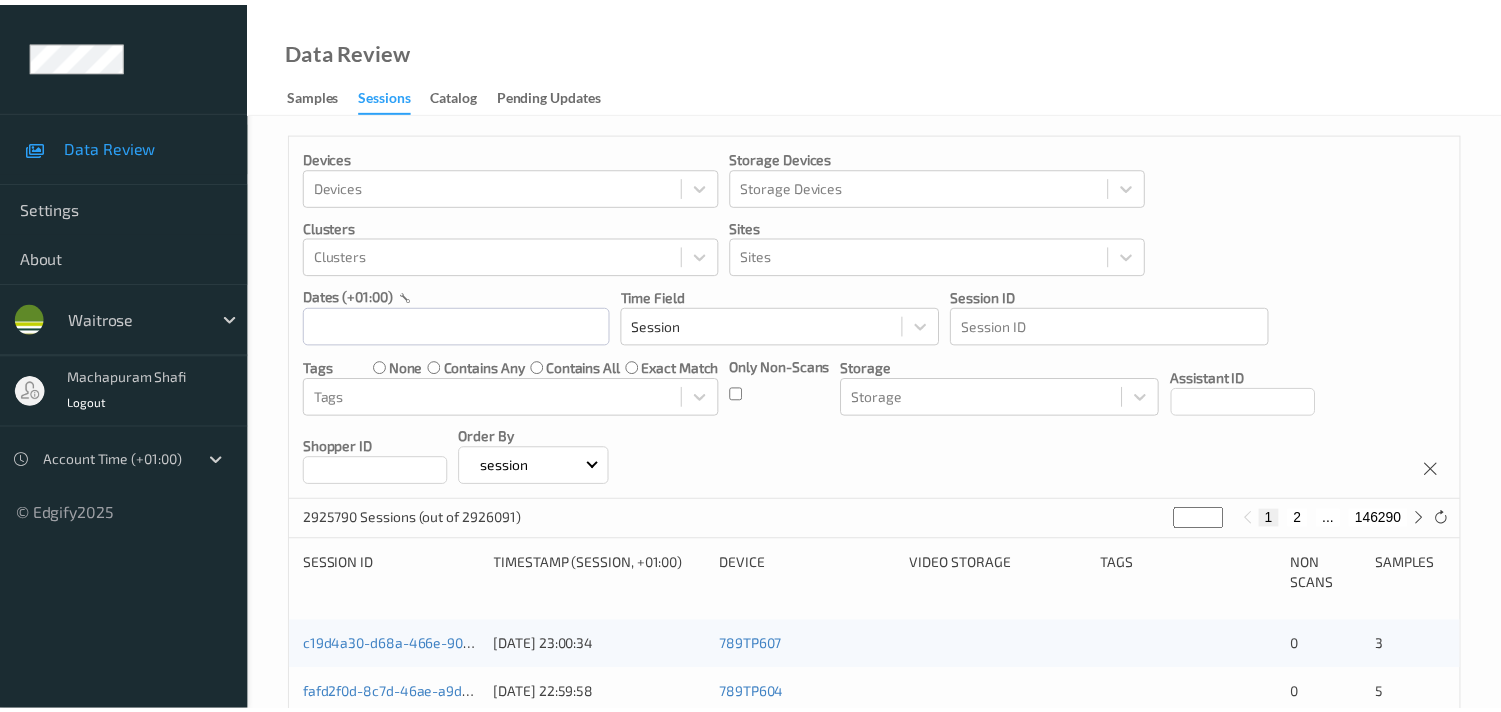 scroll, scrollTop: 0, scrollLeft: 0, axis: both 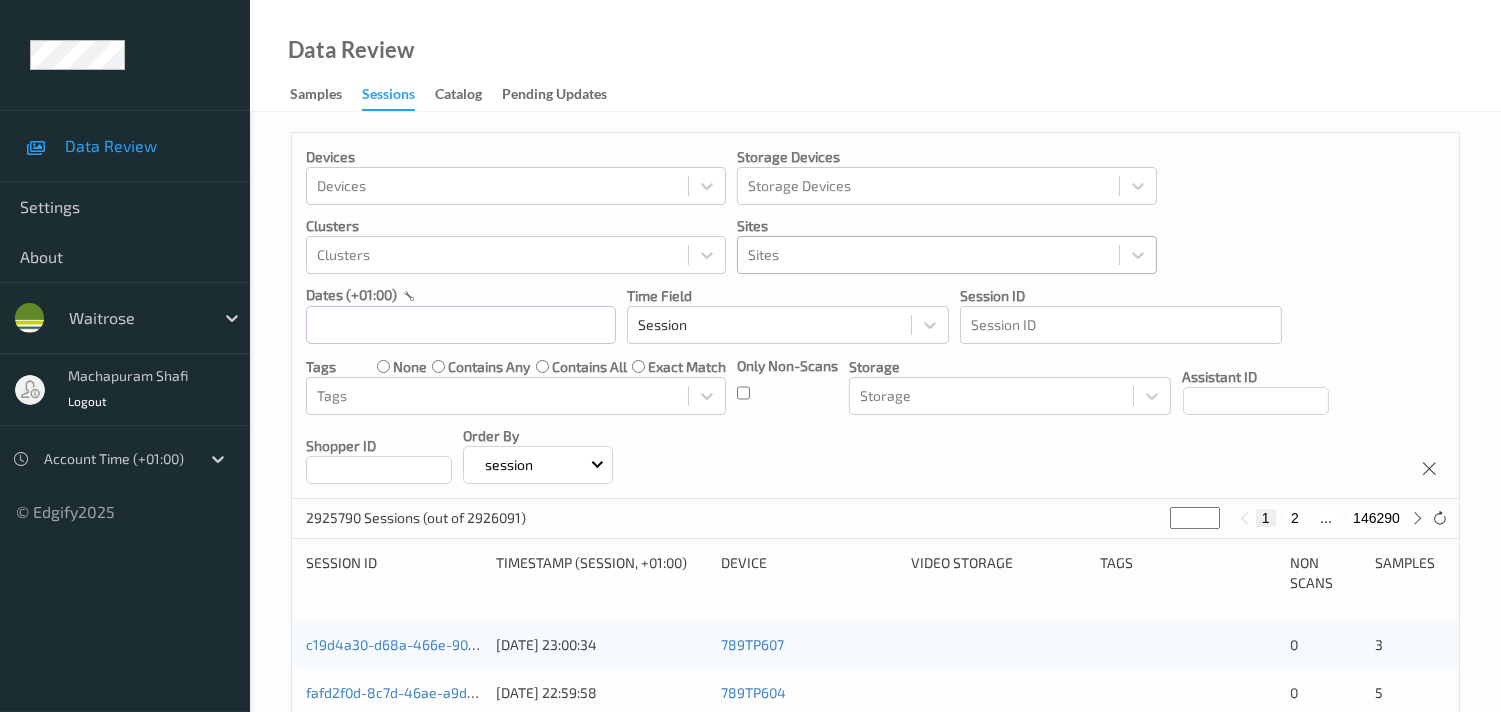 click at bounding box center [928, 255] 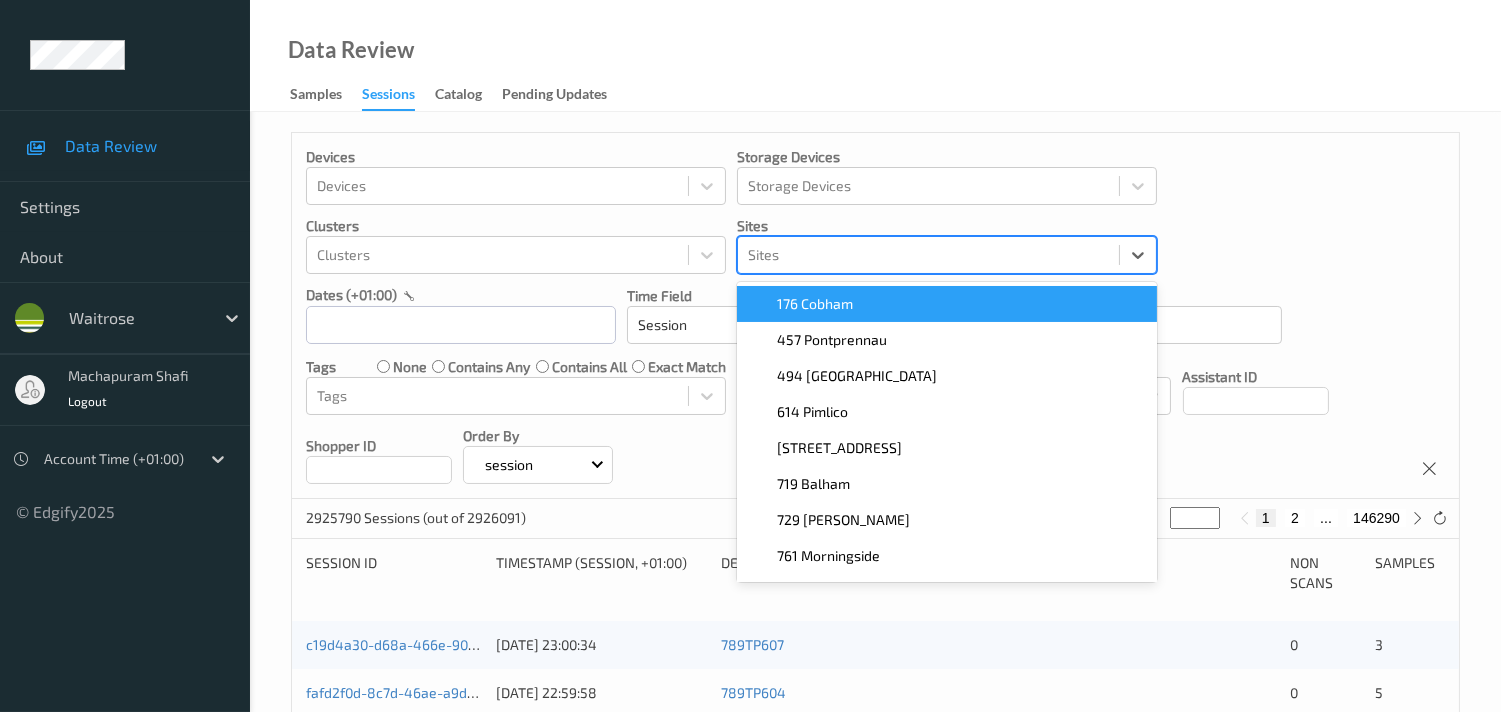 paste on "457 Pontprennau" 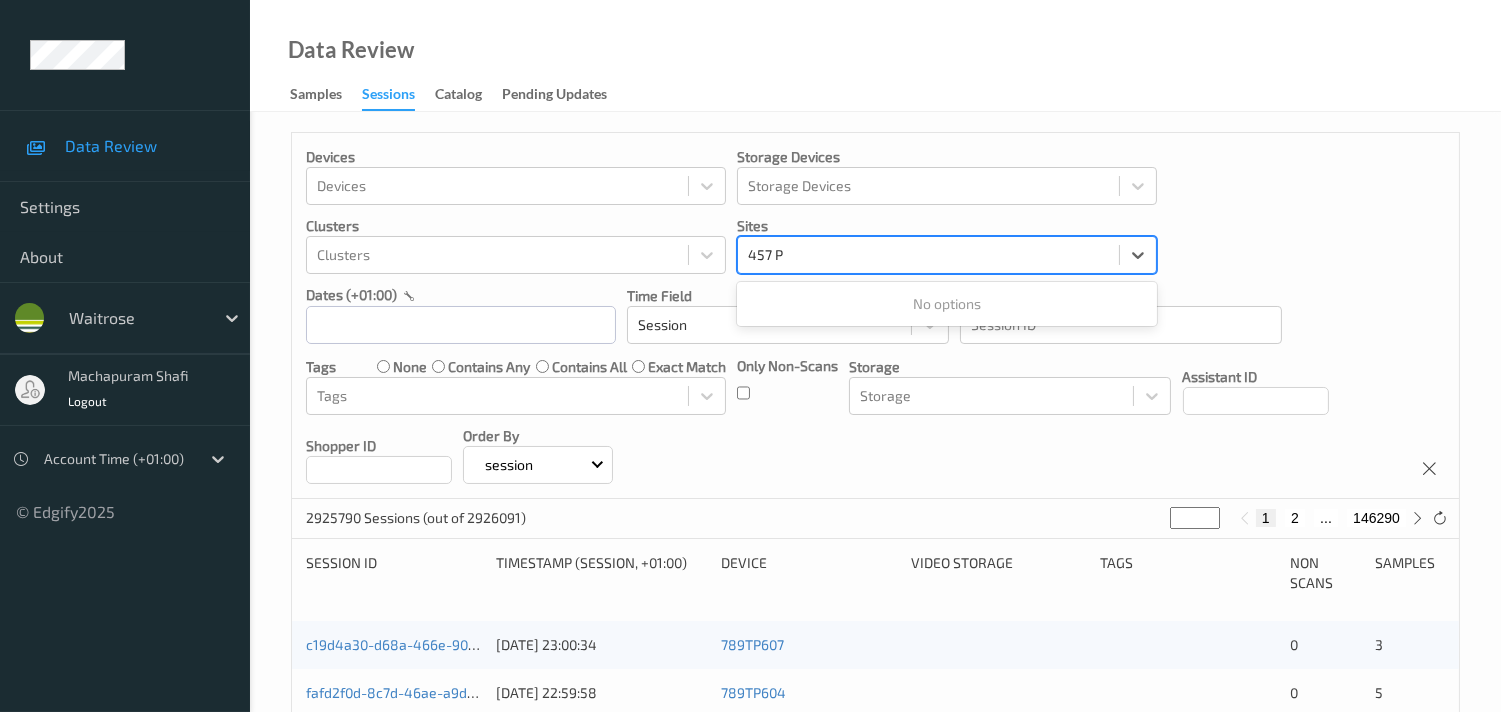 type on "457" 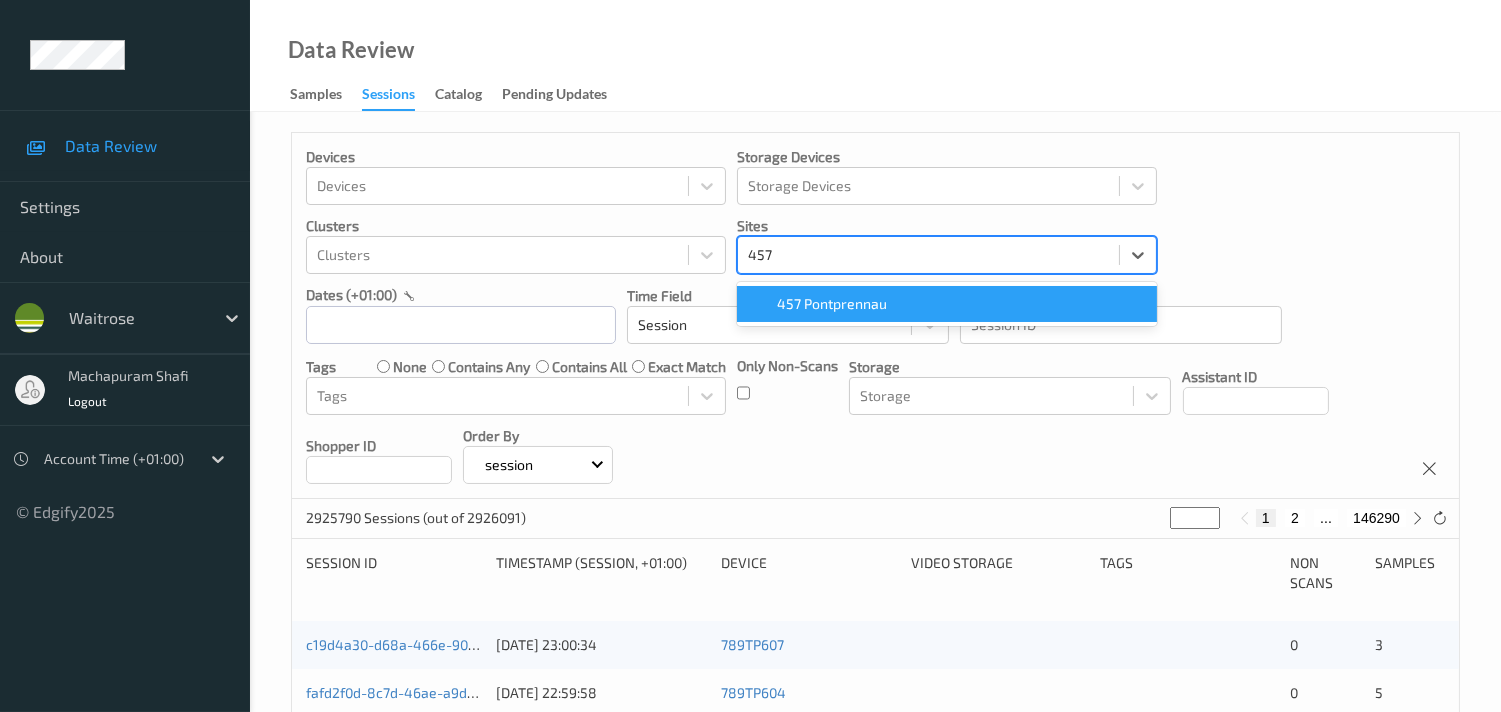 click on "457	 Pontprennau" at bounding box center (832, 304) 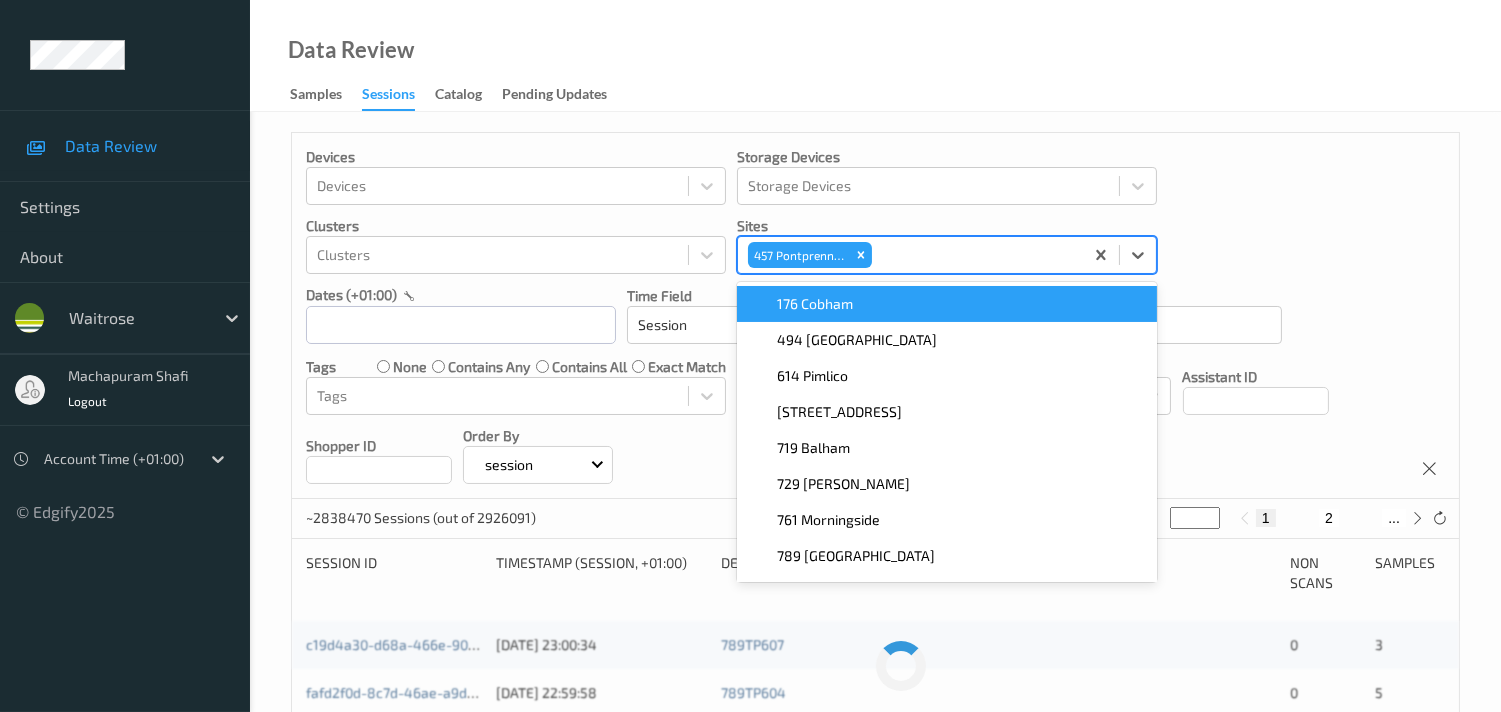 click on "Devices Devices Storage Devices Storage Devices Clusters Clusters Sites option 457	 Pontprennau, selected. option 176 Cobham focused, 1 of 9. 9 results available. Use Up and Down to choose options, press Enter to select the currently focused option, press Escape to exit the menu, press Tab to select the option and exit the menu. 457	 Pontprennau    [GEOGRAPHIC_DATA]    [GEOGRAPHIC_DATA]    719	[GEOGRAPHIC_DATA]    729	[PERSON_NAME]    761	Morningside    789 [GEOGRAPHIC_DATA][STREET_ADDRESS] dates (+01:00) Time Field Session Session ID Session ID Tags none contains any contains all exact match Tags Only Non-Scans Storage Storage Assistant ID Shopper ID Order By session" at bounding box center [875, 316] 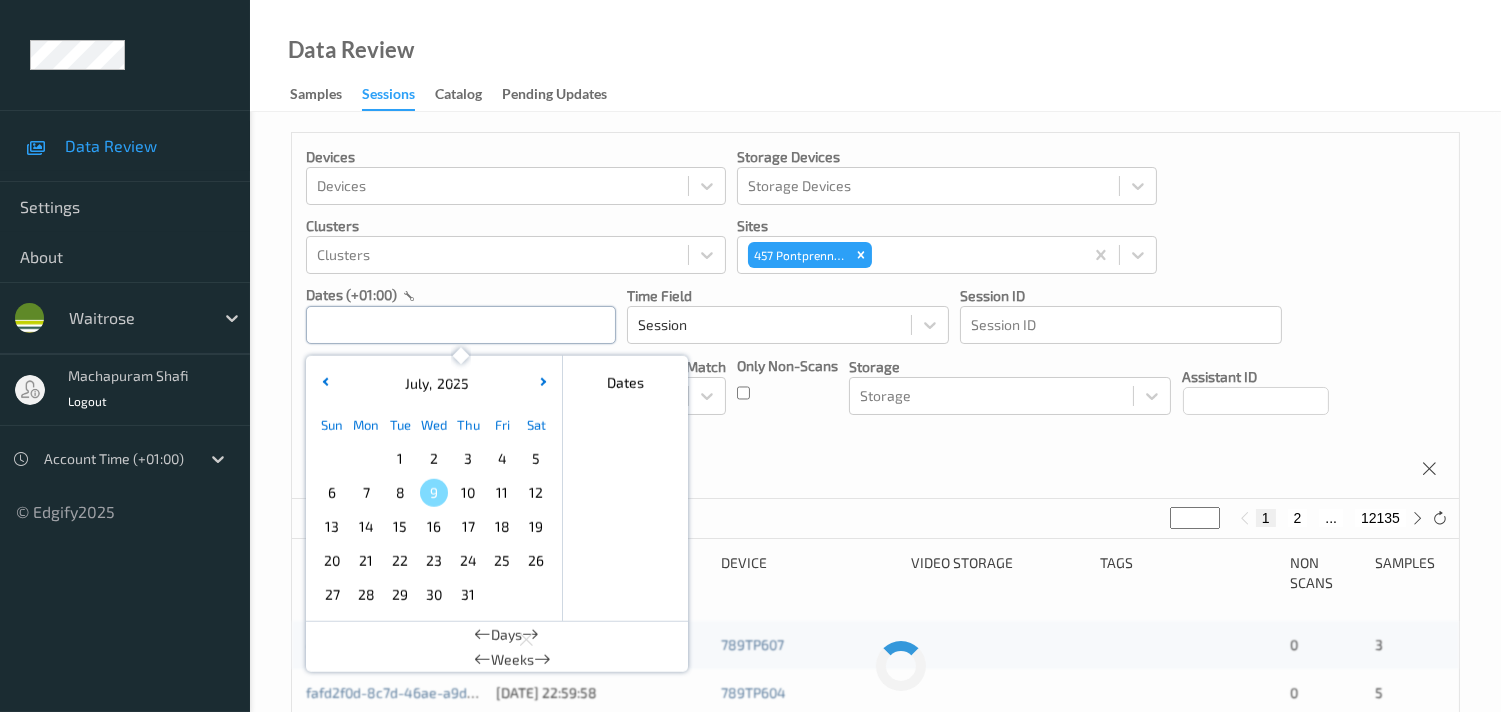 click at bounding box center (461, 325) 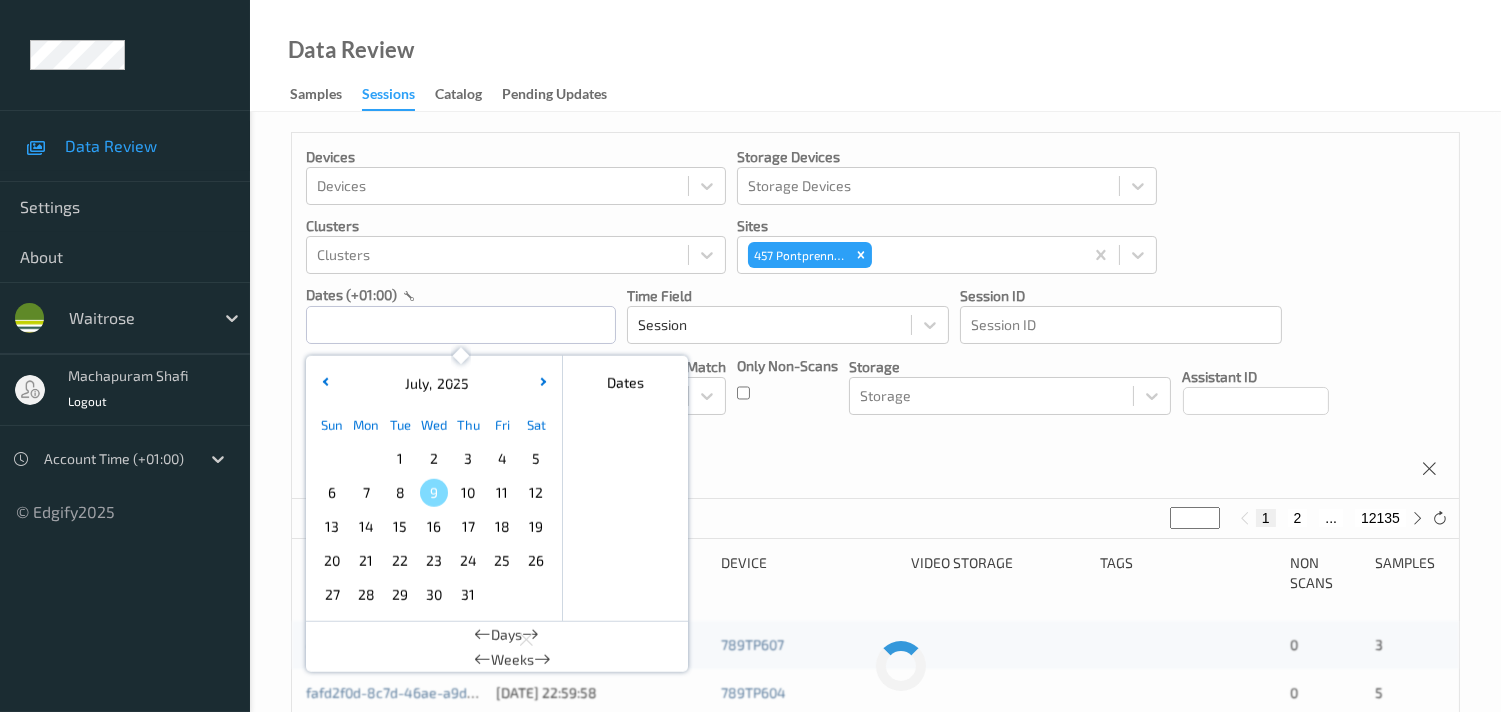click on "5" at bounding box center (536, 459) 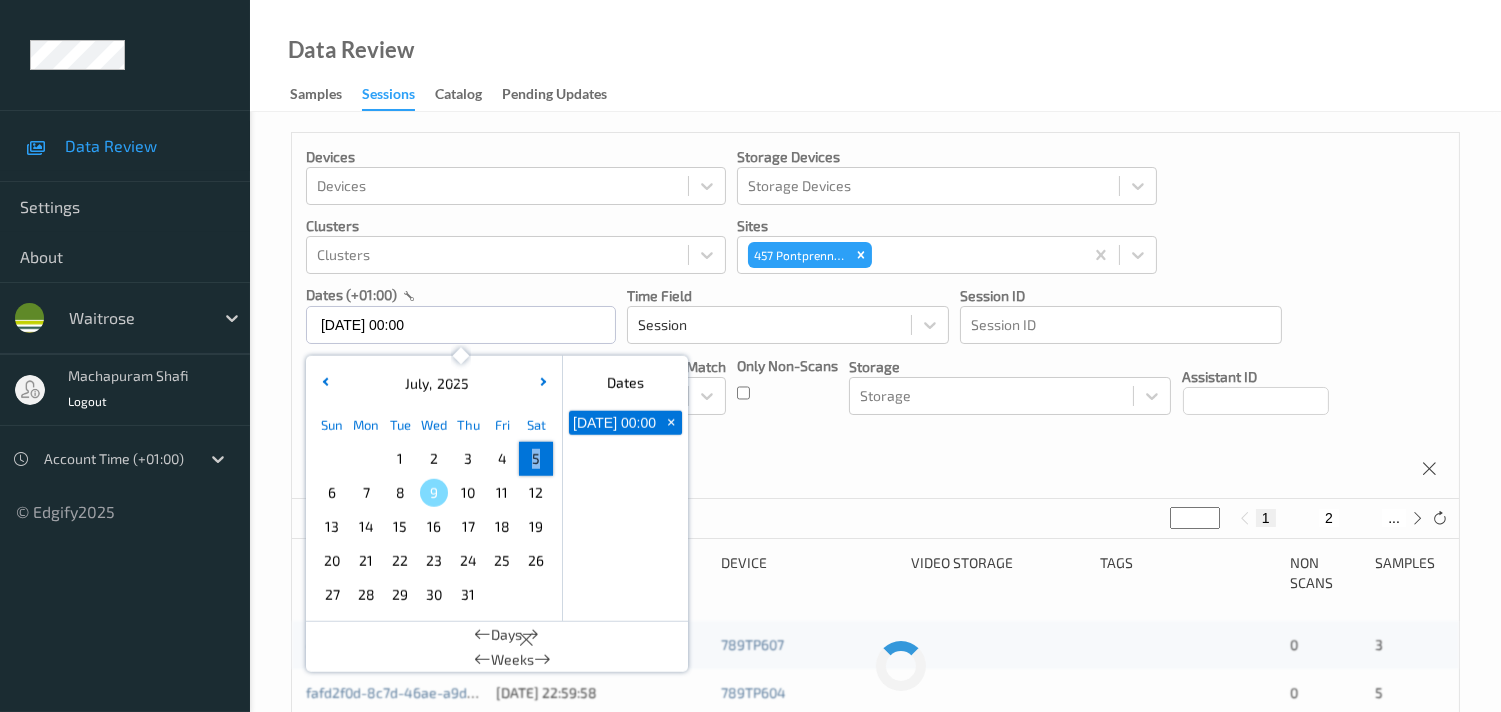 click on "5" at bounding box center (536, 459) 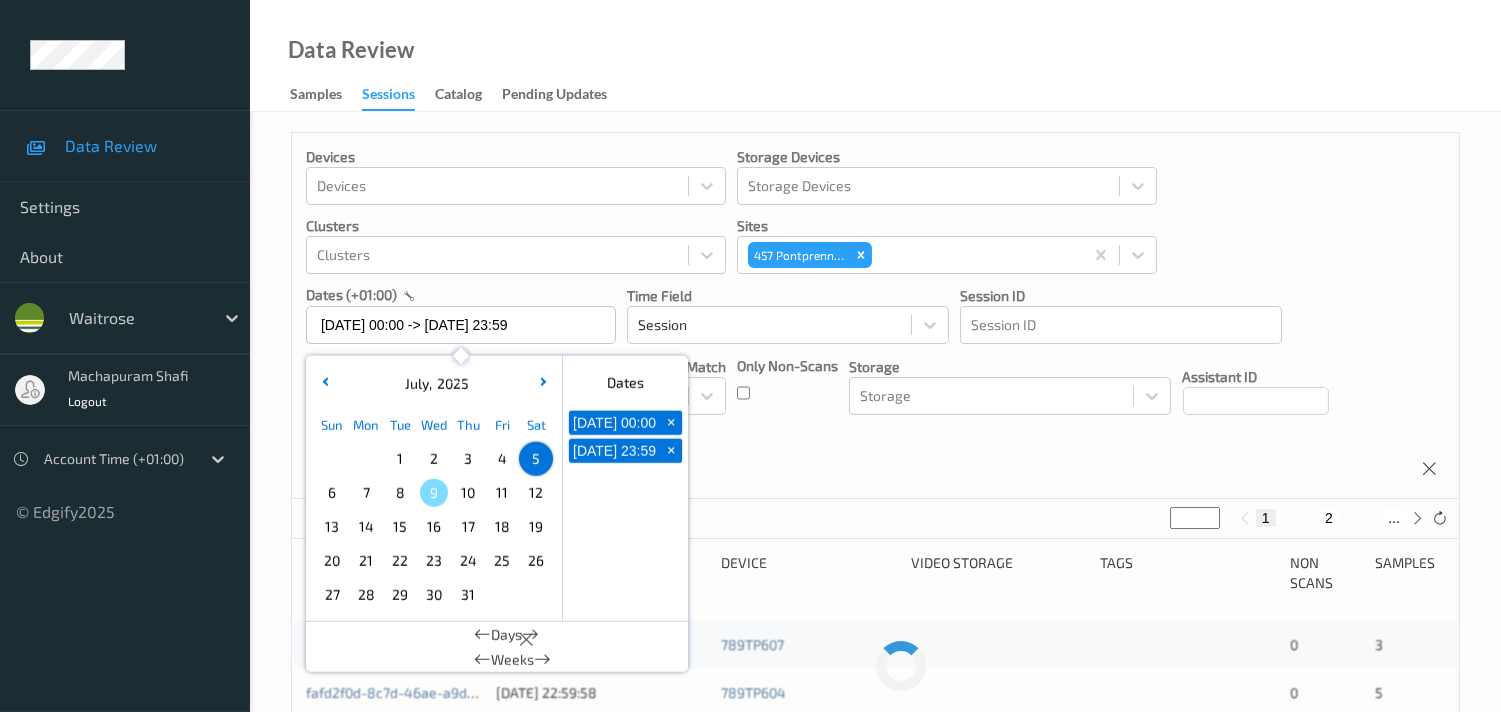 click on "Devices Devices Storage Devices Storage Devices Clusters Clusters Sites 457	 Pontprennau dates (+01:00) [DATE] 00:00 -> [DATE] 23:59 [DATE] Sun Mon Tue Wed Thu Fri Sat 1 2 3 4 5 6 7 8 9 10 11 12 13 14 15 16 17 18 19 20 21 22 23 24 25 26 27 28 29 30 [DATE] February March April May June July August September October November [DATE] 2022 2023 2024 2025 2026 2027 2028 2029 2030 2031 2032 Dates [DATE] 00:00 + [DATE] 23:59 + Days Weeks Time Field Session Session ID Session ID Tags none contains any contains all exact match Tags Only Non-Scans Storage Storage Assistant ID Shopper ID Order By session" at bounding box center (875, 316) 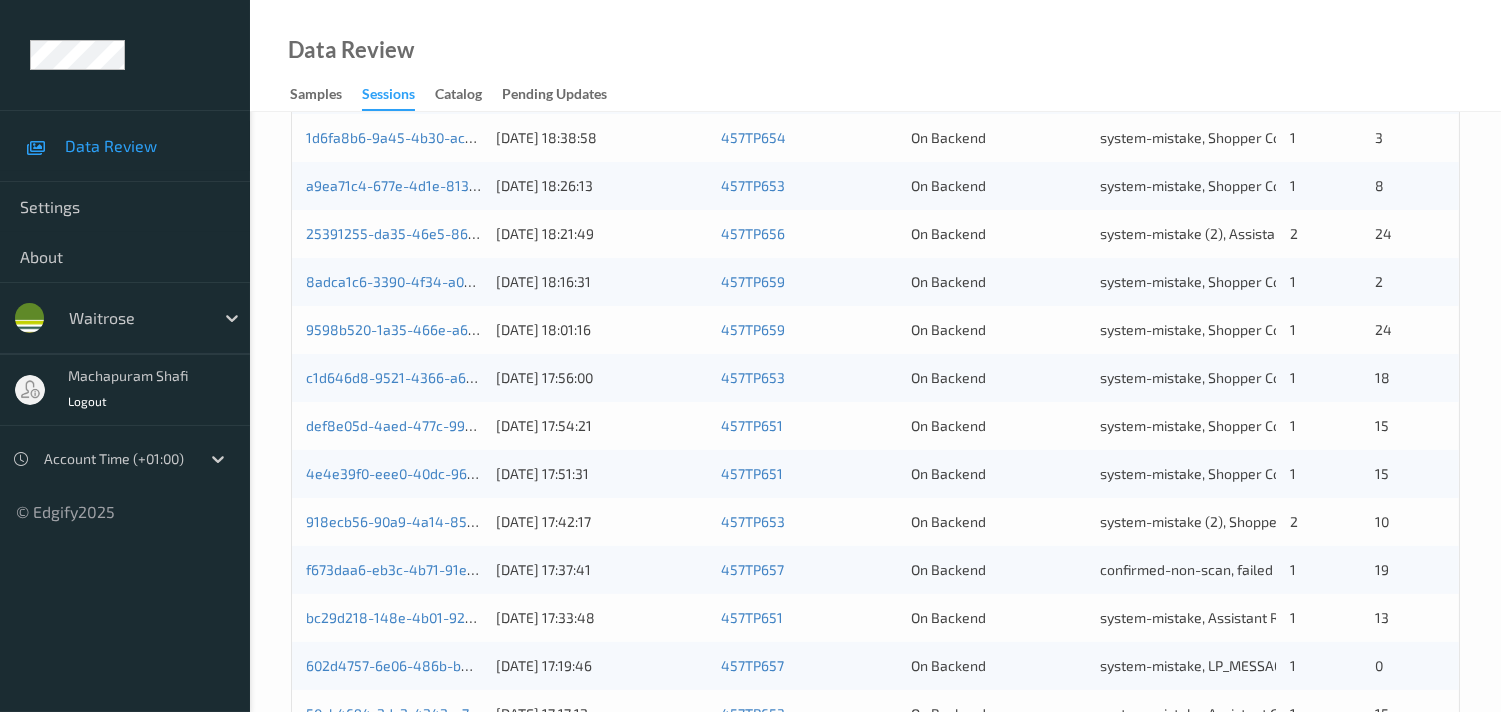 scroll, scrollTop: 951, scrollLeft: 0, axis: vertical 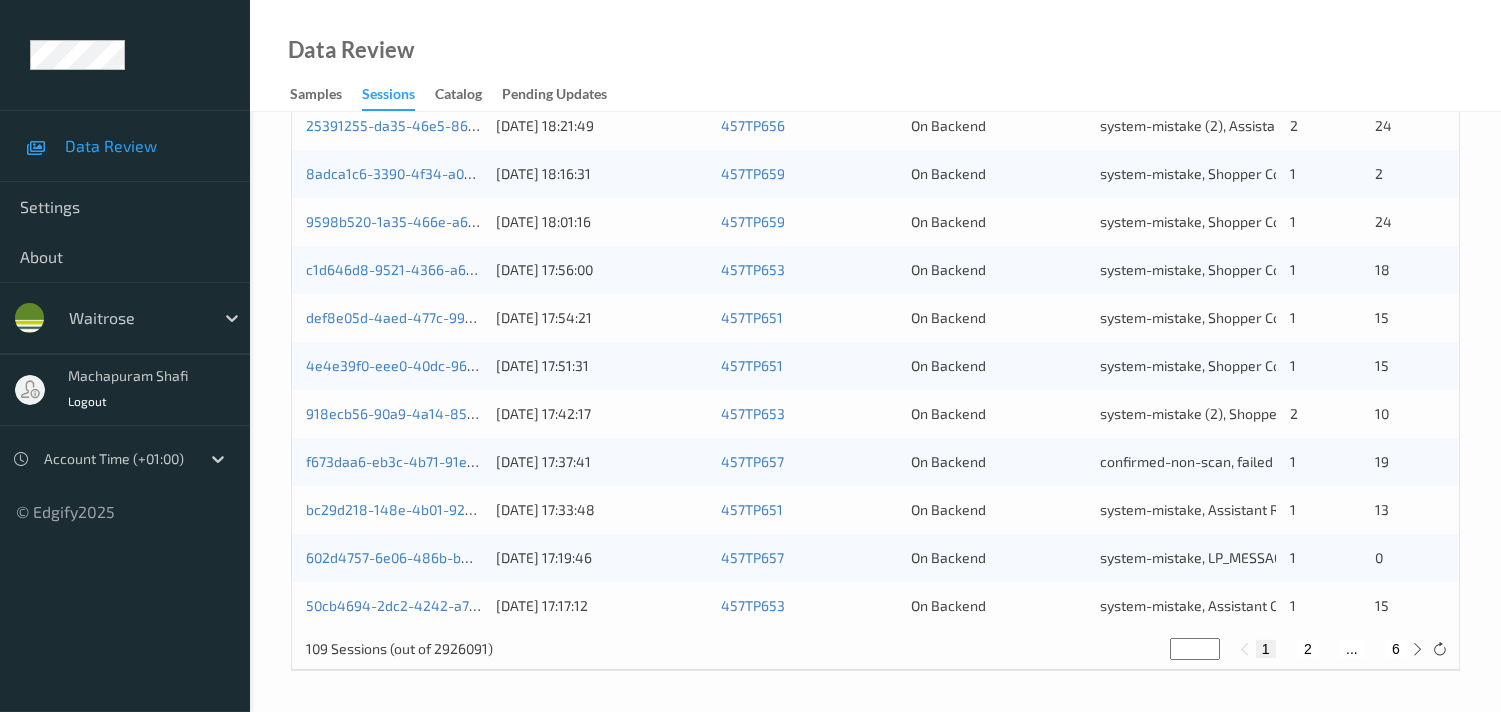 click on "2" at bounding box center (1308, 649) 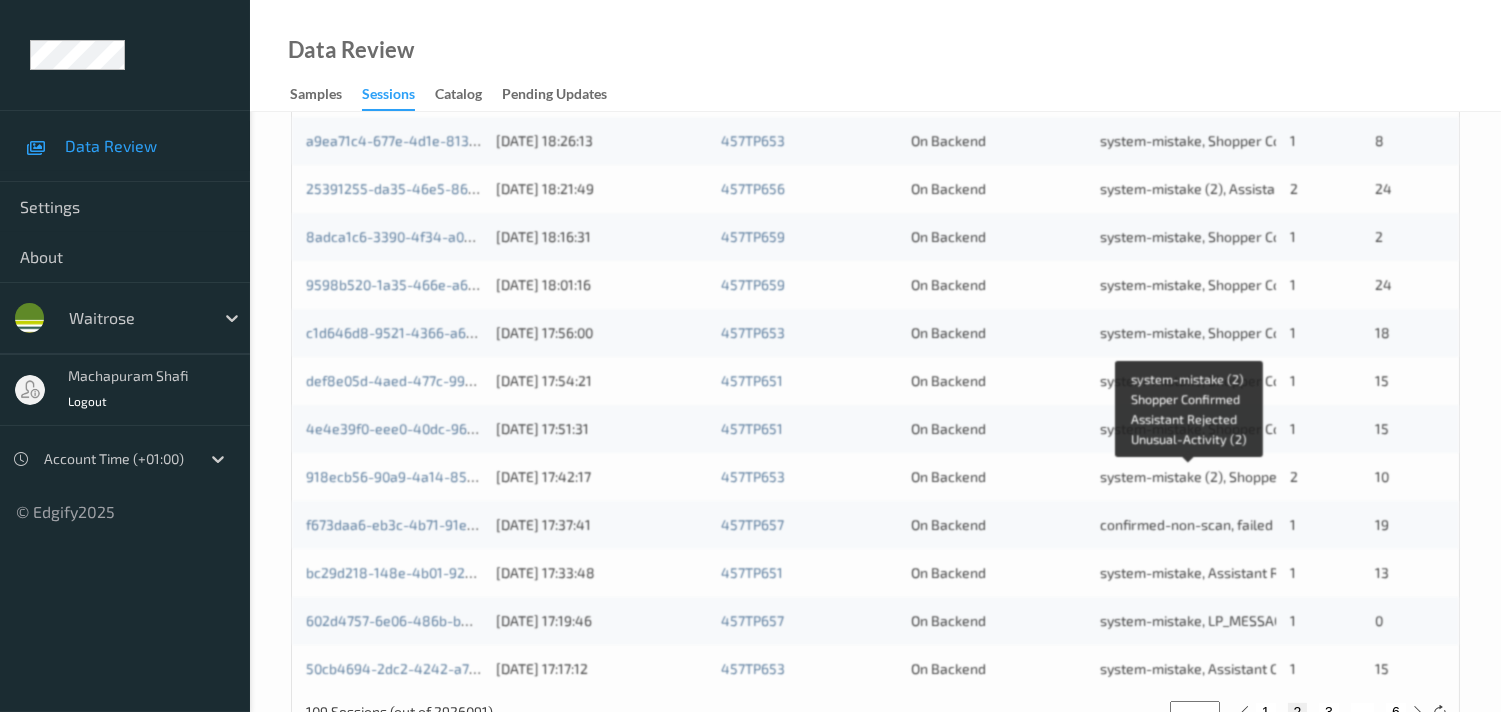 scroll, scrollTop: 951, scrollLeft: 0, axis: vertical 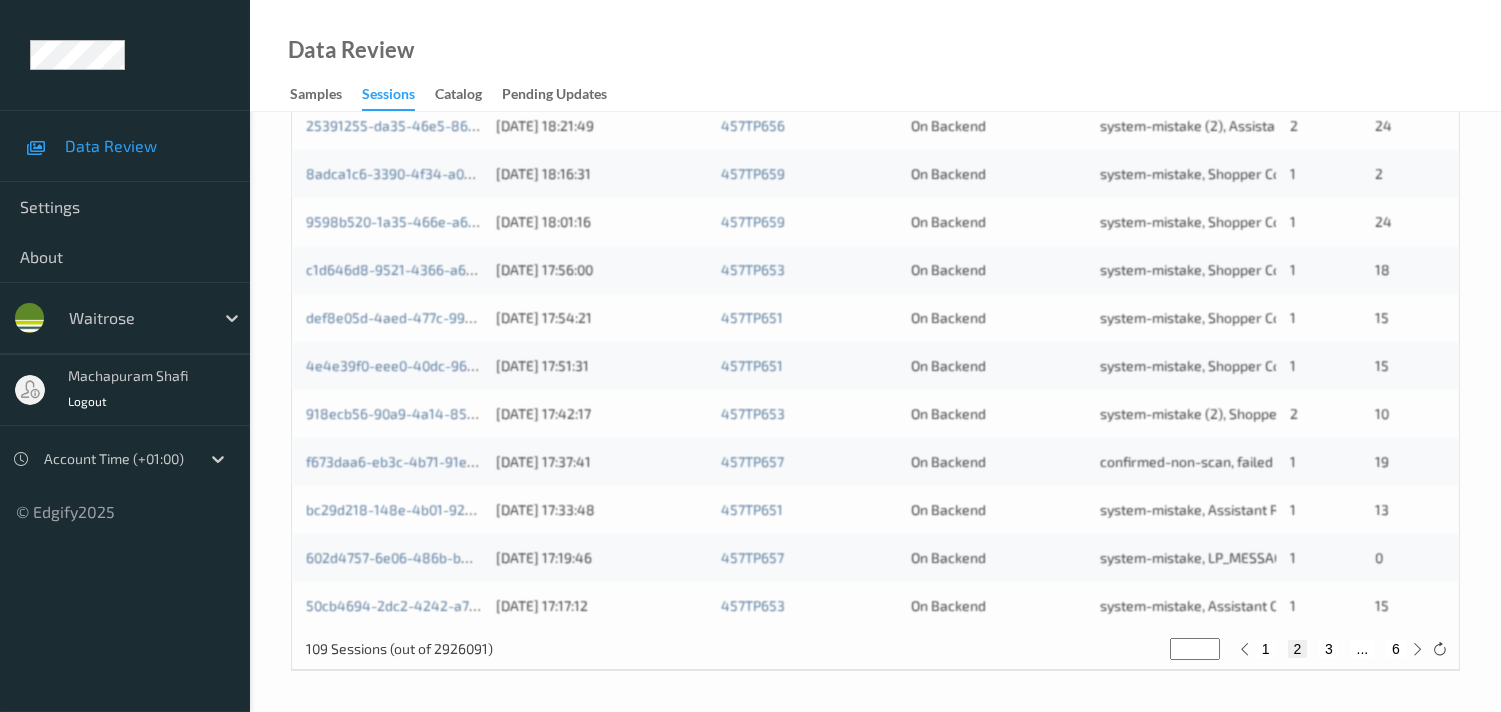 click on "3" at bounding box center [1329, 649] 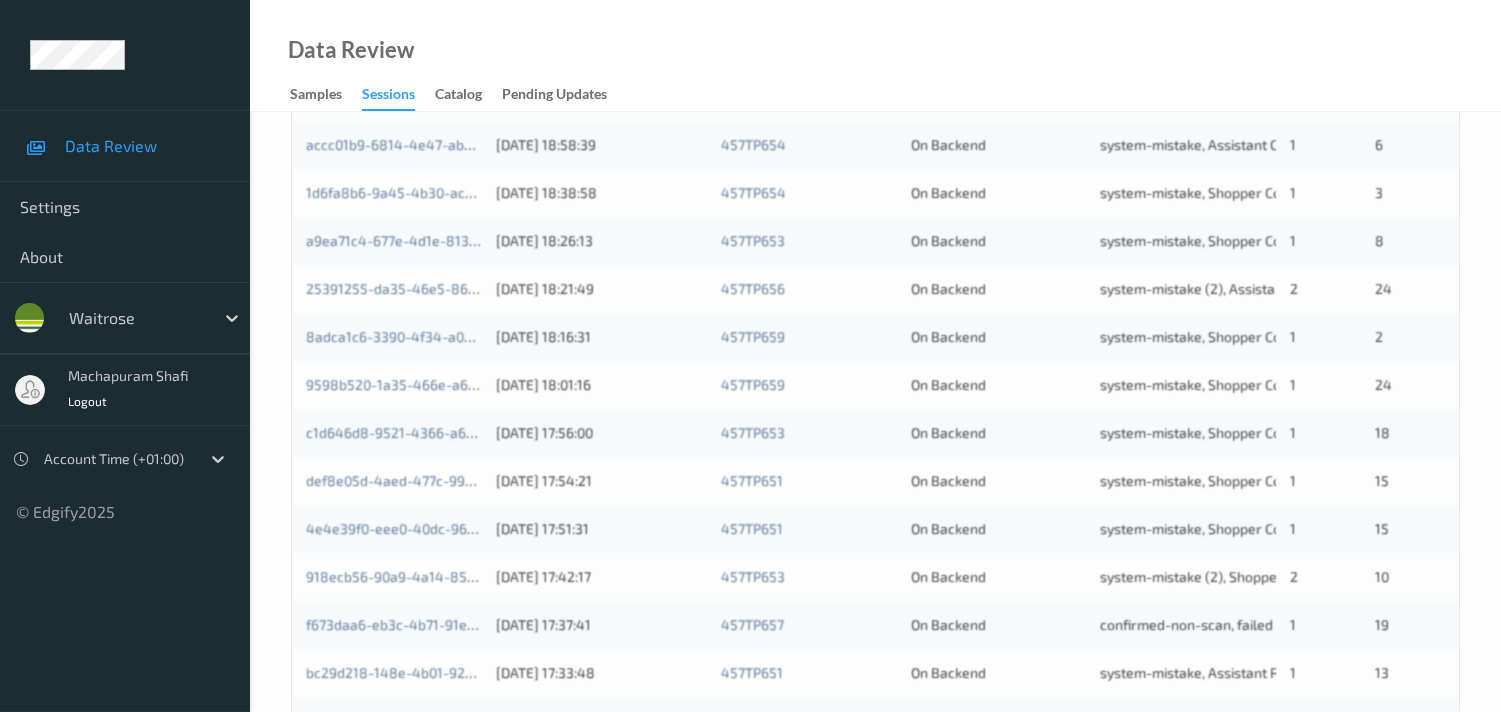 scroll, scrollTop: 951, scrollLeft: 0, axis: vertical 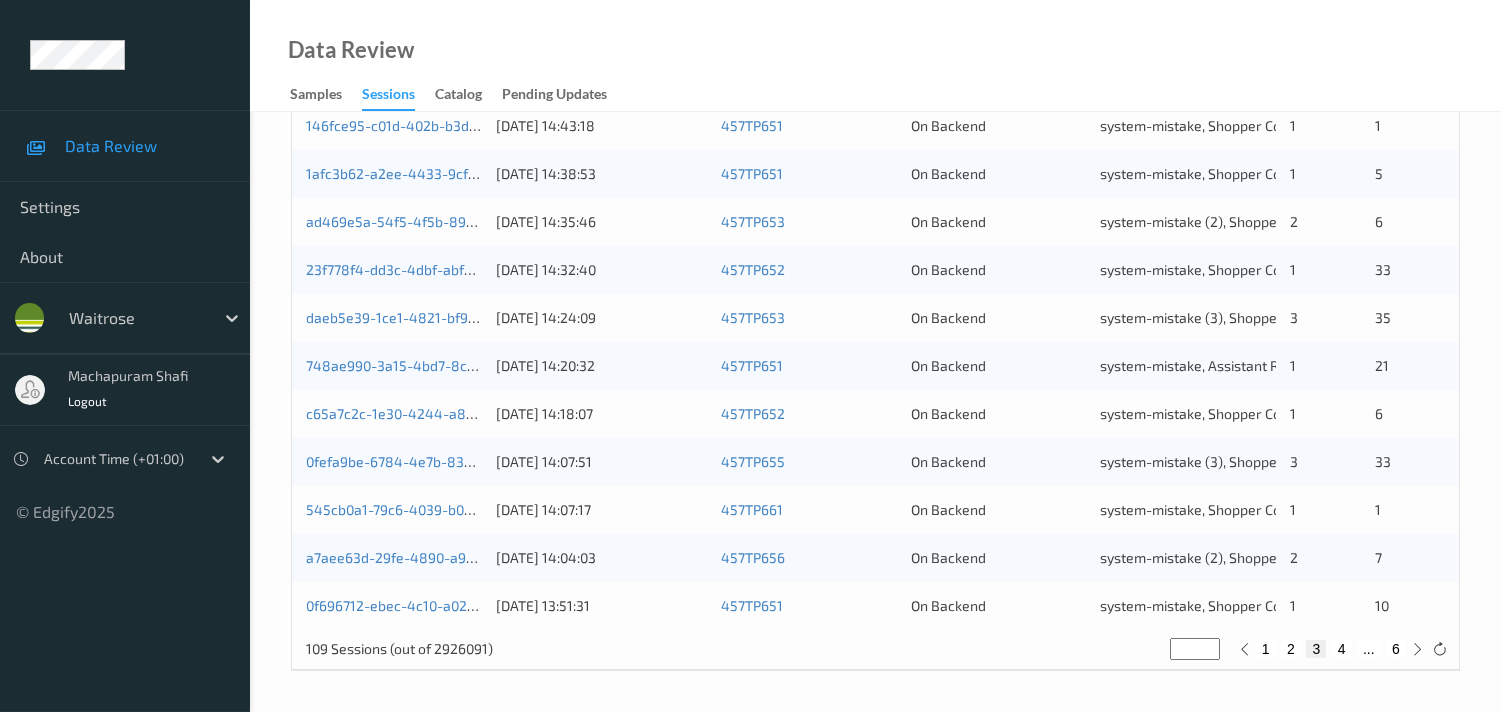 click on "4" at bounding box center [1342, 649] 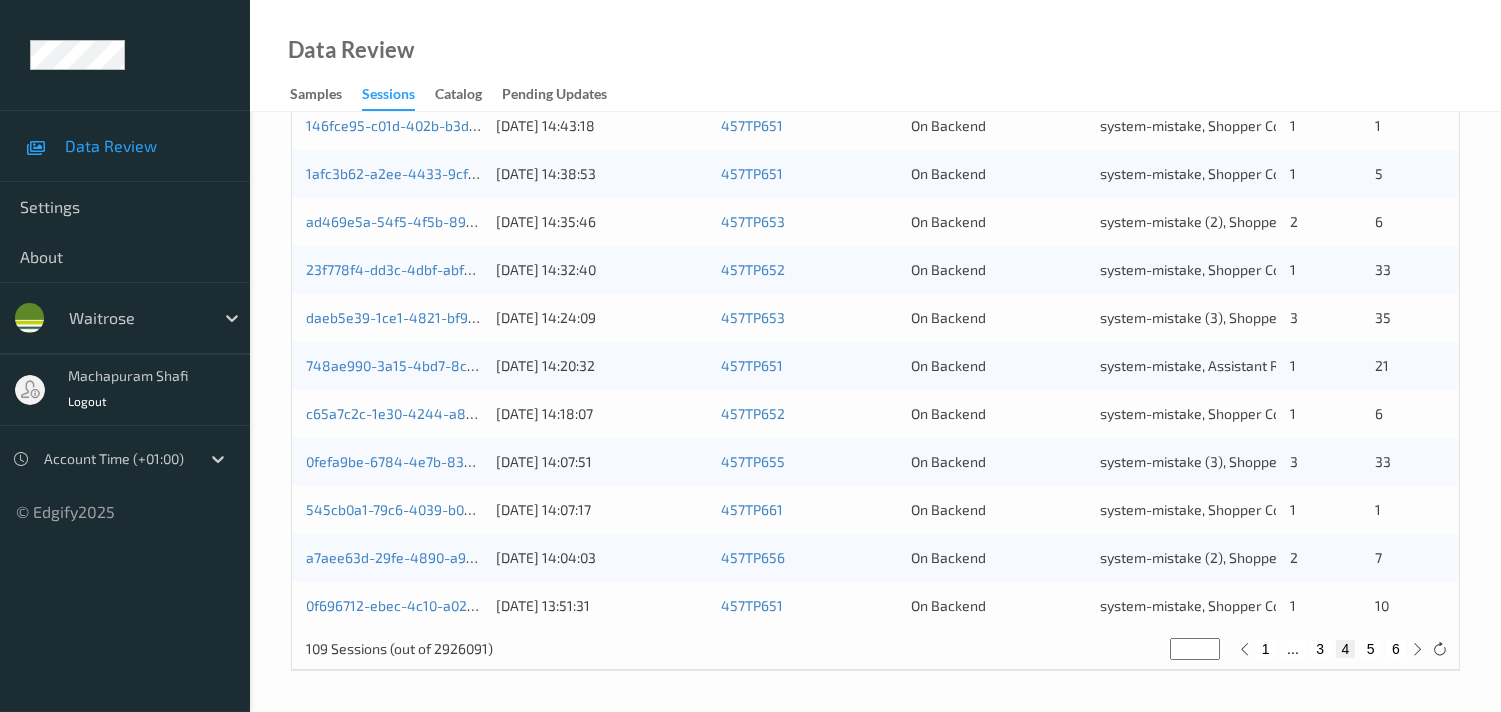 type on "*" 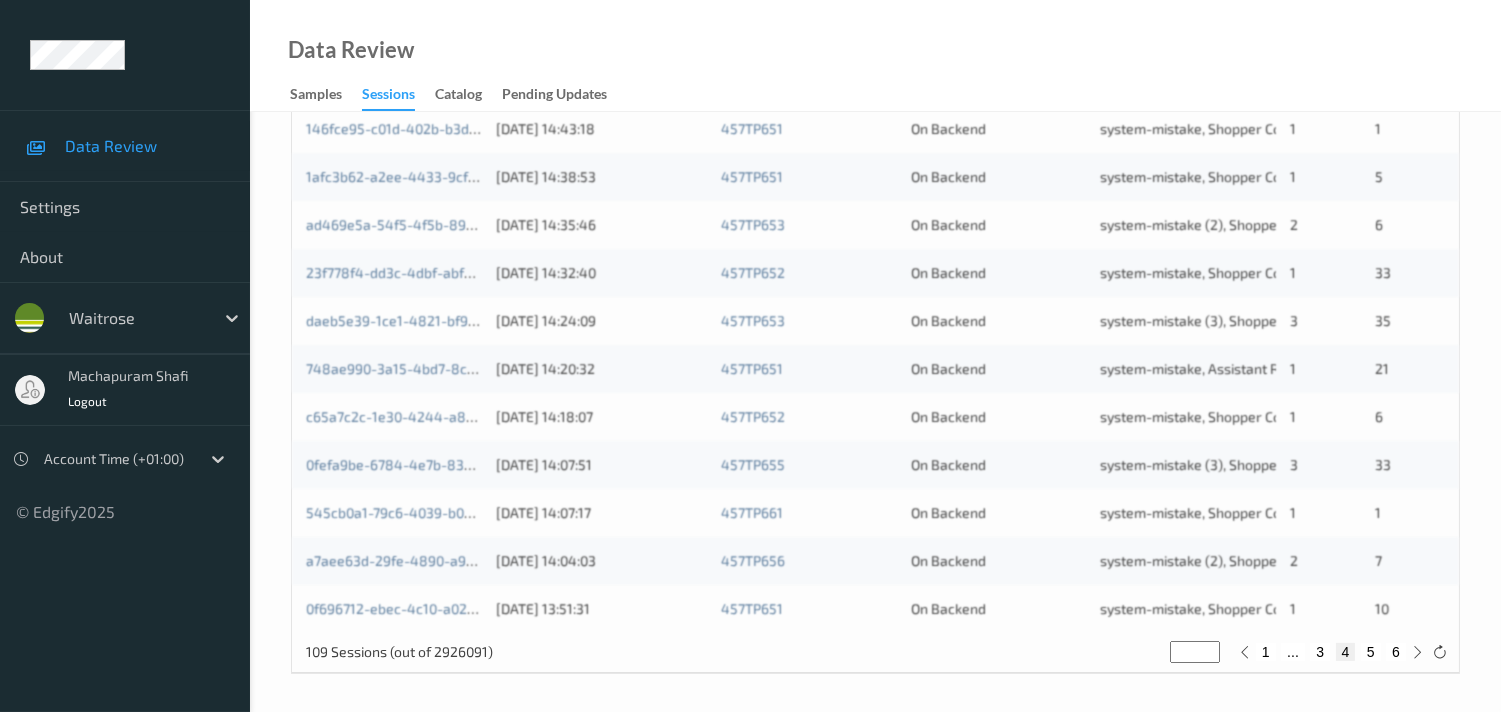 scroll, scrollTop: 951, scrollLeft: 0, axis: vertical 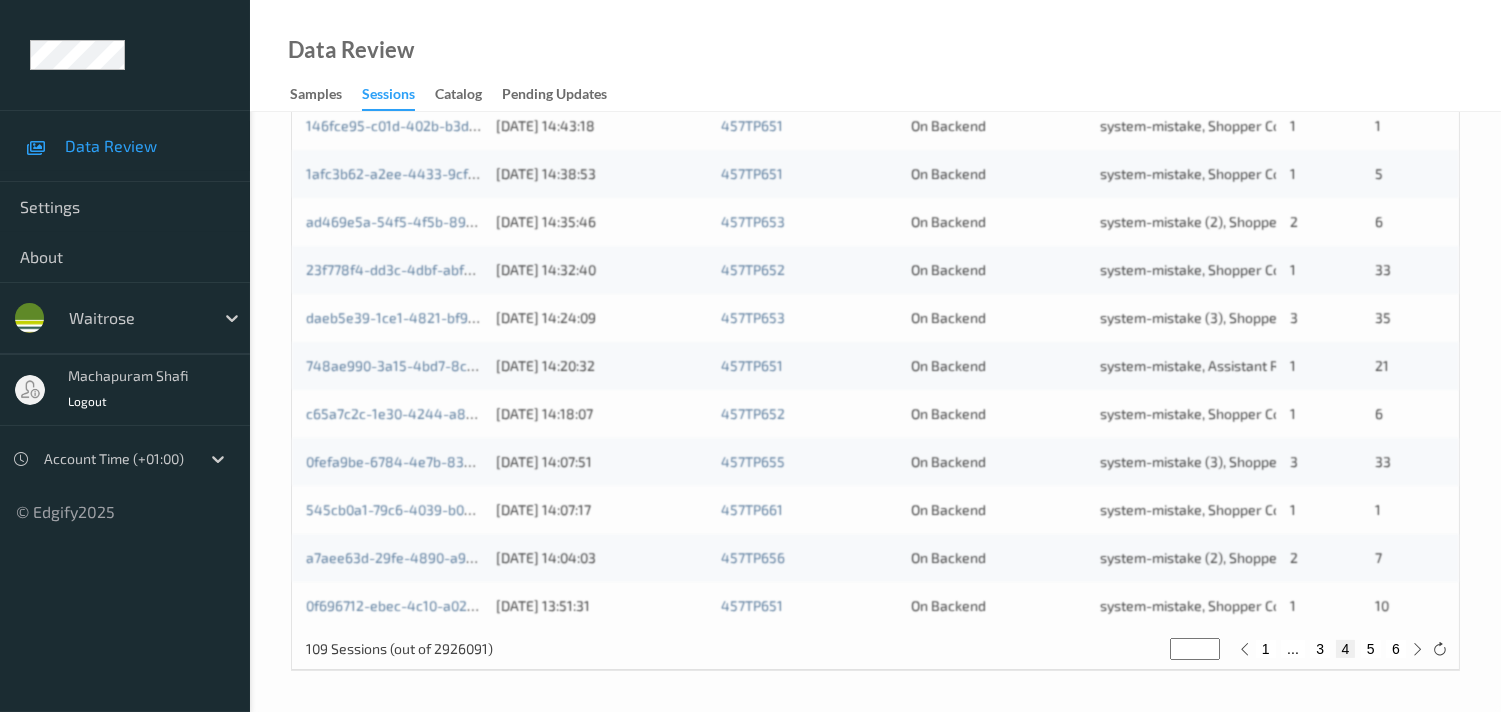 click on "5" at bounding box center (1371, 649) 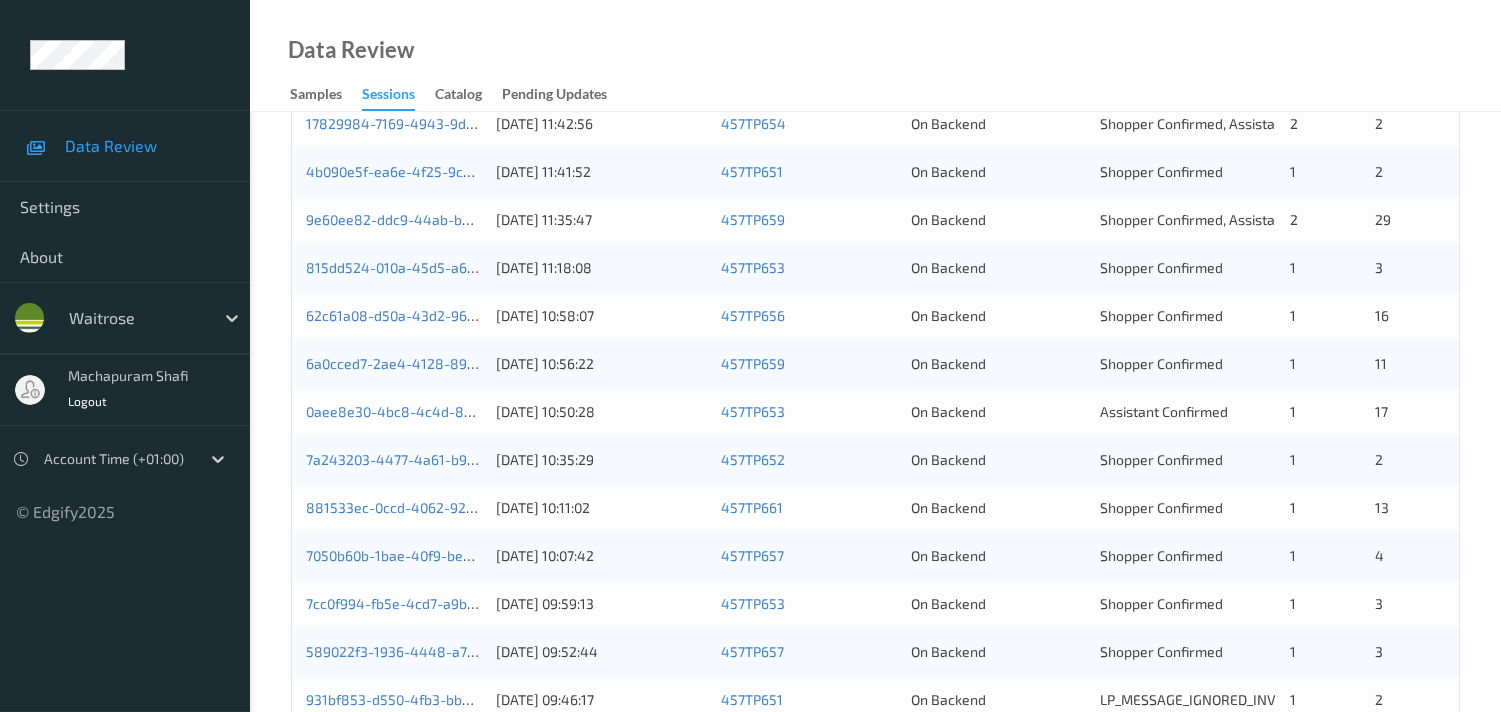 scroll, scrollTop: 951, scrollLeft: 0, axis: vertical 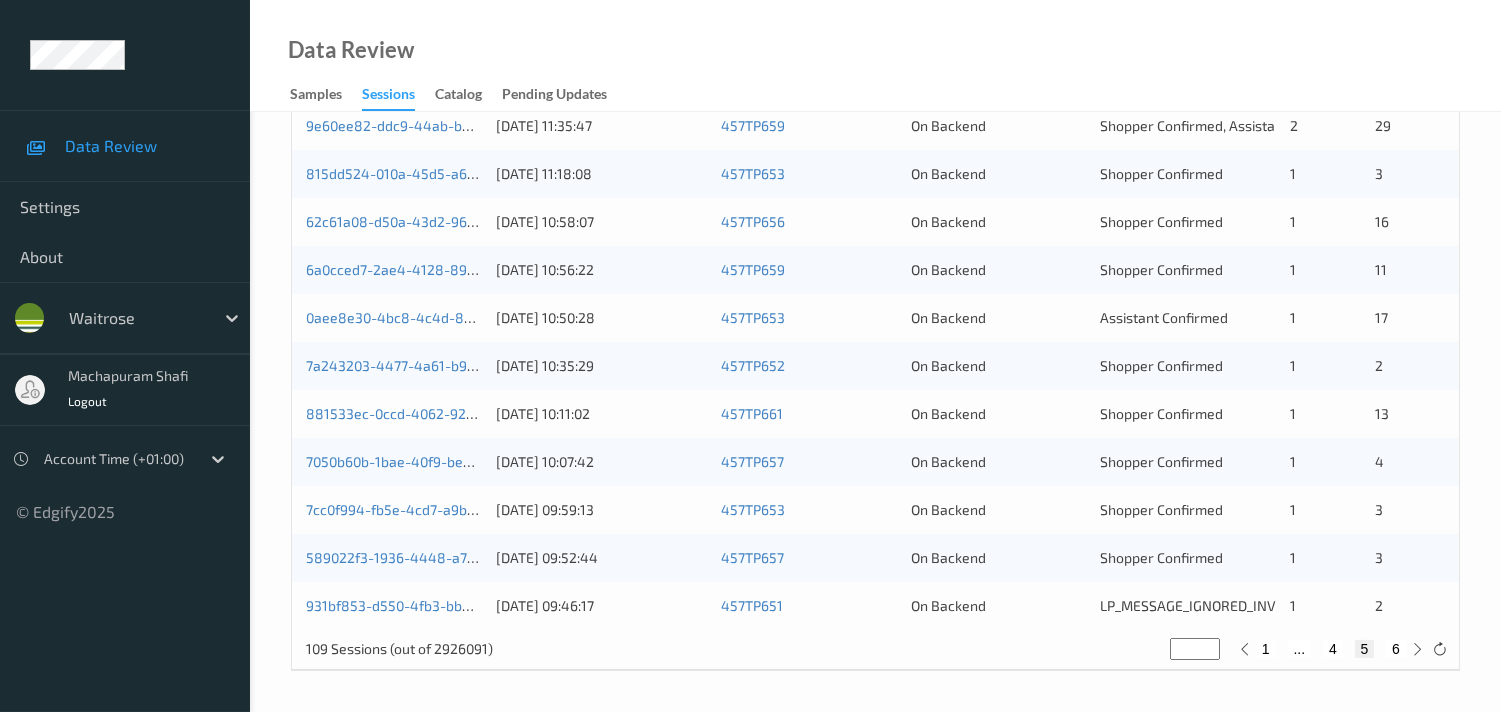 click on "4" at bounding box center [1333, 649] 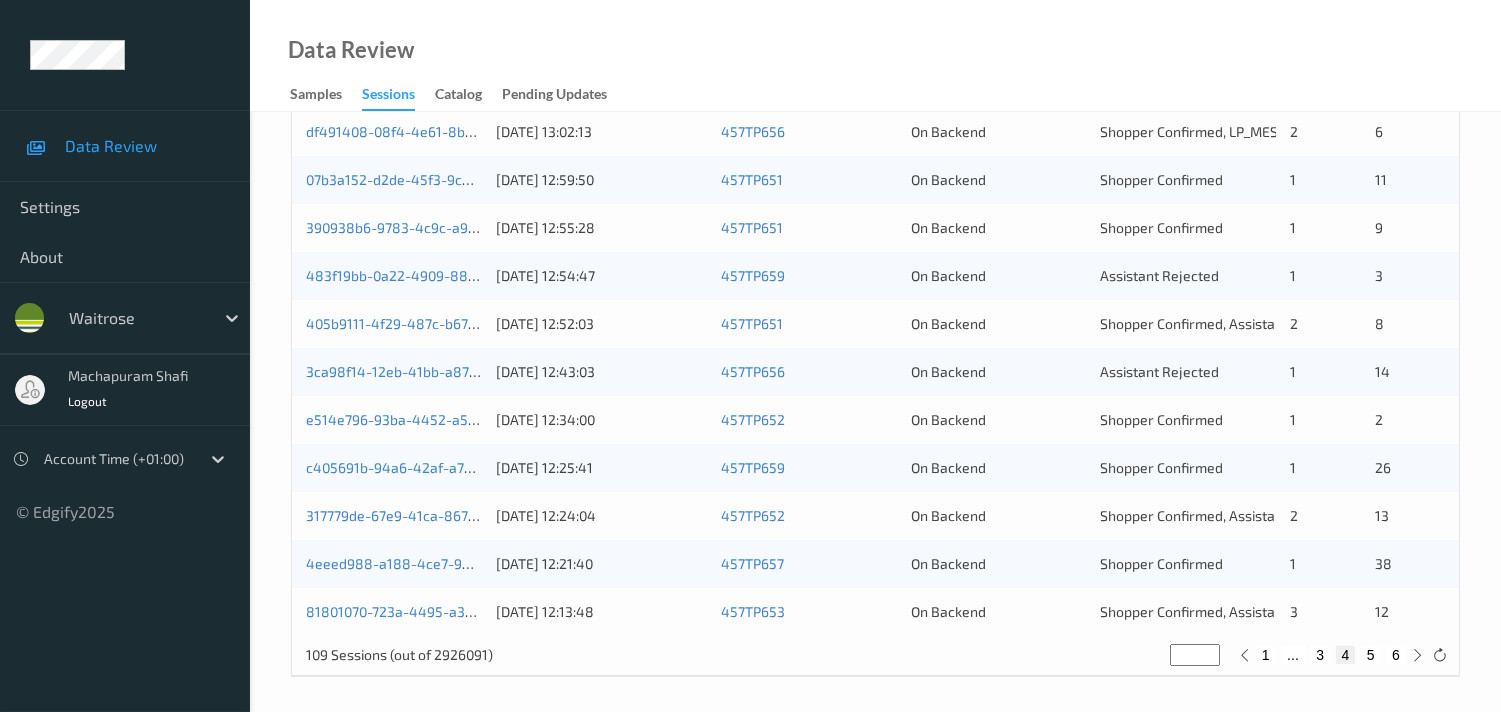 scroll, scrollTop: 951, scrollLeft: 0, axis: vertical 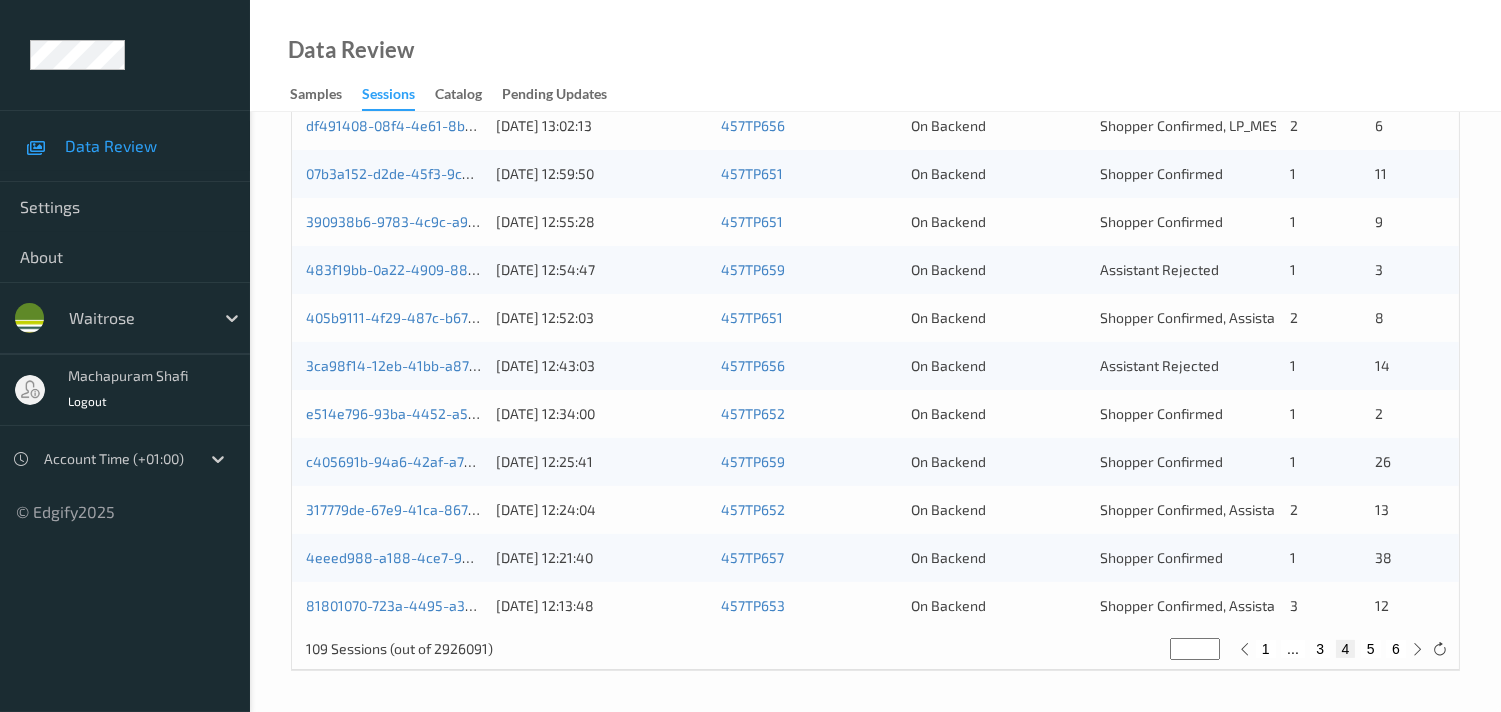 click on "3" at bounding box center (1320, 649) 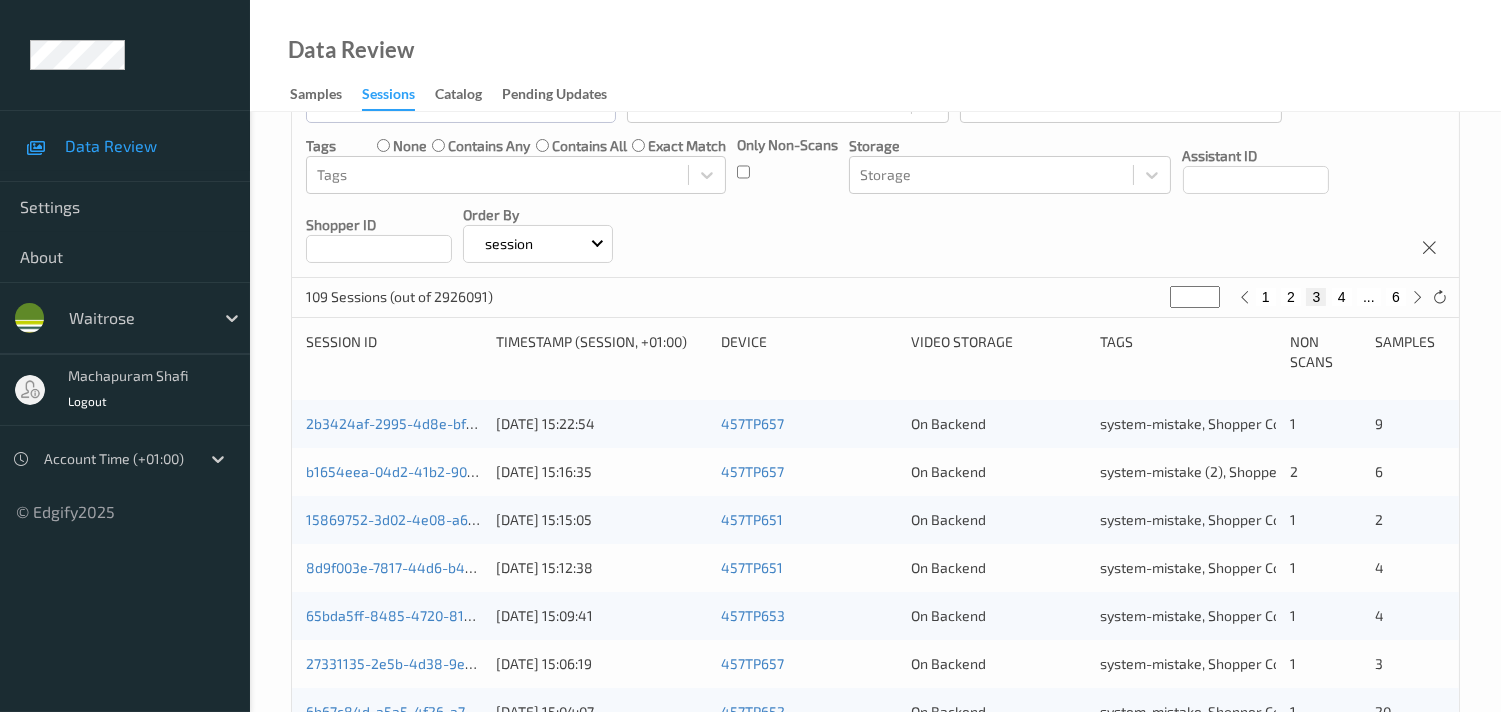 scroll, scrollTop: 222, scrollLeft: 0, axis: vertical 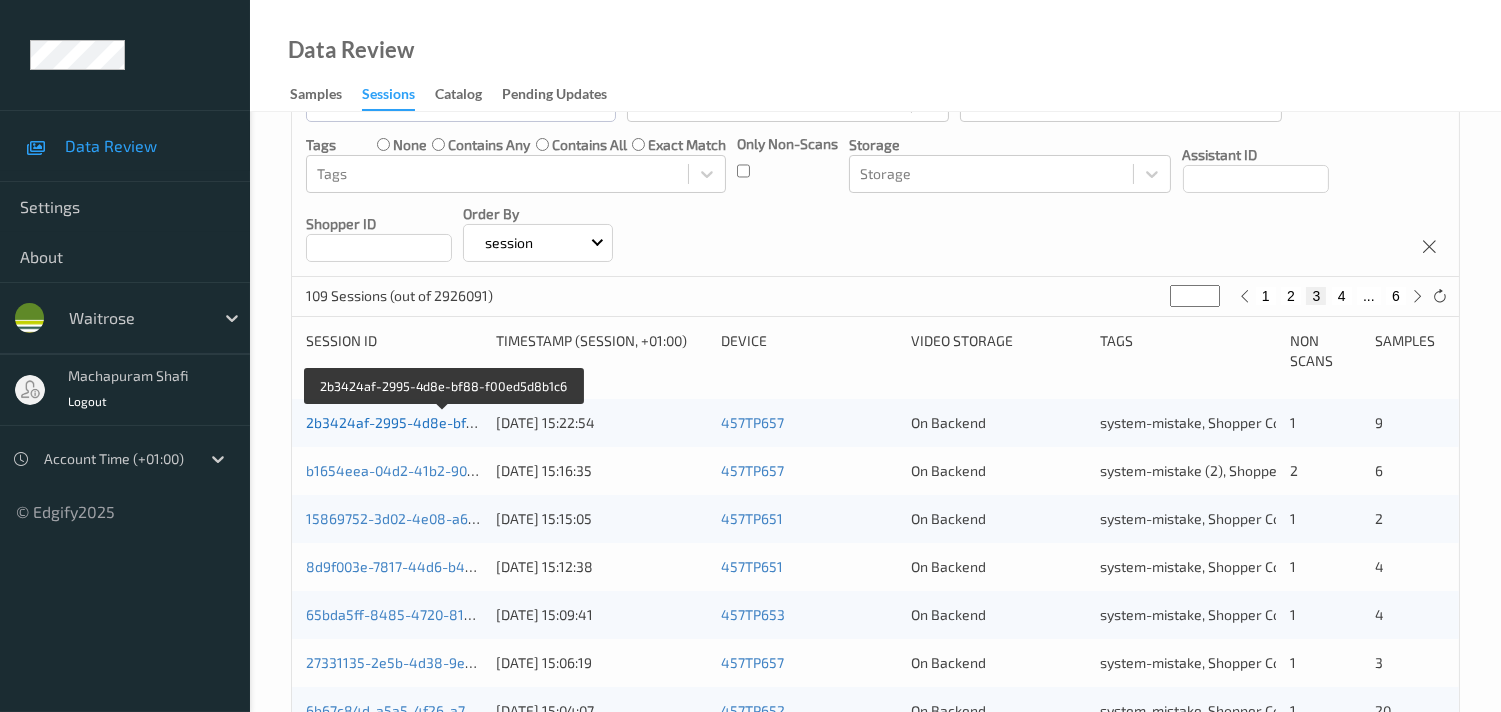 click on "2b3424af-2995-4d8e-bf88-f00ed5d8b1c6" at bounding box center [443, 422] 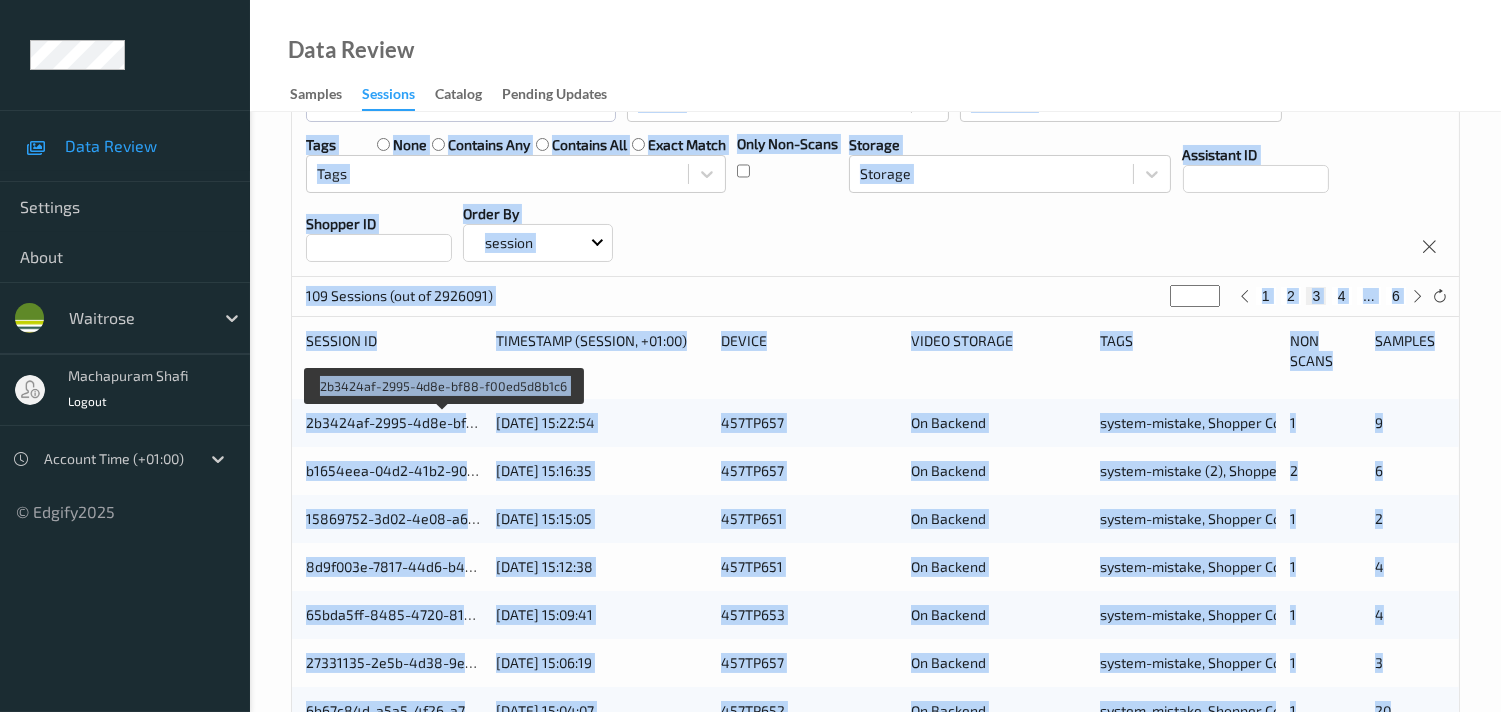 scroll, scrollTop: 0, scrollLeft: 0, axis: both 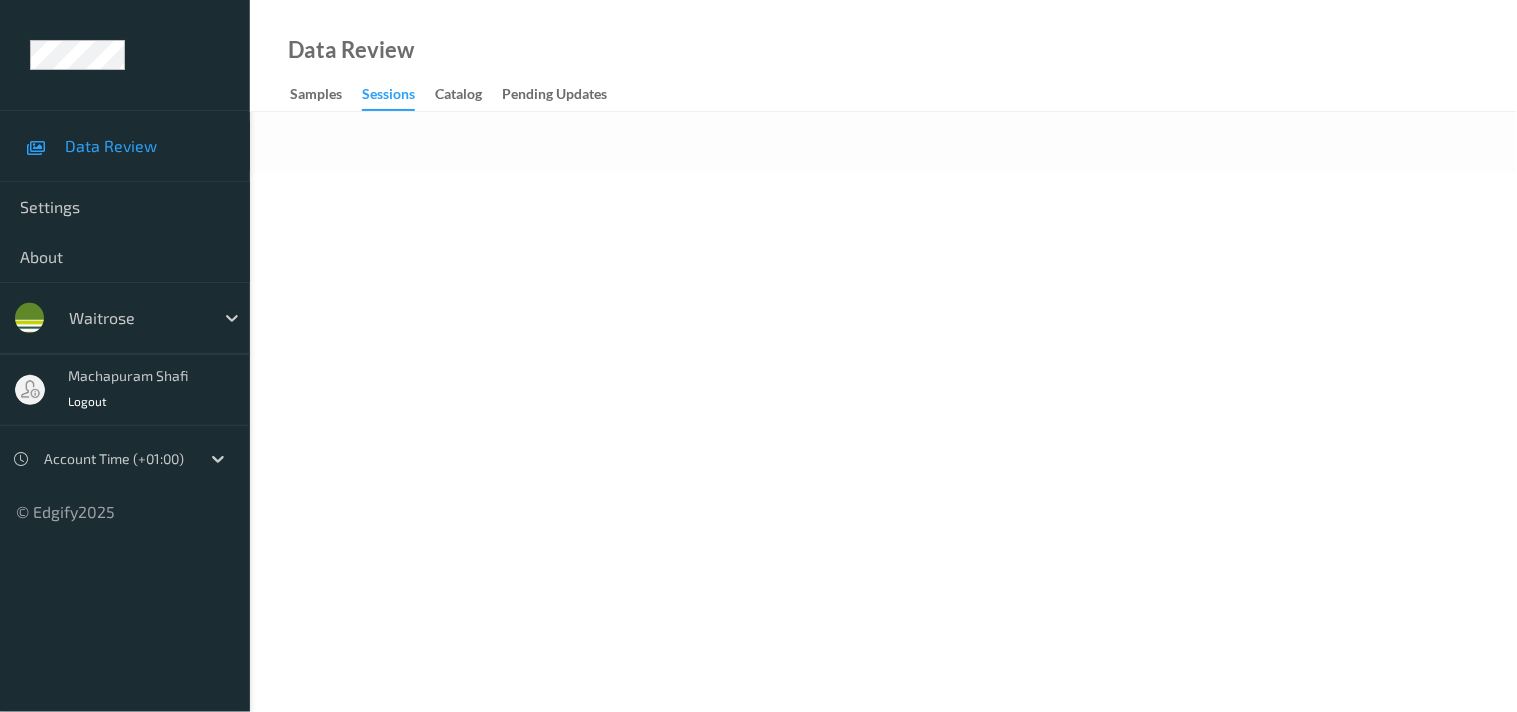 click on "Data Review   Settings   About waitrose machapuram shafi Logout Account Time (+01:00) © Edgify  2025 New Dashboard Experience Data Review Samples Sessions Catalog Pending Updates A" at bounding box center [758, 356] 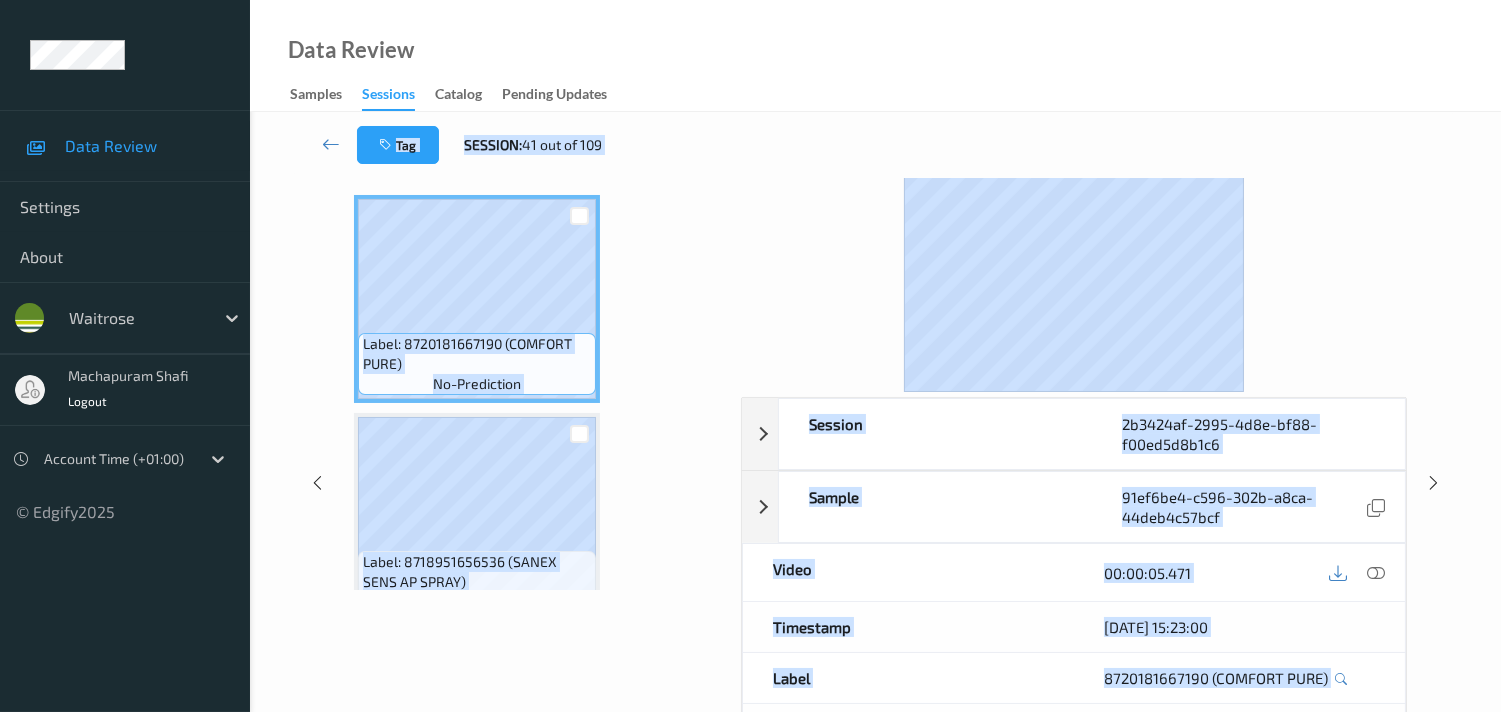 scroll, scrollTop: 111, scrollLeft: 0, axis: vertical 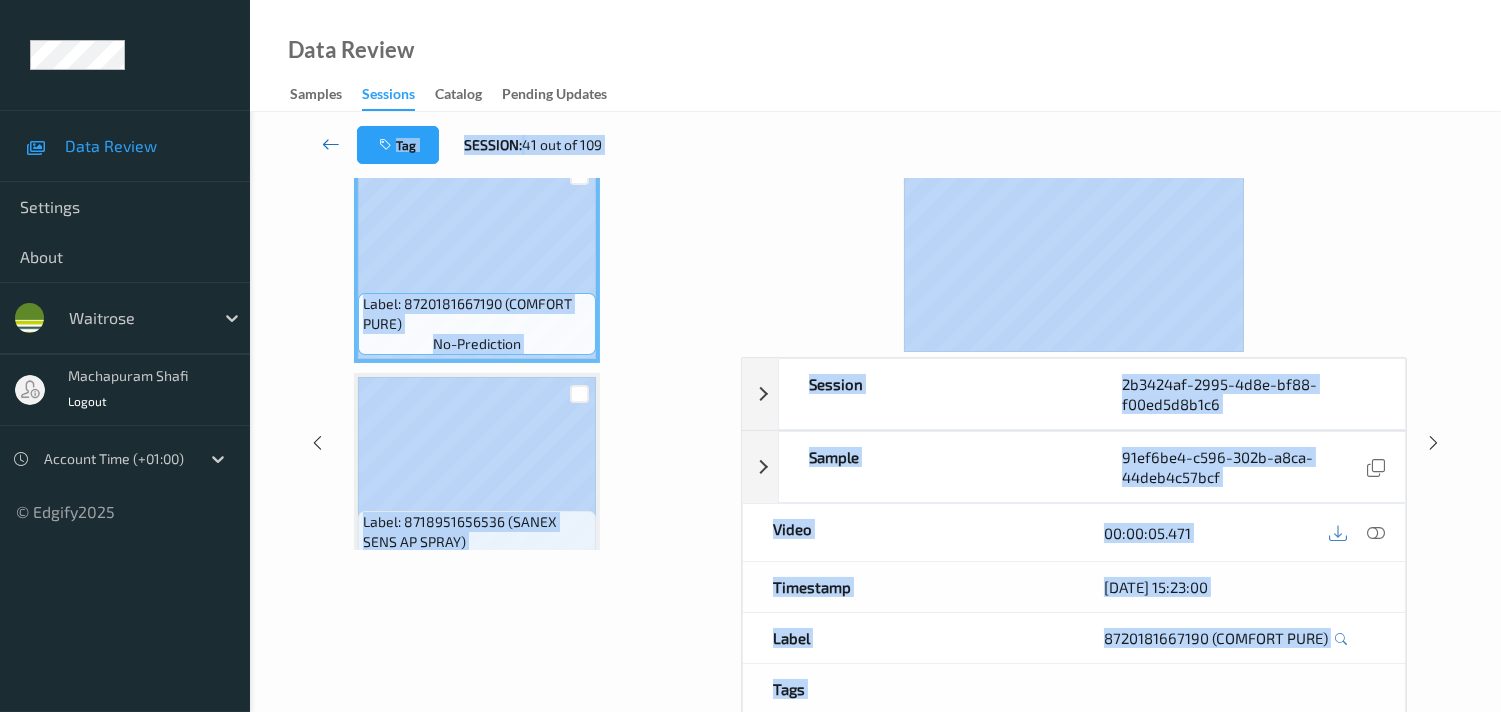 click at bounding box center [331, 145] 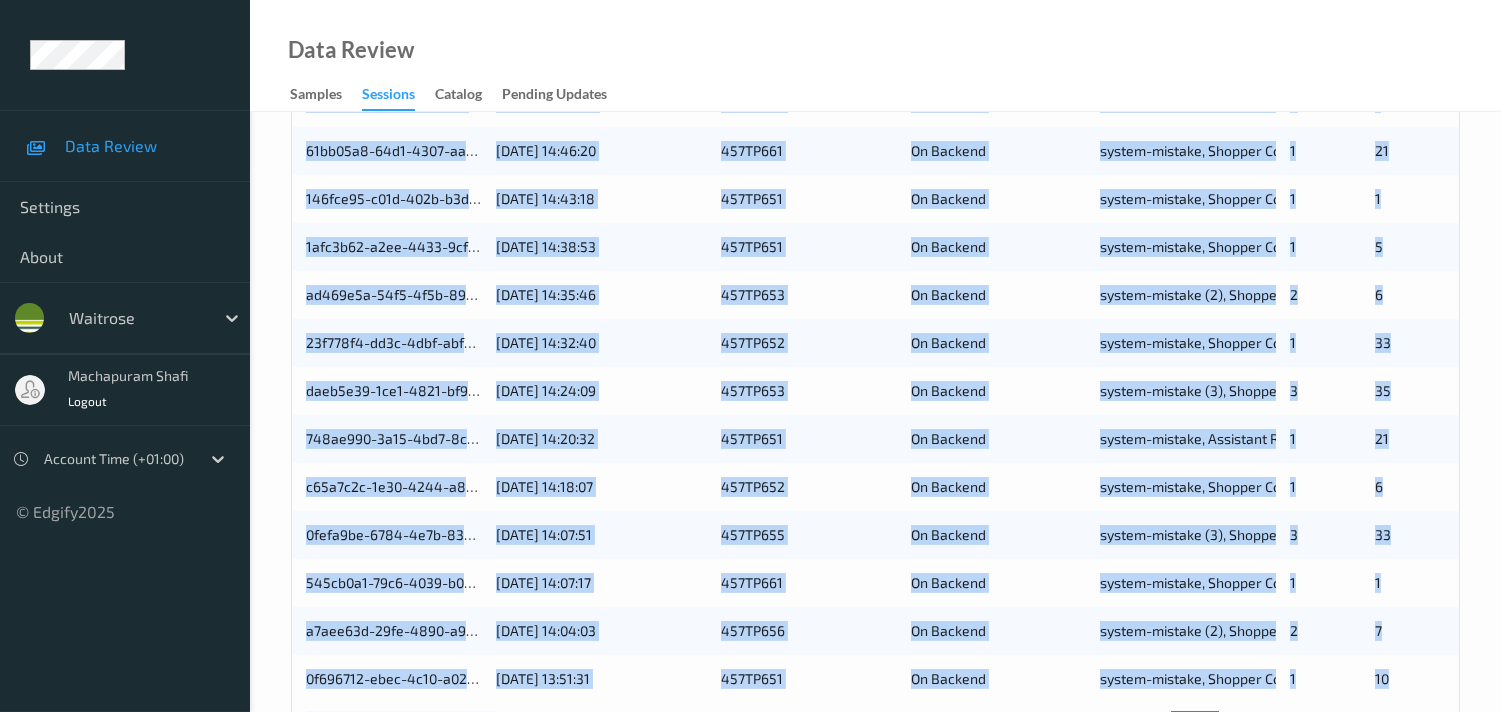 scroll, scrollTop: 951, scrollLeft: 0, axis: vertical 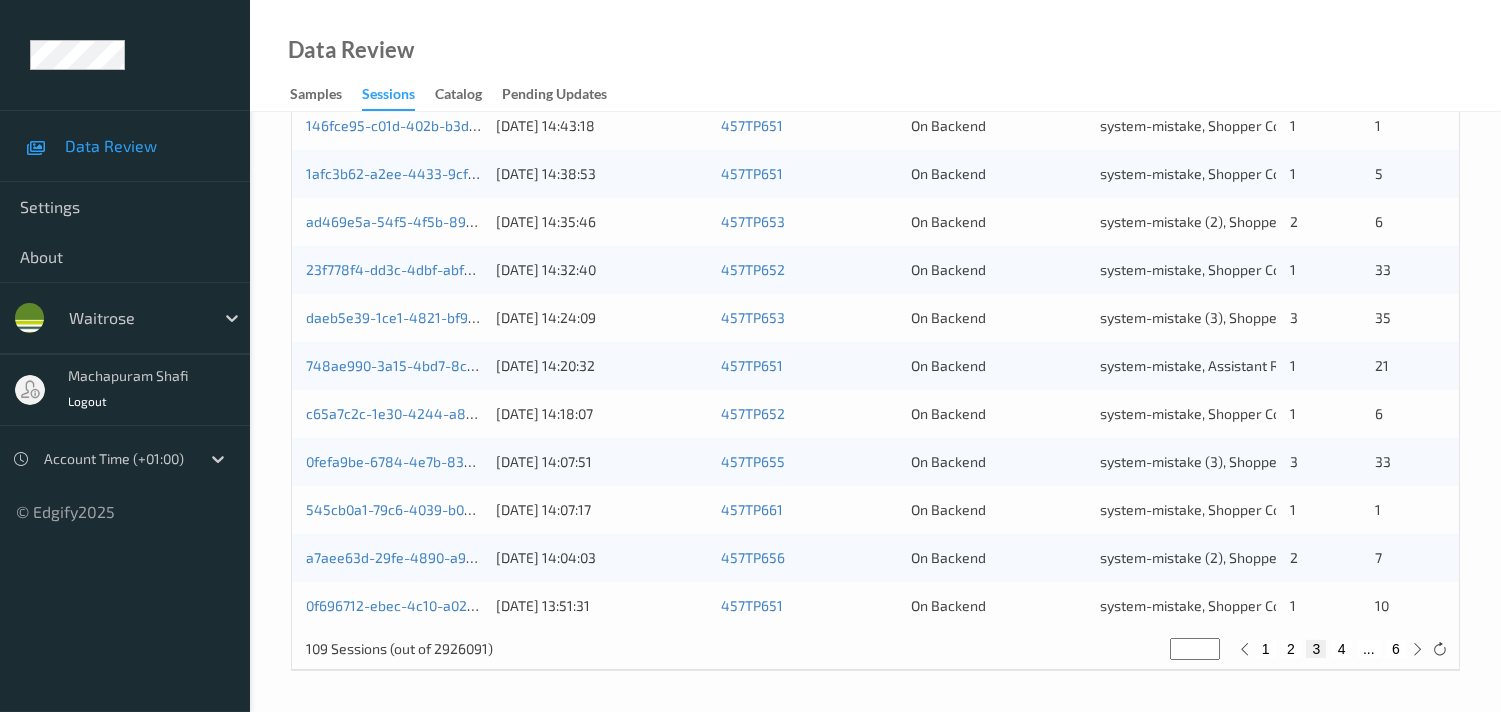 click on "Data Review Samples Sessions Catalog Pending Updates" at bounding box center [875, 56] 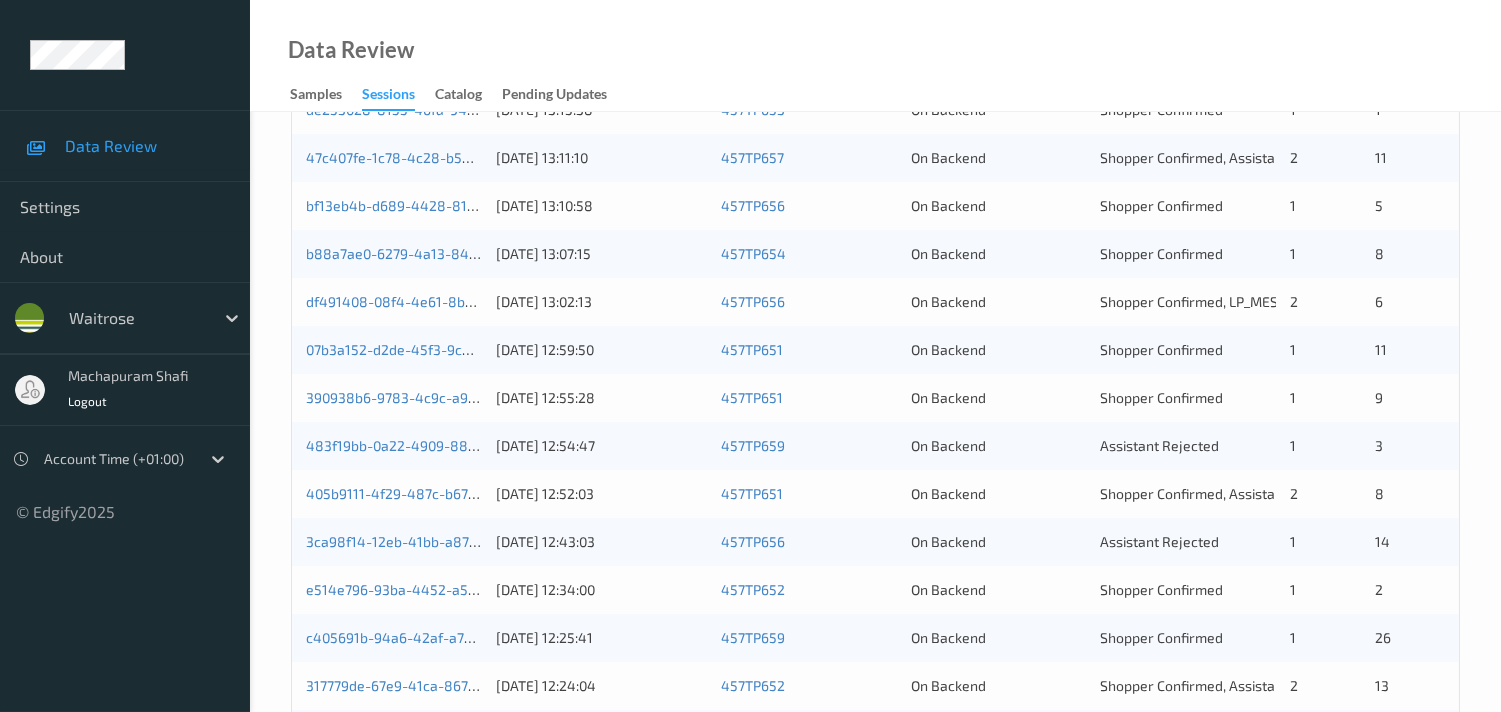 scroll, scrollTop: 951, scrollLeft: 0, axis: vertical 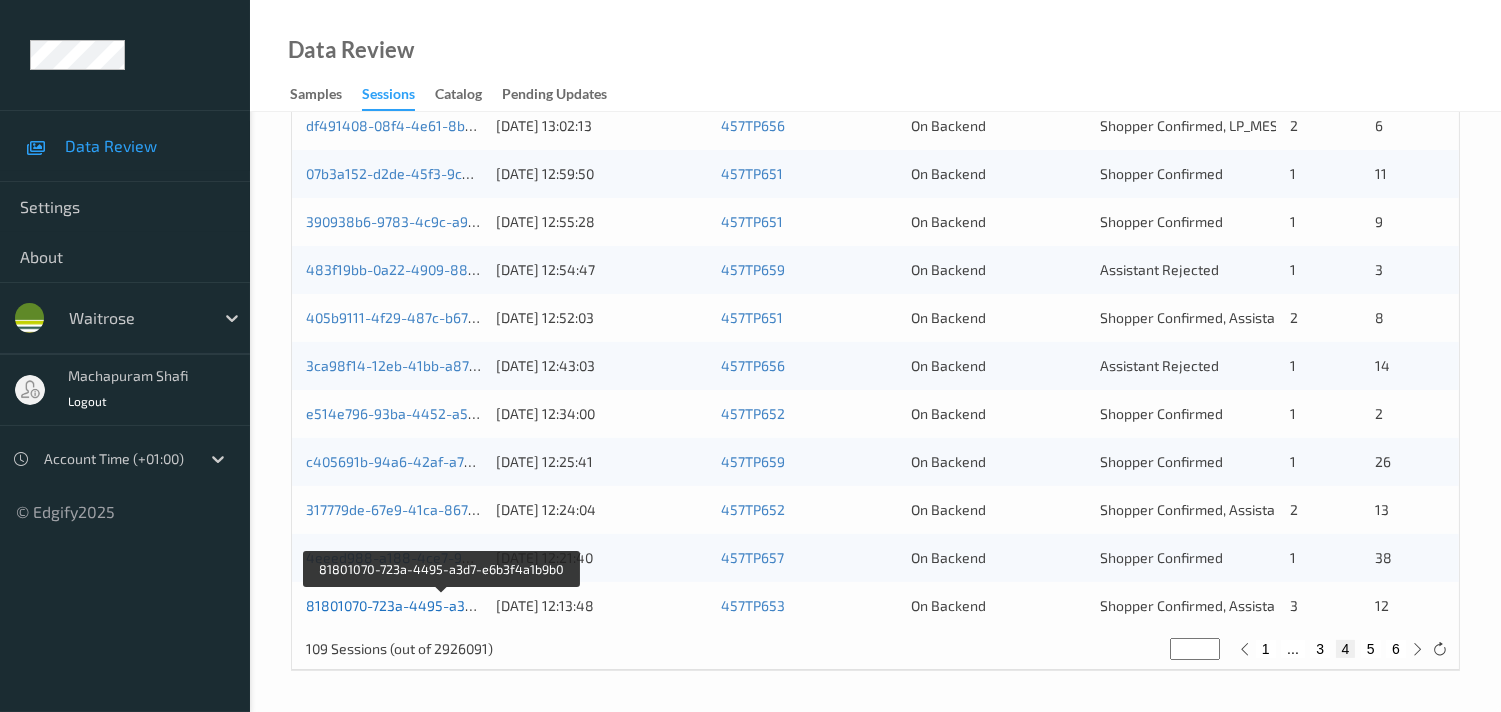 click on "81801070-723a-4495-a3d7-e6b3f4a1b9b0" at bounding box center (442, 605) 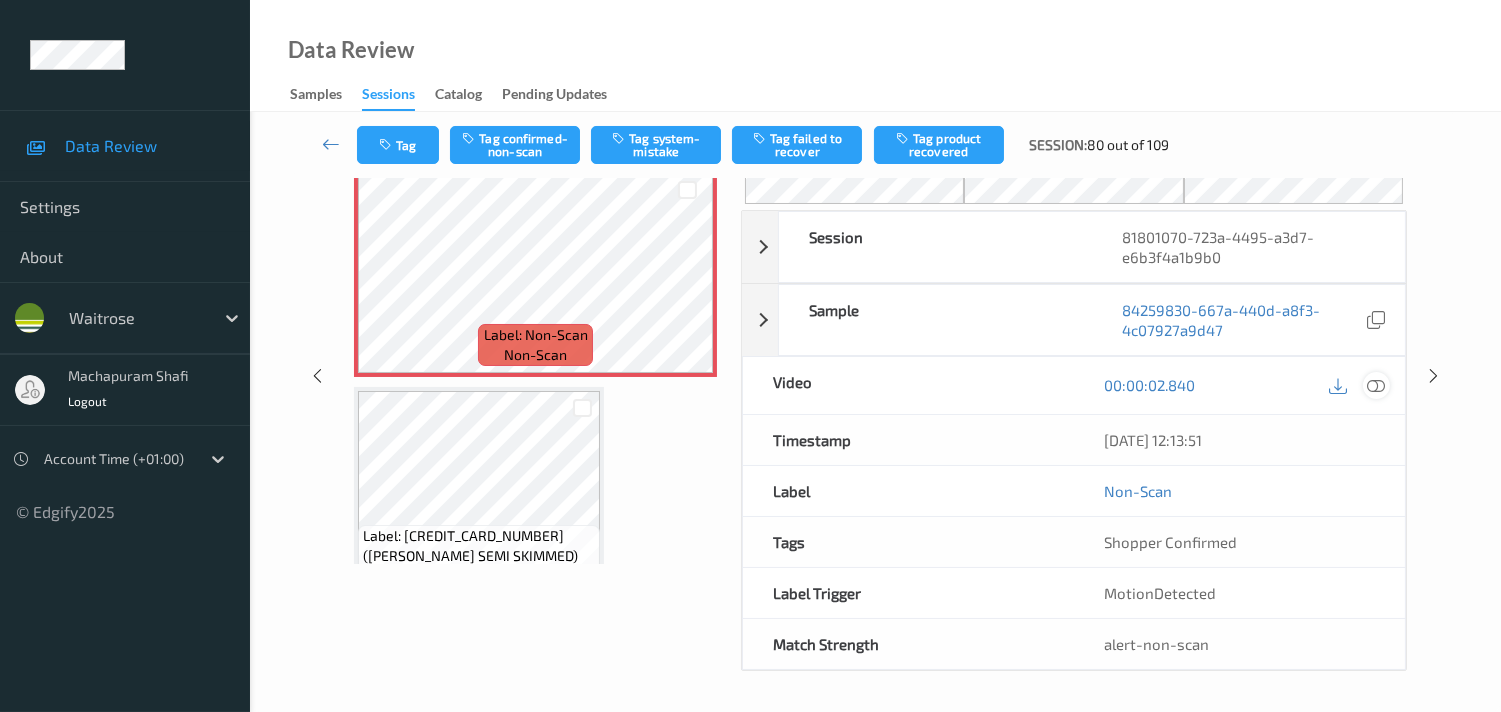 scroll, scrollTop: 97, scrollLeft: 0, axis: vertical 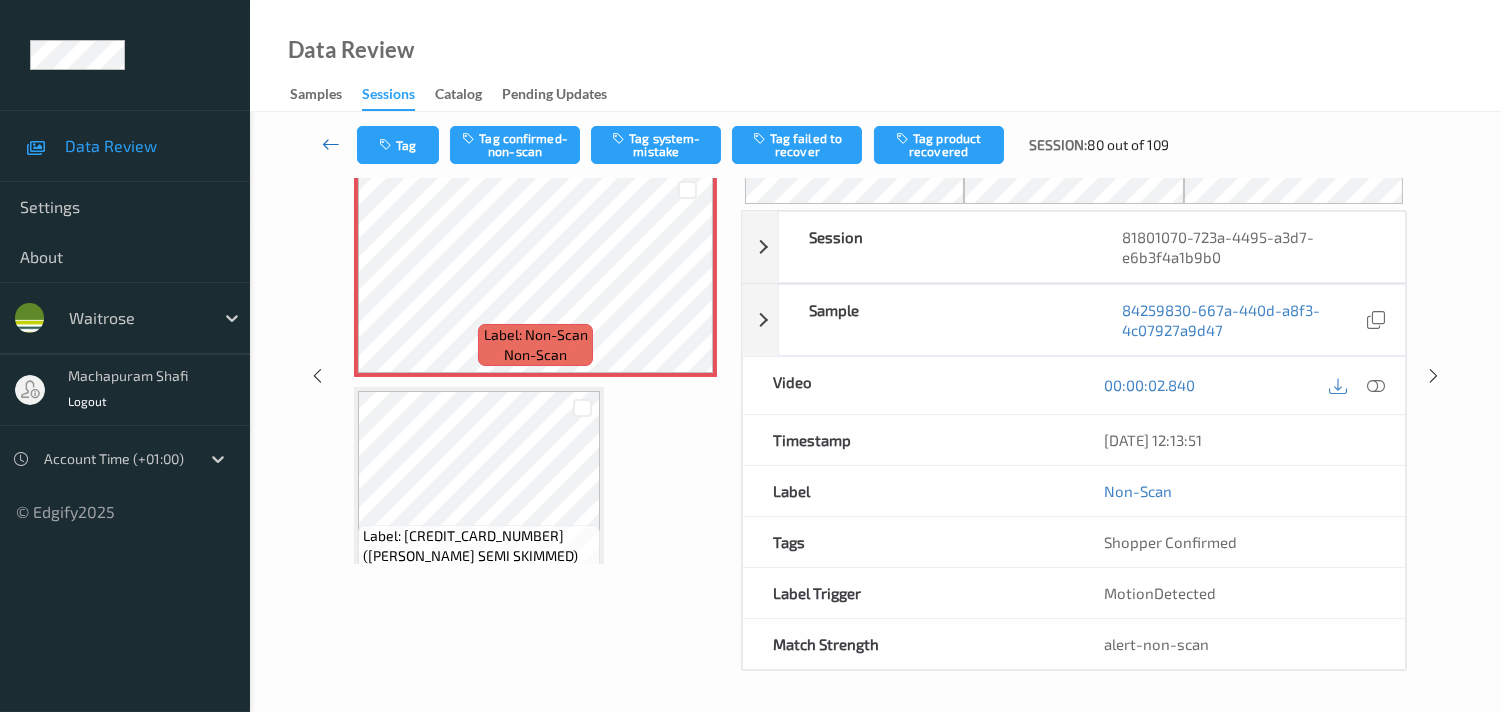 click at bounding box center [331, 144] 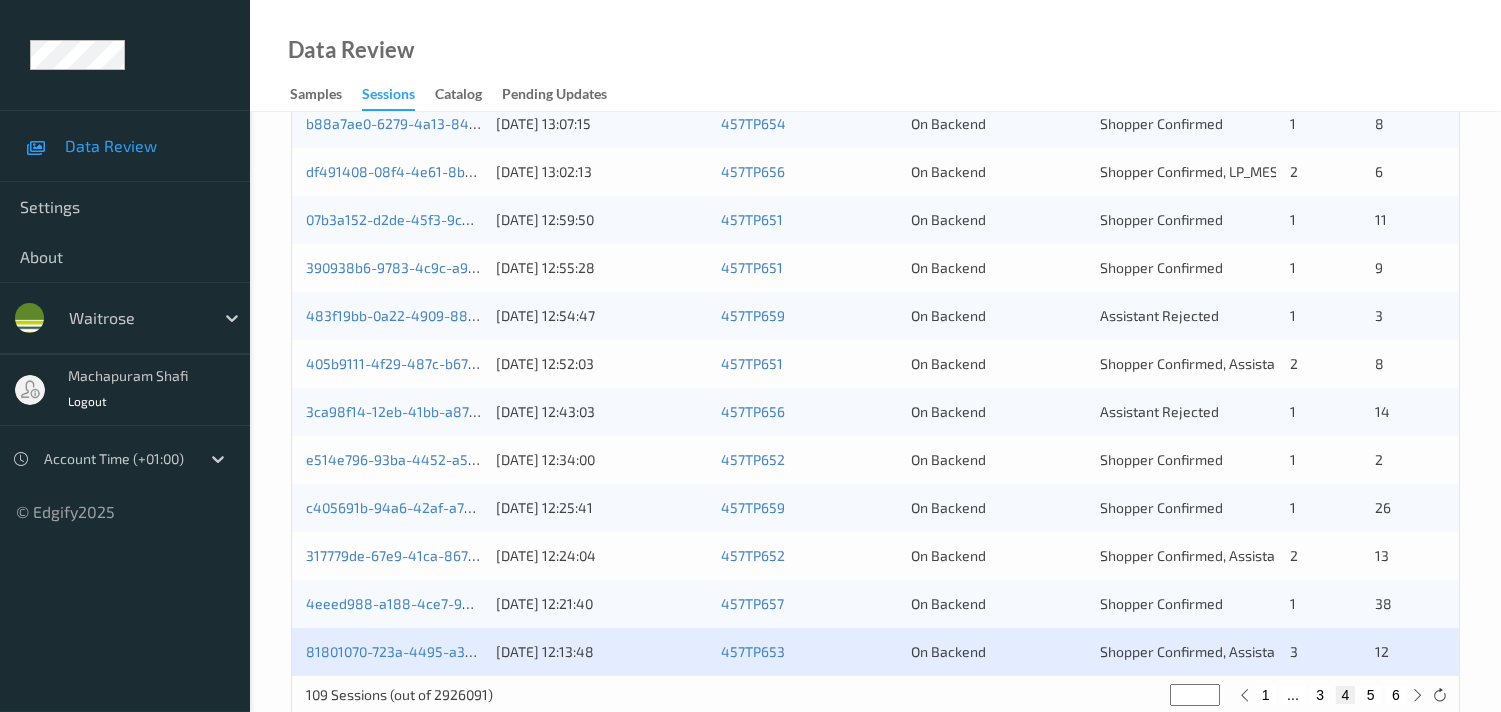 scroll, scrollTop: 951, scrollLeft: 0, axis: vertical 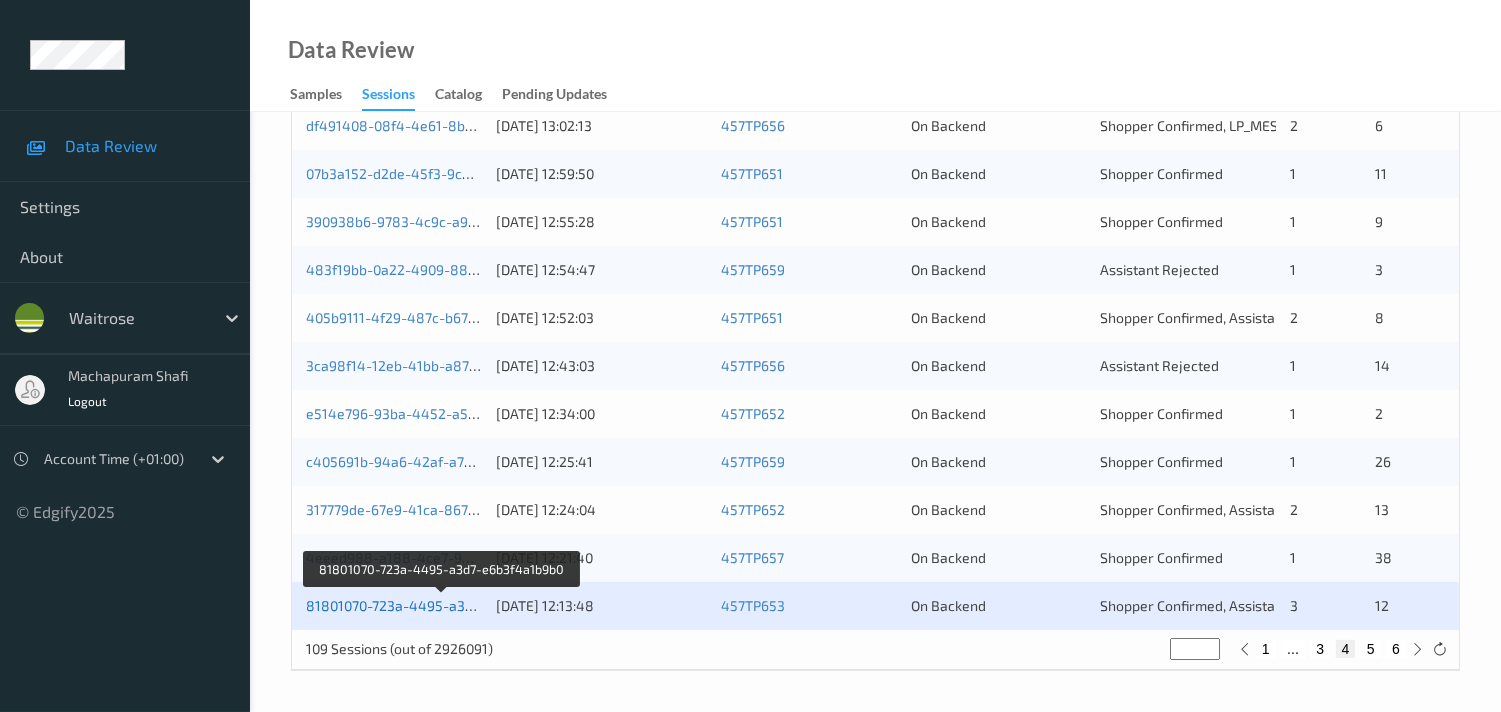 click on "81801070-723a-4495-a3d7-e6b3f4a1b9b0" at bounding box center [442, 605] 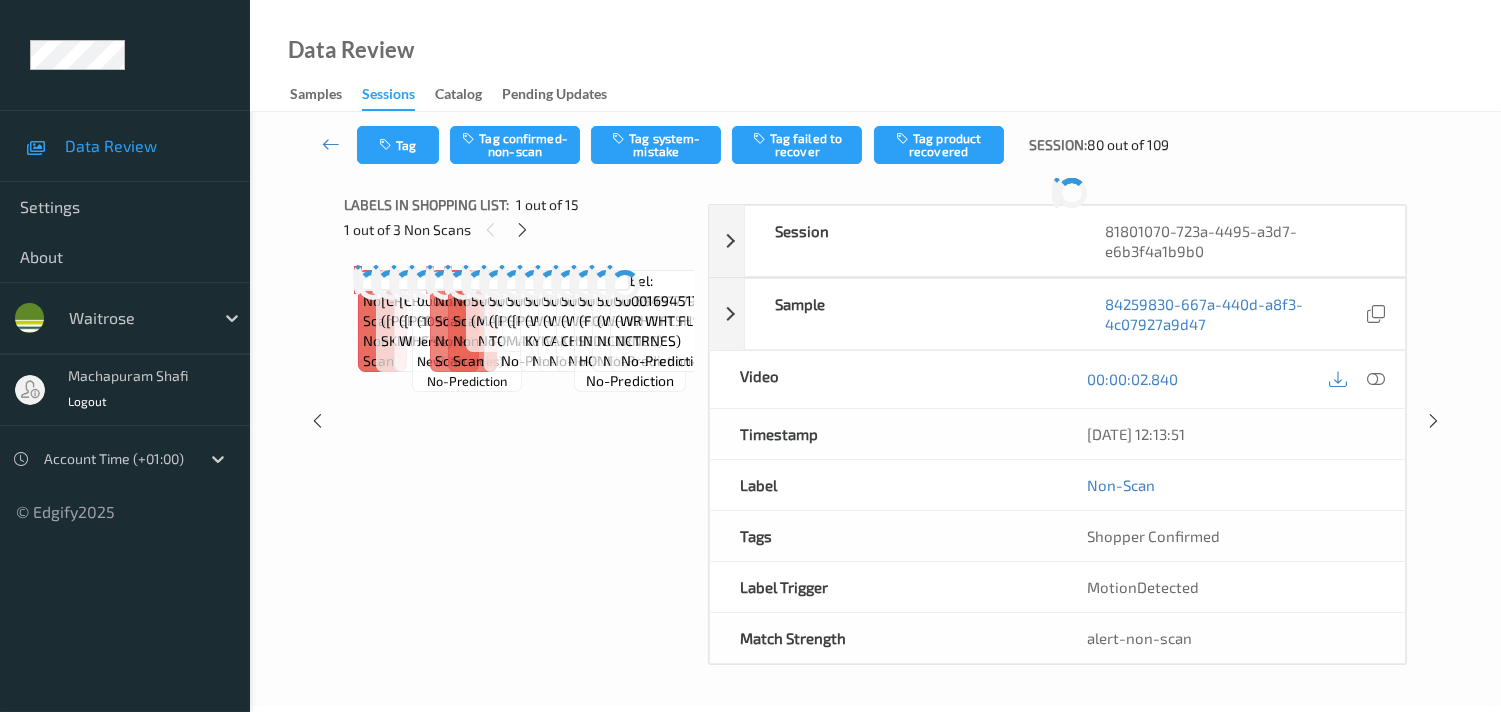 click on "Labels in shopping list: 1 out of 15 1 out of 3 Non Scans Label: Non-Scan non-scan Label: Non-Scan non-scan Label: Non-Scan non-scan Label: [CREDIT_CARD_NUMBER] ([PERSON_NAME] SEMI SKIMMED) no-prediction Label: [CREDIT_CARD_NUMBER] ([PERSON_NAME] WHEAT BISCUIT) no-prediction Label: 0000000001090 (1090 WR Loose Jersey Royal New Potatoes) no-prediction Label: Non-Scan non-scan Label: Non-Scan non-scan Label: Non-Scan non-scan Label: Non-Scan non-scan Label: Non-Scan non-scan Label: Non-Scan non-scan Label: 5000159551823 (MARS 4 PACK) no-prediction Label: 5000169107300 ([PERSON_NAME] TOMATO SOUP) no-prediction Label: 5000157004017 ([PERSON_NAME] BEANZ) no-prediction Label: 5000169614082 (WR CHICKEN KYIVS) no-prediction Label: 5000169212738 (WR THAI FISH CAKES) no-prediction Label: 5000169154748 (WR BLKCRRNT CHSECAKE) no-prediction Label: 5010035000567 (FOXS INDULGENT HONEY) no-prediction Label: 5000169451779 (WR WHT FLSH NCTRNES) no-prediction Label: 5000169451779 (WR WHT FLSH NCTRNES) no-prediction" at bounding box center [519, 421] 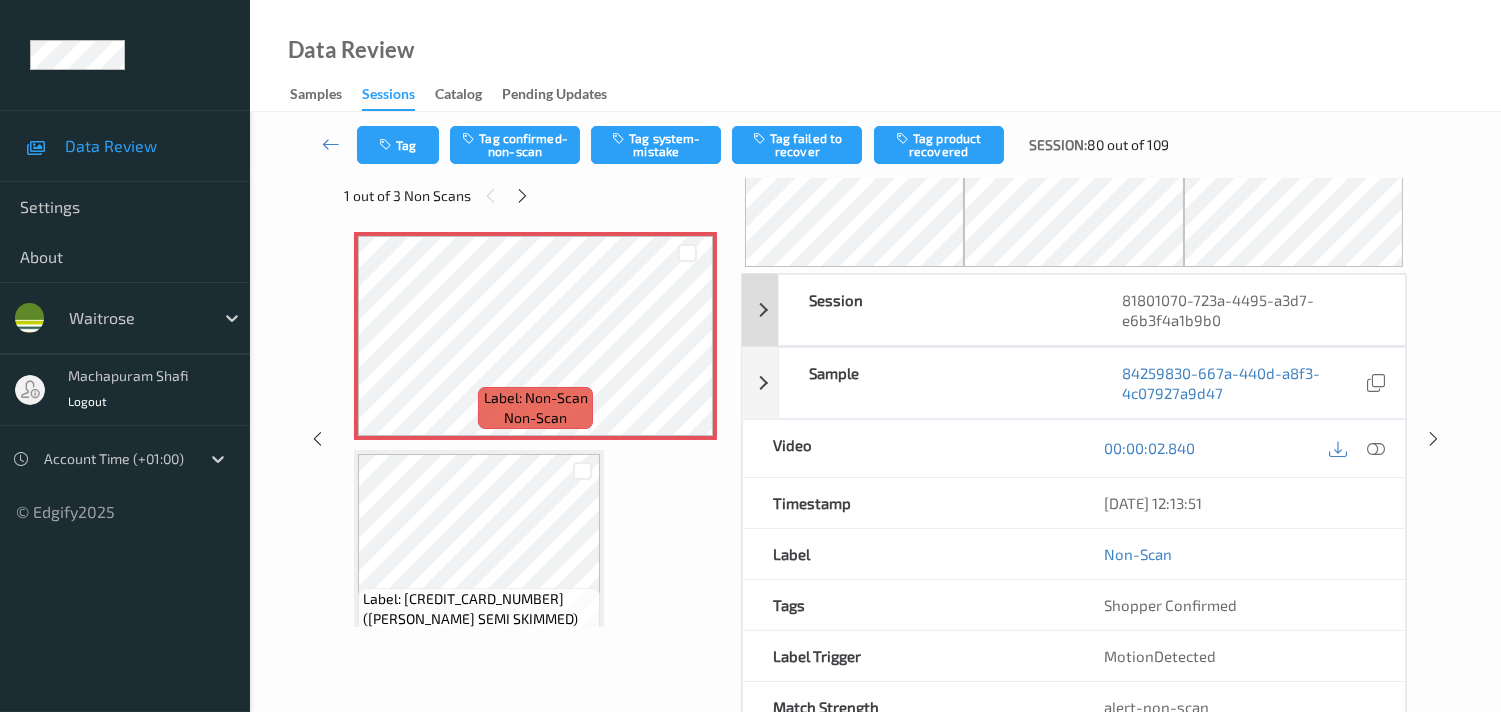 scroll, scrollTop: 0, scrollLeft: 0, axis: both 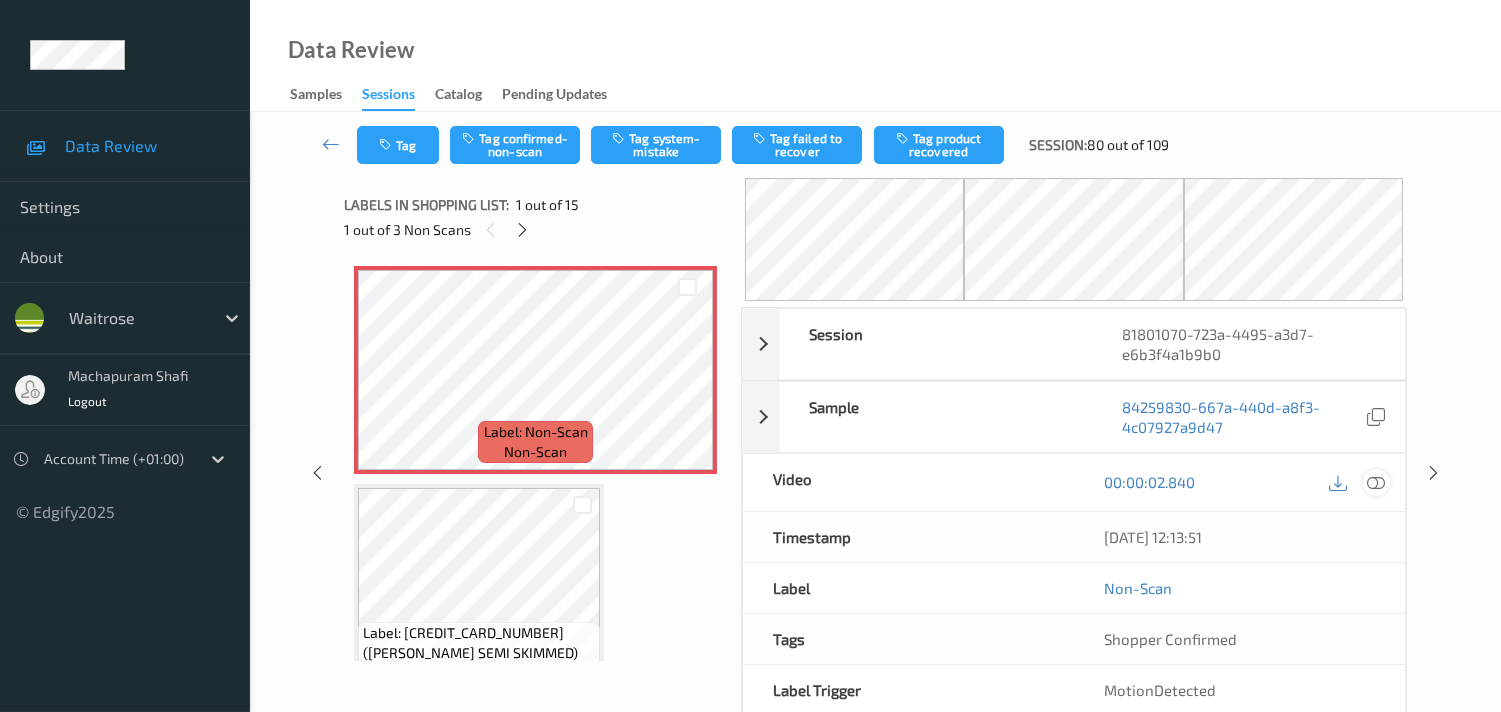 click at bounding box center [1376, 482] 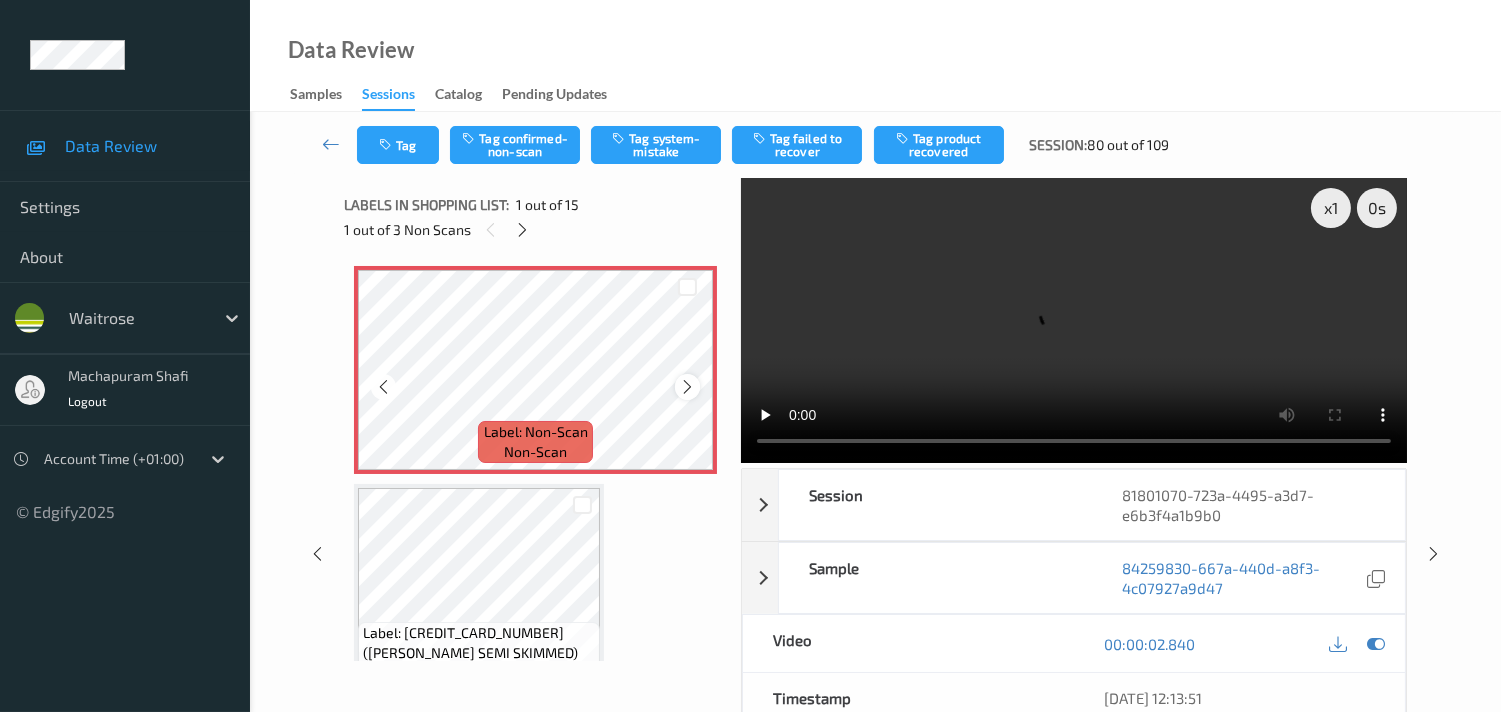click at bounding box center (687, 387) 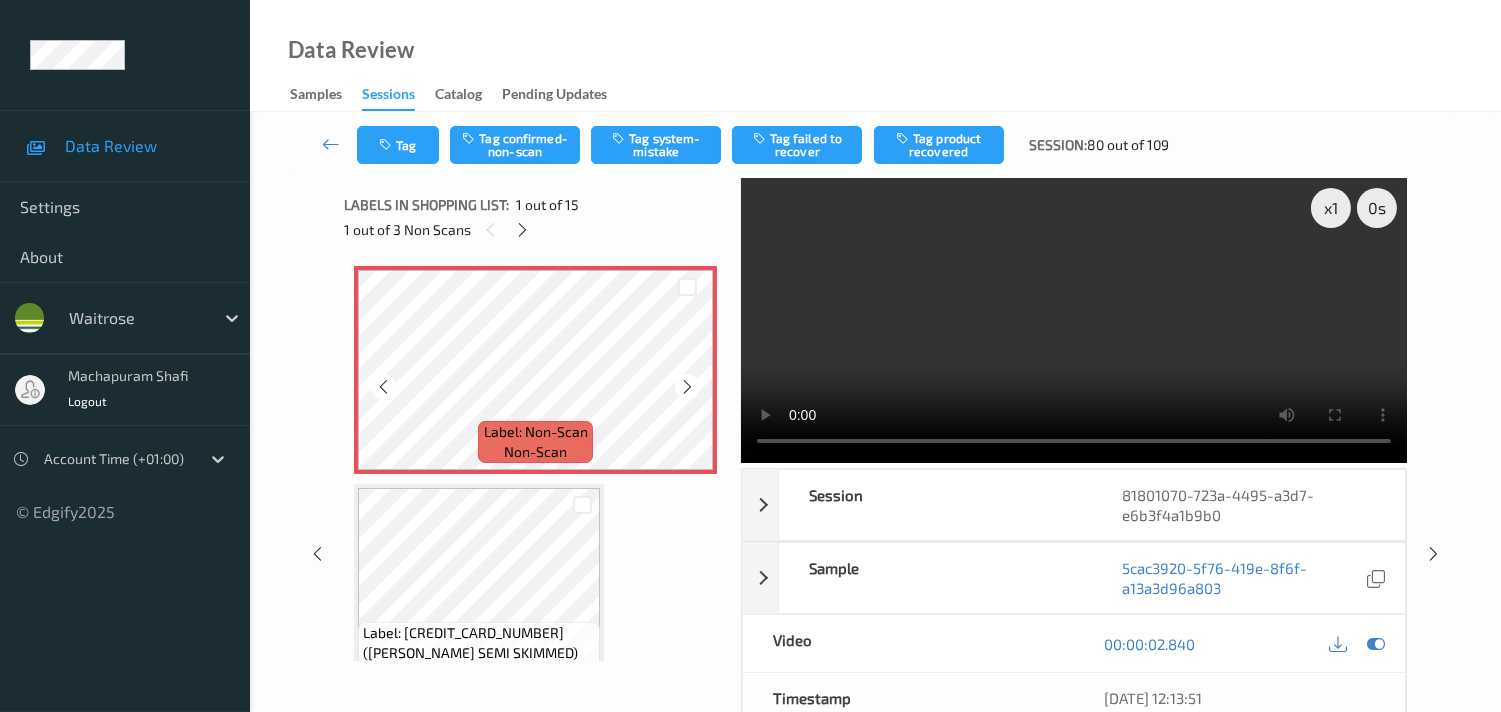 click at bounding box center (687, 387) 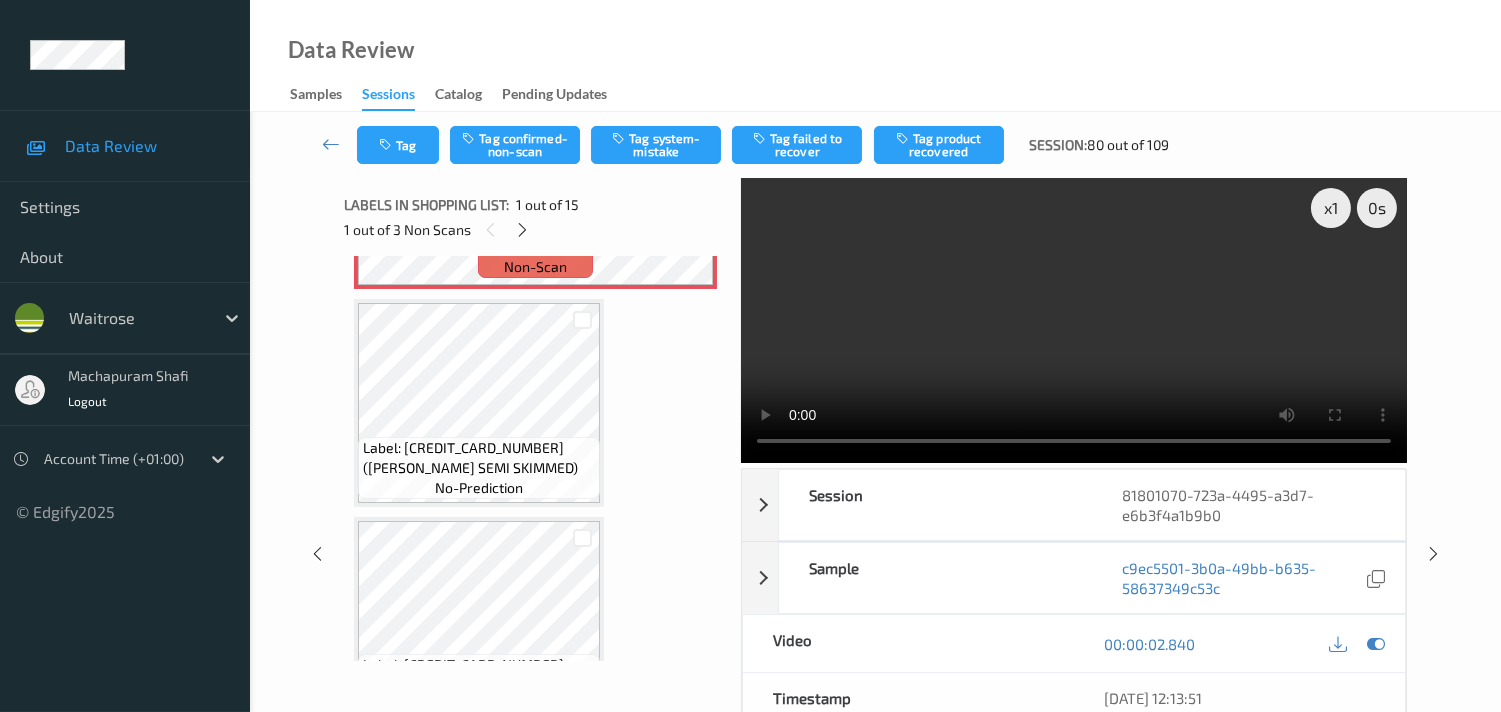 scroll, scrollTop: 222, scrollLeft: 0, axis: vertical 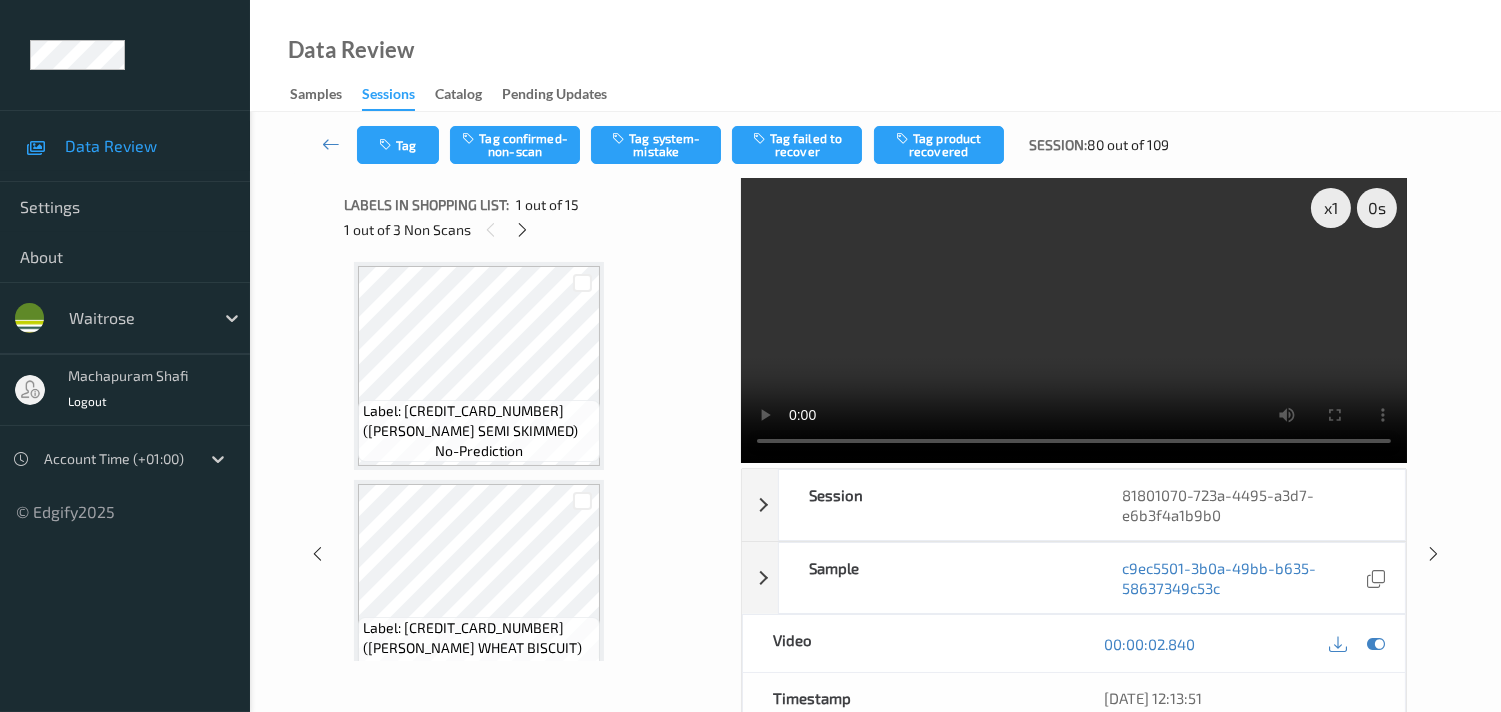 click at bounding box center (1074, 320) 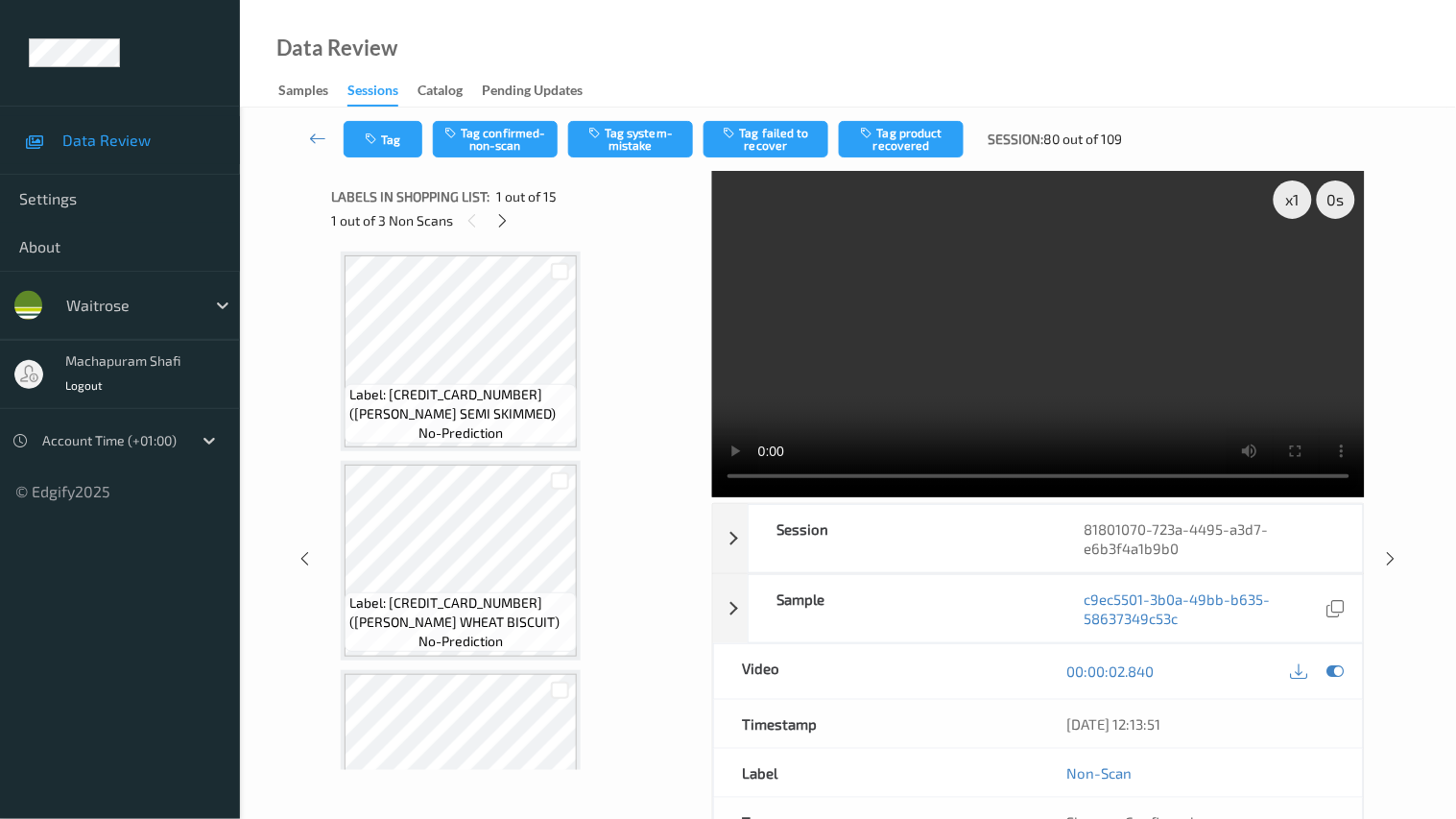 type 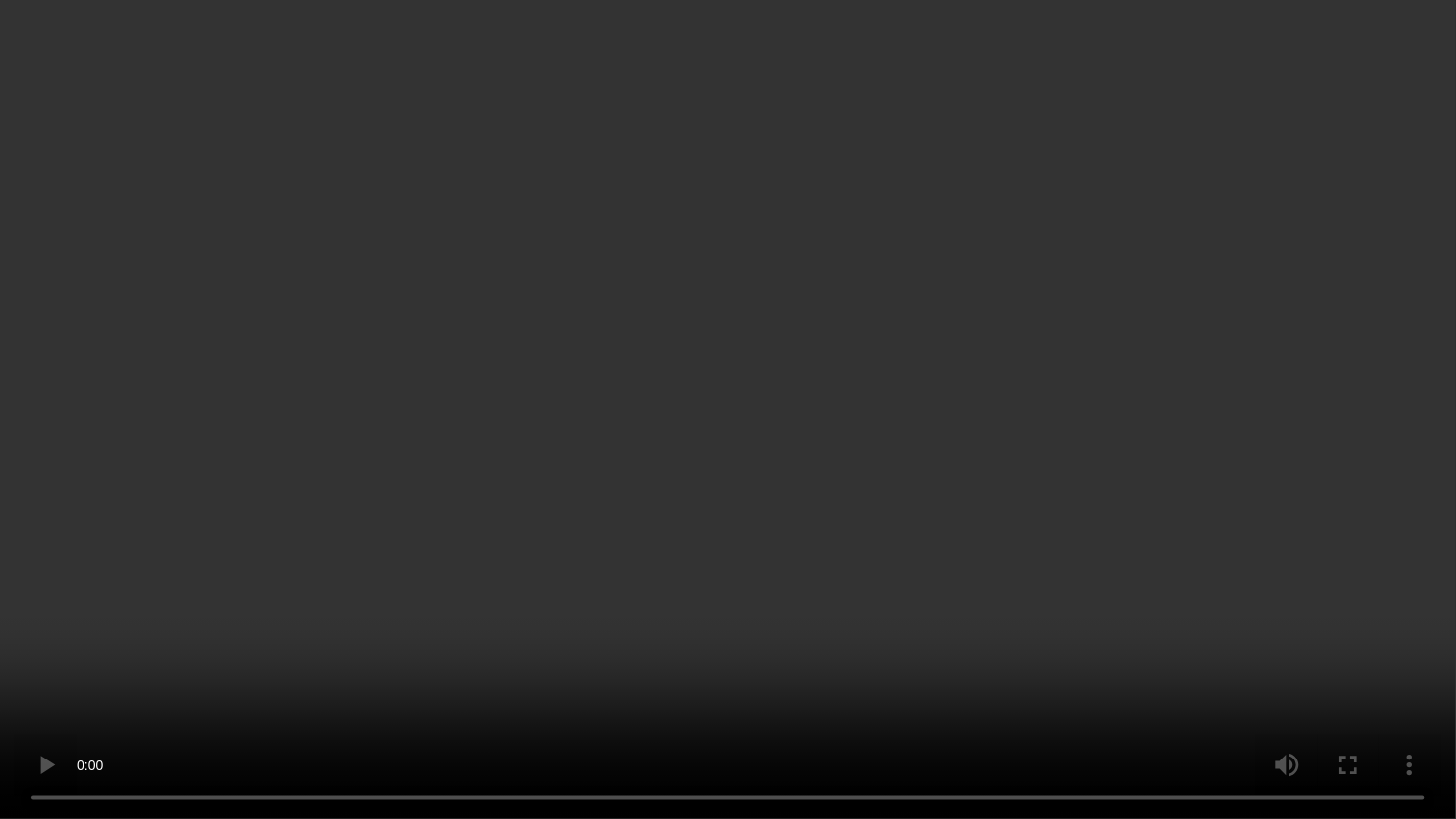 click at bounding box center [728, 409] 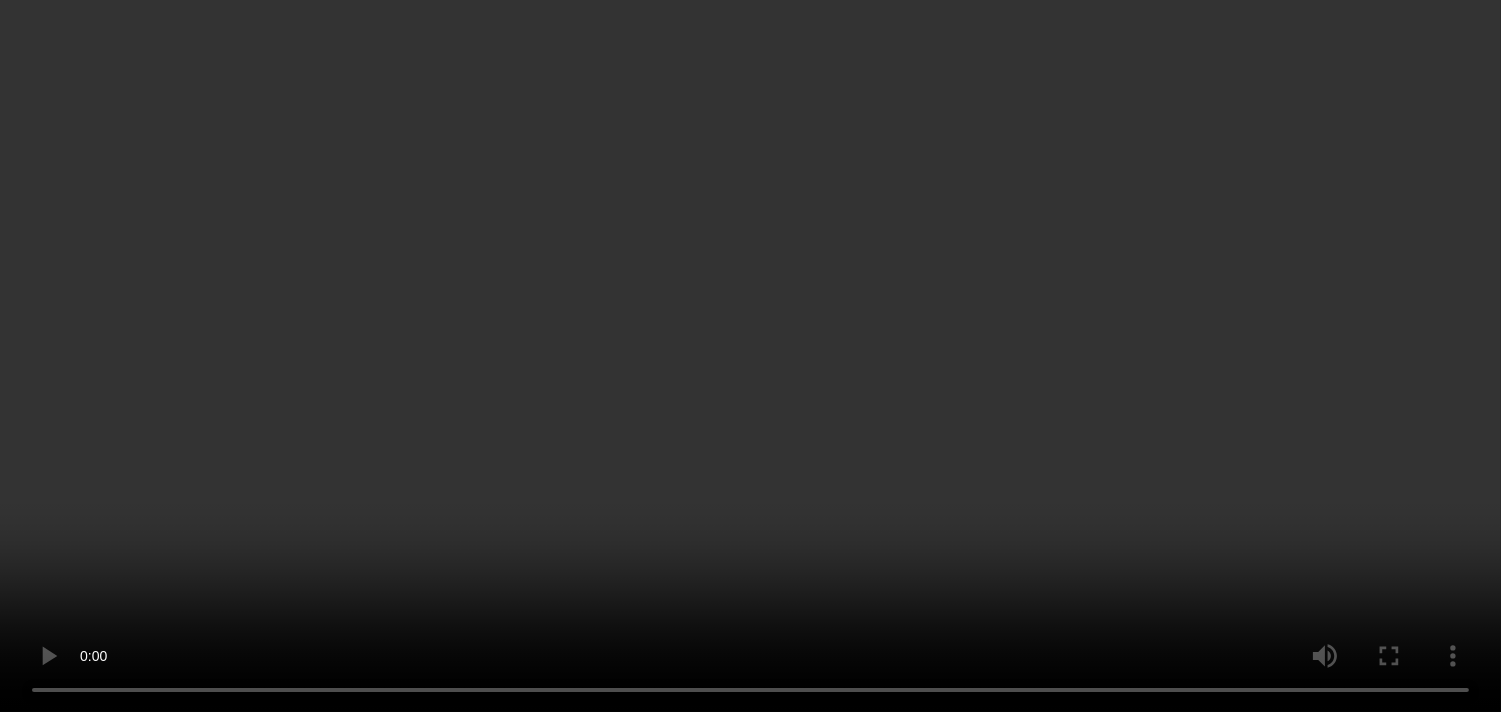 scroll, scrollTop: 0, scrollLeft: 0, axis: both 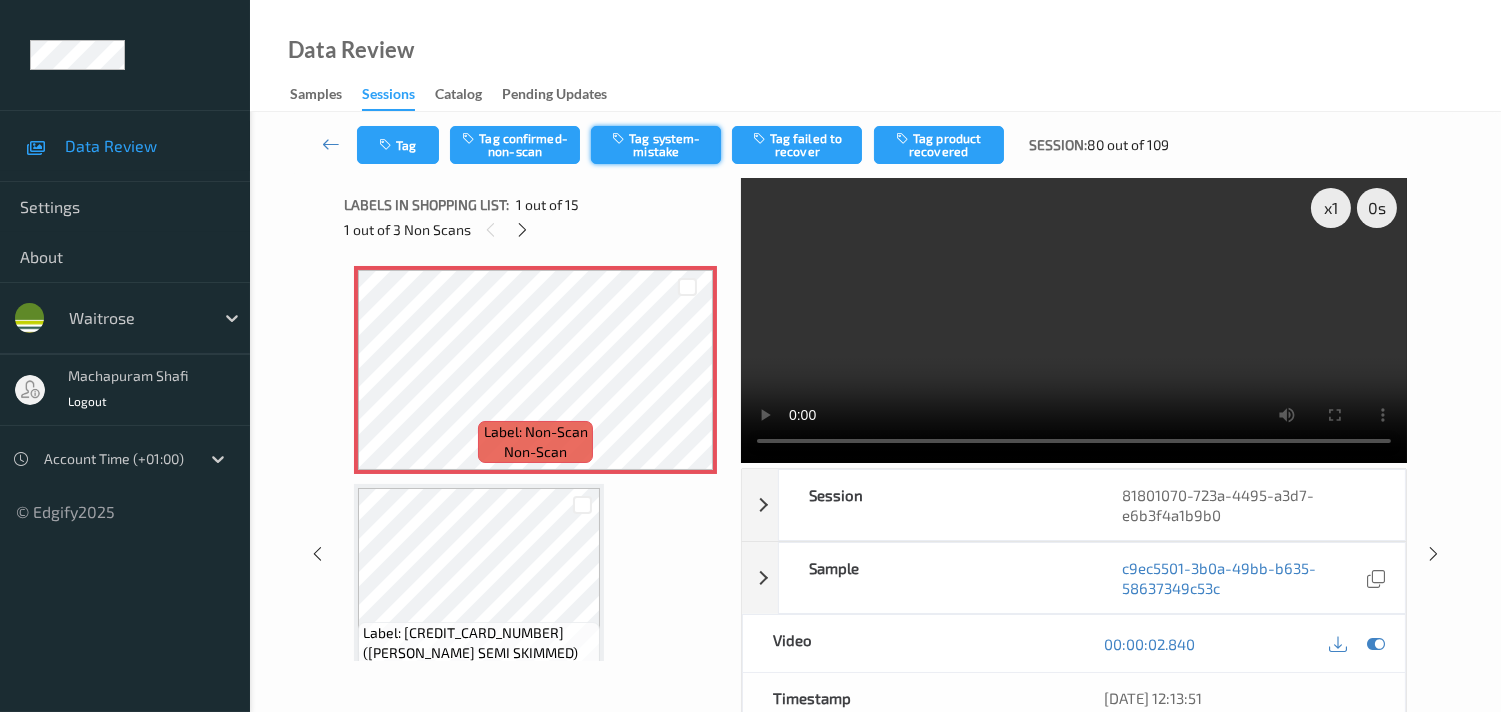 click on "Tag   system-mistake" at bounding box center [656, 145] 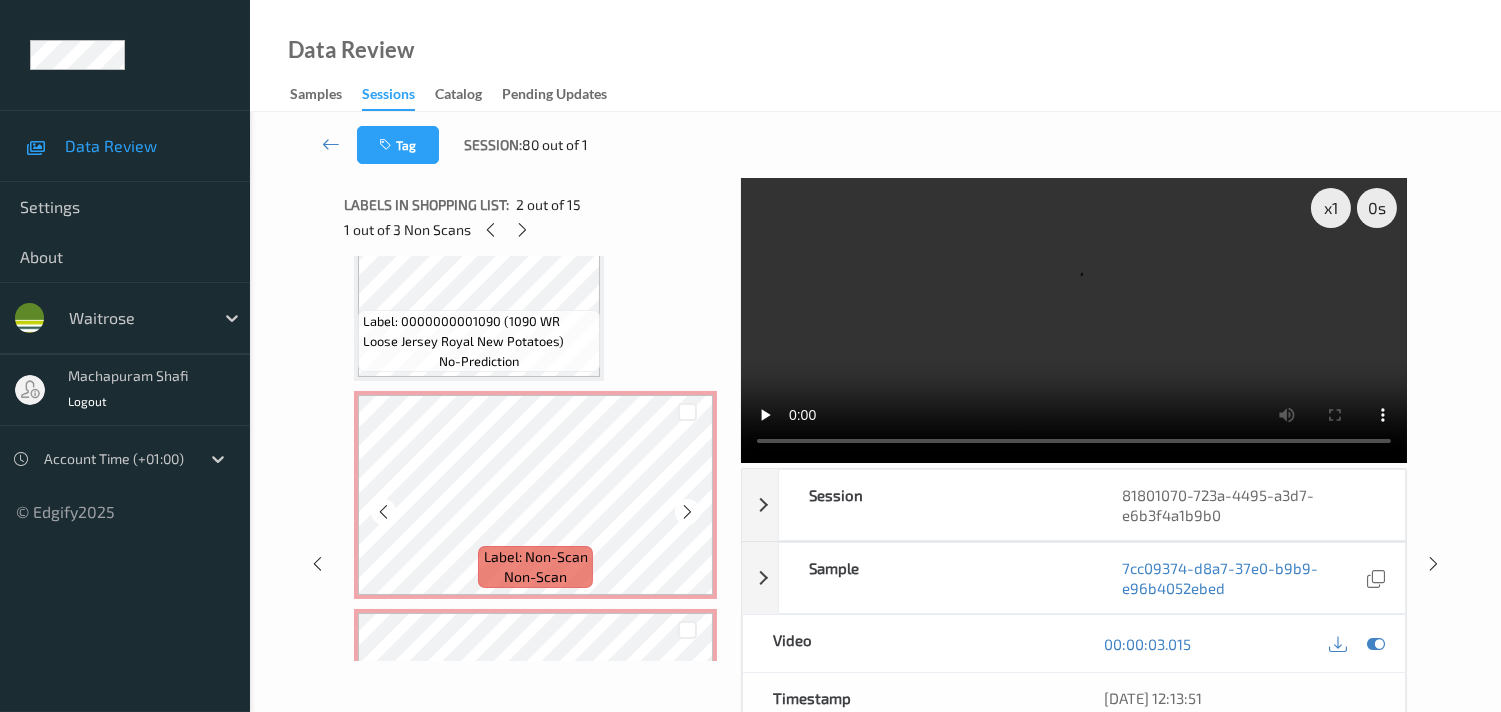 scroll, scrollTop: 777, scrollLeft: 0, axis: vertical 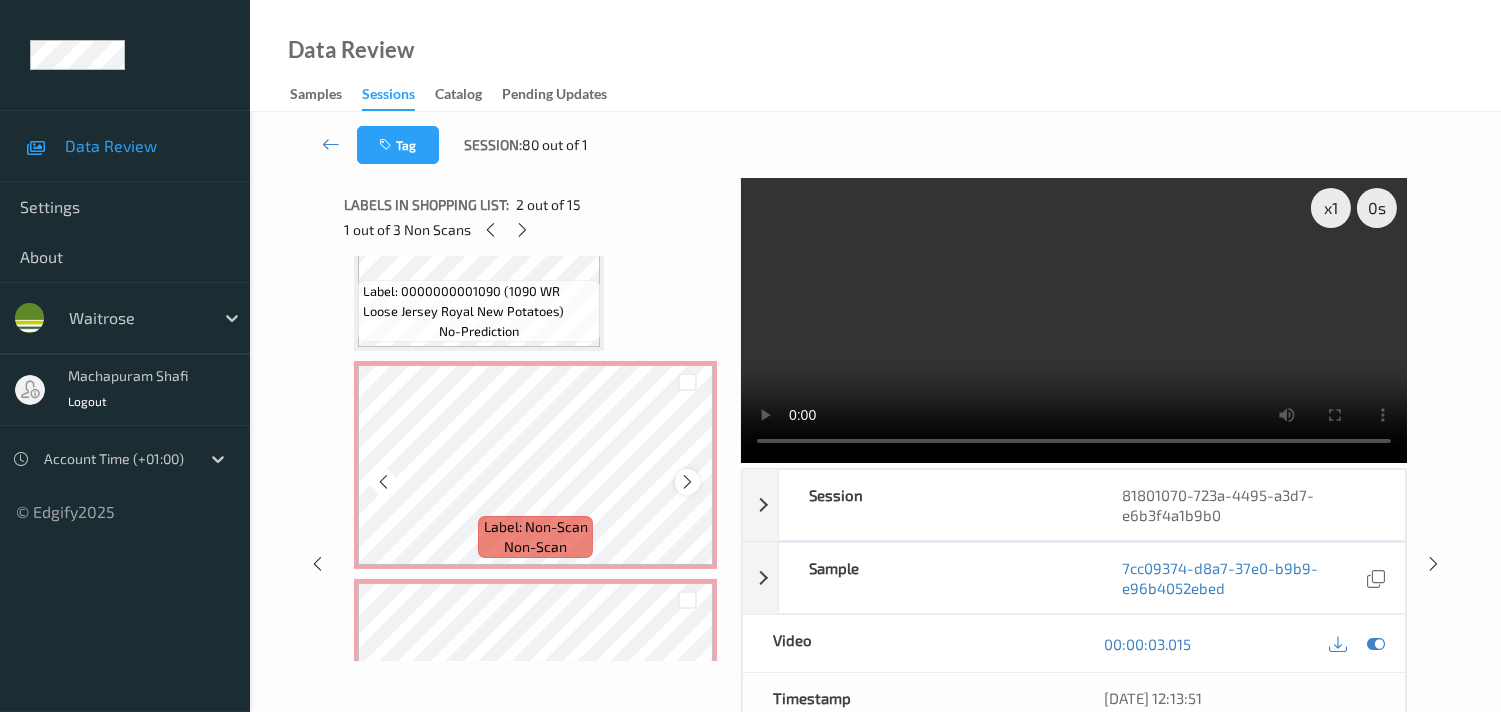 click at bounding box center [687, 482] 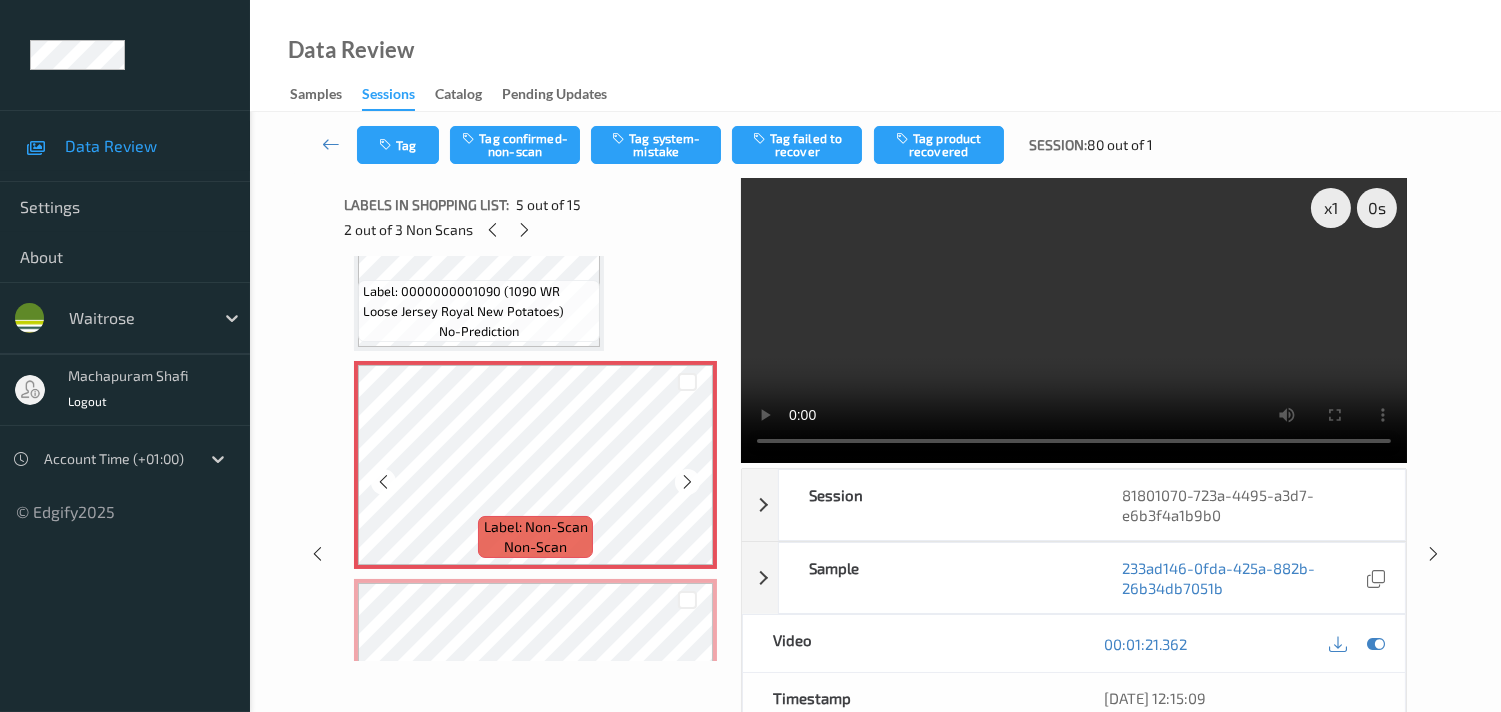 click at bounding box center [687, 482] 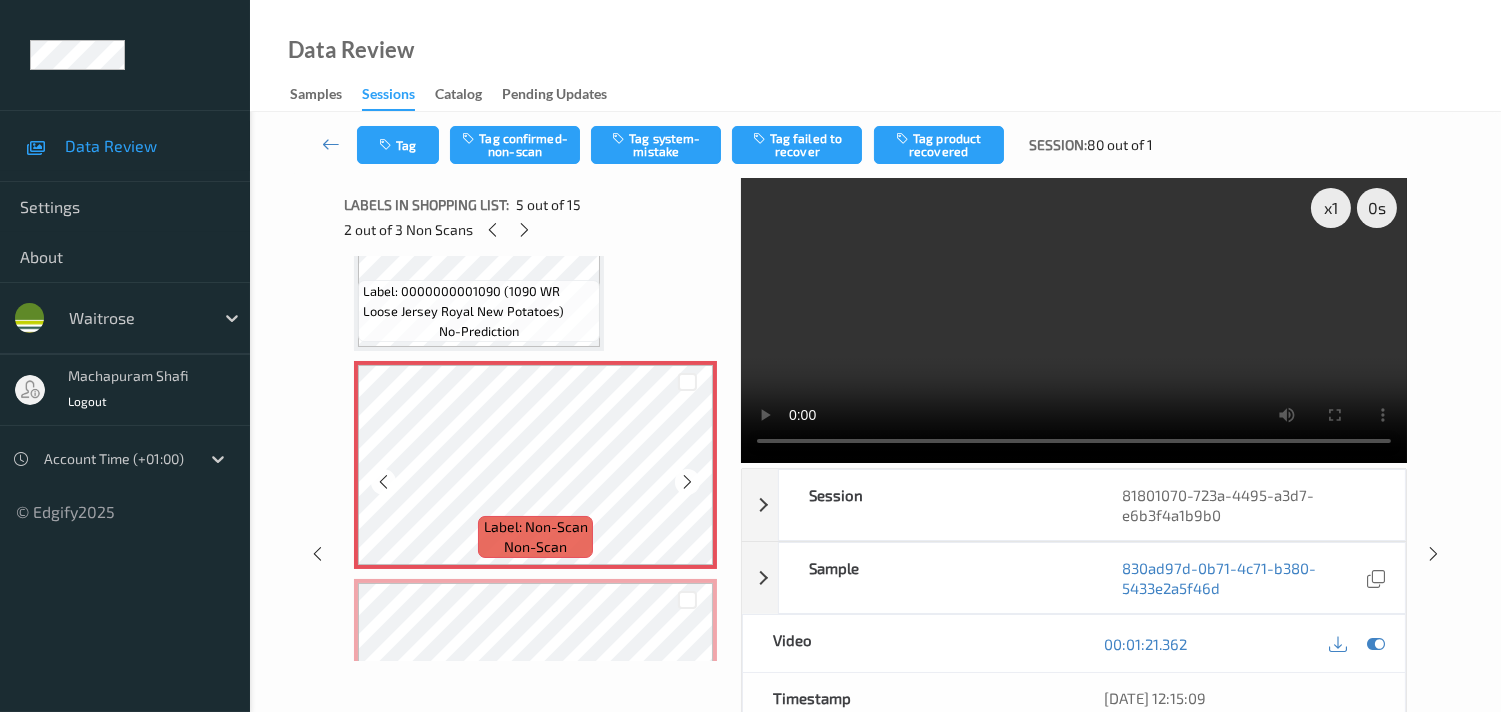 click at bounding box center [687, 482] 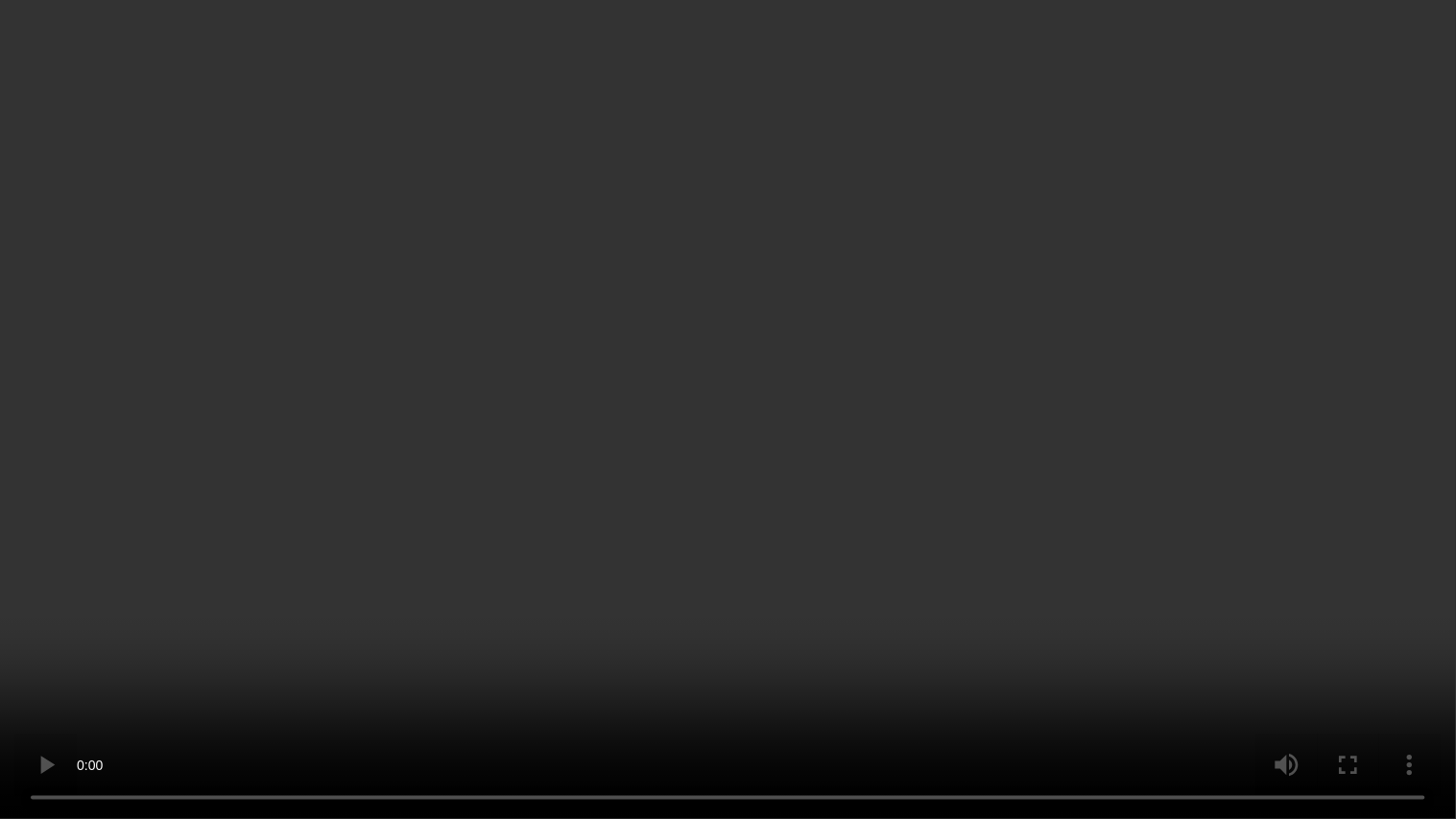 click at bounding box center (728, 409) 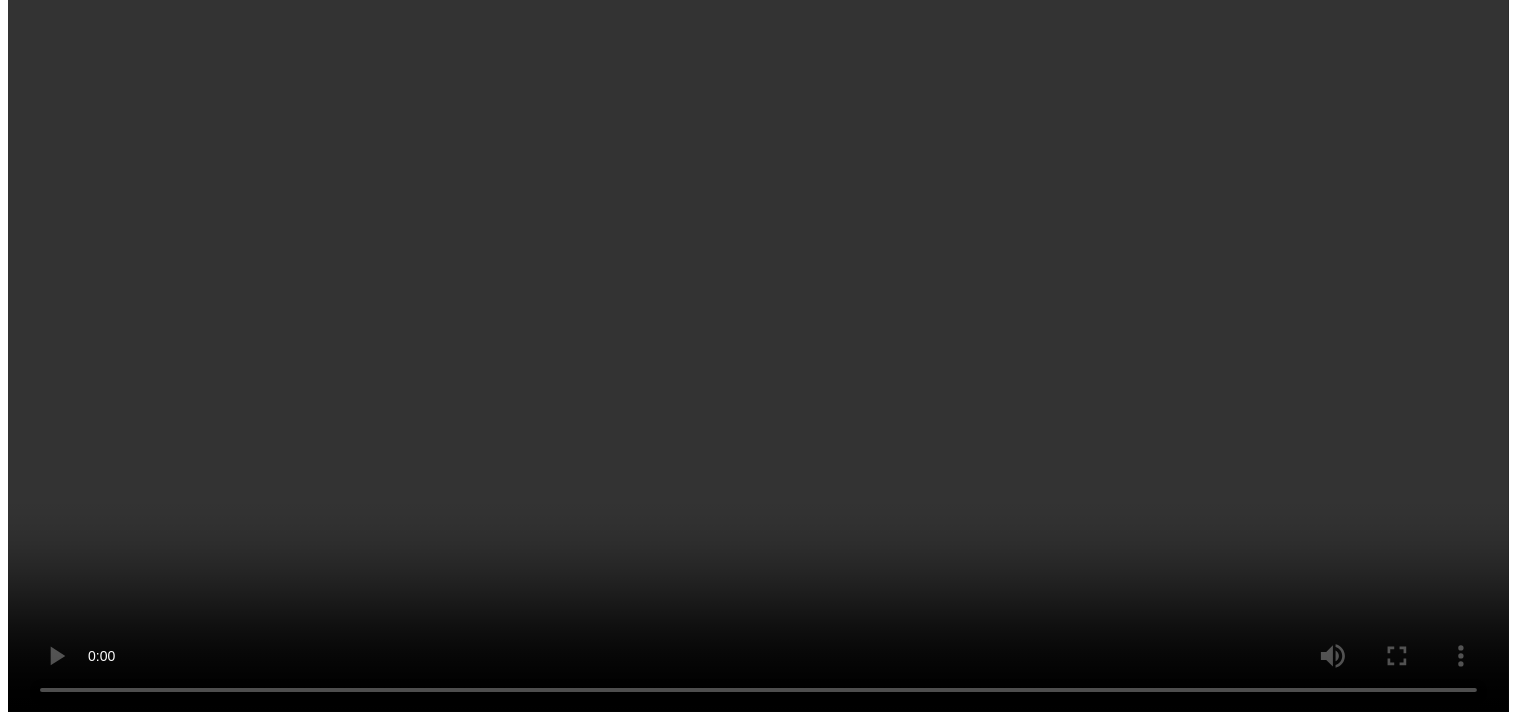 scroll, scrollTop: 1000, scrollLeft: 0, axis: vertical 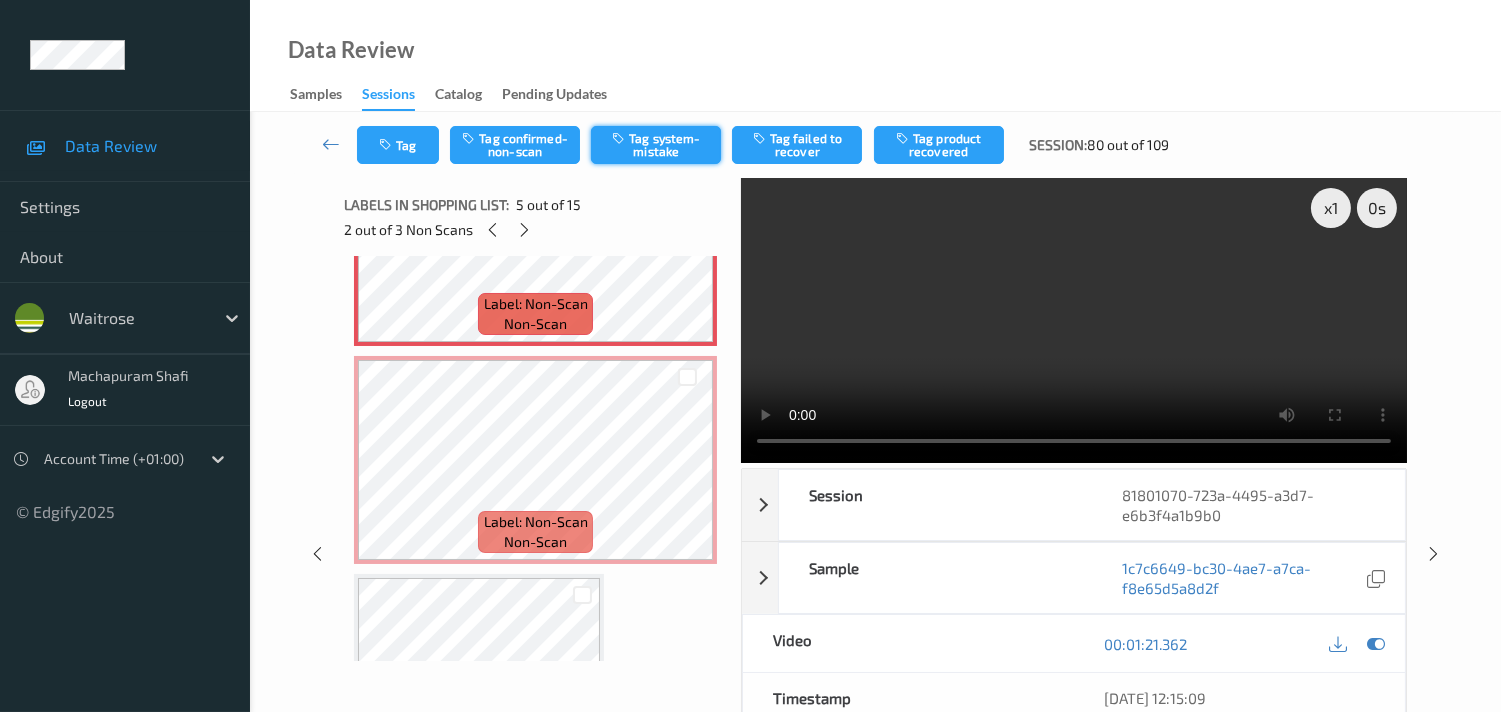 click on "Tag   system-mistake" at bounding box center [656, 145] 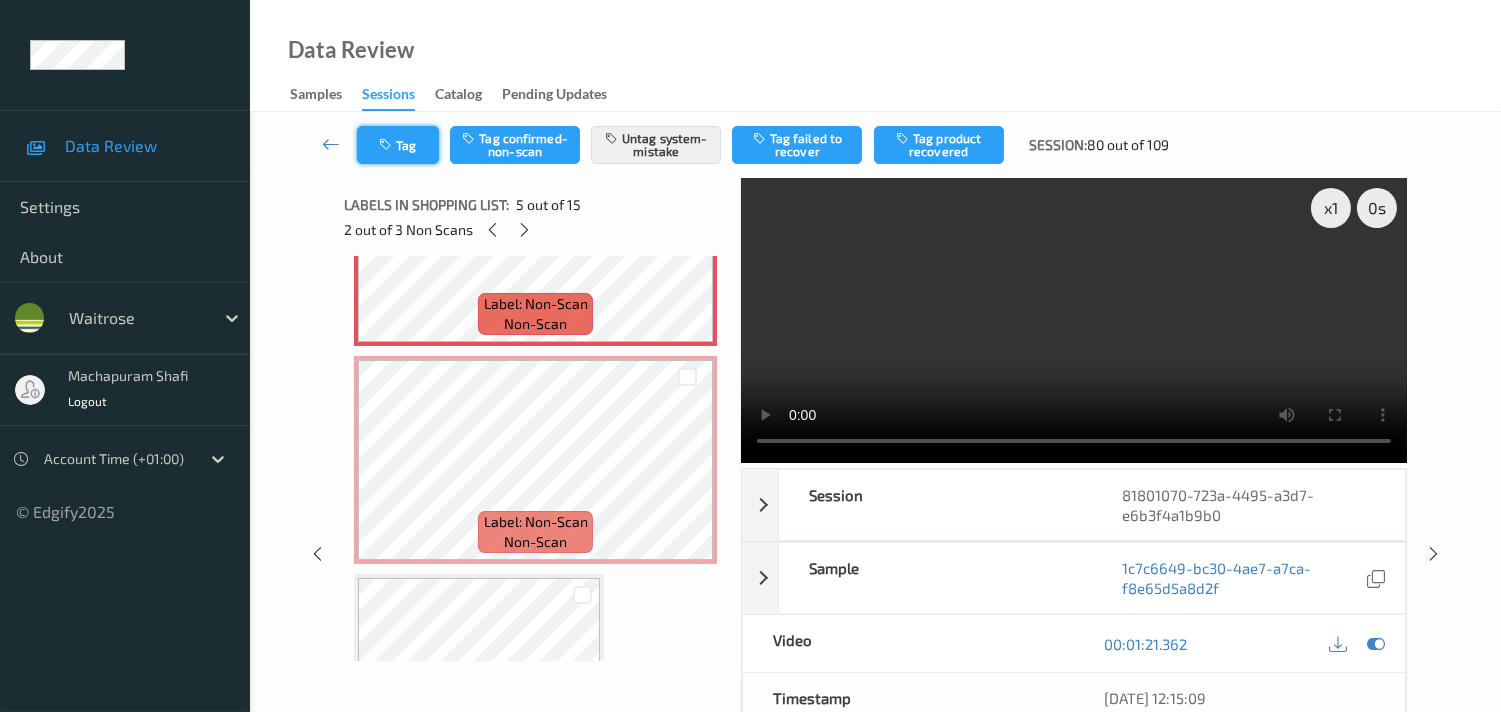 click on "Tag" at bounding box center [398, 145] 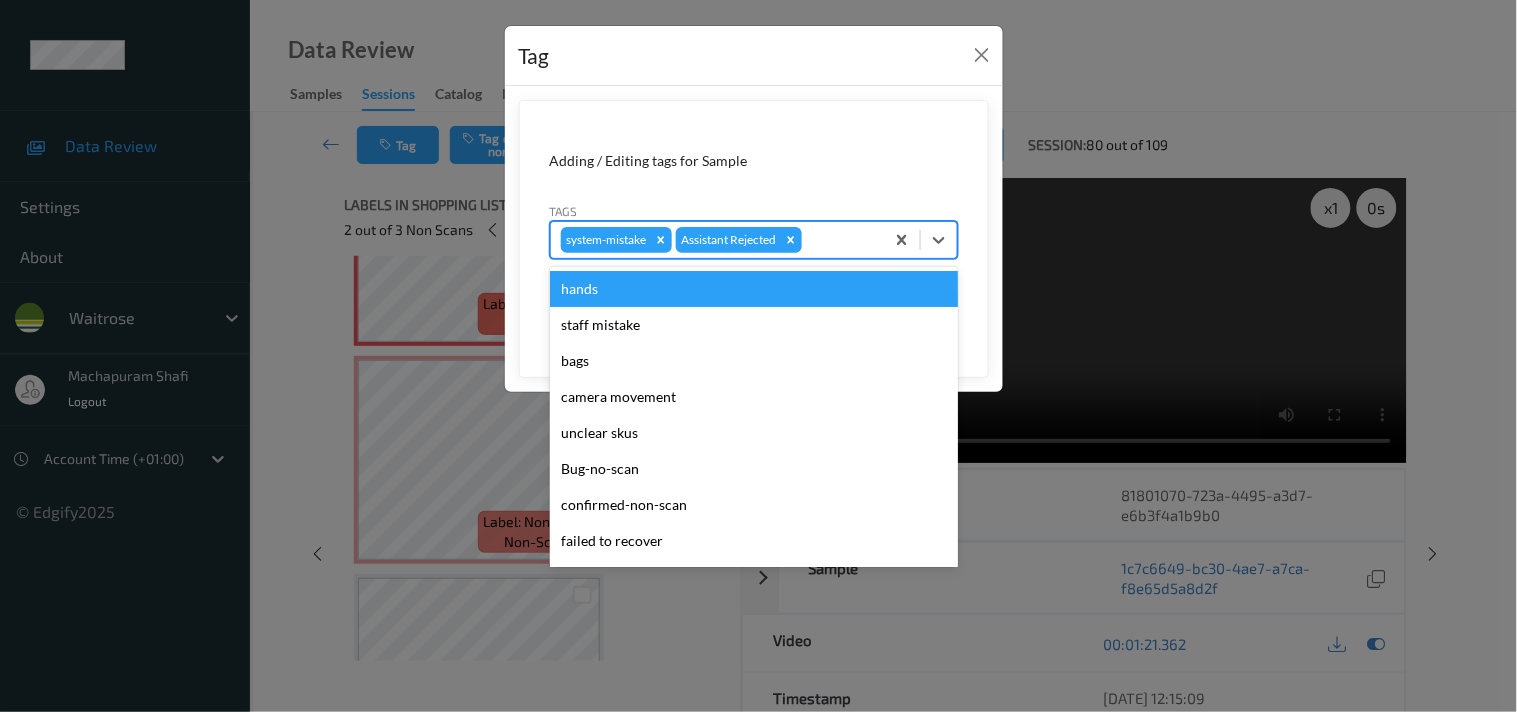 drag, startPoint x: 945, startPoint y: 242, endPoint x: 716, endPoint y: 327, distance: 244.26625 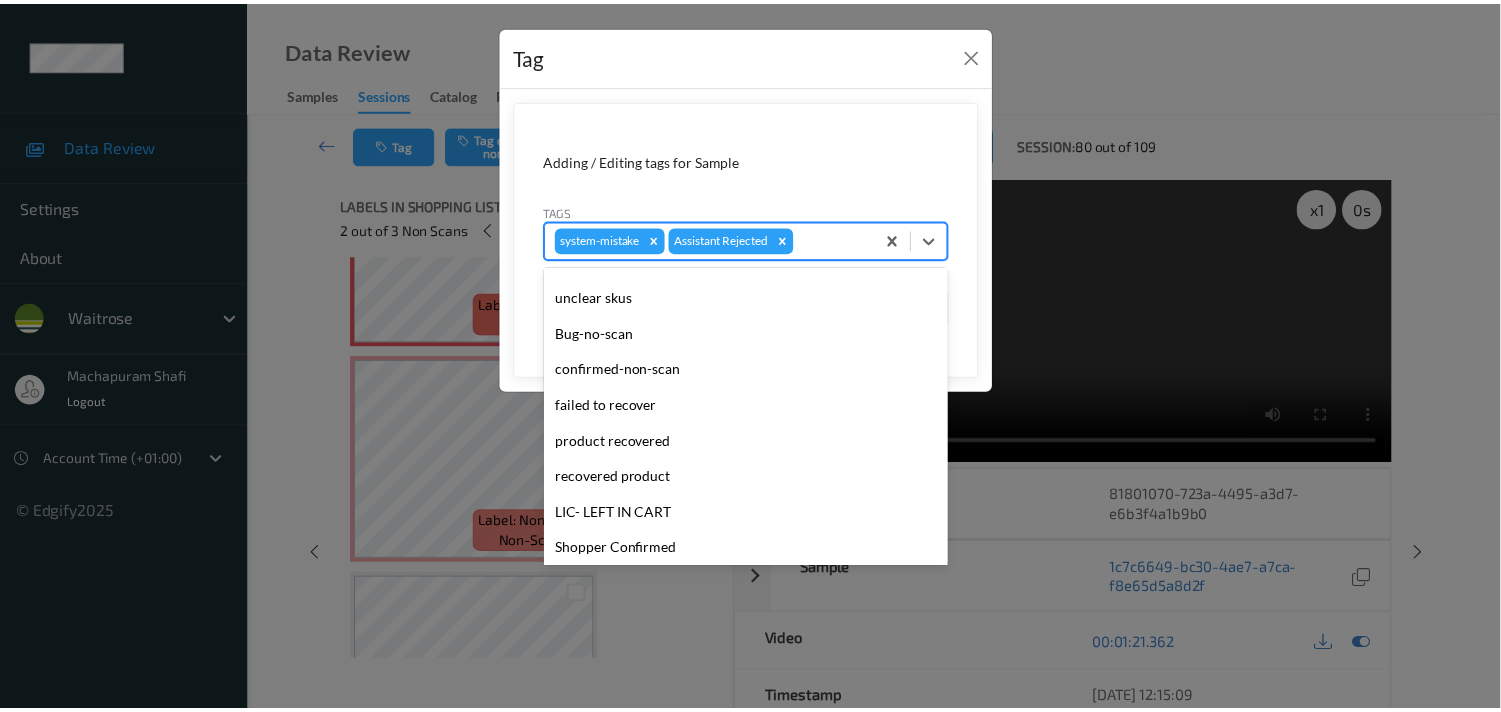 scroll, scrollTop: 318, scrollLeft: 0, axis: vertical 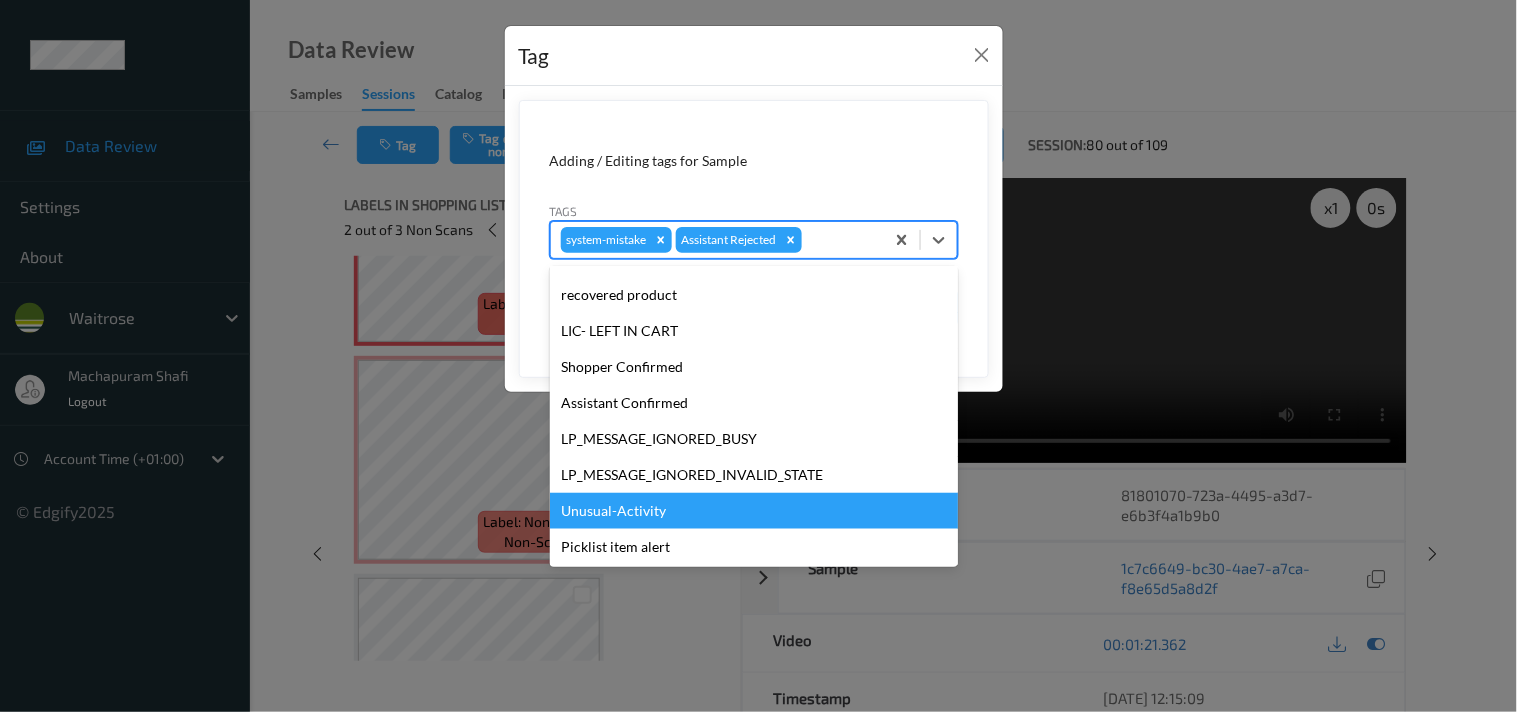 click on "Unusual-Activity" at bounding box center (754, 511) 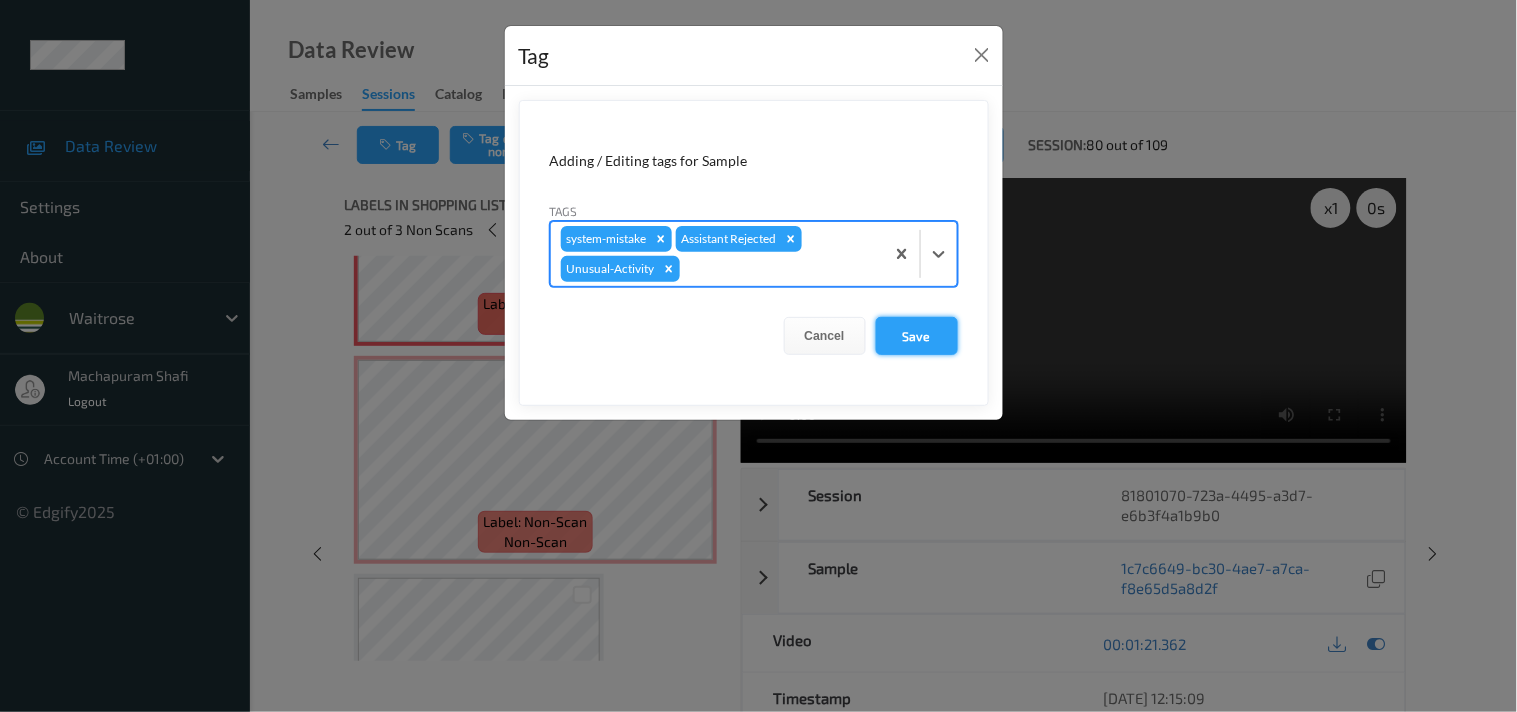 click on "Save" at bounding box center (917, 336) 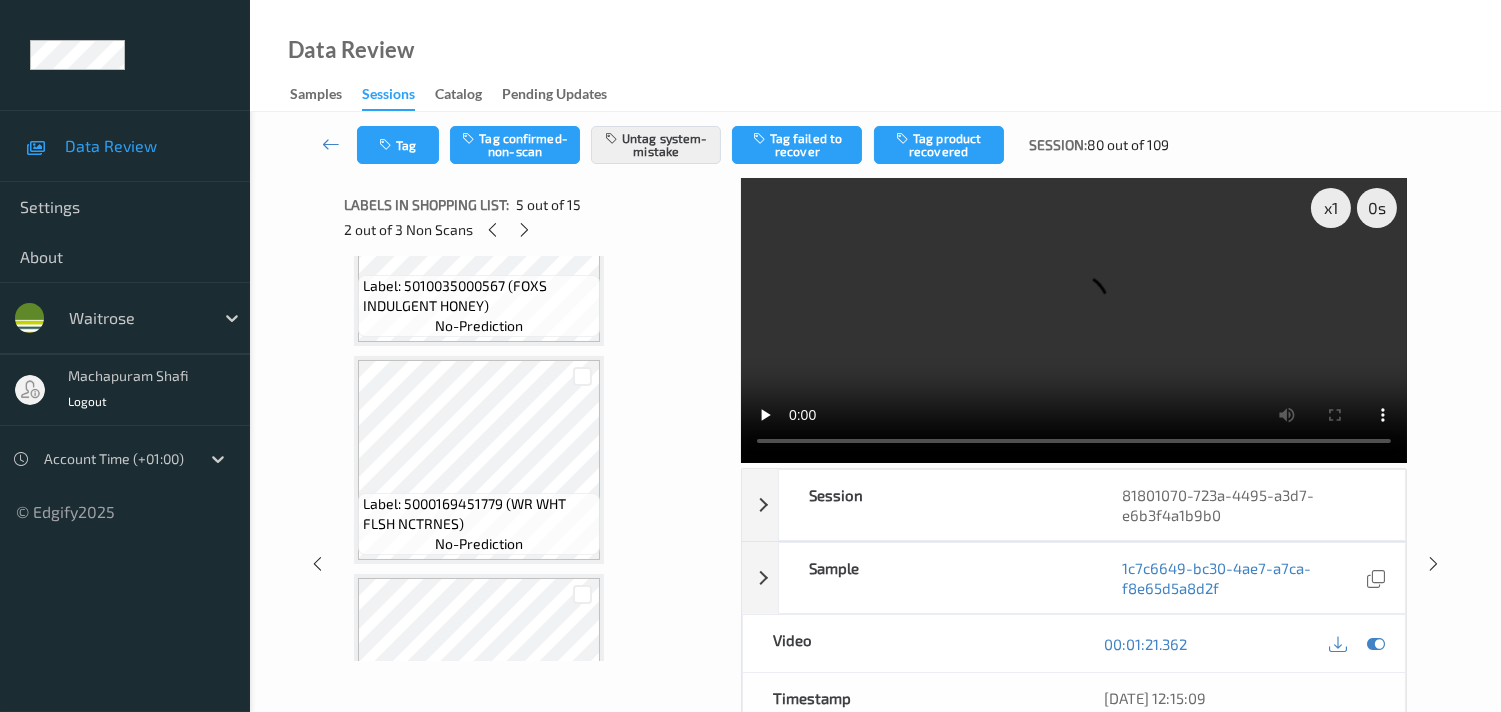 scroll, scrollTop: 2854, scrollLeft: 0, axis: vertical 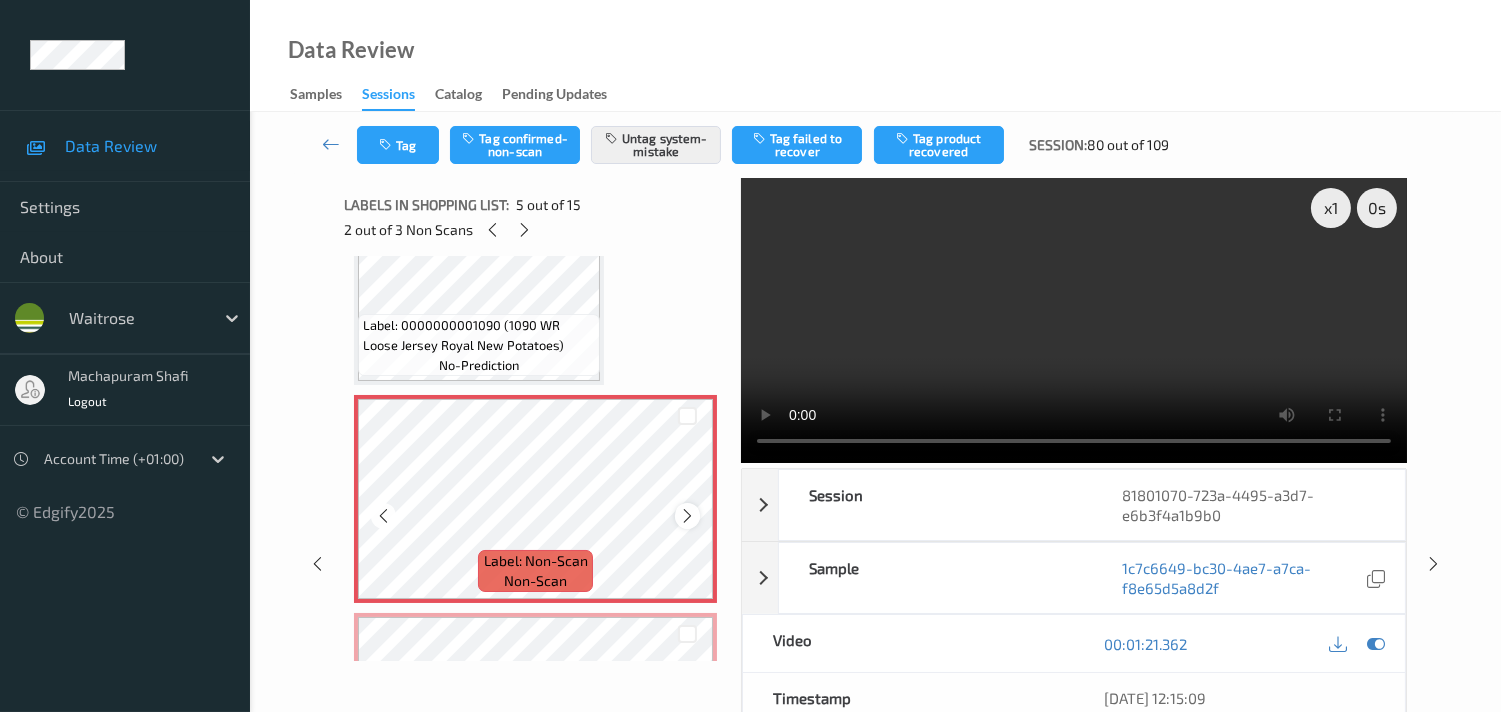 click at bounding box center [687, 516] 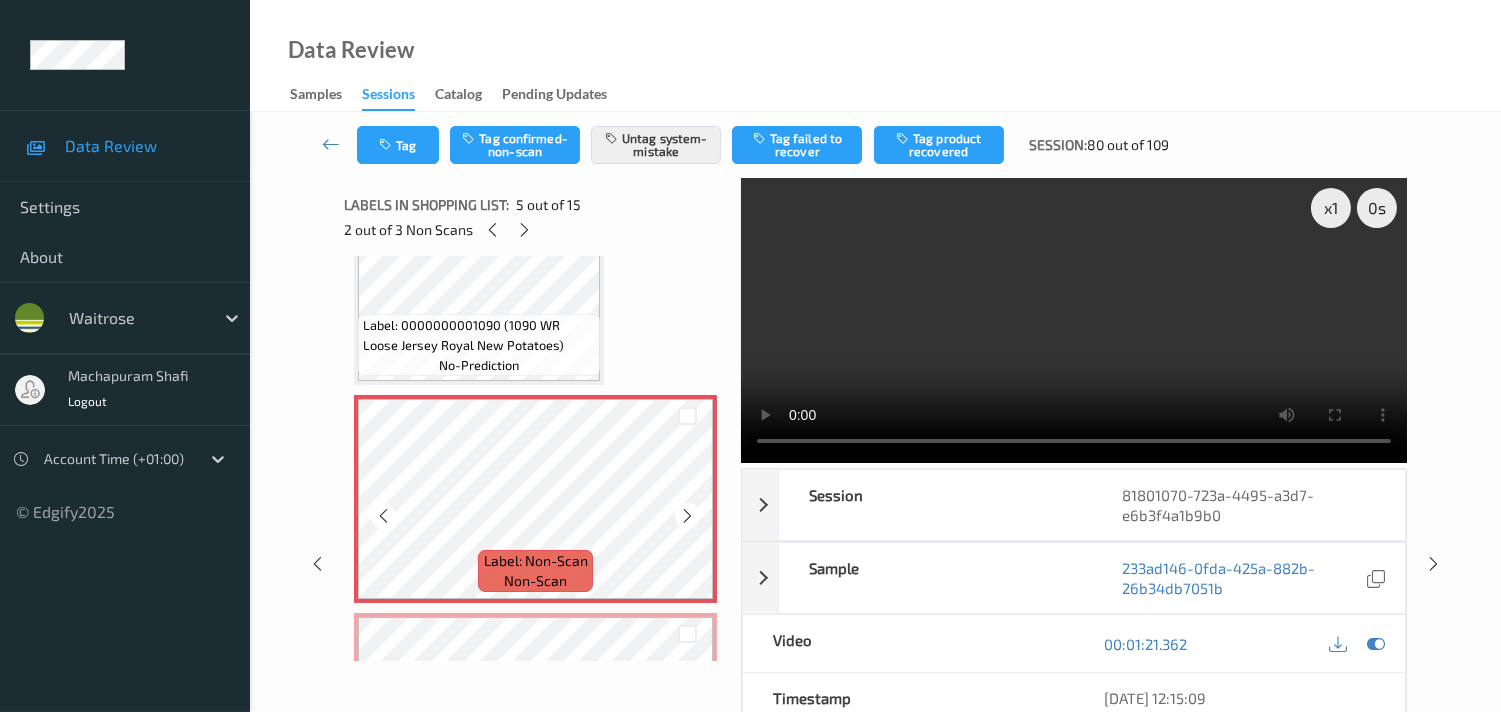 click at bounding box center [687, 516] 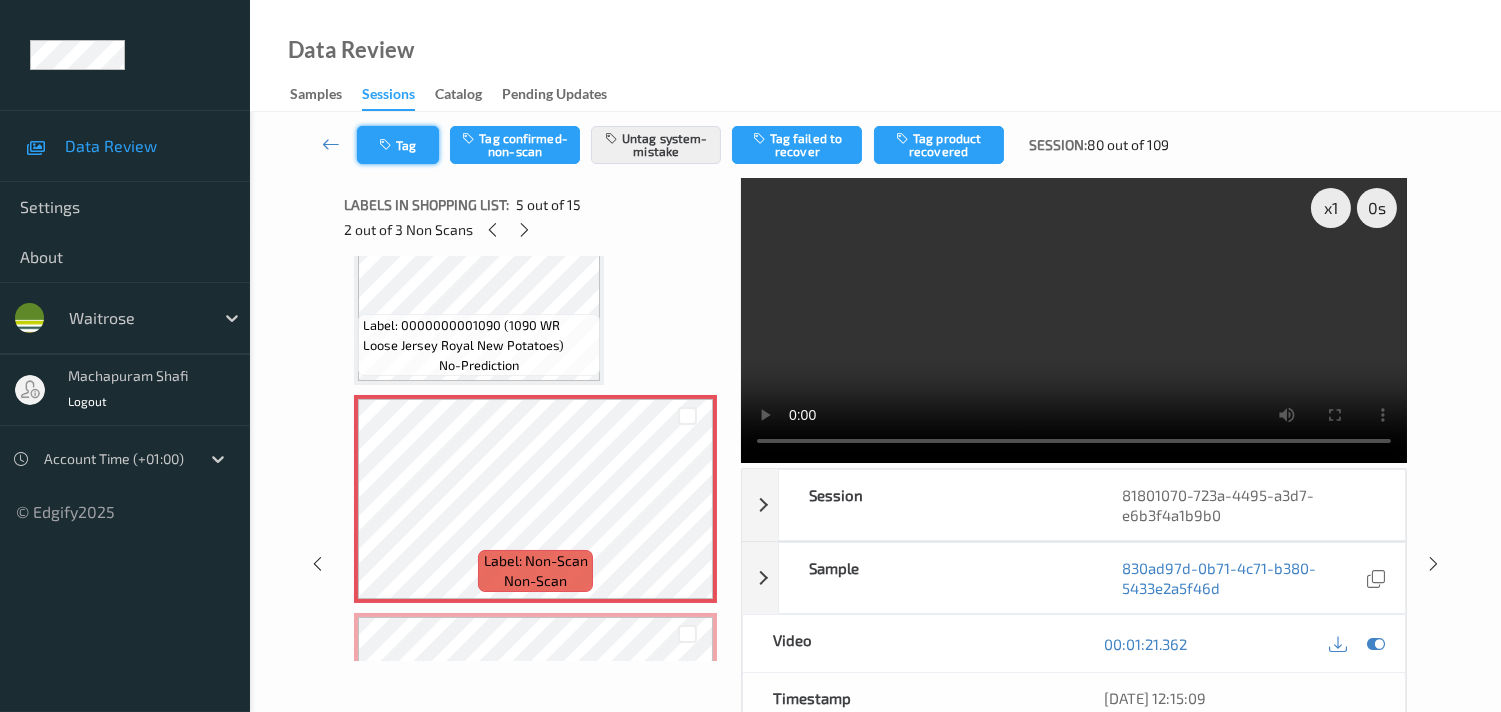 click at bounding box center (387, 145) 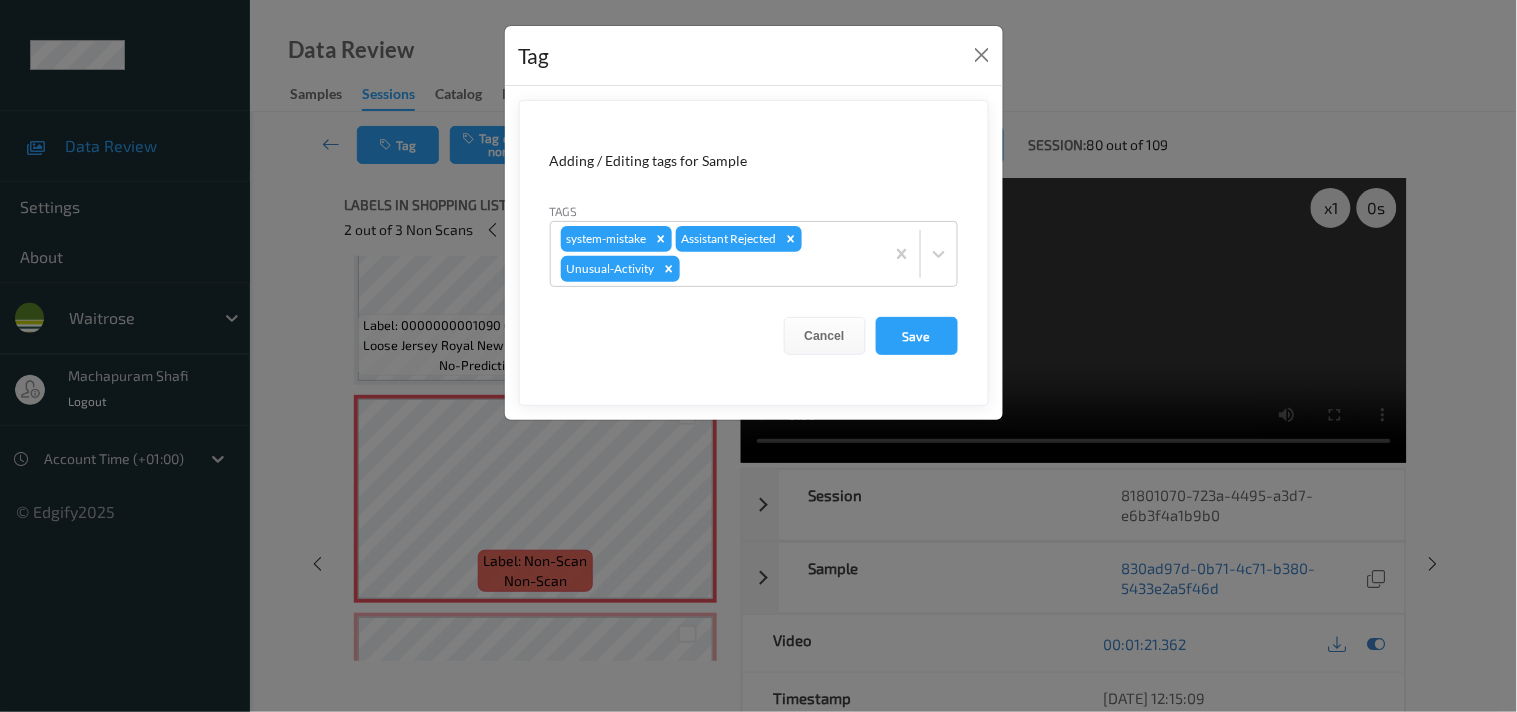 click on "Tag Adding / Editing tags for Sample   Tags system-mistake Assistant Rejected Unusual-Activity Cancel Save" at bounding box center [758, 356] 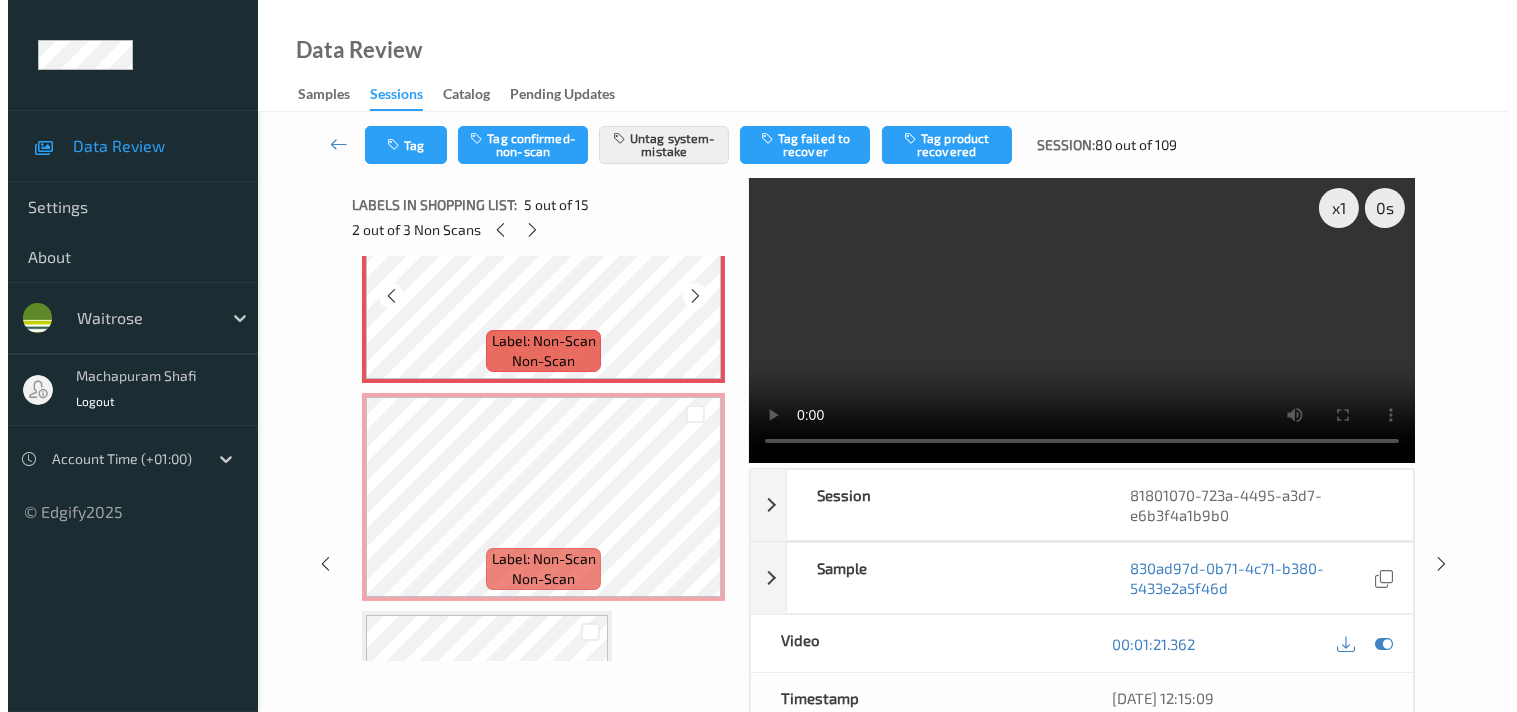 scroll, scrollTop: 965, scrollLeft: 0, axis: vertical 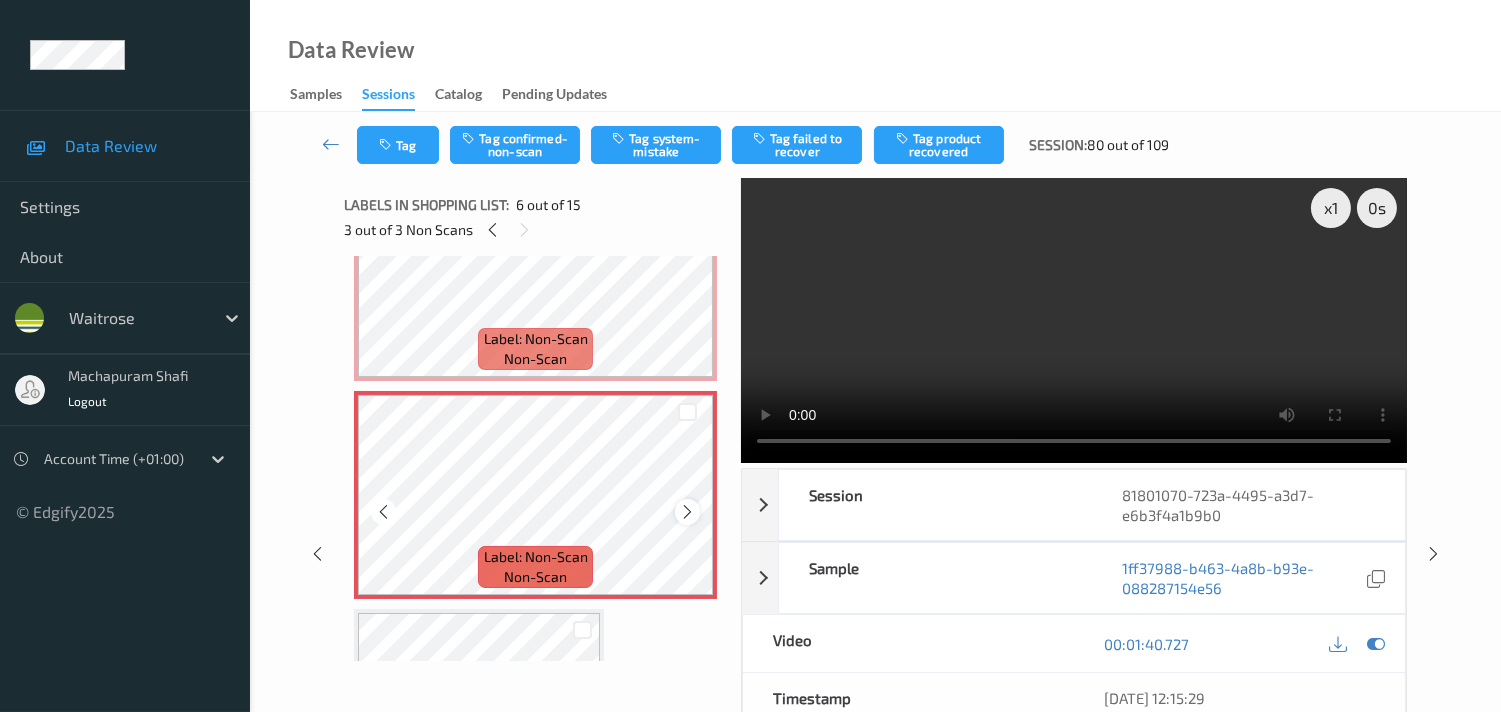 click at bounding box center (687, 512) 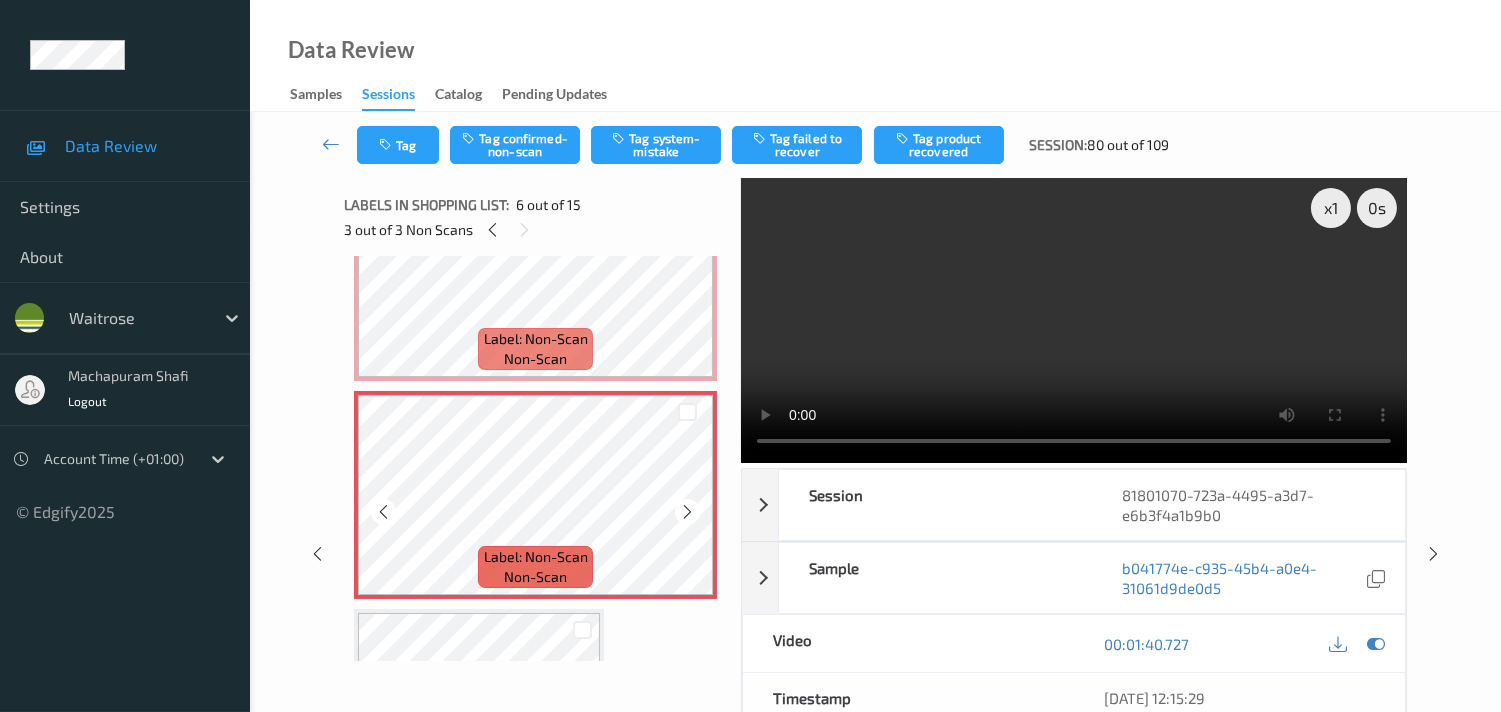 click at bounding box center [687, 512] 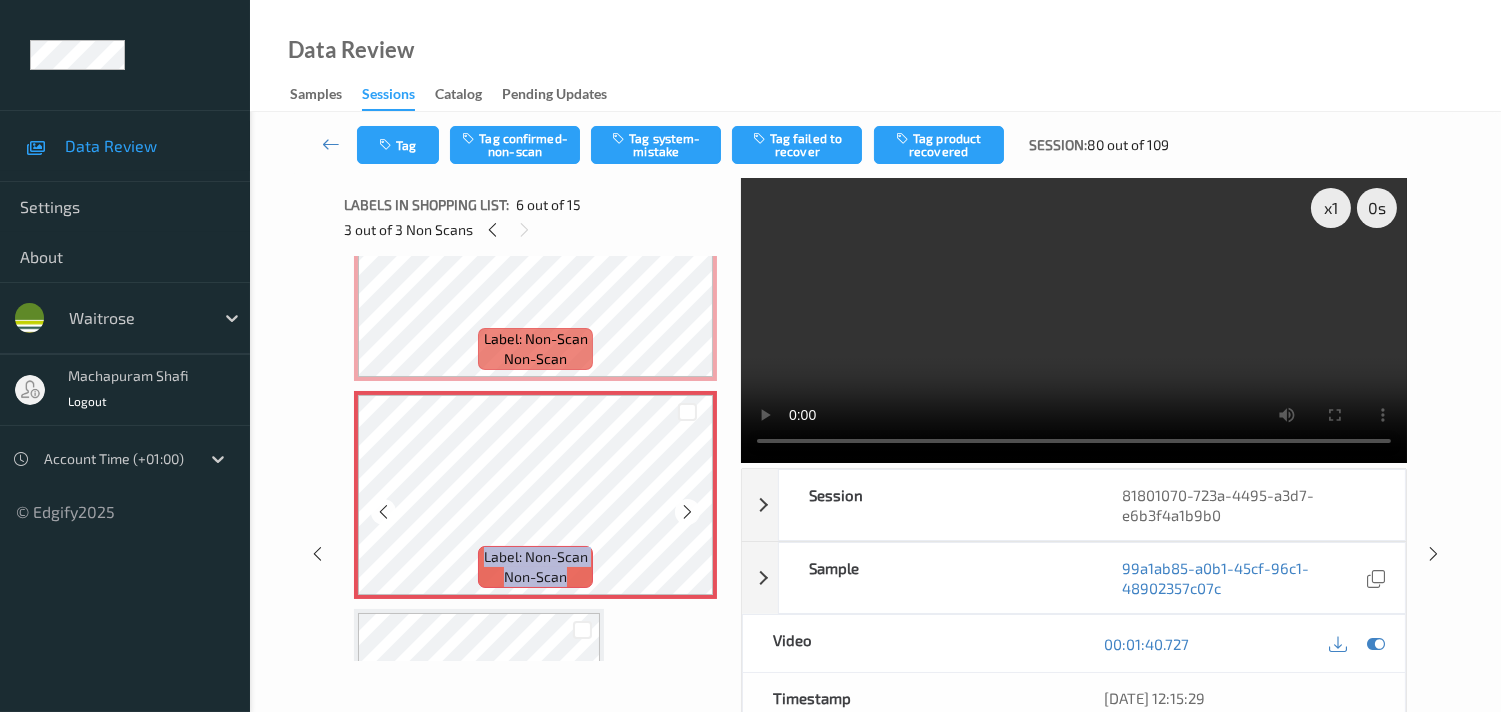 click at bounding box center (687, 512) 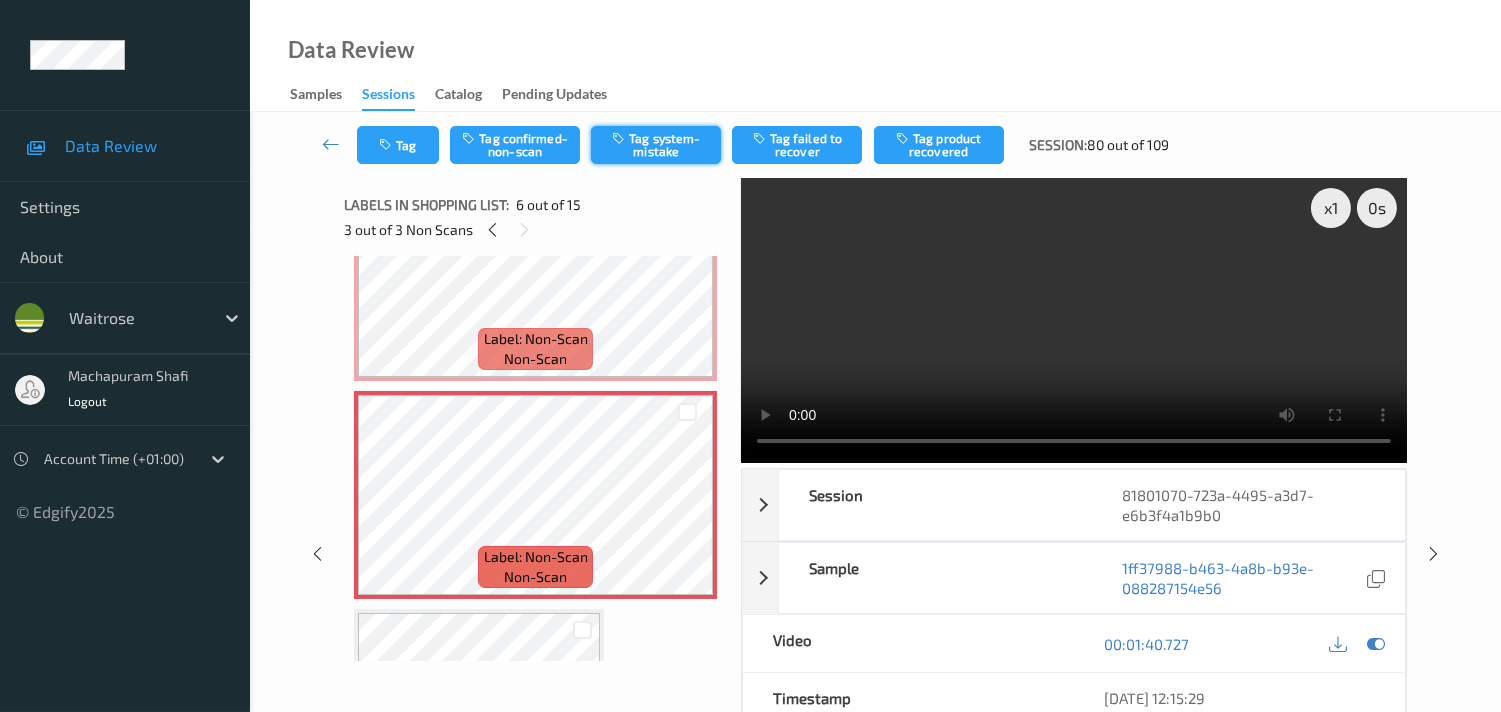 click on "Tag   system-mistake" at bounding box center (656, 145) 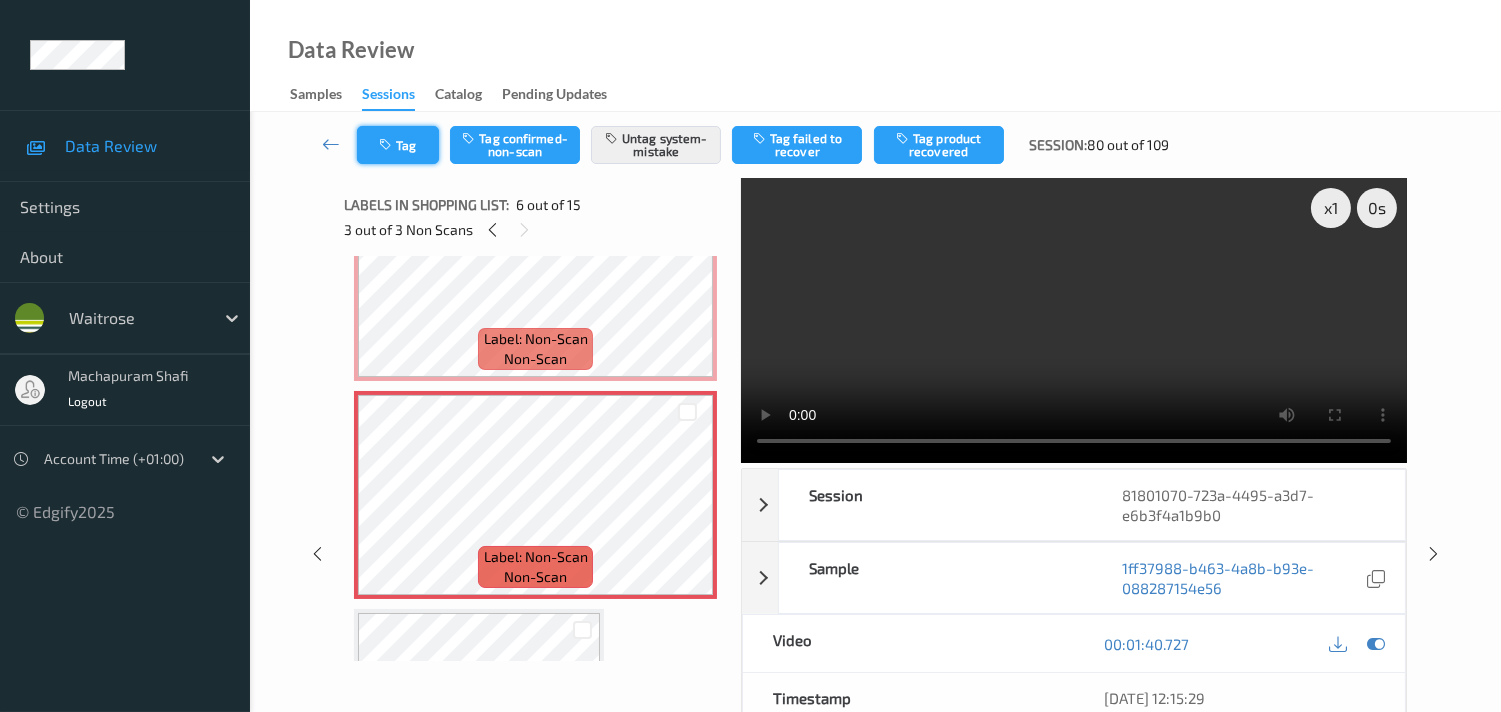 click on "Tag" at bounding box center (398, 145) 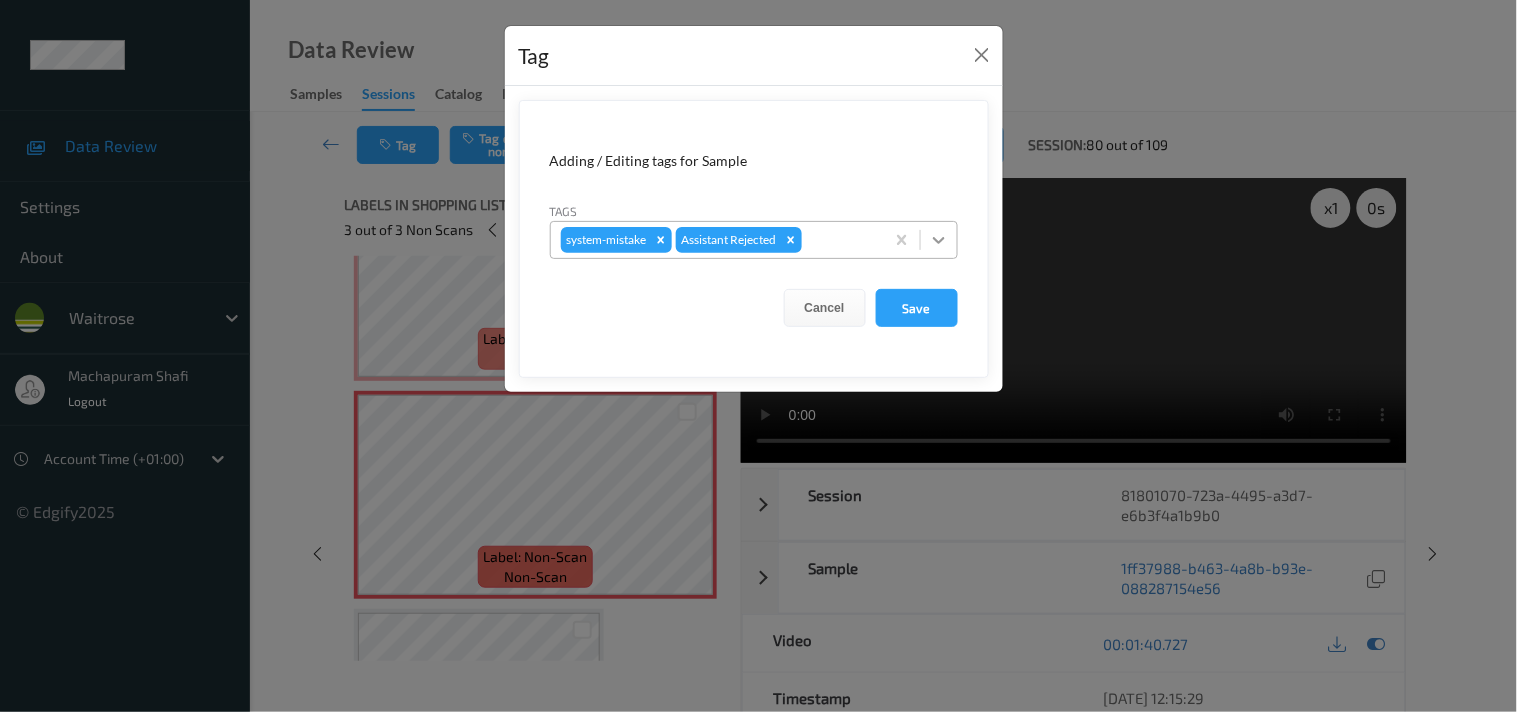 click 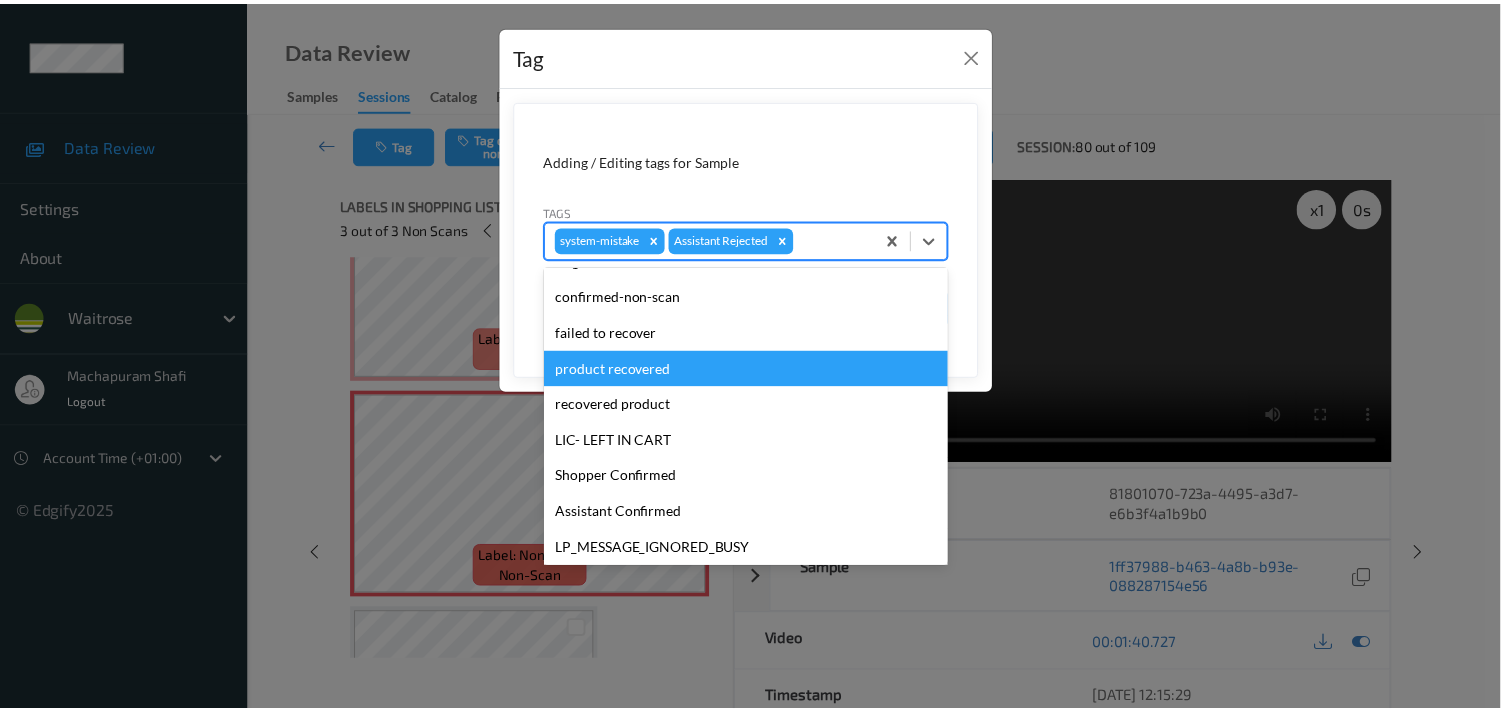 scroll, scrollTop: 318, scrollLeft: 0, axis: vertical 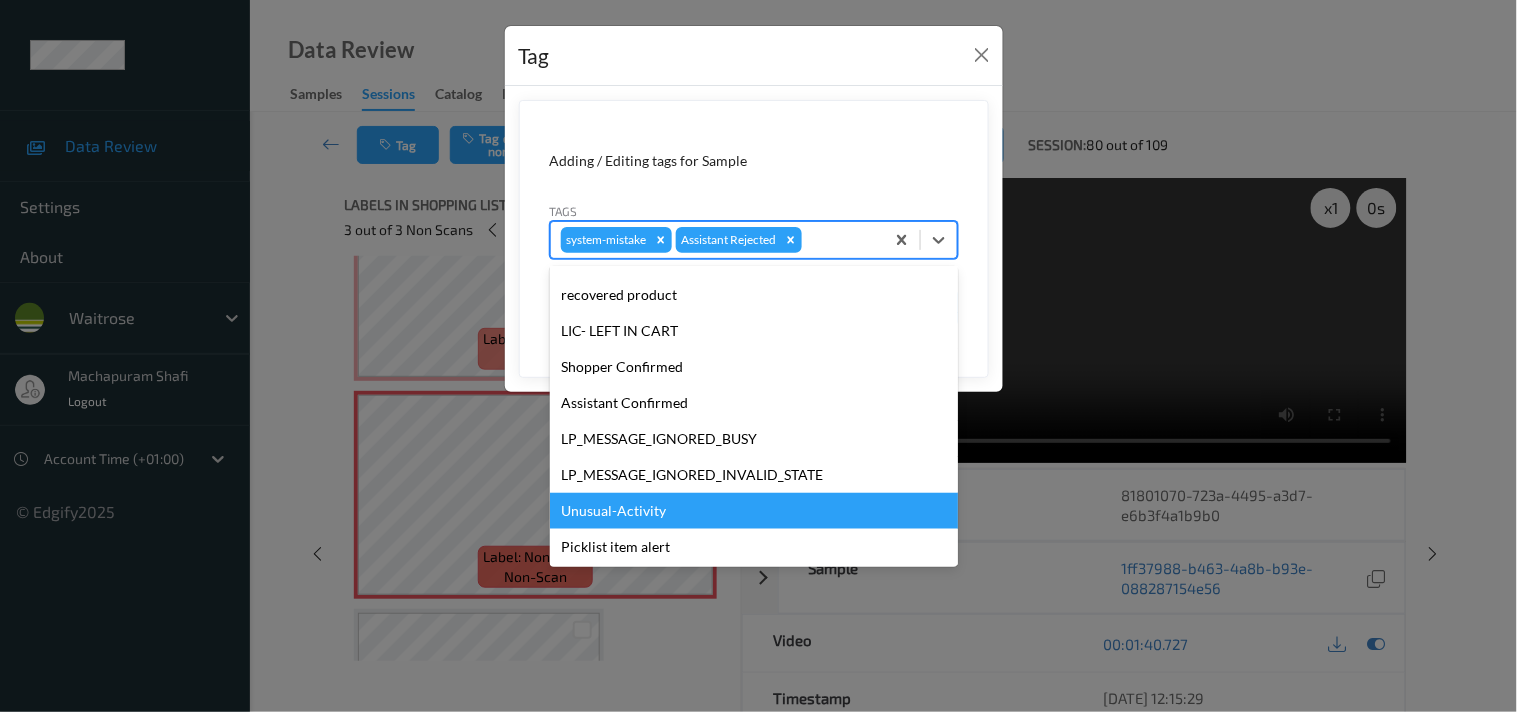 click on "Unusual-Activity" at bounding box center (754, 511) 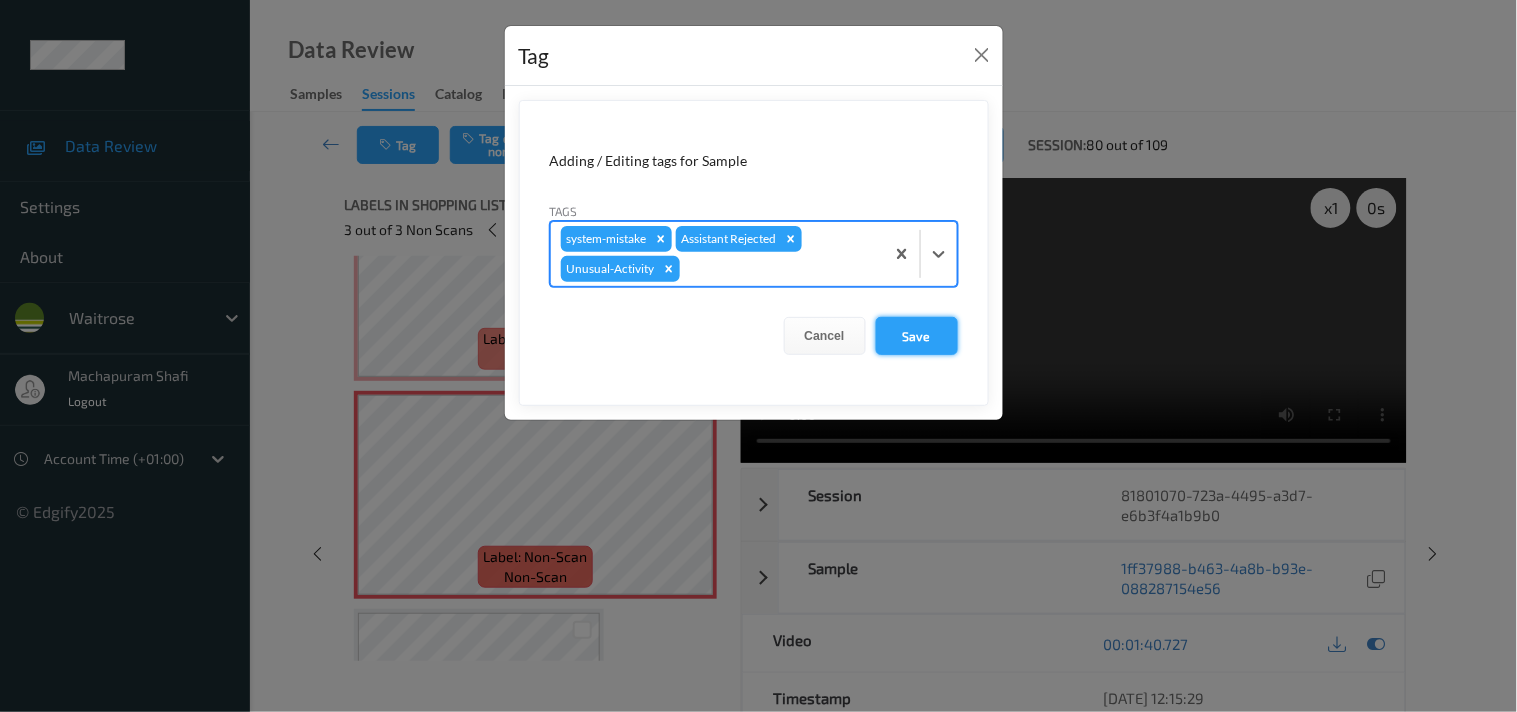 click on "Save" at bounding box center [917, 336] 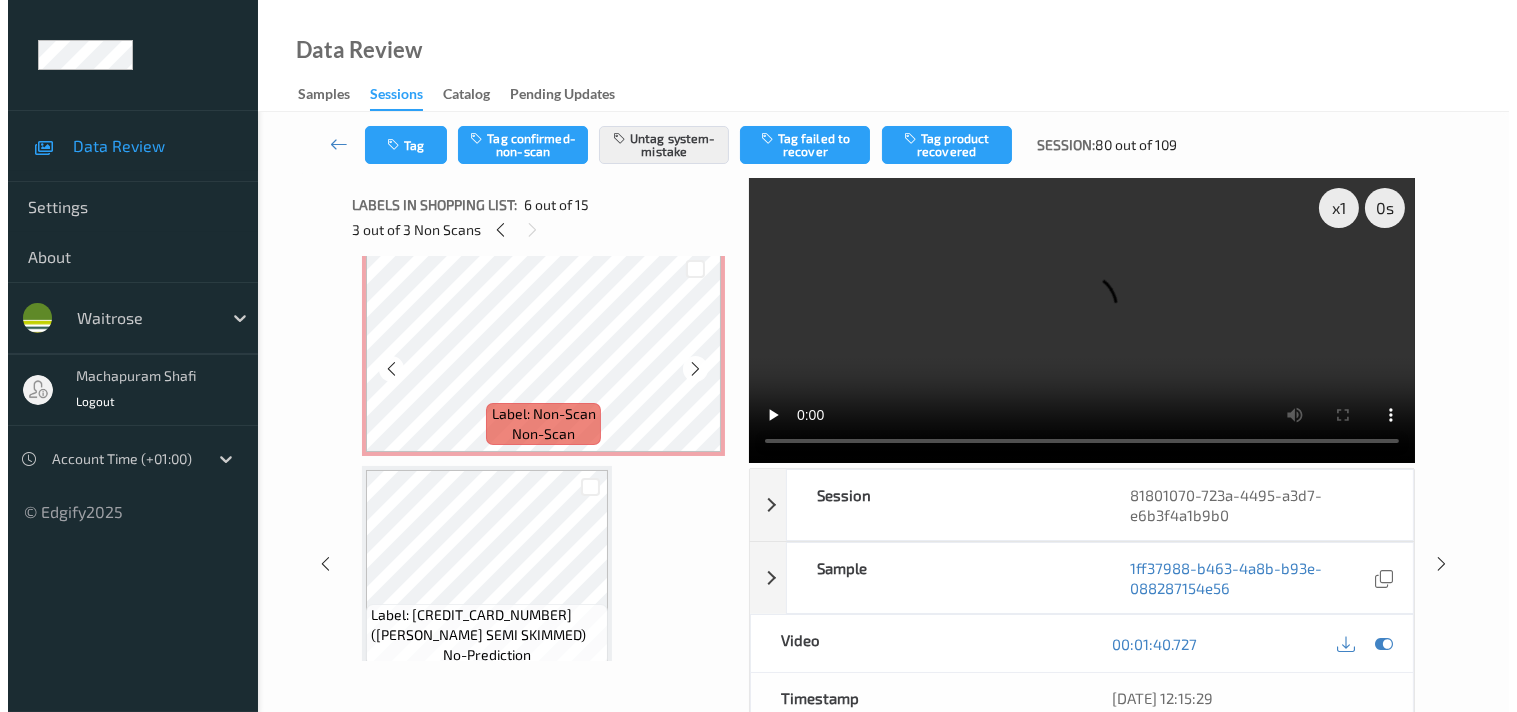 scroll, scrollTop: 0, scrollLeft: 0, axis: both 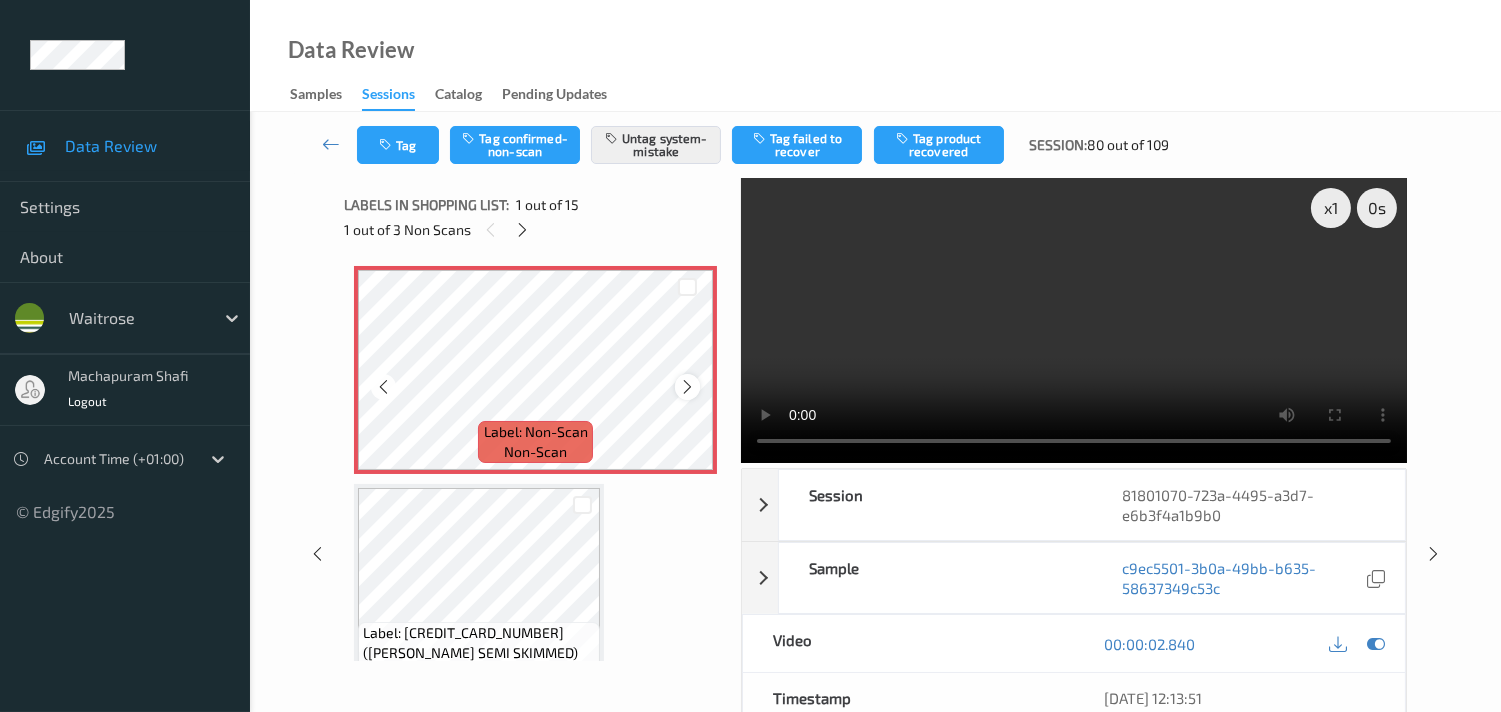 click at bounding box center [687, 387] 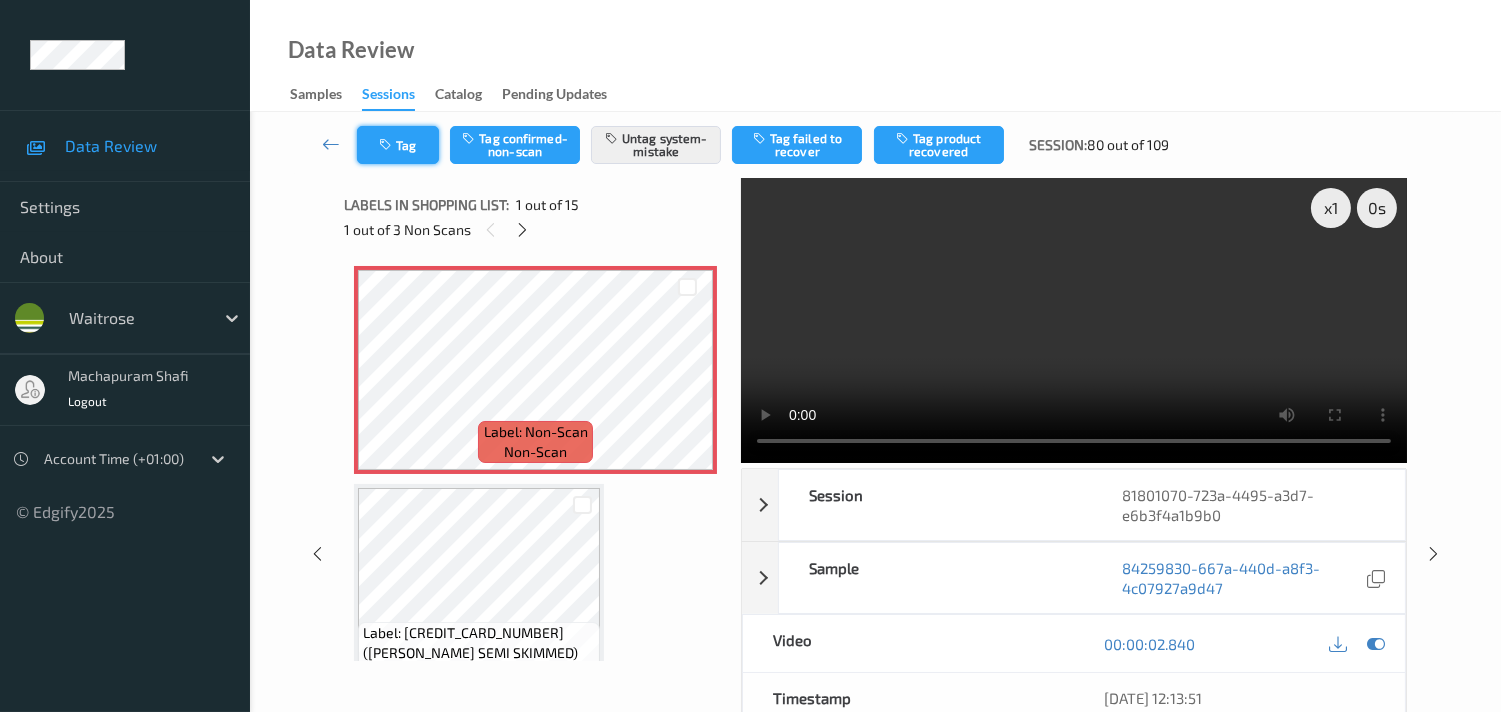 click at bounding box center [387, 145] 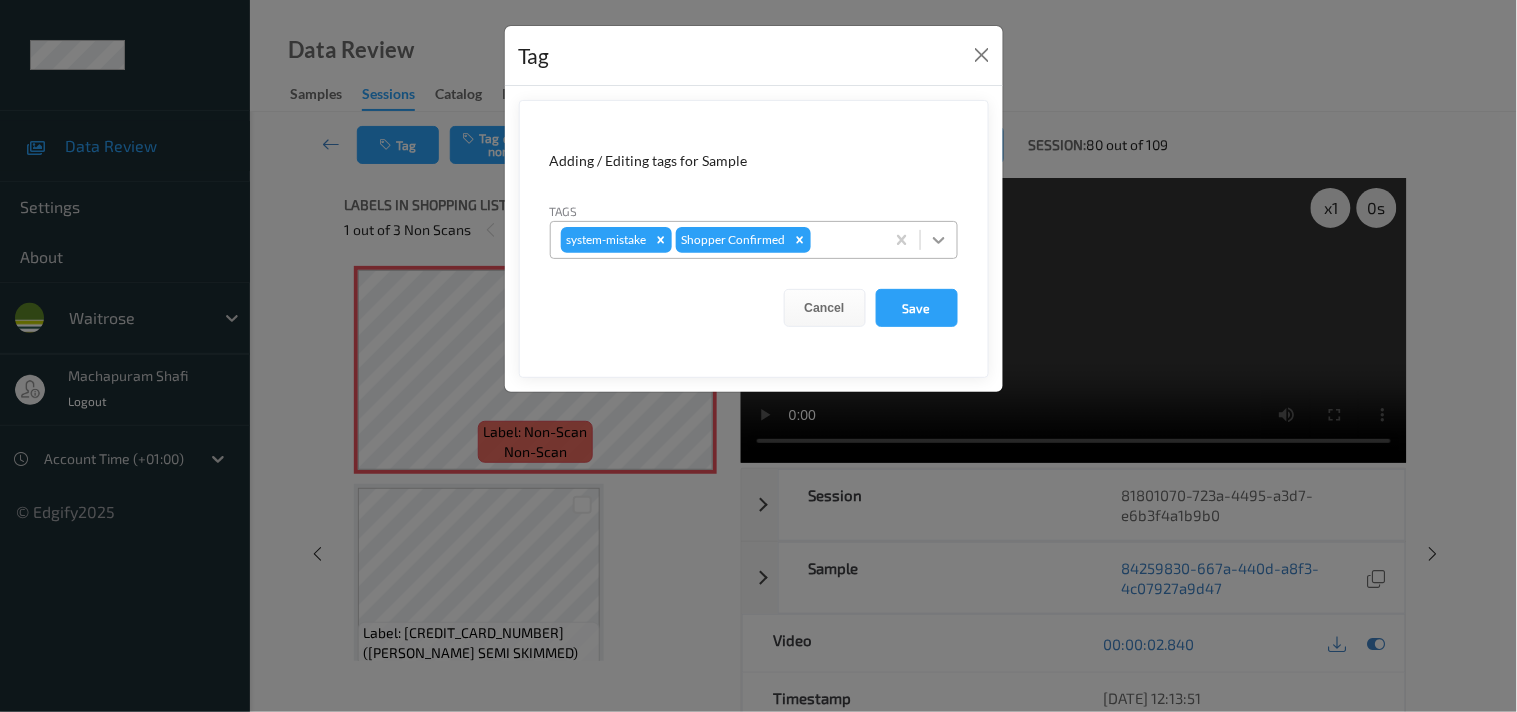click at bounding box center [939, 240] 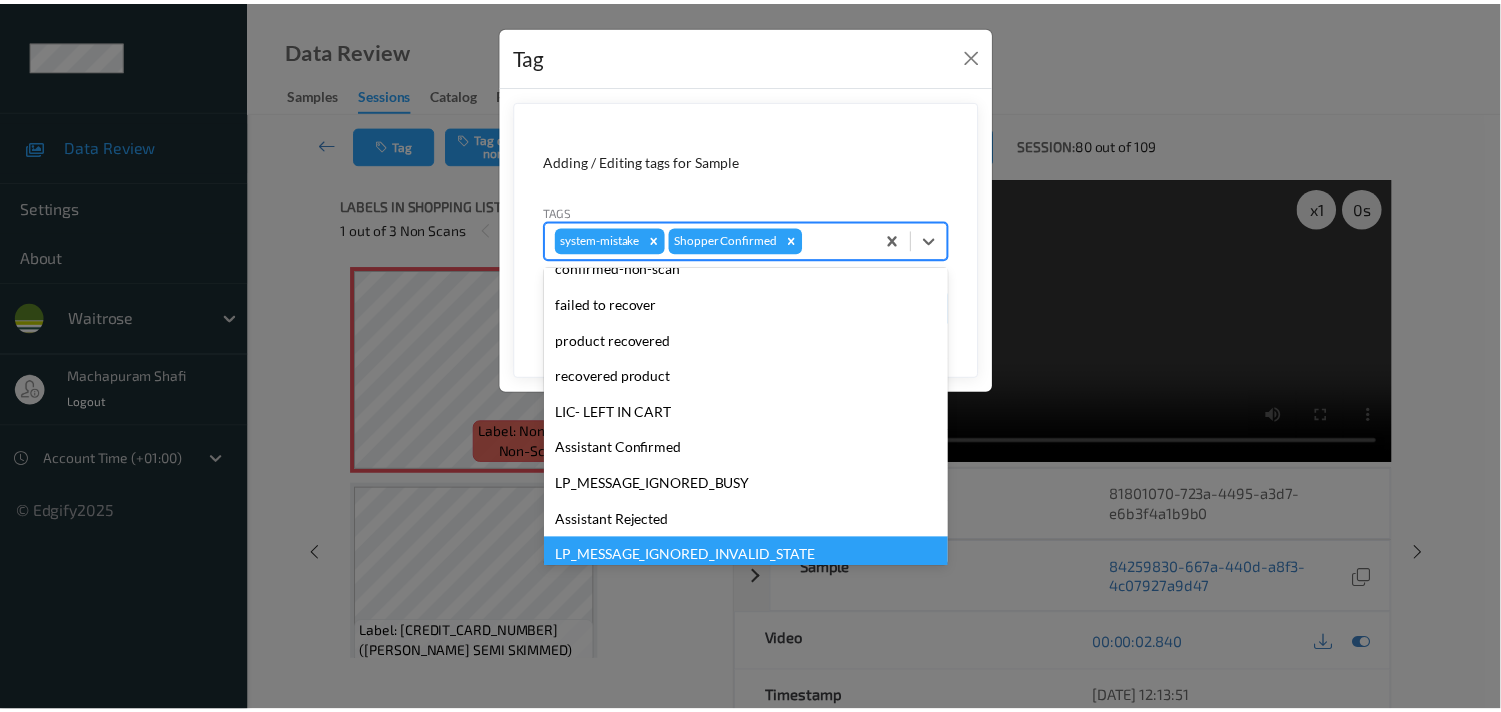 scroll, scrollTop: 318, scrollLeft: 0, axis: vertical 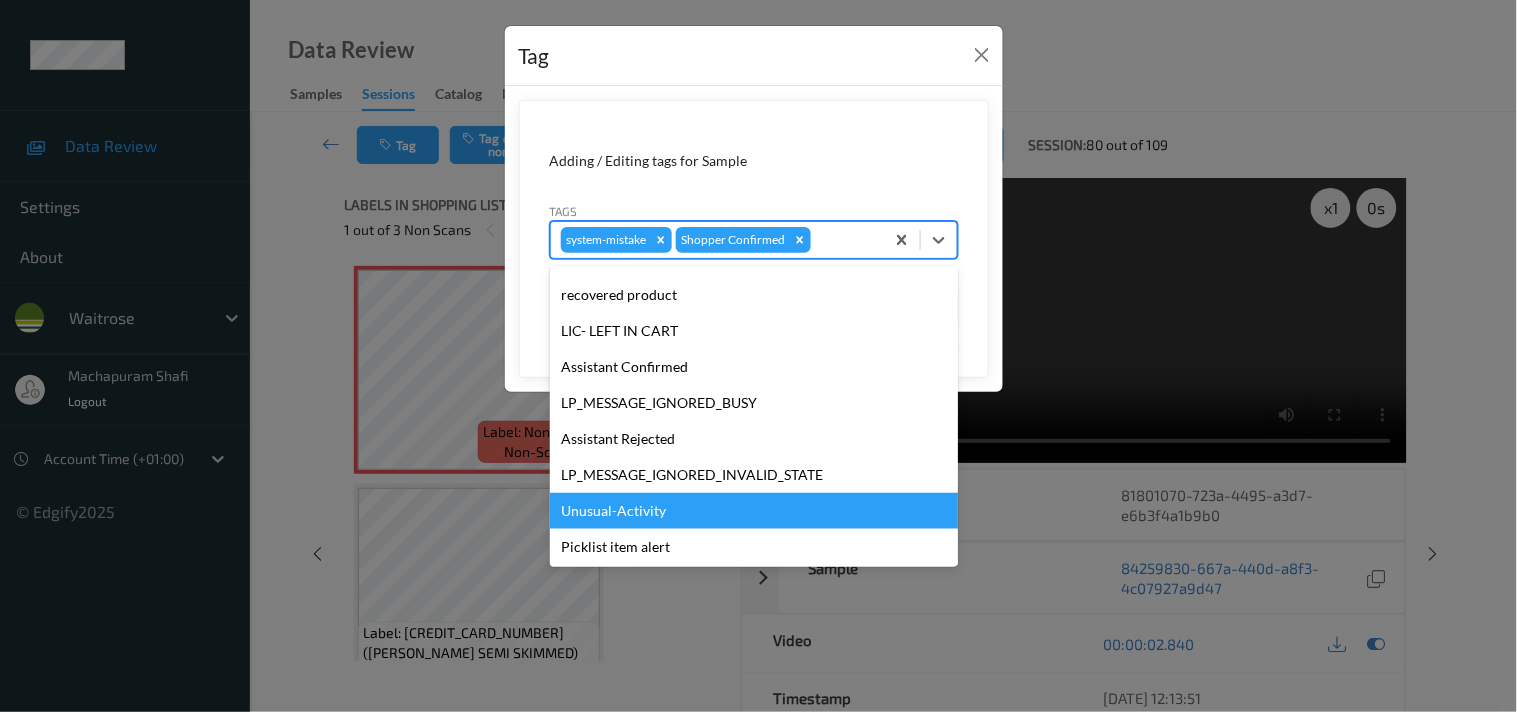click on "Unusual-Activity" at bounding box center [754, 511] 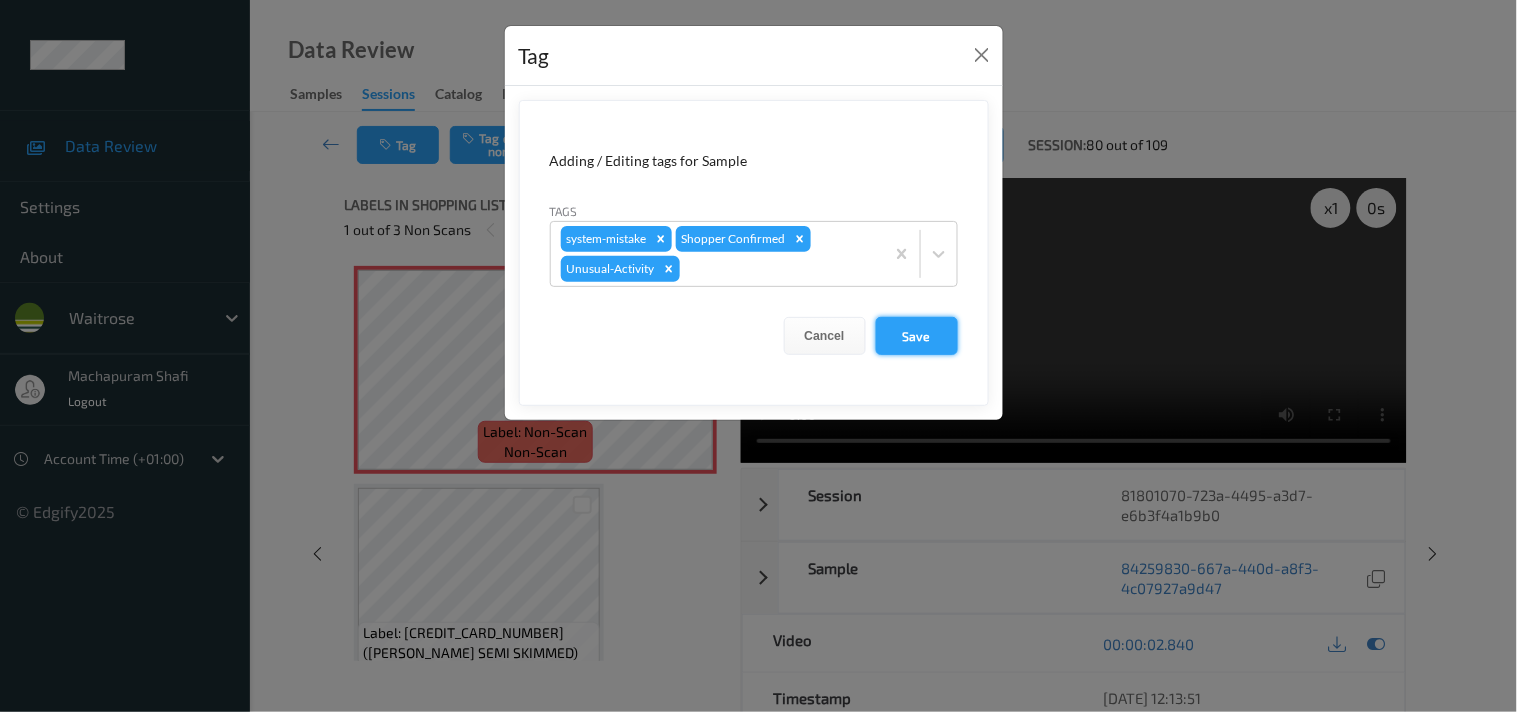 click on "Save" at bounding box center [917, 336] 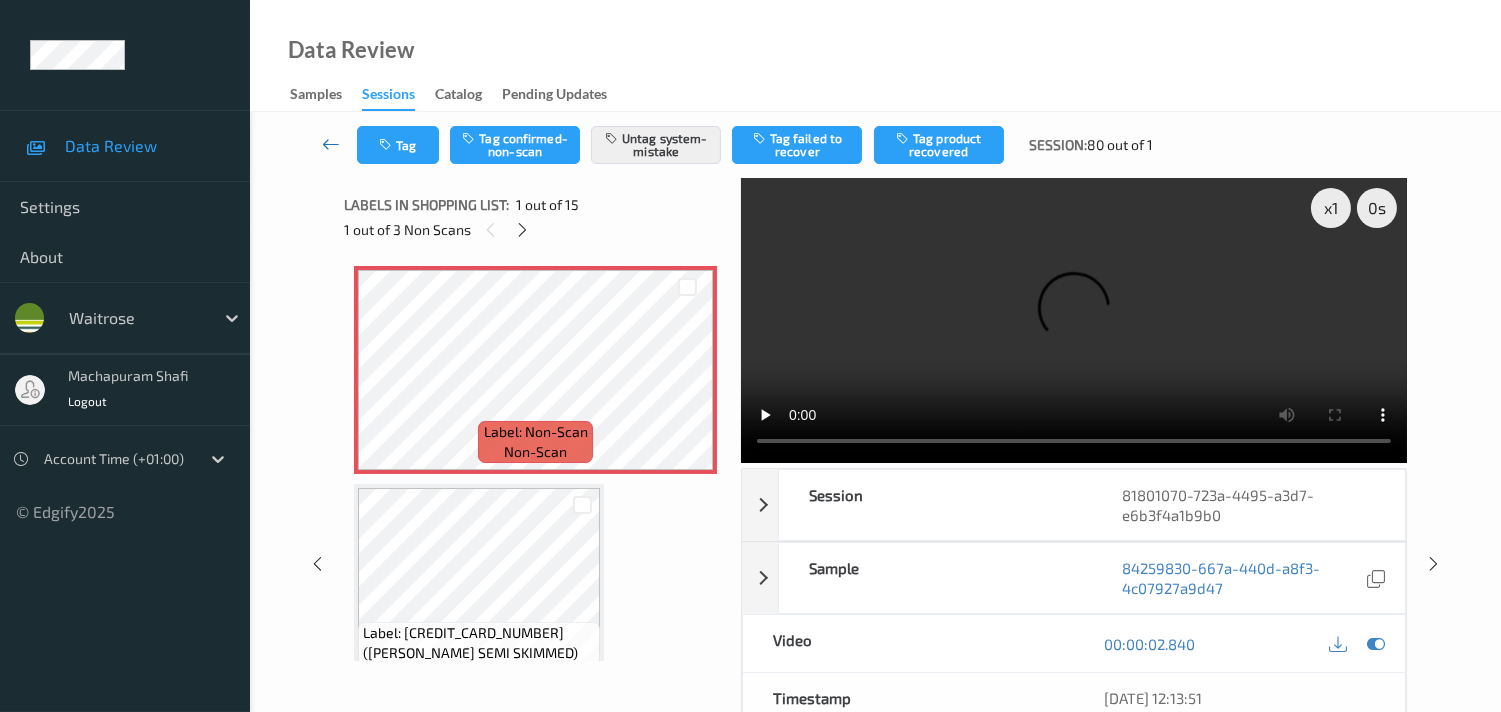 click at bounding box center (331, 144) 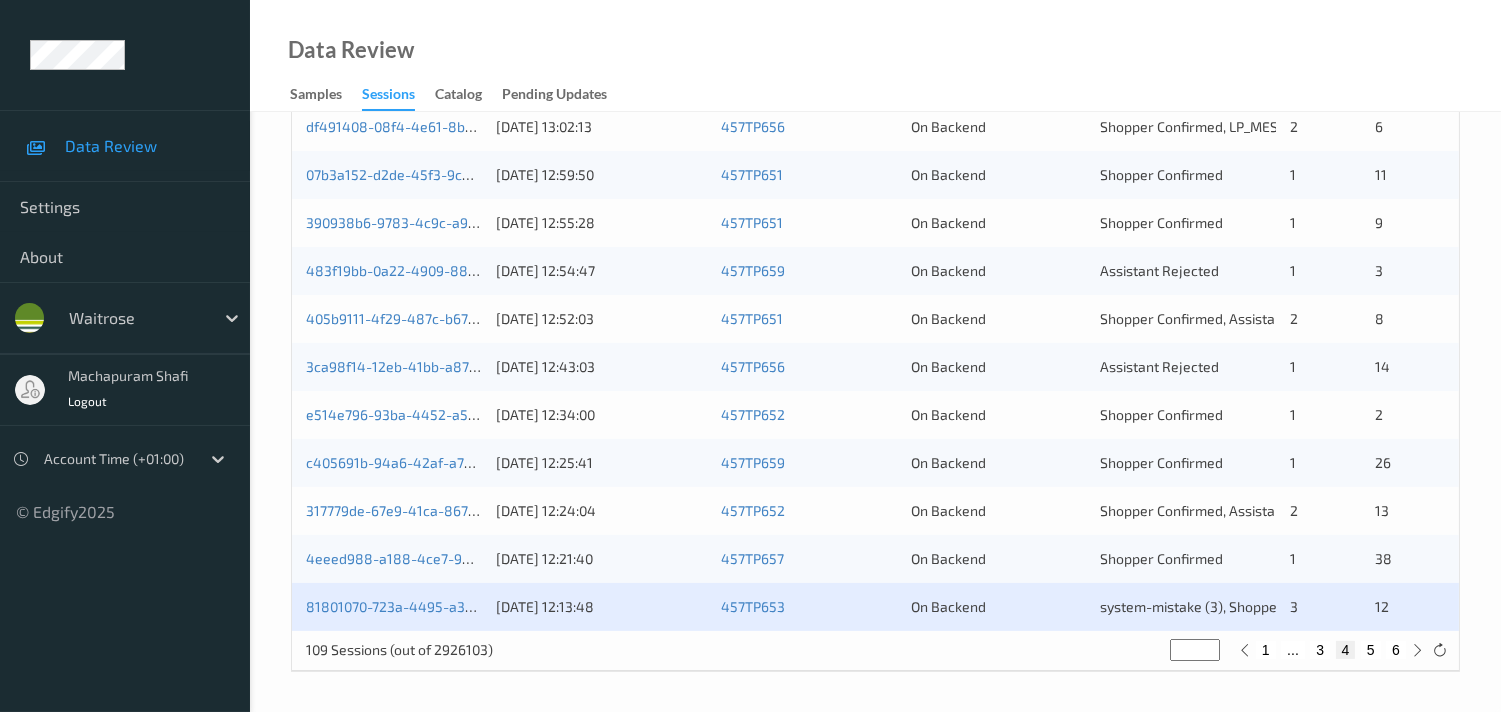 scroll, scrollTop: 951, scrollLeft: 0, axis: vertical 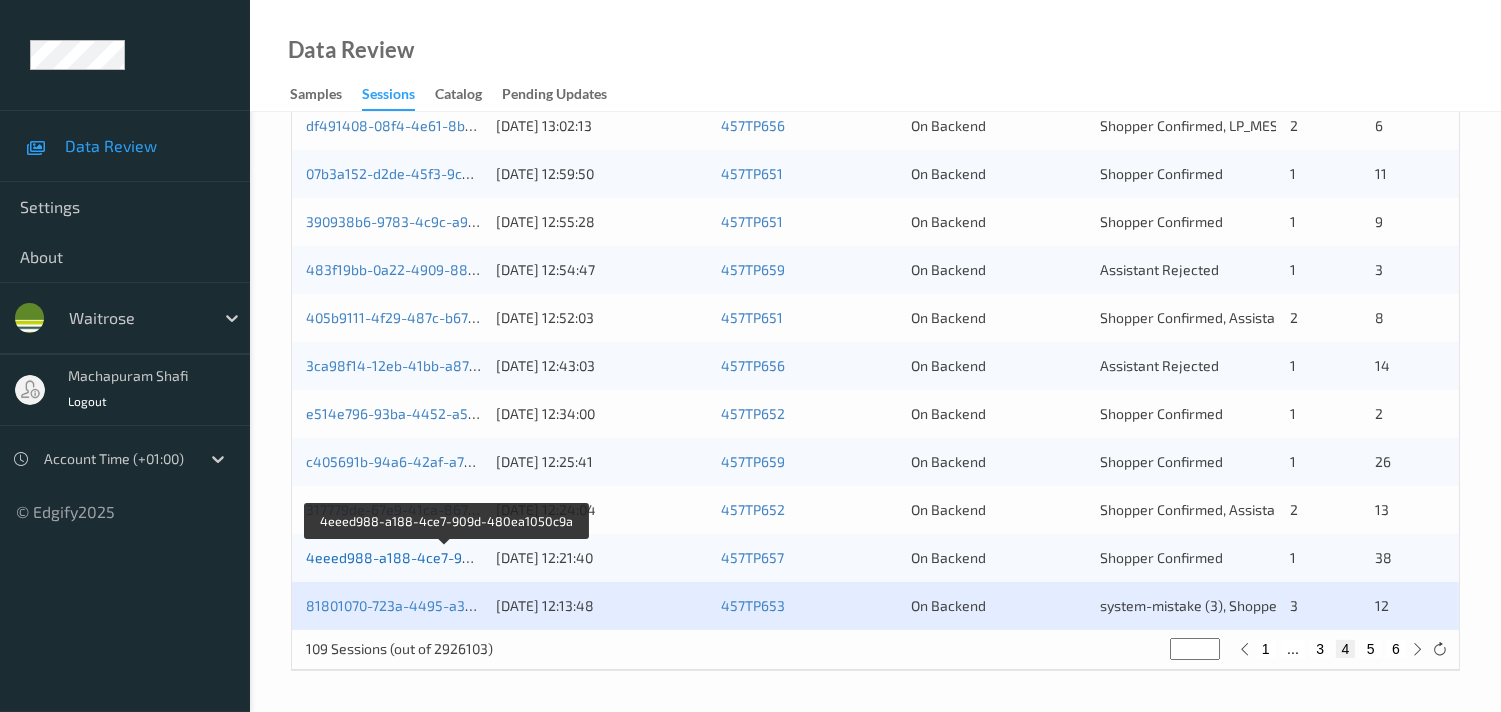 click on "4eeed988-a188-4ce7-909d-480ea1050c9a" at bounding box center (446, 557) 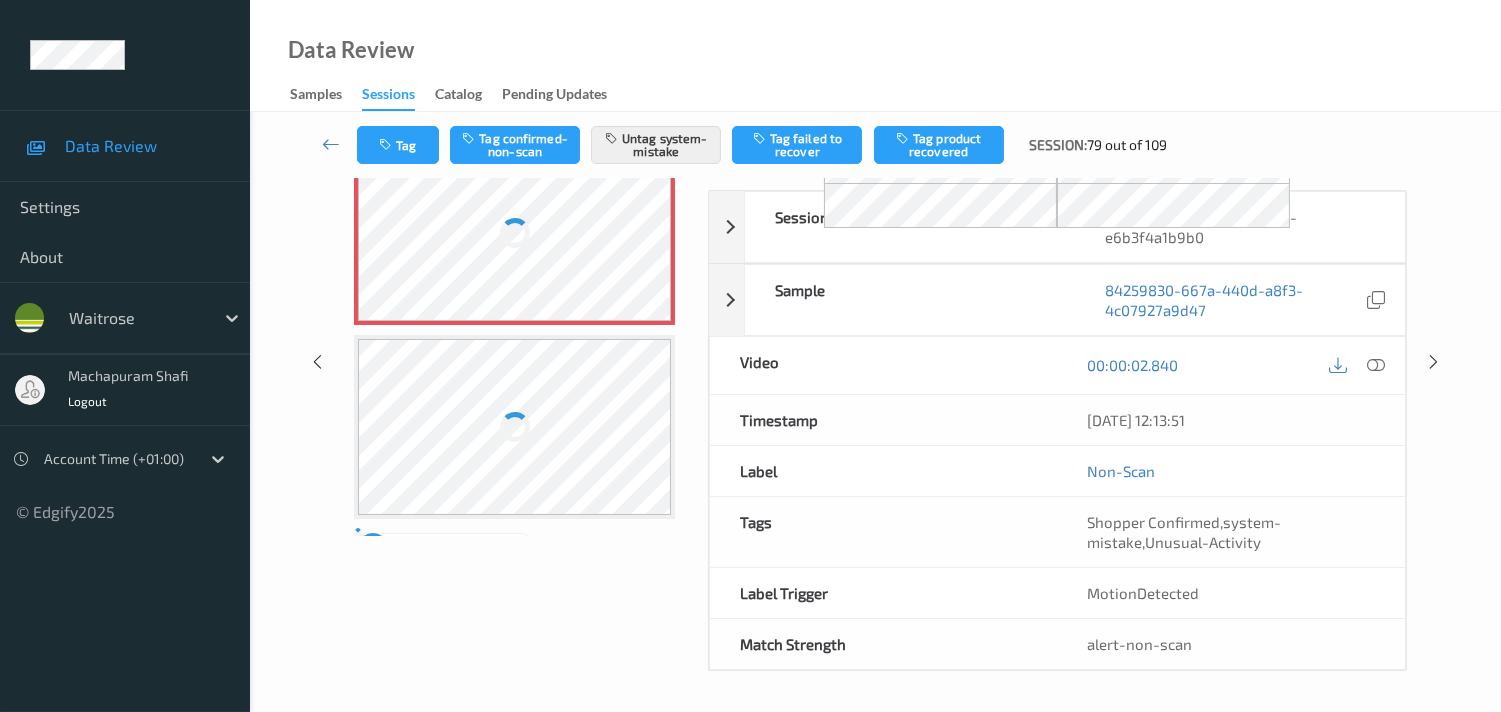 click on "Labels in shopping list: 1 out of 15 1 out of 3 Non Scans Label: Non-Scan non-scan Label: Non-Scan non-scan Label: Non-Scan non-scan Label: [CREDIT_CARD_NUMBER] ([PERSON_NAME] SEMI SKIMMED) no-prediction Label: [CREDIT_CARD_NUMBER] ([PERSON_NAME] WHEAT BISCUIT) no-prediction Label: 0000000001090 (1090 WR Loose Jersey Royal New Potatoes) no-prediction Label: Non-Scan non-scan Label: Non-Scan non-scan Label: Non-Scan non-scan Label: Non-Scan non-scan Label: Non-Scan non-scan Label: Non-Scan non-scan Label: 5000159551823 (MARS 4 PACK) no-prediction Label: 5000169107300 ([PERSON_NAME] TOMATO SOUP) no-prediction Label: 5000157004017 ([PERSON_NAME] BEANZ) no-prediction Label: 5000169614082 (WR CHICKEN KYIVS) no-prediction Label: 5000169212738 (WR THAI FISH CAKES) no-prediction Label: 5000169154748 (WR BLKCRRNT CHSECAKE) no-prediction Label: 5010035000567 (FOXS INDULGENT HONEY) no-prediction Label: 5000169451779 (WR WHT FLSH NCTRNES) no-prediction Label: 5000169451779 (WR WHT FLSH NCTRNES) no-prediction" at bounding box center (519, 362) 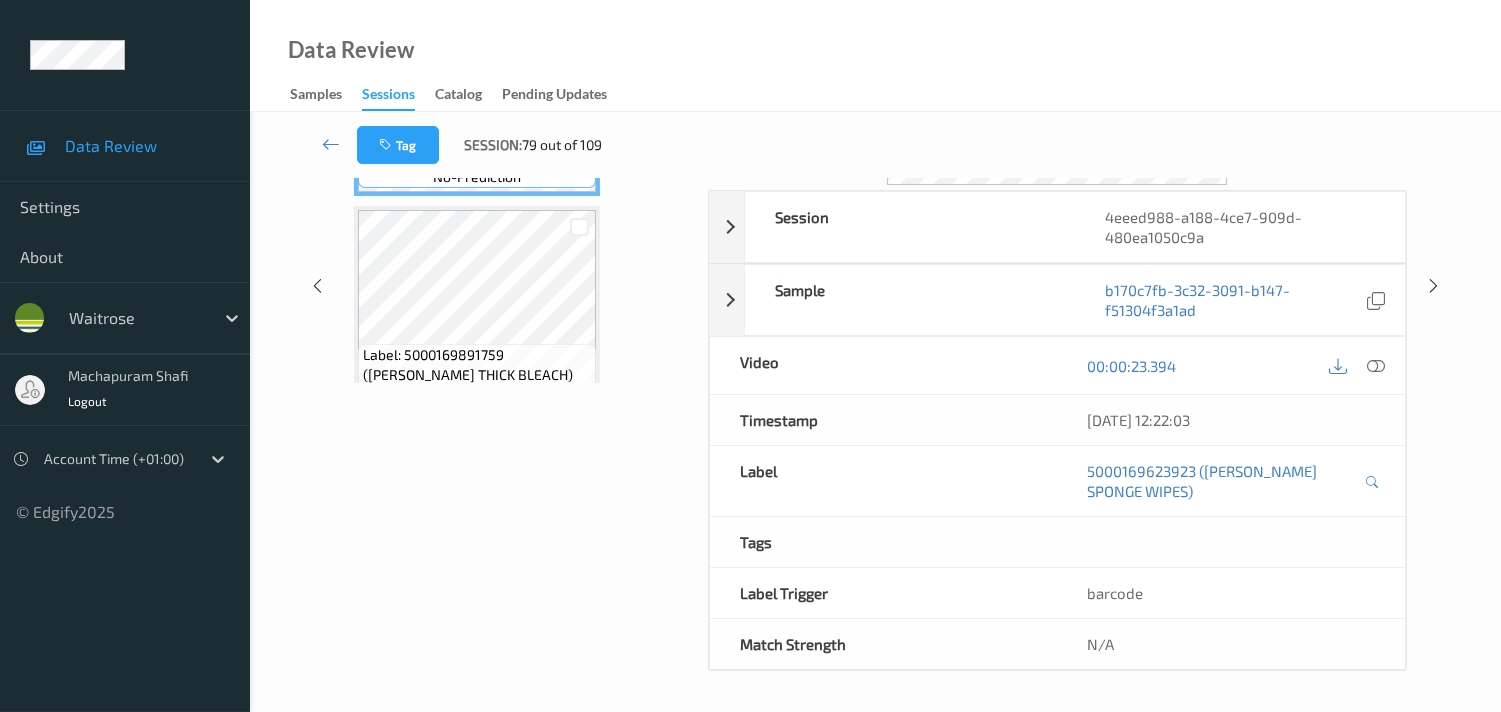 scroll, scrollTop: 280, scrollLeft: 0, axis: vertical 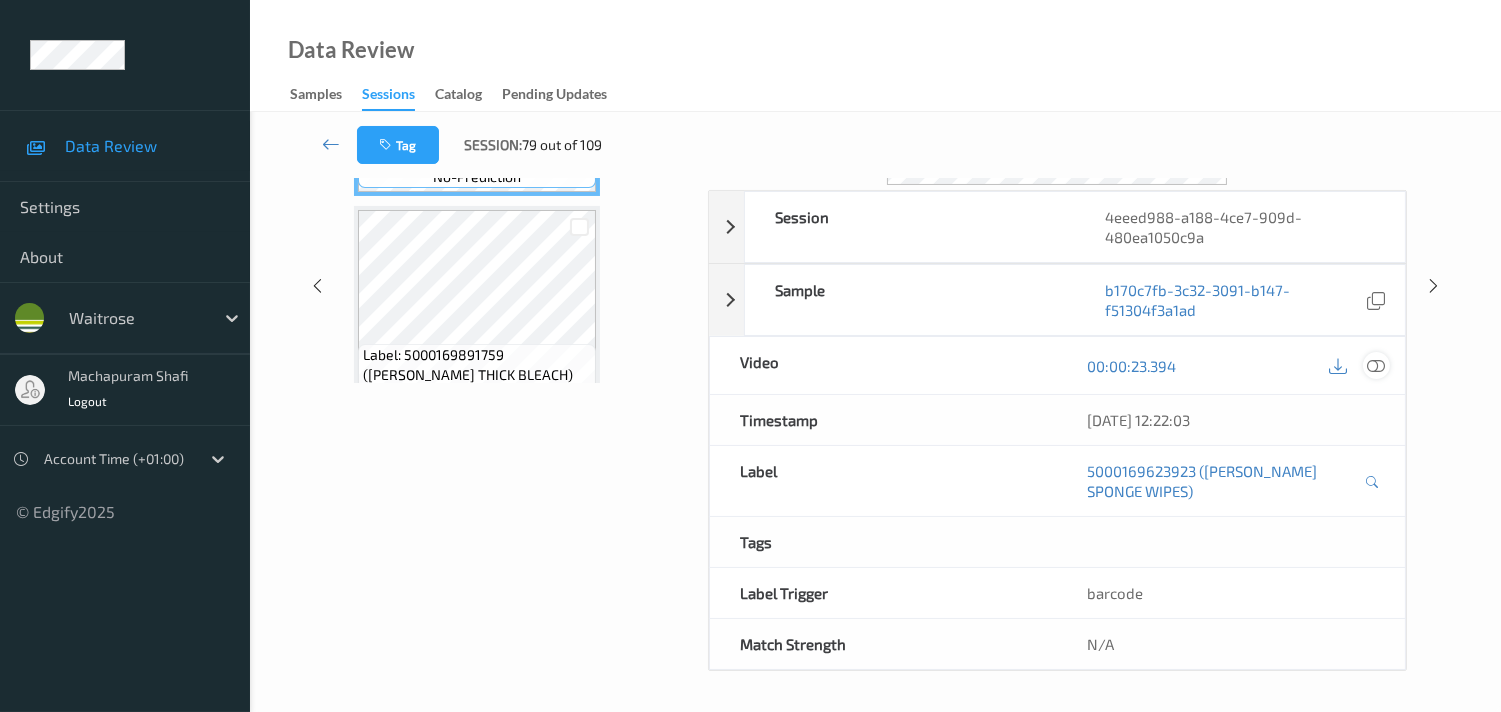 click at bounding box center [1376, 366] 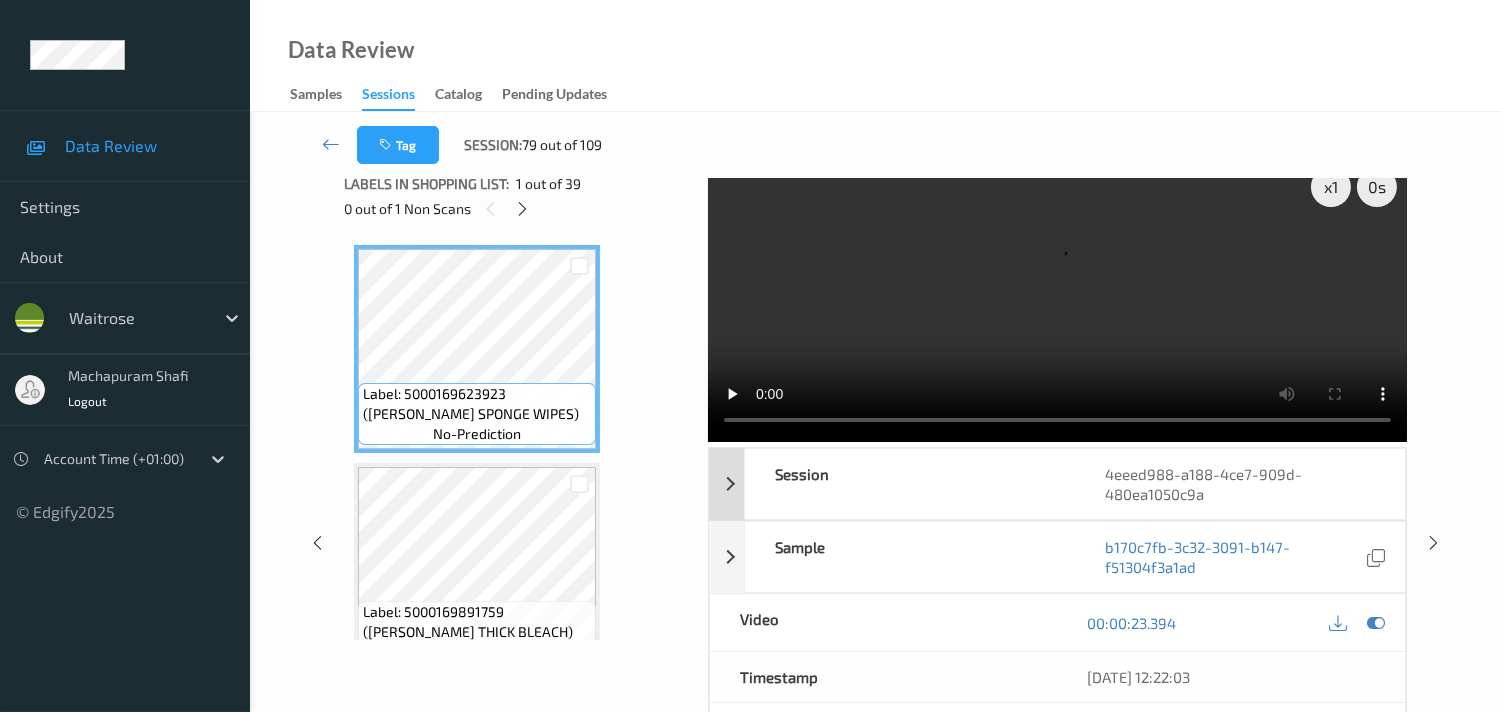 scroll, scrollTop: 0, scrollLeft: 0, axis: both 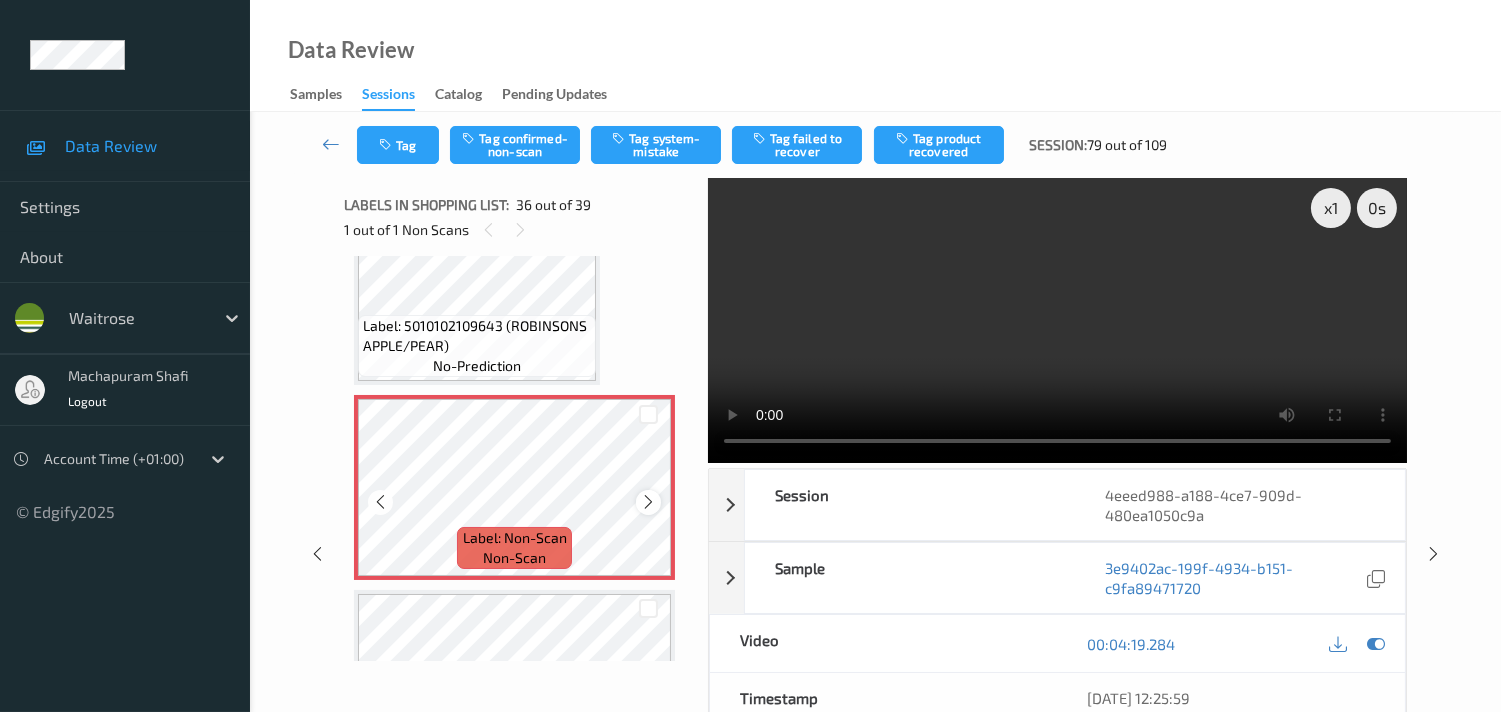 click at bounding box center (648, 502) 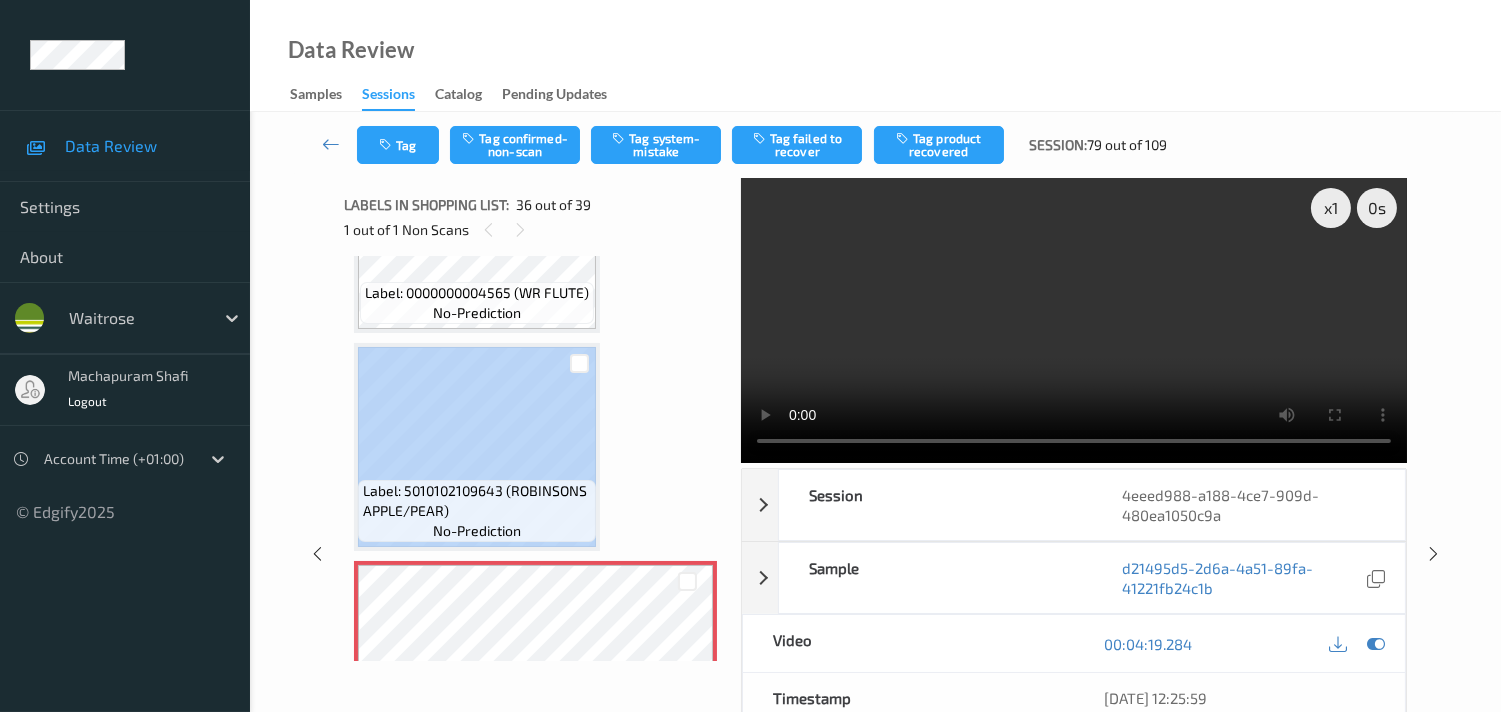 click on "Label: 5000169623923 ([PERSON_NAME] SPONGE WIPES) no-prediction Label: 5000169891759 ([PERSON_NAME] THICK BLEACH) no-prediction Label: 5000169870600 ([PERSON_NAME] BASMATI RICE) no-prediction Label: 5000169870600 ([PERSON_NAME] BASMATI RICE) no-prediction Label: 5000169594315 ([PERSON_NAME] DISP RAZORS) no-prediction Label: 5036589255697 (YEO VALLEY ORG GREEK) no-prediction Label: 3664346348720 (TERRYS CHOC MINIS) no-prediction Label: 3664346348720 (TERRYS CHOC MINIS) no-prediction Label: 5000169062715 (WR ROAST CHKN THIGHS) no-prediction Label: 8005110001673 (MTT ORG TOMATO PUREE) no-prediction Label: 5000169534649 ([PERSON_NAME] CHOPPED TOMS) no-prediction Label: 5000169534649 ([PERSON_NAME] CHOPPED TOMS) no-prediction Label: 4009900489119 (EXTRA BUBBLEMINT) no-prediction Label: 5000169665954 ([PERSON_NAME] HOUMOUS) no-prediction Label: [CREDIT_CARD_NUMBER] ([PERSON_NAME] SKIMMED MILK) no-prediction Label: 5000169646199 ([PERSON_NAME] BEEF MINCE) no-prediction Label: 5000169646199 ([PERSON_NAME] BEEF MINCE) no-prediction Label: 5000169633441 (WR THAI SALMN FCAKES) no-prediction" at bounding box center [535, -2822] 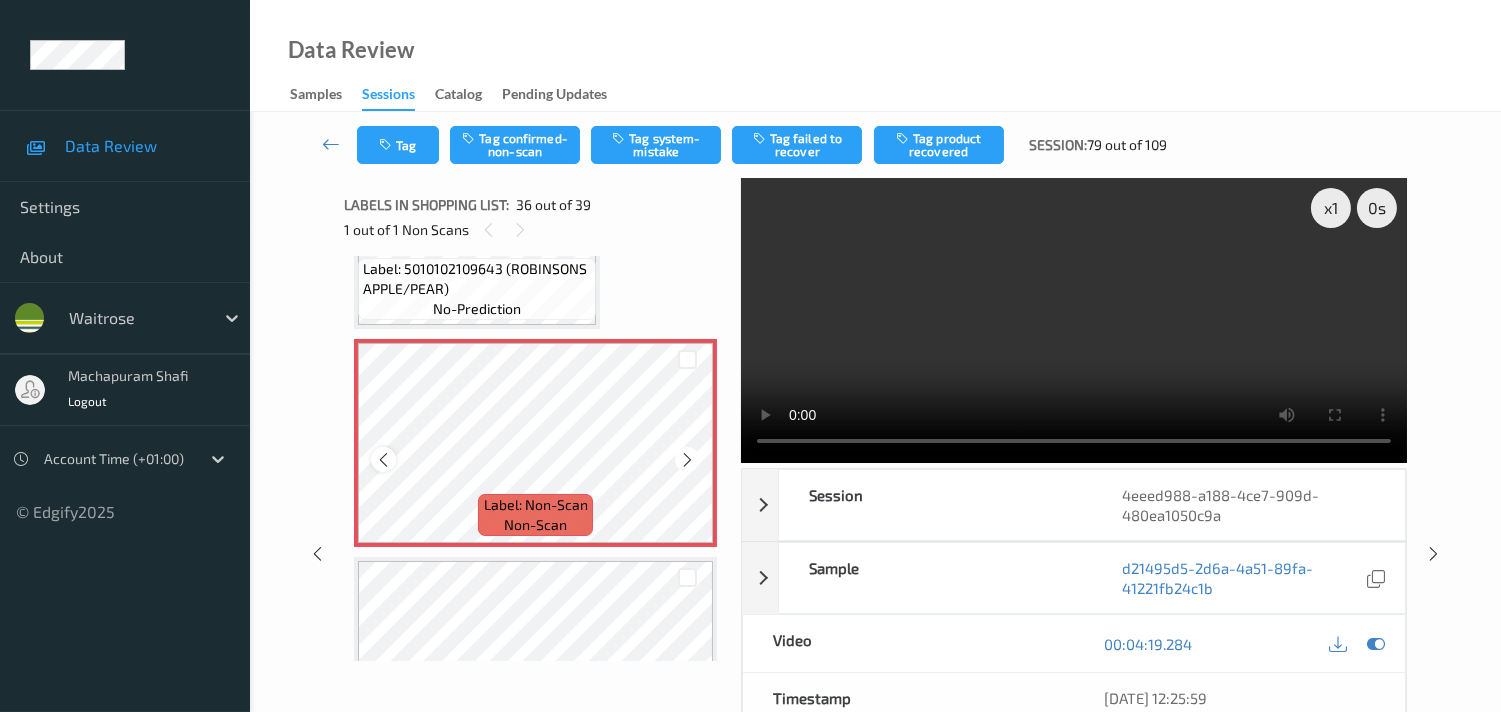 click at bounding box center (383, 459) 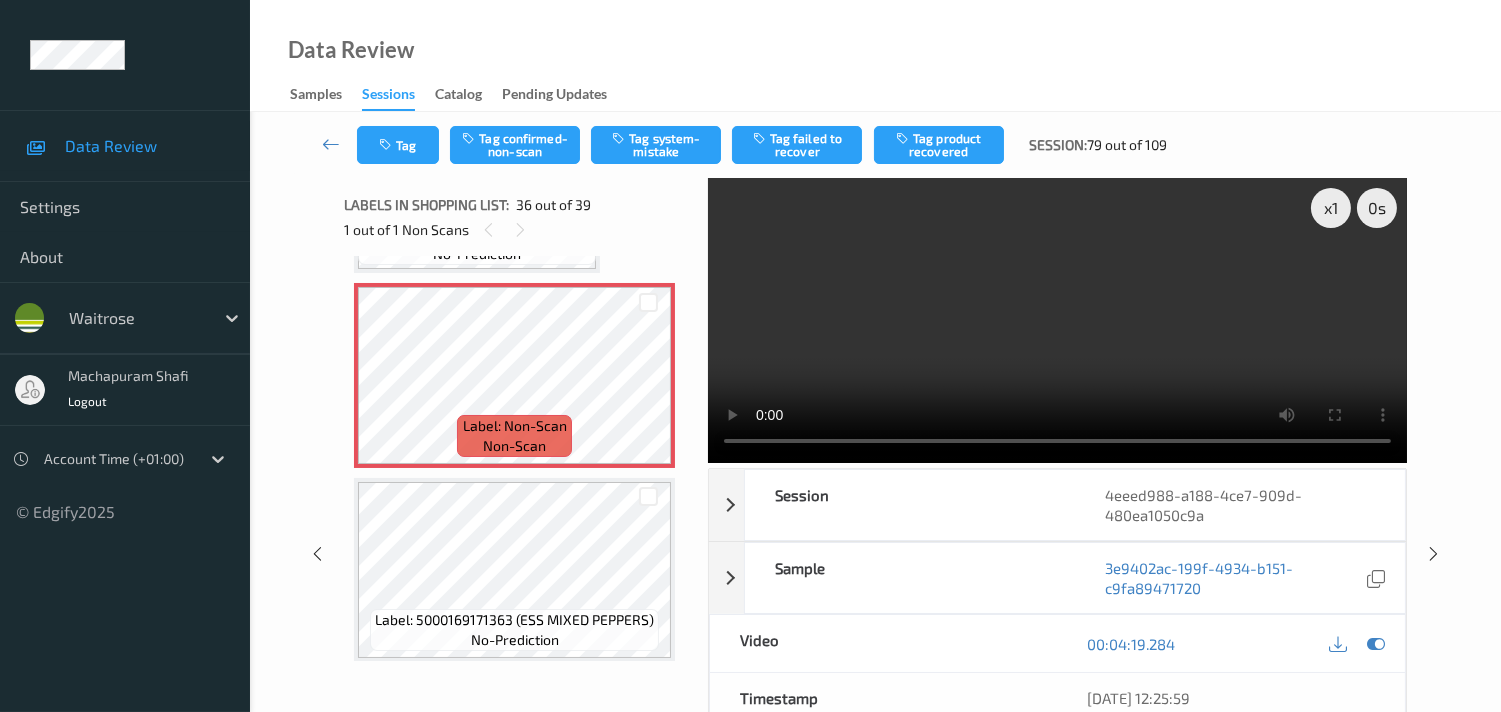 scroll, scrollTop: 7444, scrollLeft: 0, axis: vertical 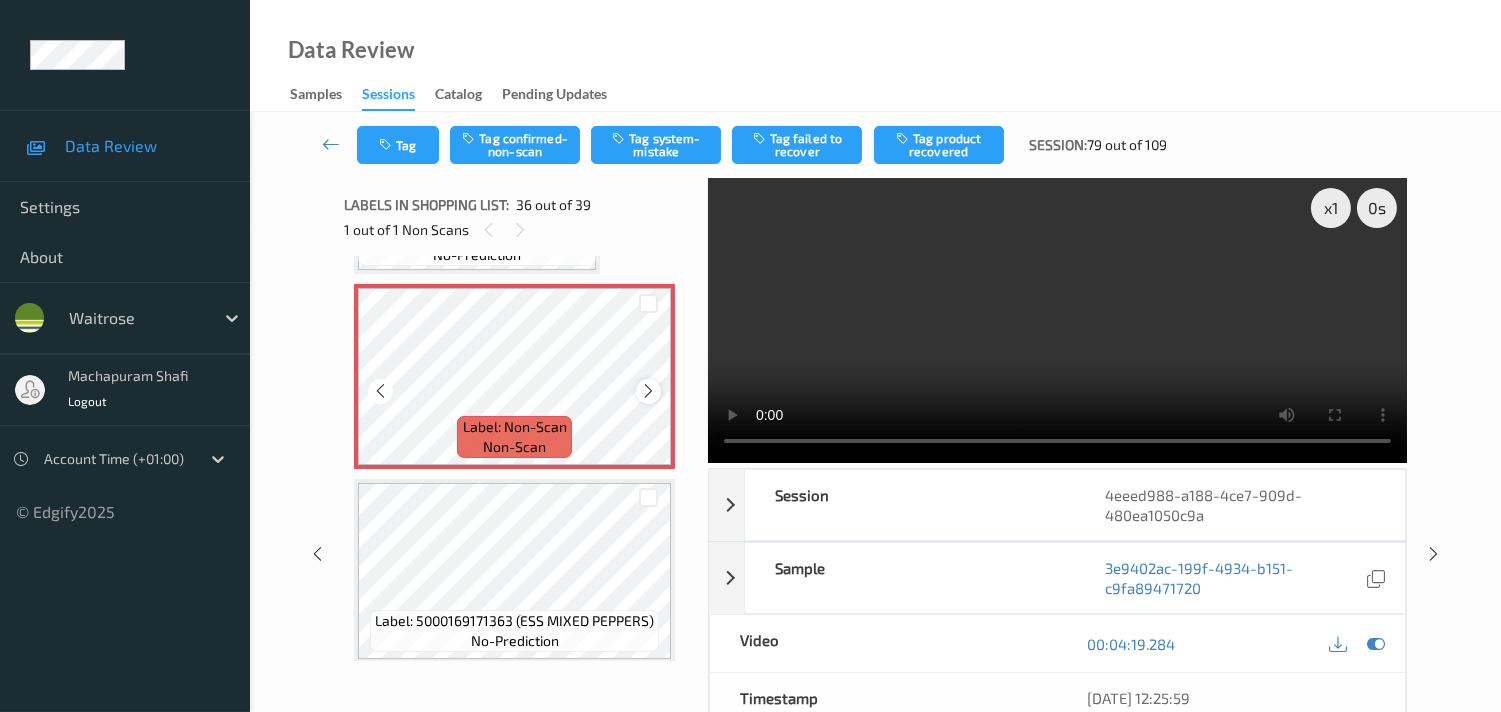 click at bounding box center (648, 391) 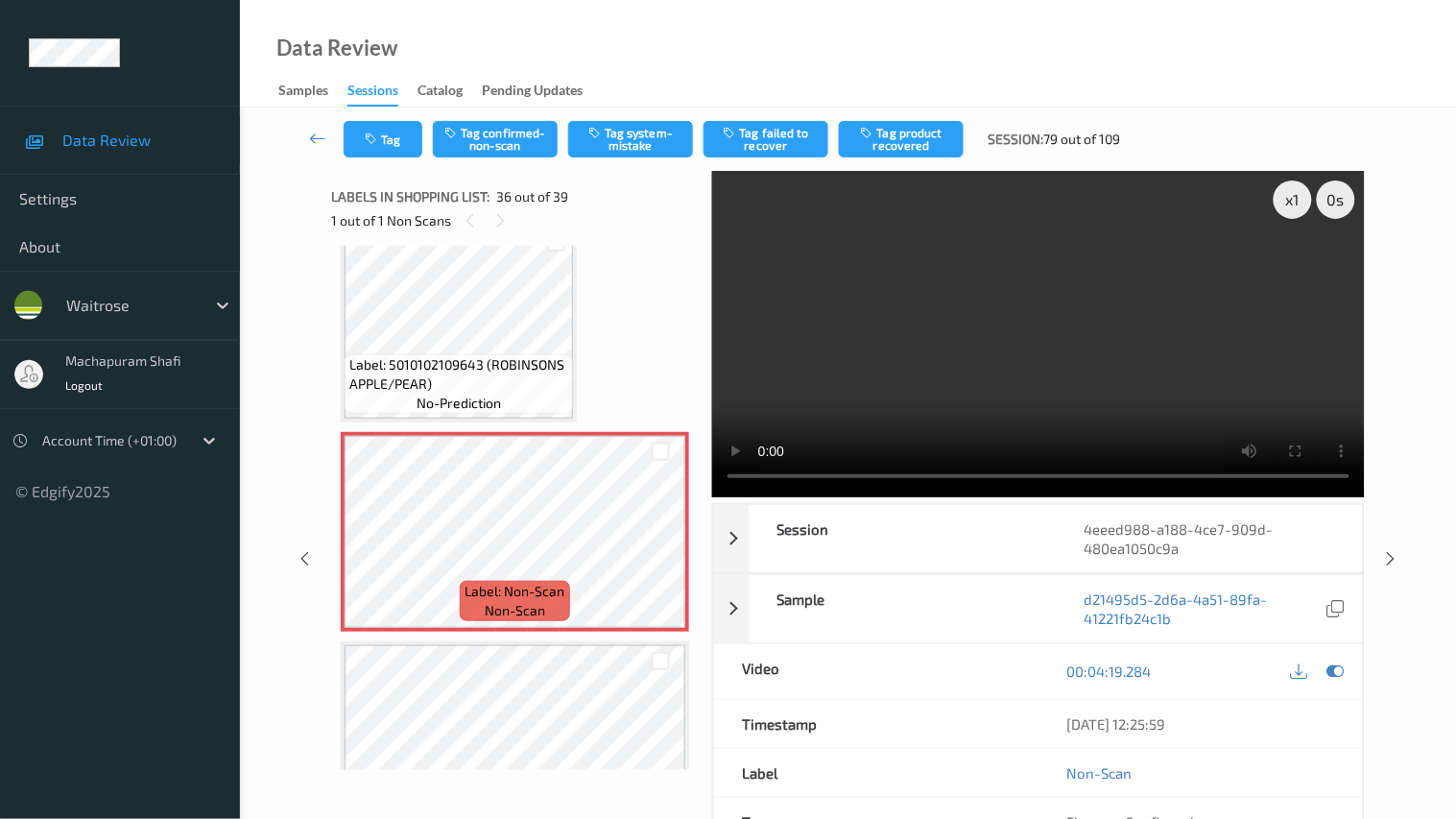 type 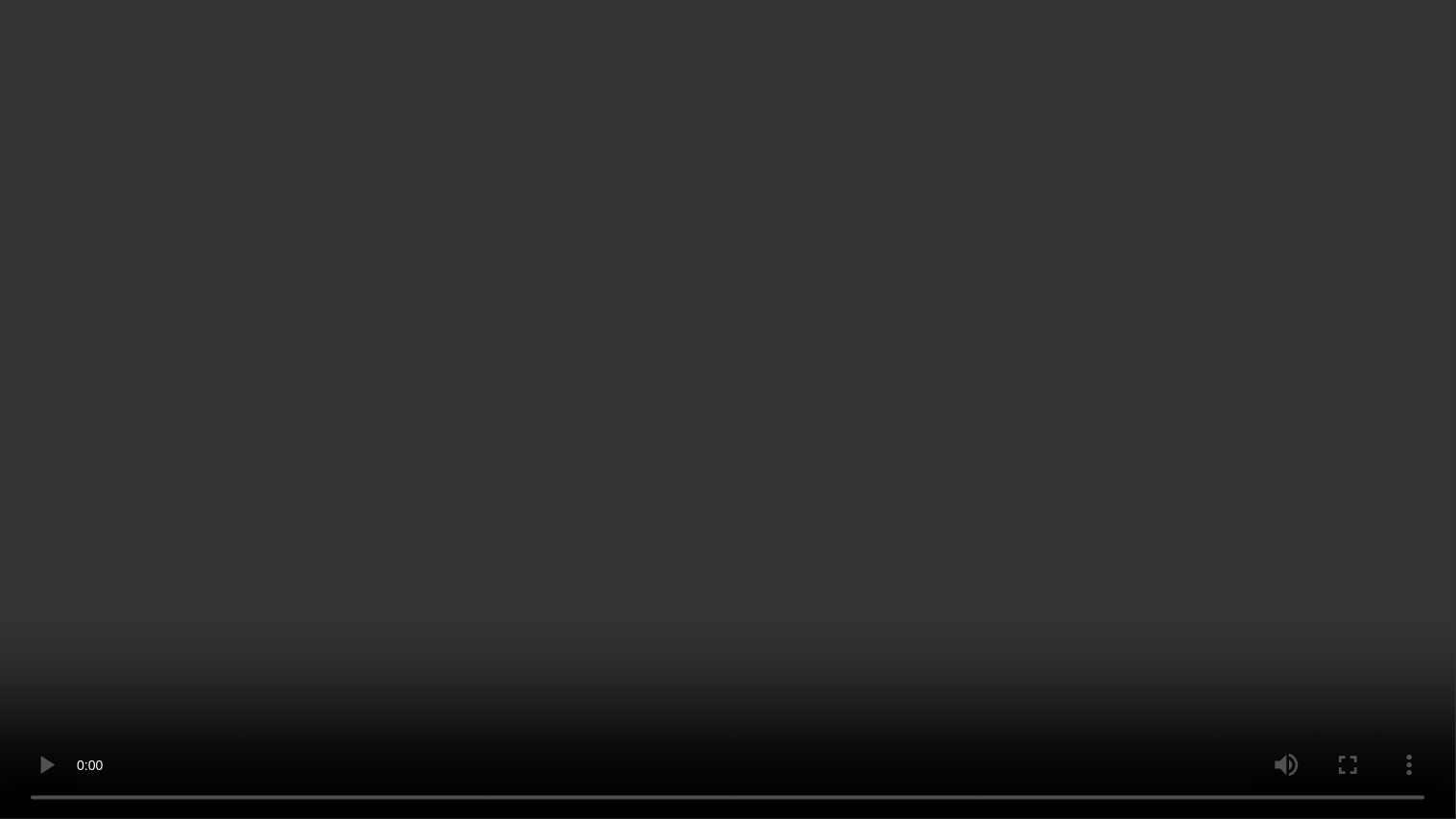 click at bounding box center (728, 409) 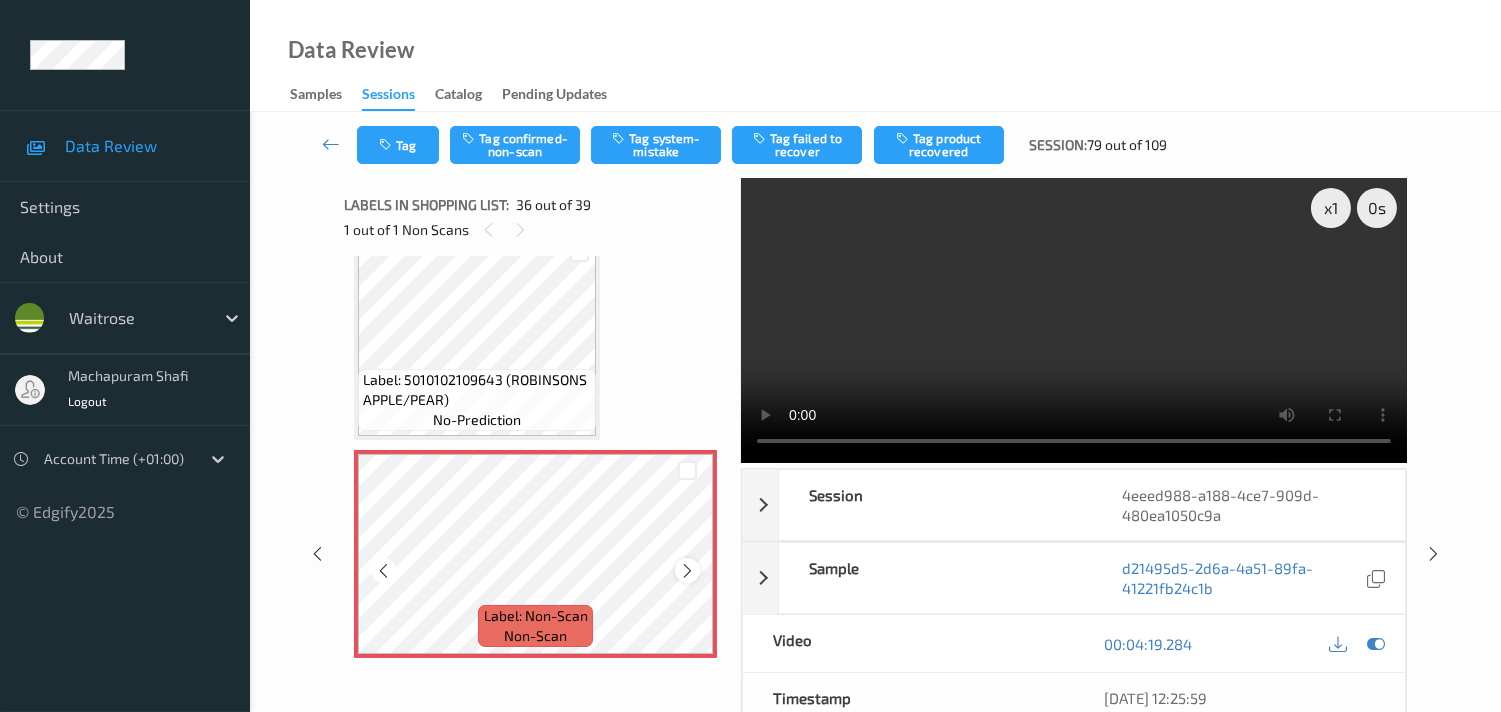 click at bounding box center (687, 571) 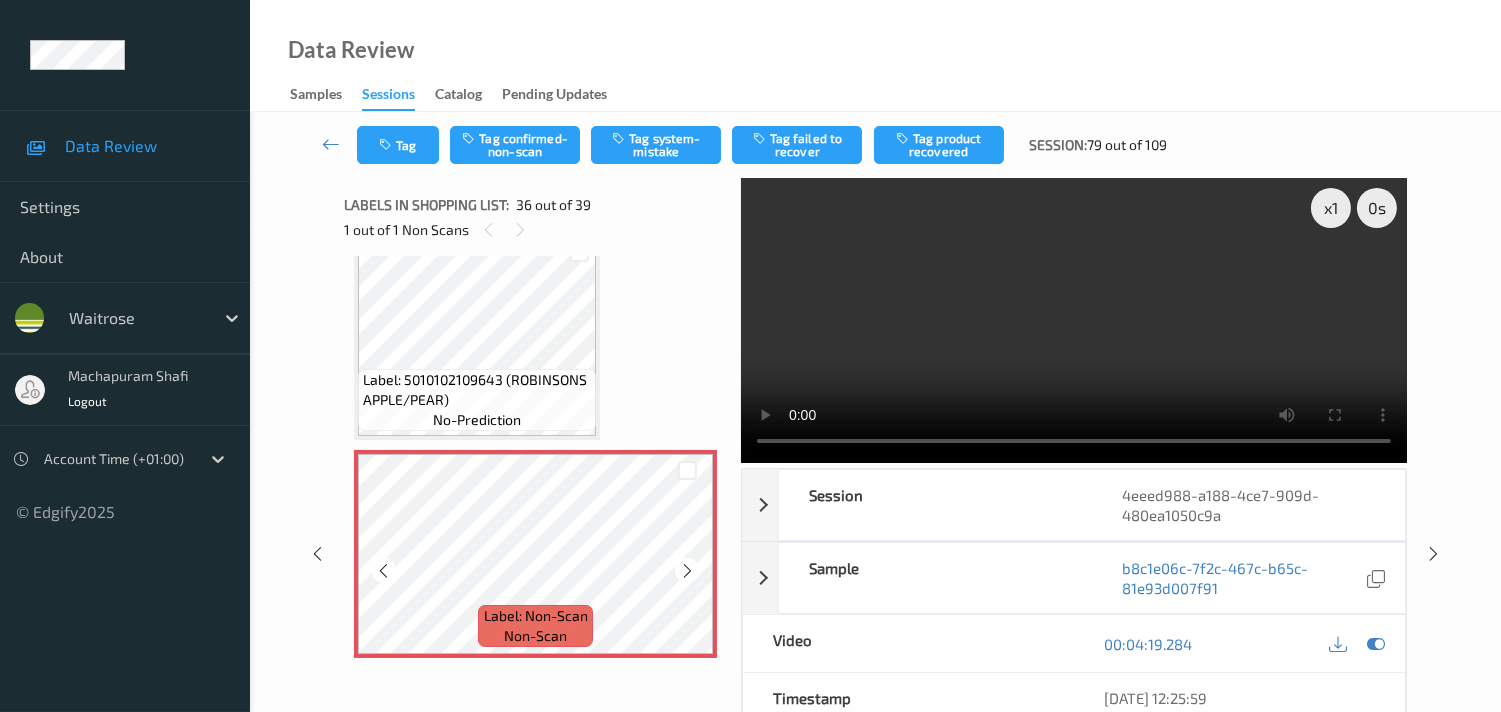 click at bounding box center [687, 571] 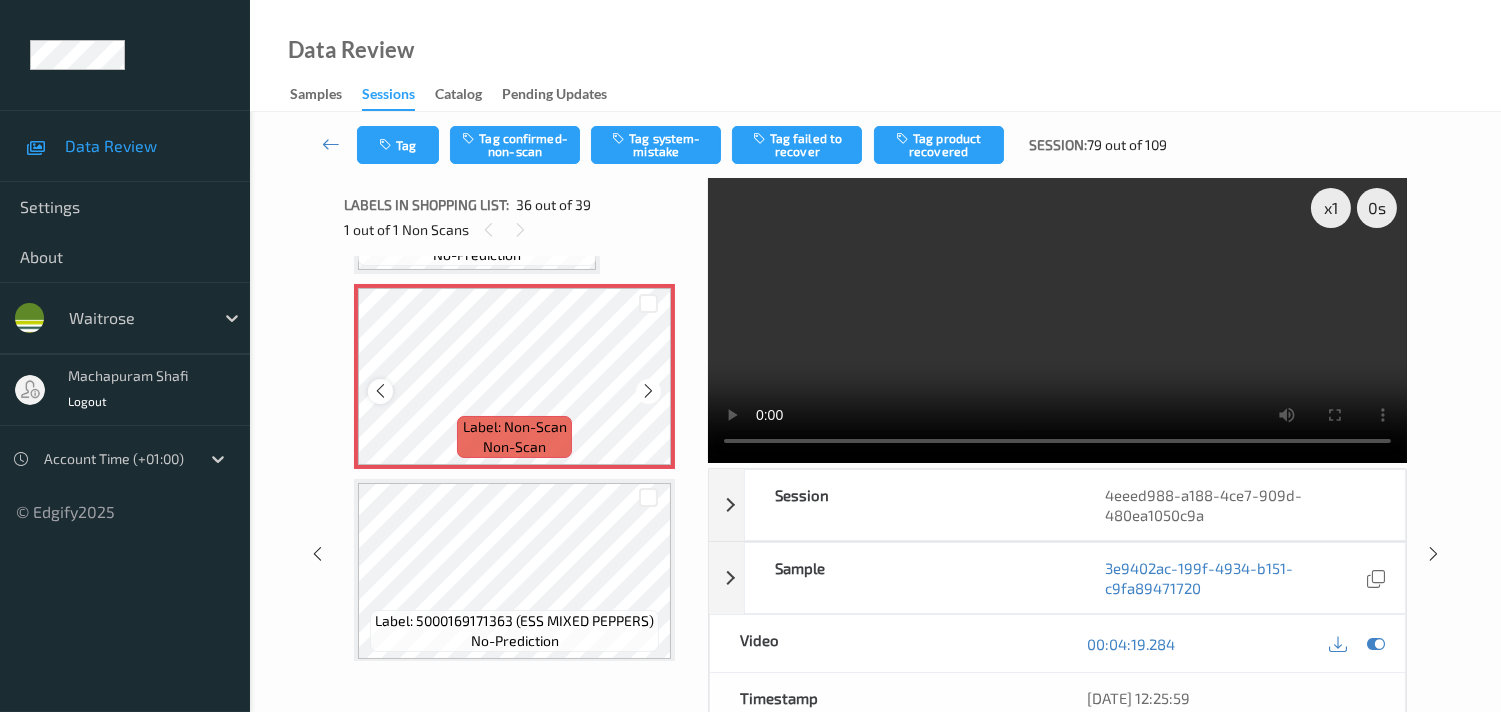 click at bounding box center (380, 391) 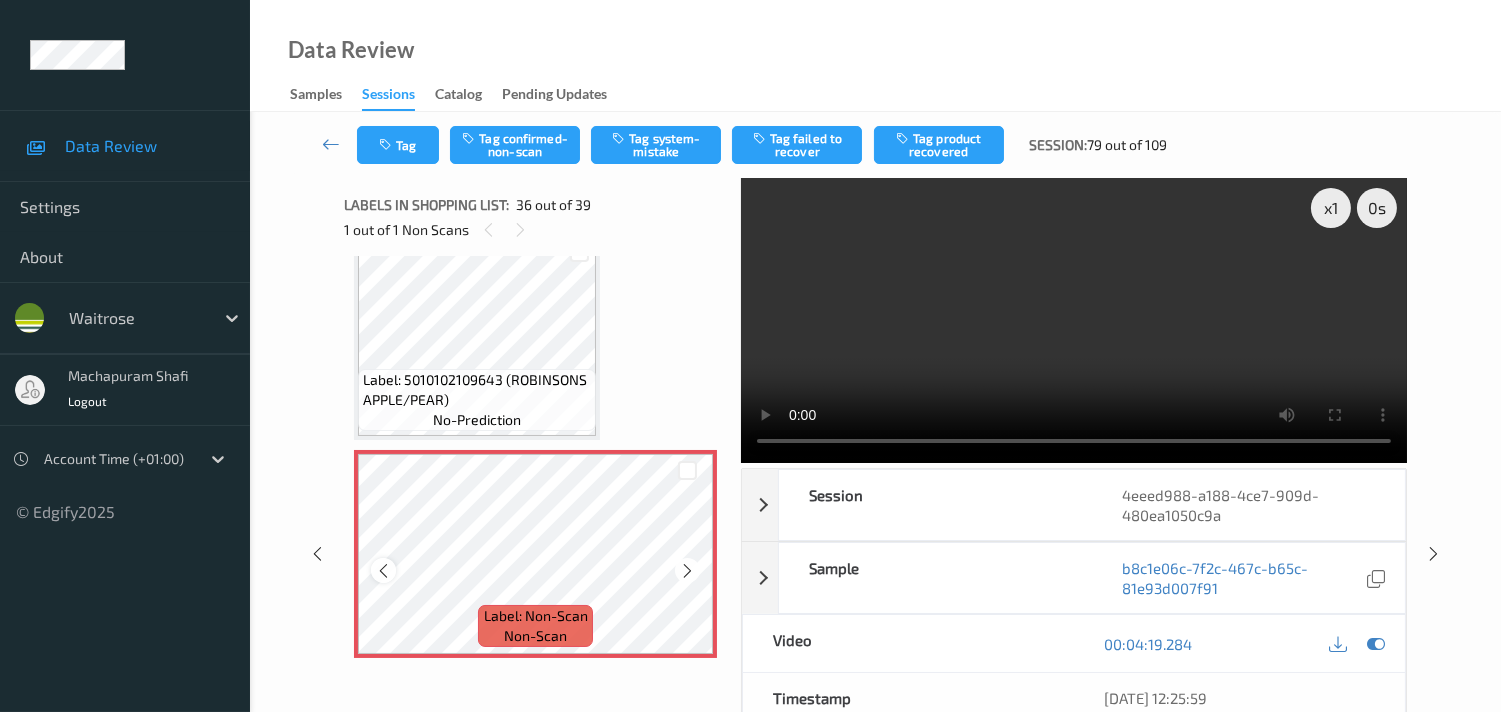 click at bounding box center (383, 570) 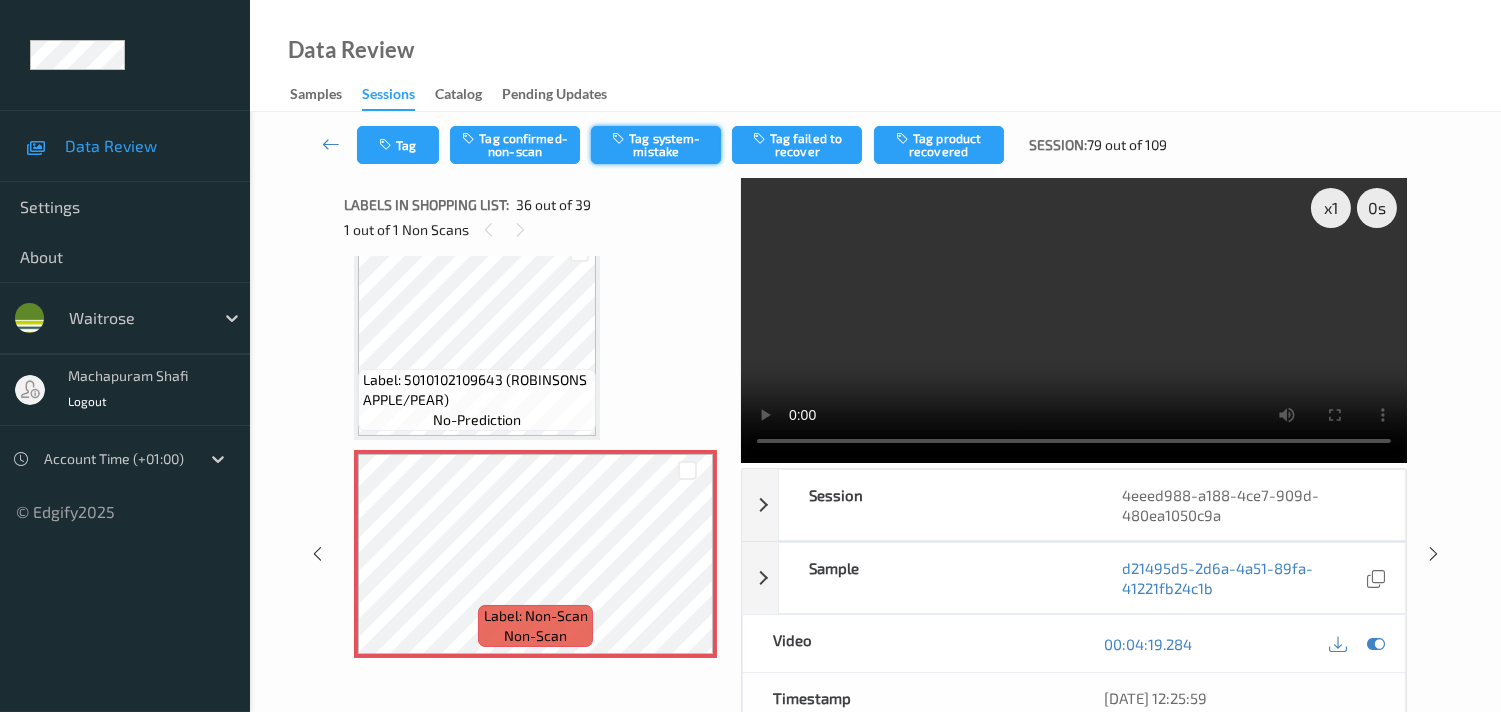 click on "Tag   system-mistake" at bounding box center (656, 145) 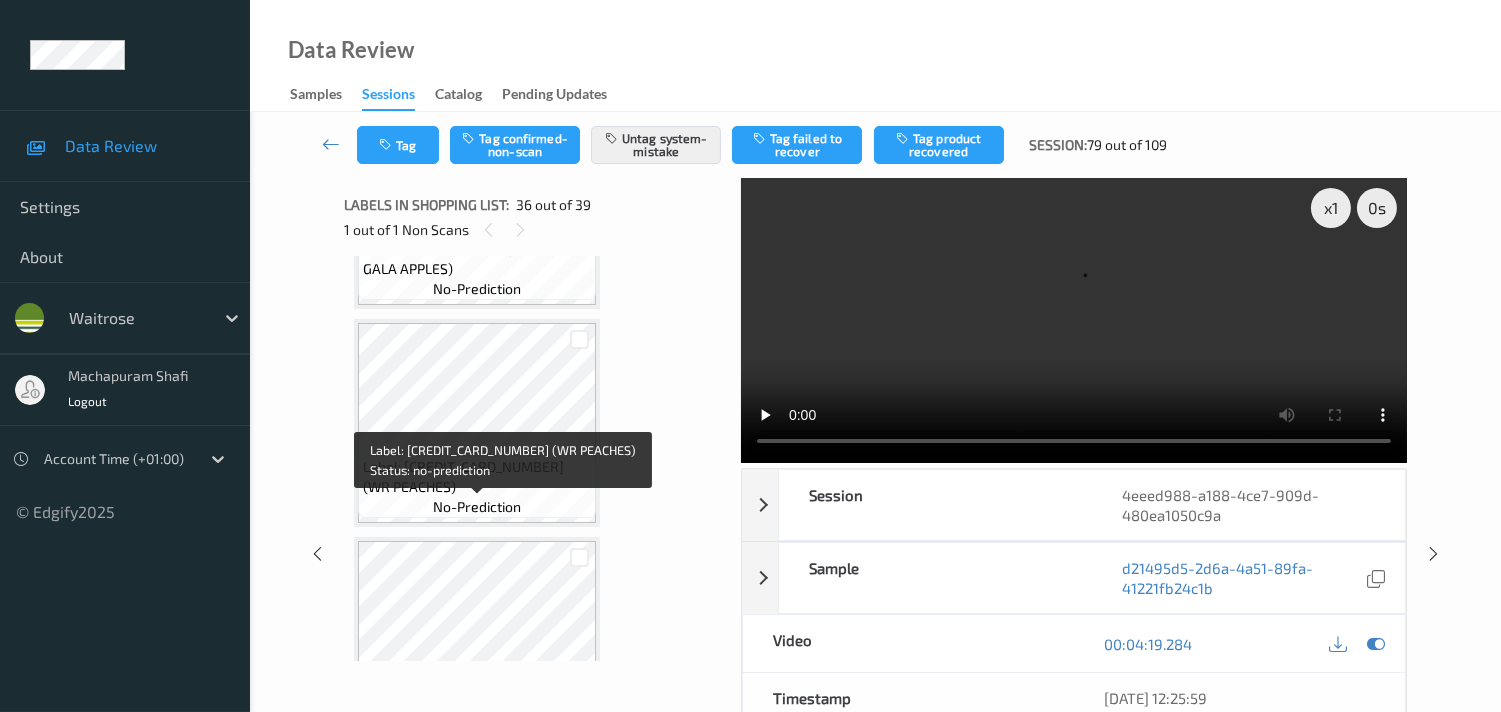 scroll, scrollTop: 6777, scrollLeft: 0, axis: vertical 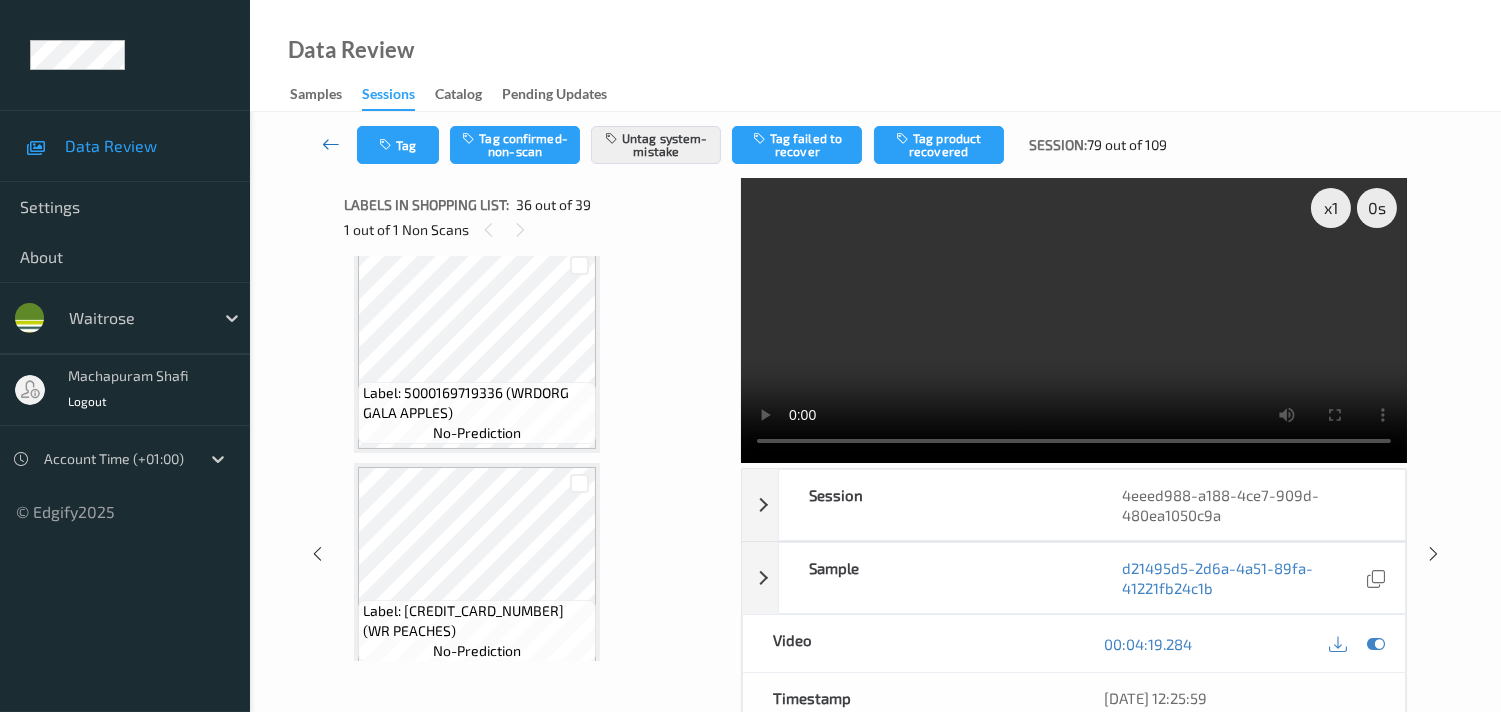 click at bounding box center (331, 144) 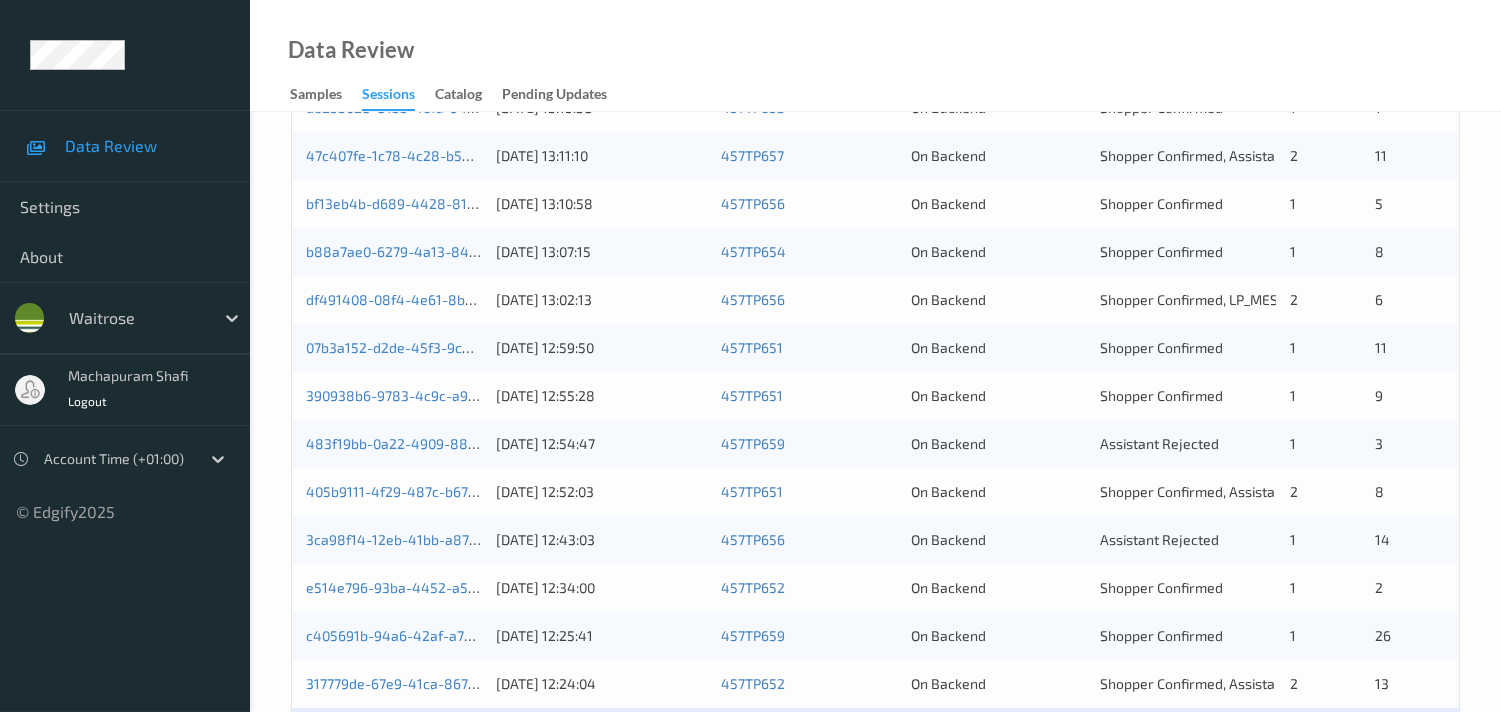 scroll, scrollTop: 951, scrollLeft: 0, axis: vertical 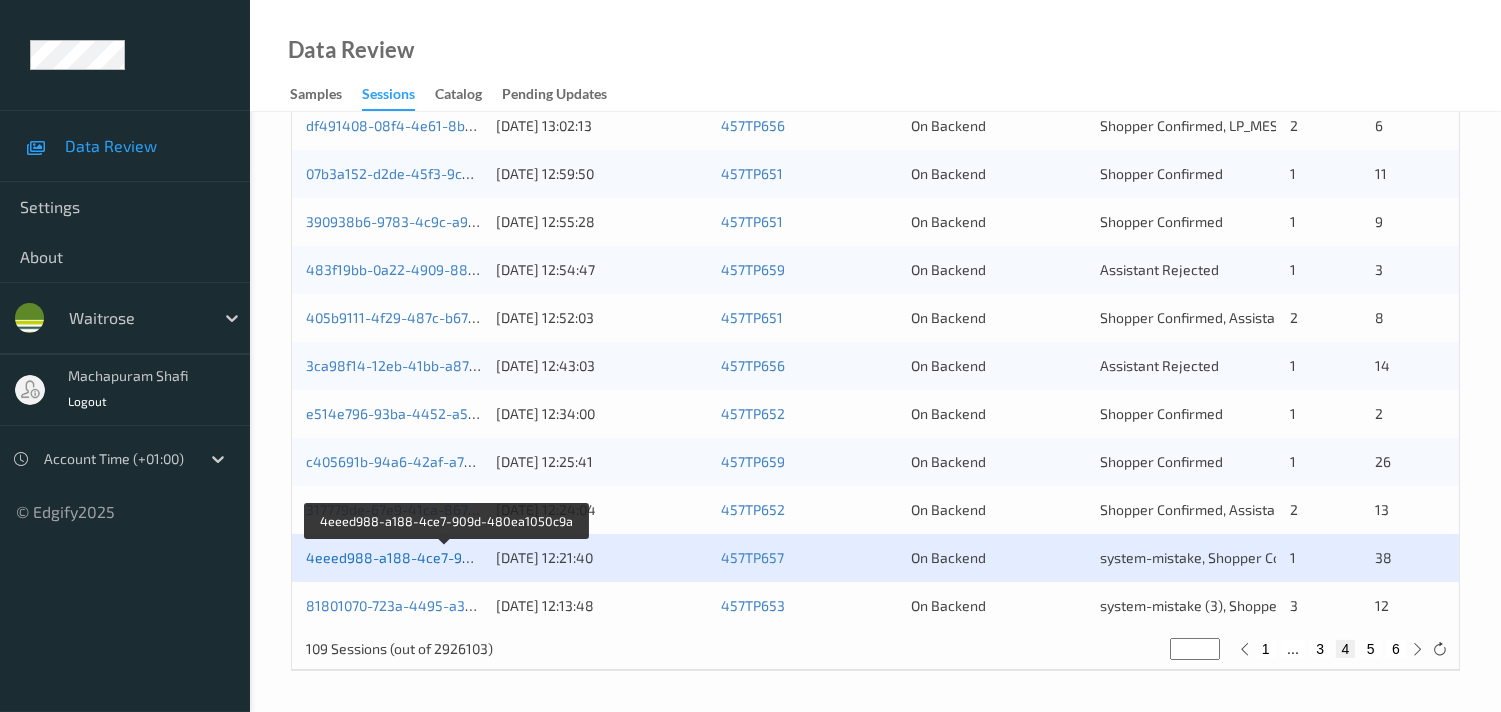 click on "4eeed988-a188-4ce7-909d-480ea1050c9a" at bounding box center [446, 557] 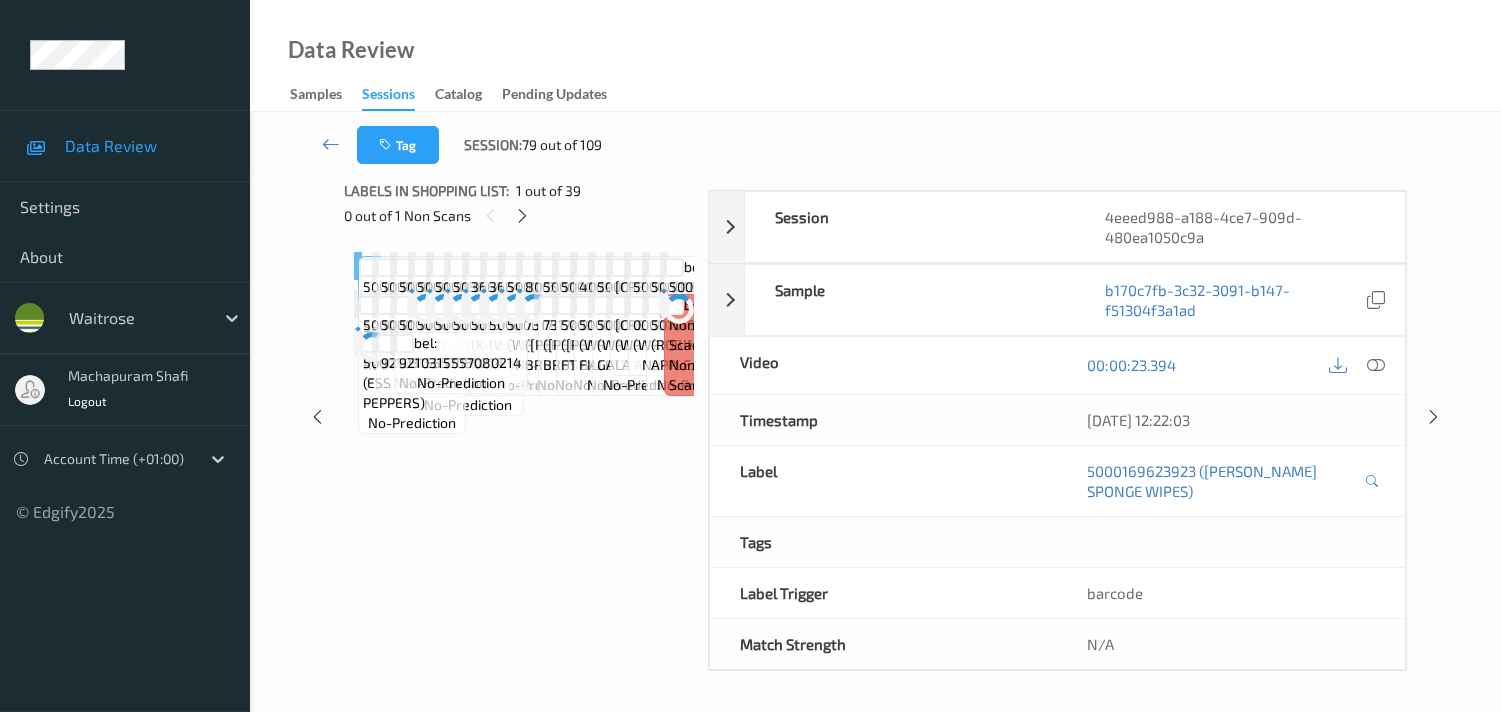 scroll, scrollTop: 280, scrollLeft: 0, axis: vertical 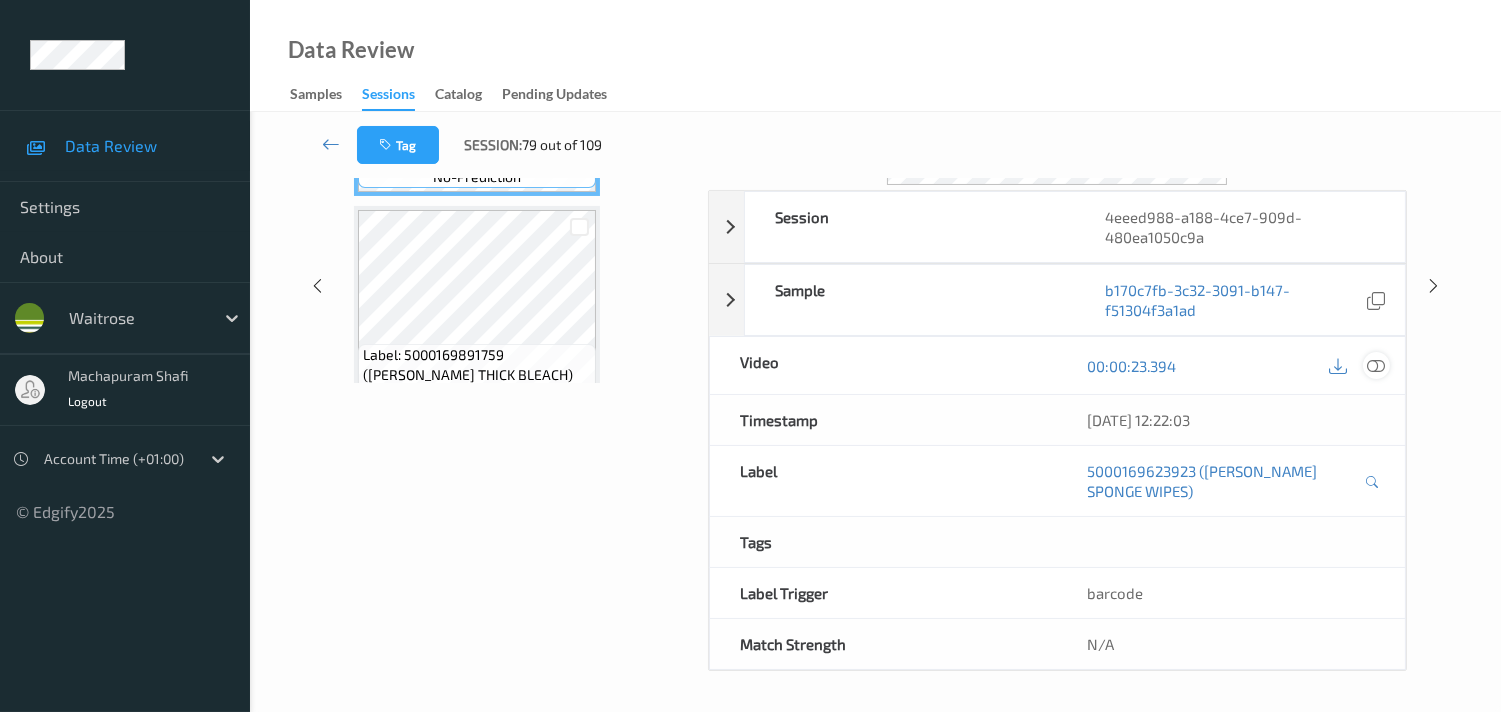 click at bounding box center [1376, 366] 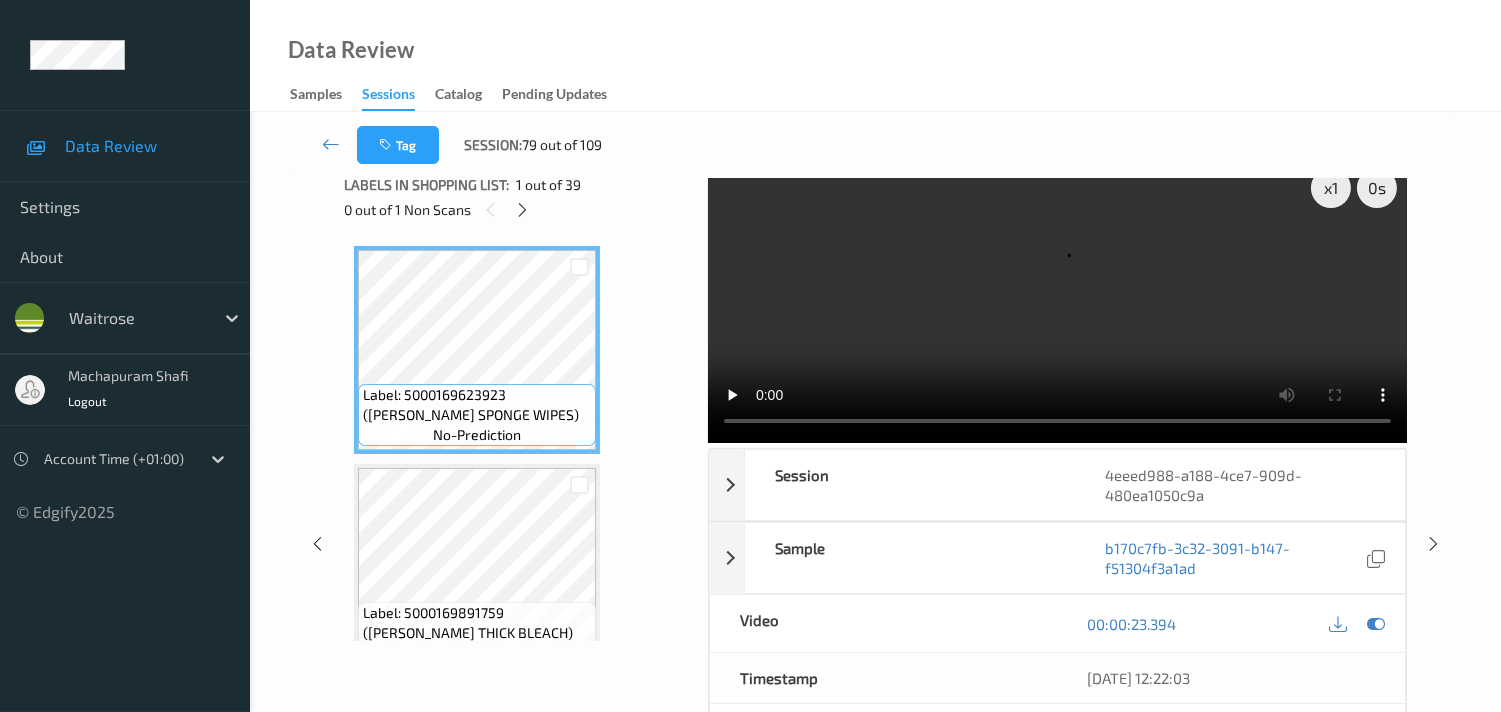 scroll, scrollTop: 0, scrollLeft: 0, axis: both 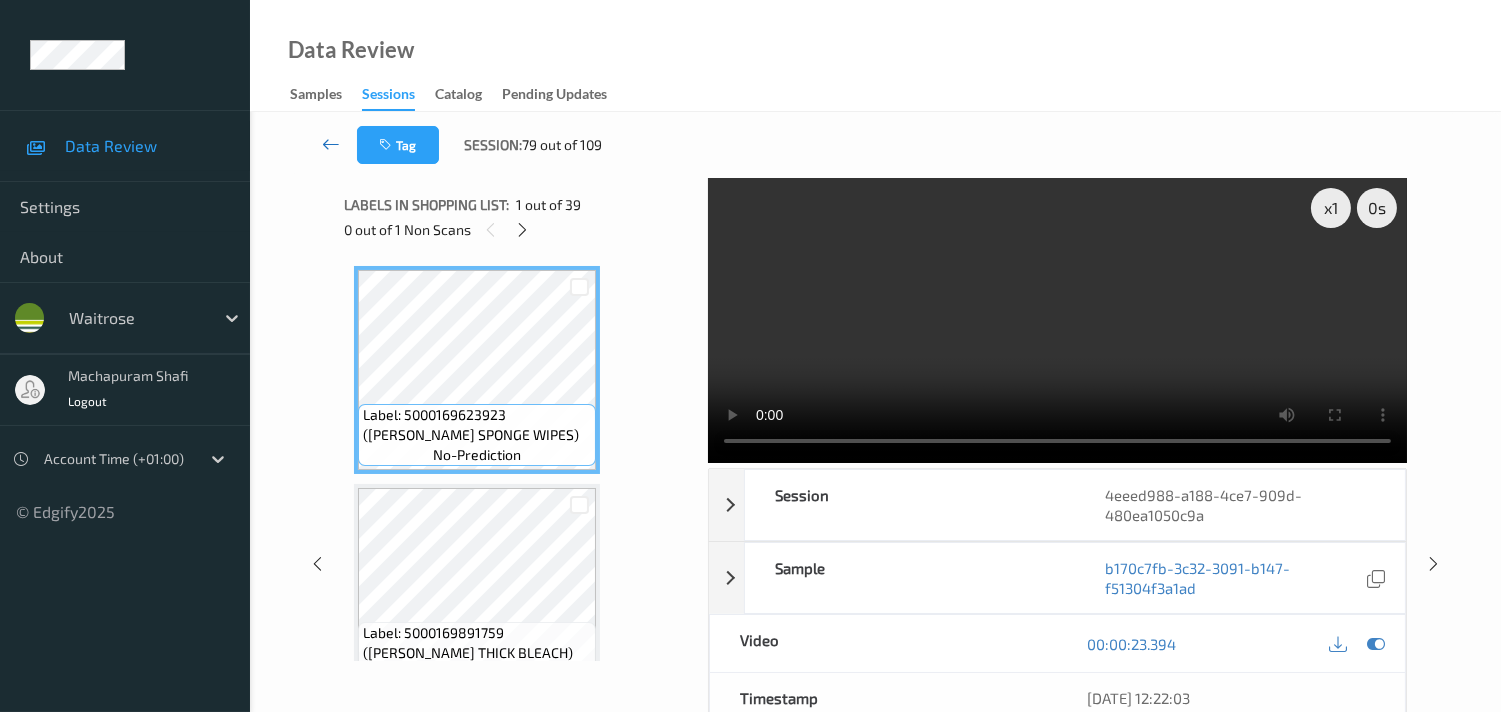 click at bounding box center (331, 144) 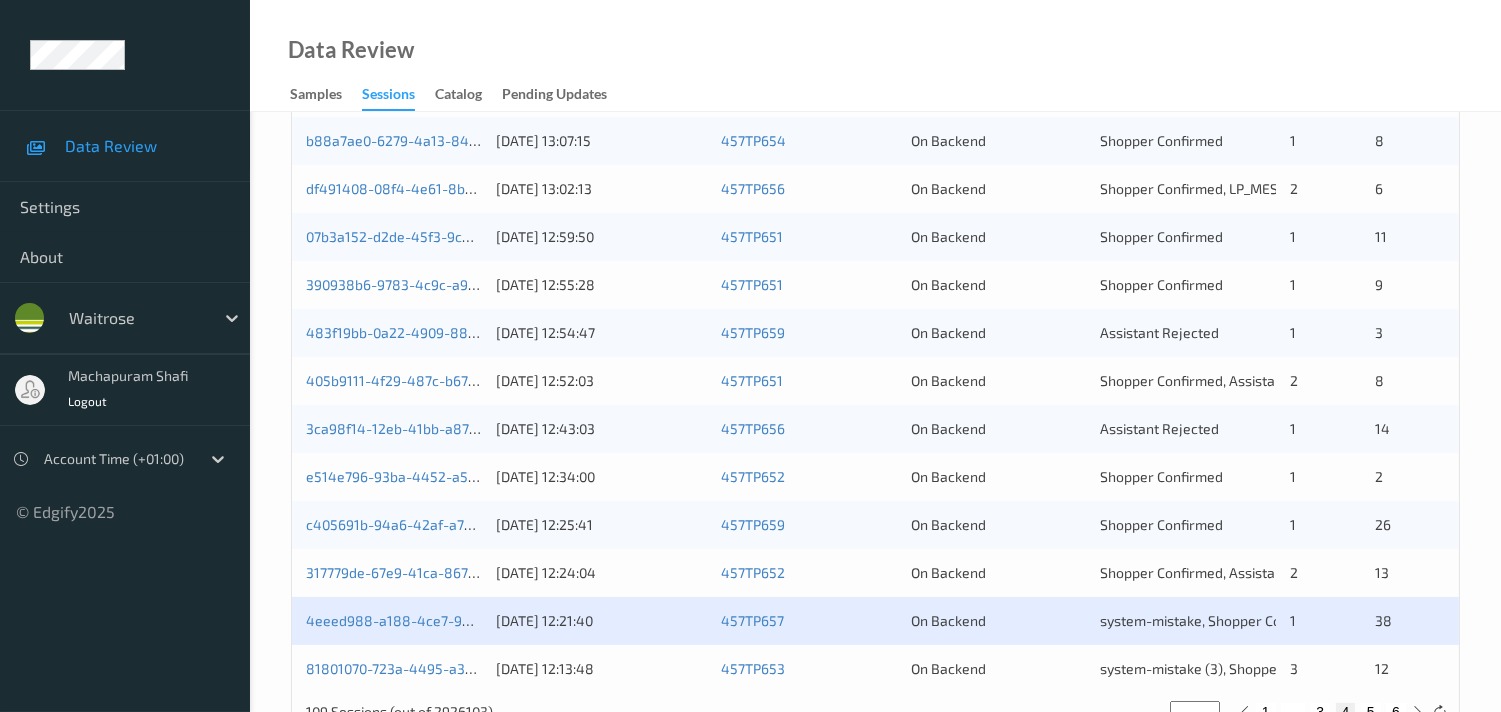 scroll, scrollTop: 951, scrollLeft: 0, axis: vertical 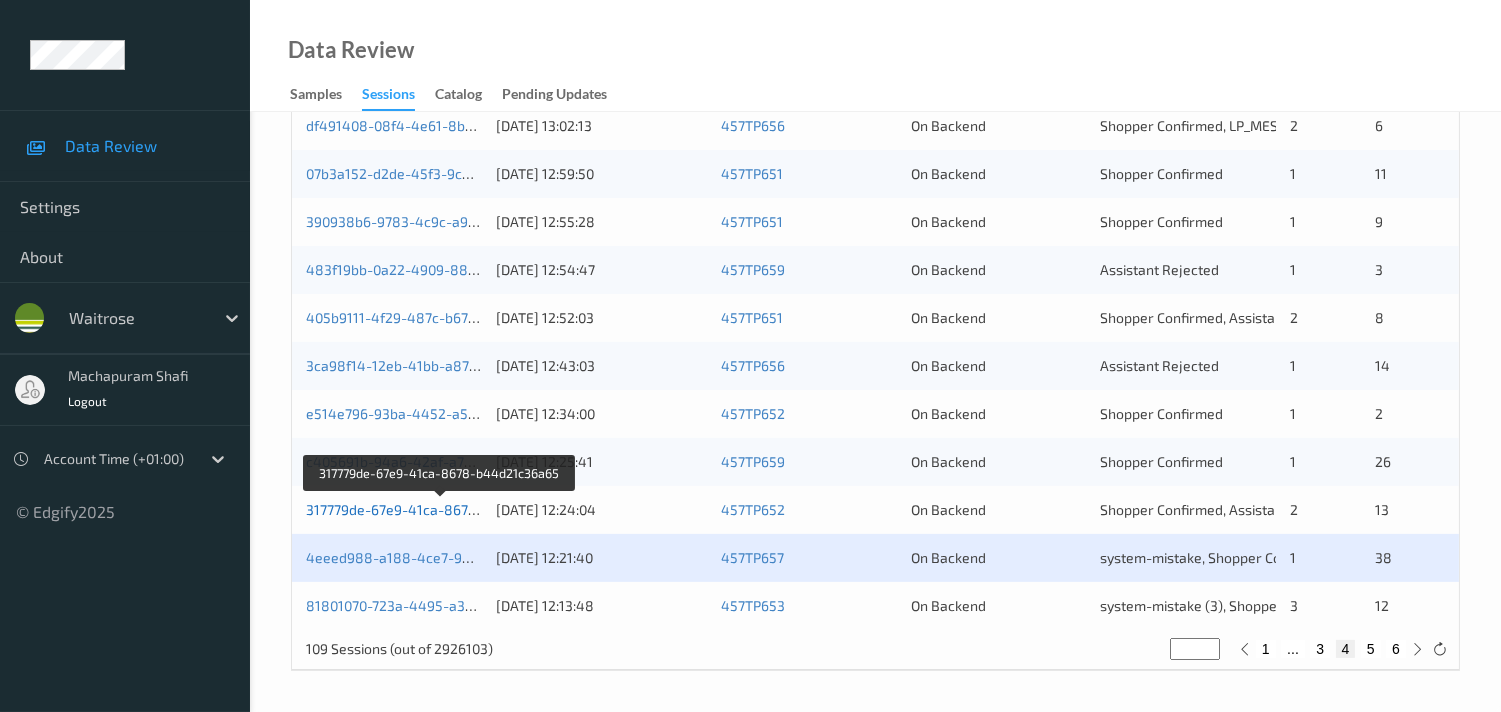 click on "317779de-67e9-41ca-8678-b44d21c36a65" at bounding box center [442, 509] 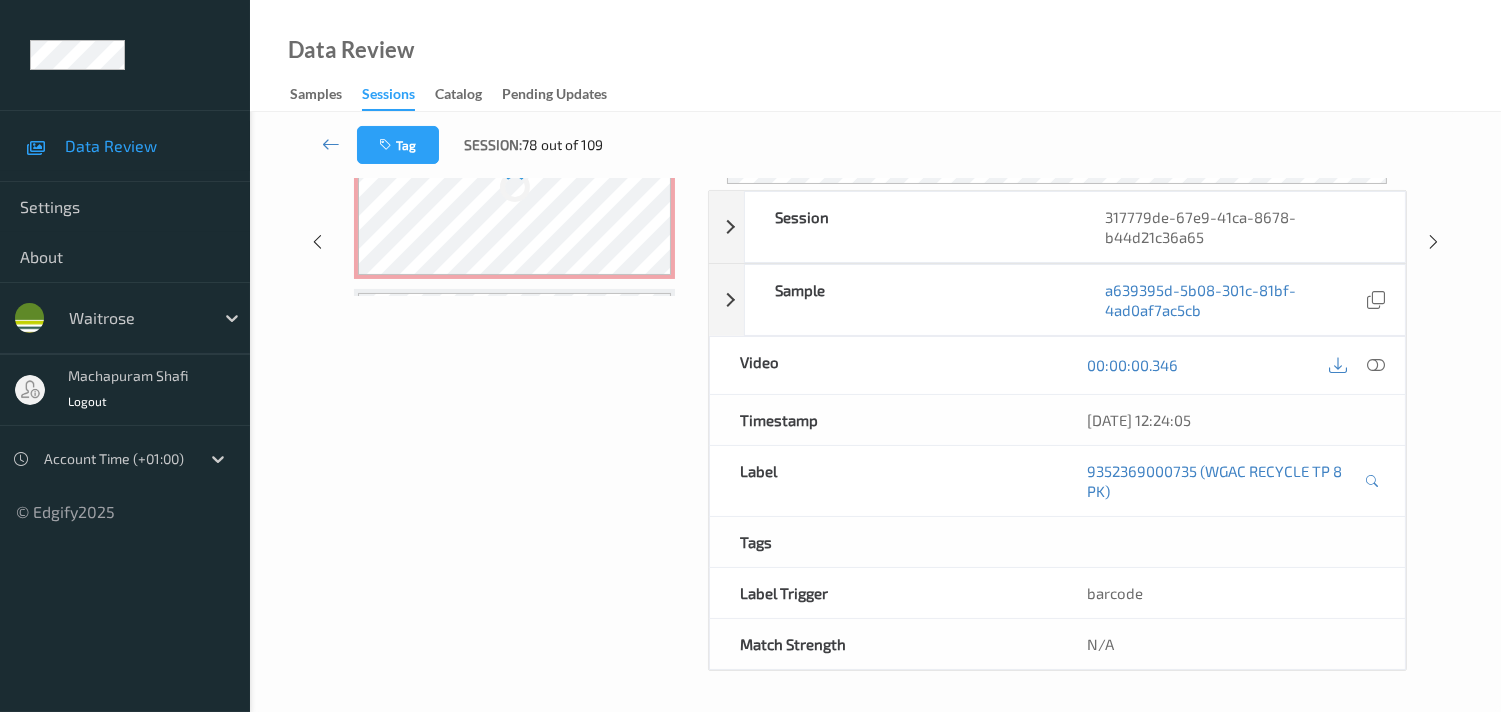 scroll, scrollTop: 280, scrollLeft: 0, axis: vertical 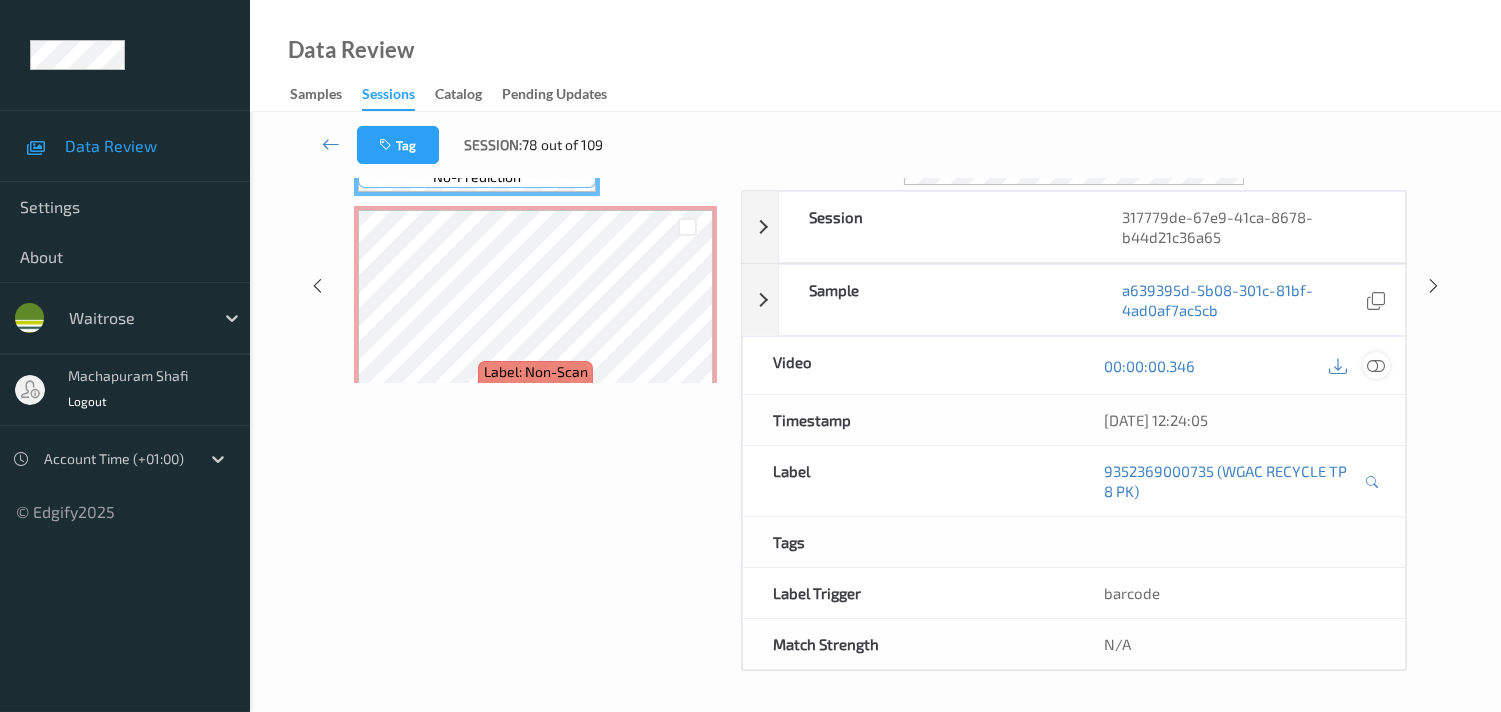 click at bounding box center [1376, 366] 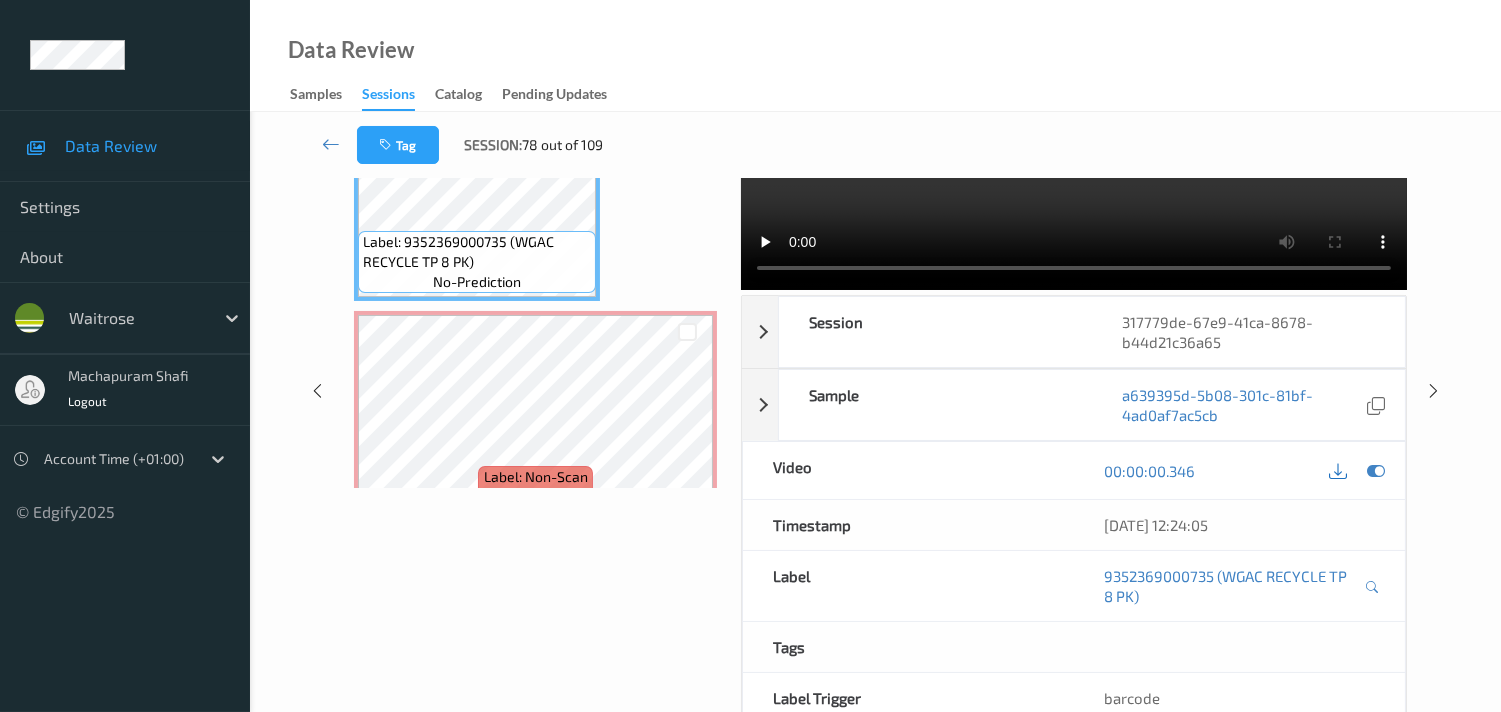 scroll, scrollTop: 0, scrollLeft: 0, axis: both 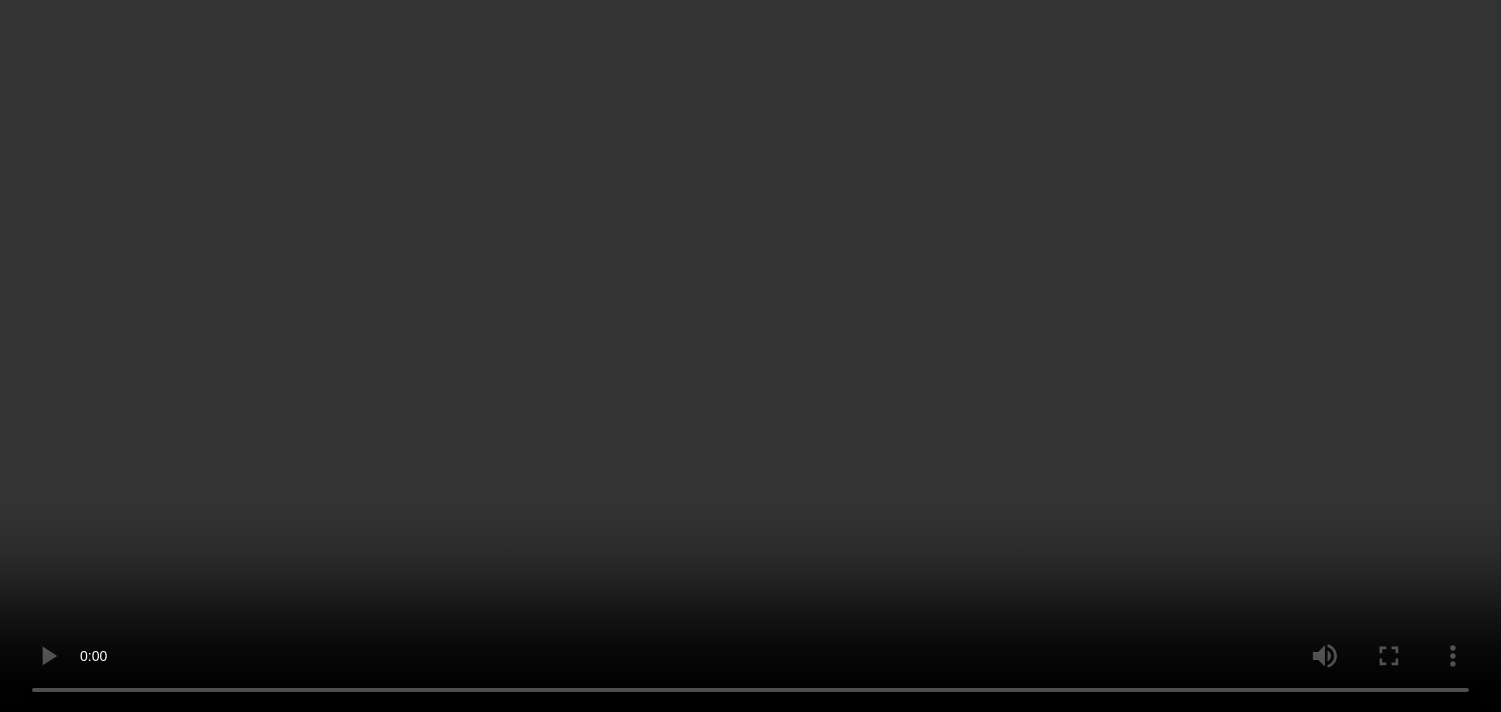 click at bounding box center (750, 356) 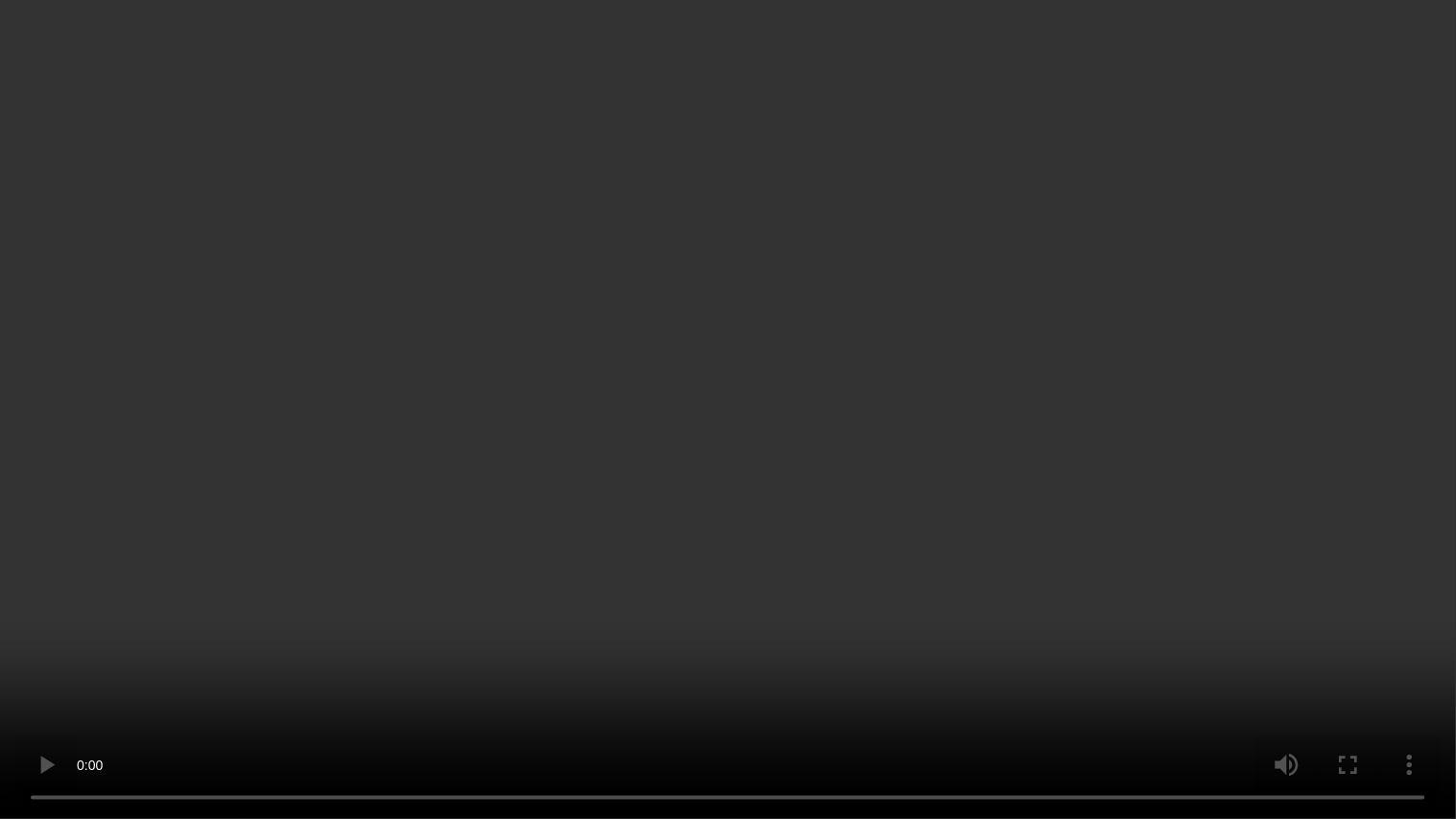 type 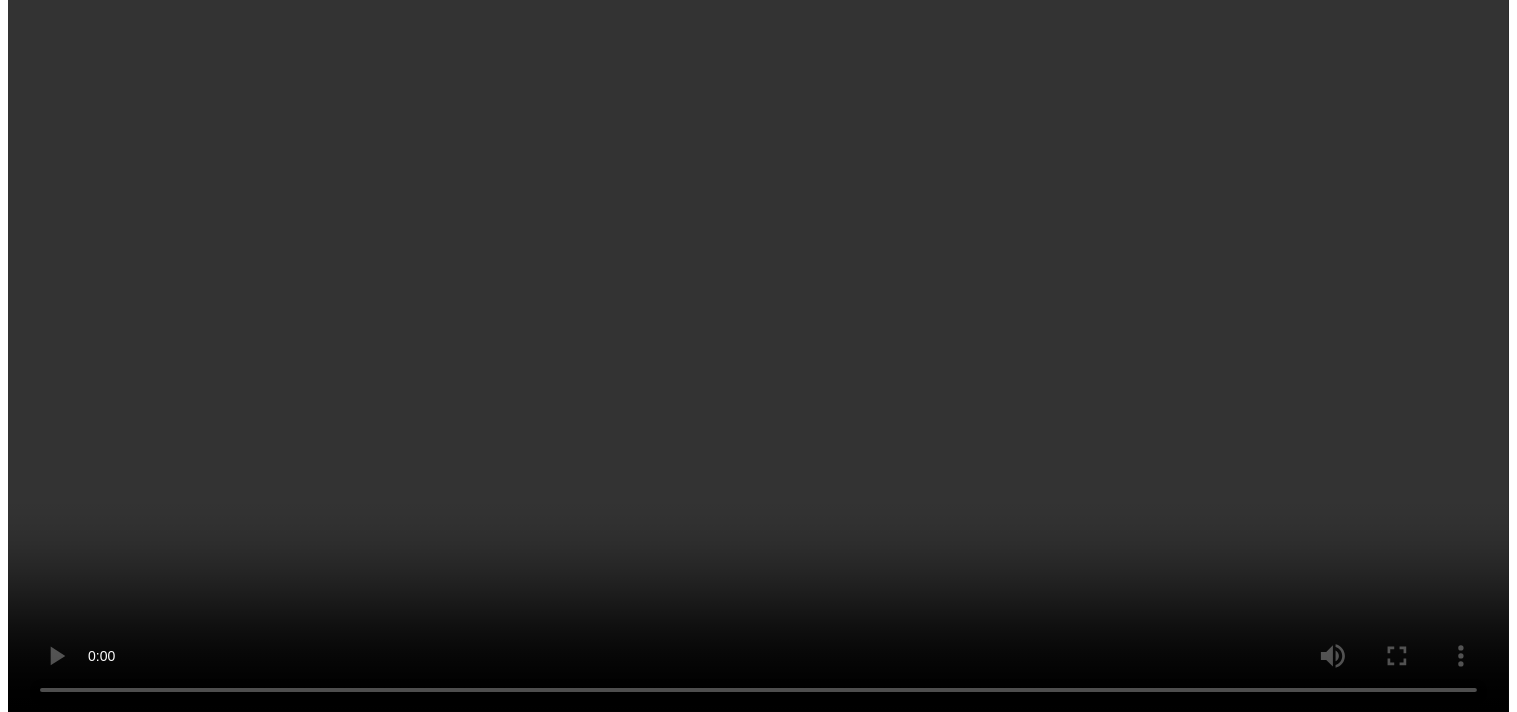 scroll, scrollTop: 111, scrollLeft: 0, axis: vertical 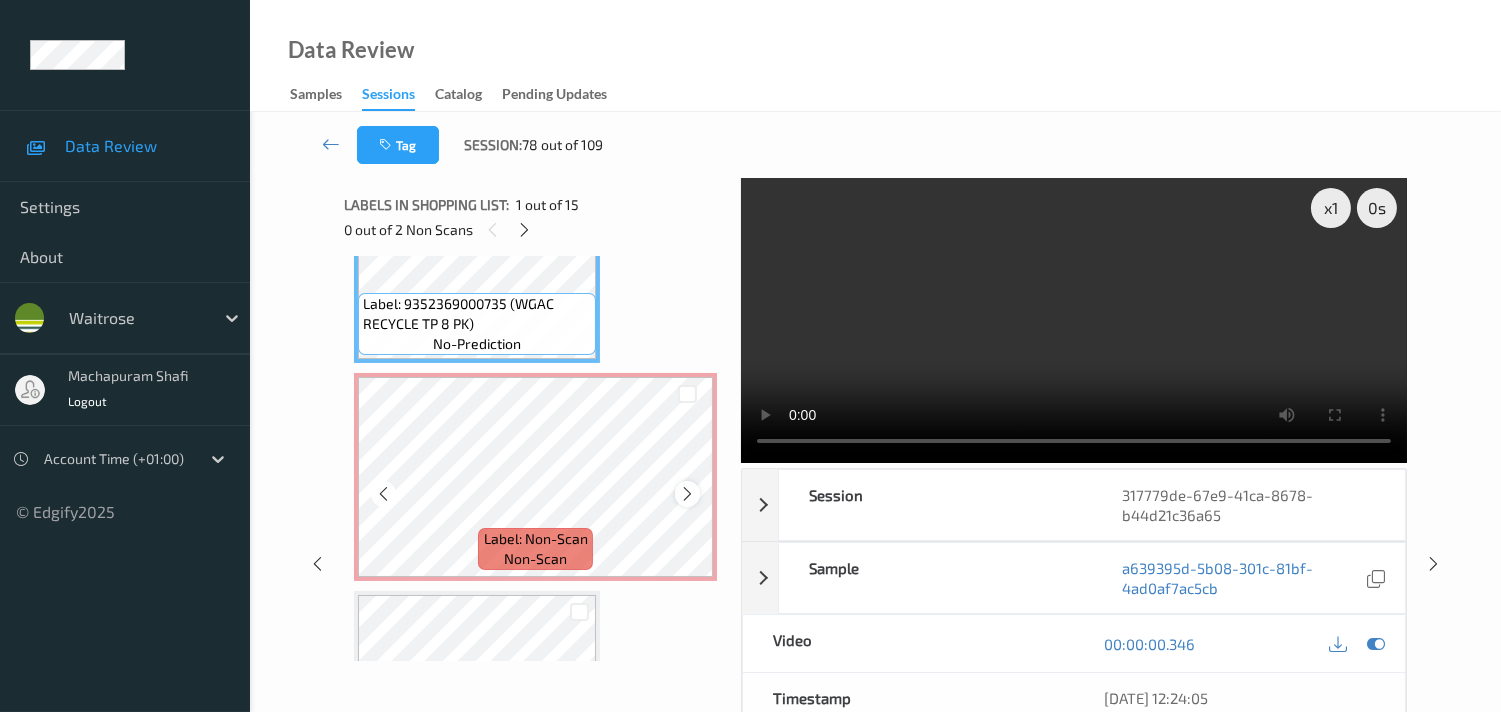 click at bounding box center (687, 494) 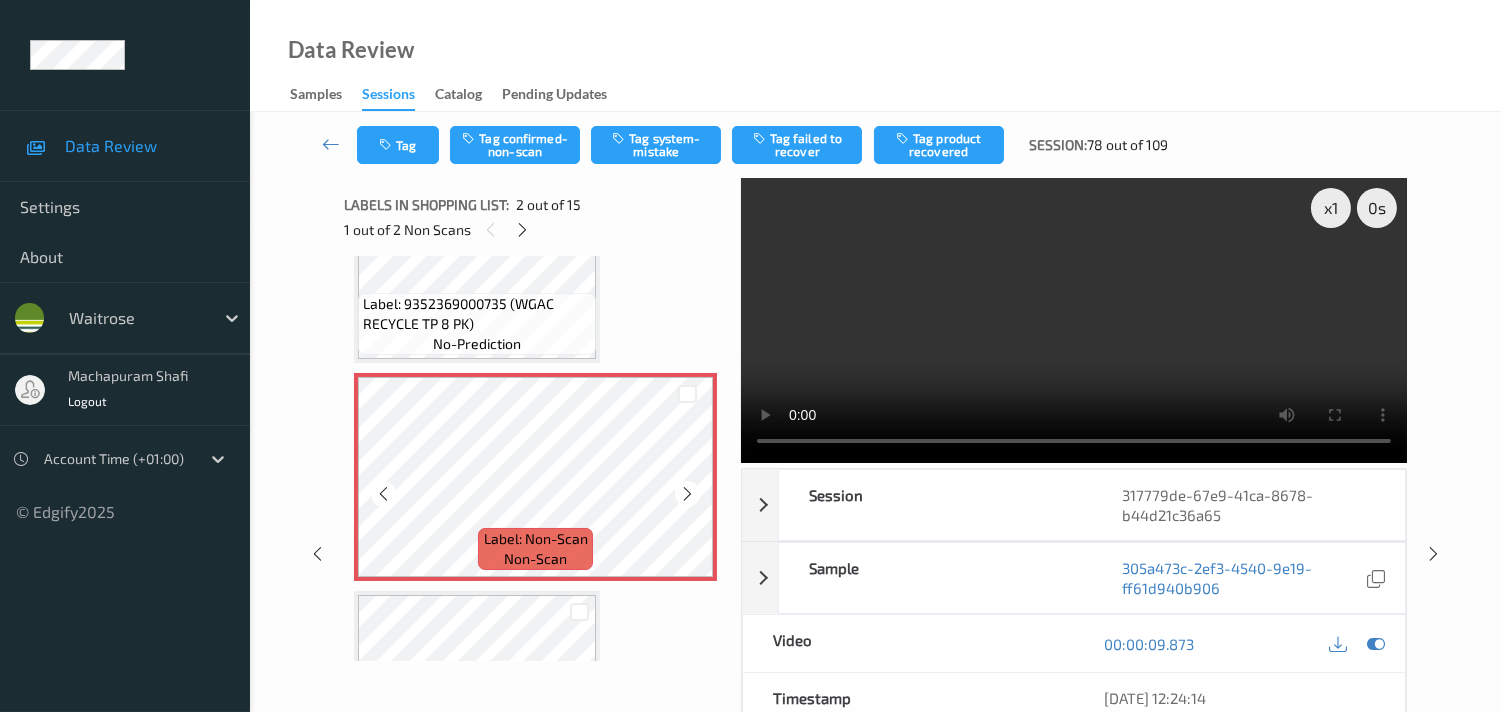 click at bounding box center [687, 494] 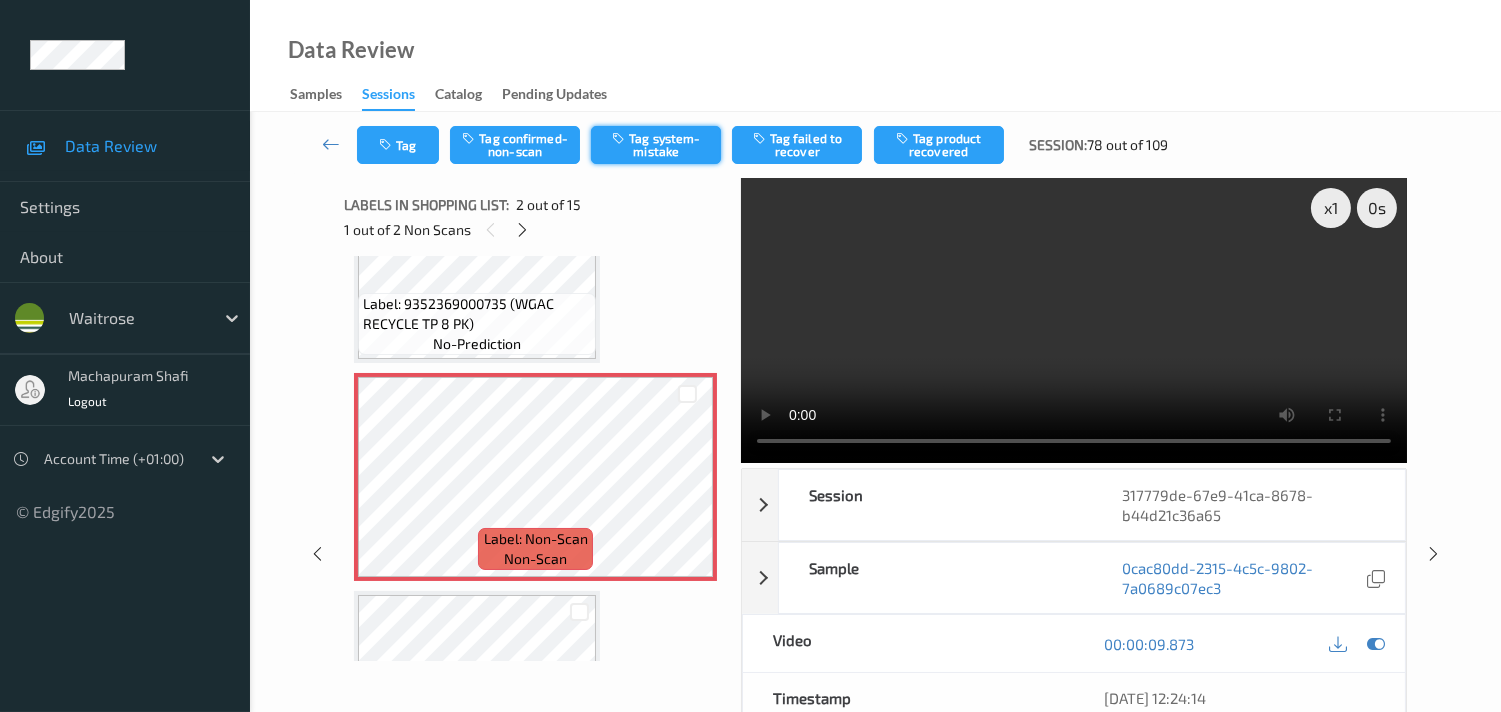 click on "Tag   system-mistake" at bounding box center [656, 145] 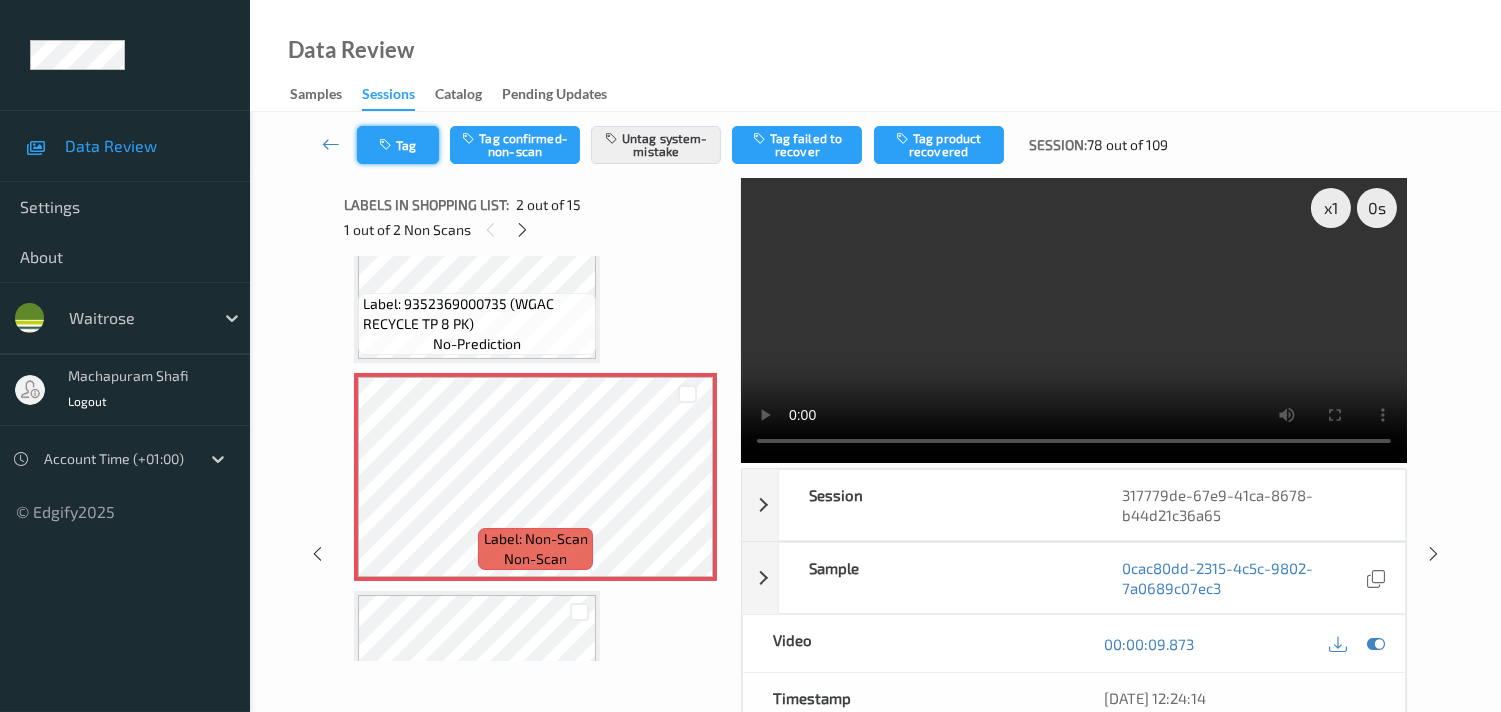 click on "Tag" at bounding box center (398, 145) 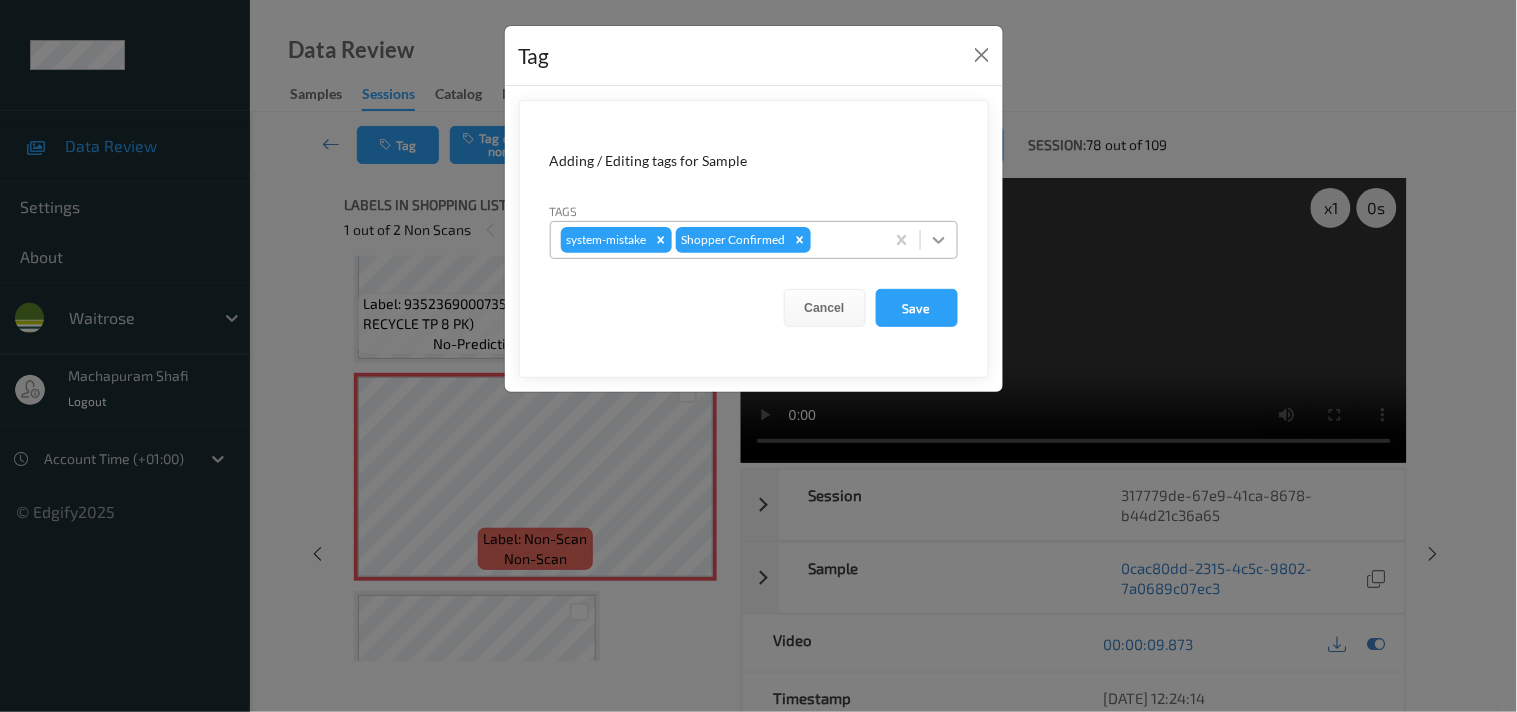 click 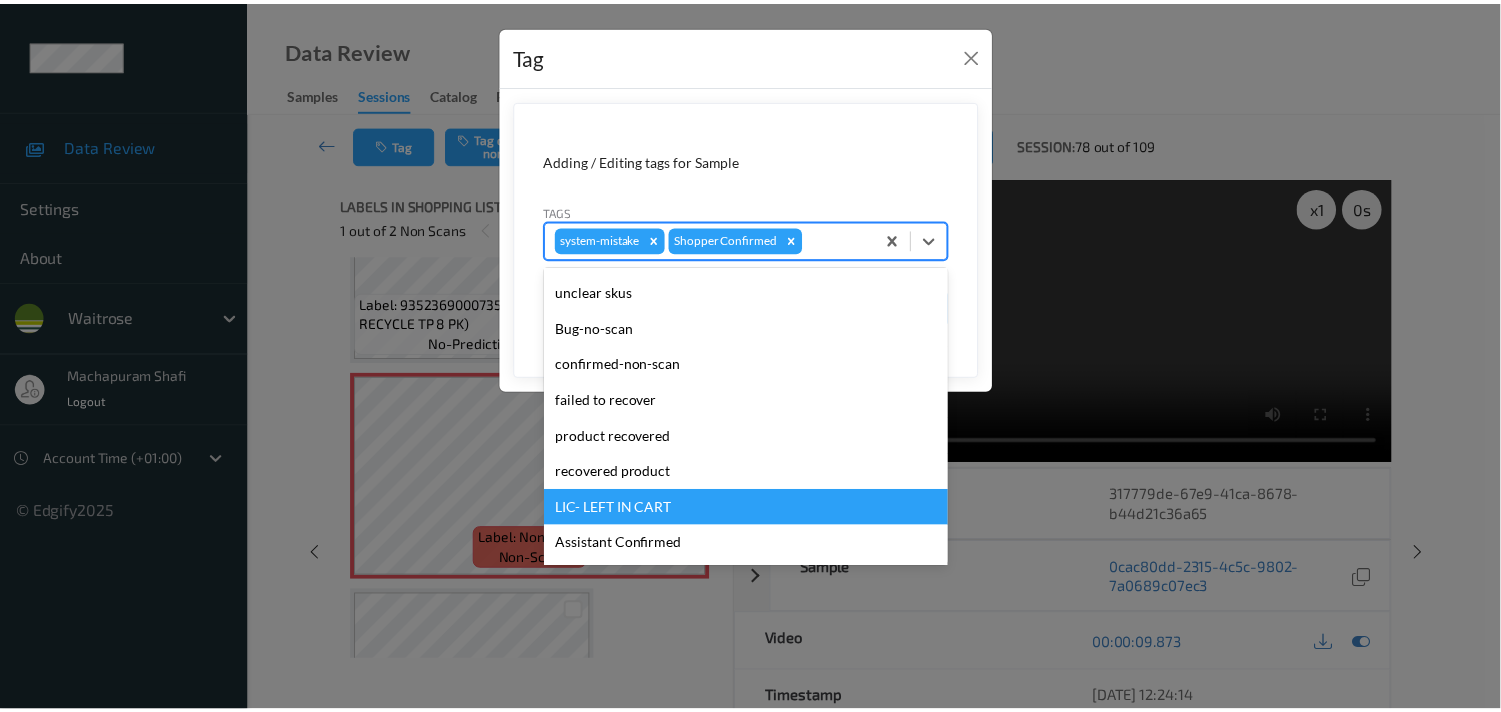 scroll, scrollTop: 318, scrollLeft: 0, axis: vertical 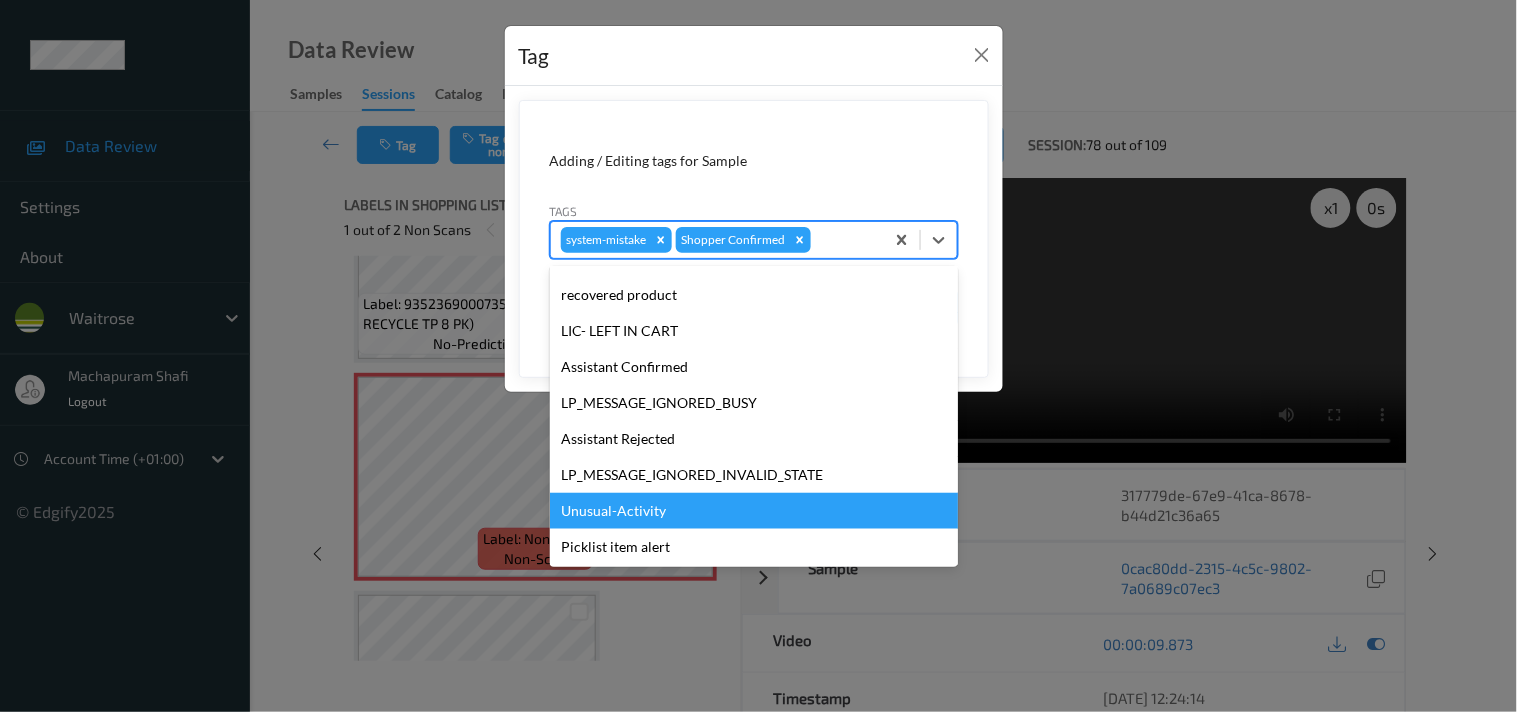 drag, startPoint x: 647, startPoint y: 510, endPoint x: 720, endPoint y: 460, distance: 88.481636 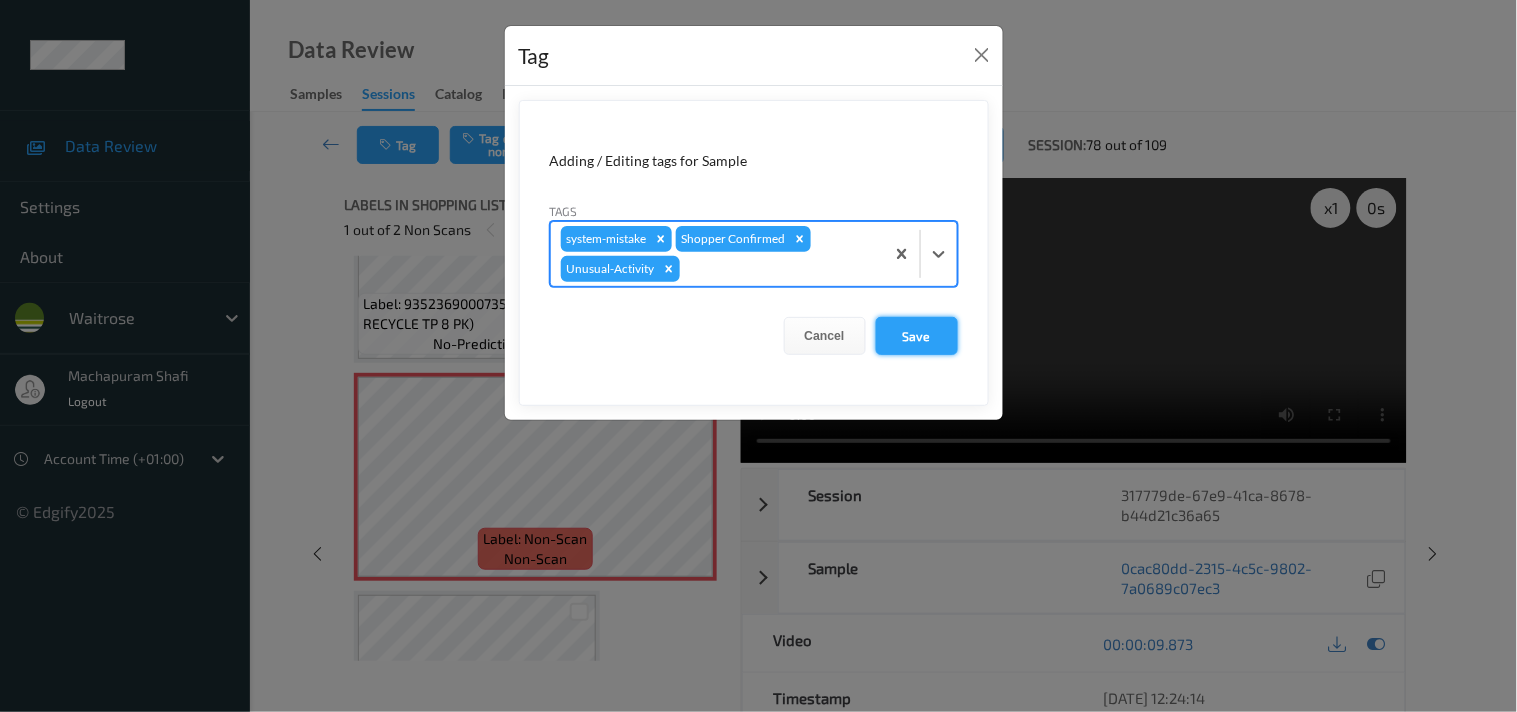 click on "Save" at bounding box center (917, 336) 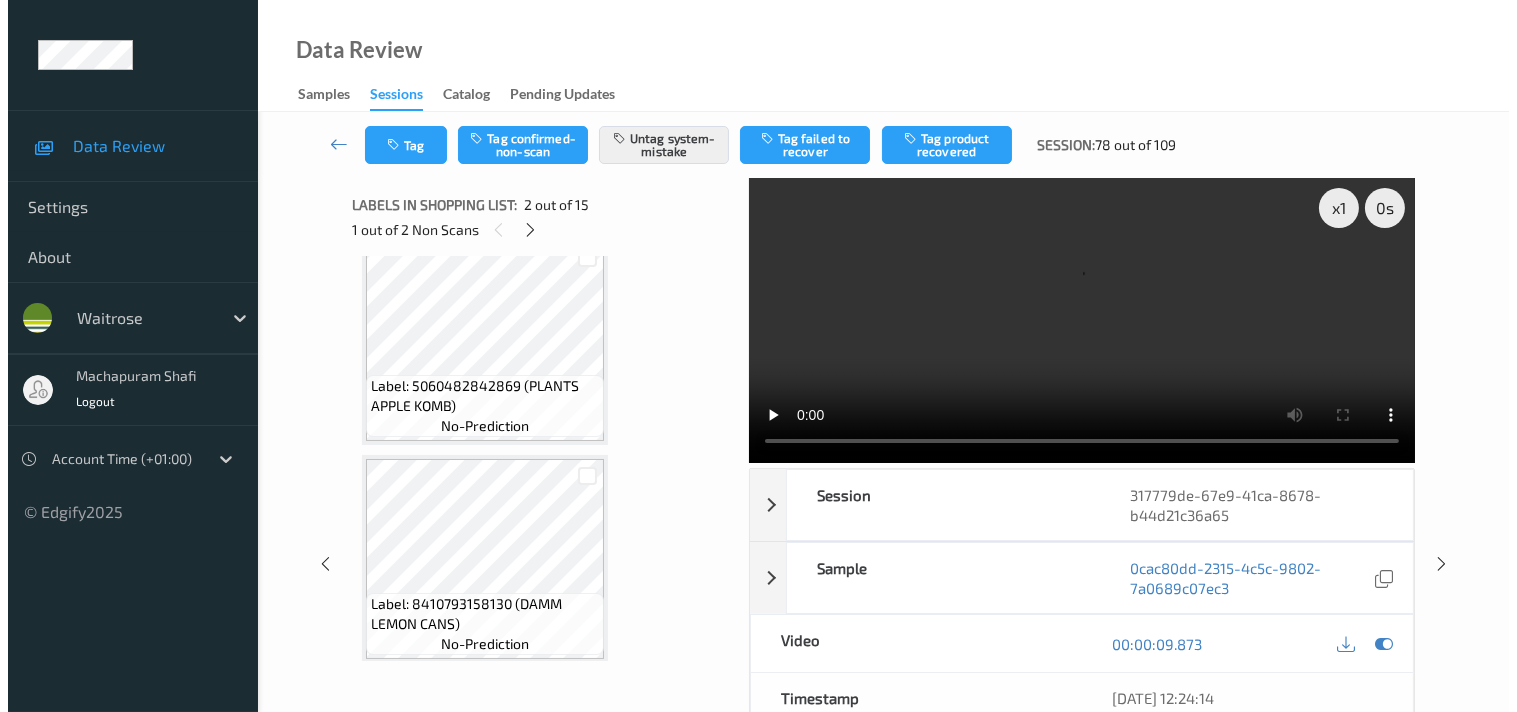 scroll, scrollTop: 1222, scrollLeft: 0, axis: vertical 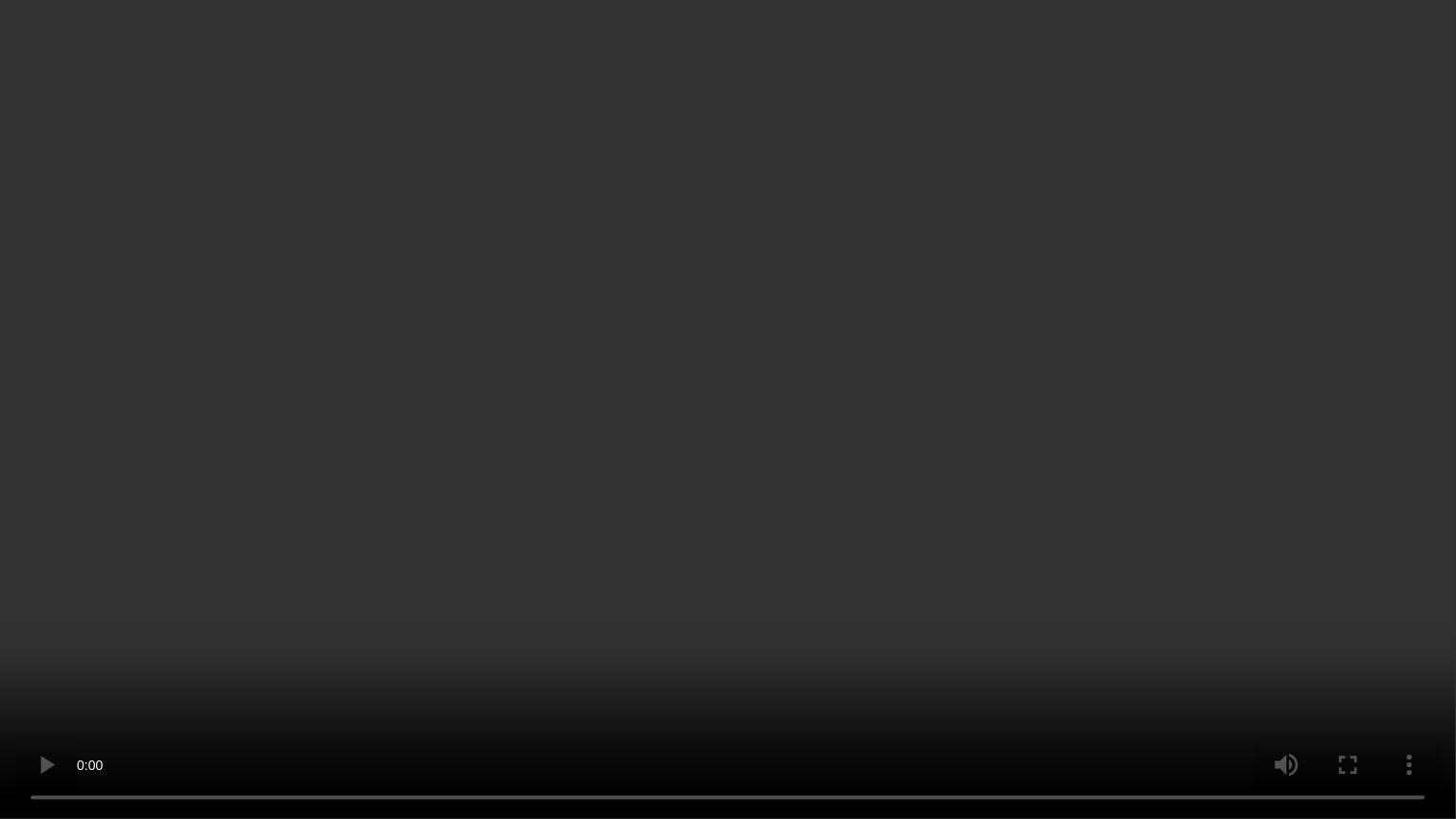 click at bounding box center (728, 409) 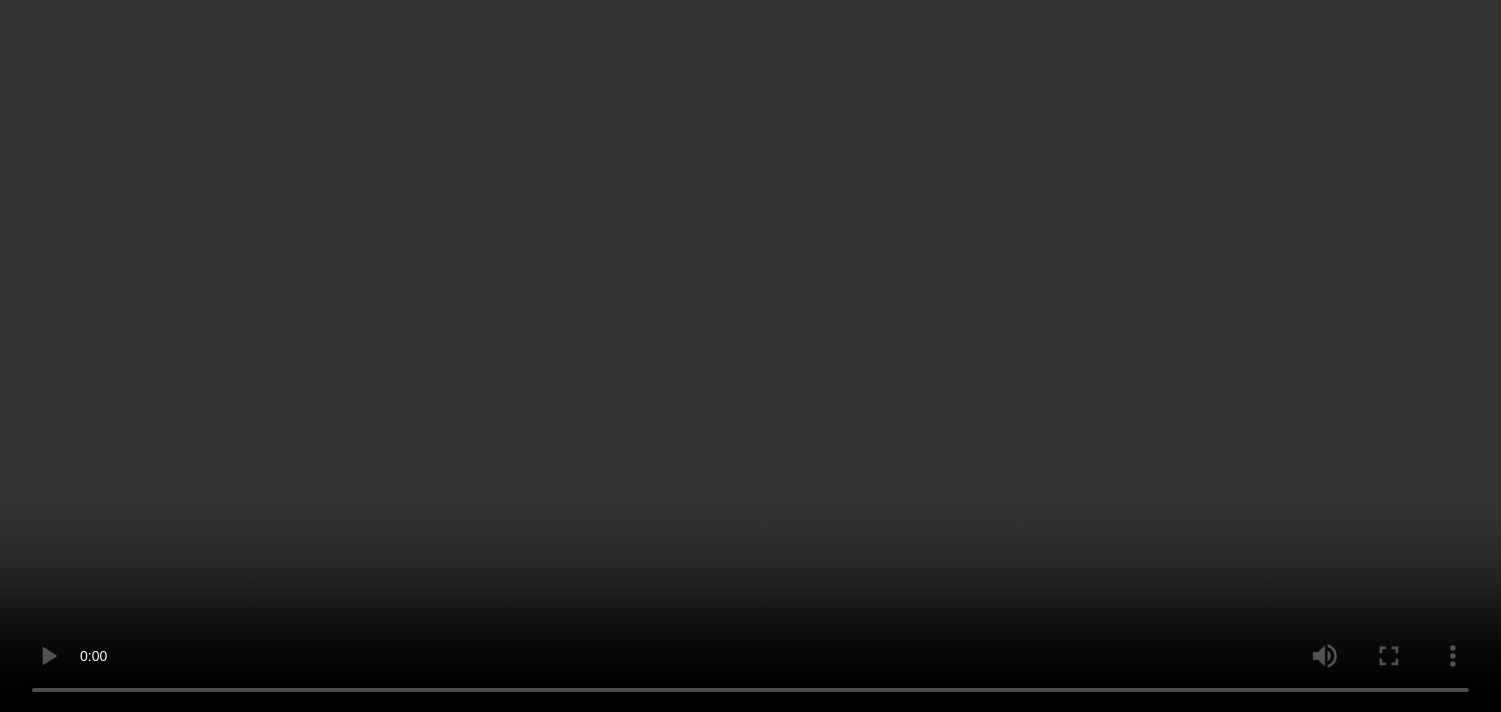click on "Session 317779de-67e9-41ca-8678-b44d21c36a65 Session ID 317779de-67e9-41ca-8678-b44d21c36a65 Session [DATE] 12:24:04 Timestamp [DATE] 12:24:04 Tags Assistant Rejected , Shopper Confirmed , system-mistake , Unusual-Activity Device 457TP652 Assistant ID N/A Shopper ID N/A Sample 1350864e-f42e-4f18-9a5e-5a6c0ba3dad9 Group ID 13da88ce-49e2-4ba6-88e5-e069f4fd9439 Prediction Loss N/A Video 00:00:47.916 Timestamp [DATE] 12:24:52 Label Non-Scan Tags Assistant Rejected Label Trigger MotionDetected Match Strength alert-non-scan" at bounding box center (1074, 414) 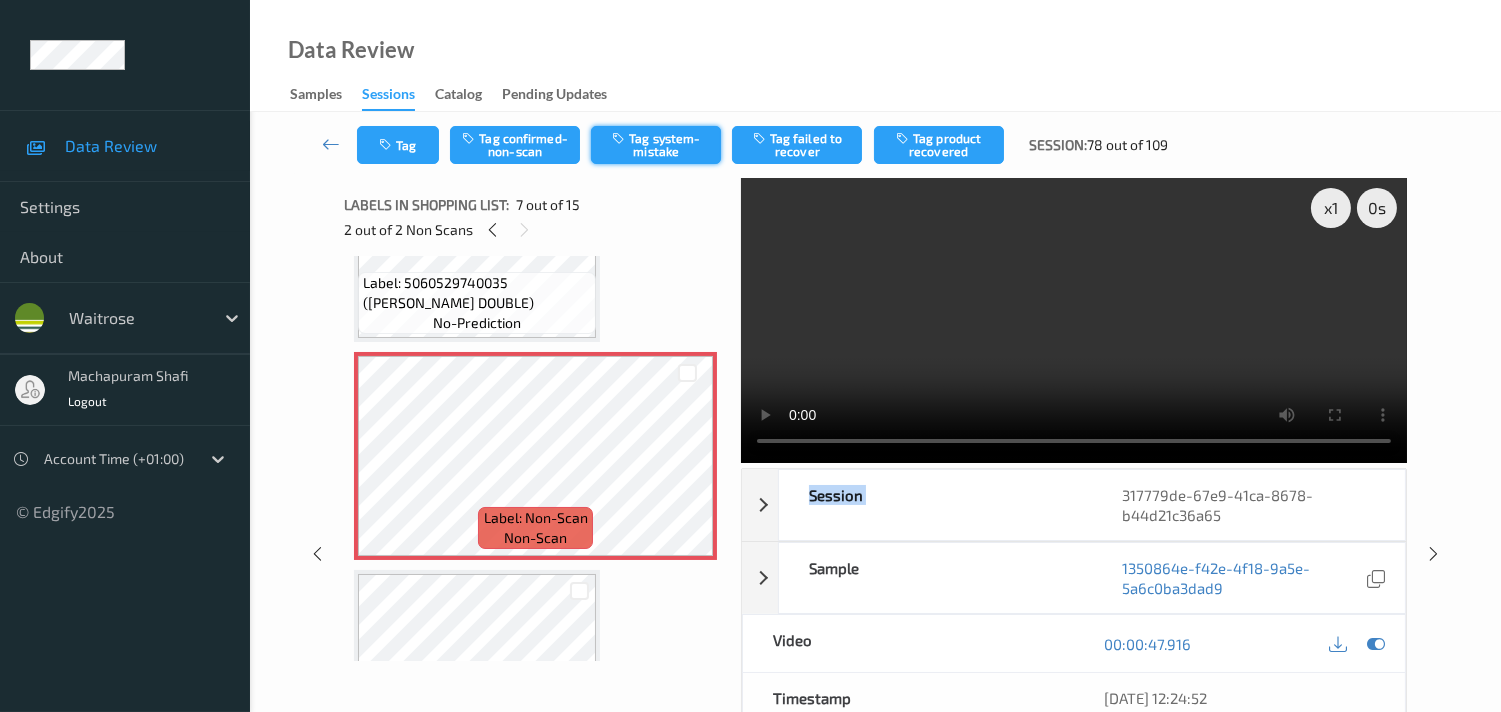click on "Tag   system-mistake" at bounding box center [656, 145] 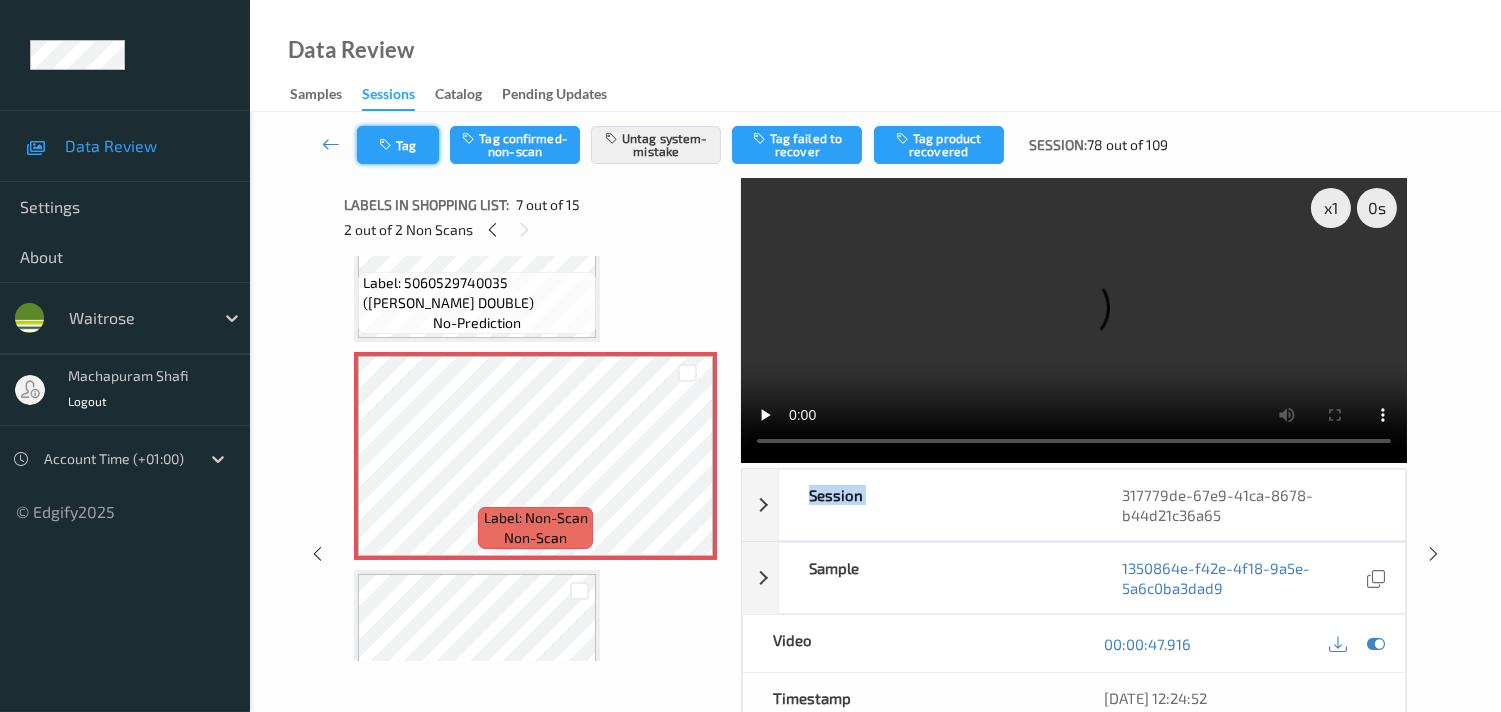 click on "Tag" at bounding box center [398, 145] 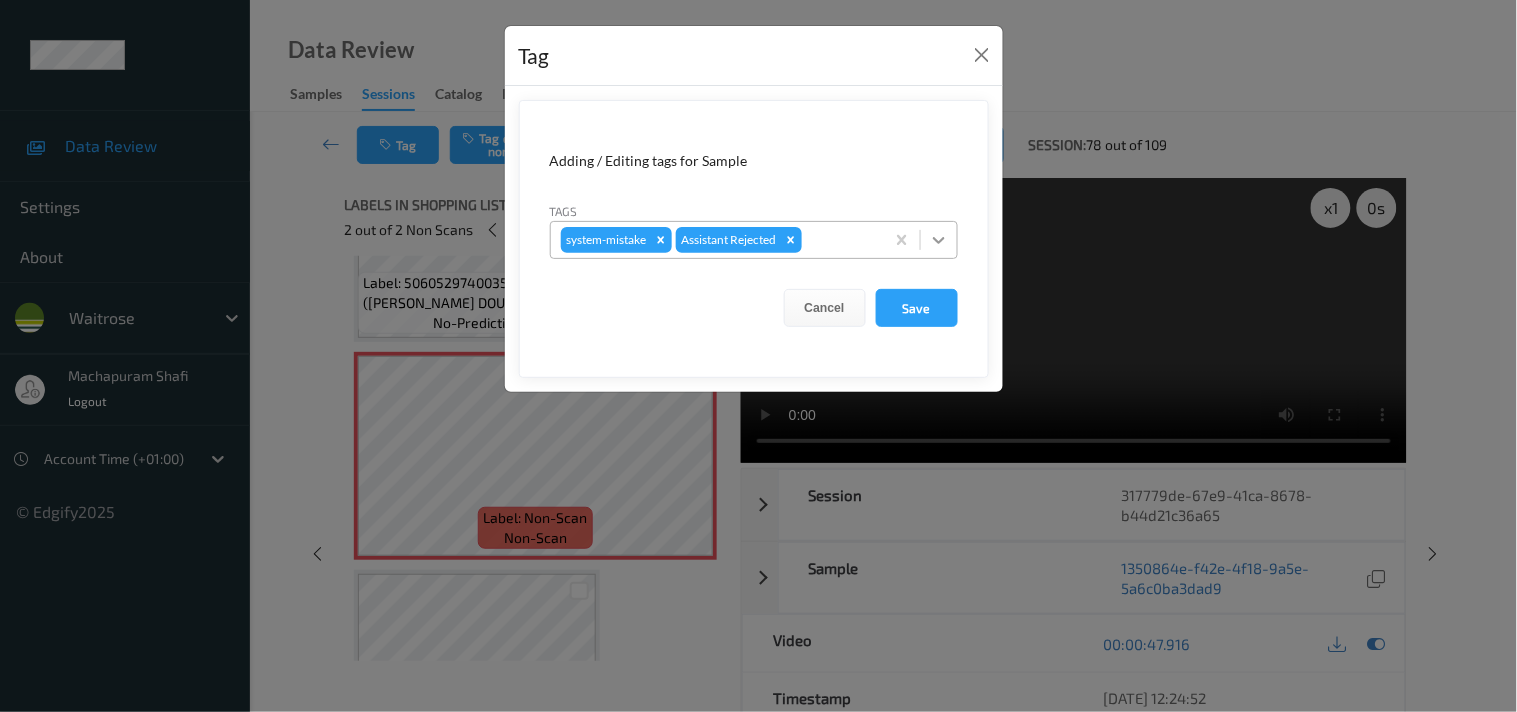 click 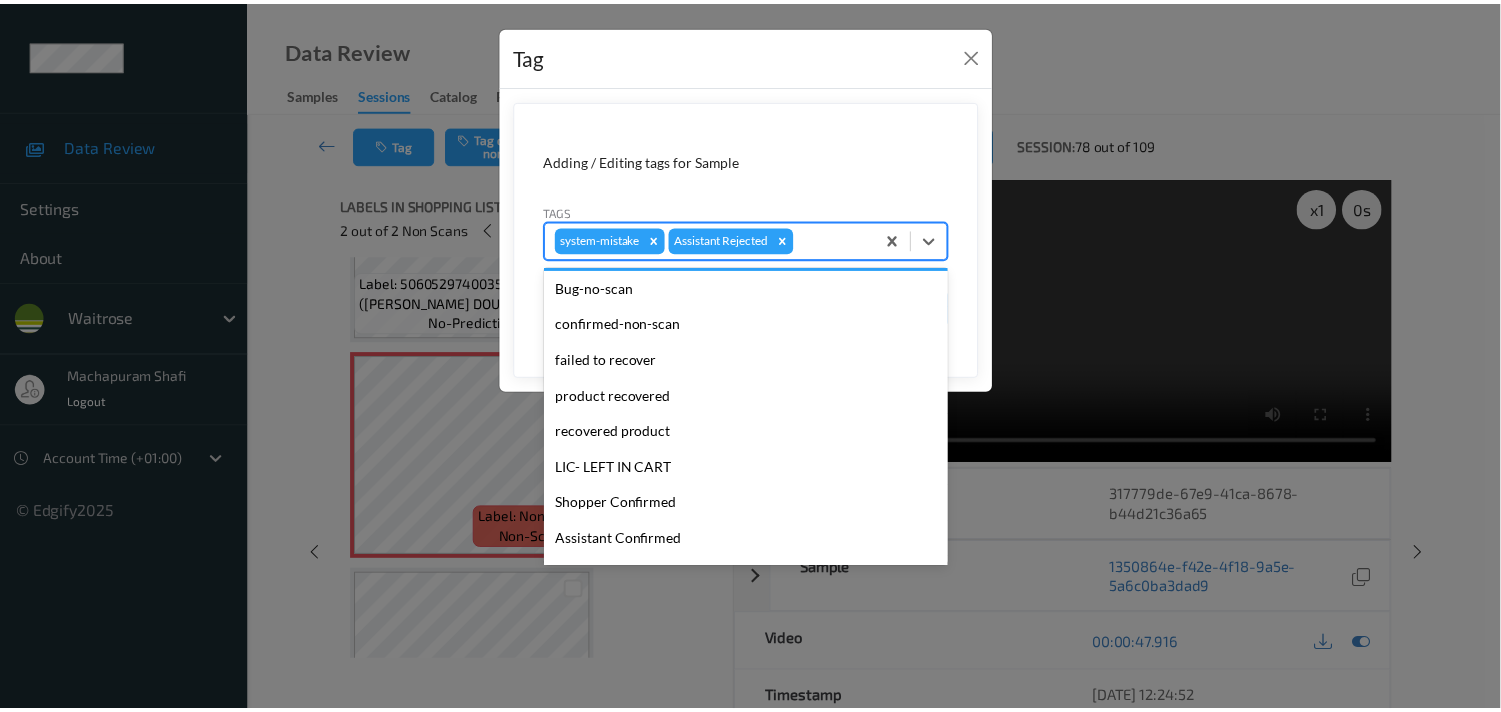 scroll, scrollTop: 318, scrollLeft: 0, axis: vertical 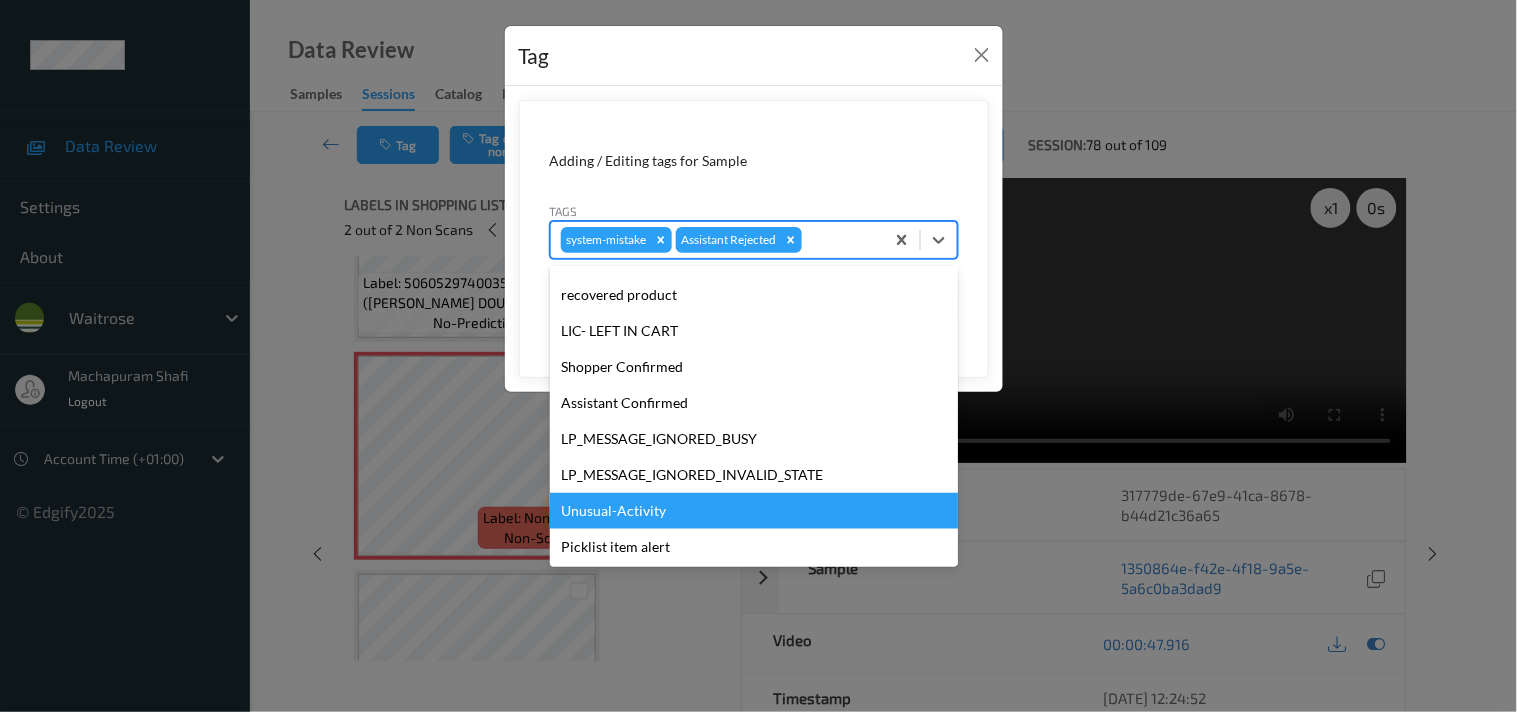 click on "Unusual-Activity" at bounding box center [754, 511] 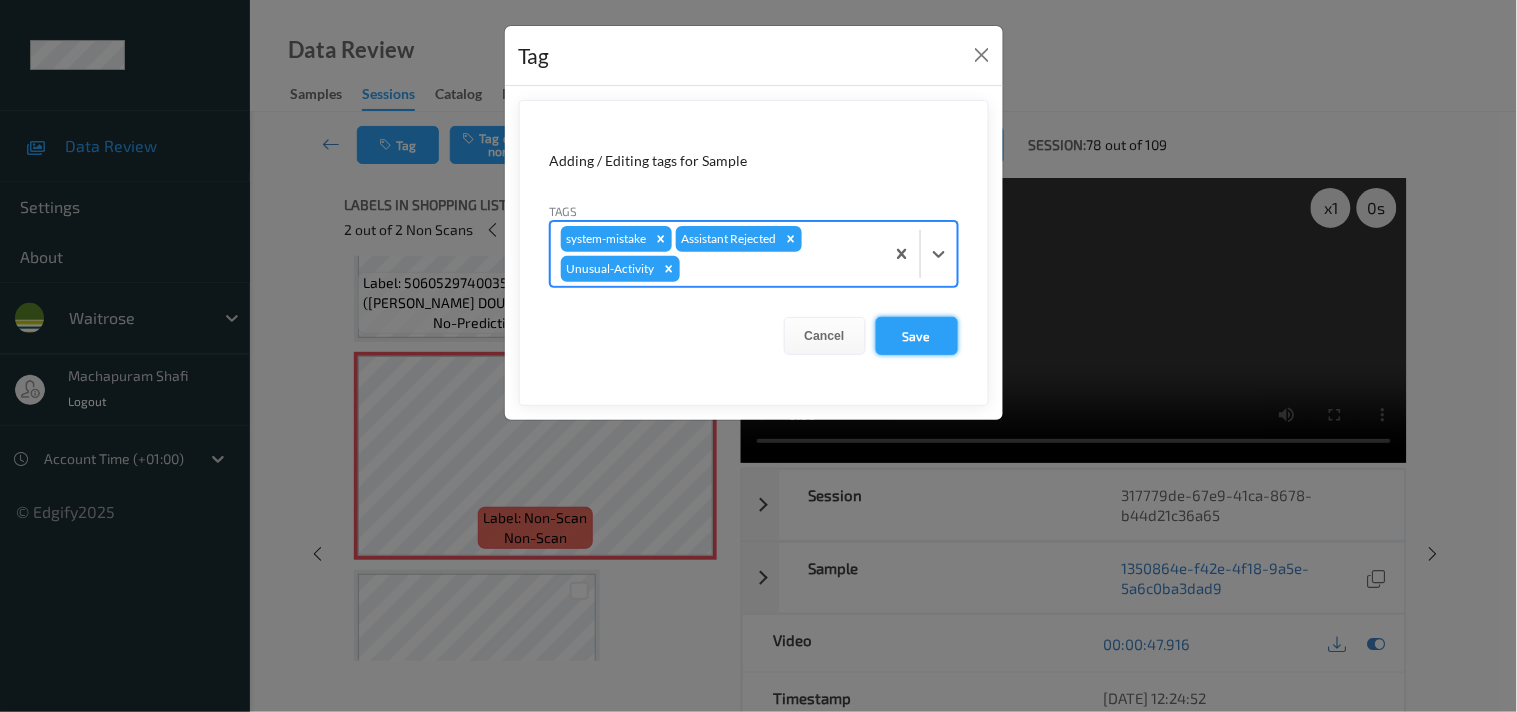click on "Save" at bounding box center (917, 336) 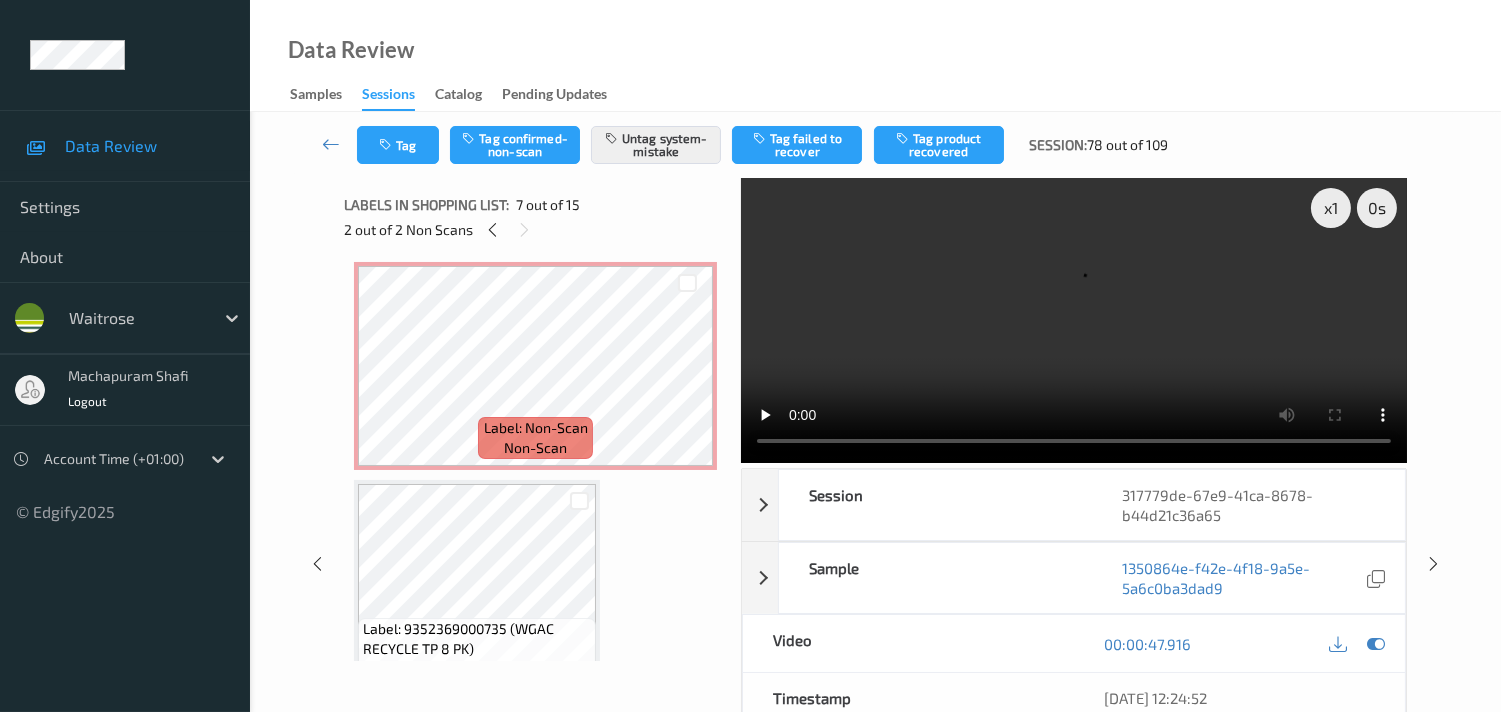 scroll, scrollTop: 0, scrollLeft: 0, axis: both 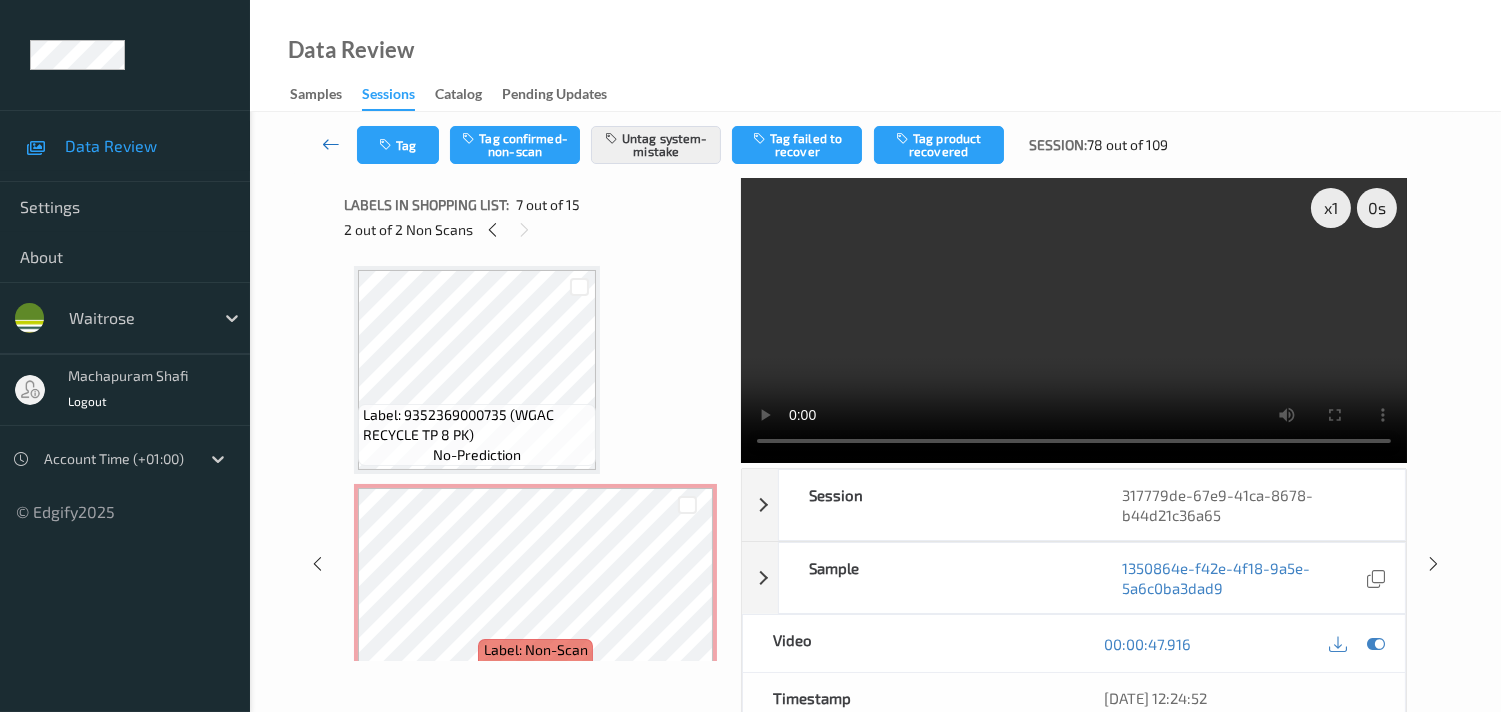 click at bounding box center [331, 144] 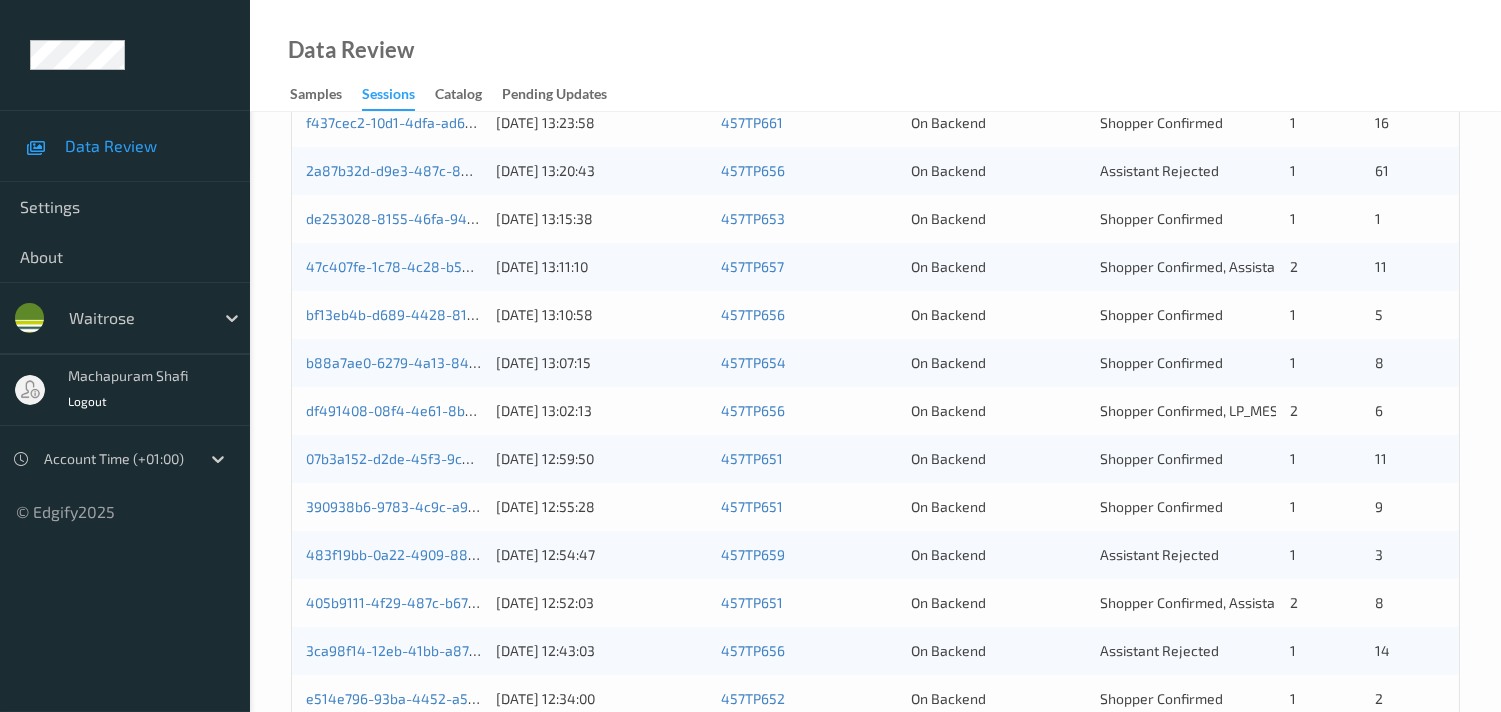 scroll, scrollTop: 951, scrollLeft: 0, axis: vertical 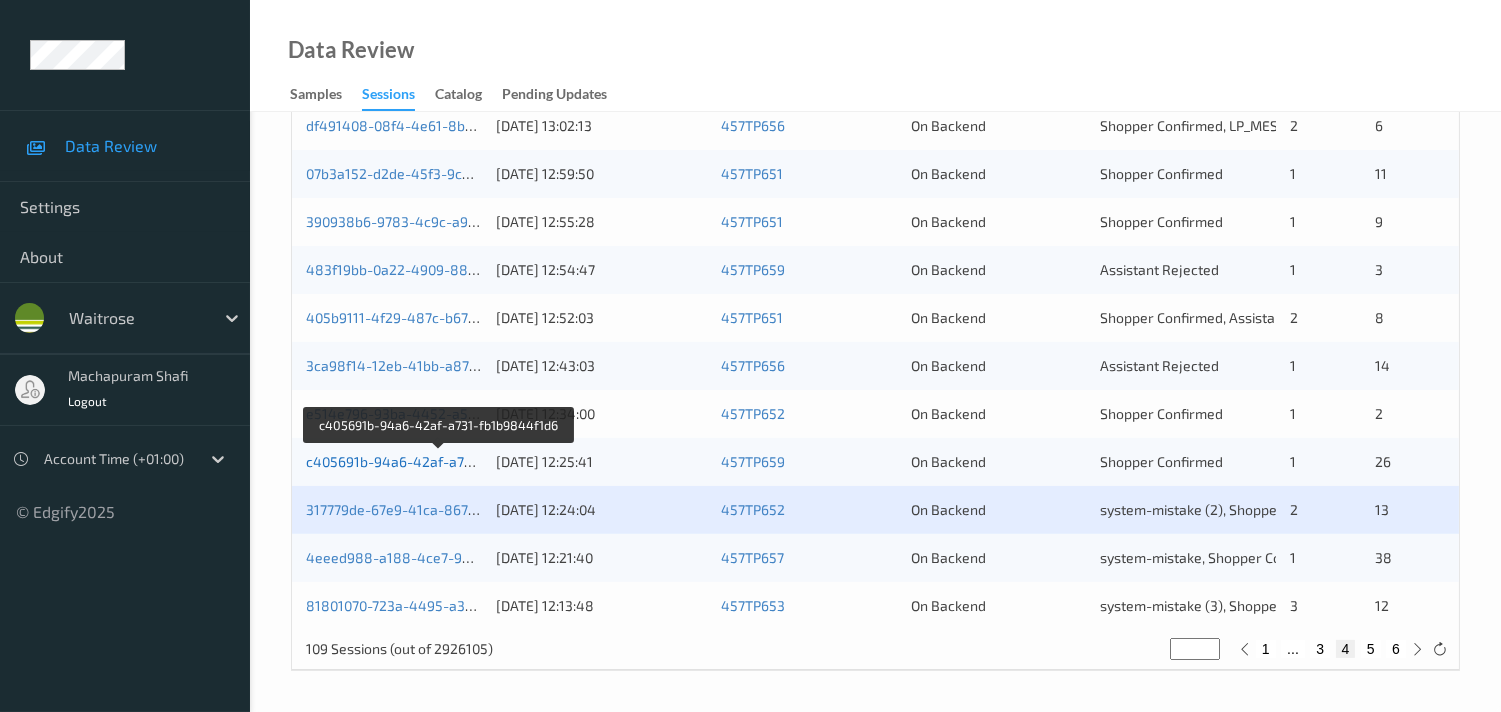 click on "c405691b-94a6-42af-a731-fb1b9844f1d6" at bounding box center (439, 461) 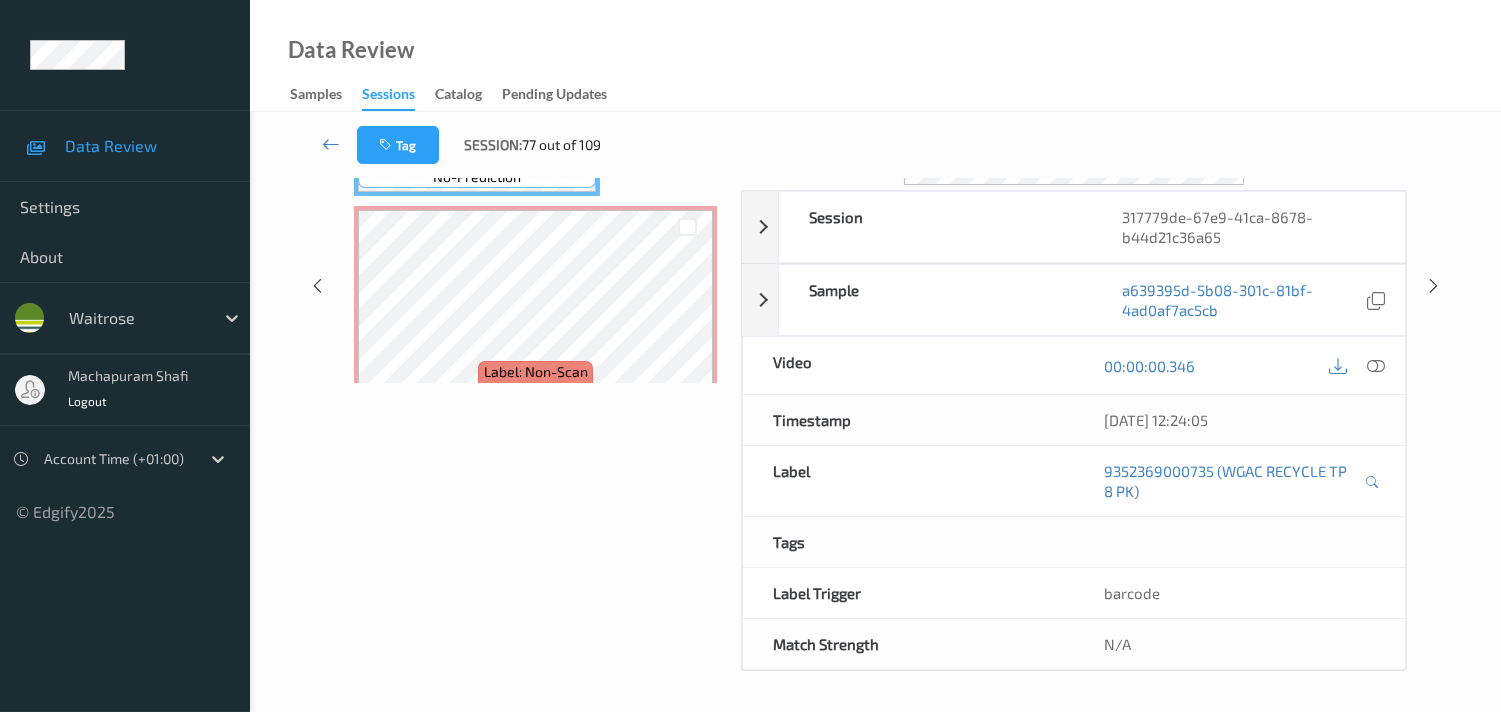 click on "Labels in shopping list: 1 out of 15 0 out of 2 Non Scans Label: 9352369000735 (WGAC RECYCLE TP 8 PK) no-prediction Label: Non-Scan non-scan Label: Non-Scan non-scan Label: Non-Scan non-scan Label: 9352369000735 (WGAC RECYCLE TP 8 PK) no-prediction Label: [CREDIT_CARD_NUMBER] (THE [PERSON_NAME] [DEMOGRAPHIC_DATA]) no-prediction Label: 5060482842876 (PLANTS GINGER KOMB) no-prediction Label: 5060529740035 ([PERSON_NAME] DOUBLE) no-prediction Label: Non-Scan non-scan Label: 5060482842869 (PLANTS APPLE KOMB) no-prediction Label: 8410793158130 (DAMM LEMON CANS) no-prediction Label: 5000169634356 (NO1 MALLOREDDUS) no-prediction Label: [CREDIT_CARD_NUMBER] (NO1 CHEESE &amp; TRUFFLE) no-prediction Label: 10503366521540800399 (CB CAULIFLOWE CHEESE) no-prediction Label: 5033665218003 (CBIGHAMS SALMON PARM) no-prediction Label: 5000169291313 (WR STRAWBERRIES) no-prediction Label: 9210315555328235 no-prediction" at bounding box center [535, 285] 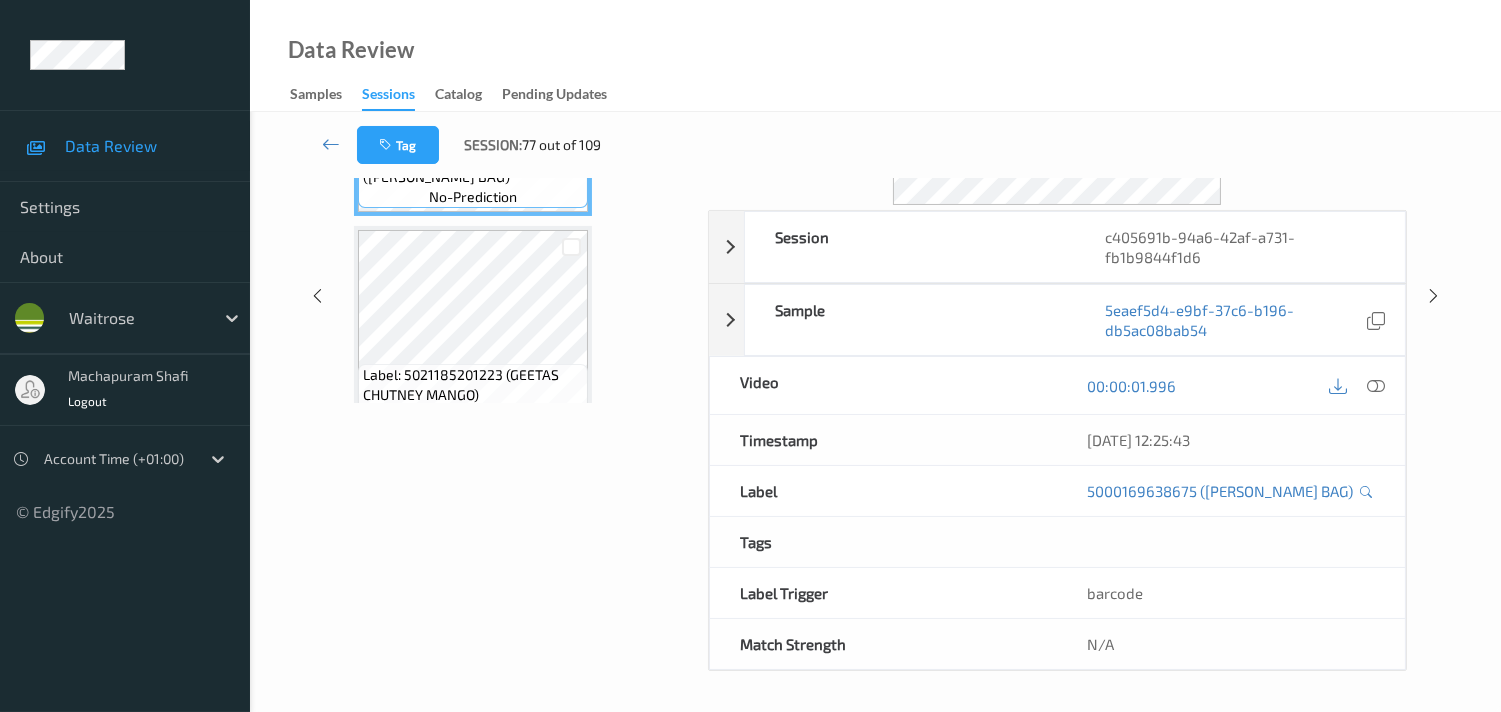 scroll, scrollTop: 260, scrollLeft: 0, axis: vertical 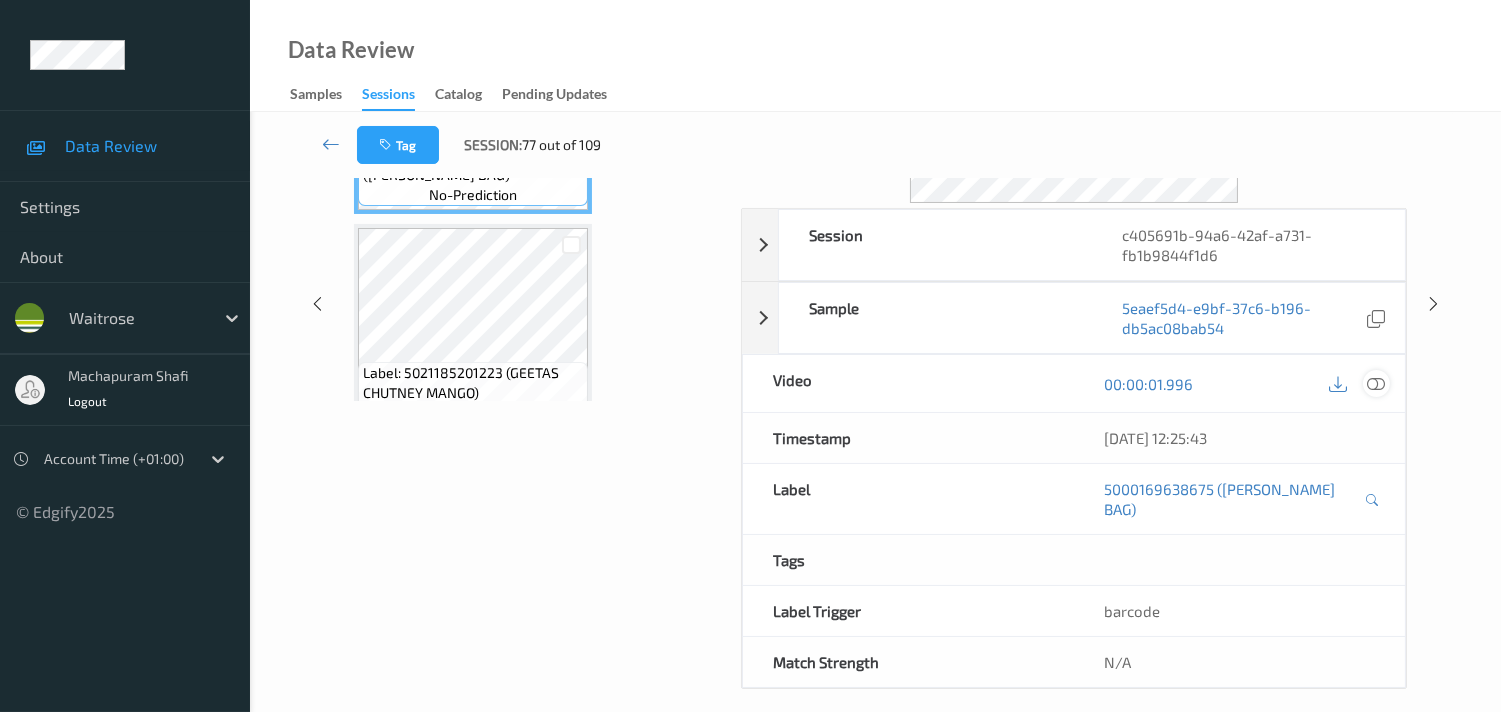click at bounding box center [1376, 383] 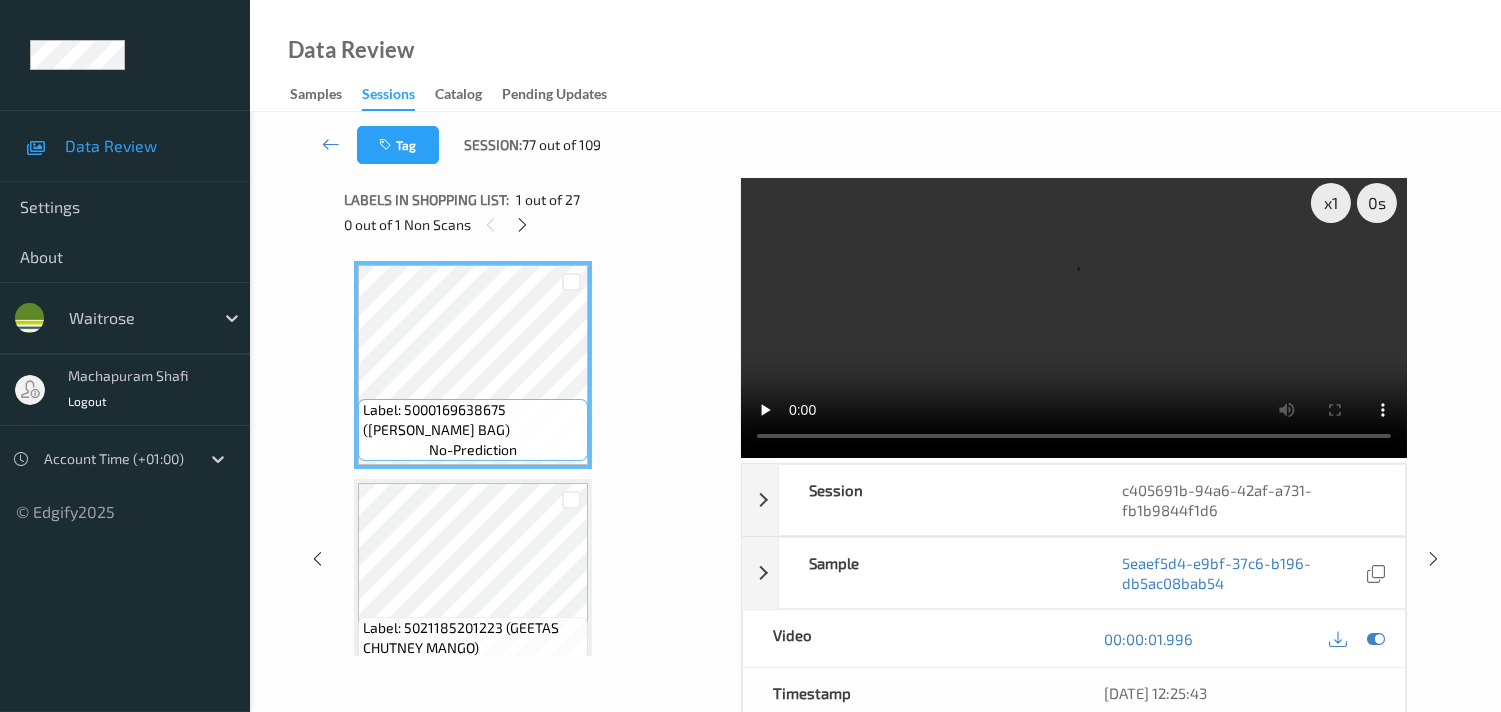 scroll, scrollTop: 0, scrollLeft: 0, axis: both 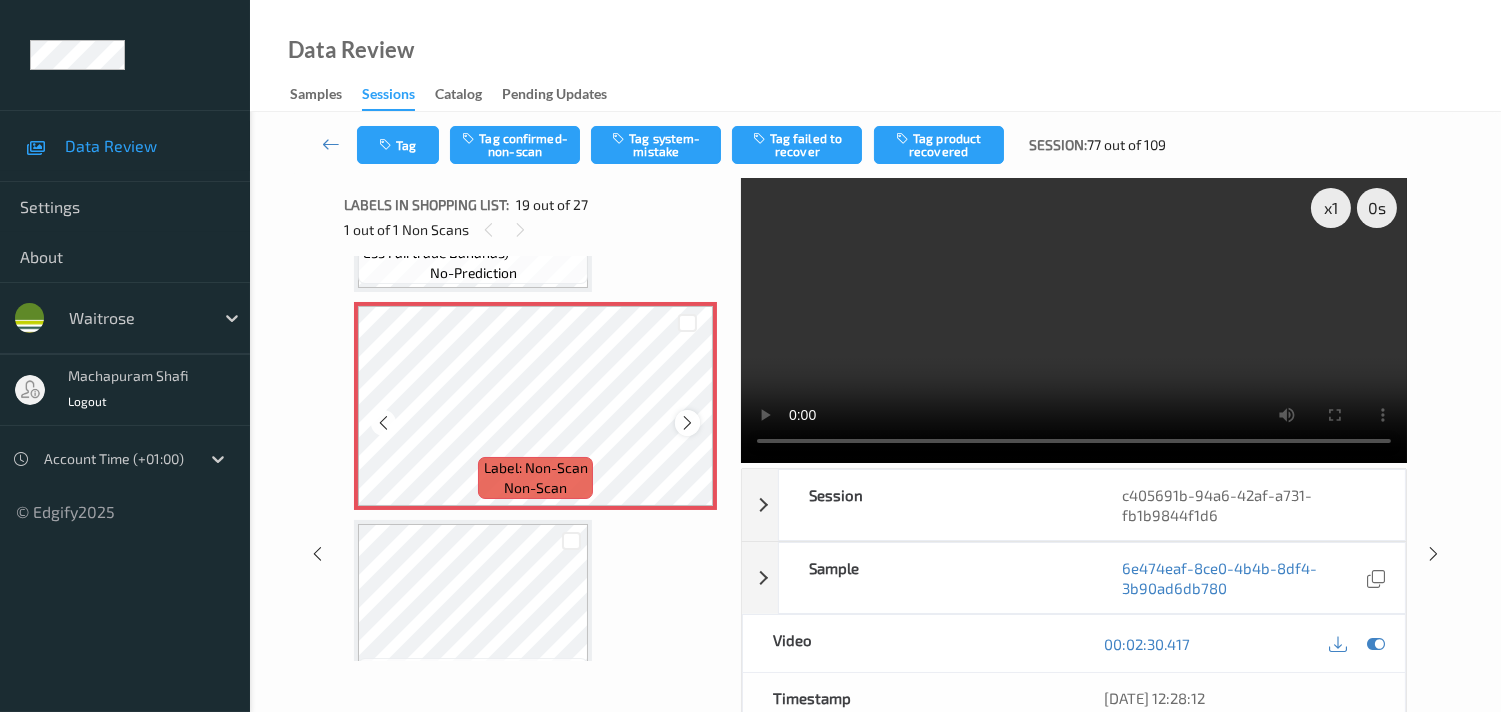 click at bounding box center (687, 423) 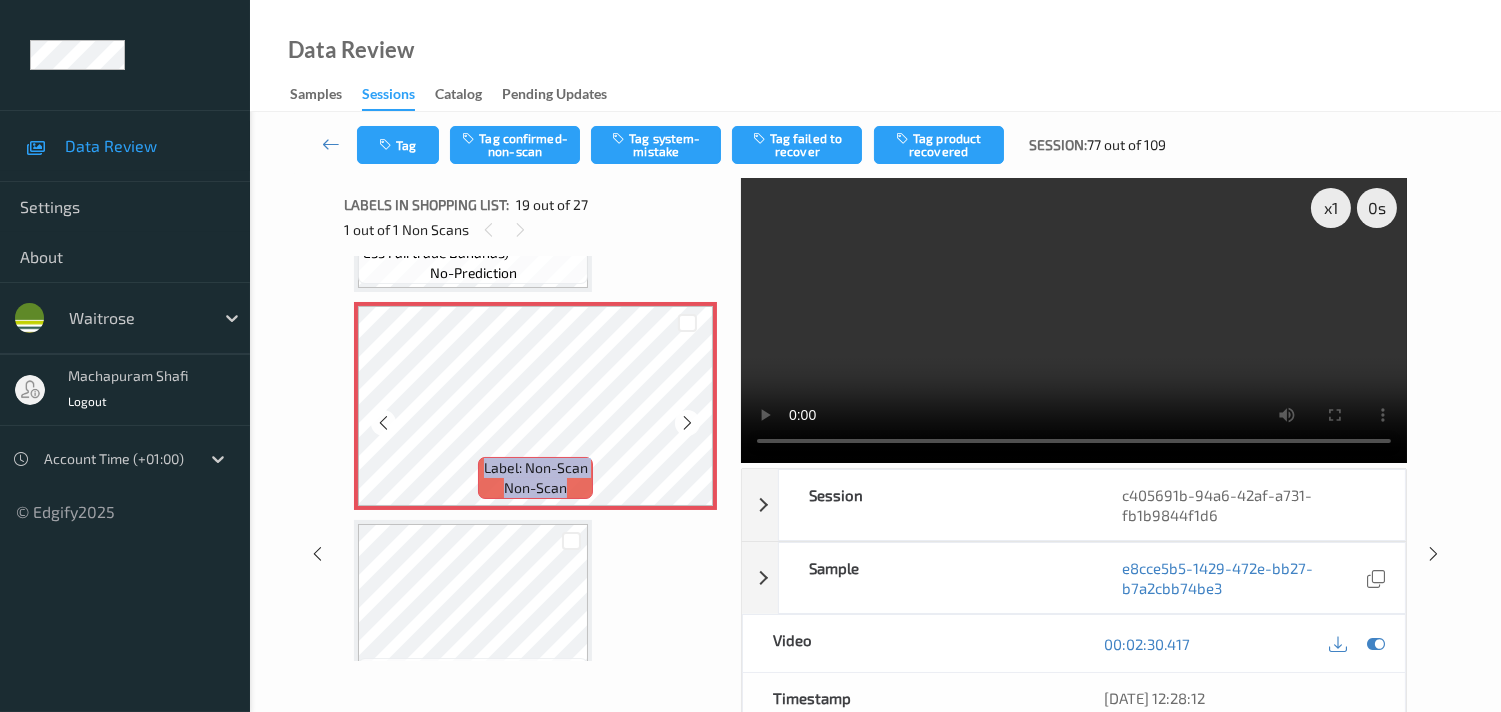click at bounding box center [687, 423] 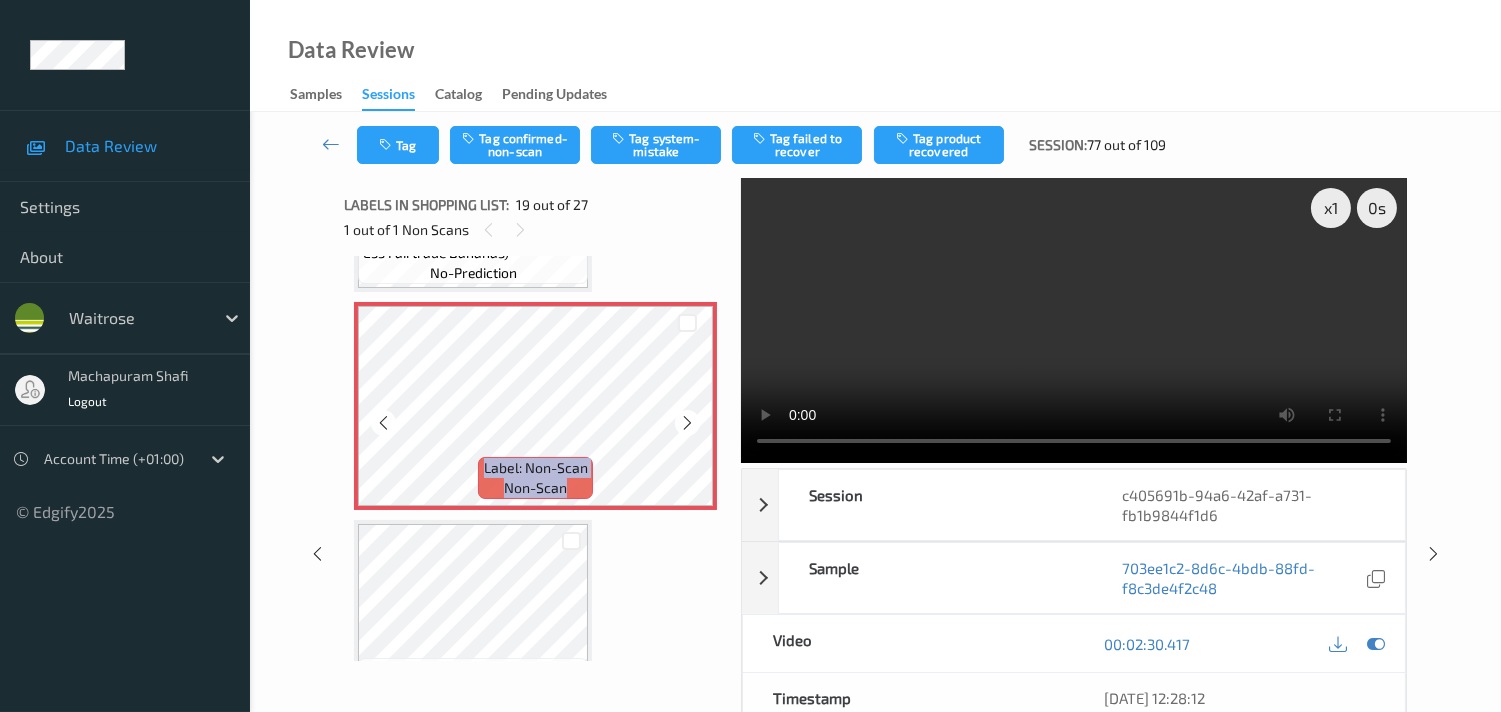 click at bounding box center (687, 423) 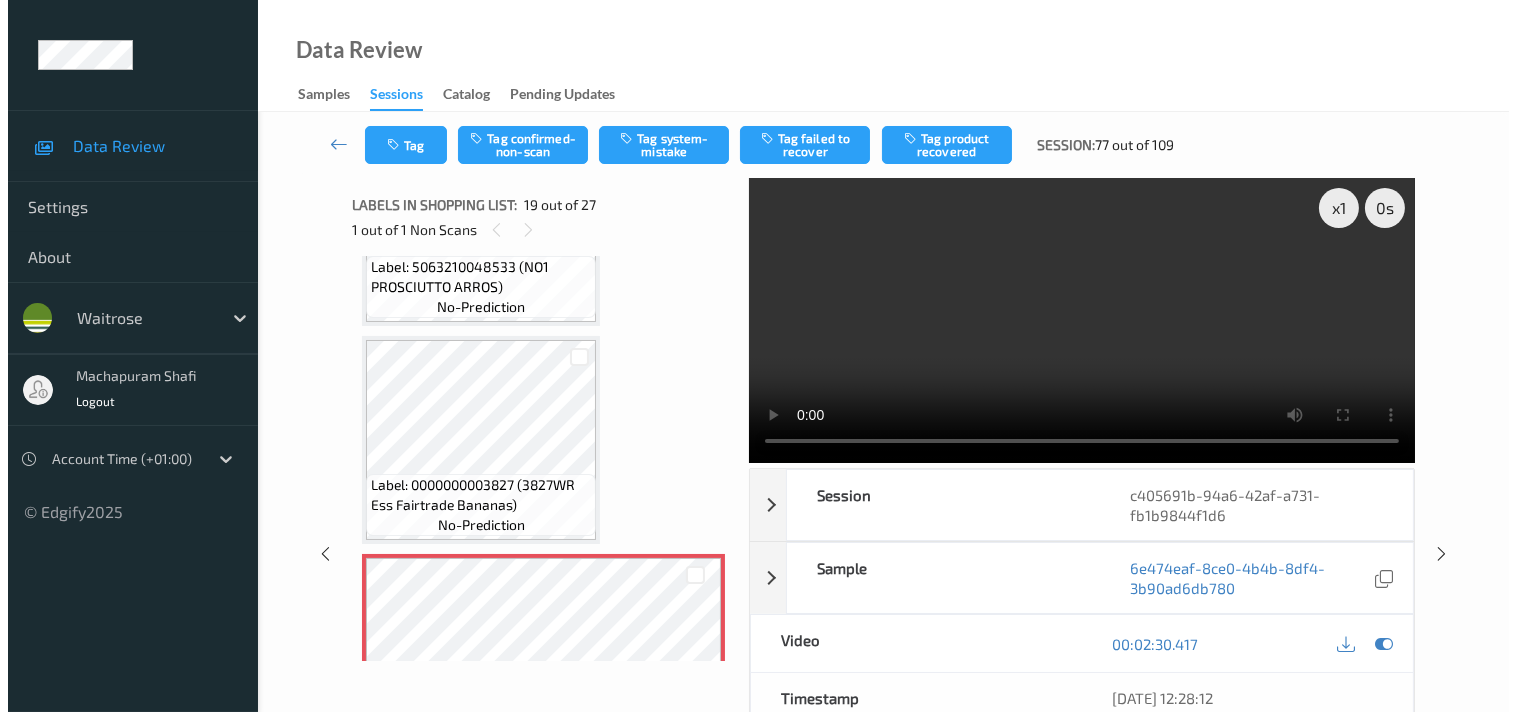 scroll, scrollTop: 3555, scrollLeft: 0, axis: vertical 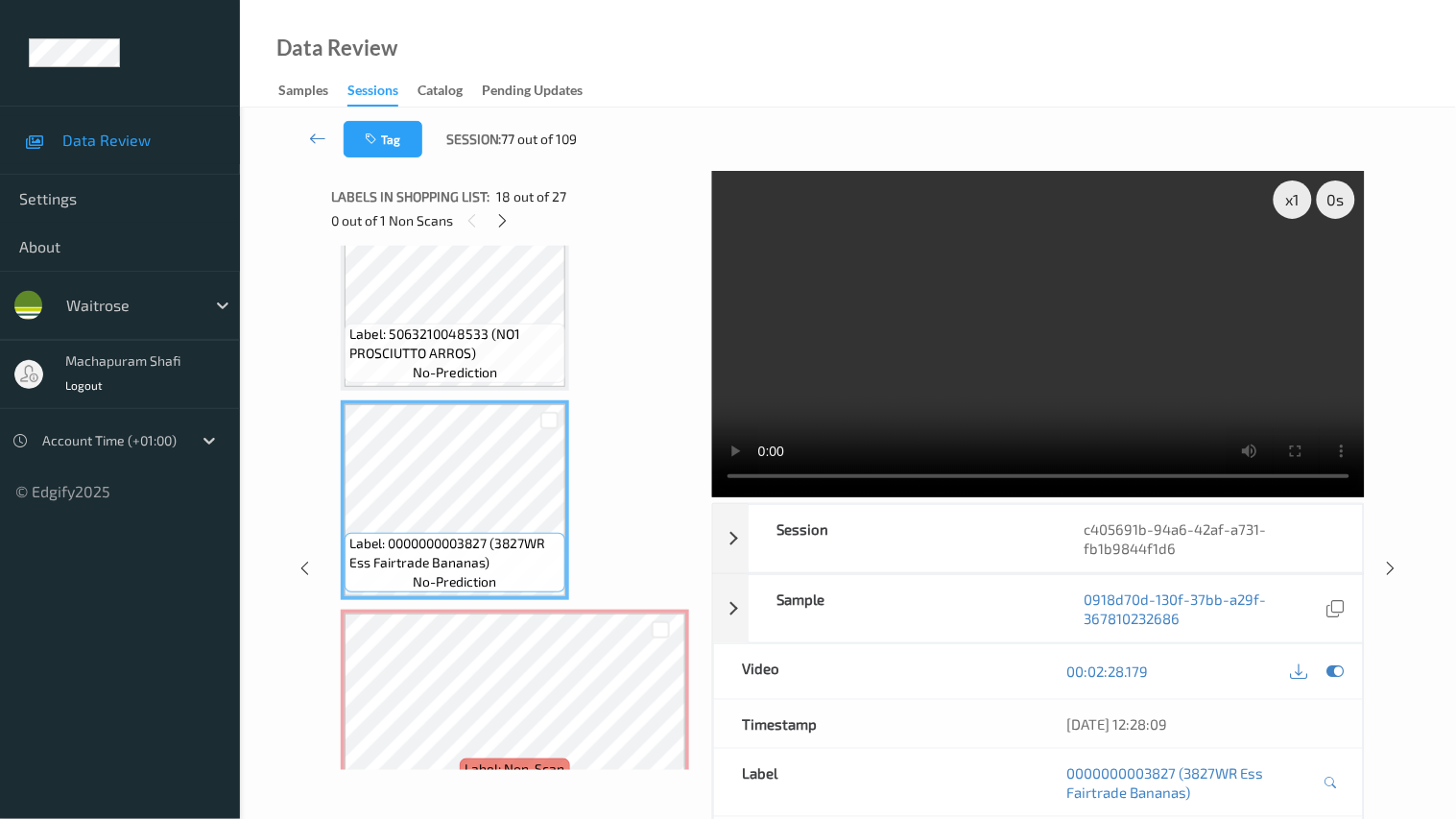 type 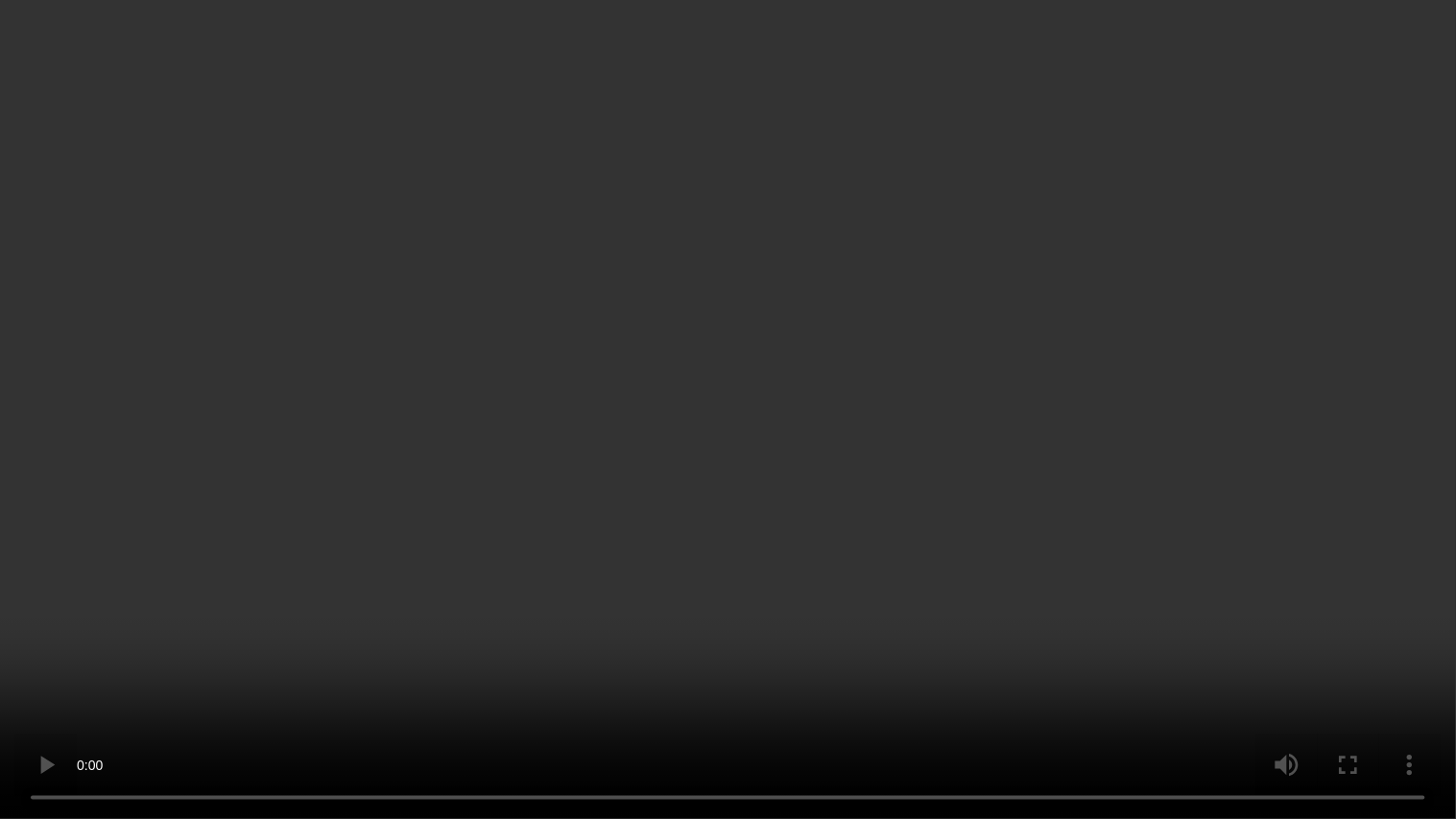 click at bounding box center [728, 409] 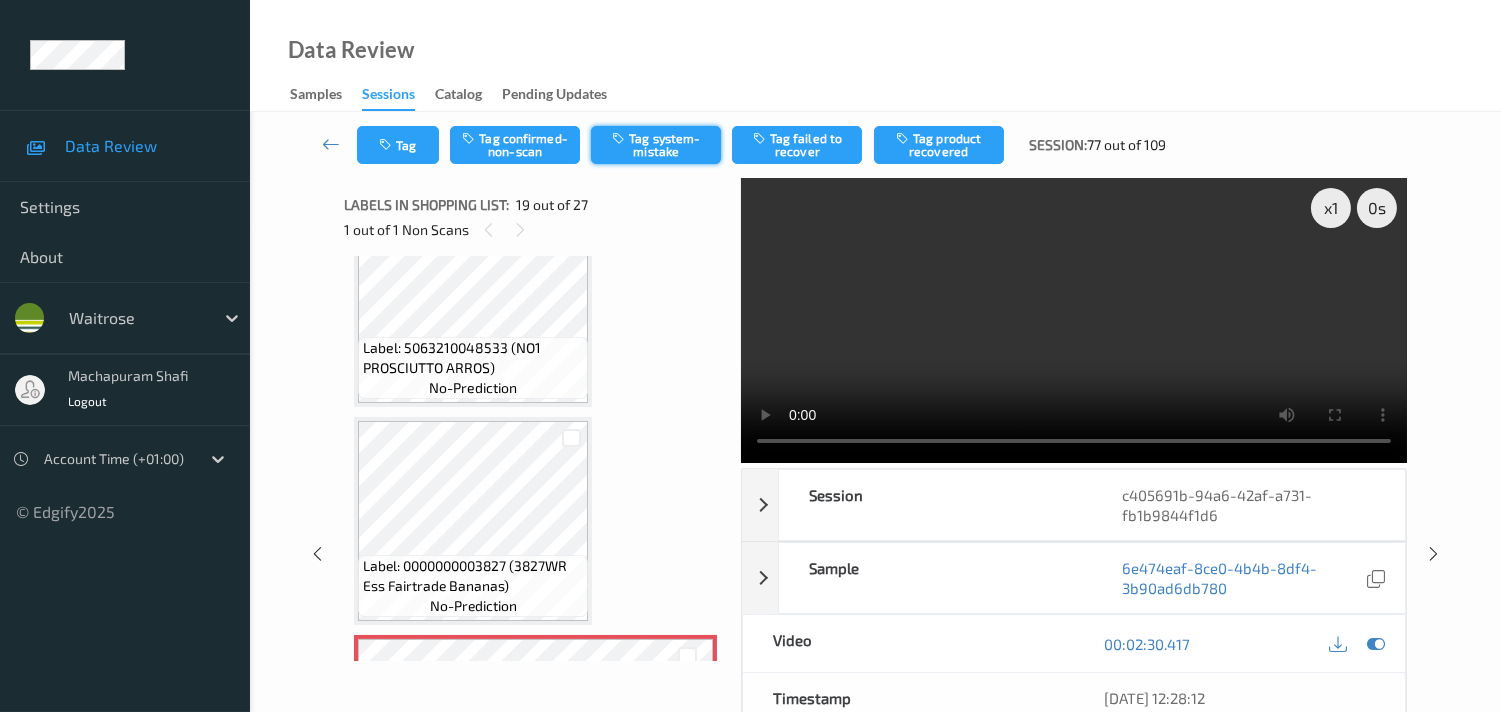click on "Tag   system-mistake" at bounding box center (656, 145) 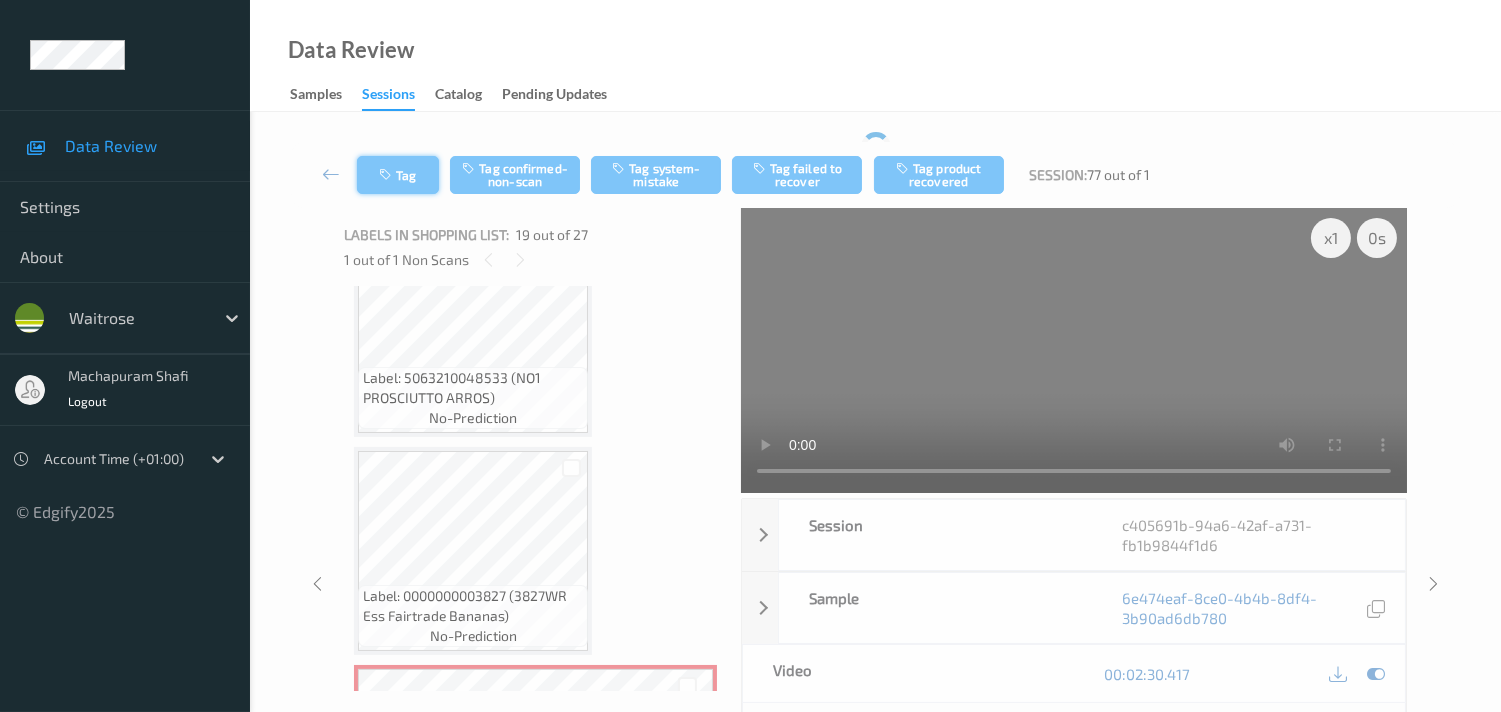 click on "Tag" at bounding box center (398, 175) 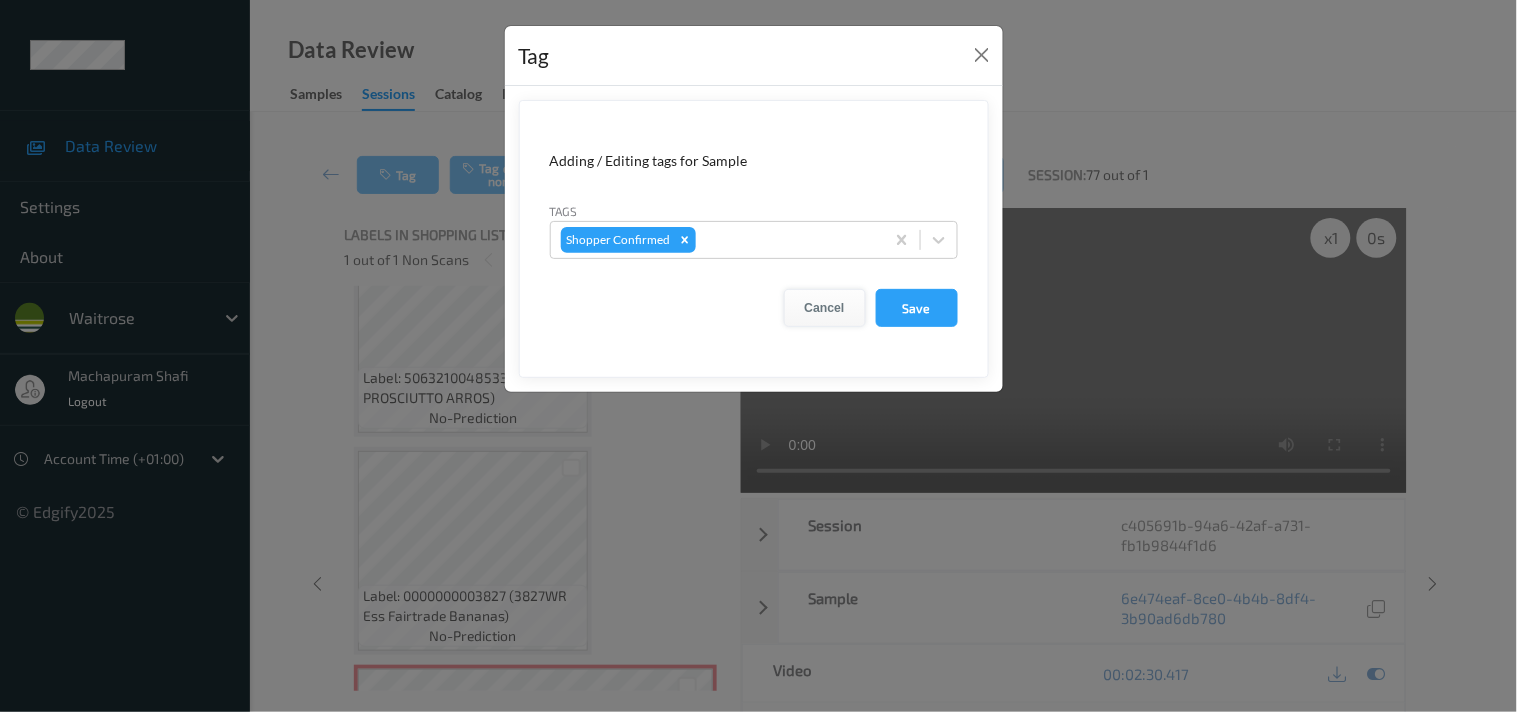 click on "Cancel" at bounding box center (825, 308) 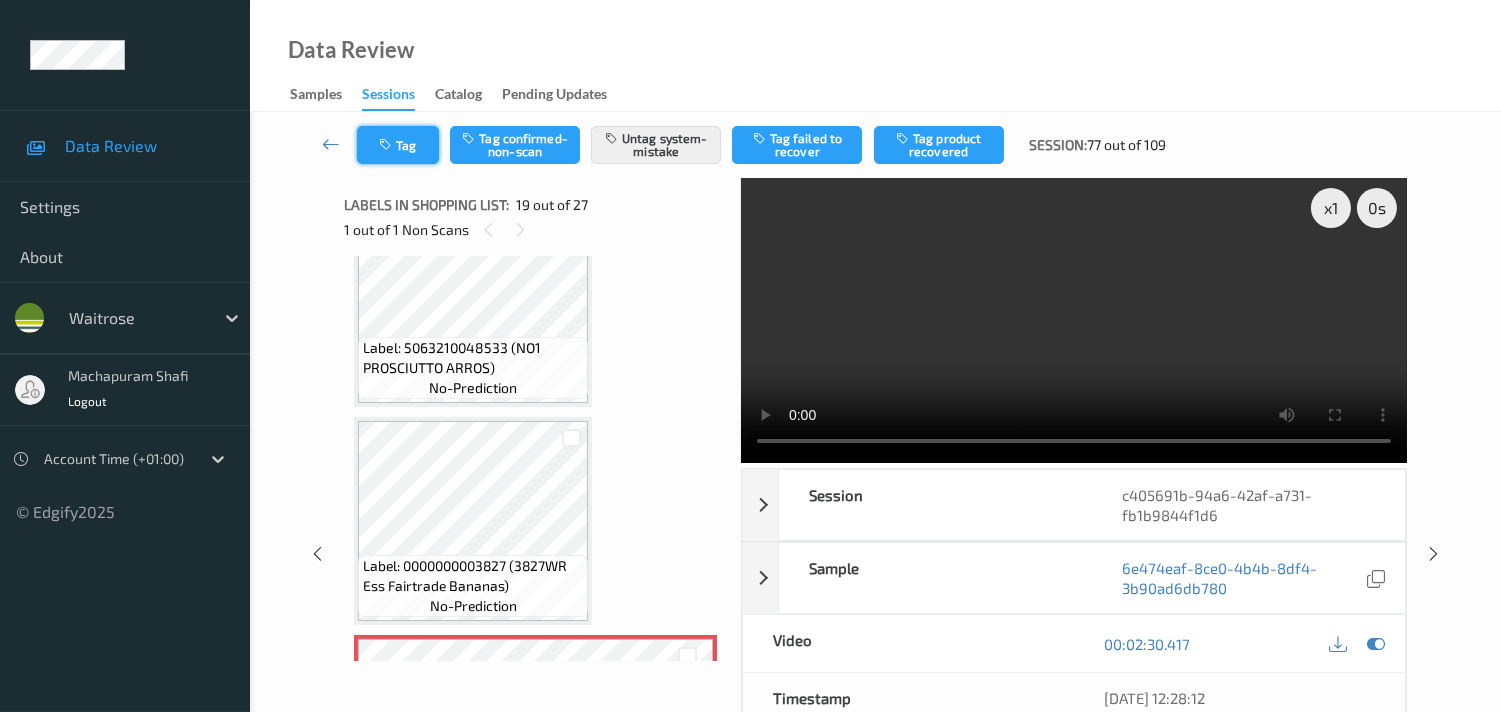 click at bounding box center (387, 145) 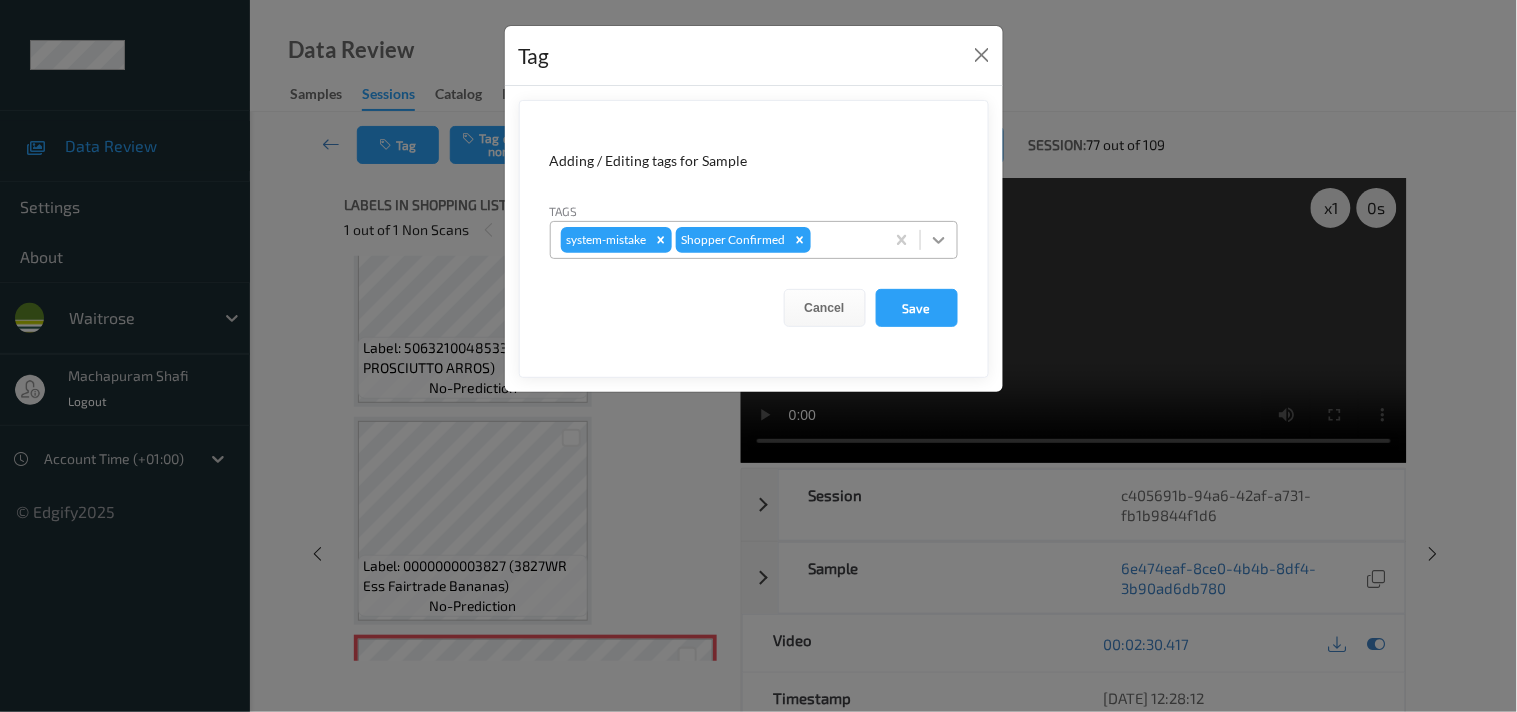 click at bounding box center [939, 240] 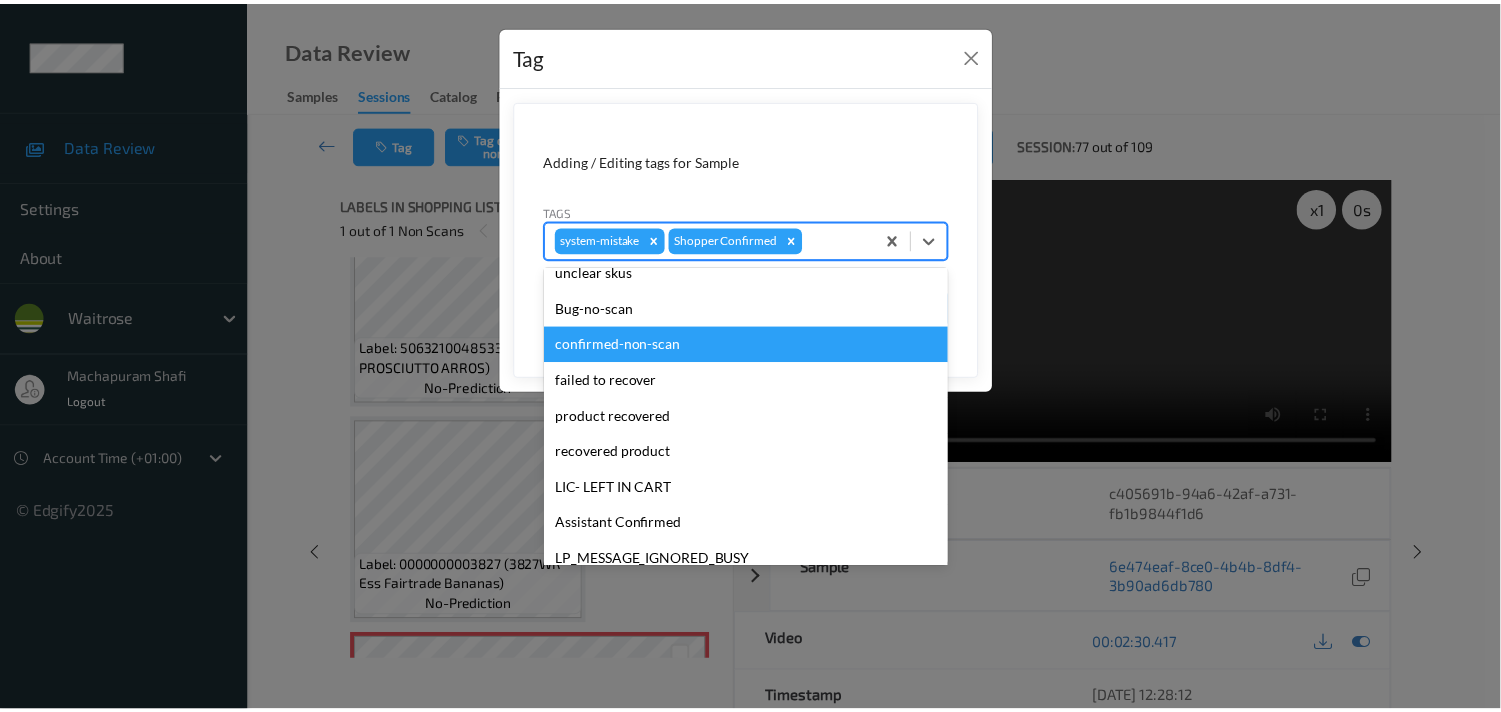 scroll, scrollTop: 318, scrollLeft: 0, axis: vertical 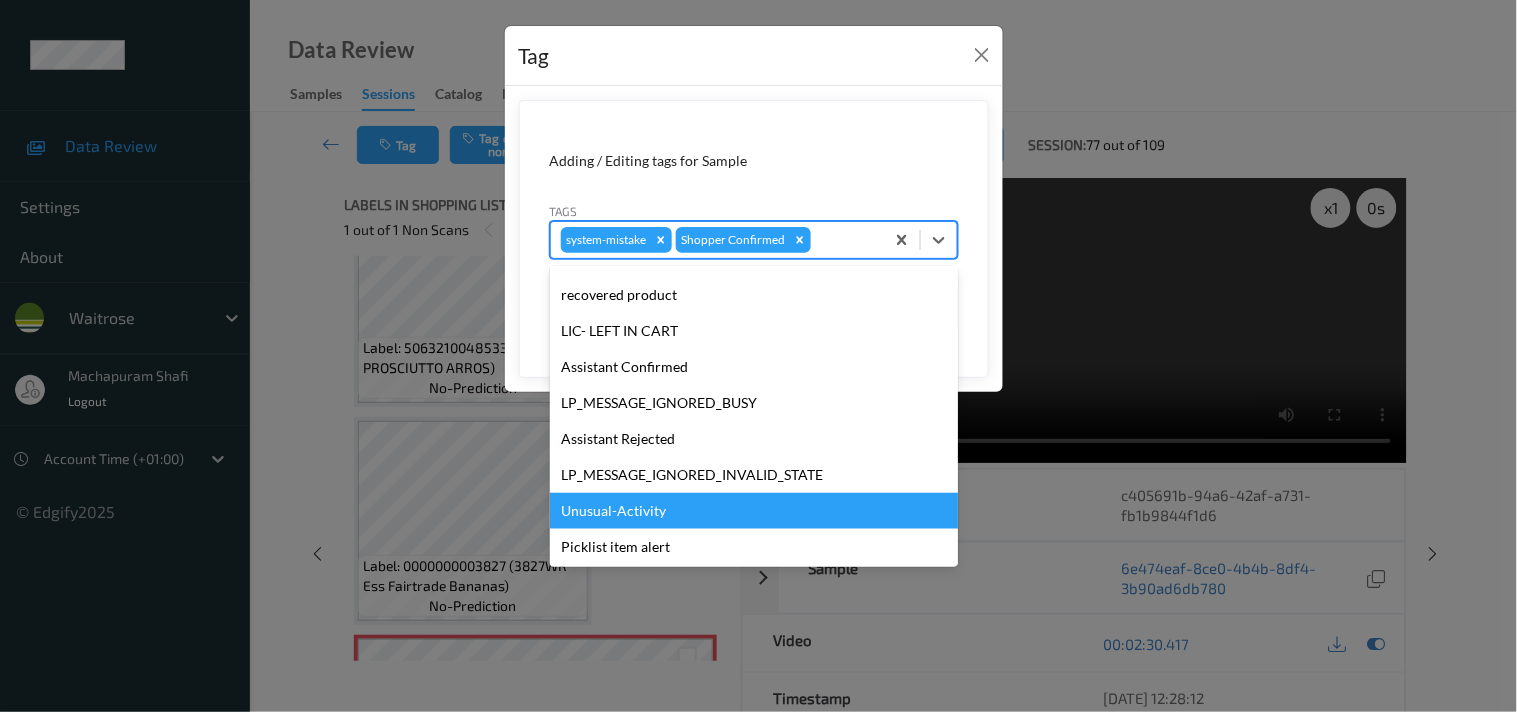 click on "Unusual-Activity" at bounding box center [754, 511] 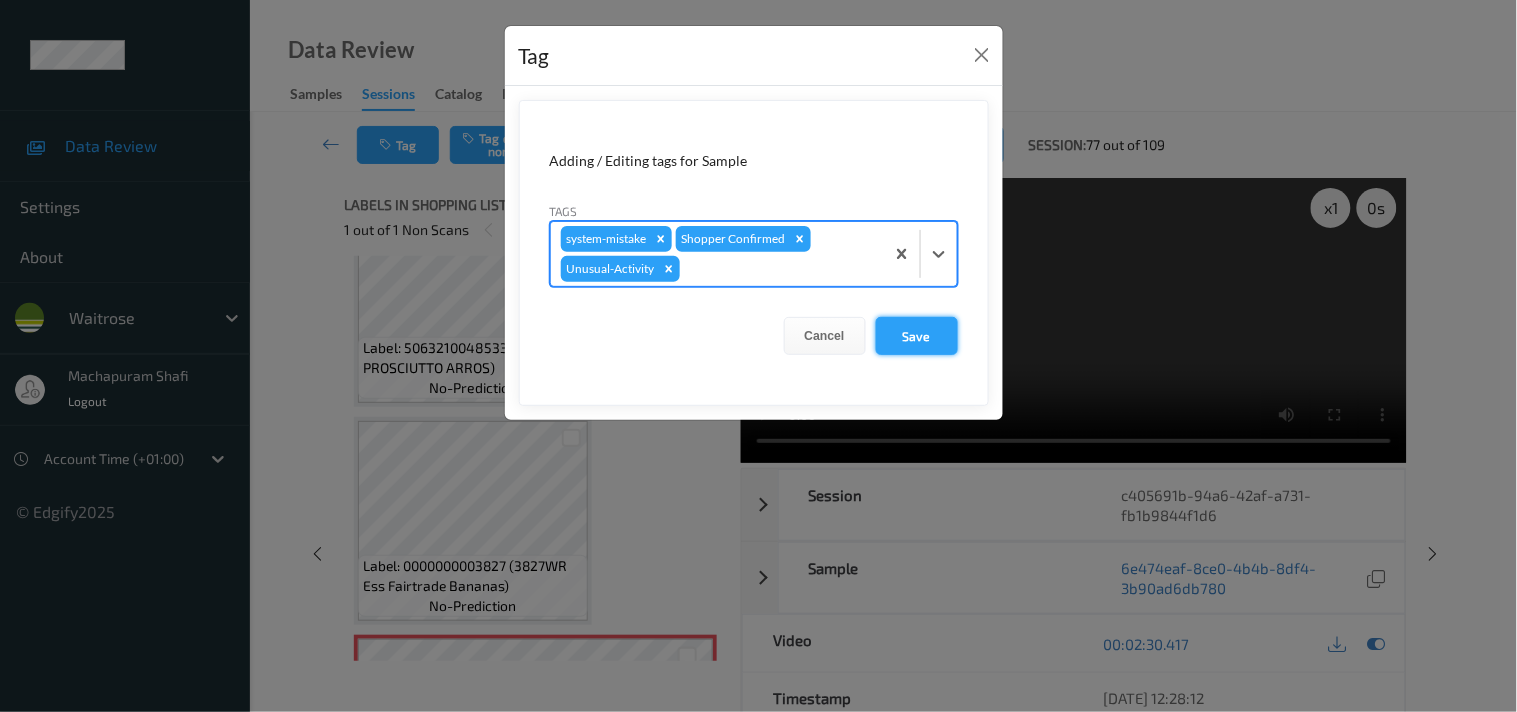 click on "Save" at bounding box center (917, 336) 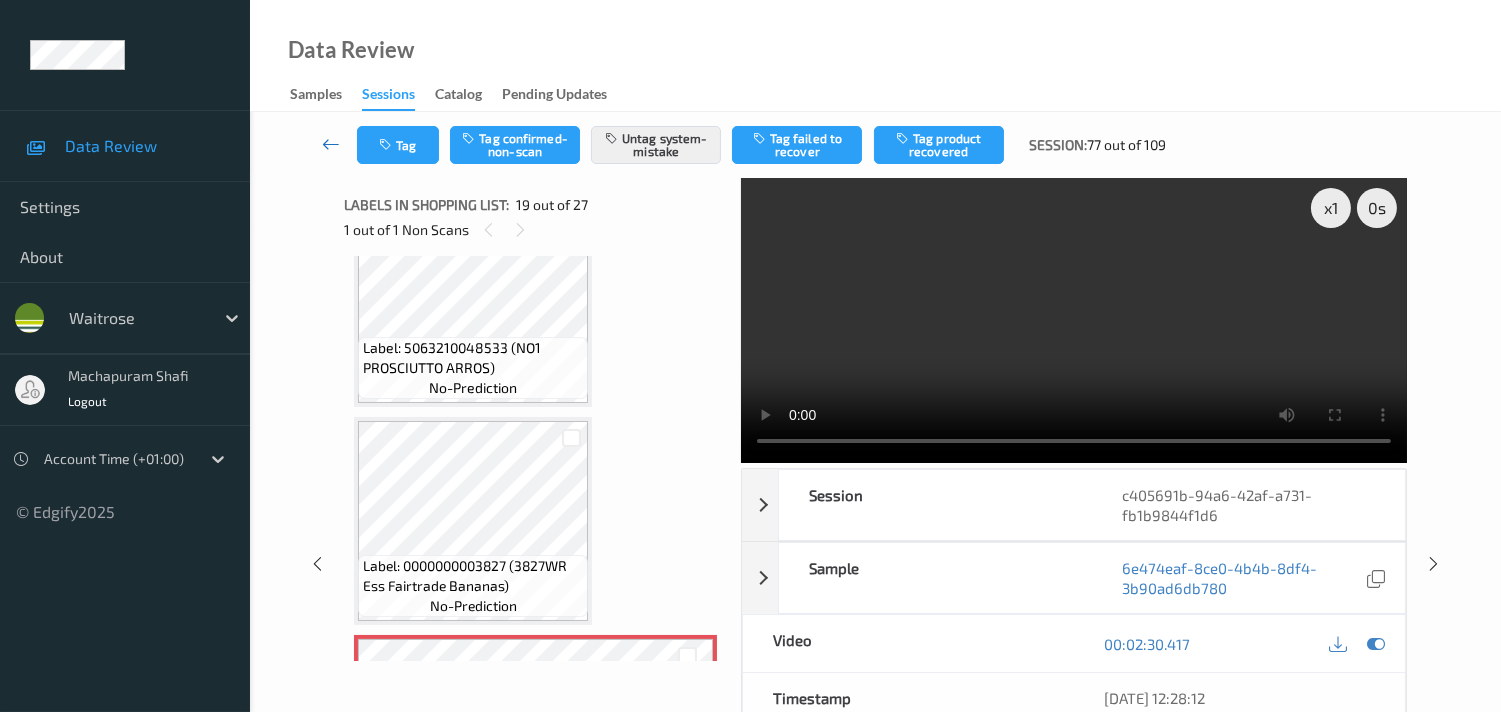 click at bounding box center [331, 144] 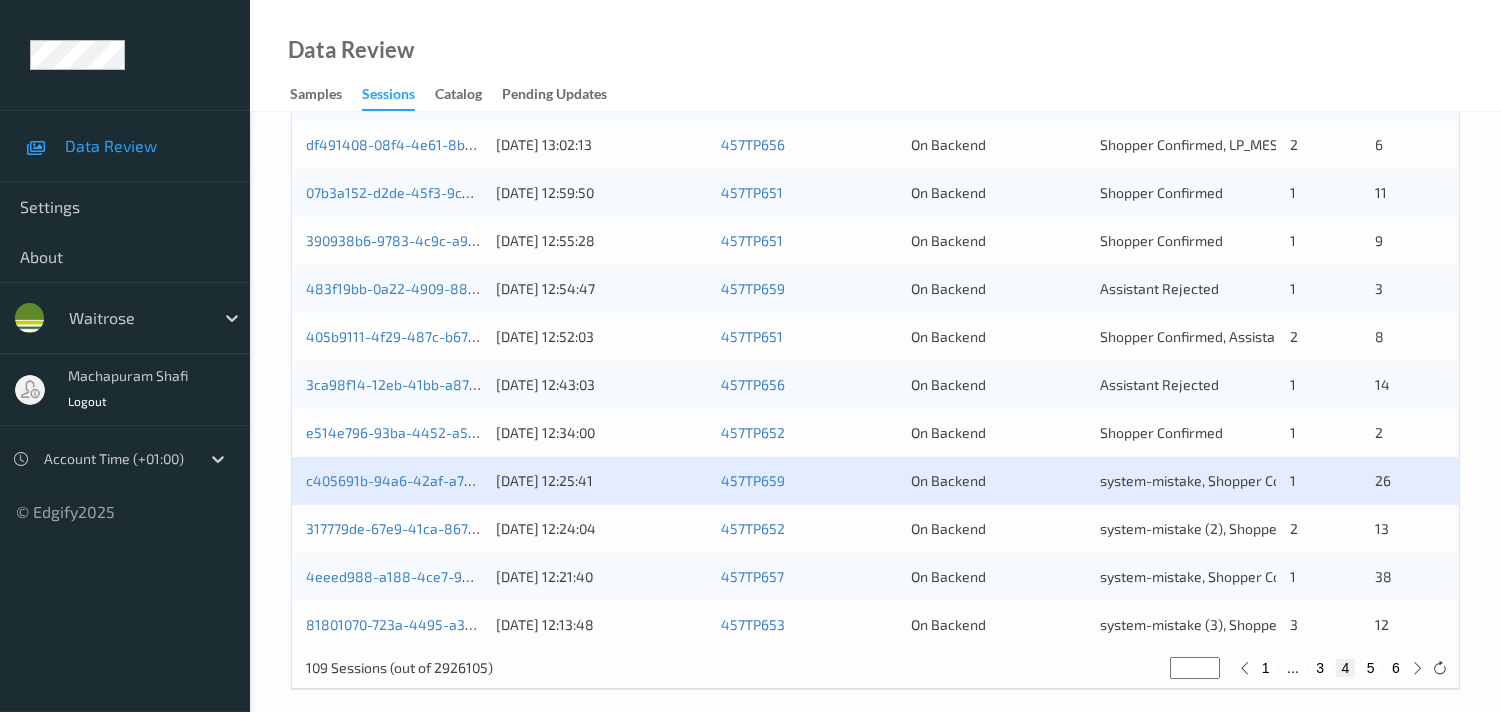scroll, scrollTop: 951, scrollLeft: 0, axis: vertical 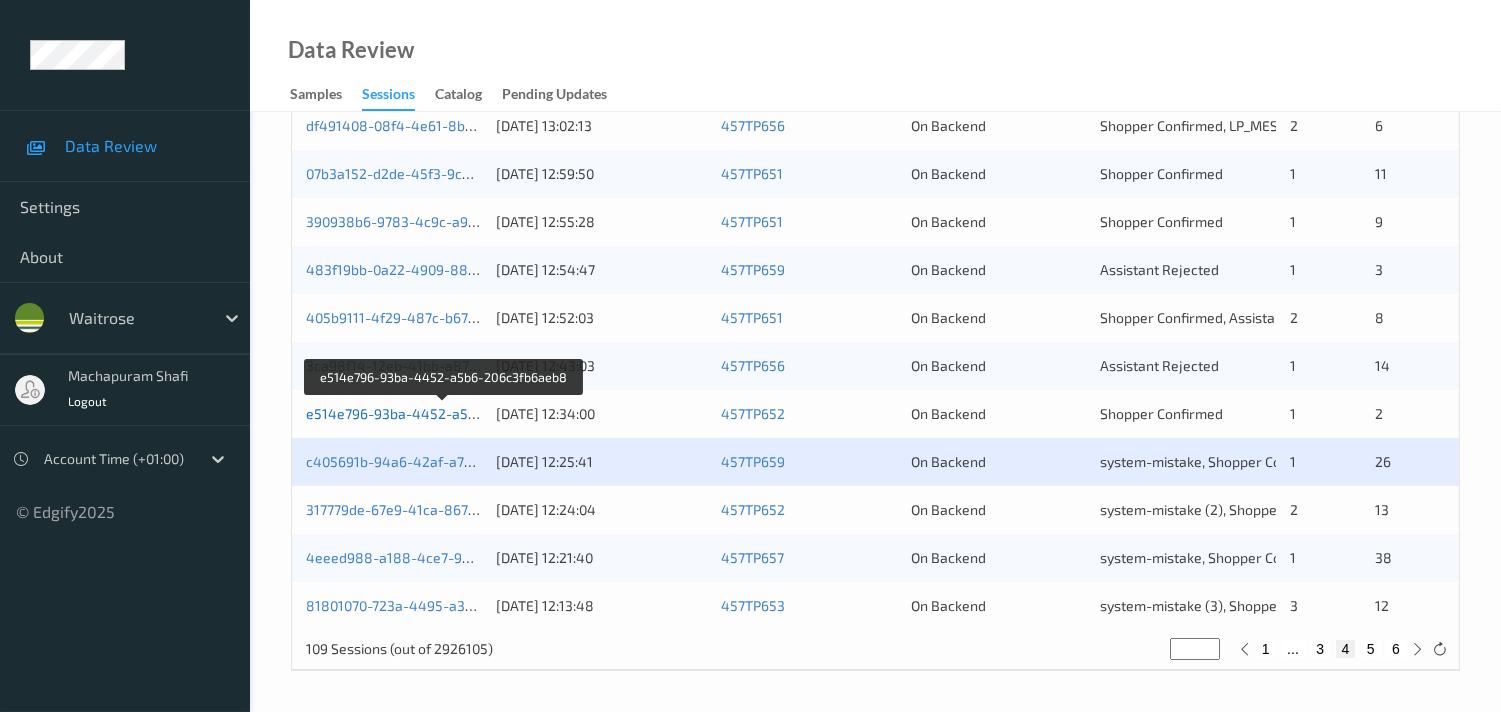 click on "e514e796-93ba-4452-a5b6-206c3fb6aeb8" at bounding box center (444, 413) 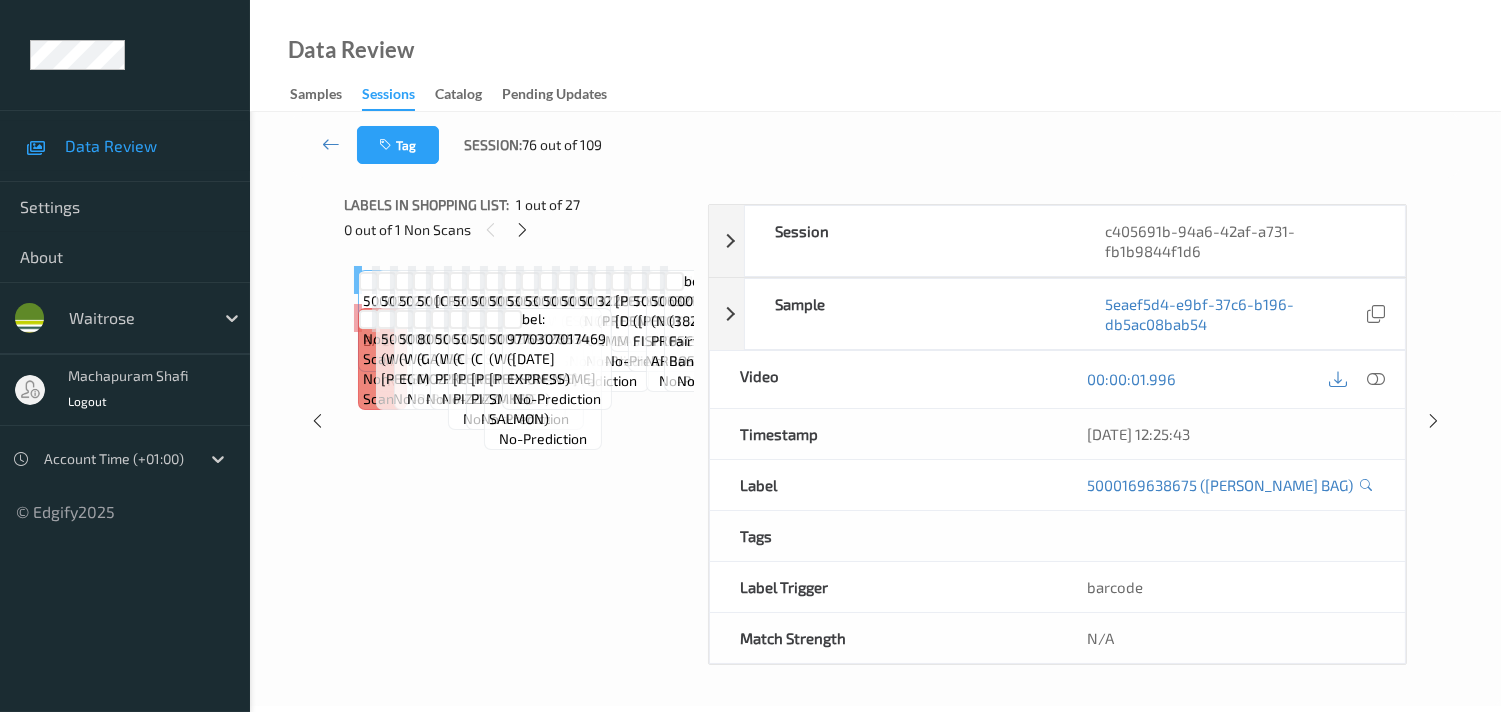 click on "Labels in shopping list: 1 out of 27 0 out of 1 Non Scans Label: 5000169638675 ([PERSON_NAME] BAG) no-prediction Label: 5021185201223 (GEETAS CHUTNEY MANGO) no-prediction Label: 5021185401616 (GEETA&#39;S MANGO &amp; GING) no-prediction Label: 5000169416457 (WR KE POTS 2KG) no-prediction Label: [CREDIT_CARD_NUMBER] (BLAS Y TIR BBY POTS) no-prediction Label: 5000169656549 ([PERSON_NAME] WW CARROTS) no-prediction Label: 5000169624562 (WR CI GRN TK MSL PST) no-prediction Label: 5063210031221 (CI SRI LANKAN [PERSON_NAME]) no-prediction Label: 5063210031221 (CI SRI LANKAN [PERSON_NAME]) no-prediction Label: 5000169514528 (WR CI KIMCHI PASTE) no-prediction Label: 5000169170809 (WR SMK BACON RASHERS) no-prediction Label: 5000169646335 (ESS B BEEF MINCE 12%) no-prediction Label: 5000169663738 (NO1 FR 12 PORK SAUS) no-prediction Label: 3228021950280 (PRESIDENT EMM SLICES) no-prediction Label: 5000169473474 (WR BRIT [DEMOGRAPHIC_DATA]/GARLIC) no-prediction Label: 5000169497043 ([PERSON_NAME] FISHCAKES) no-prediction Label: 5063210048533 (NO1 PROSCIUTTO ARROS) non-scan" at bounding box center (519, 421) 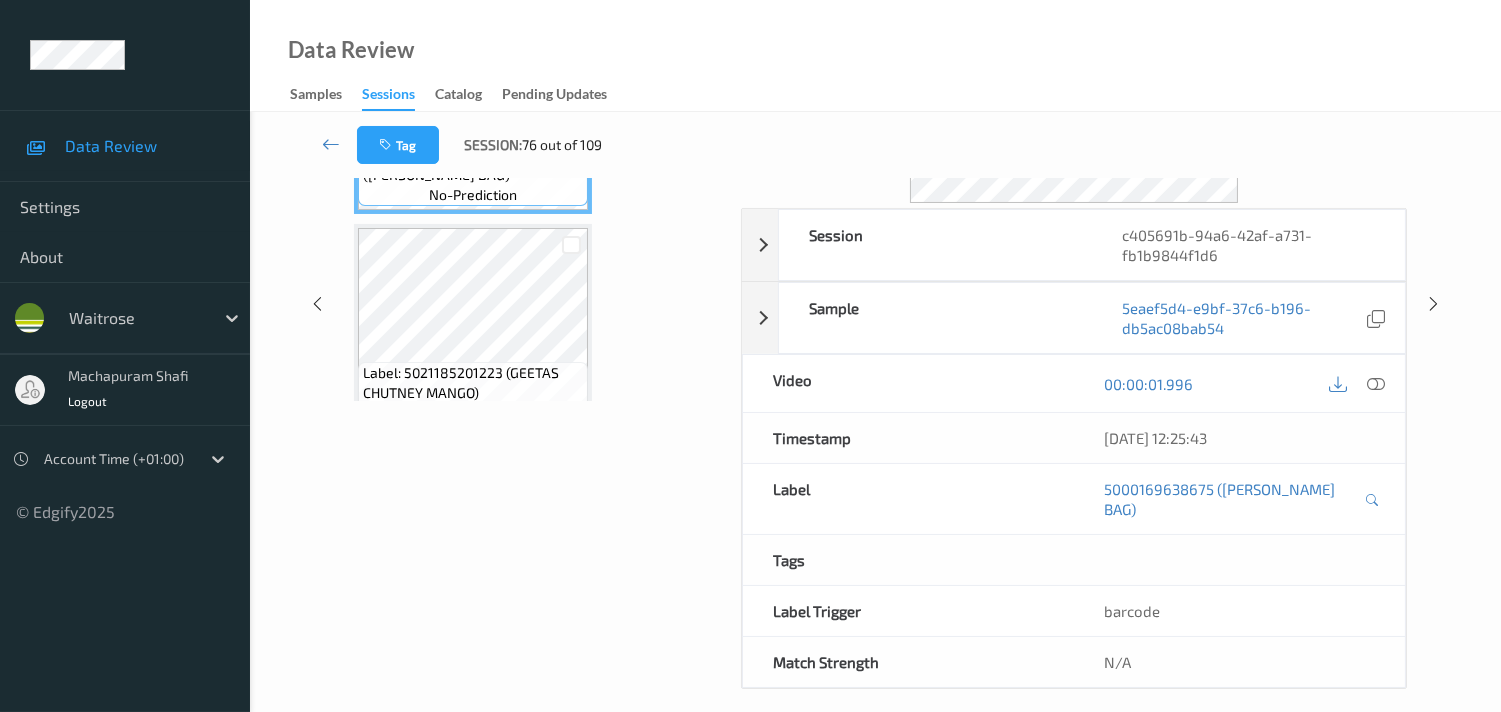 scroll, scrollTop: 148, scrollLeft: 0, axis: vertical 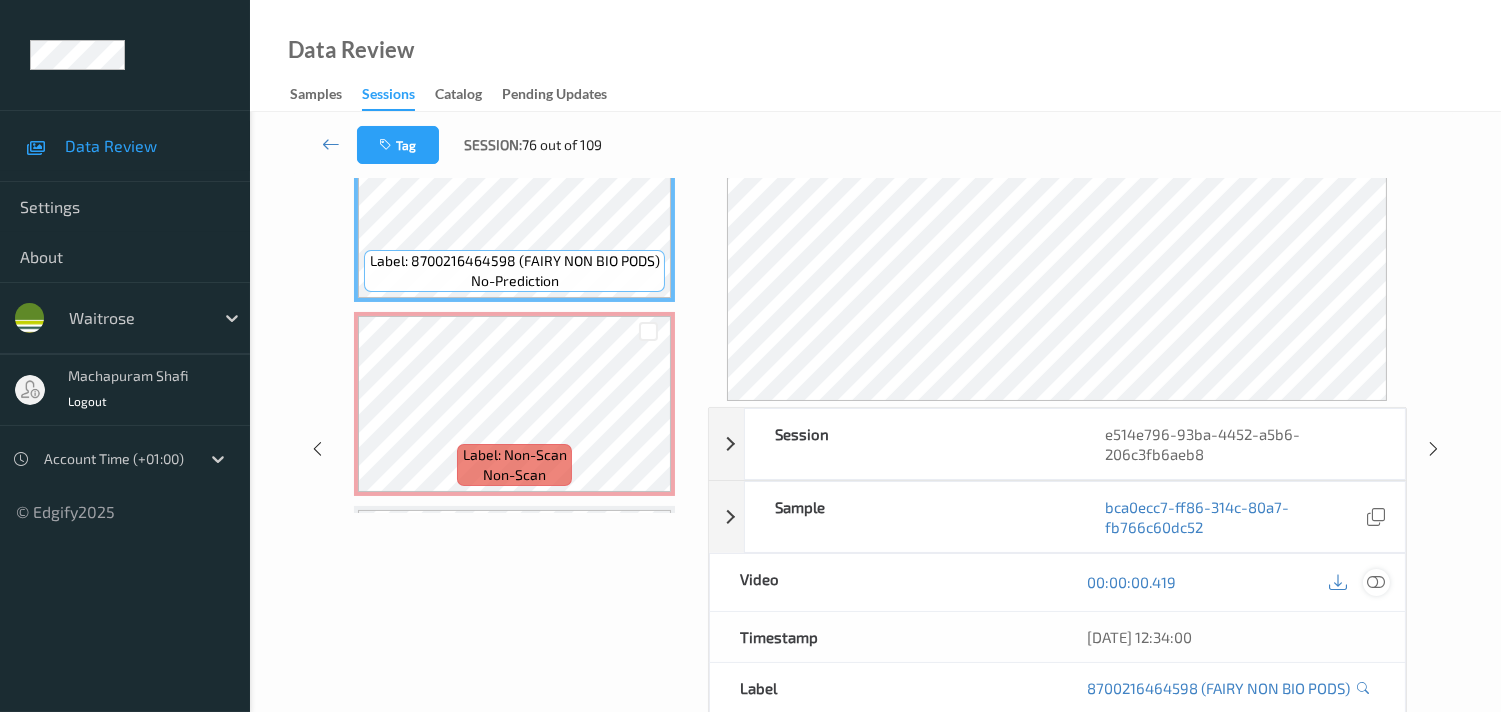 click at bounding box center (1376, 582) 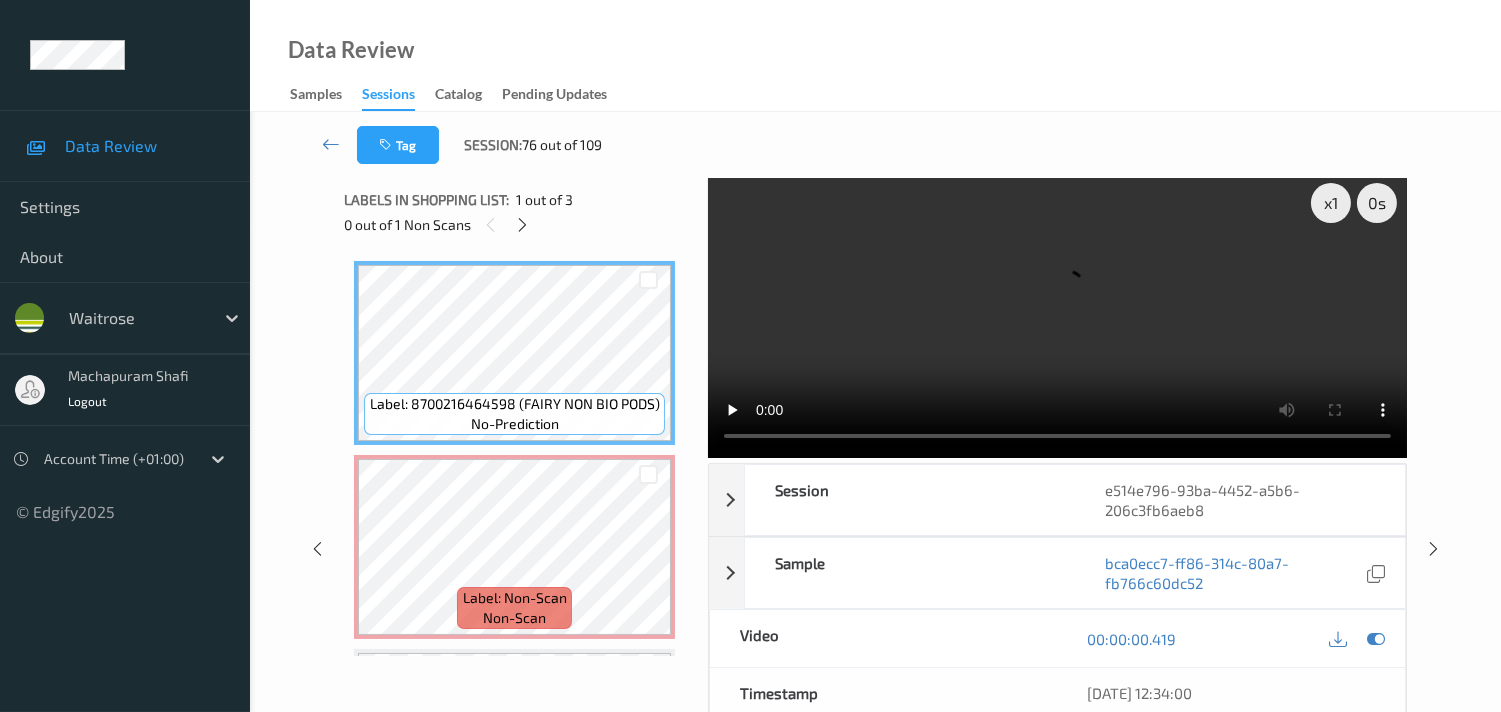 scroll, scrollTop: 0, scrollLeft: 0, axis: both 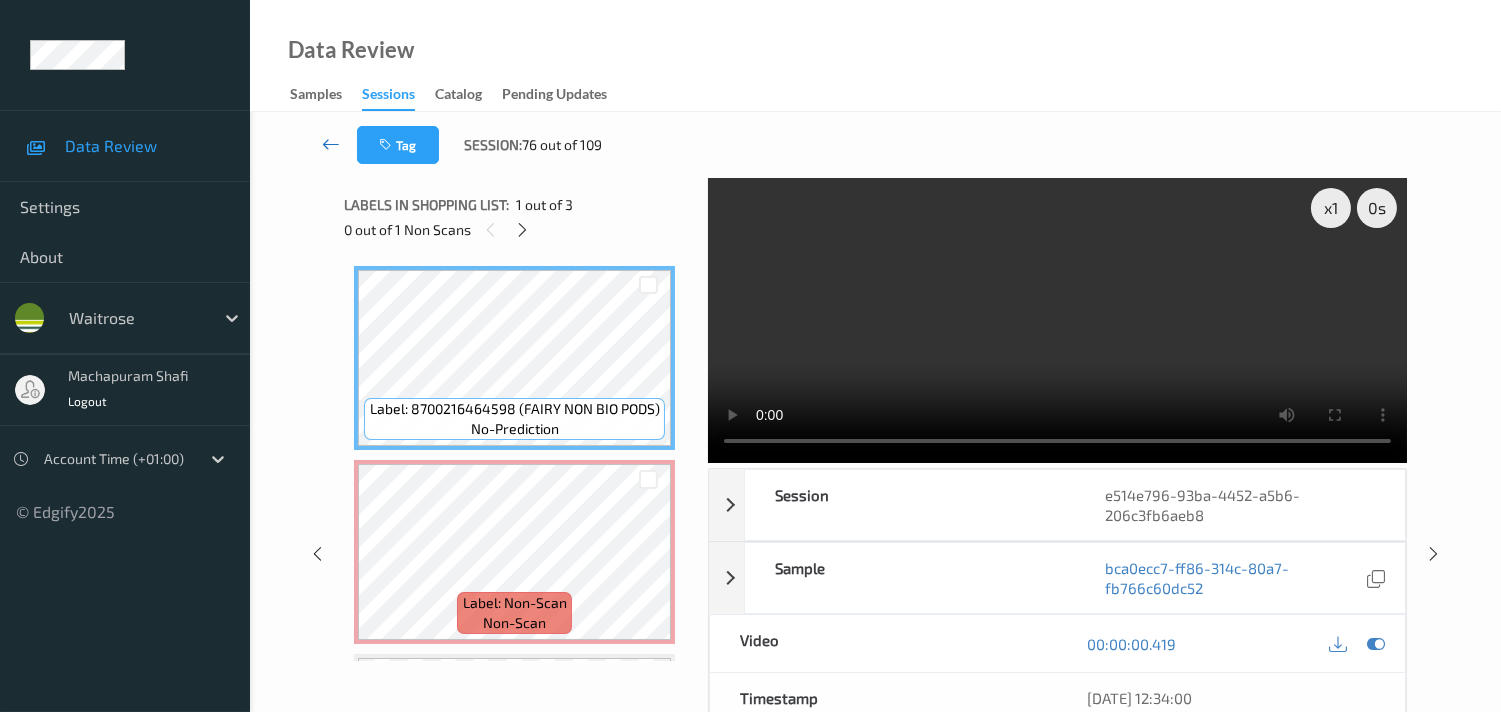 click at bounding box center [331, 144] 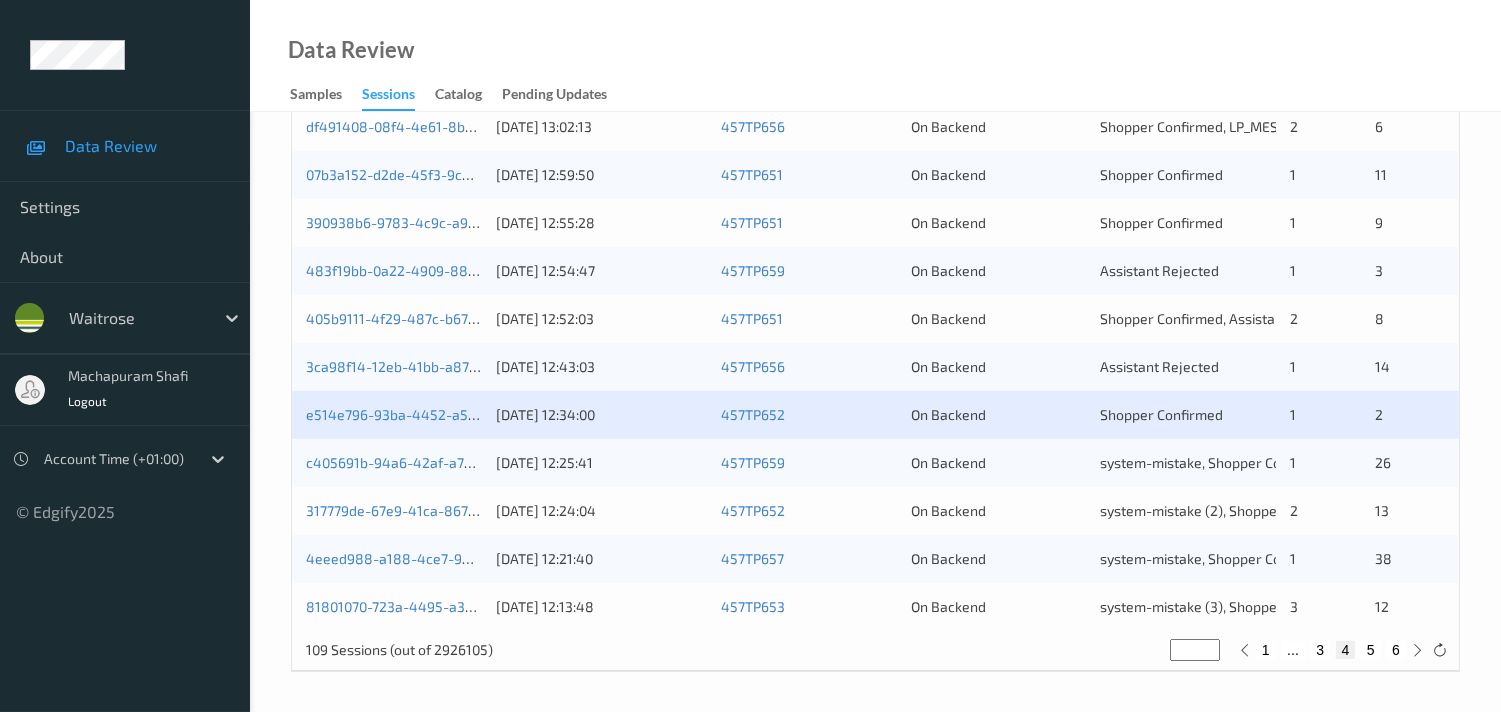 scroll, scrollTop: 951, scrollLeft: 0, axis: vertical 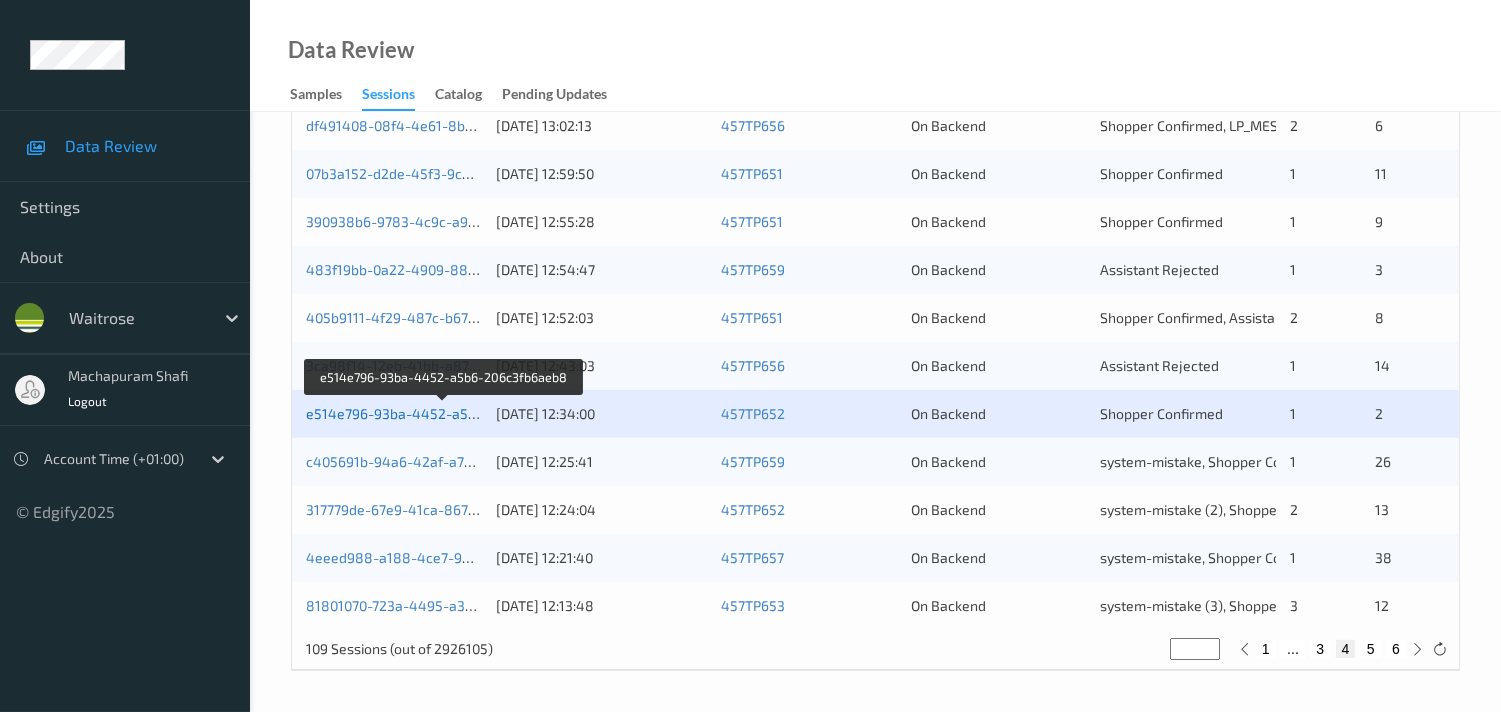 click on "e514e796-93ba-4452-a5b6-206c3fb6aeb8" at bounding box center (444, 413) 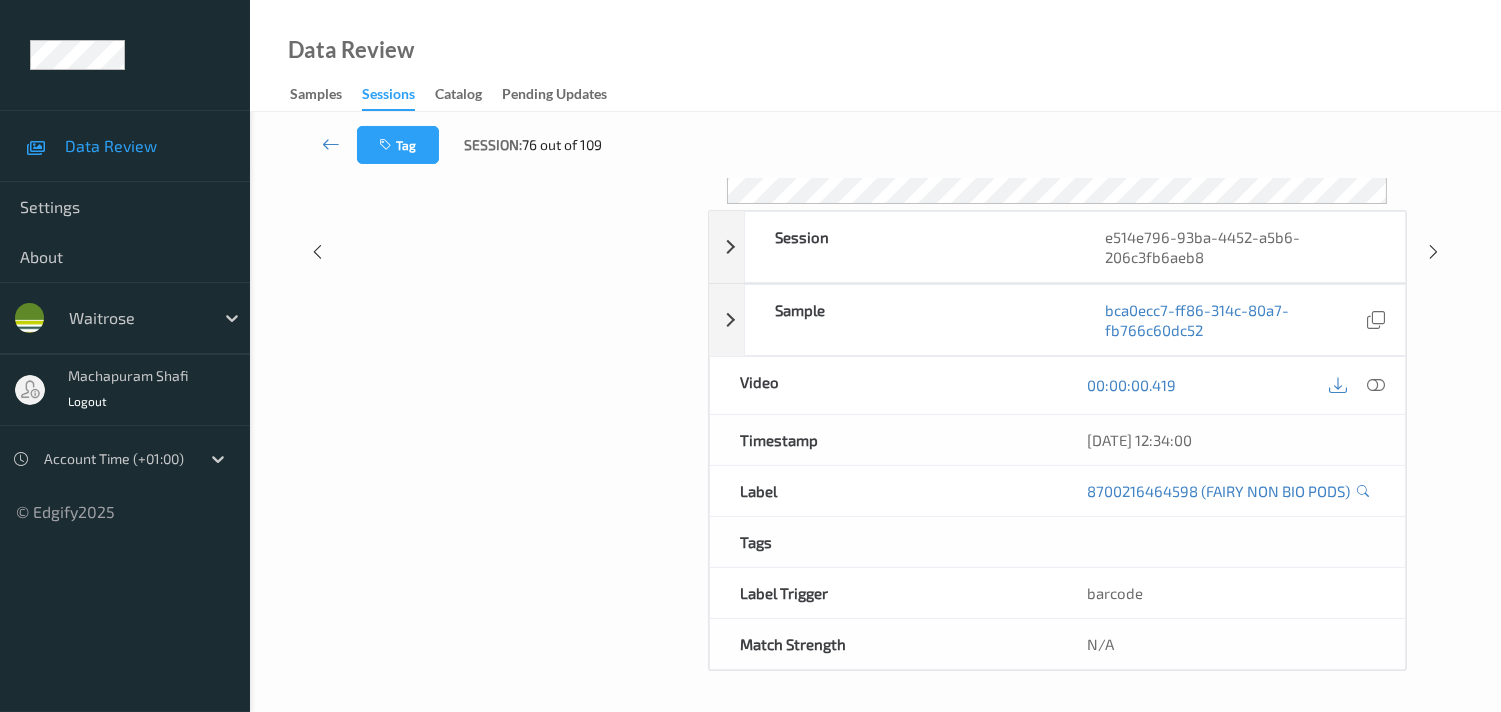 scroll, scrollTop: 346, scrollLeft: 0, axis: vertical 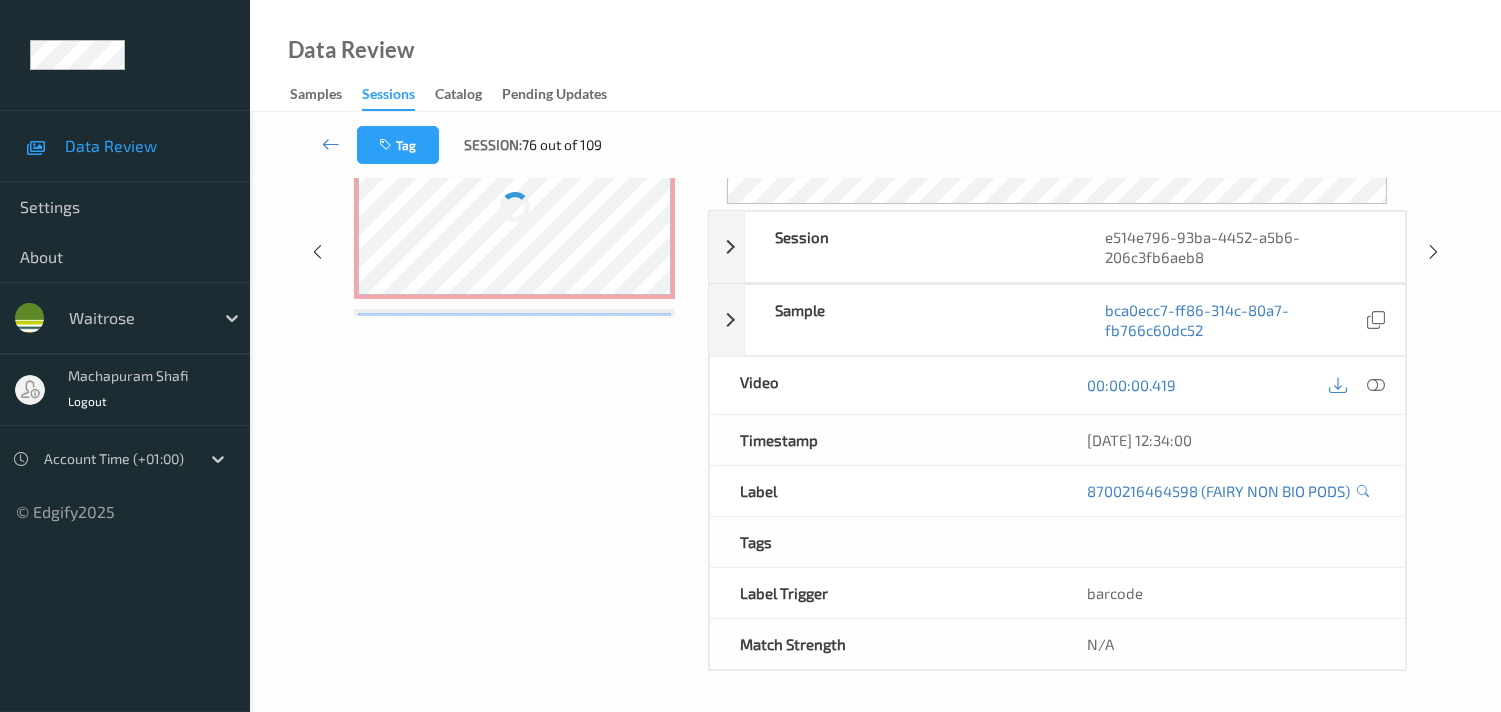 click on "Labels in shopping list: 1 out of 3 0 out of 1 Non Scans Label: 8700216464598 (FAIRY NON BIO PODS) no-prediction Label: Non-Scan non-scan Label: Non-Scan non-scan Label: Non-Scan non-scan Label: 5012035963002 (HARIBO SUPERMIX) no-prediction" at bounding box center [519, 252] 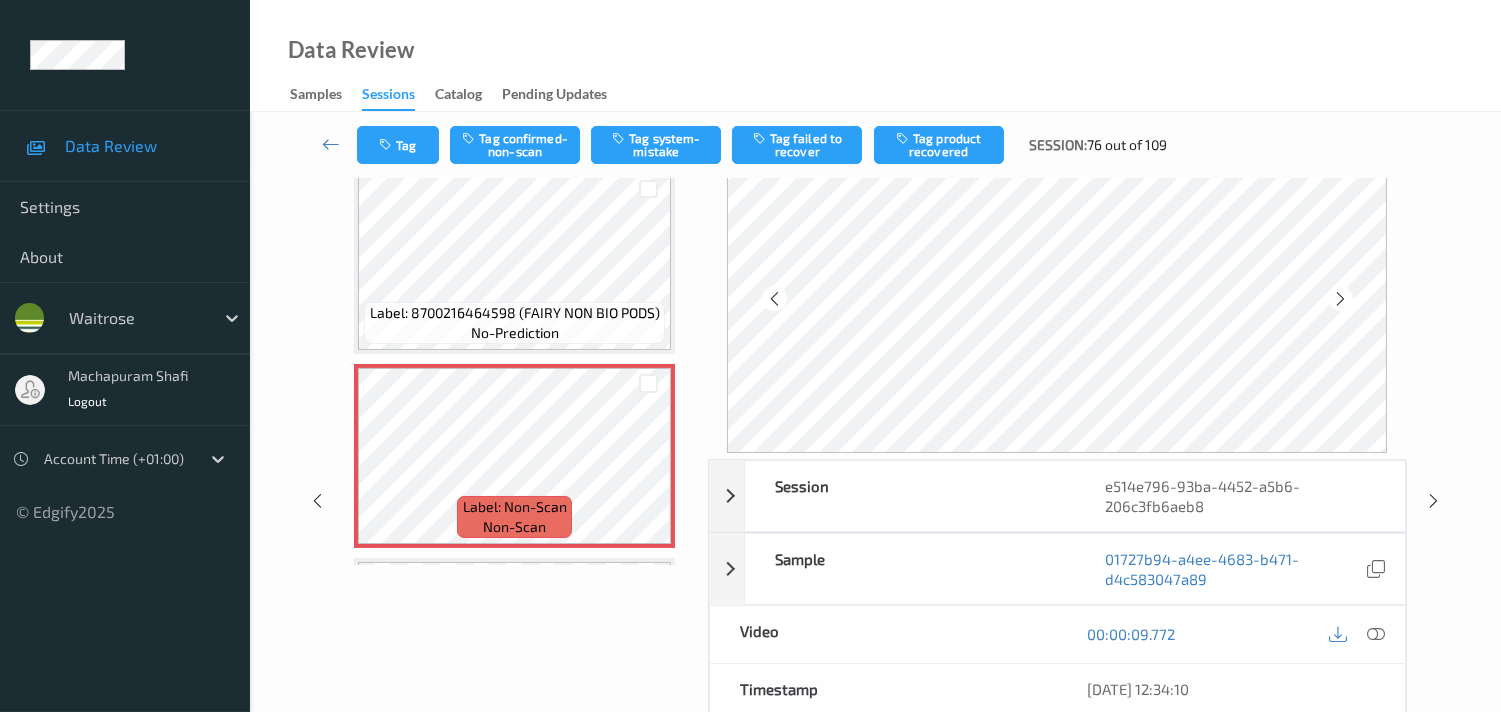 scroll, scrollTop: 222, scrollLeft: 0, axis: vertical 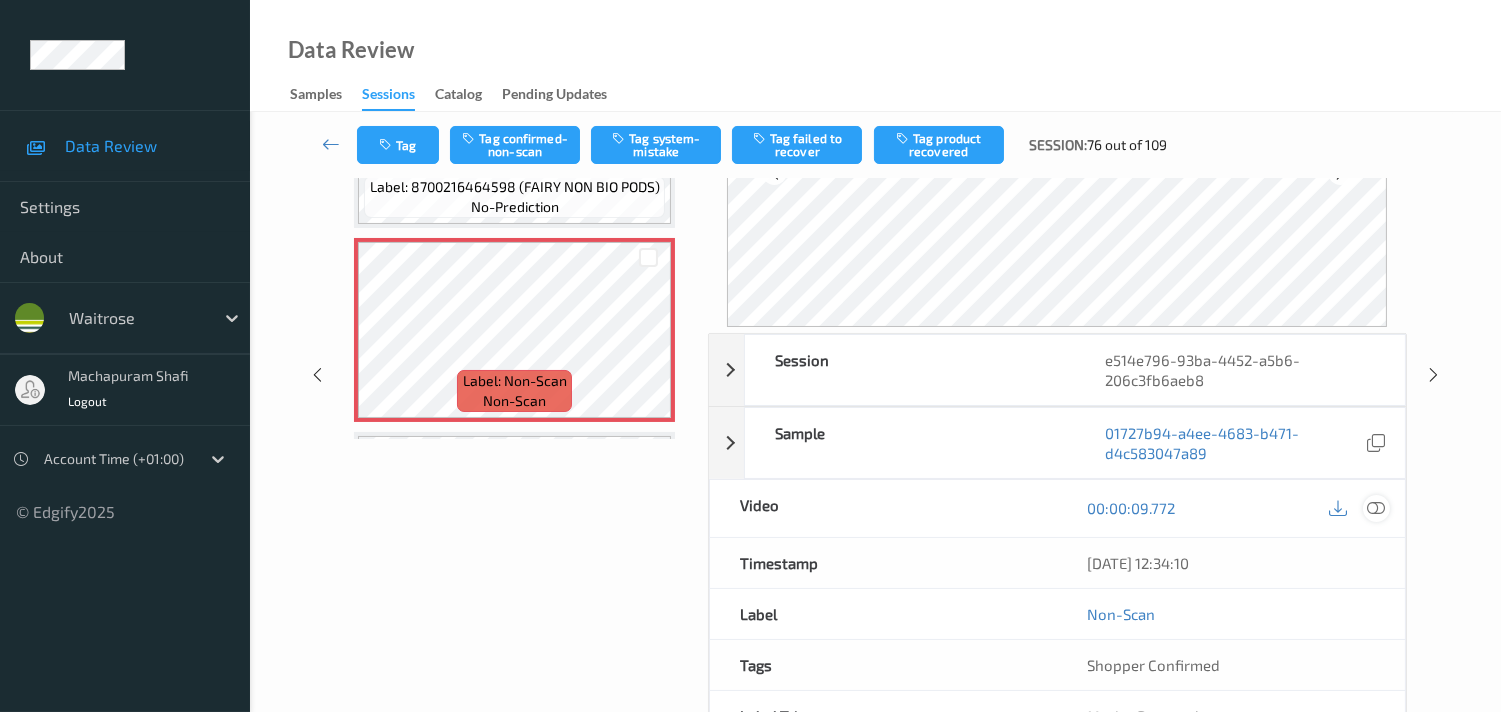 click at bounding box center [1376, 508] 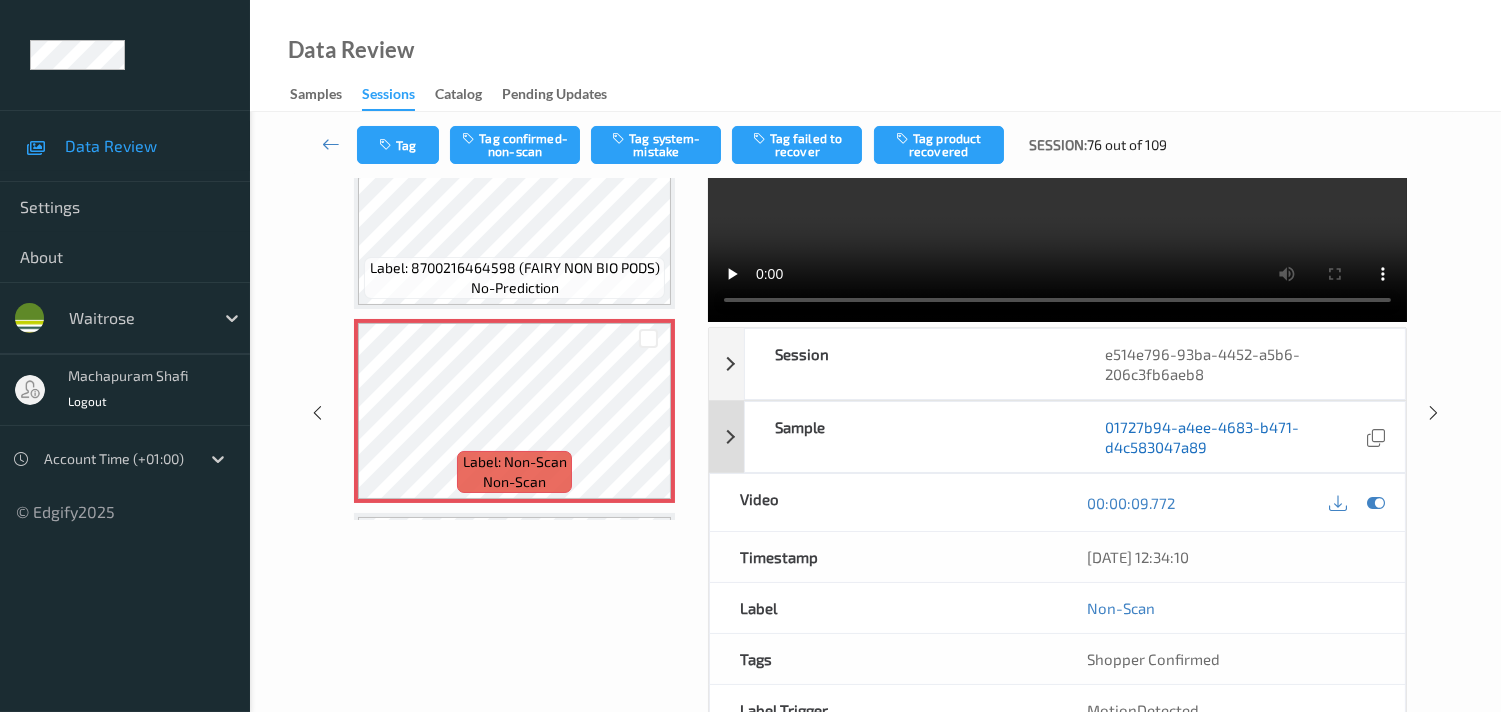 scroll, scrollTop: 0, scrollLeft: 0, axis: both 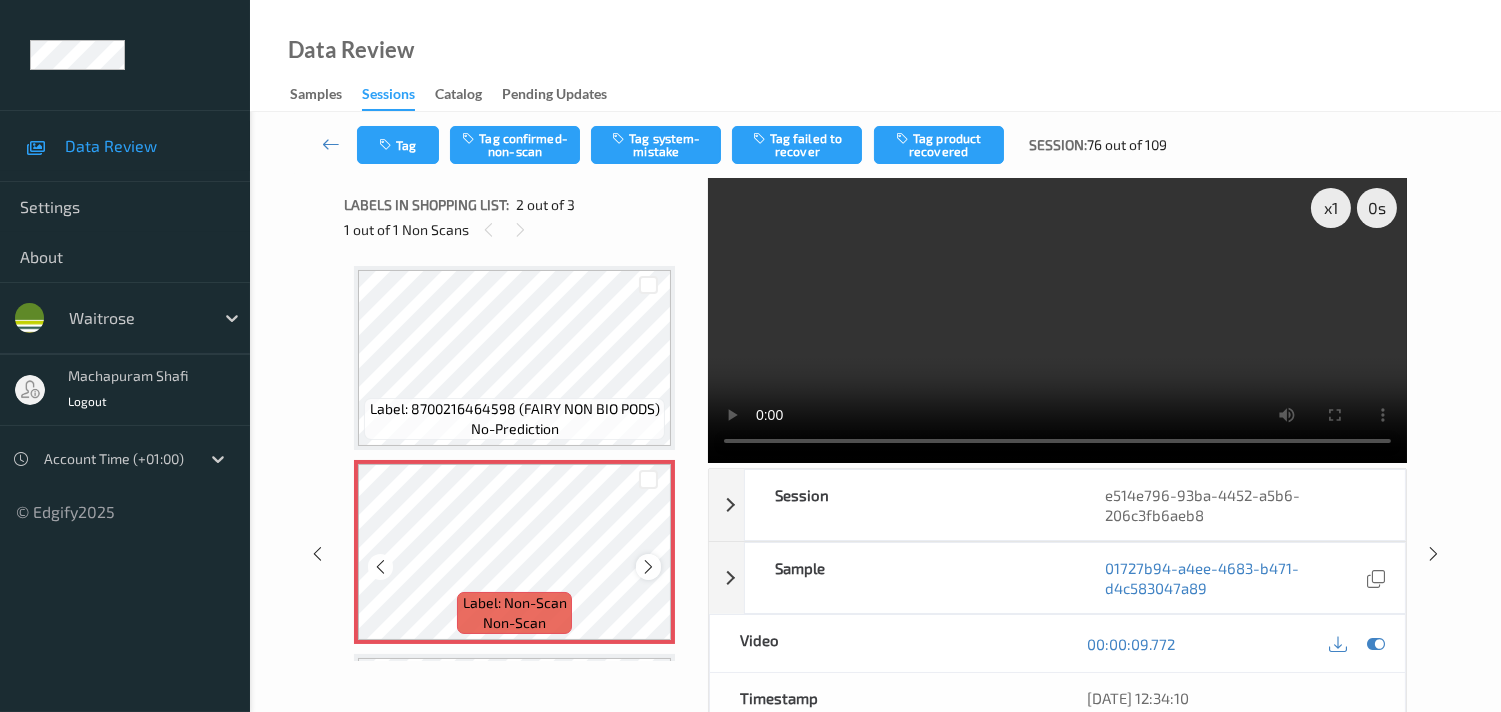 click at bounding box center [648, 567] 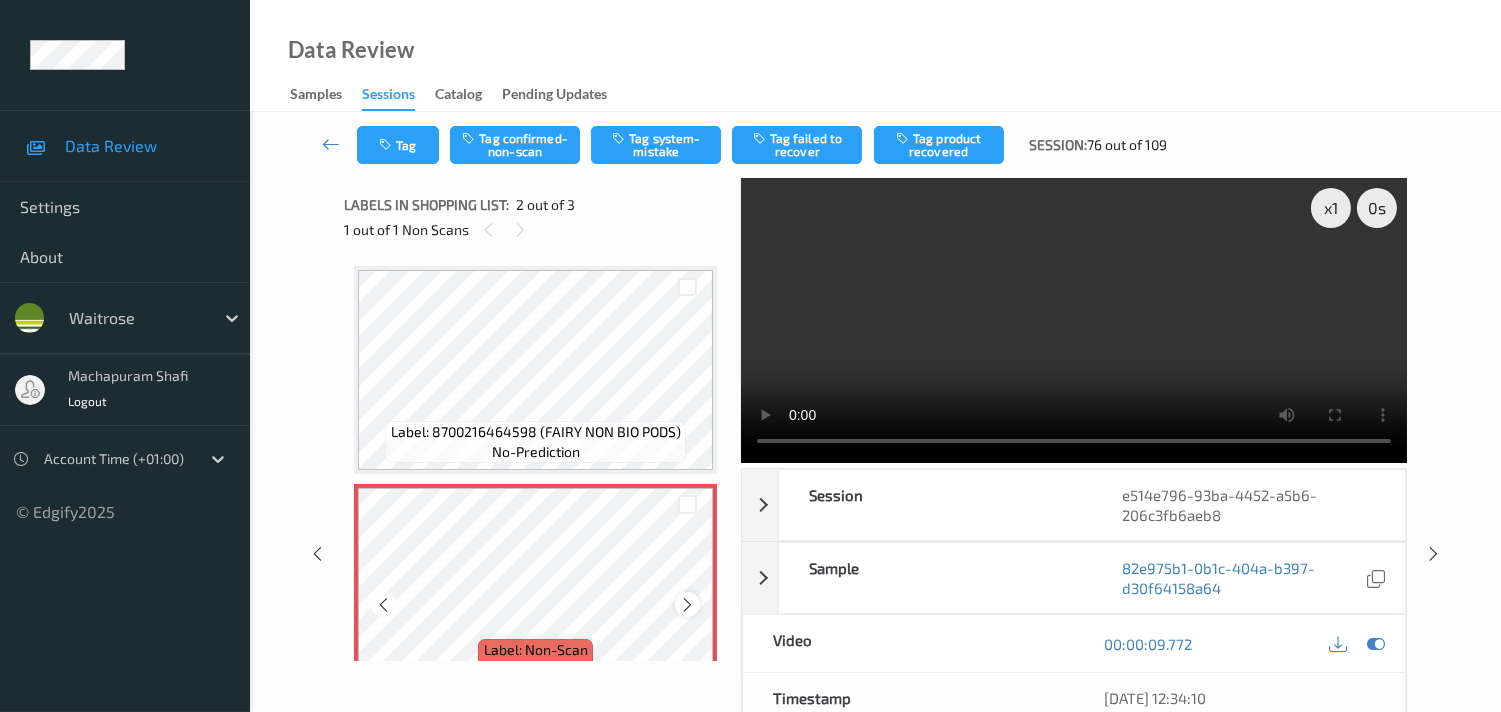 click at bounding box center (687, 605) 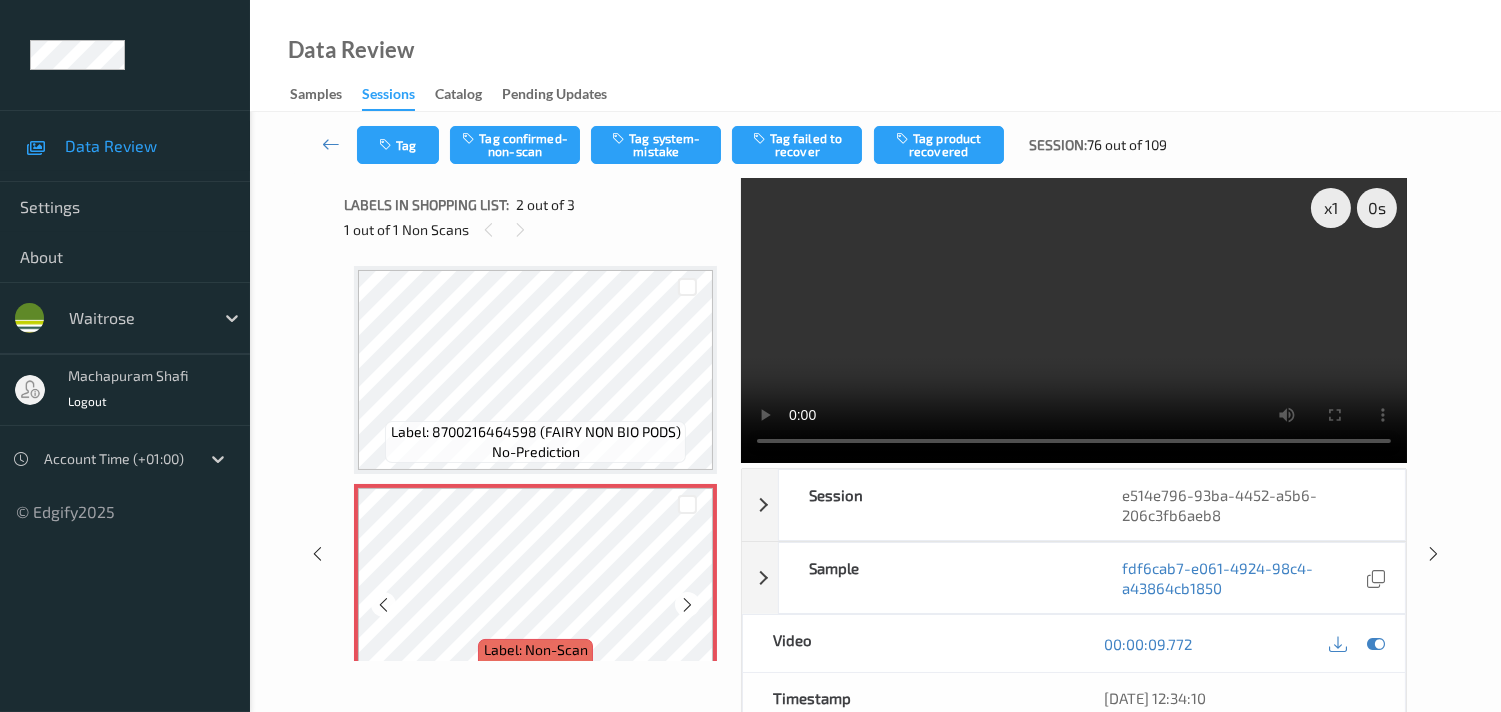 click at bounding box center (687, 605) 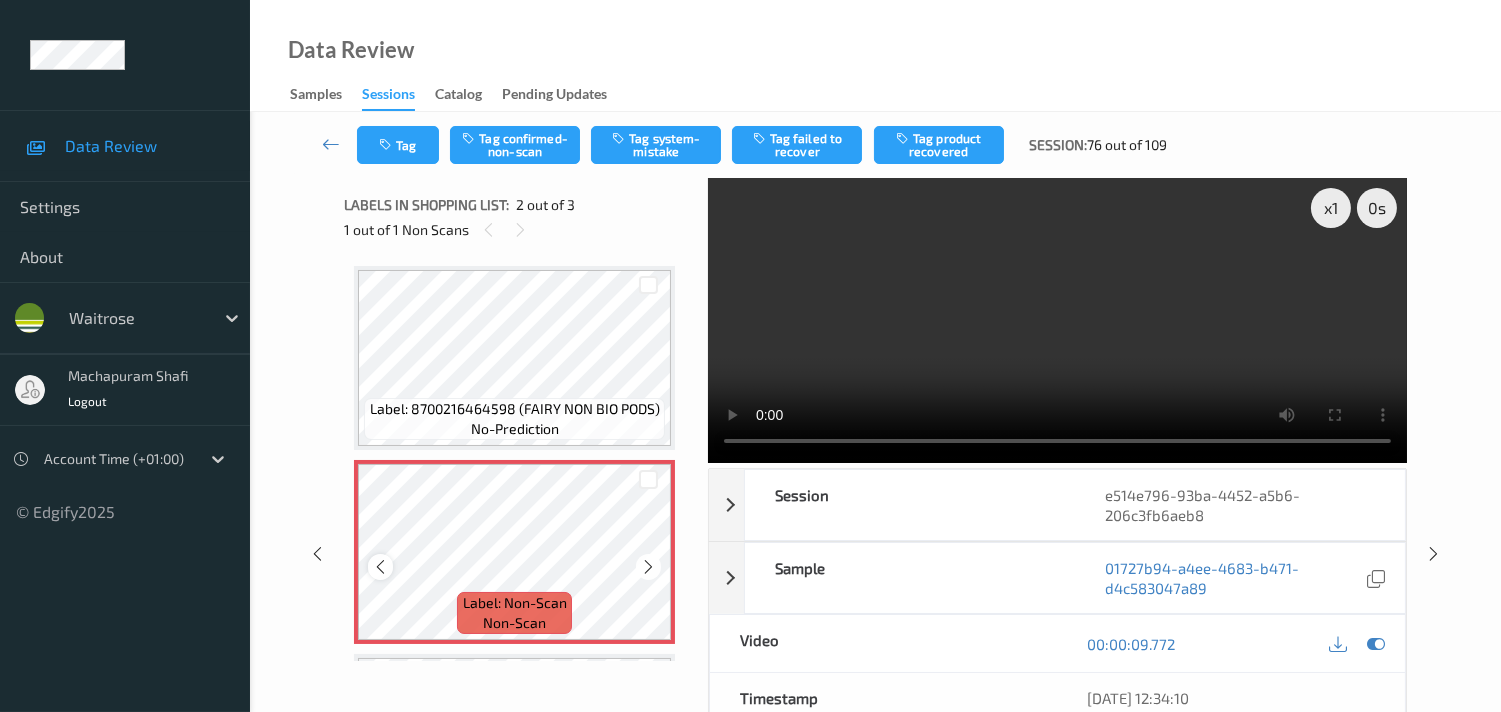 click at bounding box center (380, 567) 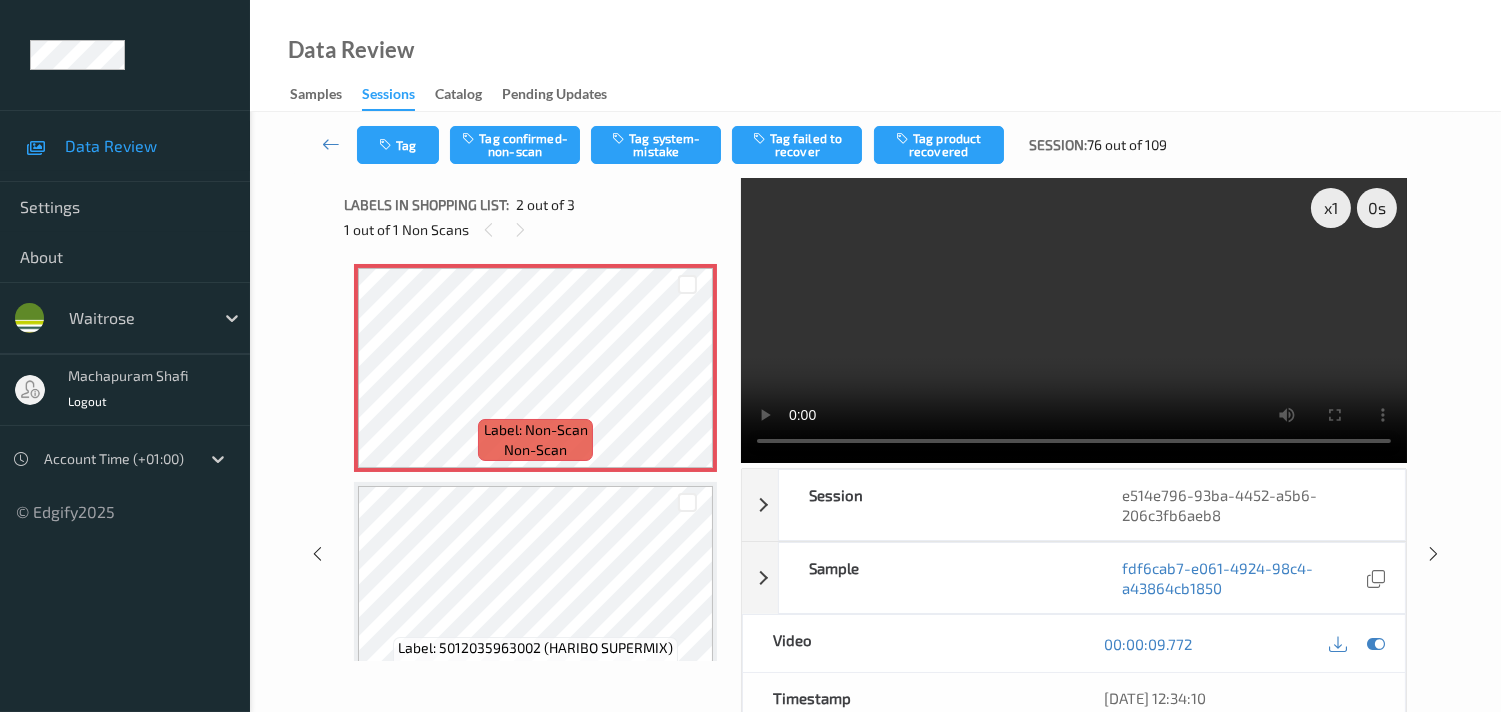 scroll, scrollTop: 222, scrollLeft: 0, axis: vertical 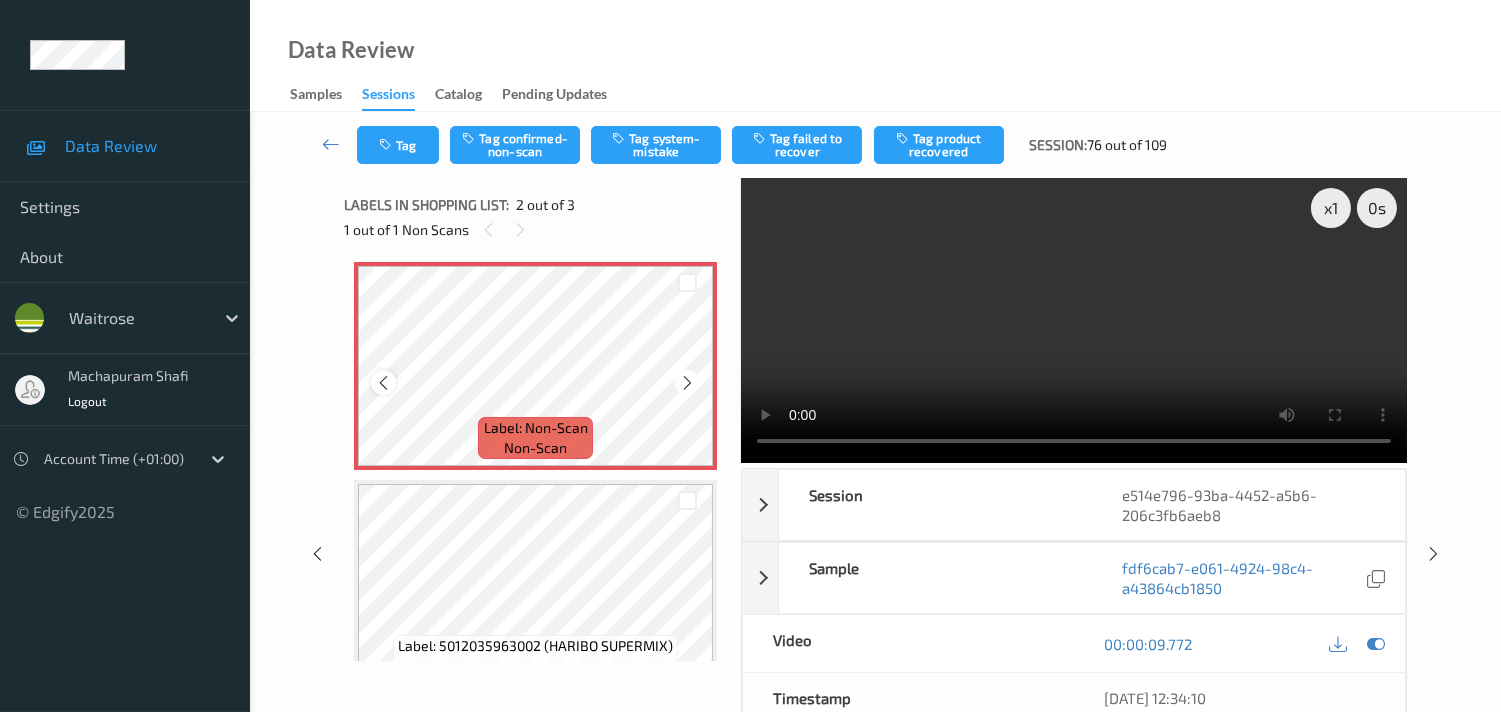 click at bounding box center (383, 383) 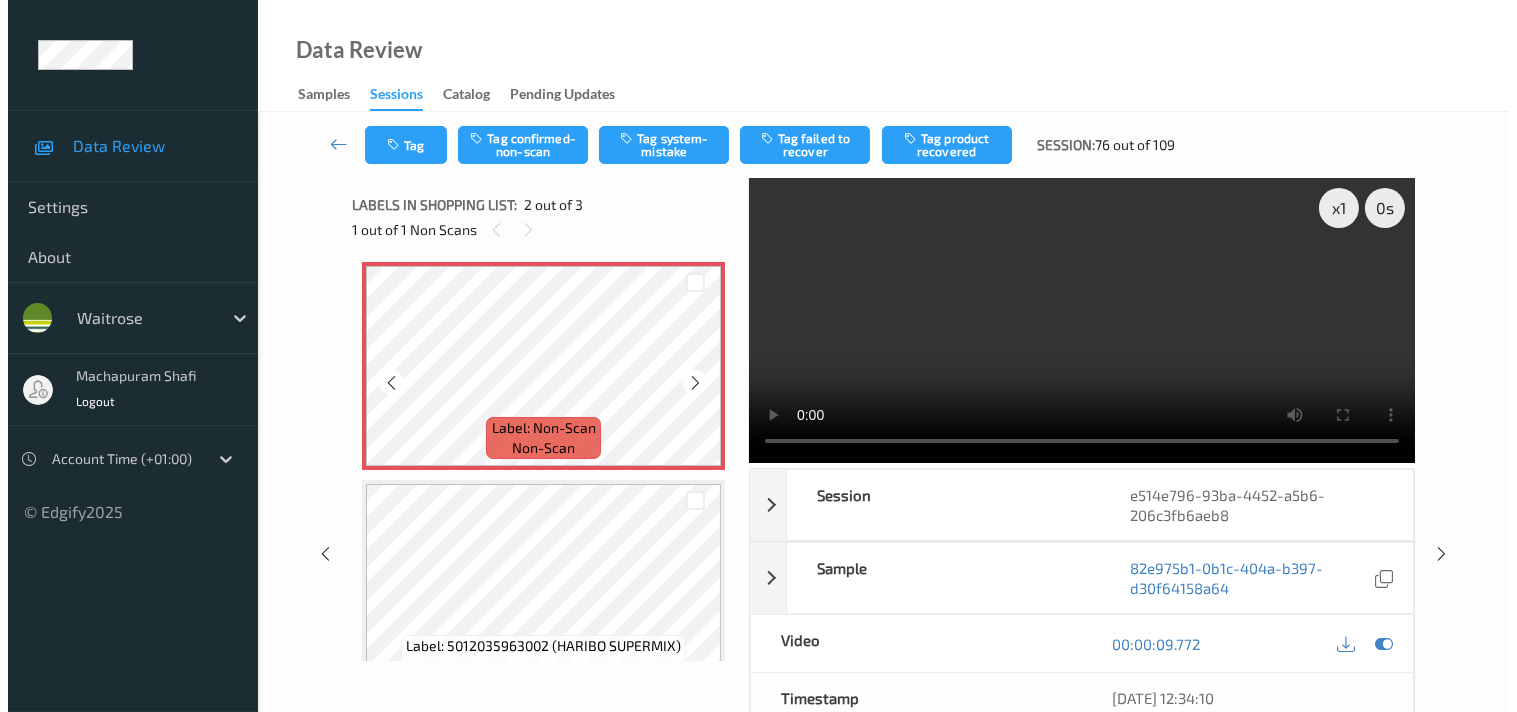 scroll, scrollTop: 0, scrollLeft: 0, axis: both 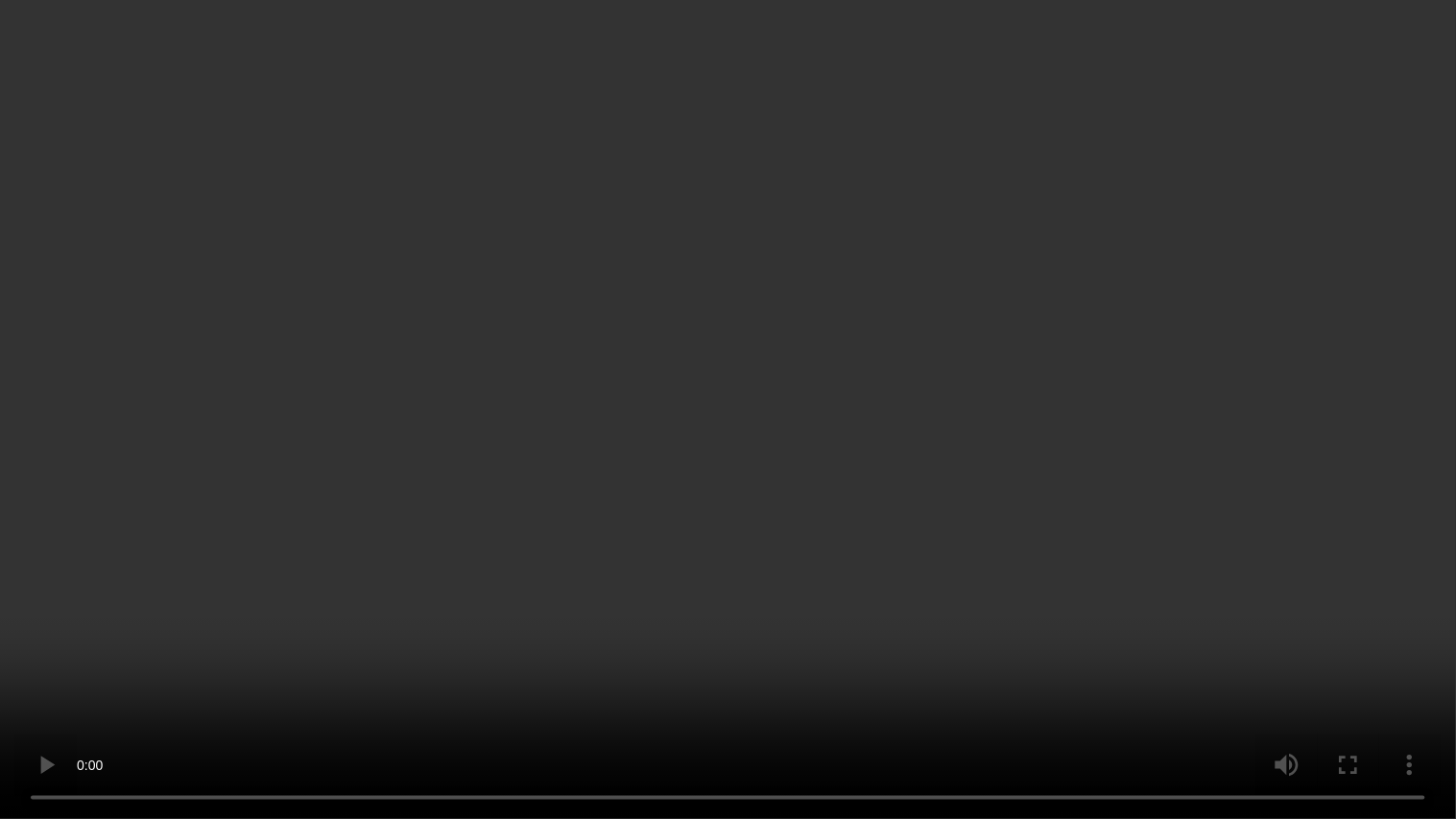 click at bounding box center [728, 409] 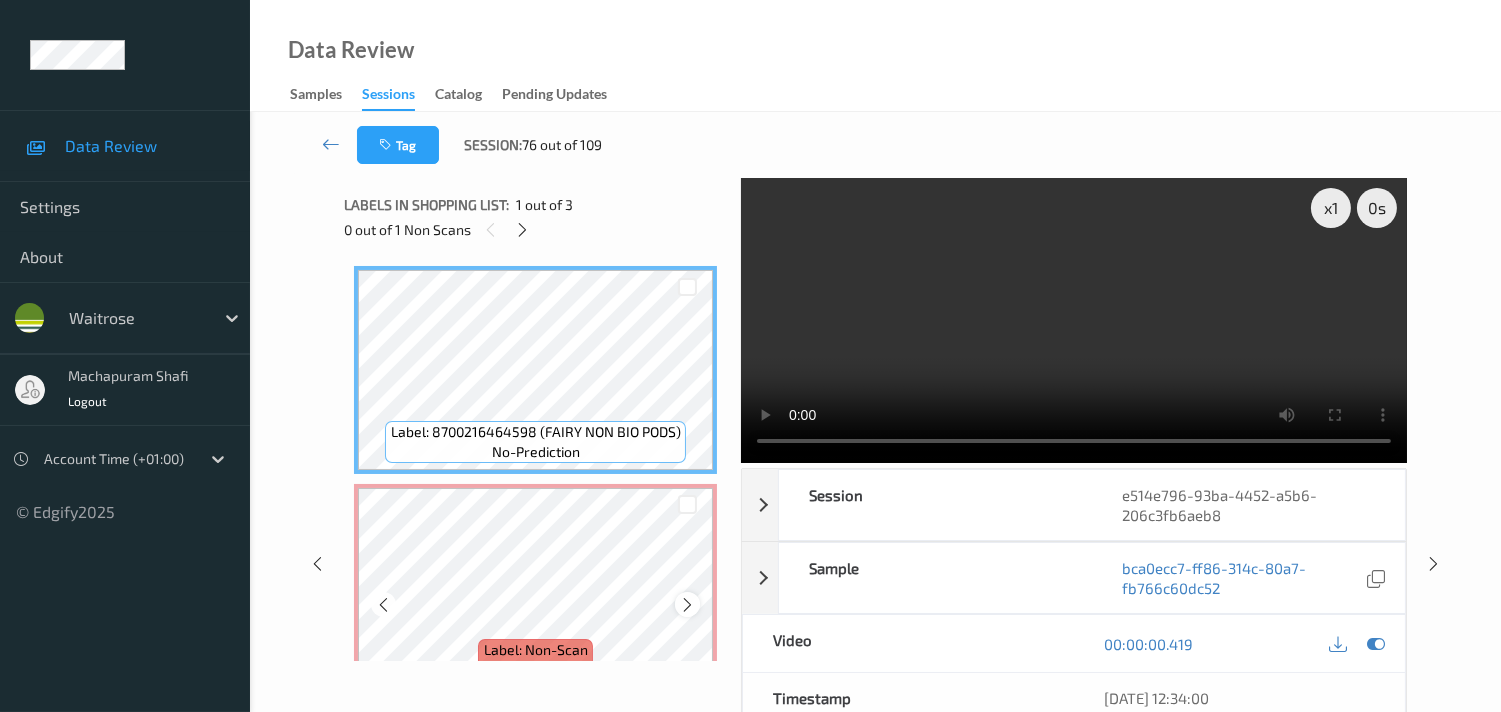 click at bounding box center [687, 605] 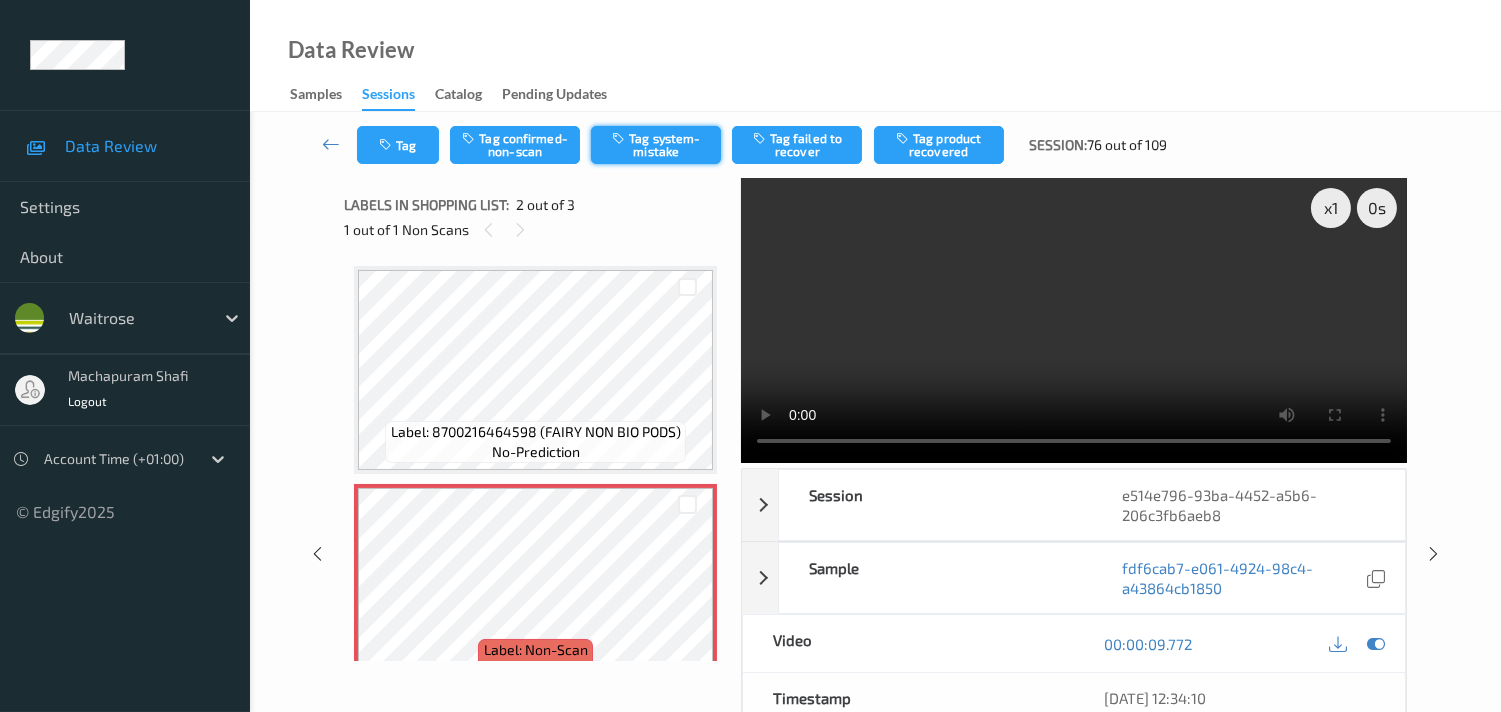 click on "Tag   system-mistake" at bounding box center [656, 145] 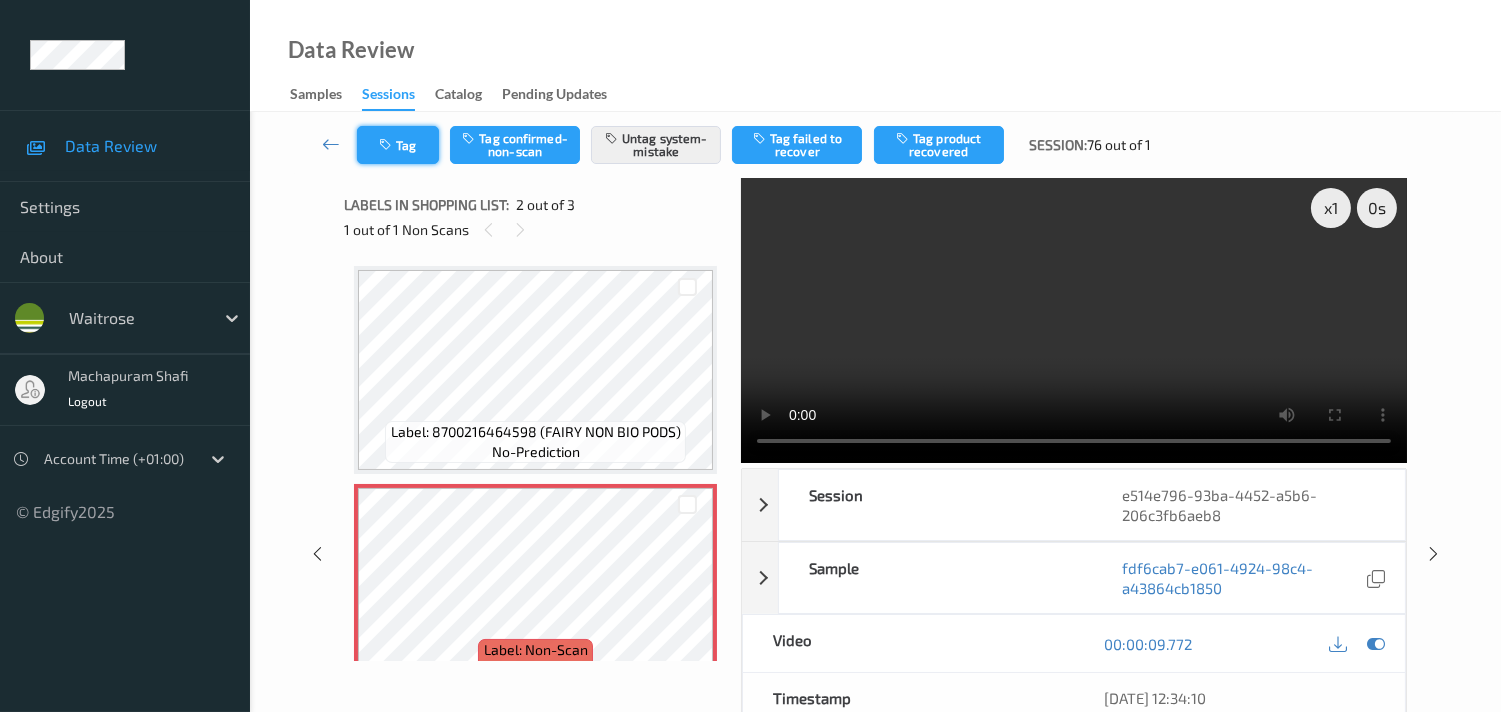 click on "Tag" at bounding box center (398, 145) 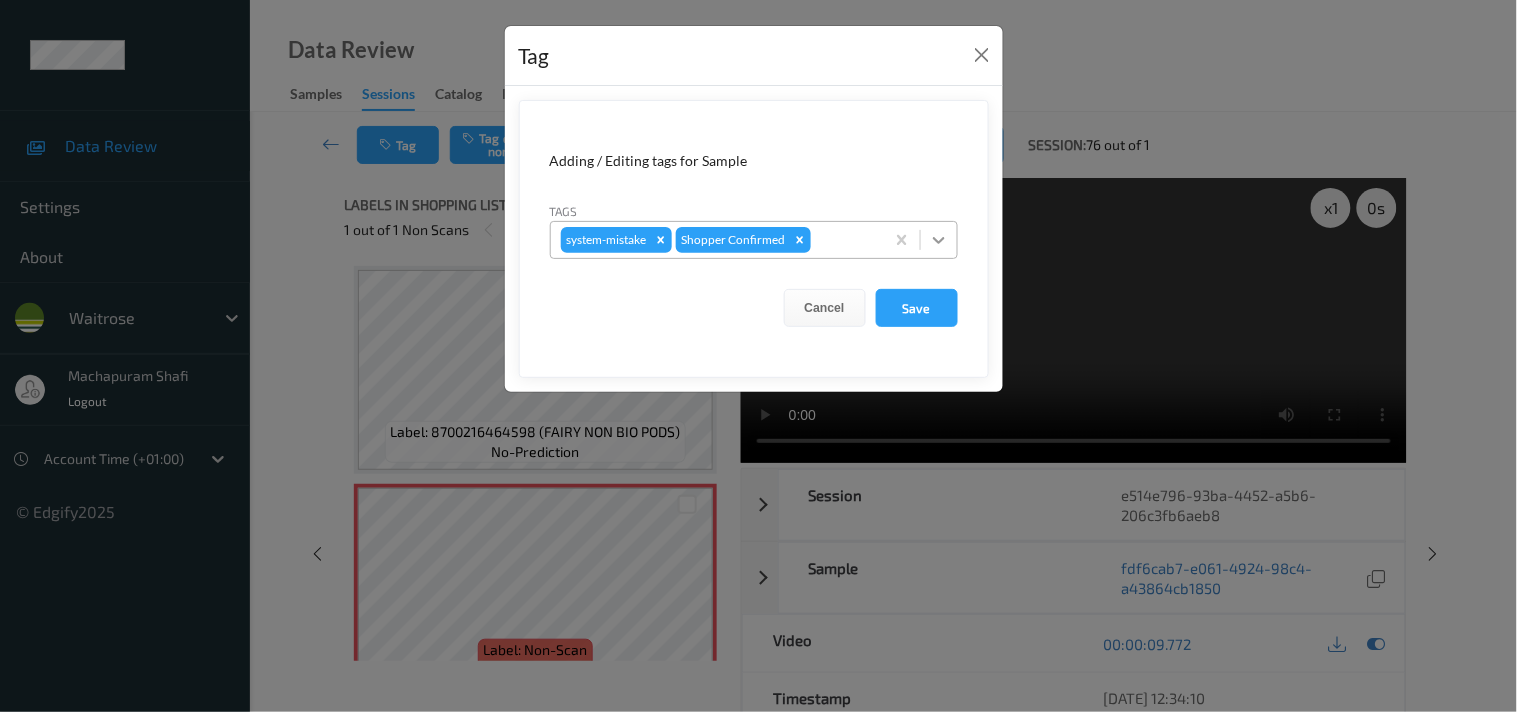 click 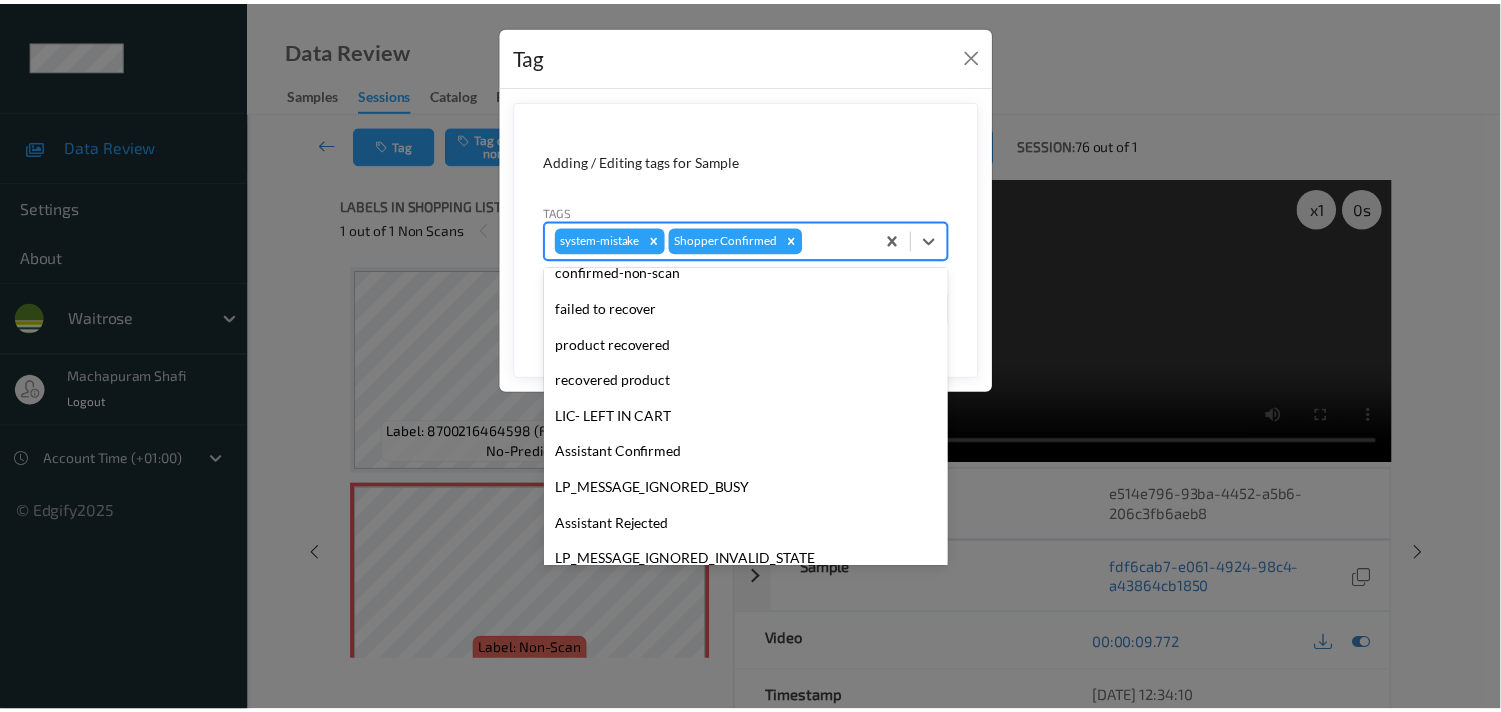 scroll, scrollTop: 318, scrollLeft: 0, axis: vertical 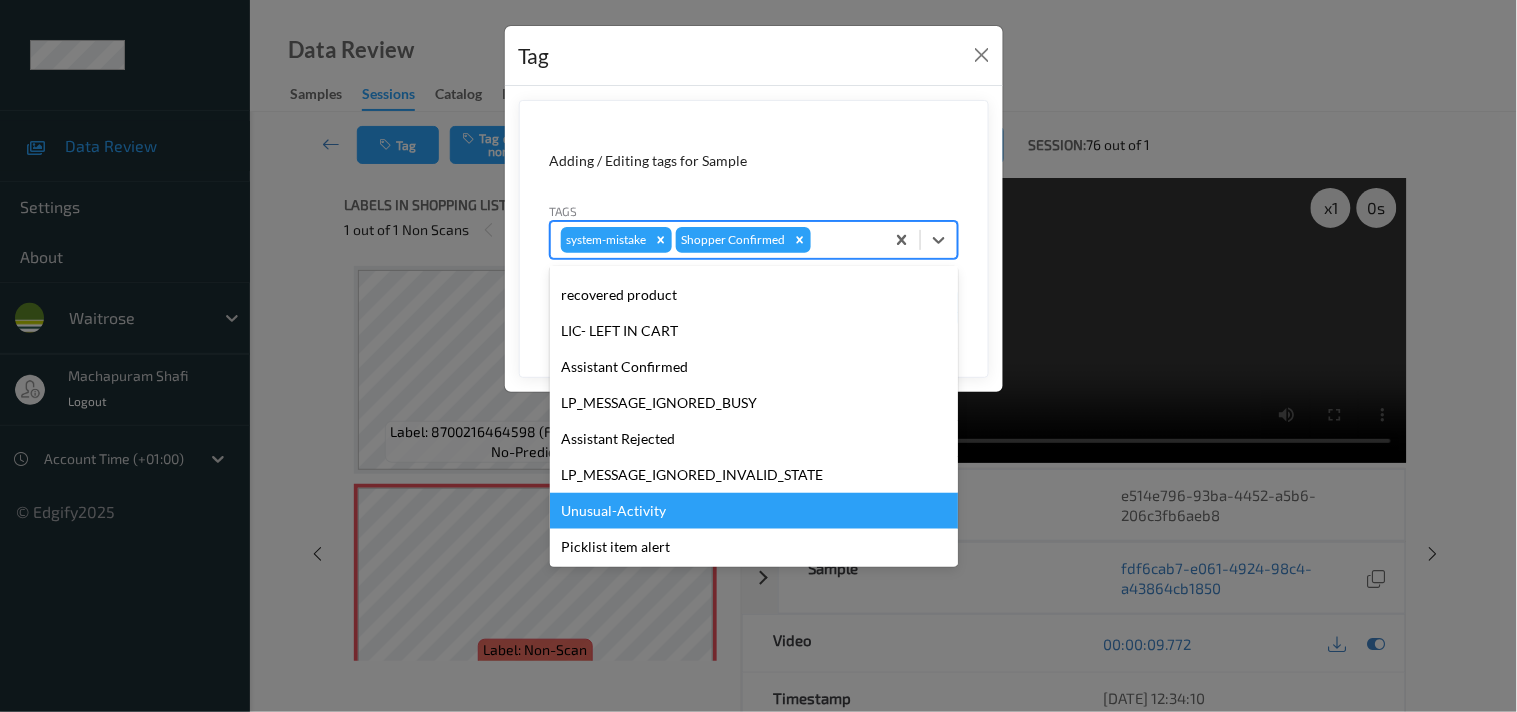click on "Unusual-Activity" at bounding box center (754, 511) 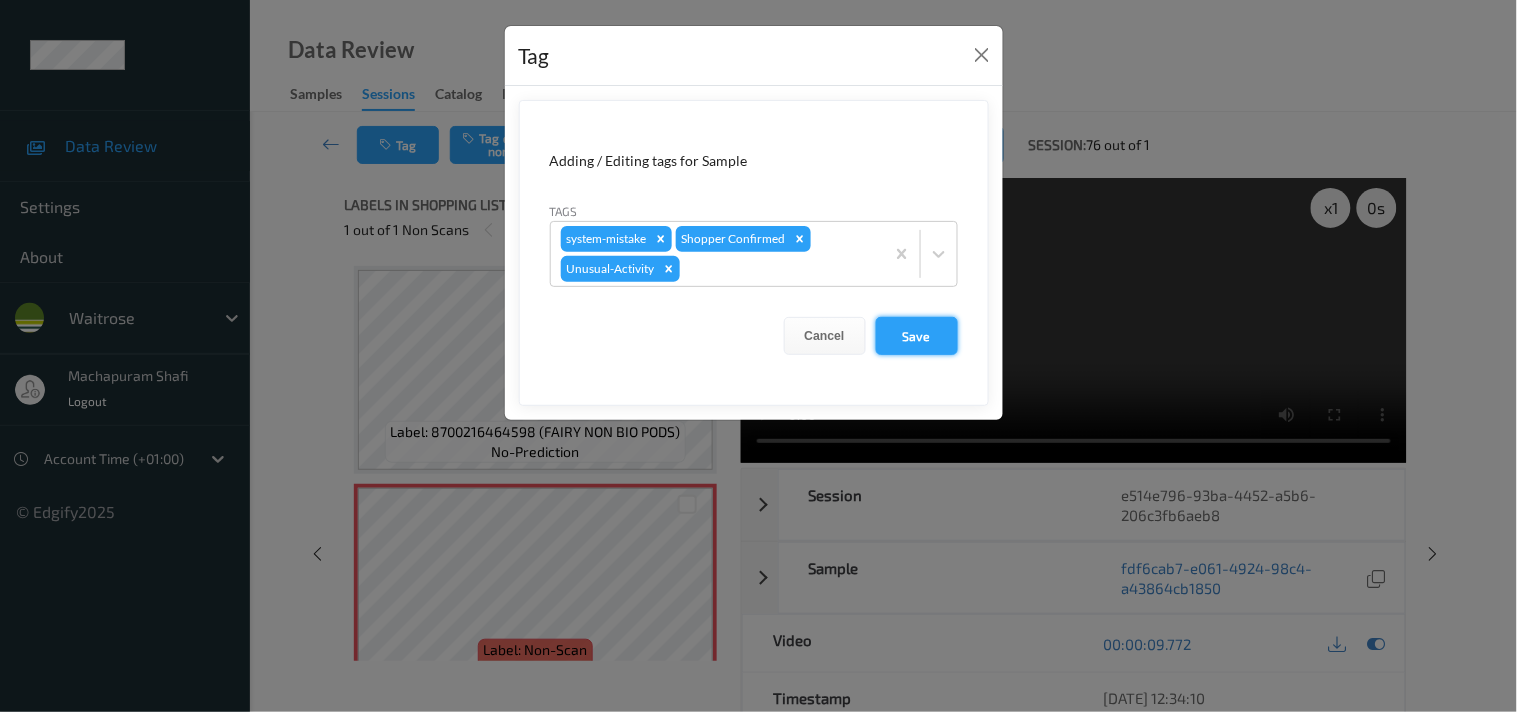 click on "Save" at bounding box center (917, 336) 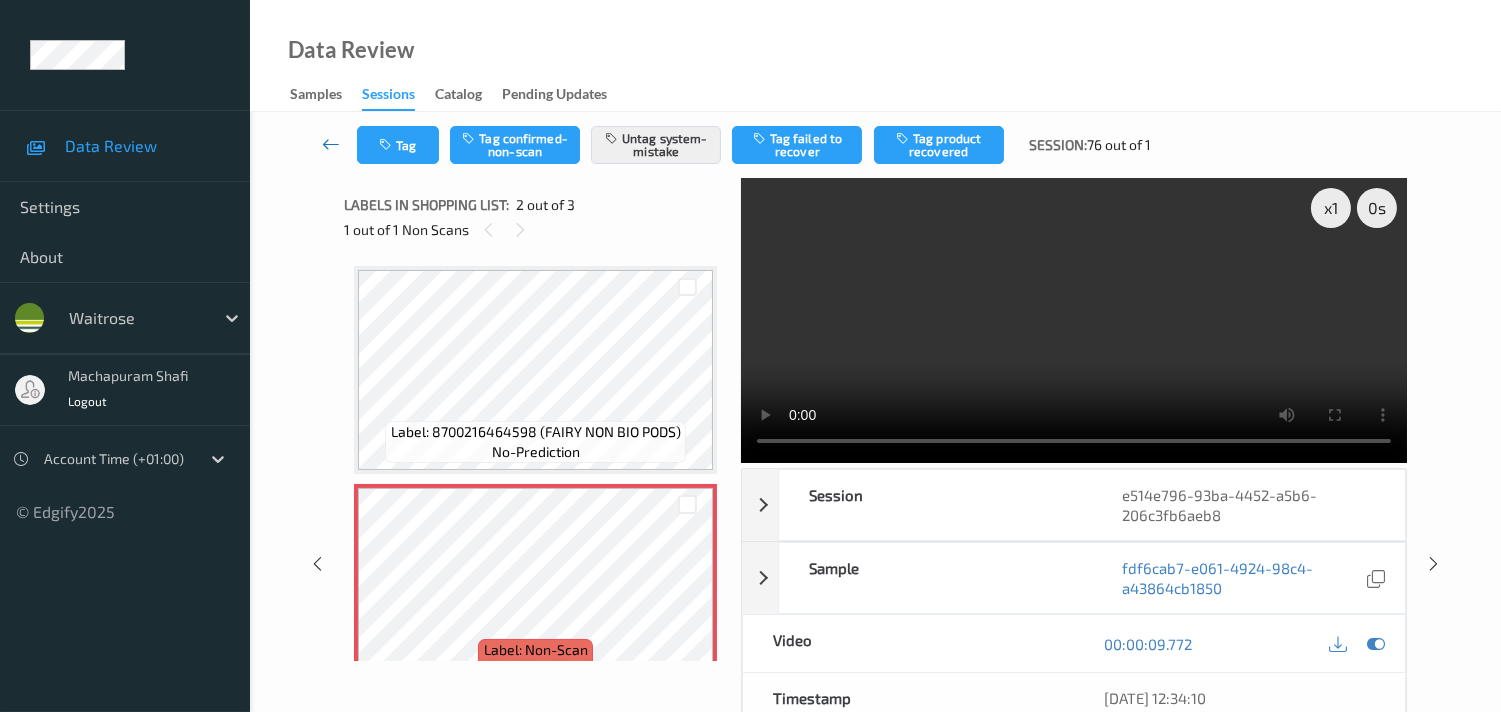 click at bounding box center (331, 144) 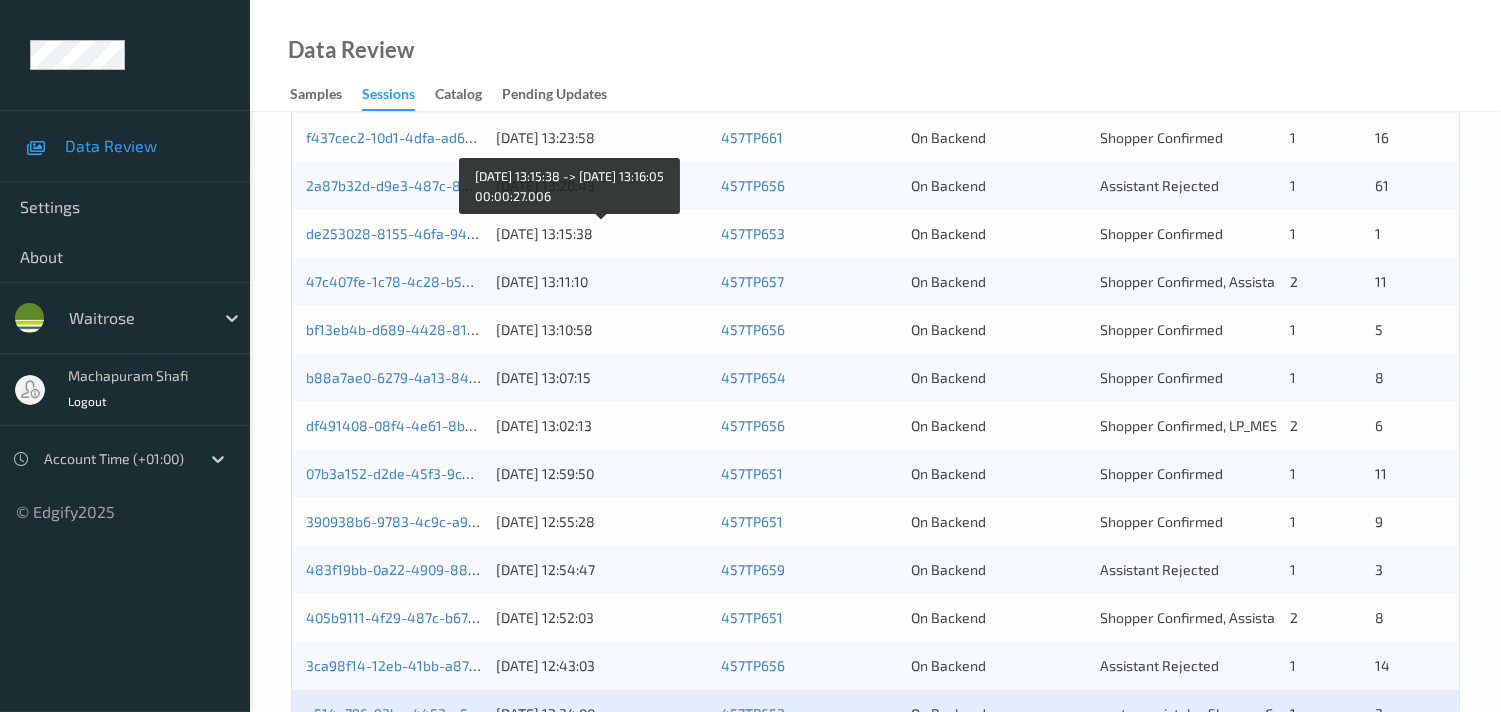 scroll, scrollTop: 888, scrollLeft: 0, axis: vertical 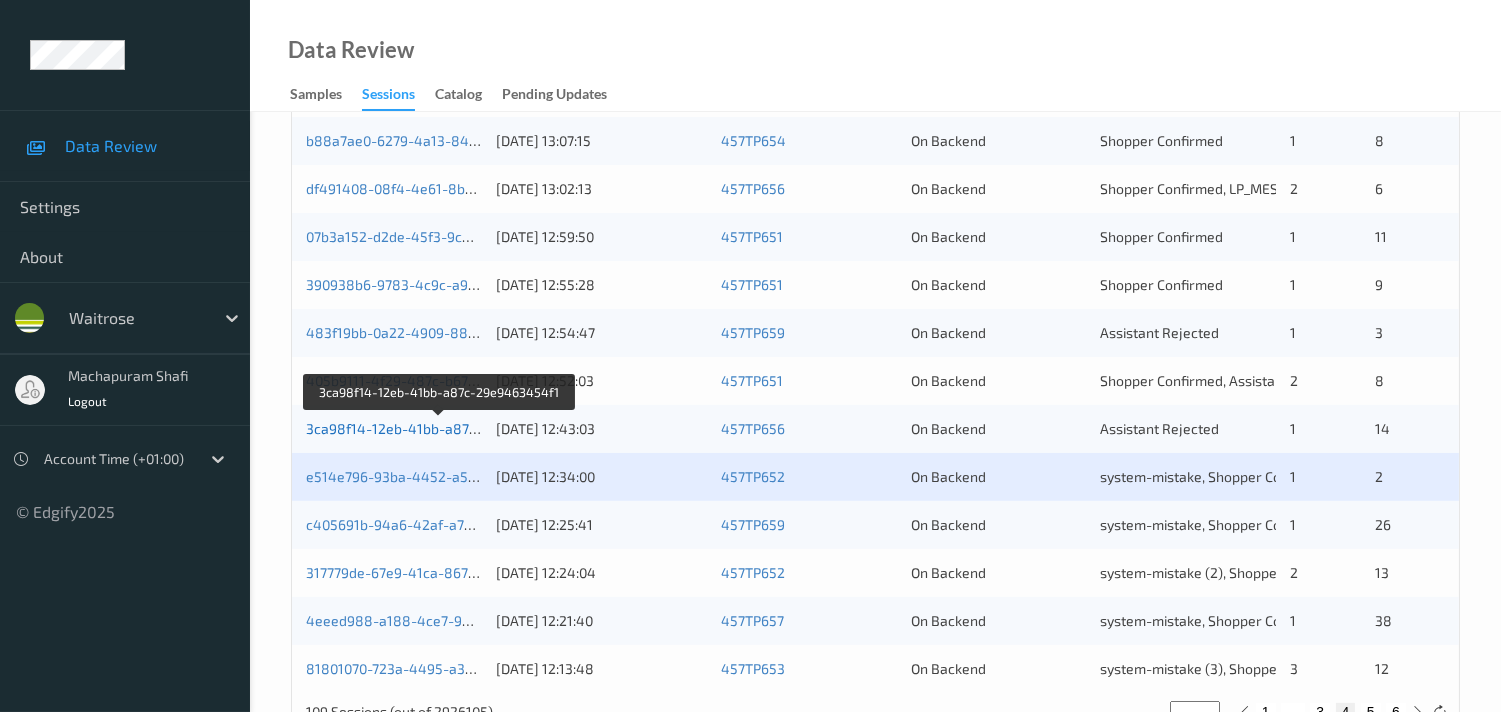 click on "3ca98f14-12eb-41bb-a87c-29e9463454f1" at bounding box center (441, 428) 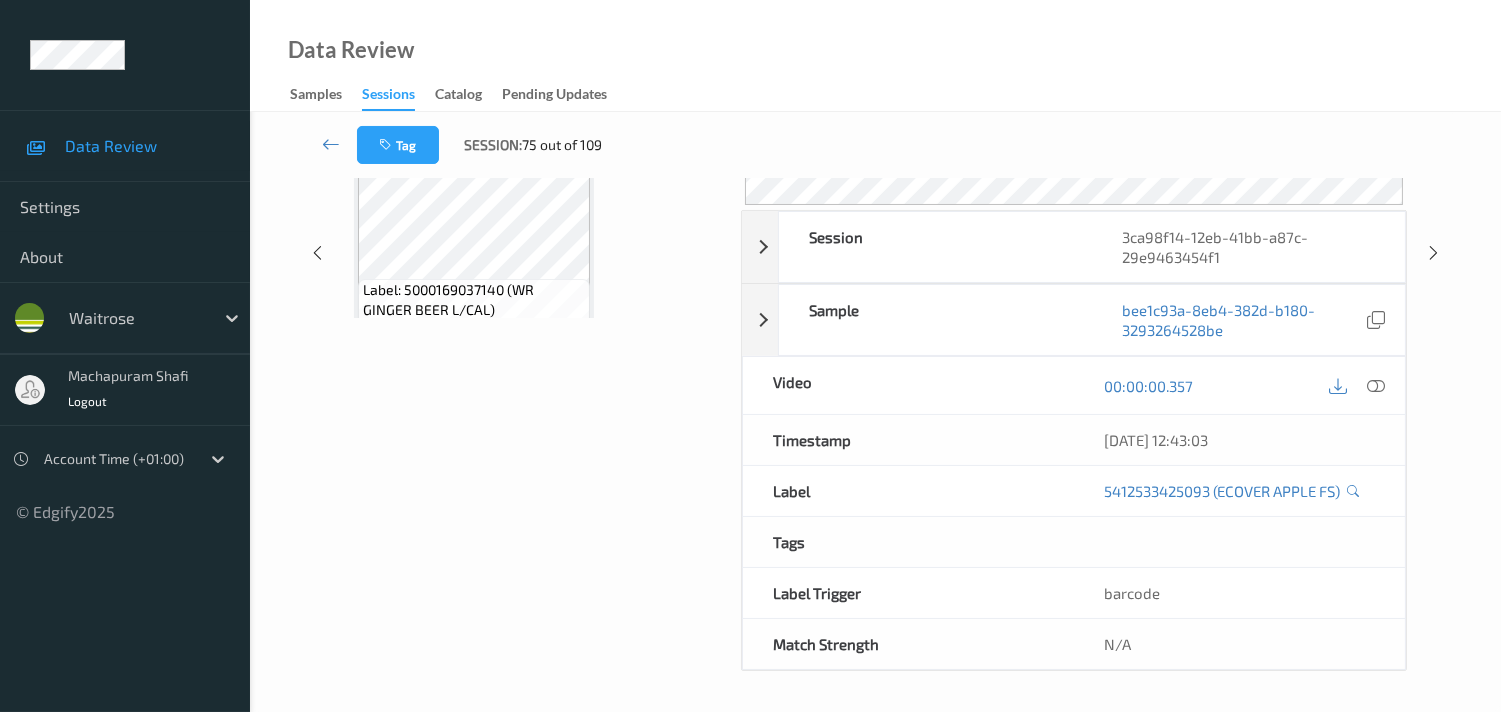 scroll, scrollTop: 260, scrollLeft: 0, axis: vertical 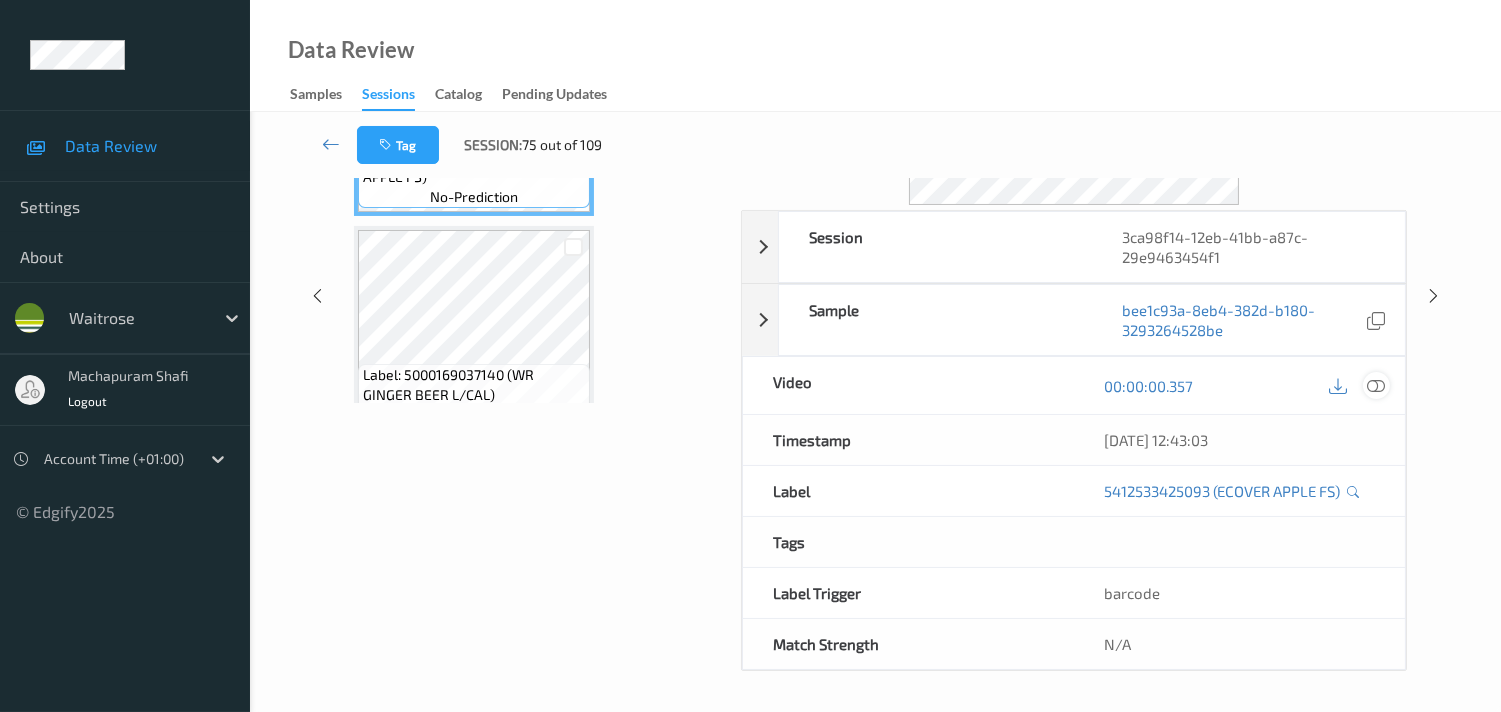 click at bounding box center (1376, 386) 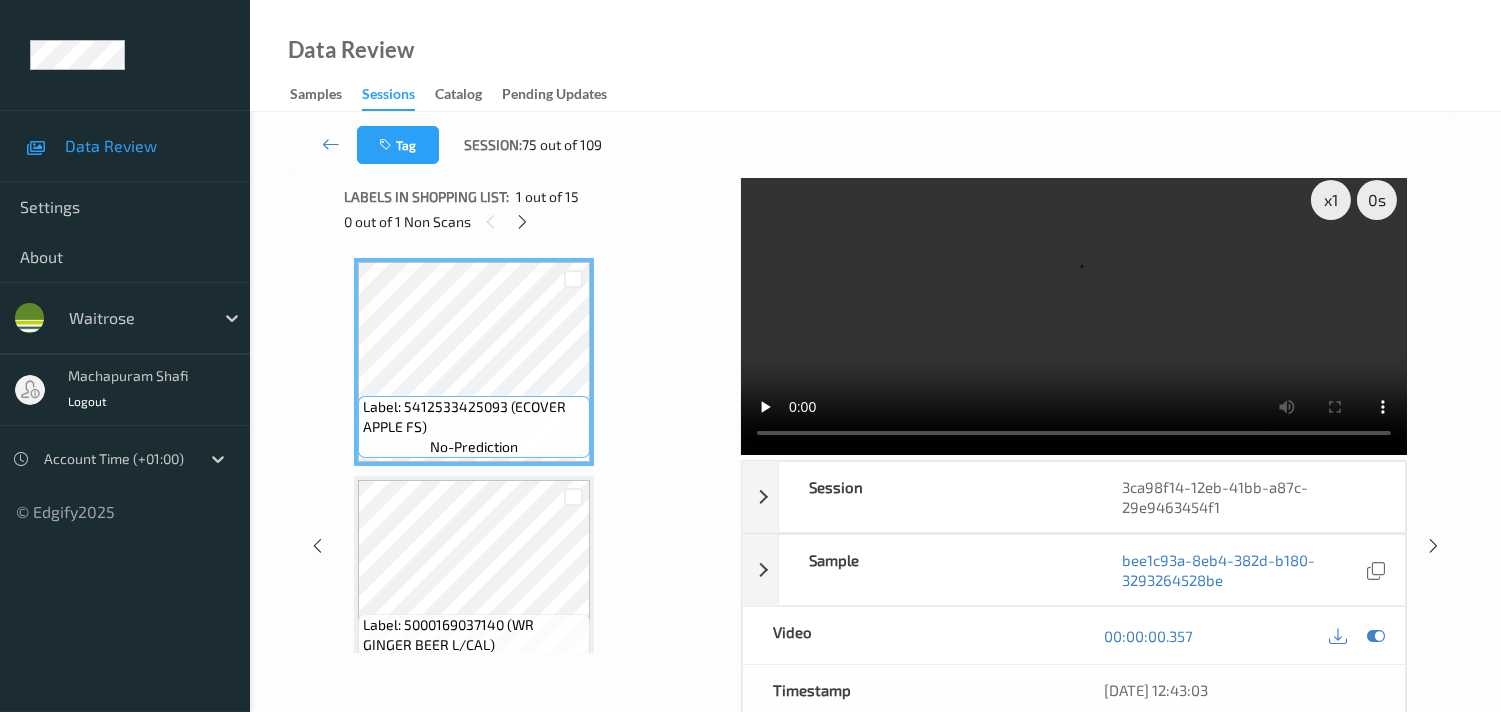 scroll, scrollTop: 0, scrollLeft: 0, axis: both 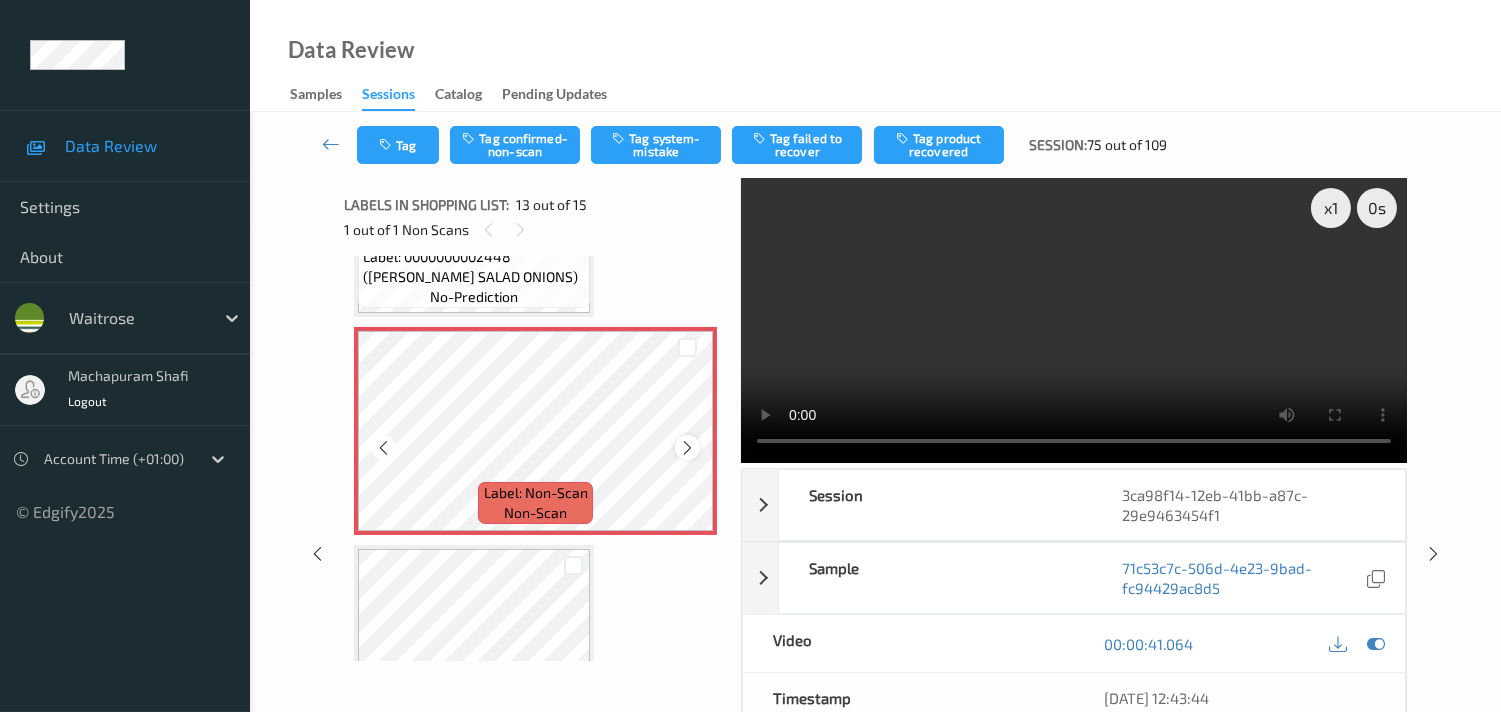 click at bounding box center [687, 448] 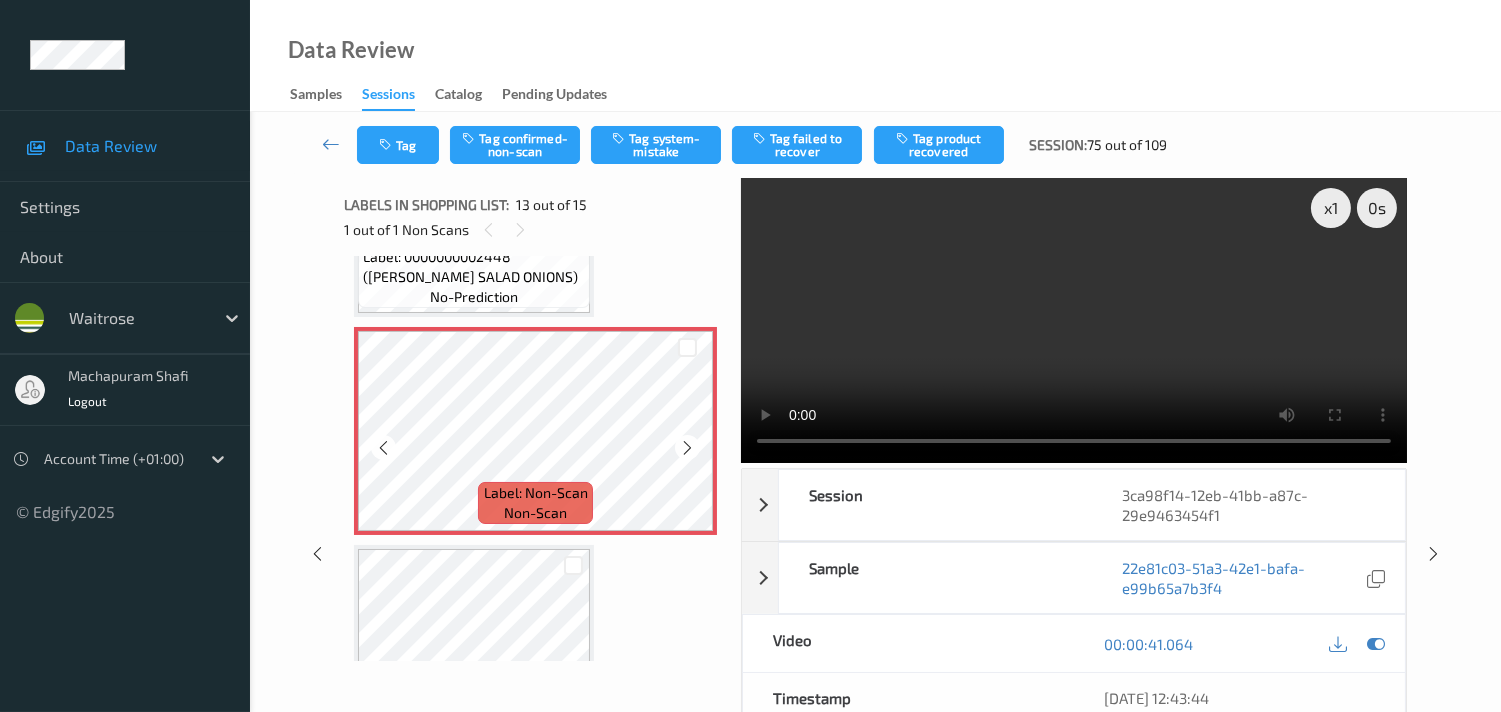 click at bounding box center [687, 448] 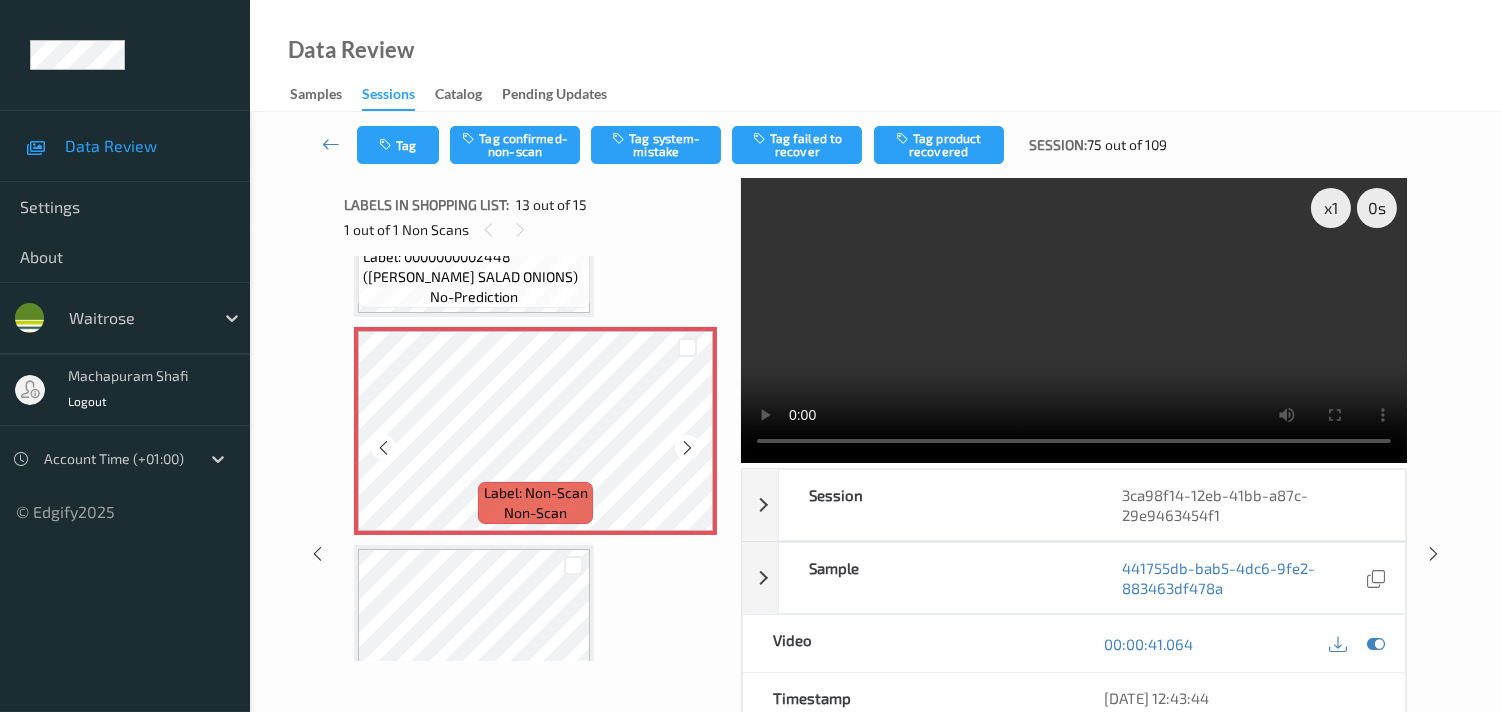 click at bounding box center [687, 448] 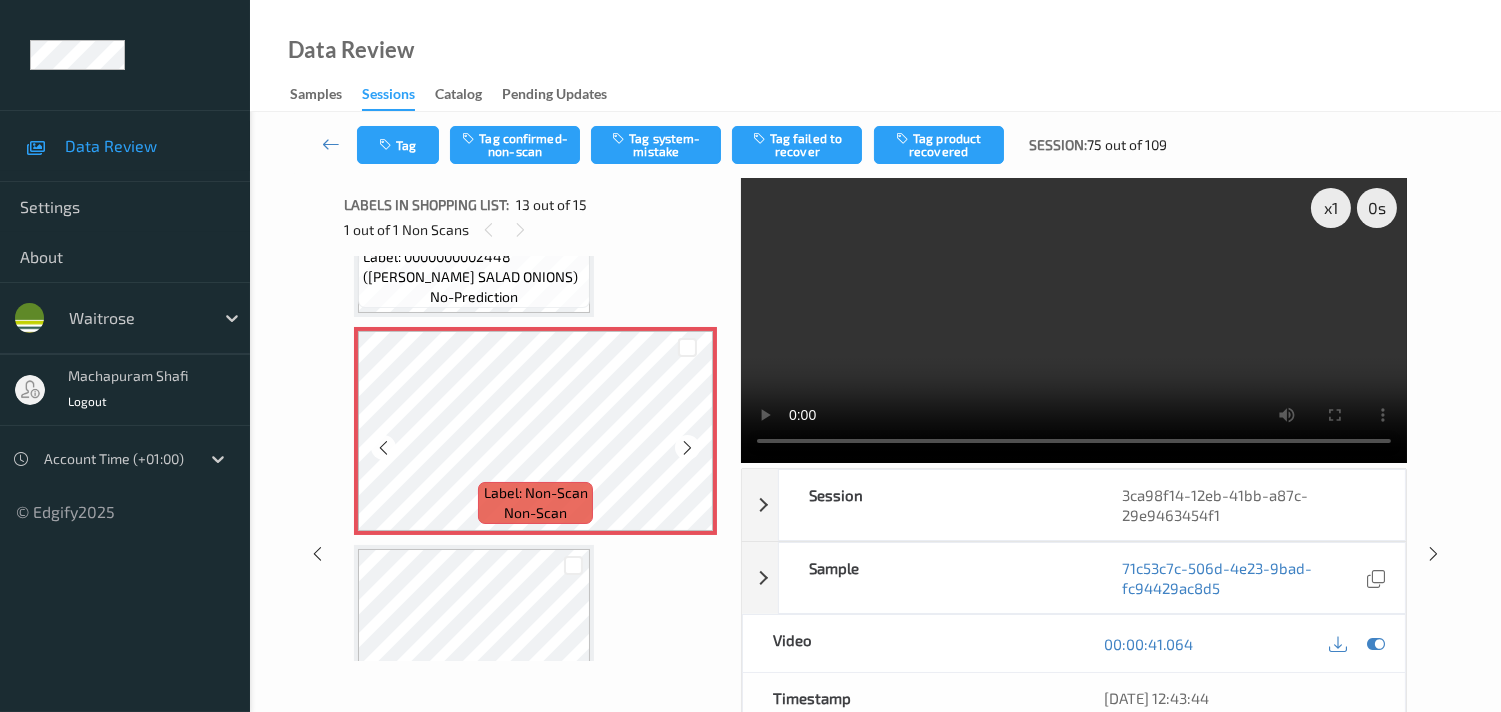 click at bounding box center [687, 448] 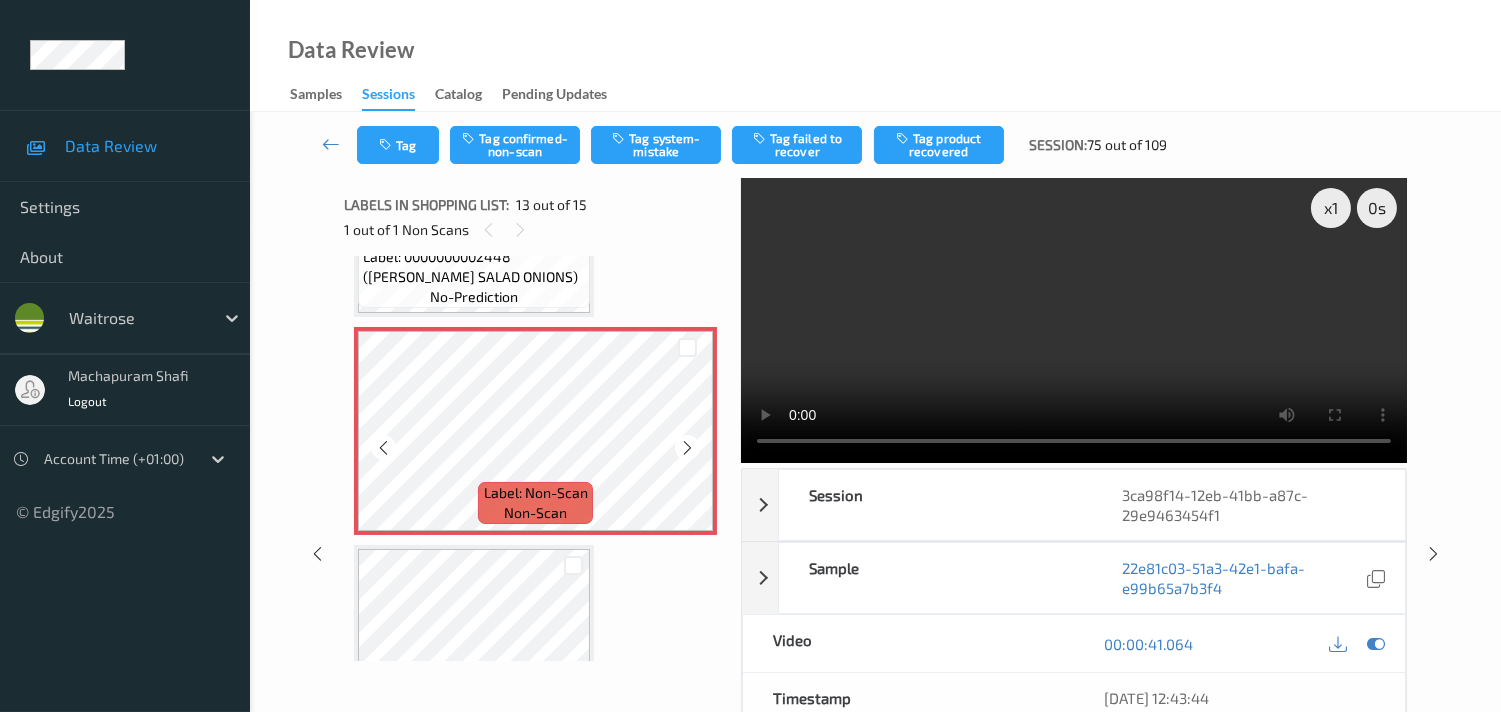 click at bounding box center (687, 448) 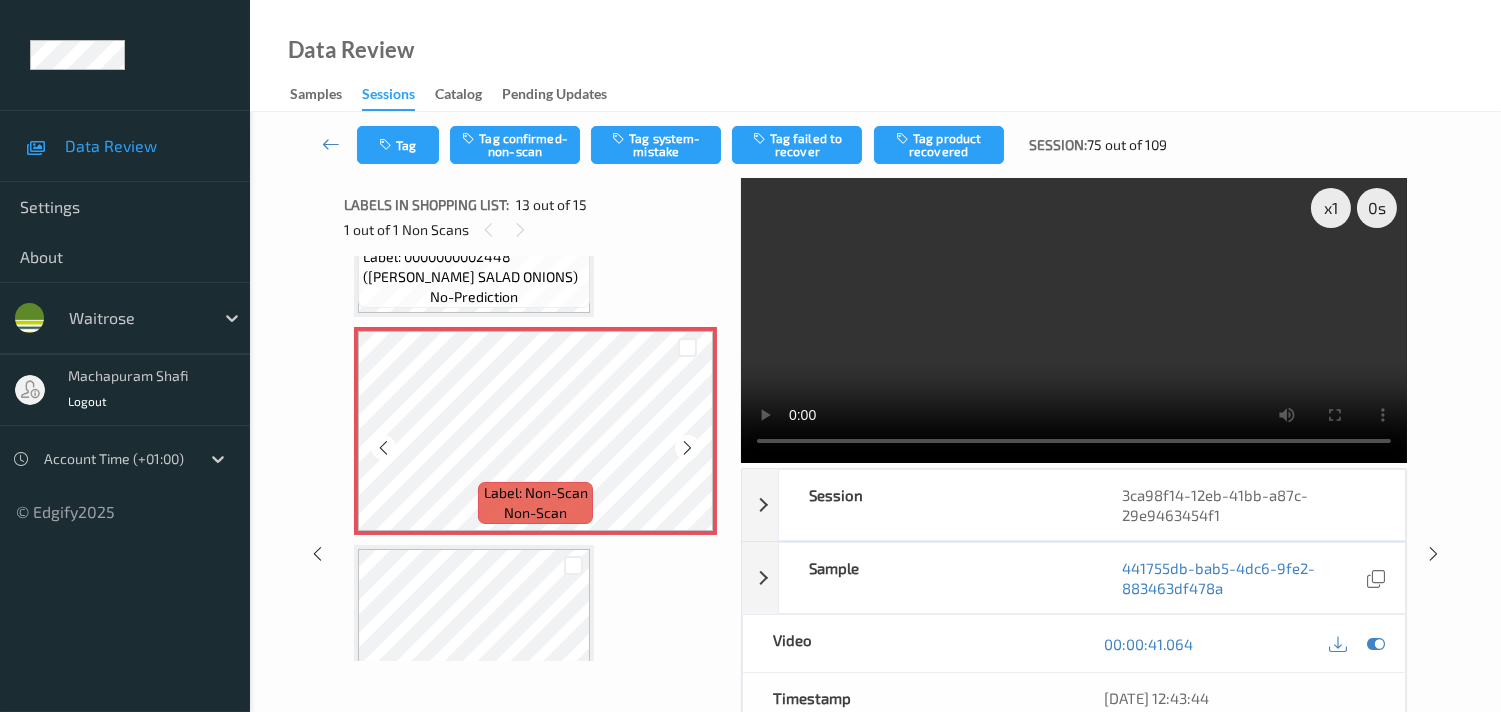 click at bounding box center (687, 448) 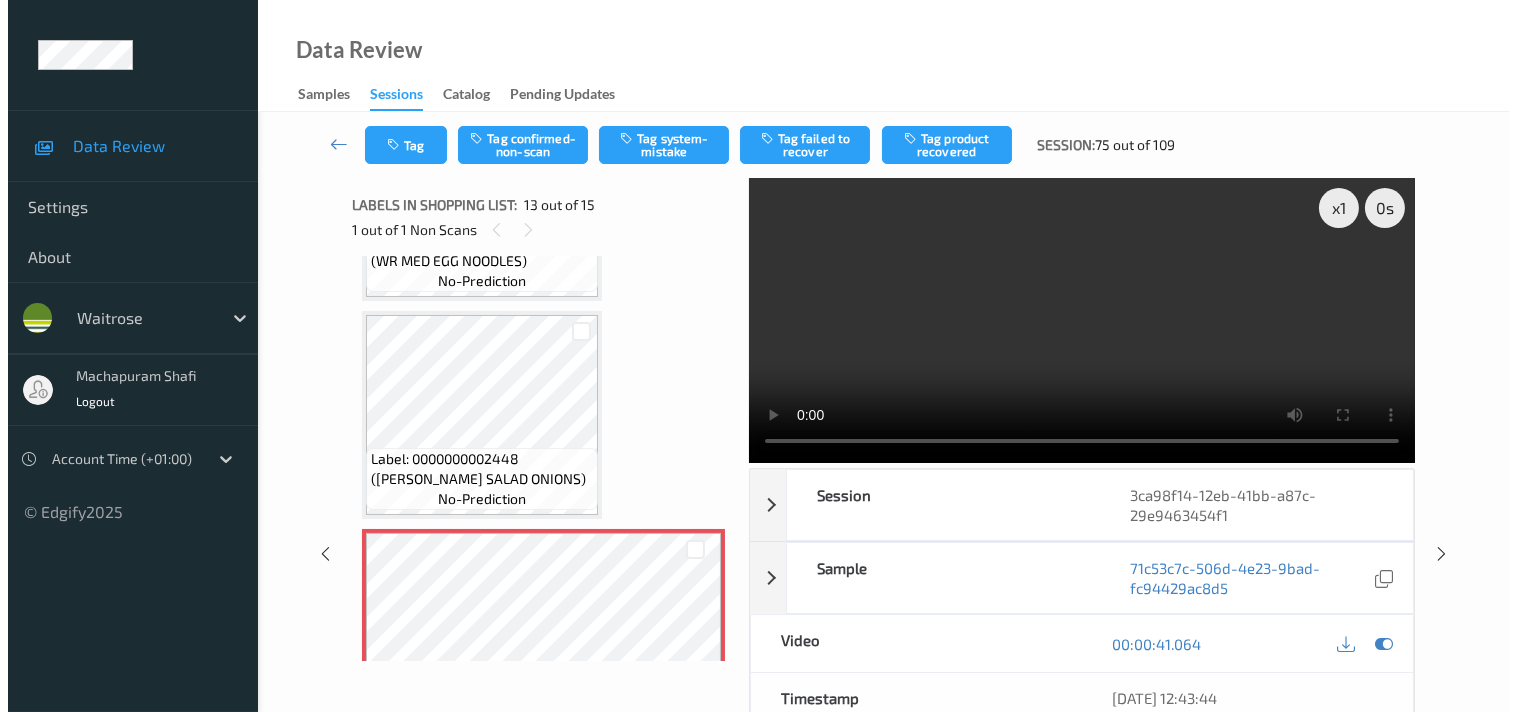 scroll, scrollTop: 2333, scrollLeft: 0, axis: vertical 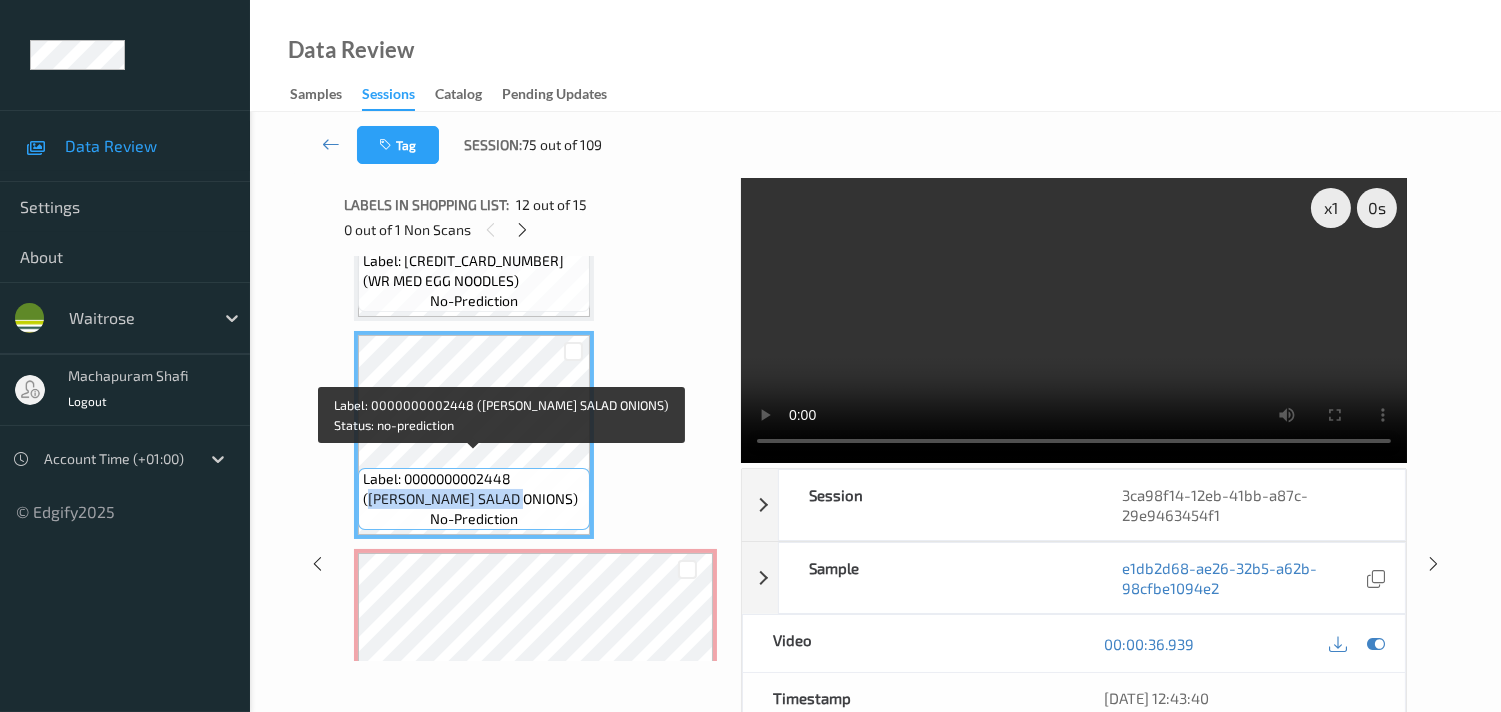 drag, startPoint x: 524, startPoint y: 461, endPoint x: 587, endPoint y: 486, distance: 67.77905 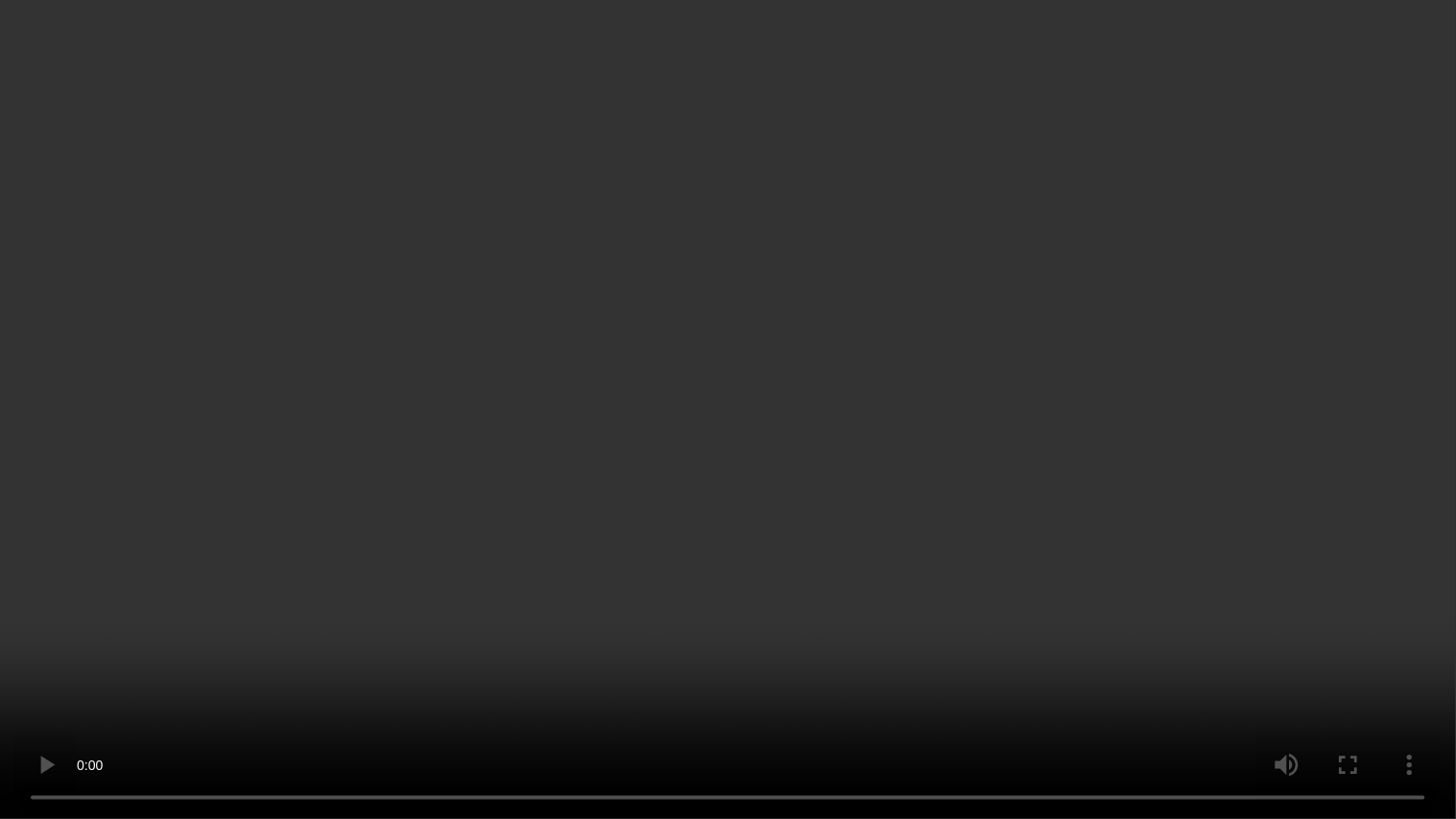 click at bounding box center [728, 409] 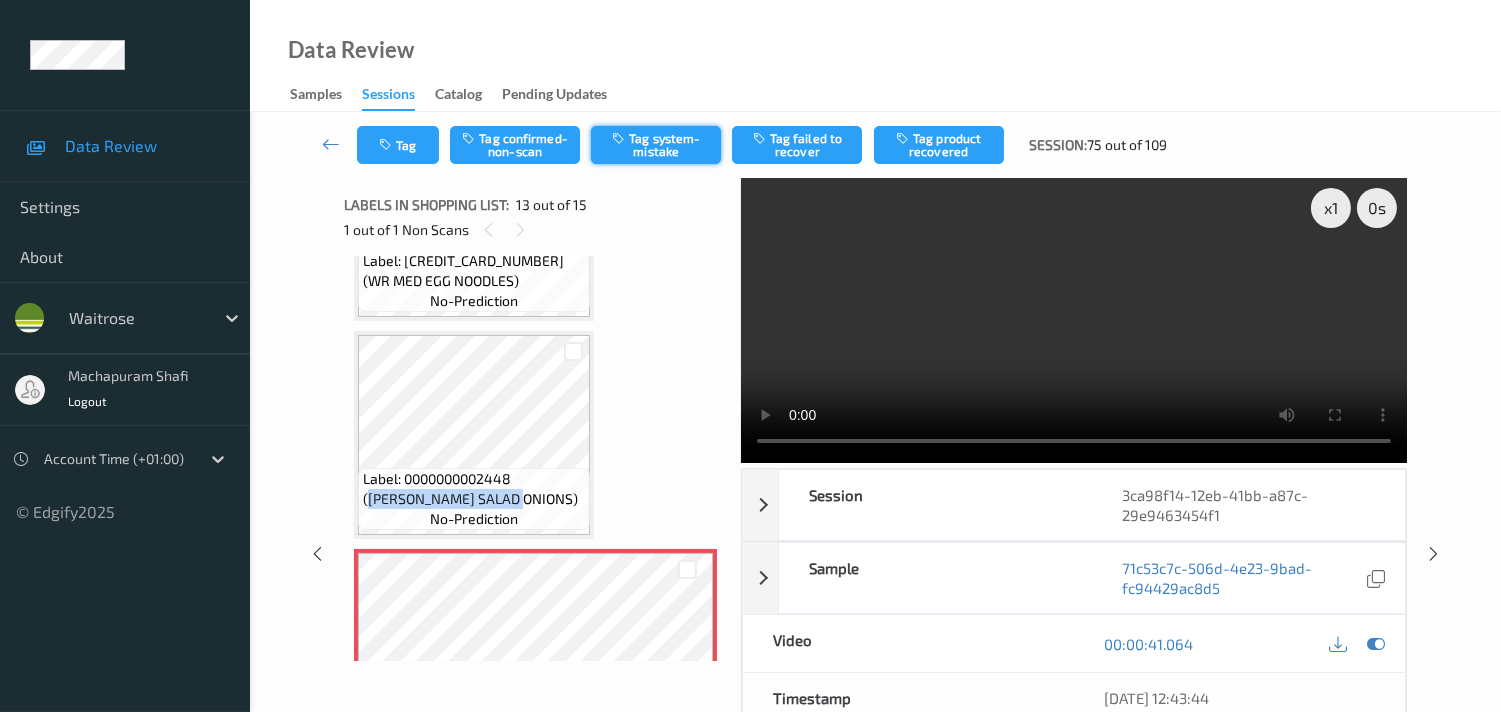 click on "Tag   system-mistake" at bounding box center (656, 145) 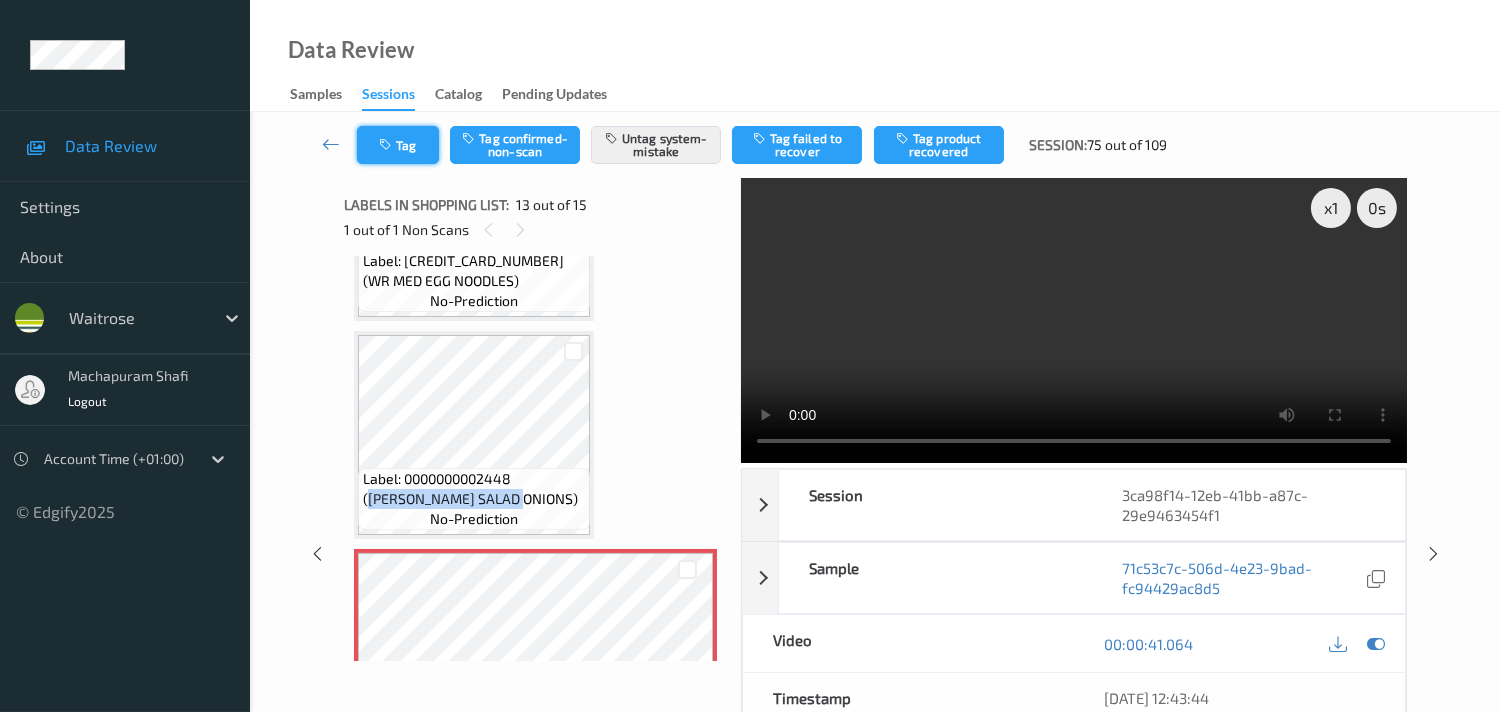 click on "Tag" at bounding box center (398, 145) 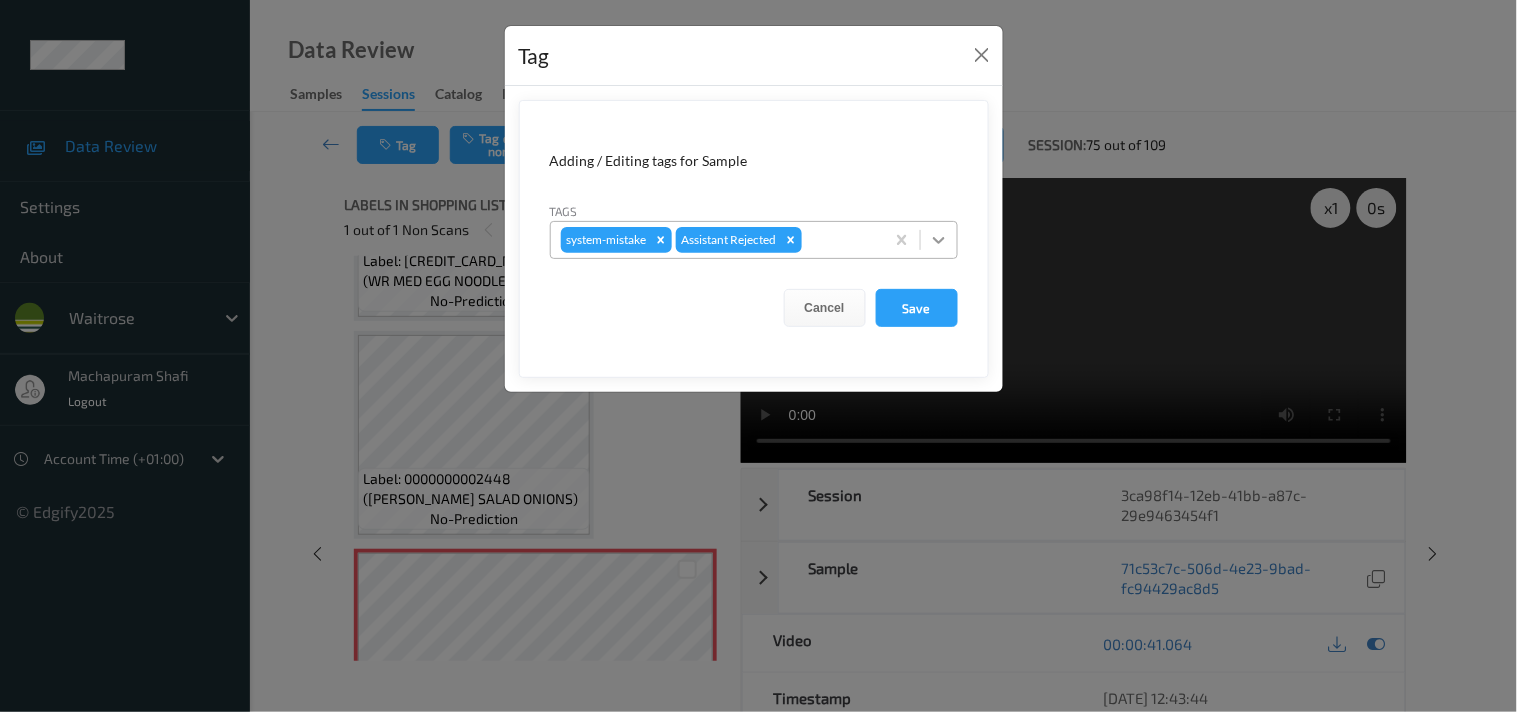 click 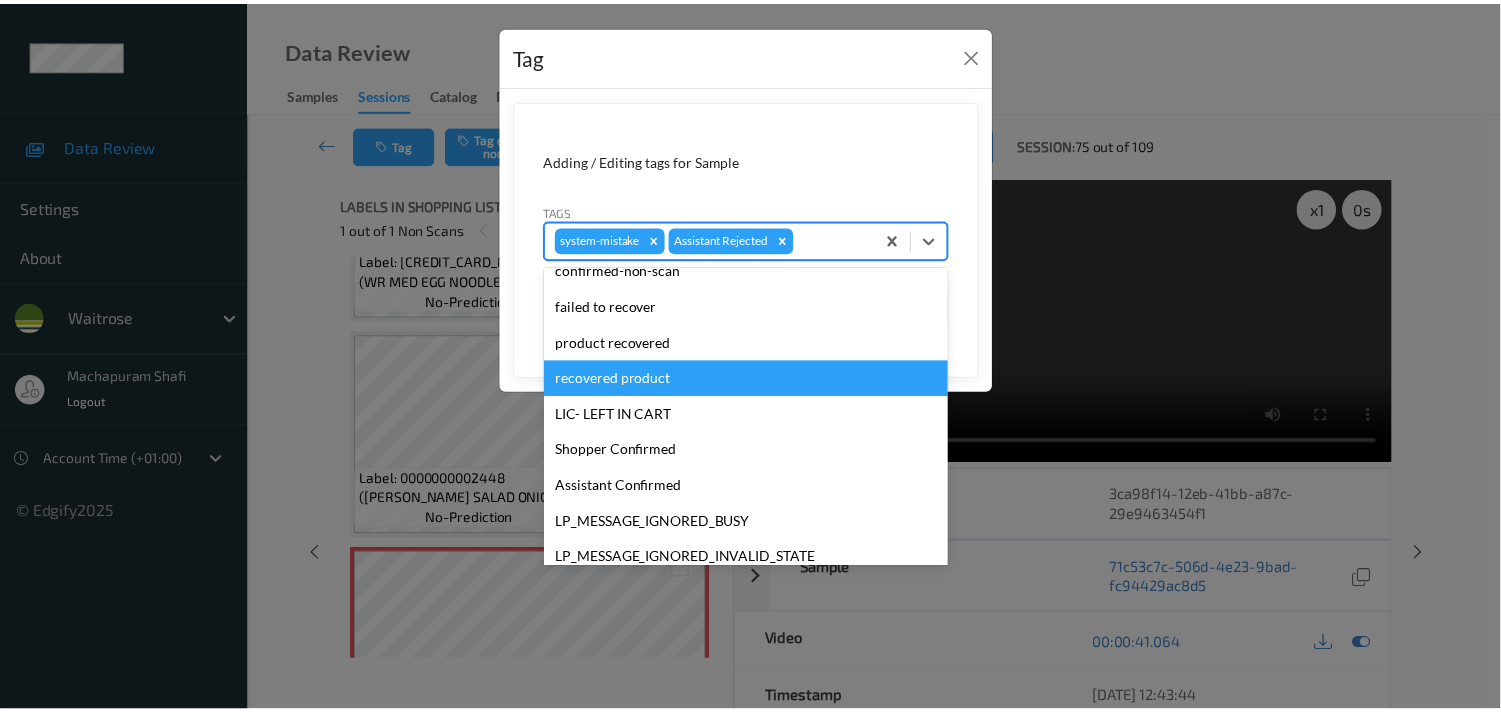 scroll, scrollTop: 318, scrollLeft: 0, axis: vertical 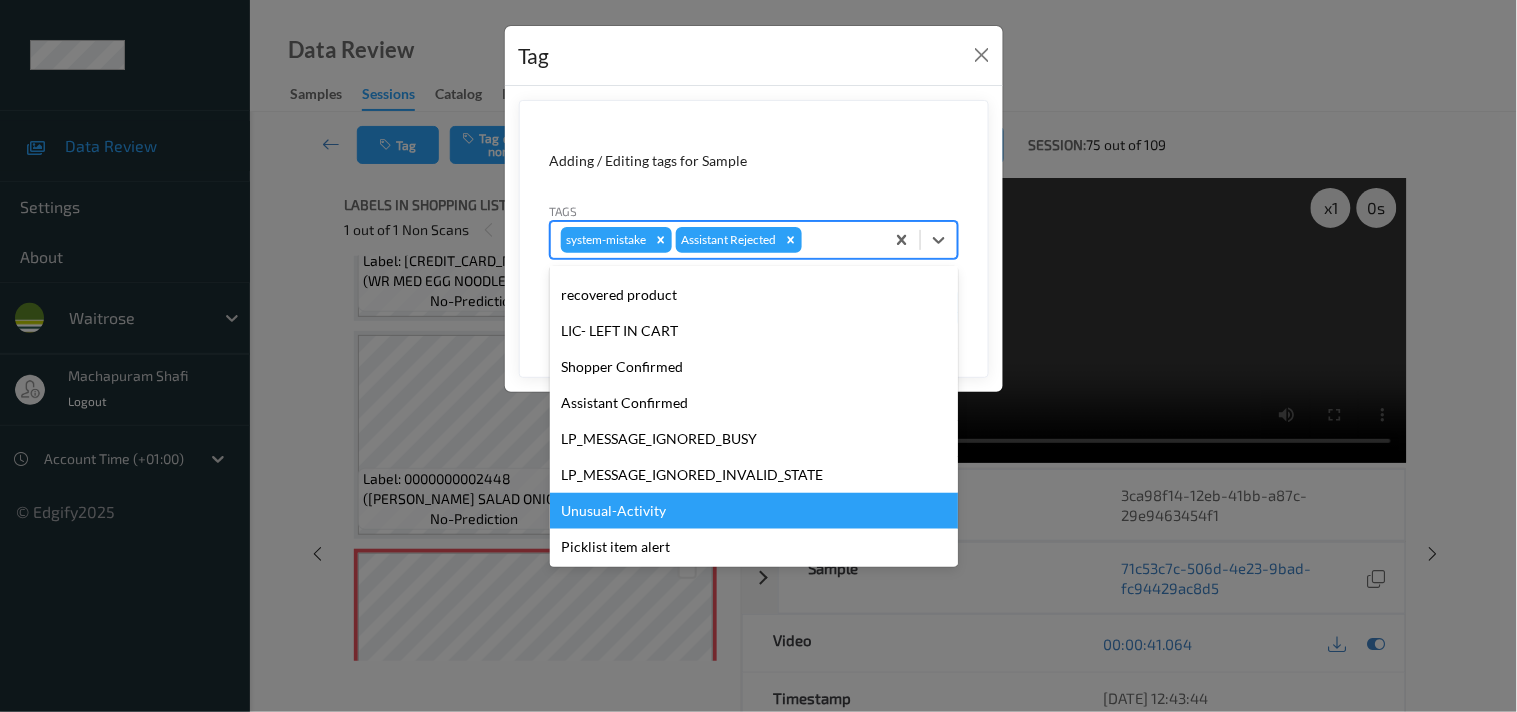 click on "Unusual-Activity" at bounding box center [754, 511] 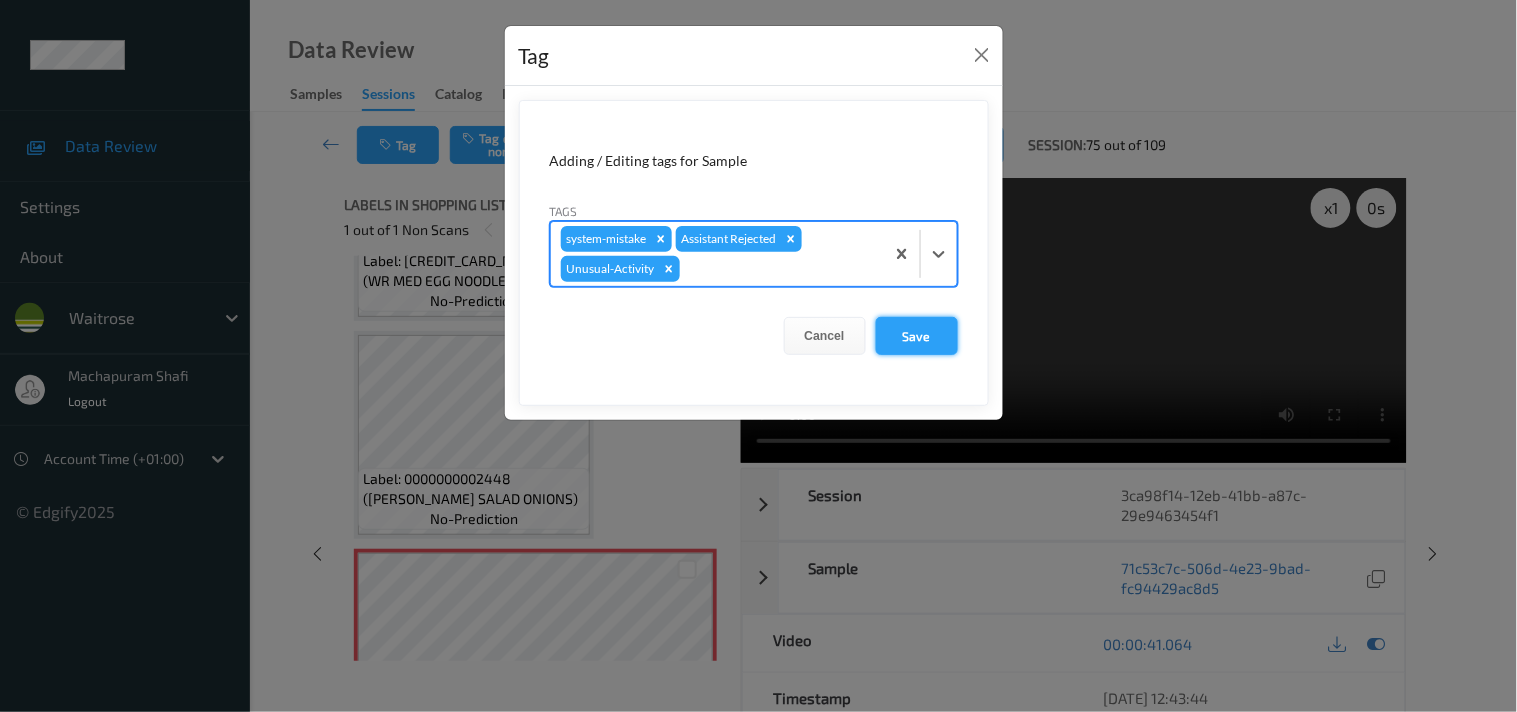 click on "Save" at bounding box center (917, 336) 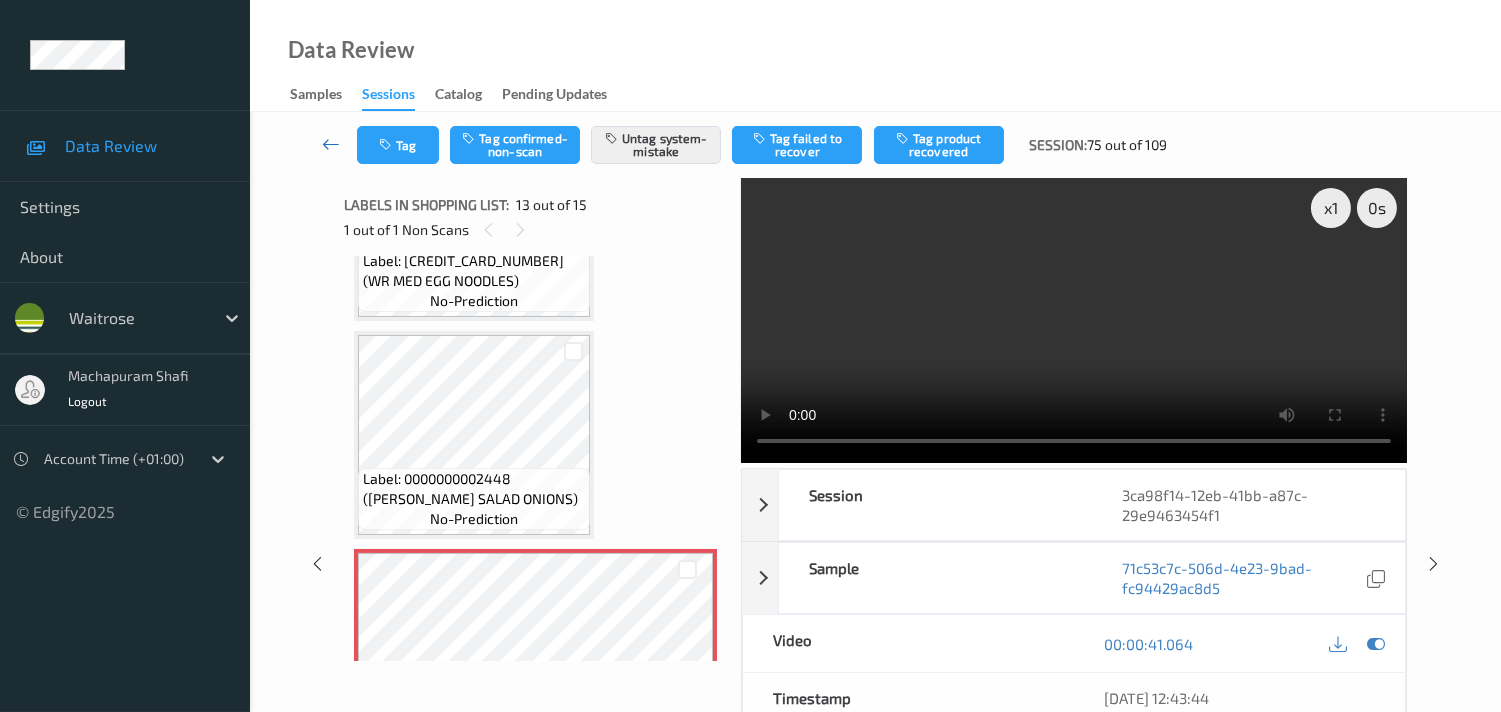 click at bounding box center (331, 144) 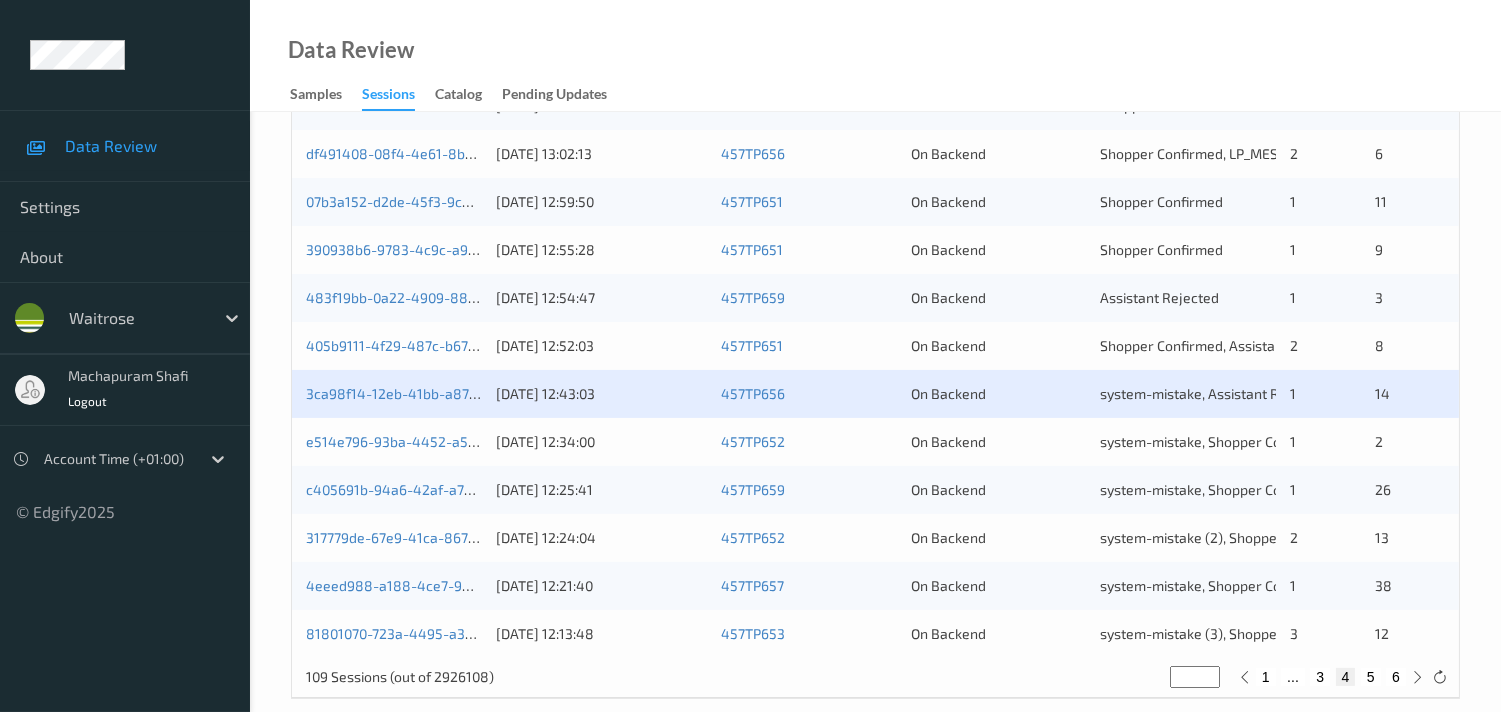 scroll, scrollTop: 951, scrollLeft: 0, axis: vertical 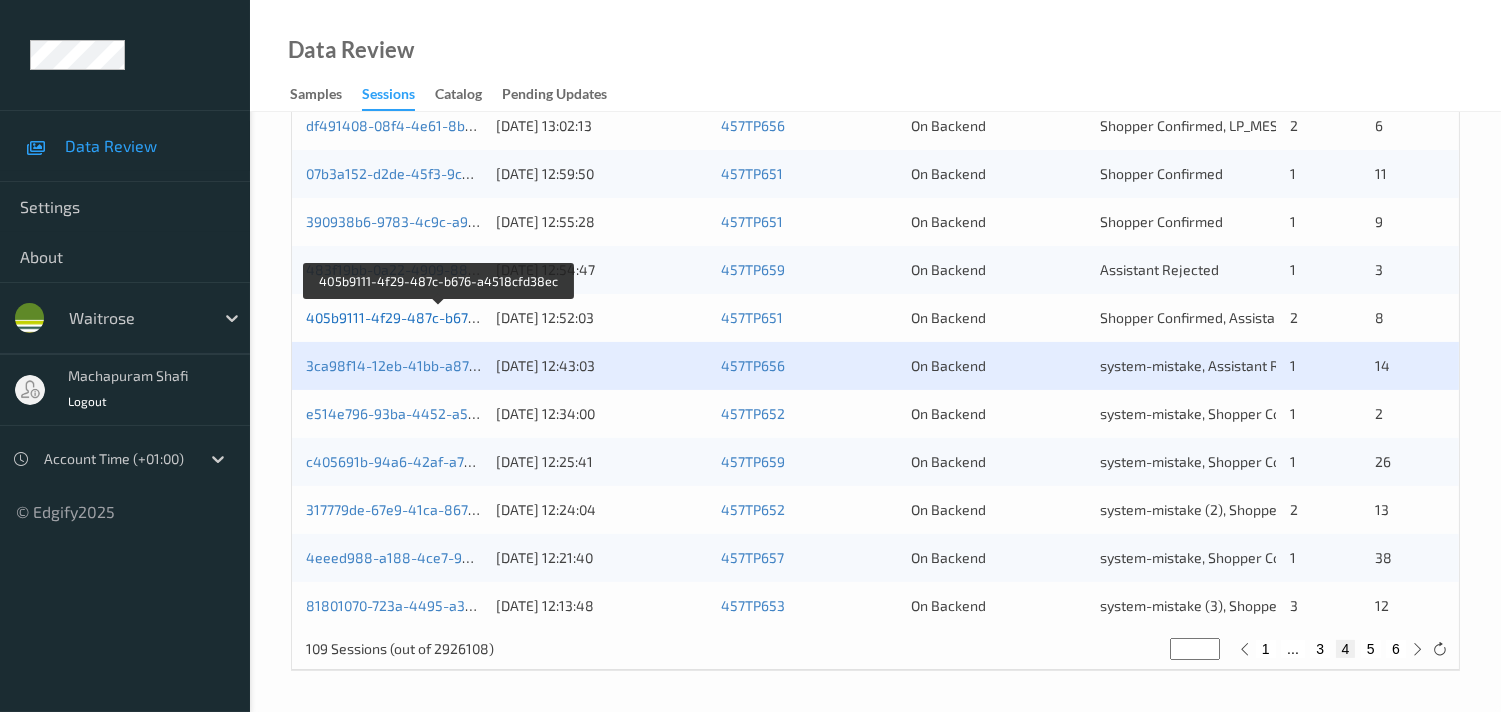 click on "405b9111-4f29-487c-b676-a4518cfd38ec" at bounding box center (440, 317) 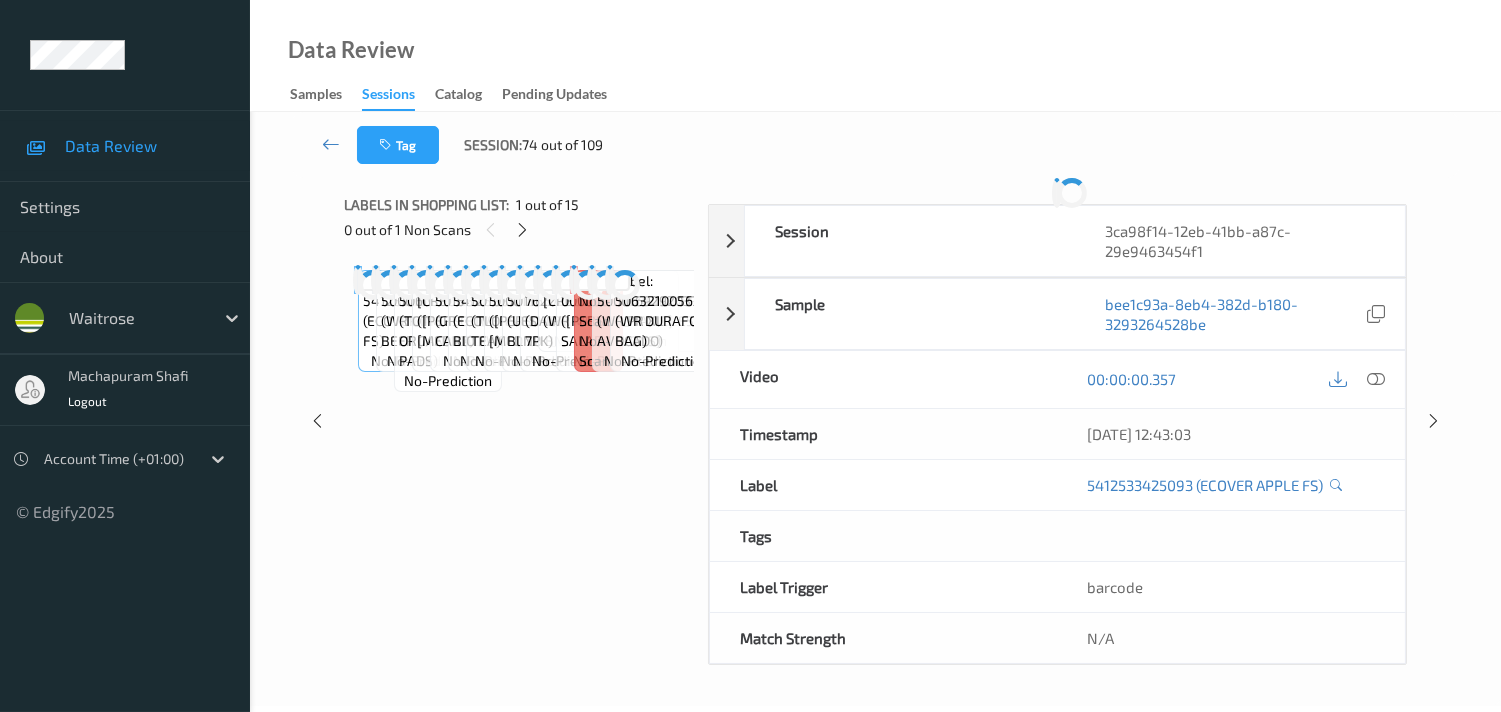 click on "Label: 5412533425093 (ECOVER APPLE FS) no-prediction Label: 5000169037140 (WR GINGER BEER L/CAL) no-prediction Label: 5060367100121 (TOTM ORGANIC PADS) no-prediction Label: [CREDIT_CARD_NUMBER] ([PERSON_NAME] [MEDICAL_DATA] TAB) no-prediction Label: 5015877634604 (GREETING CARD) no-prediction Label: 5412533401875 (ECOVER NON-BIO PWDR) no-prediction Label: 5010357112108 (TLORS GOLD TEA) no-prediction Label: 5000169433331 ([PERSON_NAME]  [MEDICAL_DATA]) no-prediction Label: 5011667887090 (UESHIMA HSE BLND BNS) no-prediction Label: 7622202010033 (DAIRY MILK 7PK) no-prediction Label: [CREDIT_CARD_NUMBER] (WR MED EGG NOODLES) no-prediction Label: 0000000002448 ([PERSON_NAME] SALAD ONIONS) no-prediction Label: Non-Scan non-scan Label: Non-Scan non-scan Label: Non-Scan non-scan Label: 5000169292037 (WR PR XL AVOCADO) no-prediction Label: 5063210056361 (WR DURAFOLD BAG) no-prediction" at bounding box center [519, 434] 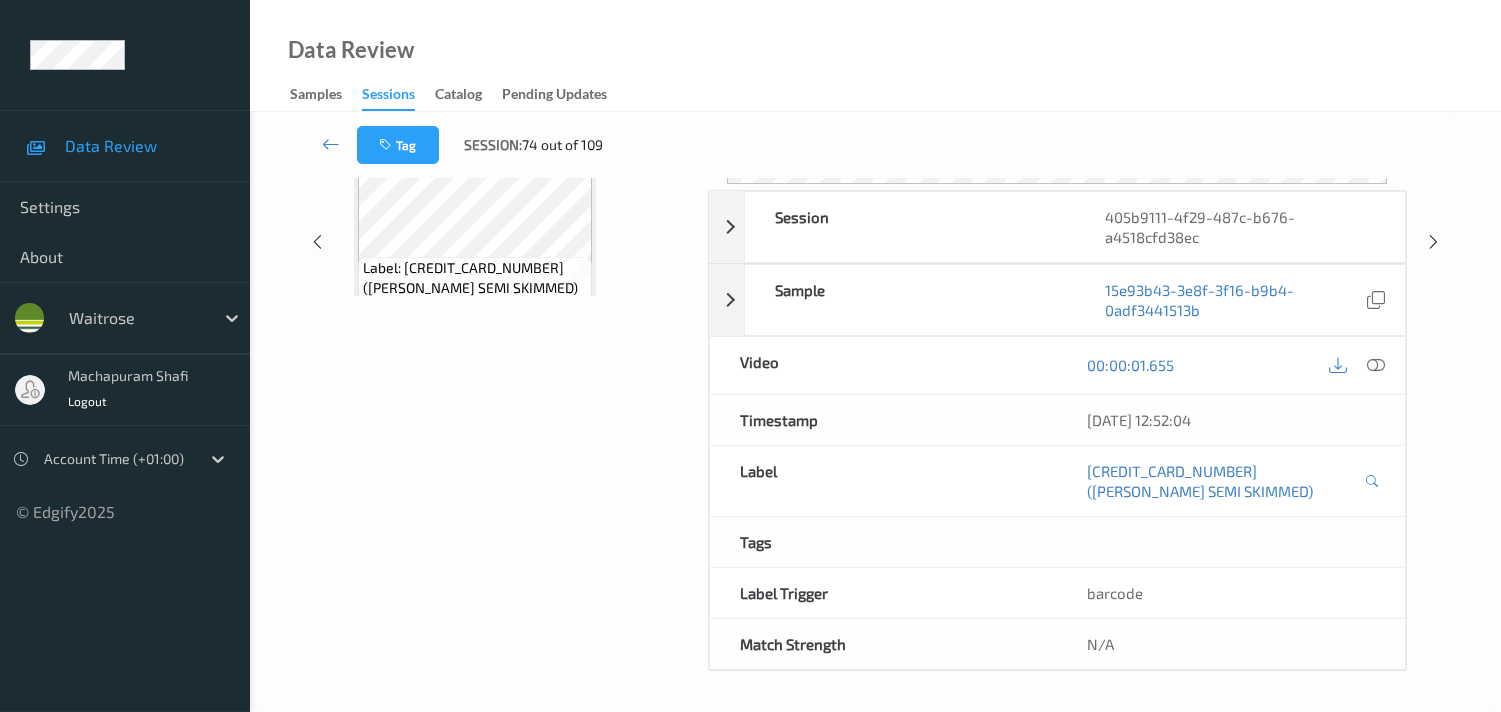 scroll, scrollTop: 280, scrollLeft: 0, axis: vertical 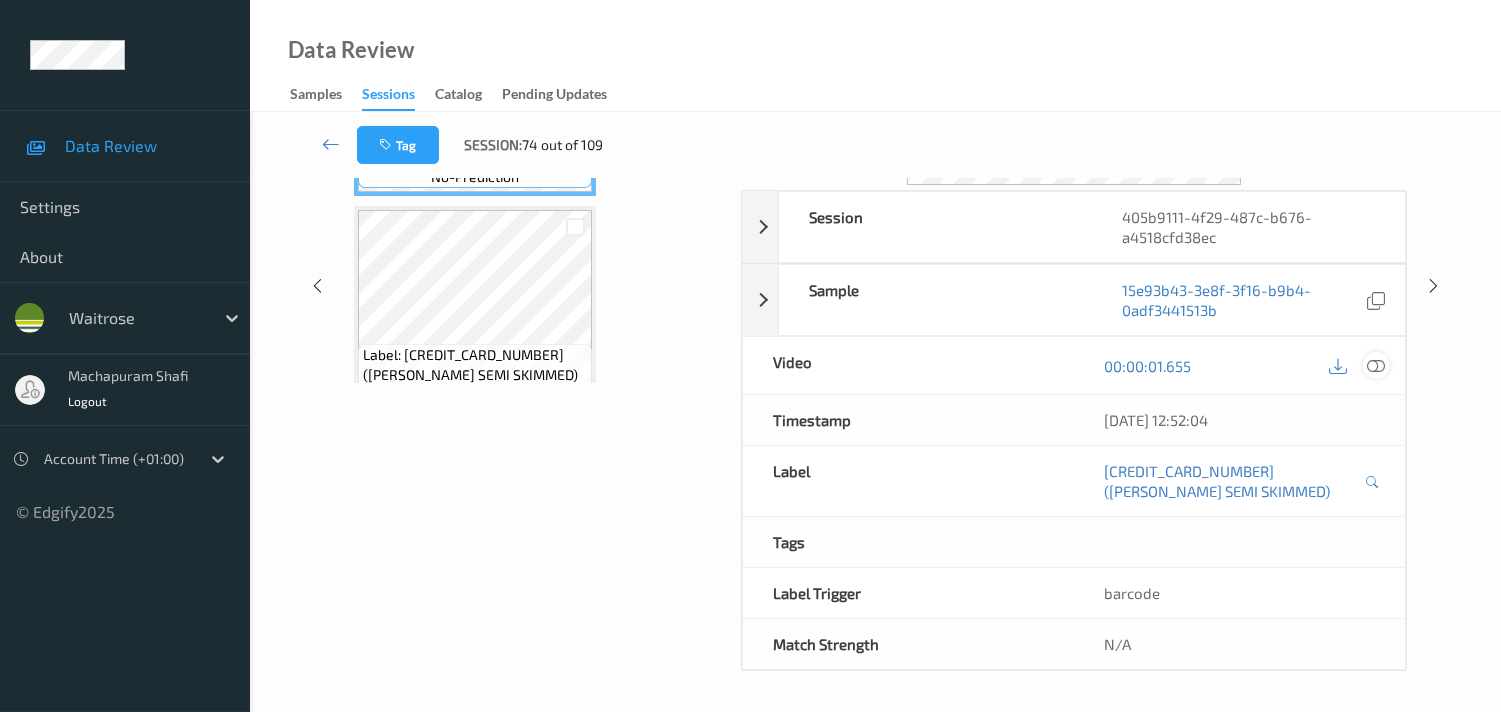 click at bounding box center (1376, 366) 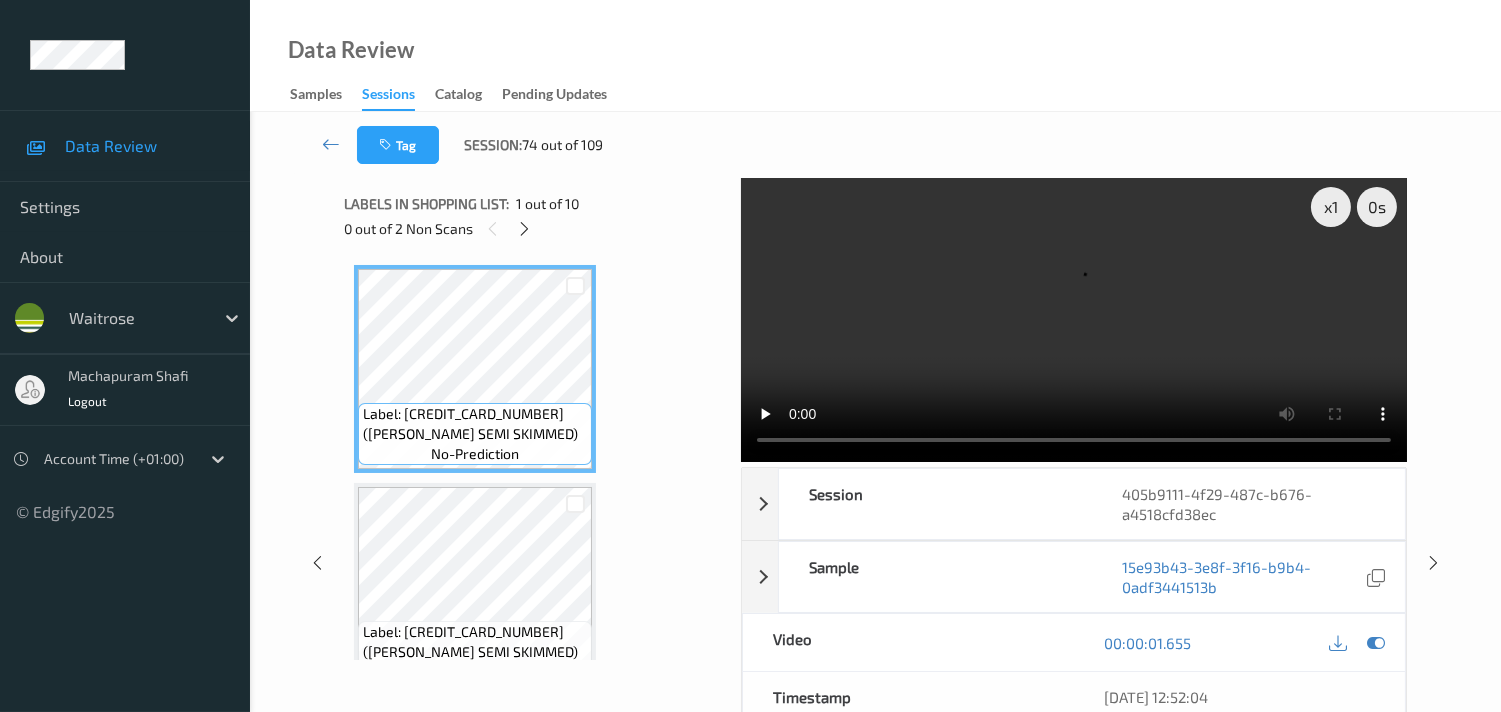 scroll, scrollTop: 0, scrollLeft: 0, axis: both 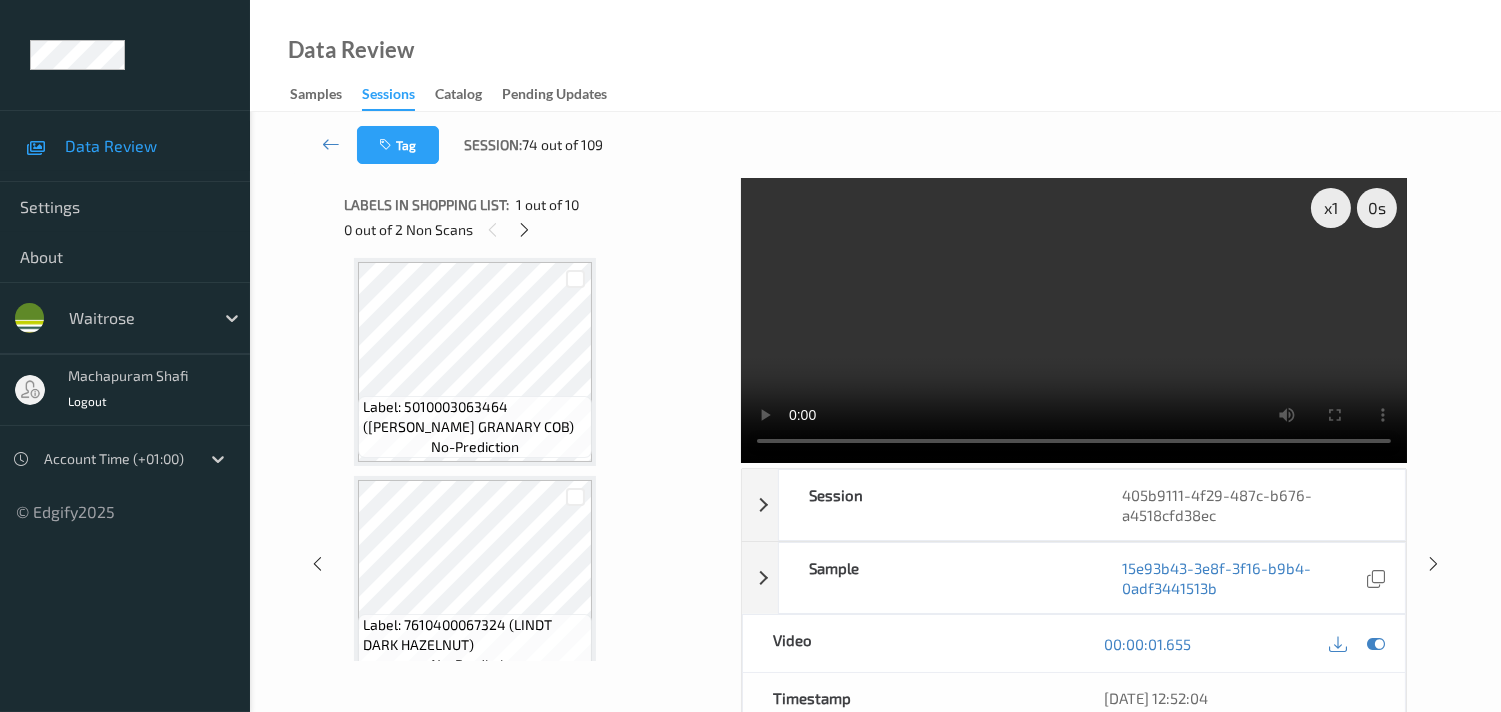 click on "0 out of 2 Non Scans" at bounding box center [535, 229] 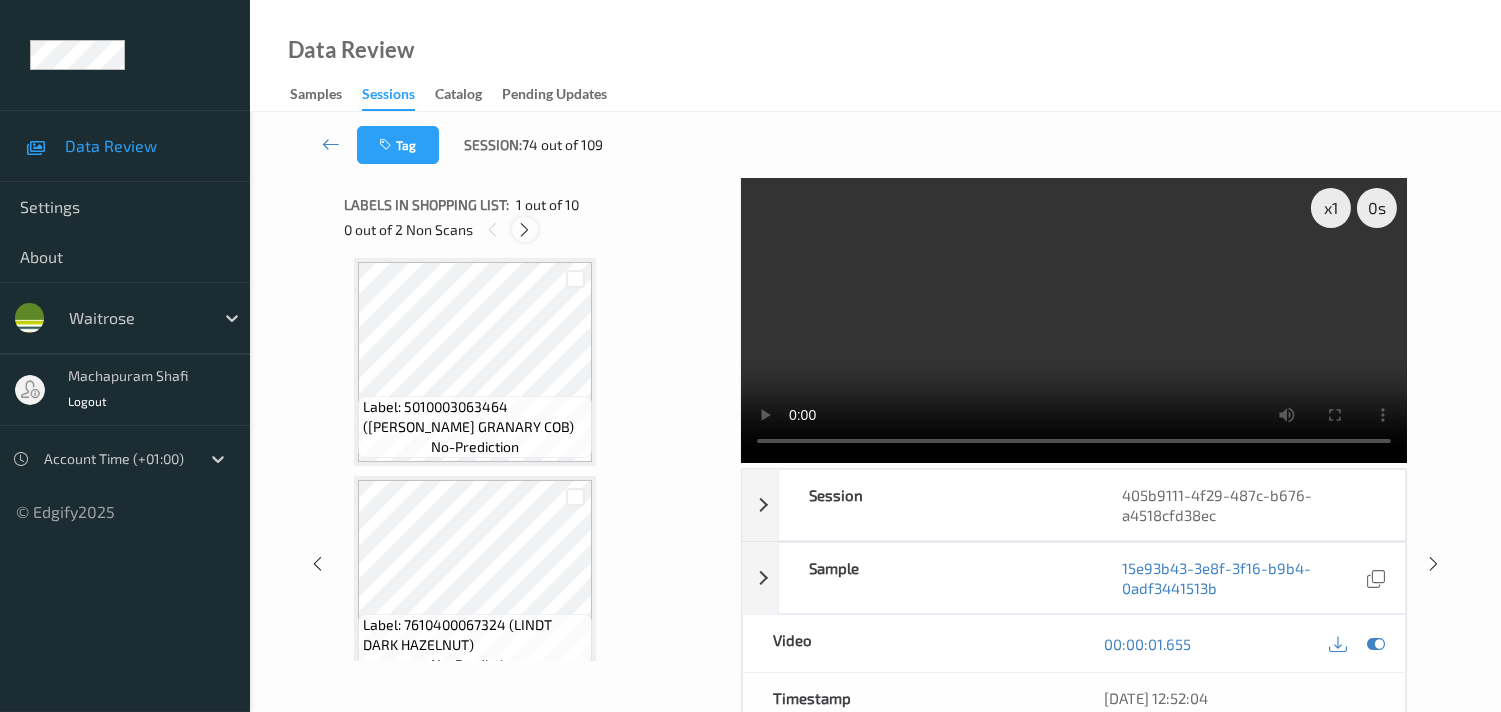 click at bounding box center (524, 230) 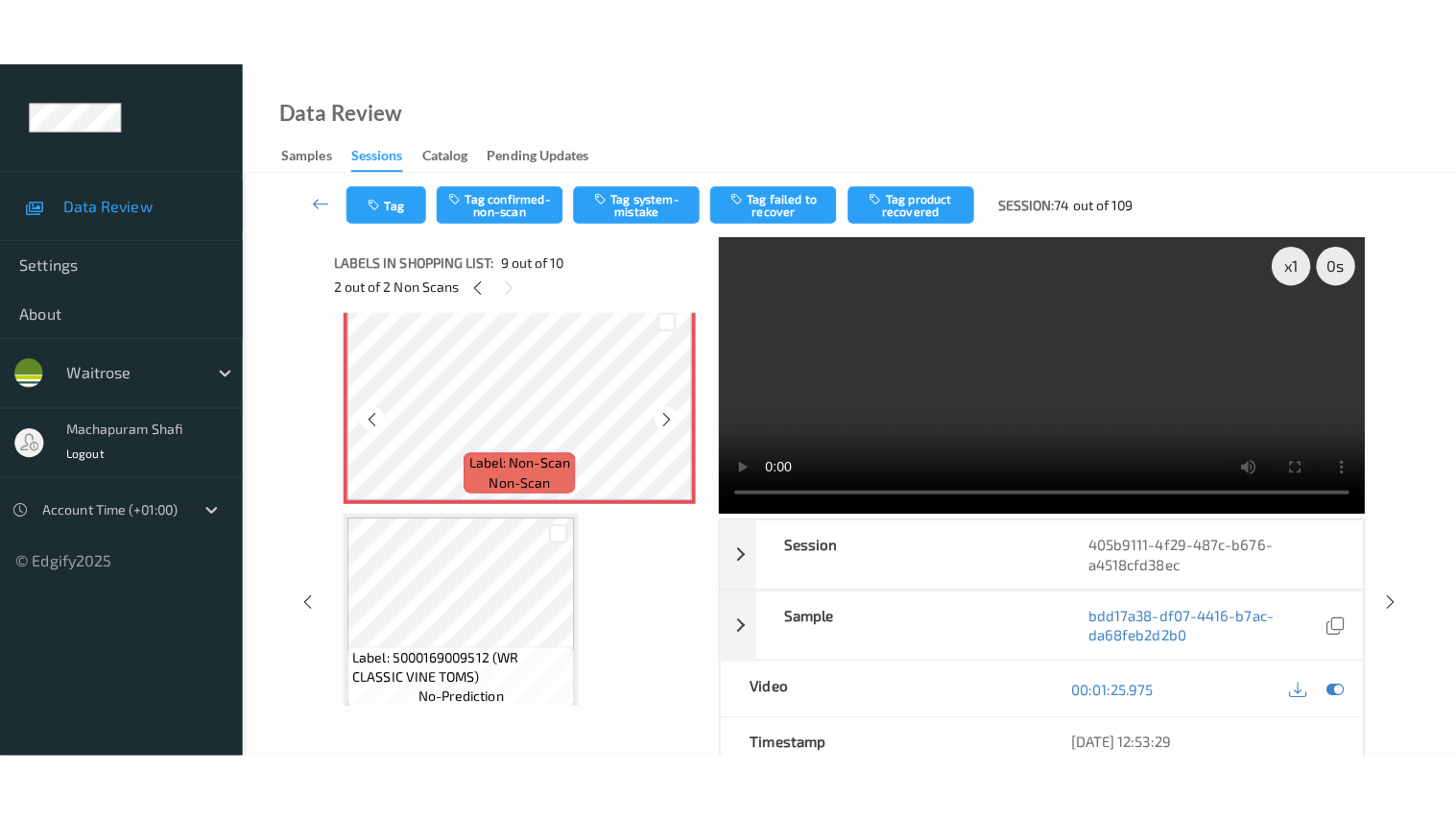 scroll, scrollTop: 1700, scrollLeft: 0, axis: vertical 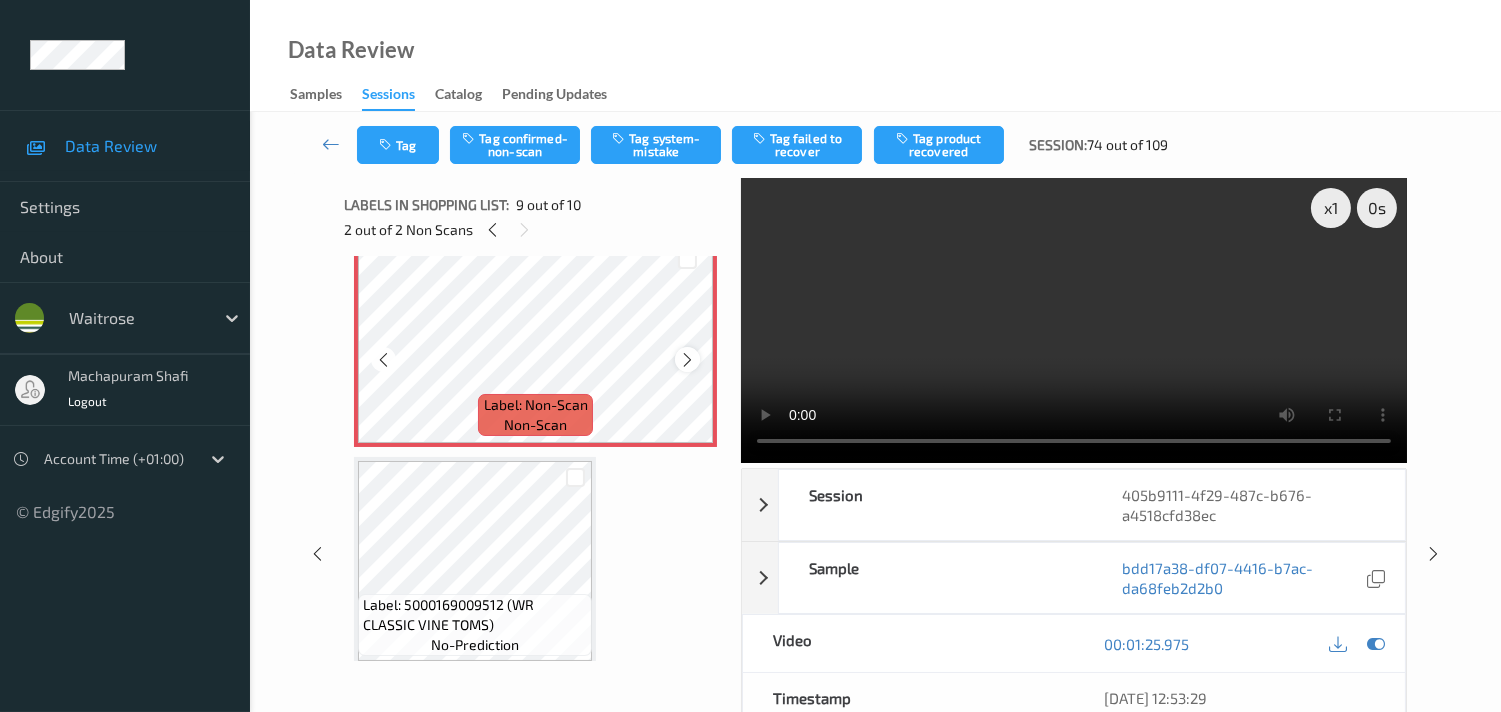 click at bounding box center [687, 360] 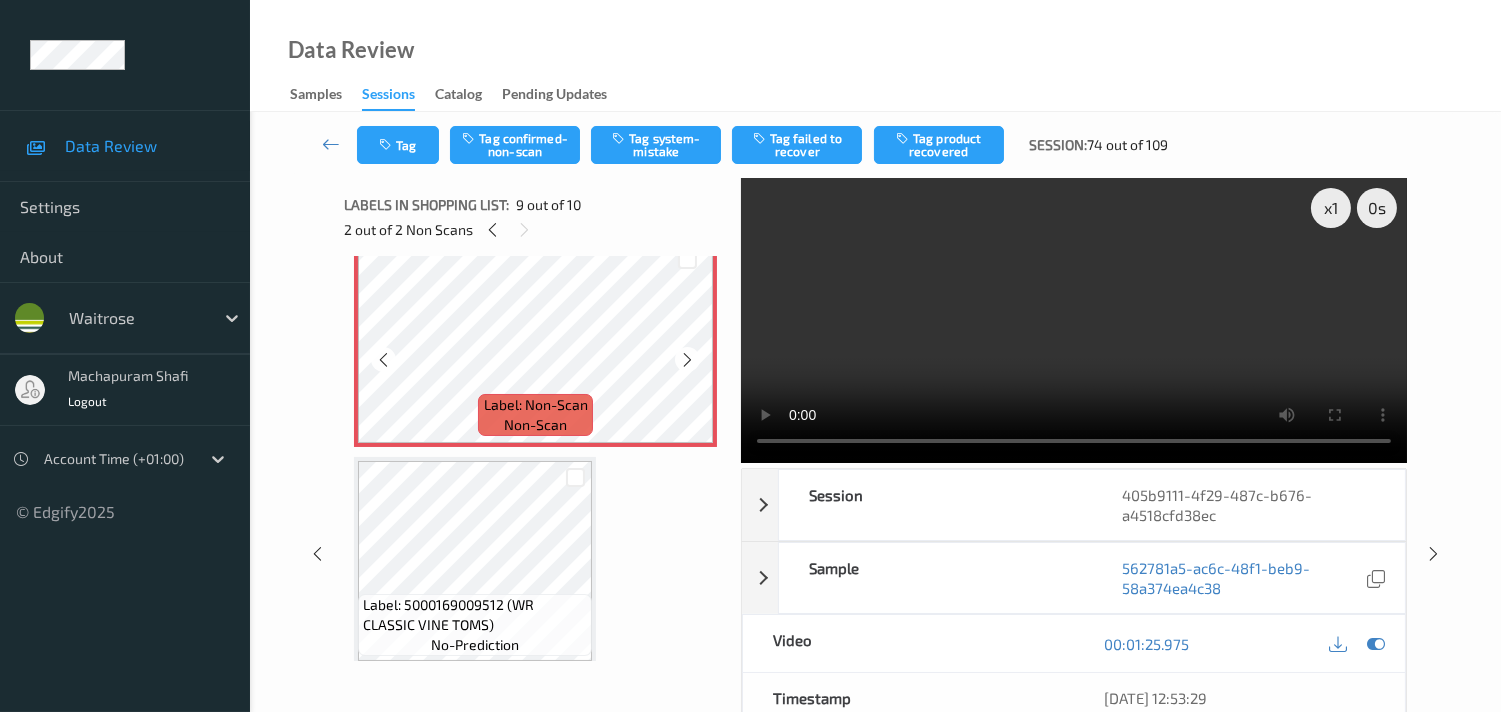 click at bounding box center (687, 360) 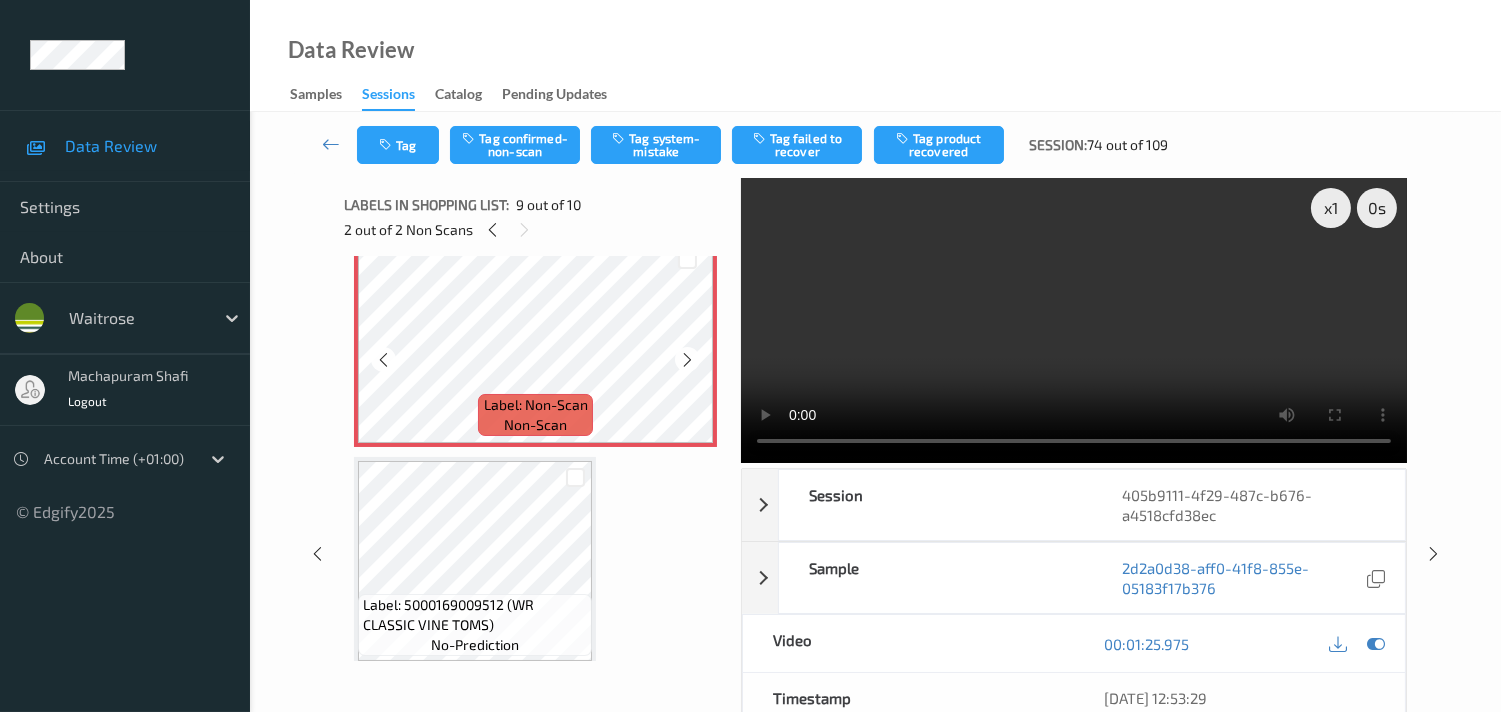 click at bounding box center [687, 360] 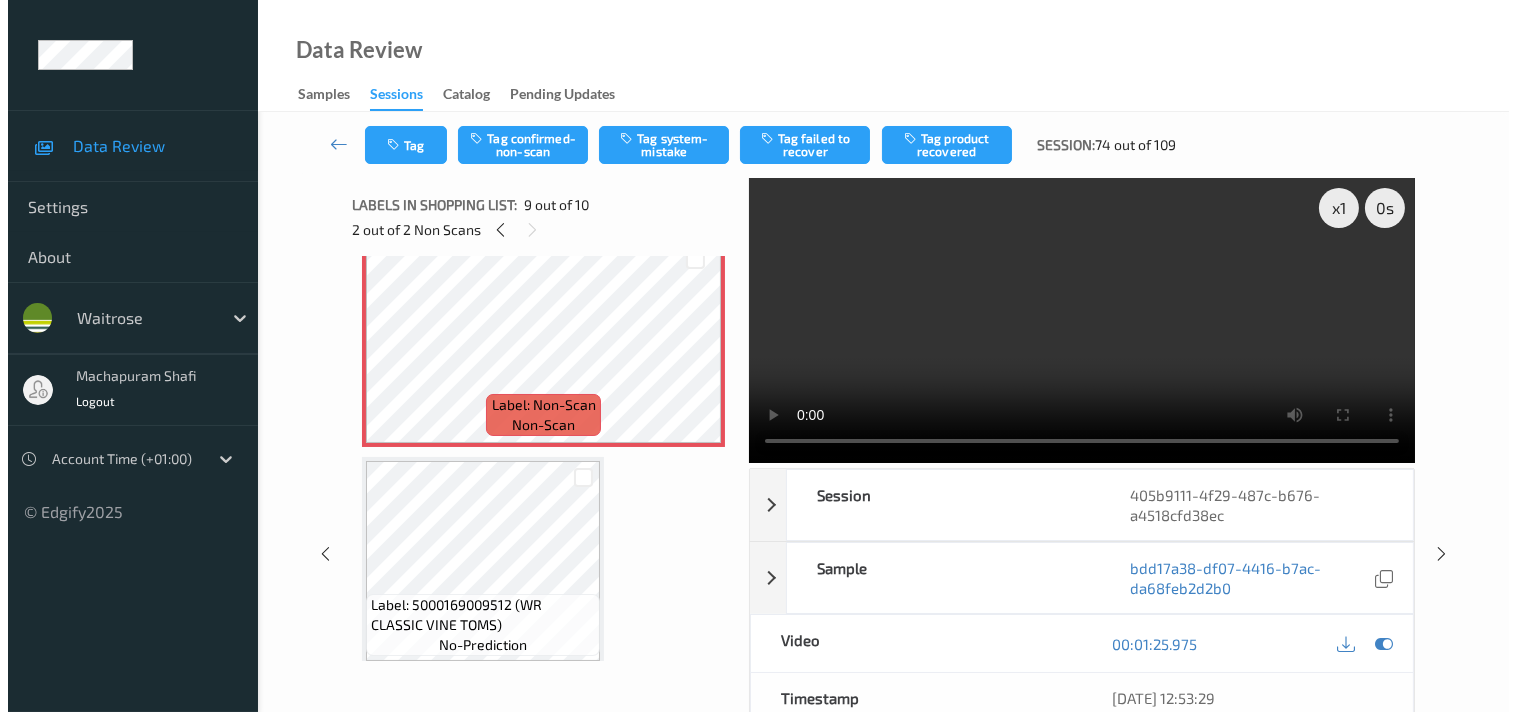 scroll, scrollTop: 1630, scrollLeft: 0, axis: vertical 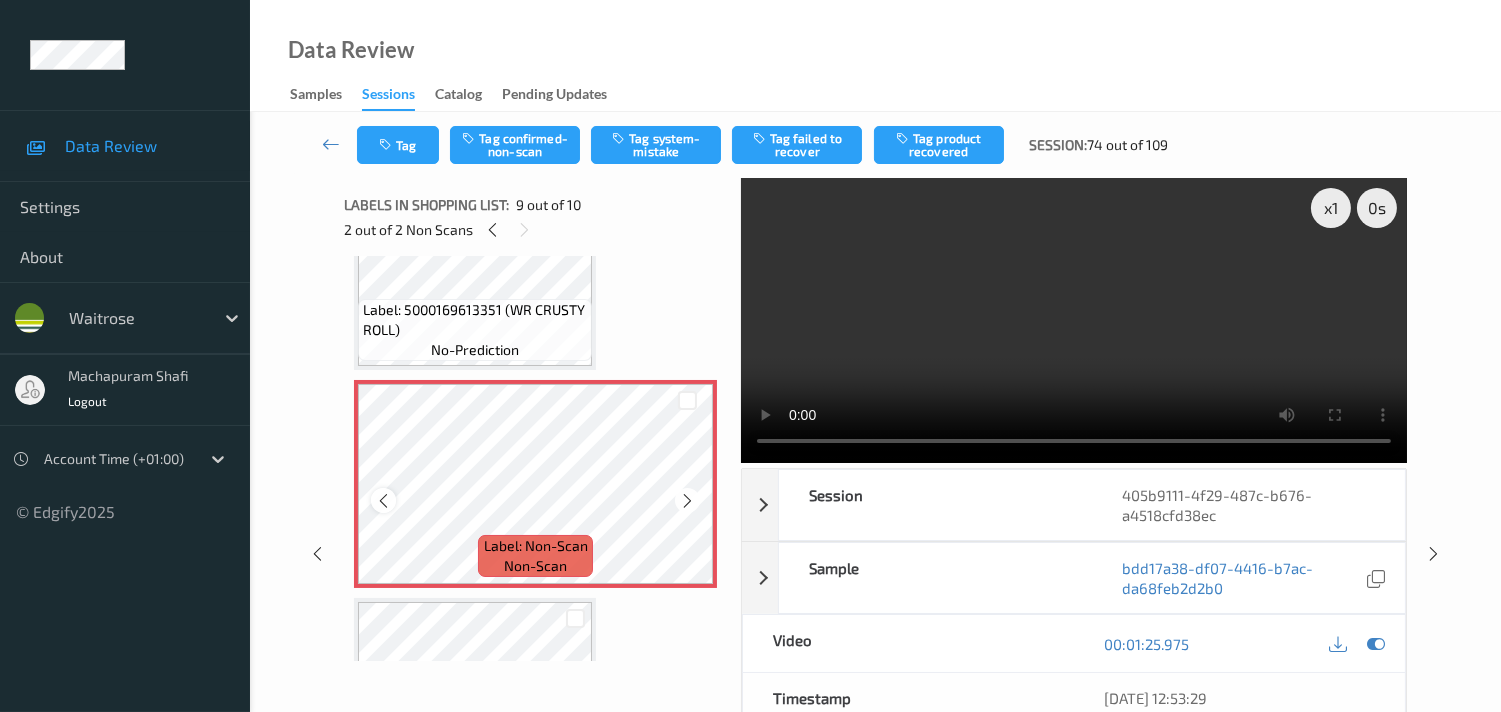 click at bounding box center (383, 501) 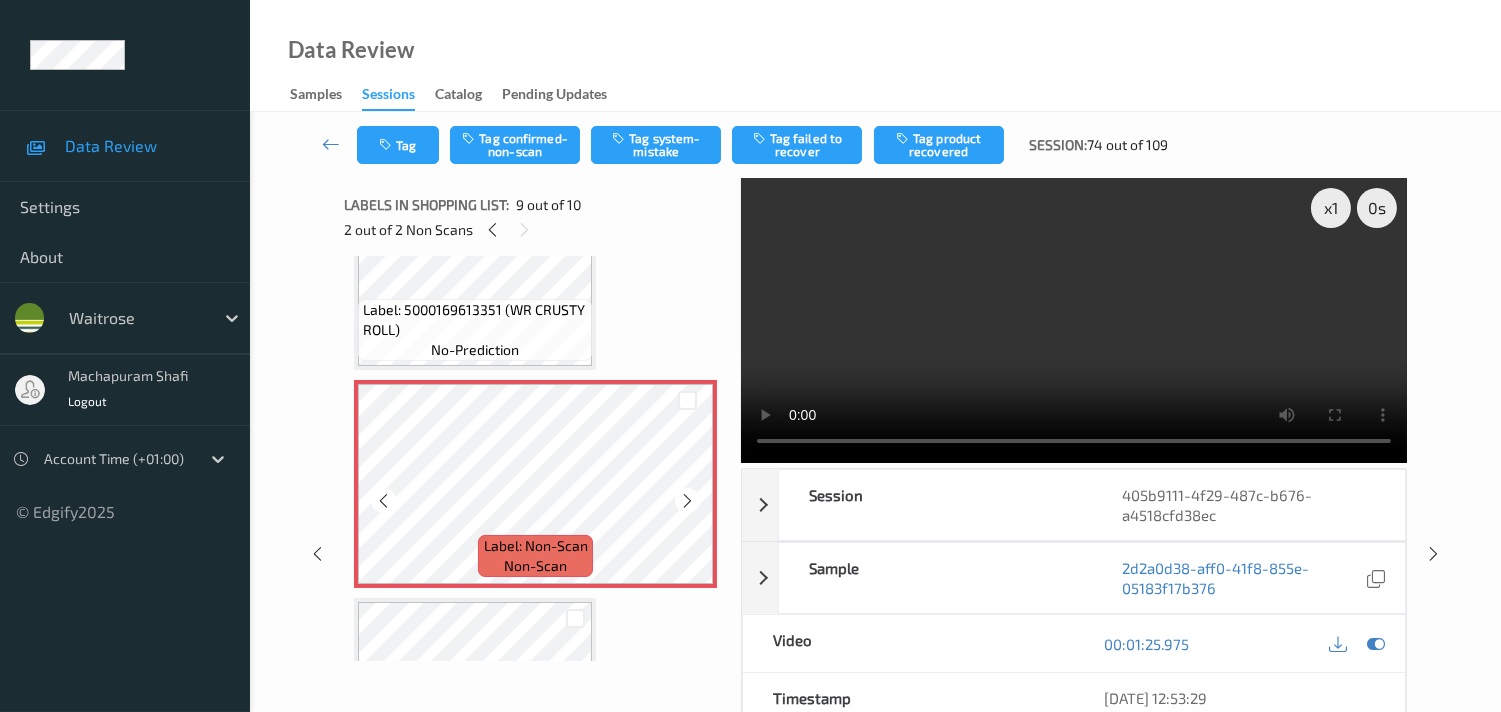 click at bounding box center [383, 501] 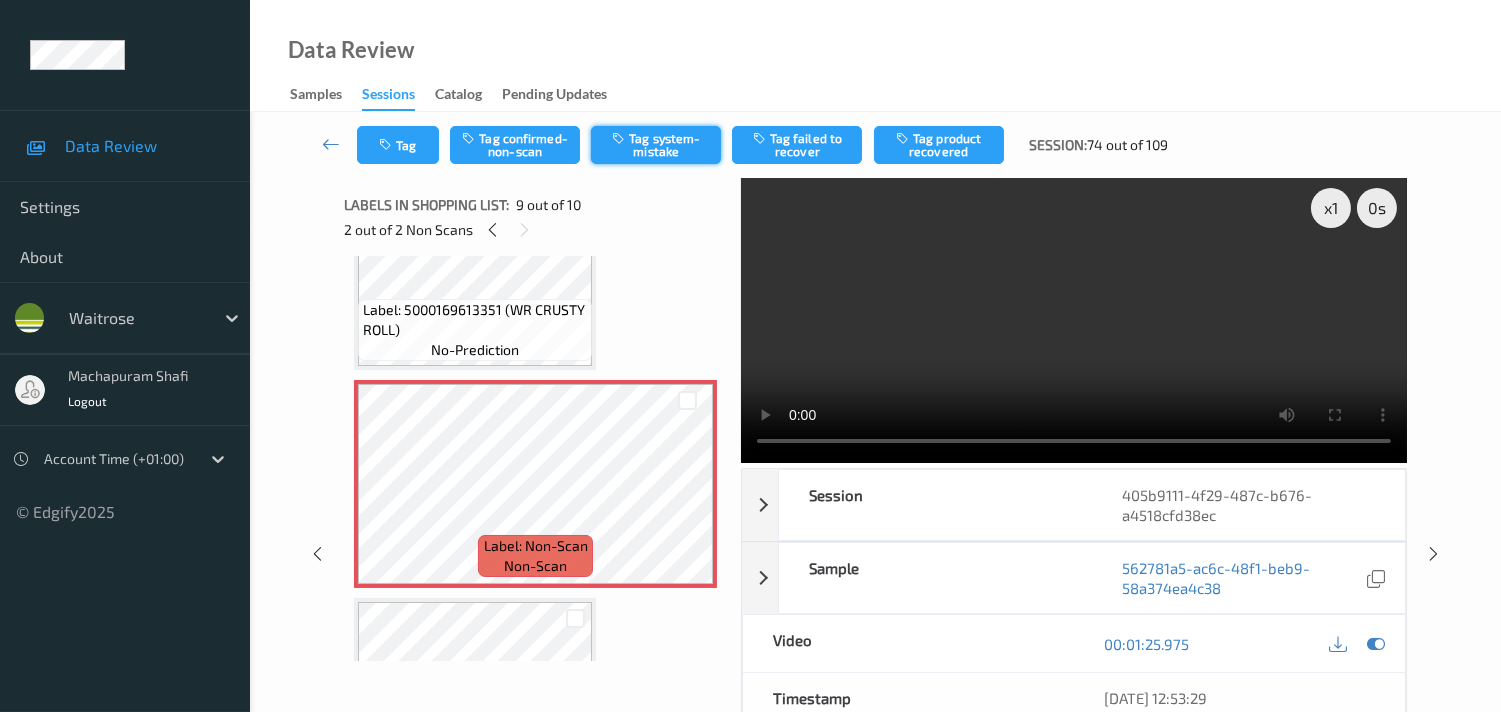 click on "Tag   system-mistake" at bounding box center (656, 145) 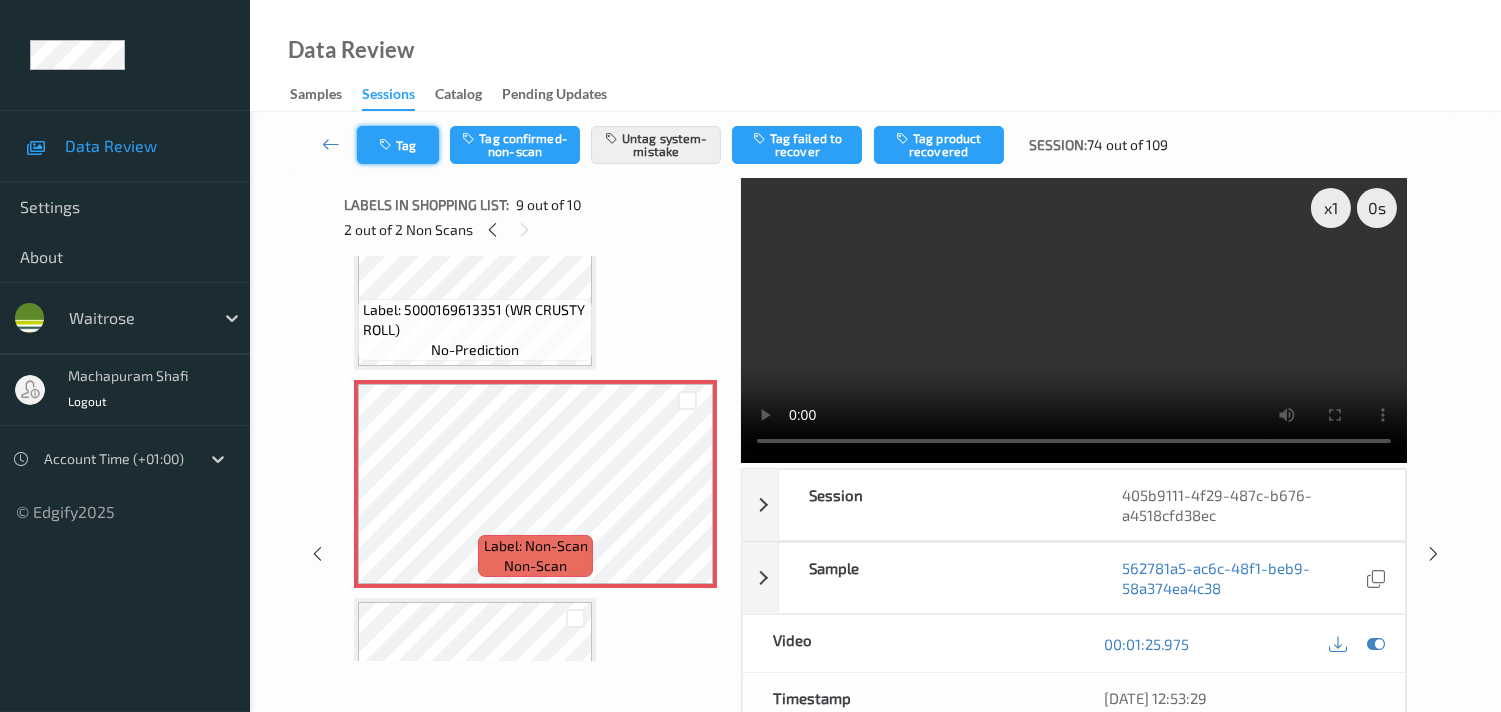 click on "Tag" at bounding box center (398, 145) 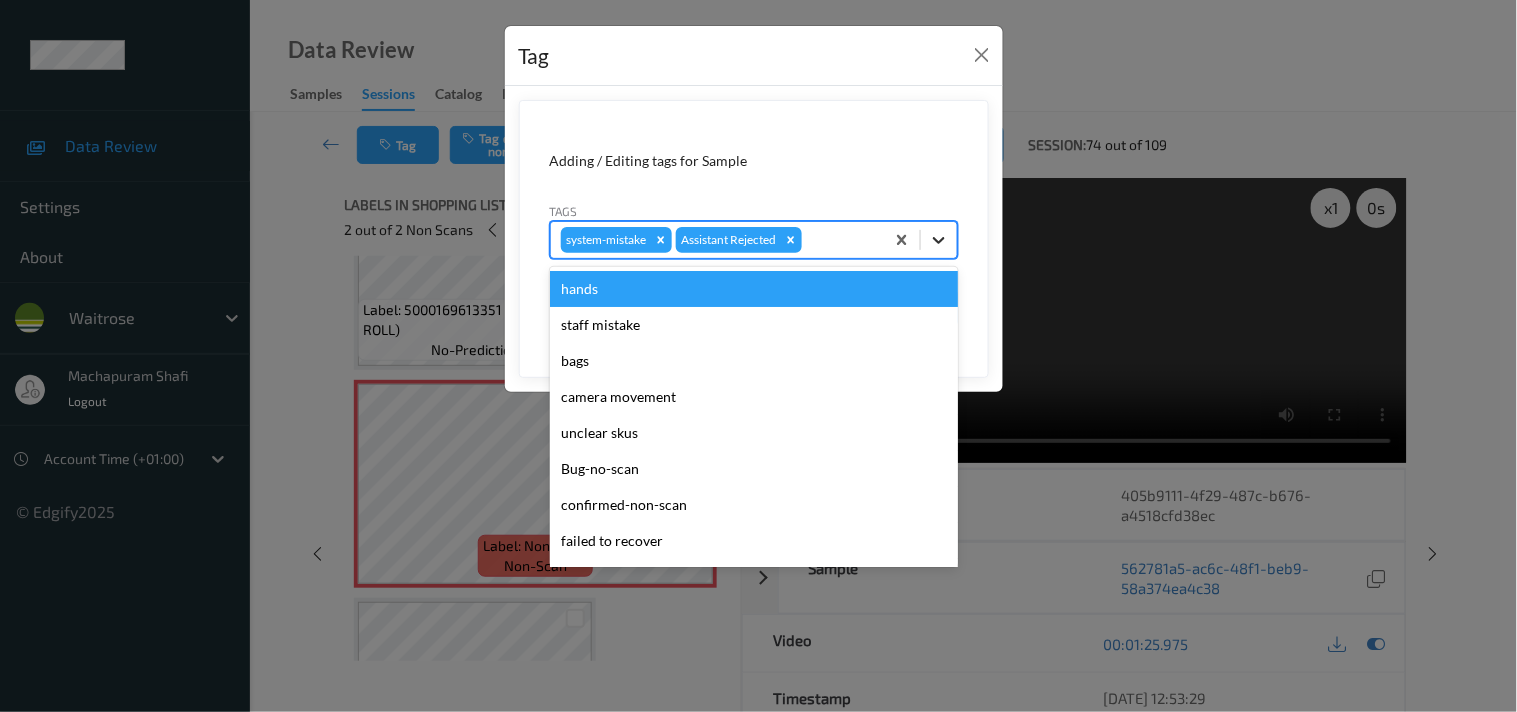 click 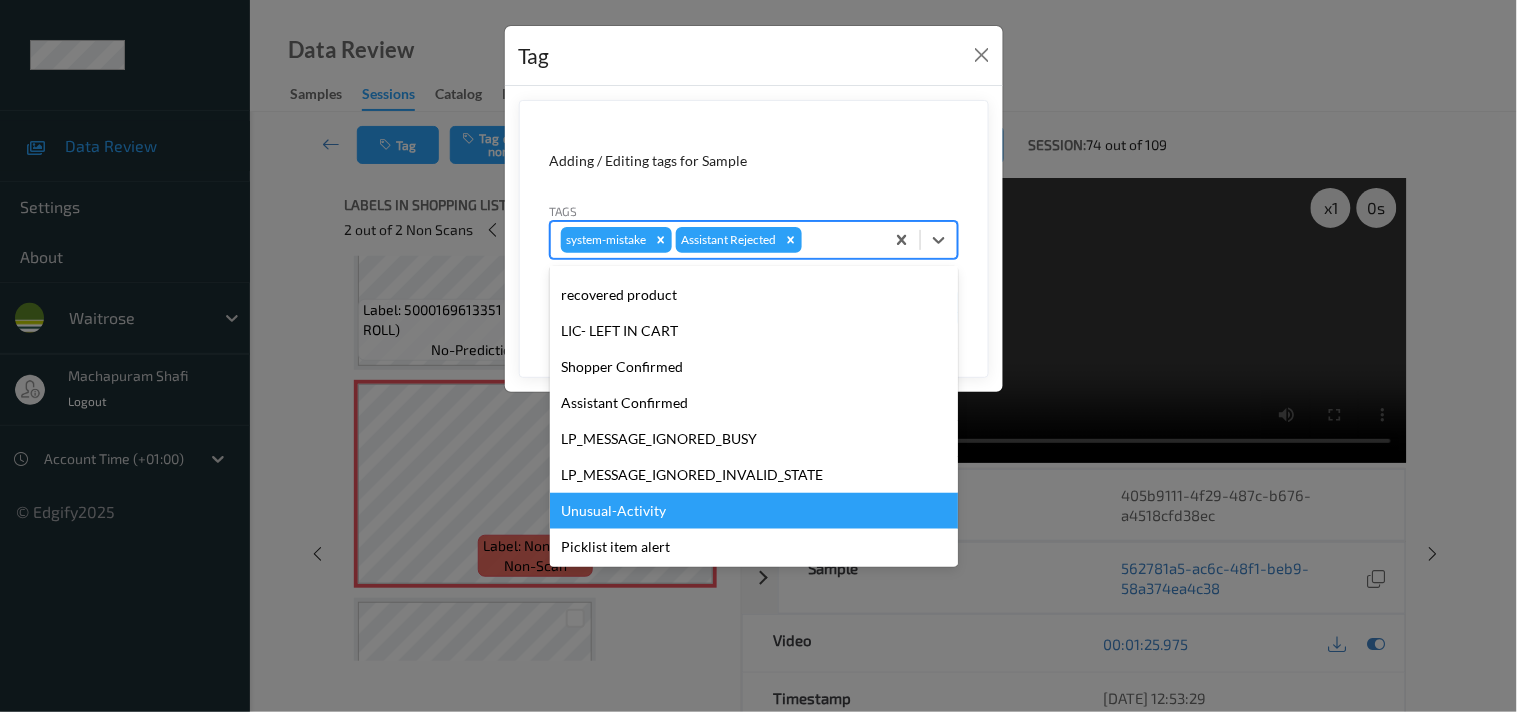 scroll, scrollTop: 320, scrollLeft: 0, axis: vertical 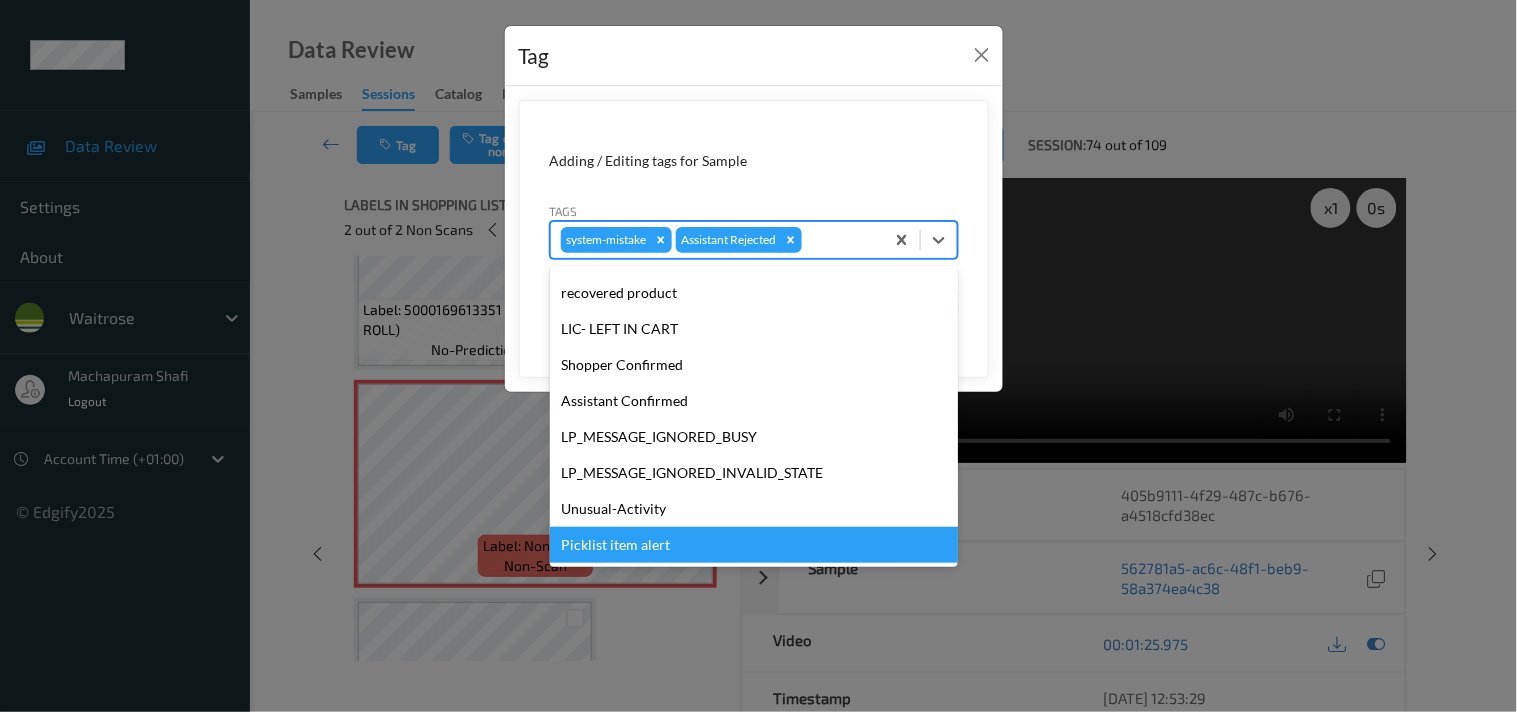 click on "Picklist item alert" at bounding box center (754, 545) 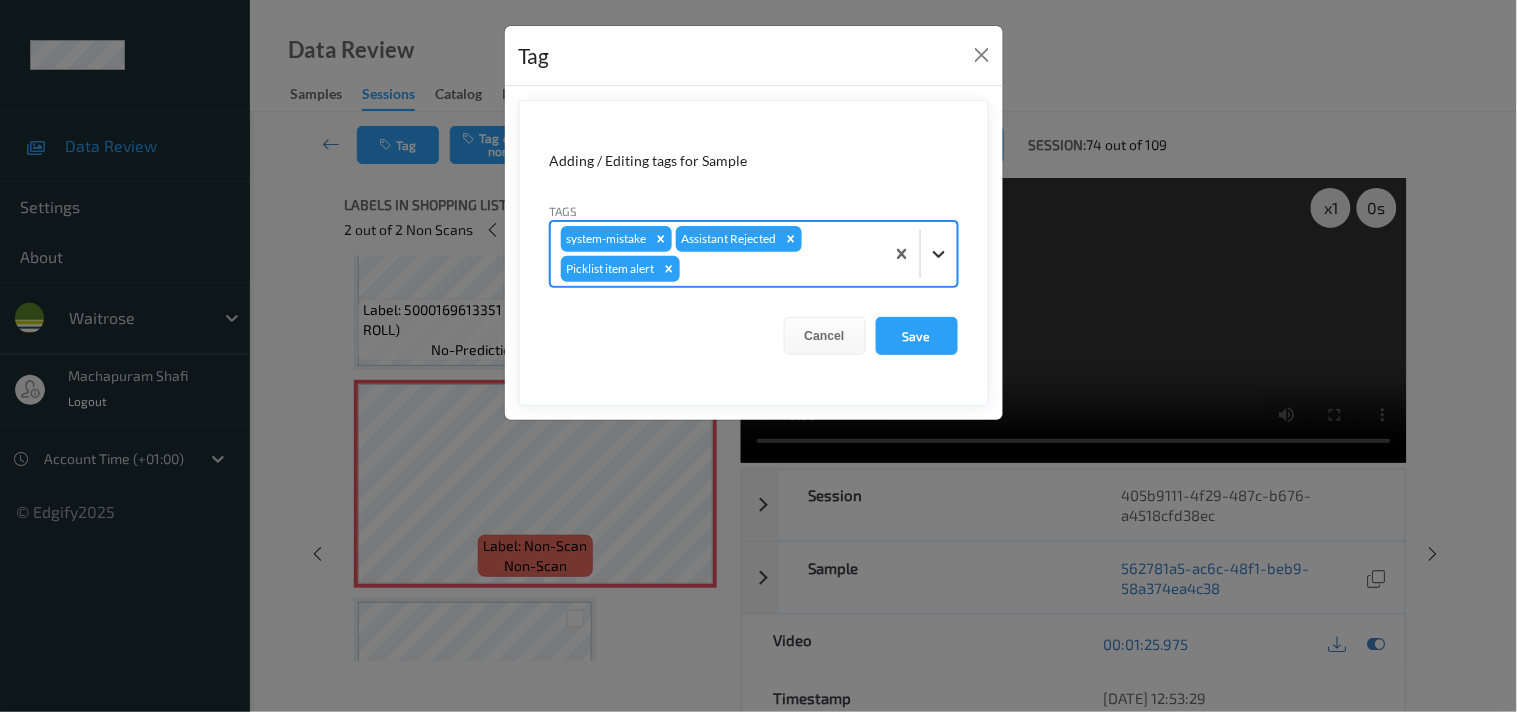 click 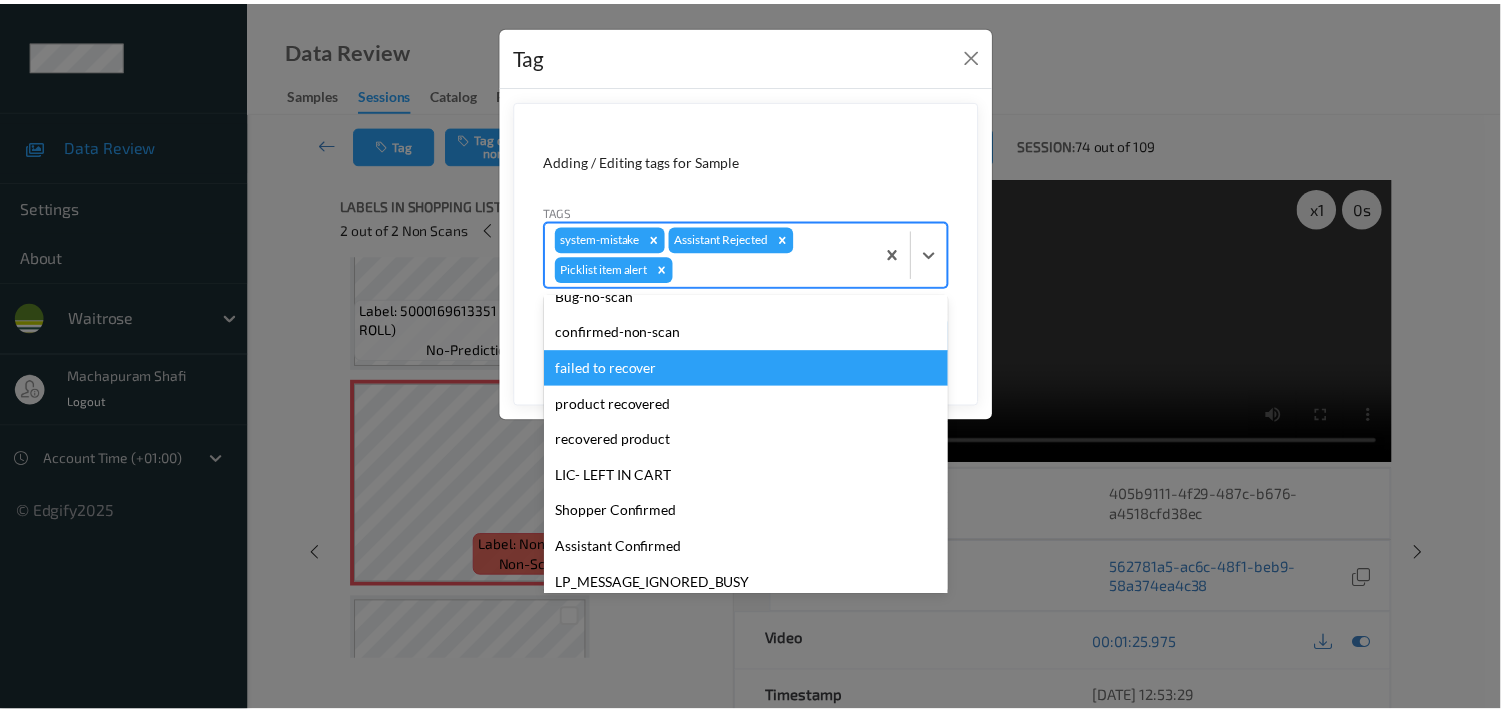 scroll, scrollTop: 283, scrollLeft: 0, axis: vertical 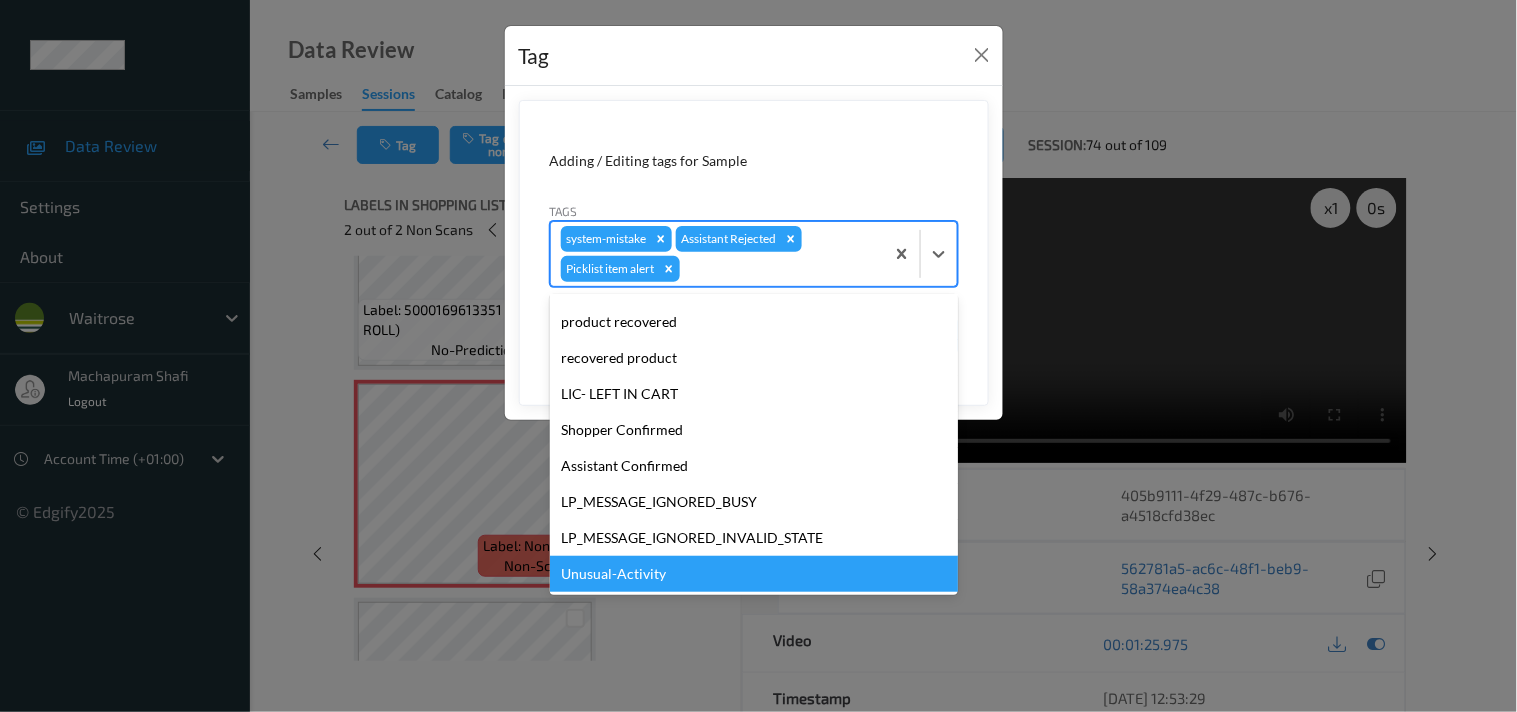 click on "Unusual-Activity" at bounding box center [754, 574] 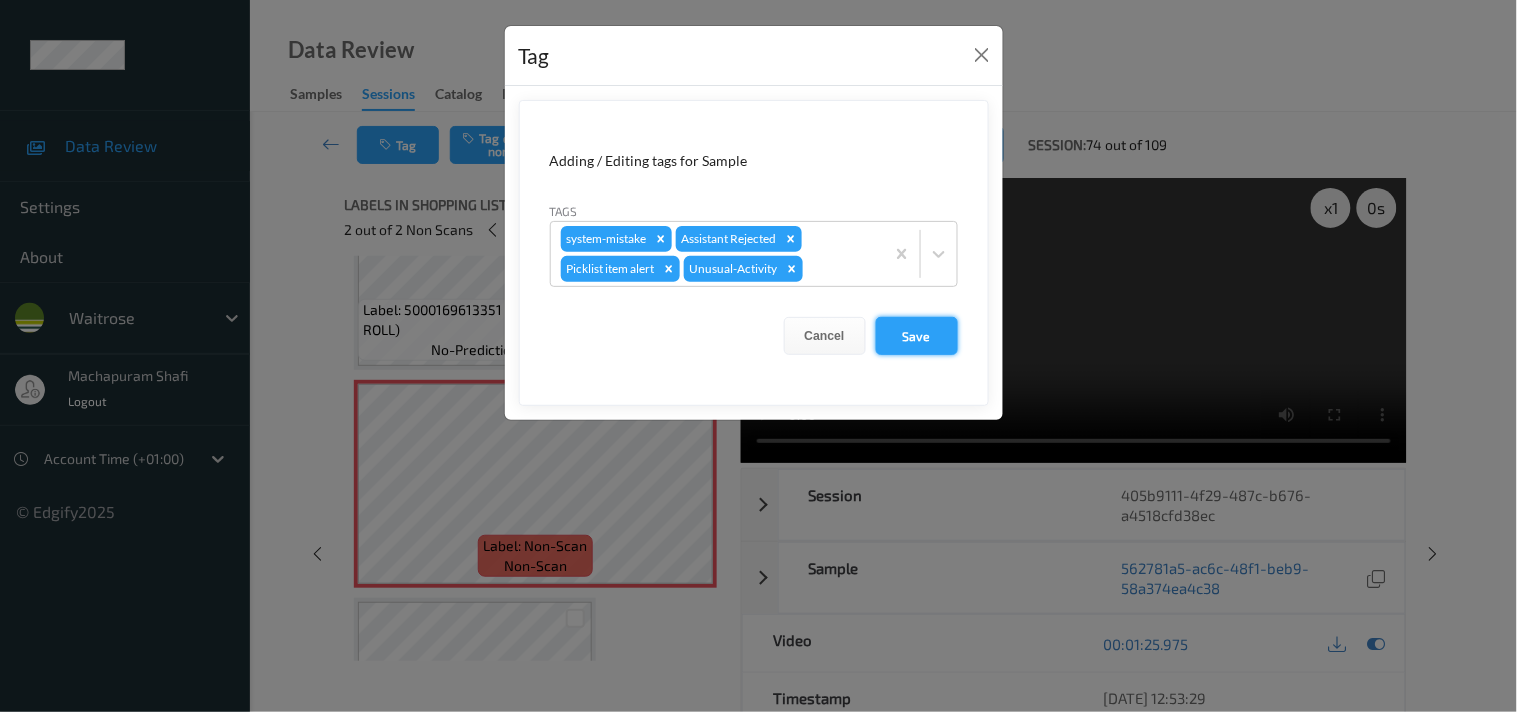 click on "Save" at bounding box center [917, 336] 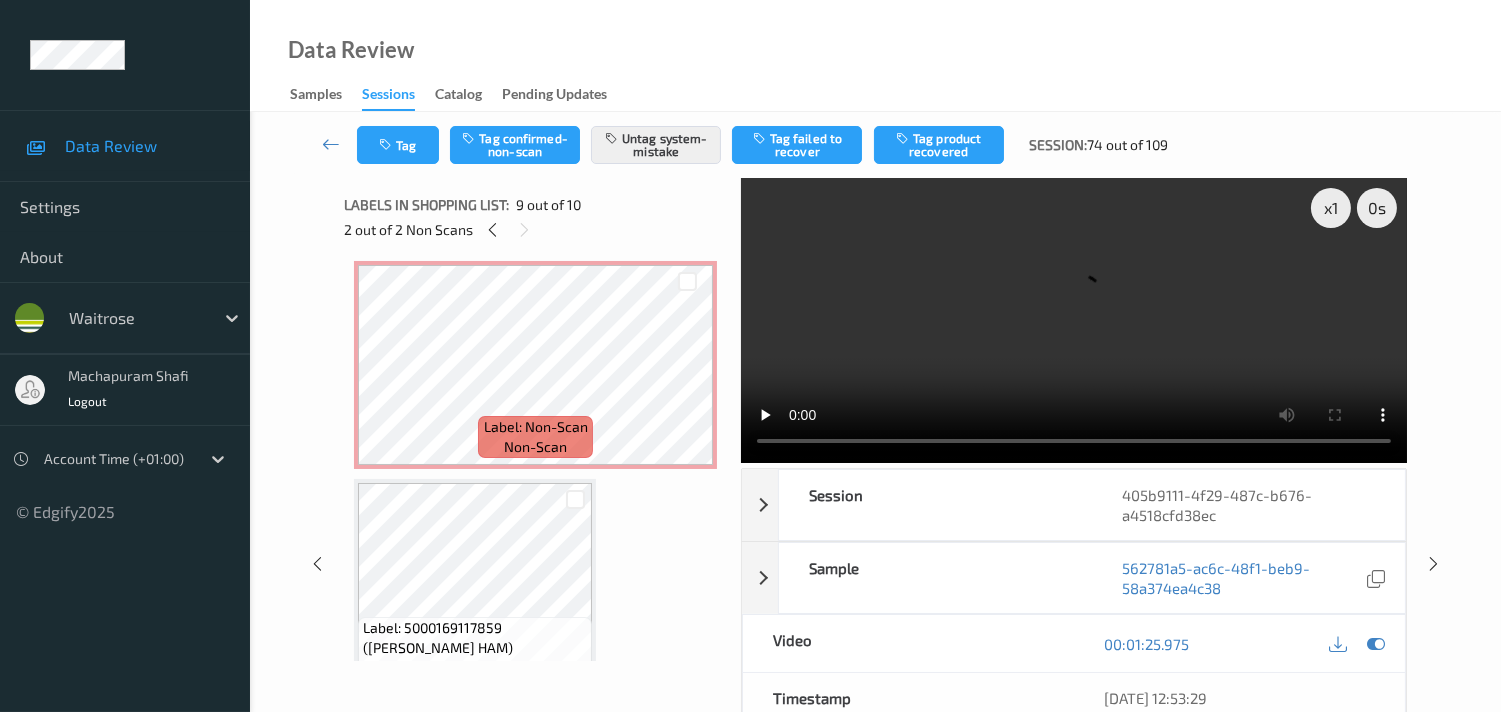 scroll, scrollTop: 994, scrollLeft: 0, axis: vertical 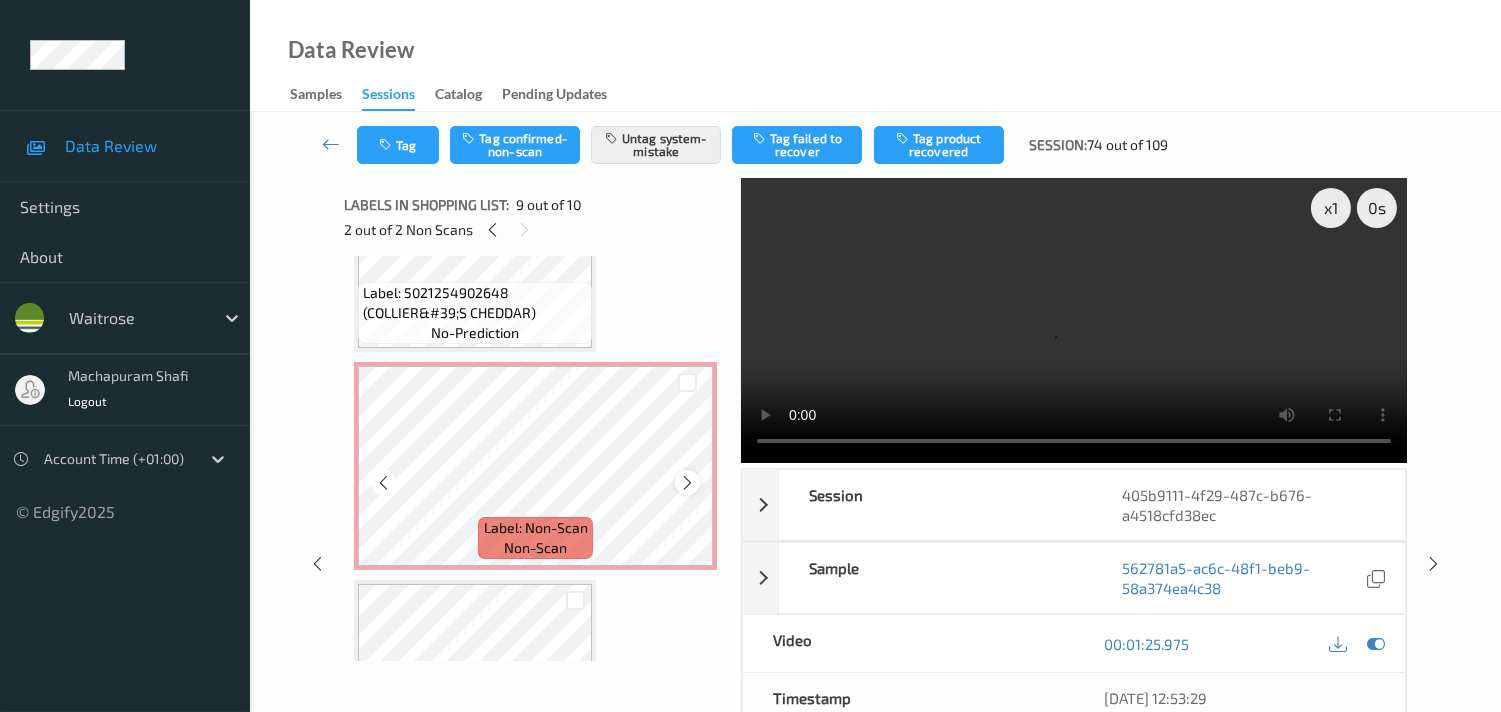 click at bounding box center (687, 483) 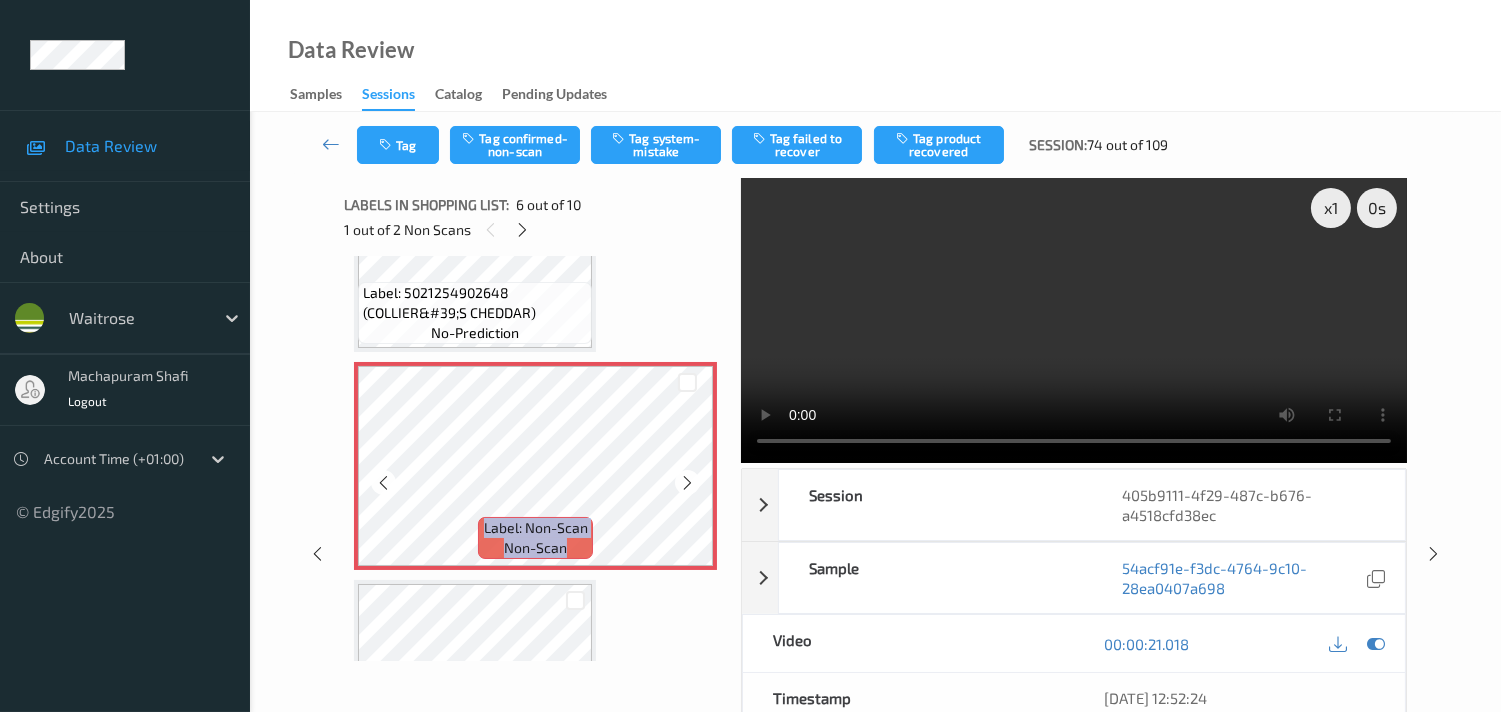 click at bounding box center [687, 483] 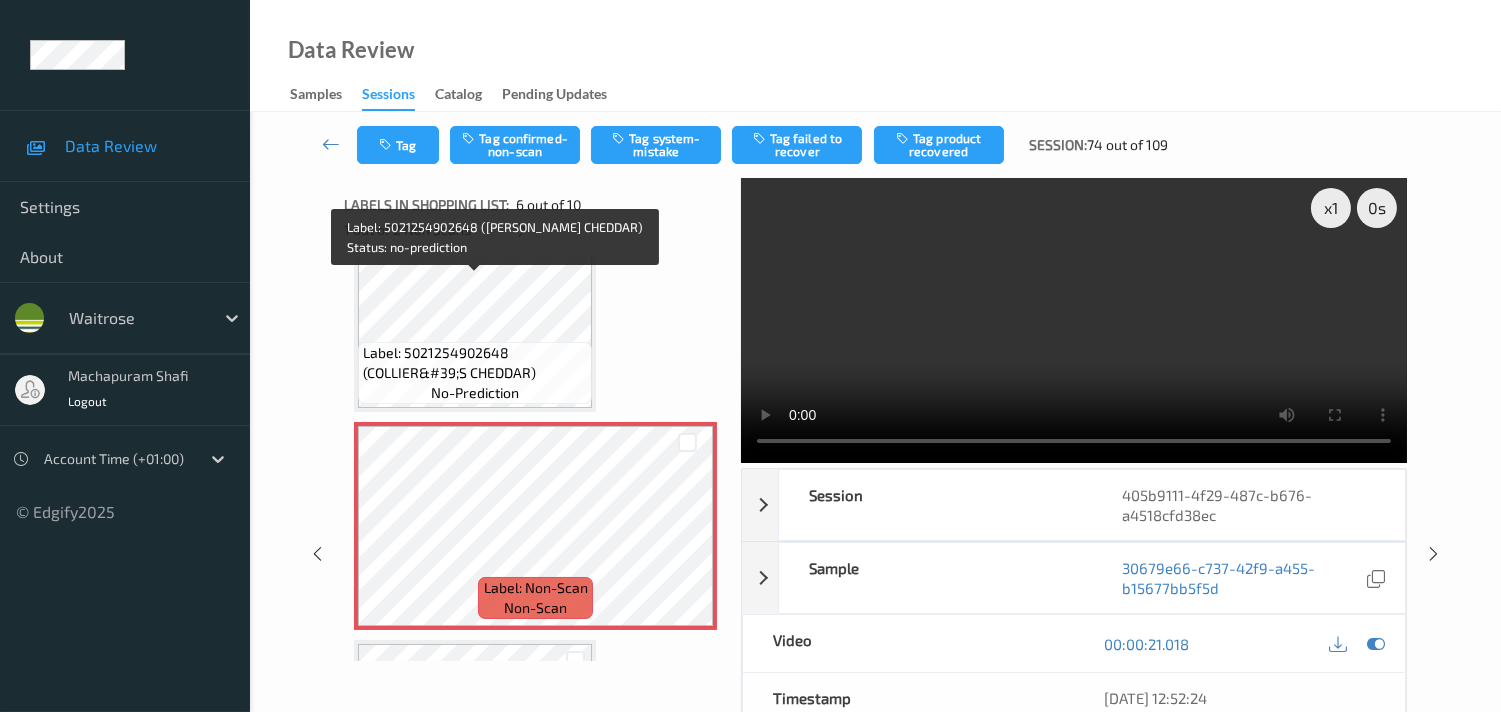 scroll, scrollTop: 883, scrollLeft: 0, axis: vertical 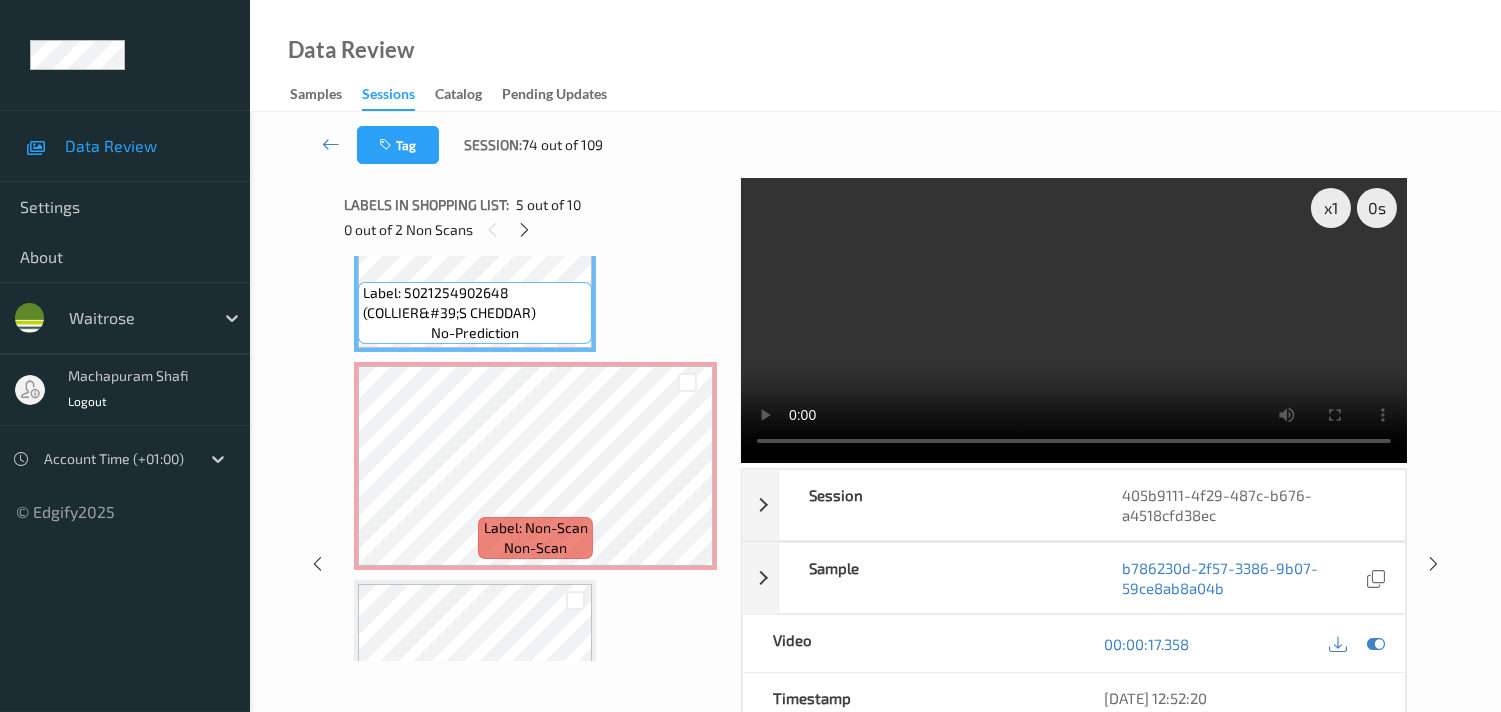 click at bounding box center (1074, 320) 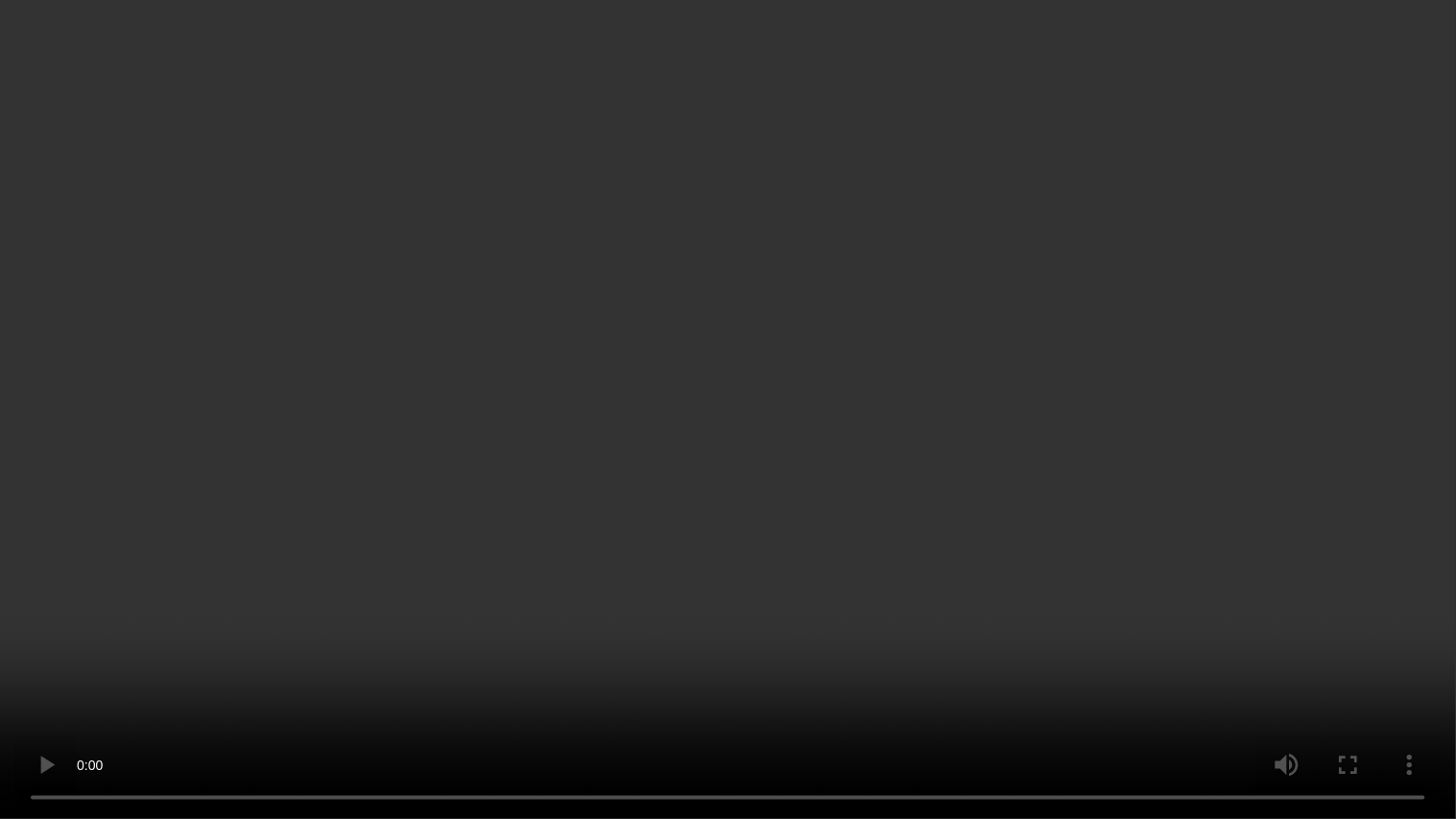 click at bounding box center [728, 409] 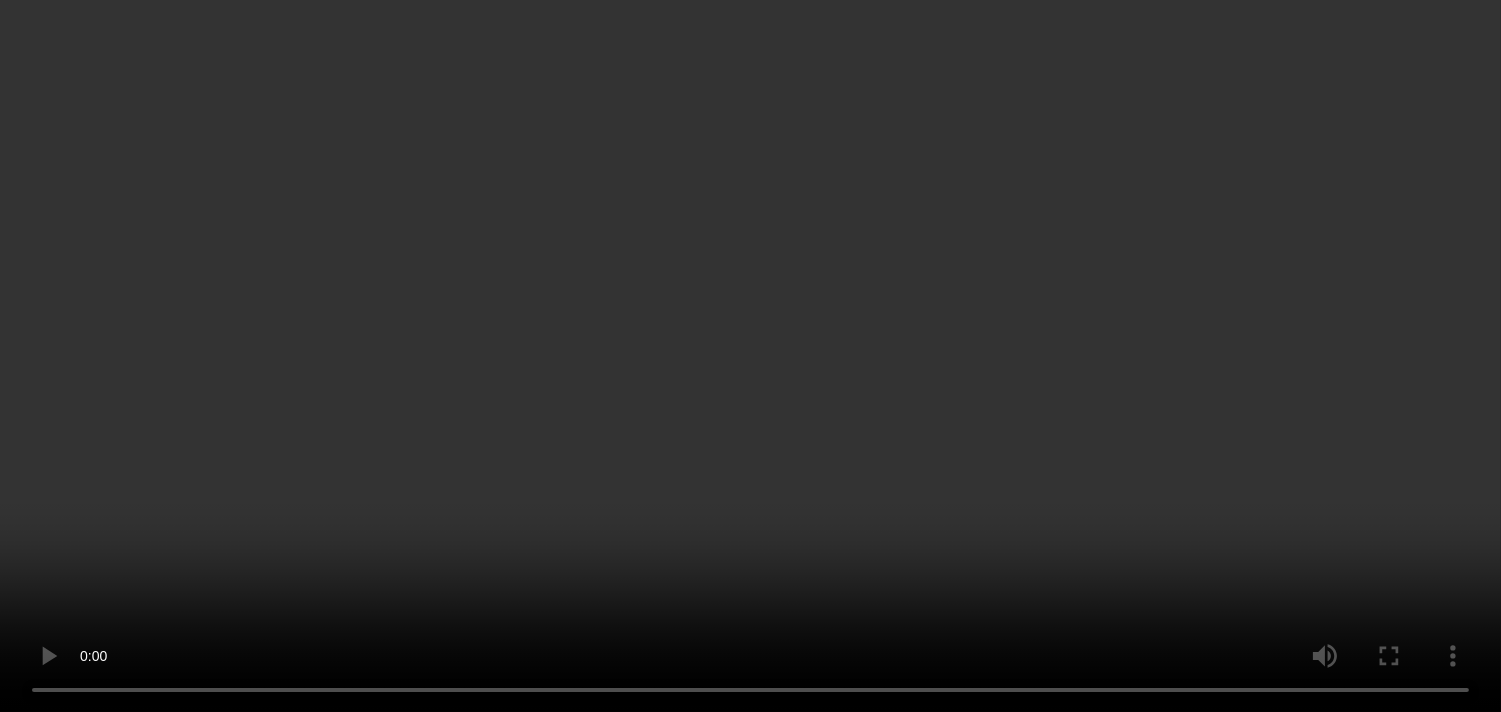 scroll, scrollTop: 1105, scrollLeft: 0, axis: vertical 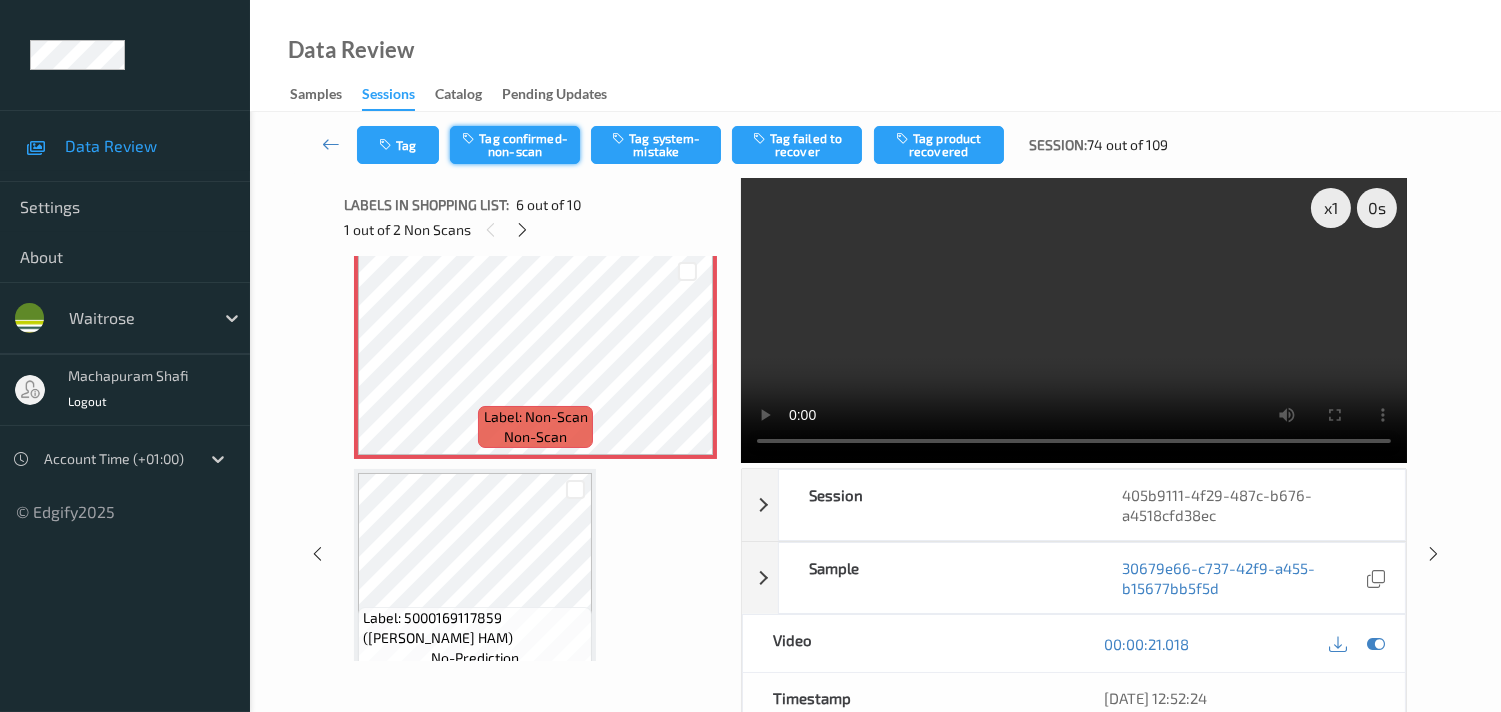 click on "Tag   confirmed-non-scan" at bounding box center (515, 145) 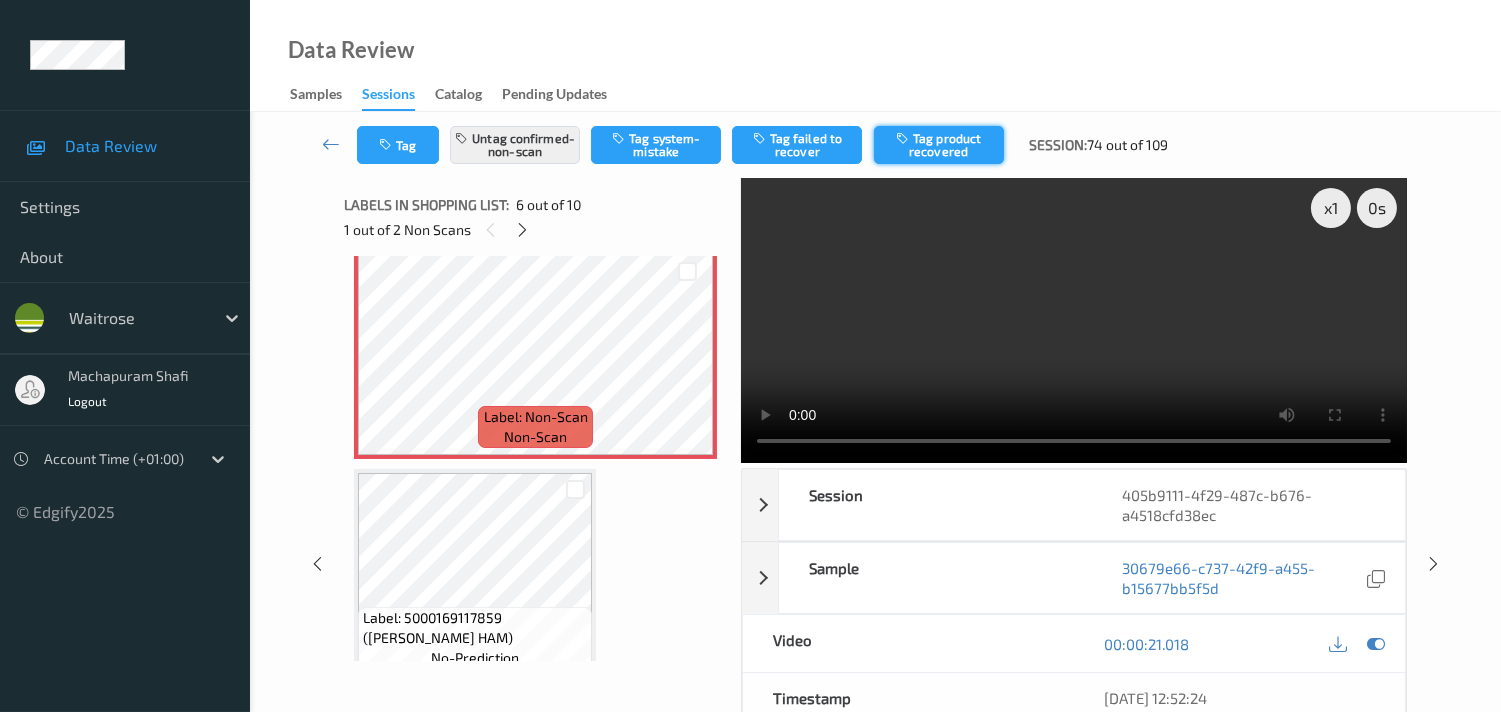 click on "Tag   product recovered" at bounding box center [939, 145] 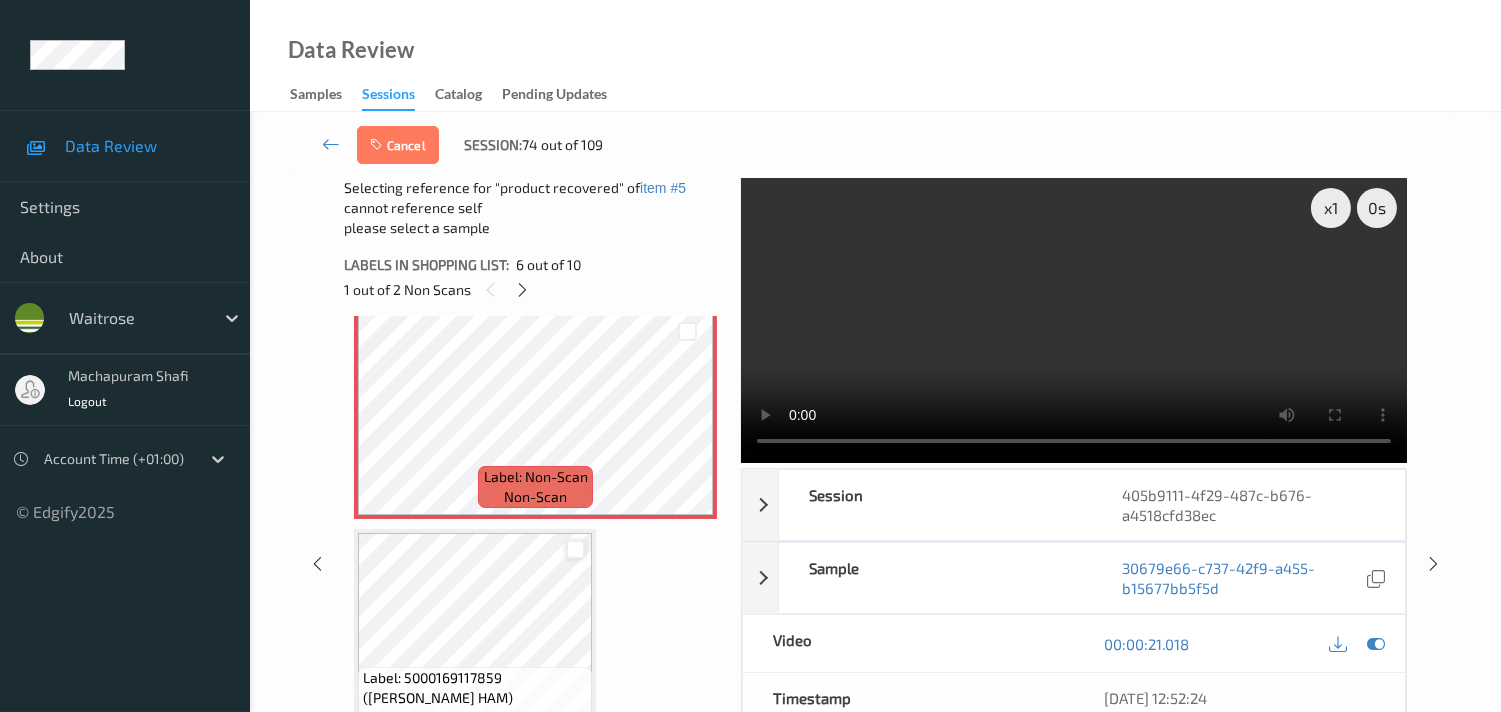 click at bounding box center [575, 549] 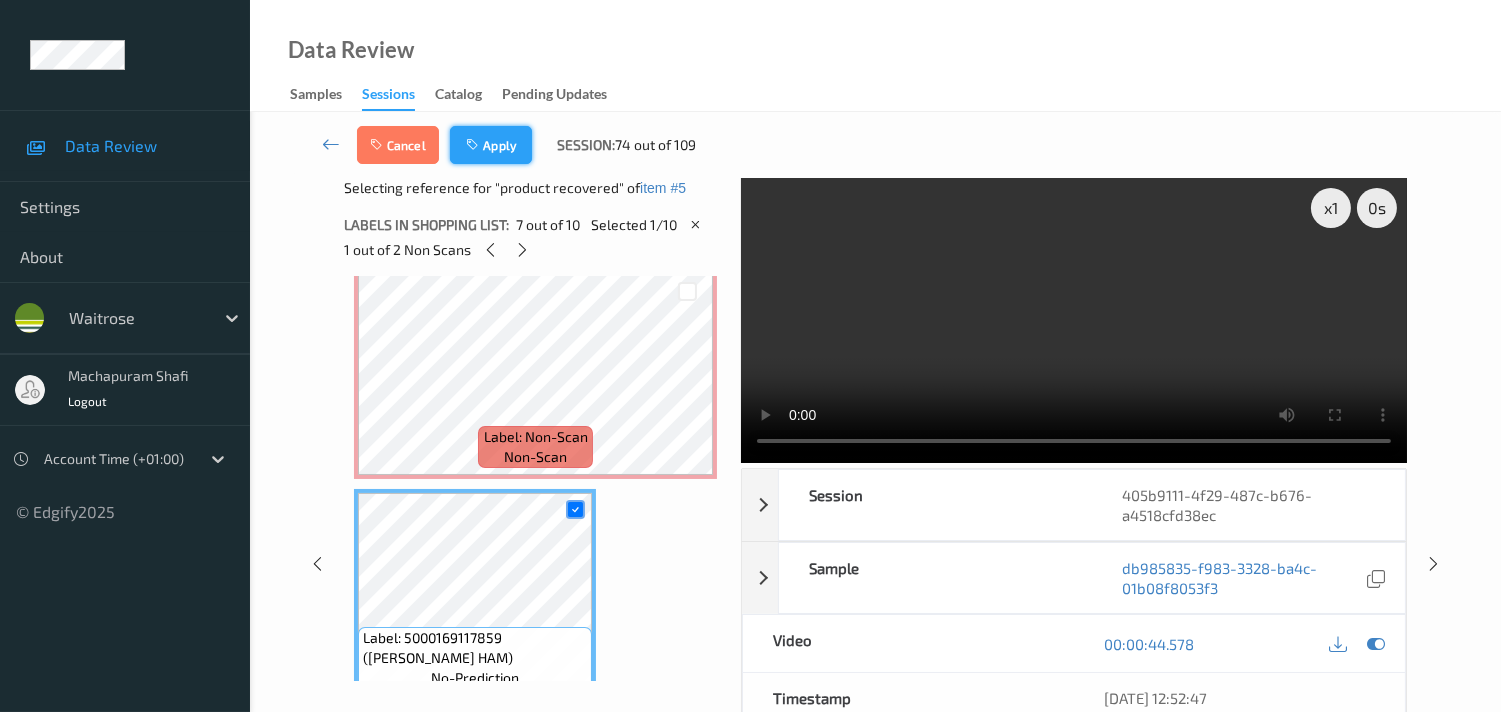 click on "Apply" at bounding box center [491, 145] 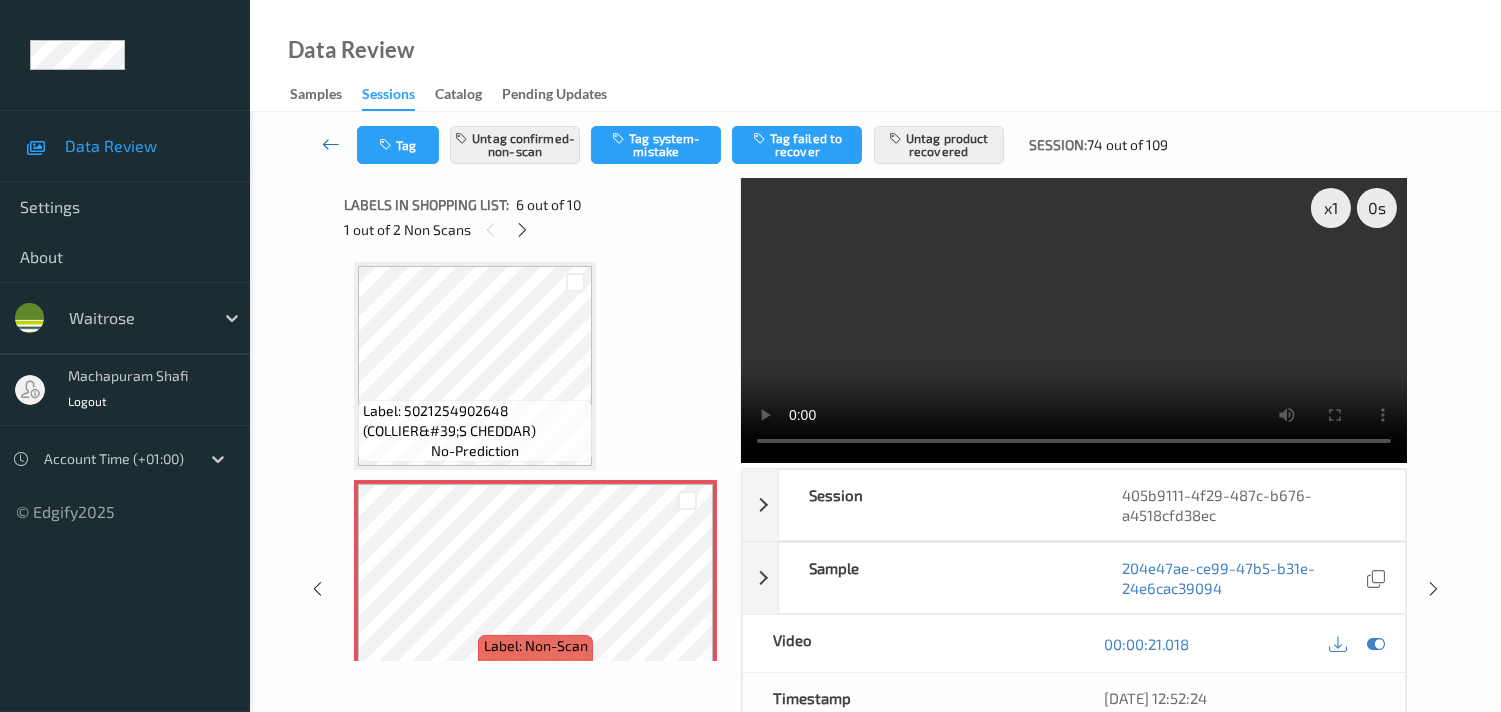 click at bounding box center (331, 144) 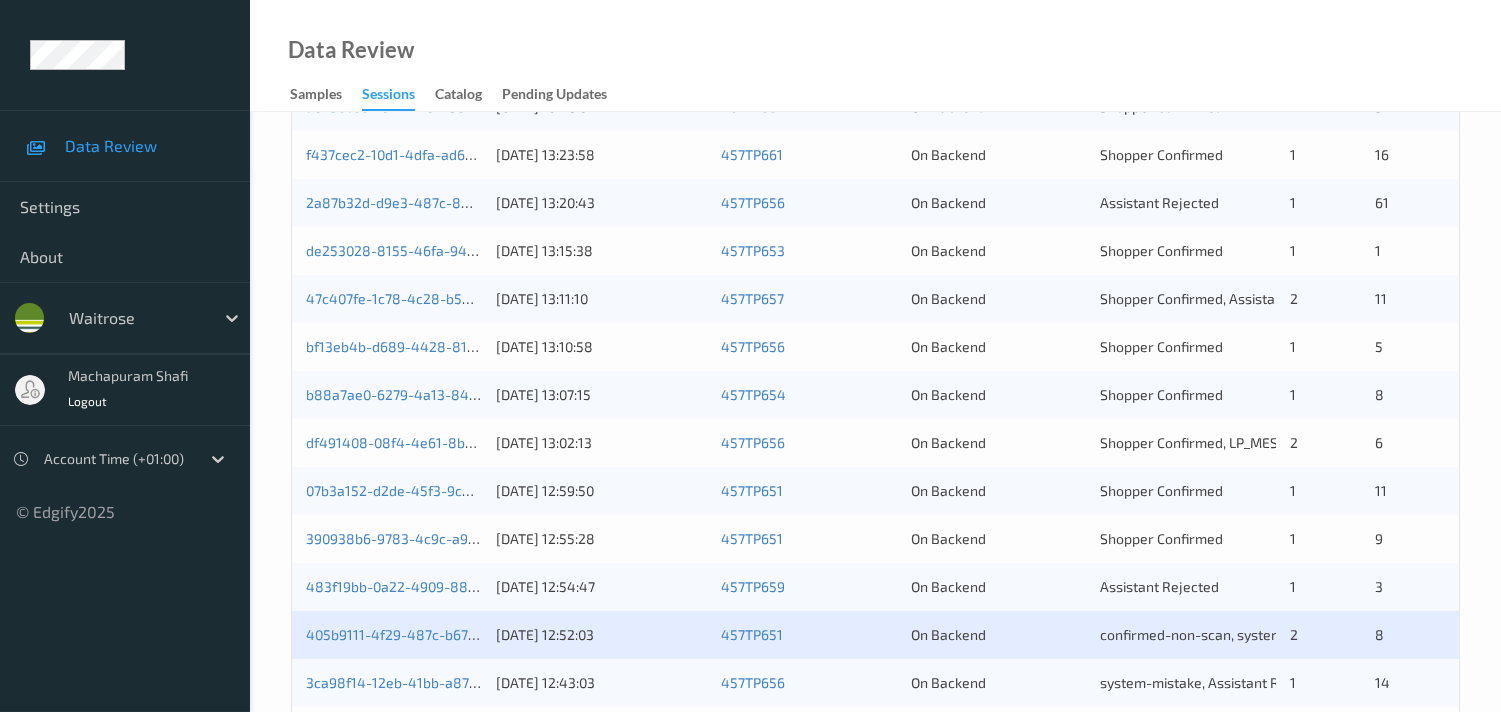 scroll, scrollTop: 777, scrollLeft: 0, axis: vertical 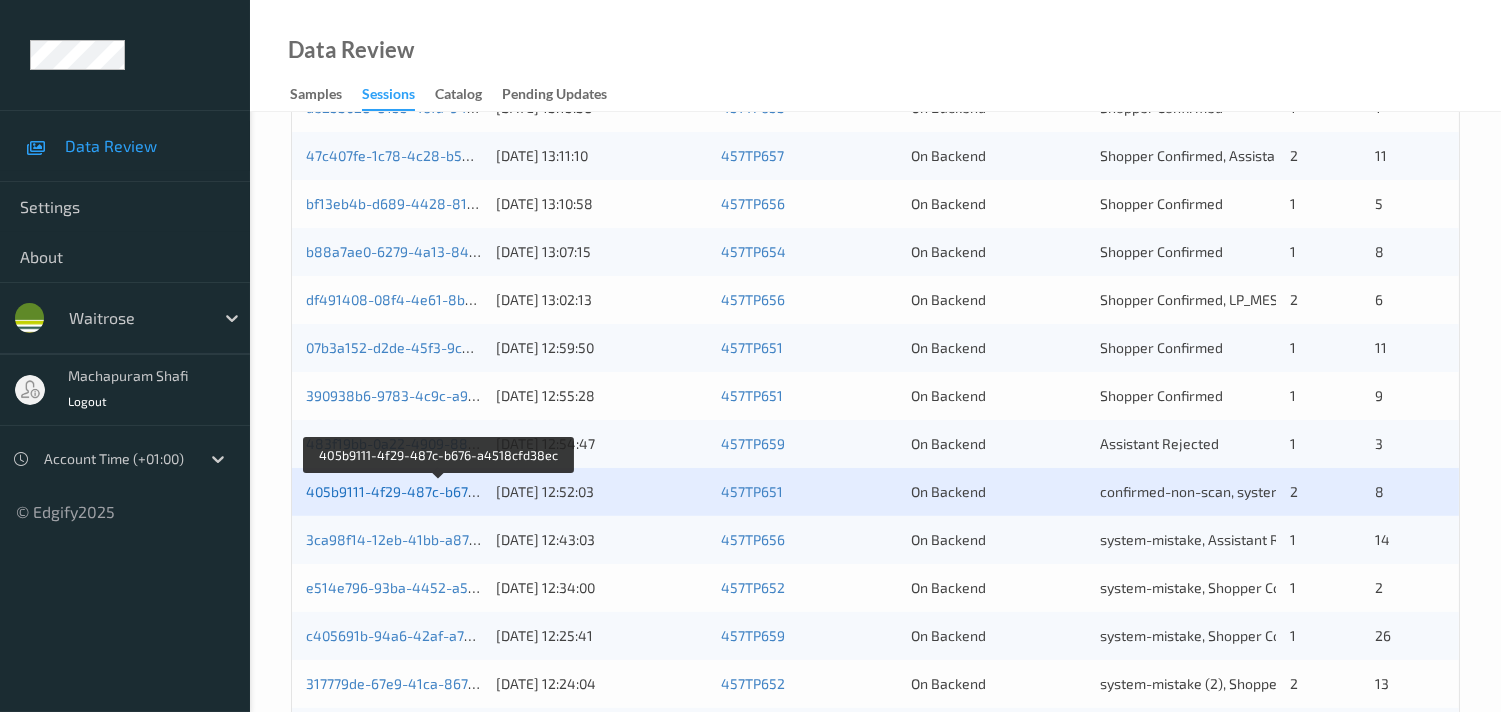 click on "405b9111-4f29-487c-b676-a4518cfd38ec" at bounding box center (440, 491) 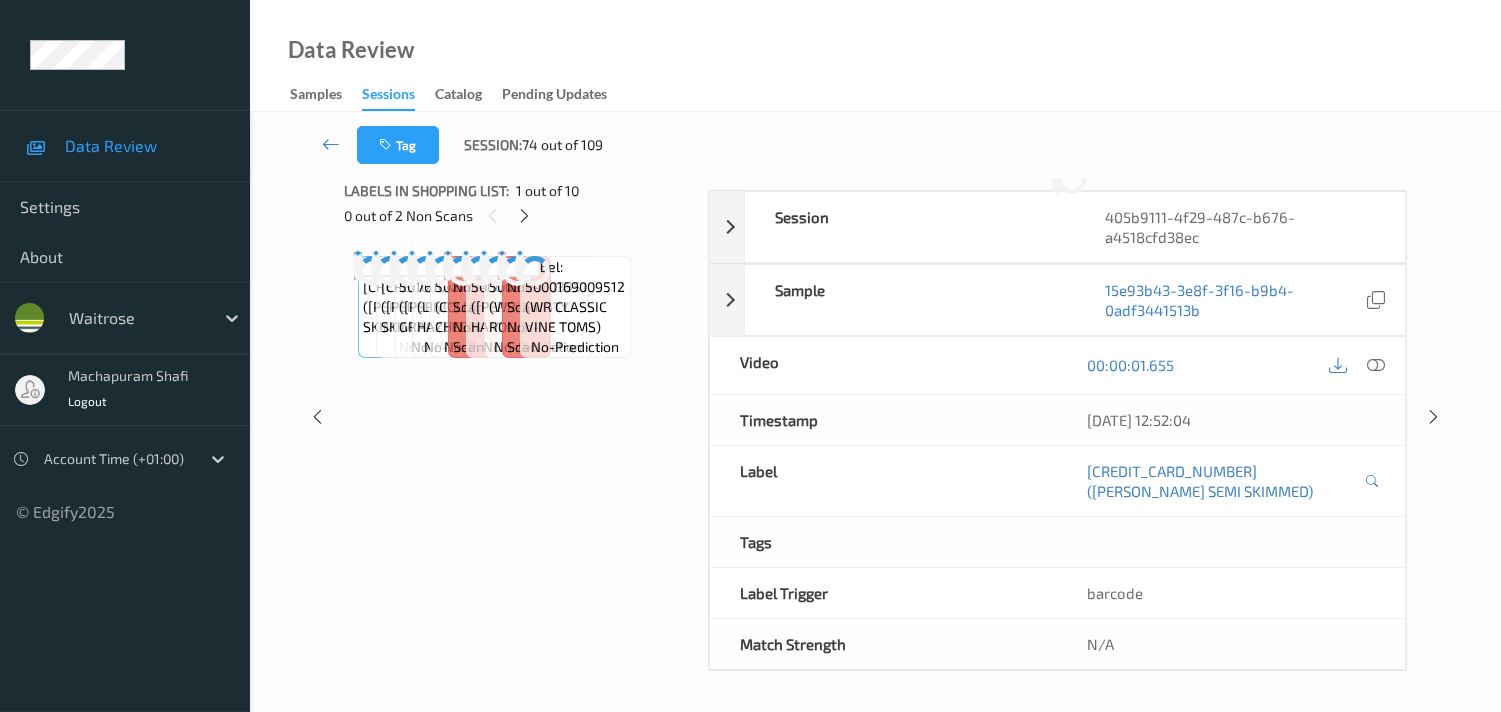 scroll, scrollTop: 280, scrollLeft: 0, axis: vertical 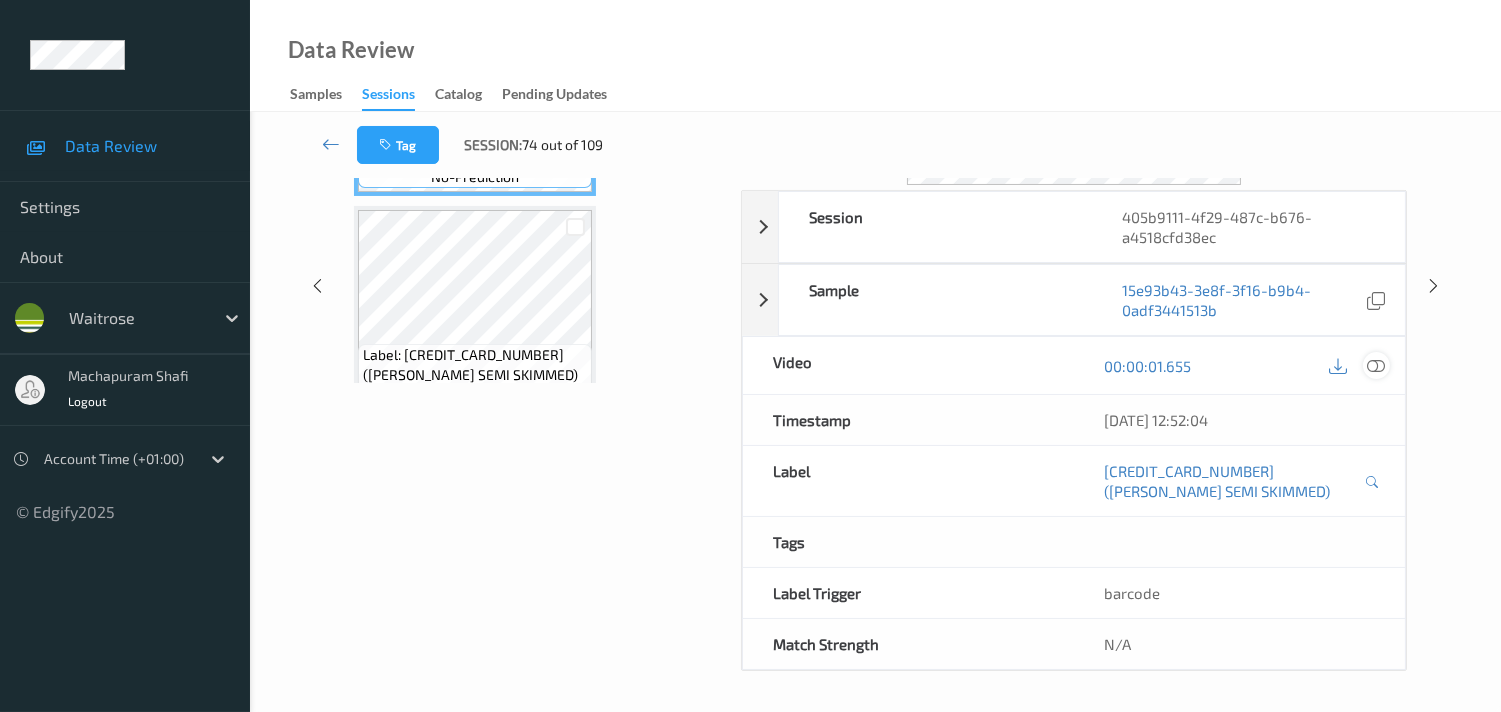 click at bounding box center [1376, 365] 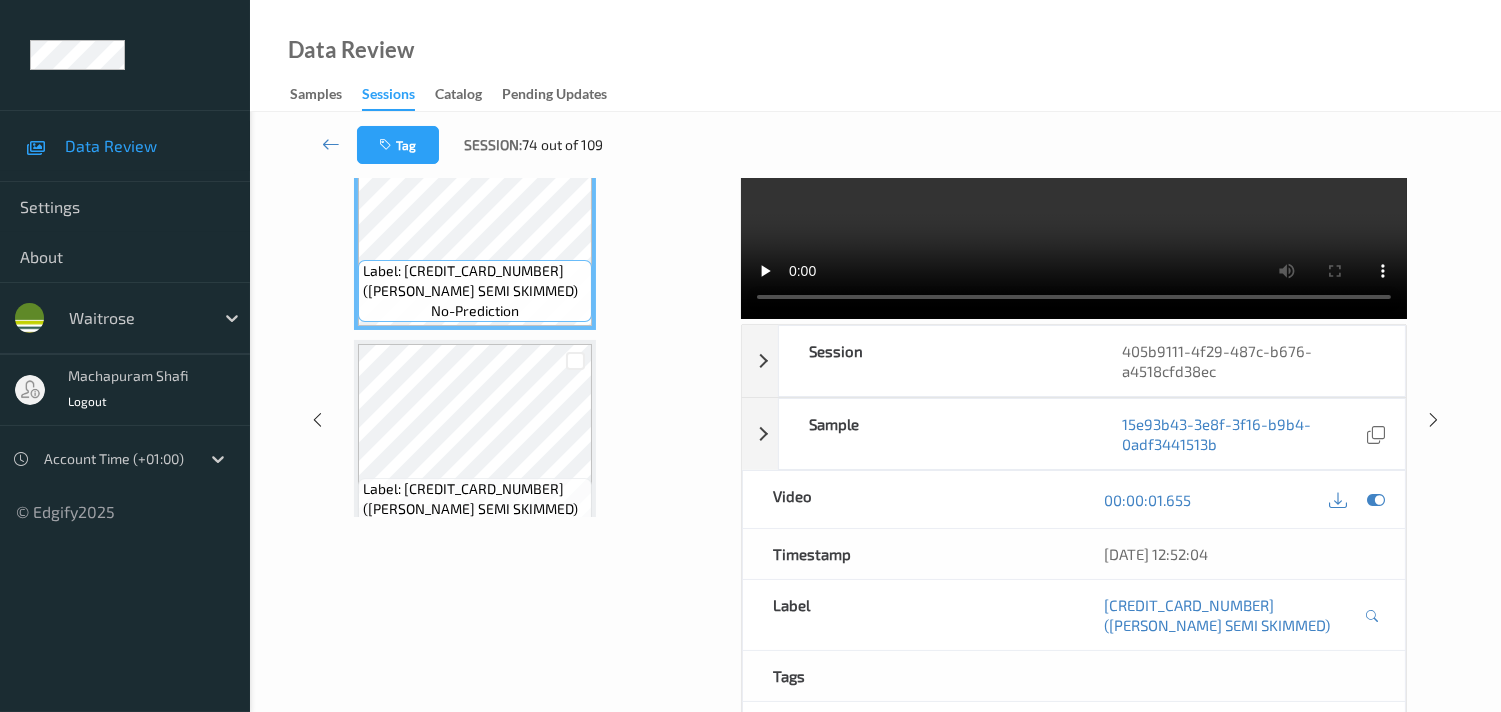 scroll, scrollTop: 0, scrollLeft: 0, axis: both 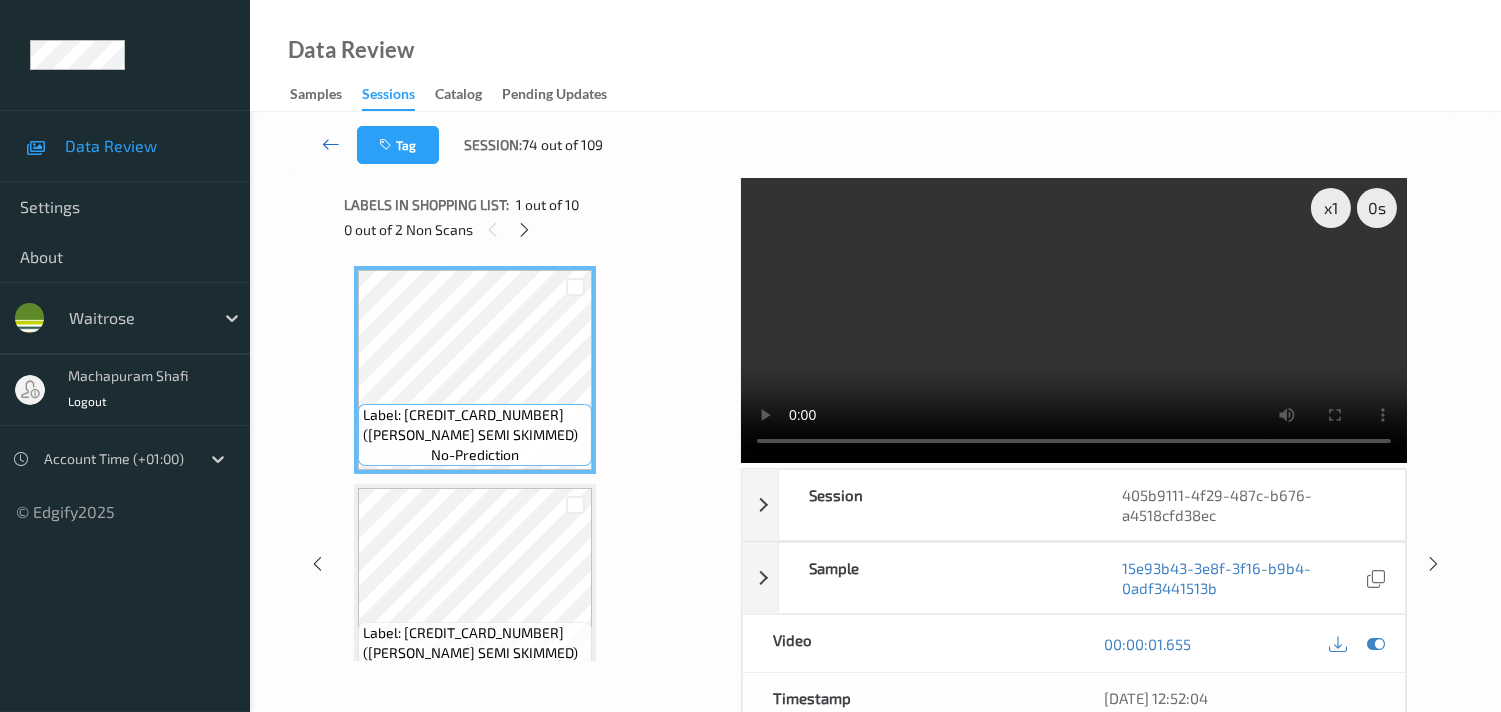 click at bounding box center (331, 144) 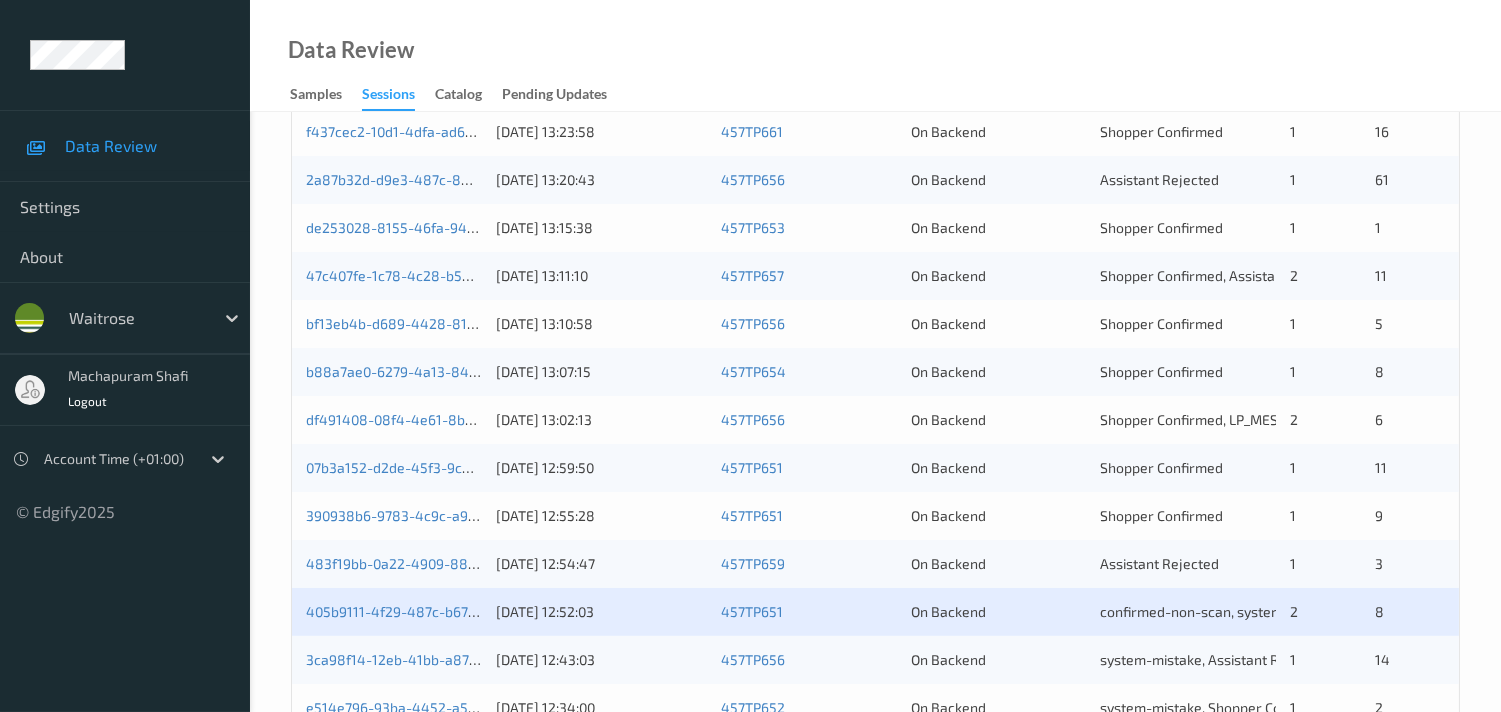 scroll, scrollTop: 888, scrollLeft: 0, axis: vertical 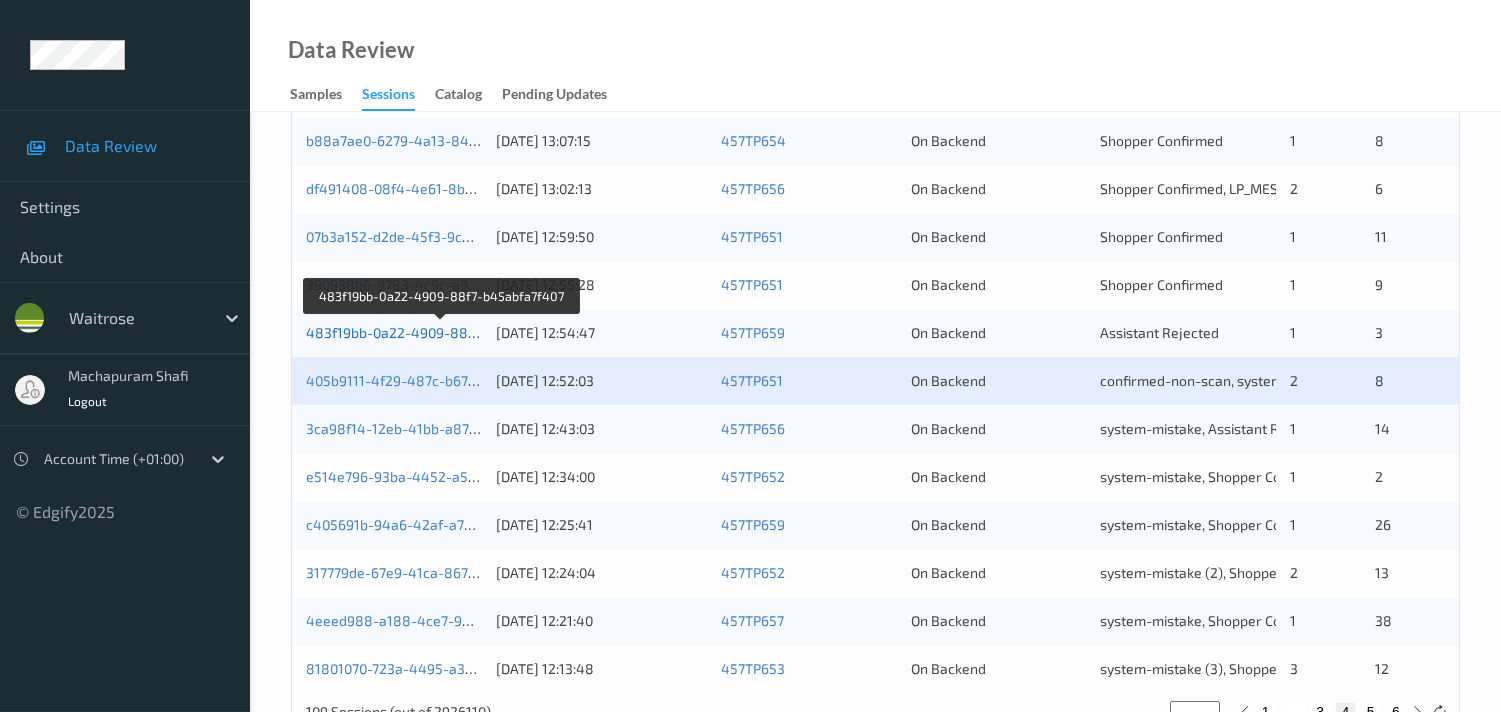 click on "483f19bb-0a22-4909-88f7-b45abfa7f407" at bounding box center (441, 332) 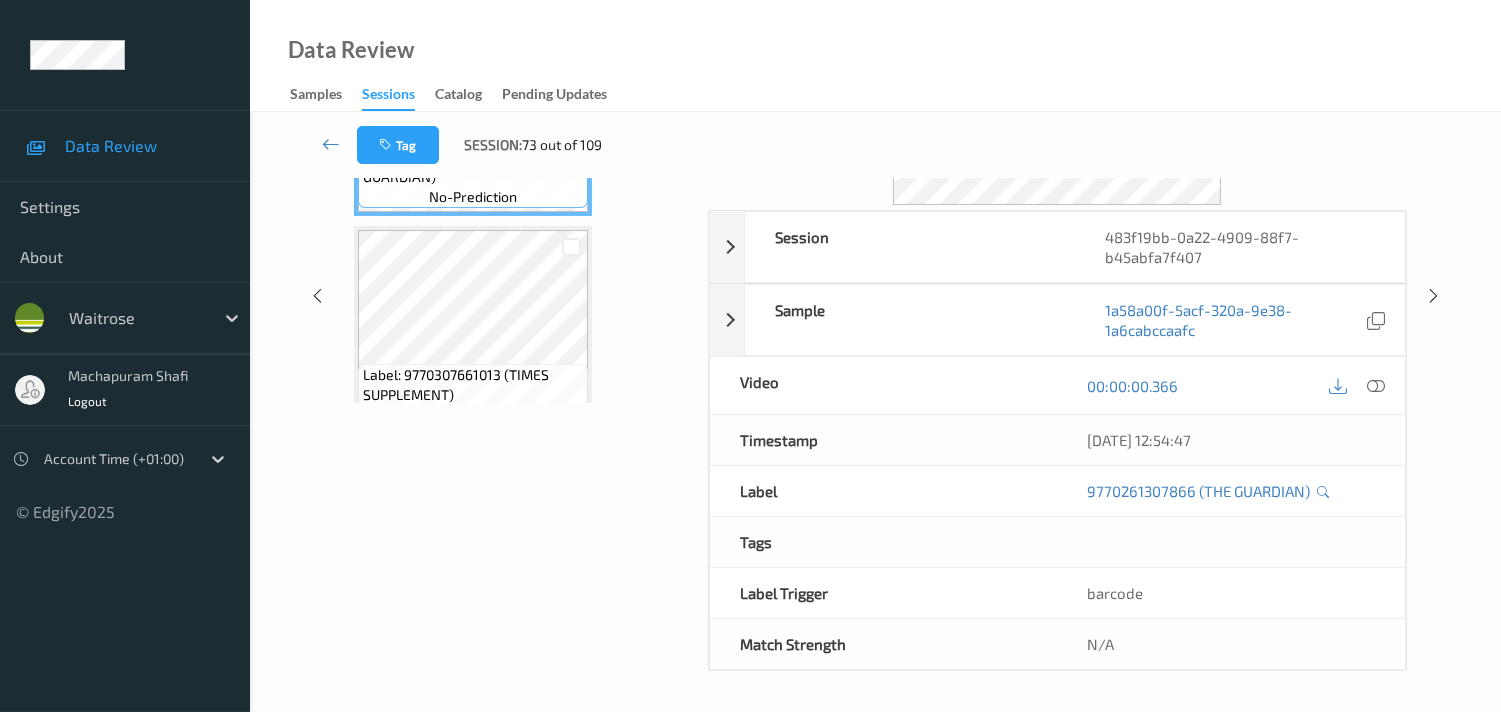 scroll, scrollTop: 260, scrollLeft: 0, axis: vertical 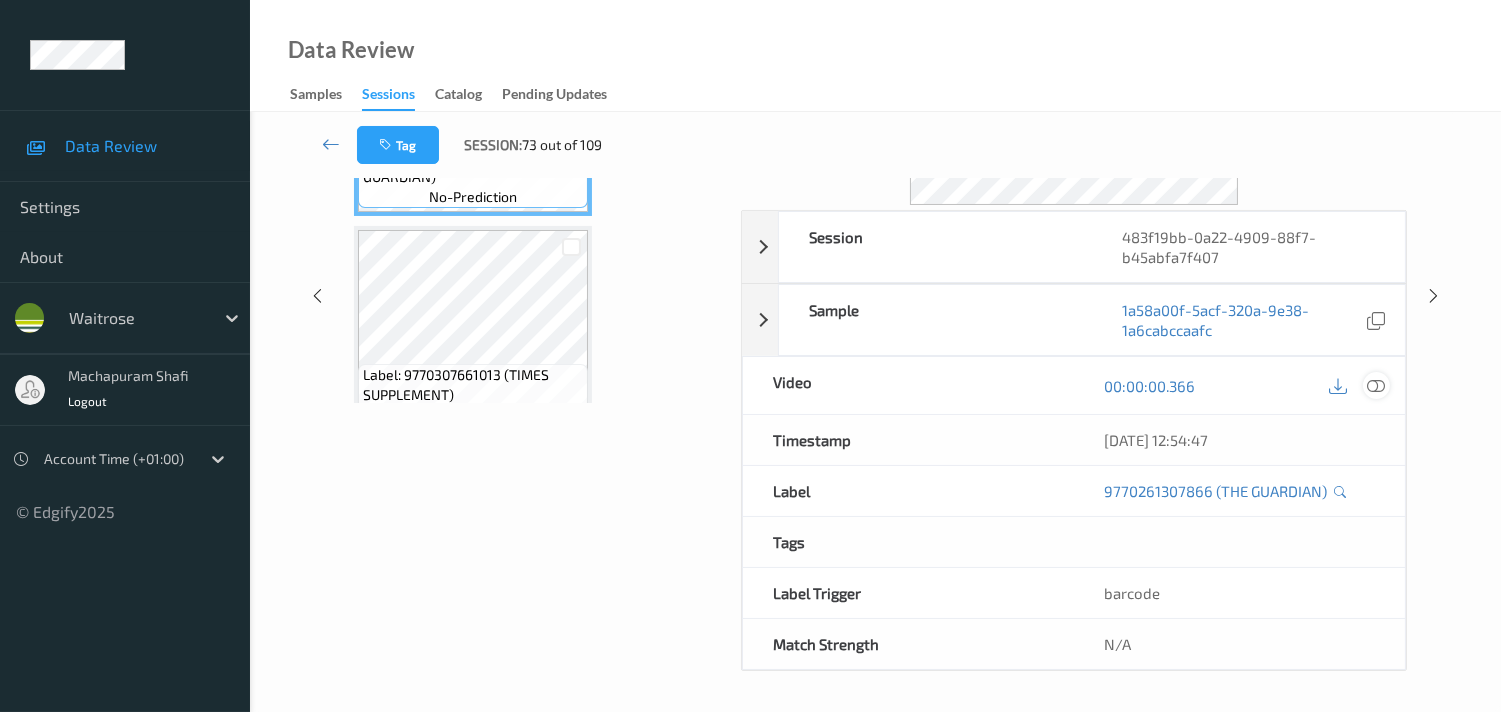 click at bounding box center [1376, 385] 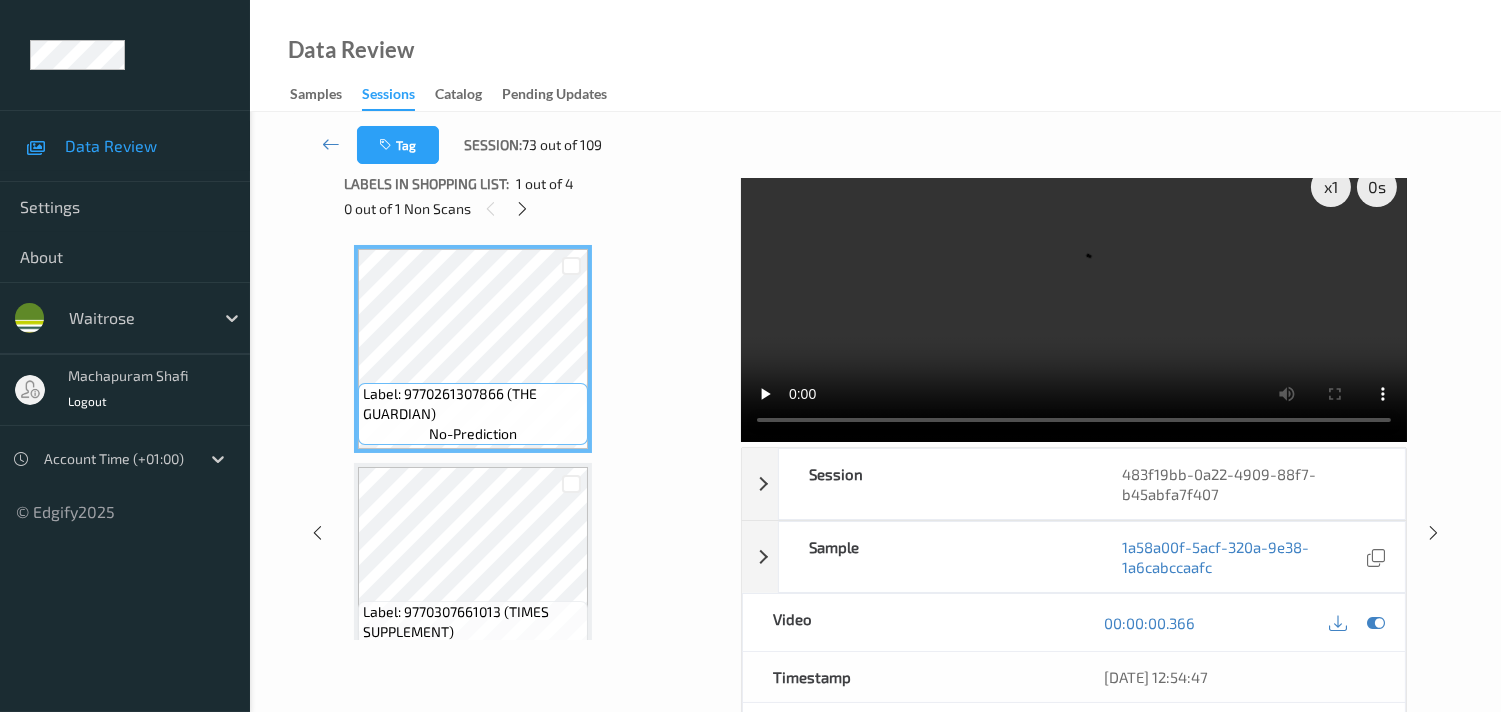 scroll, scrollTop: 0, scrollLeft: 0, axis: both 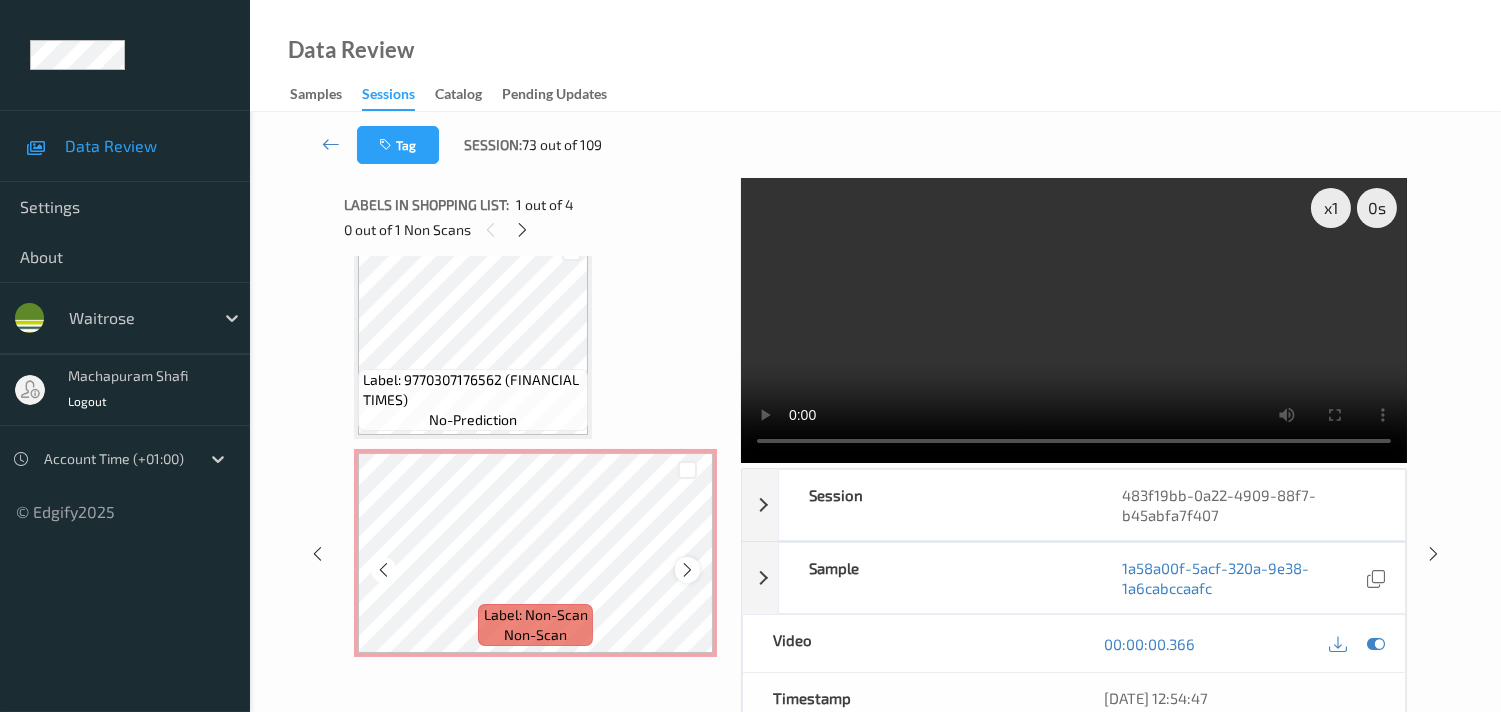 click at bounding box center [687, 570] 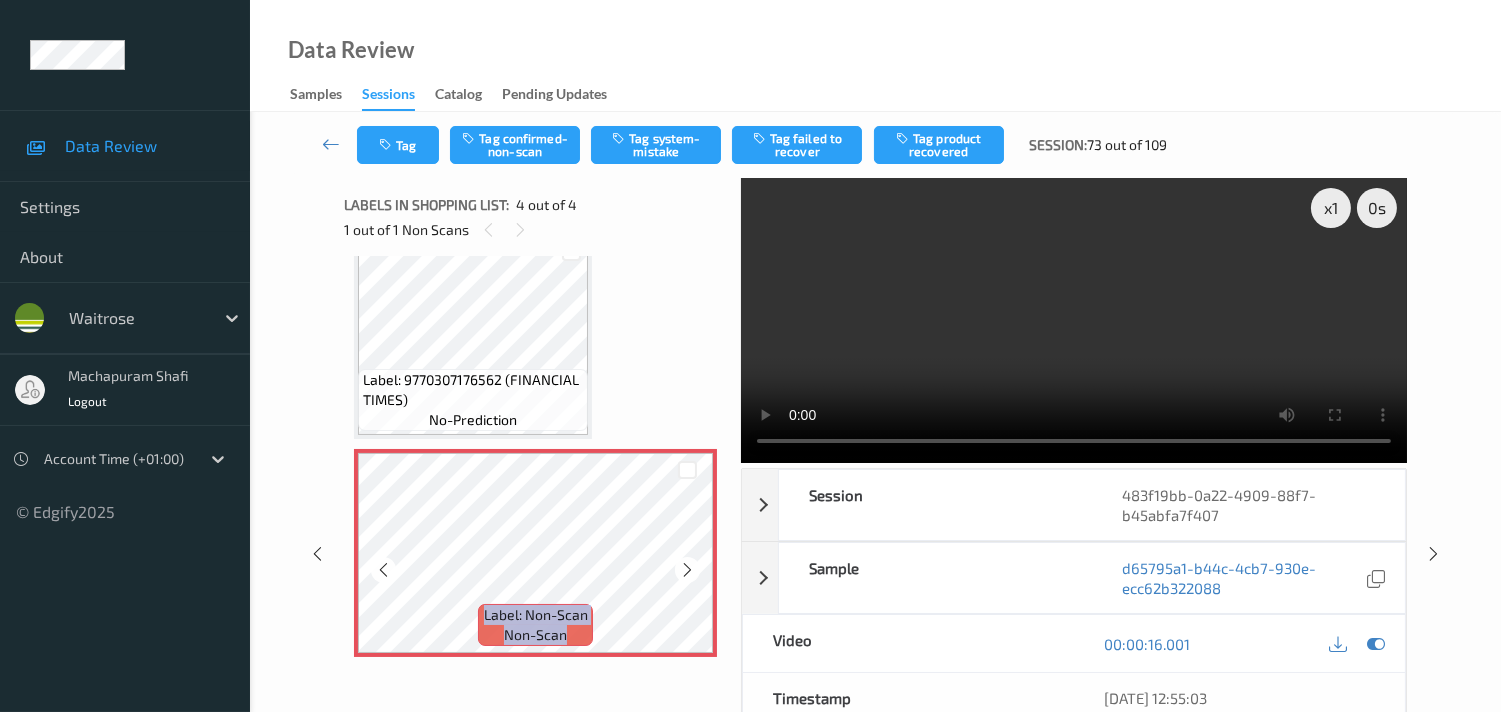 click at bounding box center (687, 570) 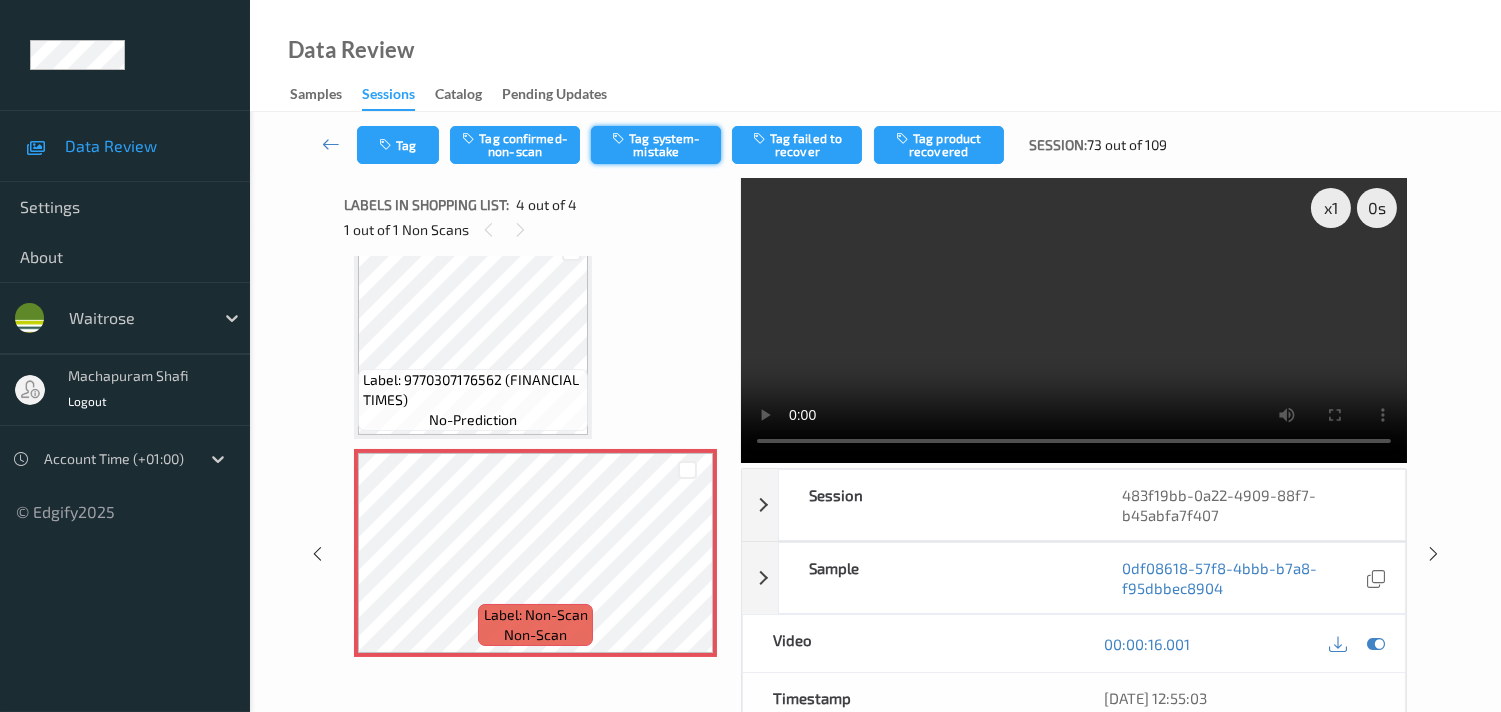 click on "Tag   system-mistake" at bounding box center [656, 145] 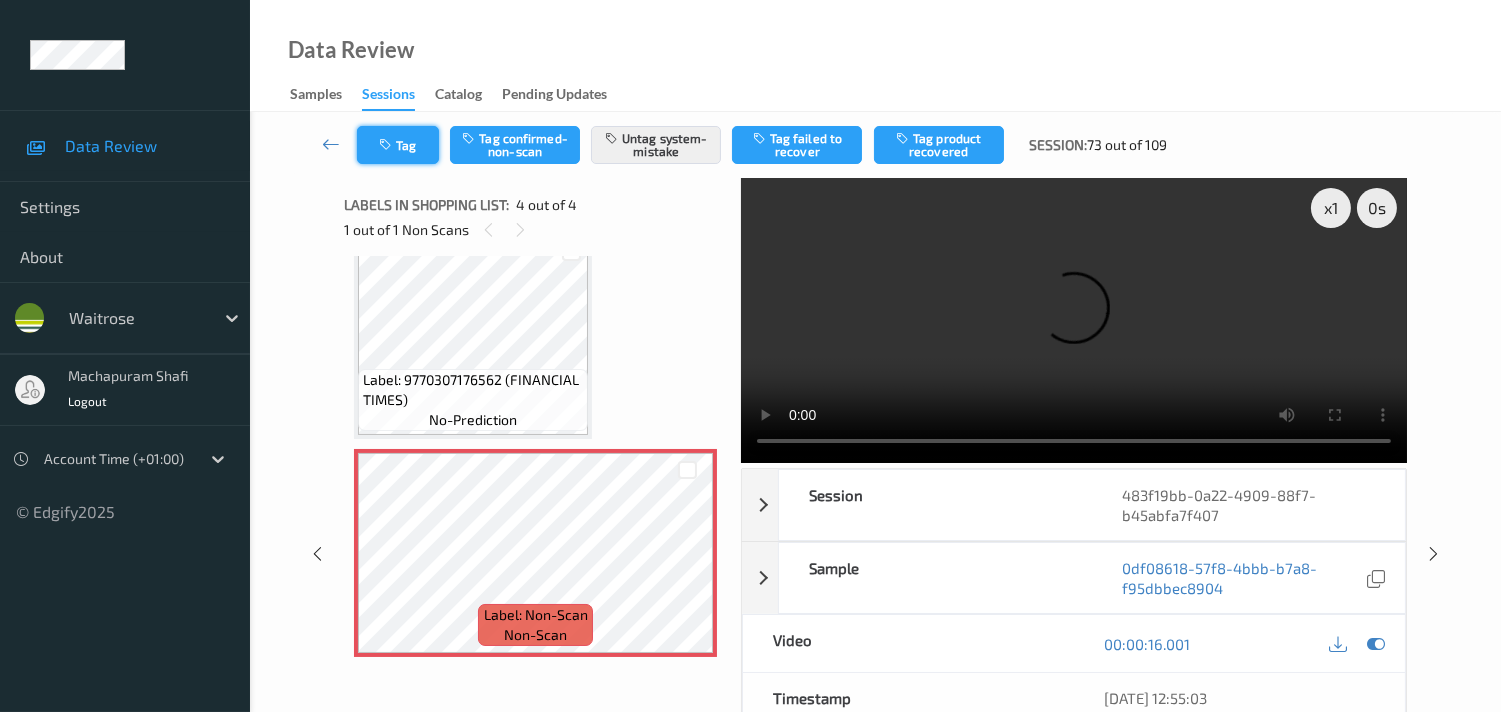 click on "Tag" at bounding box center (398, 145) 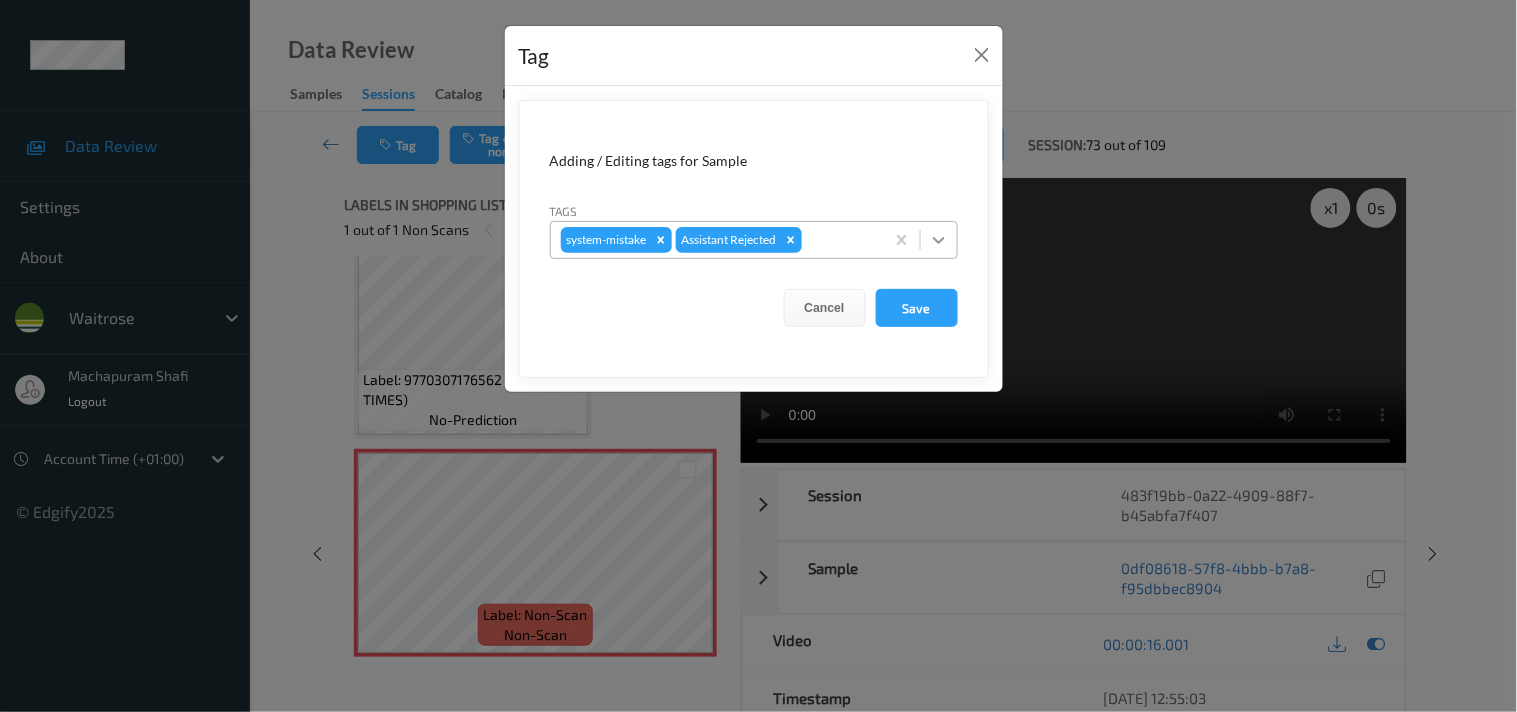 click 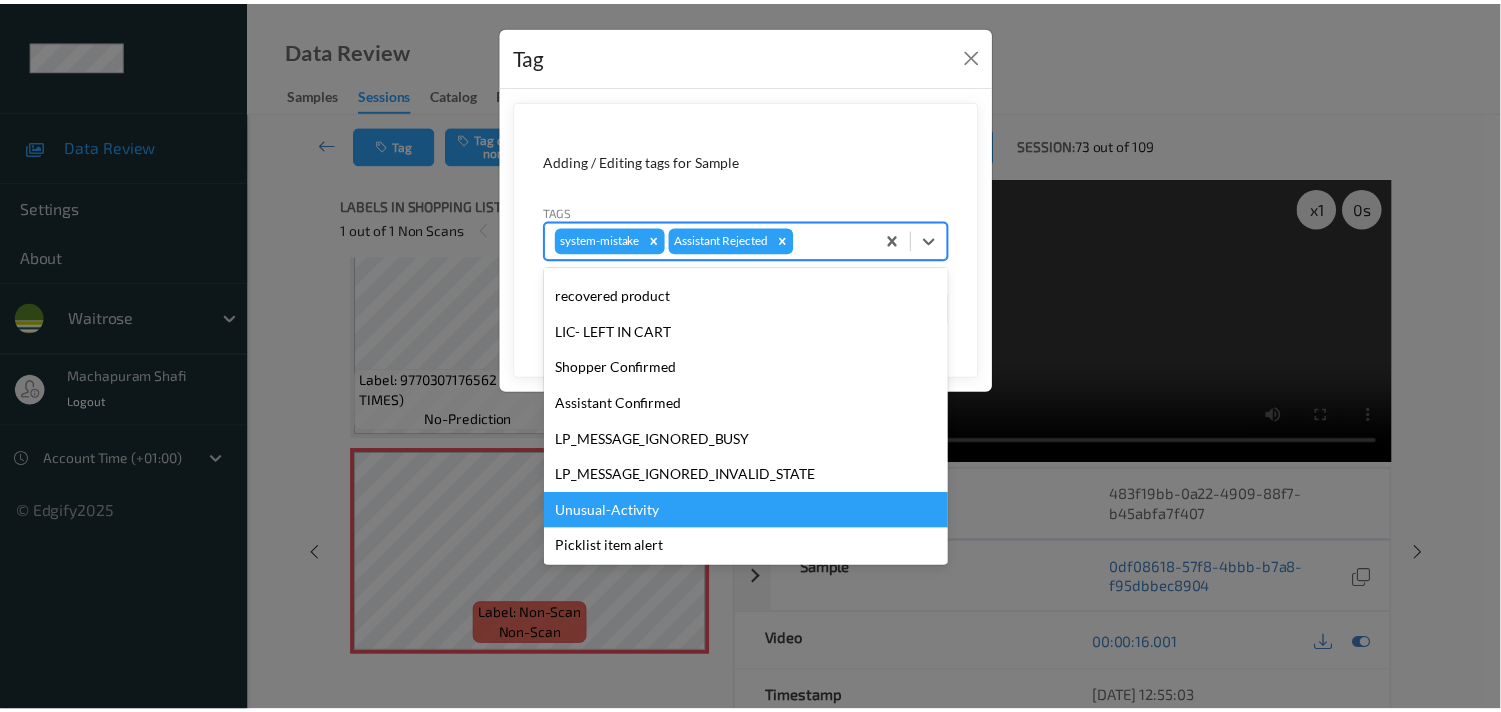 scroll, scrollTop: 320, scrollLeft: 0, axis: vertical 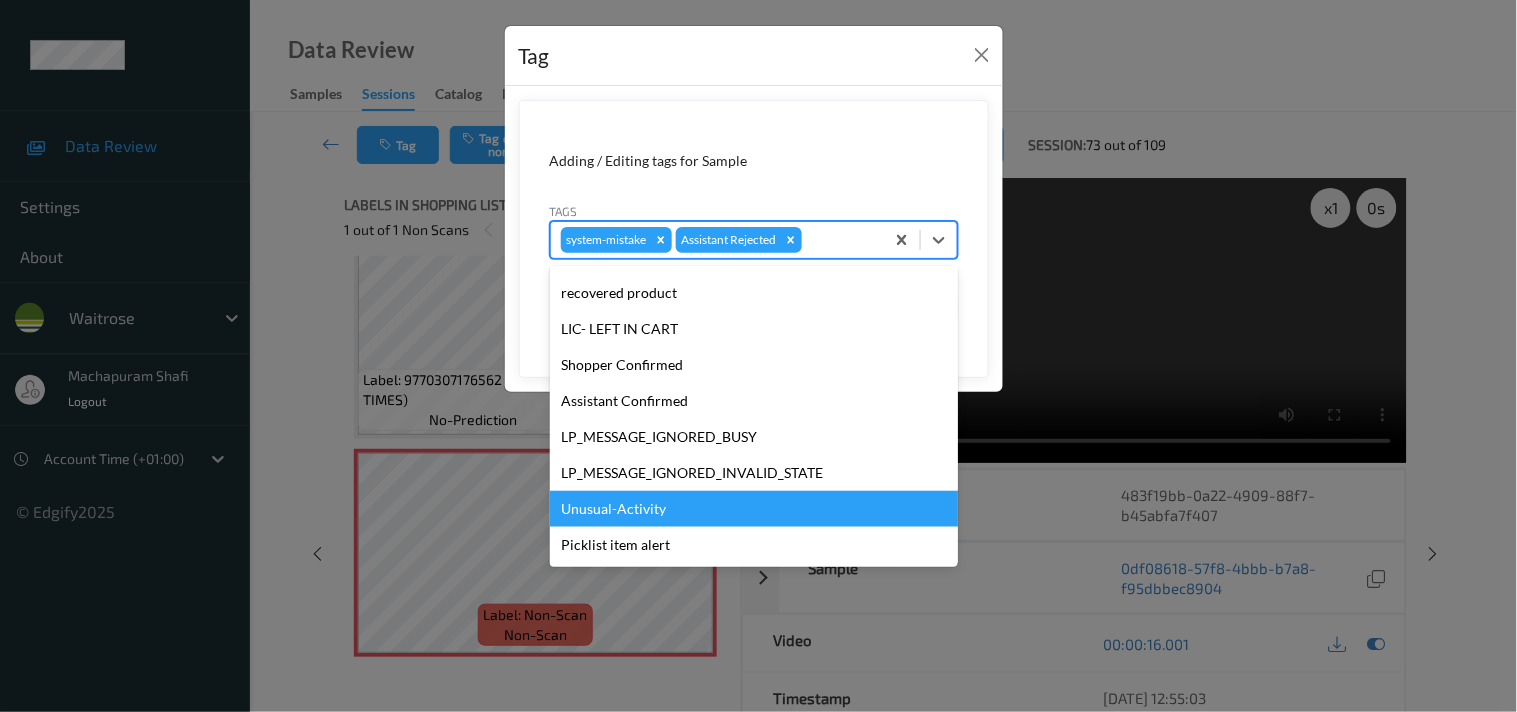click on "Unusual-Activity" at bounding box center [754, 509] 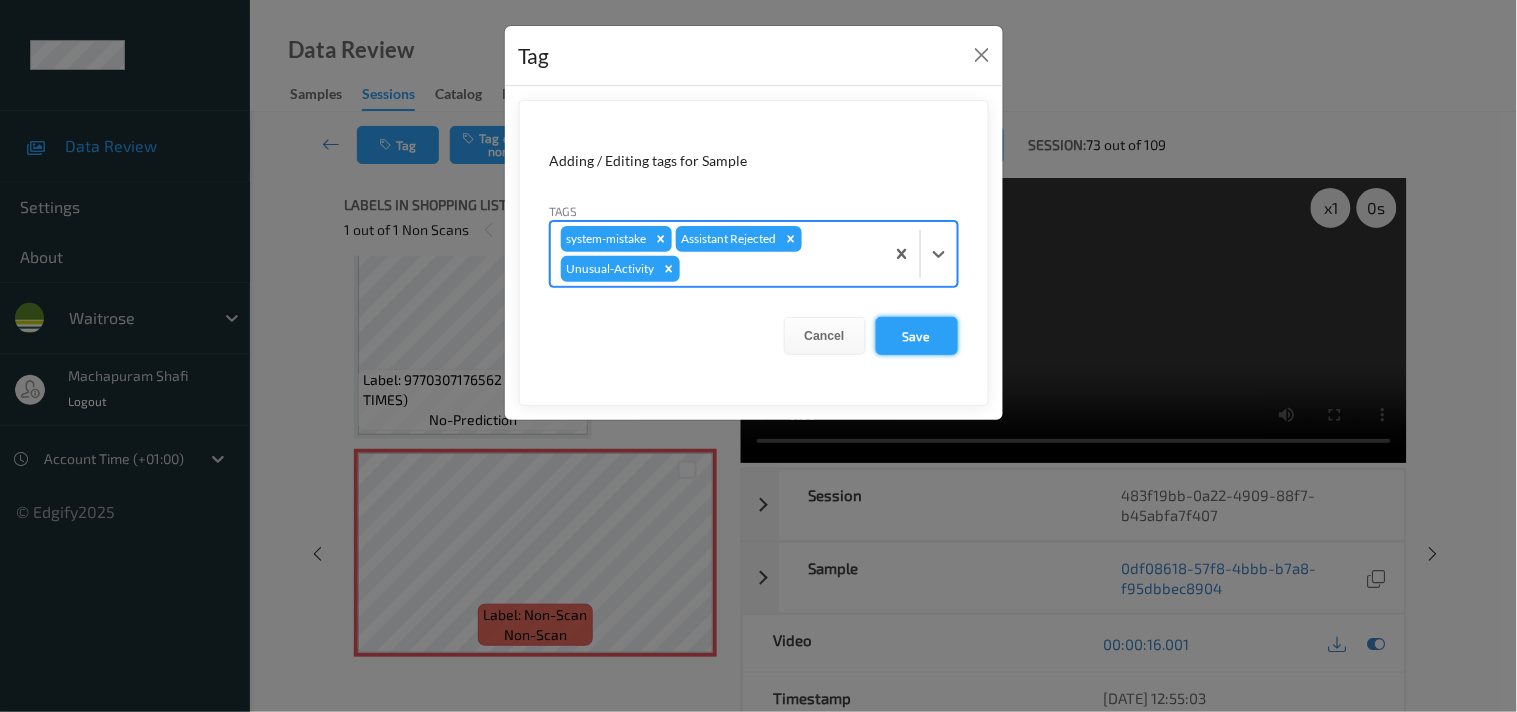 click on "Save" at bounding box center (917, 336) 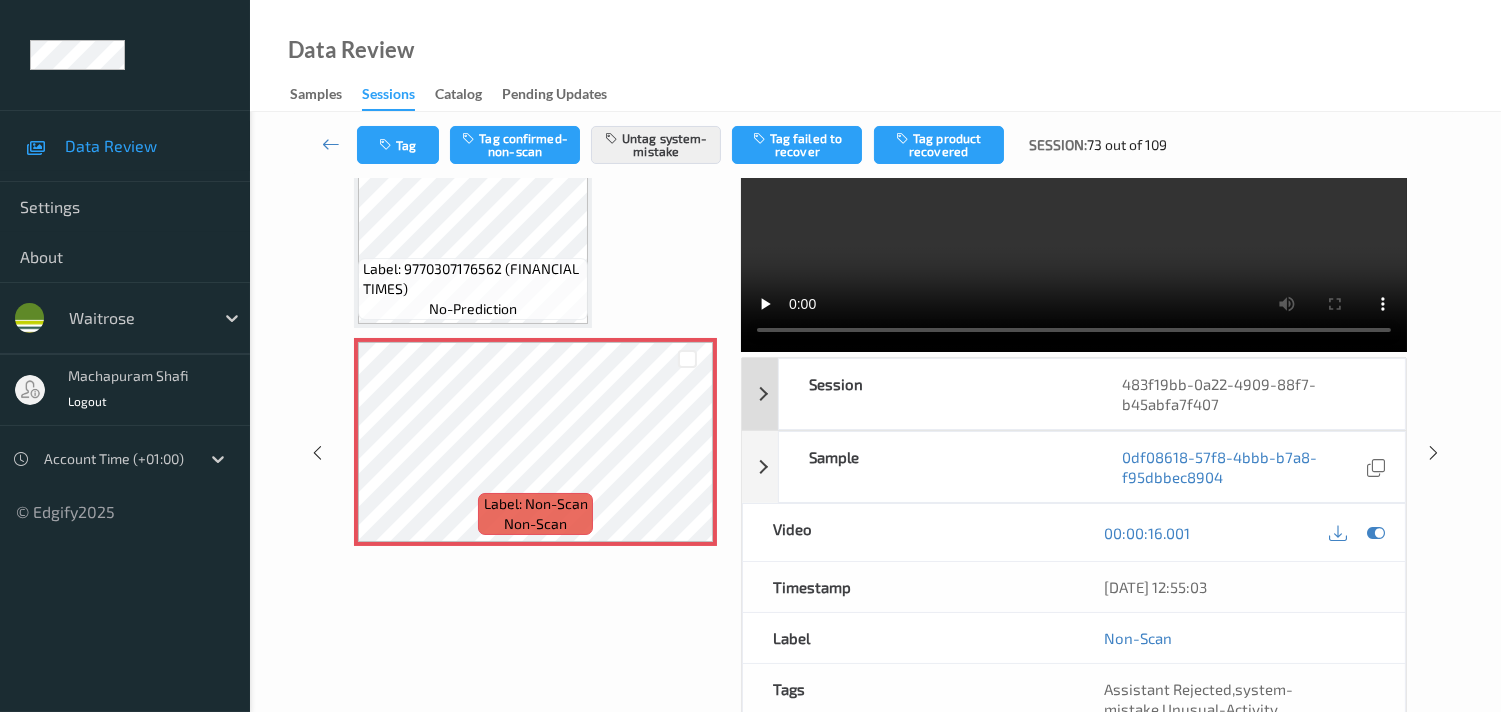 scroll, scrollTop: 0, scrollLeft: 0, axis: both 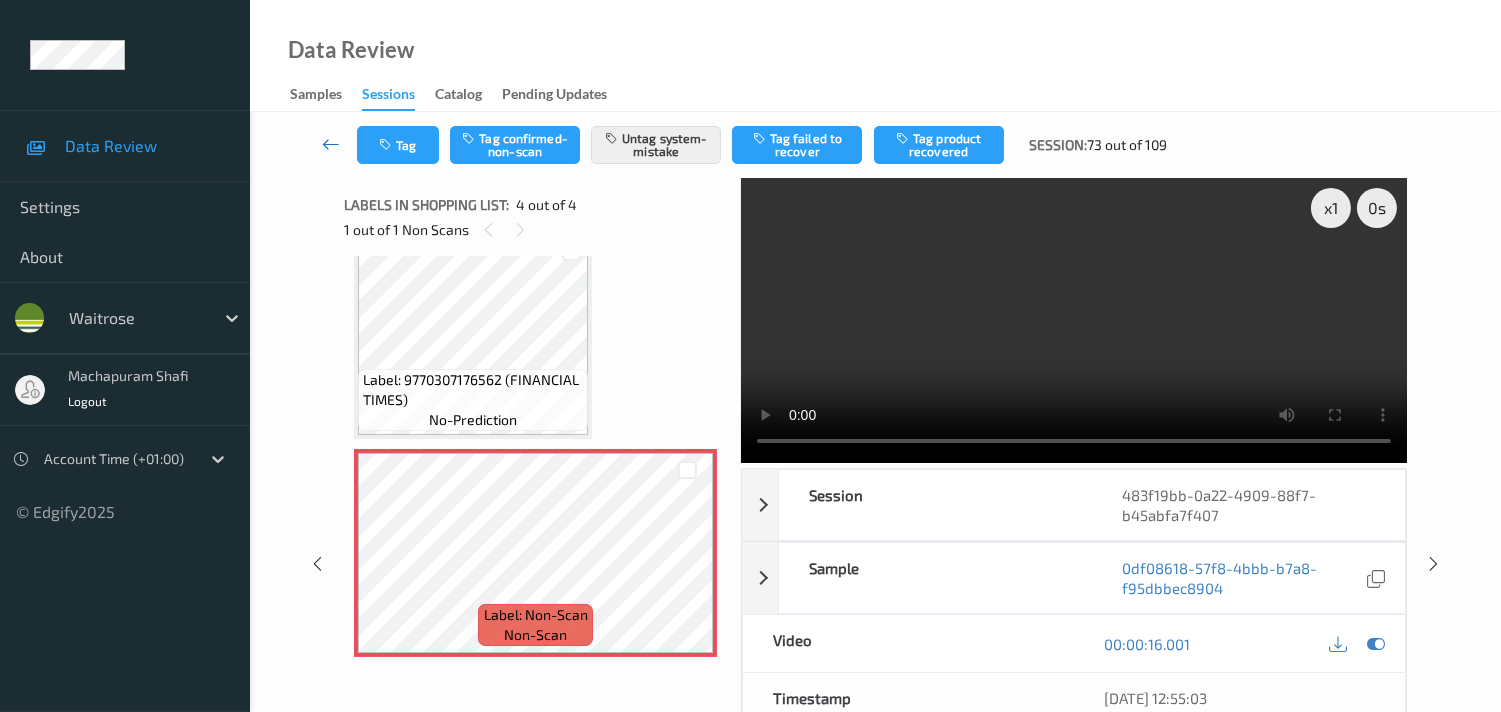 click at bounding box center [331, 144] 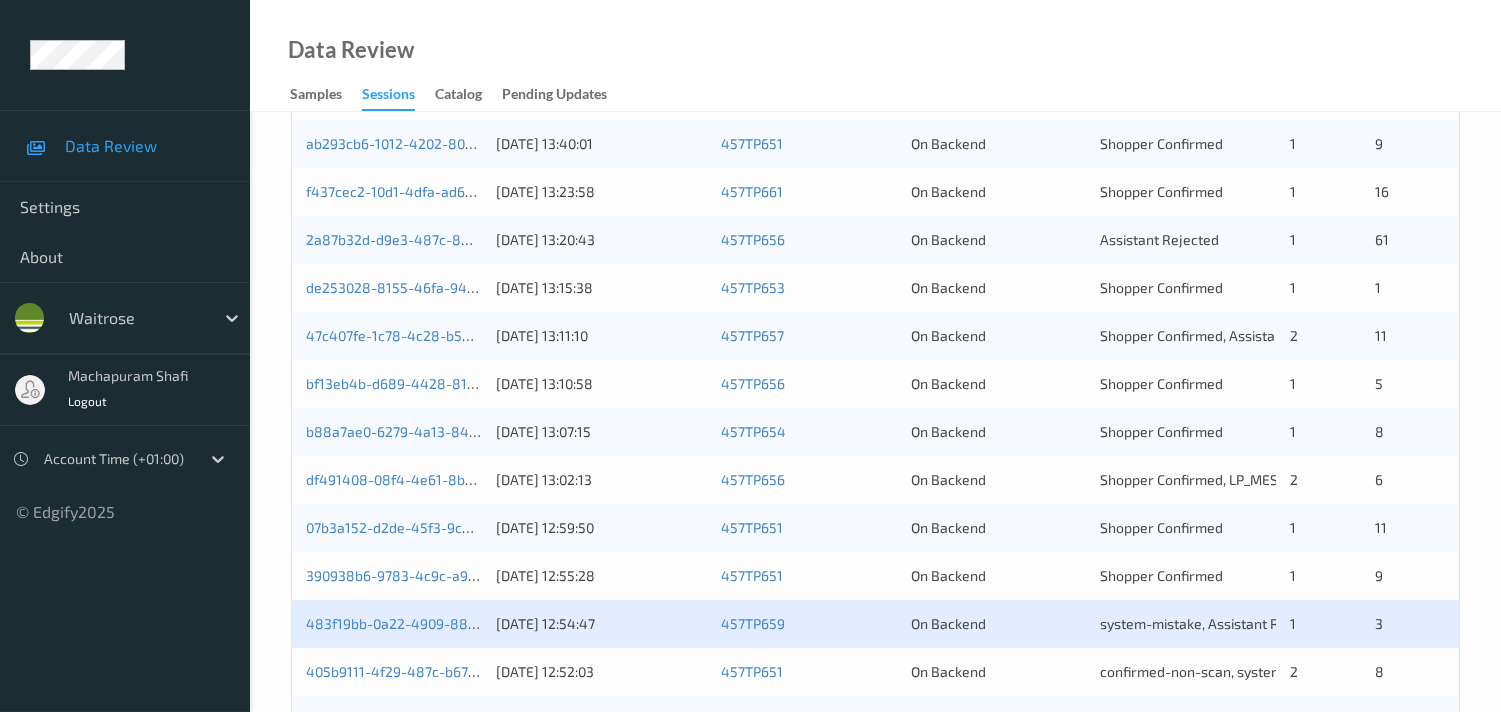 scroll, scrollTop: 666, scrollLeft: 0, axis: vertical 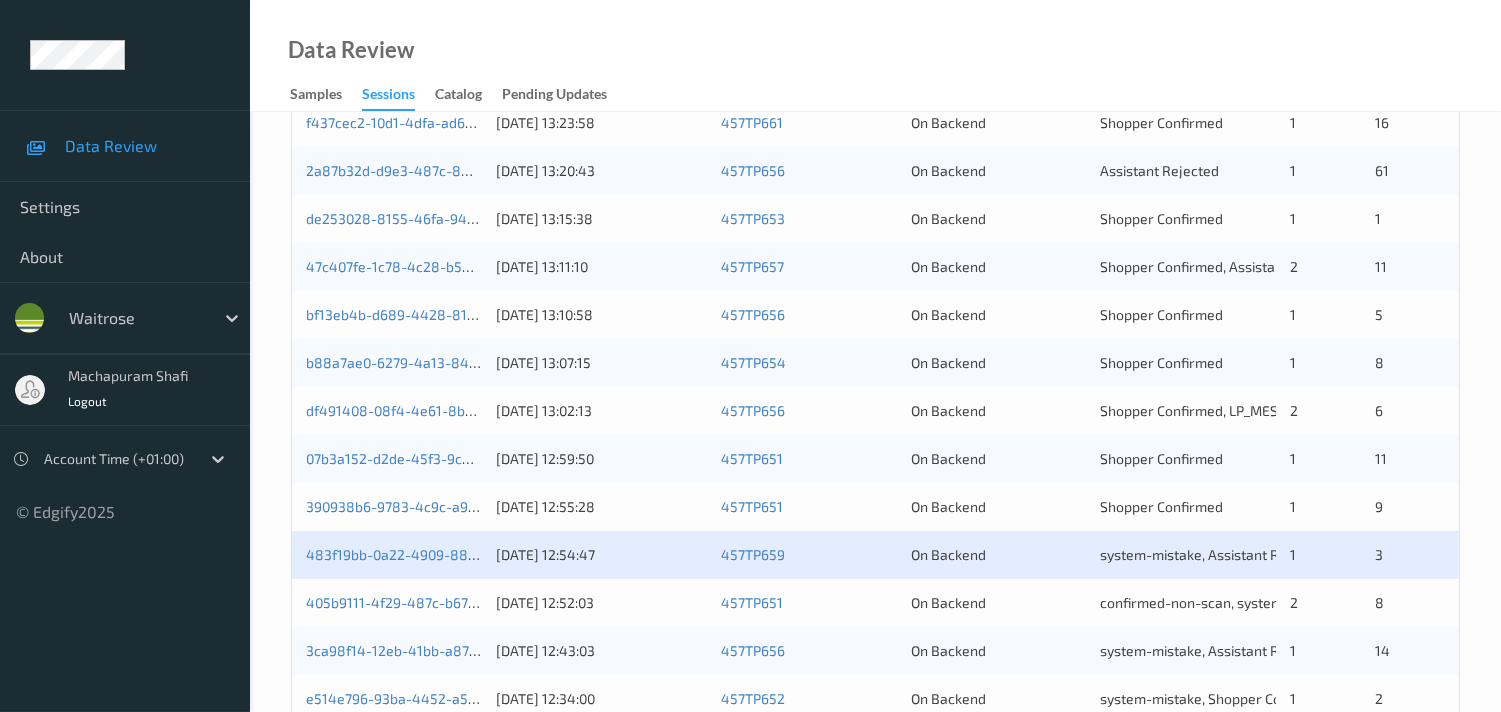 click on "390938b6-9783-4c9c-a988-92d2a818765b" at bounding box center (394, 507) 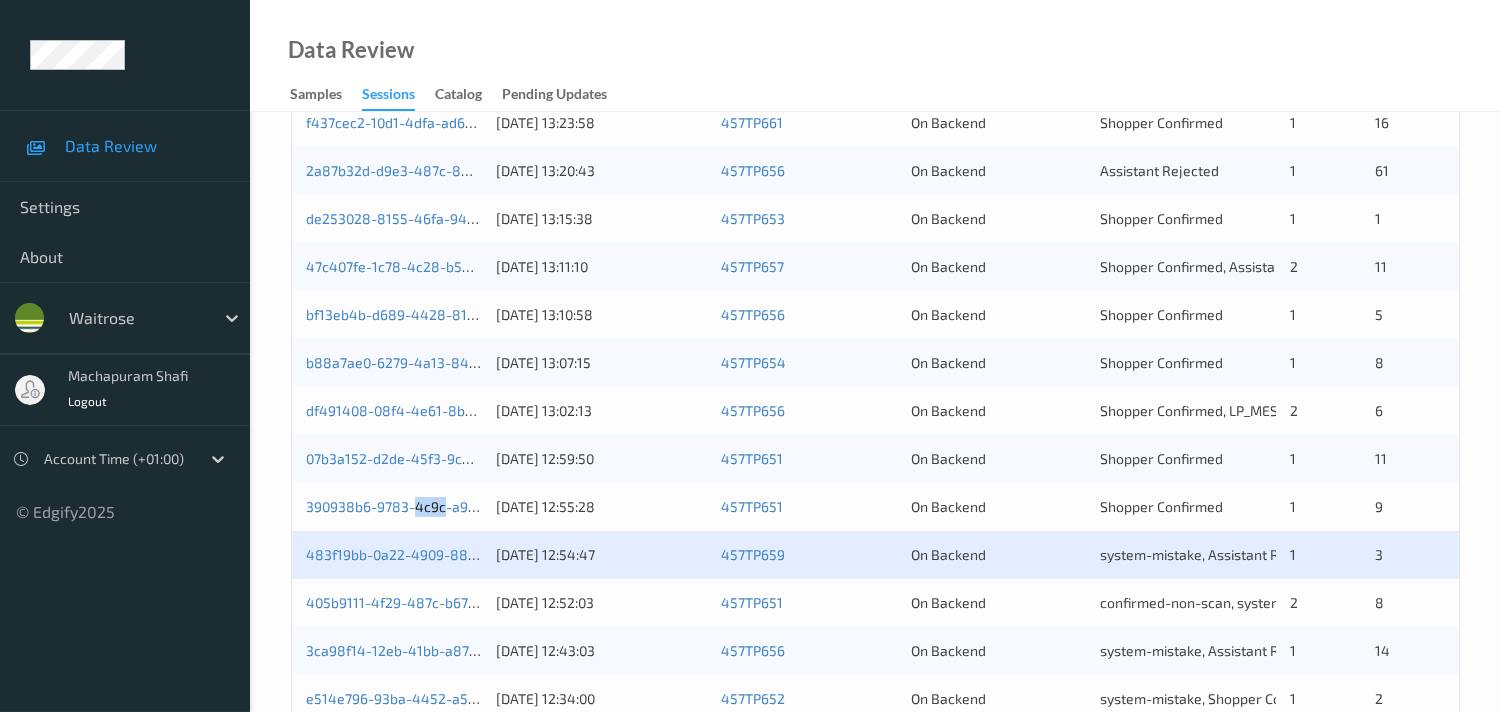 click on "390938b6-9783-4c9c-a988-92d2a818765b" at bounding box center [394, 507] 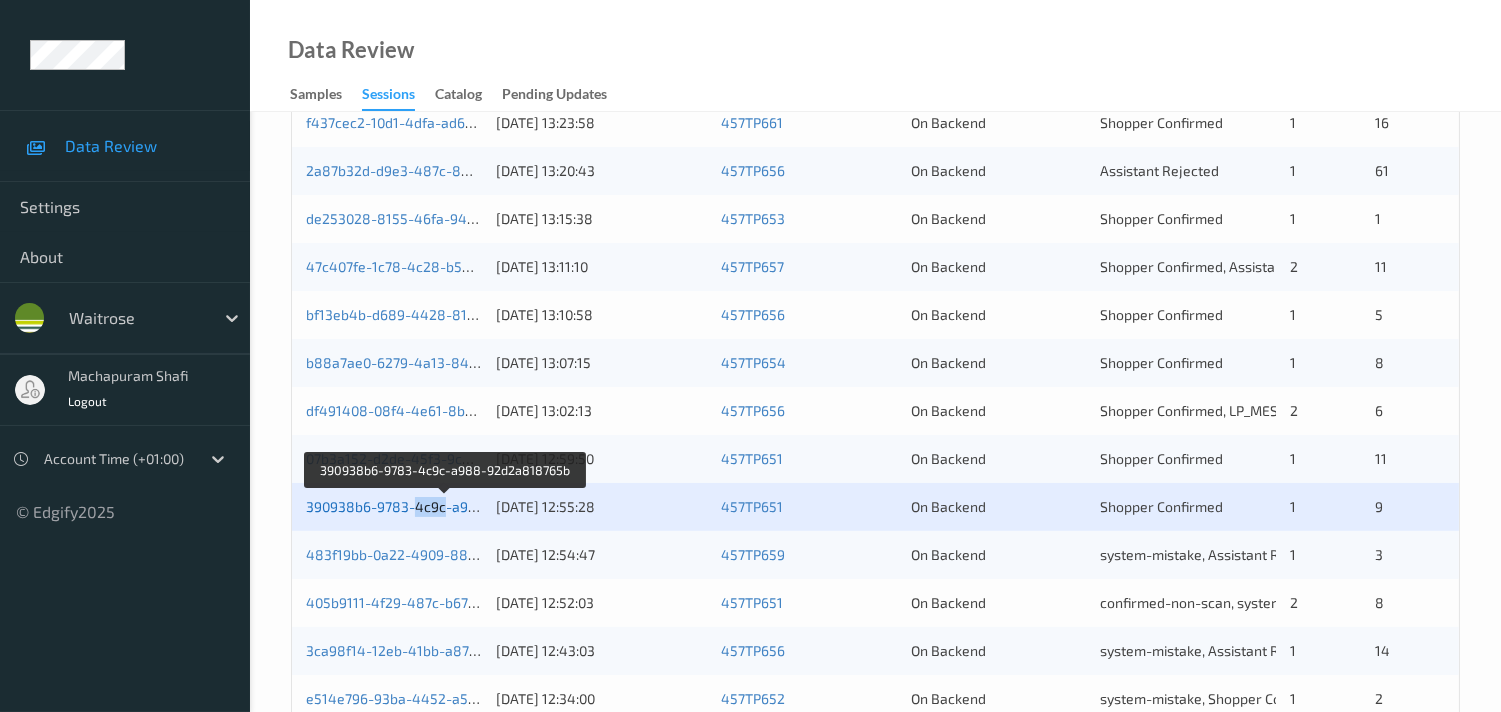 click on "390938b6-9783-4c9c-a988-92d2a818765b" at bounding box center [446, 506] 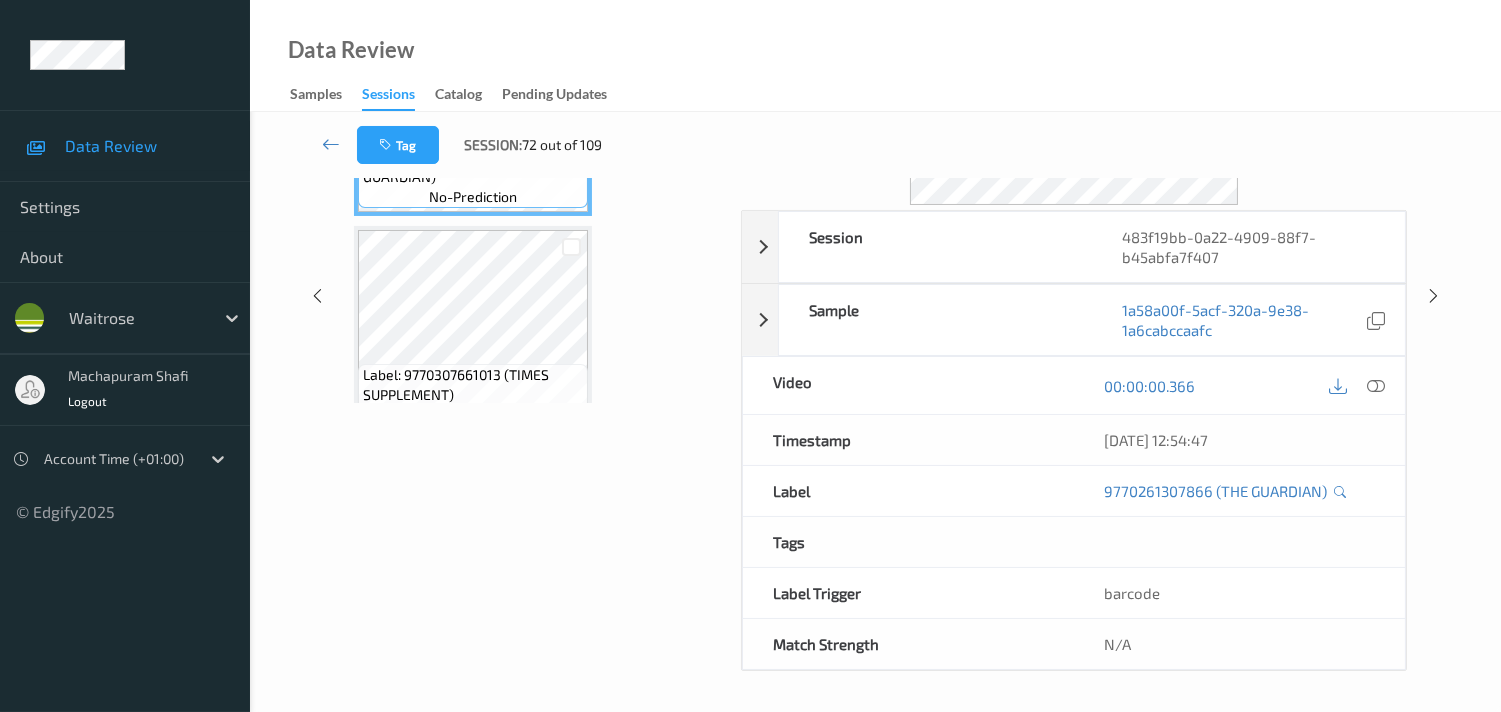 click on "Labels in shopping list: 1 out of 4 0 out of 1 Non Scans Label: 9770261307866 (THE GUARDIAN) no-prediction Label: 9770307661013 (TIMES SUPPLEMENT) no-prediction Label: 9770307176562 (FINANCIAL TIMES) no-prediction Label: Non-Scan non-scan Label: Non-Scan non-scan Label: Non-Scan non-scan" at bounding box center [535, 295] 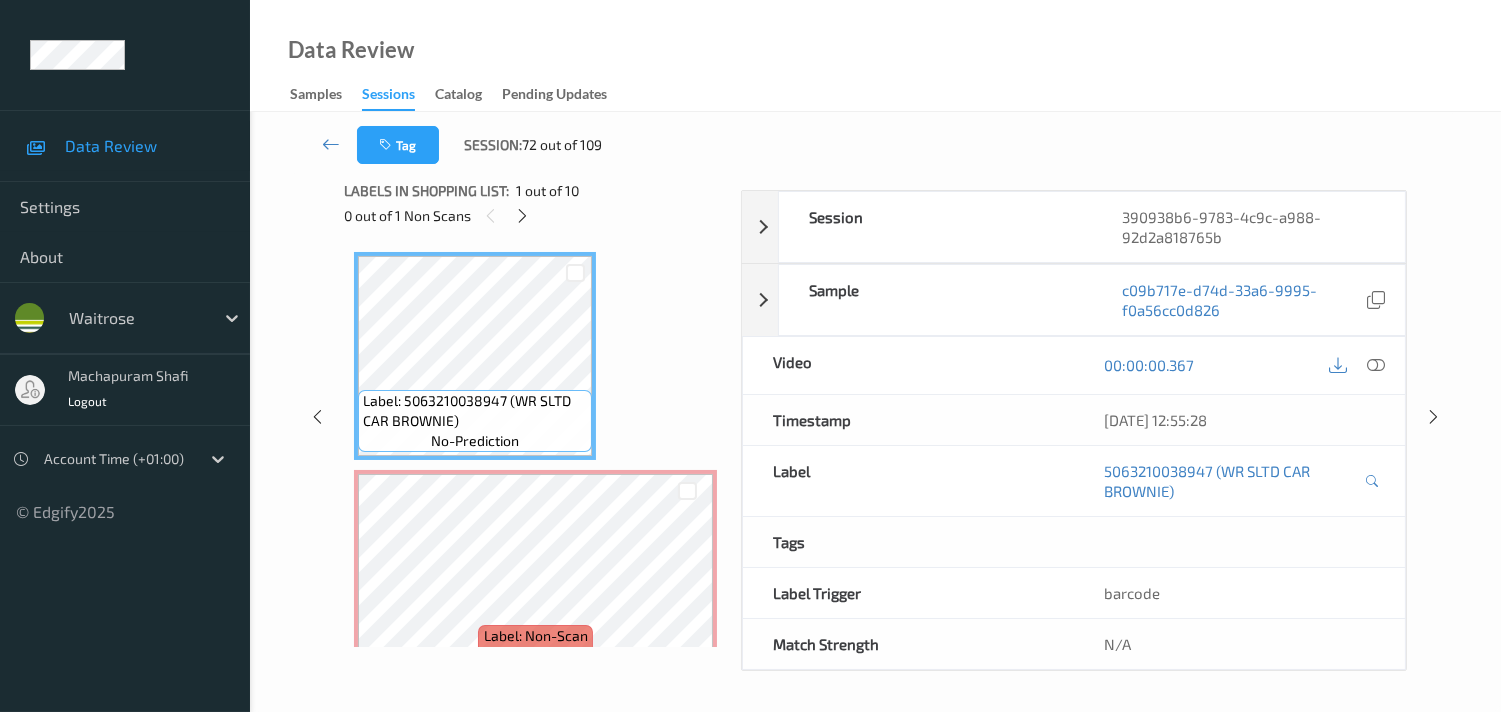 scroll, scrollTop: 280, scrollLeft: 0, axis: vertical 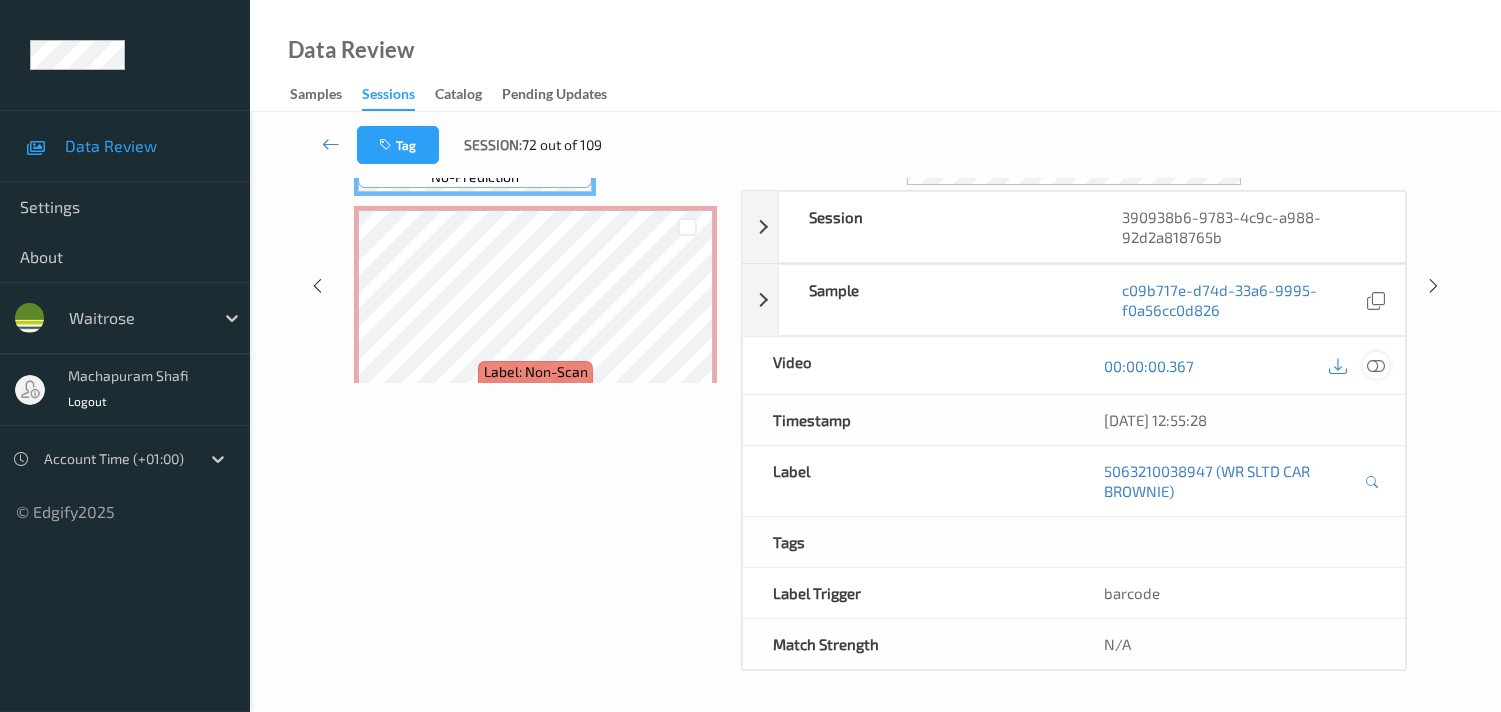 click at bounding box center (1376, 366) 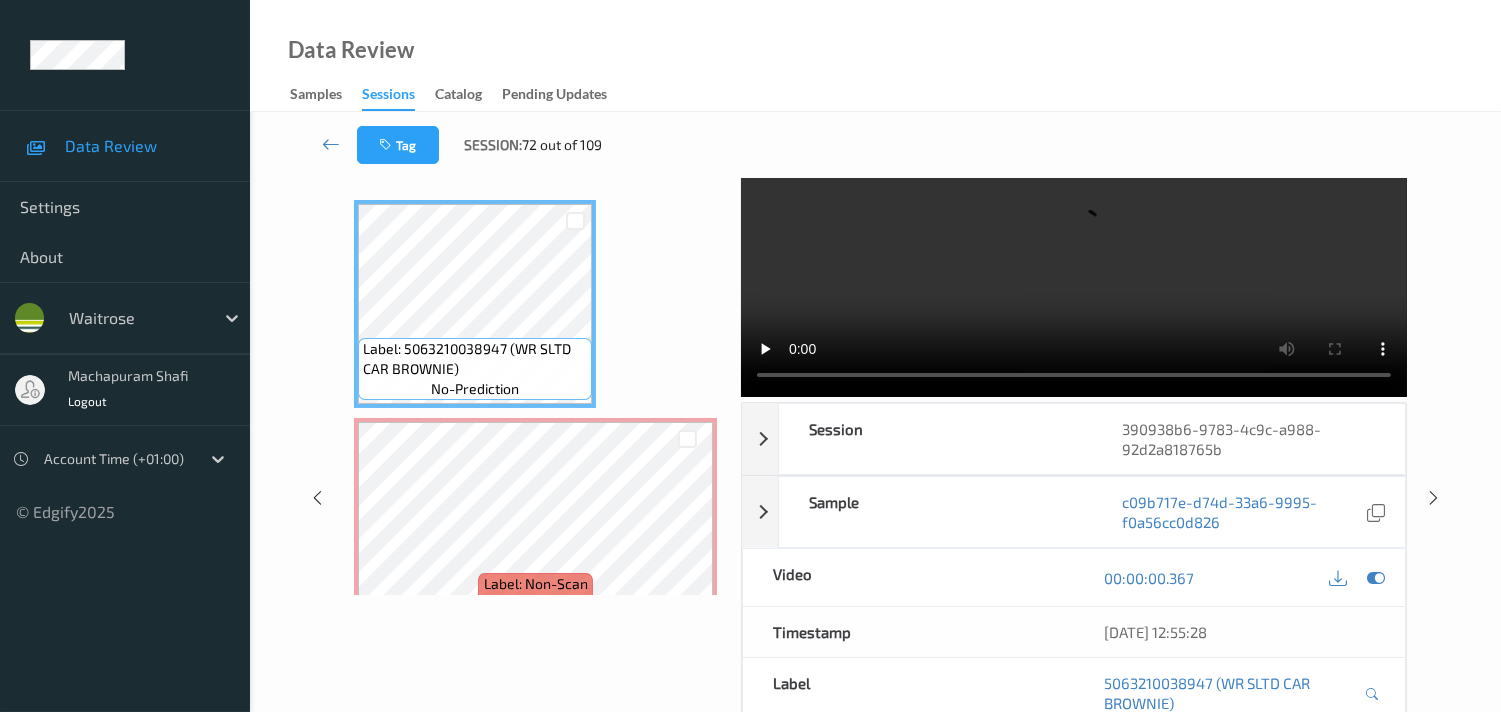 scroll, scrollTop: 0, scrollLeft: 0, axis: both 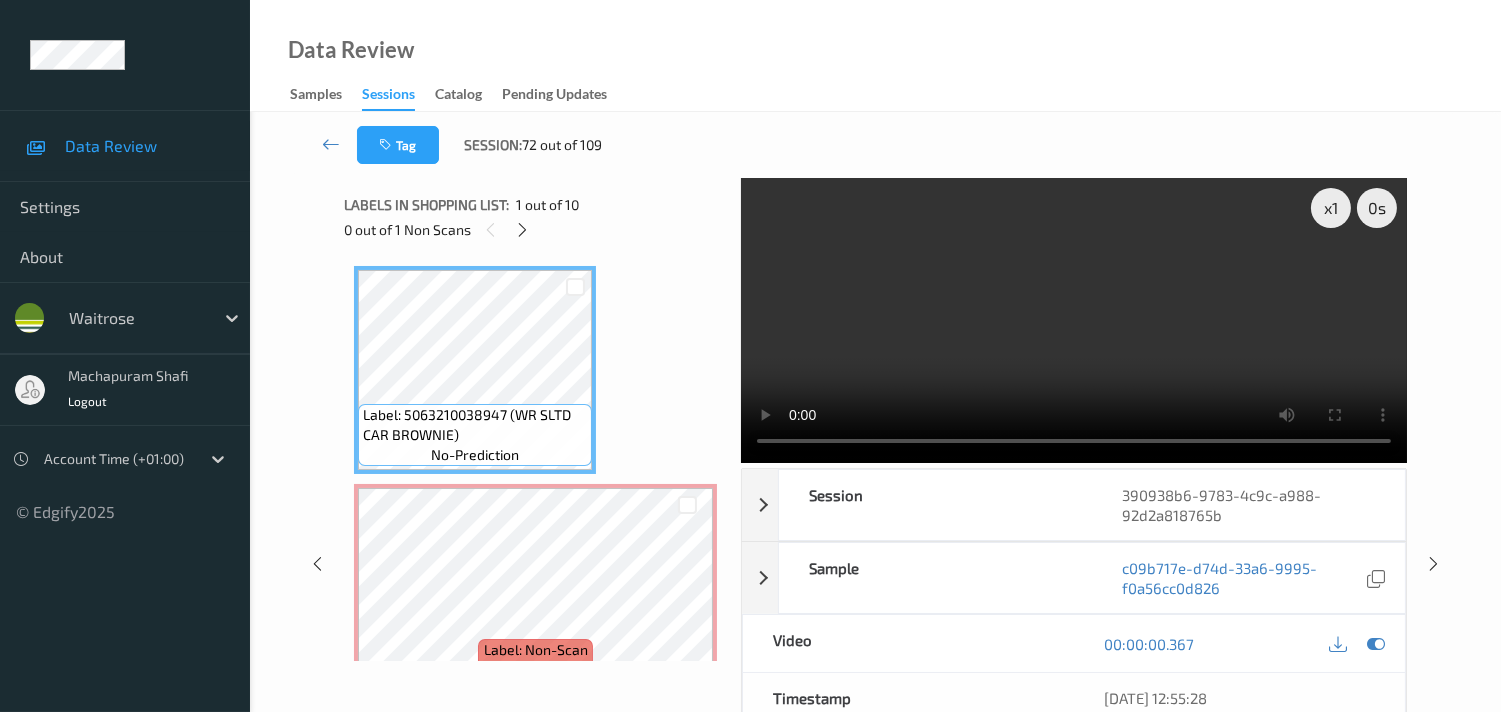 click at bounding box center [1074, 320] 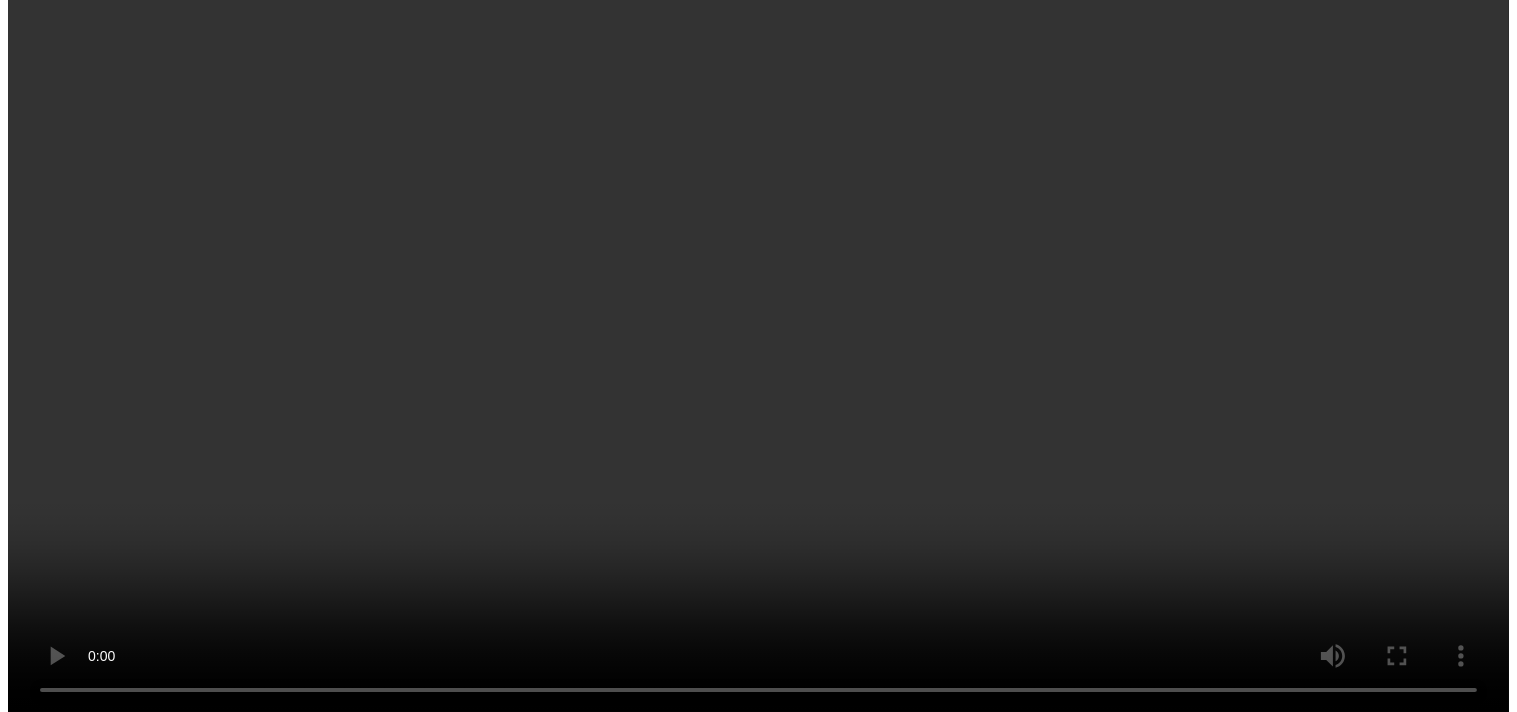 scroll, scrollTop: 111, scrollLeft: 0, axis: vertical 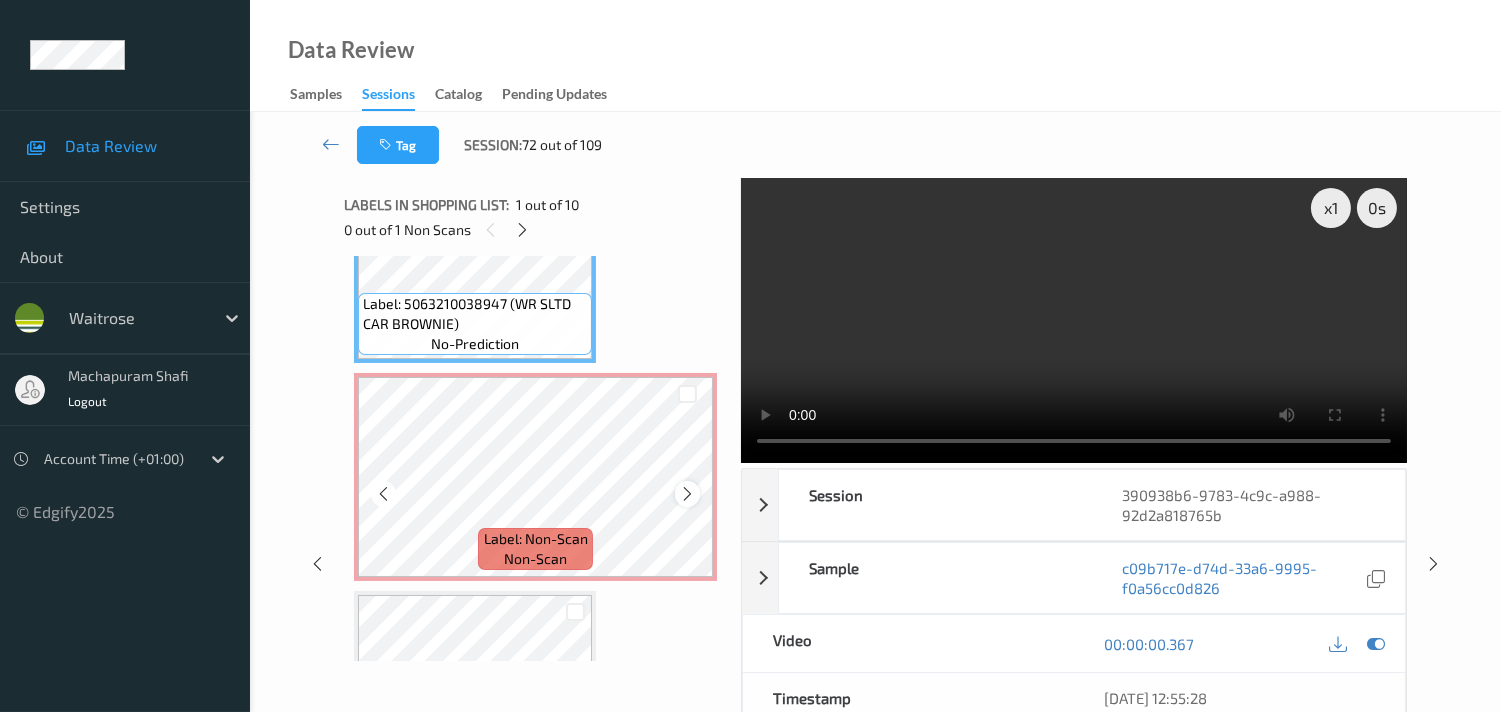 click at bounding box center (687, 494) 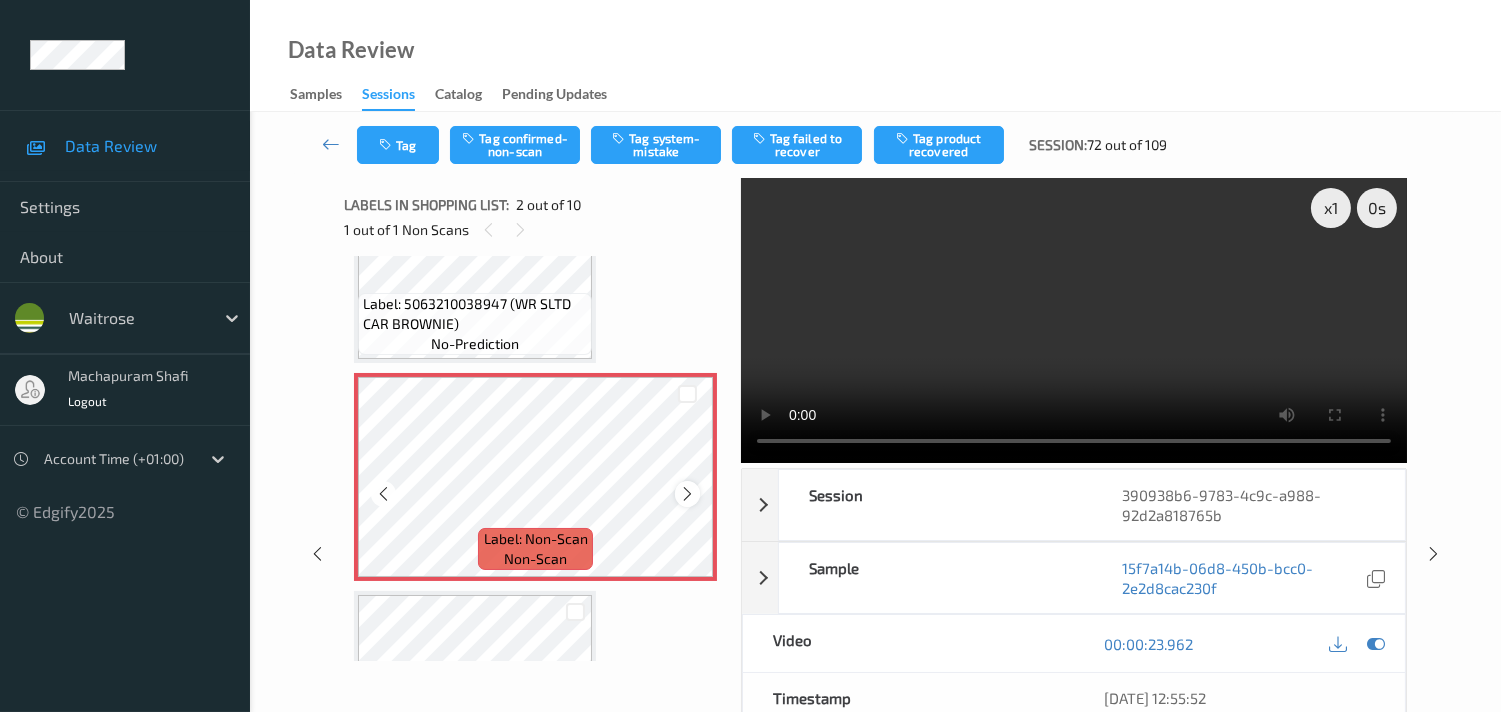 click at bounding box center (687, 494) 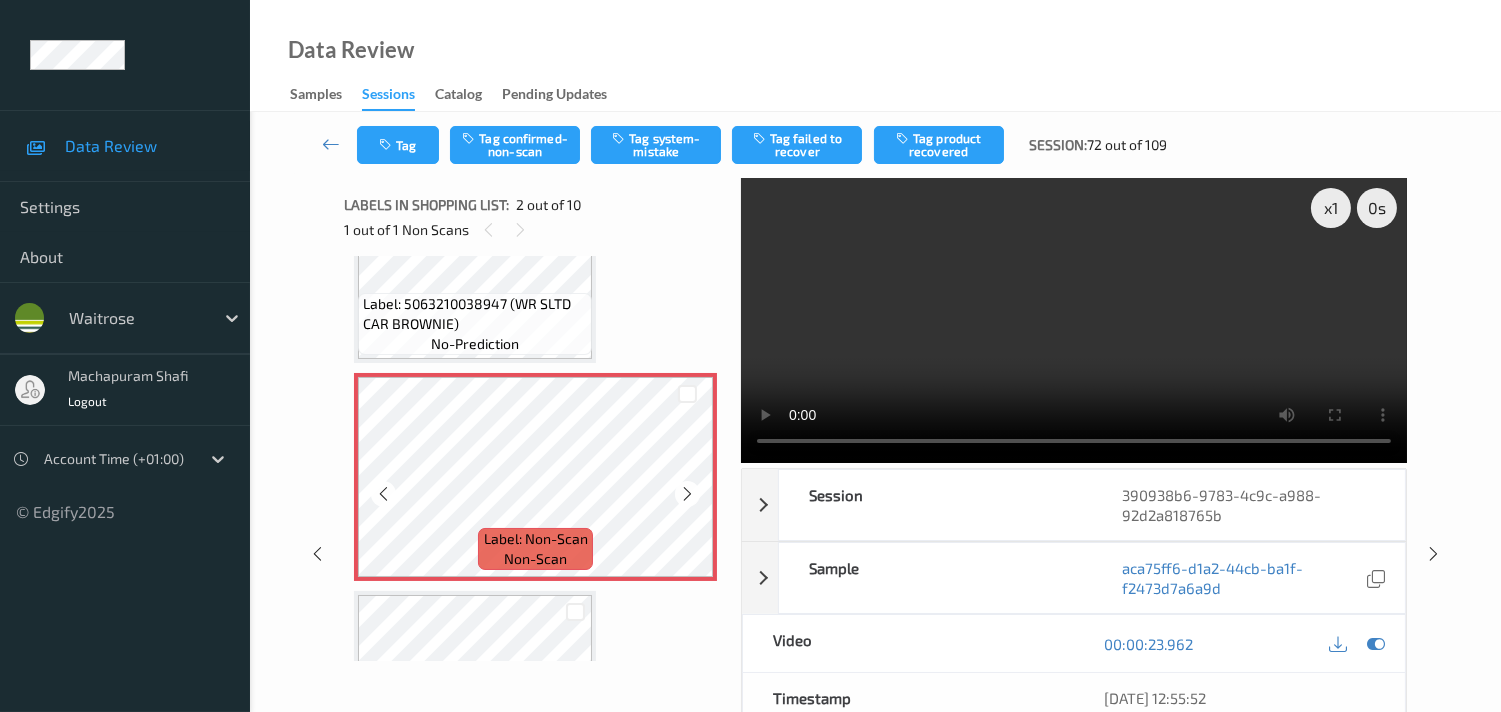 click at bounding box center (687, 494) 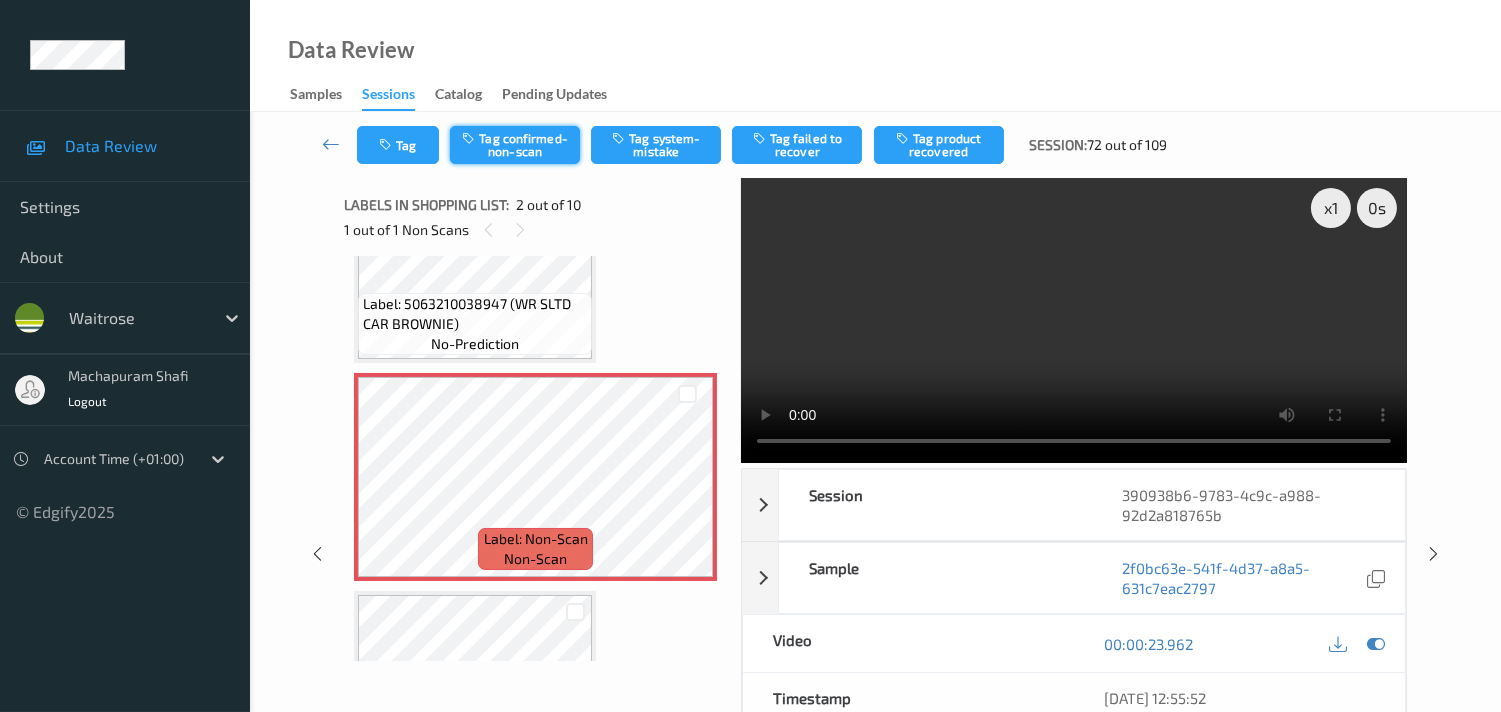 click on "Tag   confirmed-non-scan" at bounding box center [515, 145] 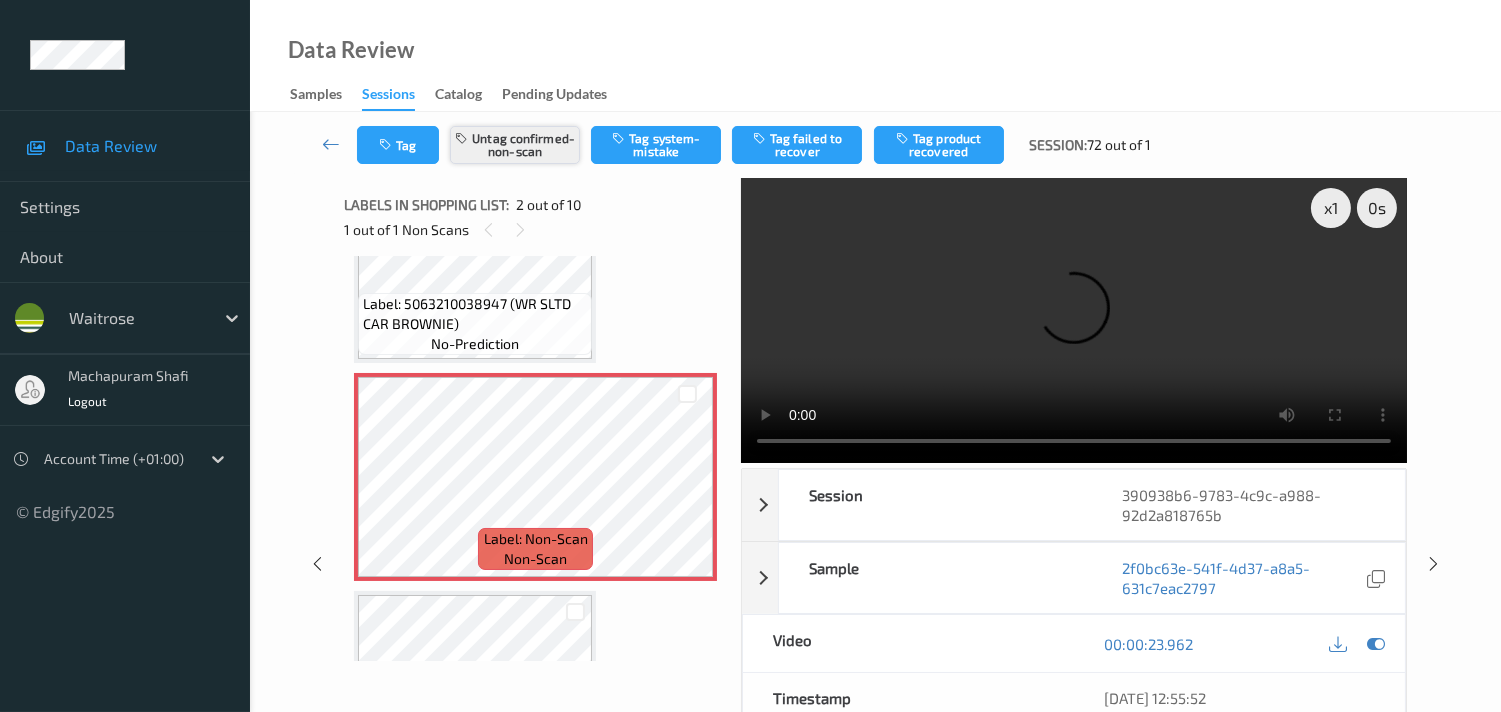 click on "Untag   confirmed-non-scan" at bounding box center [515, 145] 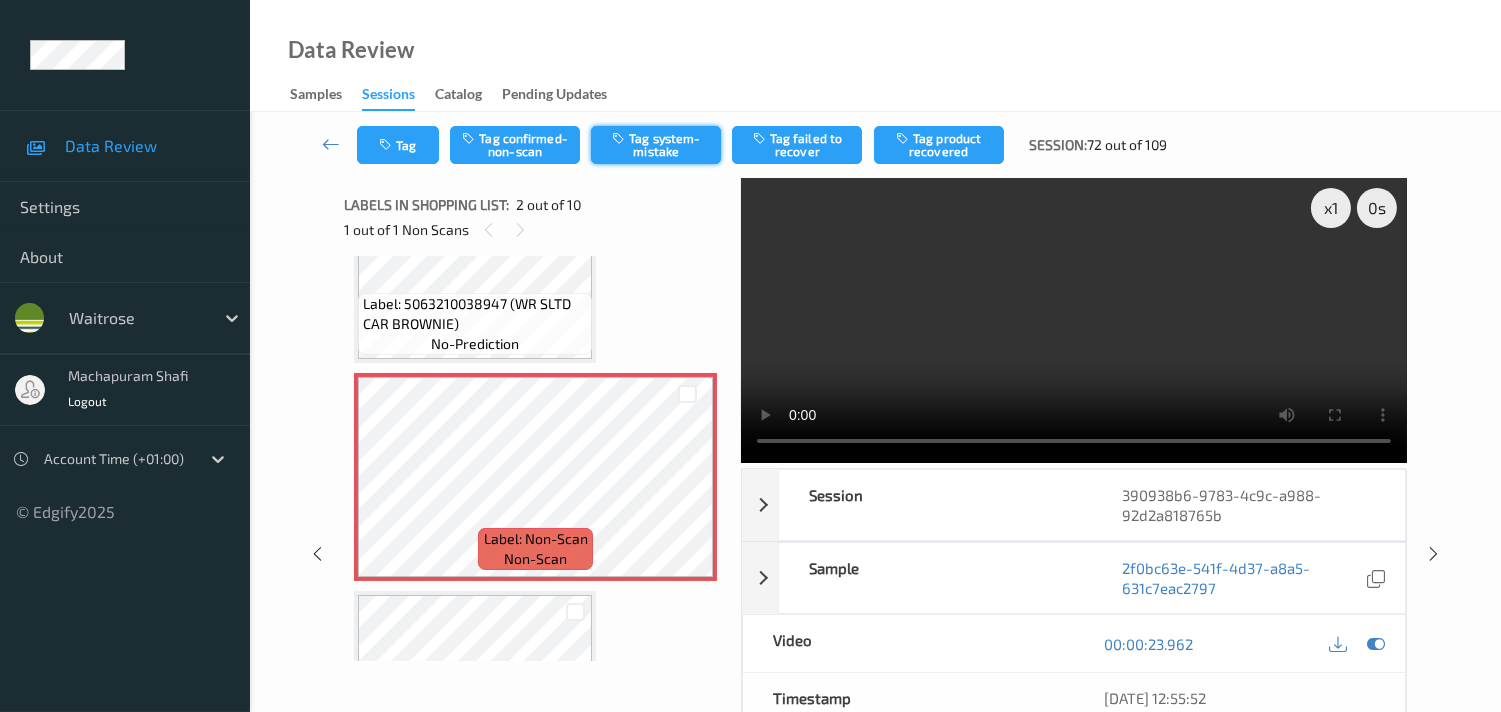 click on "Tag   system-mistake" at bounding box center (656, 145) 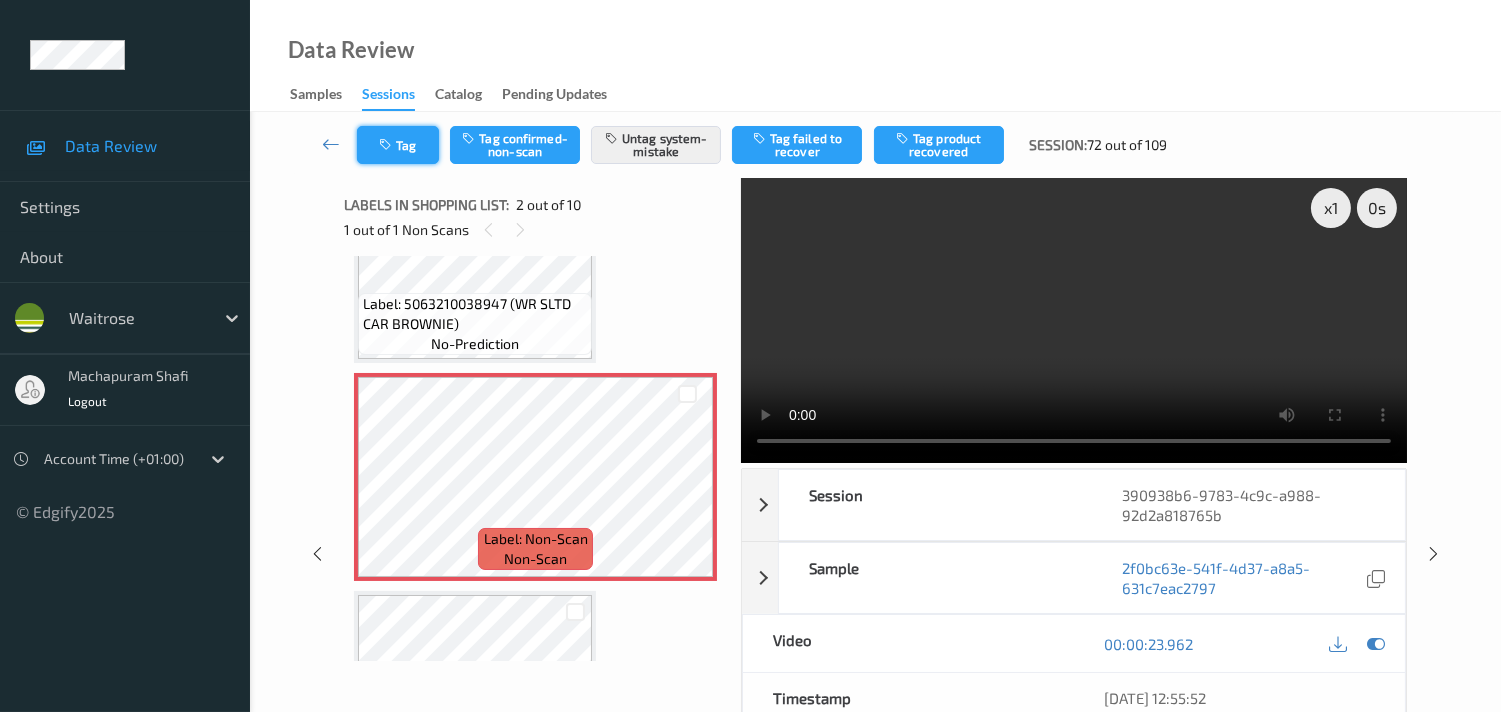 click on "Tag" at bounding box center [398, 145] 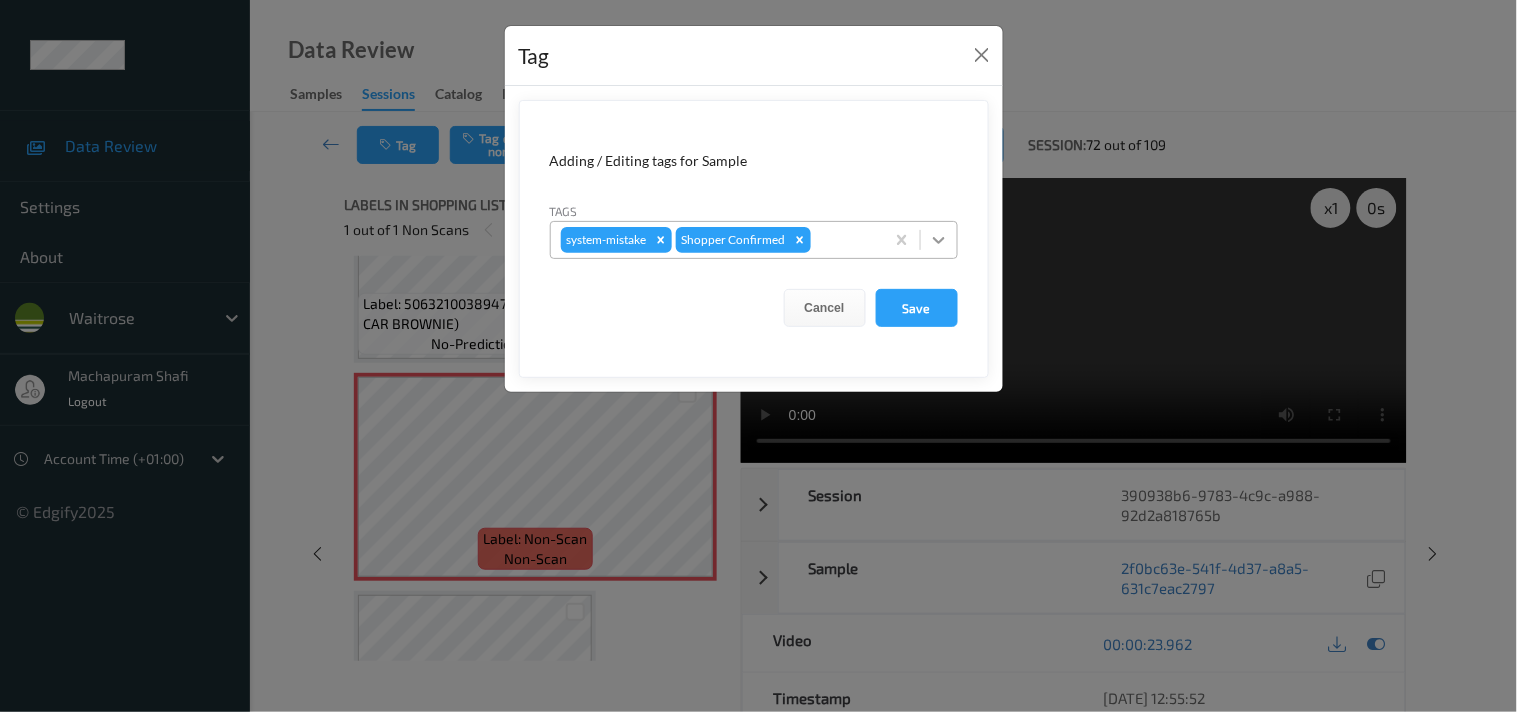 click on "system-mistake Shopper Confirmed" at bounding box center [754, 240] 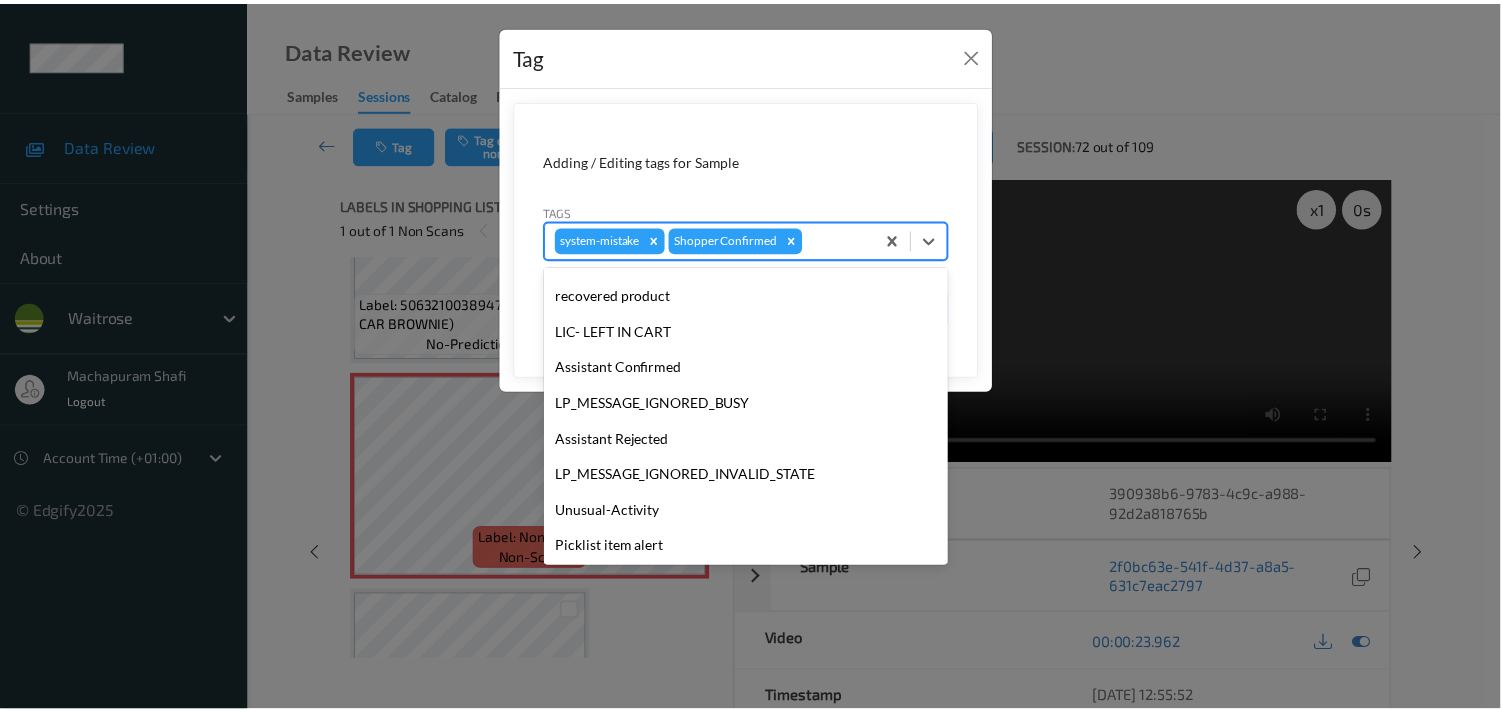 scroll, scrollTop: 318, scrollLeft: 0, axis: vertical 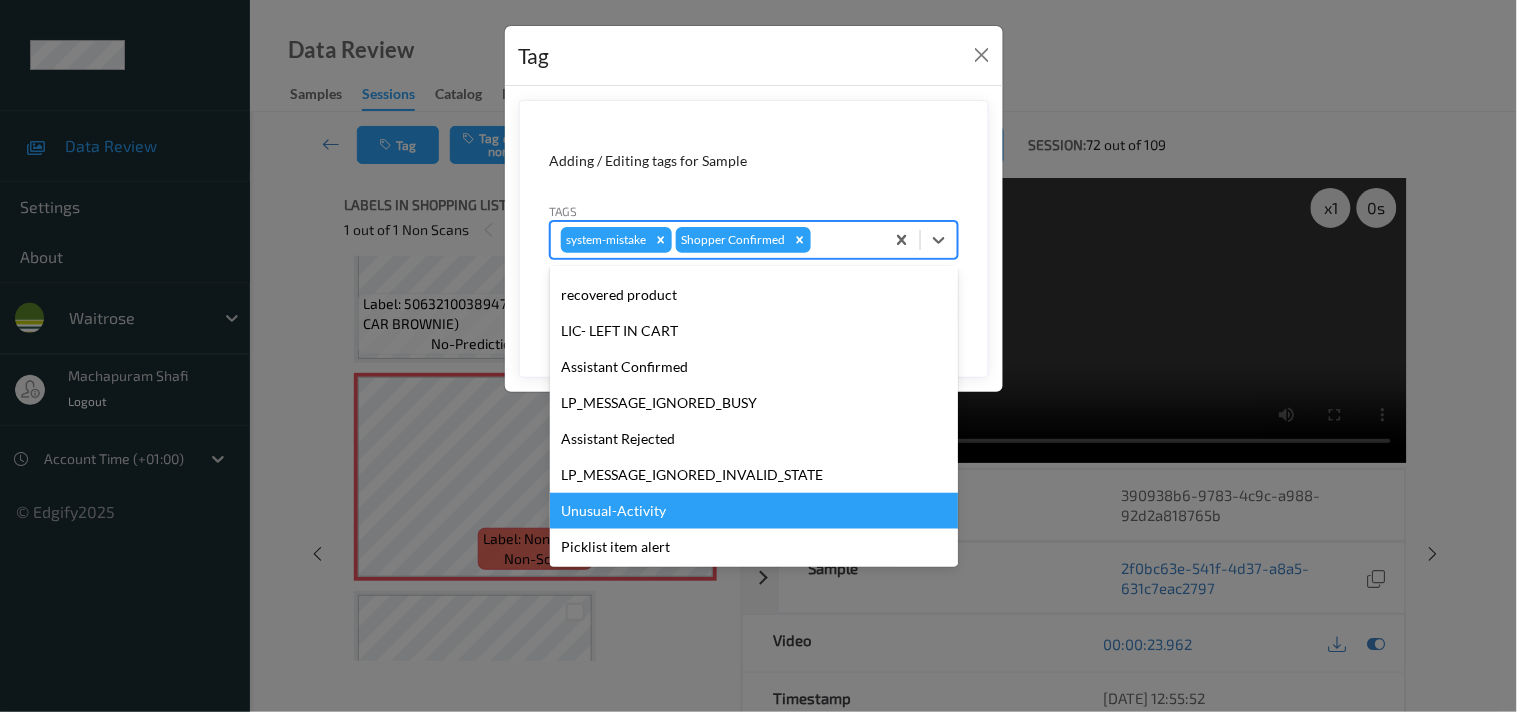 drag, startPoint x: 644, startPoint y: 513, endPoint x: 728, endPoint y: 441, distance: 110.63454 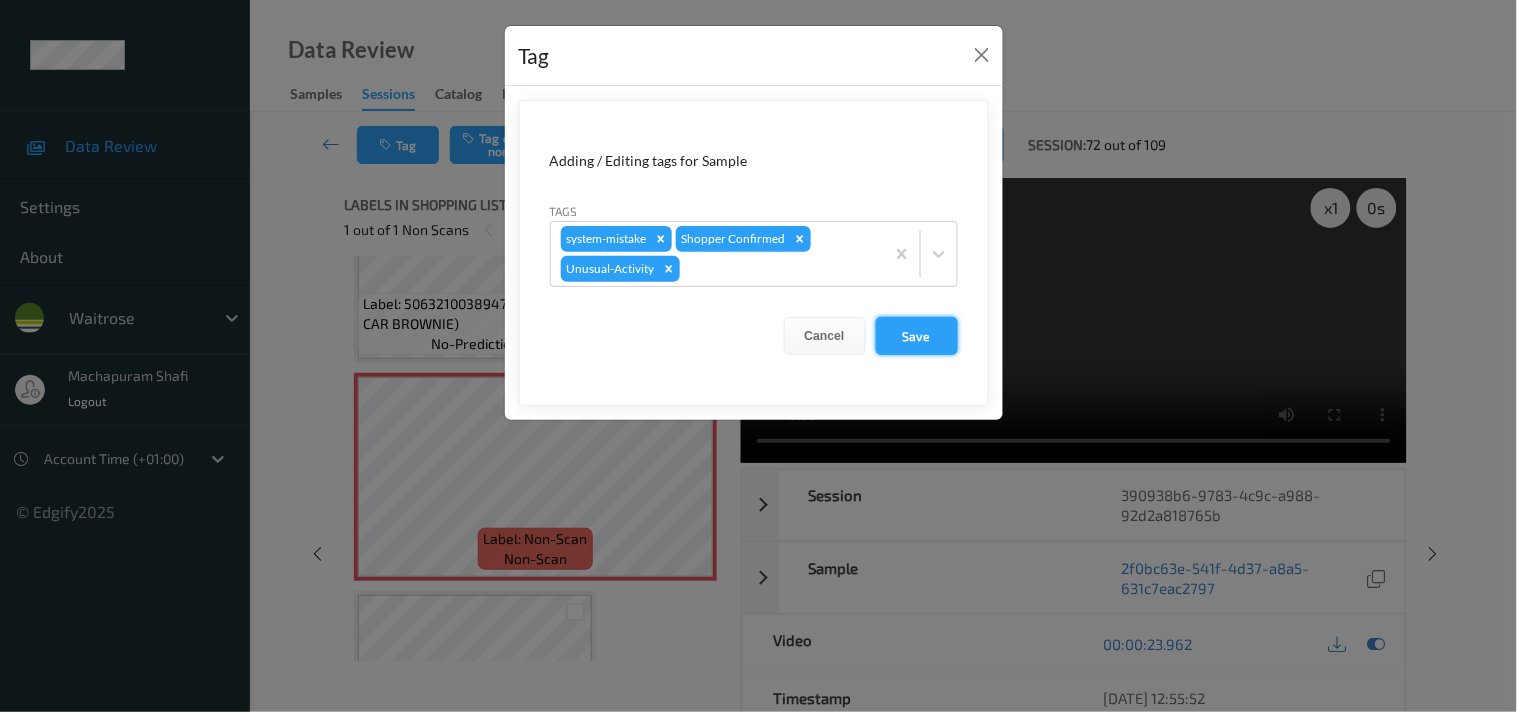 click on "Save" at bounding box center [917, 336] 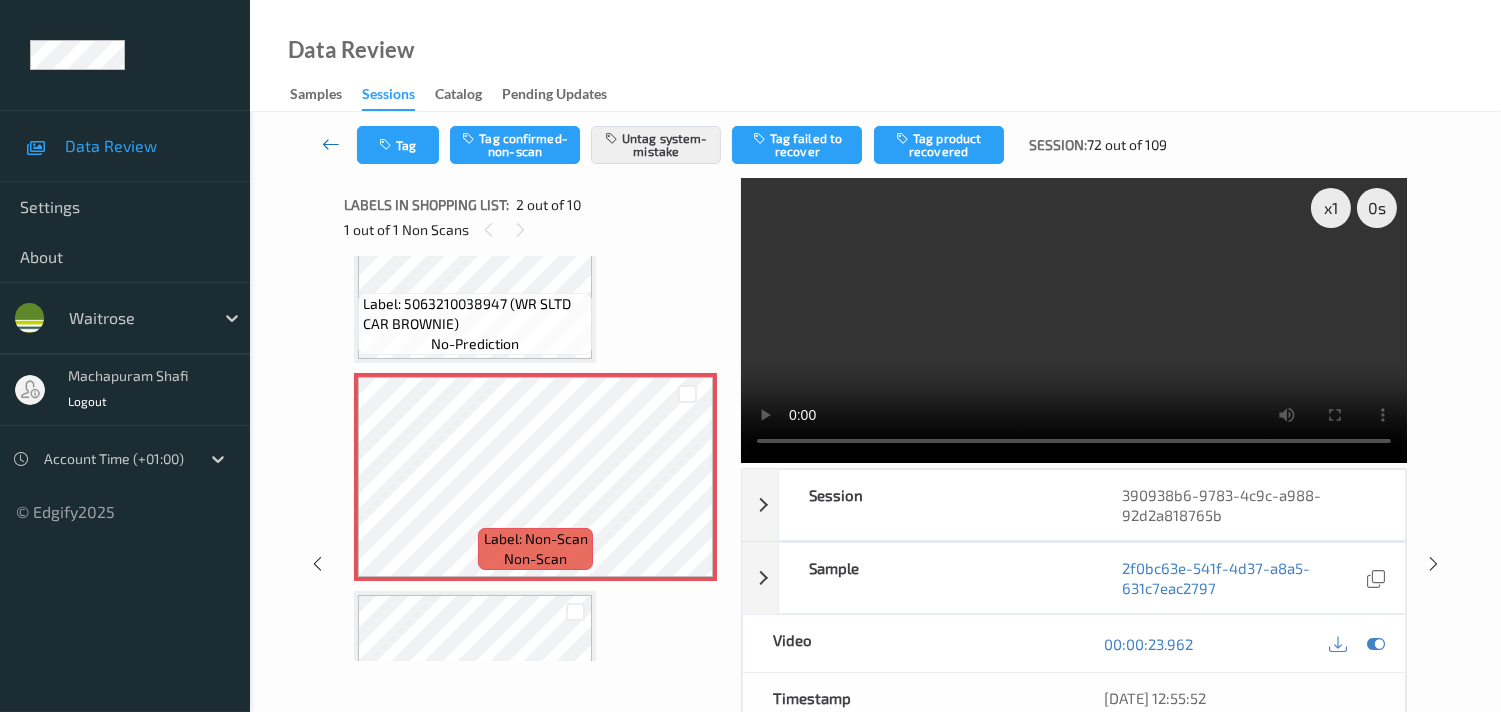 click at bounding box center (331, 145) 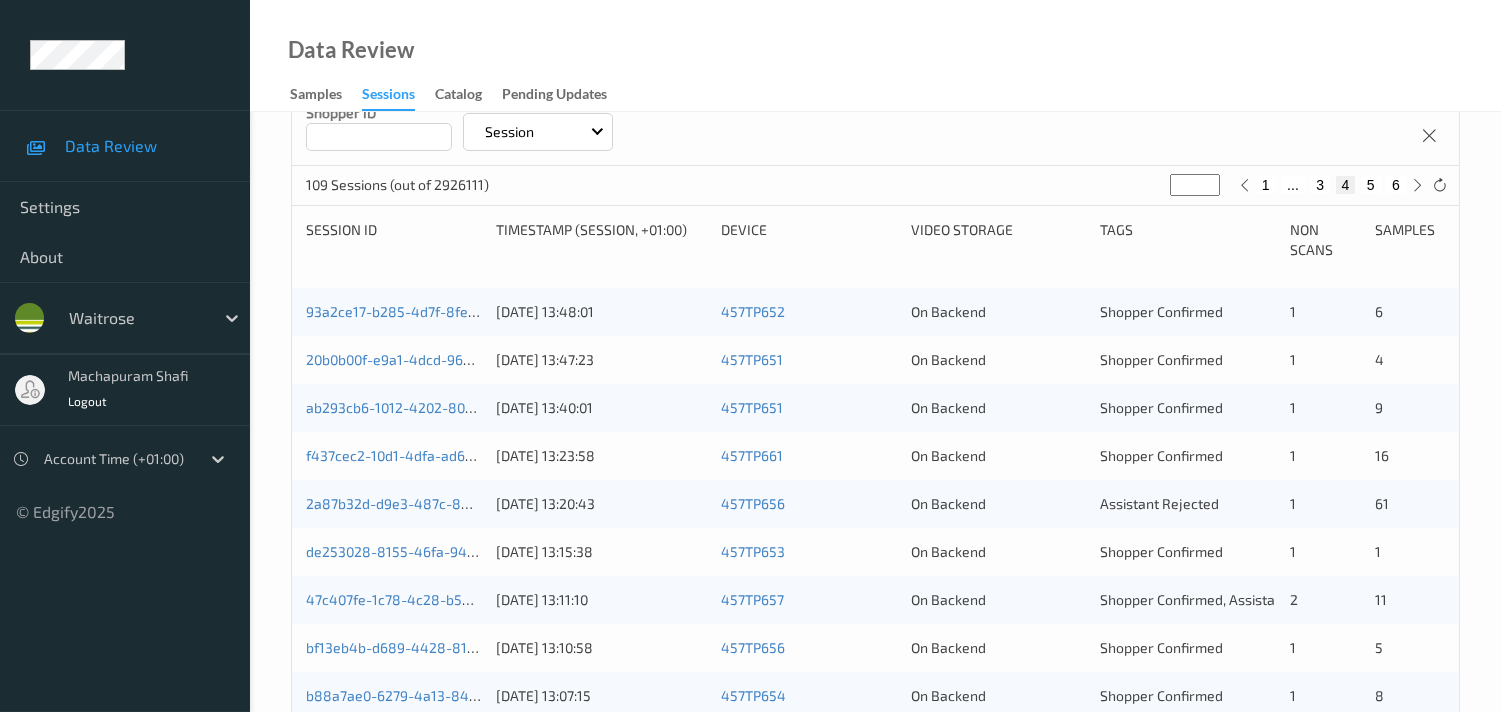 scroll, scrollTop: 555, scrollLeft: 0, axis: vertical 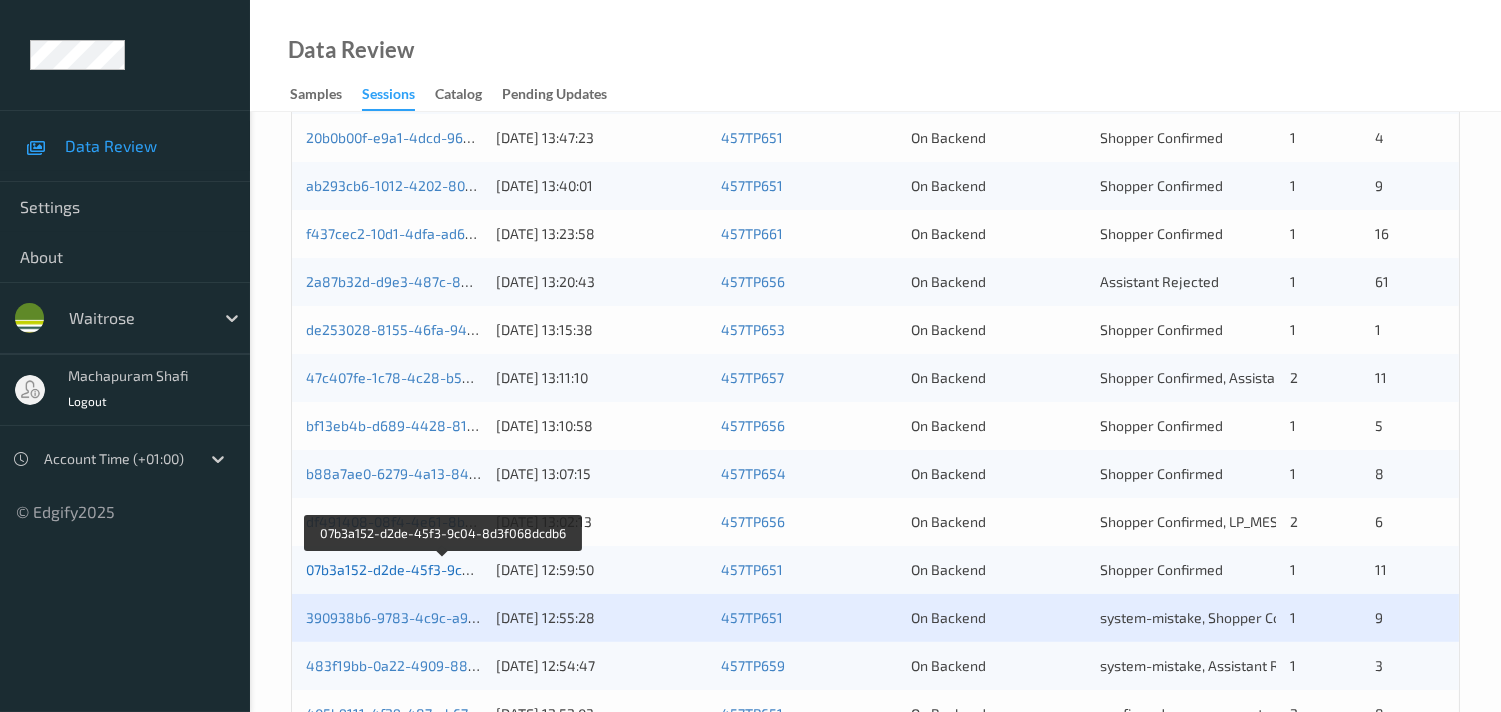 click on "07b3a152-d2de-45f3-9c04-8d3f068dcdb6" at bounding box center (442, 569) 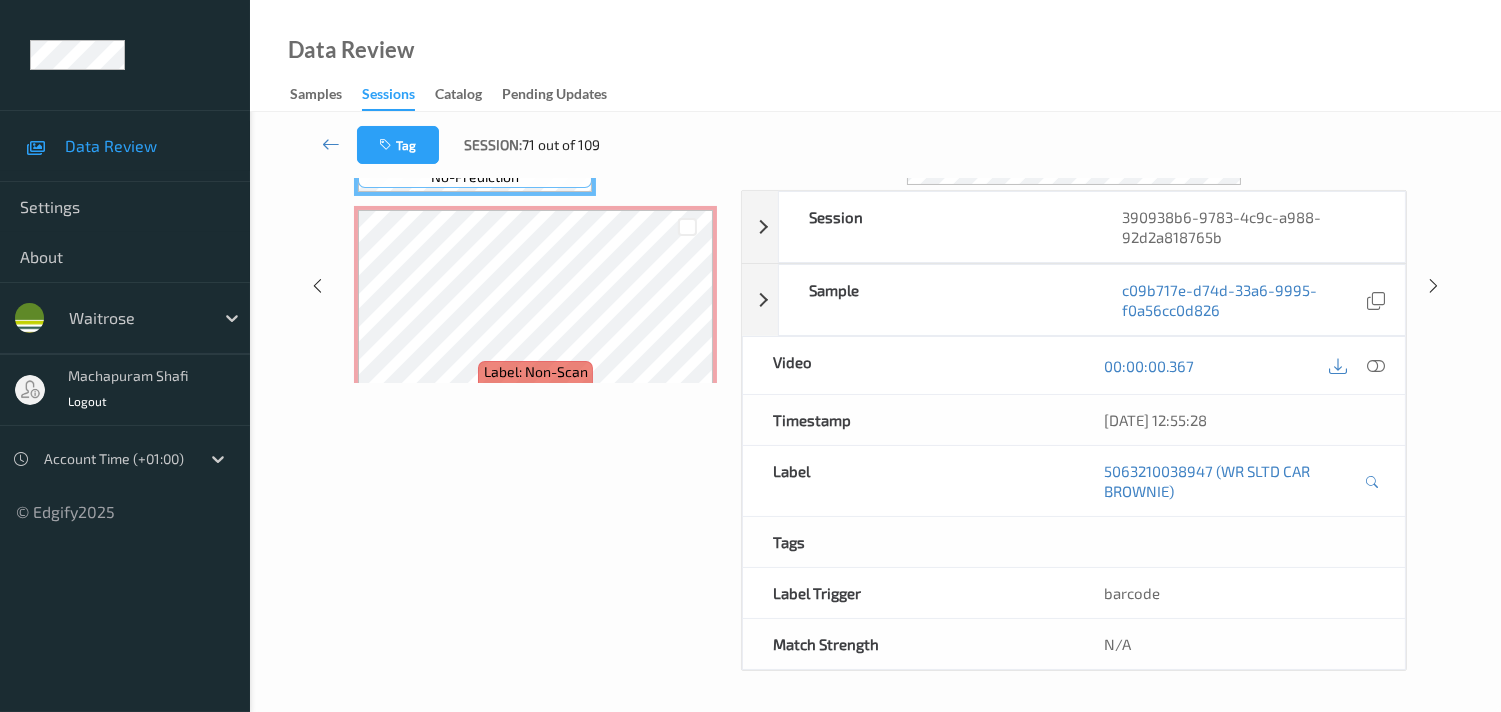 click on "Labels in shopping list: 1 out of 10 0 out of 1 Non Scans Label: 5063210038947 (WR SLTD CAR BROWNIE) no-prediction Label: Non-Scan non-scan Label: Non-Scan non-scan Label: Non-Scan non-scan Label: 5012845032608 (ASPALL CYDER VINEGAR) no-prediction Label: 5060198645518 ([PERSON_NAME] M TIRAMISU) no-prediction Label: 5000169766569 ([PERSON_NAME] RASPBERRIES) no-prediction Label: 5000169030127 (SALAD [PERSON_NAME]) no-prediction Label: 5000169662021 (WR NO1 BLUEBERRIES) no-prediction Label: 5000169162132 (WR QUINOA) no-prediction Label: 50147311 (COLMANS ENG MUSTARD) no-prediction Label: 5000169116333 ([PERSON_NAME] DOUBLE CREAM) no-prediction" at bounding box center (535, 285) 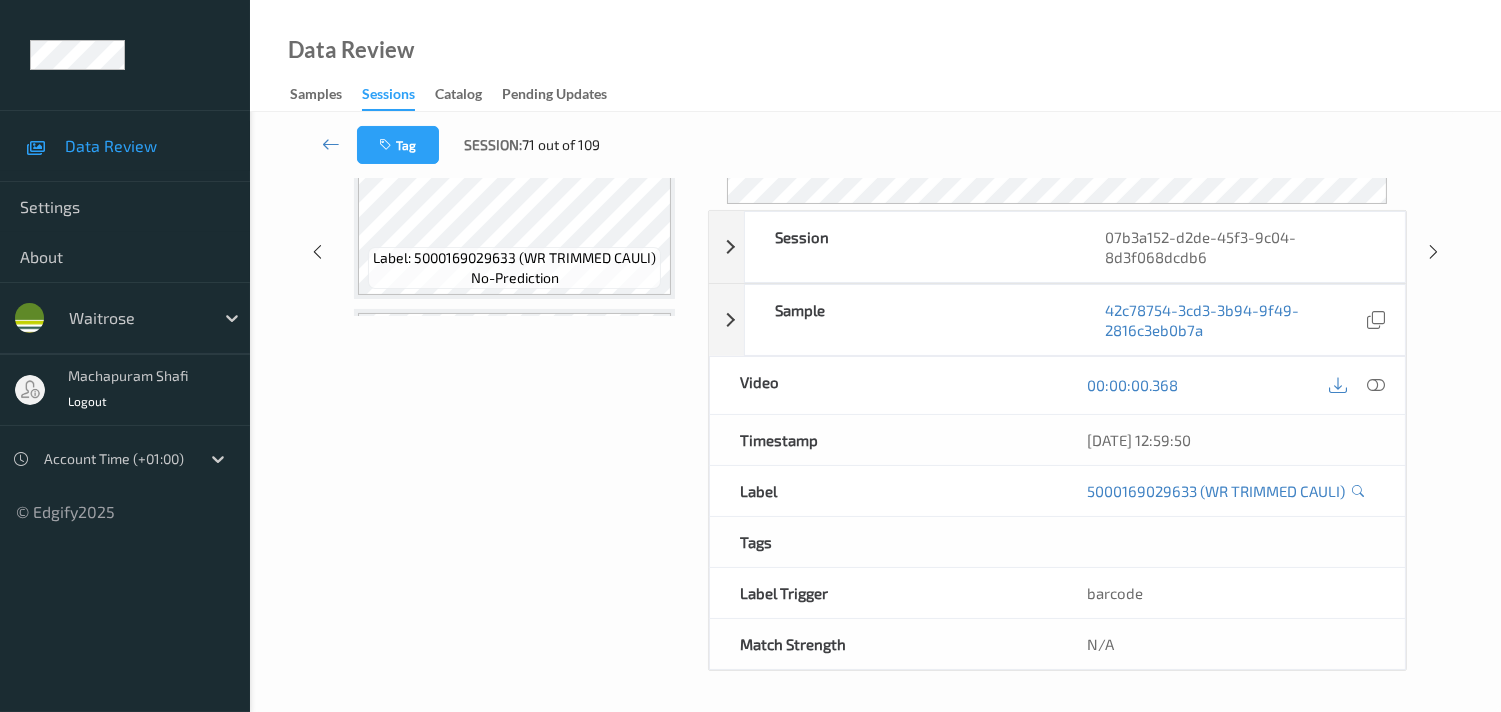 scroll, scrollTop: 260, scrollLeft: 0, axis: vertical 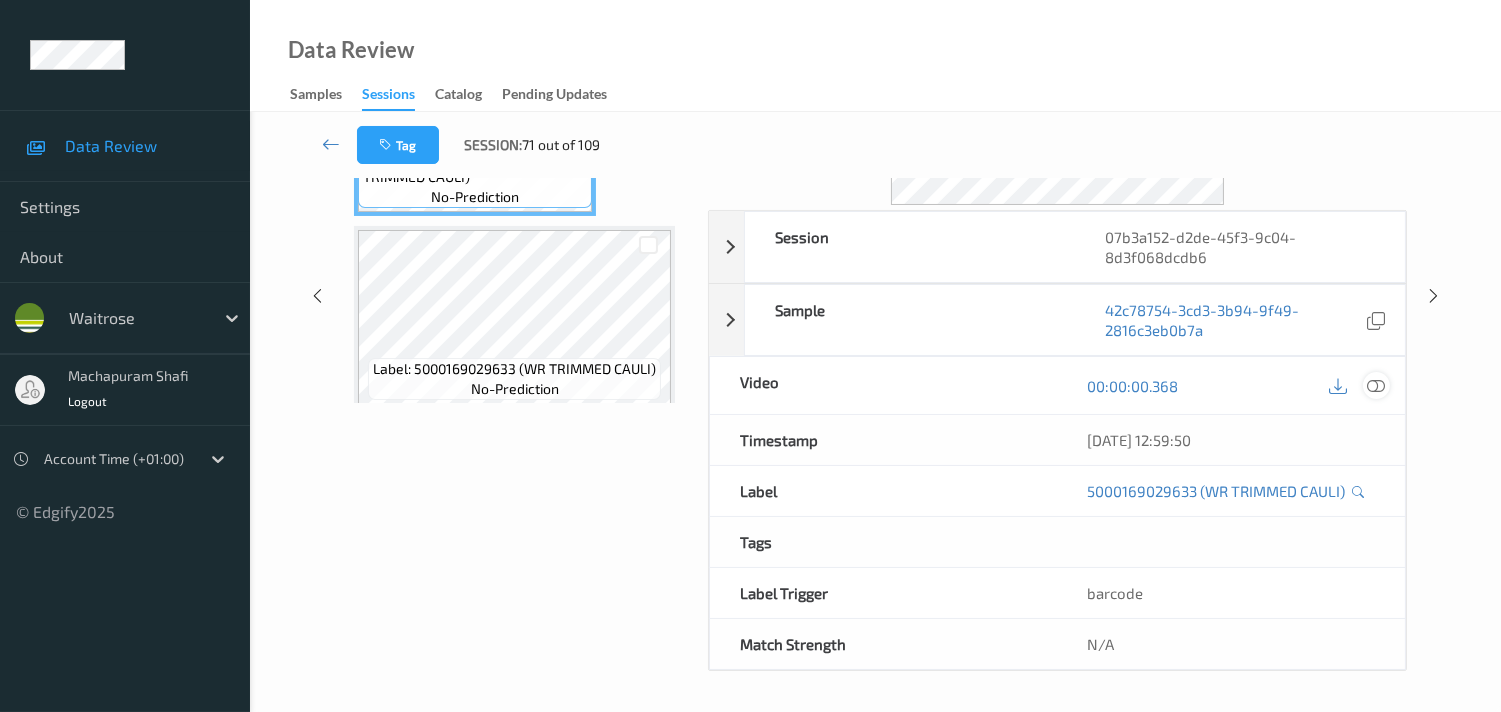 click at bounding box center [1376, 386] 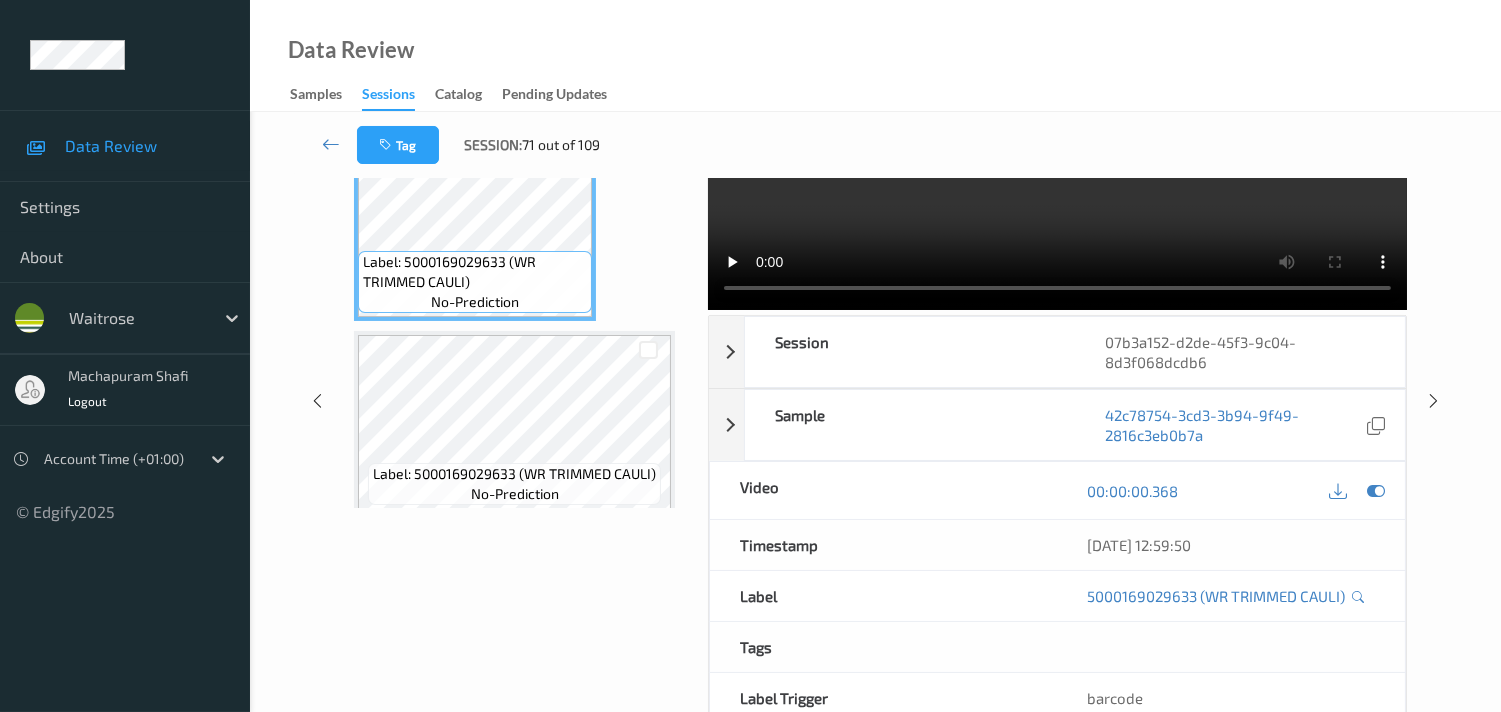 scroll, scrollTop: 0, scrollLeft: 0, axis: both 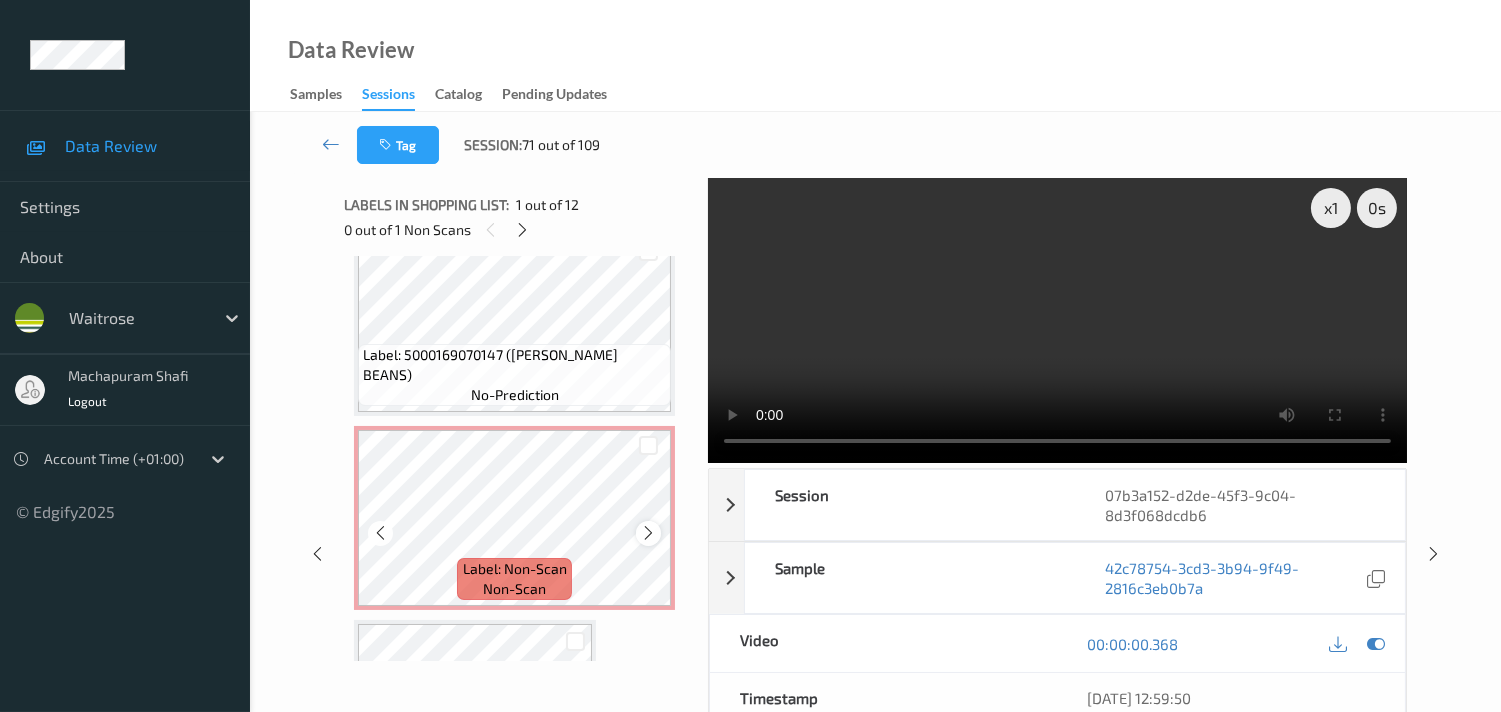 click at bounding box center (648, 533) 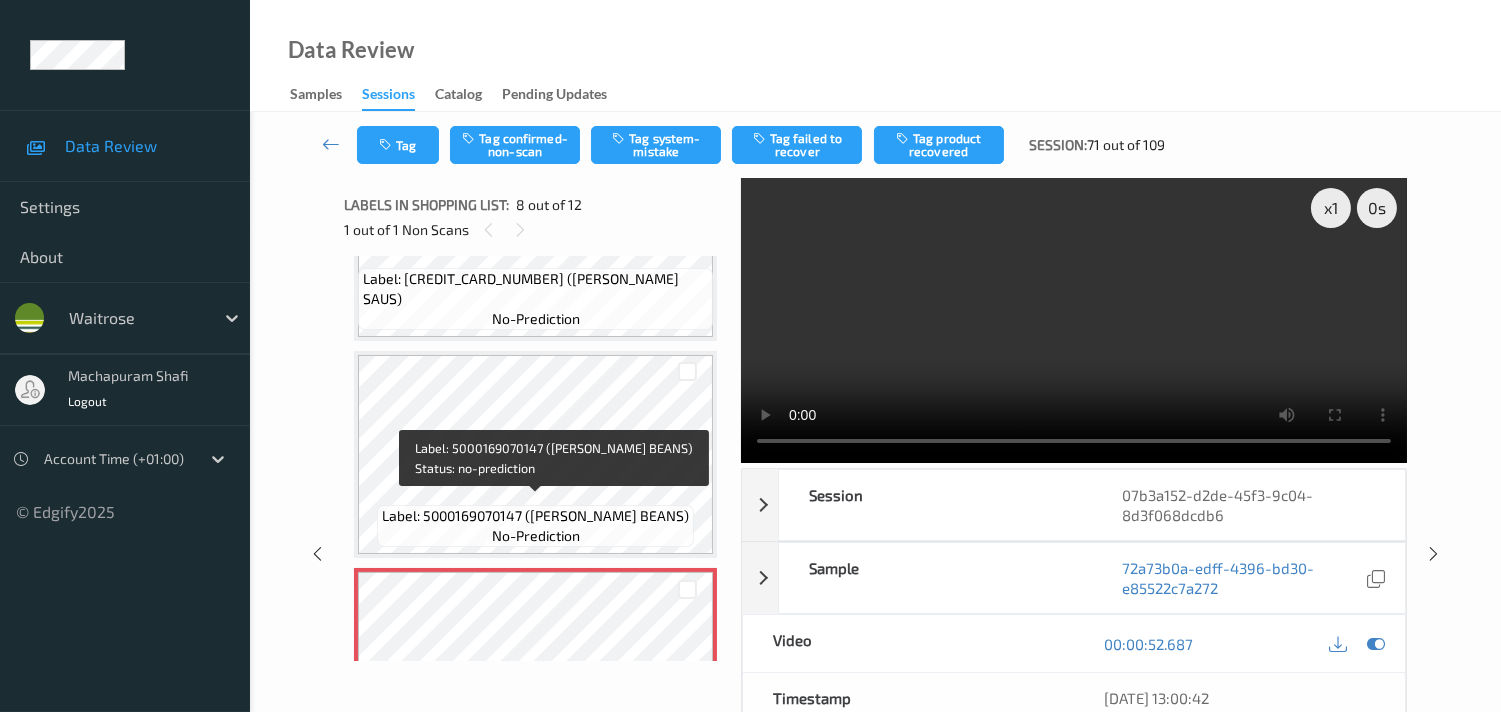 scroll, scrollTop: 1333, scrollLeft: 0, axis: vertical 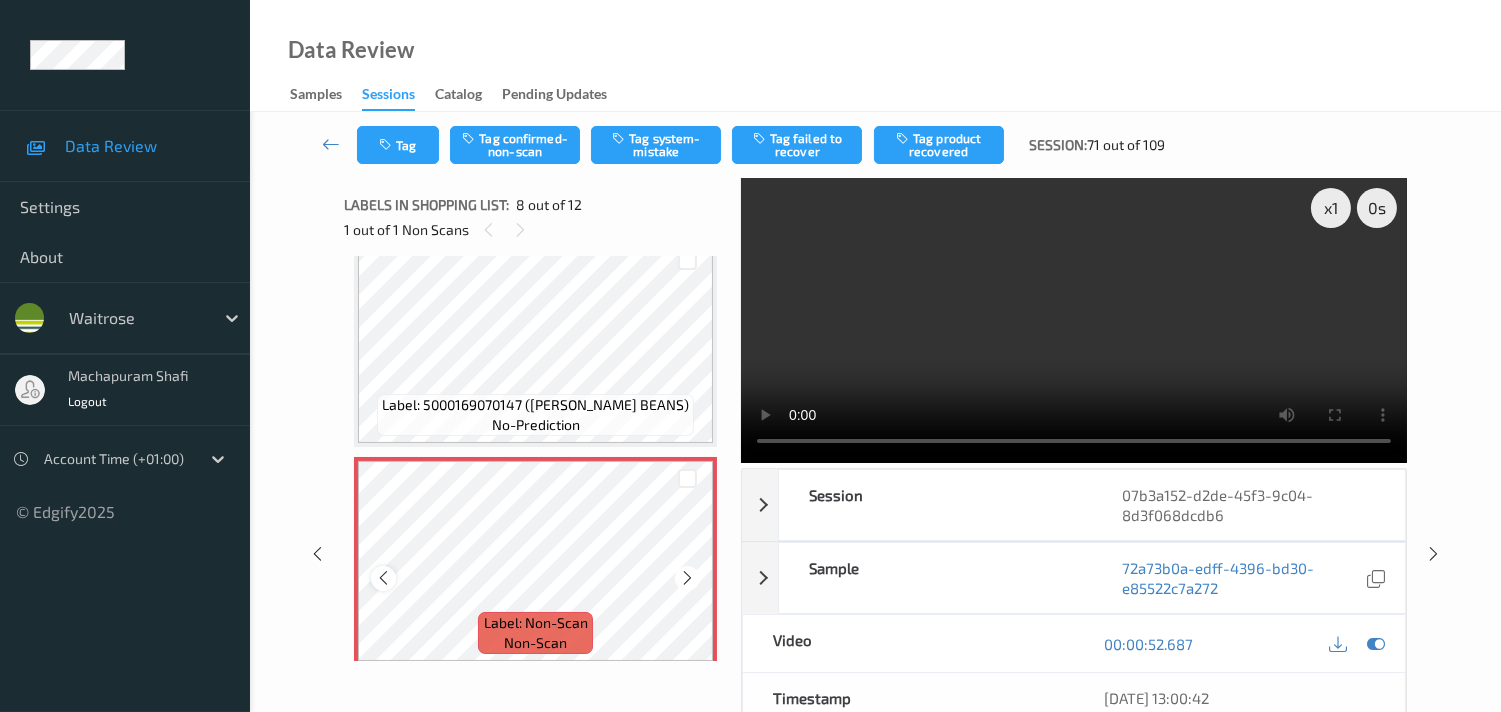 click at bounding box center (383, 578) 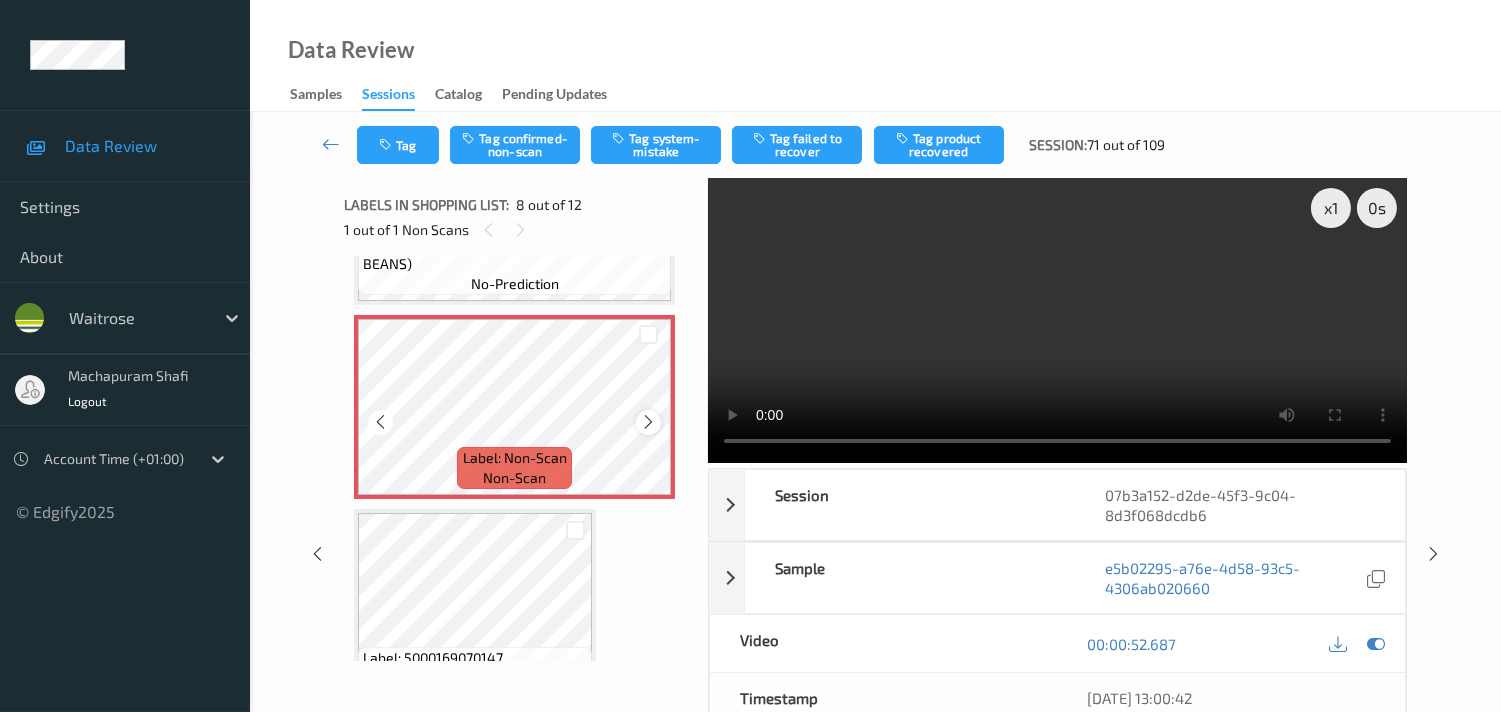click at bounding box center [648, 422] 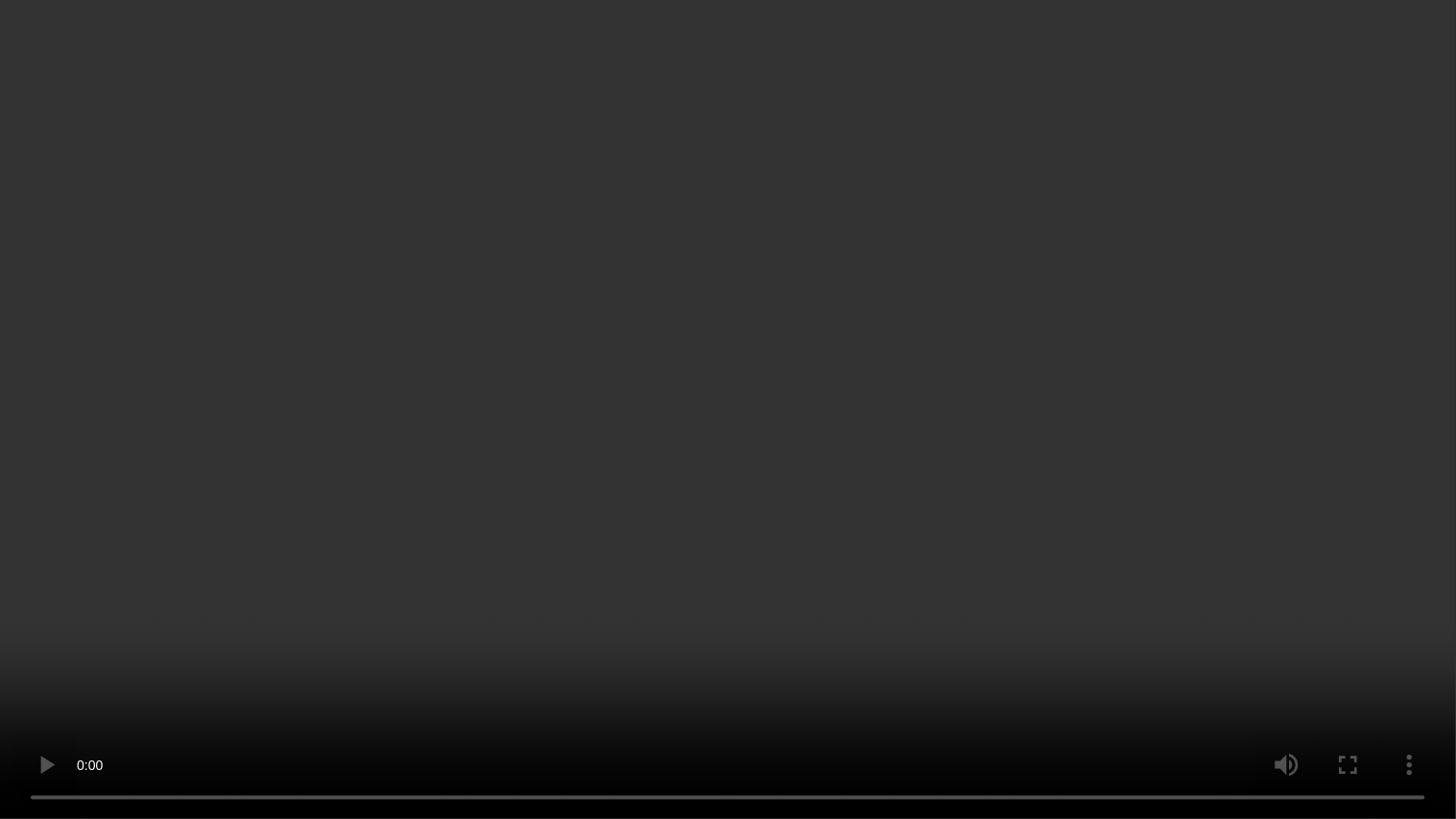 click at bounding box center [728, 409] 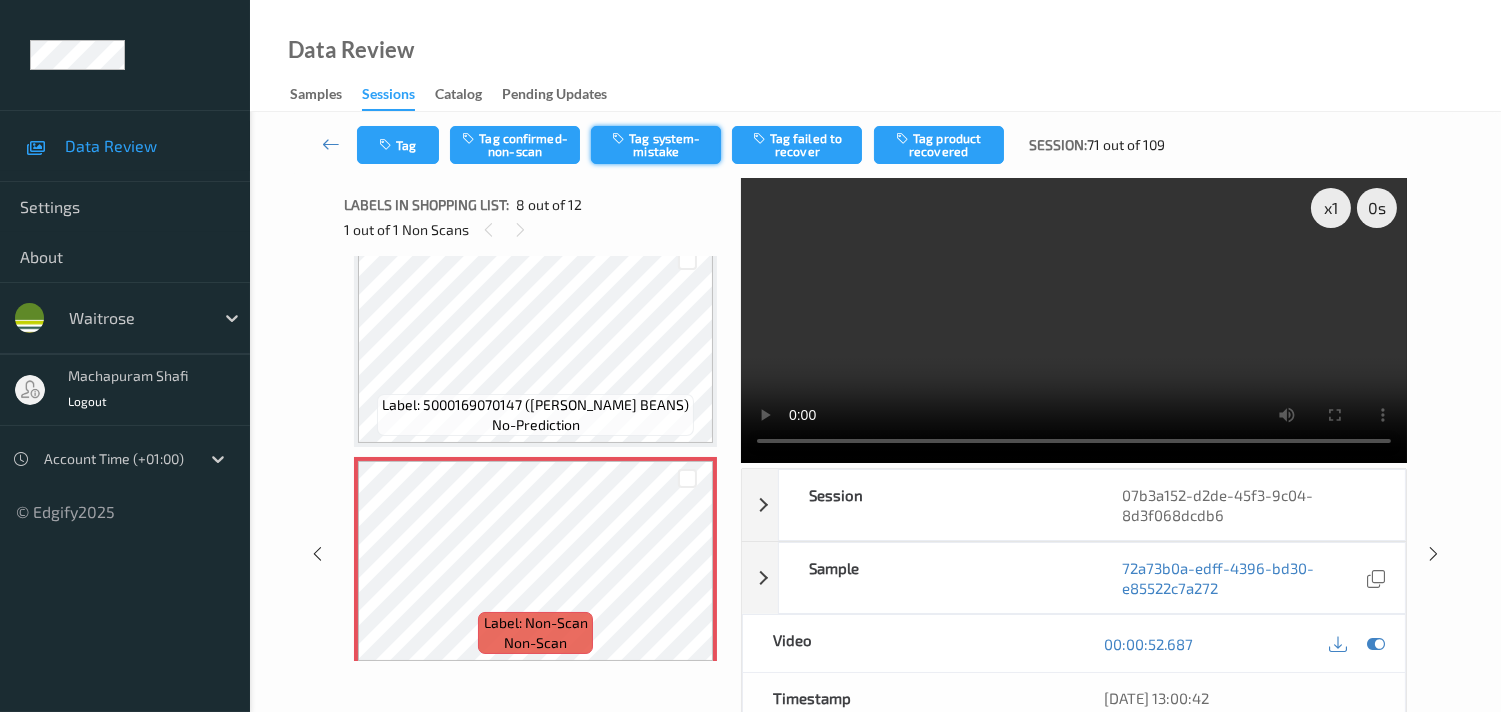 click on "Tag   system-mistake" at bounding box center (656, 145) 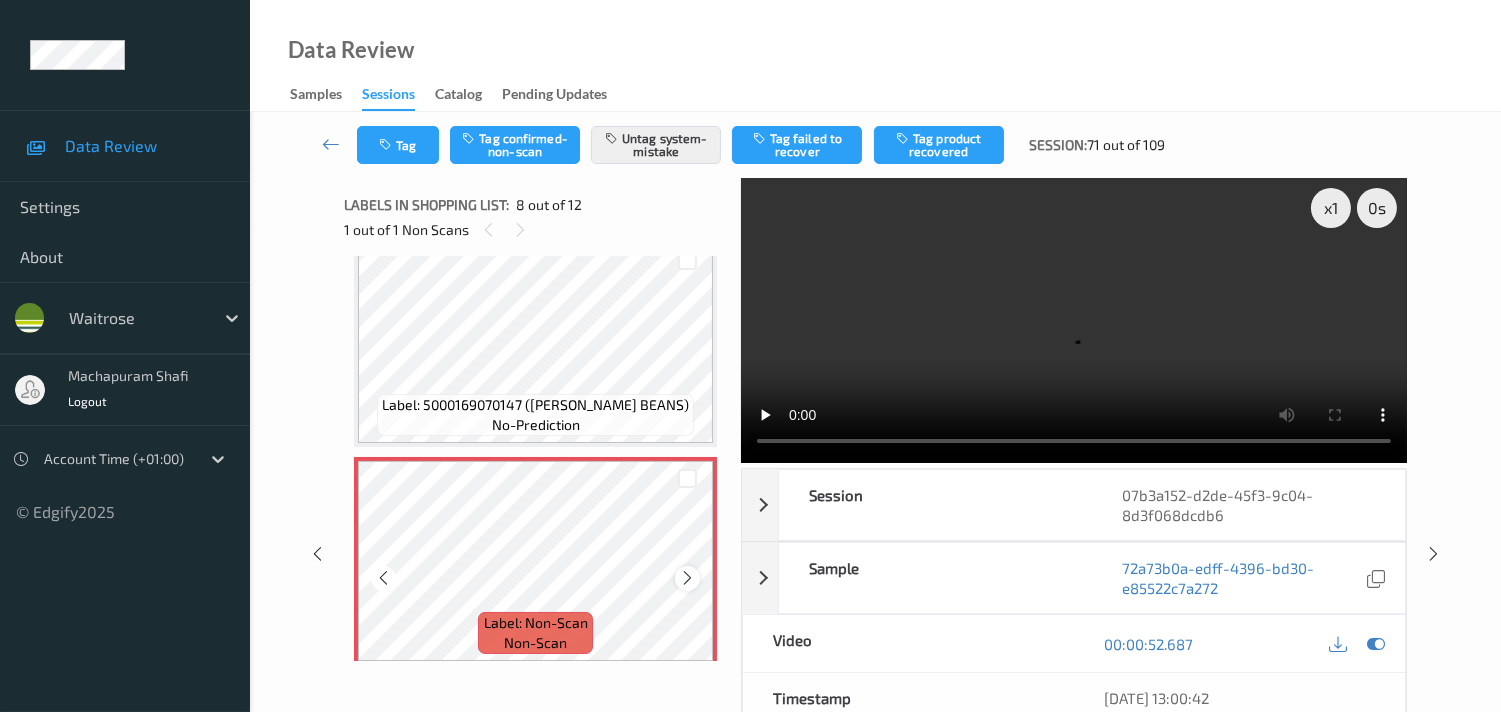 click at bounding box center [687, 578] 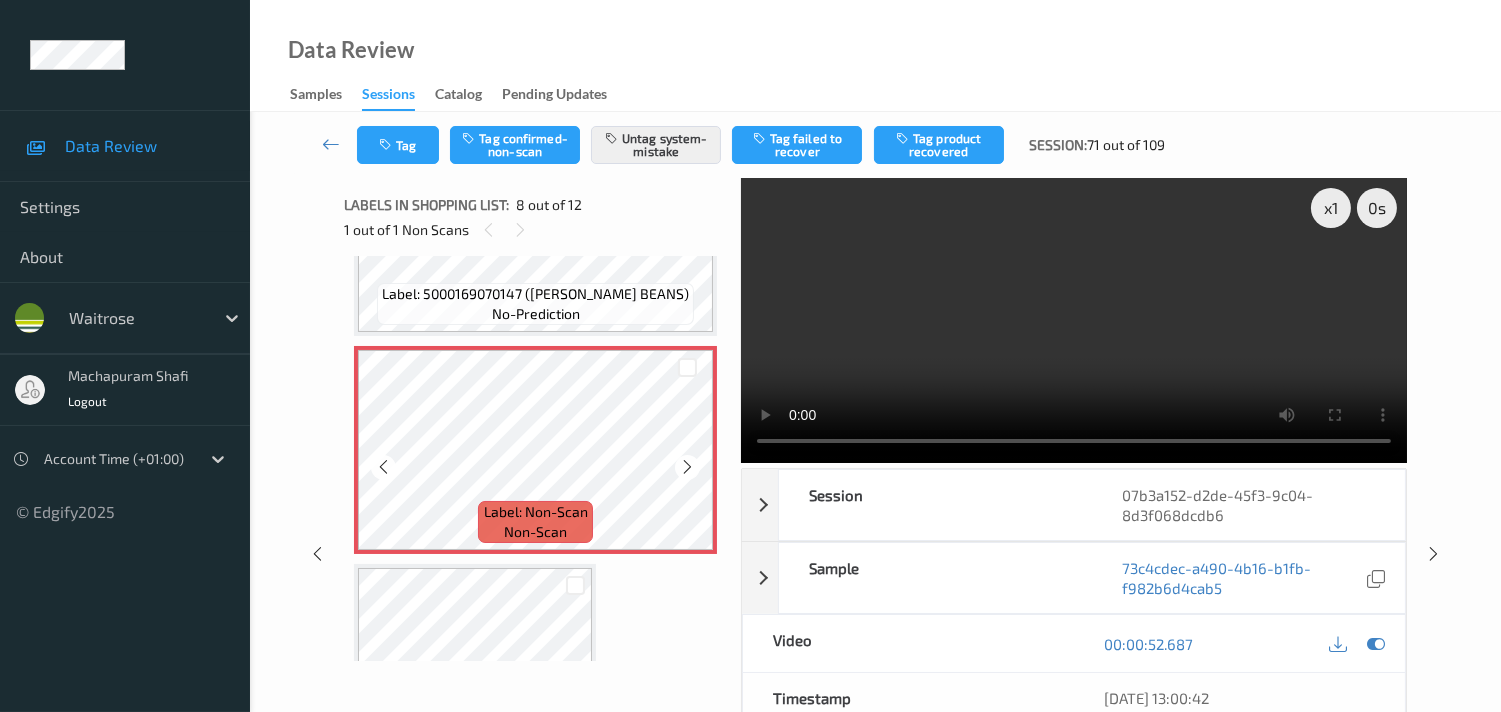 scroll, scrollTop: 1555, scrollLeft: 0, axis: vertical 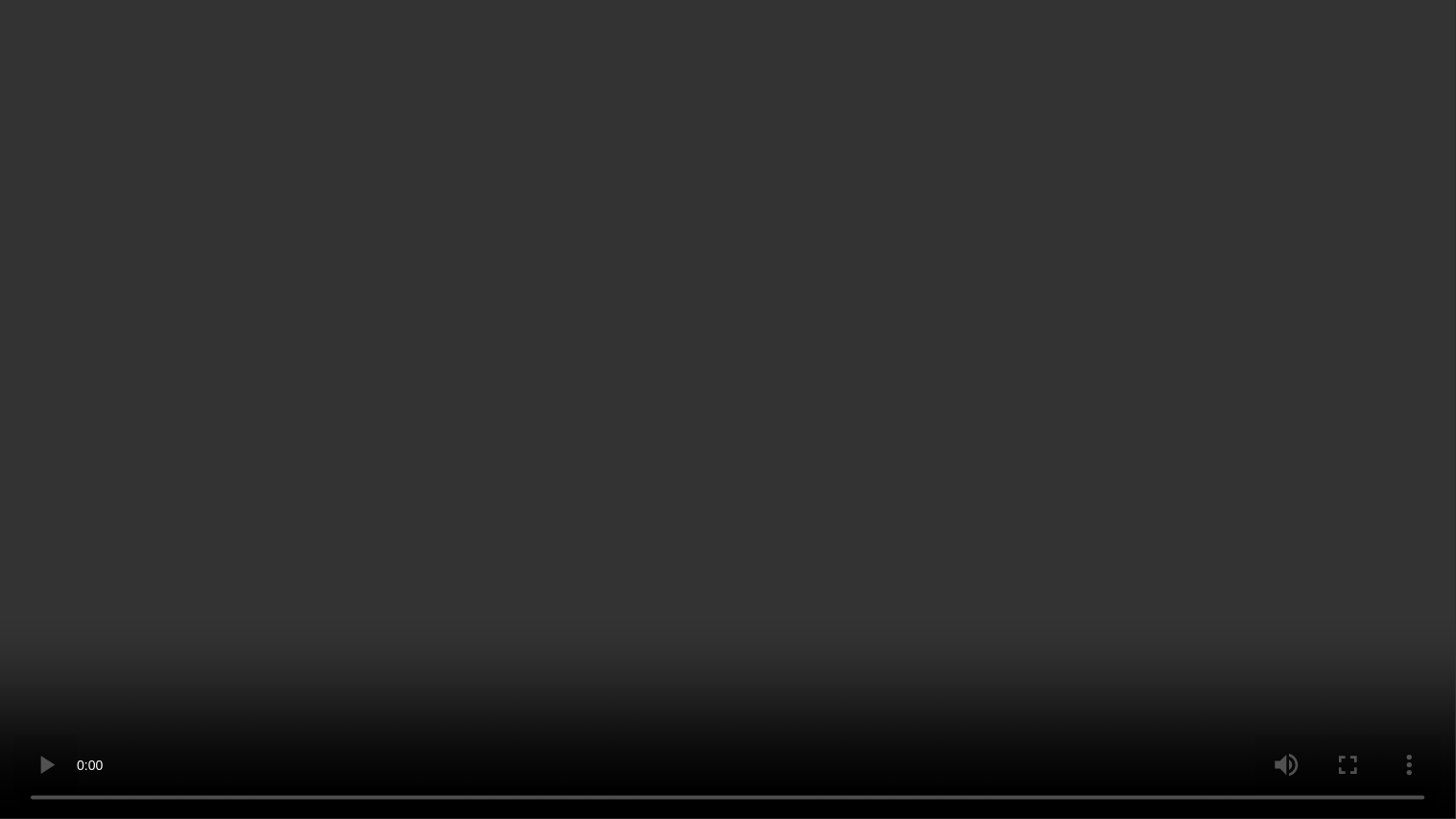 click at bounding box center (728, 409) 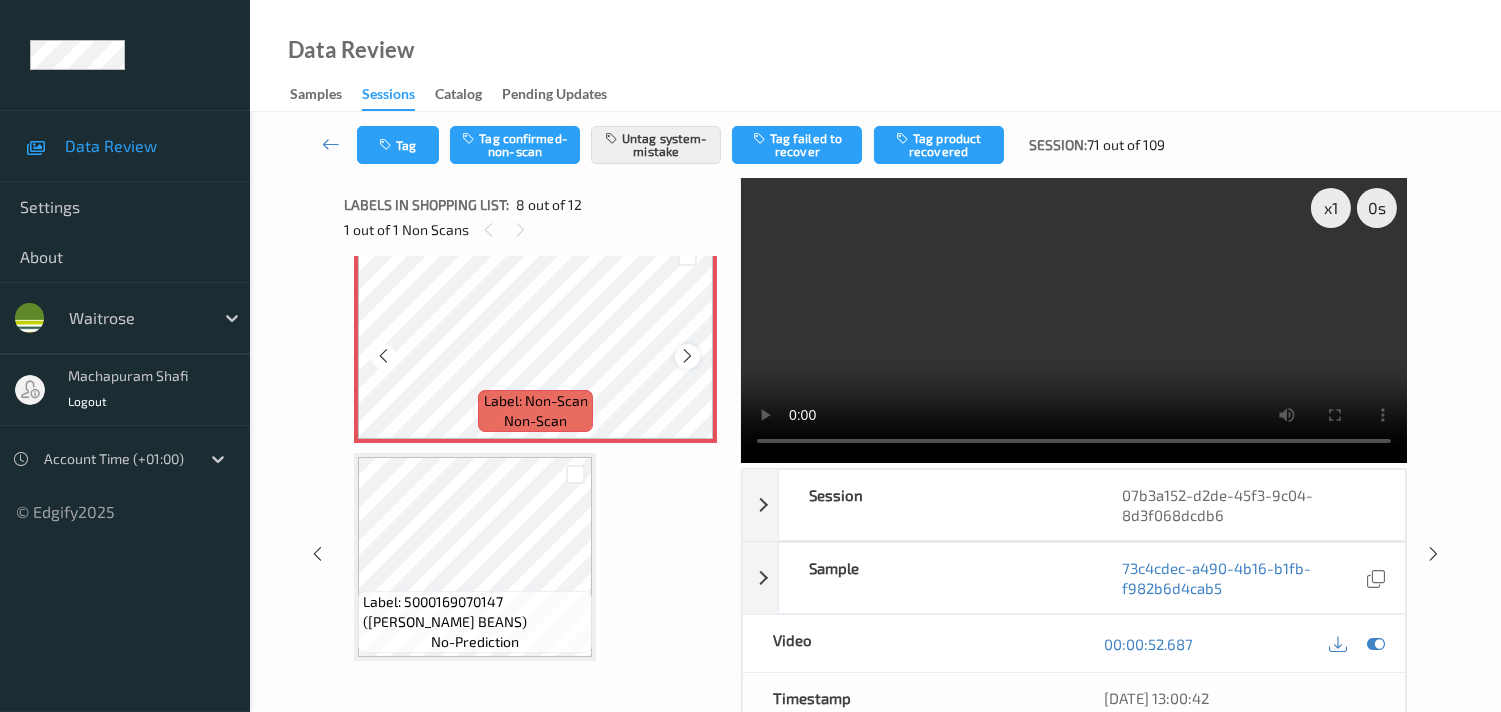 click at bounding box center (687, 356) 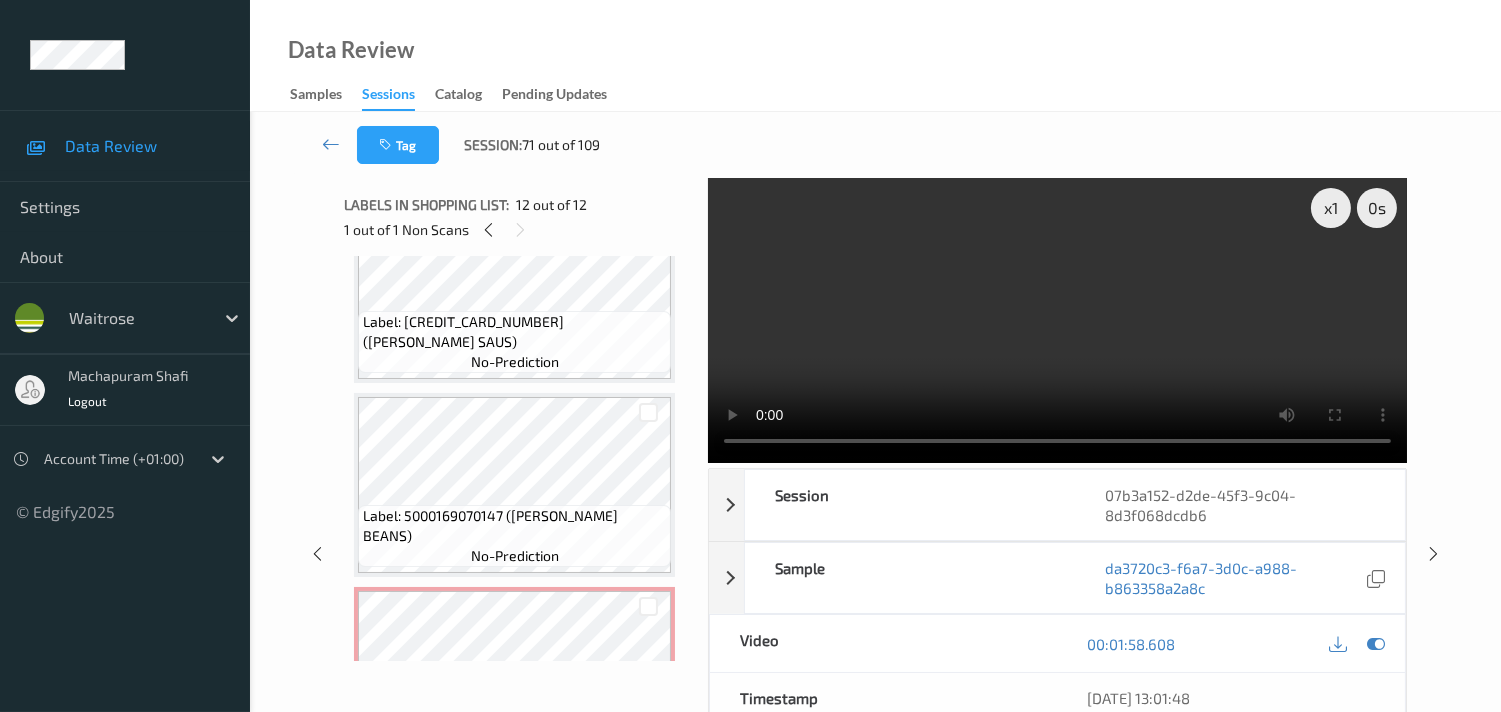 scroll, scrollTop: 1046, scrollLeft: 0, axis: vertical 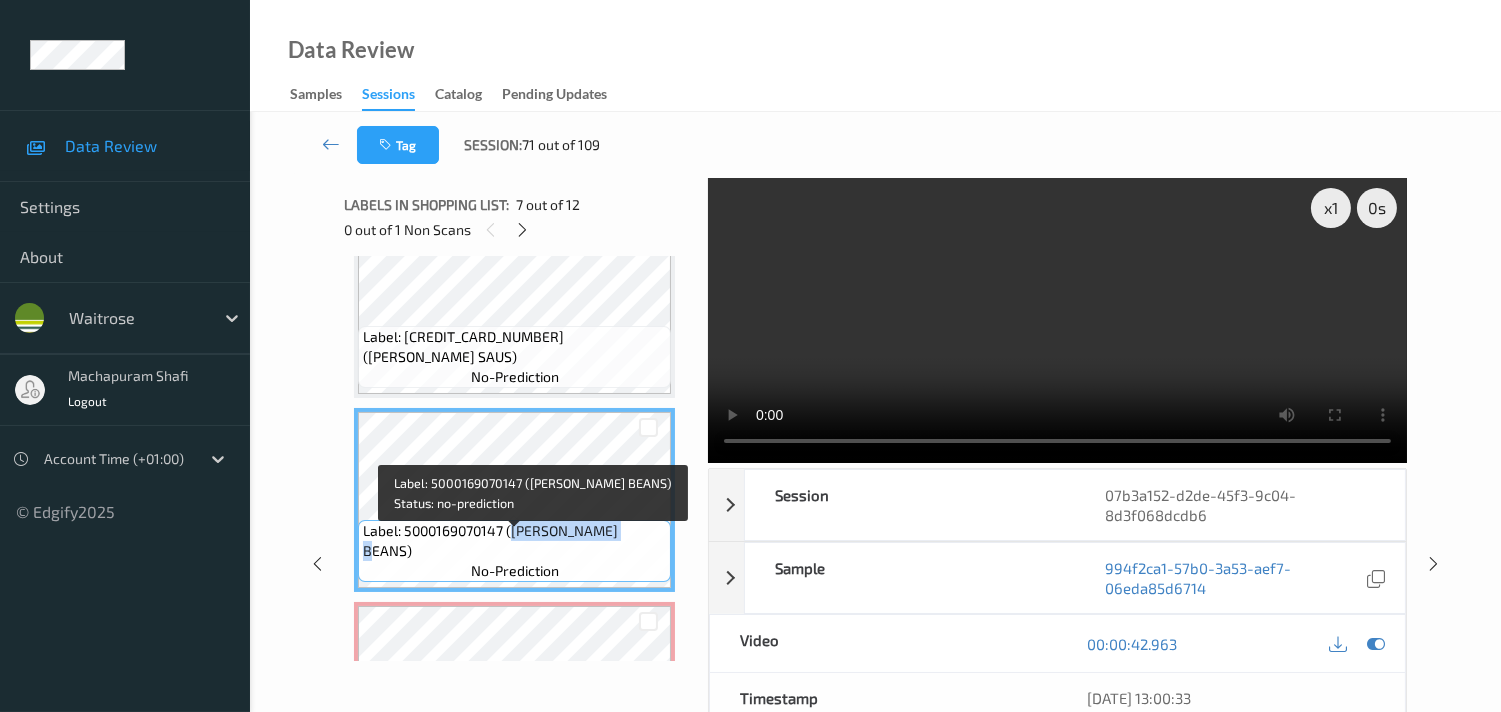 drag, startPoint x: 531, startPoint y: 545, endPoint x: 651, endPoint y: 545, distance: 120 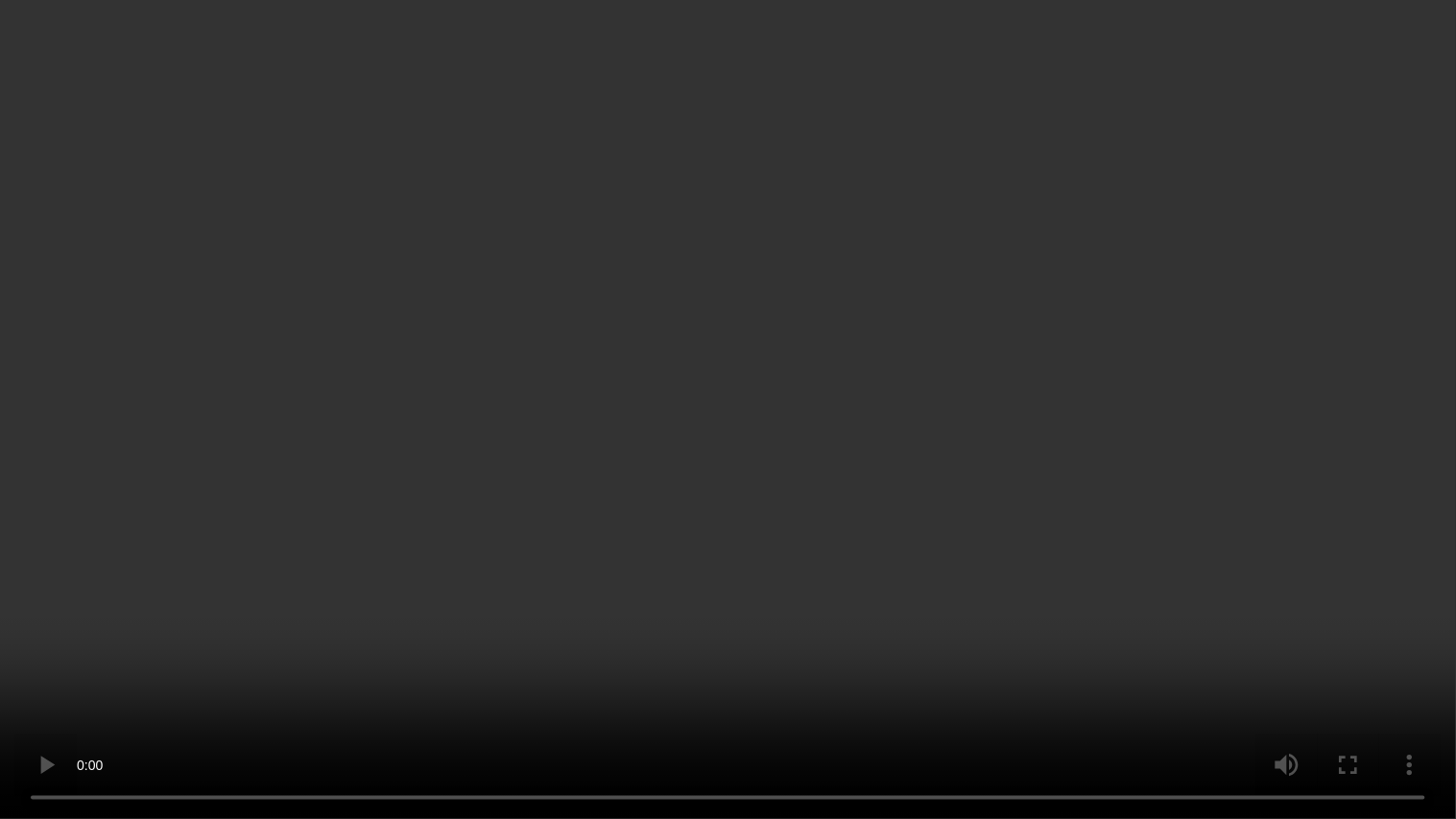 click at bounding box center [728, 409] 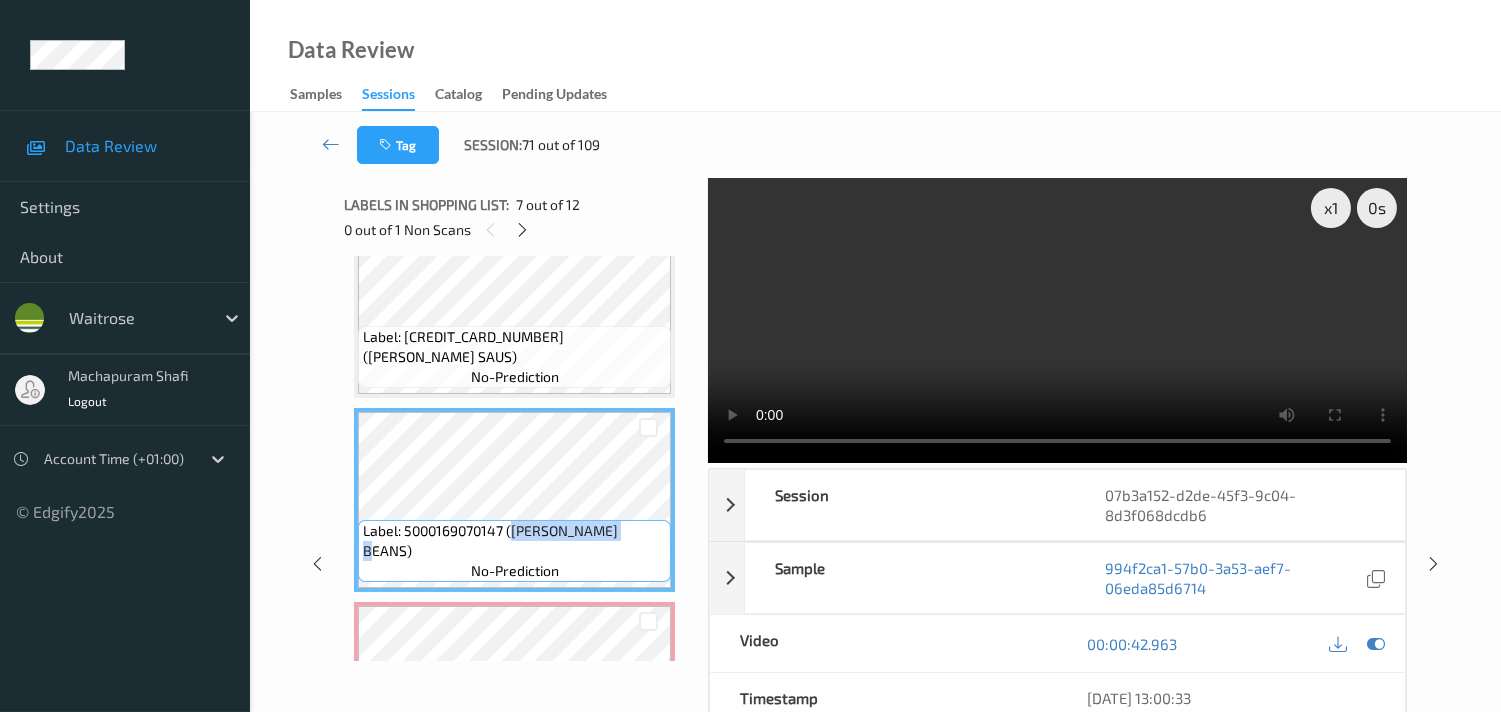 click at bounding box center [1057, 320] 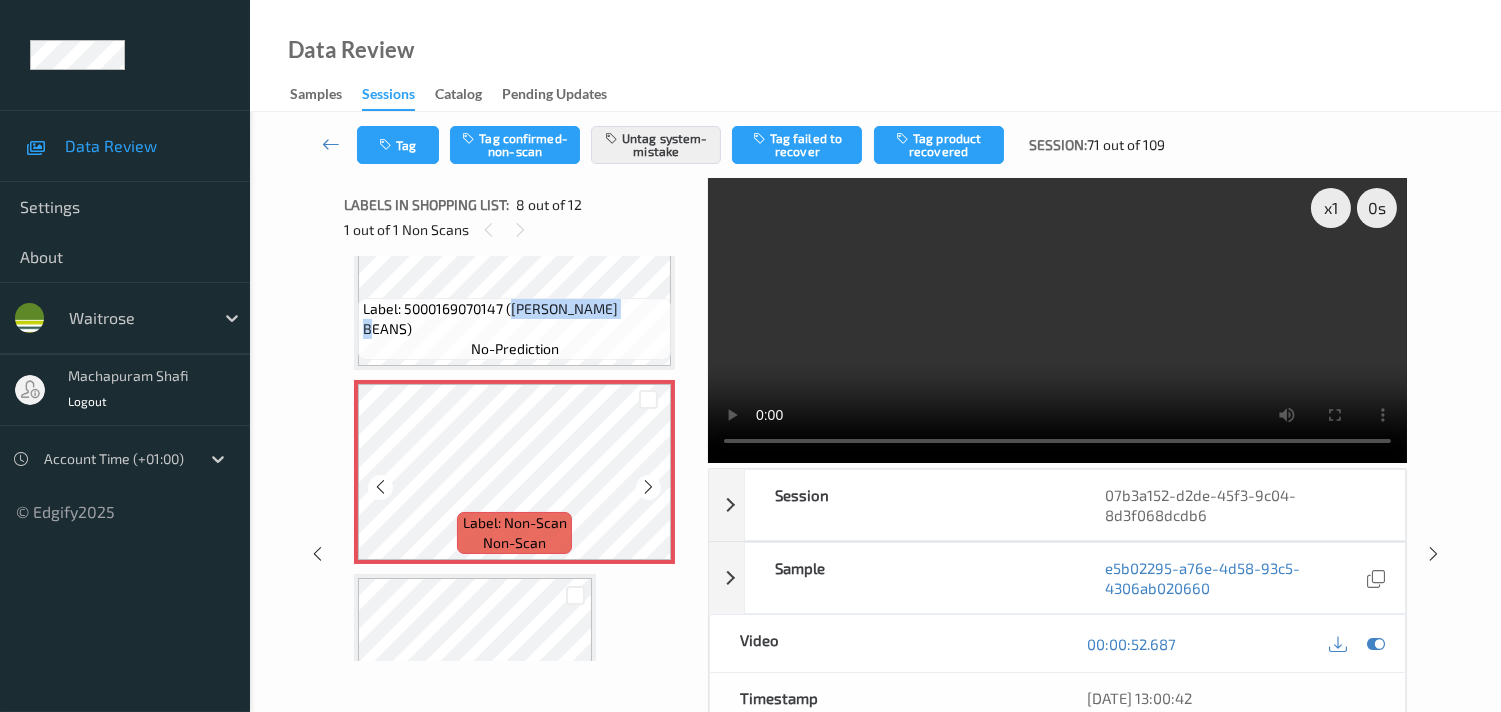 scroll, scrollTop: 1380, scrollLeft: 0, axis: vertical 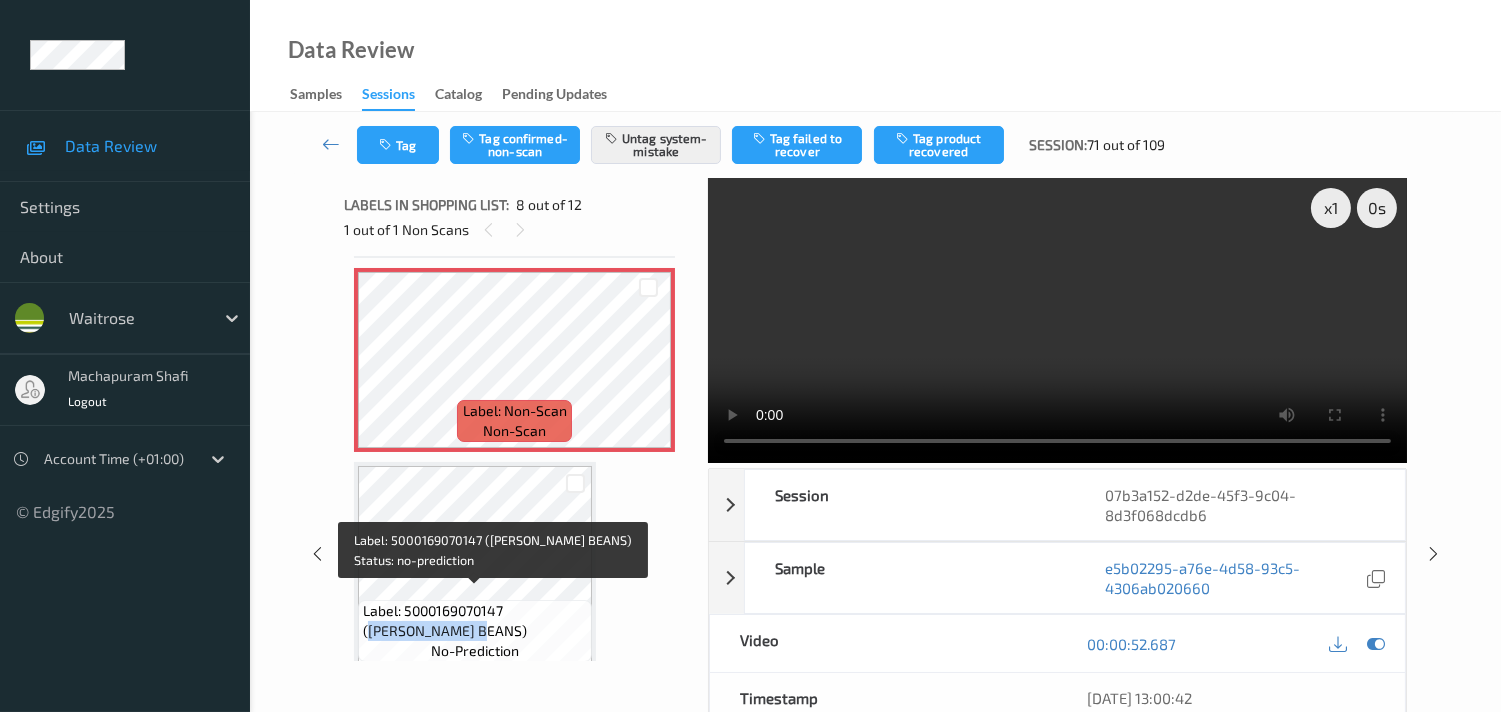 drag, startPoint x: 514, startPoint y: 597, endPoint x: 578, endPoint y: 625, distance: 69.856995 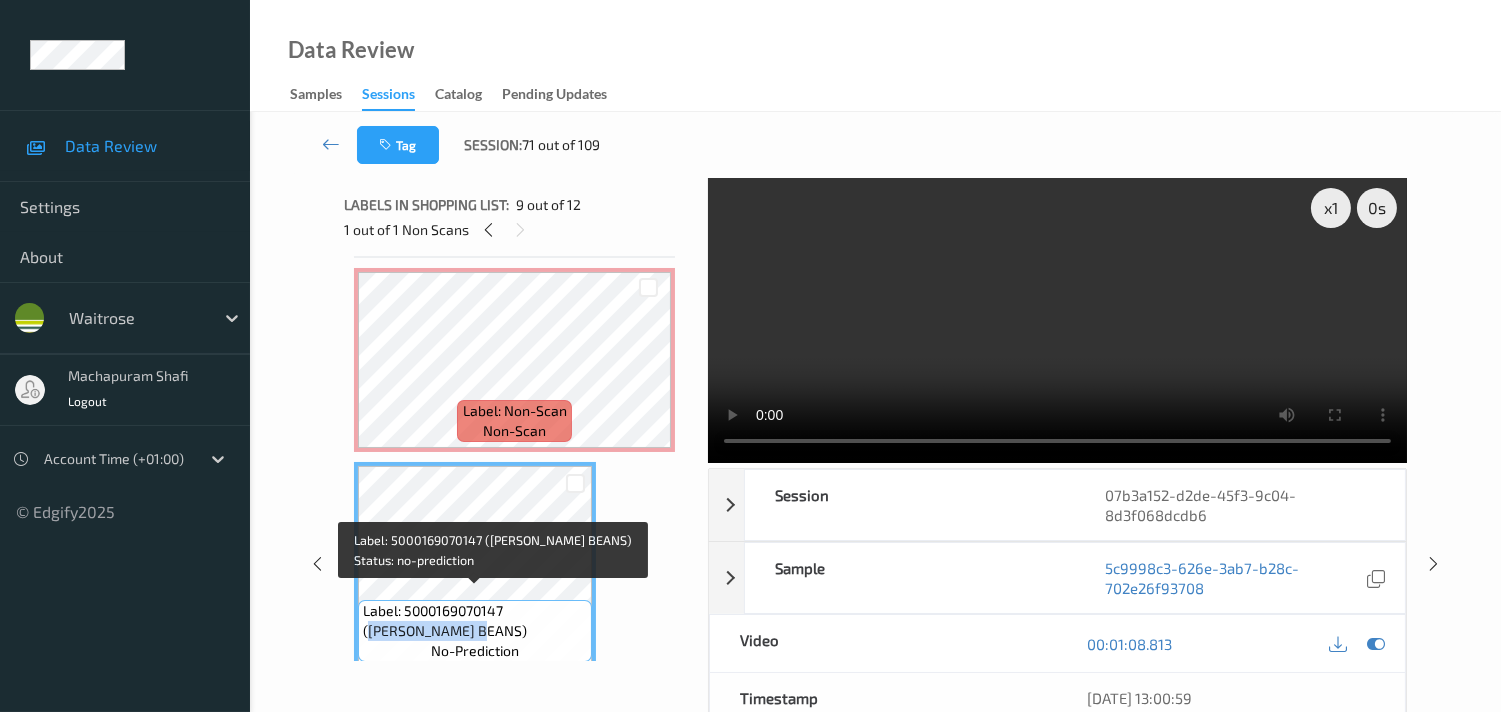 copy on "[PERSON_NAME] BEANS)" 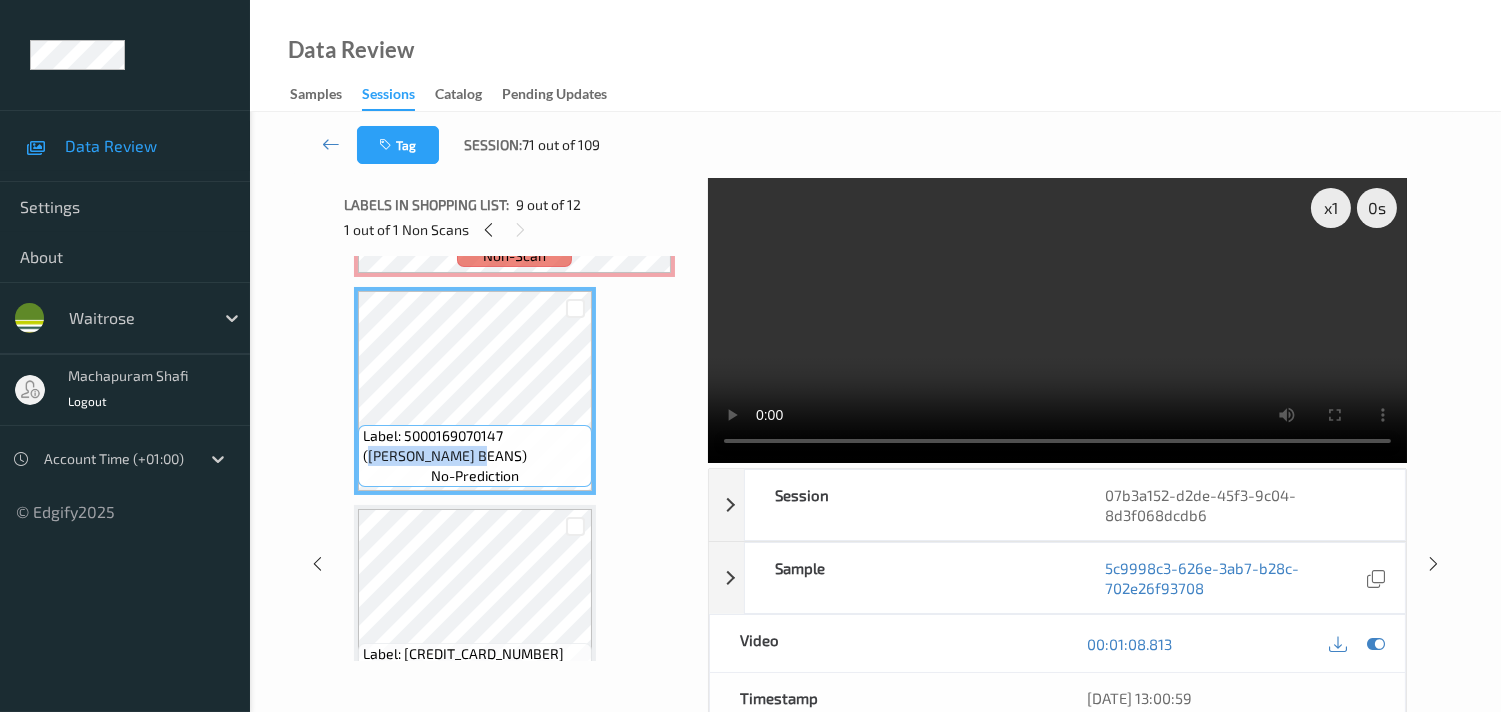 scroll, scrollTop: 1666, scrollLeft: 0, axis: vertical 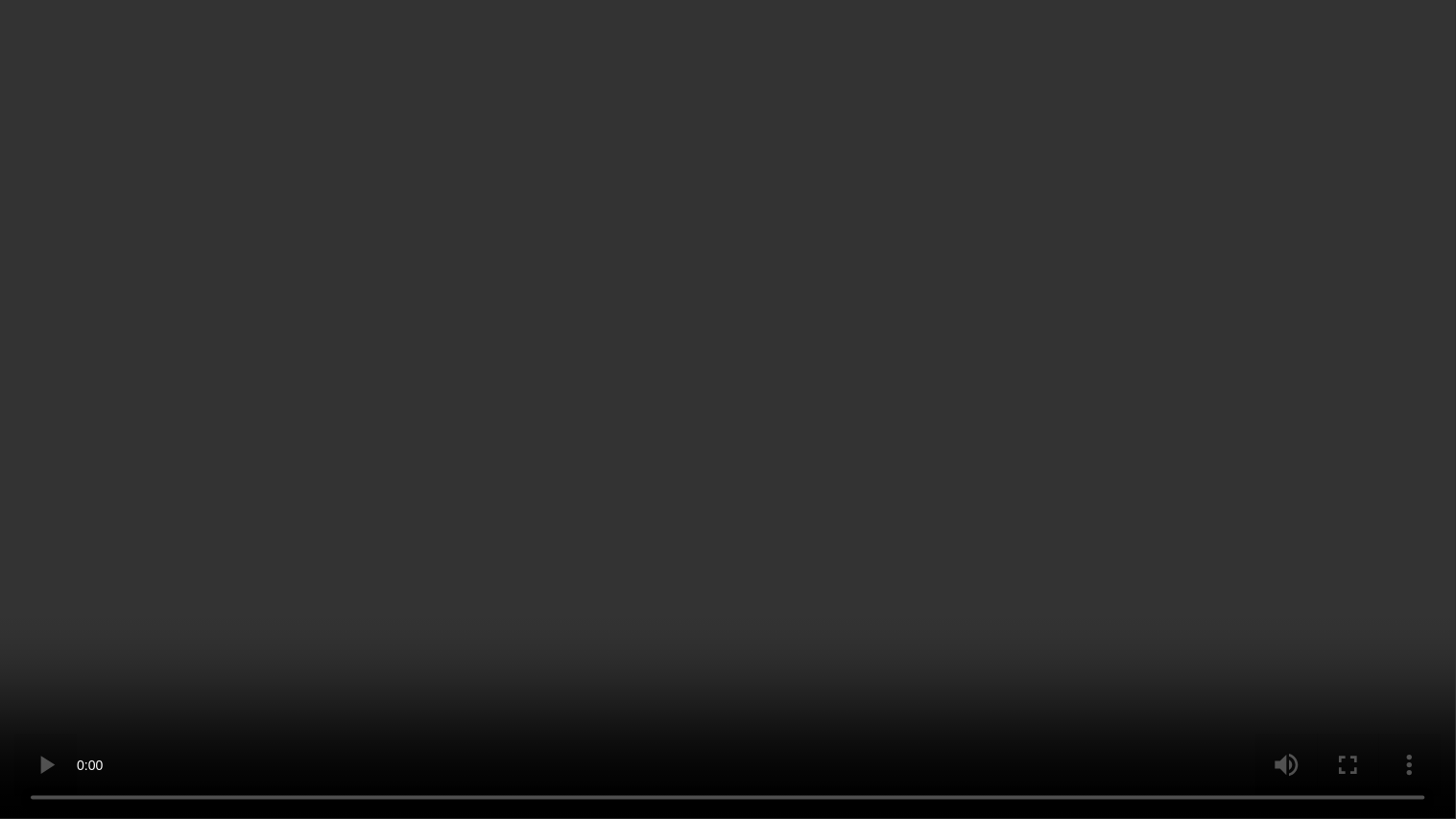 click at bounding box center (728, 409) 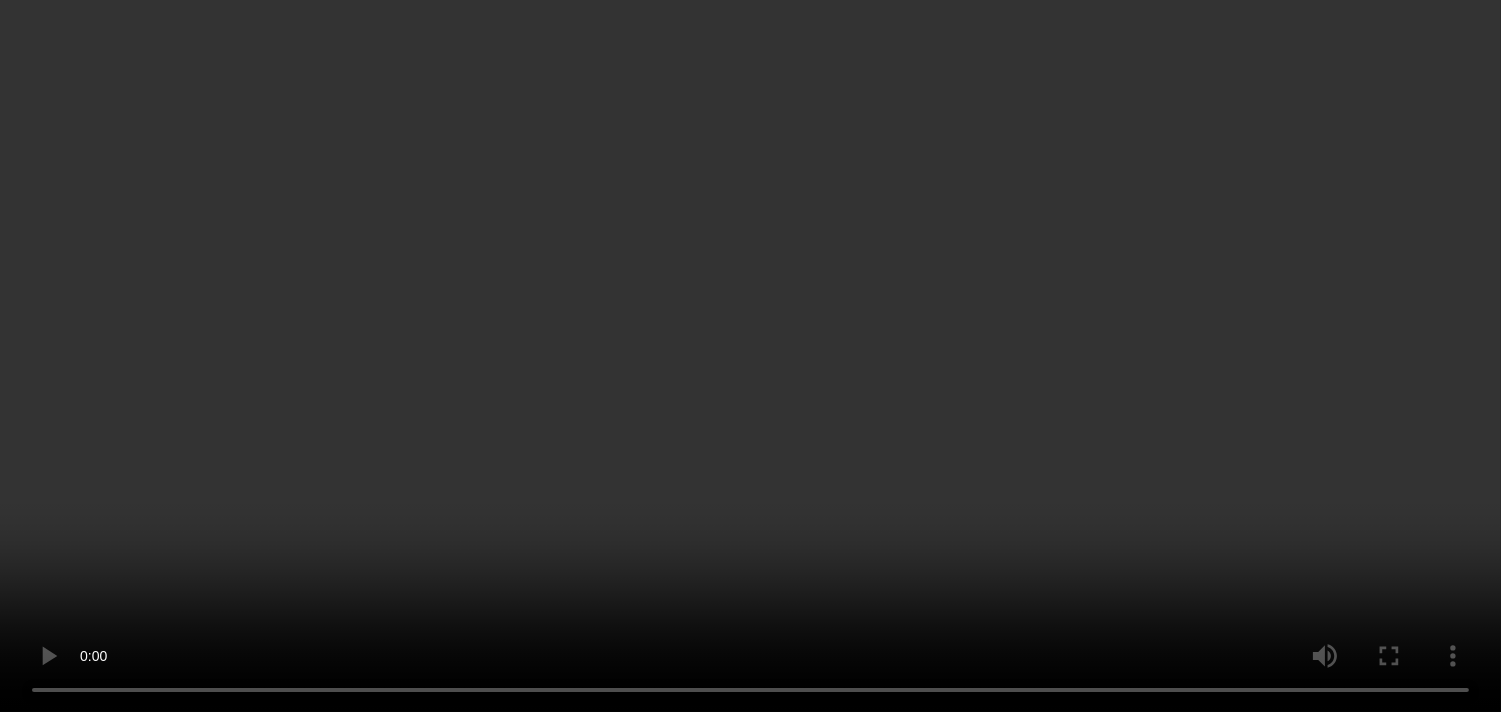 scroll, scrollTop: 1222, scrollLeft: 0, axis: vertical 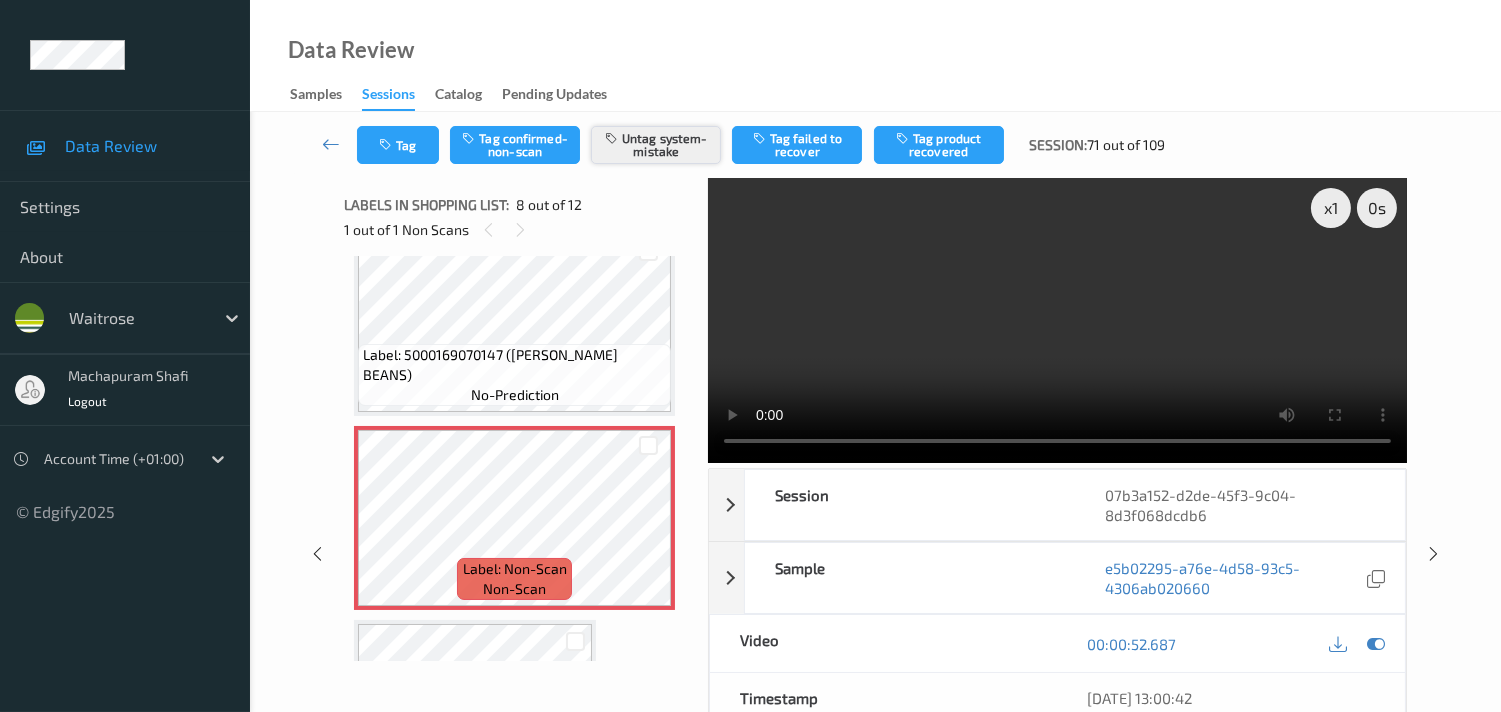 click on "Untag   system-mistake" at bounding box center (656, 145) 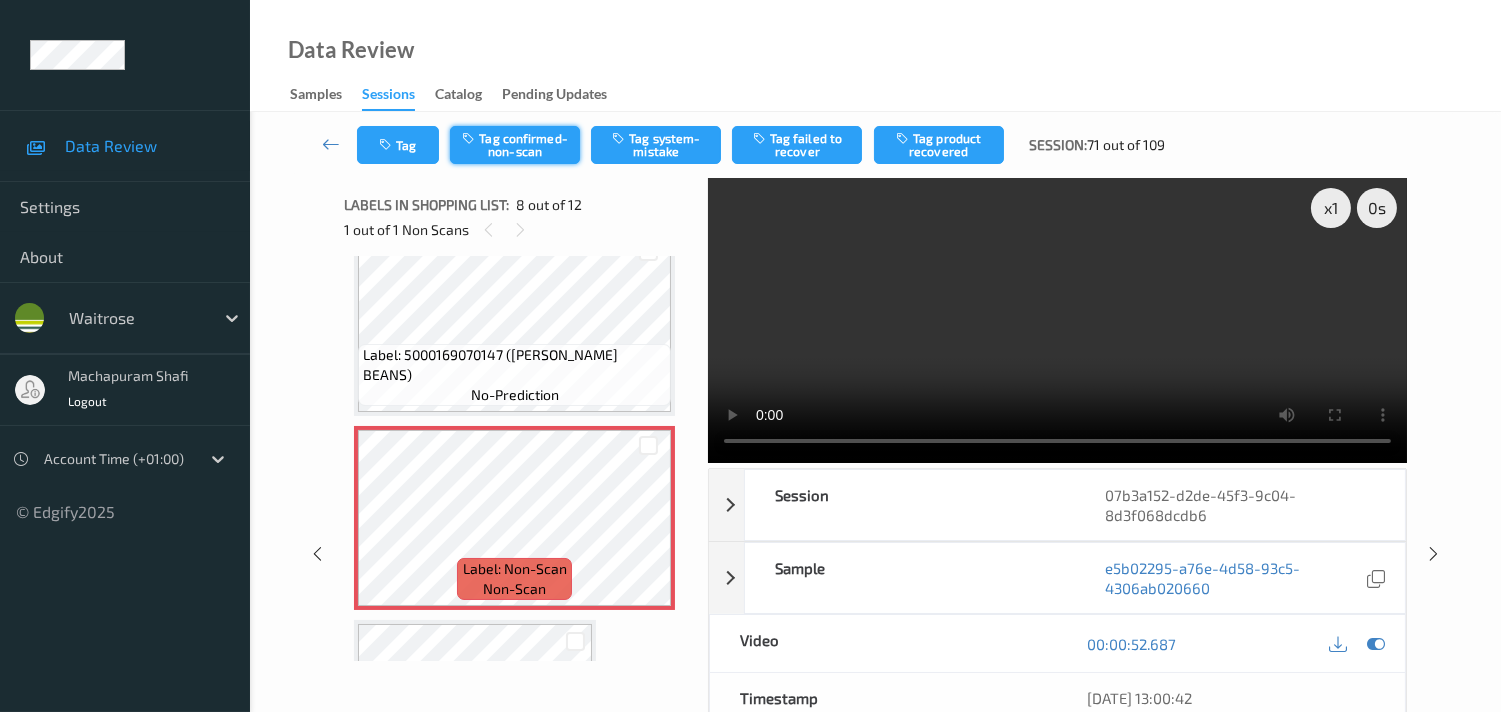 click on "Tag   confirmed-non-scan" at bounding box center (515, 145) 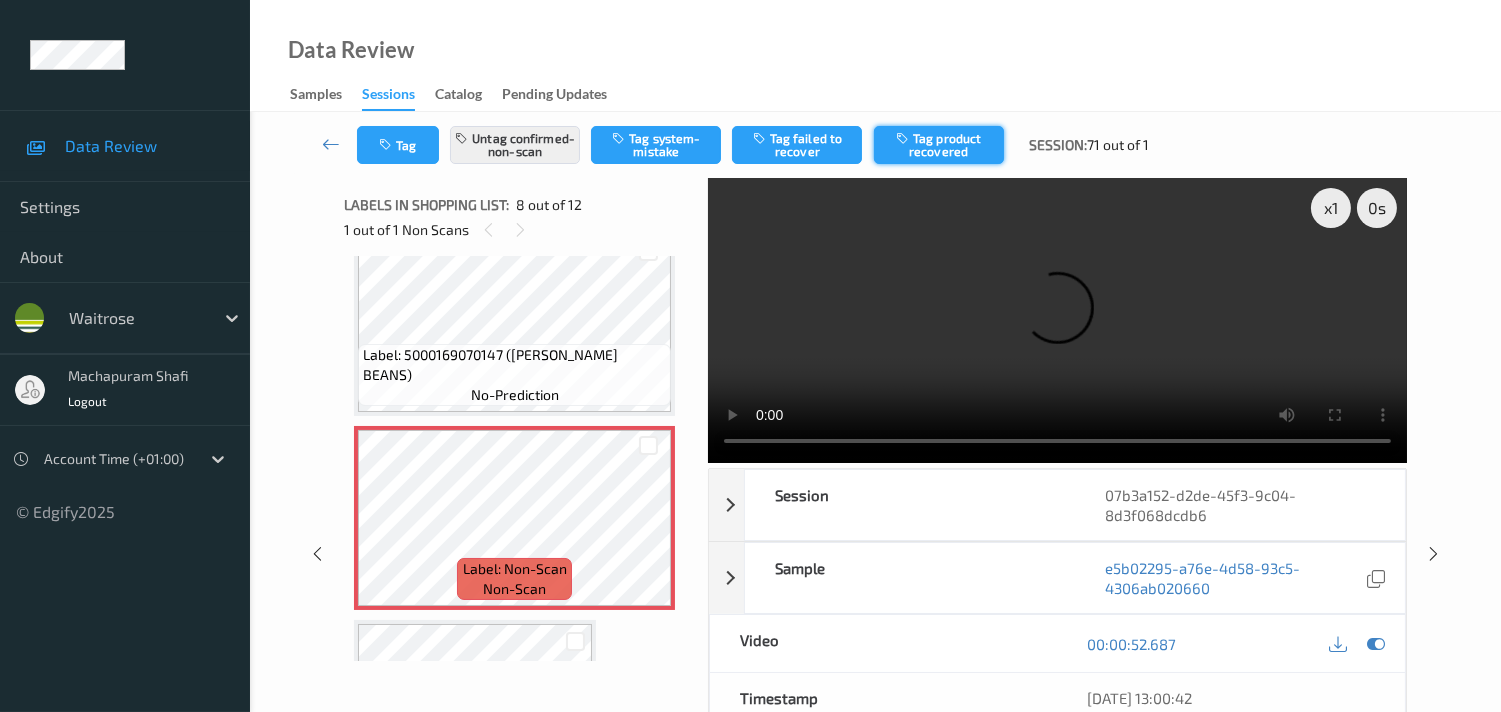 click on "Tag   product recovered" at bounding box center [939, 145] 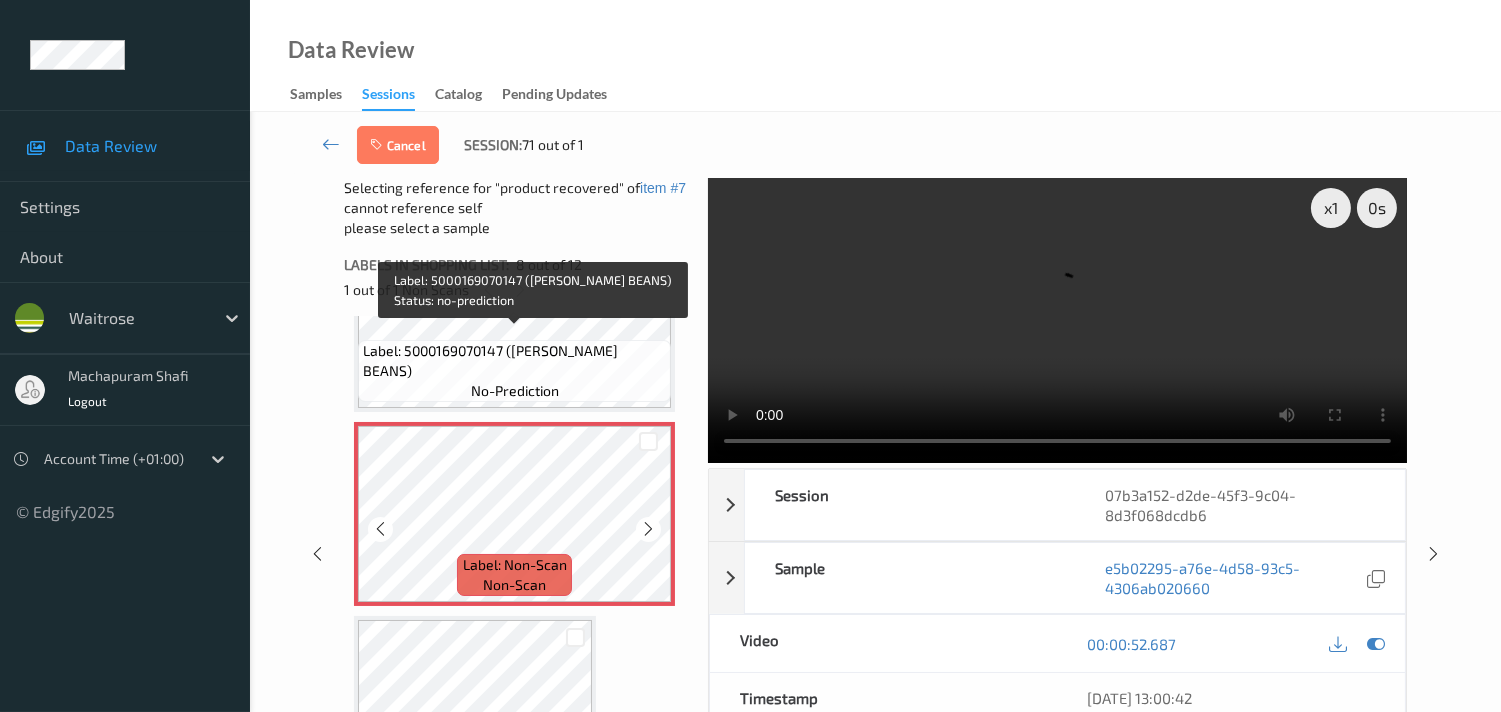 scroll, scrollTop: 1555, scrollLeft: 0, axis: vertical 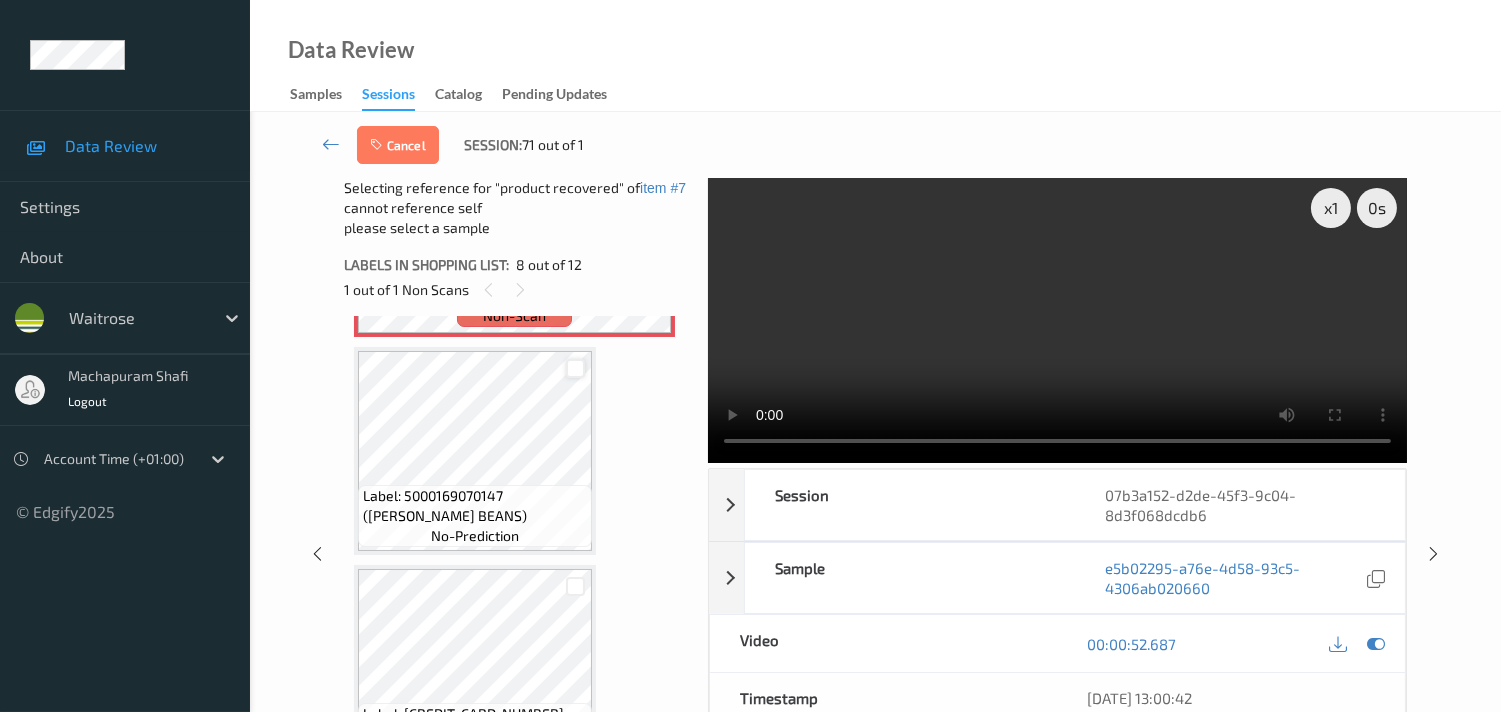 click at bounding box center [575, 368] 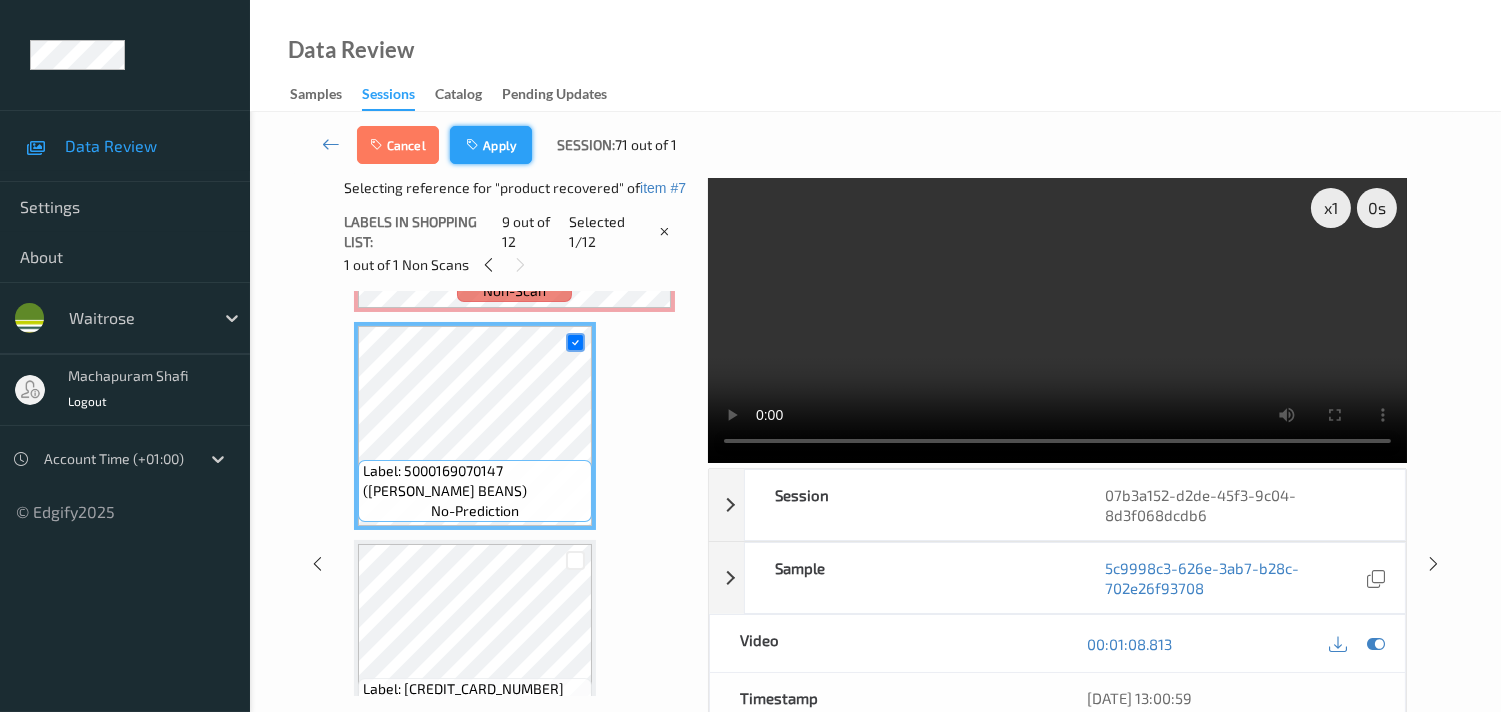click on "Apply" at bounding box center (491, 145) 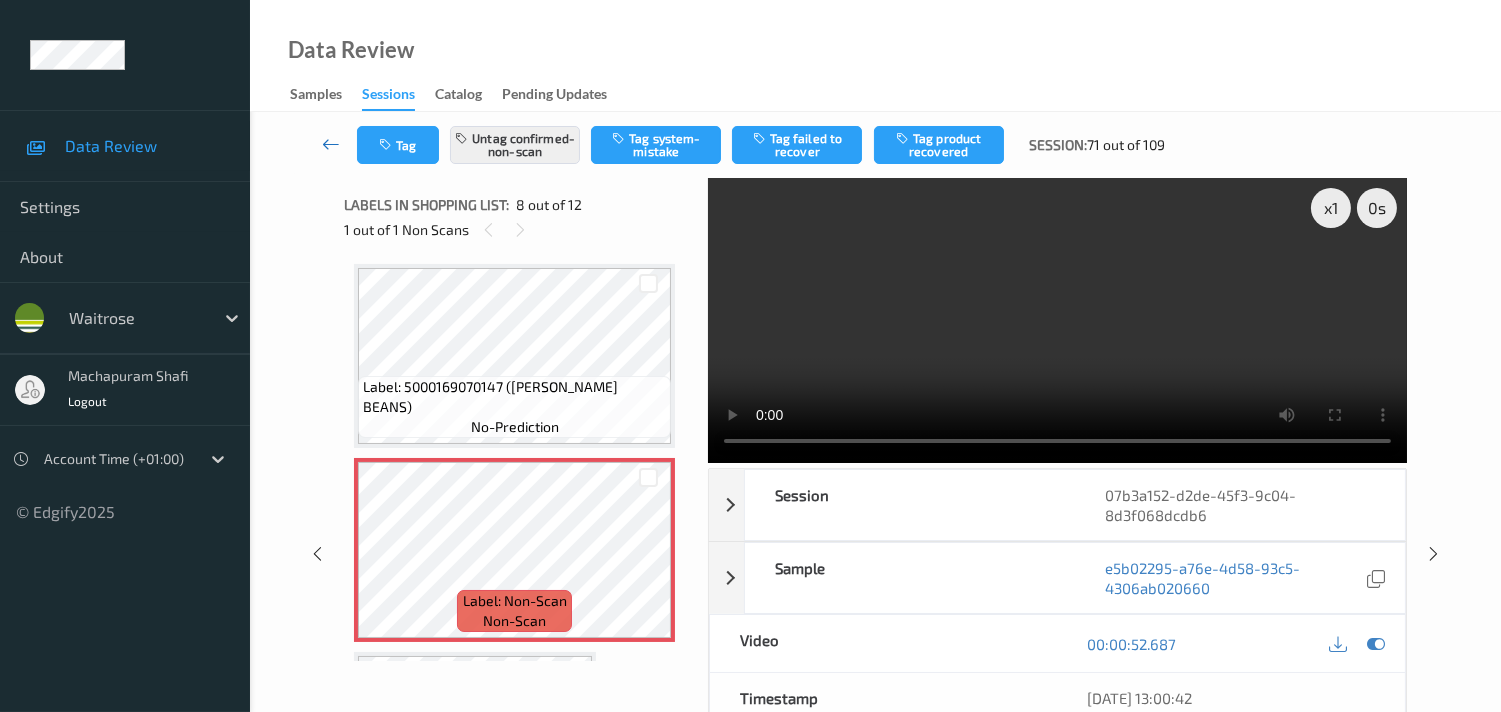 click at bounding box center (331, 144) 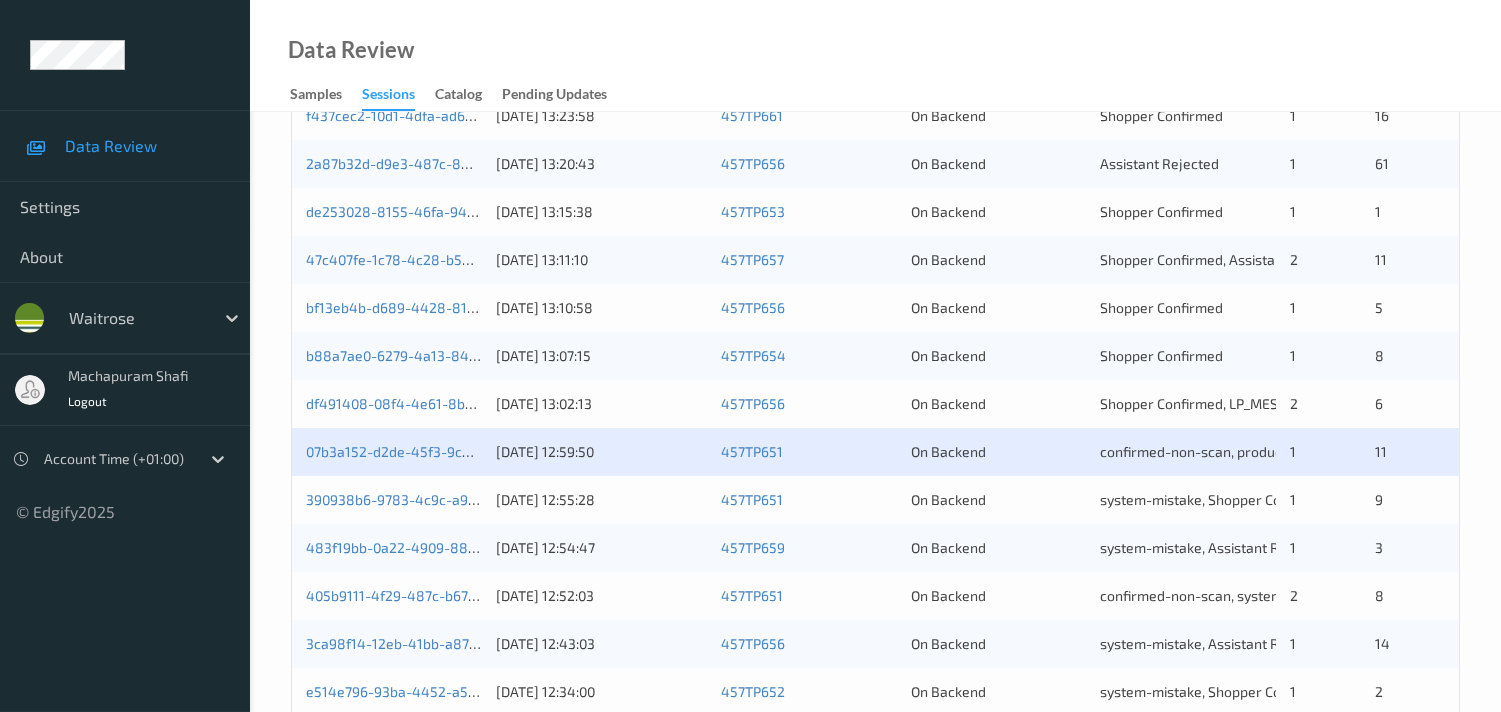 scroll, scrollTop: 777, scrollLeft: 0, axis: vertical 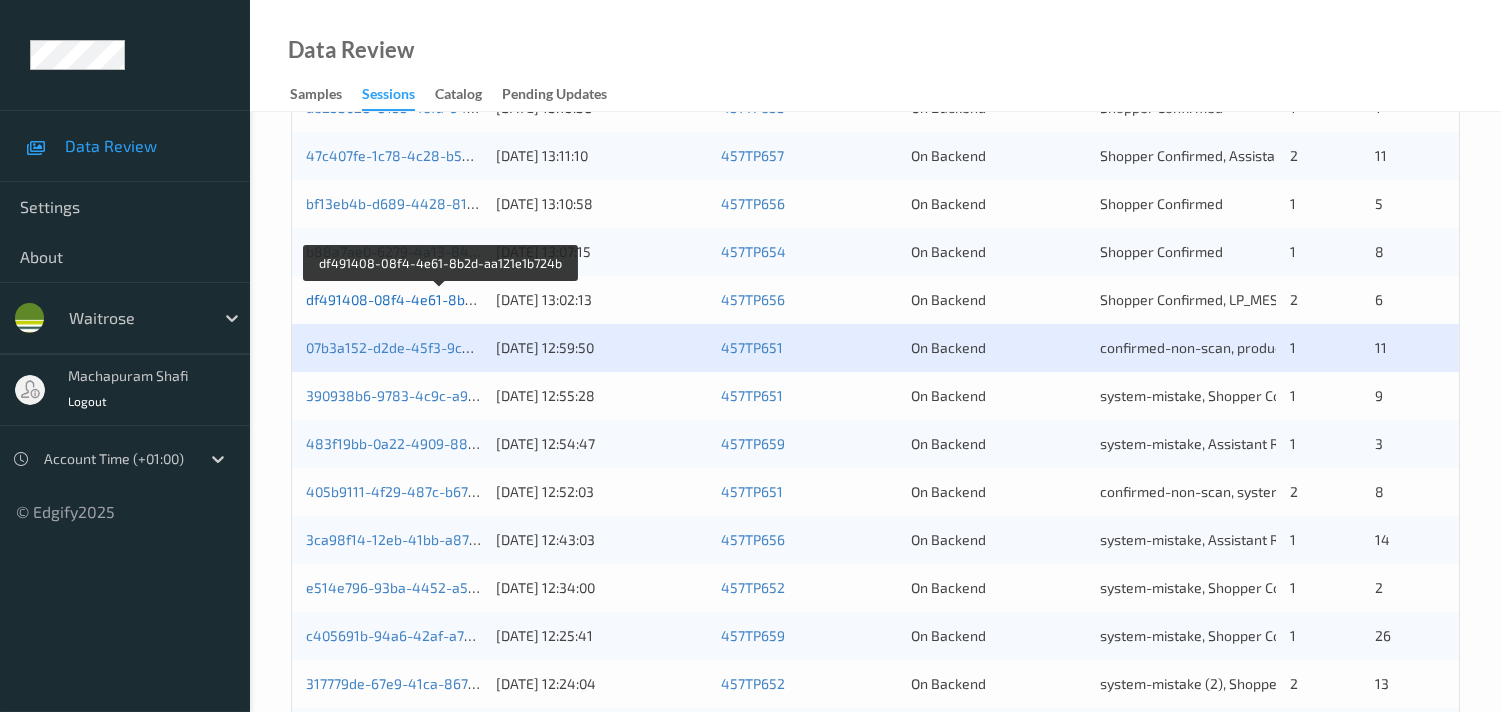 click on "df491408-08f4-4e61-8b2d-aa121e1b724b" at bounding box center (441, 299) 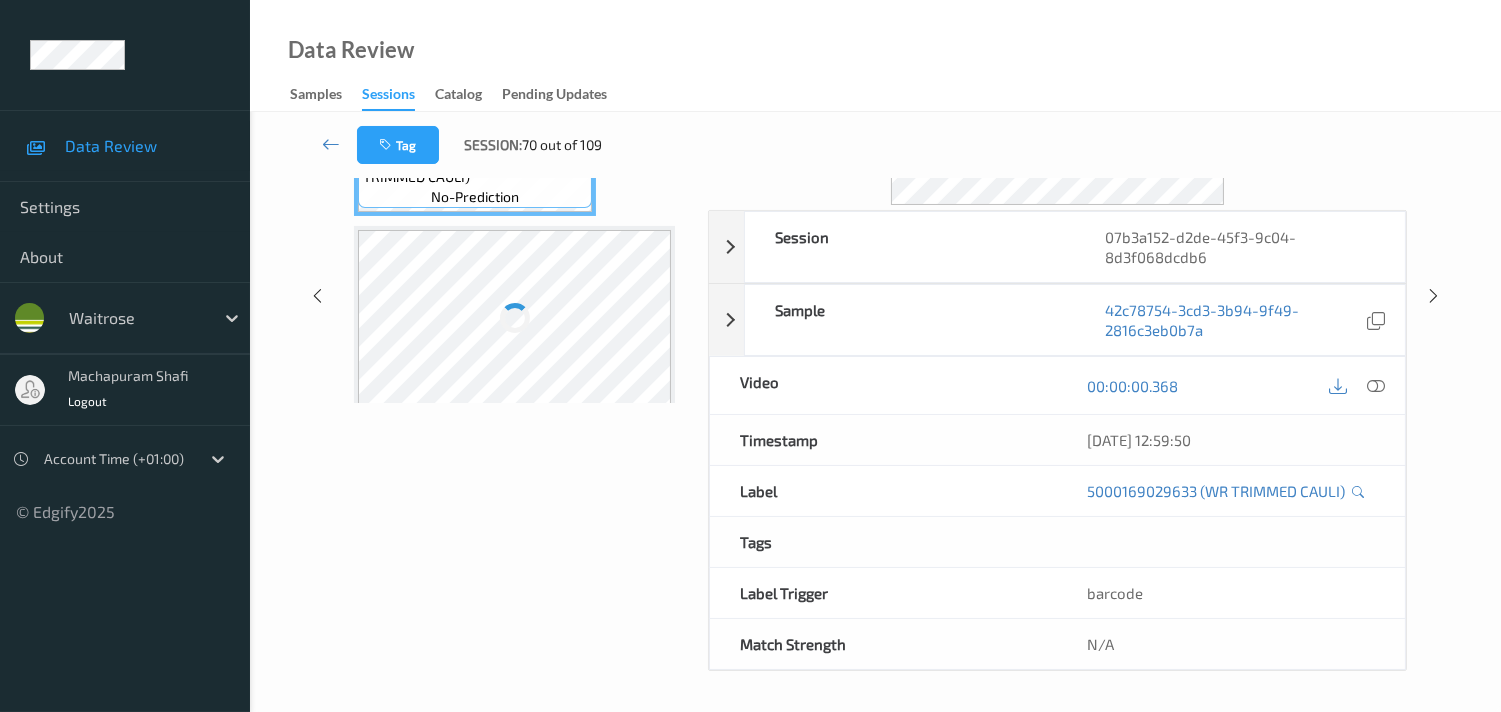scroll, scrollTop: 36, scrollLeft: 0, axis: vertical 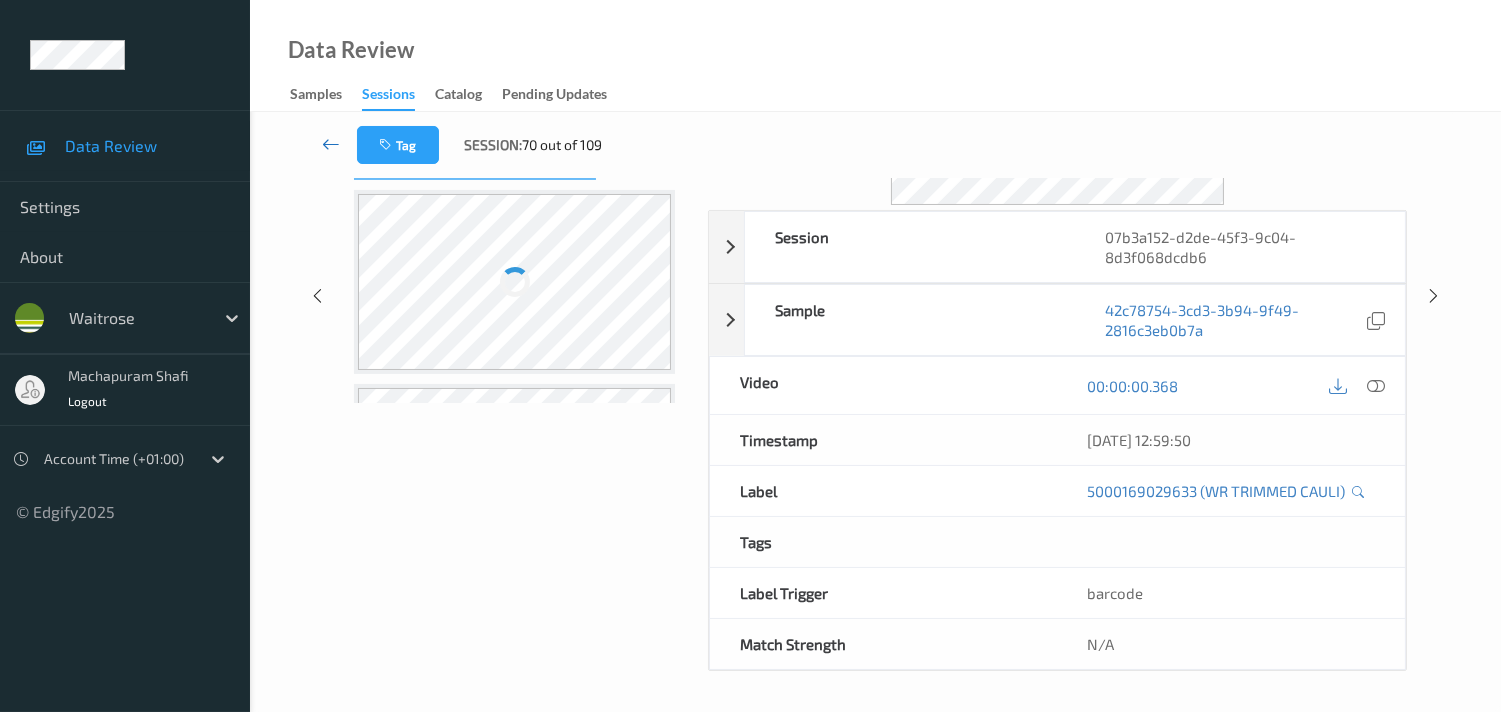 click at bounding box center (331, 144) 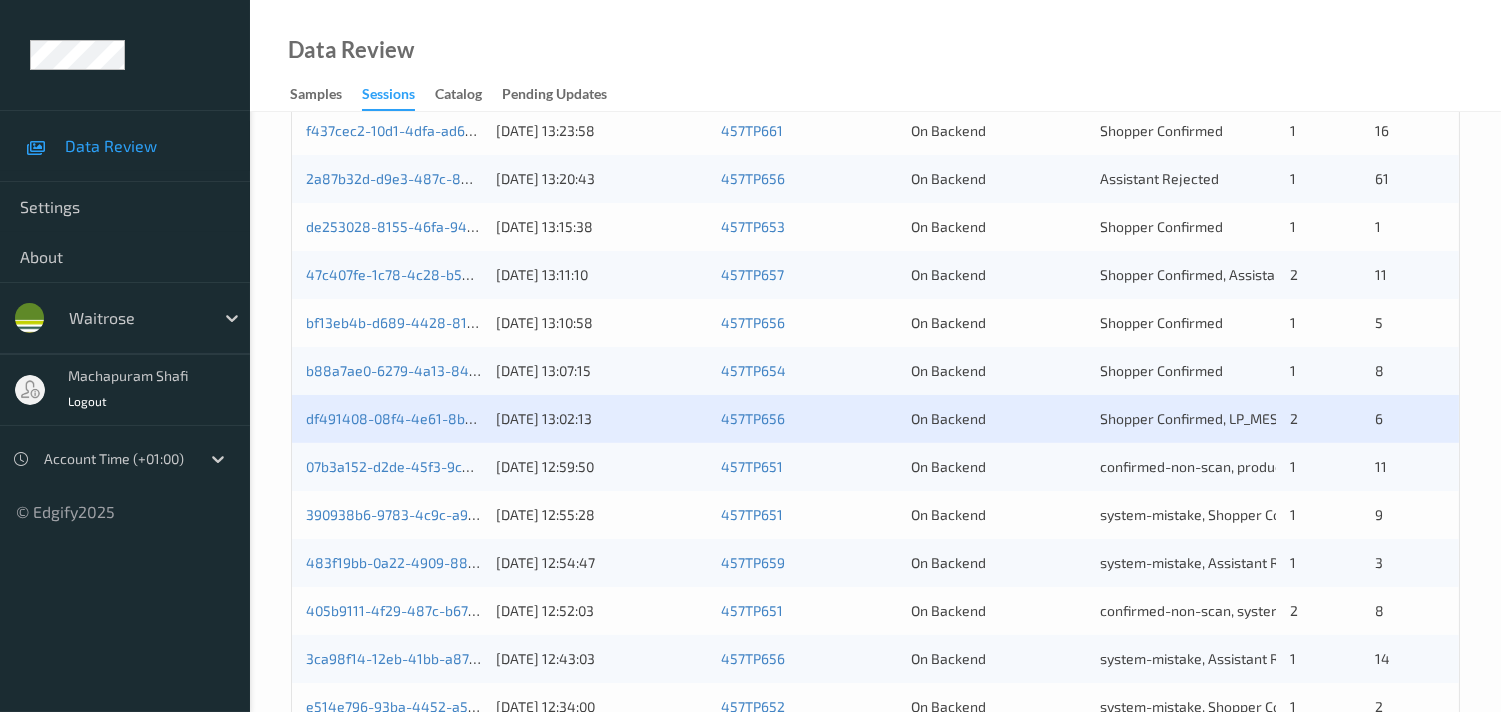 scroll, scrollTop: 666, scrollLeft: 0, axis: vertical 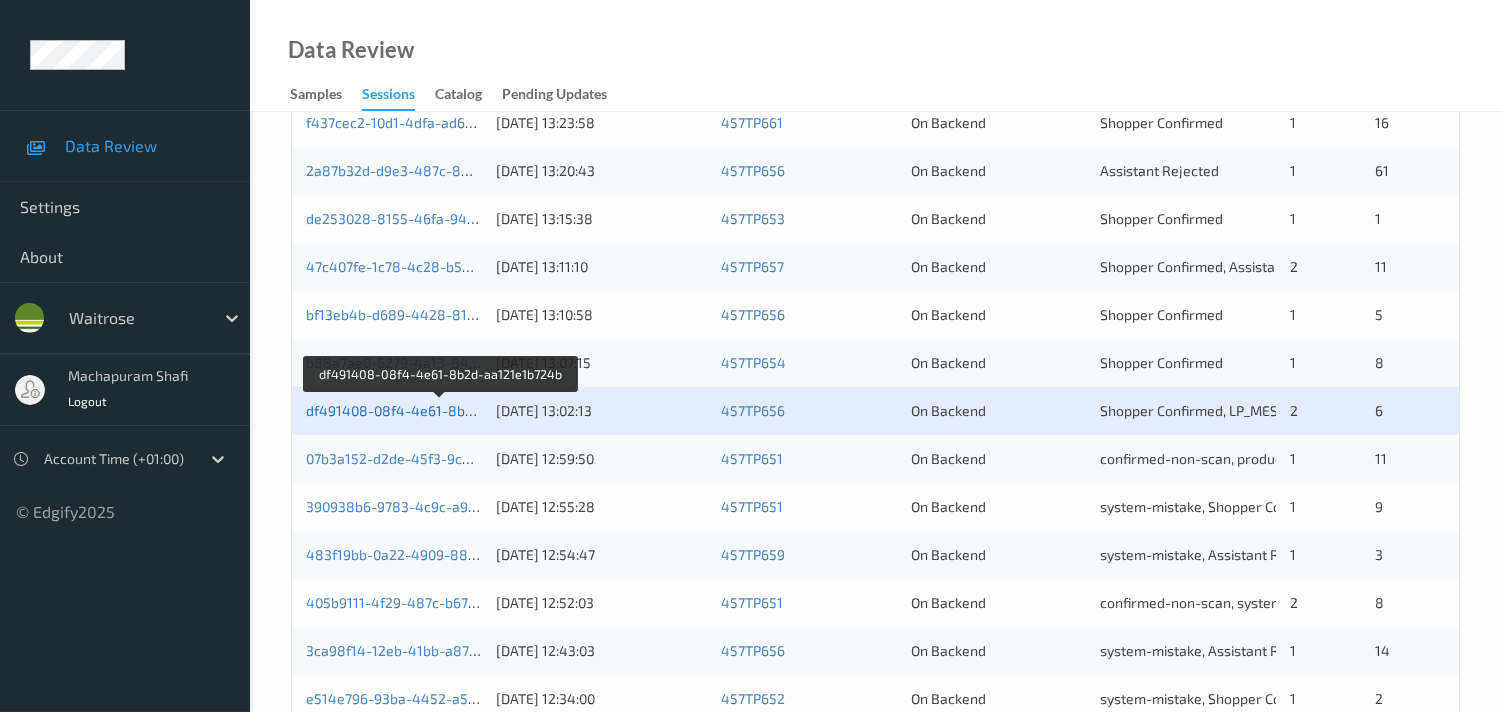 click on "df491408-08f4-4e61-8b2d-aa121e1b724b" at bounding box center (441, 410) 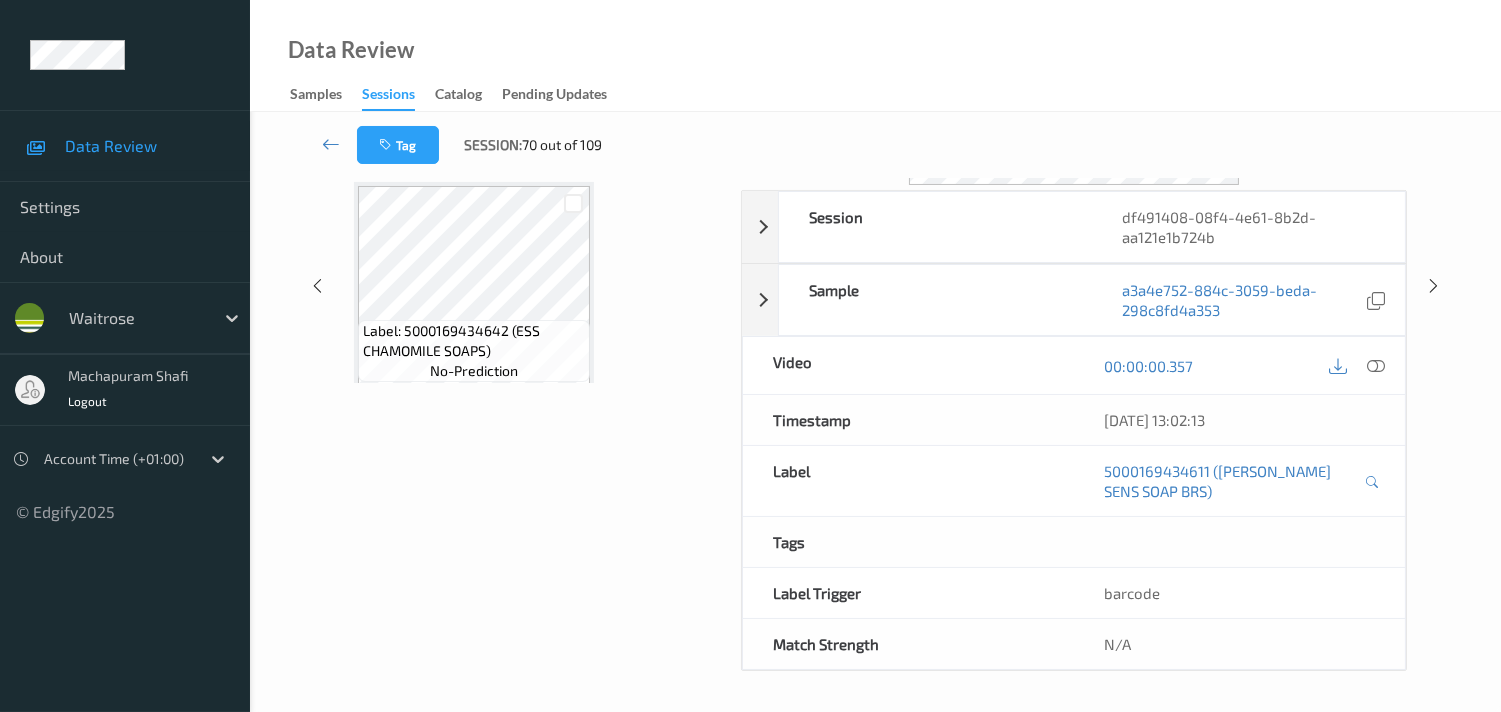 scroll, scrollTop: 280, scrollLeft: 0, axis: vertical 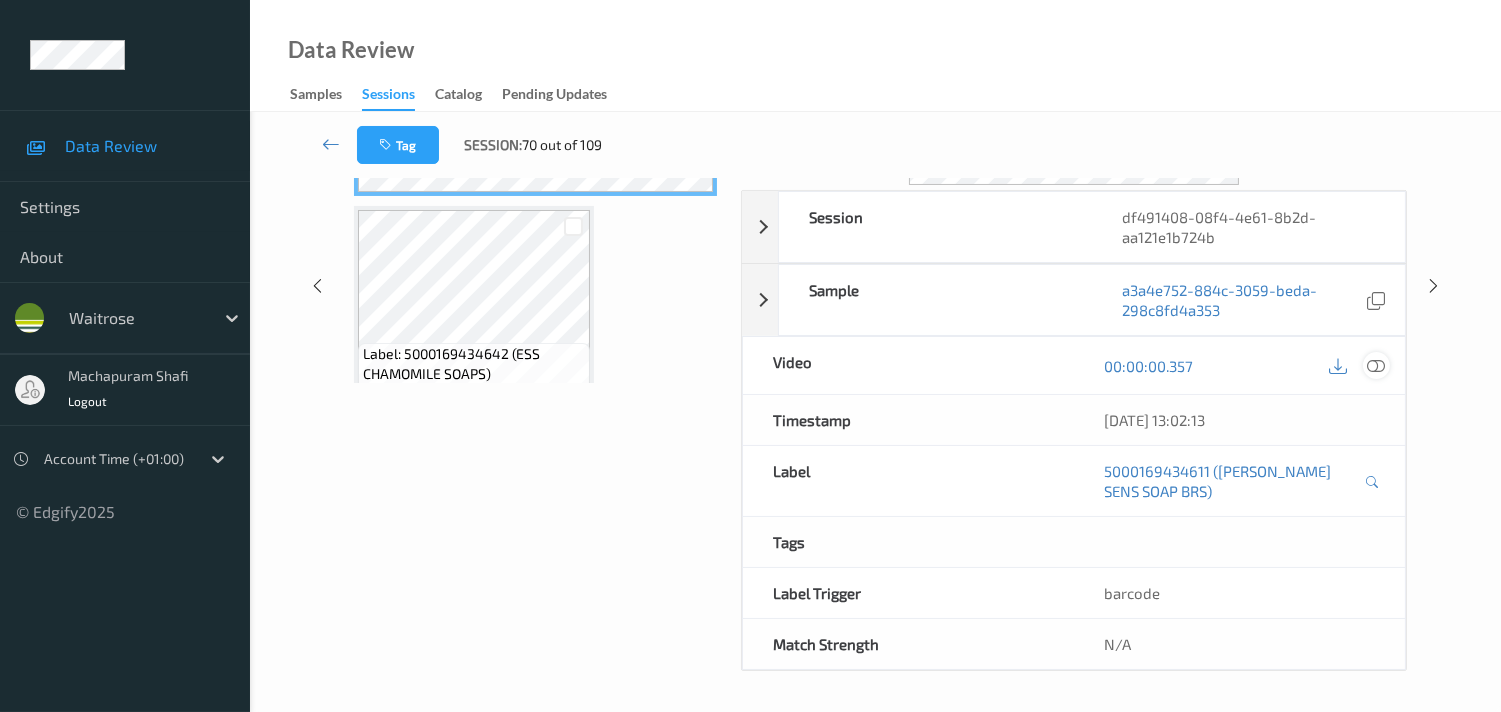 click at bounding box center (1376, 366) 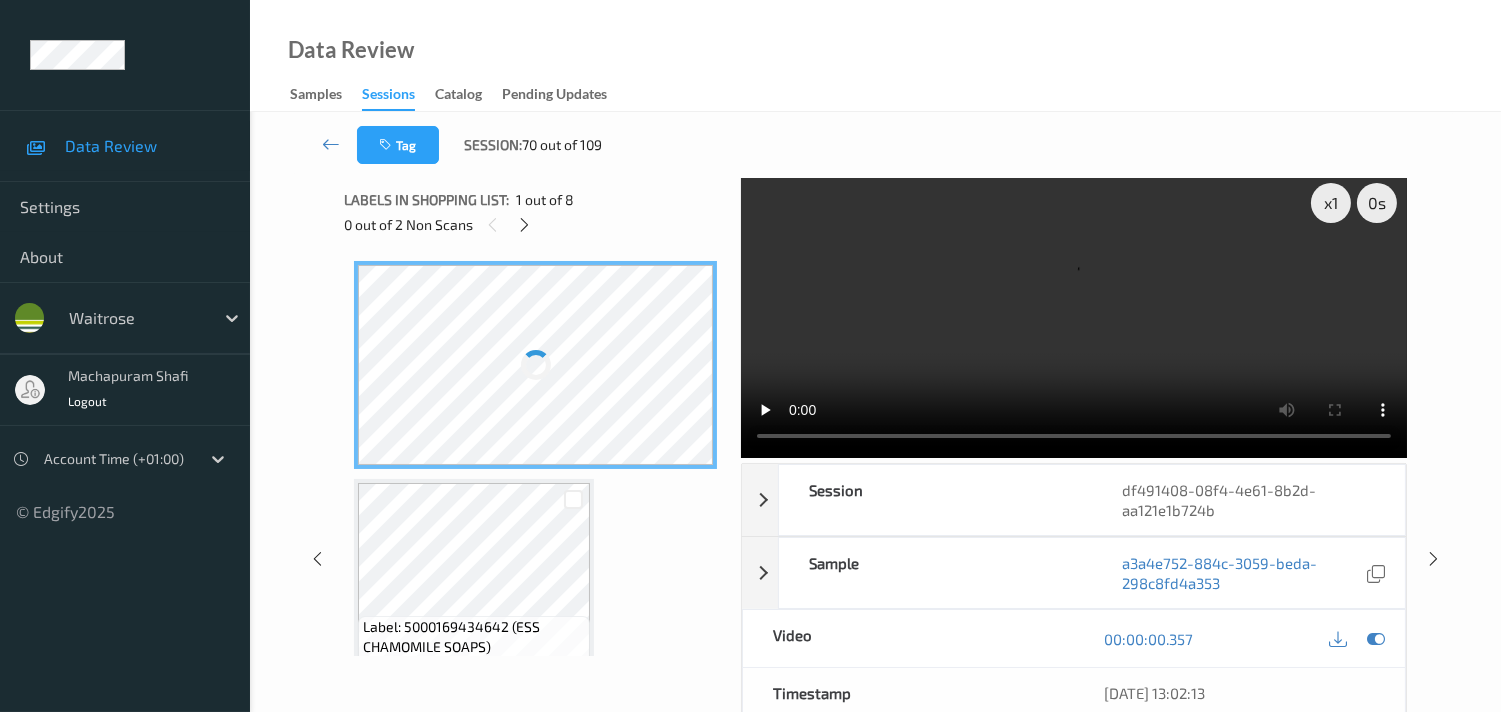 scroll, scrollTop: 0, scrollLeft: 0, axis: both 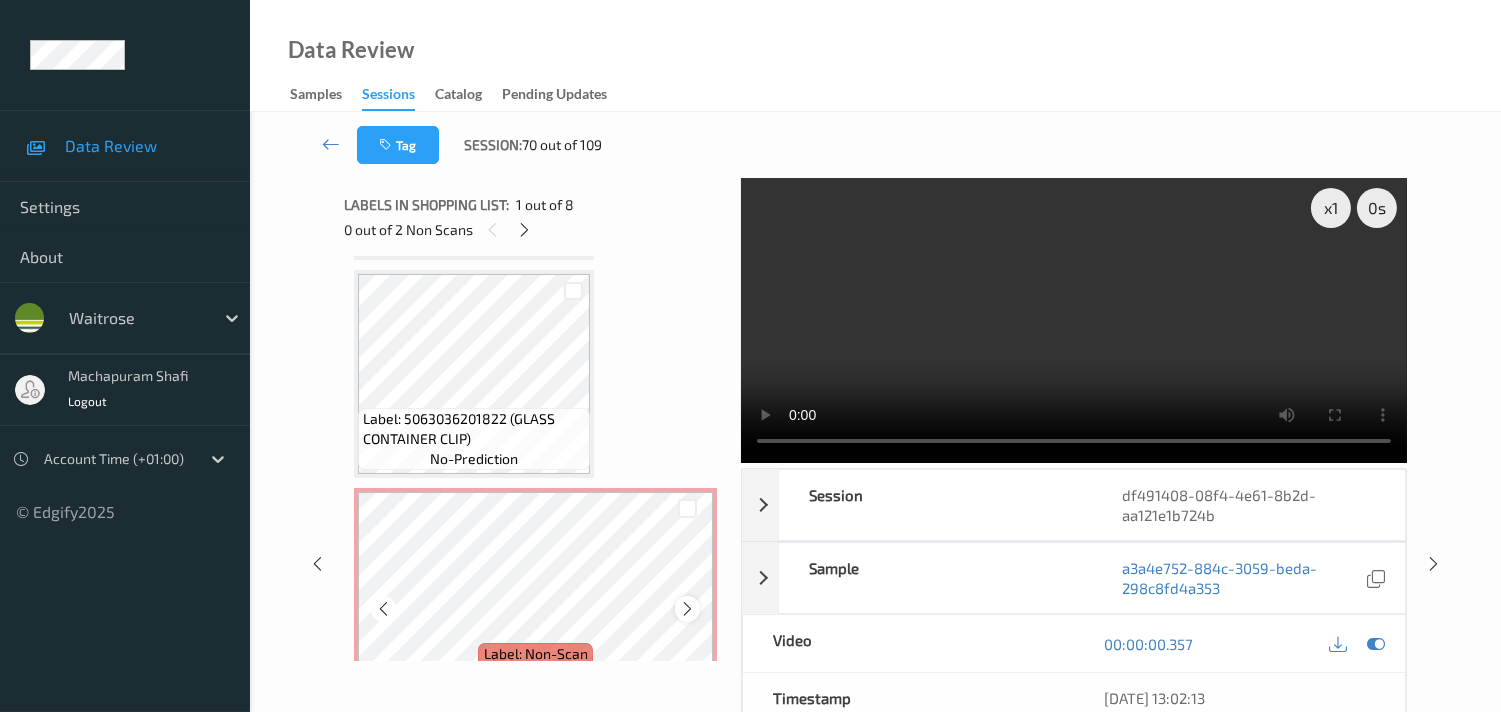 click at bounding box center (687, 609) 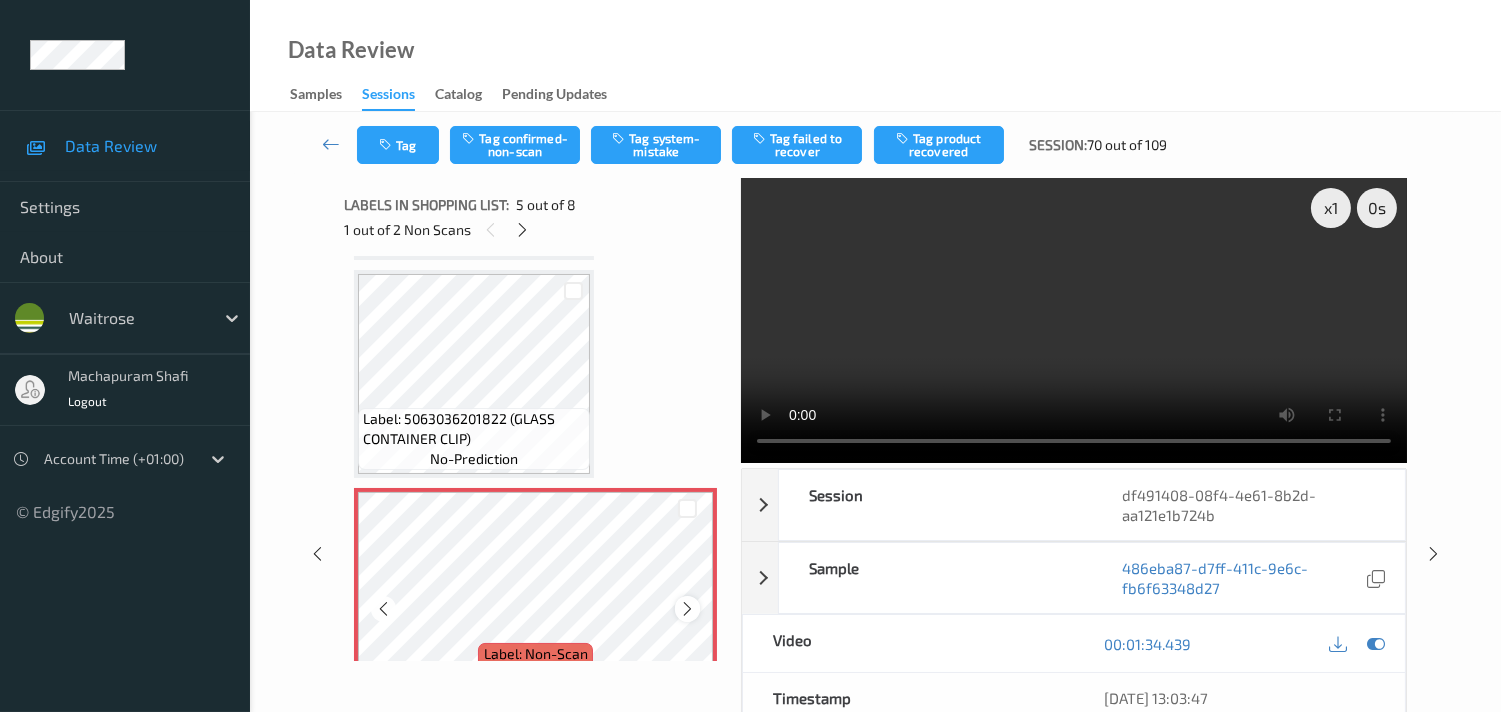 click at bounding box center (687, 609) 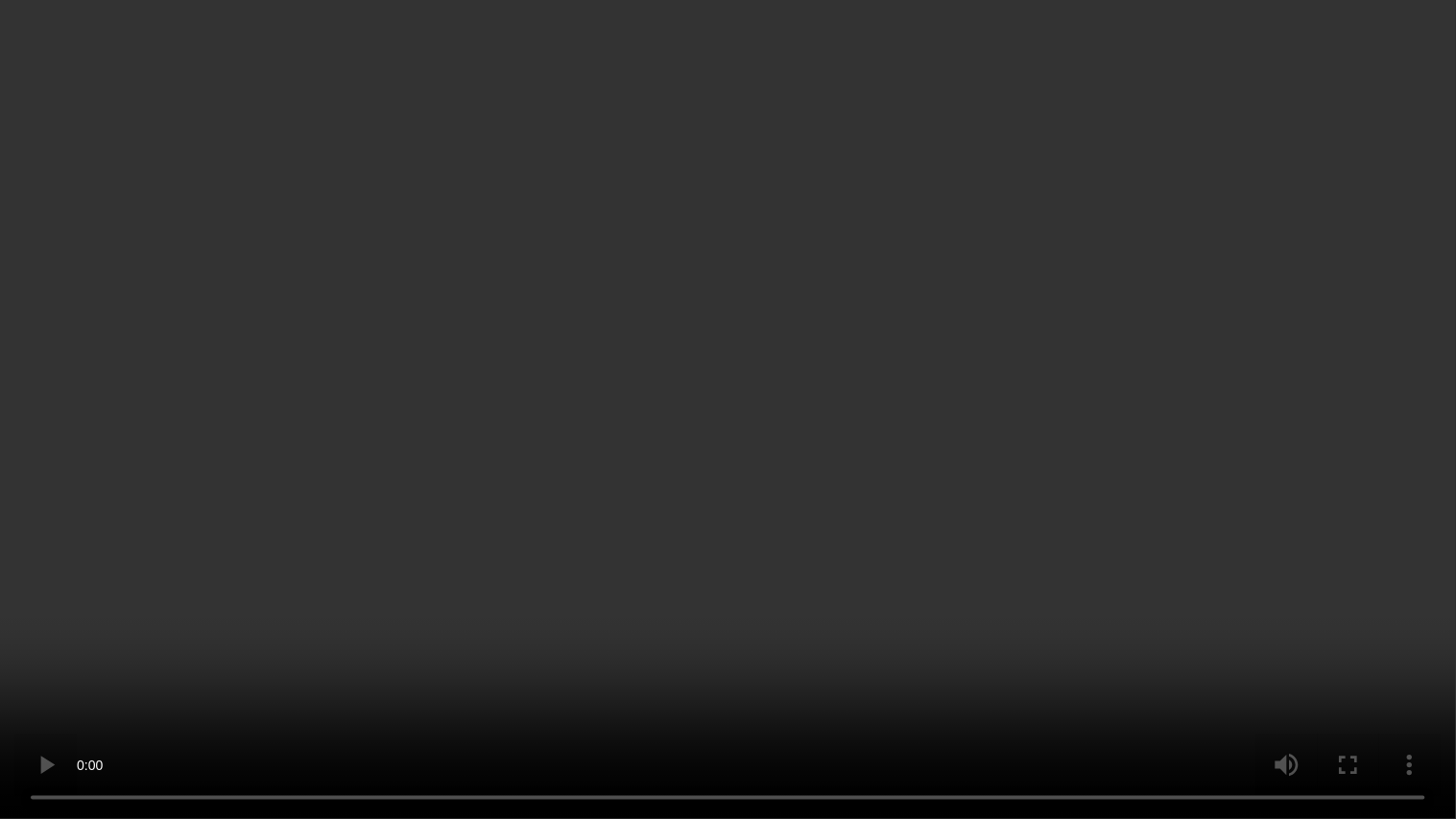 click at bounding box center (728, 409) 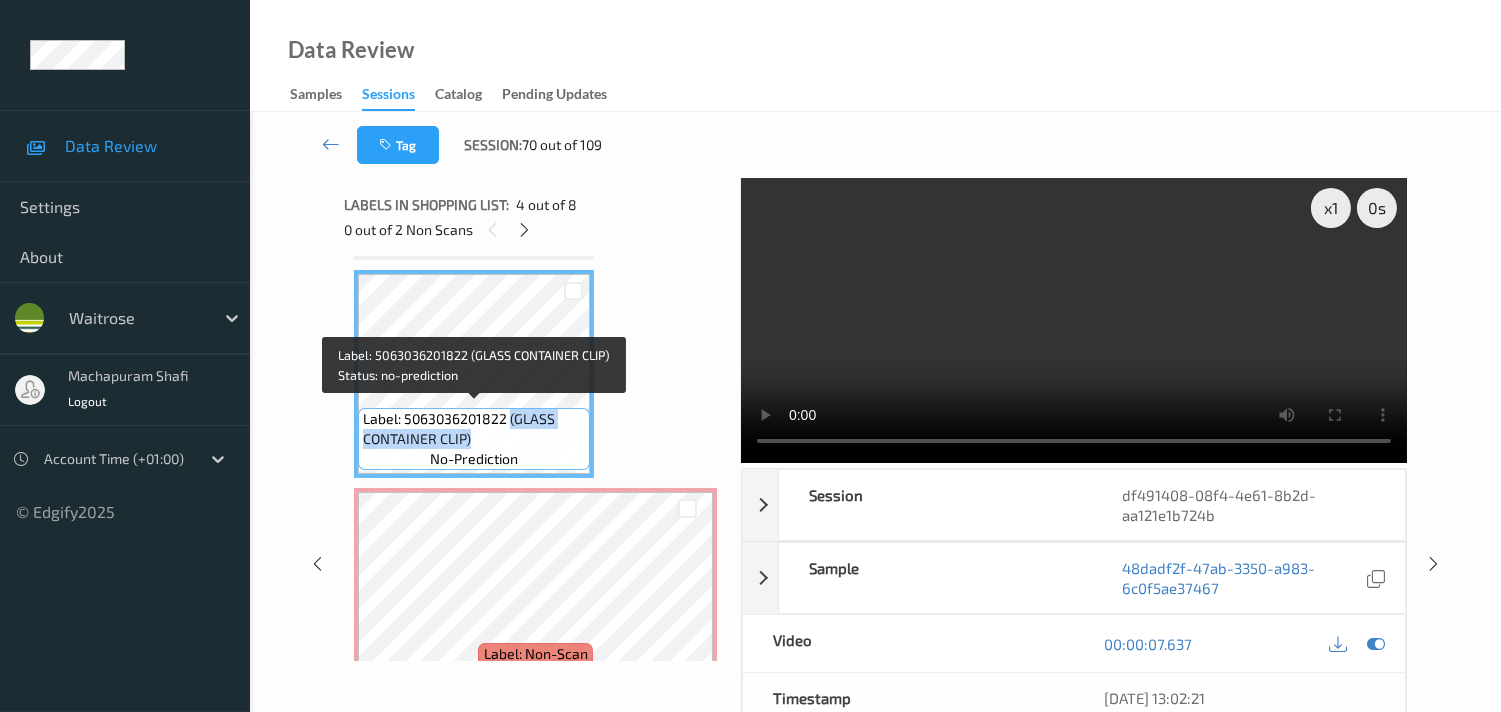 drag, startPoint x: 511, startPoint y: 411, endPoint x: 563, endPoint y: 435, distance: 57.271286 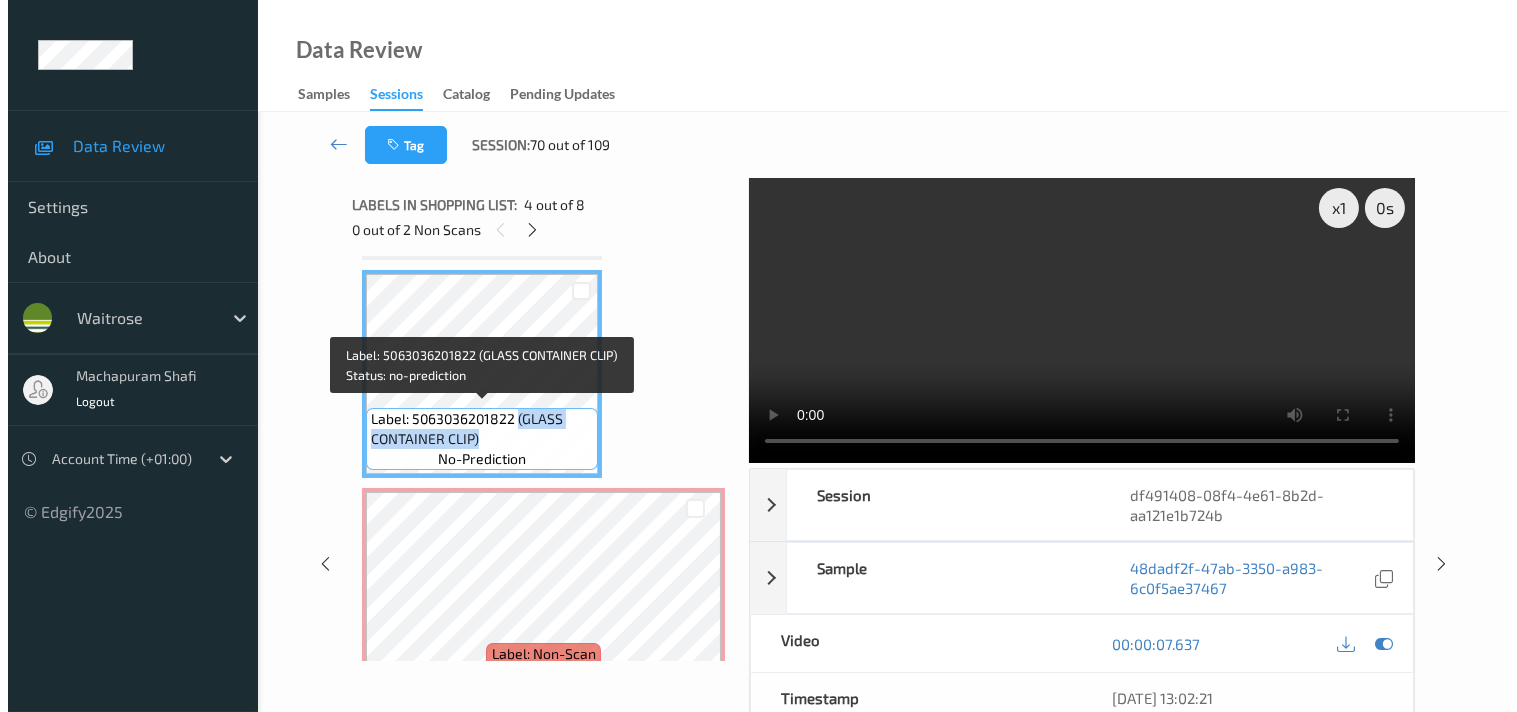 scroll, scrollTop: 761, scrollLeft: 0, axis: vertical 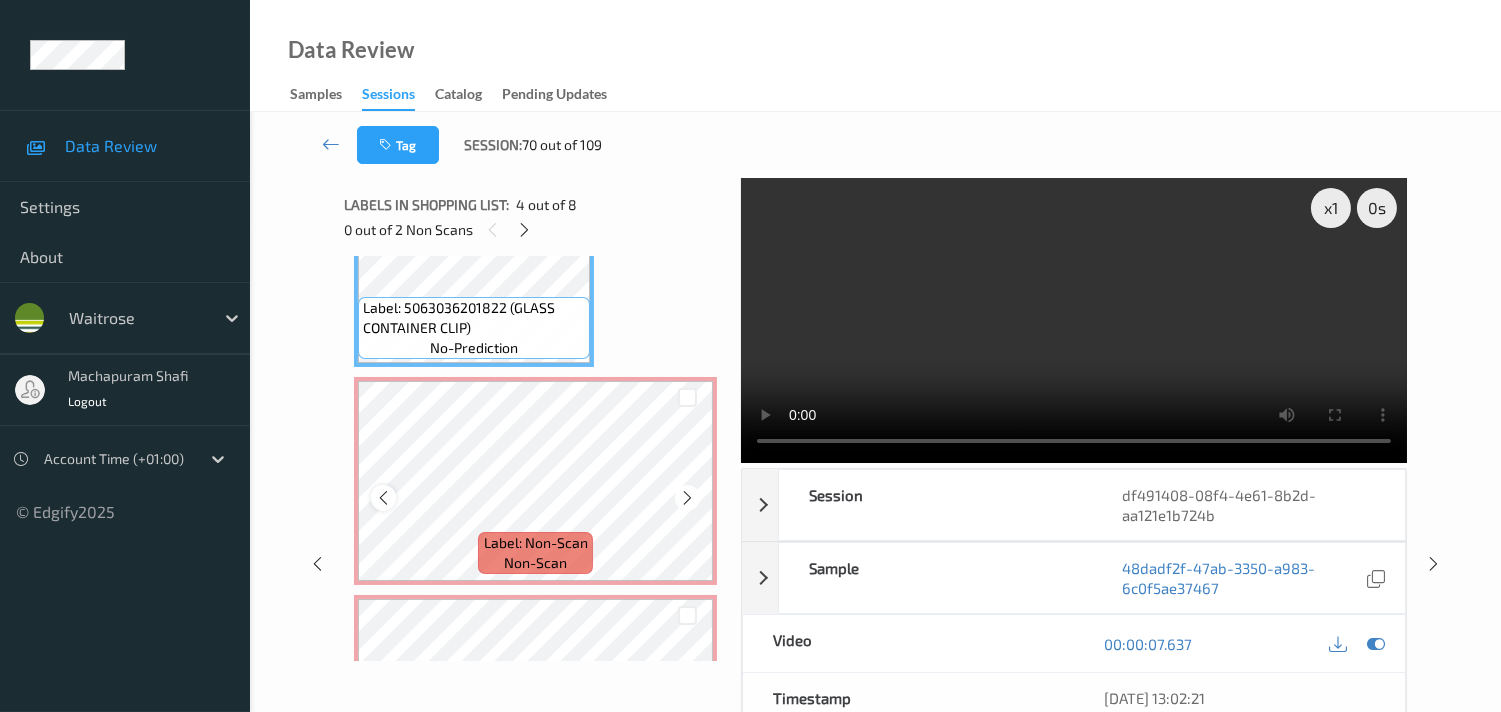click at bounding box center (383, 498) 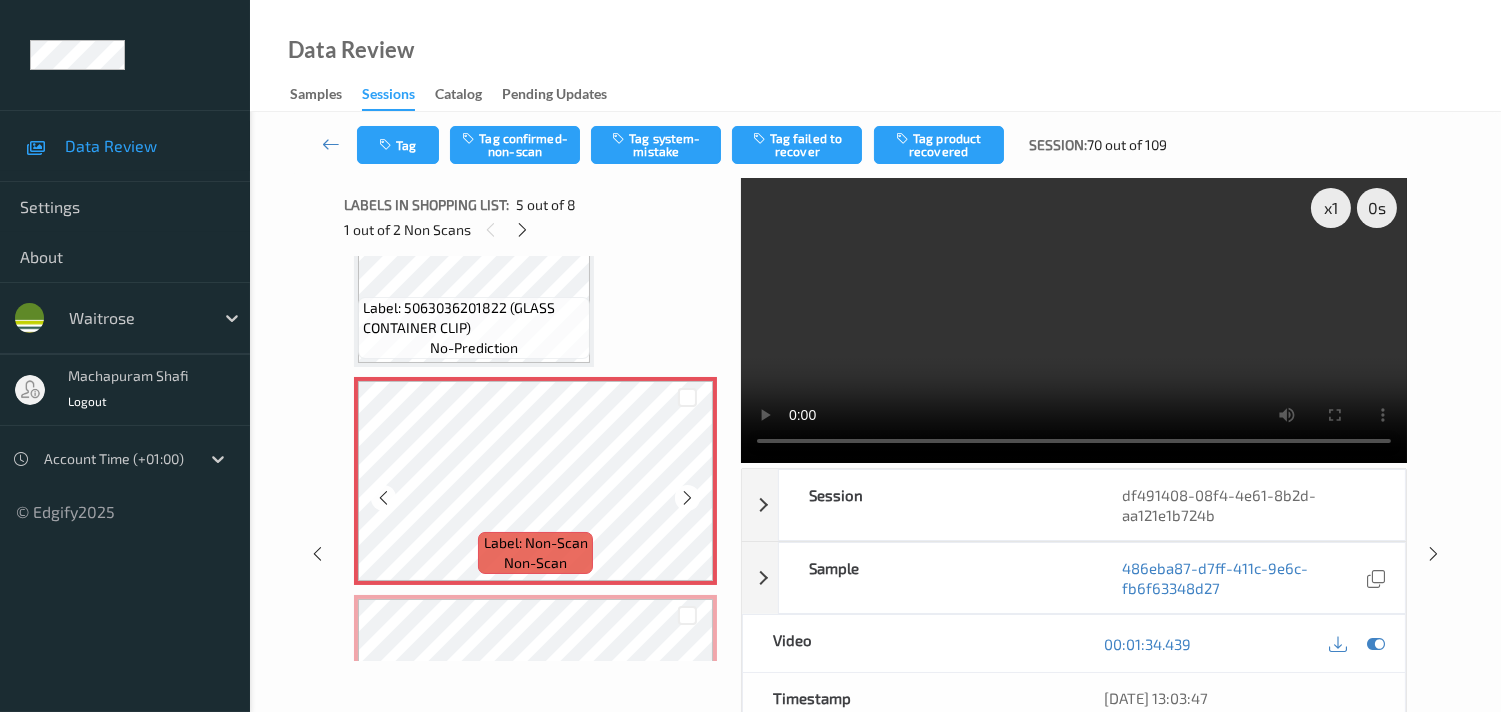click at bounding box center [383, 498] 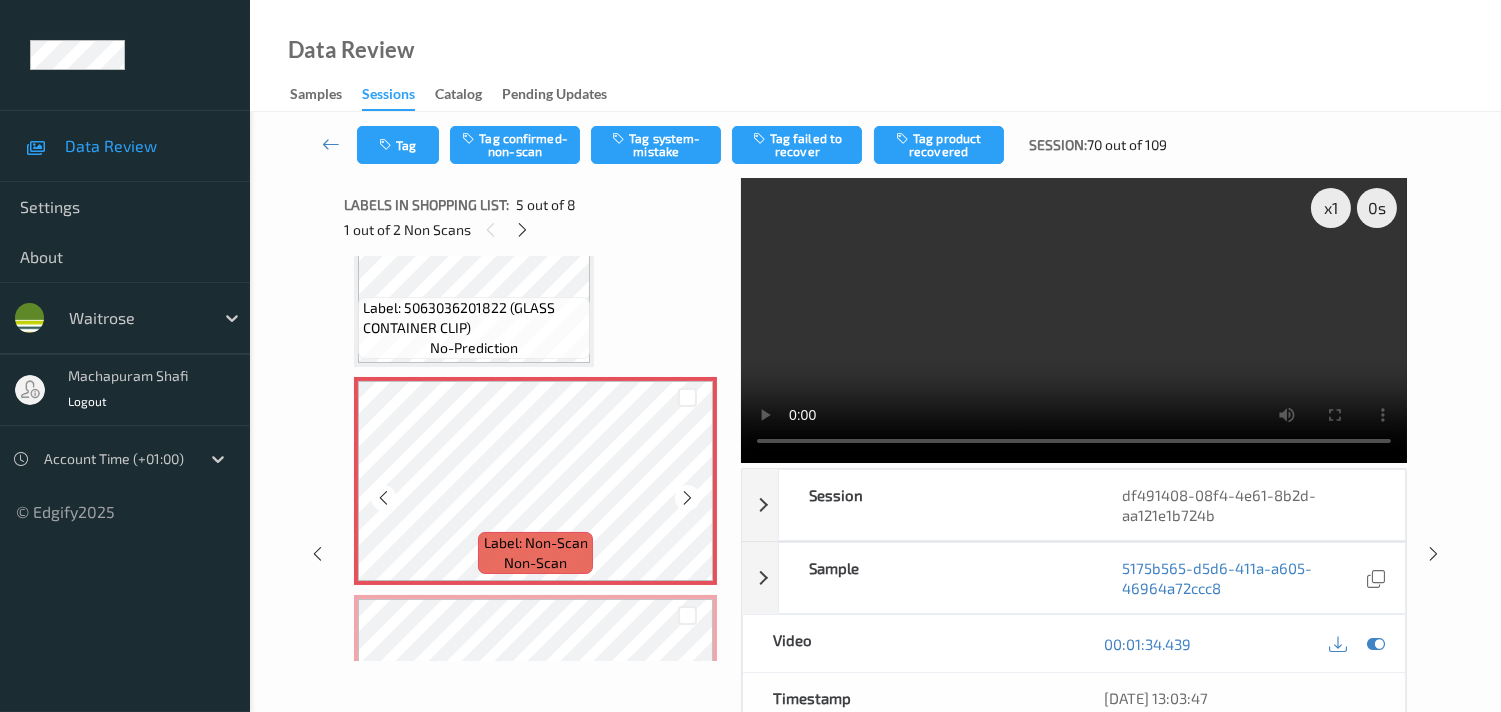 click at bounding box center (383, 498) 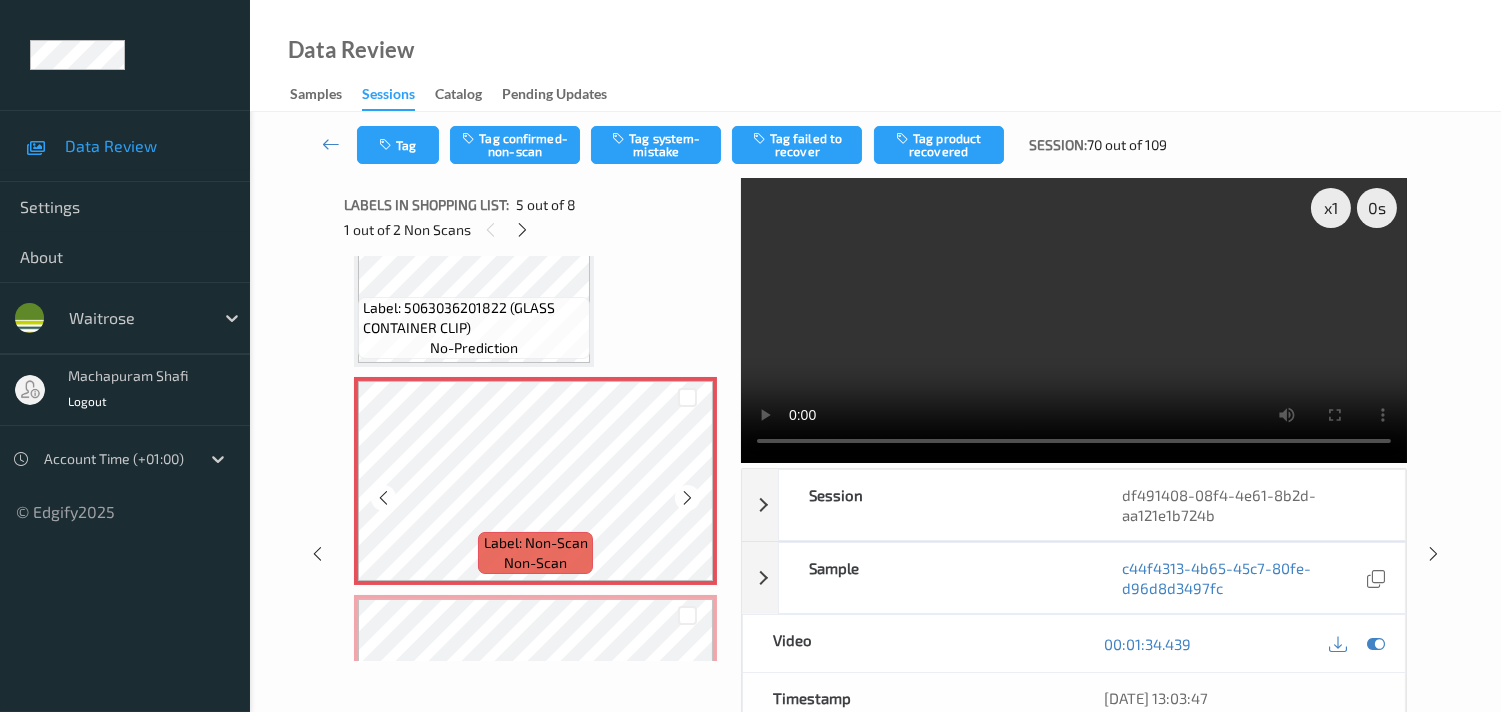 click at bounding box center [383, 498] 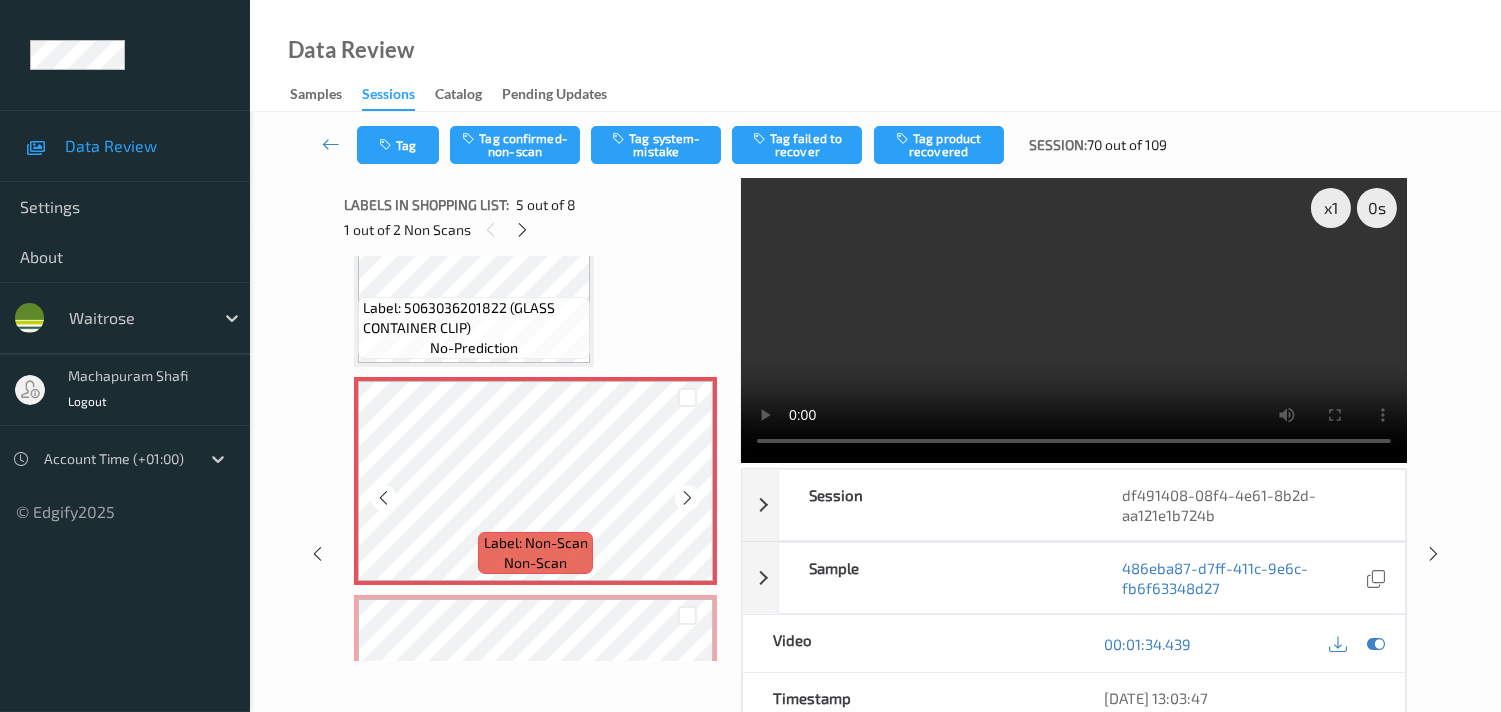 click at bounding box center [383, 498] 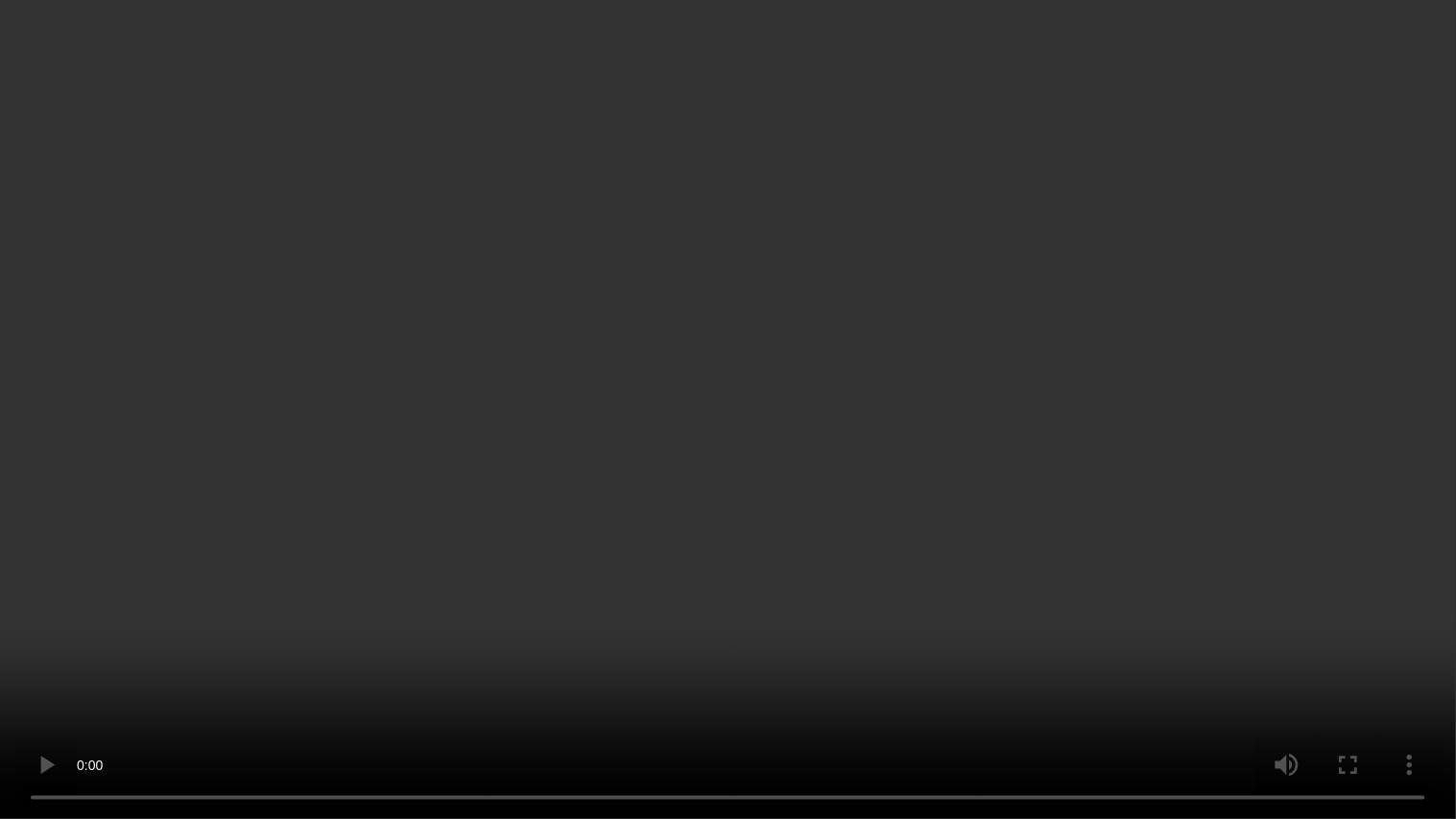 click at bounding box center (728, 409) 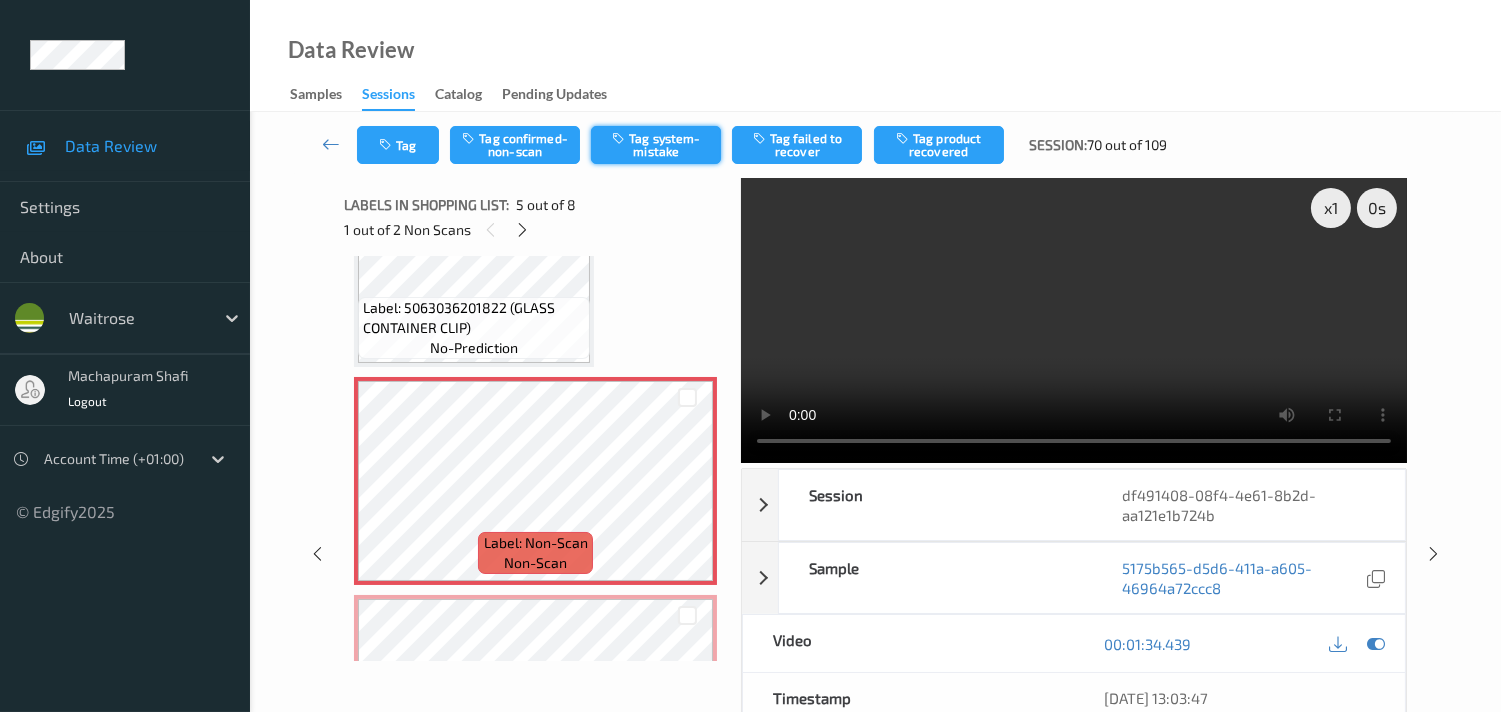 click on "Tag   system-mistake" at bounding box center (656, 145) 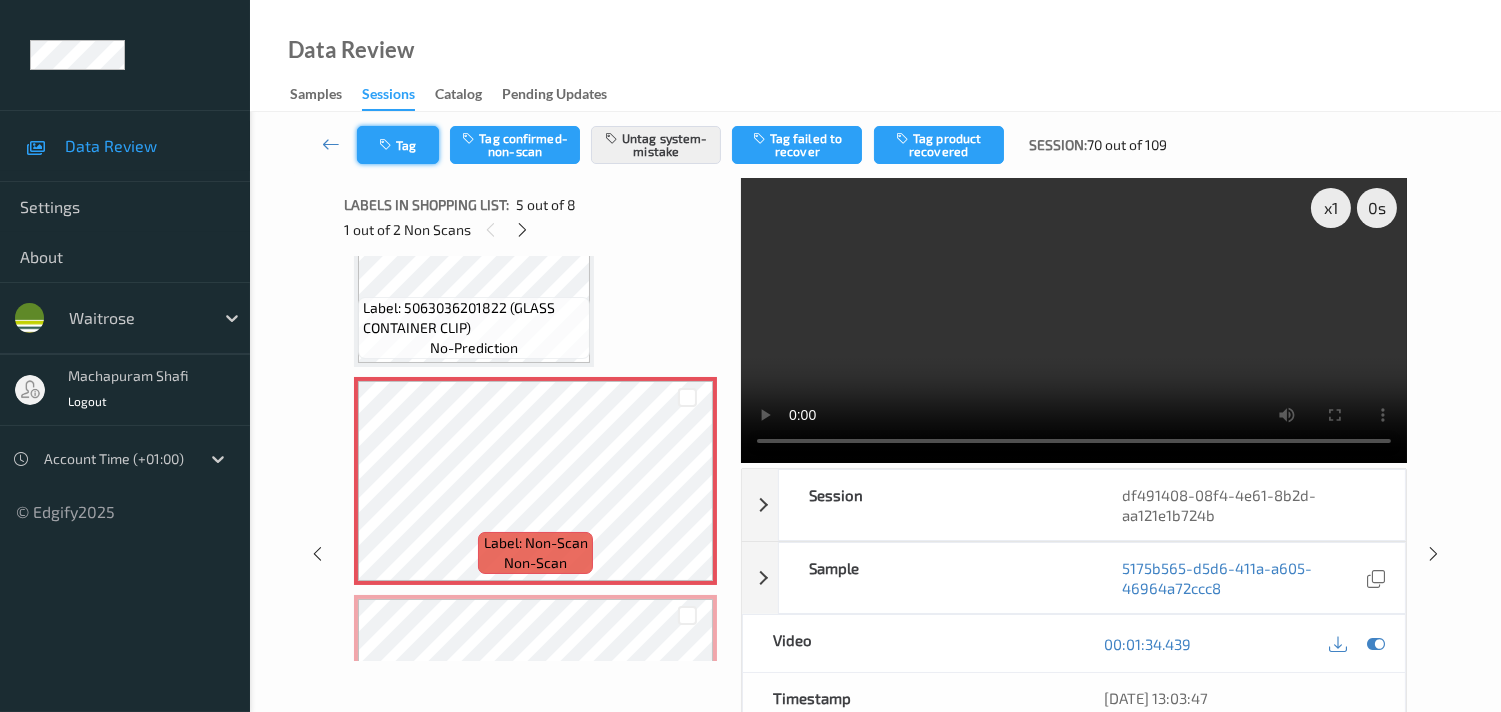 click on "Tag" at bounding box center (398, 145) 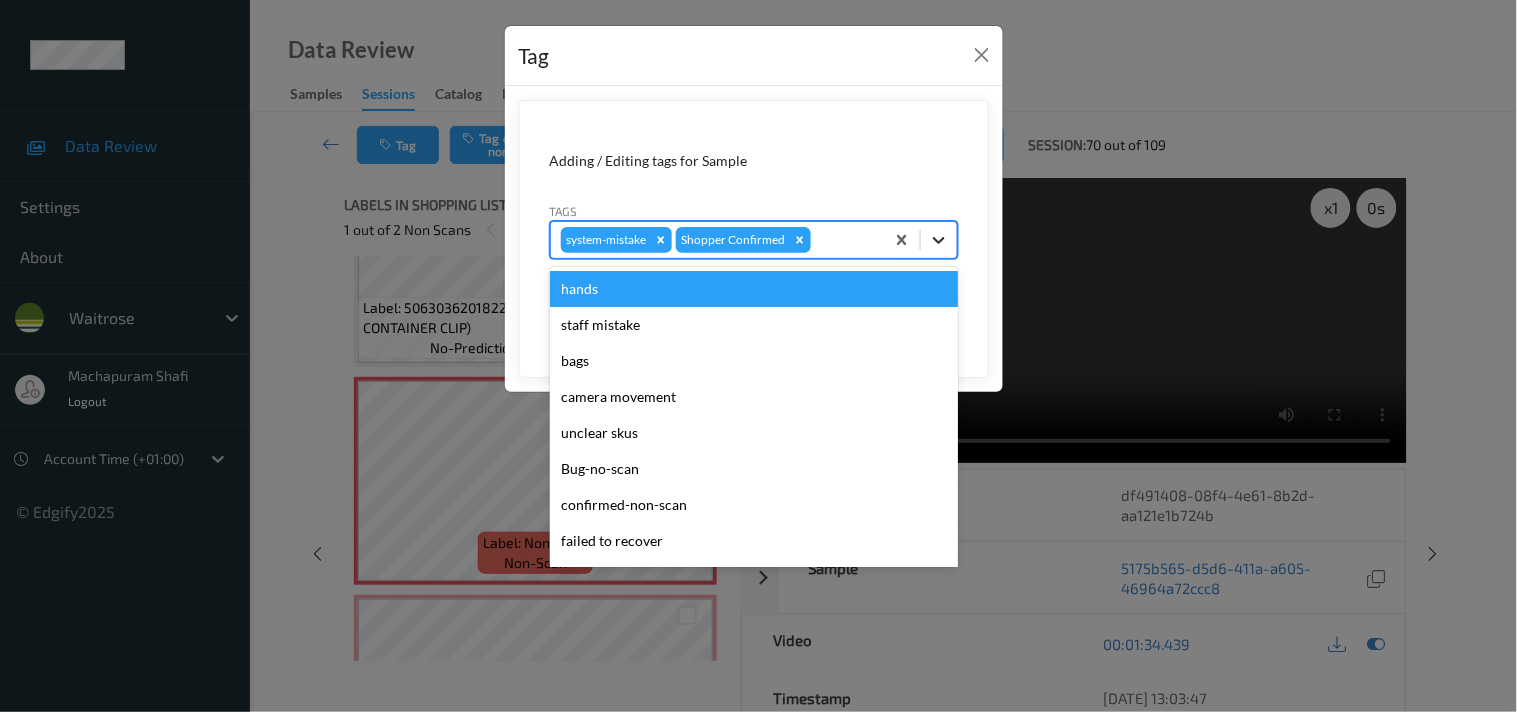 click 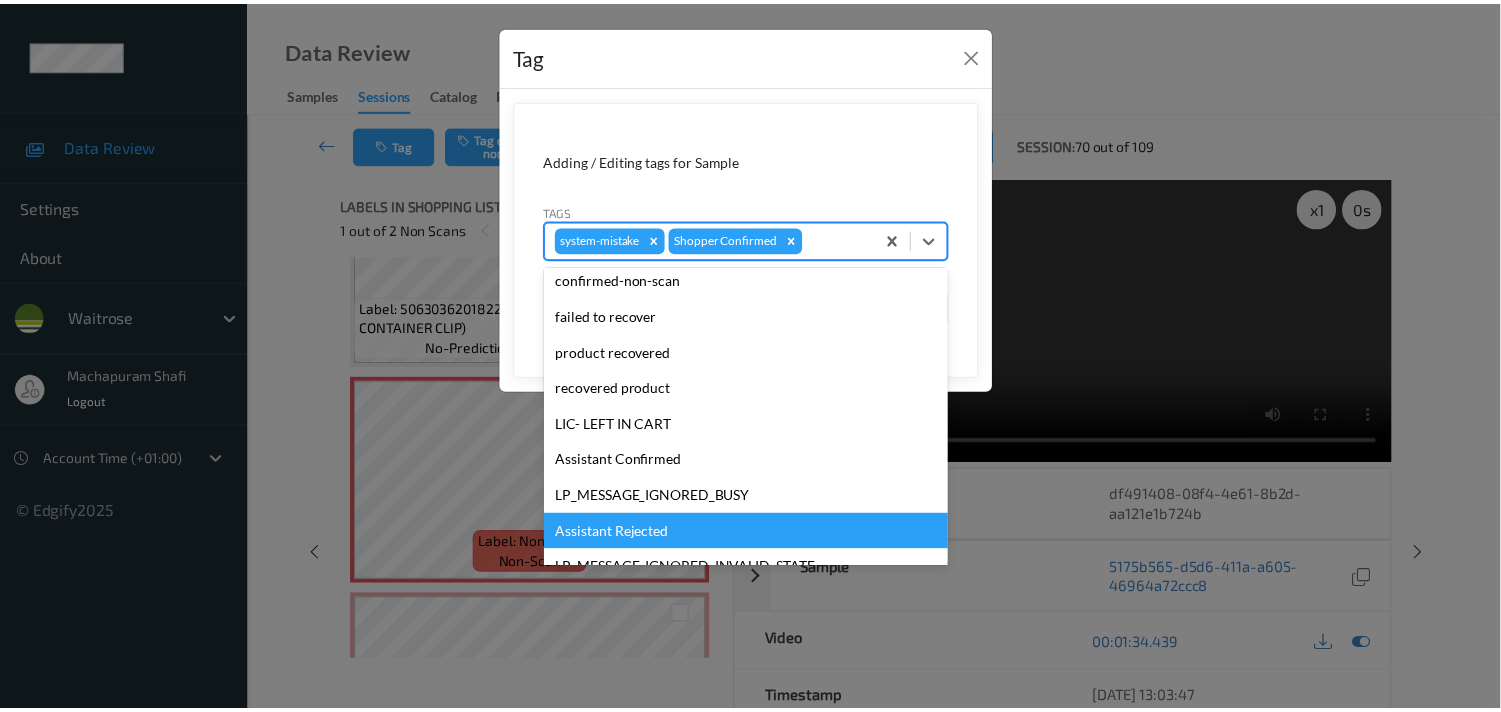 scroll, scrollTop: 318, scrollLeft: 0, axis: vertical 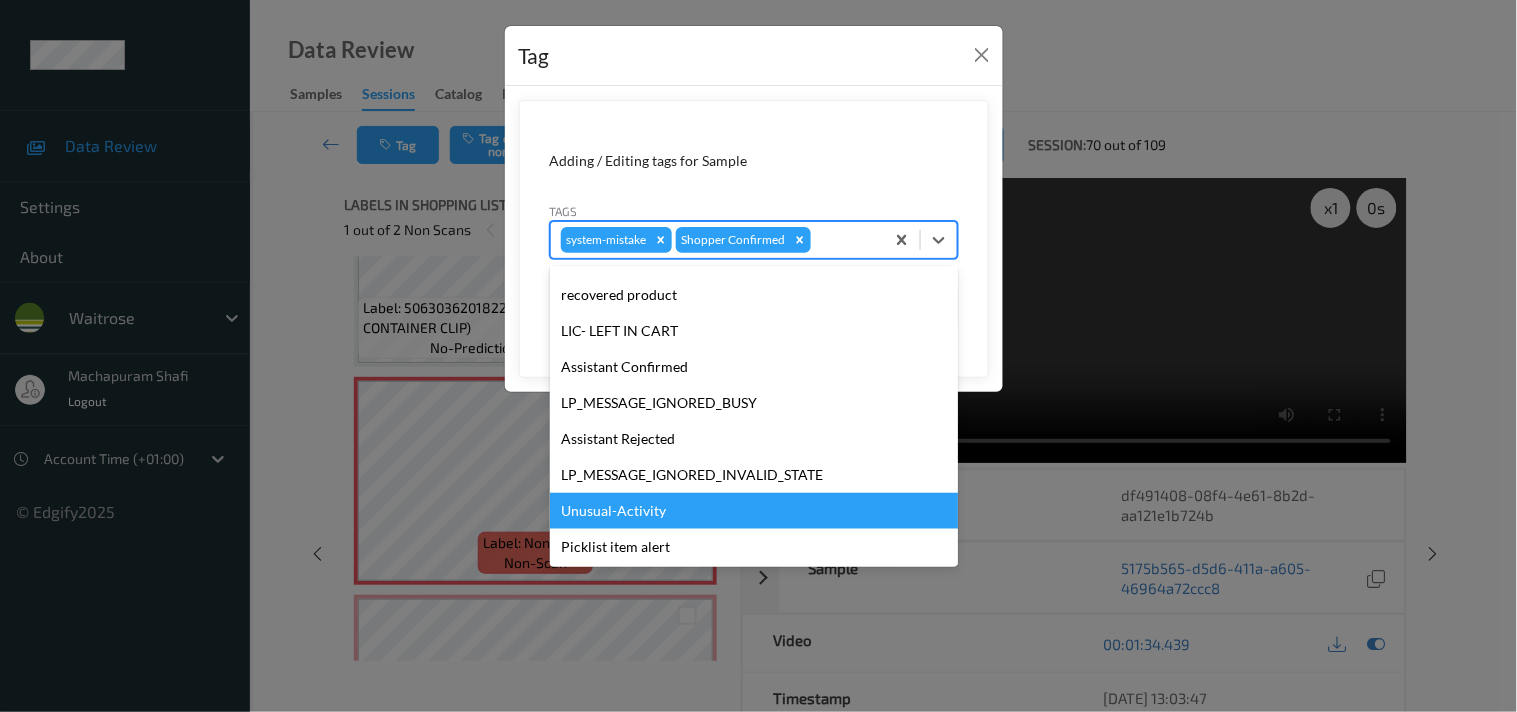 click on "Unusual-Activity" at bounding box center (754, 511) 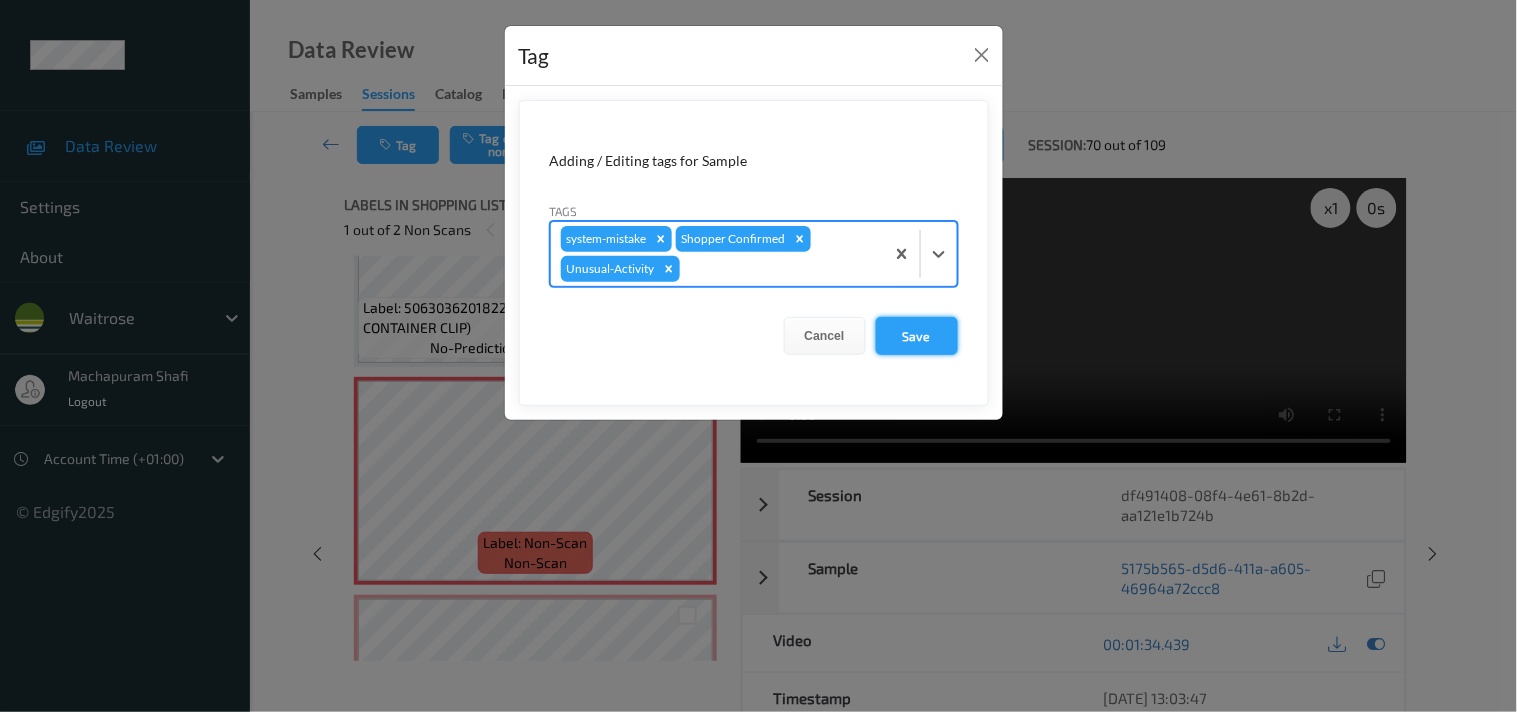 click on "Save" at bounding box center (917, 336) 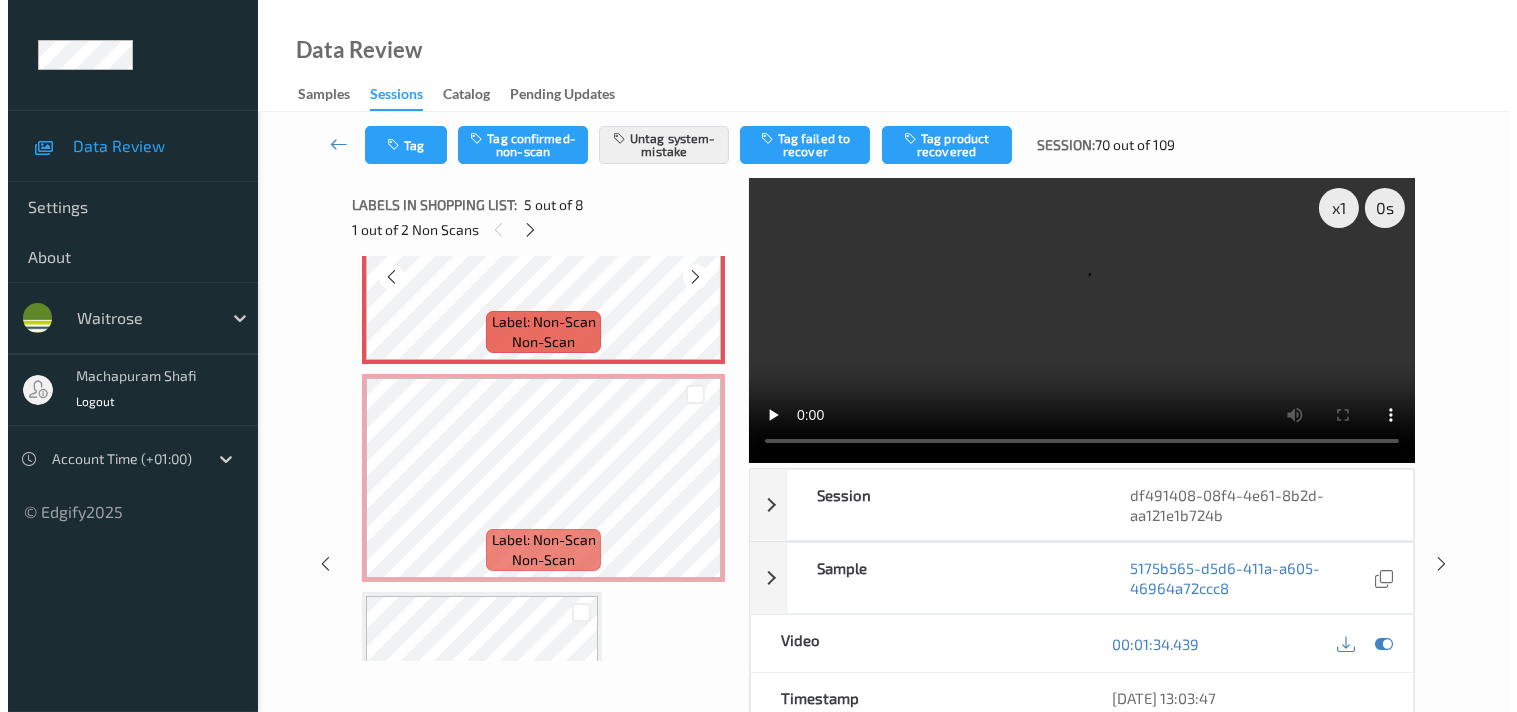 scroll, scrollTop: 983, scrollLeft: 0, axis: vertical 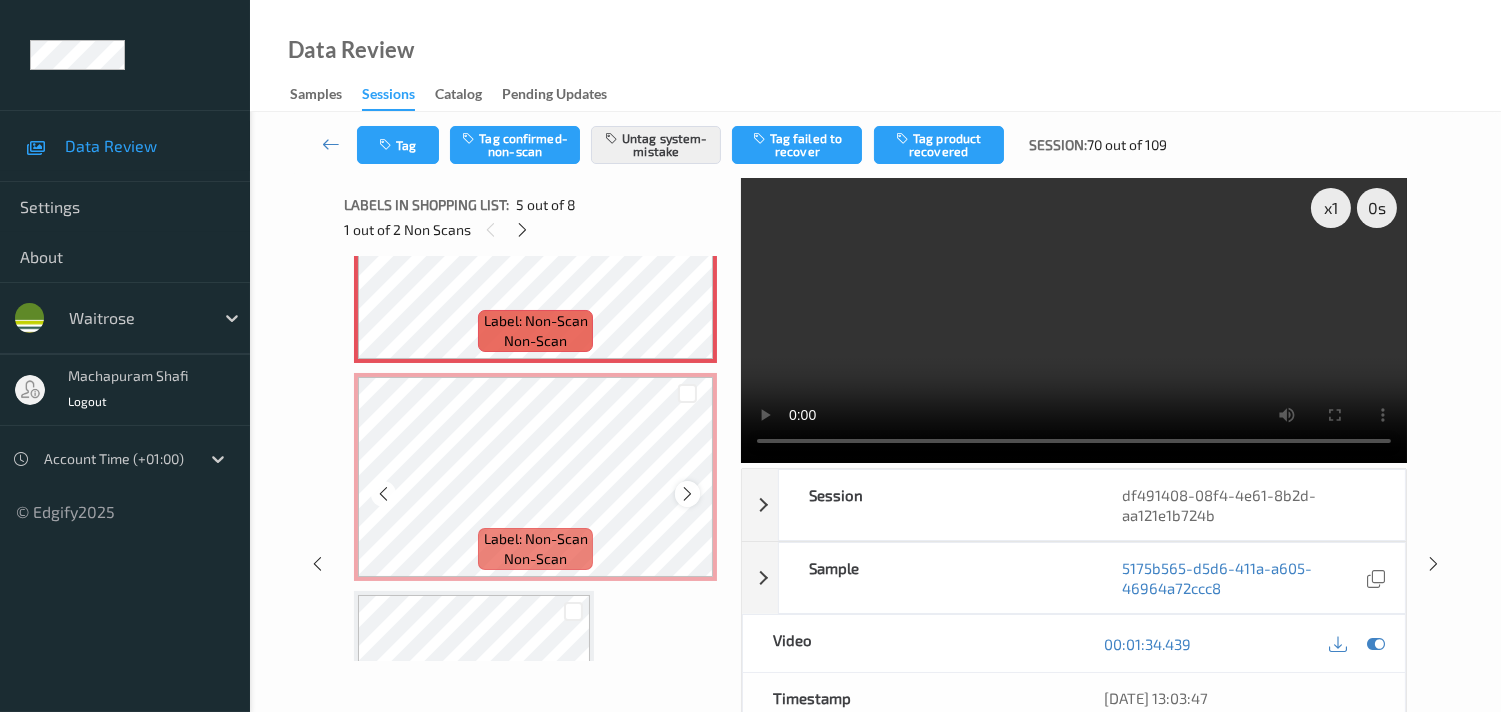 click at bounding box center [687, 494] 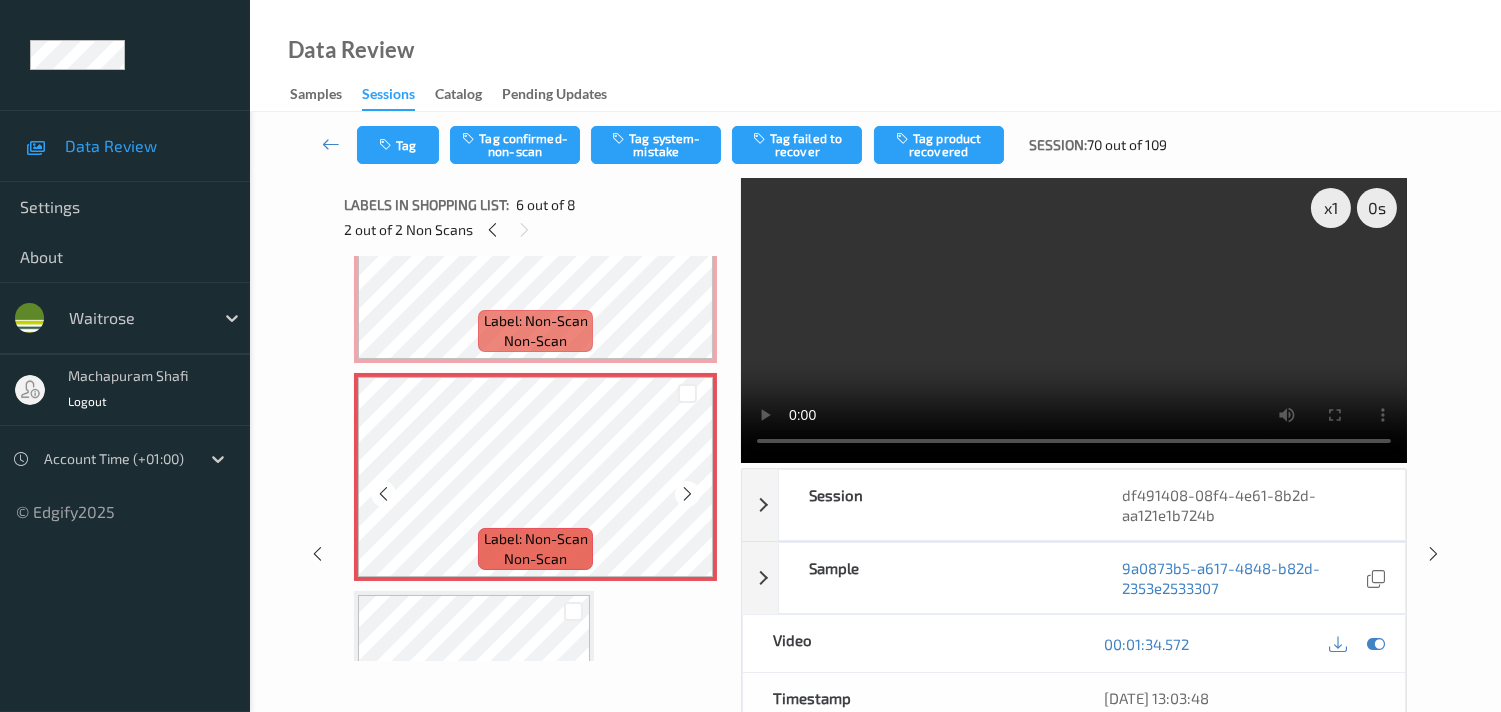 click at bounding box center (687, 494) 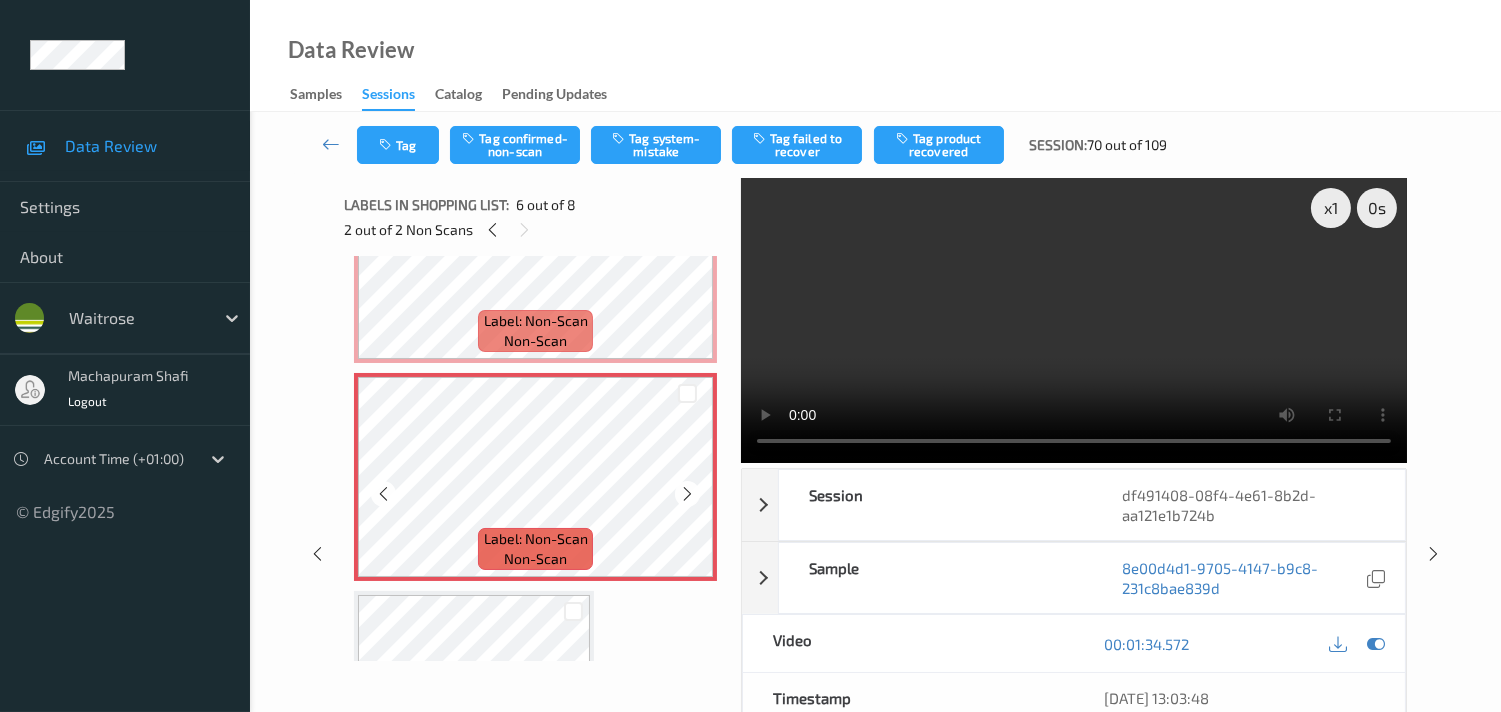 click at bounding box center [687, 494] 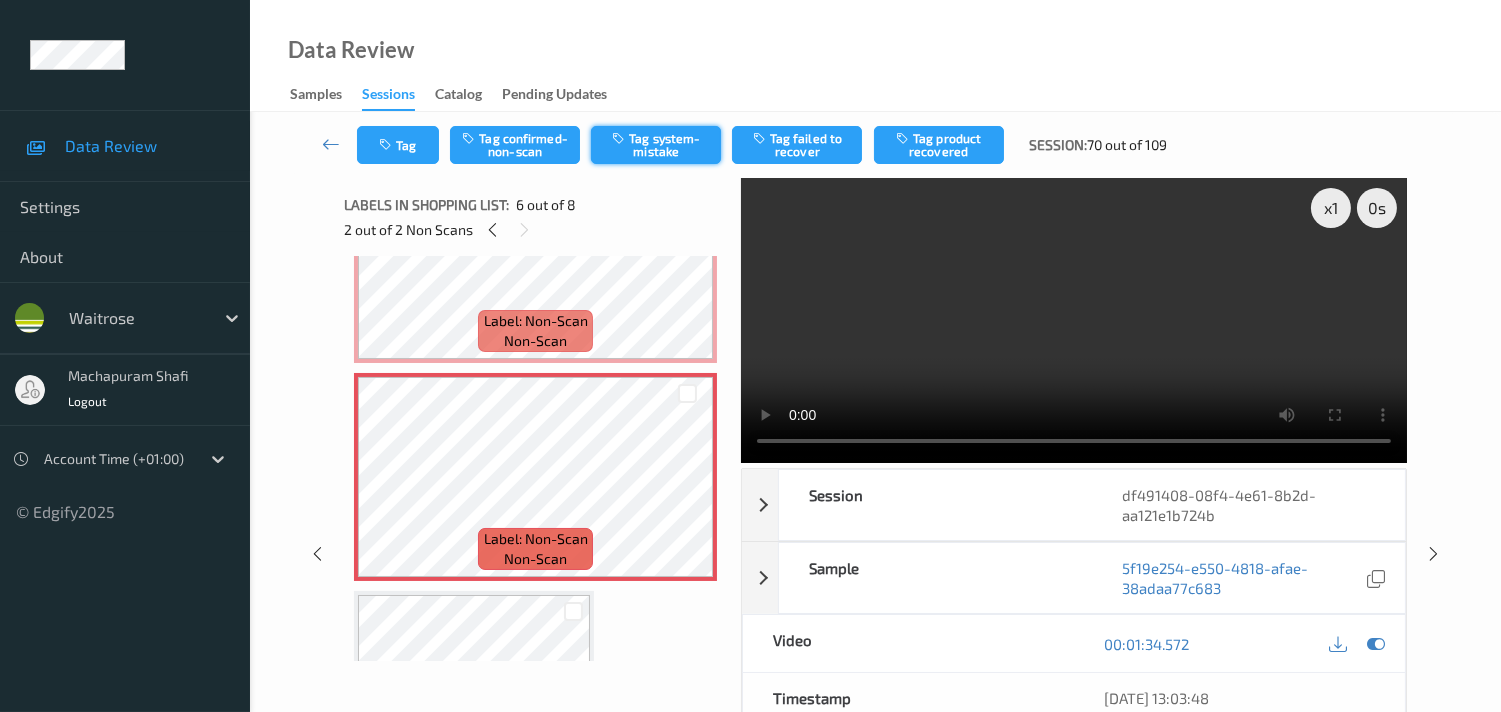 click on "Tag   system-mistake" at bounding box center (656, 145) 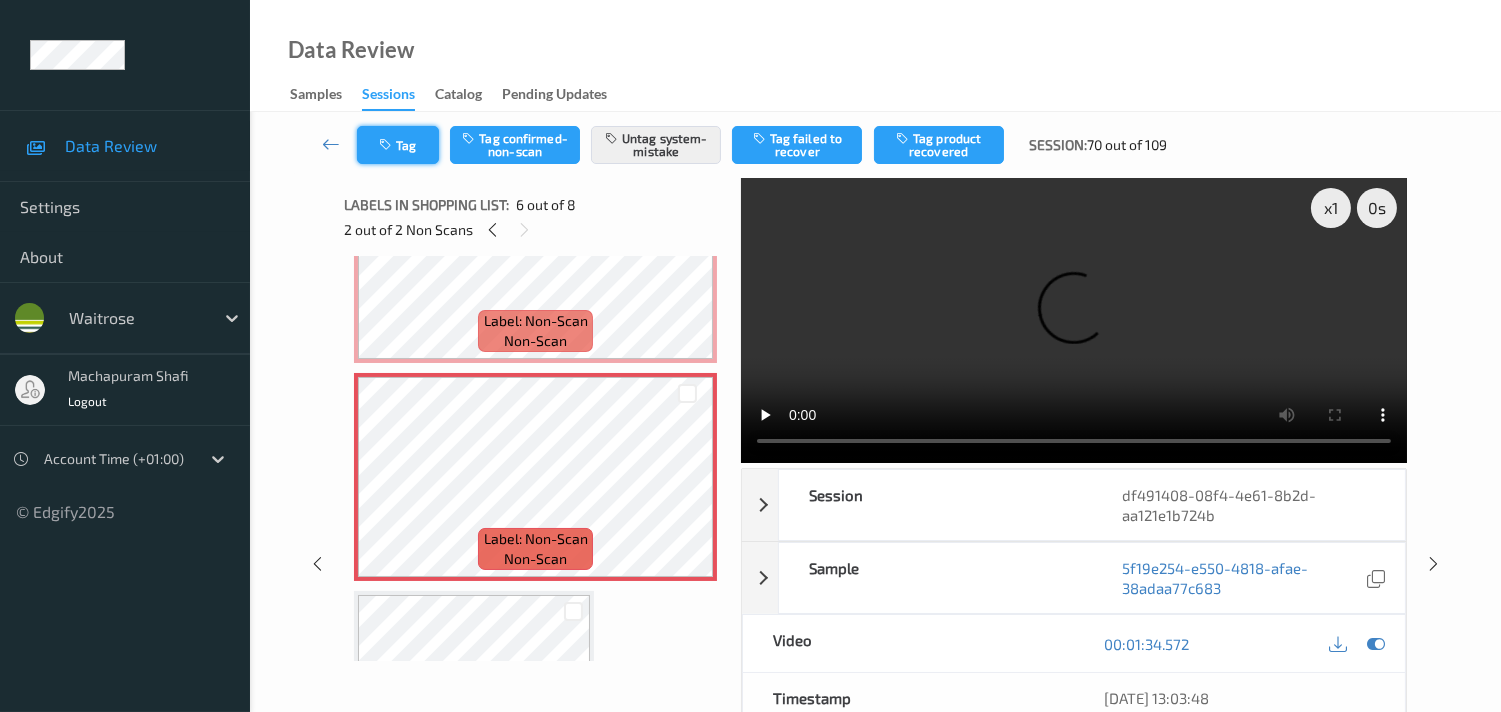 click on "Tag" at bounding box center [398, 145] 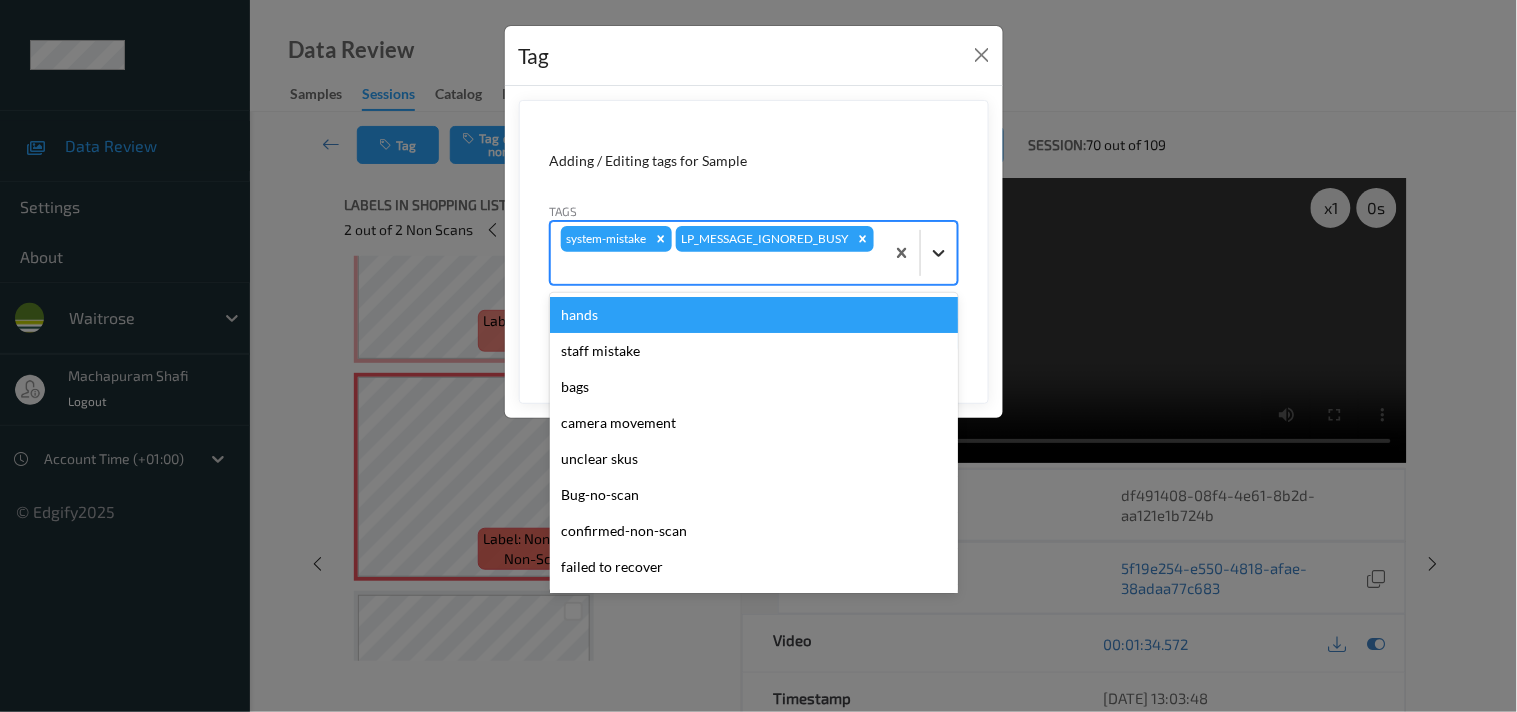 click 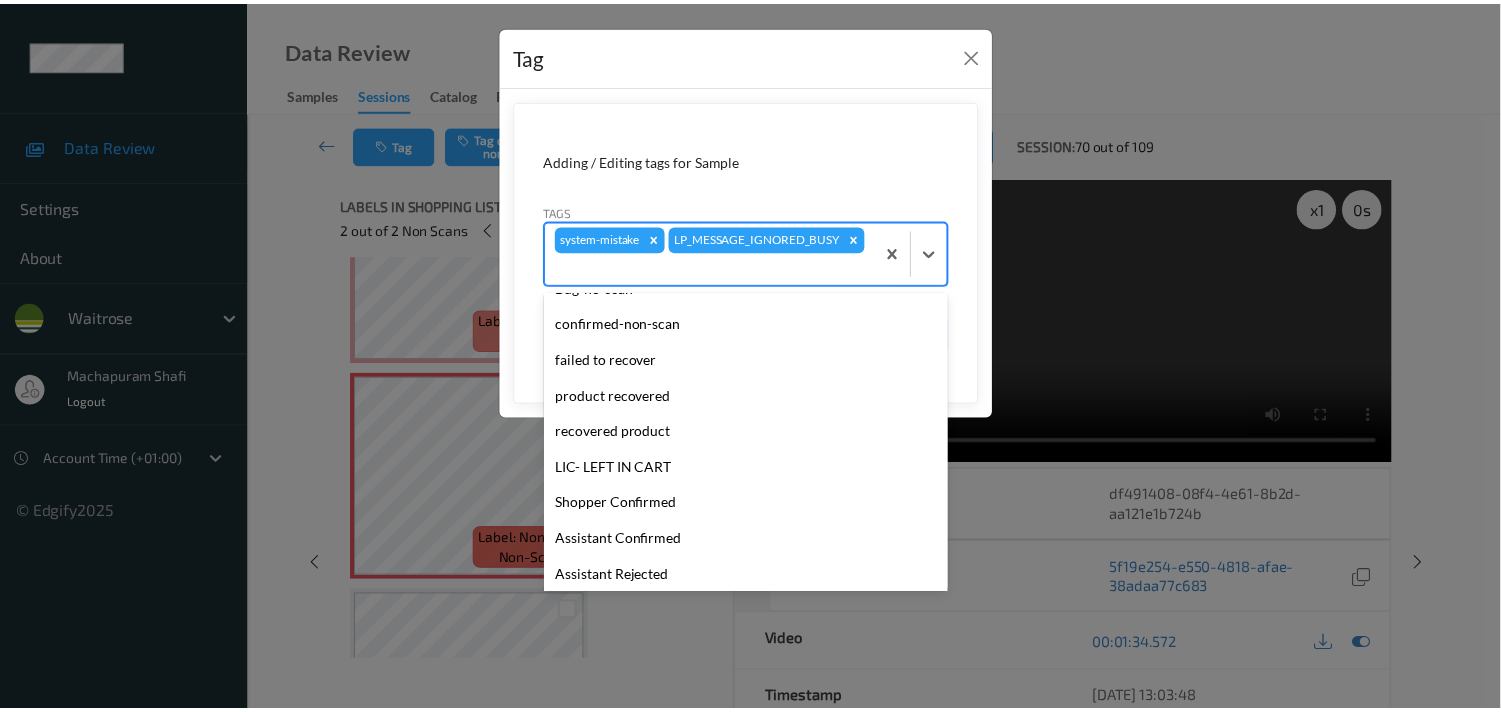 scroll, scrollTop: 318, scrollLeft: 0, axis: vertical 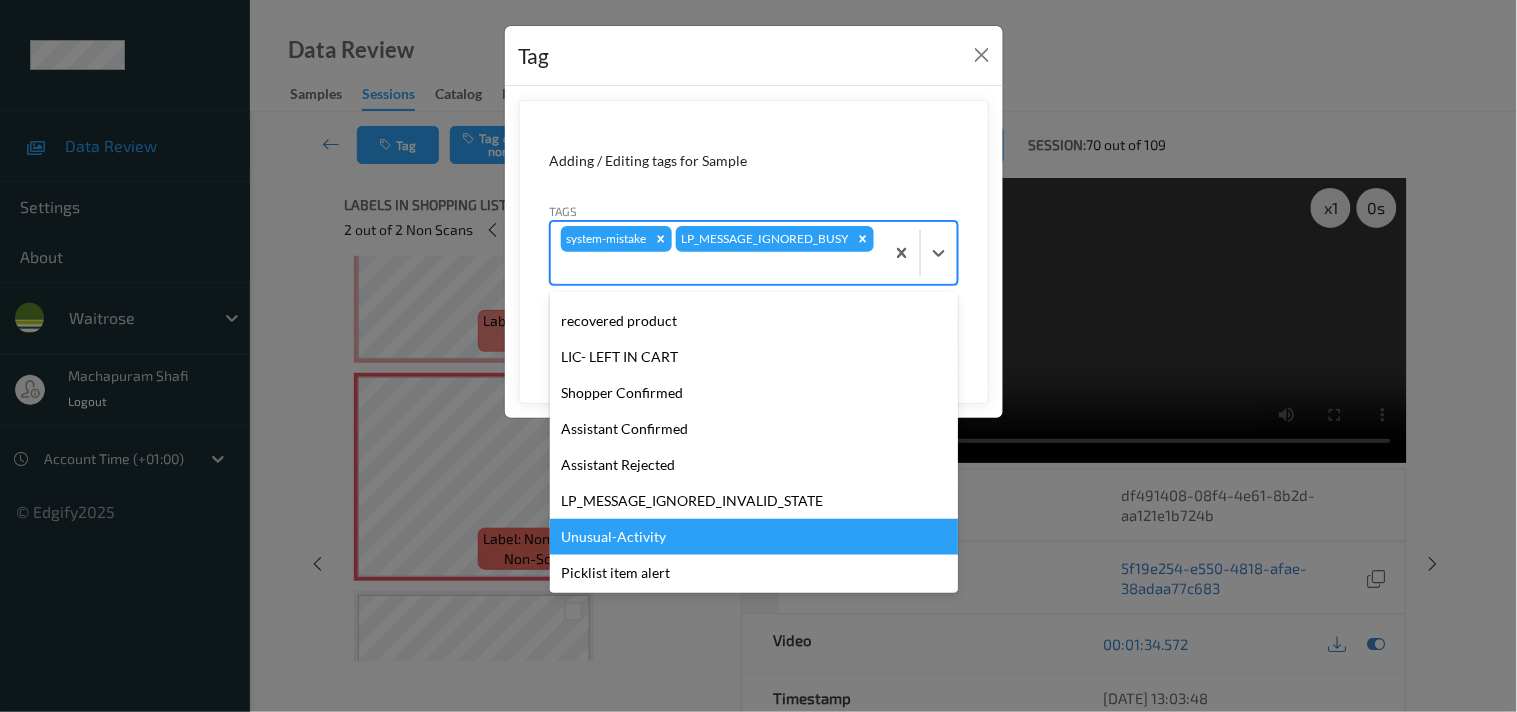 drag, startPoint x: 653, startPoint y: 535, endPoint x: 751, endPoint y: 422, distance: 149.57607 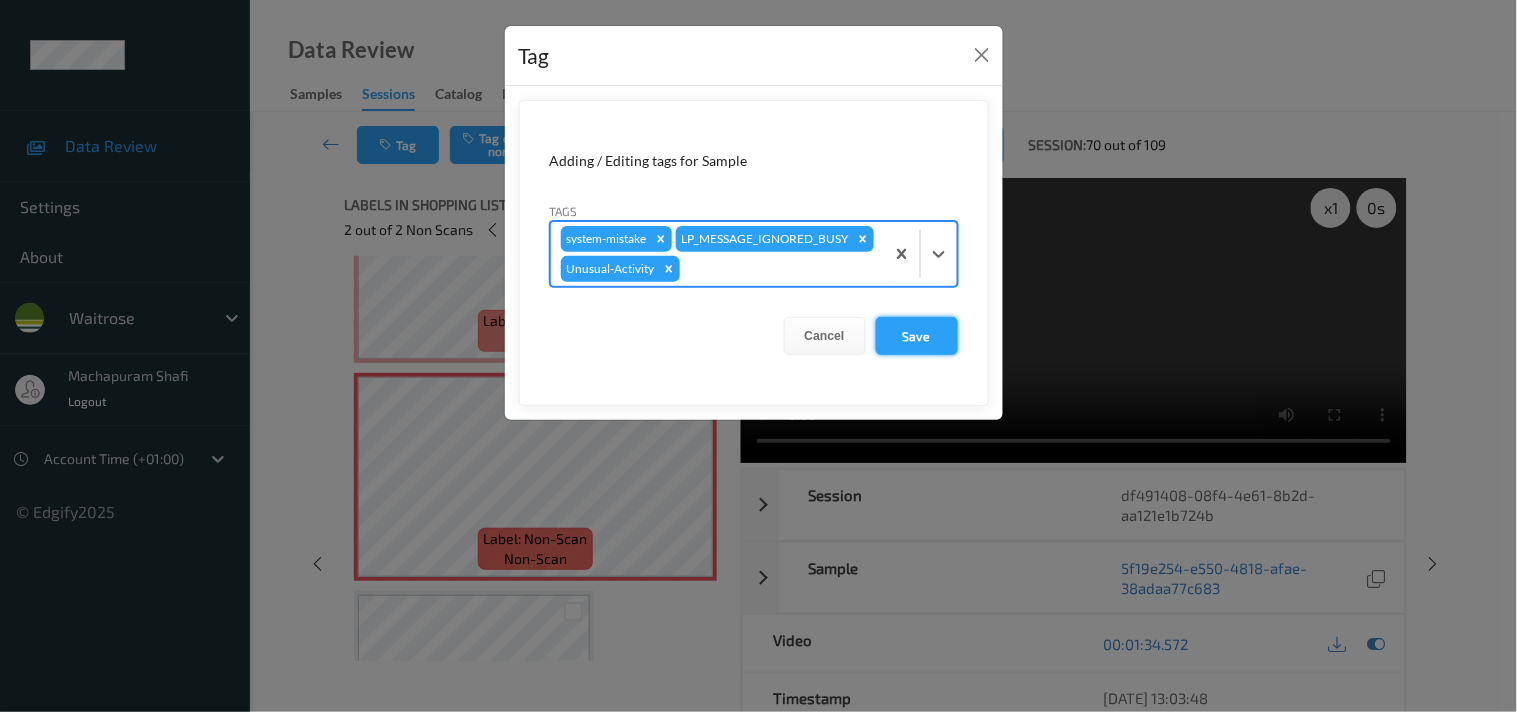 click on "Save" at bounding box center (917, 336) 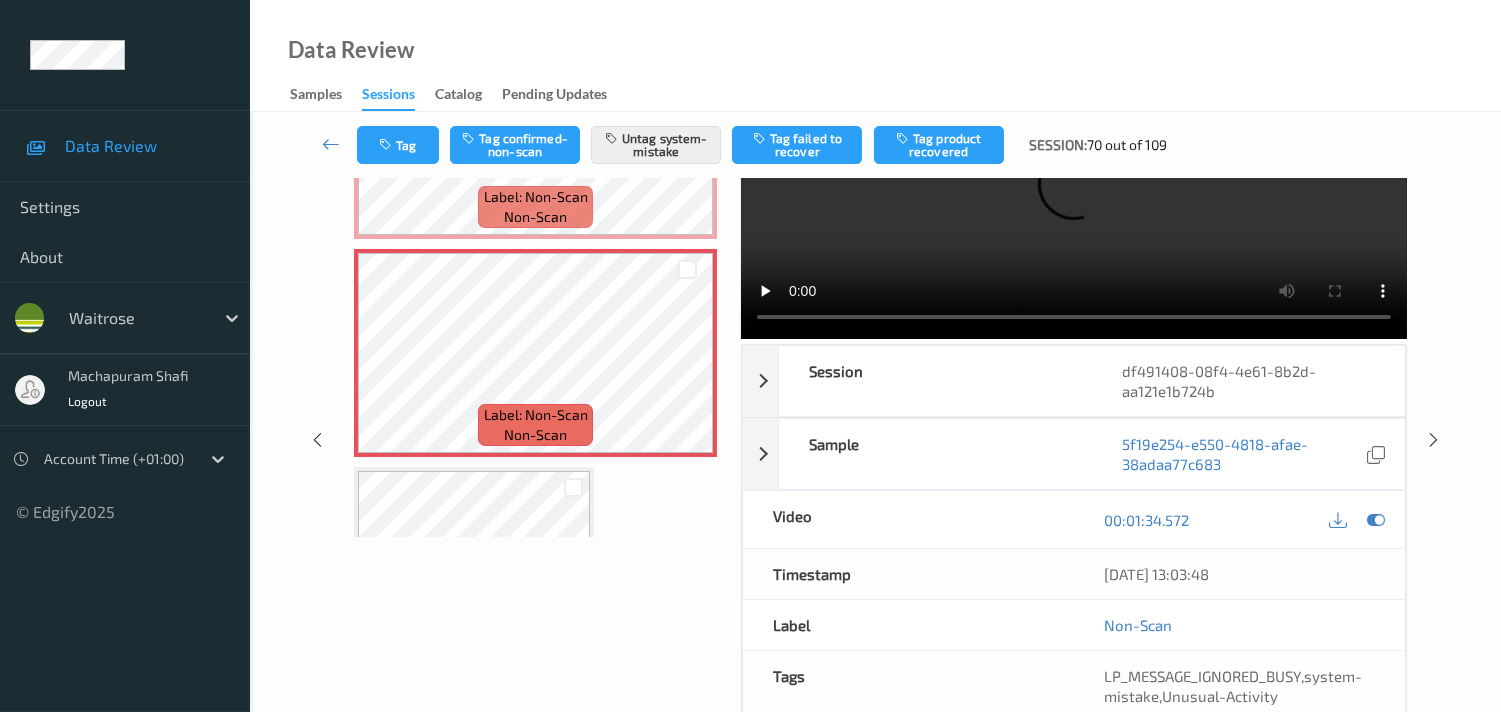 scroll, scrollTop: 0, scrollLeft: 0, axis: both 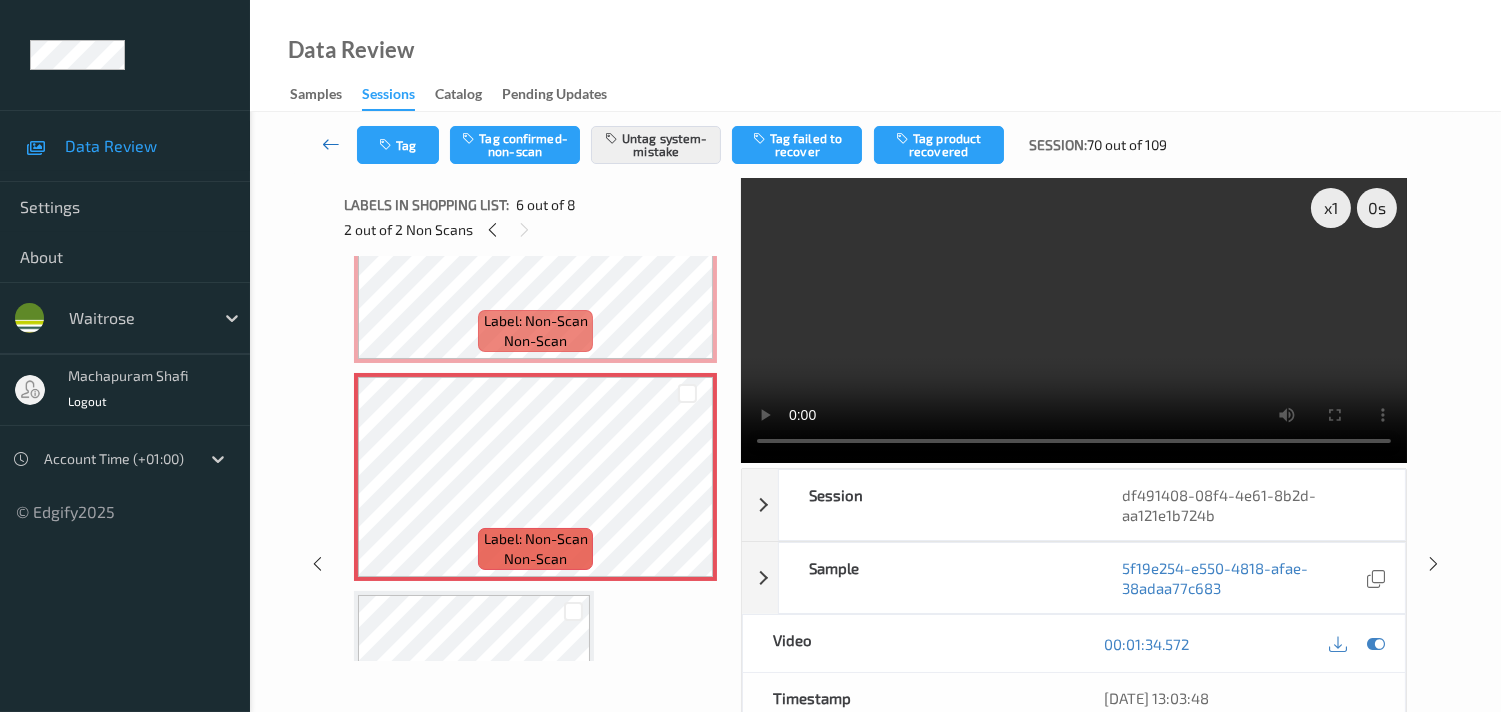 click at bounding box center (331, 144) 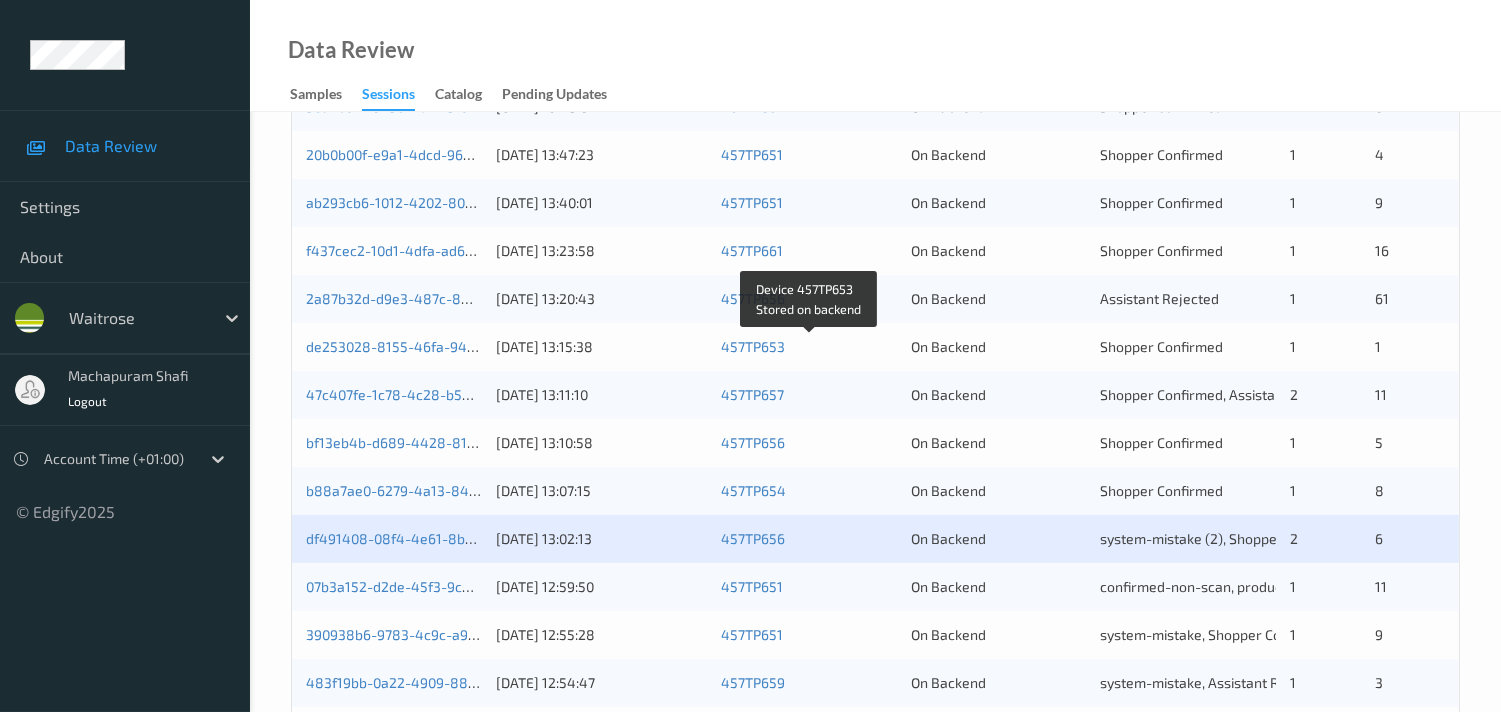 scroll, scrollTop: 555, scrollLeft: 0, axis: vertical 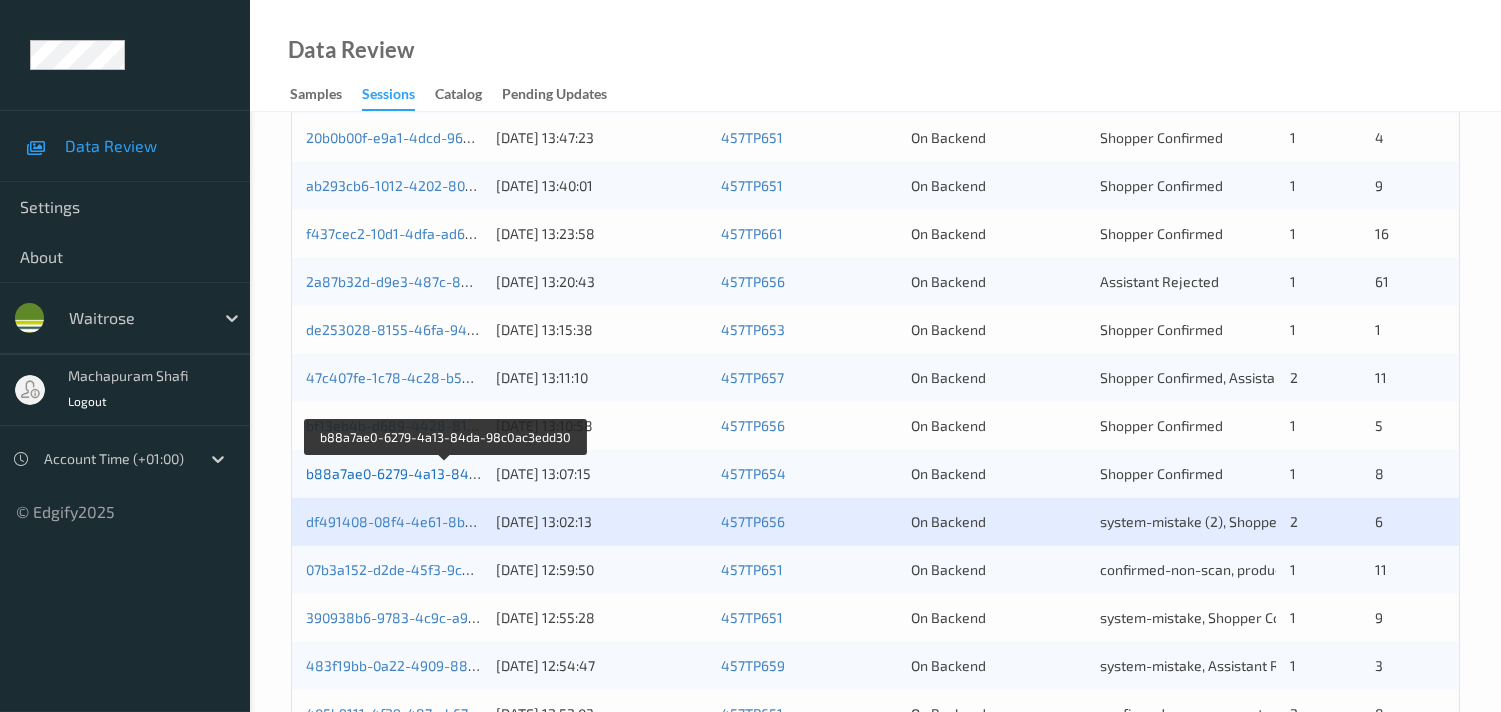 click on "b88a7ae0-6279-4a13-84da-98c0ac3edd30" at bounding box center [446, 473] 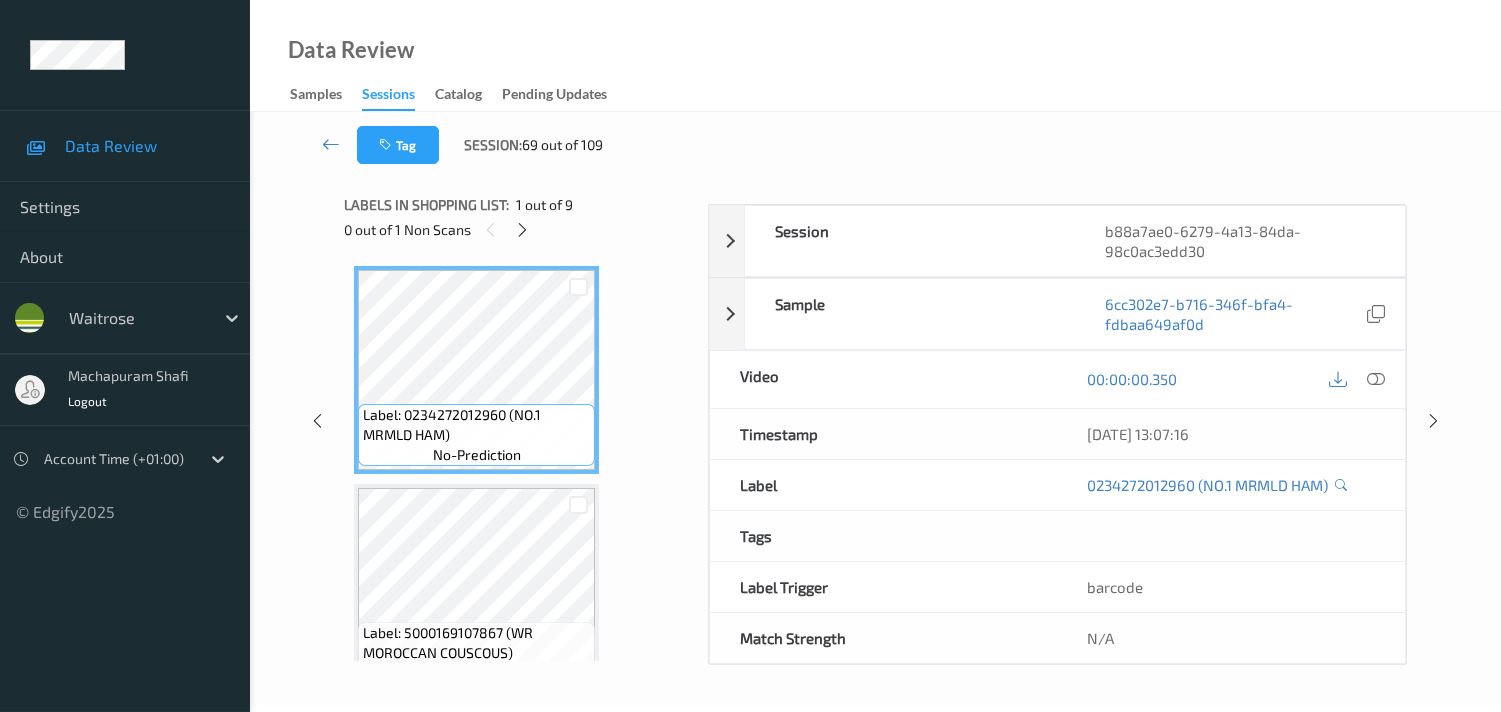 scroll, scrollTop: 260, scrollLeft: 0, axis: vertical 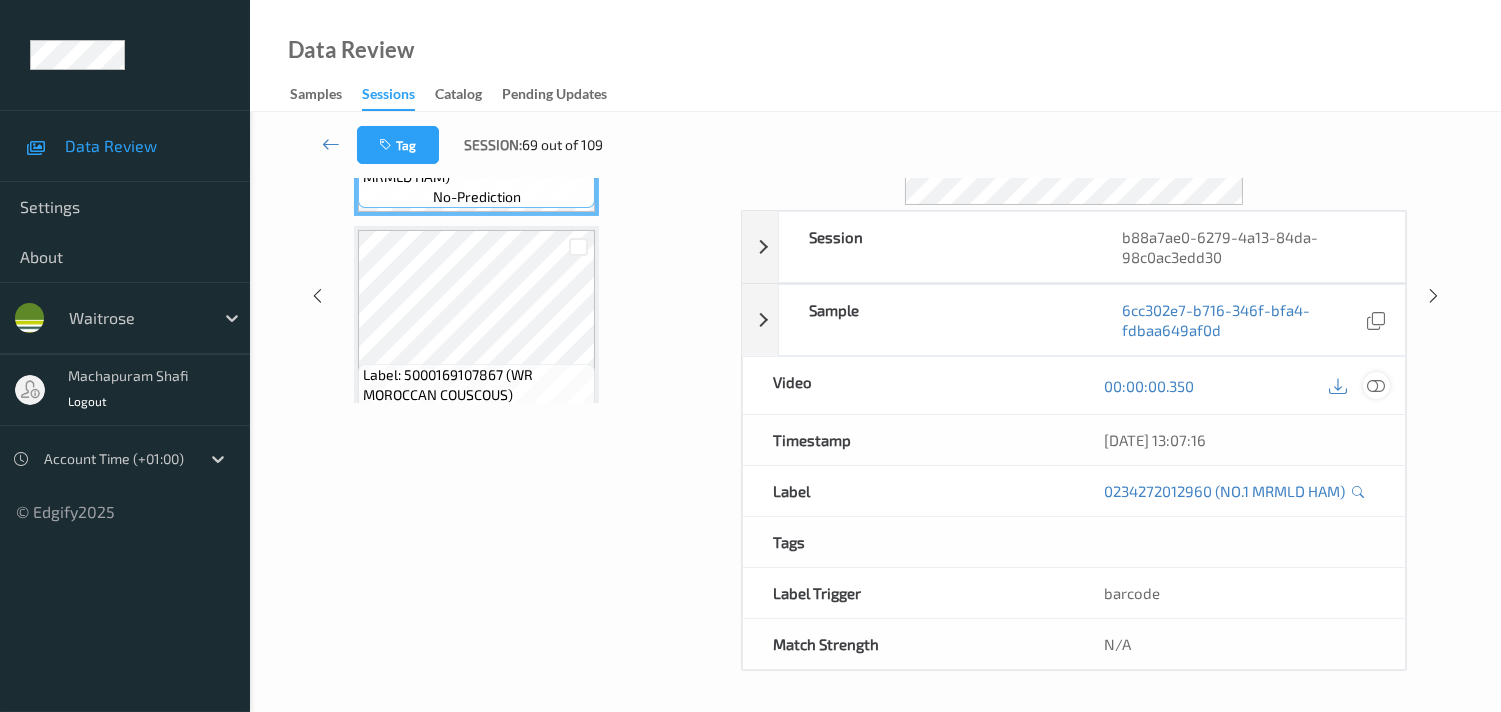 click at bounding box center [1376, 386] 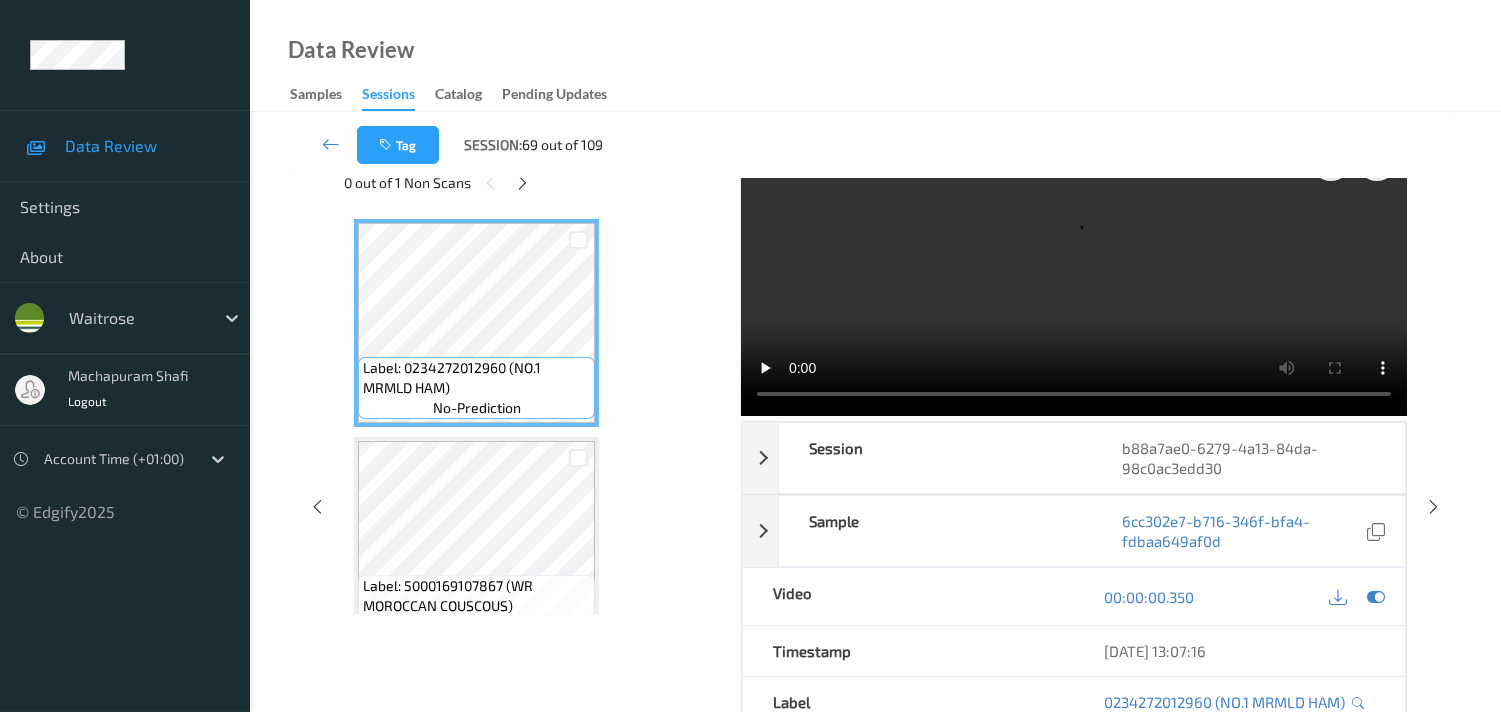 scroll, scrollTop: 0, scrollLeft: 0, axis: both 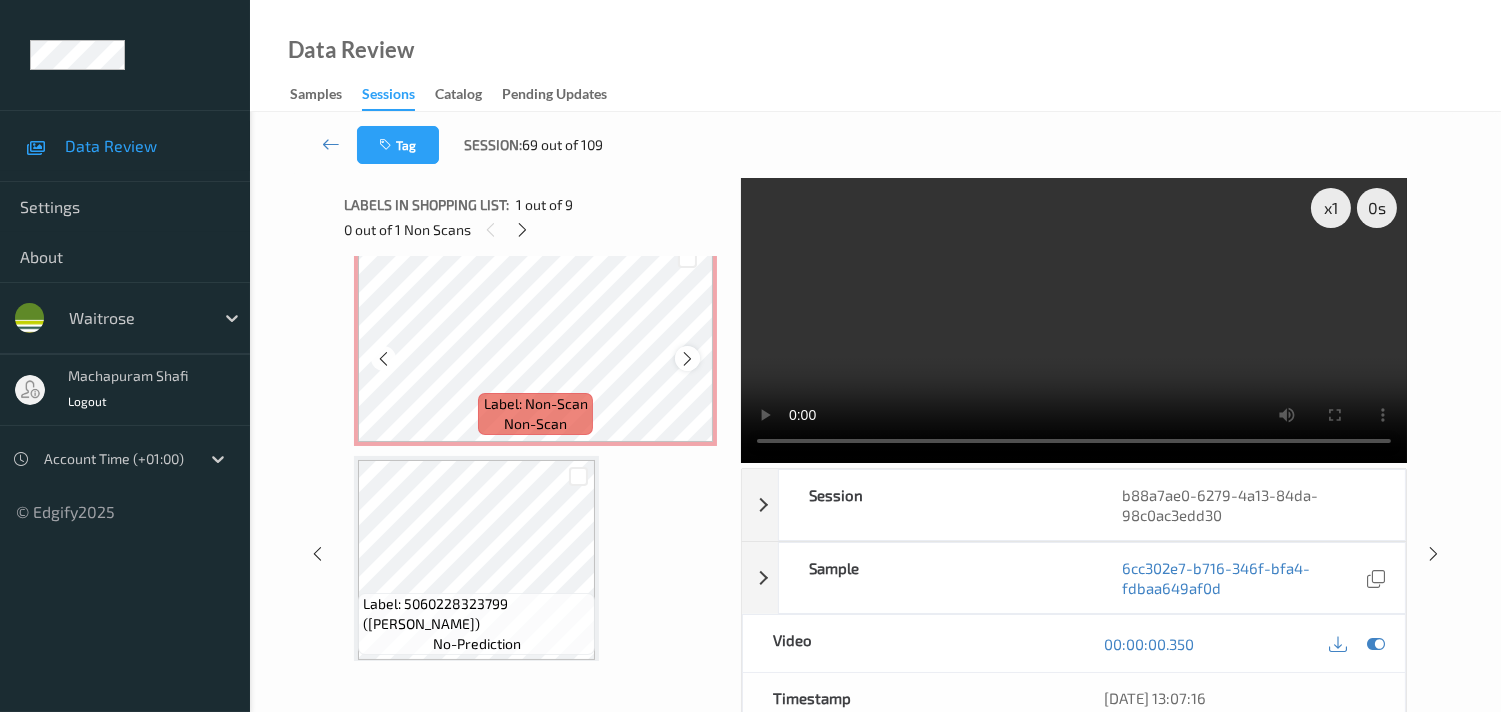 click at bounding box center [687, 359] 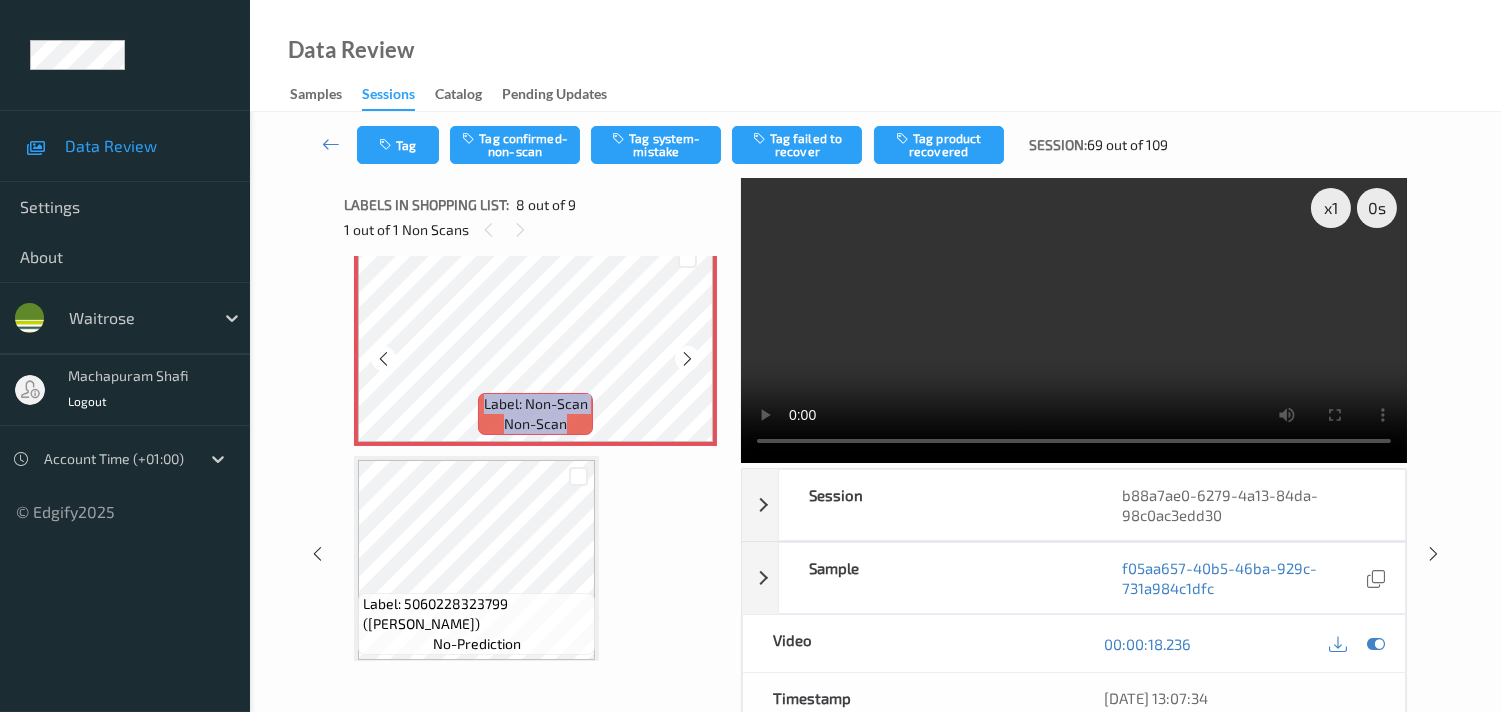 click at bounding box center [687, 359] 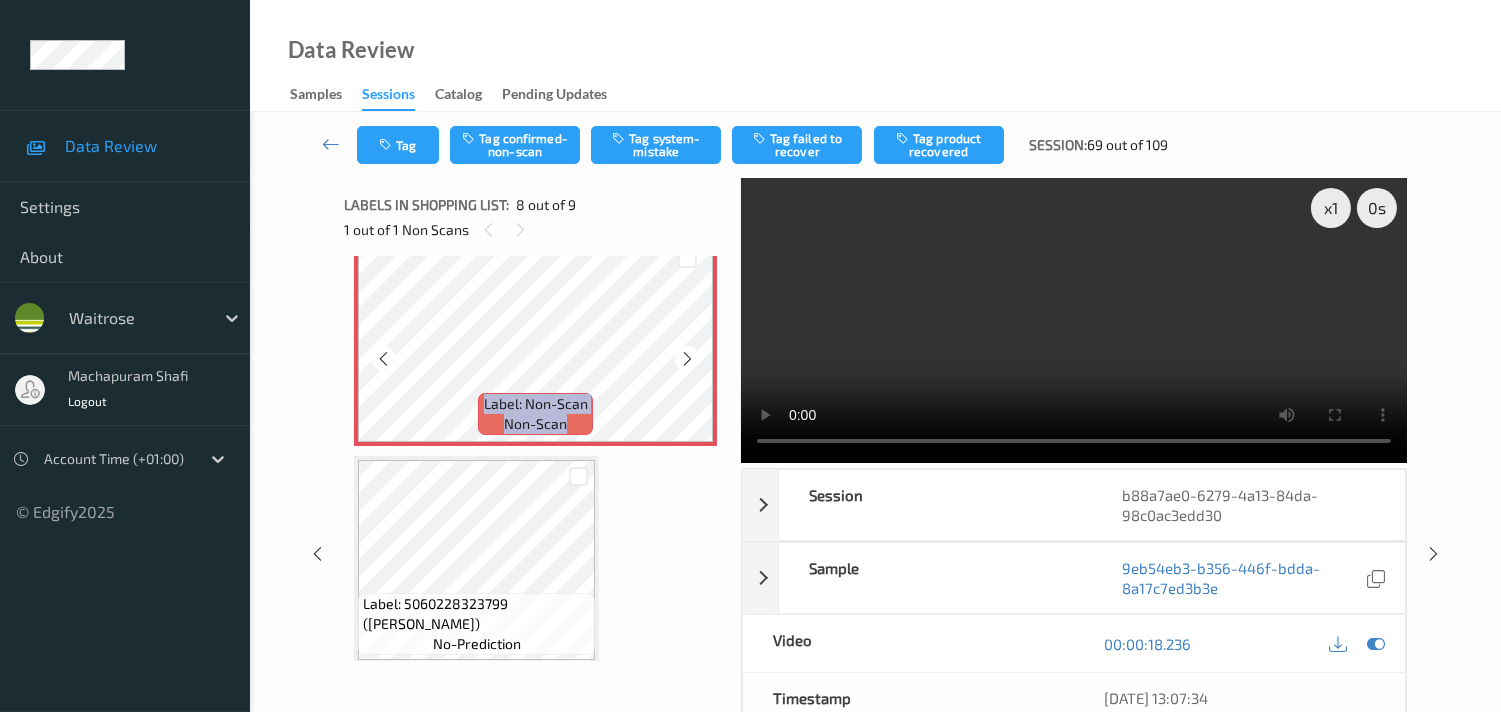 click at bounding box center [687, 359] 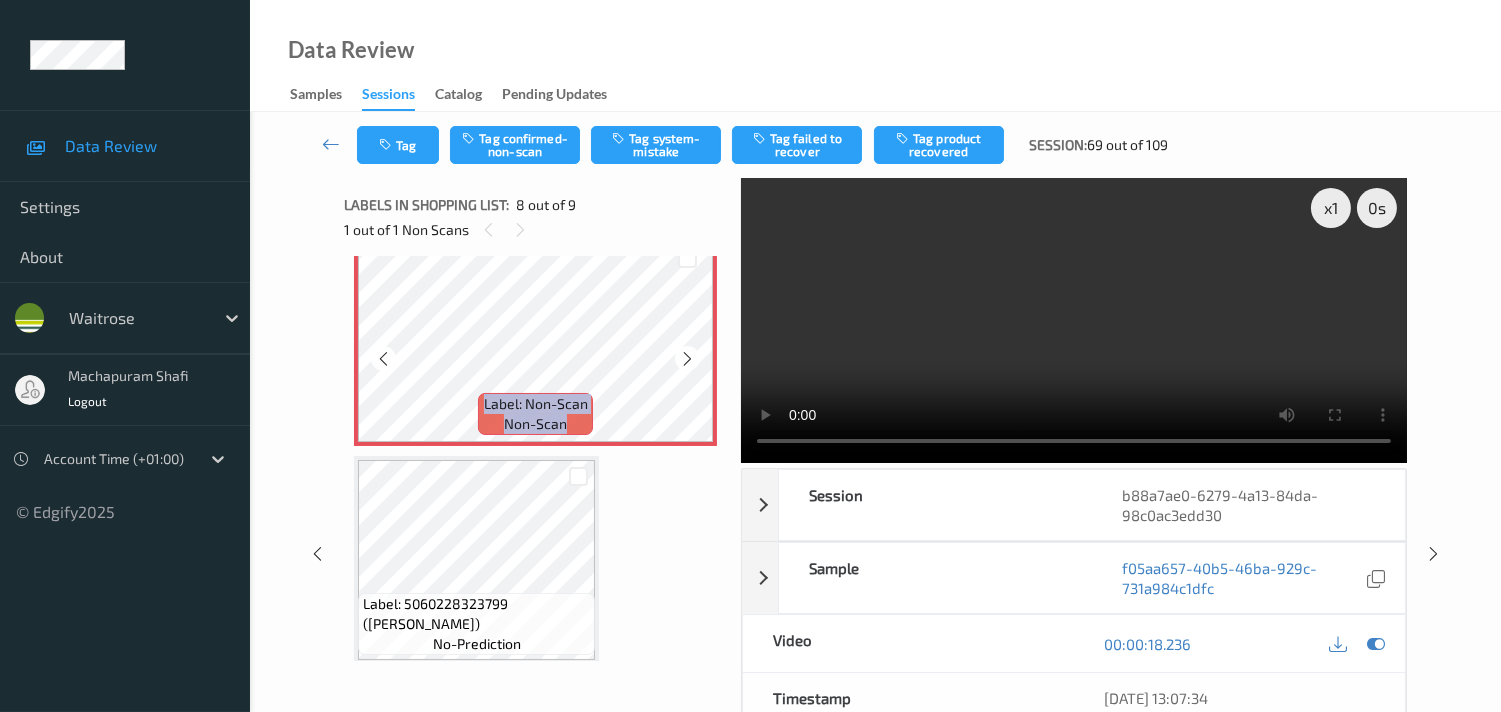 click at bounding box center [687, 359] 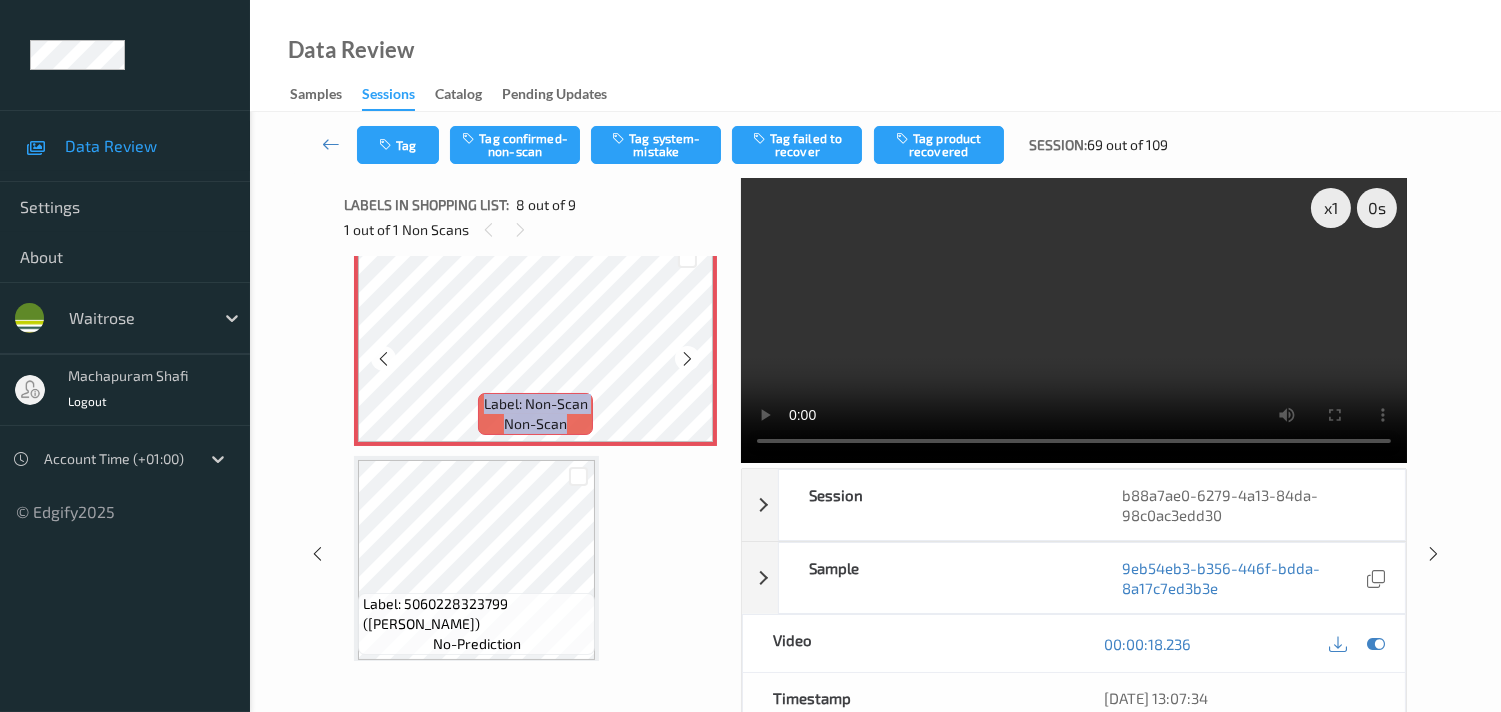 click at bounding box center [687, 359] 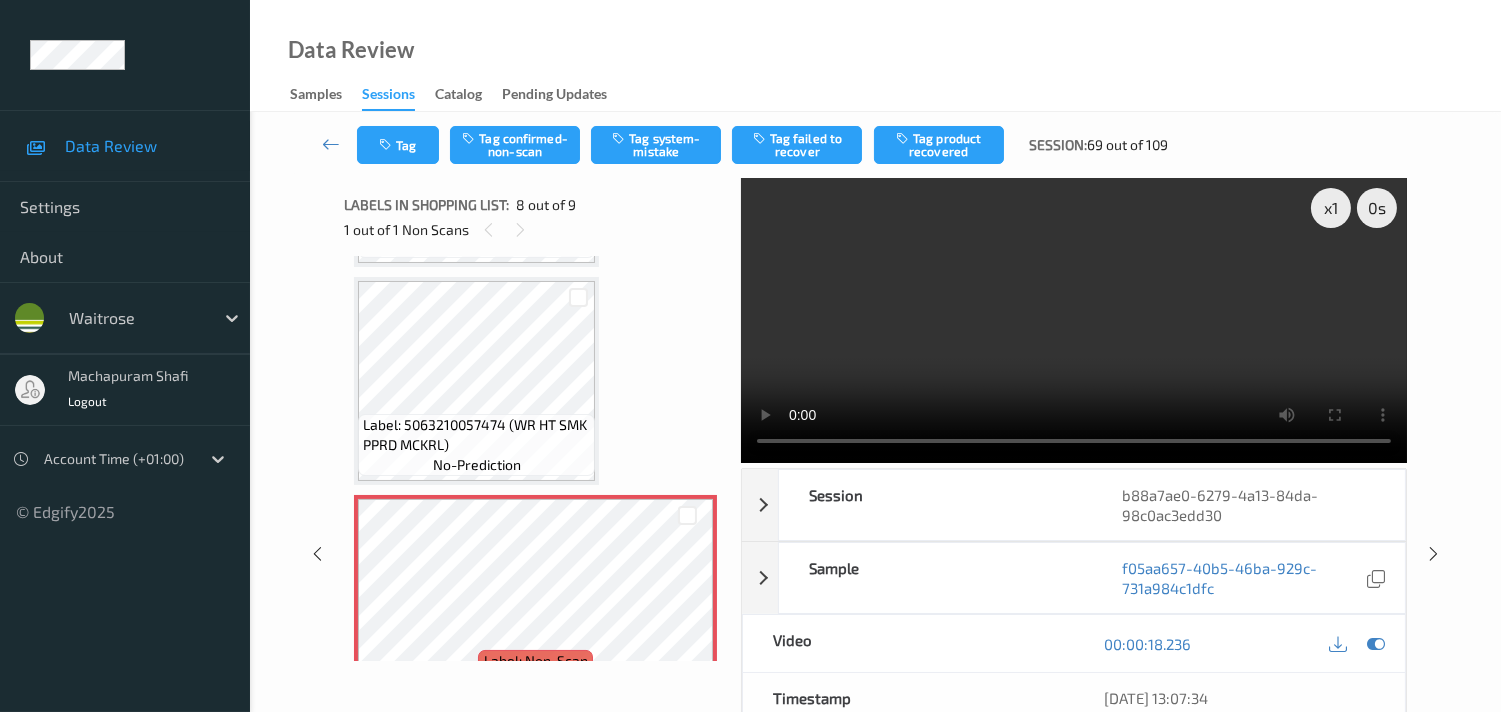 scroll, scrollTop: 1221, scrollLeft: 0, axis: vertical 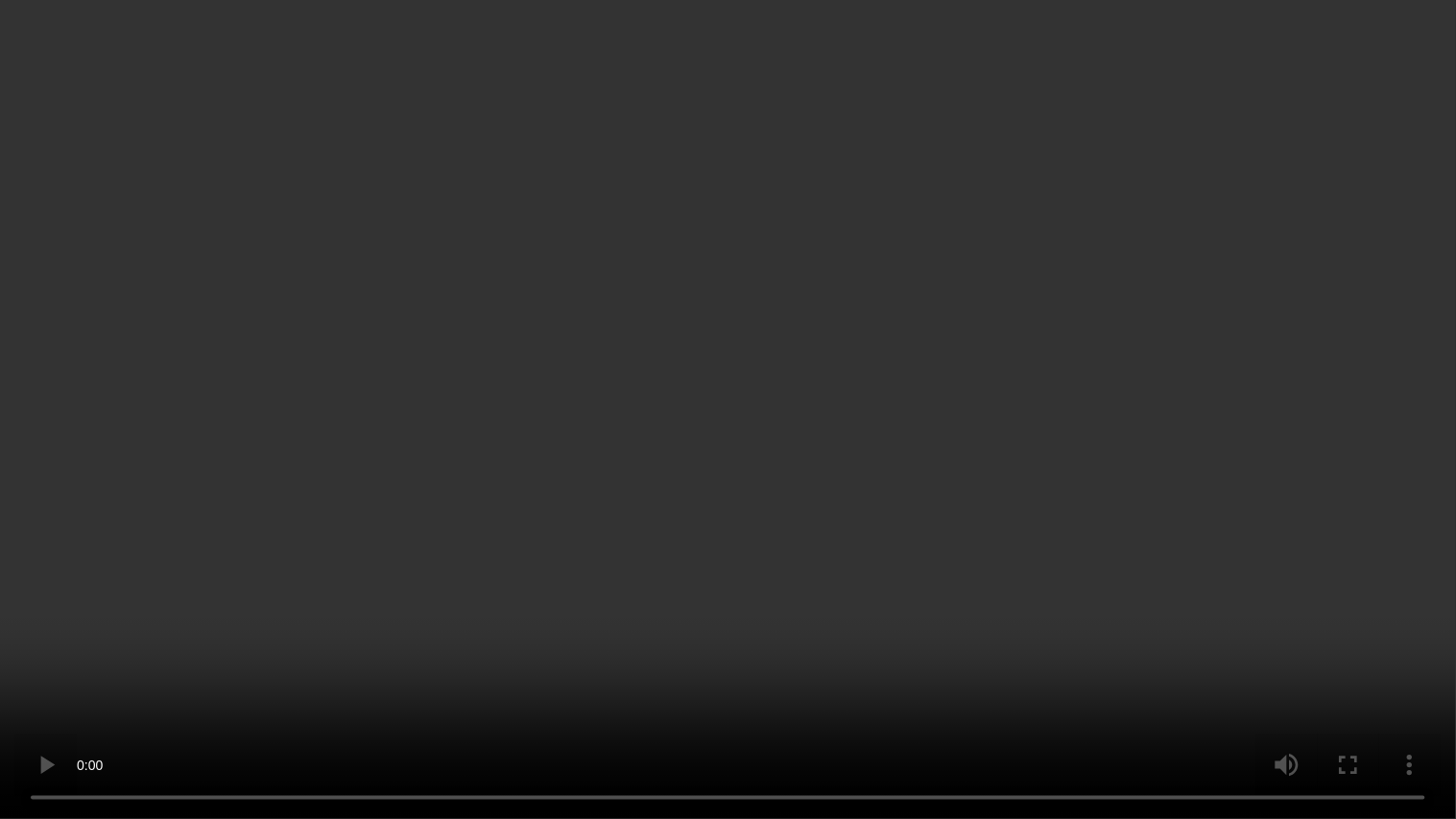 click at bounding box center [728, 409] 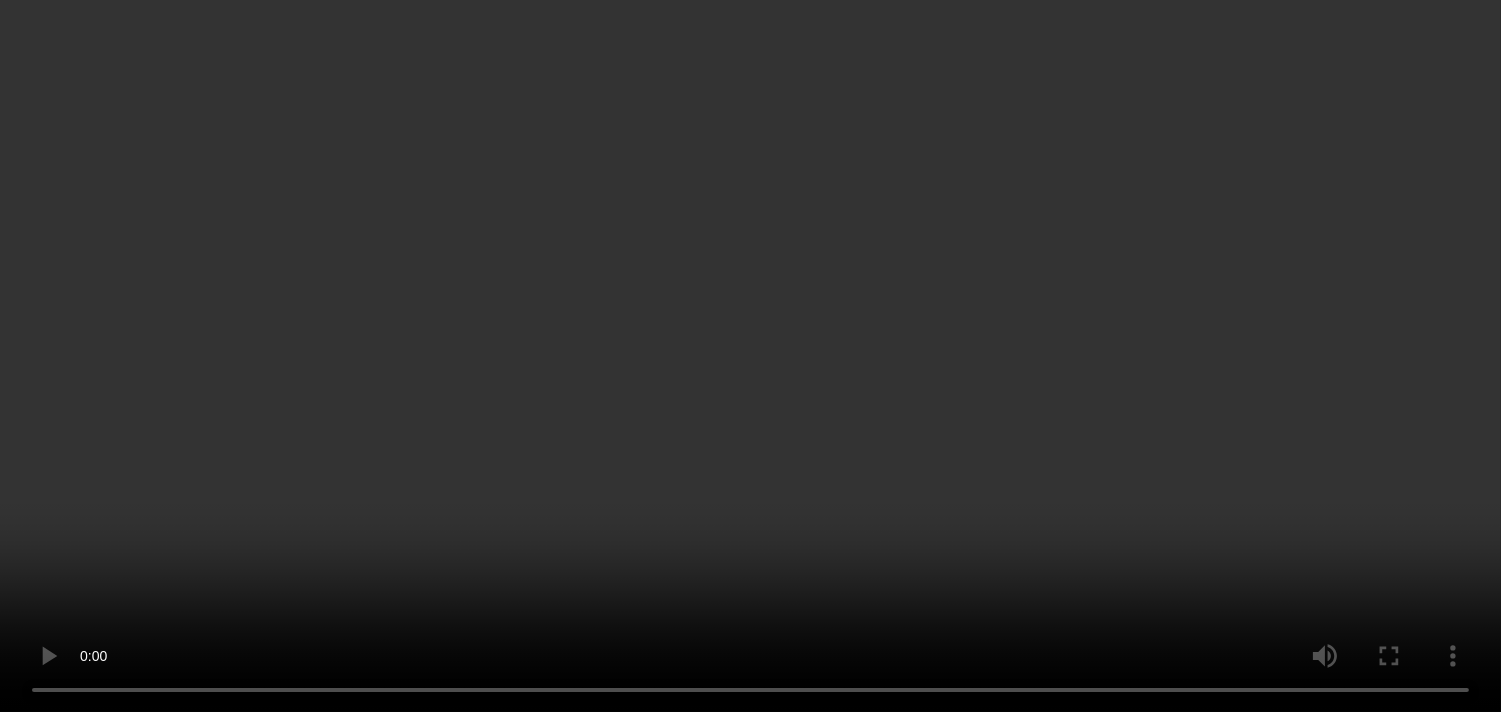 scroll, scrollTop: 1332, scrollLeft: 0, axis: vertical 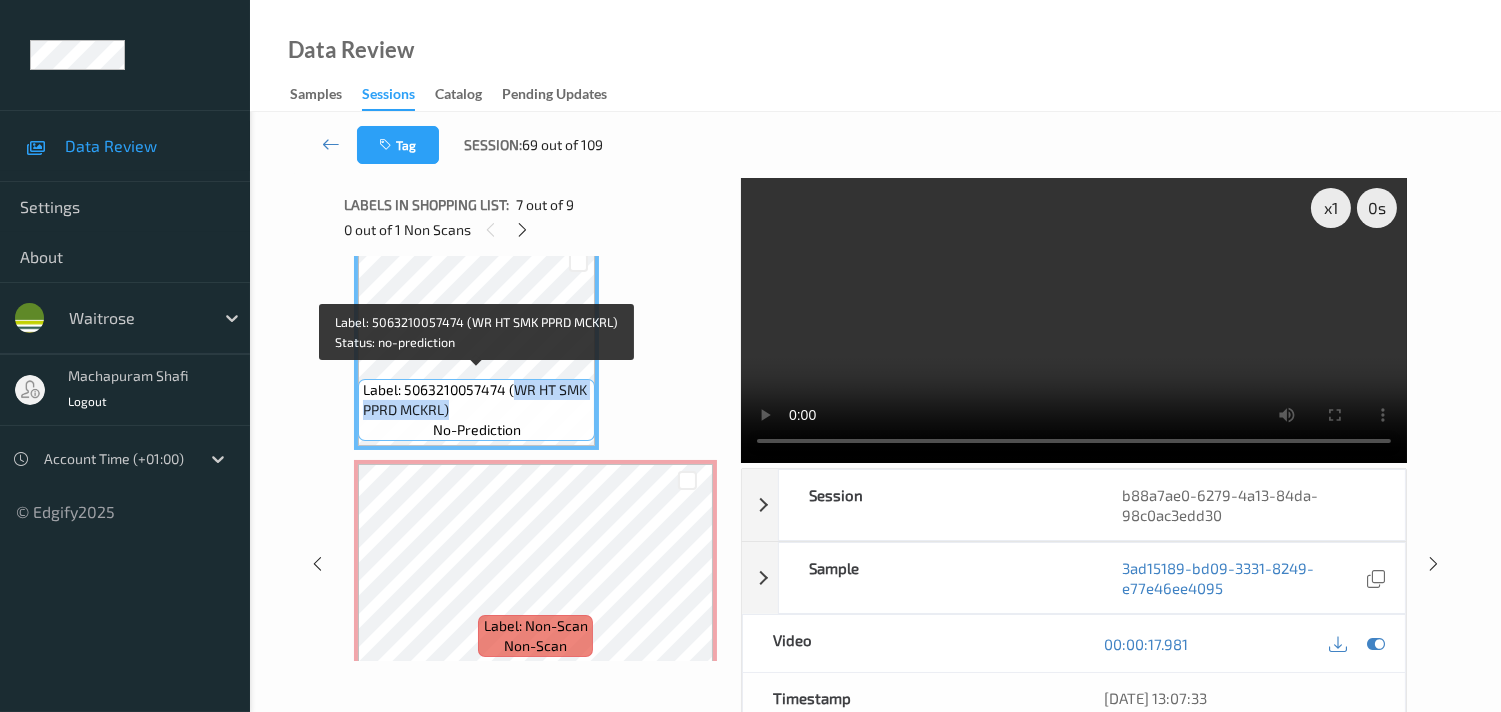 drag, startPoint x: 516, startPoint y: 383, endPoint x: 566, endPoint y: 394, distance: 51.1957 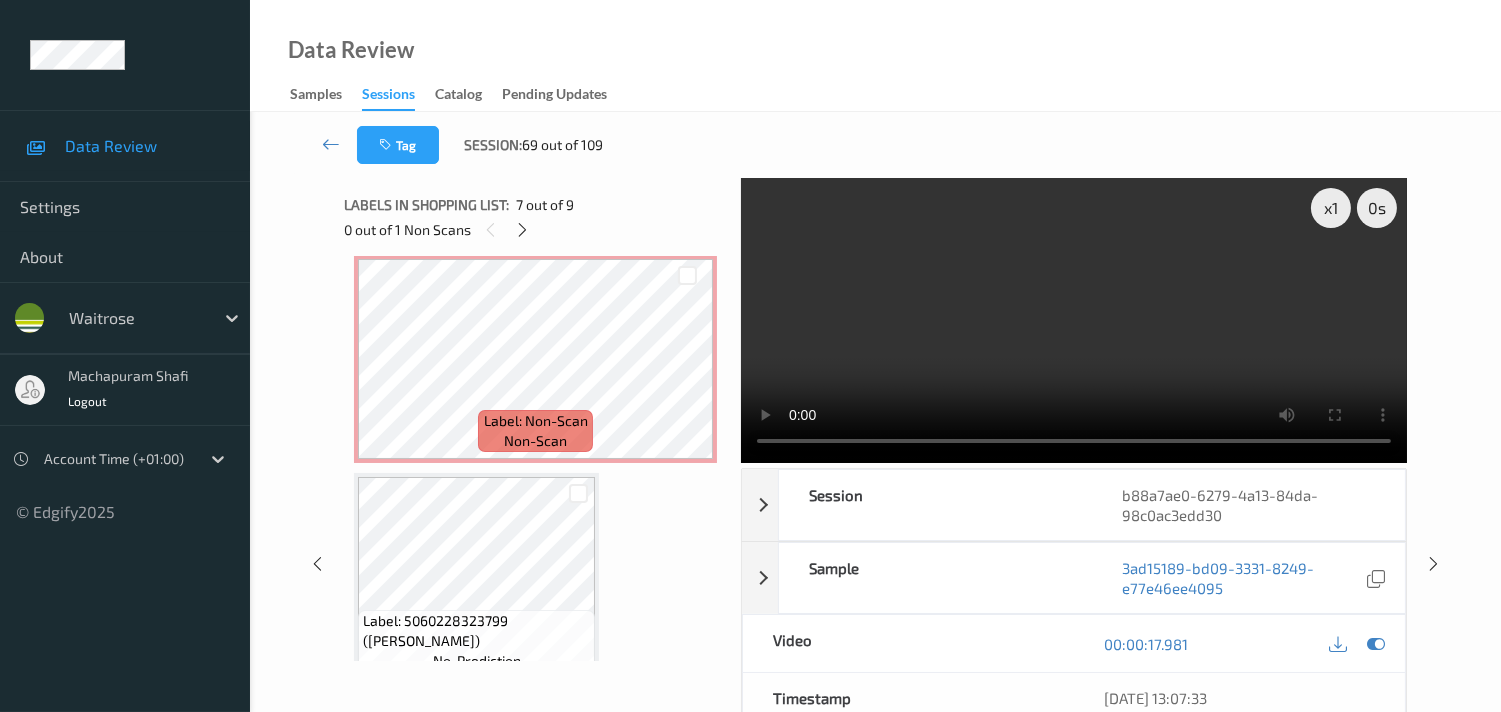 scroll, scrollTop: 1554, scrollLeft: 0, axis: vertical 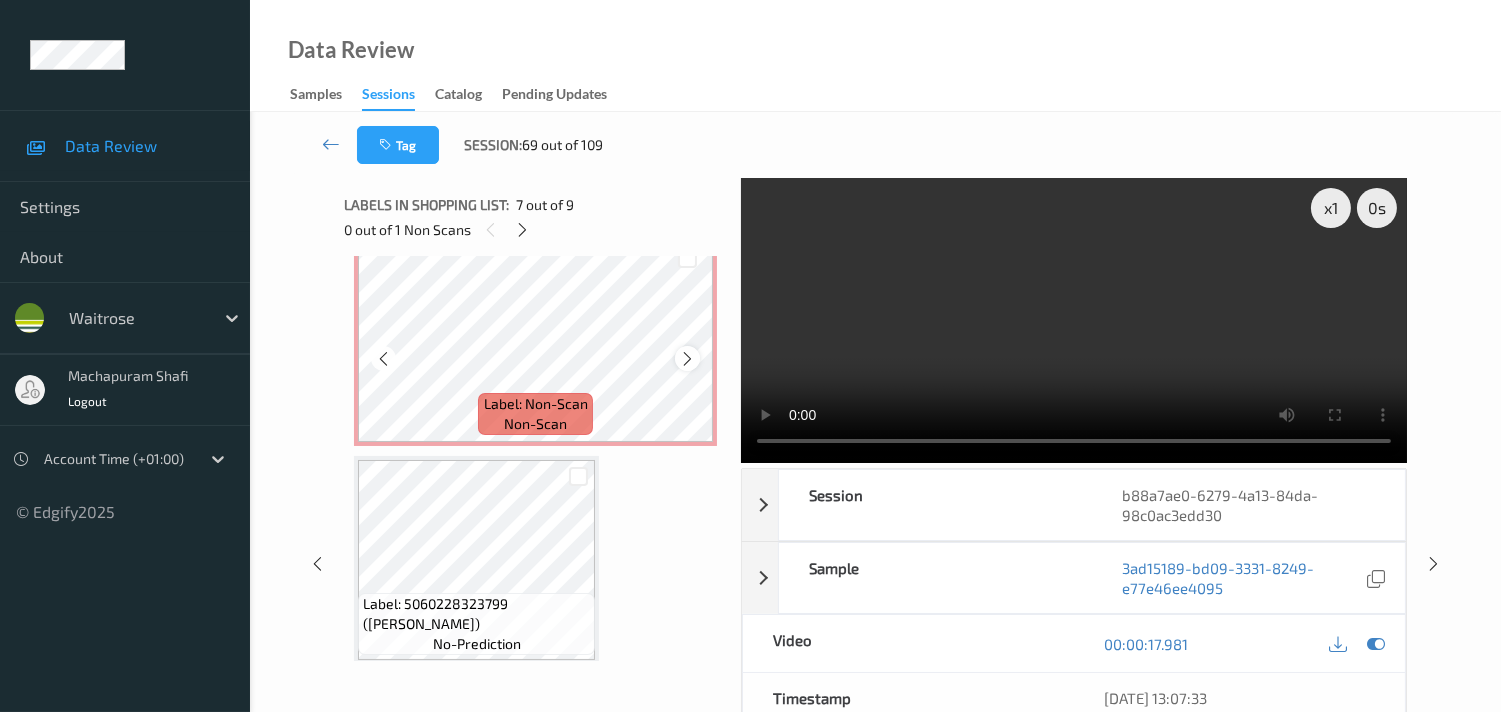 click at bounding box center (687, 359) 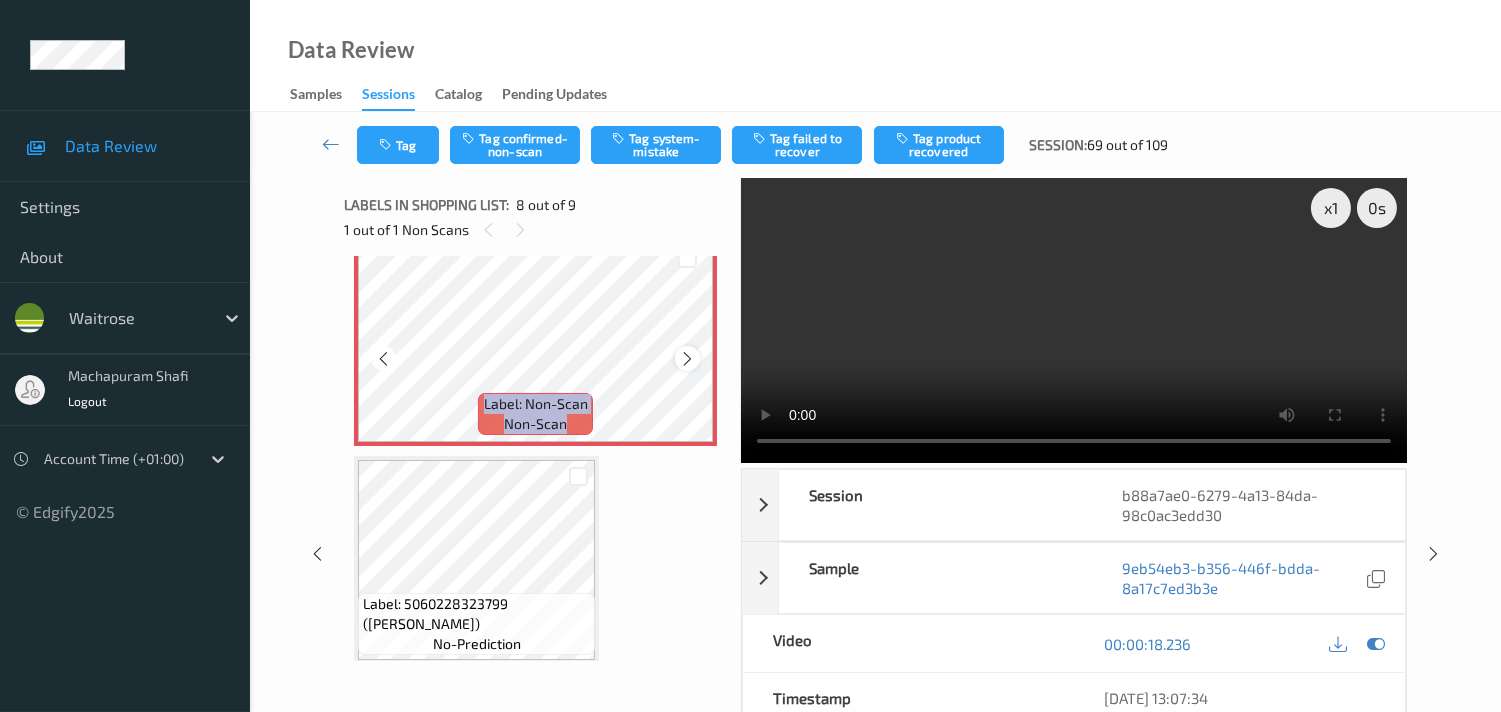click at bounding box center [687, 359] 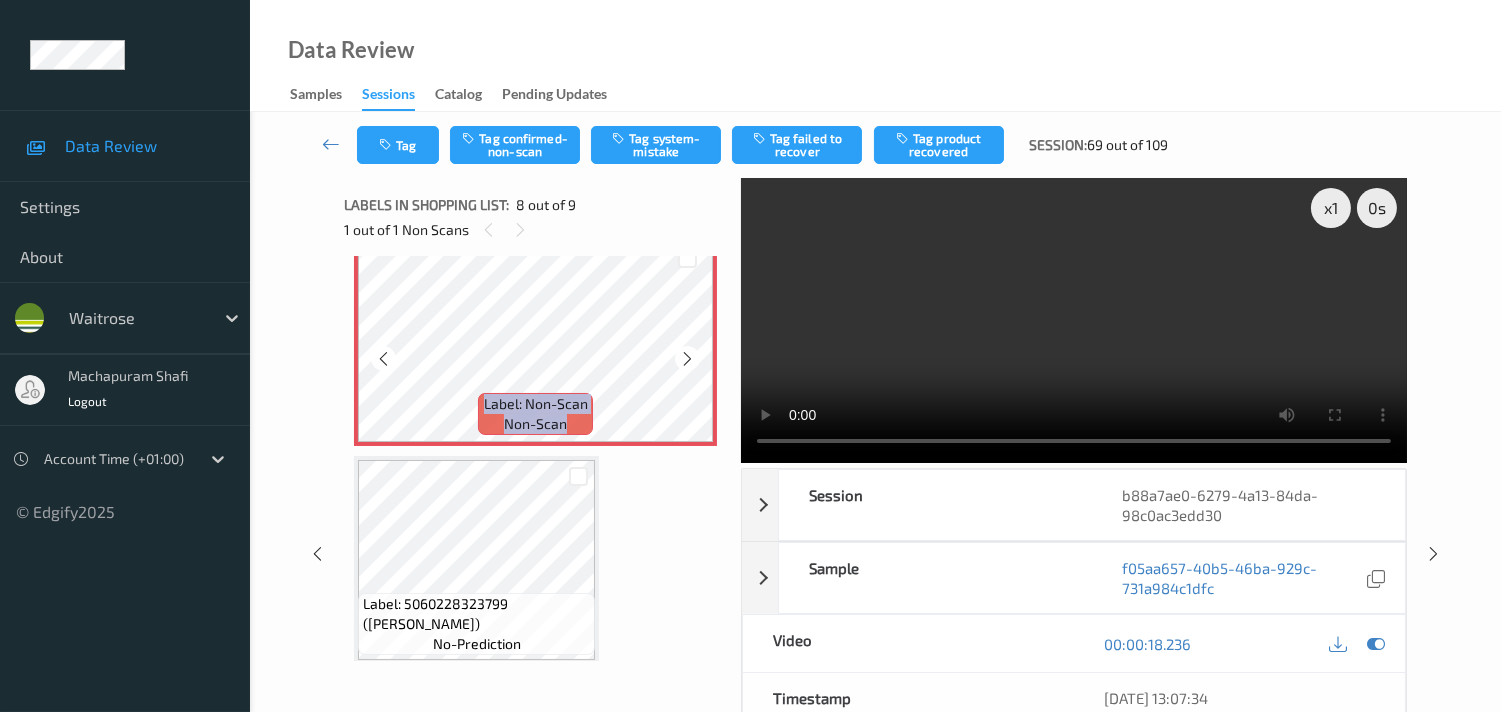 click at bounding box center (687, 359) 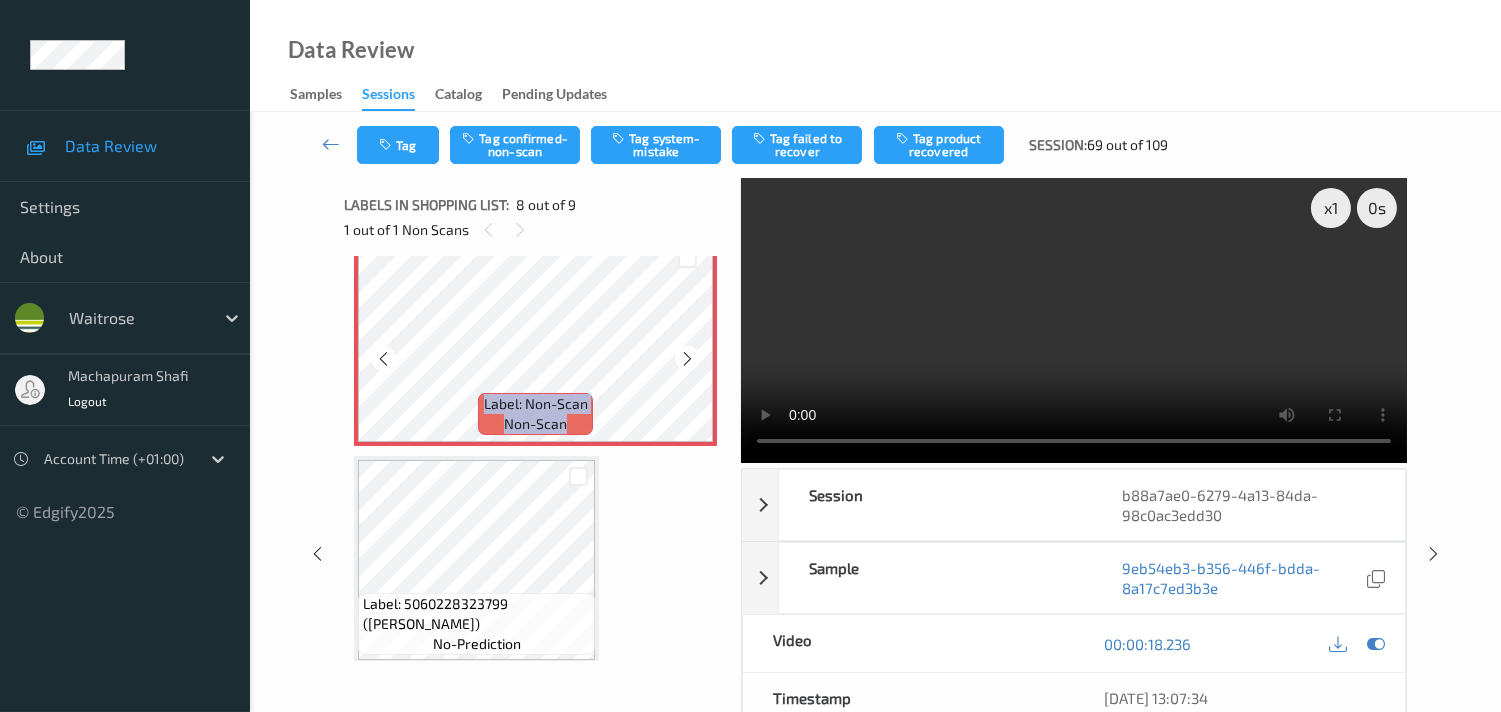 click at bounding box center [687, 359] 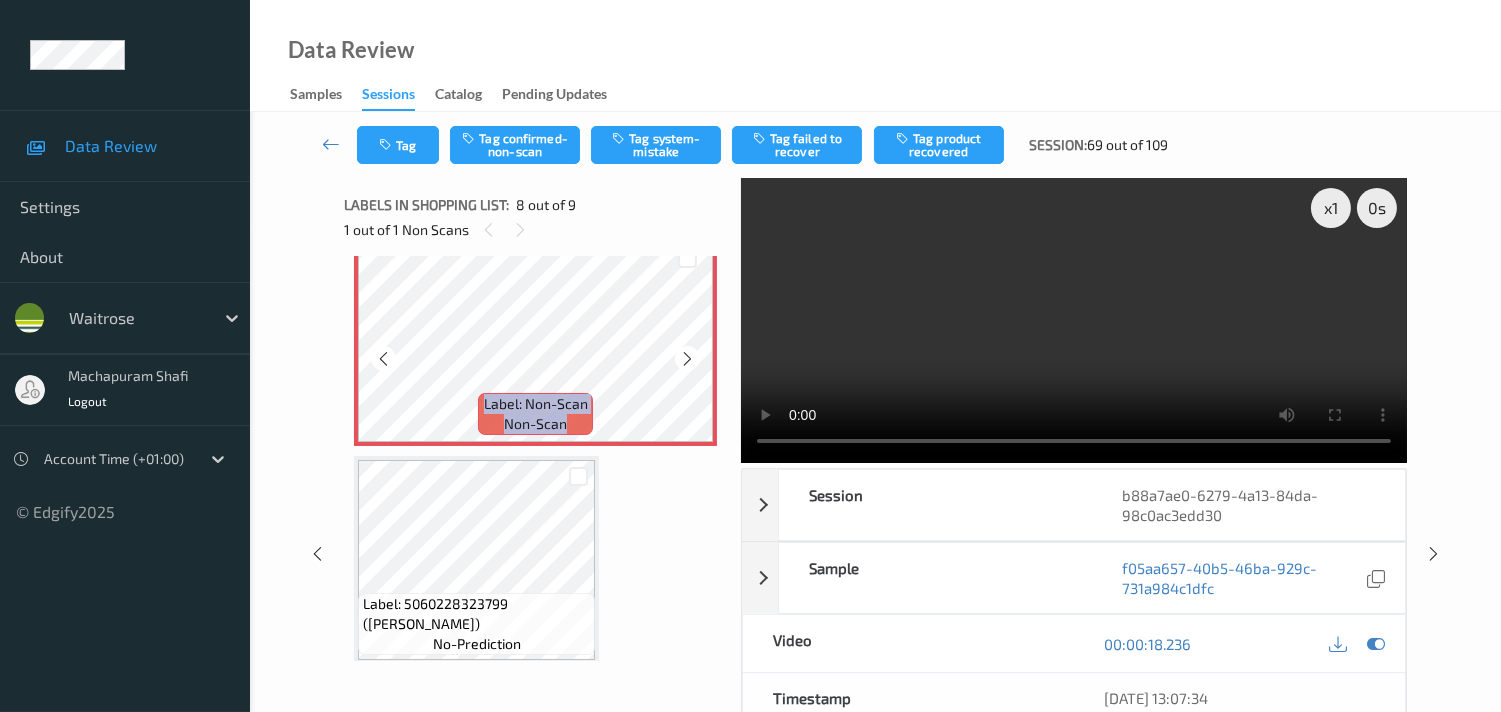 click at bounding box center [687, 359] 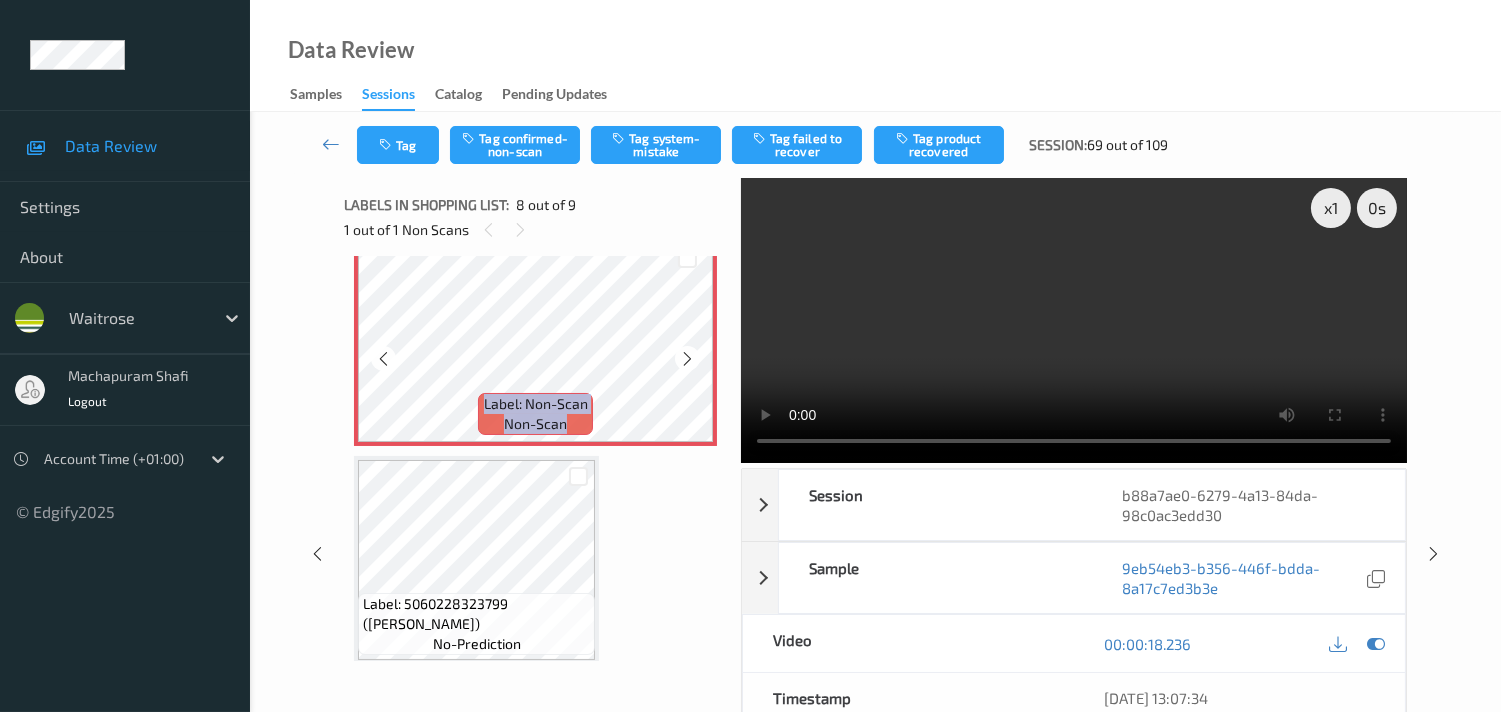 click at bounding box center (687, 359) 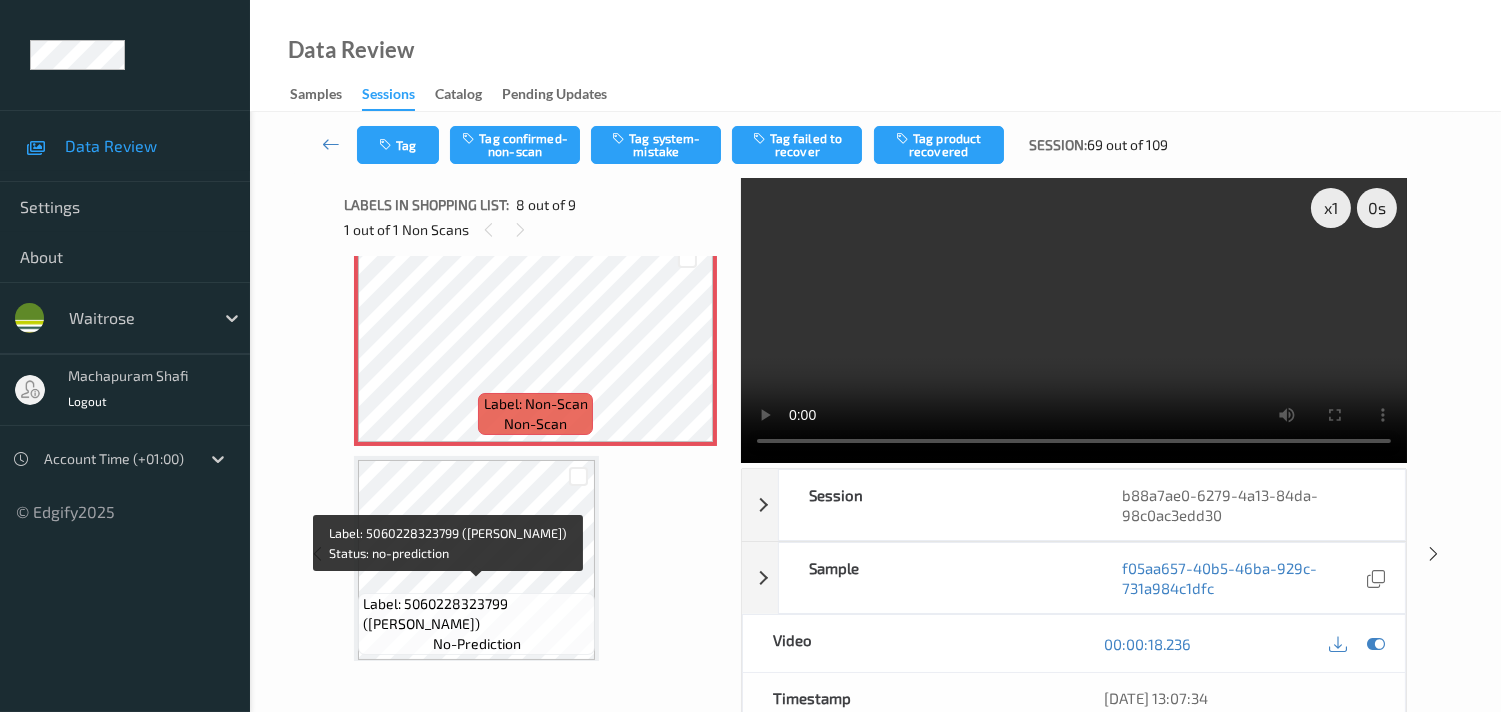 drag, startPoint x: 515, startPoint y: 590, endPoint x: 526, endPoint y: 604, distance: 17.804493 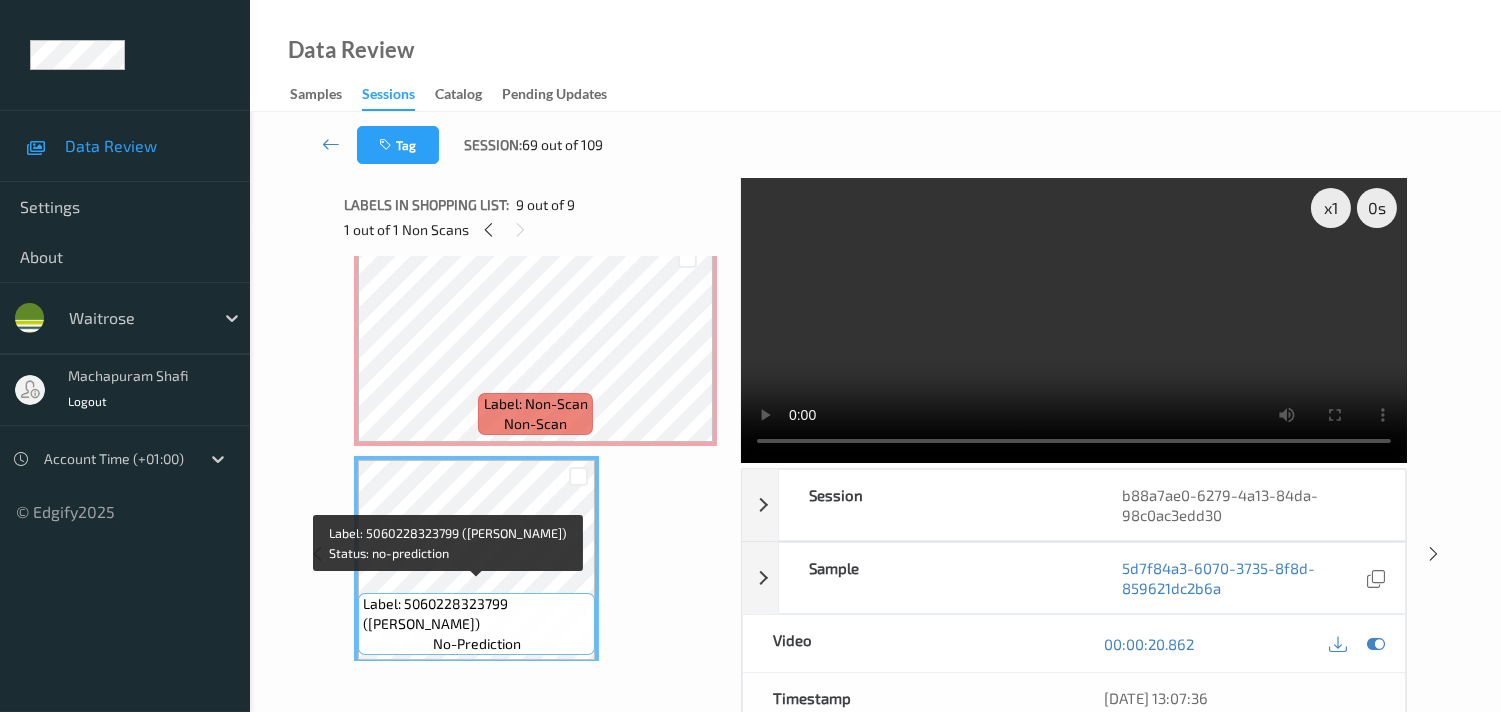 copy on "([PERSON_NAME])" 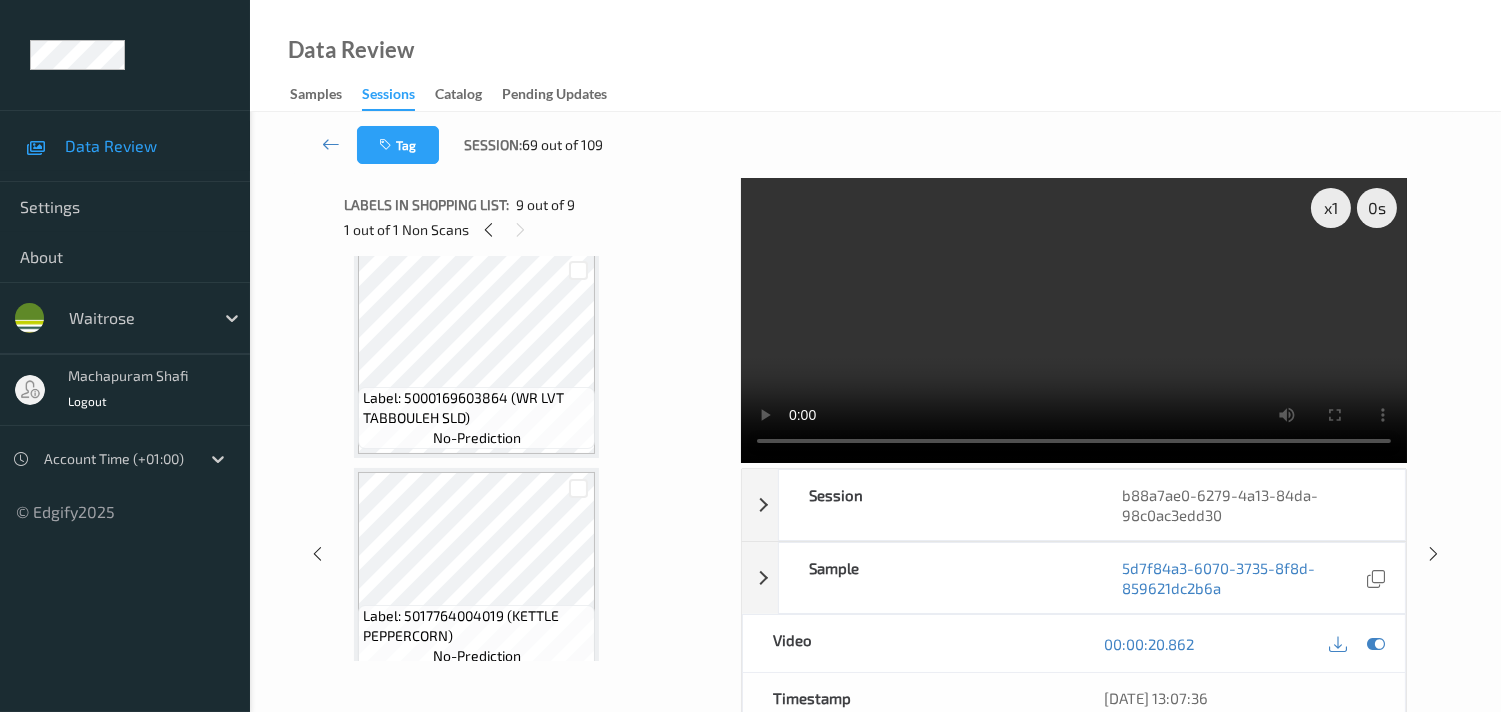 scroll, scrollTop: 777, scrollLeft: 0, axis: vertical 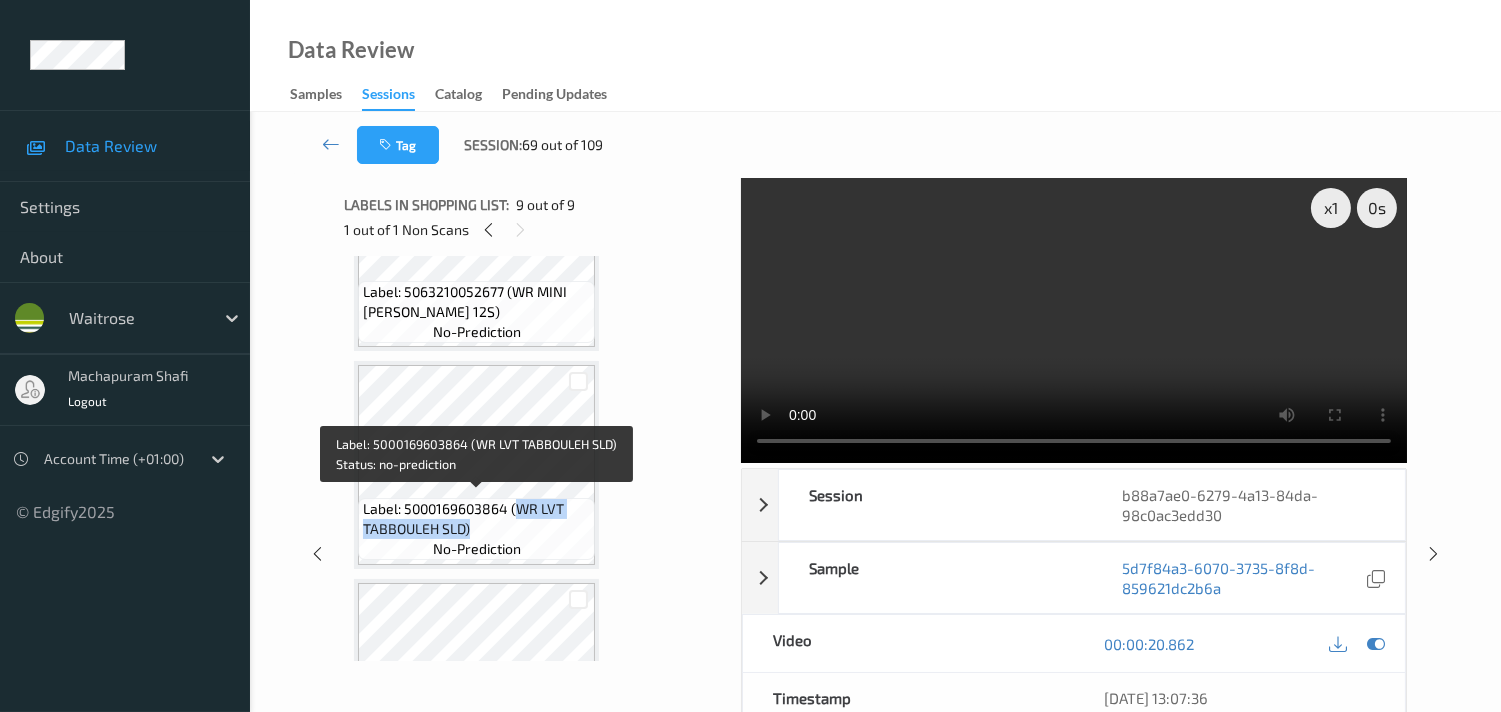 drag, startPoint x: 516, startPoint y: 498, endPoint x: 564, endPoint y: 524, distance: 54.589375 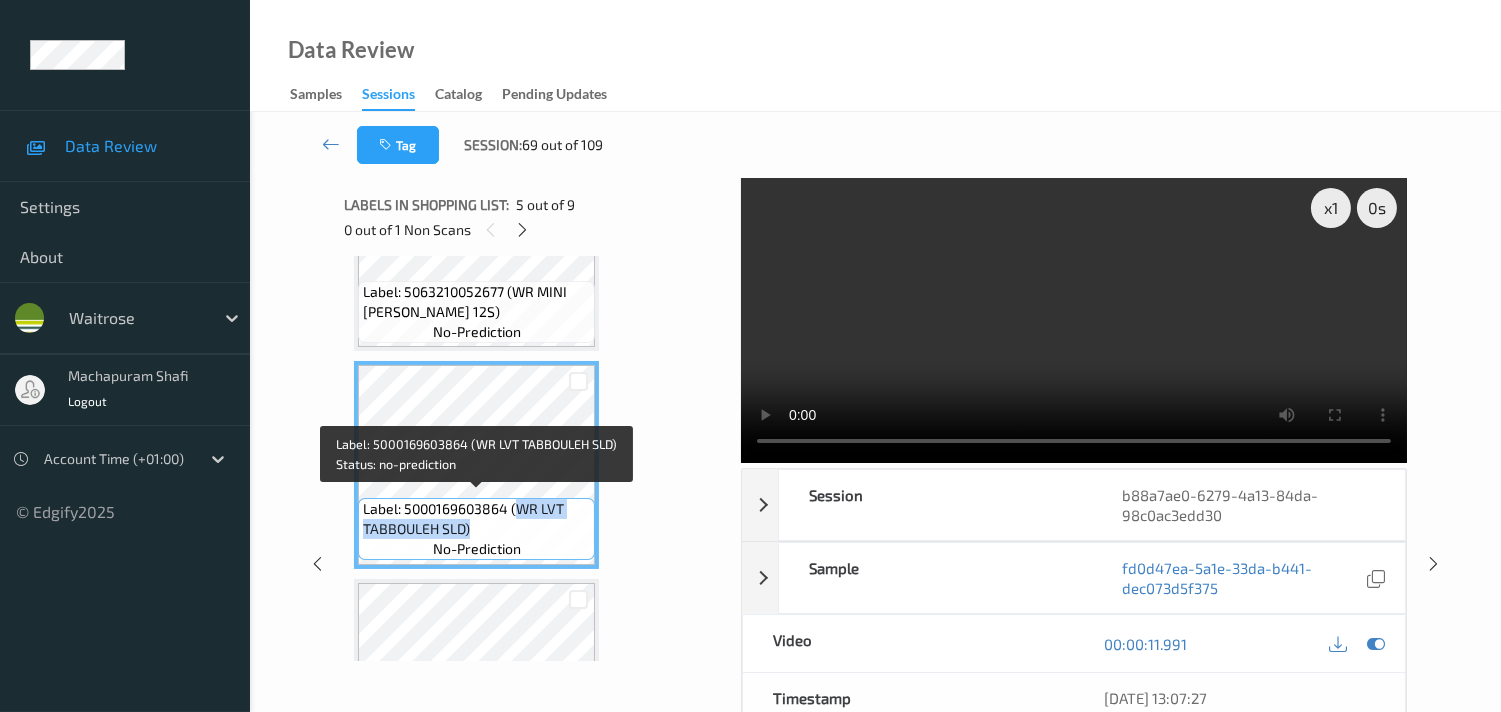 copy on "WR LVT TABBOULEH SLD)" 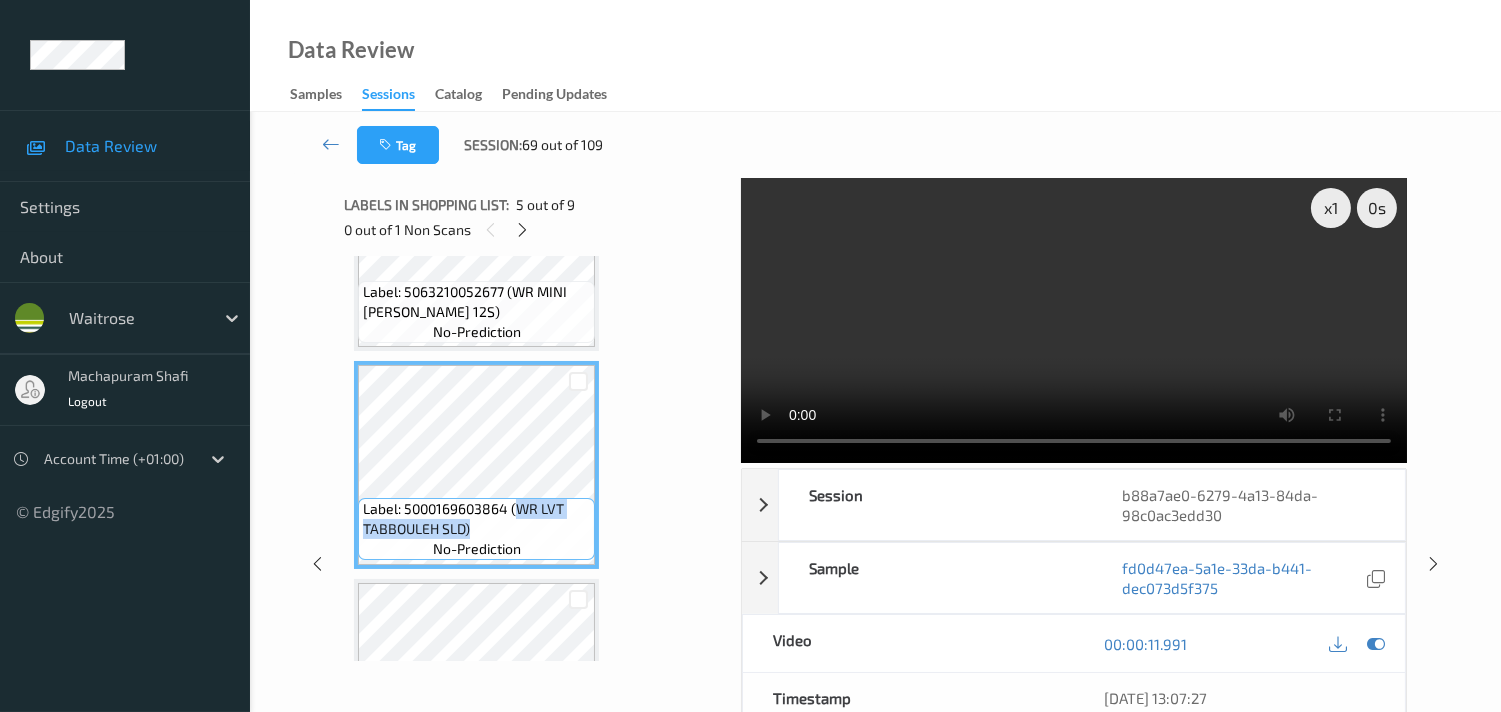 scroll, scrollTop: 666, scrollLeft: 0, axis: vertical 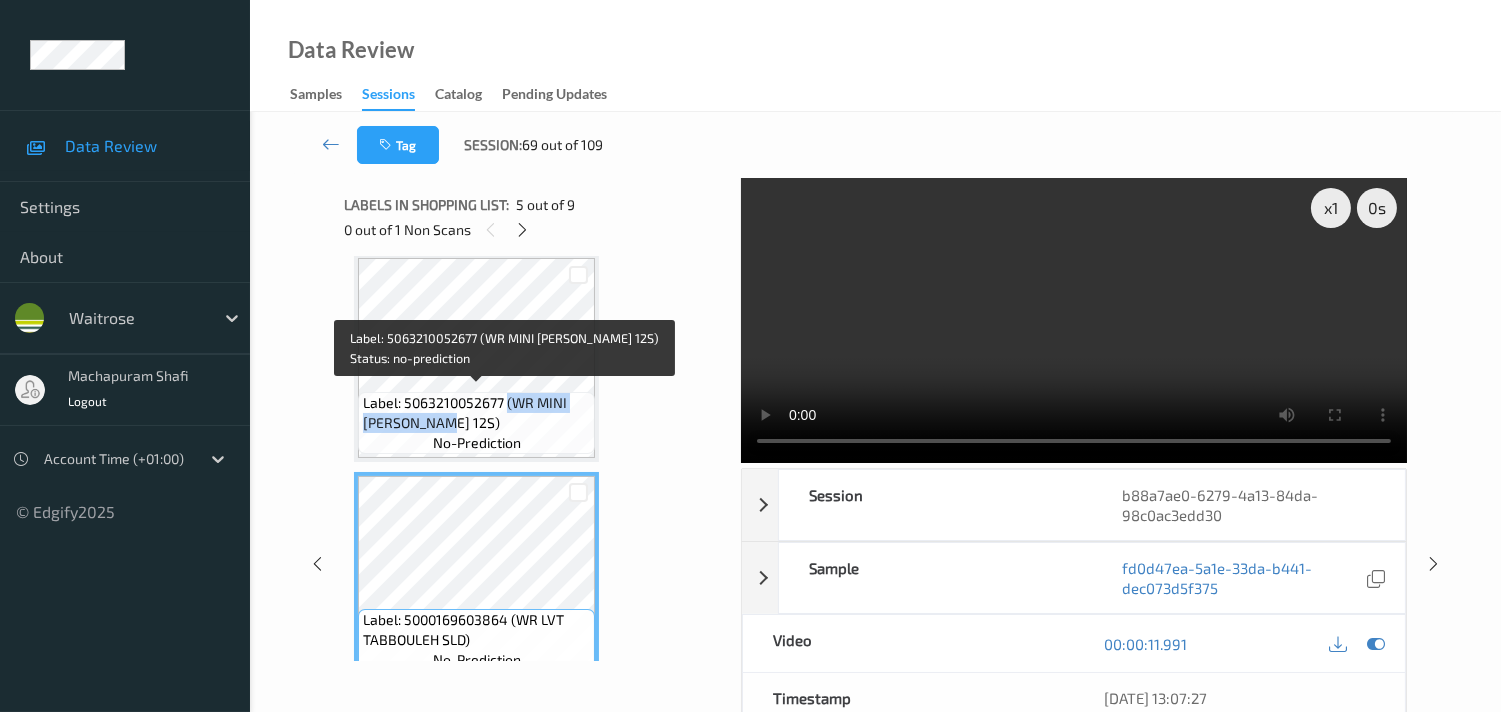 drag, startPoint x: 508, startPoint y: 397, endPoint x: 568, endPoint y: 420, distance: 64.25729 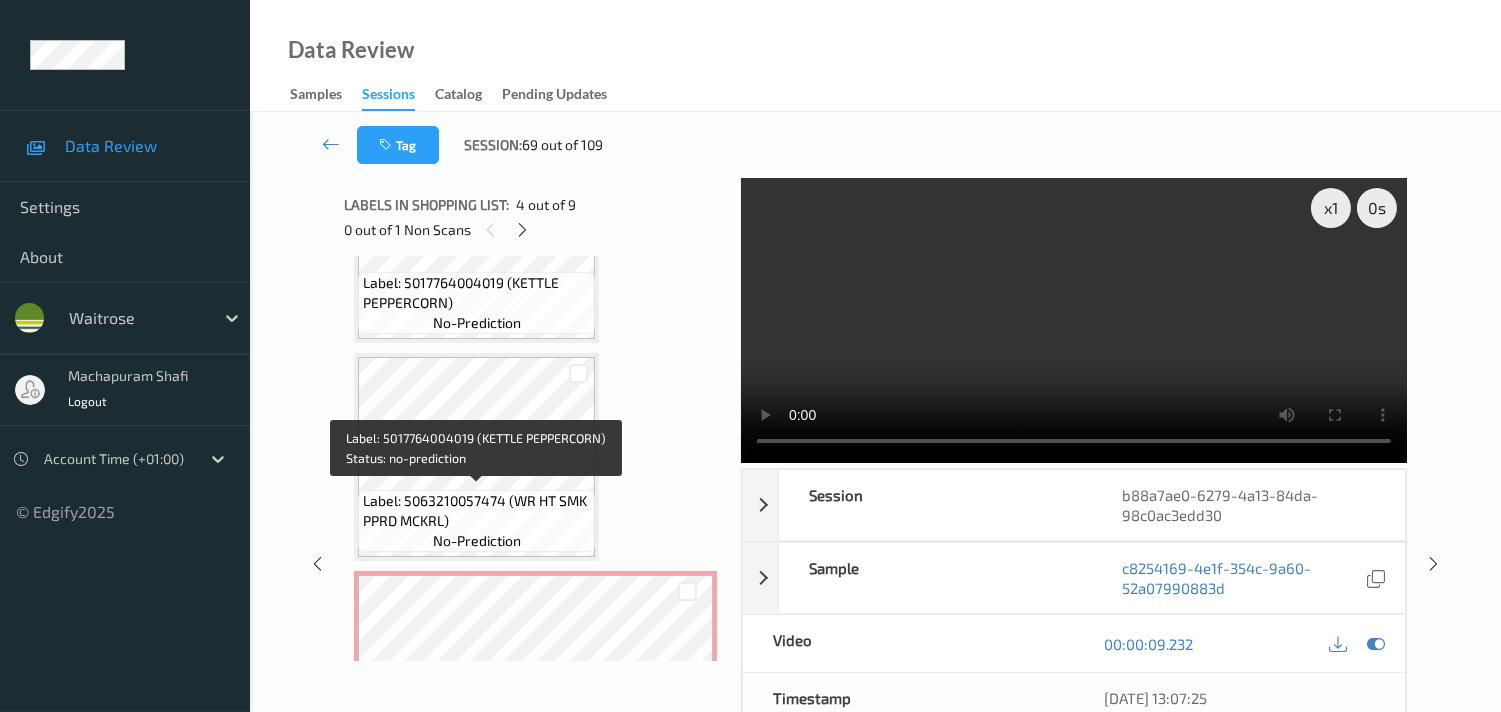 scroll, scrollTop: 1222, scrollLeft: 0, axis: vertical 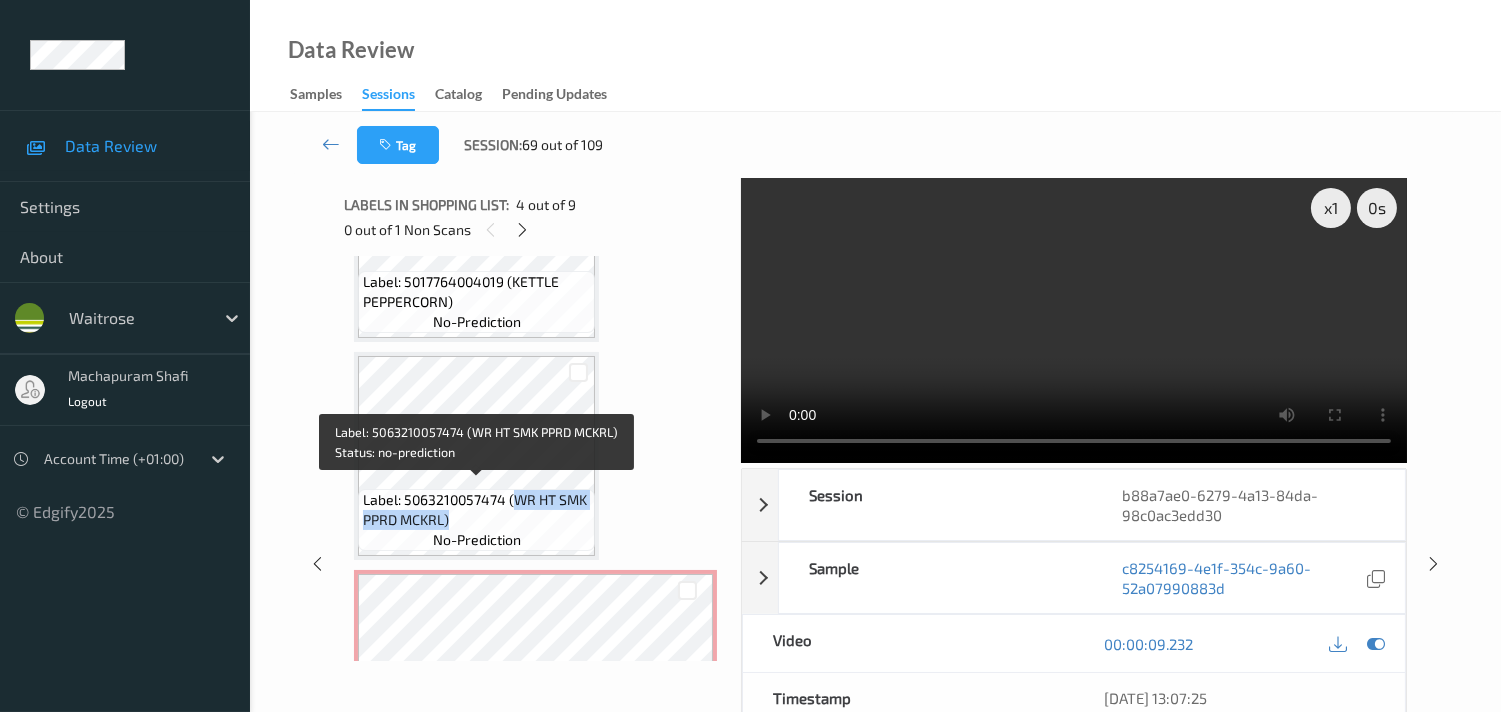 drag, startPoint x: 515, startPoint y: 493, endPoint x: 592, endPoint y: 503, distance: 77.64664 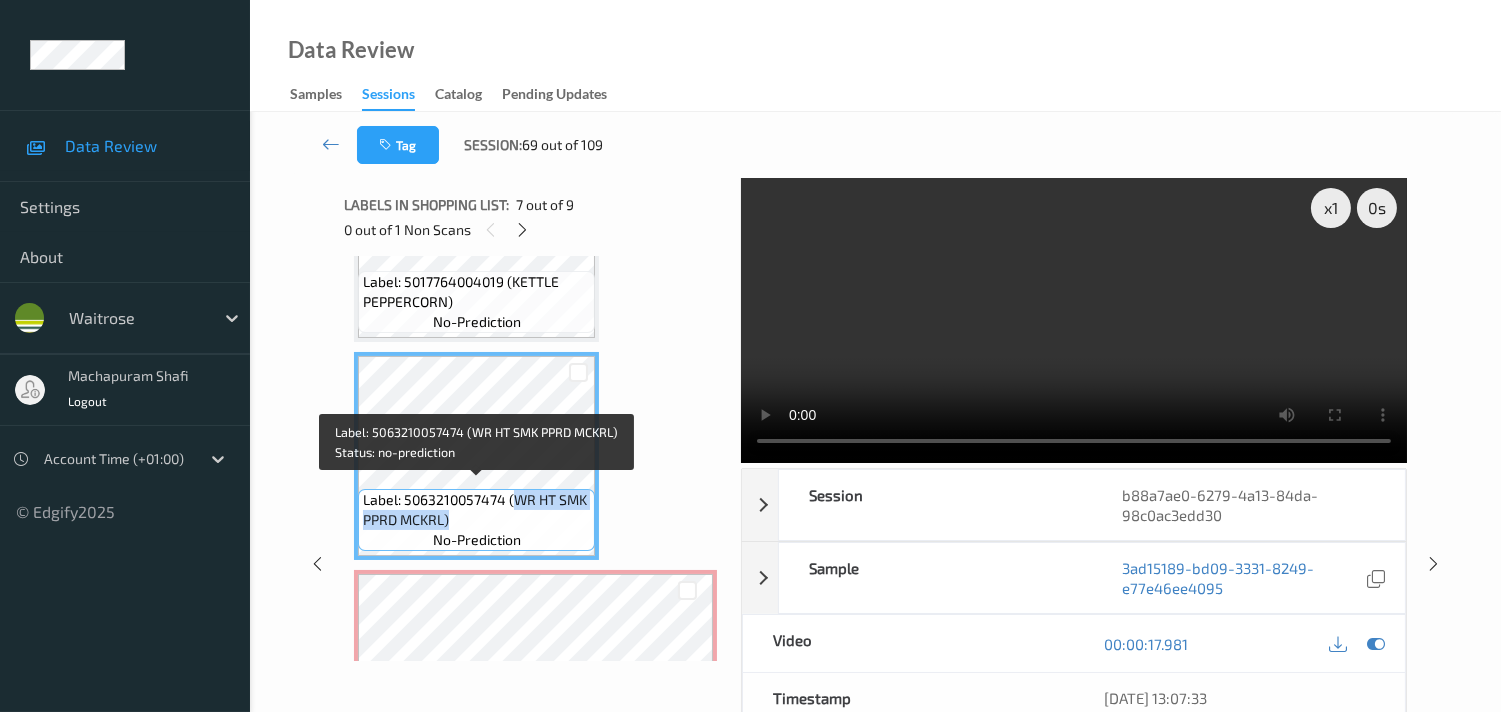copy on "WR HT SMK PPRD MCKRL)" 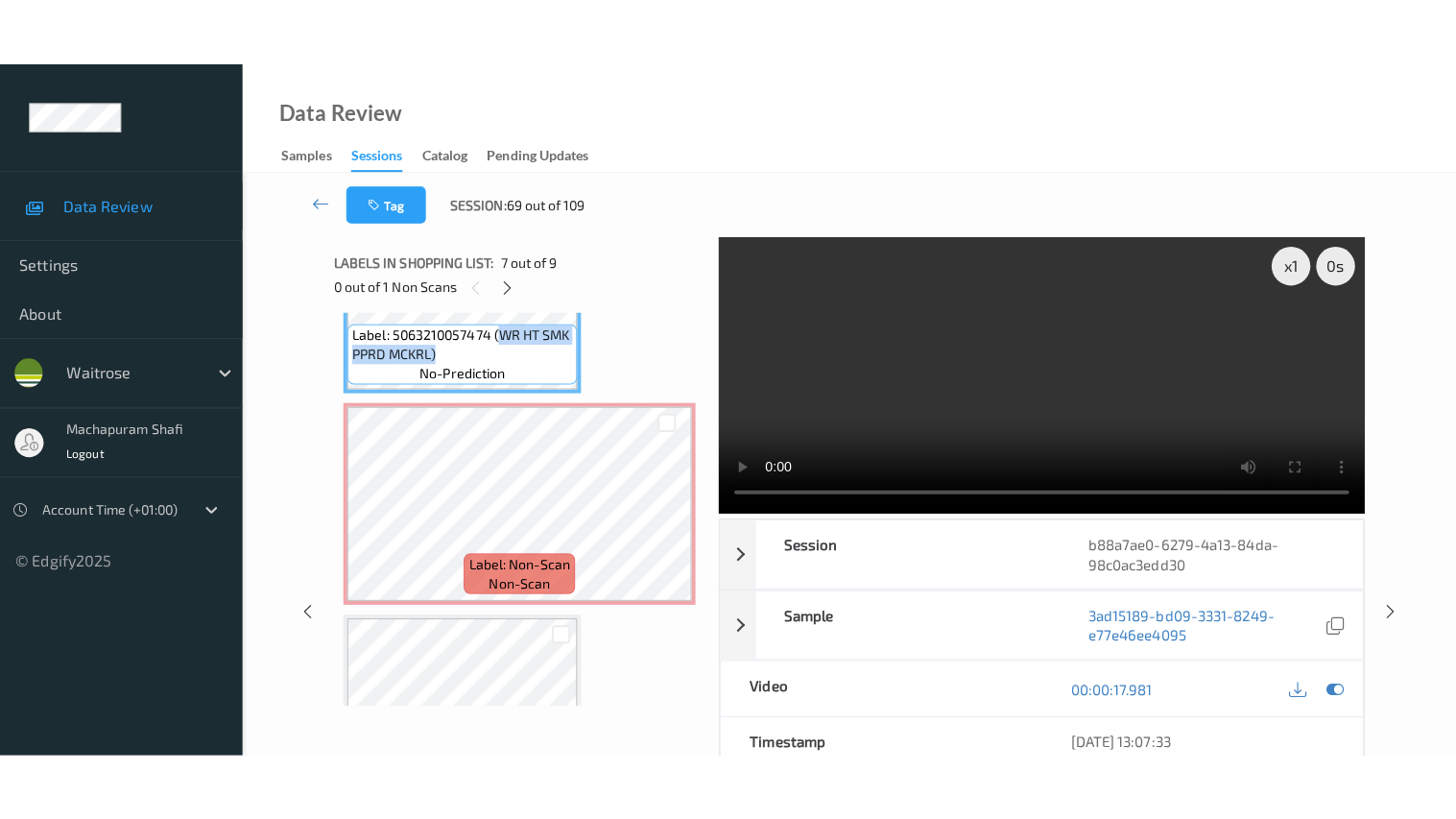 scroll, scrollTop: 1386, scrollLeft: 0, axis: vertical 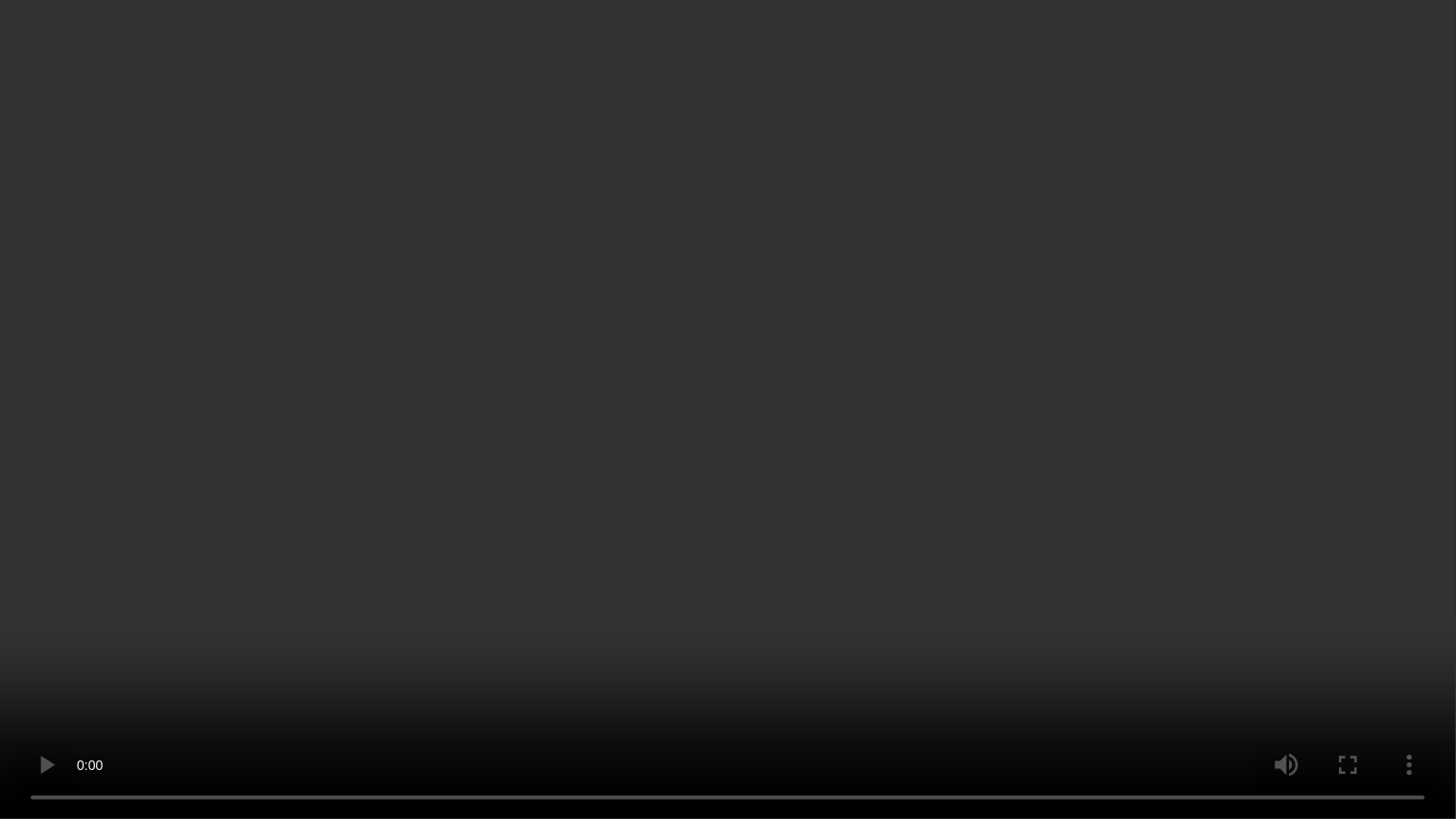click at bounding box center [728, 409] 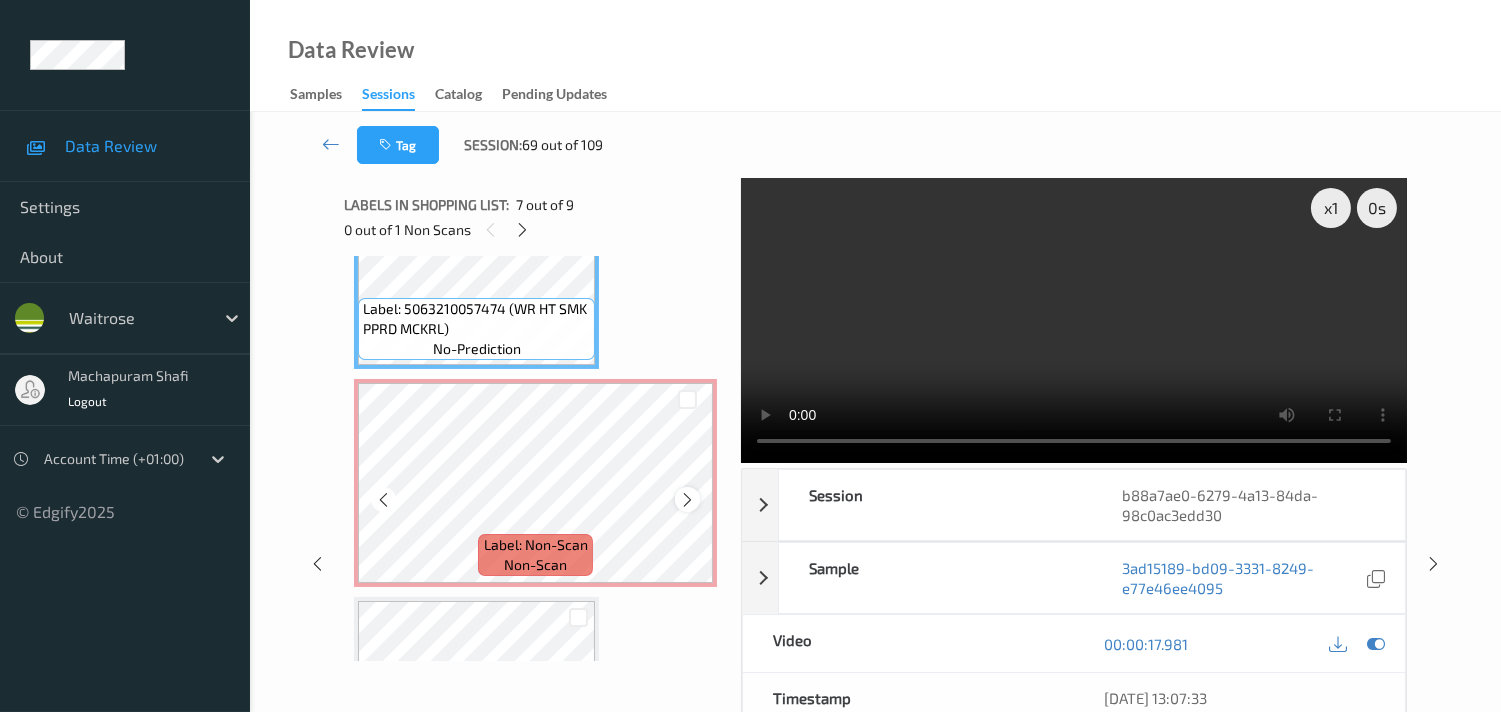 click at bounding box center (687, 500) 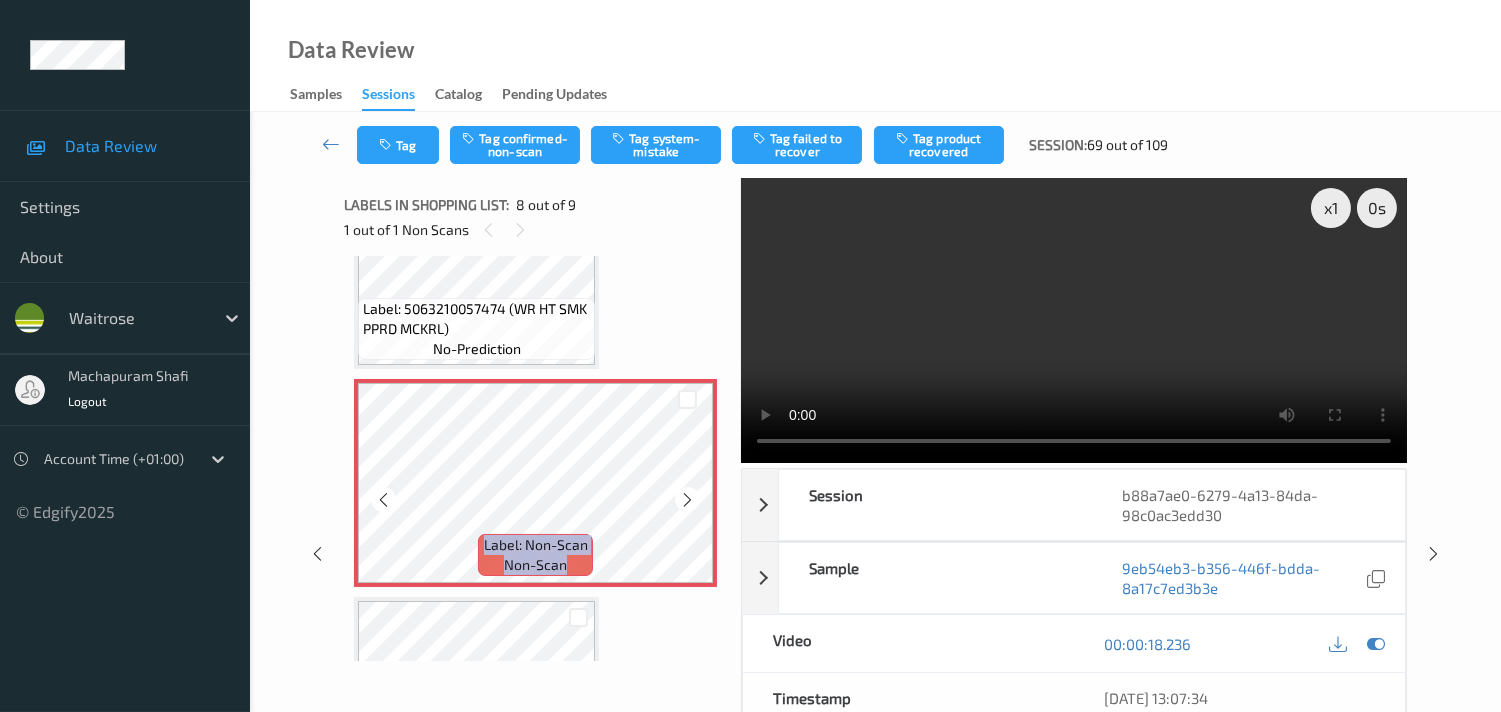 click at bounding box center (687, 500) 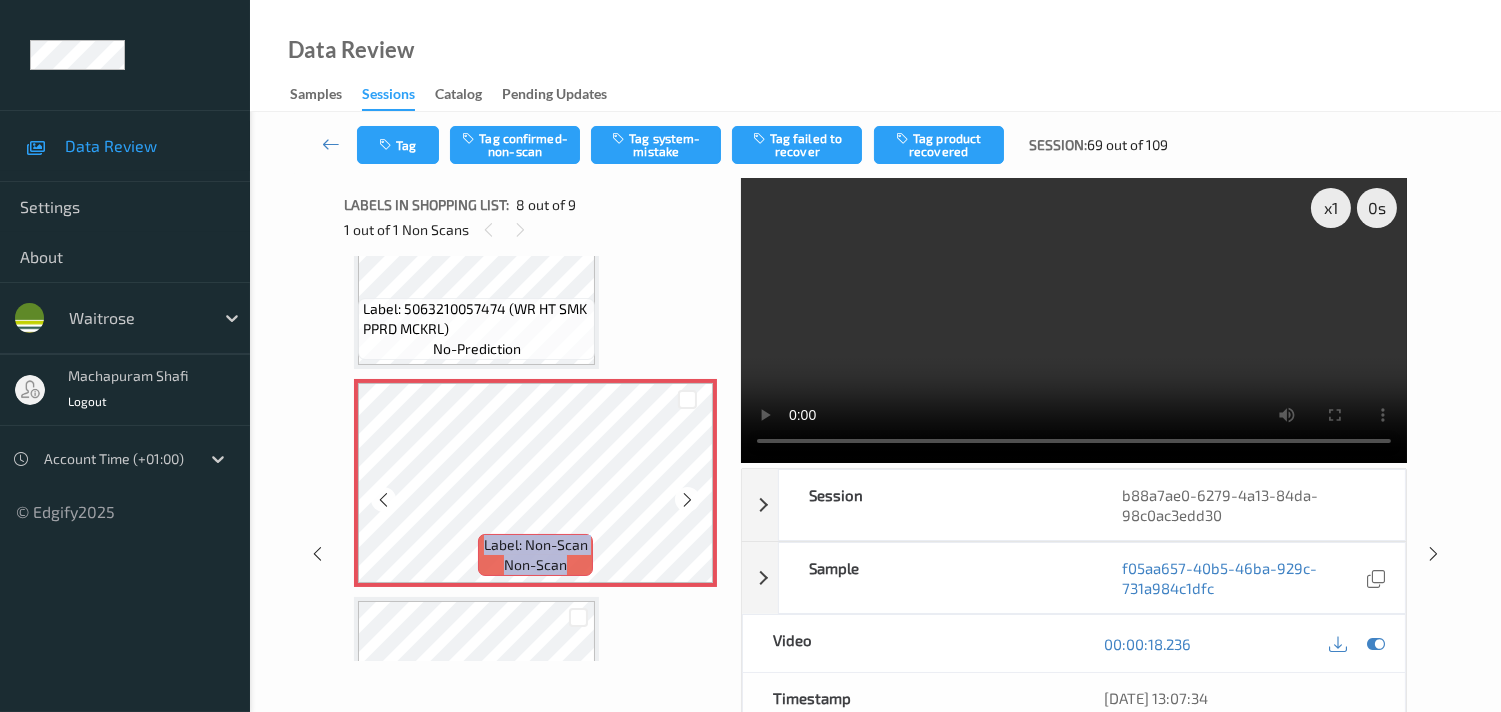 click at bounding box center (687, 500) 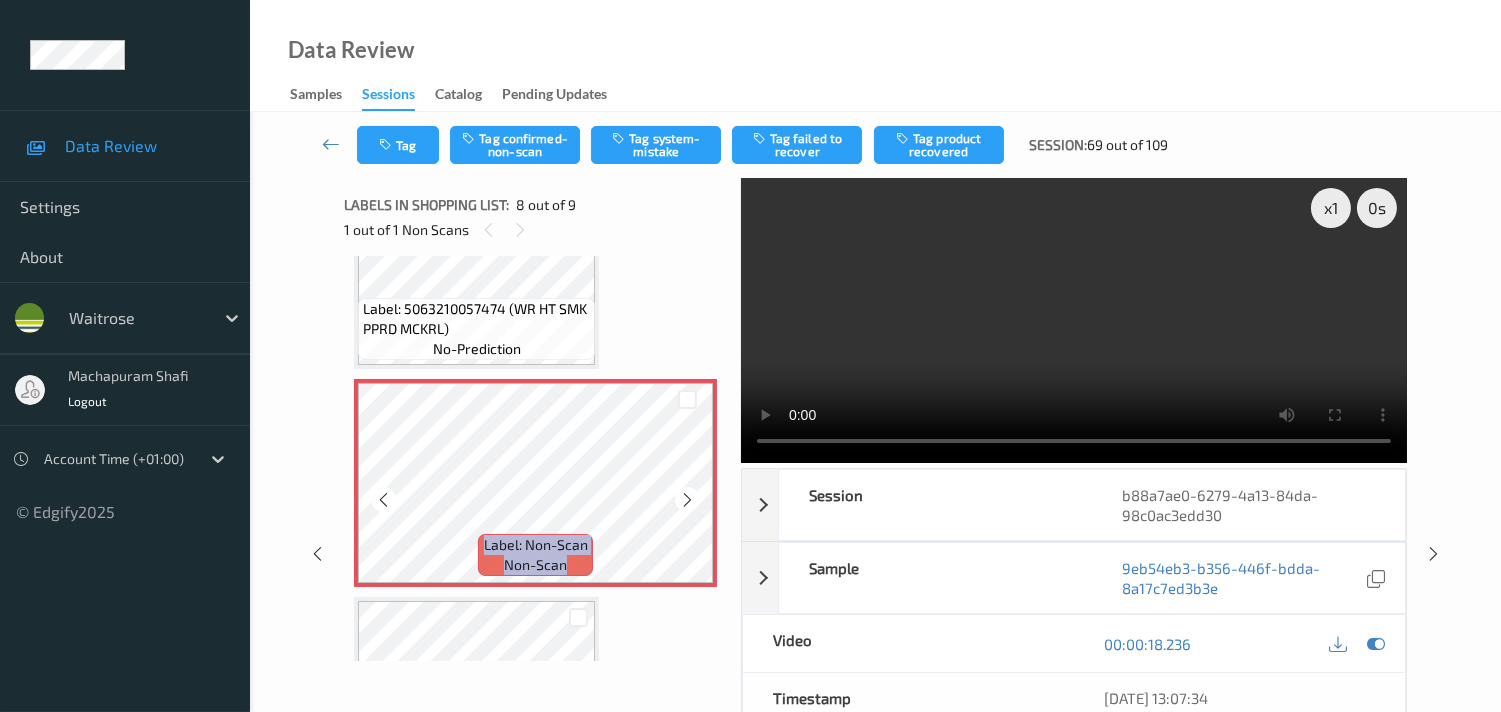 click at bounding box center [687, 500] 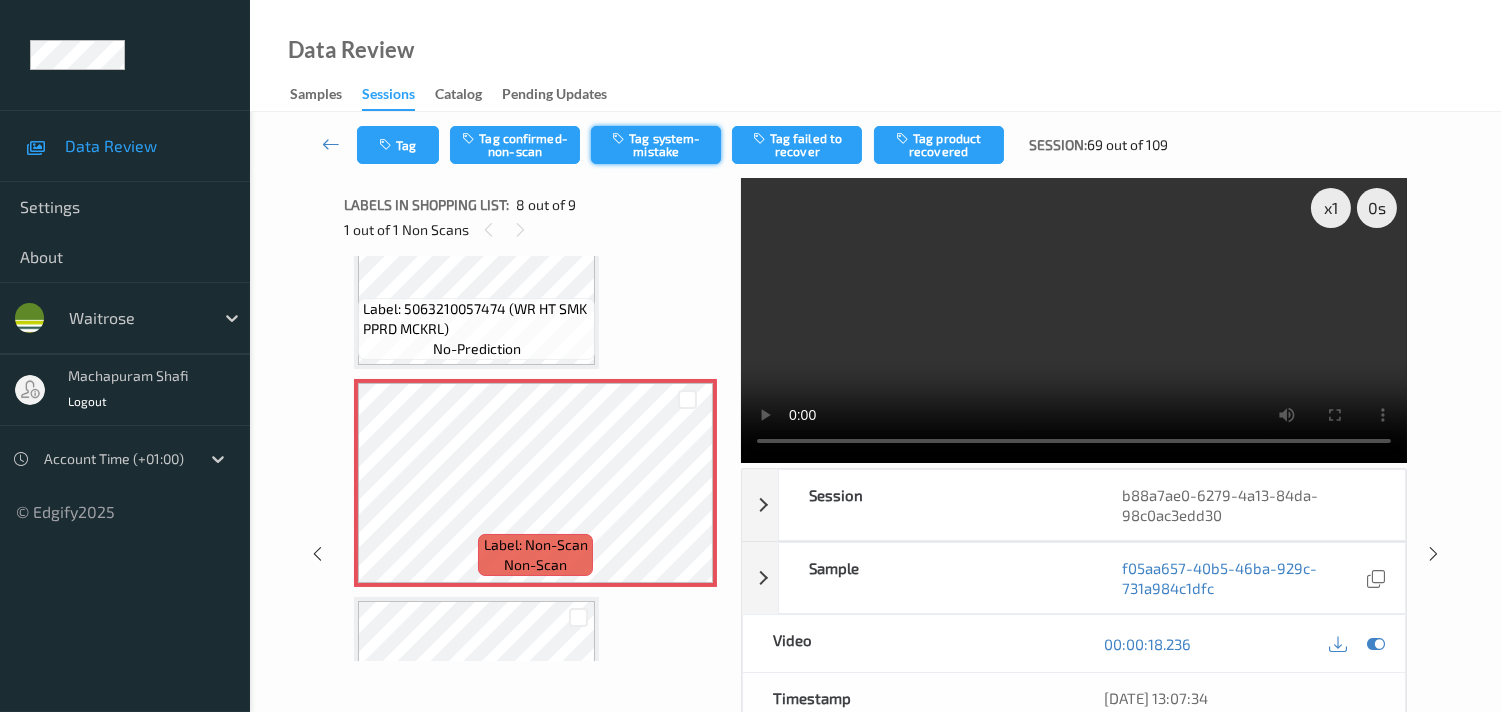 click on "Tag   system-mistake" at bounding box center [656, 145] 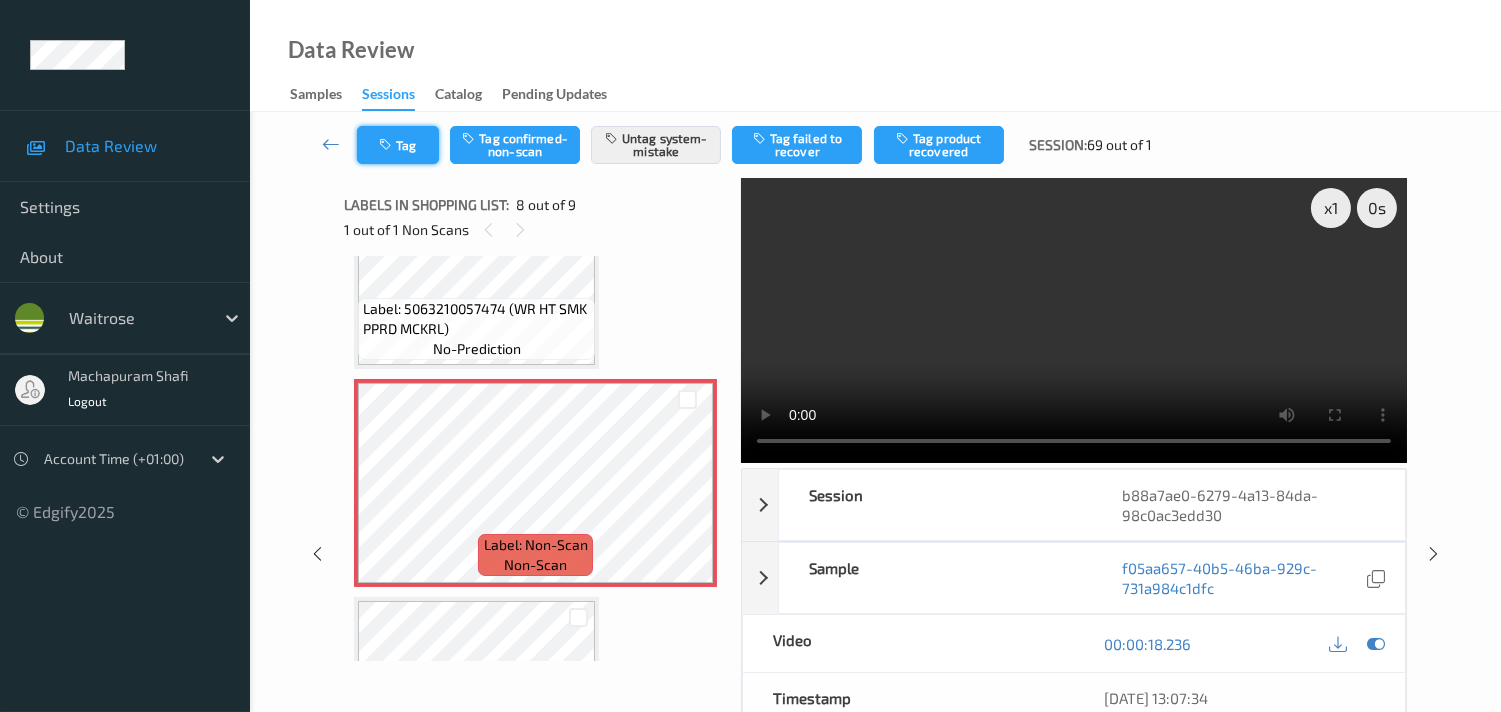 click on "Tag" at bounding box center (398, 145) 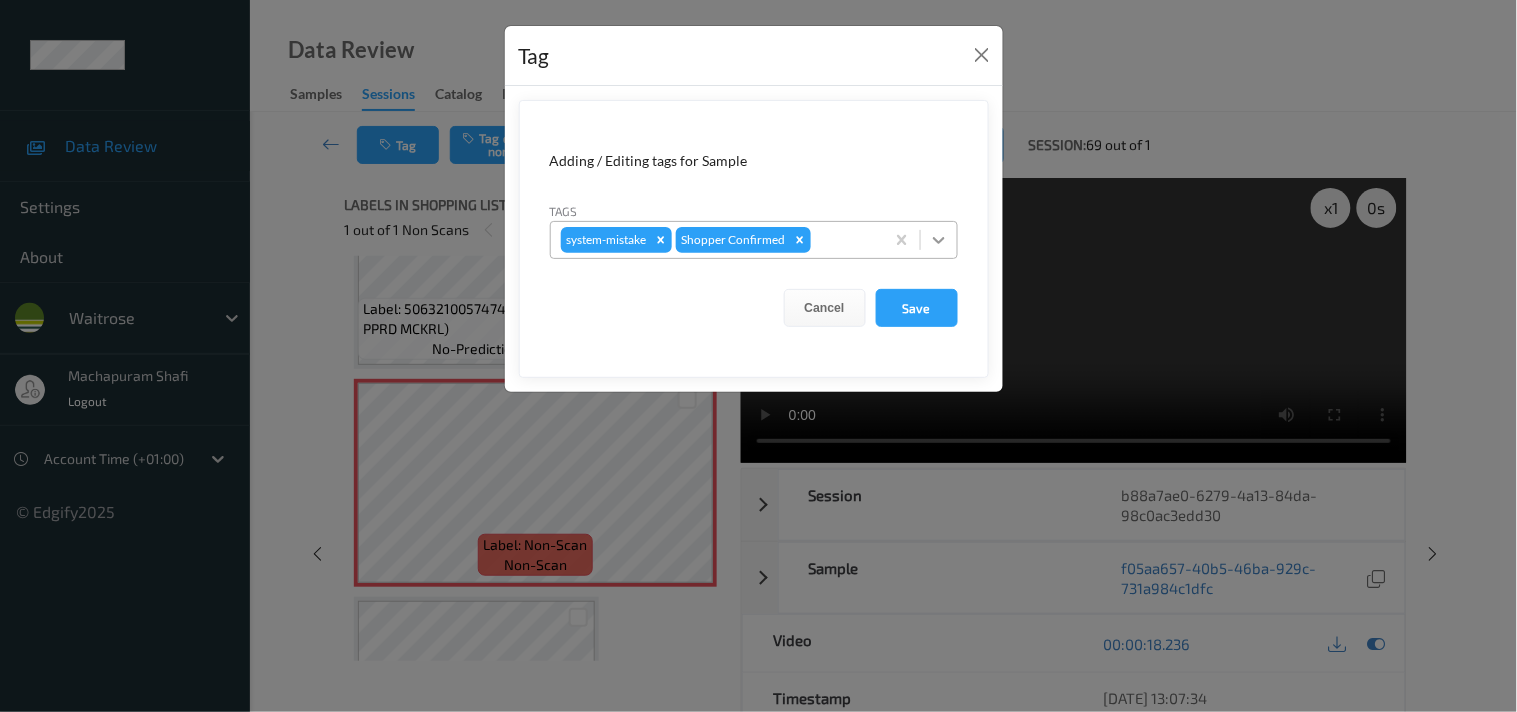 click 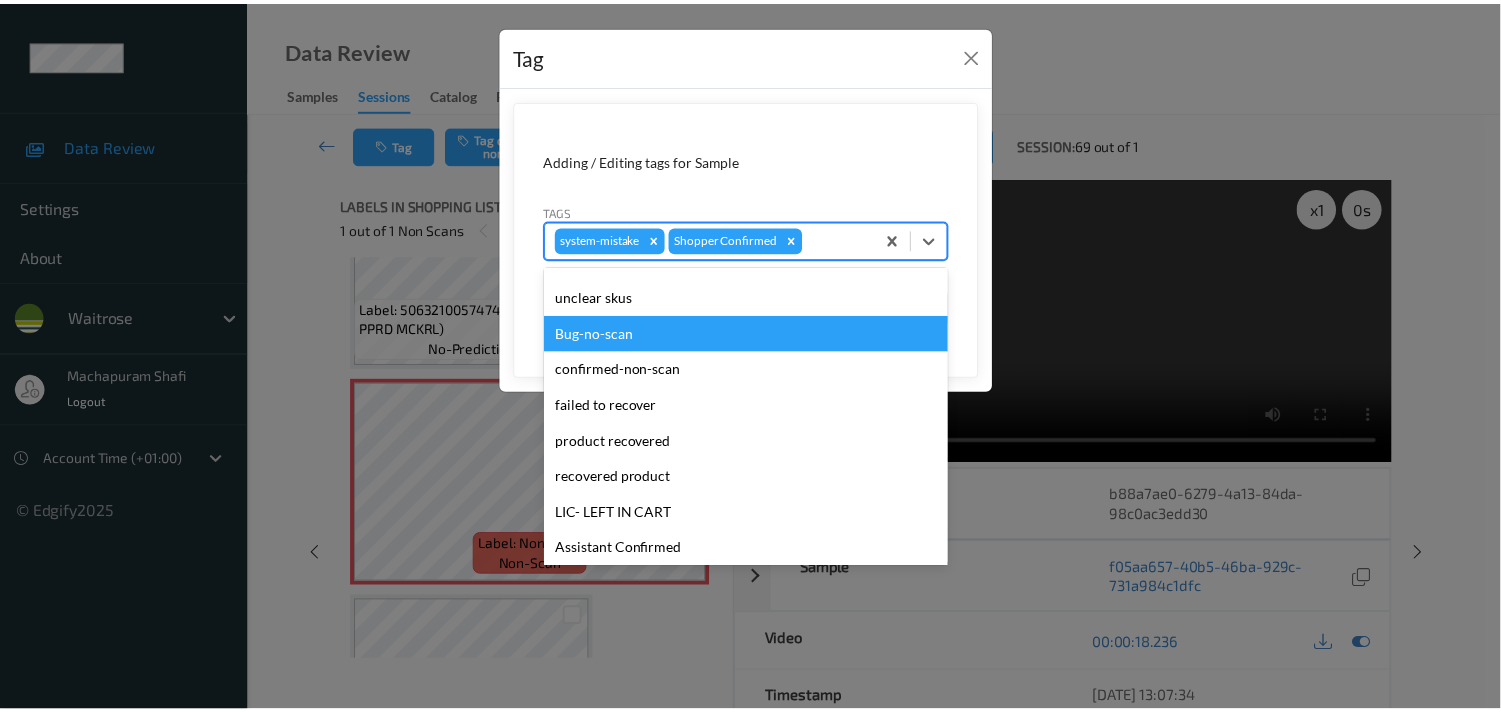 scroll, scrollTop: 318, scrollLeft: 0, axis: vertical 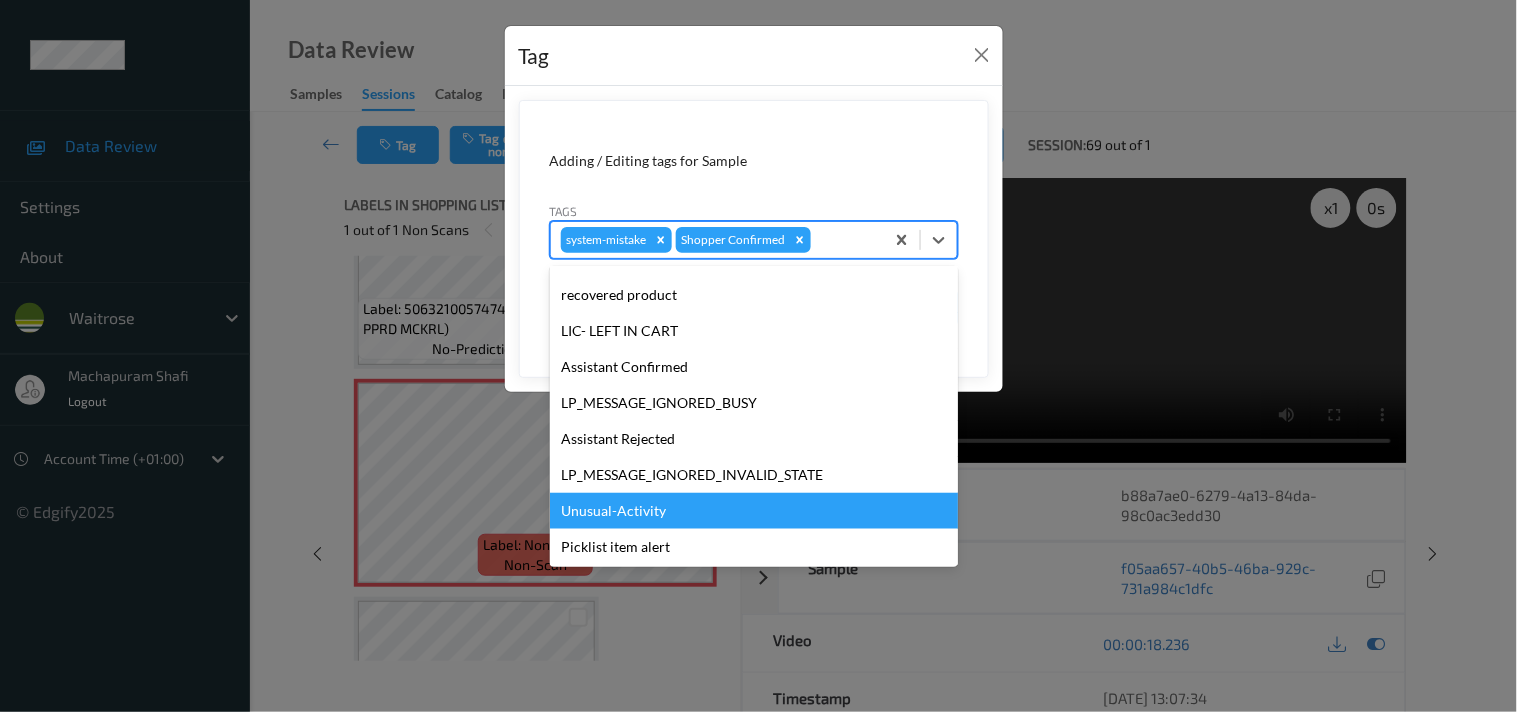 drag, startPoint x: 658, startPoint y: 505, endPoint x: 742, endPoint y: 441, distance: 105.60303 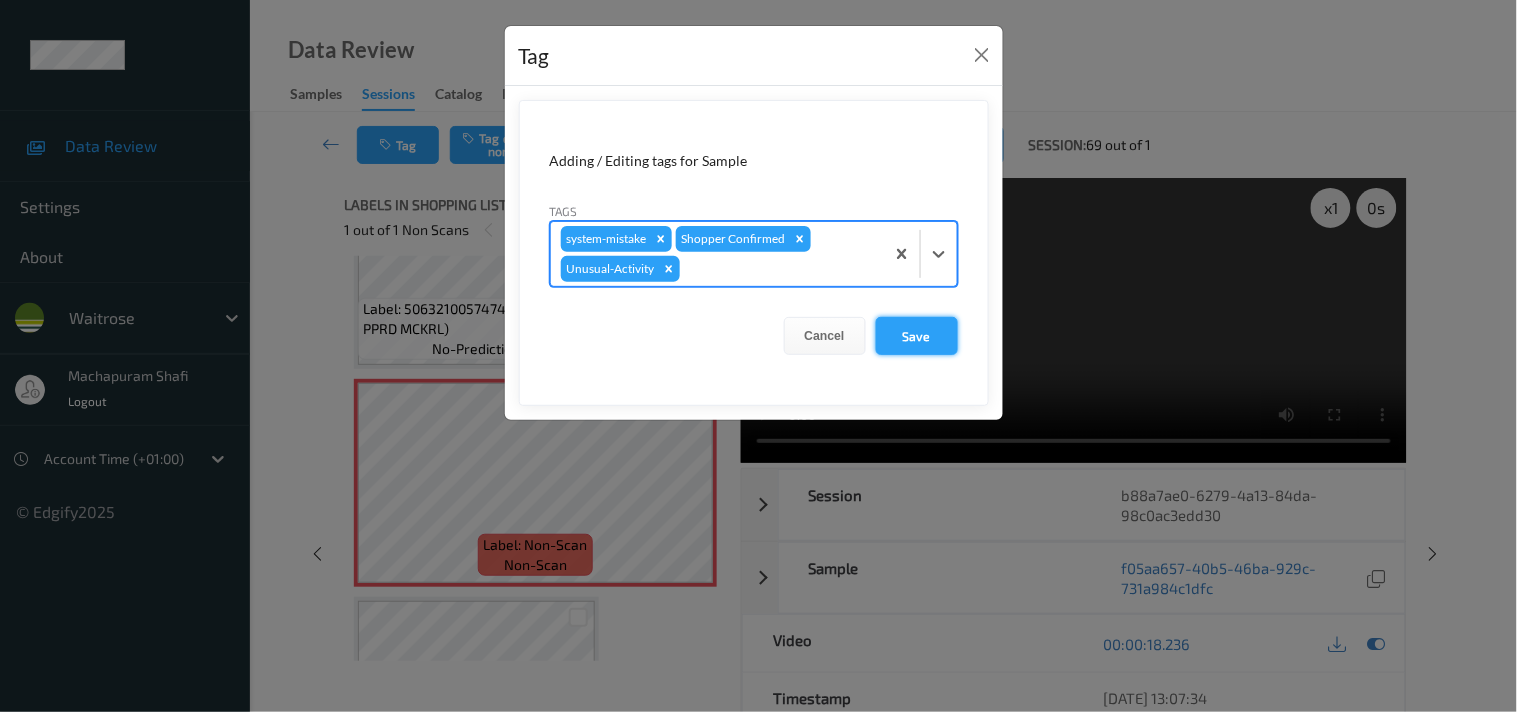 click on "Save" at bounding box center [917, 336] 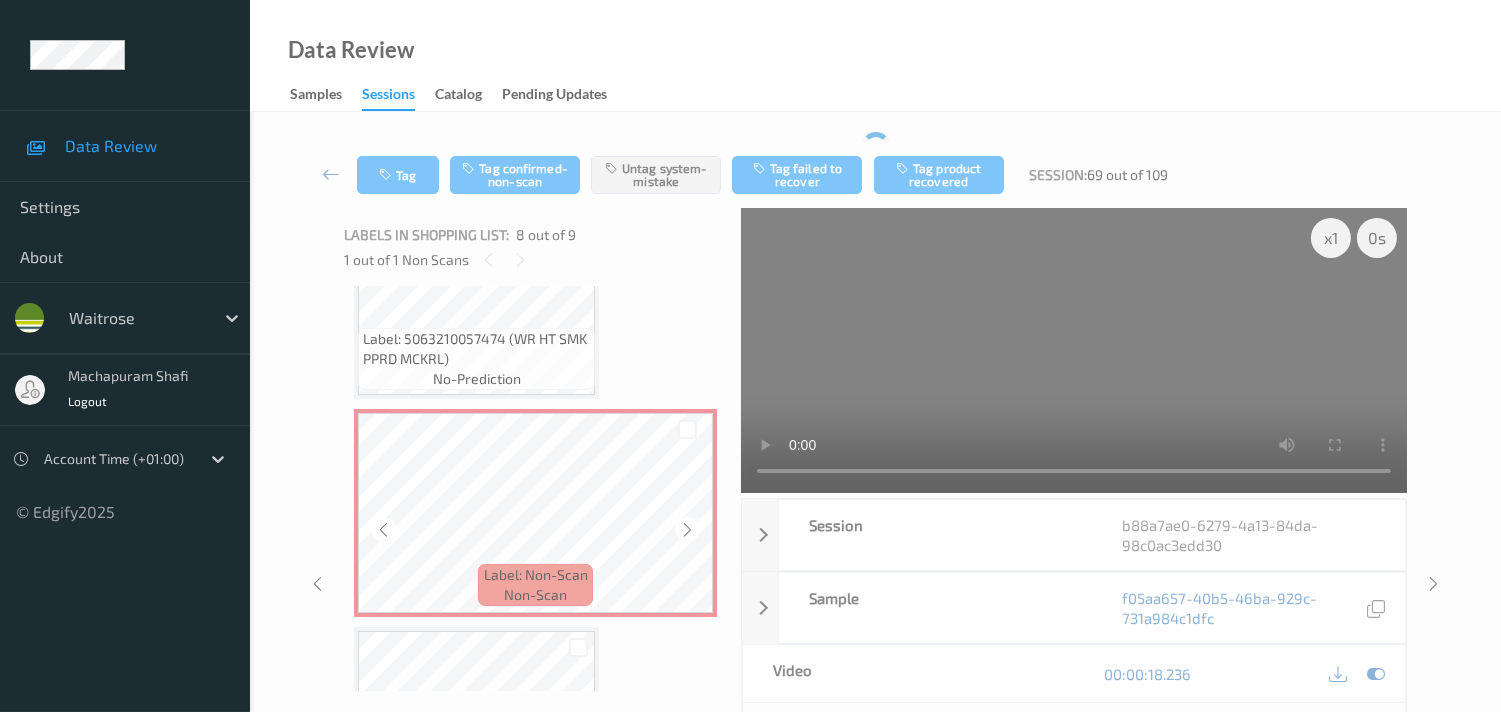 scroll, scrollTop: 1524, scrollLeft: 0, axis: vertical 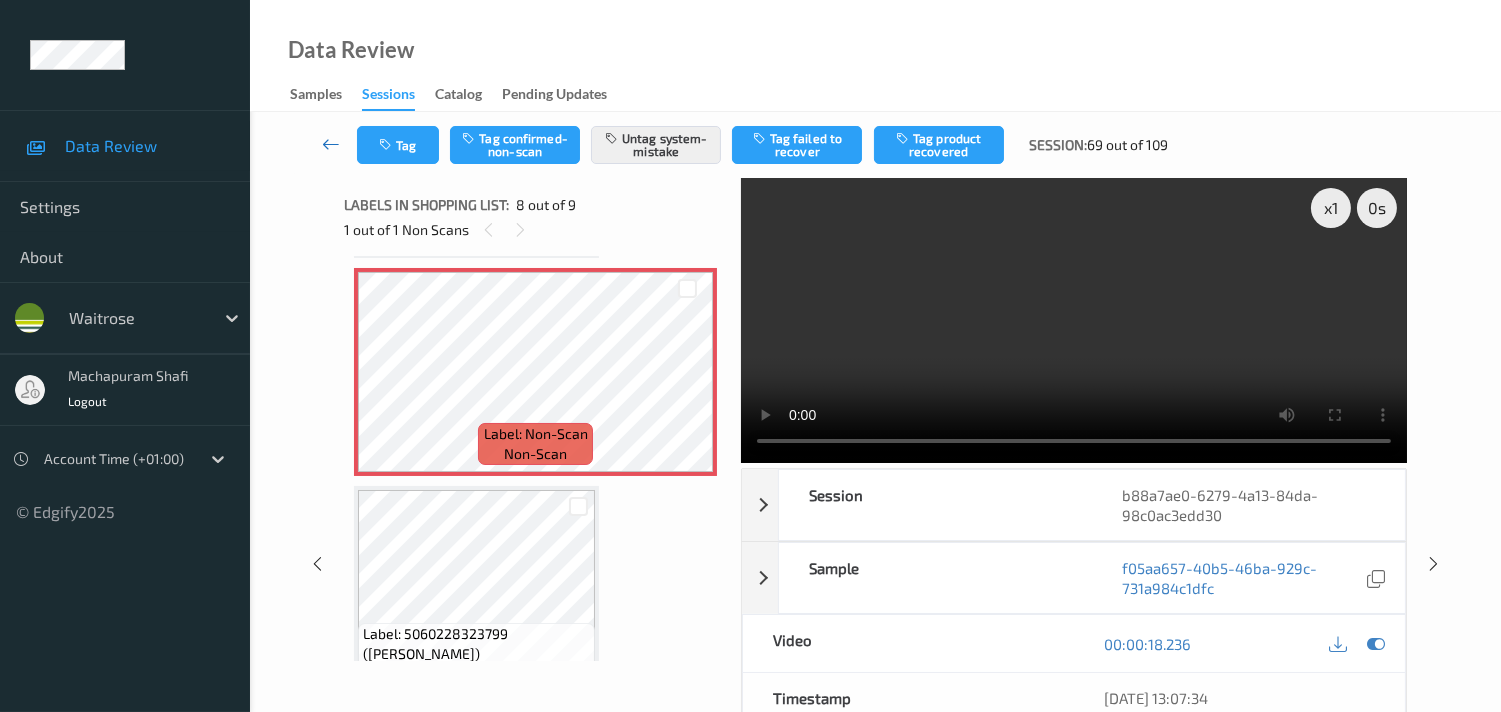 click at bounding box center [331, 144] 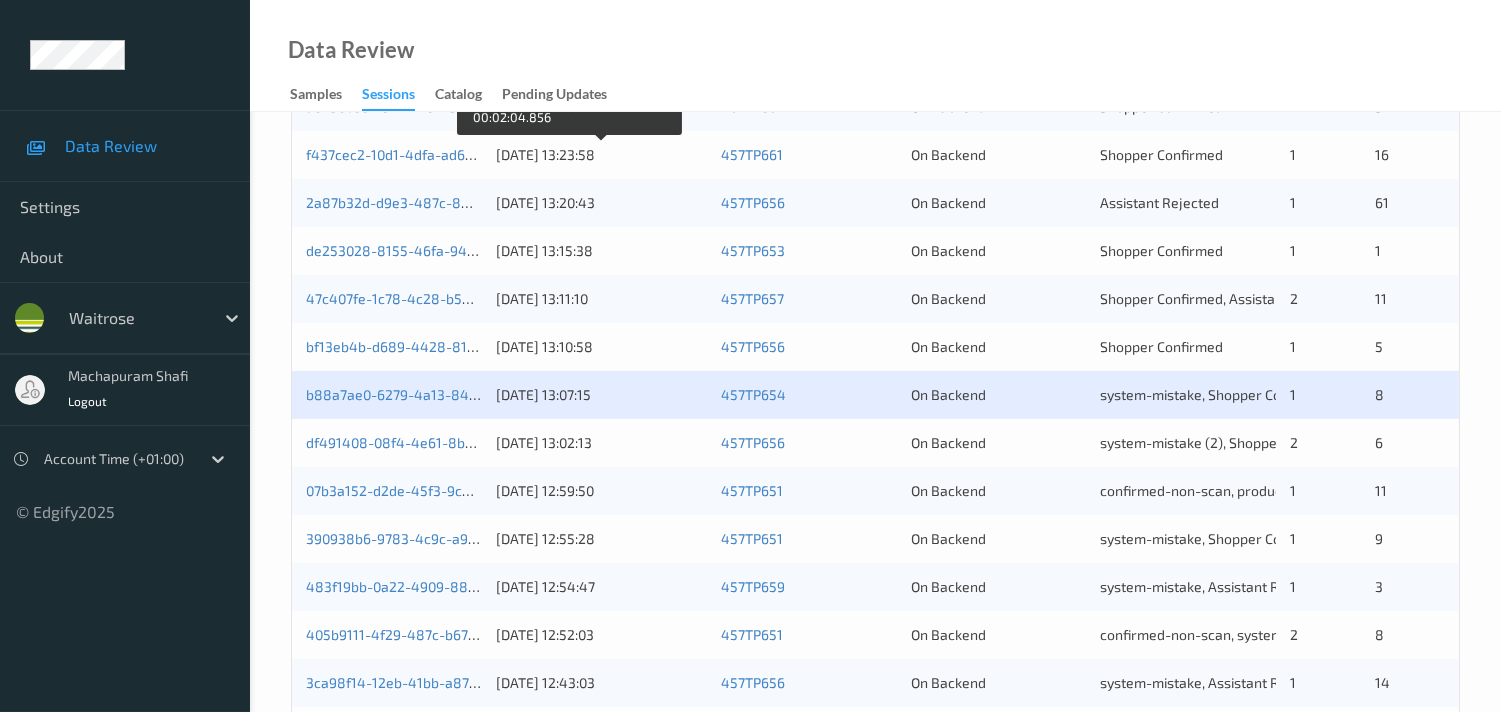 scroll, scrollTop: 666, scrollLeft: 0, axis: vertical 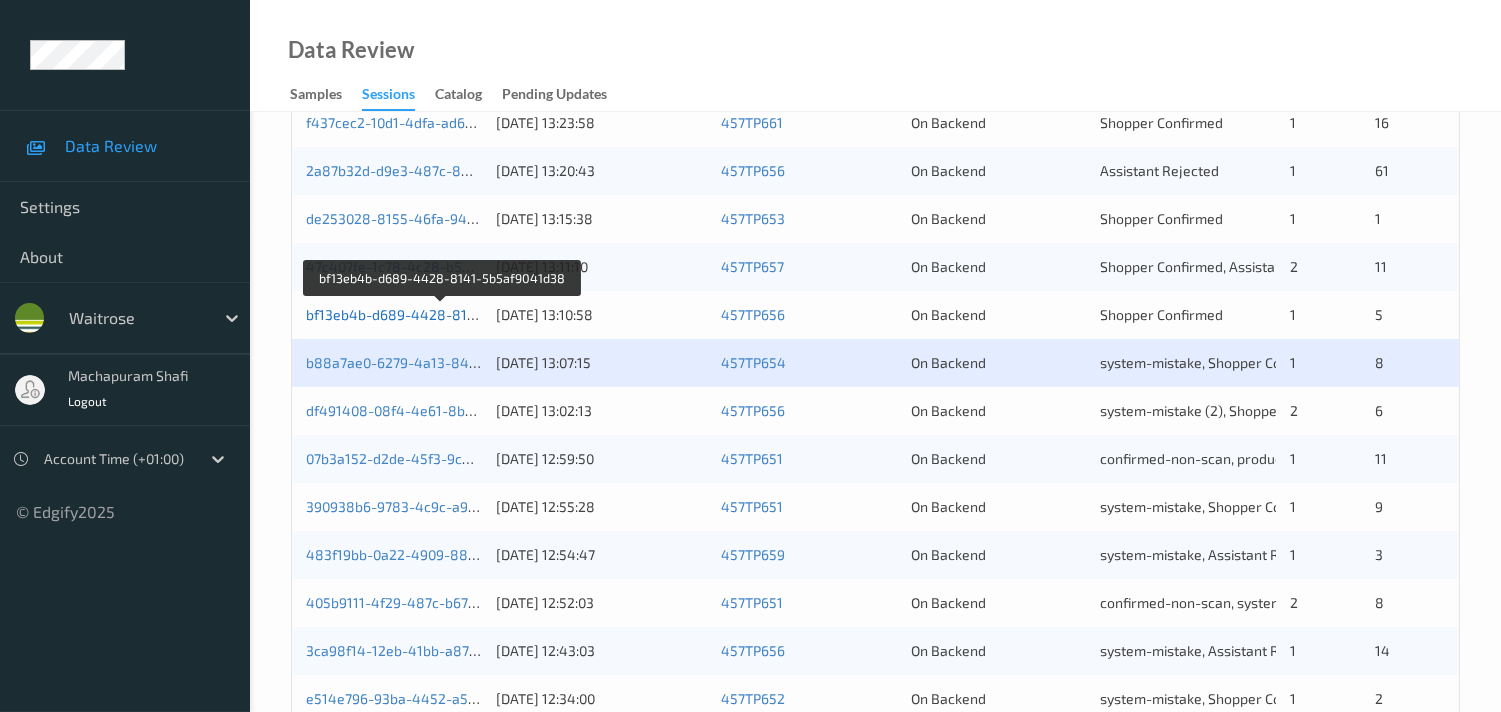 click on "bf13eb4b-d689-4428-8141-5b5af9041d38" at bounding box center (443, 314) 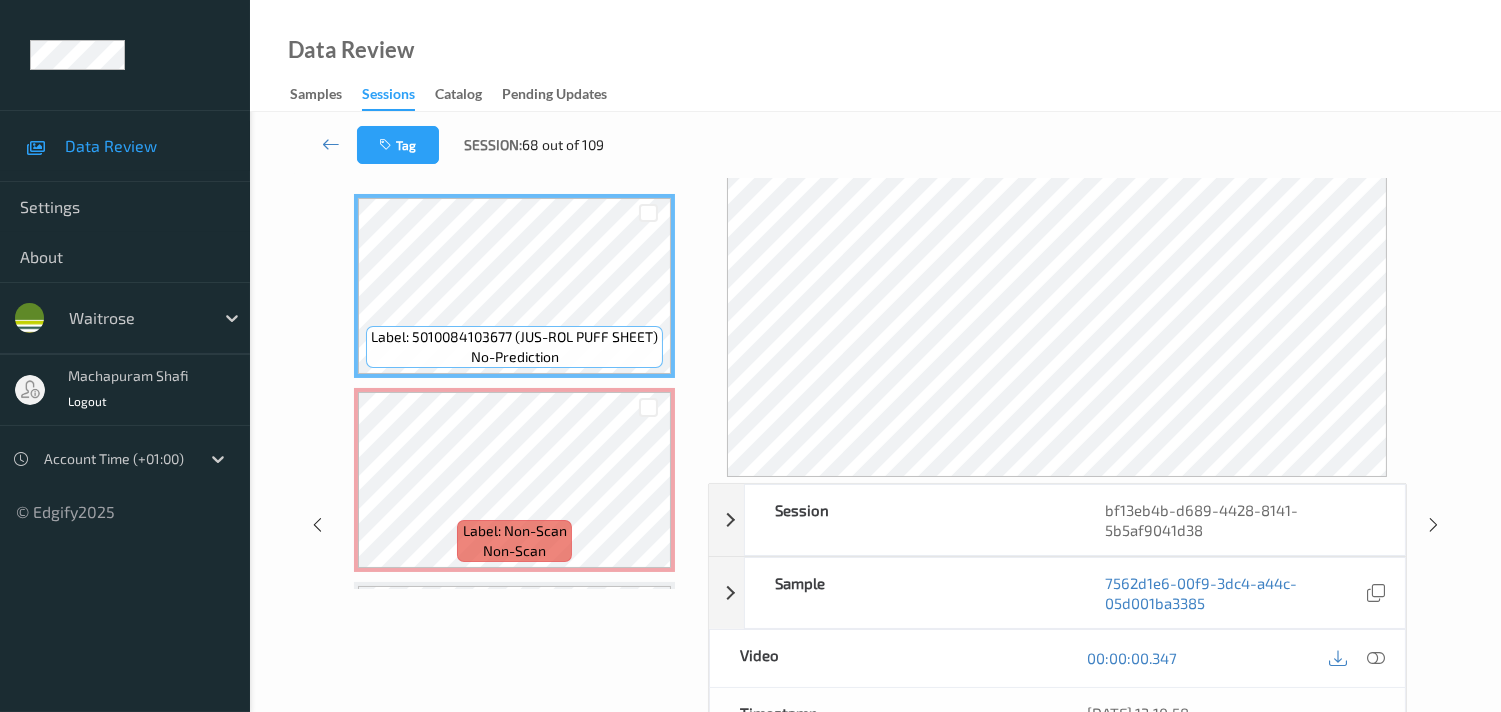 scroll, scrollTop: 111, scrollLeft: 0, axis: vertical 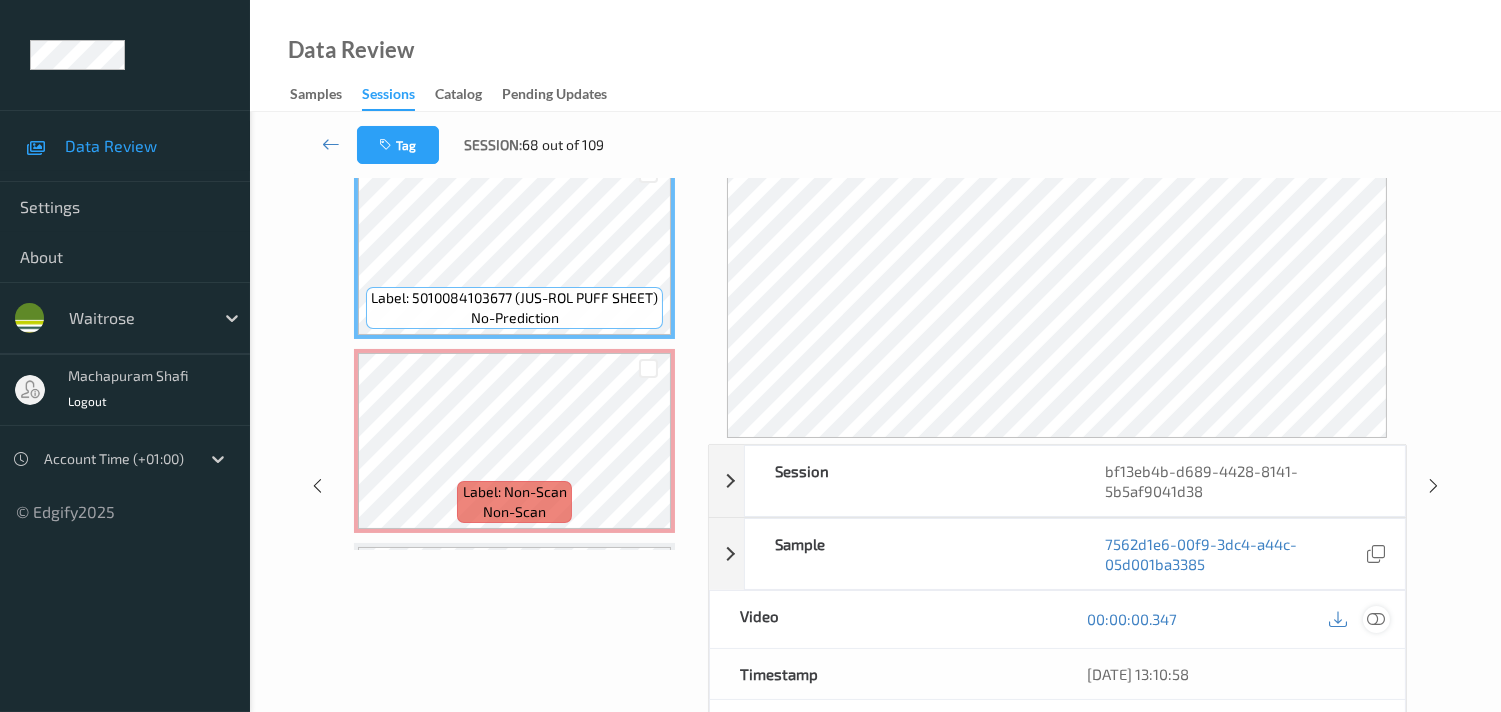 click at bounding box center [1376, 619] 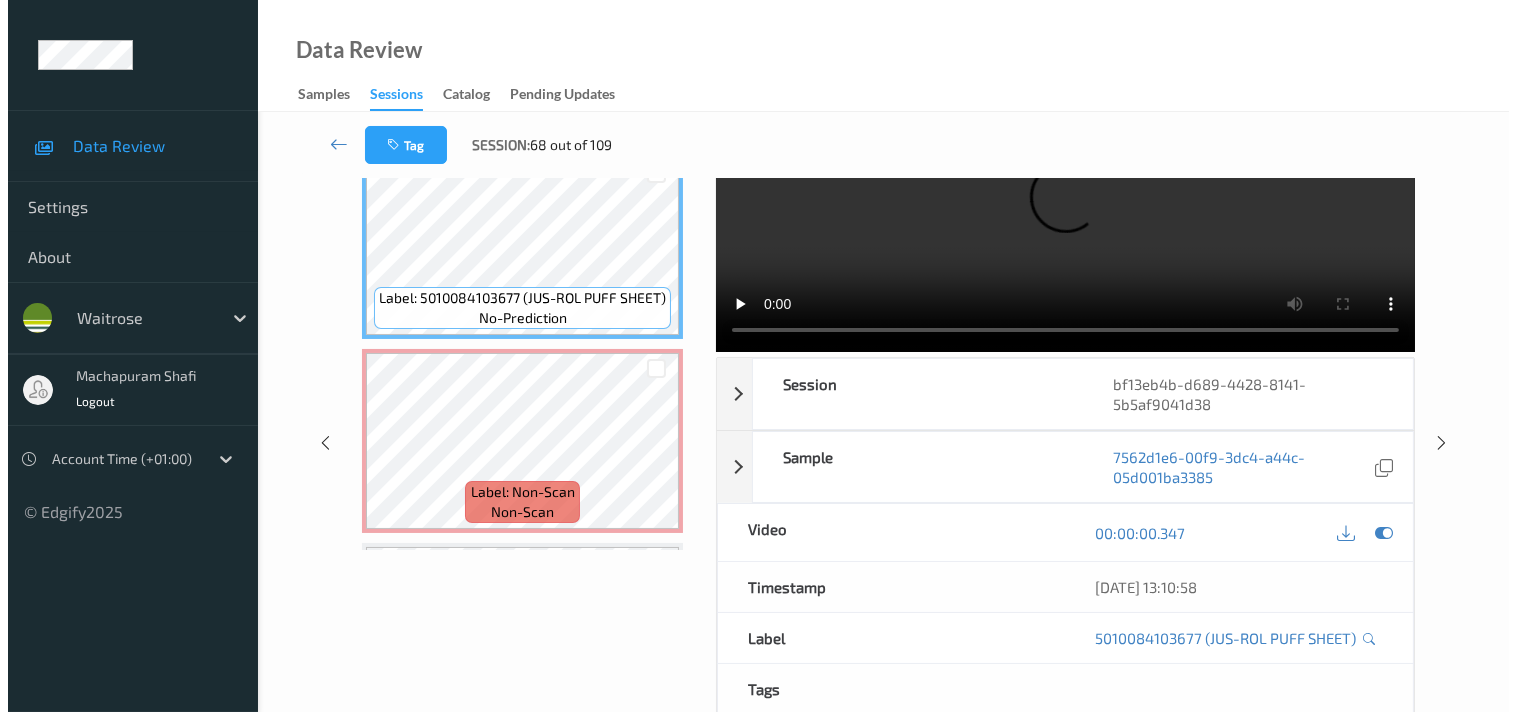 scroll, scrollTop: 0, scrollLeft: 0, axis: both 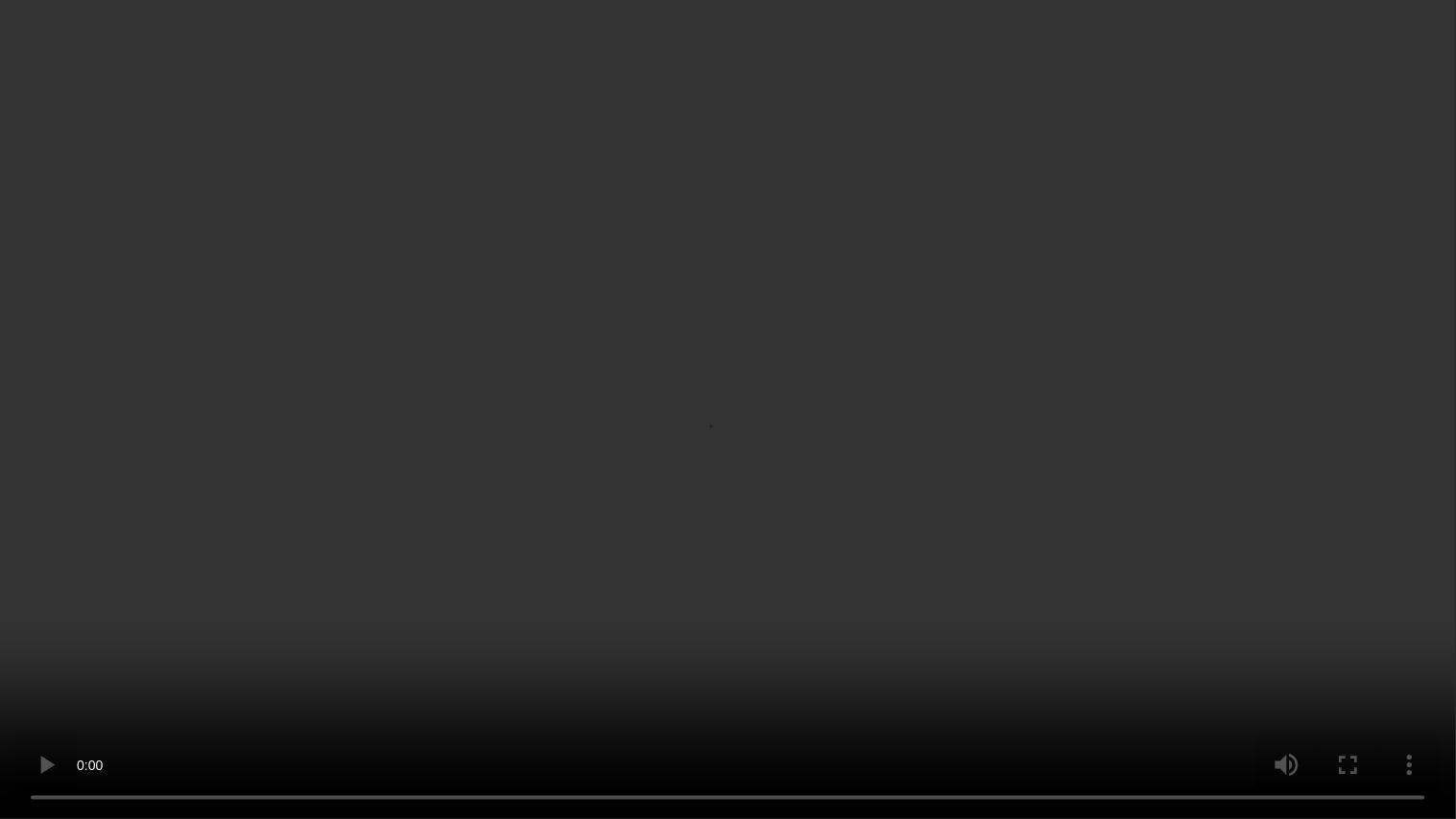 type 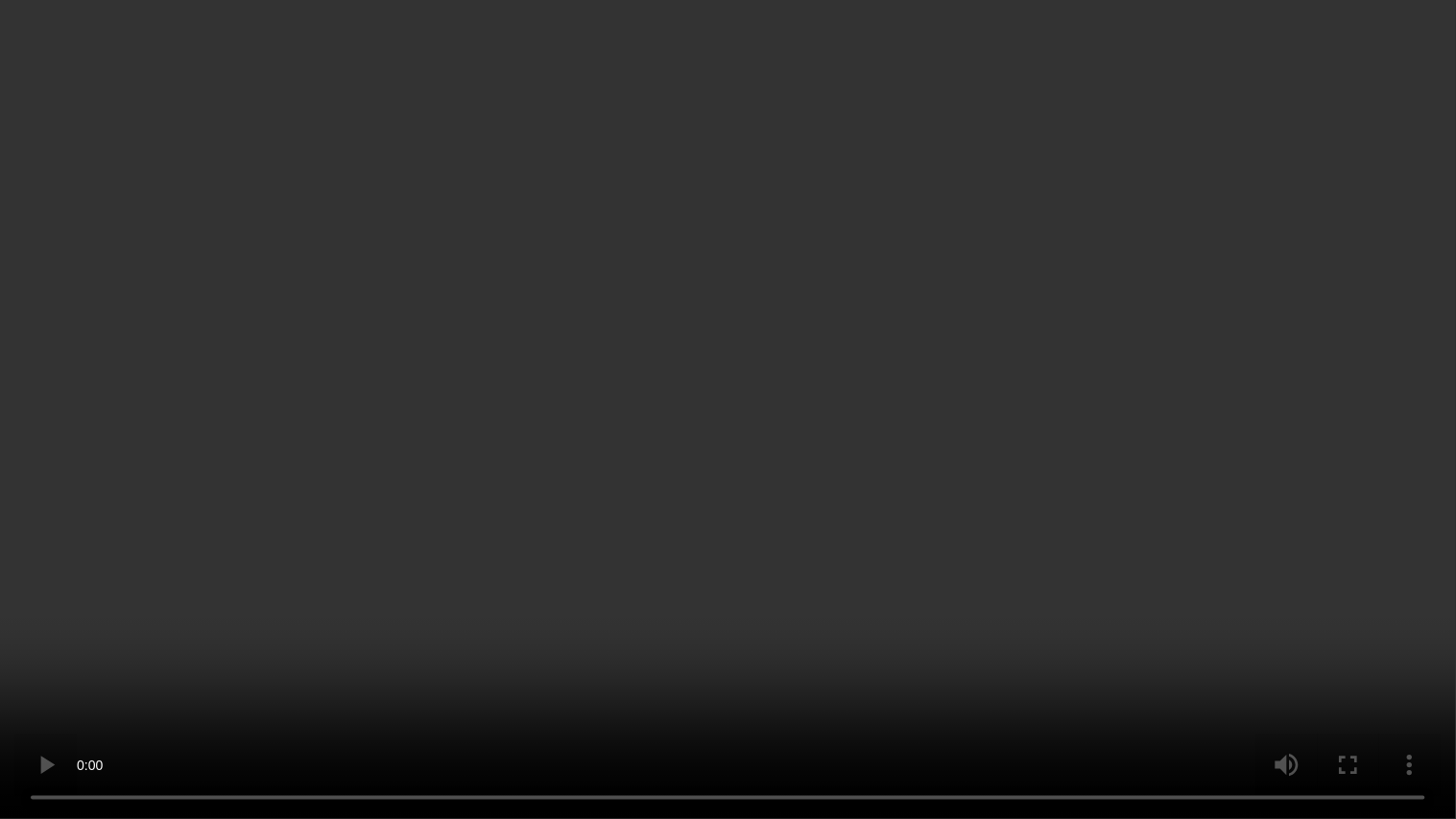 click at bounding box center (728, 409) 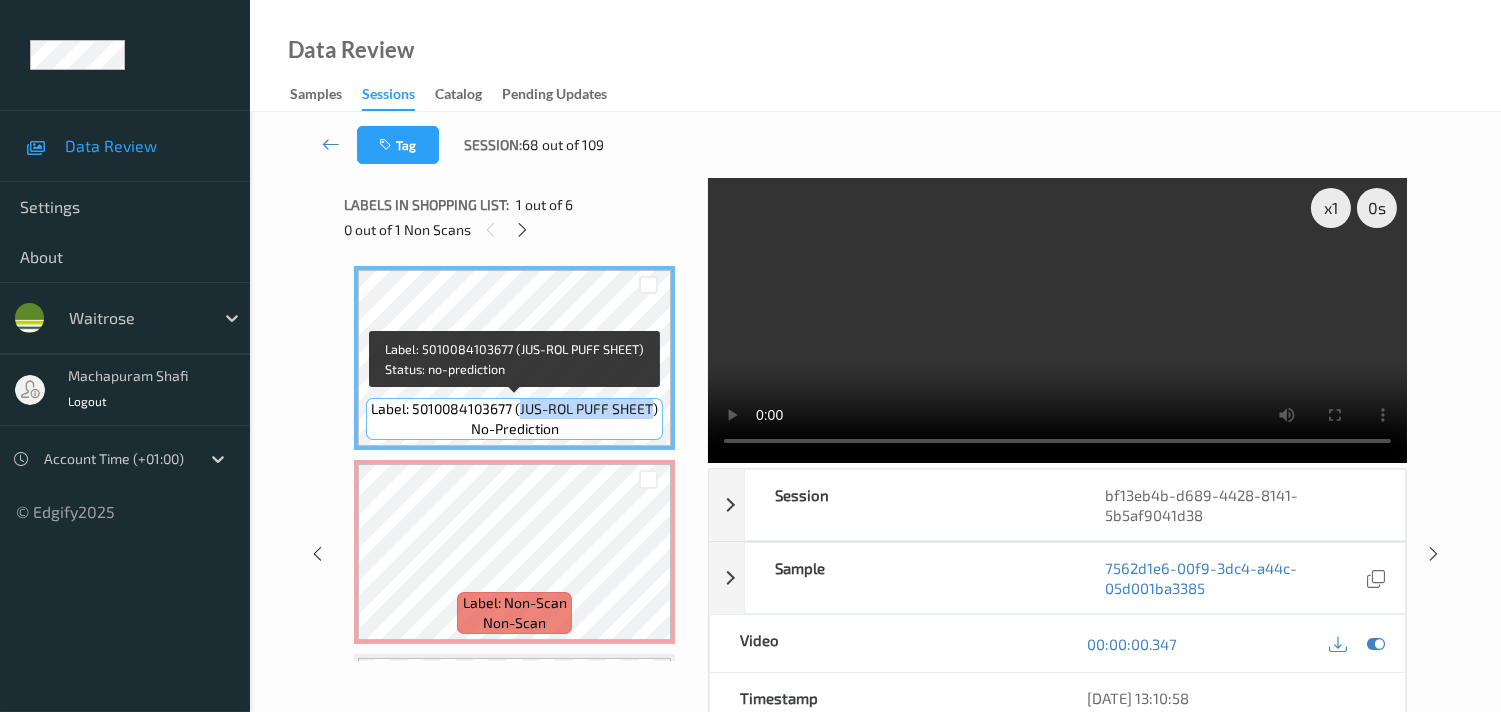 drag, startPoint x: 517, startPoint y: 410, endPoint x: 653, endPoint y: 424, distance: 136.71869 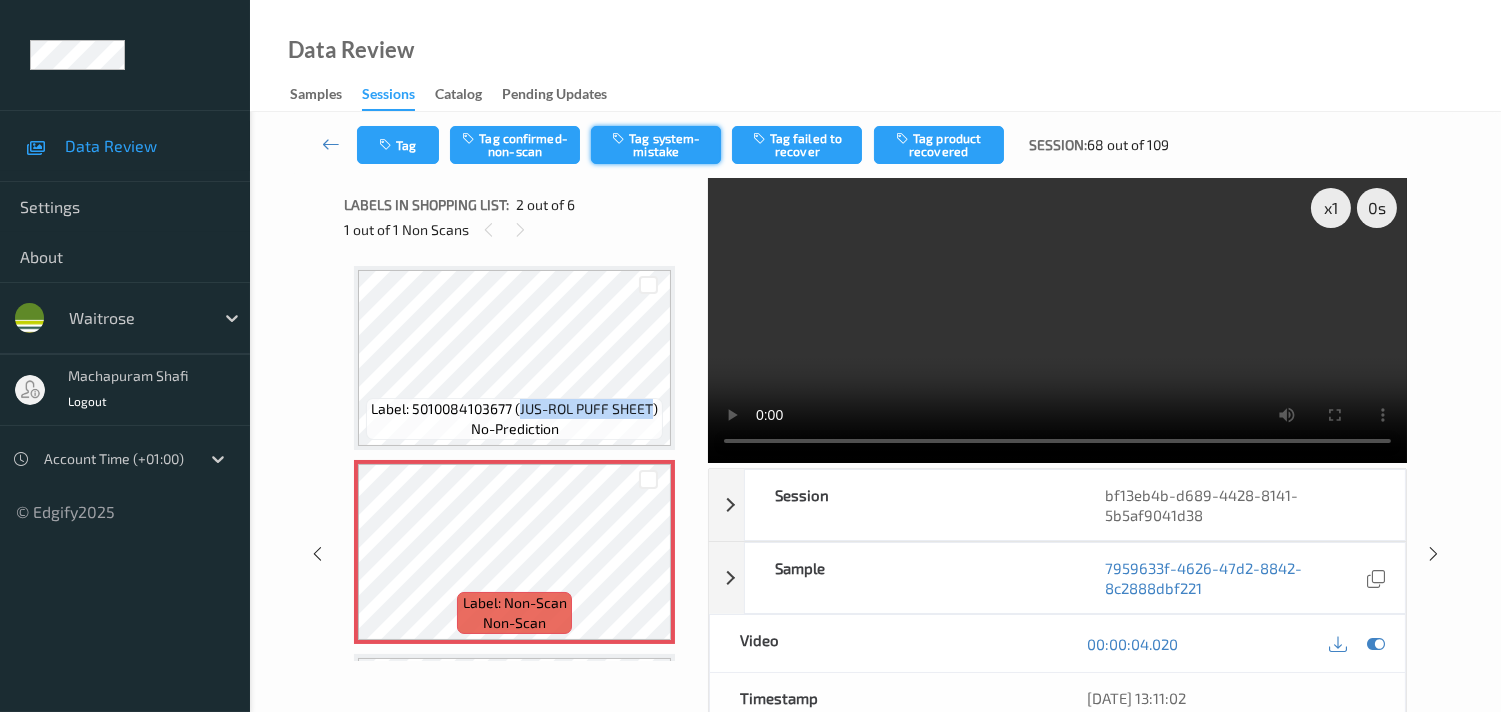 click on "Tag   system-mistake" at bounding box center [656, 145] 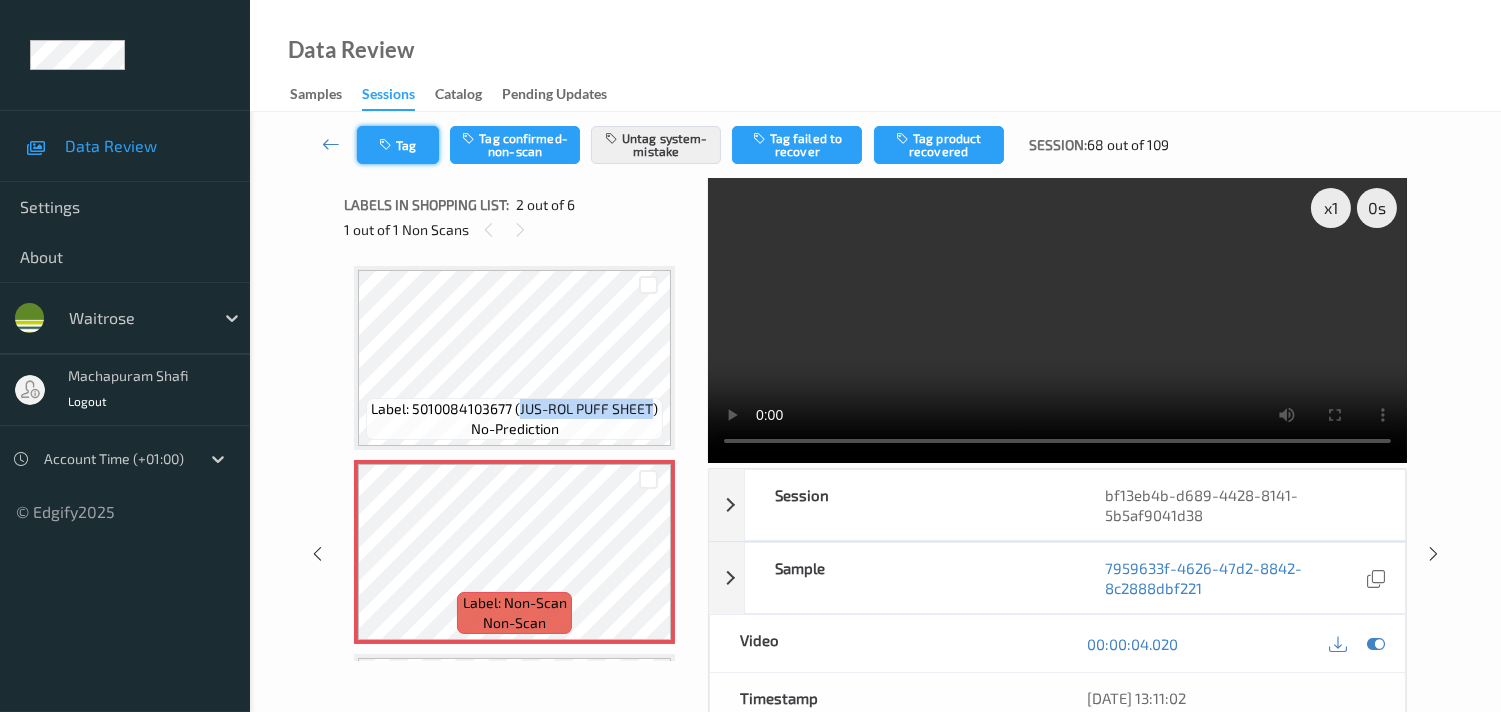 click at bounding box center [387, 145] 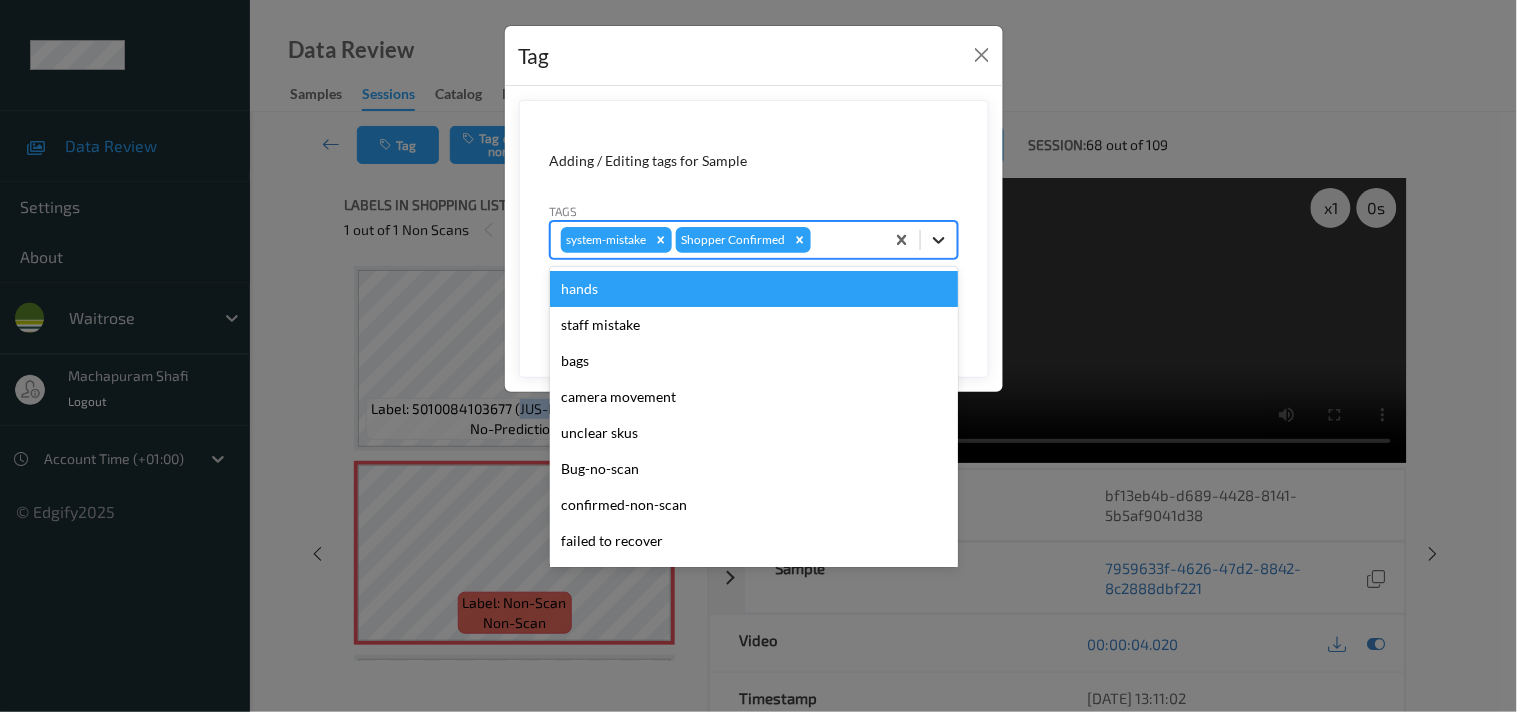 click 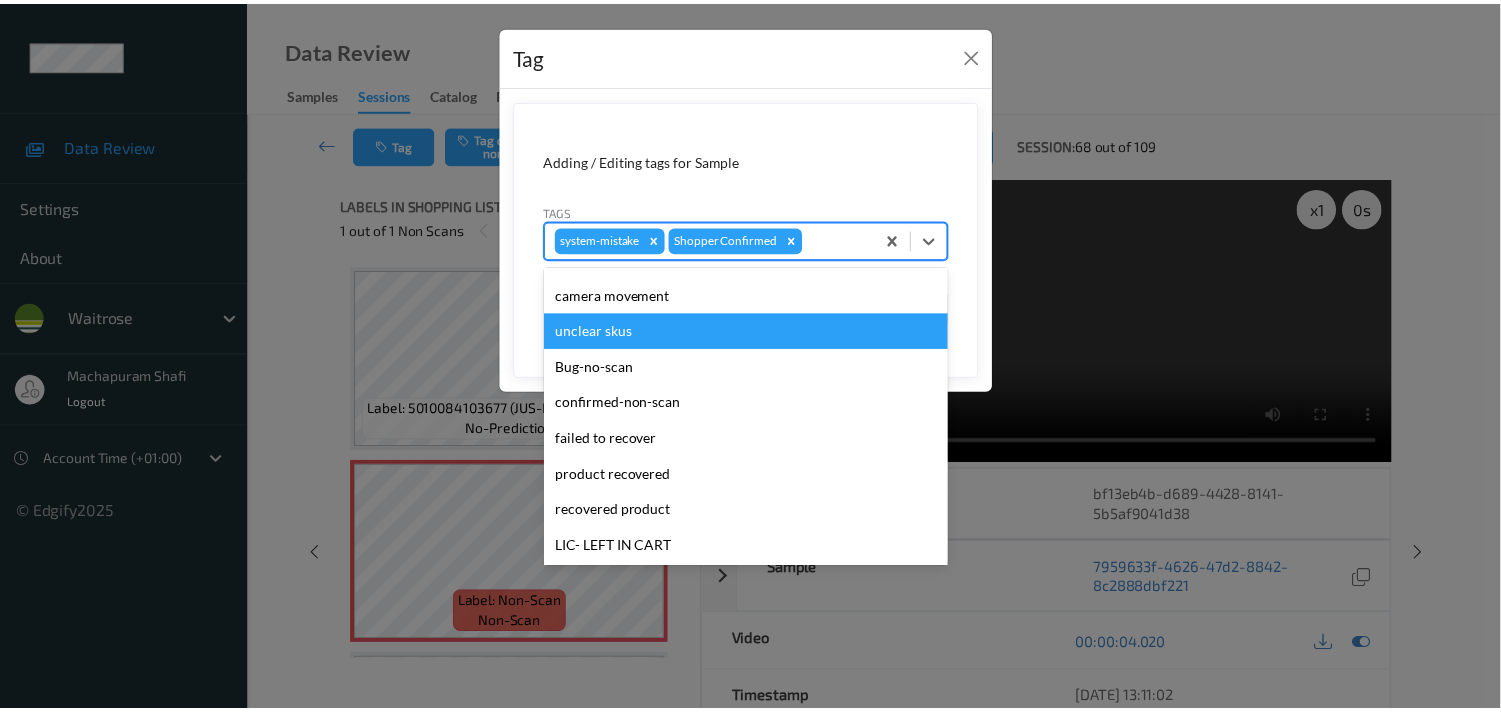 scroll, scrollTop: 318, scrollLeft: 0, axis: vertical 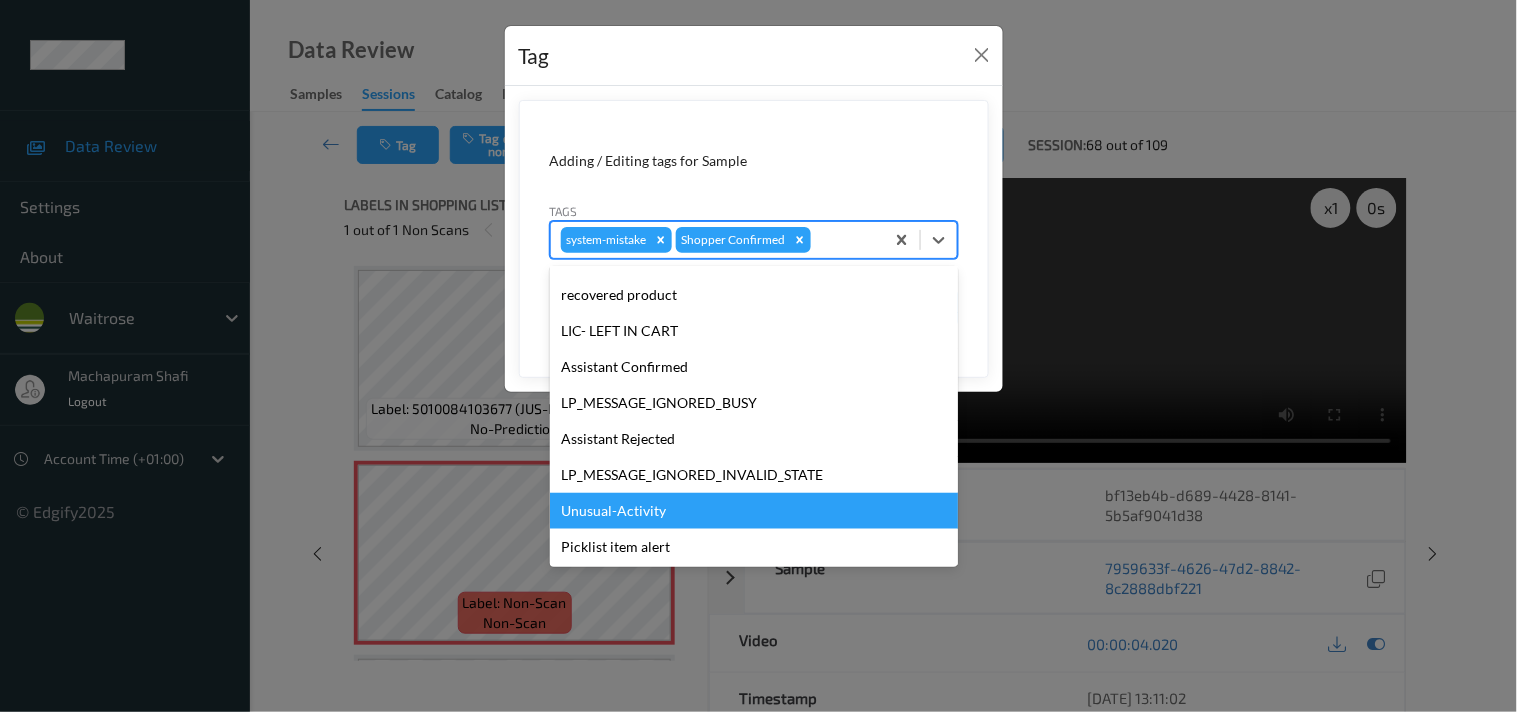 click on "Unusual-Activity" at bounding box center [754, 511] 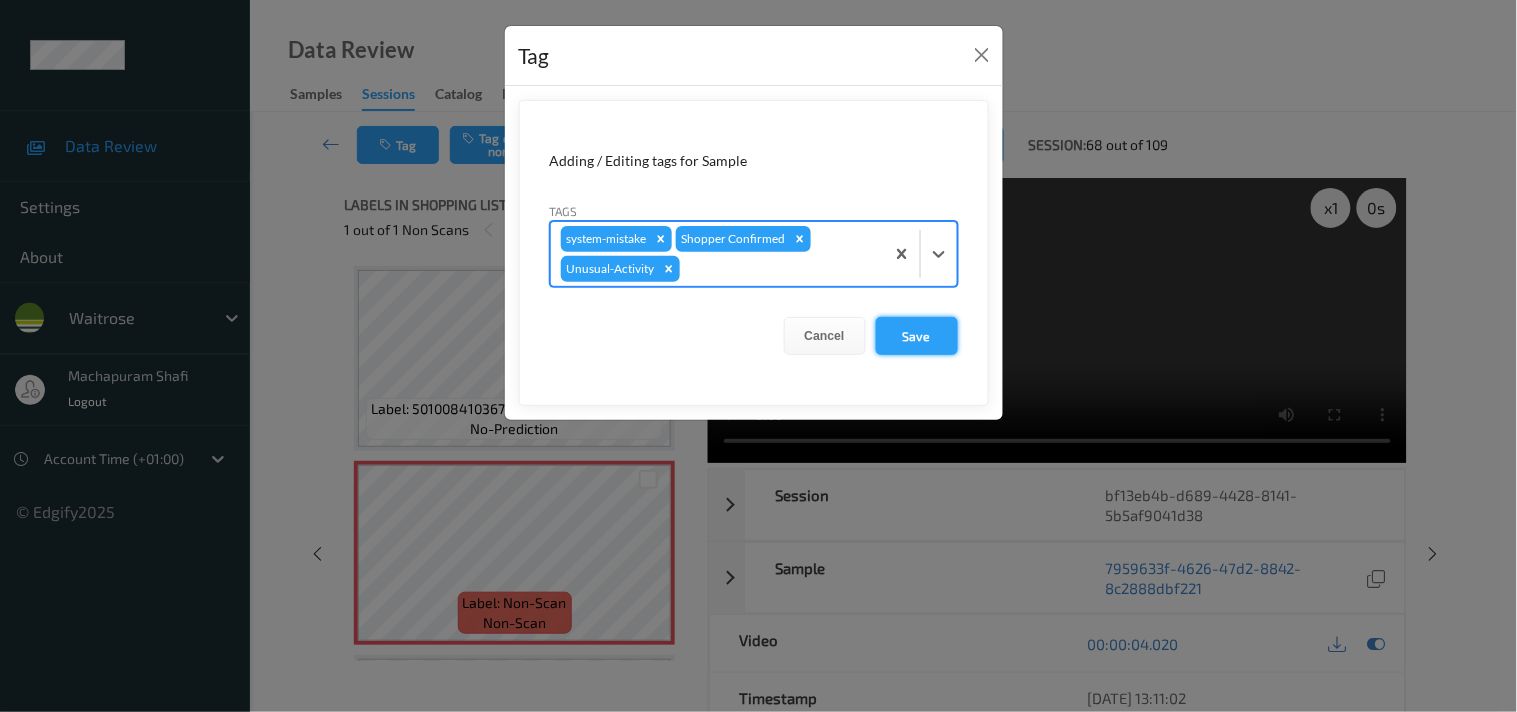 click on "Save" at bounding box center (917, 336) 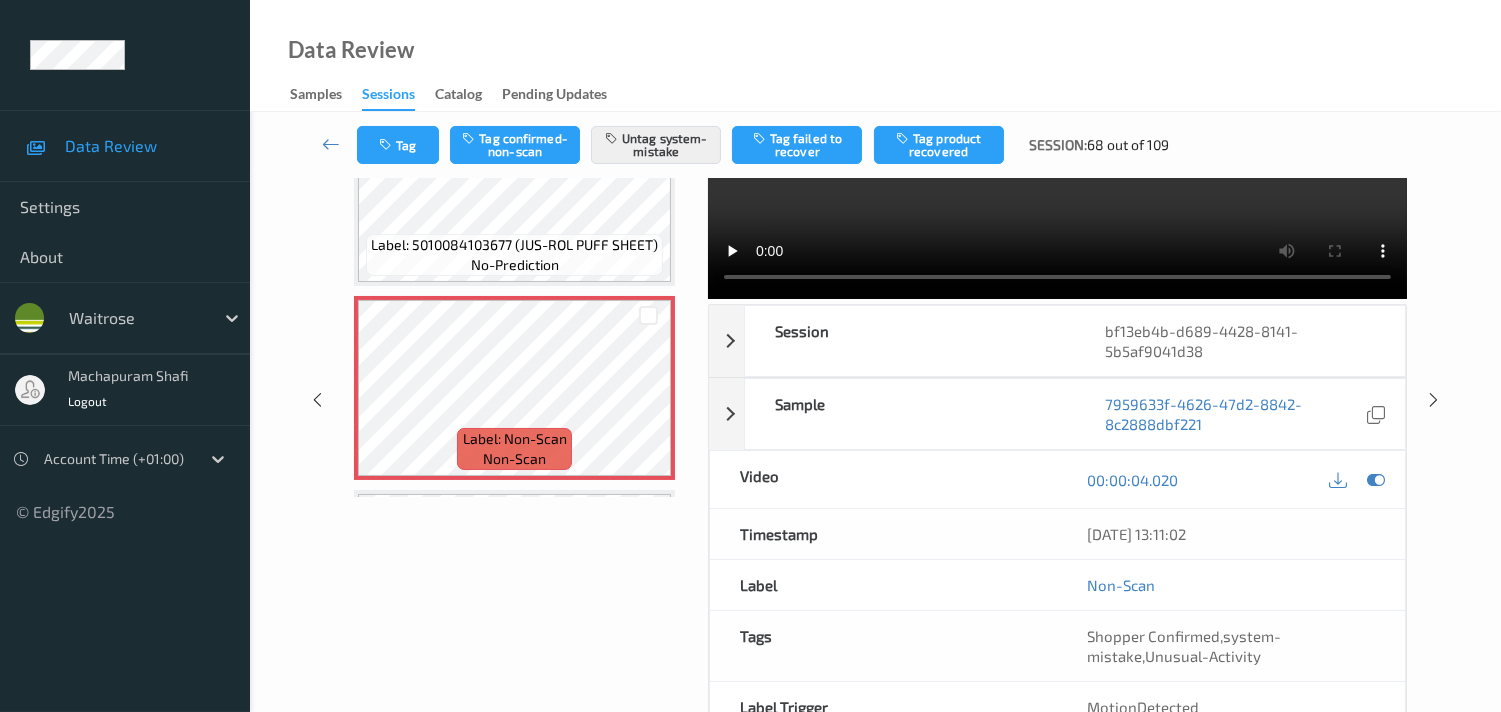 scroll, scrollTop: 0, scrollLeft: 0, axis: both 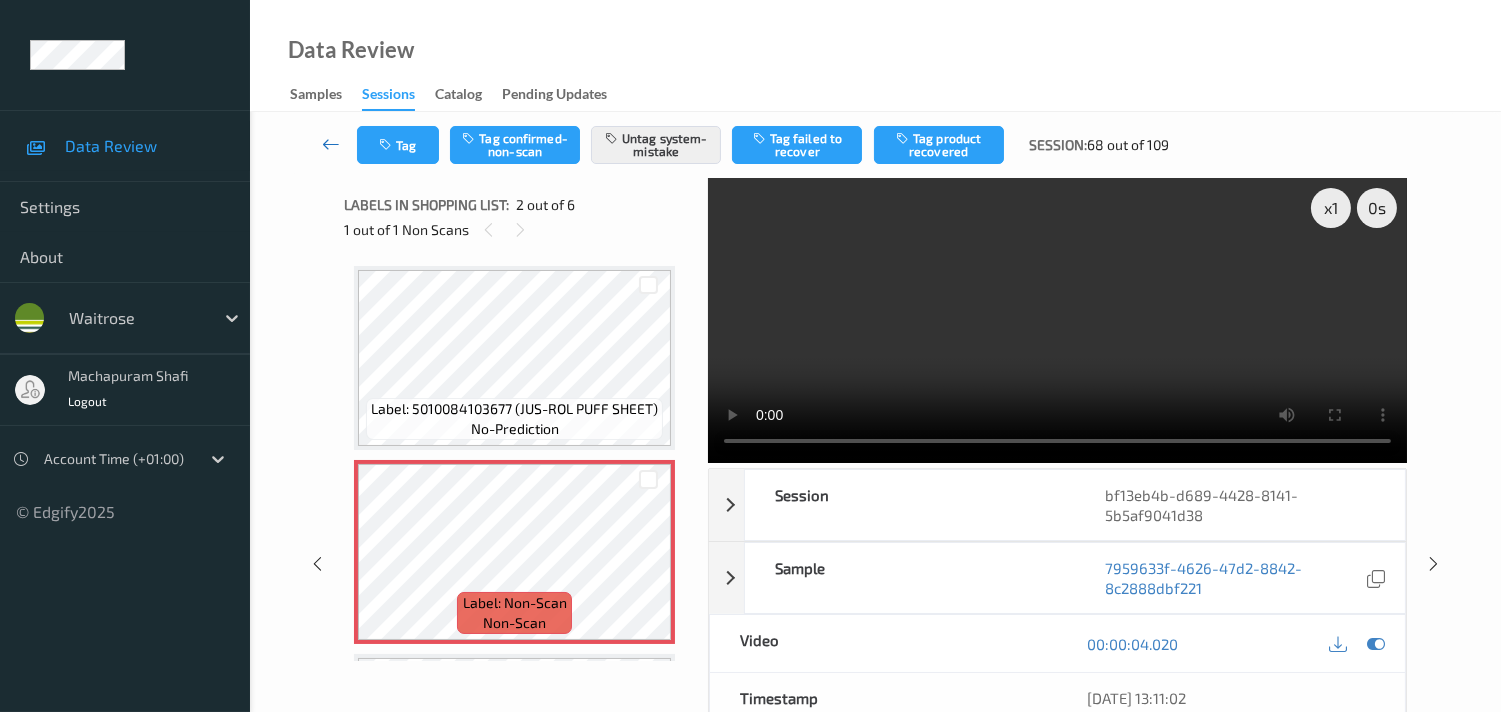 click at bounding box center [331, 144] 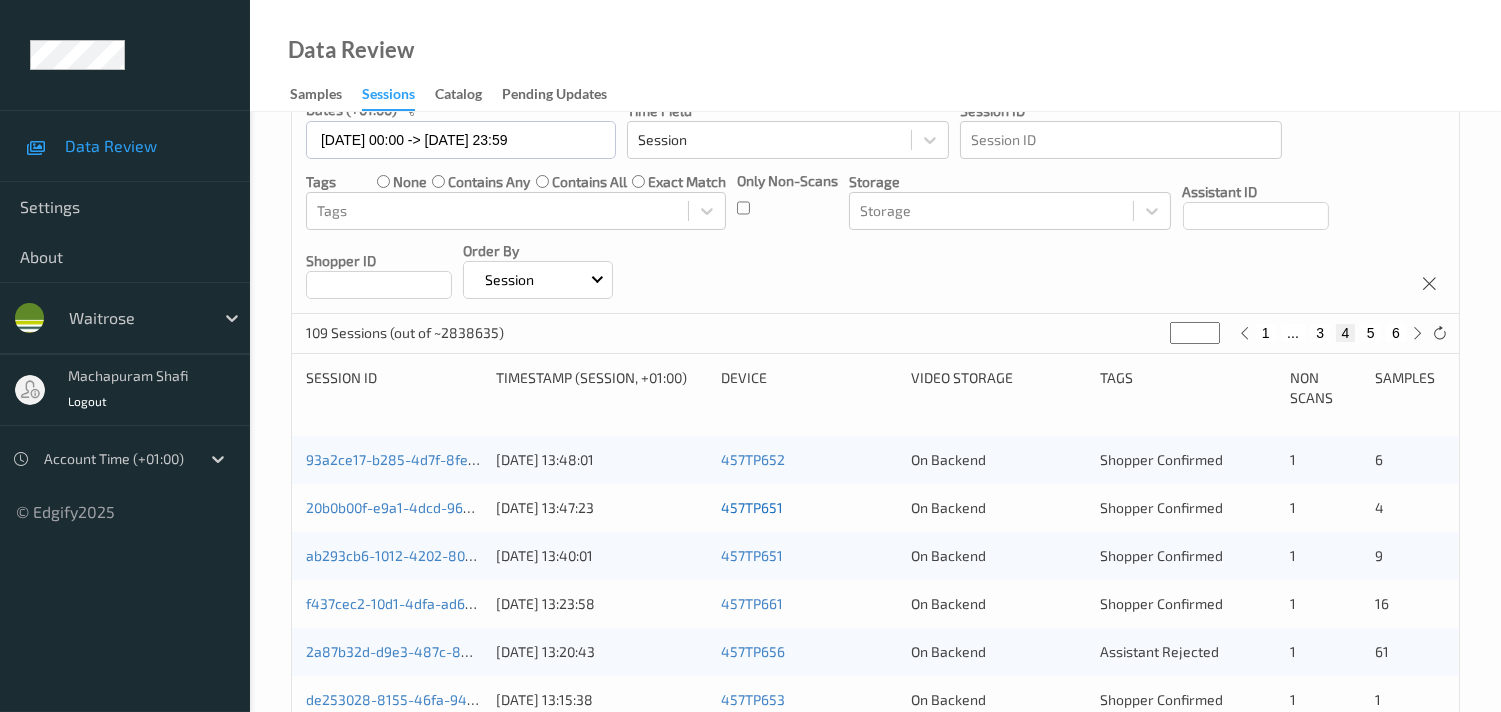 scroll, scrollTop: 444, scrollLeft: 0, axis: vertical 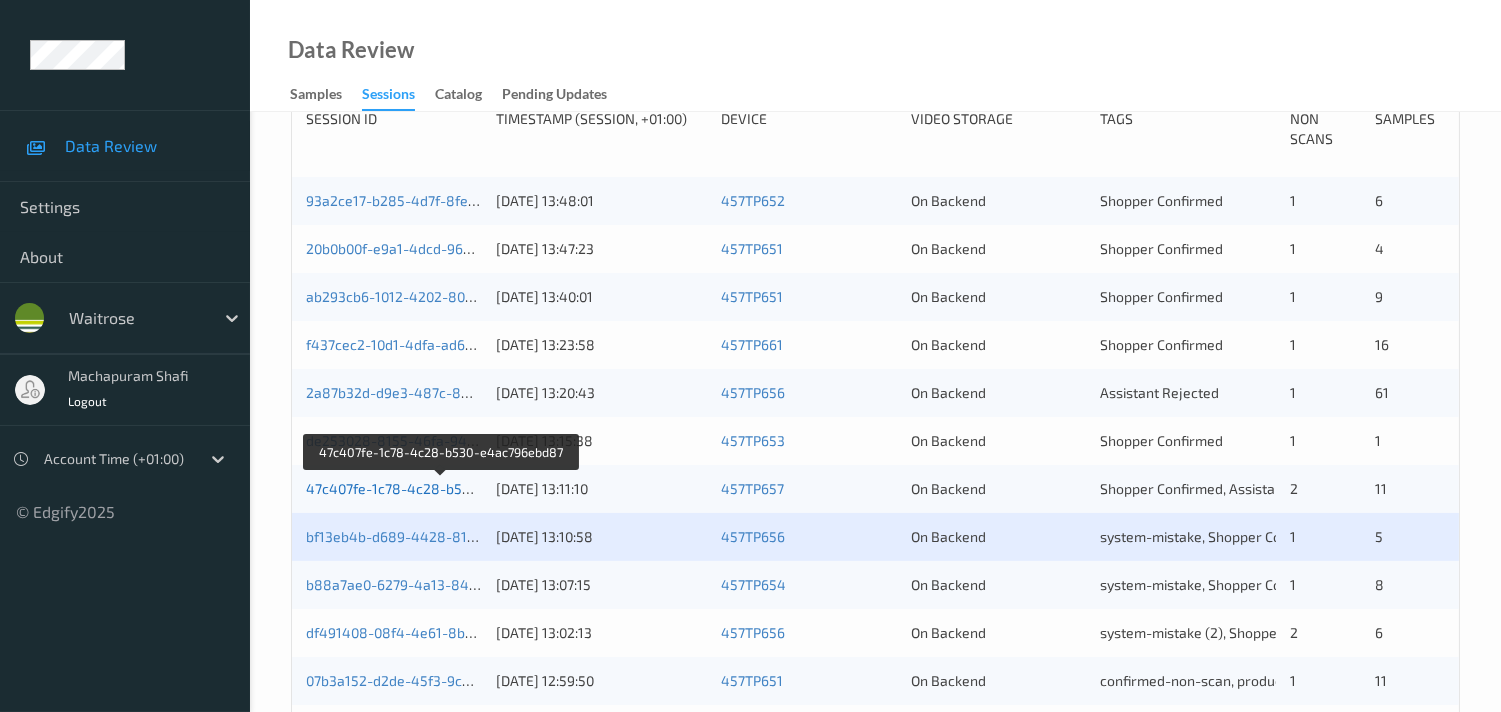 click on "47c407fe-1c78-4c28-b530-e4ac796ebd87" at bounding box center (442, 488) 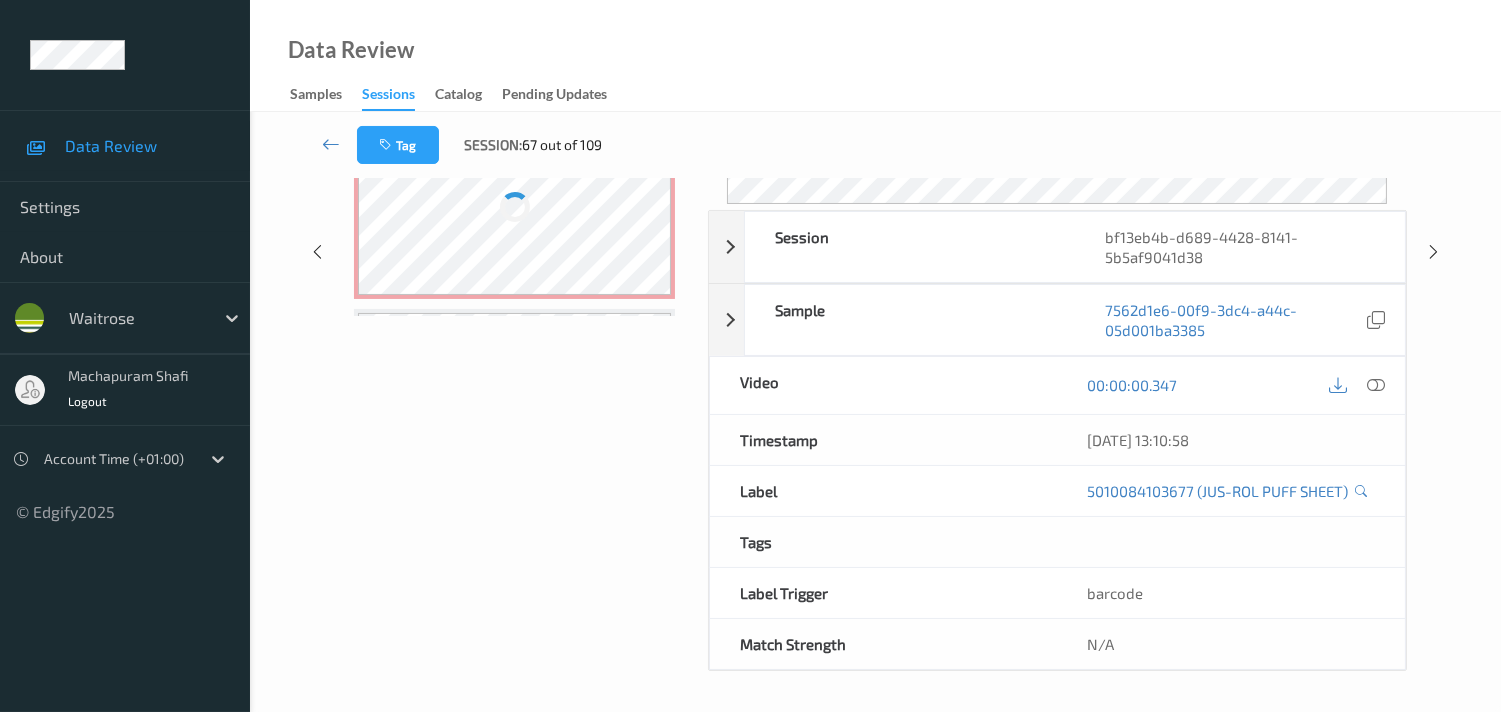 scroll, scrollTop: 346, scrollLeft: 0, axis: vertical 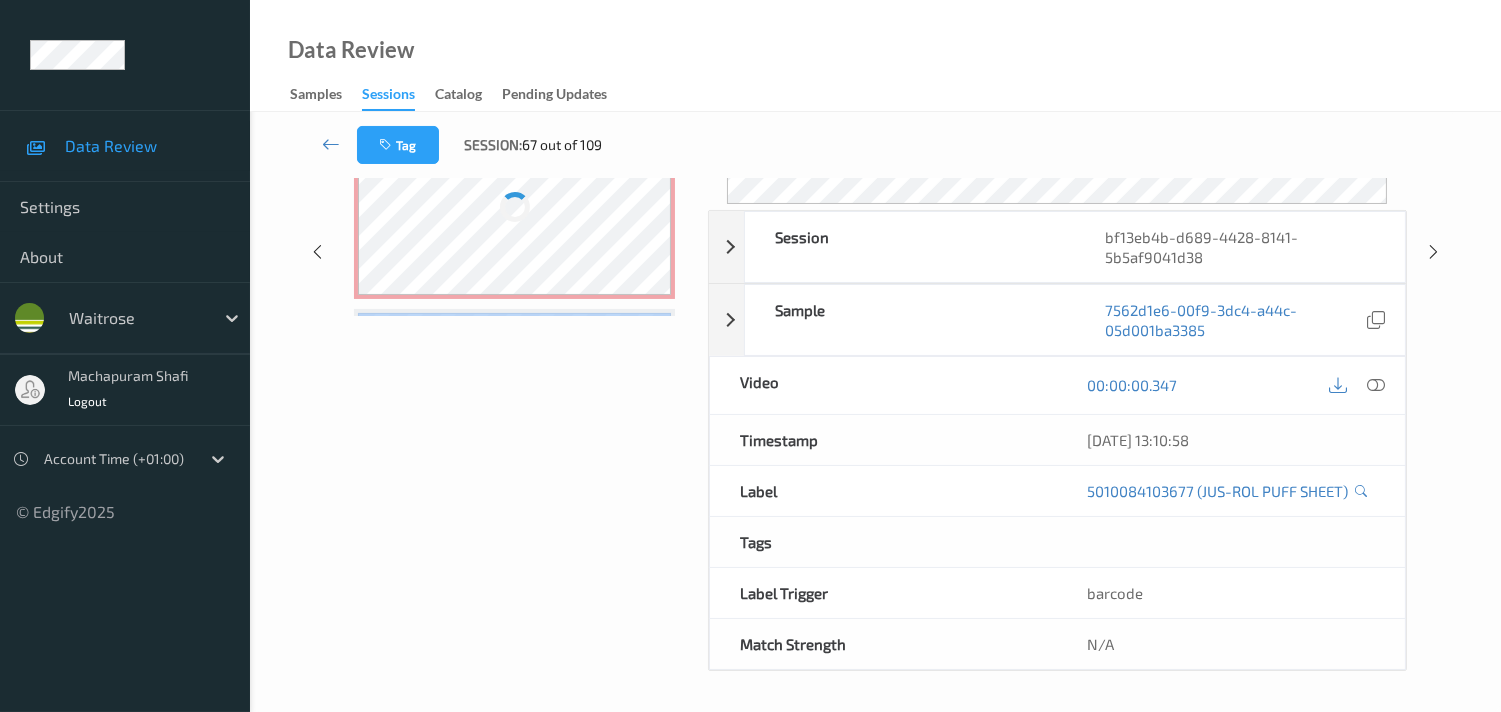 click on "Labels in shopping list: 1 out of 6 0 out of 1 Non Scans Label: 5010084103677 (JUS-ROL PUFF SHEET) no-prediction Label: Non-Scan non-scan Label: Non-Scan non-scan Label: Non-Scan non-scan Label: 5010084103677 (JUS-ROL PUFF SHEET) no-prediction Label: 5010084103677 (JUS-ROL PUFF SHEET) no-prediction Label: 5000169663219 (WR PISTACHIO KERNELS) no-prediction Label: 5000169663219 (WR PISTACHIO KERNELS) no-prediction" at bounding box center [519, 252] 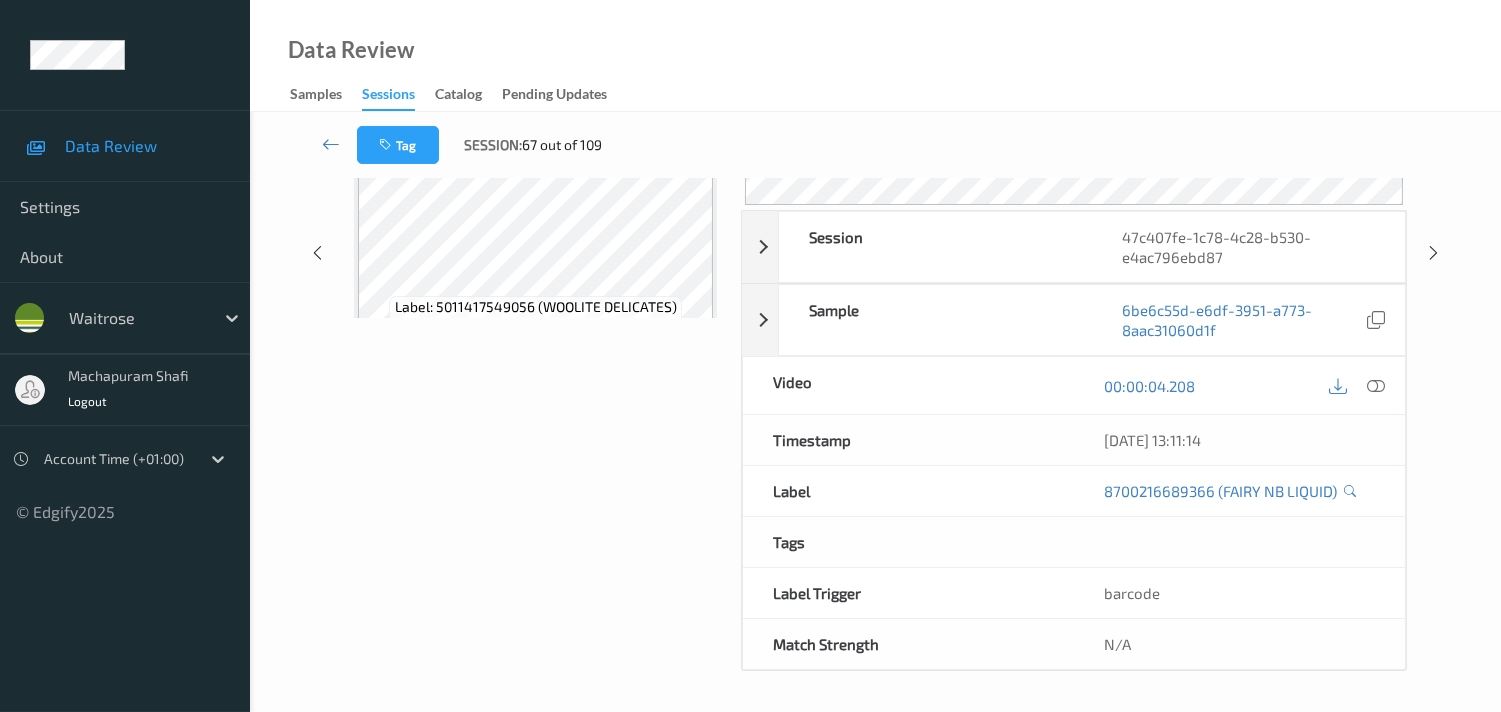 scroll, scrollTop: 344, scrollLeft: 0, axis: vertical 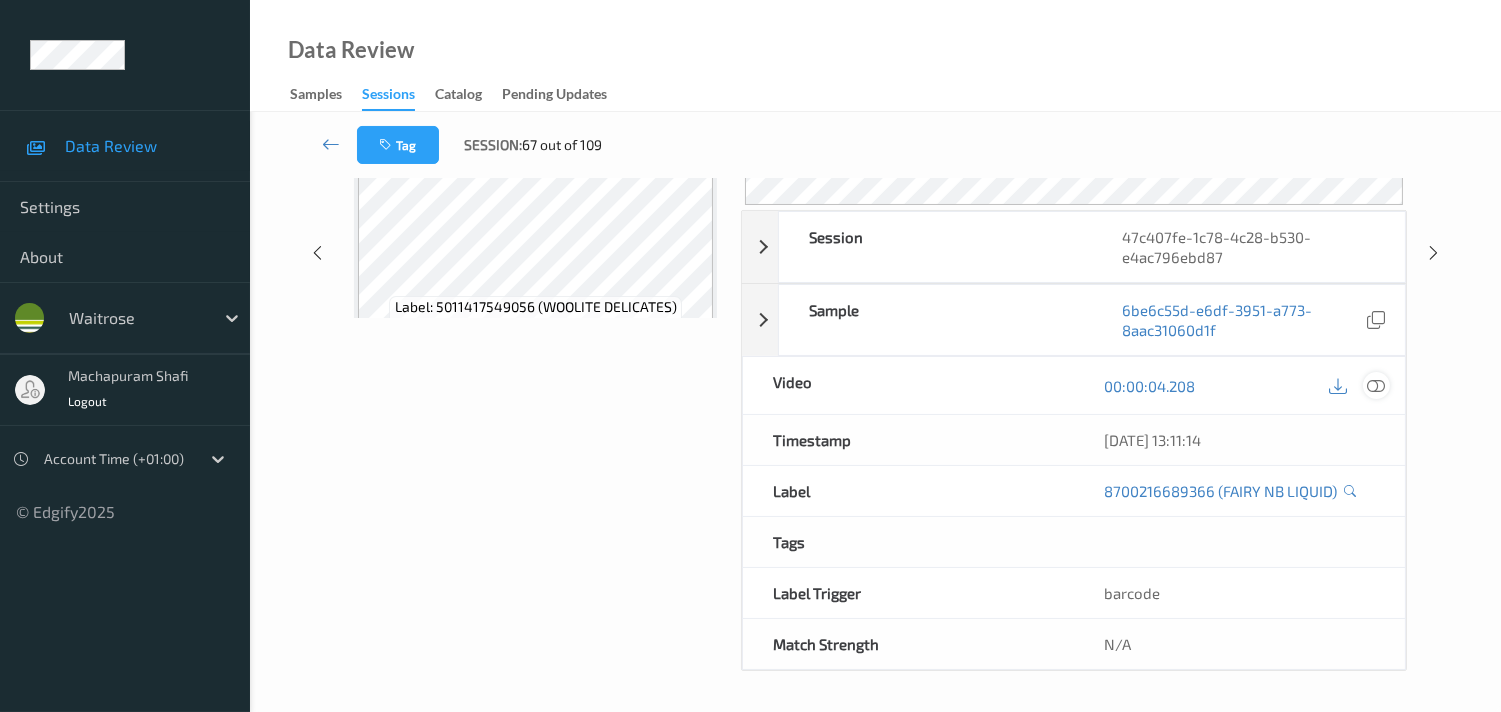 click at bounding box center (1376, 386) 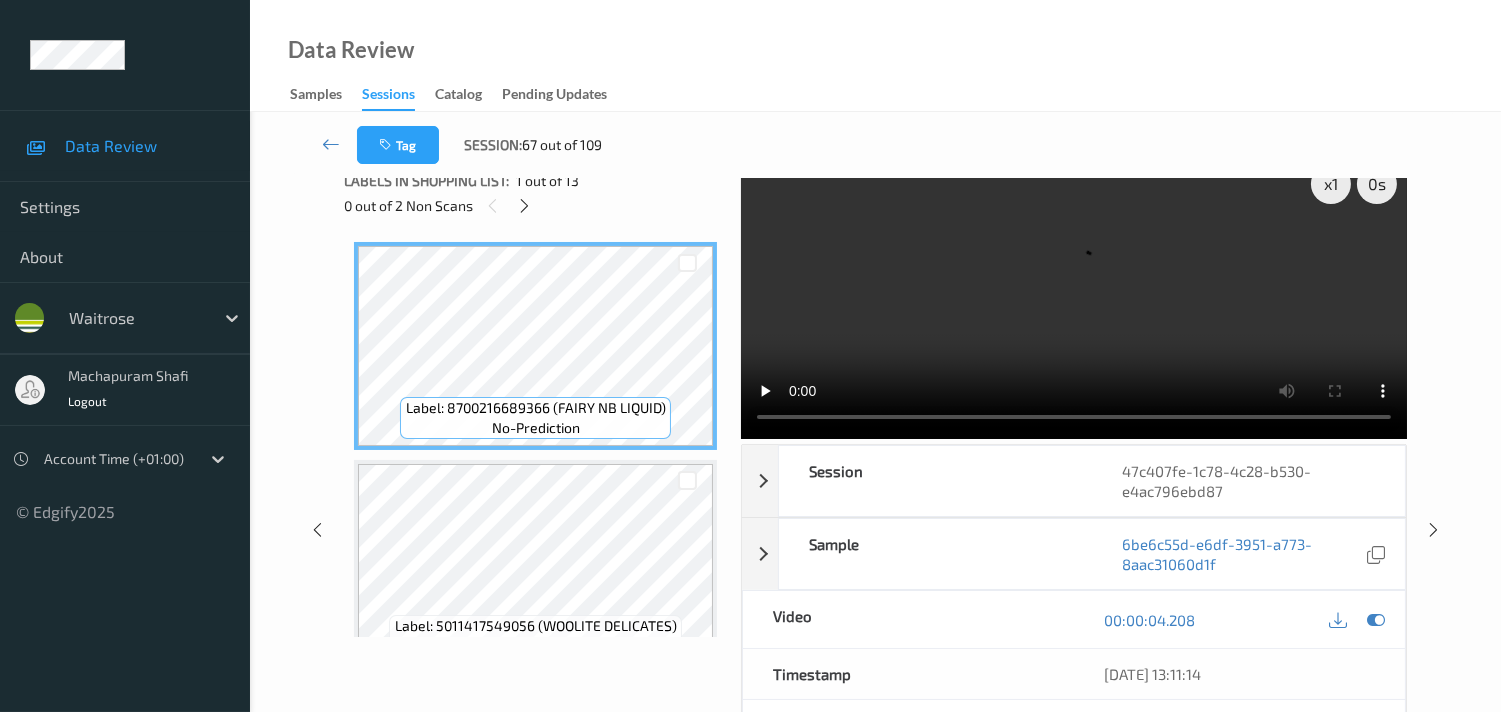 scroll, scrollTop: 0, scrollLeft: 0, axis: both 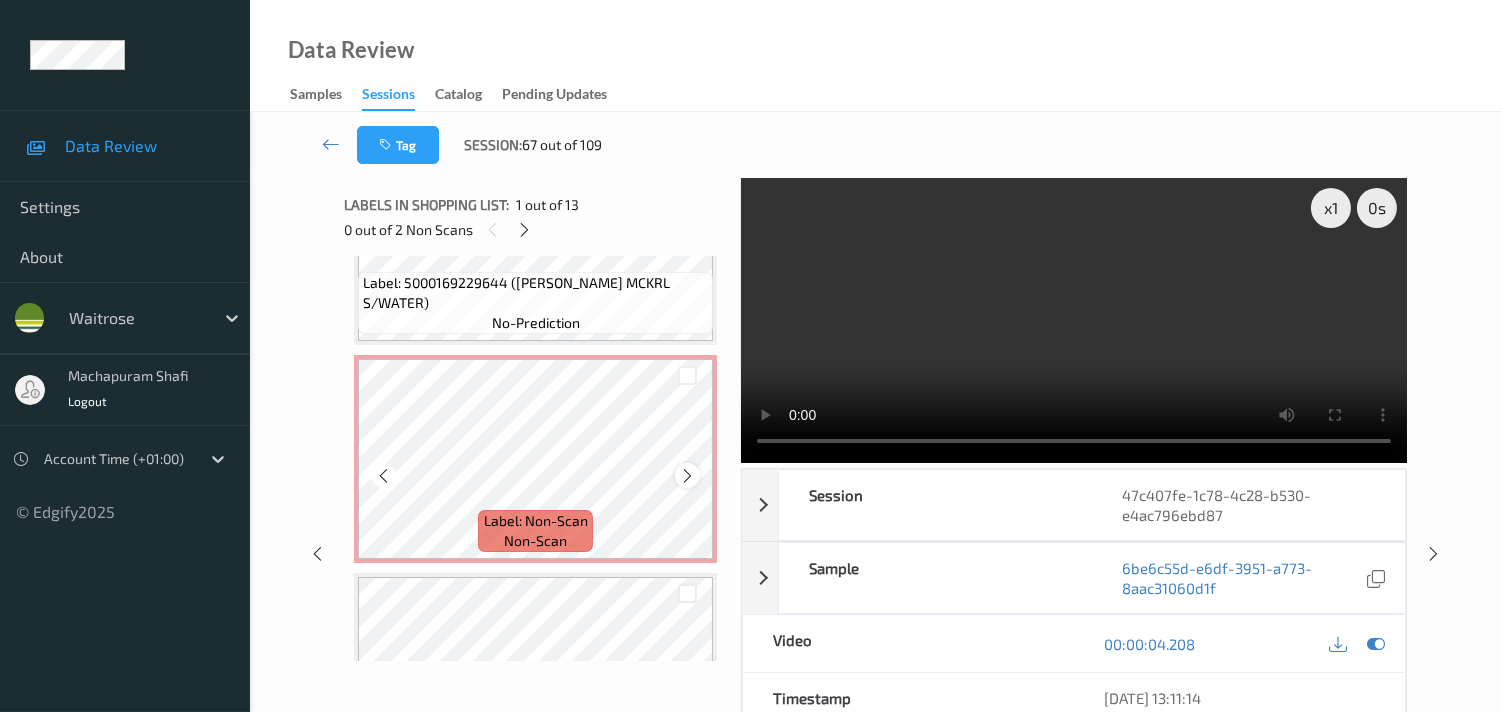 click at bounding box center [687, 476] 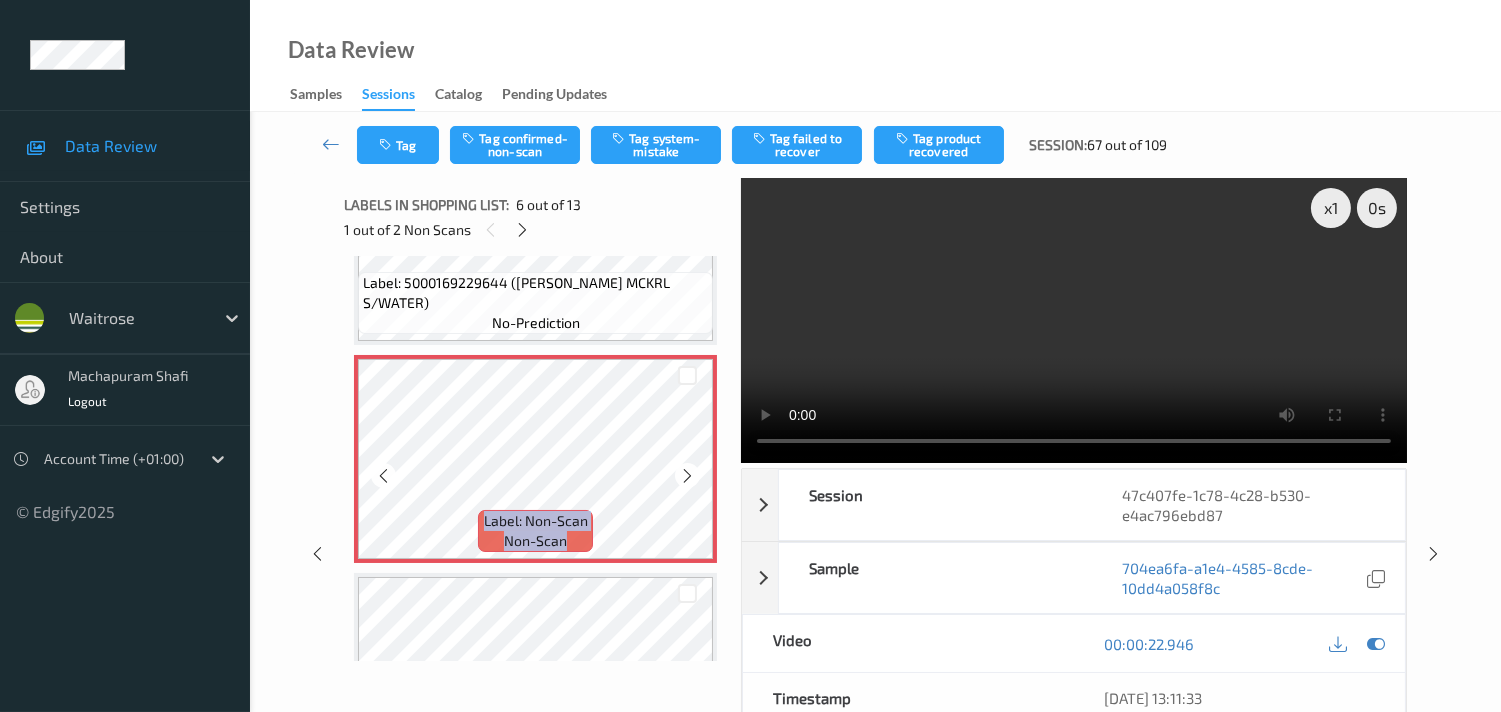 click at bounding box center (687, 476) 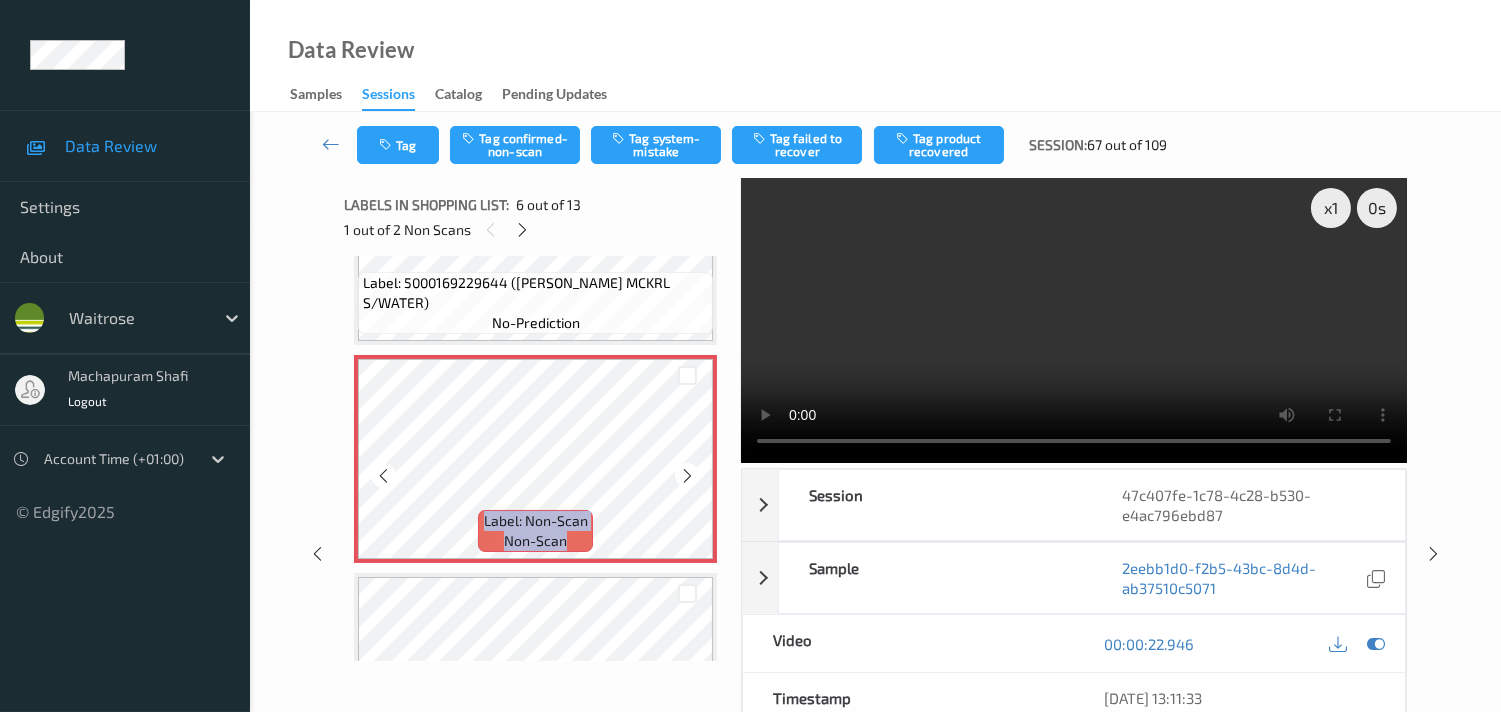 click at bounding box center (687, 476) 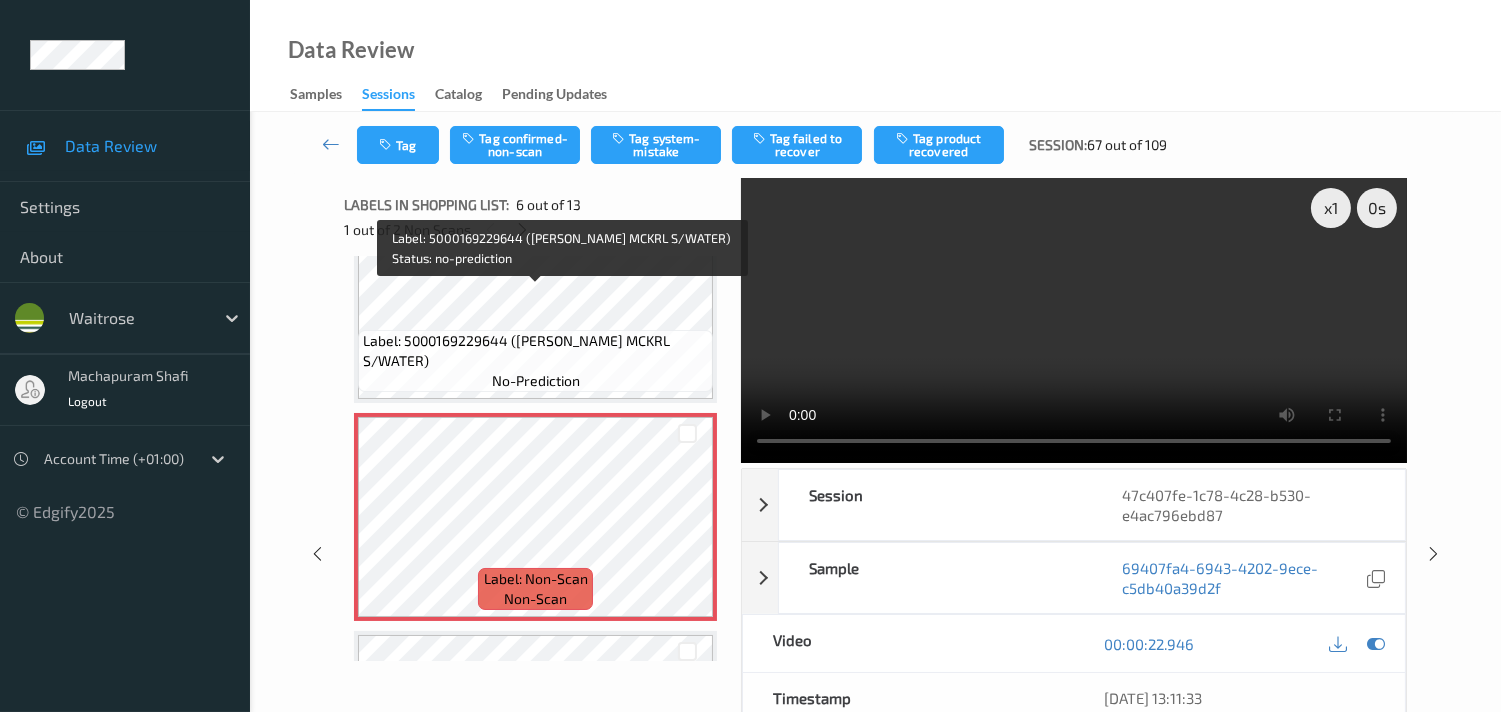 scroll, scrollTop: 888, scrollLeft: 0, axis: vertical 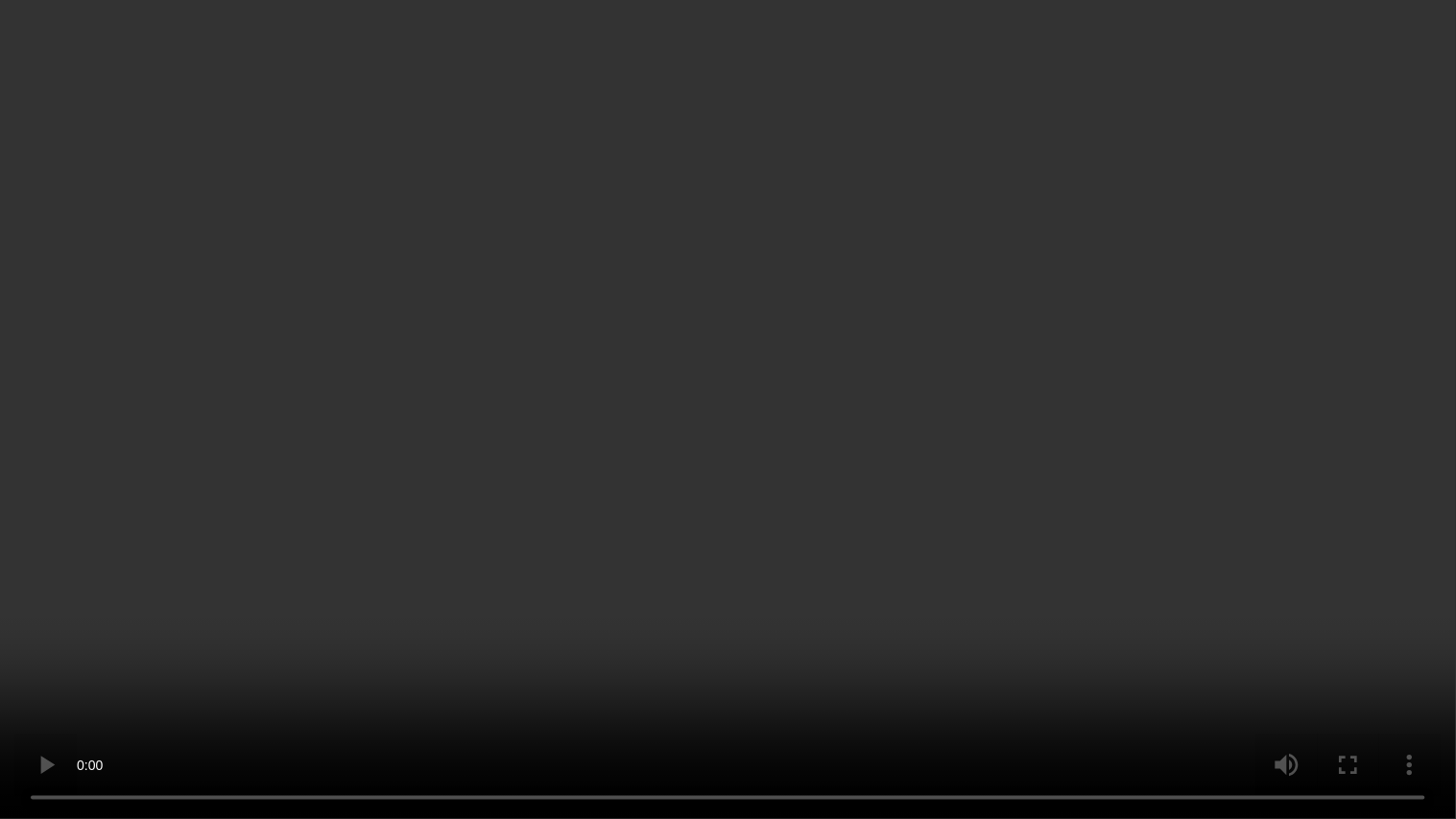 click at bounding box center (728, 409) 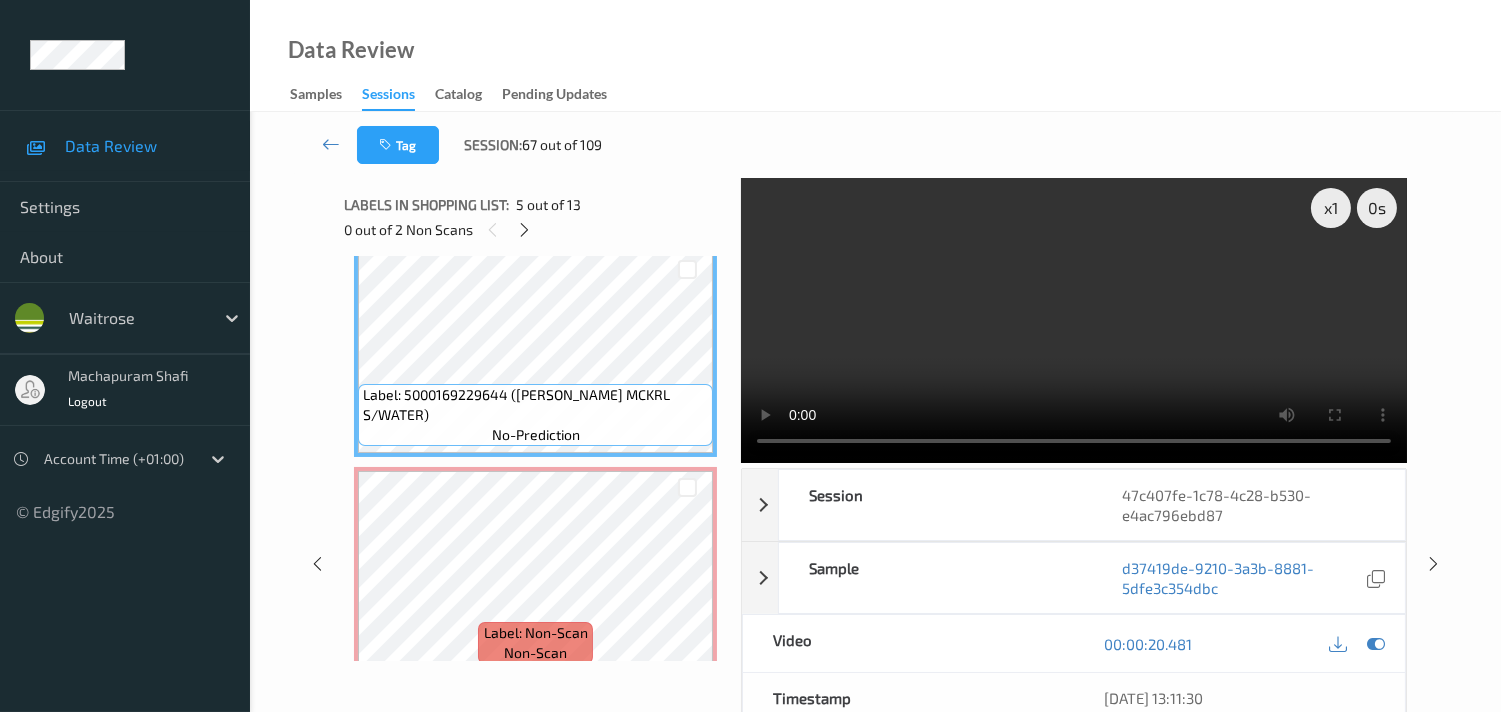 click at bounding box center (1074, 320) 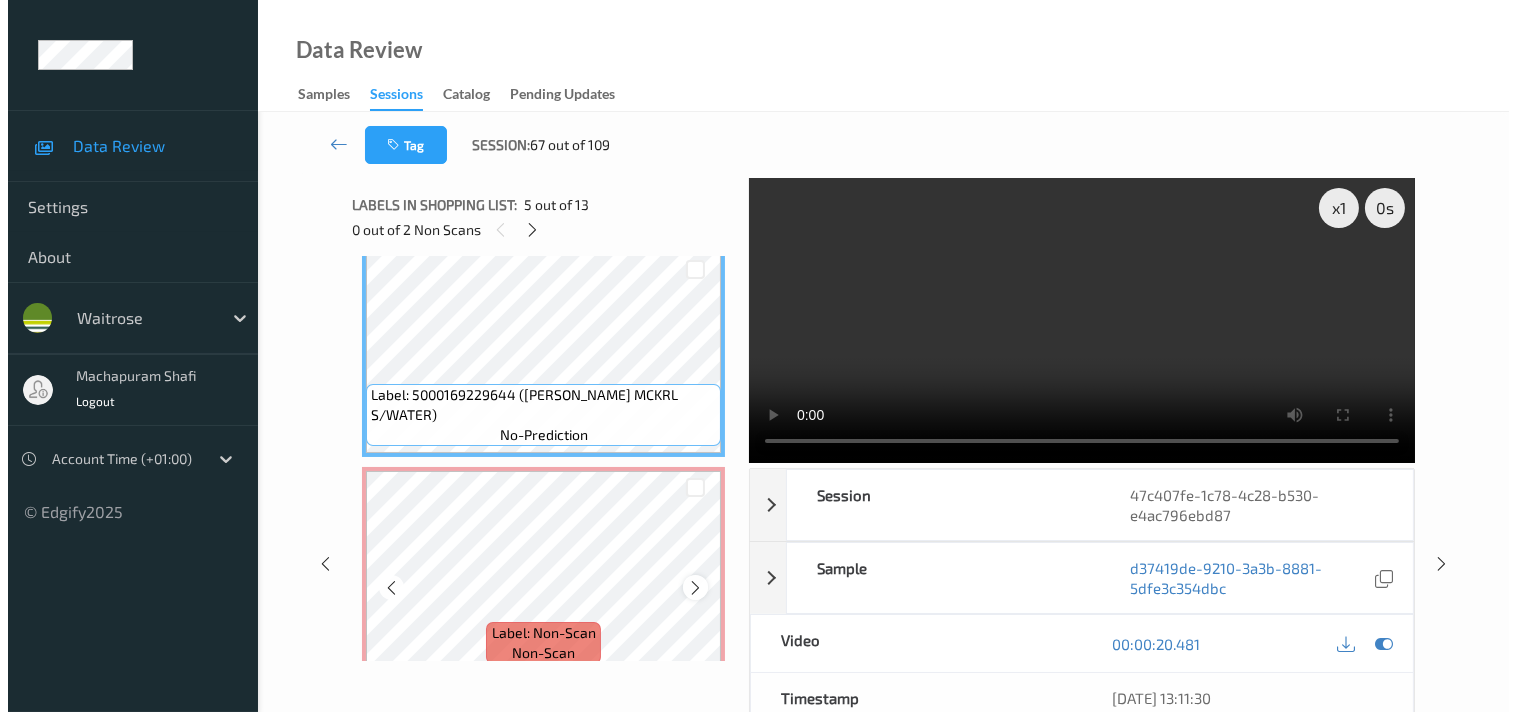 scroll, scrollTop: 1000, scrollLeft: 0, axis: vertical 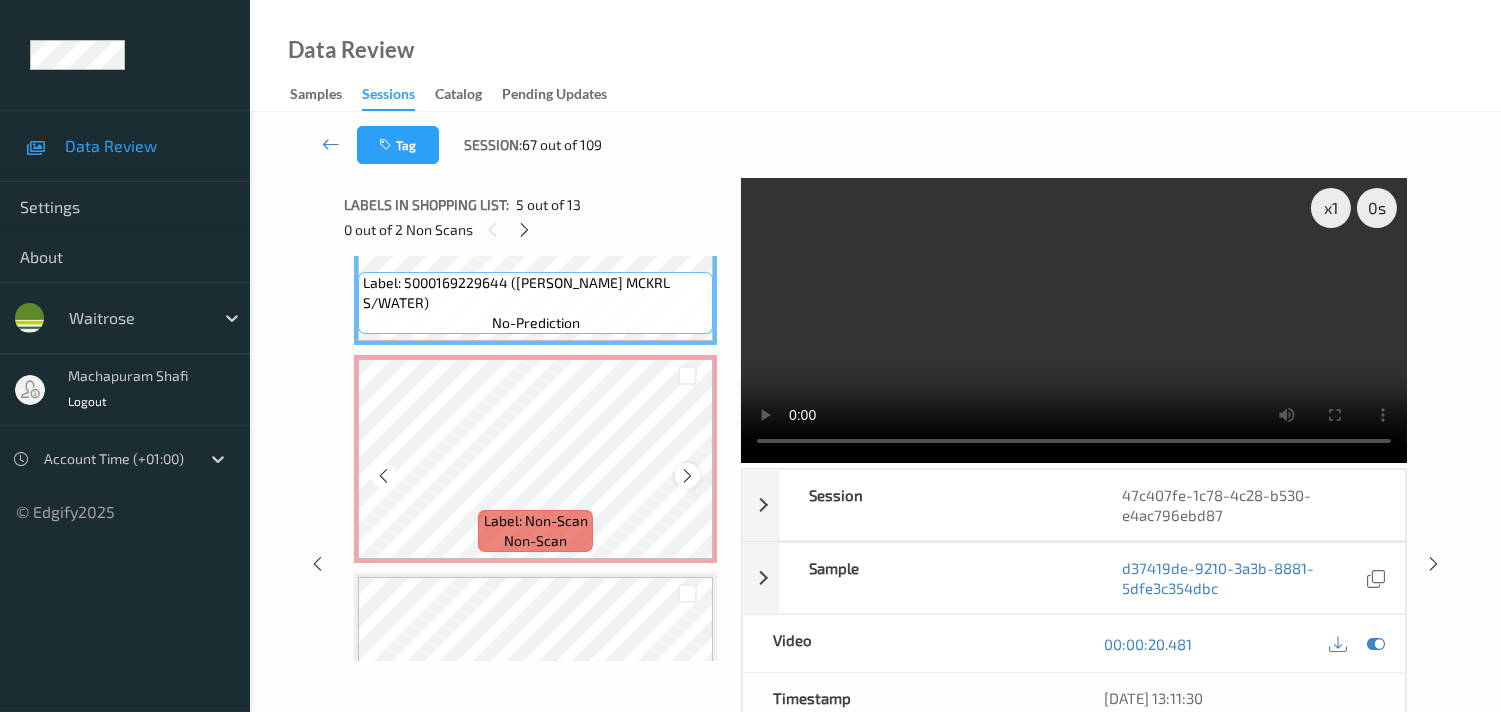 click at bounding box center (687, 476) 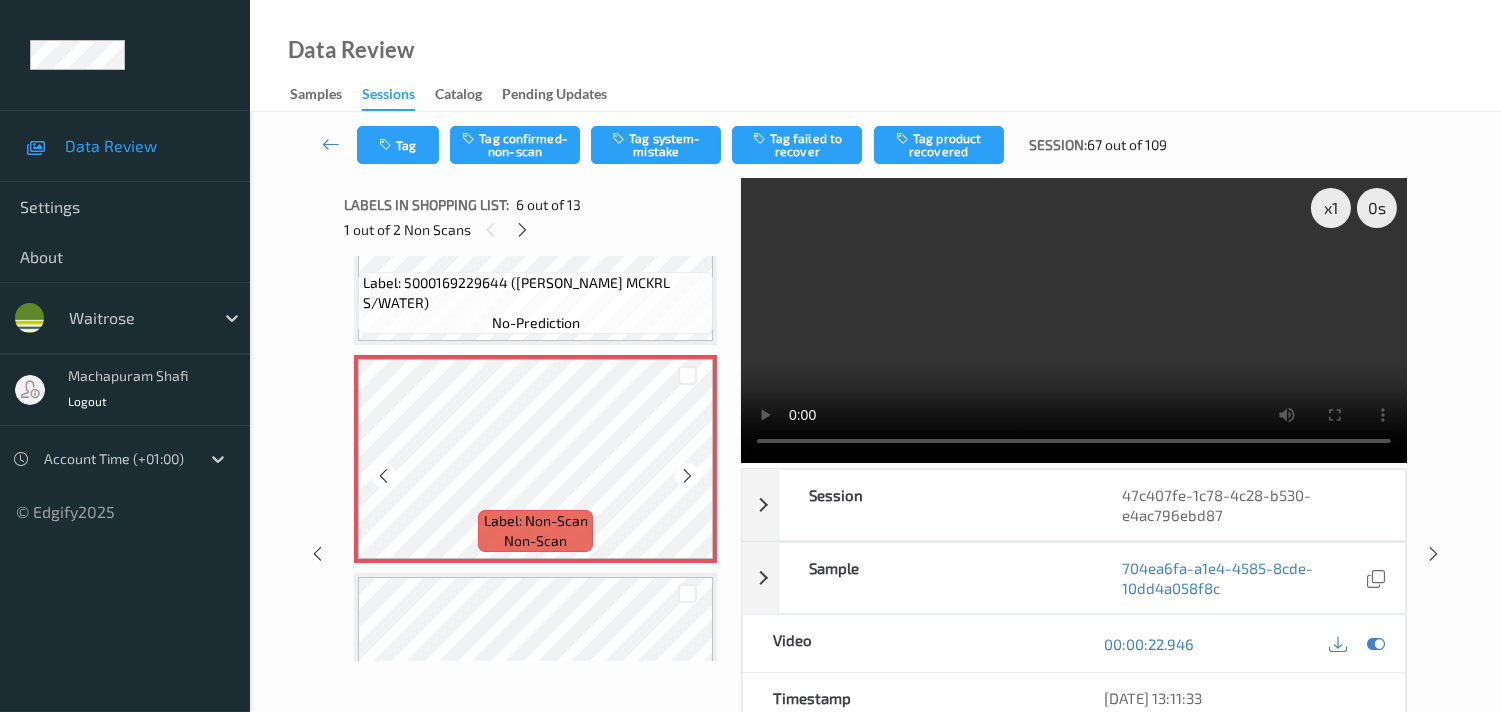 click at bounding box center (687, 476) 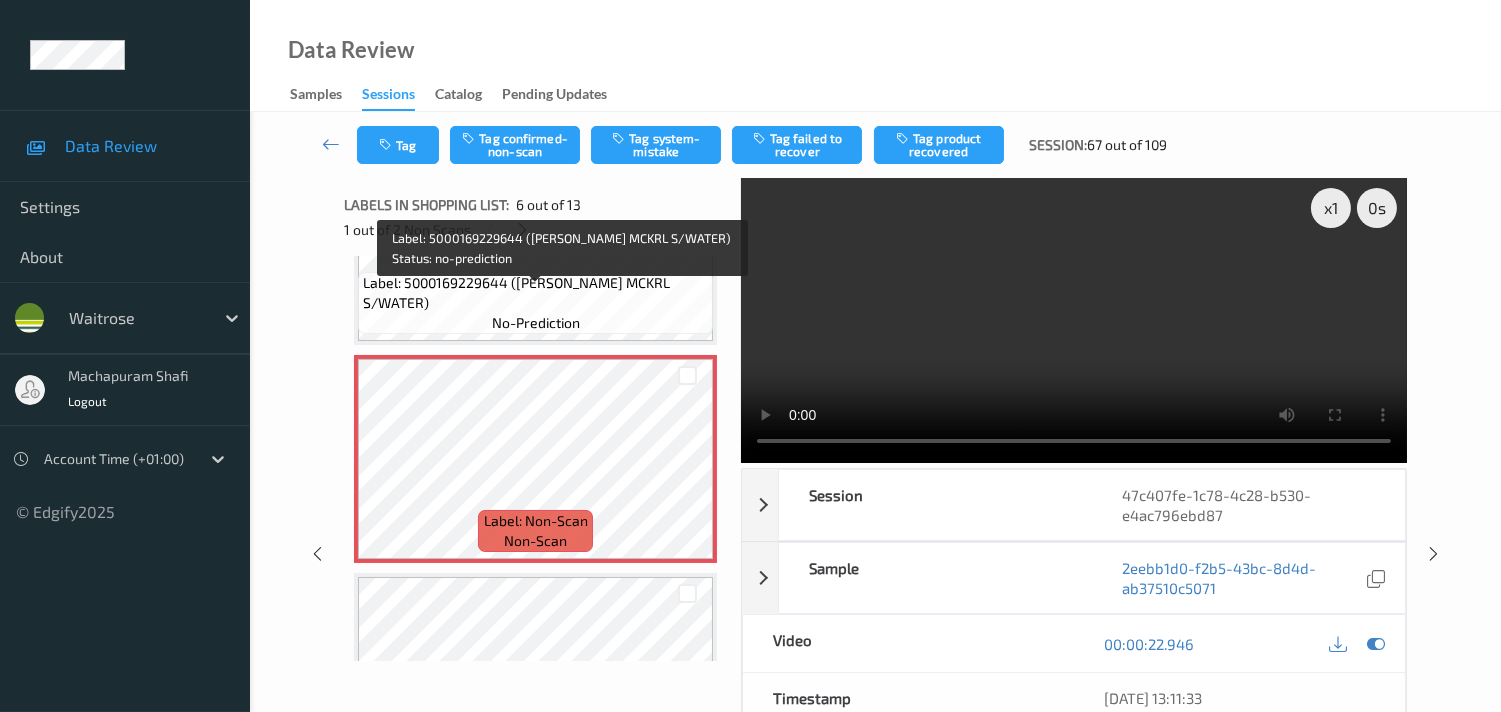 click on "Label: 5000169229644 ([PERSON_NAME] MCKRL S/WATER)" at bounding box center [535, 293] 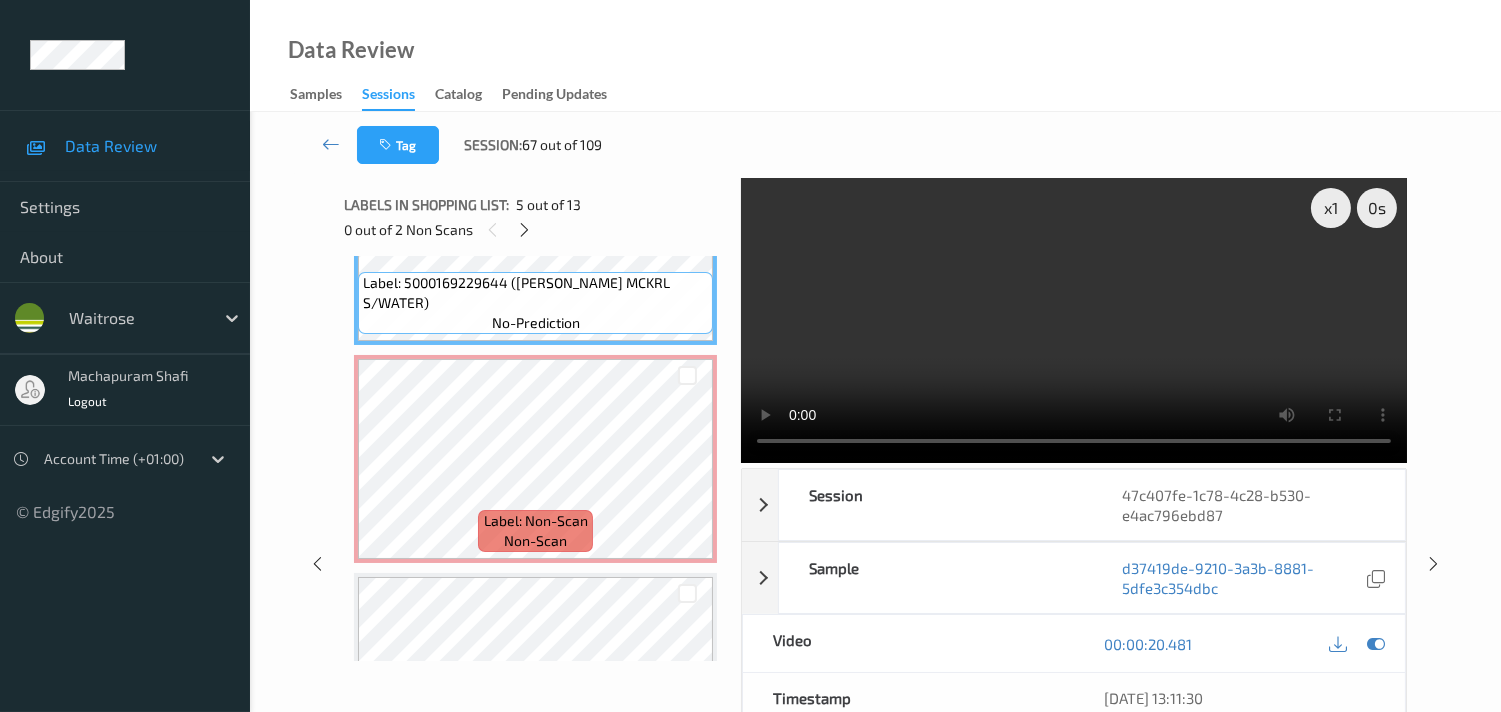 click at bounding box center (1074, 320) 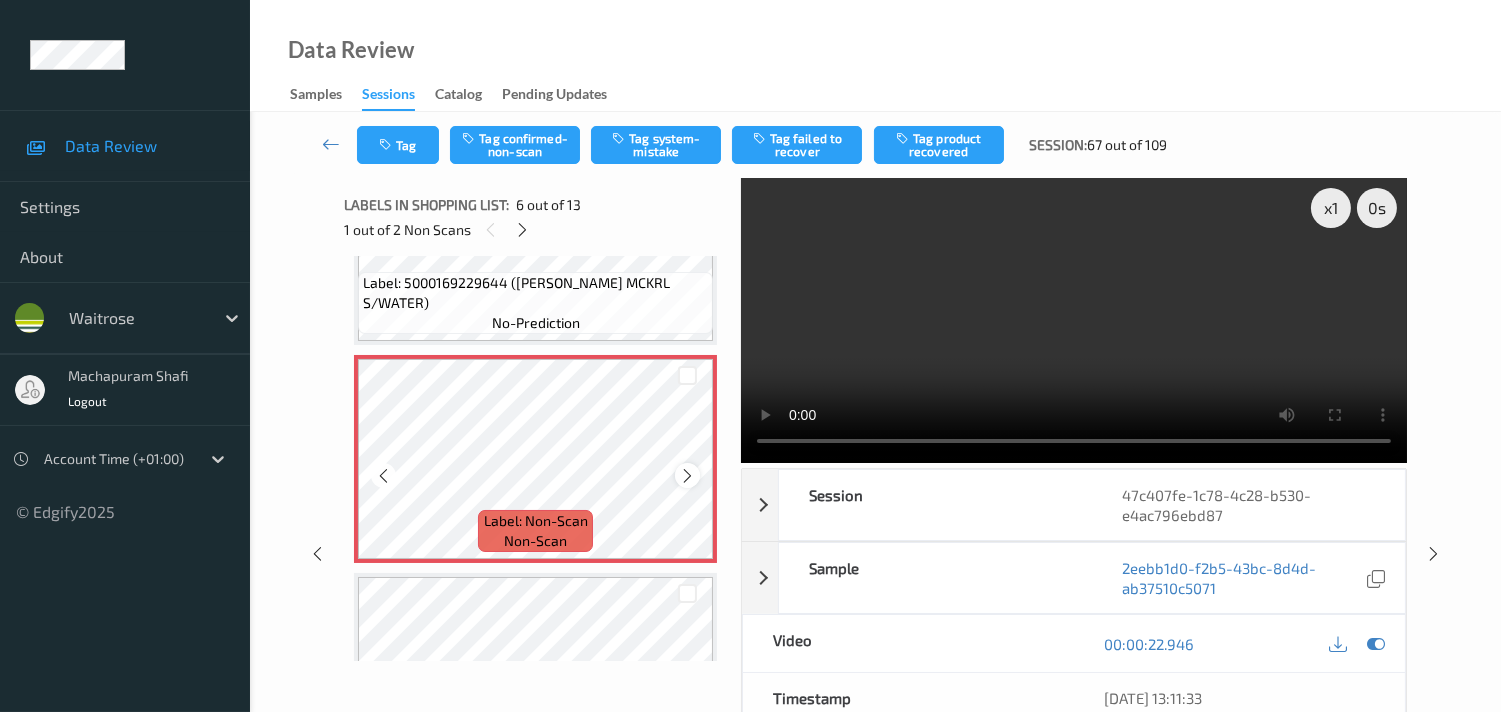 click at bounding box center (687, 476) 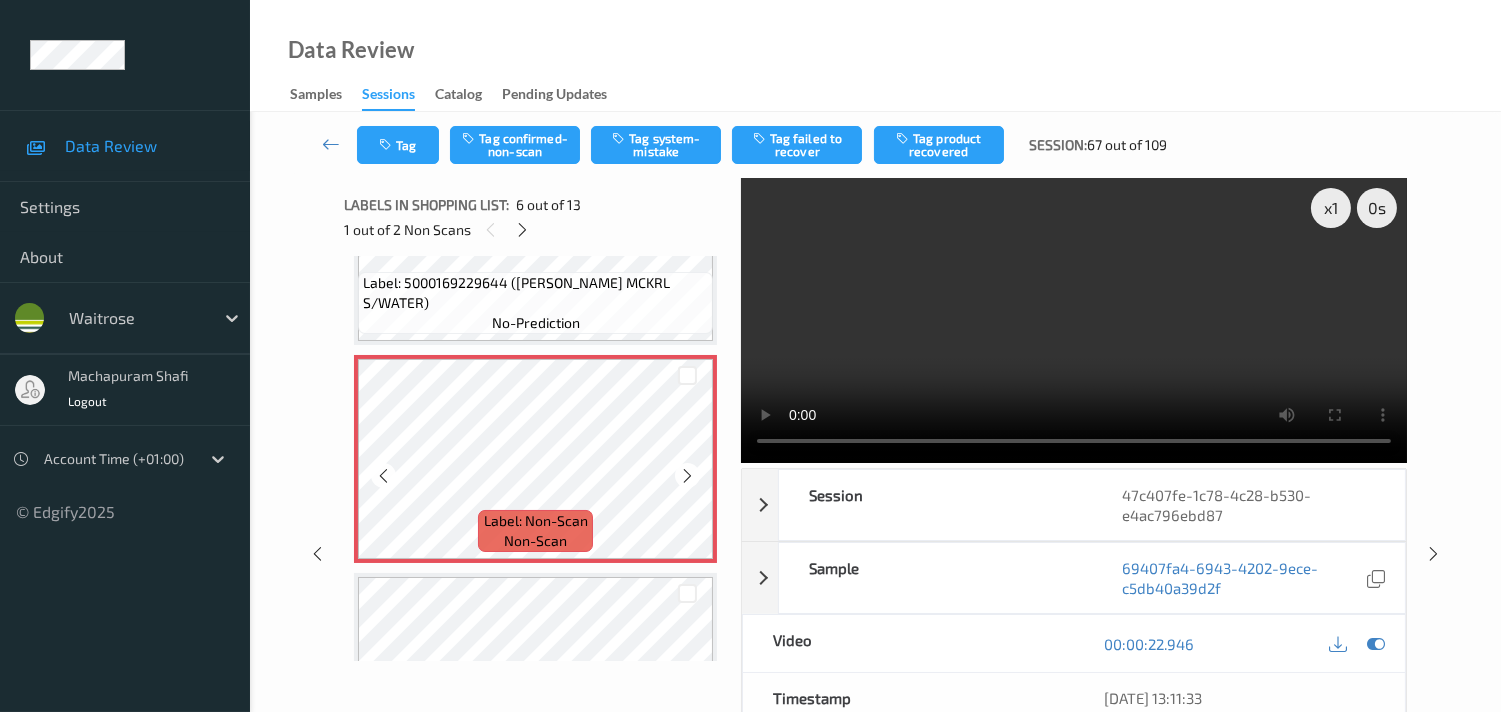 click at bounding box center [687, 476] 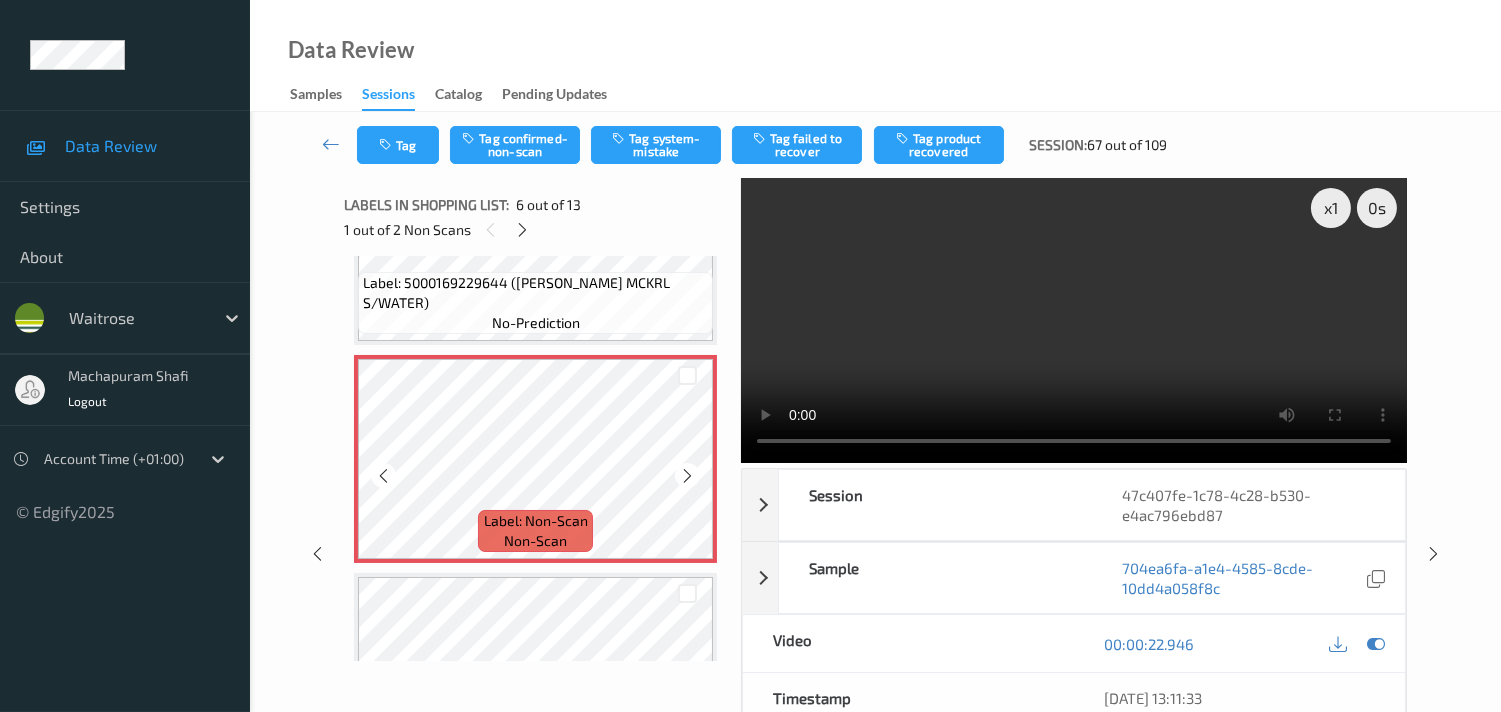click at bounding box center (687, 476) 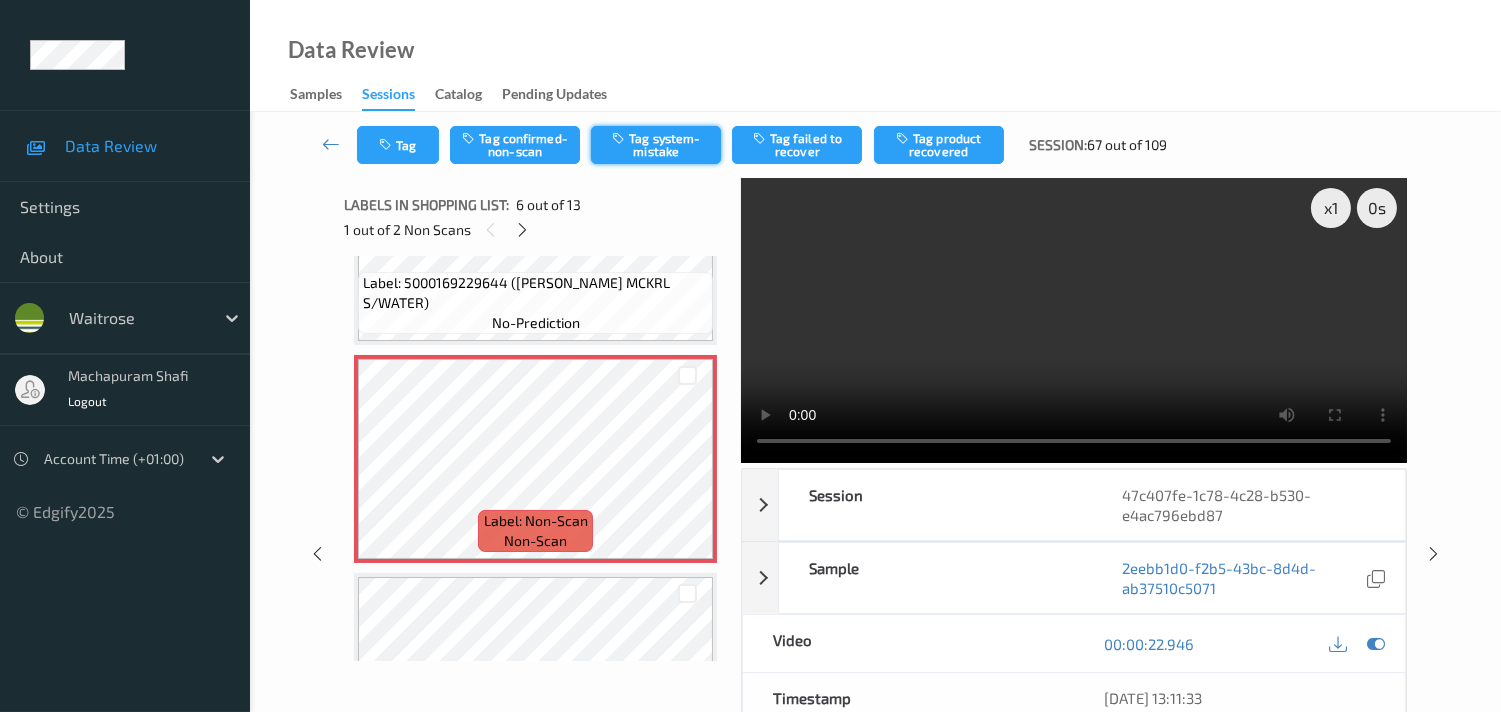 click on "Tag   system-mistake" at bounding box center [656, 145] 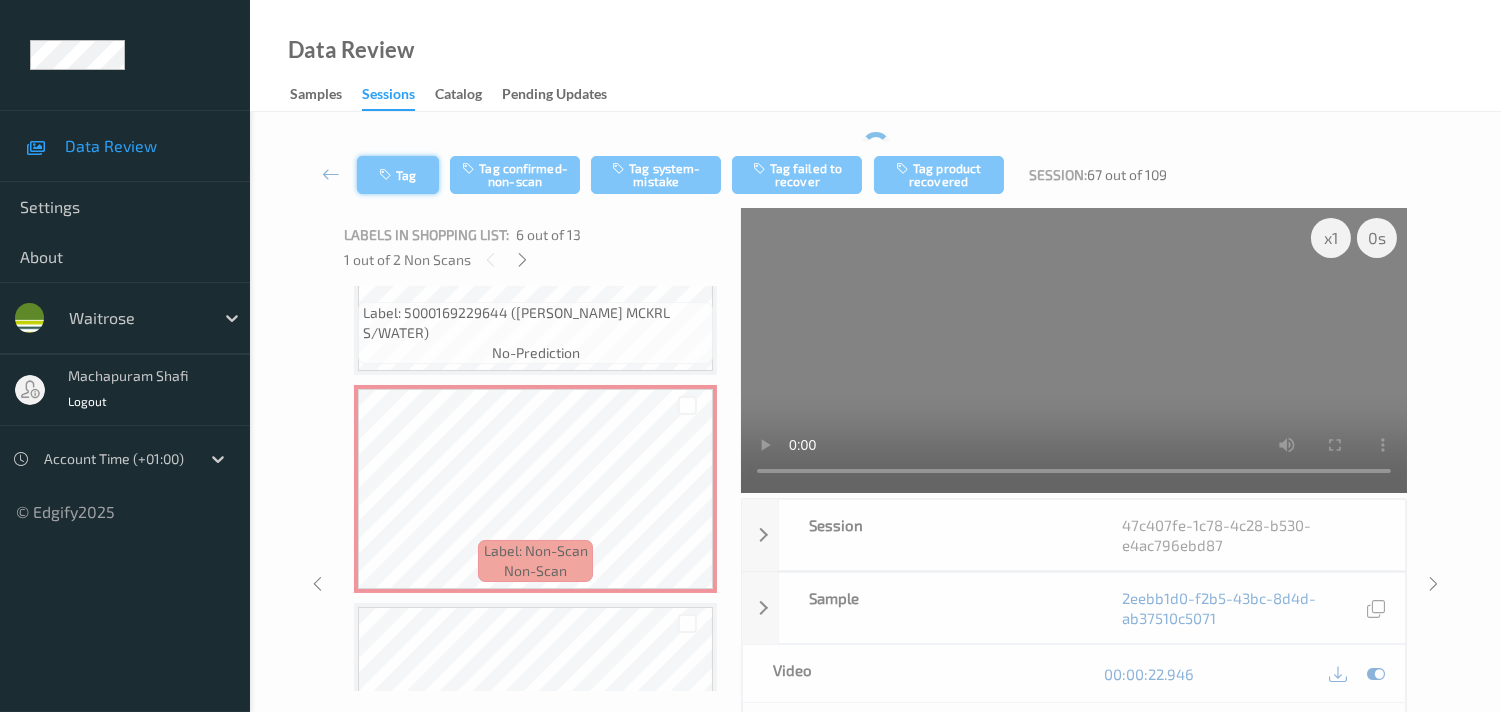 click on "Tag" at bounding box center (398, 175) 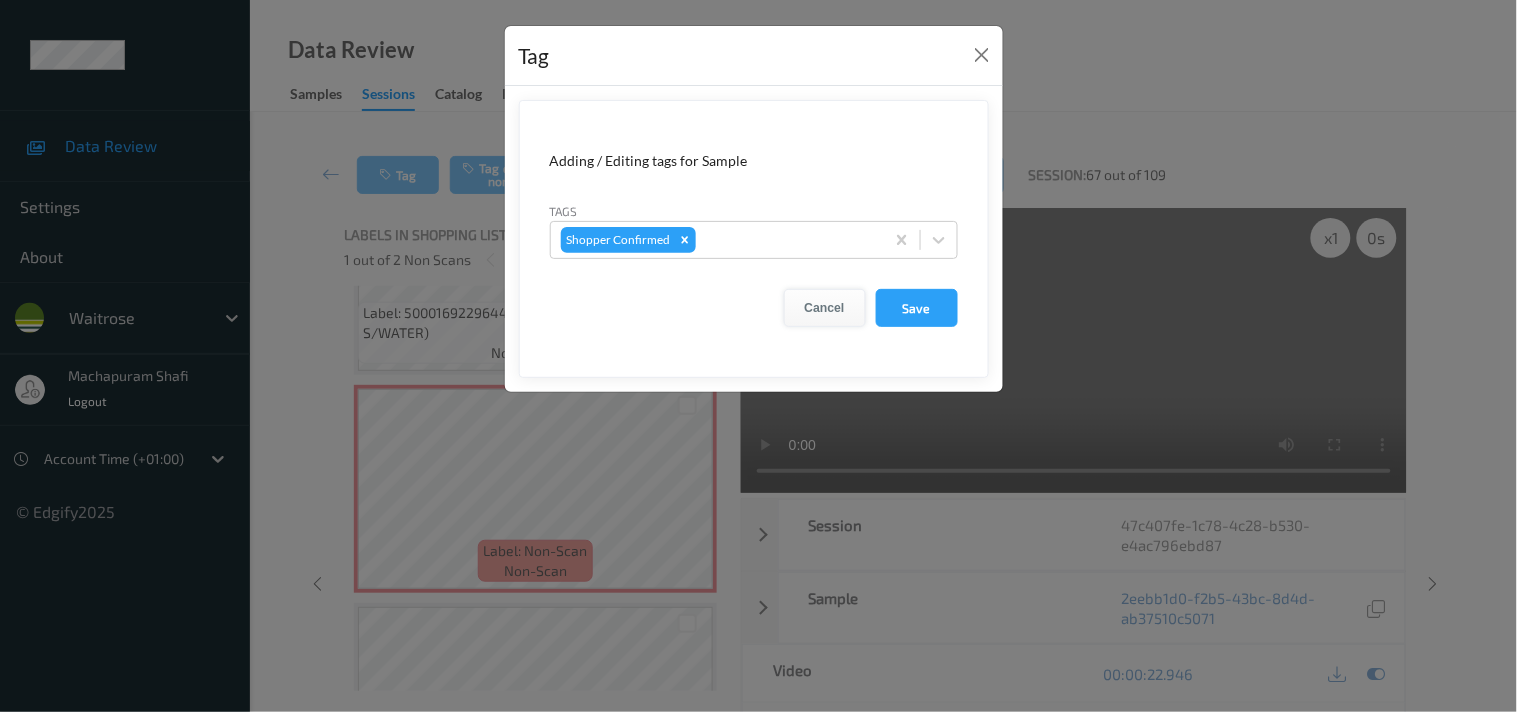 click on "Cancel" at bounding box center (825, 308) 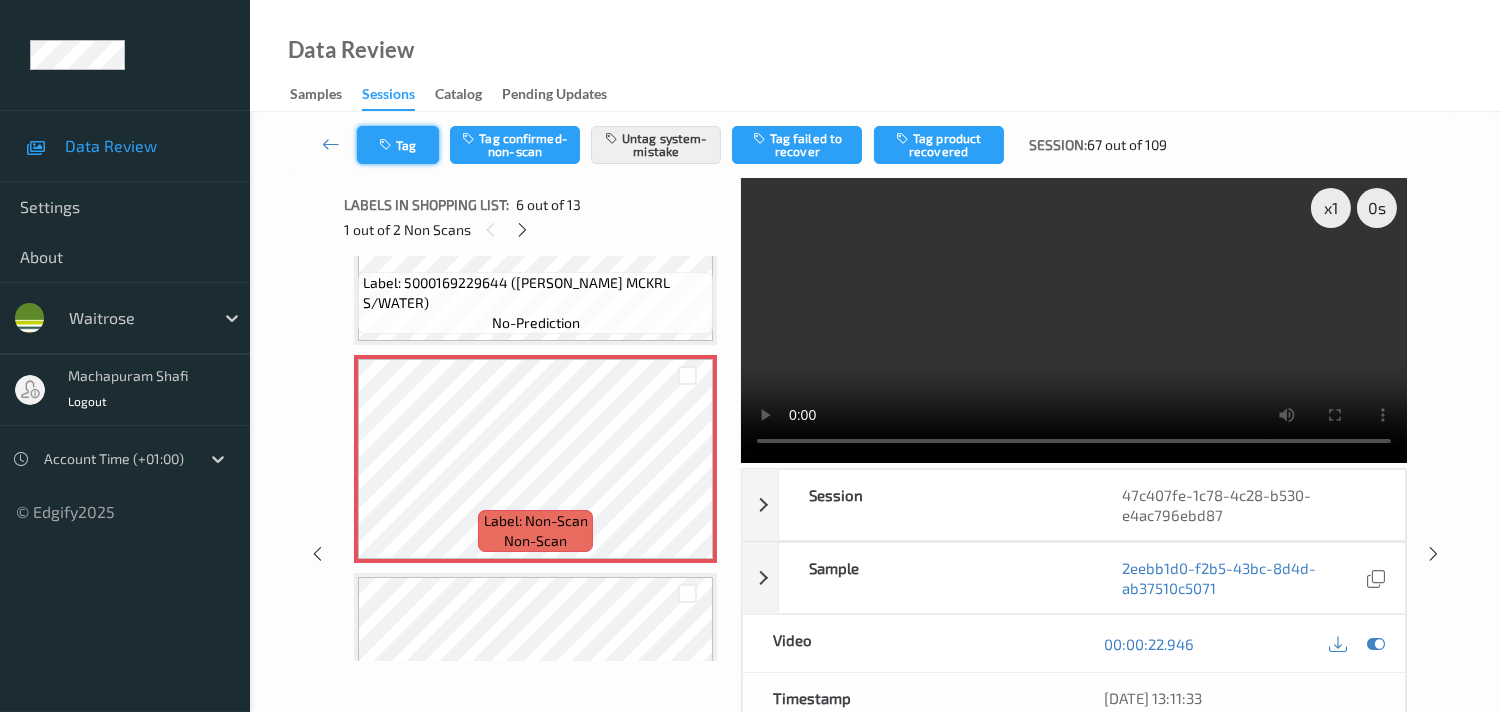 click on "Tag Tag   confirmed-non-scan Untag   system-mistake Tag   failed to recover Tag   product recovered Session: 67 out of 109" at bounding box center (875, 145) 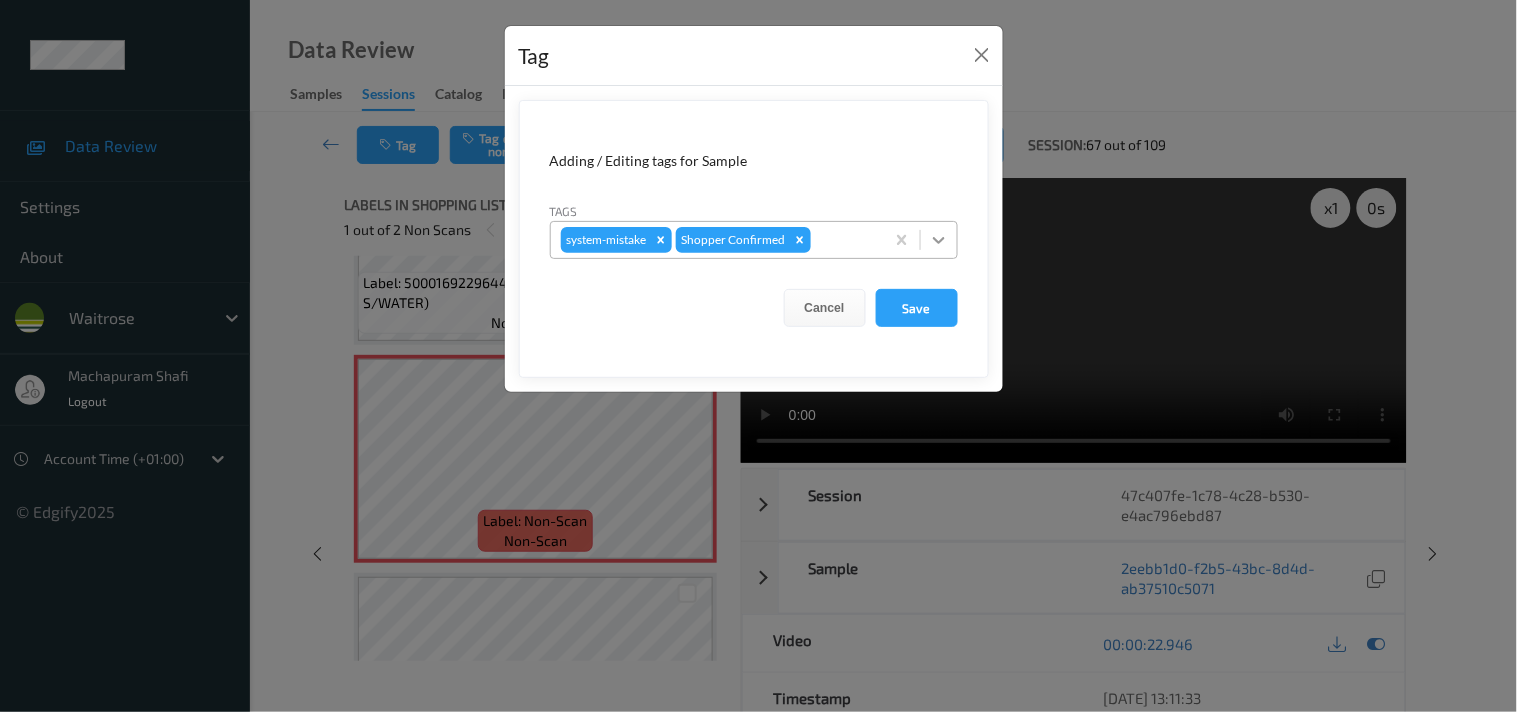 click 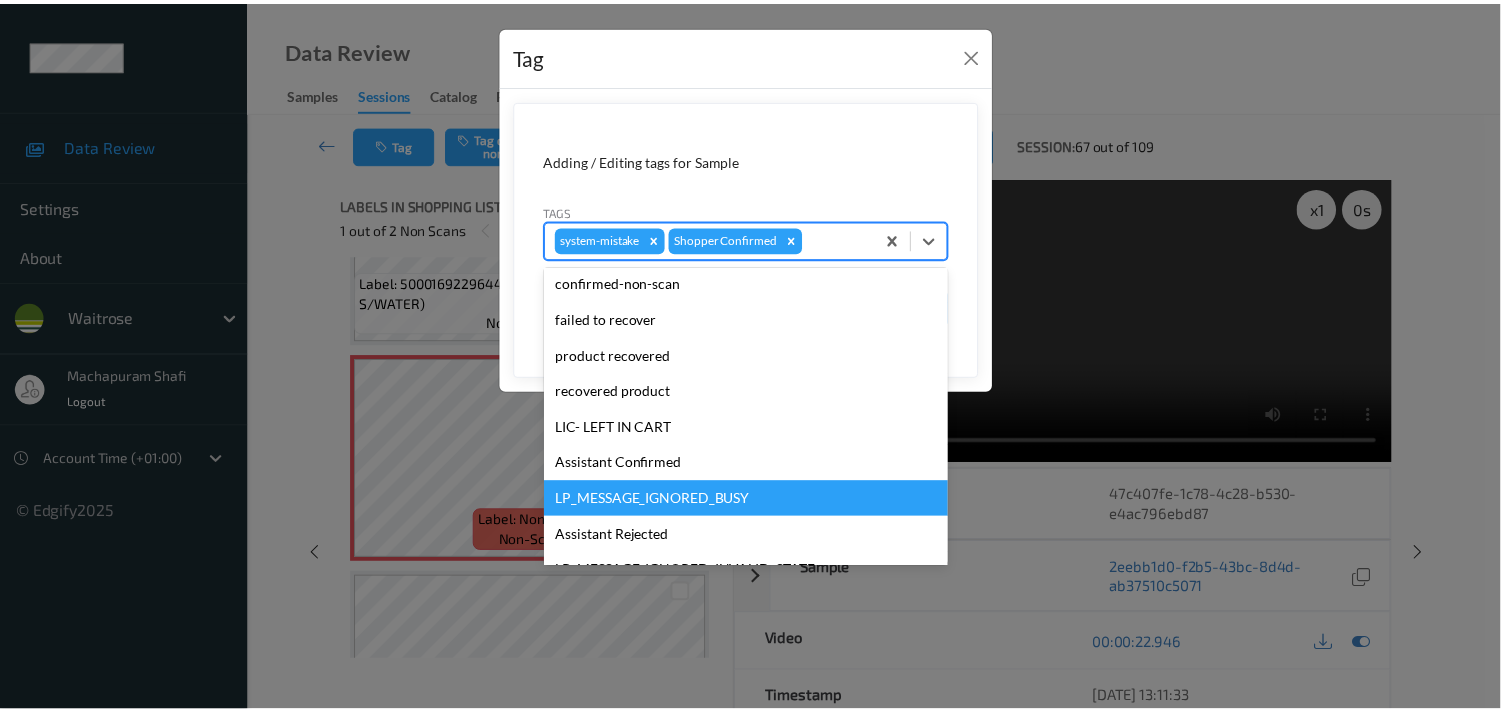scroll, scrollTop: 318, scrollLeft: 0, axis: vertical 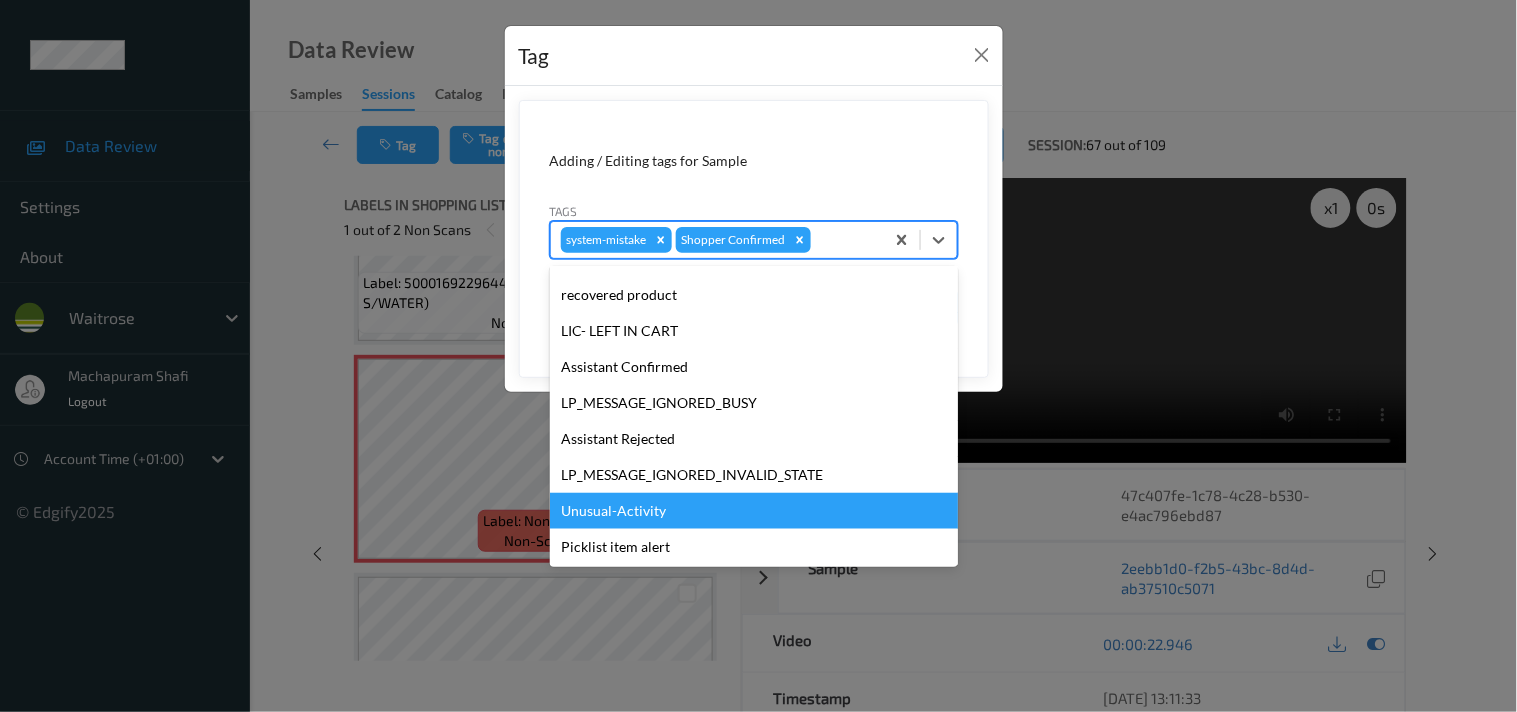 click on "Unusual-Activity" at bounding box center [754, 511] 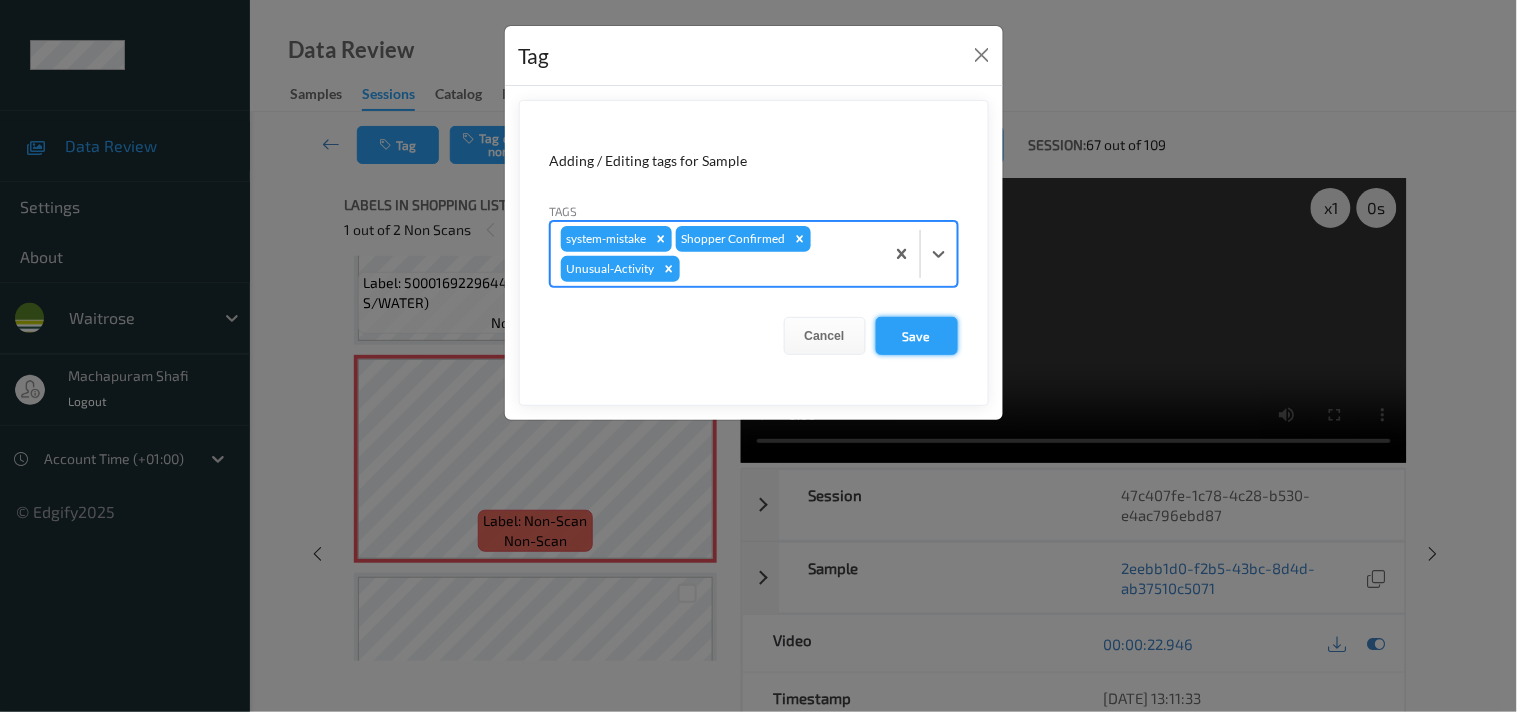 click on "Save" at bounding box center [917, 336] 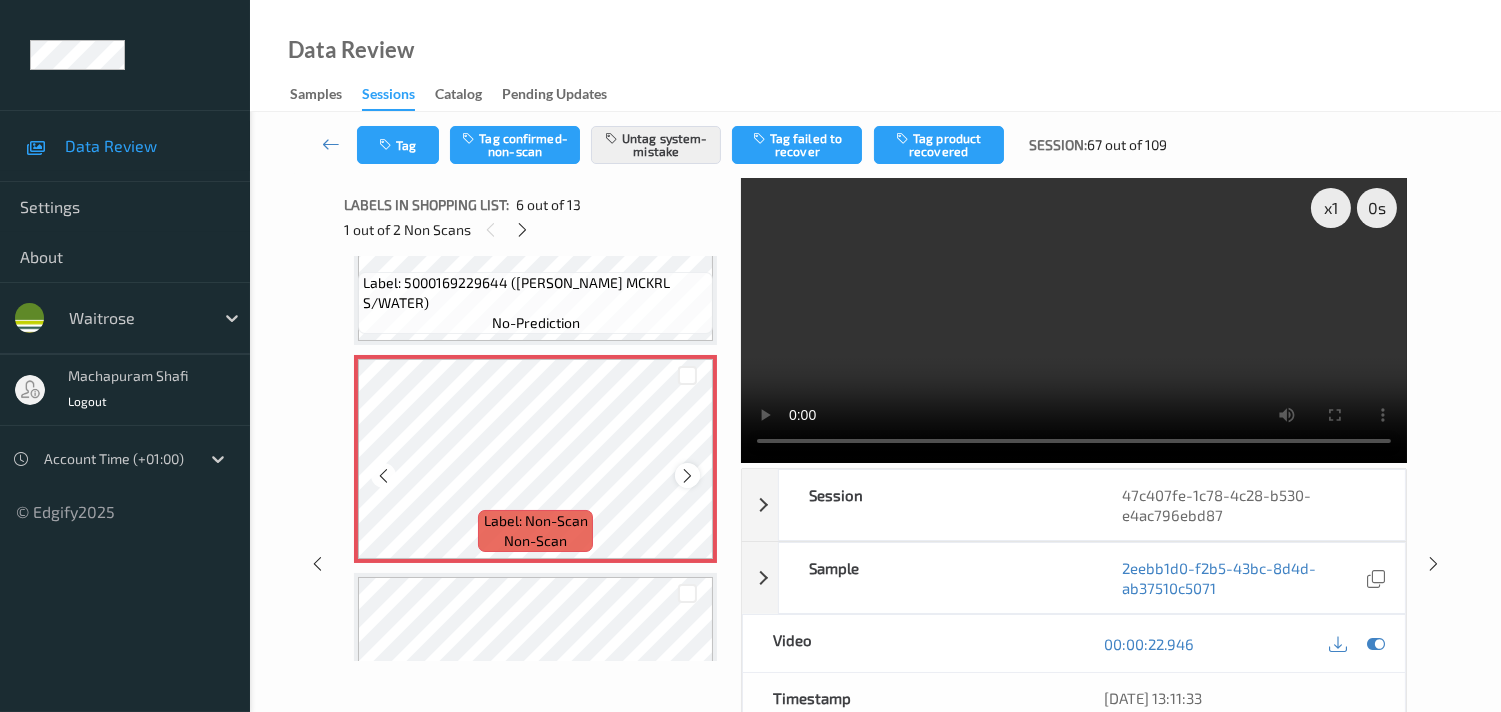 click at bounding box center [687, 476] 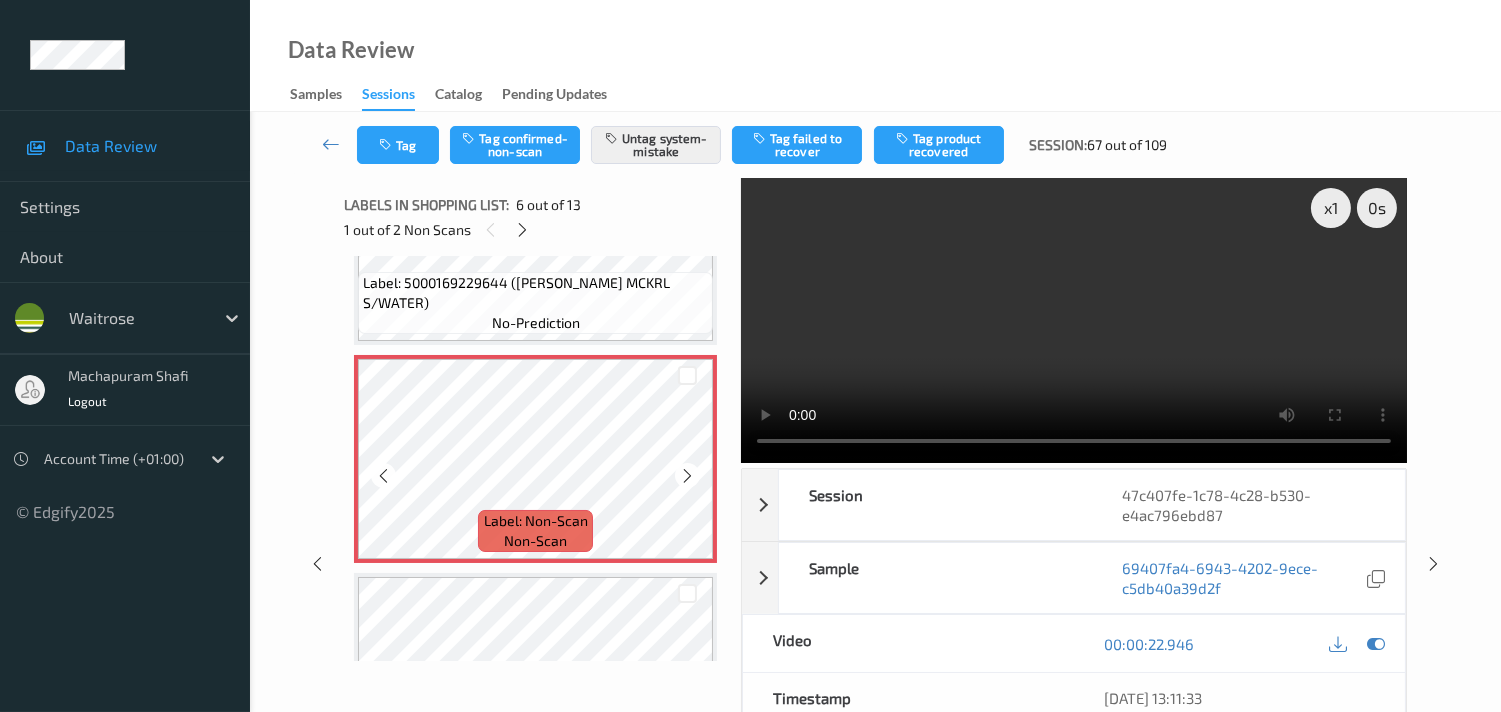 click at bounding box center (687, 476) 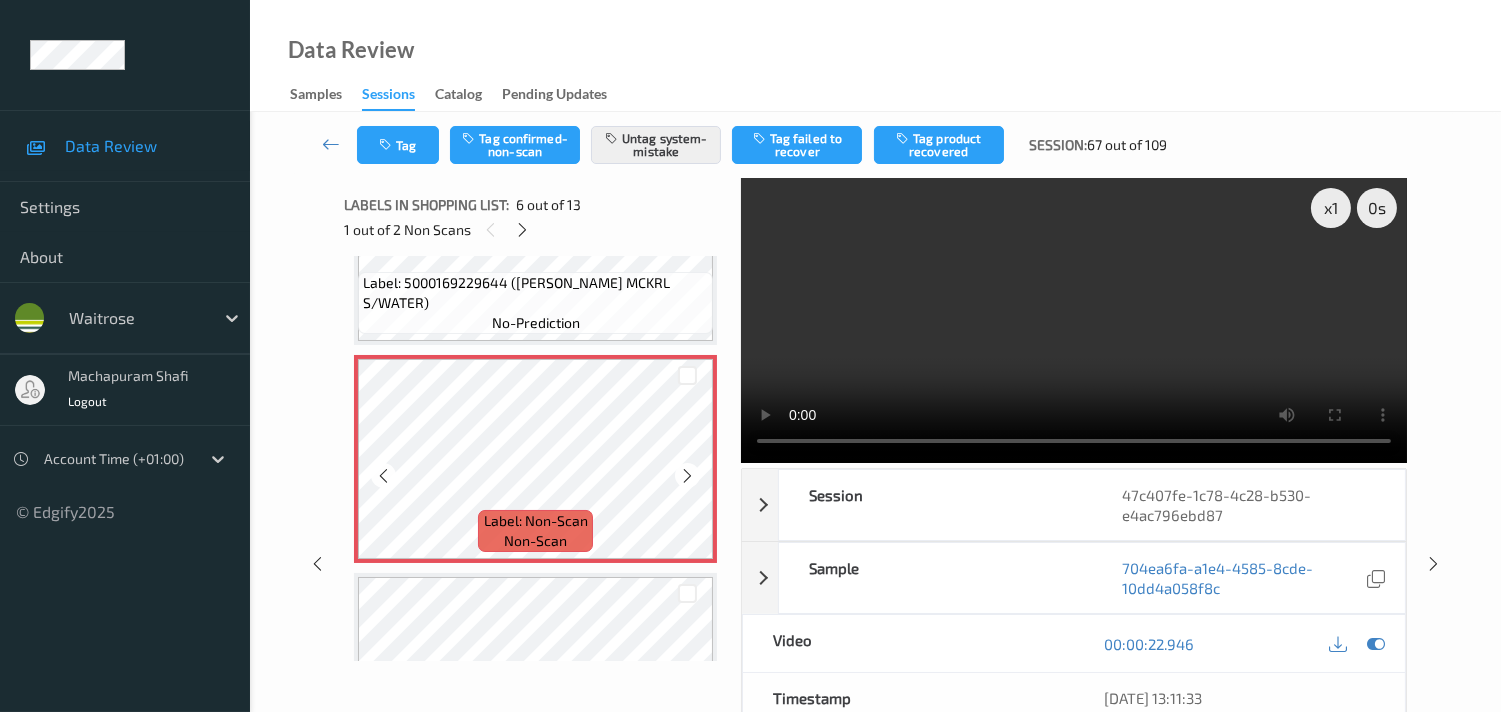 click at bounding box center [687, 476] 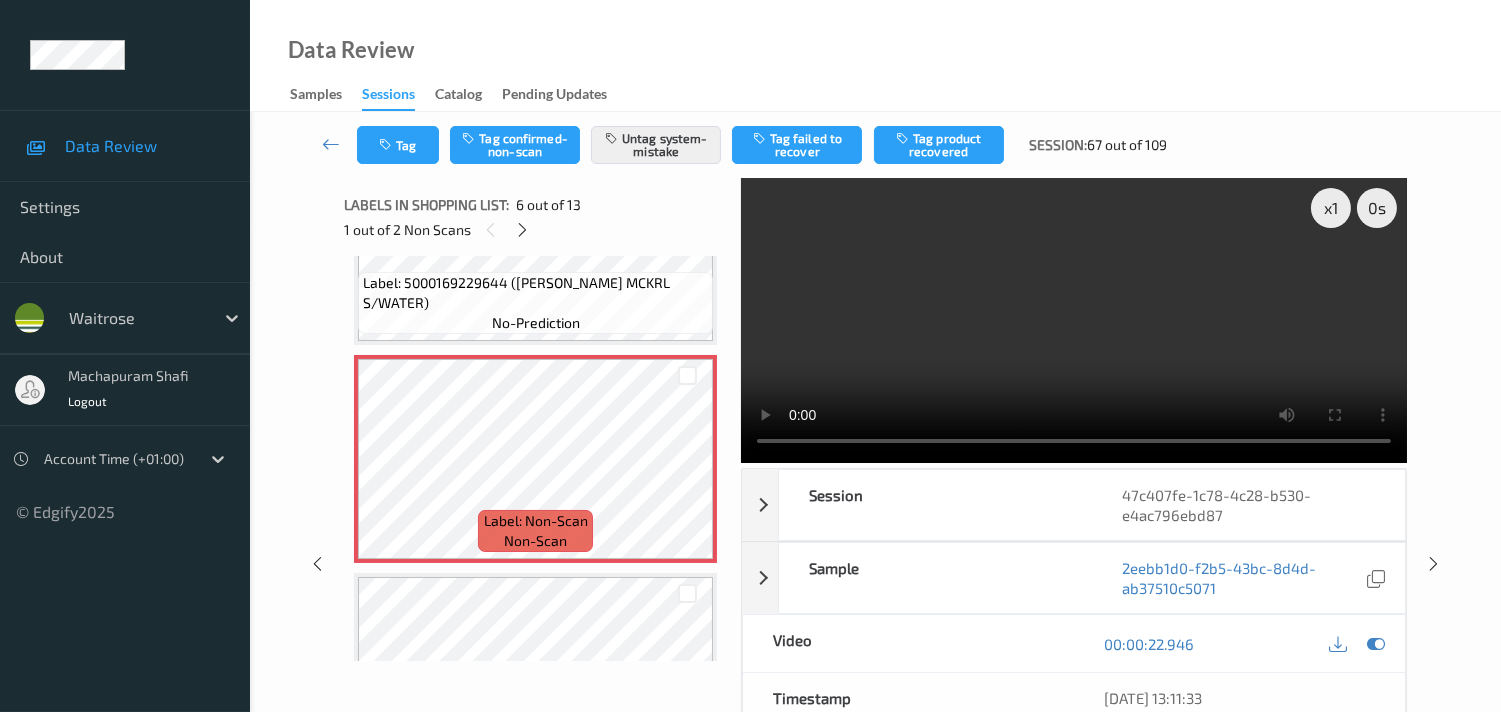 click at bounding box center (1074, 320) 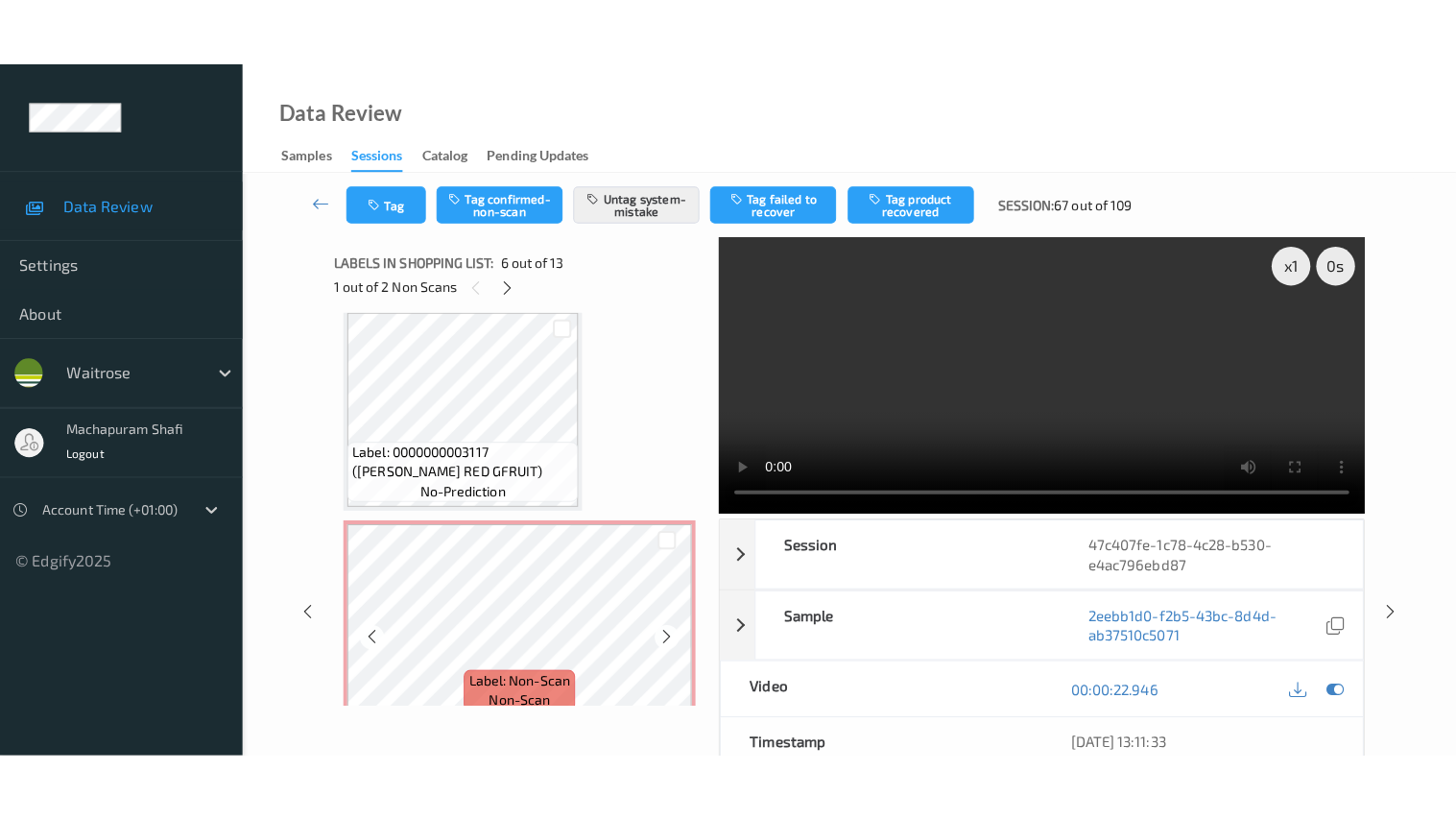 scroll, scrollTop: 2322, scrollLeft: 0, axis: vertical 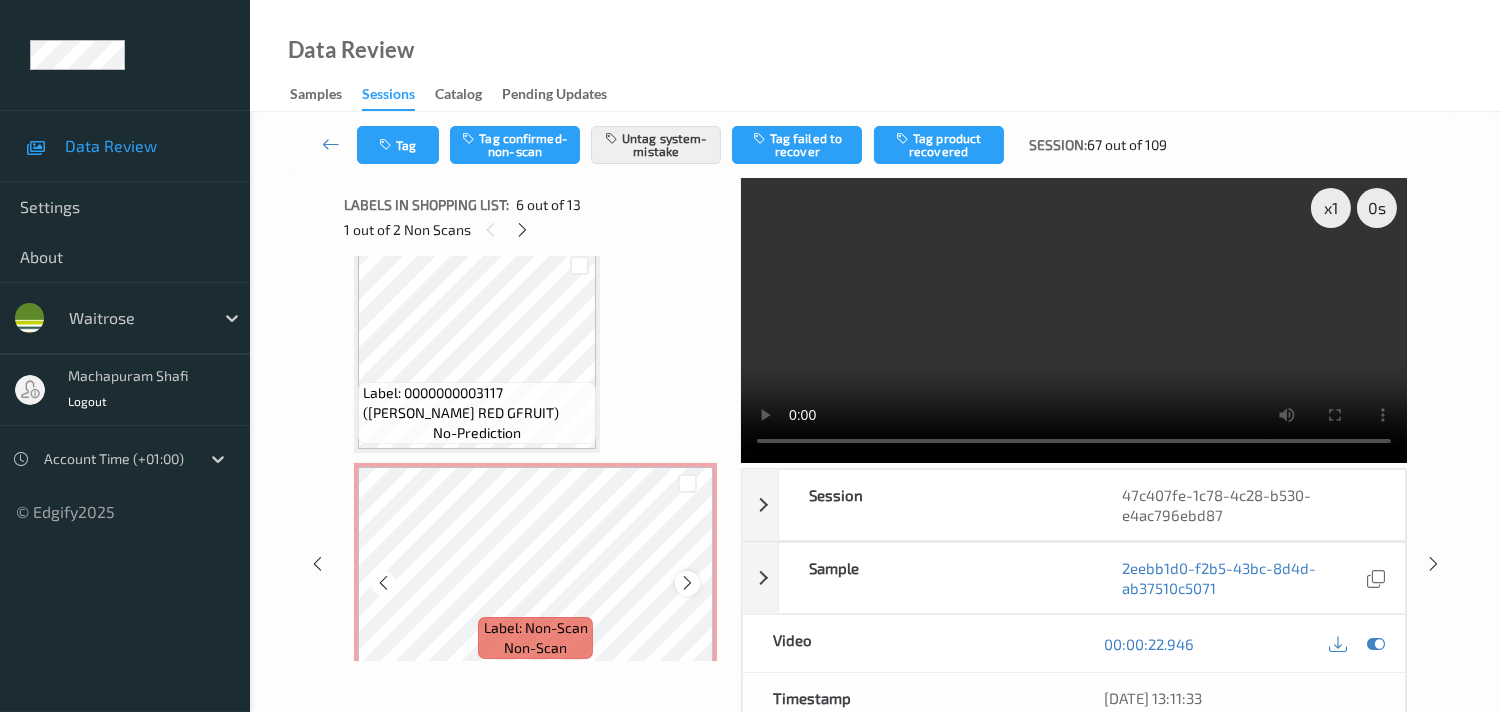 click at bounding box center (687, 583) 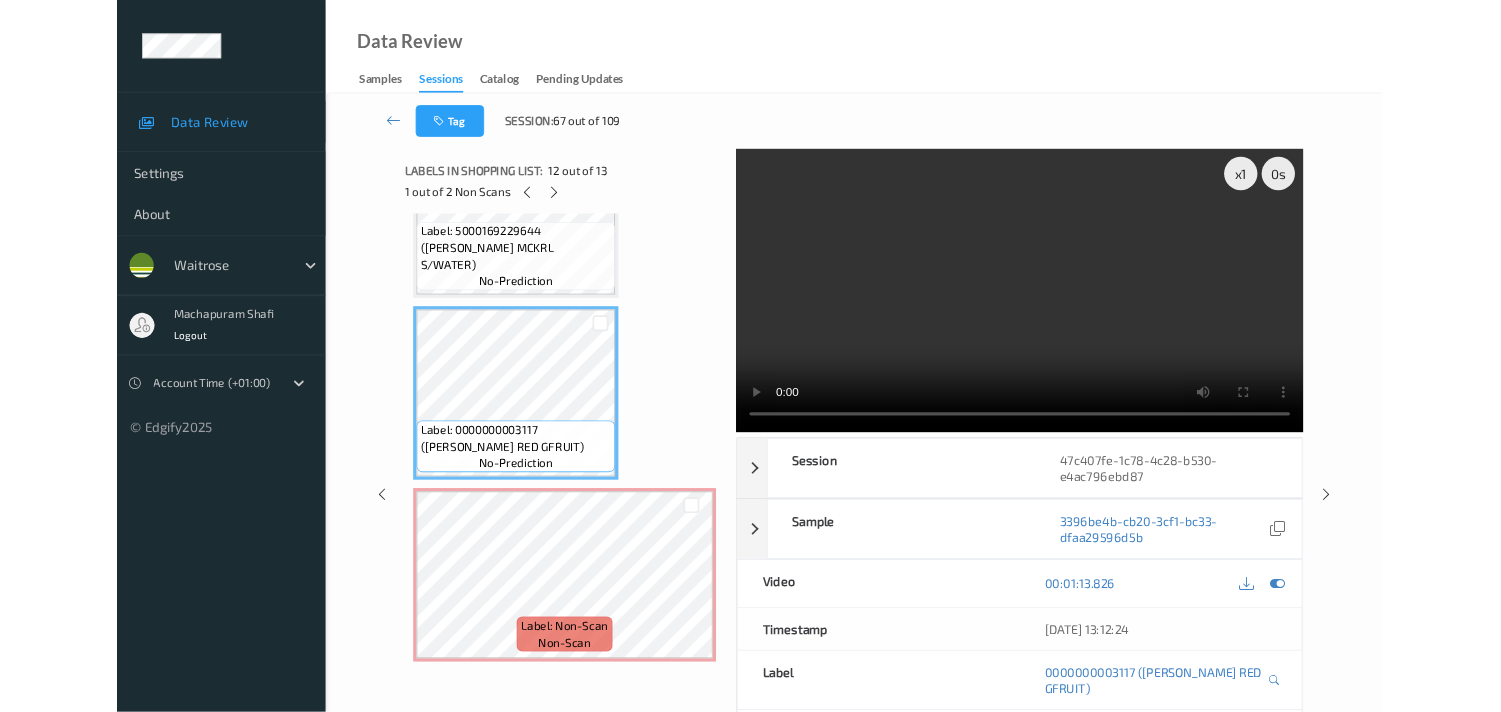 scroll, scrollTop: 2277, scrollLeft: 0, axis: vertical 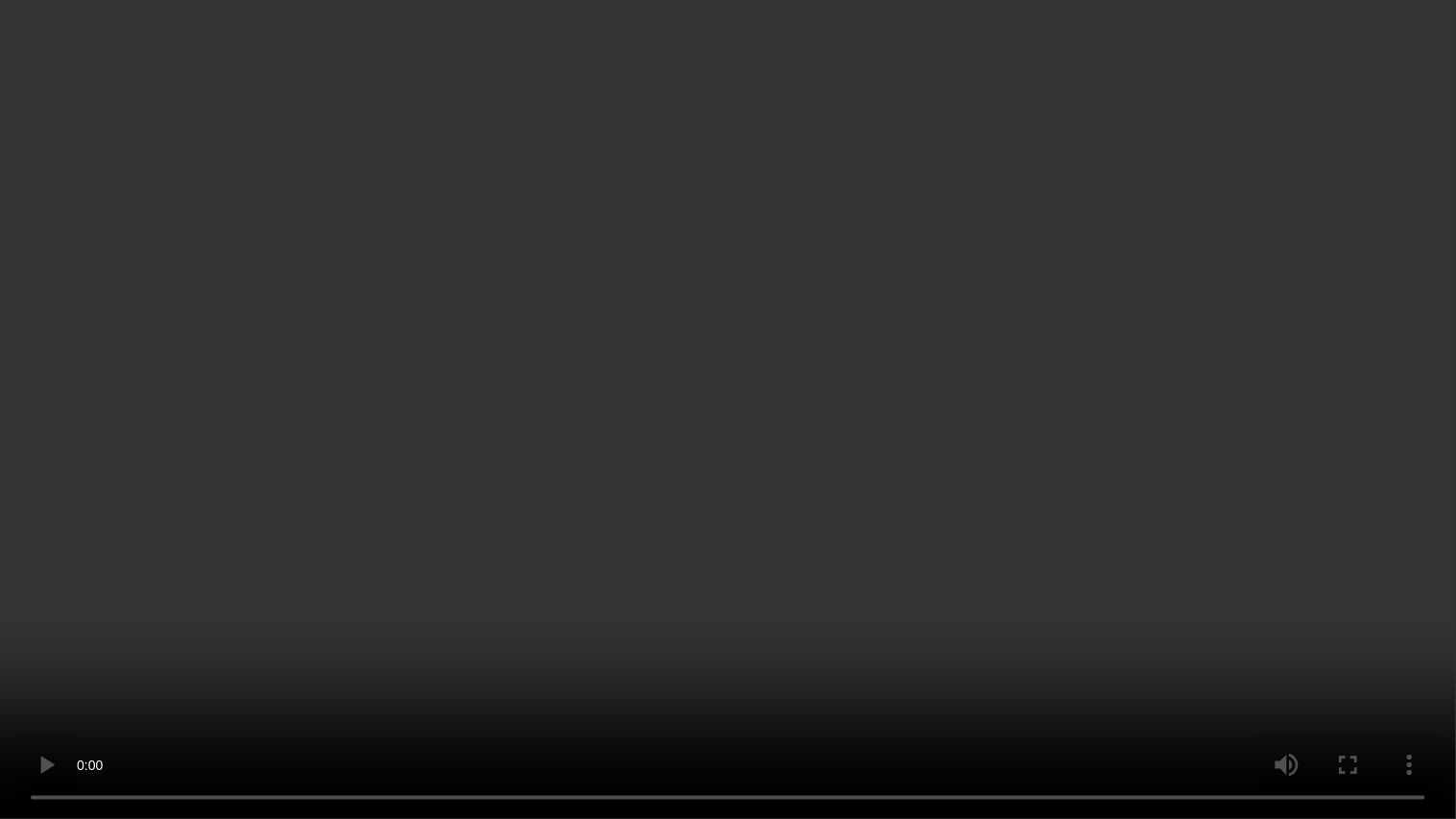click at bounding box center (728, 409) 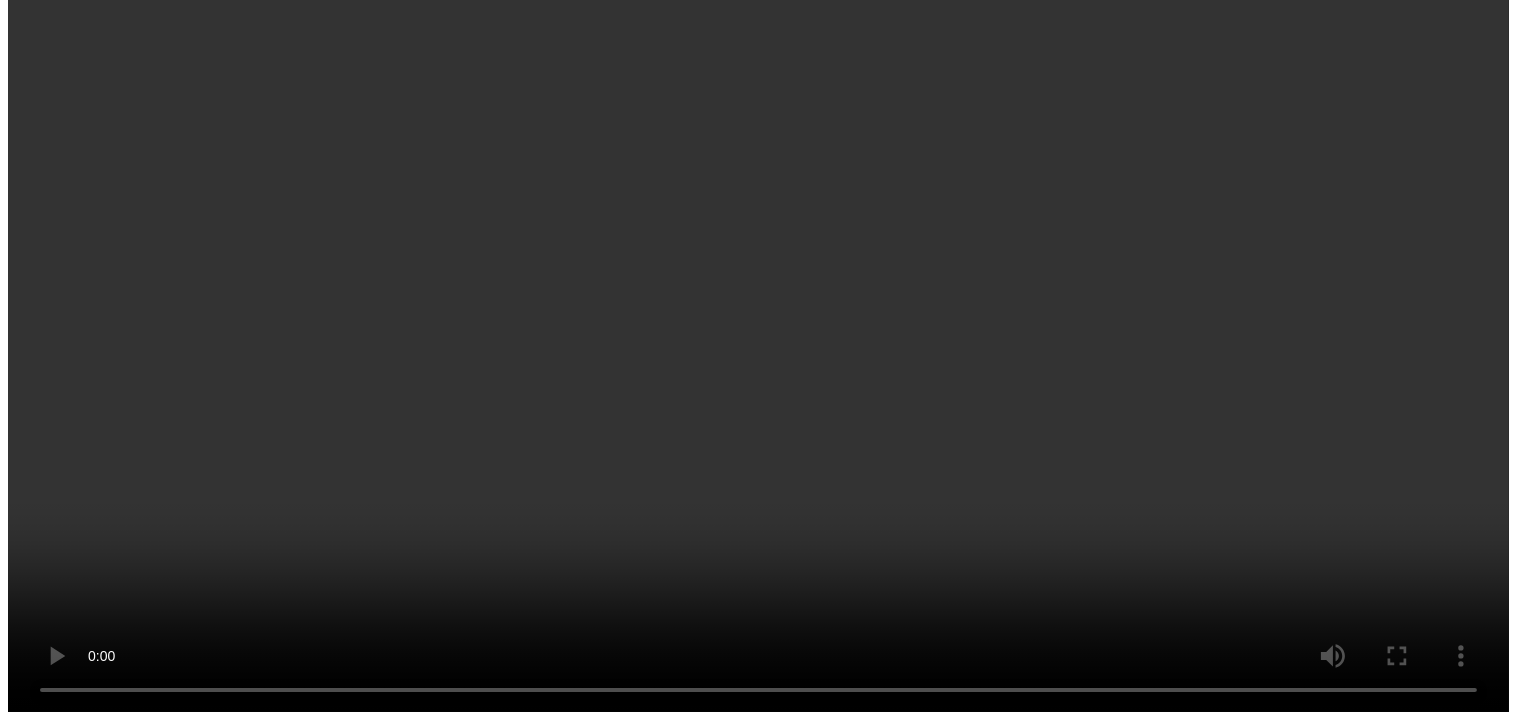scroll, scrollTop: 2388, scrollLeft: 0, axis: vertical 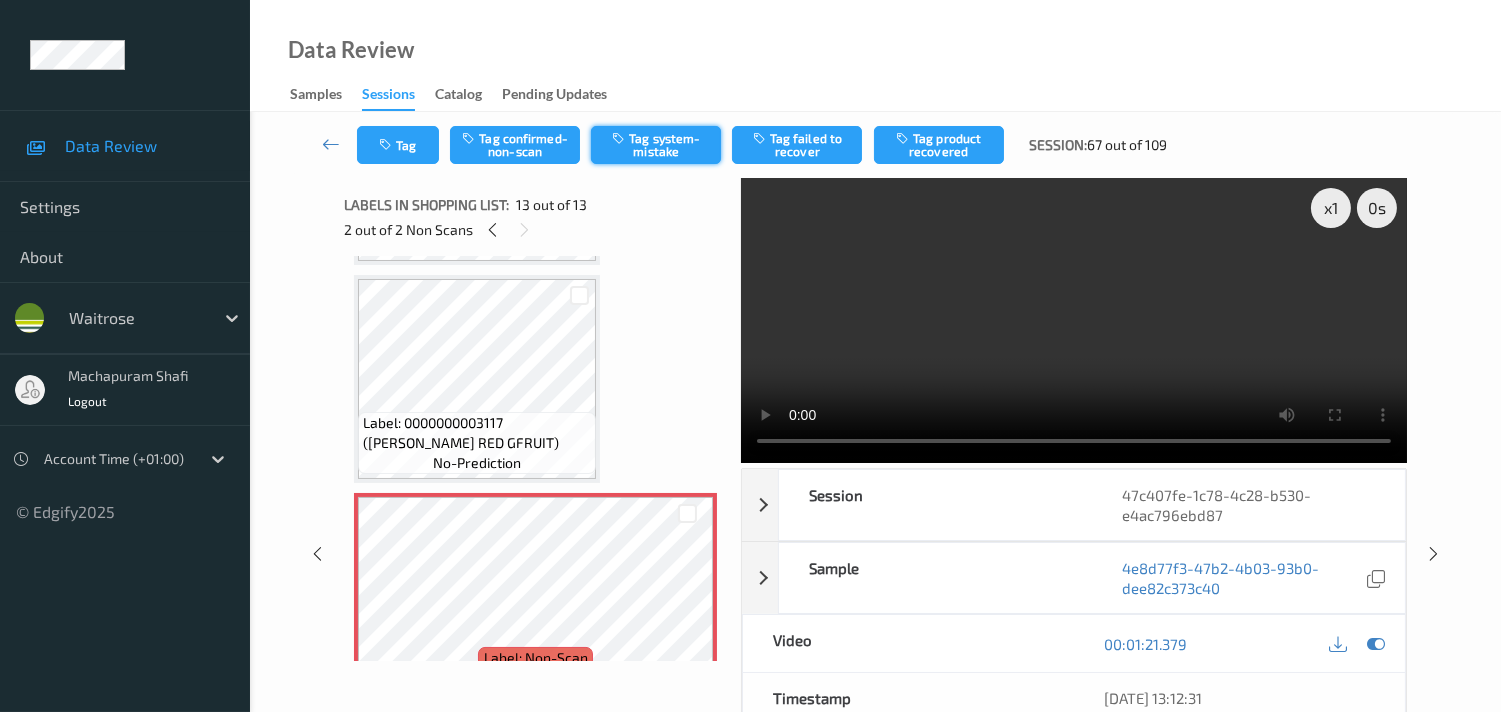 click on "Tag   system-mistake" at bounding box center [656, 145] 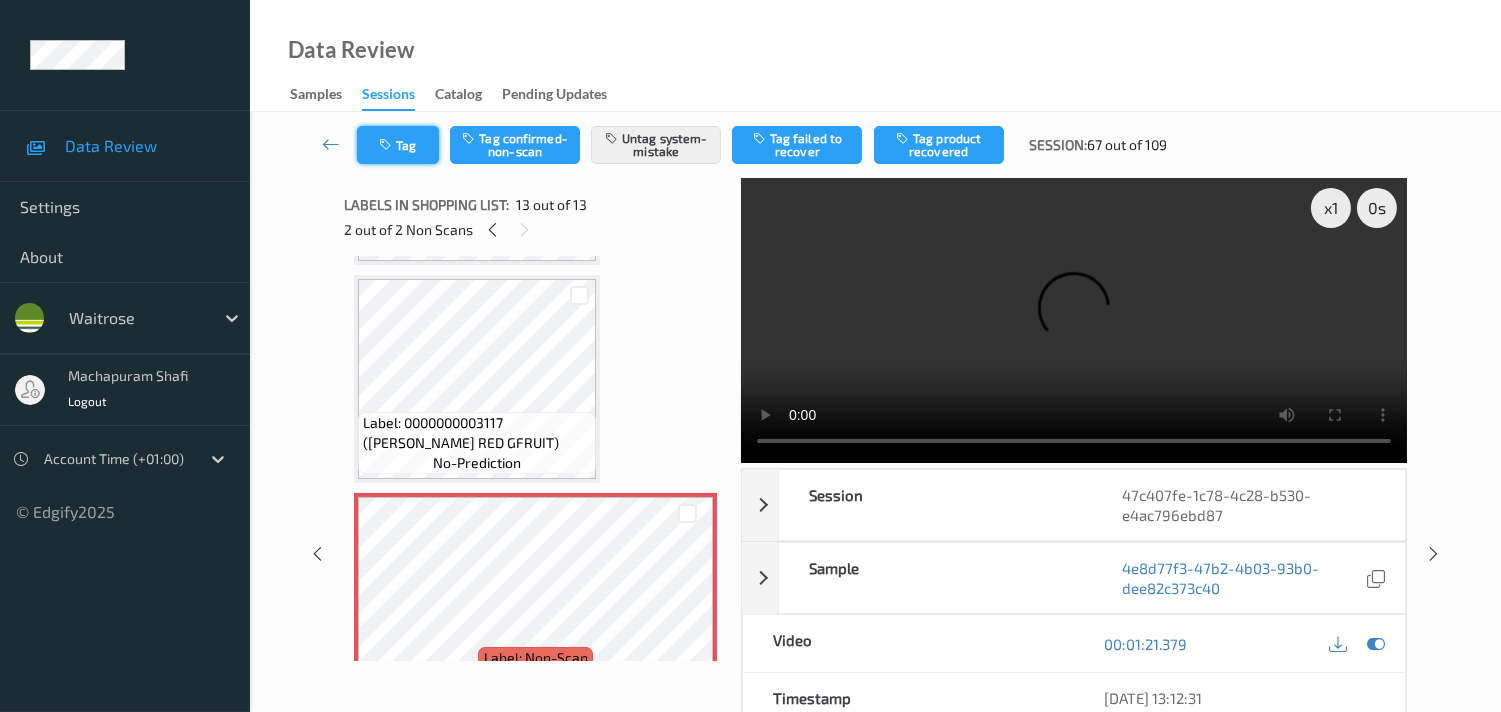 click on "Tag" at bounding box center (398, 145) 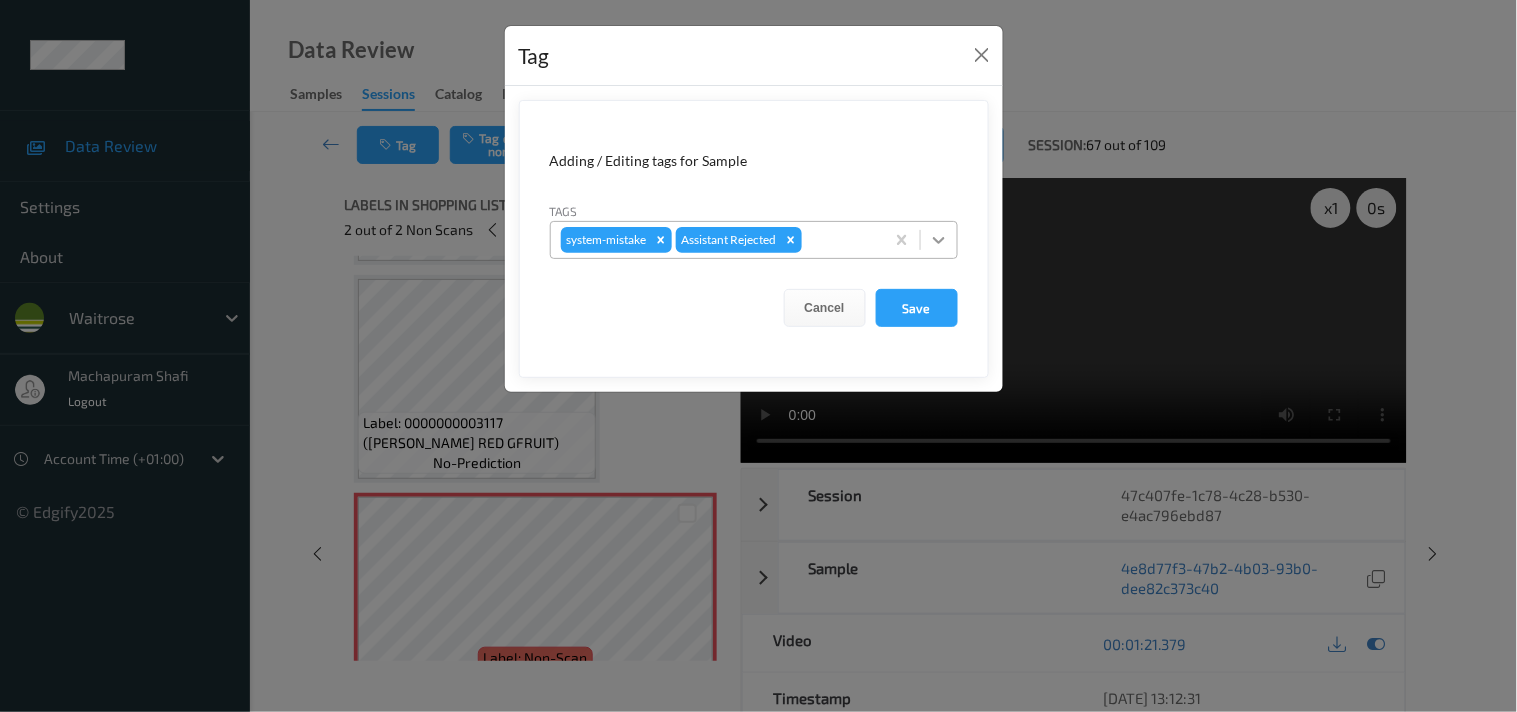 click 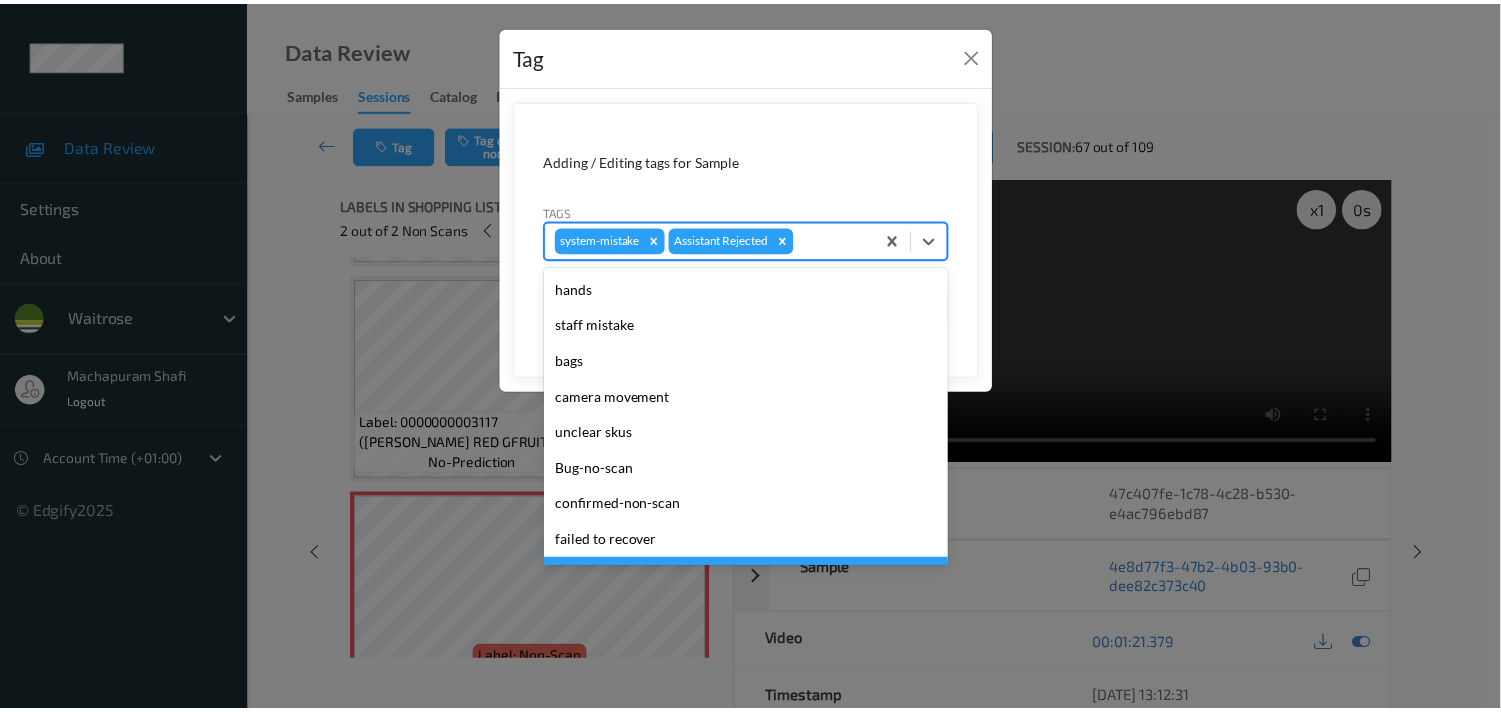 scroll, scrollTop: 318, scrollLeft: 0, axis: vertical 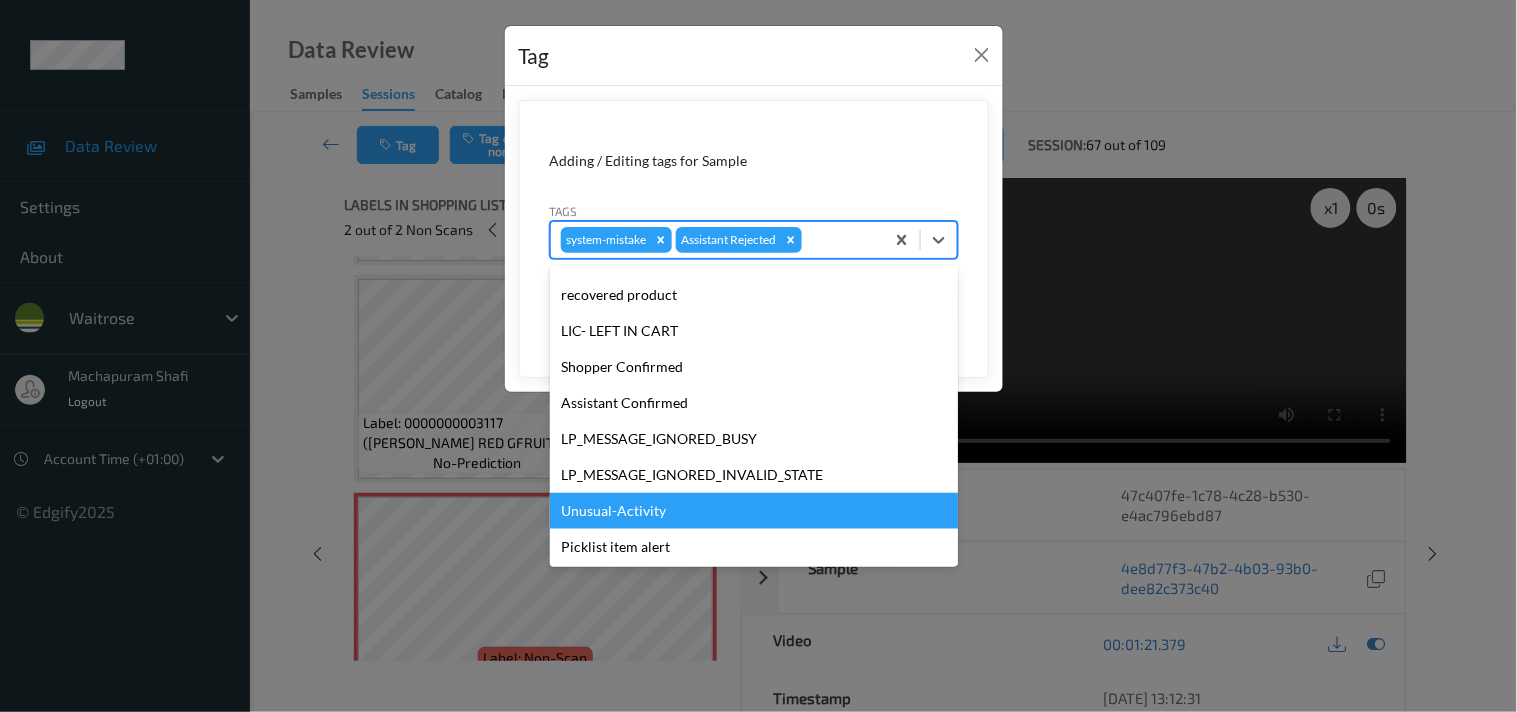 click on "Unusual-Activity" at bounding box center (754, 511) 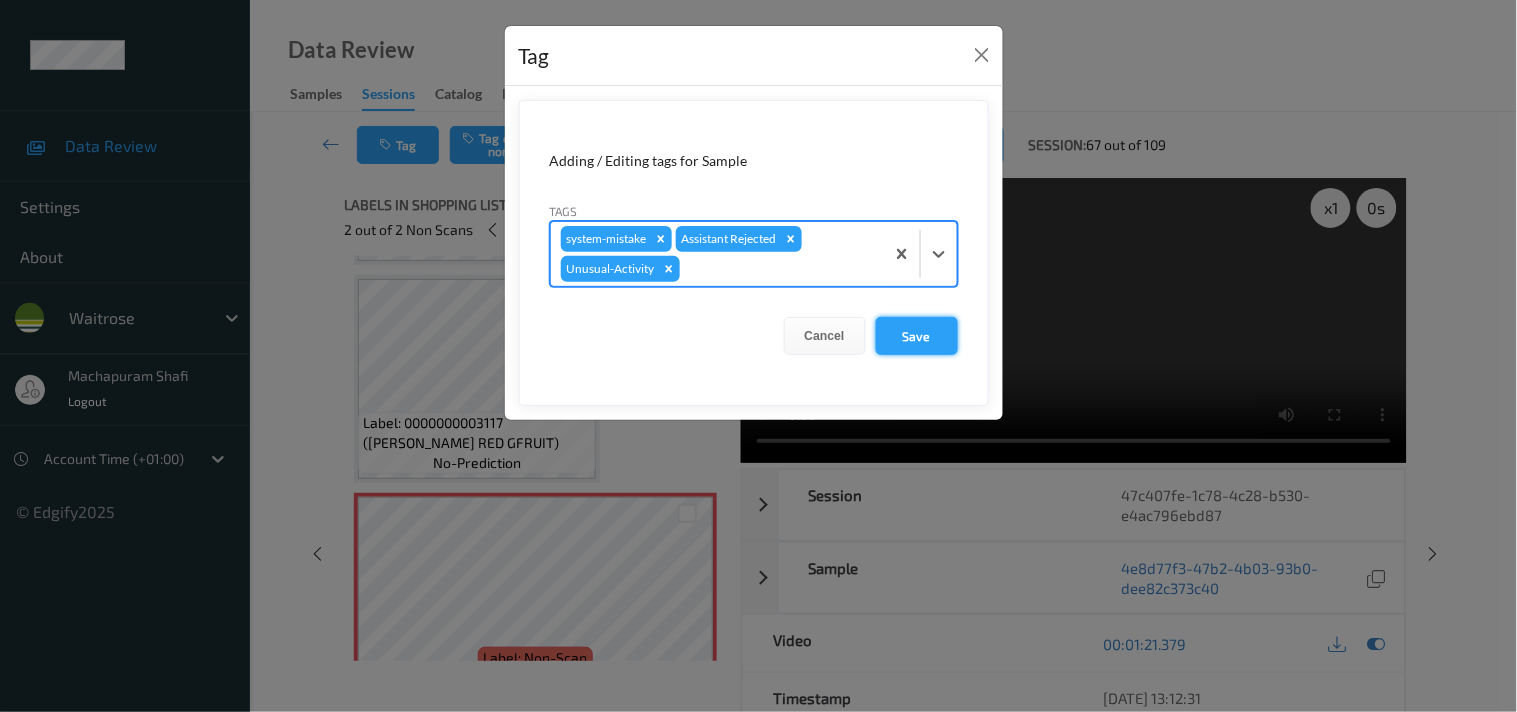 click on "Save" at bounding box center [917, 336] 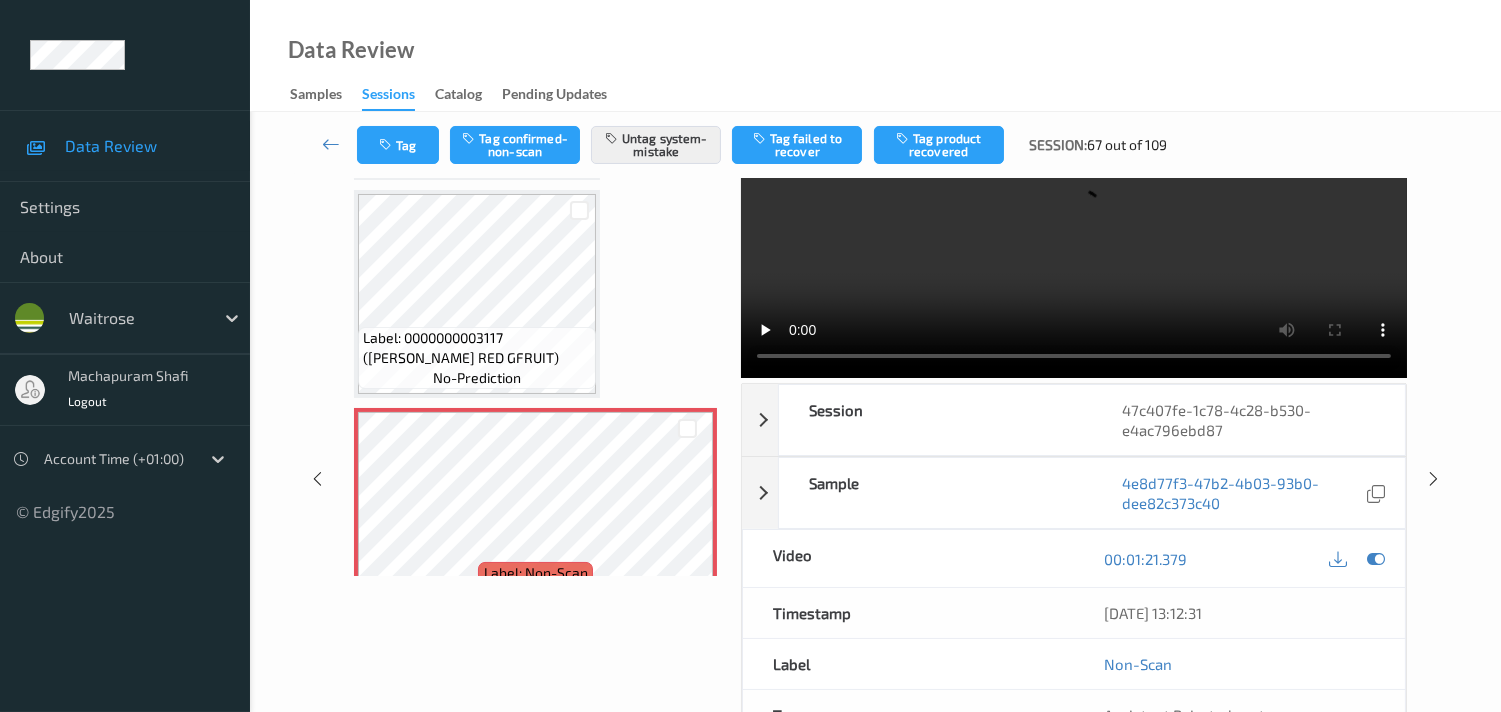 scroll, scrollTop: 0, scrollLeft: 0, axis: both 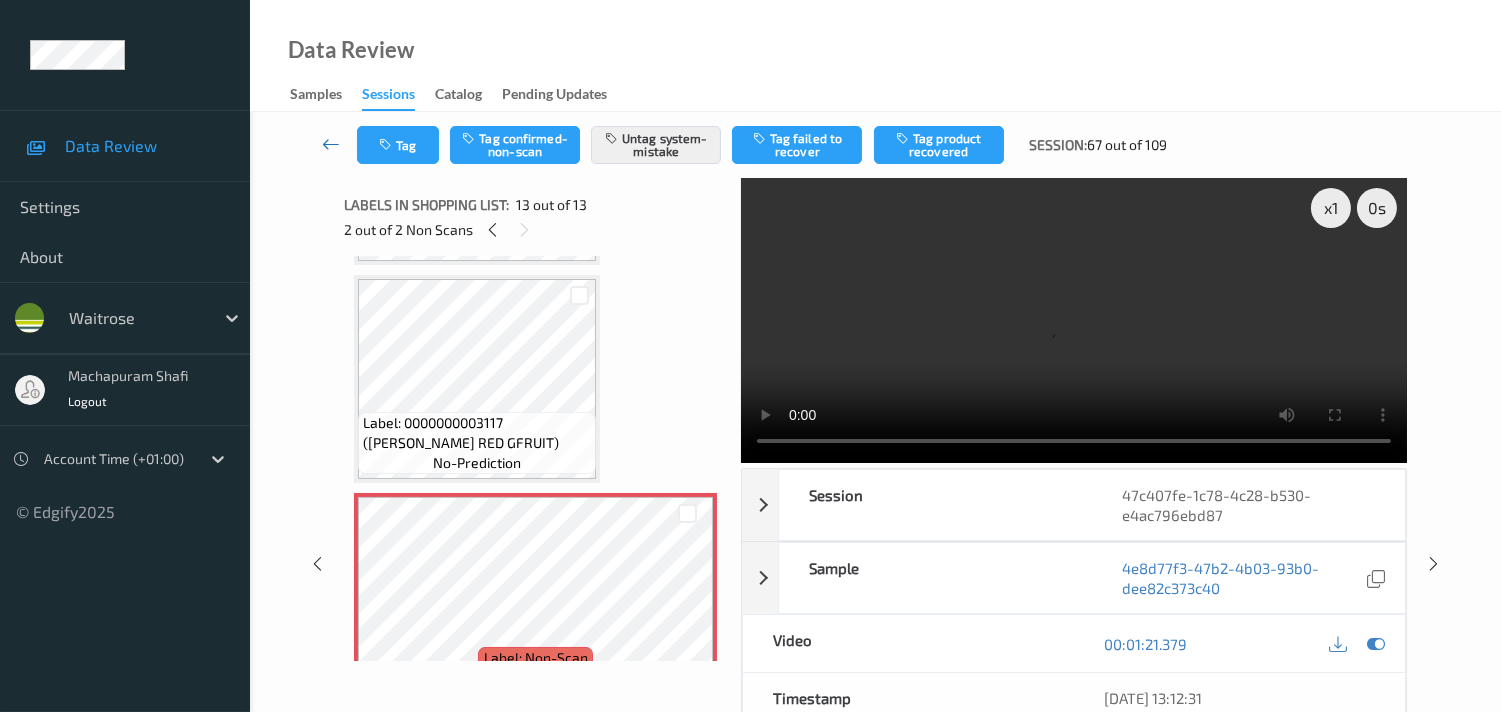 click at bounding box center [331, 144] 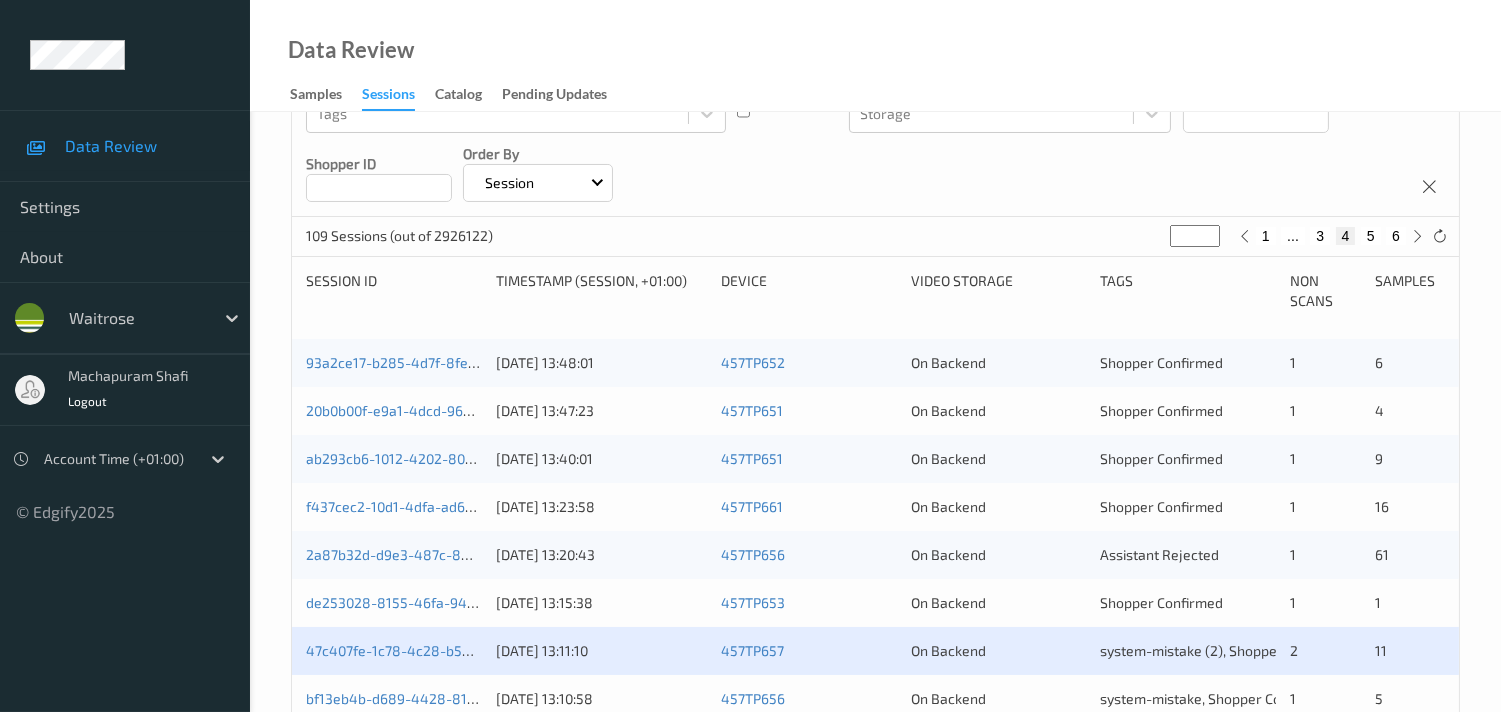 scroll, scrollTop: 333, scrollLeft: 0, axis: vertical 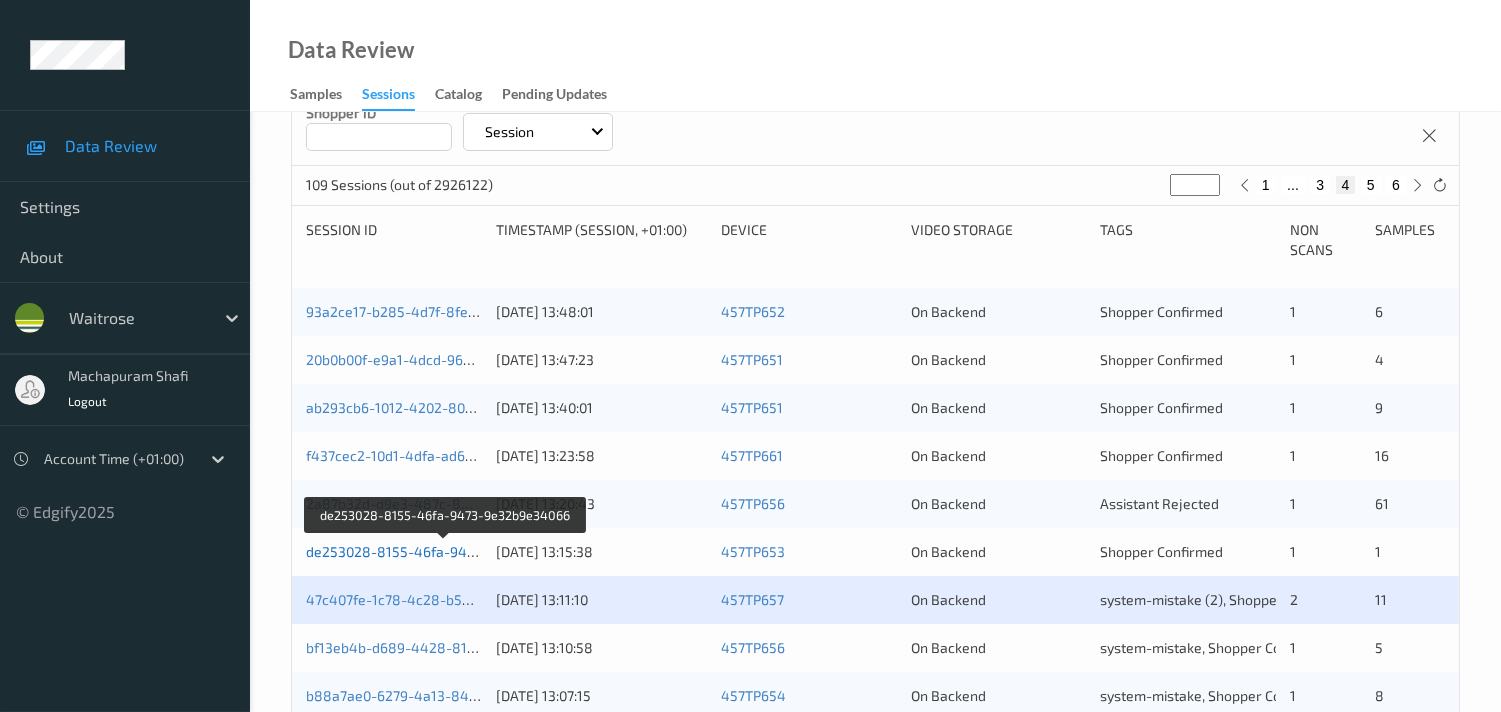click on "de253028-8155-46fa-9473-9e32b9e34066" at bounding box center [445, 551] 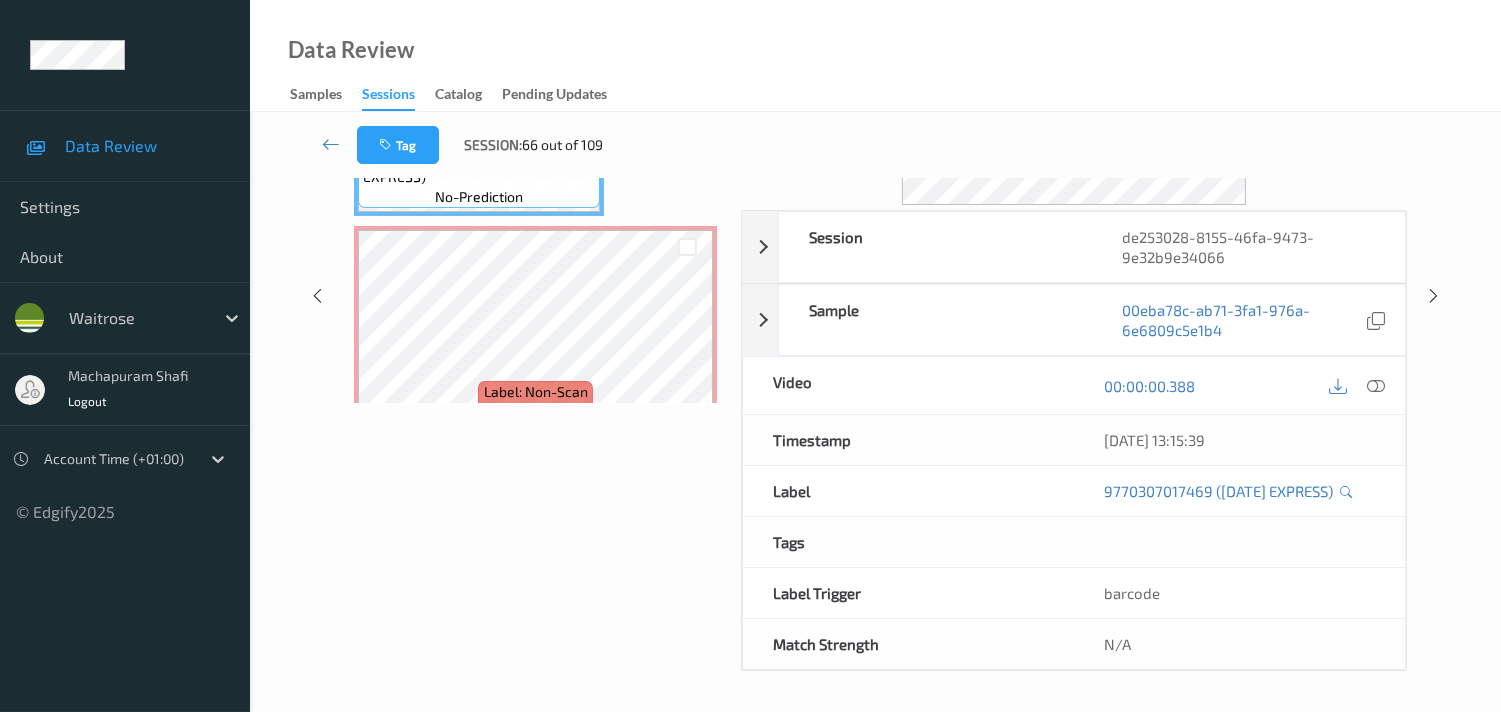 scroll, scrollTop: 280, scrollLeft: 0, axis: vertical 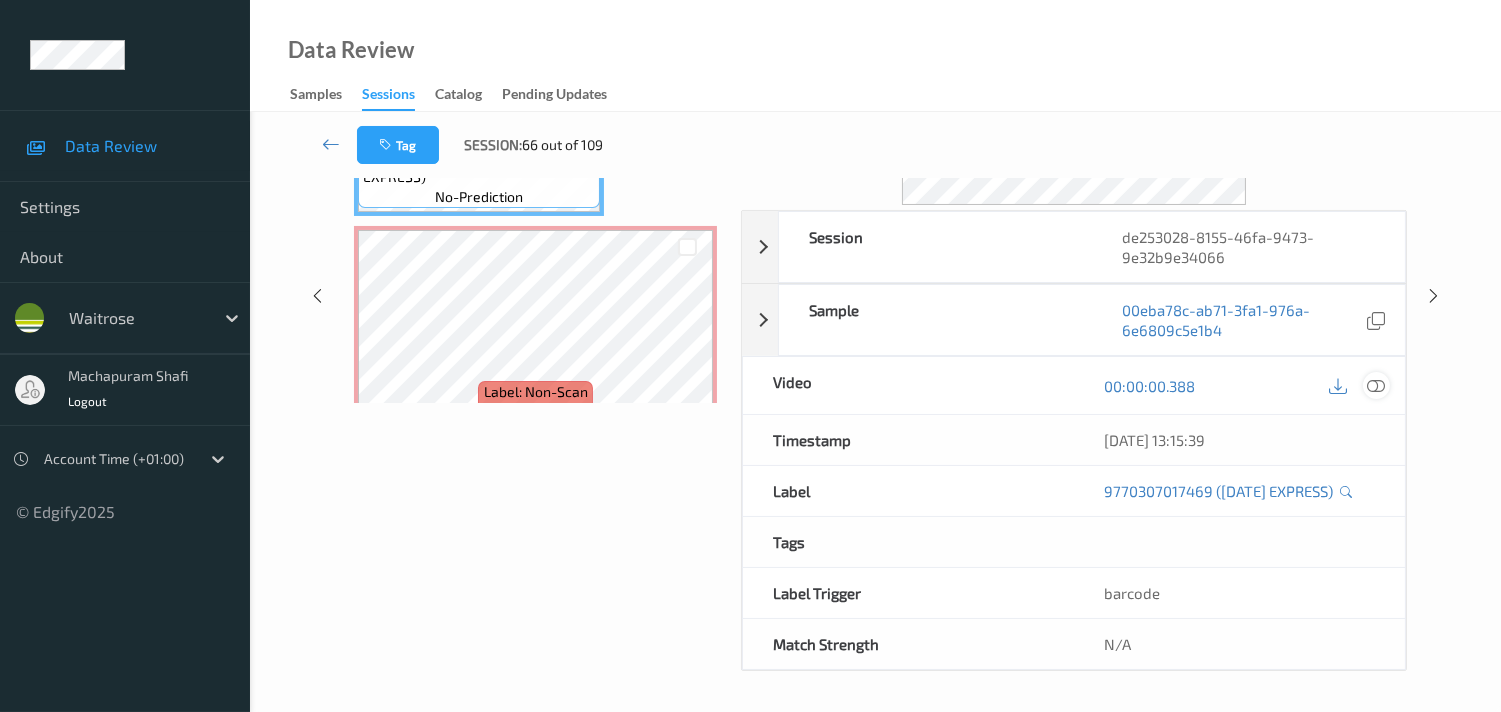 click at bounding box center (1376, 386) 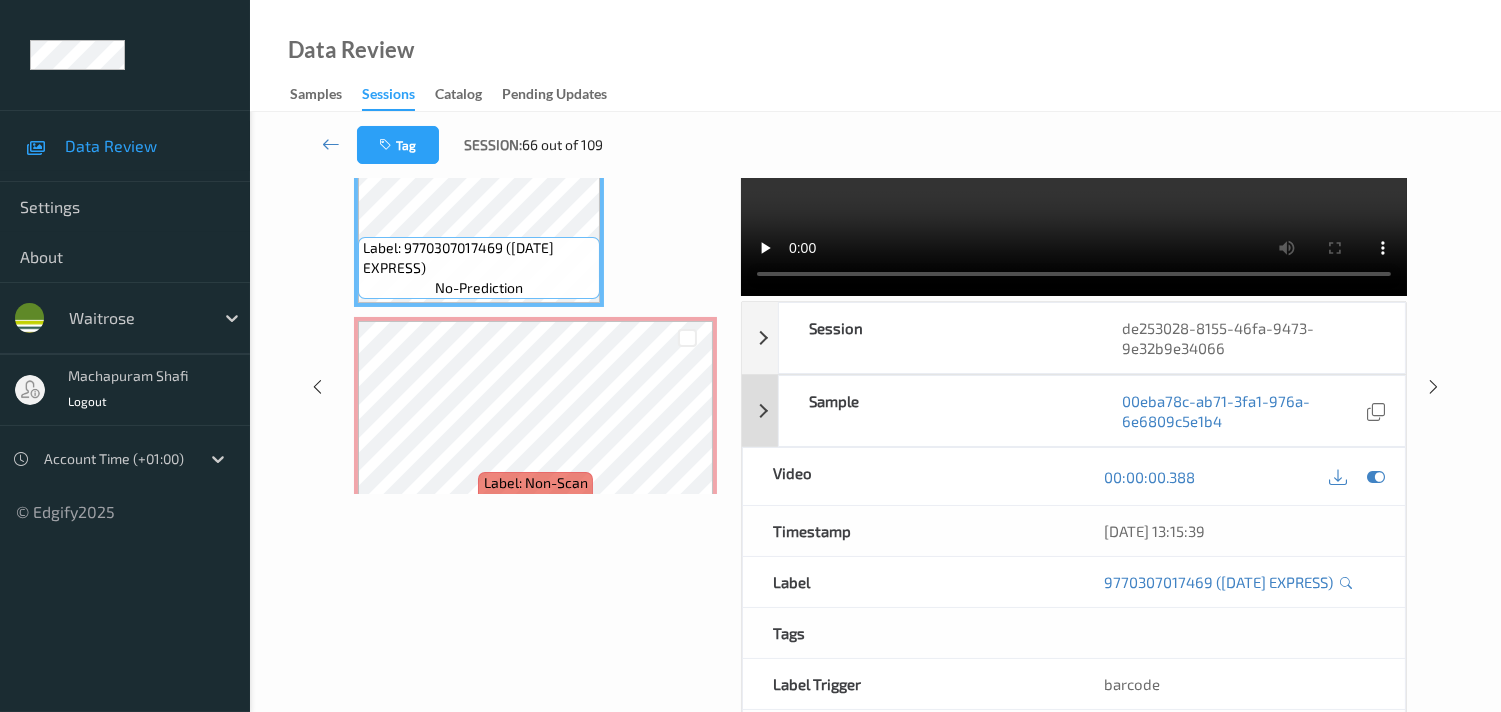 scroll, scrollTop: 0, scrollLeft: 0, axis: both 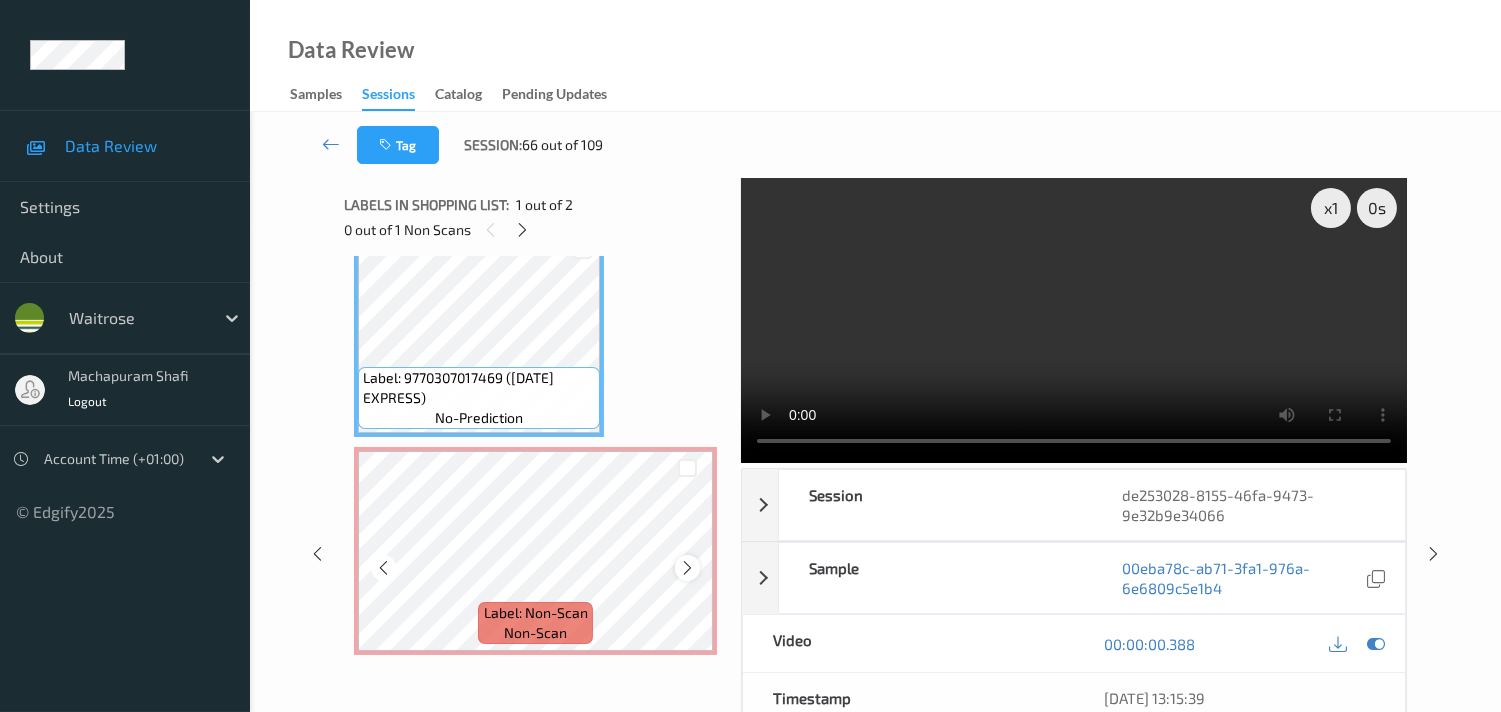click at bounding box center [687, 568] 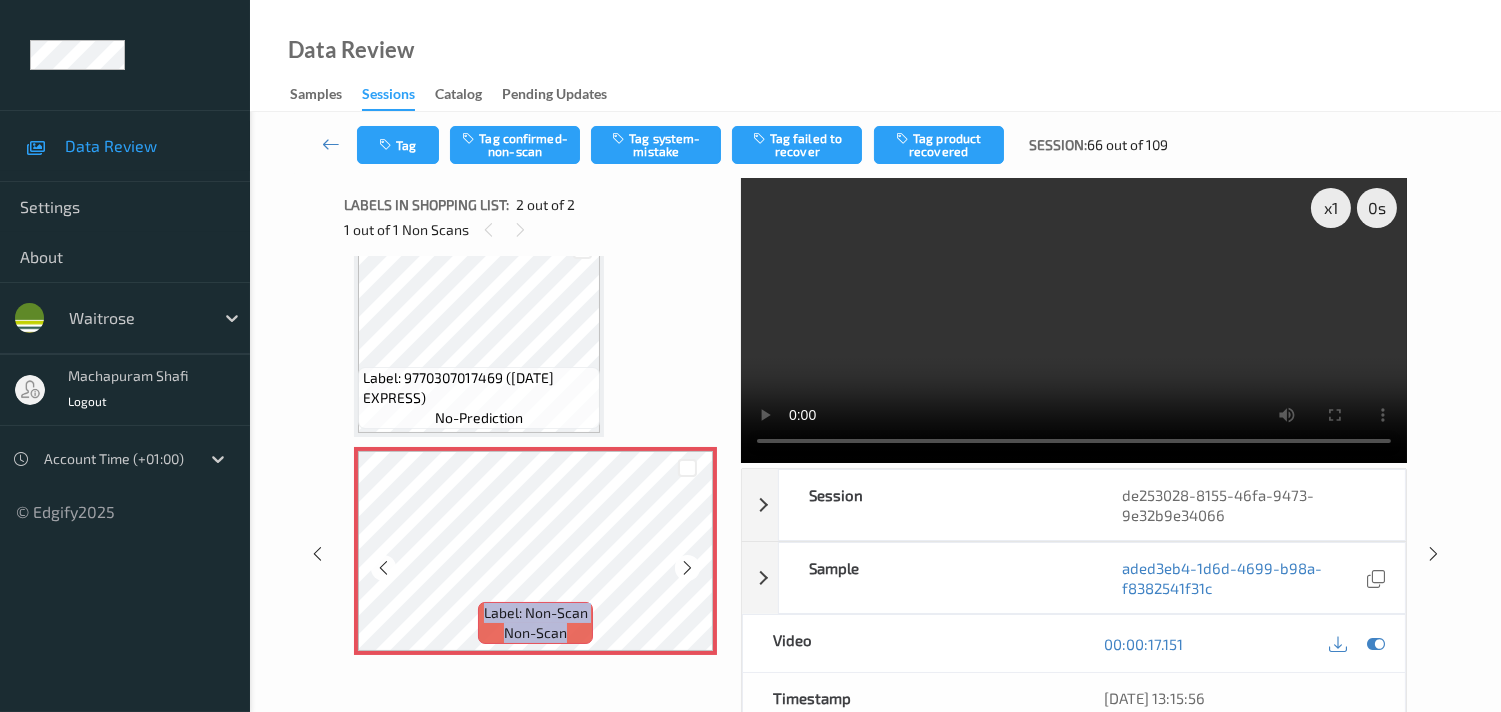 click at bounding box center (687, 568) 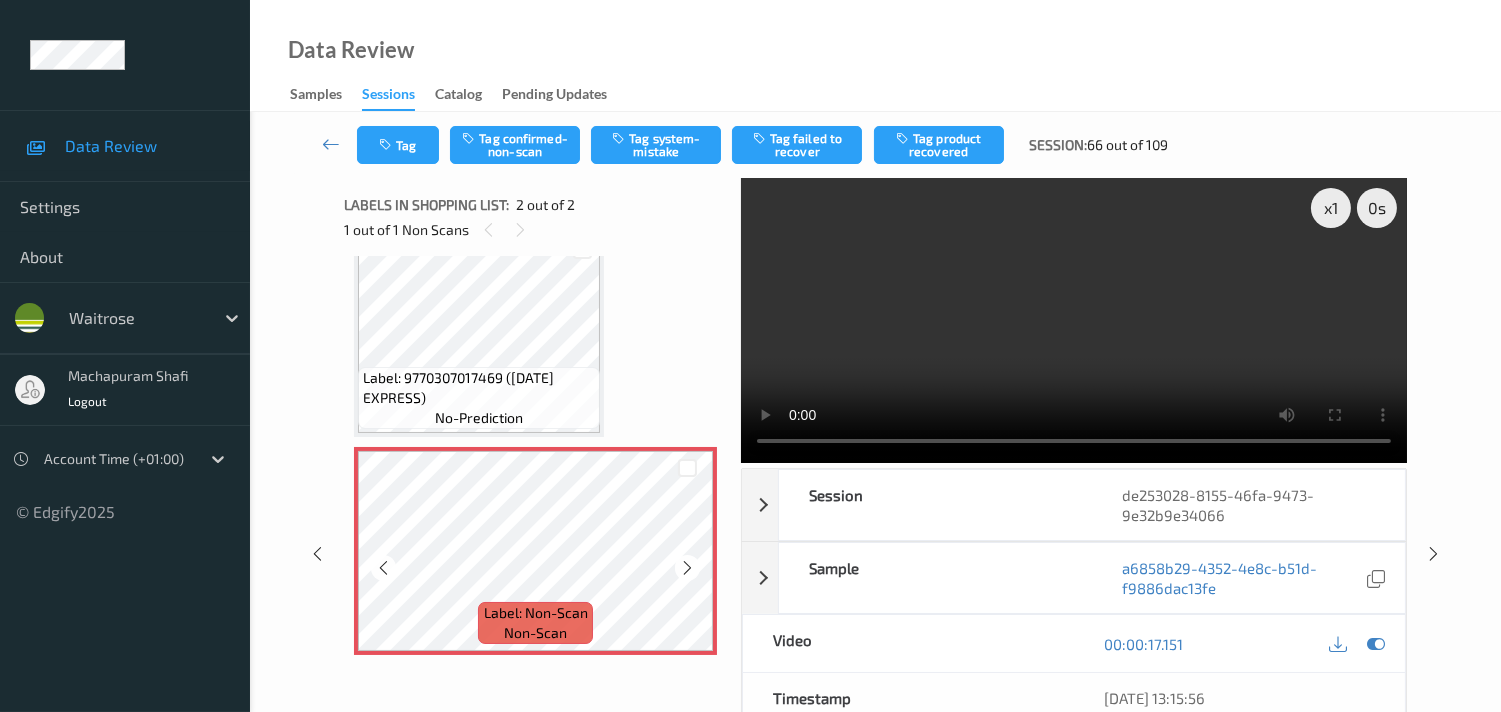 click at bounding box center [687, 568] 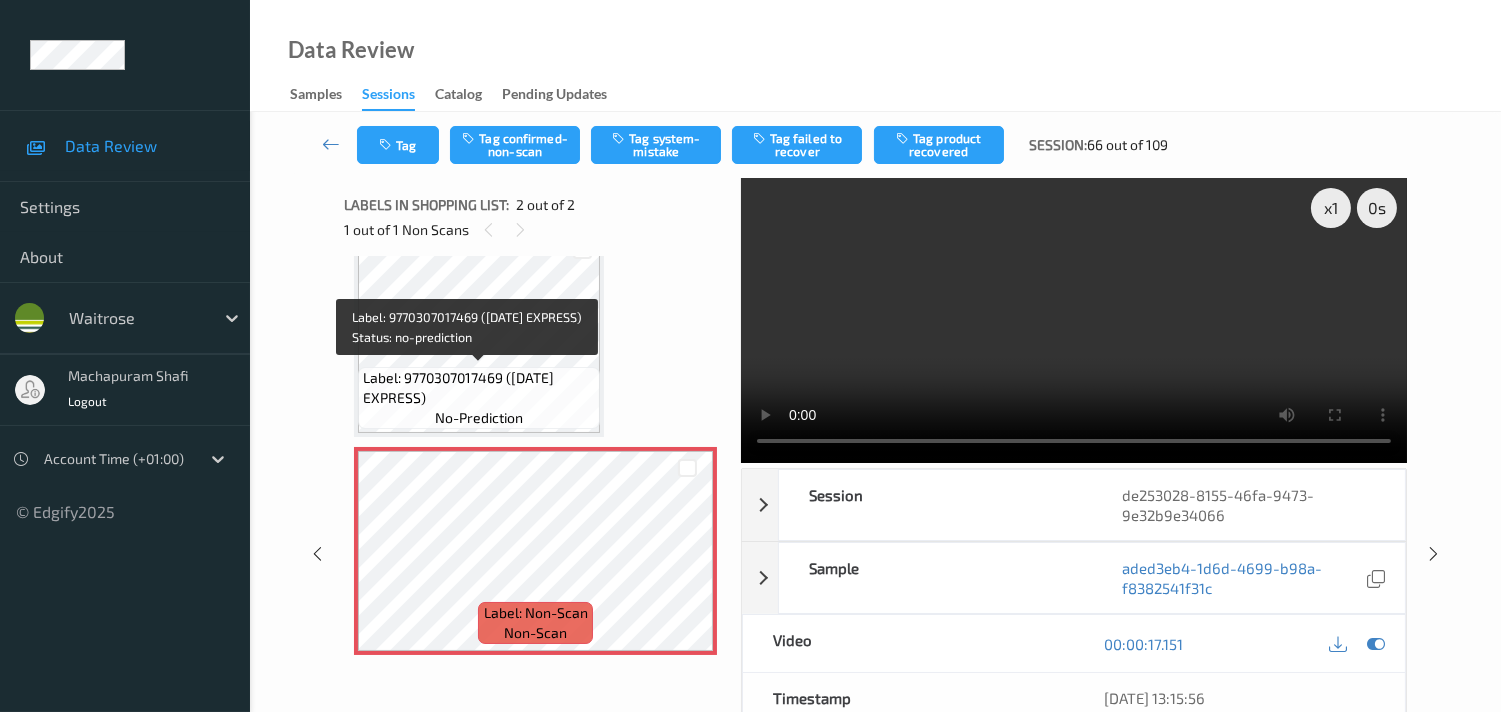 drag, startPoint x: 510, startPoint y: 373, endPoint x: 581, endPoint y: 392, distance: 73.4983 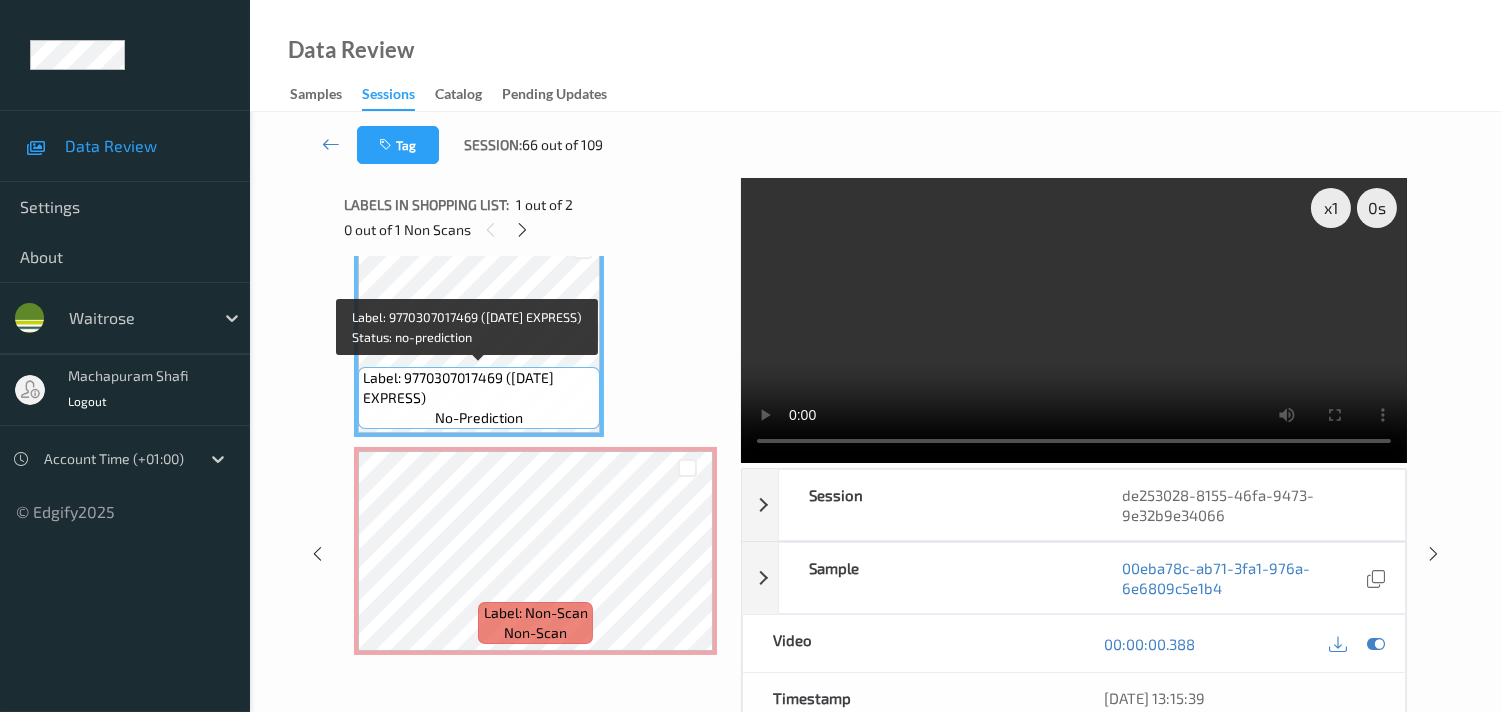 copy on "[DATE] EXPRESS)" 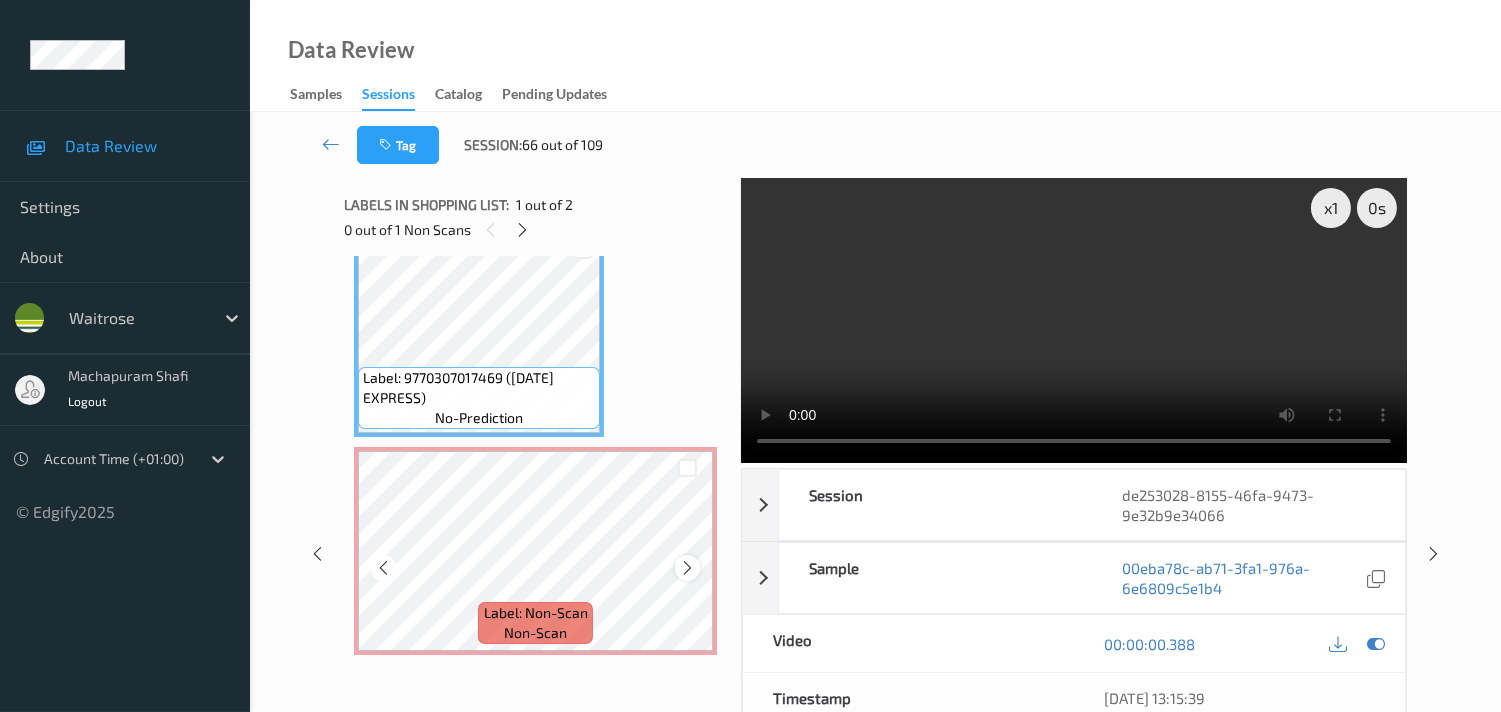 click at bounding box center (687, 568) 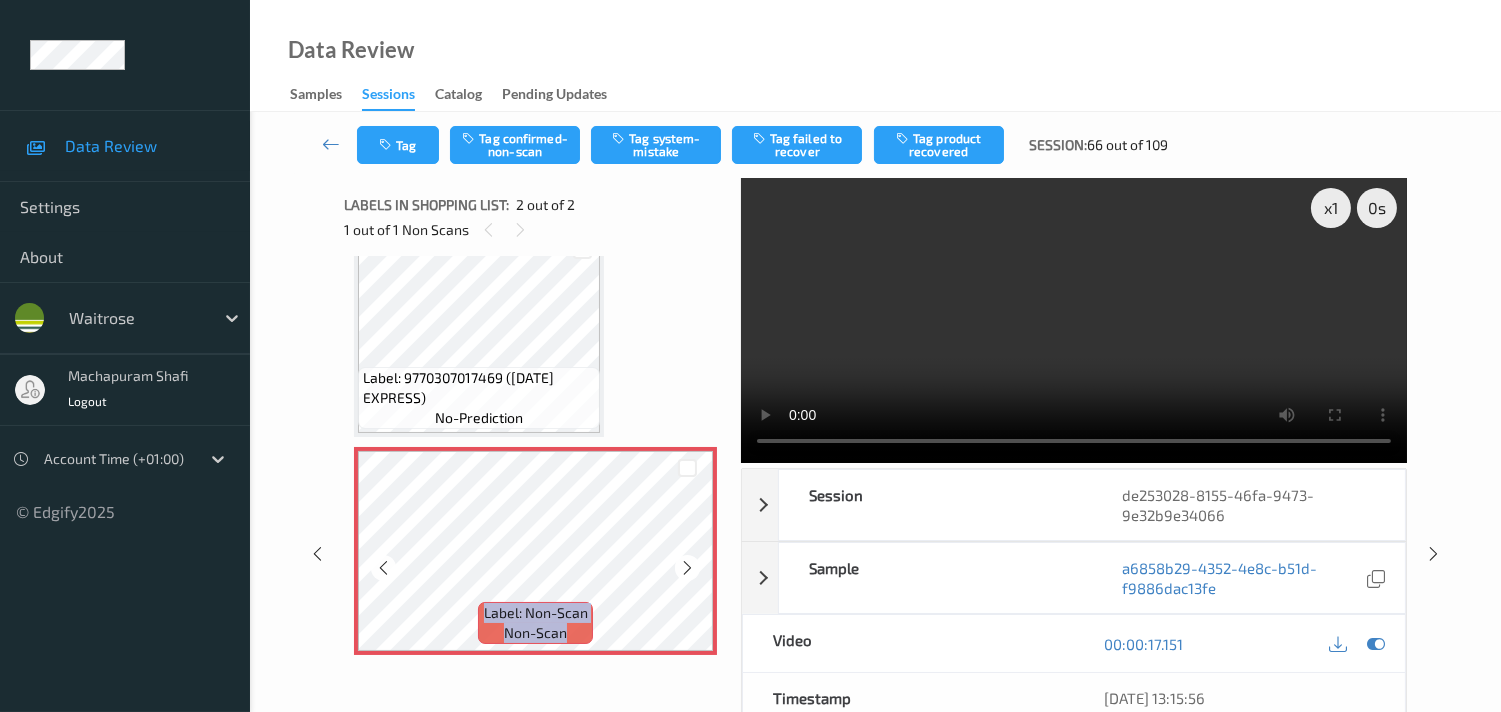 click at bounding box center [687, 568] 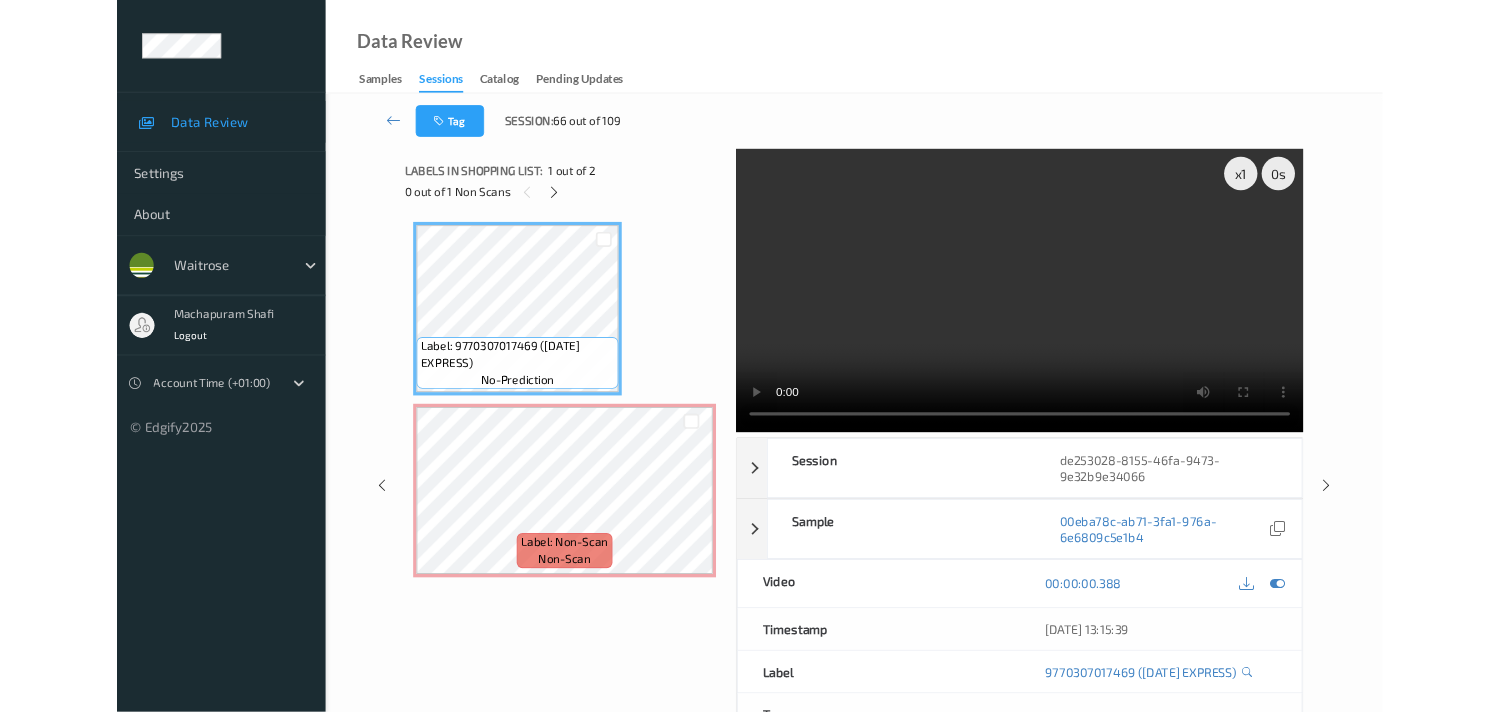 scroll, scrollTop: 0, scrollLeft: 0, axis: both 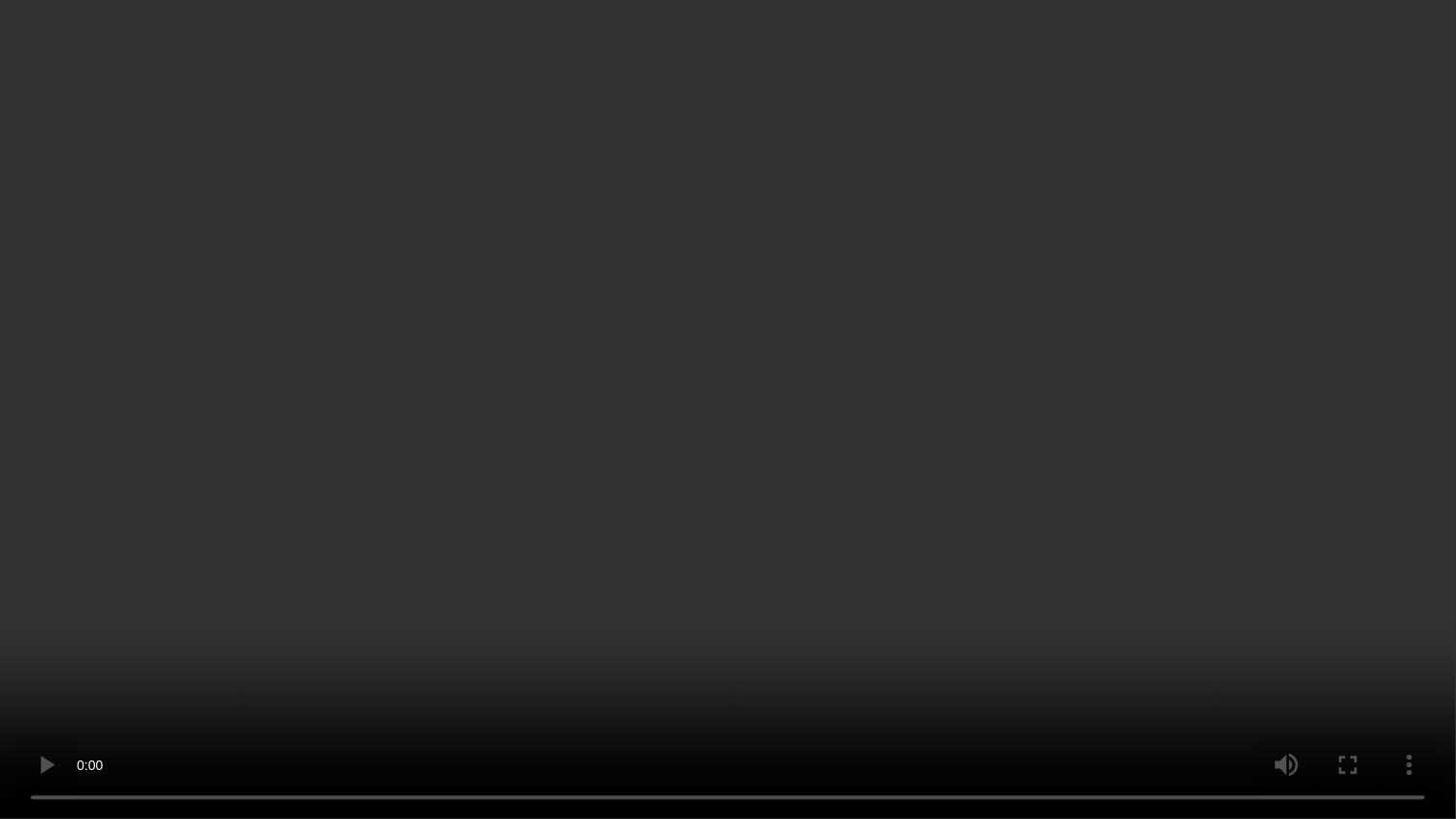 type 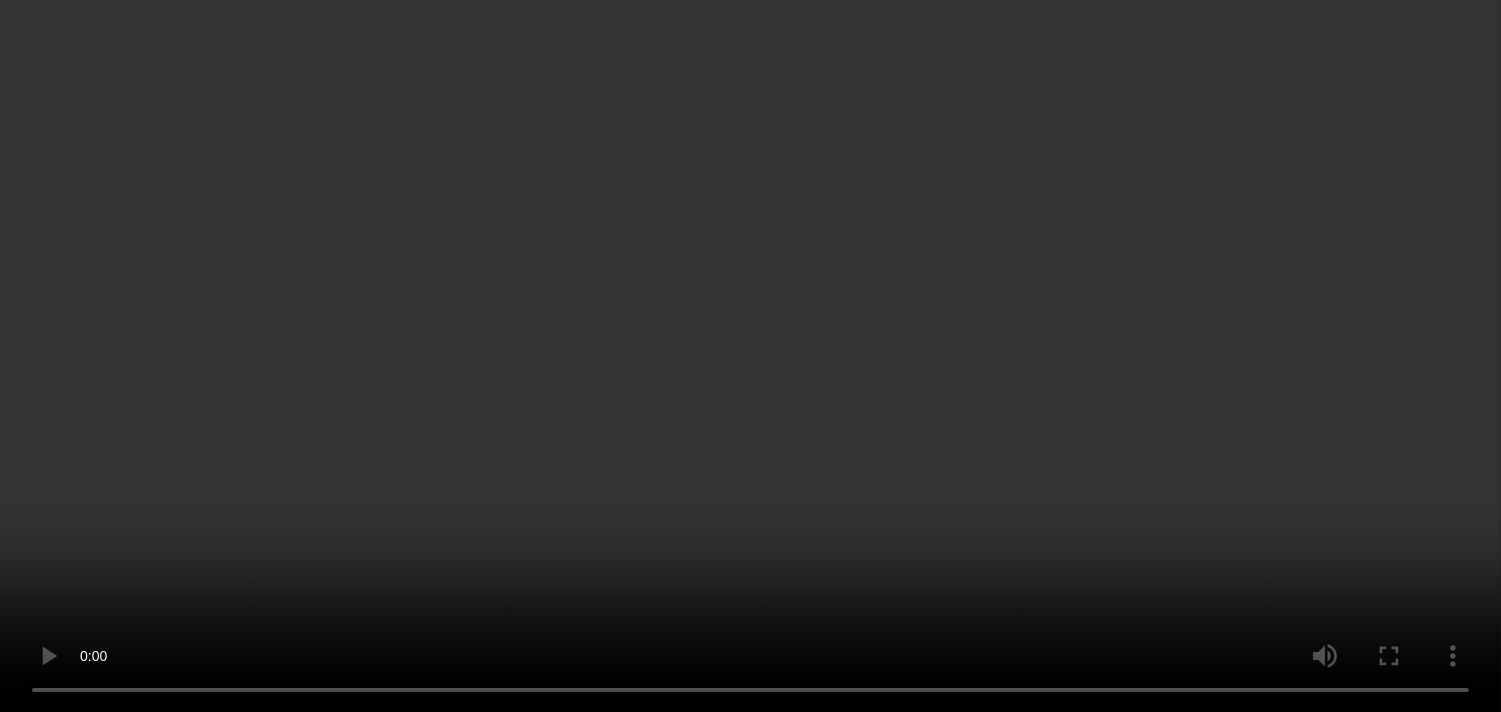 scroll, scrollTop: 0, scrollLeft: 0, axis: both 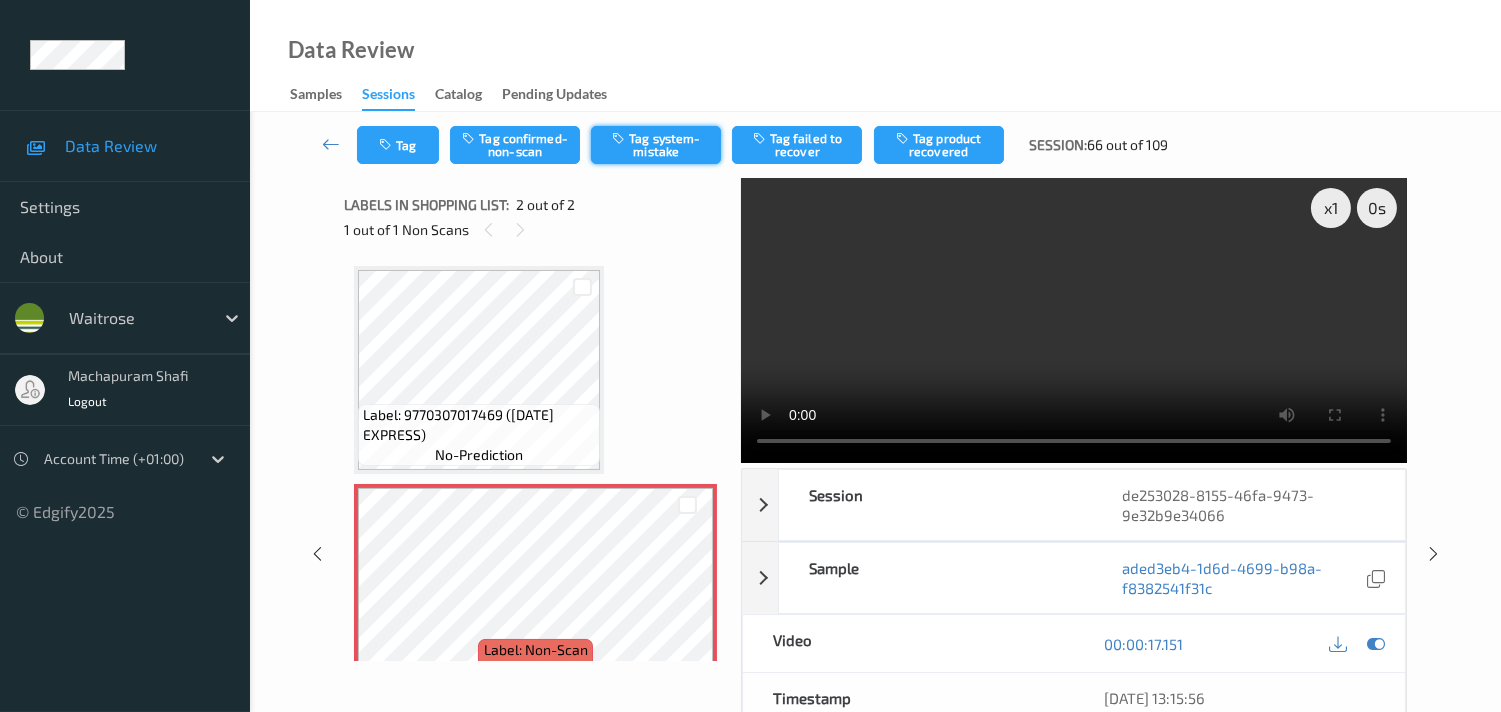 click on "Tag   system-mistake" at bounding box center [656, 145] 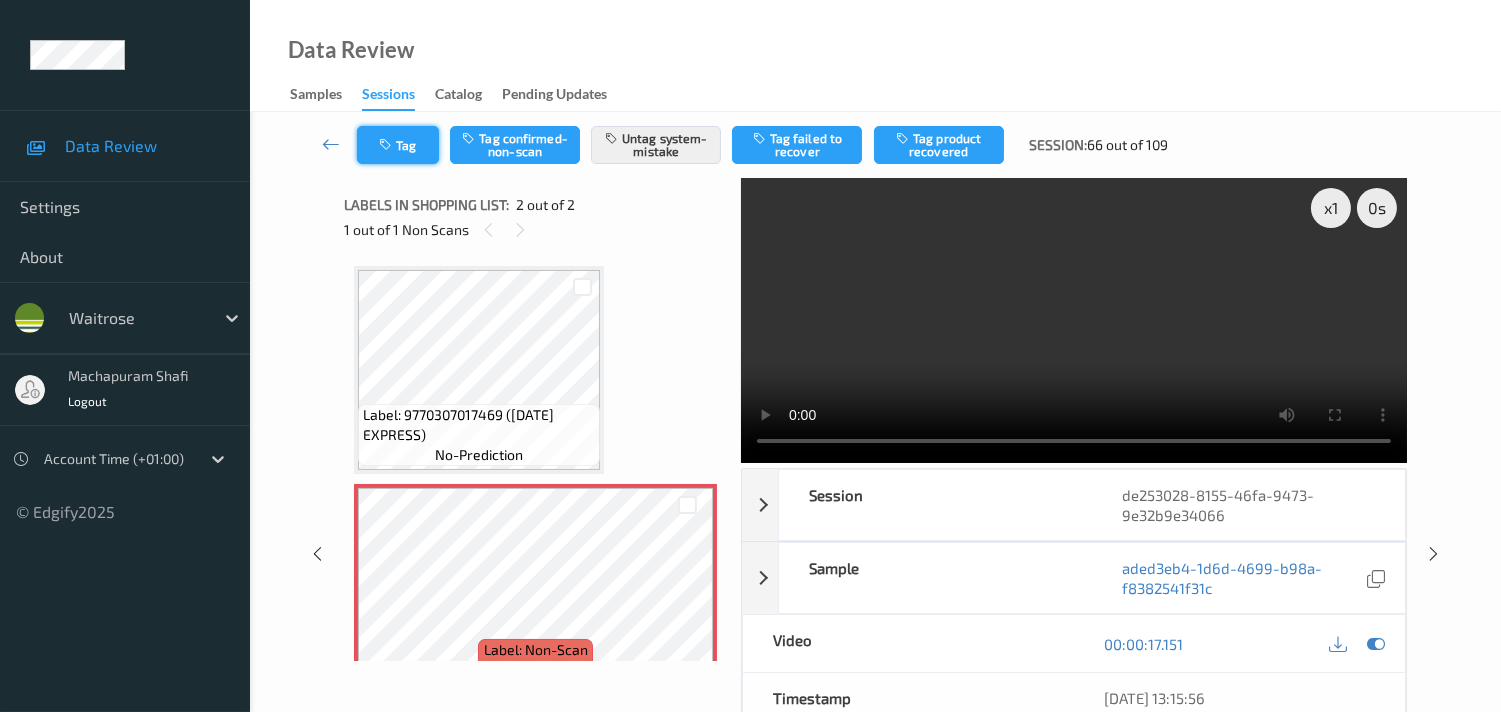click on "Tag" at bounding box center [398, 145] 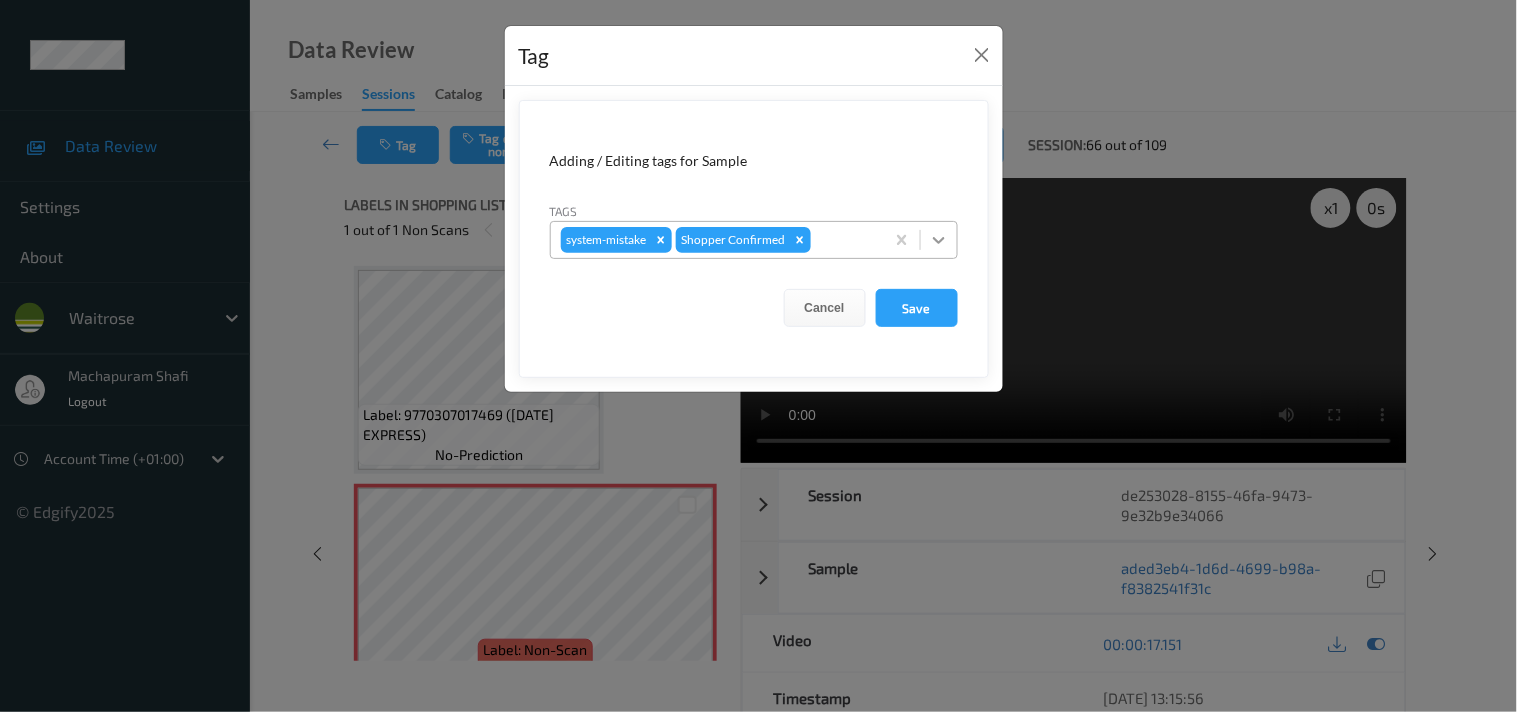 click 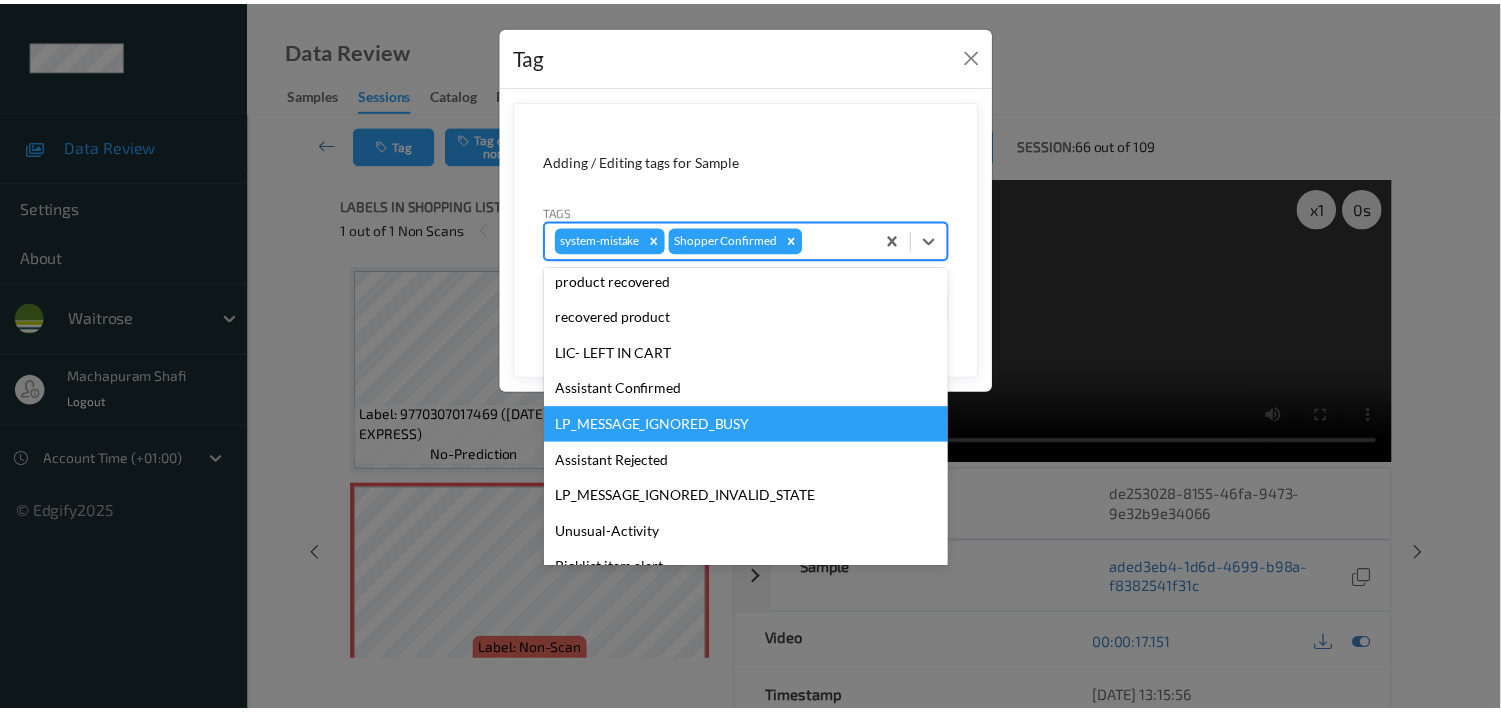 scroll, scrollTop: 318, scrollLeft: 0, axis: vertical 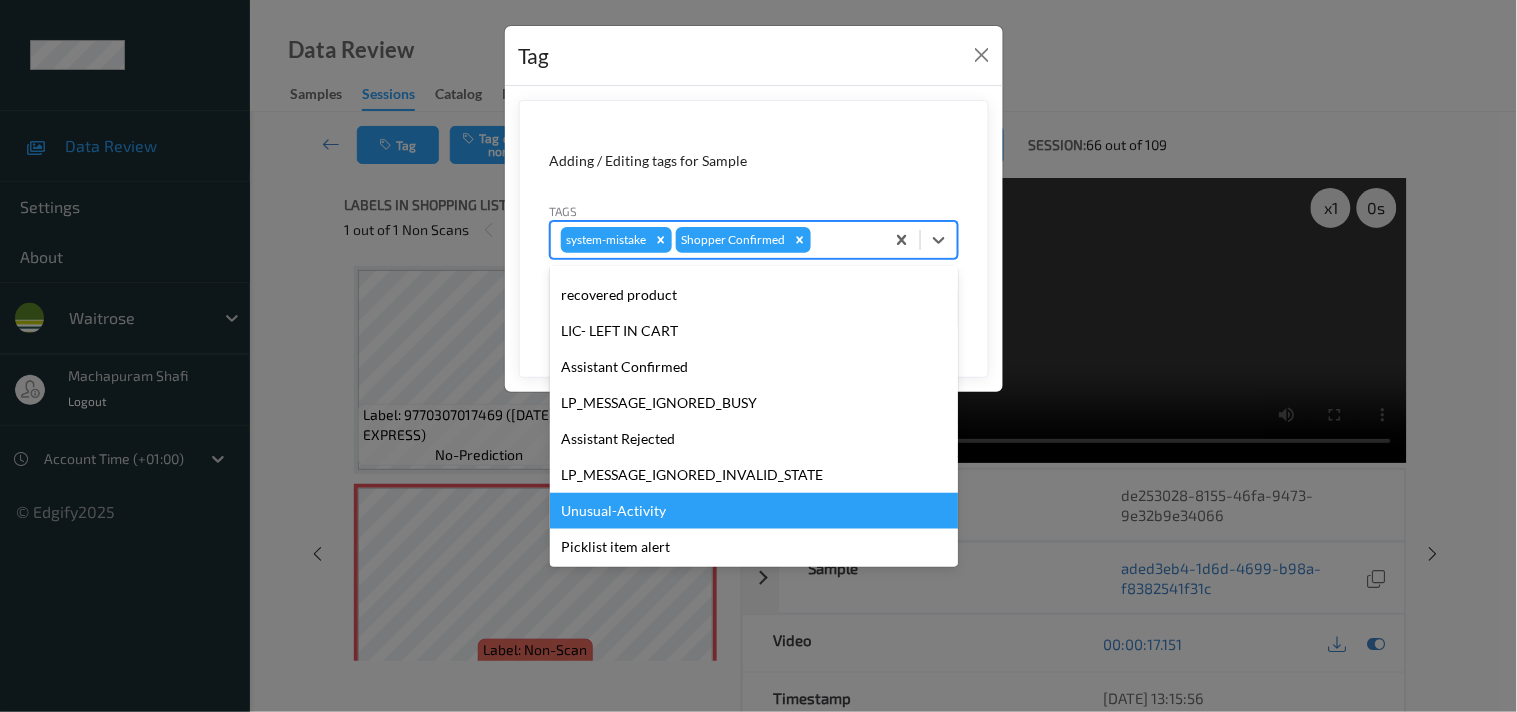 click on "Unusual-Activity" at bounding box center (754, 511) 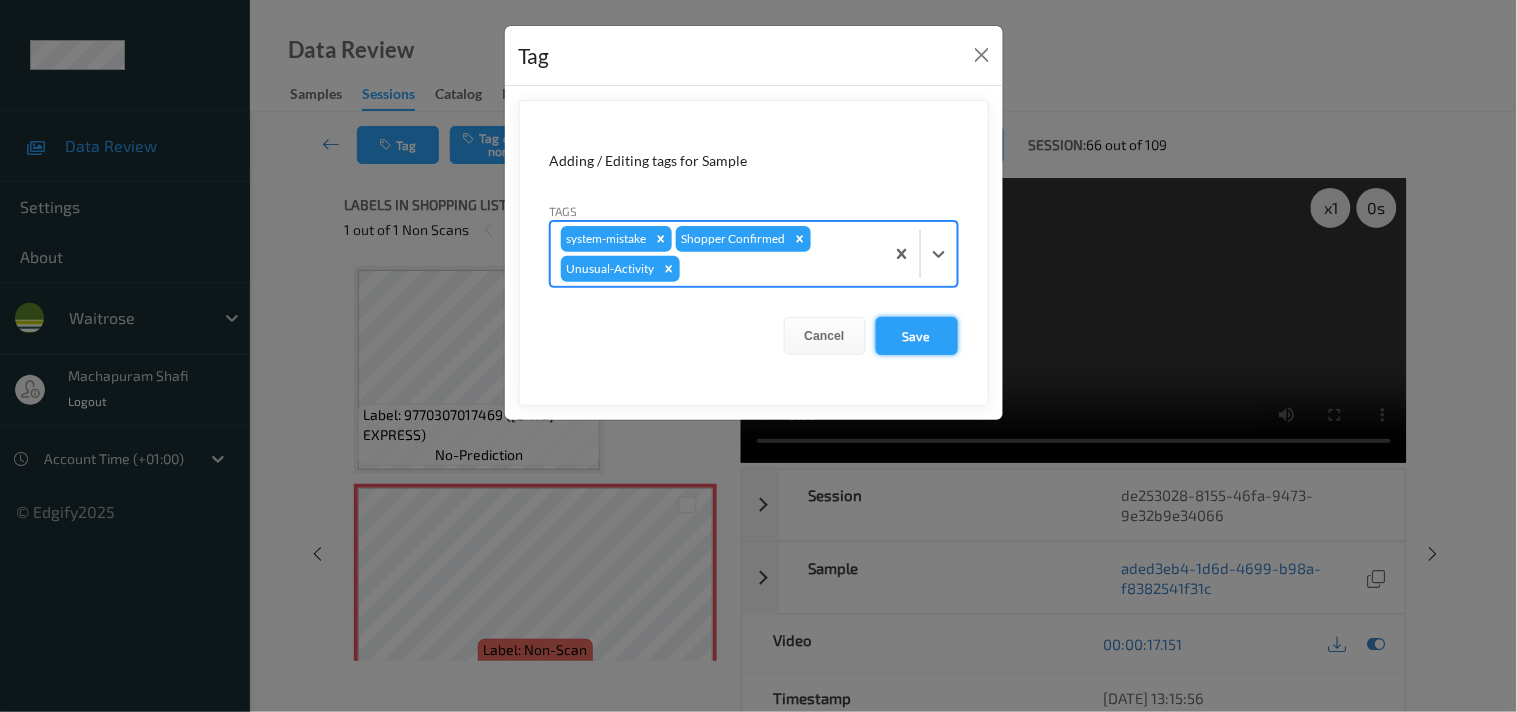 click on "Save" at bounding box center (917, 336) 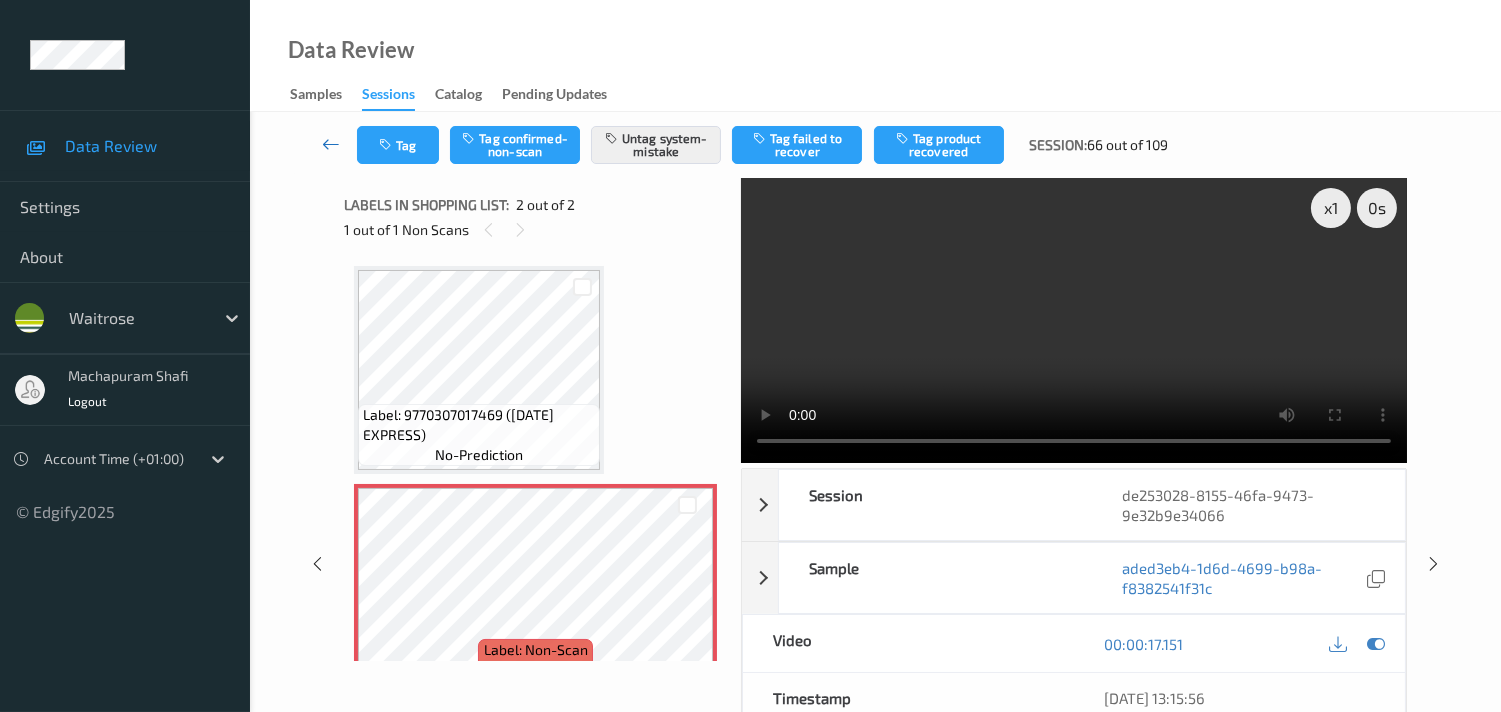 click at bounding box center [331, 144] 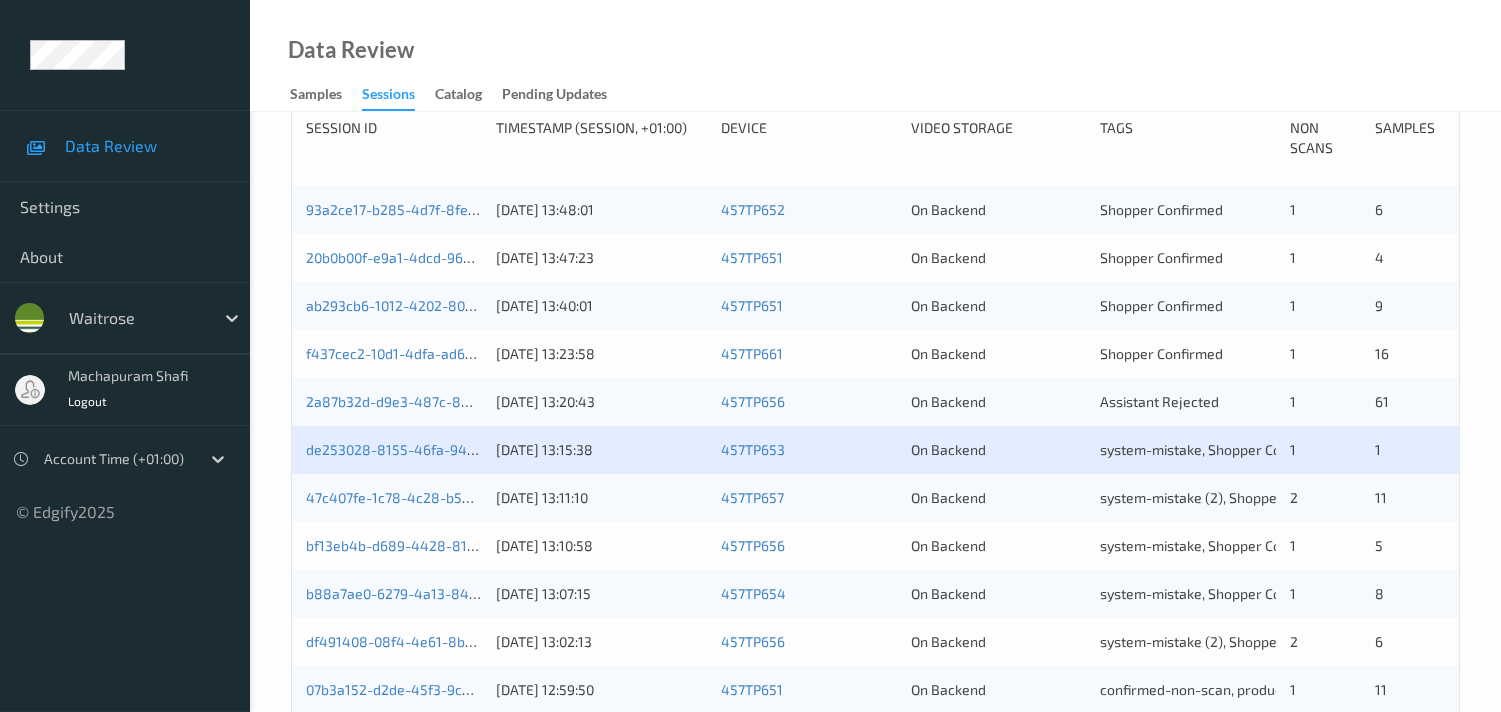 scroll, scrollTop: 444, scrollLeft: 0, axis: vertical 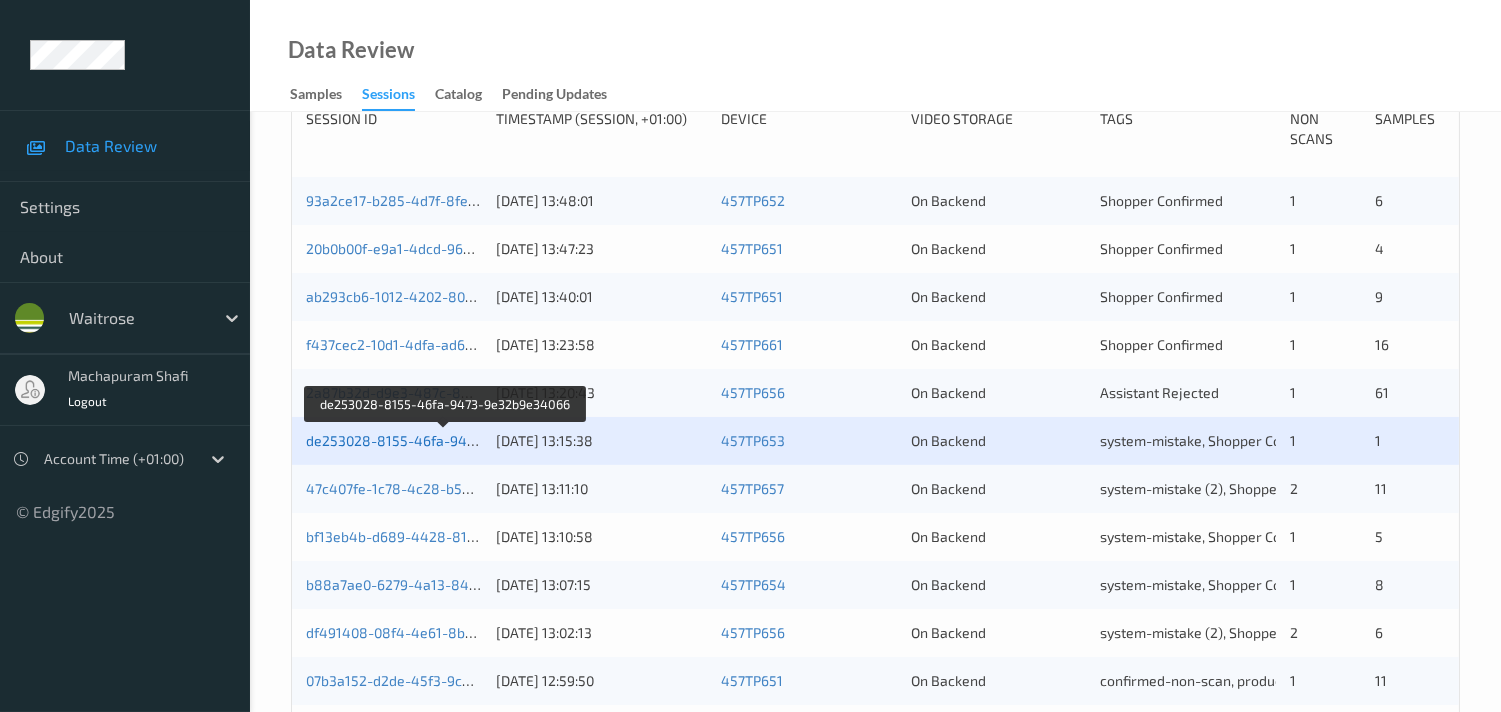 click on "de253028-8155-46fa-9473-9e32b9e34066" at bounding box center (445, 440) 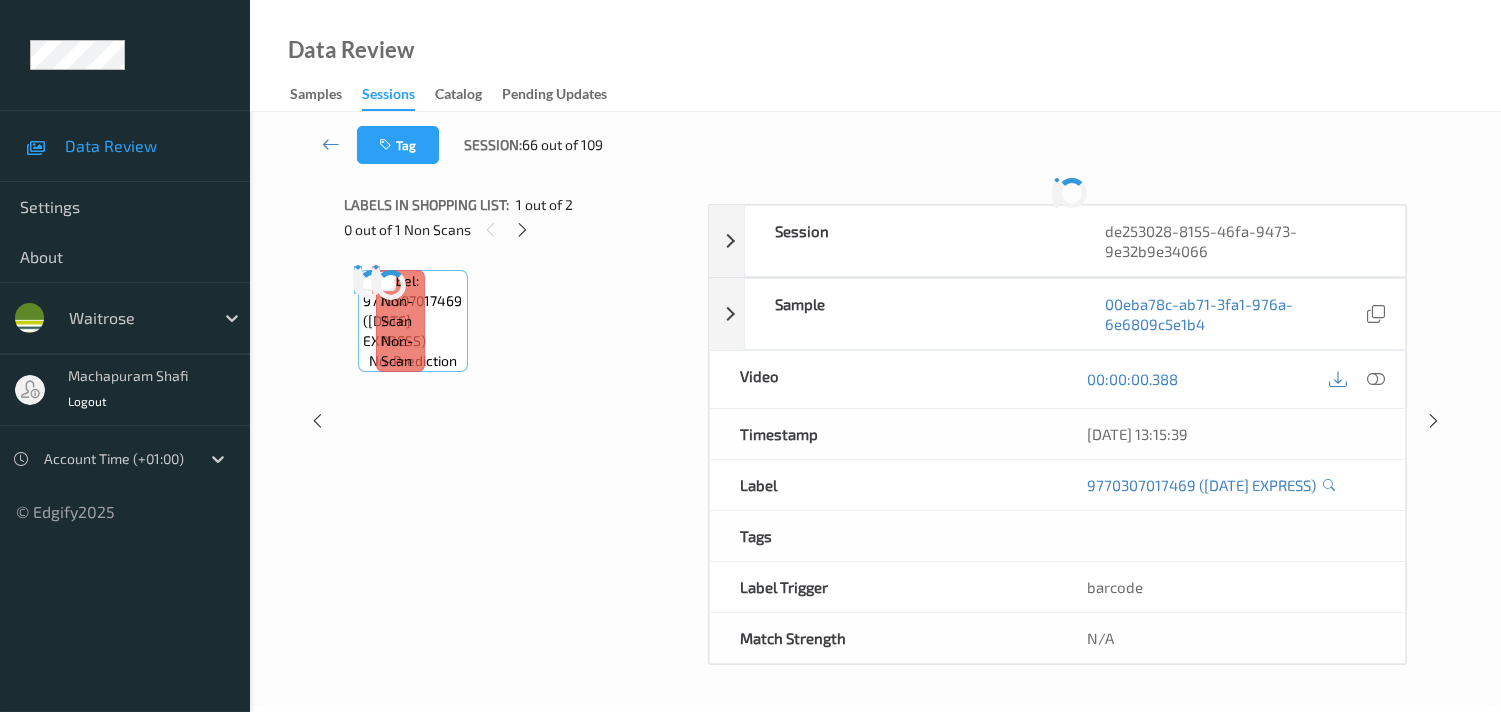 scroll, scrollTop: 280, scrollLeft: 0, axis: vertical 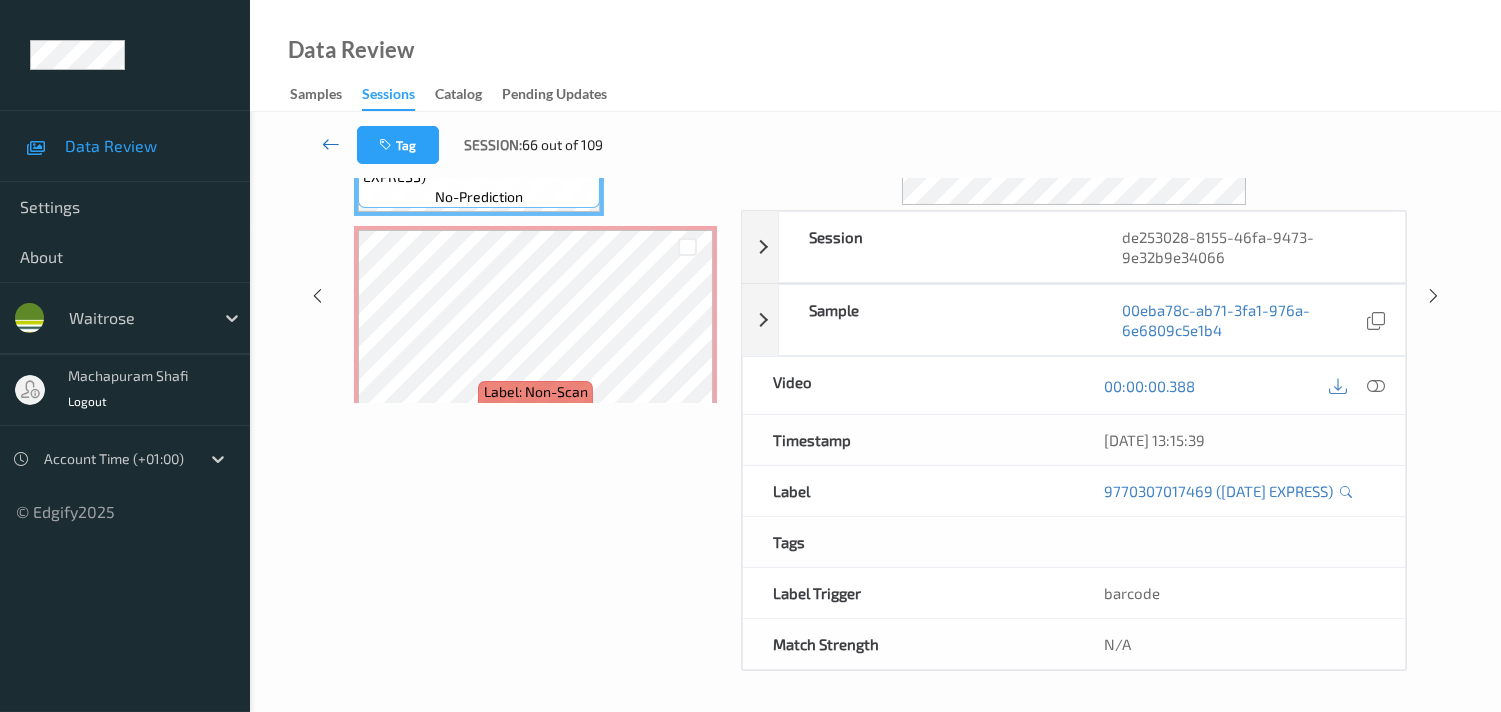 click at bounding box center [331, 144] 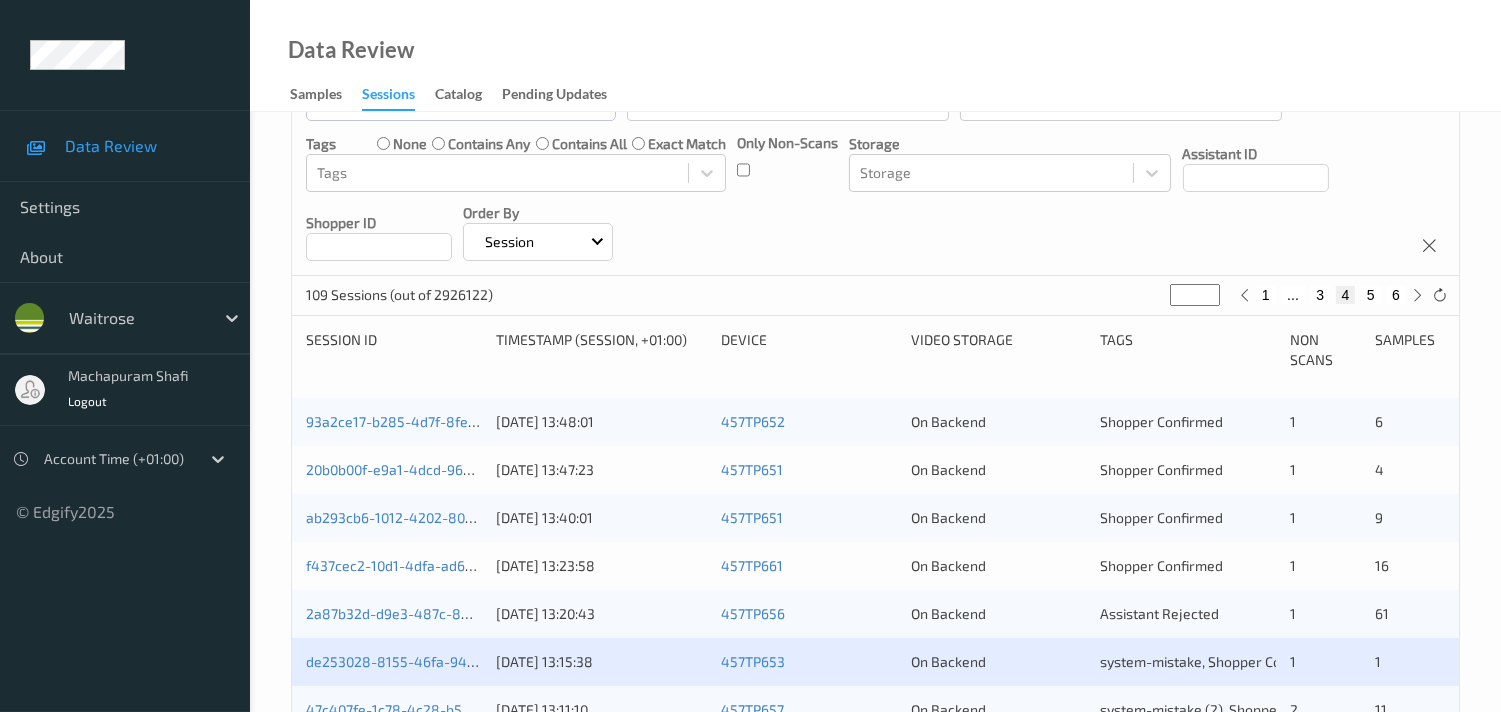 scroll, scrollTop: 444, scrollLeft: 0, axis: vertical 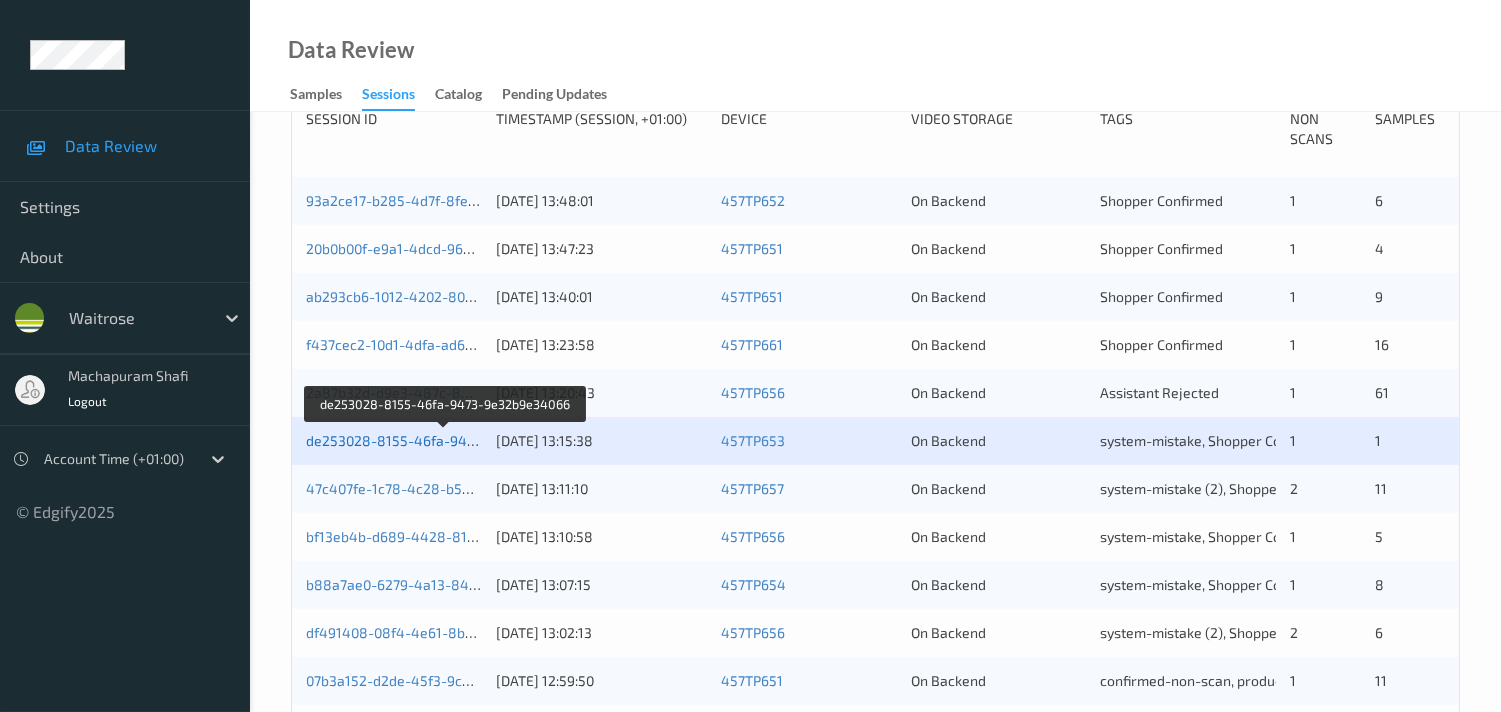 click on "de253028-8155-46fa-9473-9e32b9e34066" at bounding box center [445, 440] 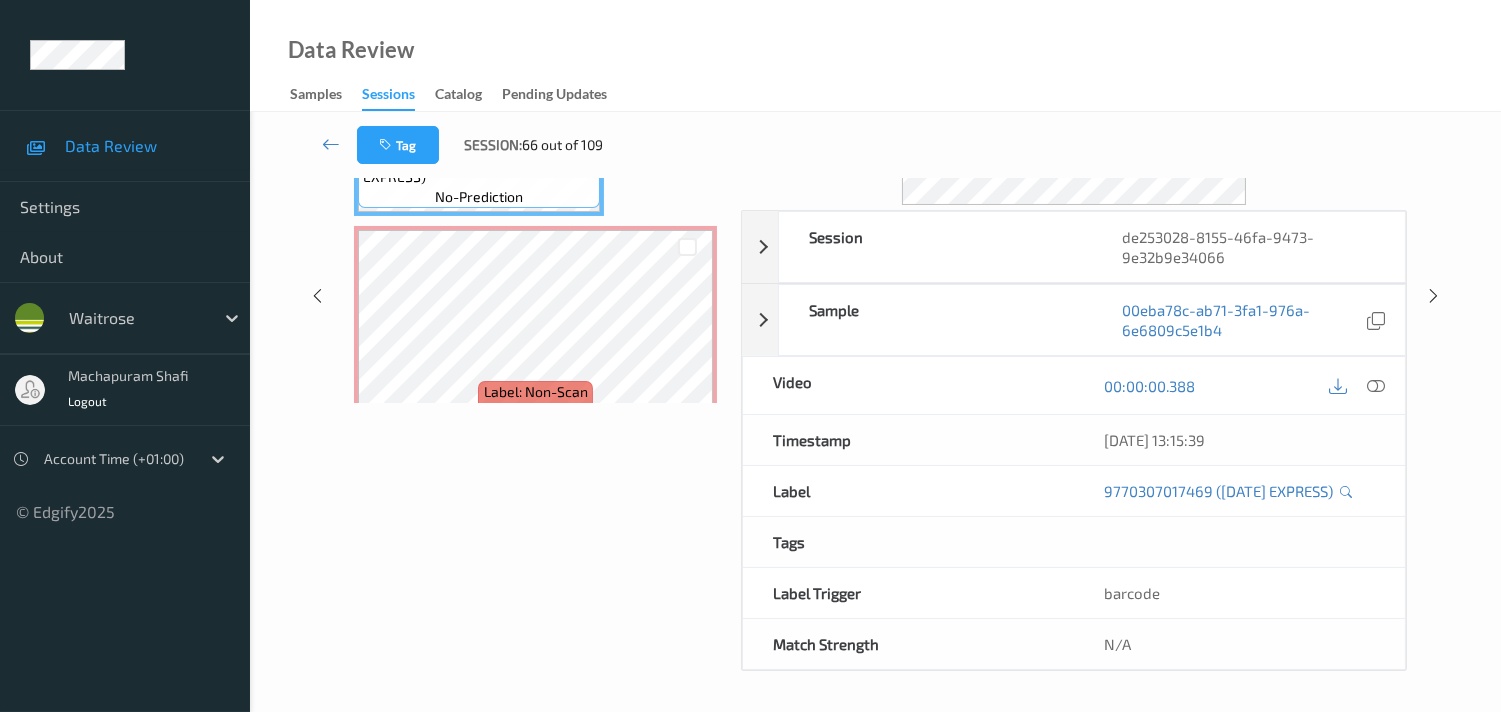 click on "Session de253028-8155-46fa-9473-9e32b9e34066 Session ID de253028-8155-46fa-9473-9e32b9e34066 Session [DATE] 13:15:38 Timestamp [DATE] 13:15:38 Tags Shopper Confirmed , system-mistake , Unusual-Activity Device 457TP653 Assistant ID N/A Shopper ID N/A Sample 00eba78c-ab71-3fa1-976a-6e6809c5e1b4 Prediction Loss N/A Video 00:00:00.388 Timestamp [DATE] 13:15:39 Label 9770307017469 ([DATE] EXPRESS) Tags Label Trigger barcode Match Strength N/A Labels in shopping list: 1 out of 2 0 out of 1 Non Scans Label: 9770307017469 ([DATE] EXPRESS) no-prediction Label: Non-Scan non-scan Label: Non-Scan non-scan" at bounding box center (875, 295) 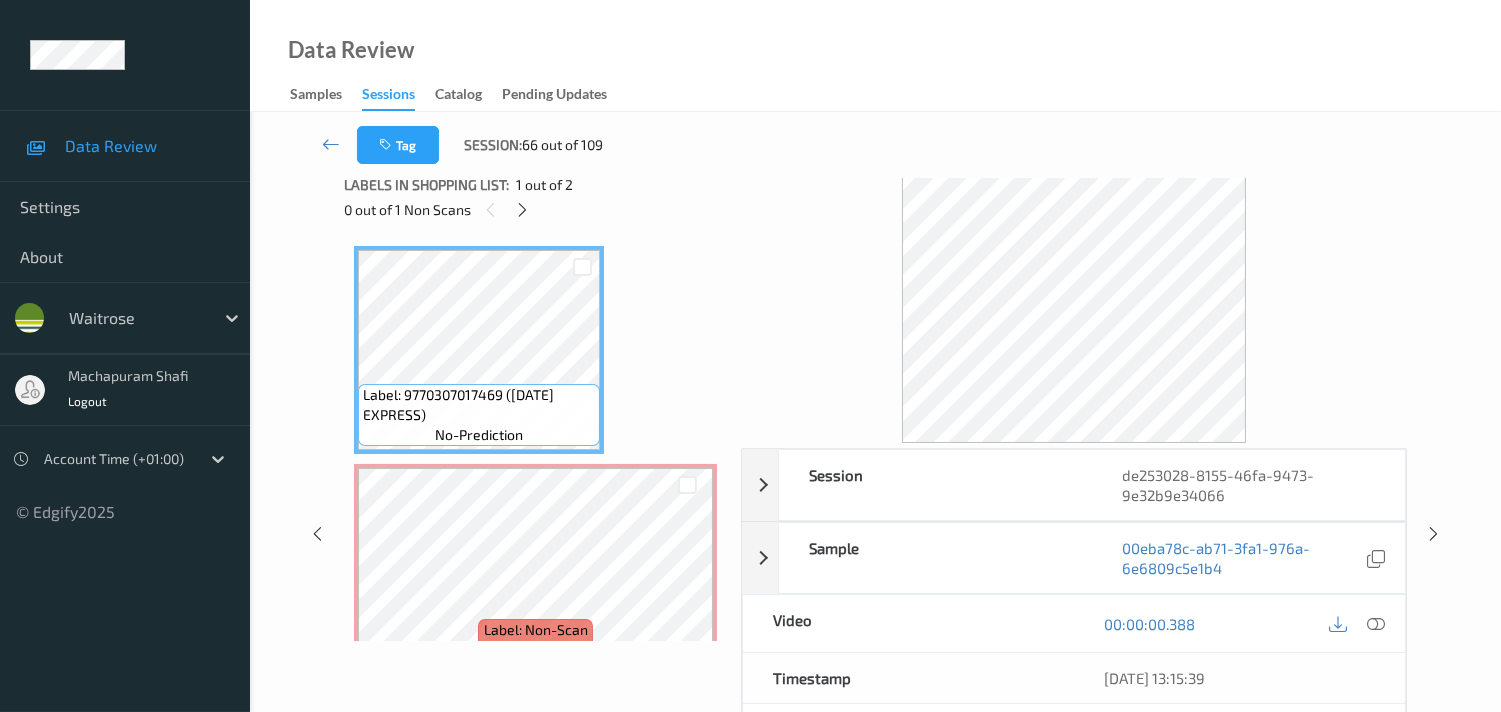 scroll, scrollTop: 0, scrollLeft: 0, axis: both 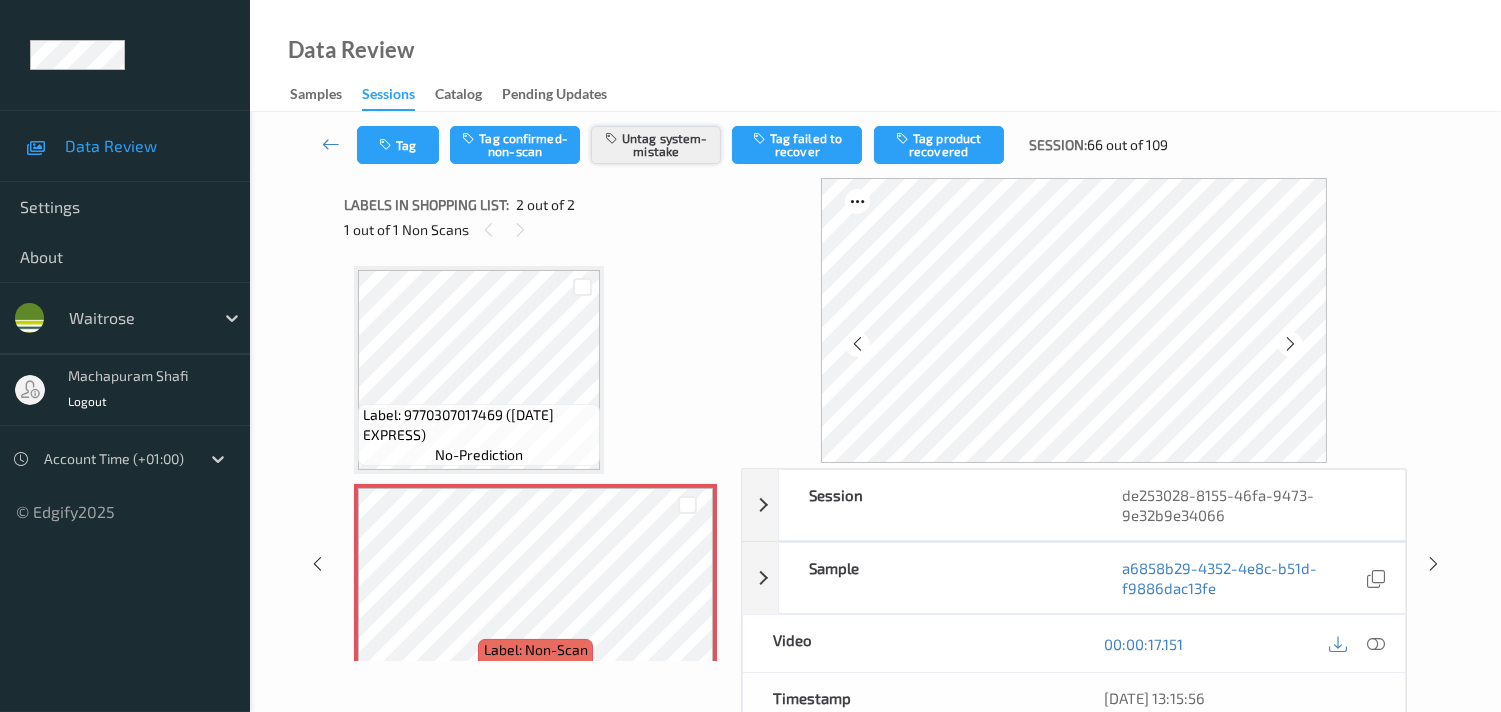 click on "Untag   system-mistake" at bounding box center (656, 145) 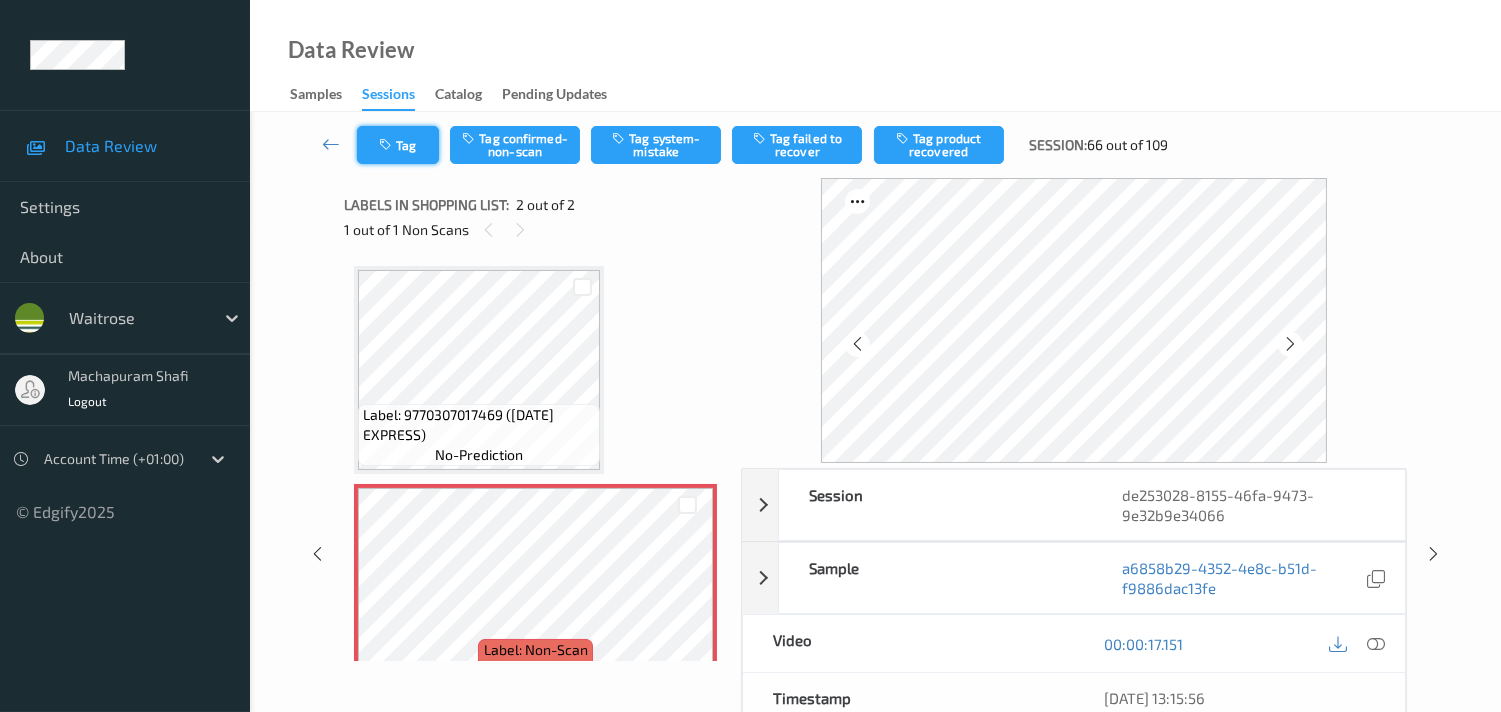 click on "Tag" at bounding box center [398, 145] 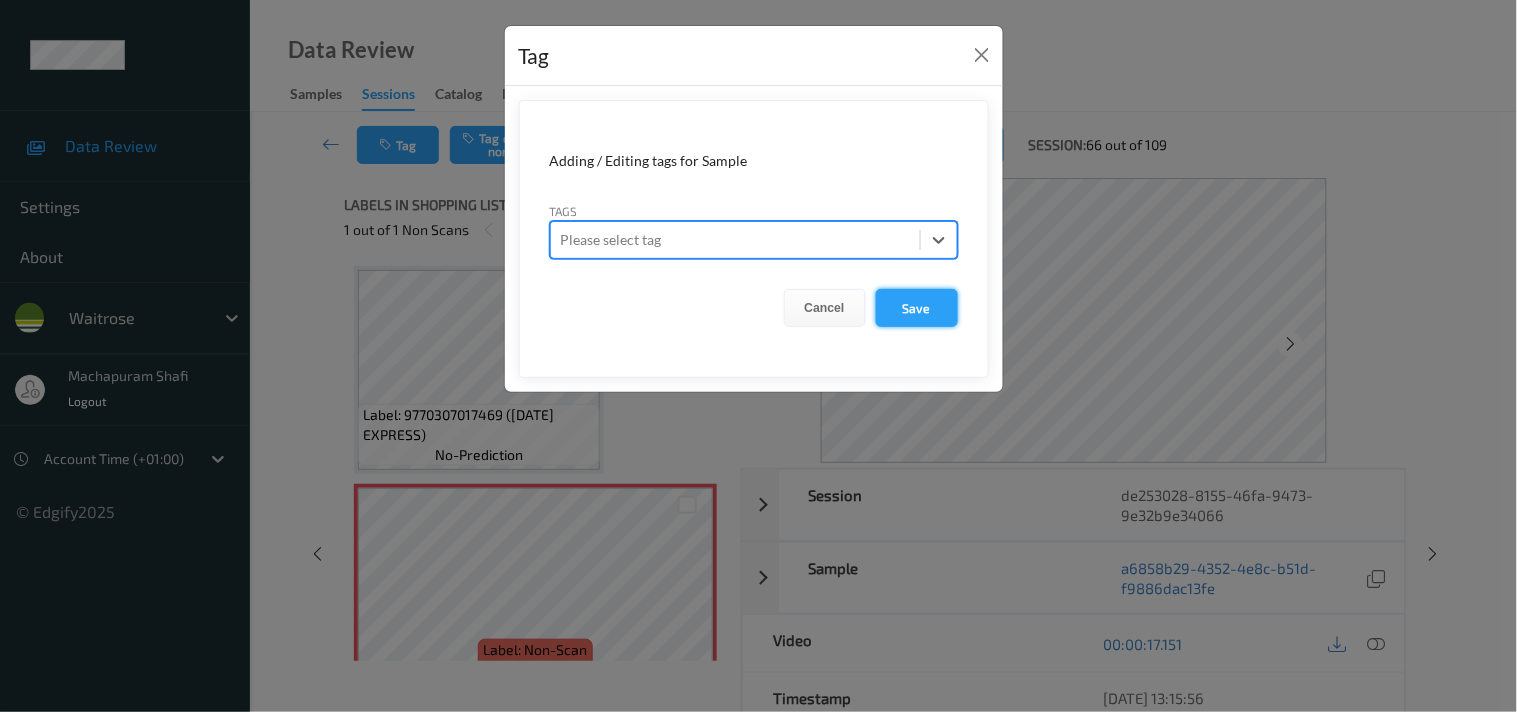 click on "Save" at bounding box center (917, 308) 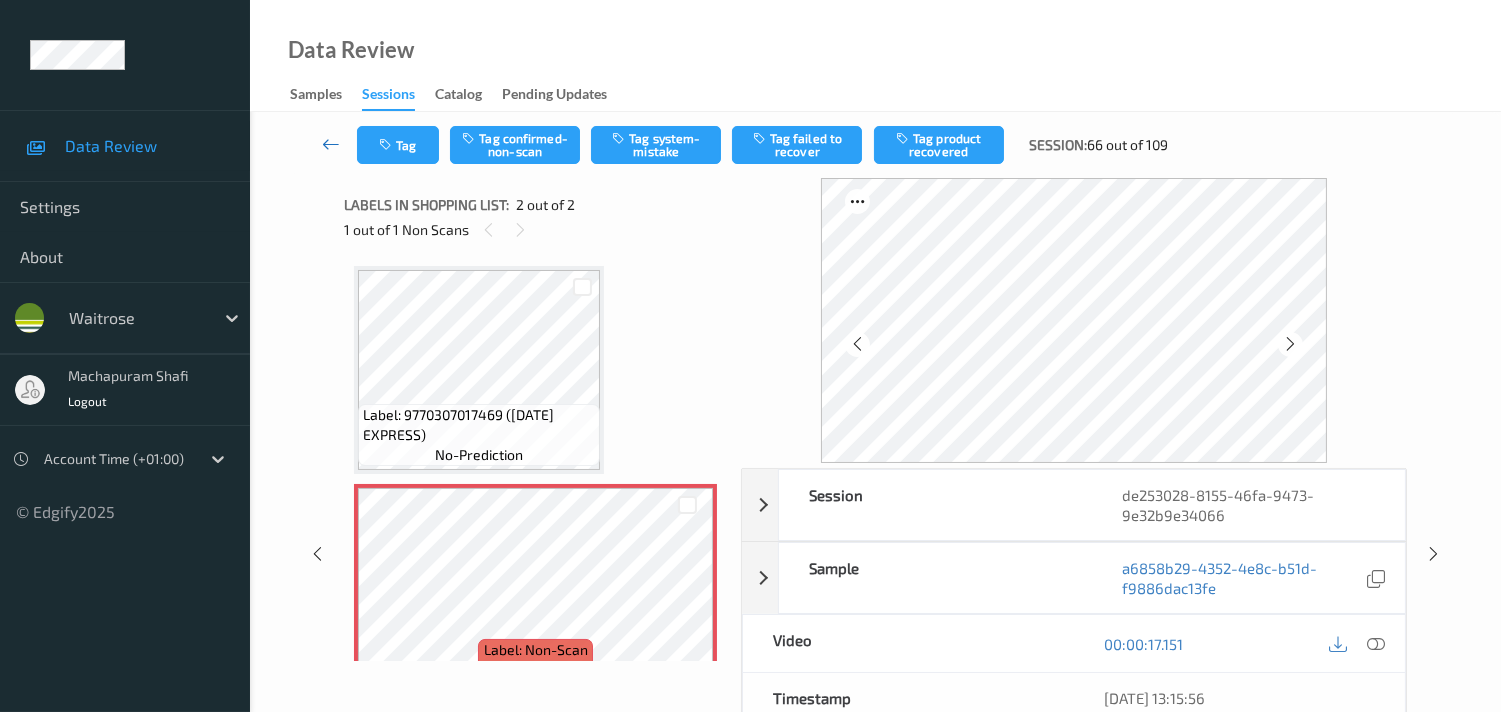 click at bounding box center [331, 144] 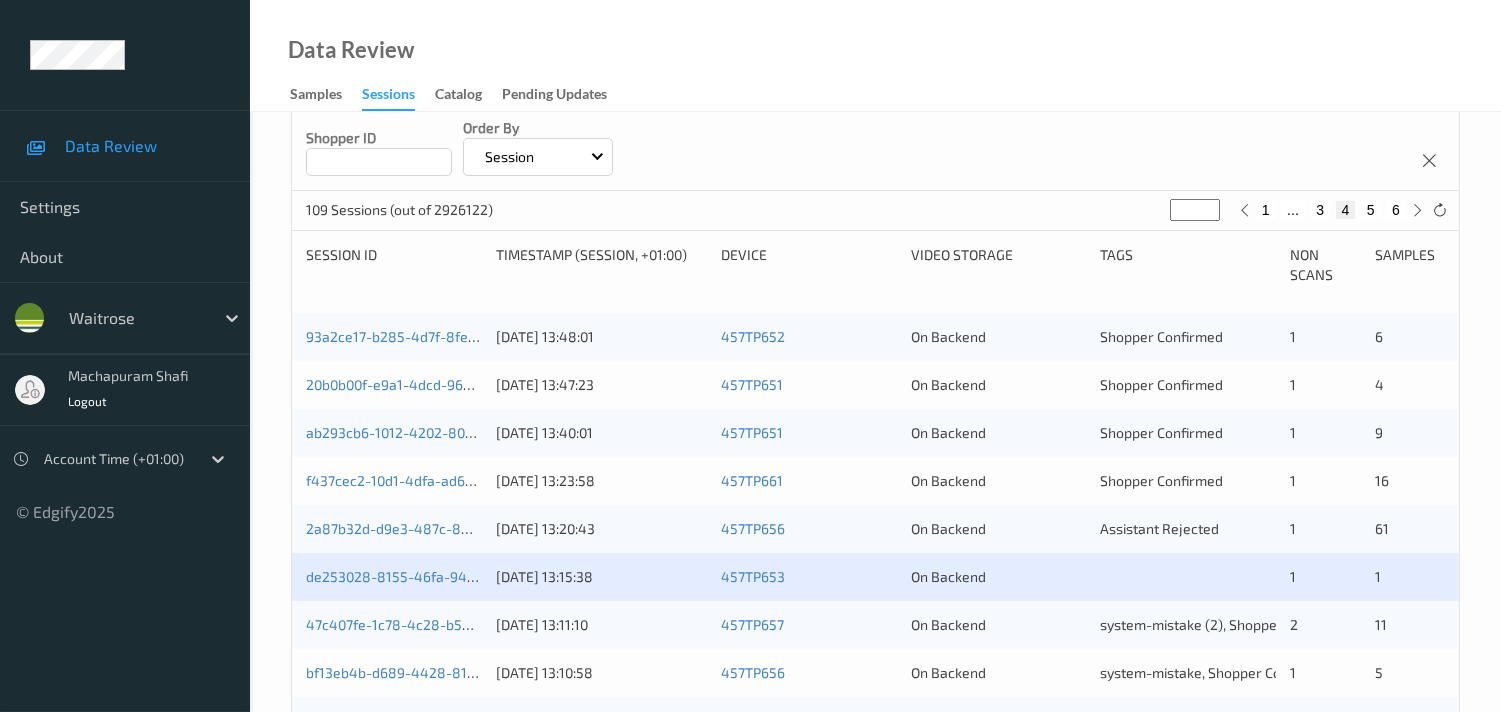 scroll, scrollTop: 444, scrollLeft: 0, axis: vertical 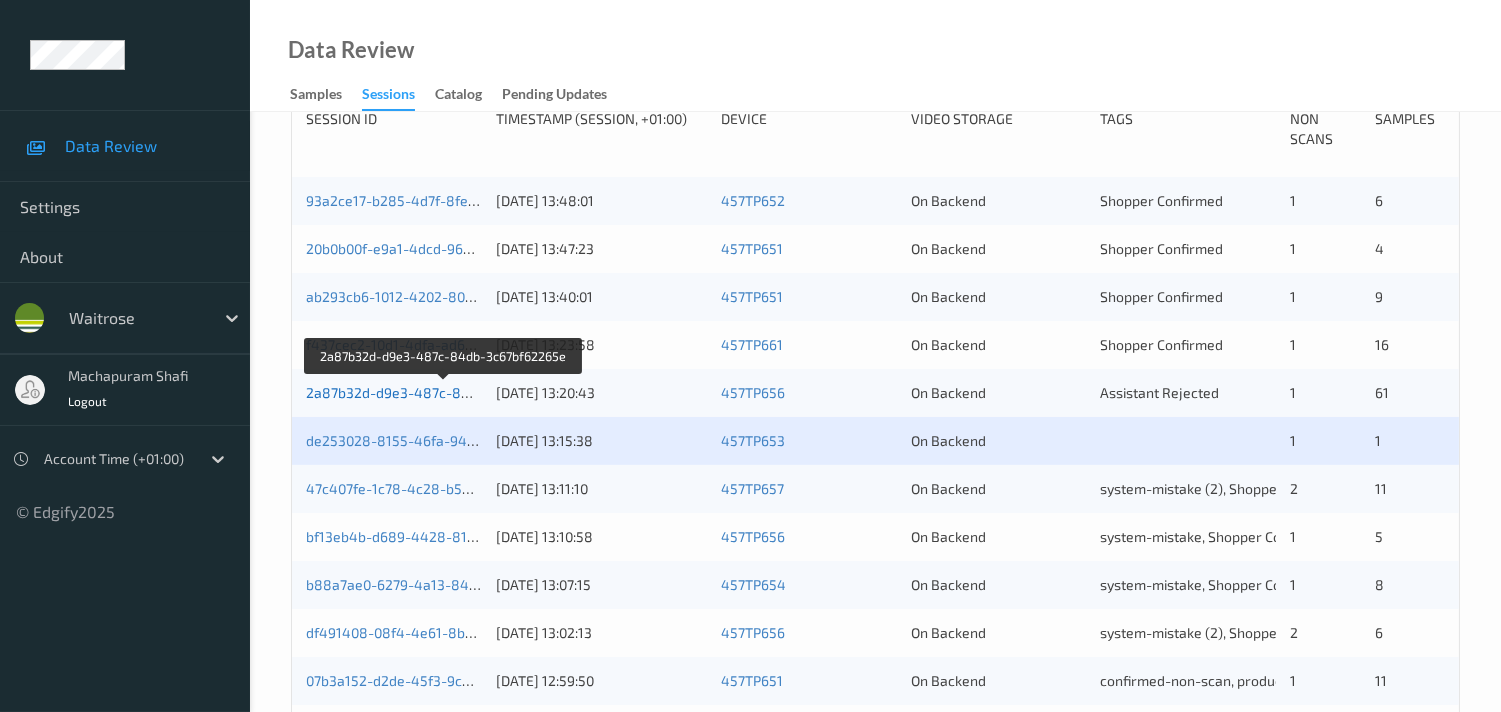 click on "2a87b32d-d9e3-487c-84db-3c67bf62265e" at bounding box center [444, 392] 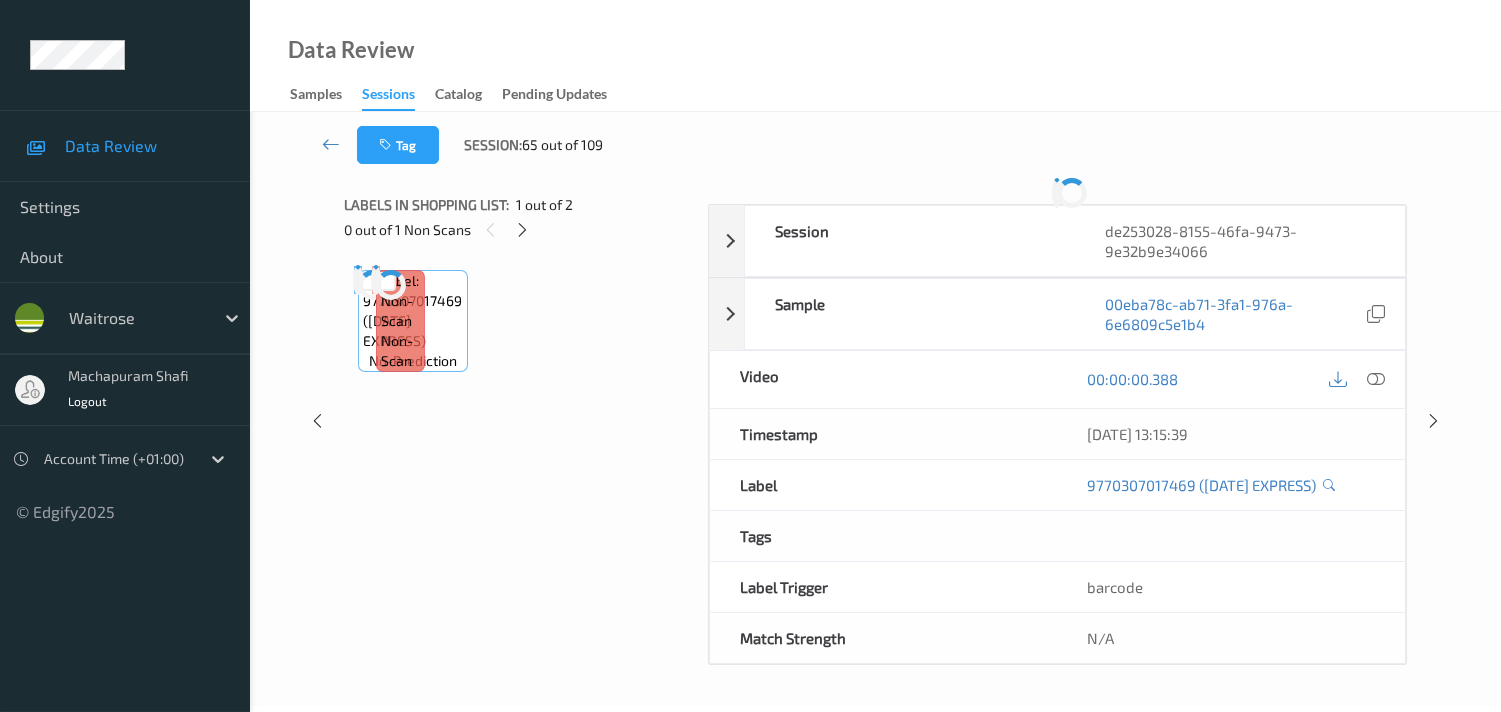 click on "Labels in shopping list: 1 out of 2 0 out of 1 Non Scans Label: 9770307017469 ([DATE] EXPRESS) no-prediction Label: Non-Scan non-scan Label: Non-Scan non-scan" at bounding box center [519, 421] 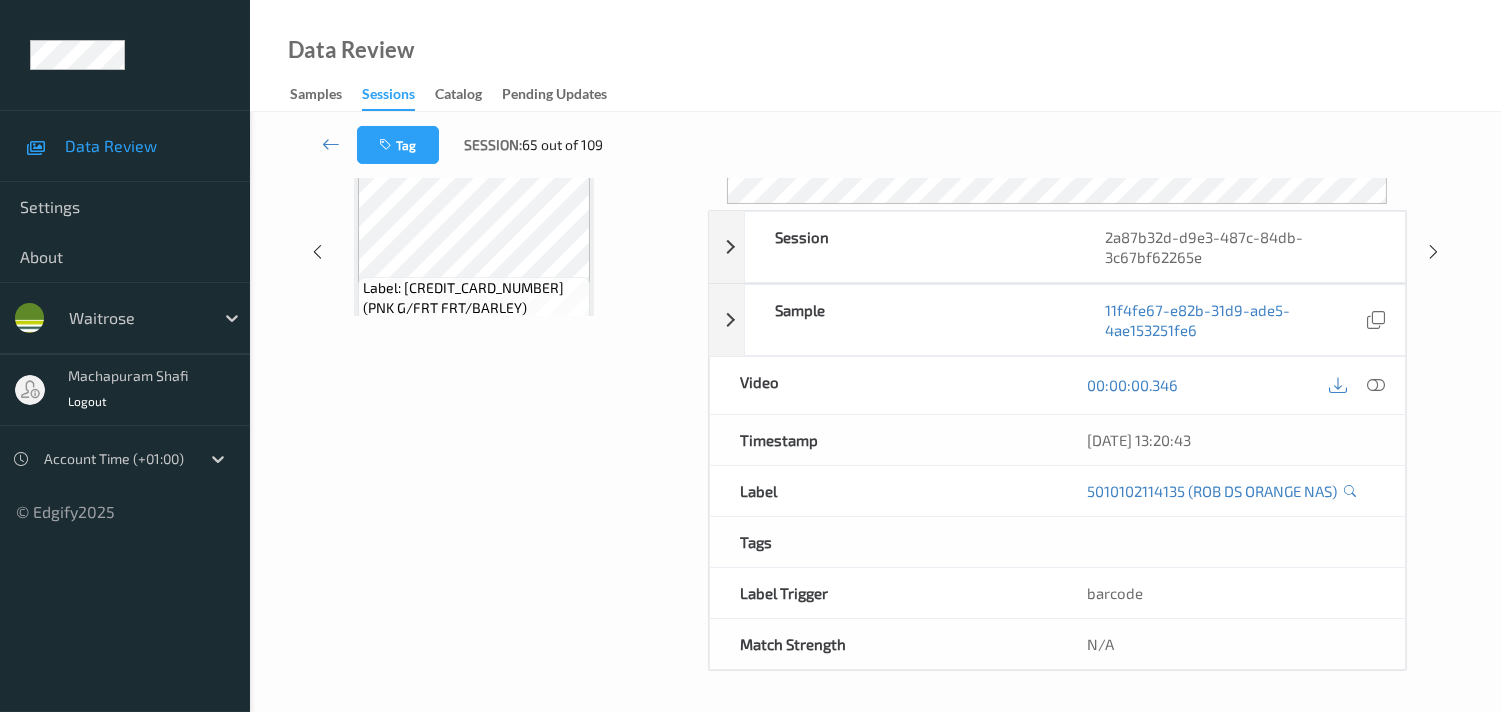scroll, scrollTop: 280, scrollLeft: 0, axis: vertical 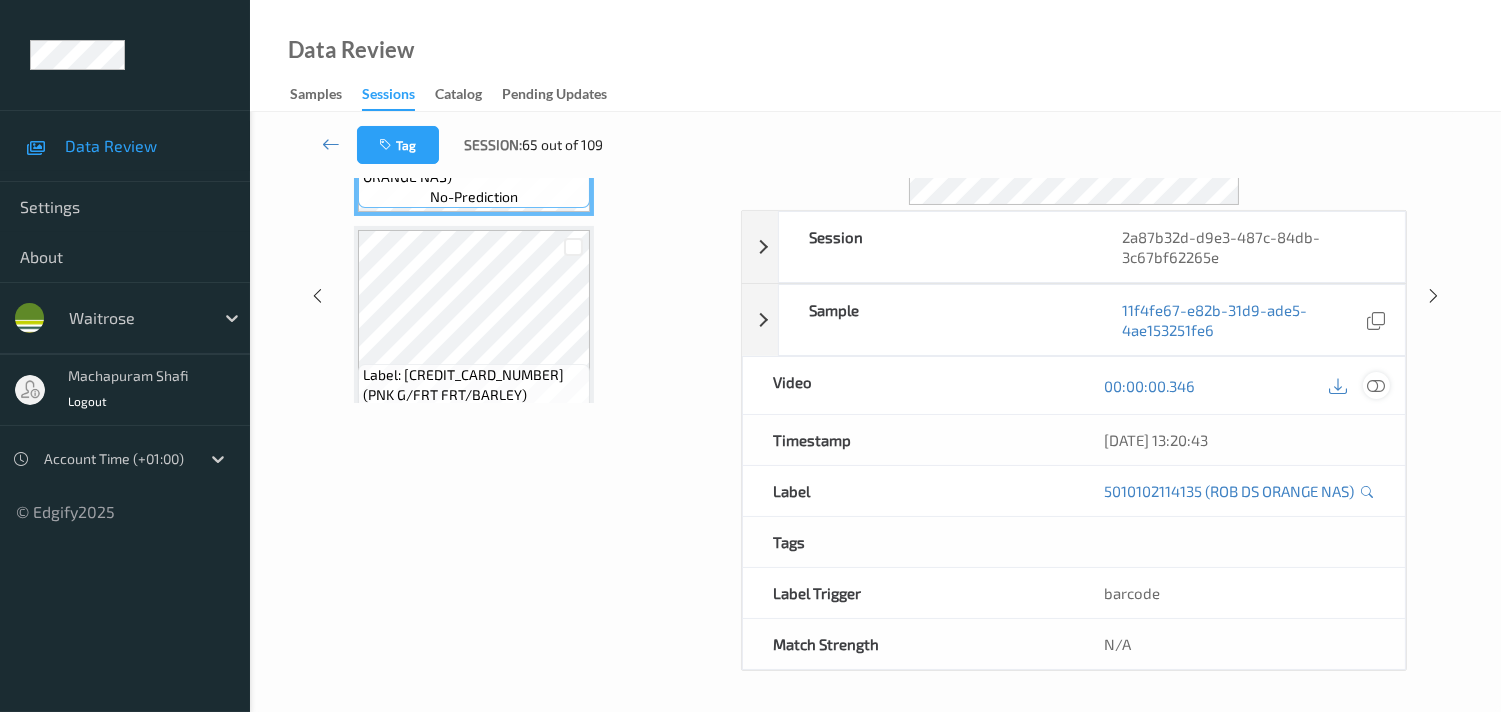 click at bounding box center [1376, 386] 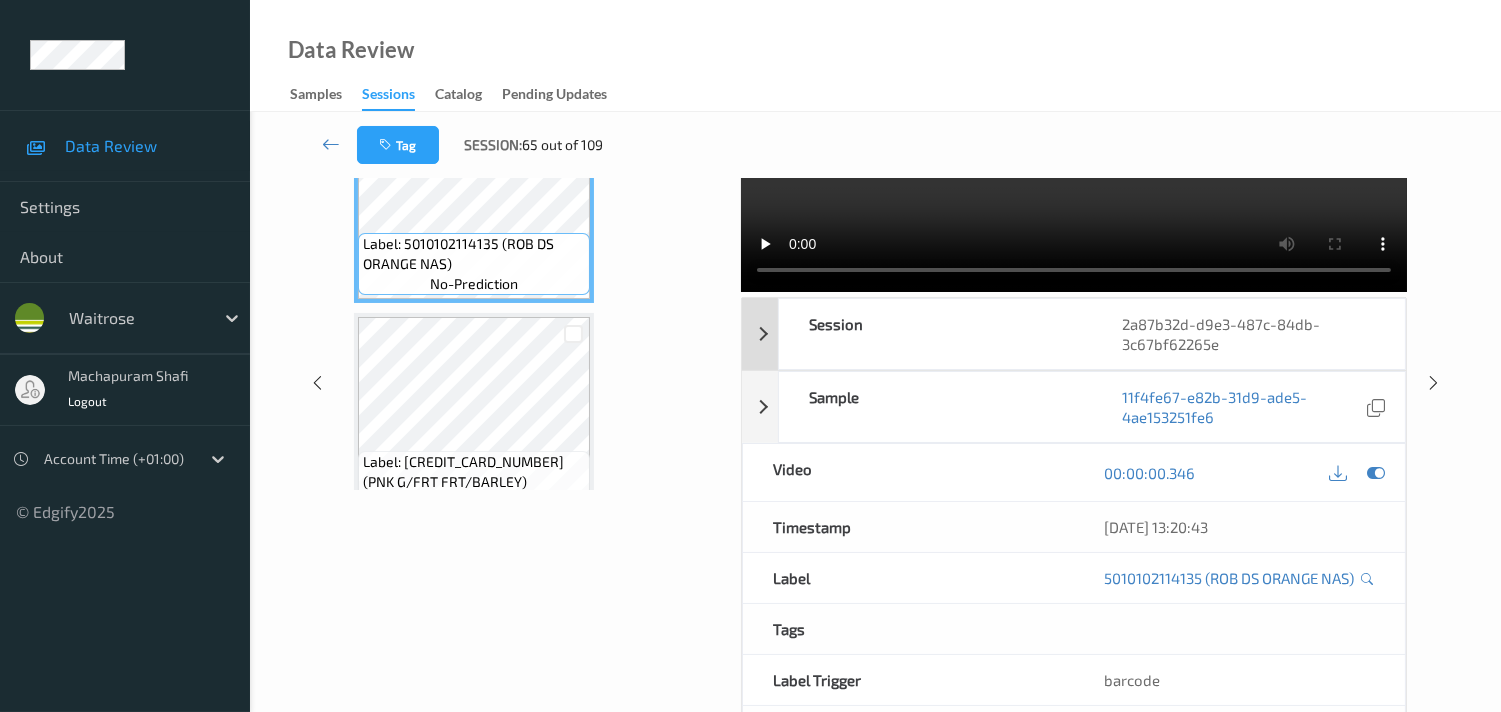 scroll, scrollTop: 0, scrollLeft: 0, axis: both 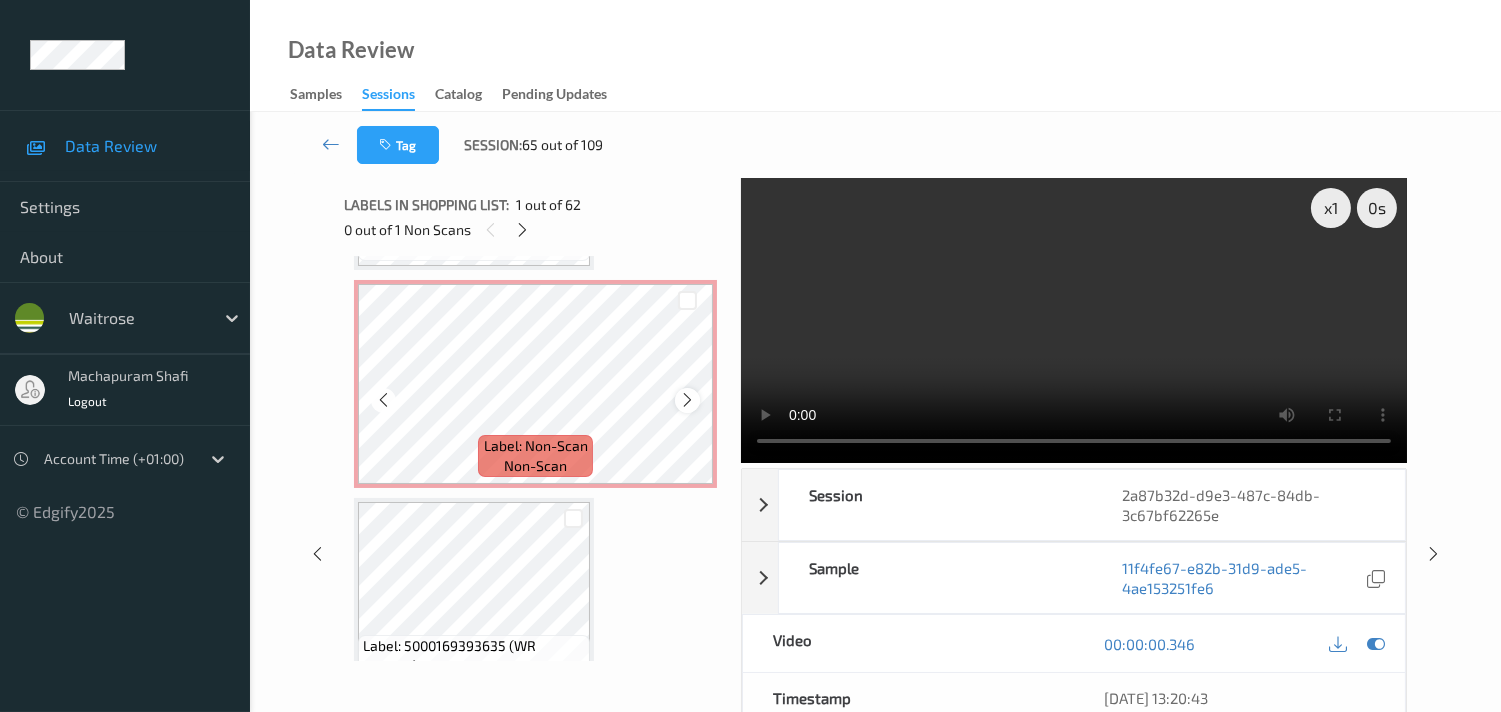 click at bounding box center (687, 400) 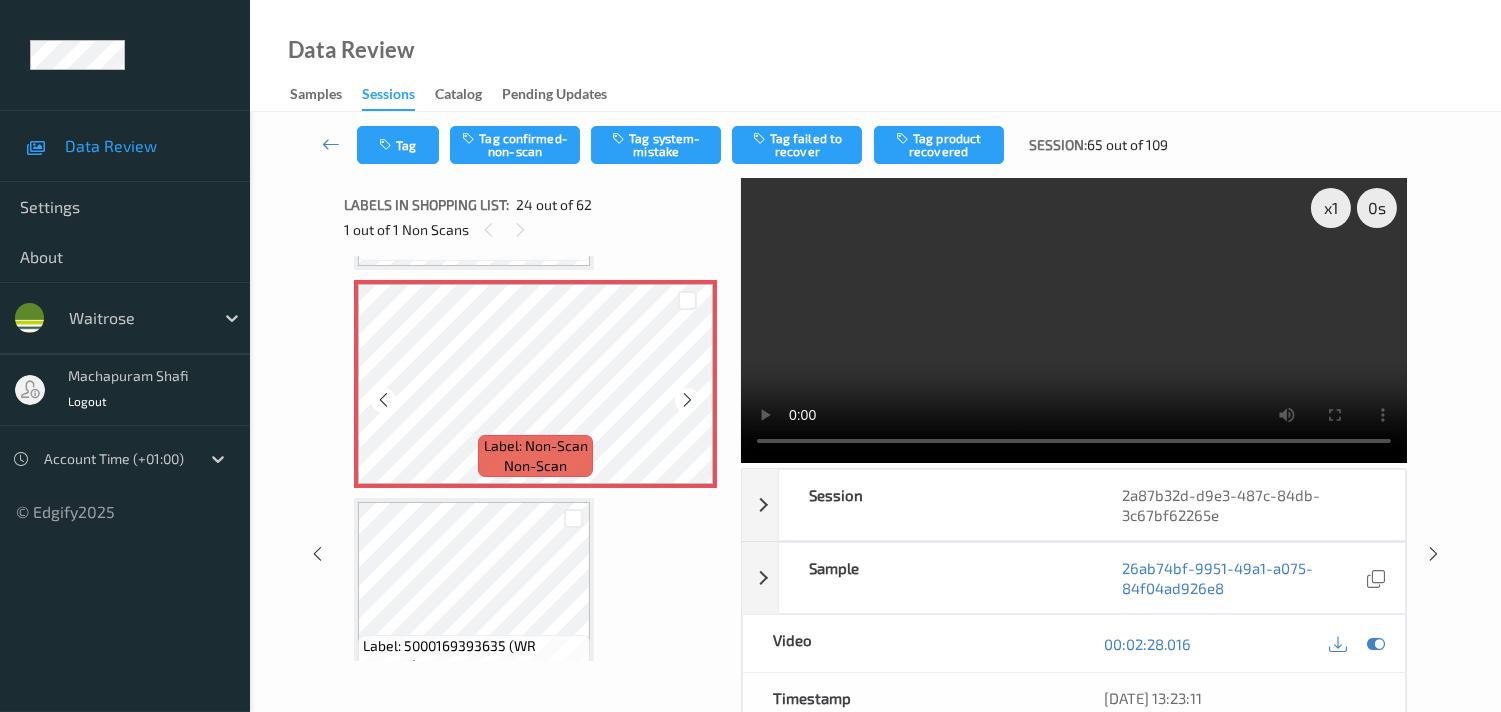 click at bounding box center (687, 400) 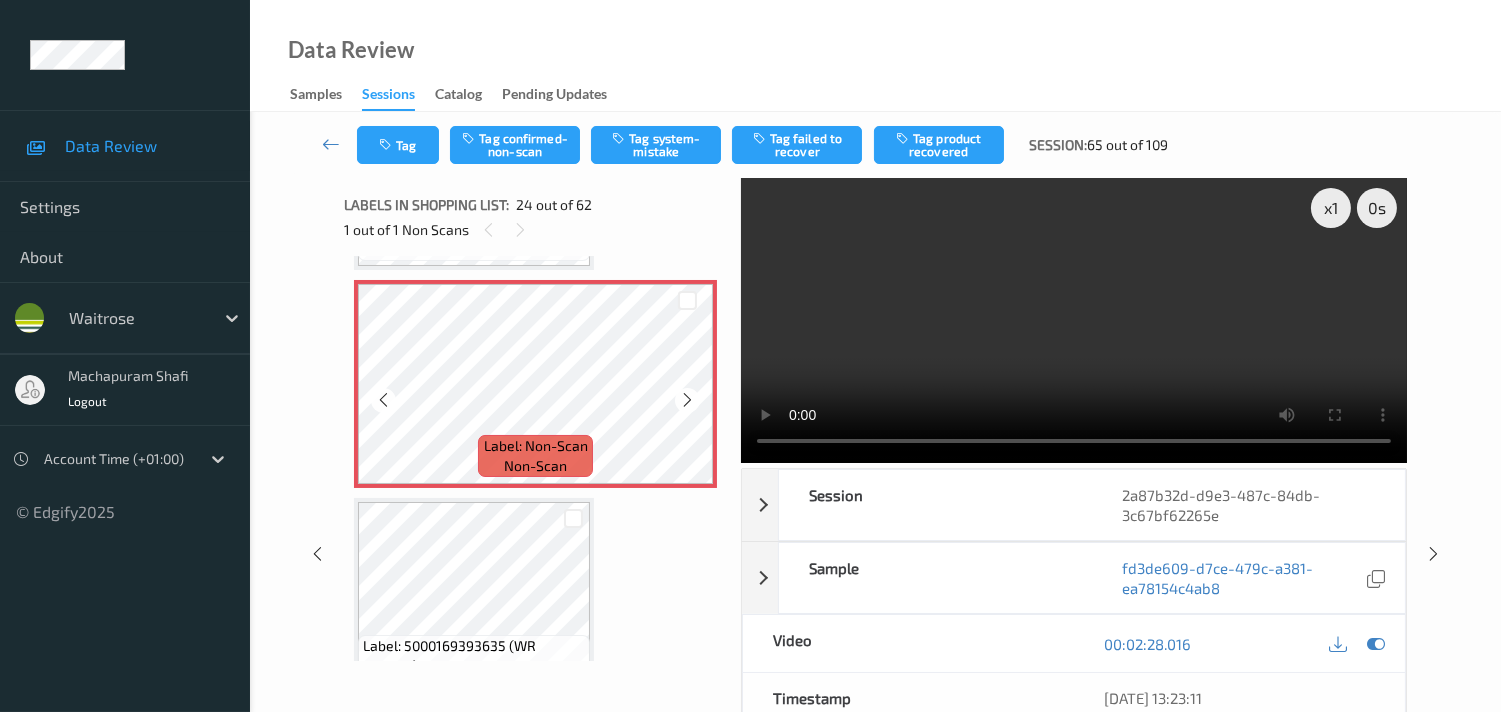 click at bounding box center (687, 400) 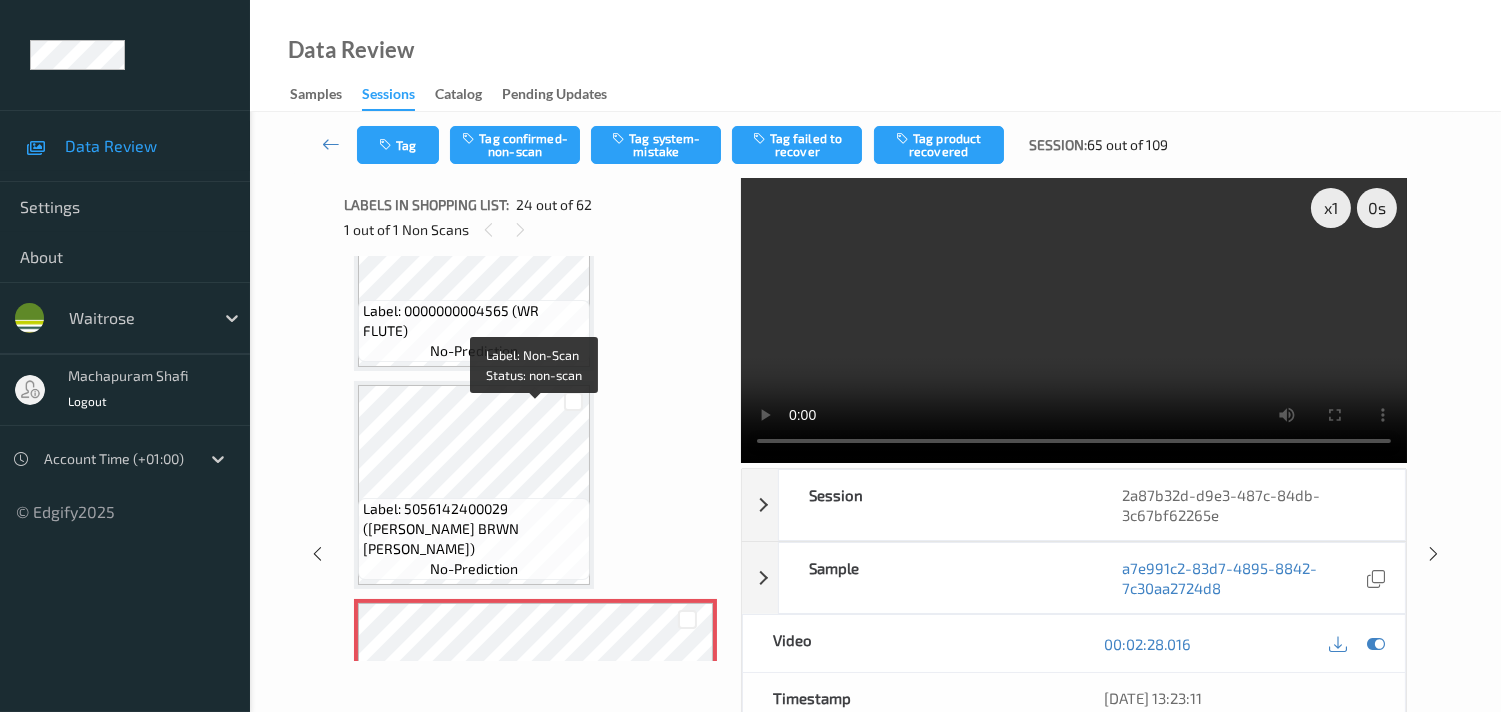 scroll, scrollTop: 4666, scrollLeft: 0, axis: vertical 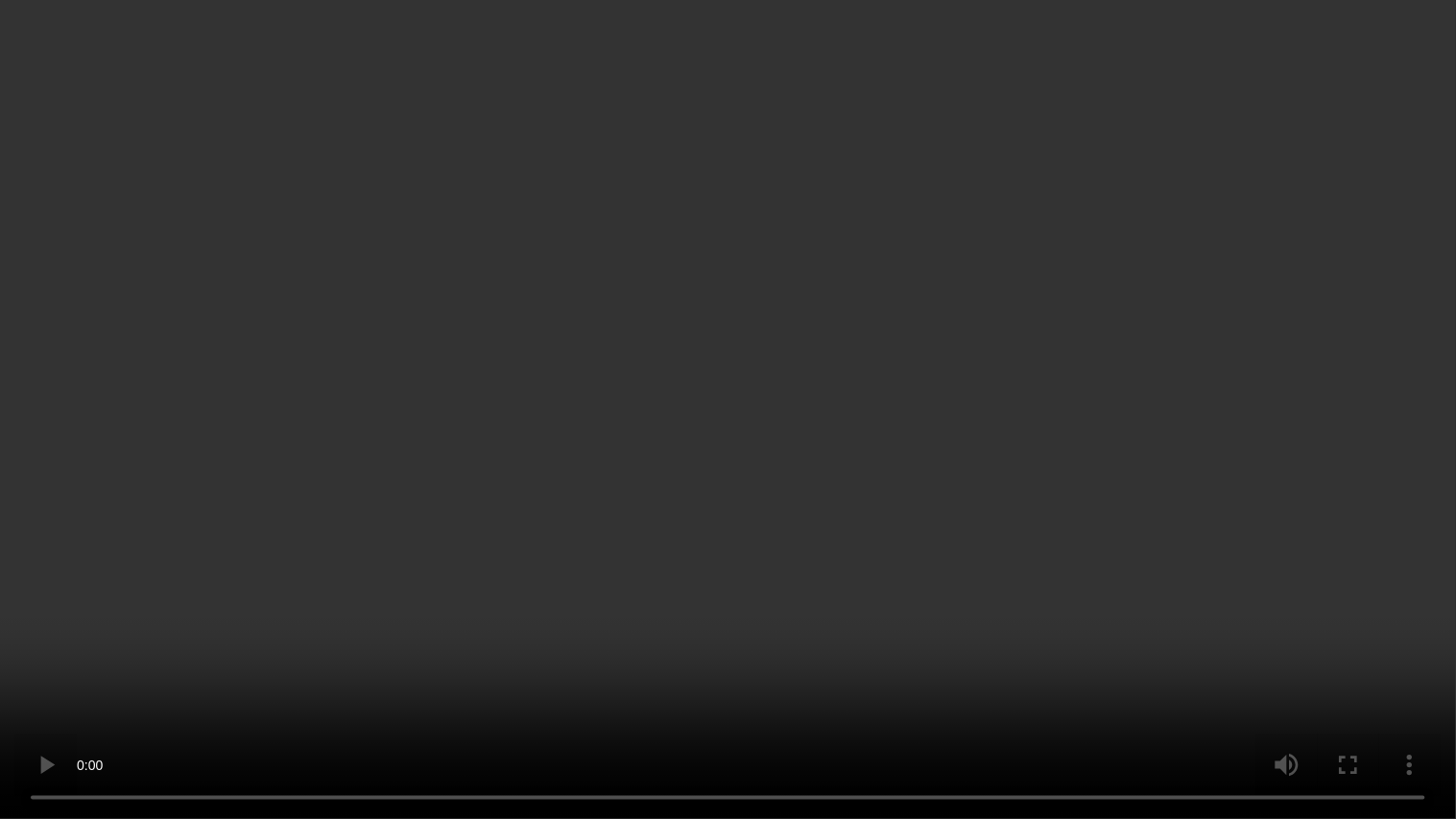 click at bounding box center [728, 409] 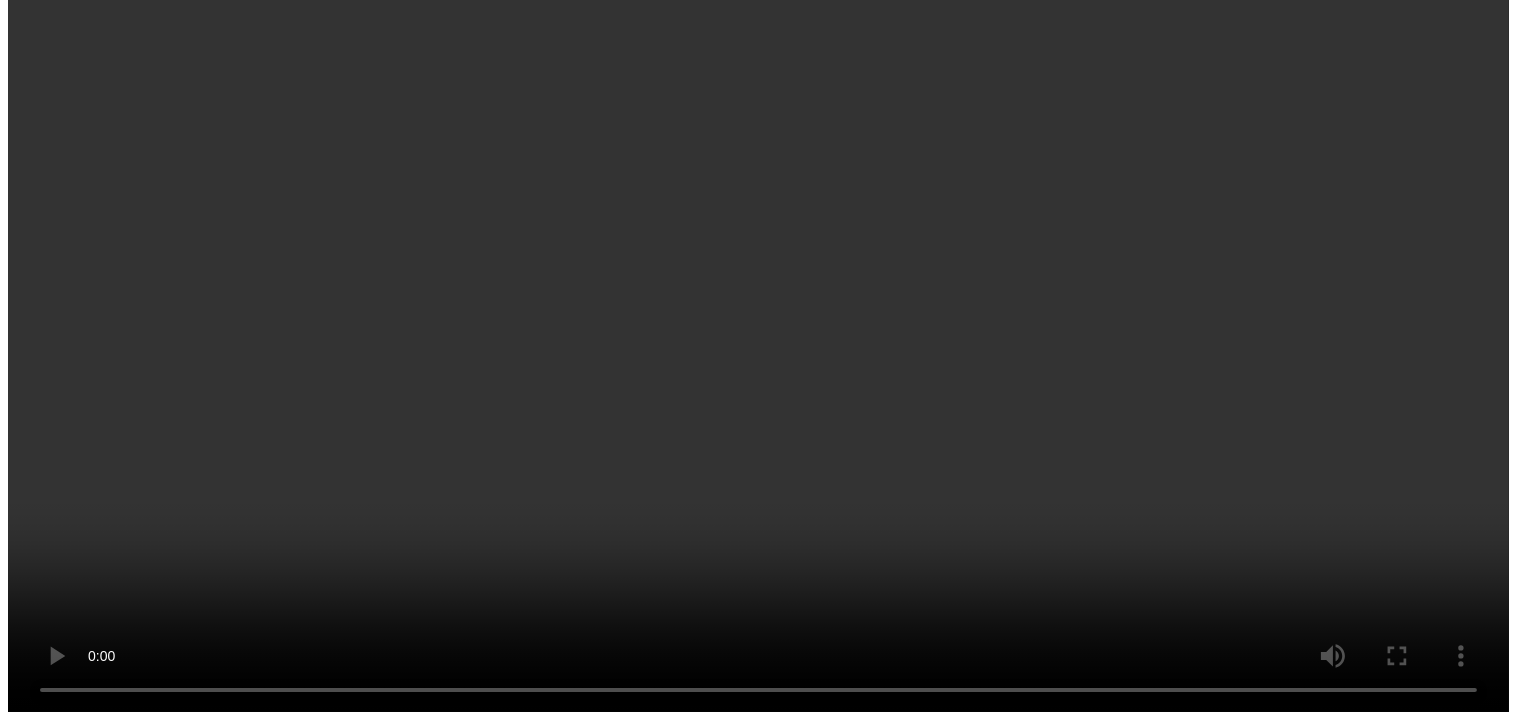 scroll, scrollTop: 4888, scrollLeft: 0, axis: vertical 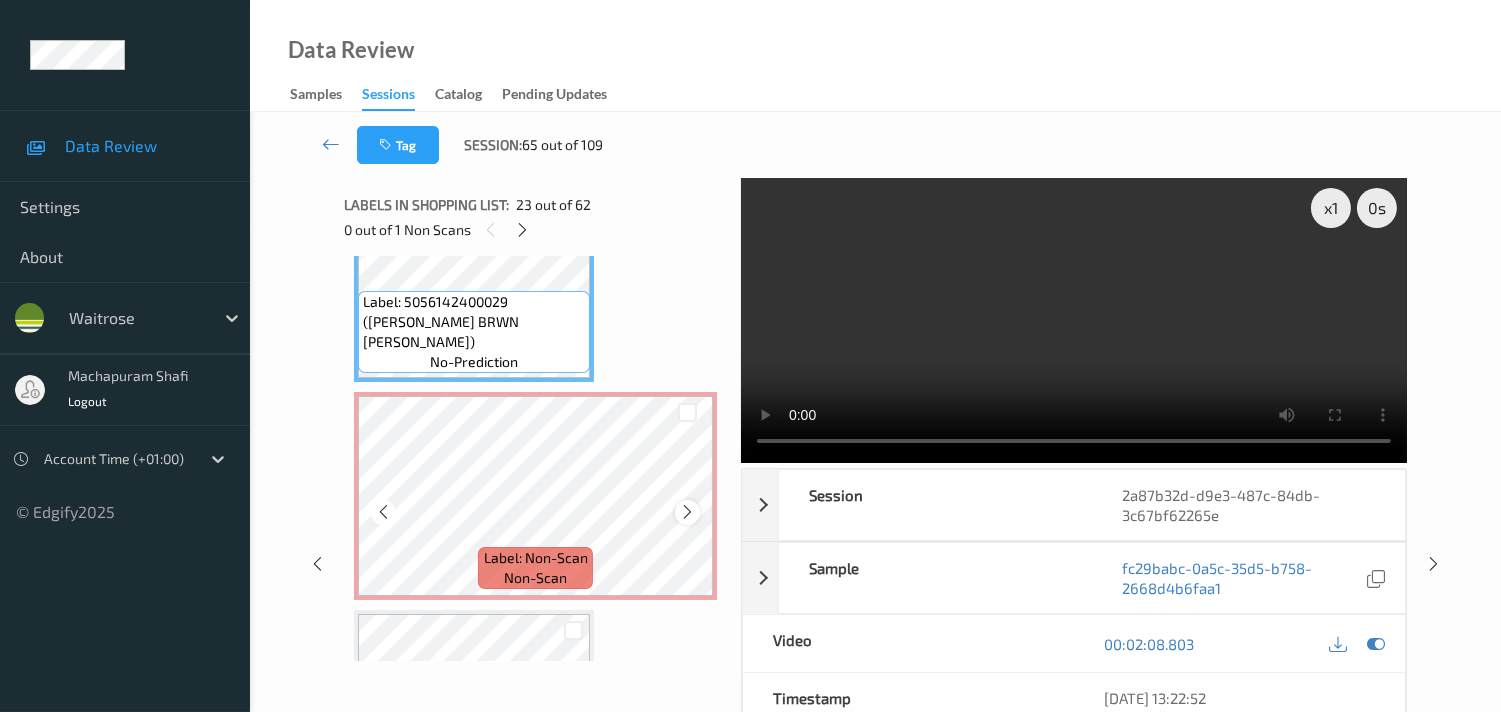 click at bounding box center (687, 512) 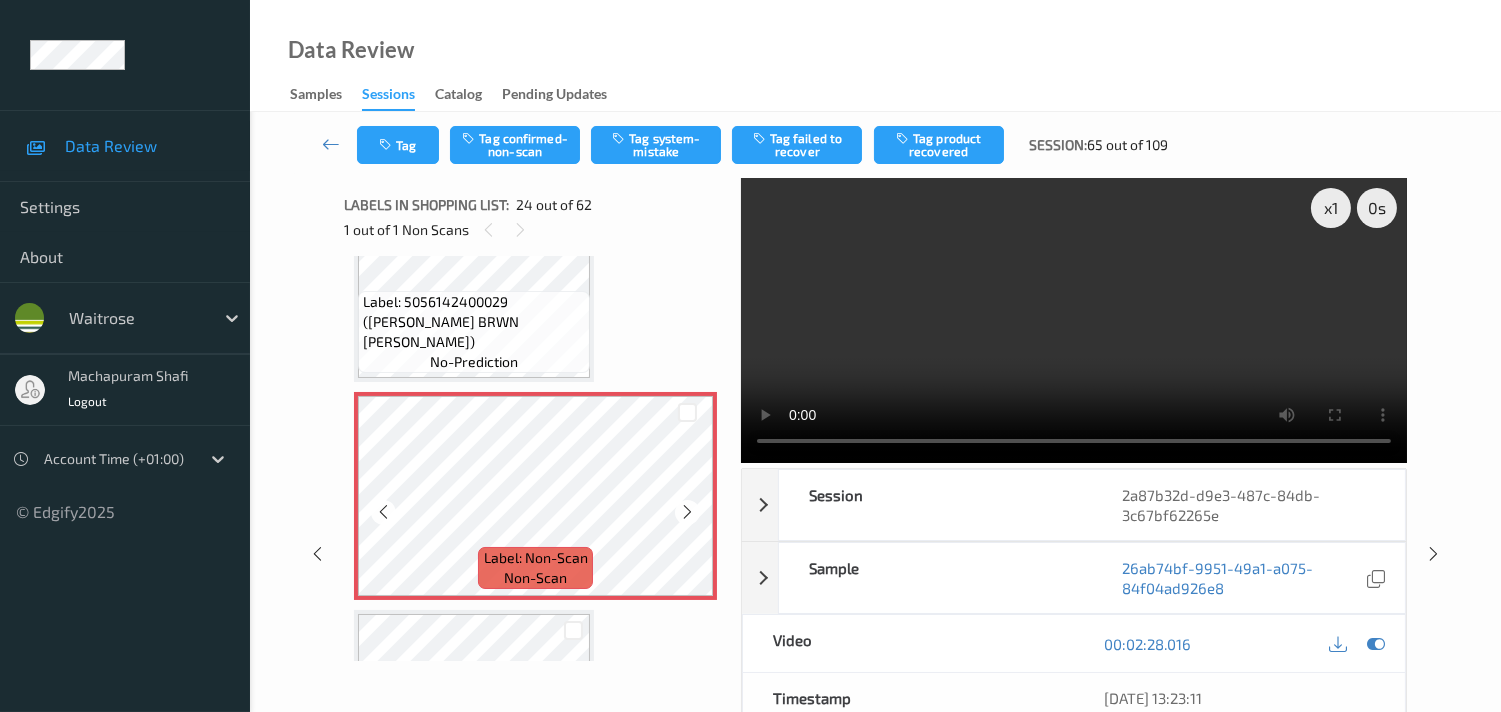 click at bounding box center (687, 512) 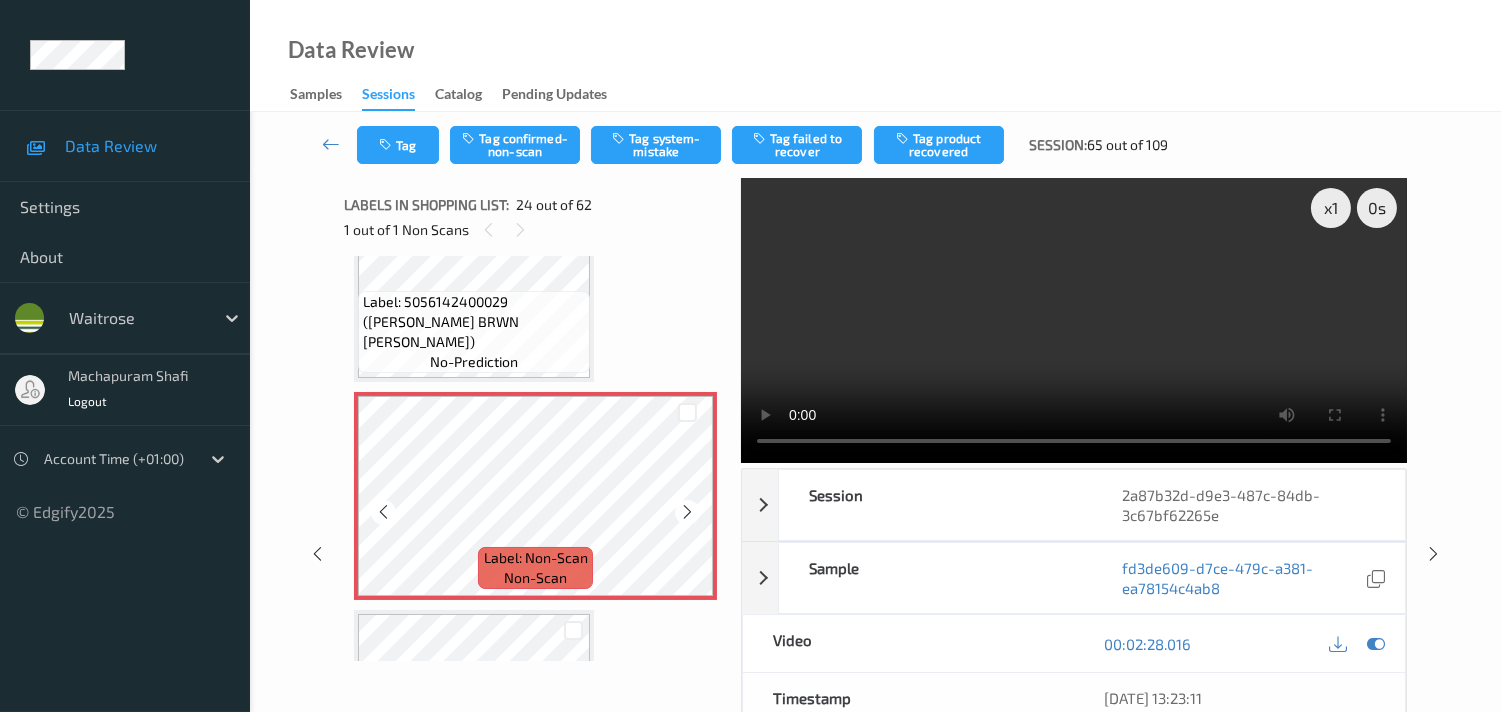 click at bounding box center (687, 512) 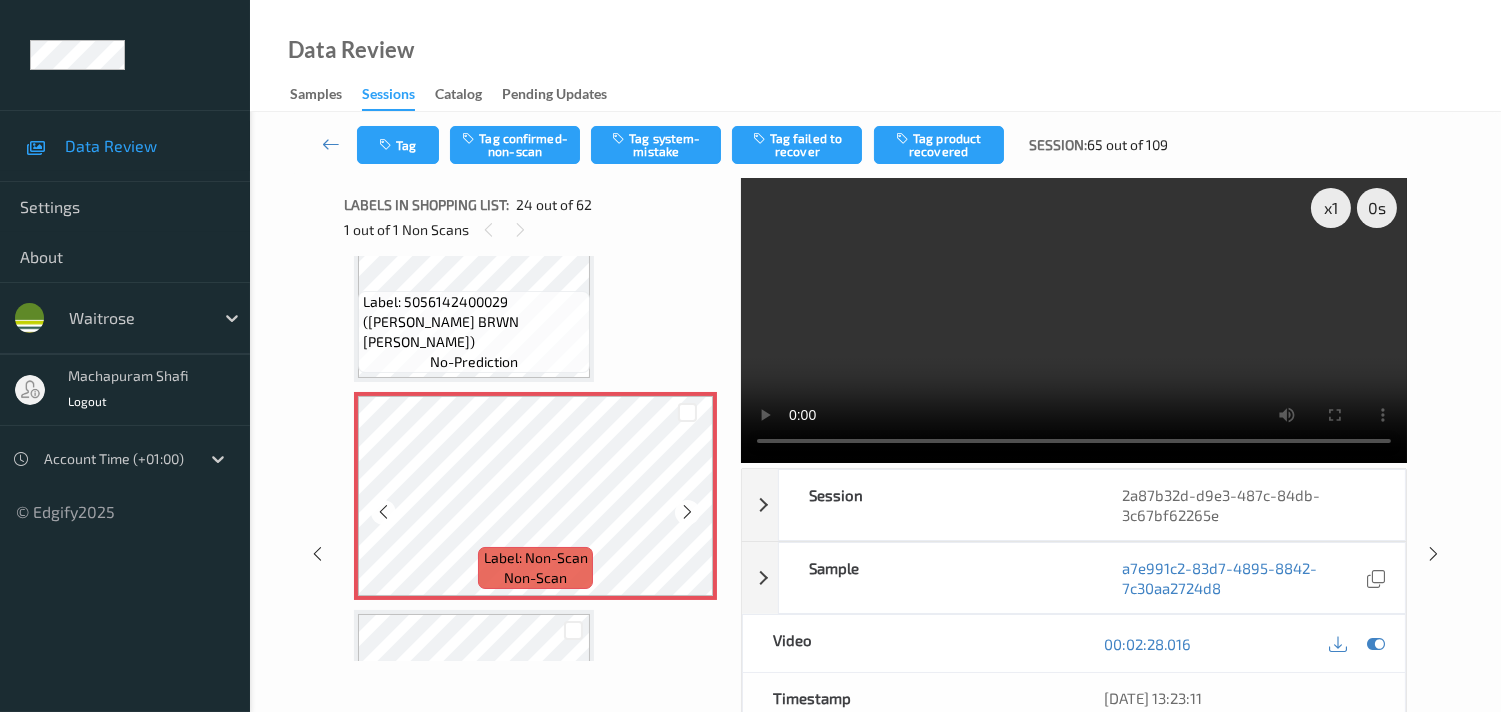 click at bounding box center [687, 512] 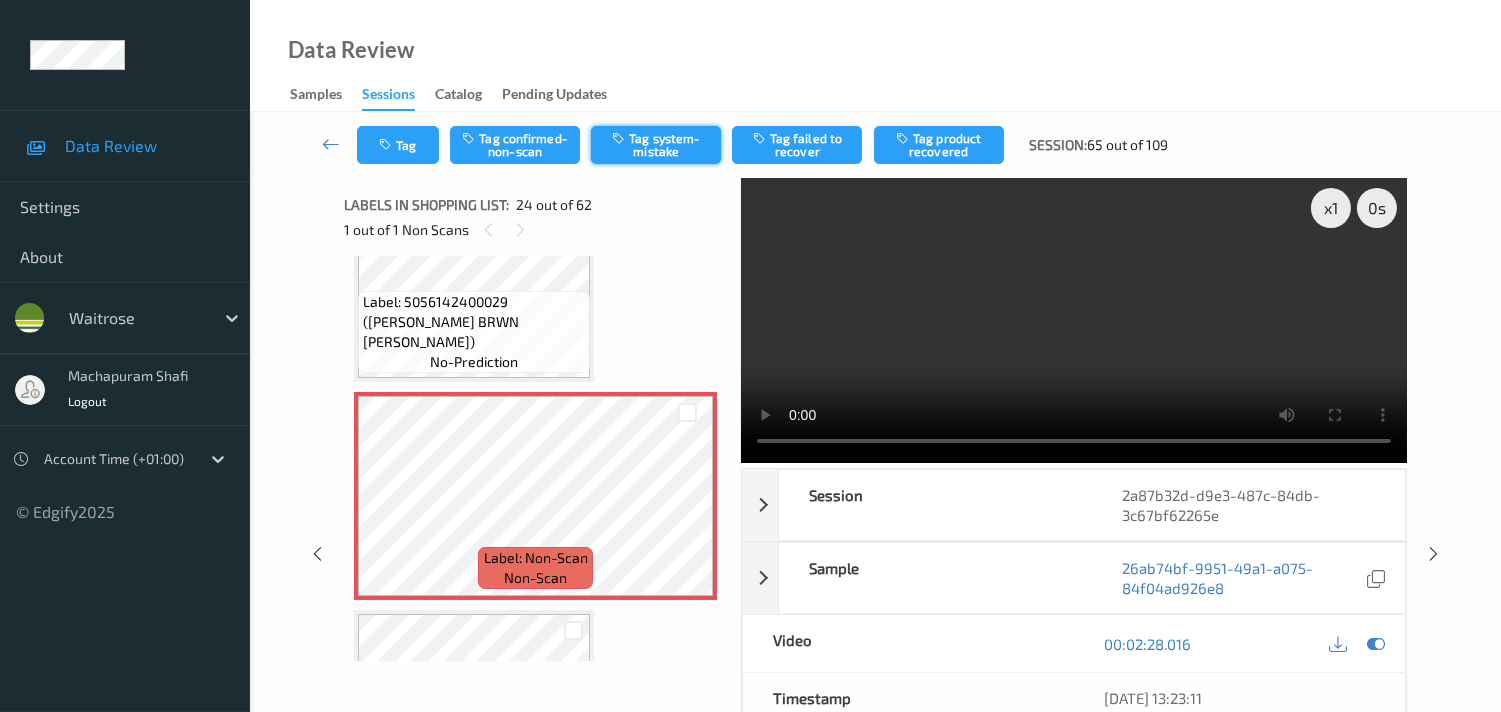 click on "Tag   system-mistake" at bounding box center [656, 145] 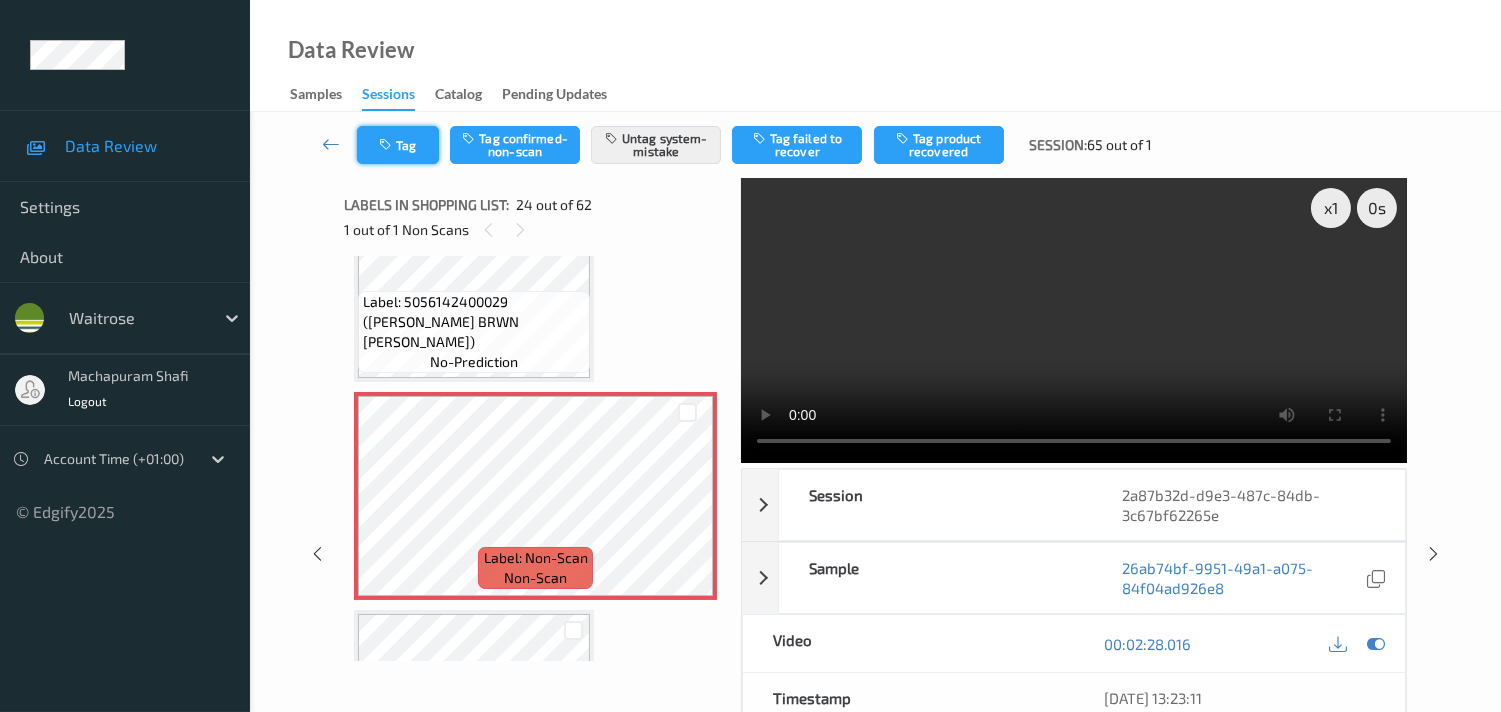 click on "Tag" at bounding box center (398, 145) 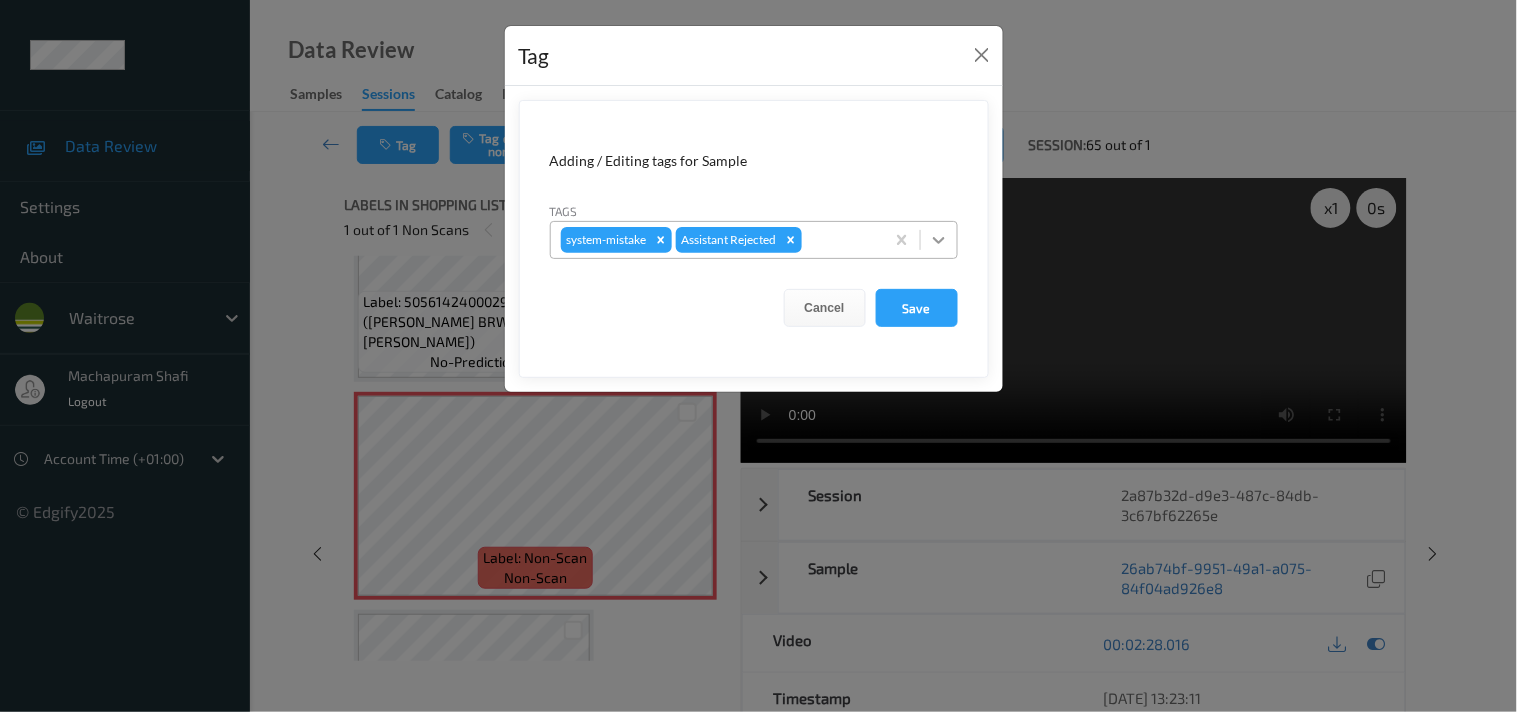 click 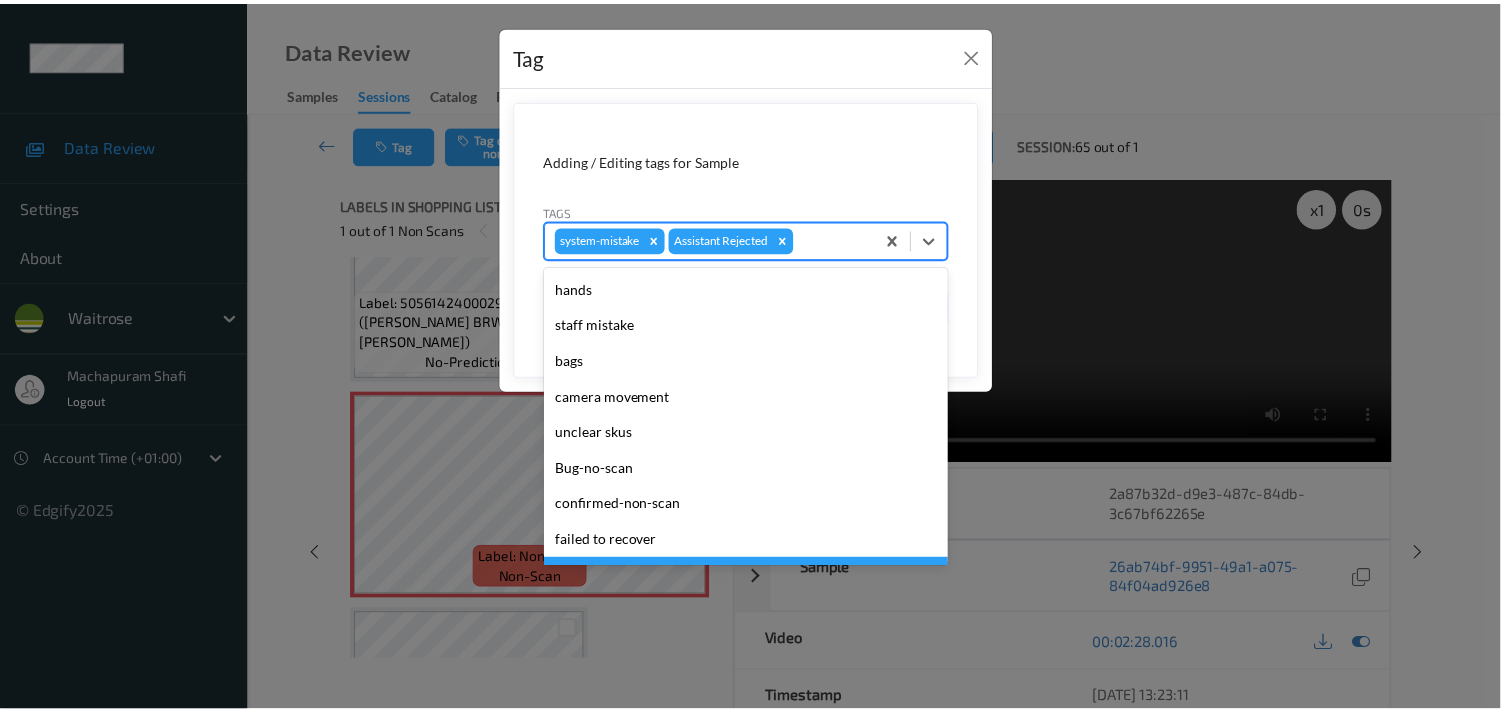 scroll, scrollTop: 318, scrollLeft: 0, axis: vertical 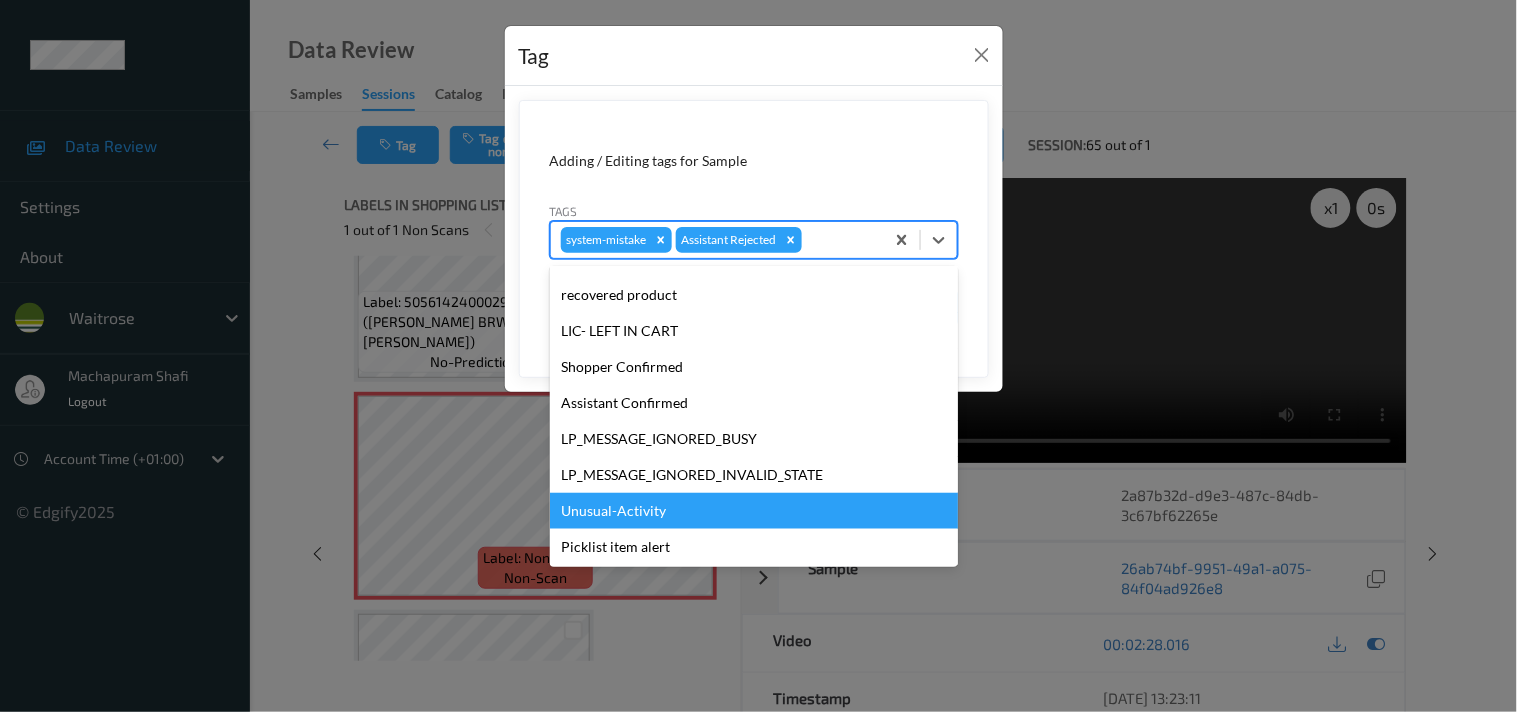 click on "Unusual-Activity" at bounding box center [754, 511] 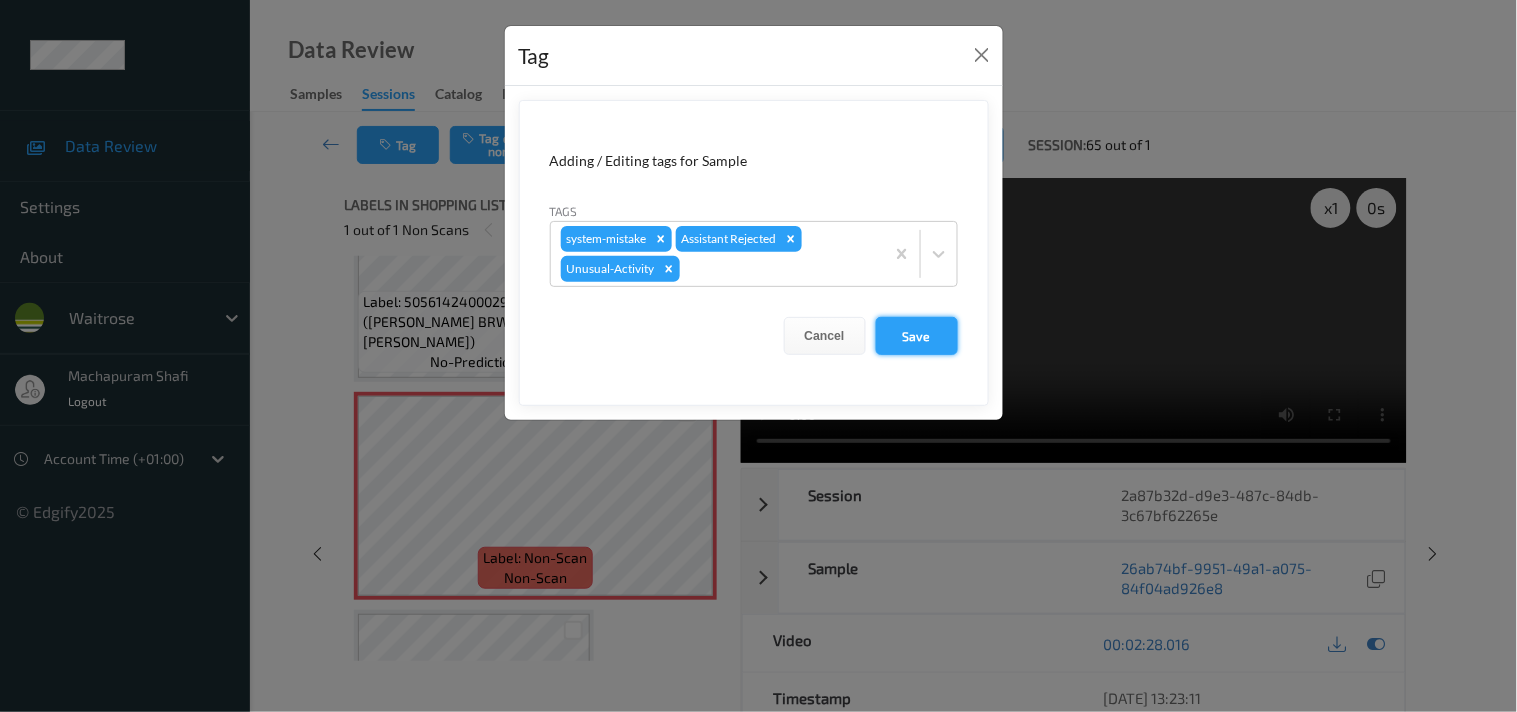 click on "Save" at bounding box center [917, 336] 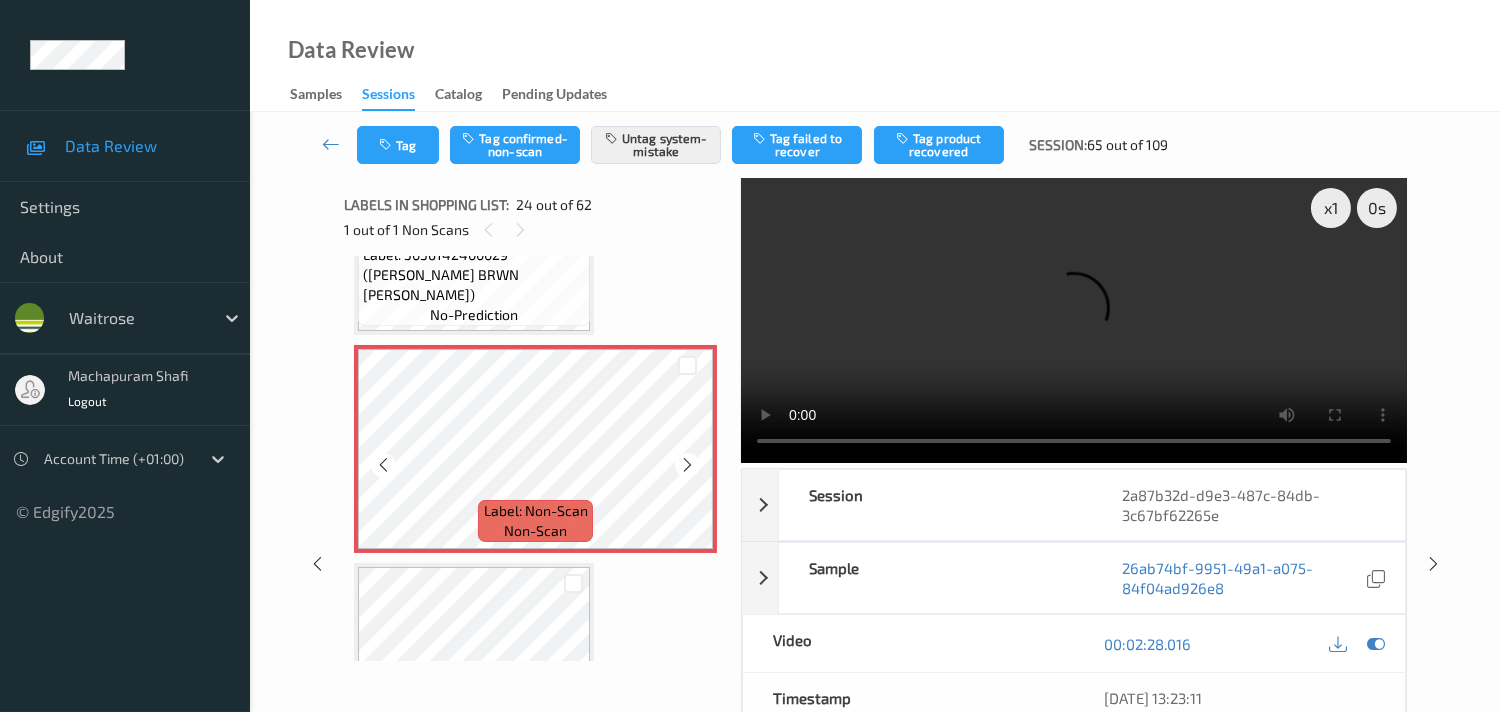 scroll, scrollTop: 4888, scrollLeft: 0, axis: vertical 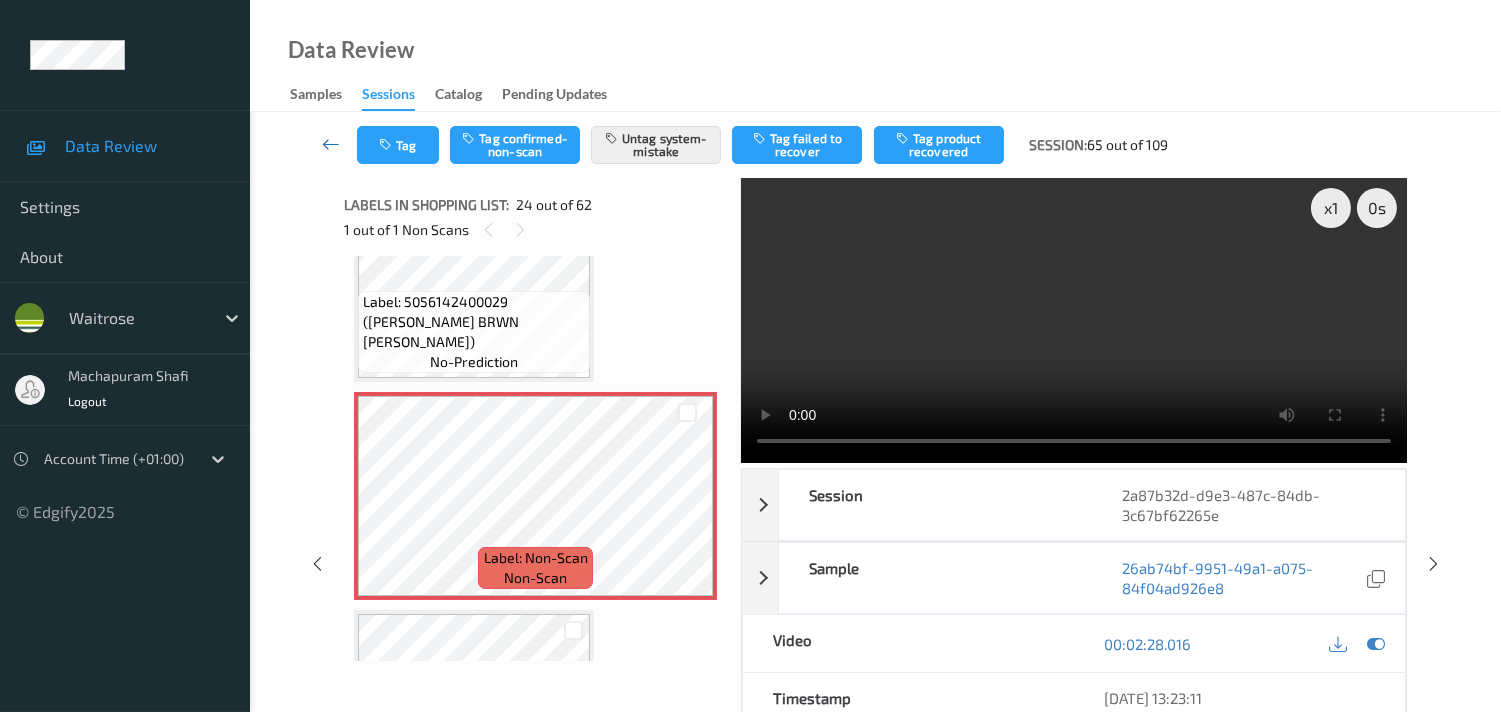 click at bounding box center [331, 144] 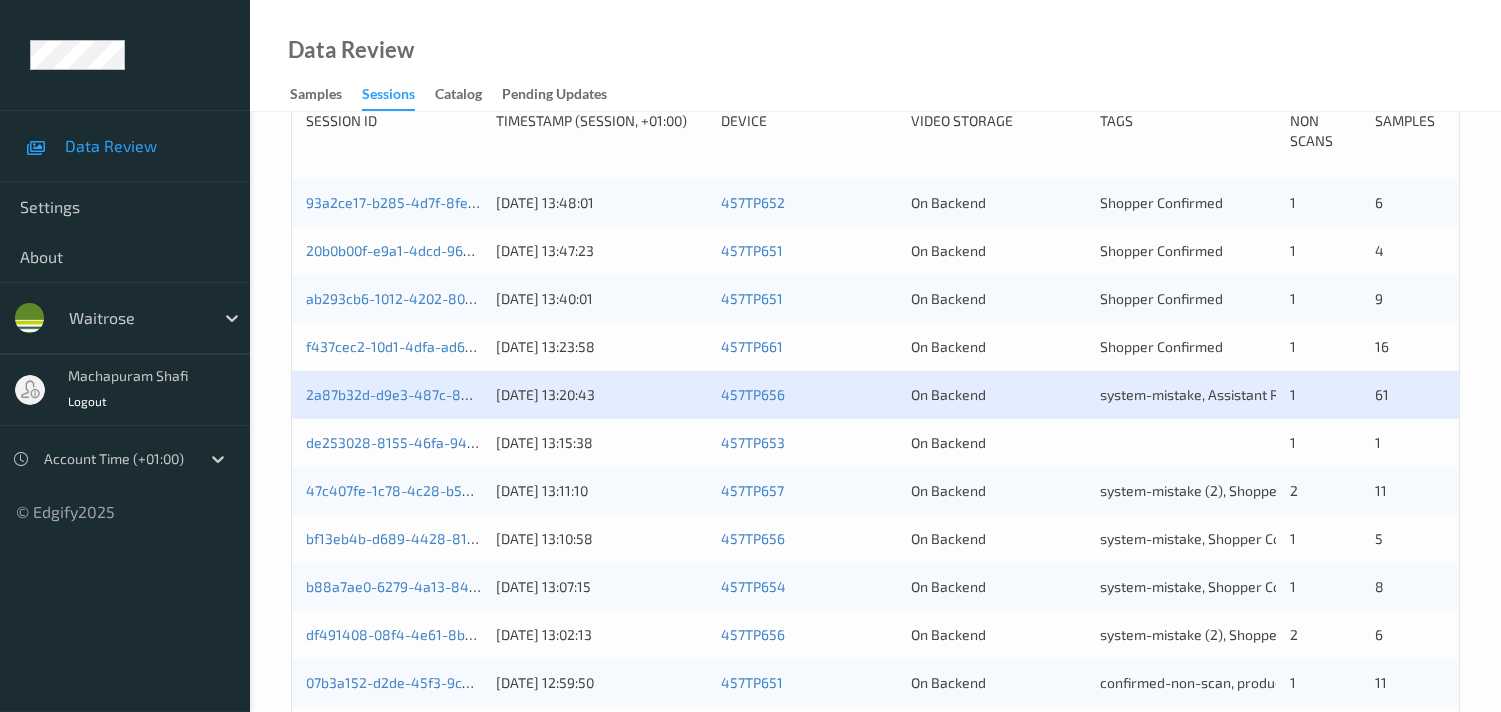 scroll, scrollTop: 444, scrollLeft: 0, axis: vertical 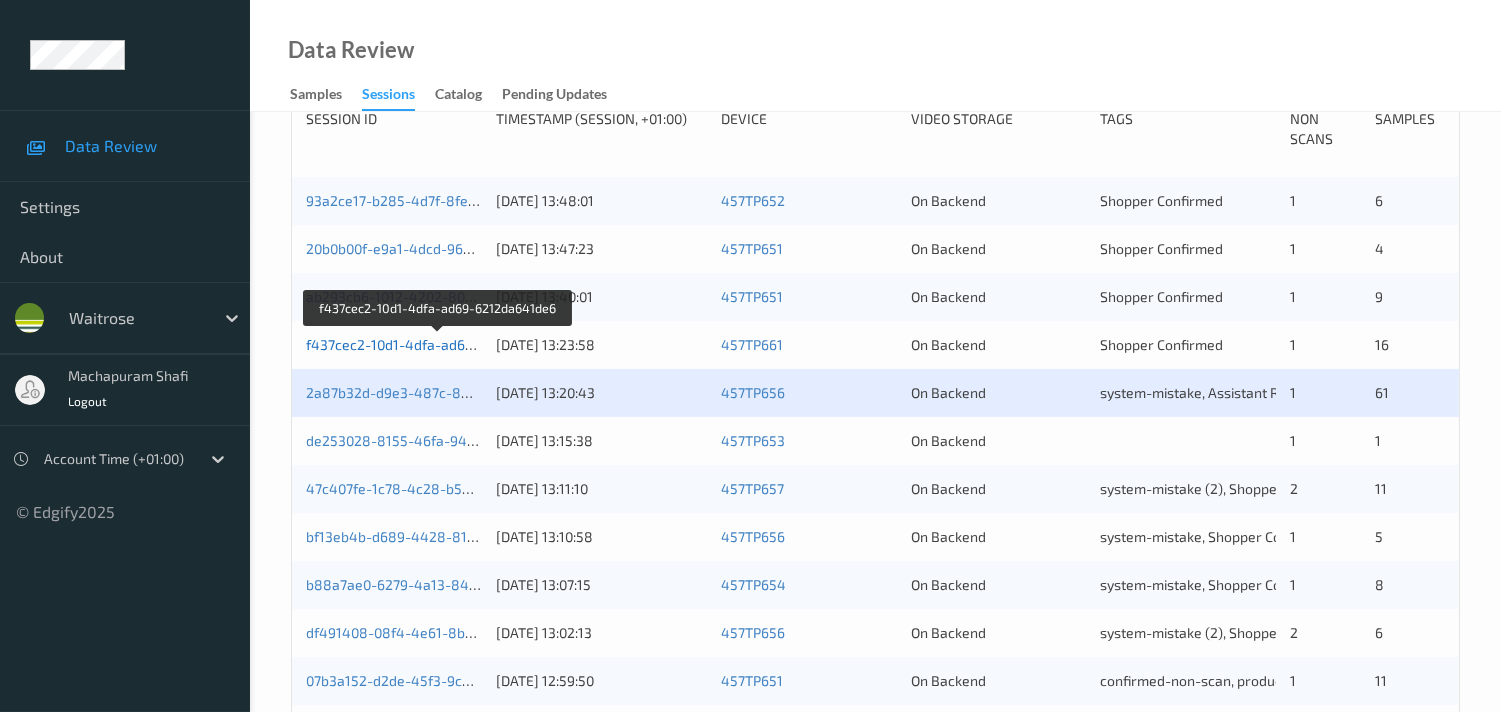 click on "f437cec2-10d1-4dfa-ad69-6212da641de6" at bounding box center [439, 344] 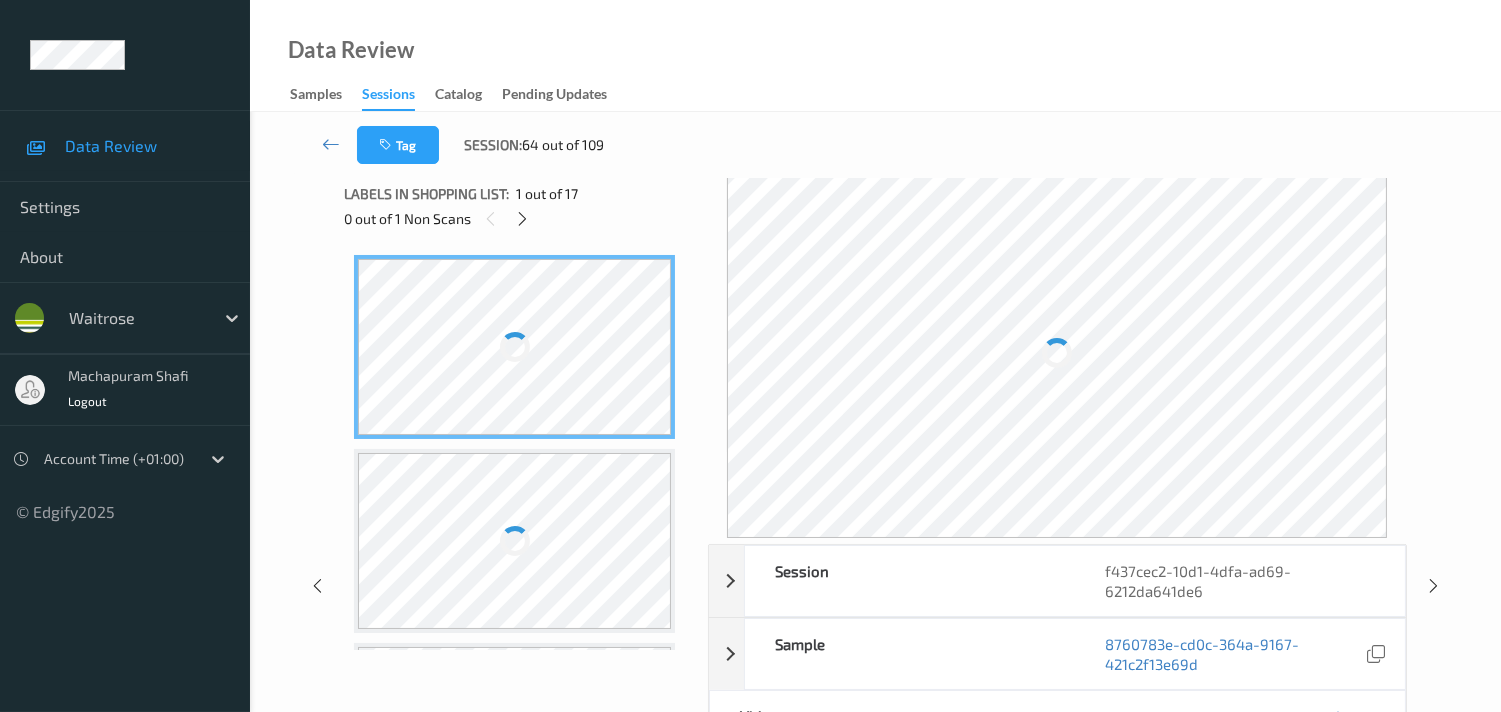 scroll, scrollTop: 0, scrollLeft: 0, axis: both 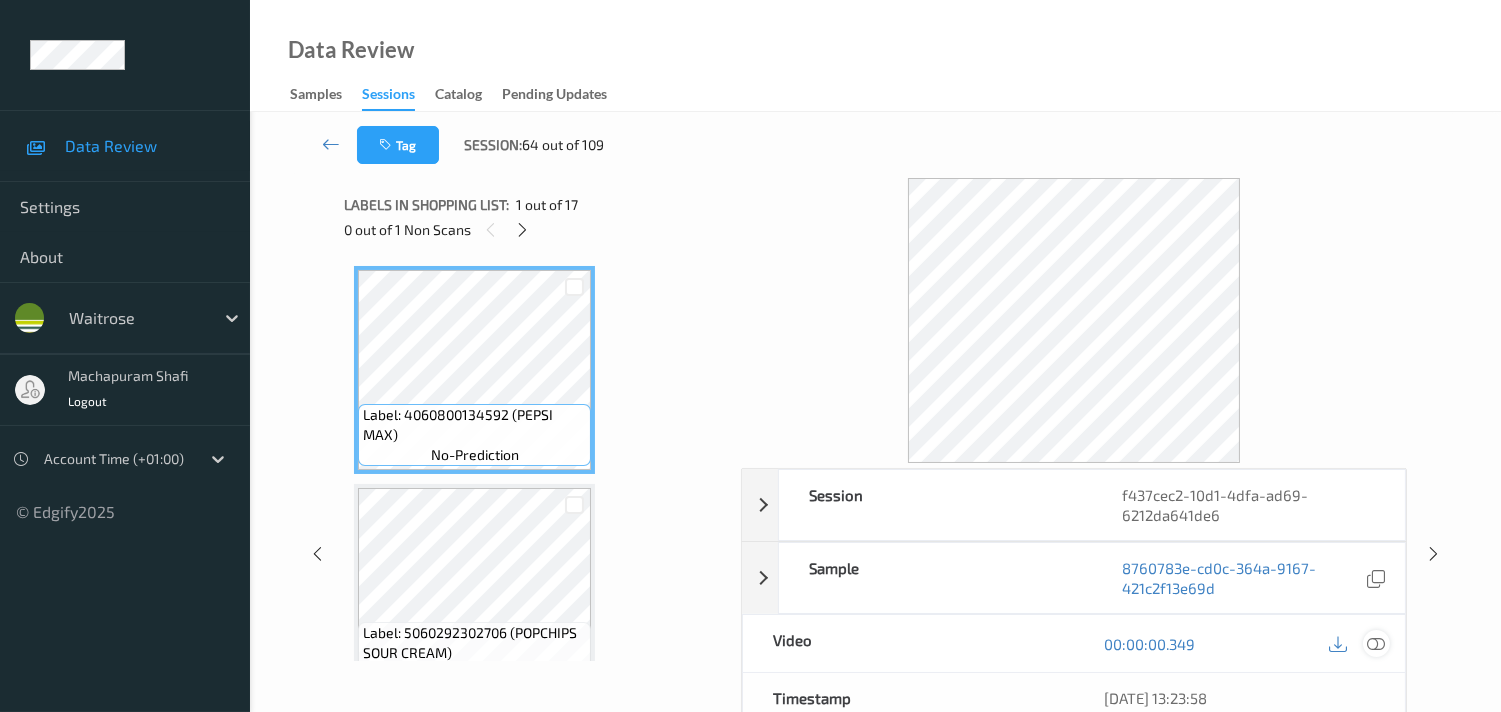 click at bounding box center [1376, 644] 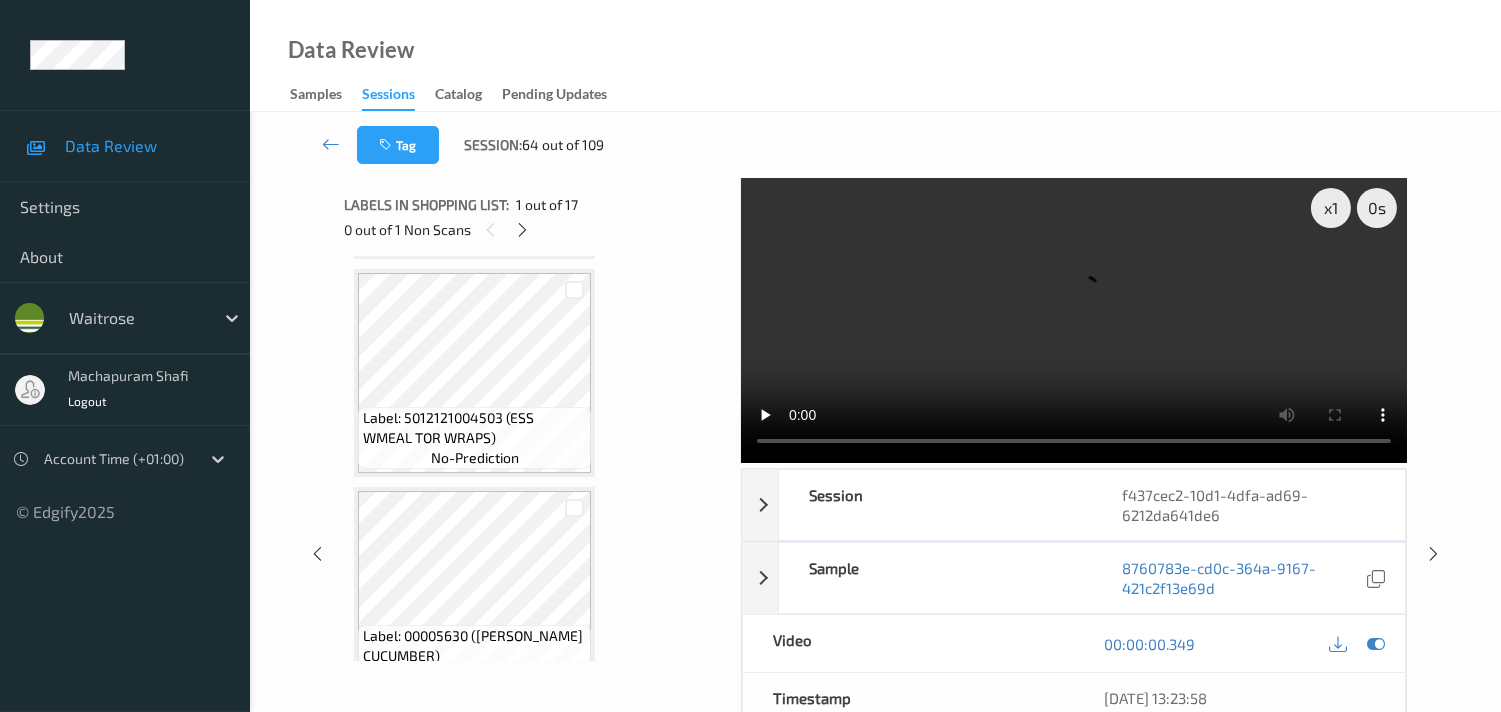 scroll, scrollTop: 666, scrollLeft: 0, axis: vertical 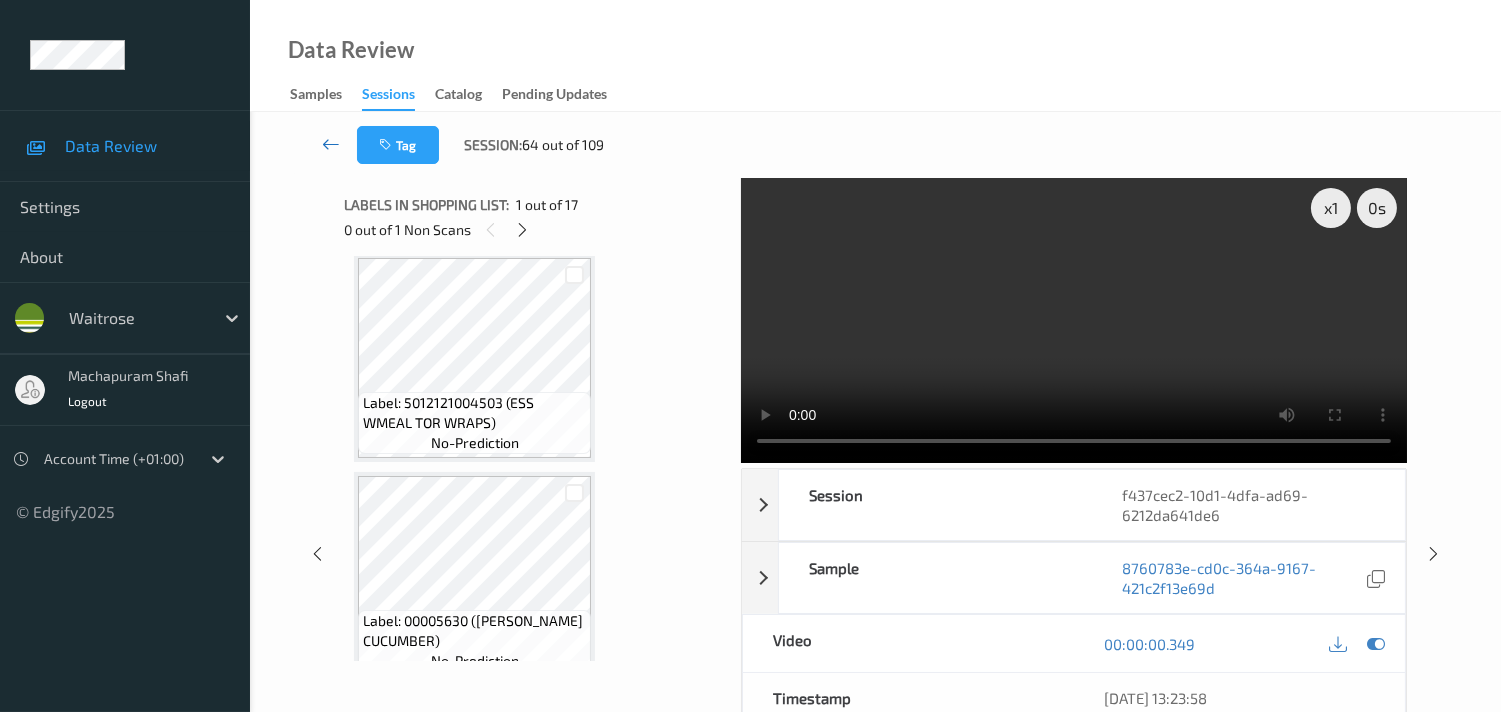 click at bounding box center (331, 144) 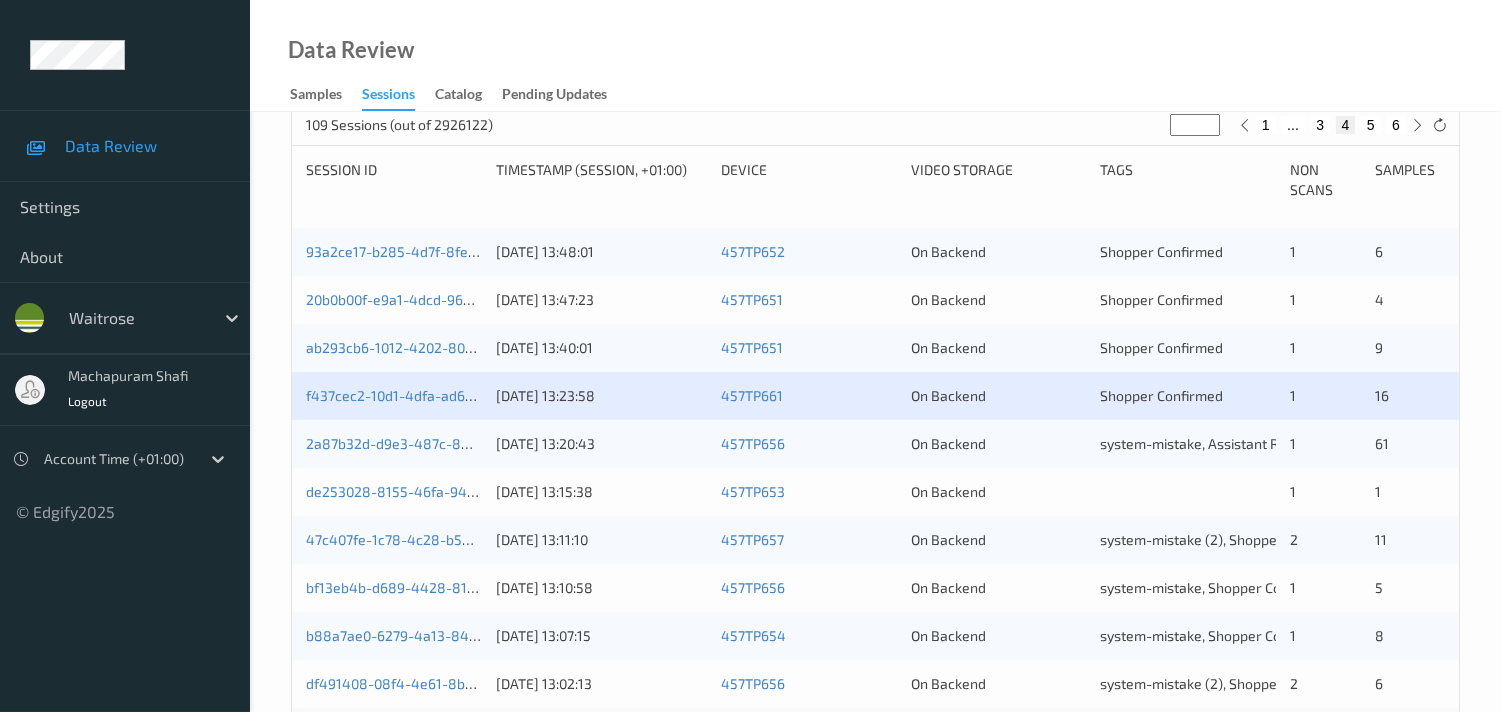 scroll, scrollTop: 444, scrollLeft: 0, axis: vertical 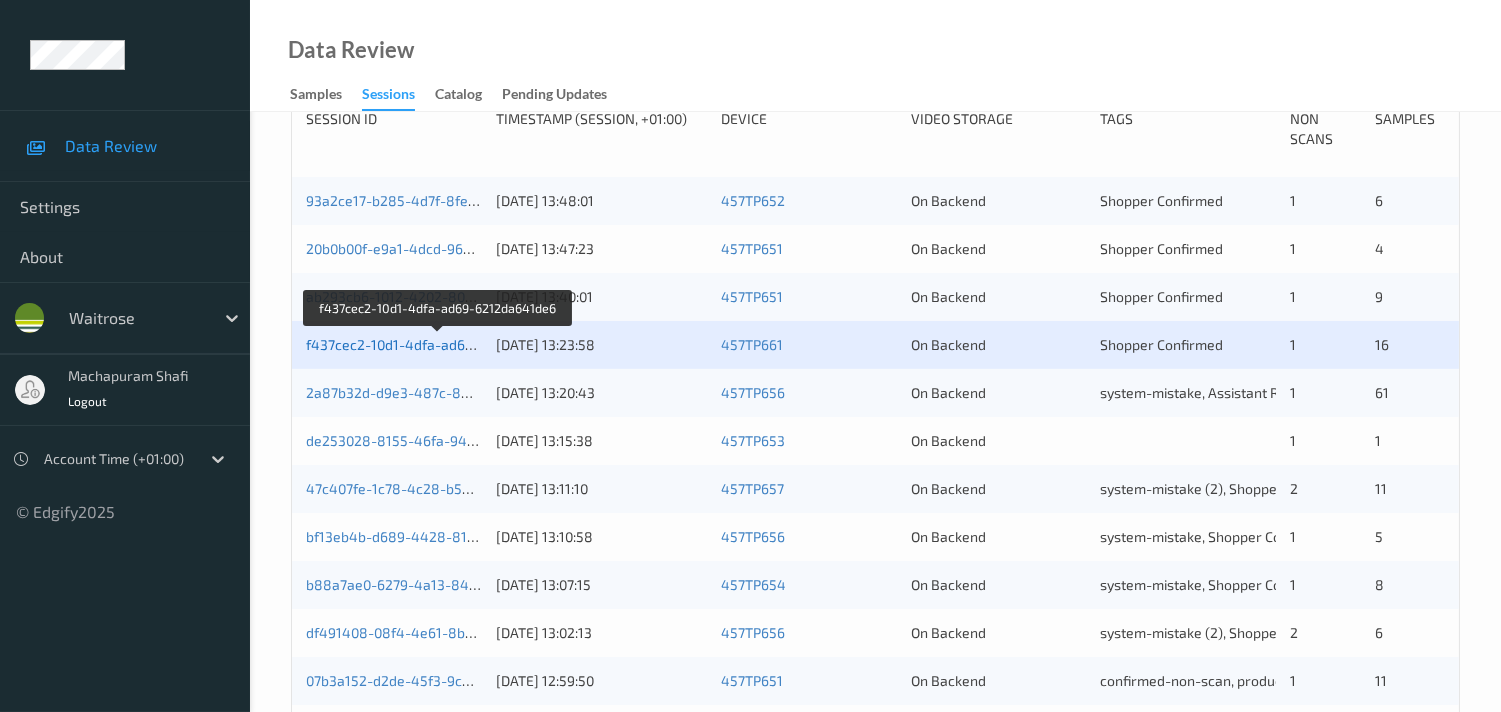 click on "f437cec2-10d1-4dfa-ad69-6212da641de6" at bounding box center (439, 344) 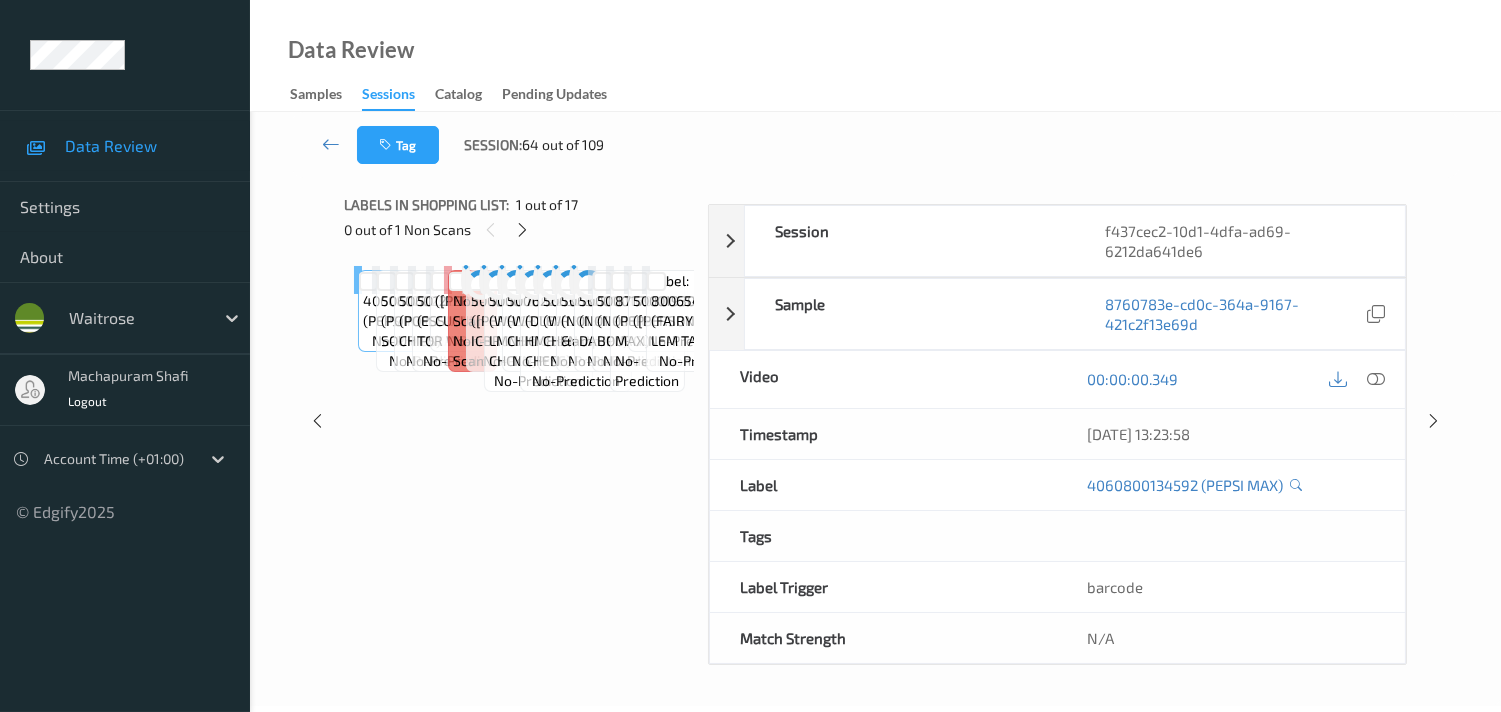 scroll, scrollTop: 260, scrollLeft: 0, axis: vertical 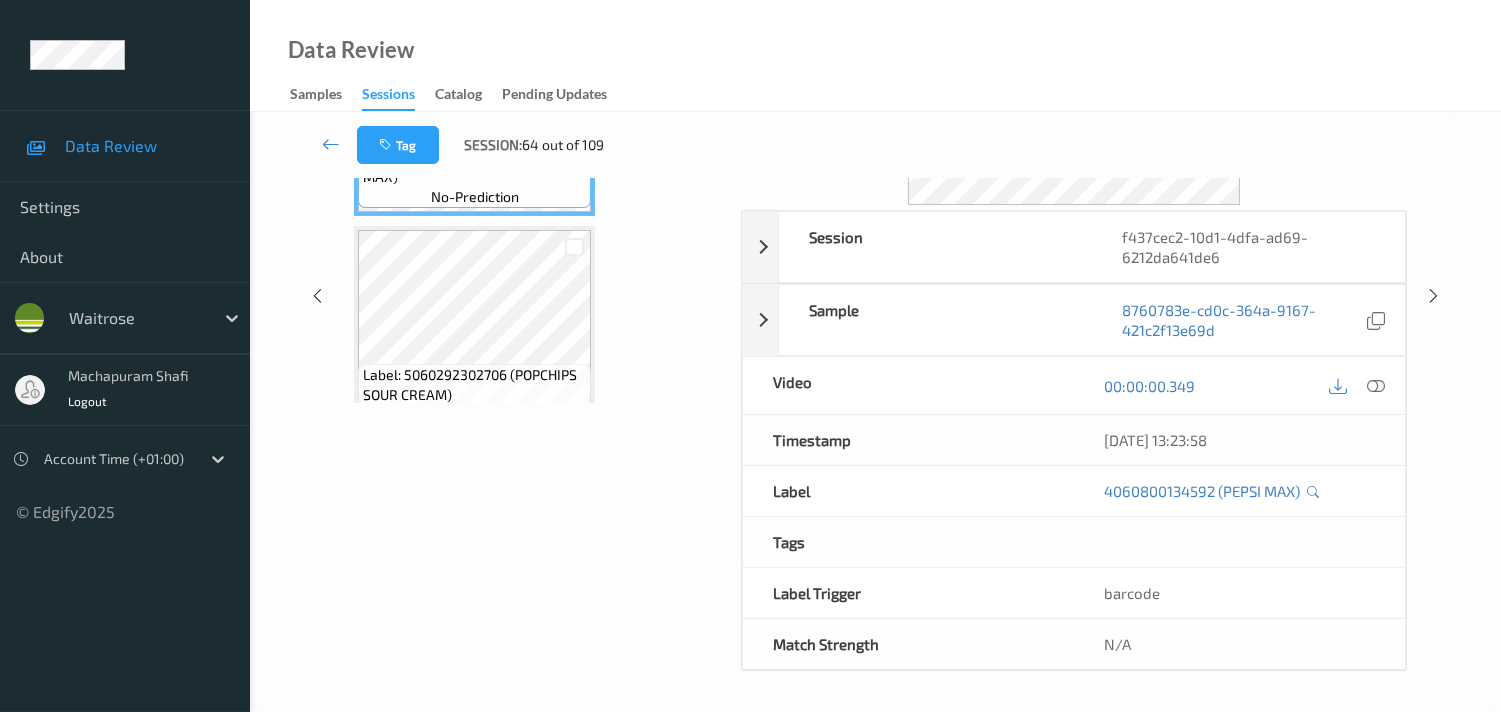 click on "Labels in shopping list: 1 out of 17 0 out of 1 Non Scans Label: 4060800134592 (PEPSI MAX) no-prediction Label: 5060292302706 (POPCHIPS SOUR CREAM) no-prediction Label: 5060292302201 (POPCHIPS BBQ CHIPS) no-prediction Label: 5012121004503 (ESS WMEAL TOR WRAPS) no-prediction Label: 00005630 ([PERSON_NAME] CUCUMBER) no-prediction Label: Non-Scan non-scan Label: Non-Scan non-scan Label: Non-Scan non-scan Label: 5000169030202 ([PERSON_NAME] ICBRG LETTUCE) no-prediction Label: 5000169671146 (WR GB LMN&amp;HRB CHCKN) no-prediction Label: 5000169671160 (WR TIKKA CHICKEN) no-prediction Label: 7622202261602 (DLEA LNCHR HM&amp; CHESE) no-prediction Label: 5063210019045 (WR KOREAN CHKN WRAP) no-prediction Label: 5063210028351 (NO1 ARANCINI &amp; DIP) no-prediction Label: 5000169660447 (NO1 POTATO DAUPH) no-prediction Label: 5000169608197 (NO.1 BEEF BOURGUIGNO) no-prediction Label: 87170788 (PEPSI MAX) no-prediction Label: 5000193034559 ([PERSON_NAME]) no-prediction Label: 8006540910962 (FAIRY PLAT+ LEM TABS) no-prediction" at bounding box center (535, 295) 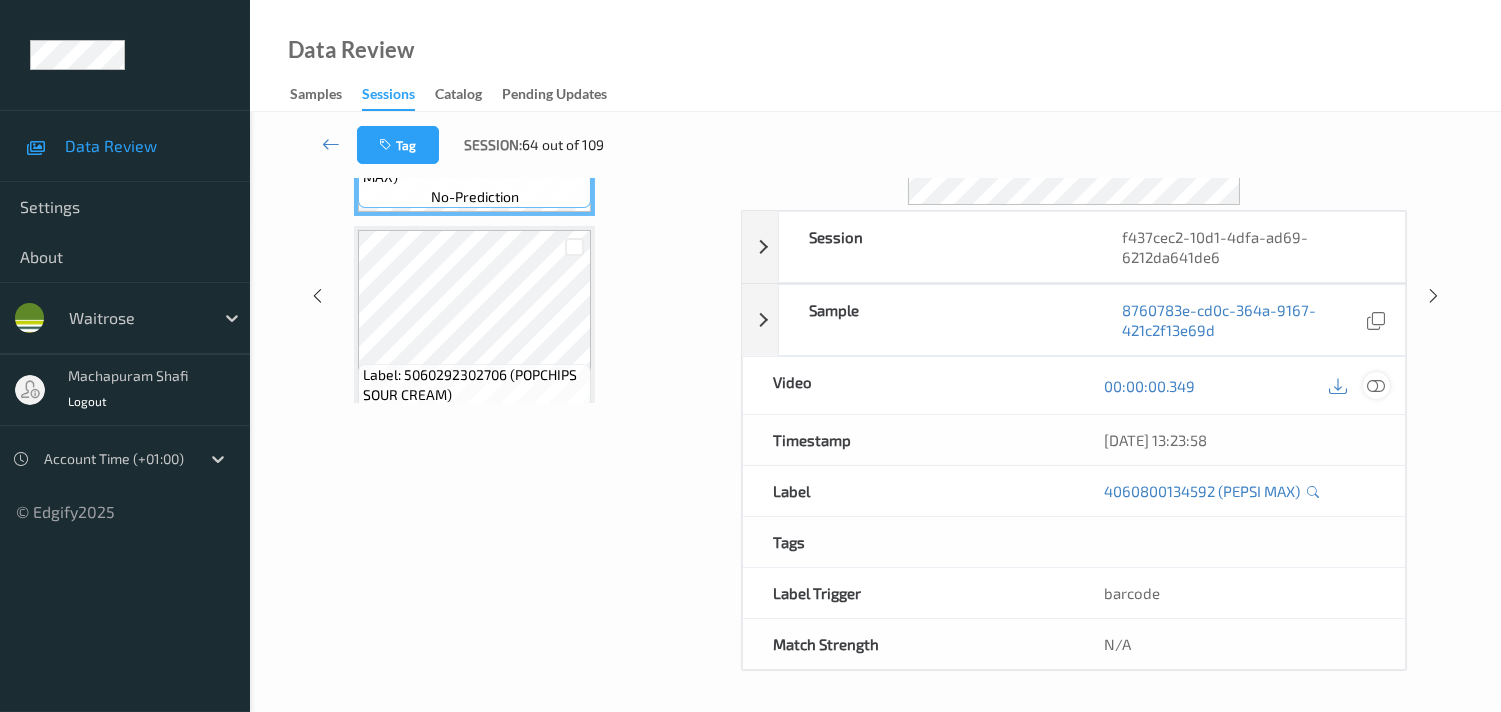 click at bounding box center [1376, 386] 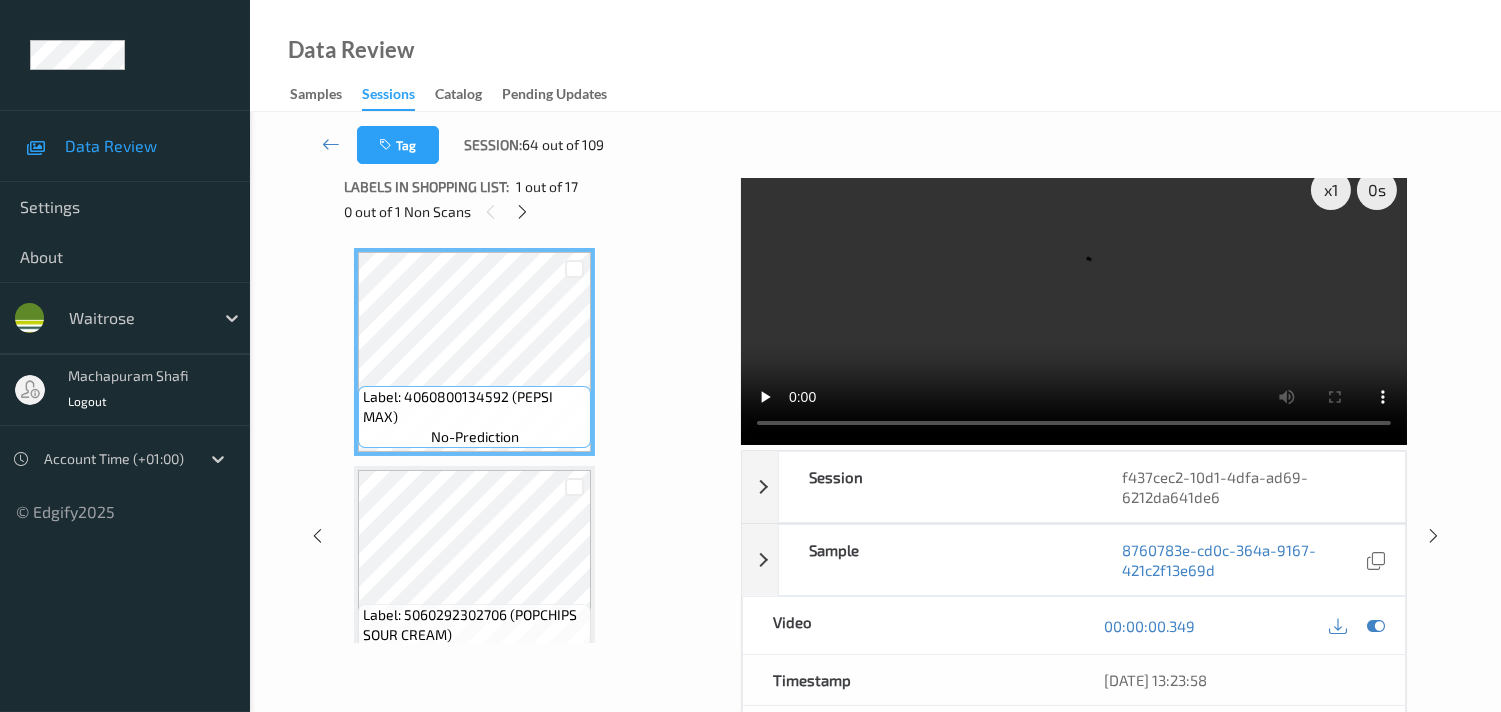 scroll, scrollTop: 0, scrollLeft: 0, axis: both 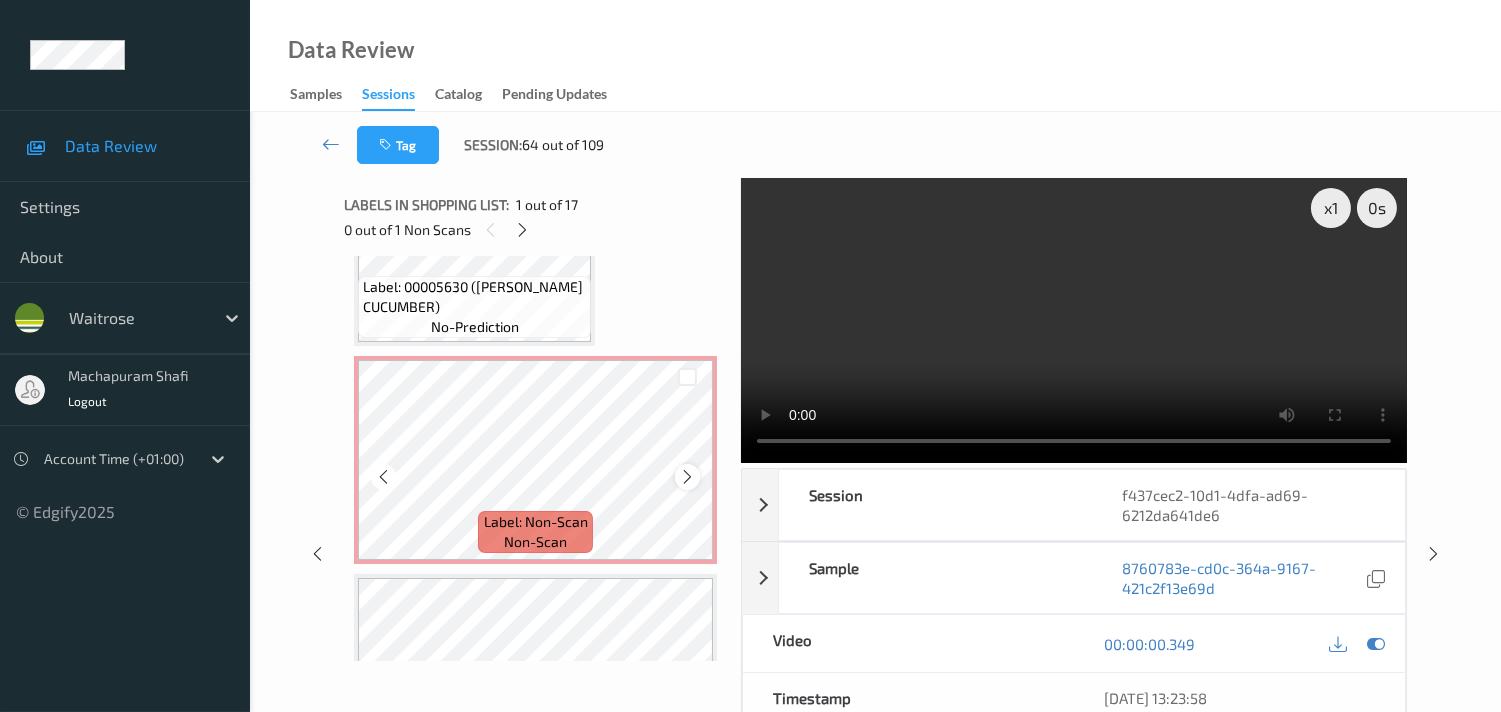 click at bounding box center (687, 477) 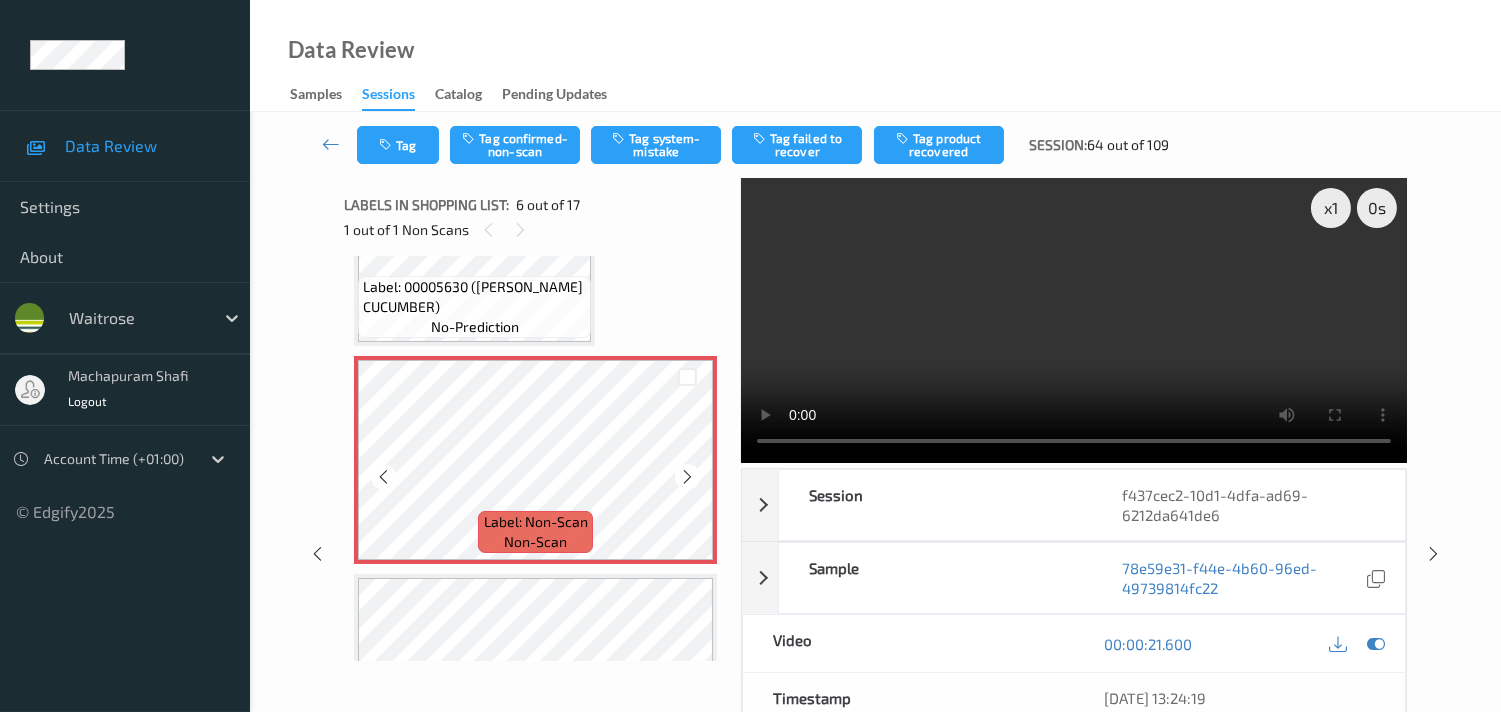 click at bounding box center (687, 477) 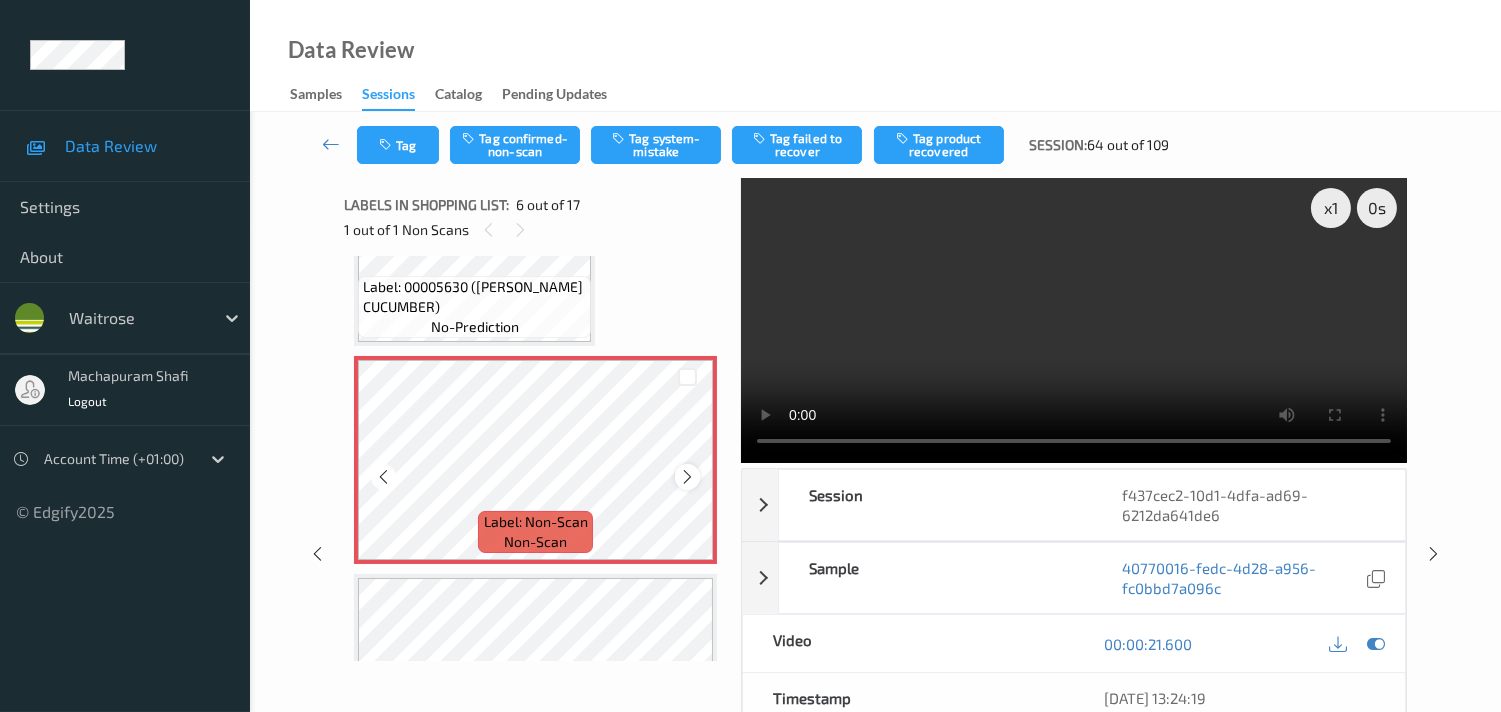 click at bounding box center (687, 477) 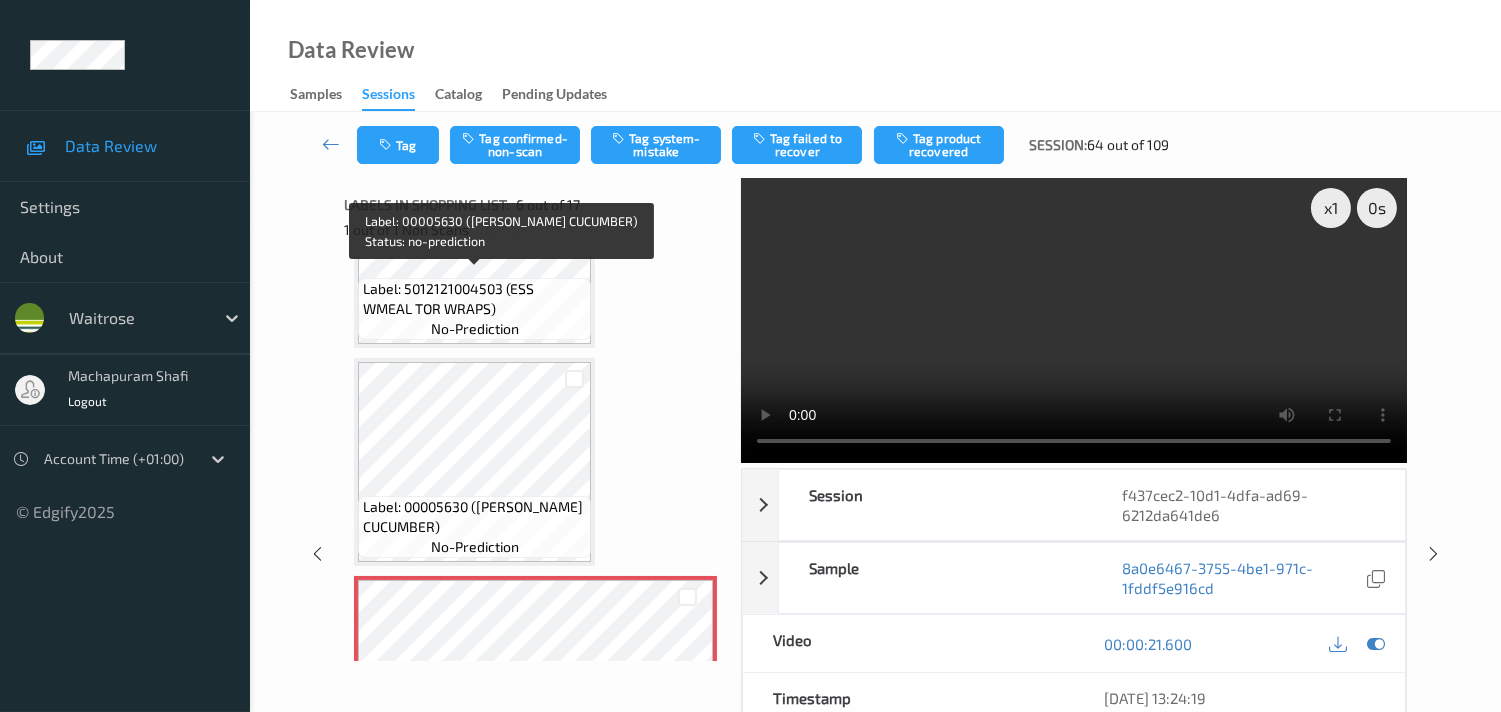scroll, scrollTop: 777, scrollLeft: 0, axis: vertical 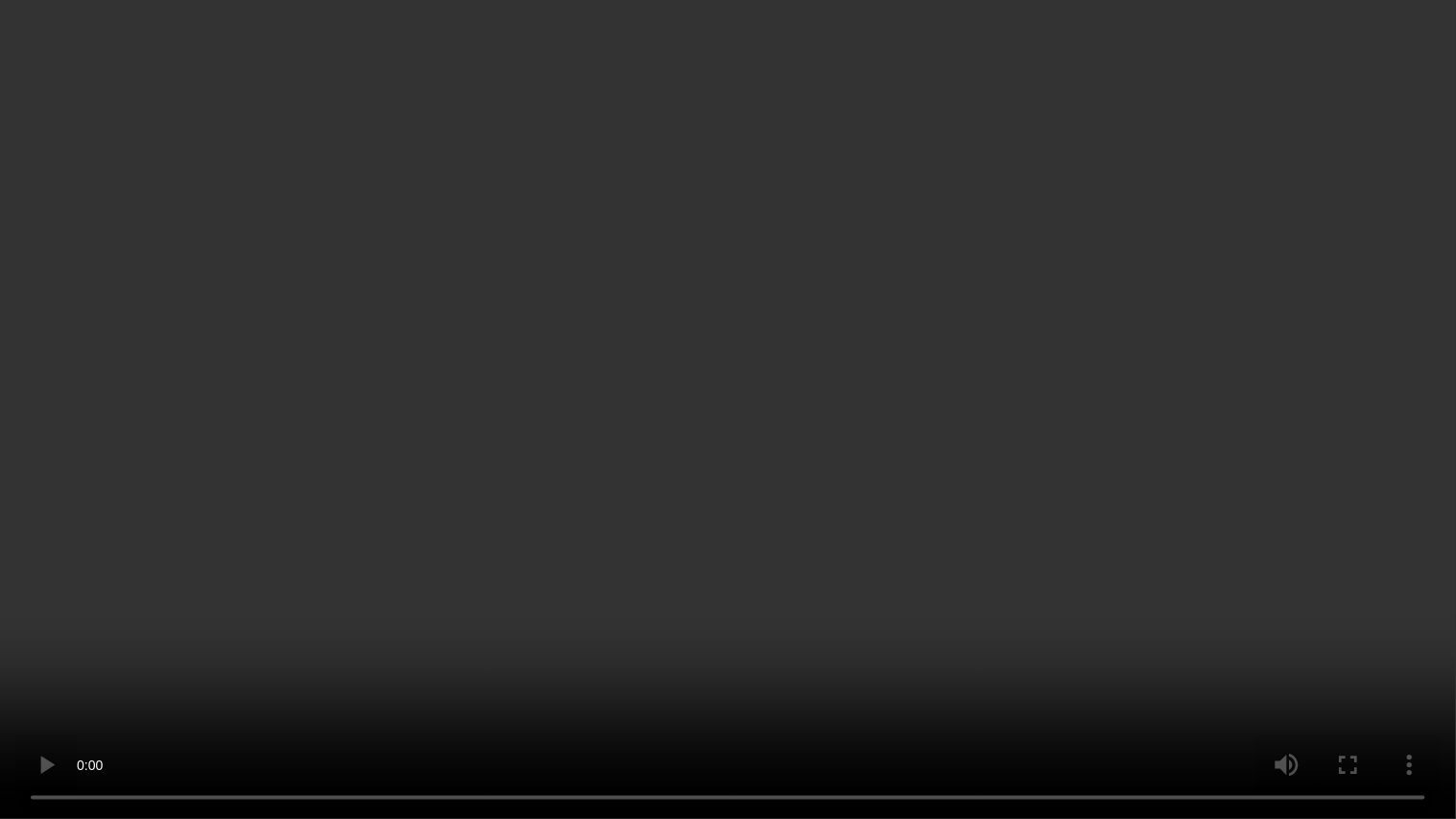 click at bounding box center (728, 409) 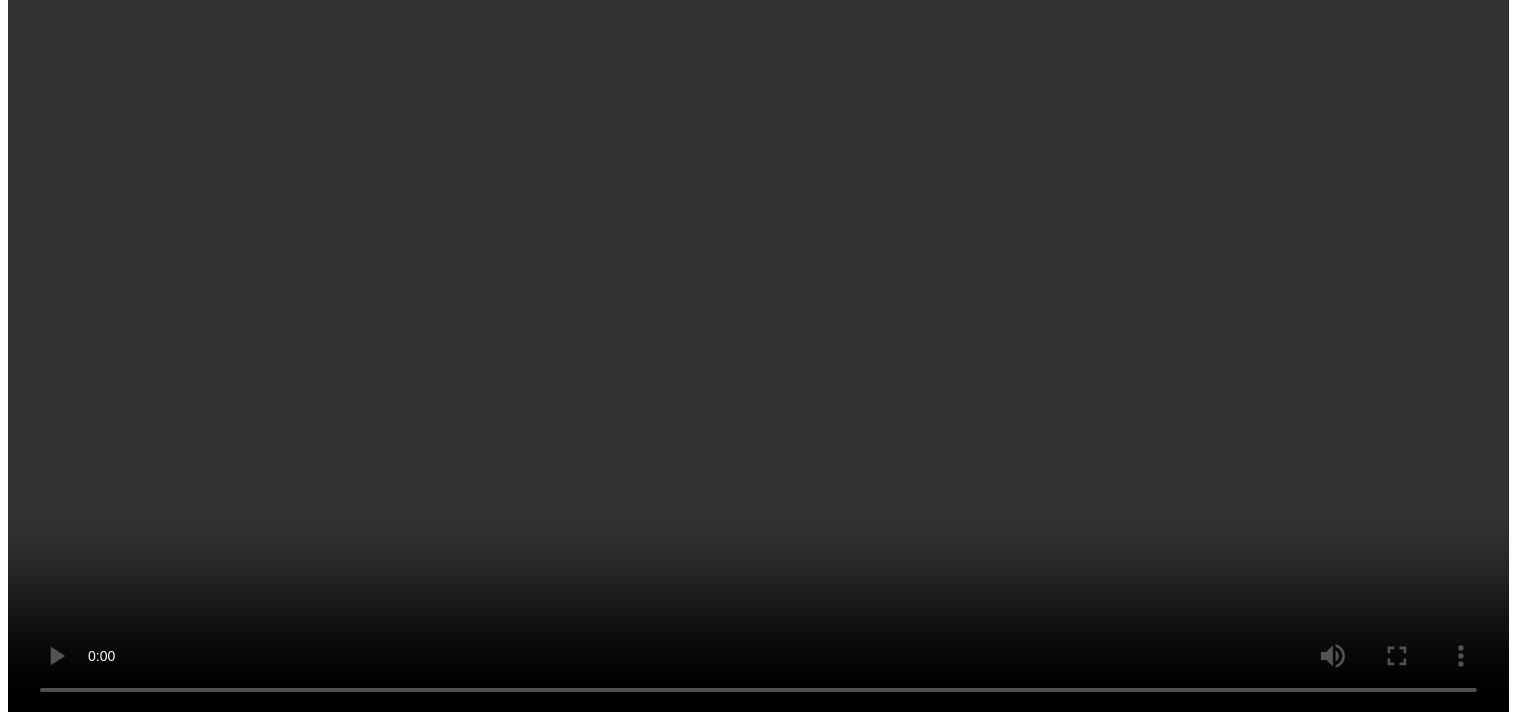 scroll, scrollTop: 1000, scrollLeft: 0, axis: vertical 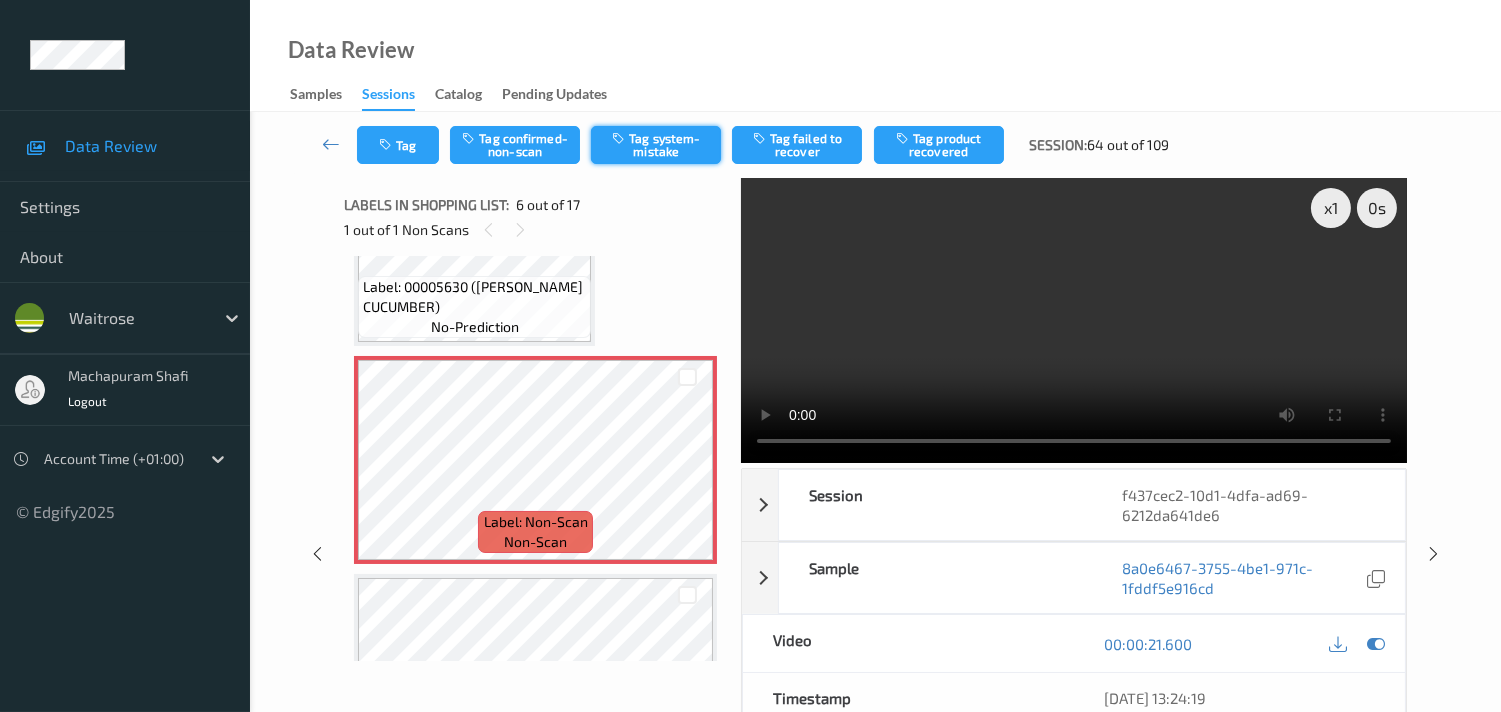 click at bounding box center (620, 138) 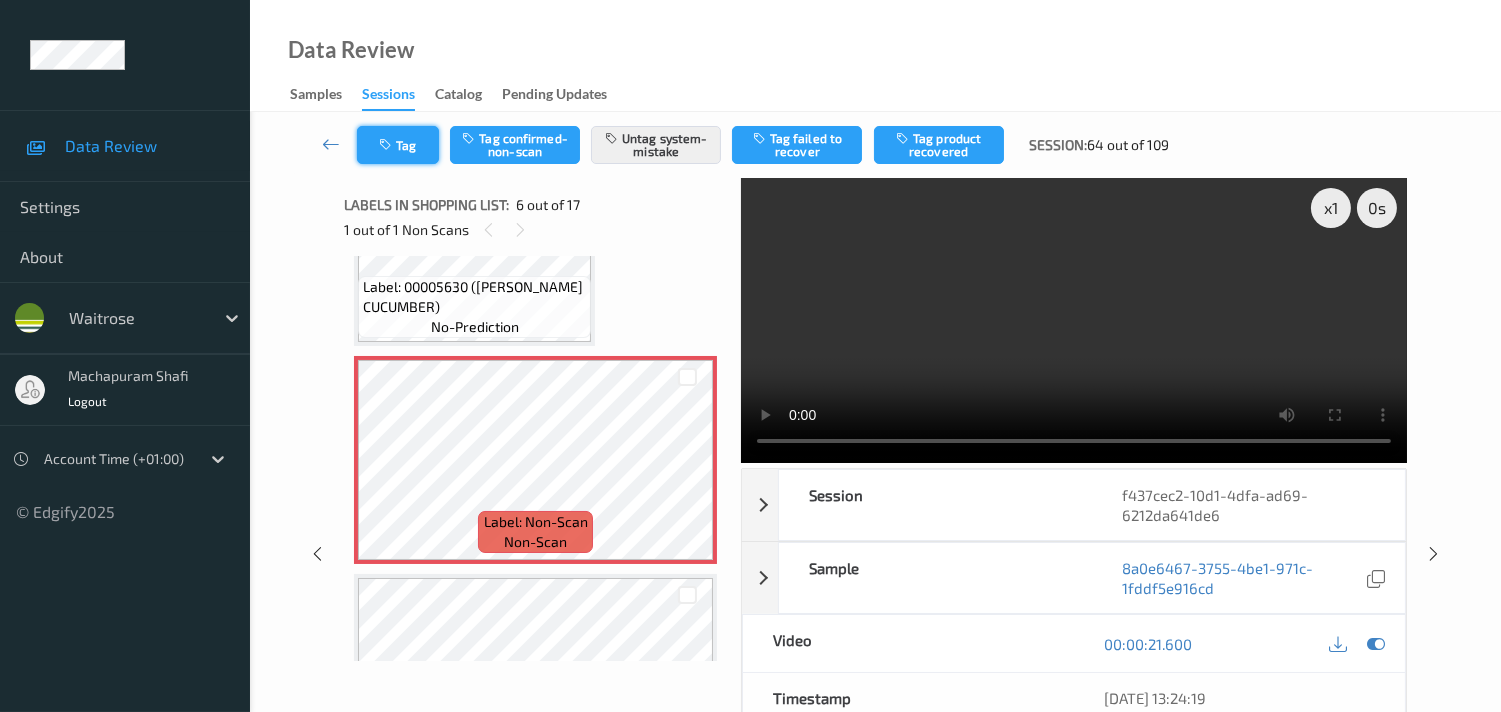 click on "Tag" at bounding box center [398, 145] 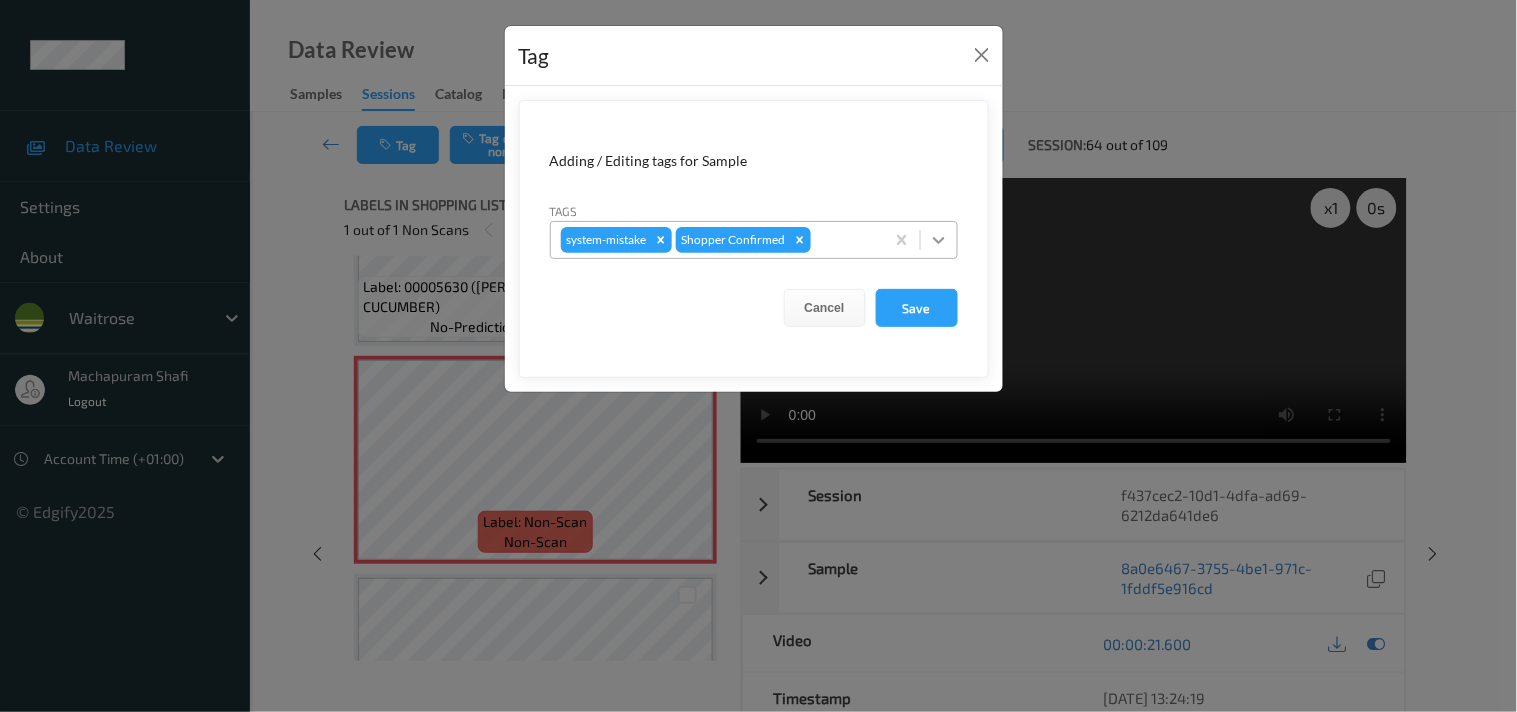 click 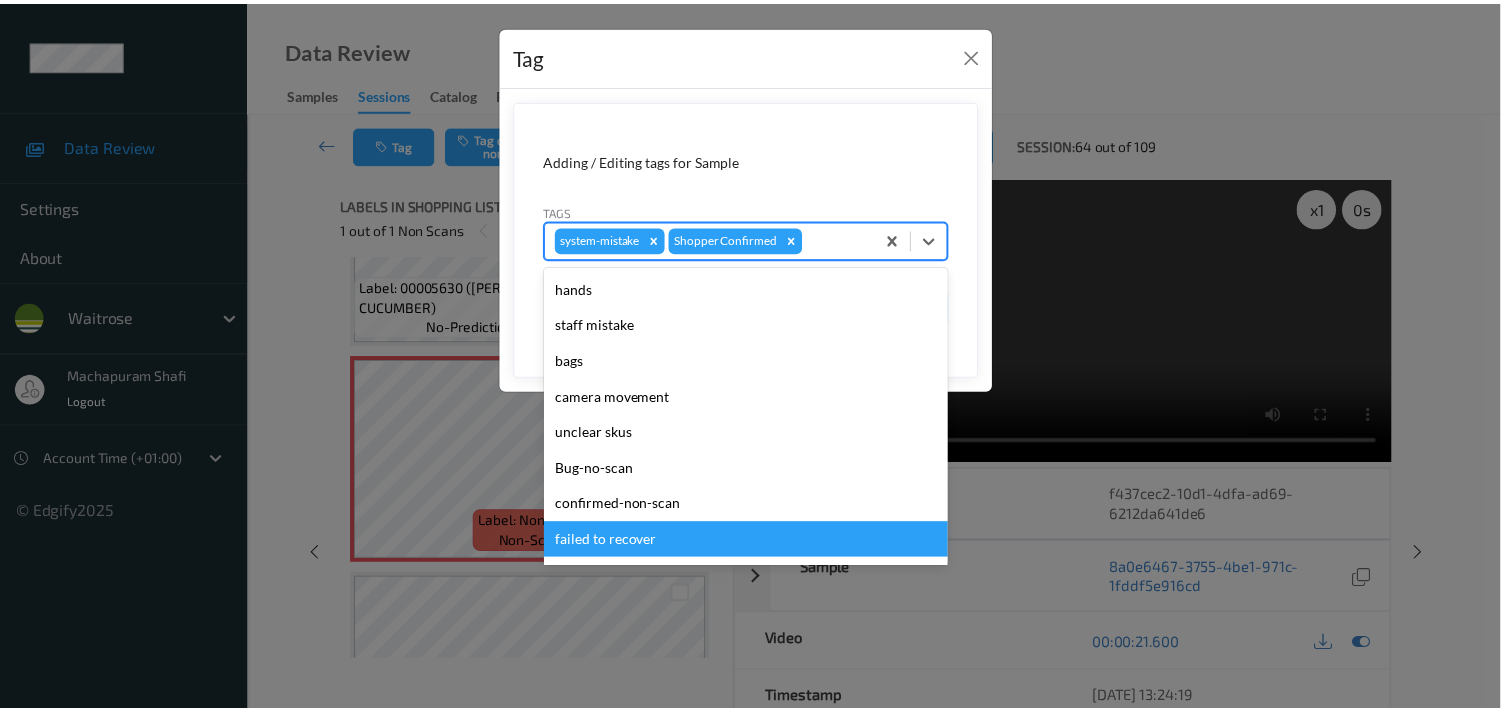scroll, scrollTop: 318, scrollLeft: 0, axis: vertical 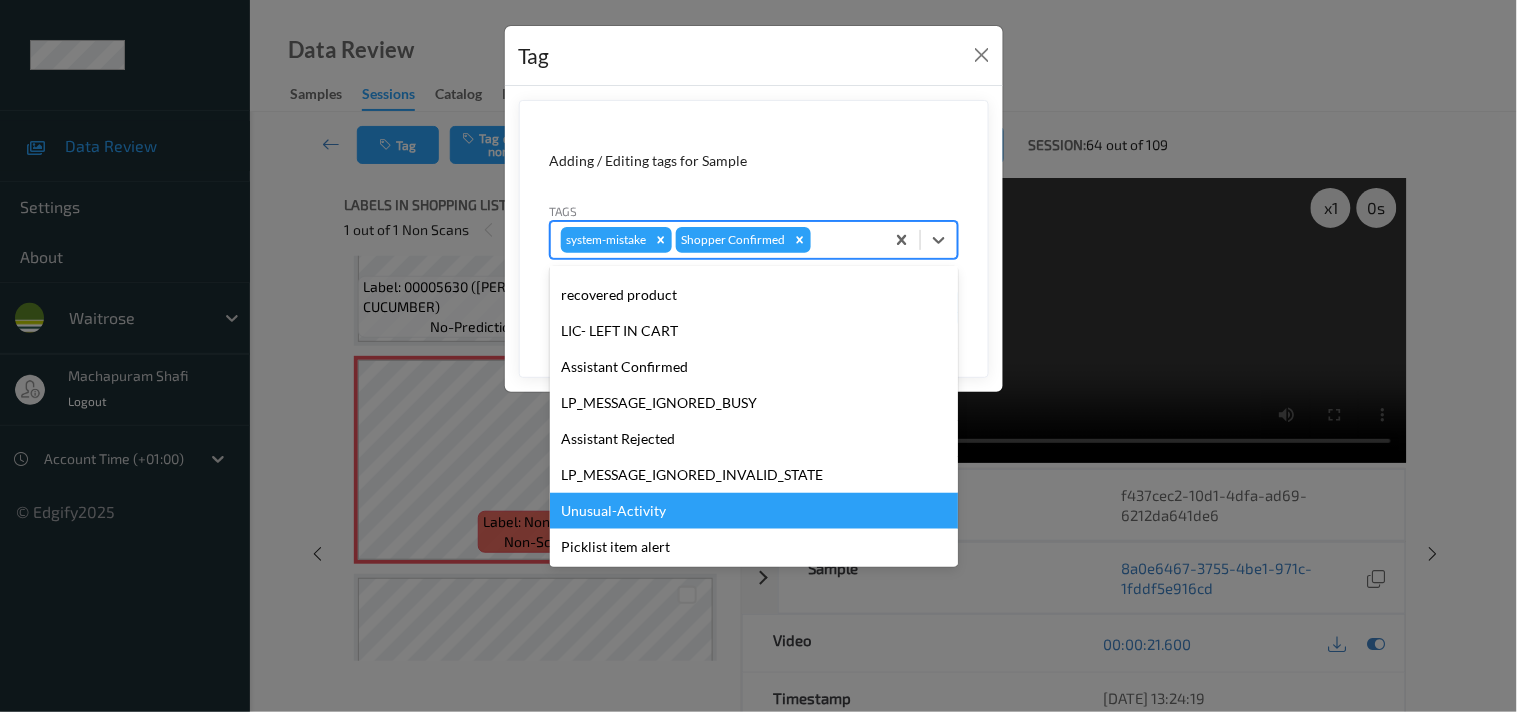 click on "Unusual-Activity" at bounding box center [754, 511] 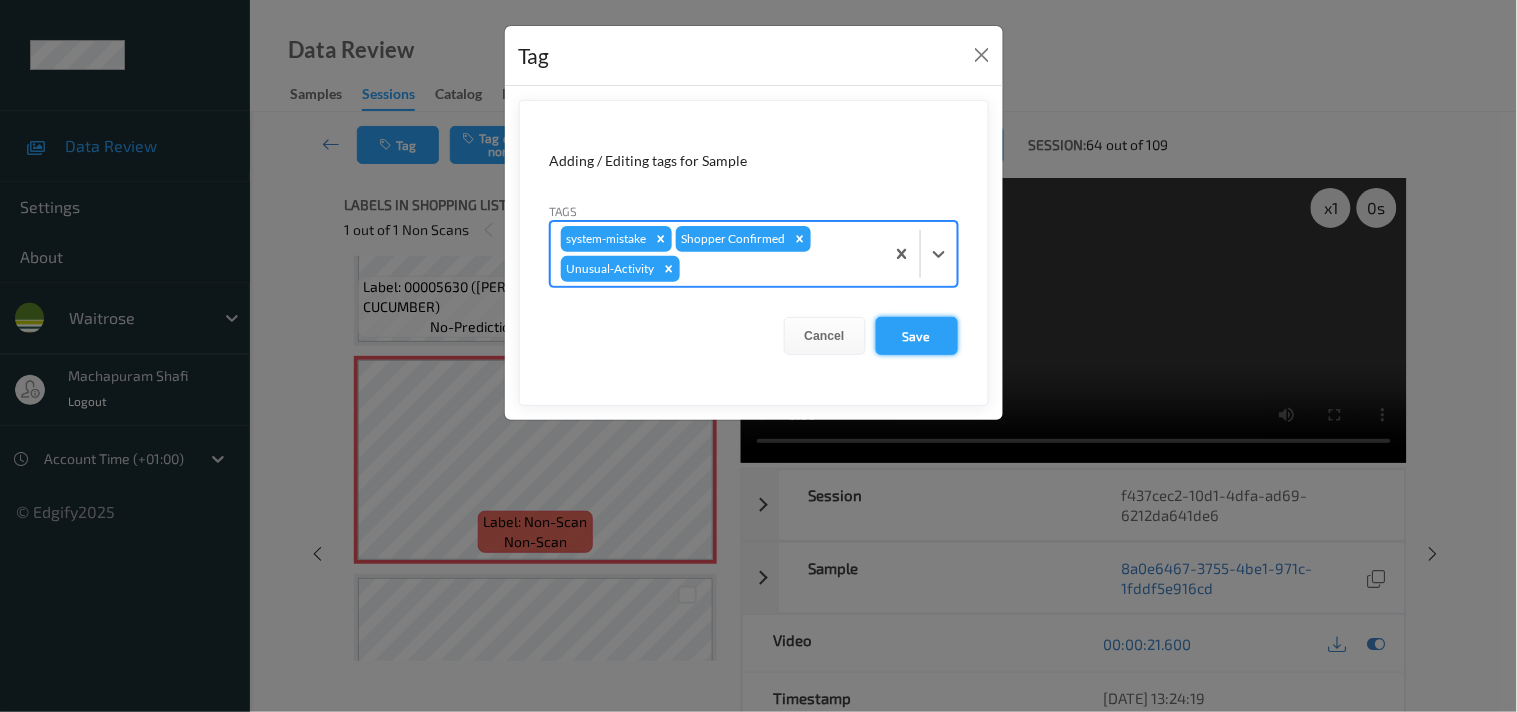 click on "Save" at bounding box center [917, 336] 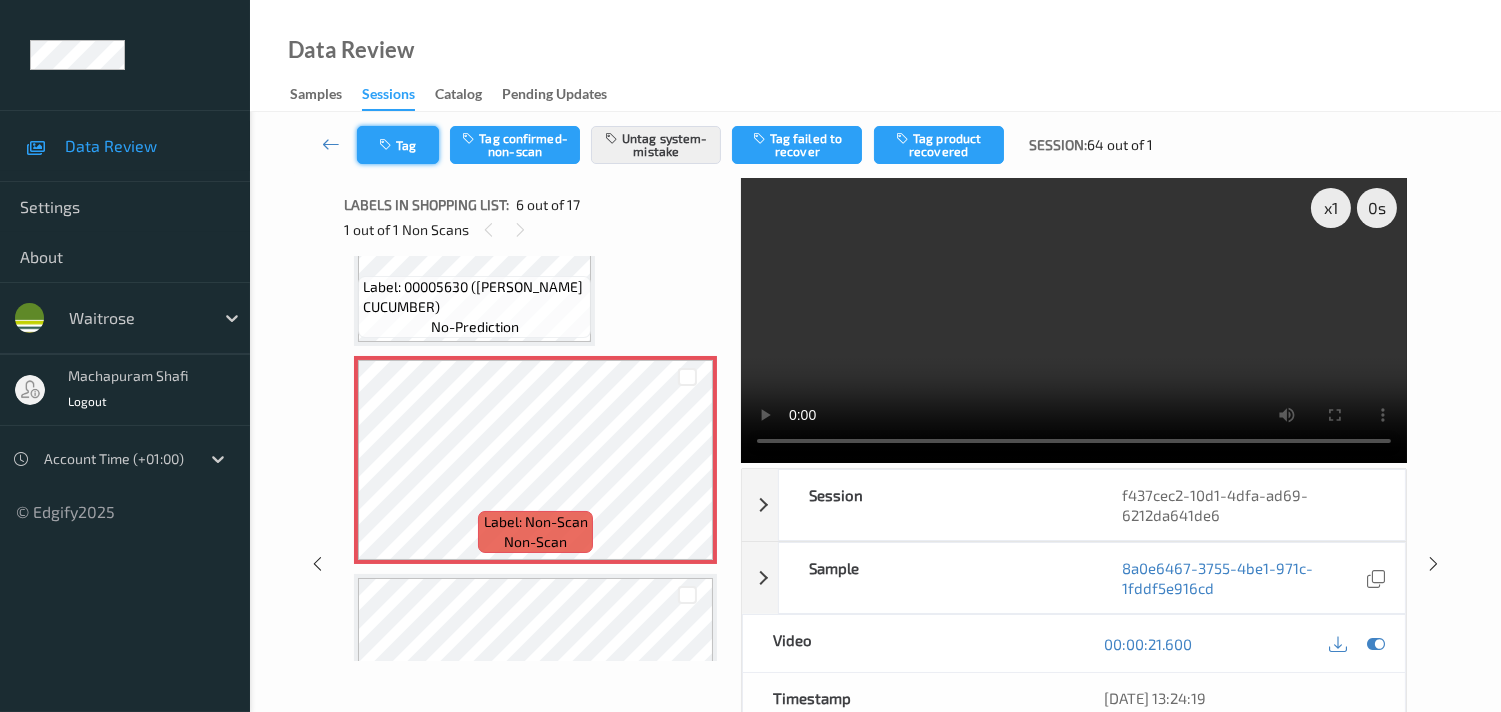 click at bounding box center (387, 145) 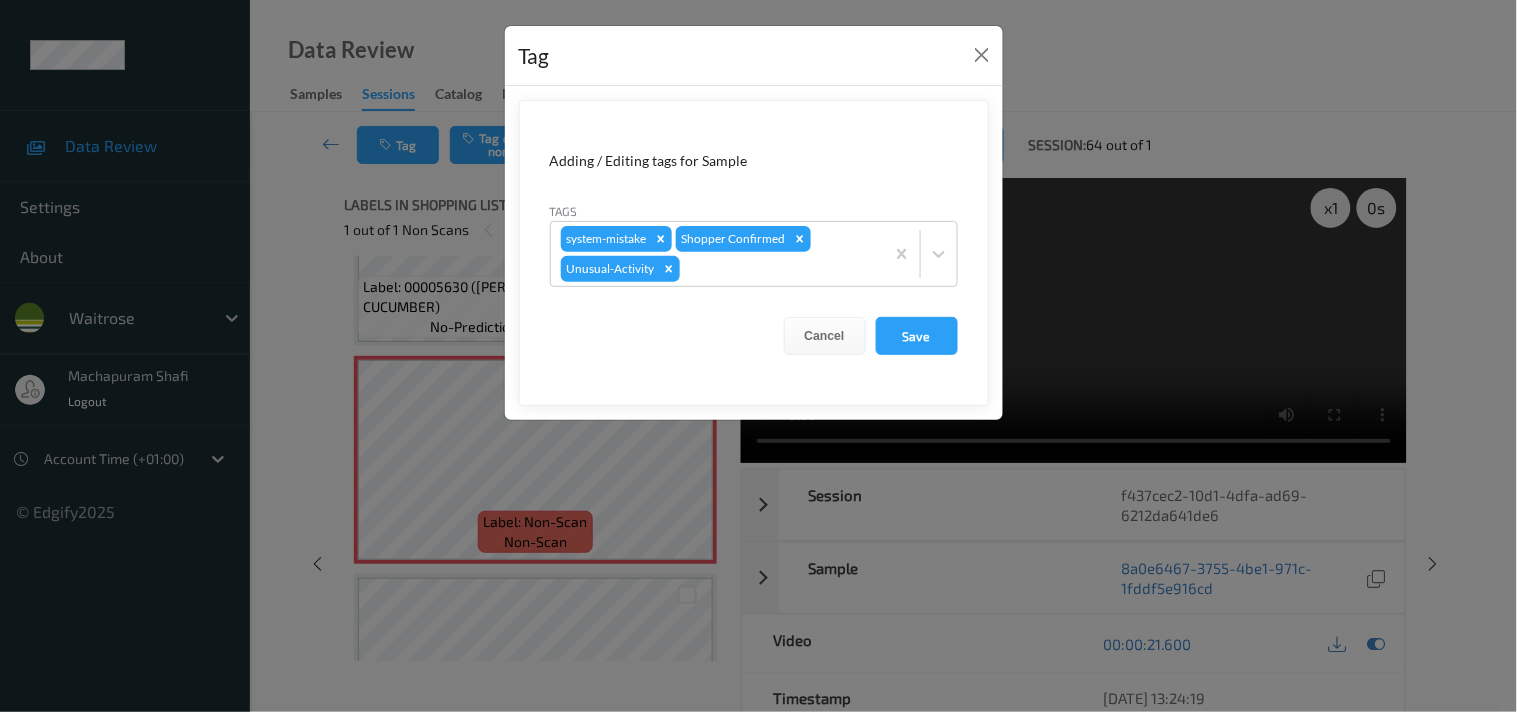 click on "Tag Adding / Editing tags for Sample   Tags system-mistake Shopper Confirmed Unusual-Activity Cancel Save" at bounding box center (758, 356) 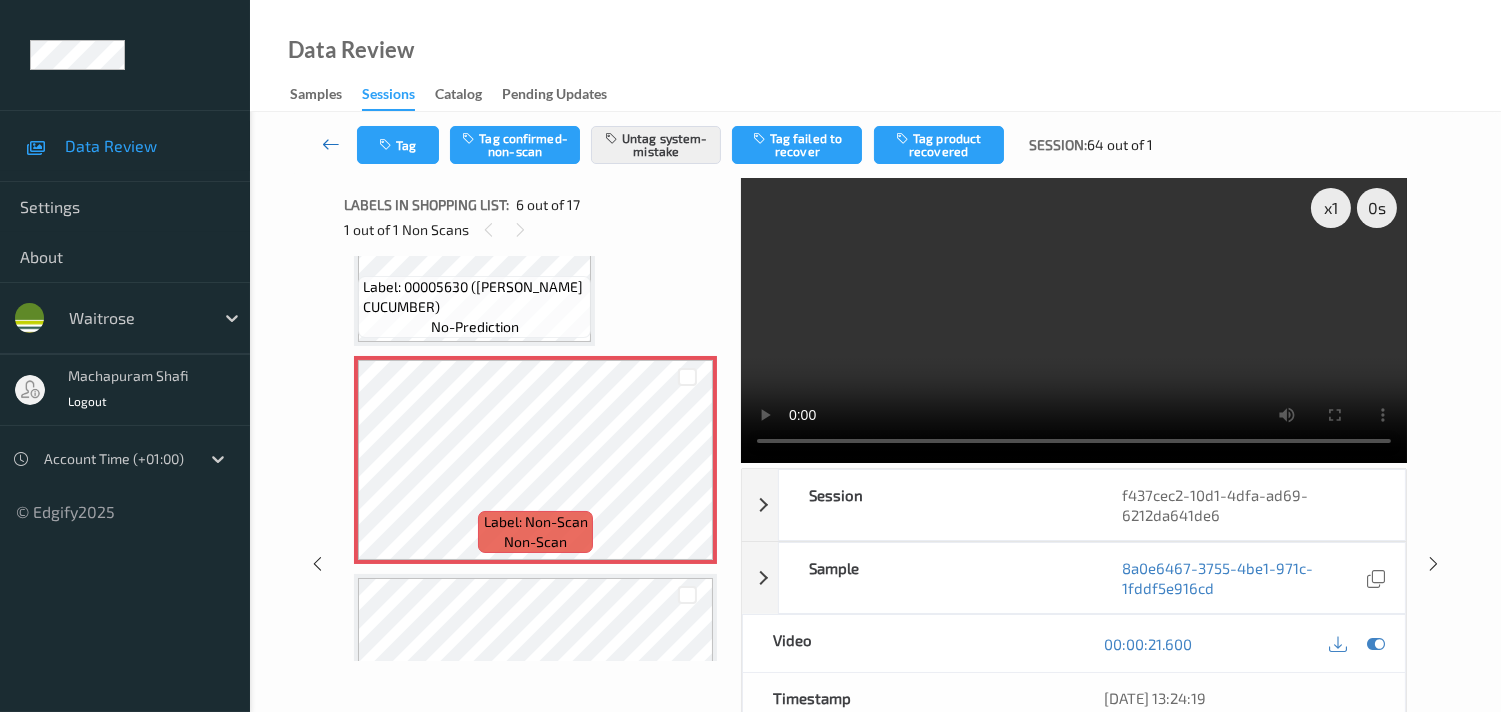 click at bounding box center [331, 144] 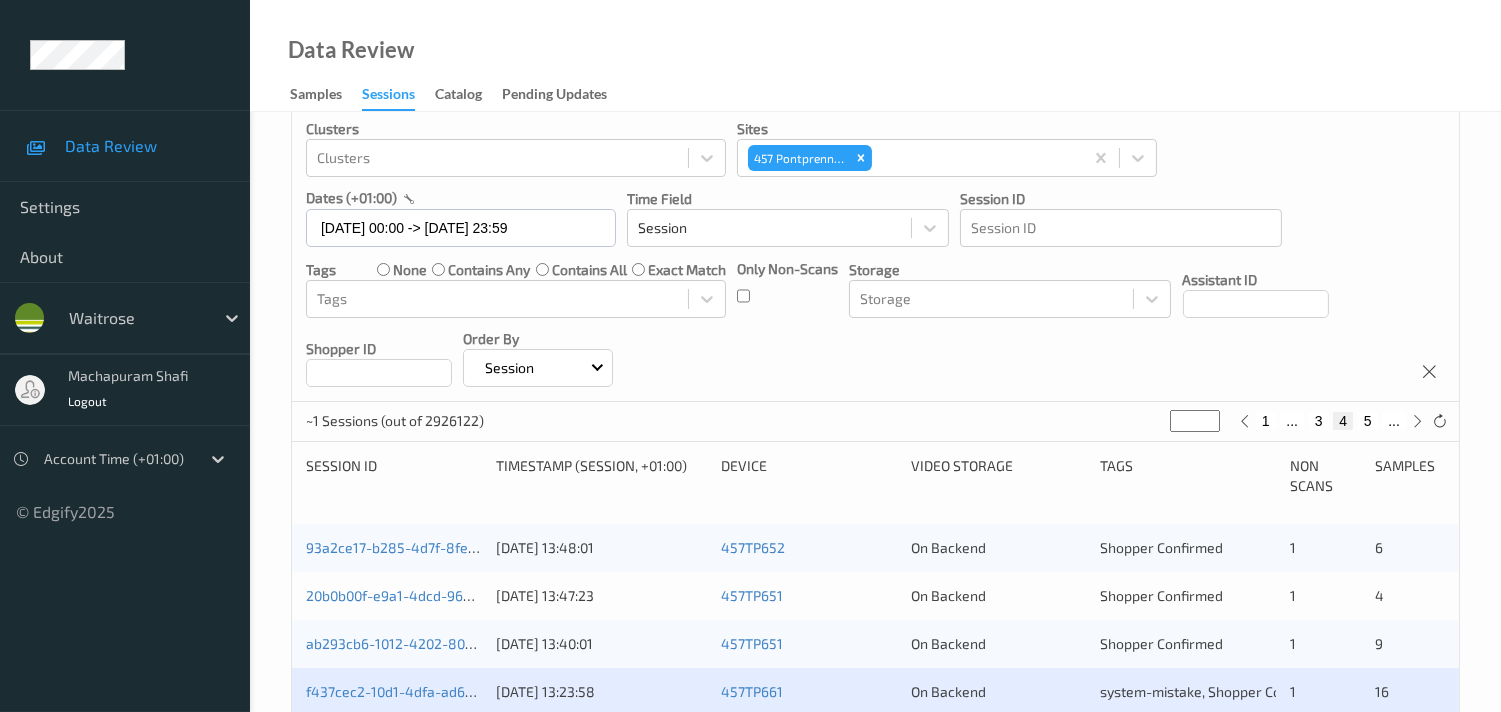 scroll, scrollTop: 222, scrollLeft: 0, axis: vertical 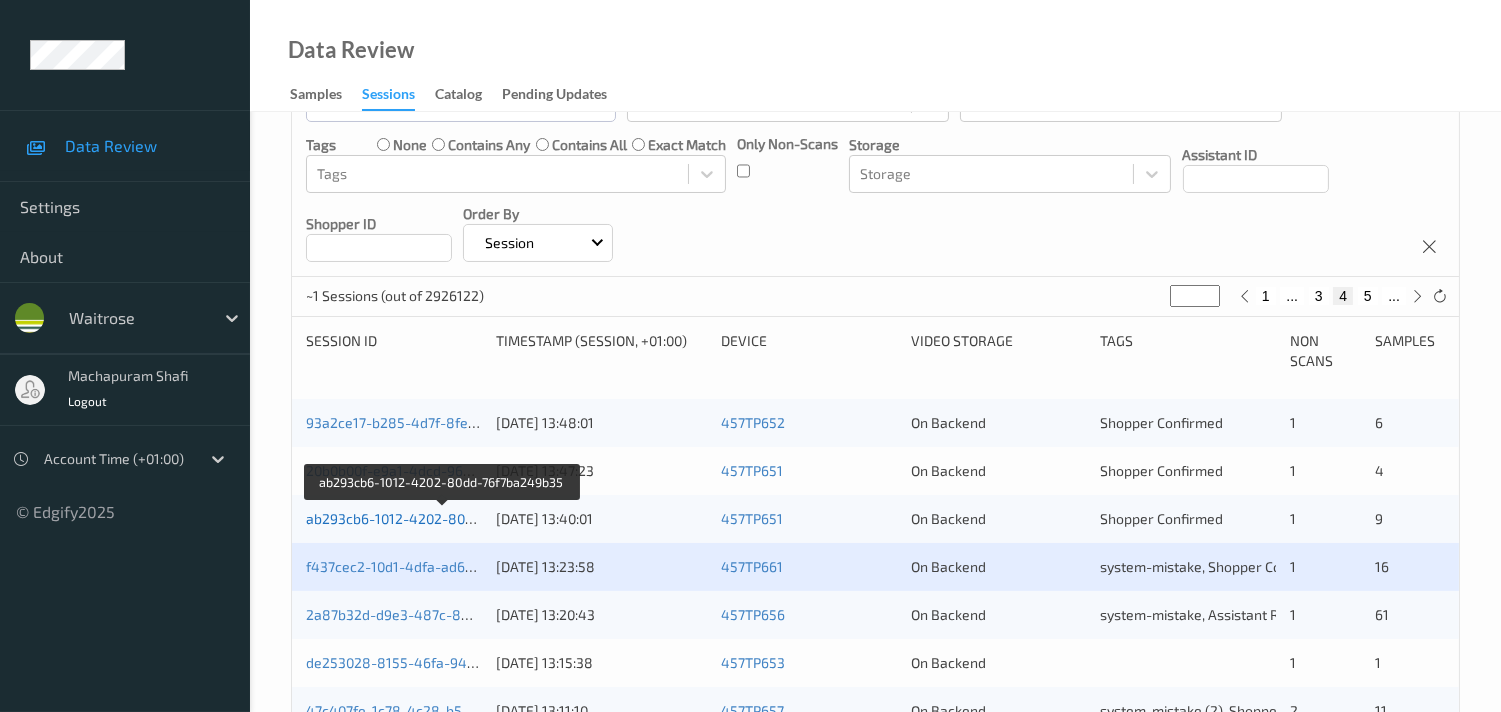 click on "ab293cb6-1012-4202-80dd-76f7ba249b35" at bounding box center (442, 518) 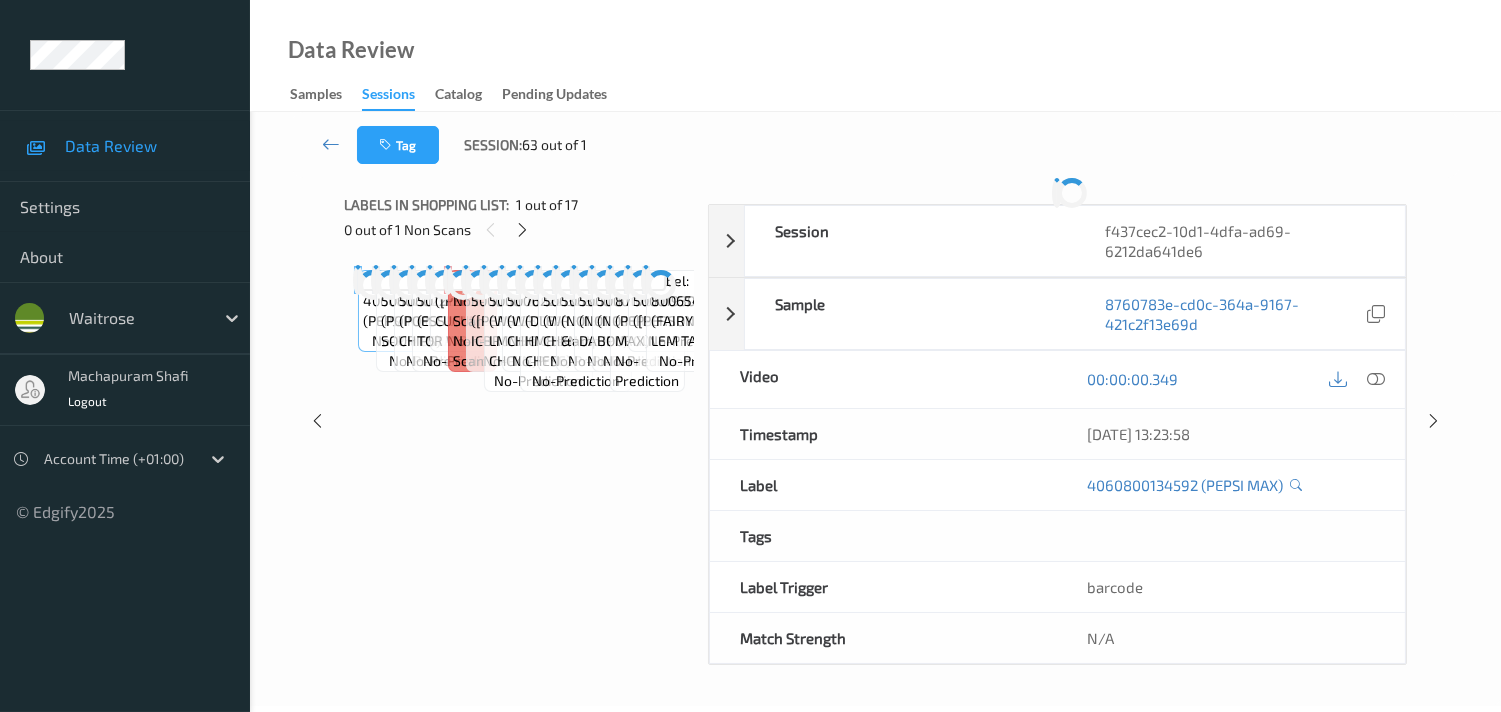 click on "Labels in shopping list: 1 out of 17 0 out of 1 Non Scans Label: 4060800134592 (PEPSI MAX) no-prediction Label: 5060292302706 (POPCHIPS SOUR CREAM) no-prediction Label: 5060292302201 (POPCHIPS BBQ CHIPS) no-prediction Label: 5012121004503 (ESS WMEAL TOR WRAPS) no-prediction Label: 00005630 ([PERSON_NAME] CUCUMBER) no-prediction Label: Non-Scan non-scan Label: Non-Scan non-scan Label: Non-Scan non-scan Label: 5000169030202 ([PERSON_NAME] ICBRG LETTUCE) no-prediction Label: 5000169671146 (WR GB LMN&amp;HRB CHCKN) no-prediction Label: 5000169671160 (WR TIKKA CHICKEN) no-prediction Label: 7622202261602 (DLEA LNCHR HM&amp; CHESE) no-prediction Label: 5063210019045 (WR KOREAN CHKN WRAP) no-prediction Label: 5063210028351 (NO1 ARANCINI &amp; DIP) no-prediction Label: 5000169660447 (NO1 POTATO DAUPH) no-prediction Label: 5000169608197 (NO.1 BEEF BOURGUIGNO) no-prediction Label: 87170788 (PEPSI MAX) no-prediction Label: 5000193034559 ([PERSON_NAME]) no-prediction Label: 8006540910962 (FAIRY PLAT+ LEM TABS) no-prediction" at bounding box center [519, 421] 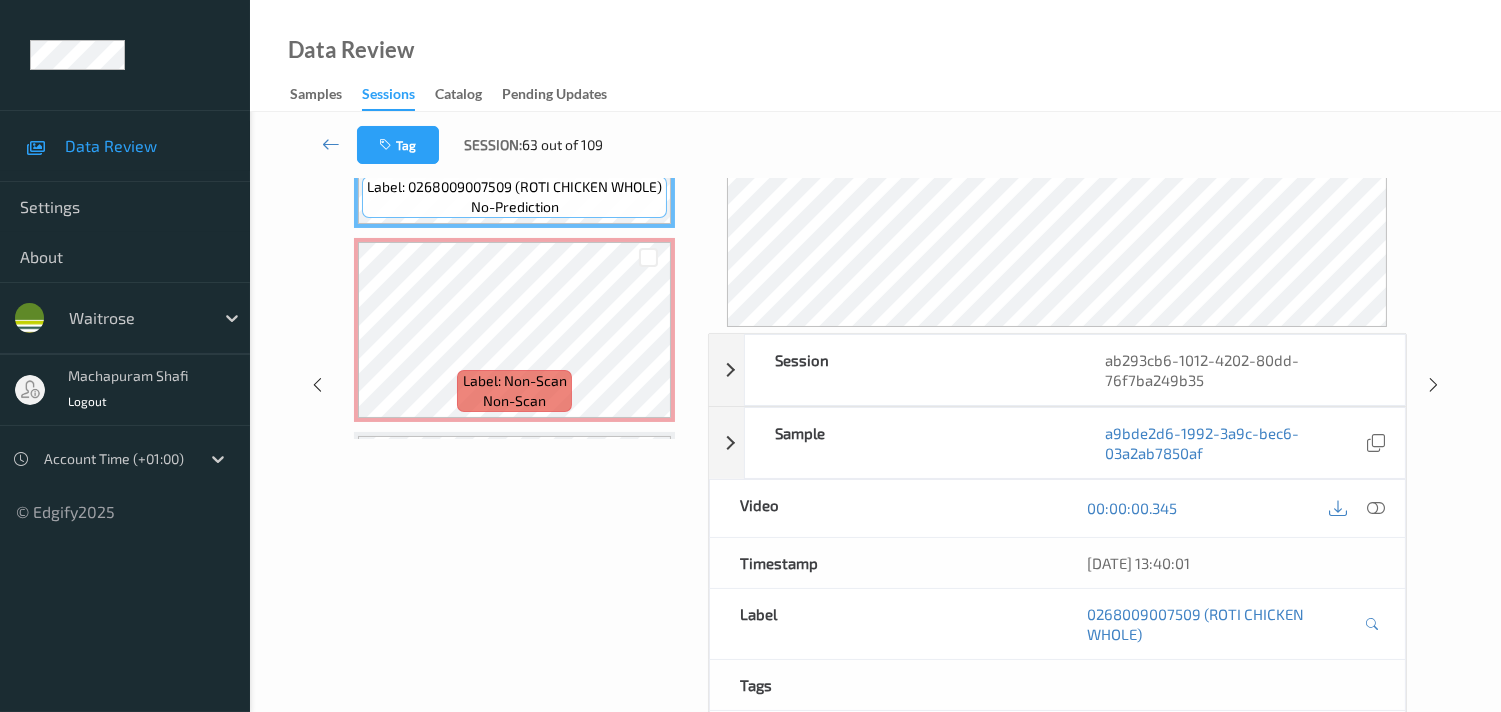 click at bounding box center (1376, 508) 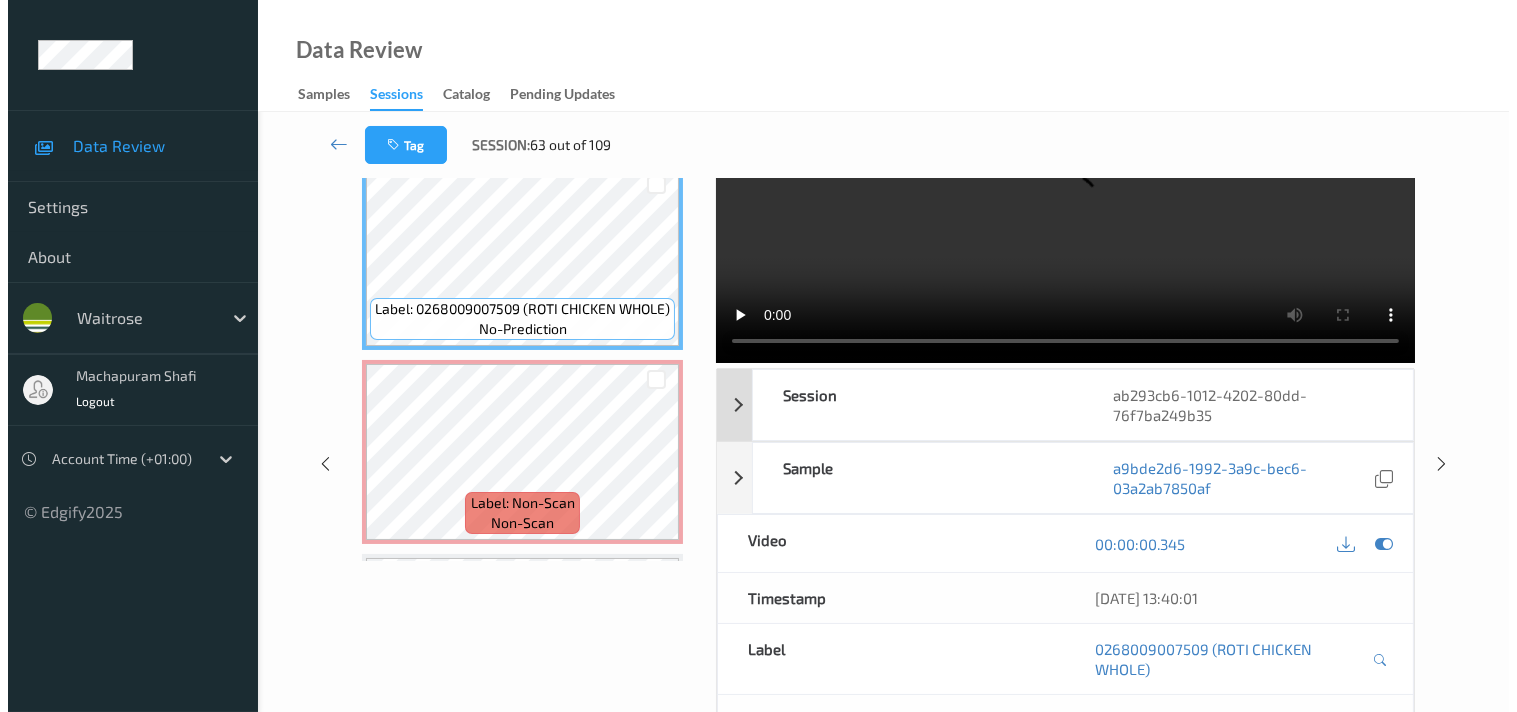 scroll, scrollTop: 0, scrollLeft: 0, axis: both 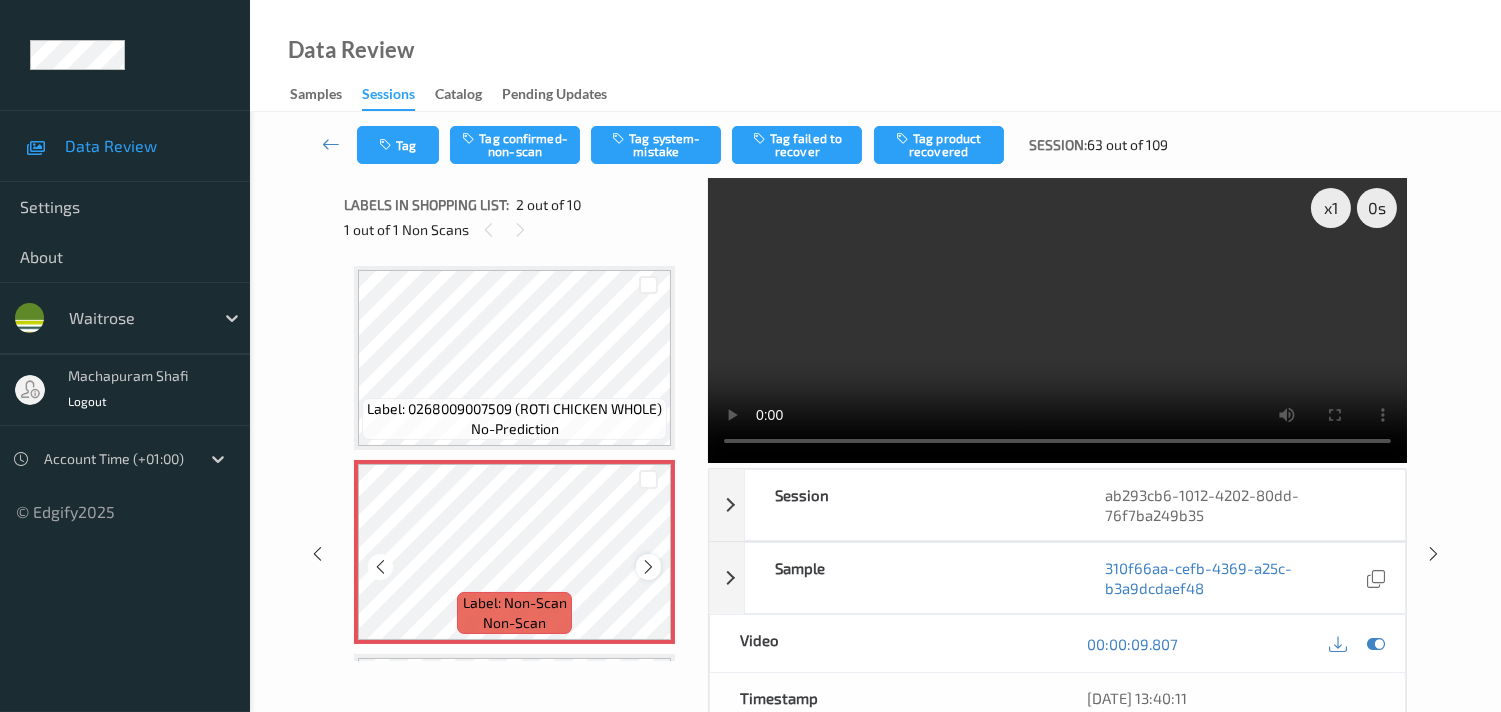 click at bounding box center [648, 567] 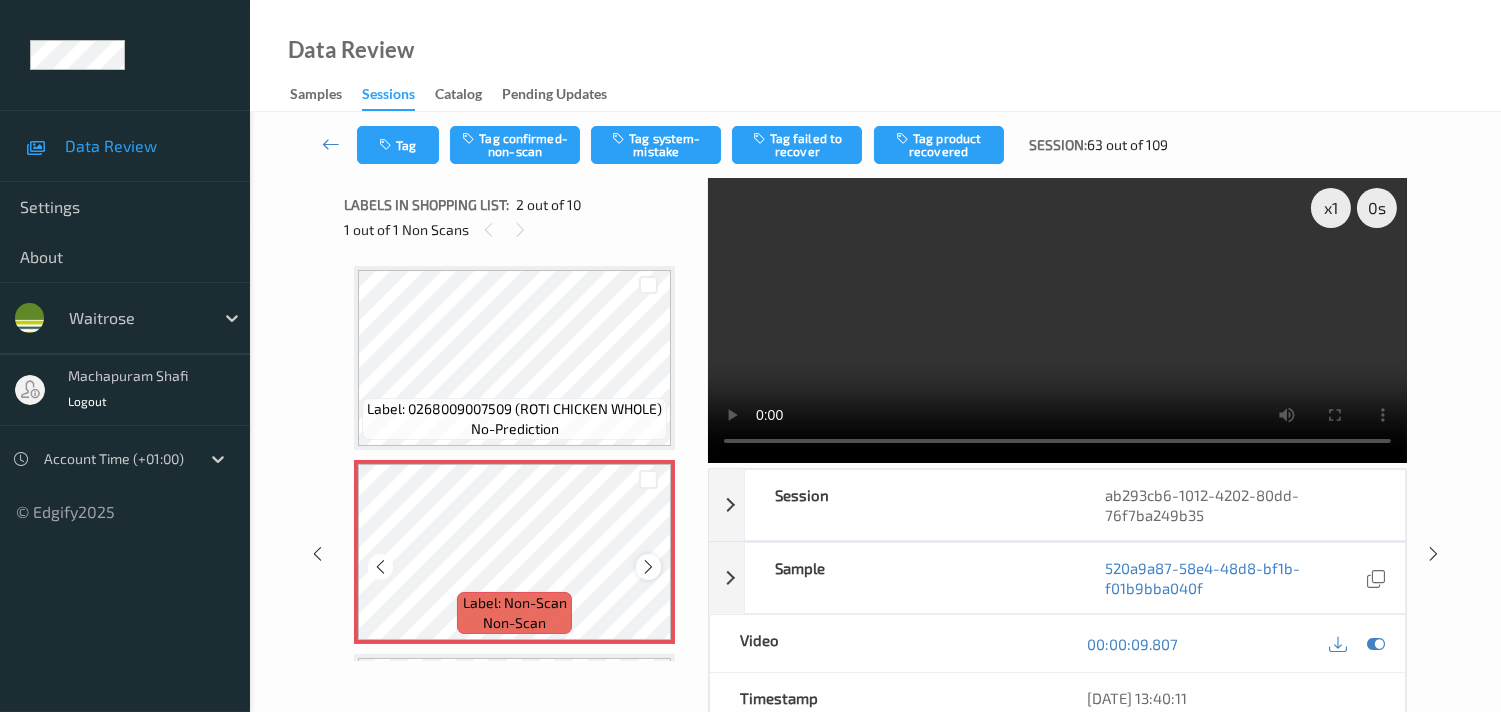 click at bounding box center (648, 567) 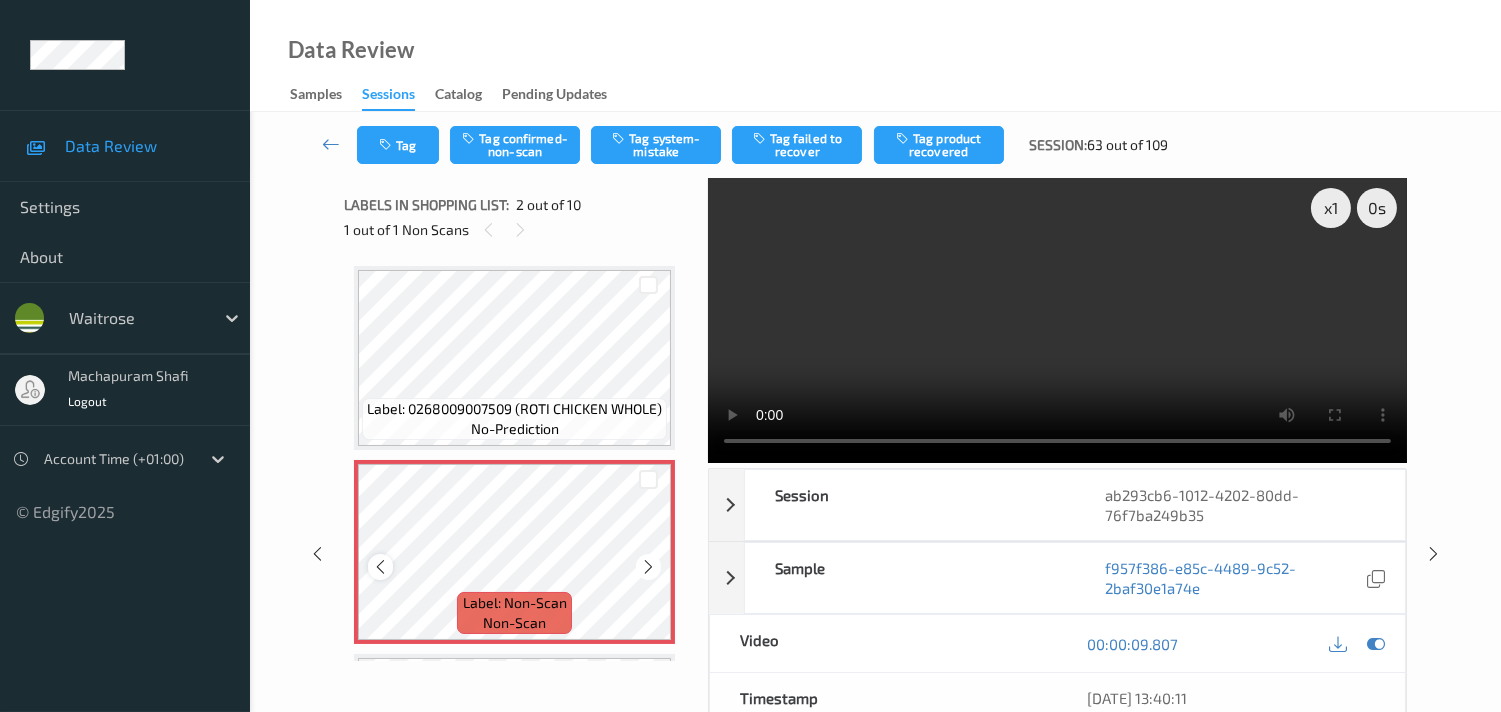 click at bounding box center [380, 567] 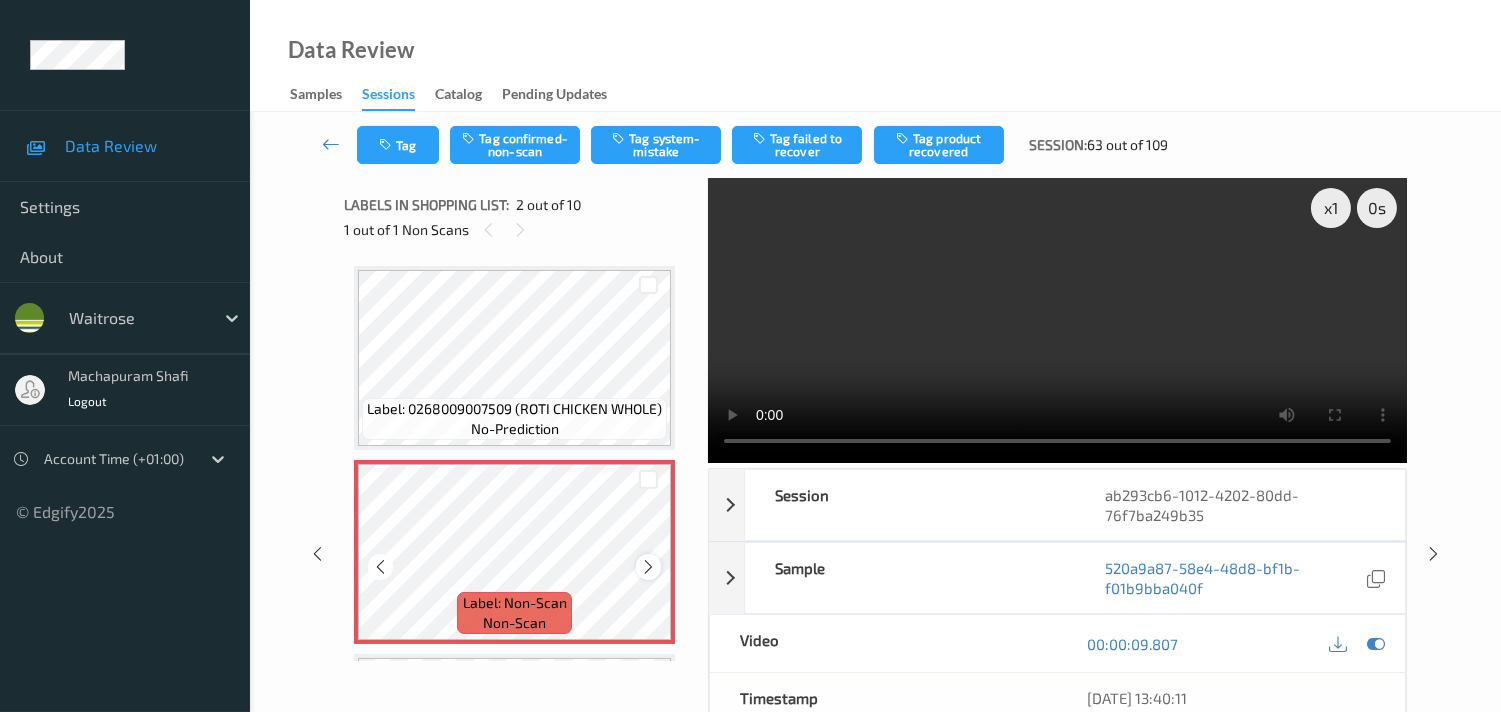 click at bounding box center (648, 567) 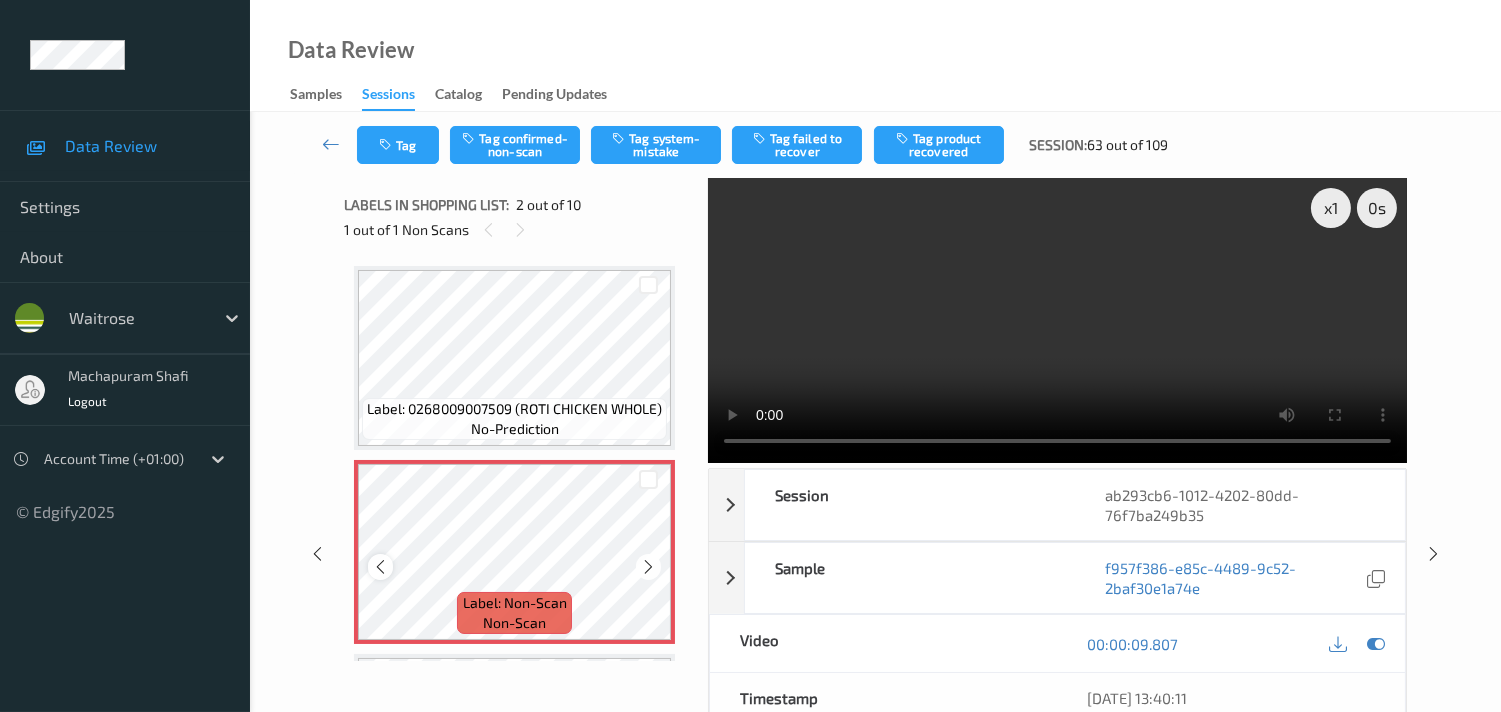 click at bounding box center [380, 567] 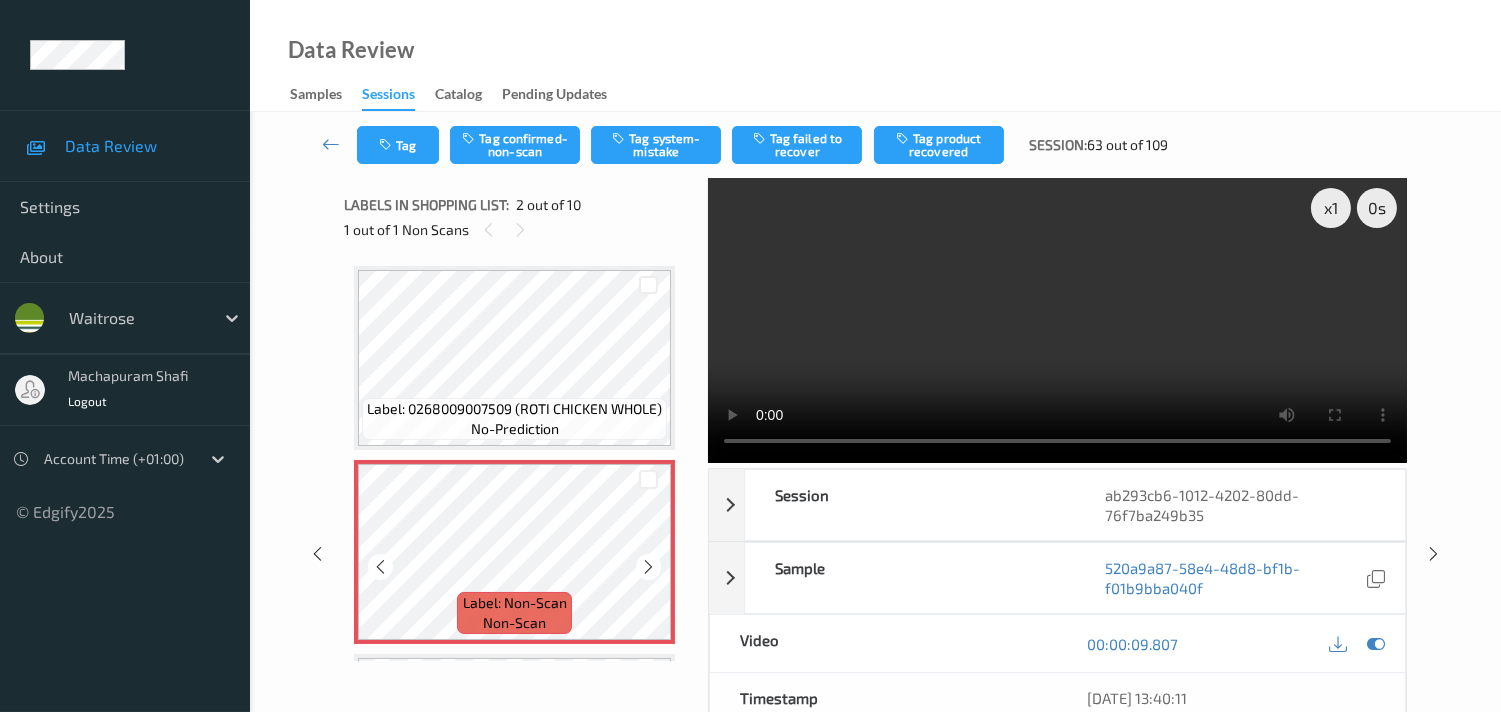 click at bounding box center [380, 567] 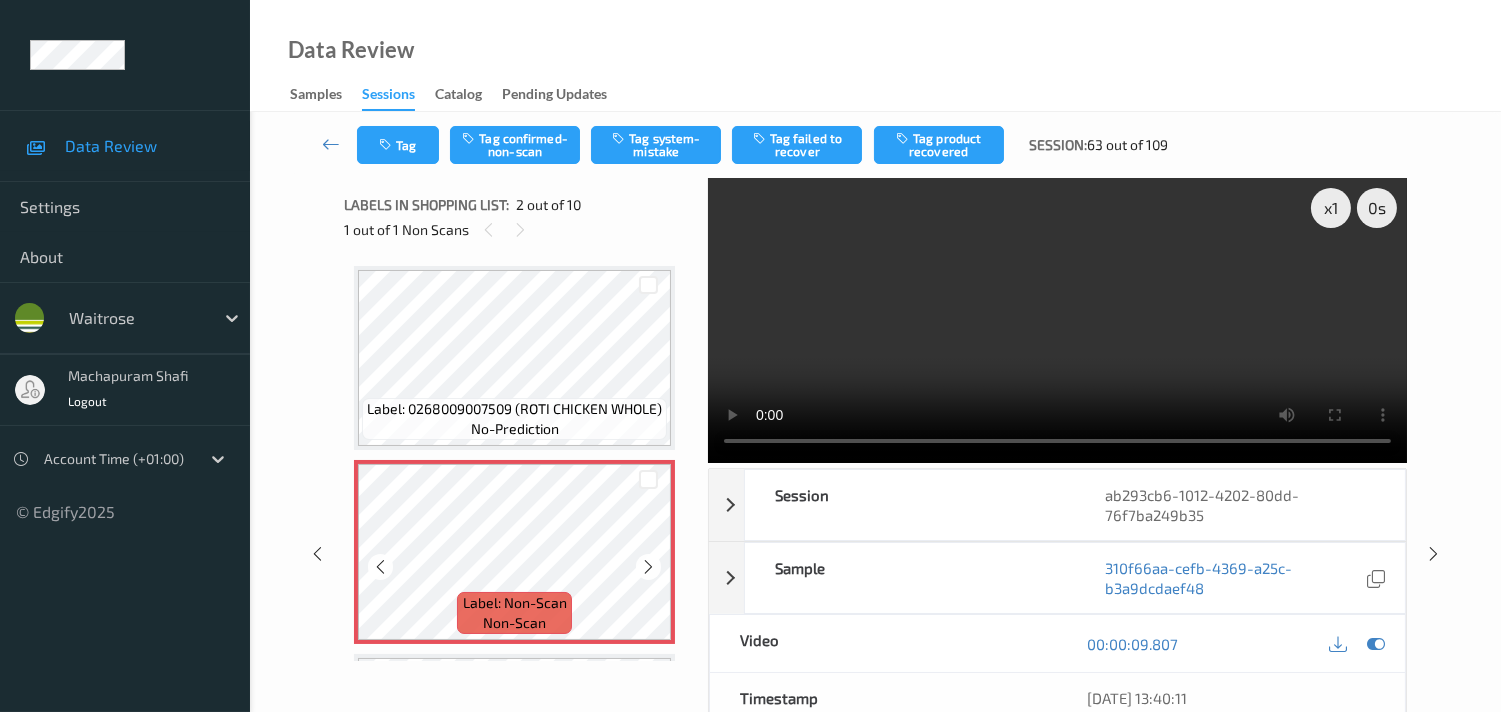 click at bounding box center [380, 567] 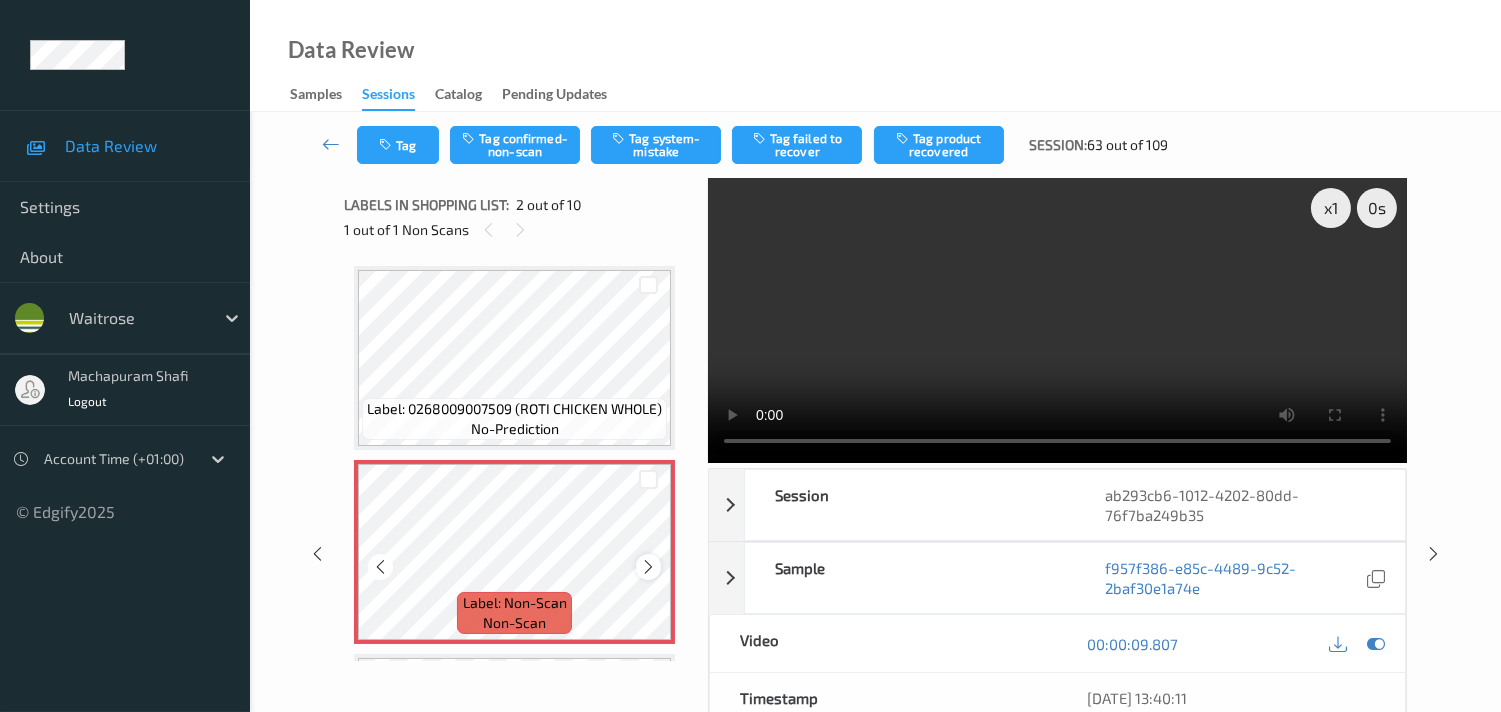 click at bounding box center (648, 567) 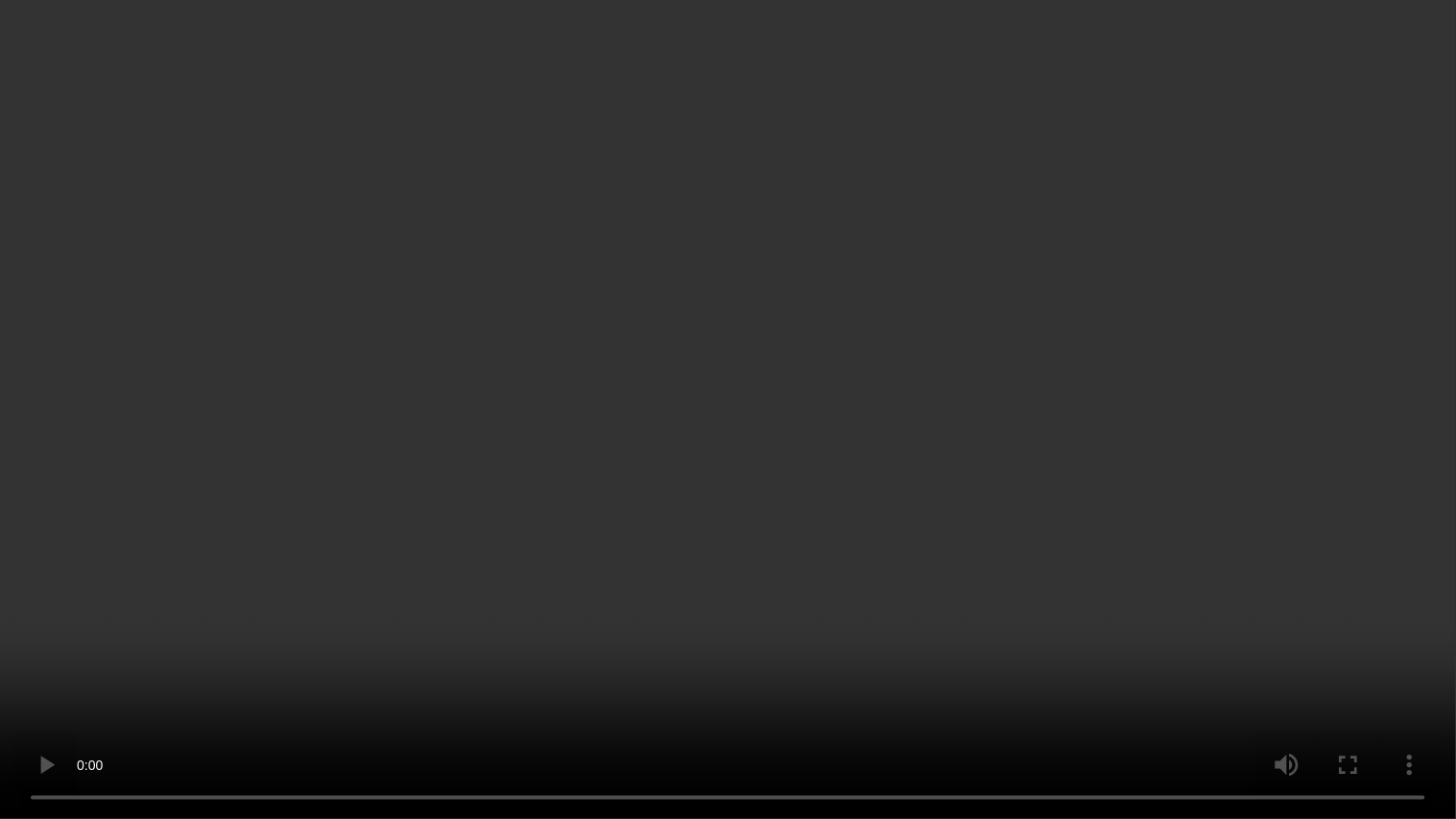 click at bounding box center (728, 409) 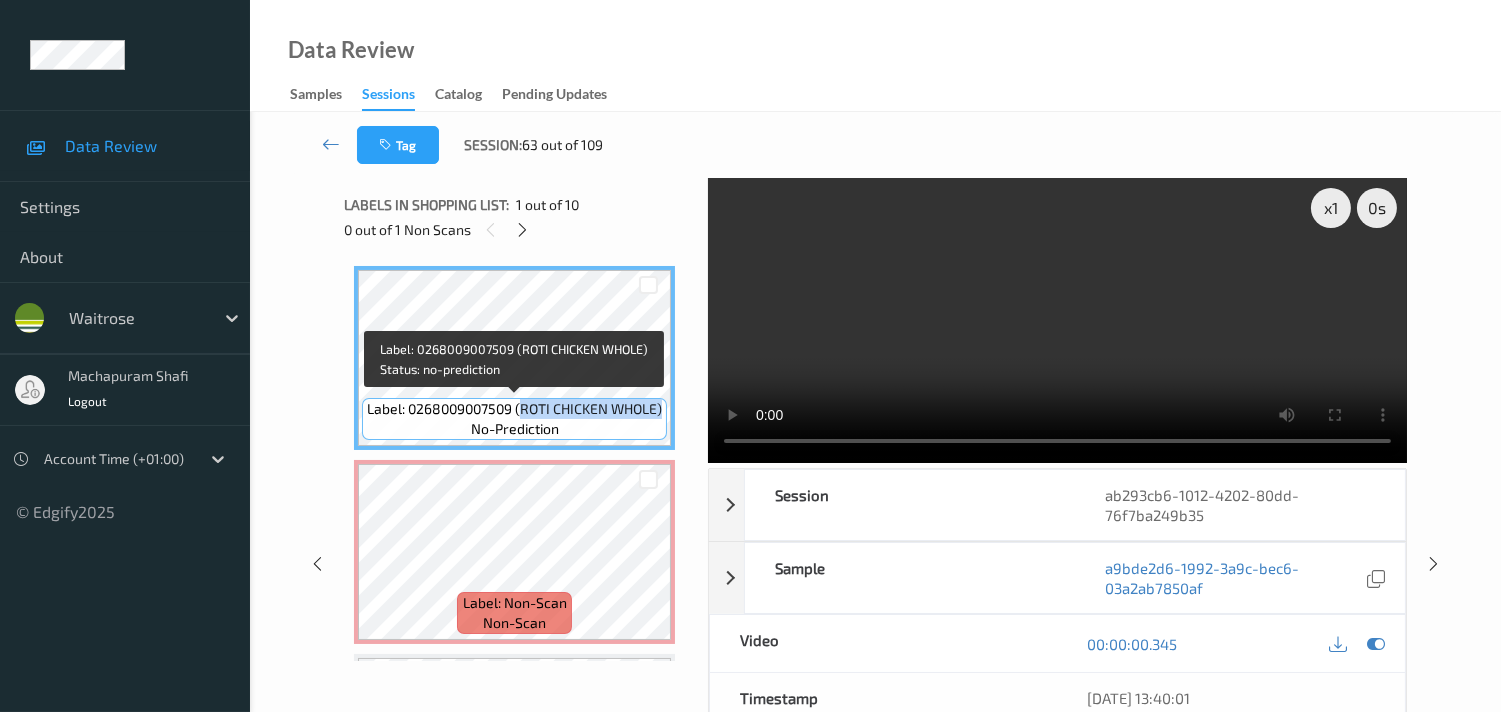 drag, startPoint x: 518, startPoint y: 405, endPoint x: 664, endPoint y: 420, distance: 146.76852 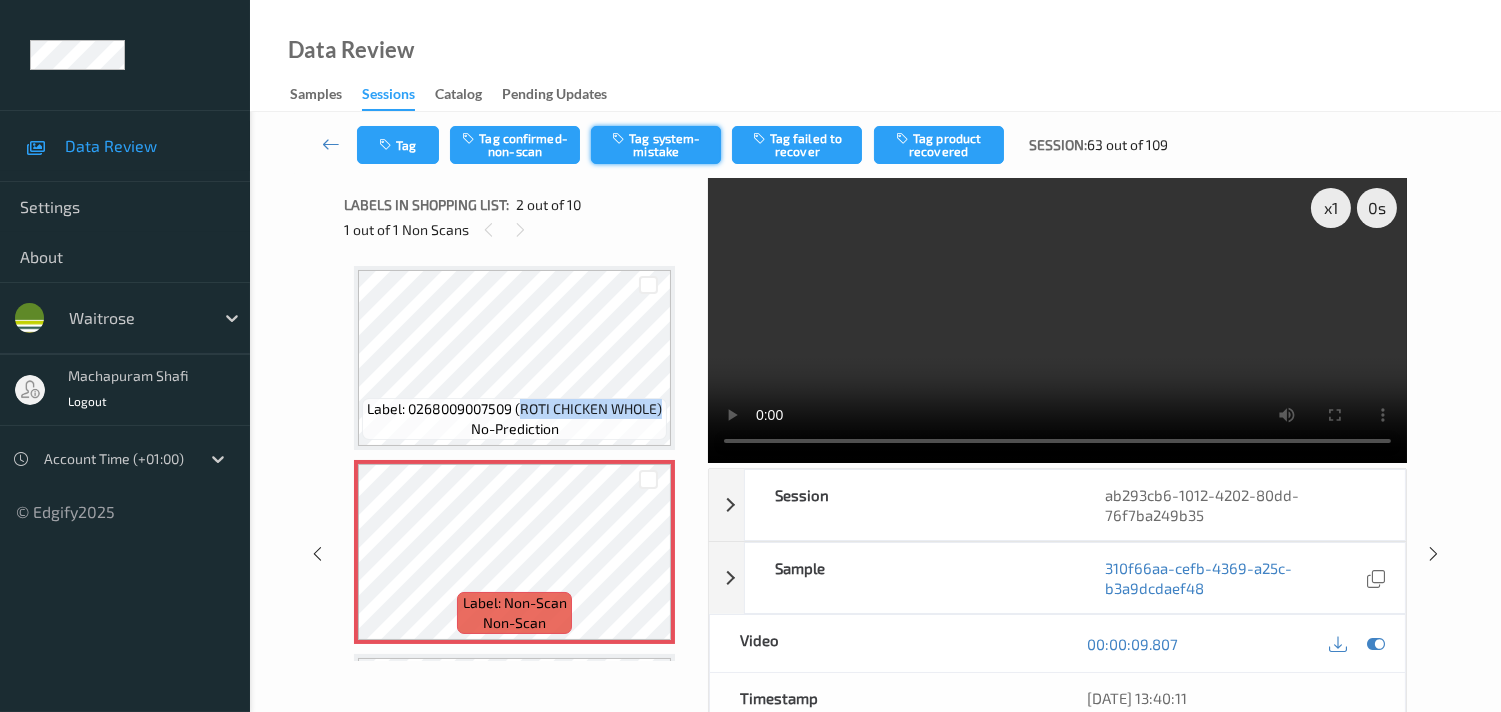 click on "Tag   system-mistake" at bounding box center [656, 145] 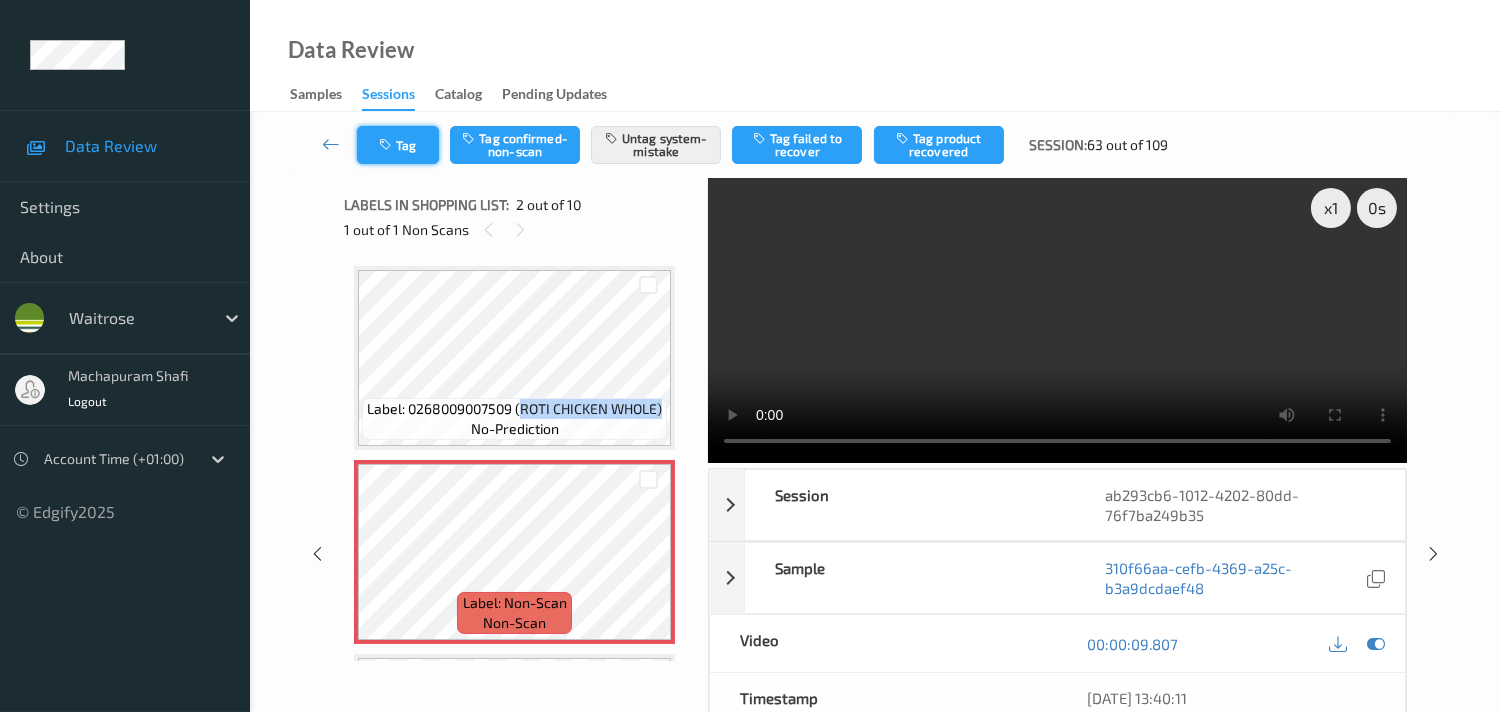 click at bounding box center (387, 145) 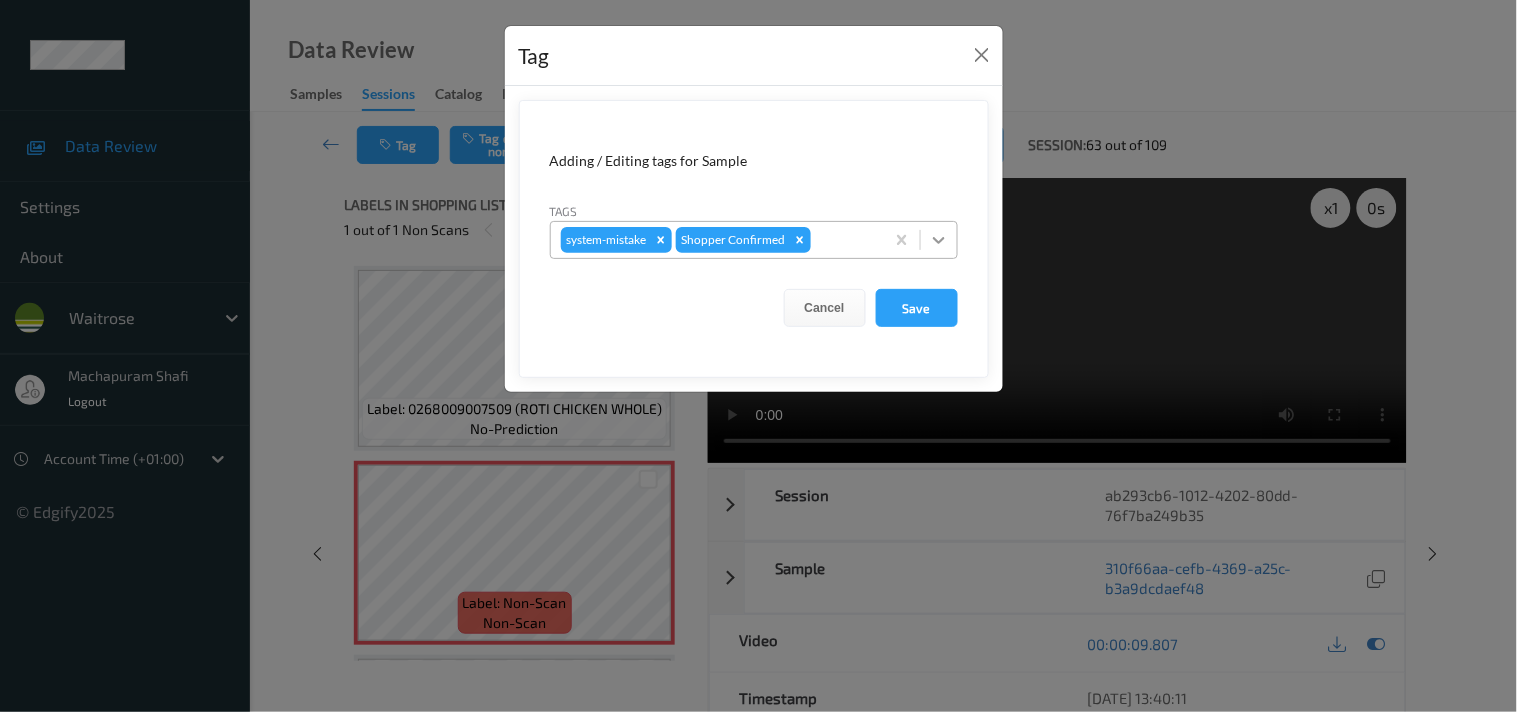 click 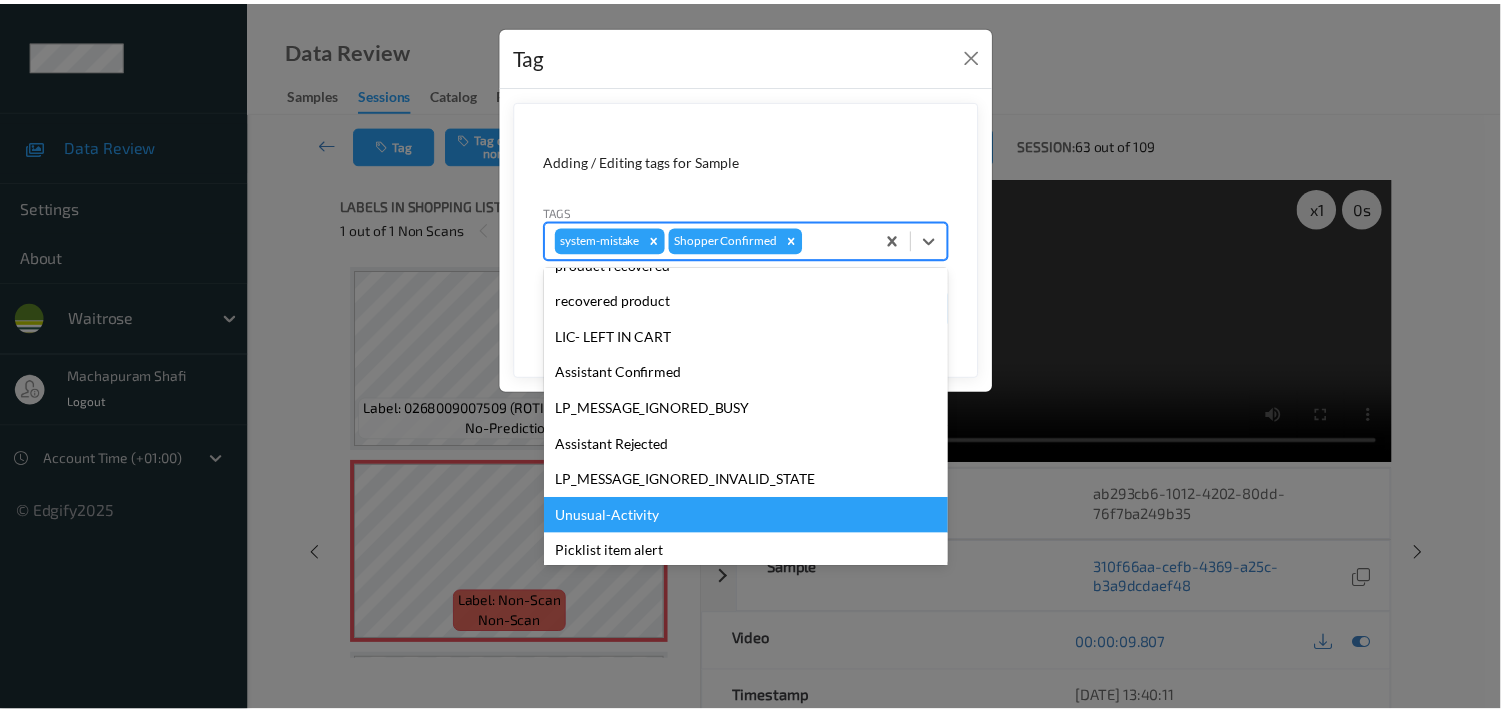 scroll, scrollTop: 318, scrollLeft: 0, axis: vertical 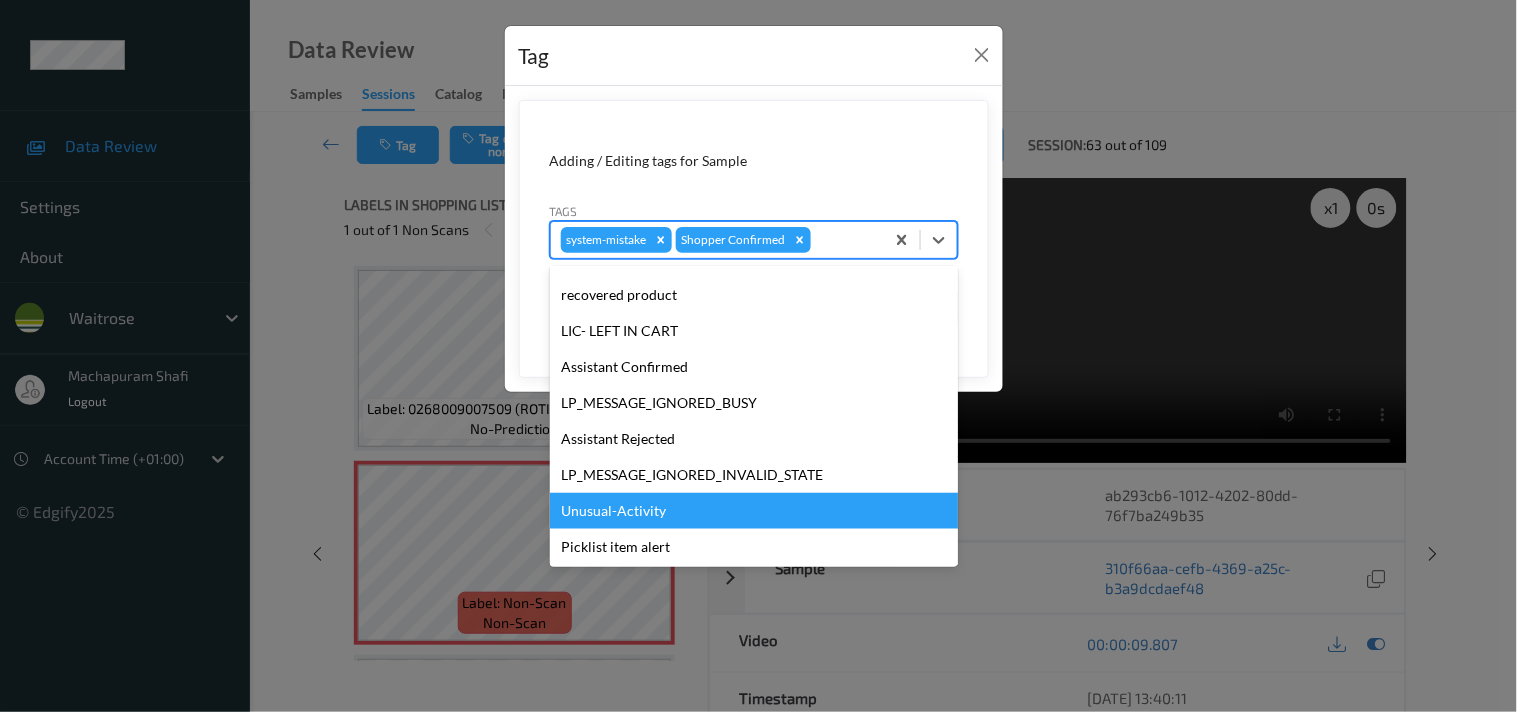 drag, startPoint x: 615, startPoint y: 514, endPoint x: 767, endPoint y: 356, distance: 219.24416 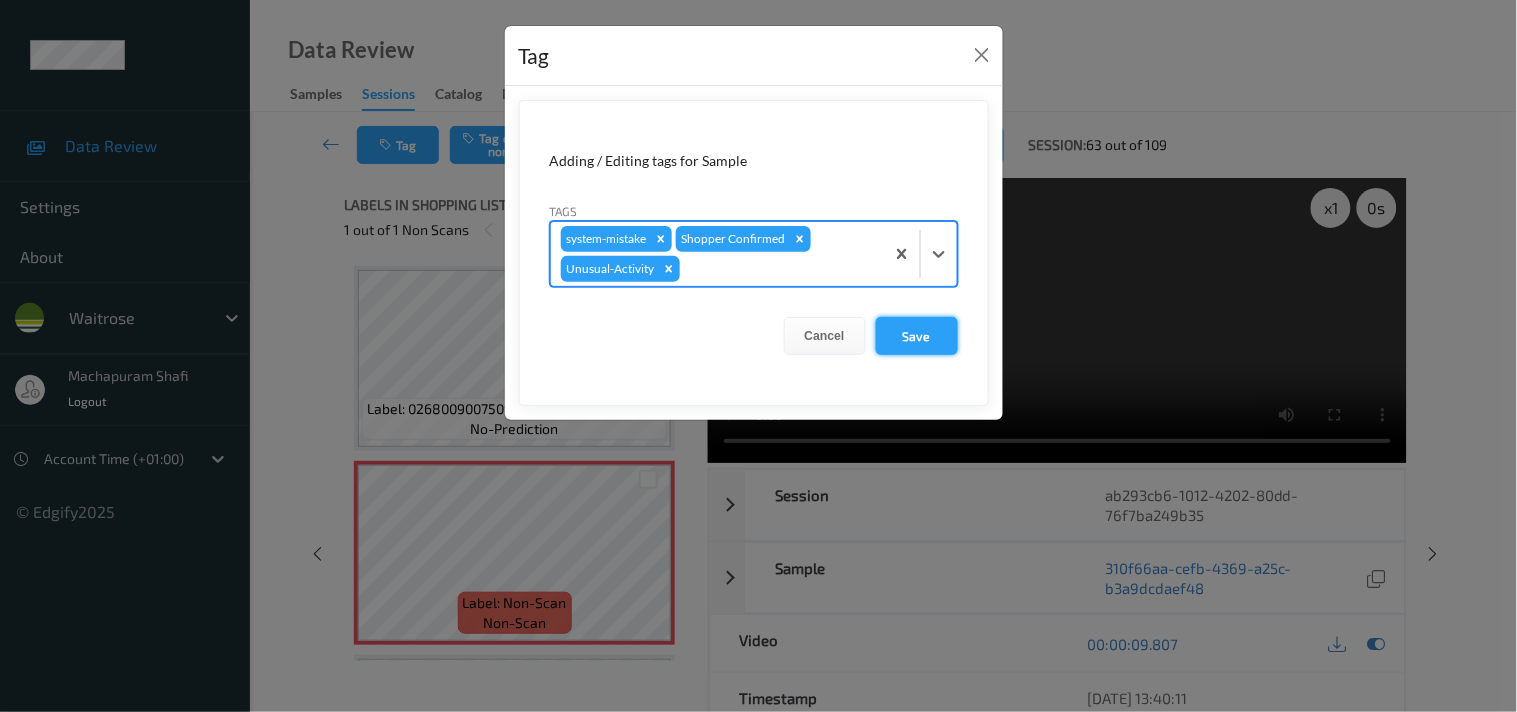 click on "Save" at bounding box center [917, 336] 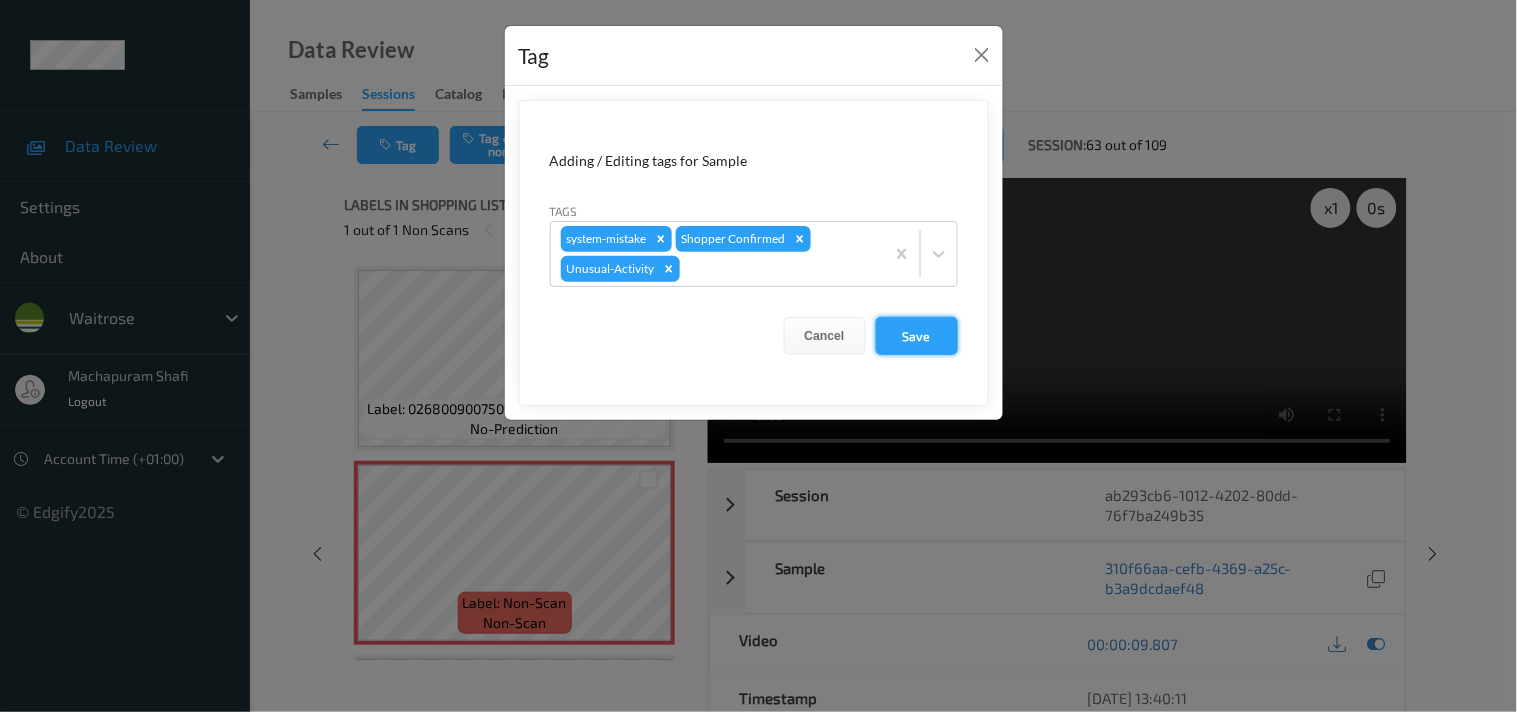 click on "Save" at bounding box center (917, 336) 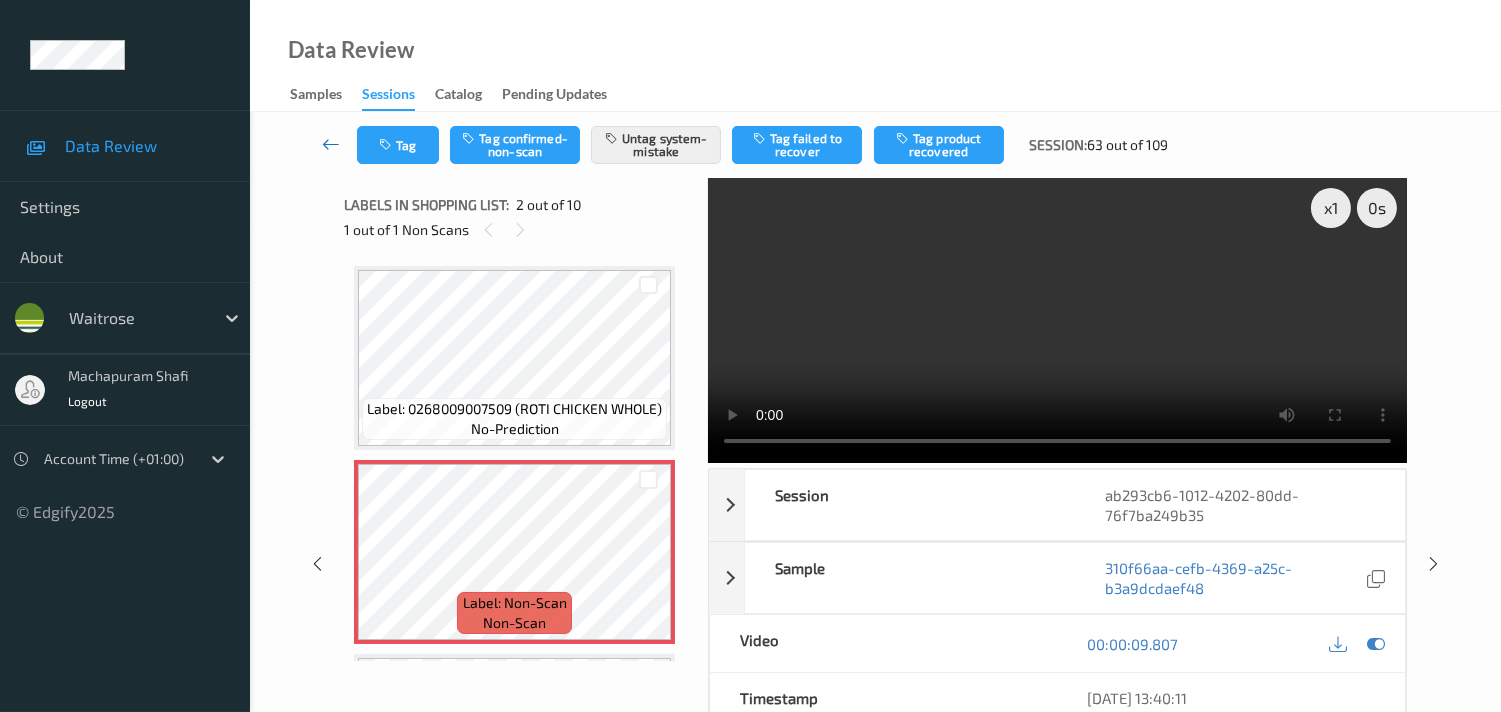 click at bounding box center [331, 144] 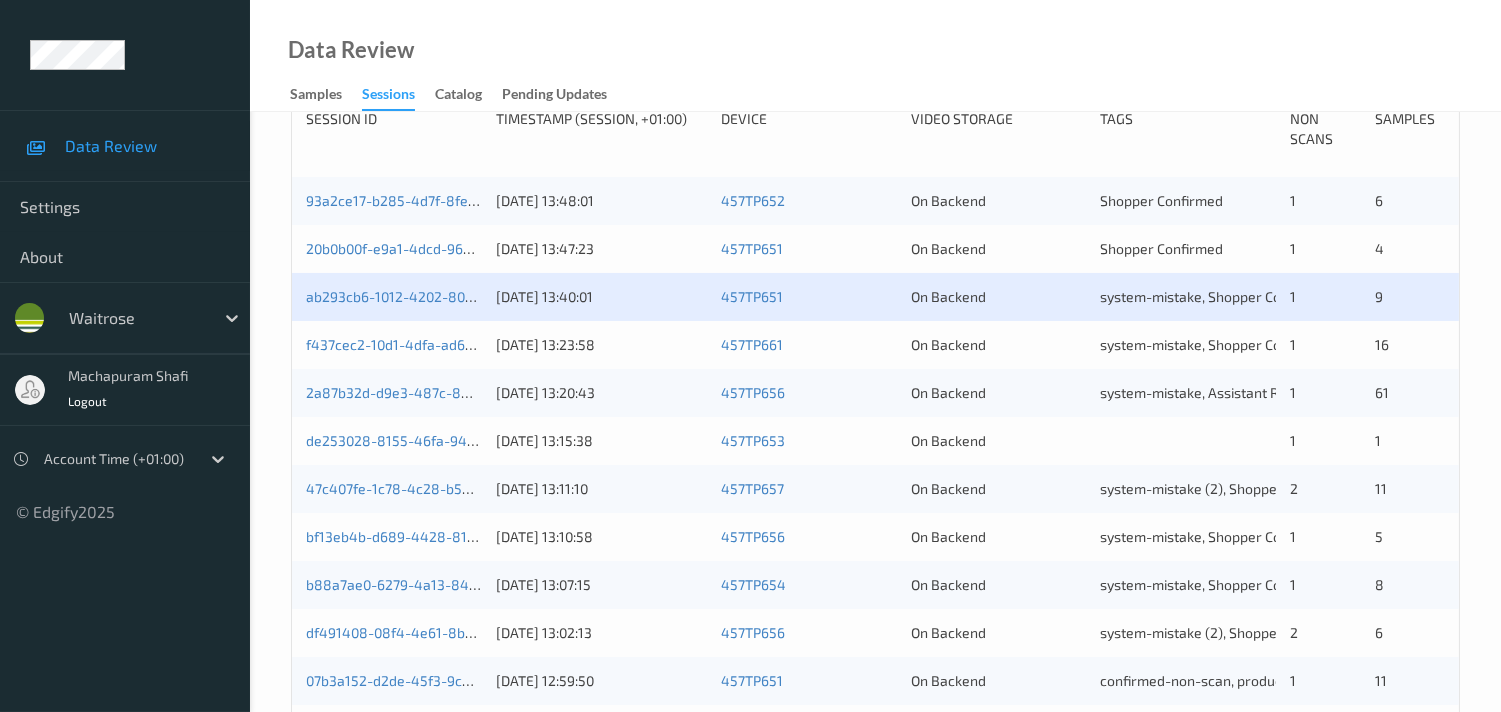 scroll, scrollTop: 333, scrollLeft: 0, axis: vertical 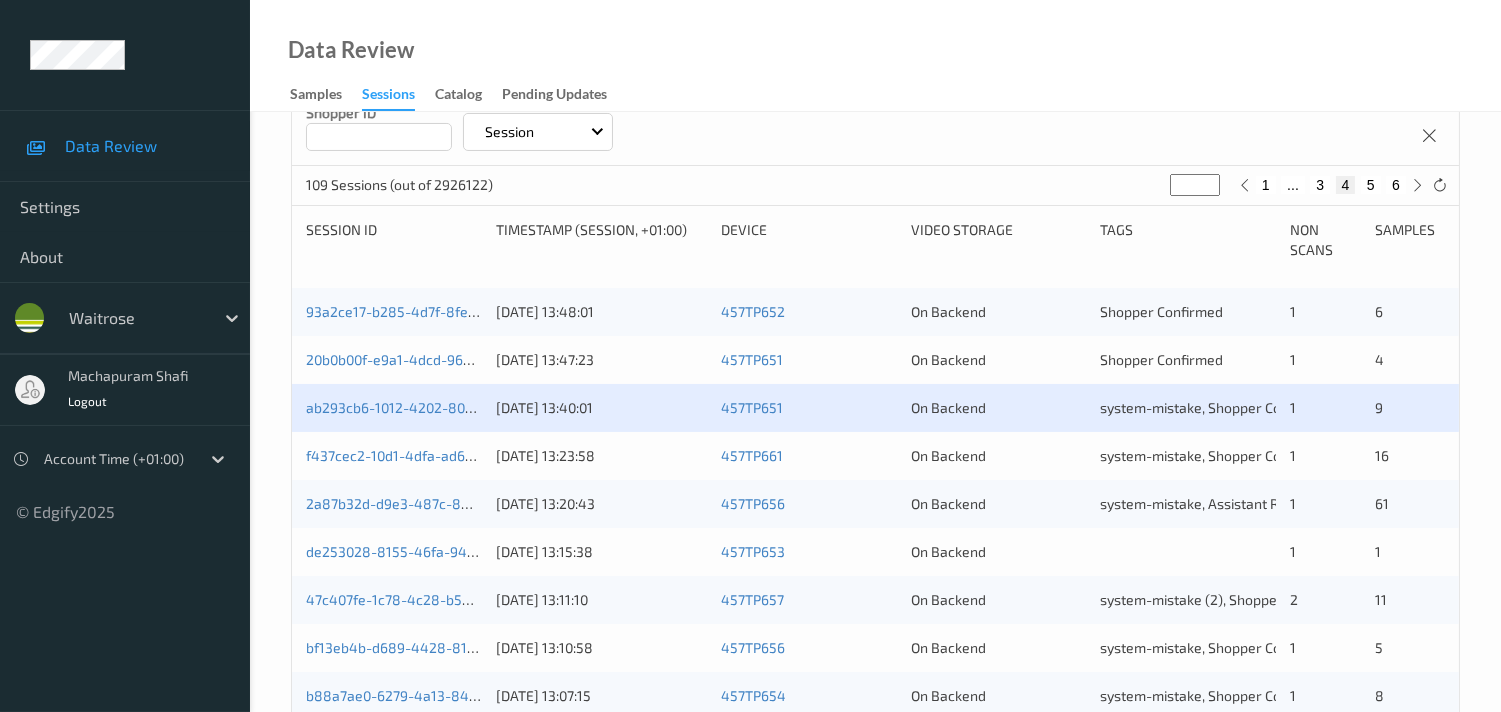 click on "20b0b00f-e9a1-4dcd-9670-63aa9a6bf502" at bounding box center [394, 360] 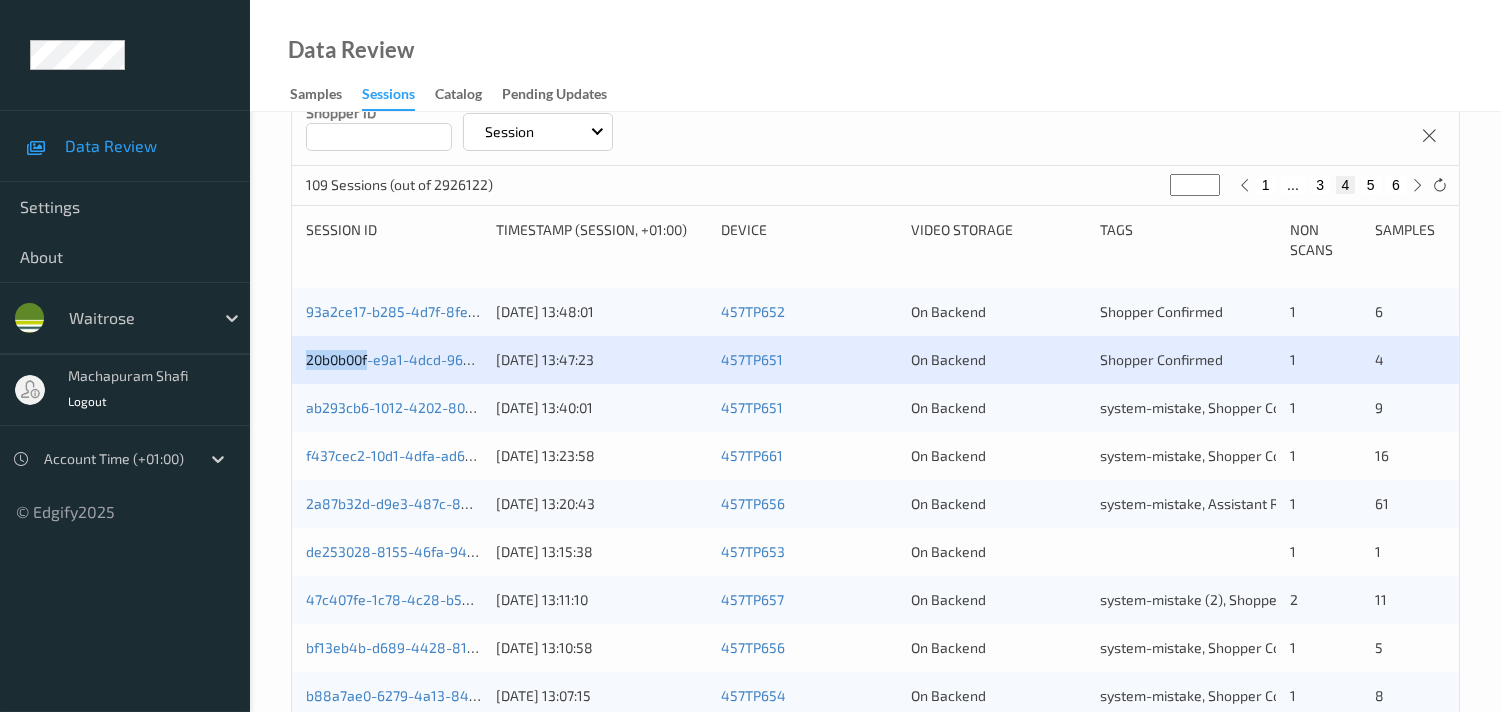click on "20b0b00f-e9a1-4dcd-9670-63aa9a6bf502" at bounding box center [394, 360] 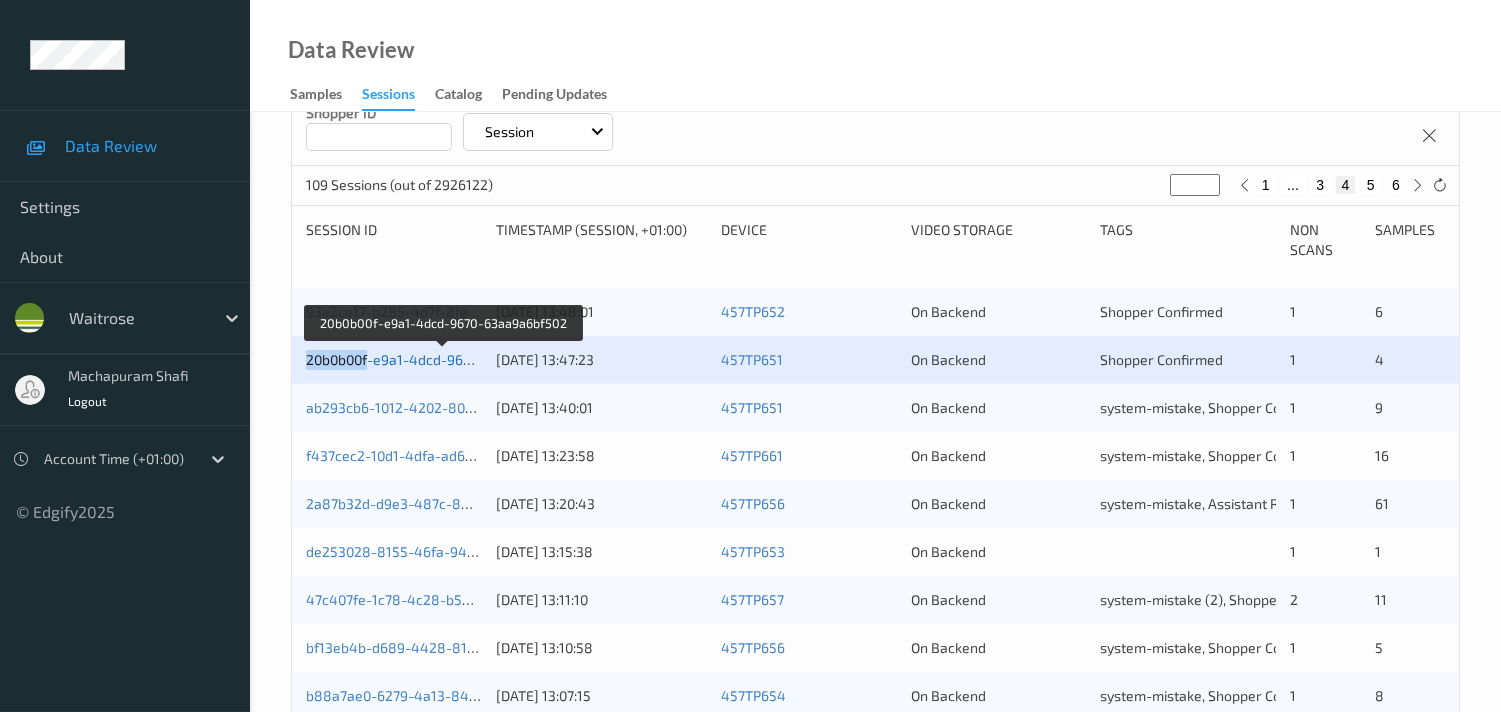 click on "20b0b00f-e9a1-4dcd-9670-63aa9a6bf502" at bounding box center (441, 359) 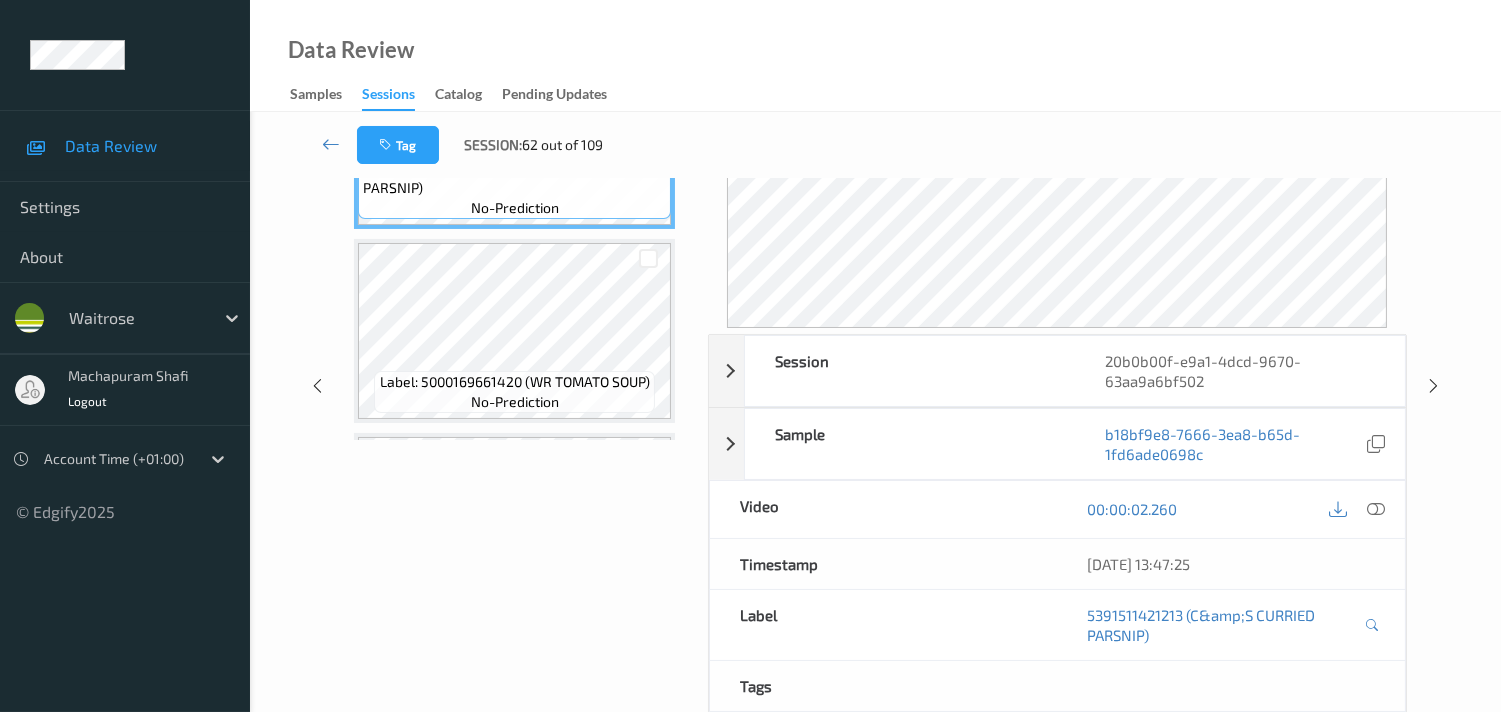 scroll, scrollTop: 222, scrollLeft: 0, axis: vertical 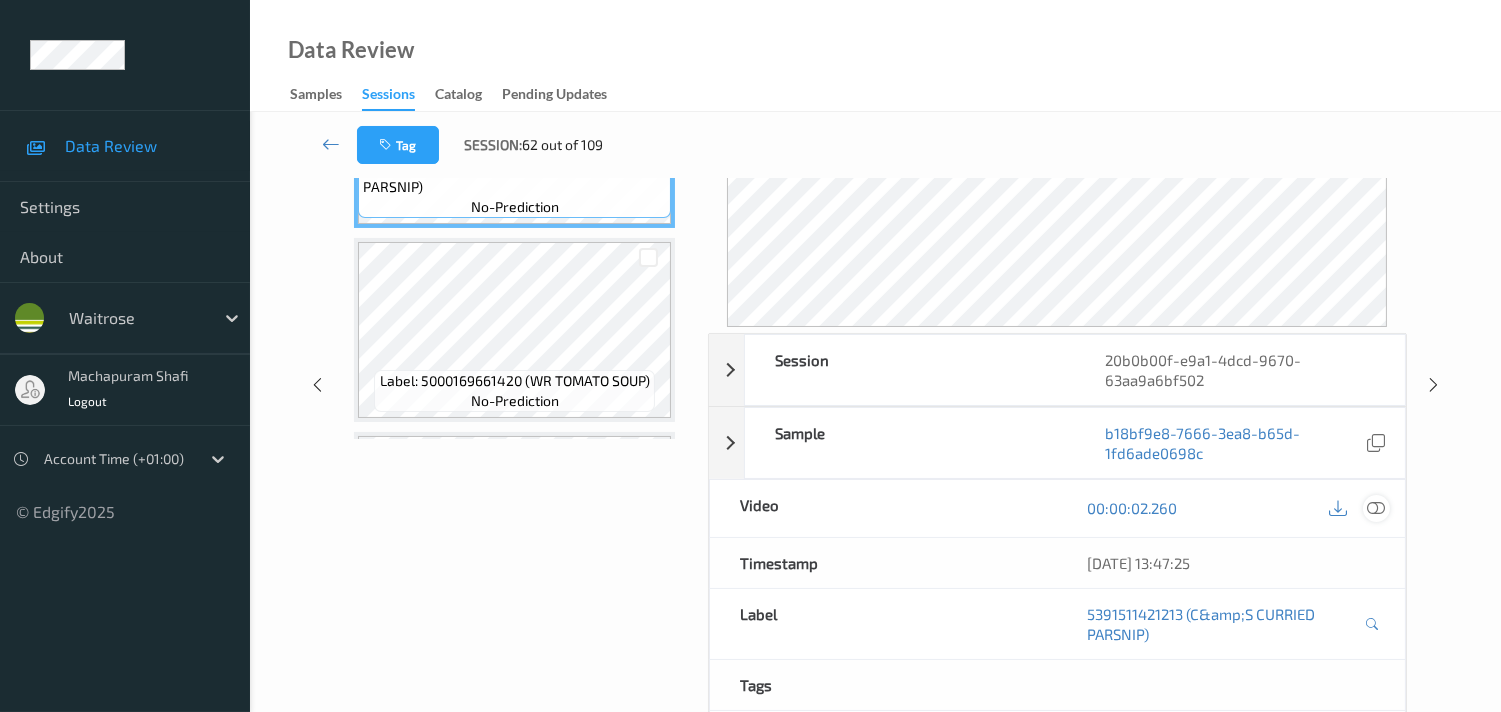 click at bounding box center [1376, 508] 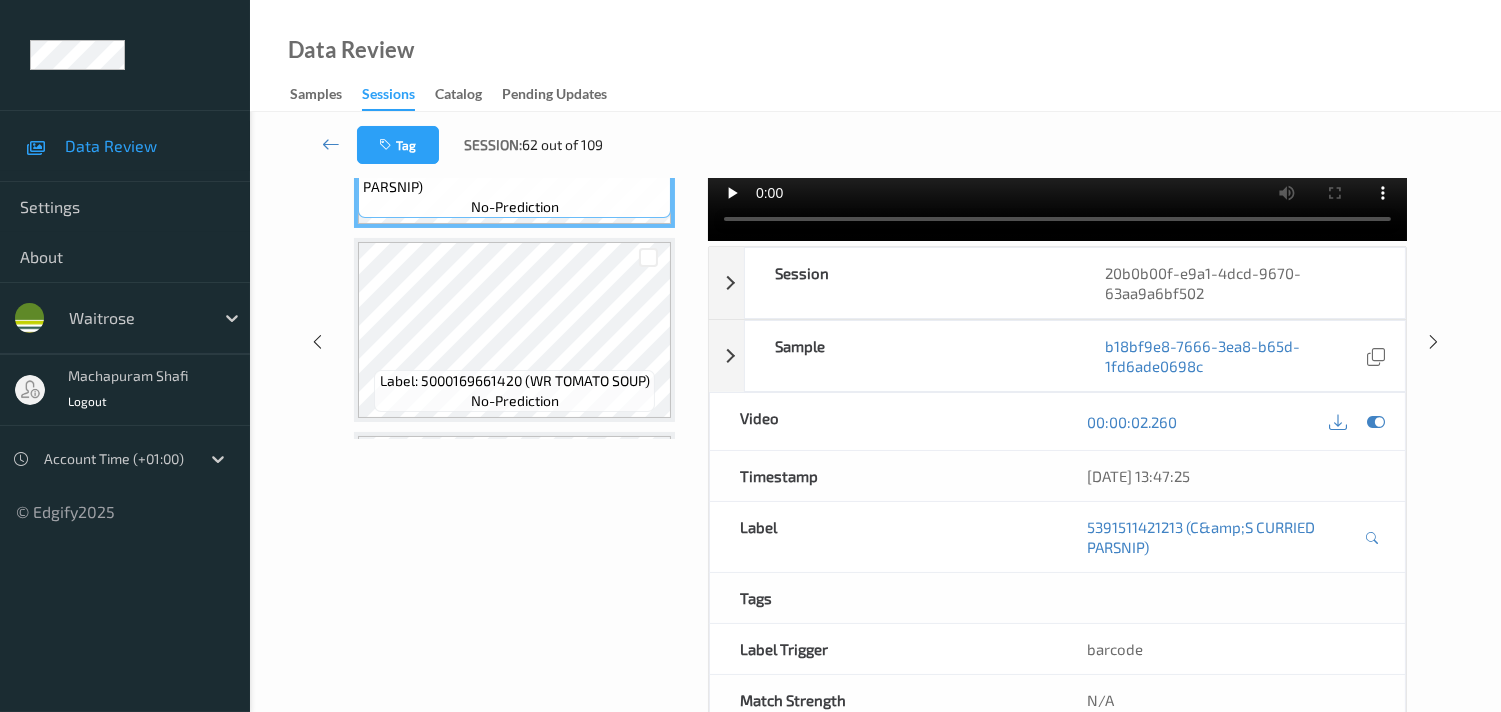 scroll, scrollTop: 0, scrollLeft: 0, axis: both 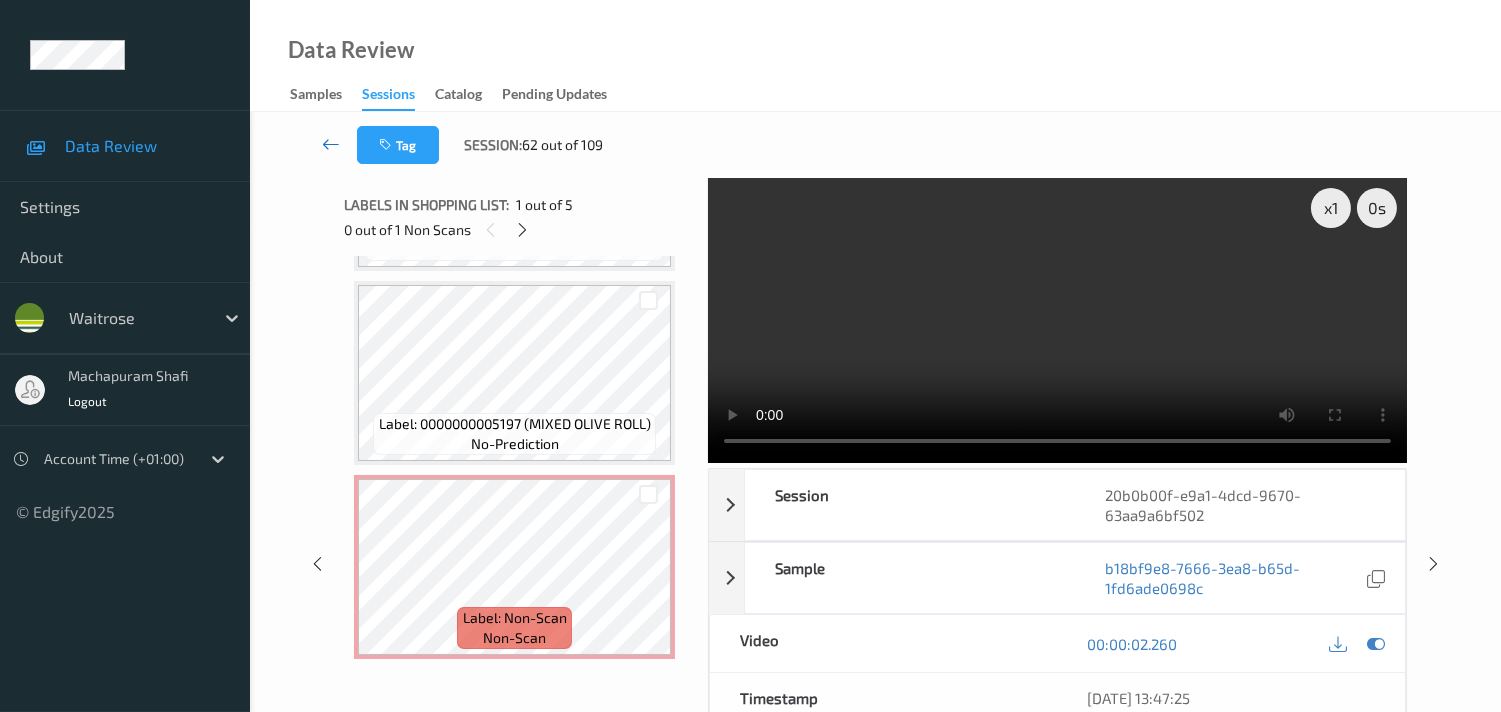 click at bounding box center (331, 144) 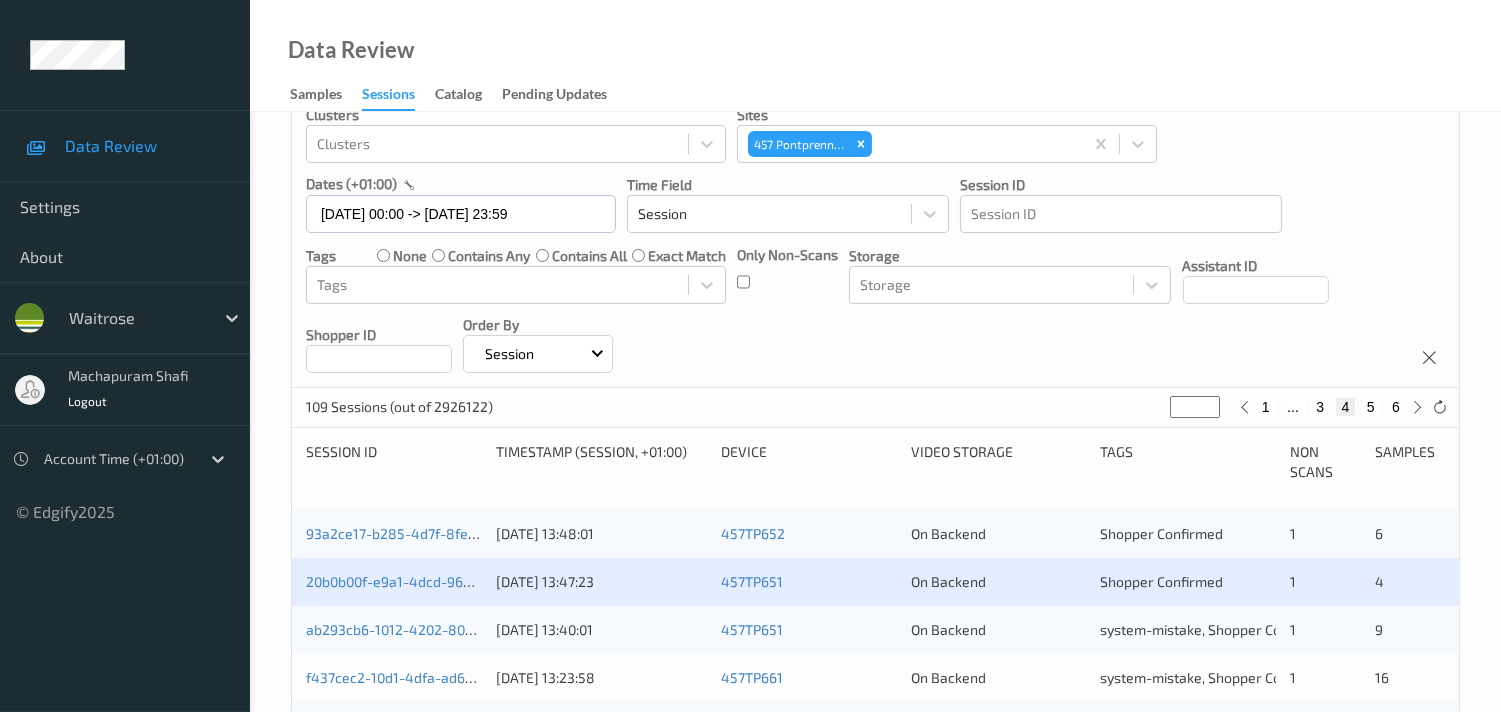 scroll, scrollTop: 222, scrollLeft: 0, axis: vertical 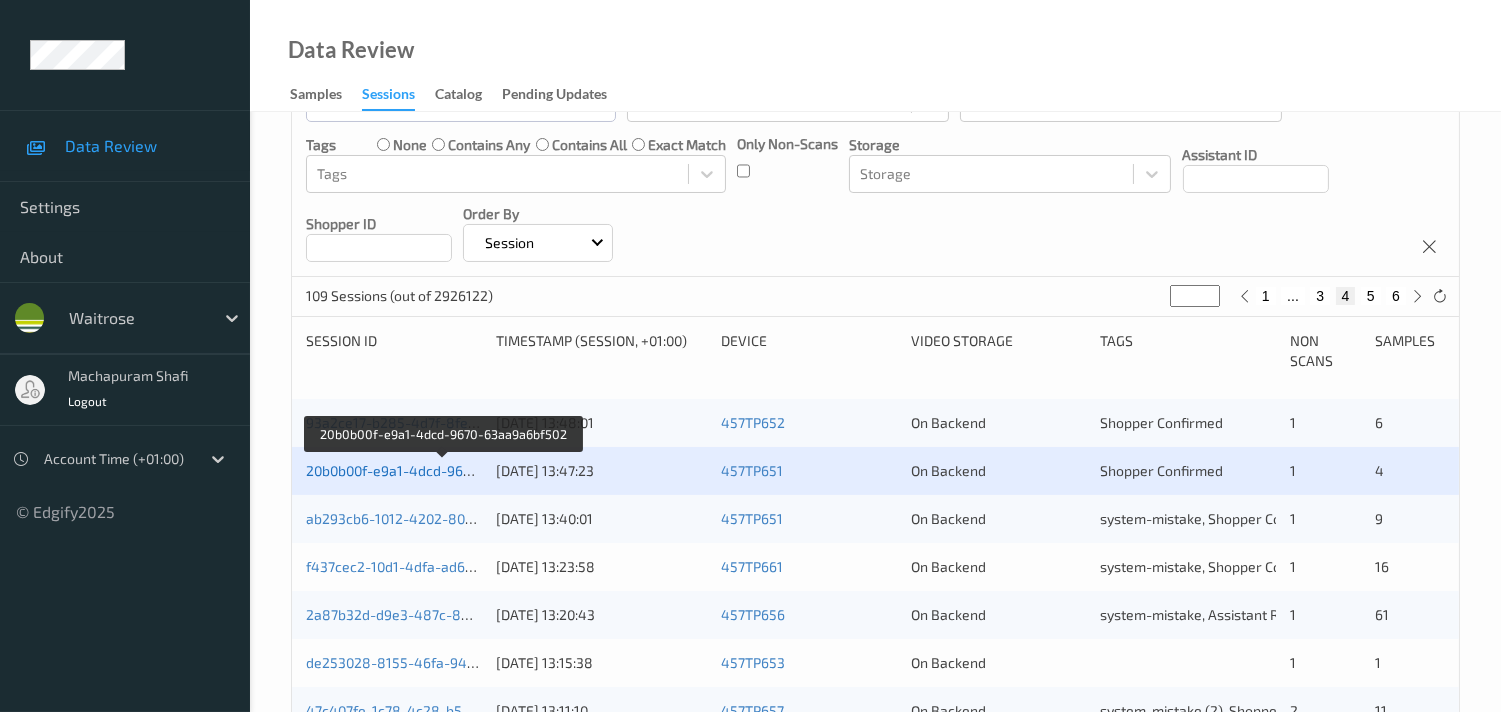 click on "20b0b00f-e9a1-4dcd-9670-63aa9a6bf502" at bounding box center [441, 470] 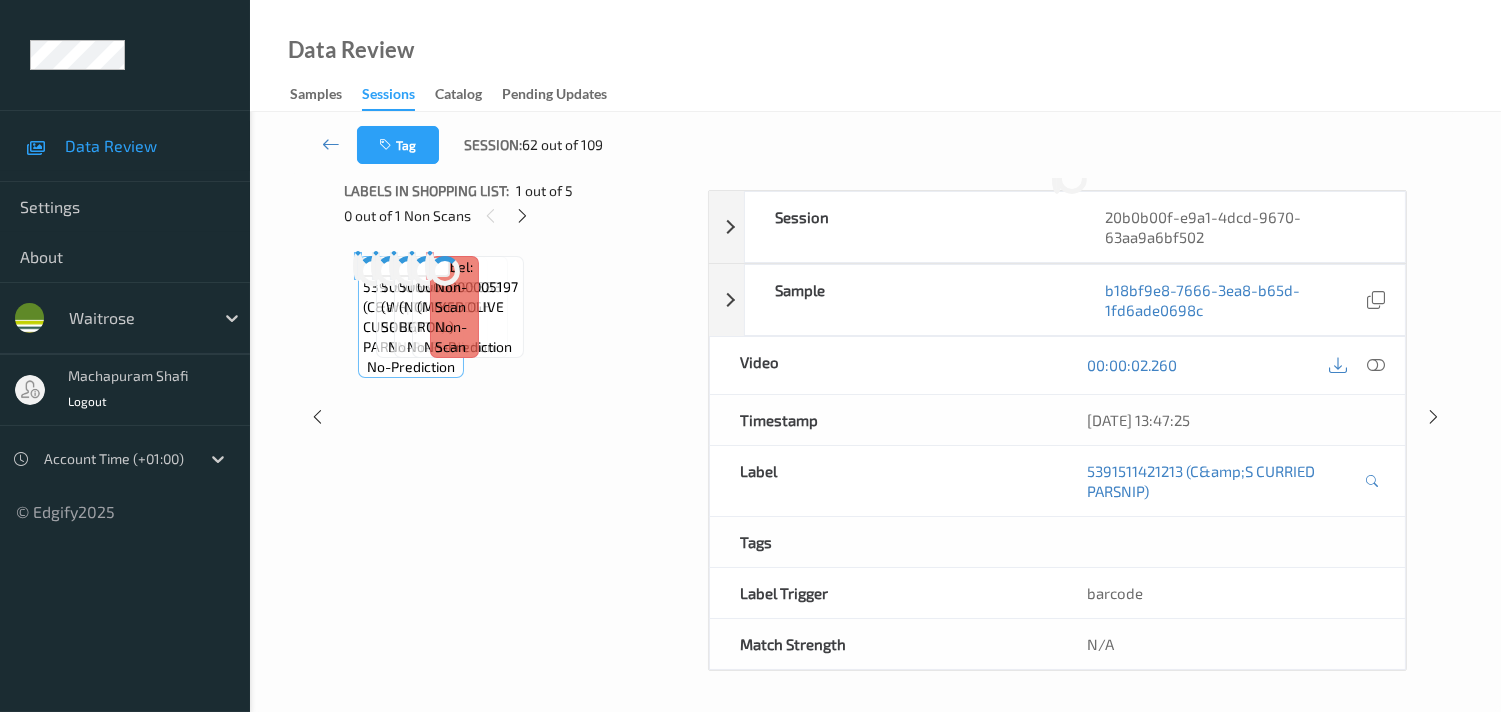 click on "Labels in shopping list: 1 out of 5 0 out of 1 Non Scans Label: 5391511421213 (C&amp;S CURRIED PARSNIP) no-prediction Label: 5000169661420 (WR TOMATO SOUP) no-prediction Label: 5063210005383 (NO1 ISB SDGH BGTTE) no-prediction Label: 0000000005197 (MIXED OLIVE ROLL) no-prediction Label: Non-Scan non-scan" at bounding box center (519, 417) 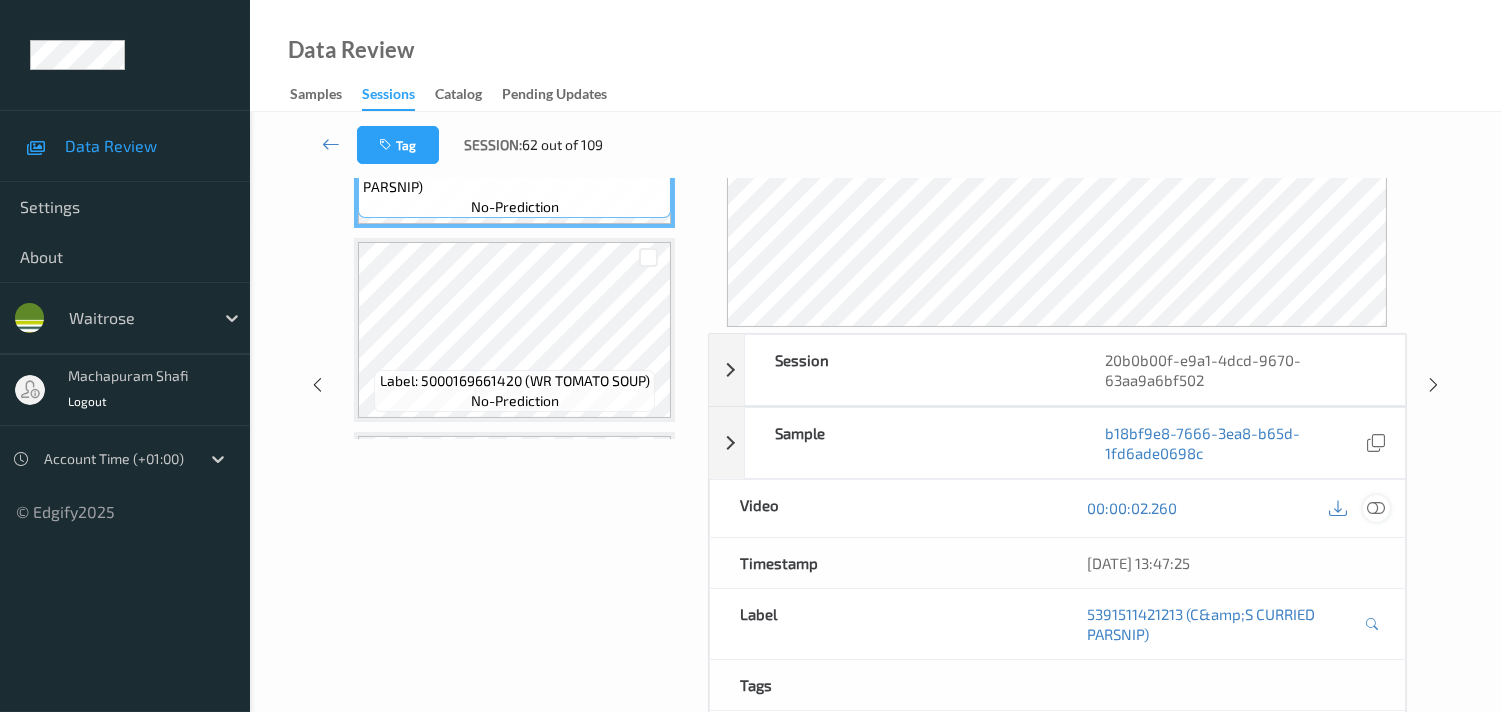 click at bounding box center (1376, 508) 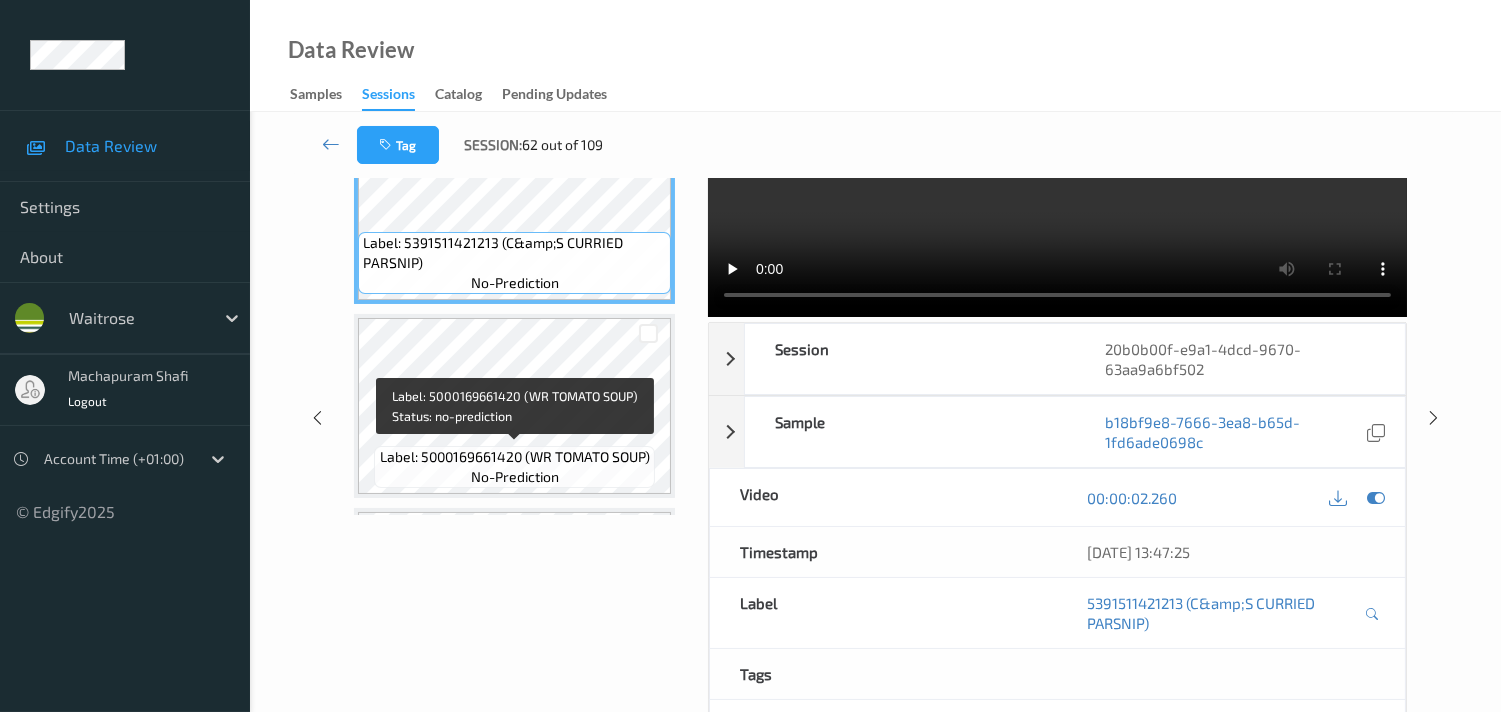 scroll, scrollTop: 0, scrollLeft: 0, axis: both 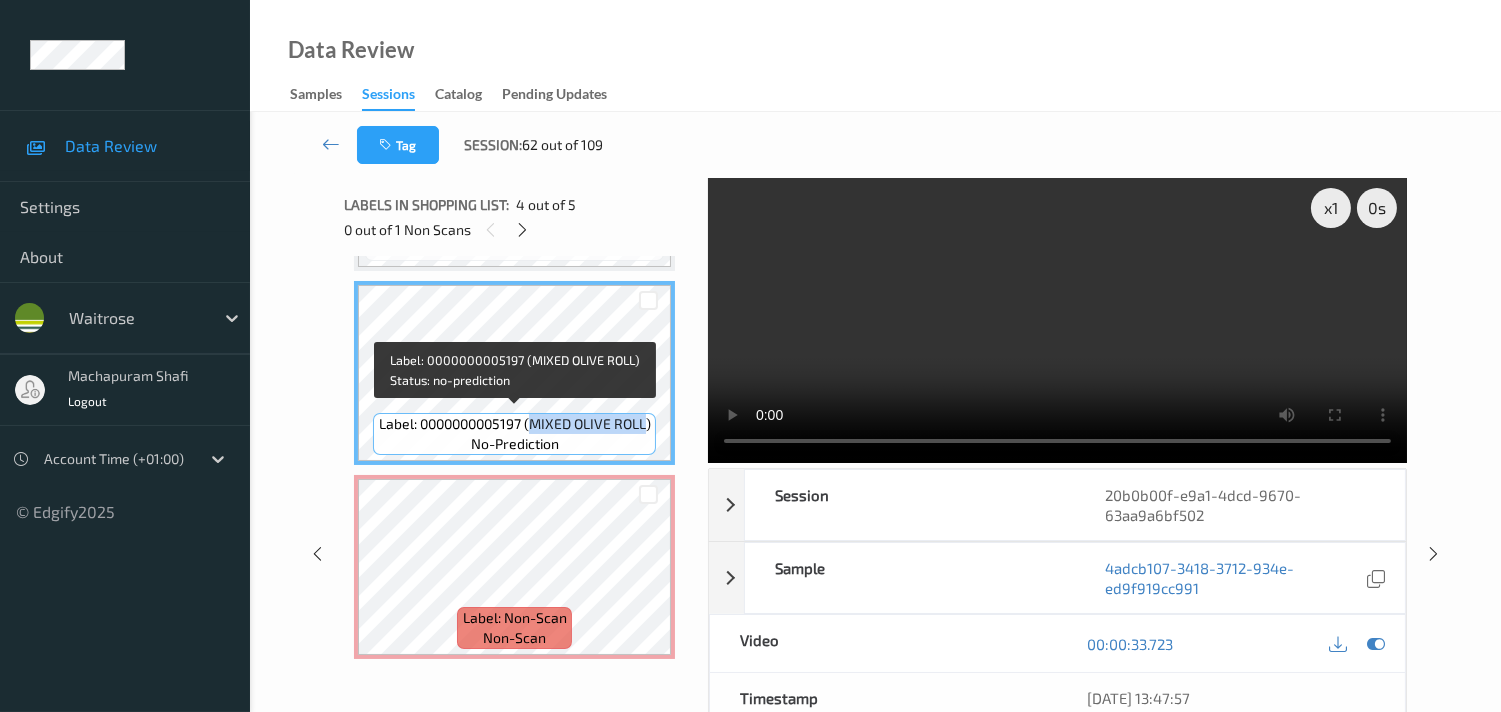 drag, startPoint x: 544, startPoint y: 418, endPoint x: 644, endPoint y: 418, distance: 100 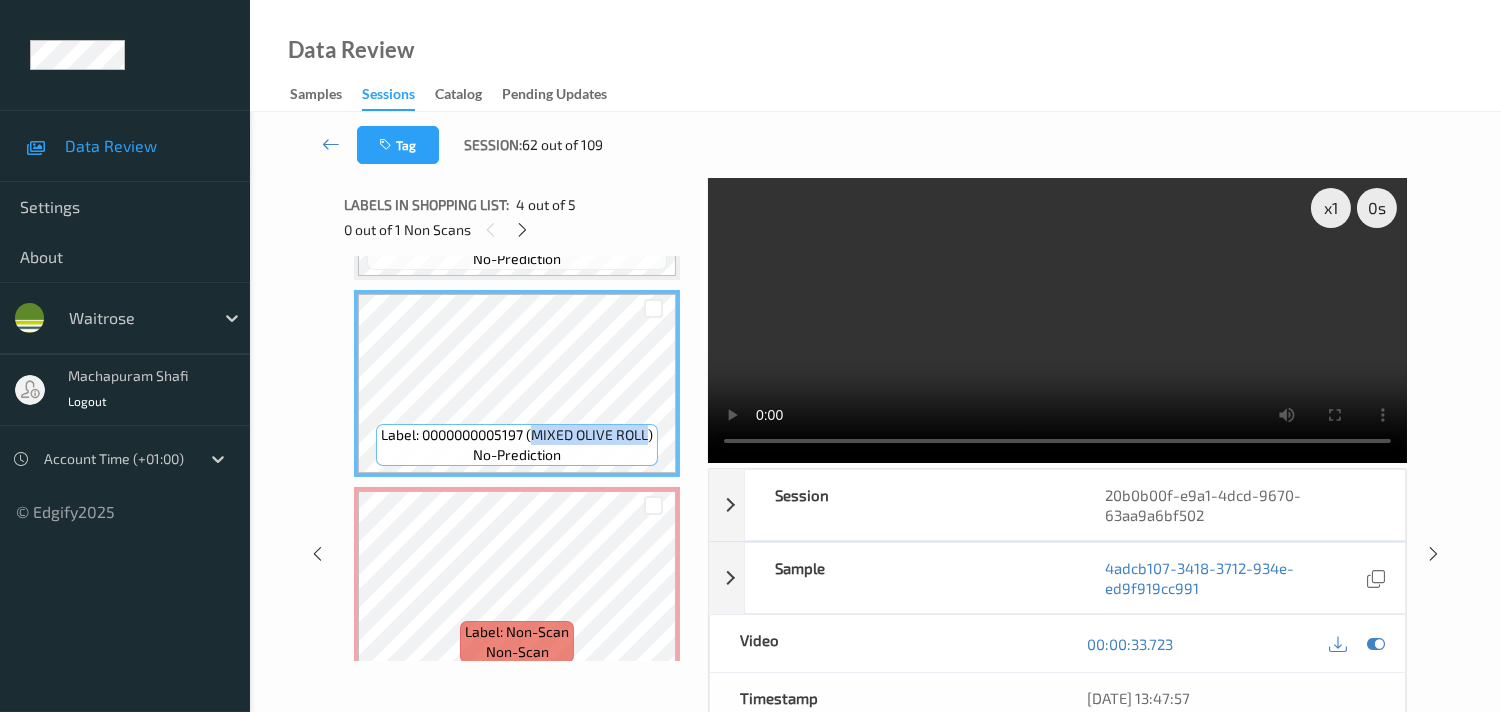scroll, scrollTop: 441, scrollLeft: 0, axis: vertical 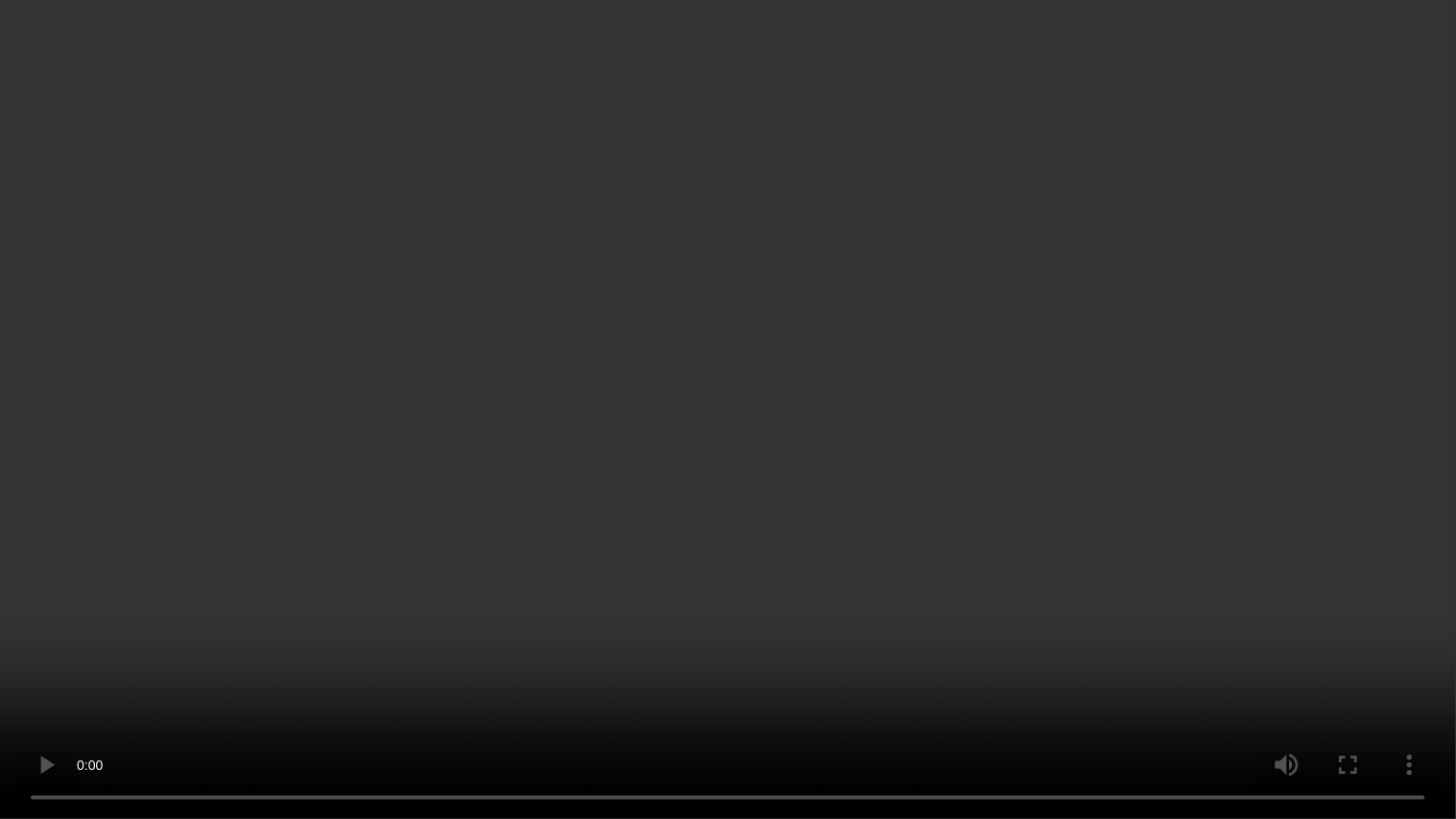 click at bounding box center [728, 409] 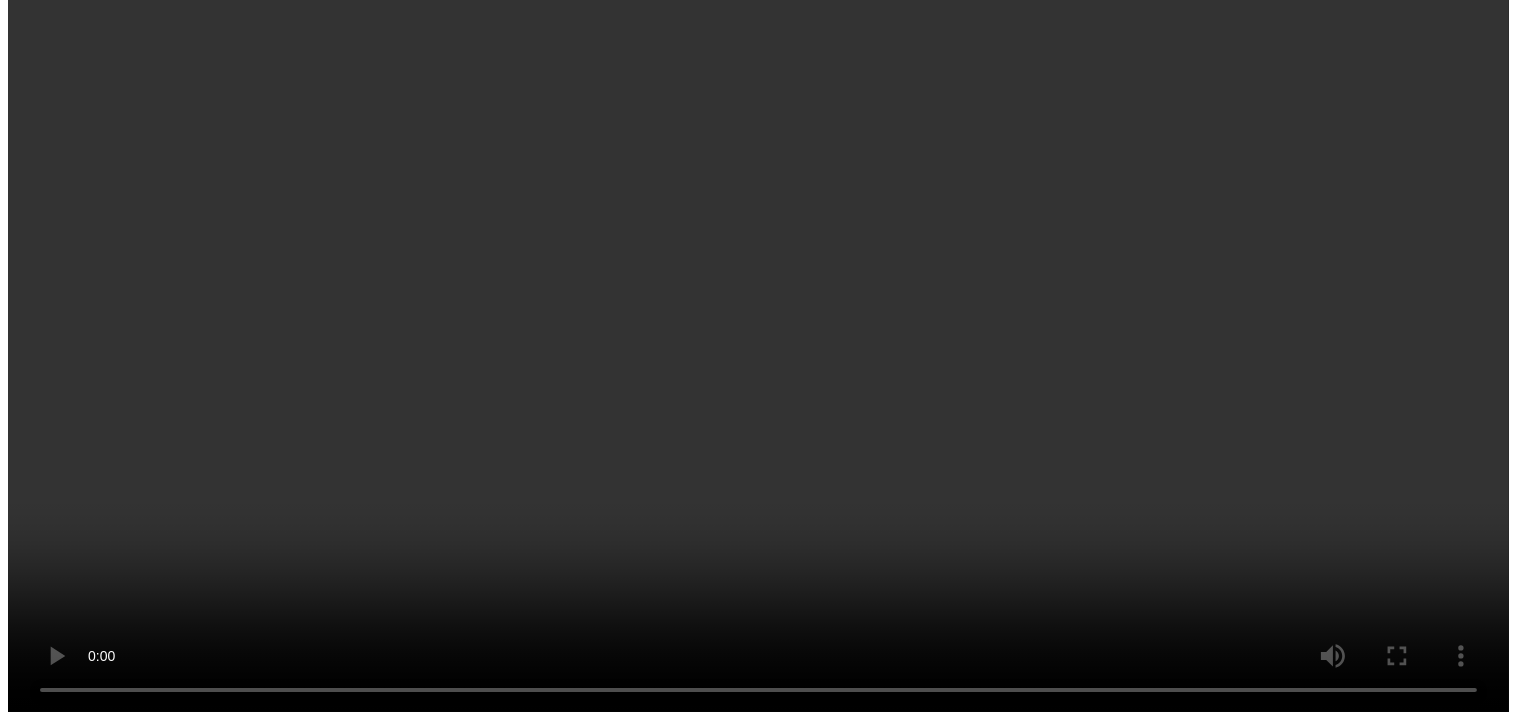 scroll, scrollTop: 552, scrollLeft: 0, axis: vertical 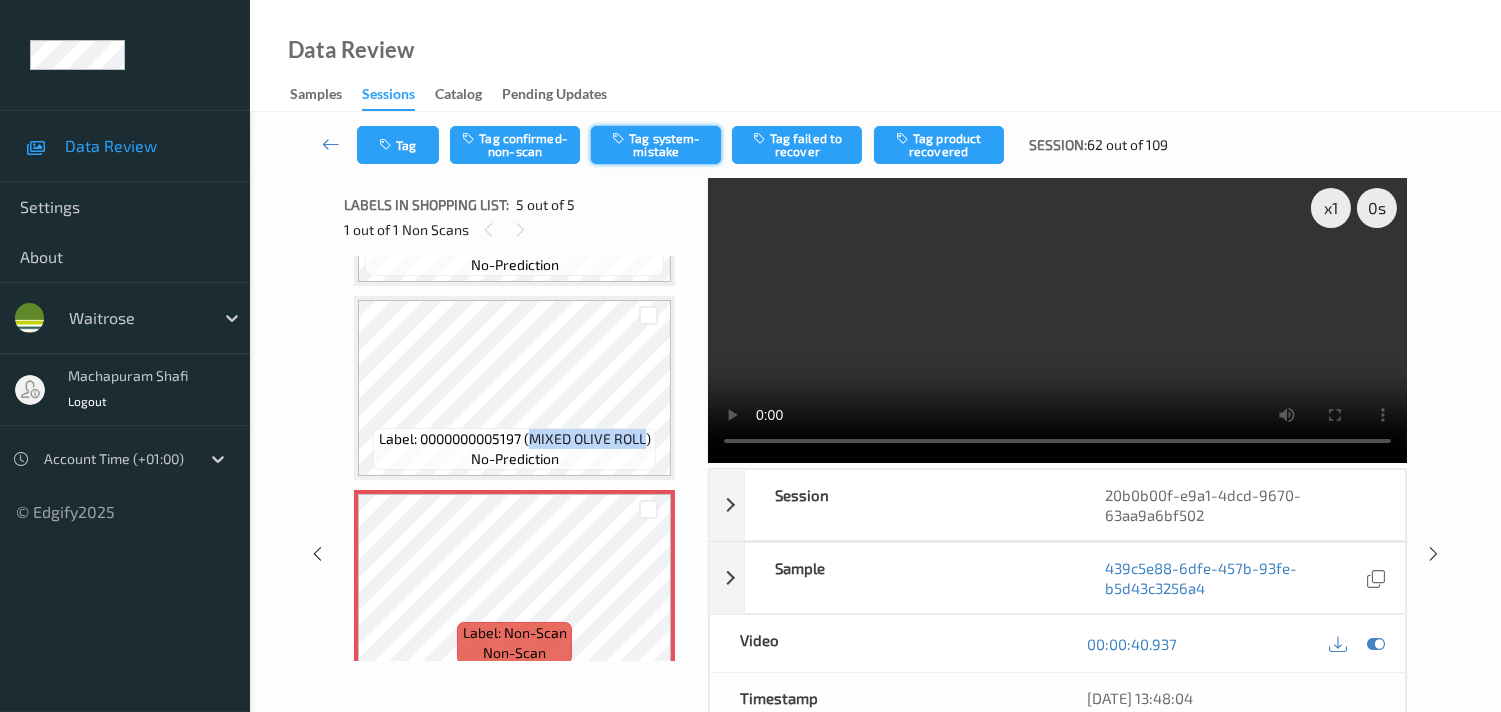 click on "Tag   system-mistake" at bounding box center (656, 145) 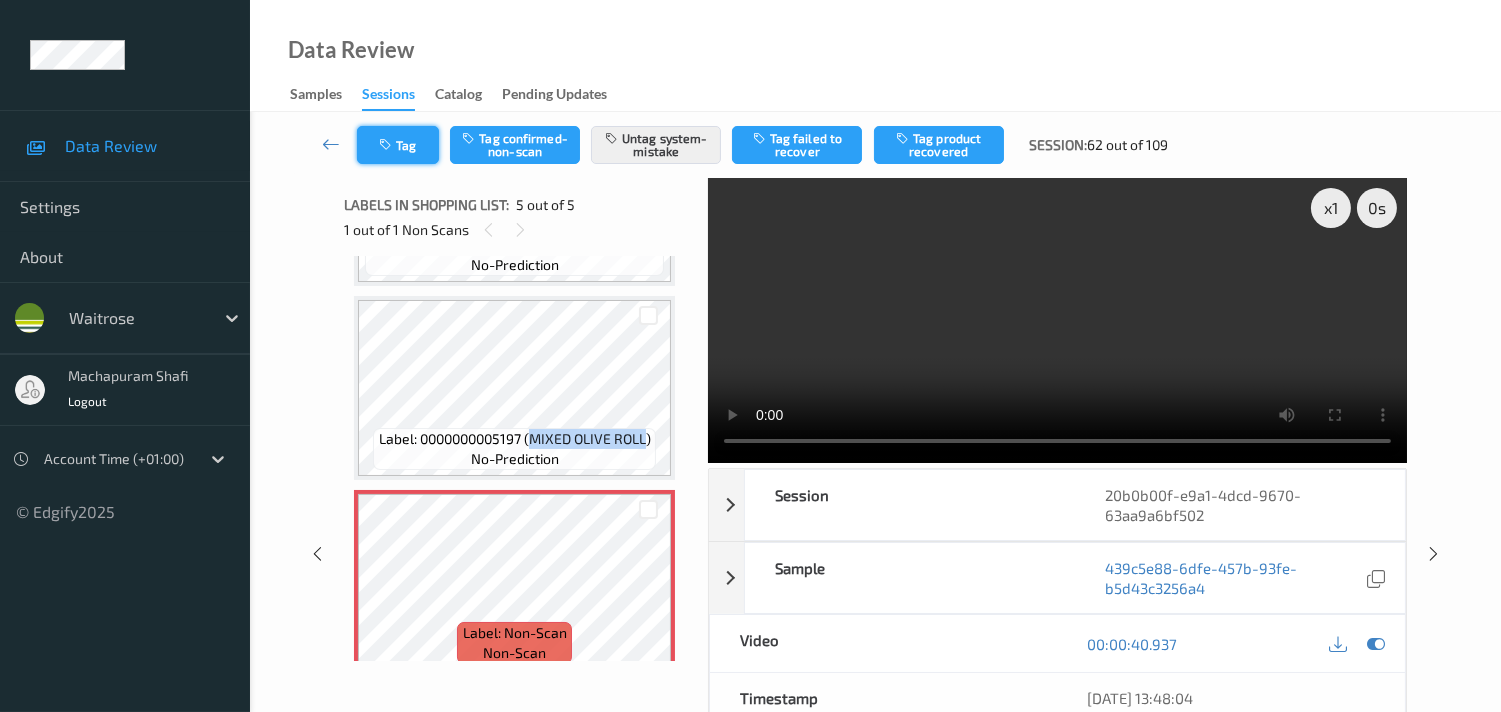 click on "Tag" at bounding box center (398, 145) 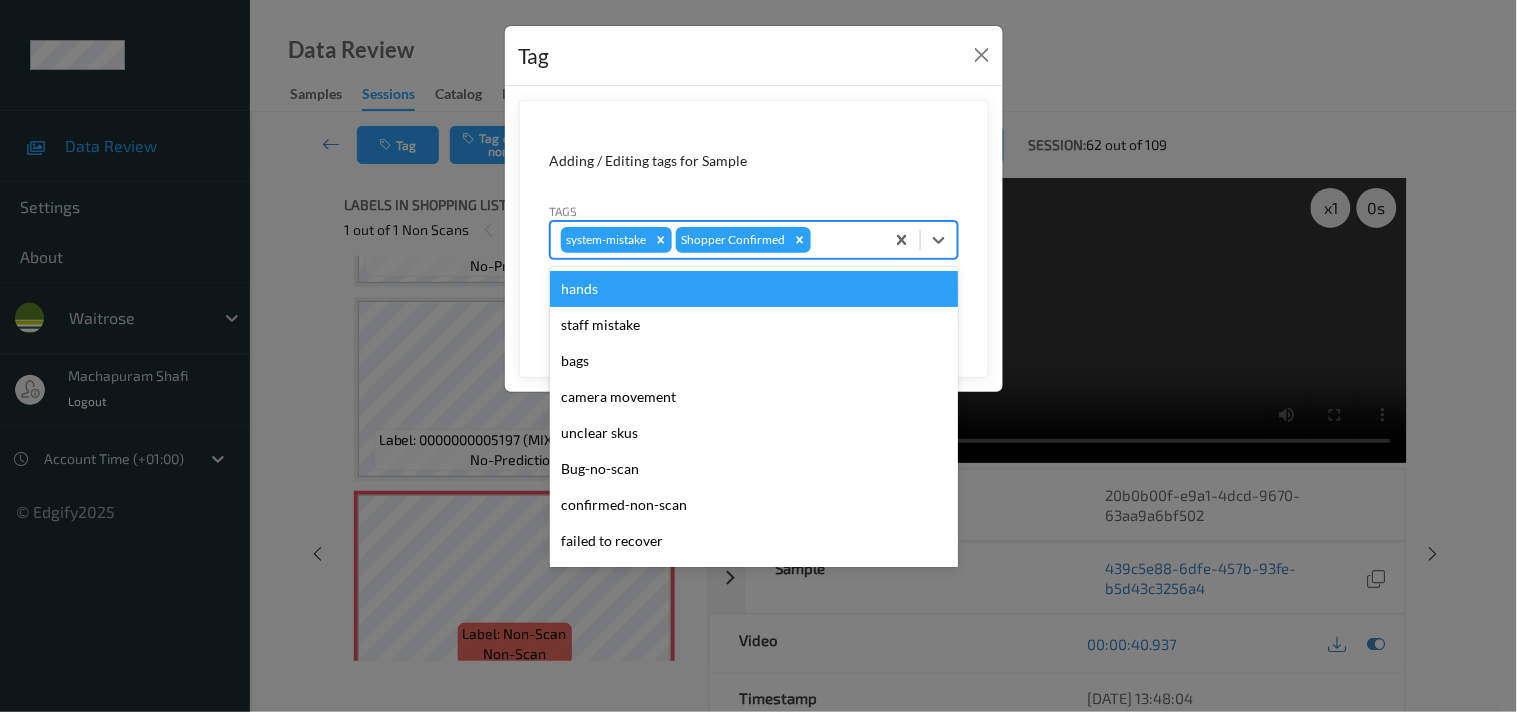 drag, startPoint x: 922, startPoint y: 240, endPoint x: 790, endPoint y: 384, distance: 195.34584 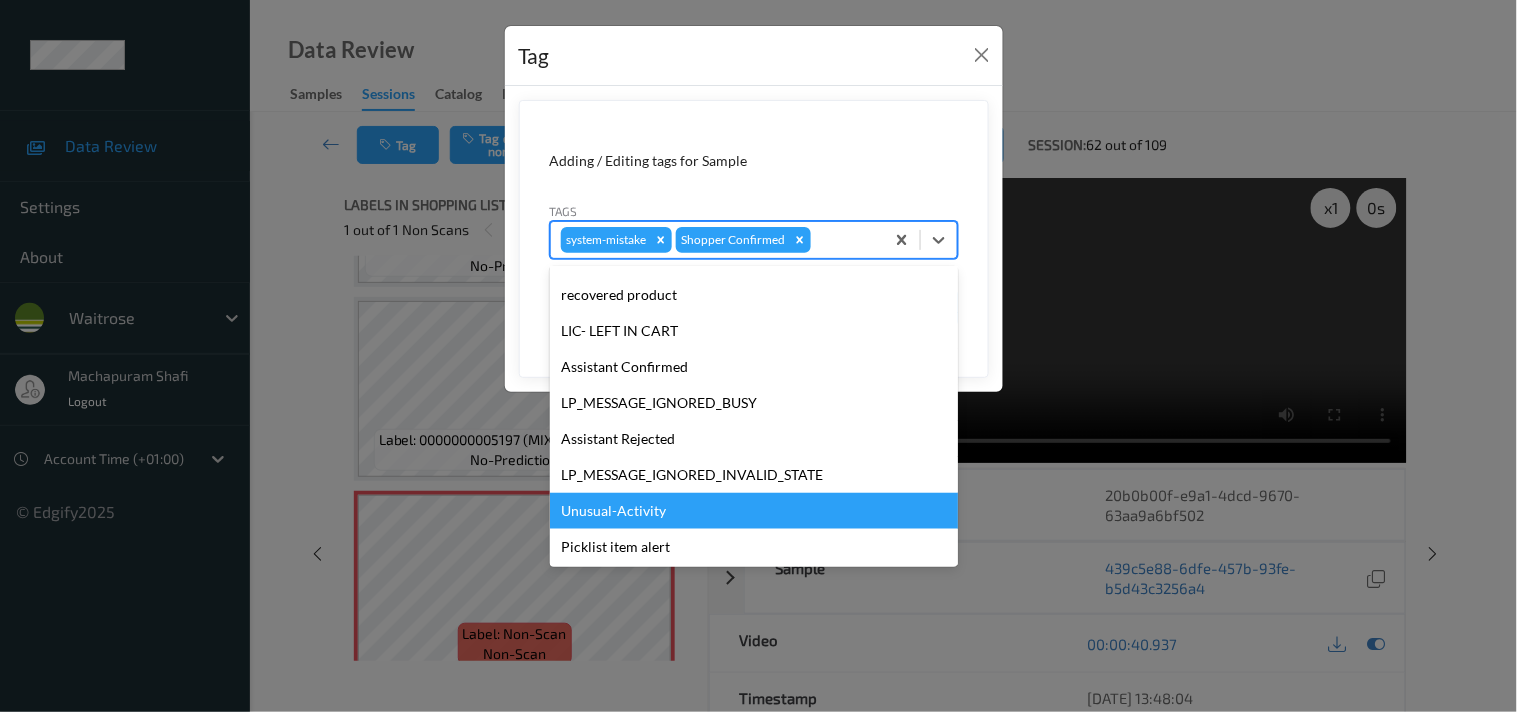 scroll, scrollTop: 320, scrollLeft: 0, axis: vertical 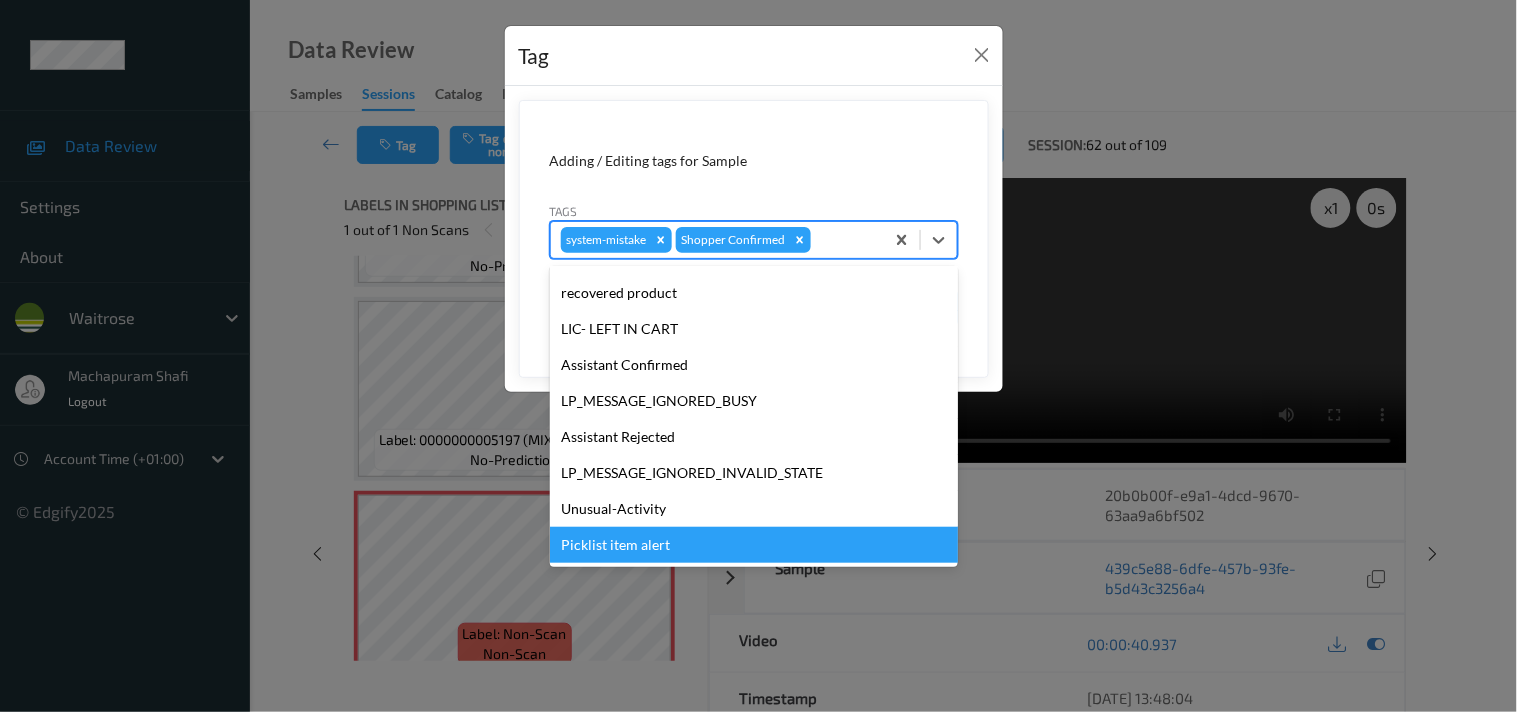 click on "Picklist item alert" at bounding box center (754, 545) 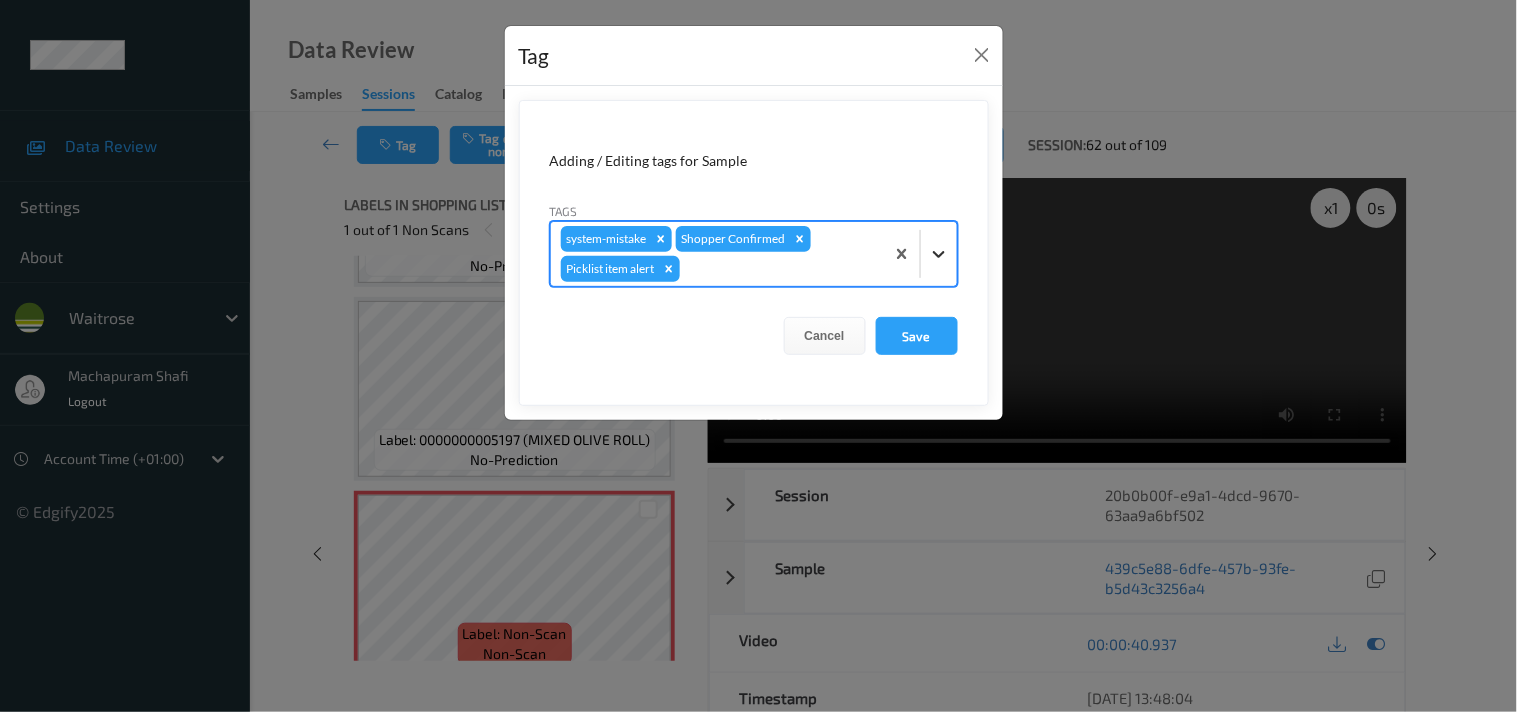 click at bounding box center (939, 254) 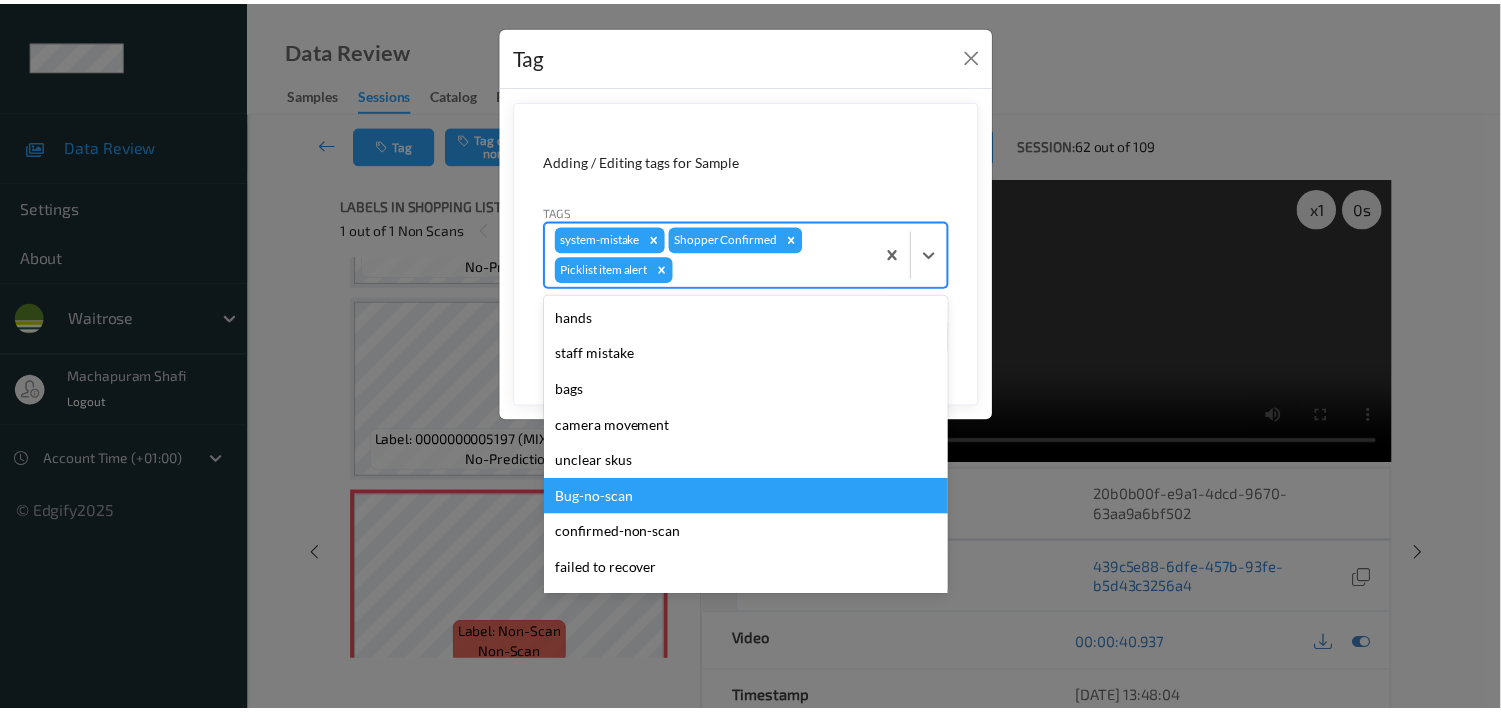 scroll, scrollTop: 283, scrollLeft: 0, axis: vertical 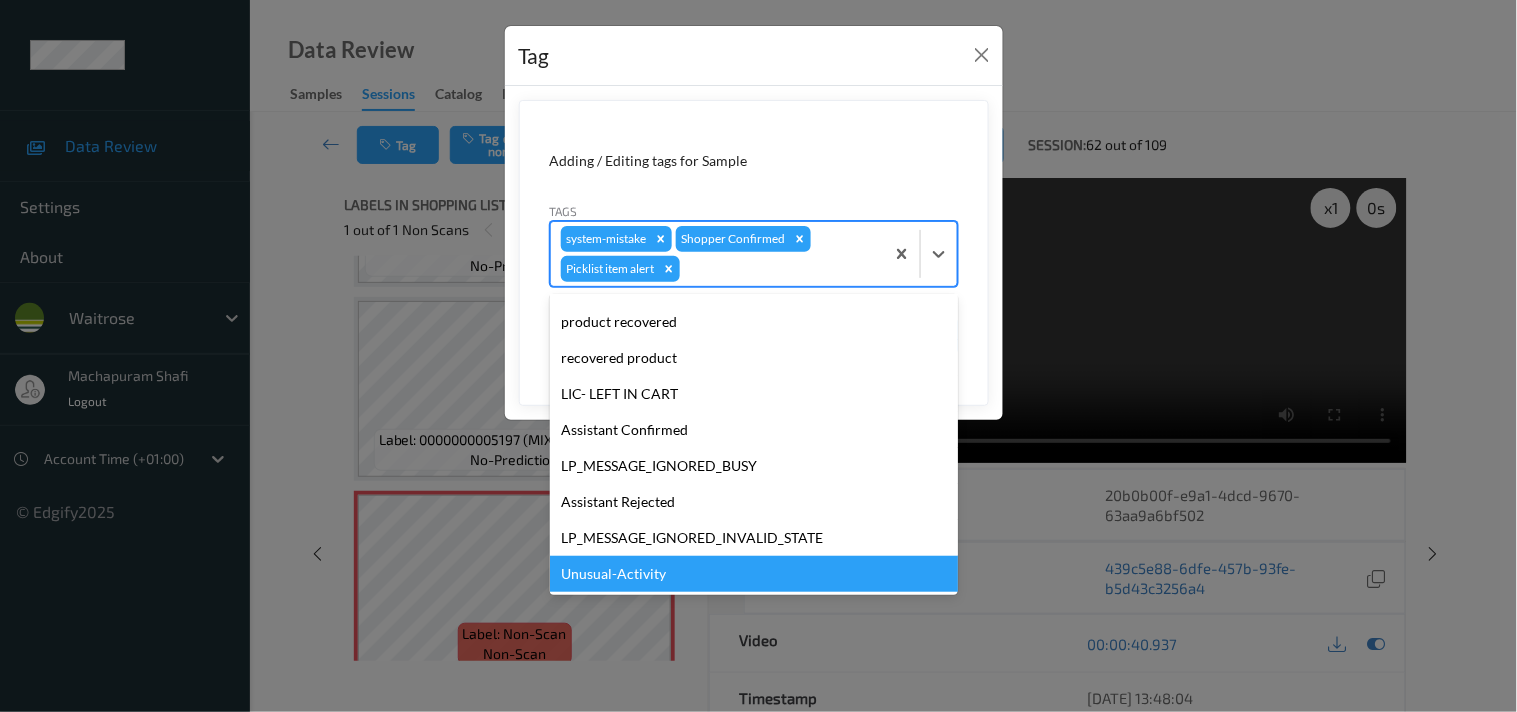 click on "Unusual-Activity" at bounding box center (754, 574) 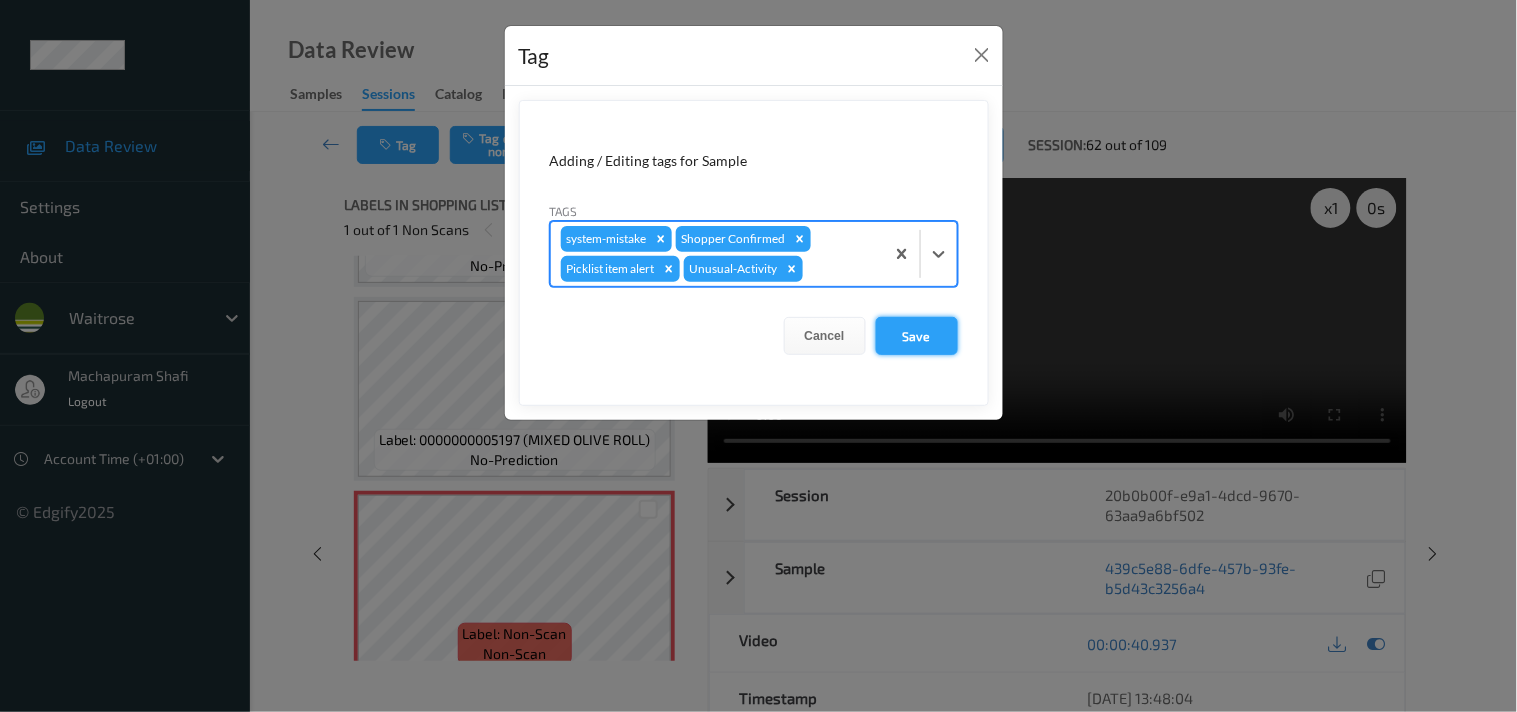 click on "Save" at bounding box center (917, 336) 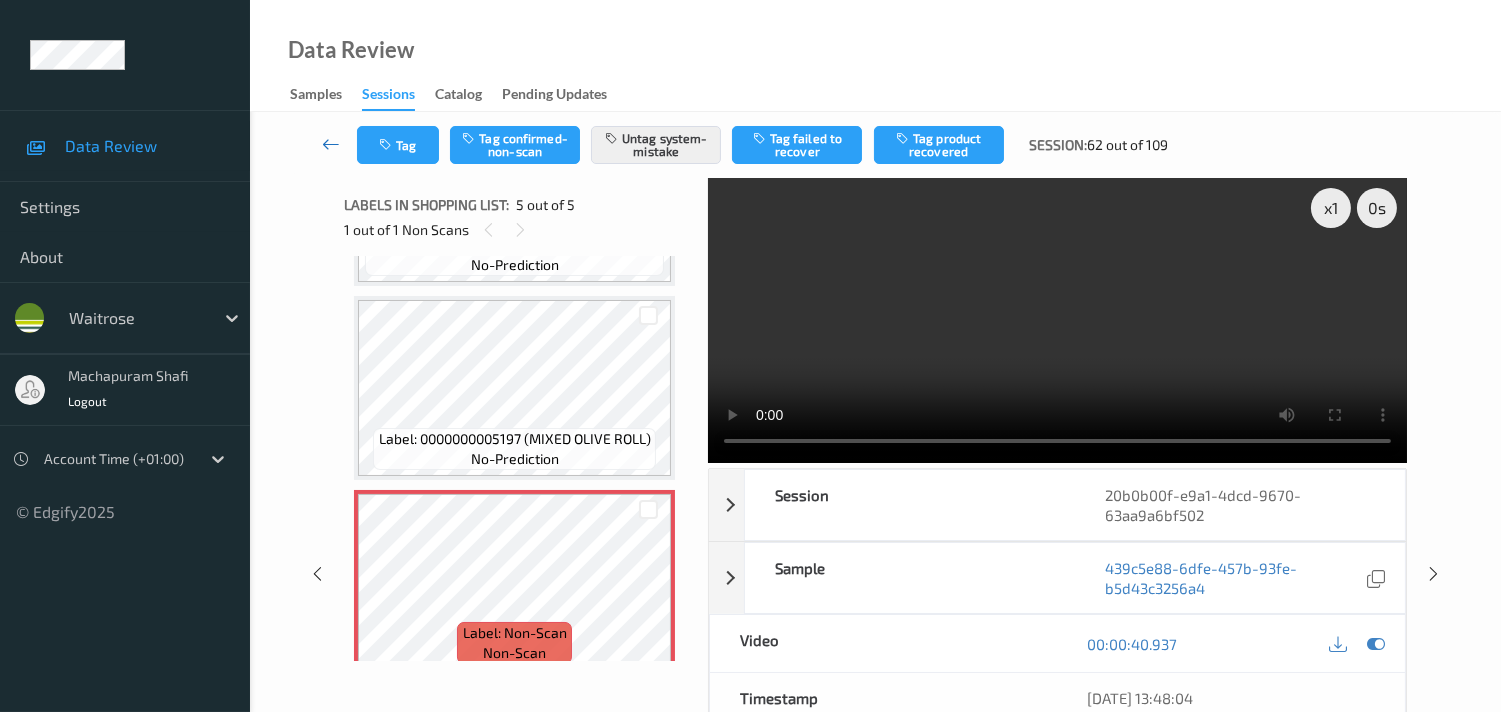click at bounding box center [331, 144] 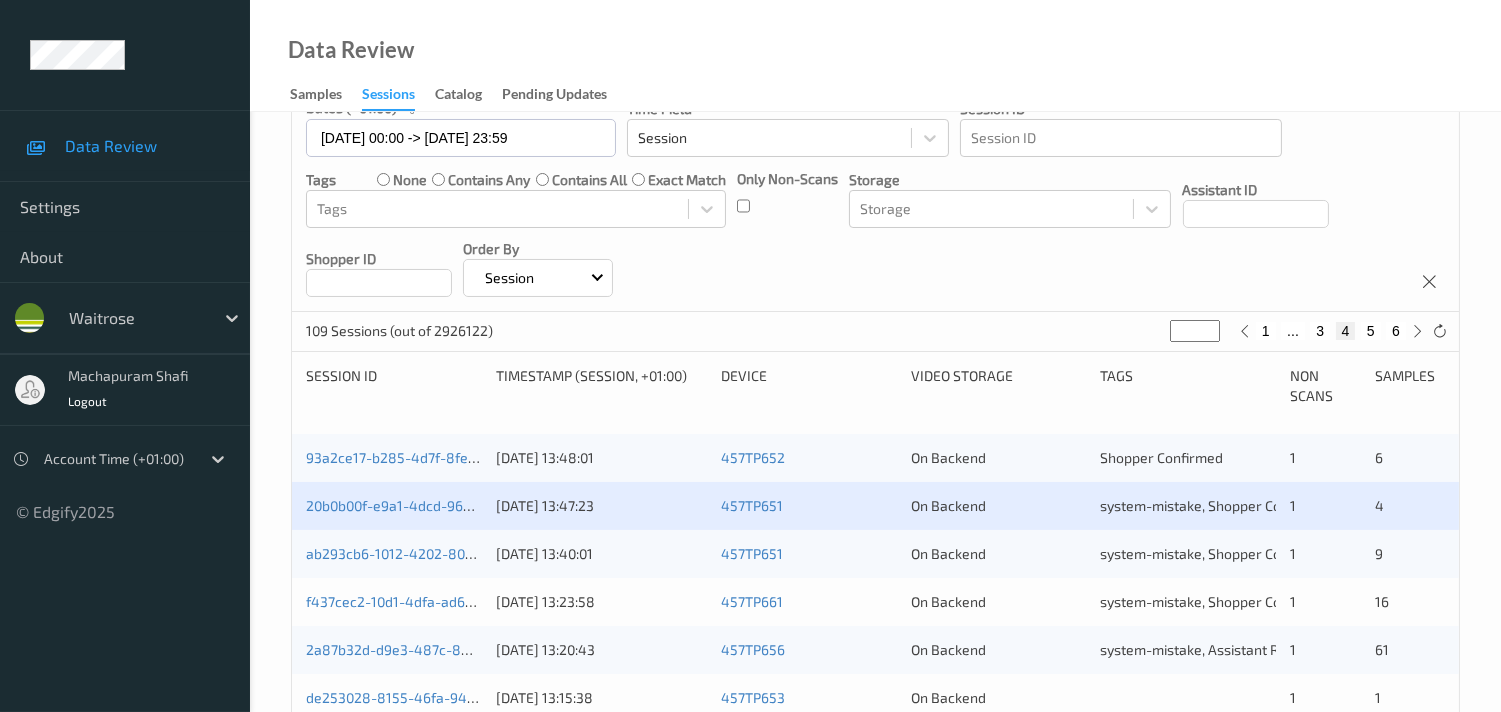 scroll, scrollTop: 333, scrollLeft: 0, axis: vertical 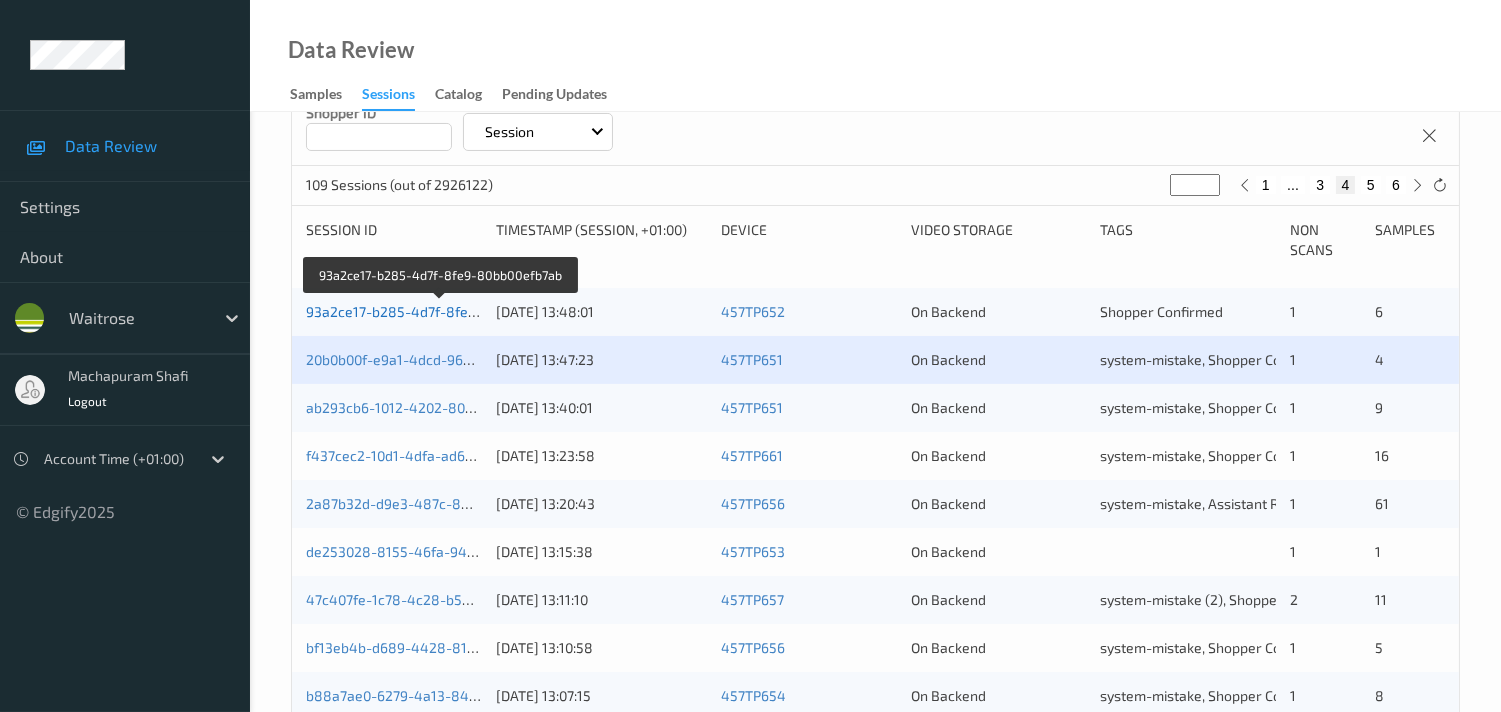 click on "93a2ce17-b285-4d7f-8fe9-80bb00efb7ab" at bounding box center (440, 311) 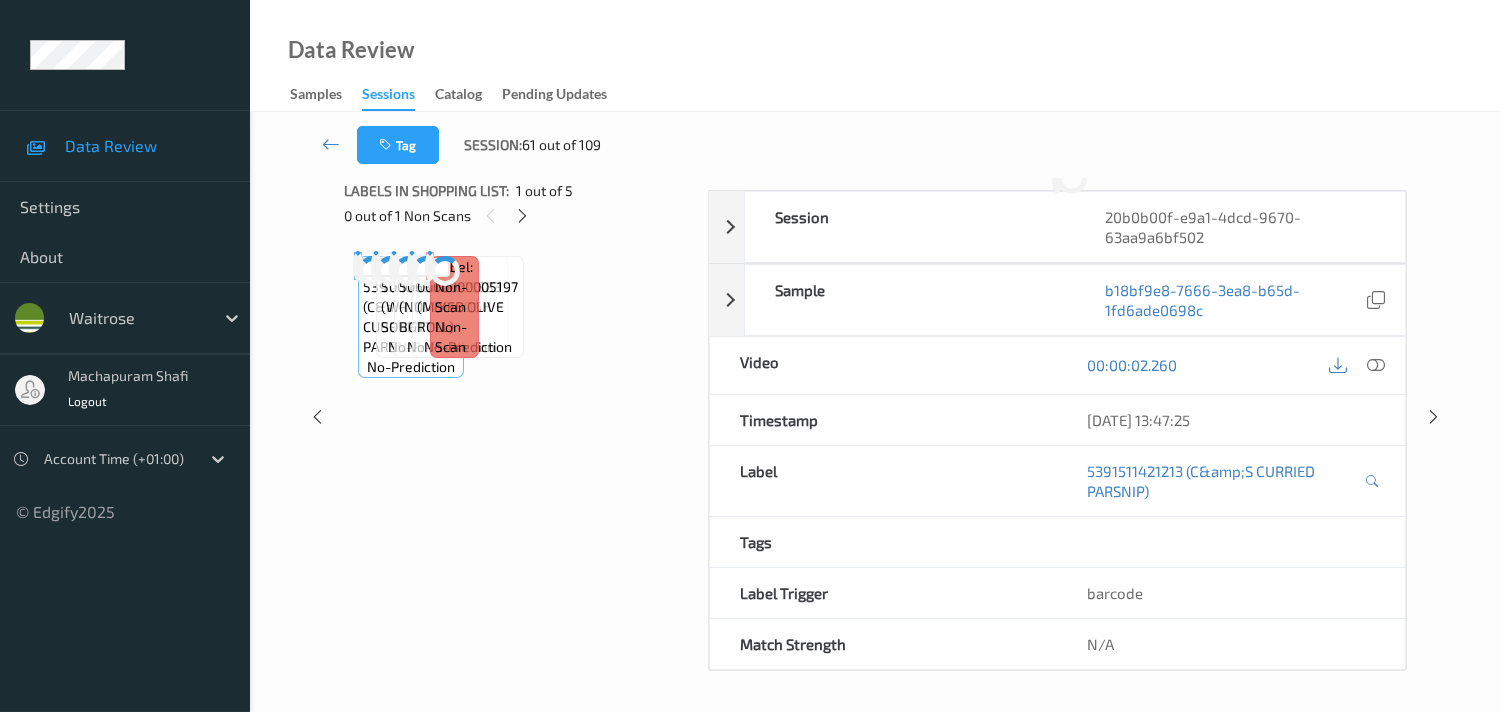 click on "Label: 5391511421213 (C&amp;S CURRIED PARSNIP) no-prediction Label: 5000169661420 (WR TOMATO SOUP) no-prediction Label: 5063210005383 (NO1 ISB SDGH BGTTE) no-prediction Label: 0000000005197 (MIXED OLIVE ROLL) no-prediction Label: Non-Scan non-scan" at bounding box center [519, 266] 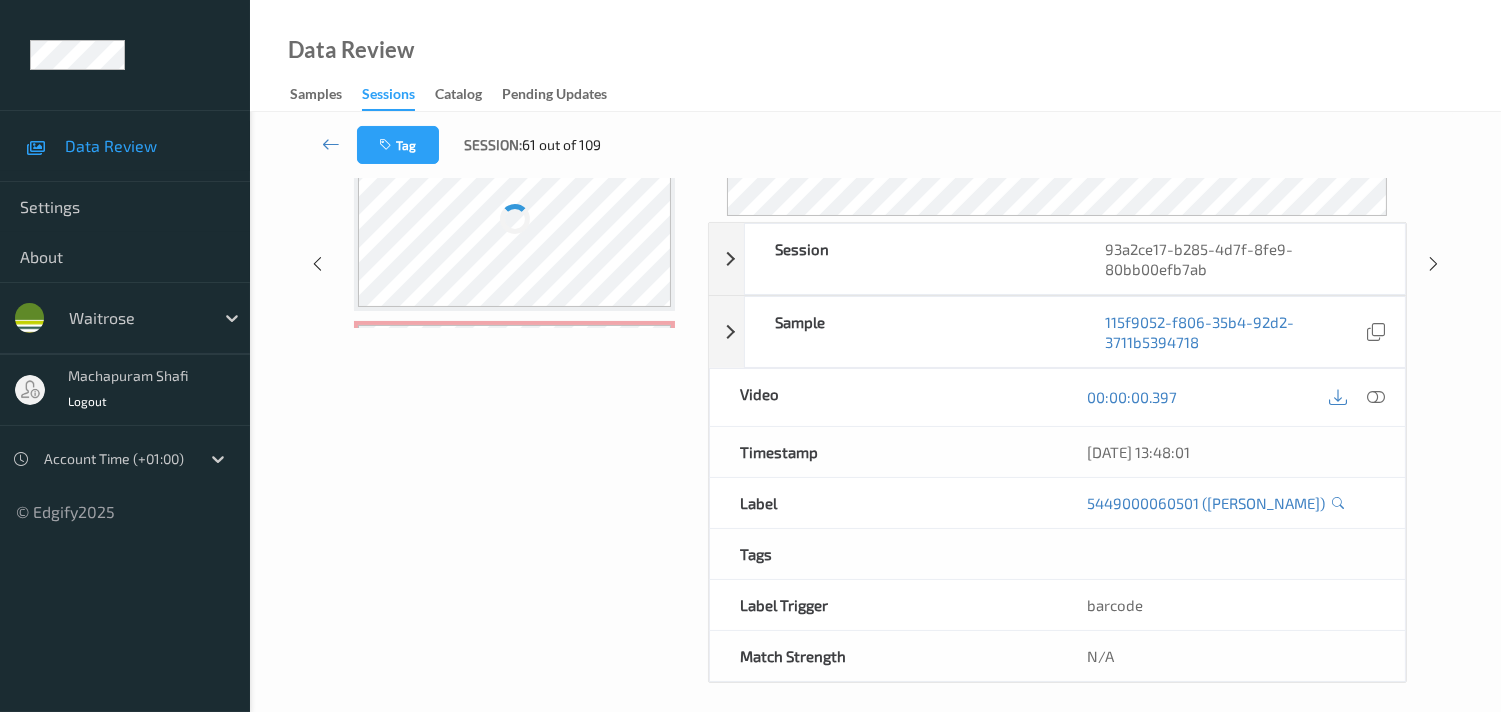 scroll, scrollTop: 260, scrollLeft: 0, axis: vertical 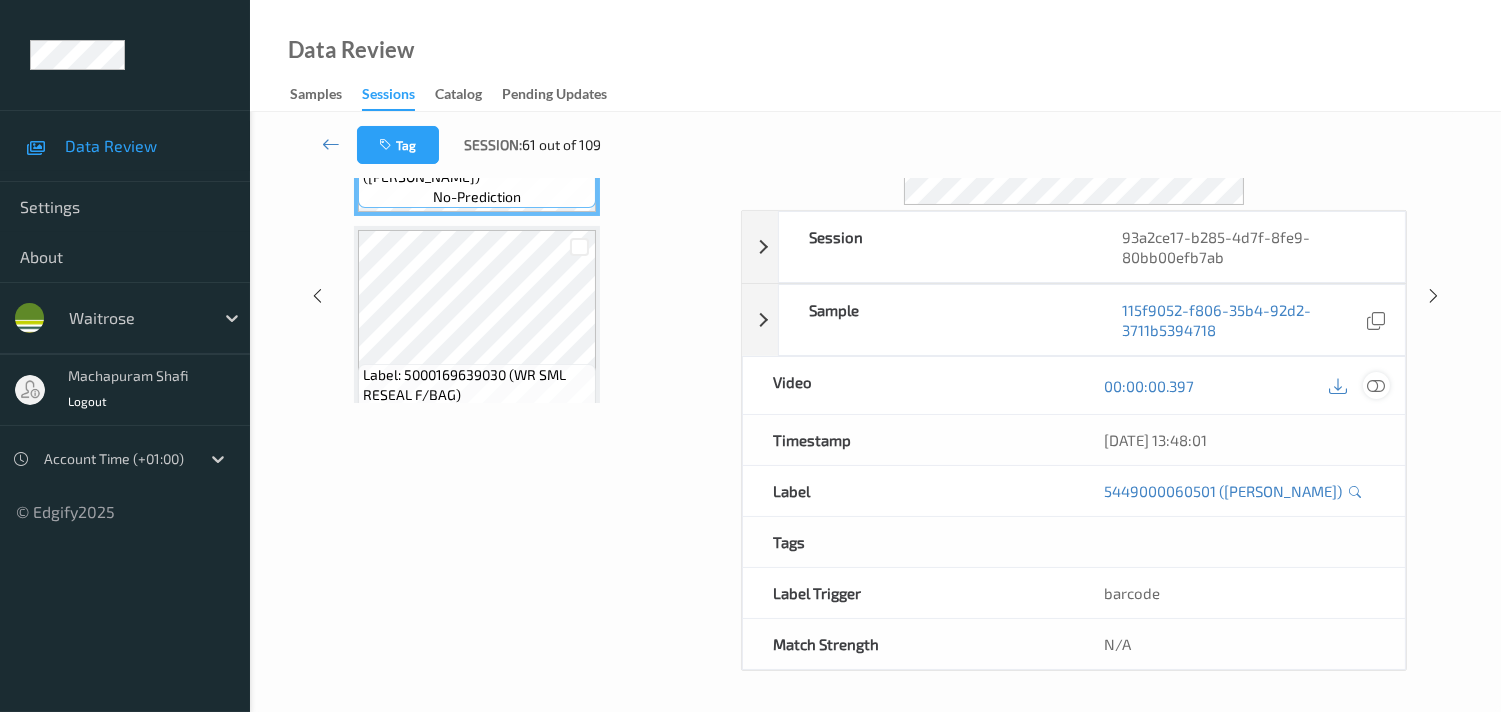 click at bounding box center (1376, 386) 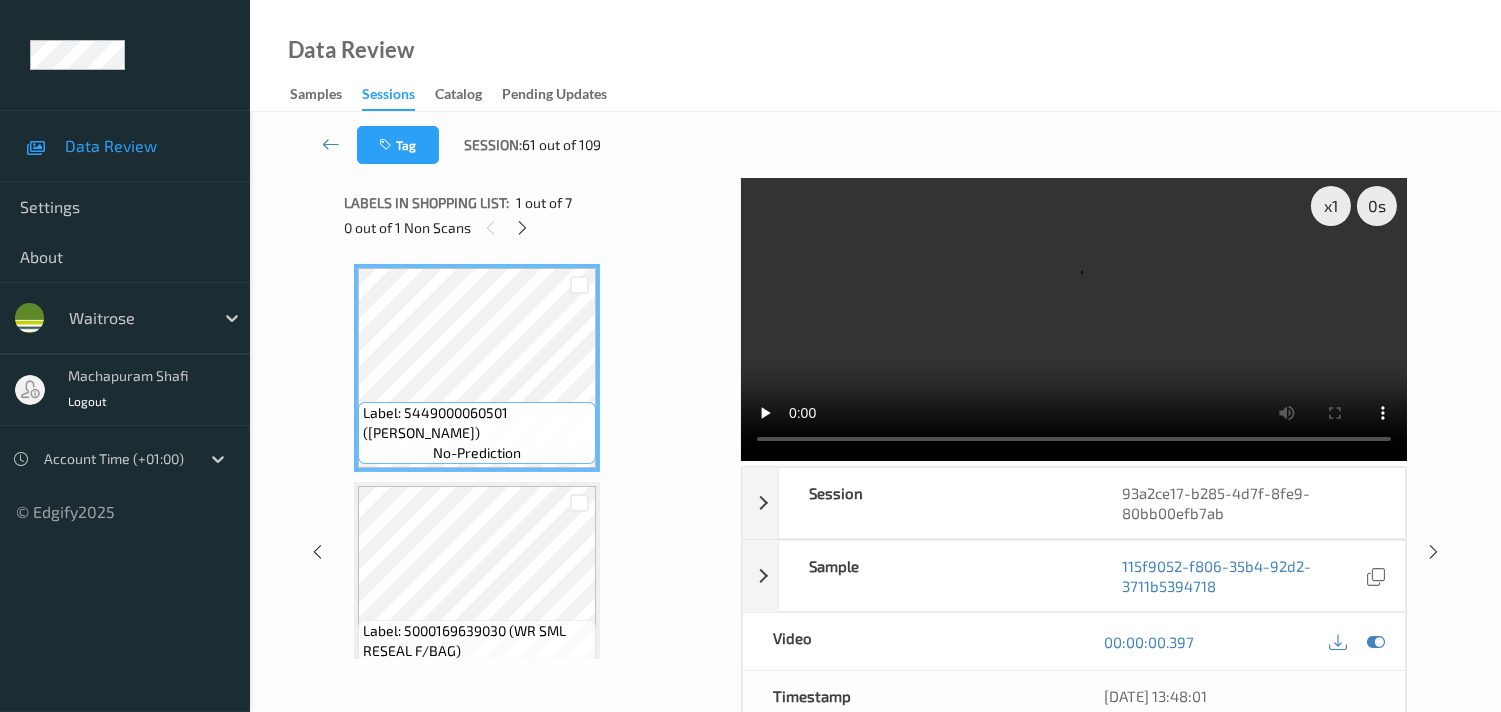 scroll, scrollTop: 0, scrollLeft: 0, axis: both 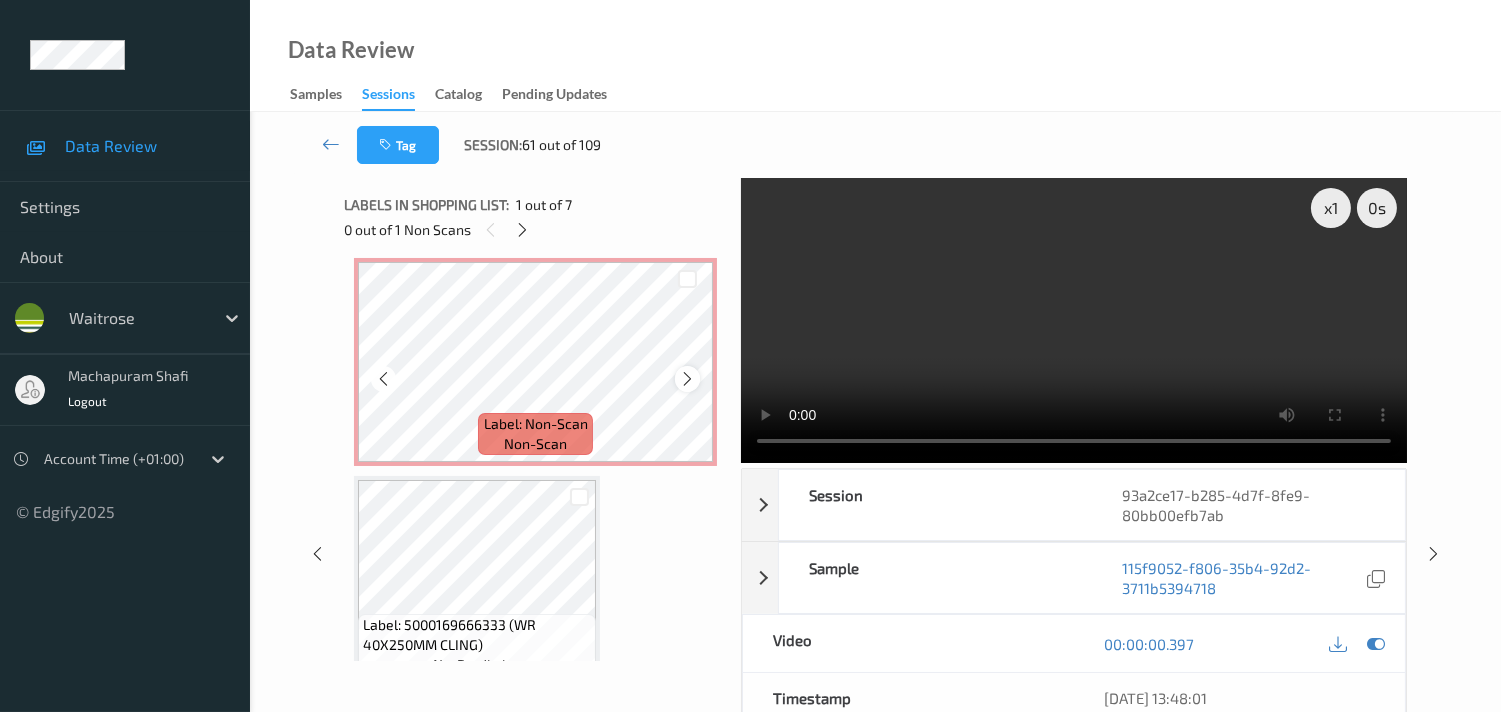 click at bounding box center [687, 379] 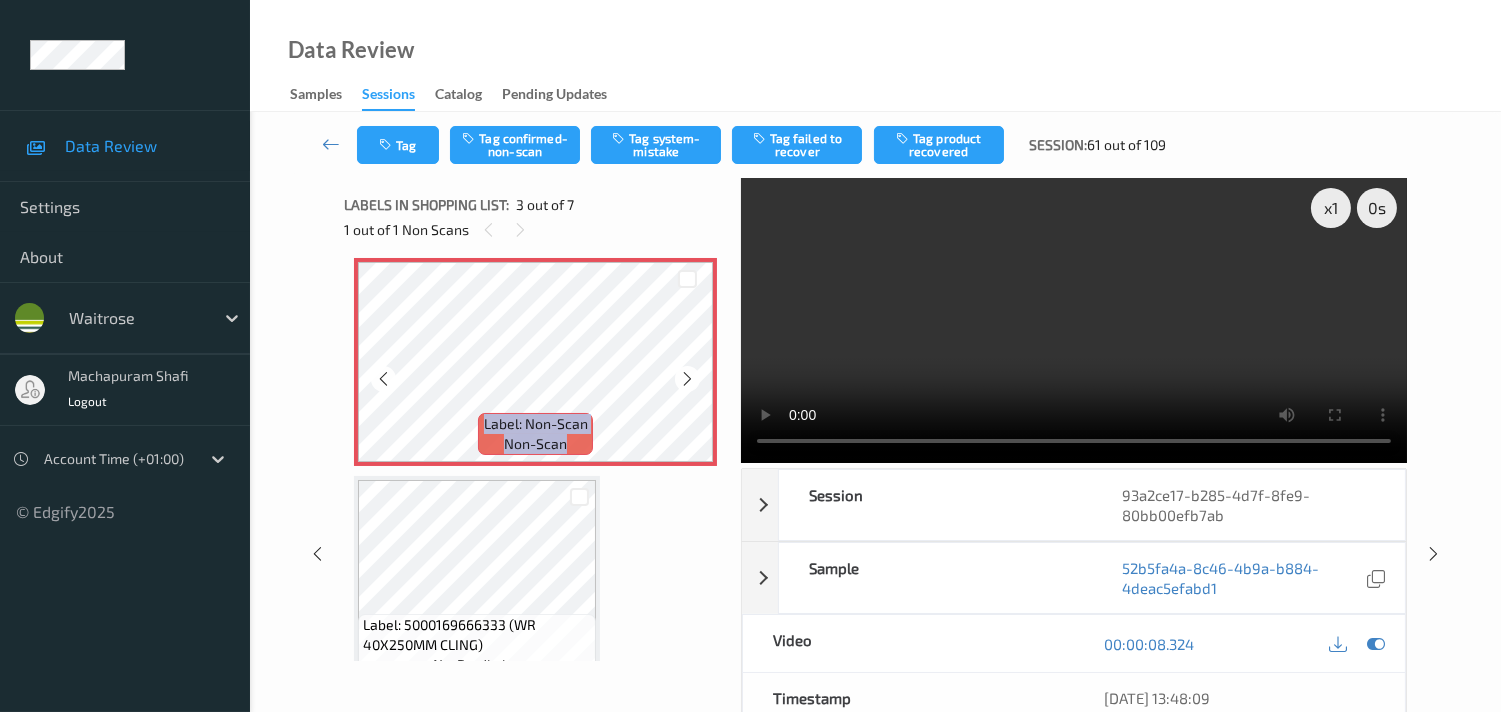 click at bounding box center (687, 379) 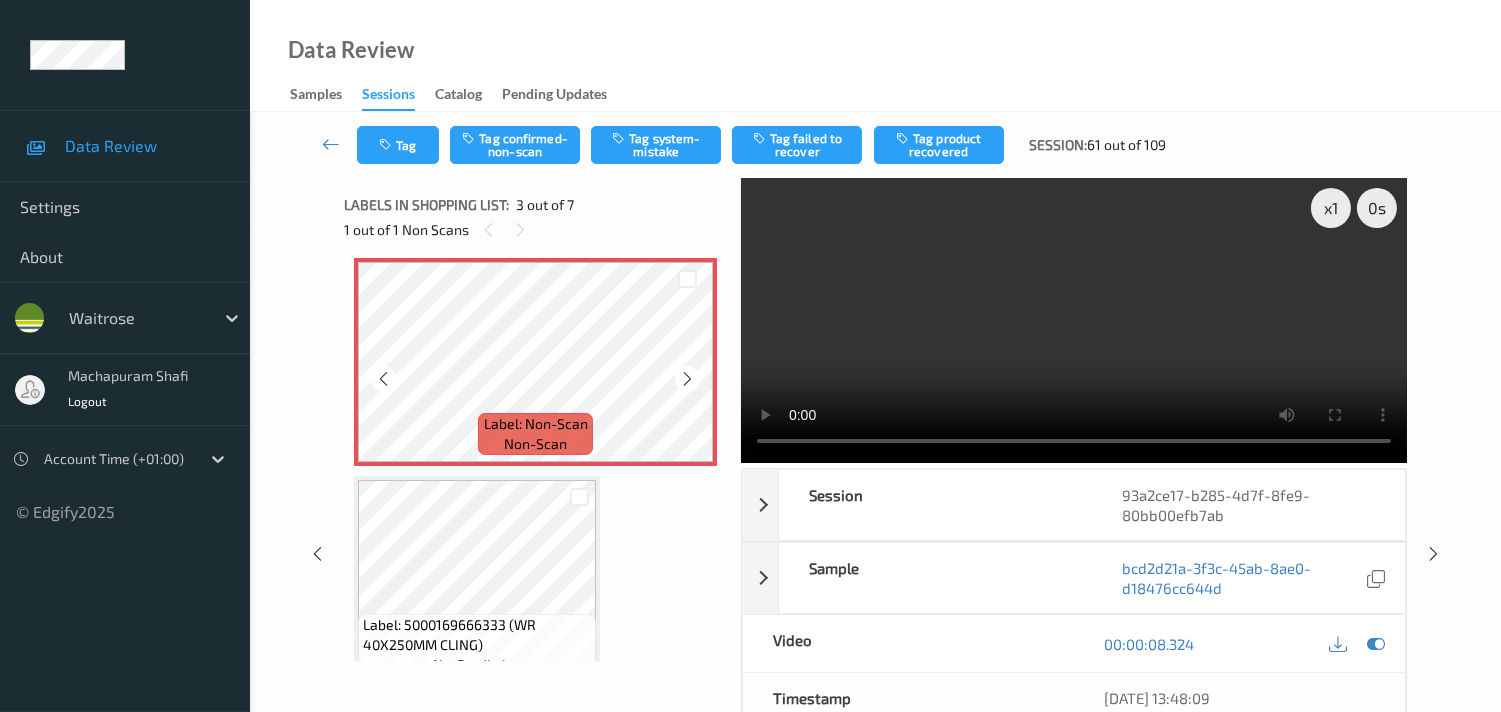 click at bounding box center [687, 379] 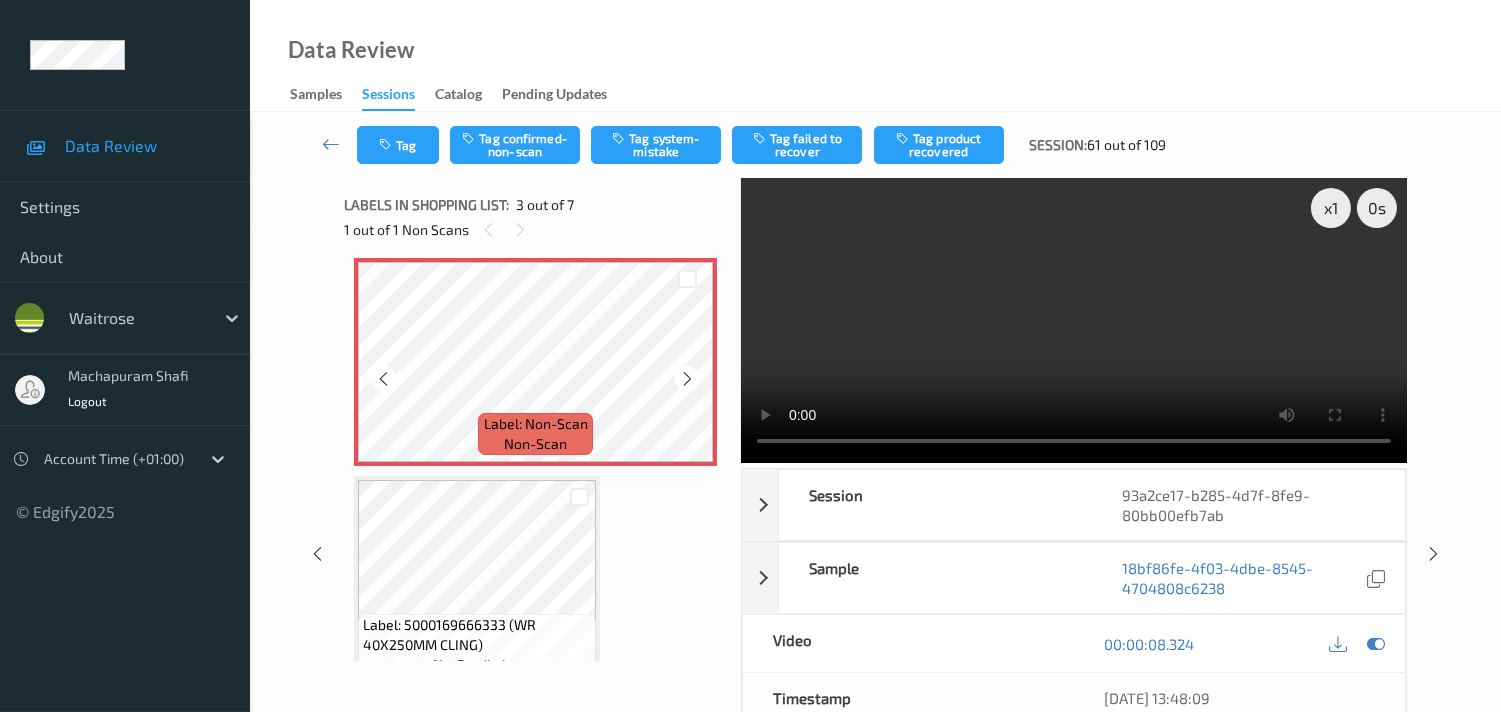 click at bounding box center [687, 379] 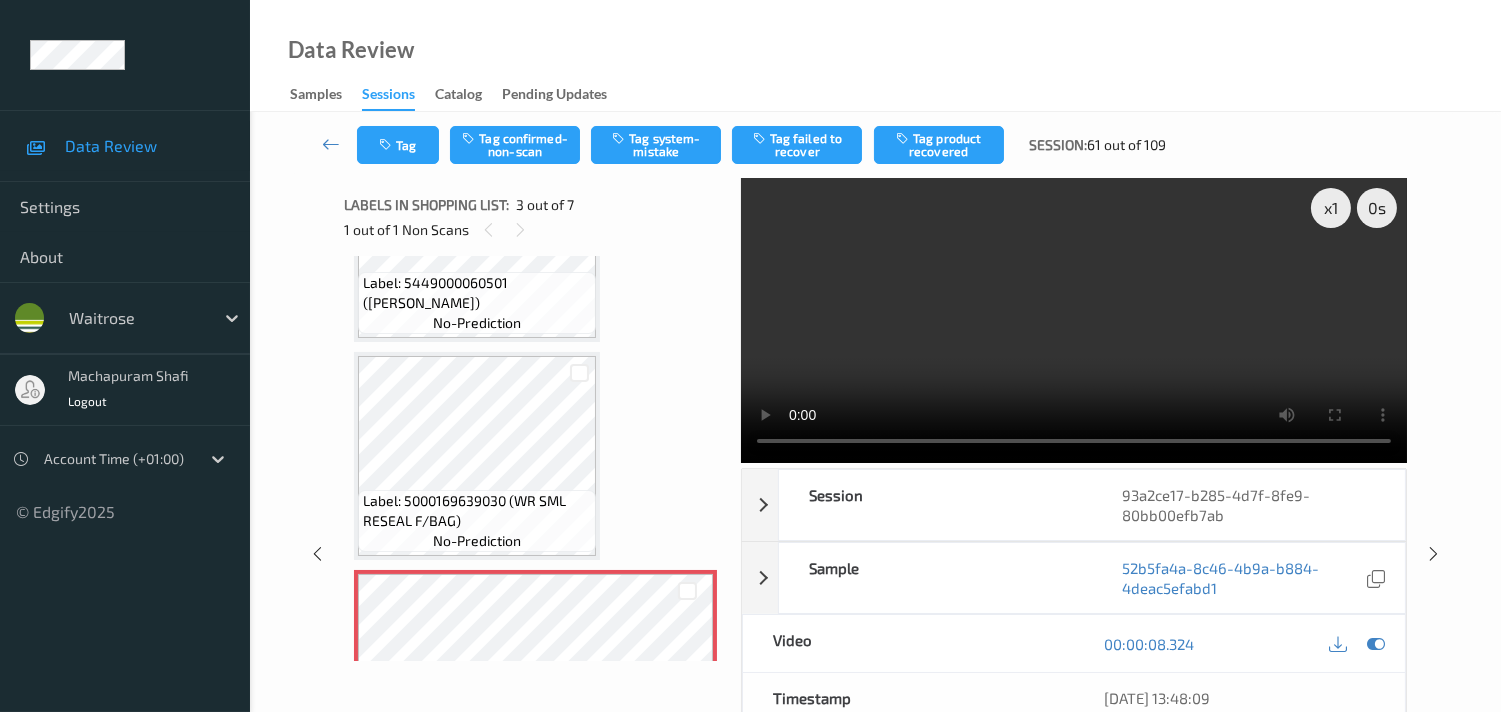 scroll, scrollTop: 111, scrollLeft: 0, axis: vertical 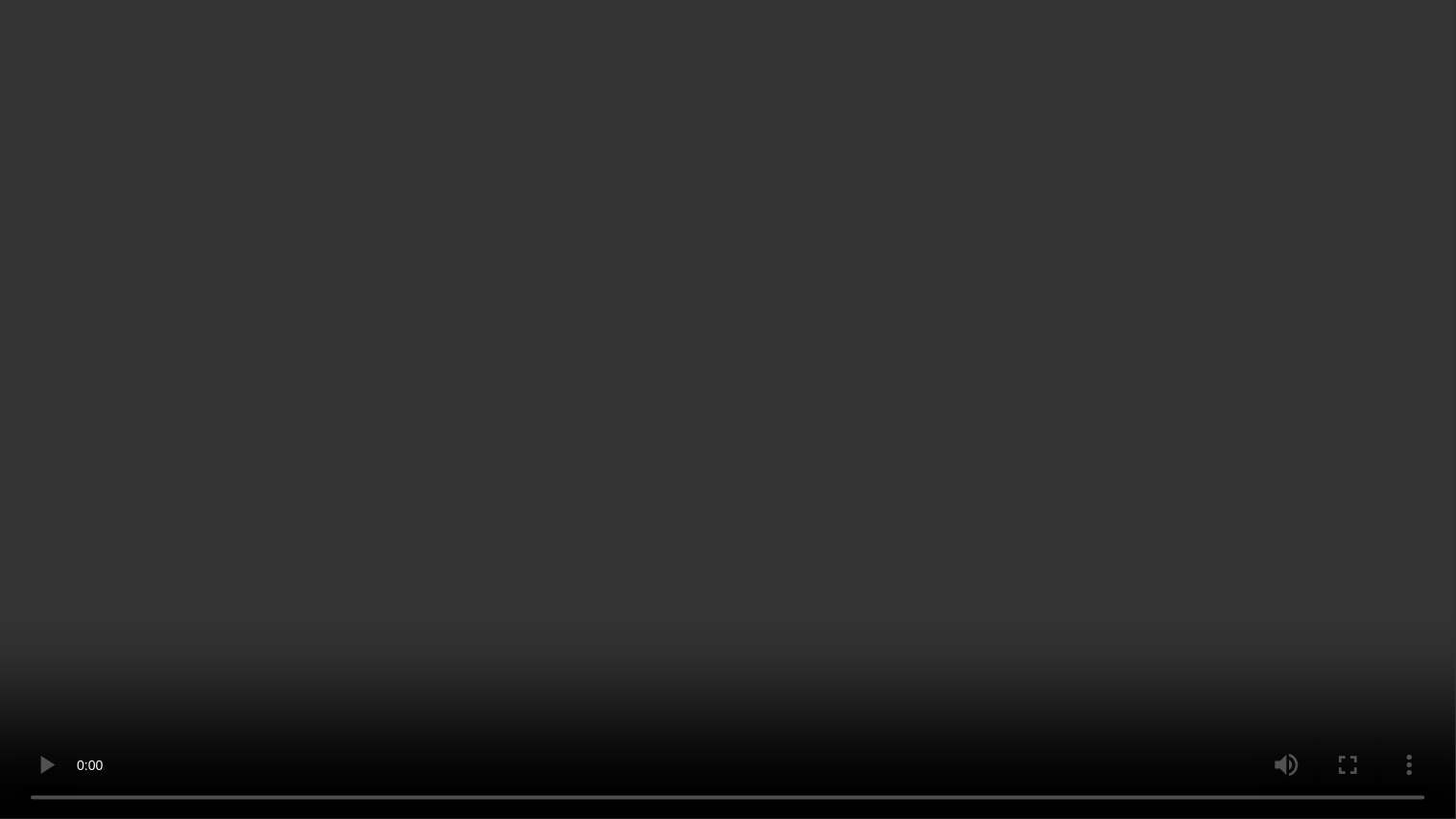 click at bounding box center (728, 409) 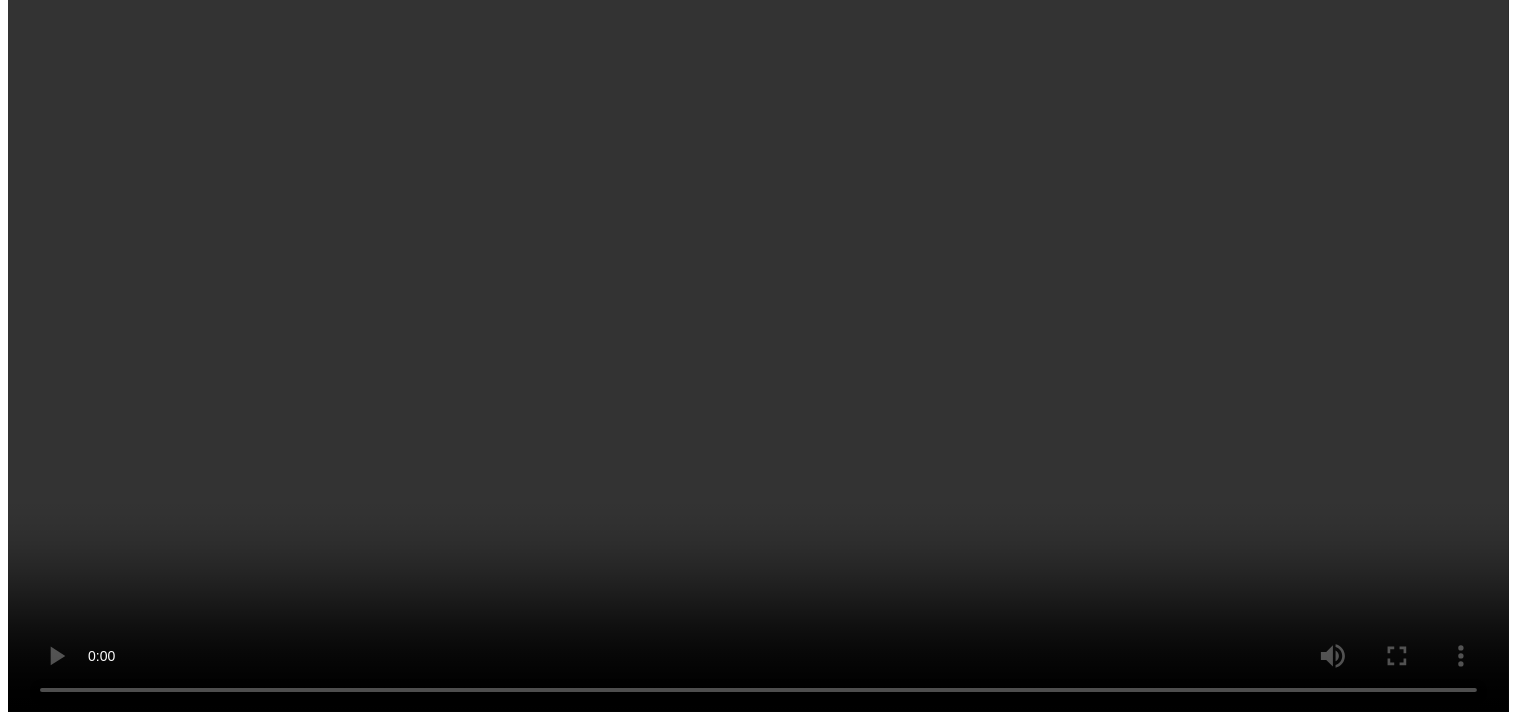scroll, scrollTop: 222, scrollLeft: 0, axis: vertical 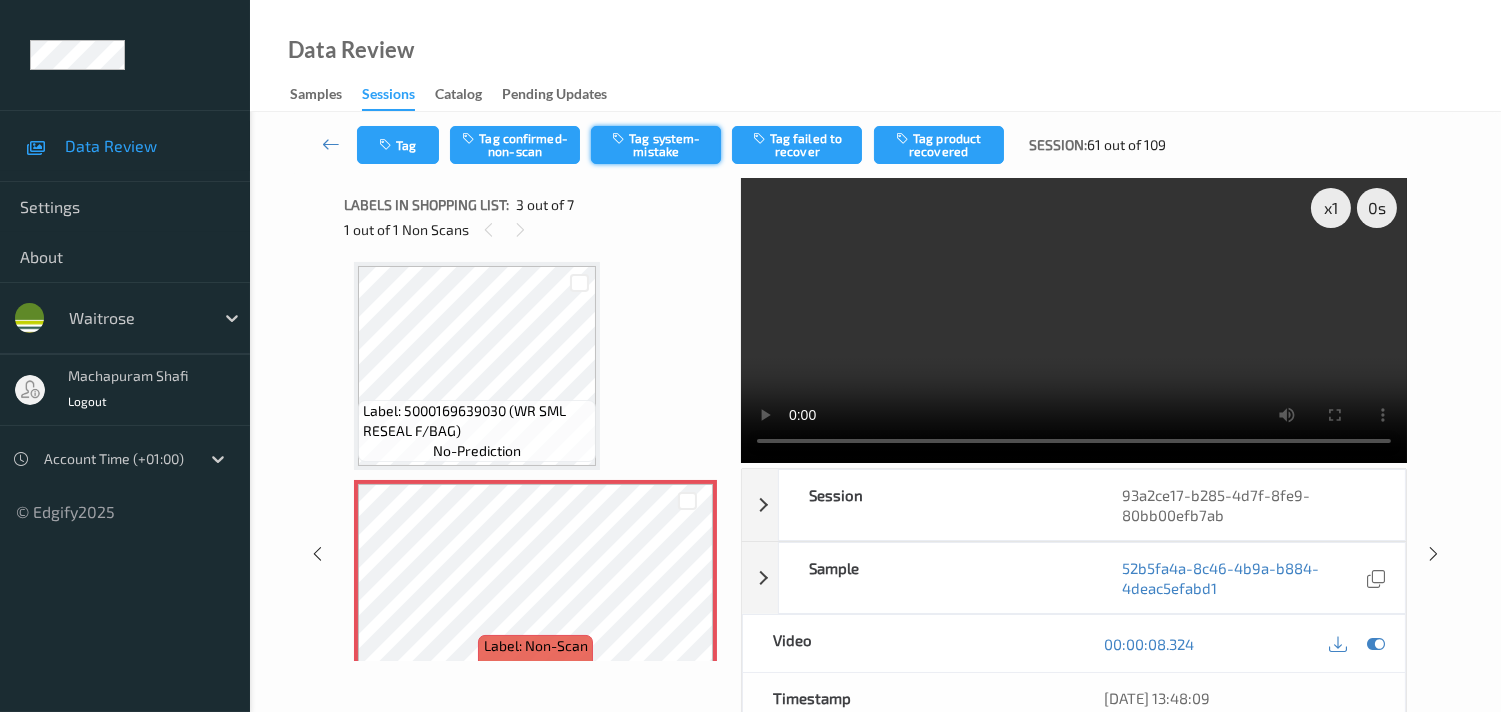 click on "Tag   system-mistake" at bounding box center (656, 145) 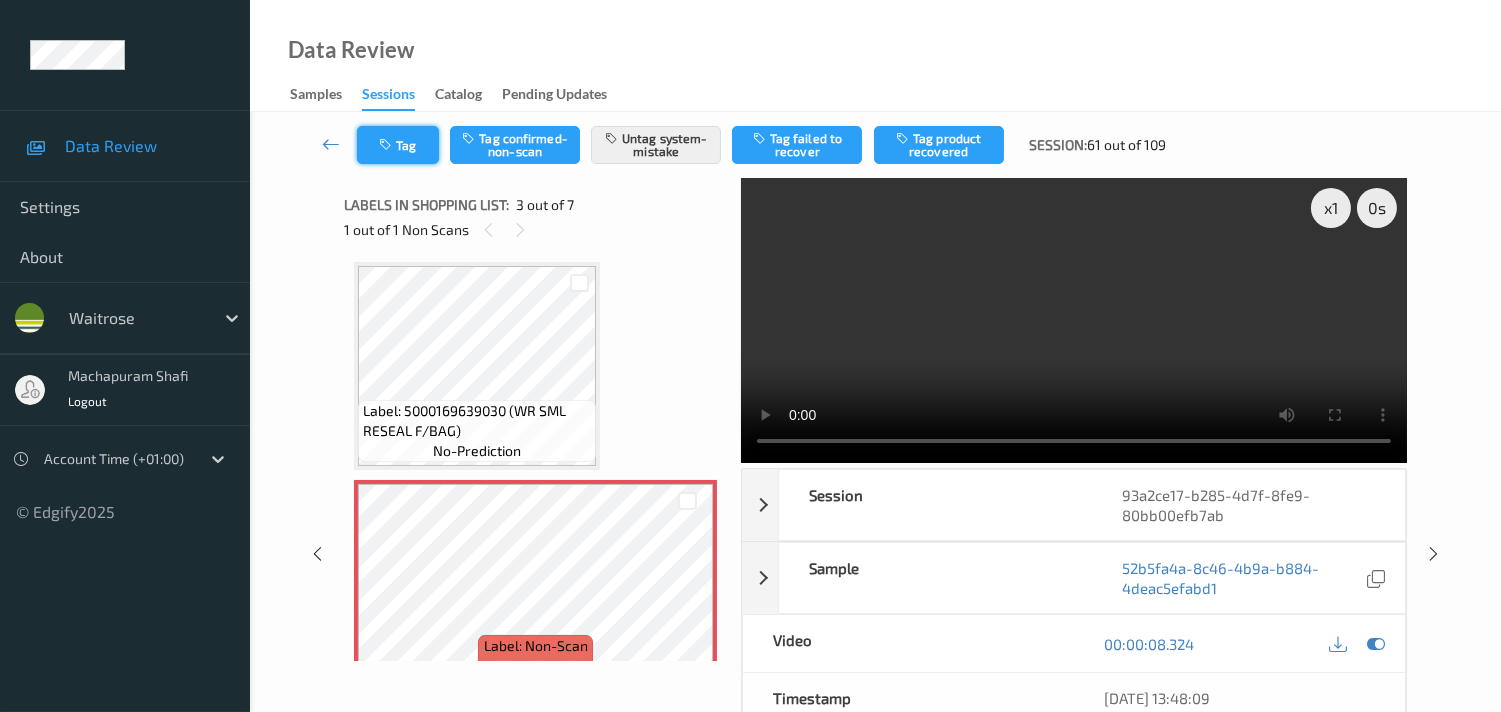 click at bounding box center (387, 145) 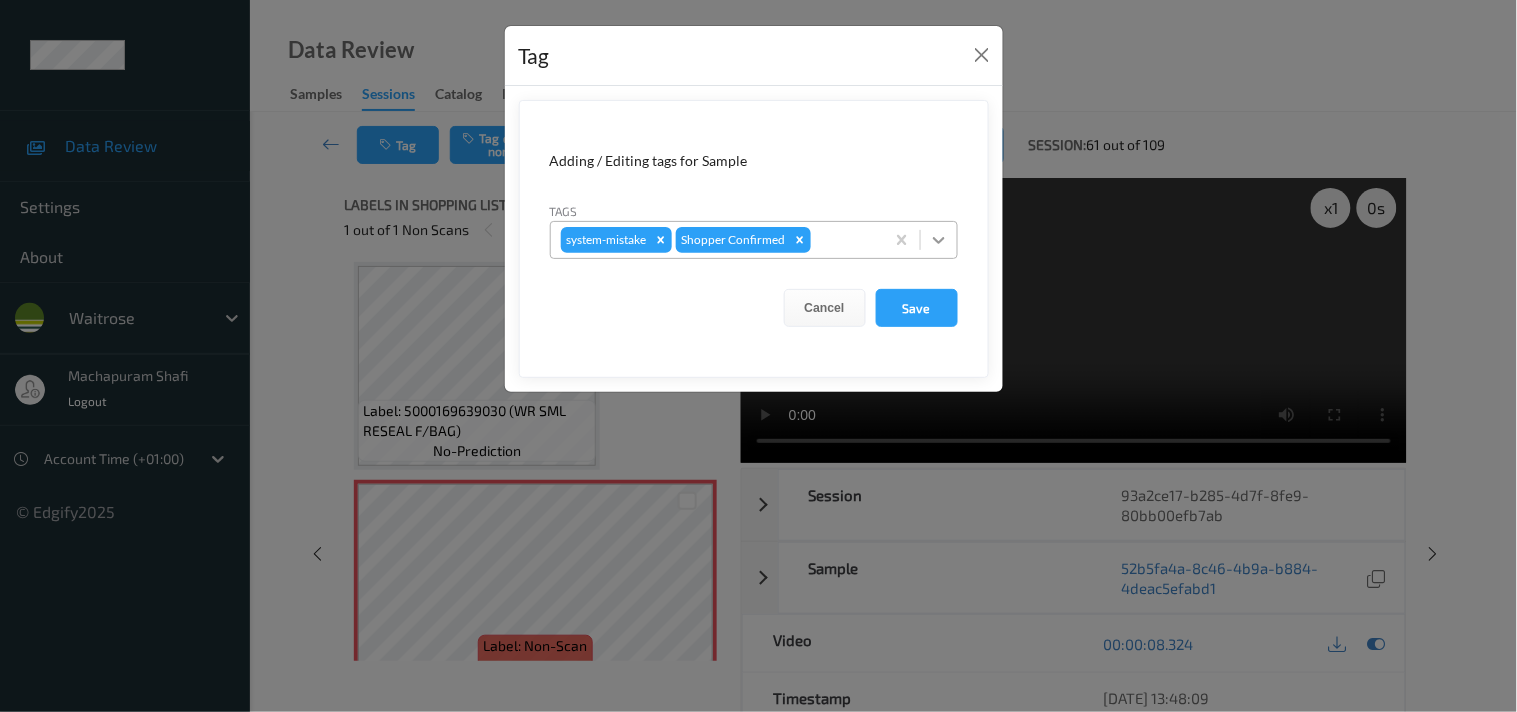 click 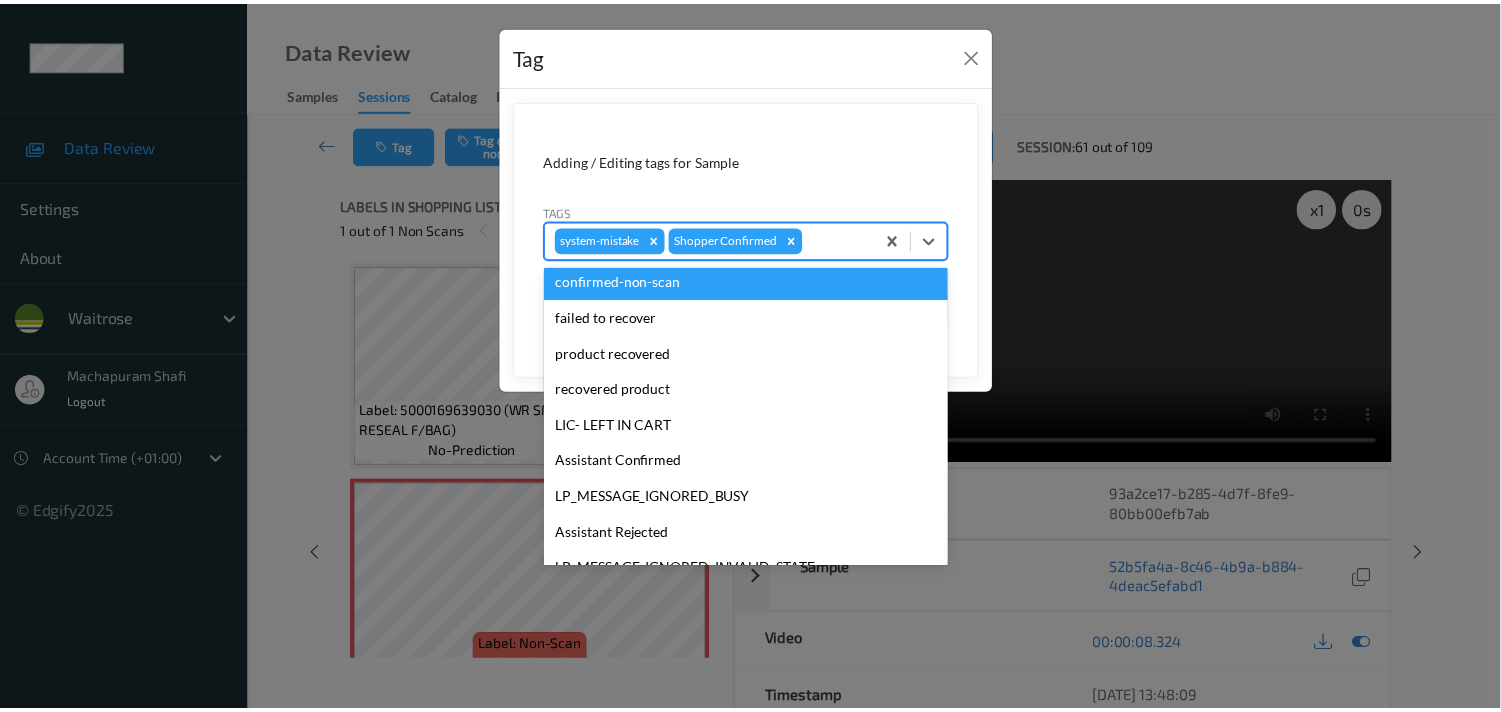 scroll, scrollTop: 318, scrollLeft: 0, axis: vertical 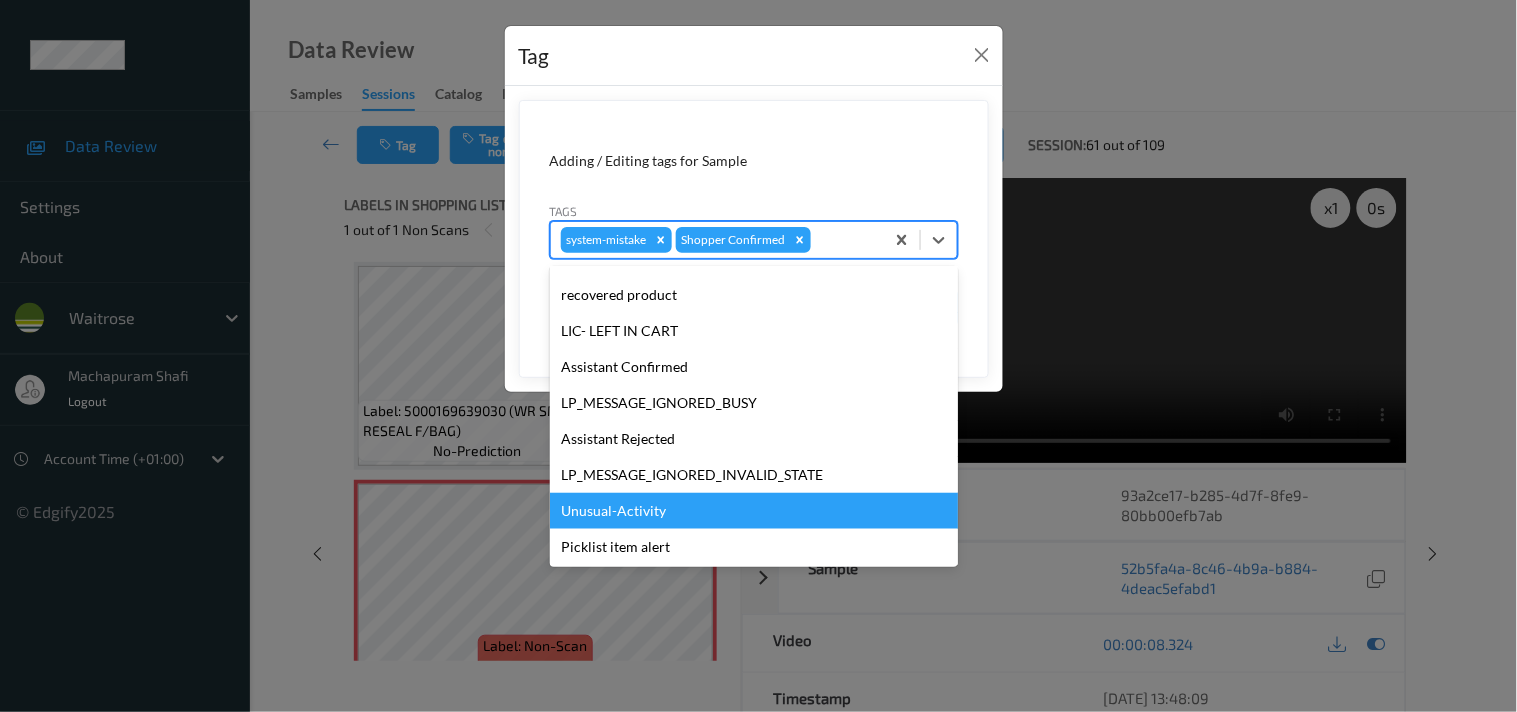 drag, startPoint x: 600, startPoint y: 507, endPoint x: 756, endPoint y: 367, distance: 209.60916 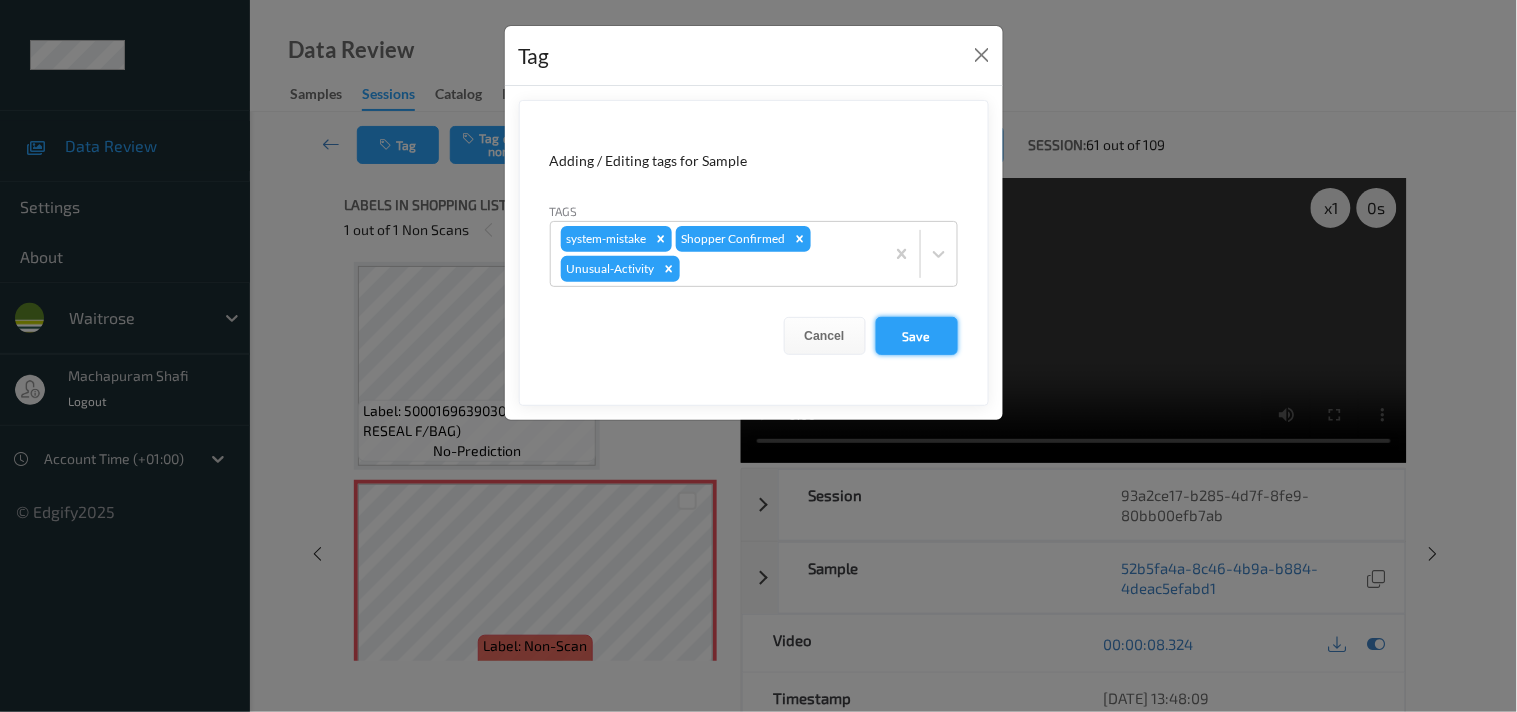 click on "Save" at bounding box center (917, 336) 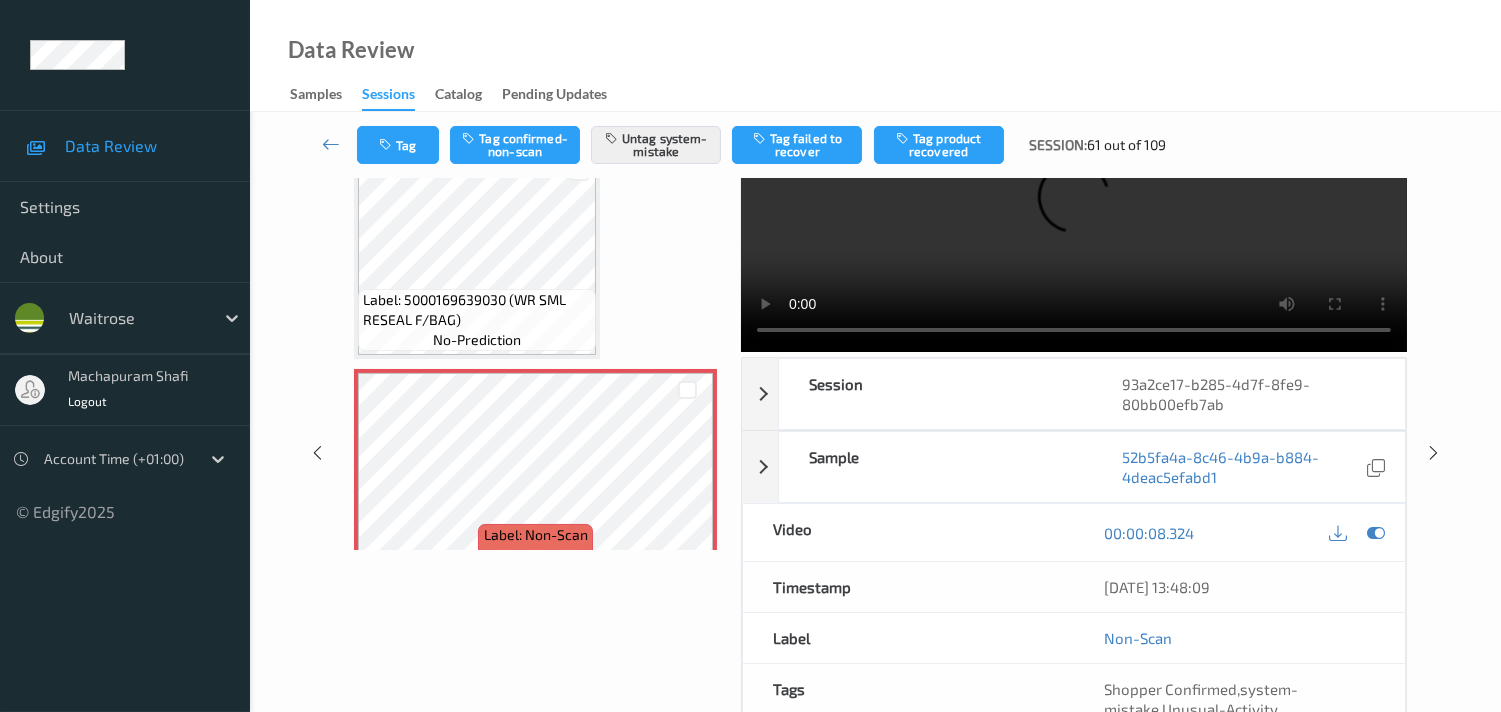 scroll, scrollTop: 0, scrollLeft: 0, axis: both 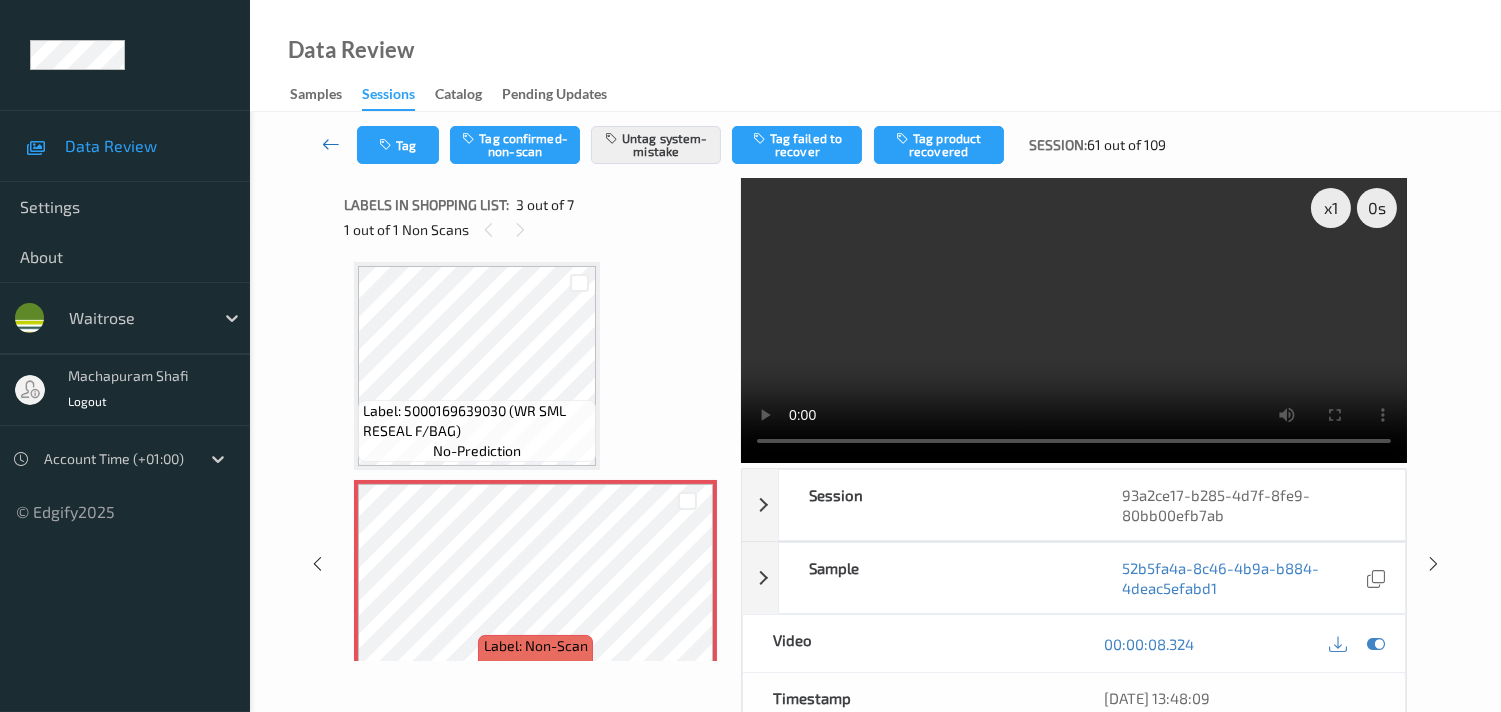 click at bounding box center (331, 144) 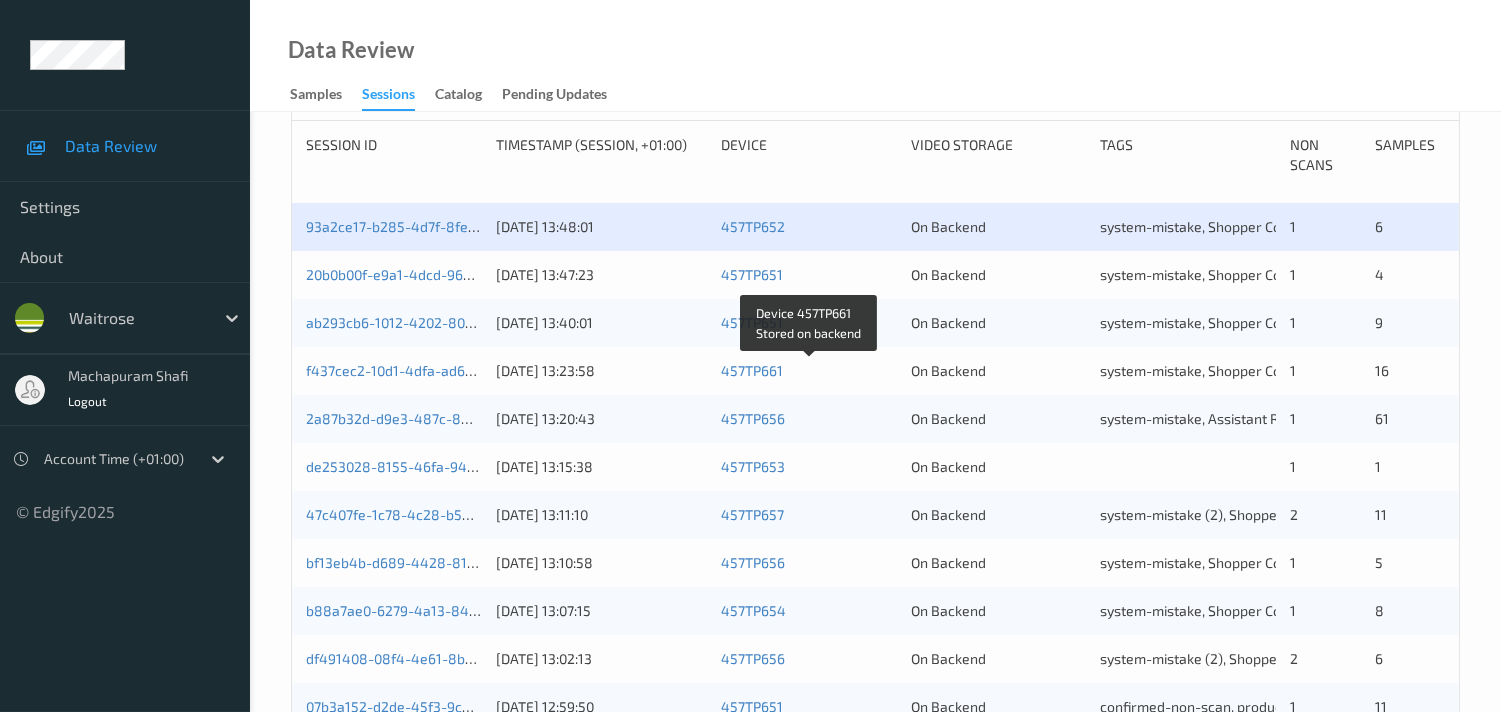scroll, scrollTop: 444, scrollLeft: 0, axis: vertical 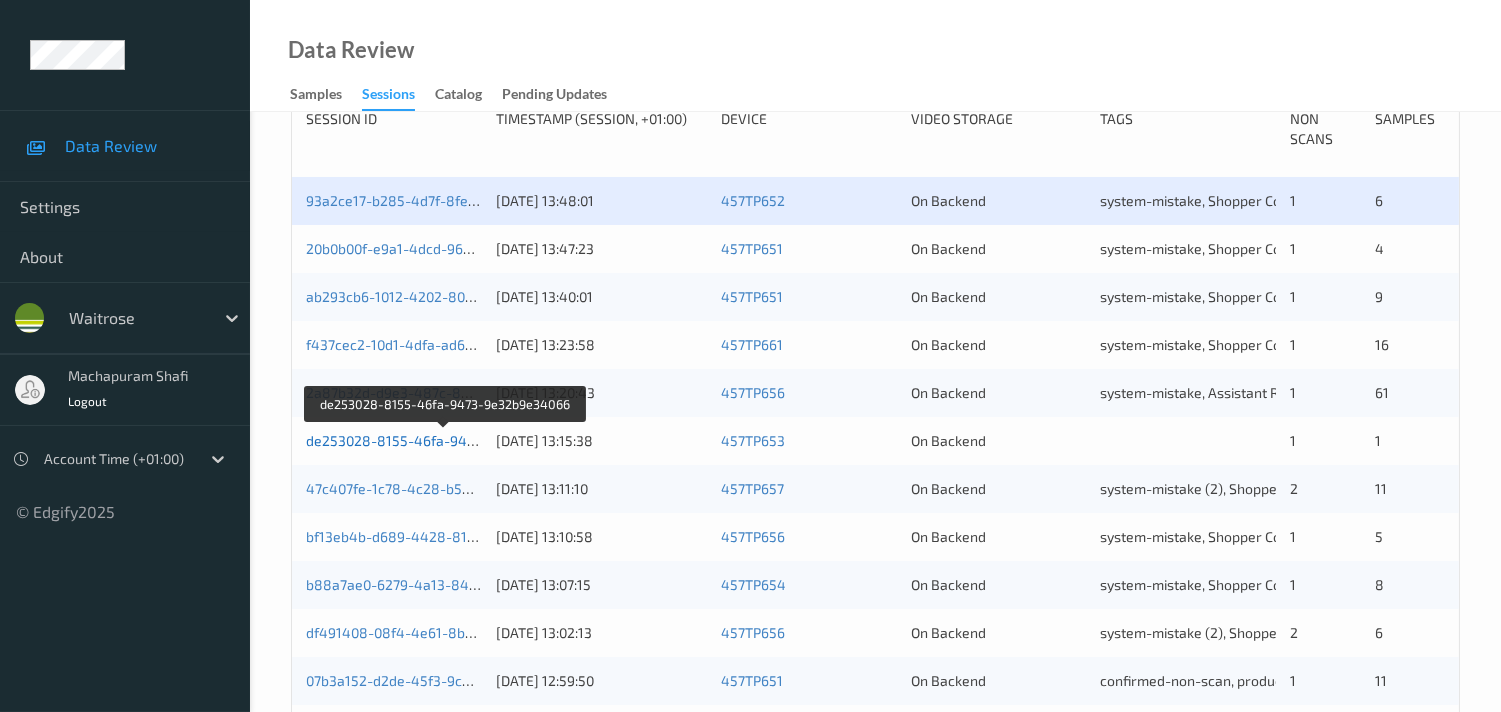 click on "de253028-8155-46fa-9473-9e32b9e34066" at bounding box center [445, 440] 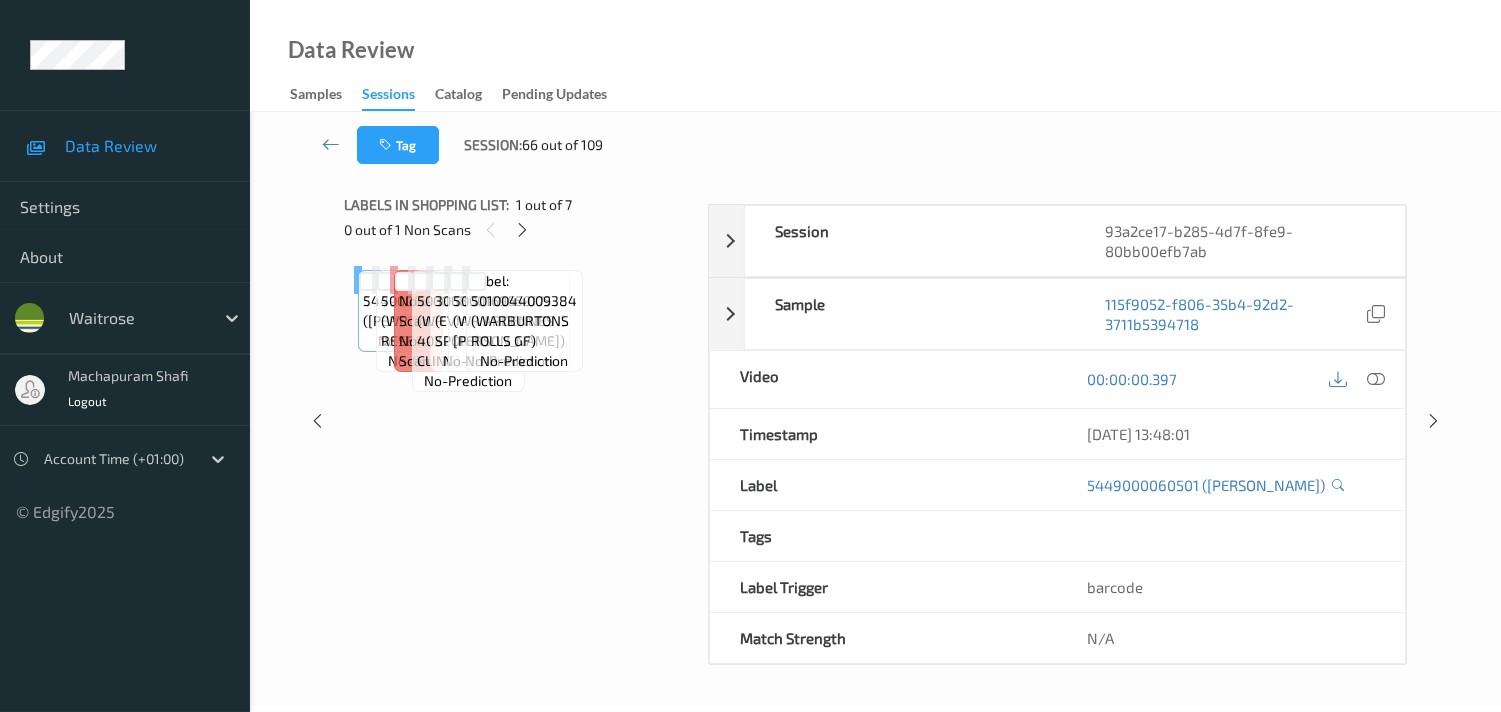 click on "Labels in shopping list: 1 out of 7 0 out of 1 Non Scans Label: 5449000060501 ([PERSON_NAME]) no-prediction Label: 5000169639030 (WR SML RESEAL F/BAG) no-prediction Label: Non-Scan non-scan Label: Non-Scan non-scan Label: Non-Scan non-scan Label: 5000169666333 (WR 40X250MM CLING) no-prediction Label: 3068320014067 (EVIAN STILL SPORT) no-prediction Label: 5000169659175 (WR ARDENNES [PERSON_NAME]) no-prediction Label: 5010044009384 (WARBURTONS ROLLS GF) no-prediction" at bounding box center (519, 421) 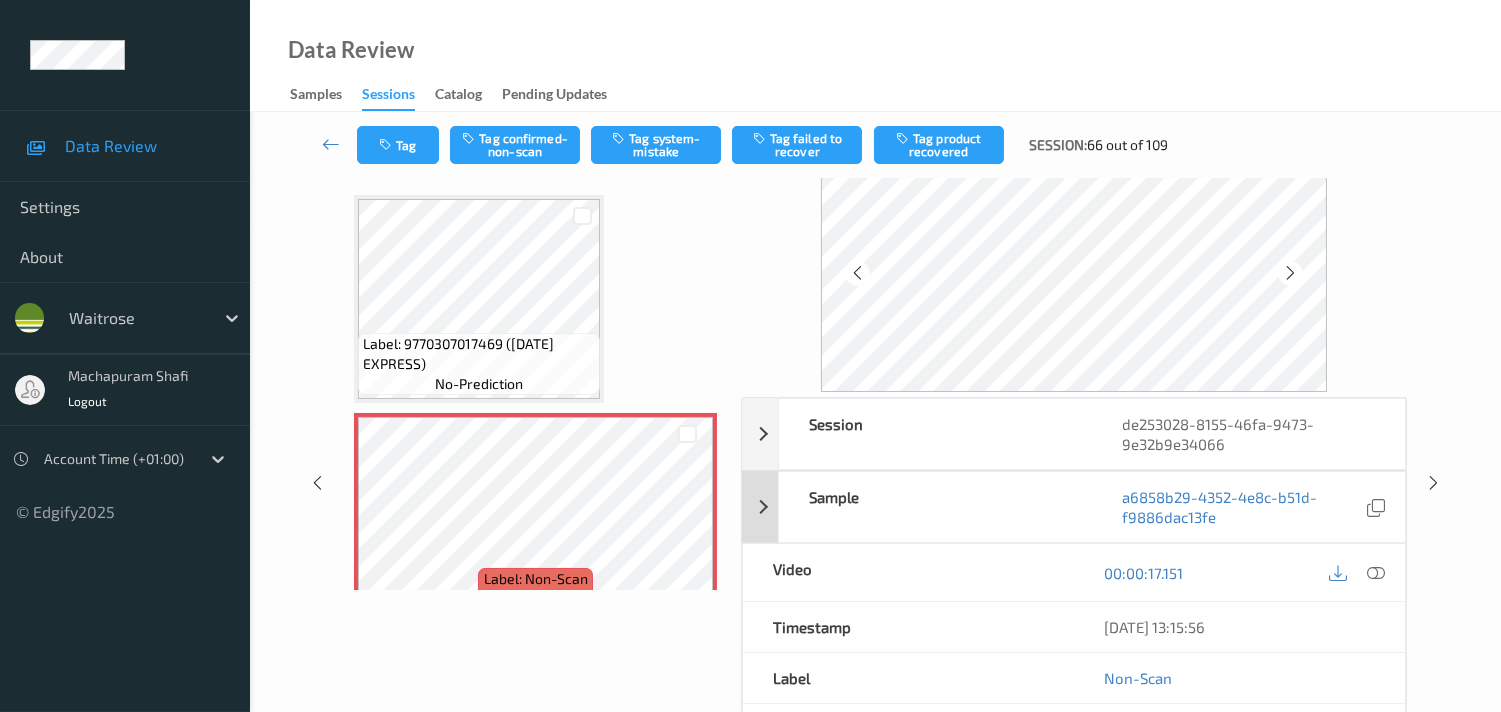 scroll, scrollTop: 111, scrollLeft: 0, axis: vertical 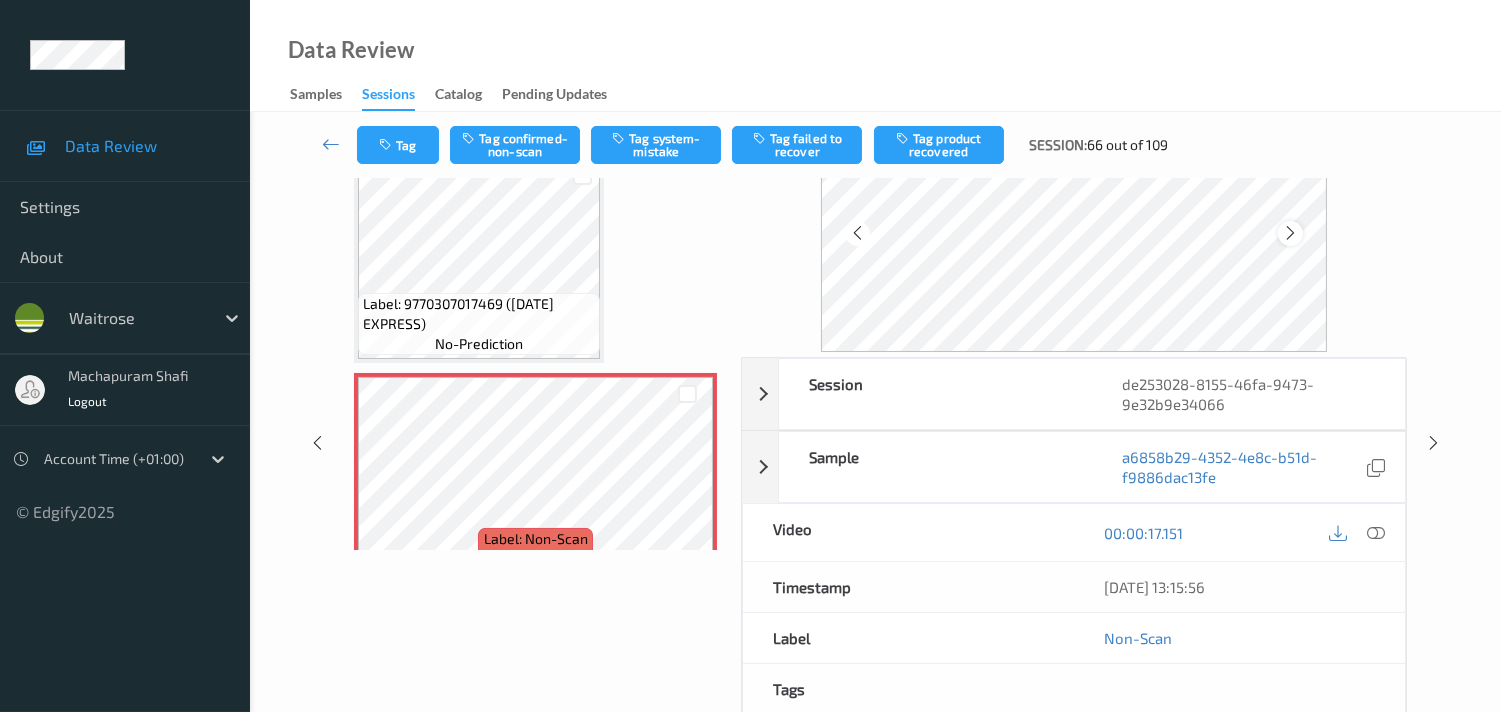 click at bounding box center (1290, 233) 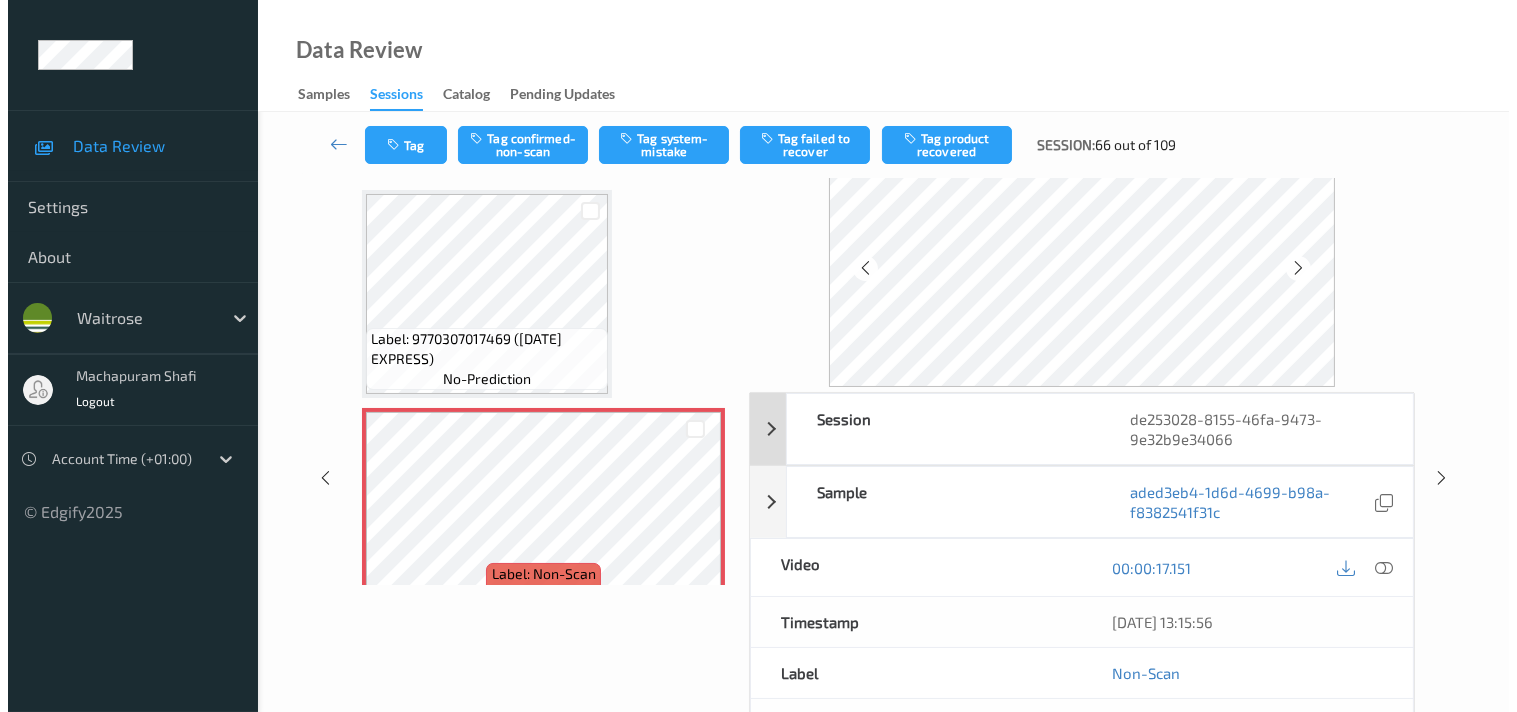 scroll, scrollTop: 0, scrollLeft: 0, axis: both 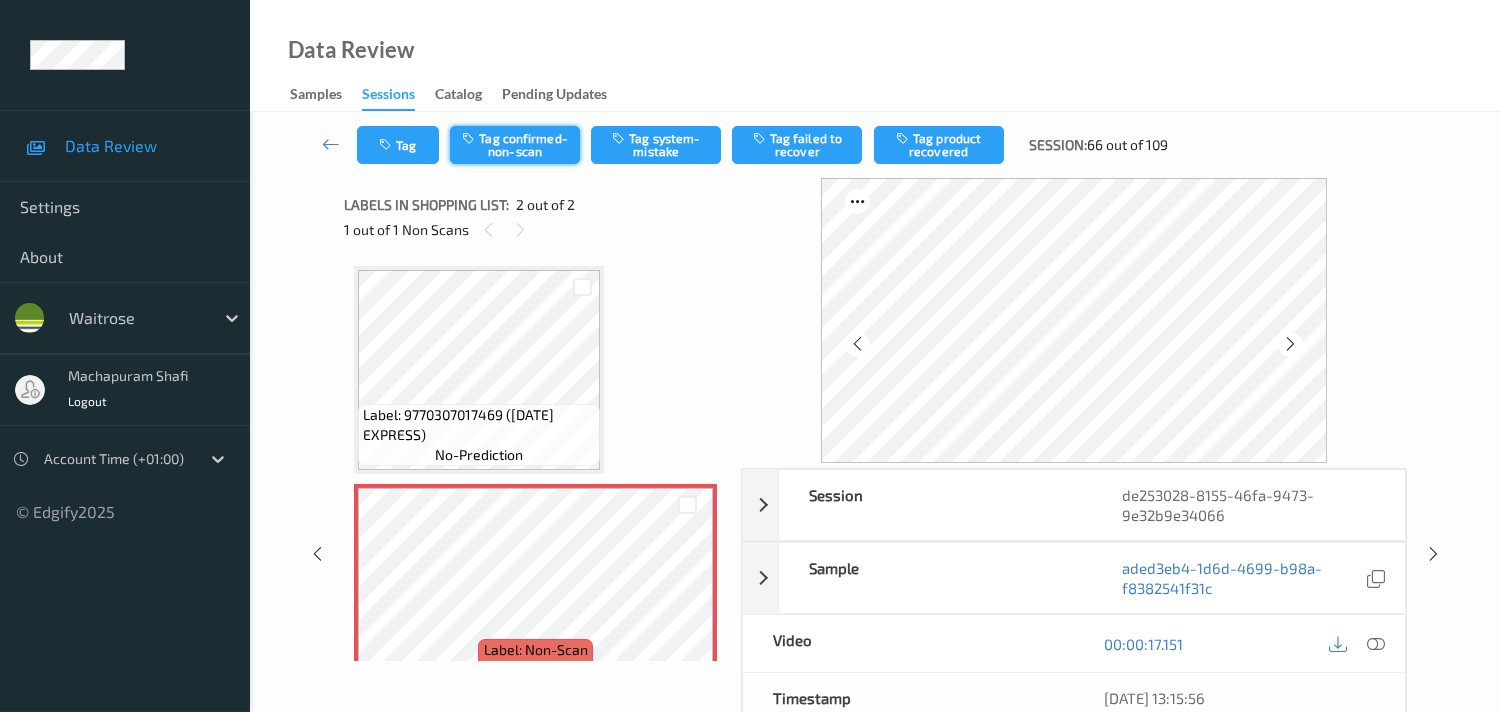 click on "Tag   confirmed-non-scan" at bounding box center (515, 145) 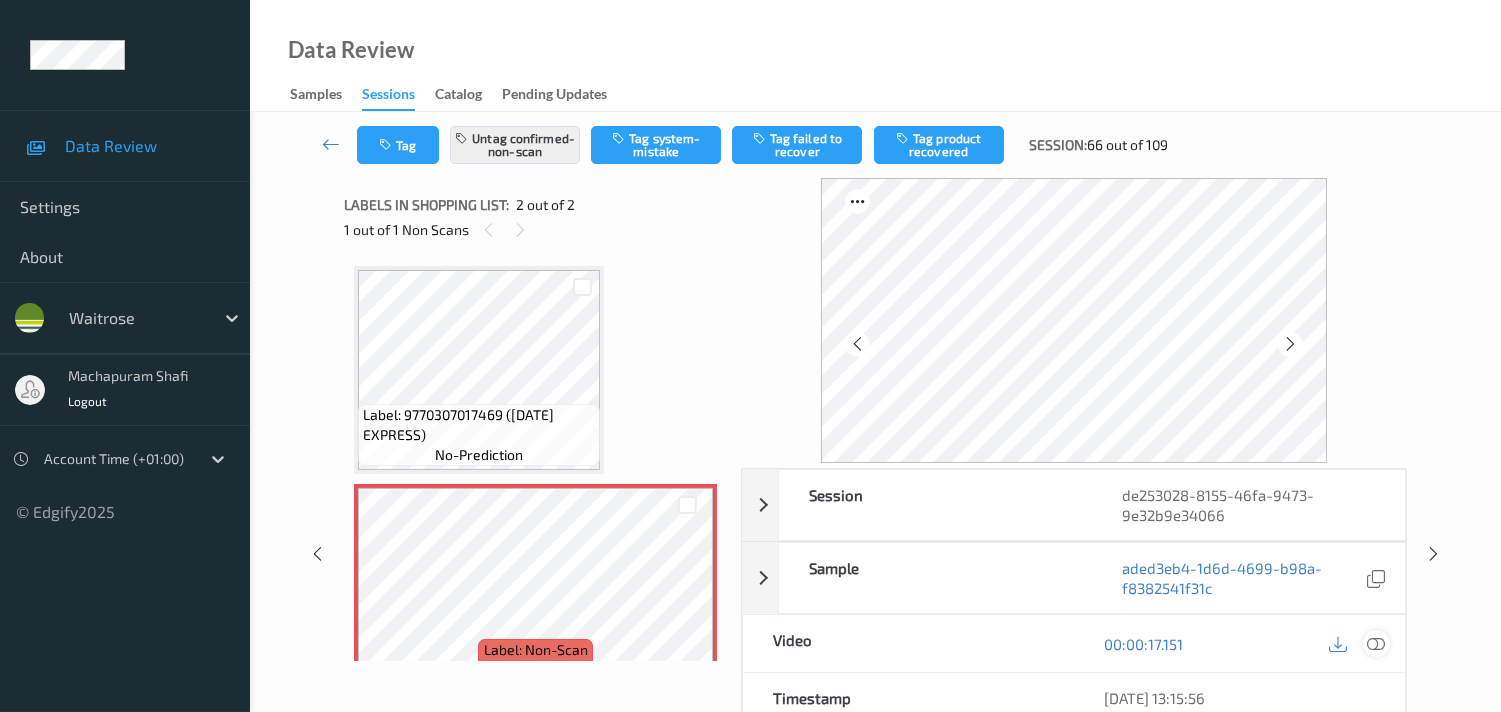 click at bounding box center [1376, 643] 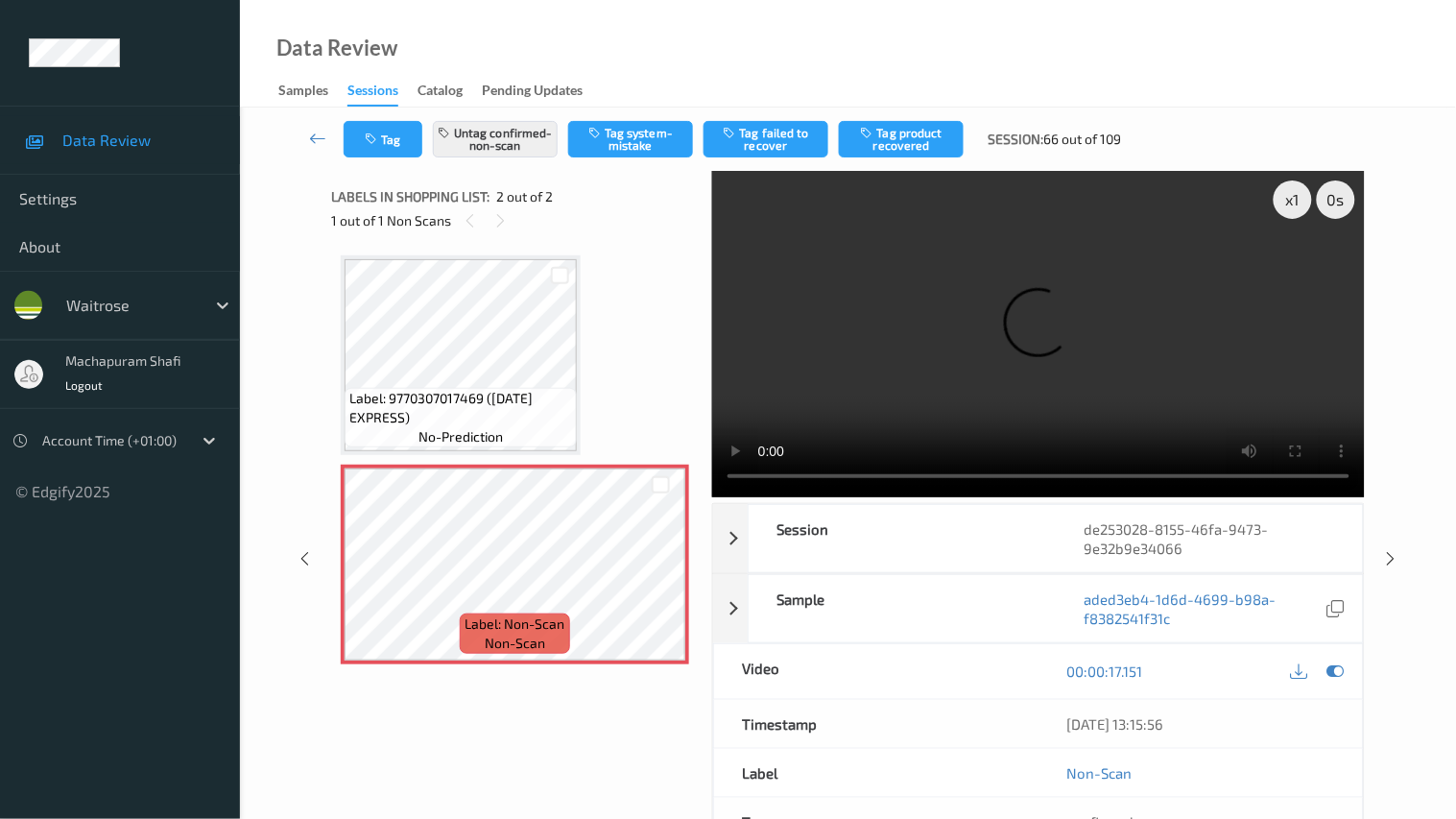 click at bounding box center (1038, 334) 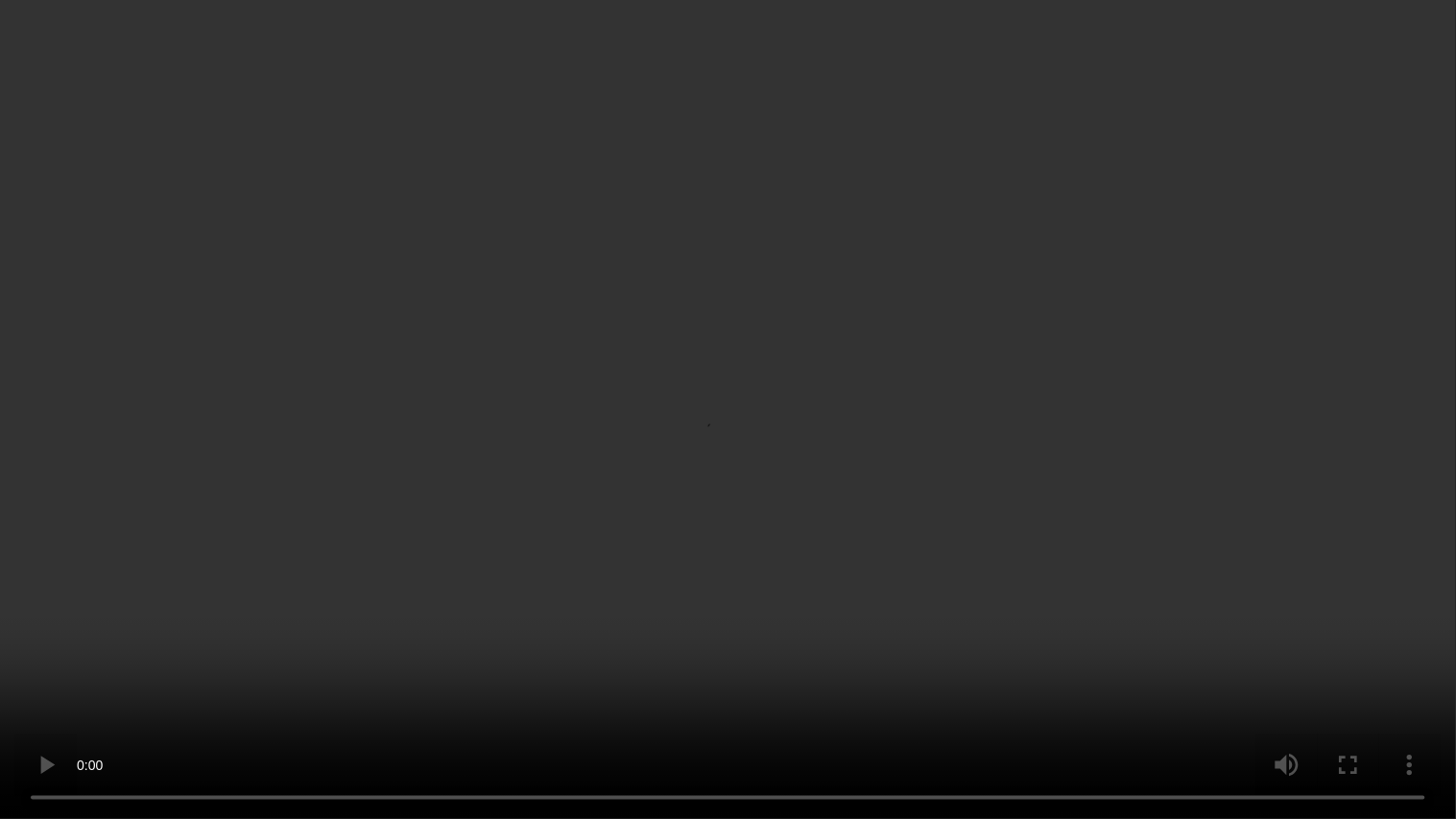 type 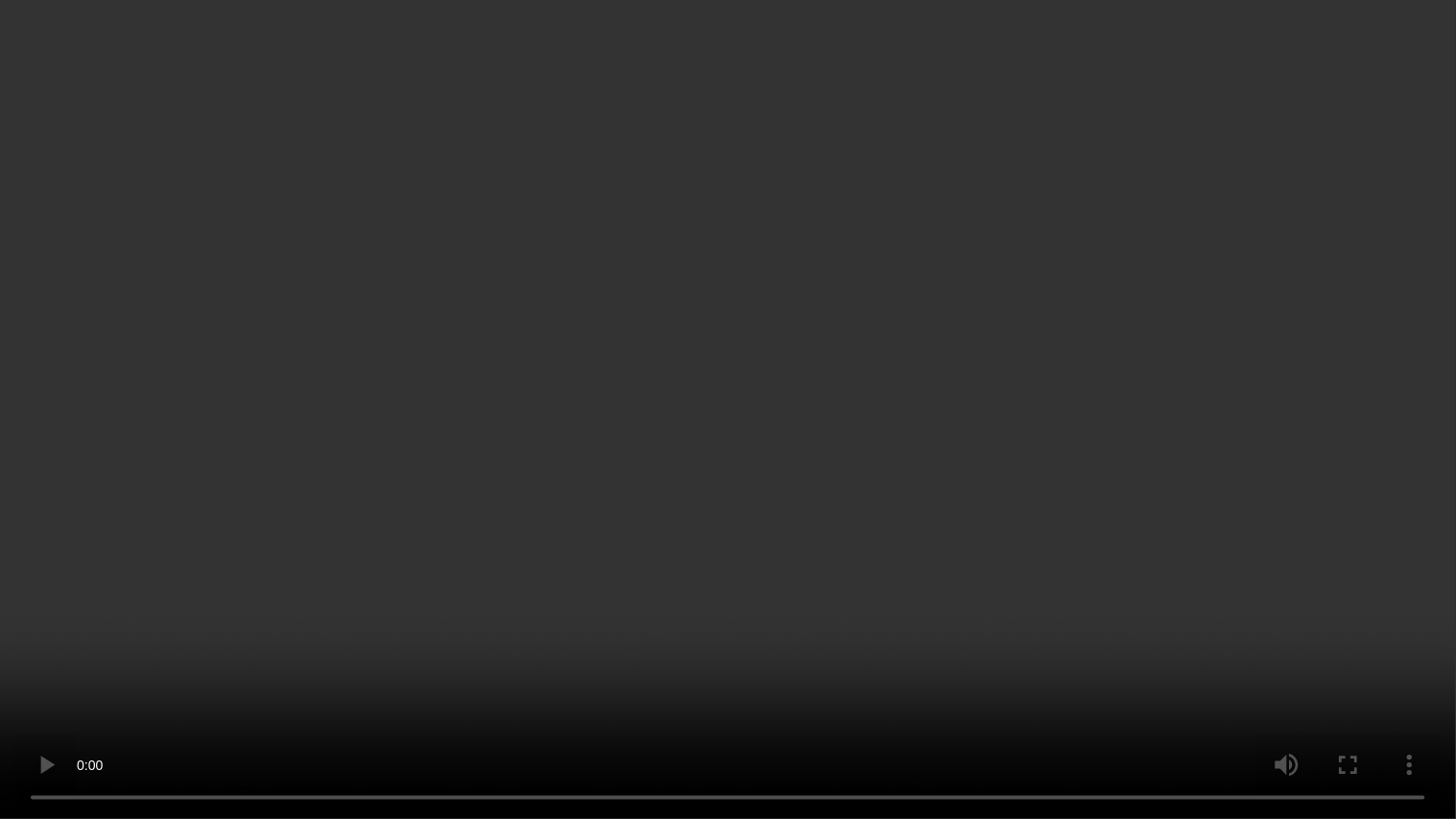 click at bounding box center [728, 409] 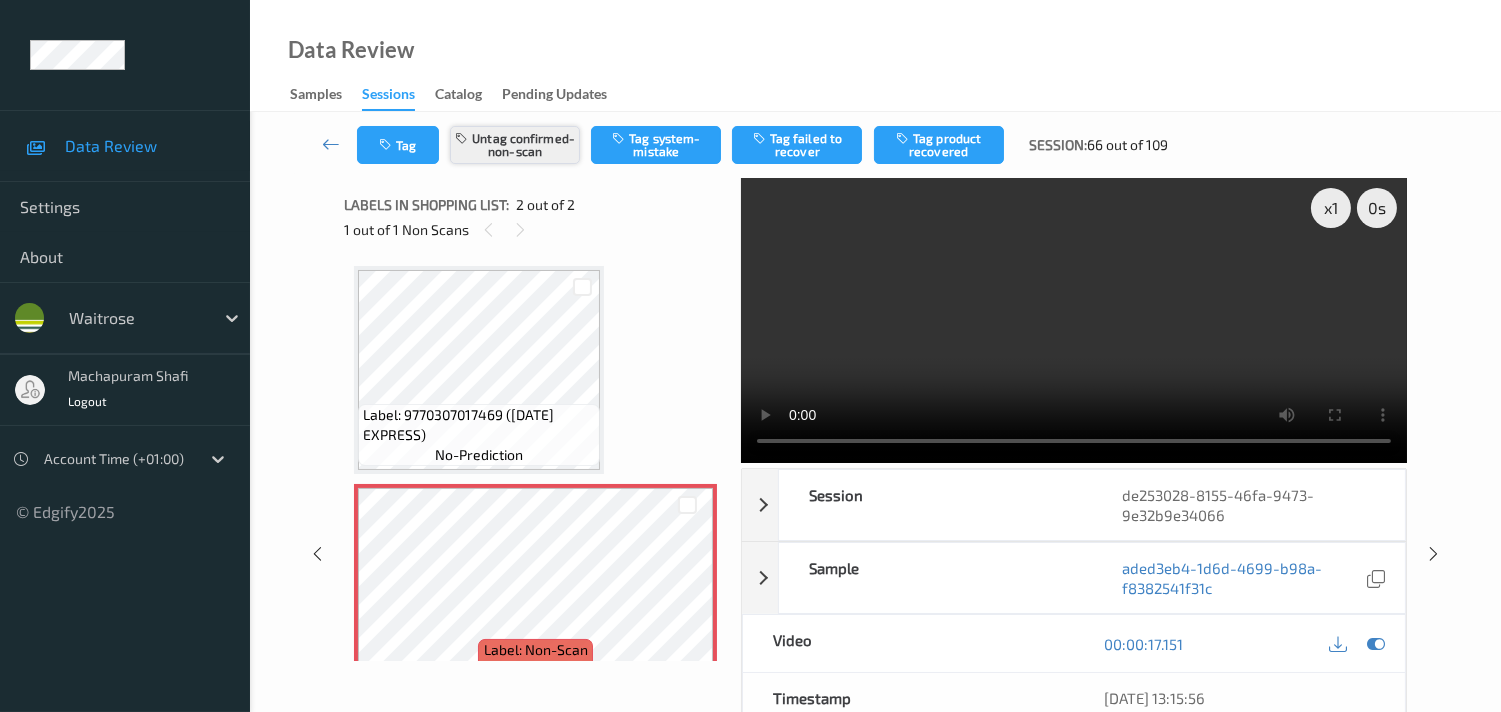 click on "Untag   confirmed-non-scan" at bounding box center [515, 145] 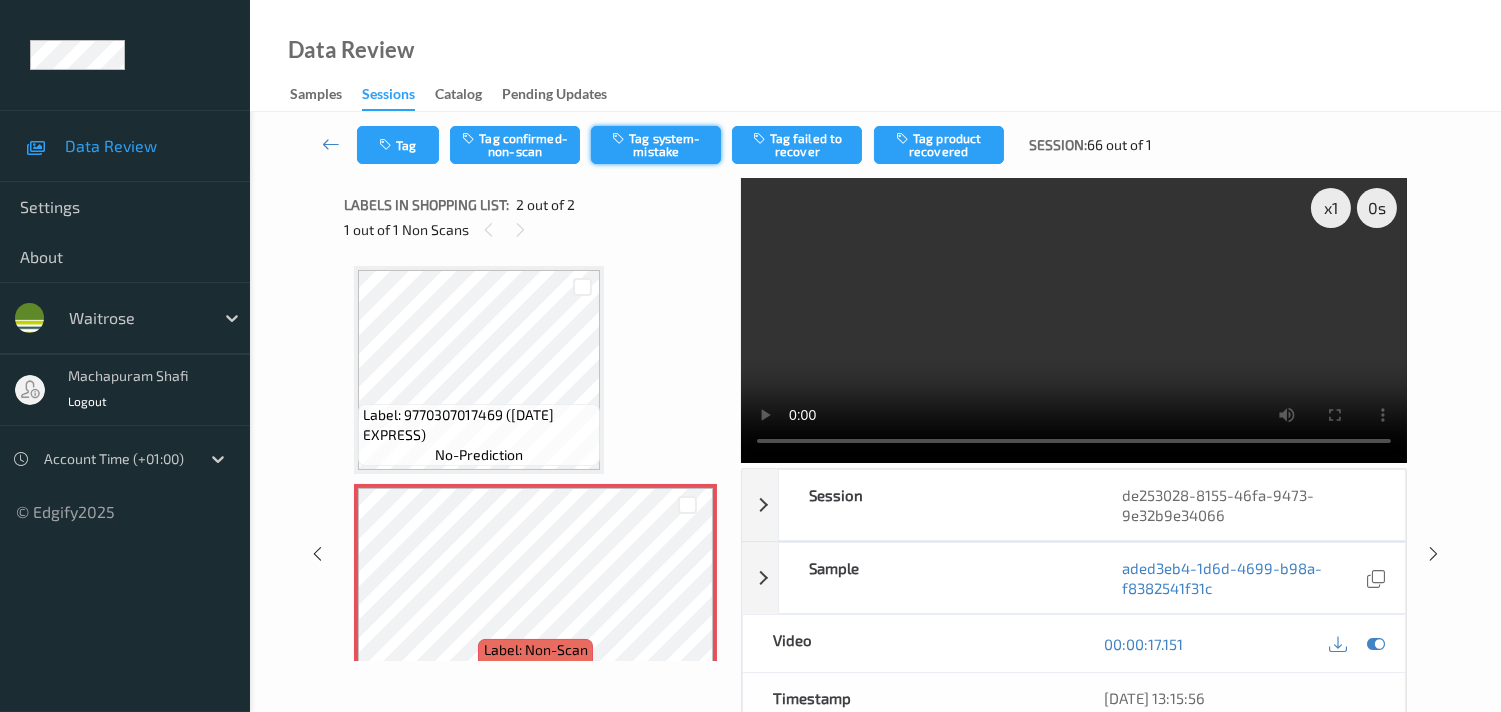 click on "Tag   system-mistake" at bounding box center (656, 145) 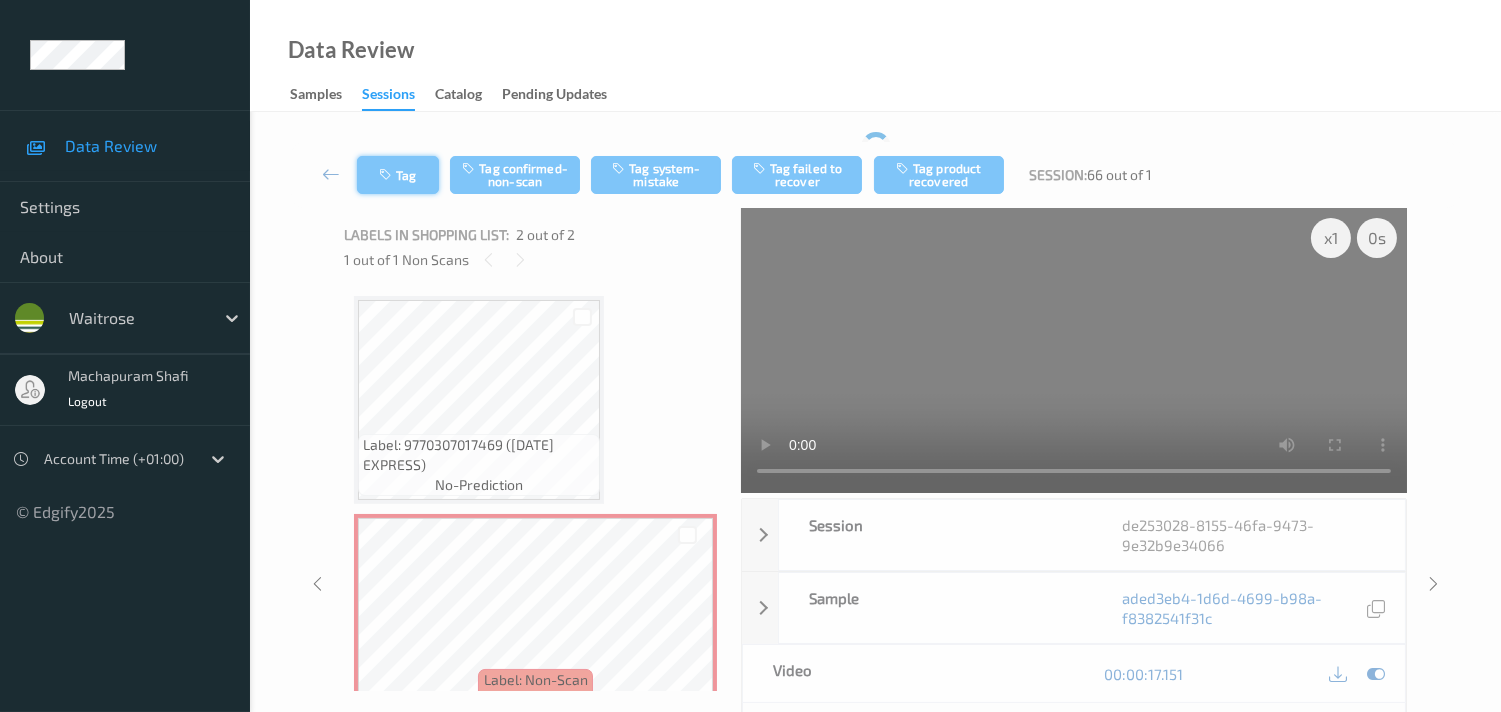 click at bounding box center (387, 175) 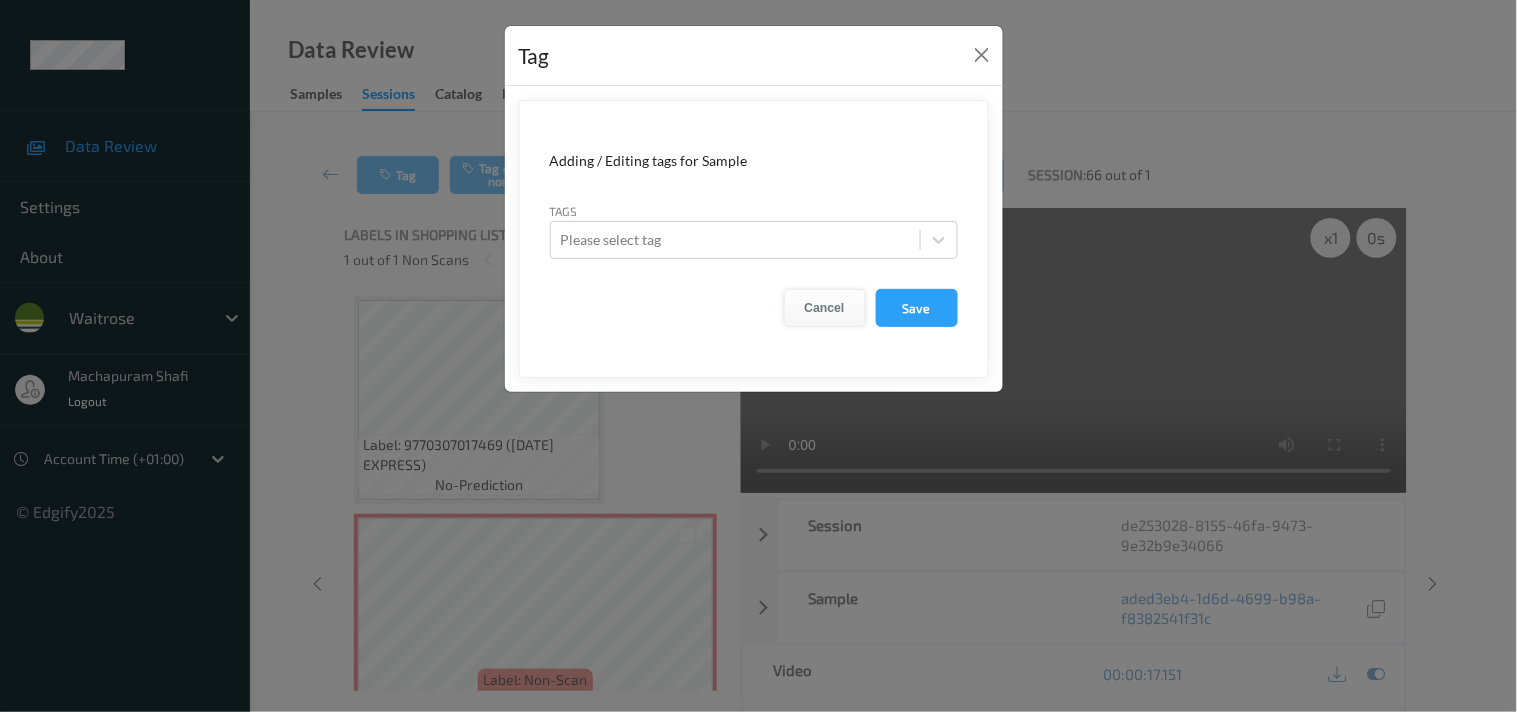 click on "Cancel" at bounding box center [825, 308] 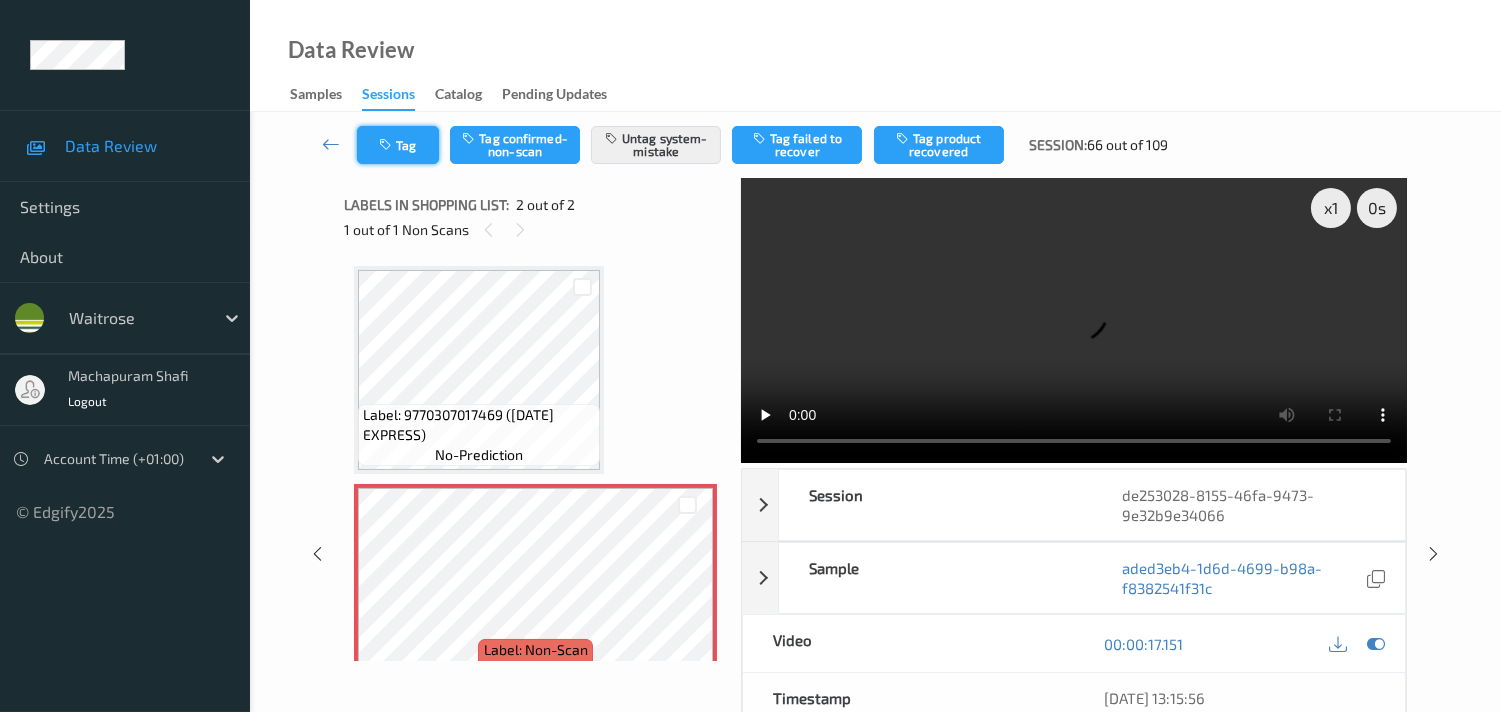 click on "Tag" at bounding box center (398, 145) 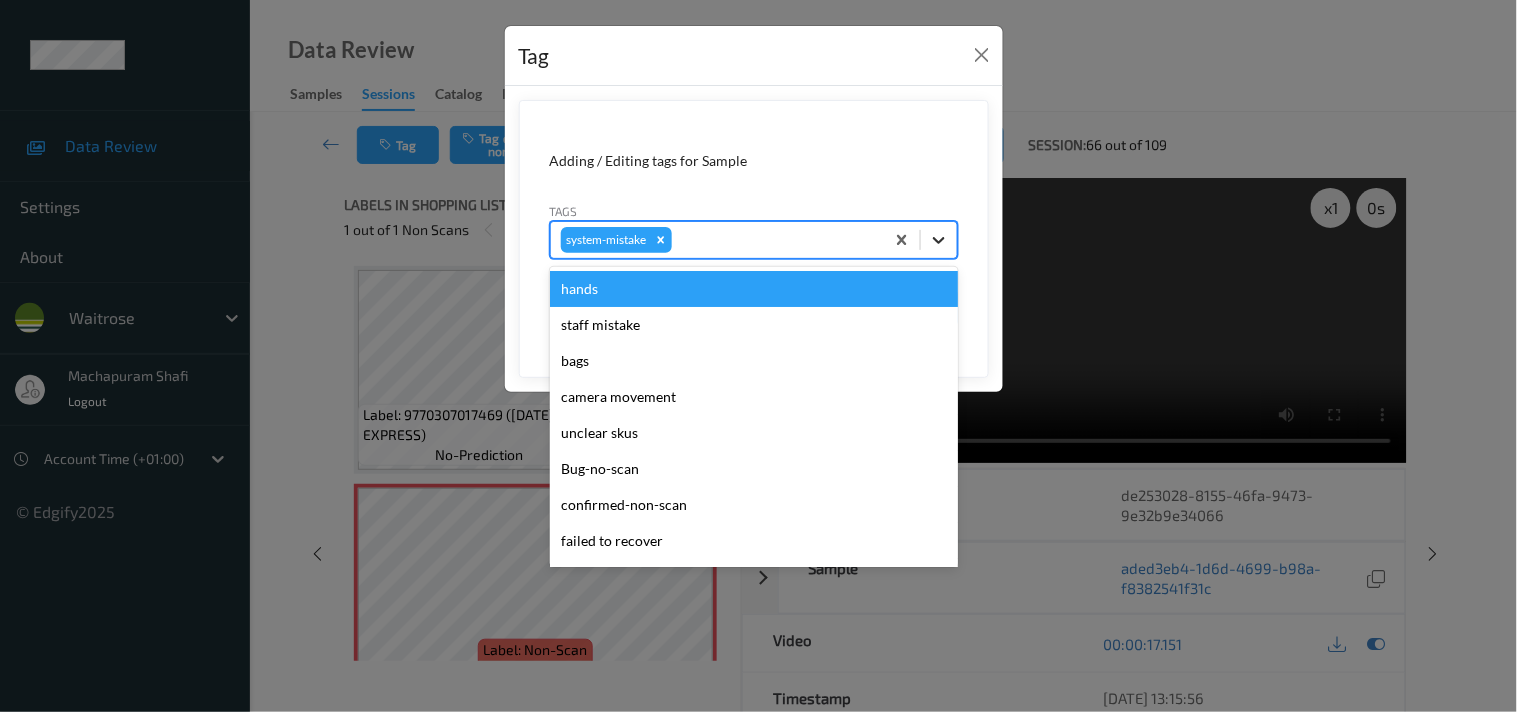 click 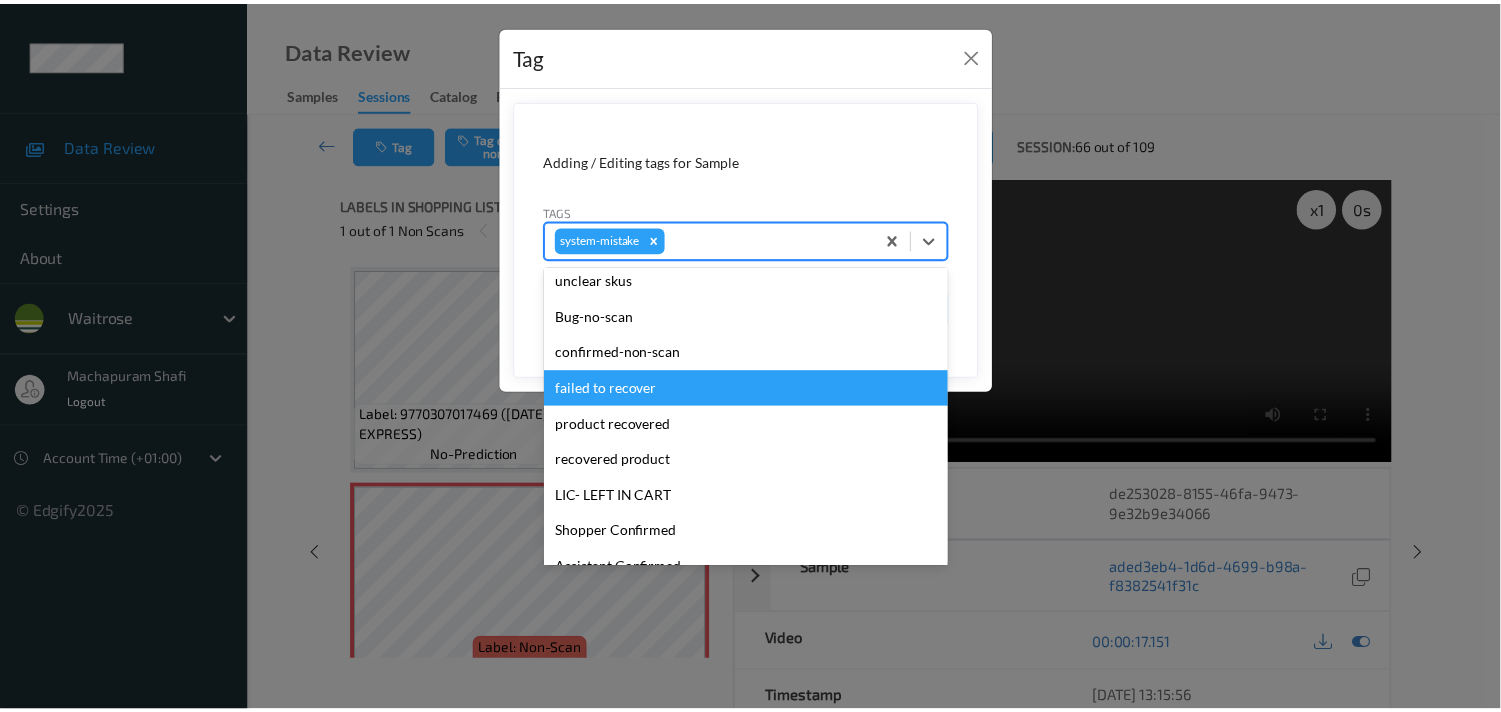 scroll, scrollTop: 355, scrollLeft: 0, axis: vertical 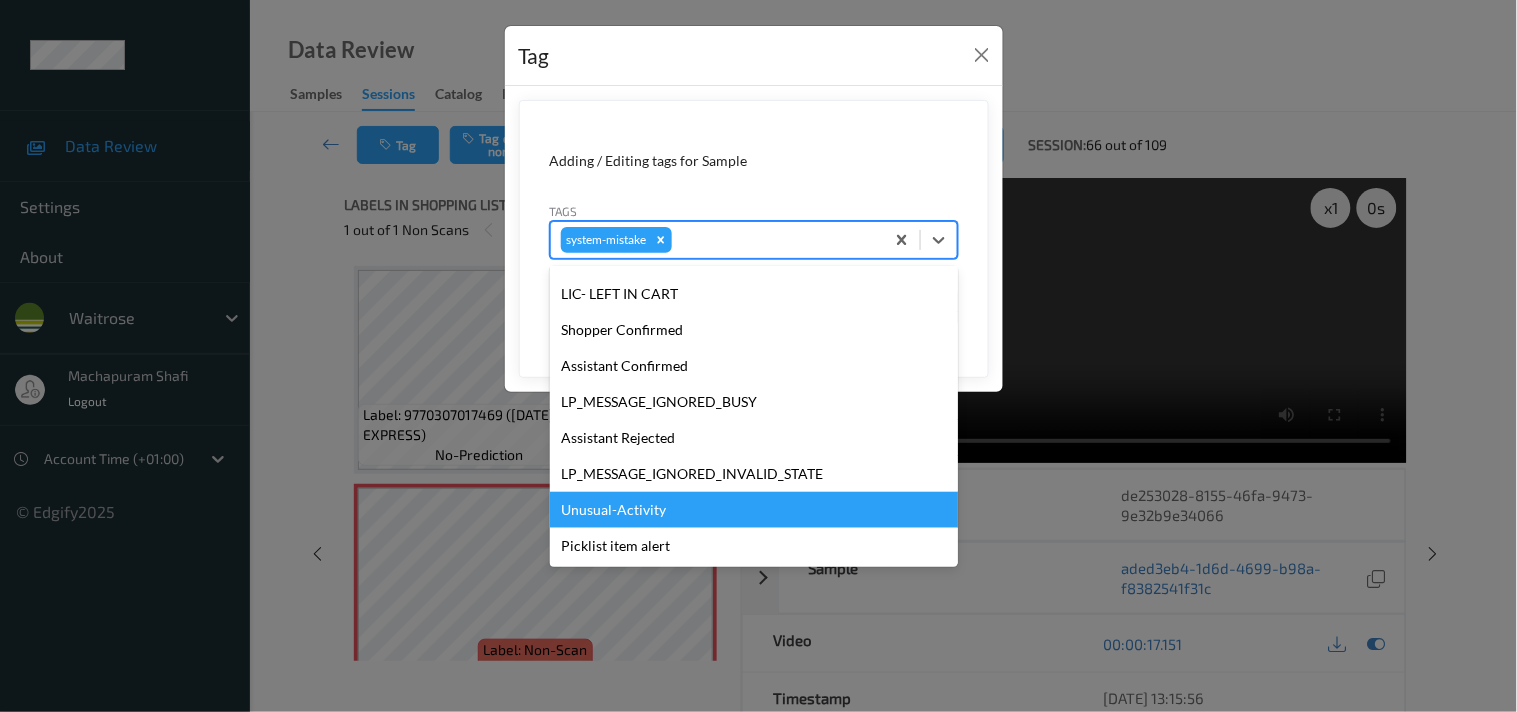 click on "Unusual-Activity" at bounding box center [754, 510] 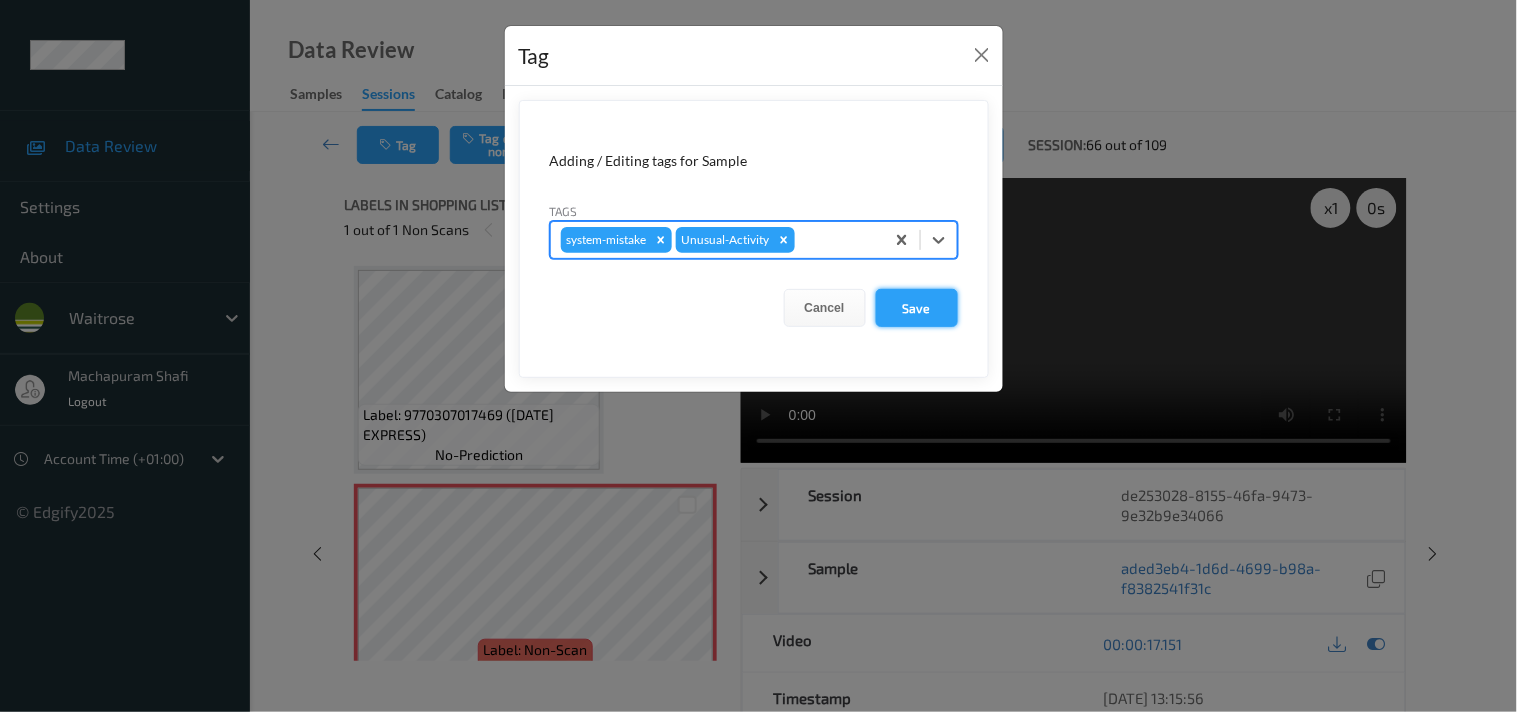 click on "Save" at bounding box center (917, 308) 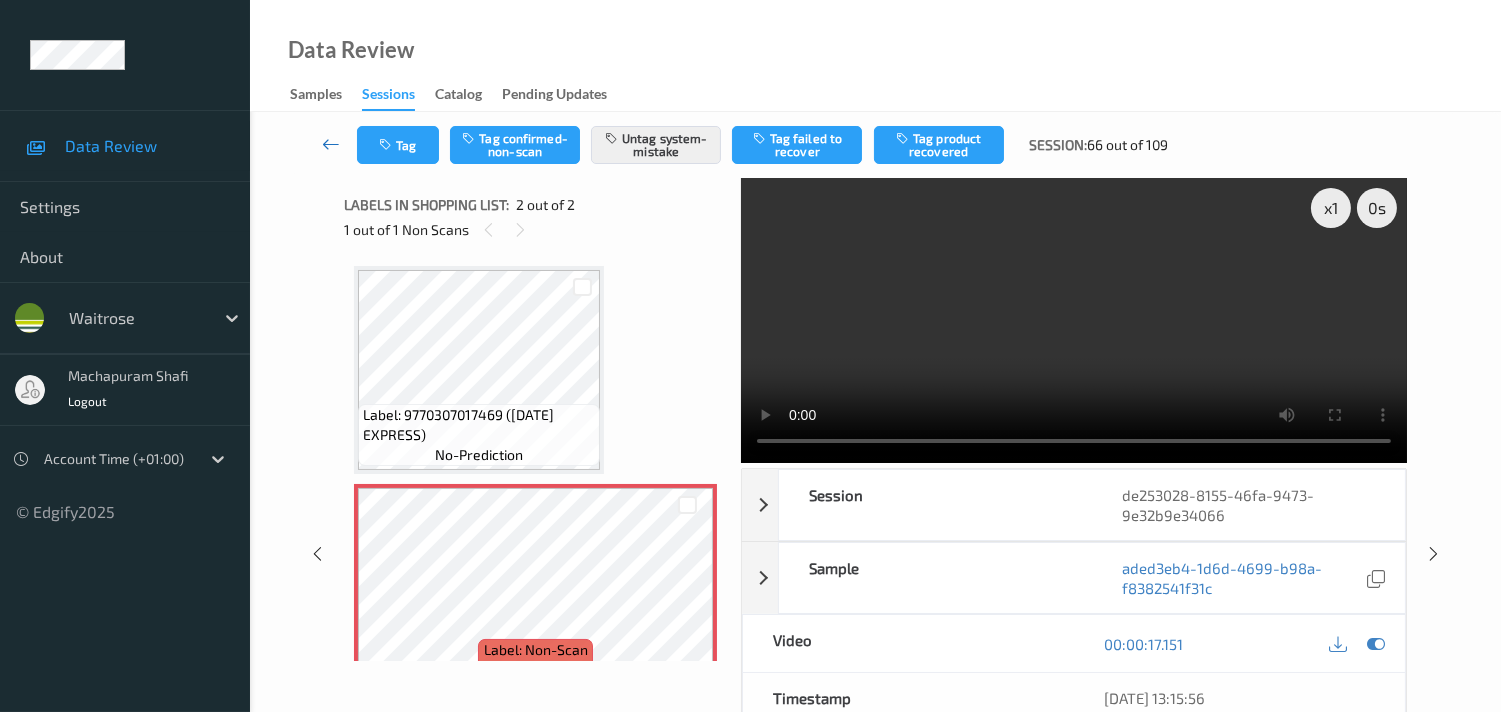 click at bounding box center (331, 144) 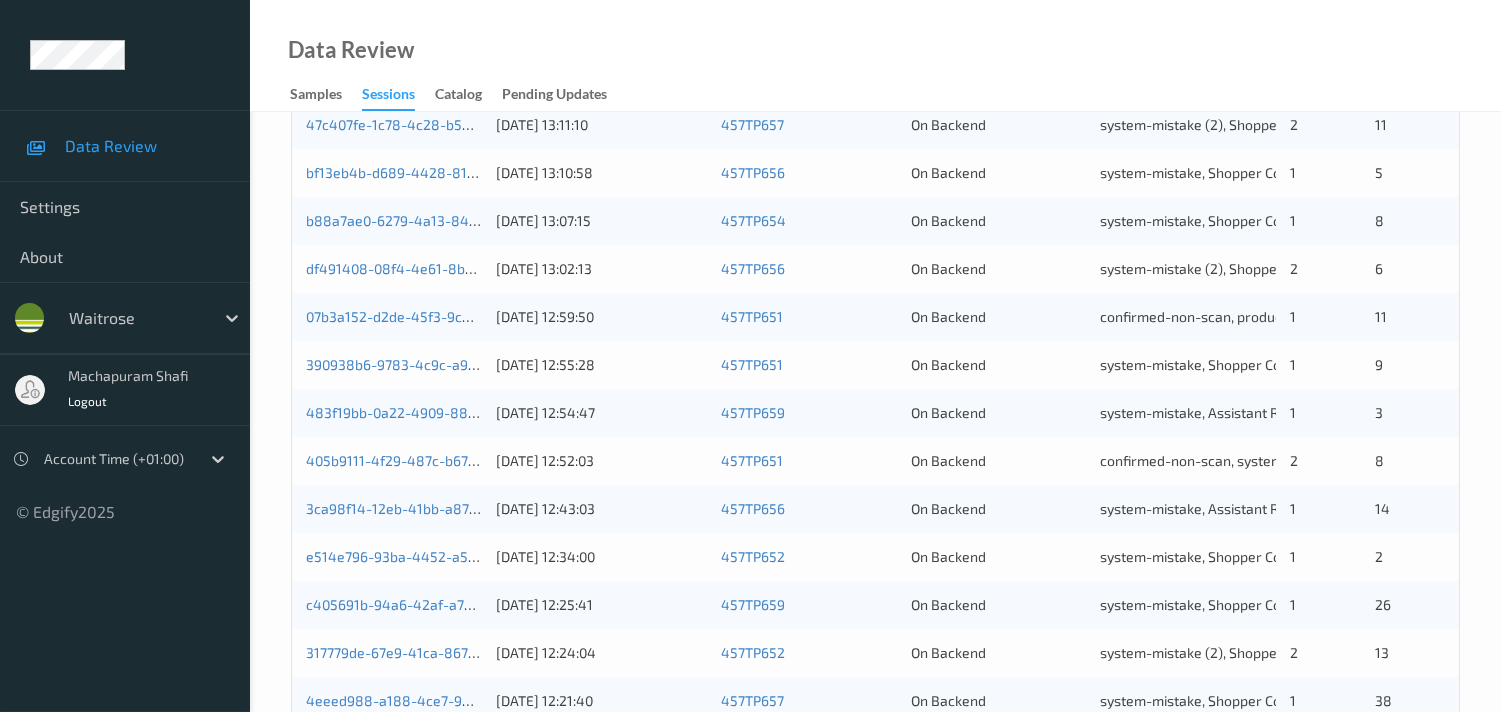 scroll, scrollTop: 951, scrollLeft: 0, axis: vertical 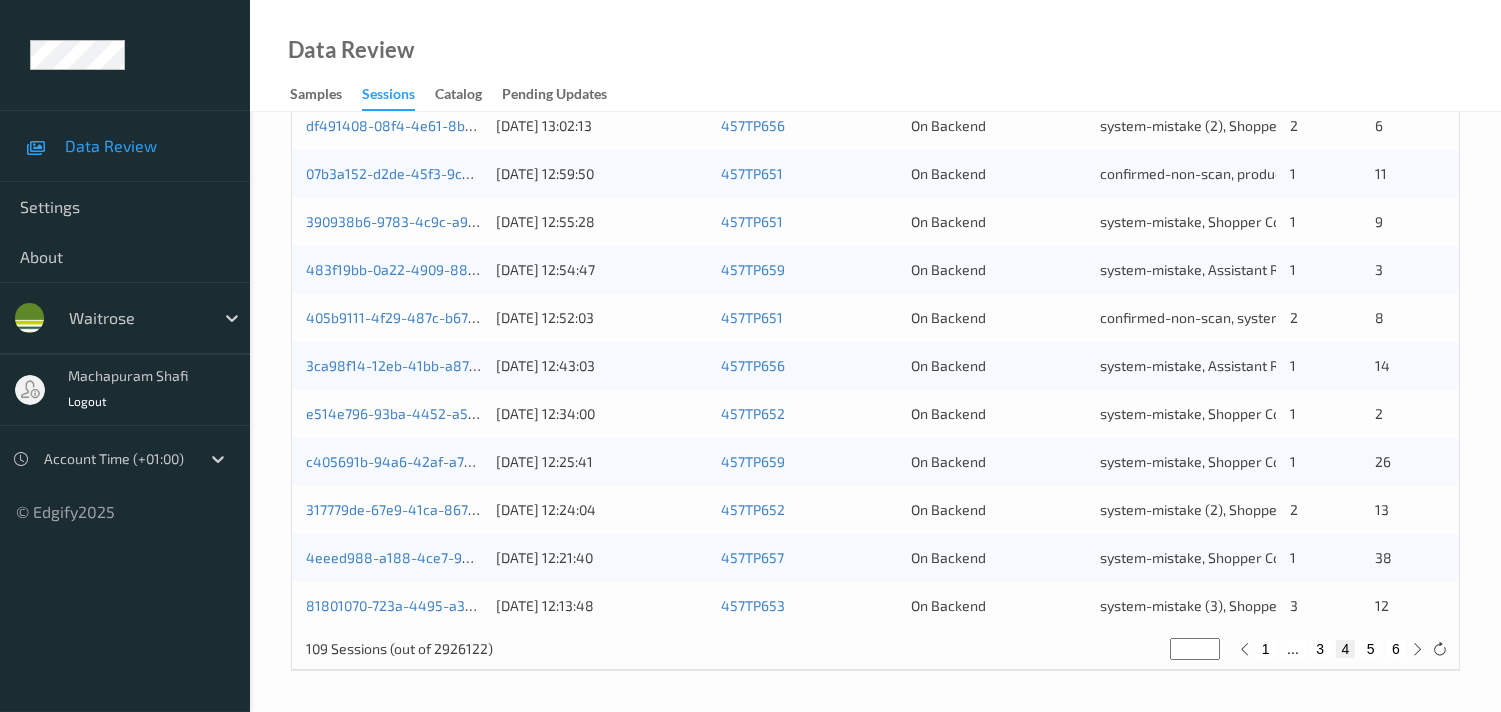 click on "5" at bounding box center (1371, 649) 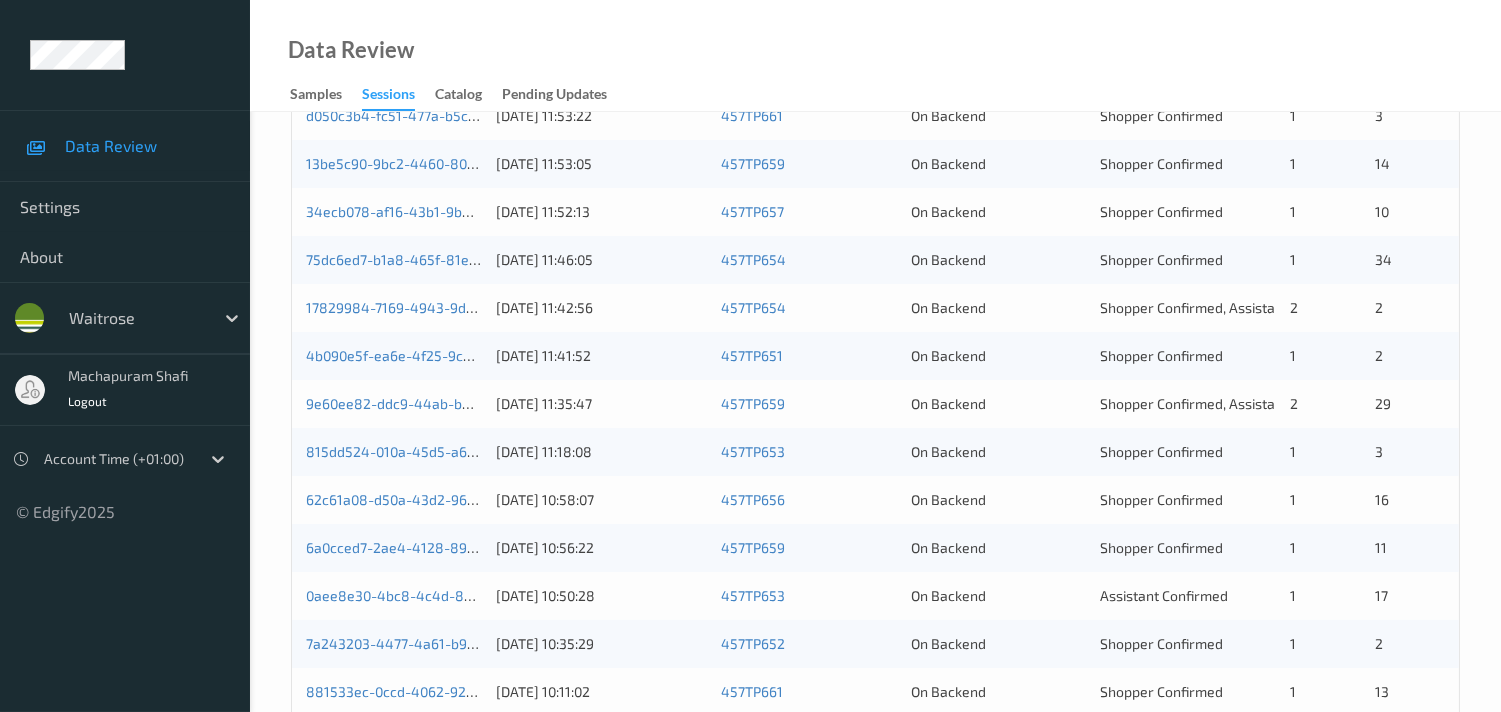 scroll, scrollTop: 951, scrollLeft: 0, axis: vertical 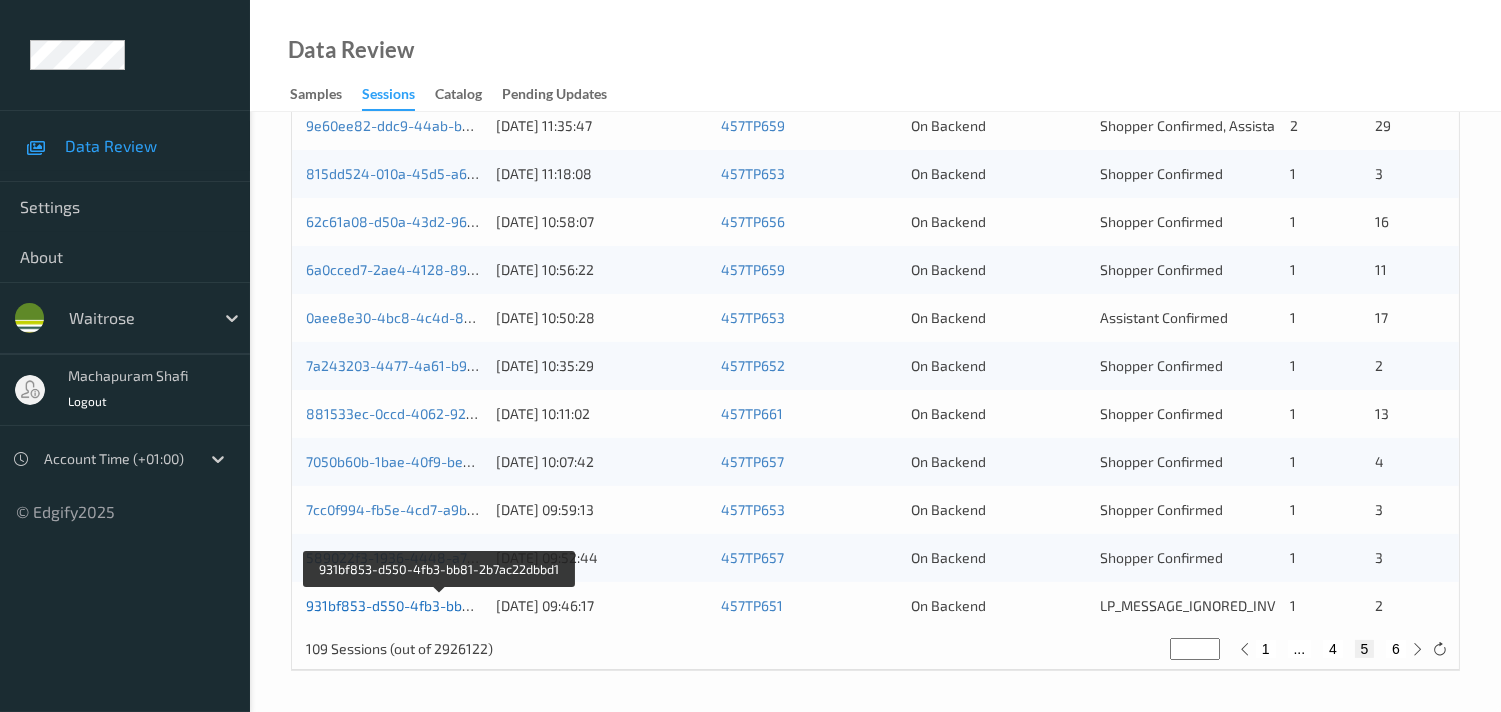 click on "931bf853-d550-4fb3-bb81-2b7ac22dbbd1" at bounding box center [440, 605] 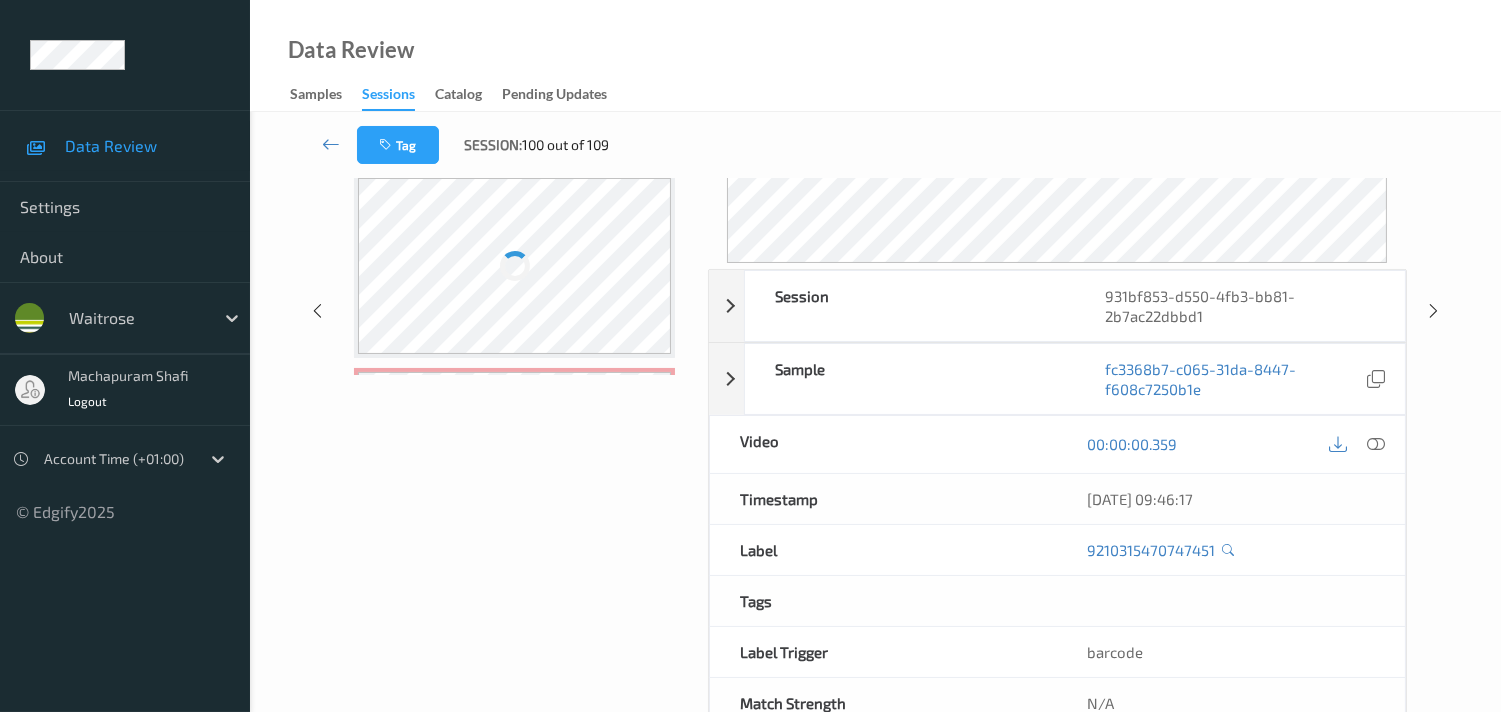 scroll, scrollTop: 235, scrollLeft: 0, axis: vertical 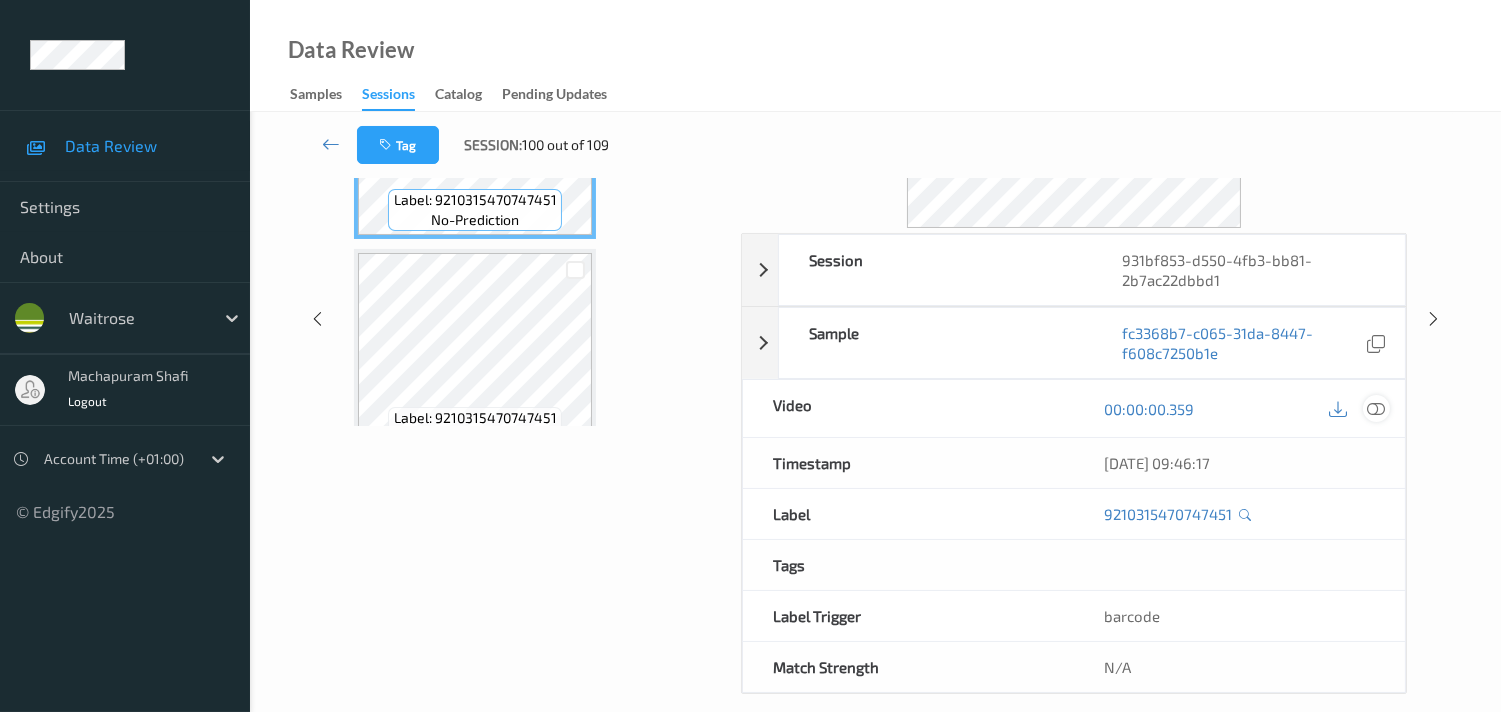 click at bounding box center [1376, 409] 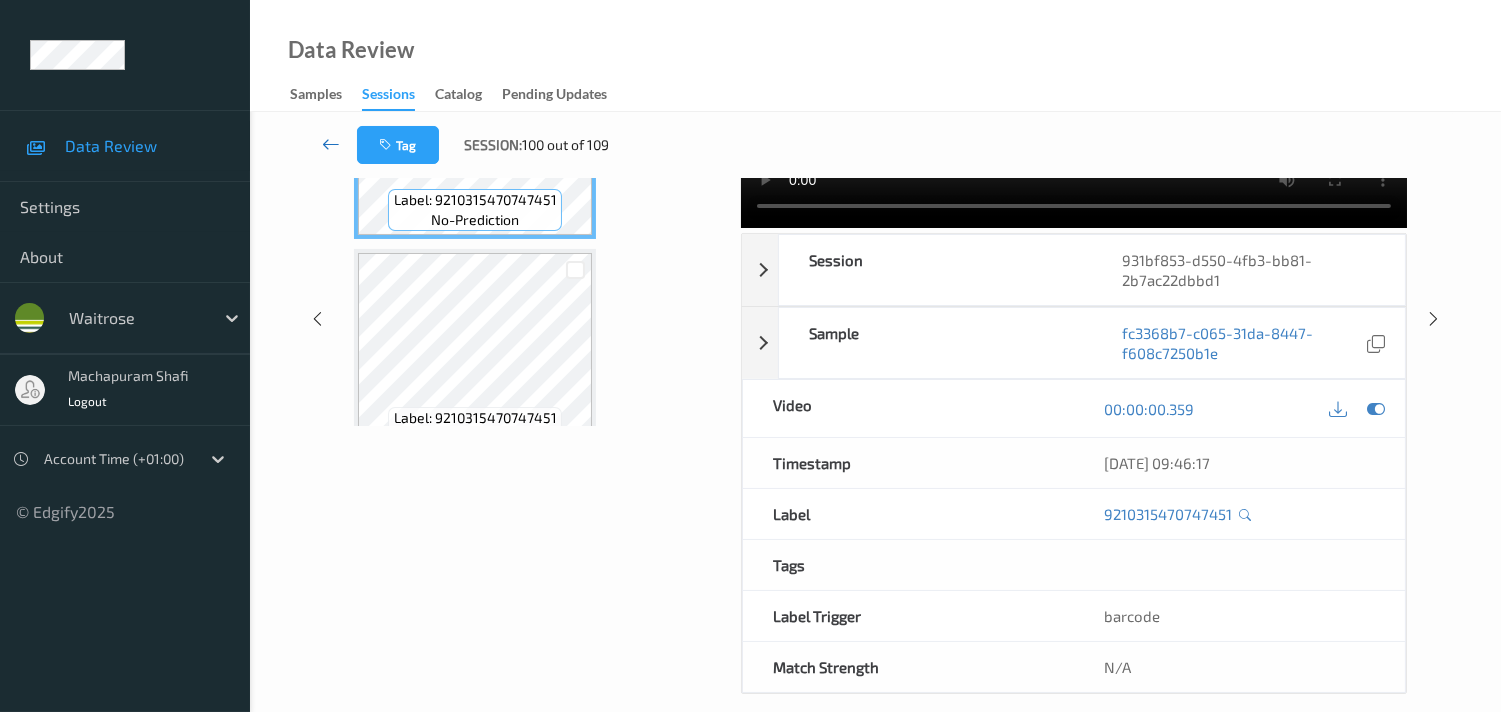 click at bounding box center [331, 144] 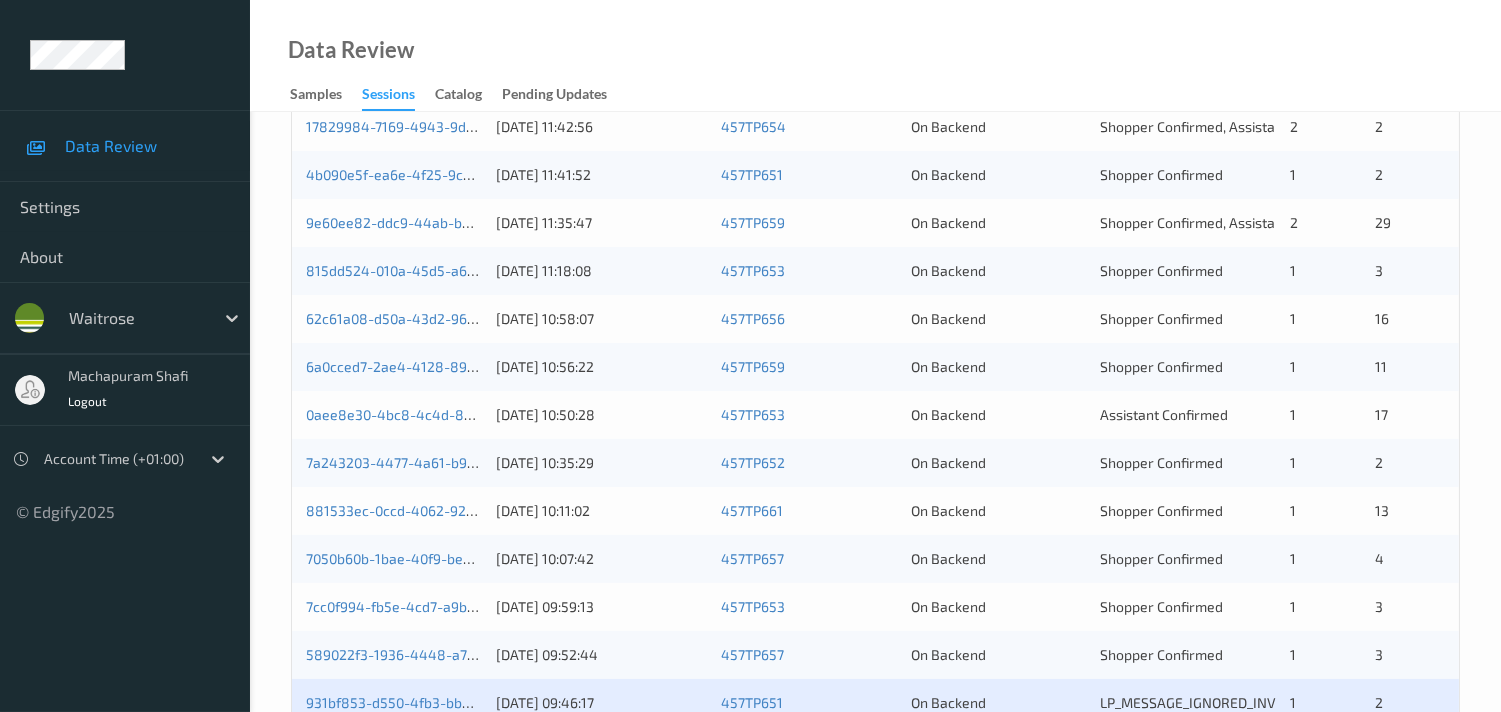 scroll, scrollTop: 951, scrollLeft: 0, axis: vertical 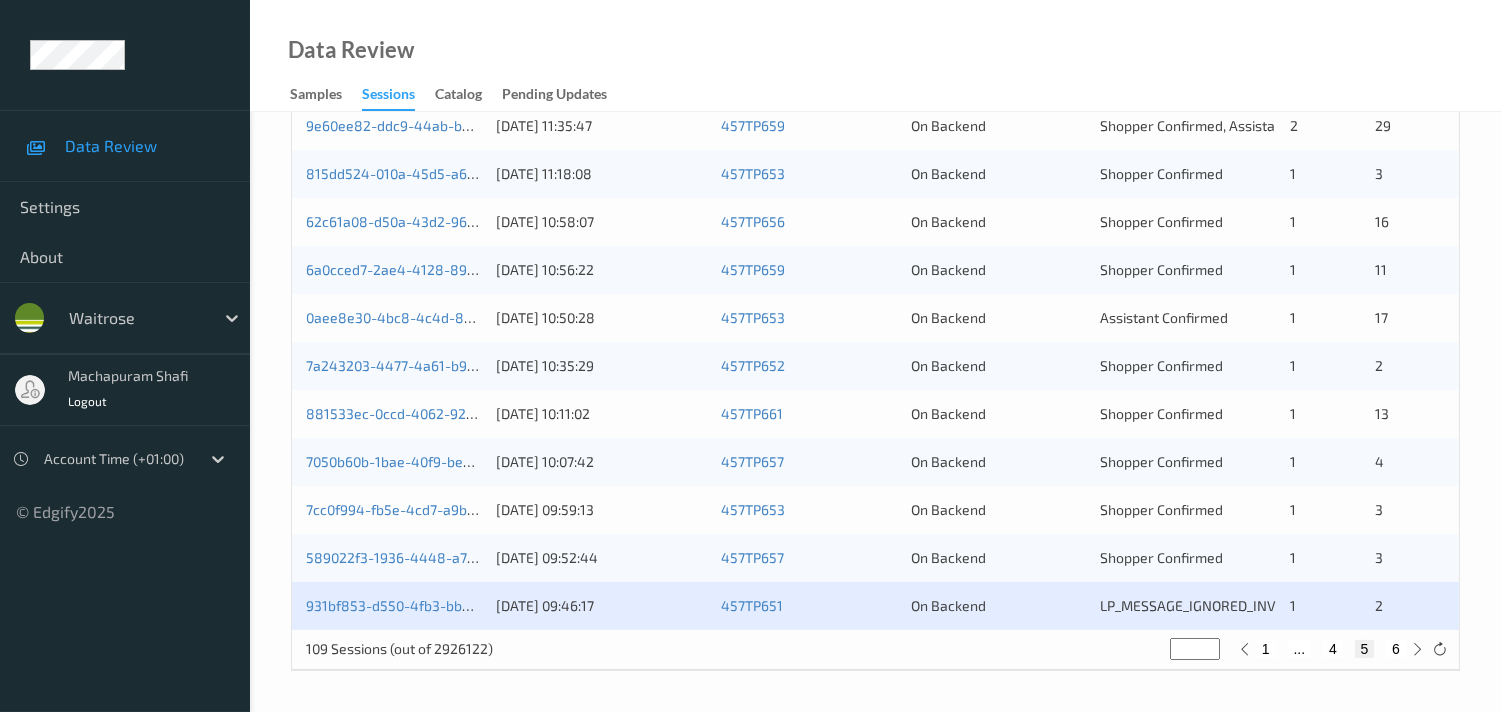 click on "4" at bounding box center [1333, 649] 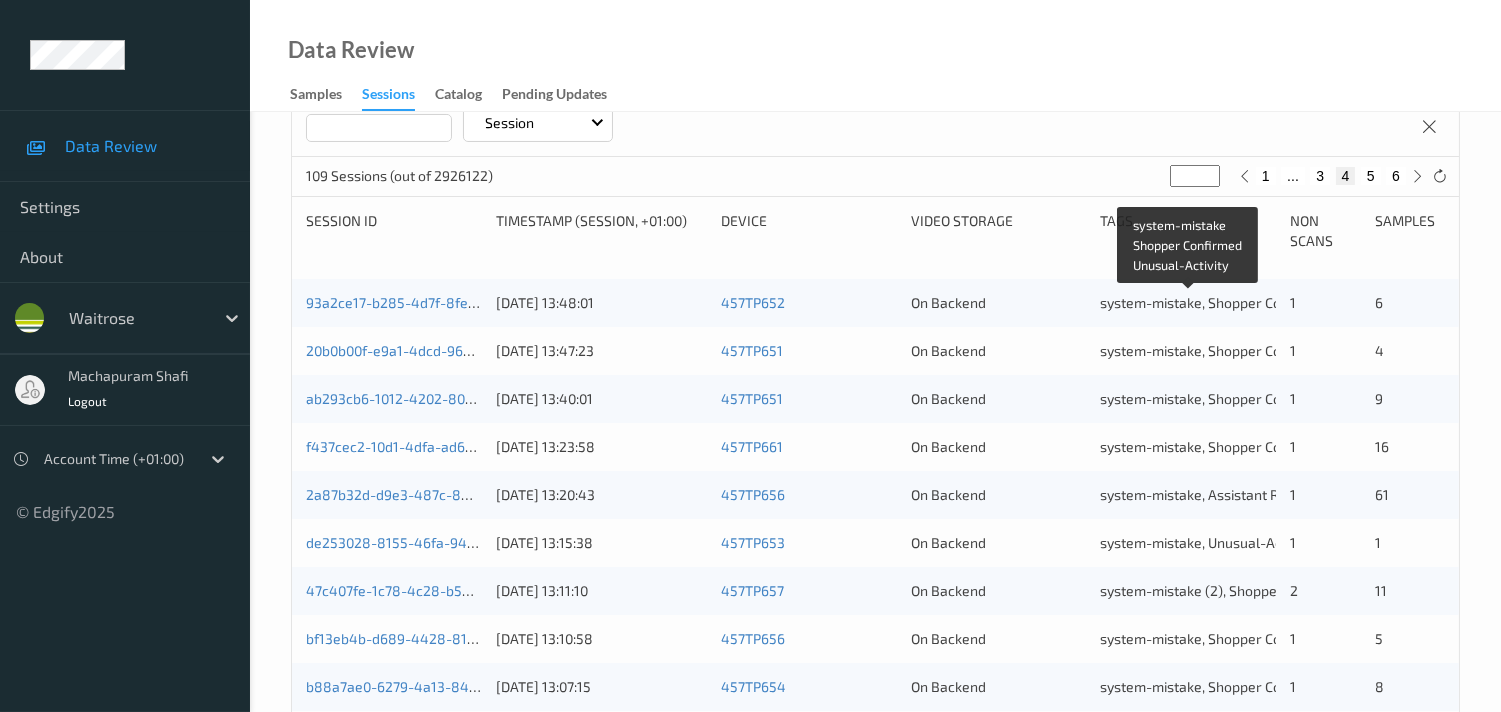 scroll, scrollTop: 333, scrollLeft: 0, axis: vertical 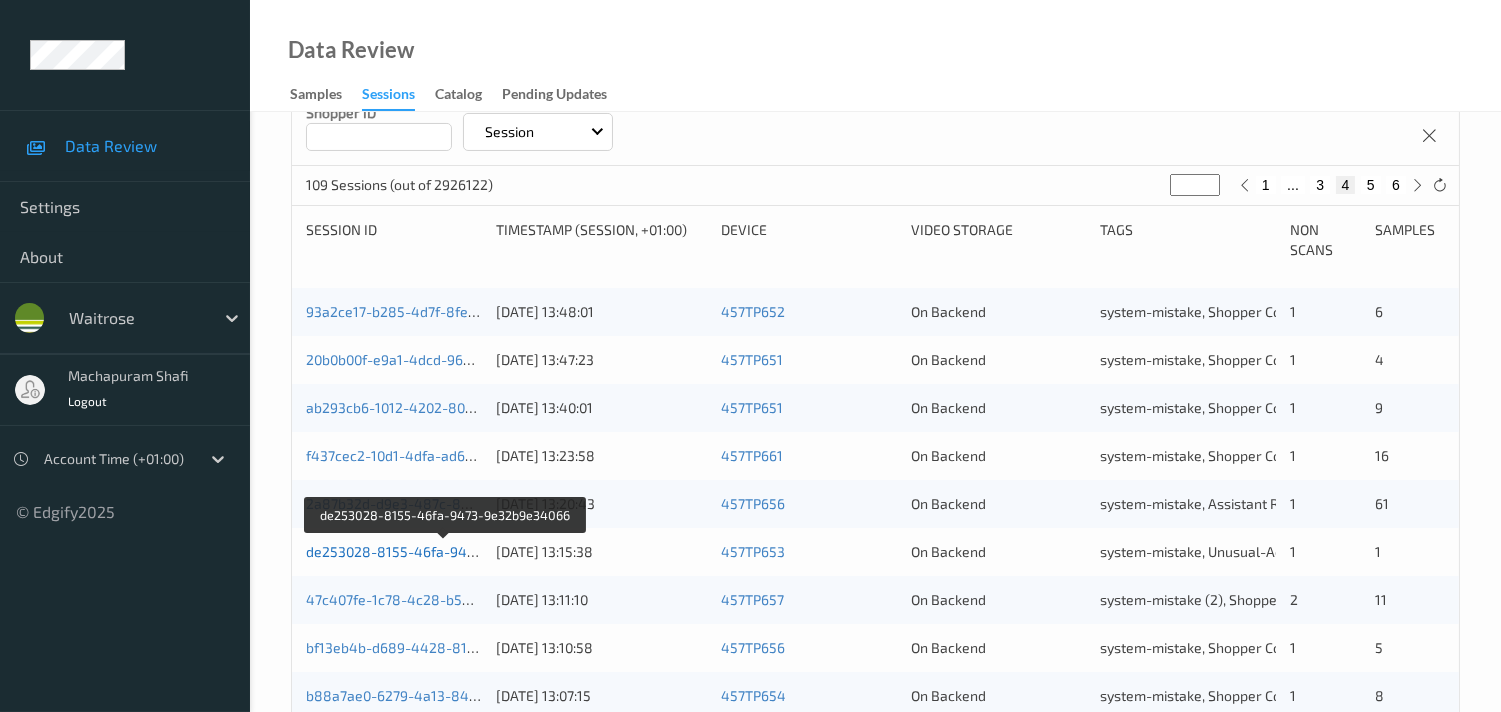click on "de253028-8155-46fa-9473-9e32b9e34066" at bounding box center [445, 551] 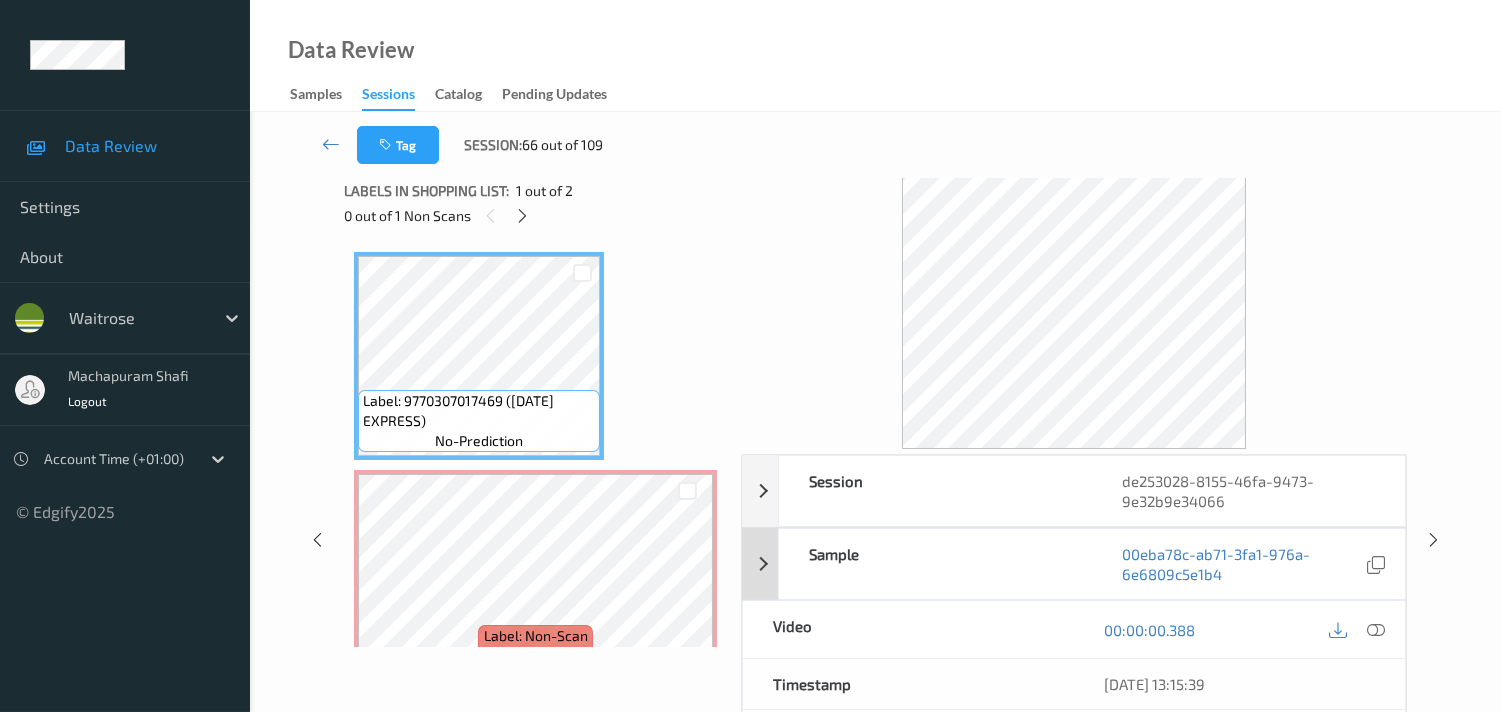 scroll, scrollTop: 0, scrollLeft: 0, axis: both 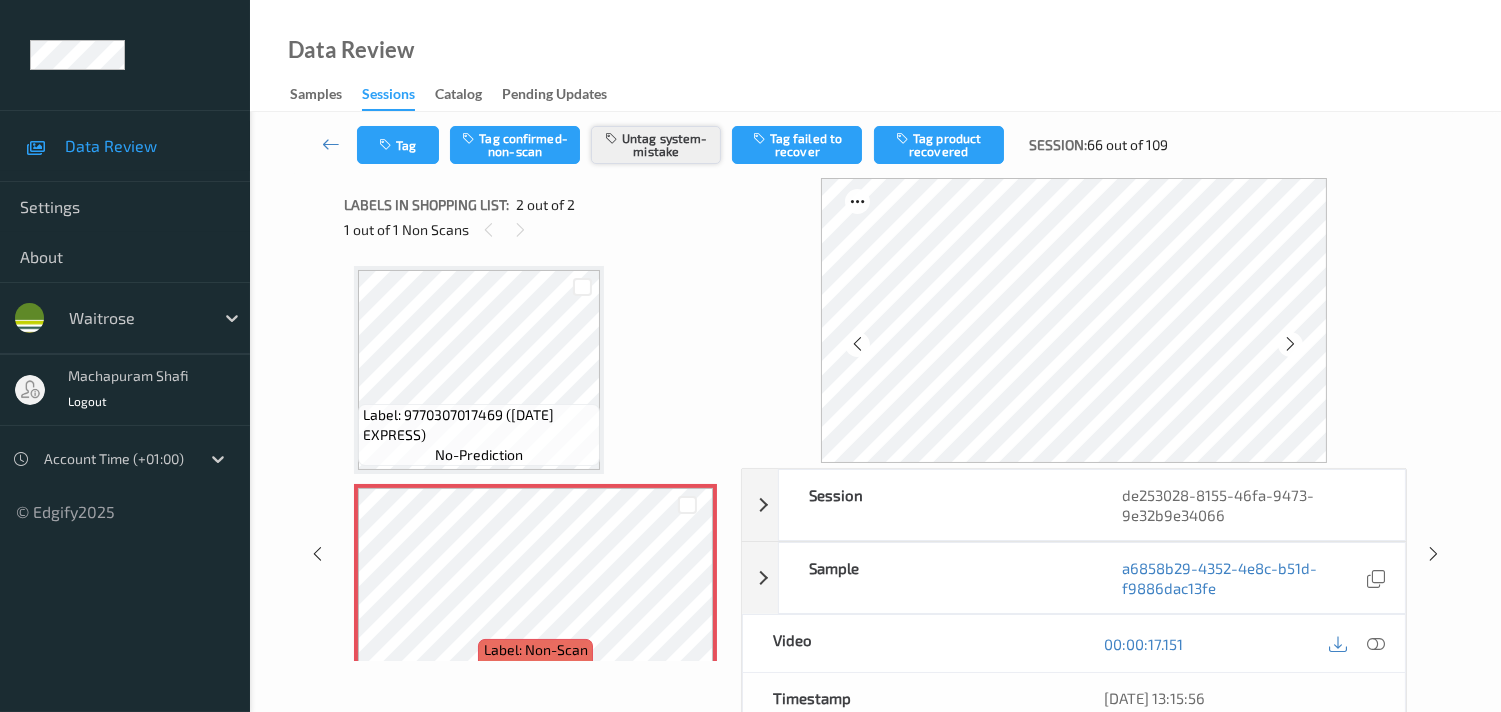 click on "Untag   system-mistake" at bounding box center [656, 145] 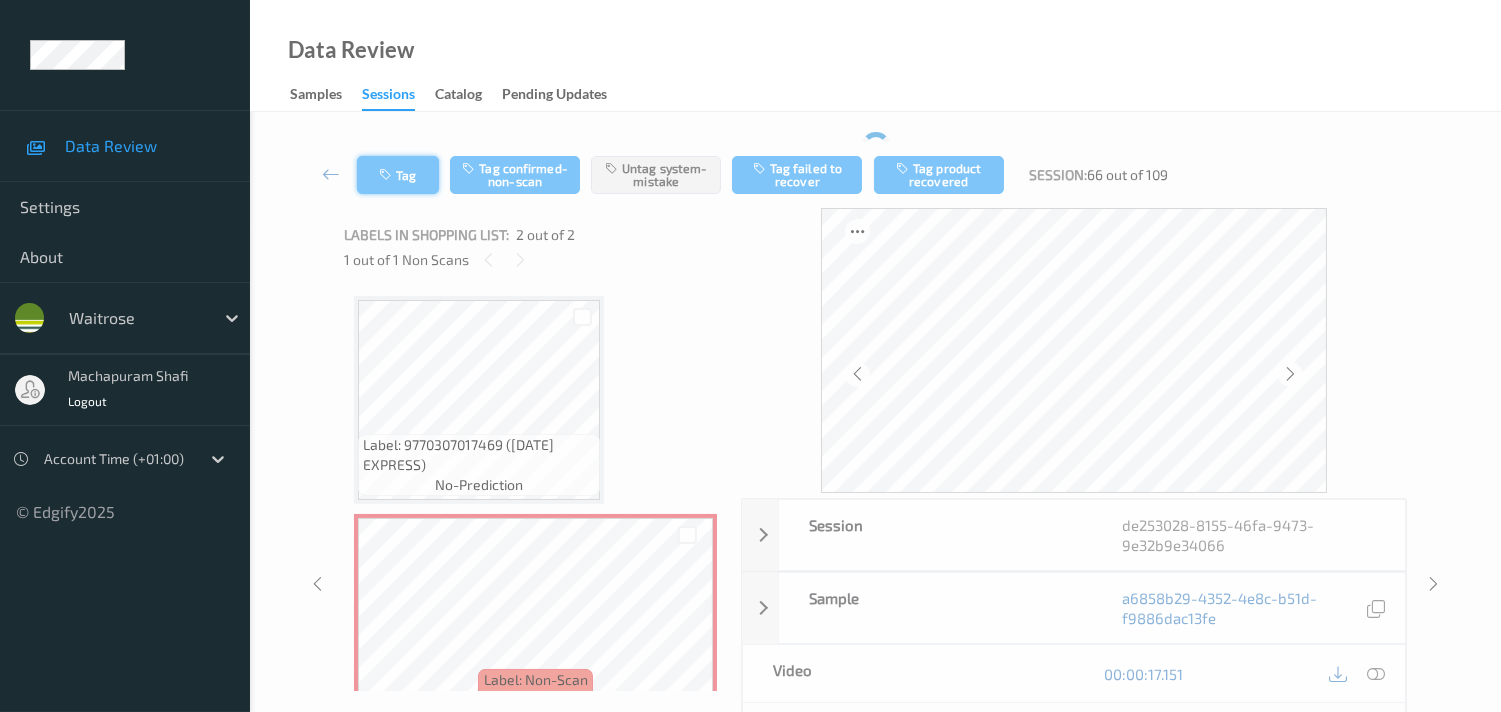 click at bounding box center [387, 175] 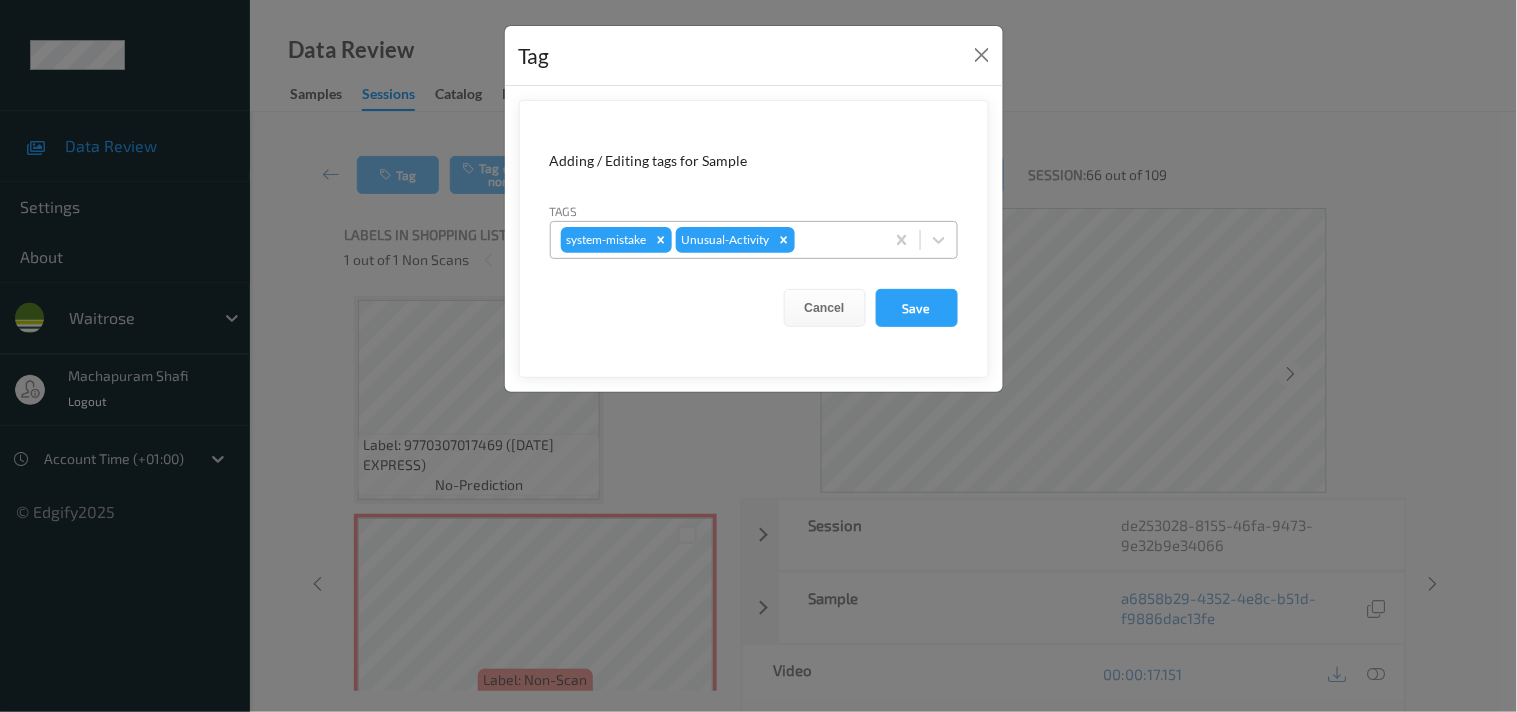 drag, startPoint x: 782, startPoint y: 240, endPoint x: 795, endPoint y: 256, distance: 20.615528 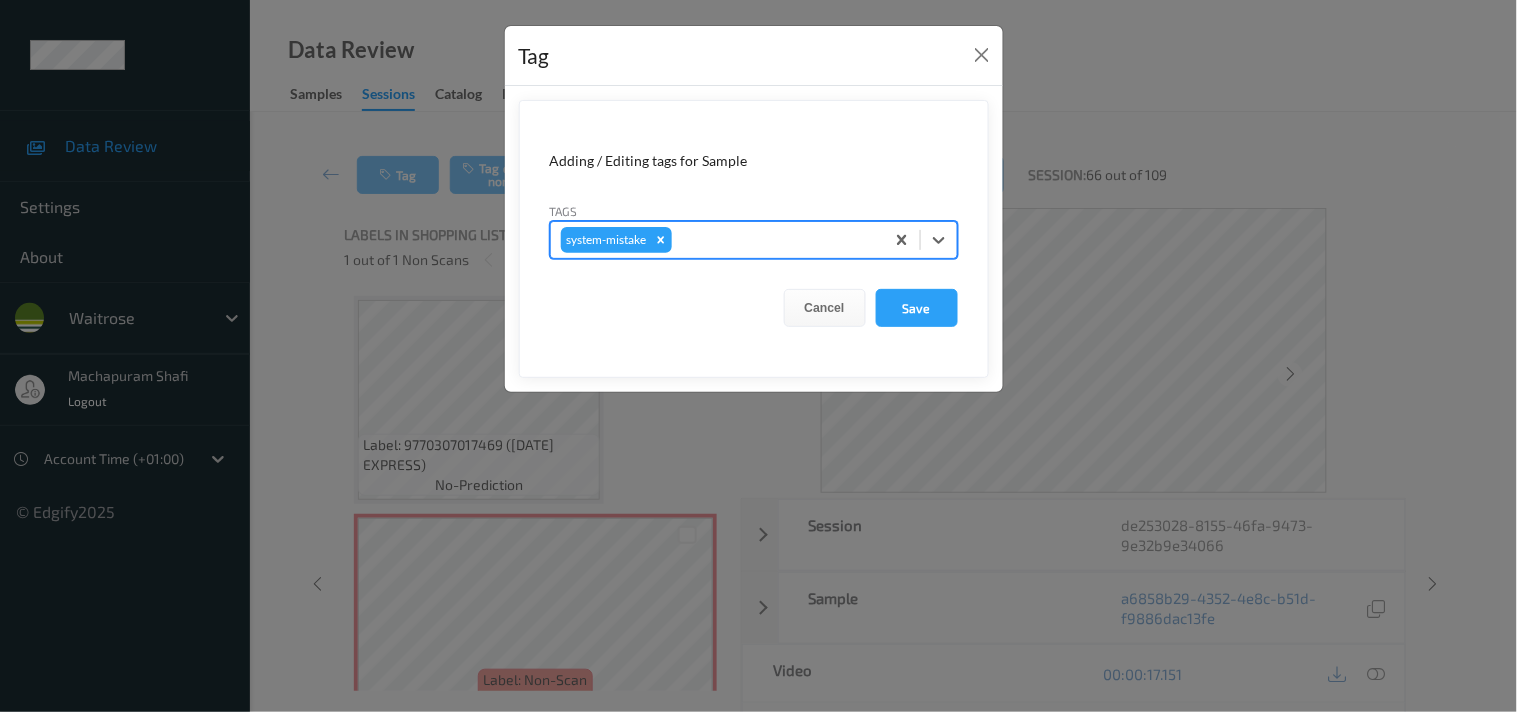 drag, startPoint x: 658, startPoint y: 238, endPoint x: 733, endPoint y: 273, distance: 82.764725 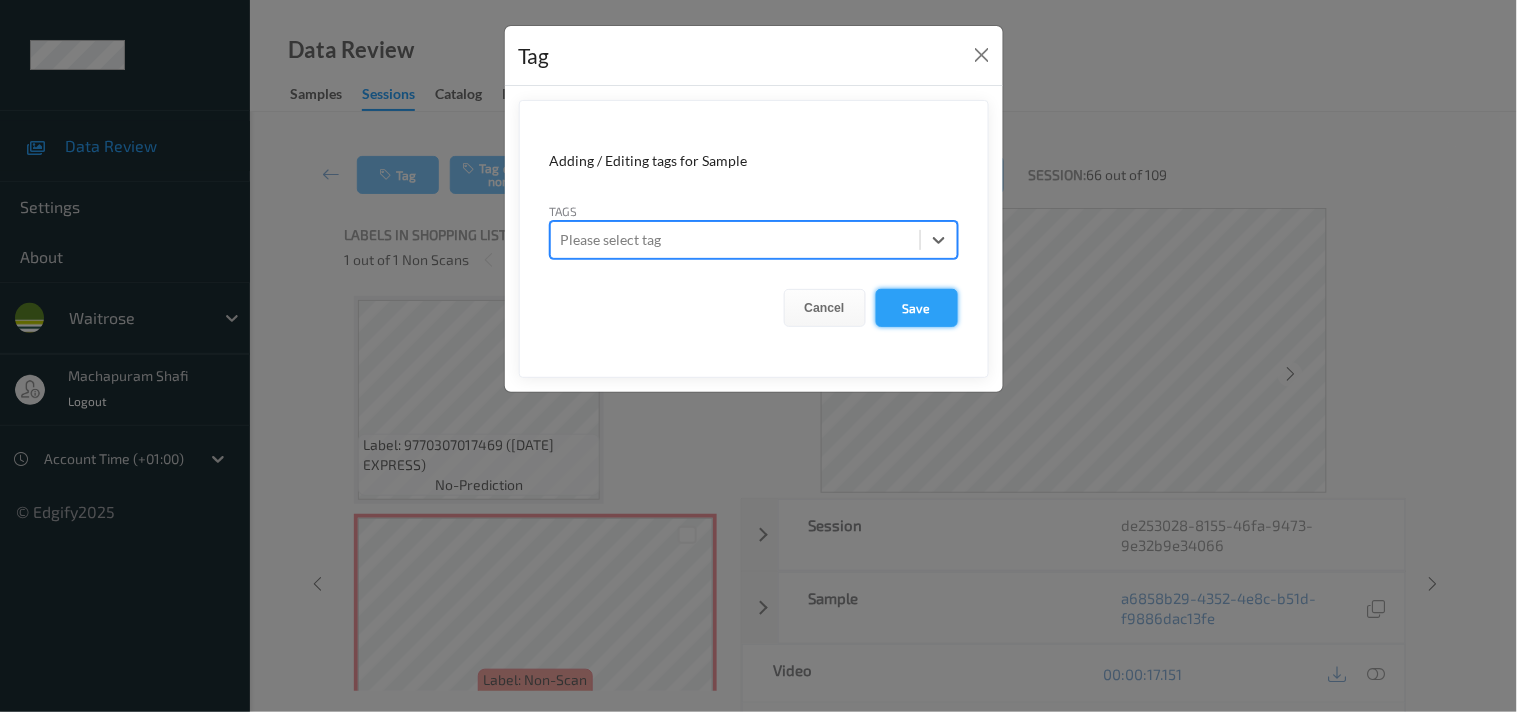 click on "Save" at bounding box center [917, 308] 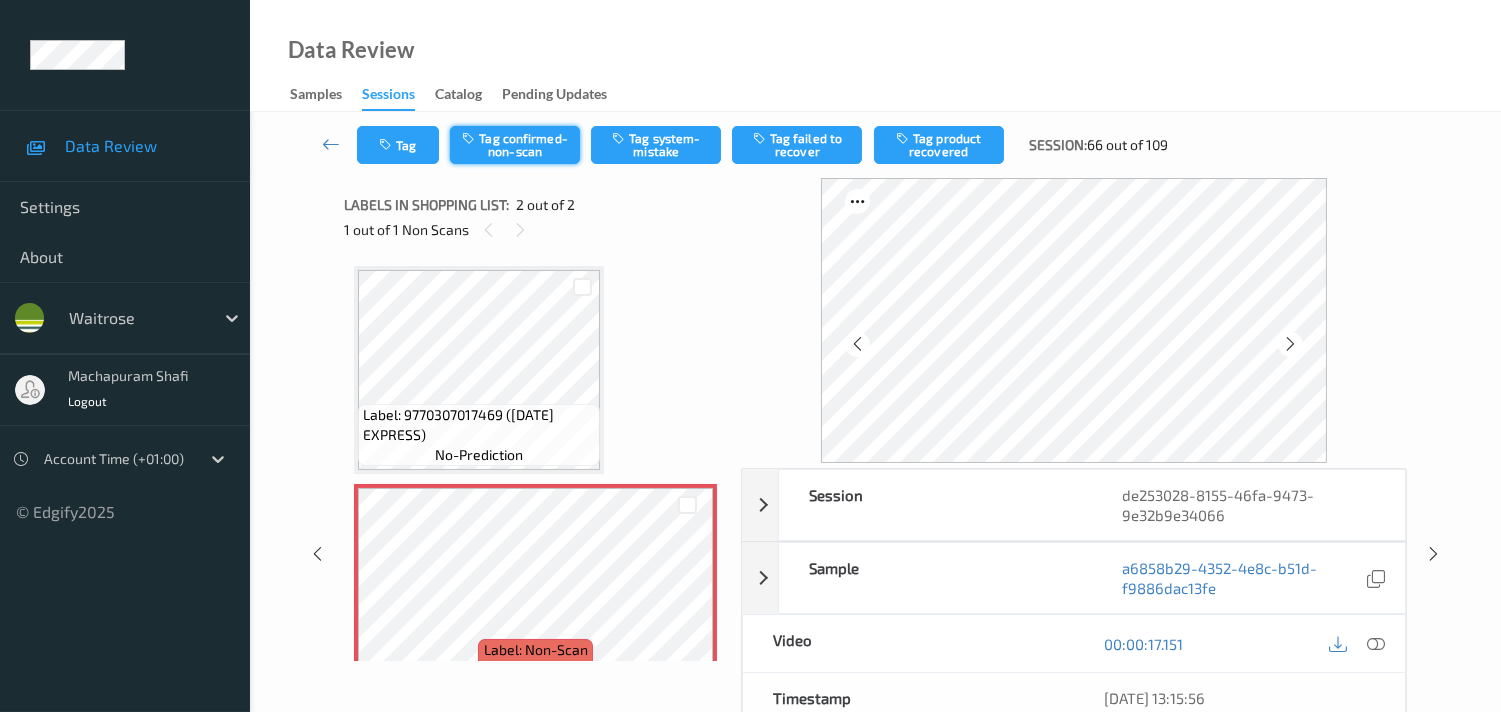 click on "Tag   confirmed-non-scan" at bounding box center [515, 145] 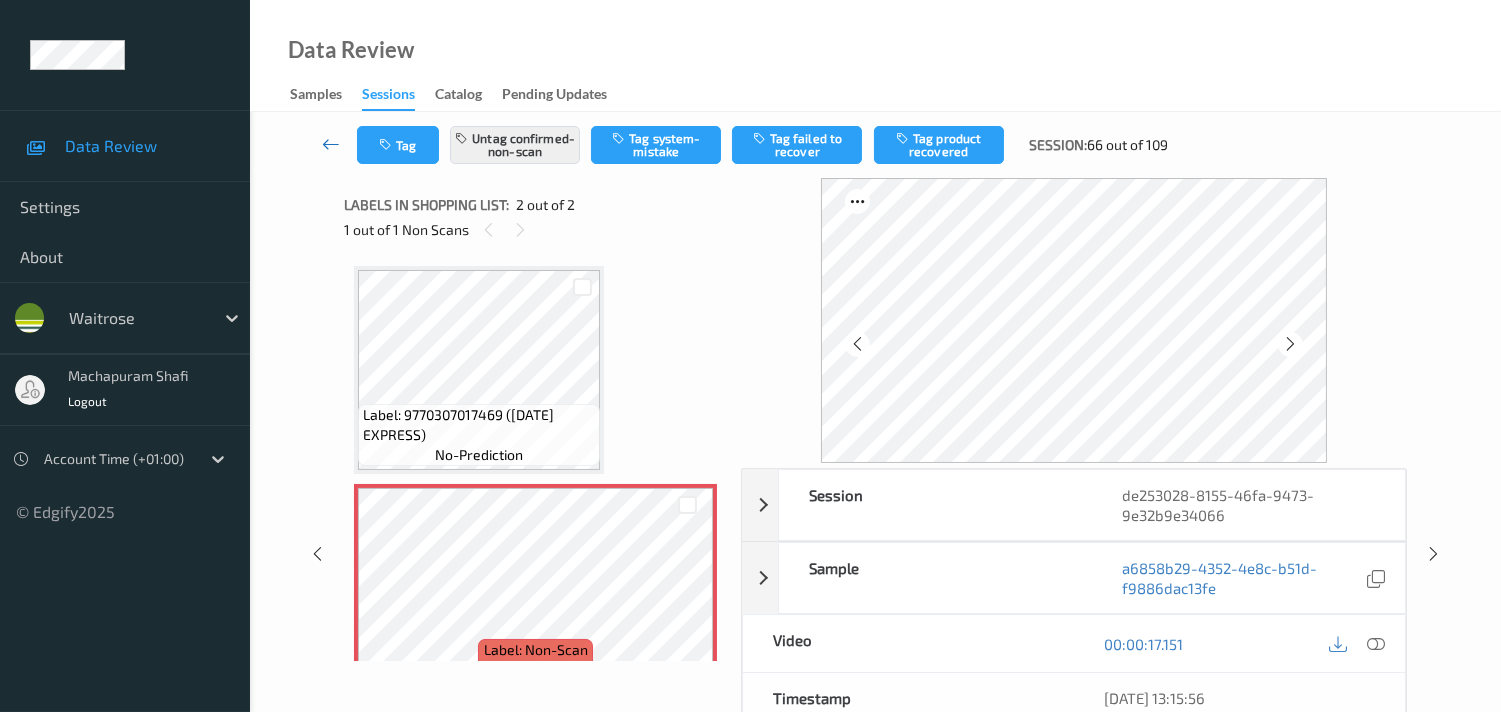 click at bounding box center [331, 144] 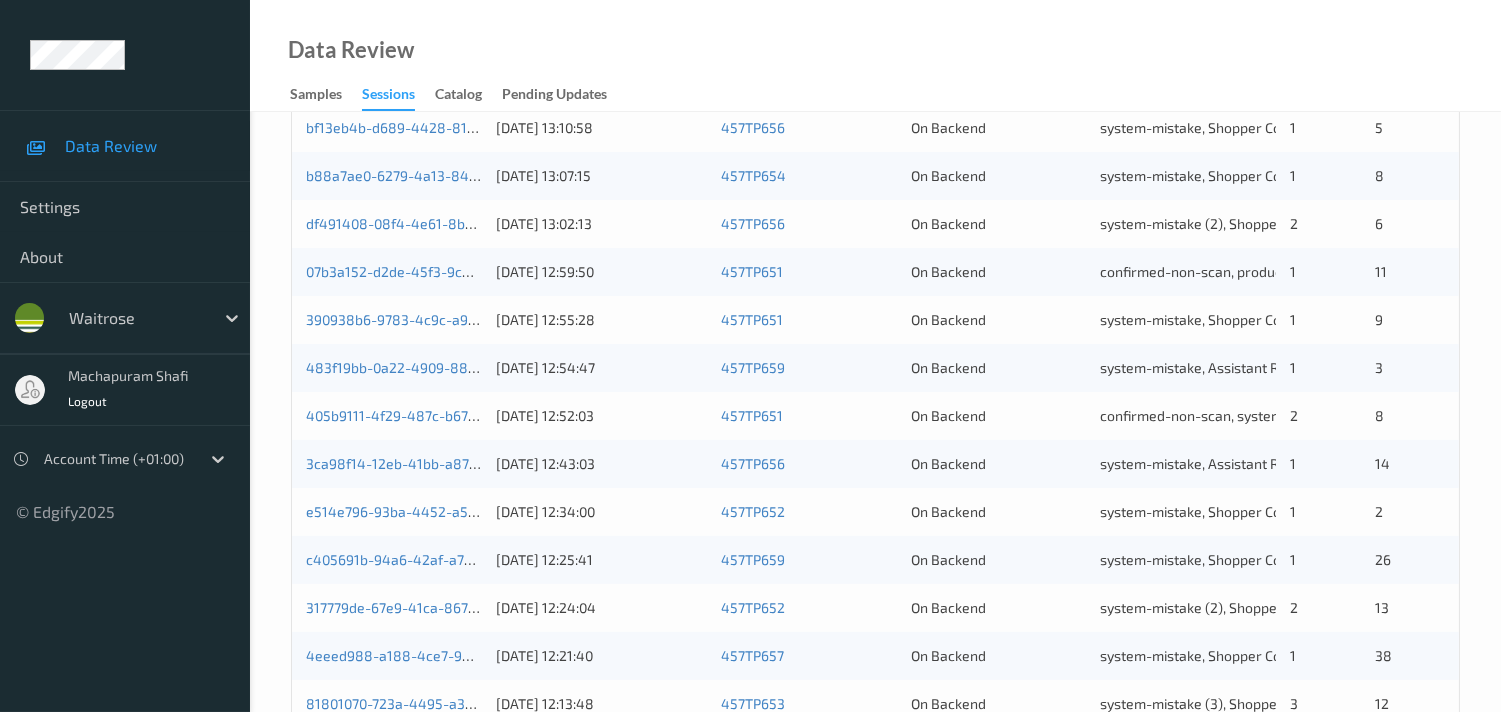scroll, scrollTop: 951, scrollLeft: 0, axis: vertical 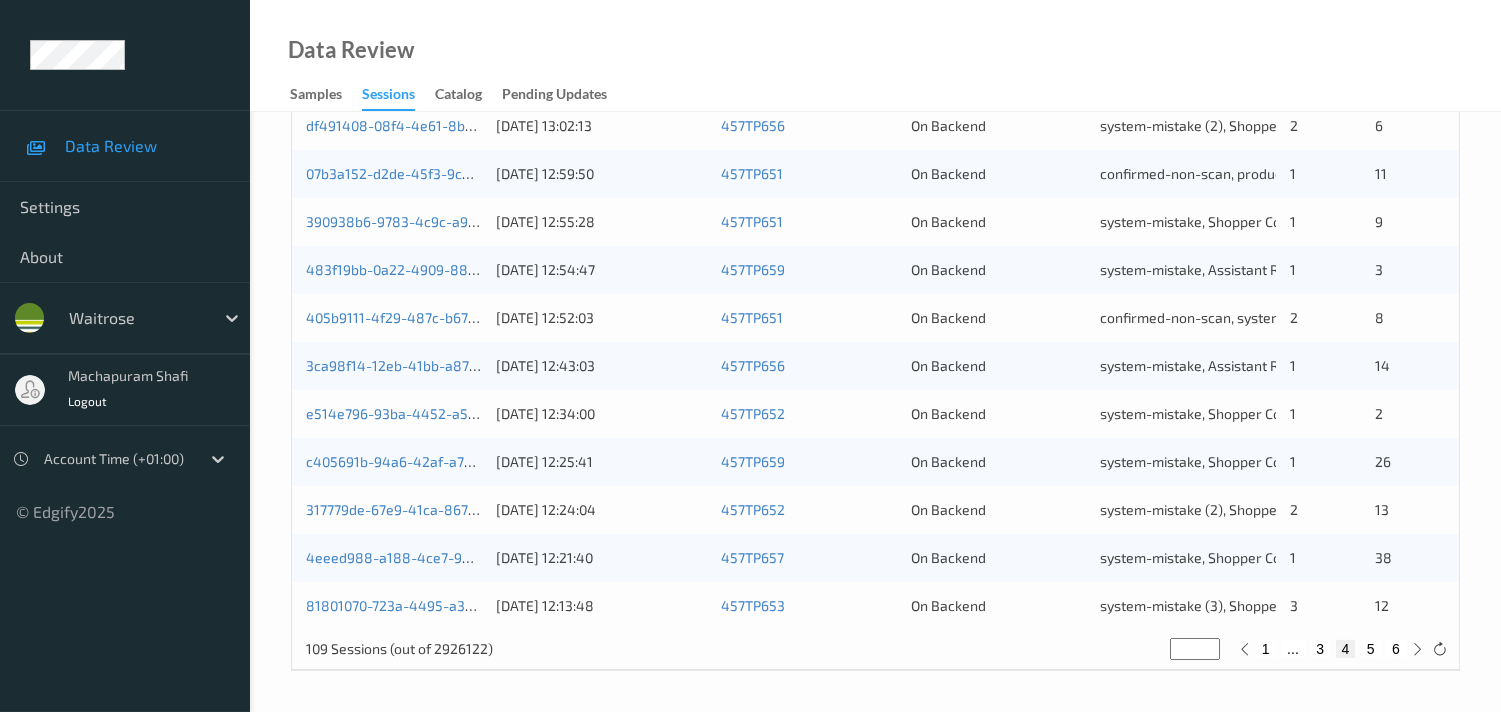click on "5" at bounding box center [1371, 649] 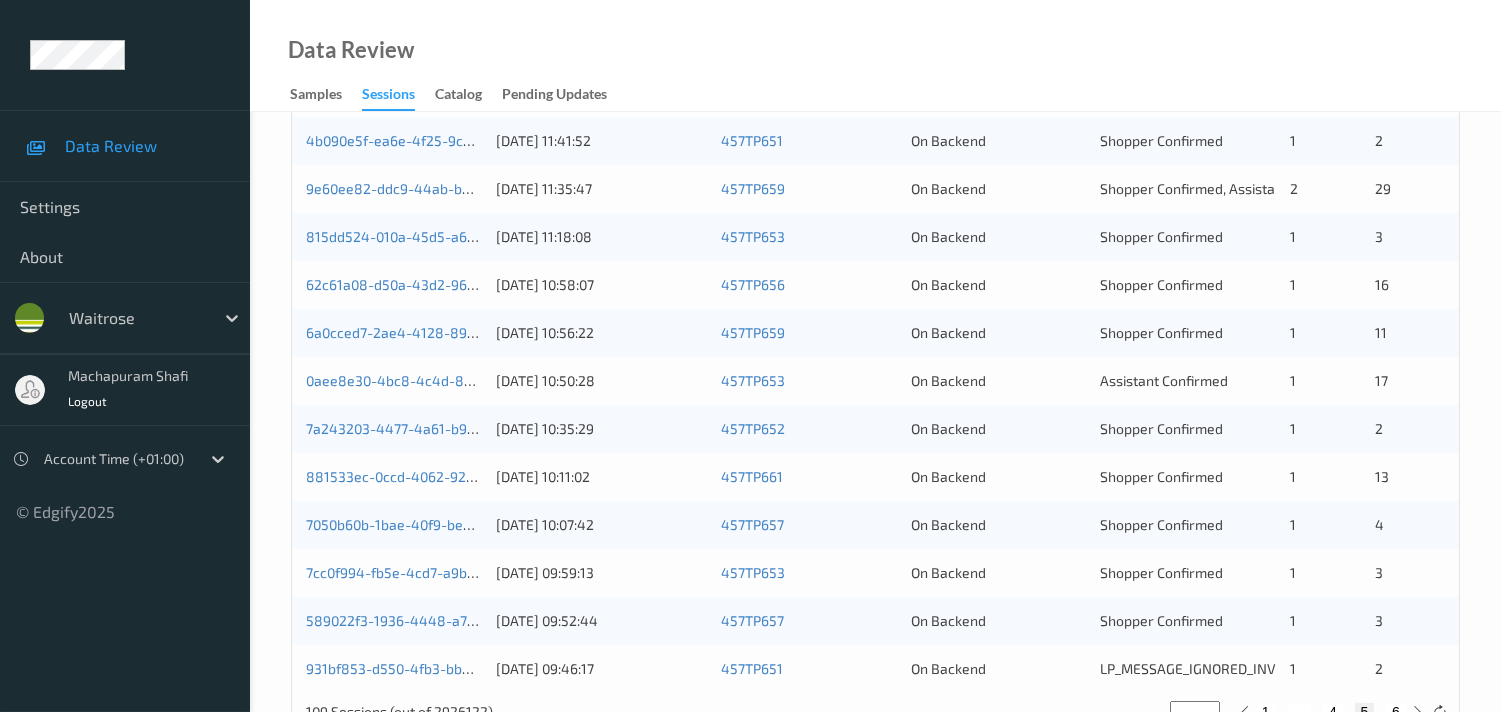 scroll, scrollTop: 951, scrollLeft: 0, axis: vertical 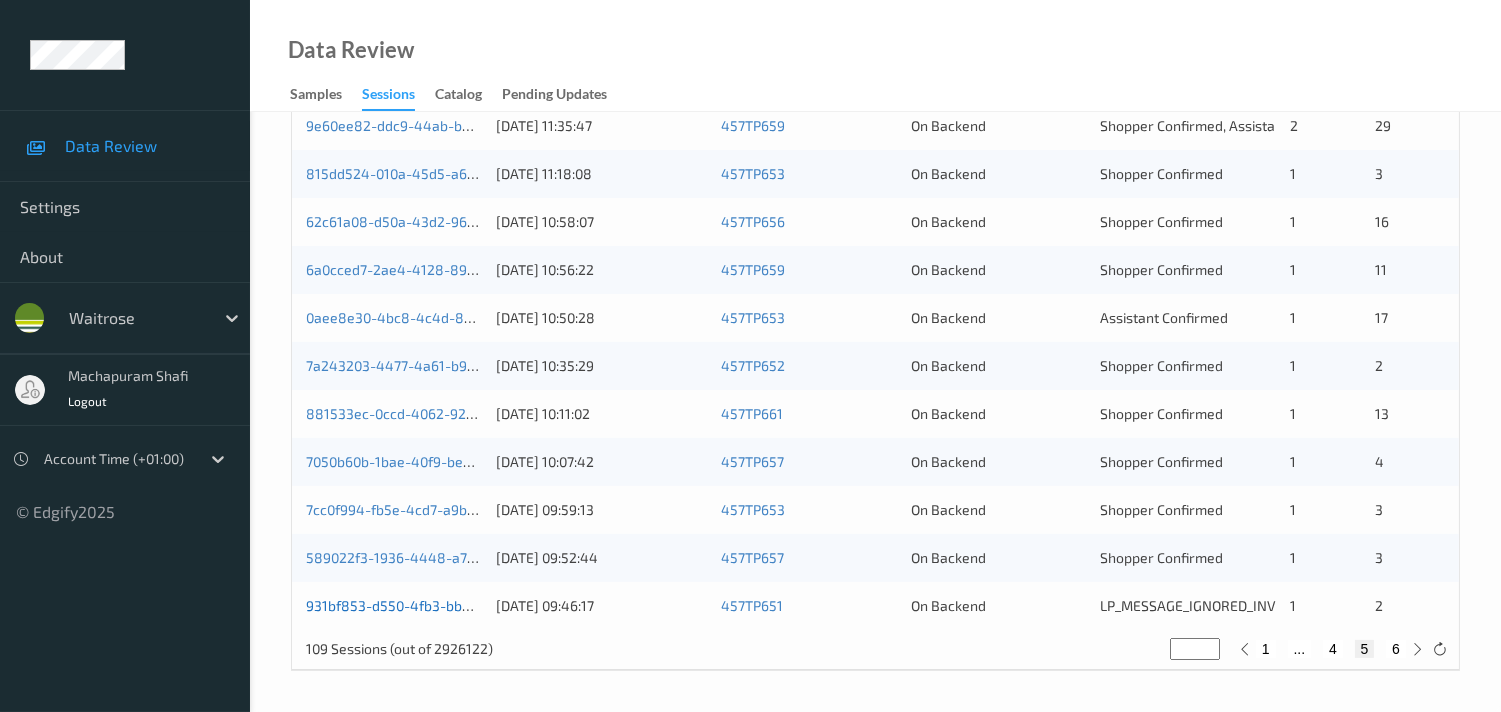 click on "931bf853-d550-4fb3-bb81-2b7ac22dbbd1" at bounding box center [440, 605] 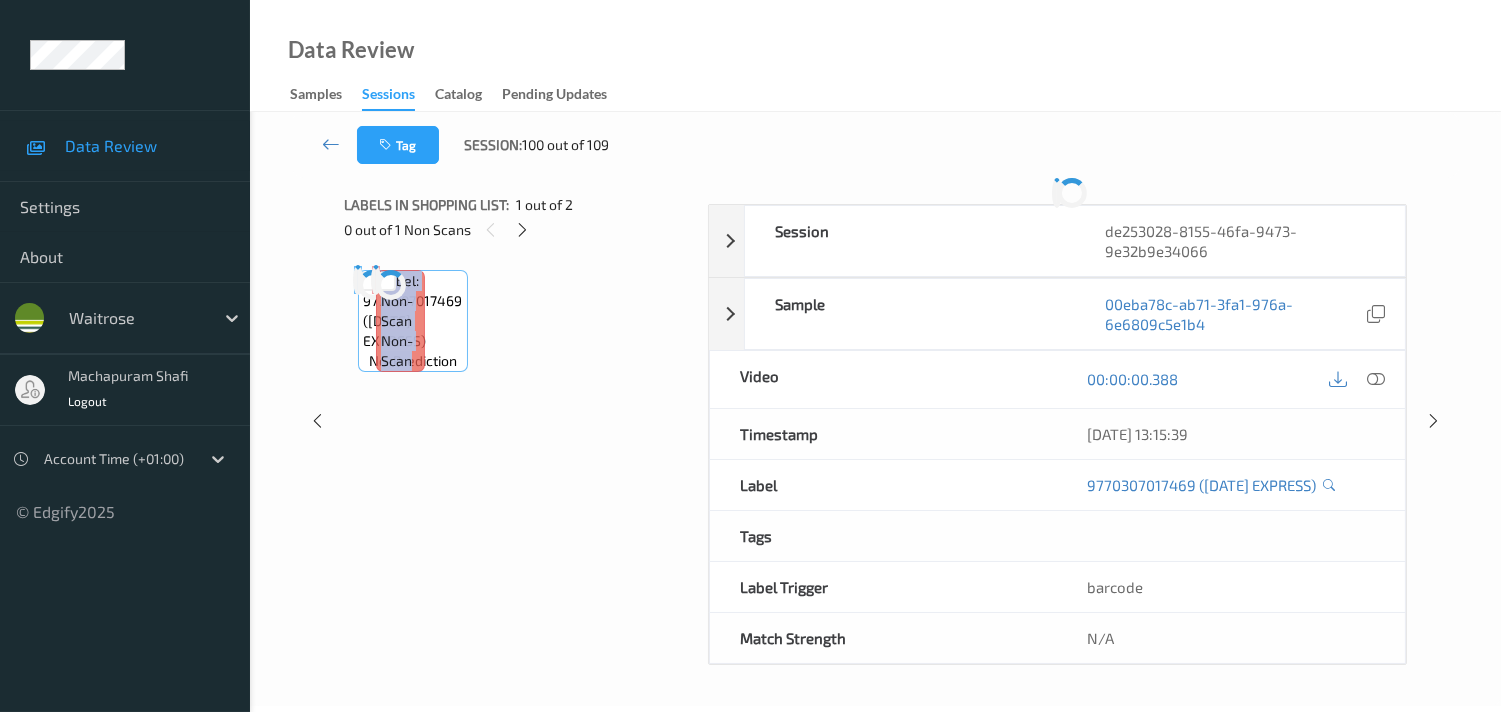 click on "Labels in shopping list: 1 out of 2 0 out of 1 Non Scans Label: 9770307017469 ([DATE] EXPRESS) no-prediction Label: Non-Scan non-scan Label: Non-Scan non-scan" at bounding box center (519, 421) 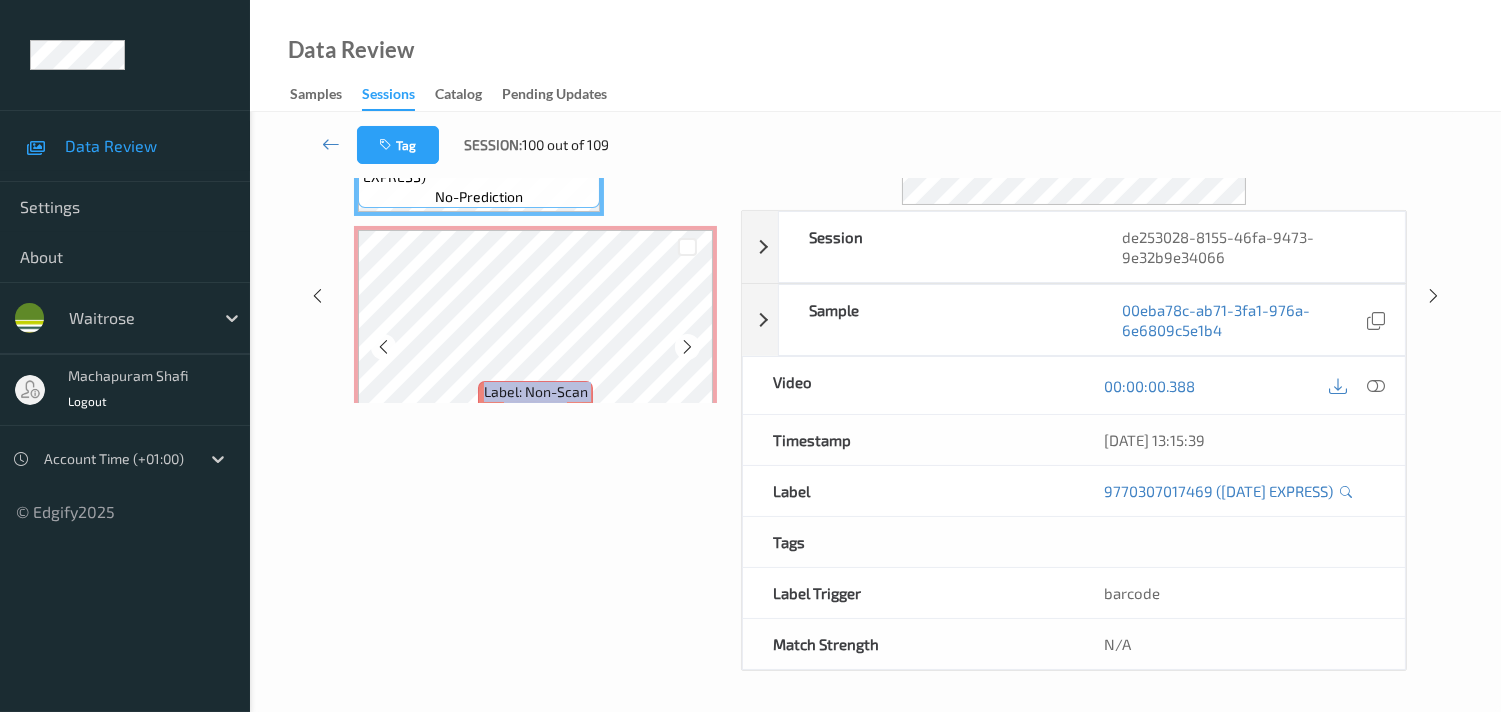 scroll, scrollTop: 260, scrollLeft: 0, axis: vertical 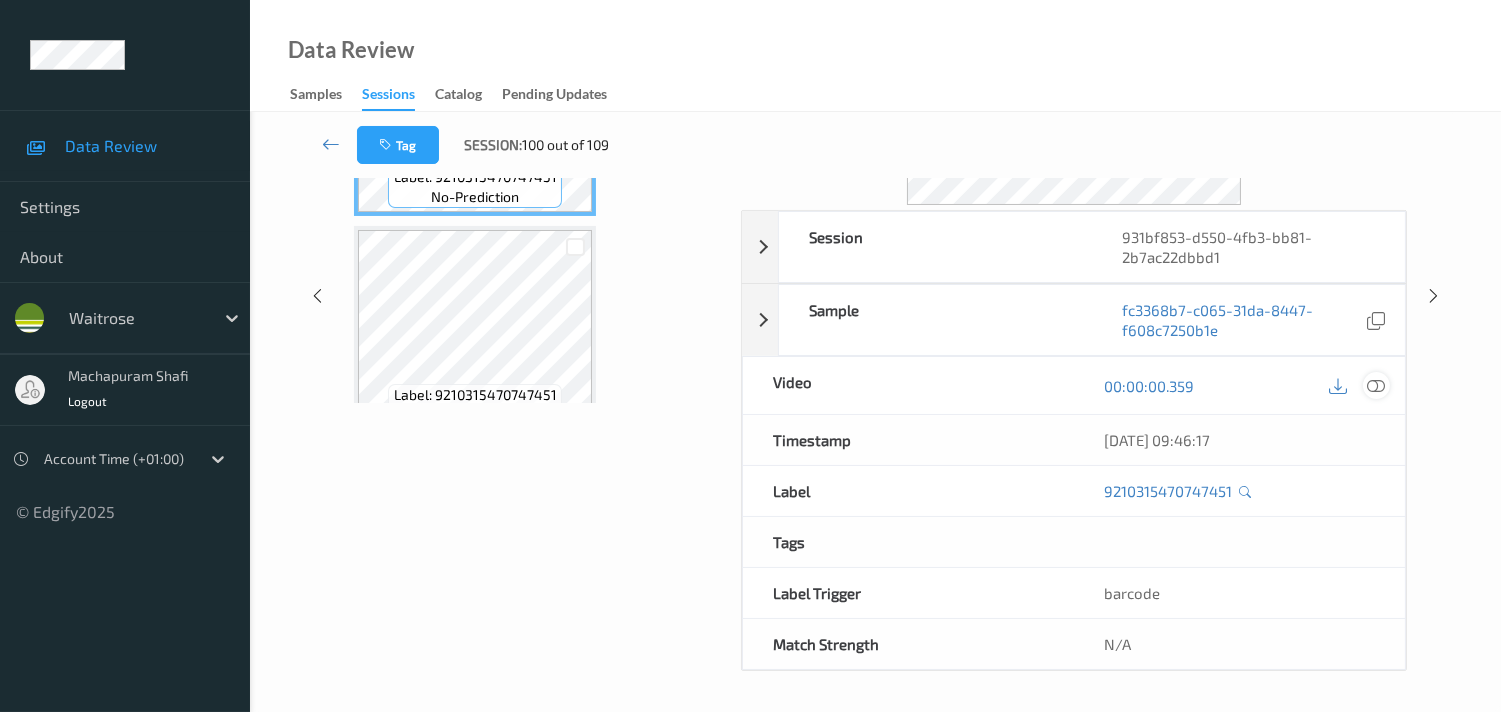click at bounding box center (1376, 386) 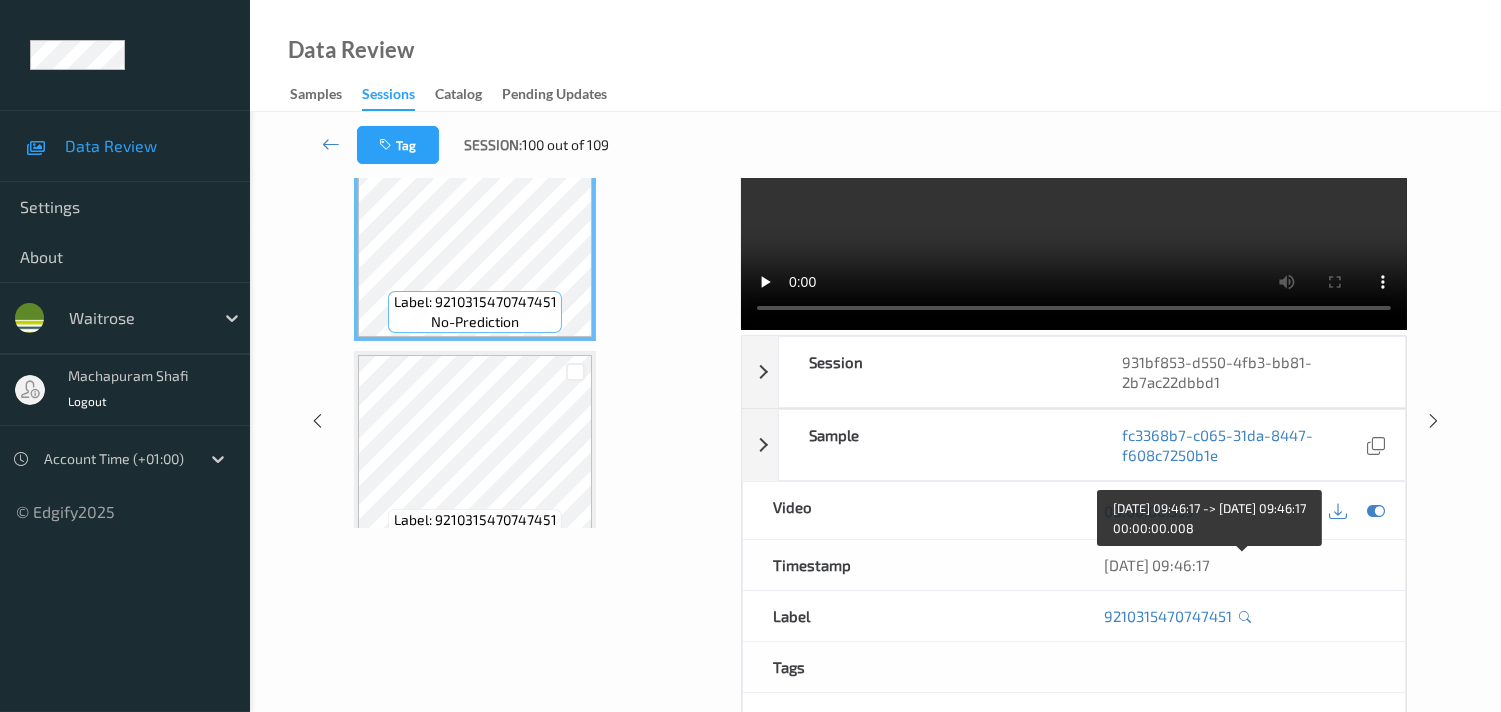 scroll, scrollTop: 0, scrollLeft: 0, axis: both 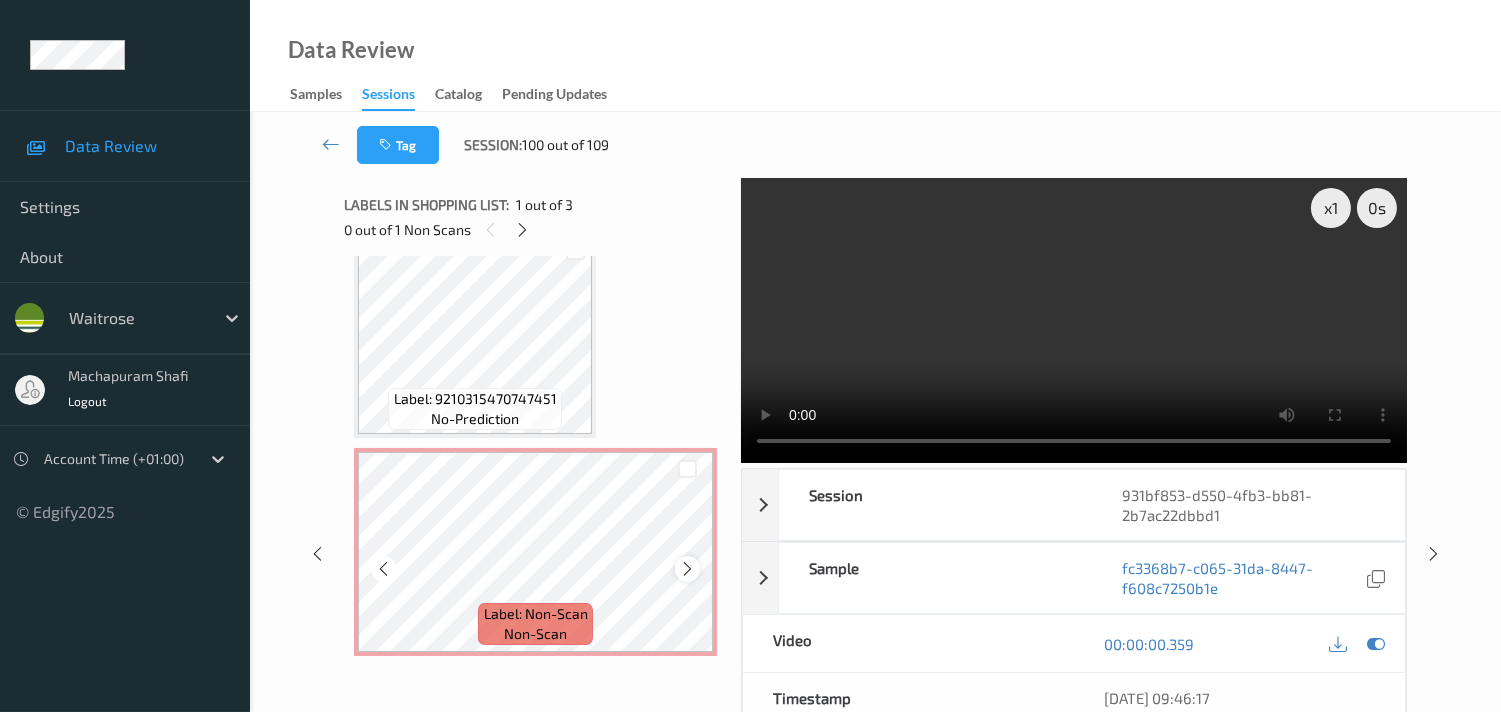 click at bounding box center (687, 569) 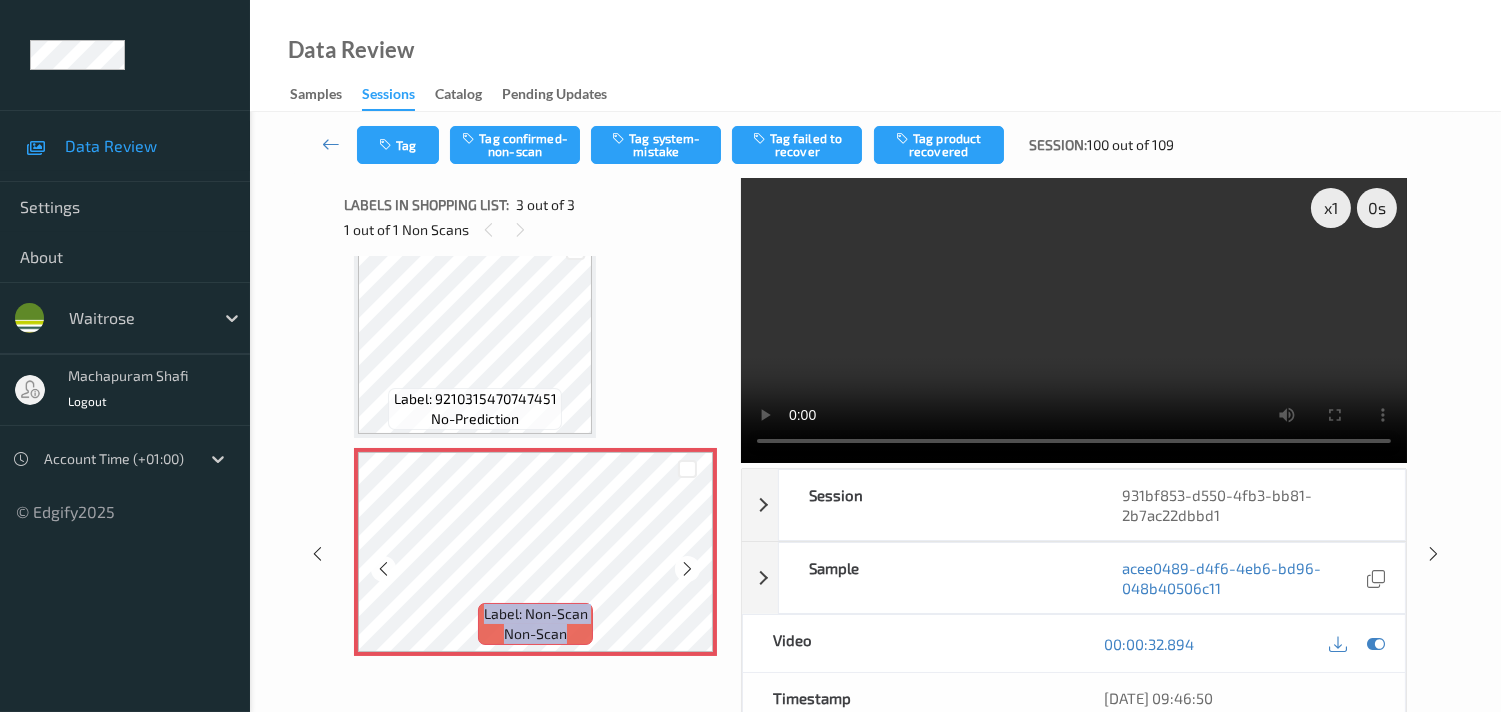 click at bounding box center [687, 569] 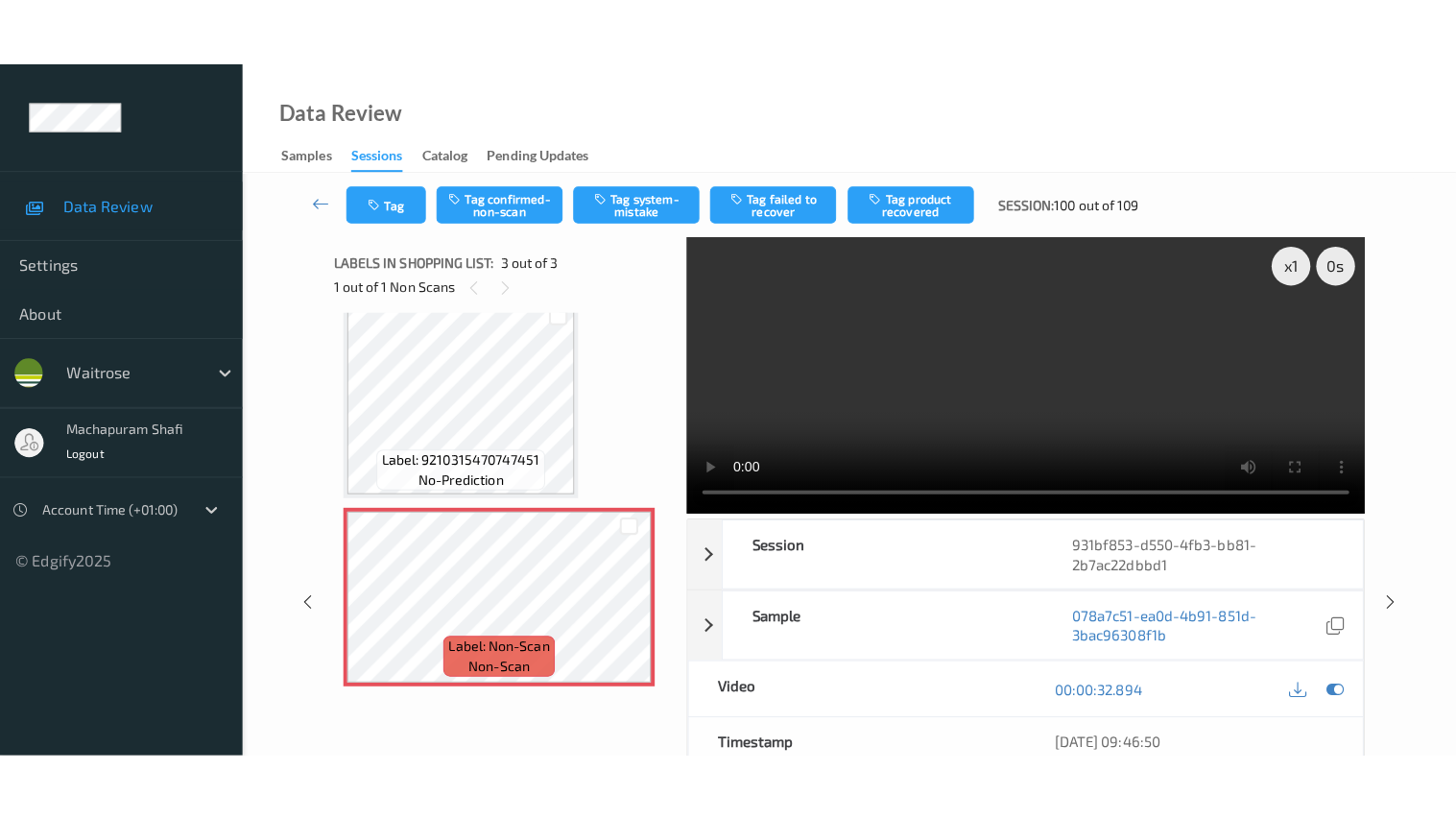 scroll, scrollTop: 241, scrollLeft: 0, axis: vertical 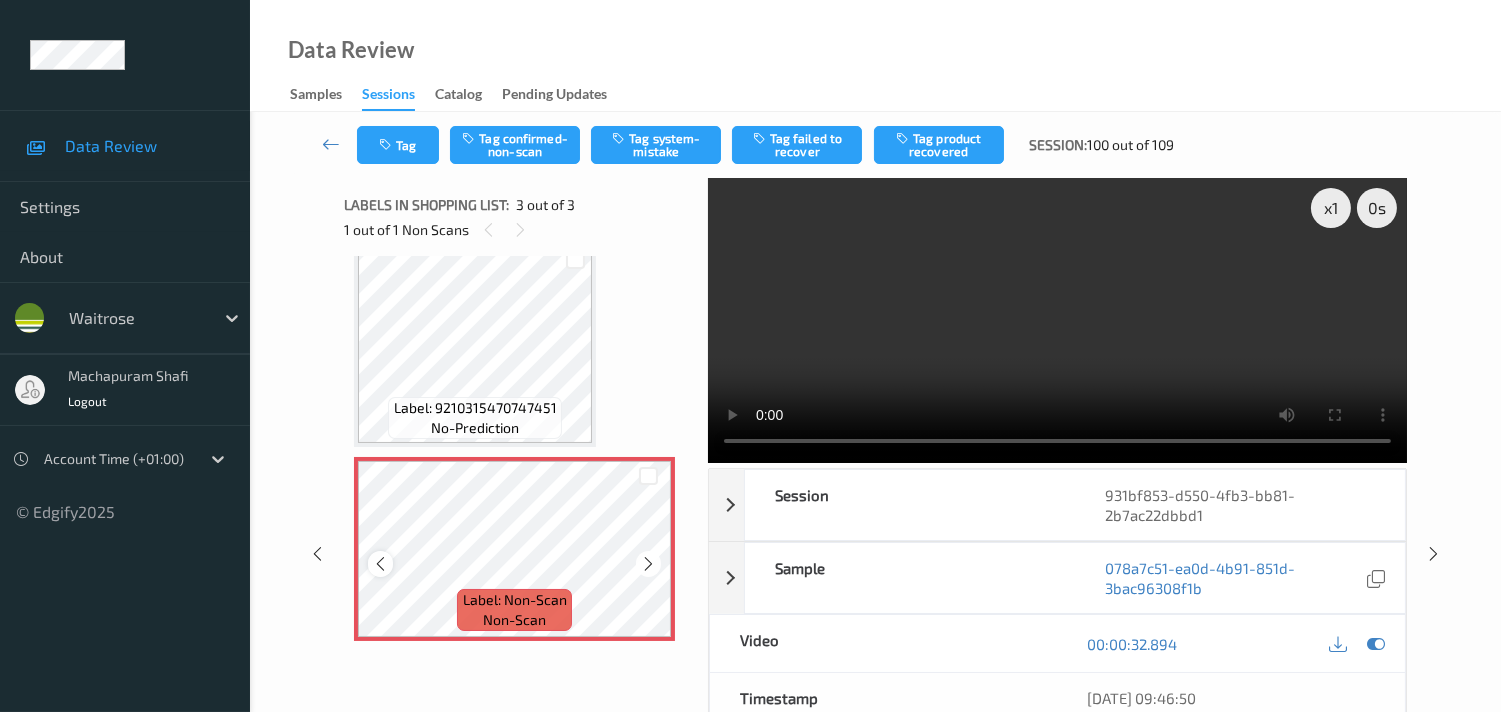 click at bounding box center (380, 564) 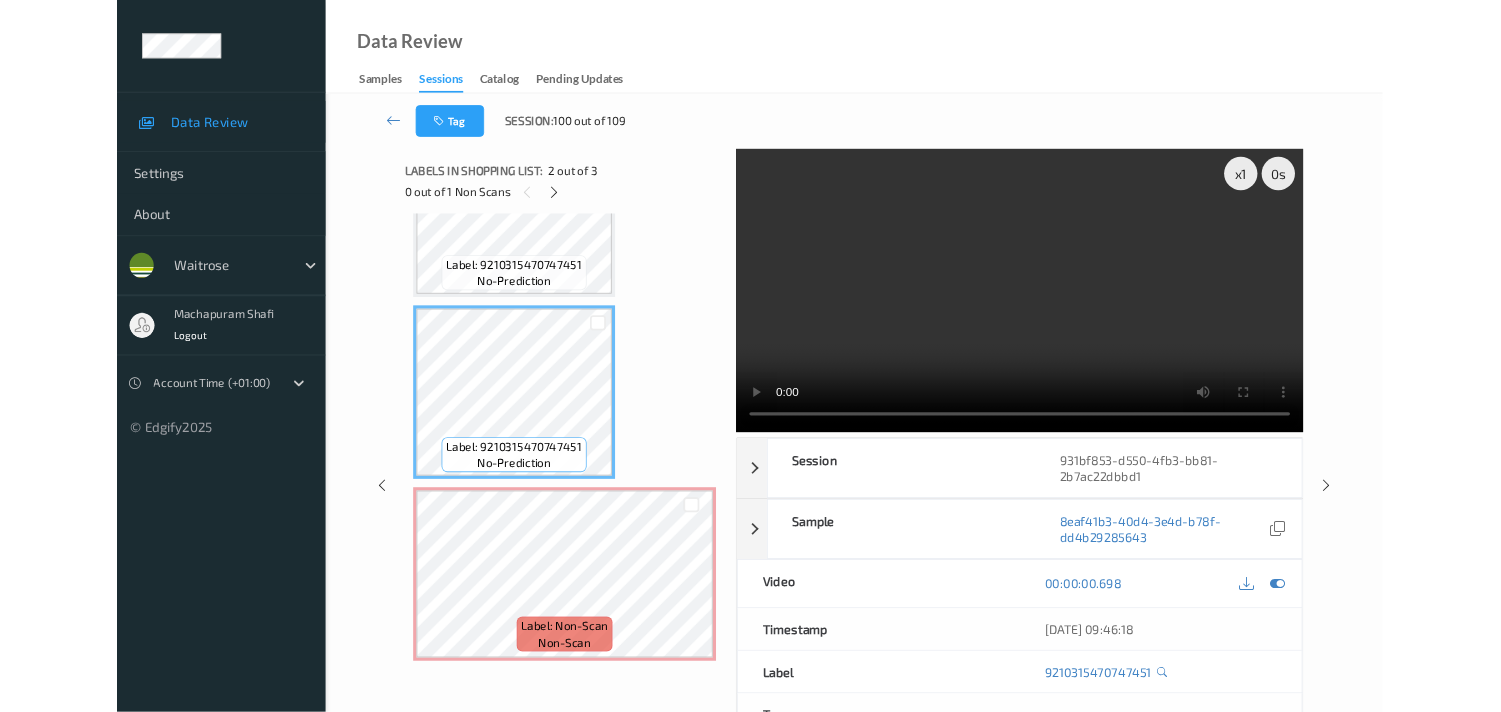 scroll, scrollTop: 113, scrollLeft: 0, axis: vertical 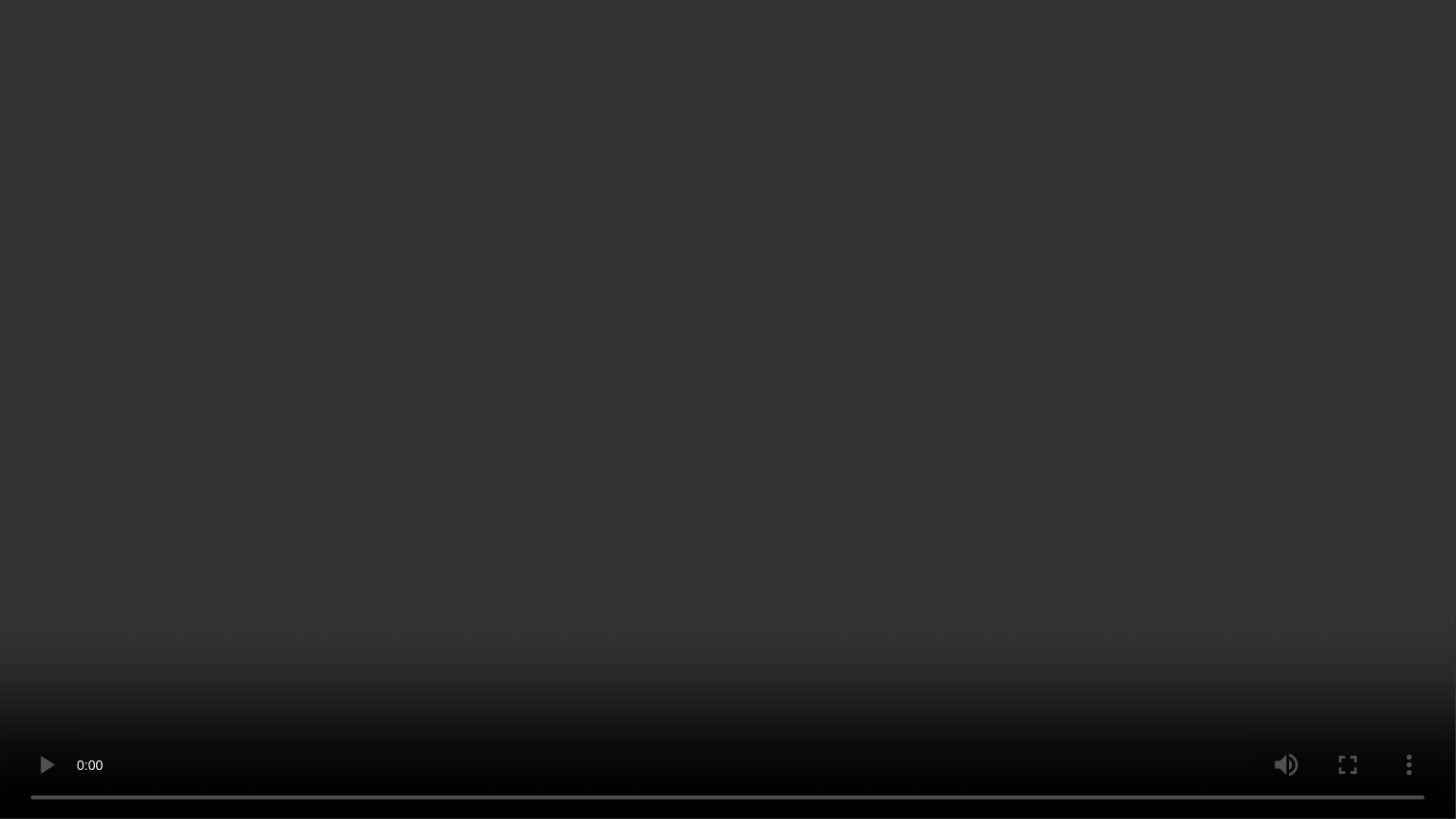click at bounding box center (728, 409) 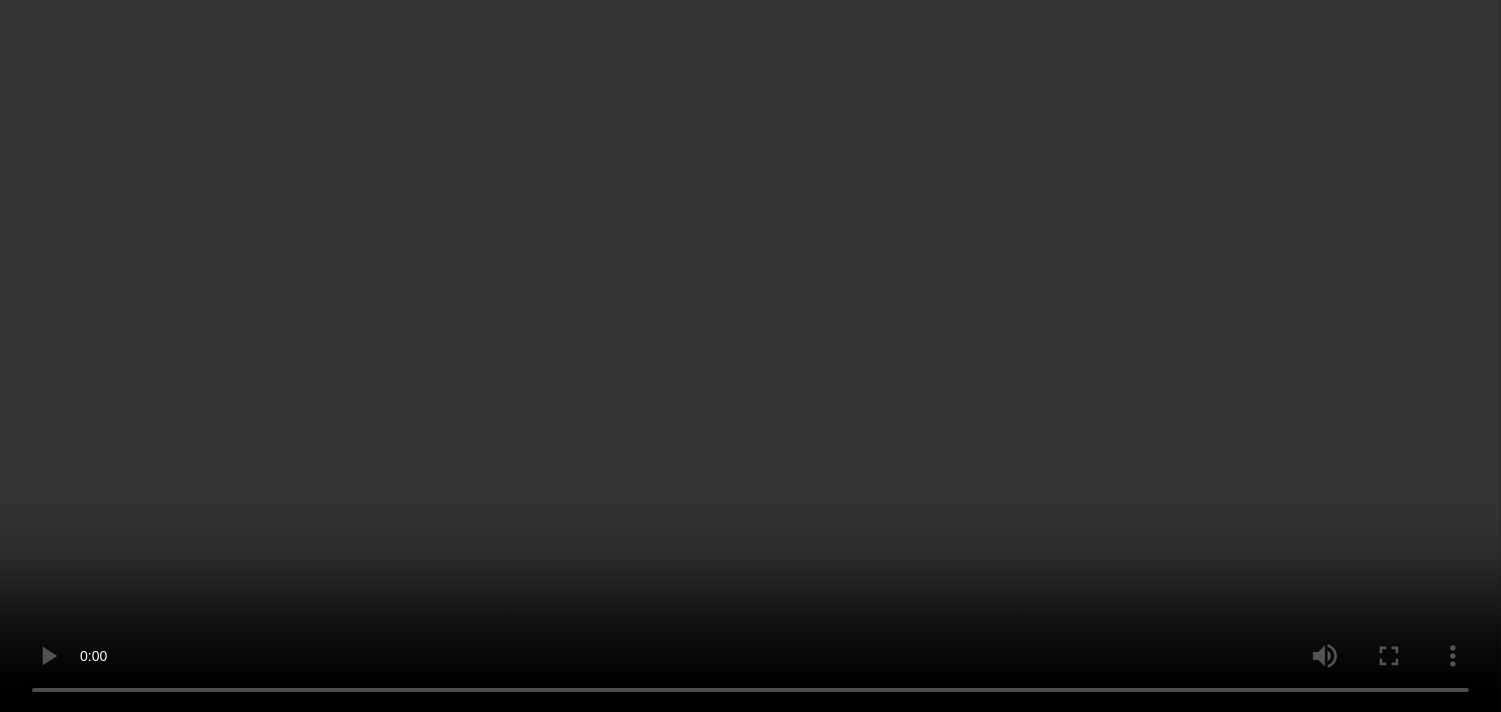 scroll, scrollTop: 254, scrollLeft: 0, axis: vertical 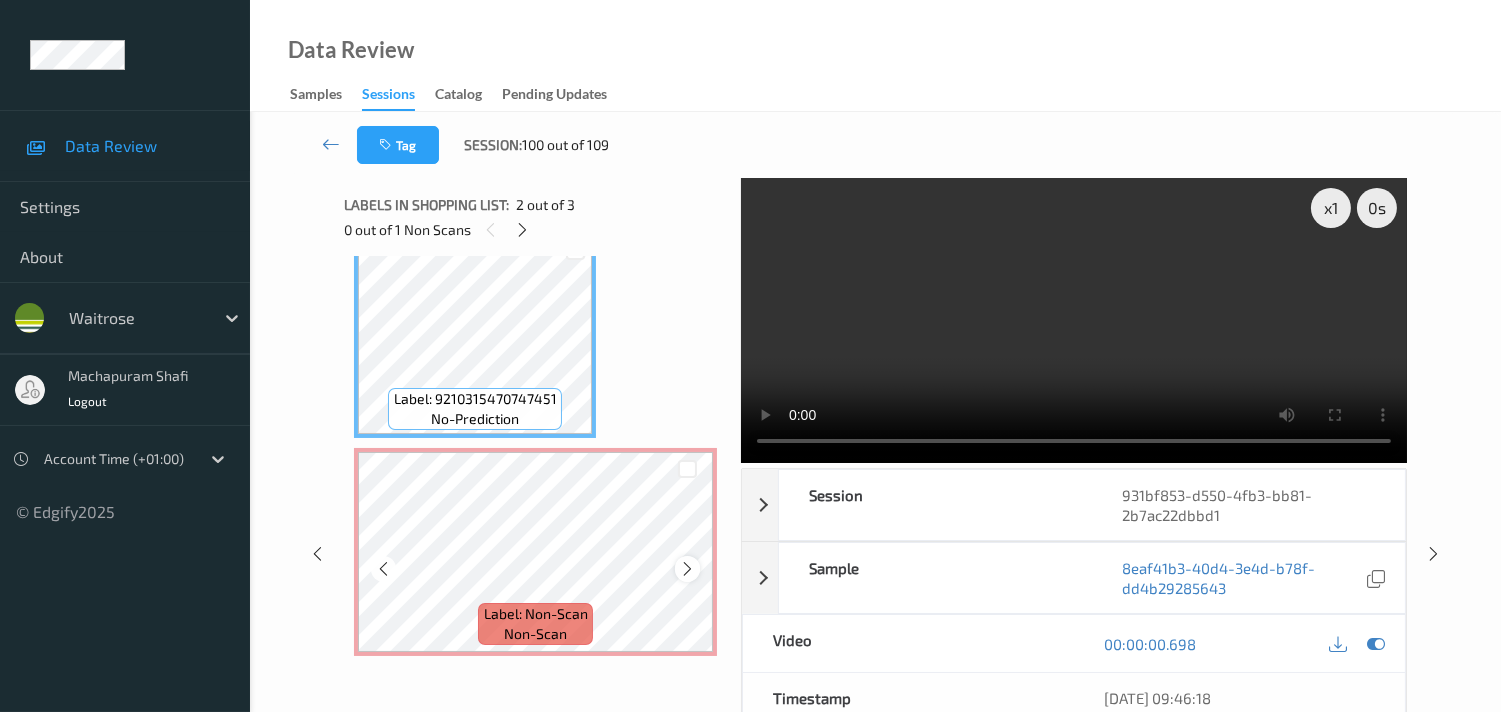 click at bounding box center [687, 569] 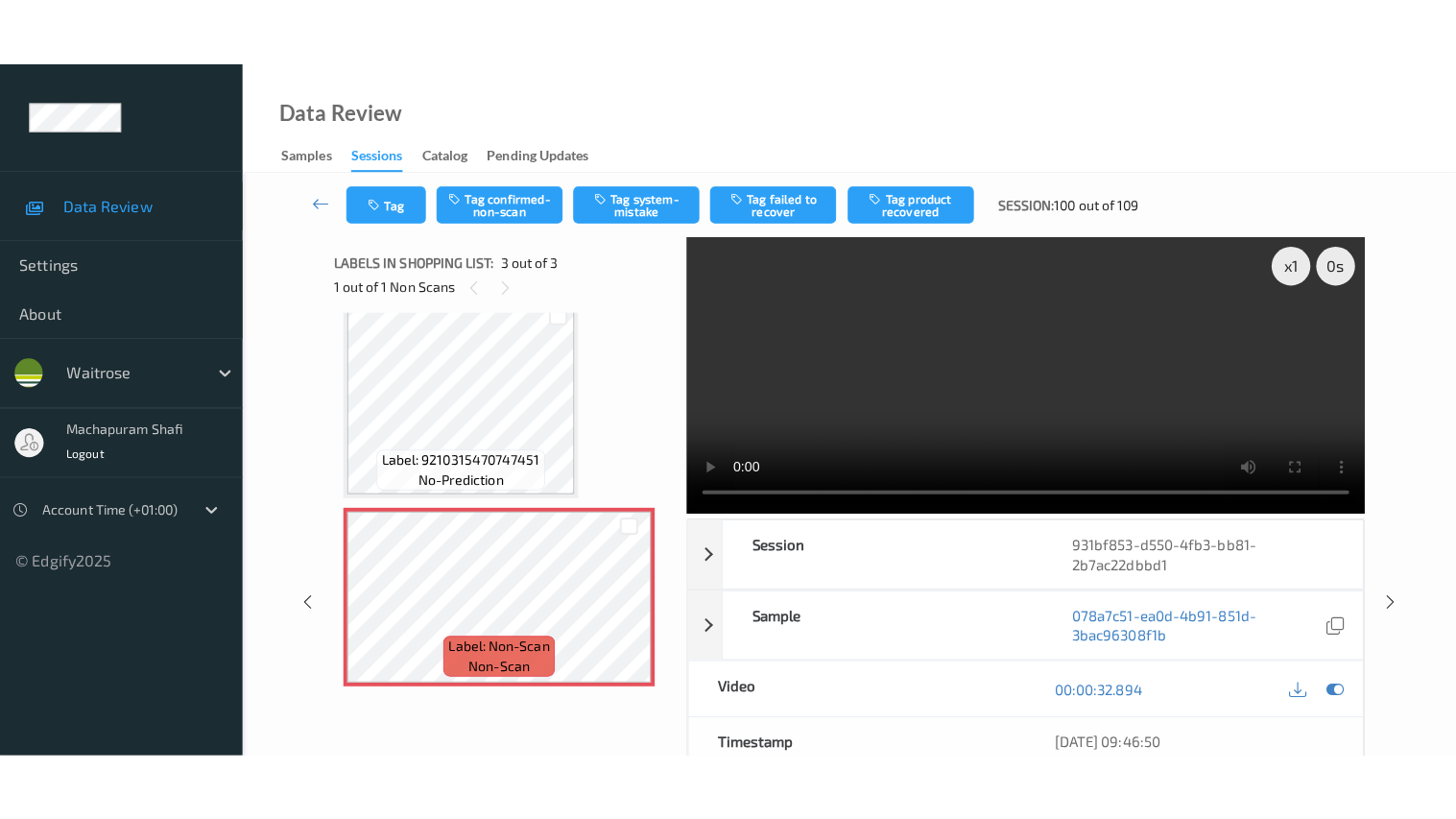 scroll, scrollTop: 241, scrollLeft: 0, axis: vertical 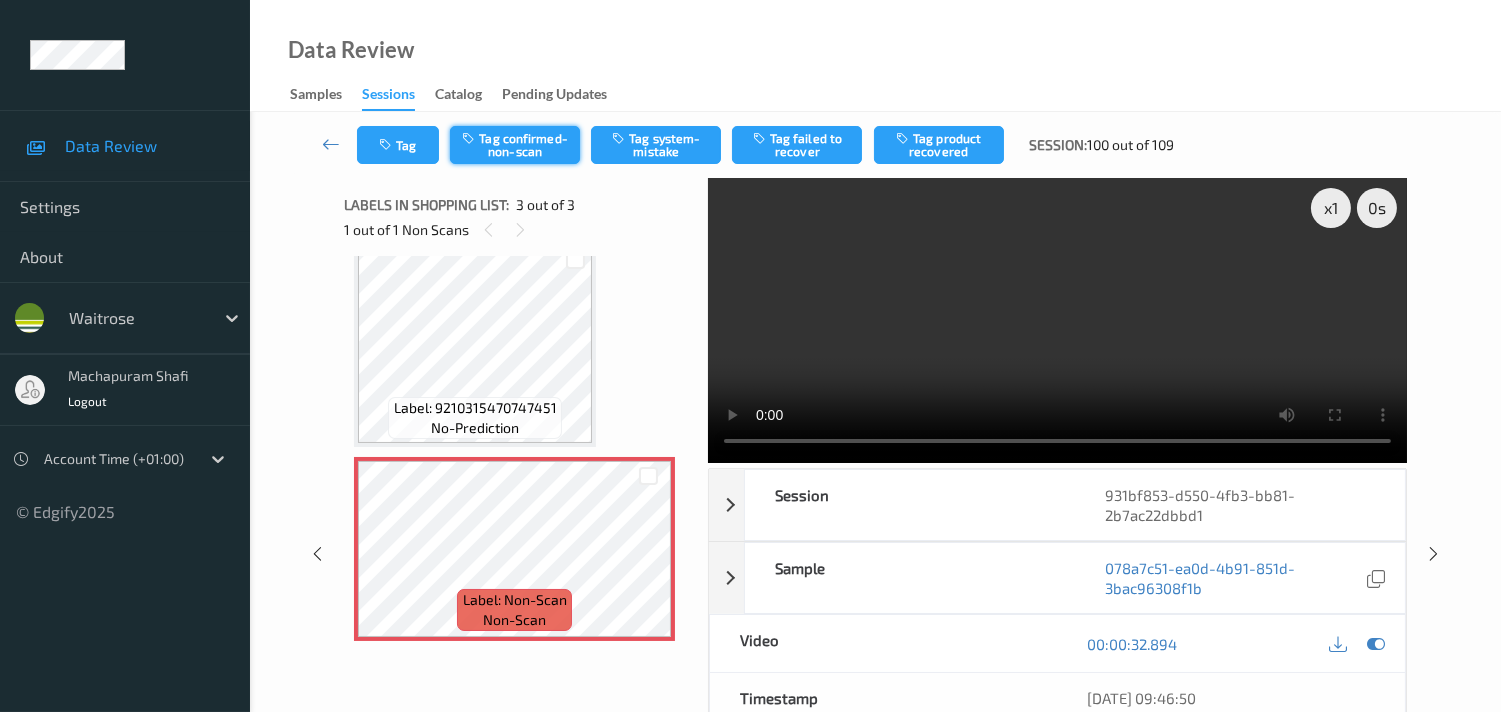 click on "Tag   confirmed-non-scan" at bounding box center (515, 145) 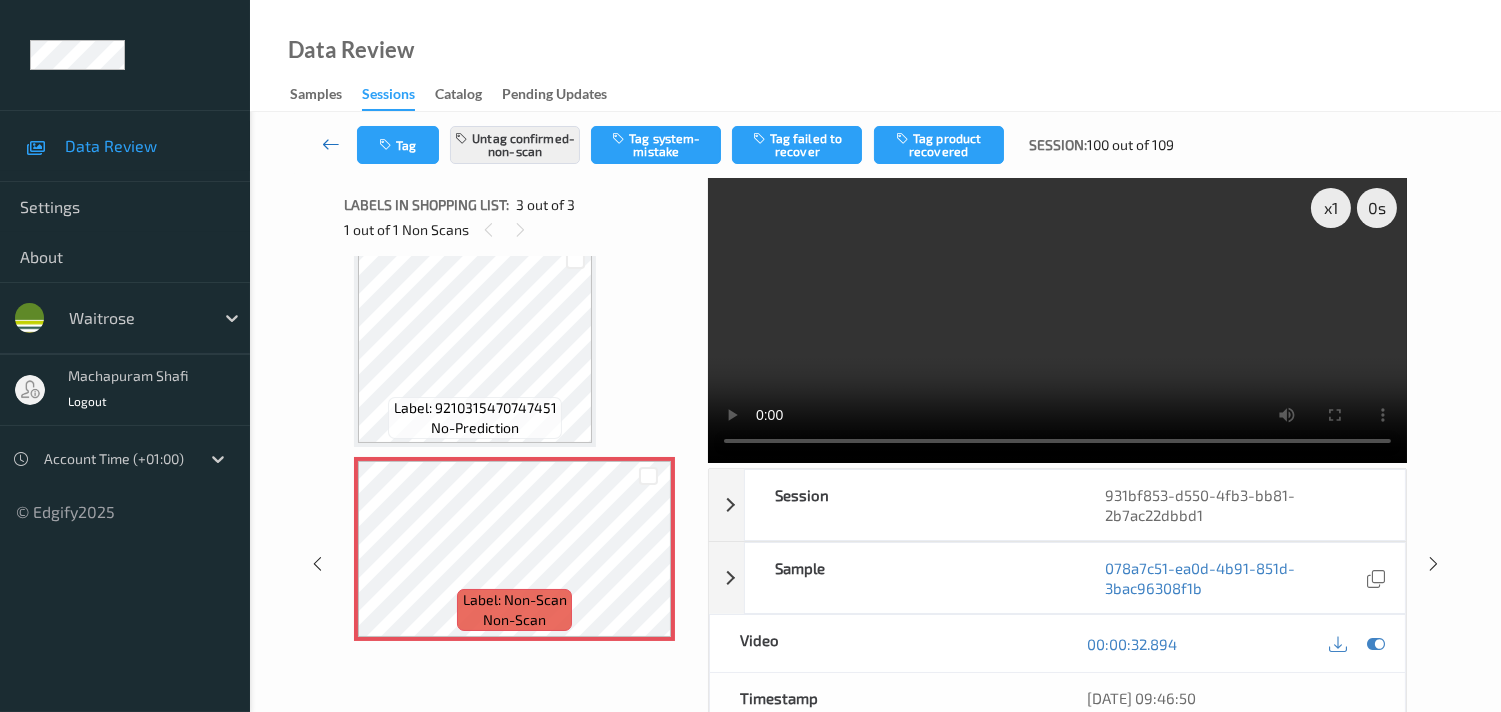 click at bounding box center [331, 144] 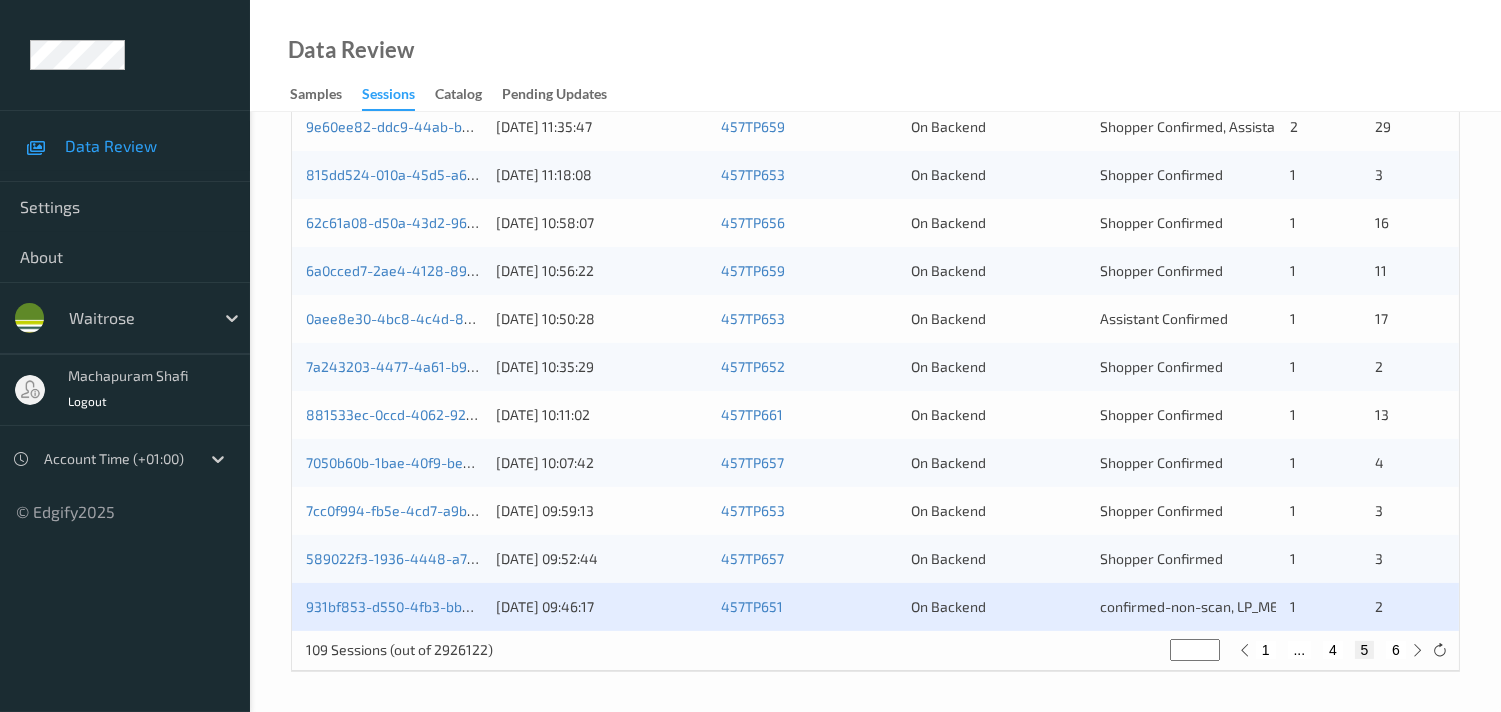 scroll, scrollTop: 951, scrollLeft: 0, axis: vertical 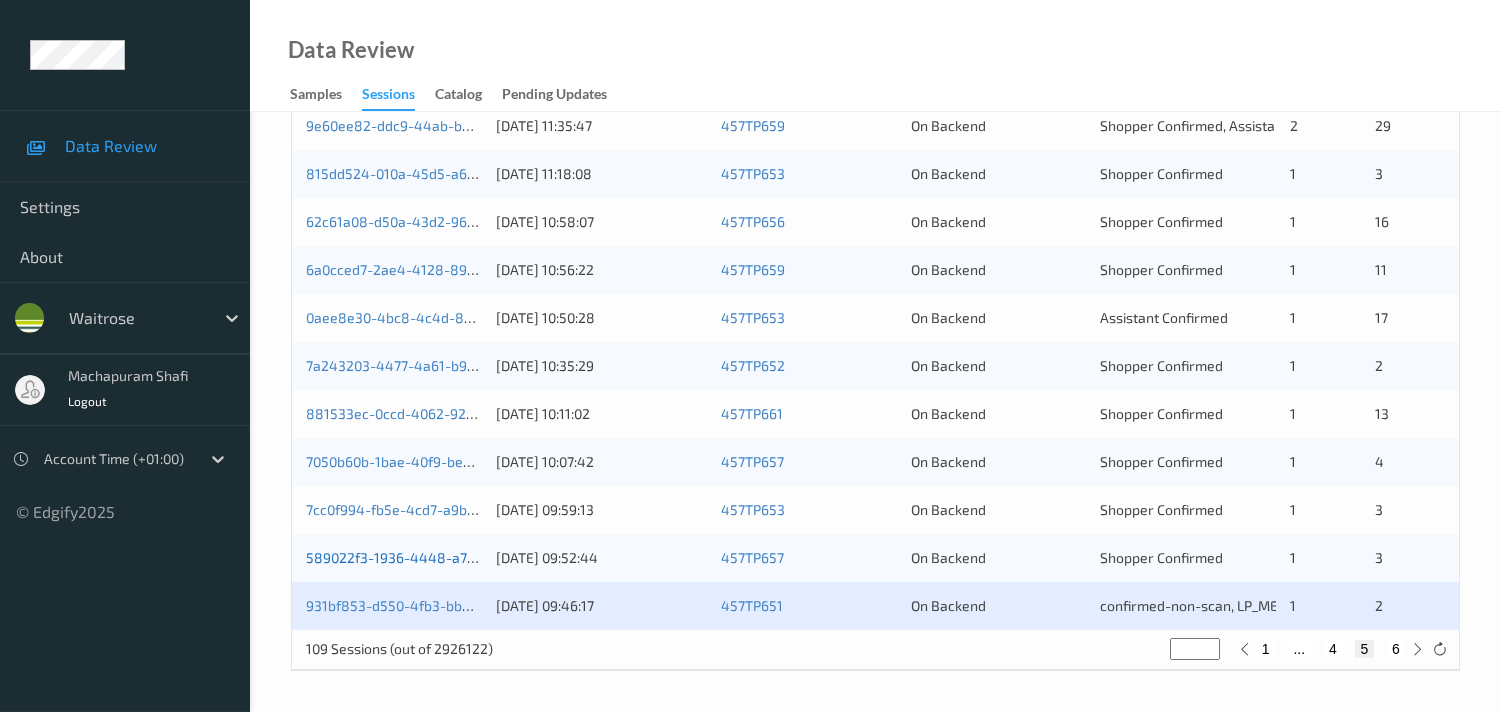 click on "589022f3-1936-4448-a79b-1b36f98b785d" at bounding box center [443, 557] 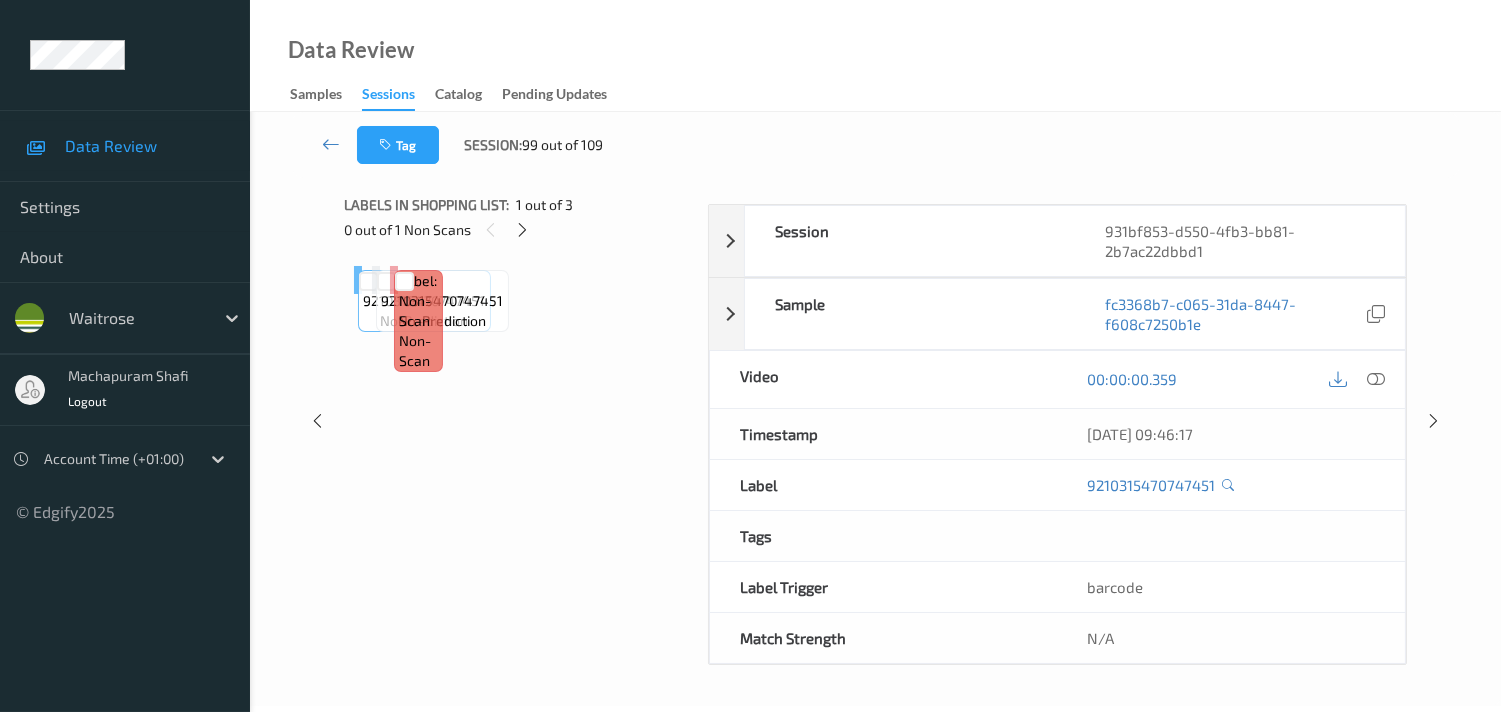 click on "Labels in shopping list: 1 out of 3 0 out of 1 Non Scans Label: 9210315470747451 no-prediction Label: 9210315470747451 no-prediction Label: Non-Scan non-scan Label: Non-Scan non-scan Label: Non-Scan non-scan" at bounding box center (519, 421) 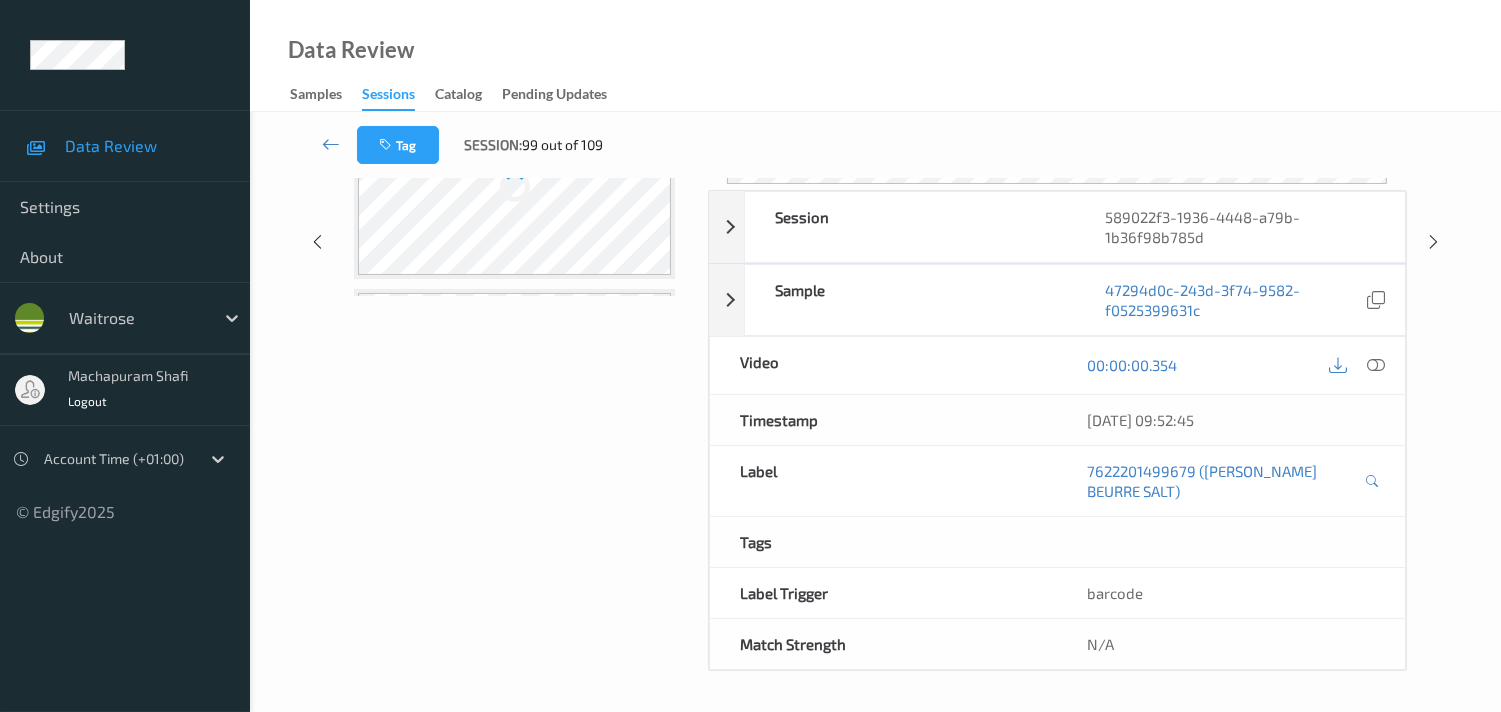scroll, scrollTop: 280, scrollLeft: 0, axis: vertical 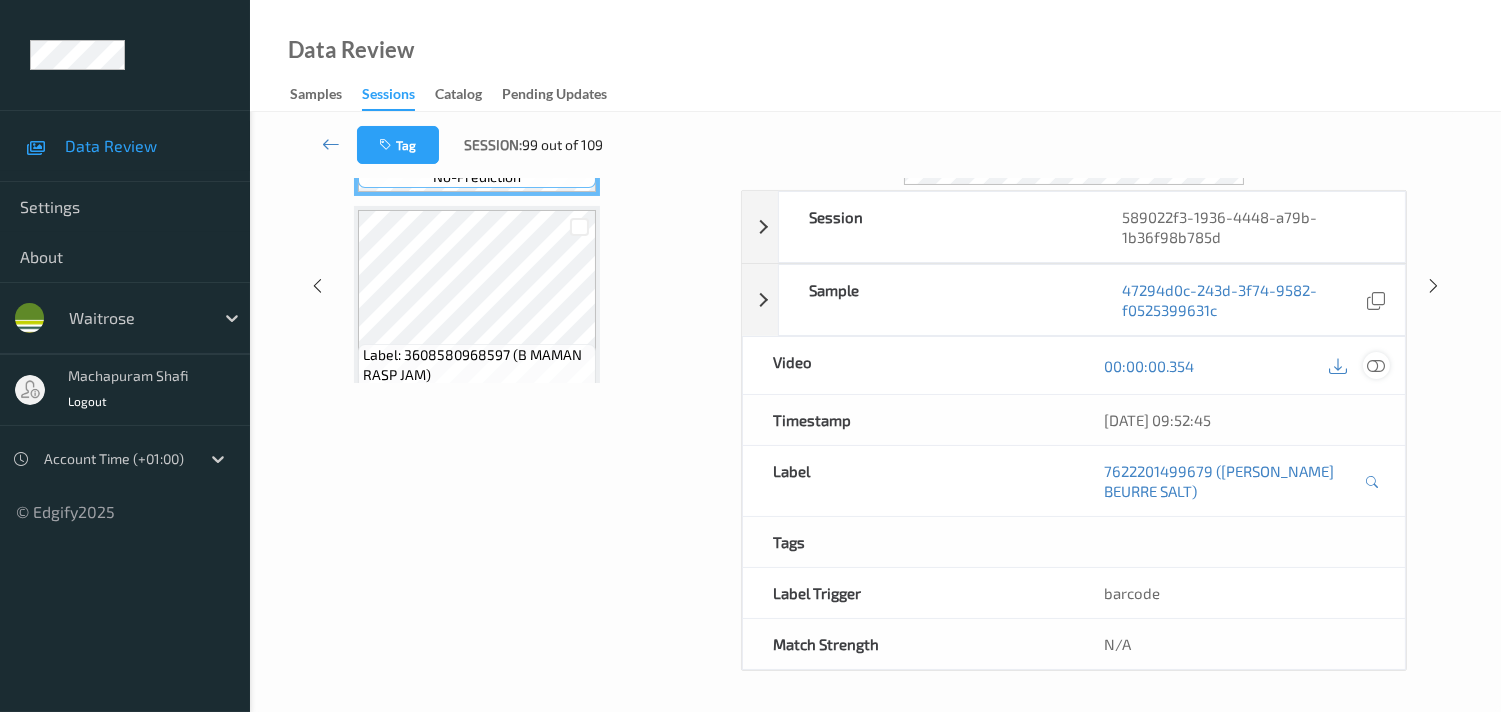 click at bounding box center [1376, 366] 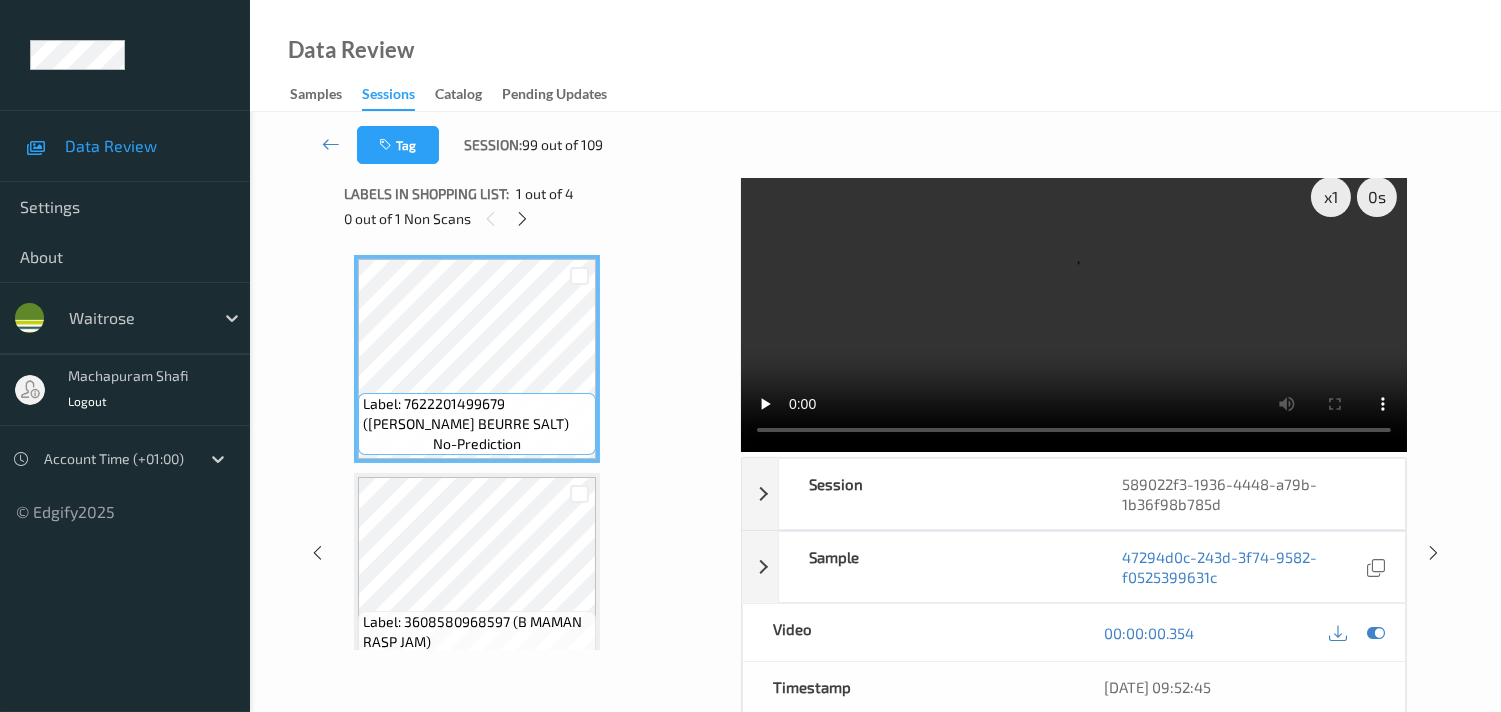scroll, scrollTop: 0, scrollLeft: 0, axis: both 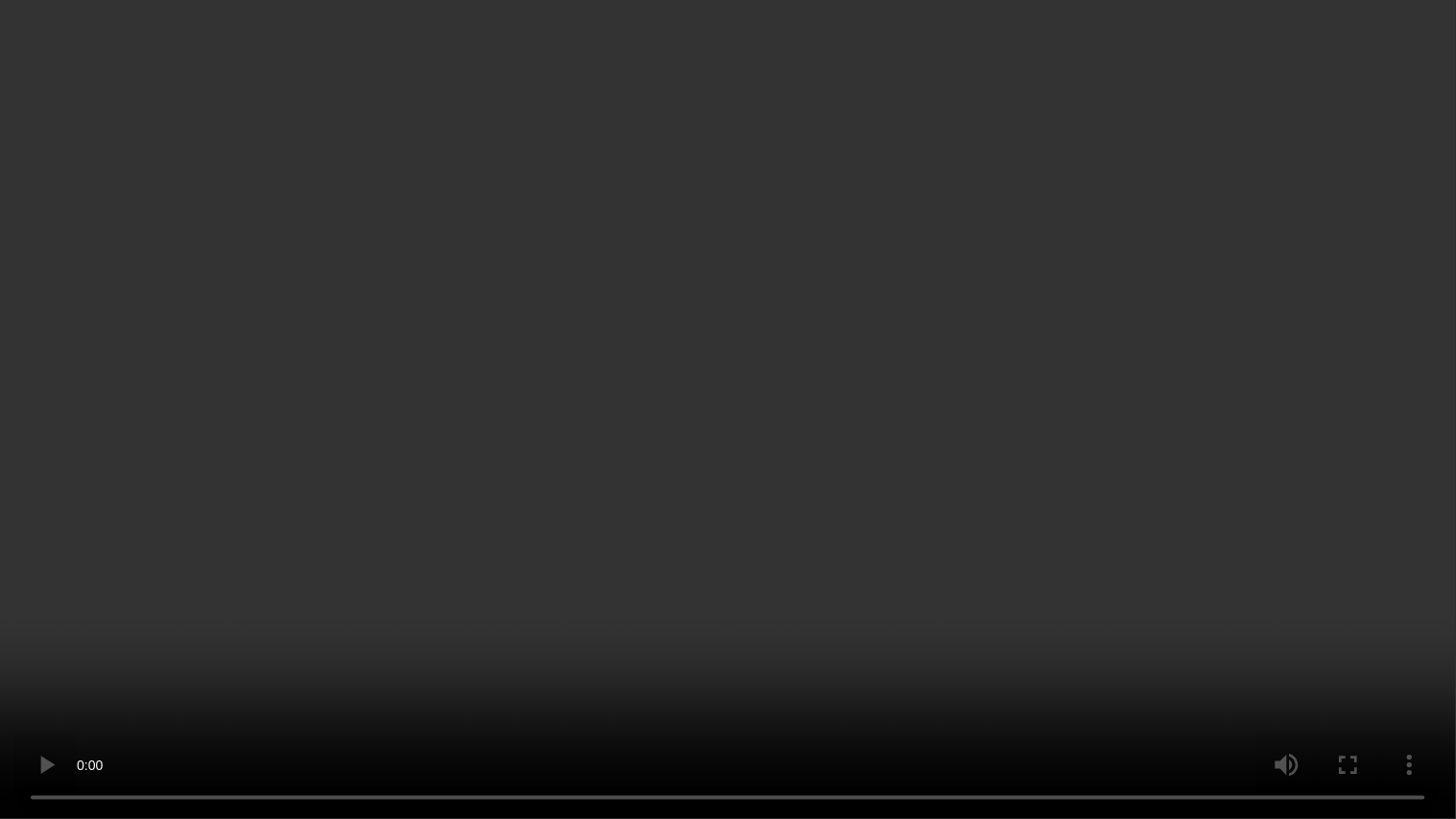 click at bounding box center [728, 409] 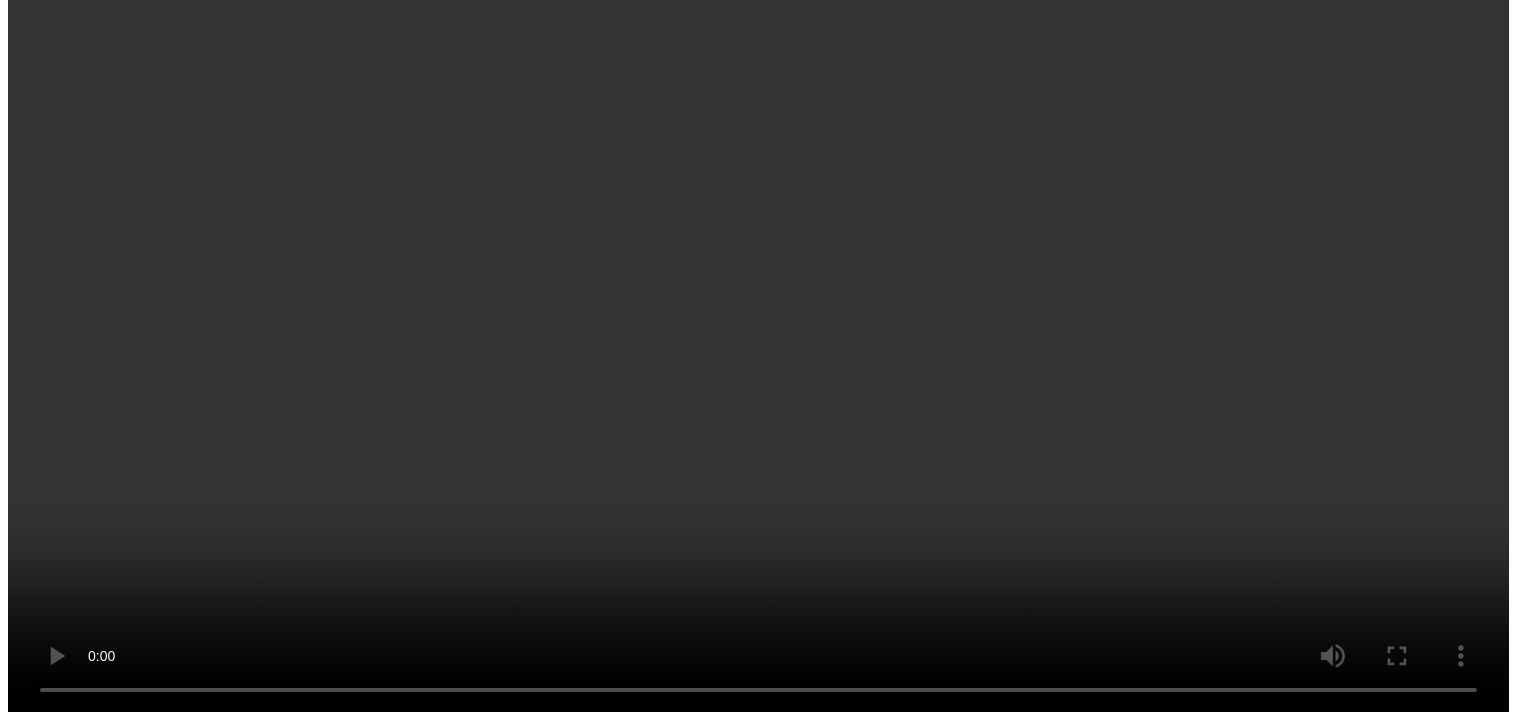 scroll, scrollTop: 471, scrollLeft: 0, axis: vertical 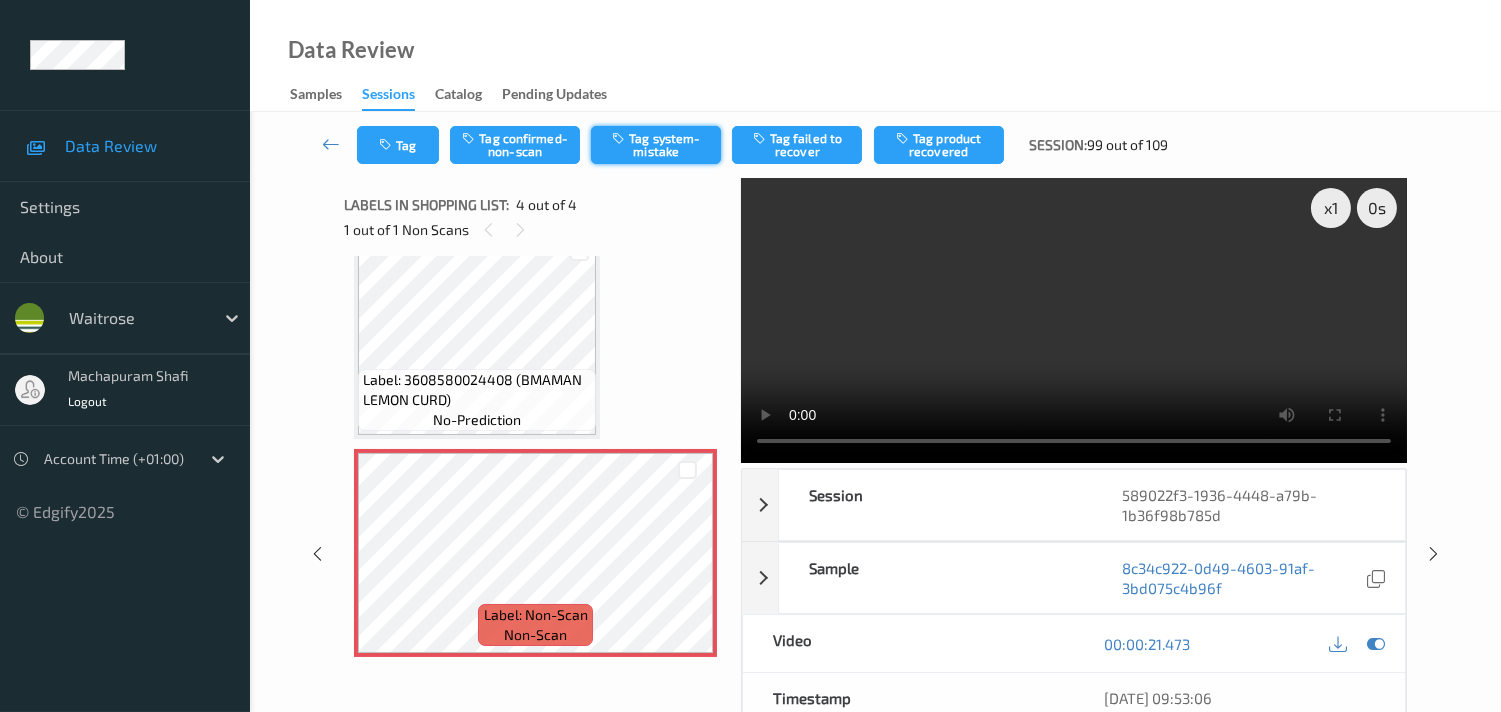 click on "Tag   system-mistake" at bounding box center [656, 145] 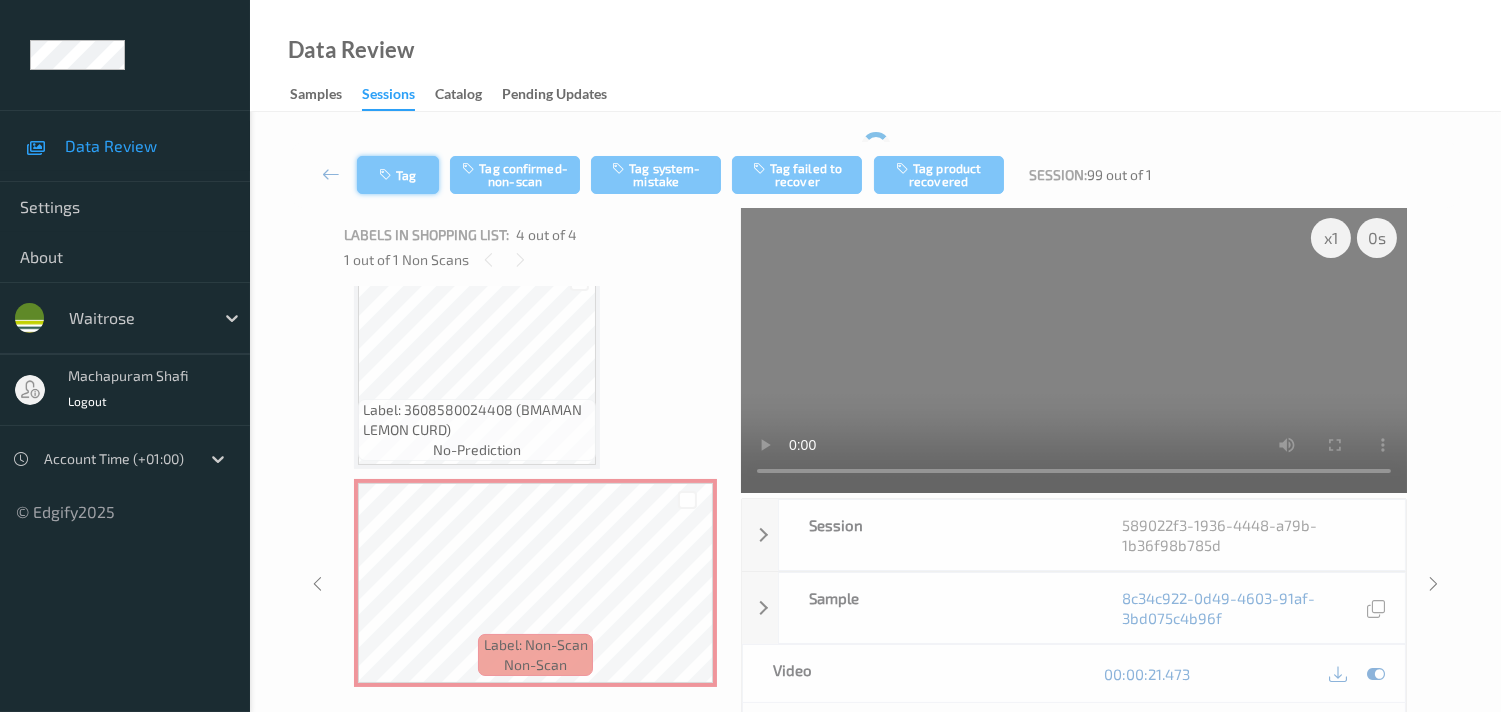 click on "Tag" at bounding box center (398, 175) 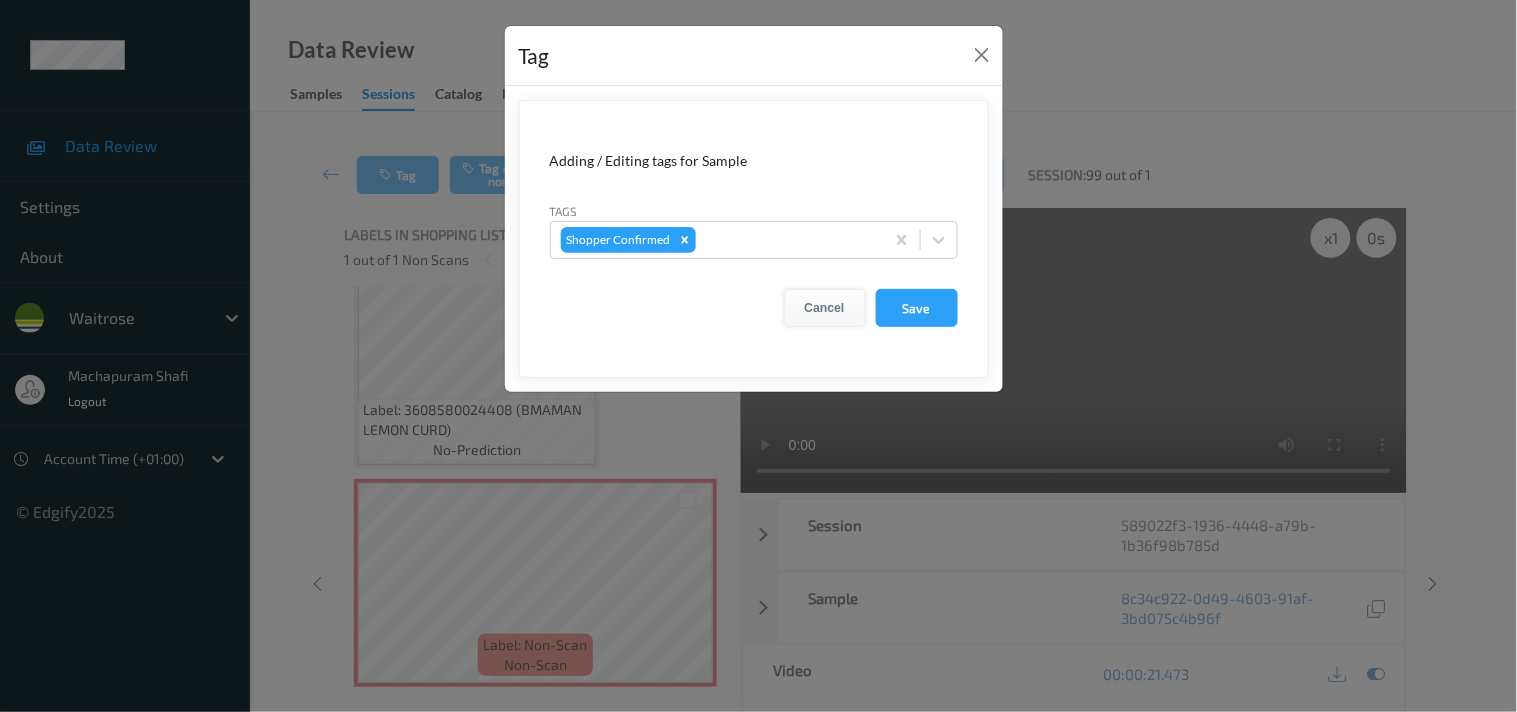 click on "Cancel" at bounding box center (825, 308) 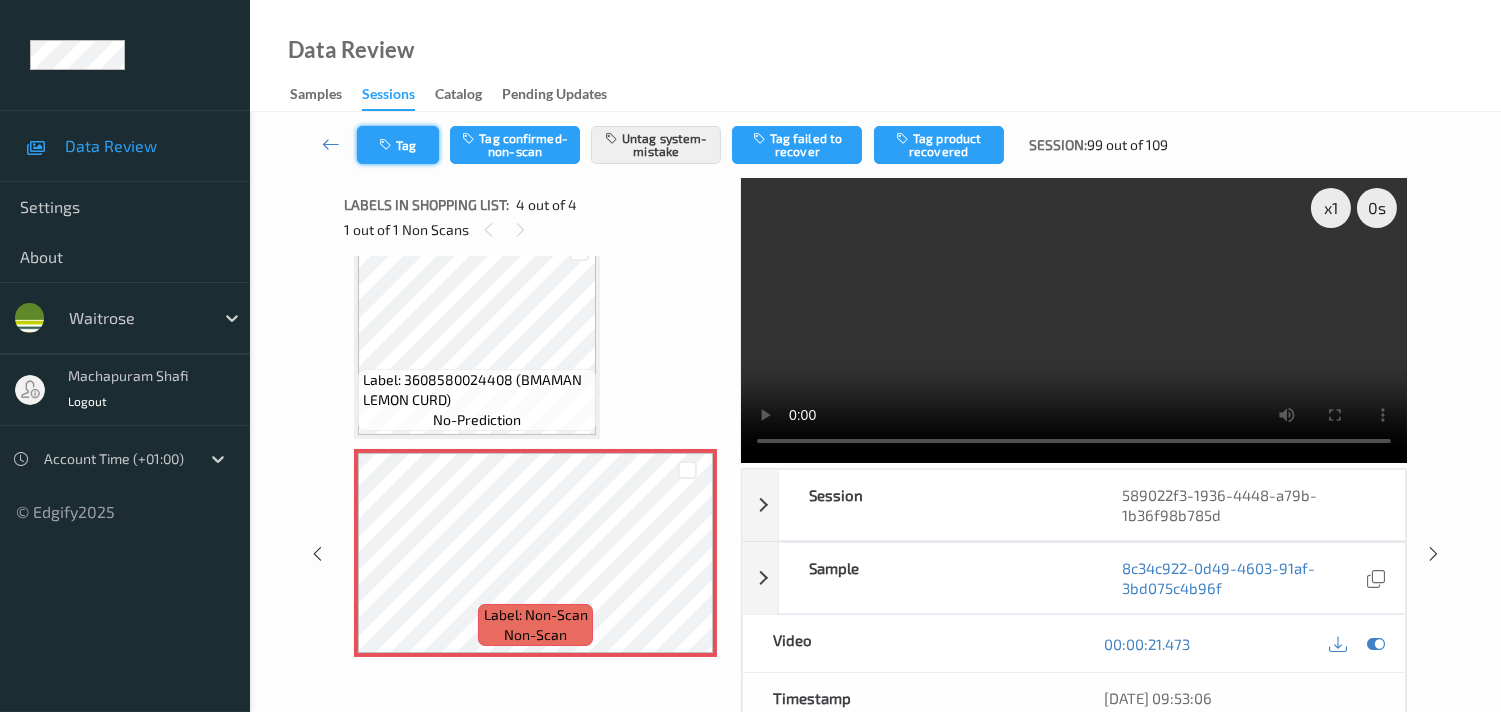 click at bounding box center (387, 145) 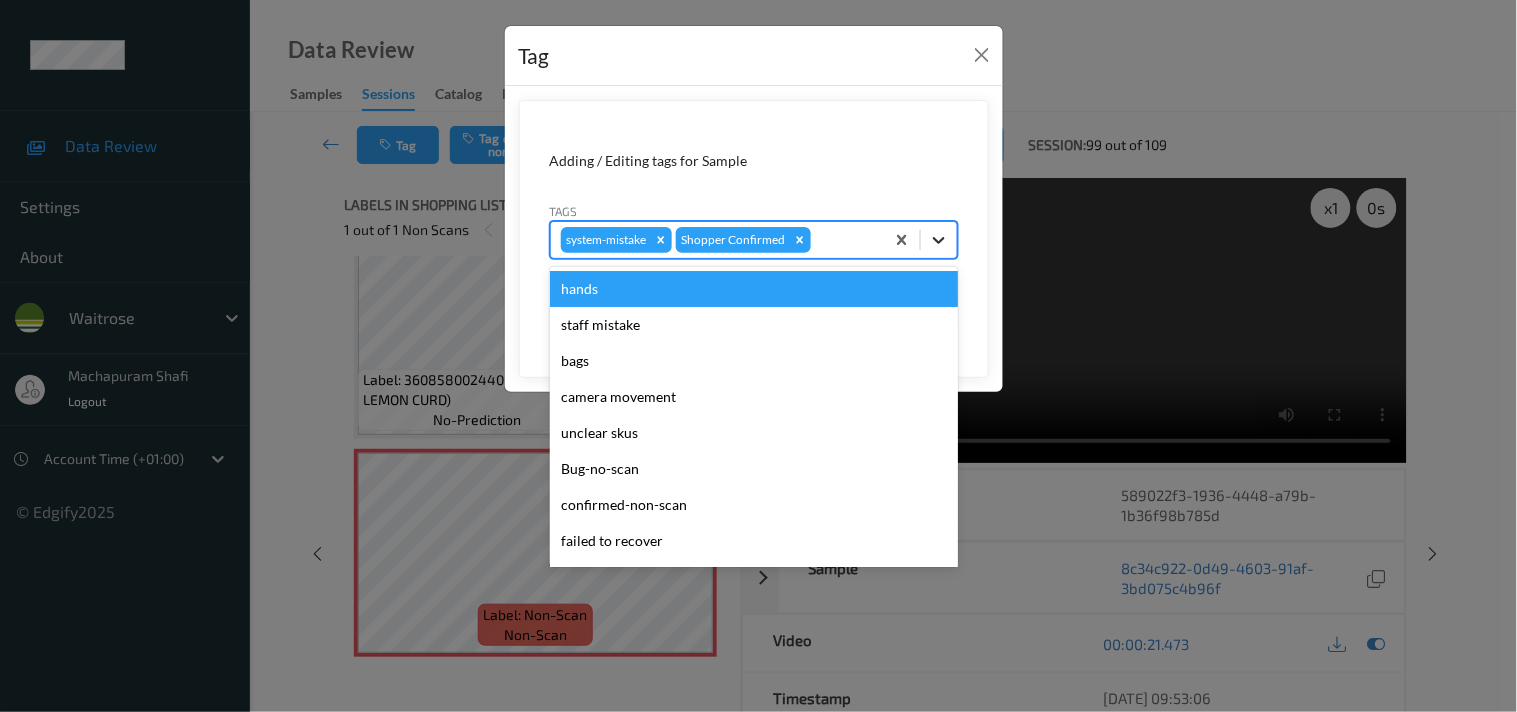 click 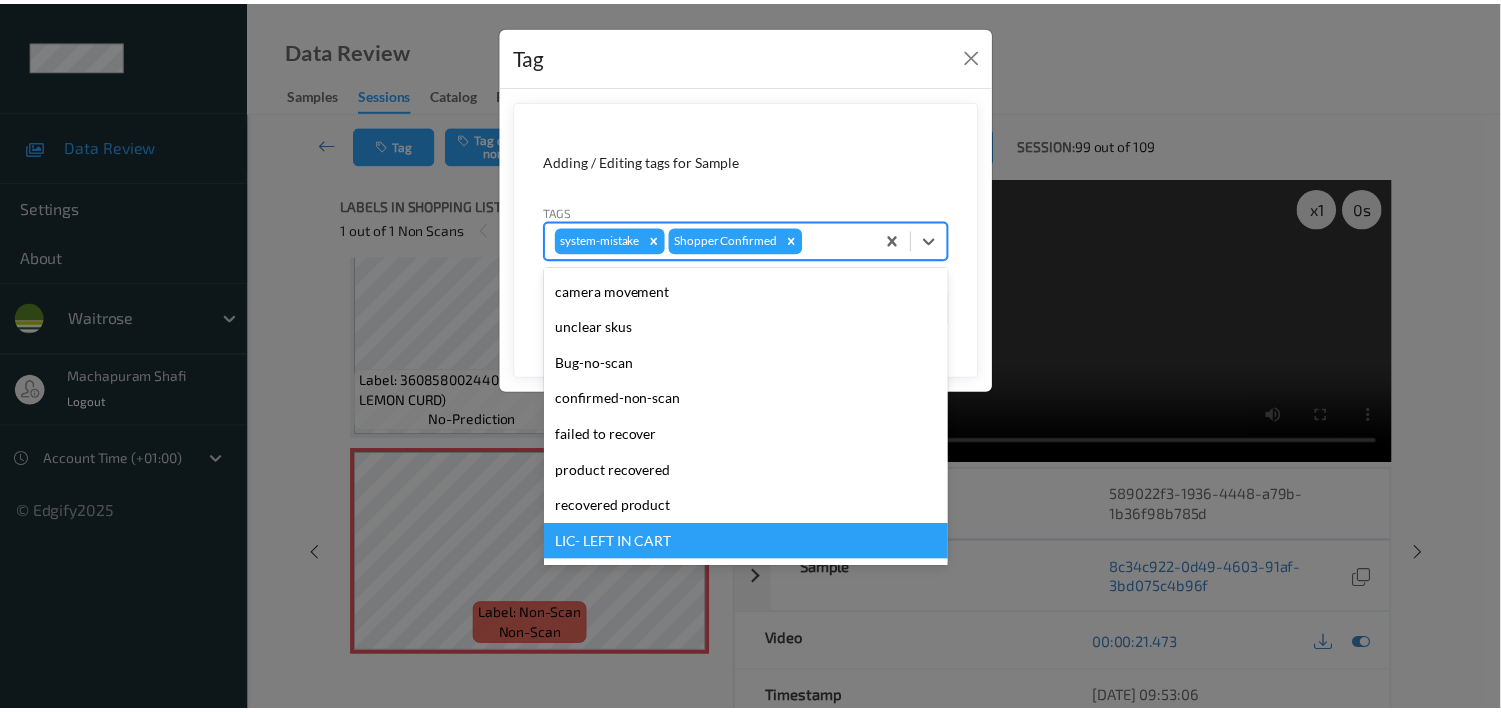 scroll, scrollTop: 318, scrollLeft: 0, axis: vertical 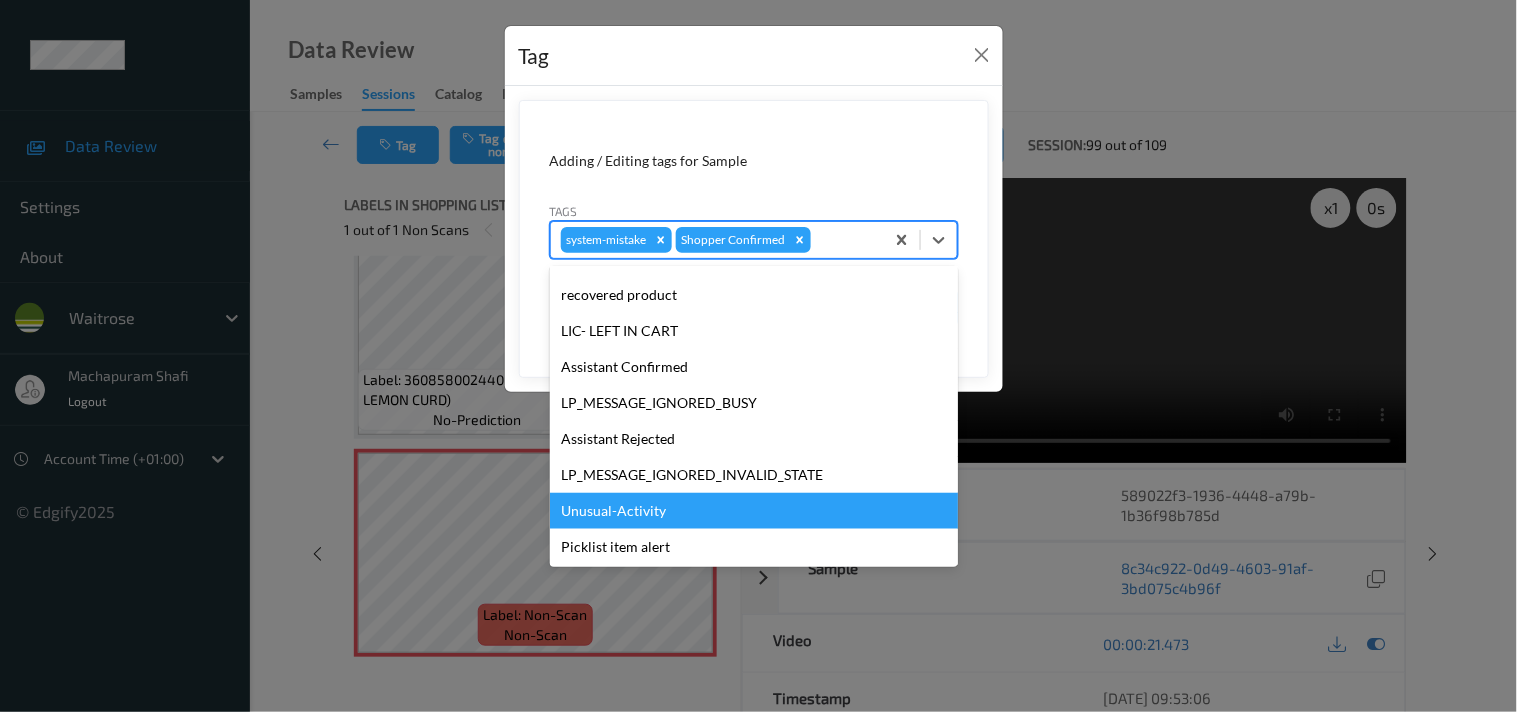 click on "Unusual-Activity" at bounding box center [754, 511] 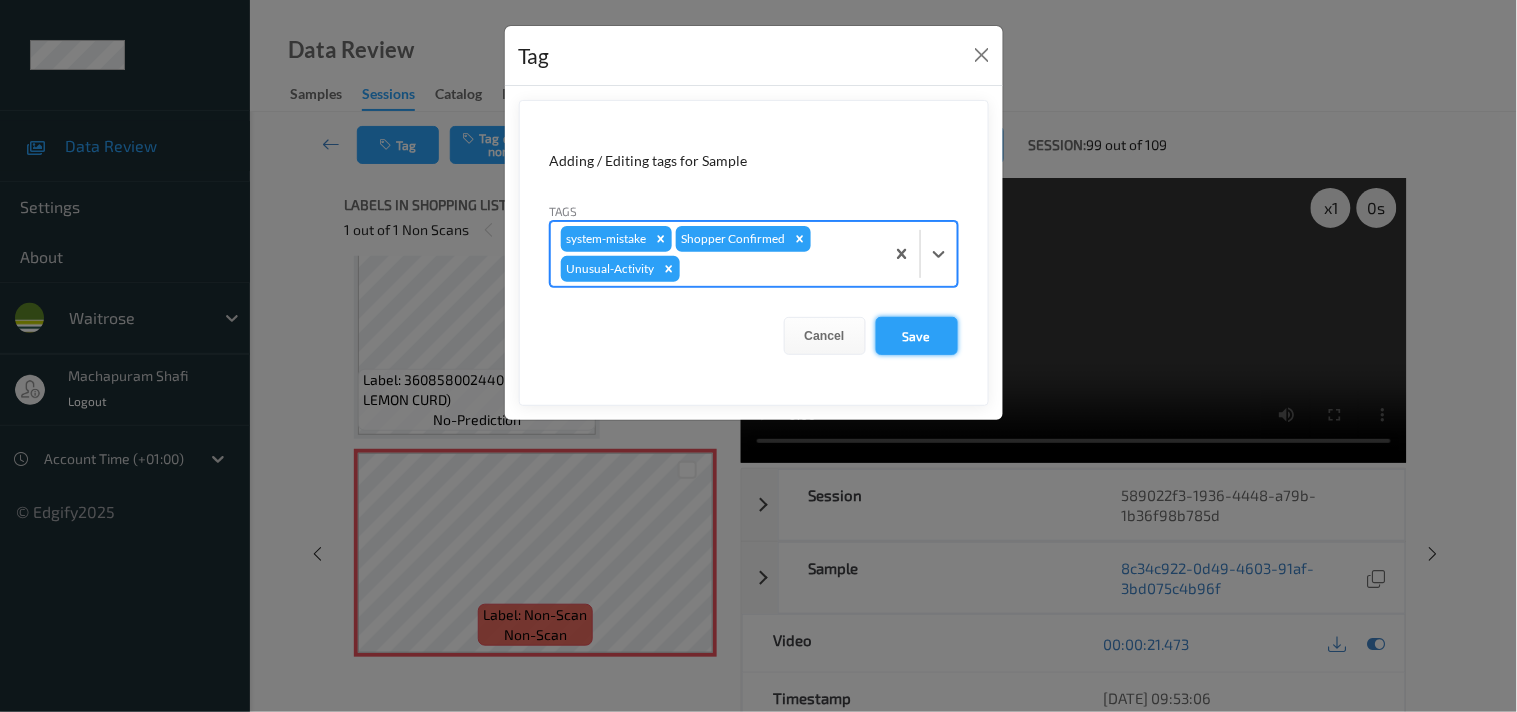 click on "Save" at bounding box center [917, 336] 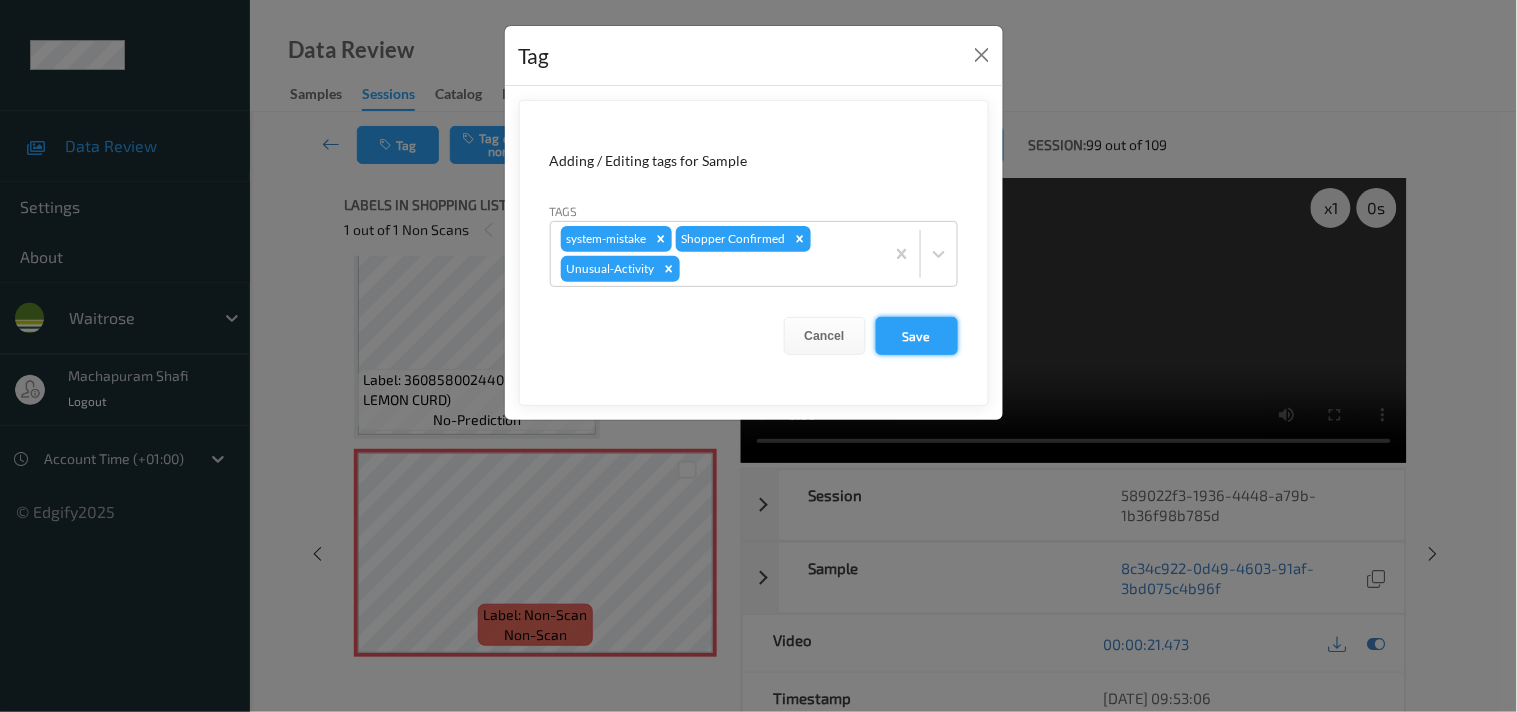 click on "Save" at bounding box center (917, 336) 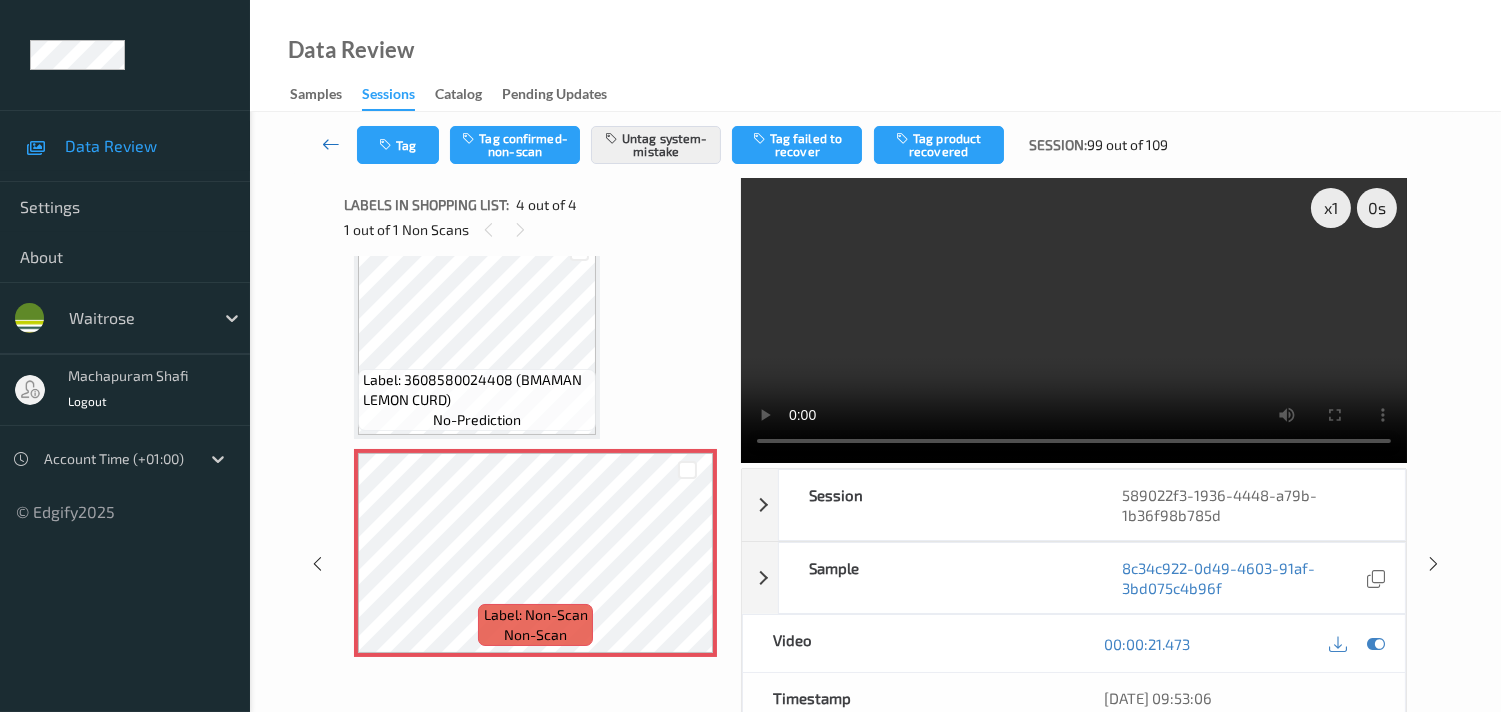 click at bounding box center (331, 144) 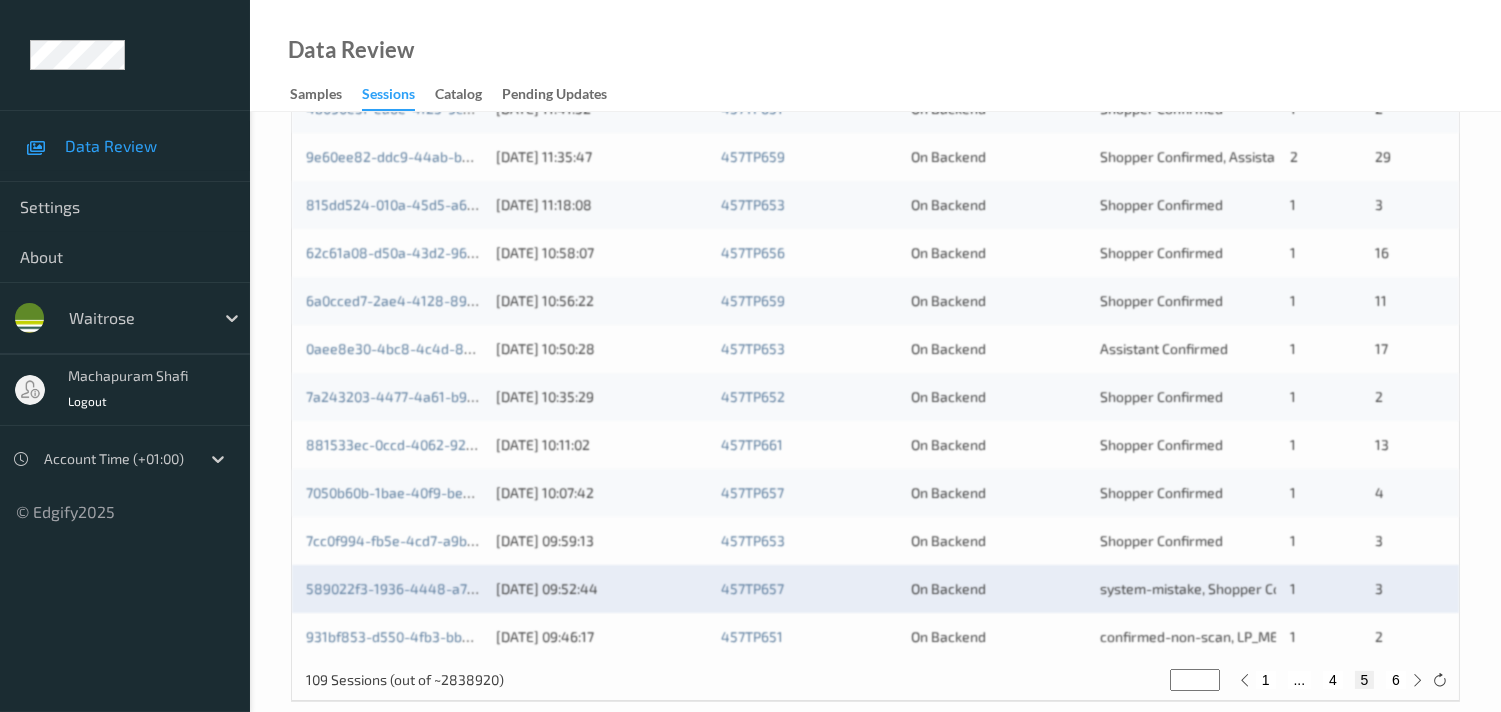 scroll, scrollTop: 951, scrollLeft: 0, axis: vertical 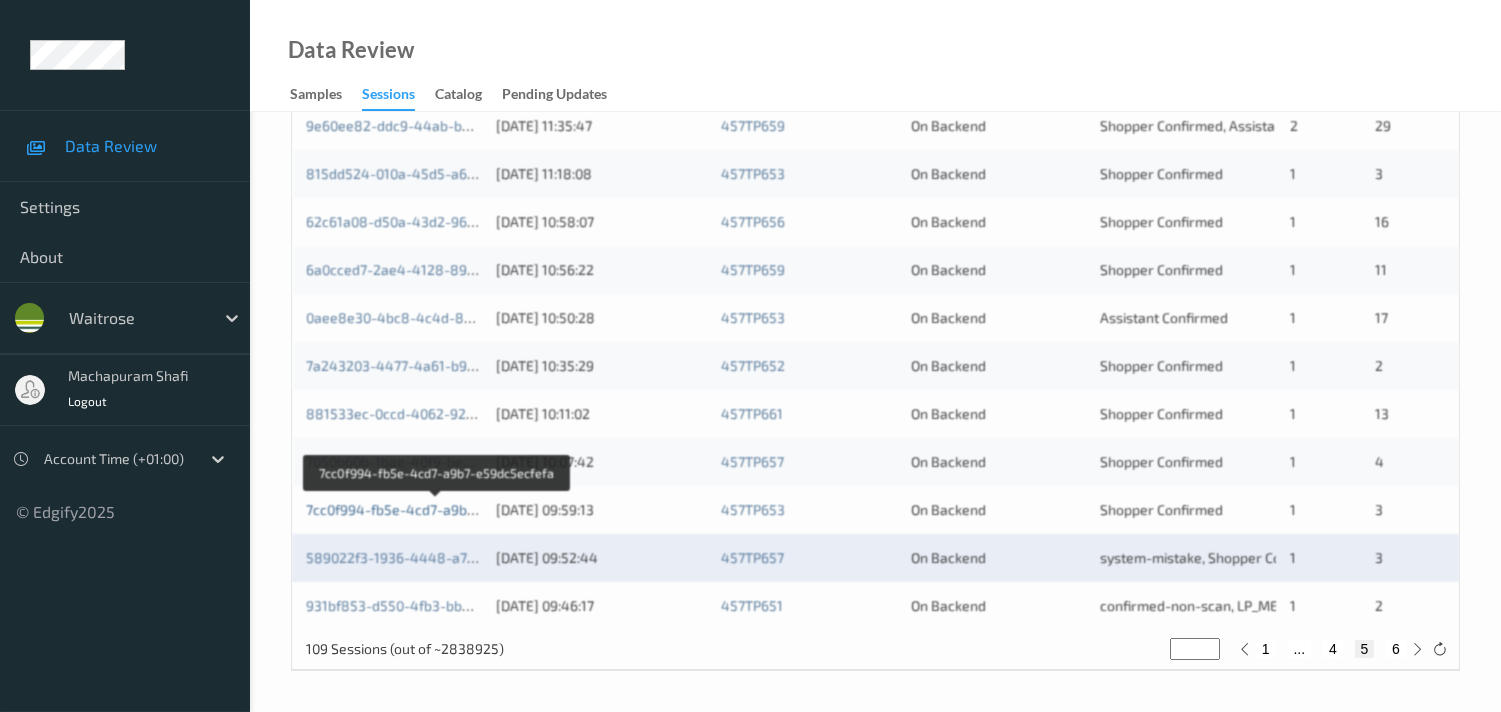 click on "7cc0f994-fb5e-4cd7-a9b7-e59dc5ecfefa" at bounding box center (437, 509) 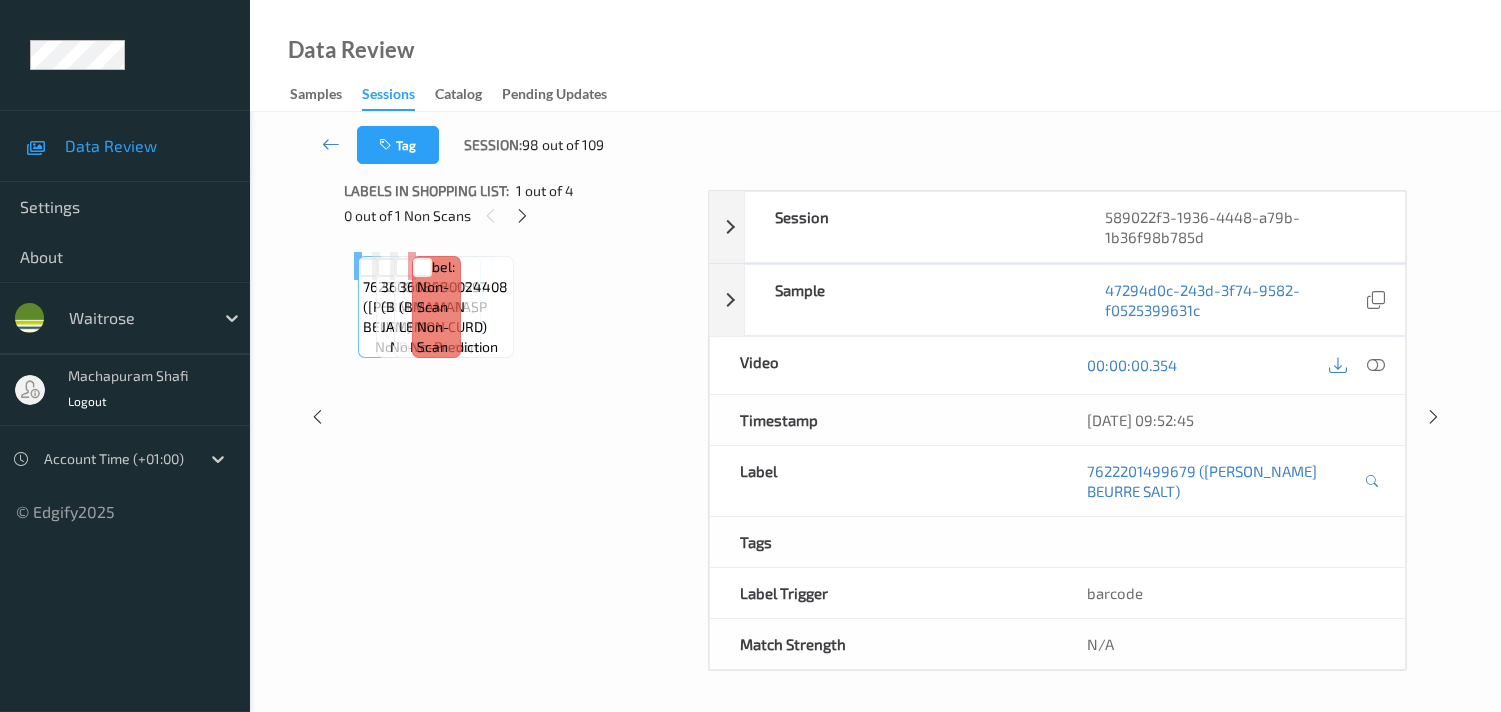 click on "Labels in shopping list: 1 out of 4 0 out of 1 Non Scans Label: 7622201499679 ([PERSON_NAME] BEURRE SALT) no-prediction Label: 3608580968597 (B MAMAN RASP JAM) no-prediction Label: 3608580024408 (BMAMAN LEMON CURD) no-prediction Label: Non-Scan non-scan" at bounding box center [519, 417] 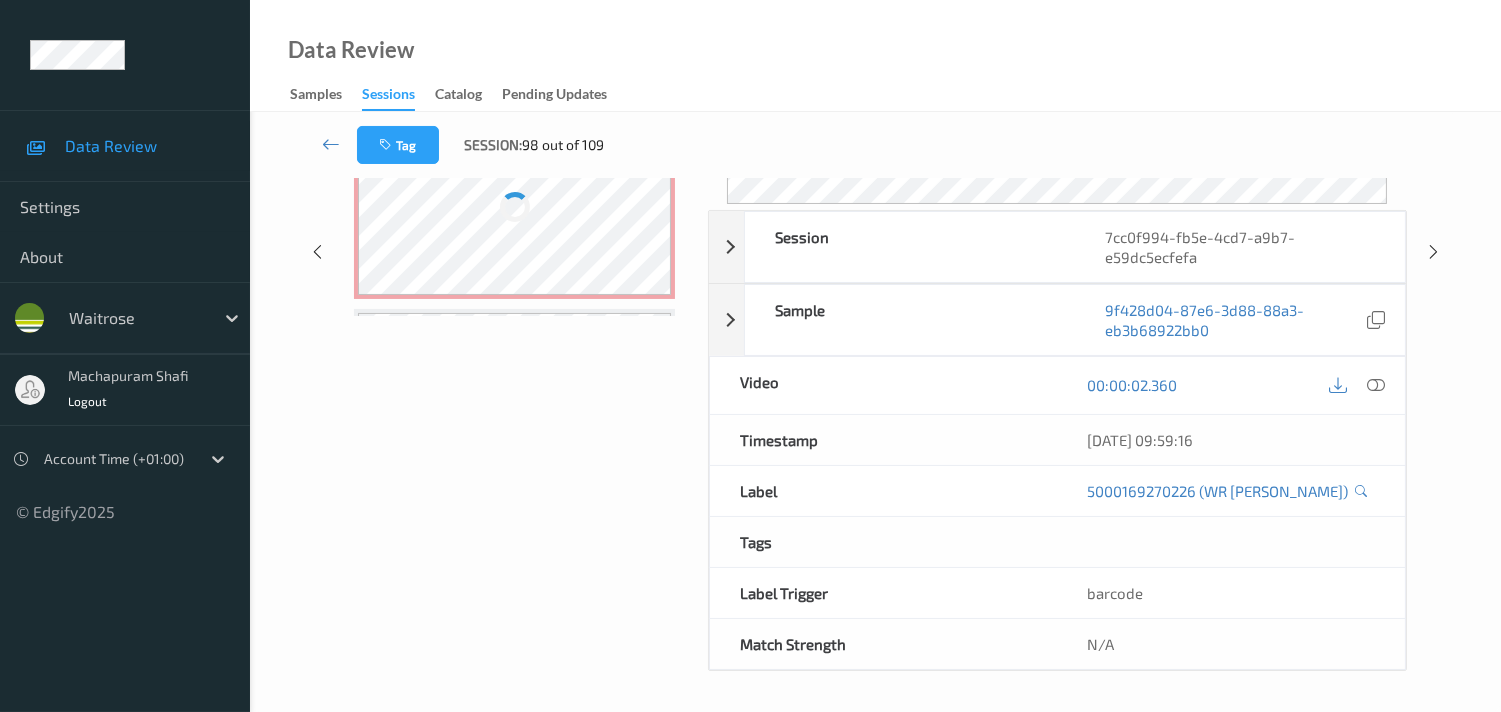 scroll, scrollTop: 280, scrollLeft: 0, axis: vertical 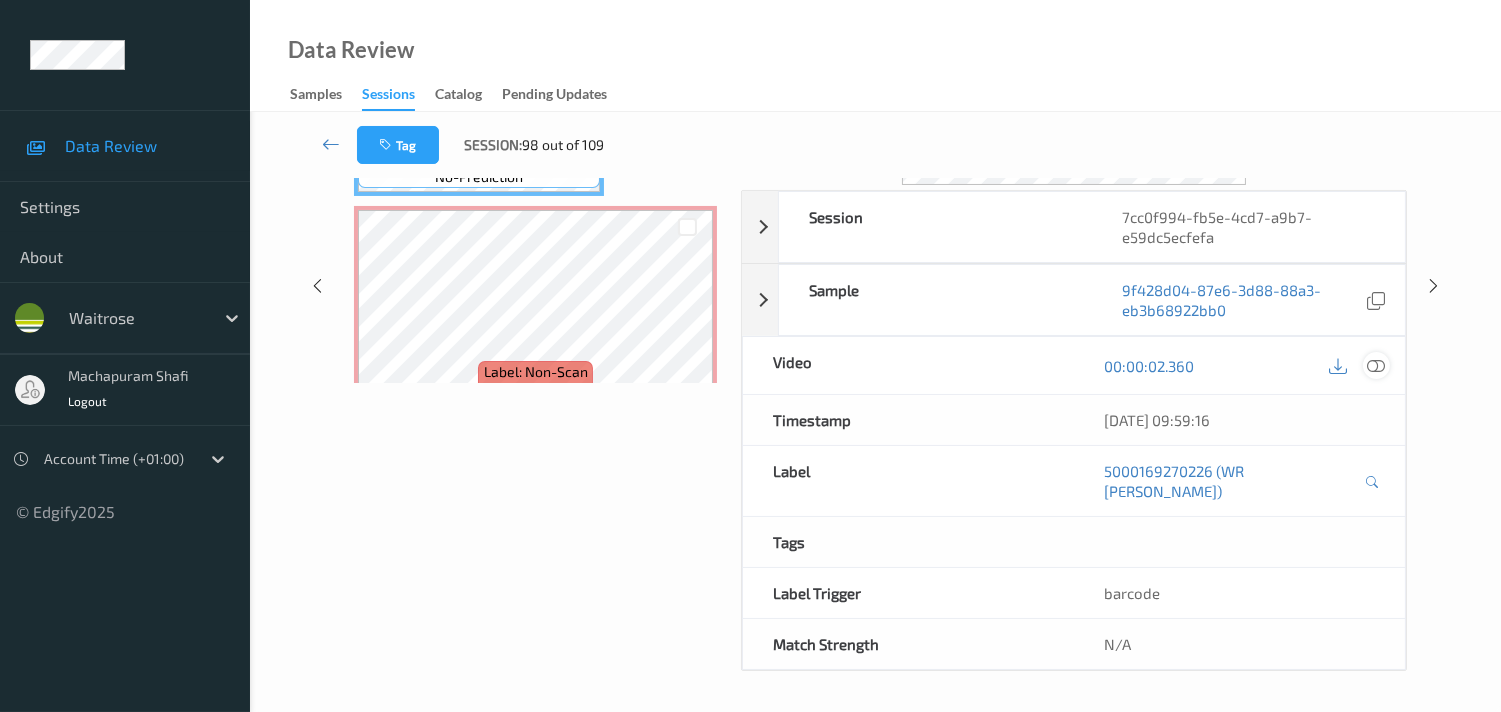 click at bounding box center [1376, 366] 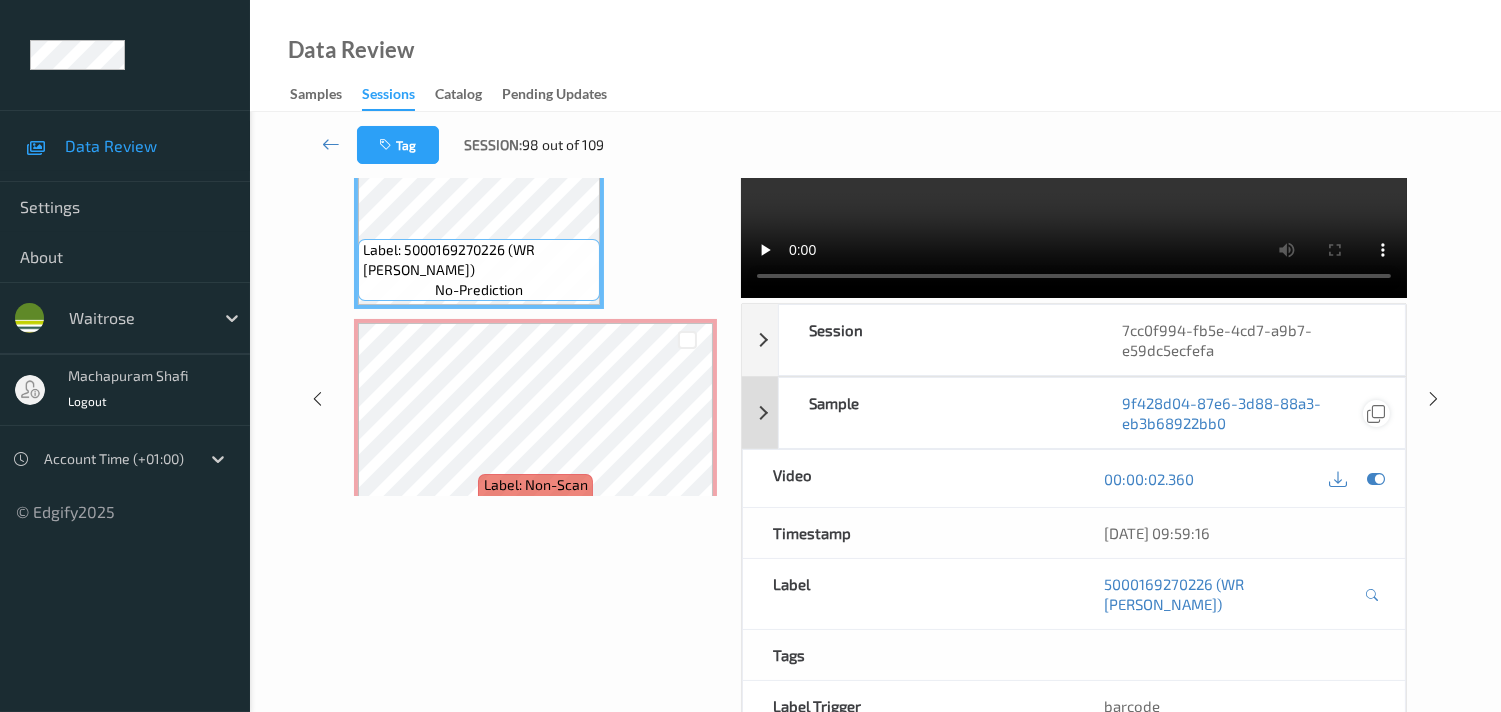 scroll, scrollTop: 0, scrollLeft: 0, axis: both 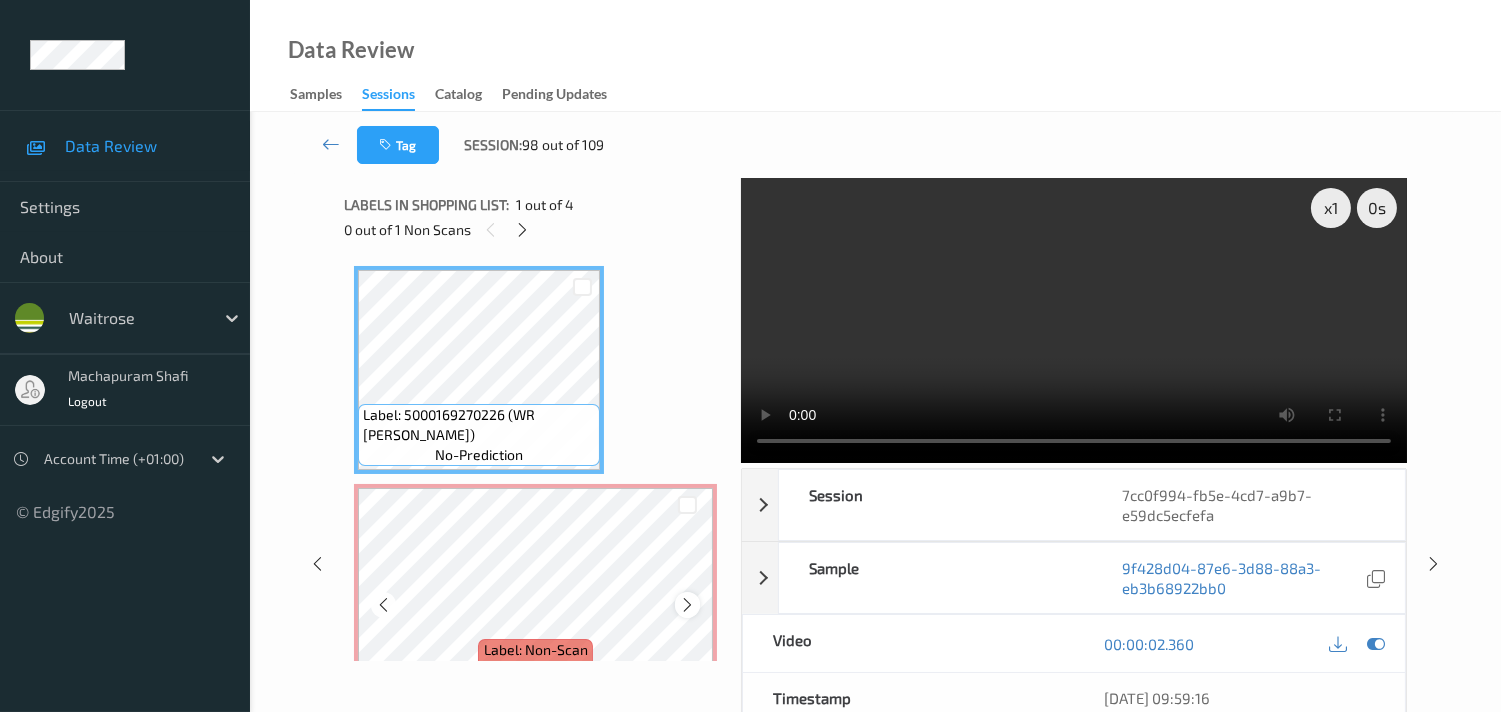 click at bounding box center (687, 605) 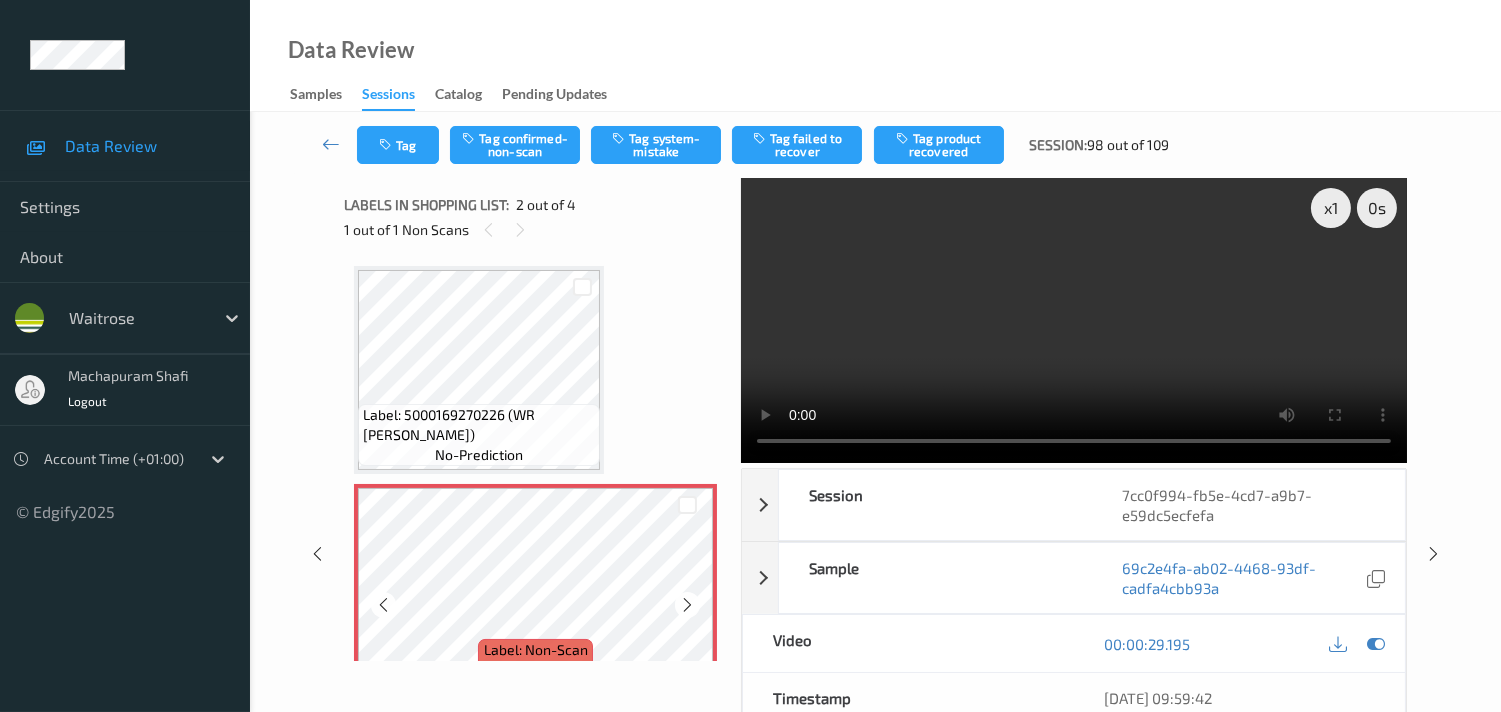 click at bounding box center (687, 605) 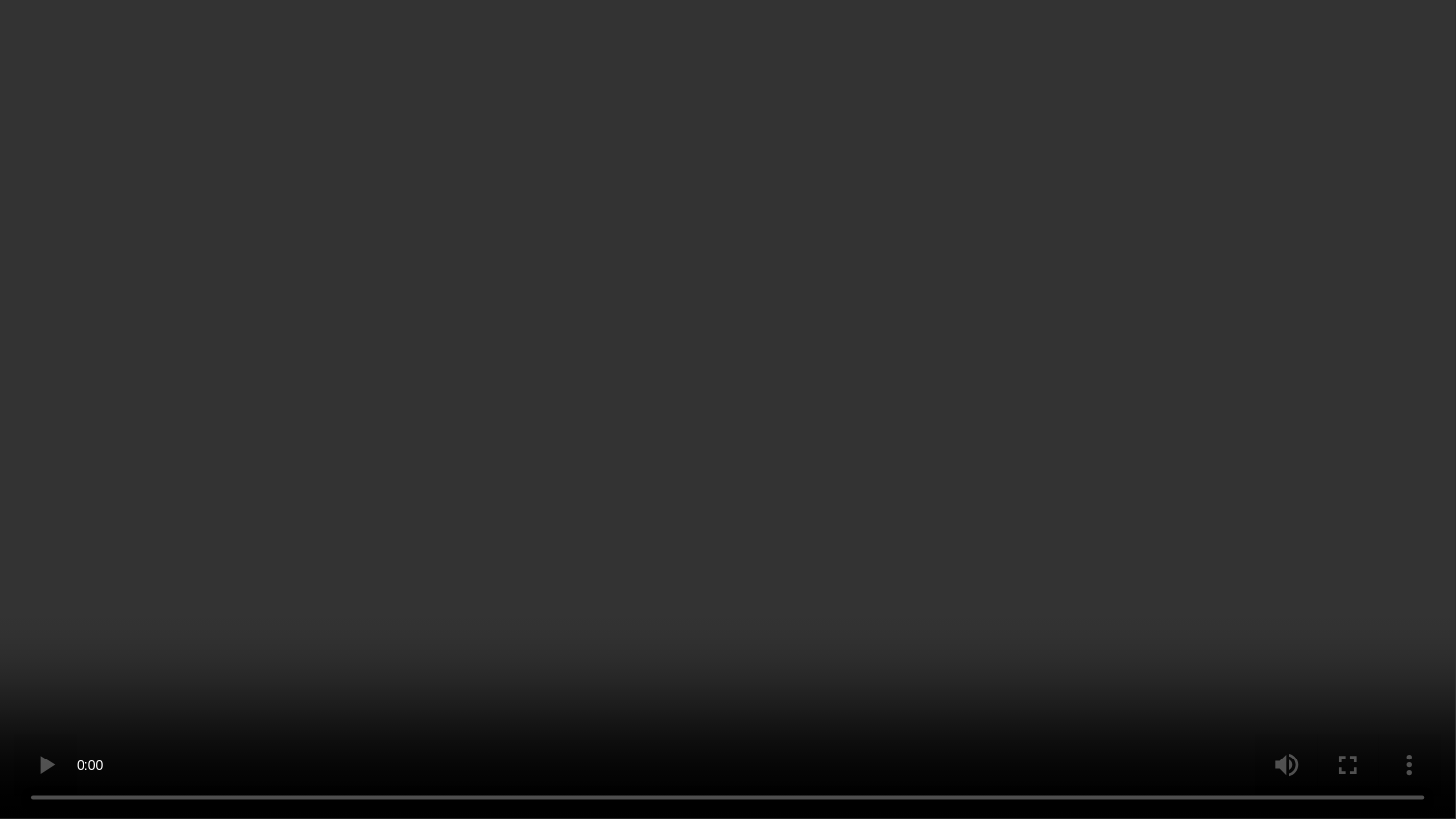 click at bounding box center [728, 409] 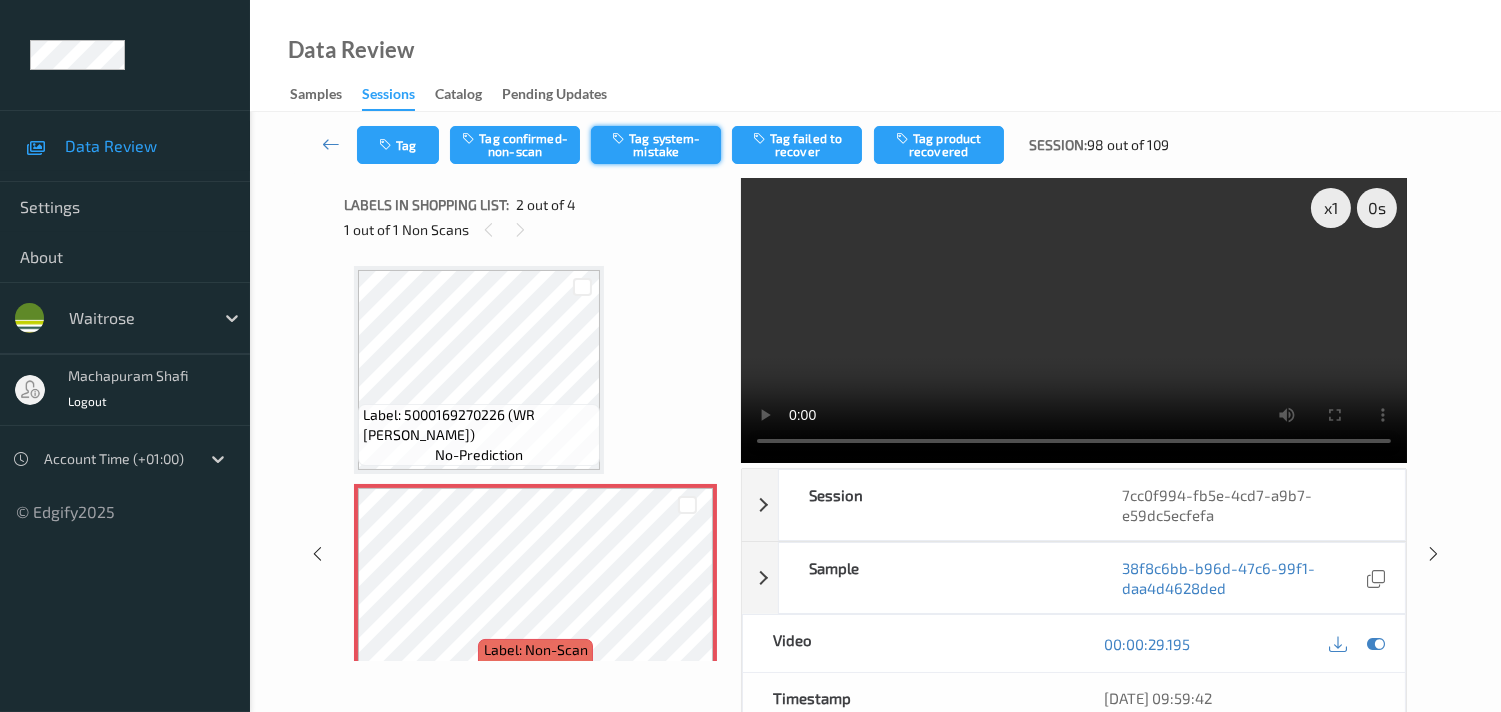 click on "Tag   system-mistake" at bounding box center [656, 145] 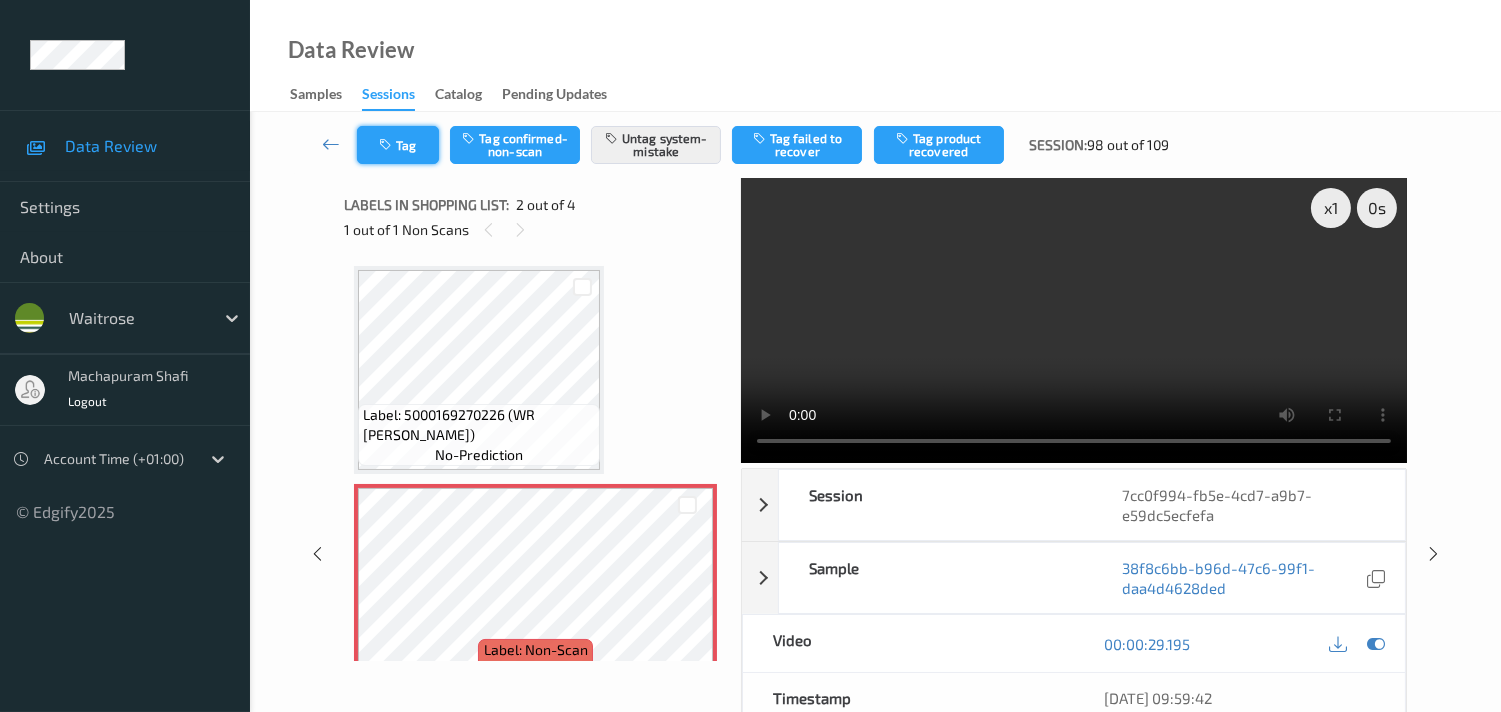 click on "Tag" at bounding box center (398, 145) 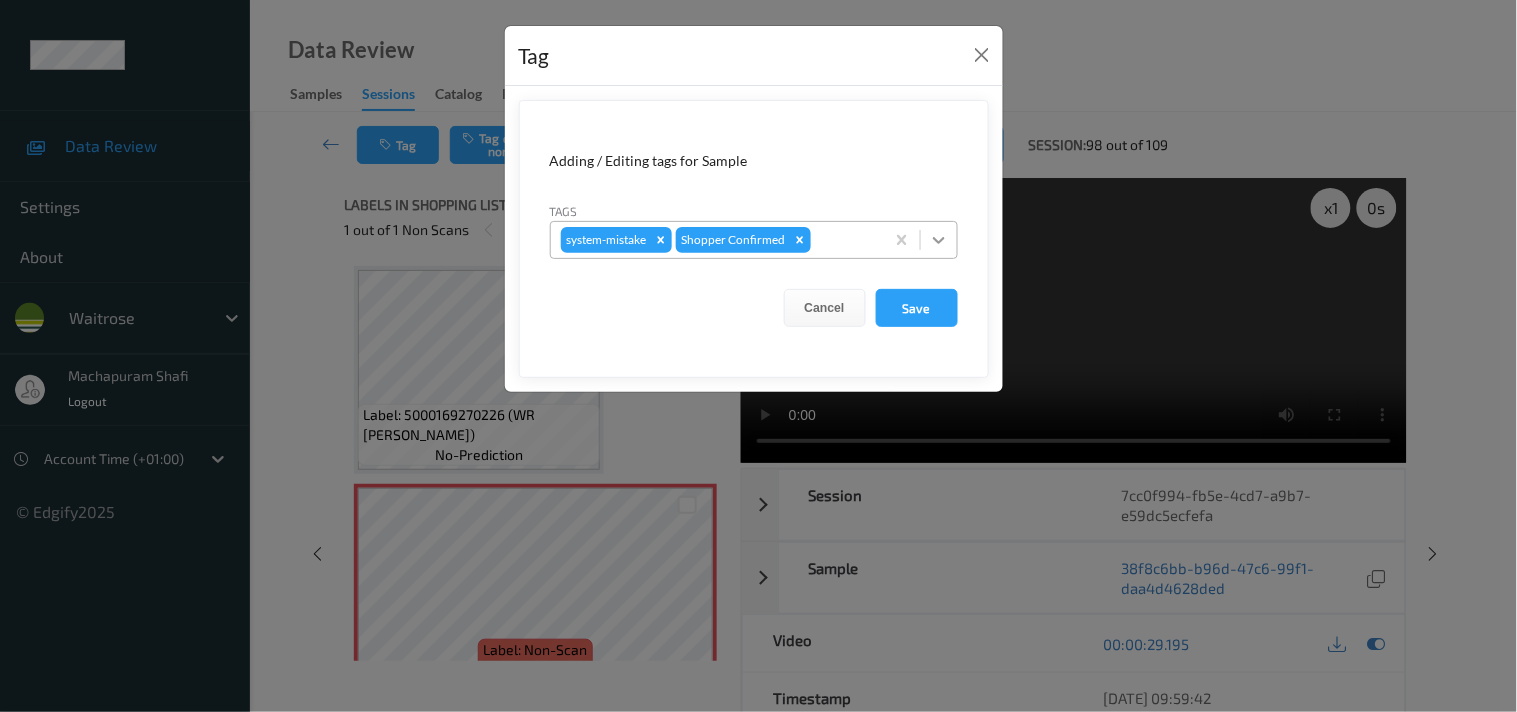 drag, startPoint x: 935, startPoint y: 237, endPoint x: 905, endPoint y: 258, distance: 36.619667 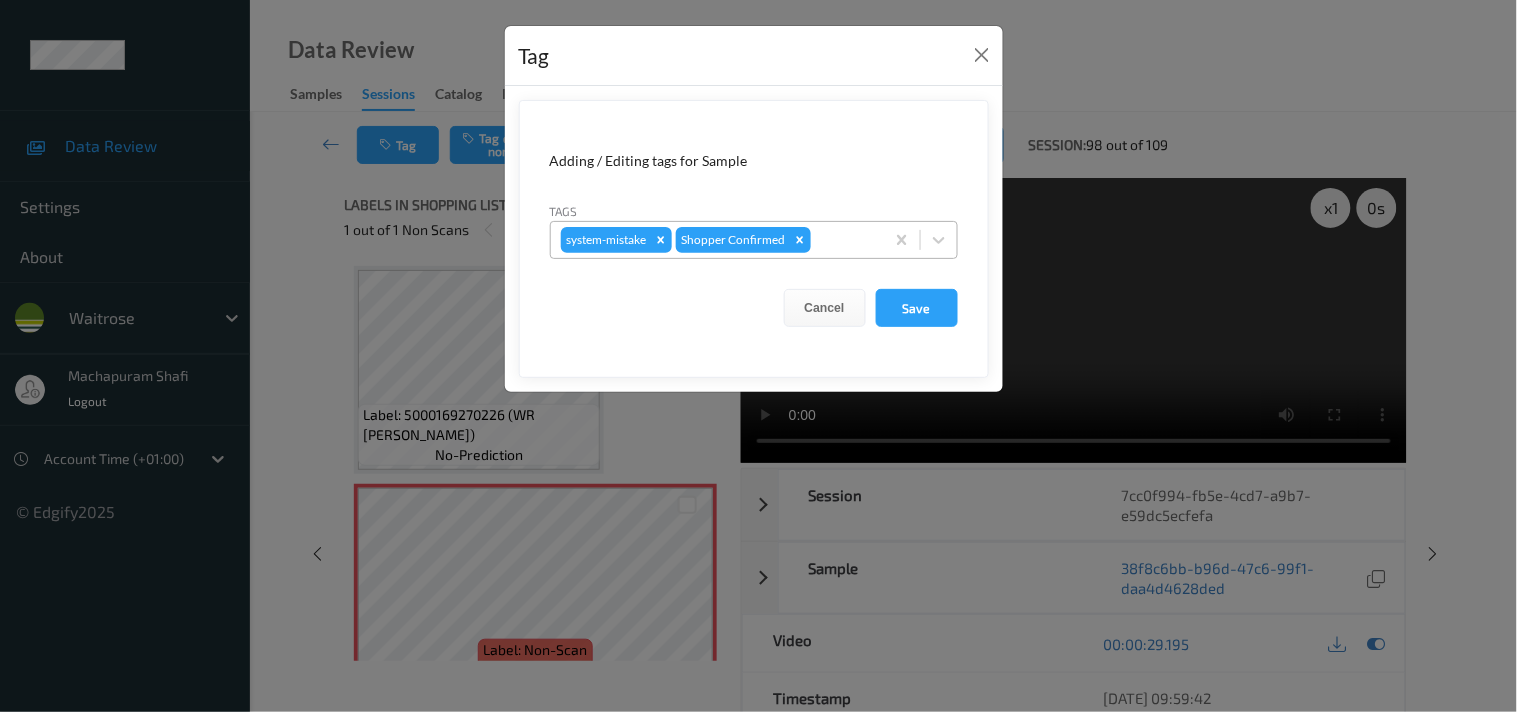 click 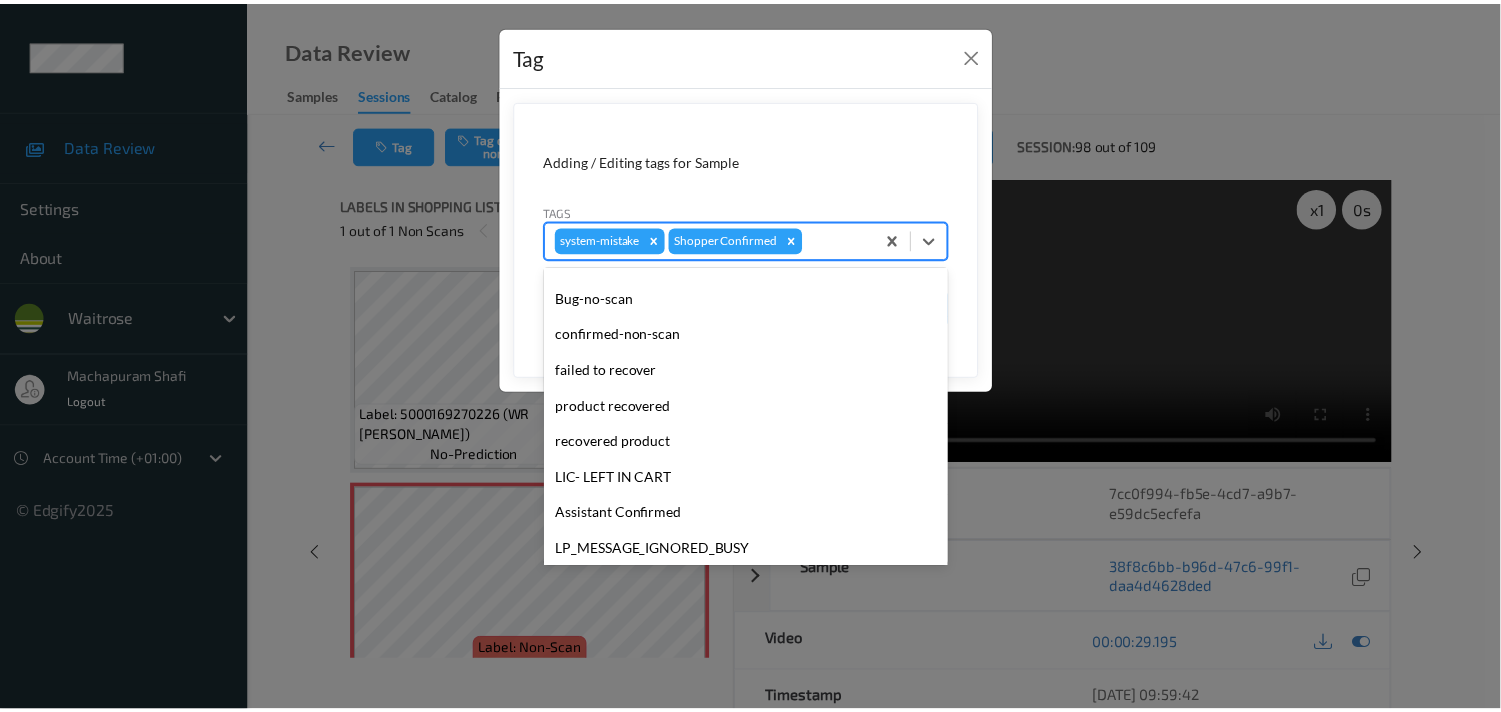 scroll, scrollTop: 318, scrollLeft: 0, axis: vertical 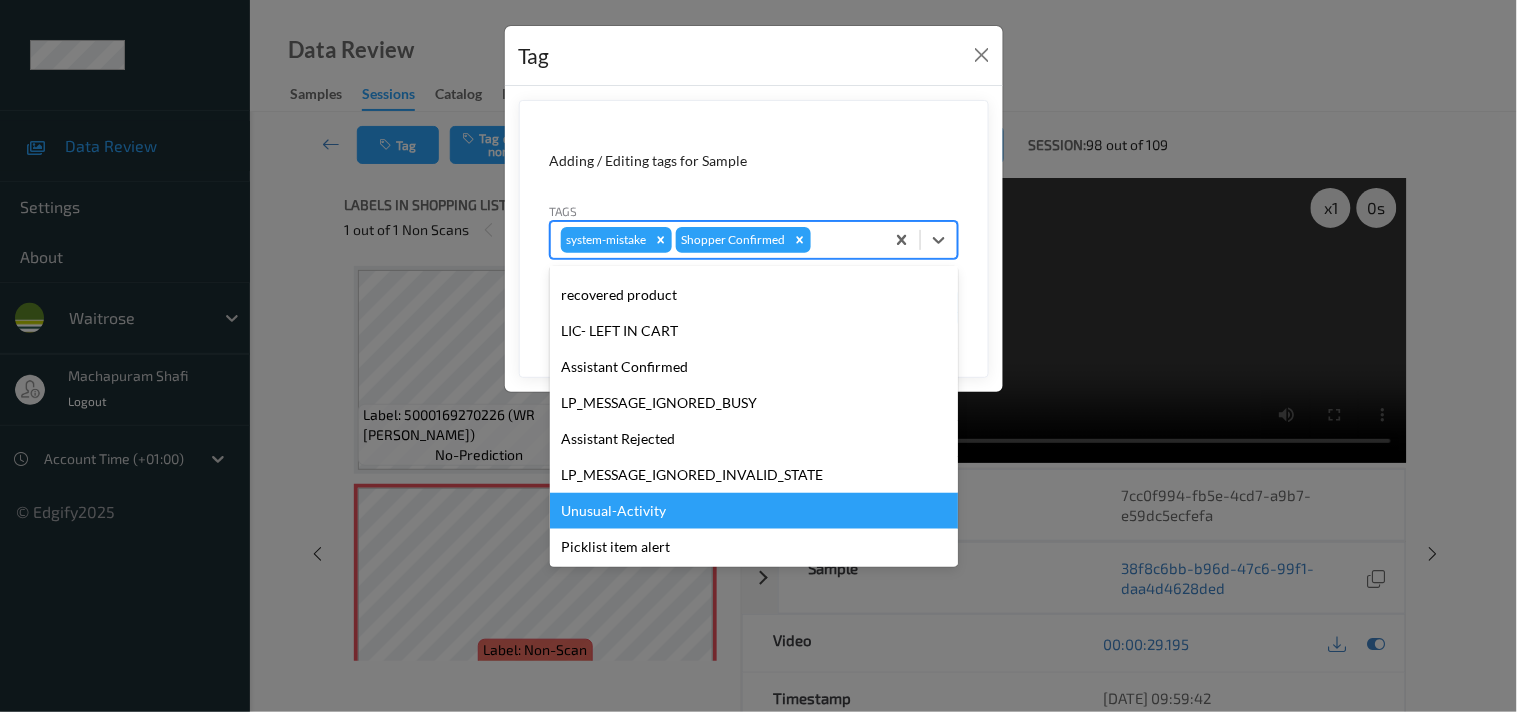 click on "Unusual-Activity" at bounding box center [754, 511] 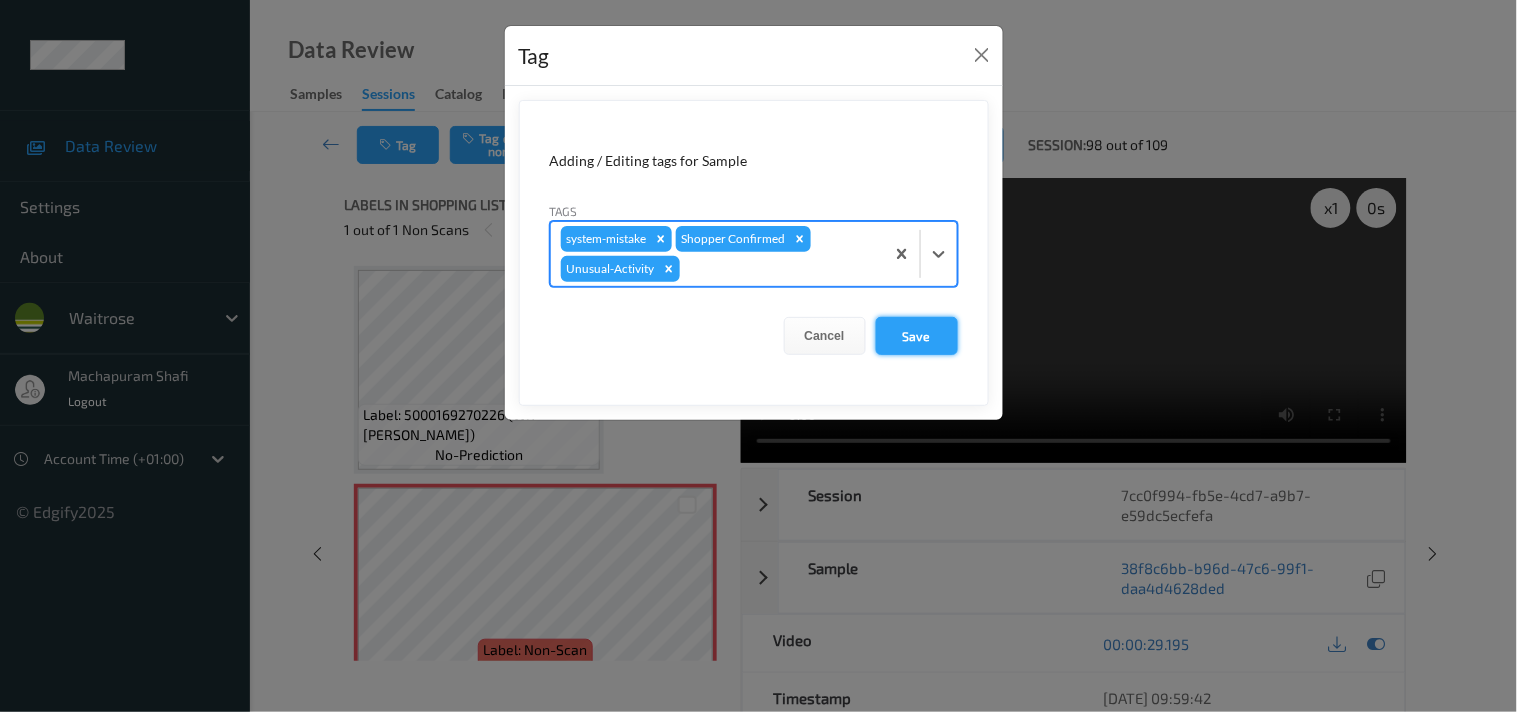 click on "Save" at bounding box center [917, 336] 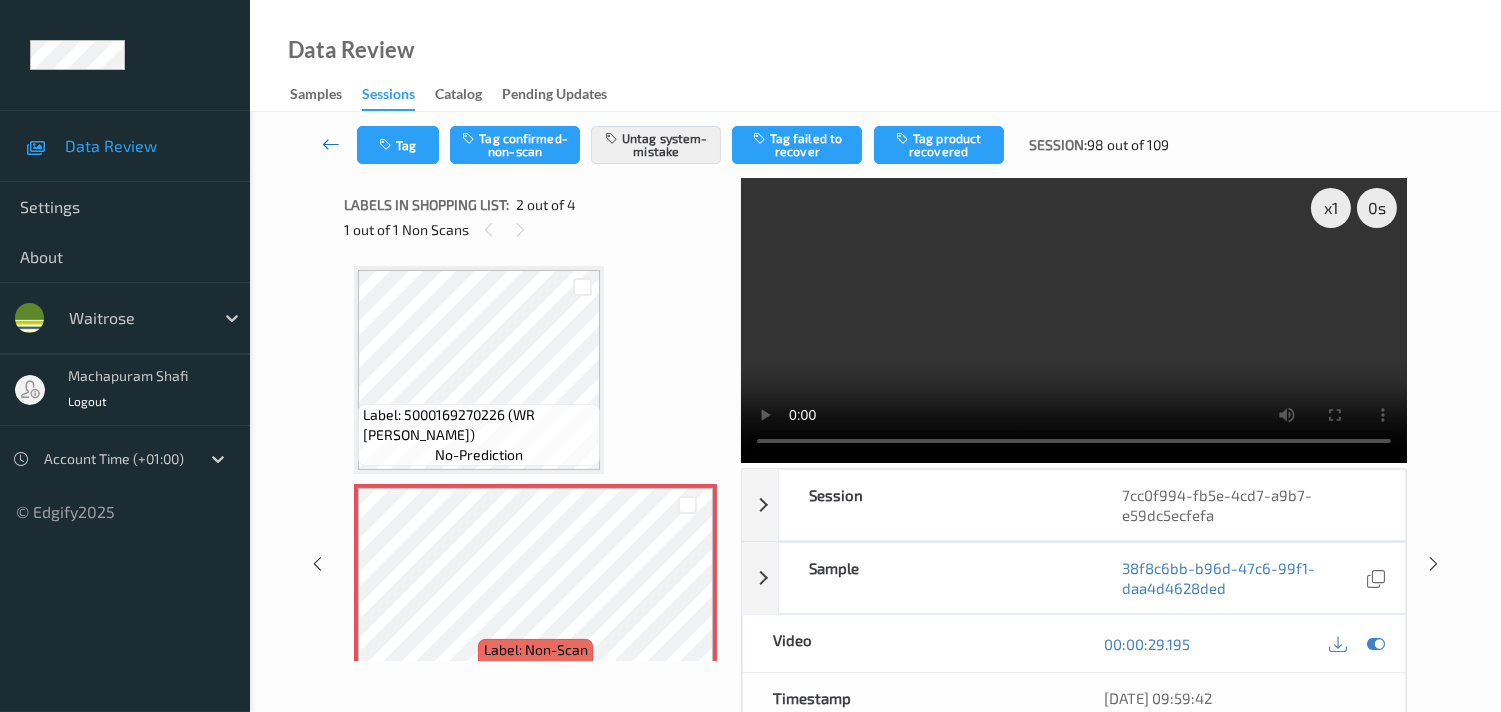 click at bounding box center [331, 144] 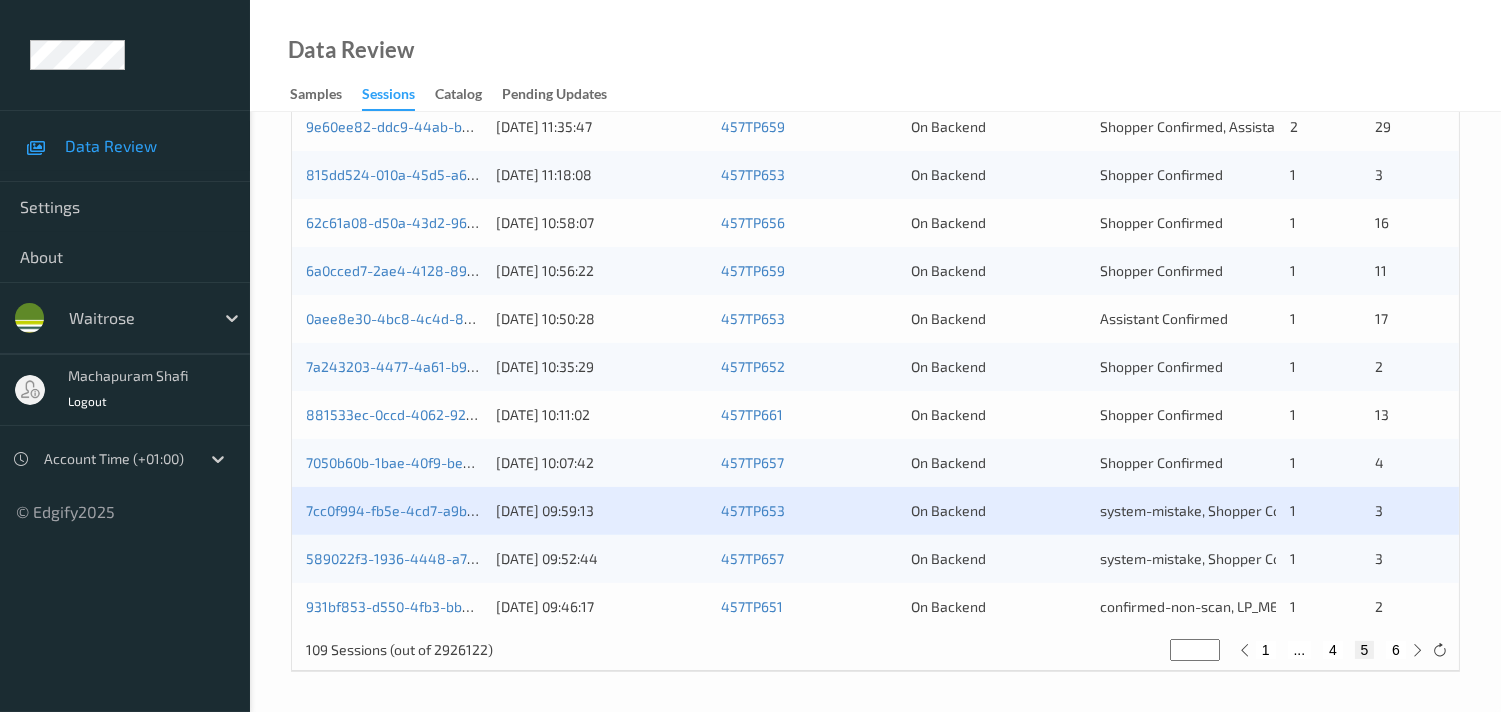 scroll, scrollTop: 951, scrollLeft: 0, axis: vertical 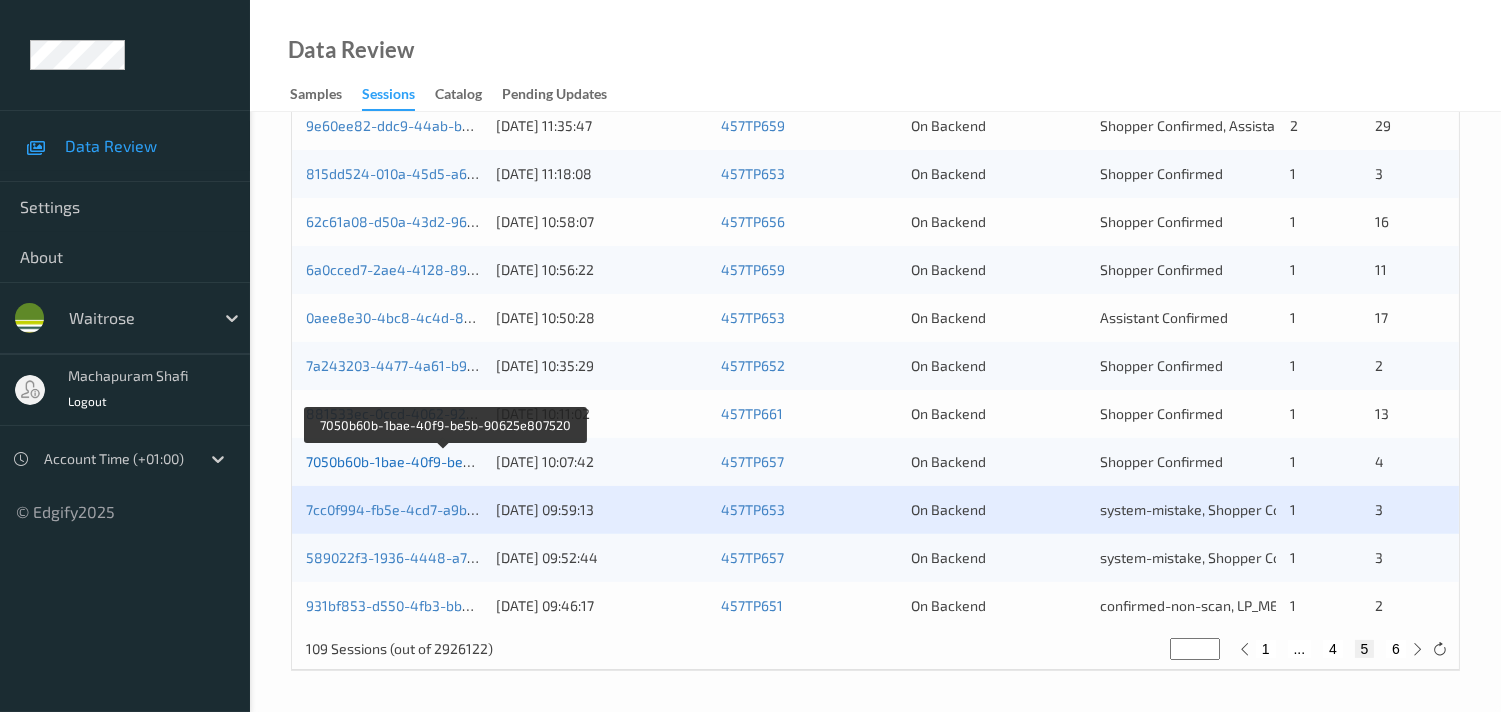click on "7050b60b-1bae-40f9-be5b-90625e807520" at bounding box center [443, 461] 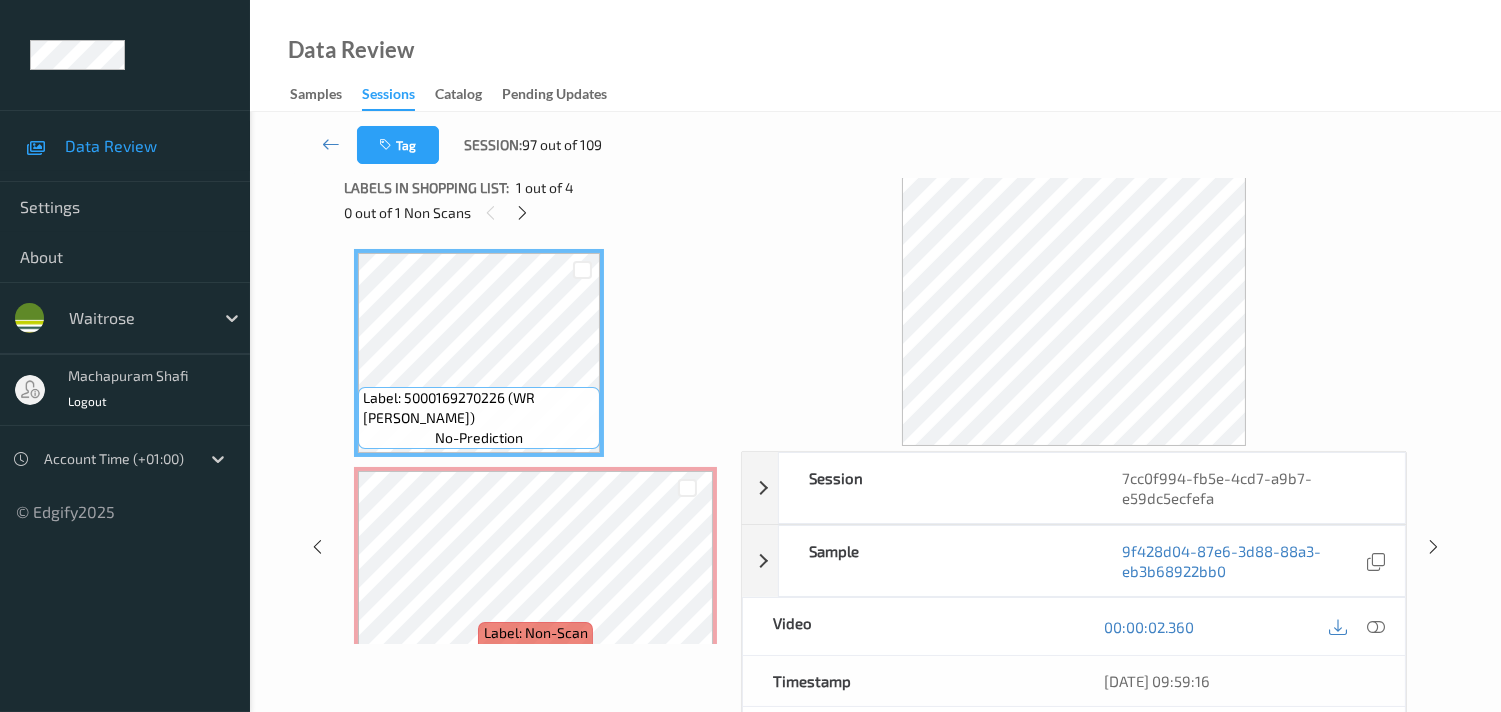 scroll, scrollTop: 0, scrollLeft: 0, axis: both 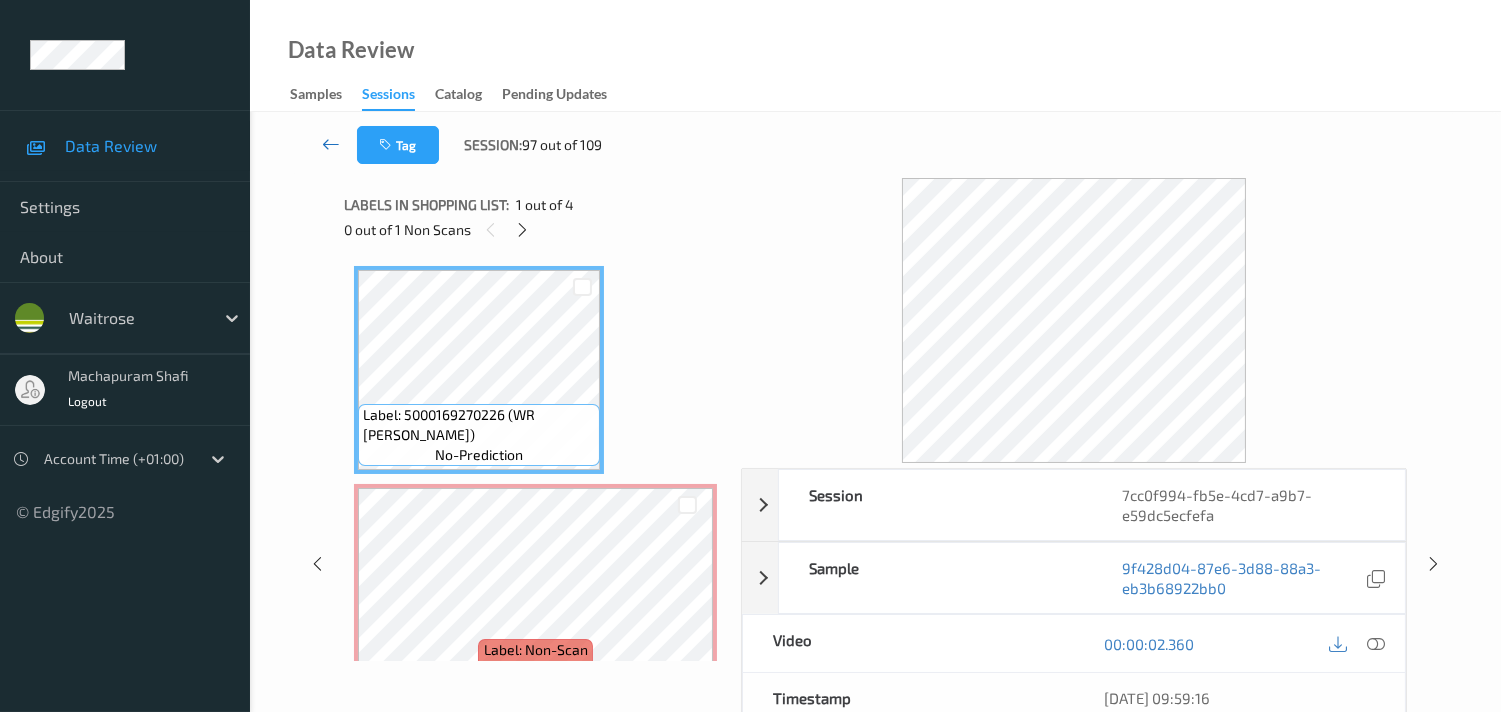 click at bounding box center (331, 145) 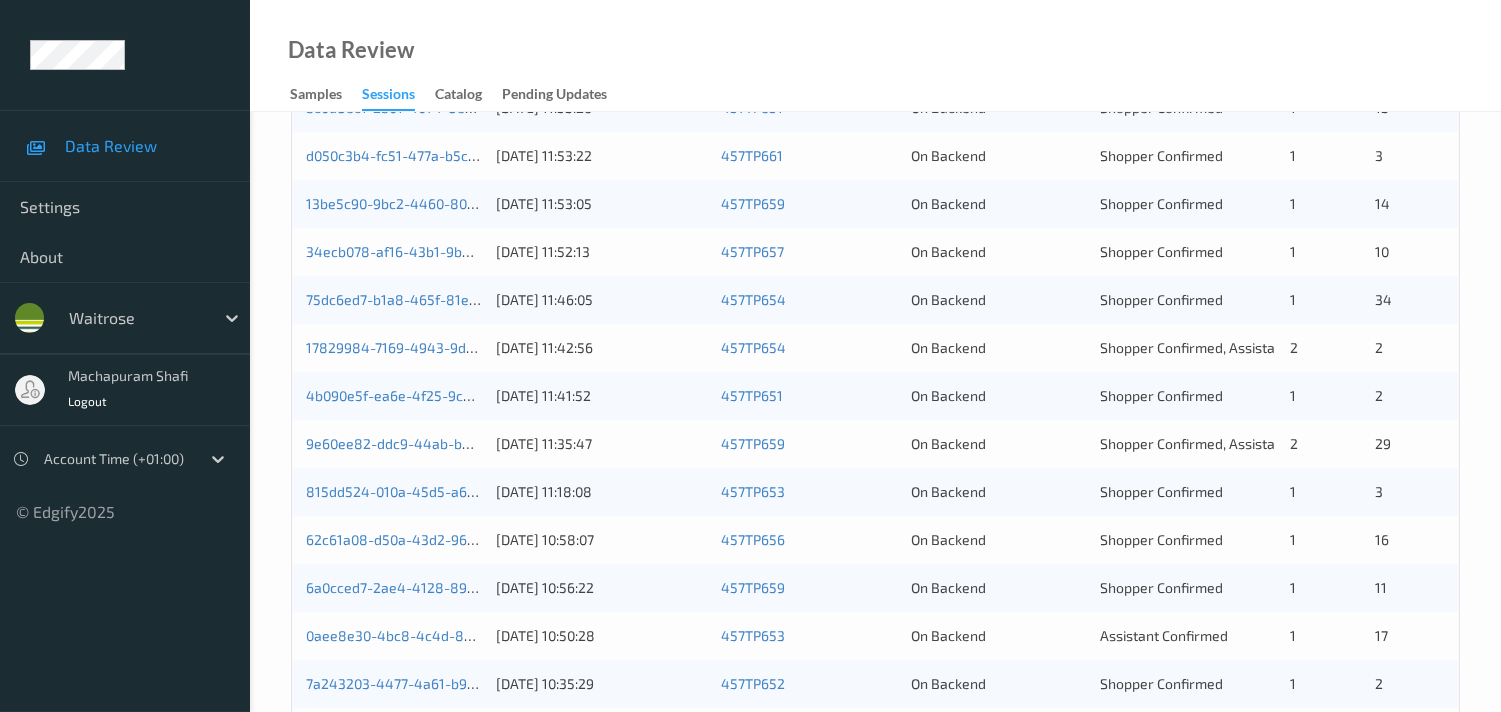 scroll, scrollTop: 777, scrollLeft: 0, axis: vertical 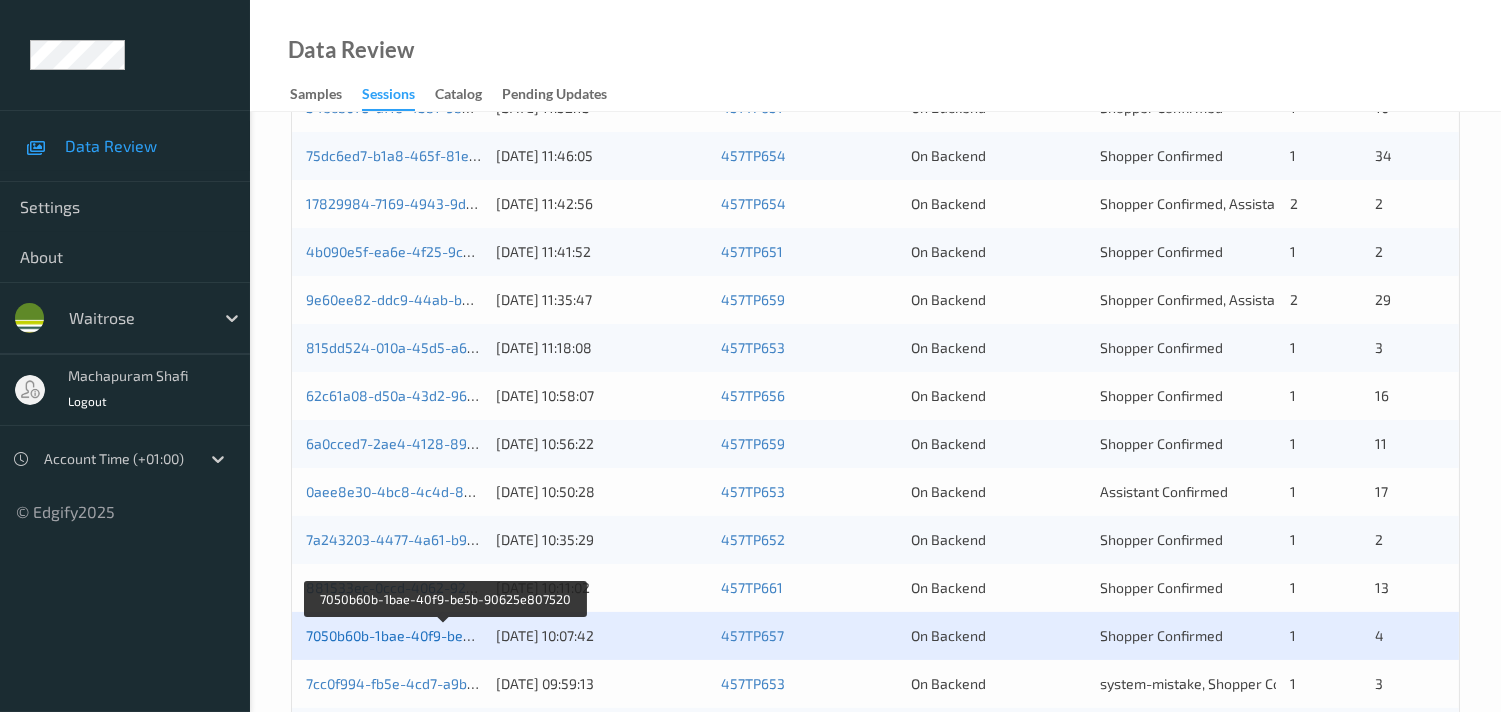 click on "7050b60b-1bae-40f9-be5b-90625e807520" at bounding box center (443, 635) 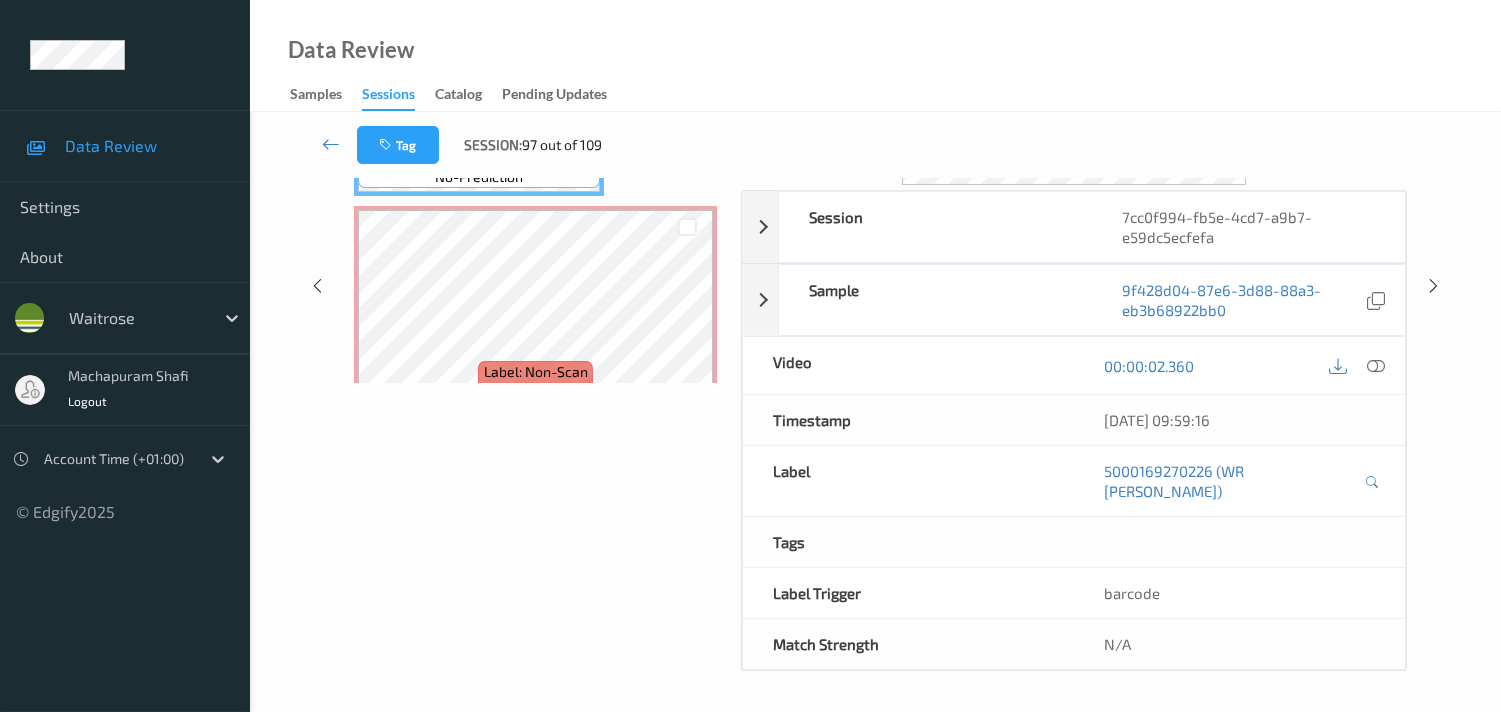 click on "Labels in shopping list: 1 out of 4 0 out of 1 Non Scans Label: 5000169270226 (WR YOGURT COLESLAW) no-prediction Label: Non-Scan non-scan Label: Non-Scan non-scan Label: Non-Scan non-scan Label: 5000169632888 (WR REGAL WHITE POTS) no-prediction Label: [CREDIT_CARD_NUMBER] (TRIMMED GREEN BEANS) no-prediction" at bounding box center (535, 285) 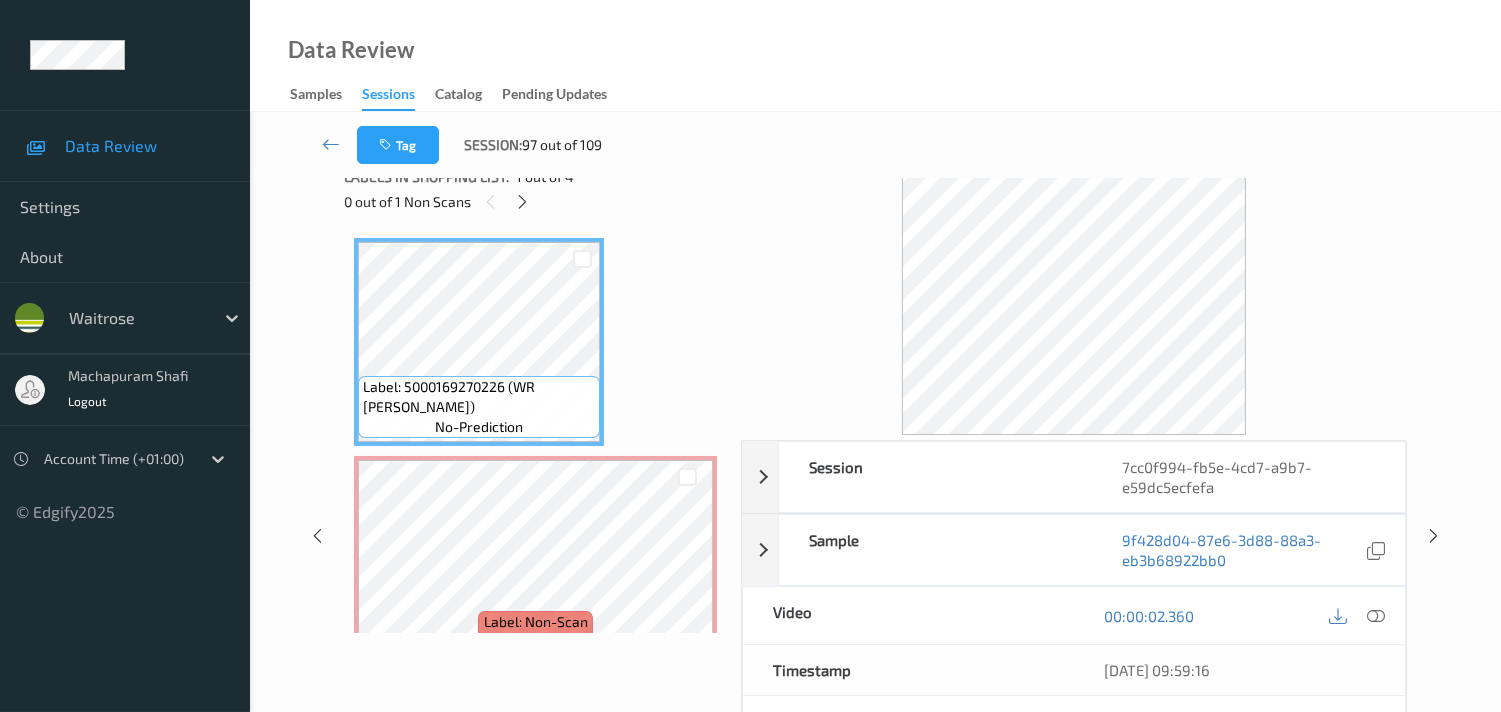 scroll, scrollTop: 0, scrollLeft: 0, axis: both 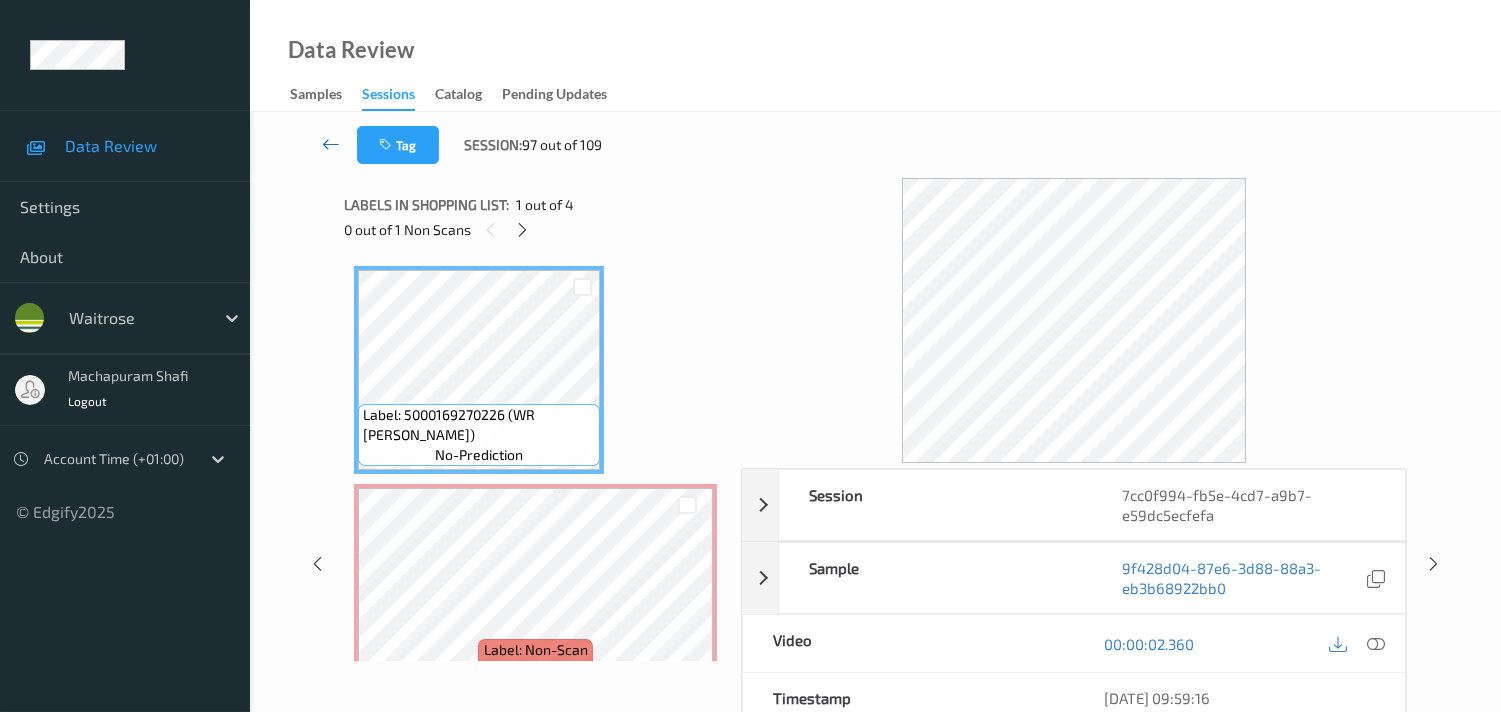 click at bounding box center [331, 145] 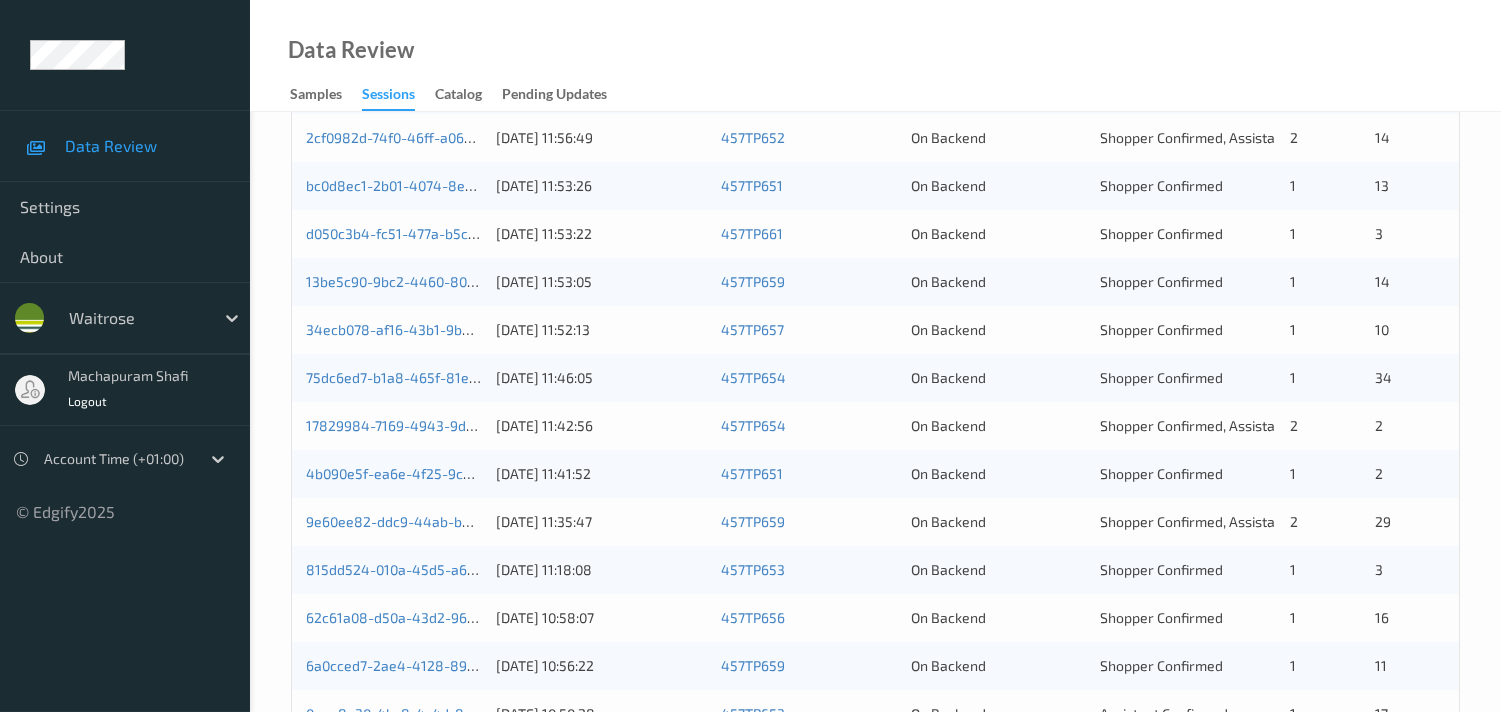 scroll, scrollTop: 777, scrollLeft: 0, axis: vertical 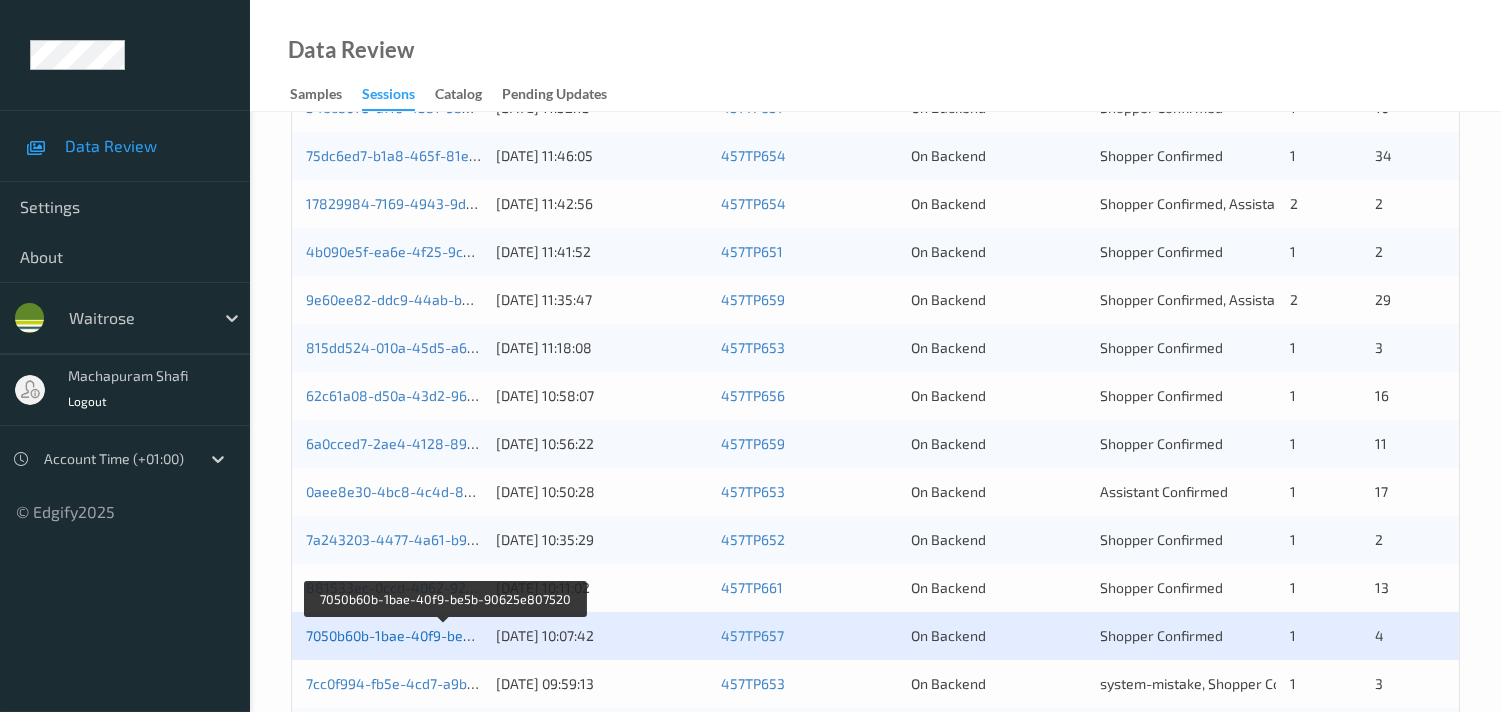 click on "7050b60b-1bae-40f9-be5b-90625e807520" at bounding box center (443, 635) 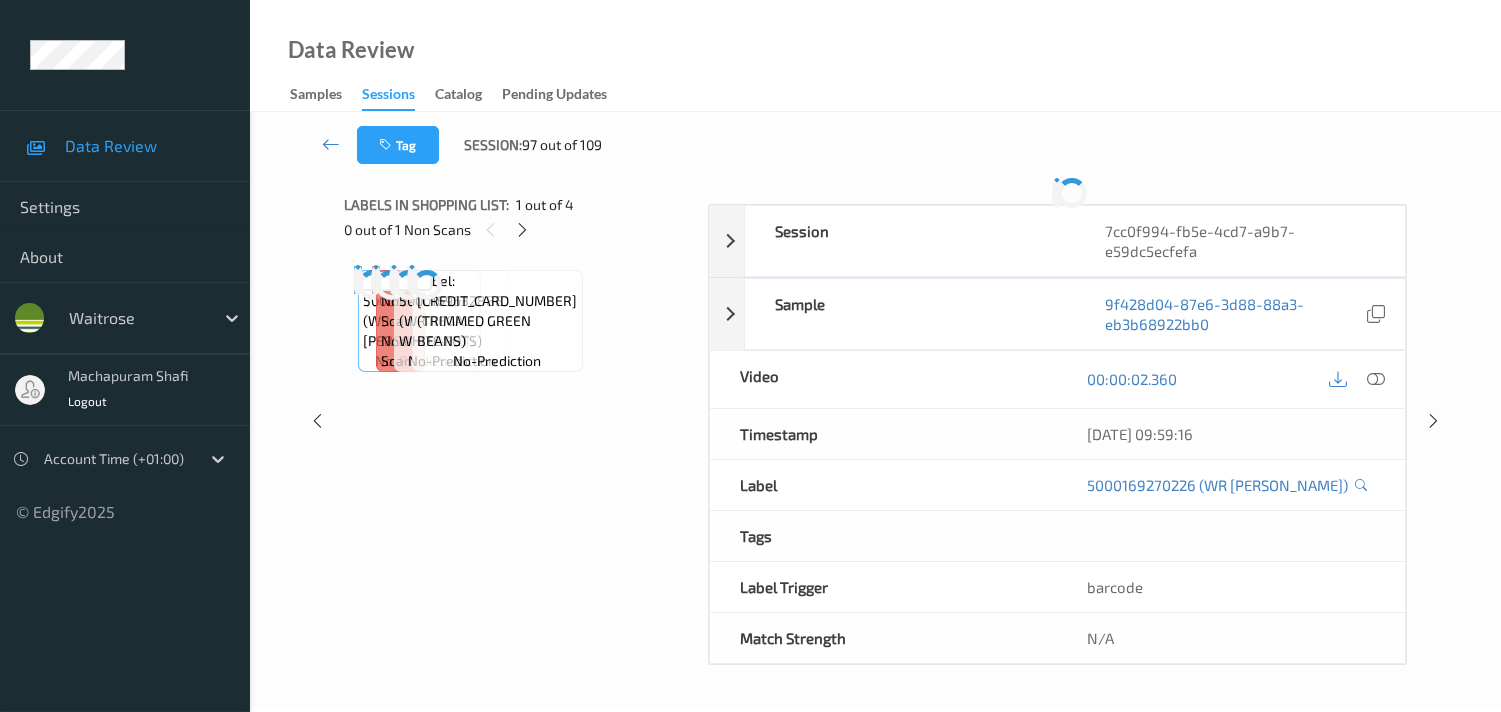 scroll, scrollTop: 280, scrollLeft: 0, axis: vertical 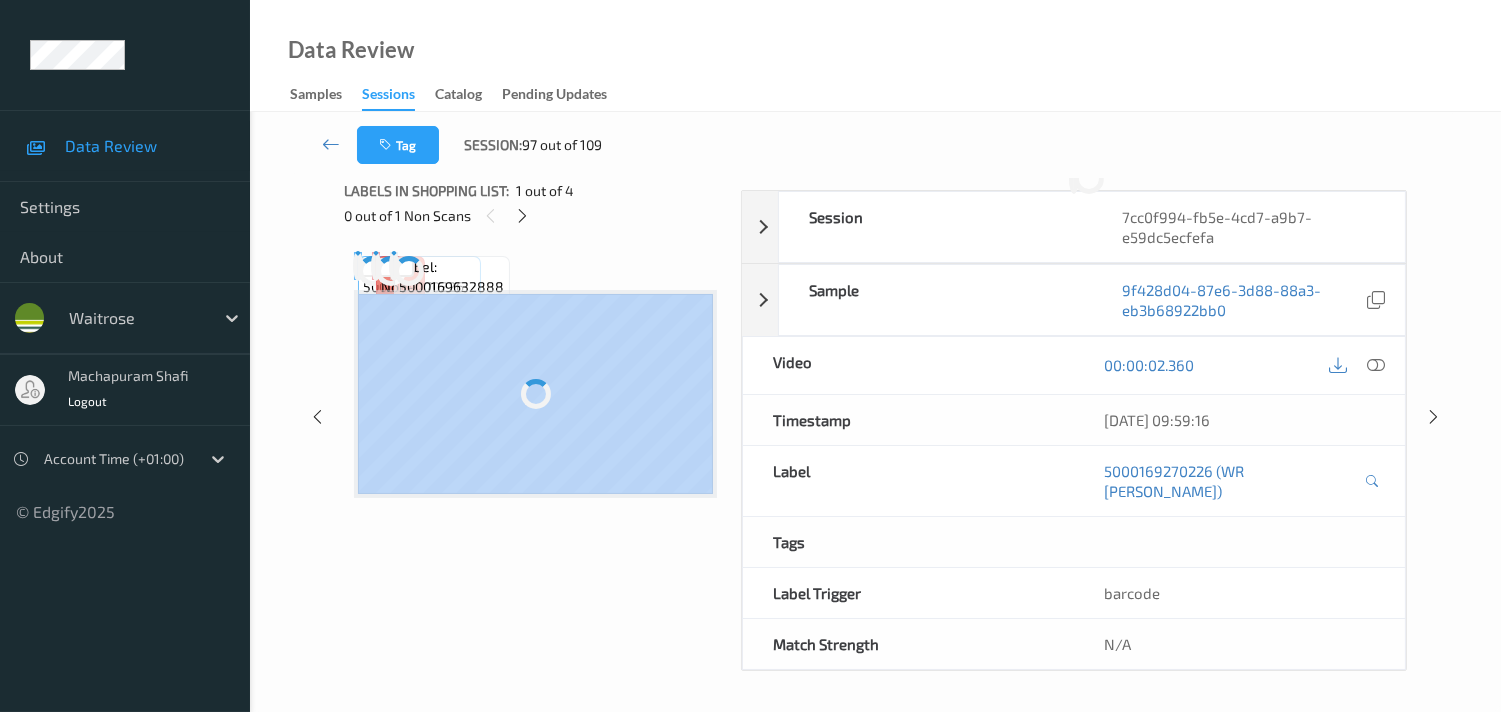 click on "Labels in shopping list: 1 out of 4 0 out of 1 Non Scans Label: 5000169270226 (WR YOGURT COLESLAW) no-prediction Label: Non-Scan non-scan Label: Non-Scan non-scan Label: Non-Scan non-scan Label: 5000169632888 (WR REGAL WHITE POTS) no-prediction Label: [CREDIT_CARD_NUMBER] (TRIMMED GREEN BEANS) no-prediction" at bounding box center [535, 417] 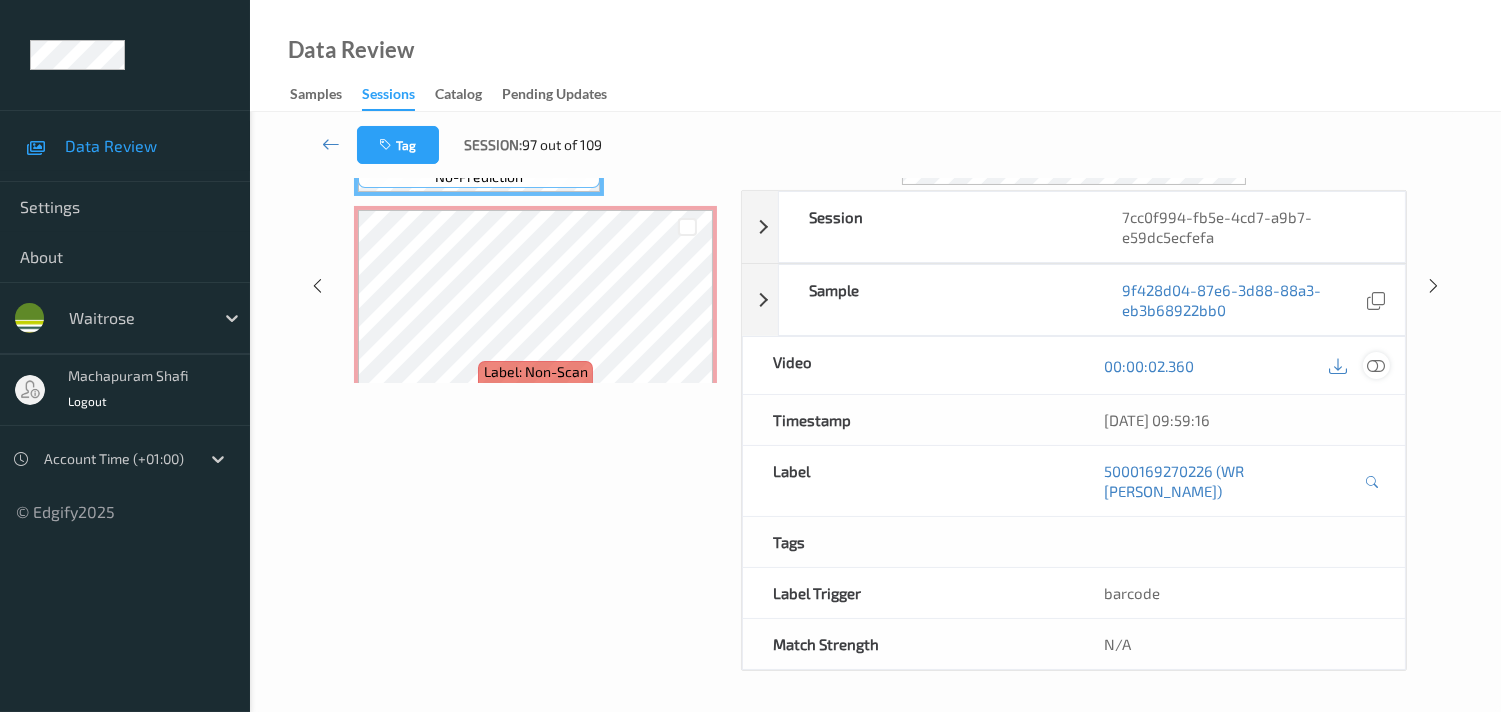 click at bounding box center [1376, 366] 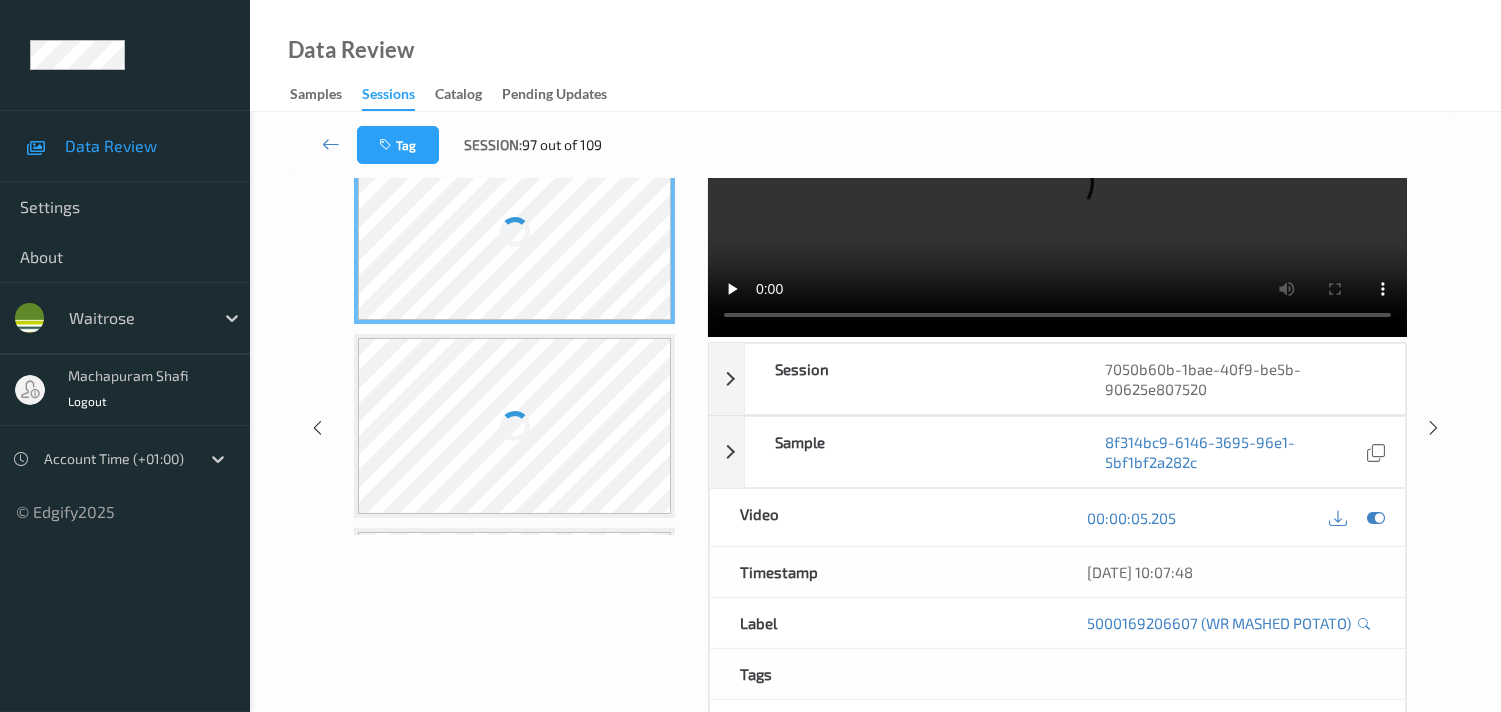 scroll, scrollTop: 0, scrollLeft: 0, axis: both 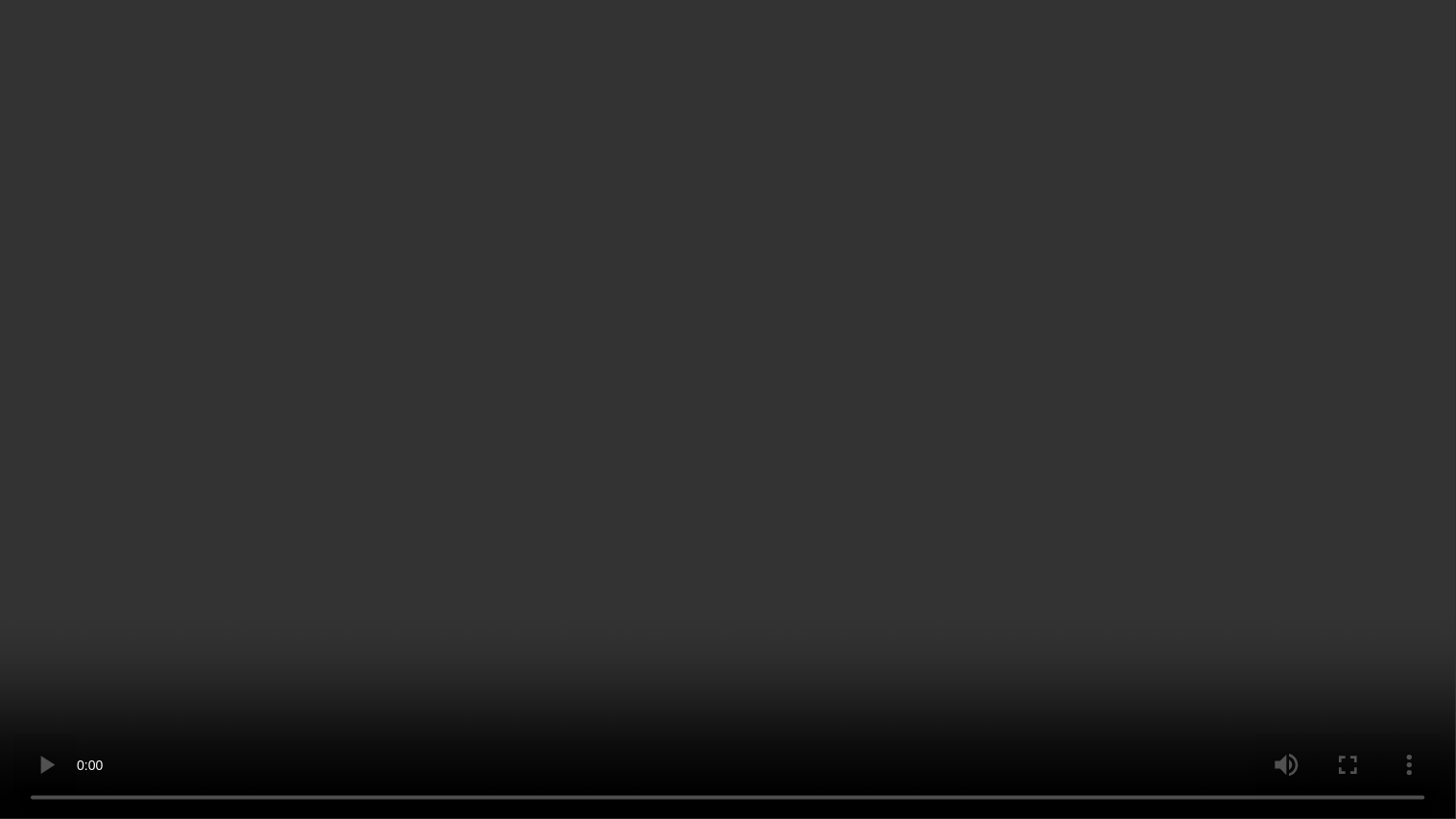 click at bounding box center (728, 409) 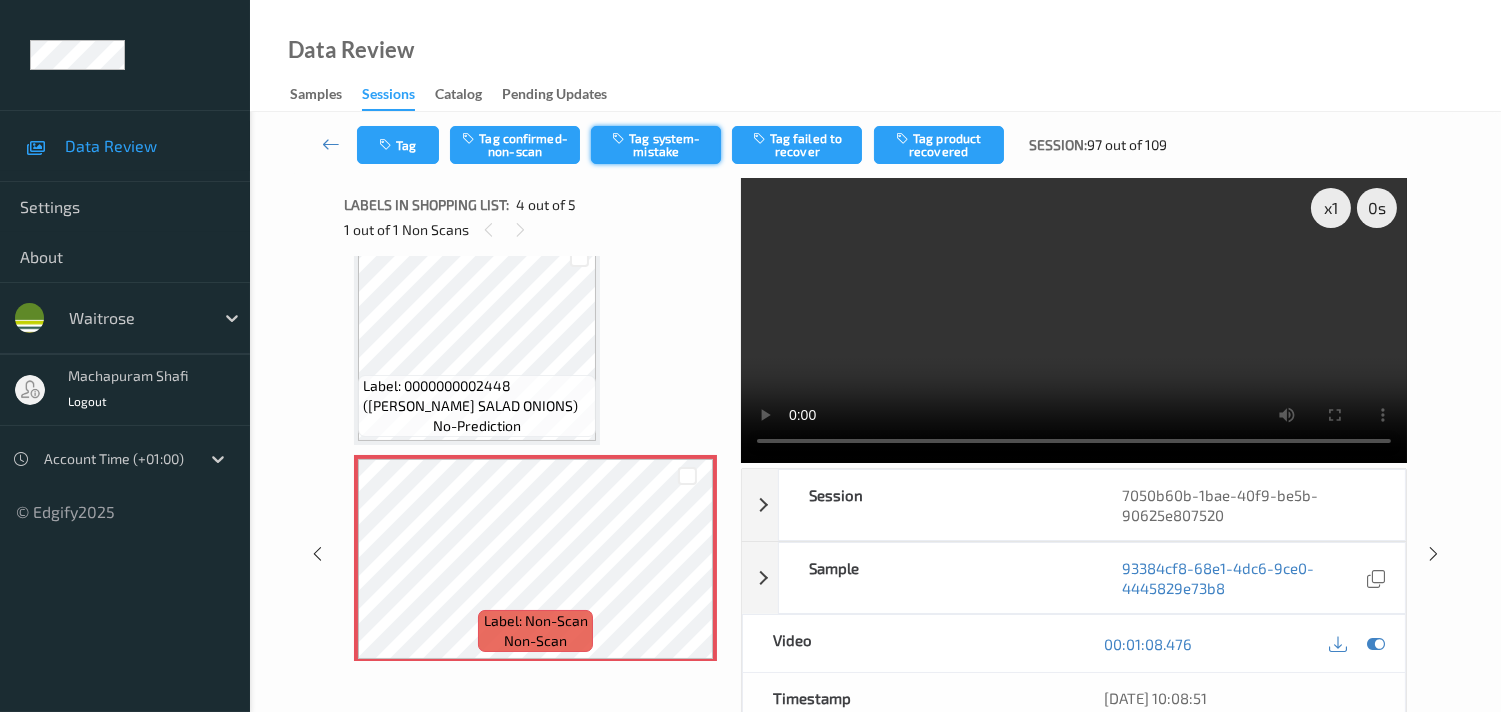 click on "Tag   system-mistake" at bounding box center (656, 145) 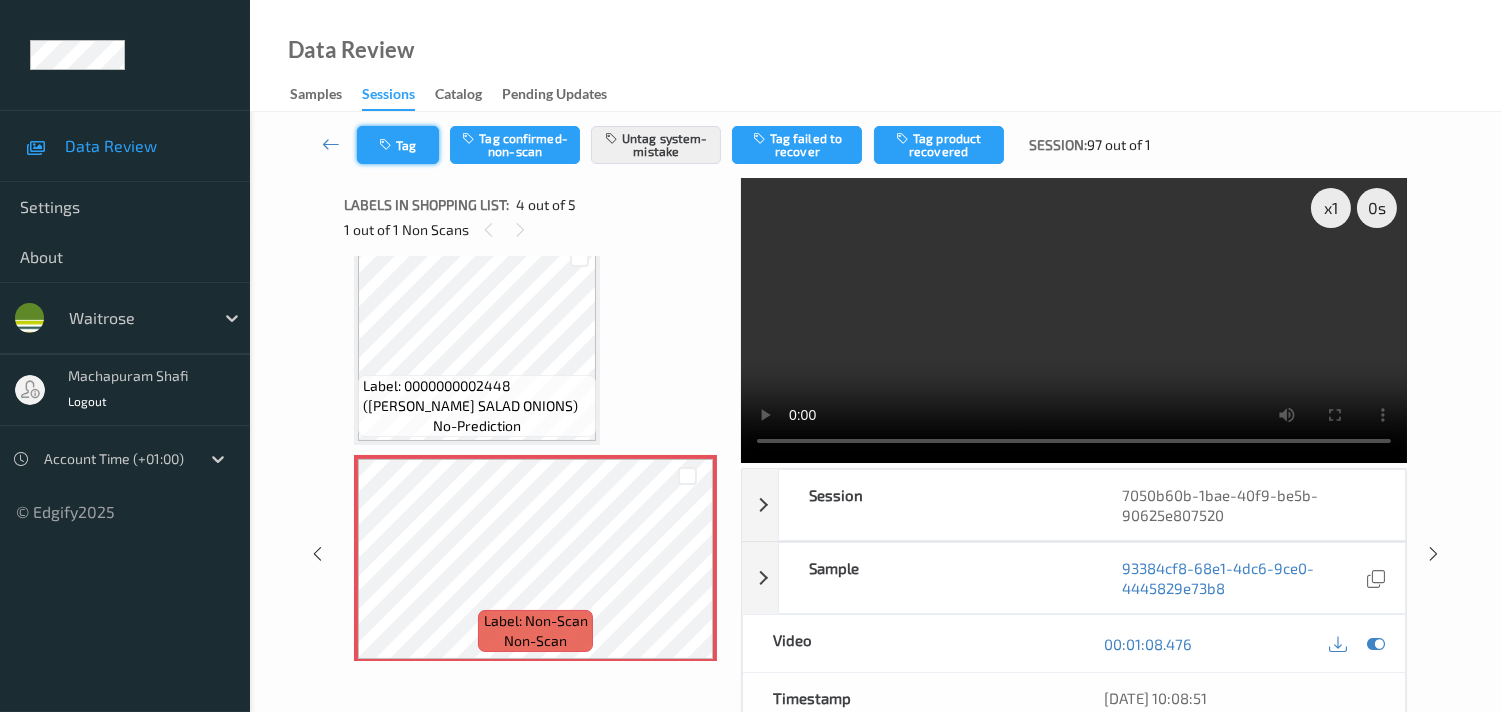 click on "Tag" at bounding box center (398, 145) 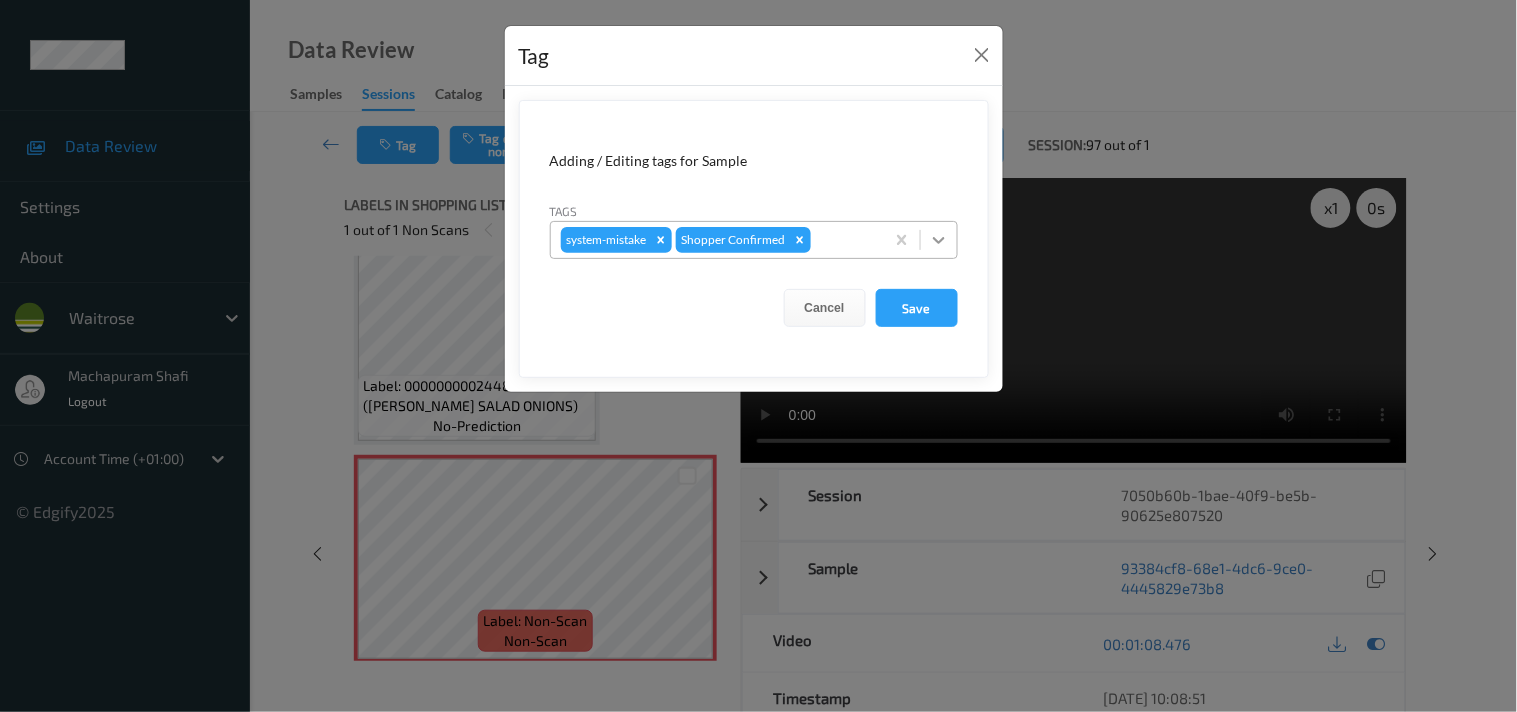 click 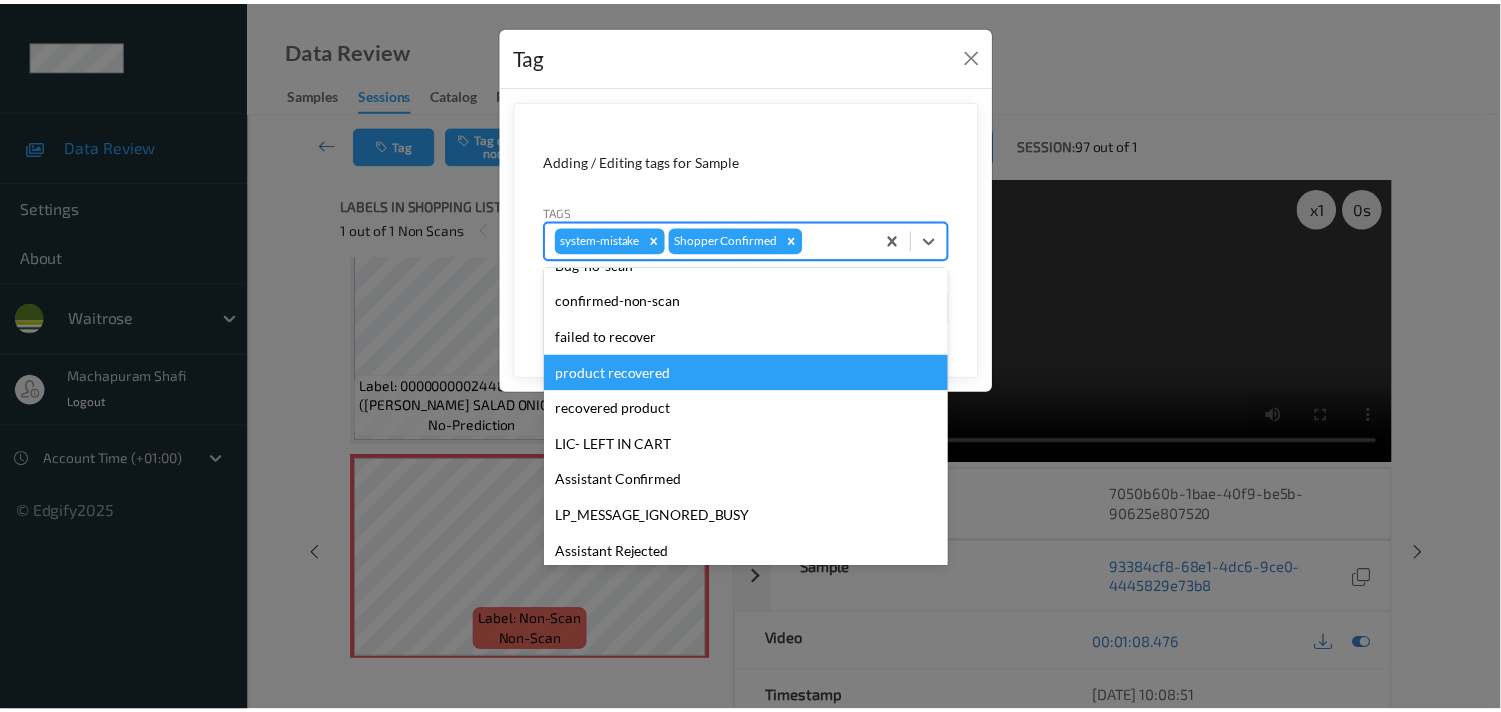 scroll, scrollTop: 318, scrollLeft: 0, axis: vertical 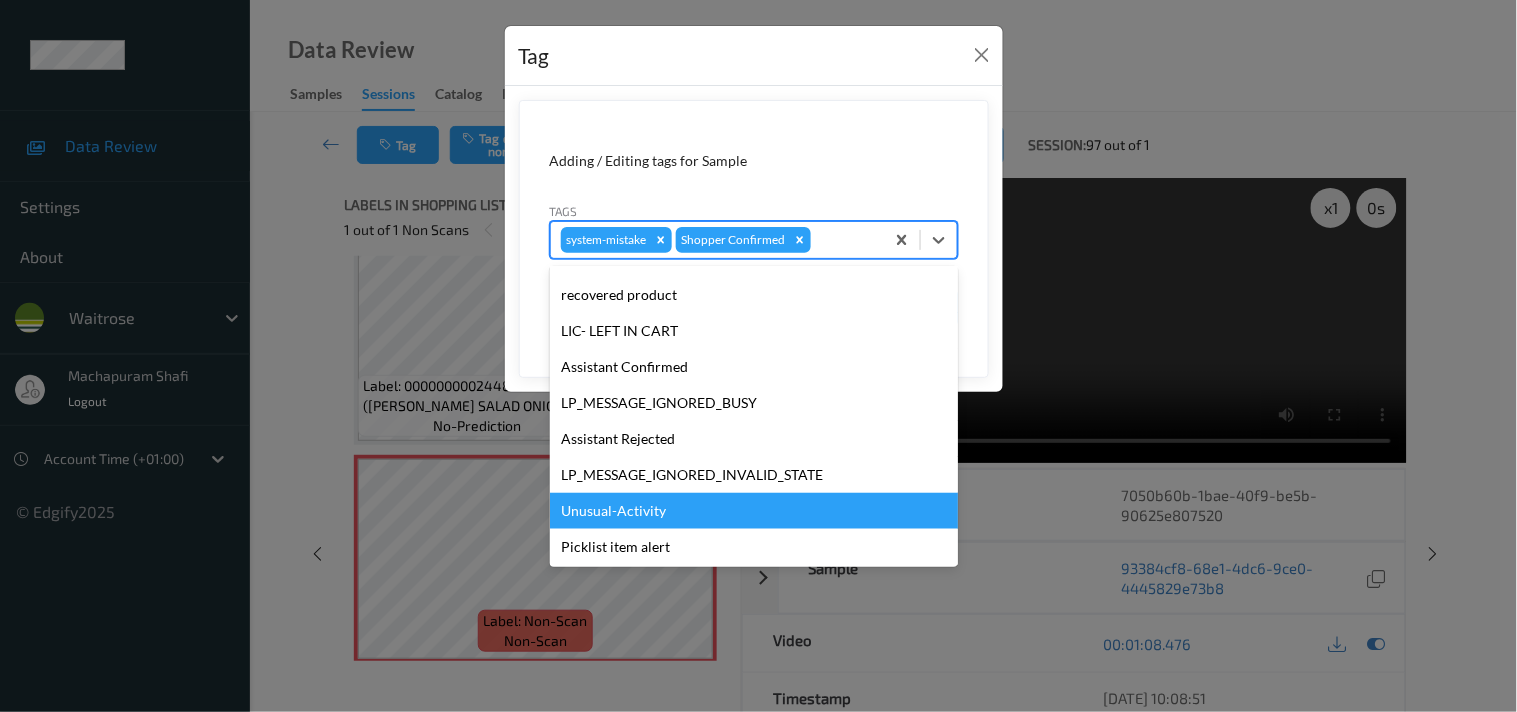 click on "Unusual-Activity" at bounding box center (754, 511) 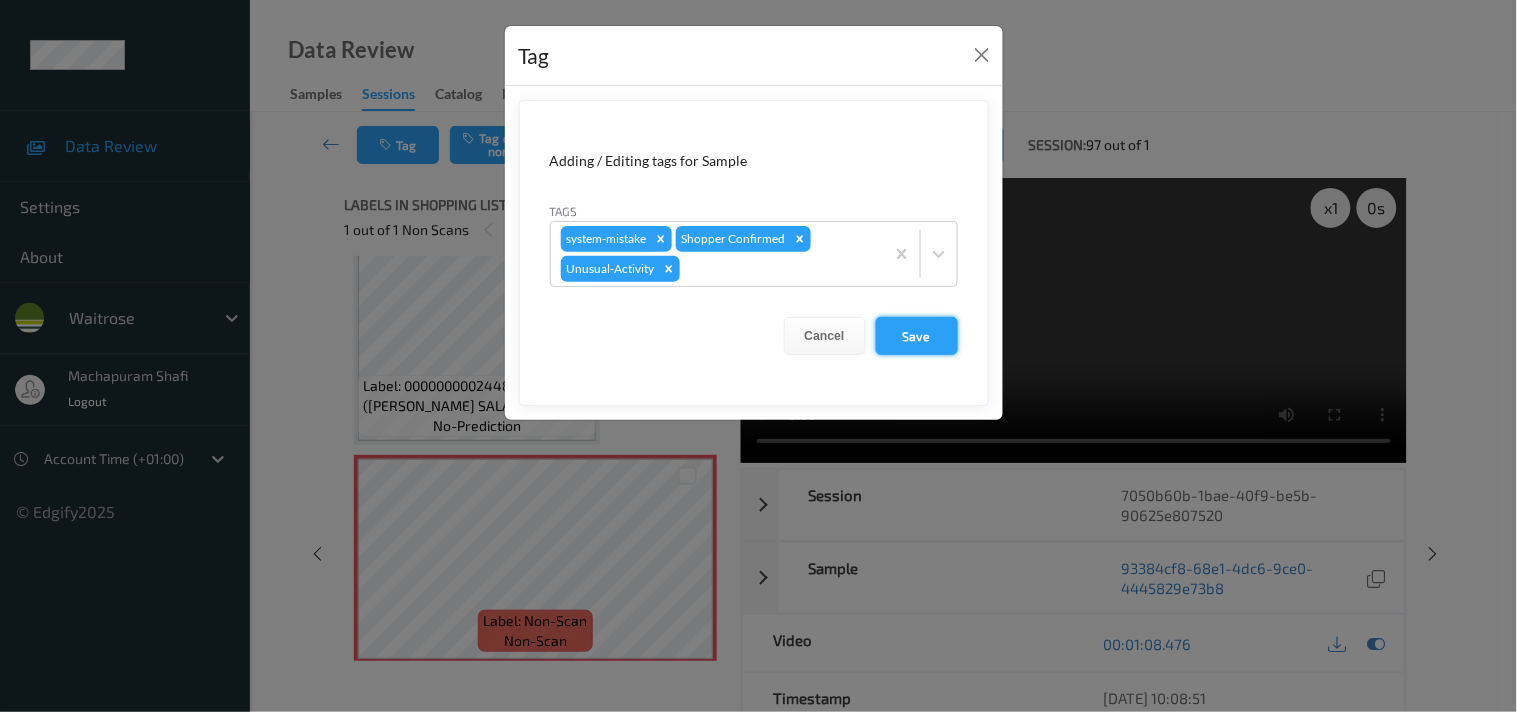 click on "Save" at bounding box center (917, 336) 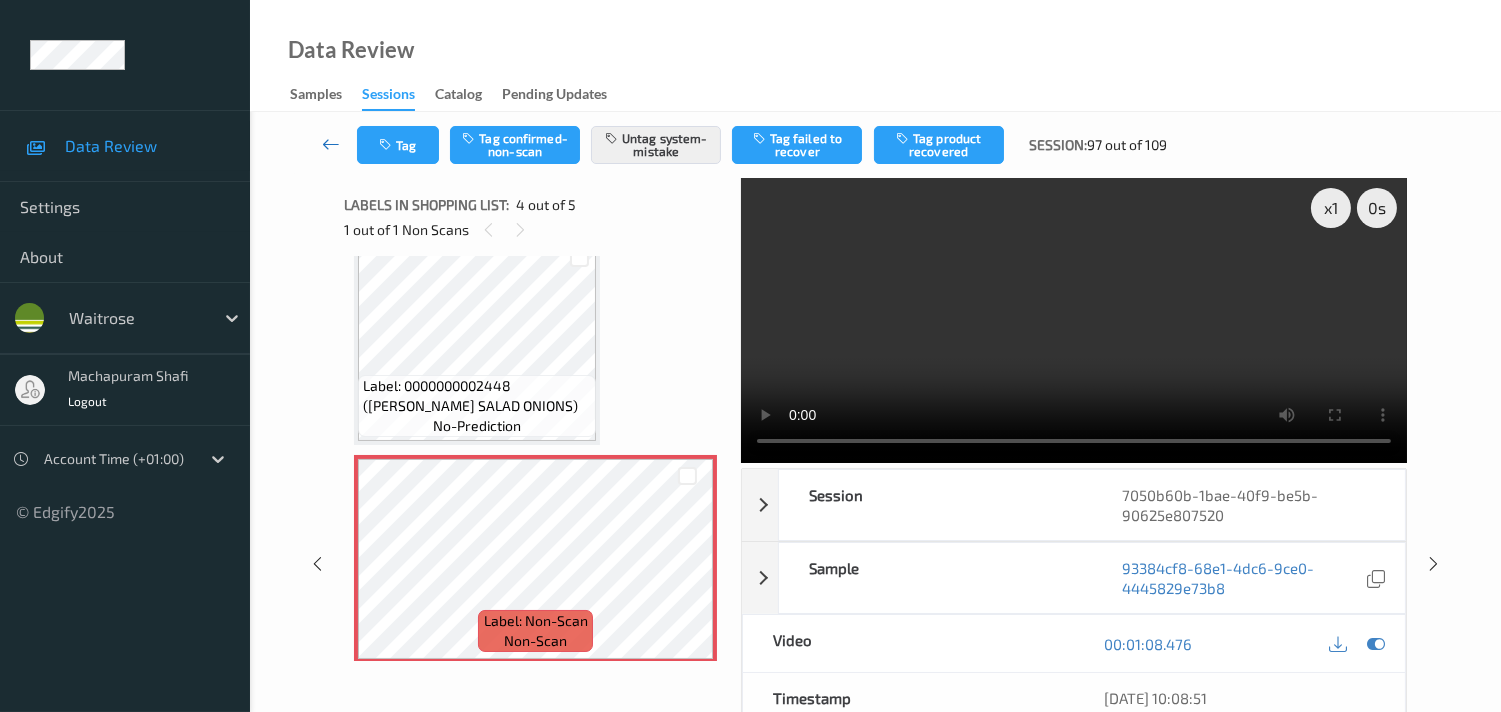 click at bounding box center [331, 144] 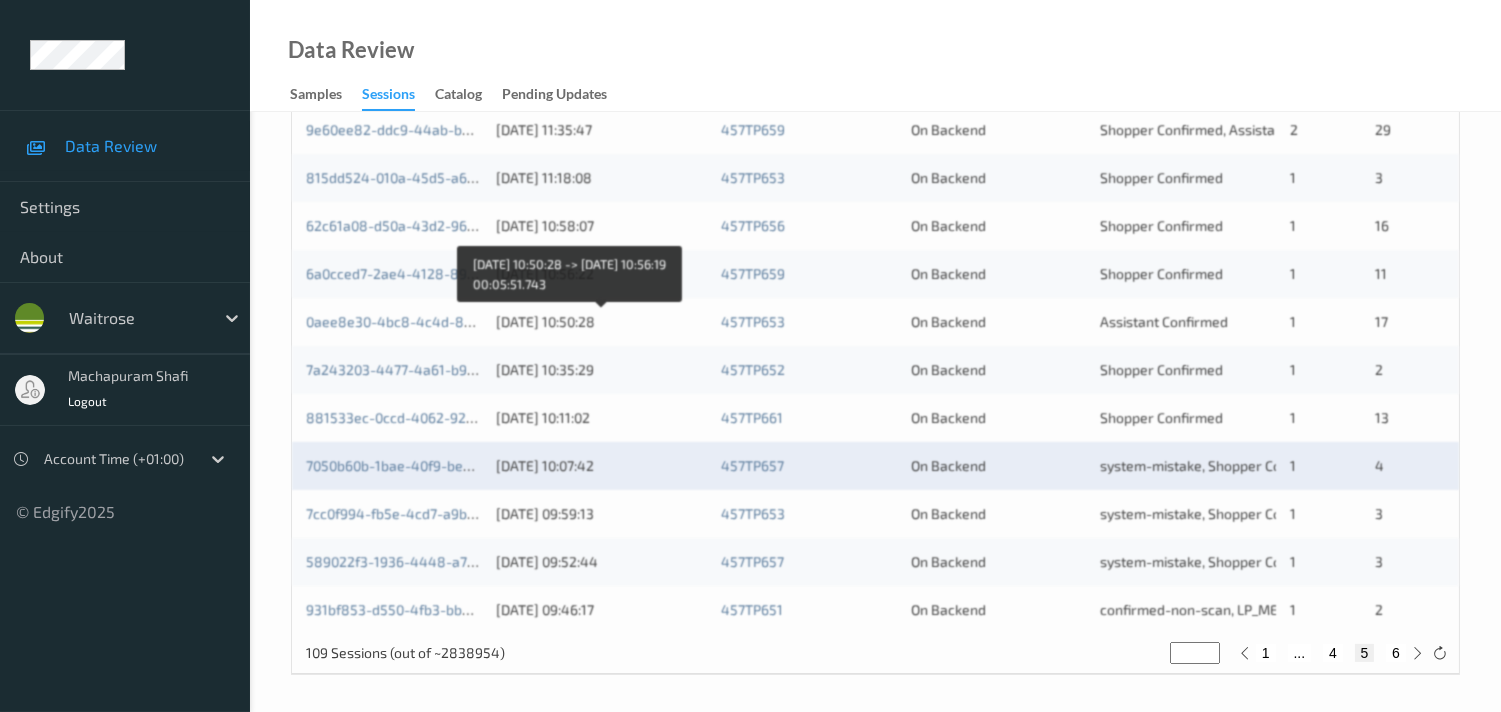 scroll, scrollTop: 951, scrollLeft: 0, axis: vertical 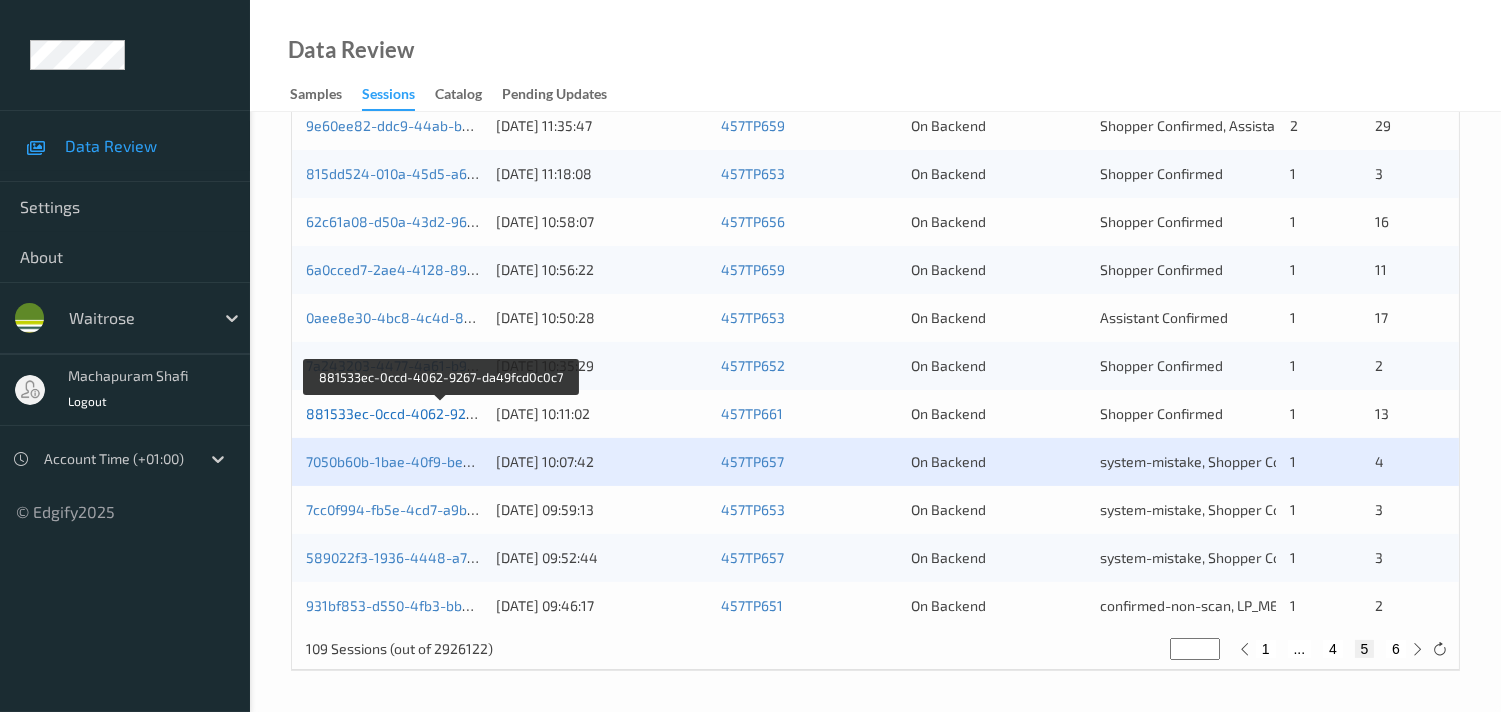 click on "881533ec-0ccd-4062-9267-da49fcd0c0c7" at bounding box center (441, 413) 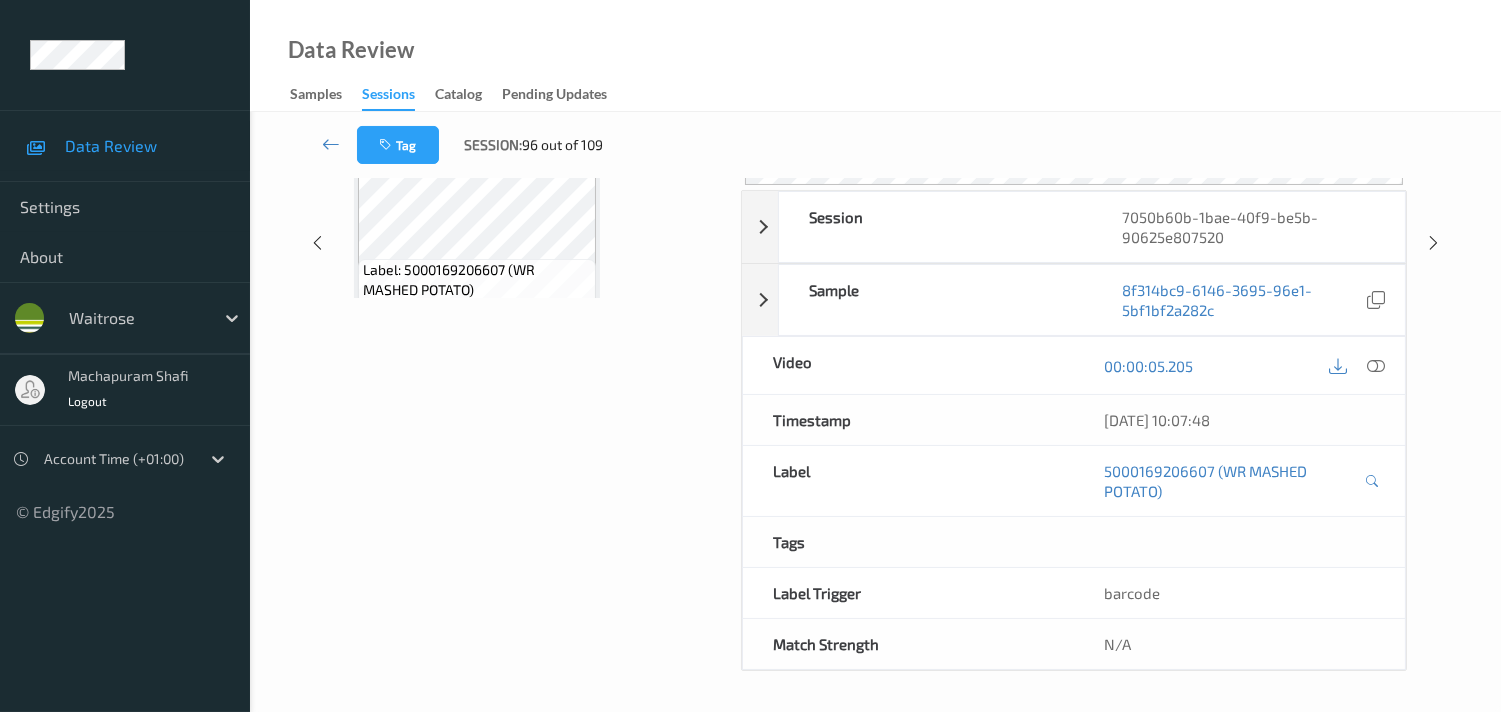 click on "Labels in shopping list: 1 out of 5 0 out of 1 Non Scans Label: 5000169206607 (WR MASHED POTATO) no-prediction Label: 5000169206607 (WR MASHED POTATO) no-prediction Label: 0000000002448 ([PERSON_NAME] SALAD ONIONS) no-prediction Label: Non-Scan non-scan Label: 9210315543871494 no-prediction" at bounding box center (535, 243) 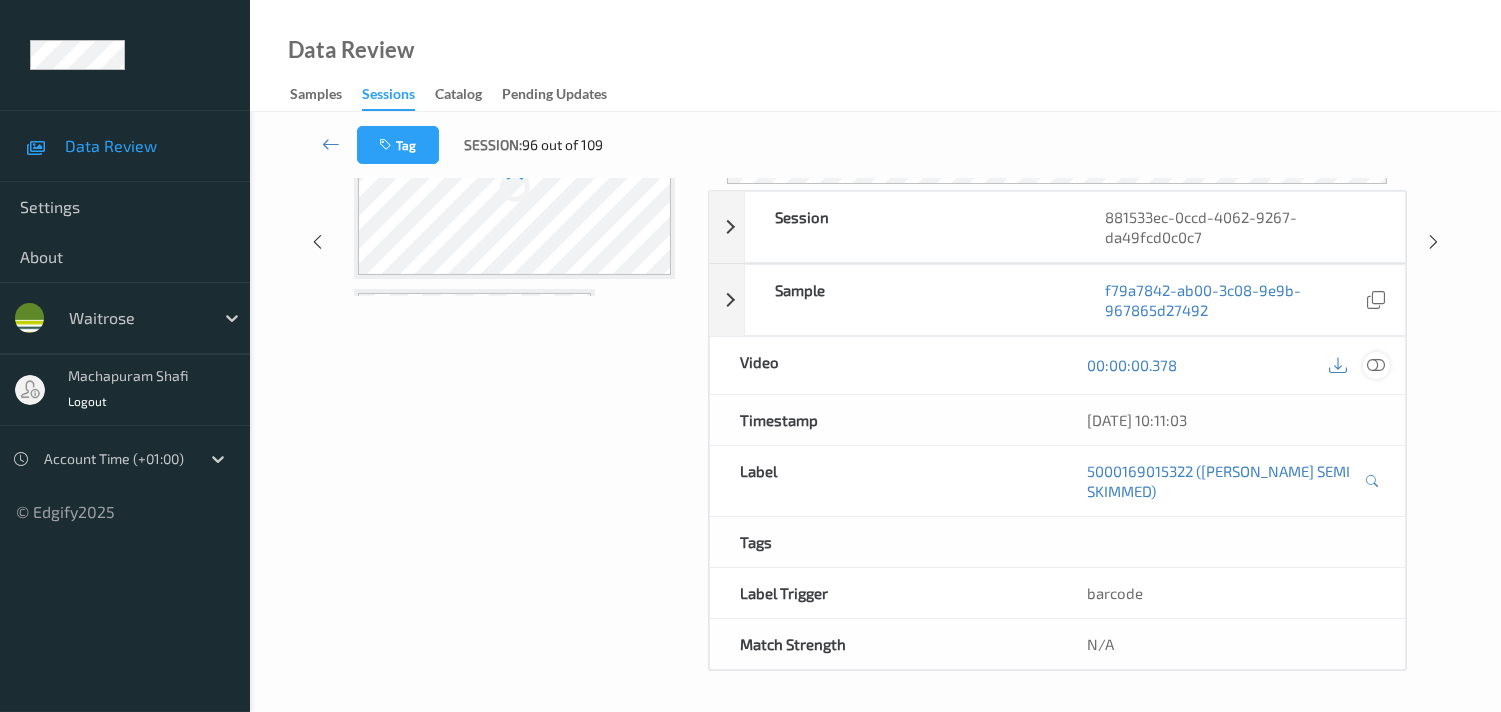 click at bounding box center (1376, 365) 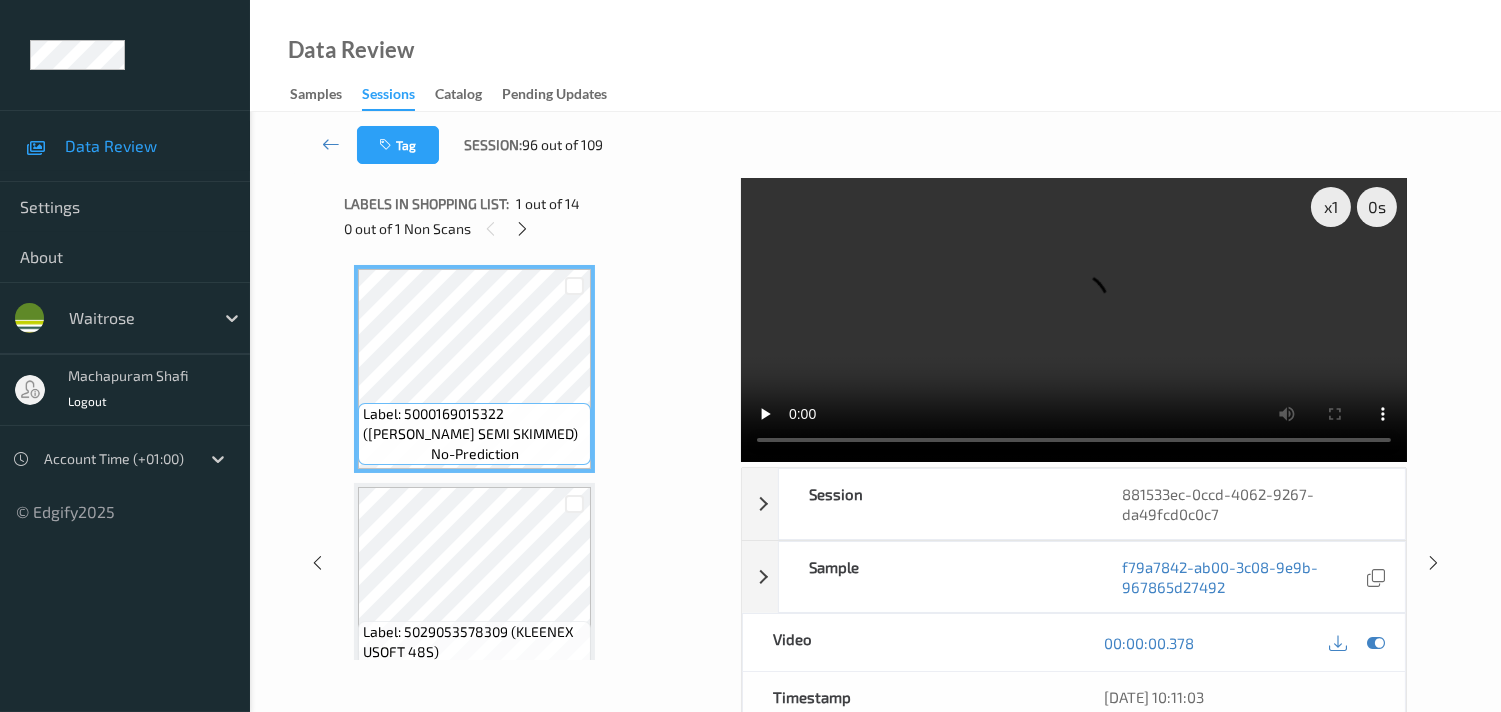 scroll, scrollTop: 0, scrollLeft: 0, axis: both 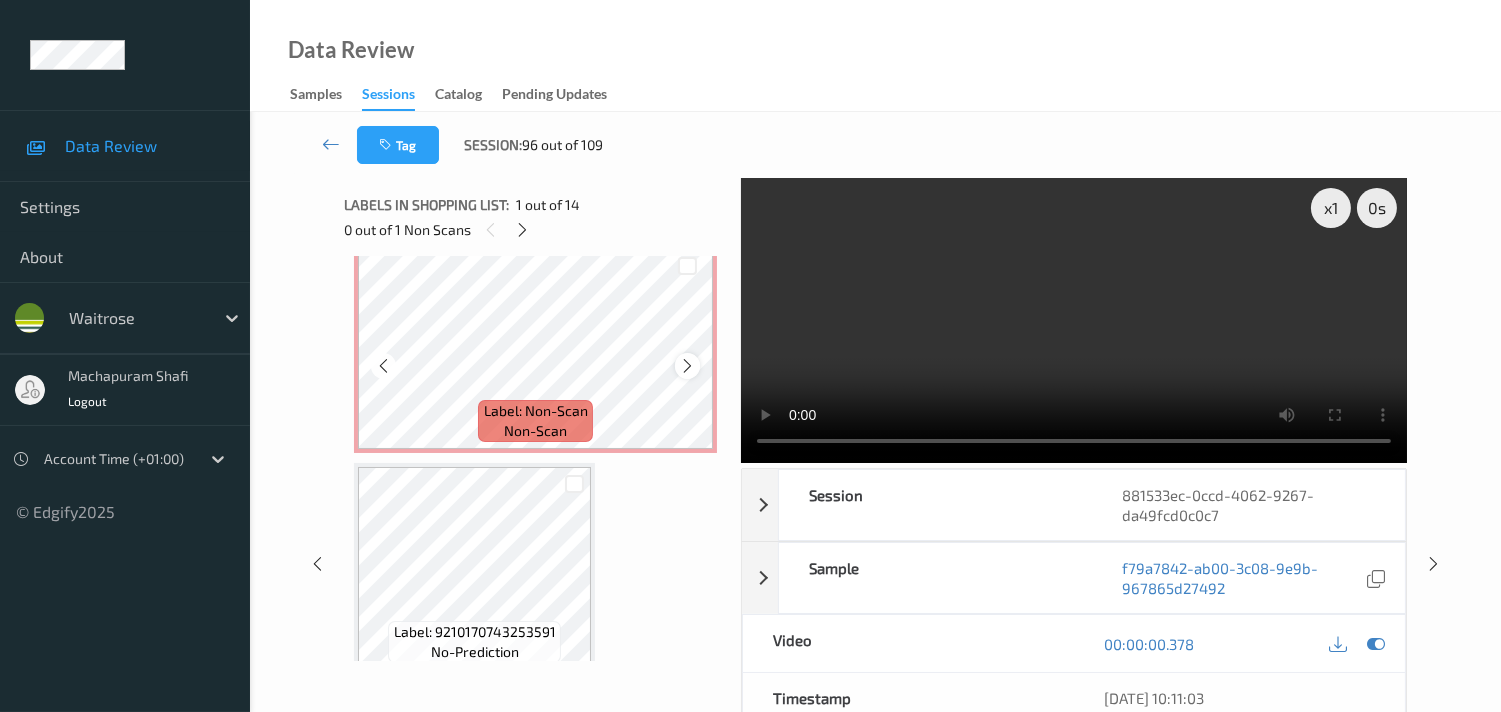 click at bounding box center [687, 366] 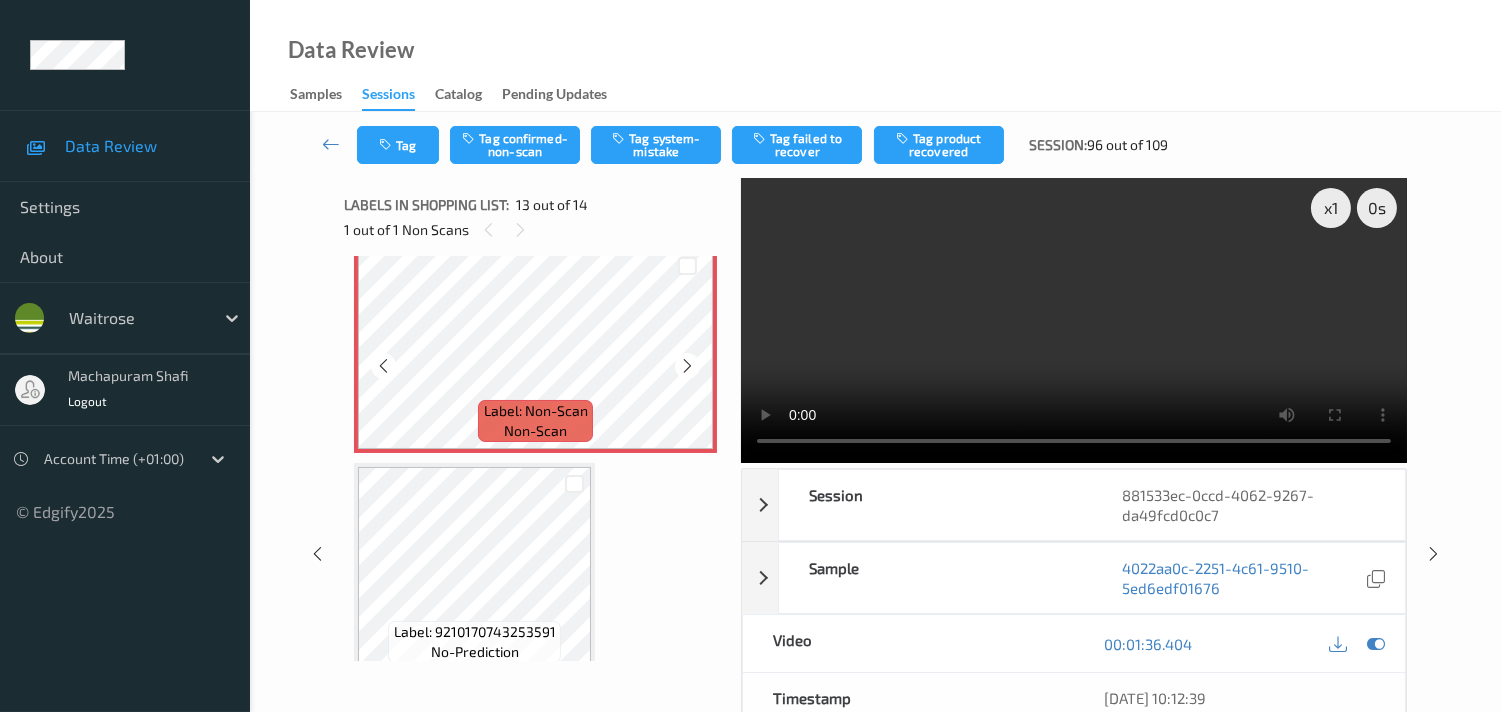 click at bounding box center [687, 366] 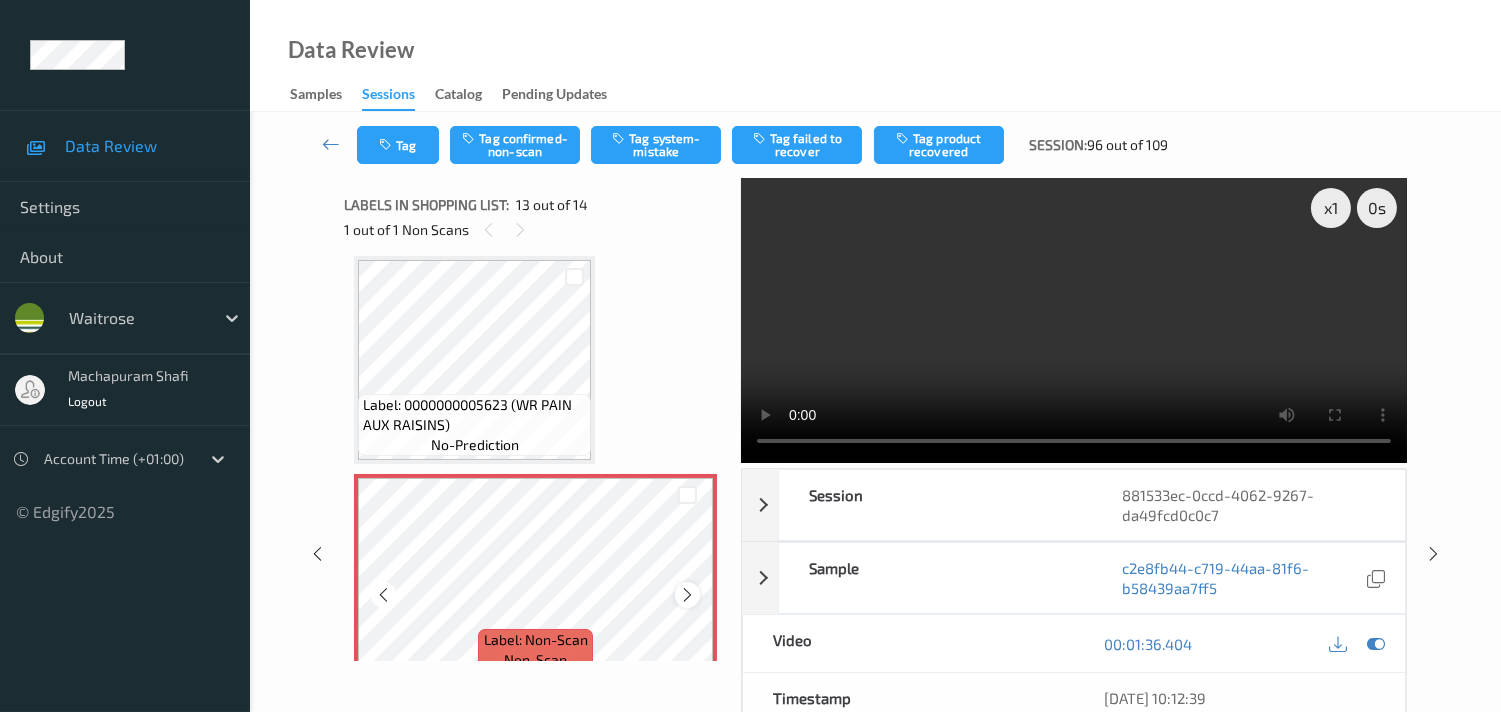 scroll, scrollTop: 2304, scrollLeft: 0, axis: vertical 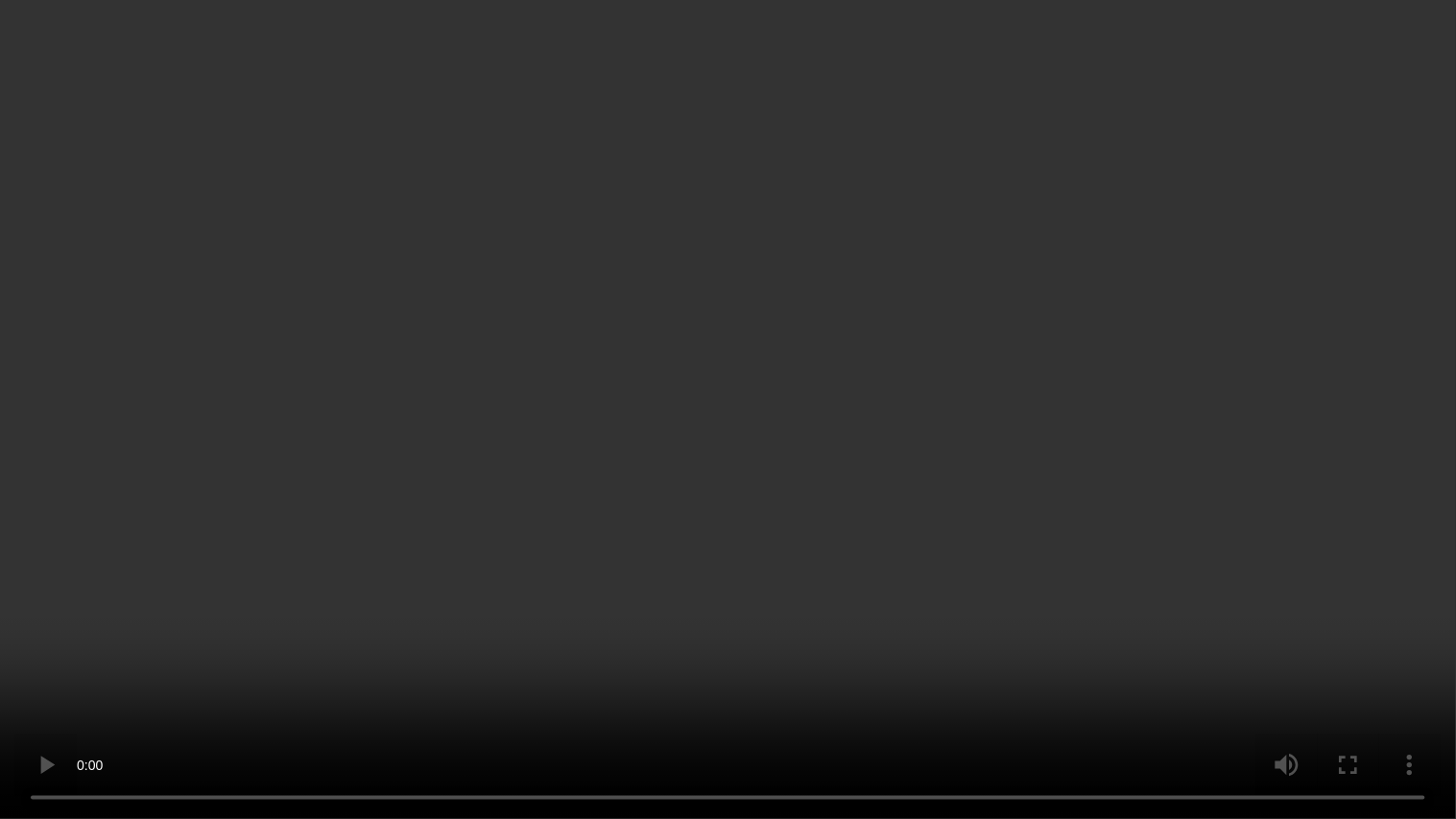 click at bounding box center (728, 409) 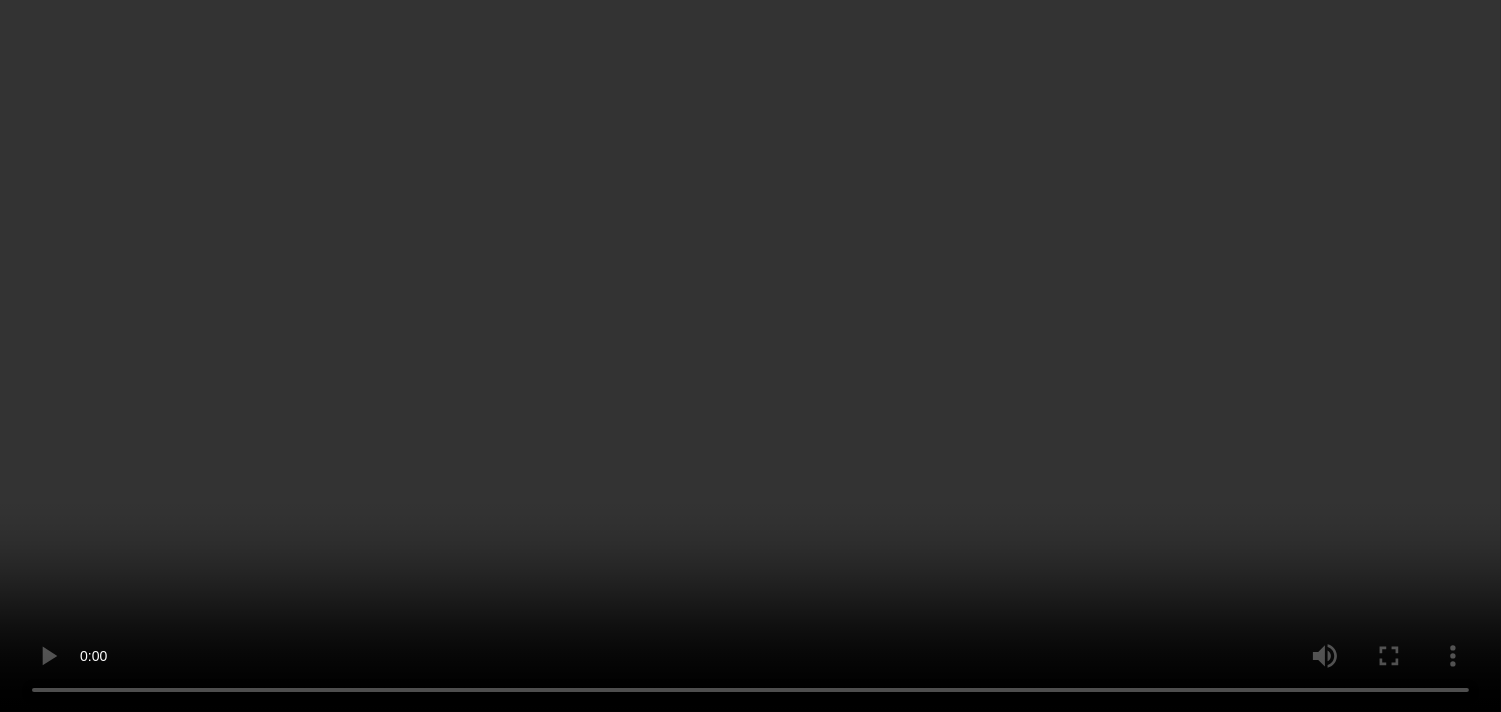 type 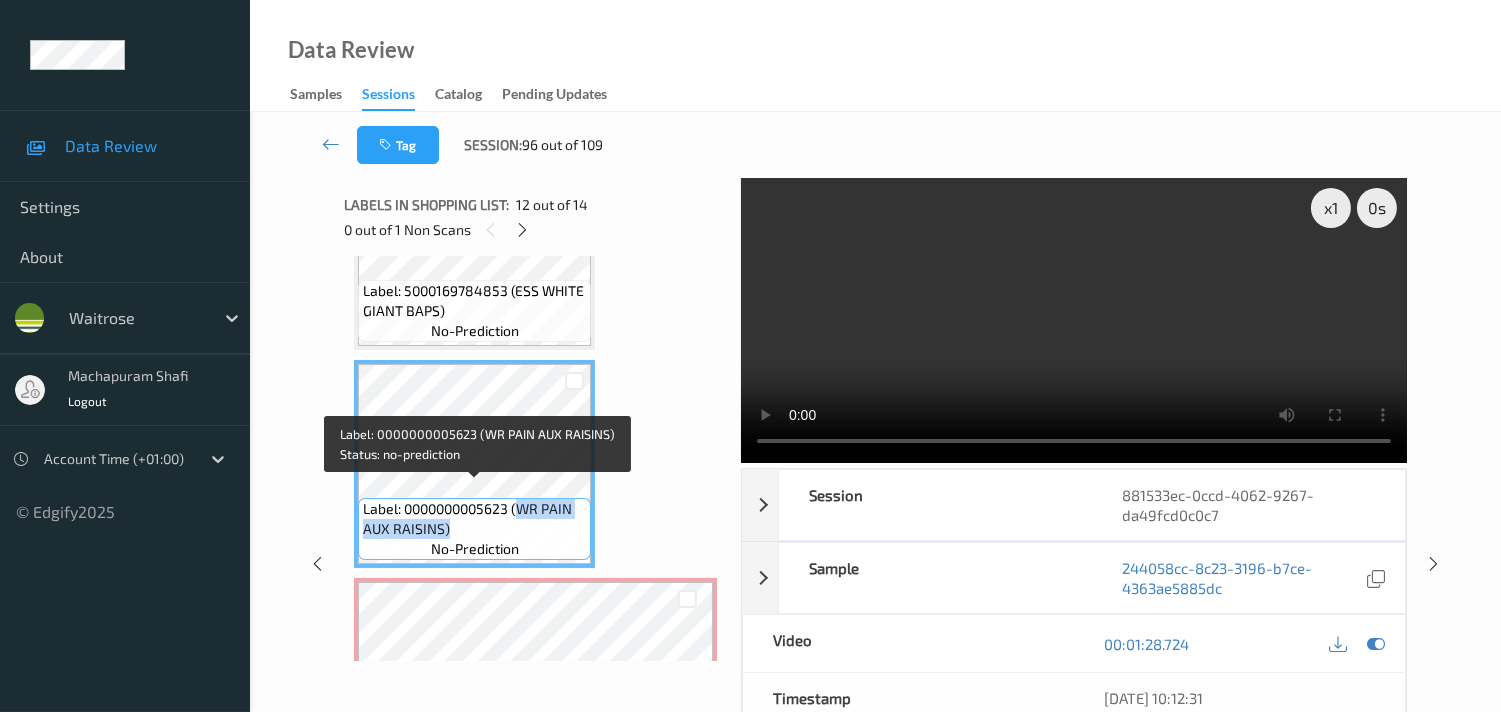 drag, startPoint x: 521, startPoint y: 494, endPoint x: 575, endPoint y: 506, distance: 55.31727 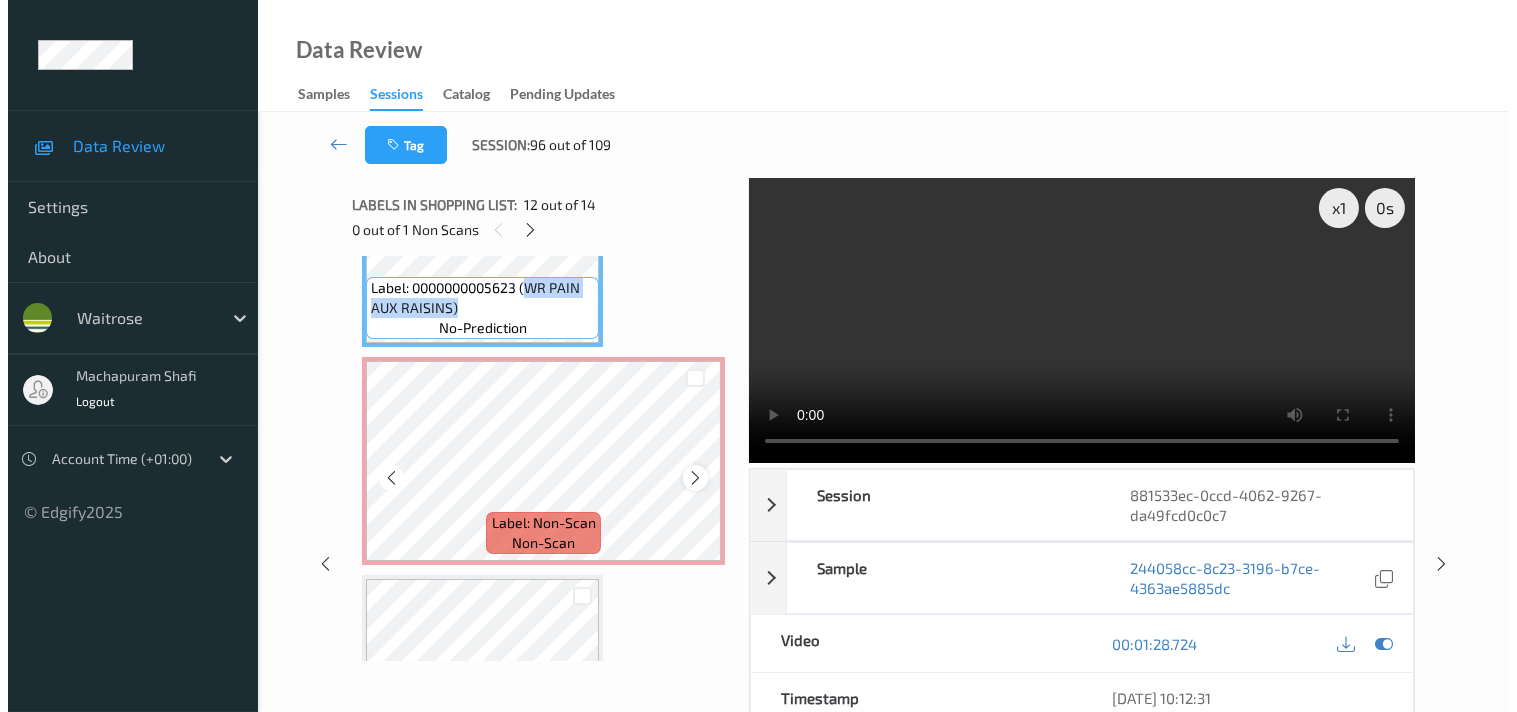 scroll, scrollTop: 2526, scrollLeft: 0, axis: vertical 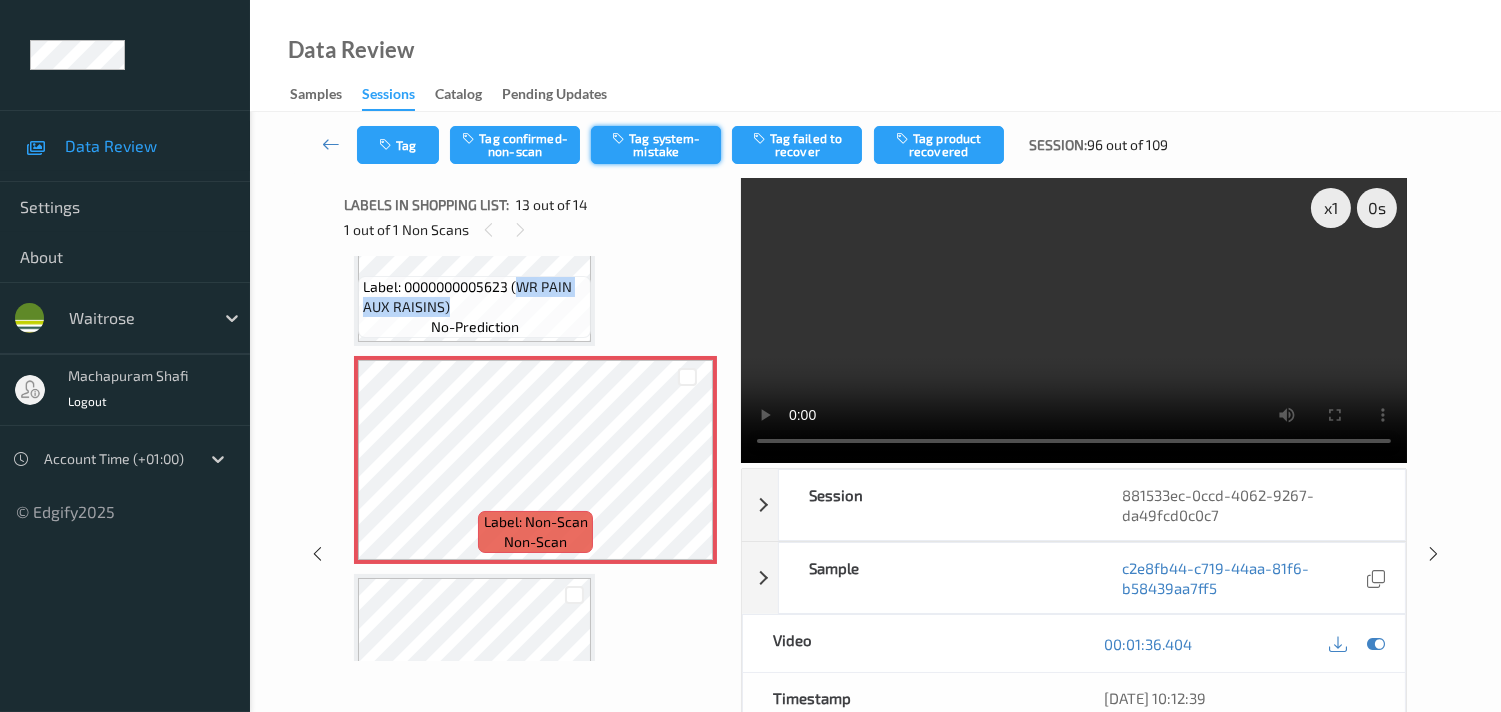 click on "Tag   system-mistake" at bounding box center (656, 145) 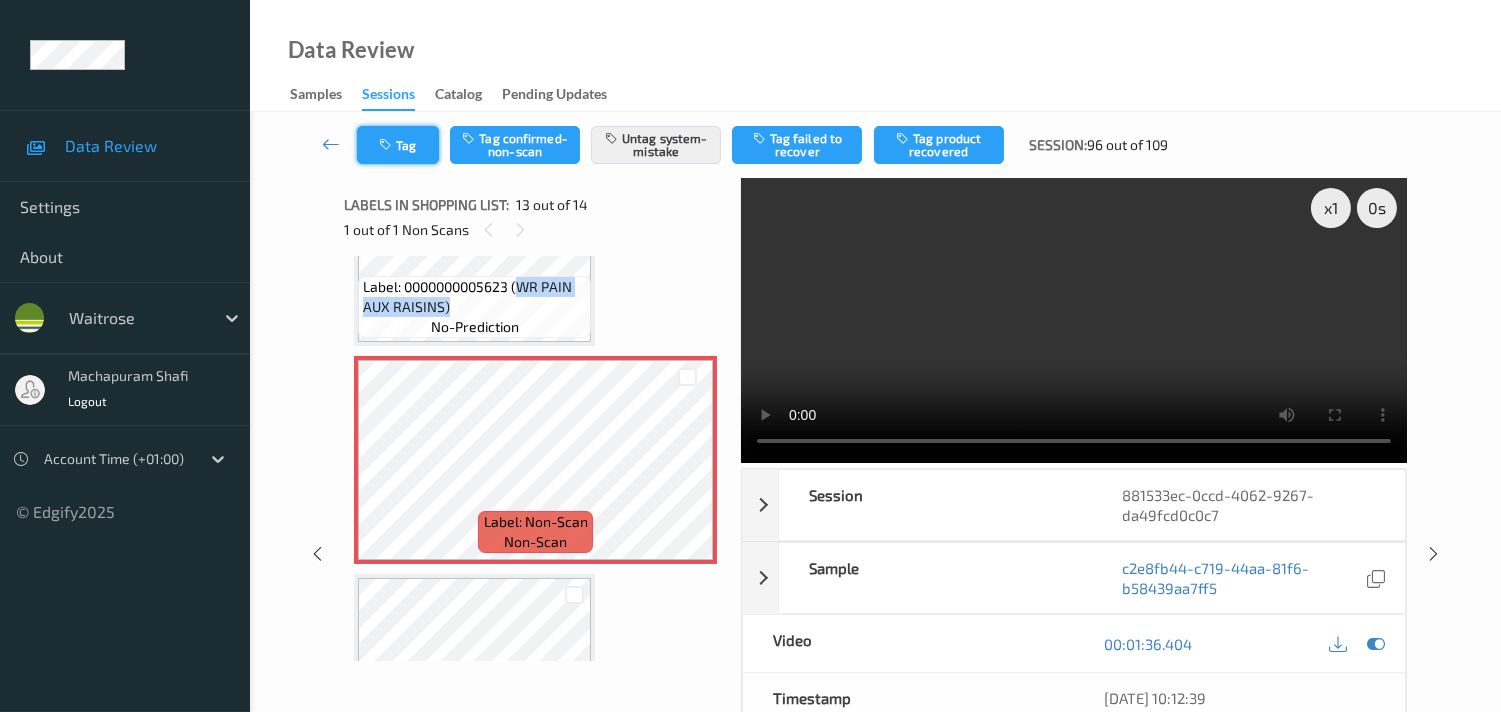 click on "Tag" at bounding box center (398, 145) 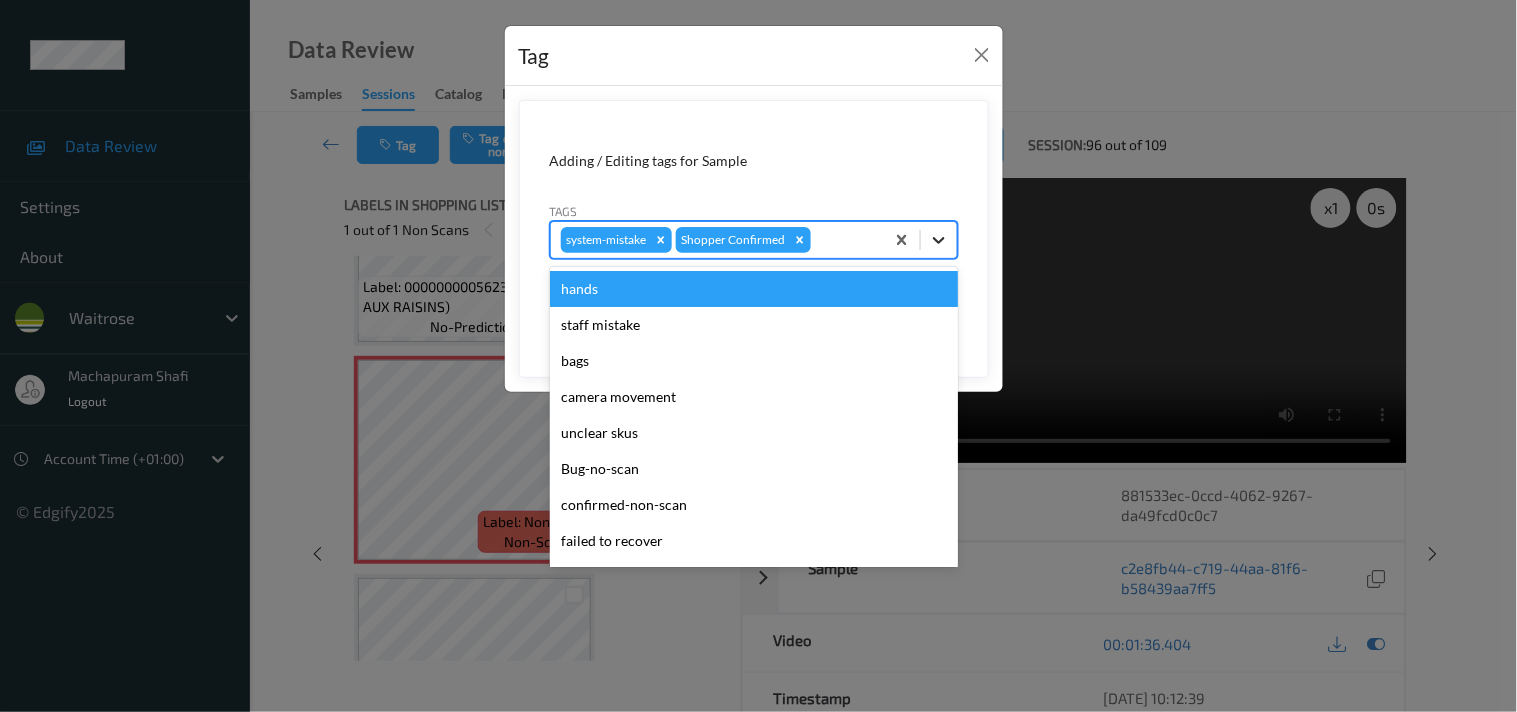 click at bounding box center [939, 240] 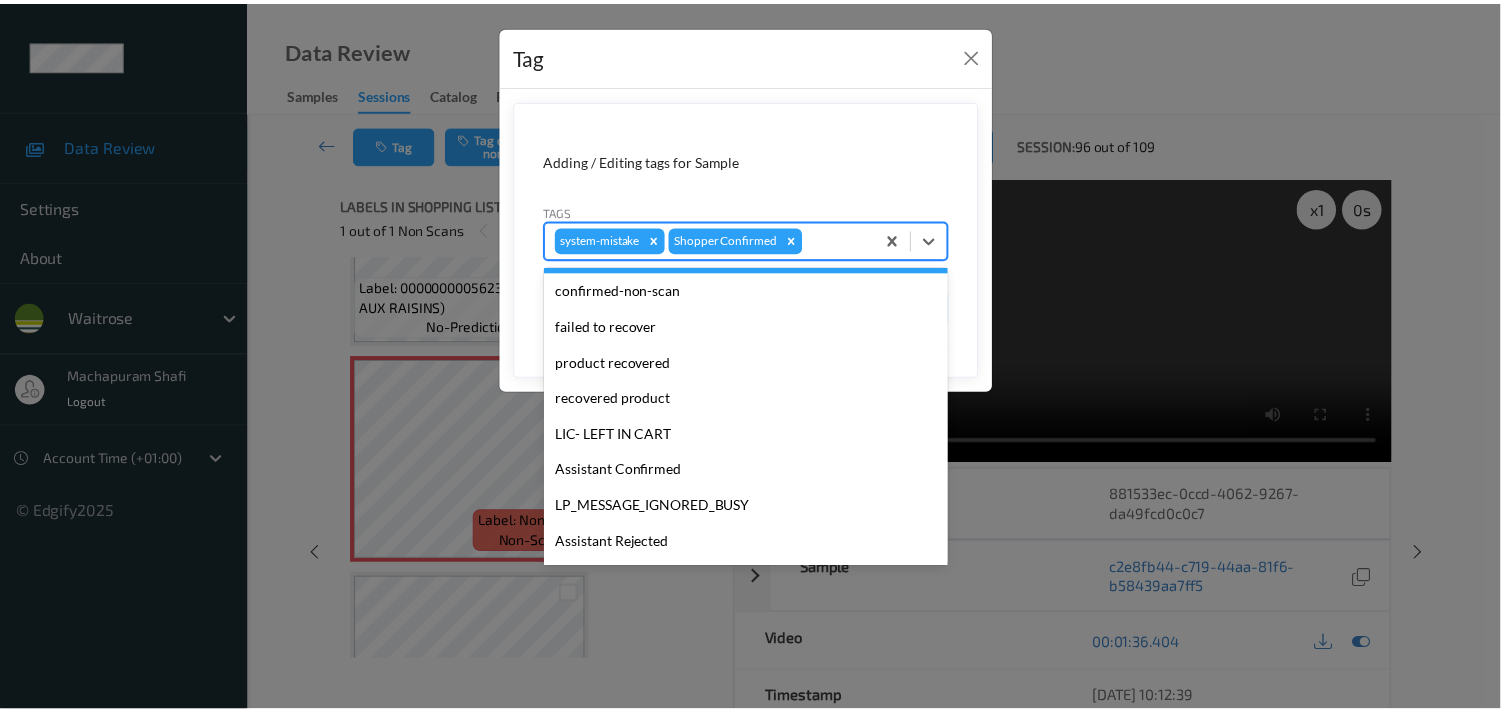 scroll, scrollTop: 318, scrollLeft: 0, axis: vertical 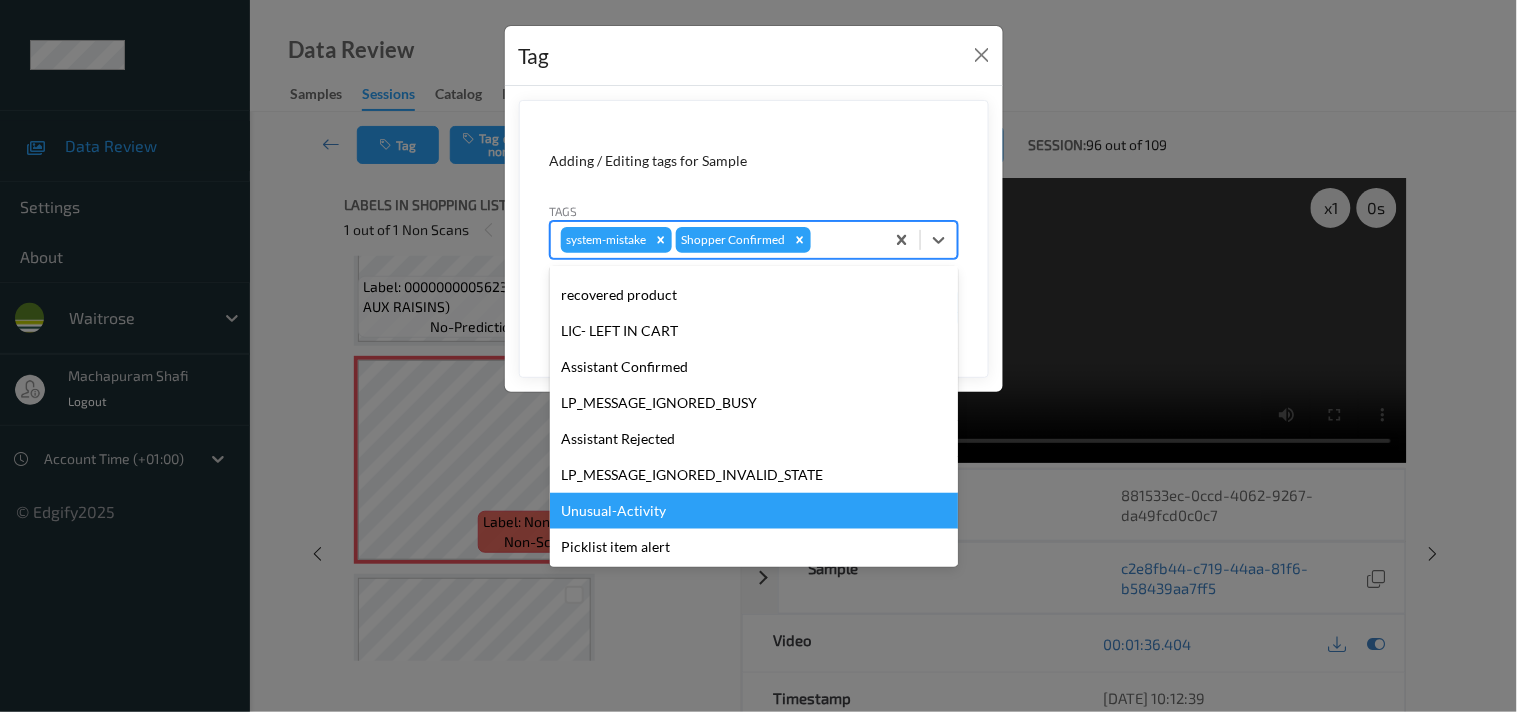 click on "Unusual-Activity" at bounding box center (754, 511) 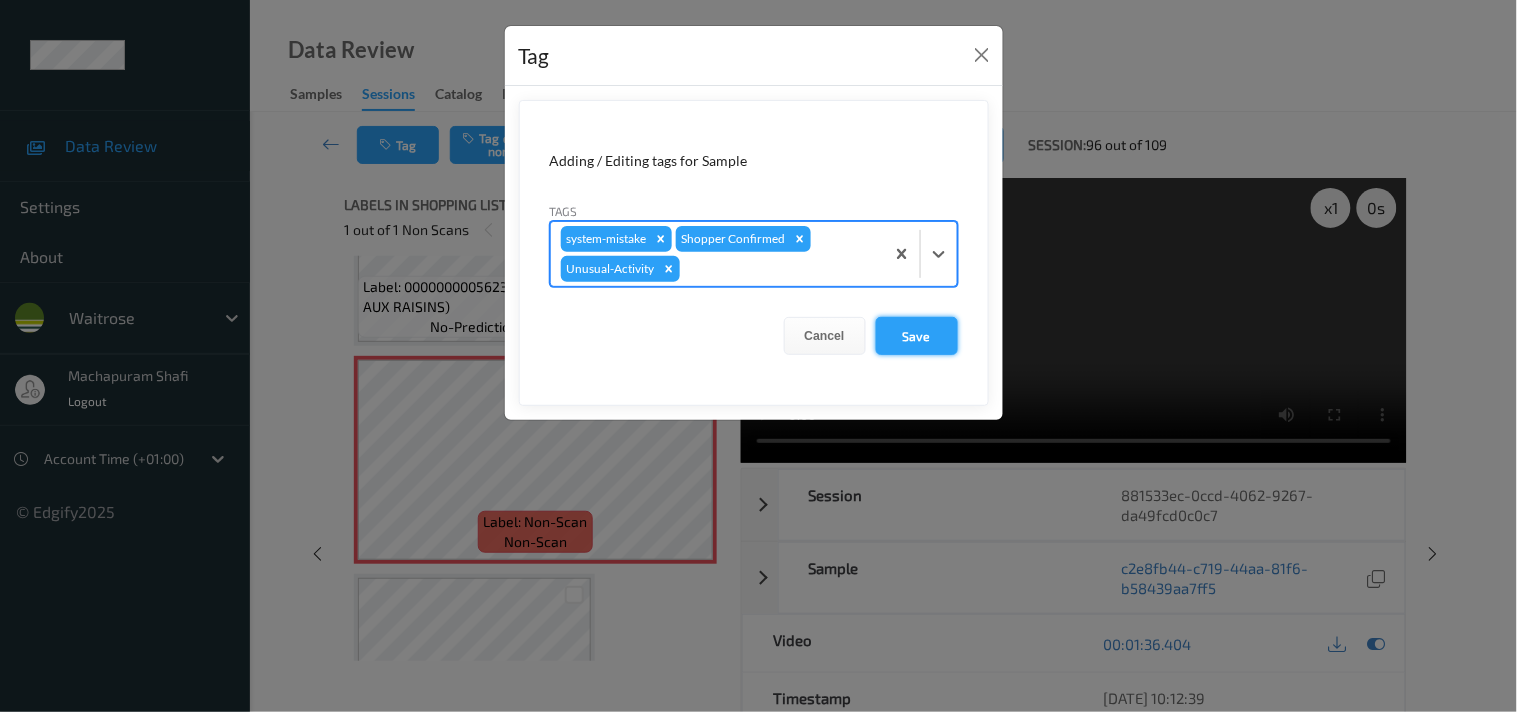 click on "Save" at bounding box center (917, 336) 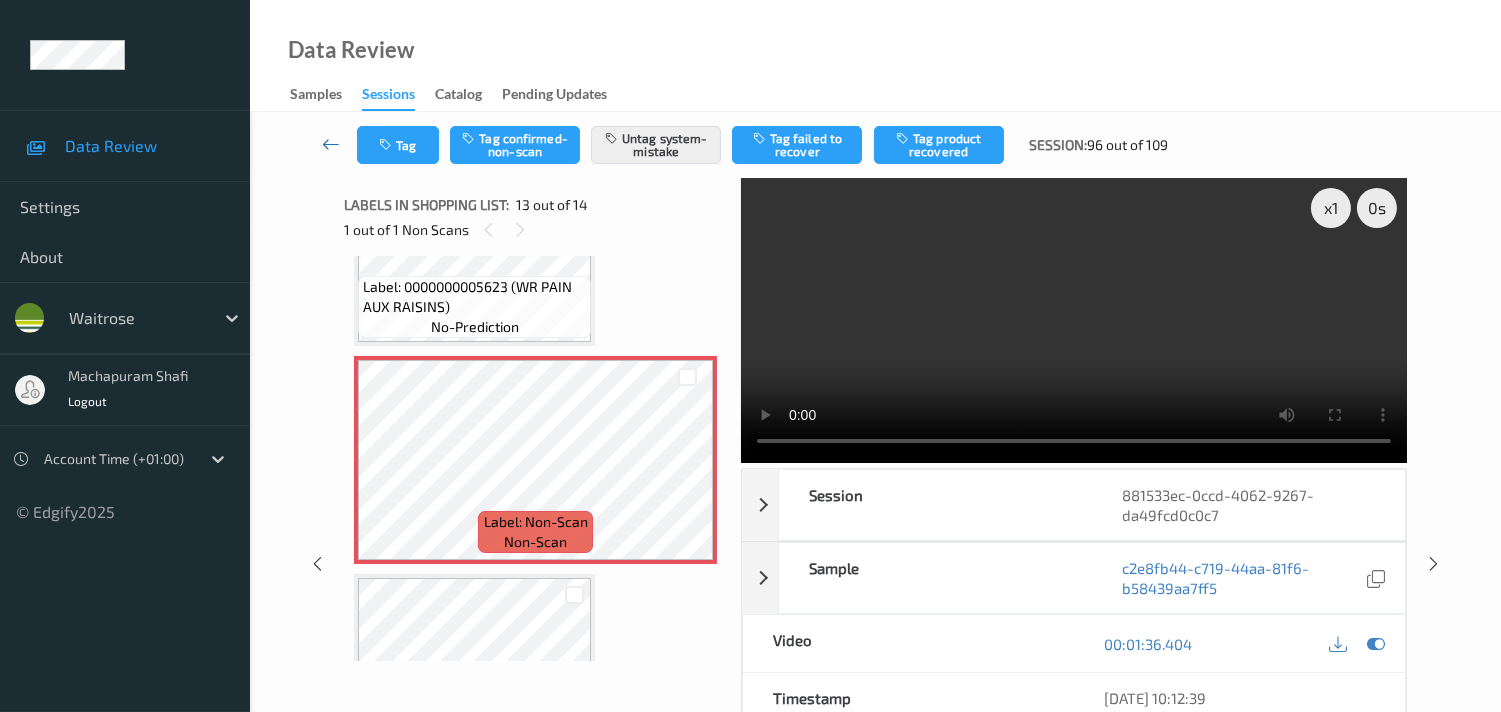 click at bounding box center (331, 144) 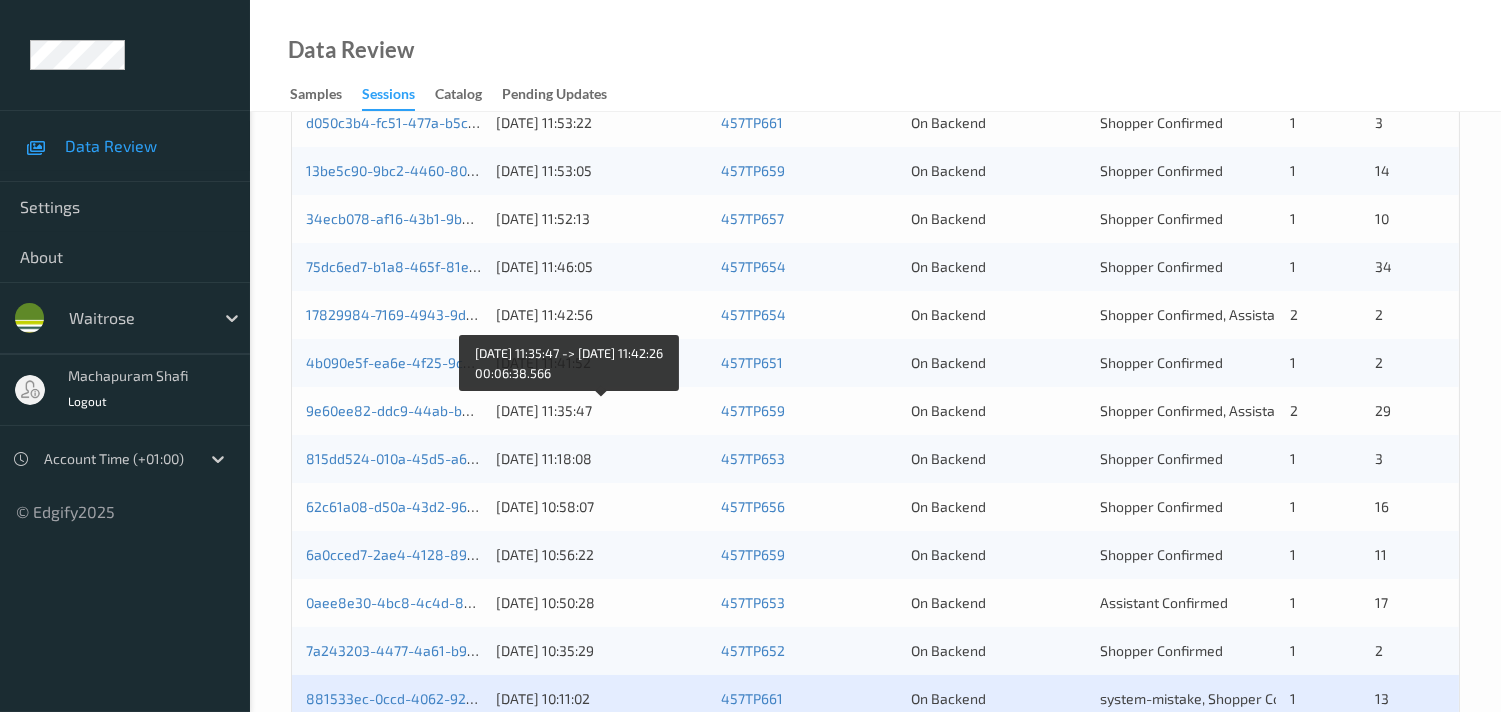 scroll, scrollTop: 888, scrollLeft: 0, axis: vertical 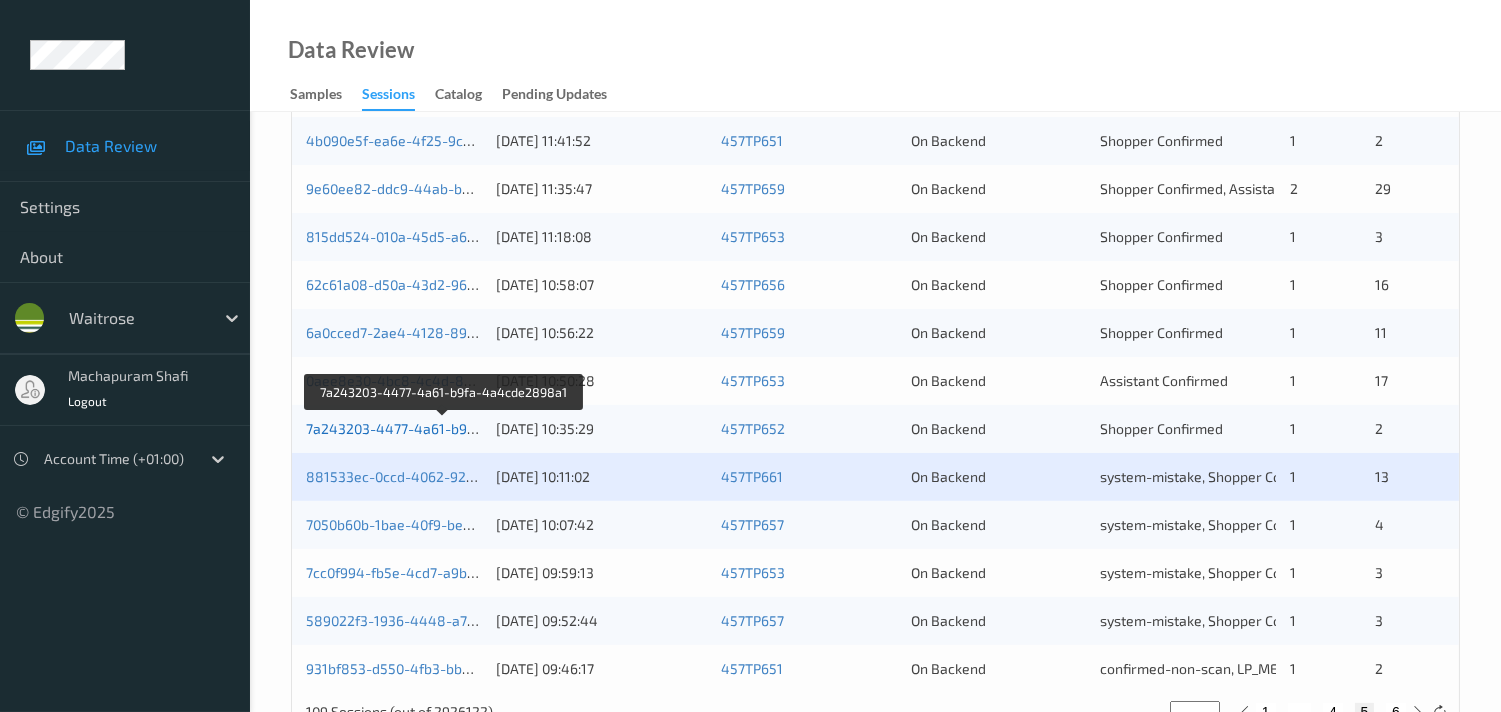 click on "7a243203-4477-4a61-b9fa-4a4cde2898a1" at bounding box center [444, 428] 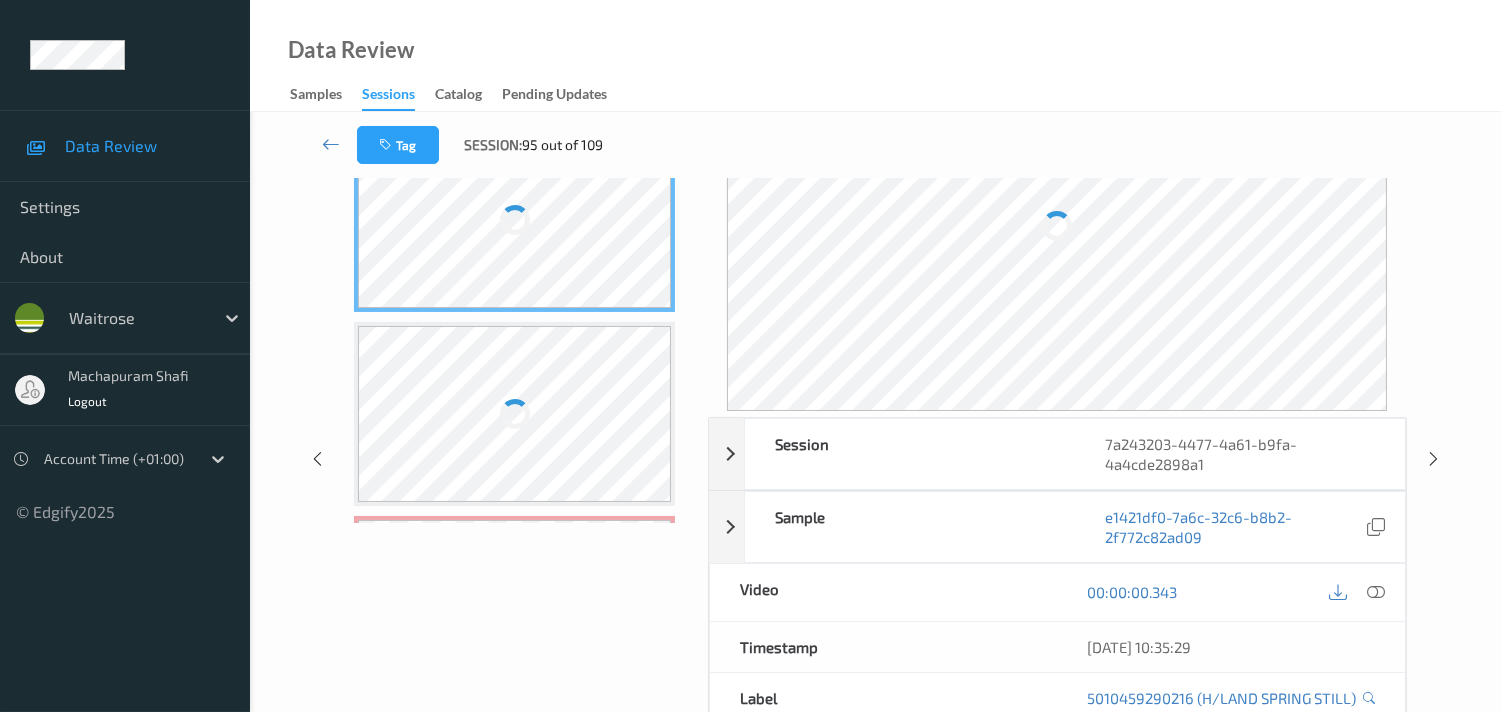 scroll, scrollTop: 0, scrollLeft: 0, axis: both 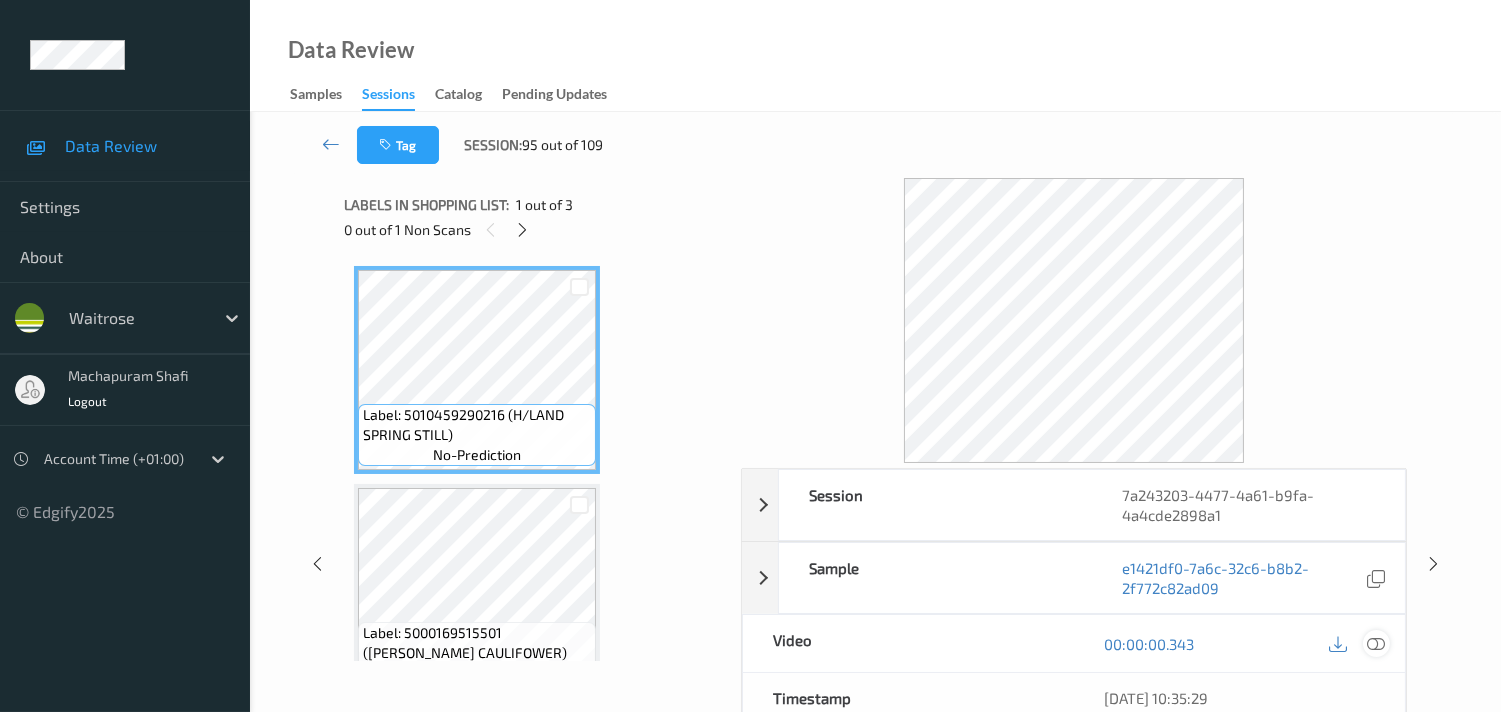 click at bounding box center [1376, 644] 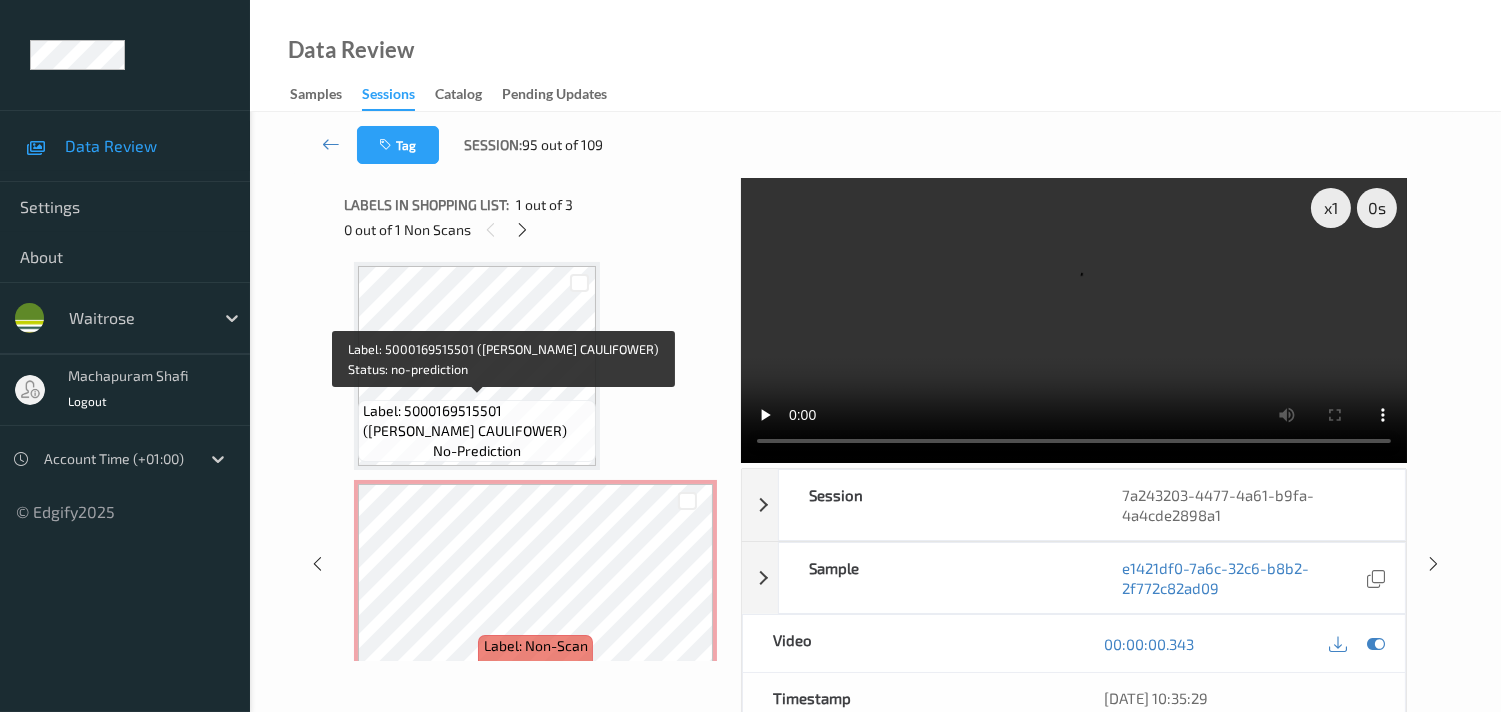 scroll, scrollTop: 254, scrollLeft: 0, axis: vertical 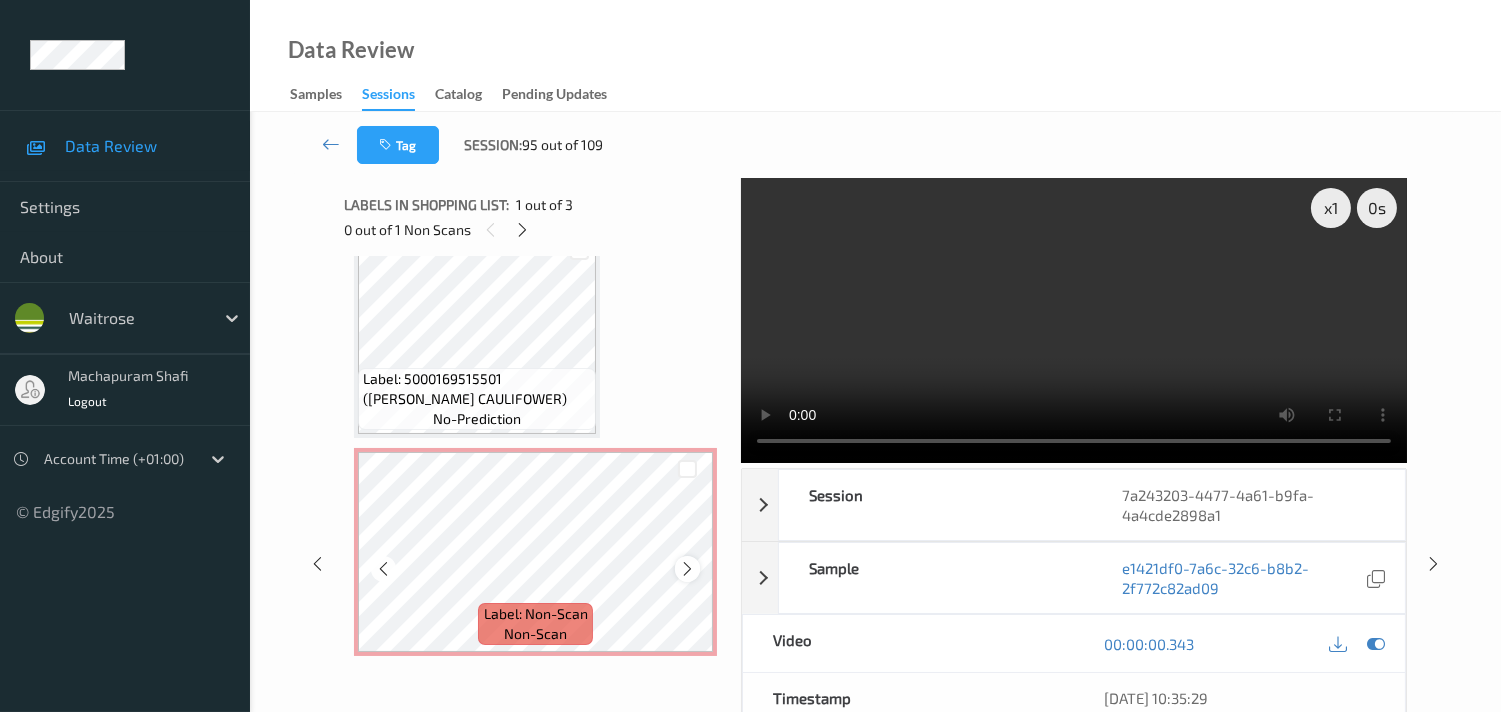 click at bounding box center (687, 569) 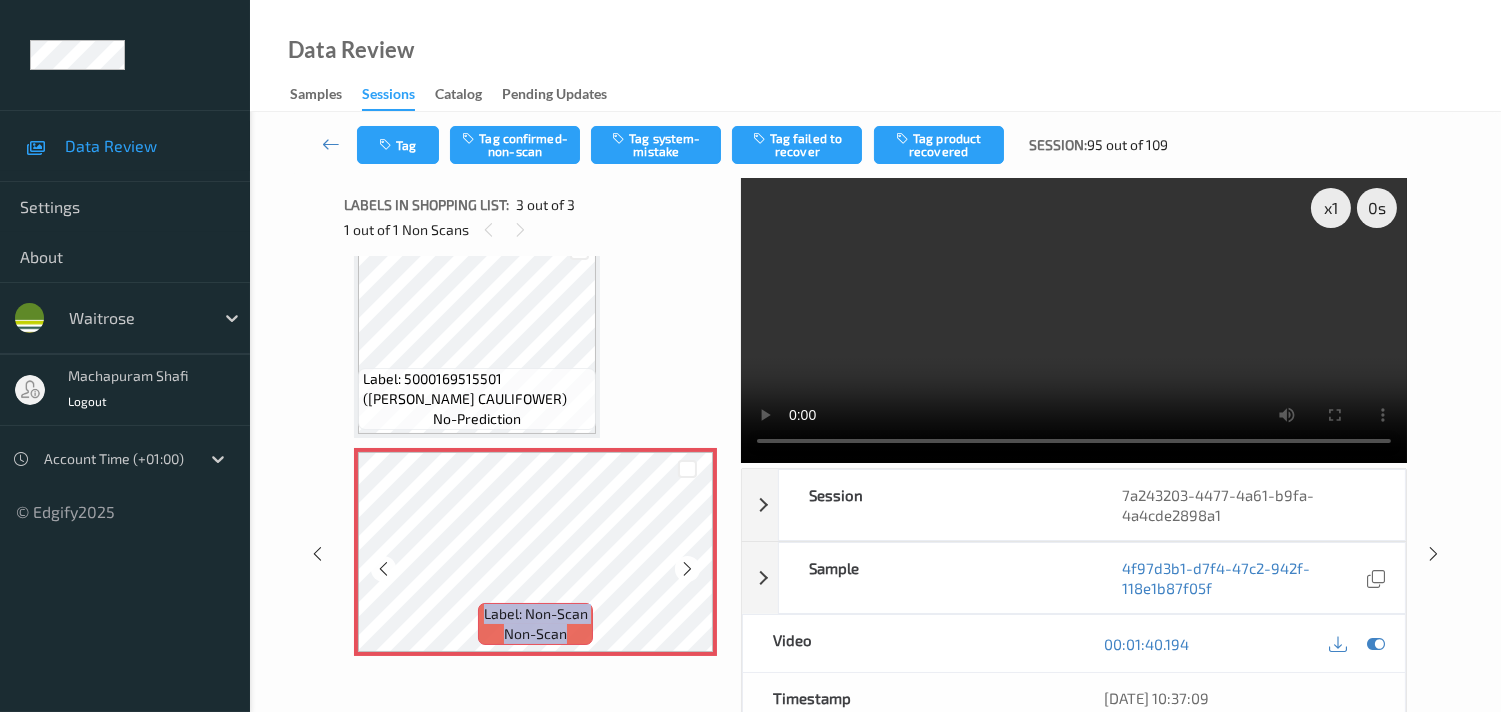 click at bounding box center [687, 569] 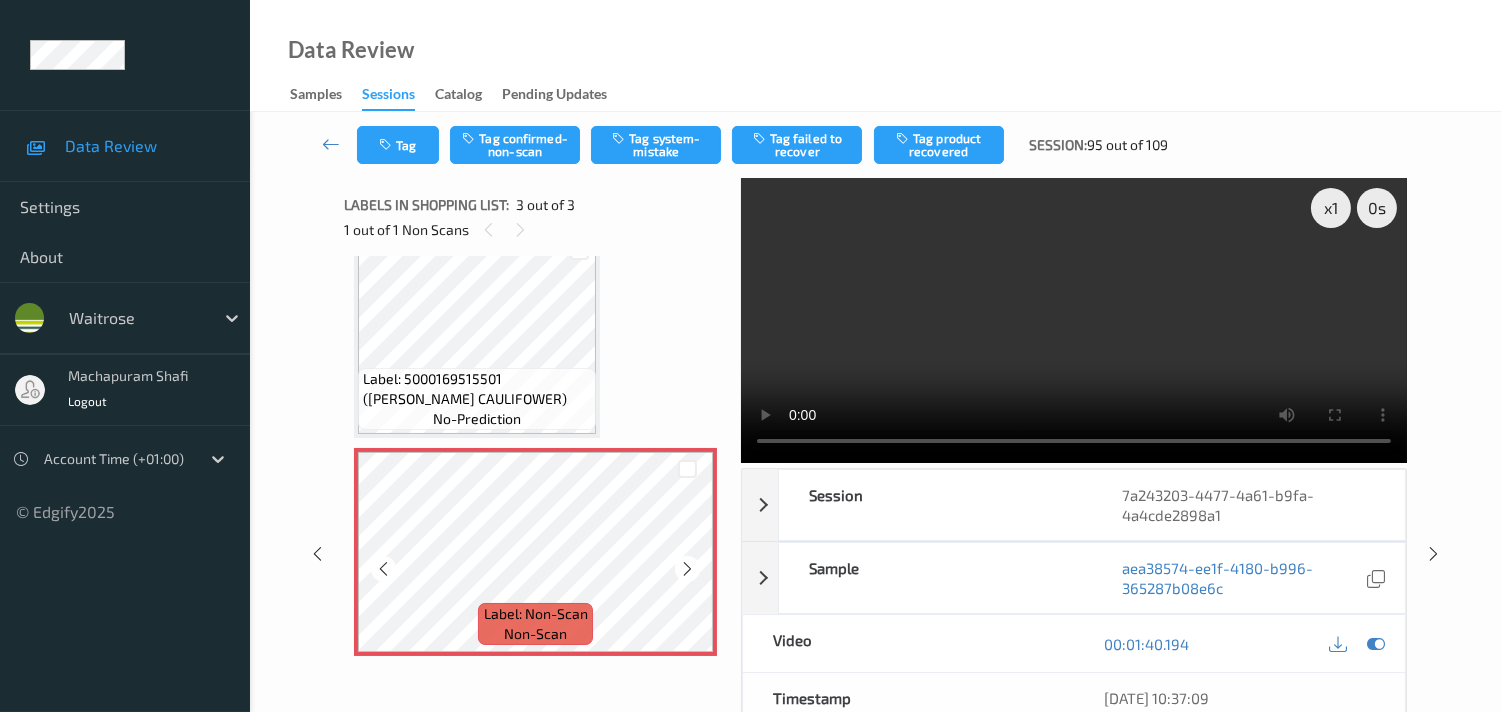 click at bounding box center (687, 569) 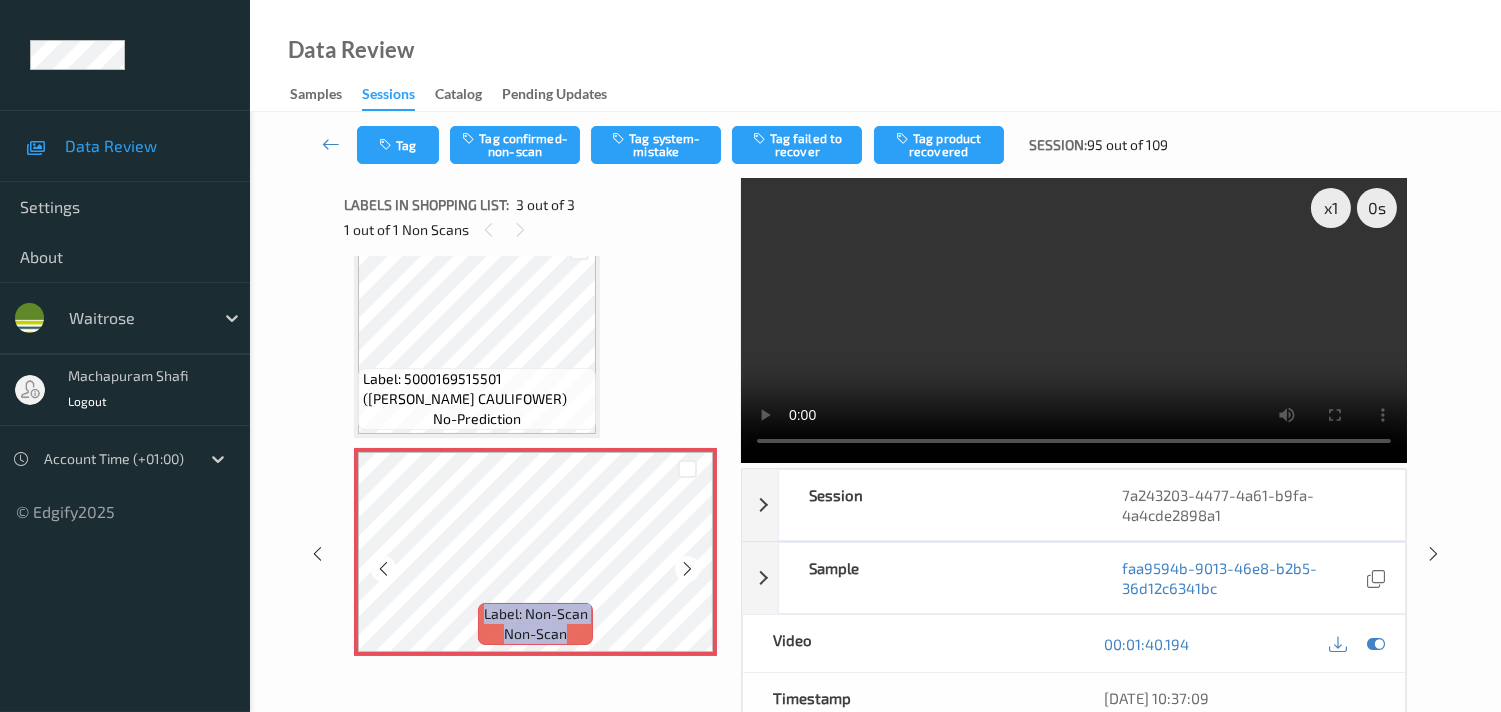 click at bounding box center [687, 569] 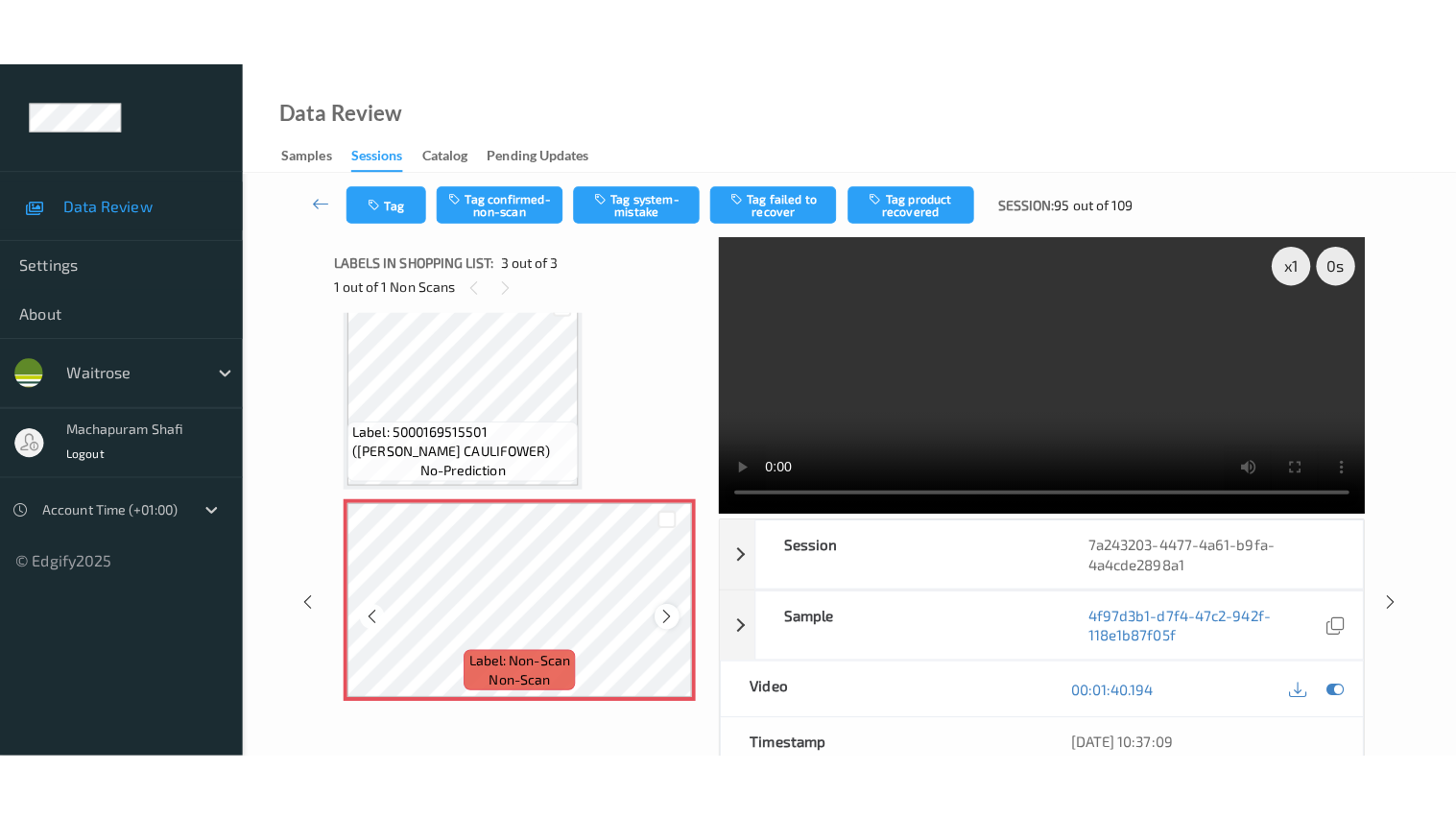 scroll, scrollTop: 137, scrollLeft: 0, axis: vertical 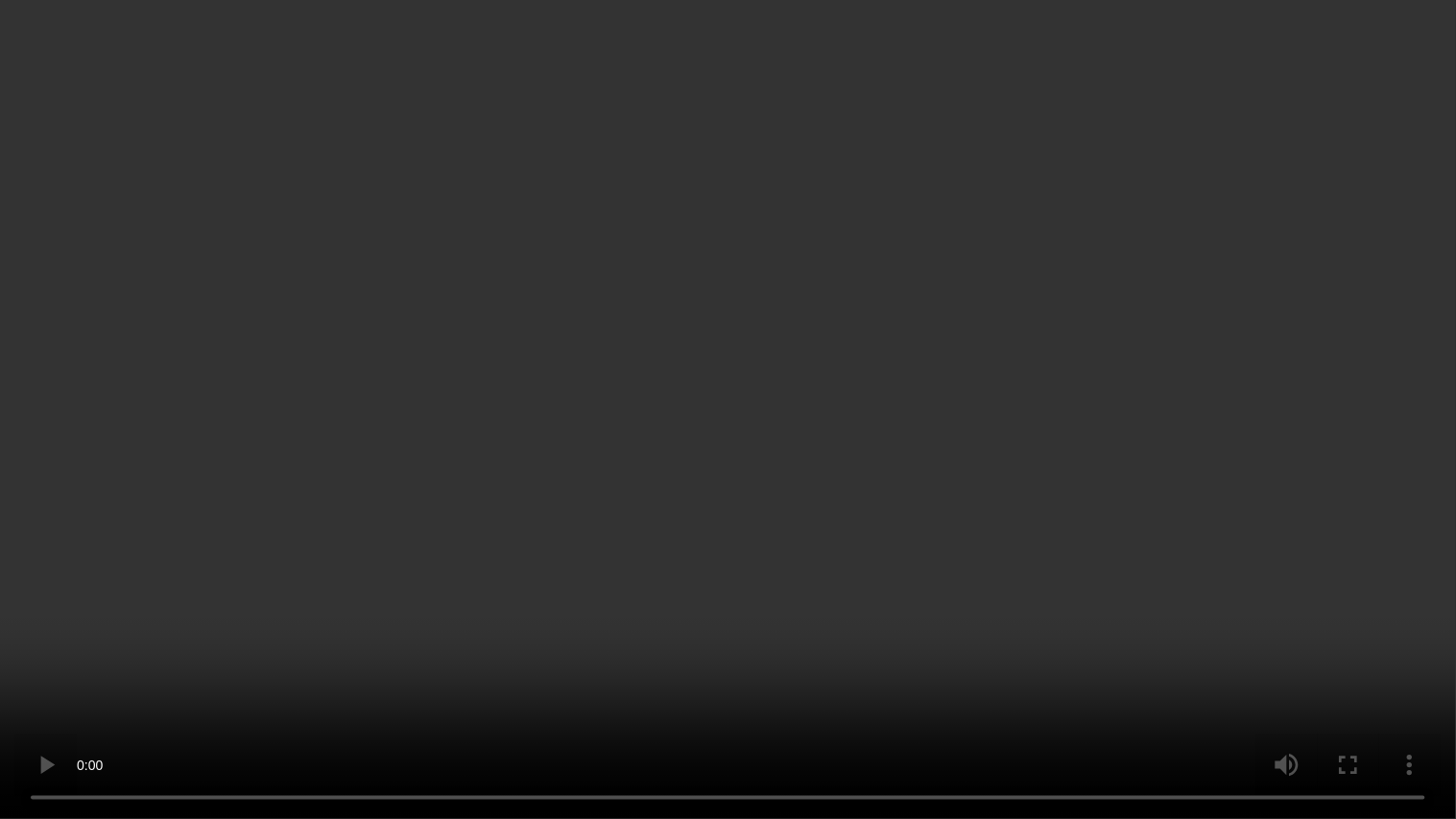 click at bounding box center [728, 409] 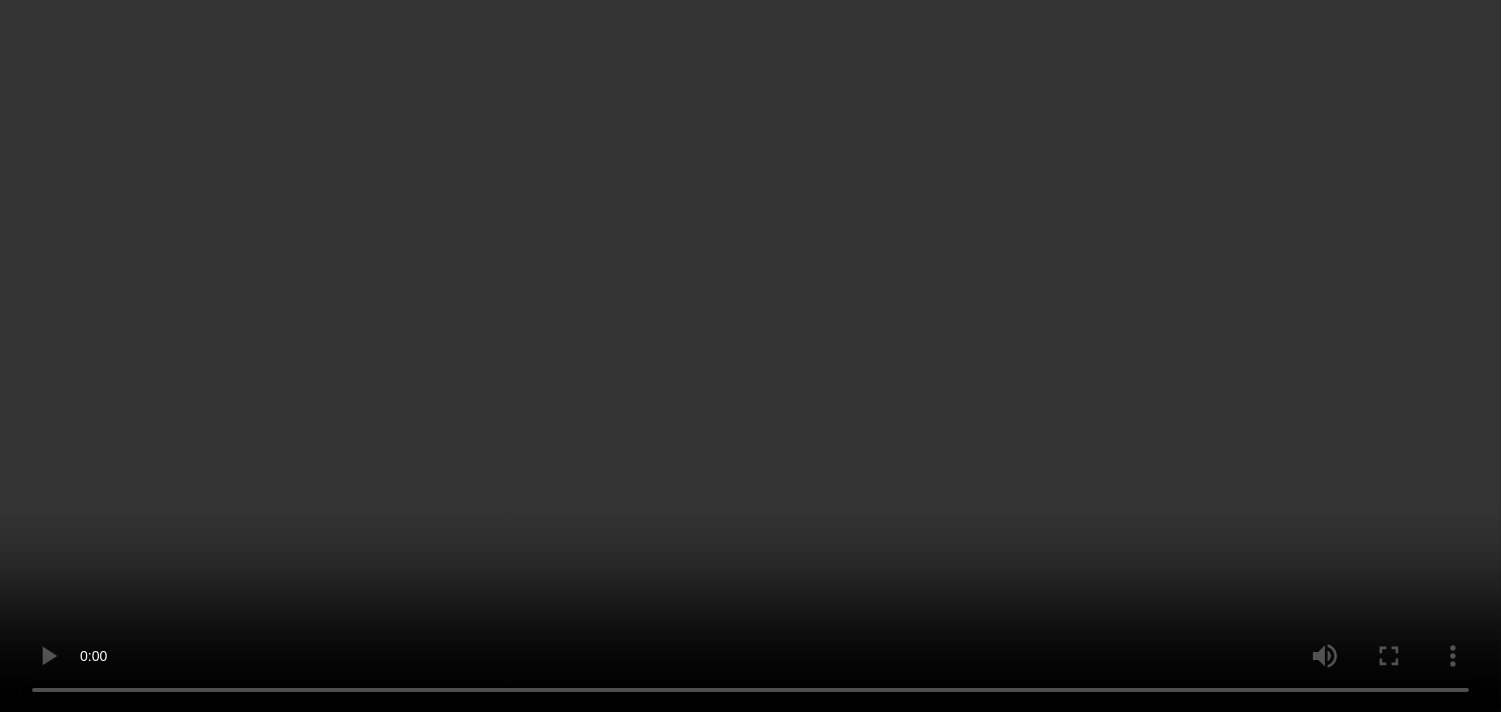 scroll, scrollTop: 224, scrollLeft: 0, axis: vertical 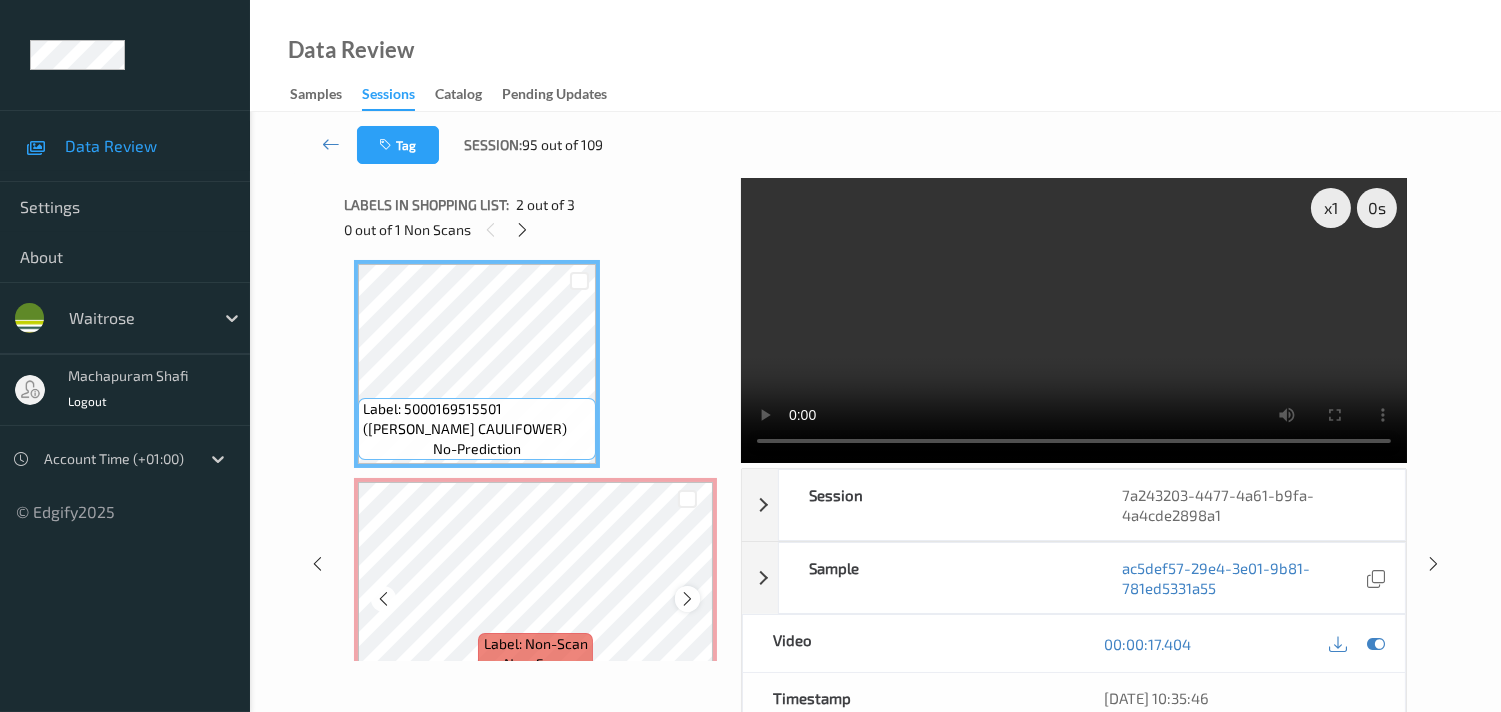 click at bounding box center (687, 599) 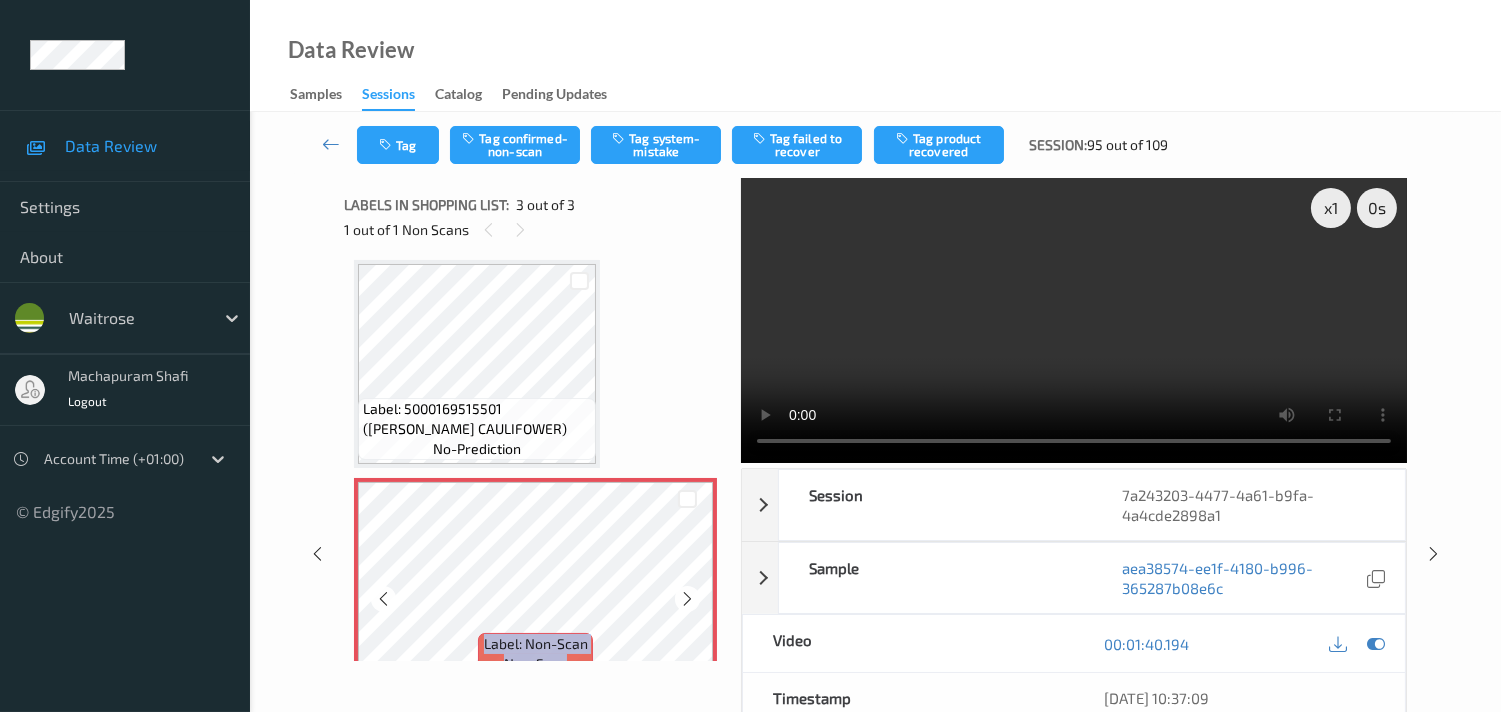 click at bounding box center [687, 599] 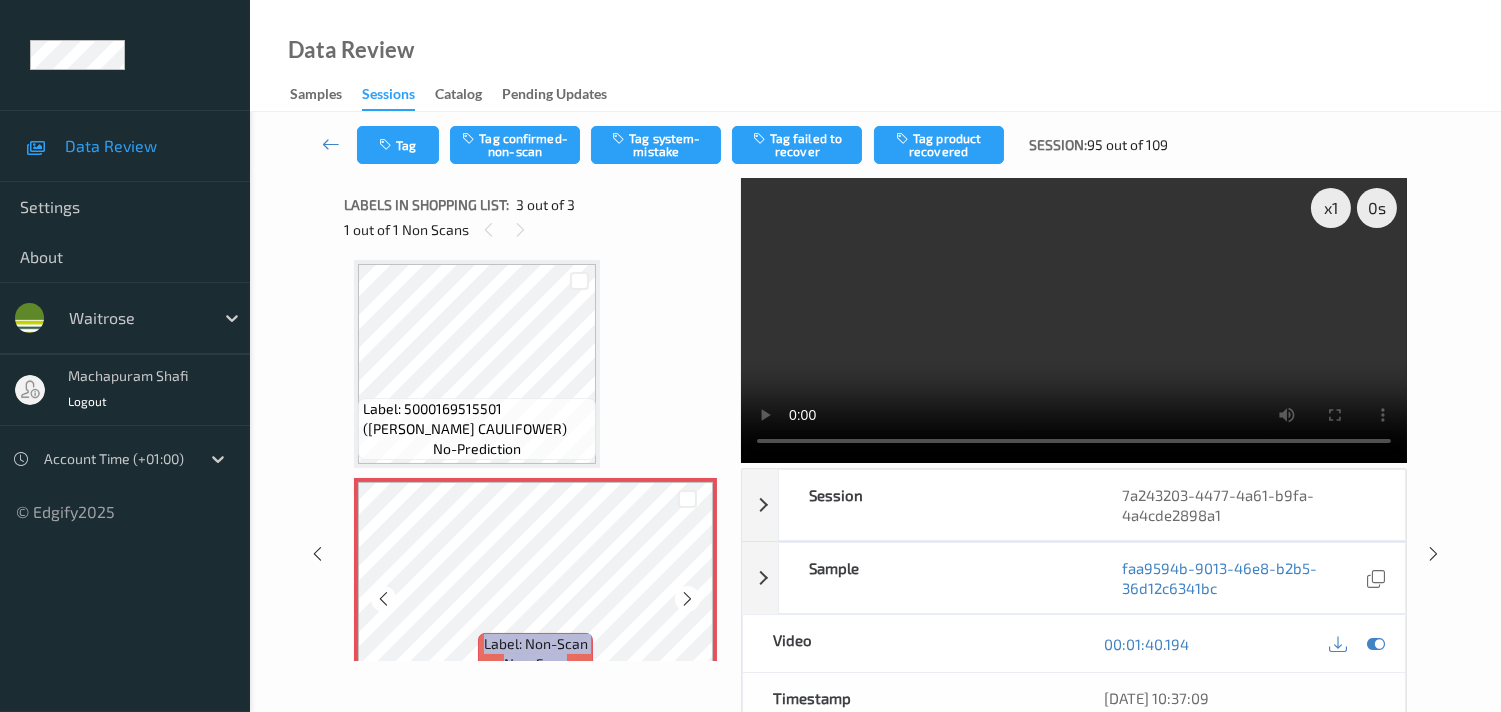 click at bounding box center [687, 599] 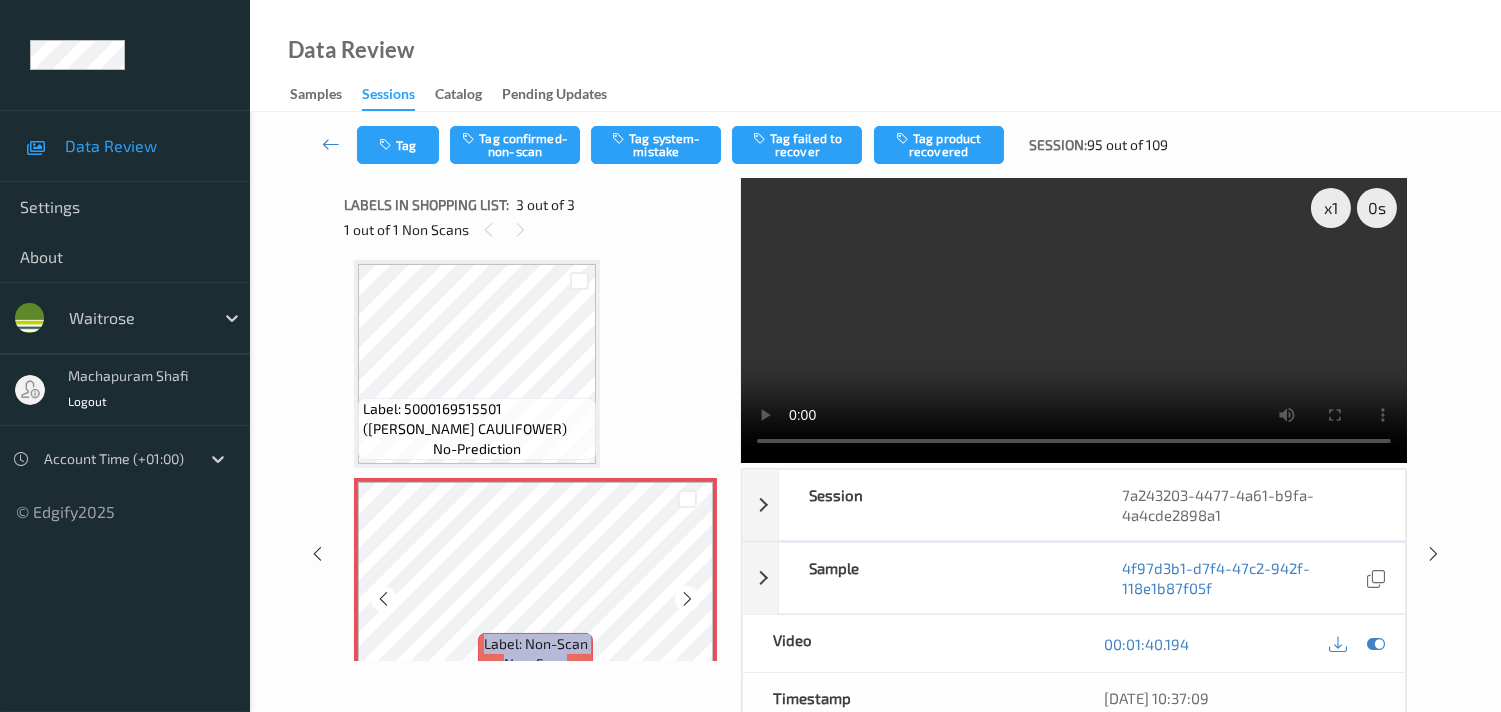click at bounding box center (687, 599) 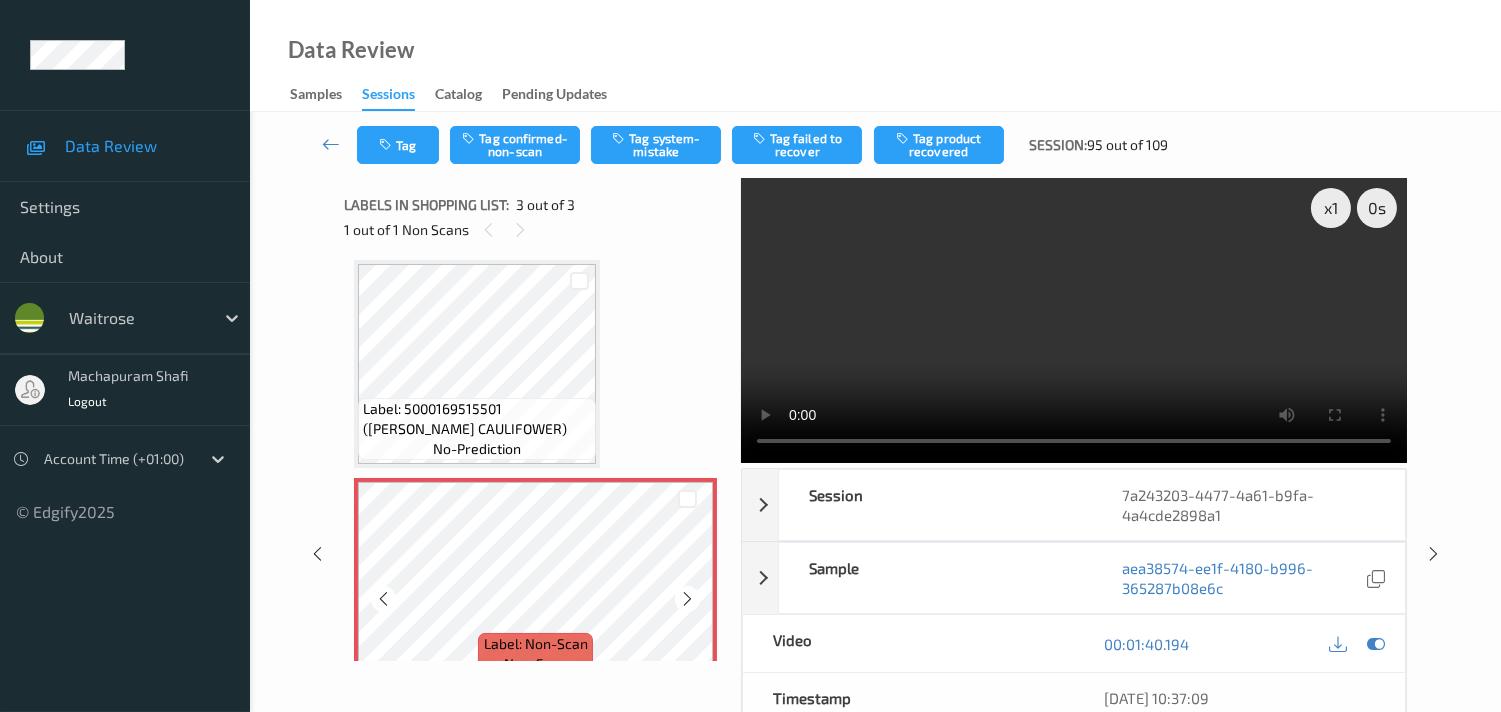 click at bounding box center (687, 599) 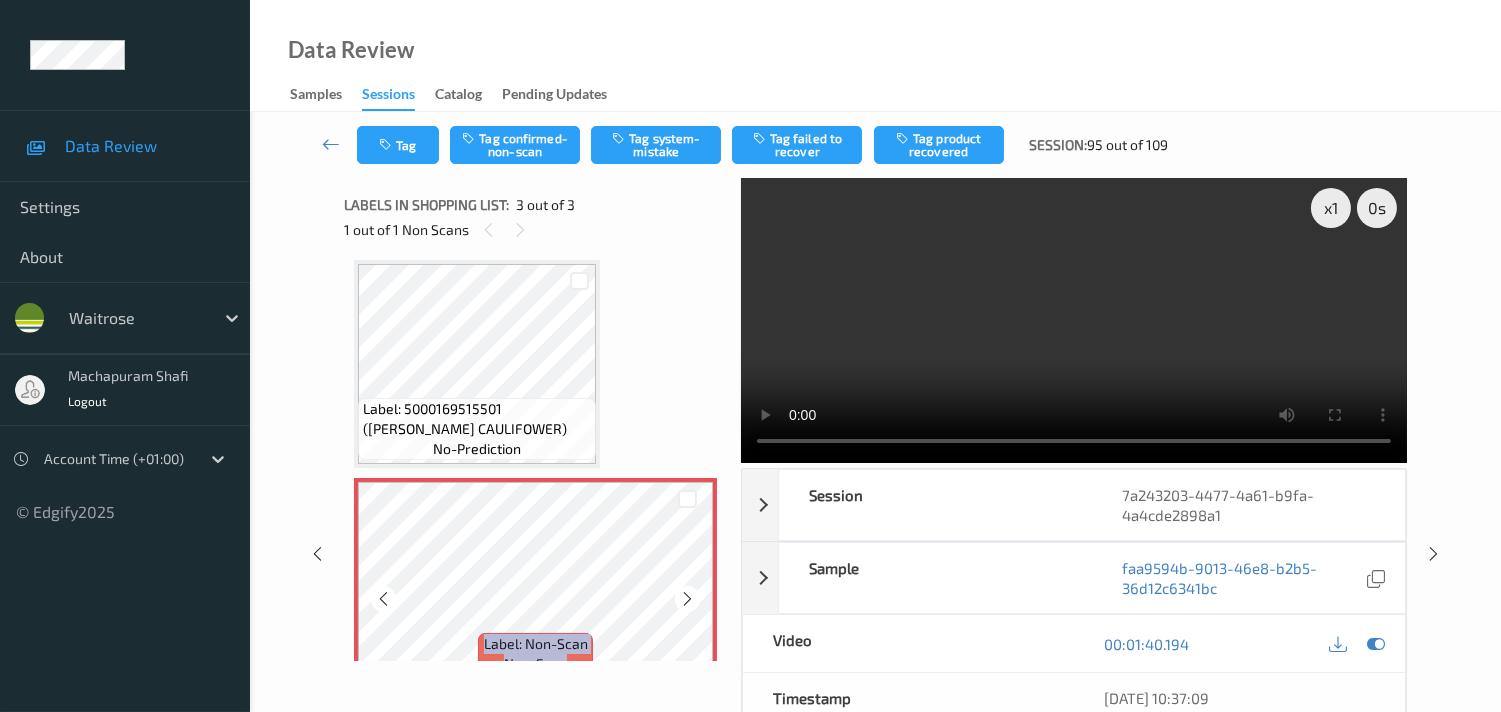 click at bounding box center (687, 599) 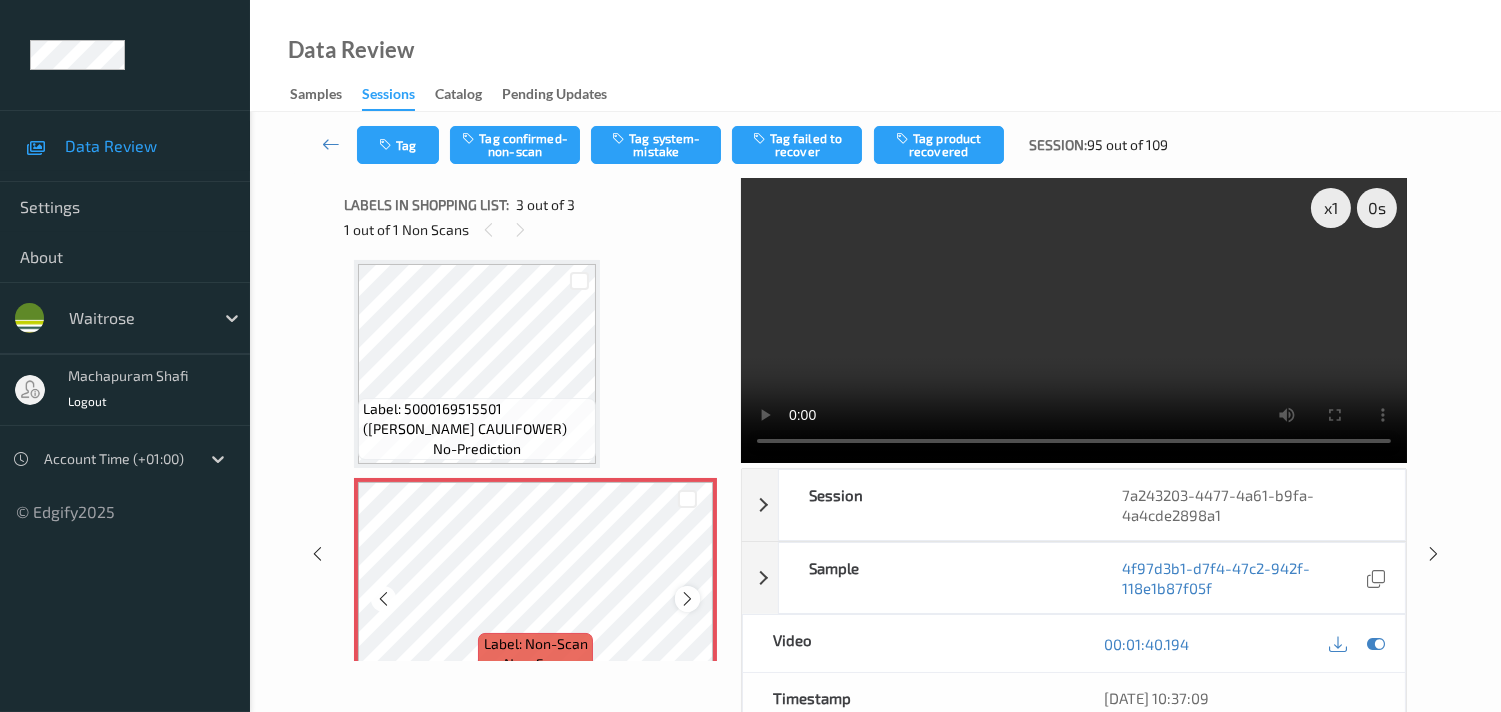 click at bounding box center (687, 599) 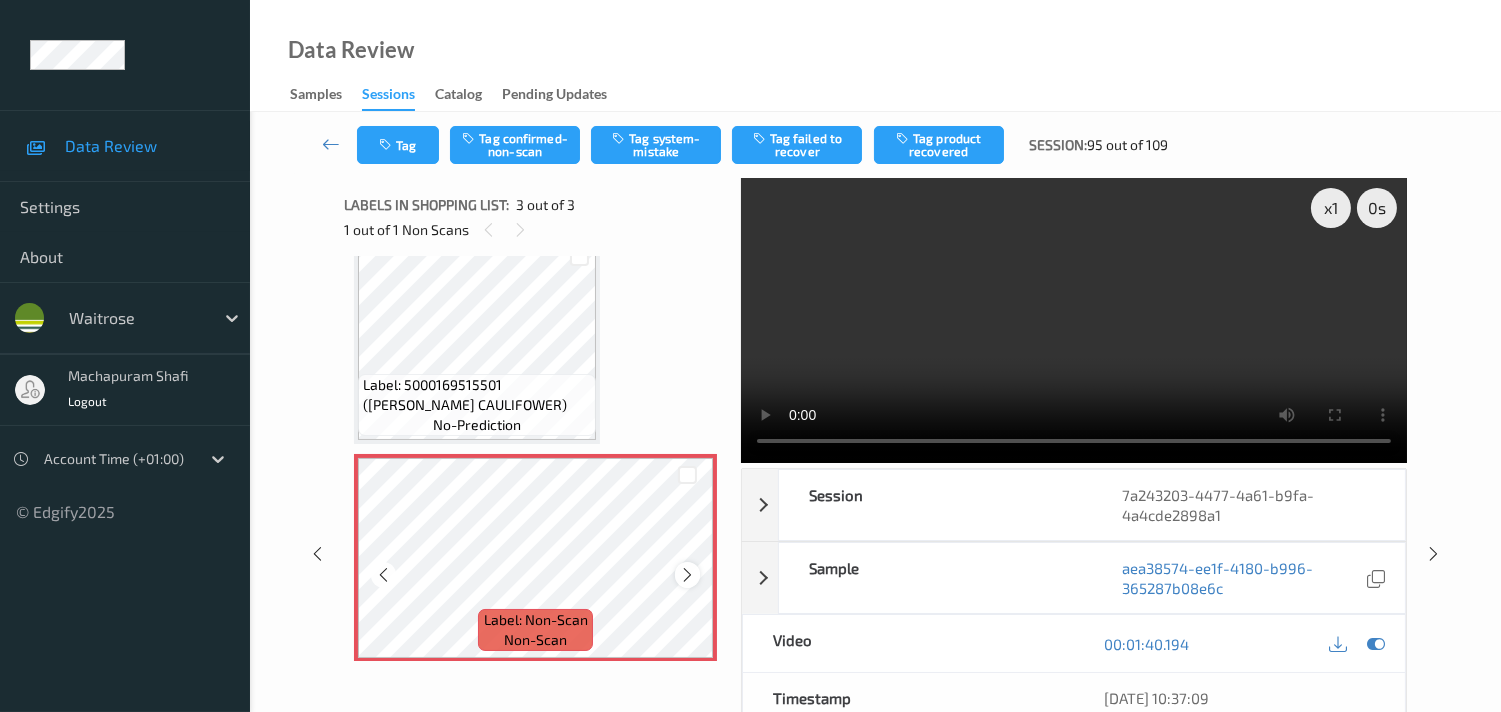 scroll, scrollTop: 254, scrollLeft: 0, axis: vertical 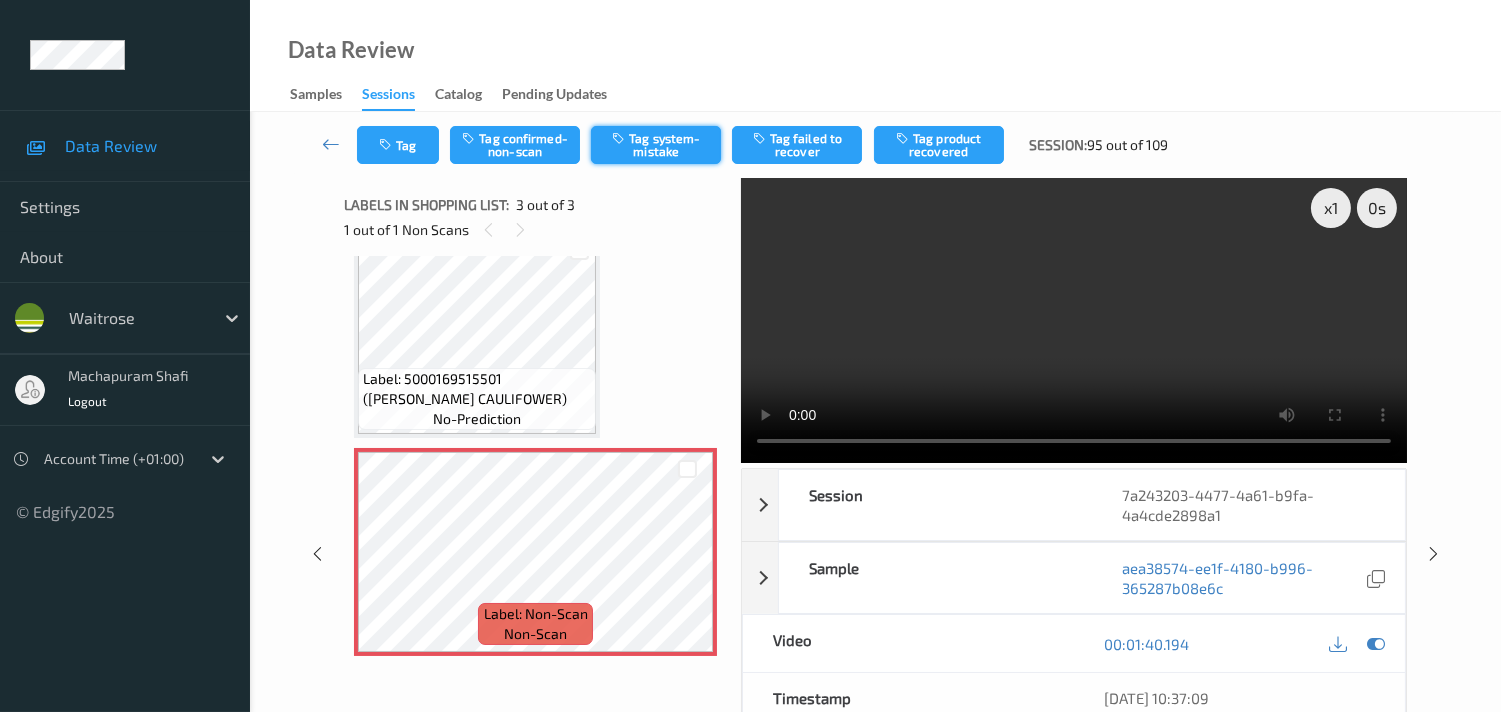click on "Tag   system-mistake" at bounding box center [656, 145] 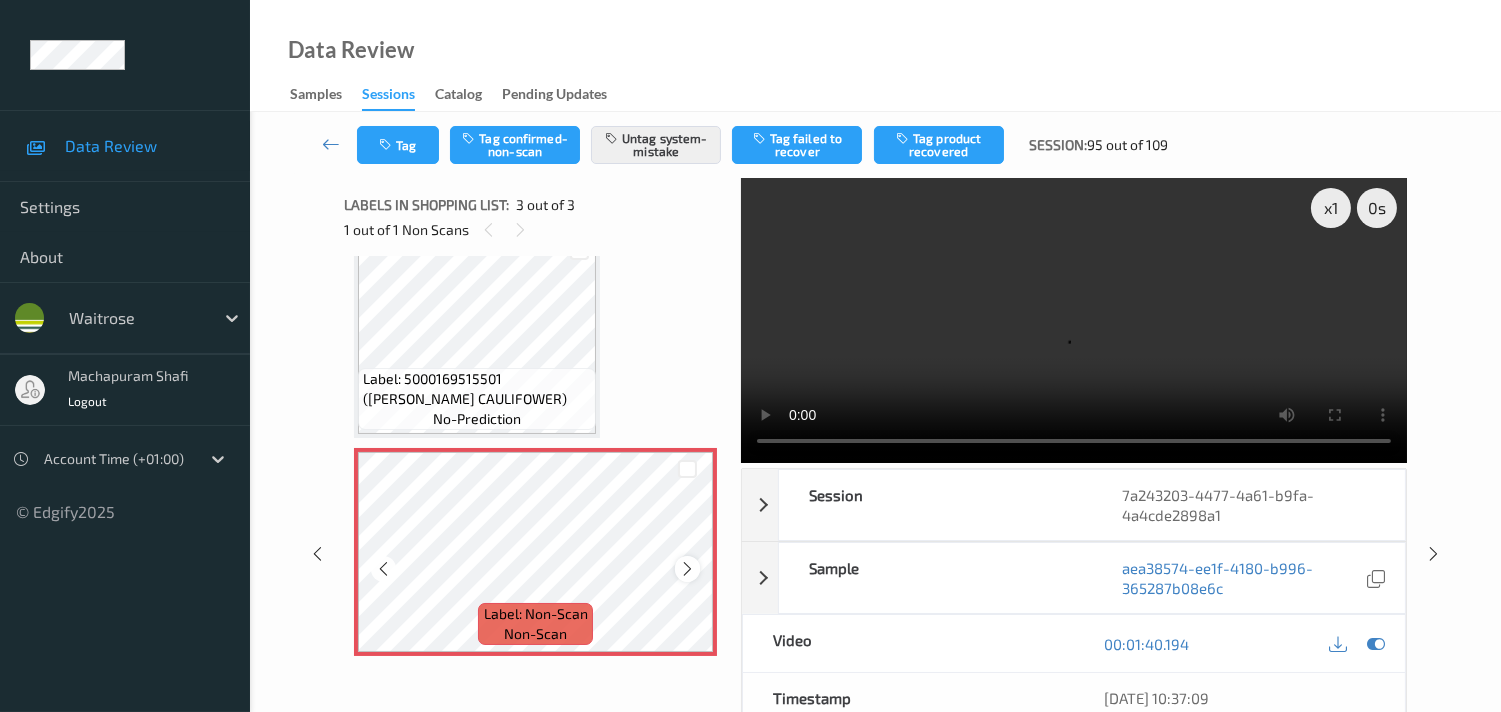 click at bounding box center [687, 569] 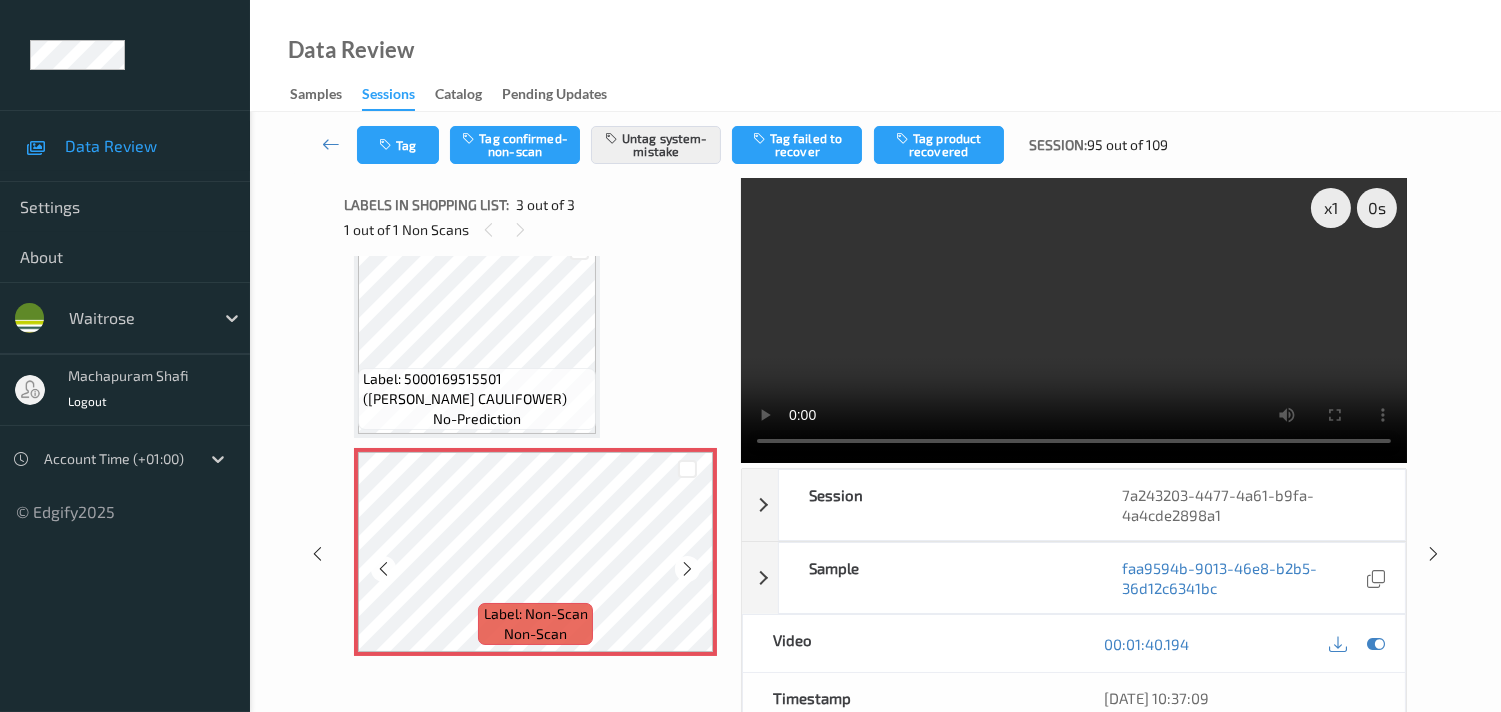 click at bounding box center [687, 569] 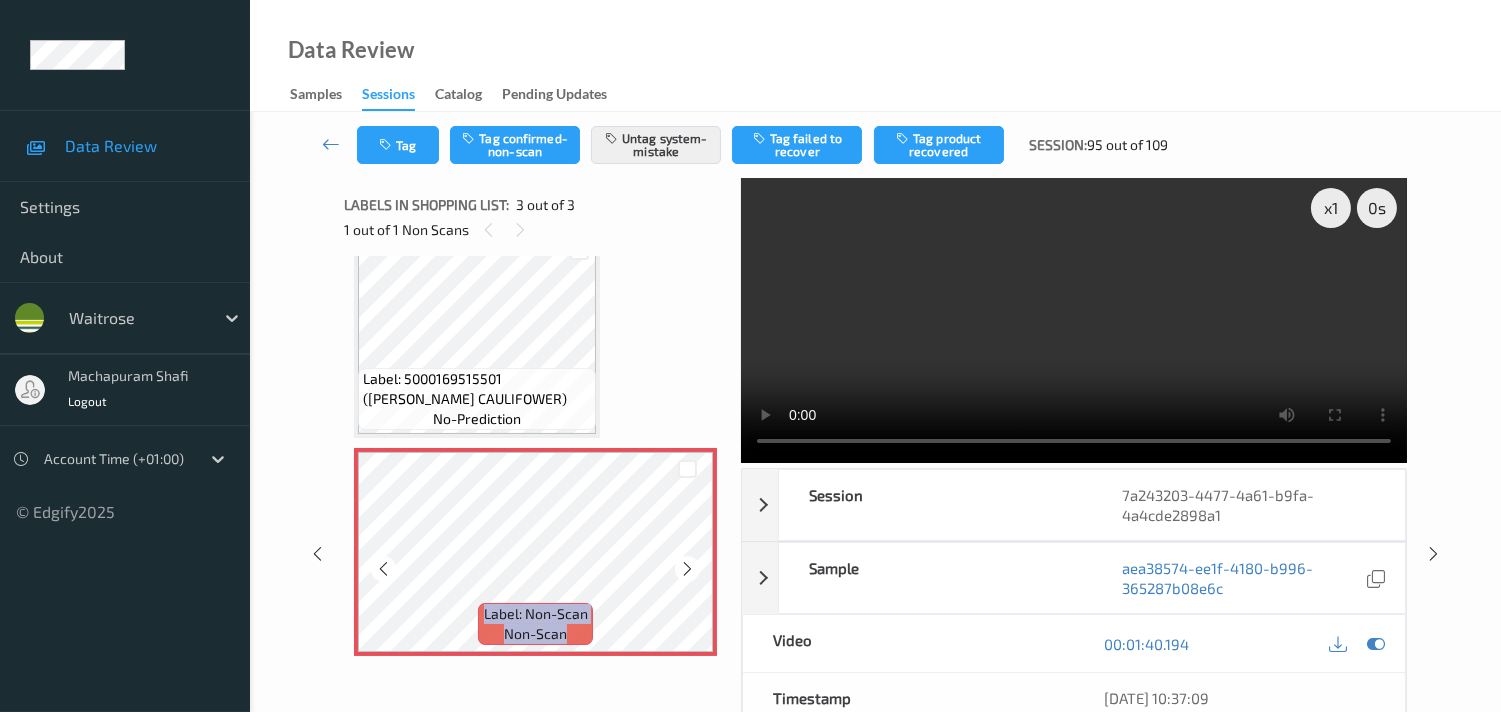 click at bounding box center [687, 569] 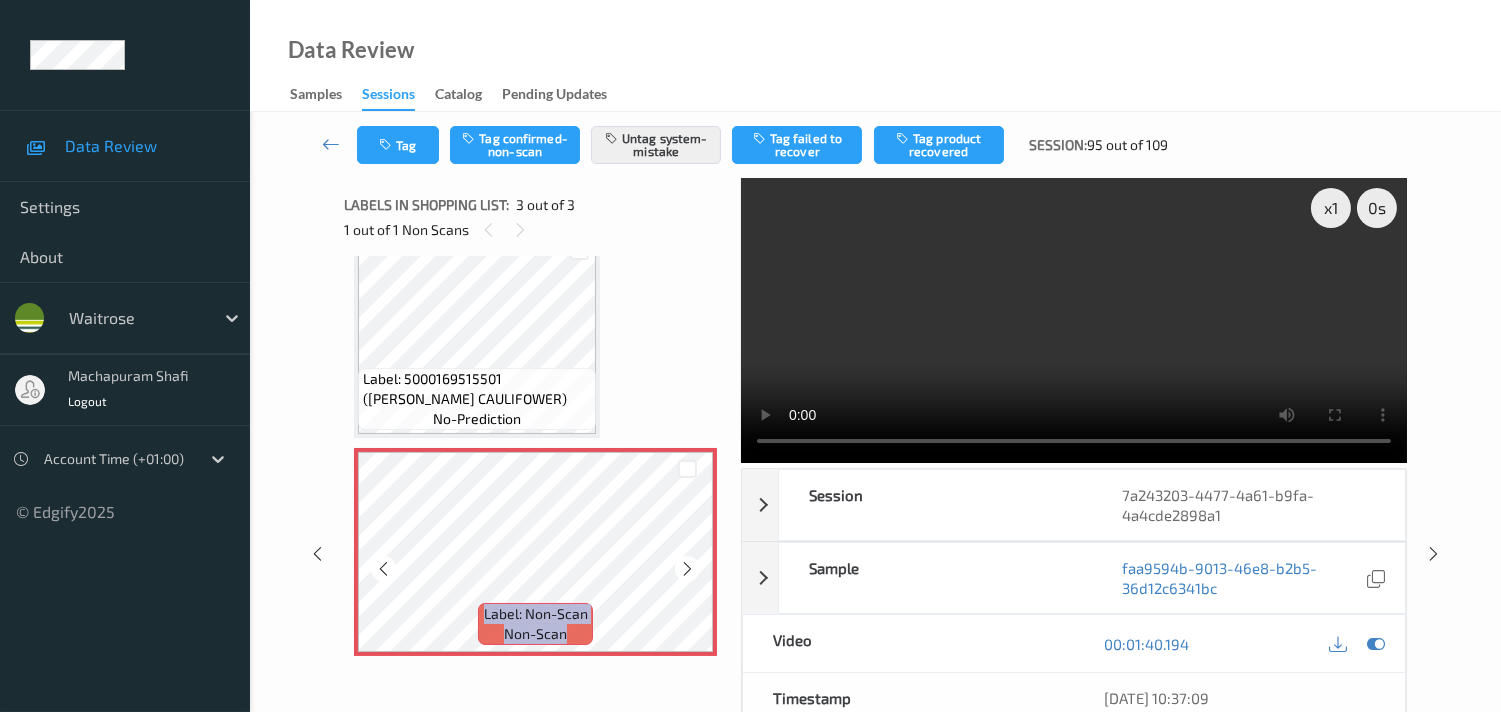 click at bounding box center (687, 569) 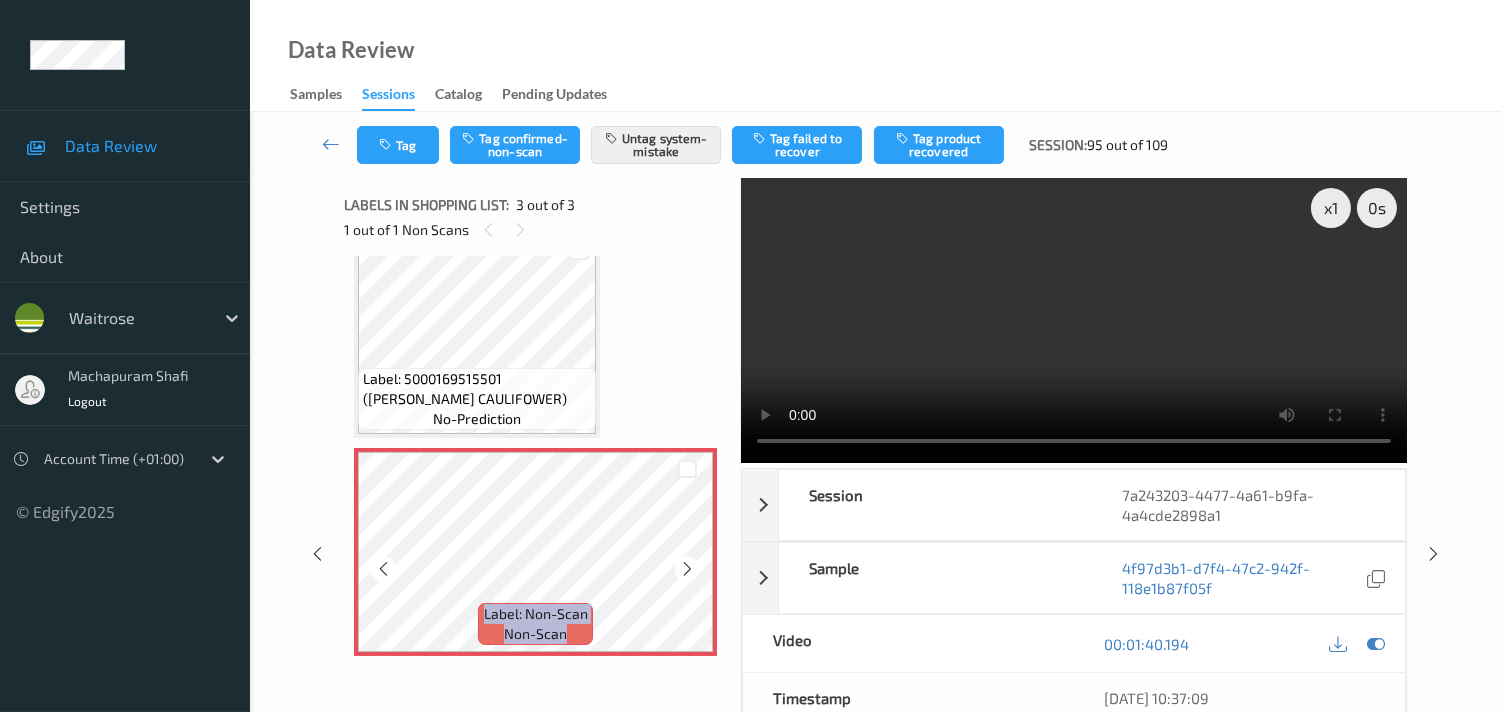 click at bounding box center (687, 569) 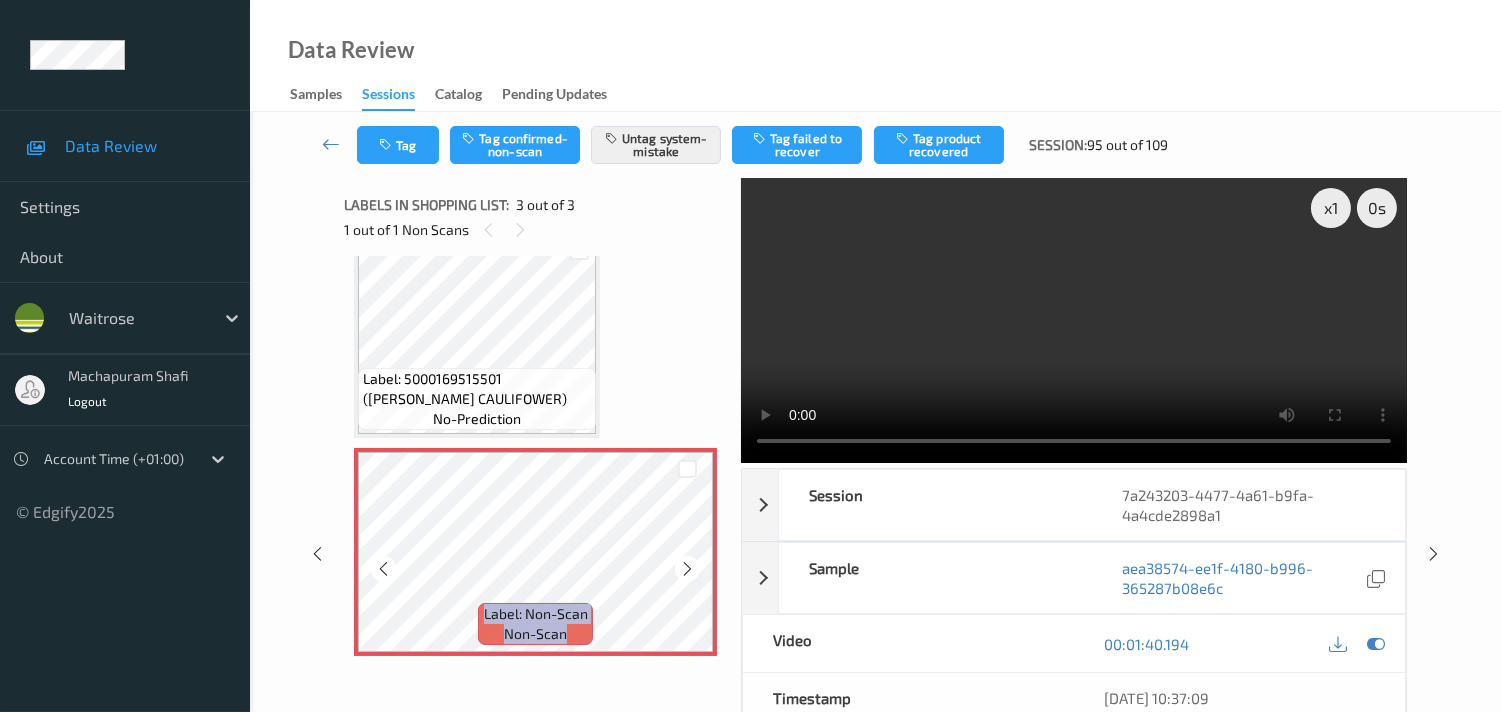 click at bounding box center (687, 569) 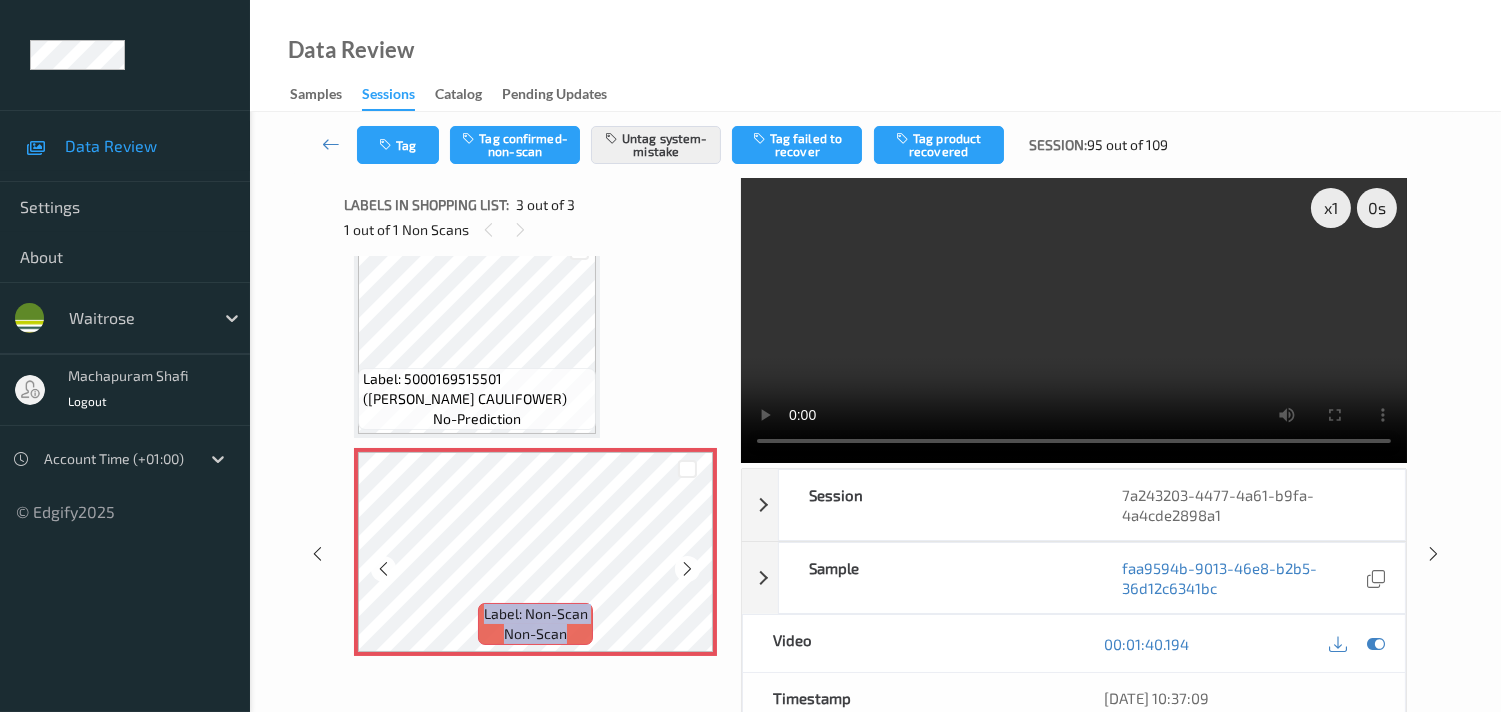 click at bounding box center (687, 569) 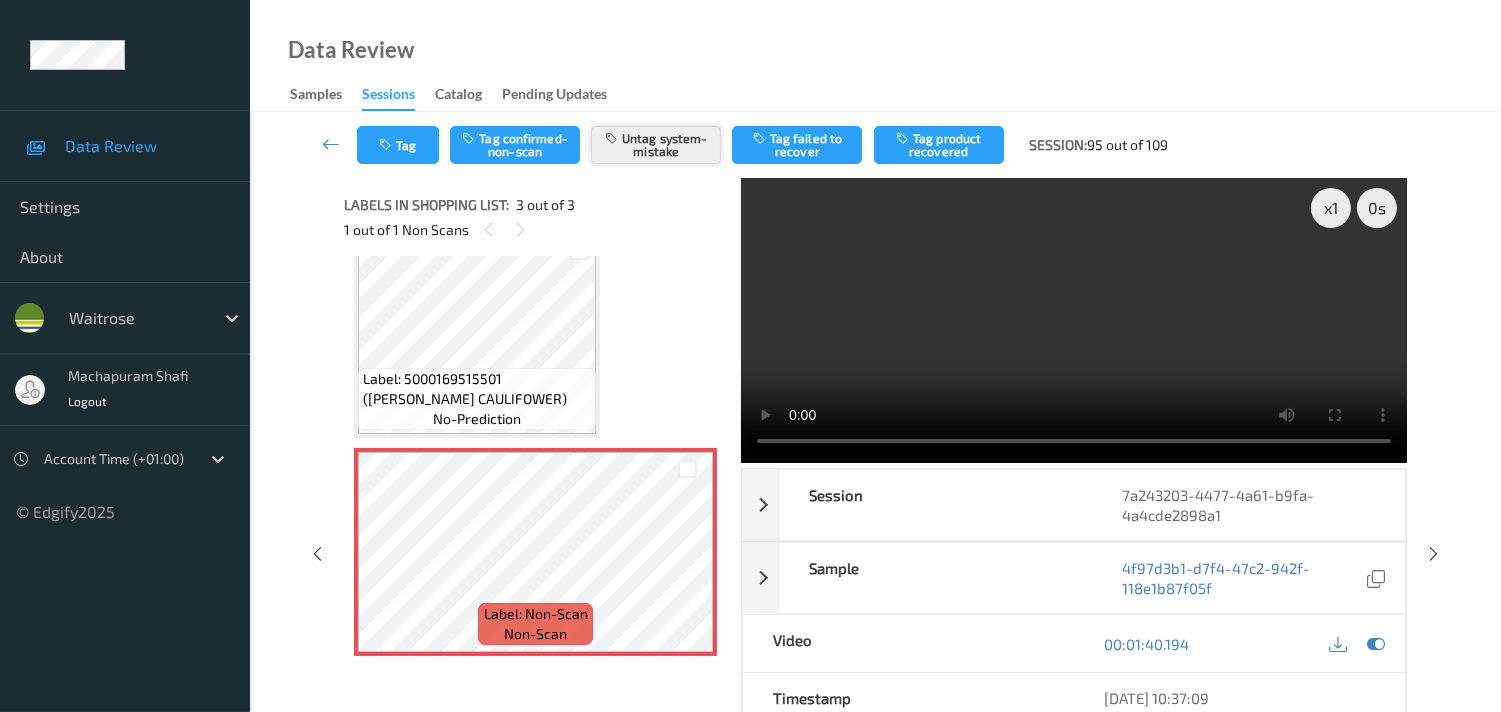 click on "Untag   system-mistake" at bounding box center [656, 145] 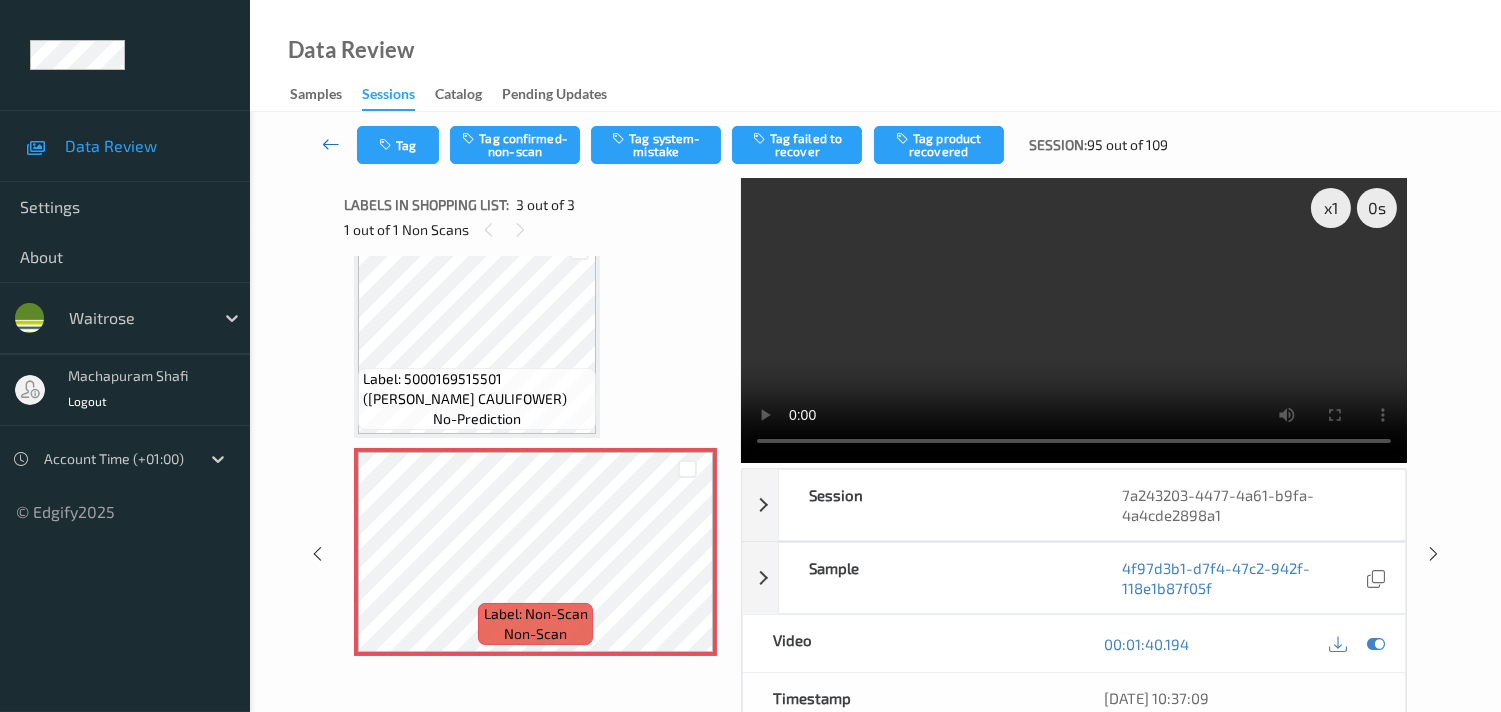 click at bounding box center (331, 144) 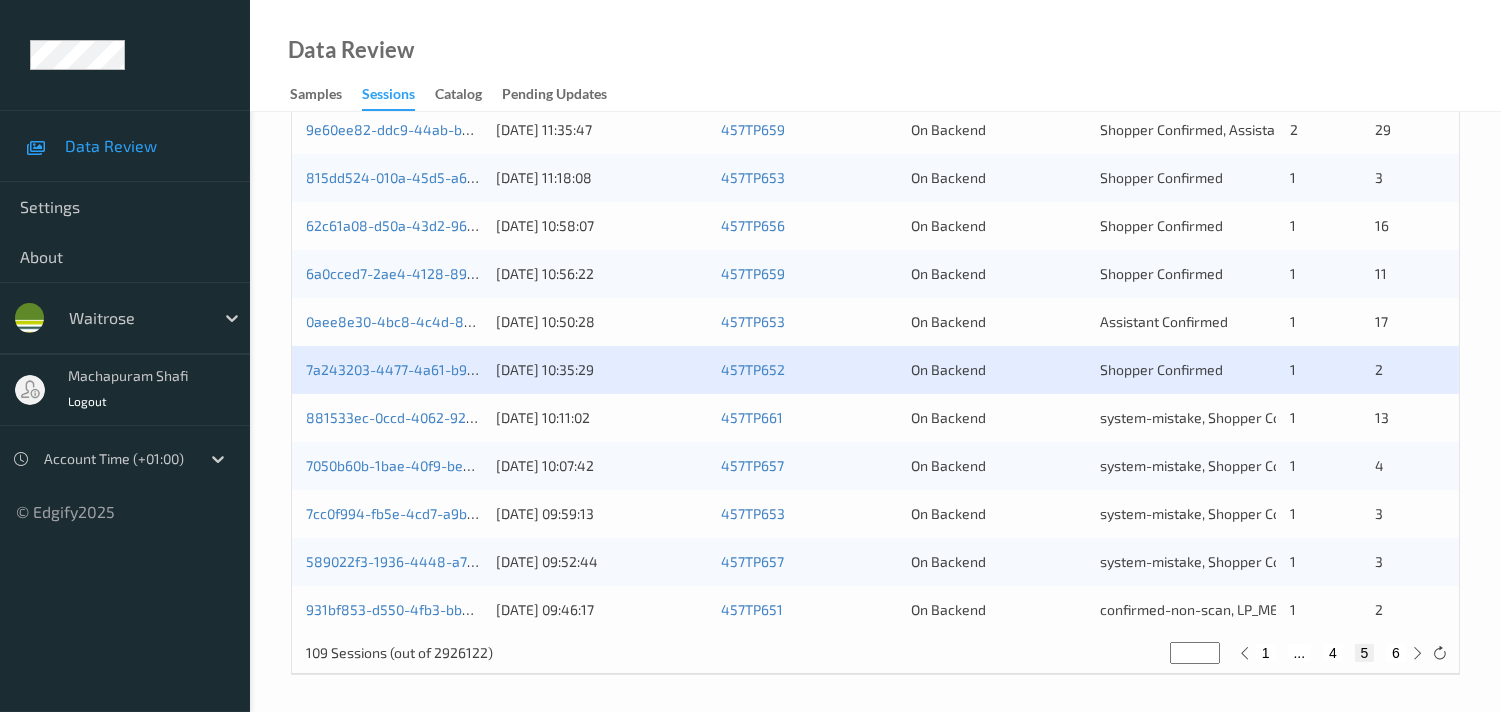 scroll, scrollTop: 951, scrollLeft: 0, axis: vertical 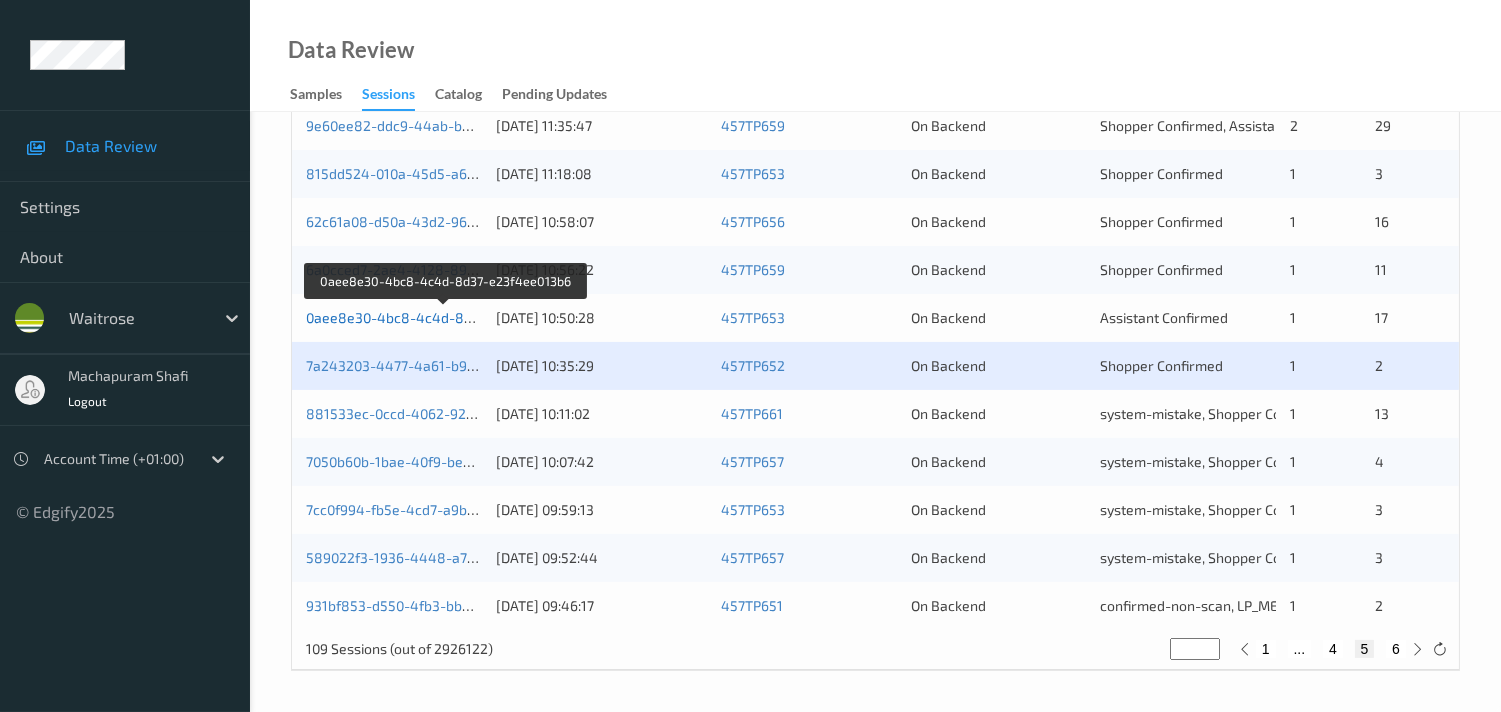 click on "0aee8e30-4bc8-4c4d-8d37-e23f4ee013b6" at bounding box center [445, 317] 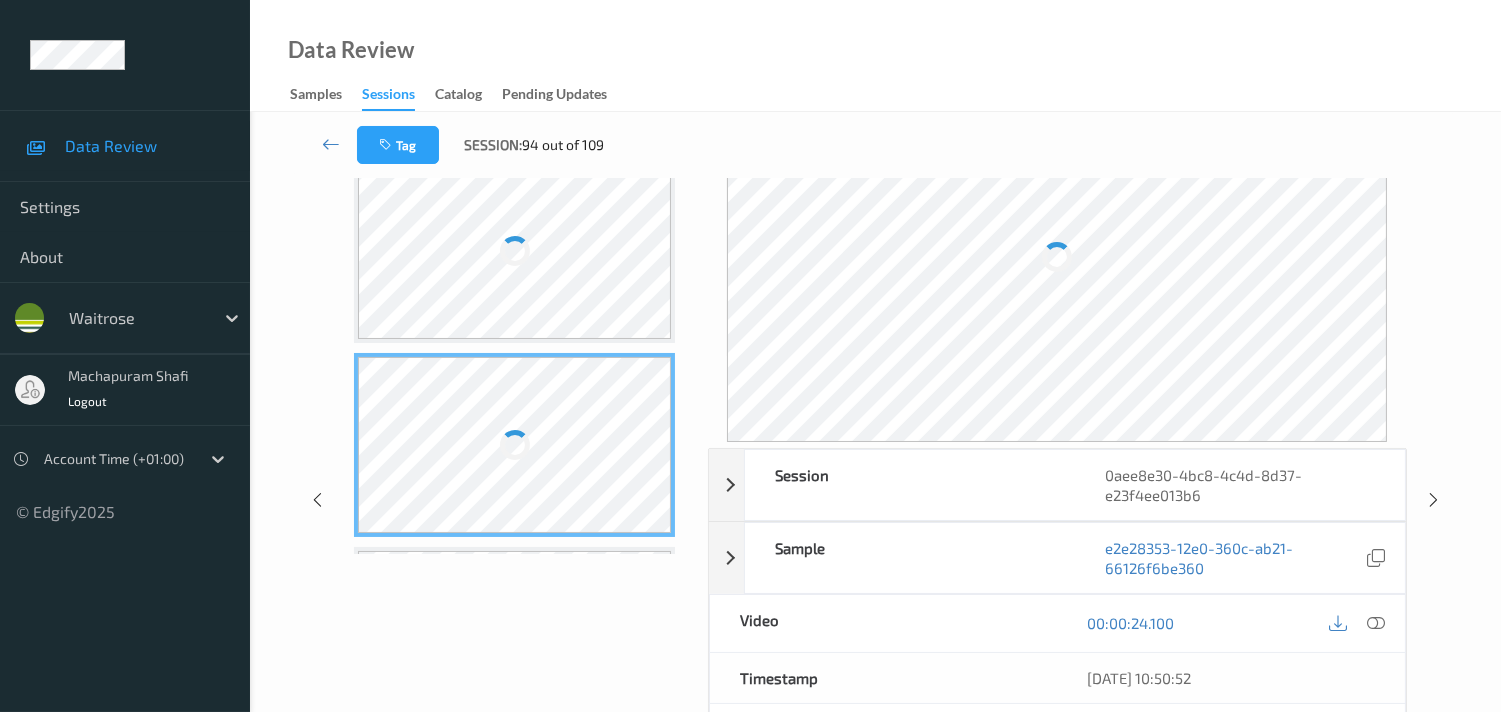 scroll, scrollTop: 31, scrollLeft: 0, axis: vertical 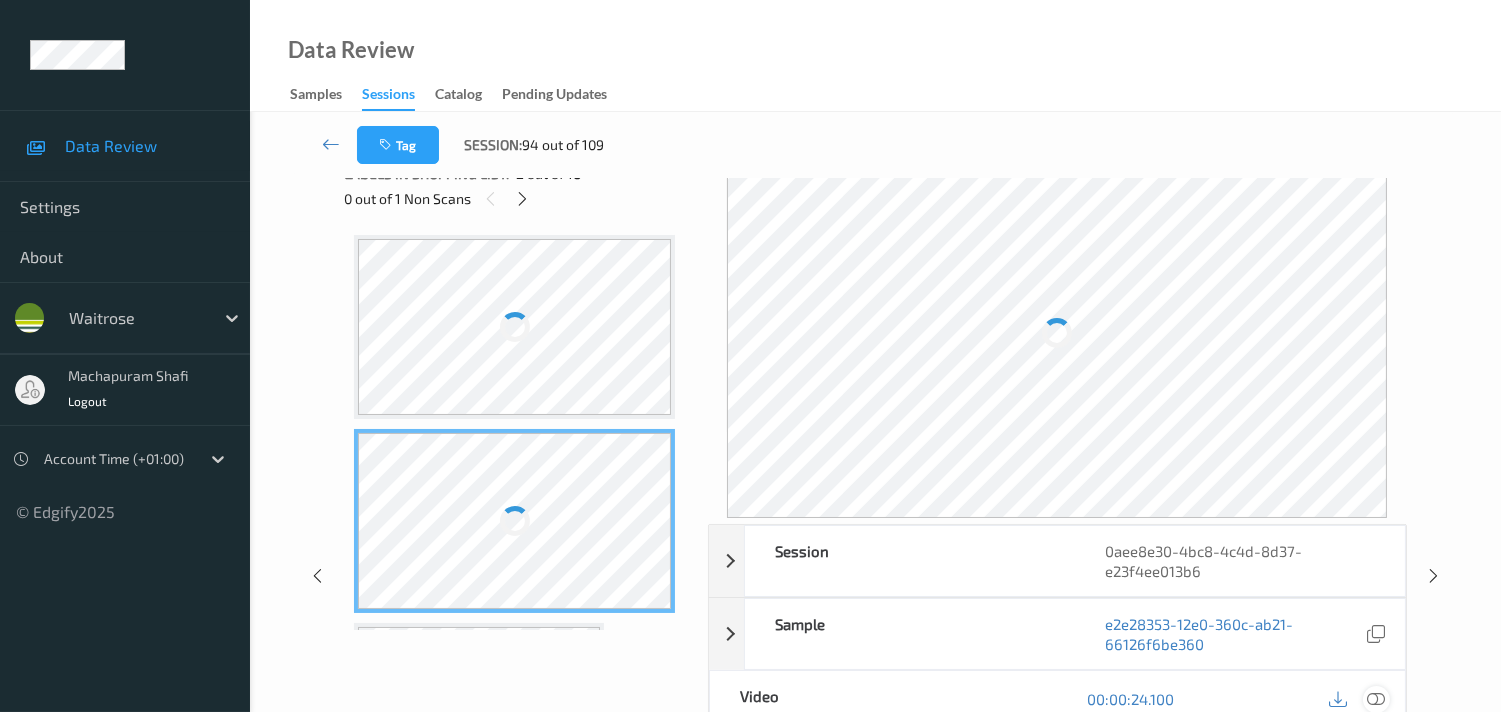 click at bounding box center (1376, 699) 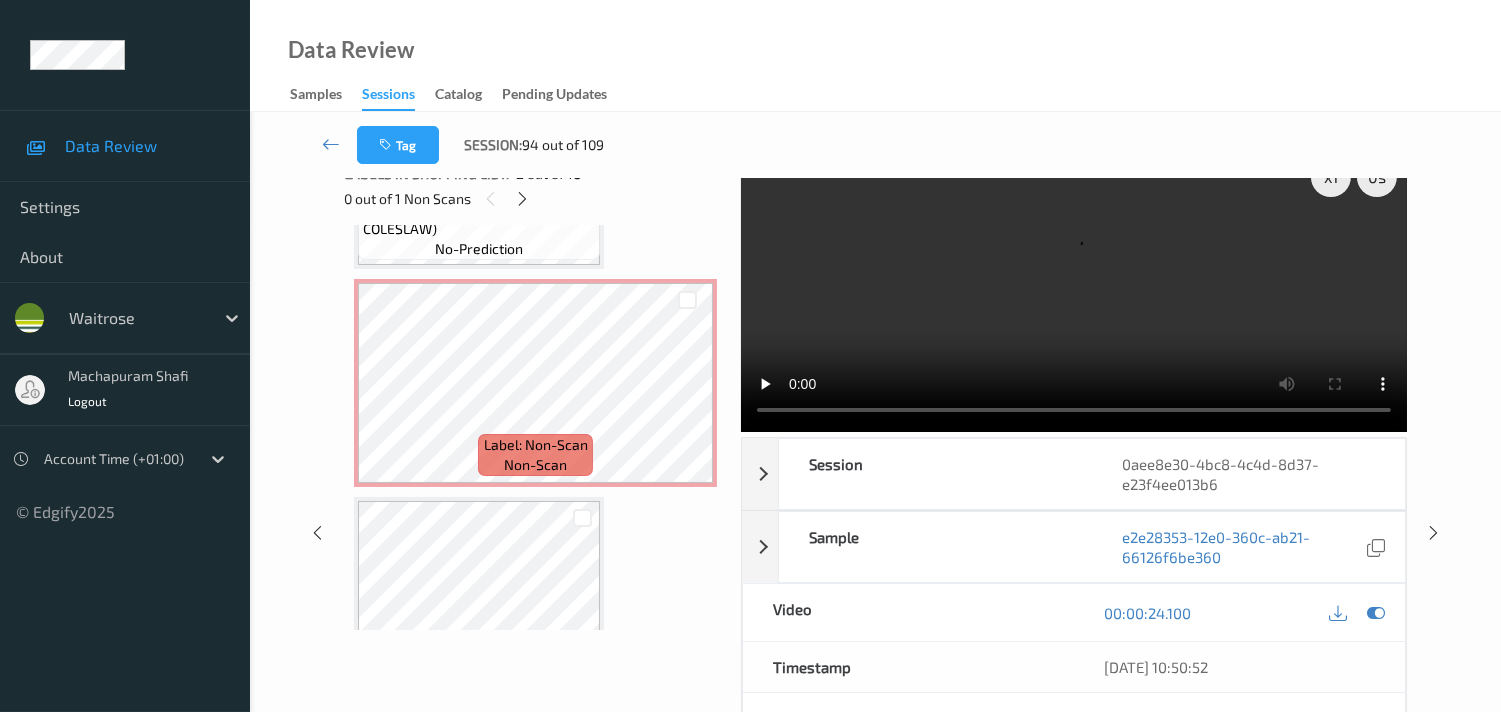 scroll, scrollTop: 555, scrollLeft: 0, axis: vertical 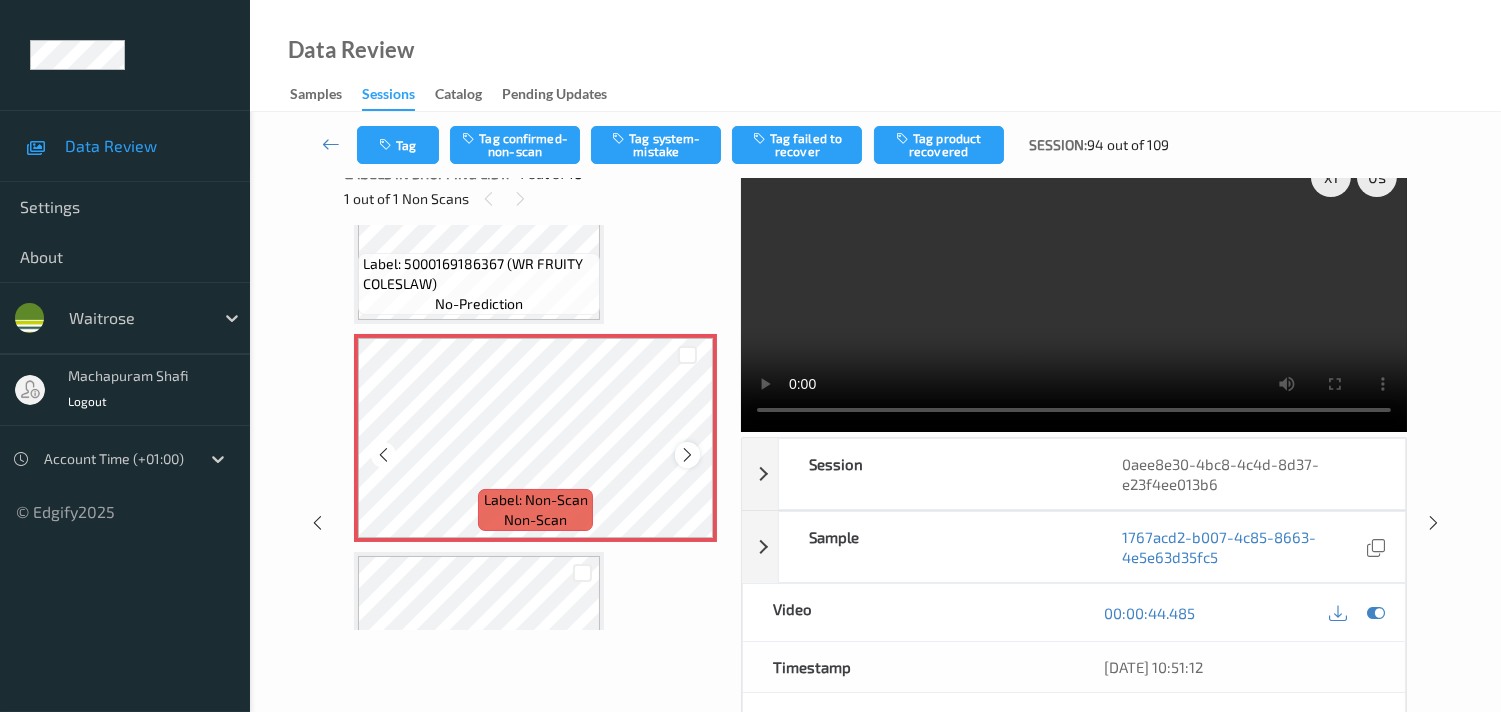 click at bounding box center [687, 455] 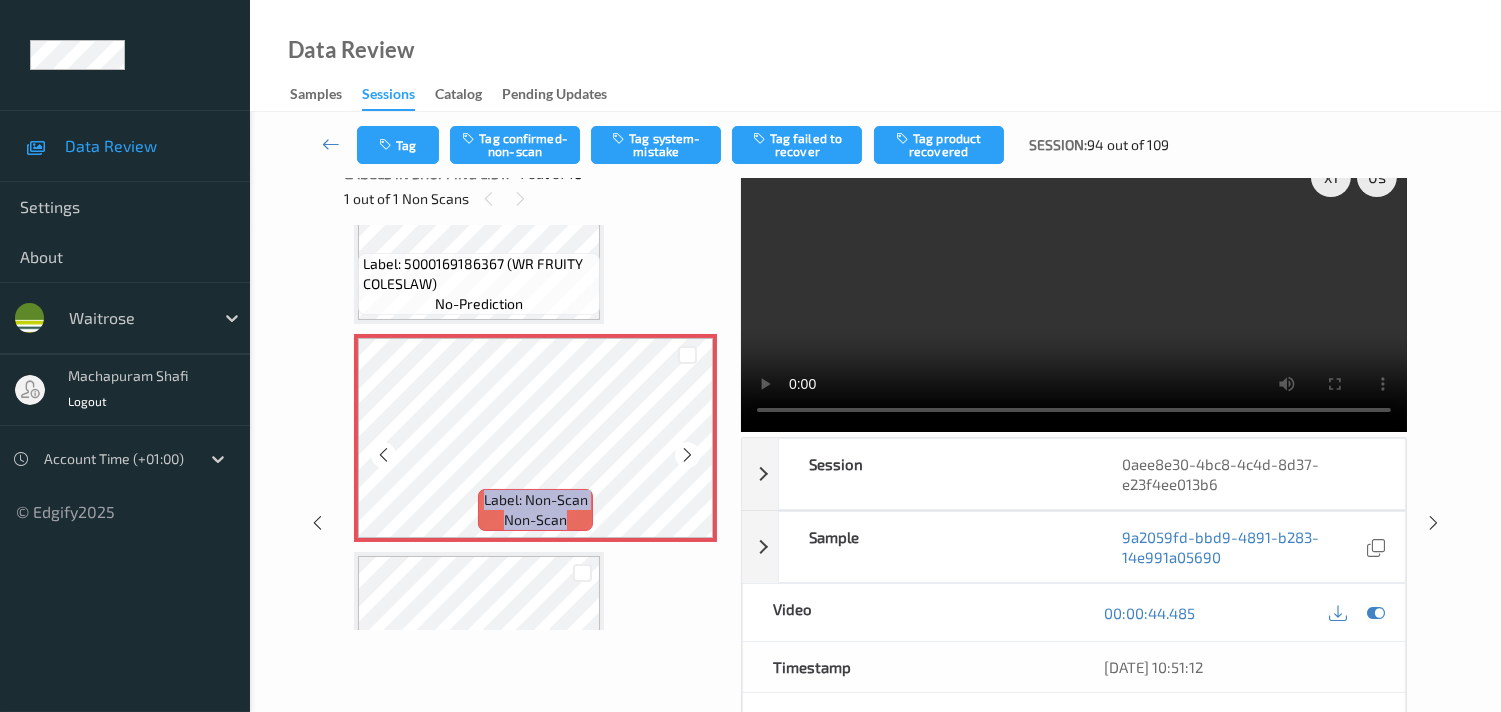 click at bounding box center (687, 455) 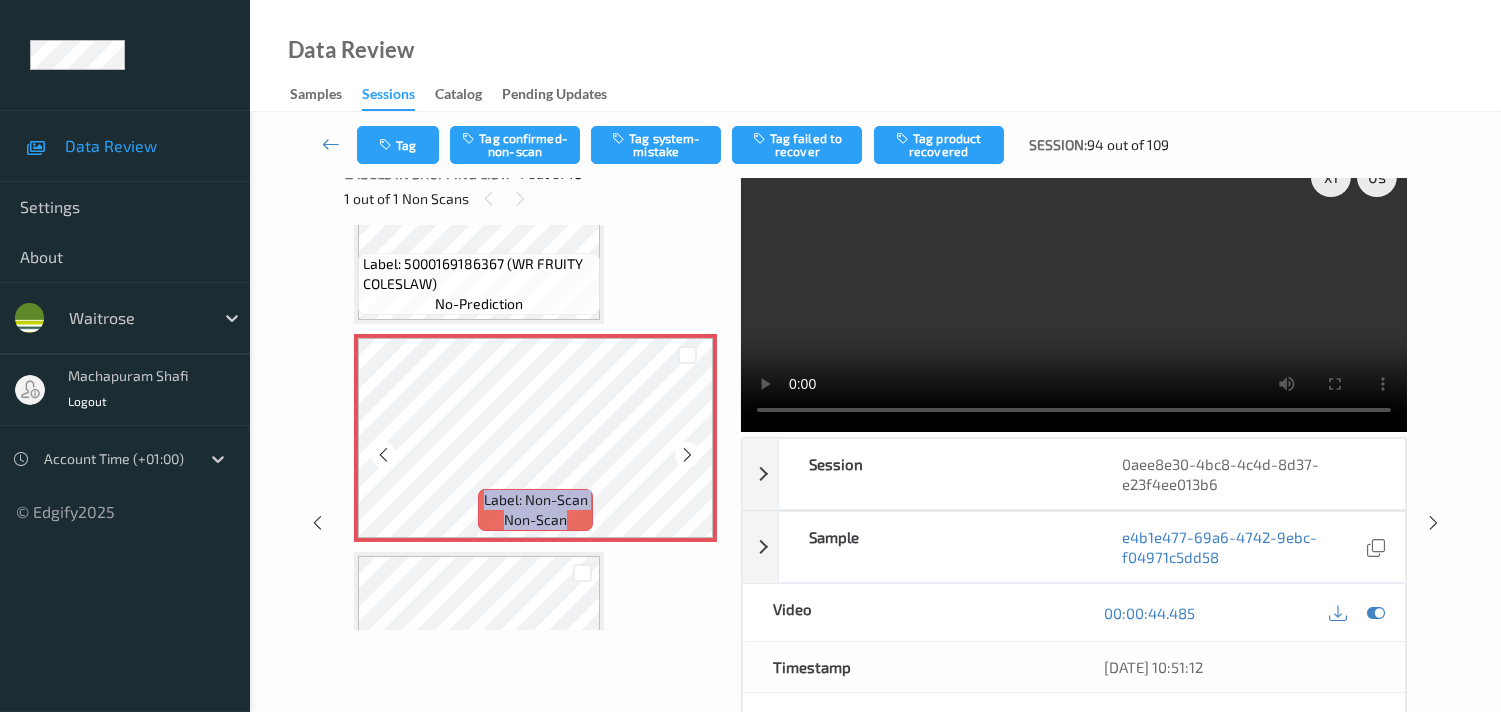 click at bounding box center (687, 455) 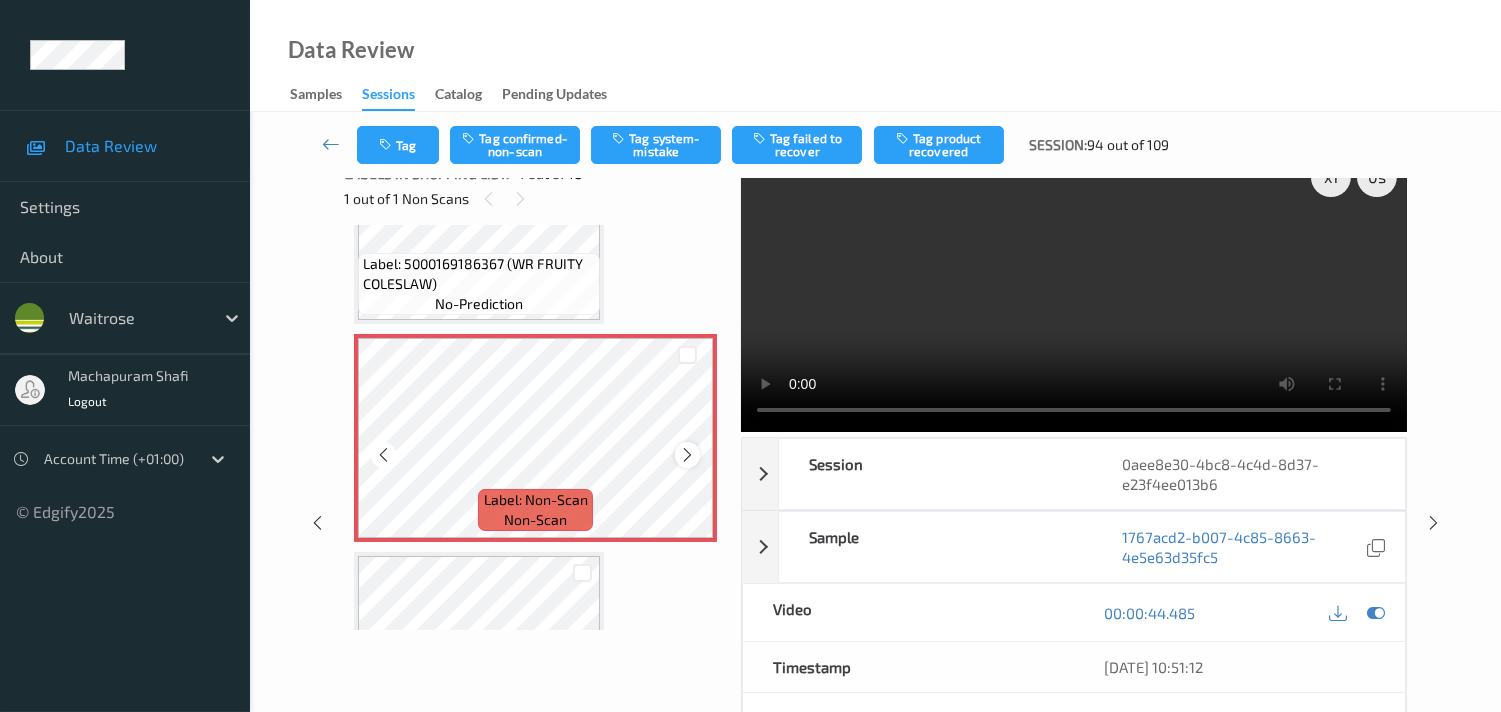 click at bounding box center [687, 455] 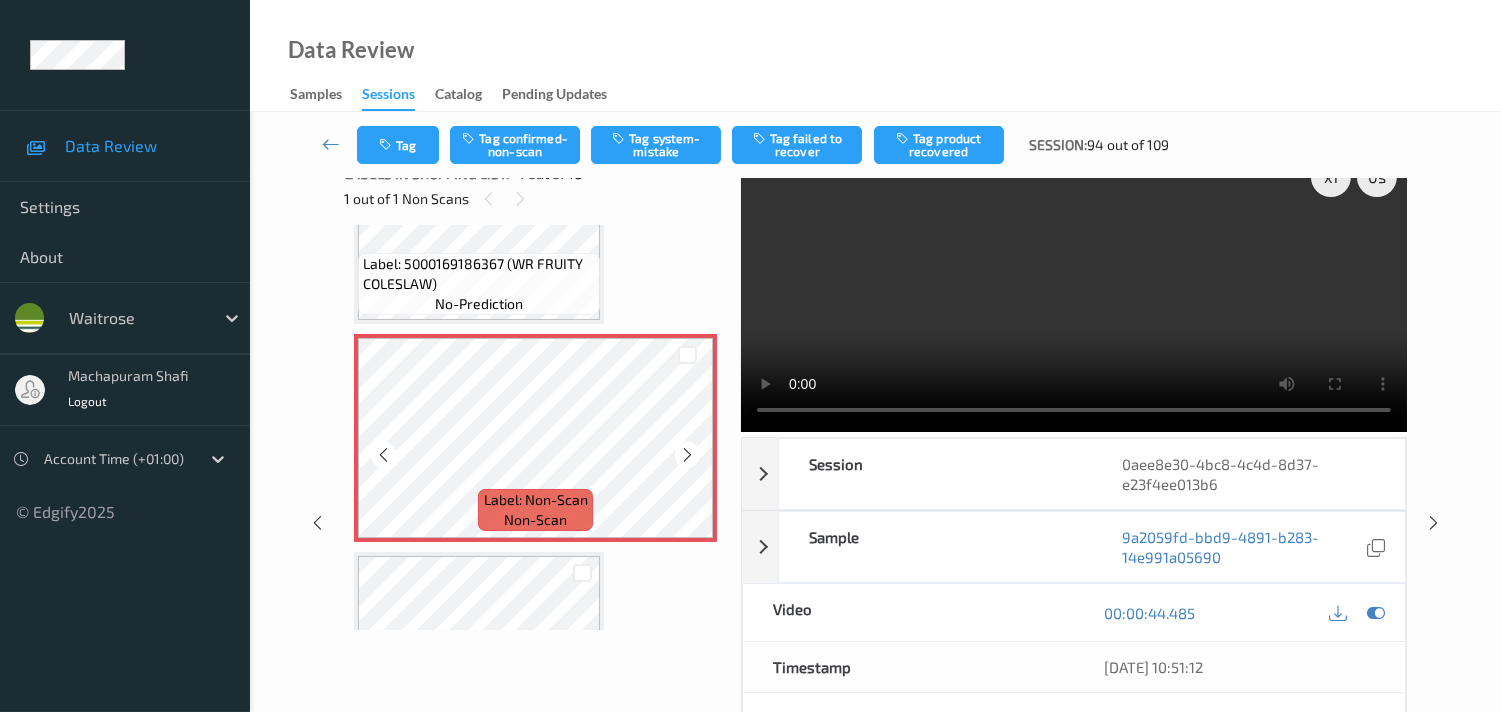 click at bounding box center [687, 455] 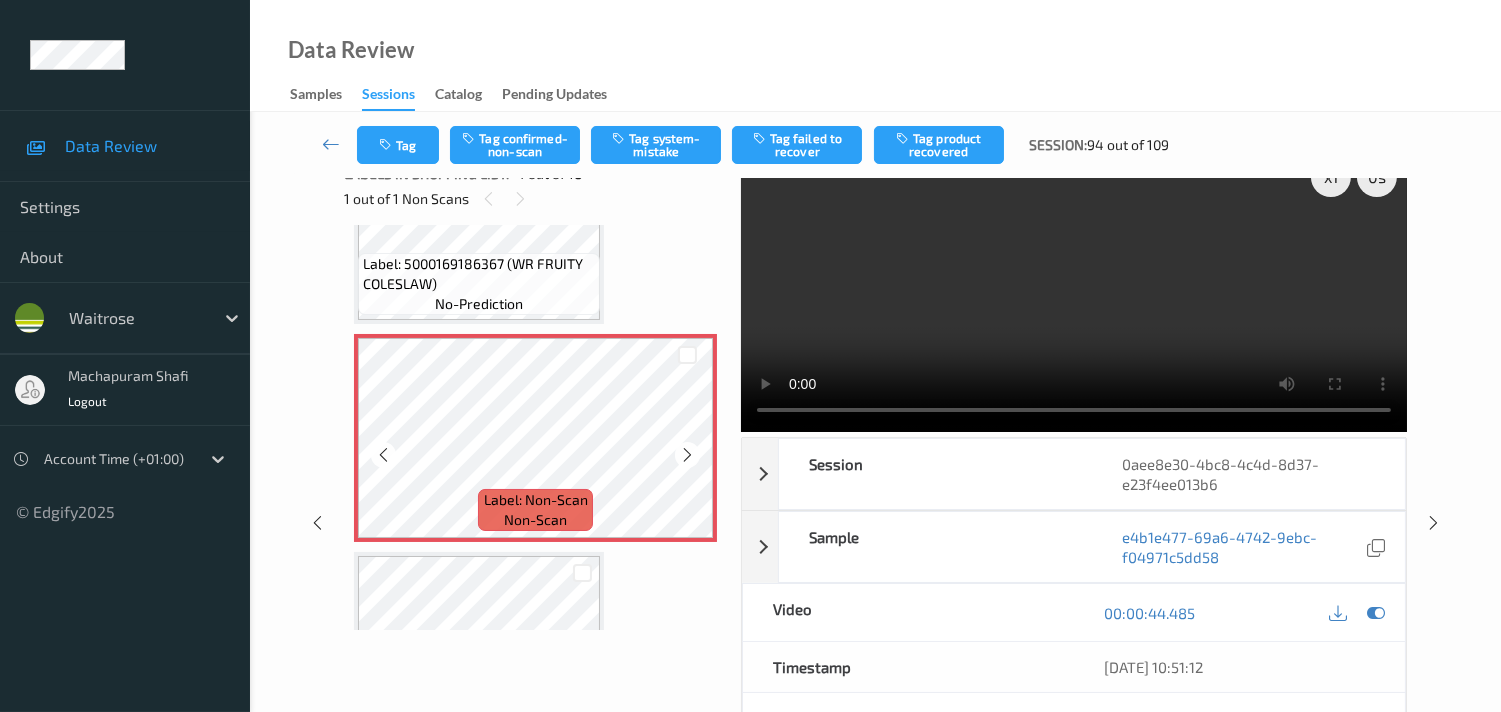 click at bounding box center (687, 455) 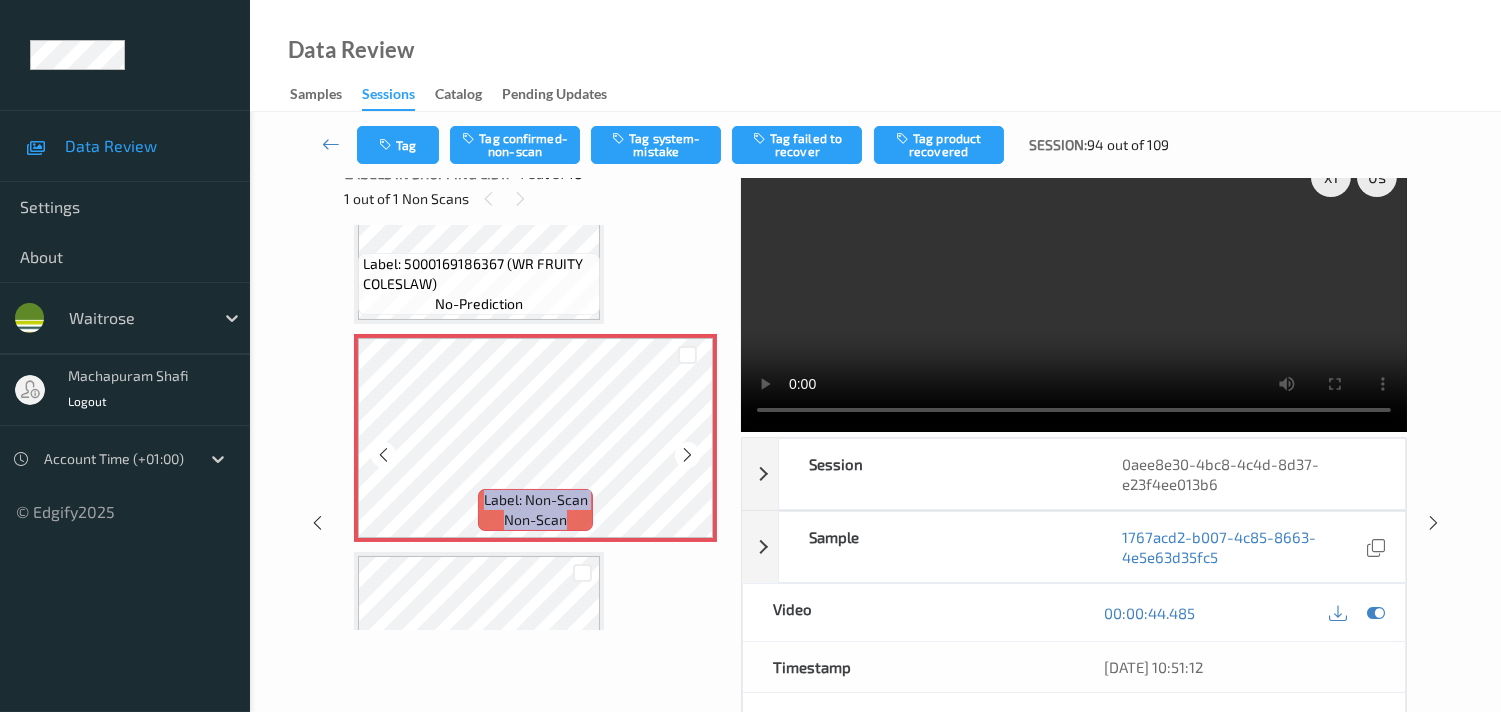 click at bounding box center (687, 455) 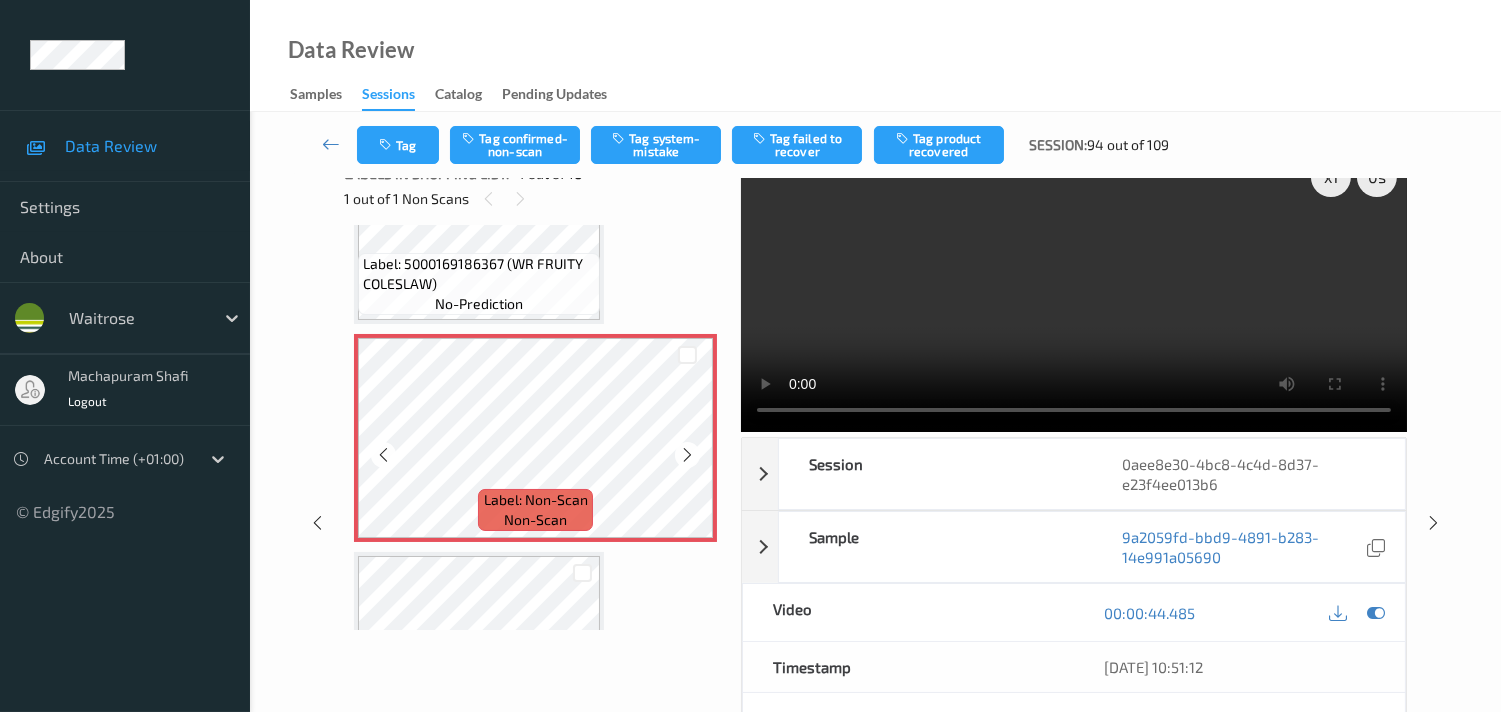 click at bounding box center [687, 455] 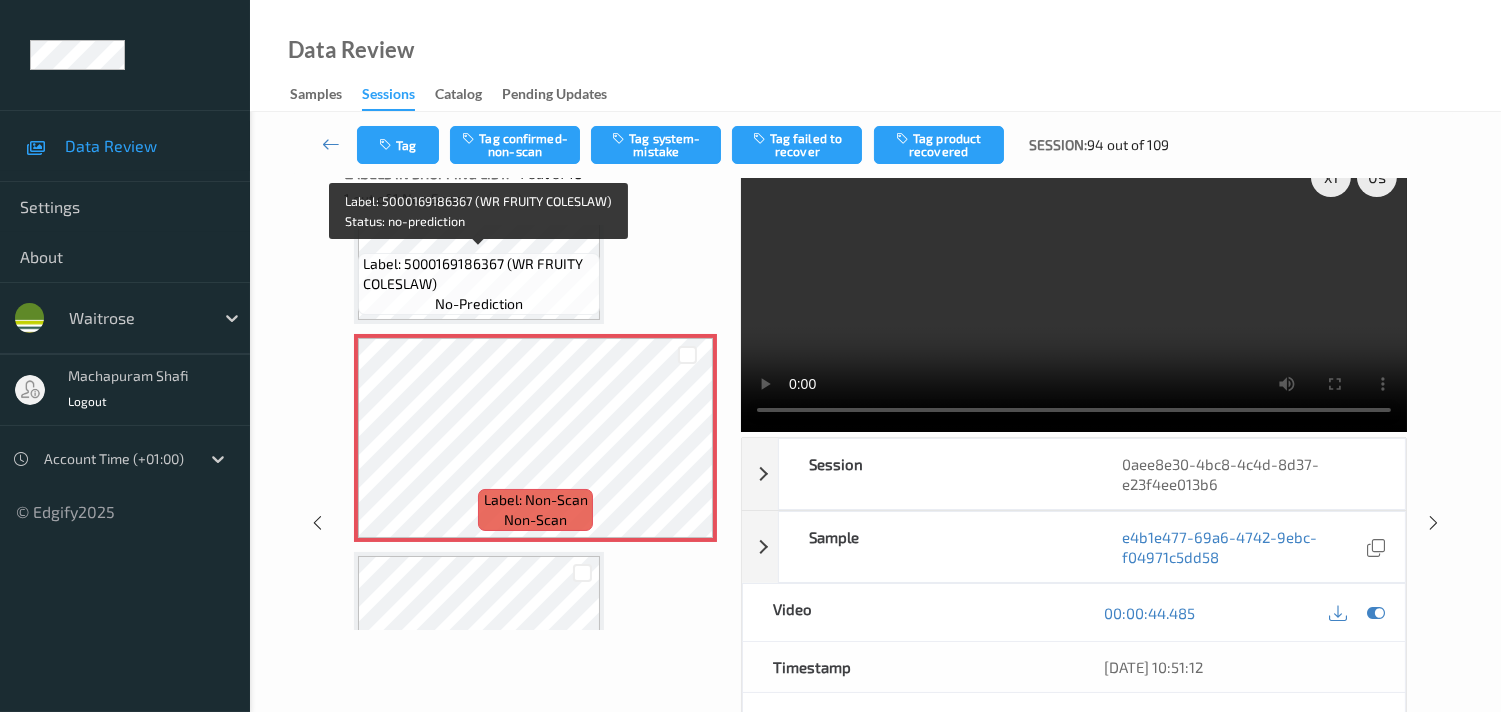 scroll, scrollTop: 444, scrollLeft: 0, axis: vertical 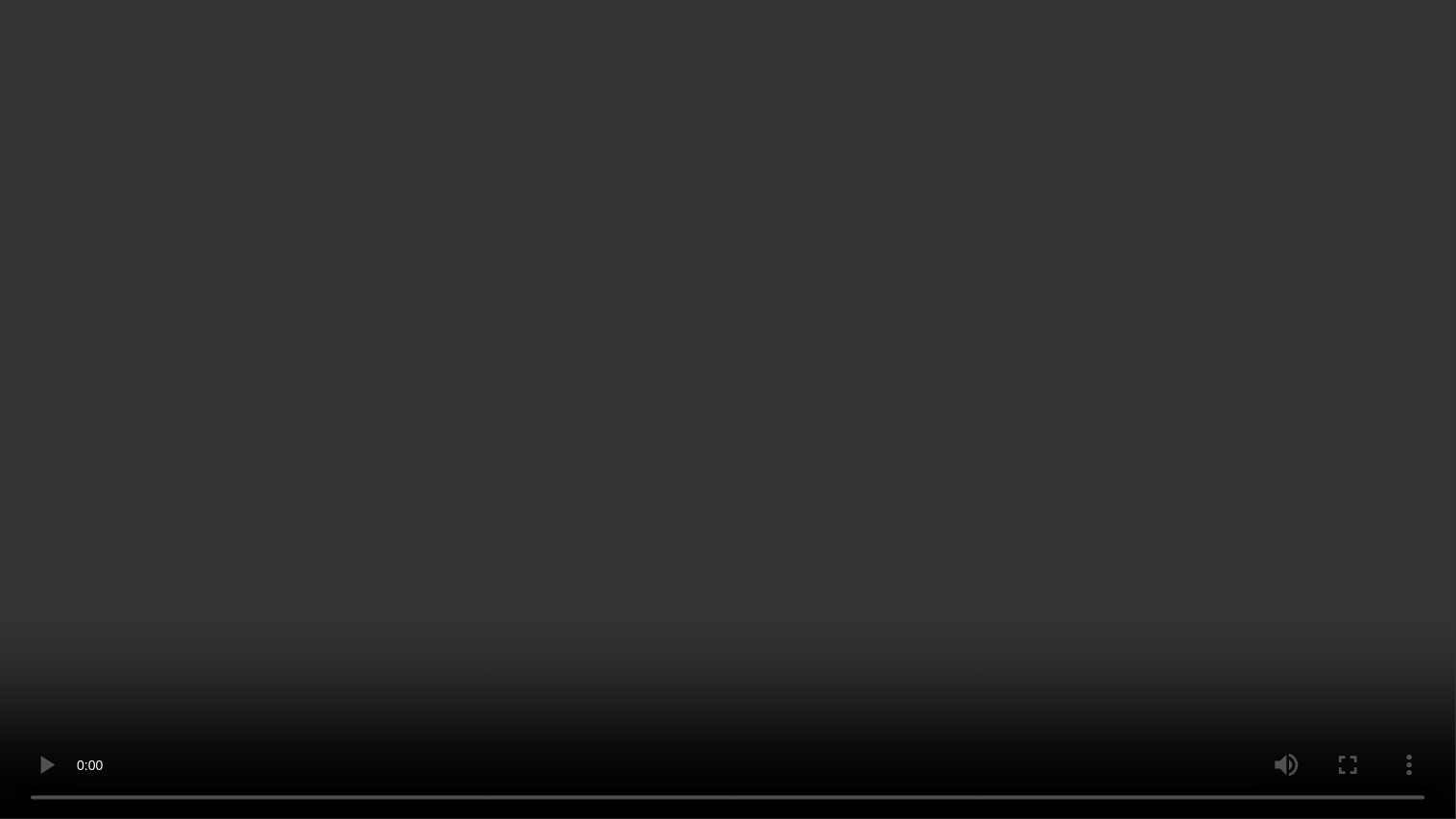 click at bounding box center (728, 409) 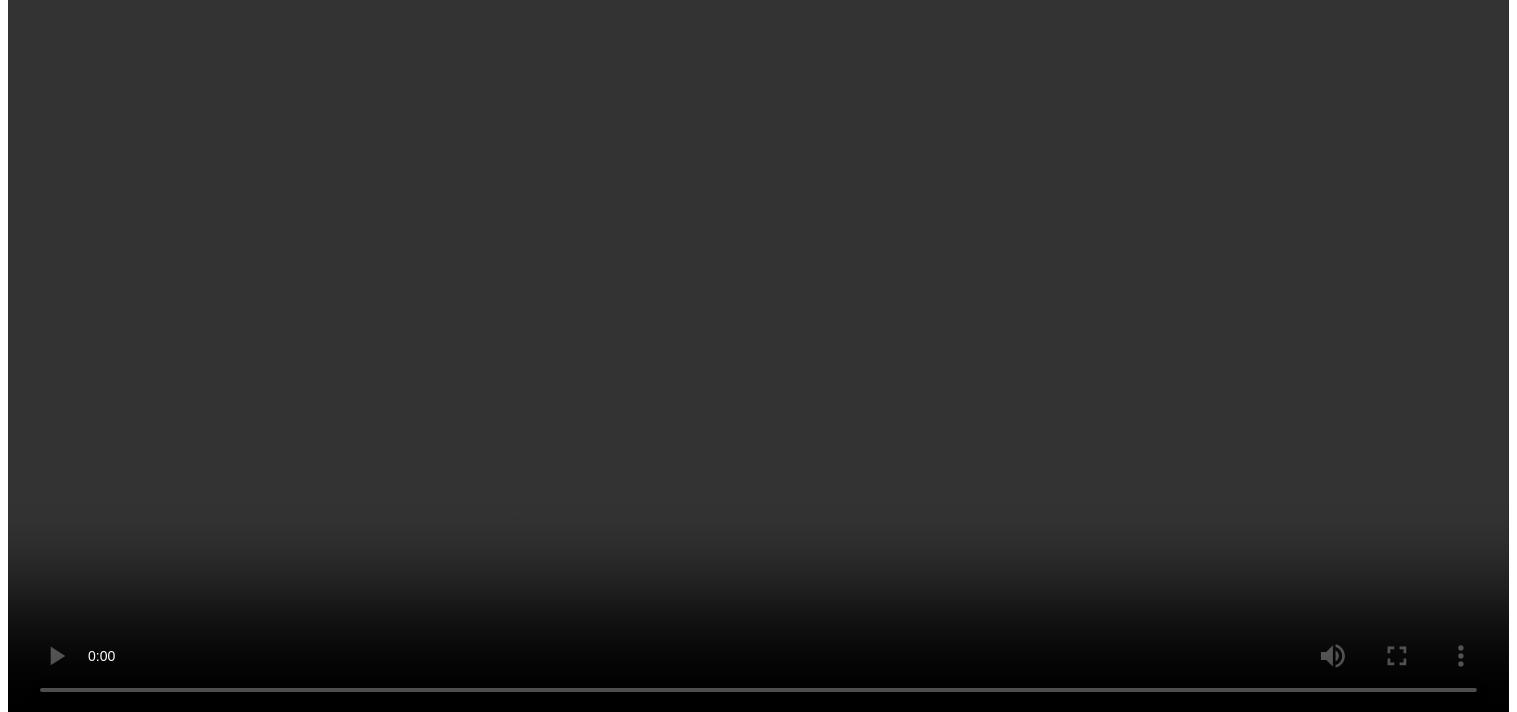 scroll, scrollTop: 0, scrollLeft: 0, axis: both 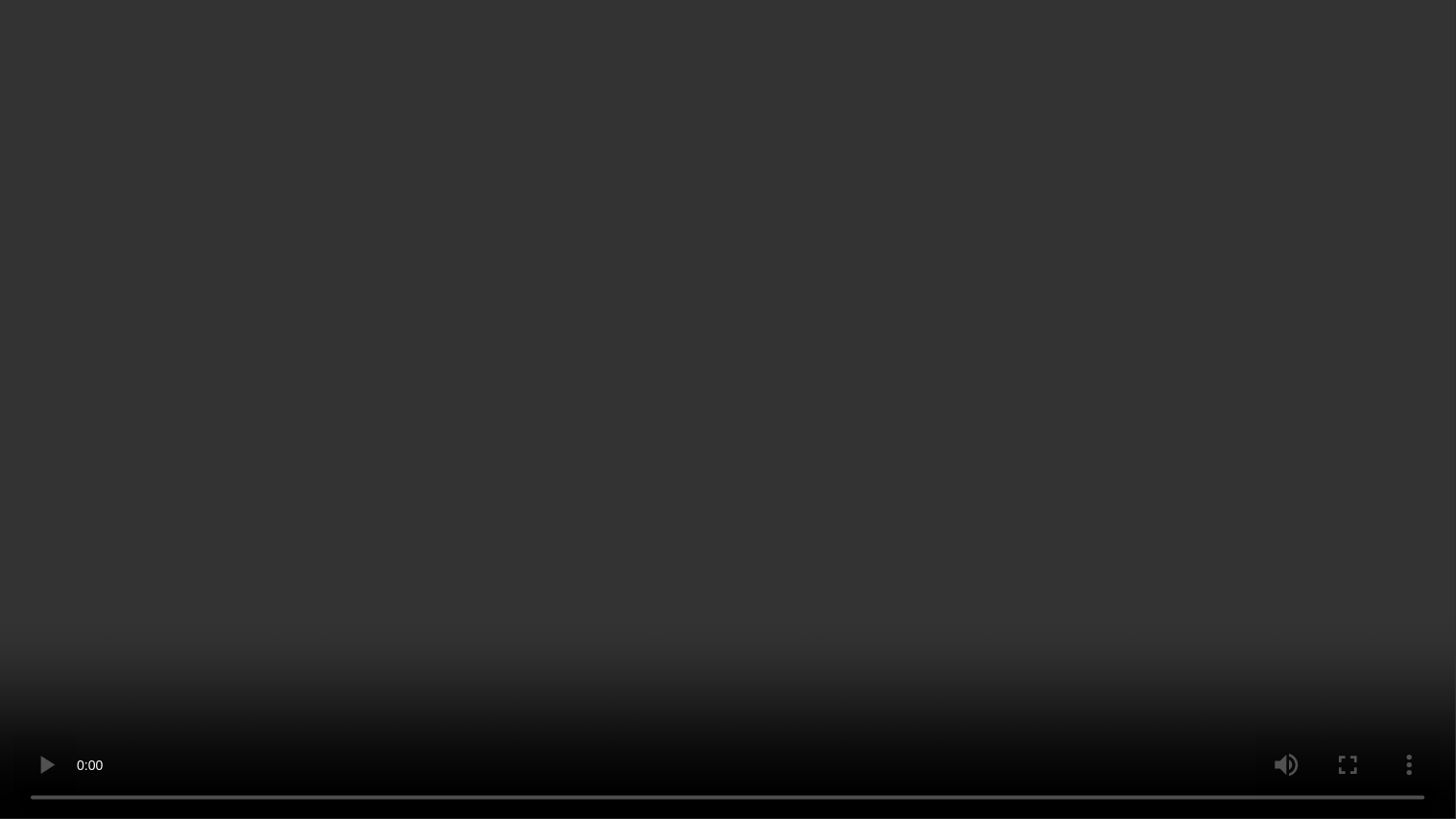 click at bounding box center [728, 409] 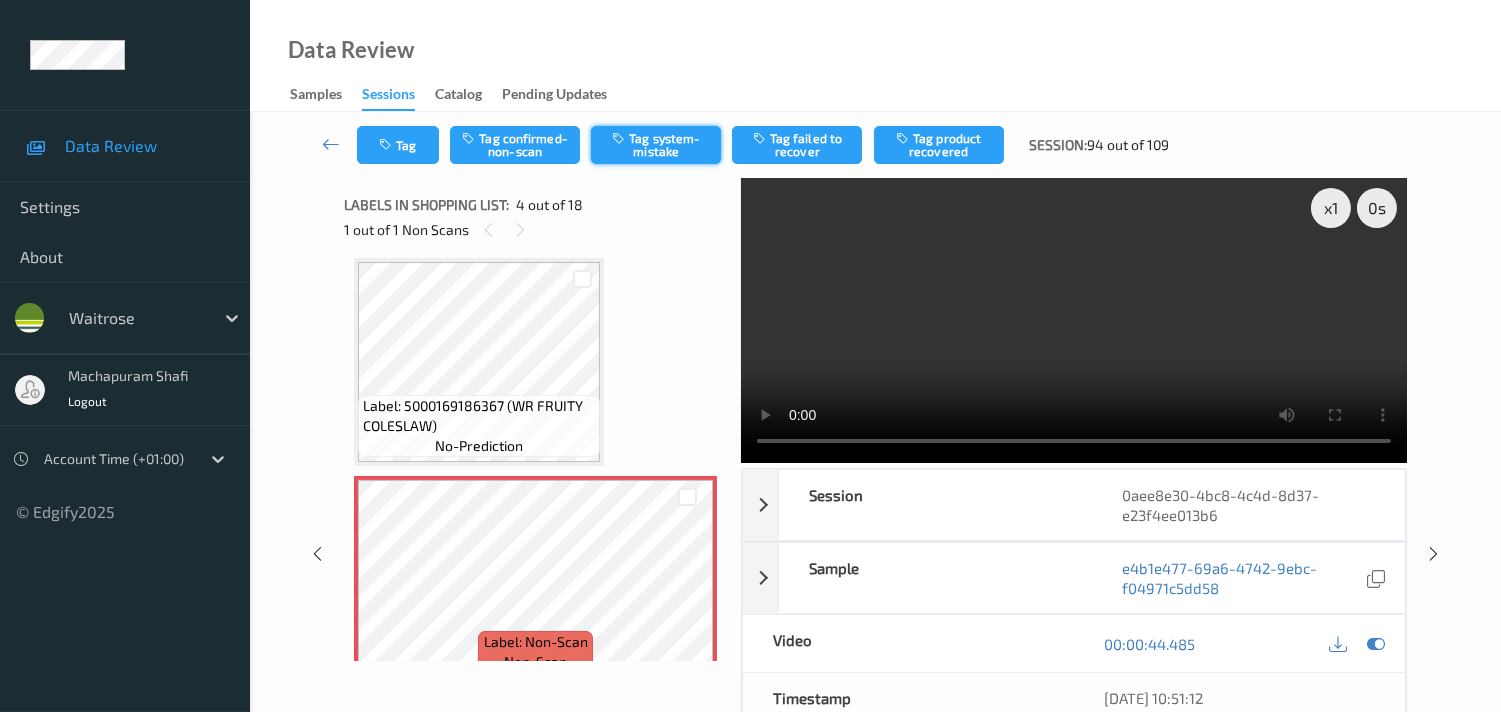 click on "Tag   system-mistake" at bounding box center [656, 145] 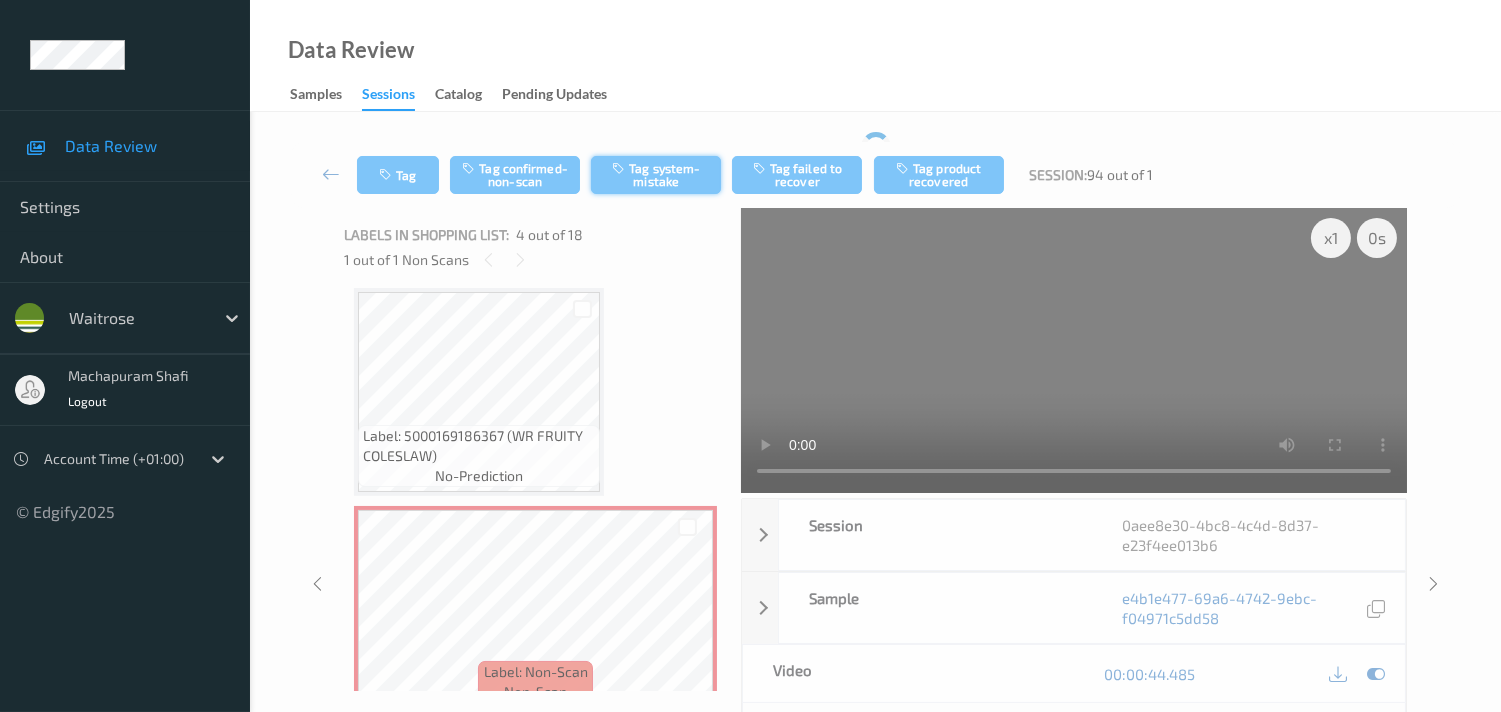 click on "Tag   system-mistake" at bounding box center [656, 175] 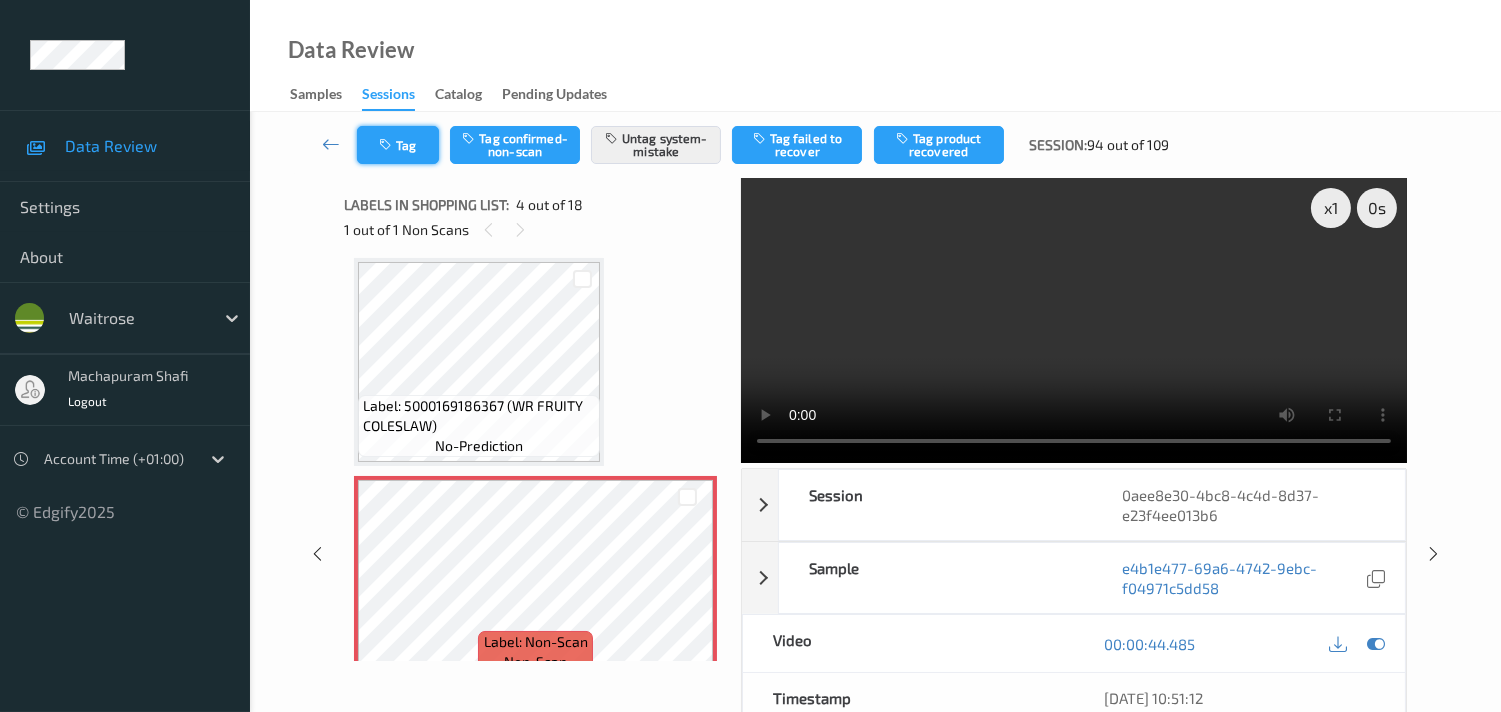 click on "Tag" at bounding box center (398, 145) 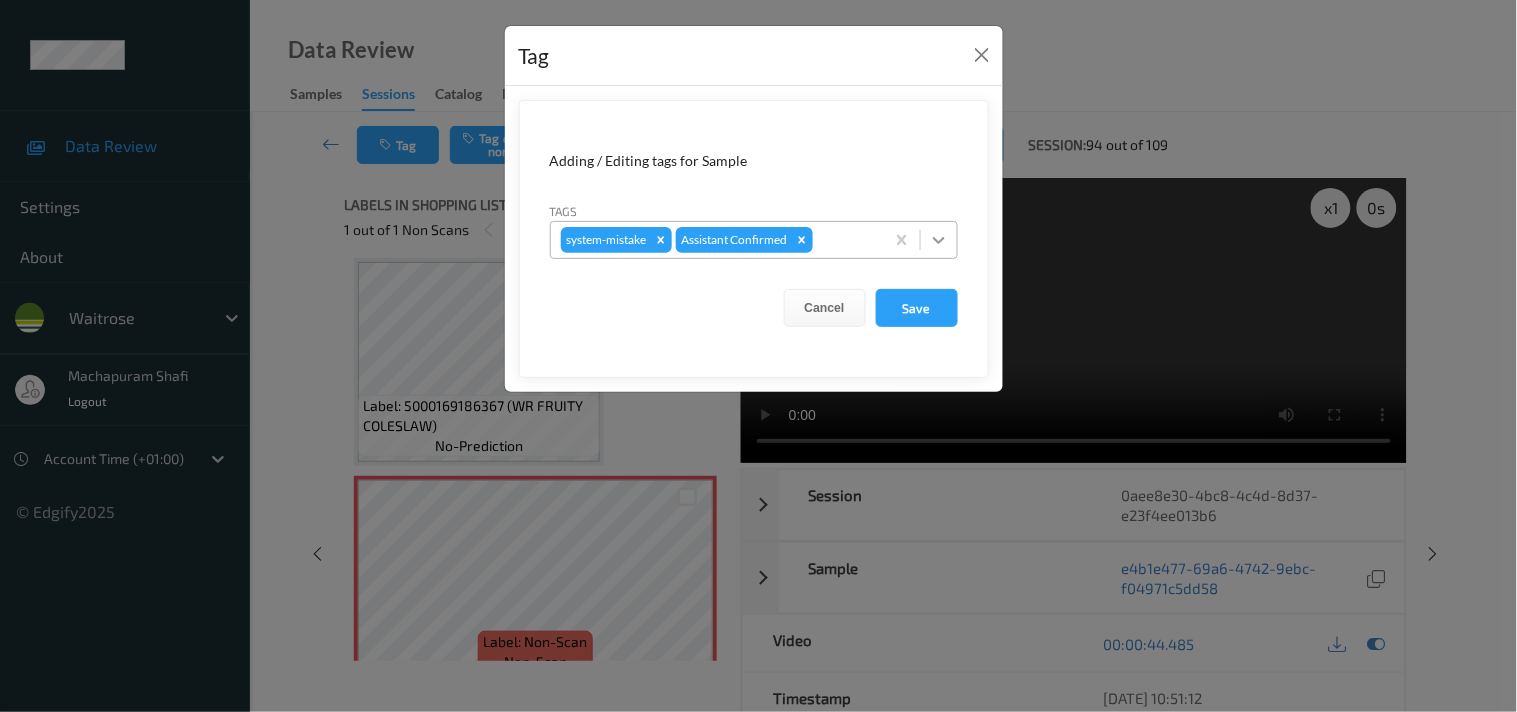 click 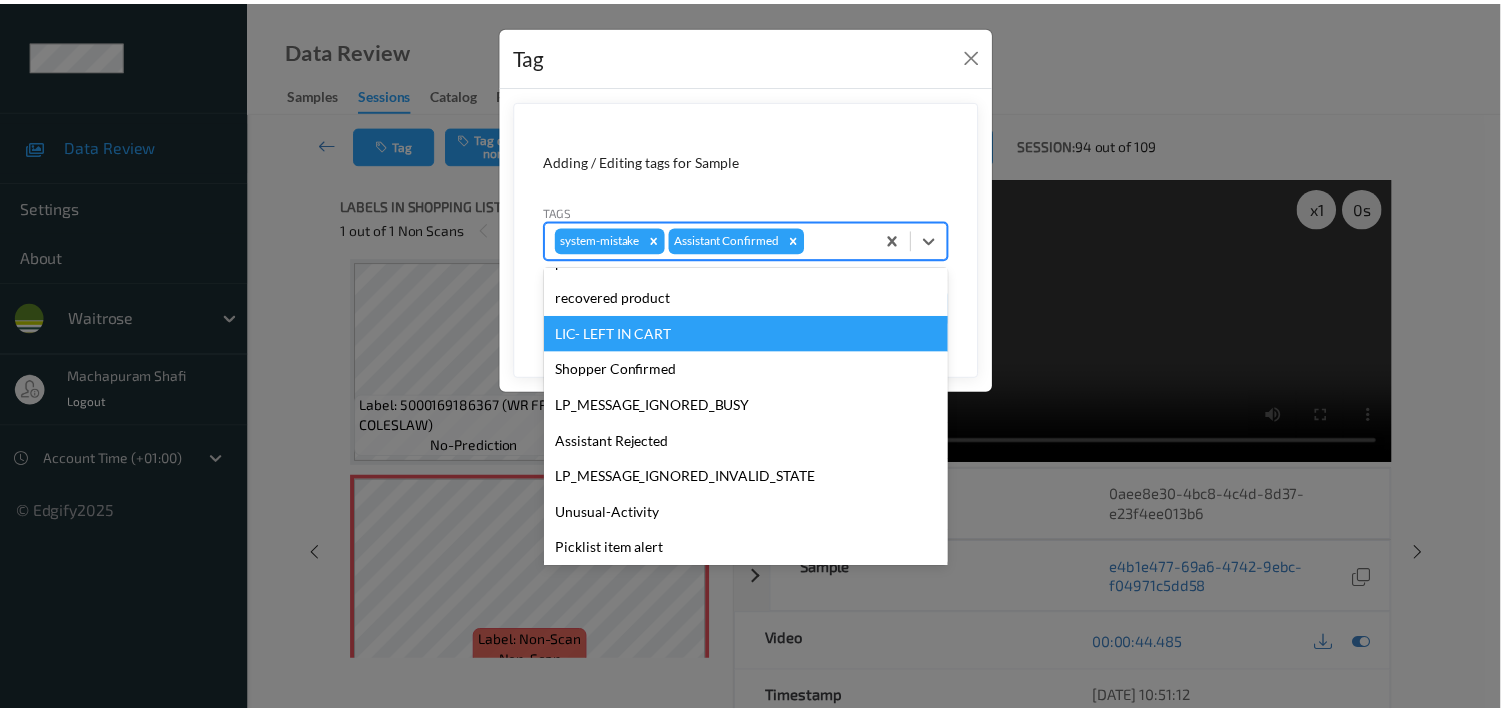 scroll, scrollTop: 318, scrollLeft: 0, axis: vertical 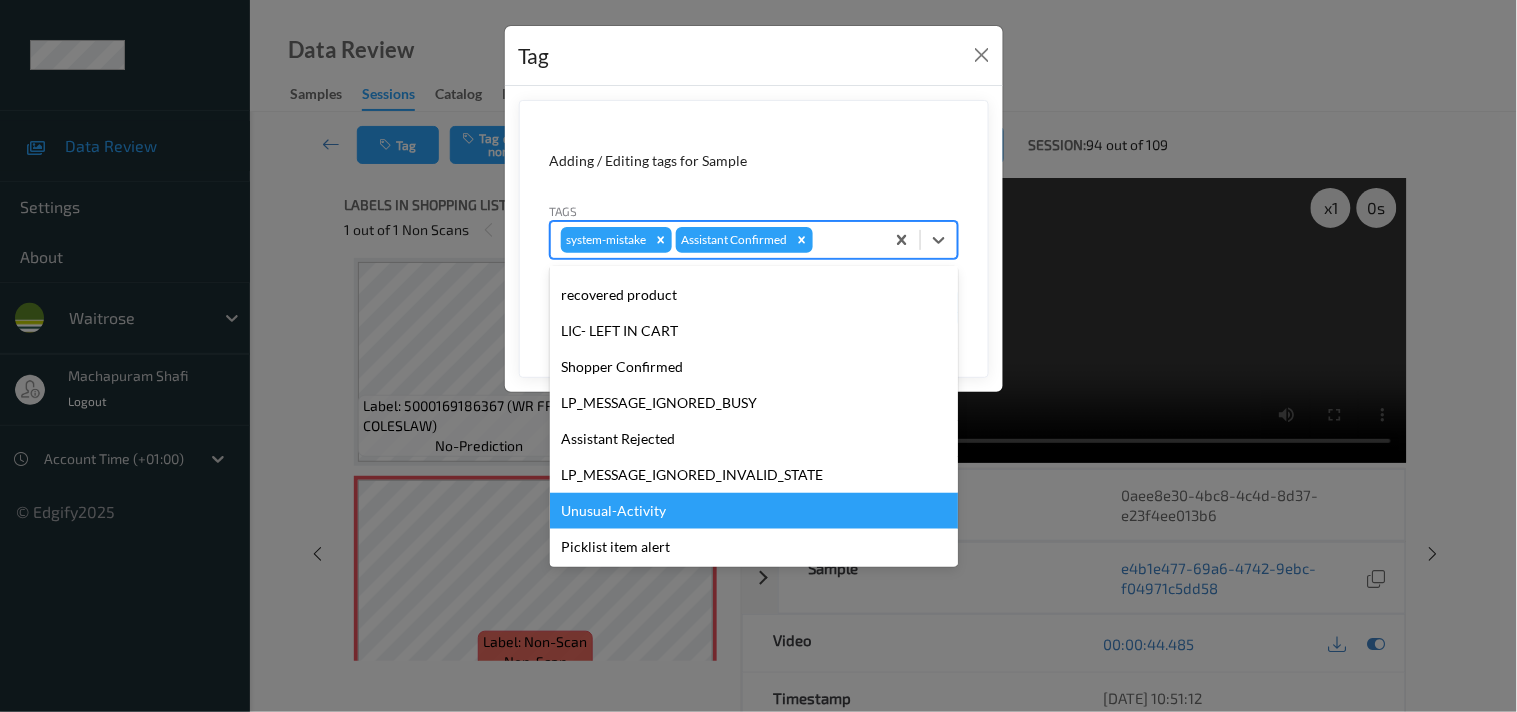 click on "Unusual-Activity" at bounding box center [754, 511] 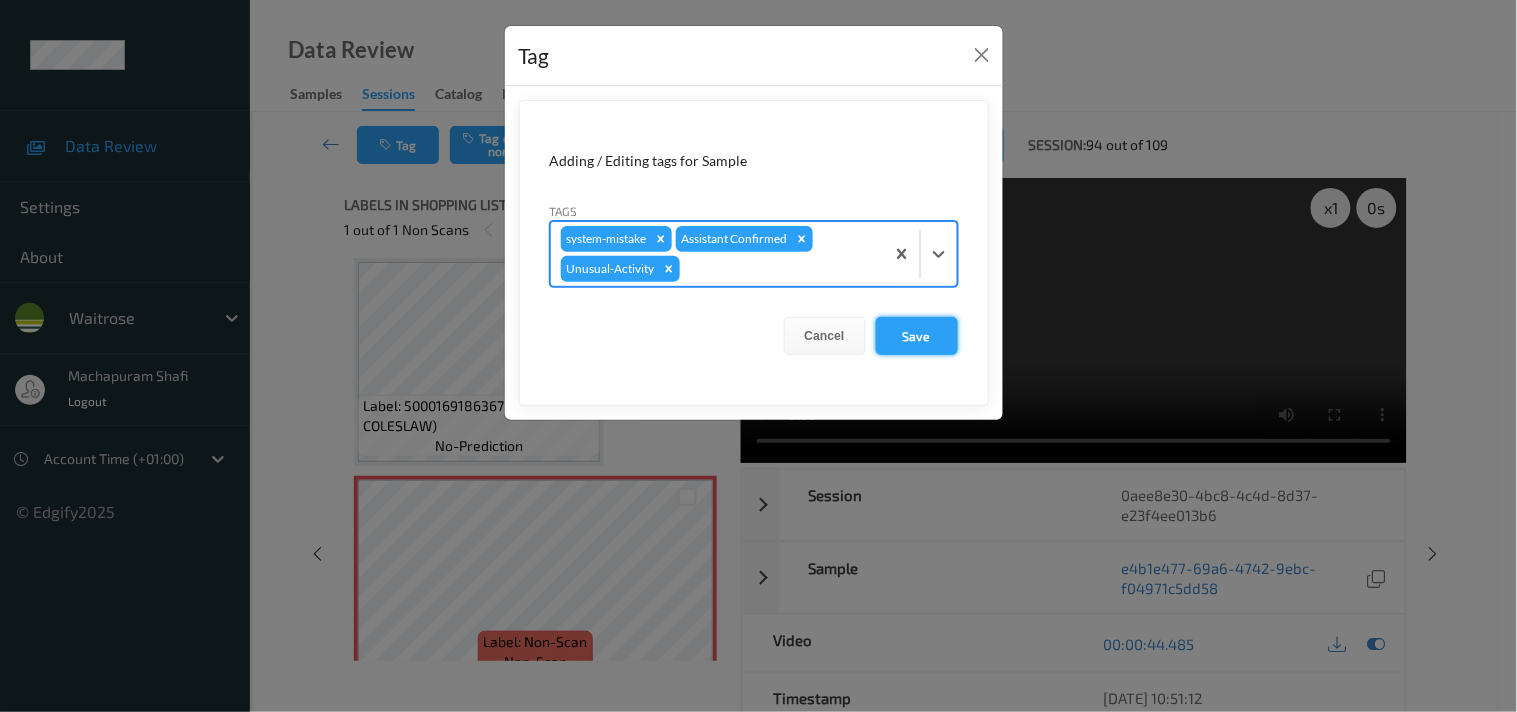 click on "Save" at bounding box center (917, 336) 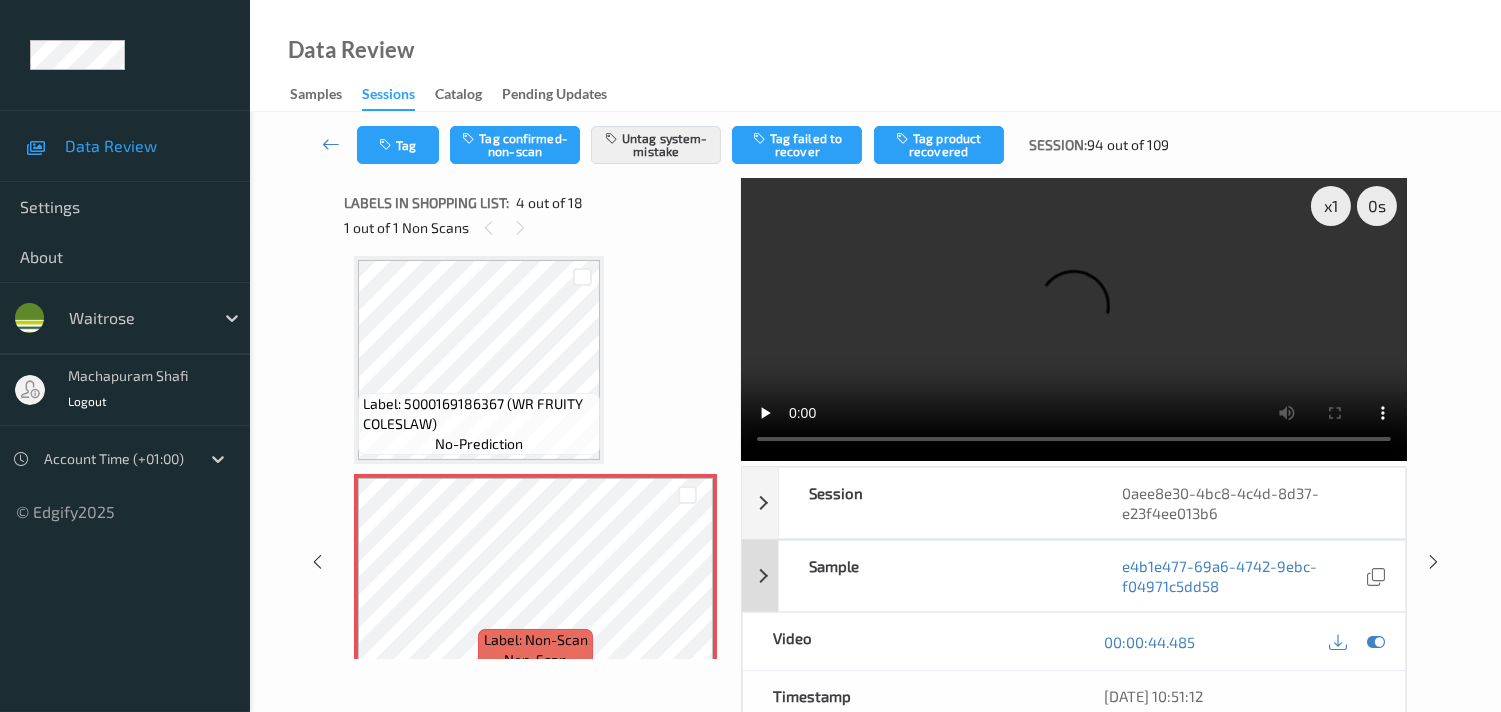 scroll, scrollTop: 0, scrollLeft: 0, axis: both 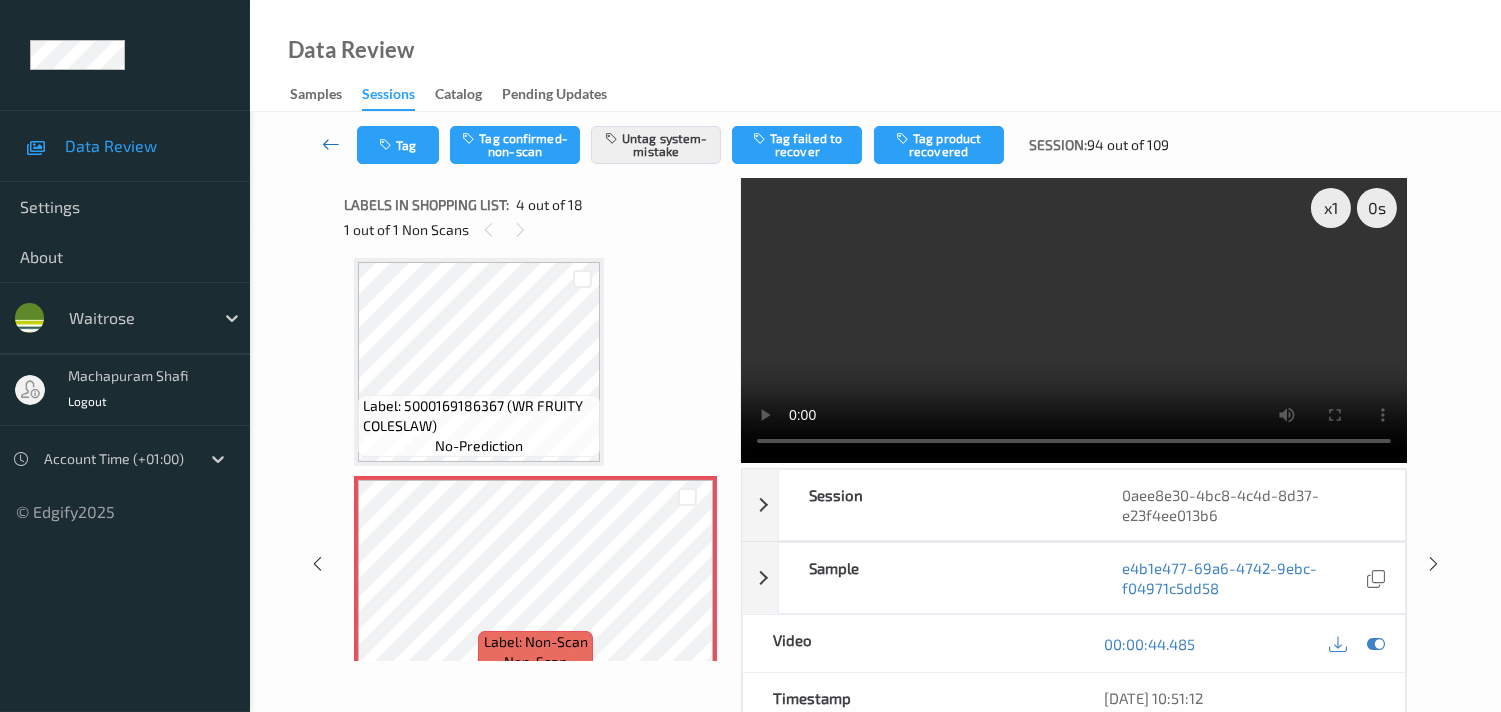 click at bounding box center (331, 144) 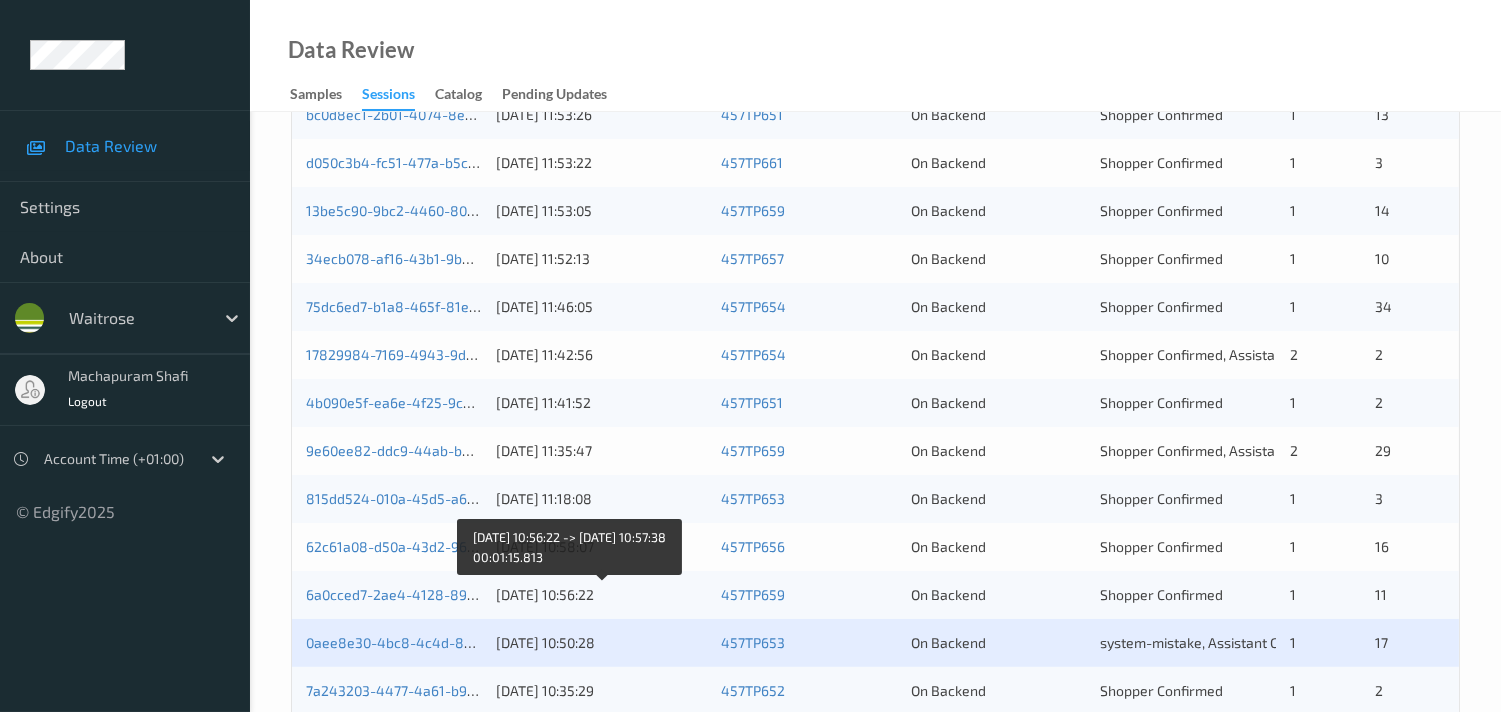 scroll, scrollTop: 617, scrollLeft: 0, axis: vertical 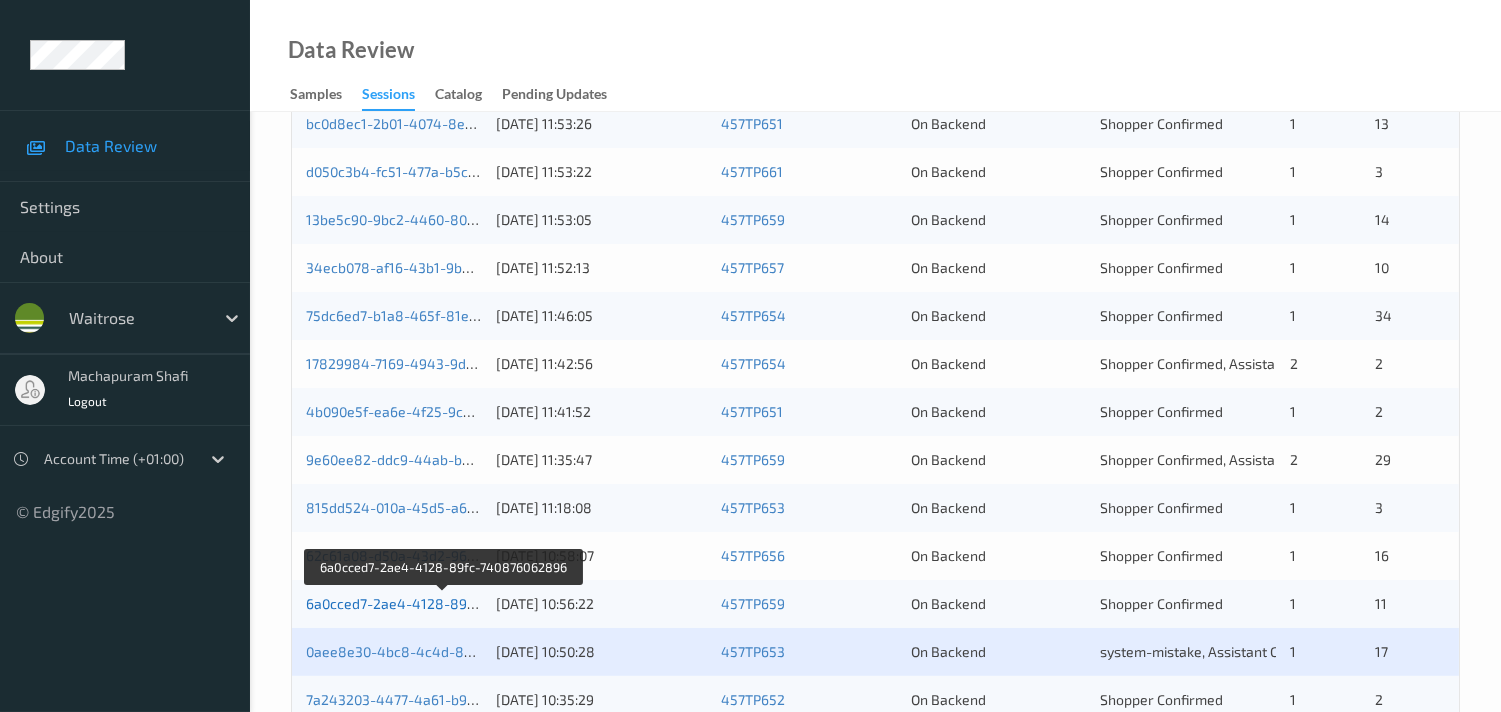 click on "6a0cced7-2ae4-4128-89fc-740876062896" at bounding box center [443, 603] 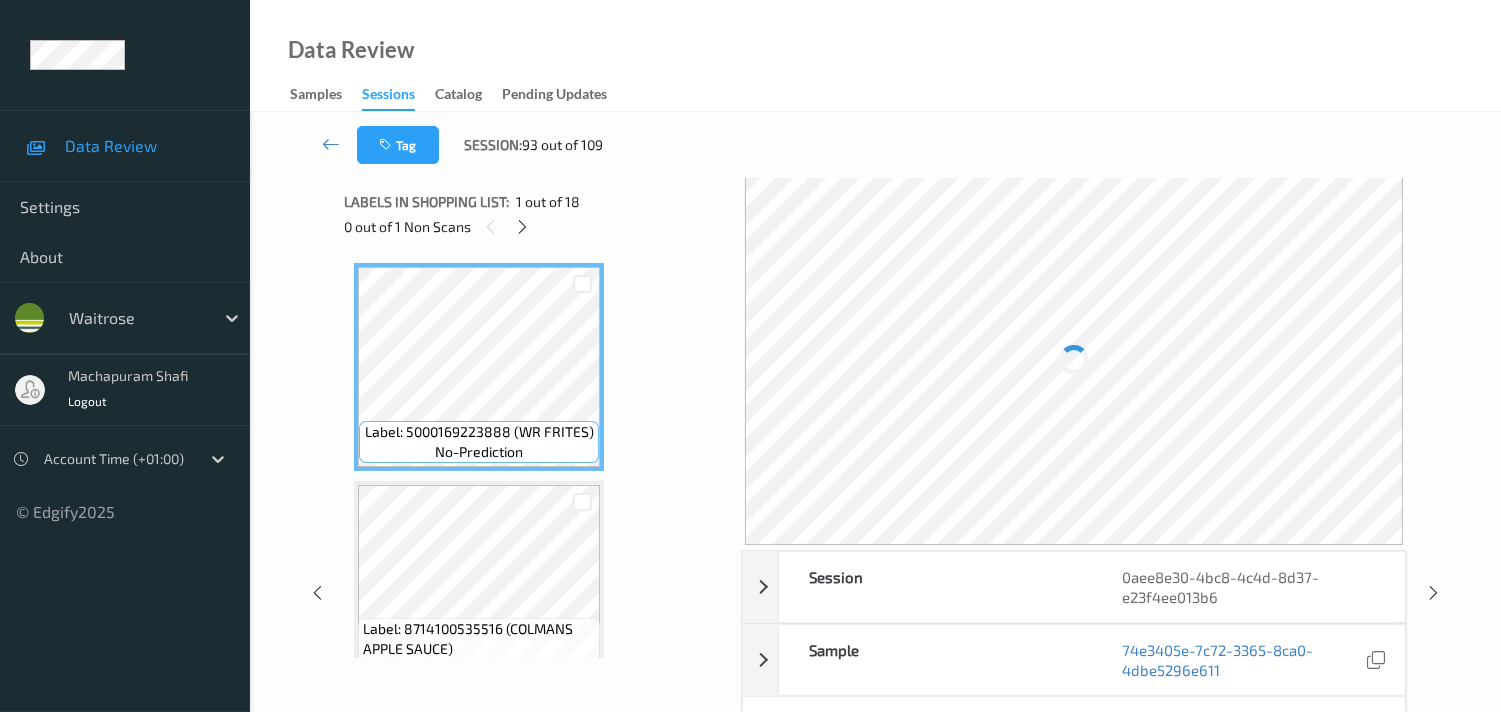 scroll, scrollTop: 0, scrollLeft: 0, axis: both 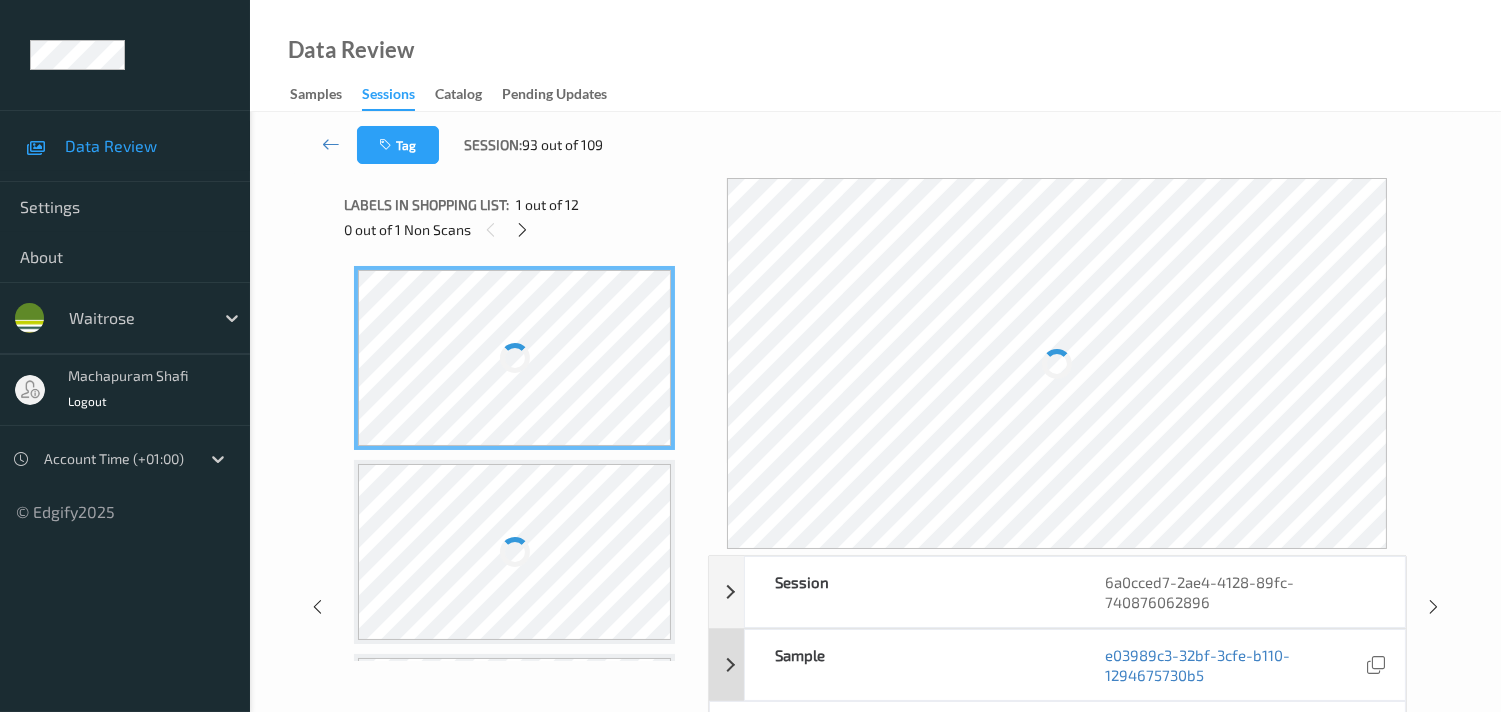 click at bounding box center [1376, 665] 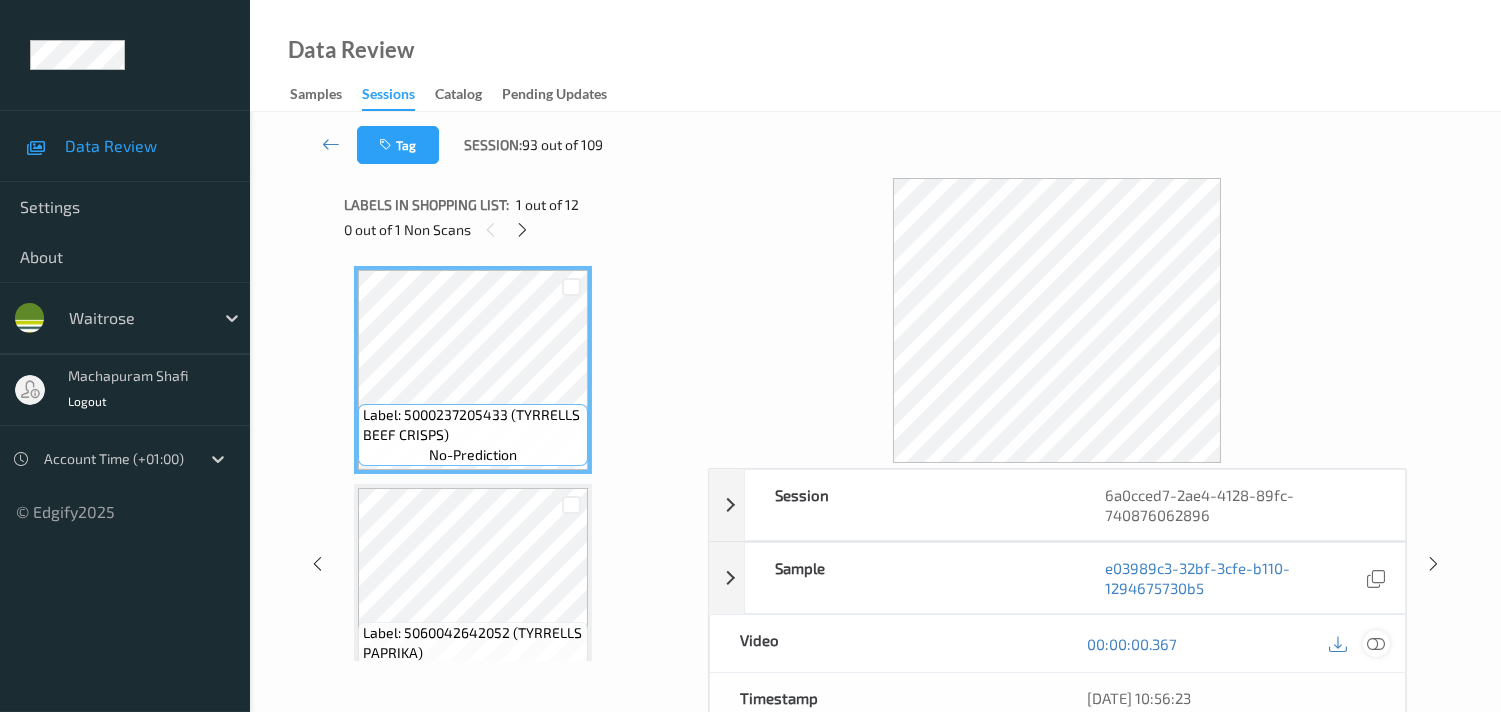 click at bounding box center (1376, 644) 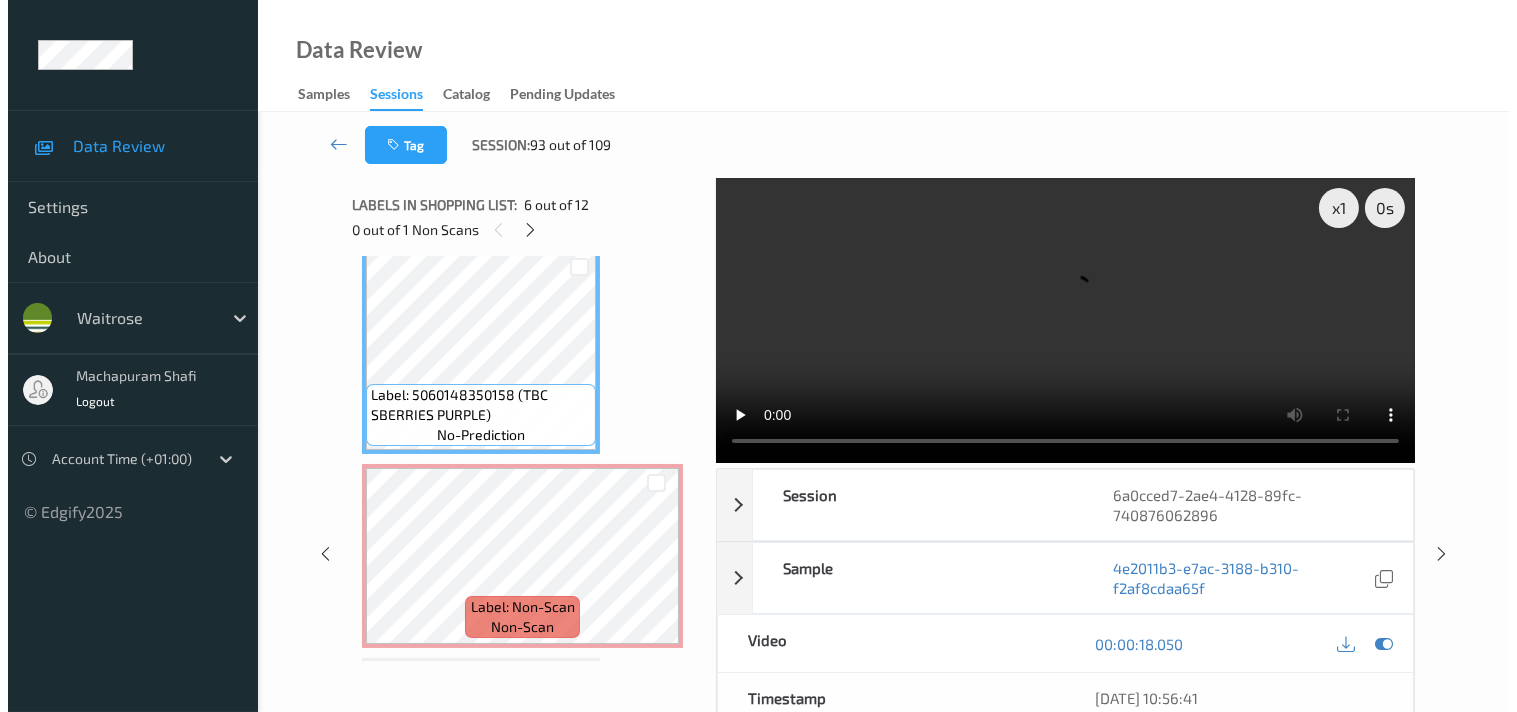 scroll, scrollTop: 1111, scrollLeft: 0, axis: vertical 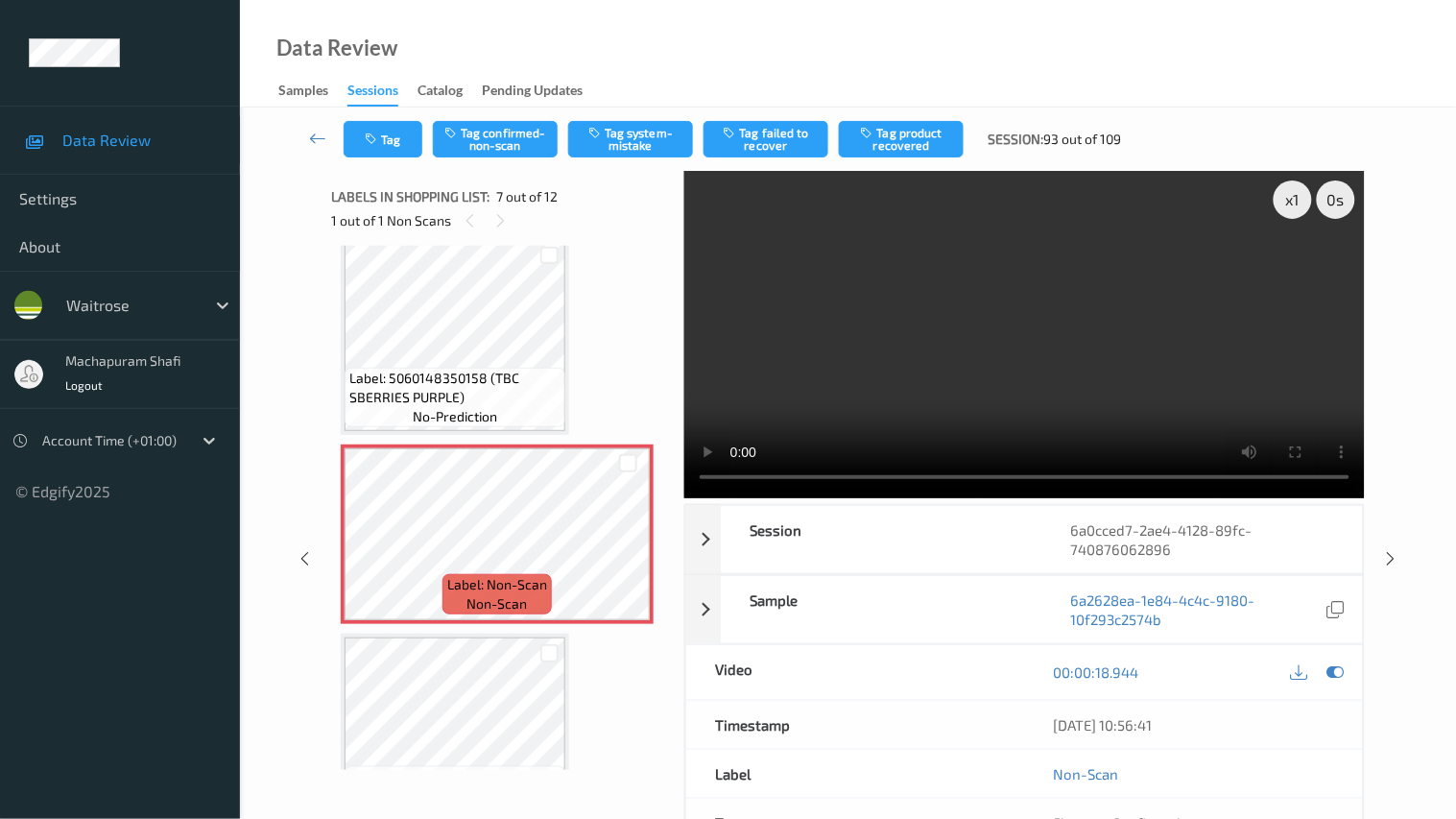 type 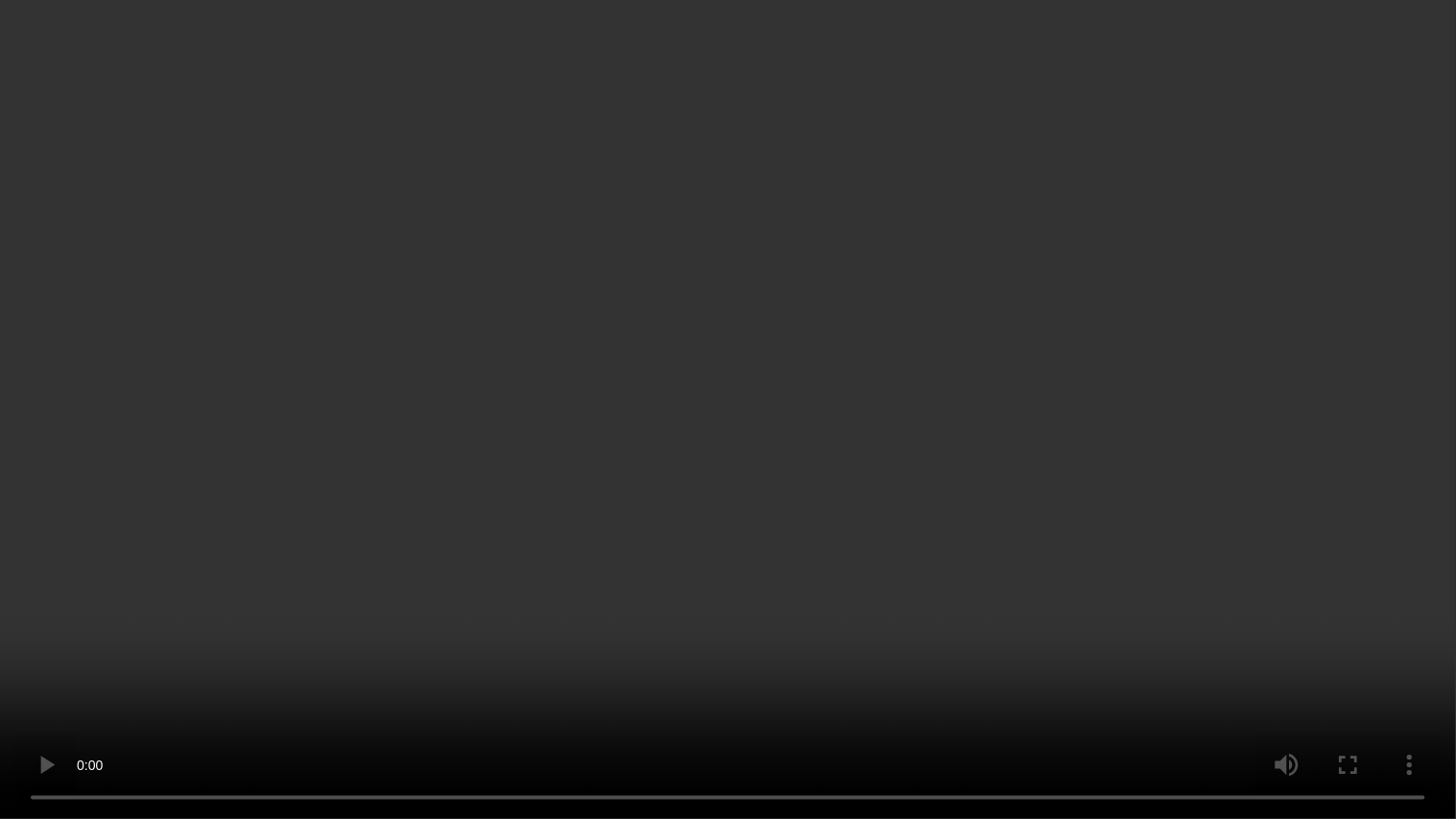 click at bounding box center (728, 409) 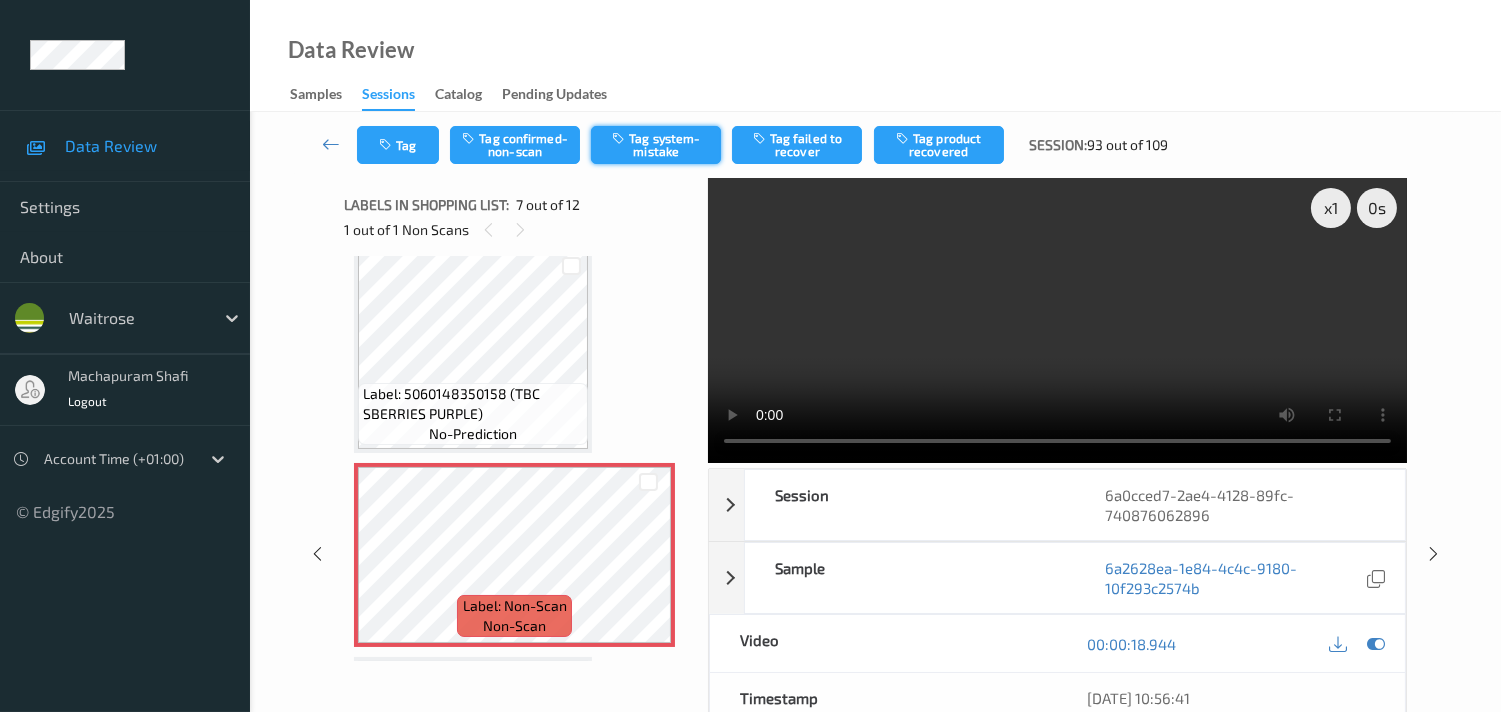 click on "Tag   system-mistake" at bounding box center (656, 145) 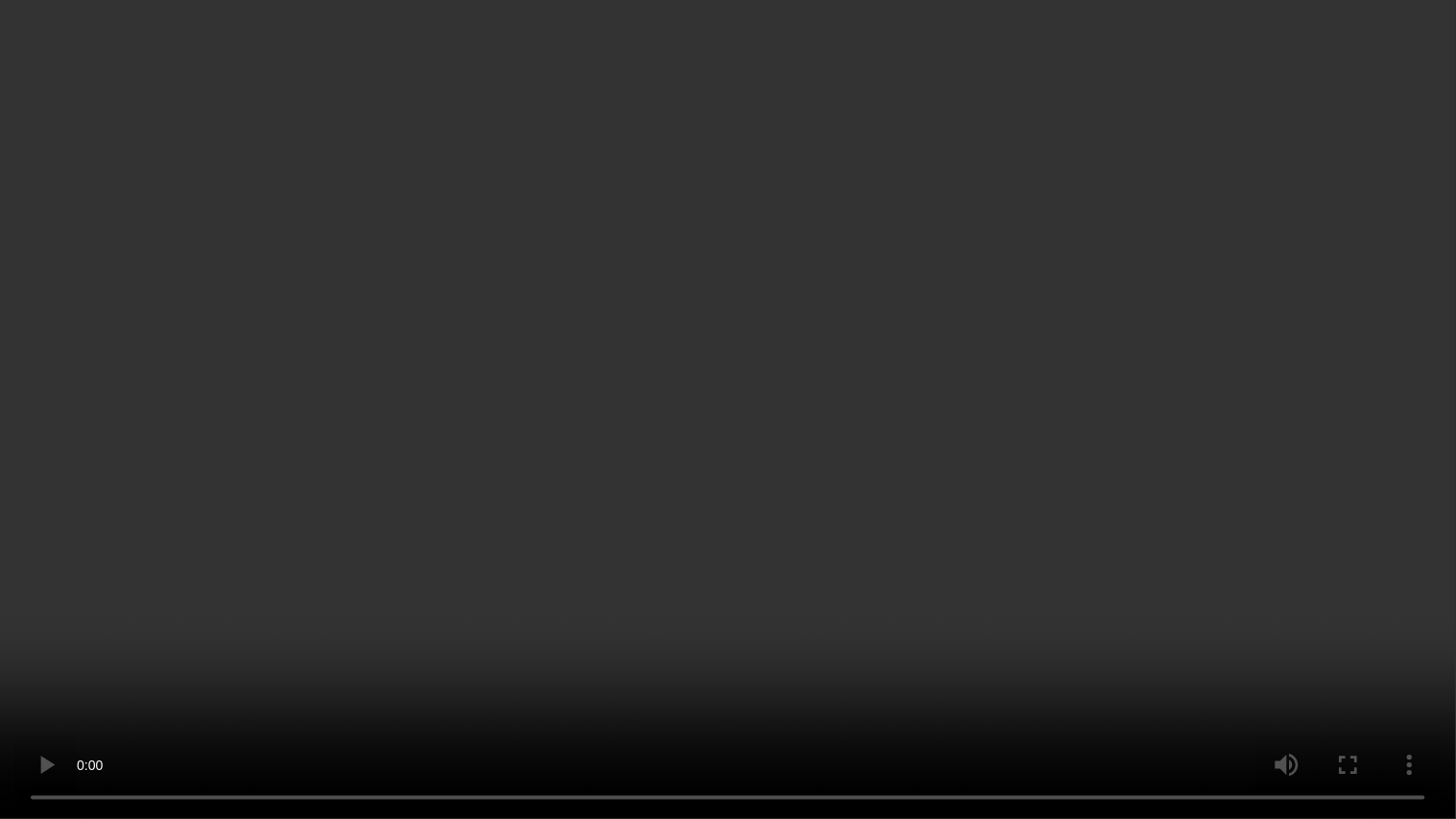 click at bounding box center (728, 409) 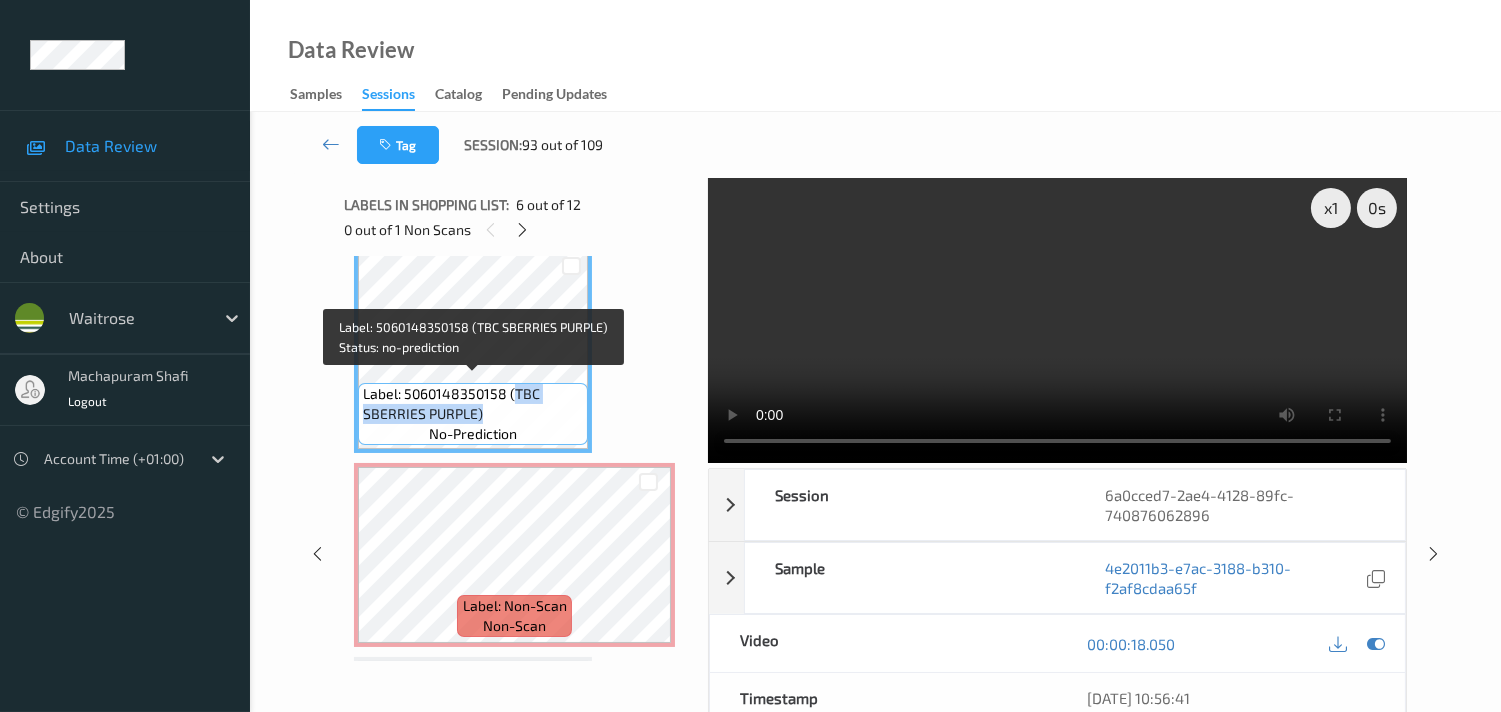 drag, startPoint x: 510, startPoint y: 390, endPoint x: 537, endPoint y: 401, distance: 29.15476 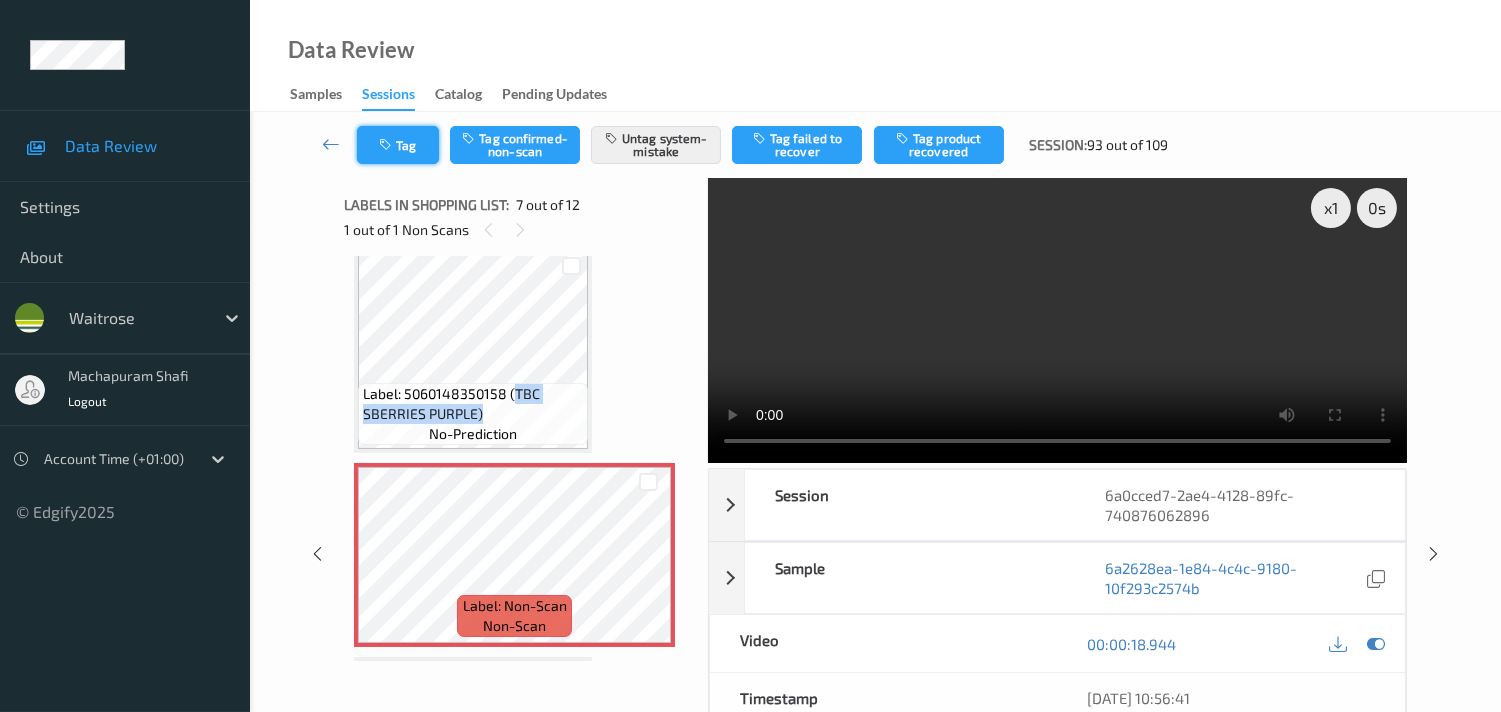 click on "Tag" at bounding box center (398, 145) 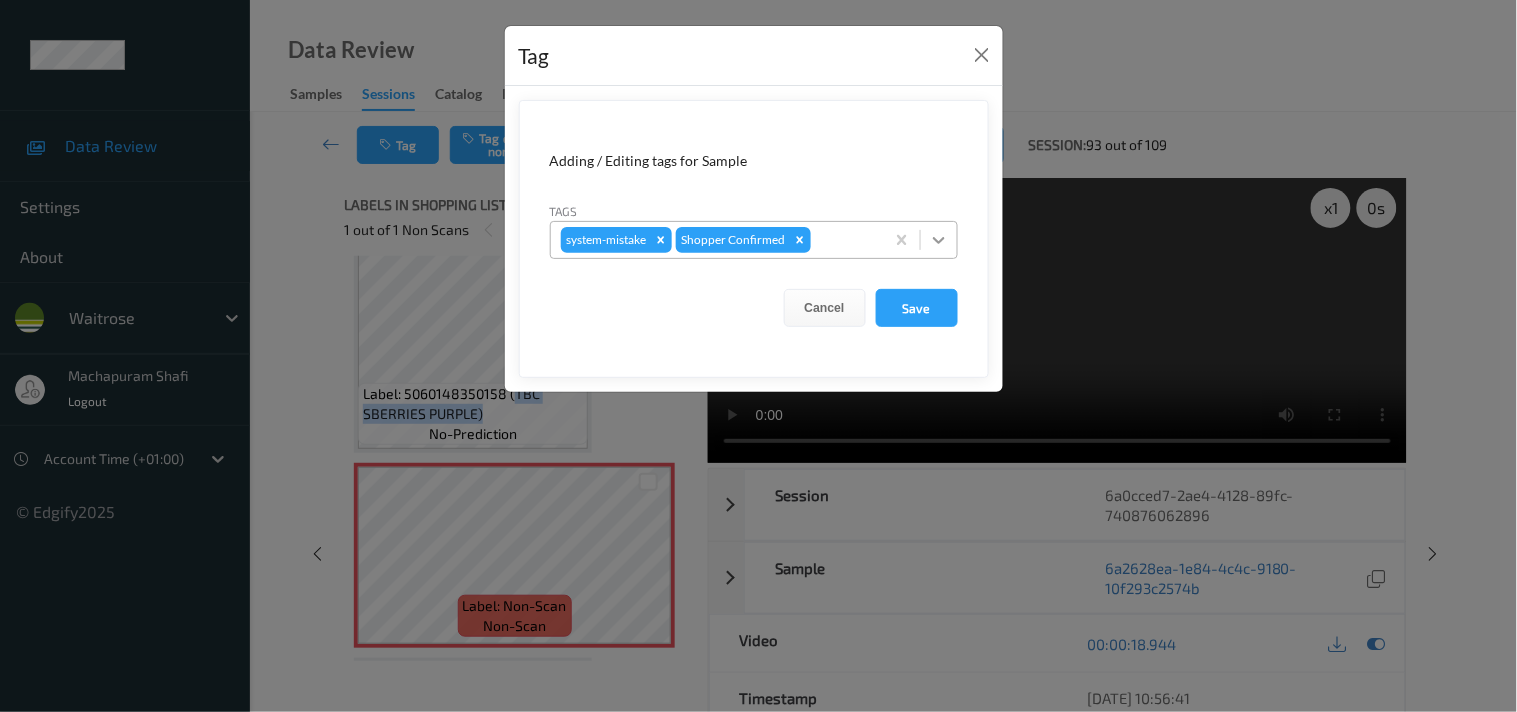 click 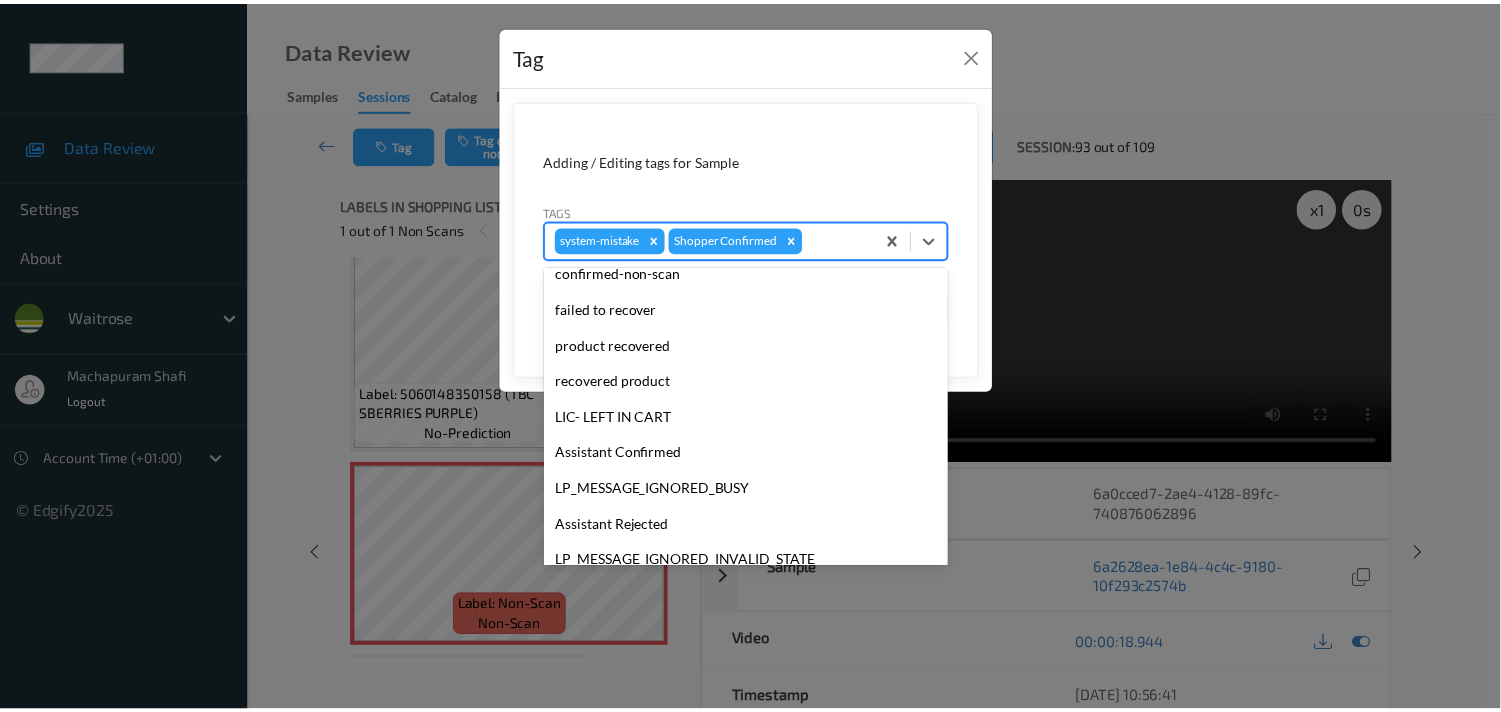 scroll, scrollTop: 318, scrollLeft: 0, axis: vertical 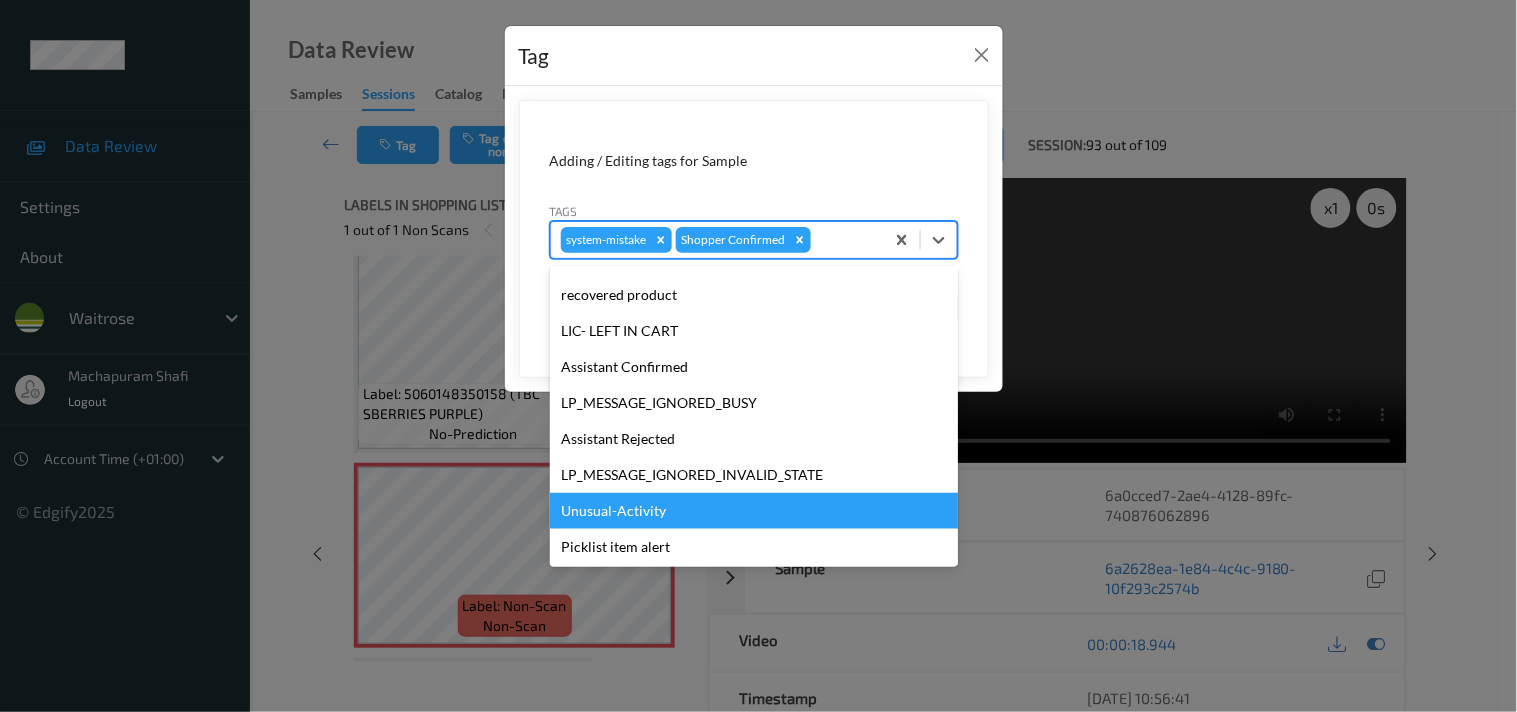 click on "Unusual-Activity" at bounding box center (754, 511) 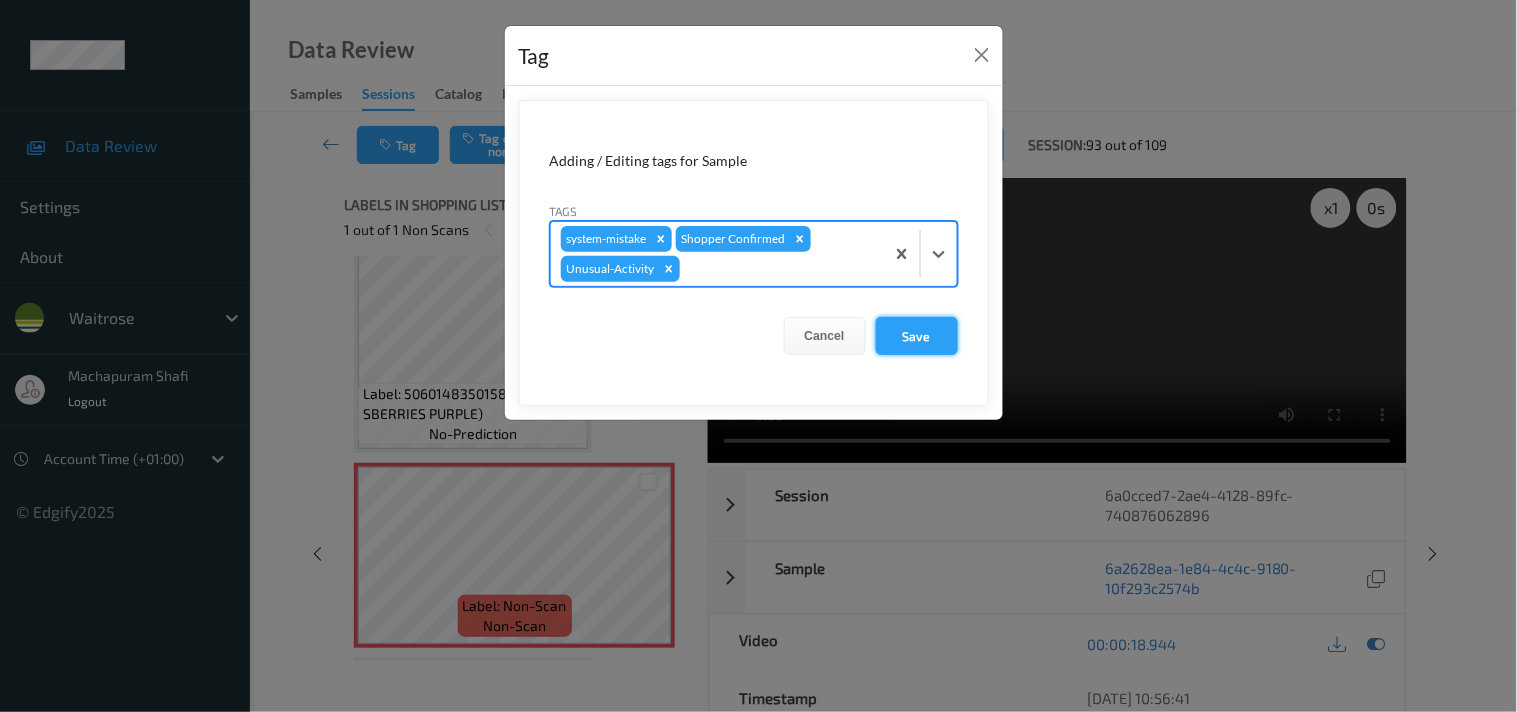 click on "Save" at bounding box center [917, 336] 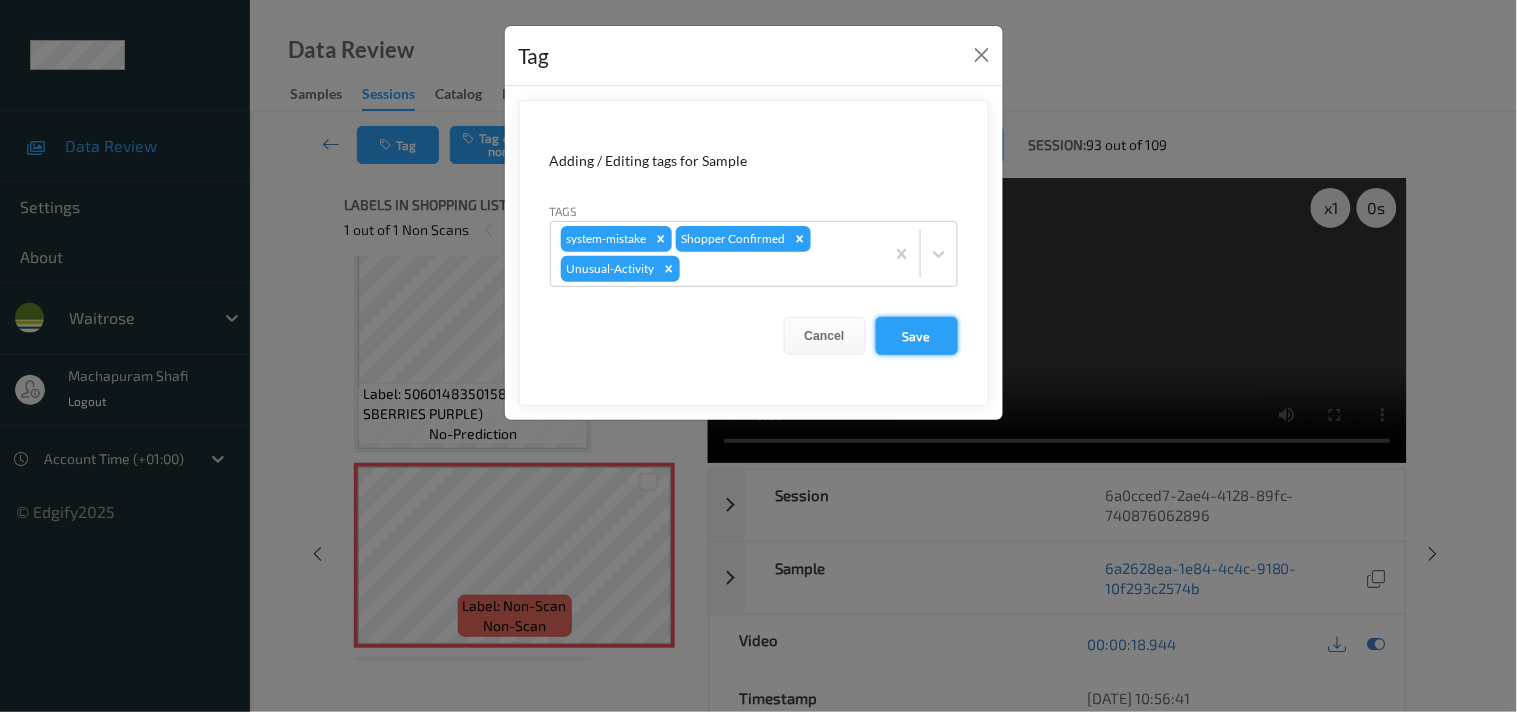 click on "Save" at bounding box center (917, 336) 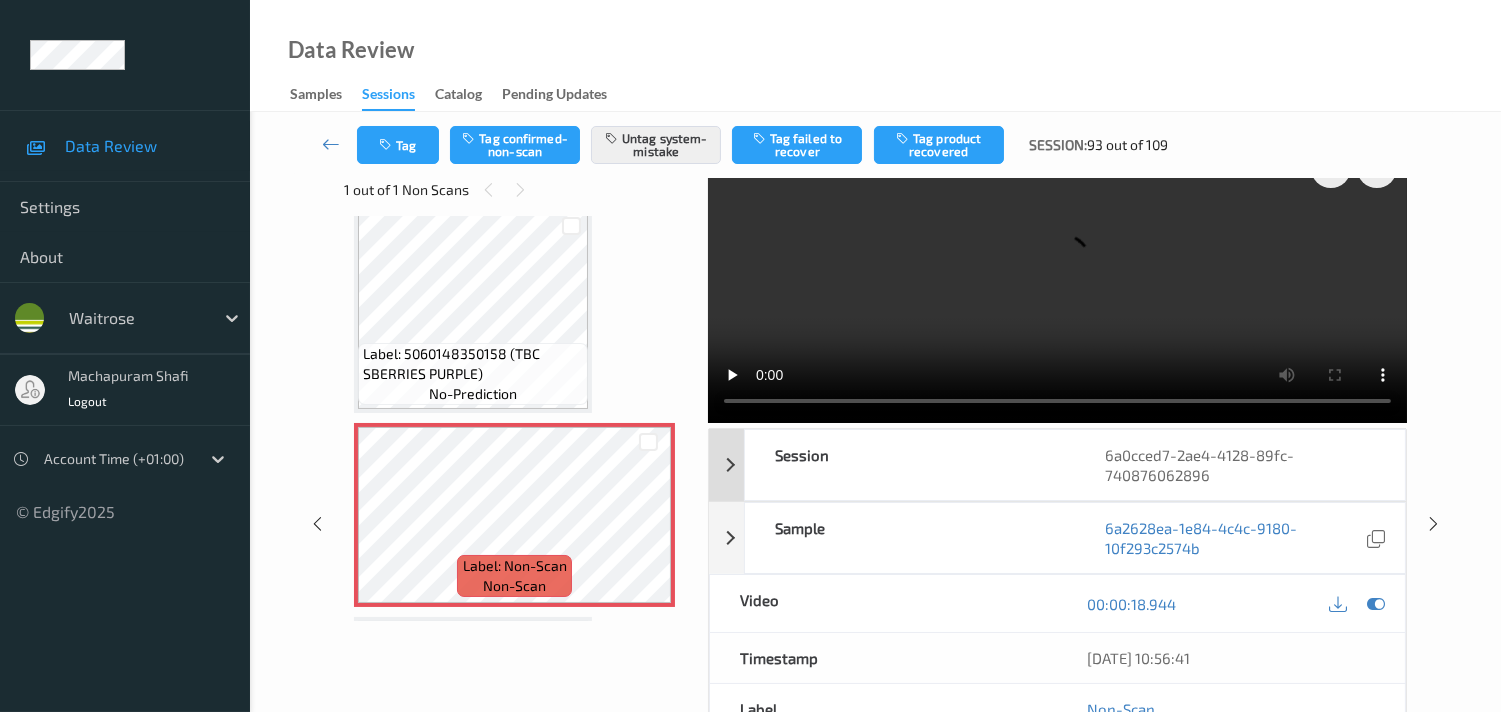 scroll, scrollTop: 0, scrollLeft: 0, axis: both 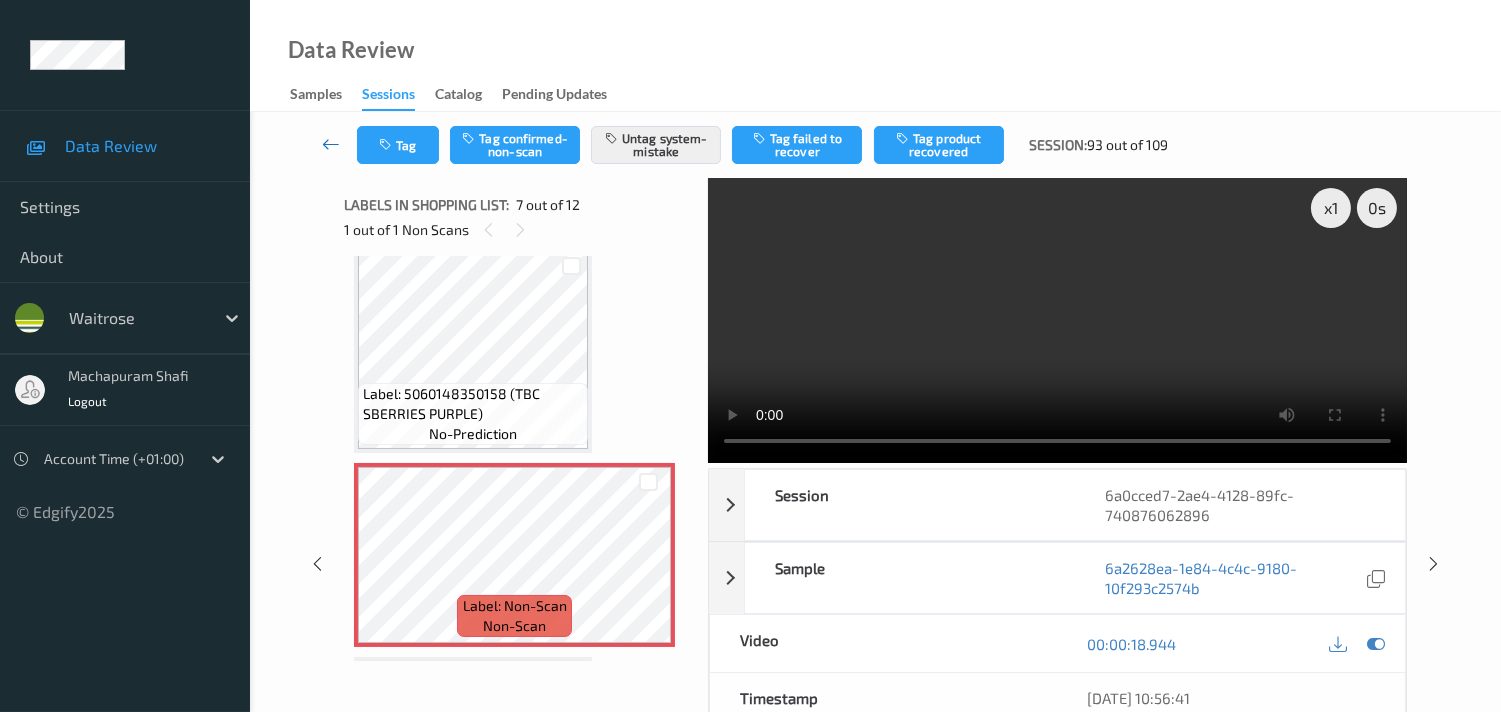 click at bounding box center (331, 144) 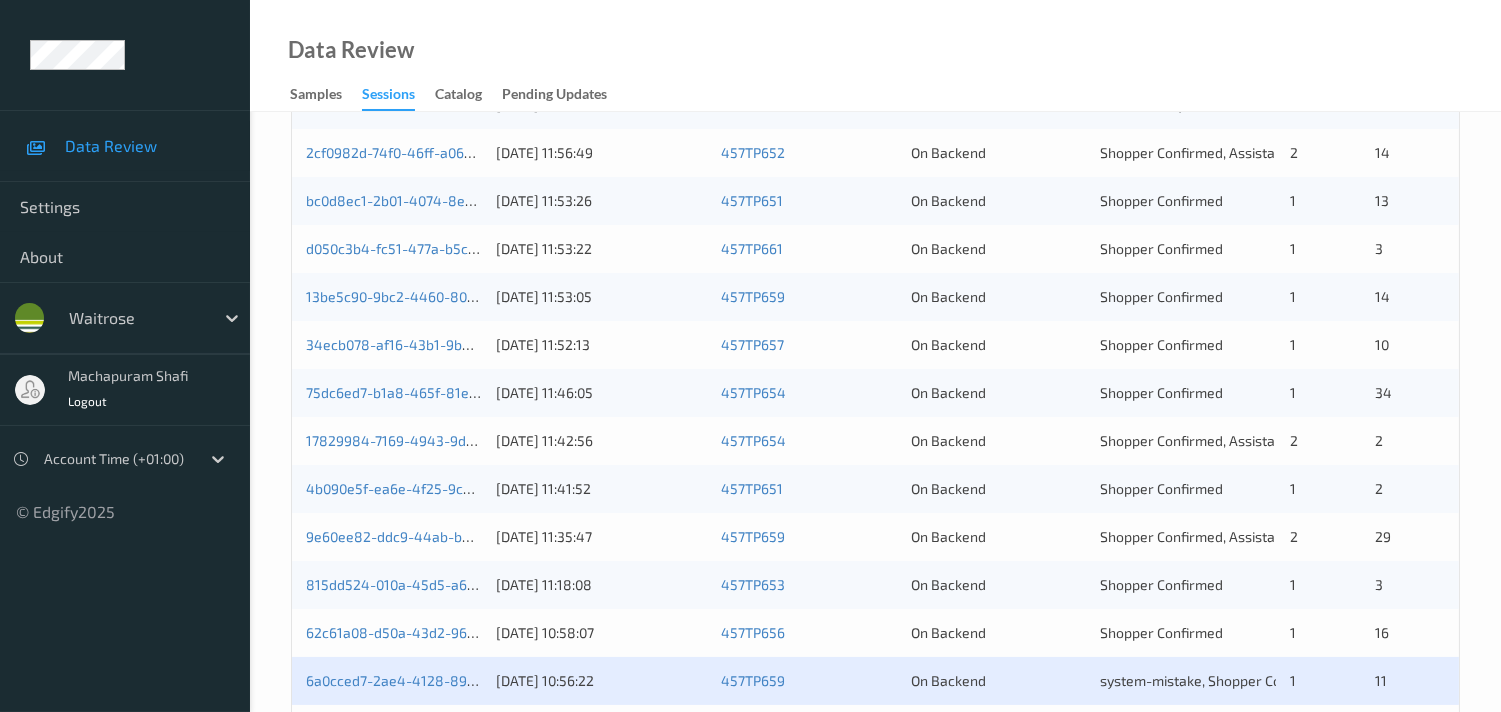 scroll, scrollTop: 666, scrollLeft: 0, axis: vertical 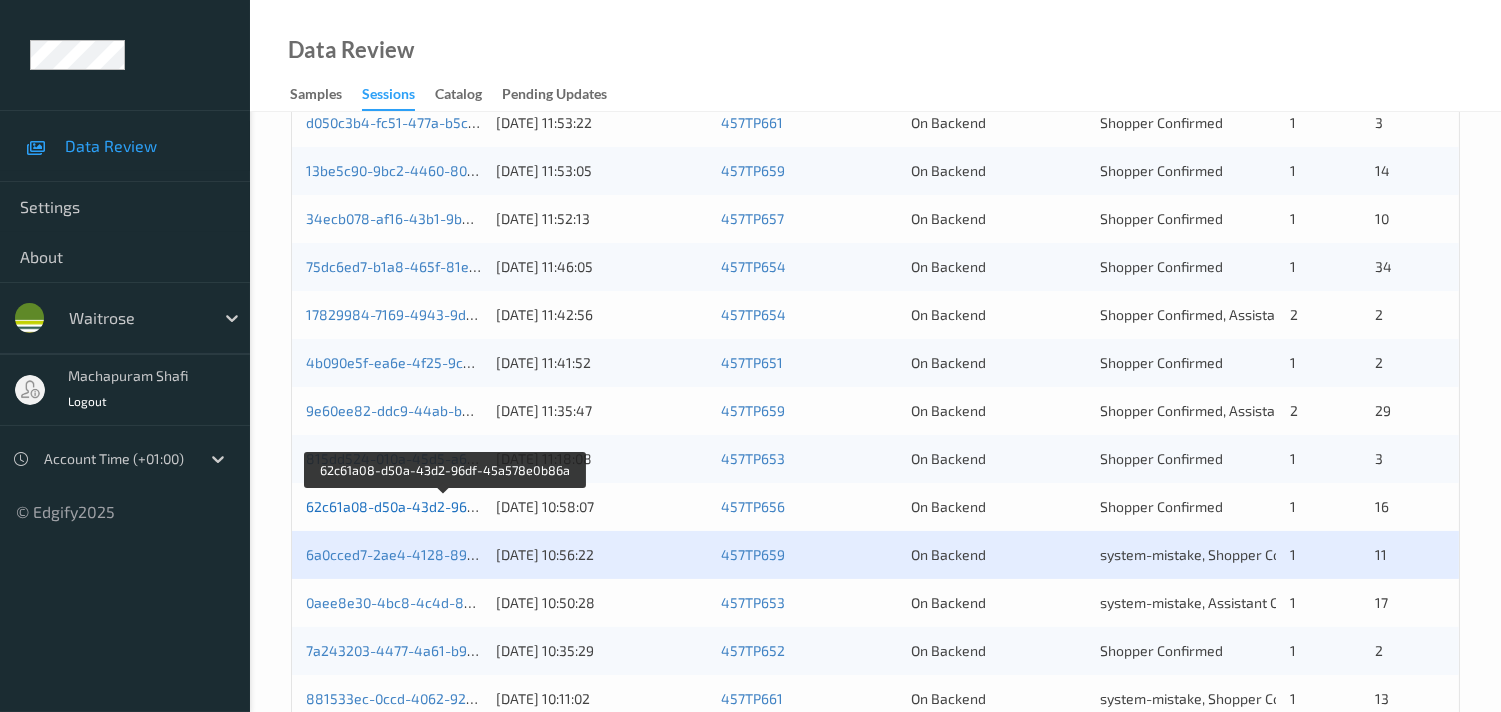 click on "62c61a08-d50a-43d2-96df-45a578e0b86a" at bounding box center (445, 506) 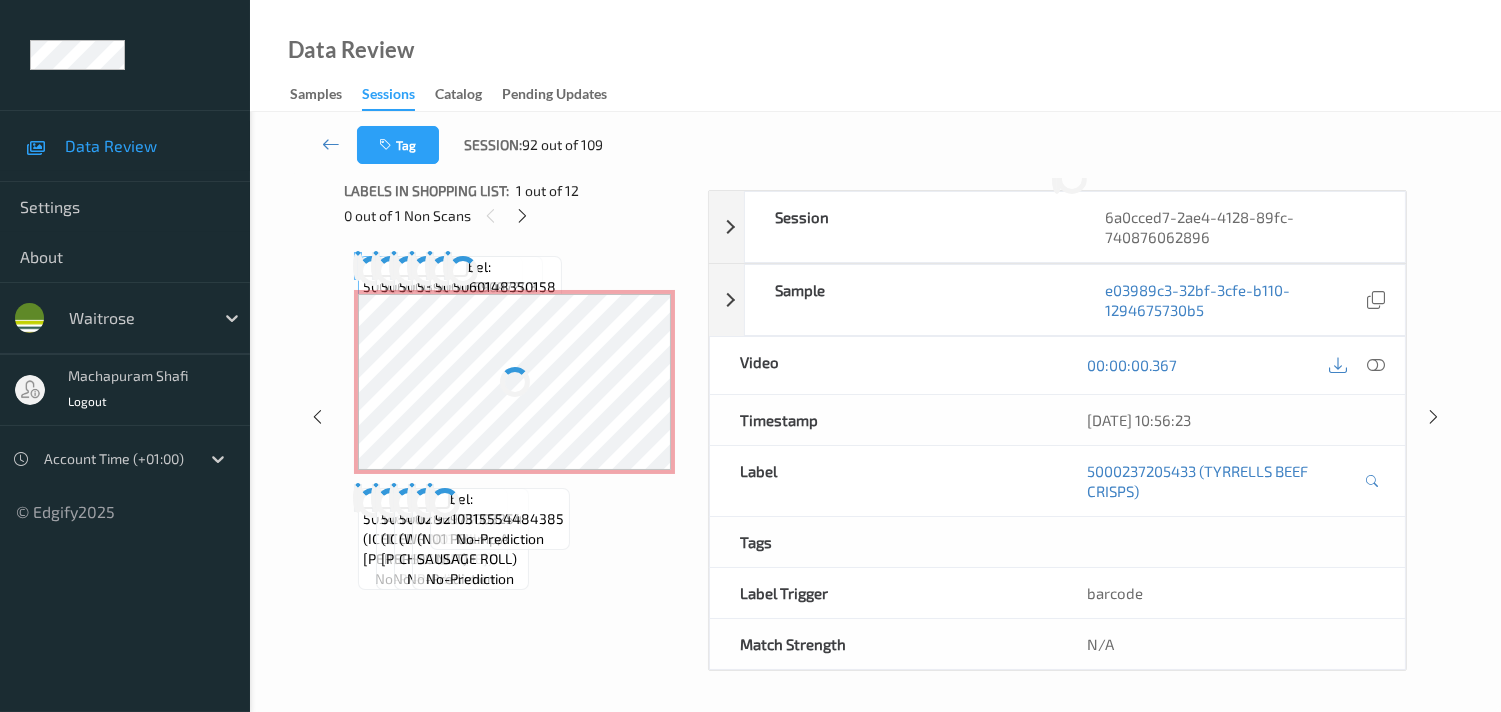 scroll, scrollTop: 280, scrollLeft: 0, axis: vertical 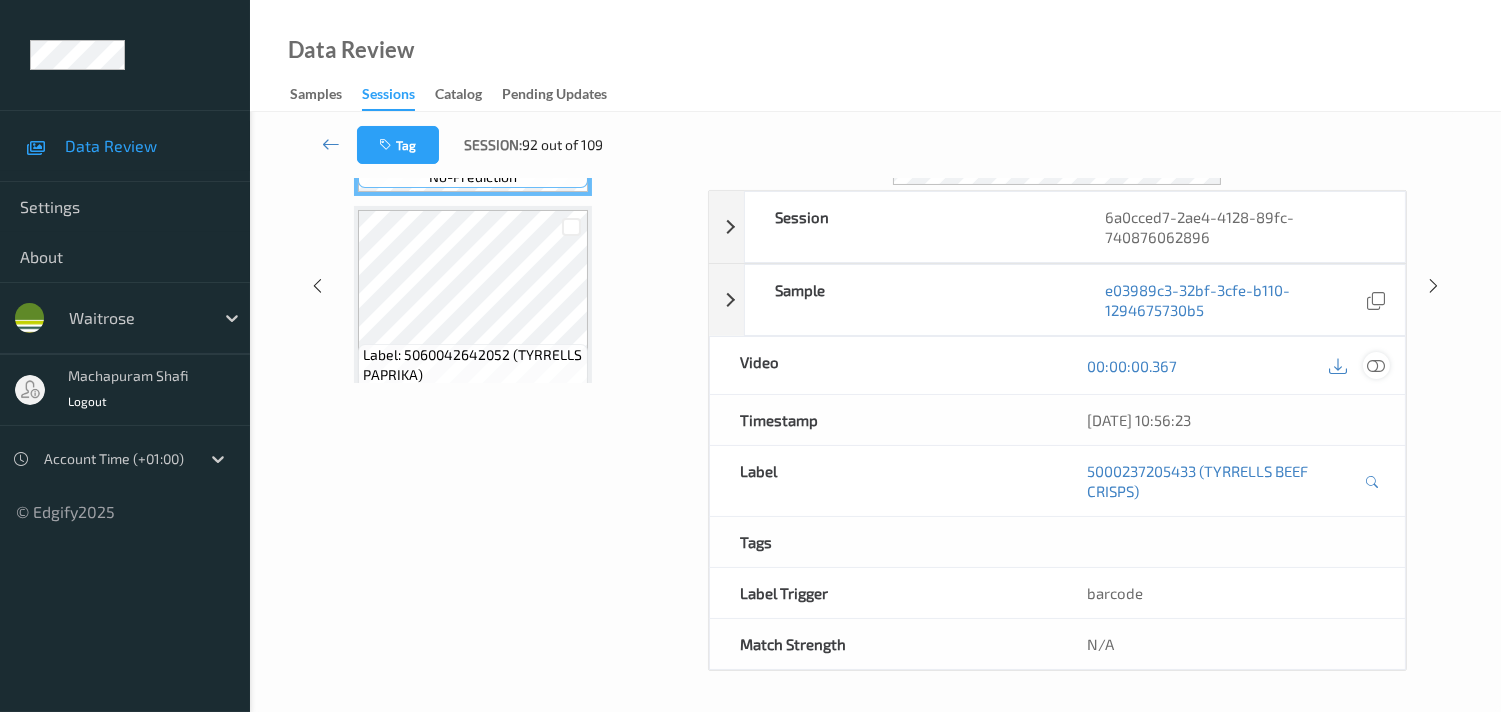 click at bounding box center [1376, 366] 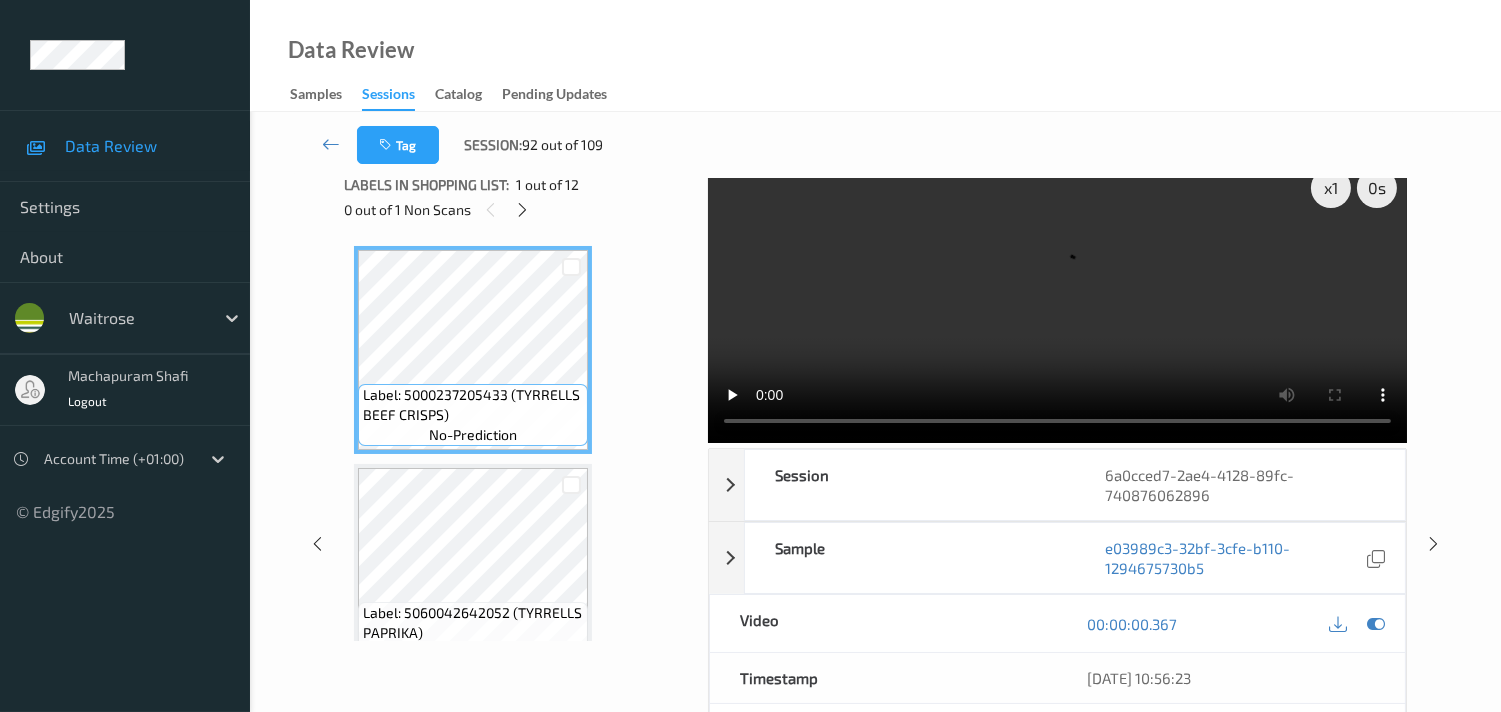 scroll, scrollTop: 0, scrollLeft: 0, axis: both 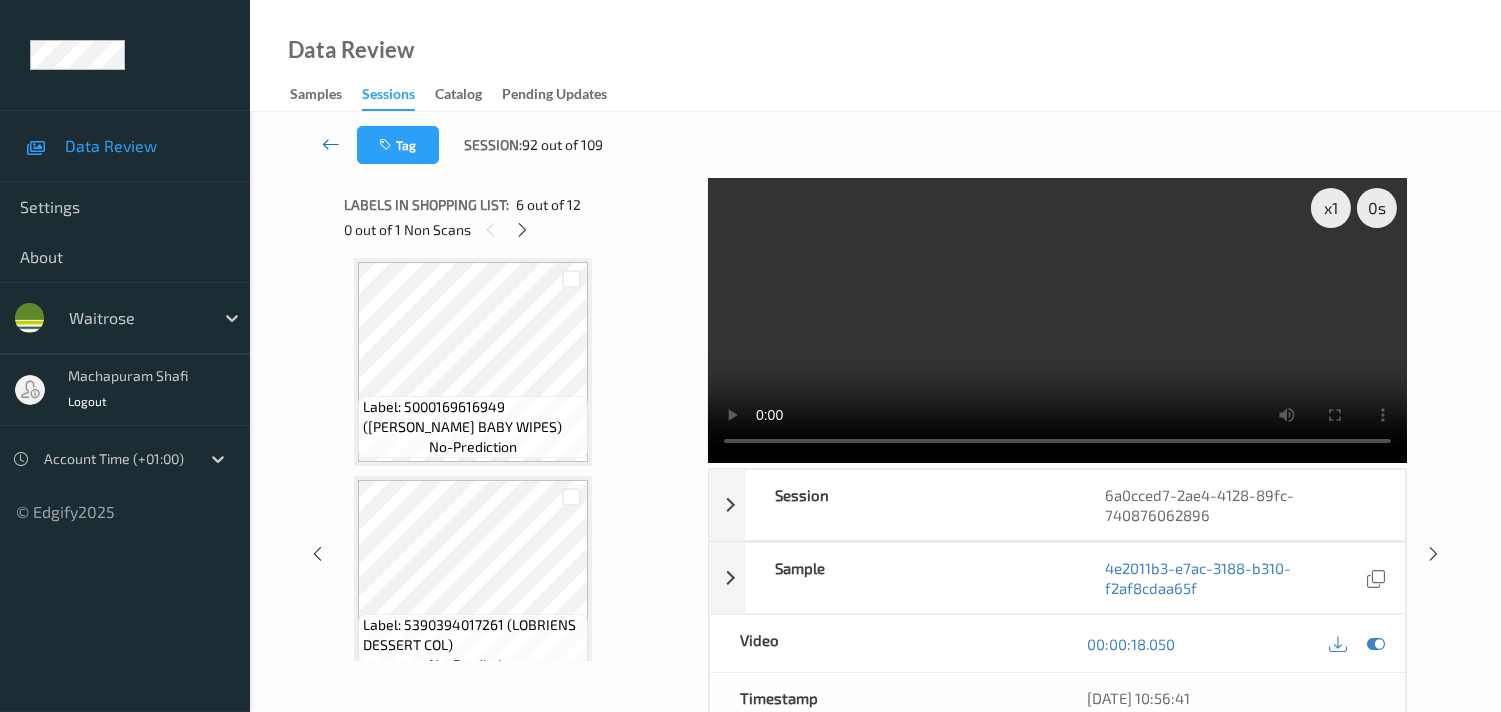 click at bounding box center (331, 144) 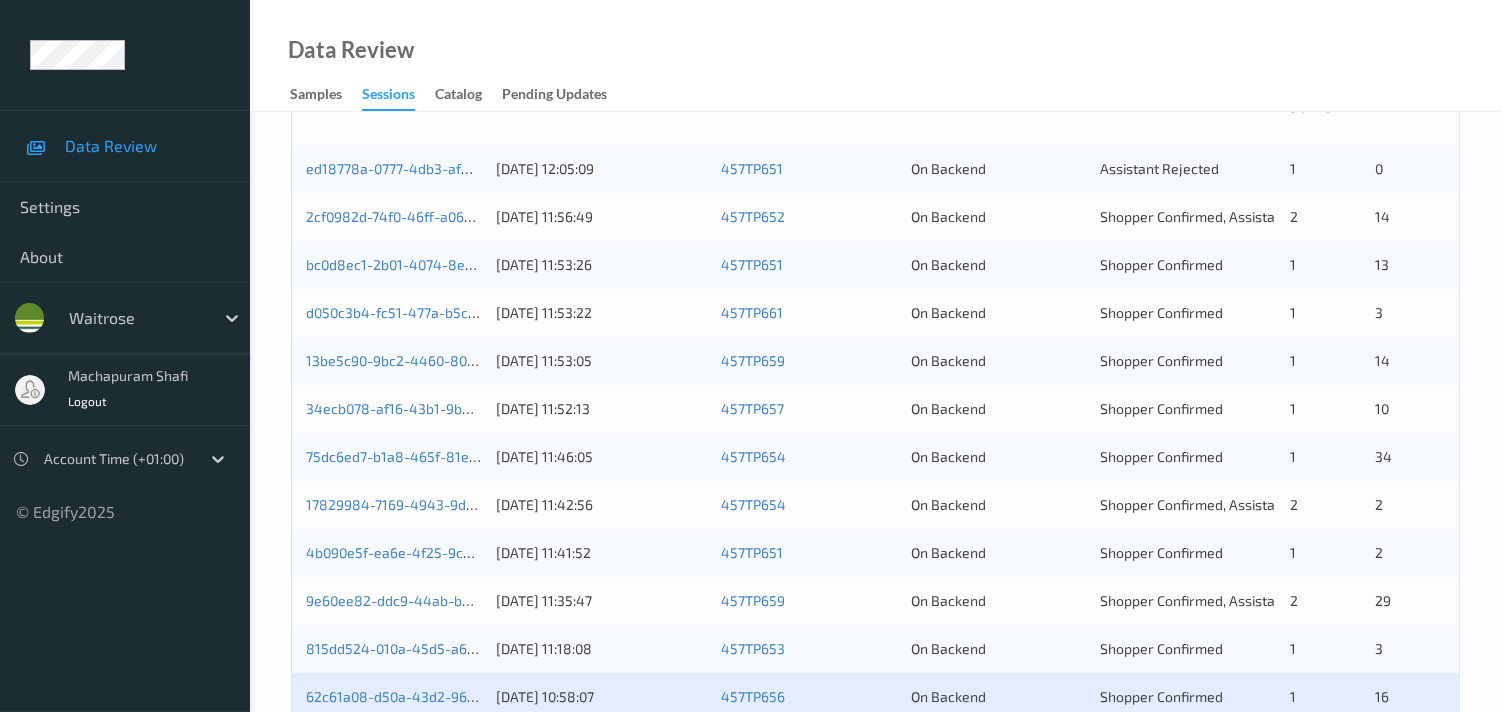 scroll, scrollTop: 777, scrollLeft: 0, axis: vertical 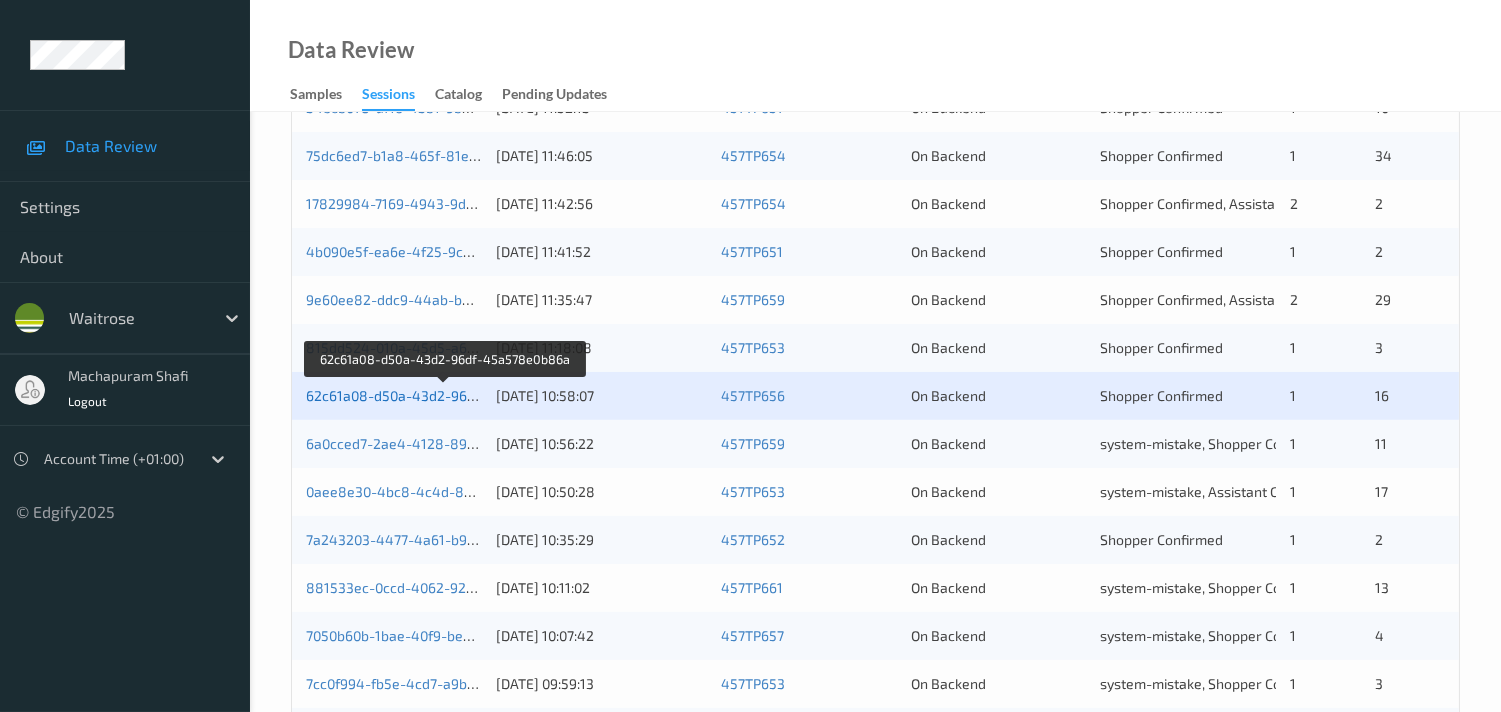 click on "62c61a08-d50a-43d2-96df-45a578e0b86a" at bounding box center (445, 395) 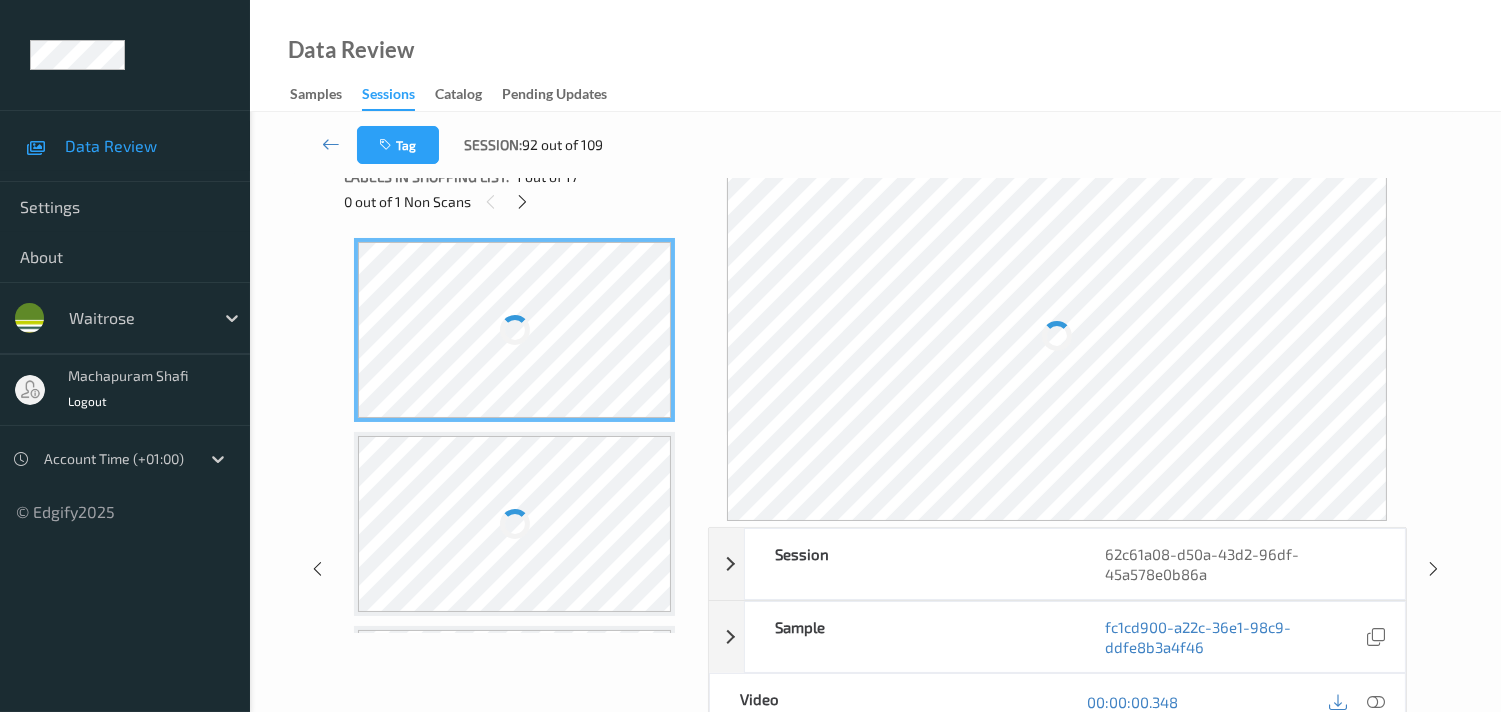 scroll, scrollTop: 0, scrollLeft: 0, axis: both 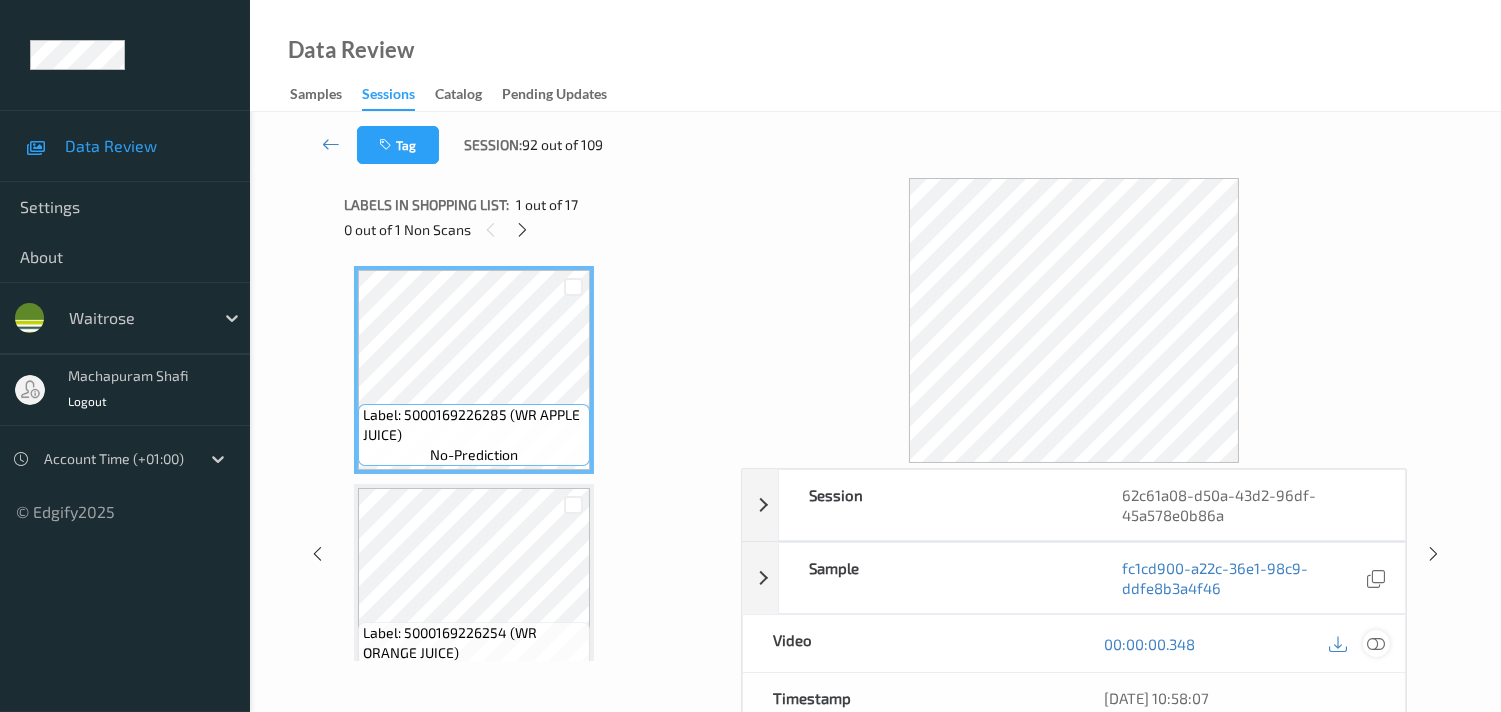 click at bounding box center [1376, 644] 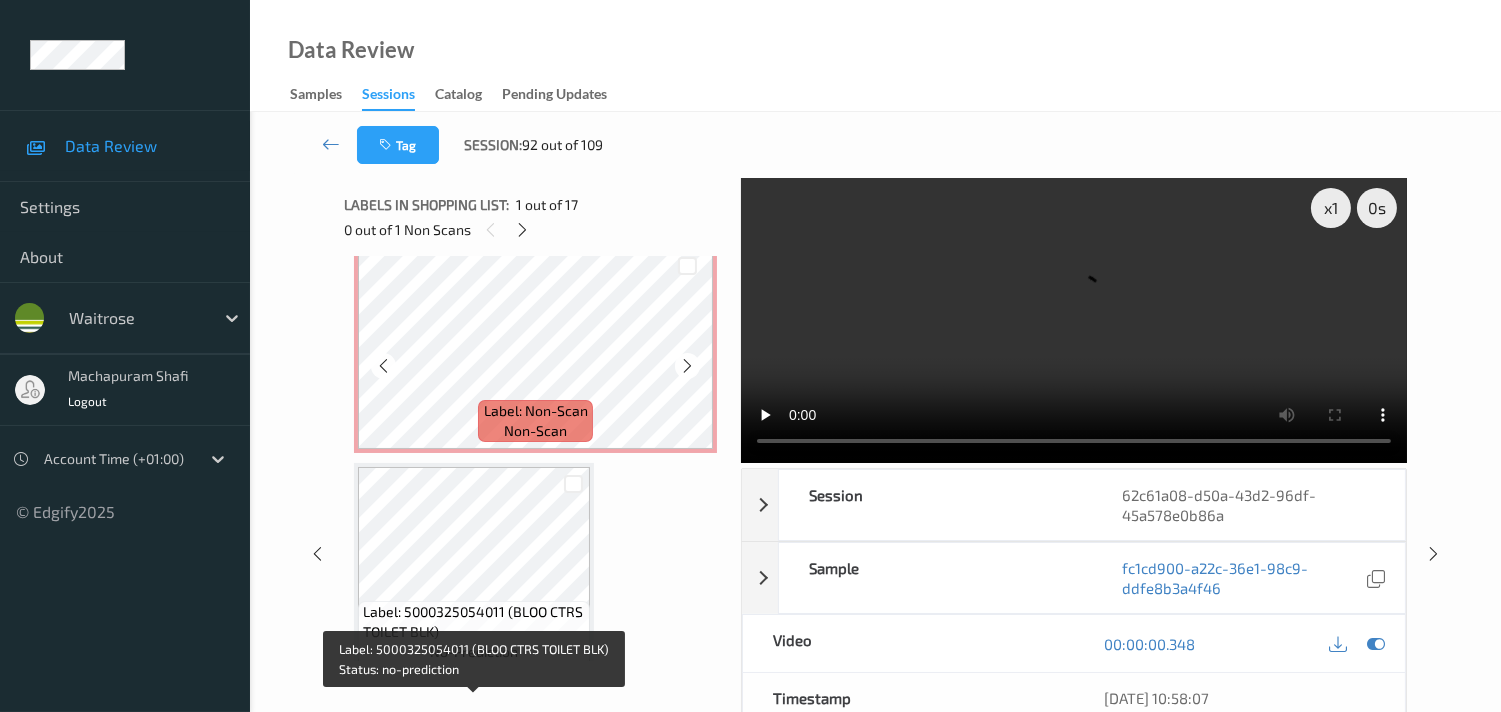 scroll, scrollTop: 555, scrollLeft: 0, axis: vertical 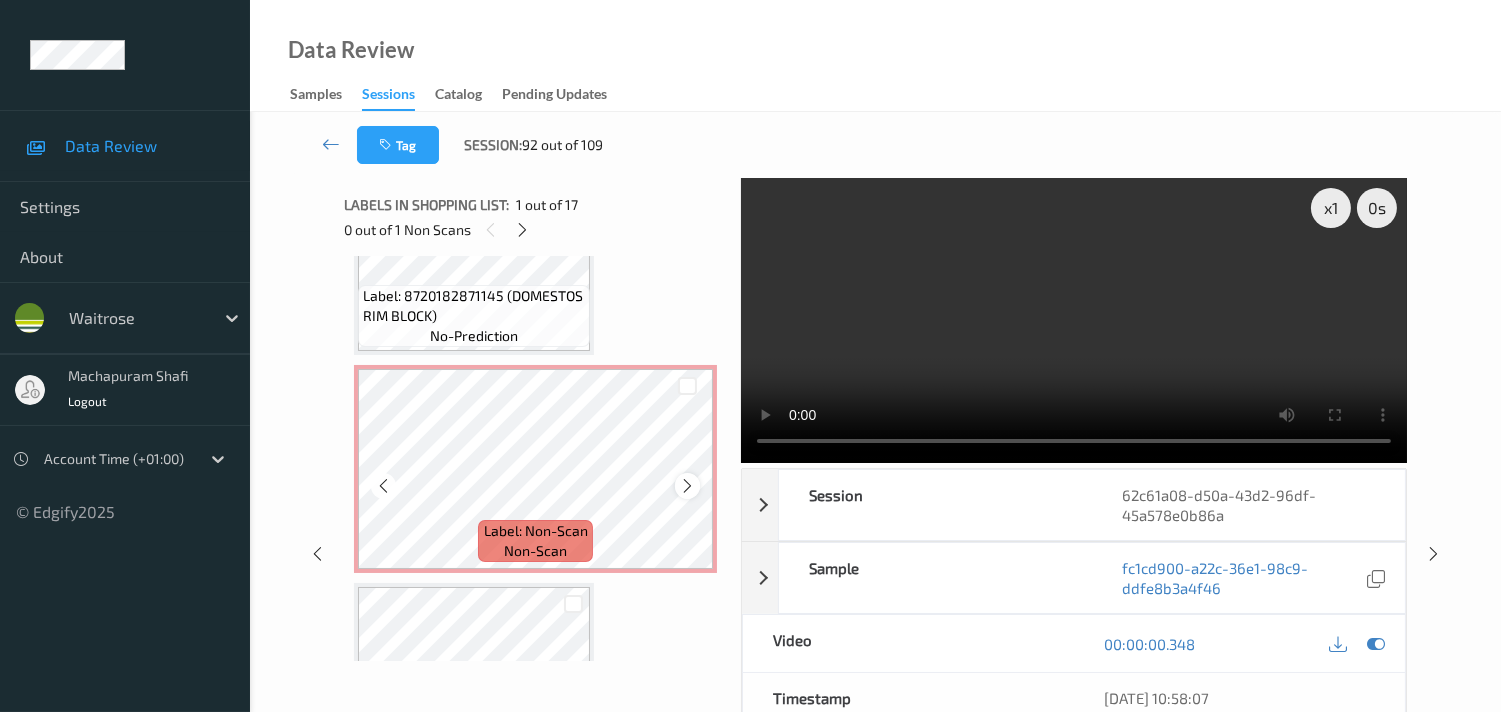 click at bounding box center [687, 486] 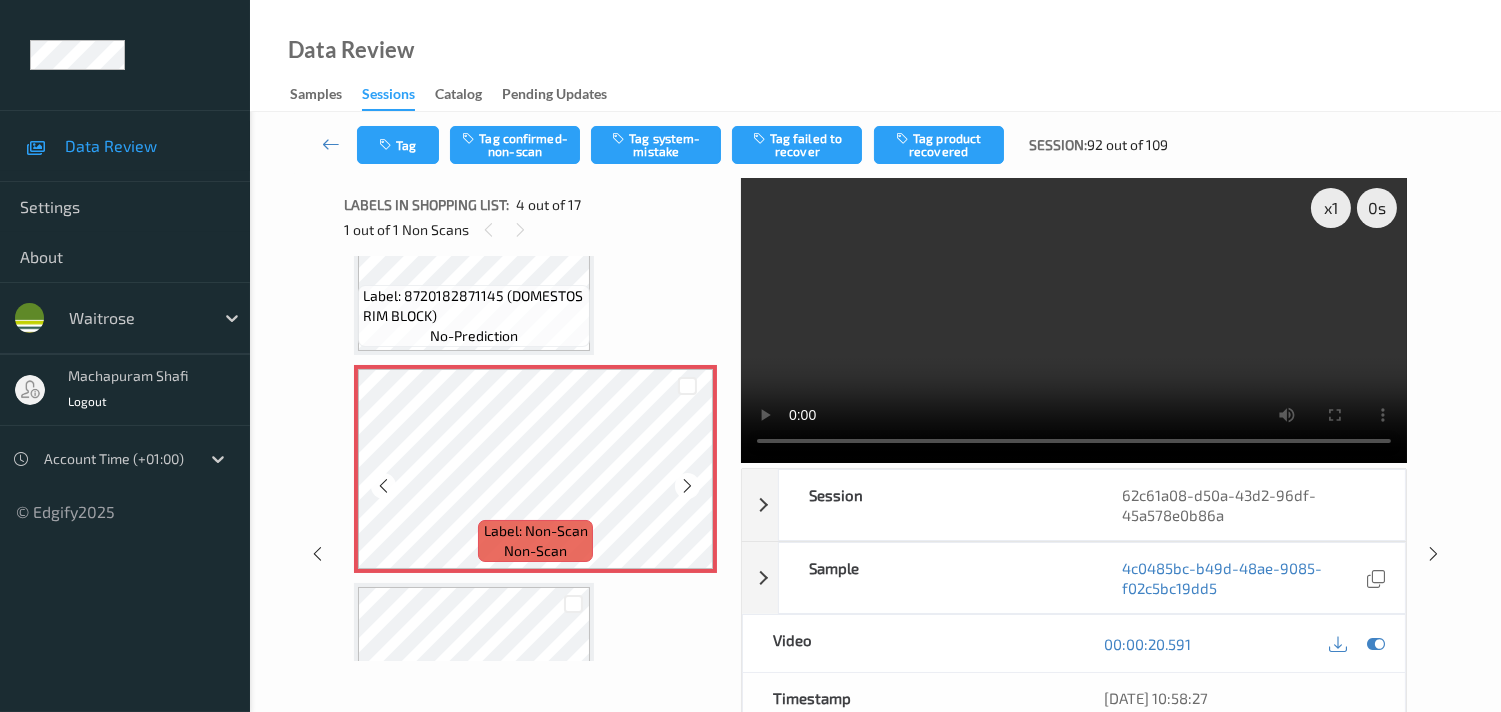 click at bounding box center [687, 486] 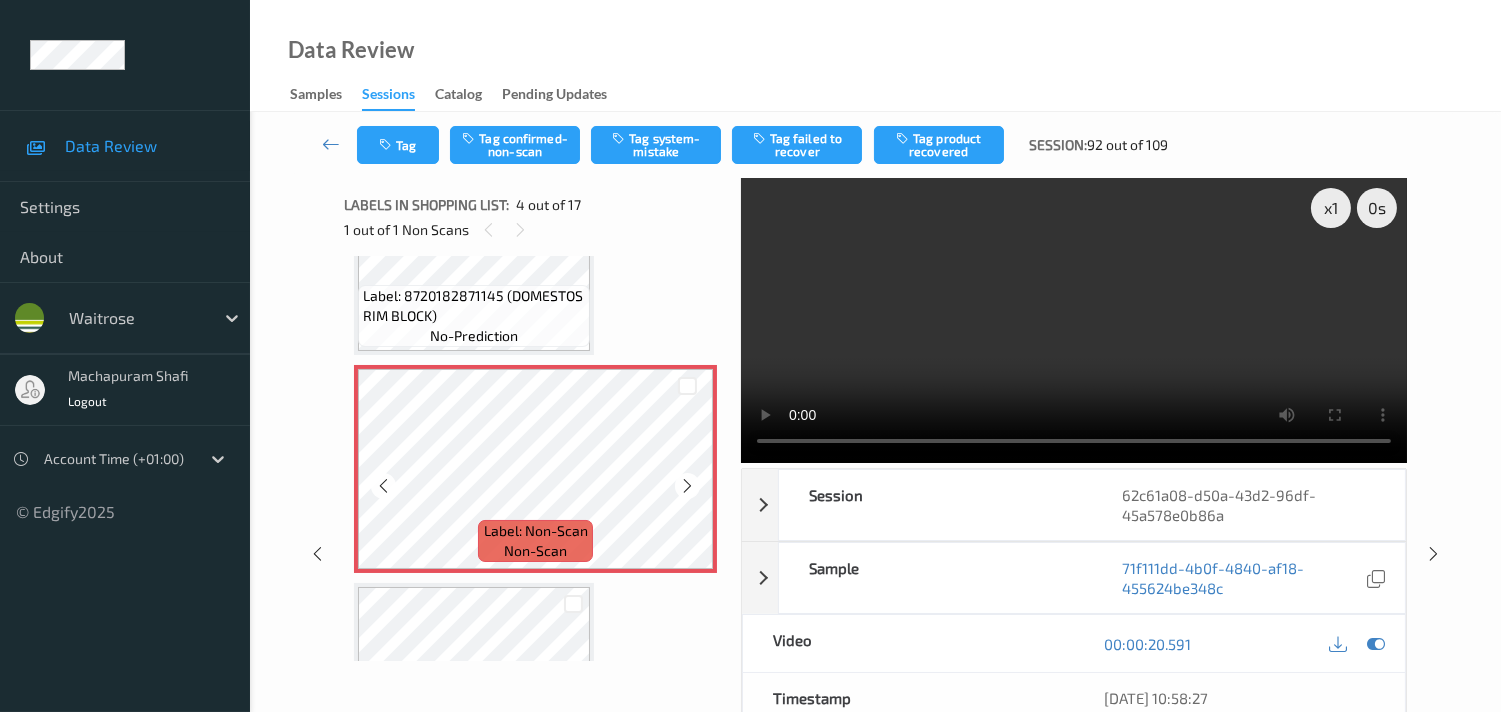 click at bounding box center [687, 486] 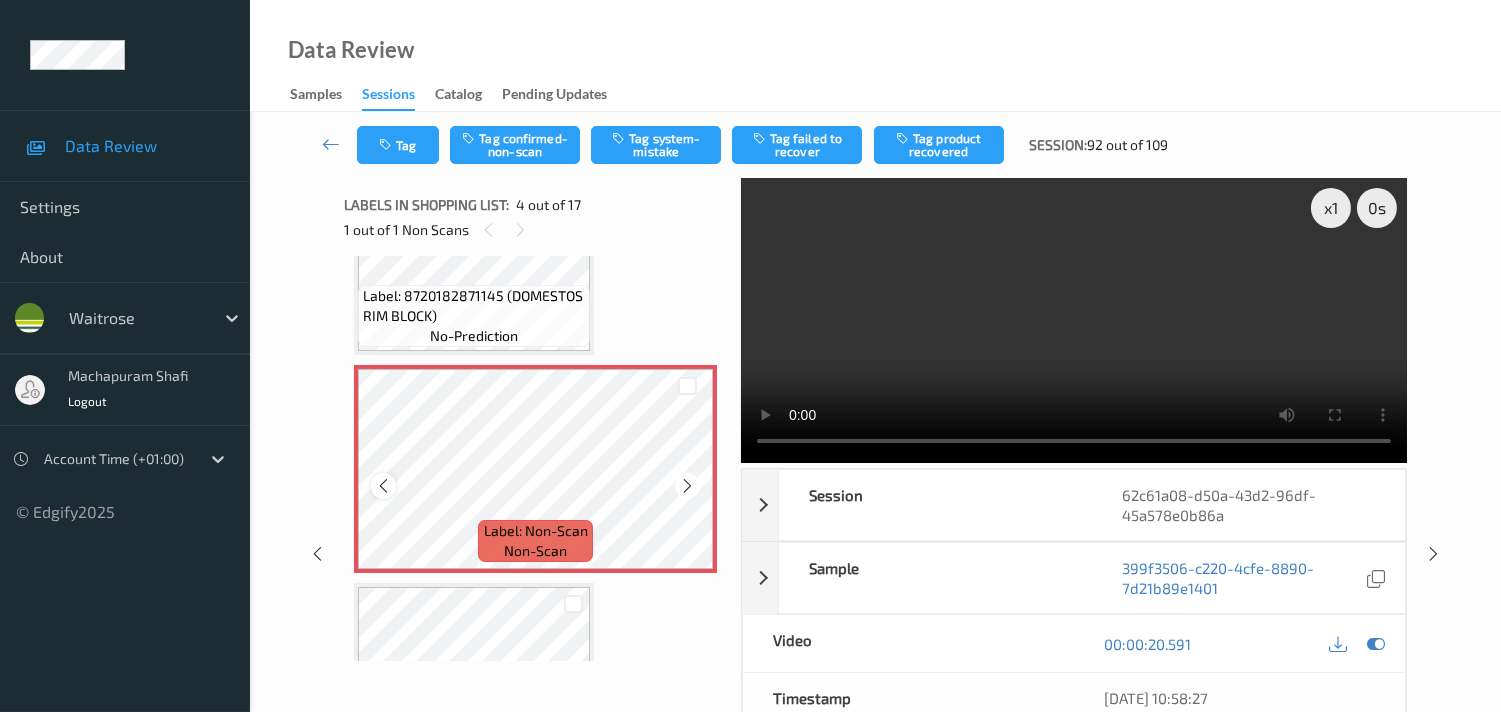 click at bounding box center (383, 486) 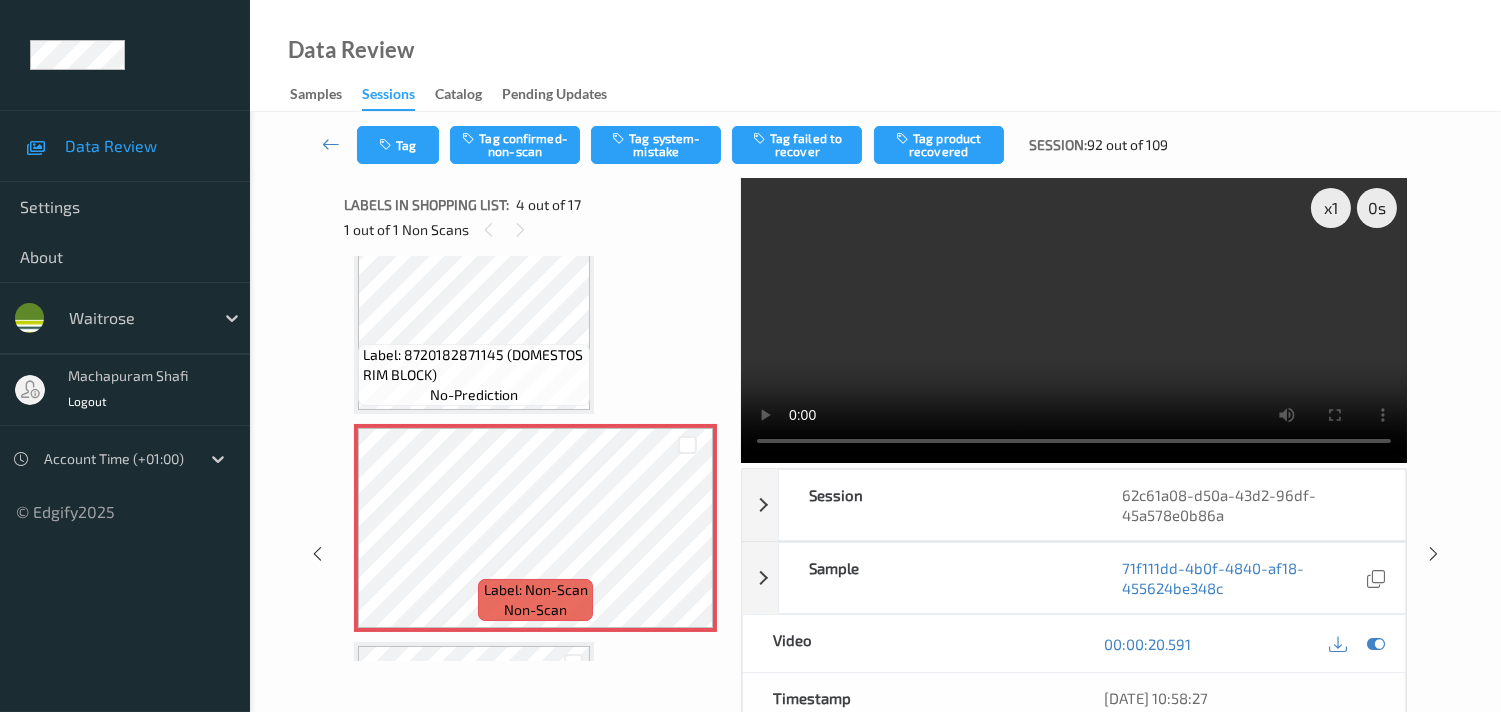 scroll, scrollTop: 333, scrollLeft: 0, axis: vertical 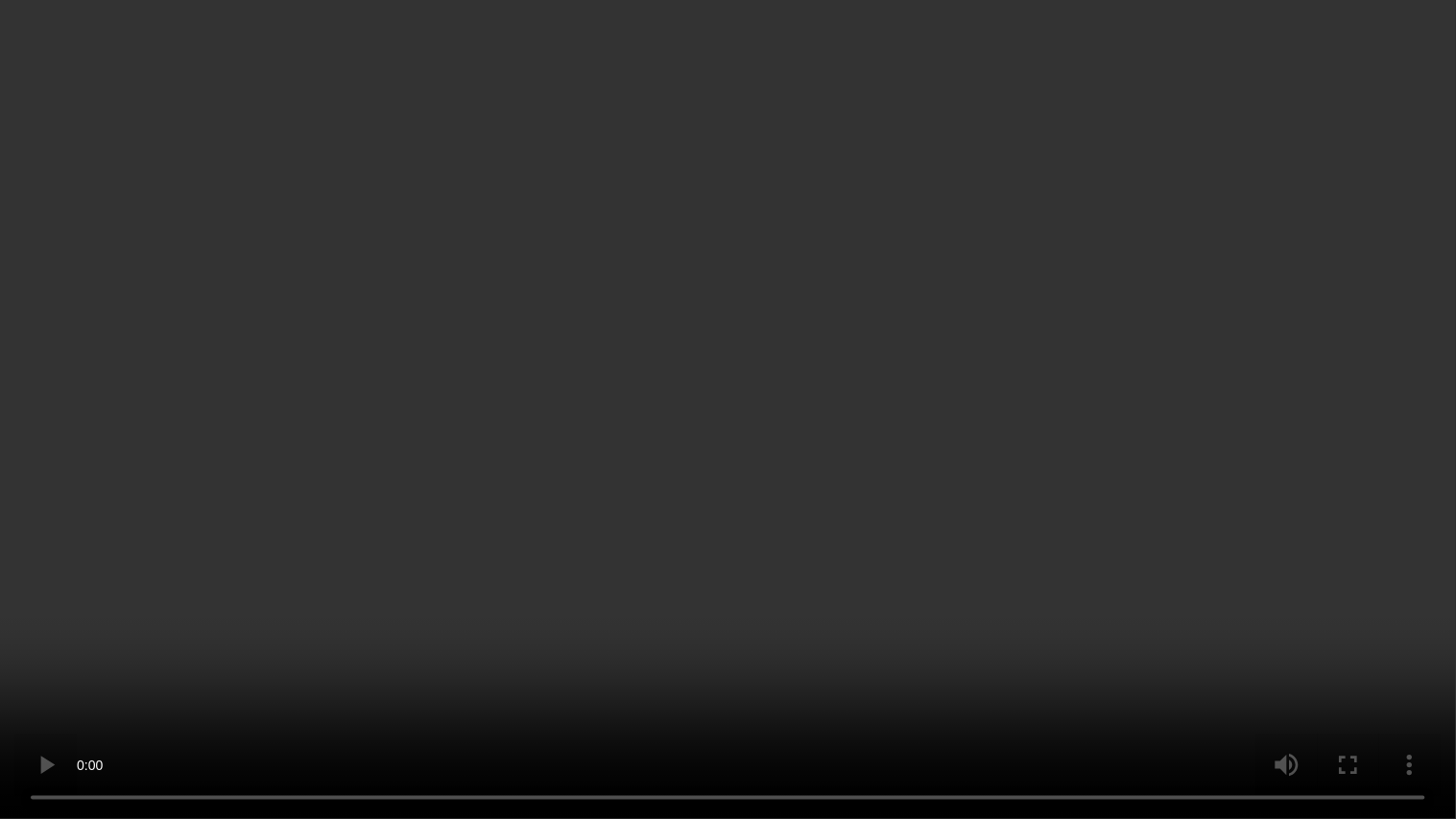 click at bounding box center [728, 409] 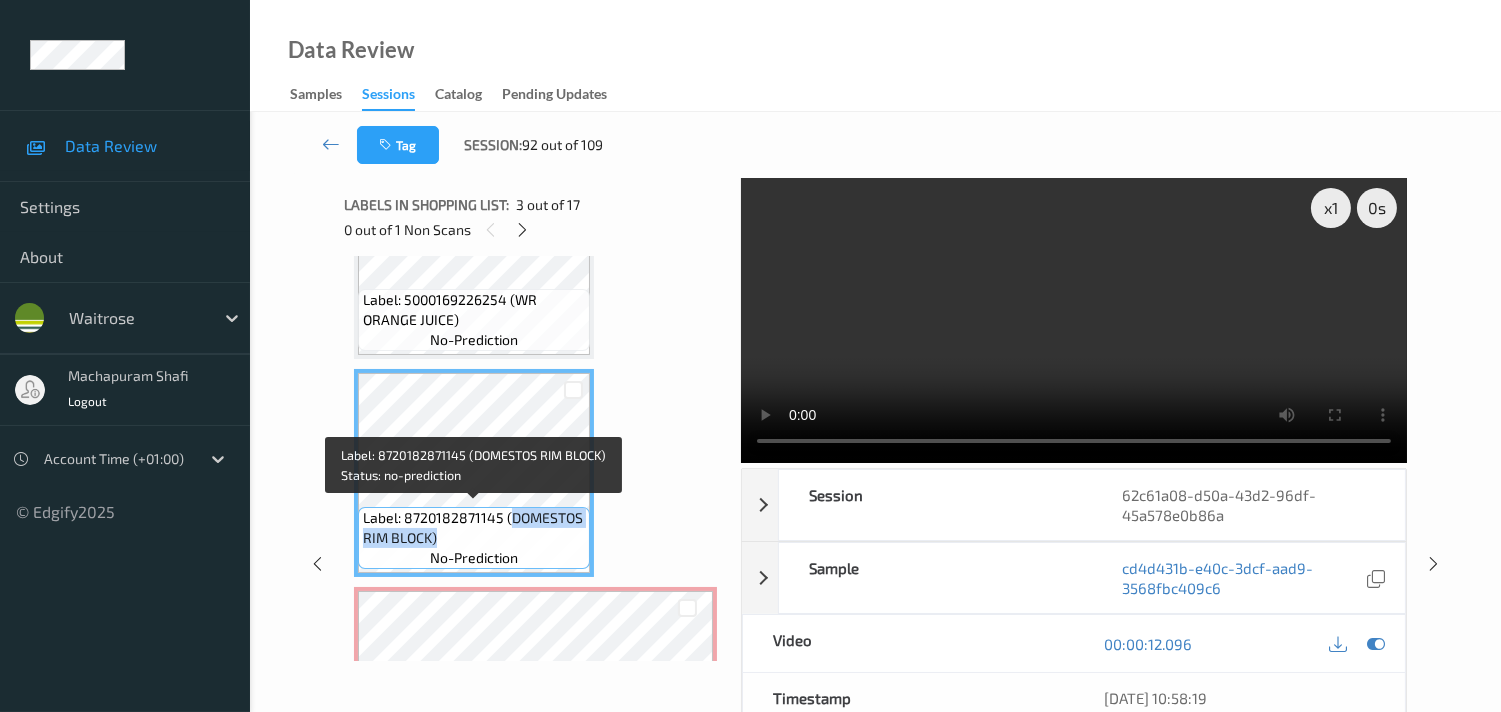drag, startPoint x: 511, startPoint y: 514, endPoint x: 581, endPoint y: 526, distance: 71.021126 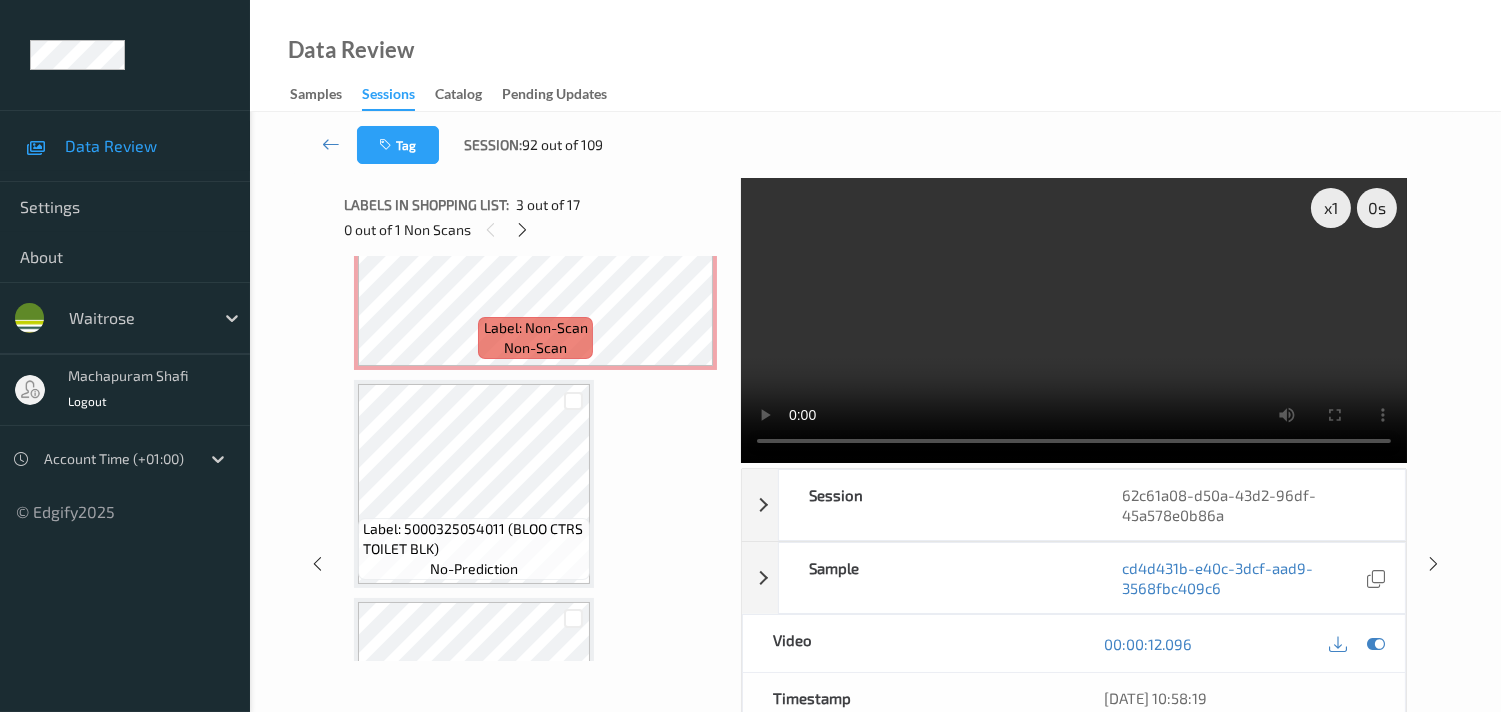 scroll, scrollTop: 777, scrollLeft: 0, axis: vertical 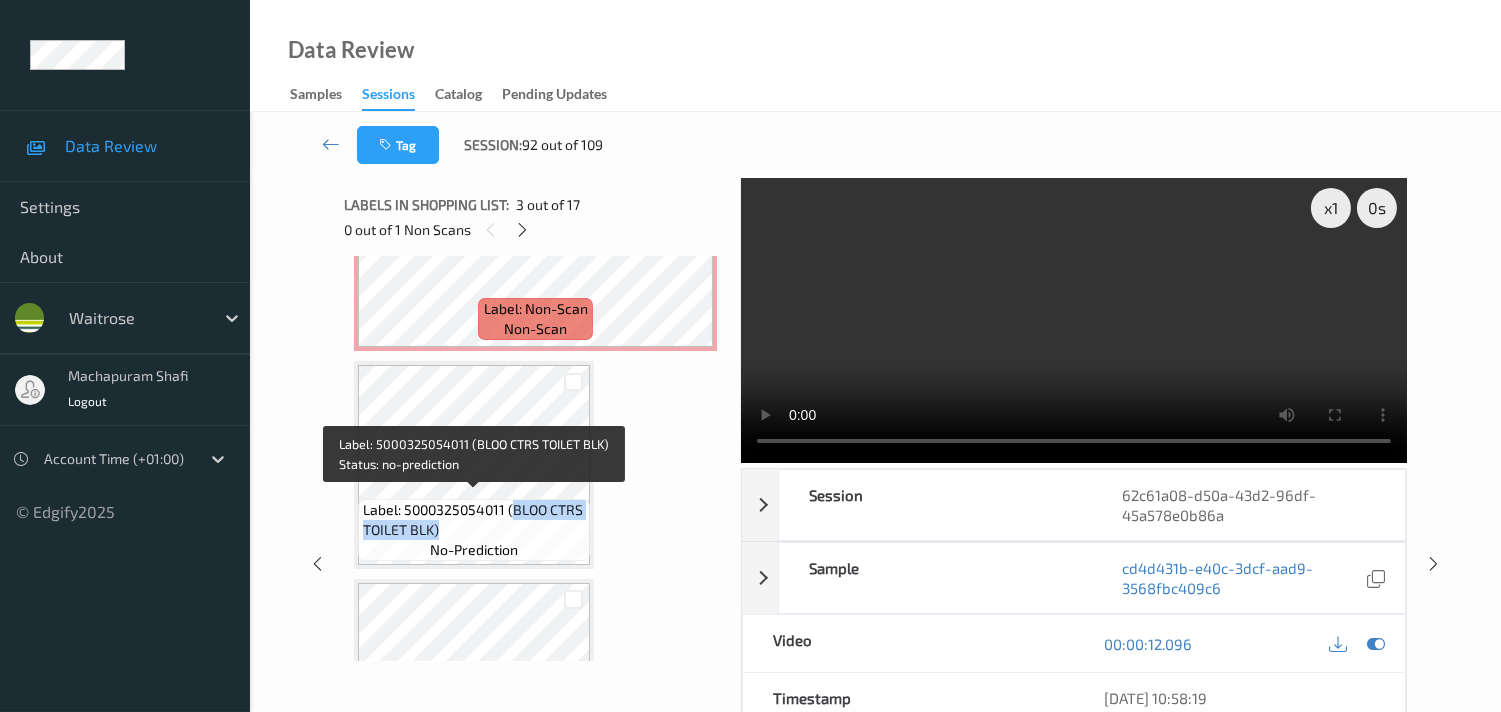 drag, startPoint x: 512, startPoint y: 506, endPoint x: 564, endPoint y: 523, distance: 54.708317 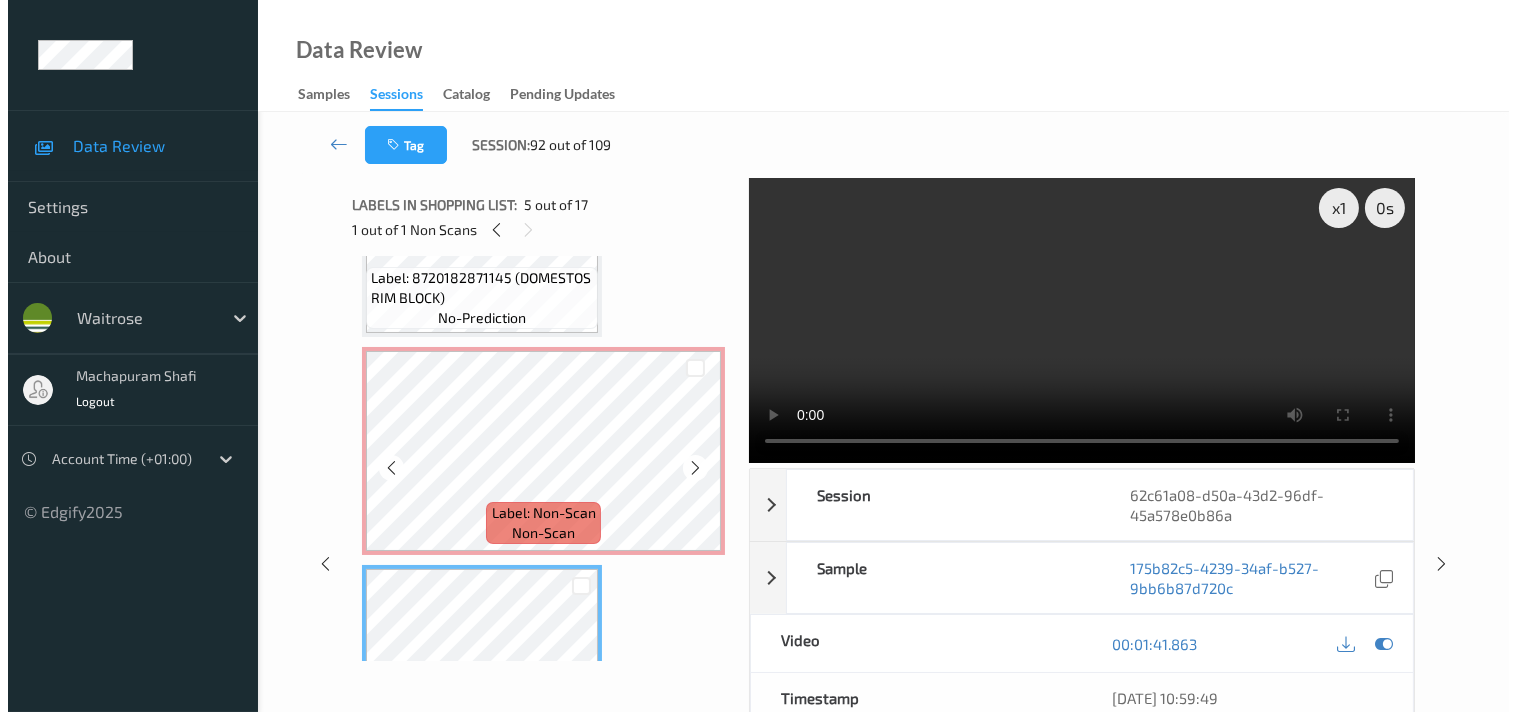scroll, scrollTop: 555, scrollLeft: 0, axis: vertical 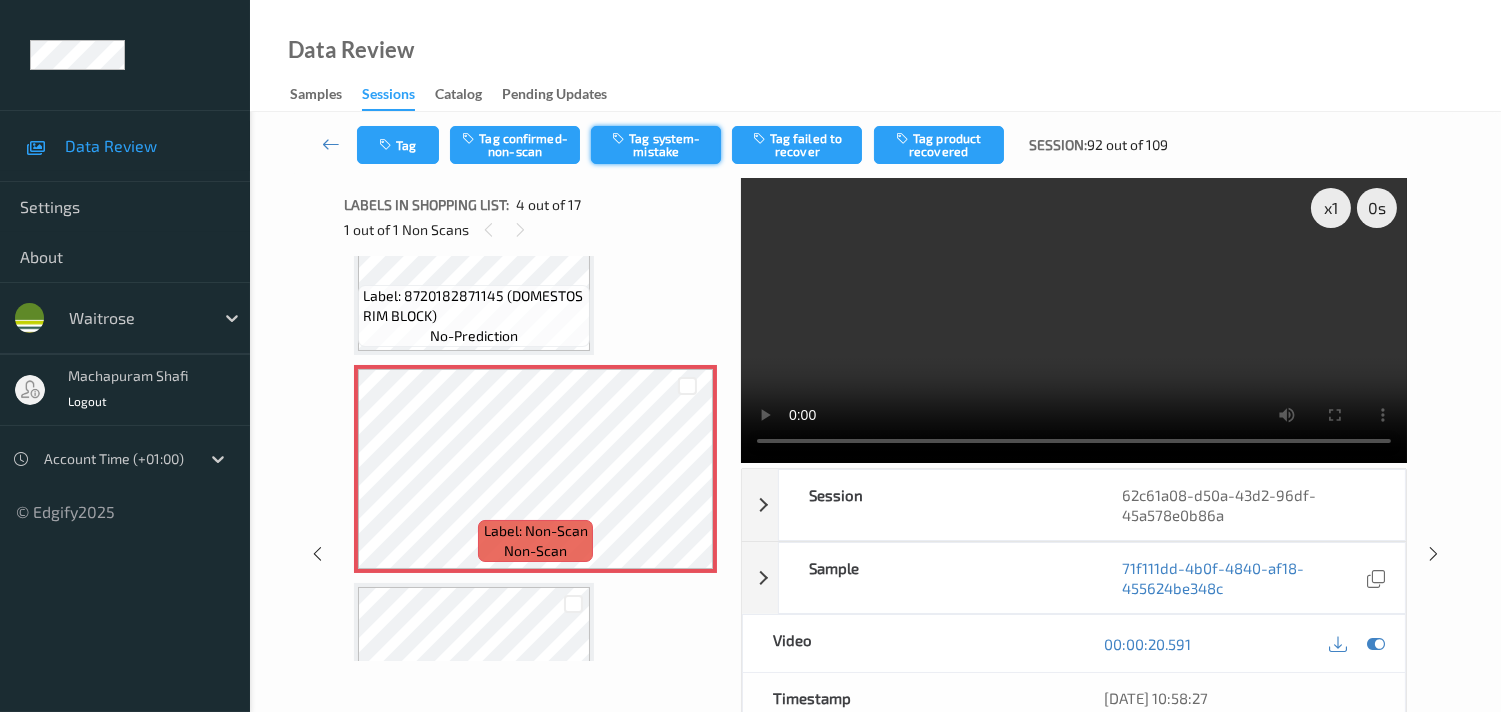 click on "Tag   system-mistake" at bounding box center [656, 145] 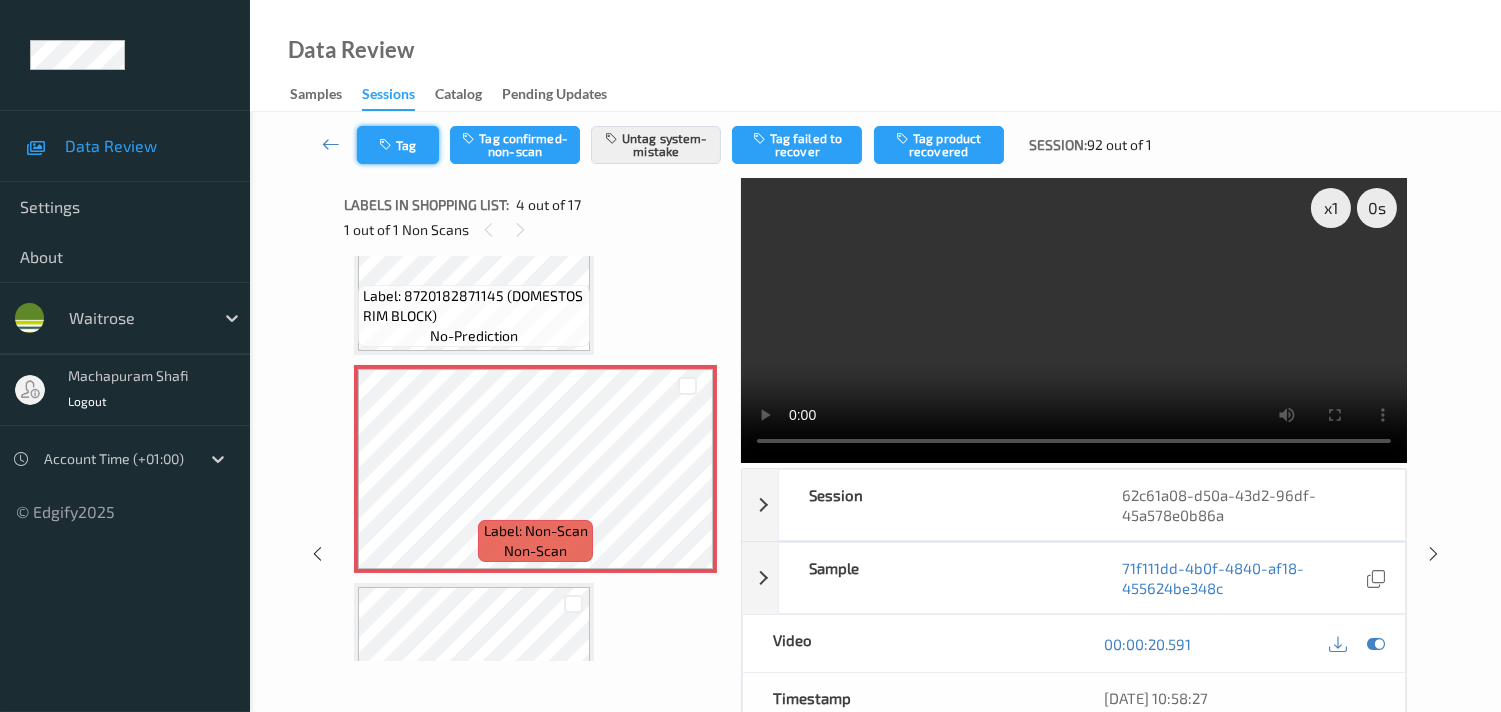 click at bounding box center [387, 145] 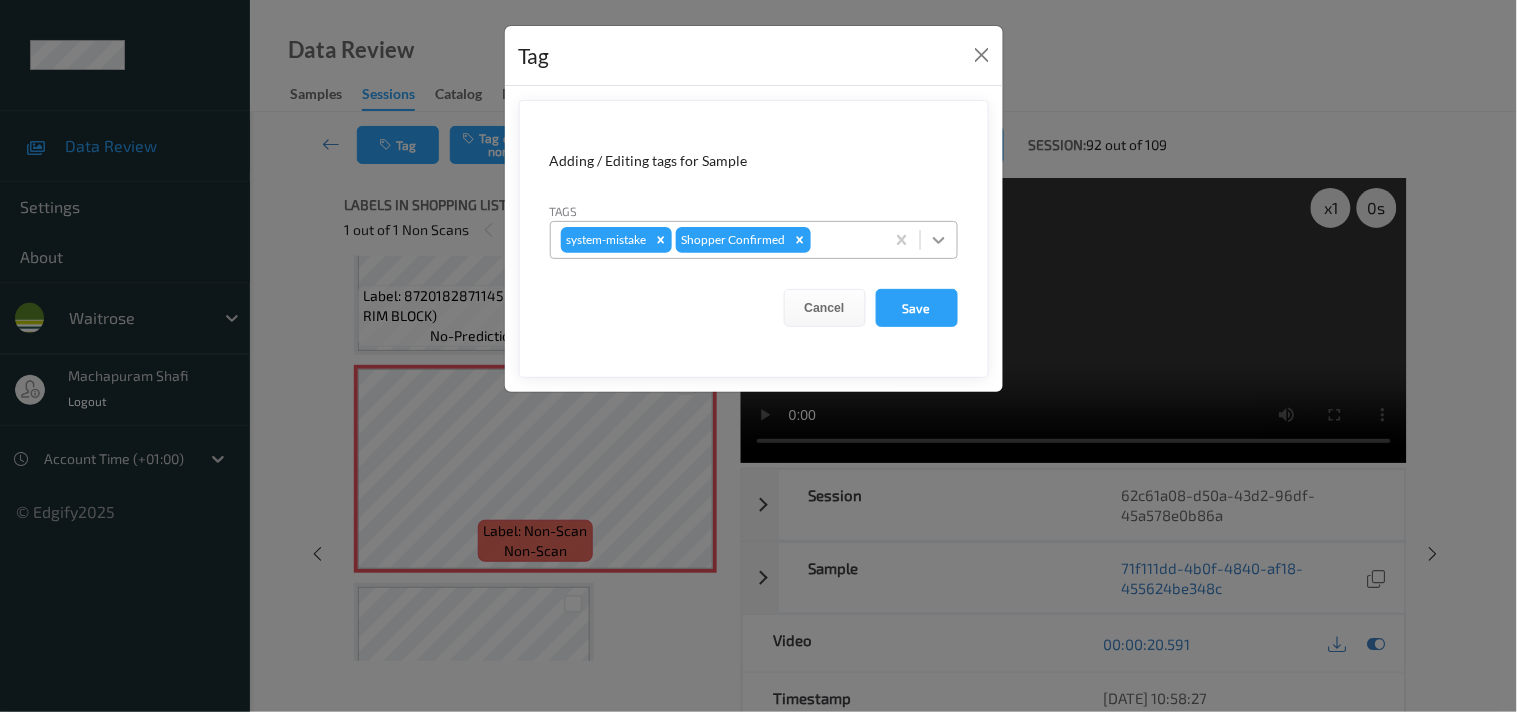 click 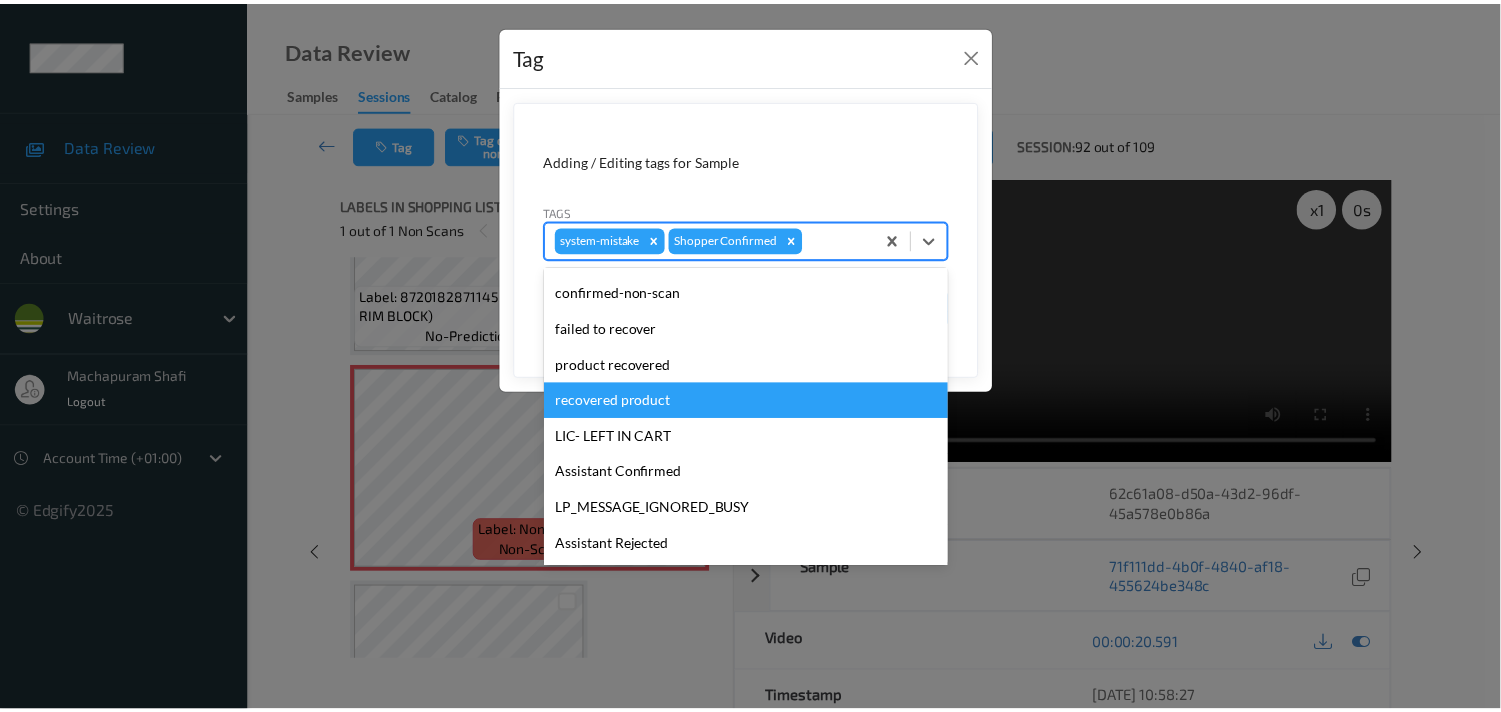 scroll, scrollTop: 318, scrollLeft: 0, axis: vertical 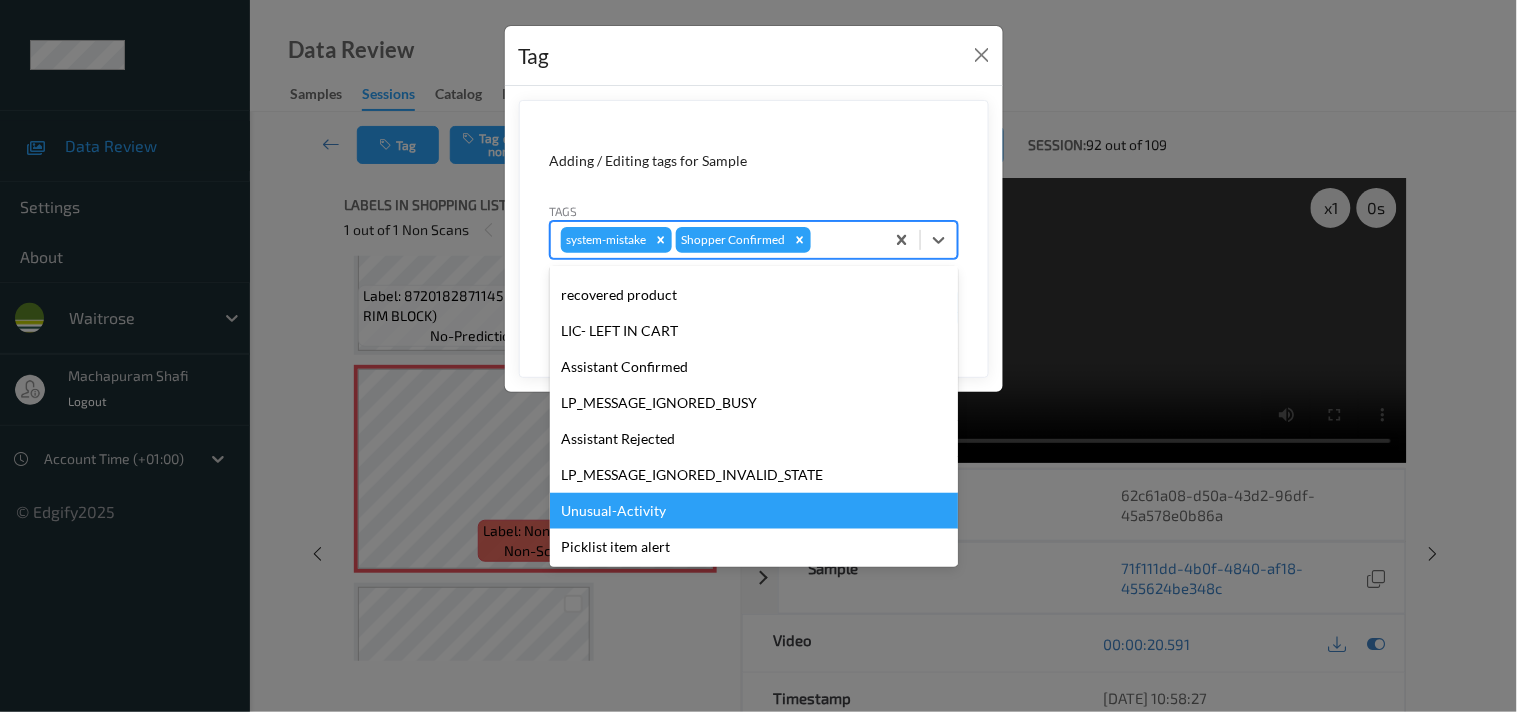 click on "Unusual-Activity" at bounding box center [754, 511] 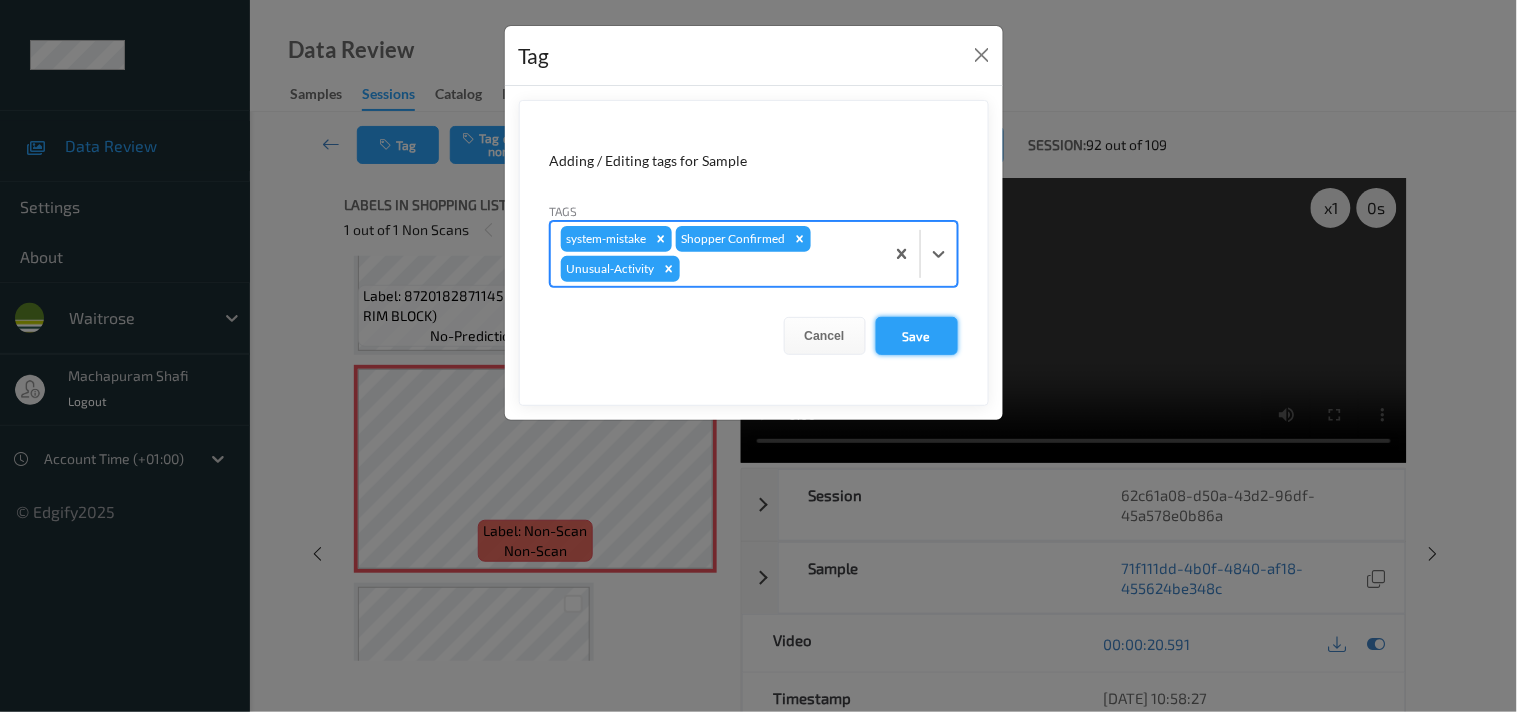 click on "Save" at bounding box center [917, 336] 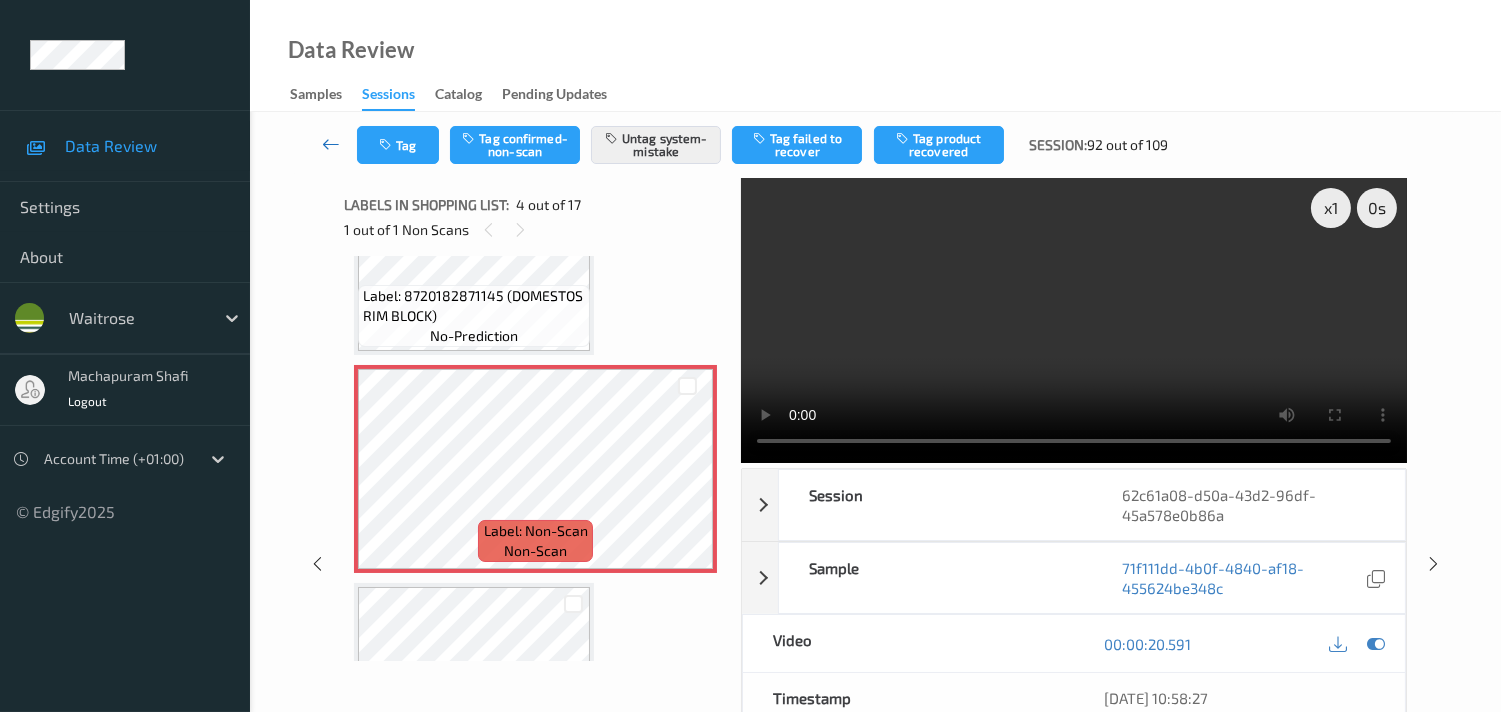 click at bounding box center [331, 144] 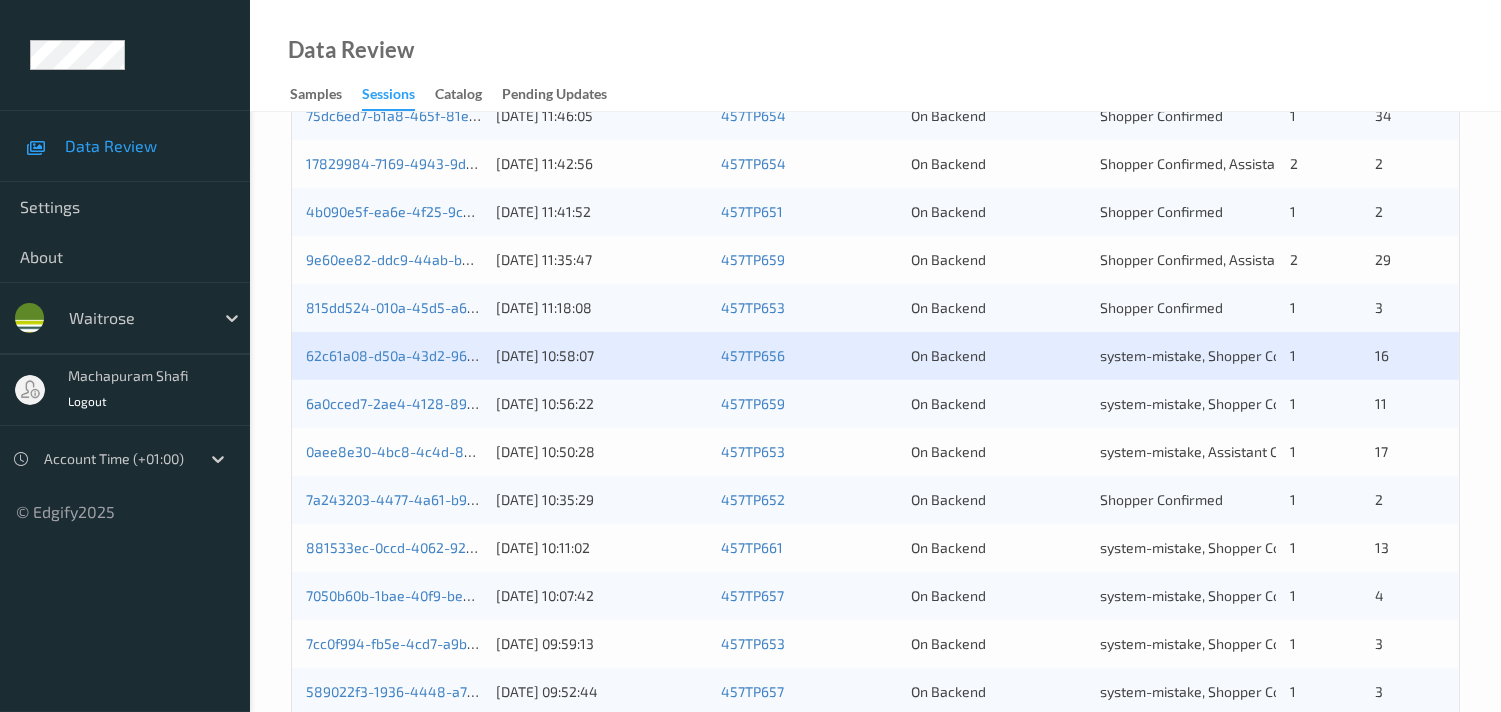 scroll, scrollTop: 777, scrollLeft: 0, axis: vertical 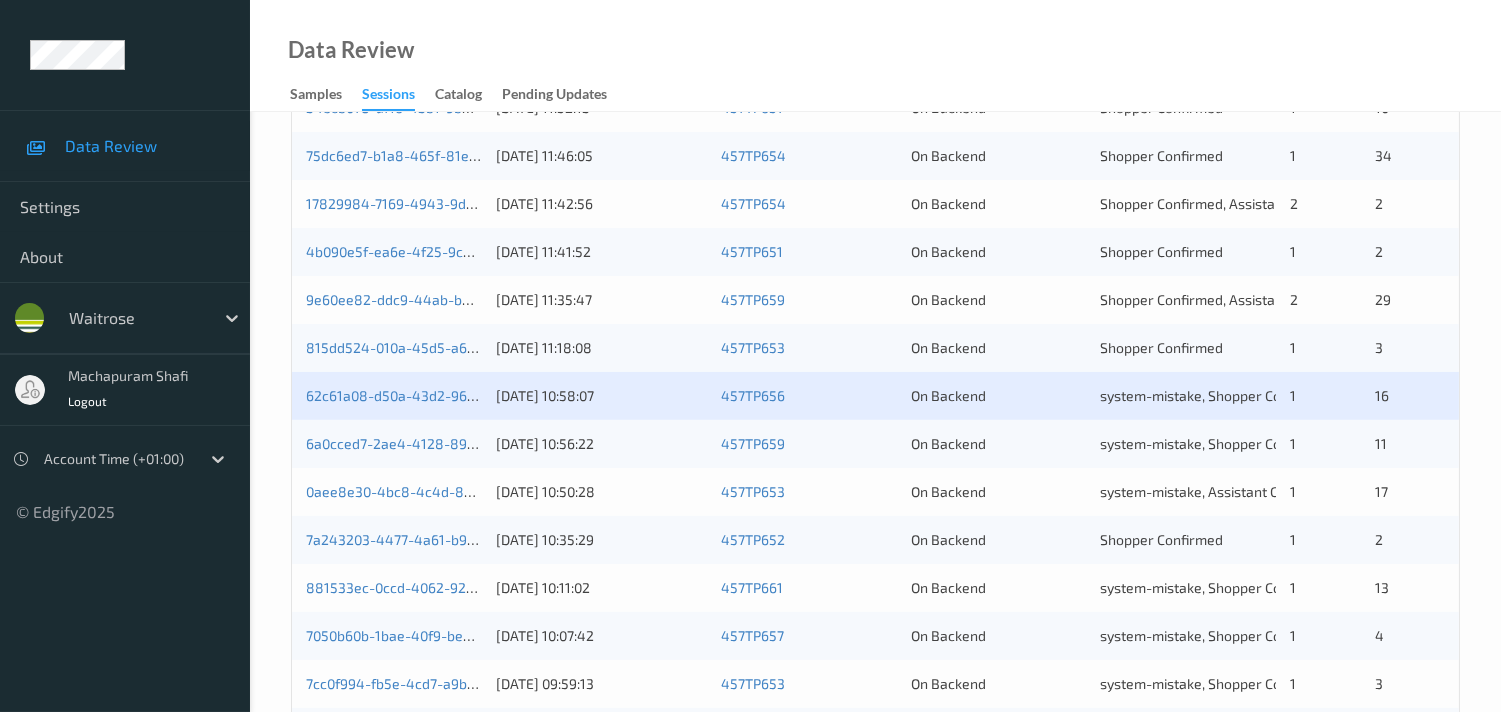 click on "815dd524-010a-45d5-a666-2f30a763f435" at bounding box center (394, 348) 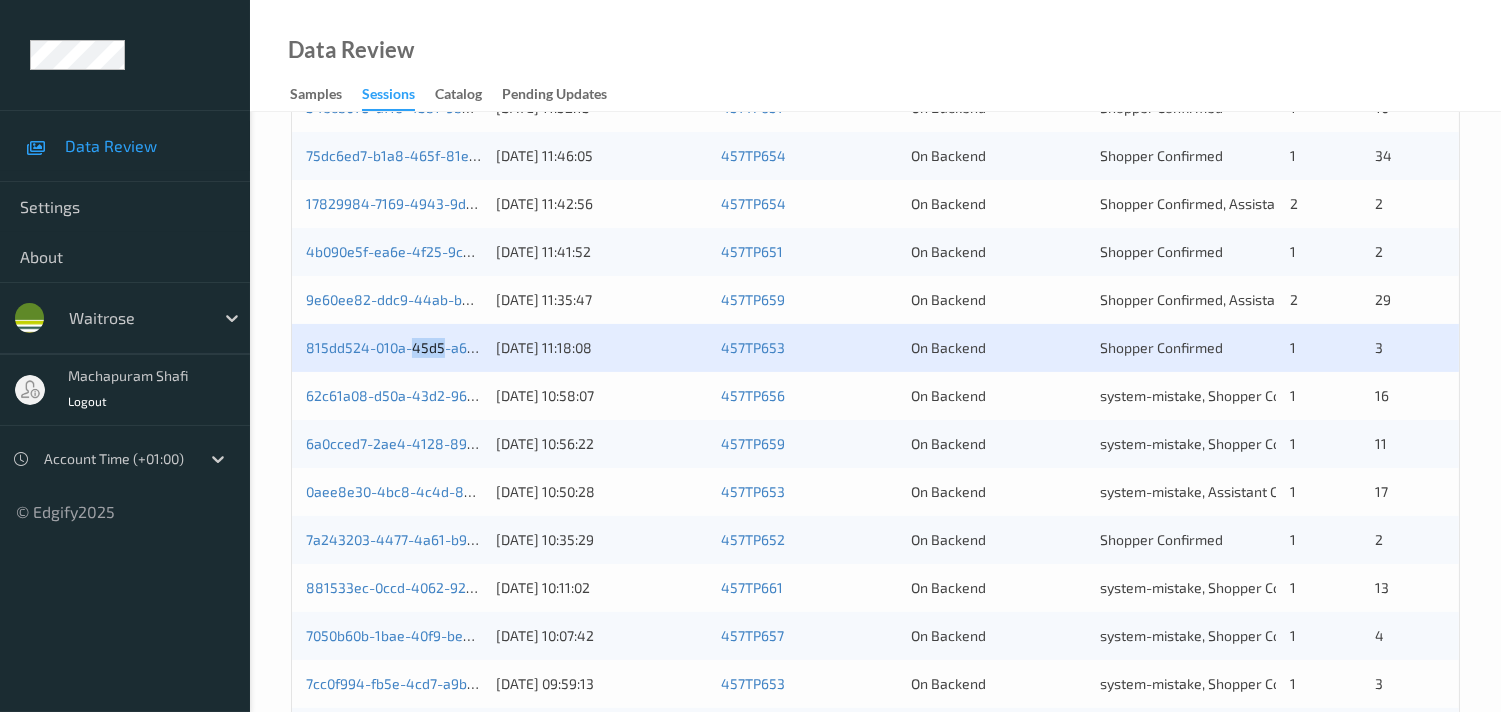 click on "815dd524-010a-45d5-a666-2f30a763f435" at bounding box center [394, 348] 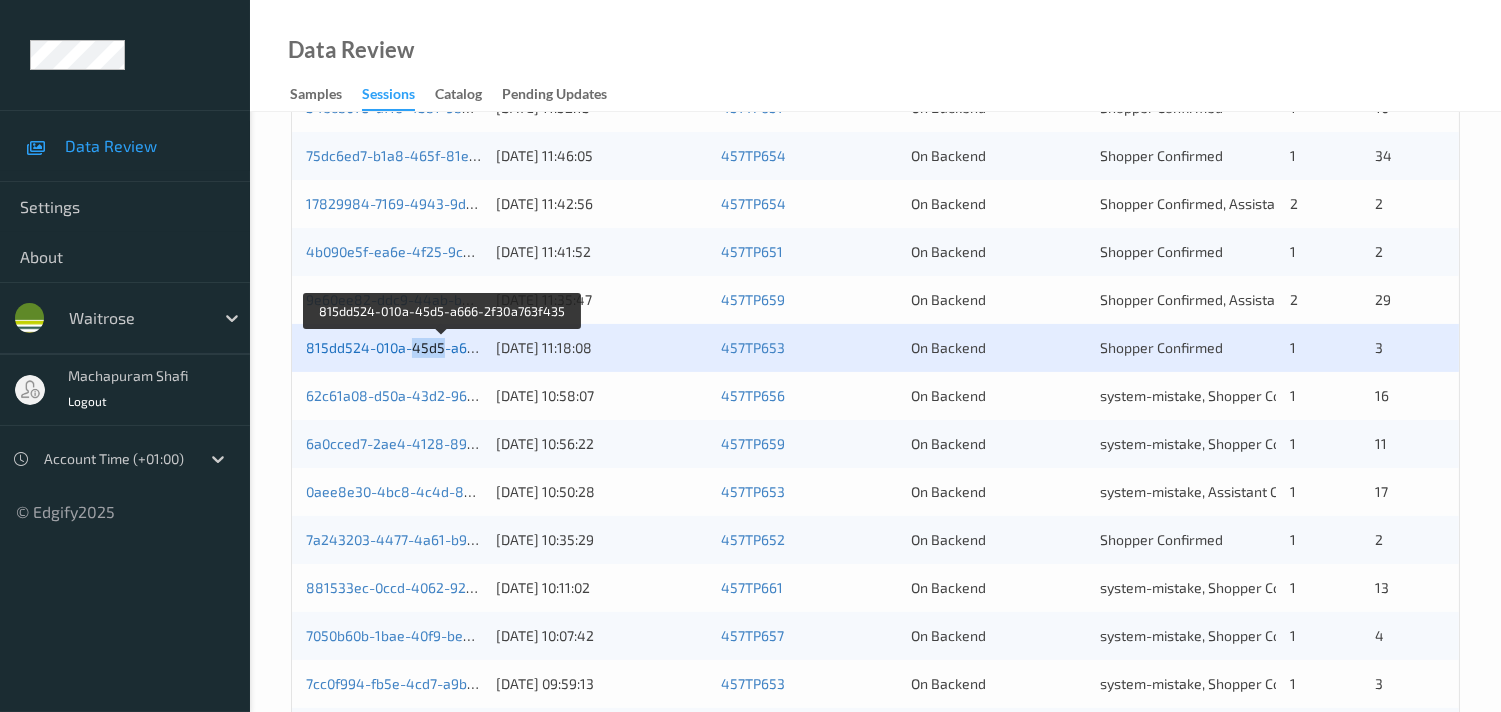 click on "815dd524-010a-45d5-a666-2f30a763f435" at bounding box center [442, 347] 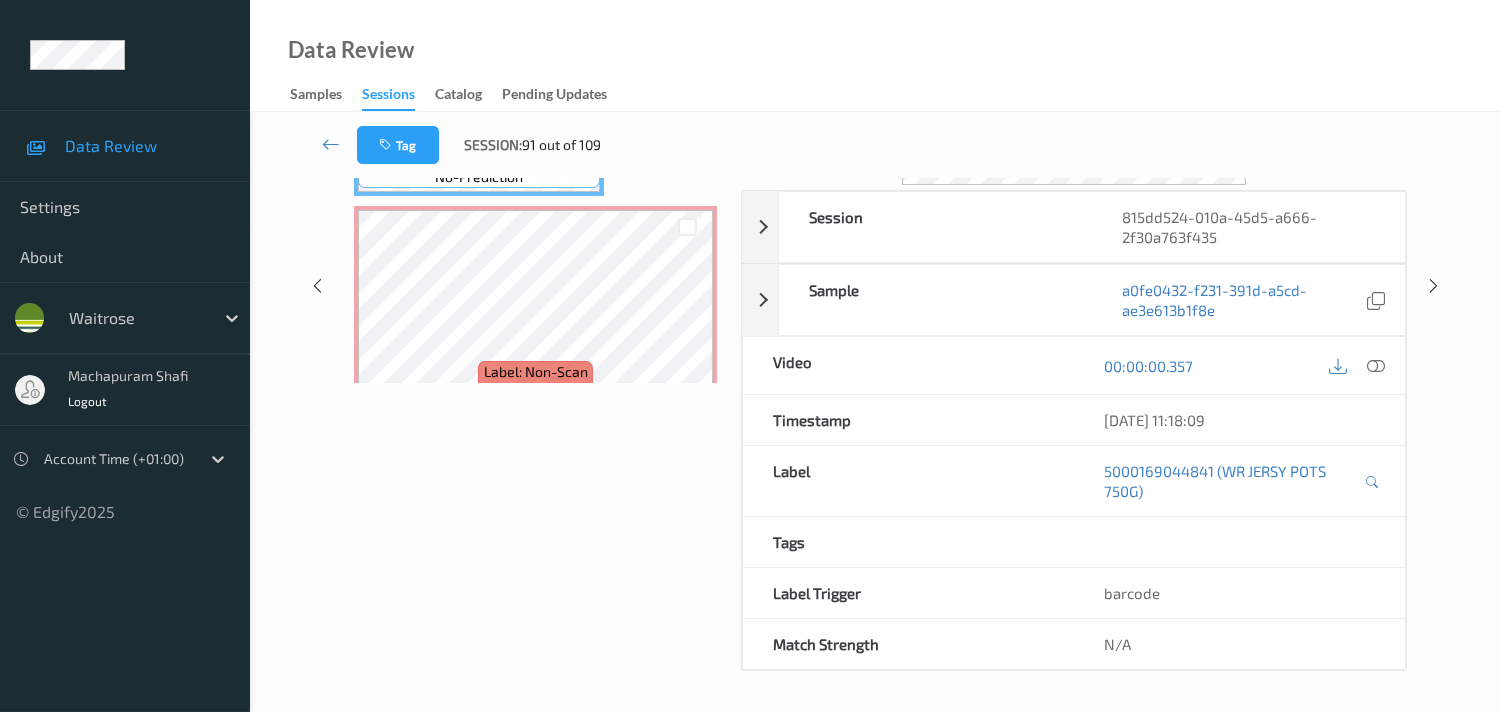 scroll, scrollTop: 280, scrollLeft: 0, axis: vertical 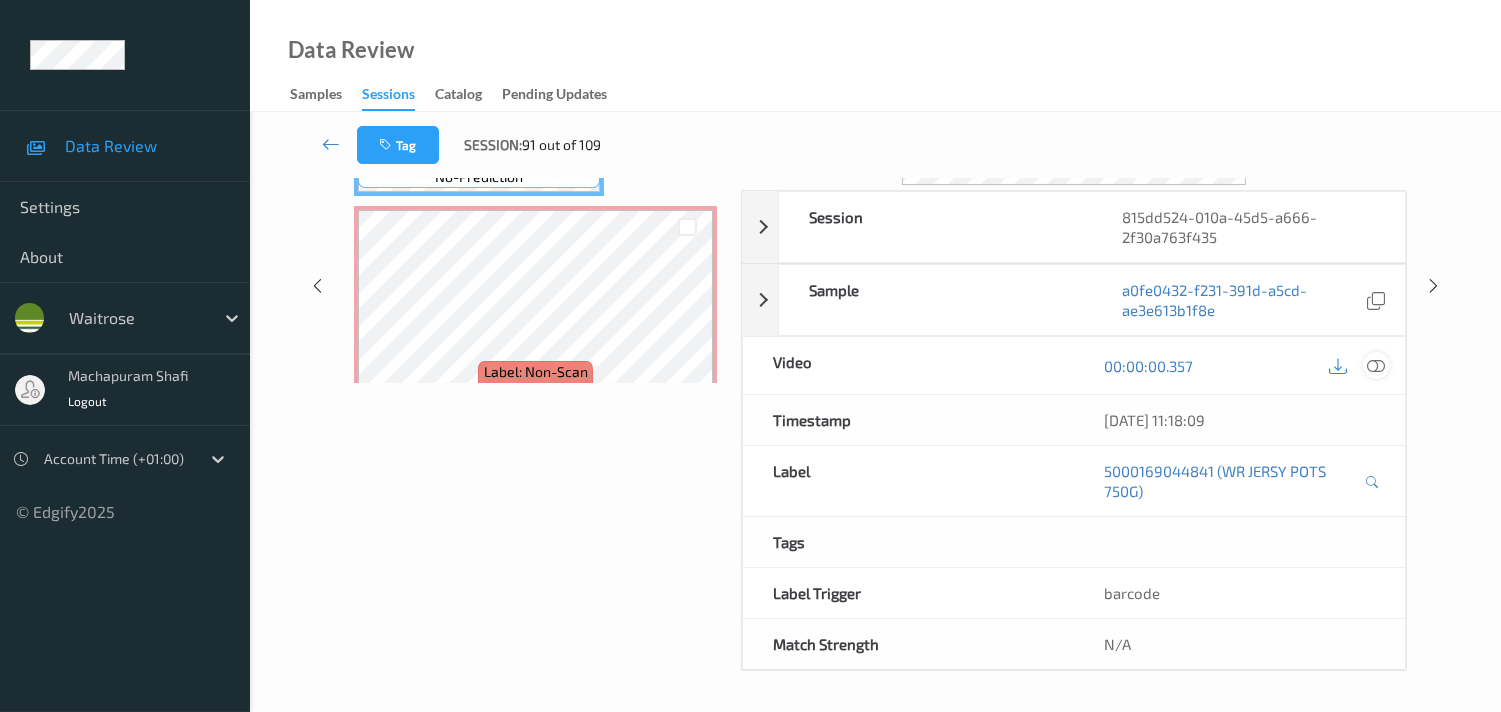 click at bounding box center [1376, 366] 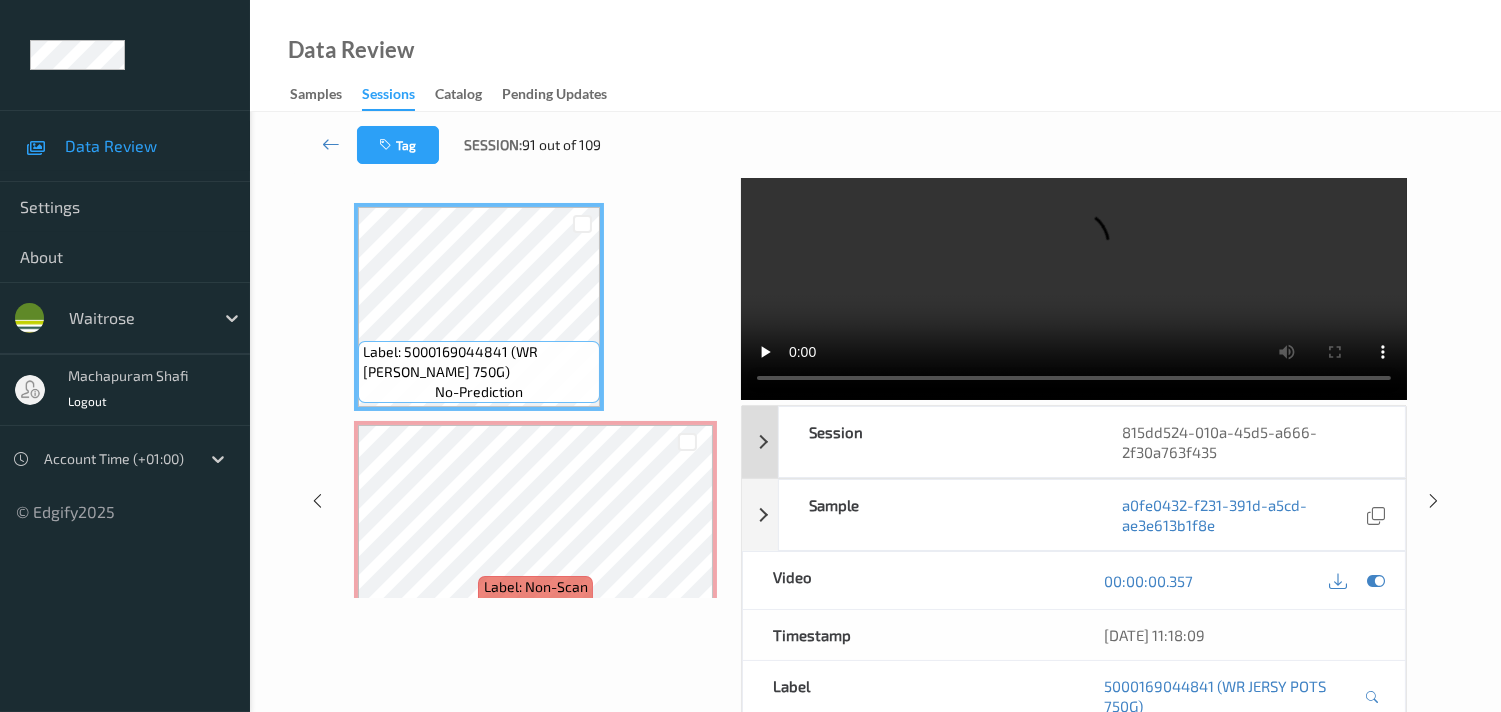 scroll, scrollTop: 57, scrollLeft: 0, axis: vertical 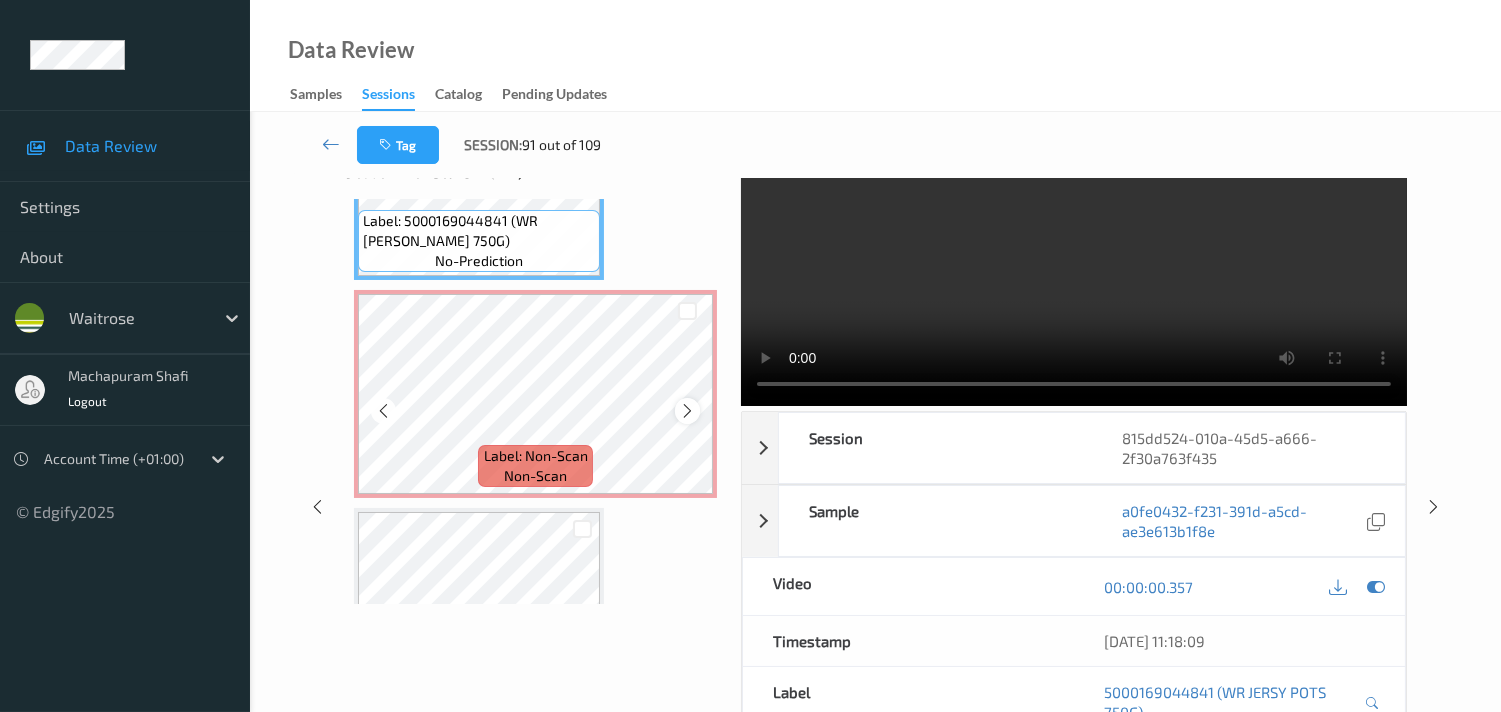 click at bounding box center (687, 411) 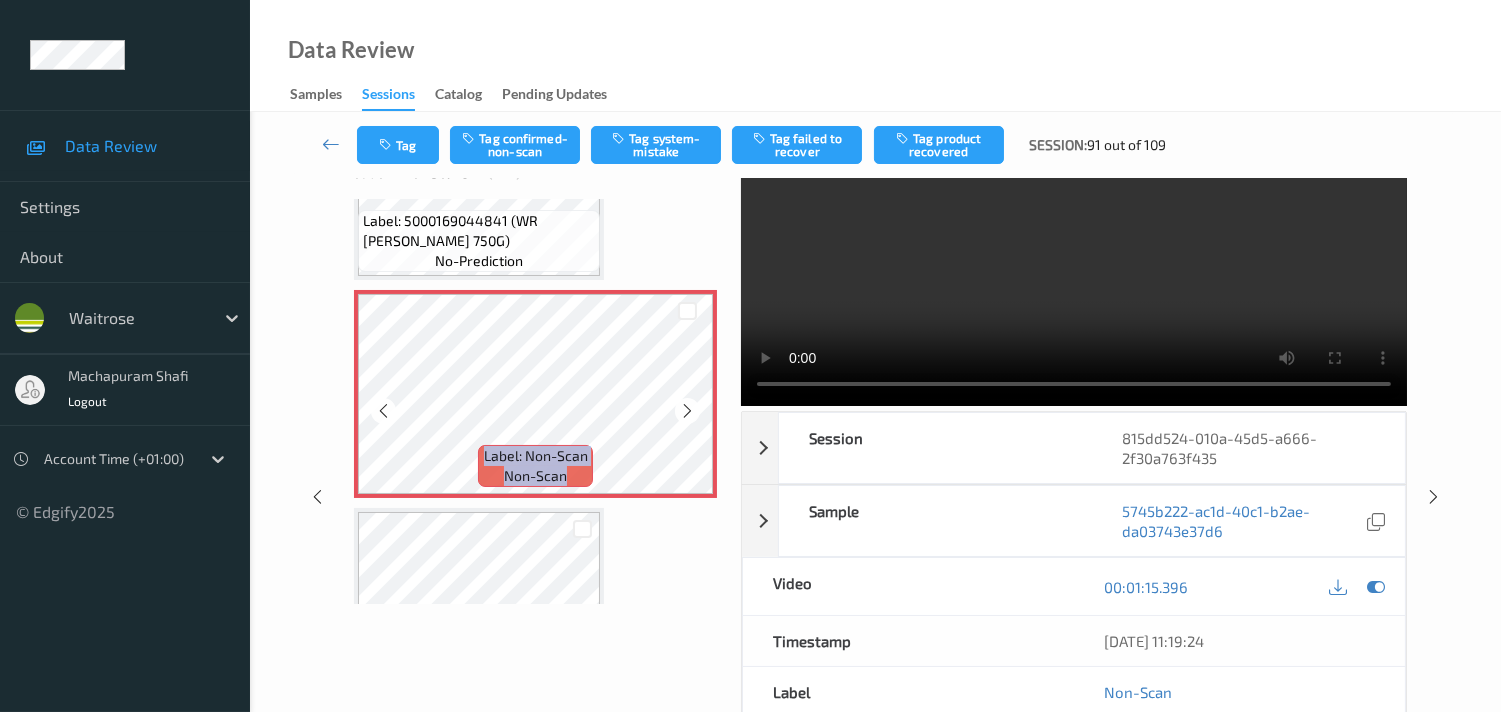 click at bounding box center [687, 411] 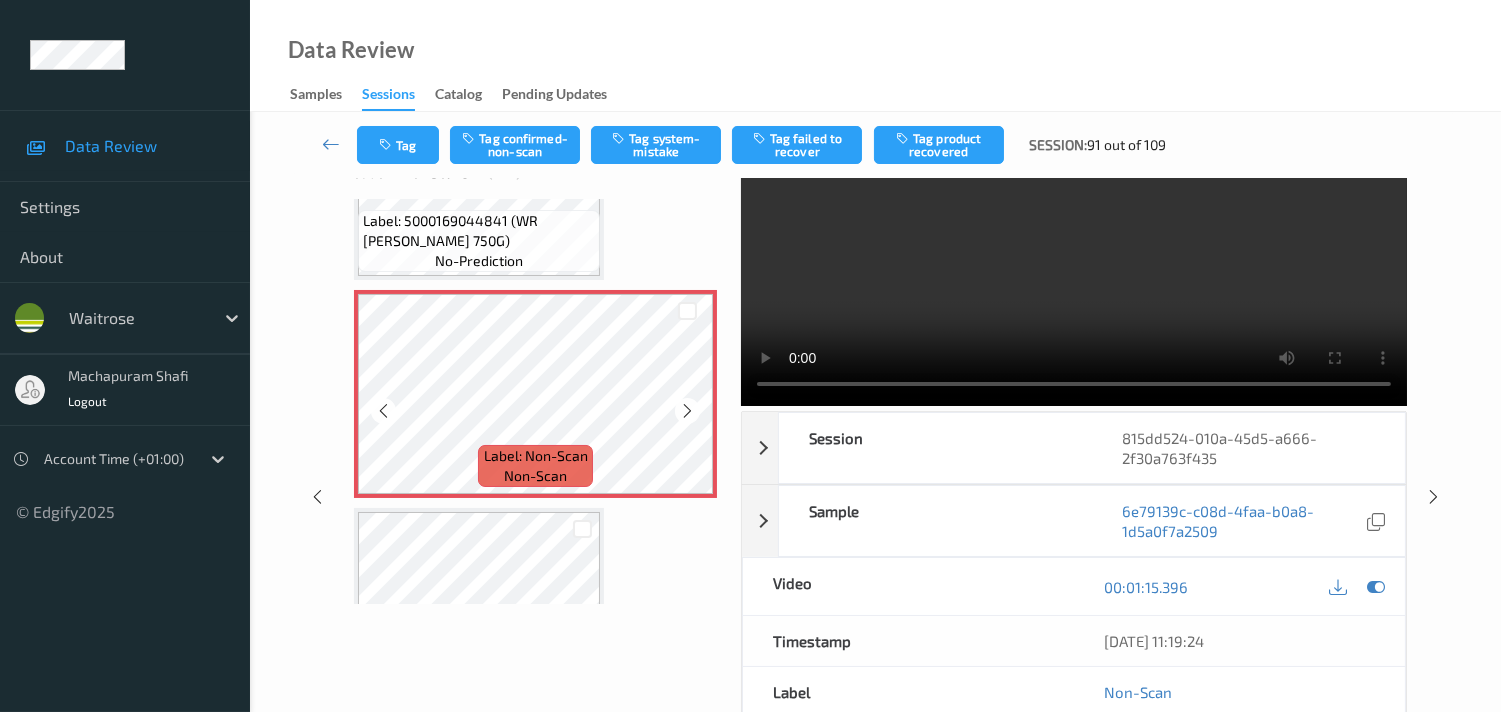 click at bounding box center [687, 411] 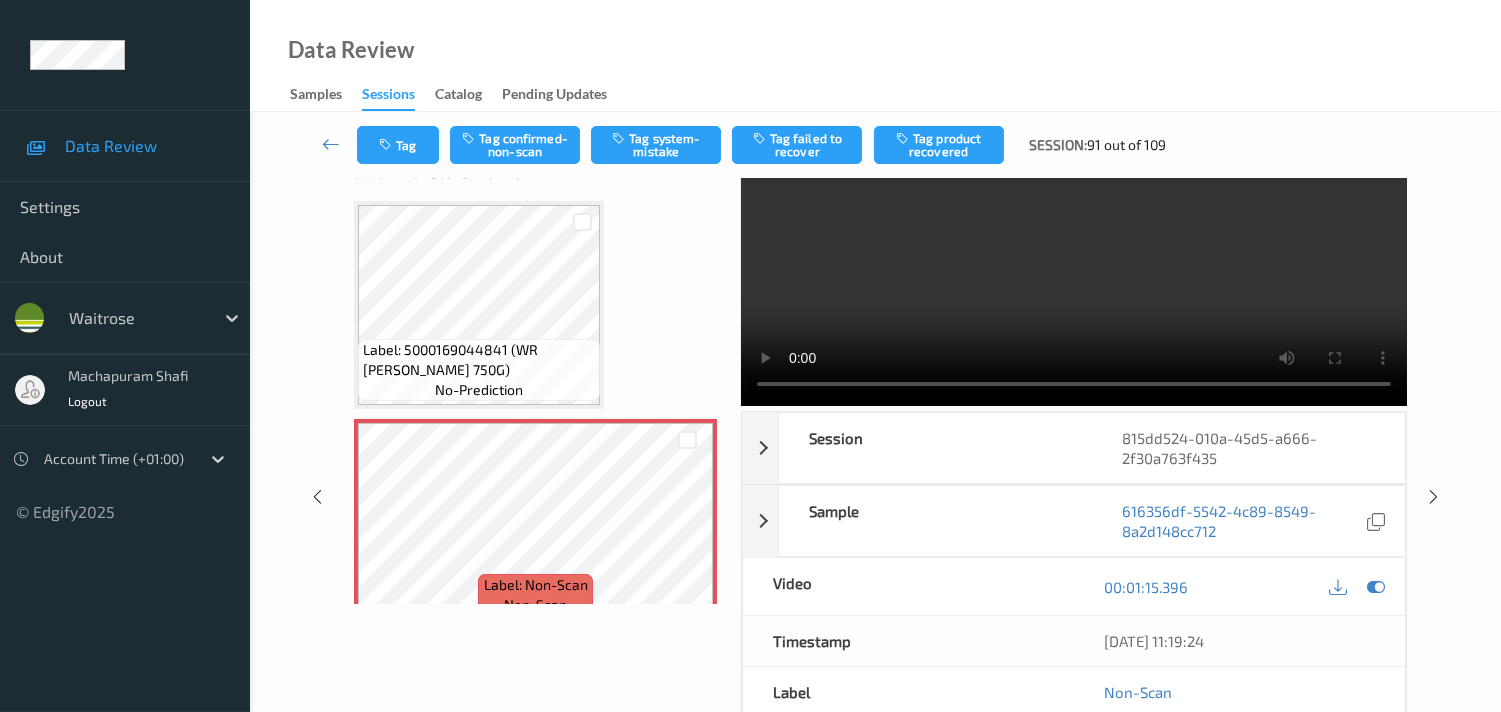 scroll, scrollTop: 0, scrollLeft: 0, axis: both 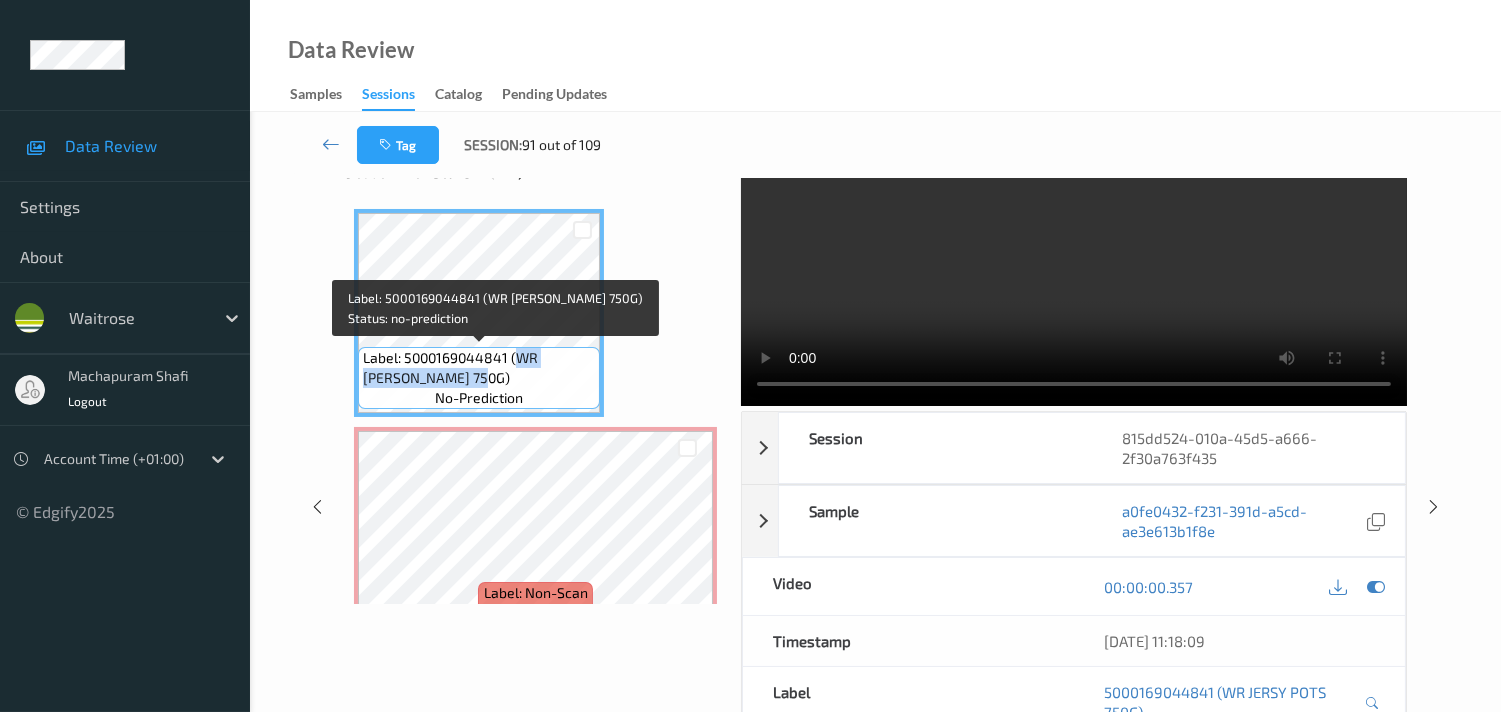 drag, startPoint x: 516, startPoint y: 355, endPoint x: 581, endPoint y: 371, distance: 66.94027 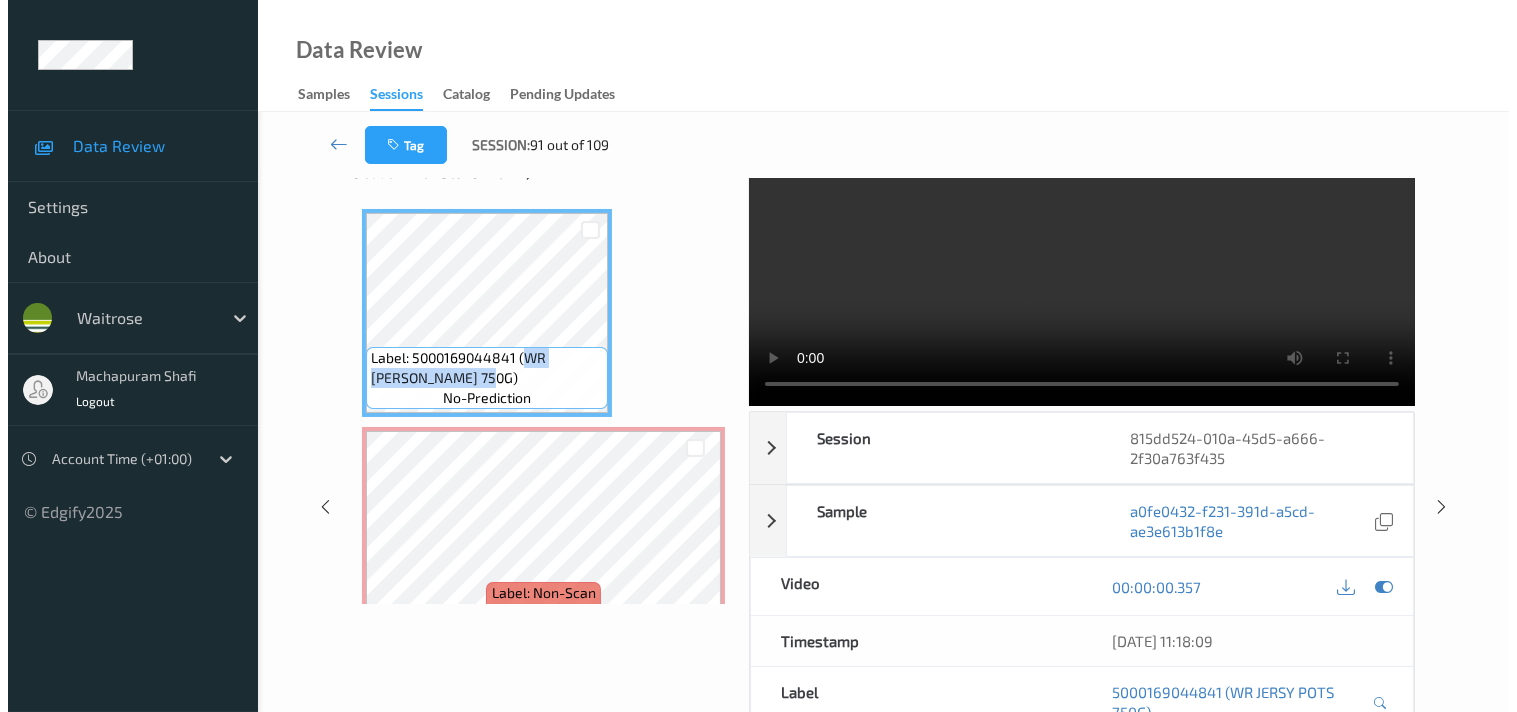 scroll, scrollTop: 0, scrollLeft: 0, axis: both 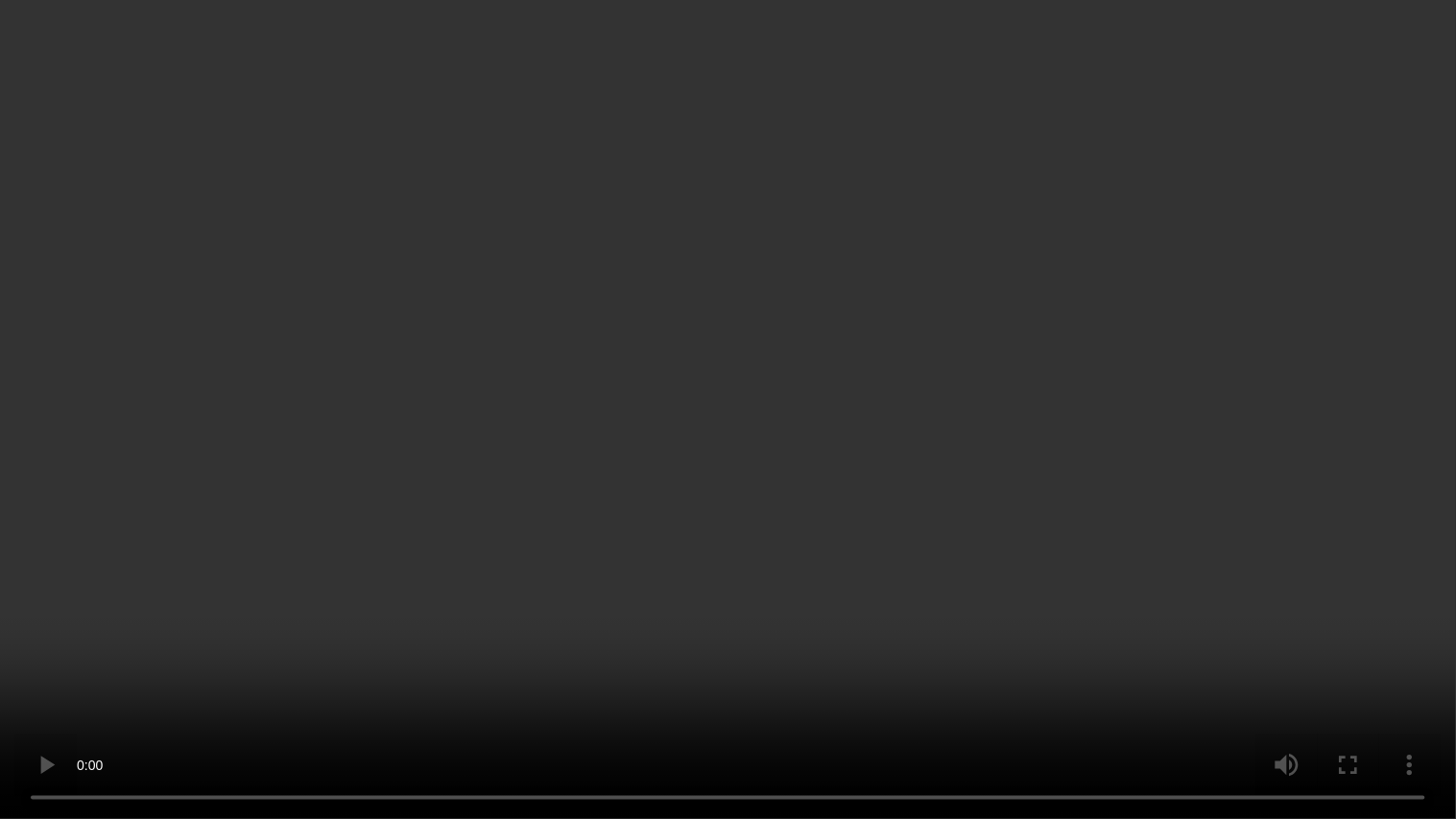 type 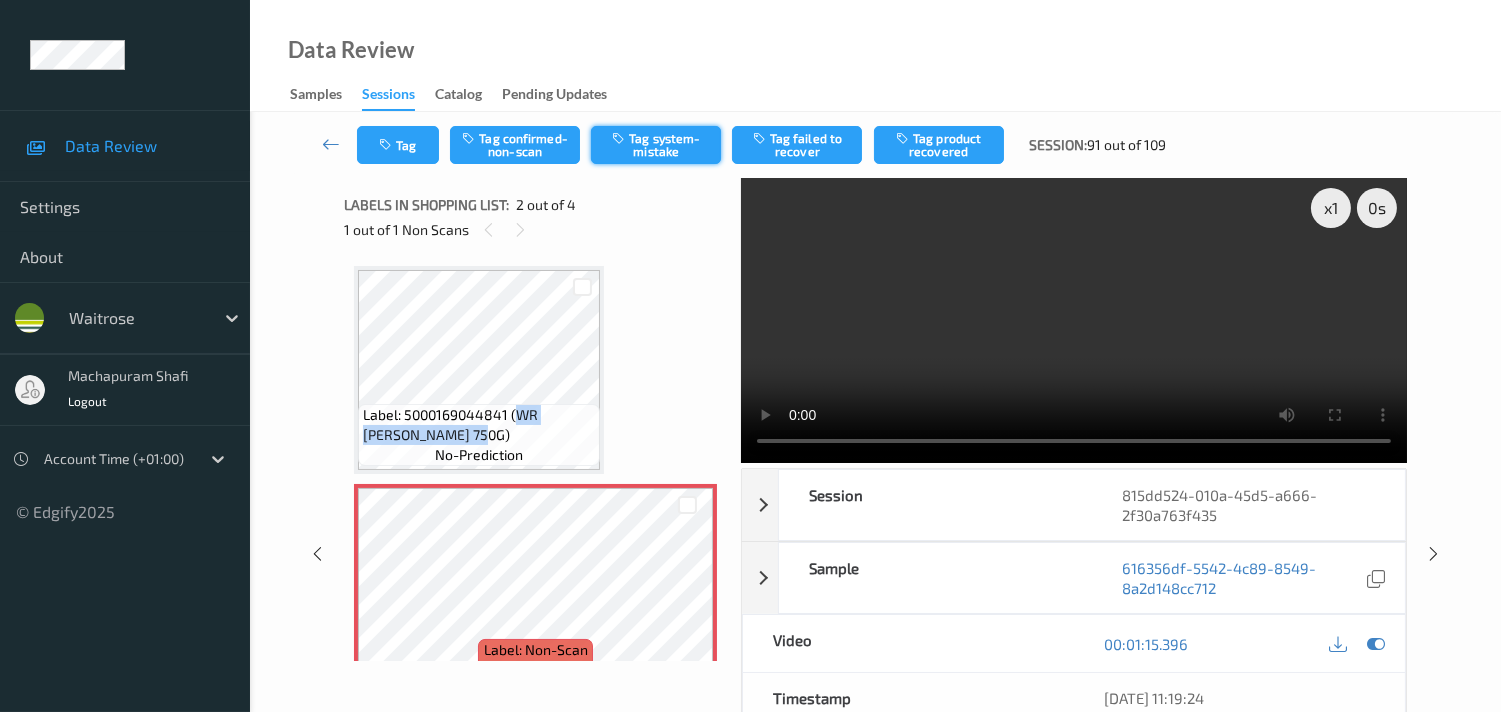 click on "Tag   system-mistake" at bounding box center [656, 145] 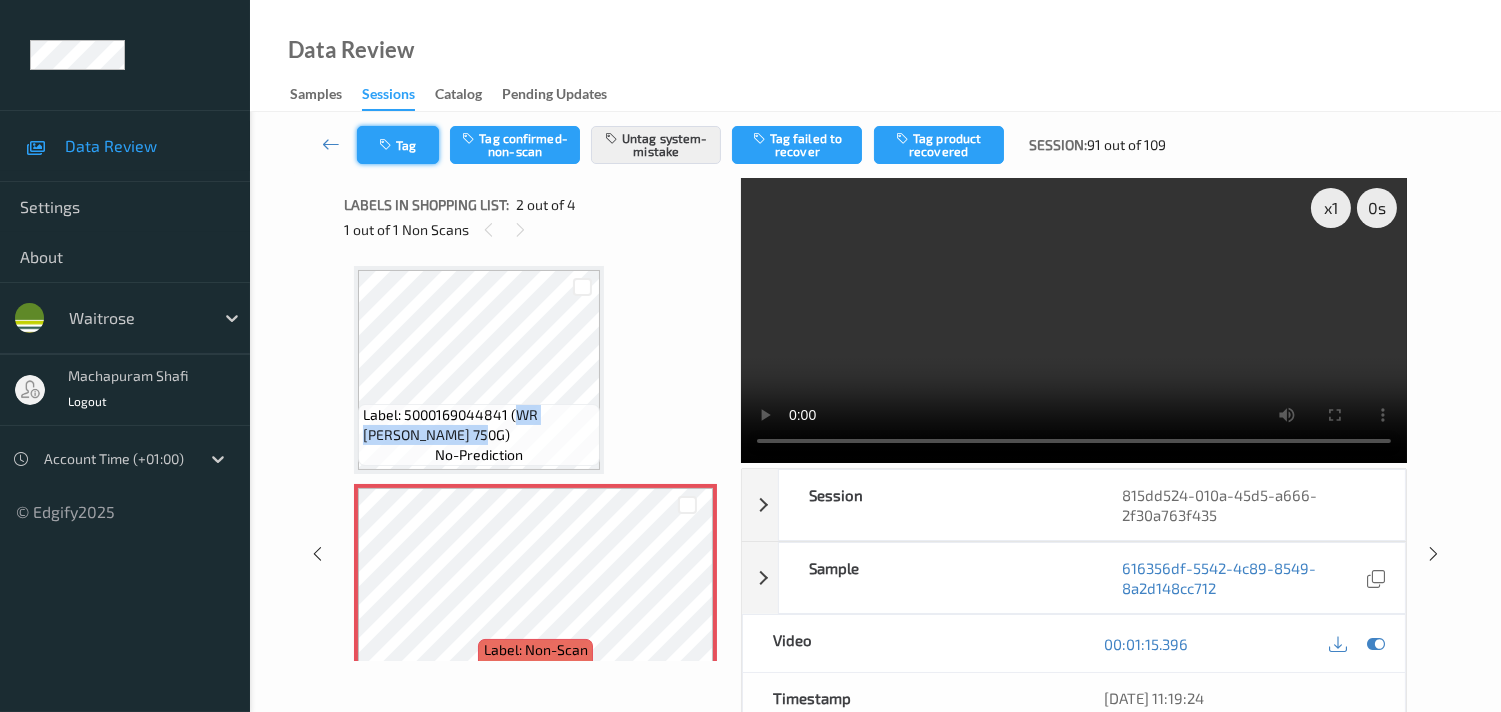 click on "Tag" at bounding box center [398, 145] 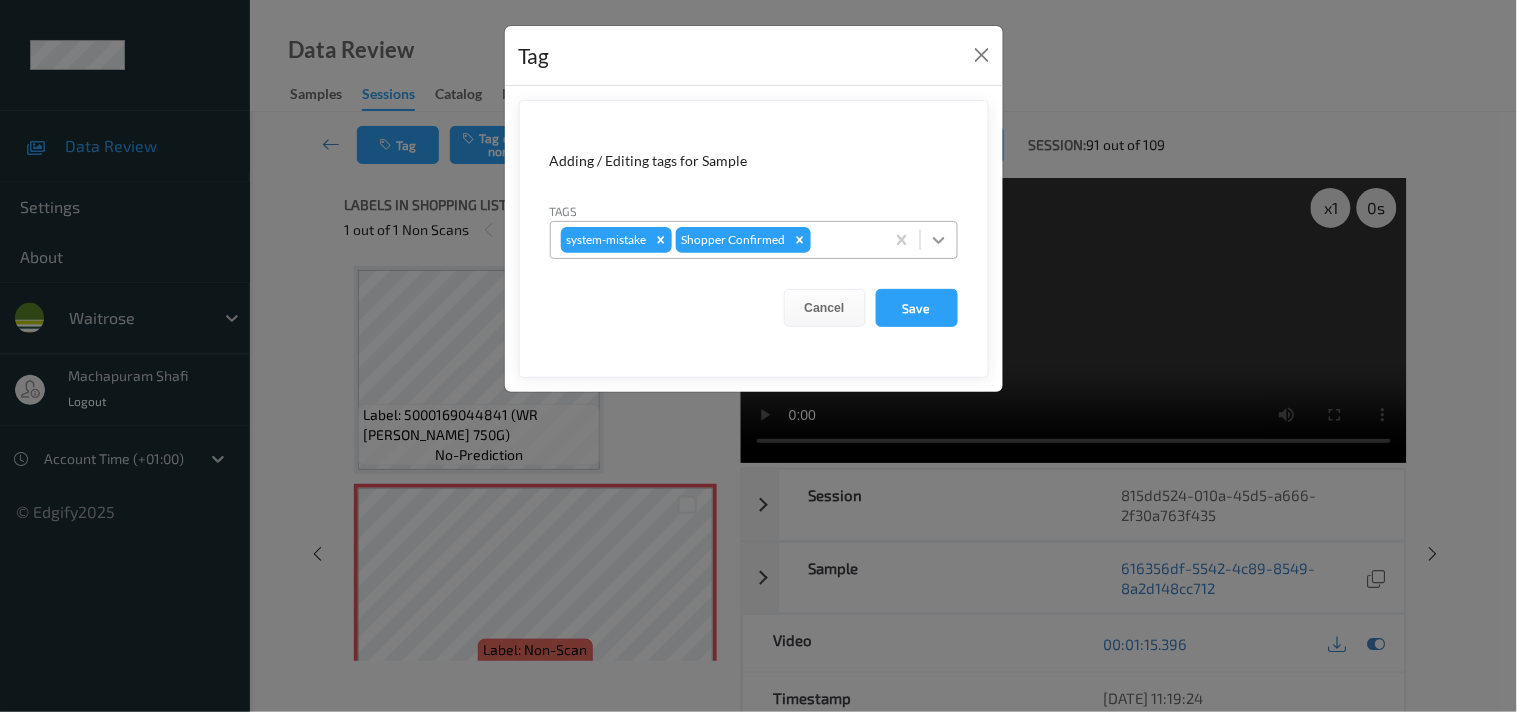 click 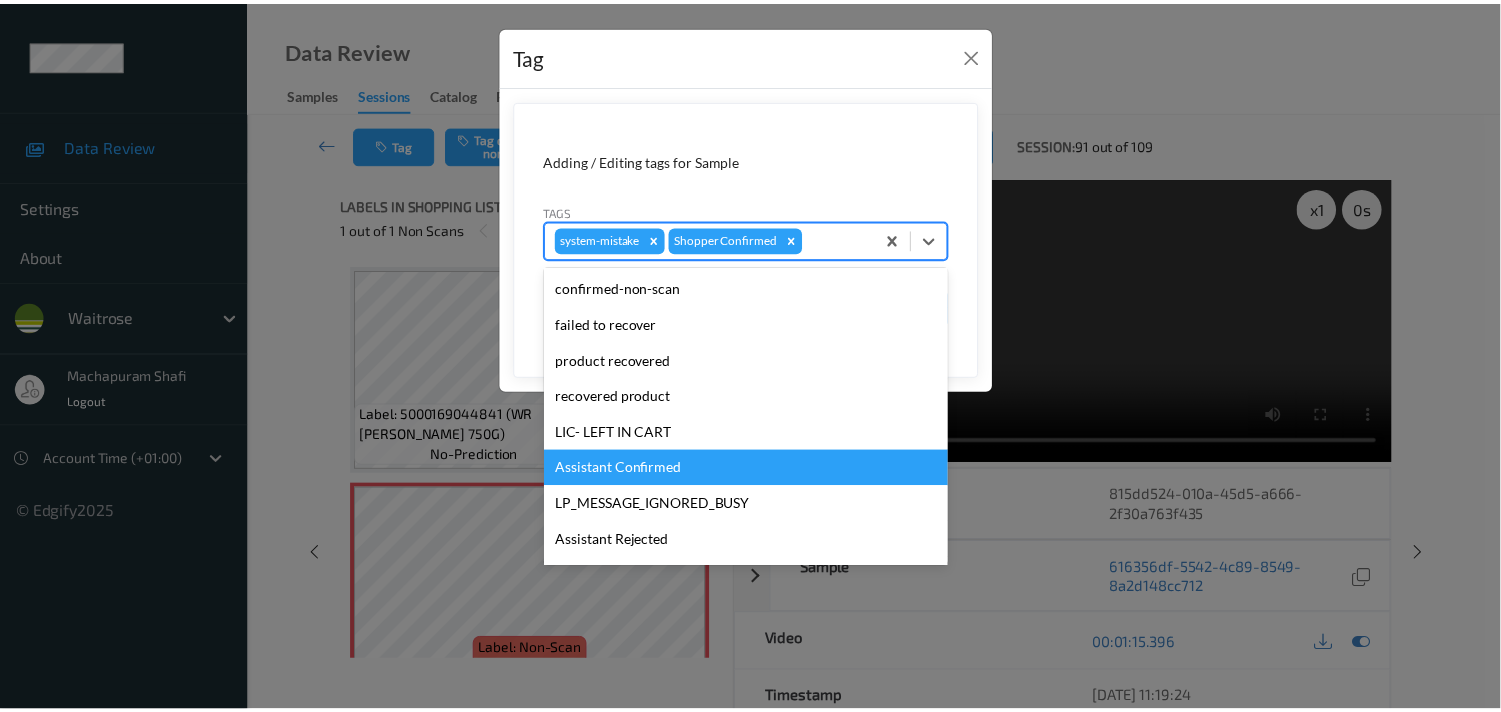 scroll, scrollTop: 318, scrollLeft: 0, axis: vertical 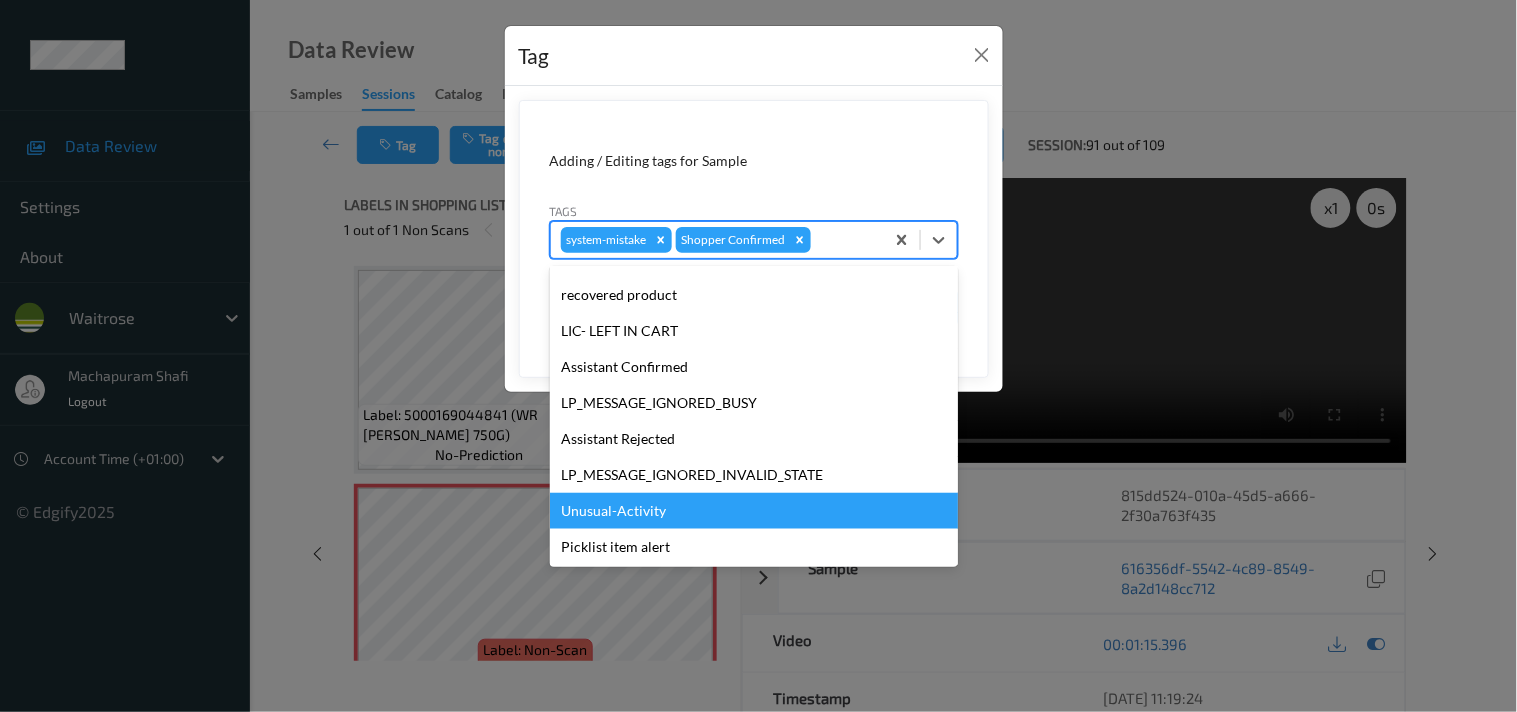 click on "Unusual-Activity" at bounding box center (754, 511) 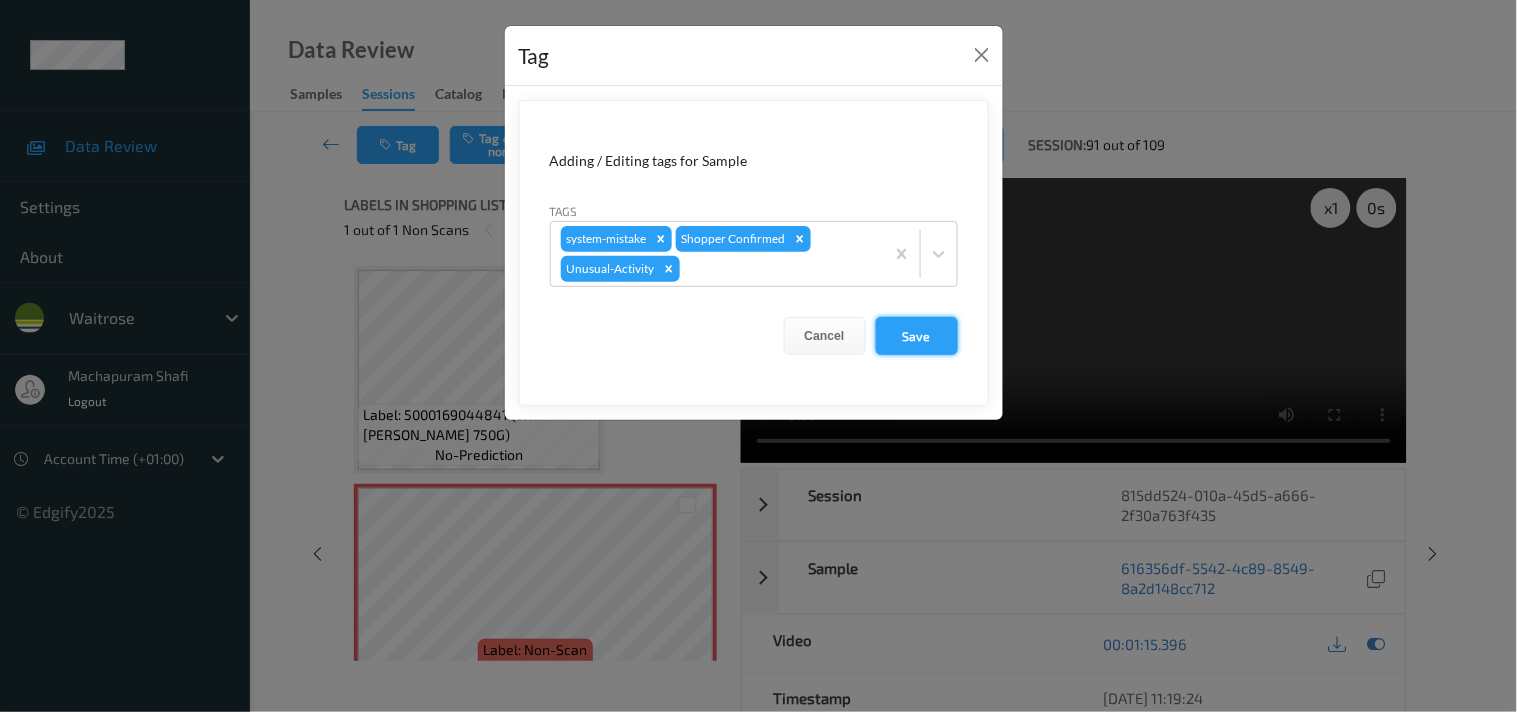 click on "Save" at bounding box center [917, 336] 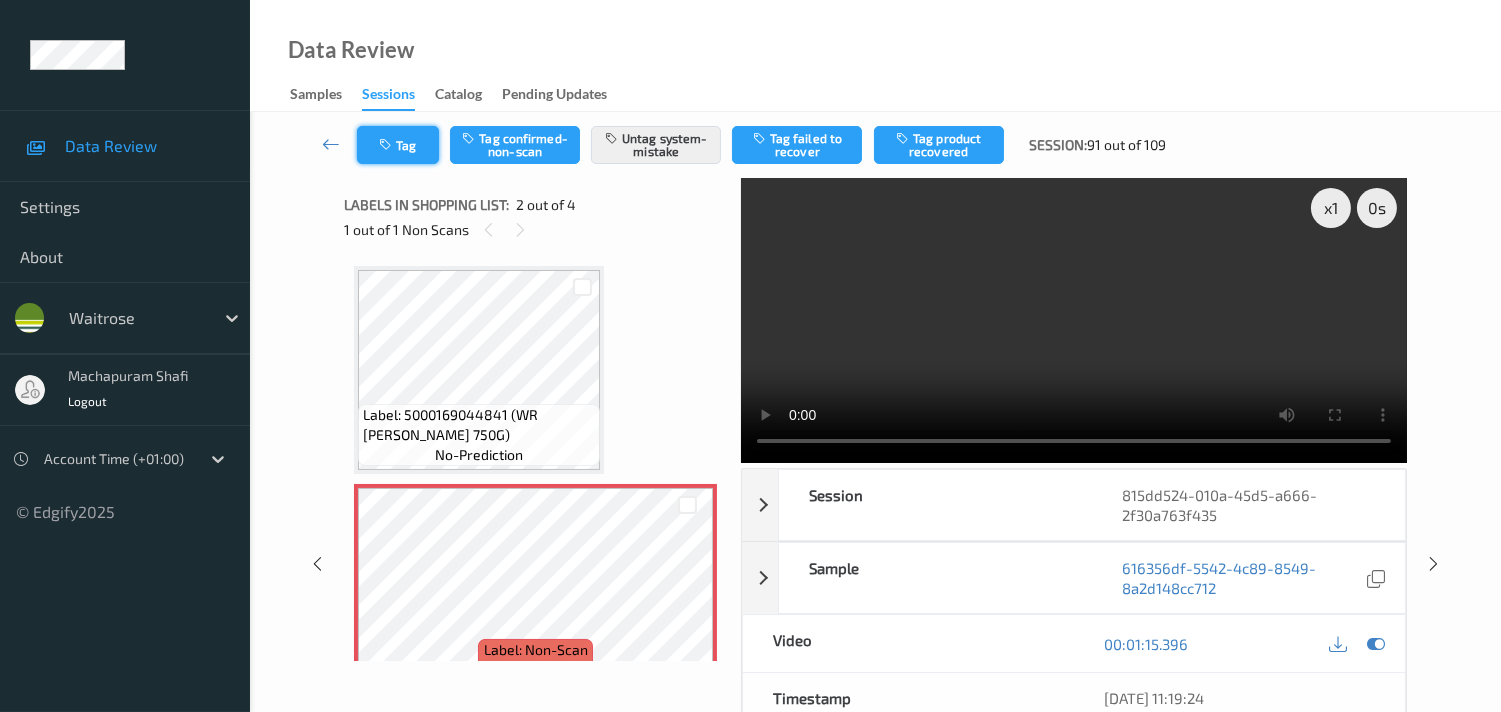 click on "Tag" at bounding box center (398, 145) 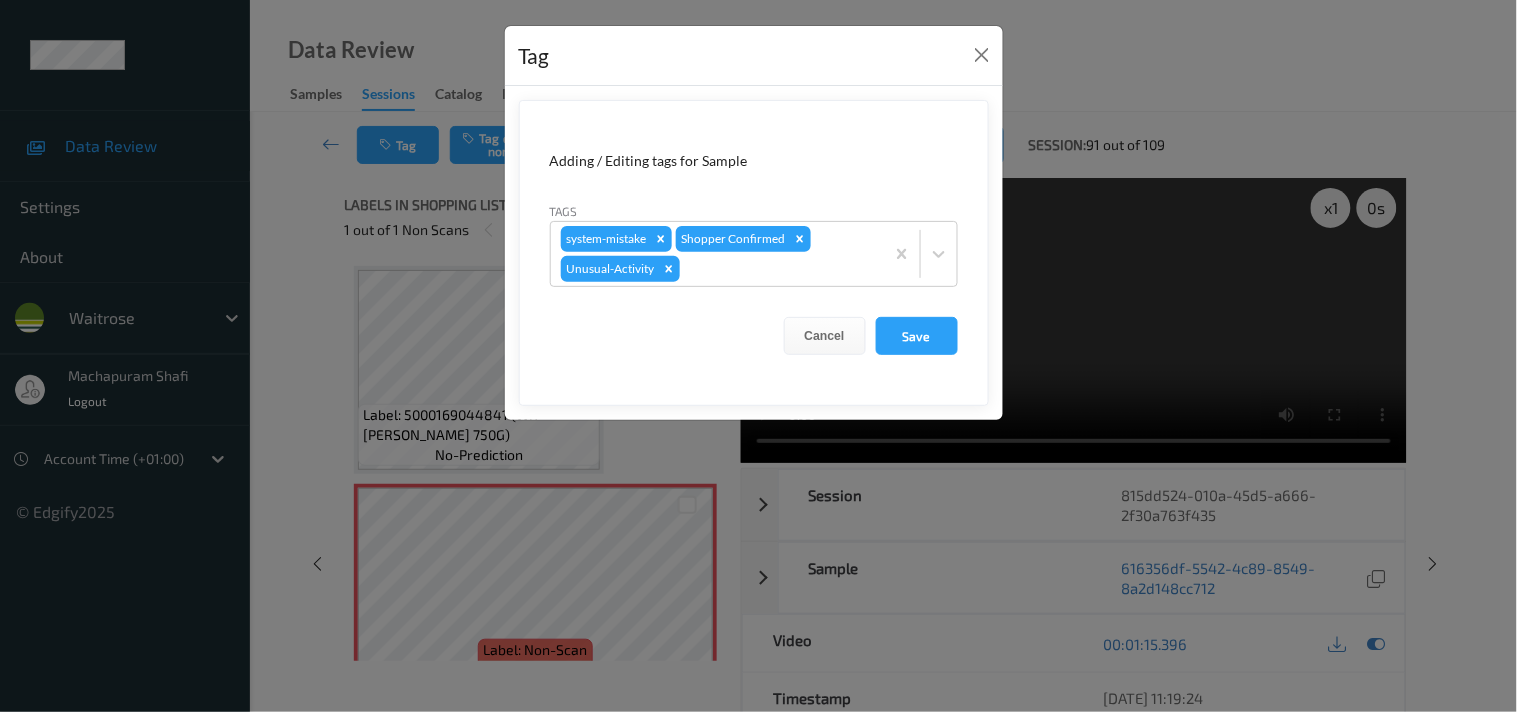 click on "Tag Adding / Editing tags for Sample   Tags system-mistake Shopper Confirmed Unusual-Activity Cancel Save" at bounding box center [758, 356] 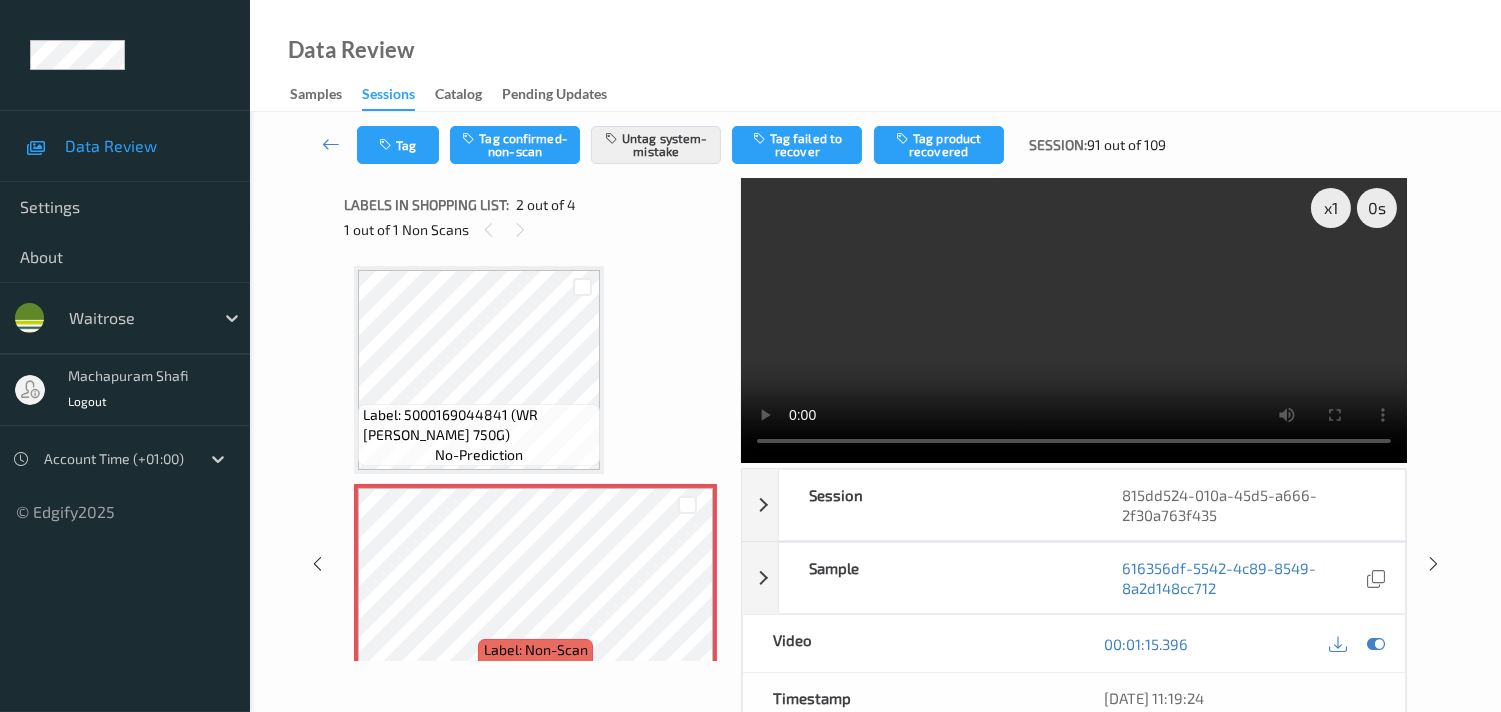click at bounding box center (331, 144) 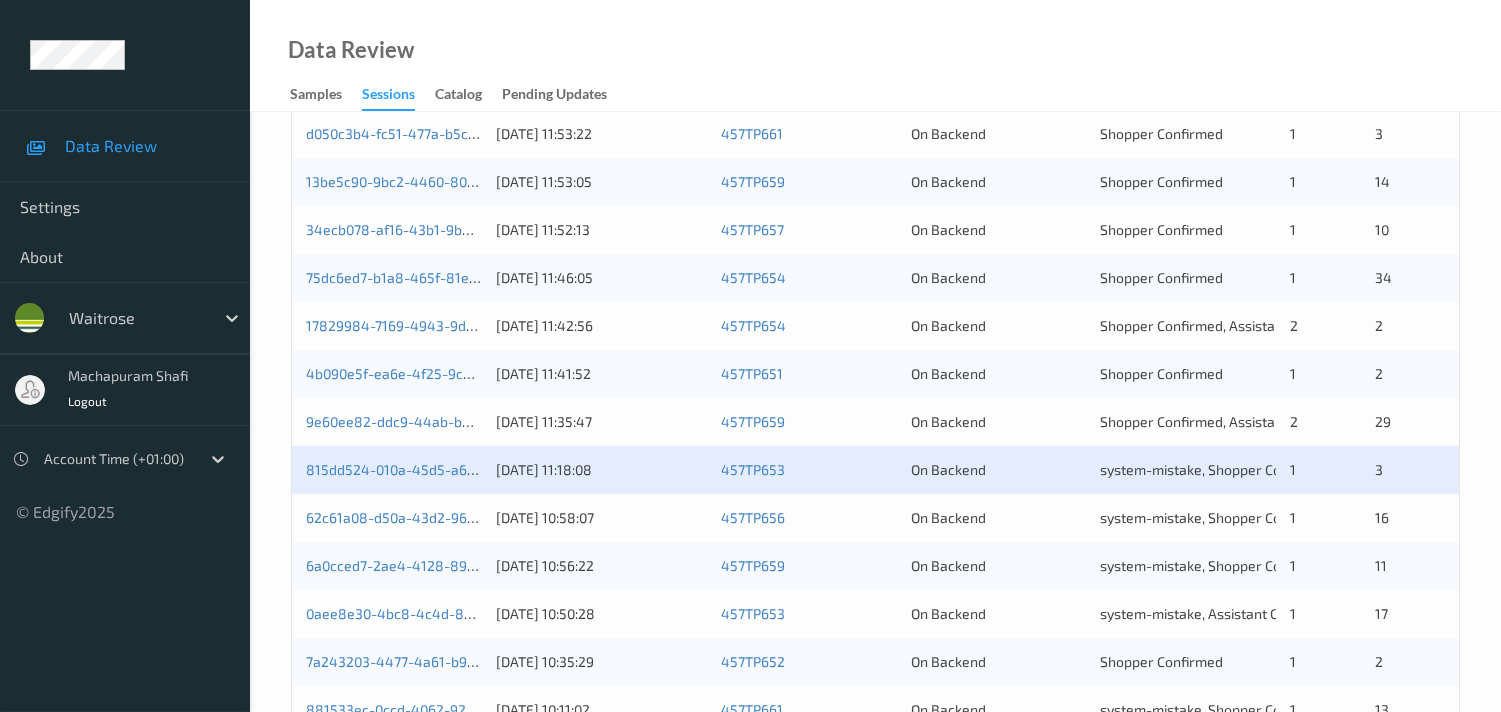 scroll, scrollTop: 666, scrollLeft: 0, axis: vertical 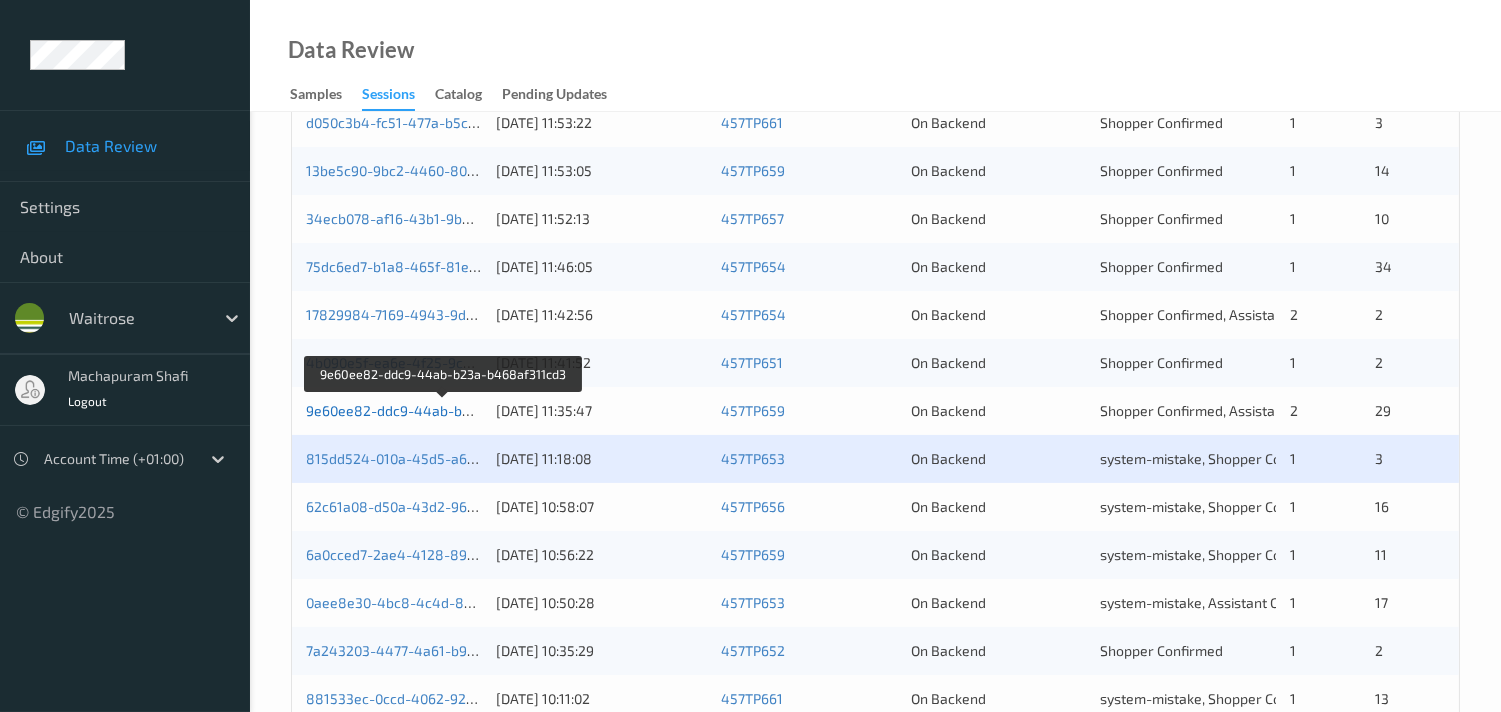 click on "9e60ee82-ddc9-44ab-b23a-b468af311cd3" at bounding box center [444, 410] 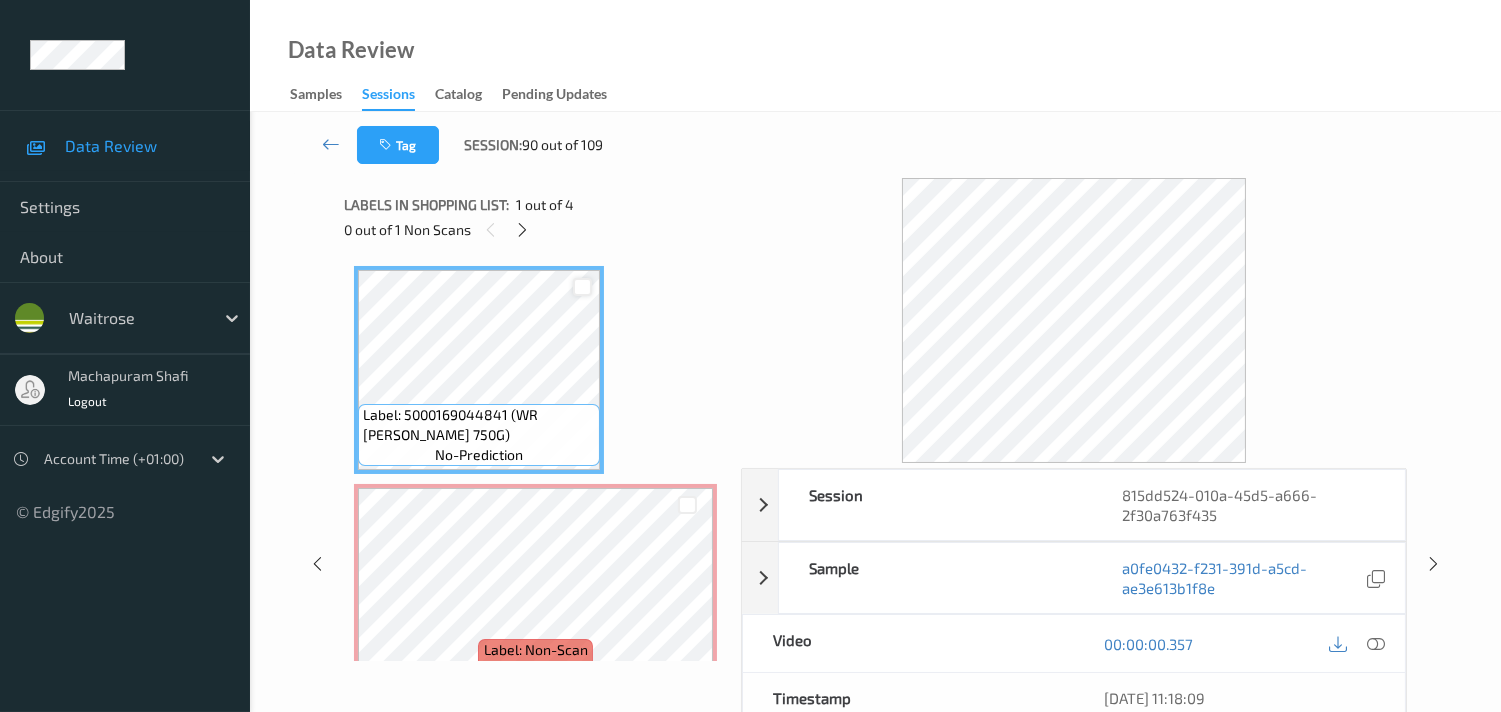 scroll, scrollTop: 222, scrollLeft: 0, axis: vertical 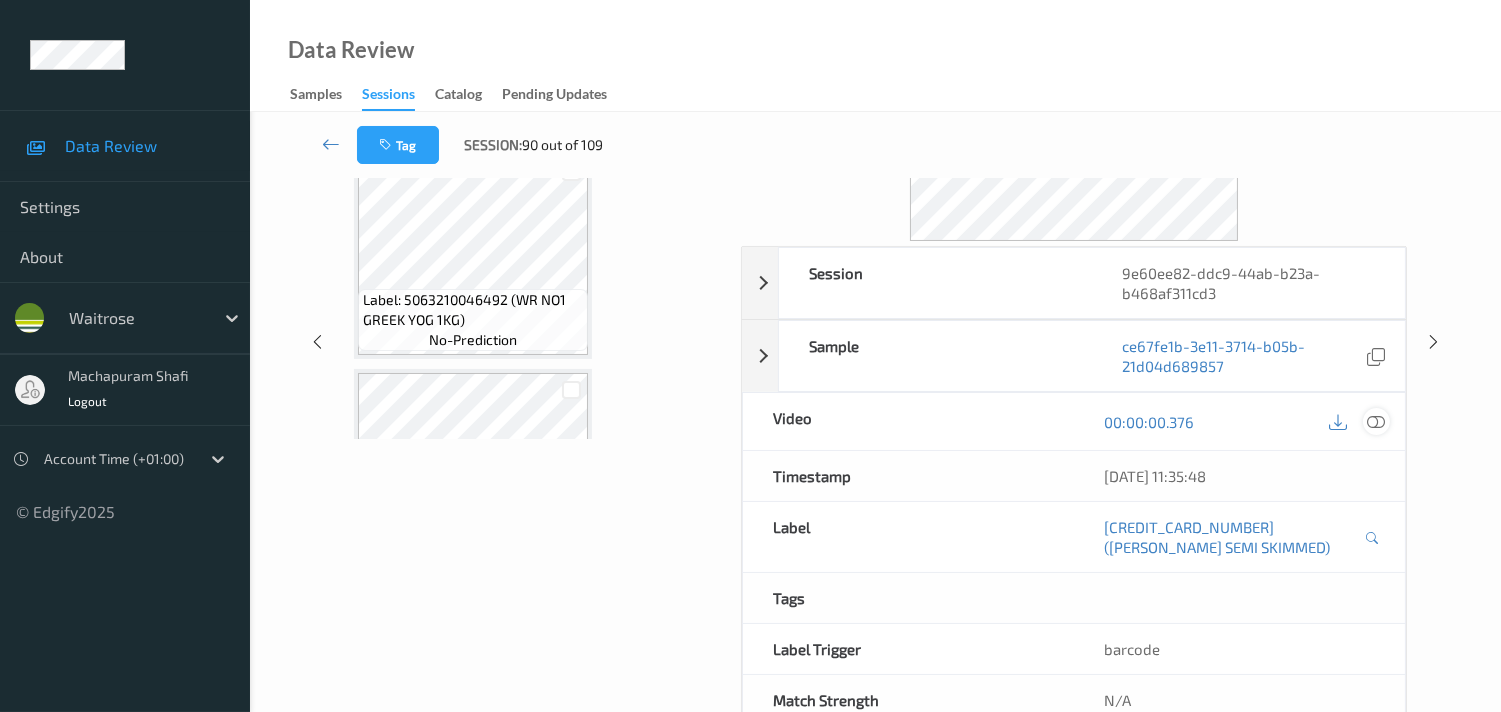 click at bounding box center (1376, 422) 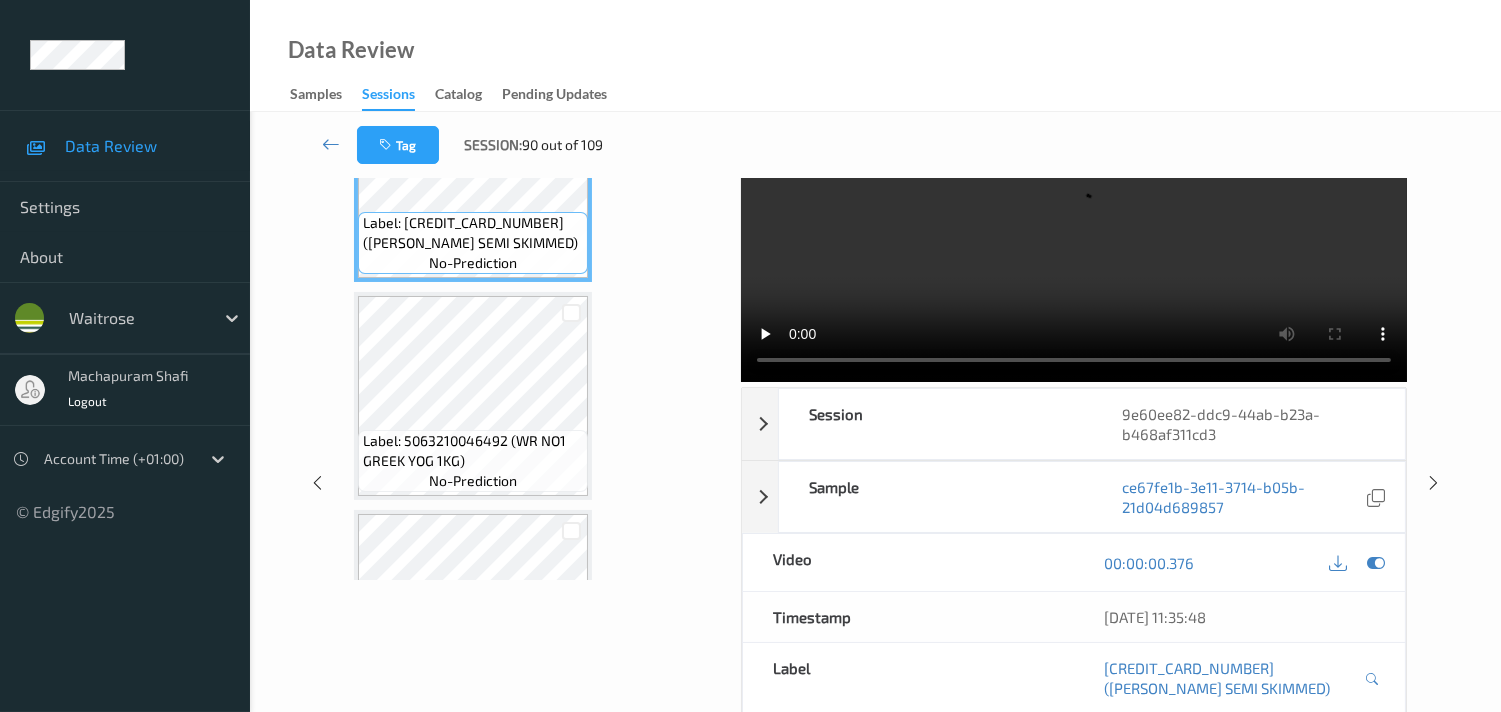 scroll, scrollTop: 0, scrollLeft: 0, axis: both 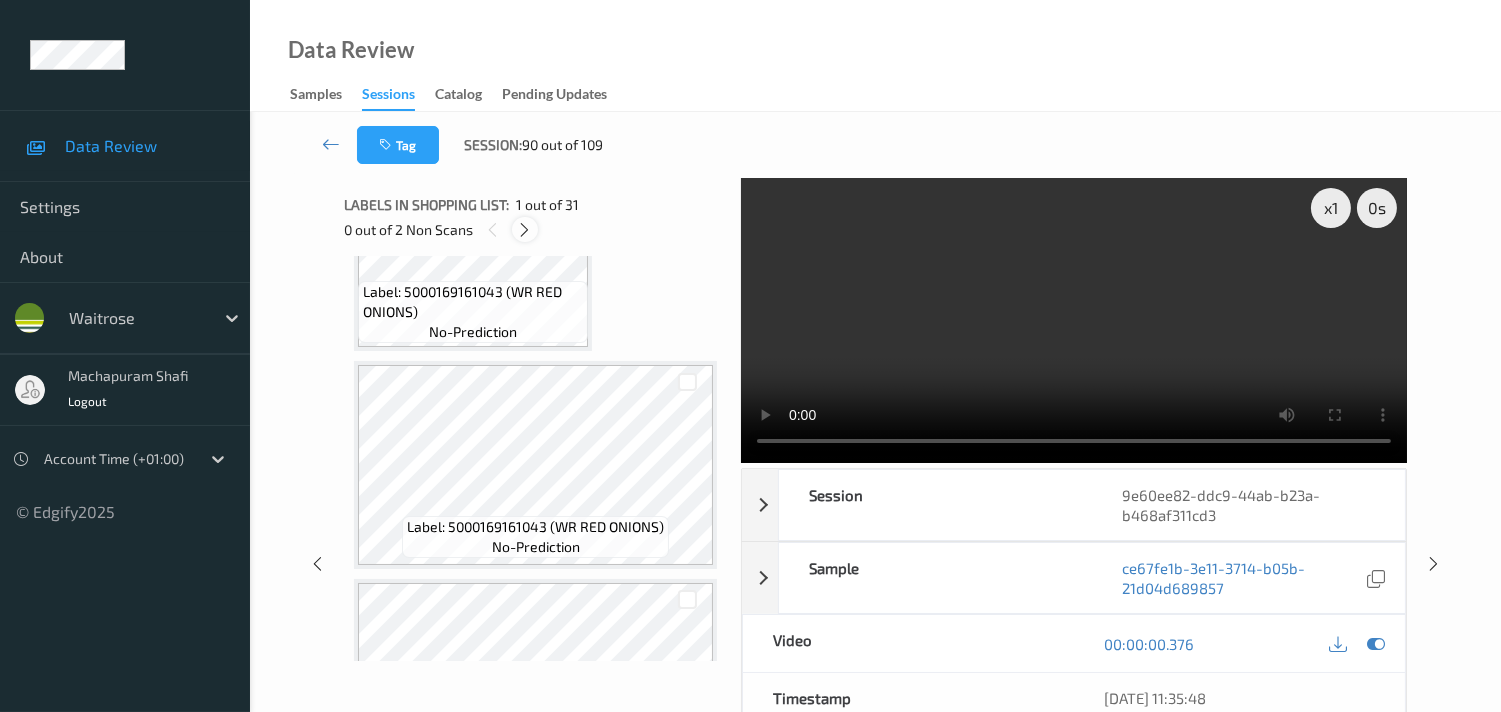 click at bounding box center [524, 230] 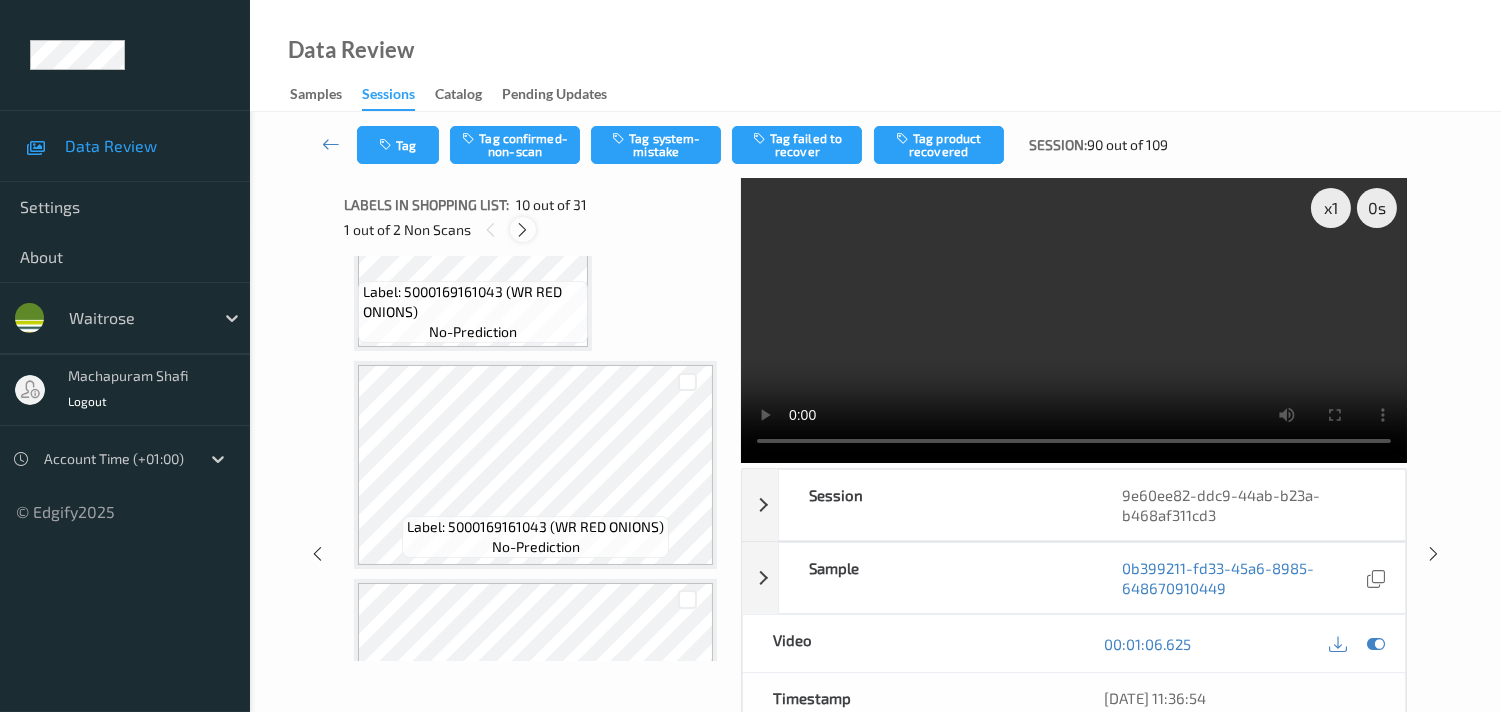 scroll, scrollTop: 1742, scrollLeft: 0, axis: vertical 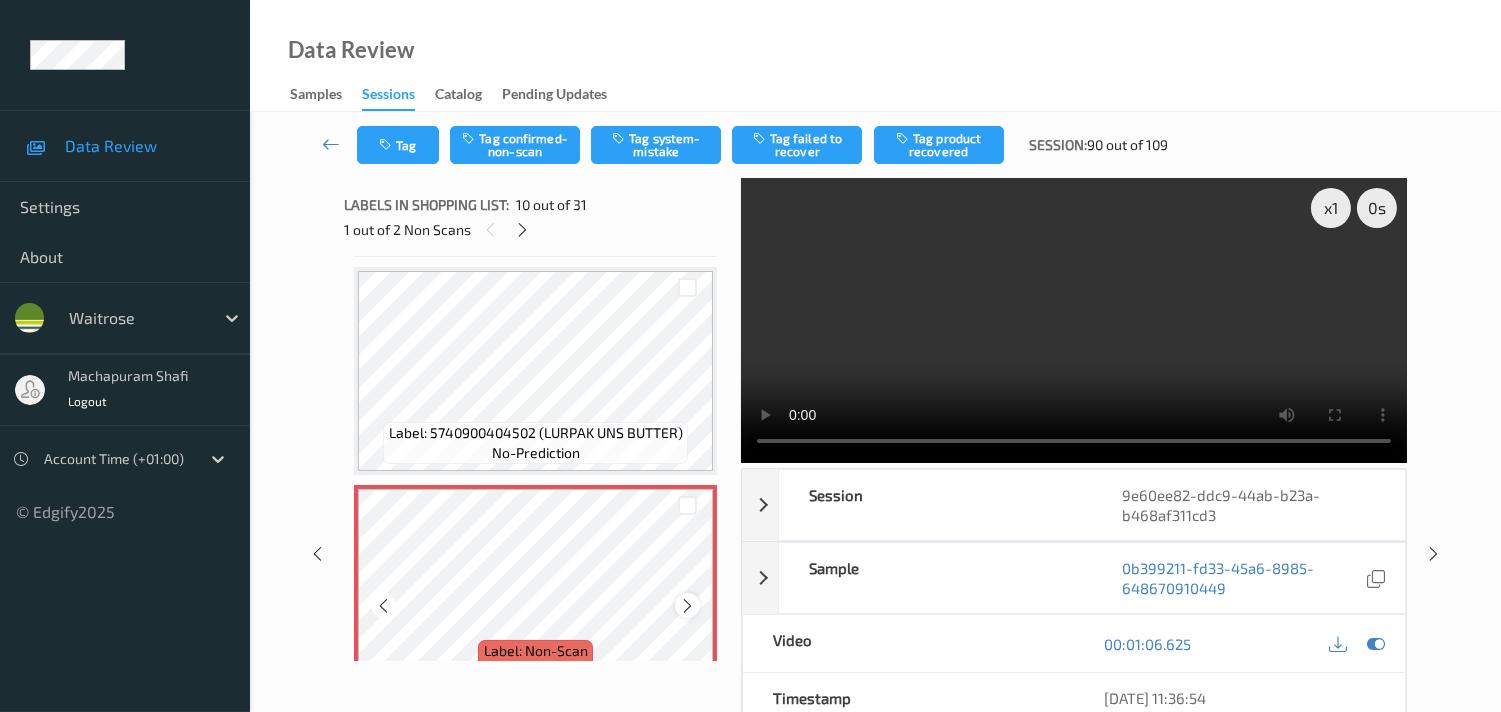 click at bounding box center [687, 605] 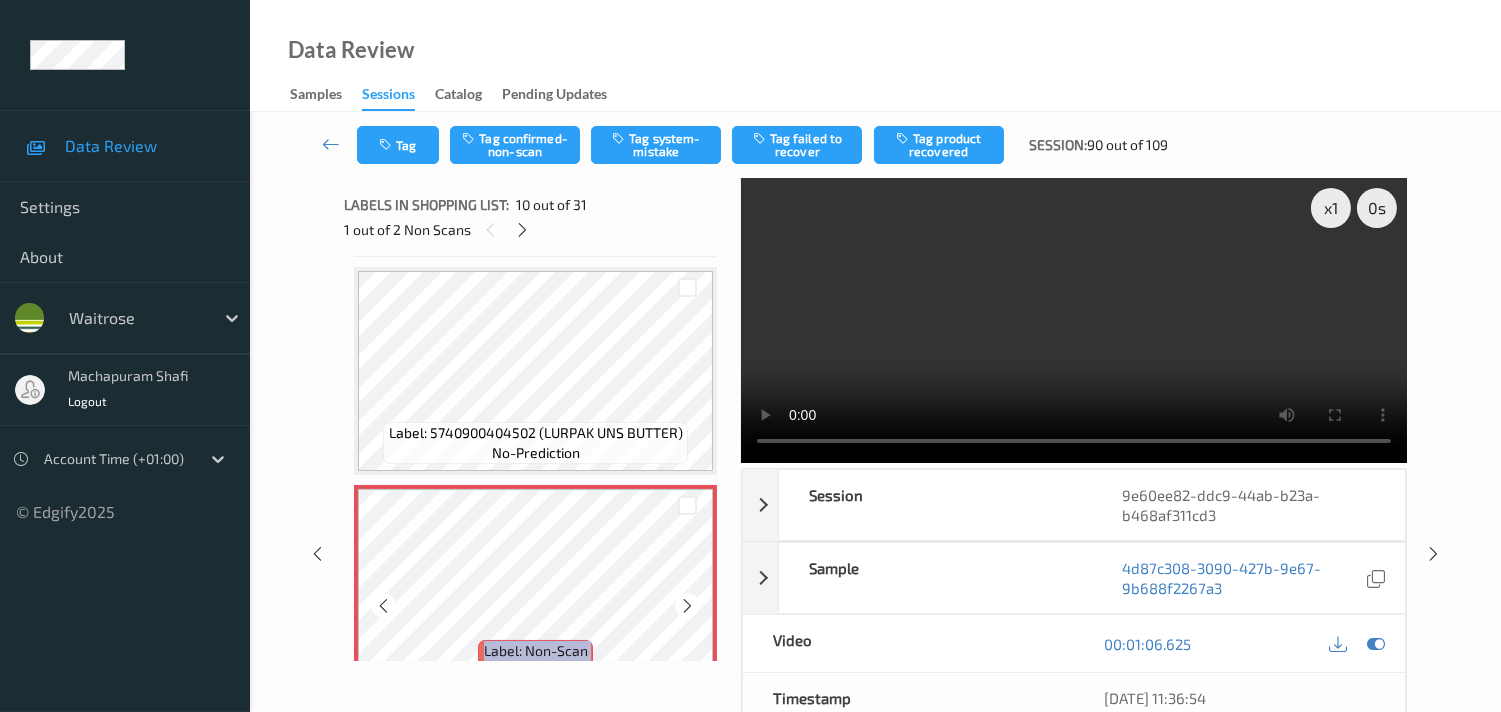 click at bounding box center (687, 605) 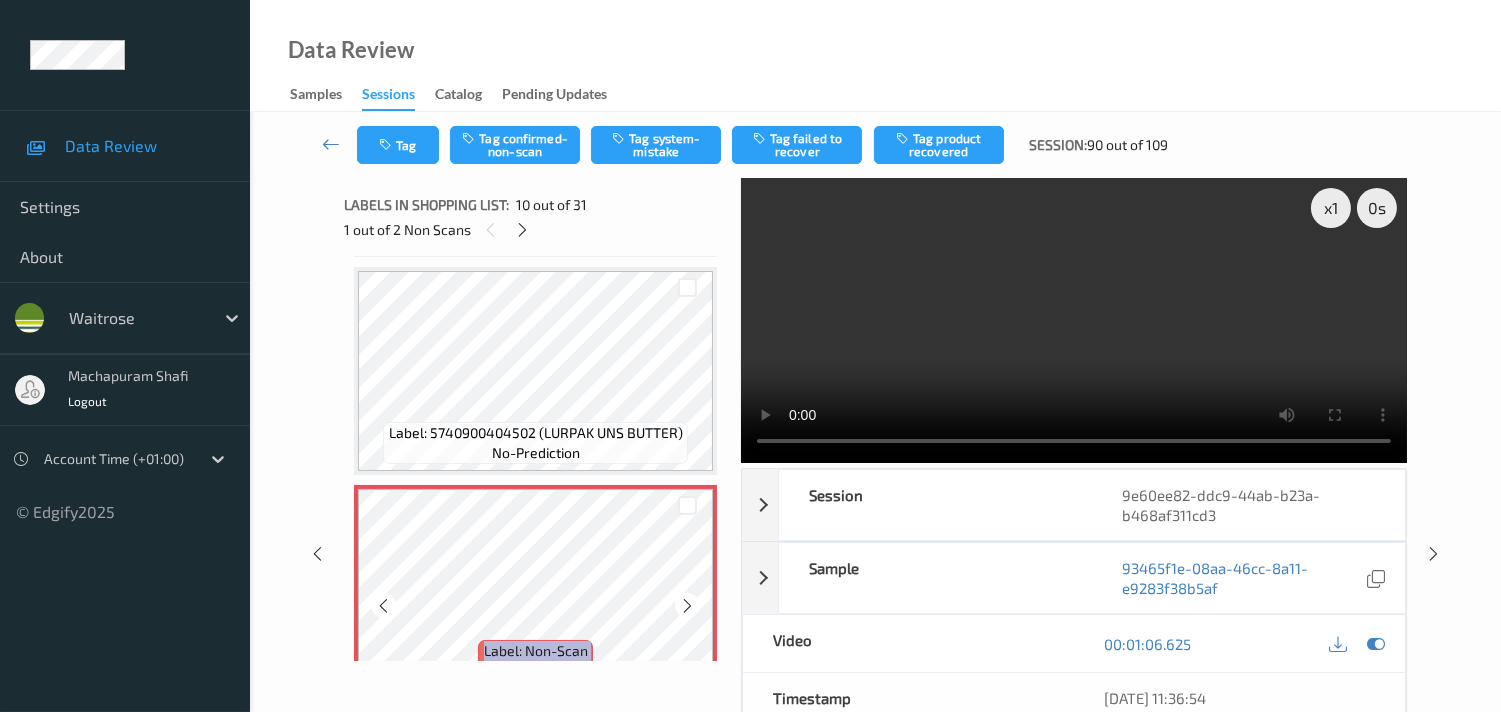 click at bounding box center (687, 605) 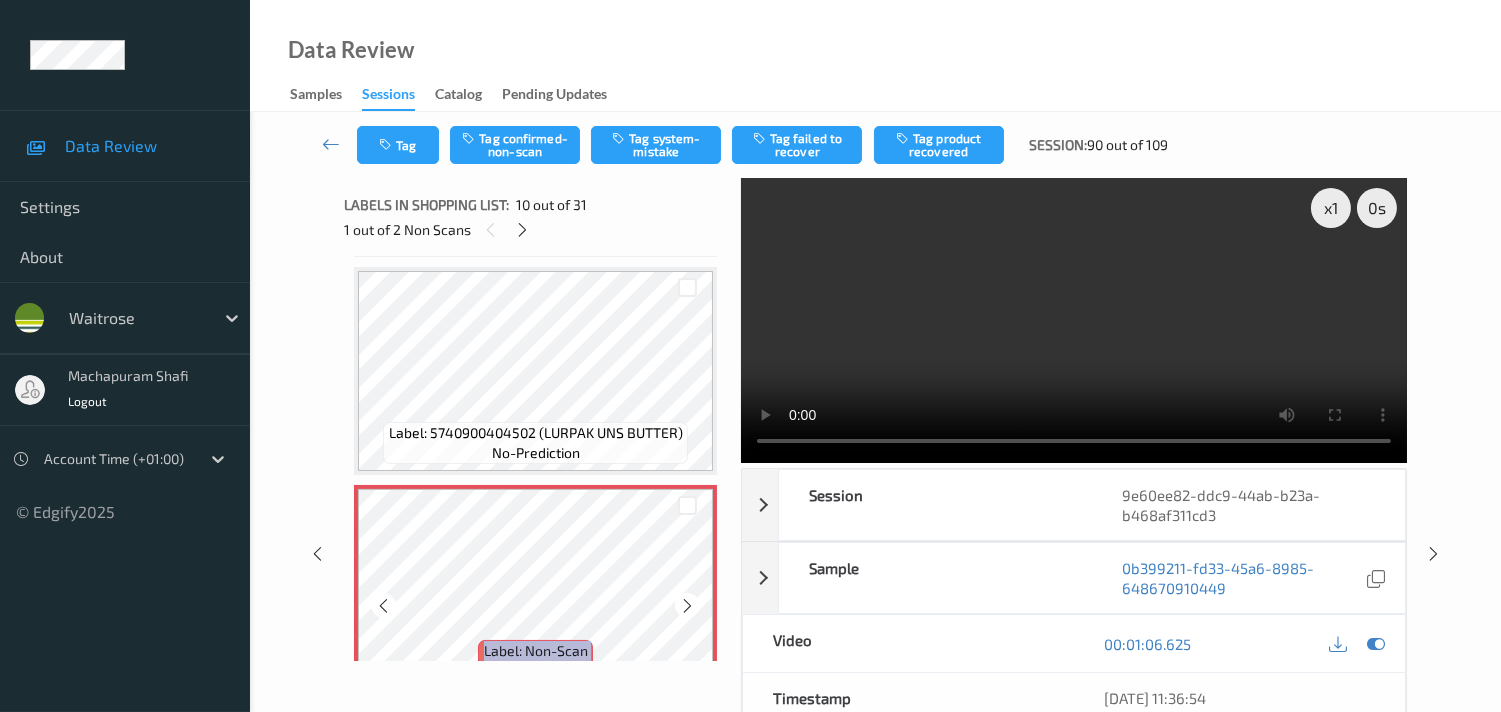 click at bounding box center [687, 605] 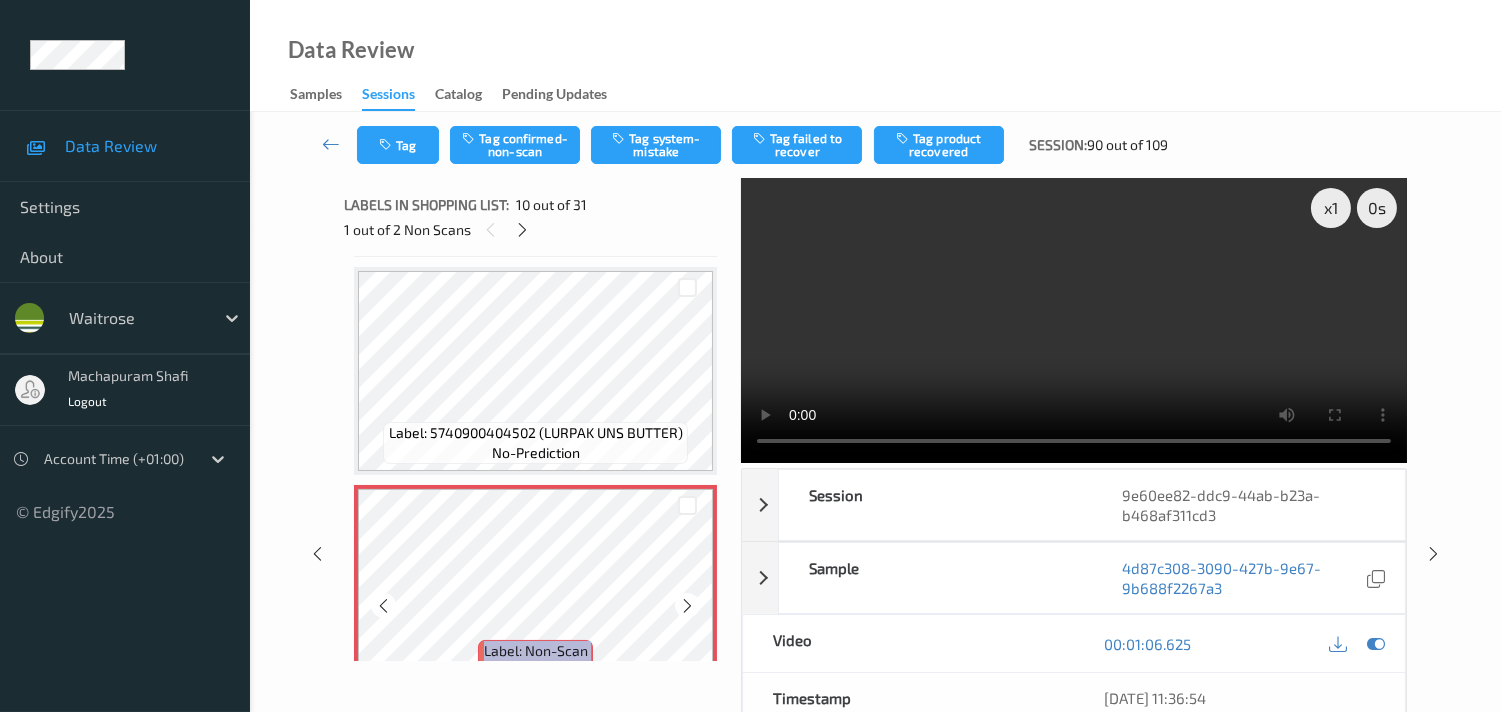 click at bounding box center (687, 605) 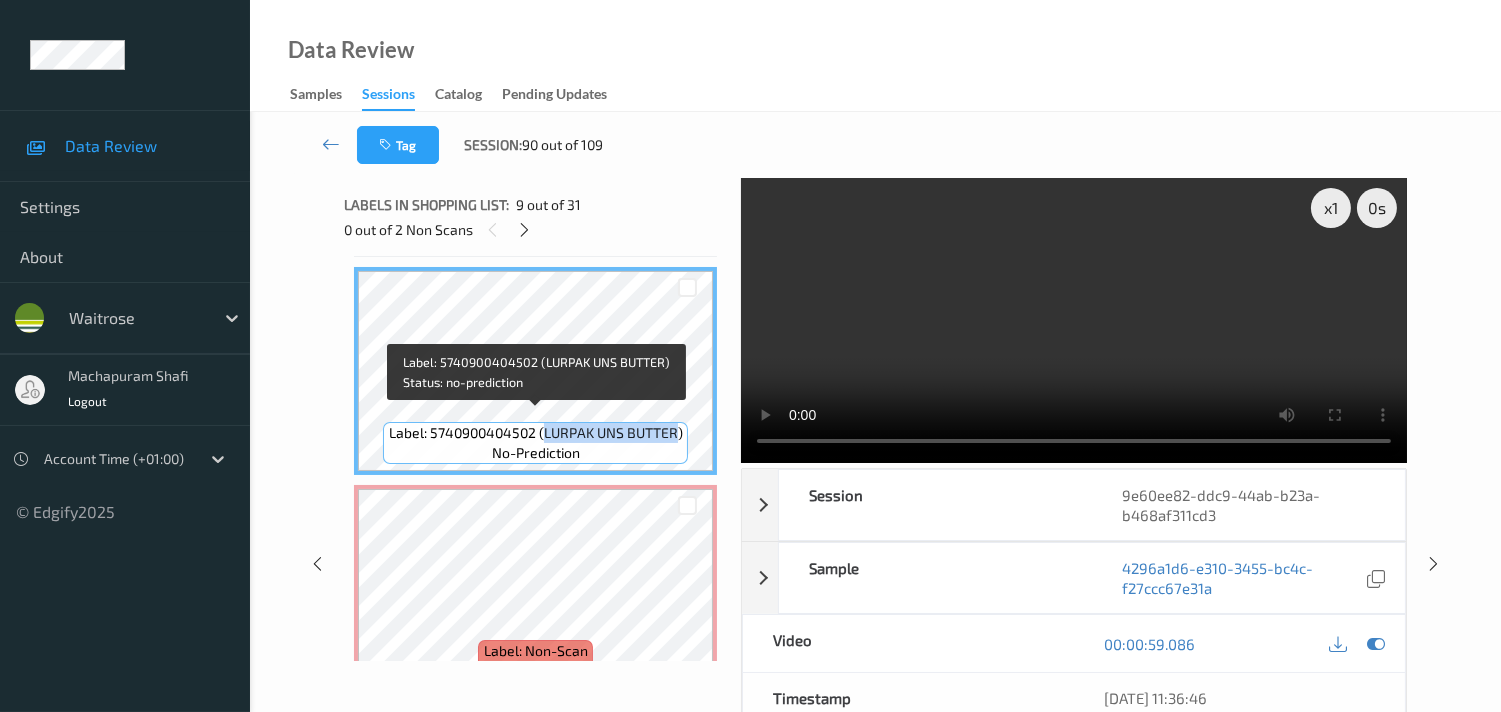 drag, startPoint x: 542, startPoint y: 421, endPoint x: 675, endPoint y: 423, distance: 133.01503 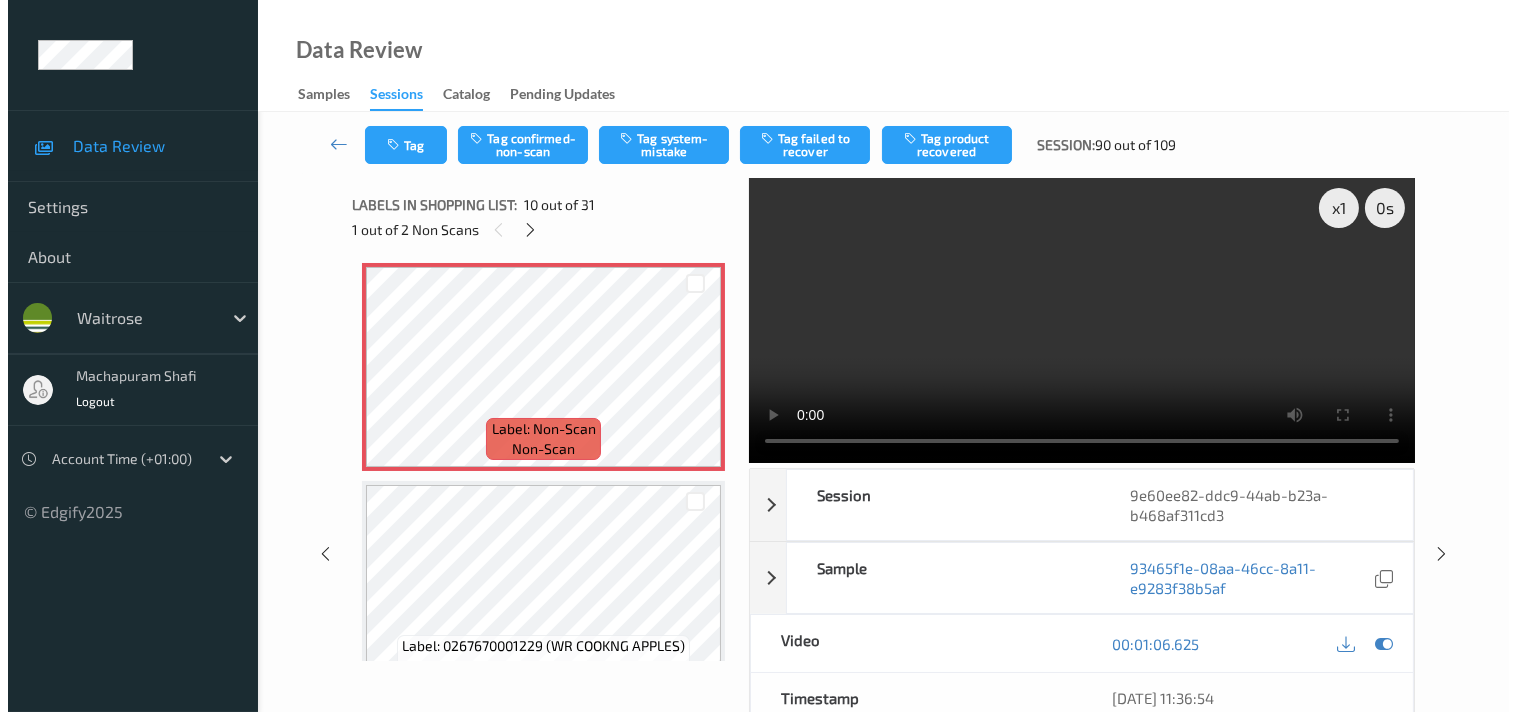 scroll, scrollTop: 2075, scrollLeft: 0, axis: vertical 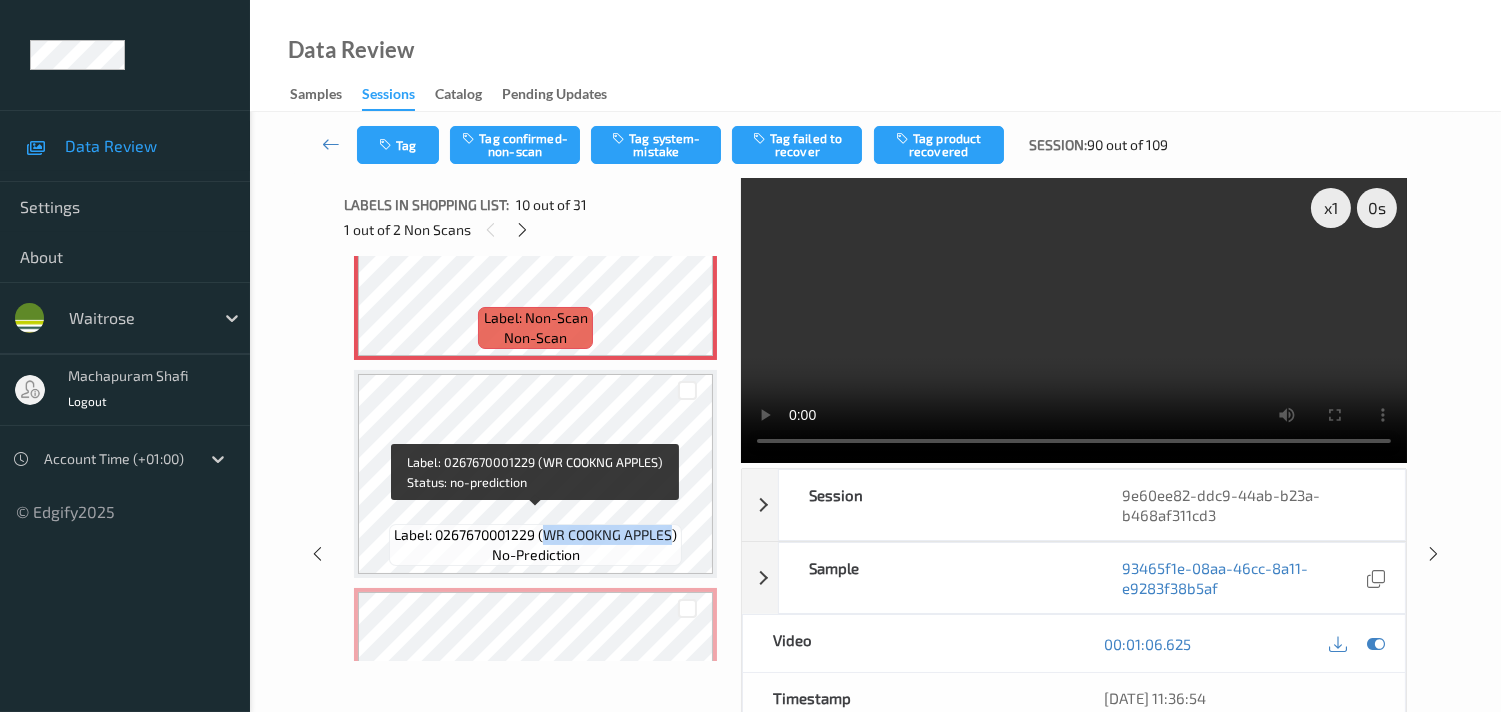 drag, startPoint x: 545, startPoint y: 520, endPoint x: 673, endPoint y: 526, distance: 128.14055 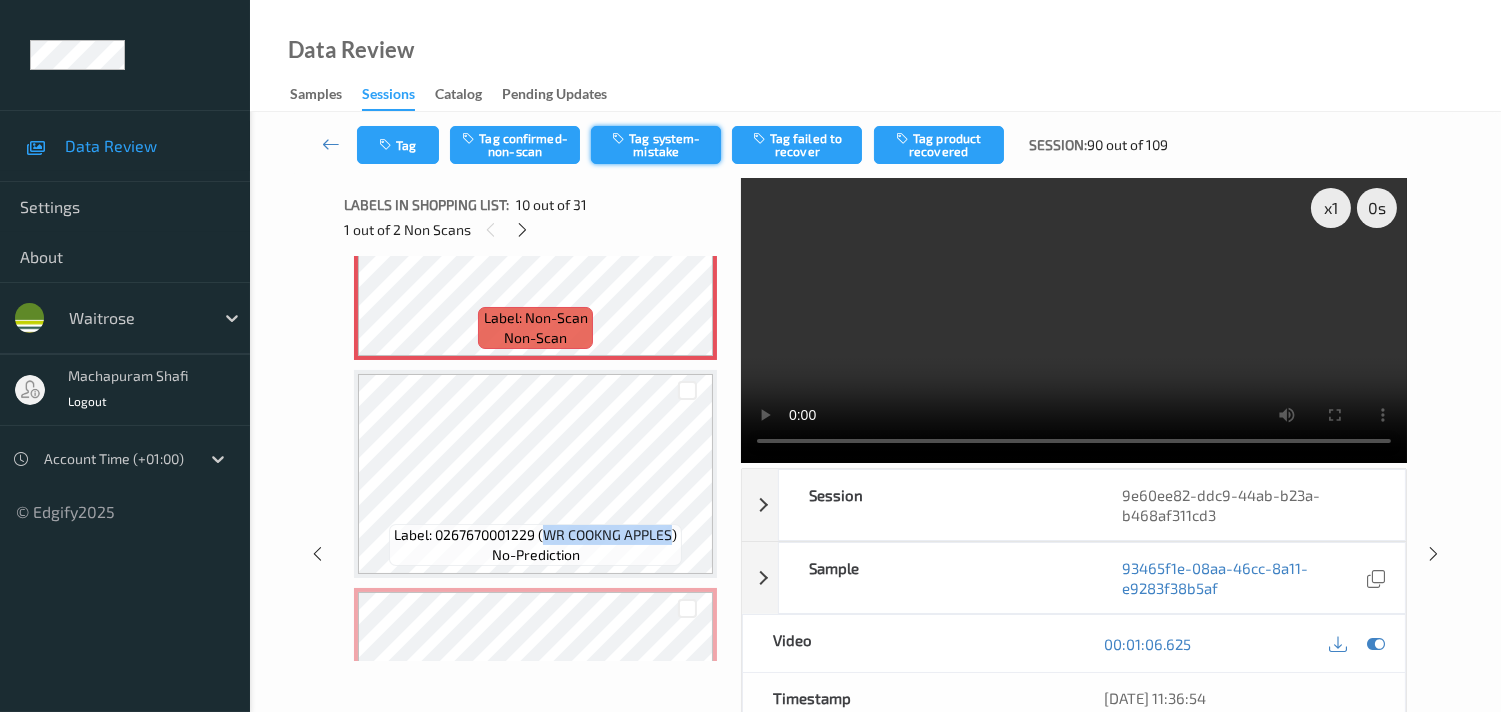 click on "Tag   system-mistake" at bounding box center (656, 145) 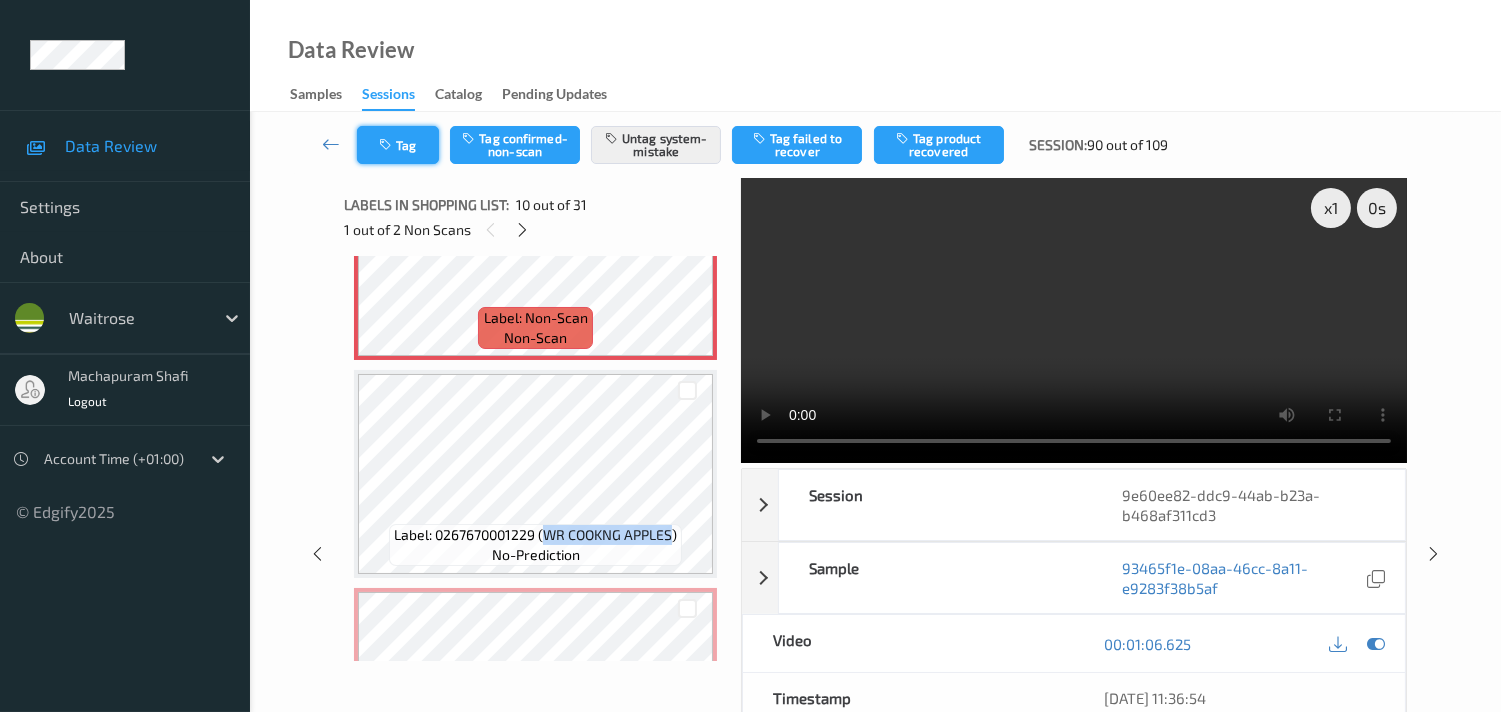 click on "Tag" at bounding box center [398, 145] 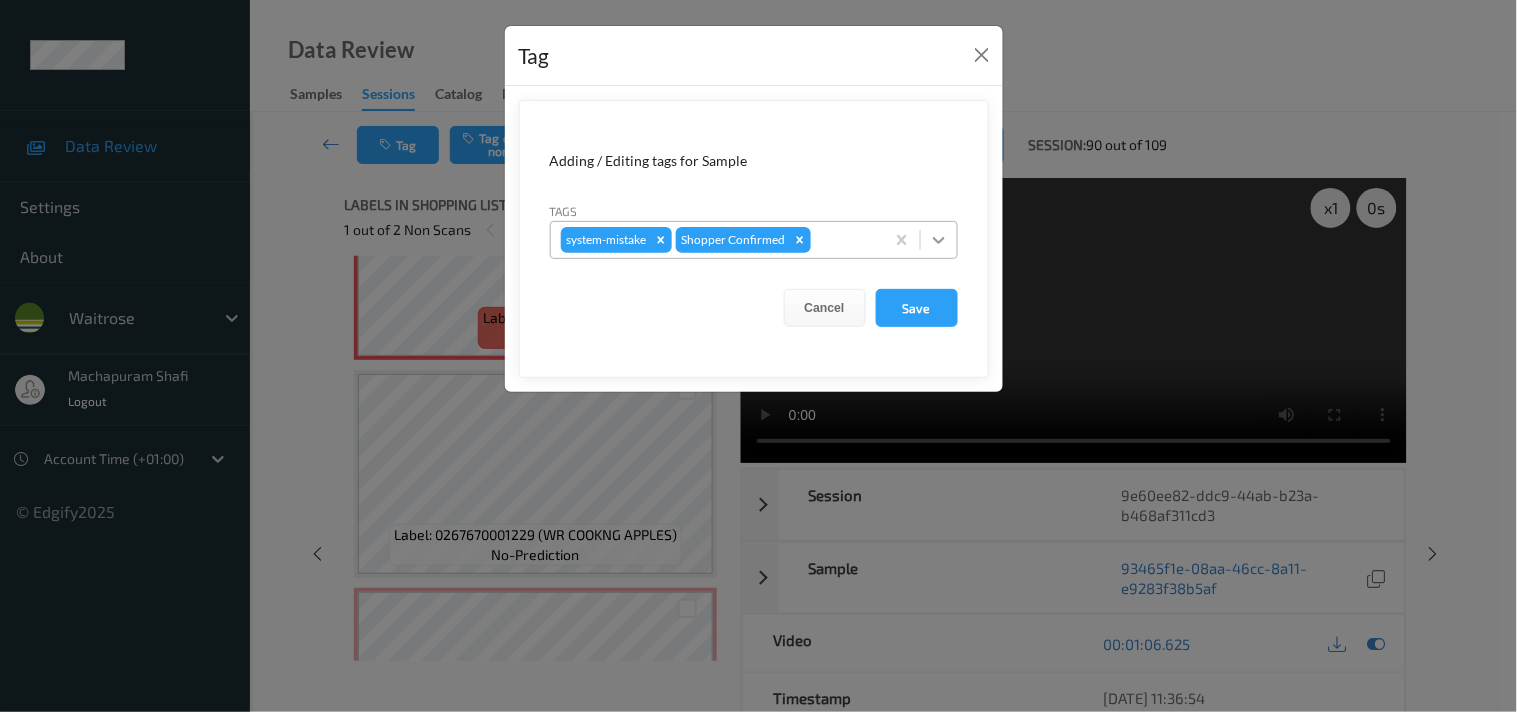 click 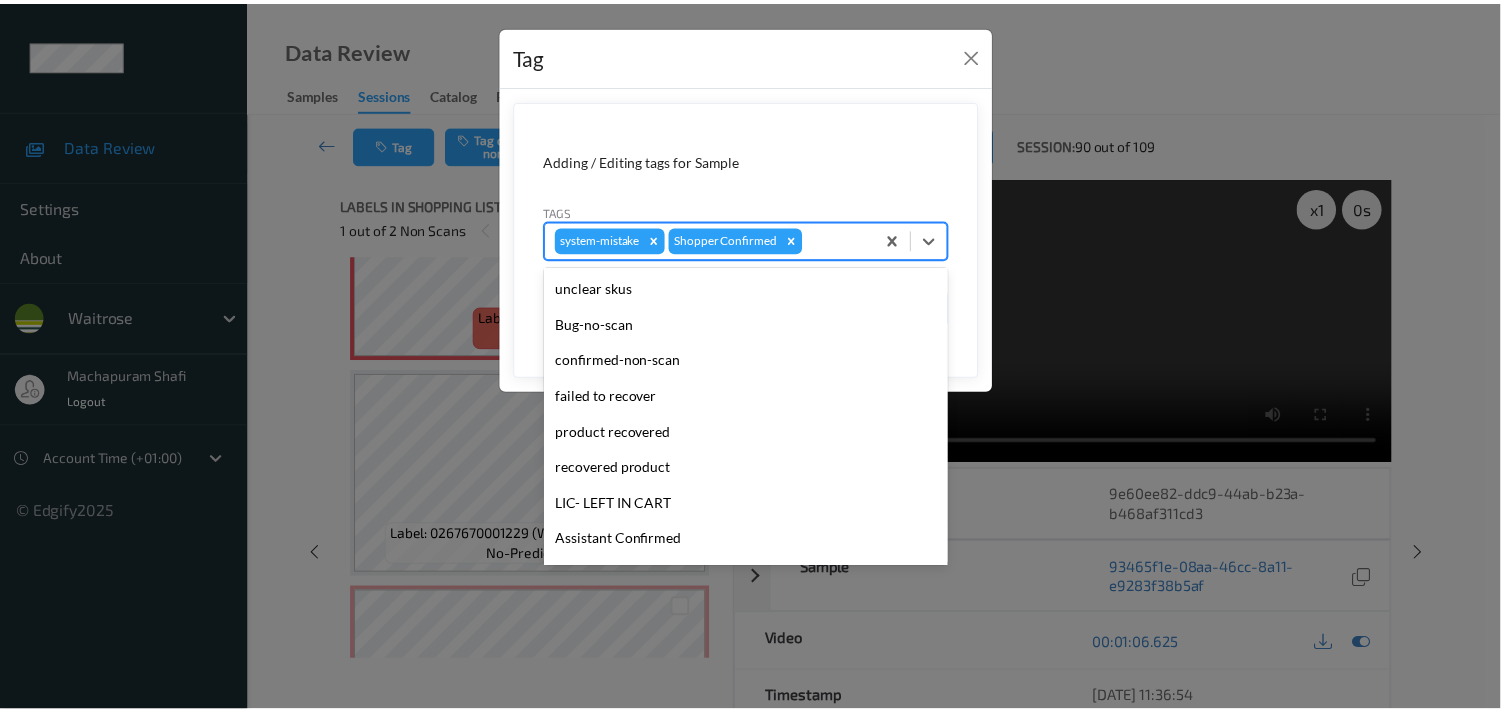 scroll, scrollTop: 318, scrollLeft: 0, axis: vertical 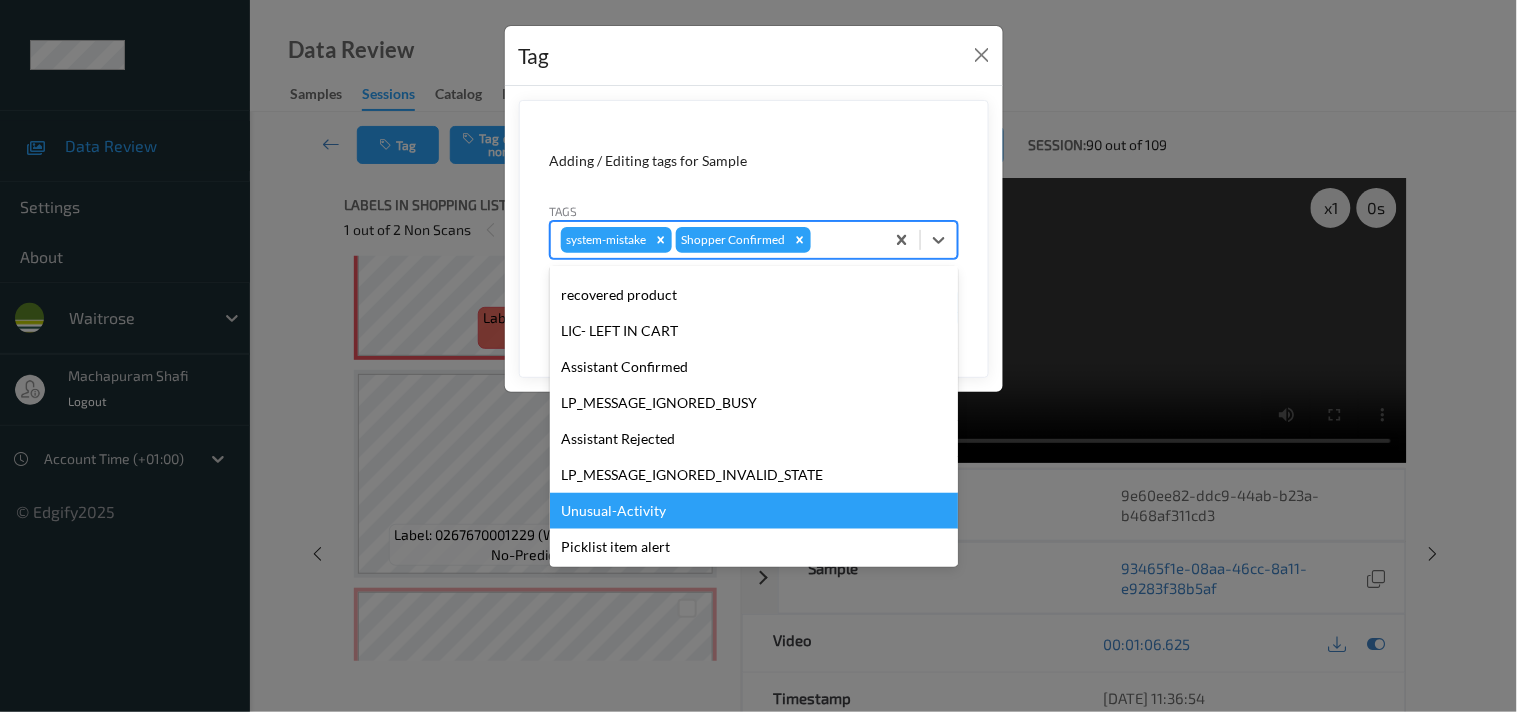 drag, startPoint x: 660, startPoint y: 511, endPoint x: 818, endPoint y: 381, distance: 204.60693 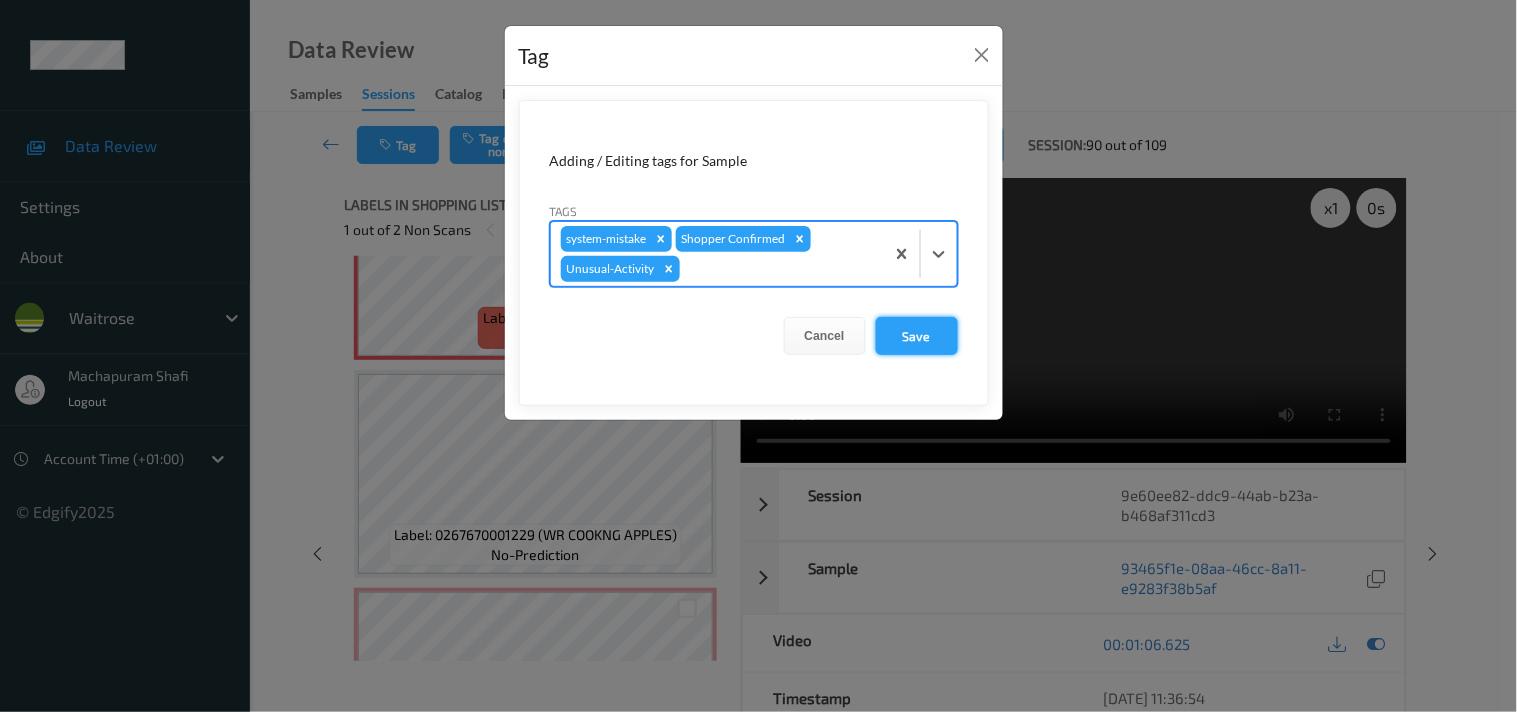 click on "Save" at bounding box center [917, 336] 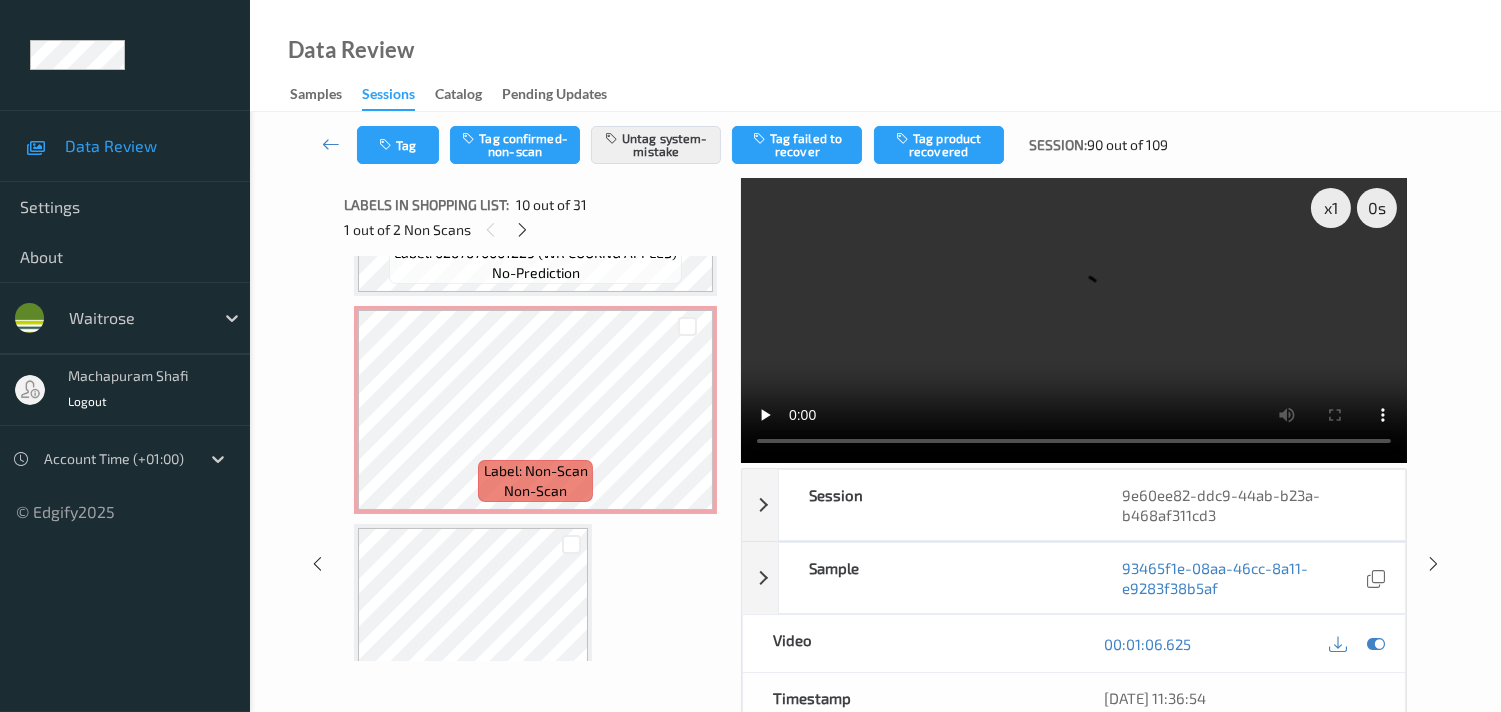 scroll, scrollTop: 2408, scrollLeft: 0, axis: vertical 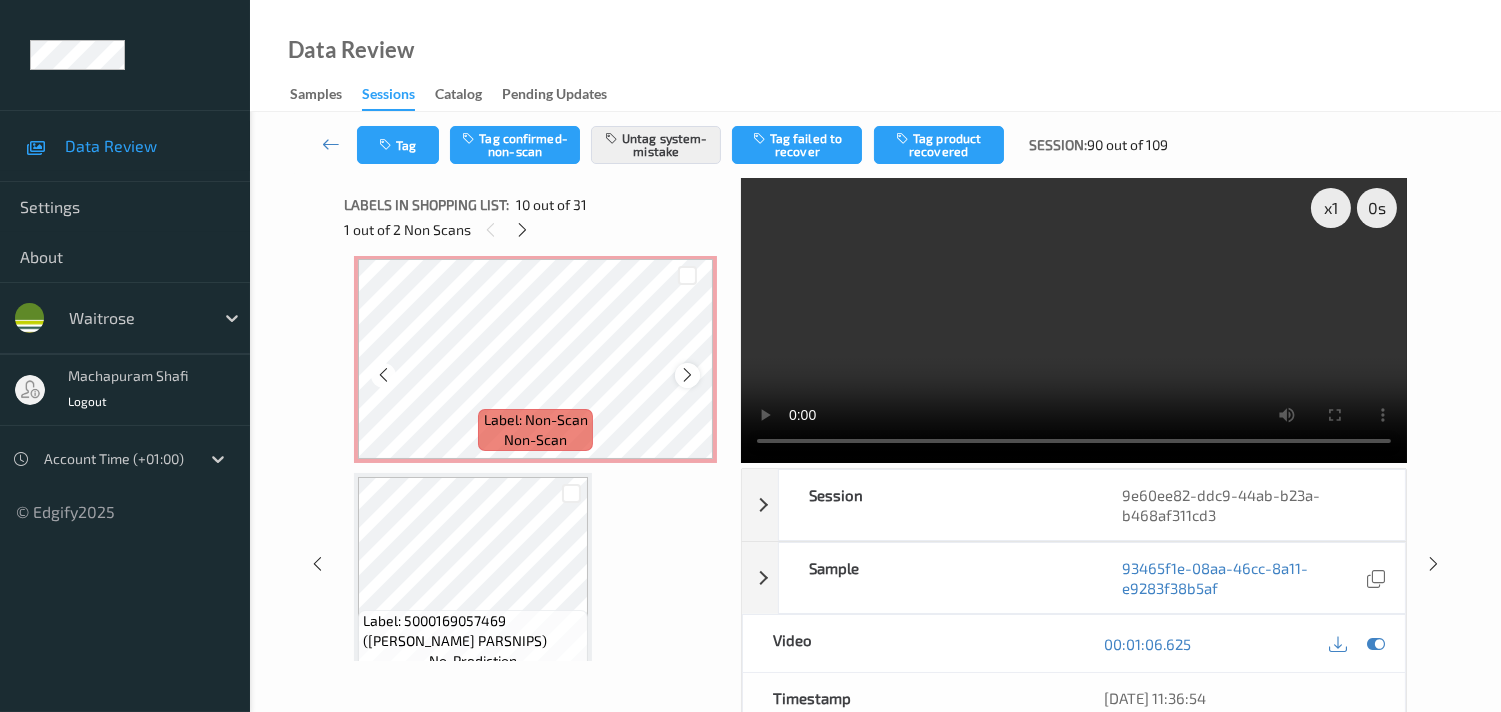 click at bounding box center [687, 375] 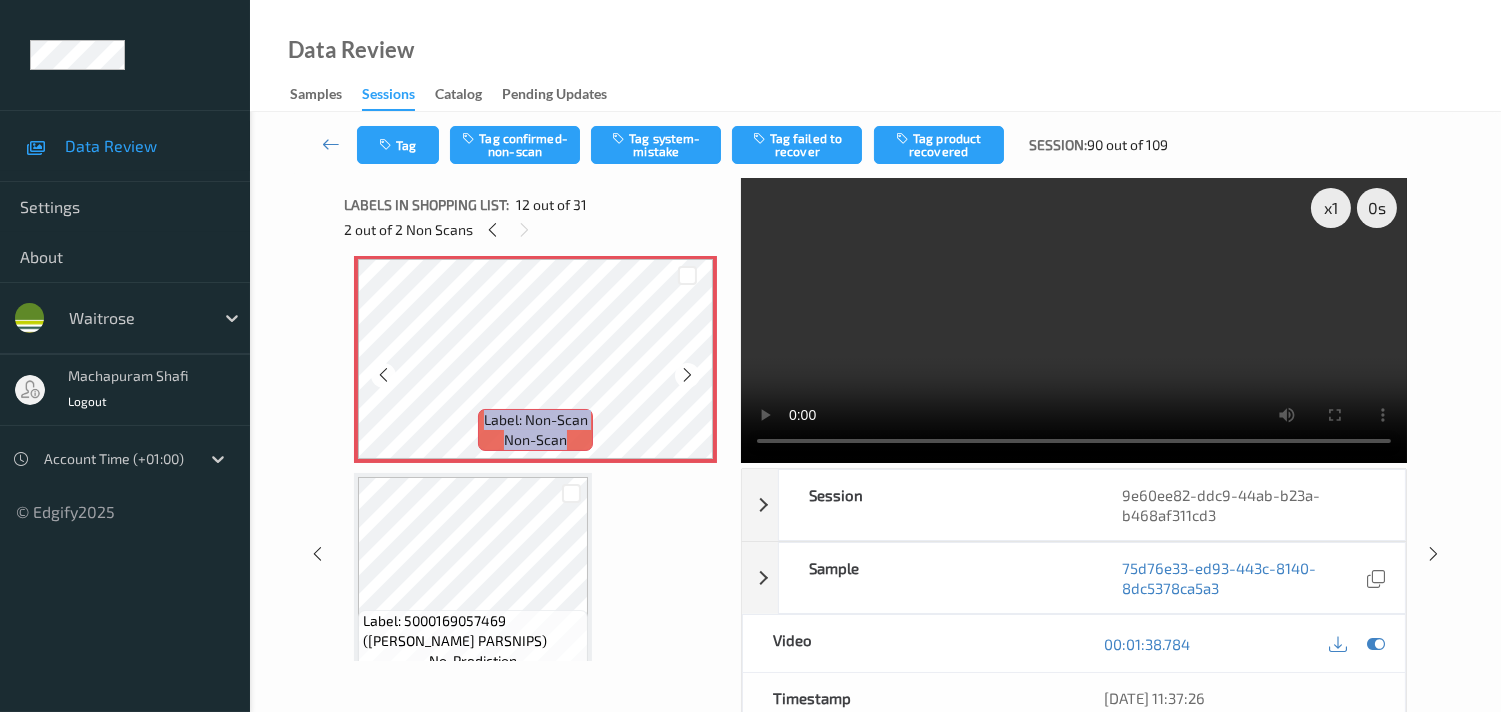 click at bounding box center (687, 375) 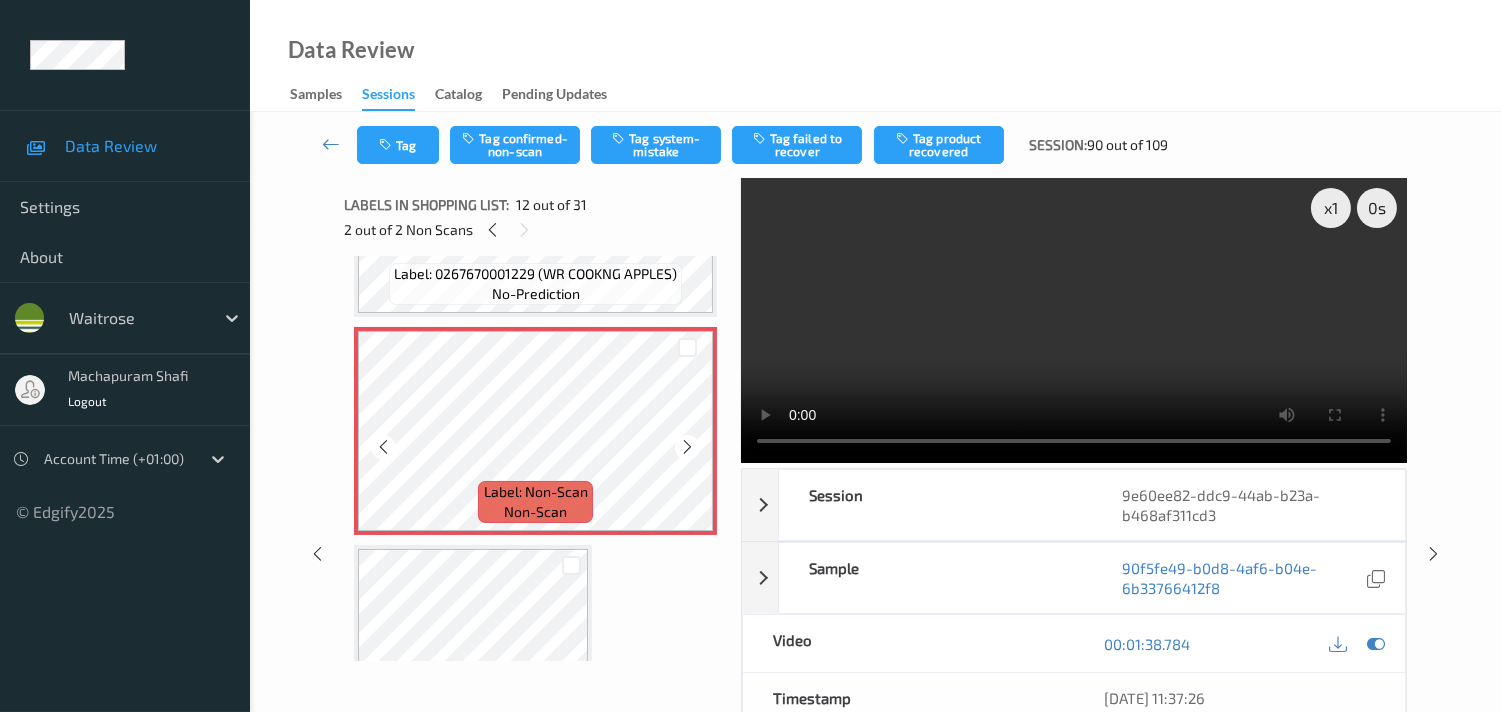 scroll, scrollTop: 2297, scrollLeft: 0, axis: vertical 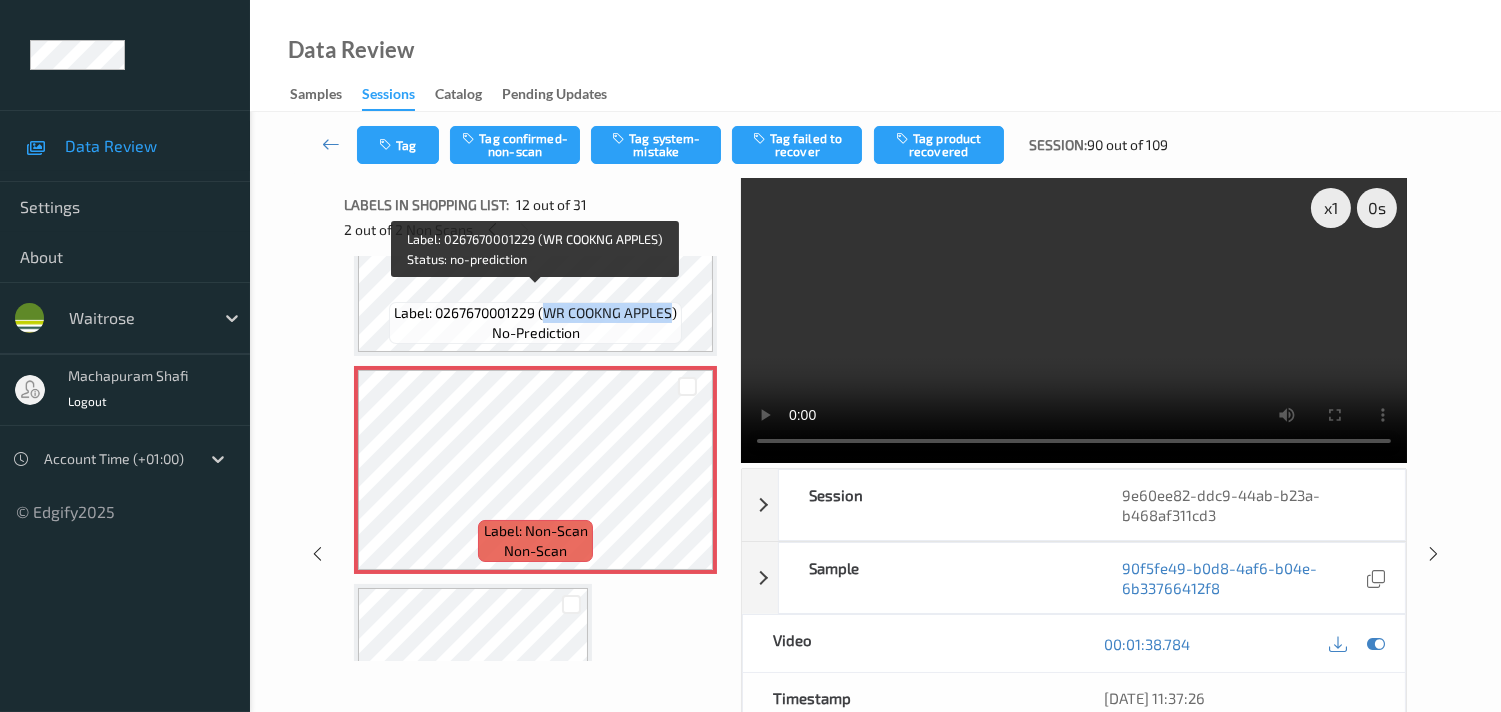 drag, startPoint x: 543, startPoint y: 297, endPoint x: 666, endPoint y: 326, distance: 126.37247 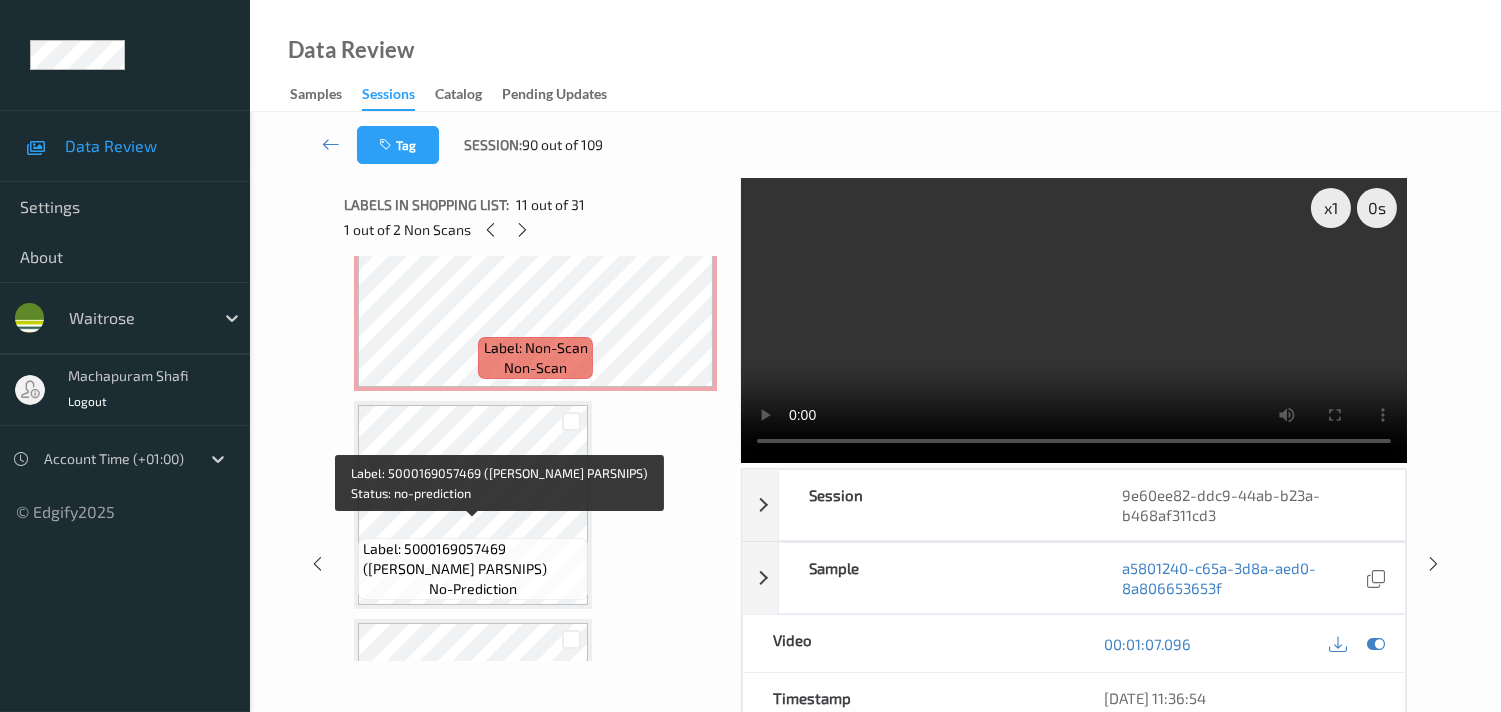 scroll, scrollTop: 2520, scrollLeft: 0, axis: vertical 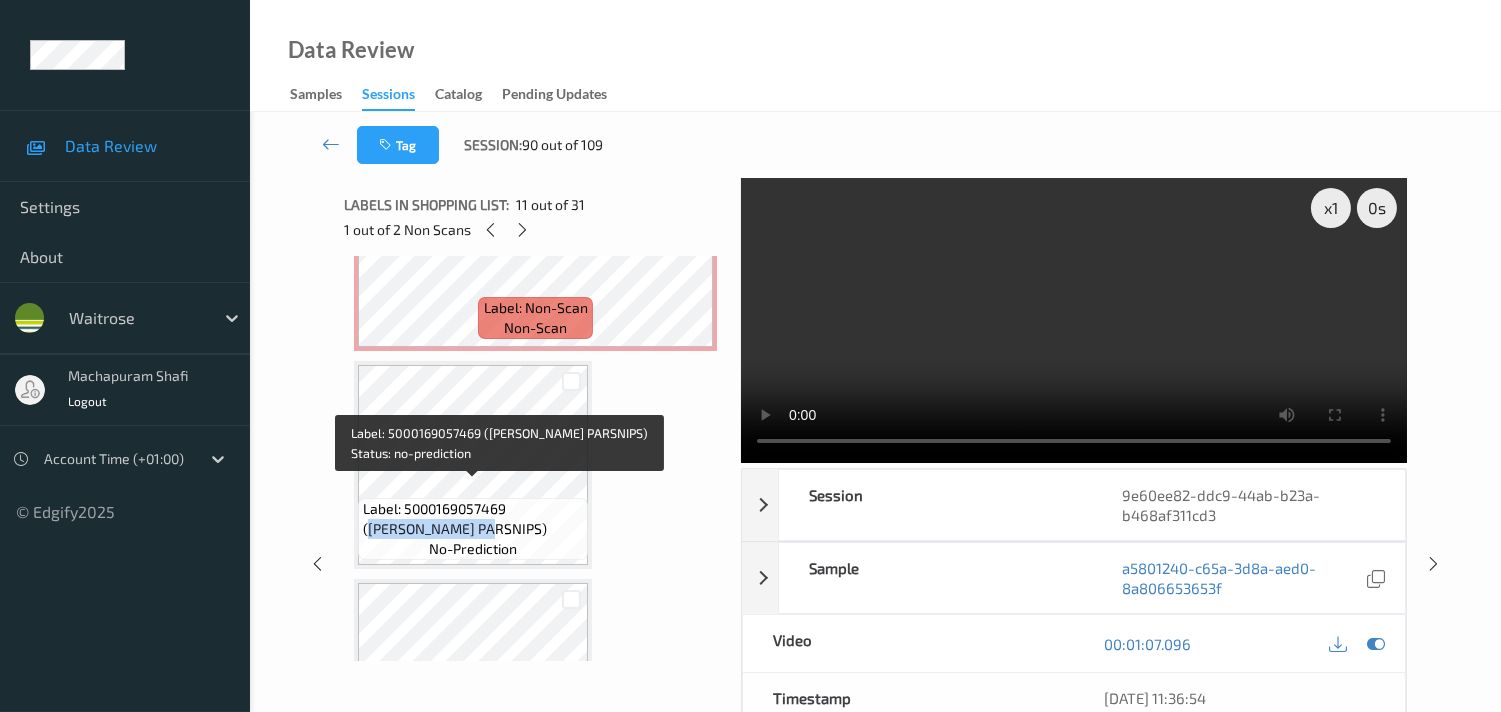 drag, startPoint x: 513, startPoint y: 491, endPoint x: 560, endPoint y: 507, distance: 49.648766 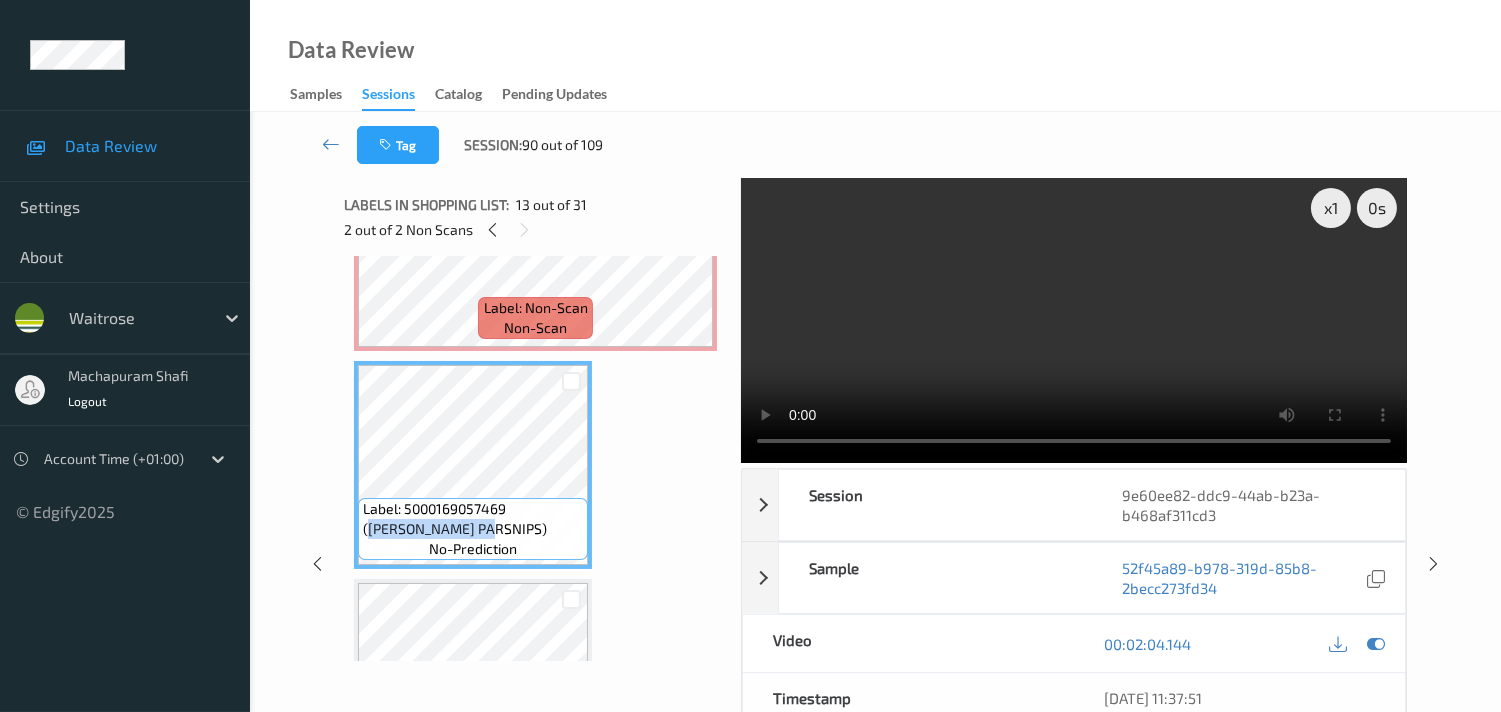 scroll, scrollTop: 2408, scrollLeft: 0, axis: vertical 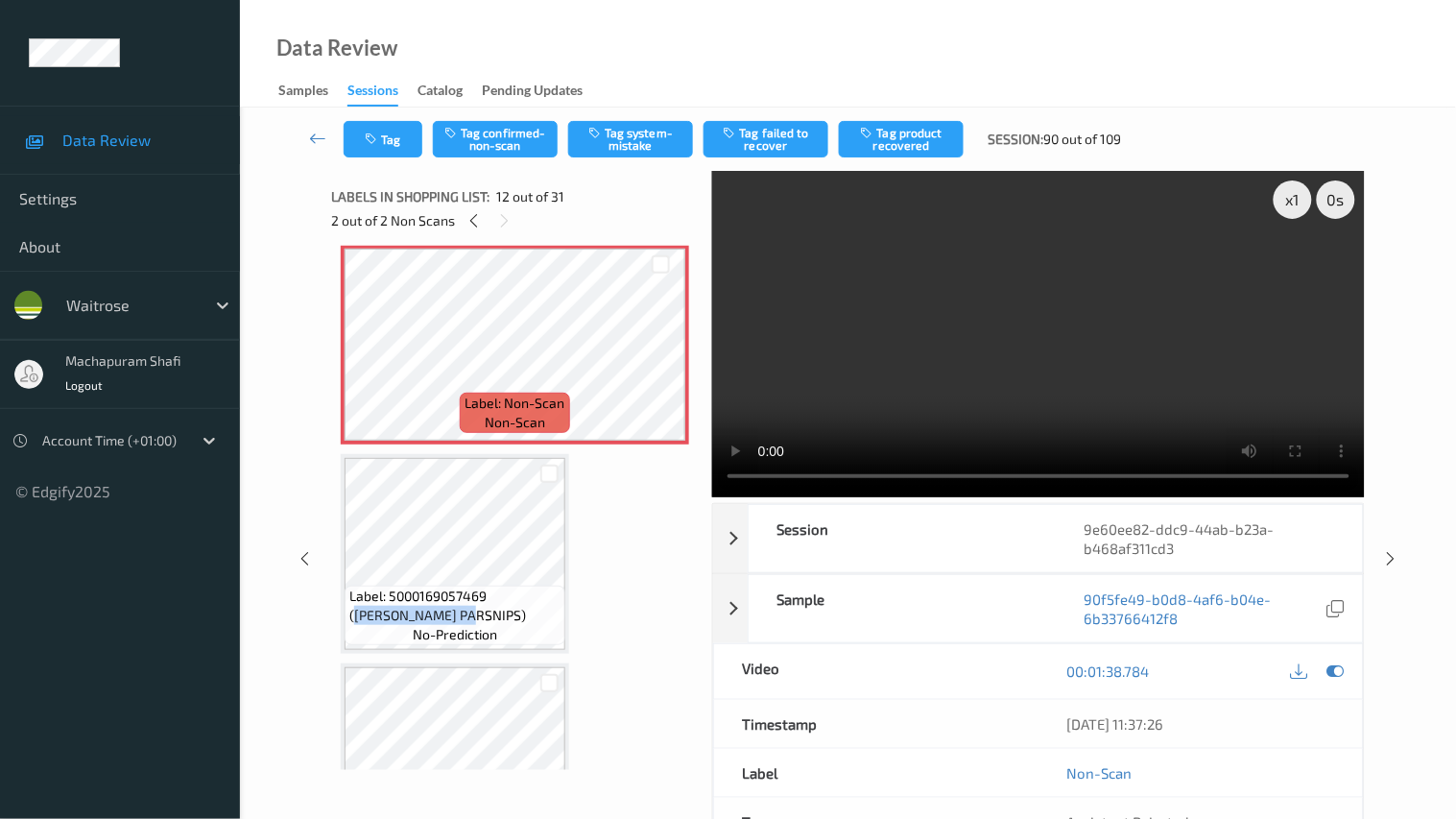 type 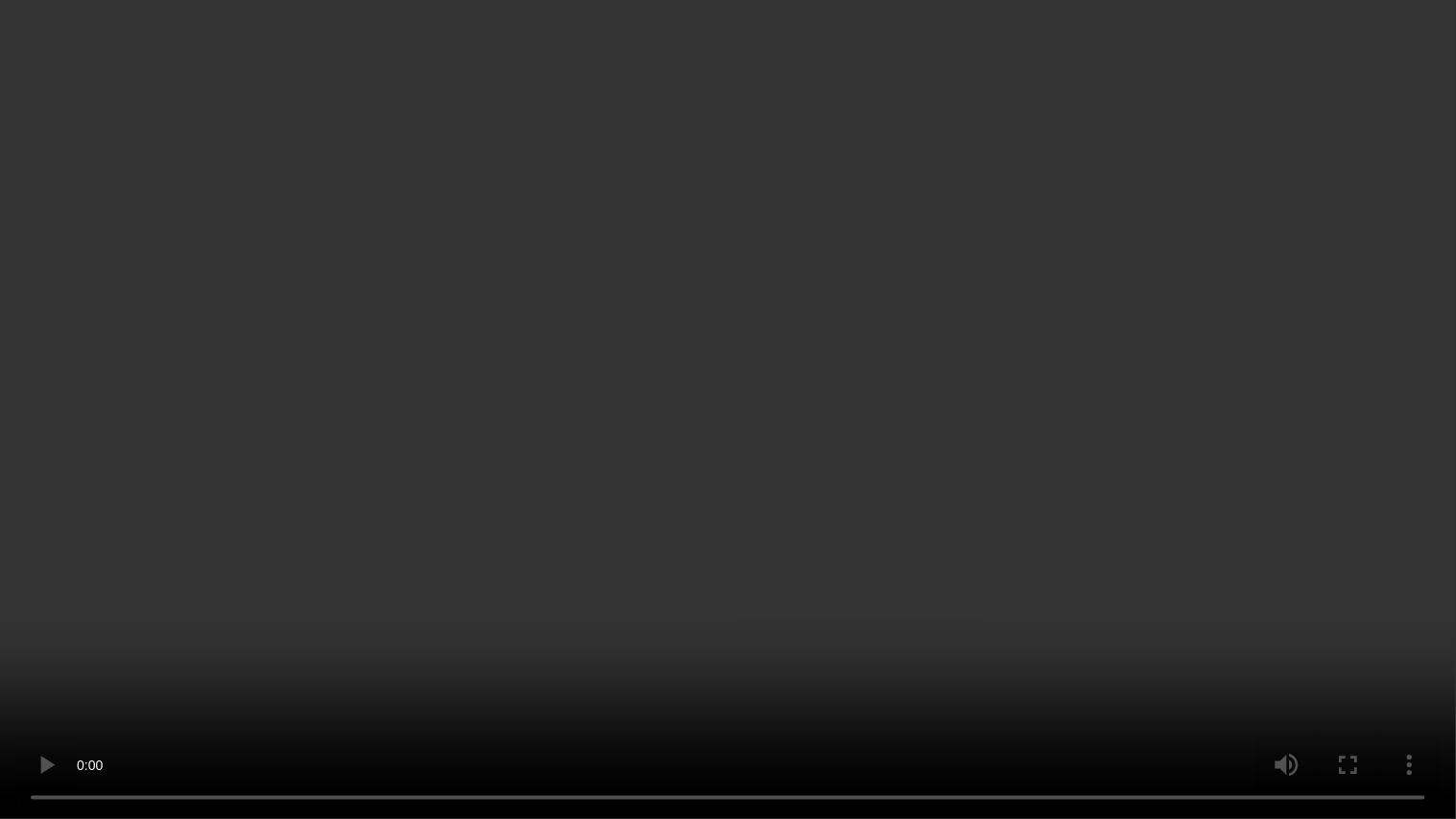 click at bounding box center [728, 409] 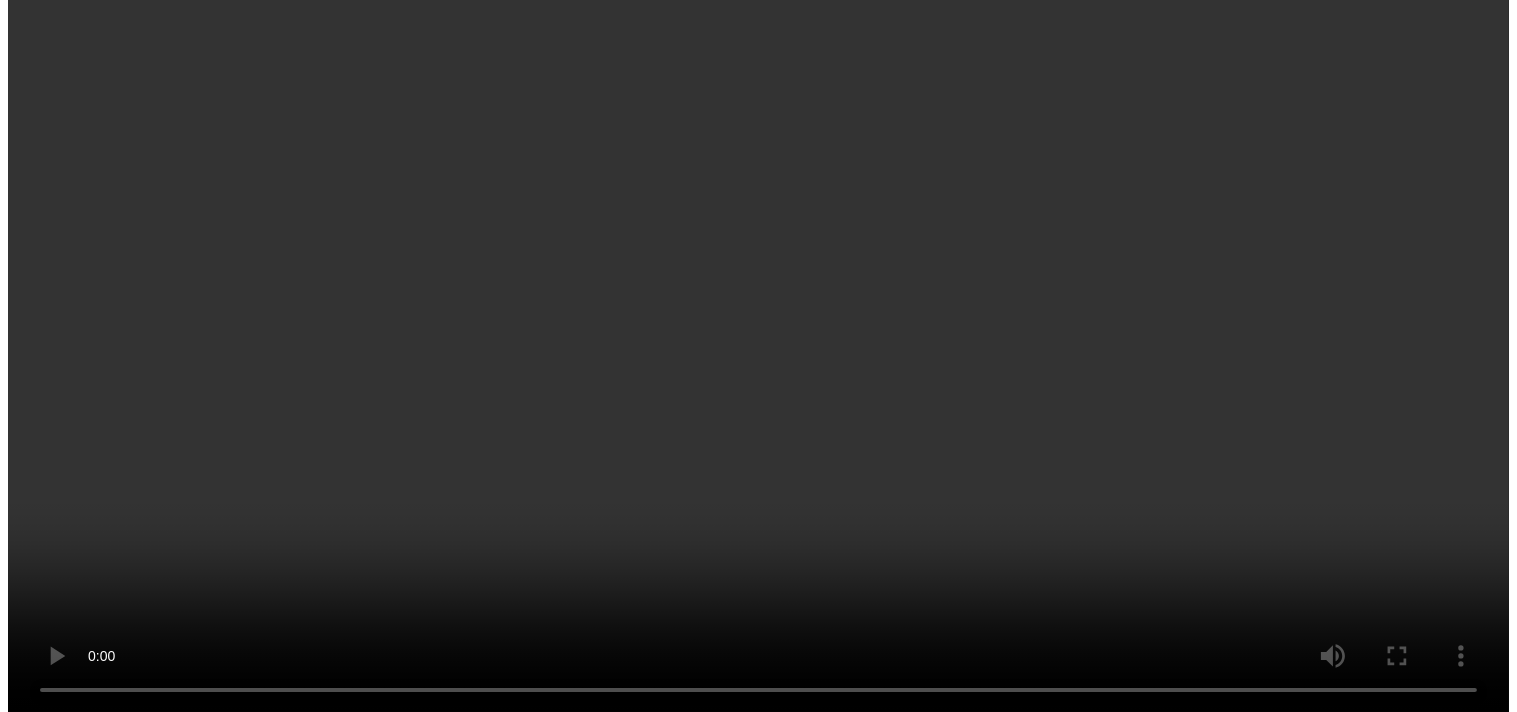 scroll, scrollTop: 2297, scrollLeft: 0, axis: vertical 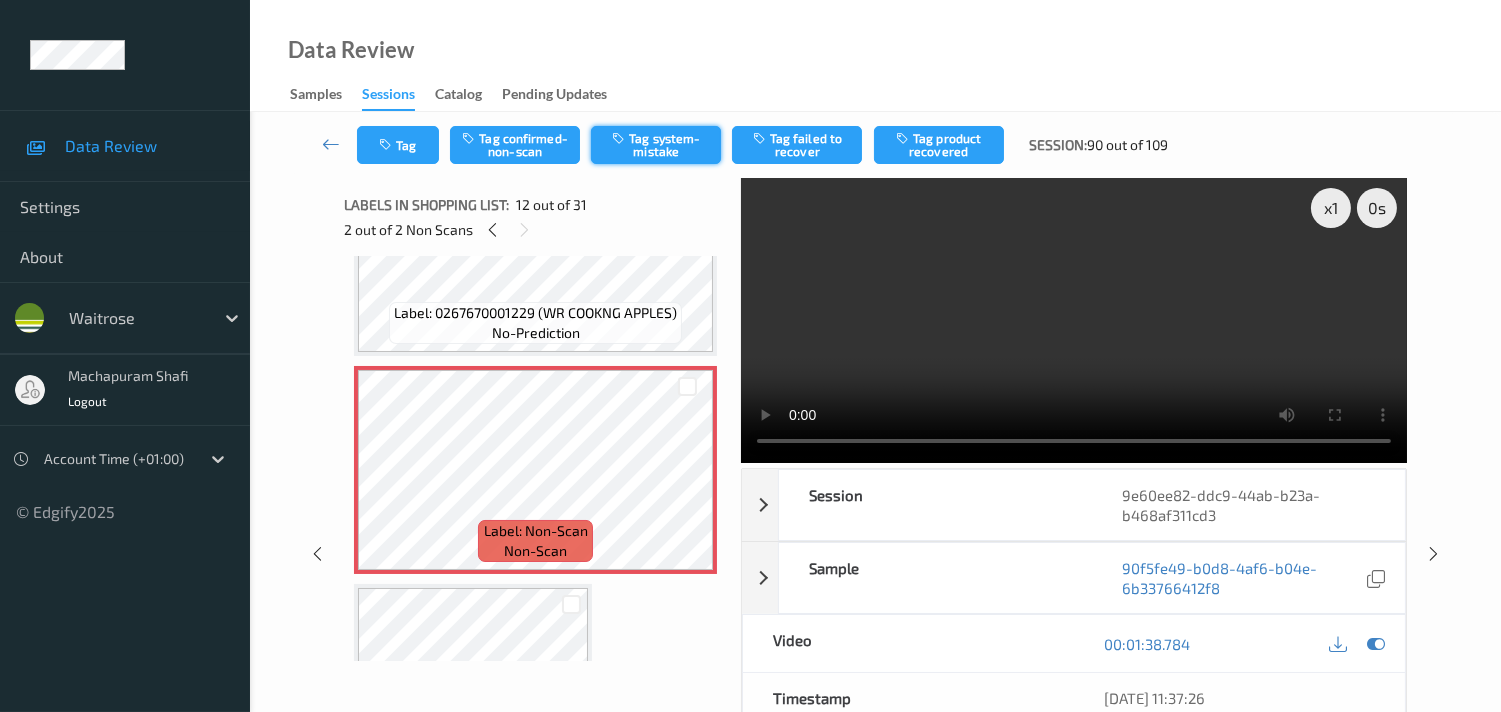 click on "Tag   system-mistake" at bounding box center (656, 145) 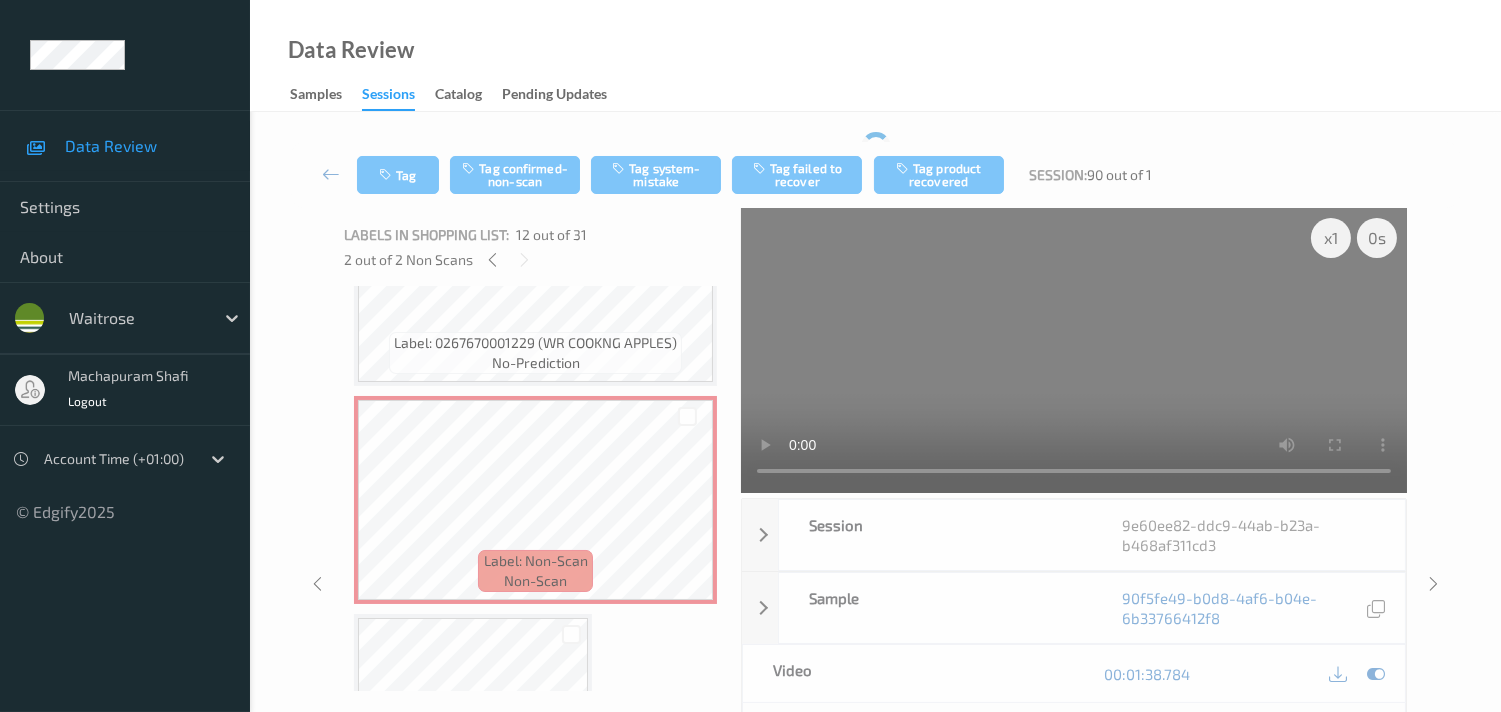 click on "Tag Tag   confirmed-non-scan Tag   system-mistake Tag   failed to recover Tag   product recovered Session: 90 out of 1" at bounding box center [875, 175] 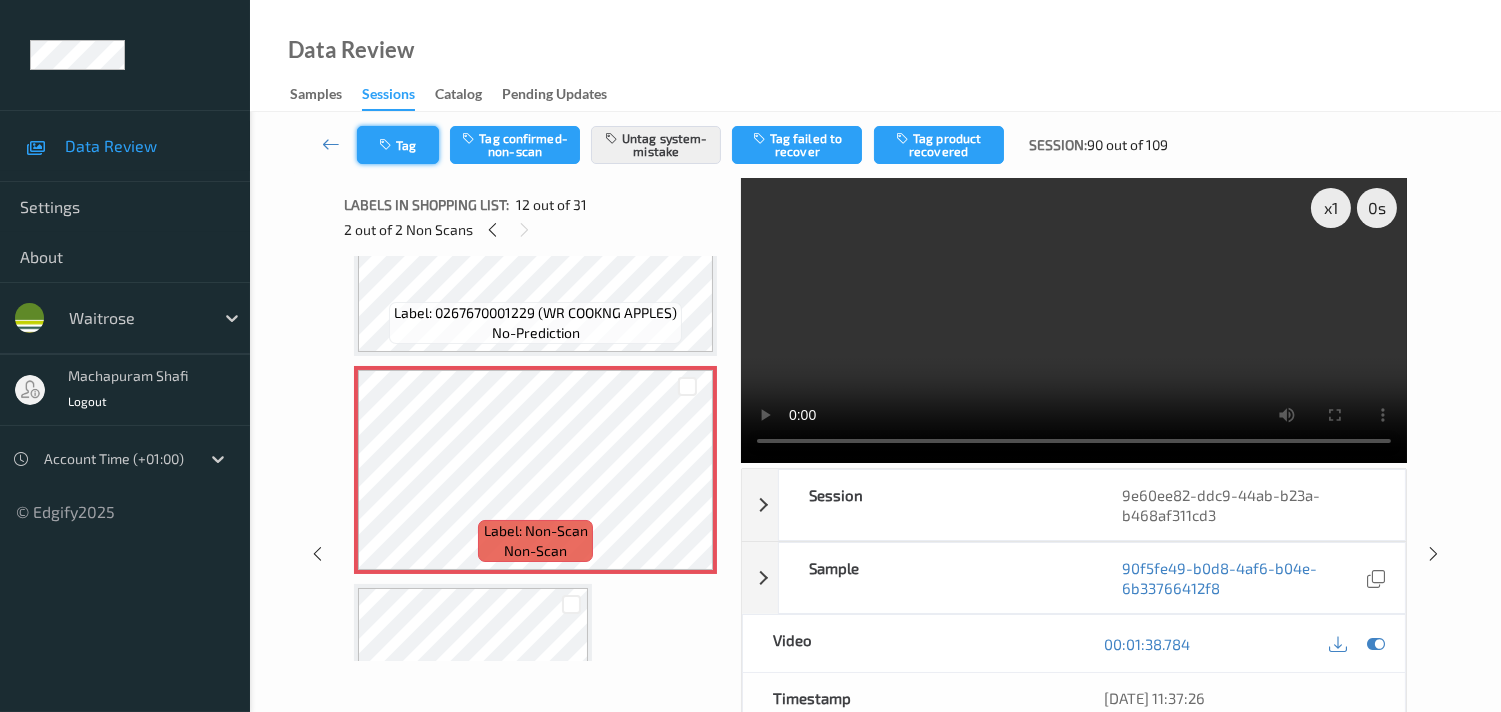 click at bounding box center [387, 145] 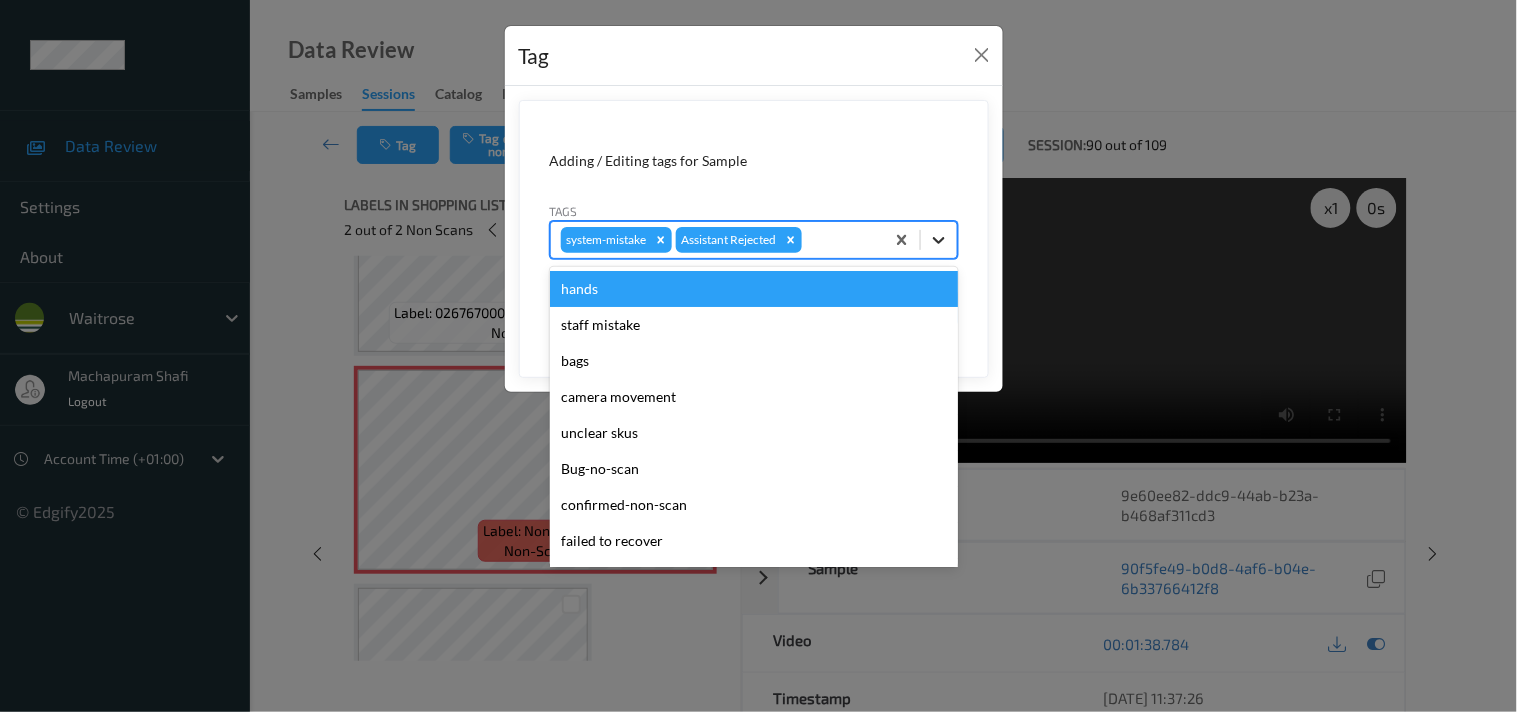 click 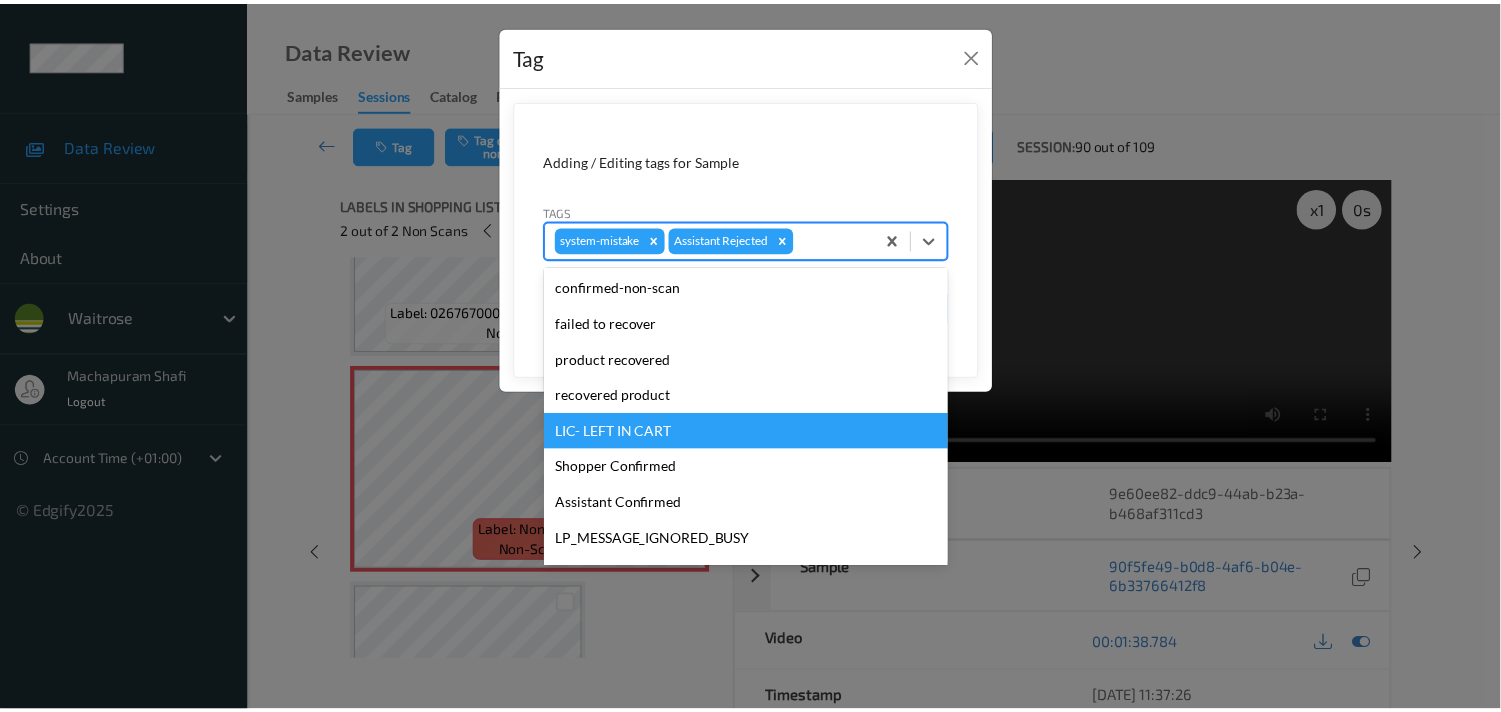 scroll, scrollTop: 318, scrollLeft: 0, axis: vertical 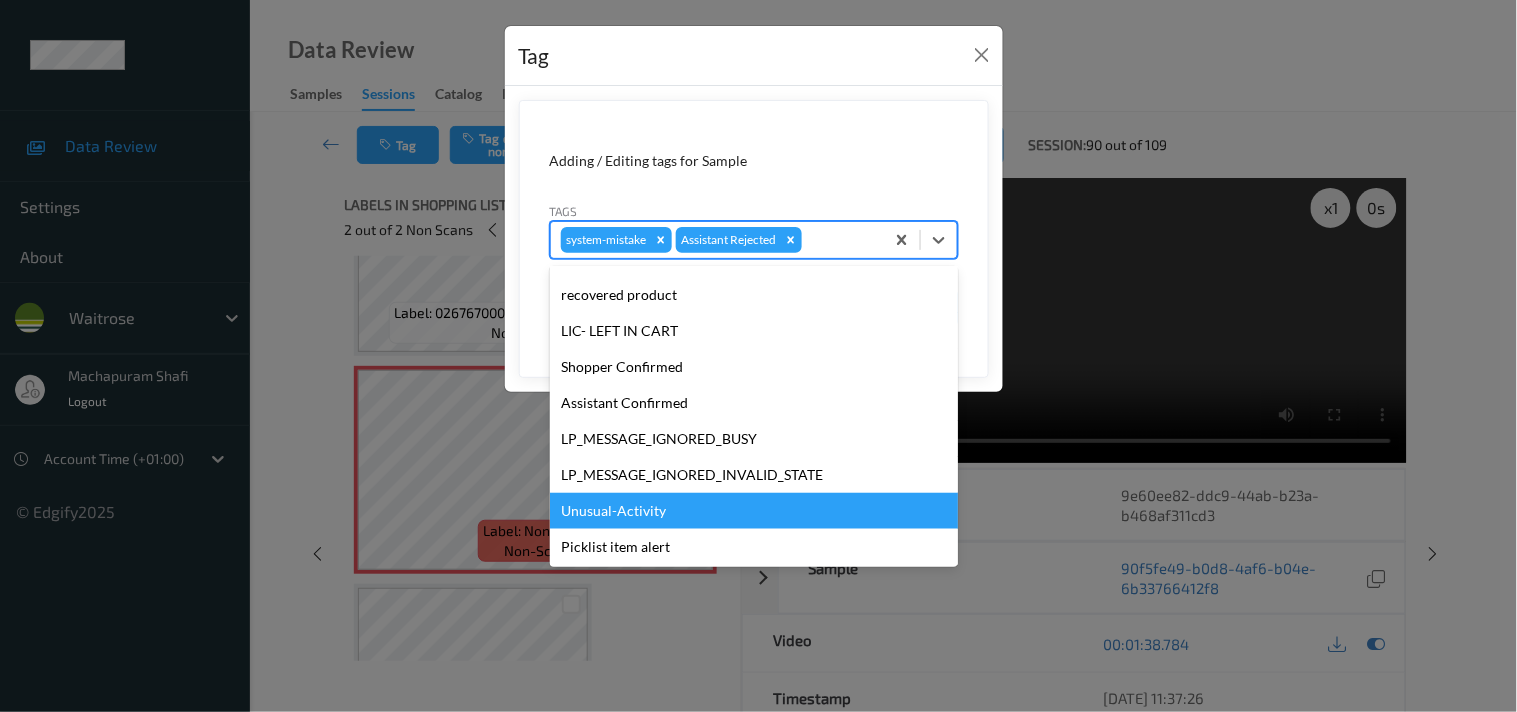 click on "Unusual-Activity" at bounding box center (754, 511) 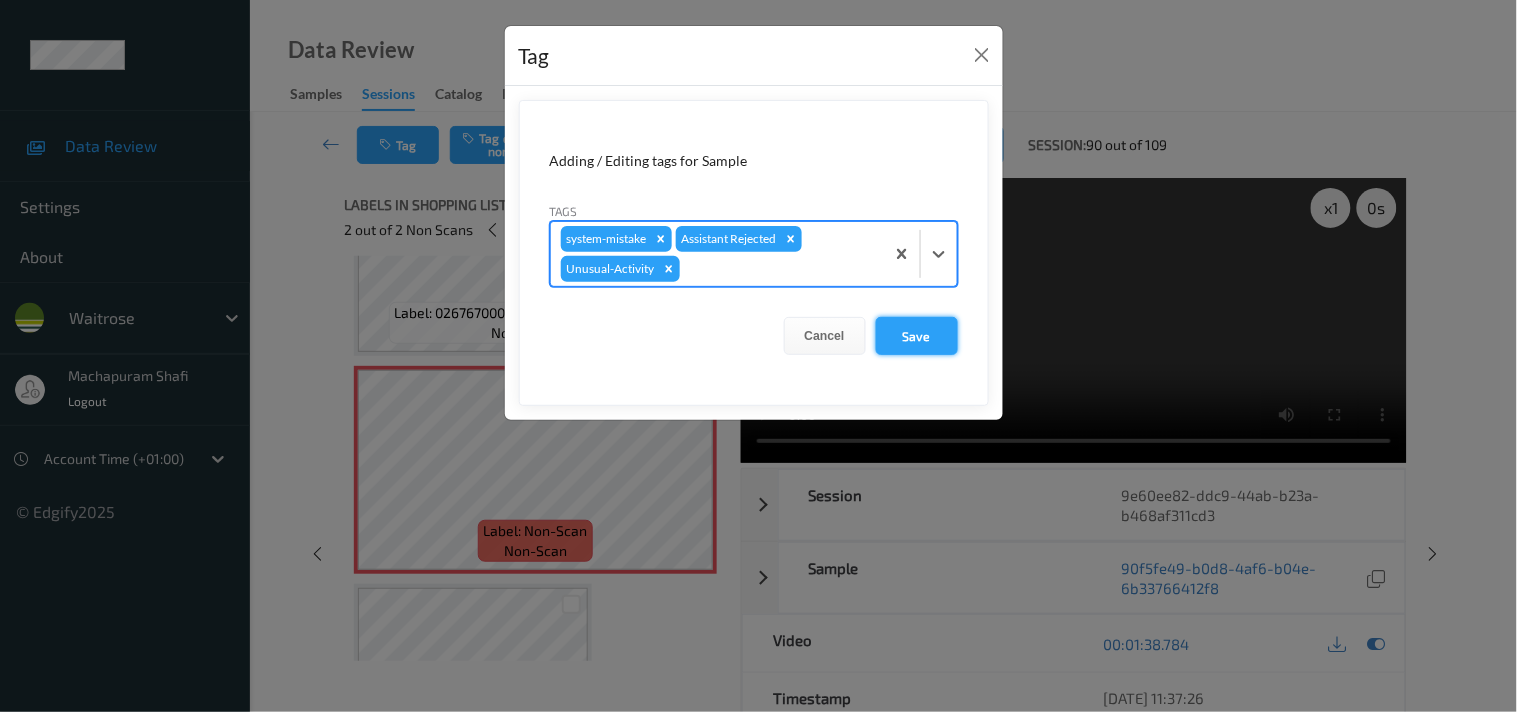 click on "Save" at bounding box center [917, 336] 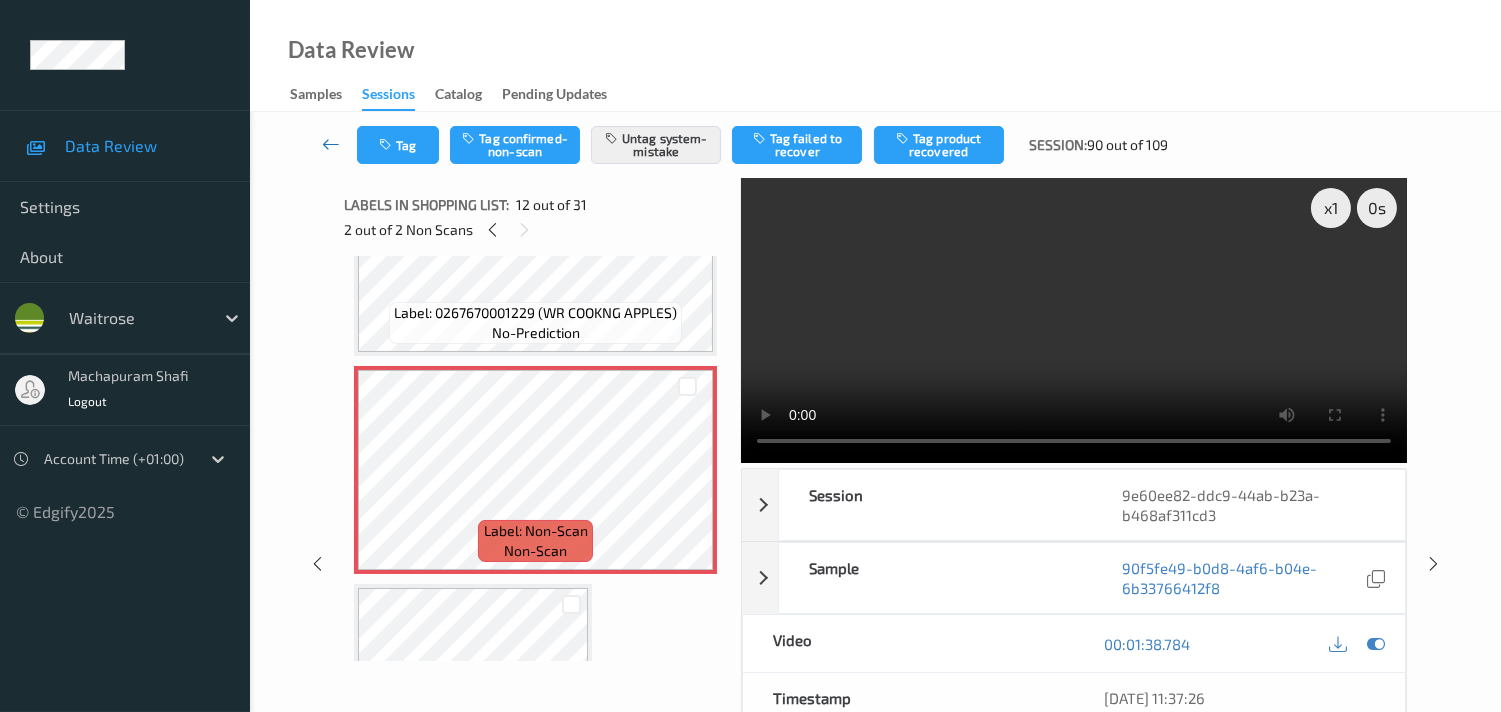 click at bounding box center [331, 145] 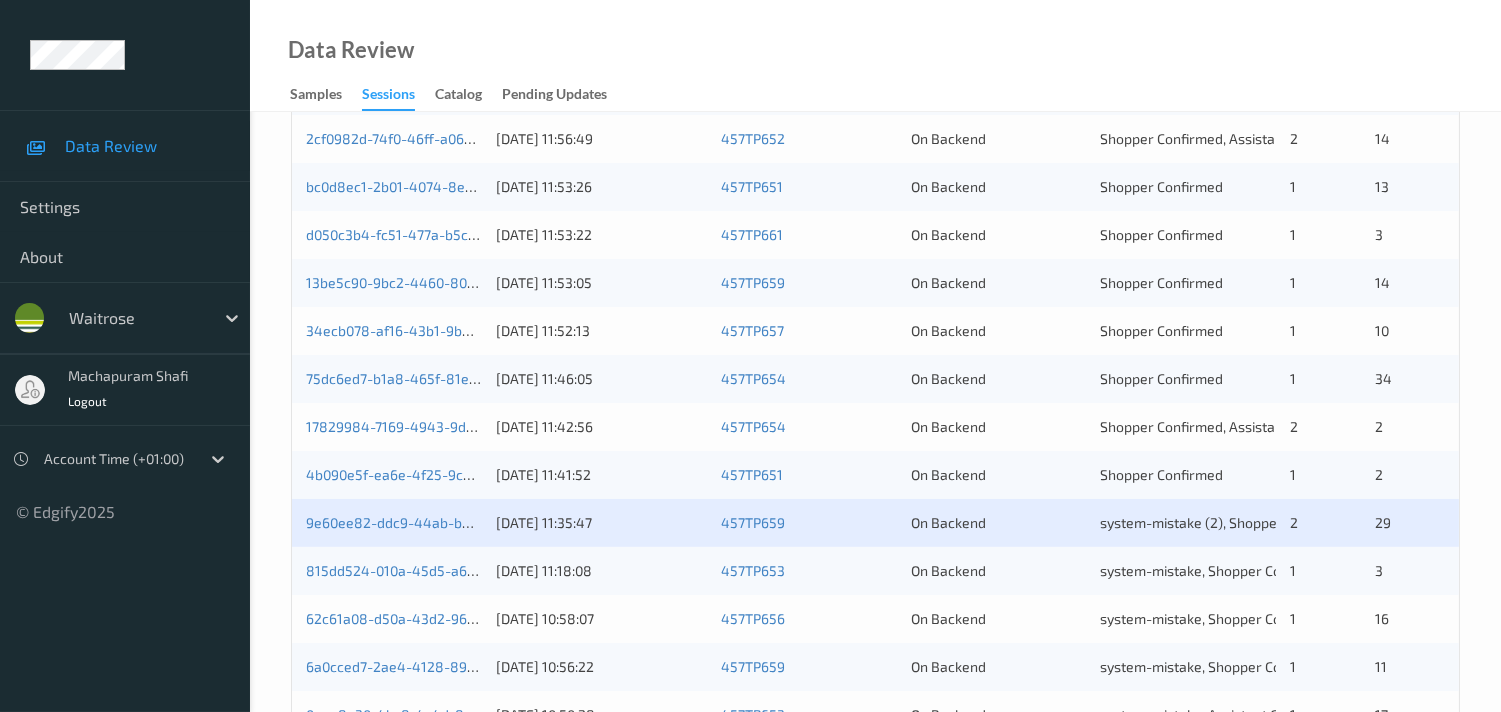 scroll, scrollTop: 555, scrollLeft: 0, axis: vertical 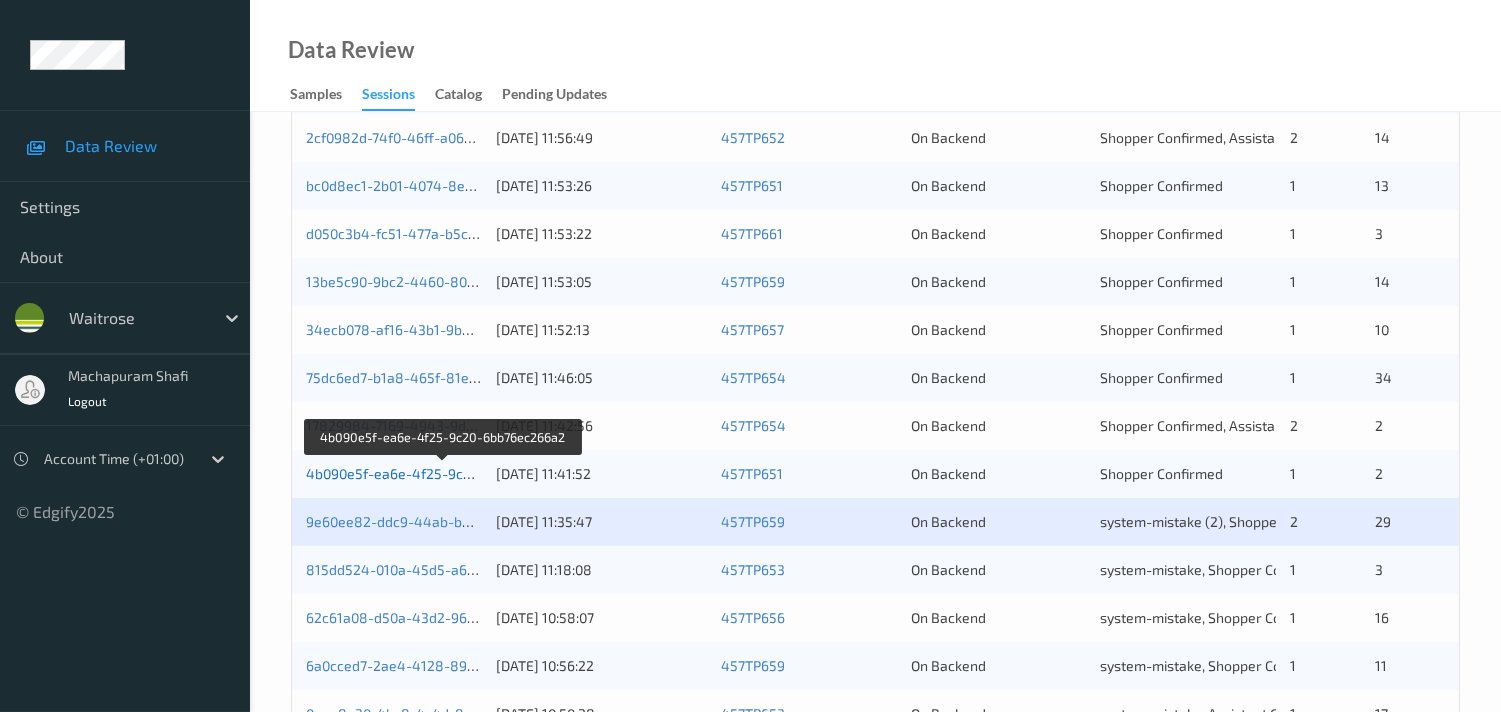 click on "4b090e5f-ea6e-4f25-9c20-6bb76ec266a2" at bounding box center (442, 473) 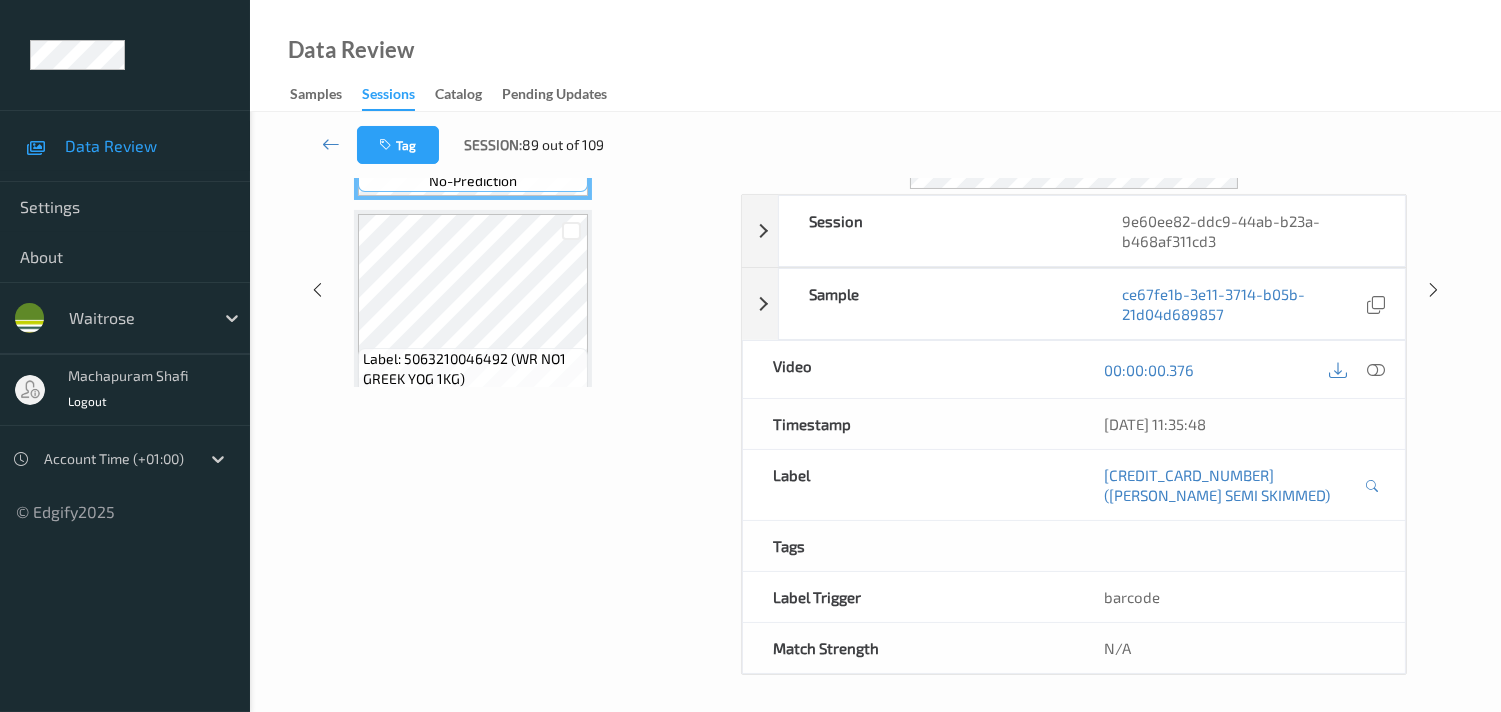 scroll, scrollTop: 280, scrollLeft: 0, axis: vertical 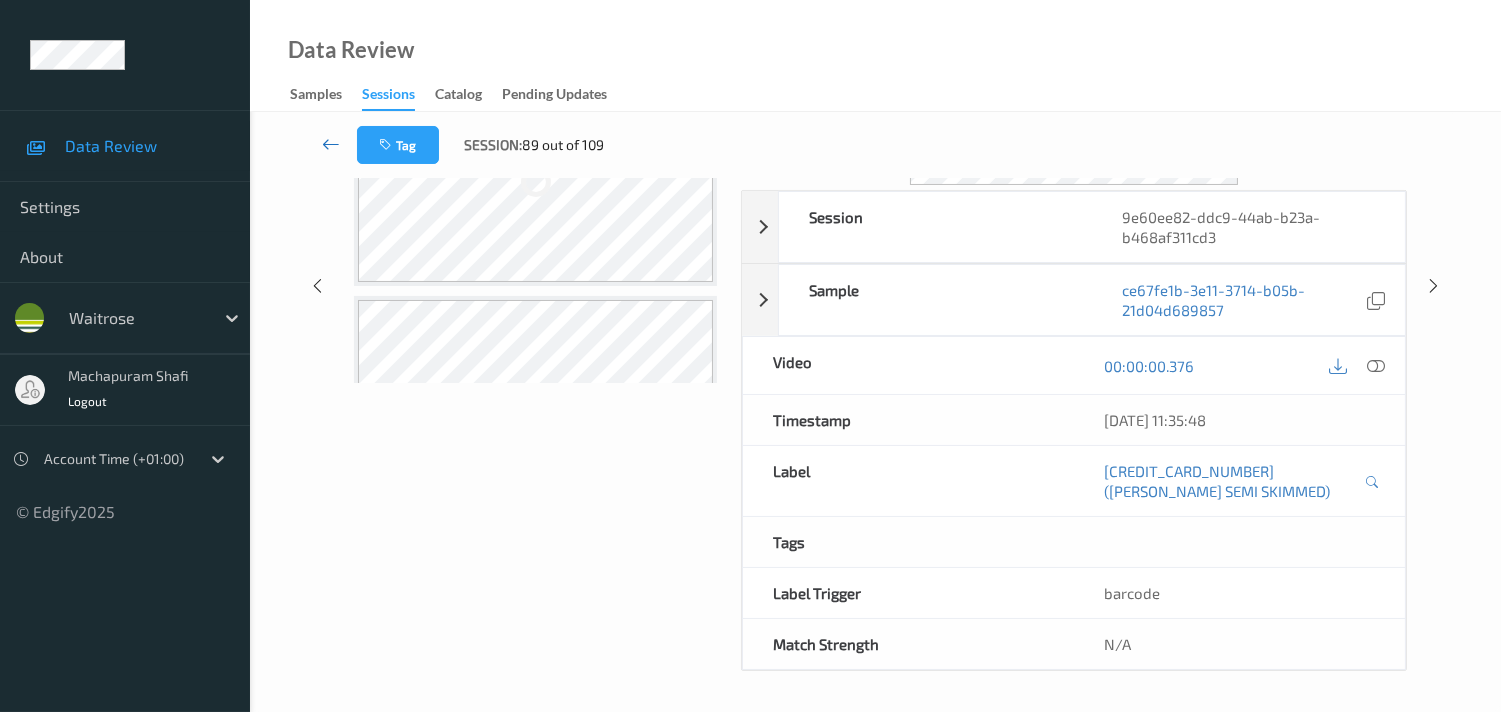click at bounding box center (331, 144) 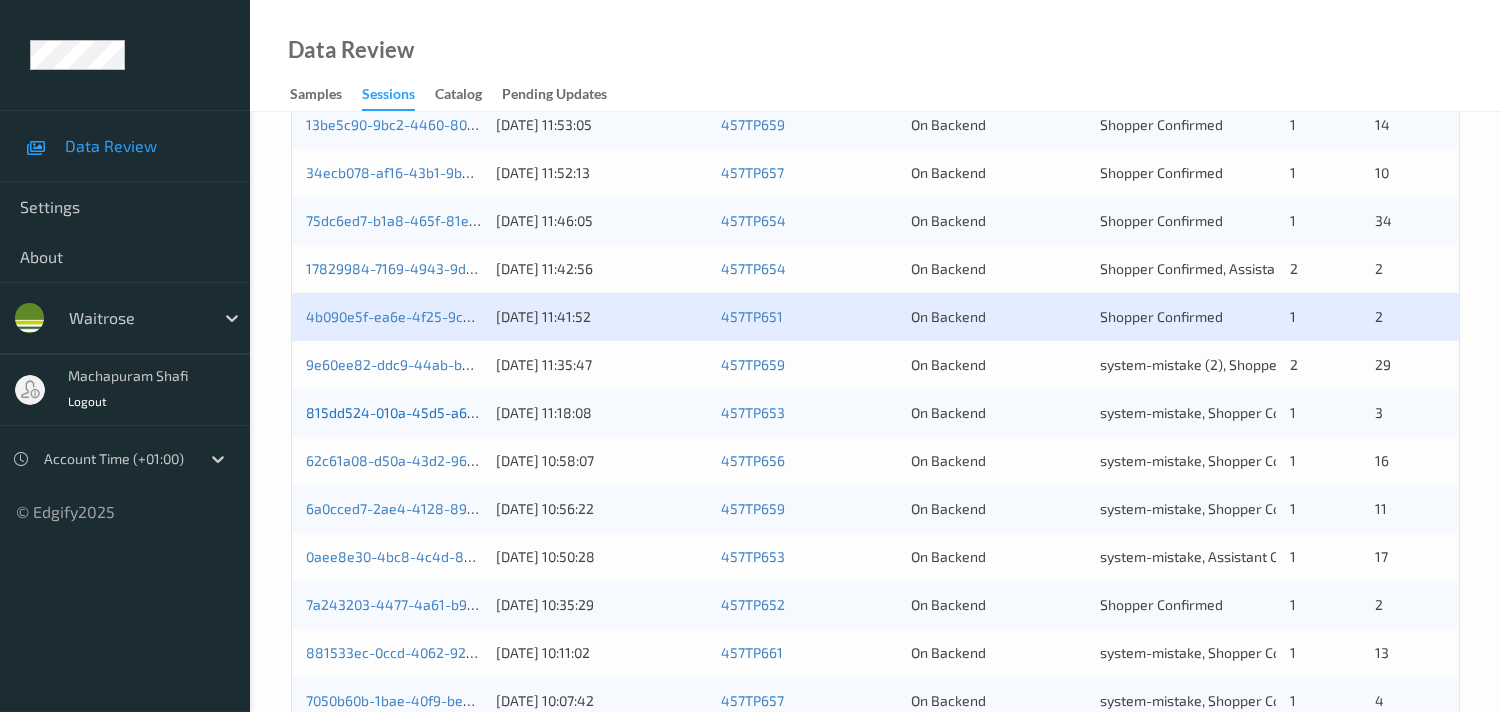 scroll, scrollTop: 778, scrollLeft: 0, axis: vertical 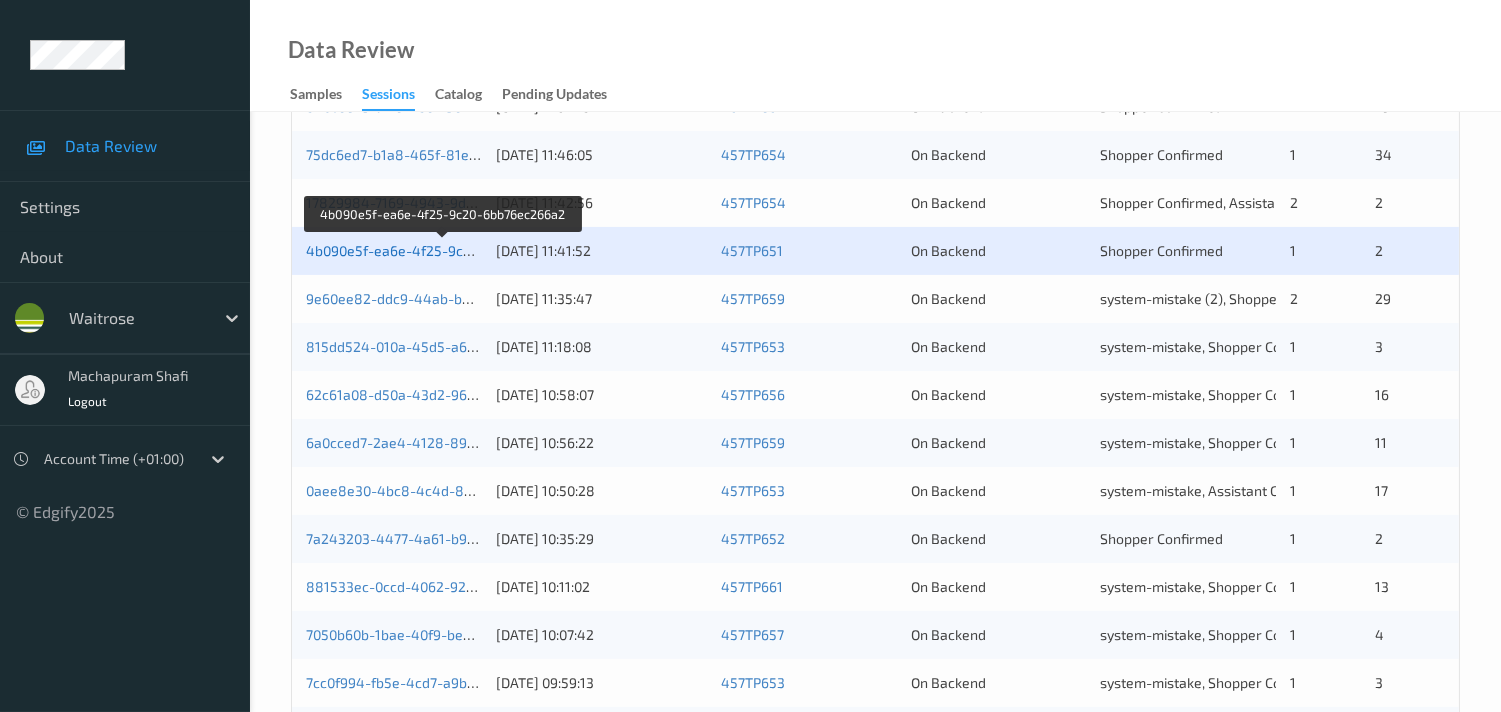 click on "4b090e5f-ea6e-4f25-9c20-6bb76ec266a2" at bounding box center (442, 250) 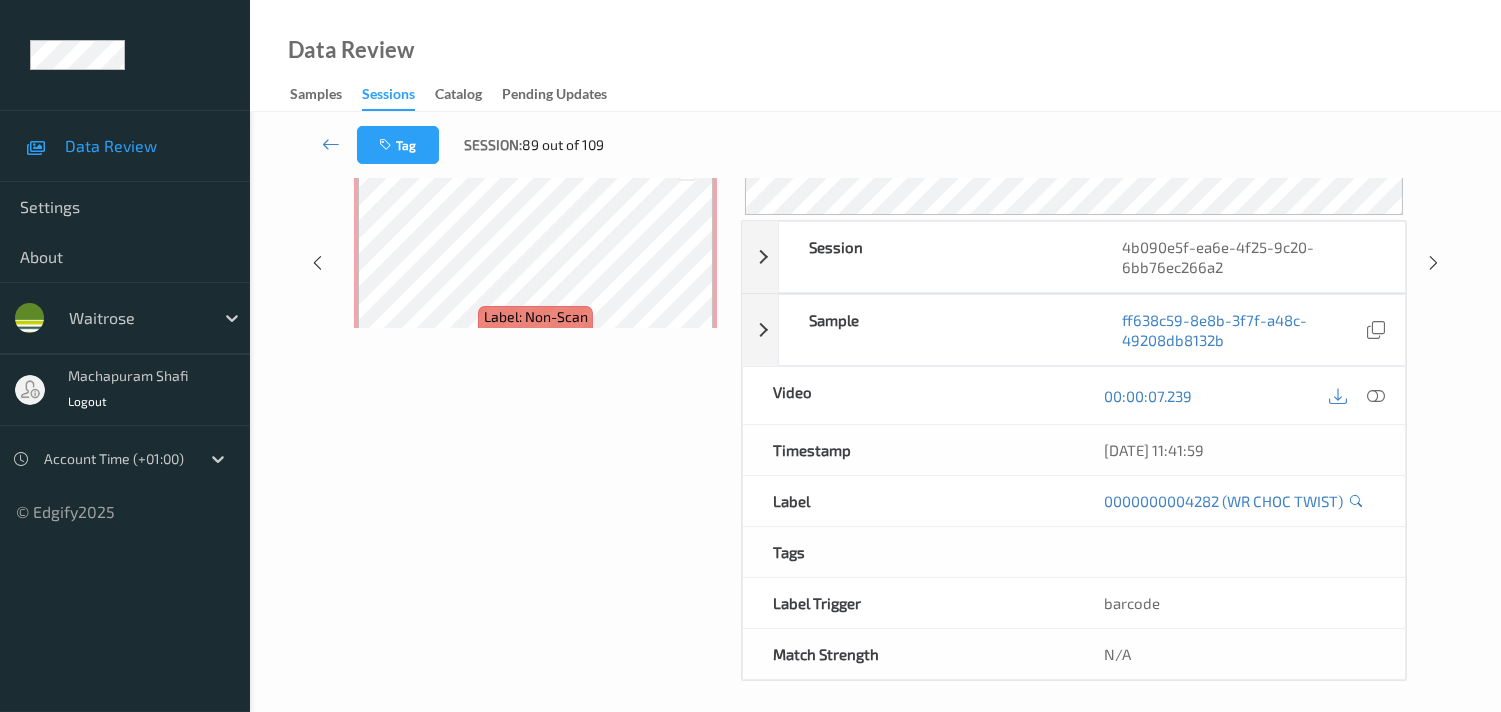 scroll, scrollTop: 260, scrollLeft: 0, axis: vertical 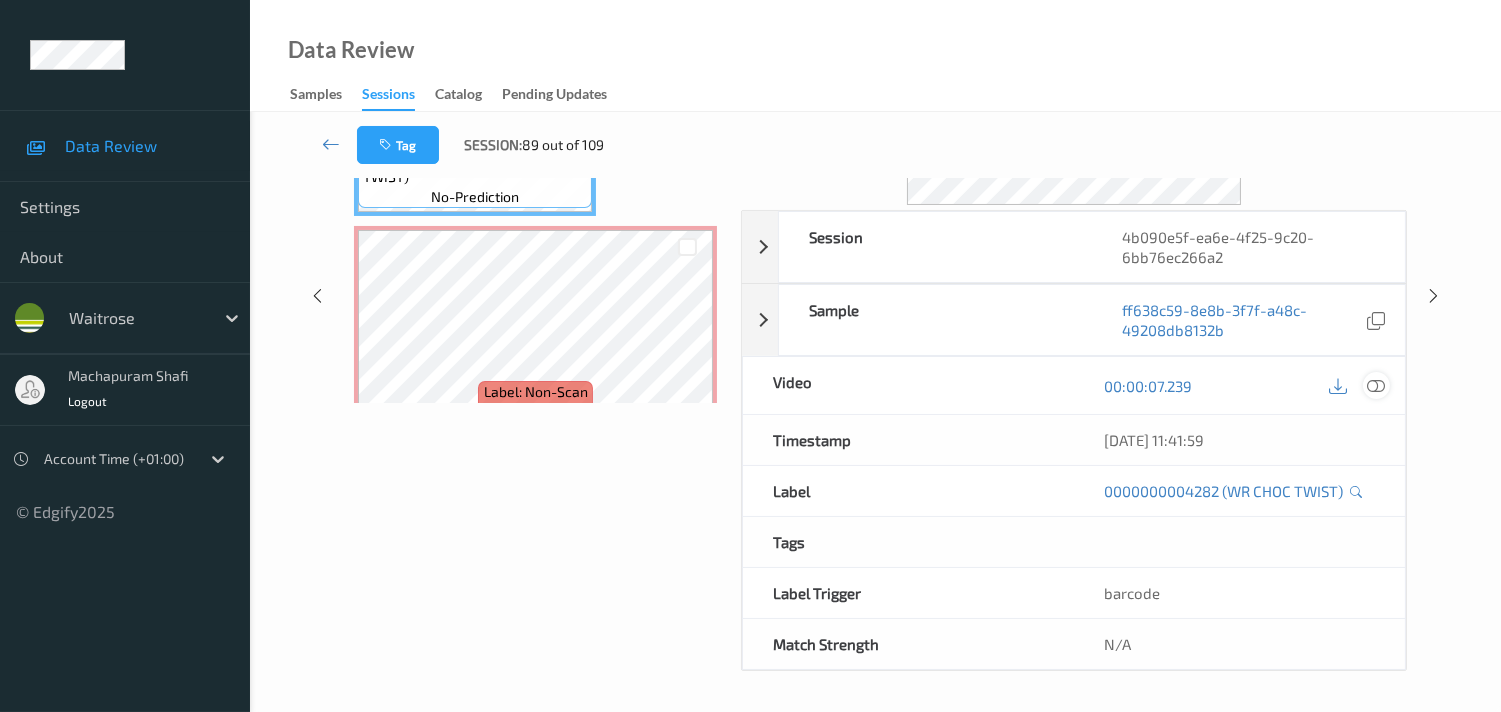 click at bounding box center [1376, 386] 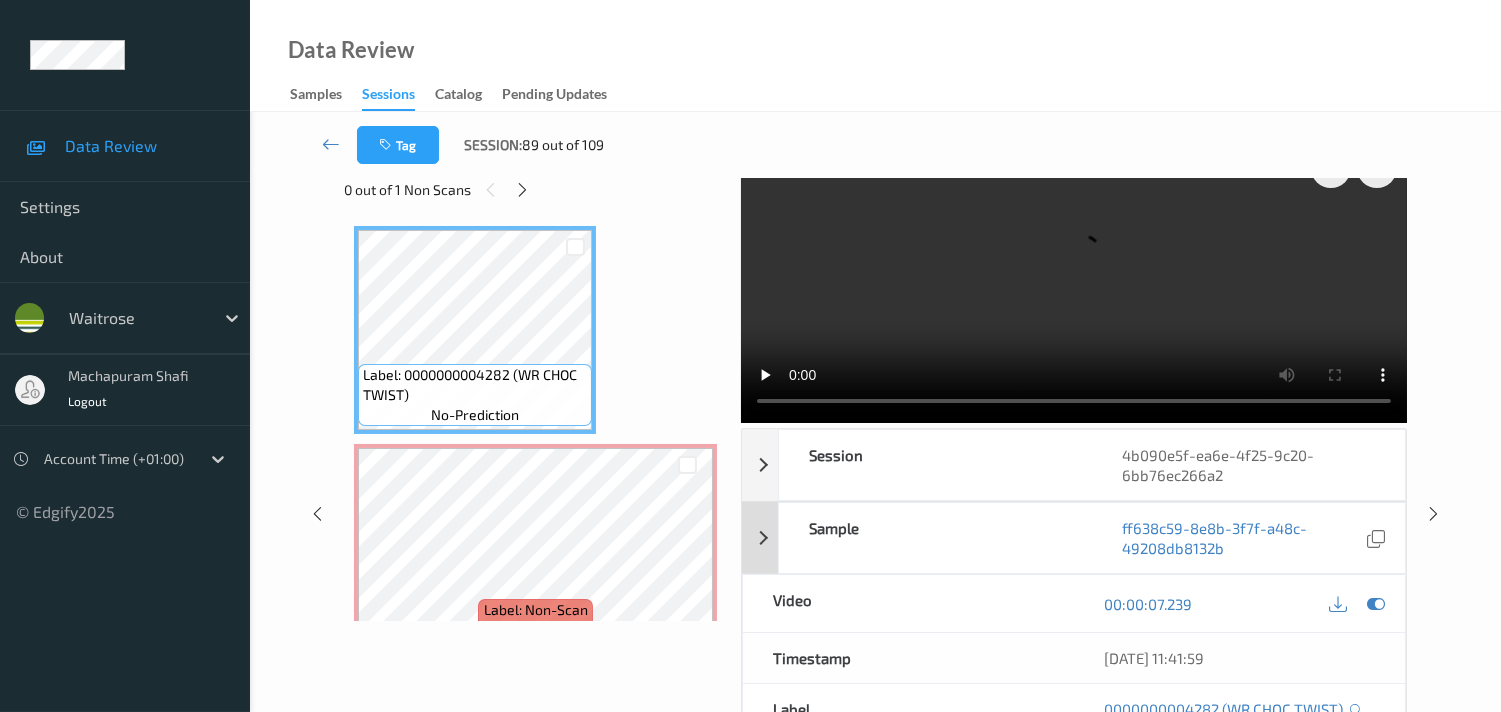 scroll, scrollTop: 37, scrollLeft: 0, axis: vertical 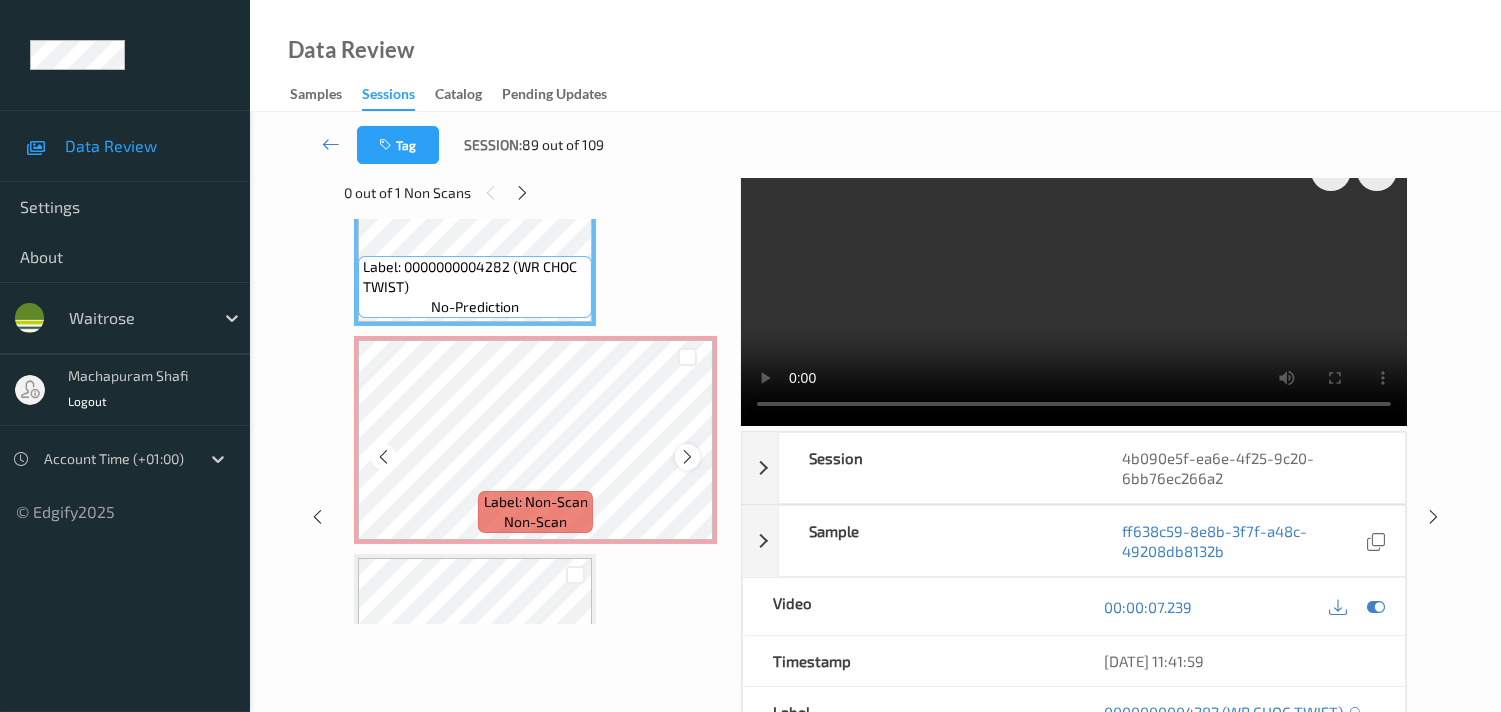 click at bounding box center [687, 456] 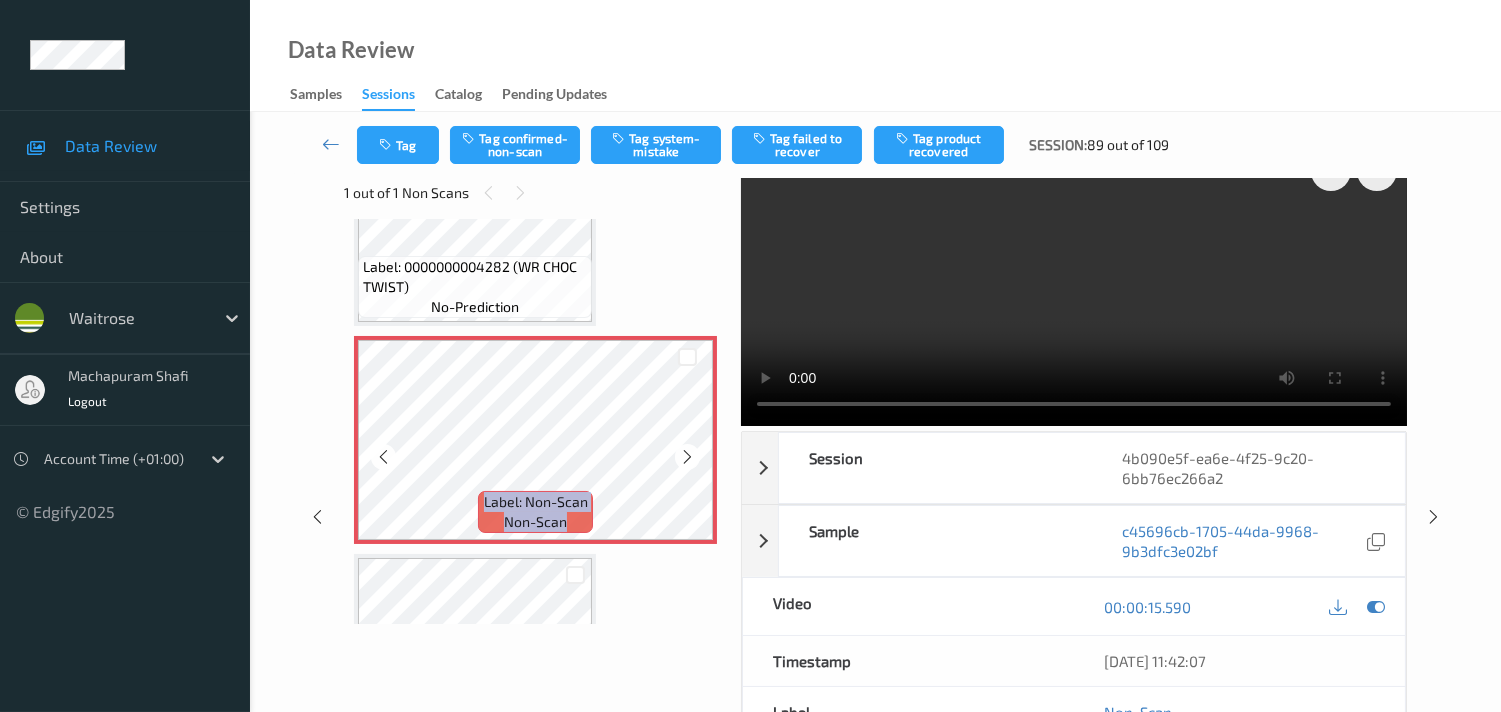 click at bounding box center (687, 456) 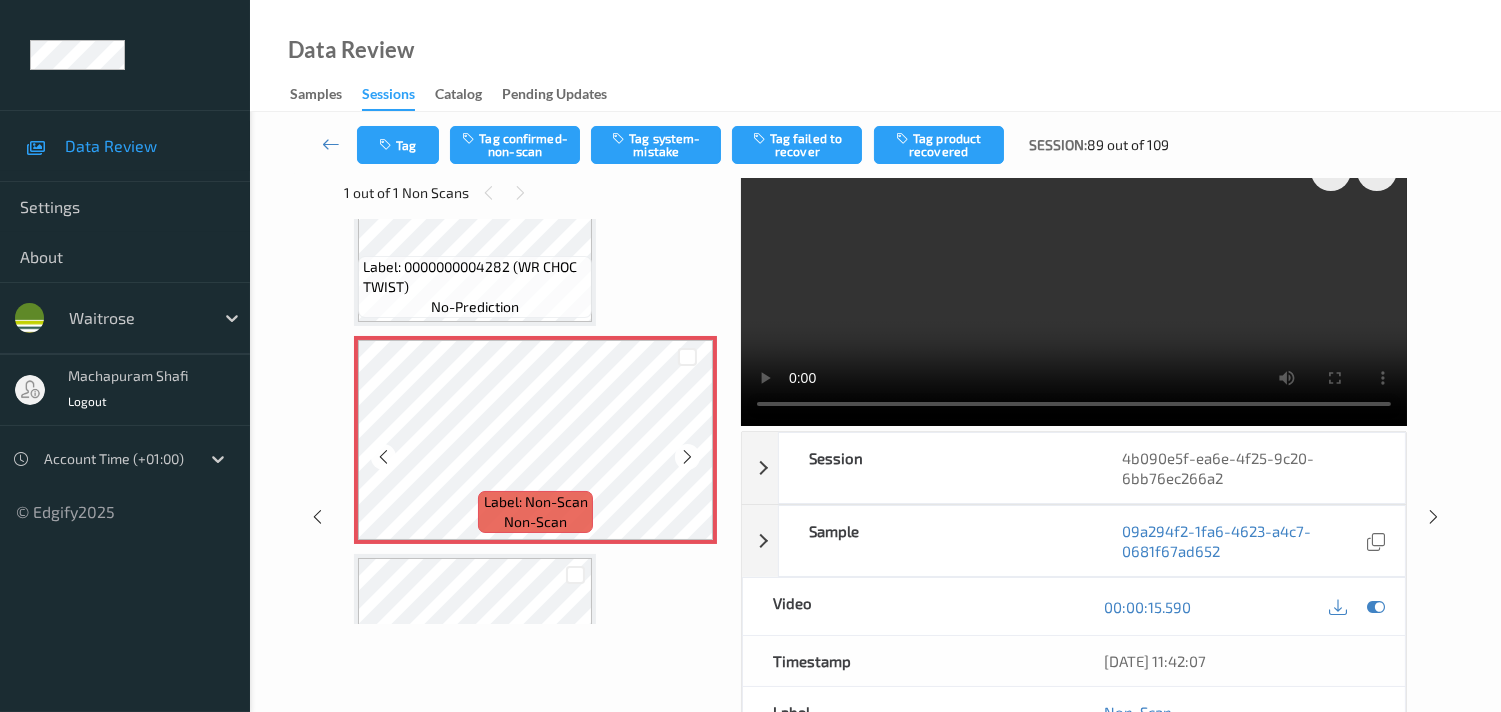 click at bounding box center (687, 456) 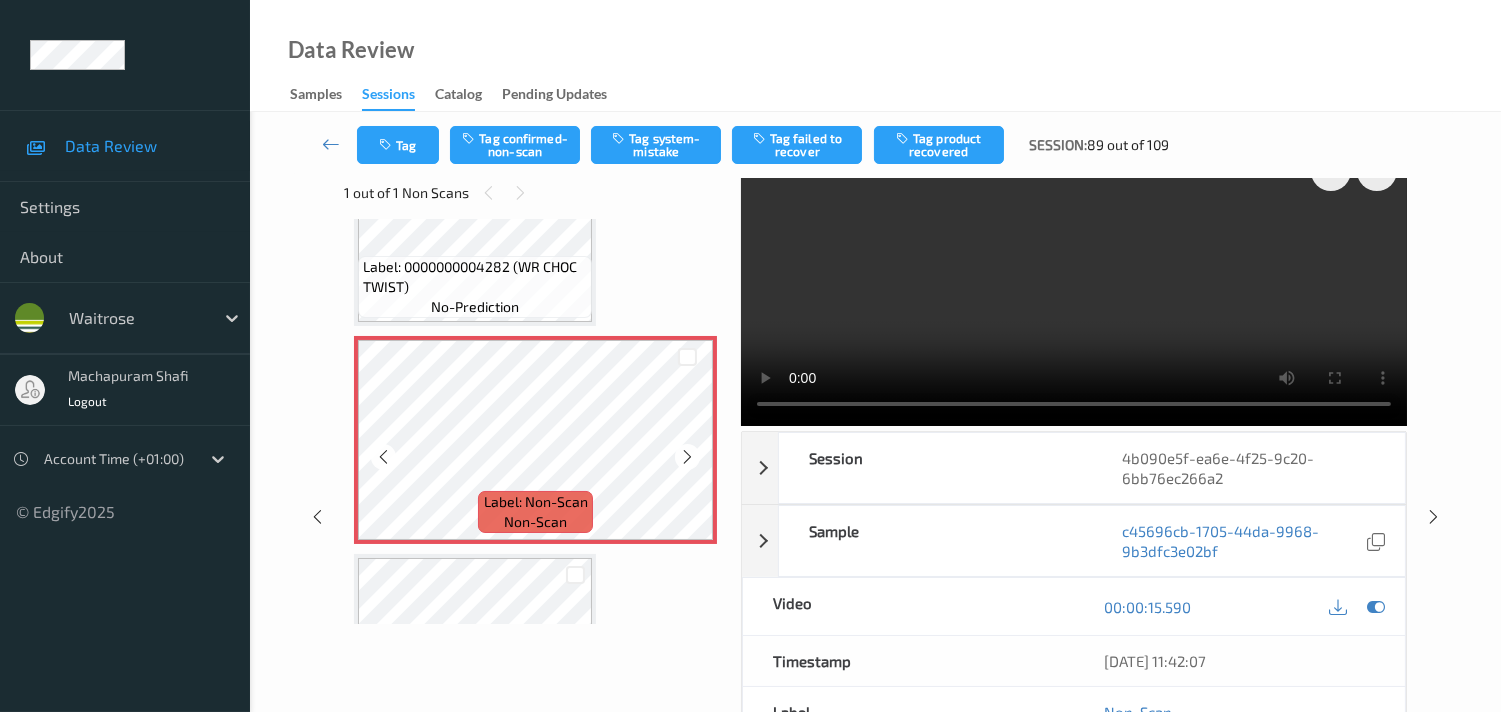 scroll, scrollTop: 0, scrollLeft: 0, axis: both 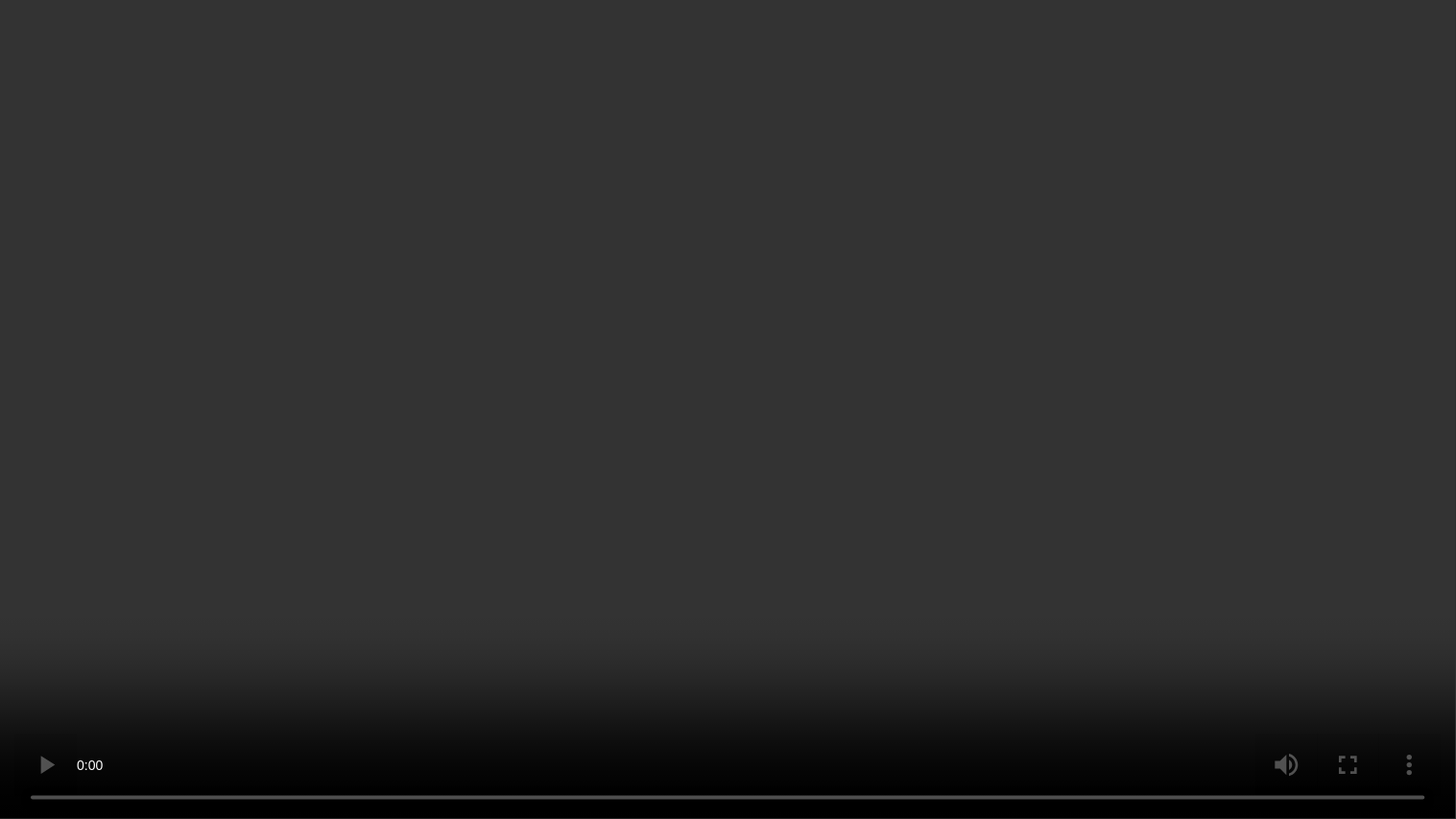 click at bounding box center (728, 409) 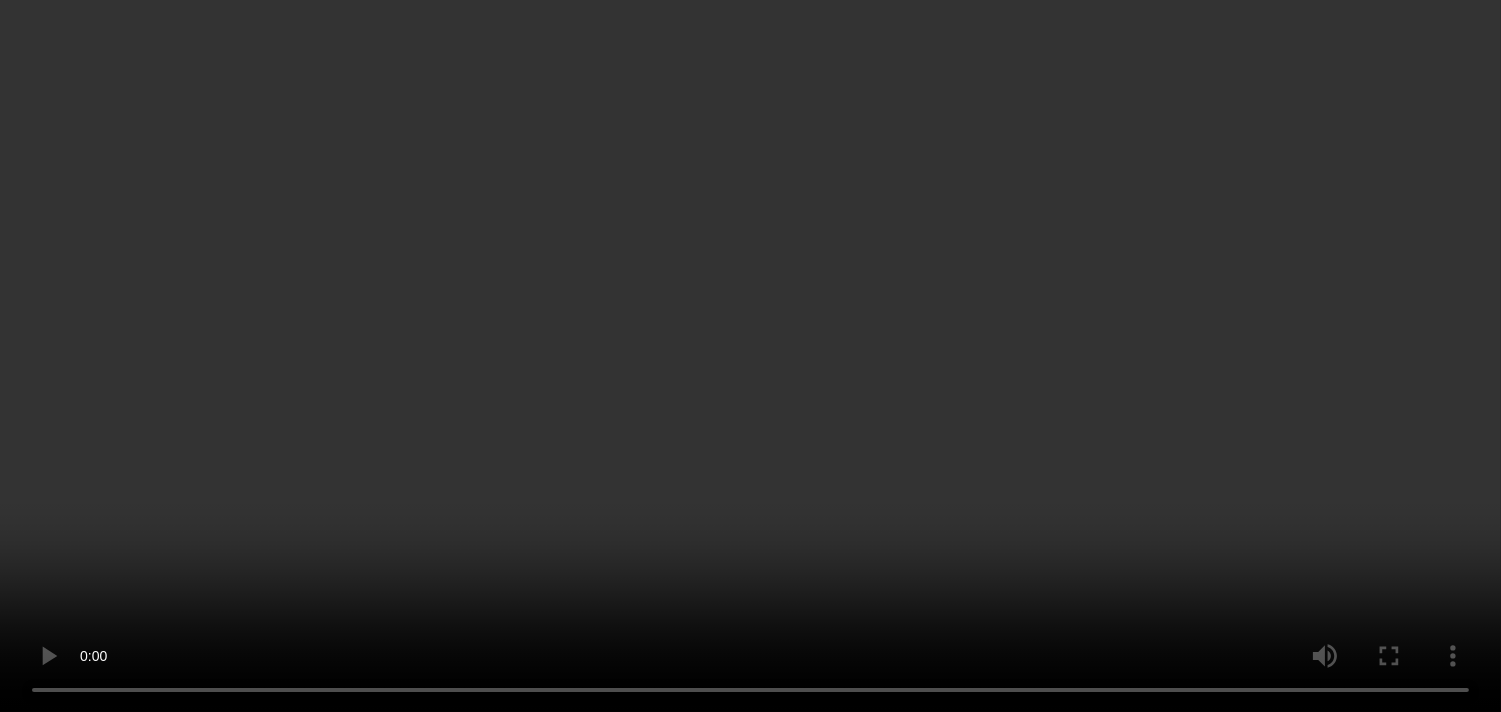 type 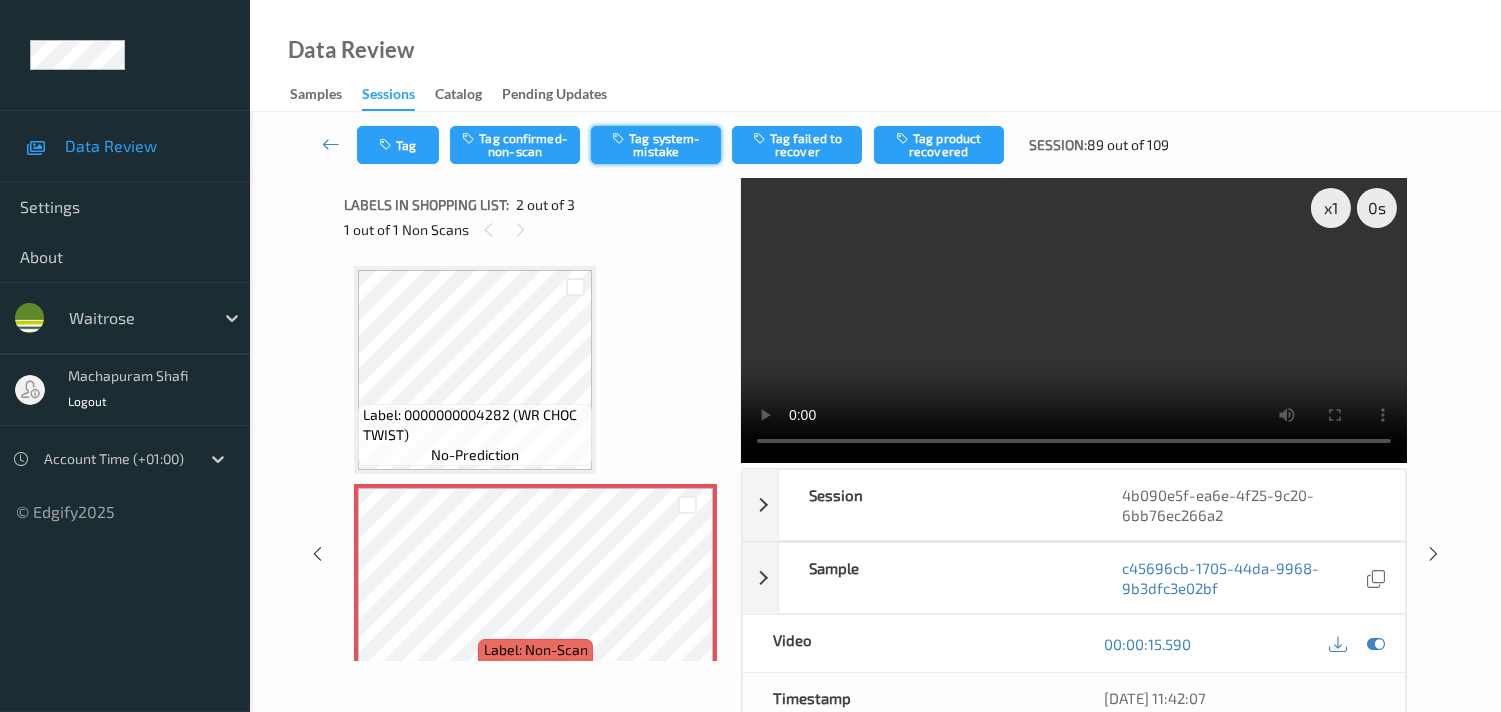 click on "Tag   system-mistake" at bounding box center [656, 145] 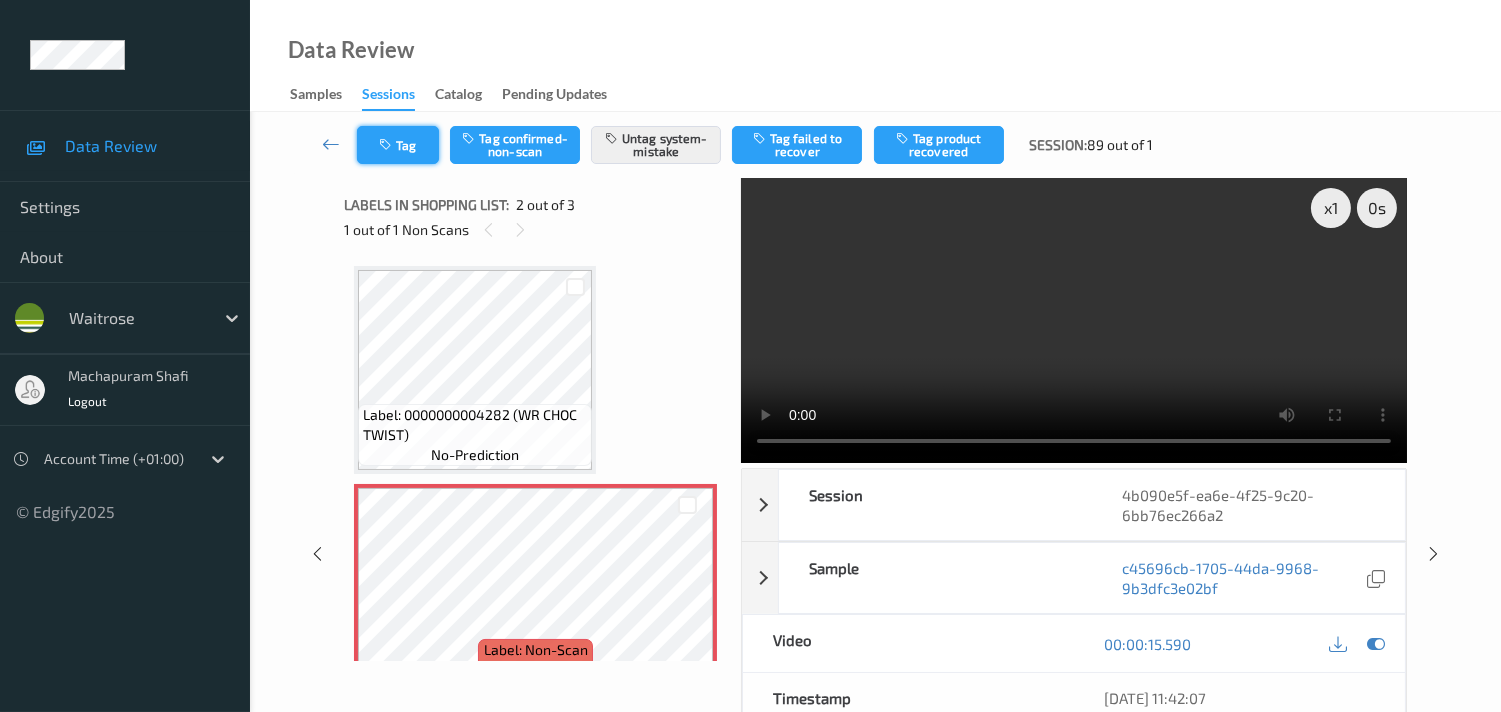 click on "Tag" at bounding box center [398, 145] 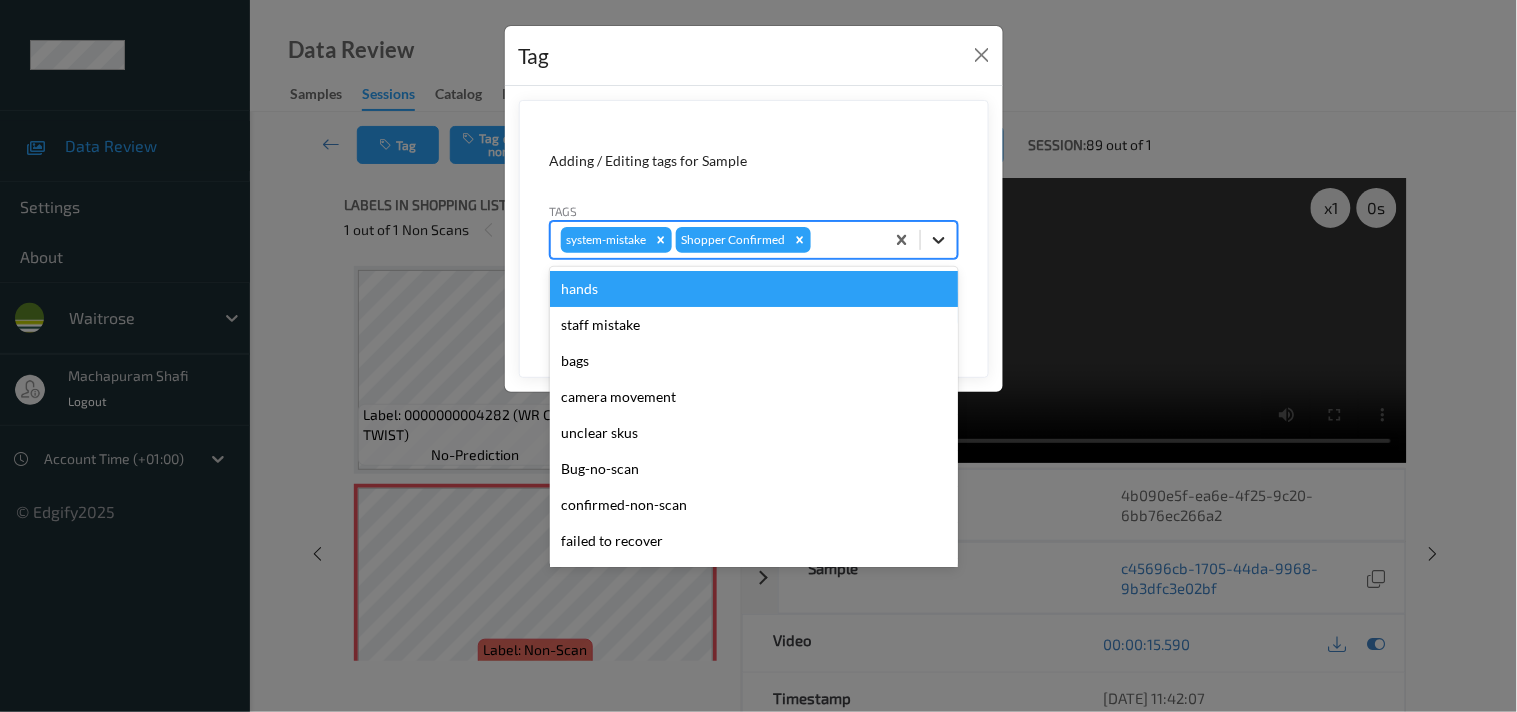 click 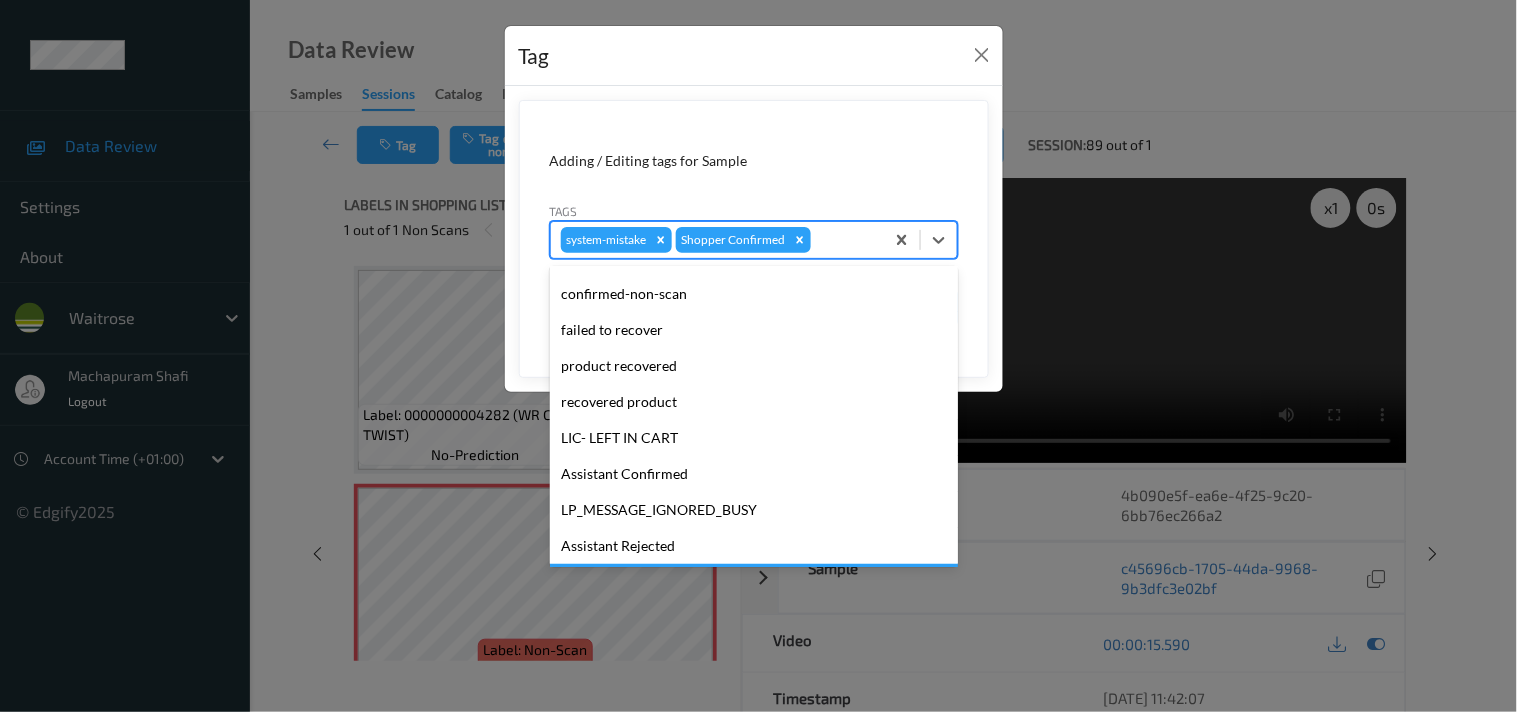 scroll, scrollTop: 318, scrollLeft: 0, axis: vertical 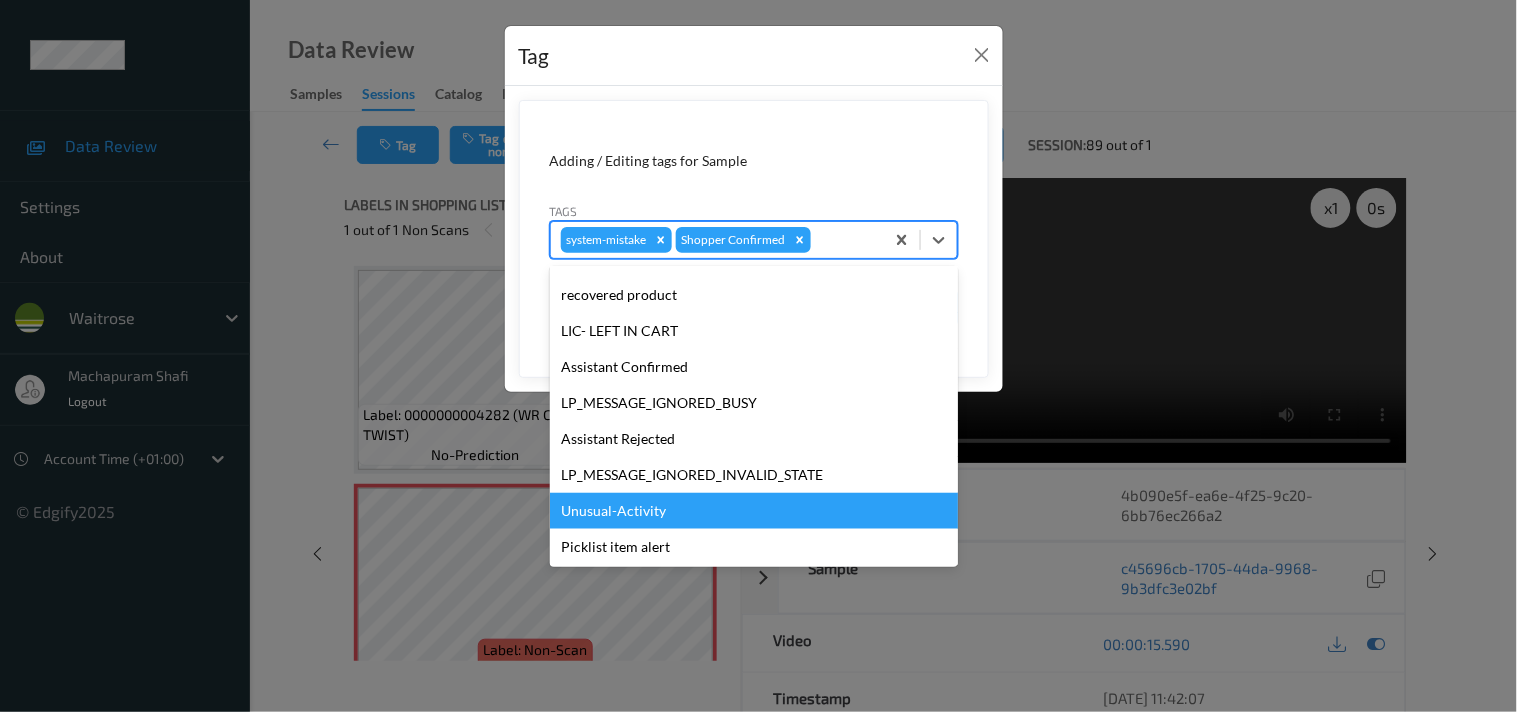 click on "Unusual-Activity" at bounding box center [754, 511] 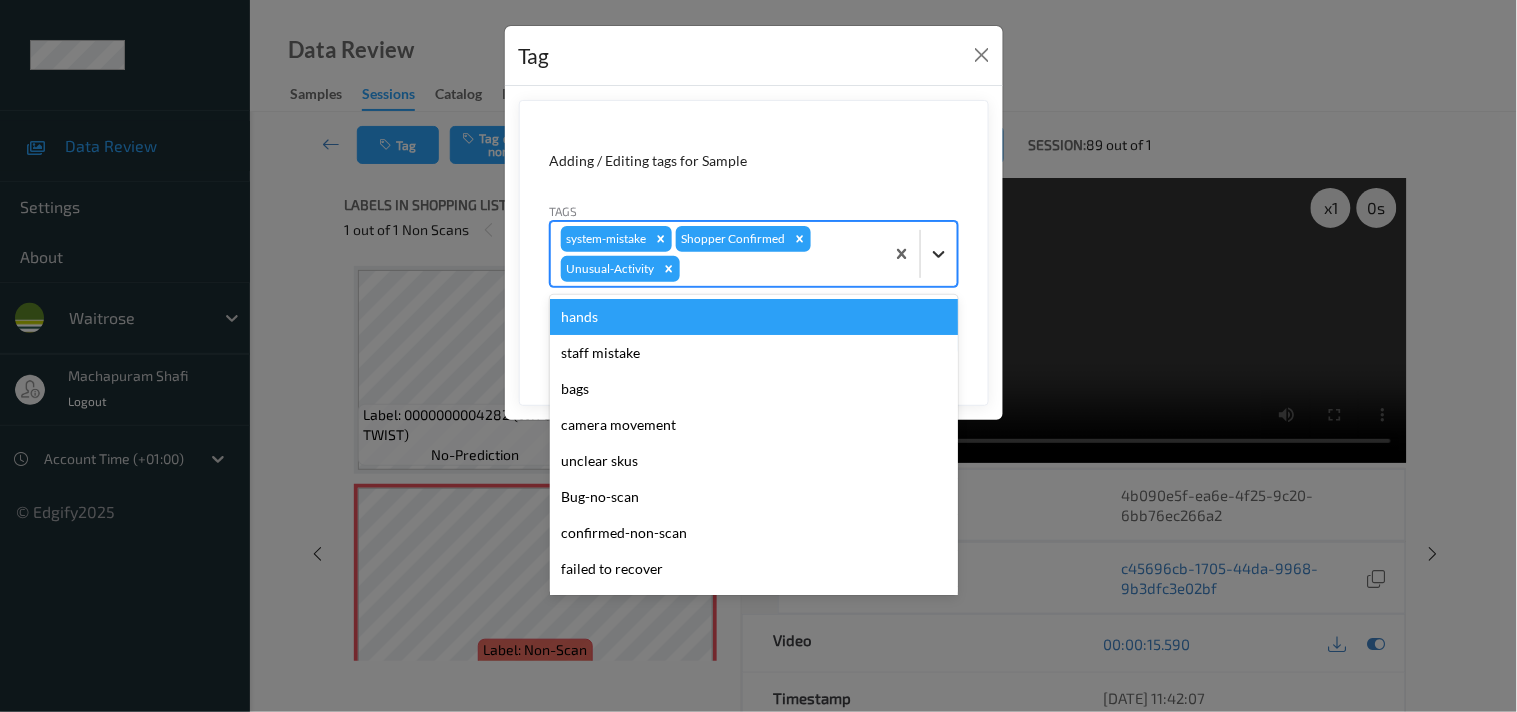 click 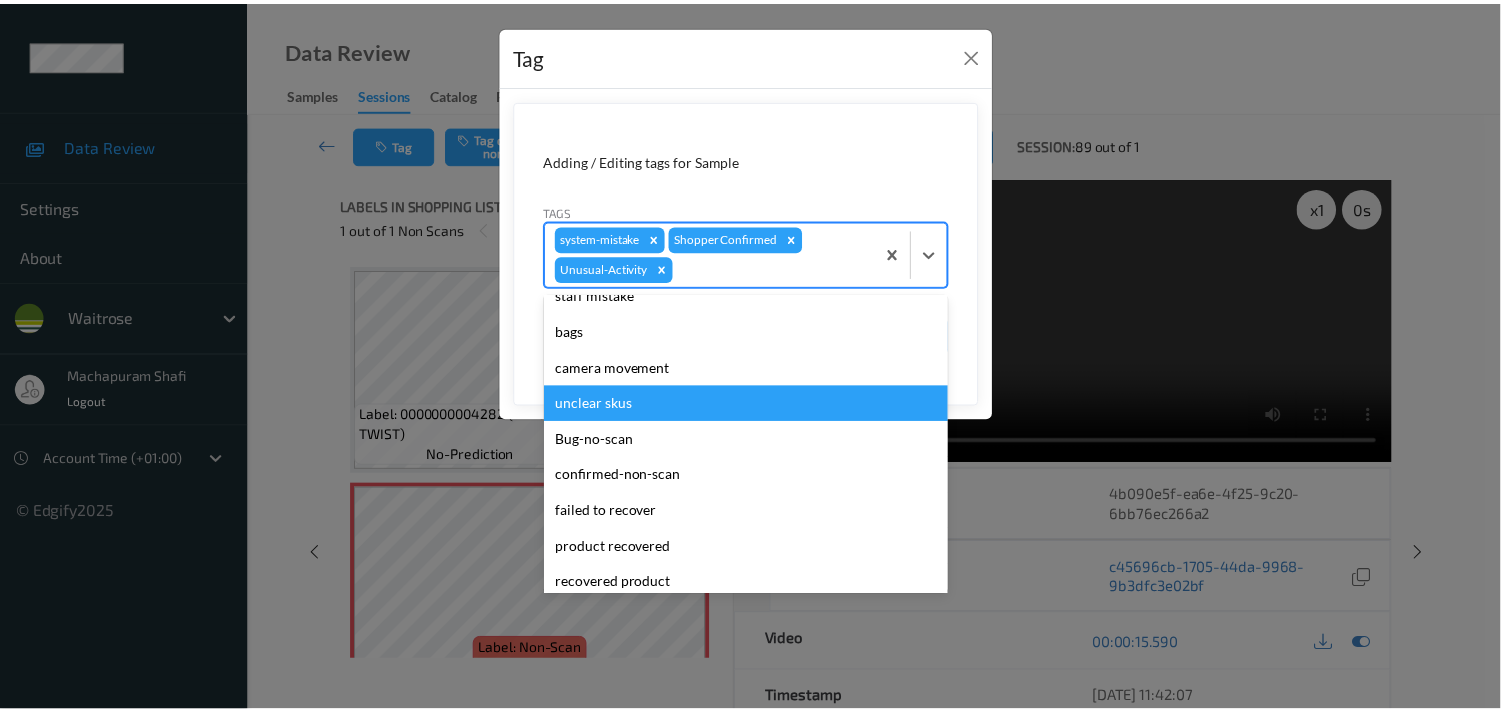 scroll, scrollTop: 283, scrollLeft: 0, axis: vertical 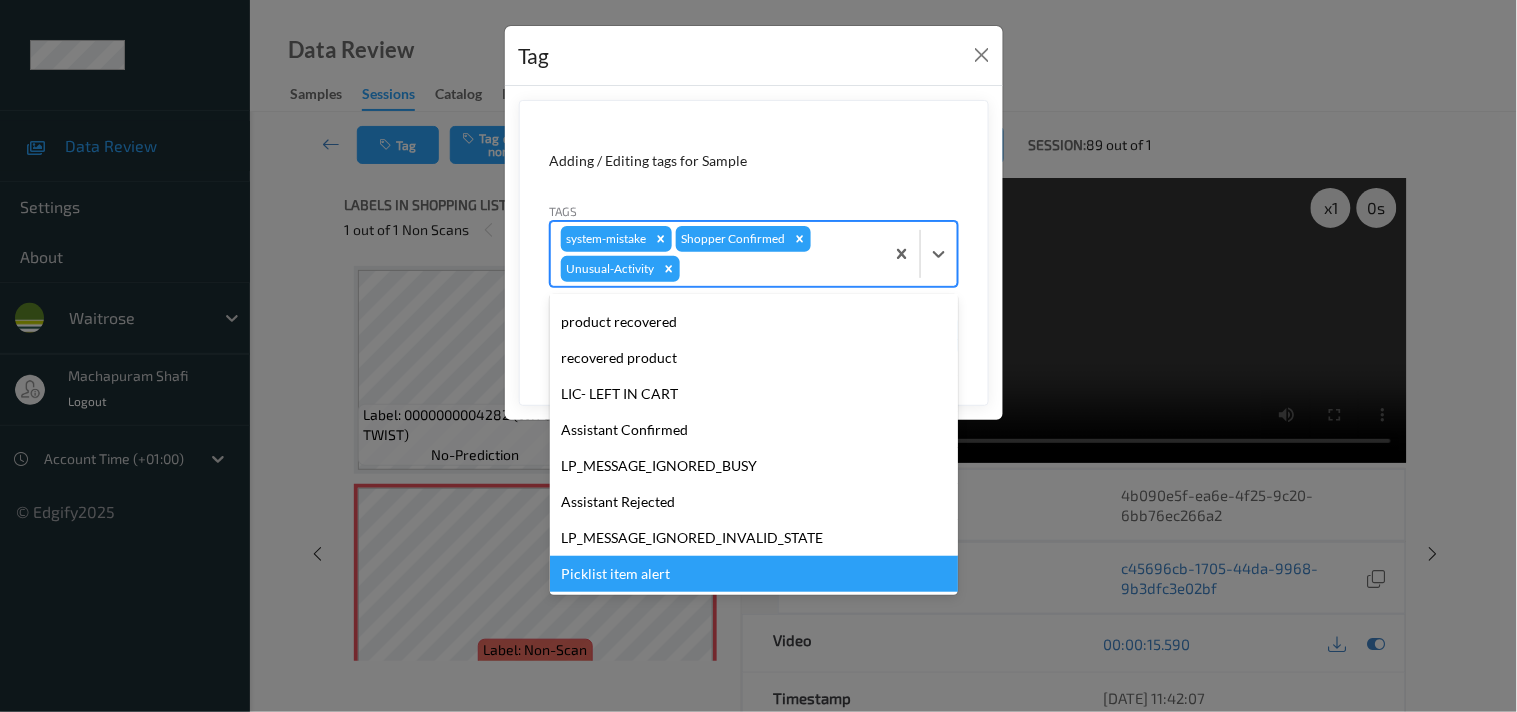 click on "Picklist item alert" at bounding box center [754, 574] 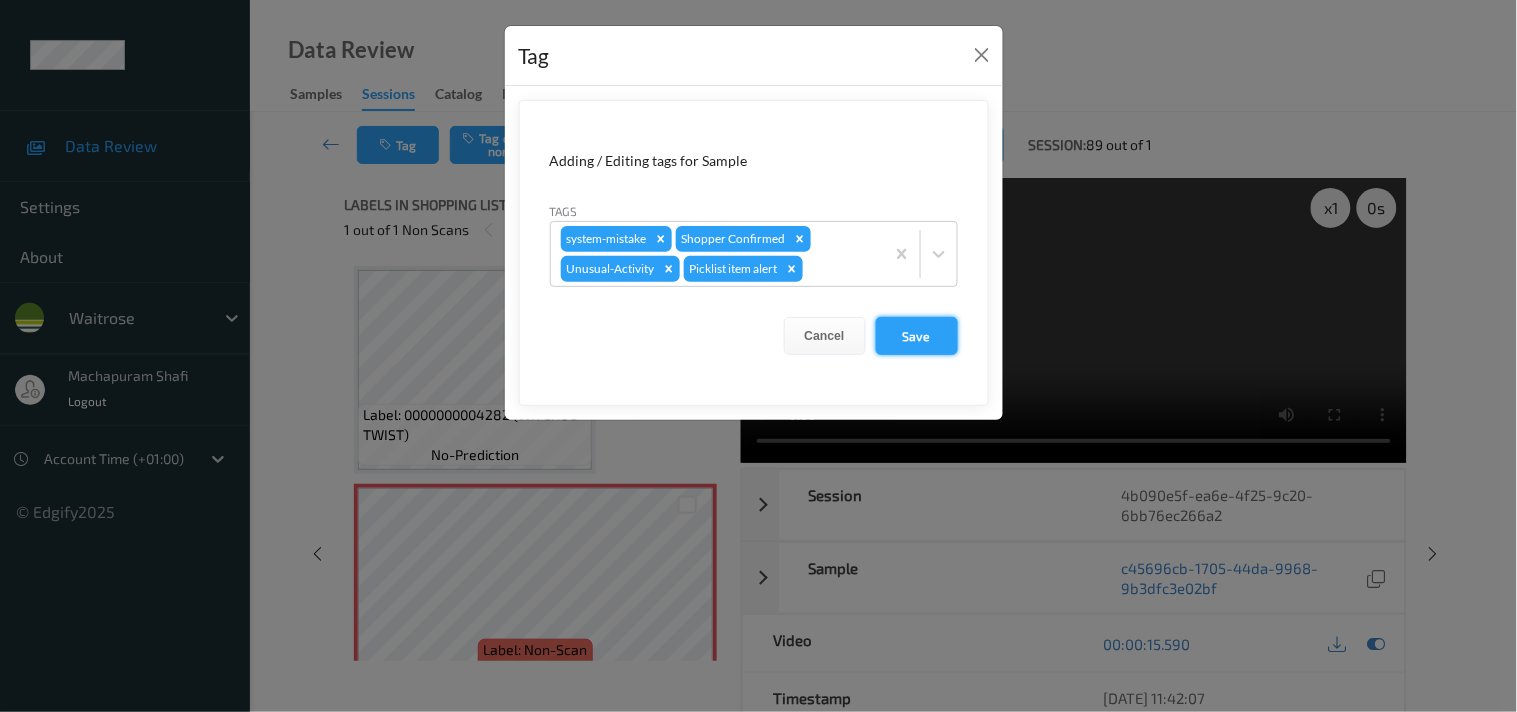 click on "Save" at bounding box center [917, 336] 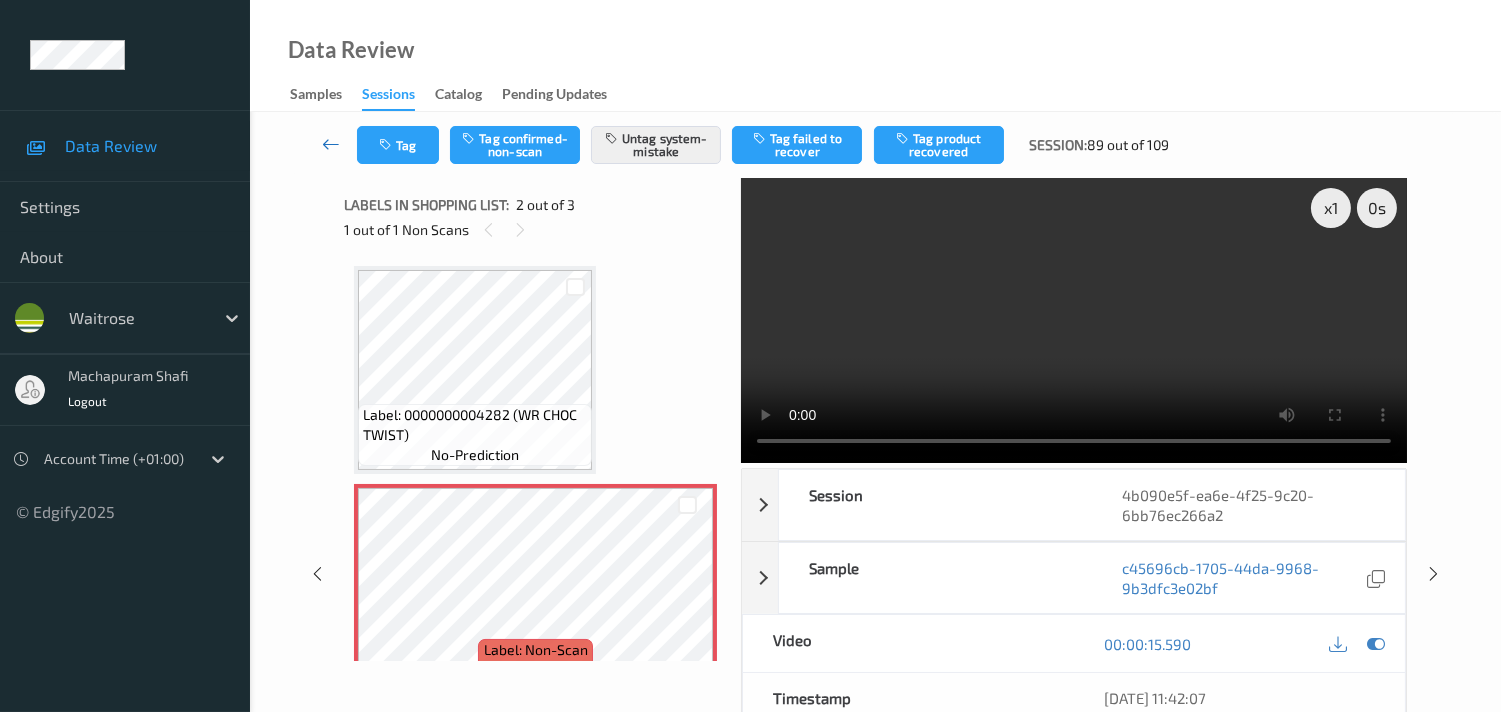 click at bounding box center [331, 144] 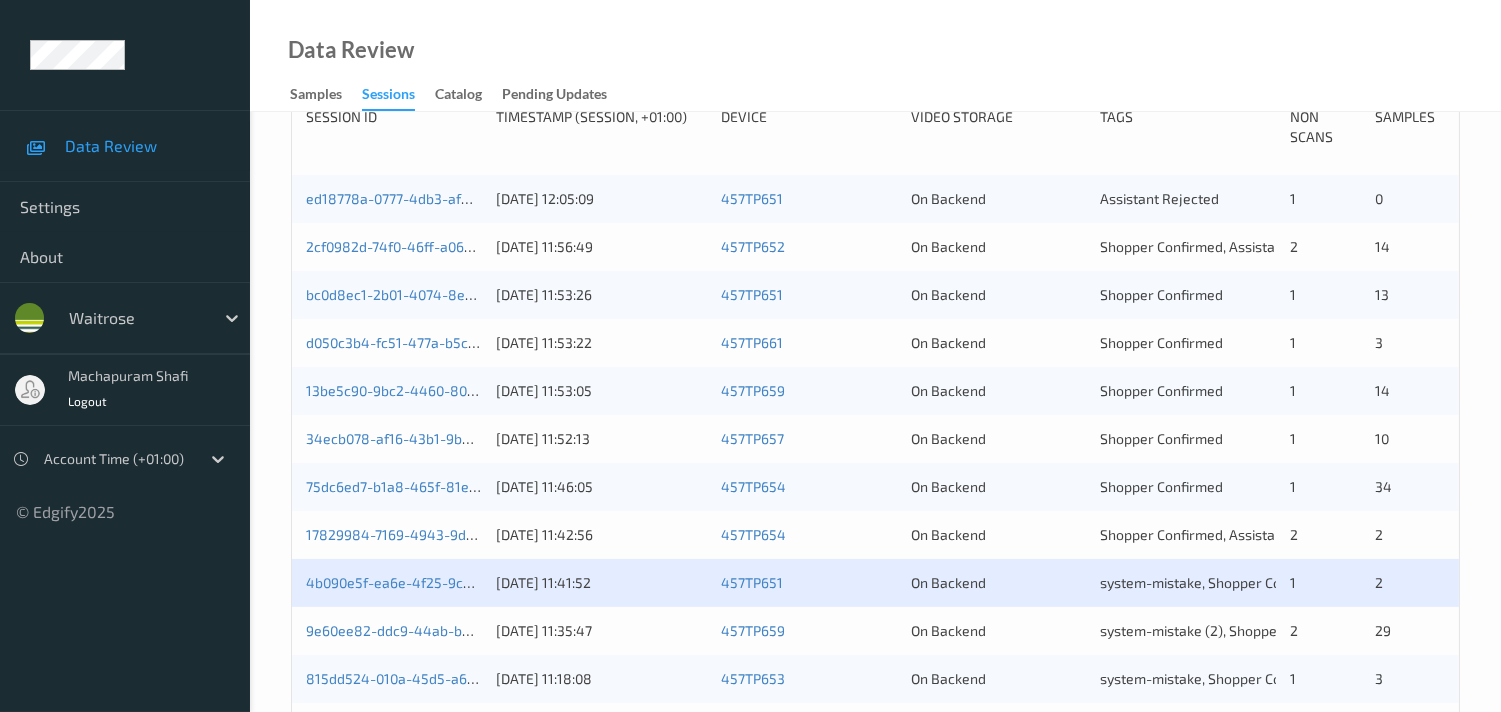 scroll, scrollTop: 444, scrollLeft: 0, axis: vertical 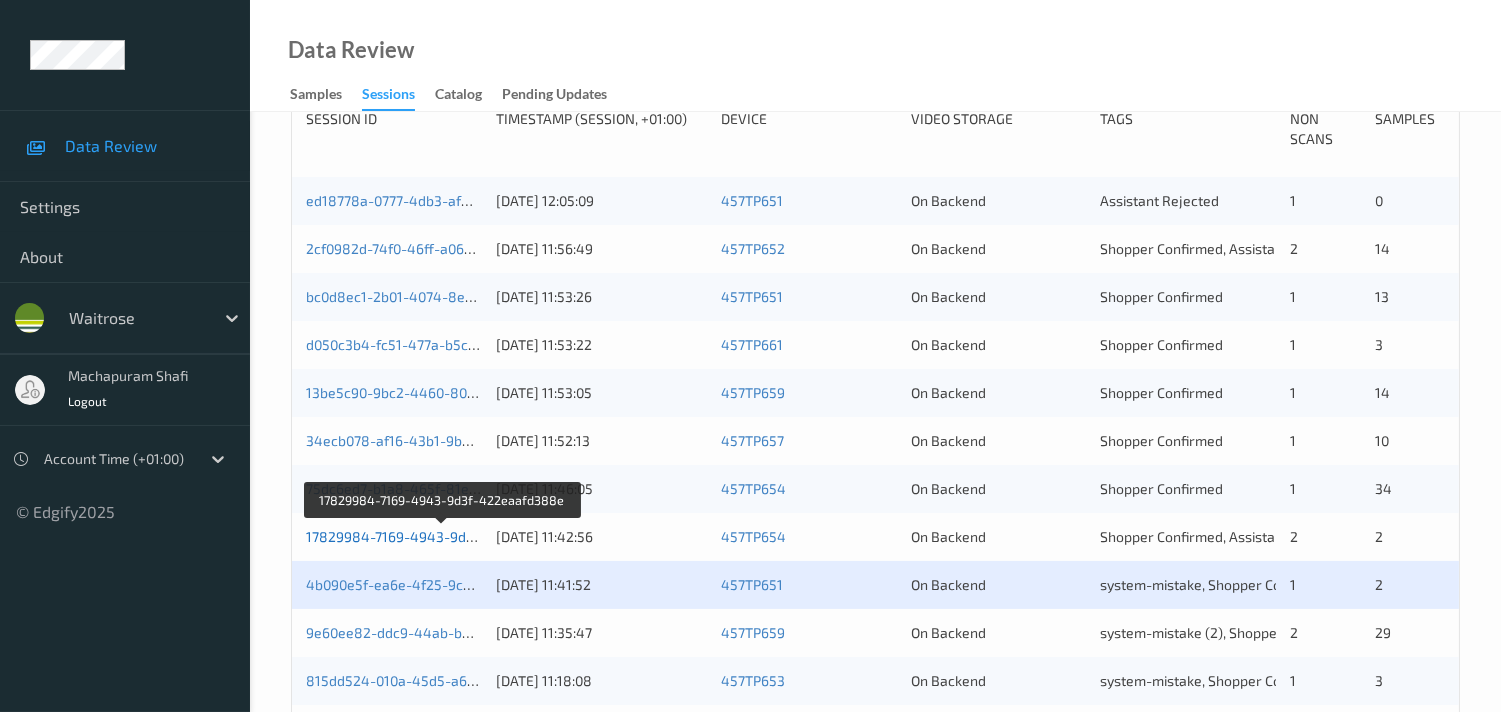 click on "17829984-7169-4943-9d3f-422eaafd388e" at bounding box center [443, 536] 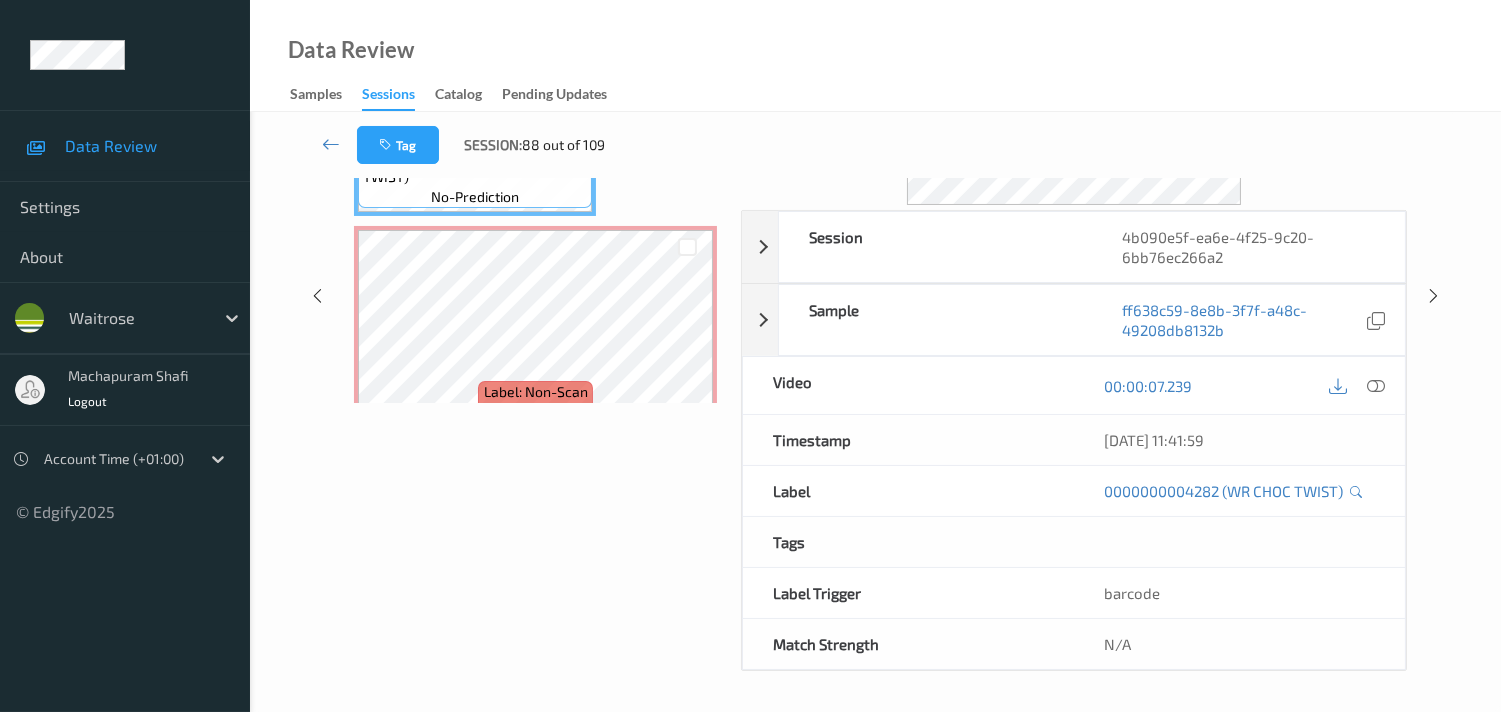 click on "Labels in shopping list: 1 out of 3 0 out of 1 Non Scans Label: 0000000004282 (WR CHOC TWIST) no-prediction Label: Non-Scan non-scan Label: Non-Scan non-scan Label: 0000000003810 (NO1 ISB LEM MUFFIN) no-prediction" at bounding box center (535, 295) 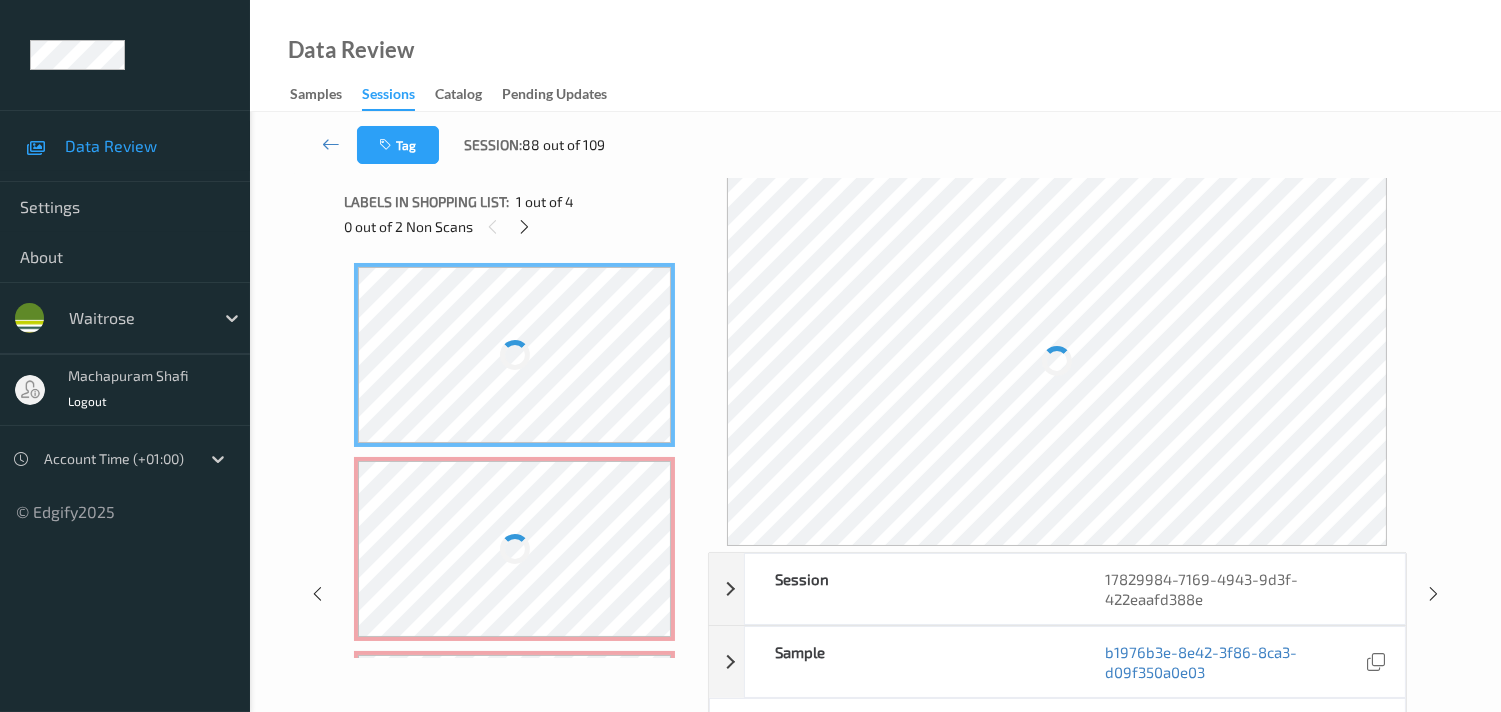scroll, scrollTop: 0, scrollLeft: 0, axis: both 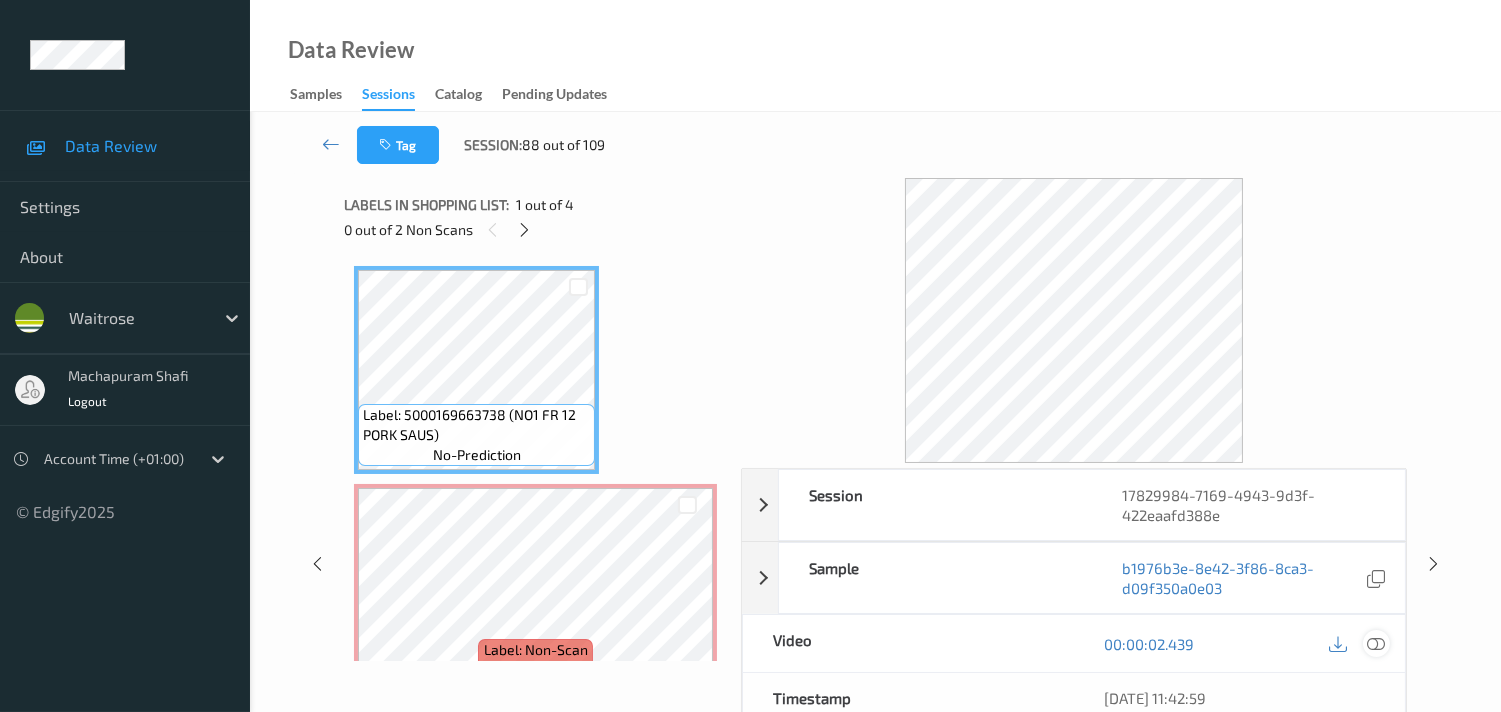 click at bounding box center (1376, 644) 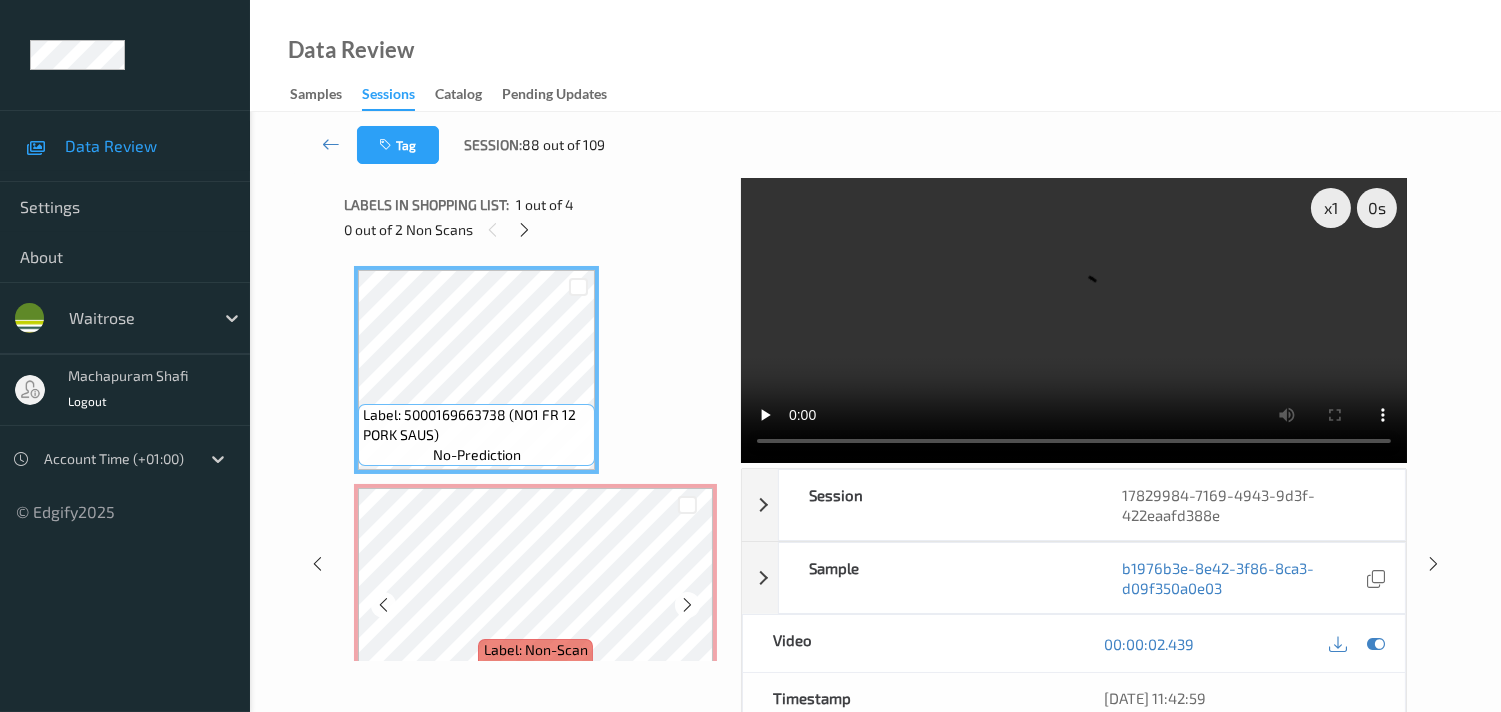 scroll, scrollTop: 111, scrollLeft: 0, axis: vertical 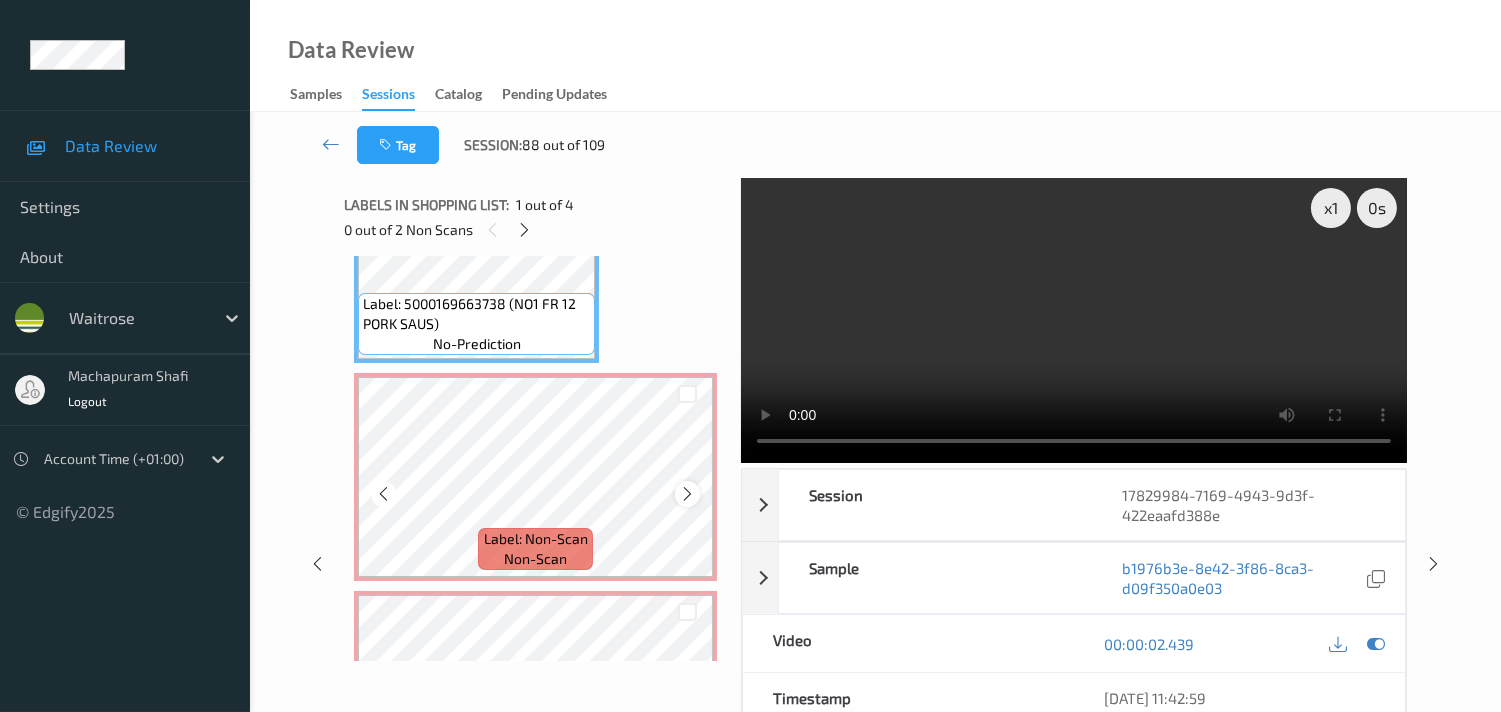 click at bounding box center (687, 494) 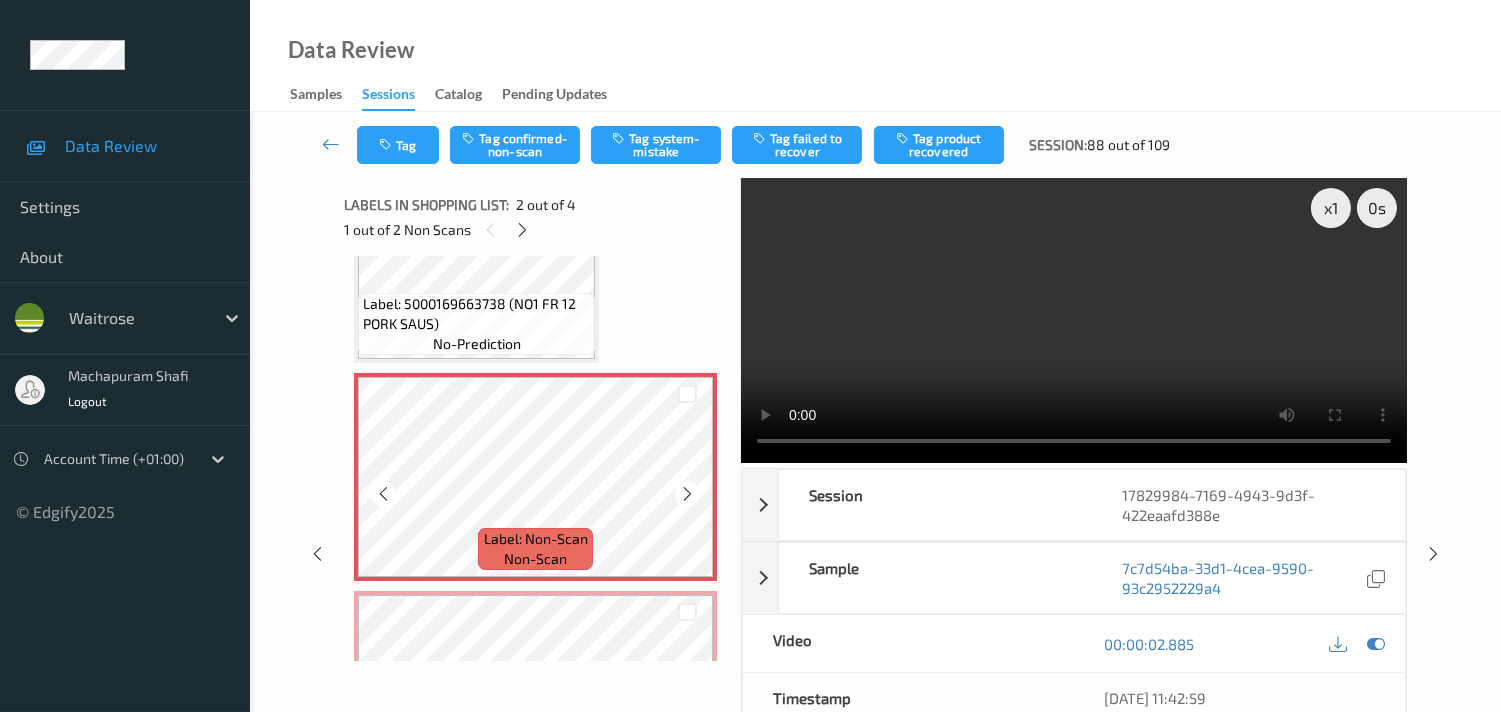 click at bounding box center [687, 494] 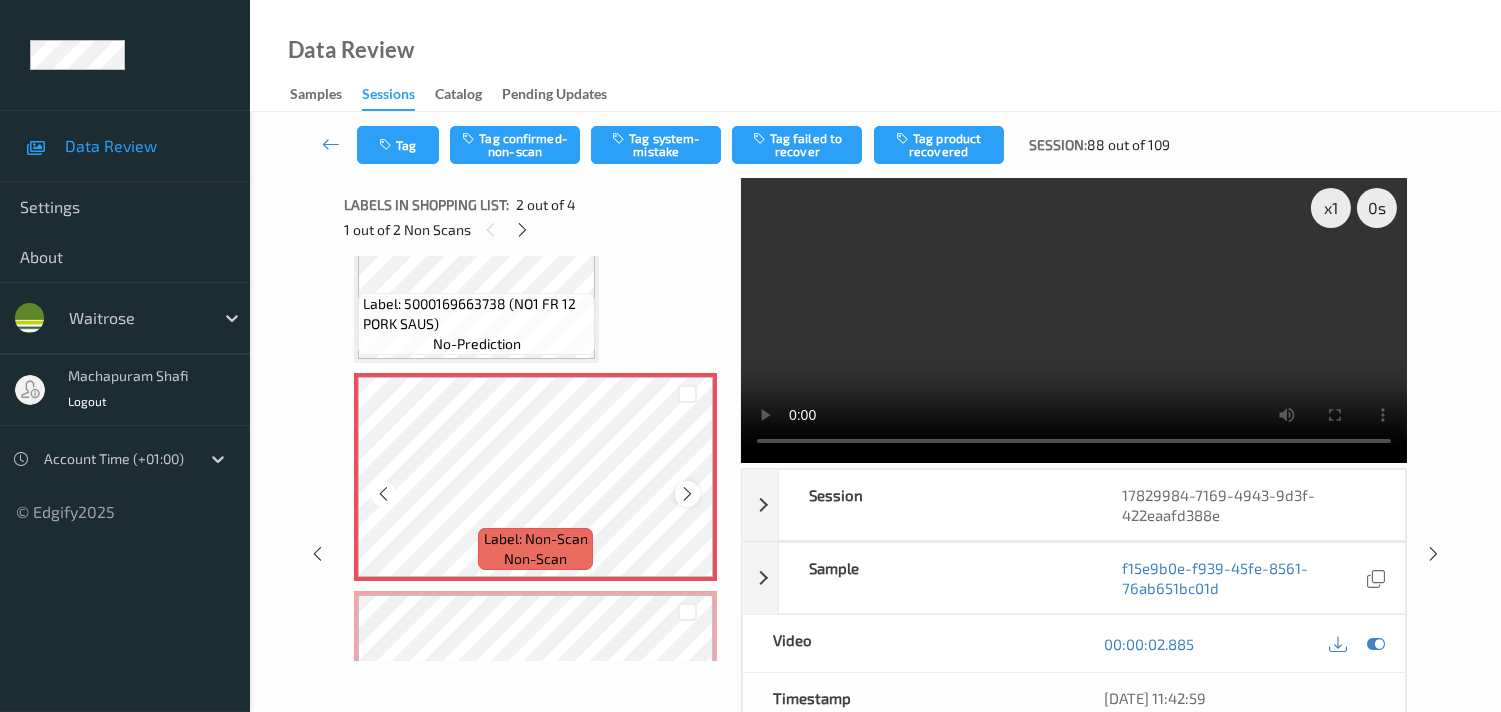 click at bounding box center [687, 494] 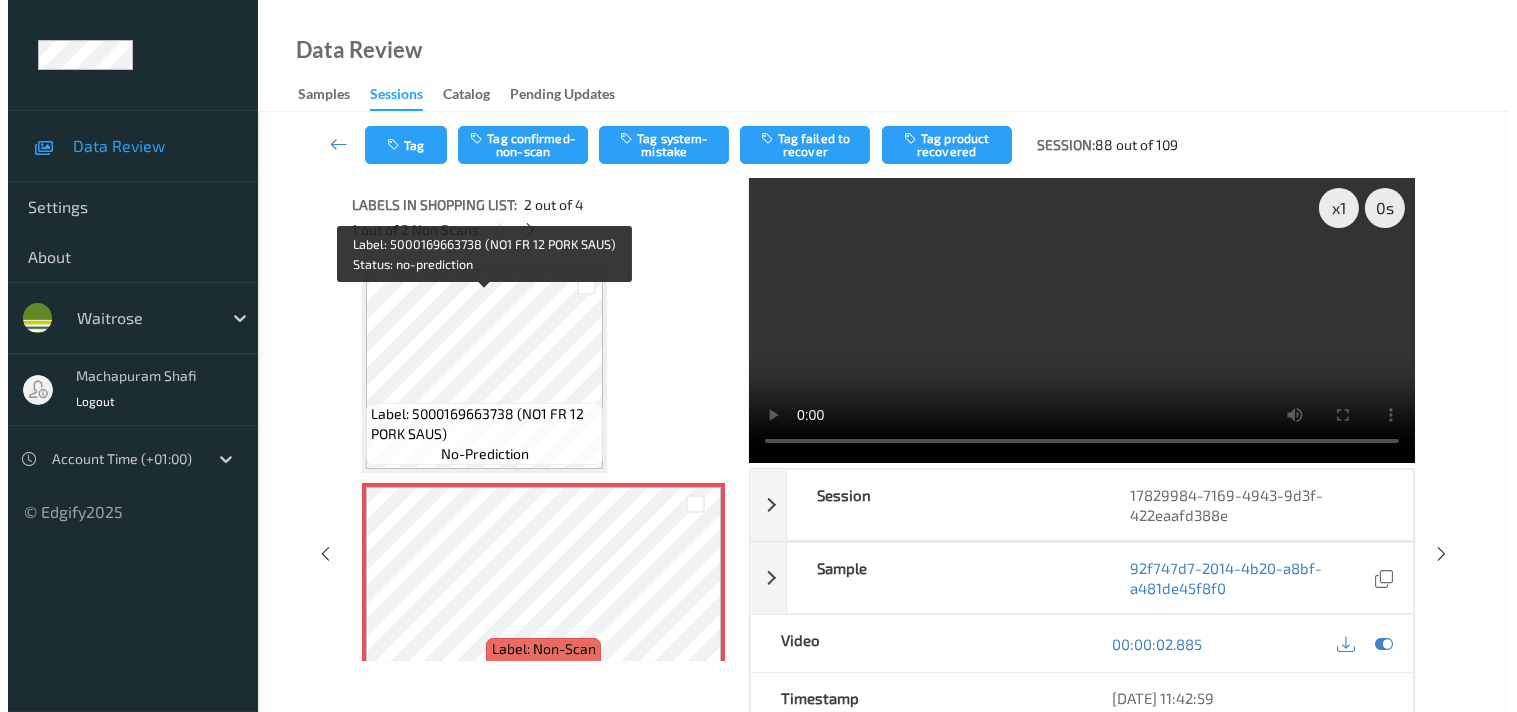scroll, scrollTop: 0, scrollLeft: 0, axis: both 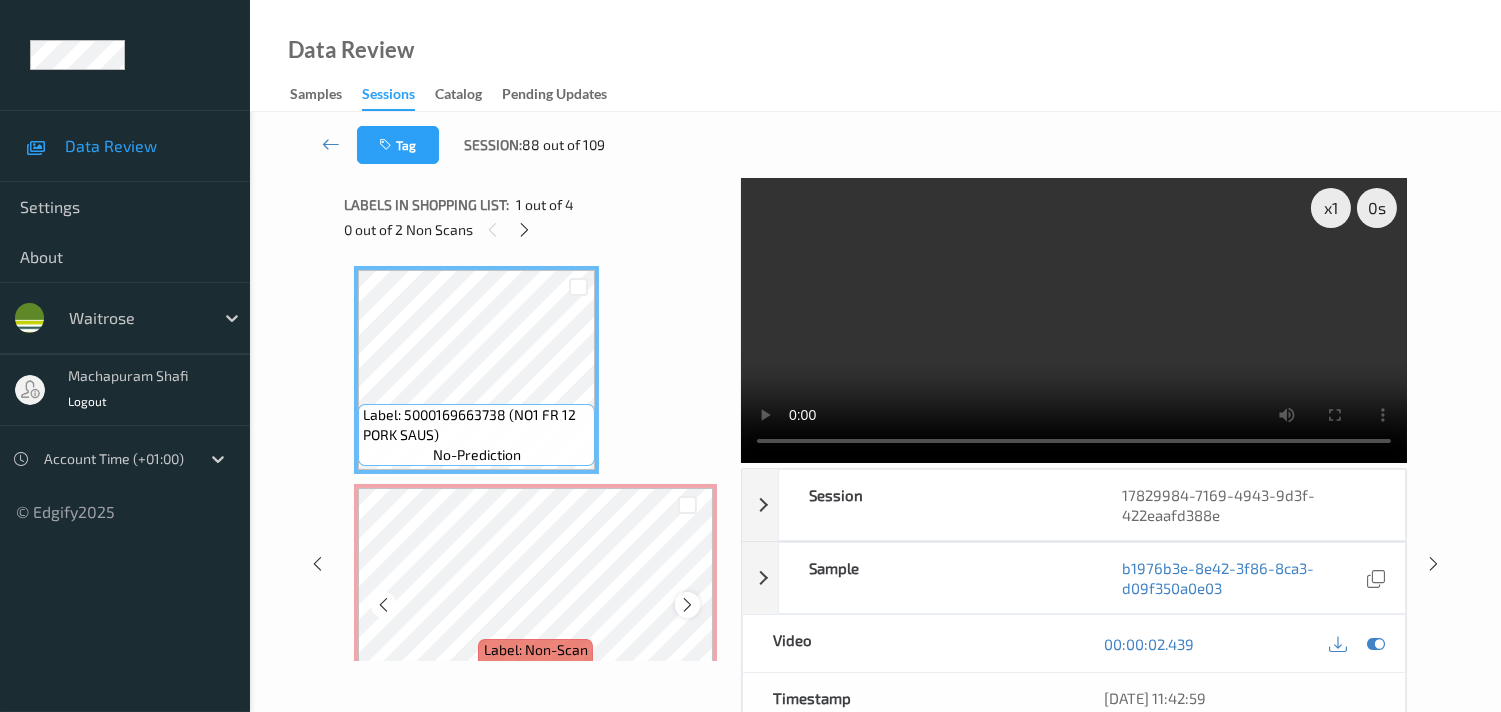 click at bounding box center (687, 605) 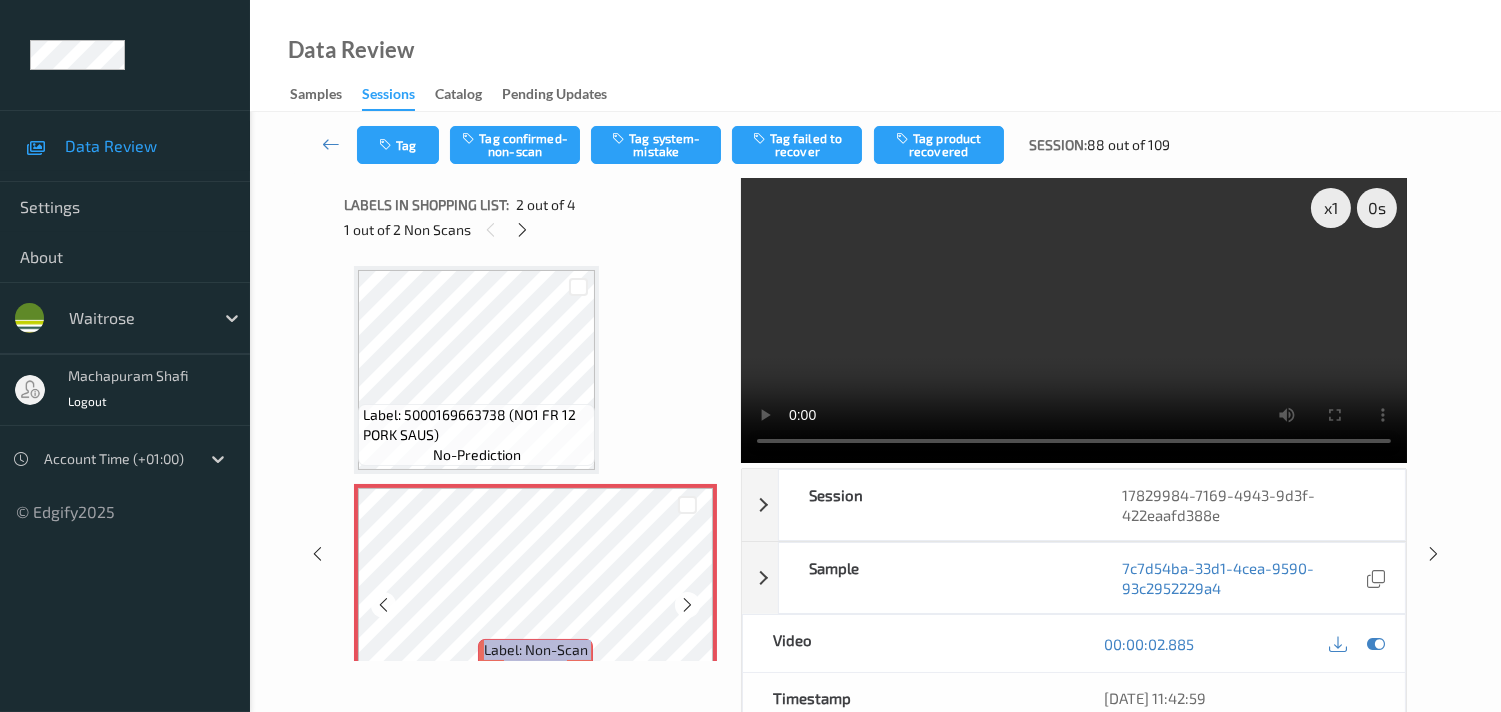 click at bounding box center (687, 605) 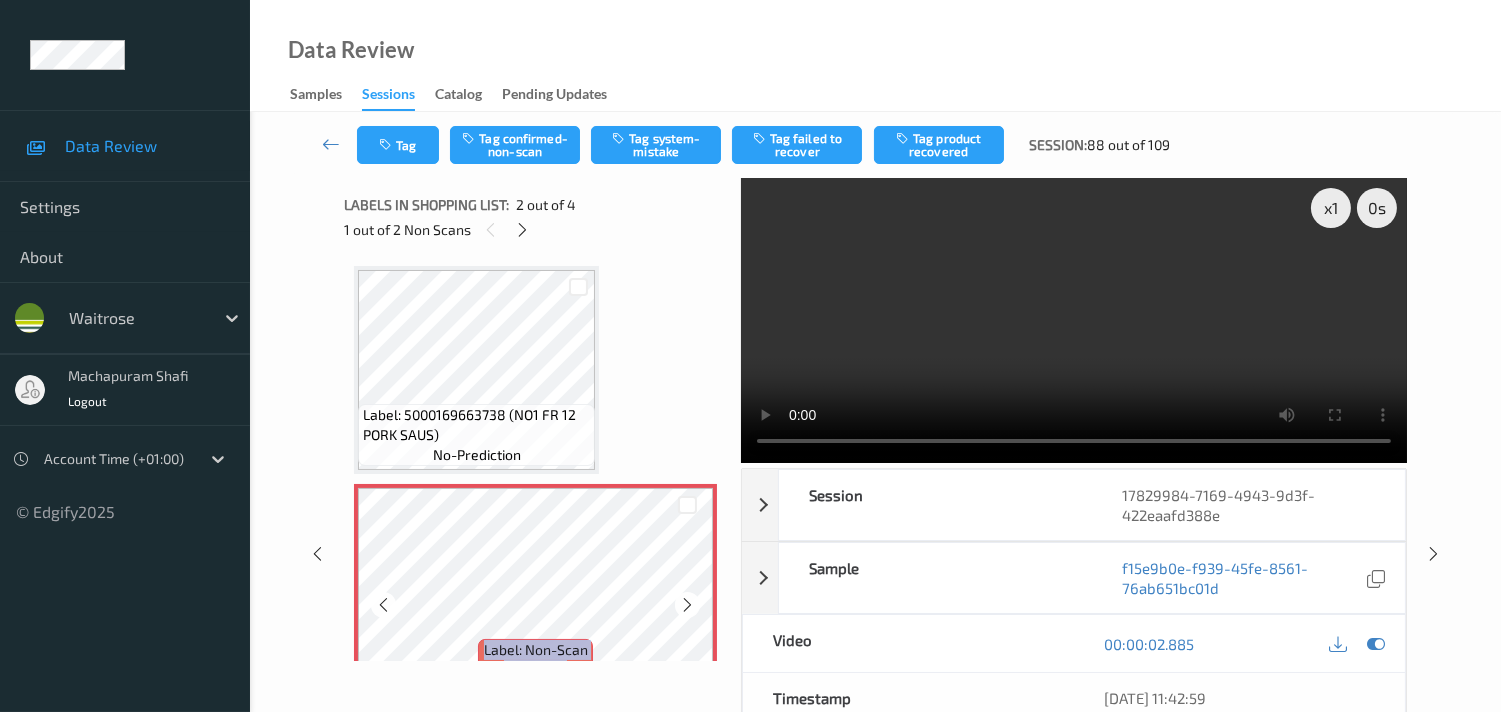 click at bounding box center [687, 605] 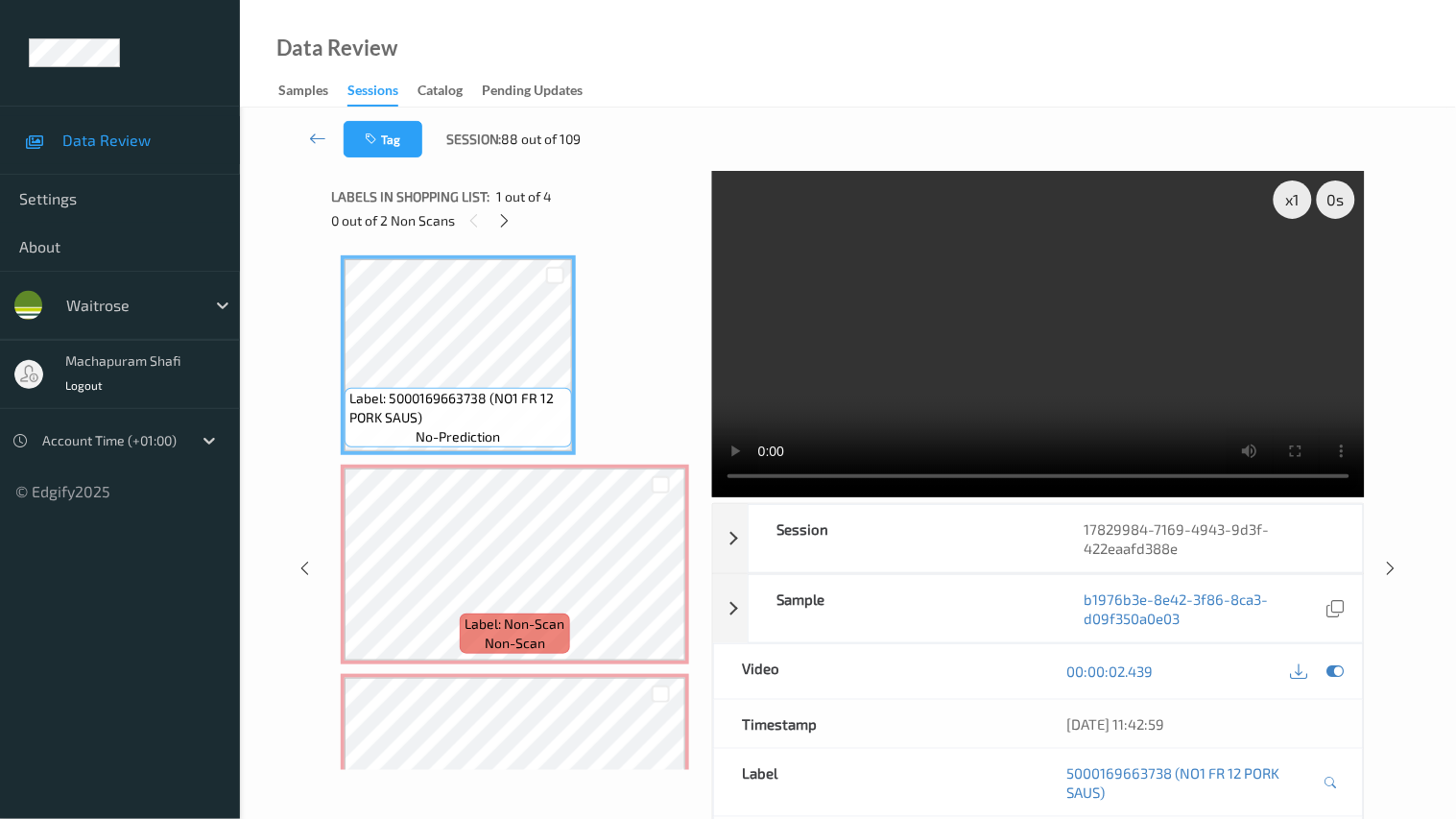 type 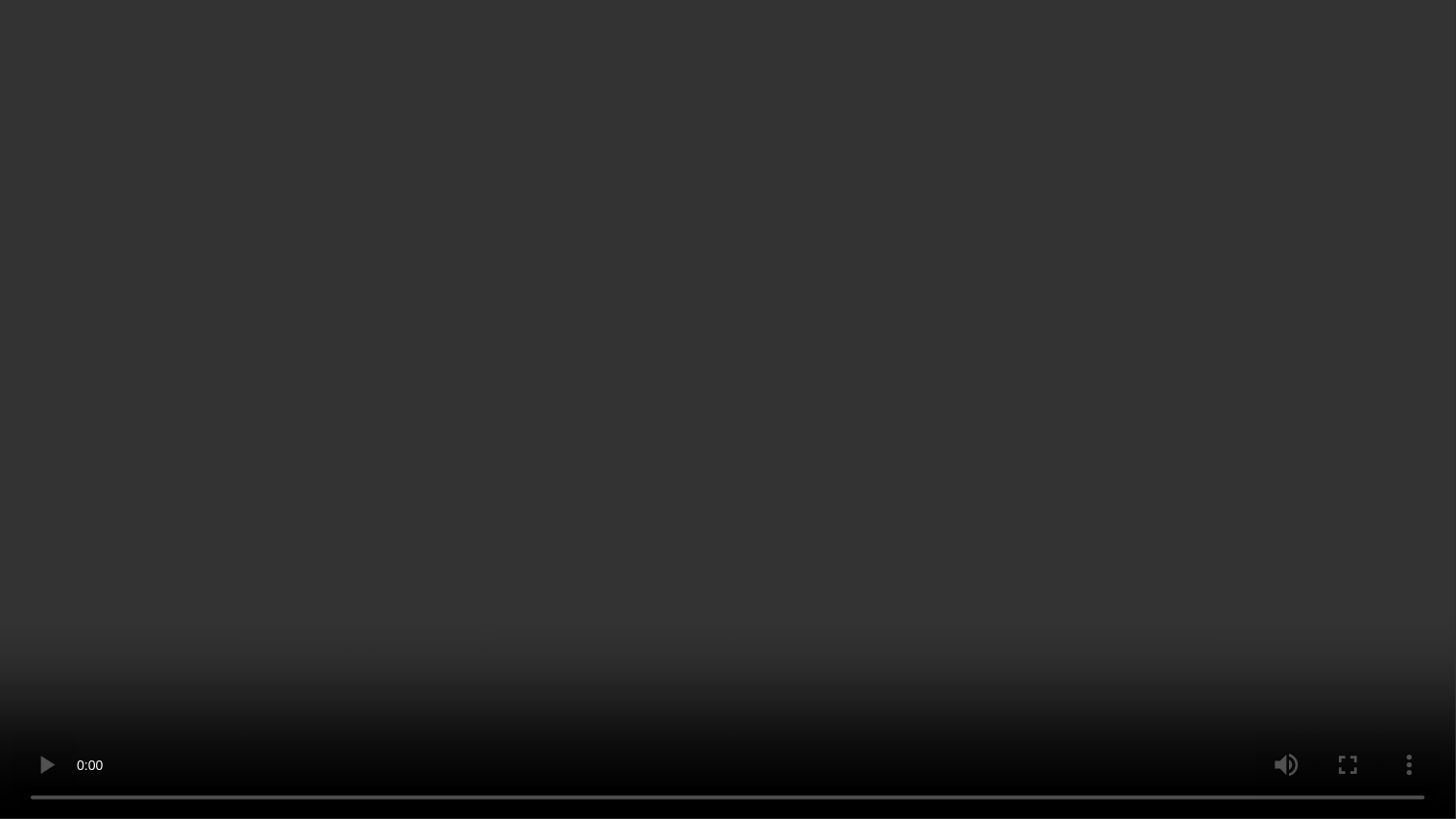 click at bounding box center (728, 409) 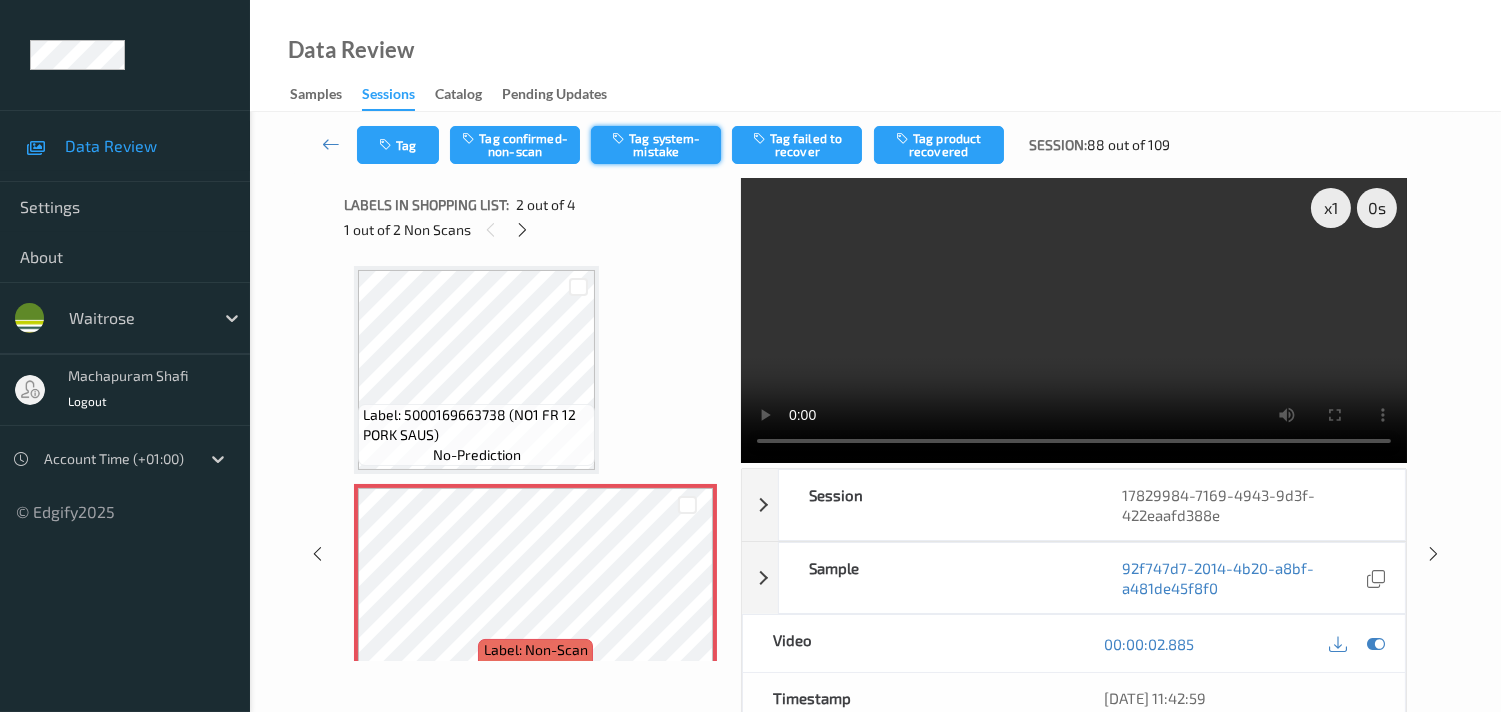 click on "Tag   system-mistake" at bounding box center (656, 145) 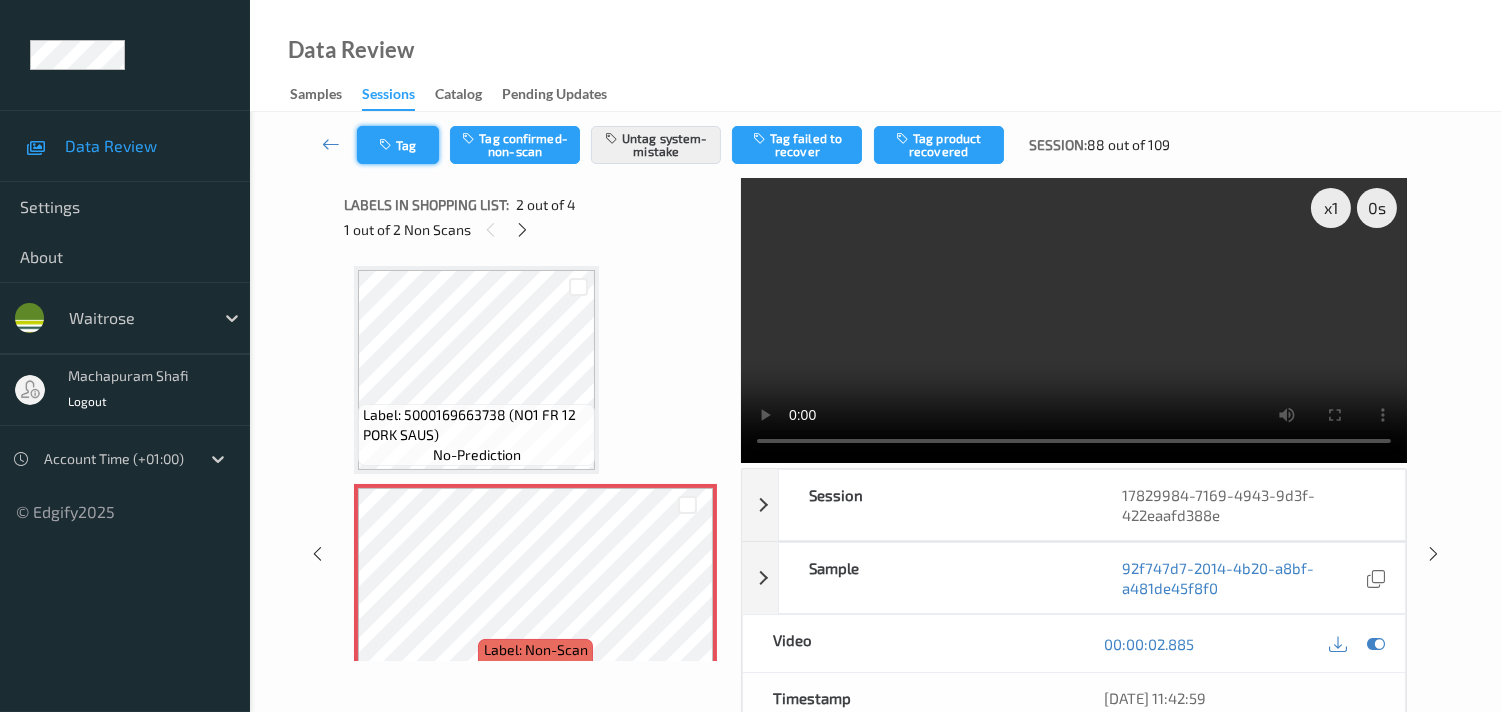 click on "Tag" at bounding box center [398, 145] 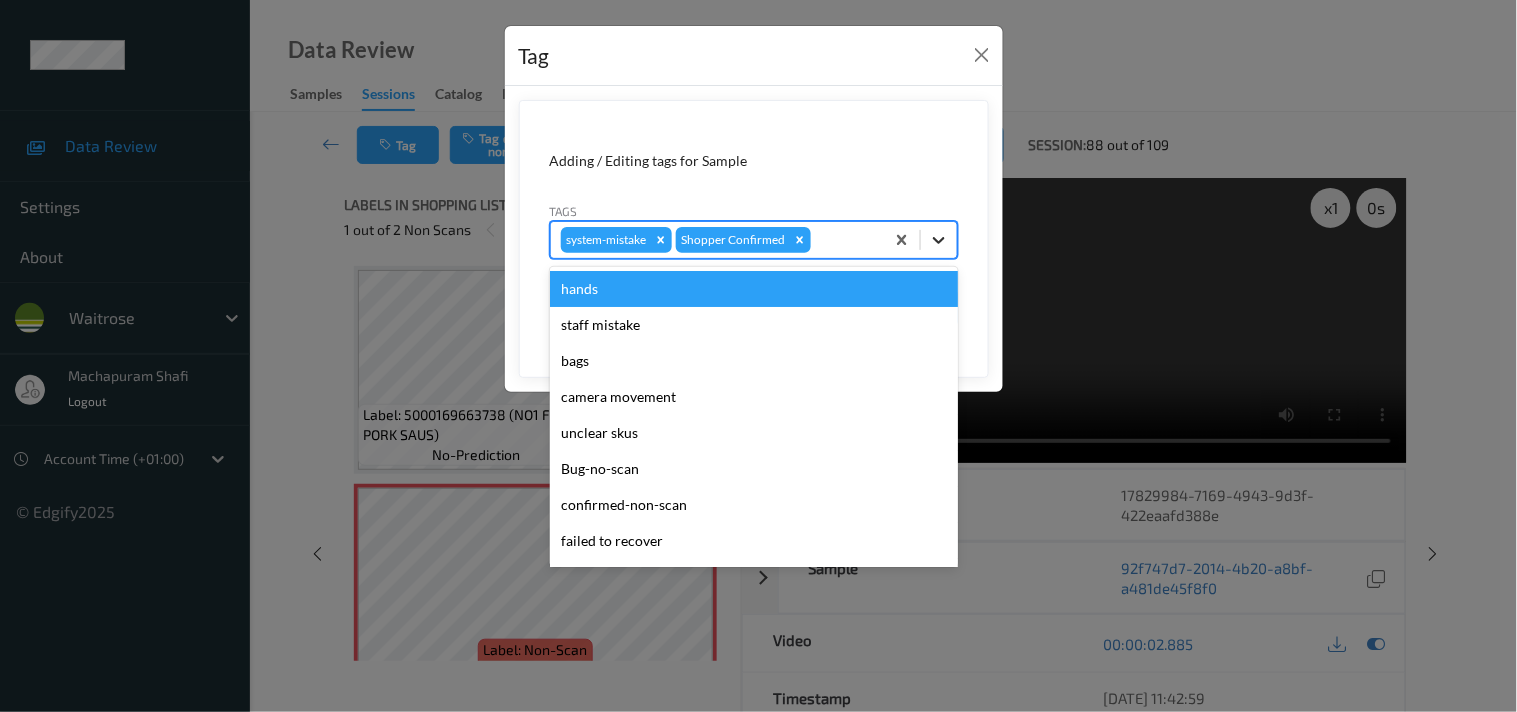 click 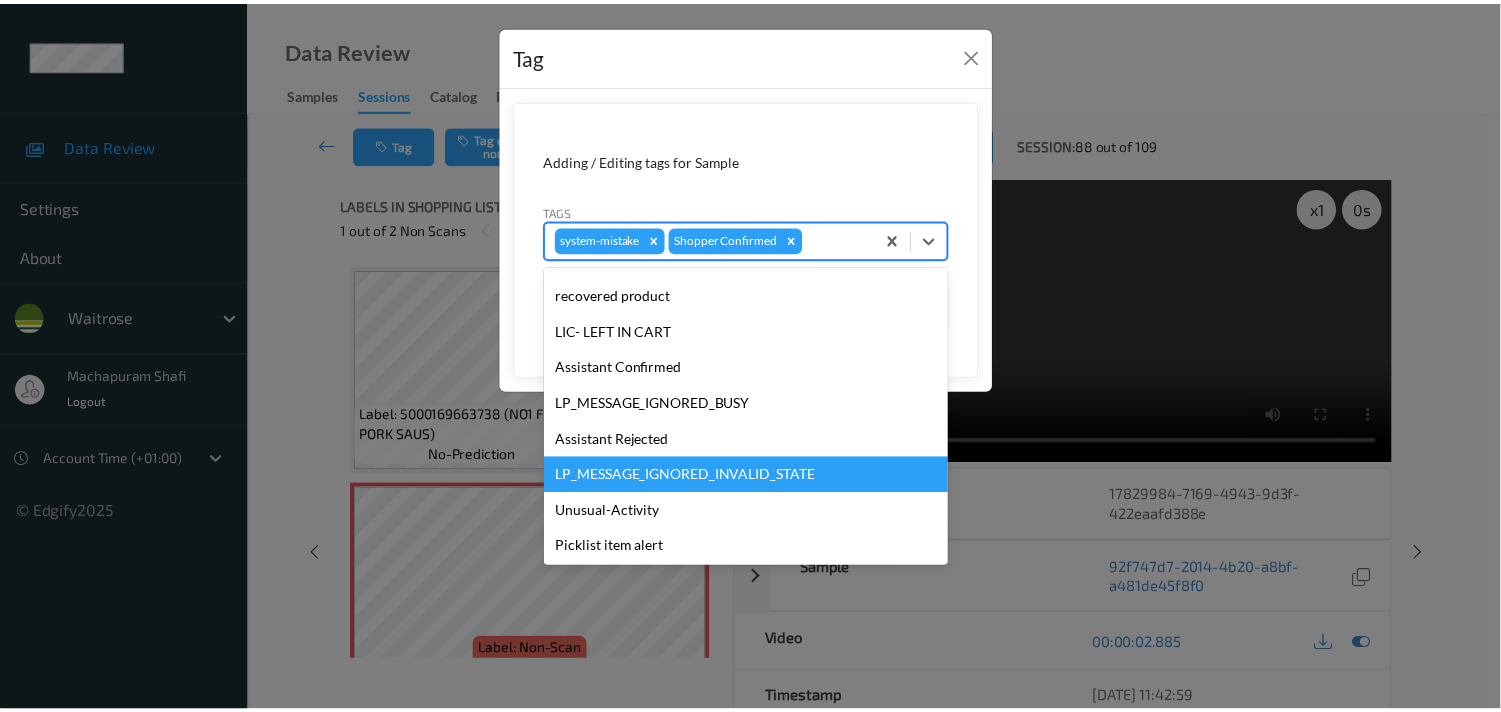 scroll, scrollTop: 320, scrollLeft: 0, axis: vertical 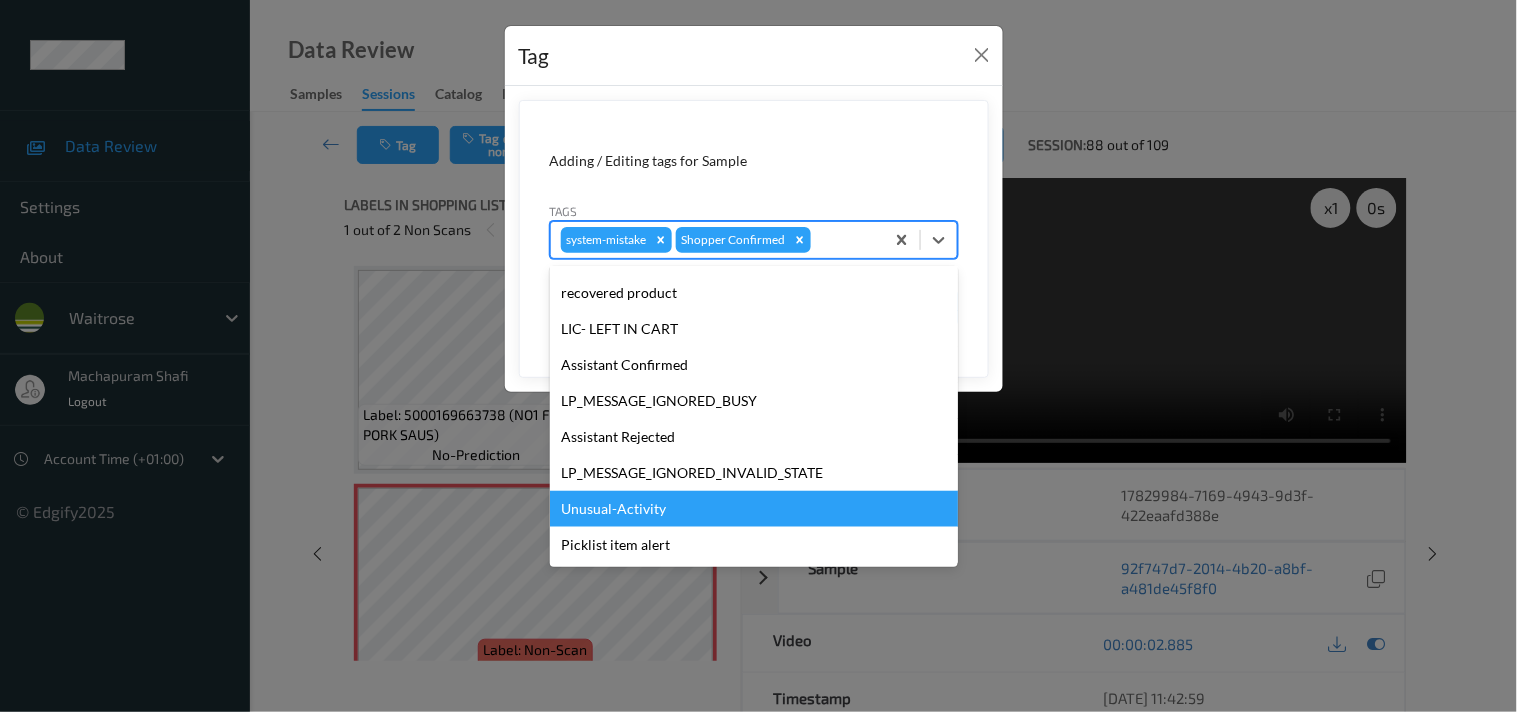 click on "Unusual-Activity" at bounding box center [754, 509] 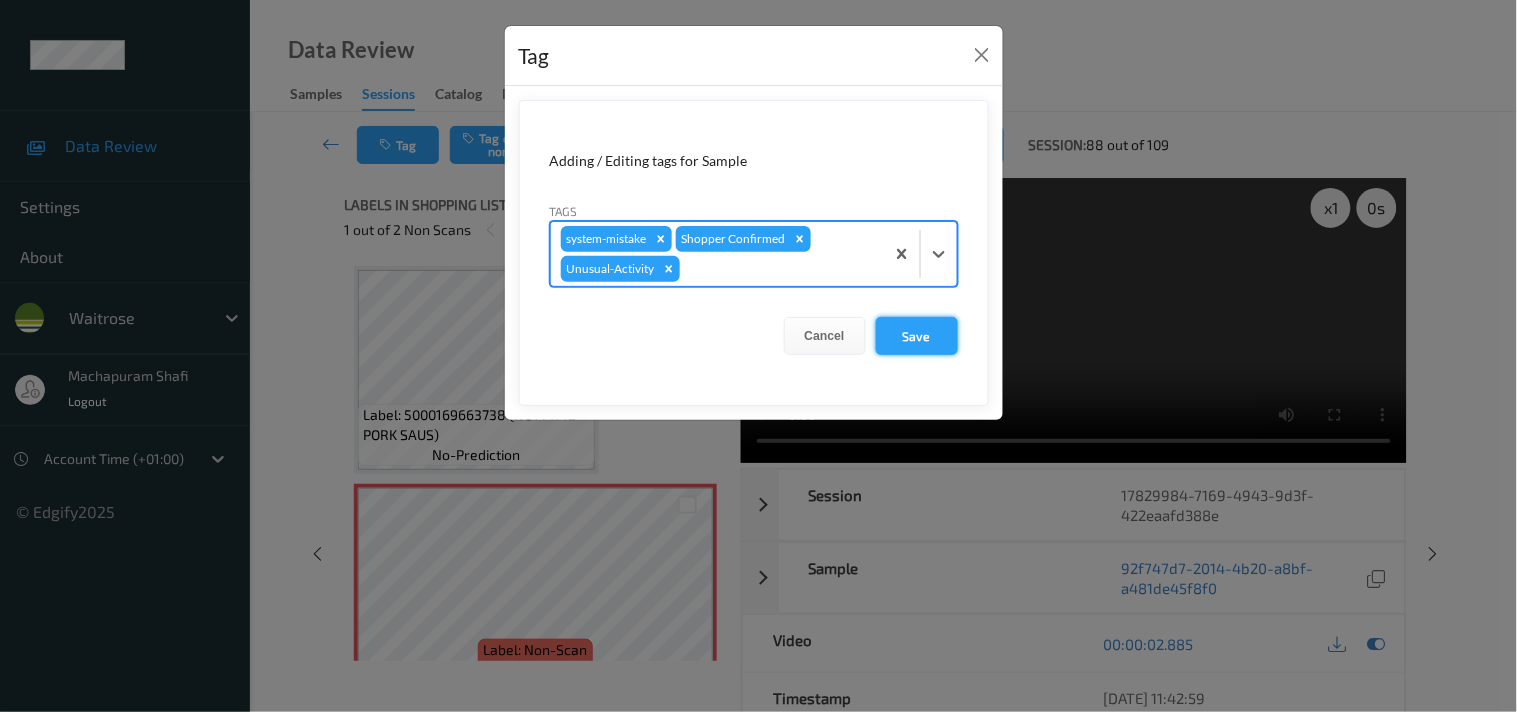 click on "Save" at bounding box center [917, 336] 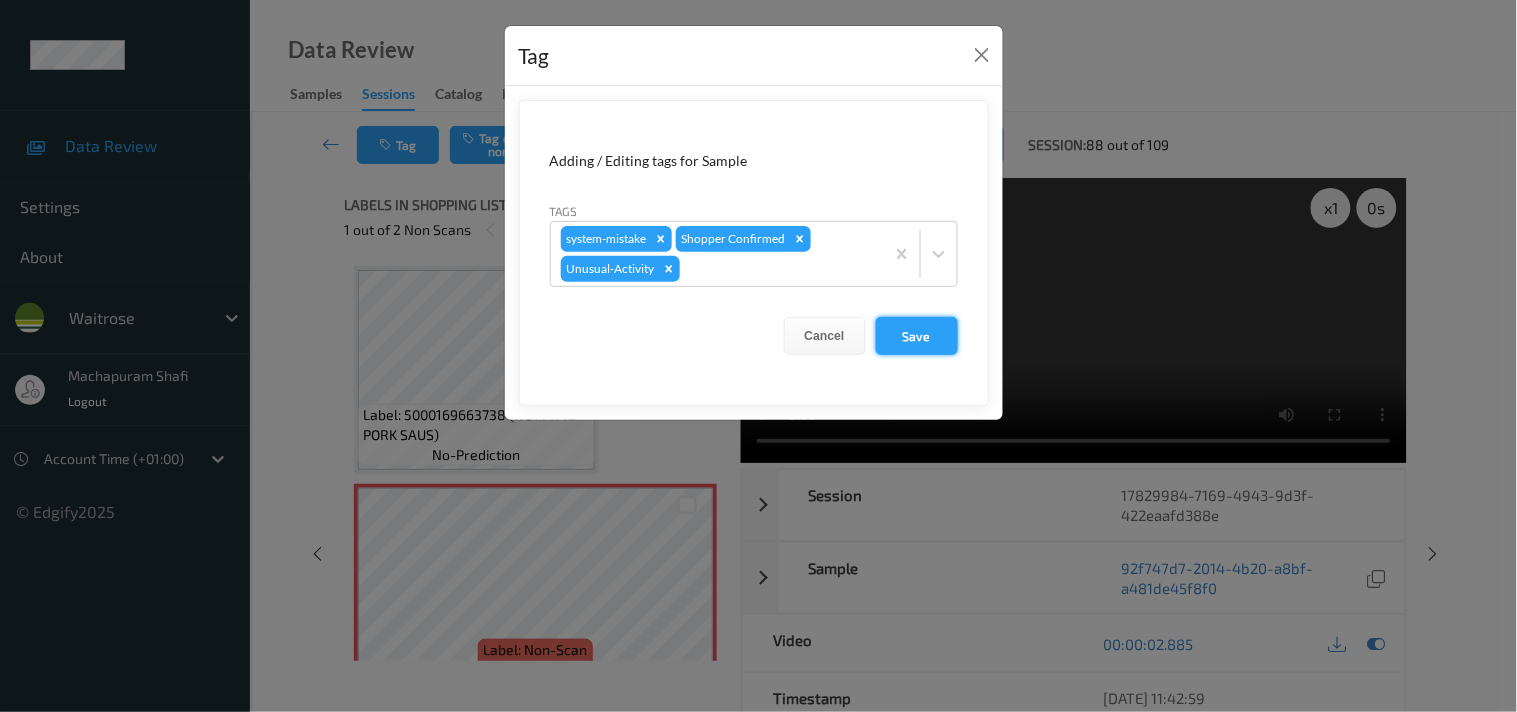 click on "Save" at bounding box center (917, 336) 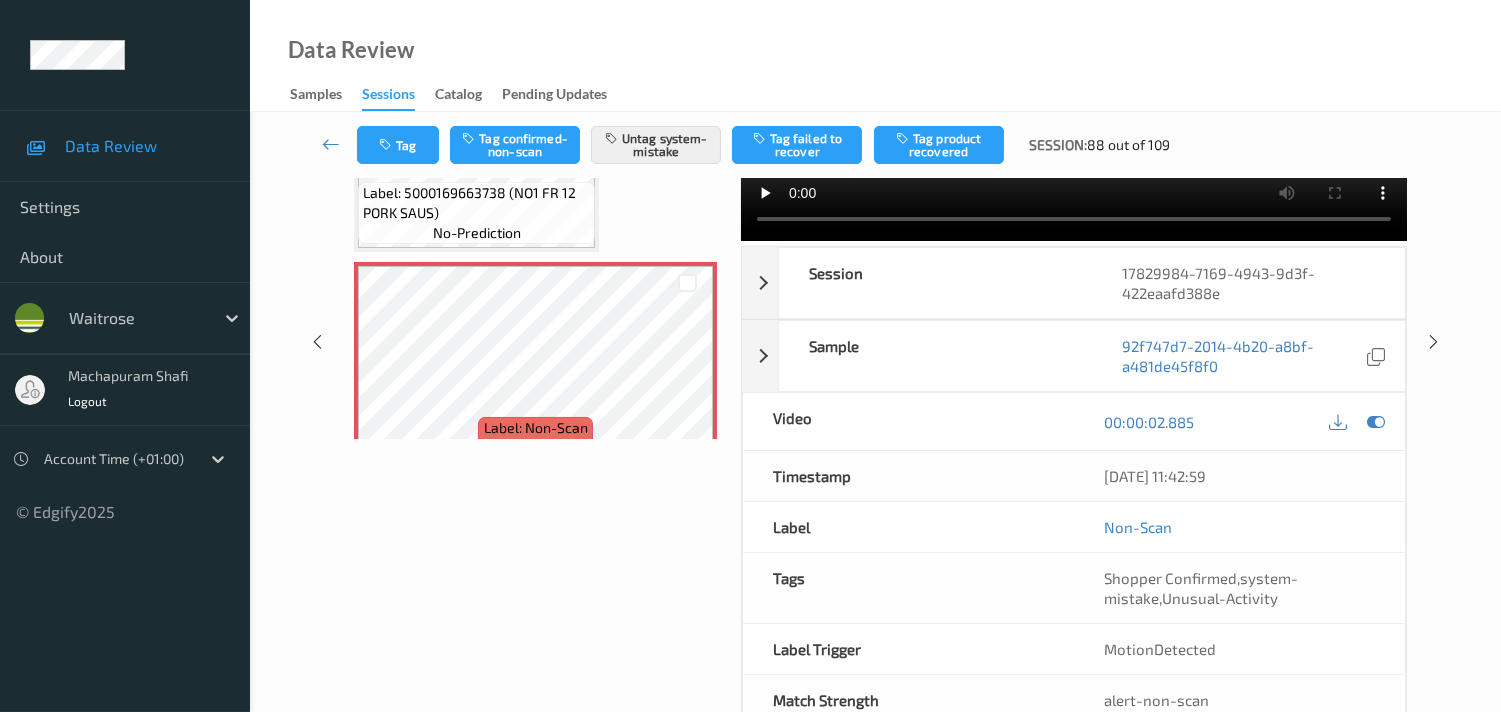 scroll, scrollTop: 0, scrollLeft: 0, axis: both 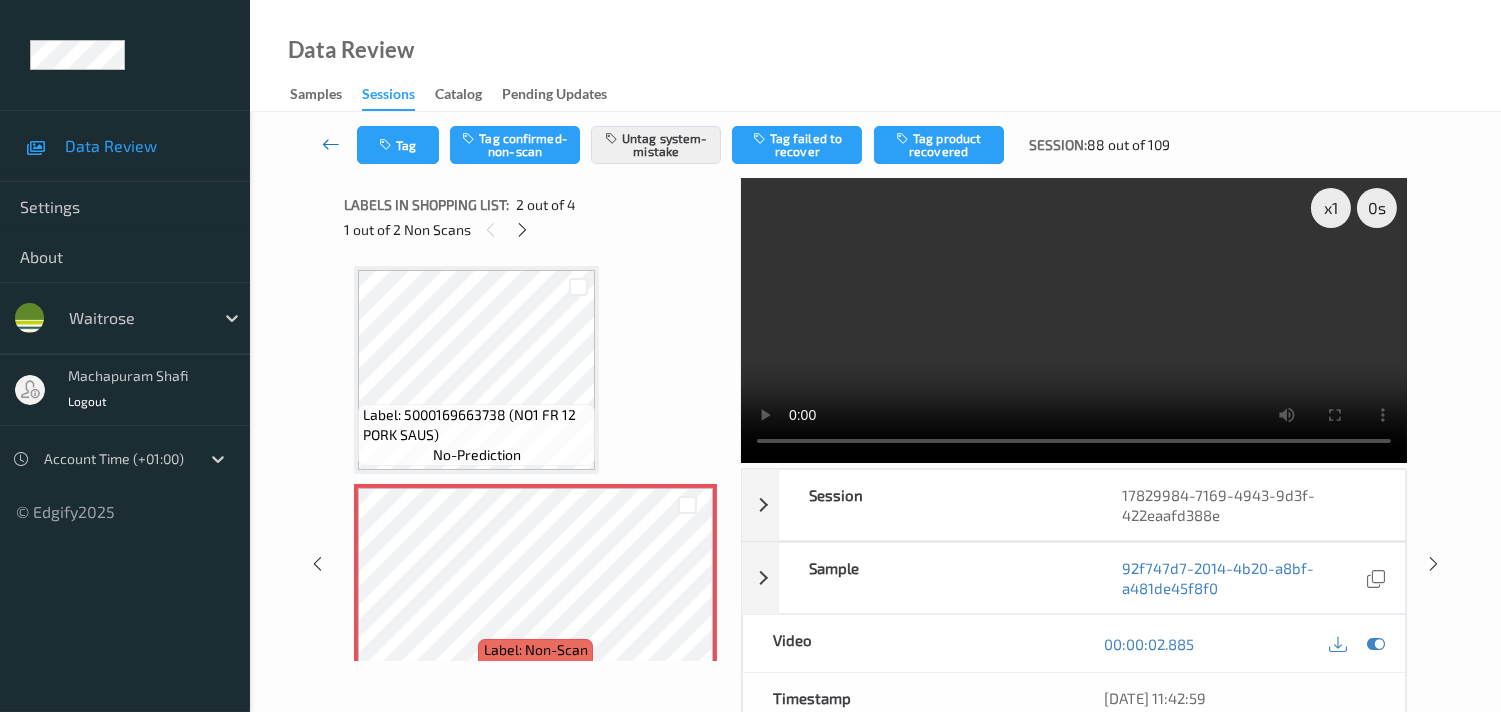 click at bounding box center (331, 144) 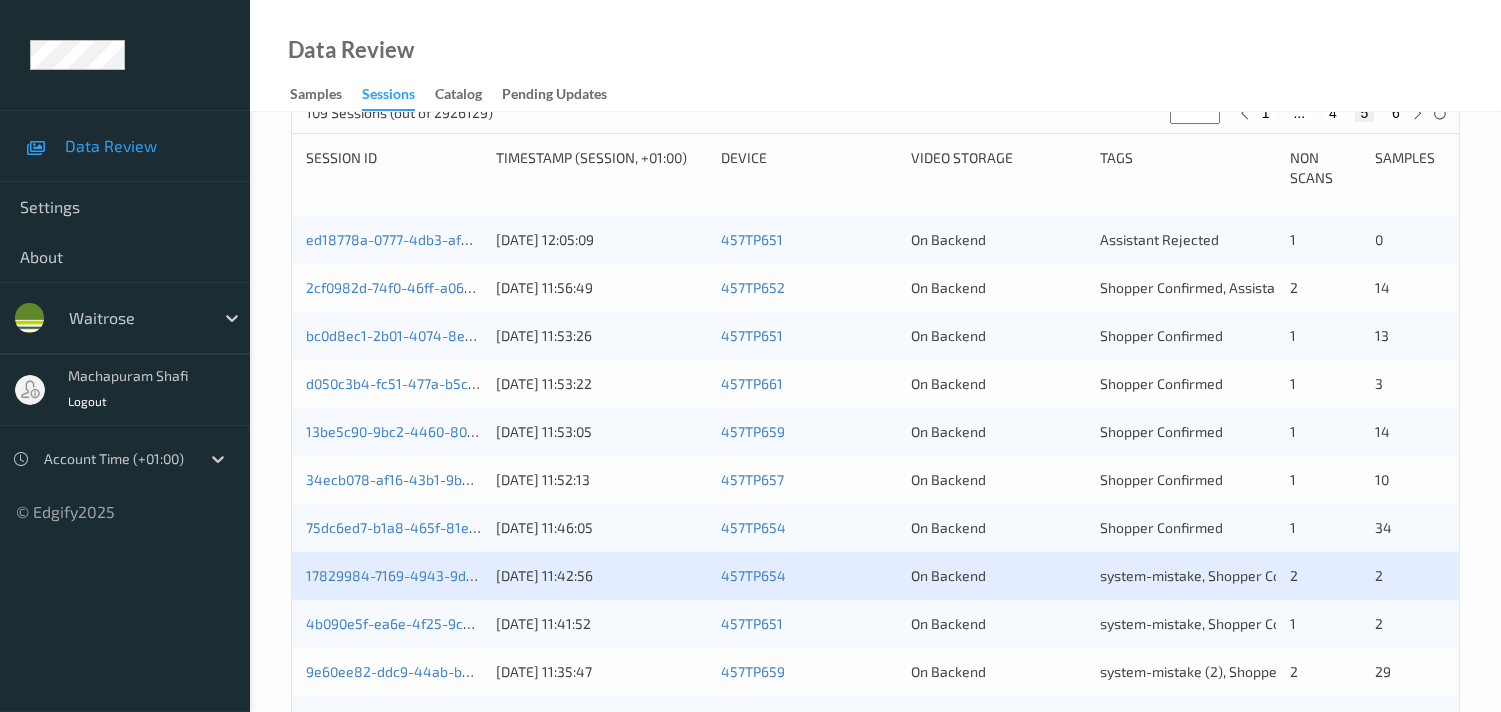 scroll, scrollTop: 444, scrollLeft: 0, axis: vertical 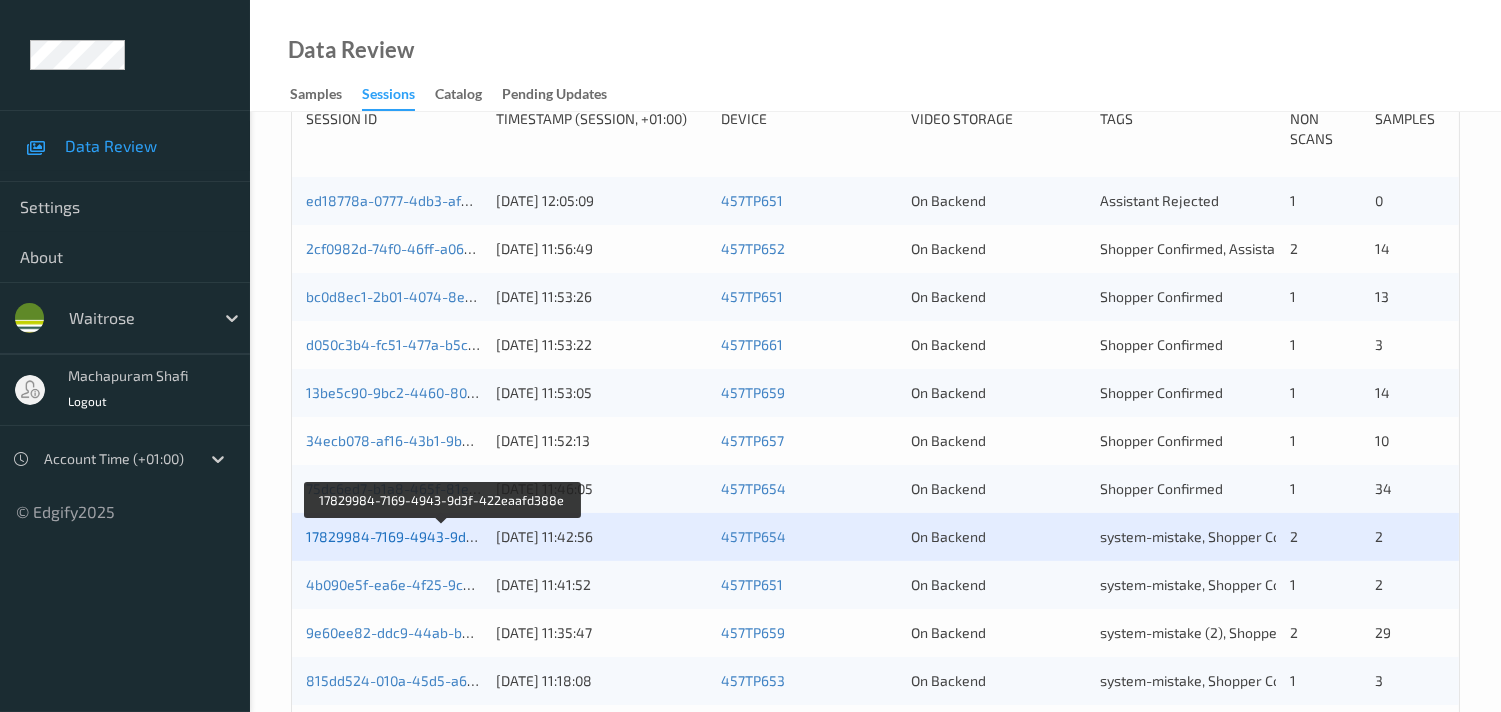 click on "17829984-7169-4943-9d3f-422eaafd388e" at bounding box center [443, 536] 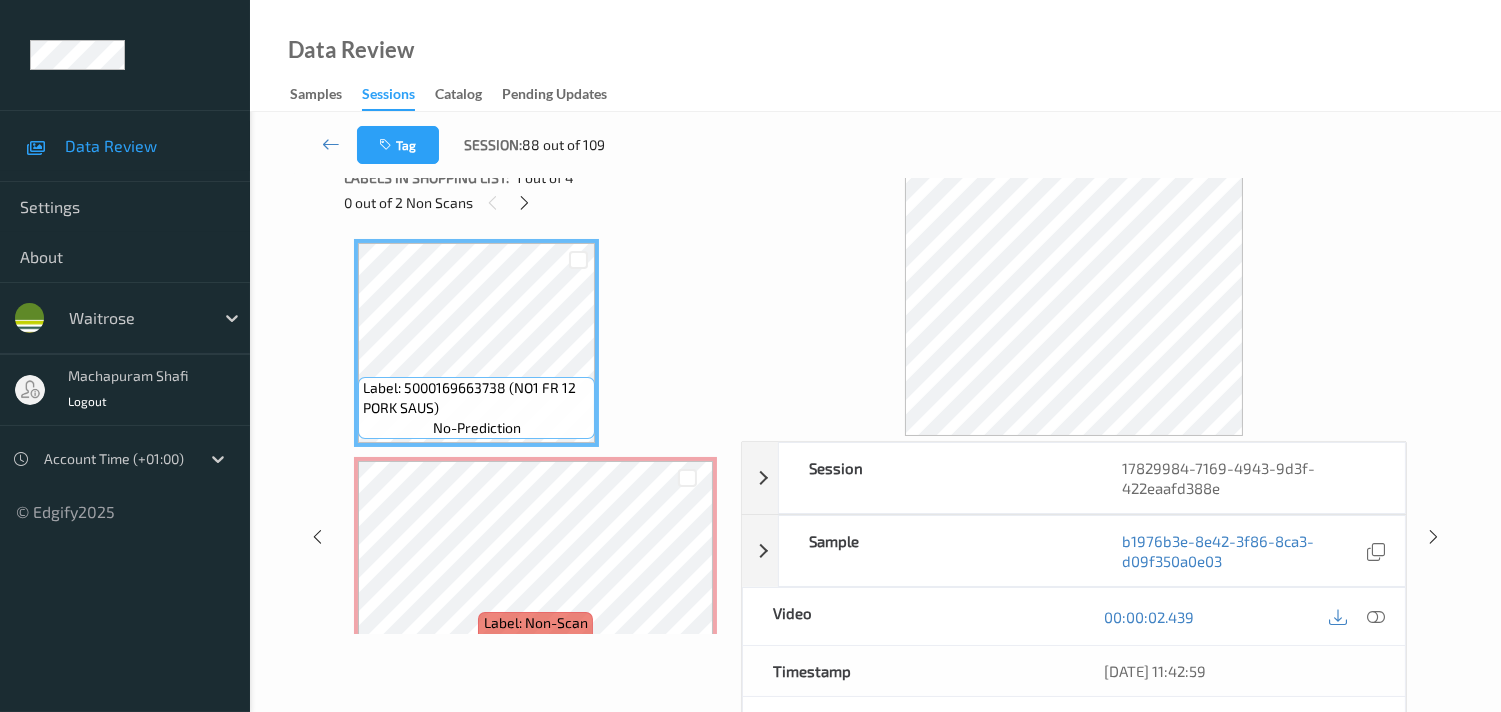 scroll, scrollTop: 0, scrollLeft: 0, axis: both 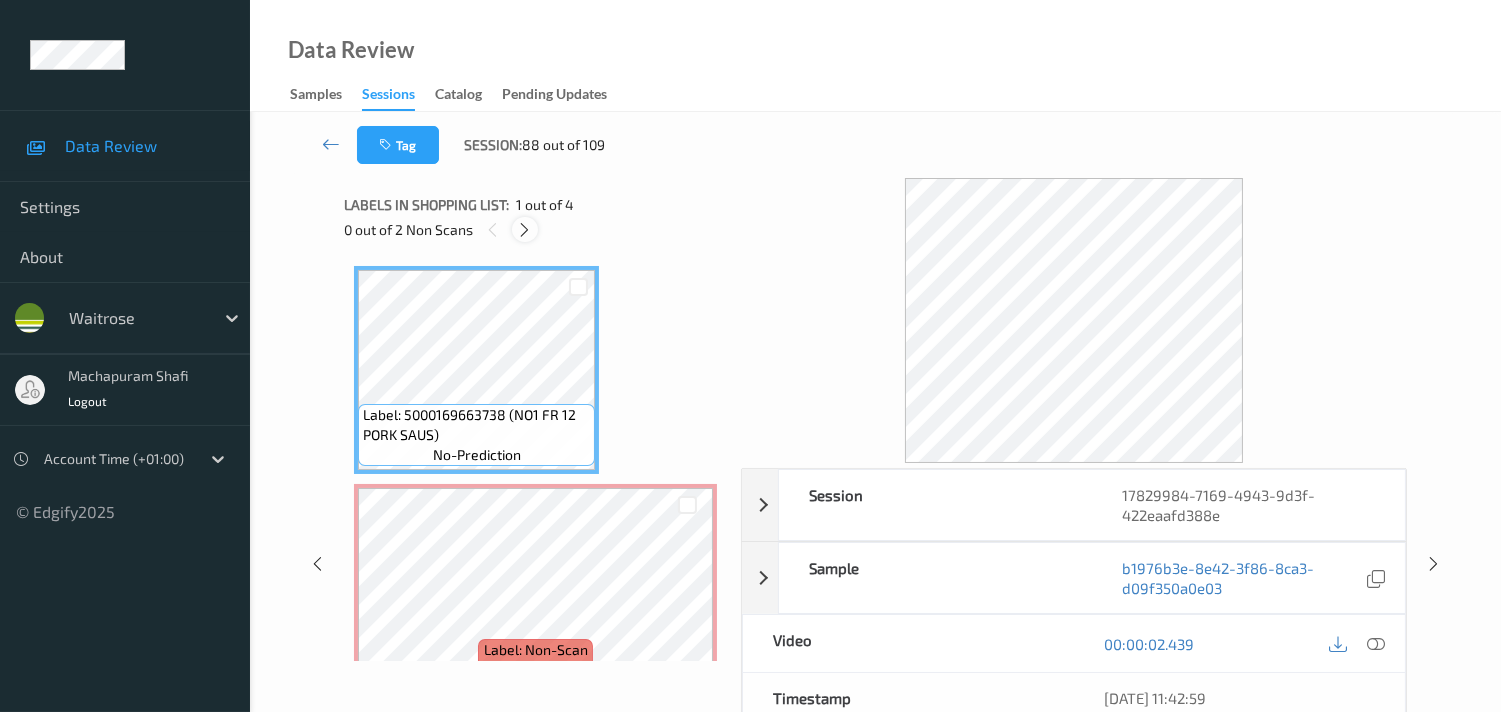 click at bounding box center (524, 230) 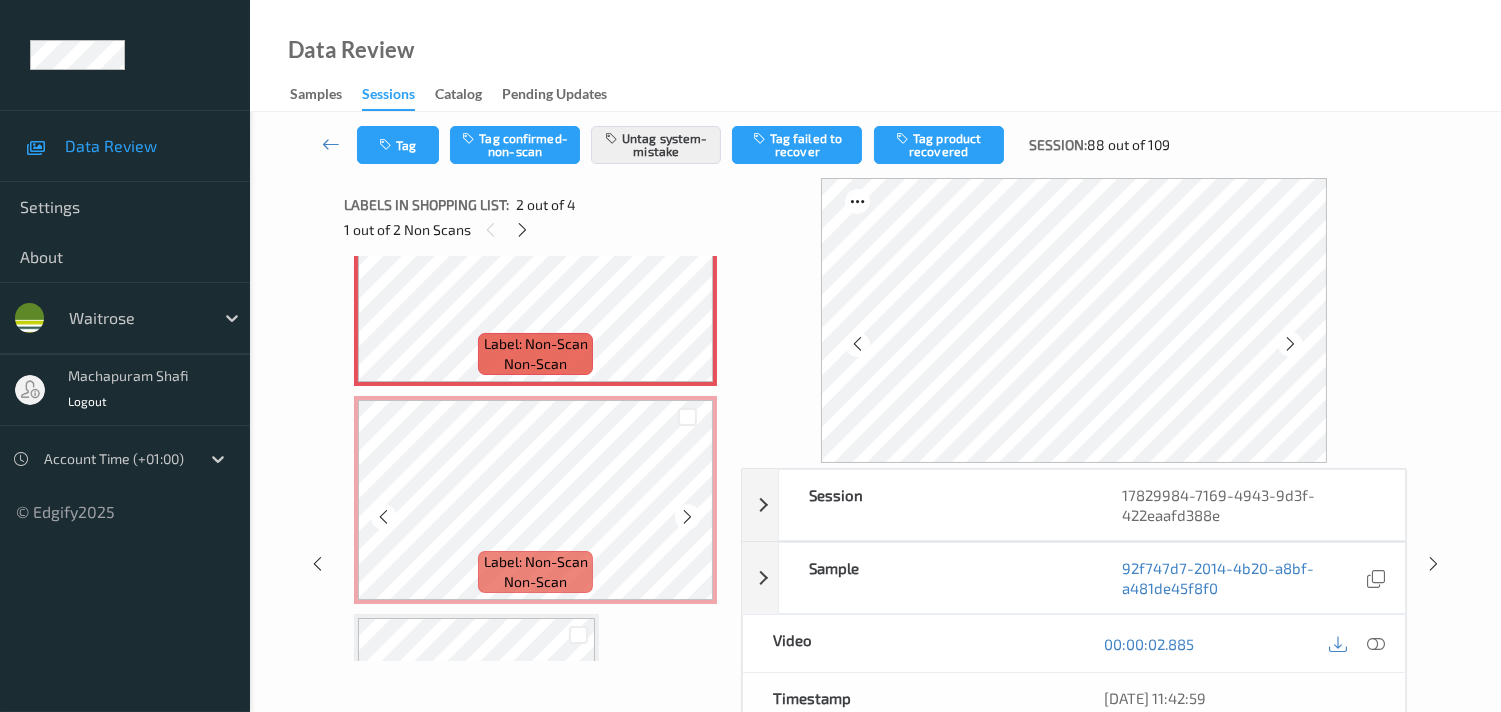 scroll, scrollTop: 343, scrollLeft: 0, axis: vertical 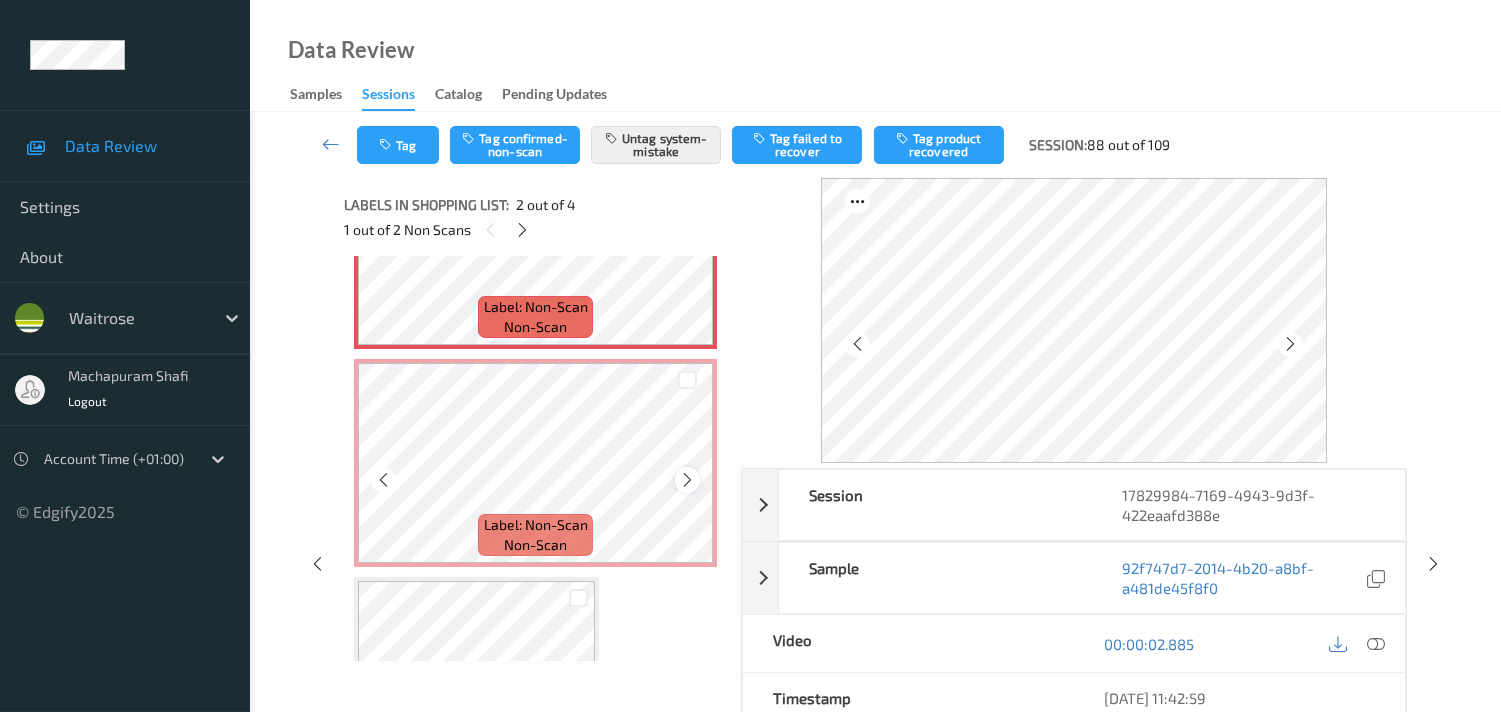 click at bounding box center [687, 480] 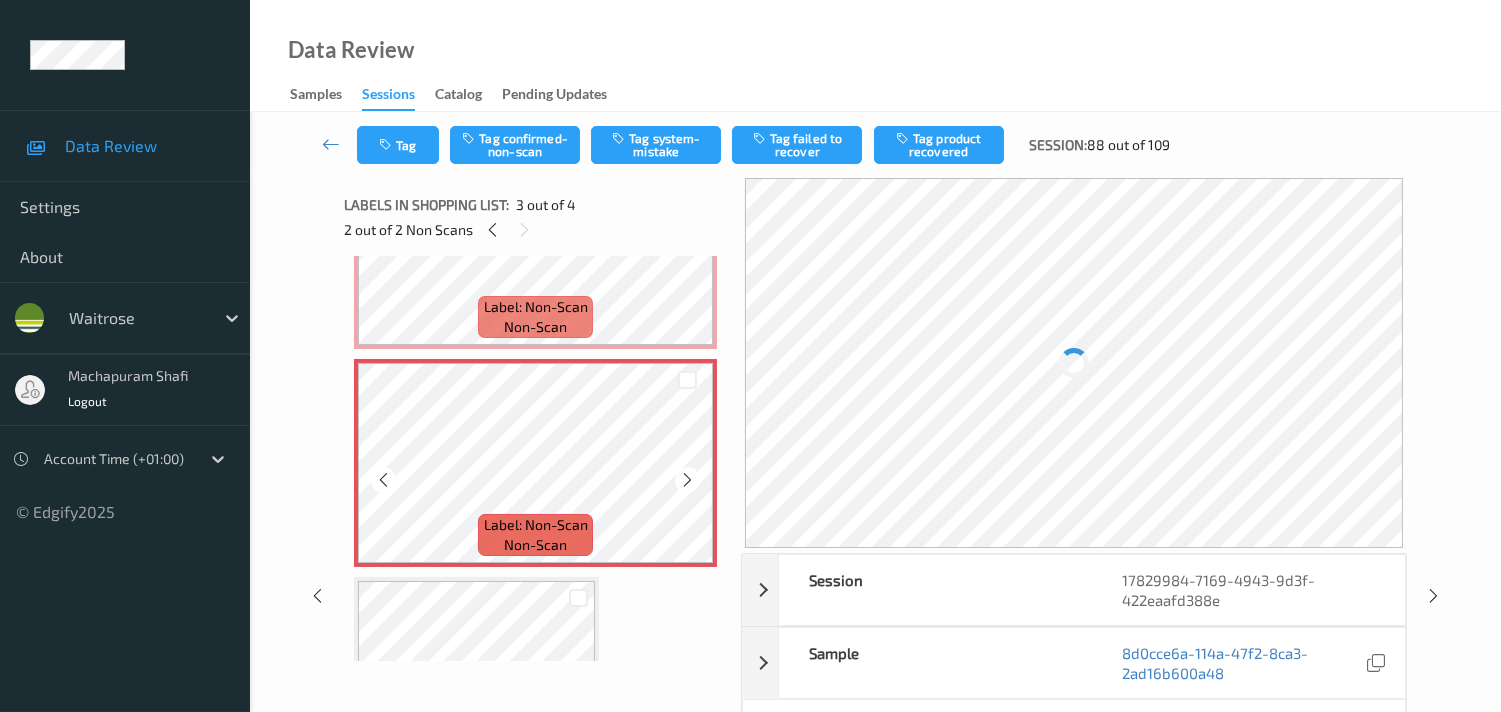 click at bounding box center [687, 480] 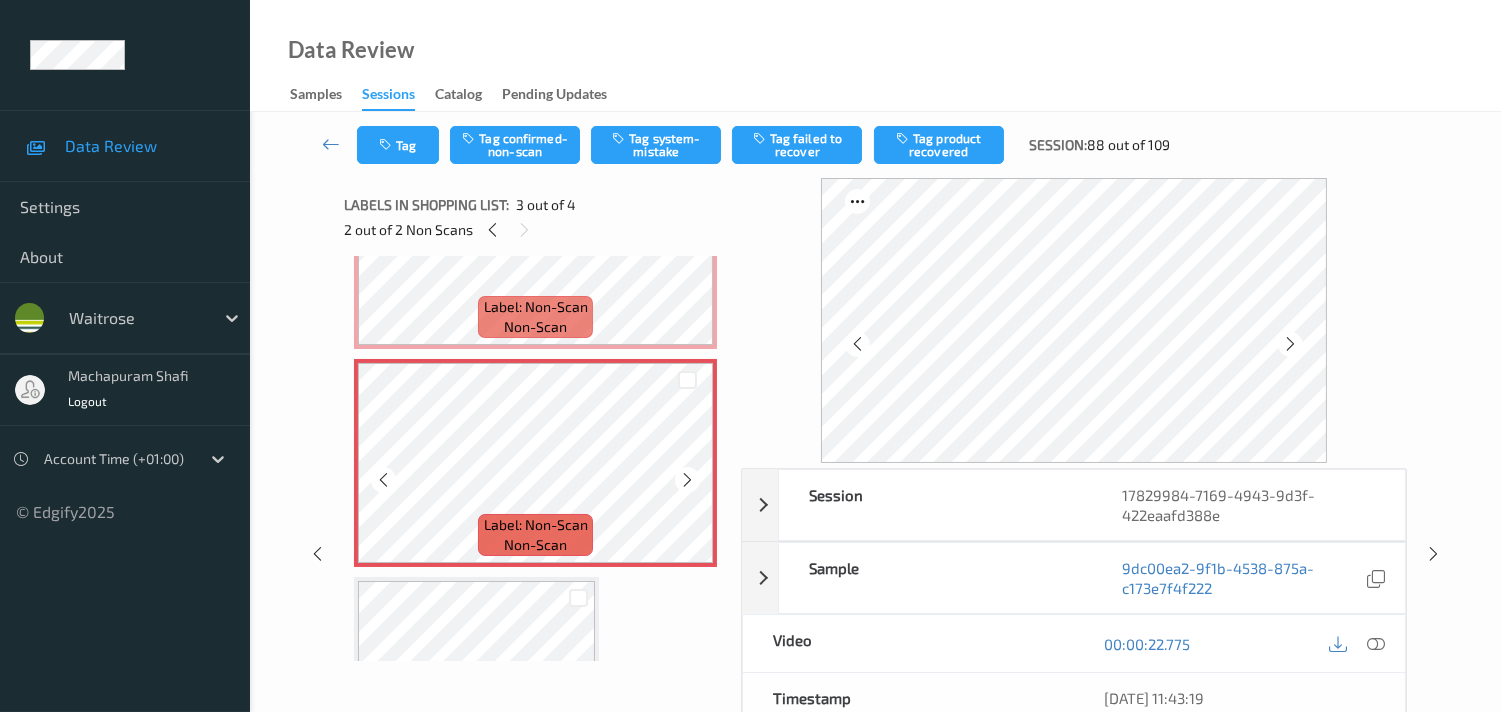 click at bounding box center (687, 480) 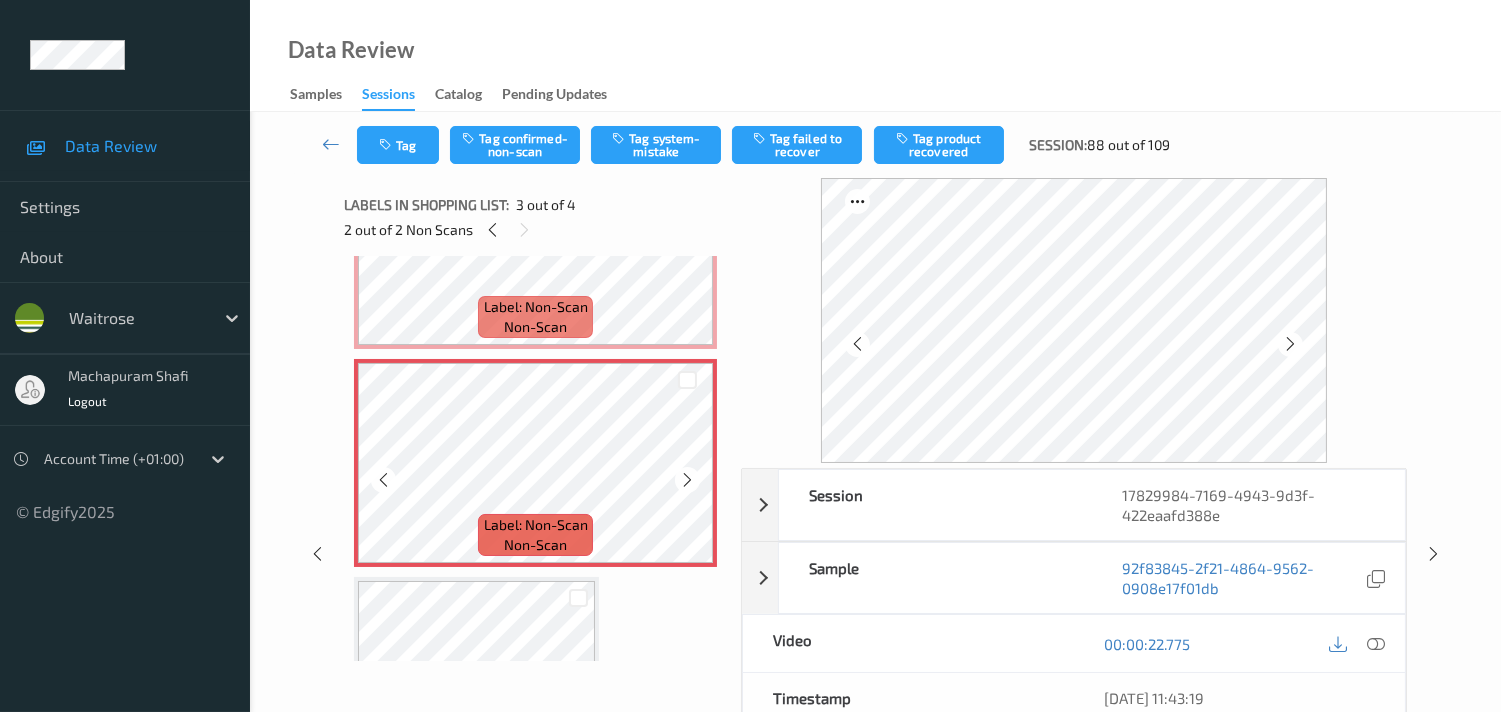 click at bounding box center [687, 480] 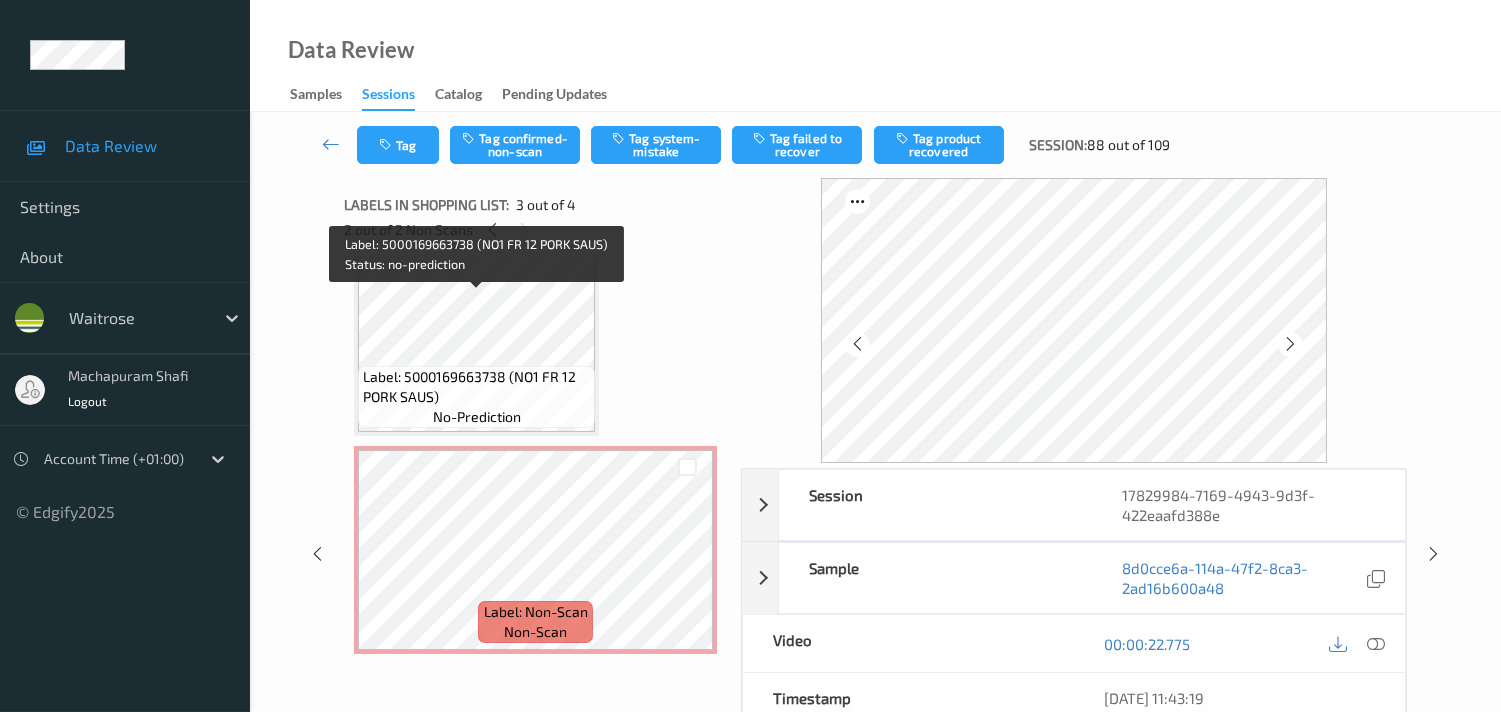 scroll, scrollTop: 0, scrollLeft: 0, axis: both 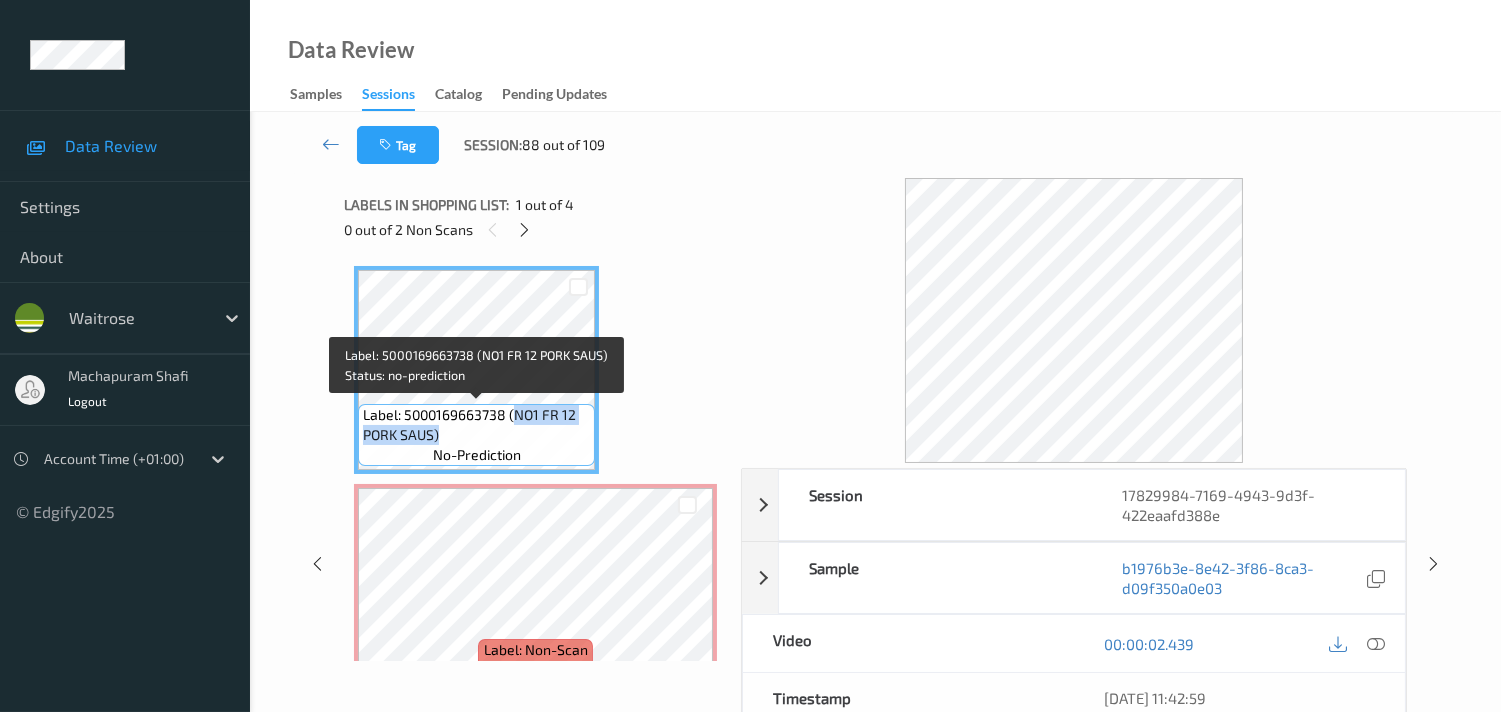 drag, startPoint x: 513, startPoint y: 418, endPoint x: 570, endPoint y: 431, distance: 58.463665 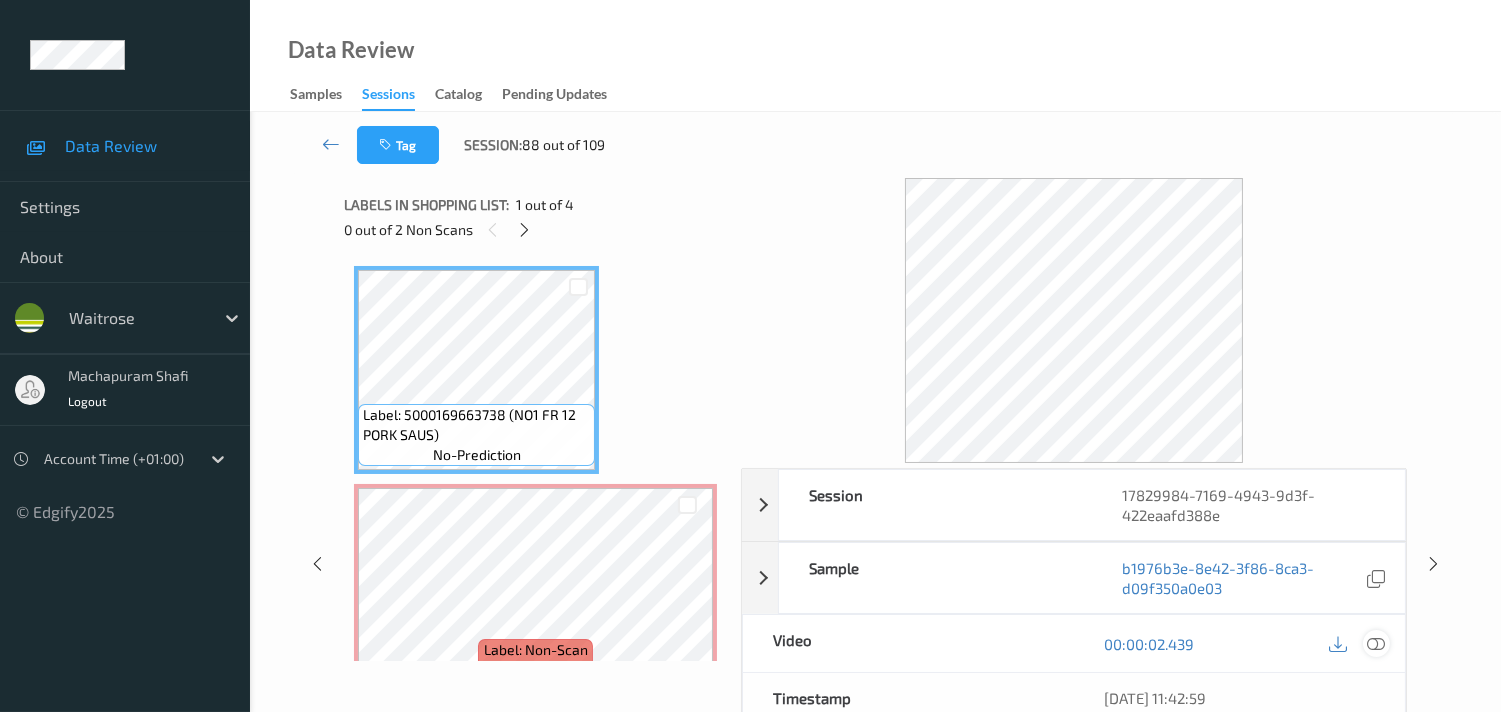 click at bounding box center [1376, 643] 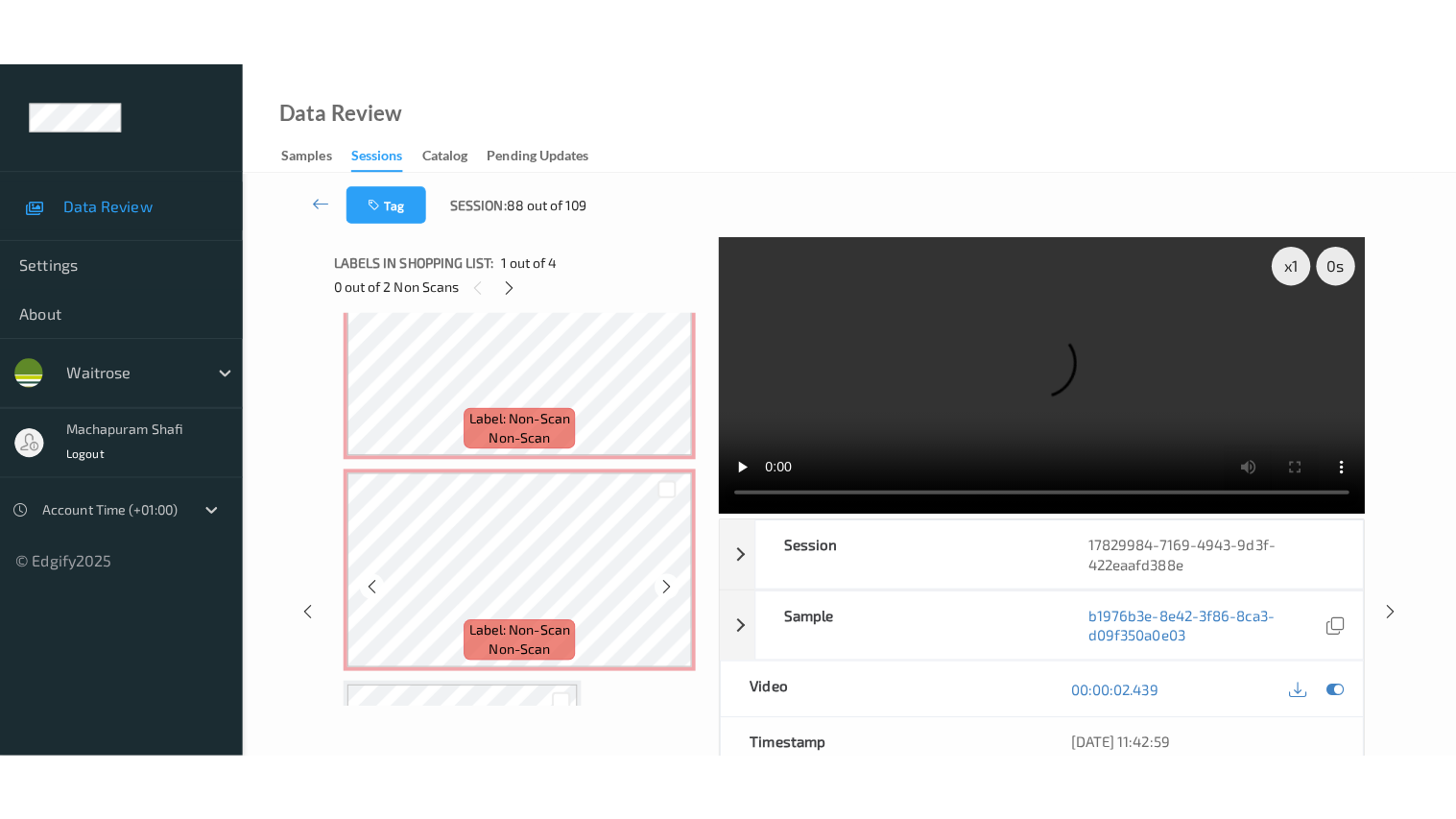 scroll, scrollTop: 320, scrollLeft: 0, axis: vertical 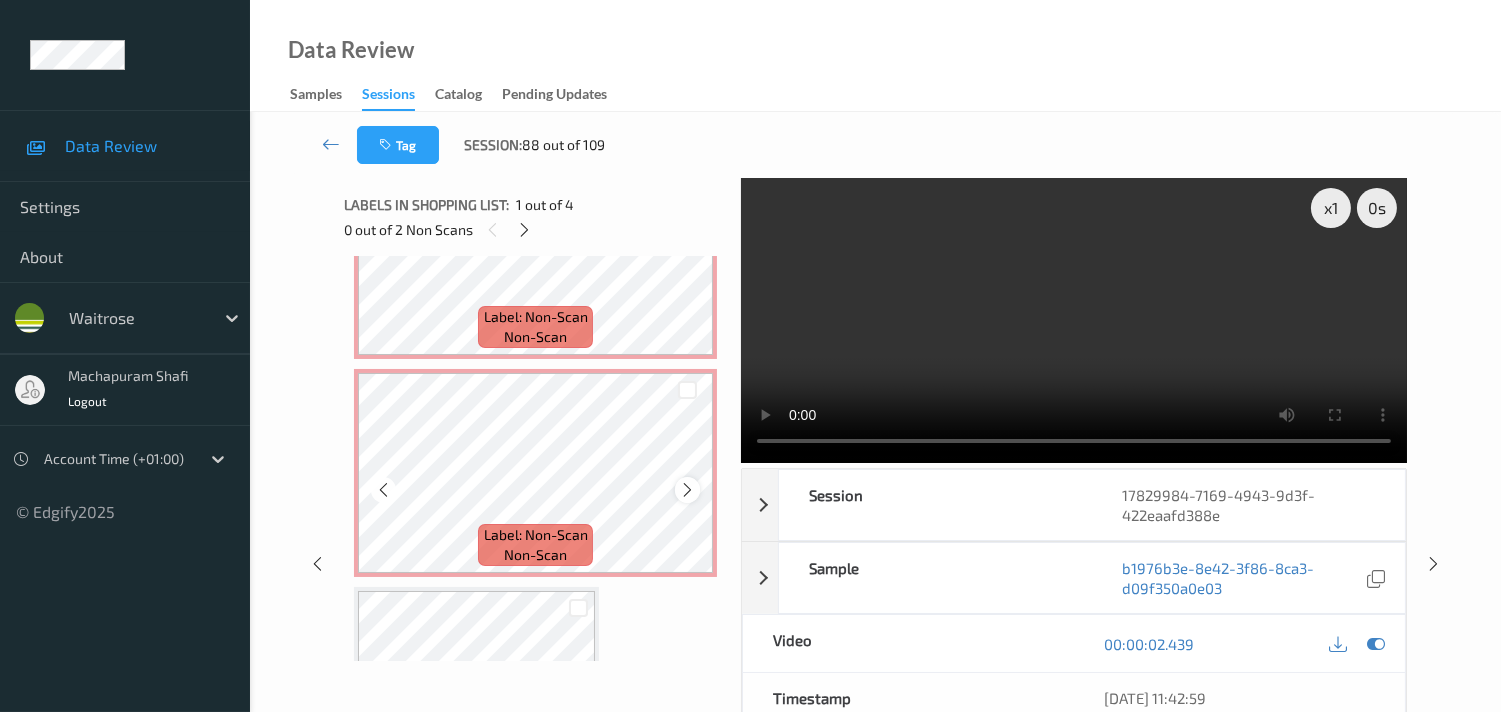 click at bounding box center (687, 490) 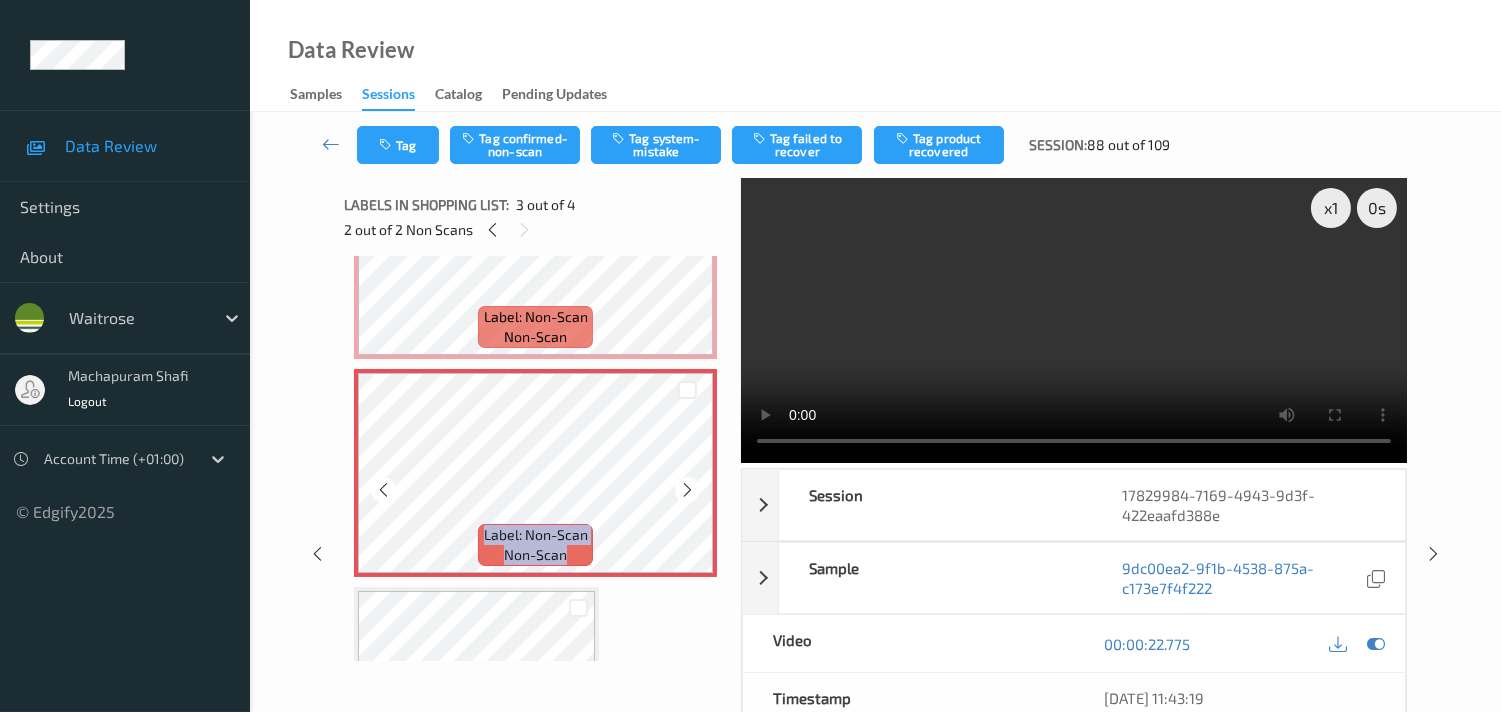 click at bounding box center [687, 490] 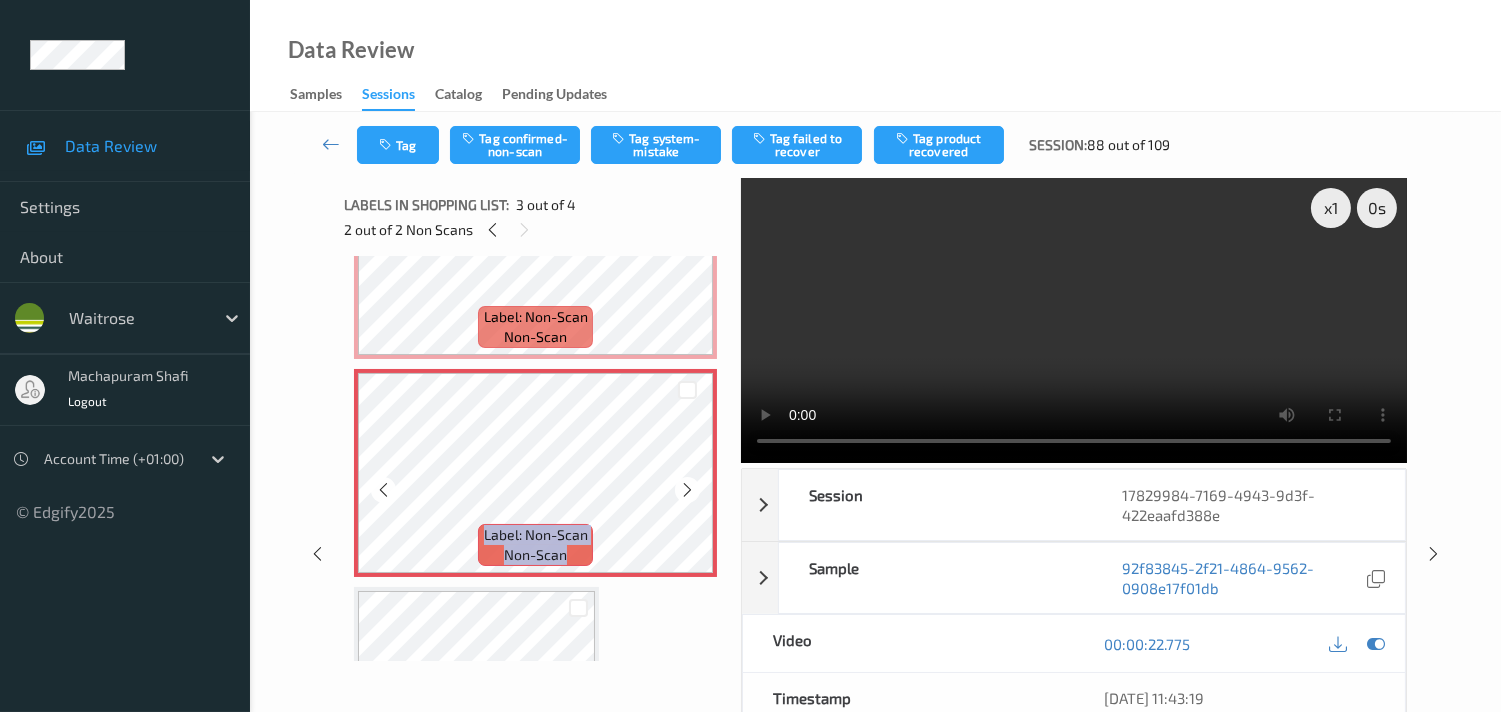 click at bounding box center (687, 490) 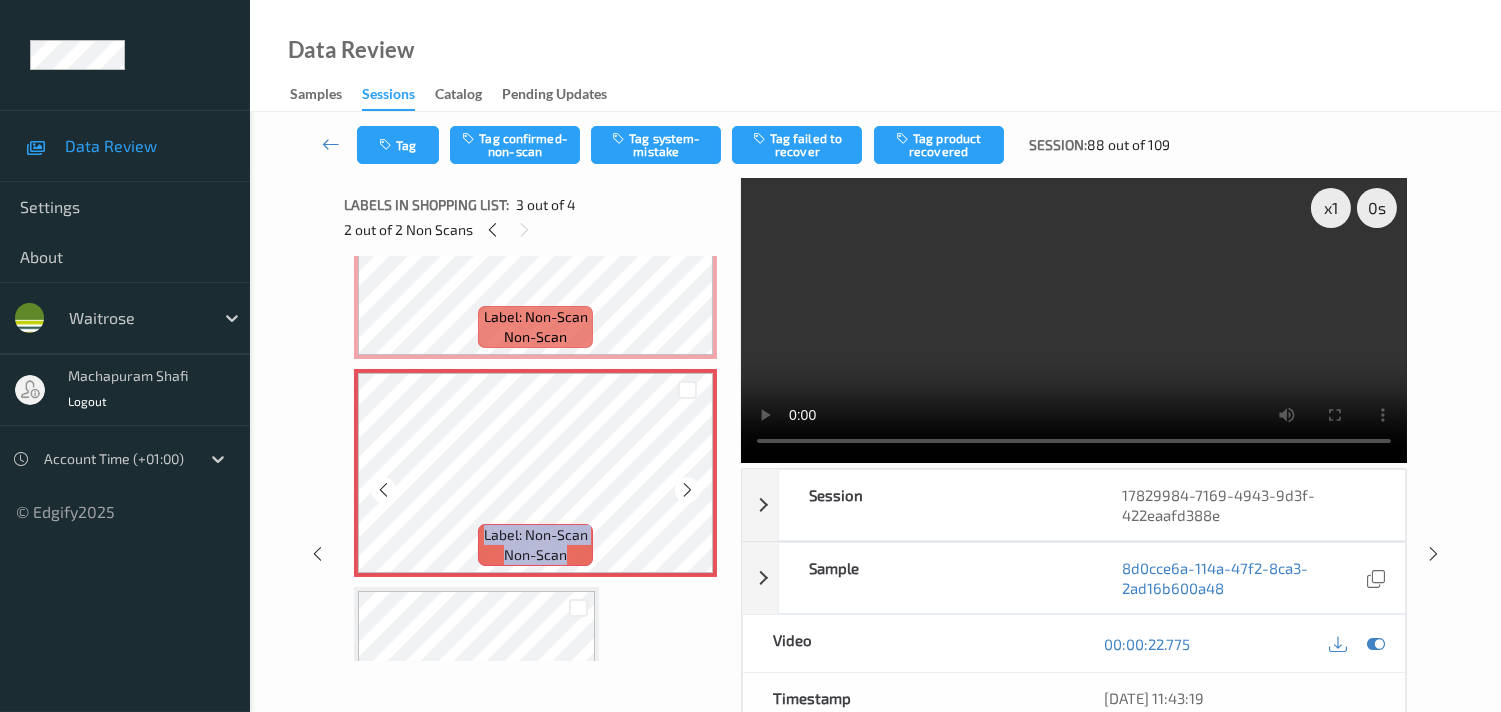 click at bounding box center [687, 490] 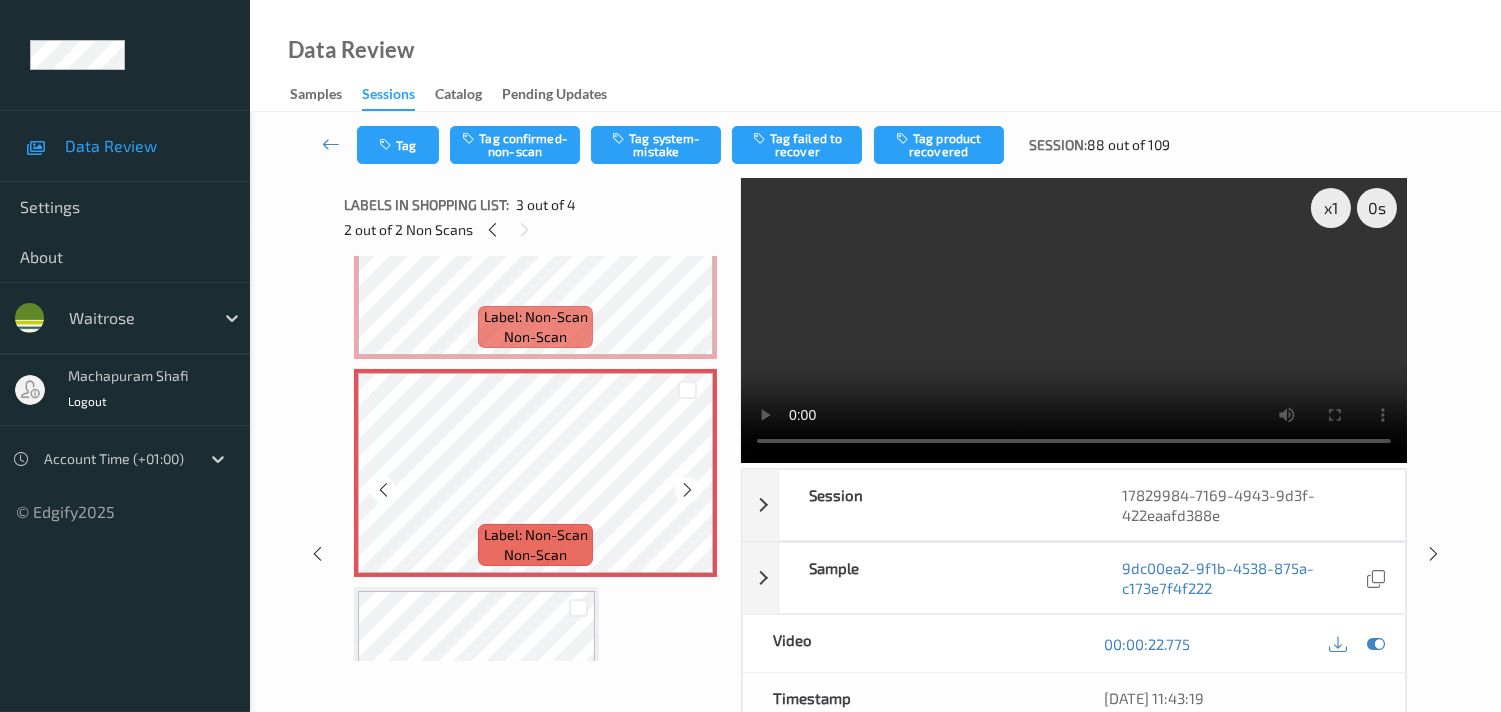 click at bounding box center [687, 490] 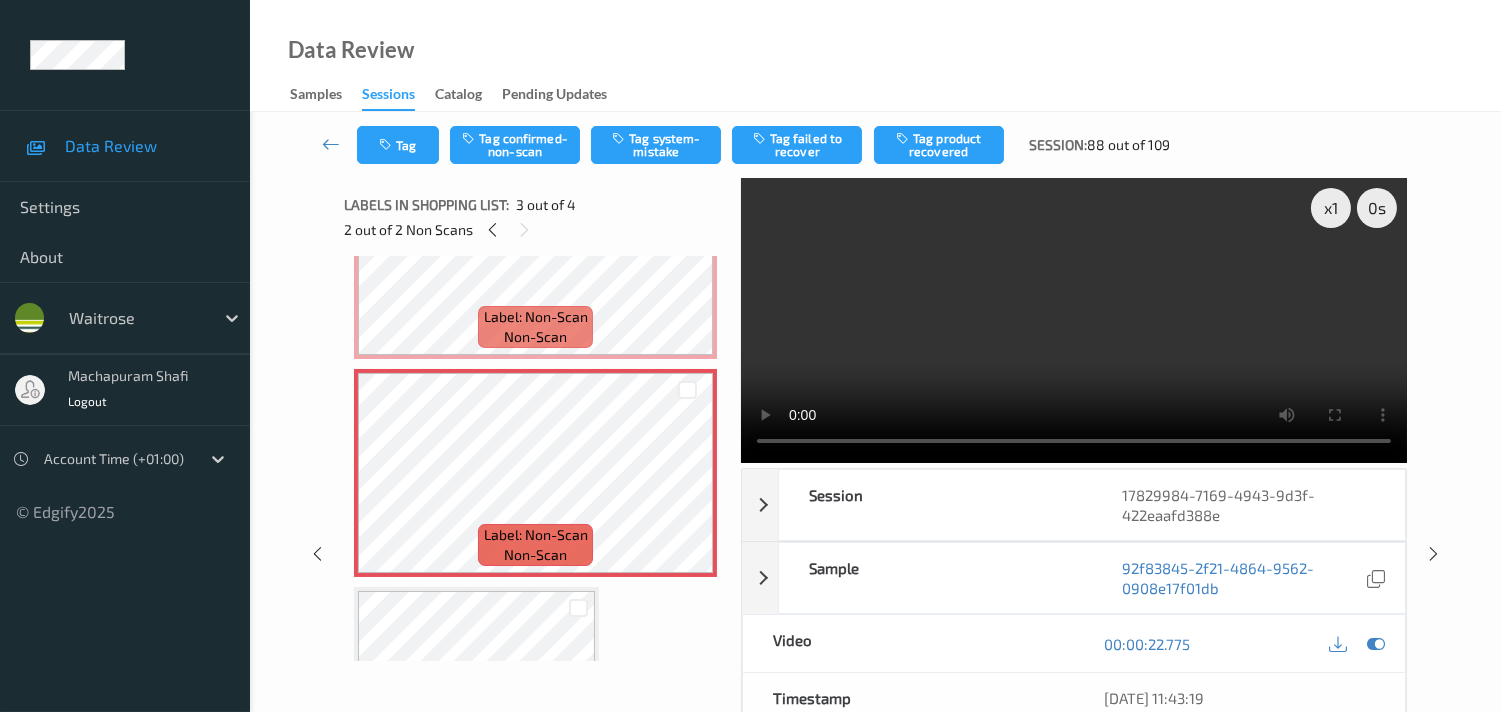 type 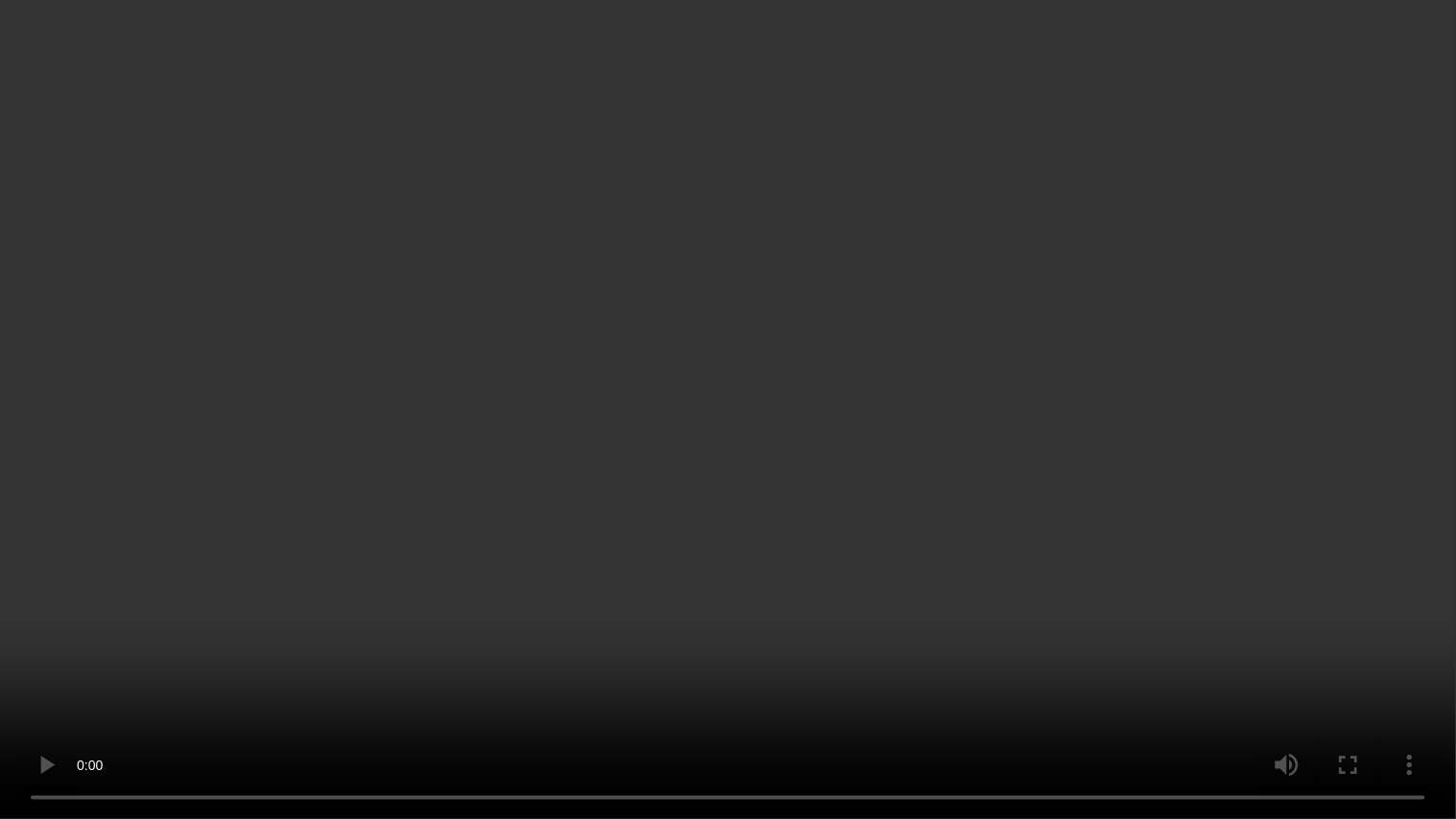 click at bounding box center (728, 409) 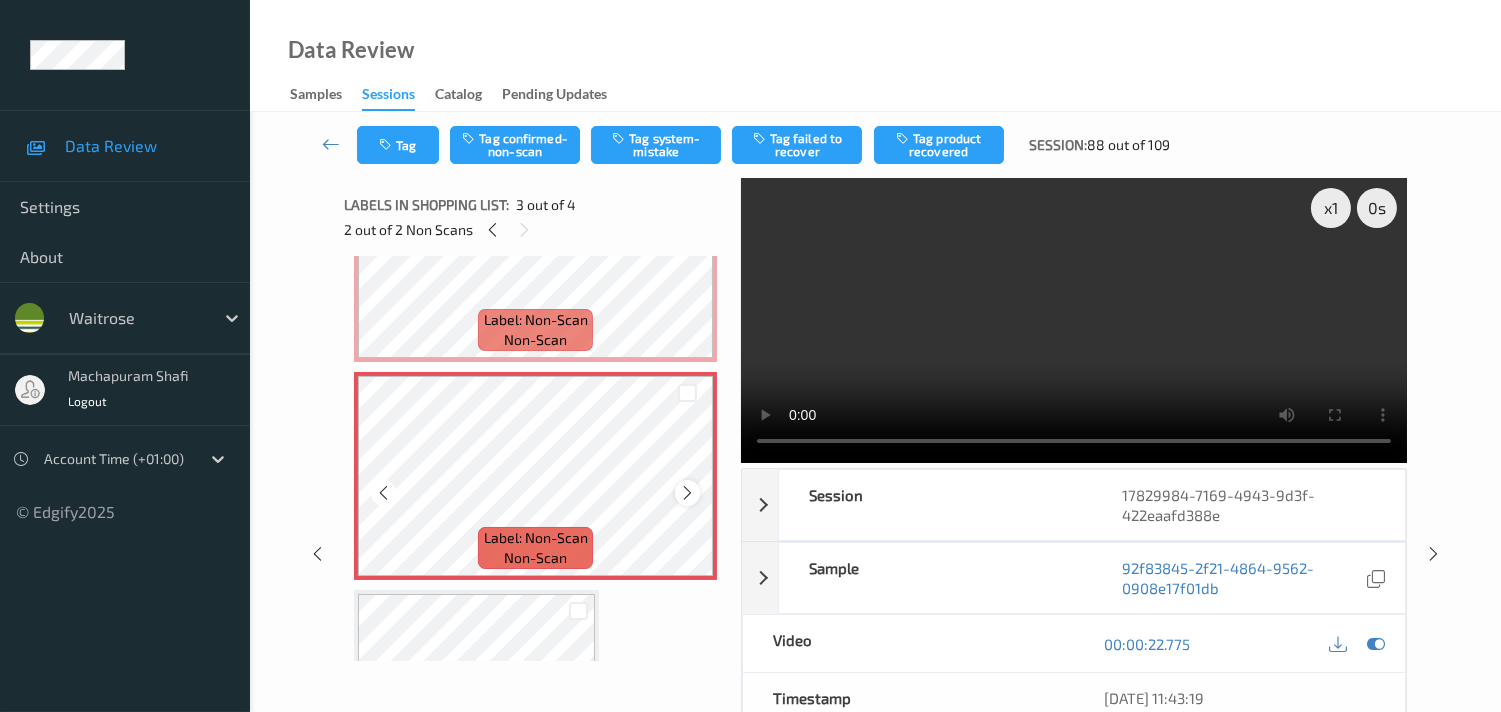 click at bounding box center (687, 493) 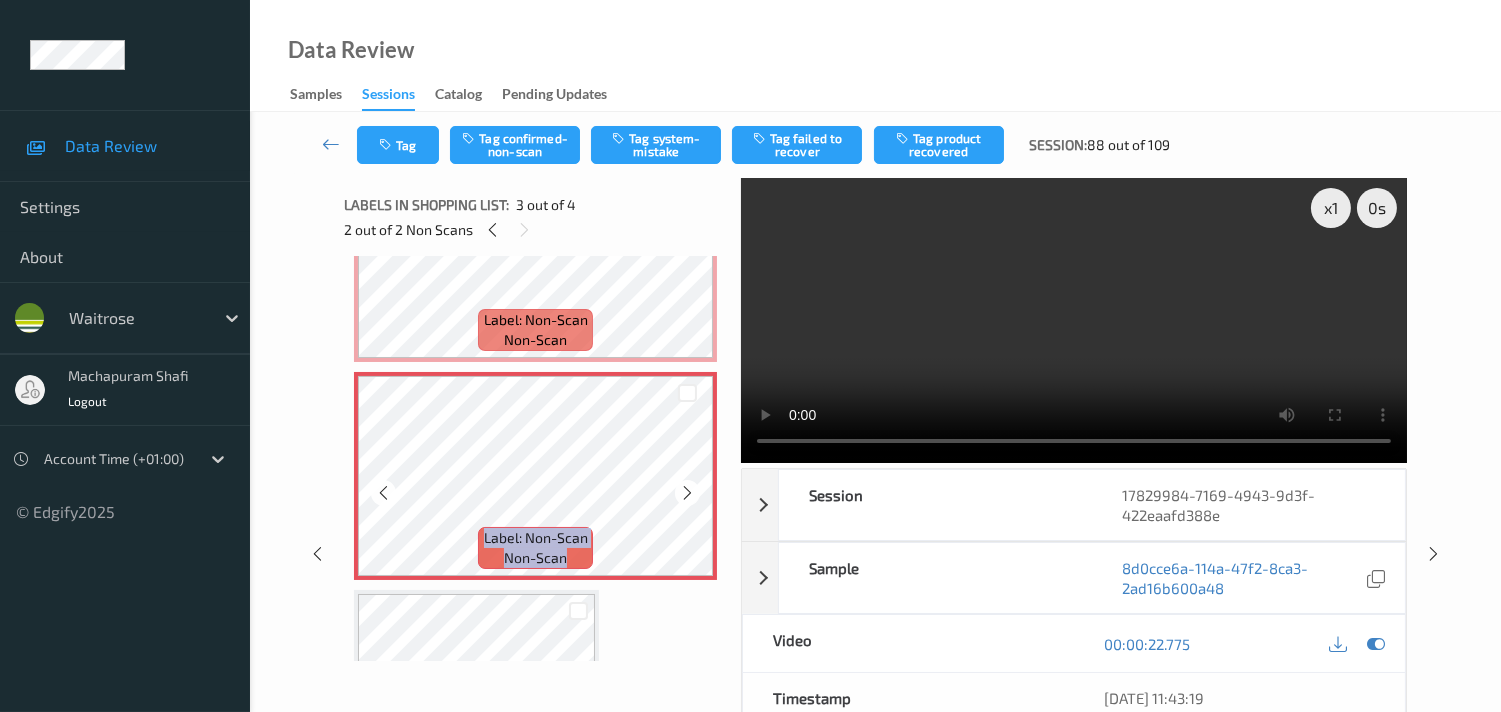 click at bounding box center (687, 493) 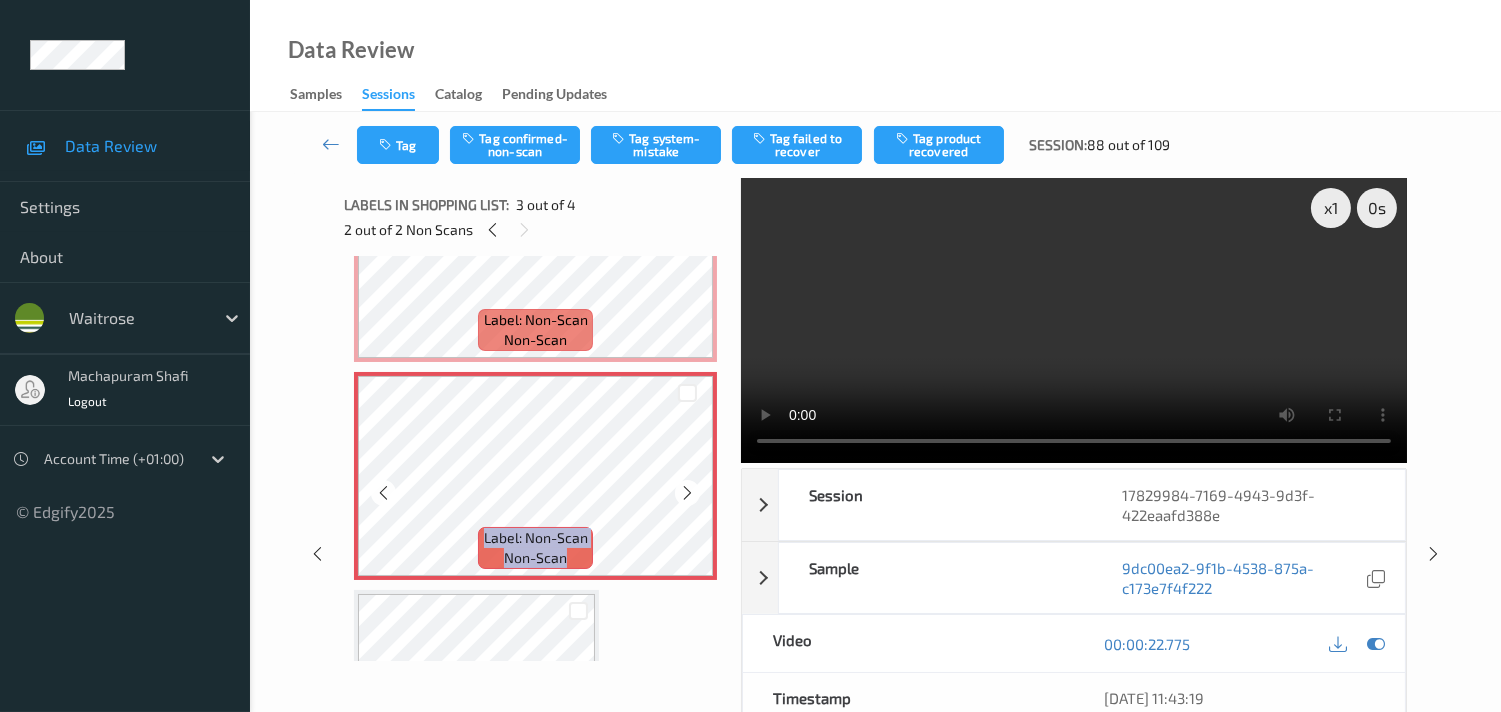 click at bounding box center (687, 493) 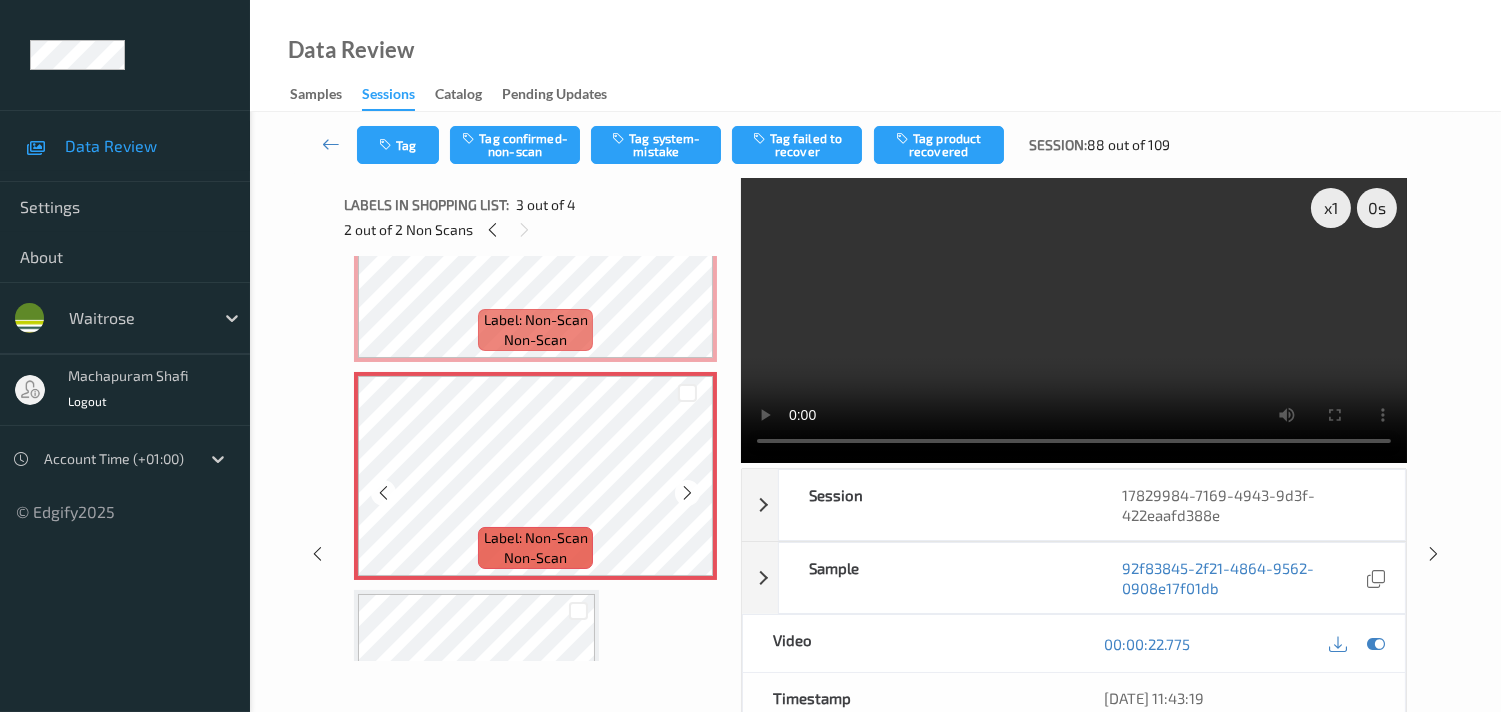 click at bounding box center (687, 493) 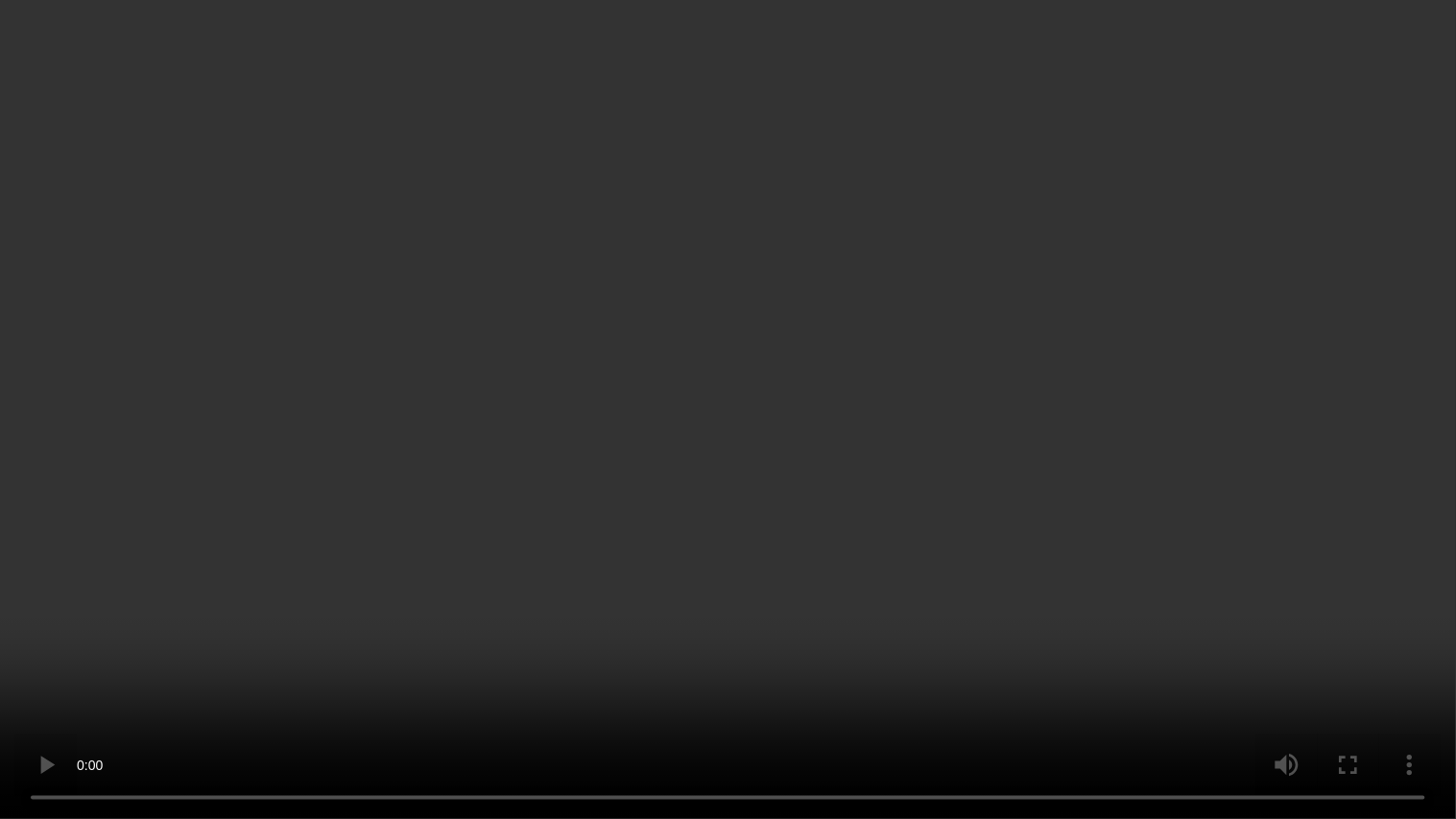 click at bounding box center [728, 409] 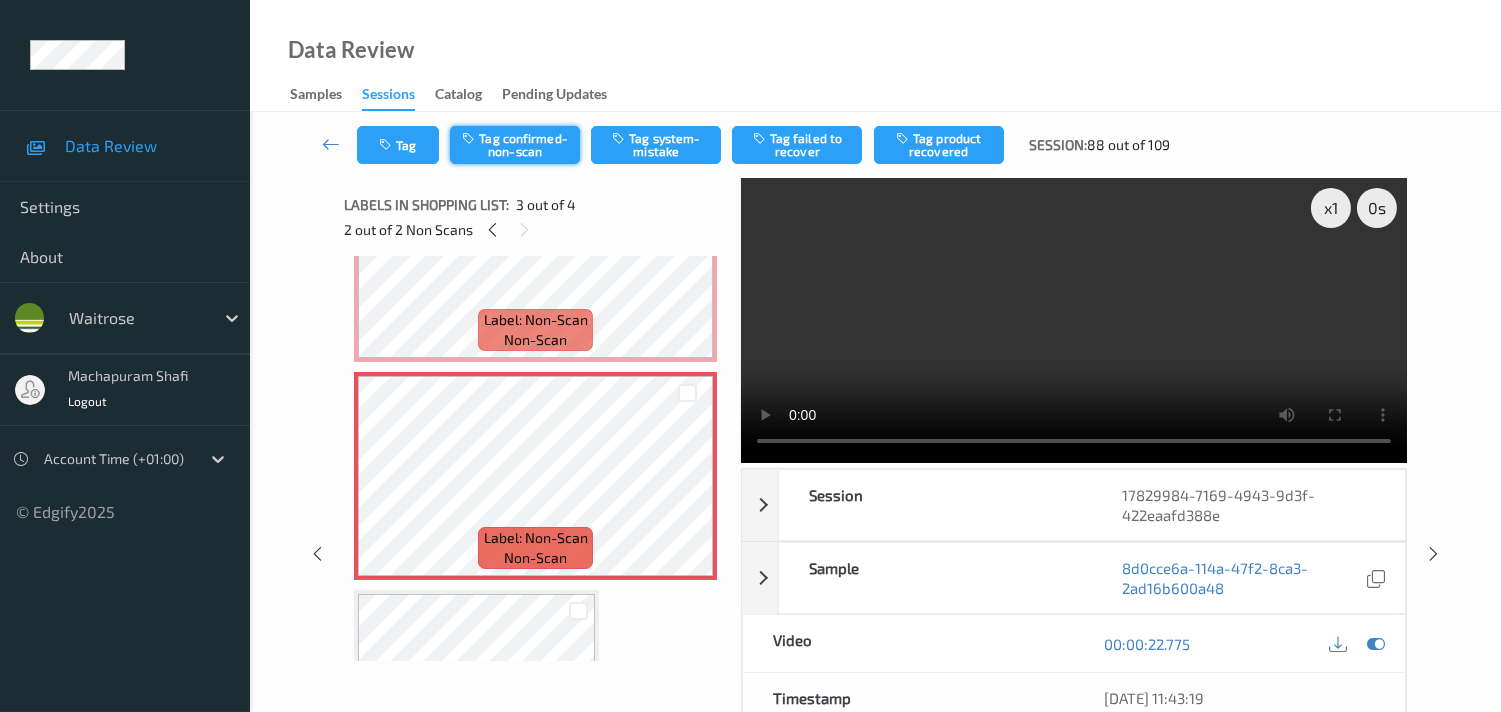 click on "Tag   confirmed-non-scan" at bounding box center [515, 145] 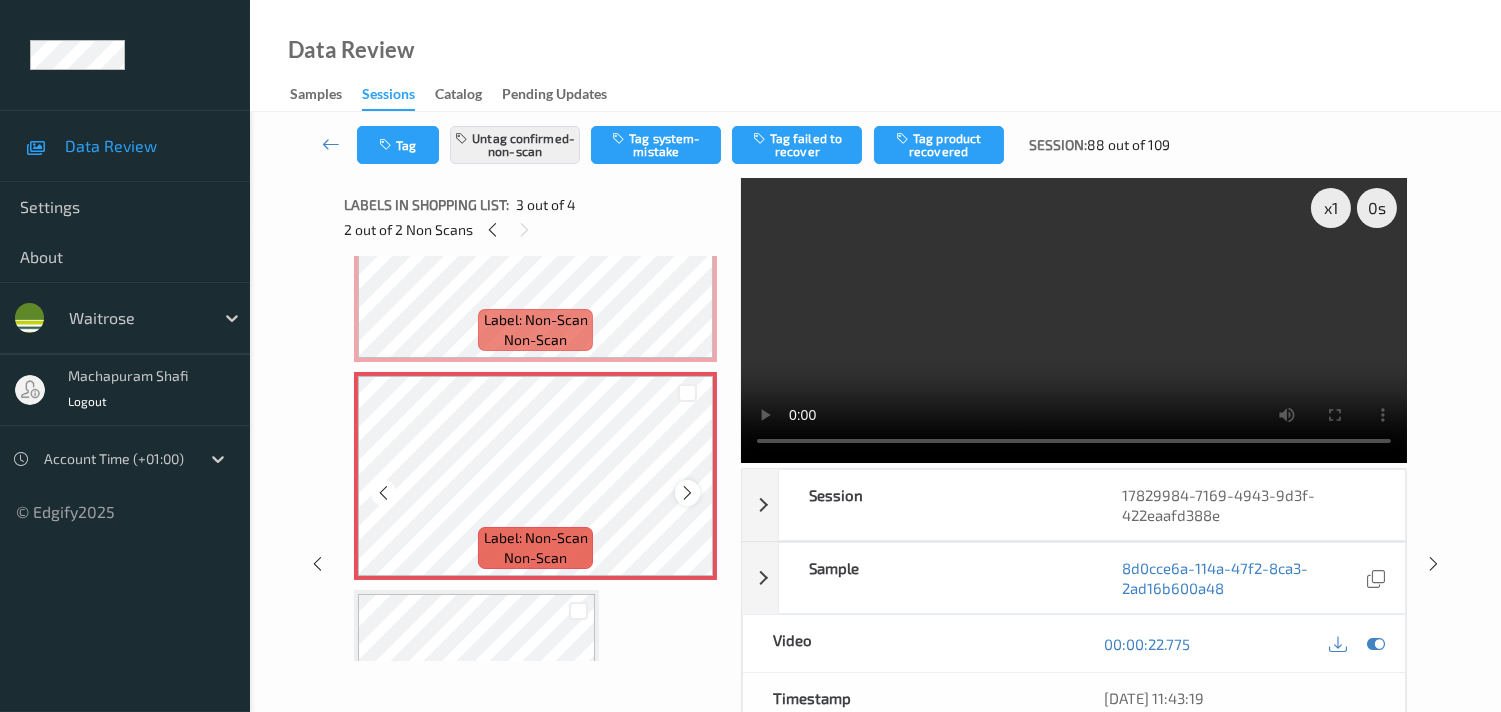 click at bounding box center (687, 492) 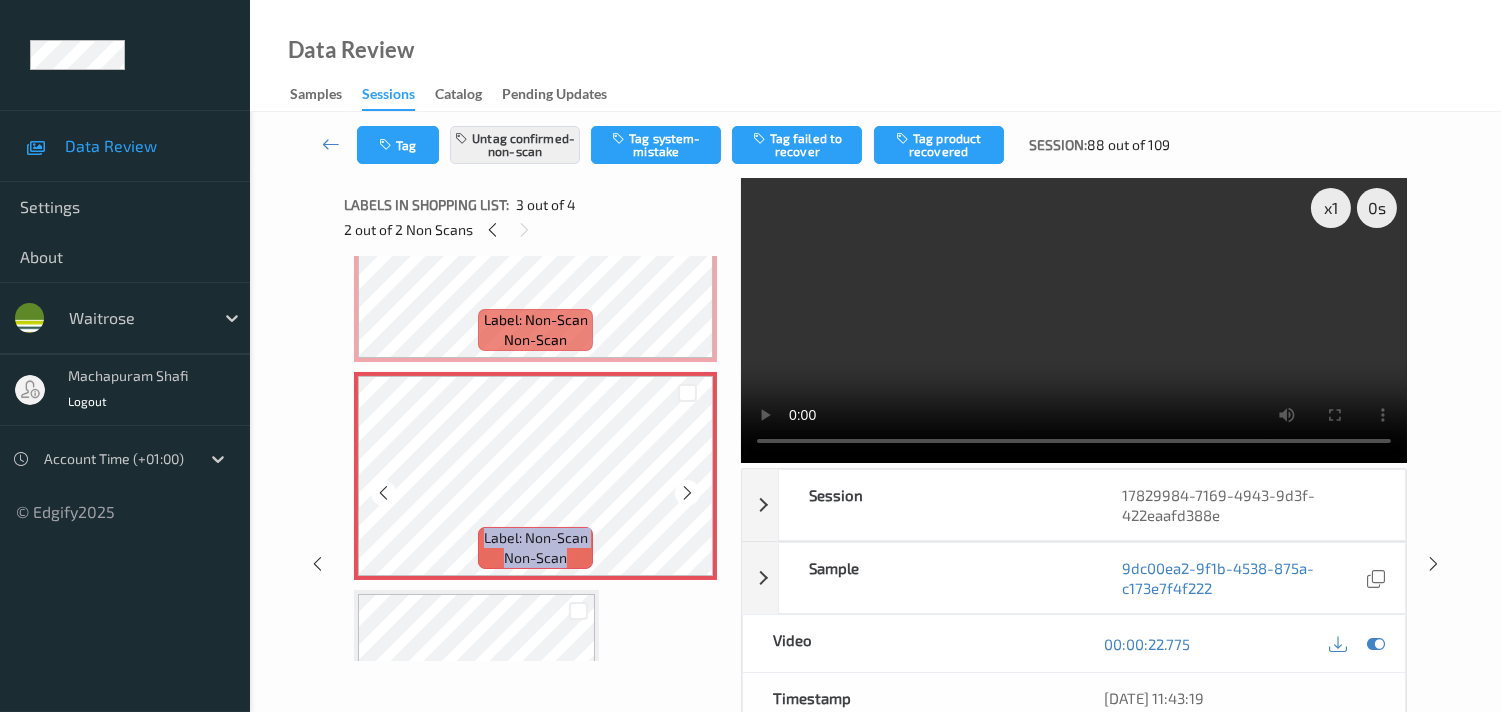click at bounding box center (687, 492) 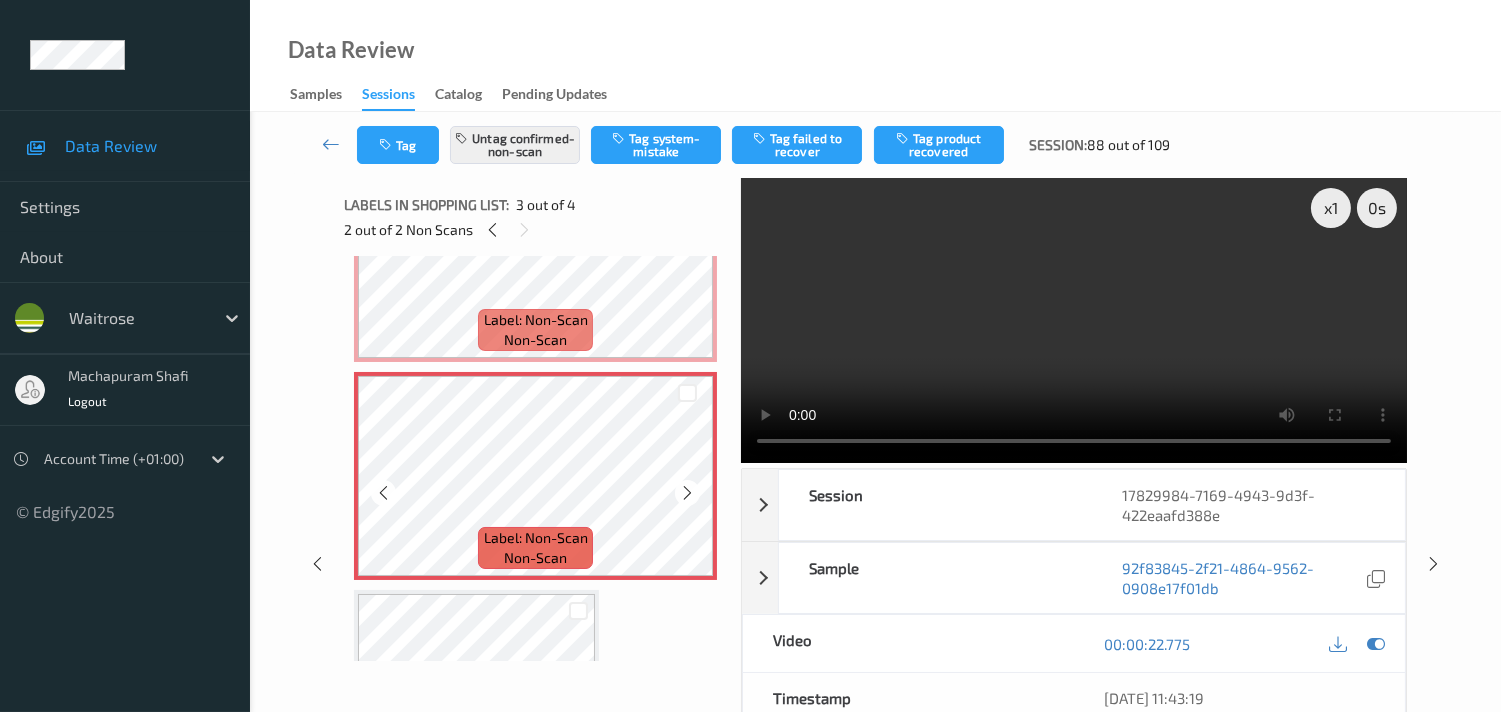 click at bounding box center (687, 492) 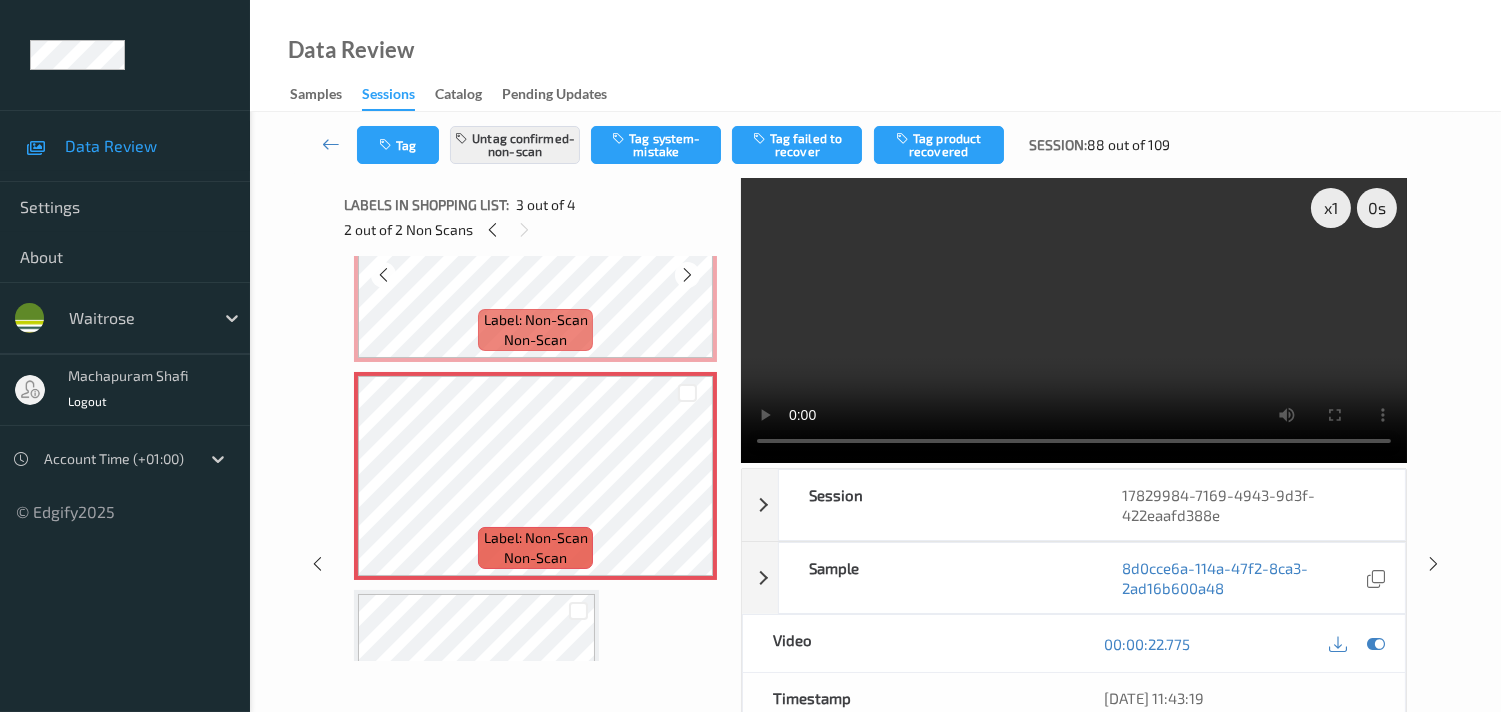 scroll, scrollTop: 218, scrollLeft: 0, axis: vertical 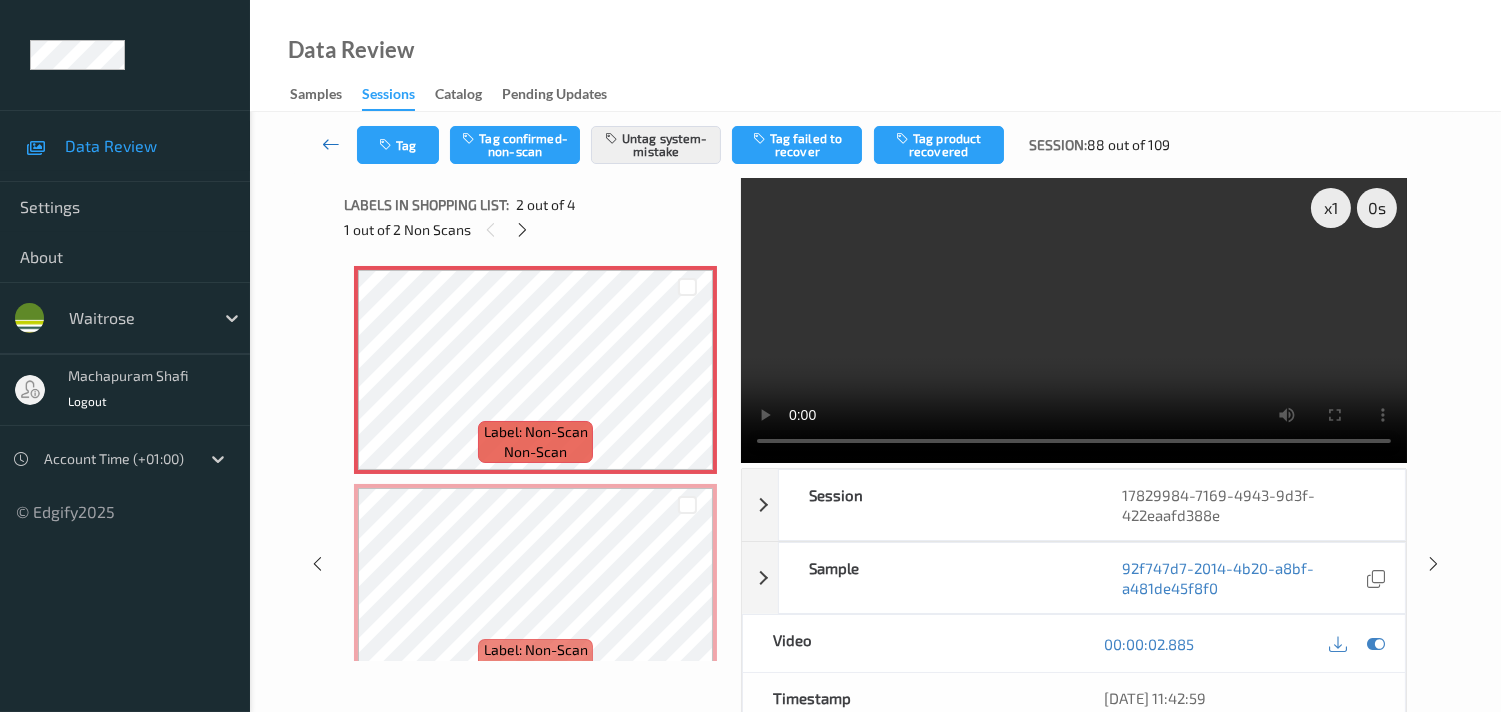 click at bounding box center (331, 144) 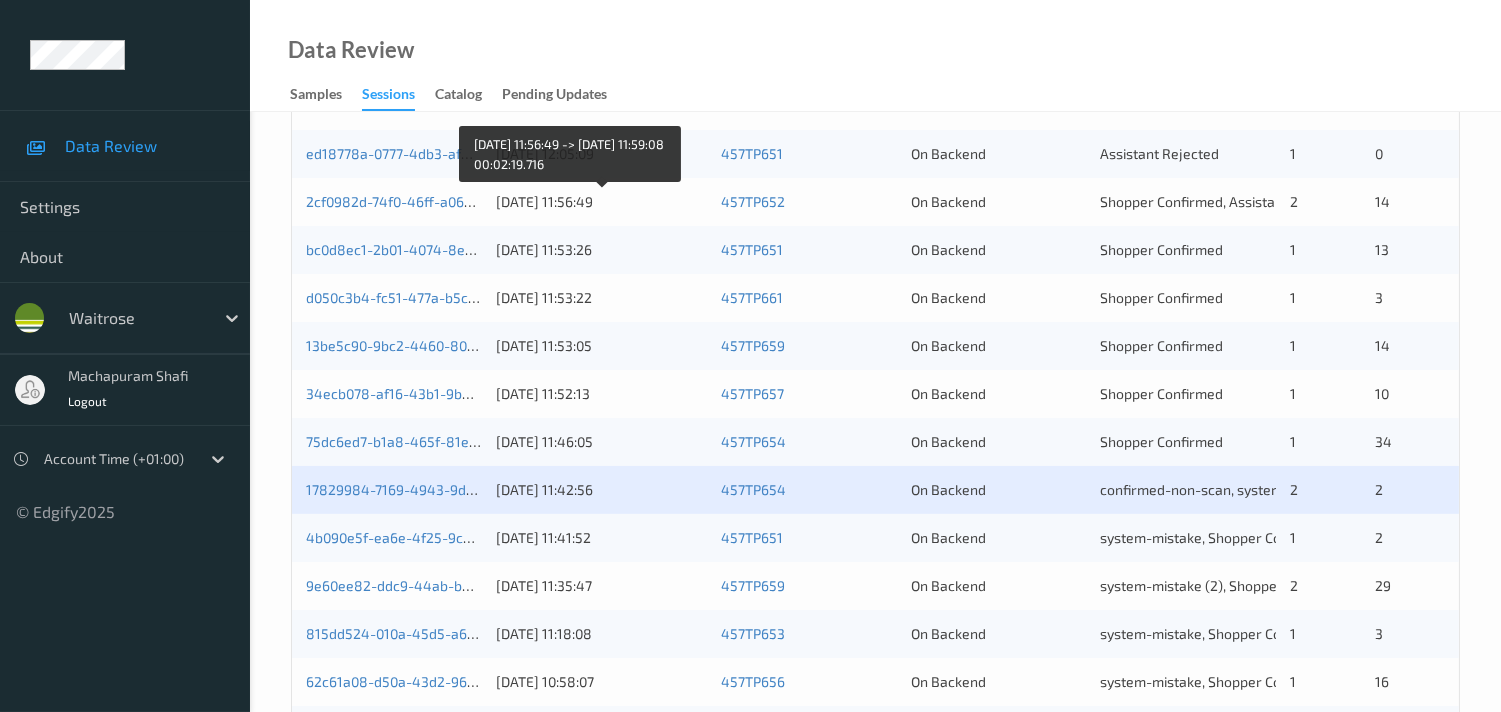 scroll, scrollTop: 555, scrollLeft: 0, axis: vertical 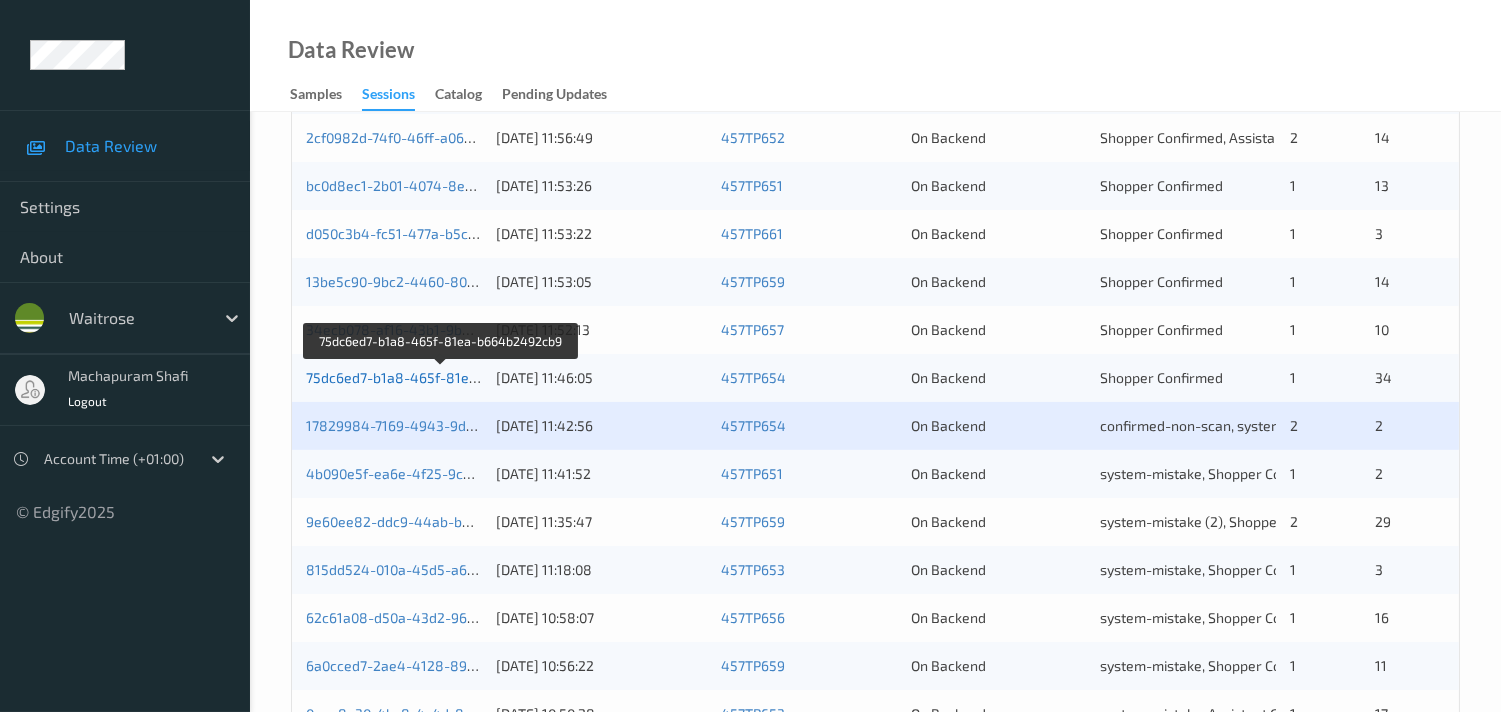 click on "75dc6ed7-b1a8-465f-81ea-b664b2492cb9" at bounding box center (443, 377) 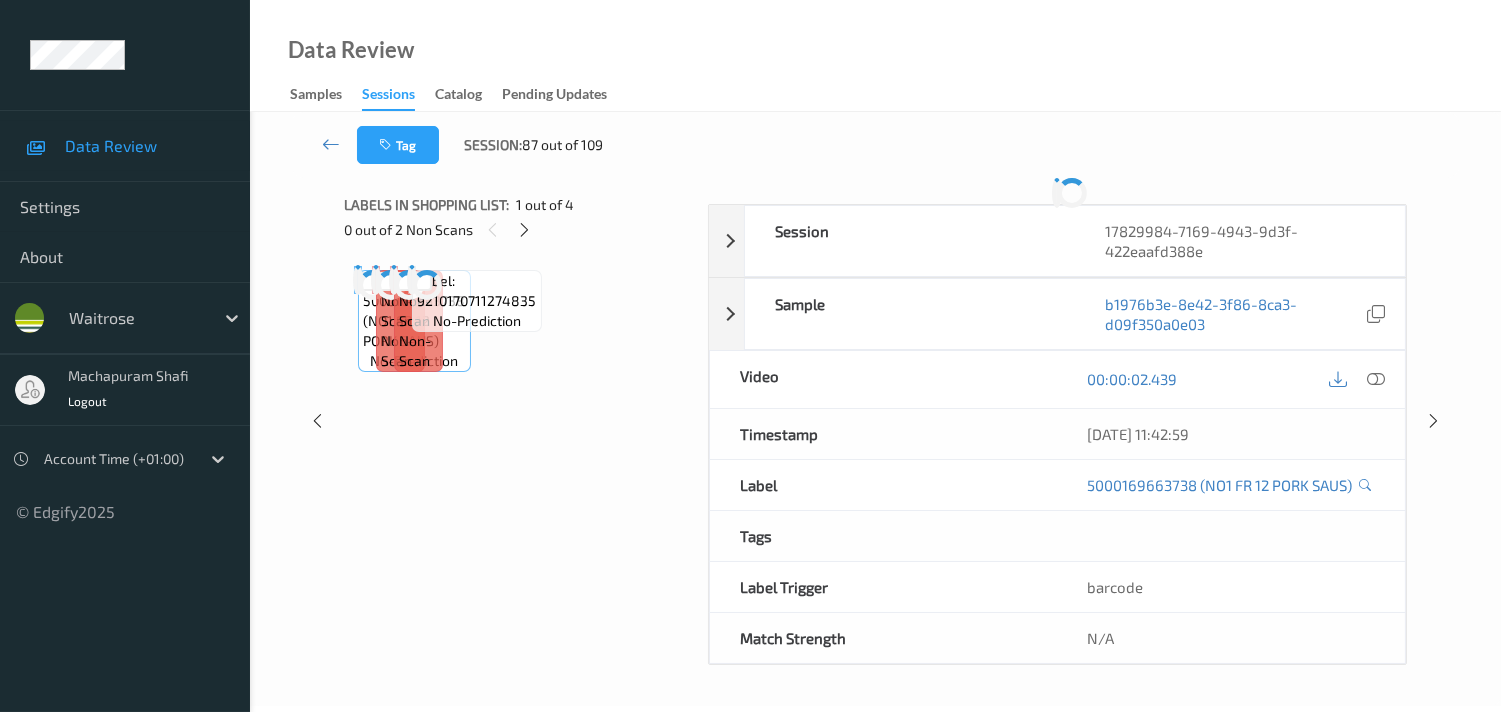 click on "Labels in shopping list: 1 out of 4 0 out of 2 Non Scans Label: 5000169663738 (NO1 FR 12 PORK SAUS) no-prediction Label: Non-Scan non-scan Label: Non-Scan non-scan Label: Non-Scan non-scan Label: Non-Scan non-scan Label: Non-Scan non-scan Label: Non-Scan non-scan Label: 9210170711274835 no-prediction" at bounding box center [519, 421] 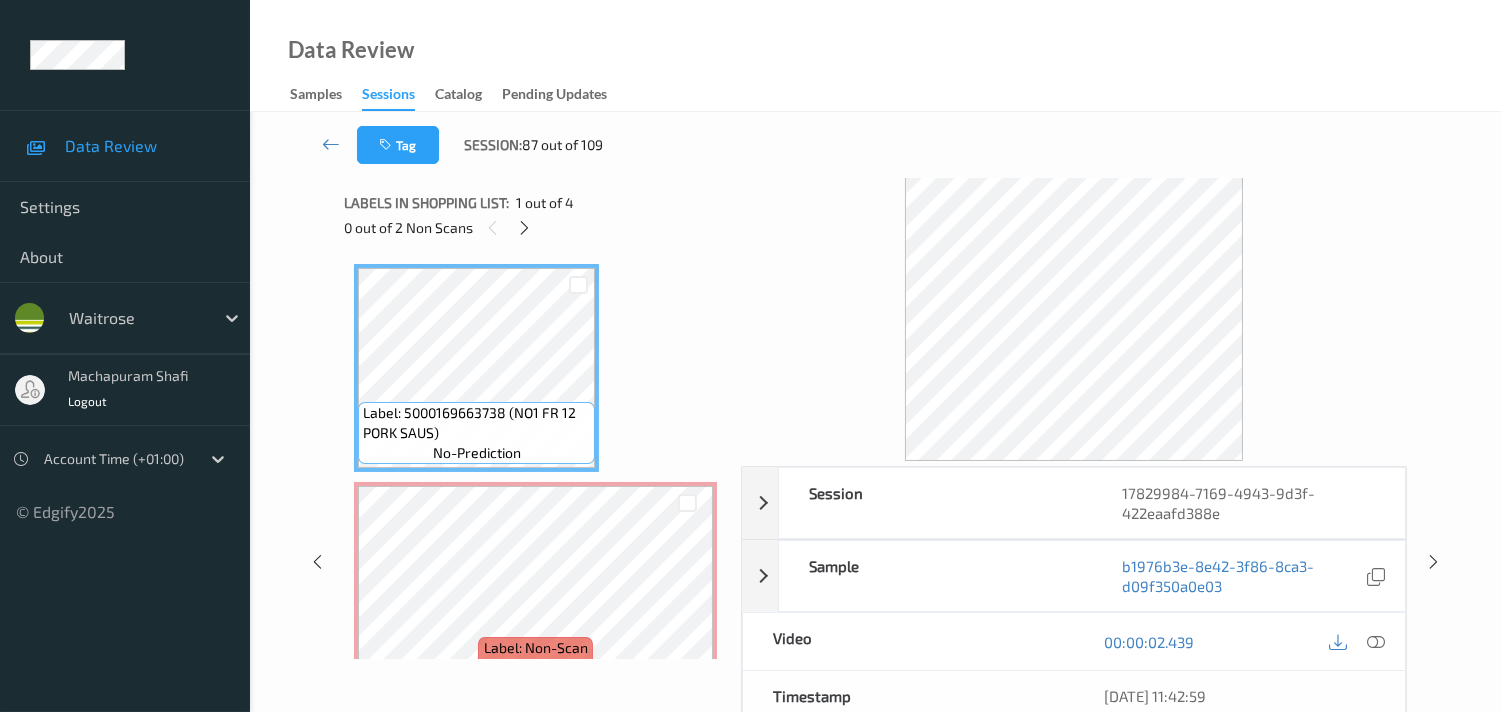 scroll, scrollTop: 0, scrollLeft: 0, axis: both 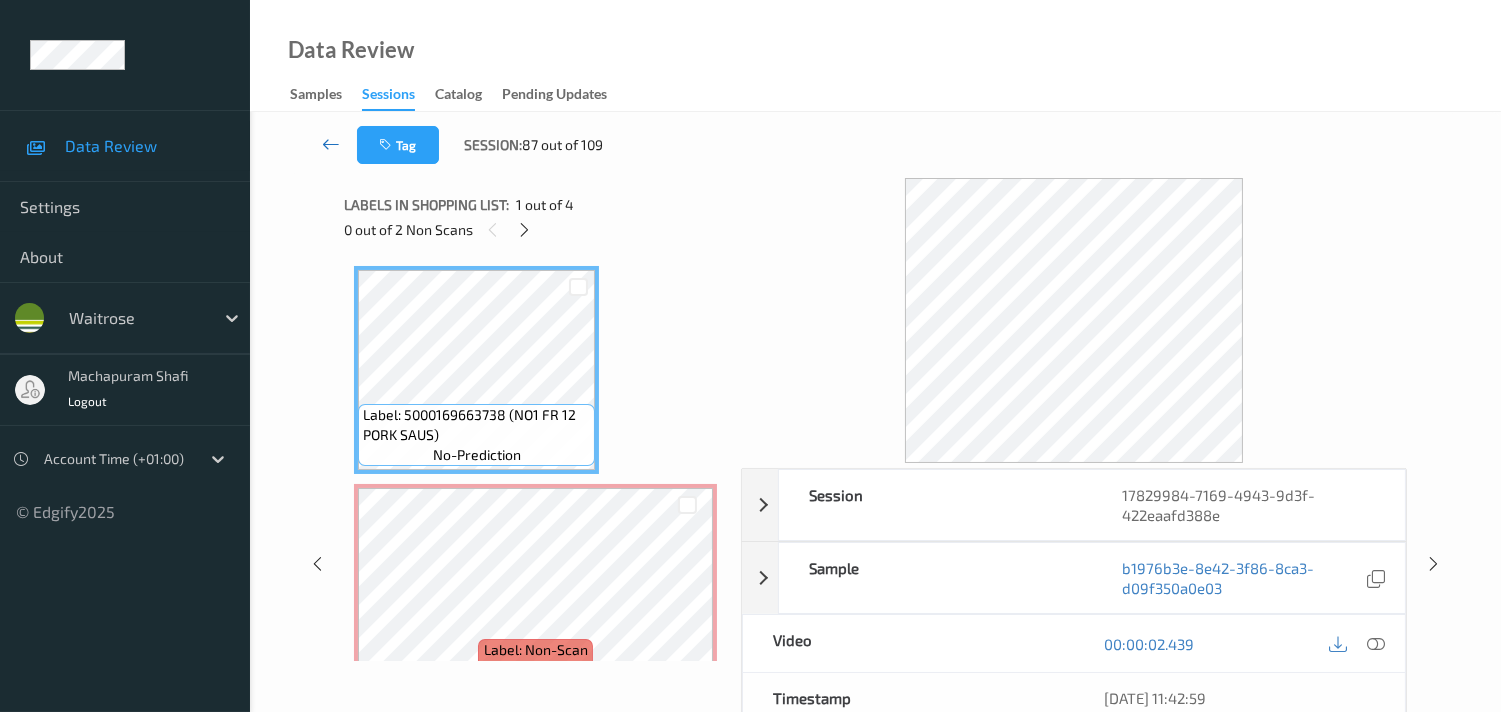 click at bounding box center (331, 144) 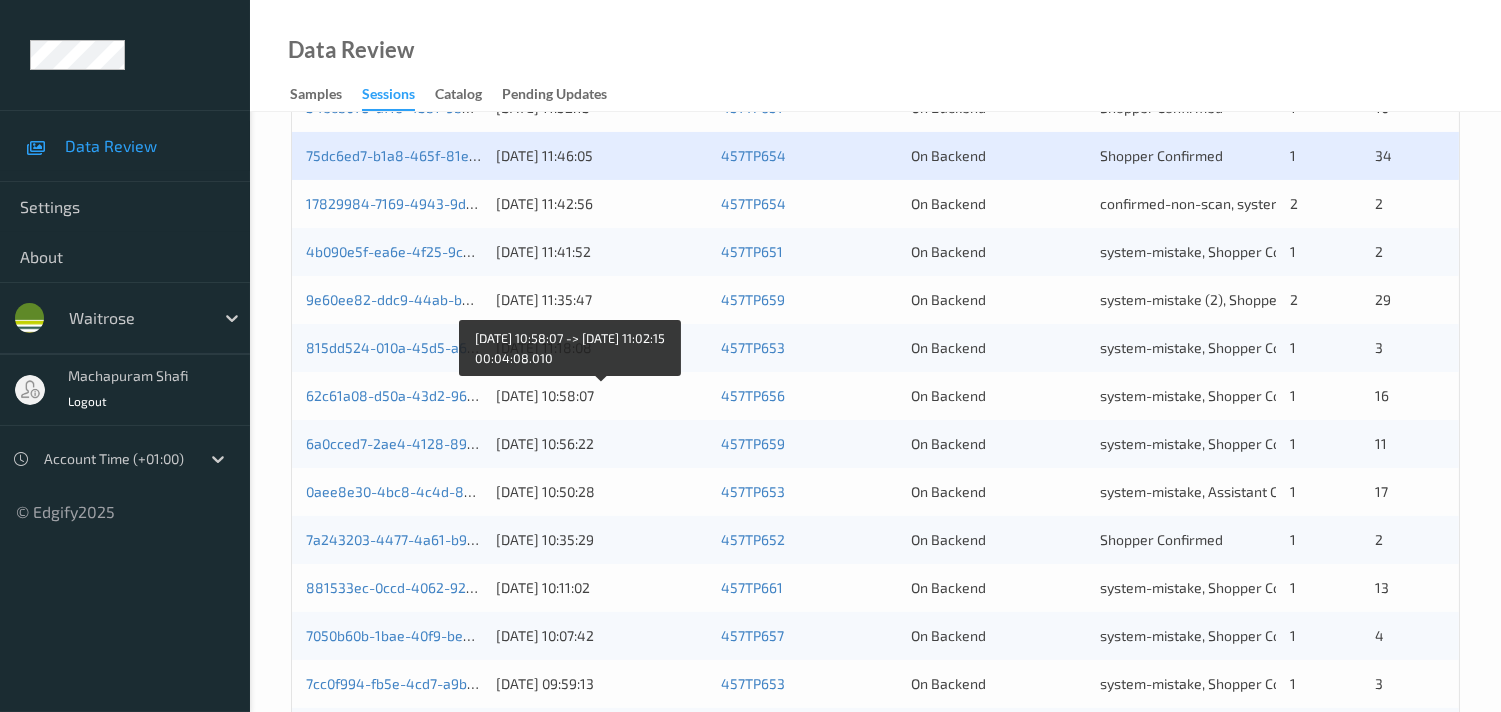 scroll, scrollTop: 555, scrollLeft: 0, axis: vertical 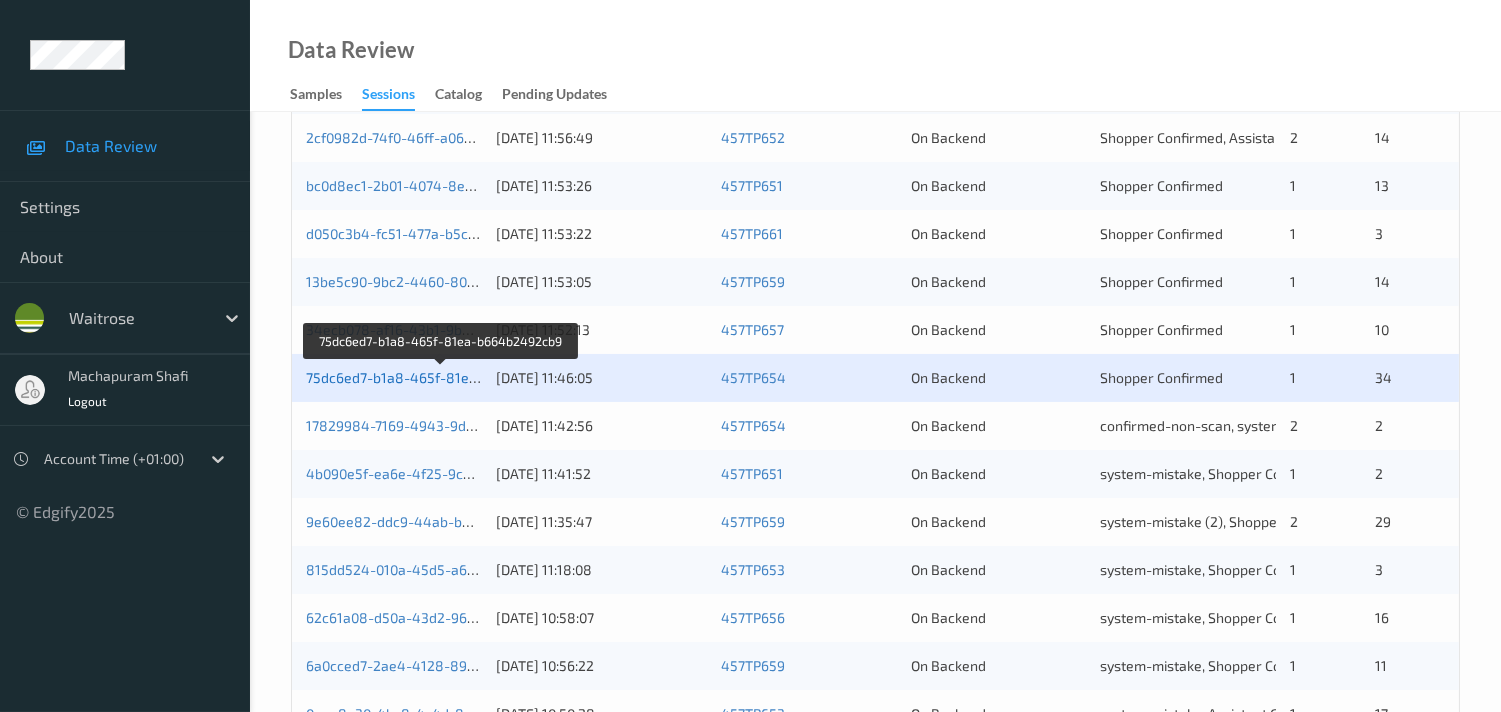 click on "75dc6ed7-b1a8-465f-81ea-b664b2492cb9" at bounding box center [443, 377] 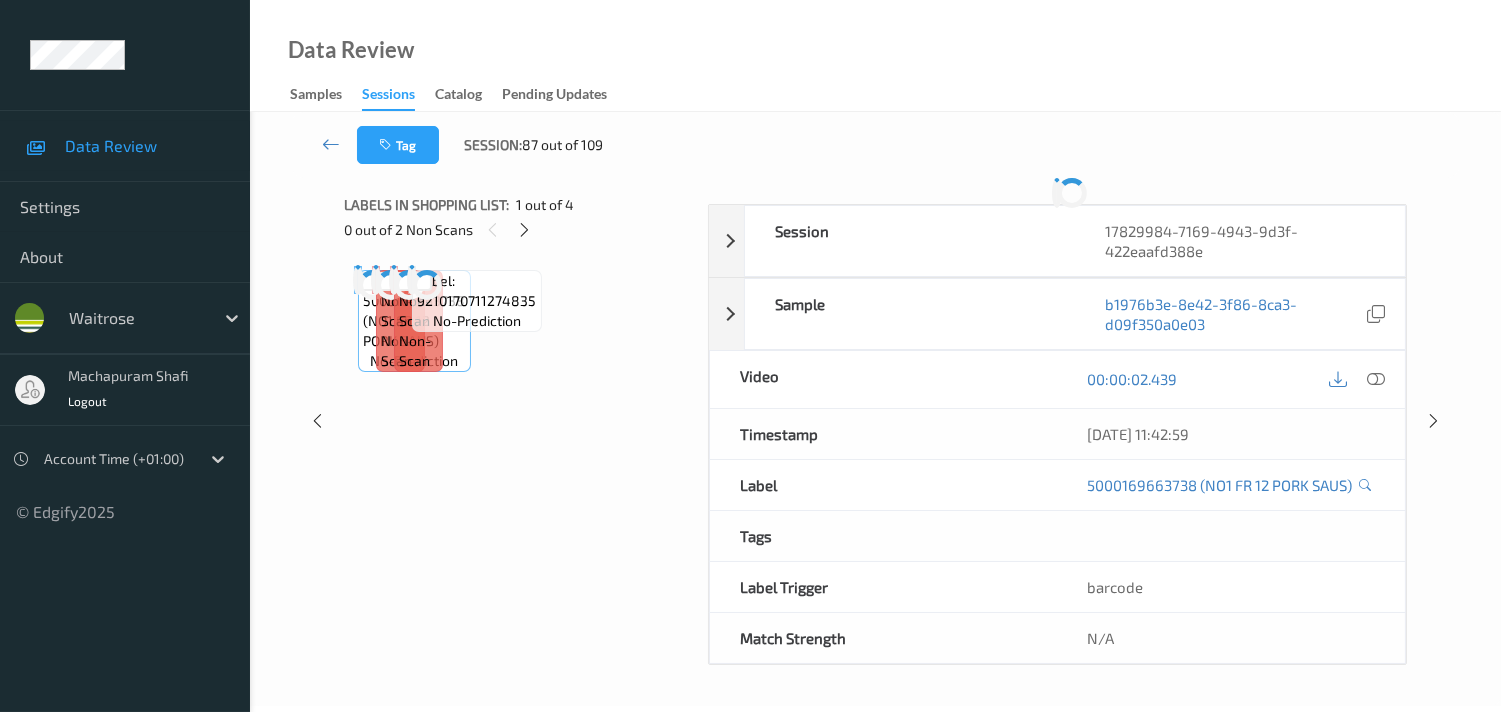 click on "Labels in shopping list: 1 out of 4 0 out of 2 Non Scans Label: 5000169663738 (NO1 FR 12 PORK SAUS) no-prediction Label: Non-Scan non-scan Label: Non-Scan non-scan Label: Non-Scan non-scan Label: Non-Scan non-scan Label: Non-Scan non-scan Label: Non-Scan non-scan Label: 9210170711274835 no-prediction" at bounding box center [519, 421] 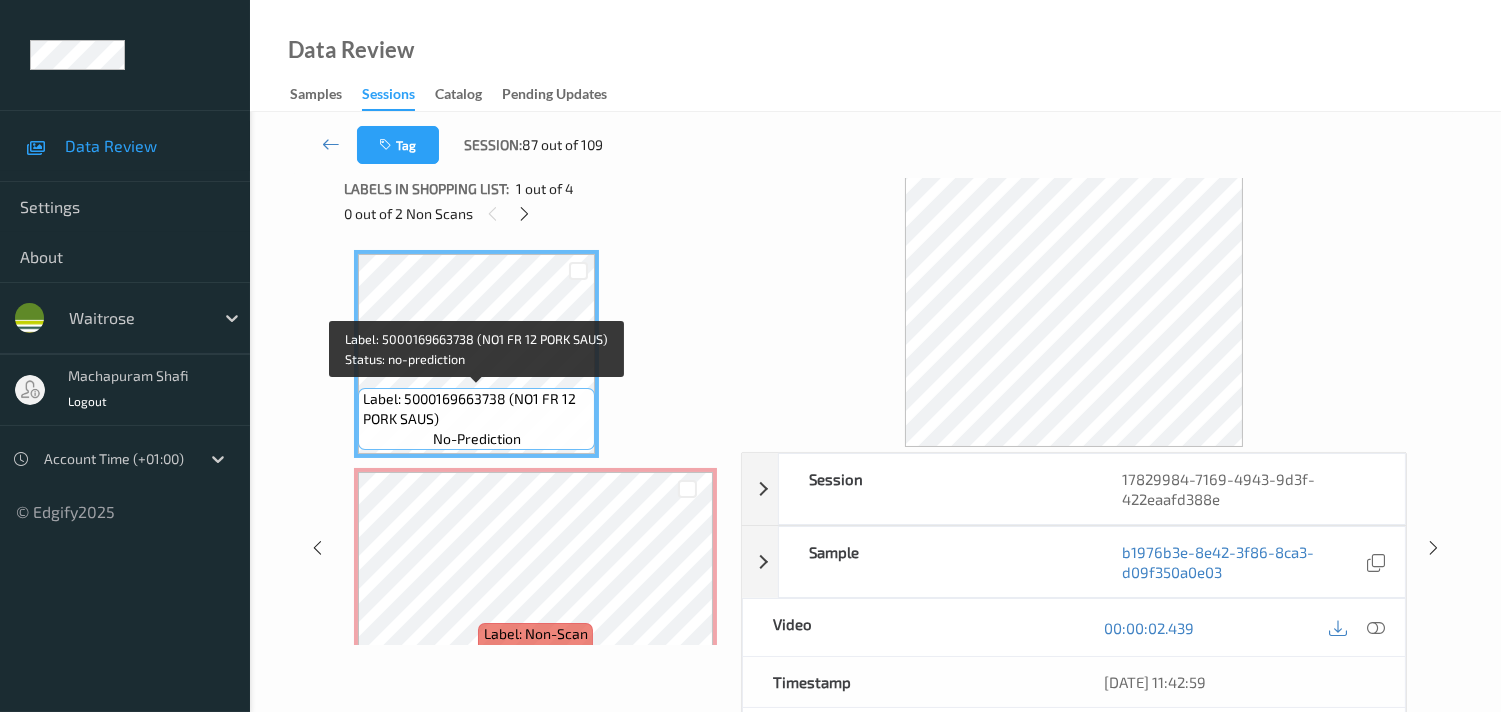 scroll, scrollTop: 0, scrollLeft: 0, axis: both 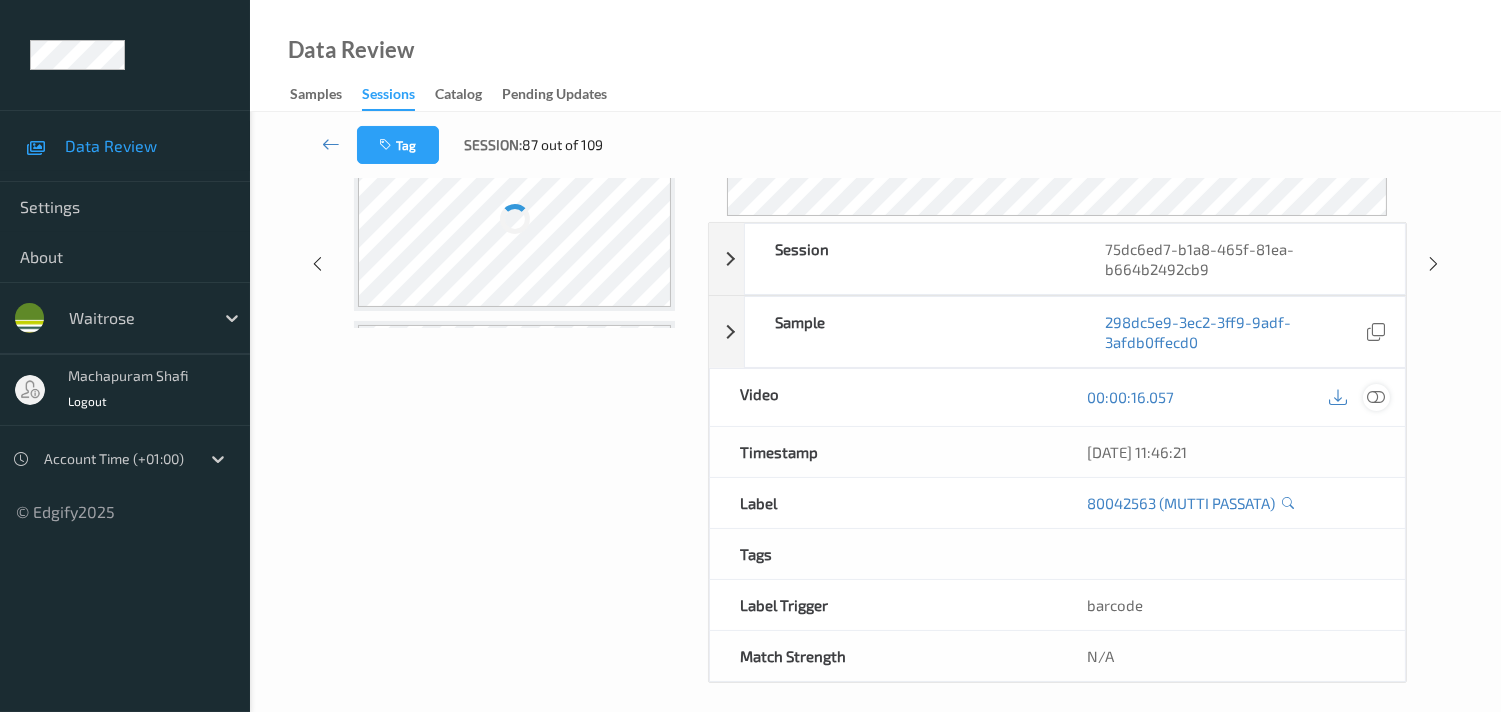 click at bounding box center (1376, 397) 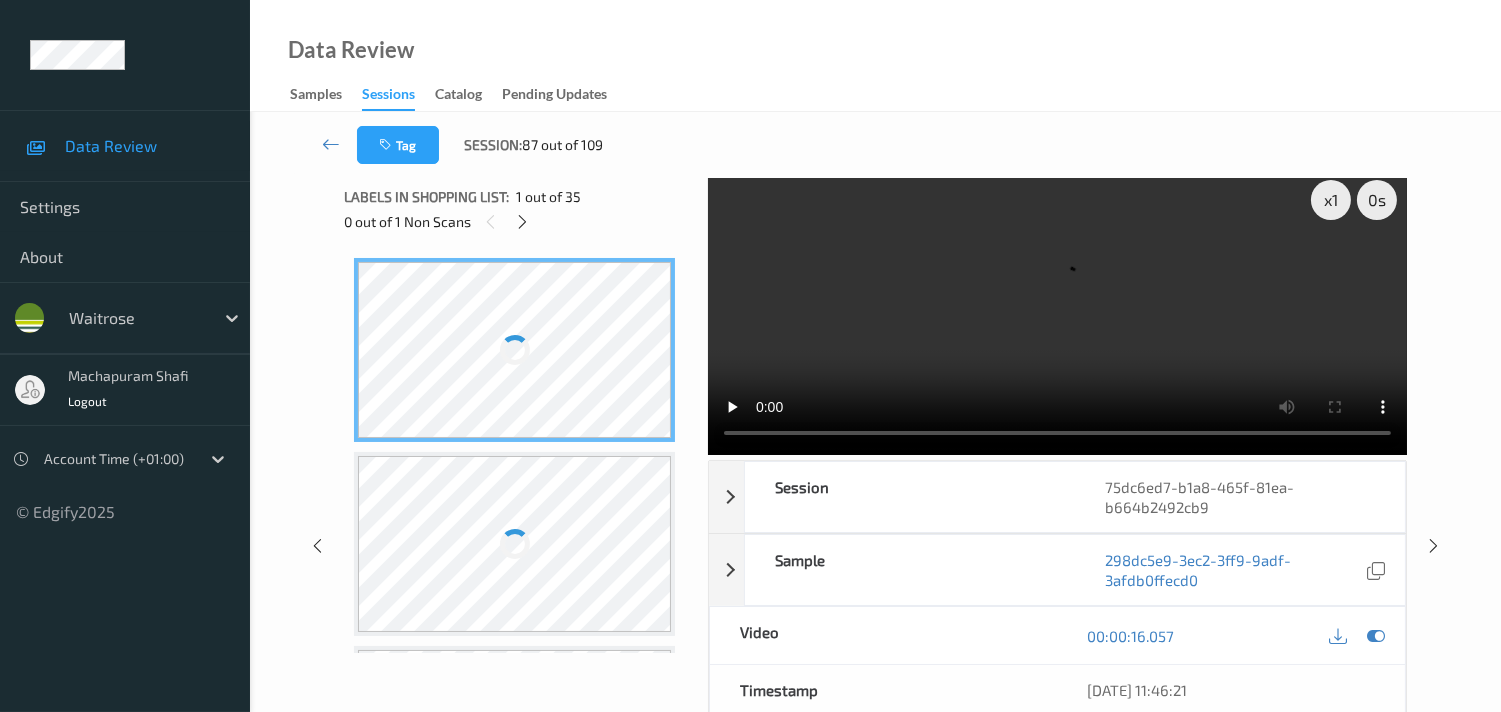 scroll, scrollTop: 0, scrollLeft: 0, axis: both 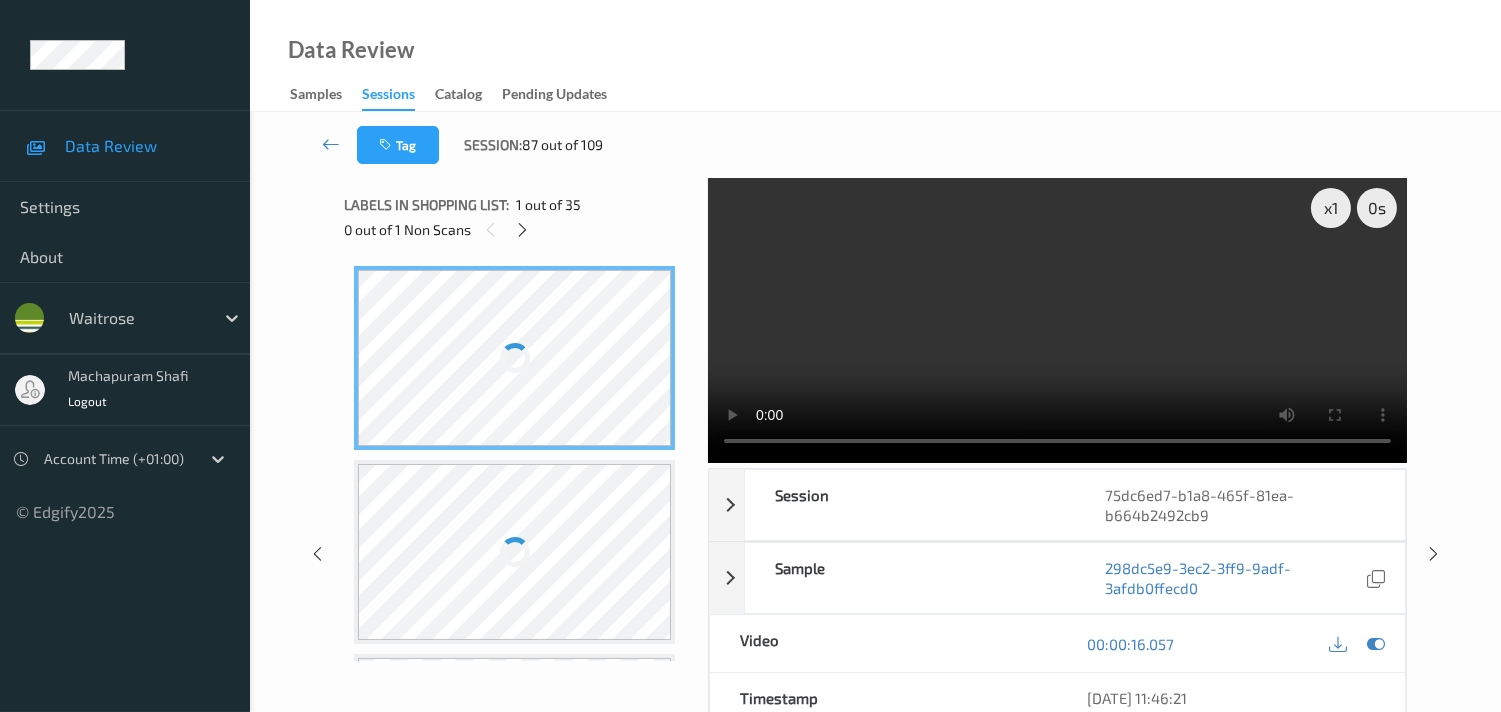 click on "Data Review Samples Sessions Catalog Pending Updates" at bounding box center [875, 56] 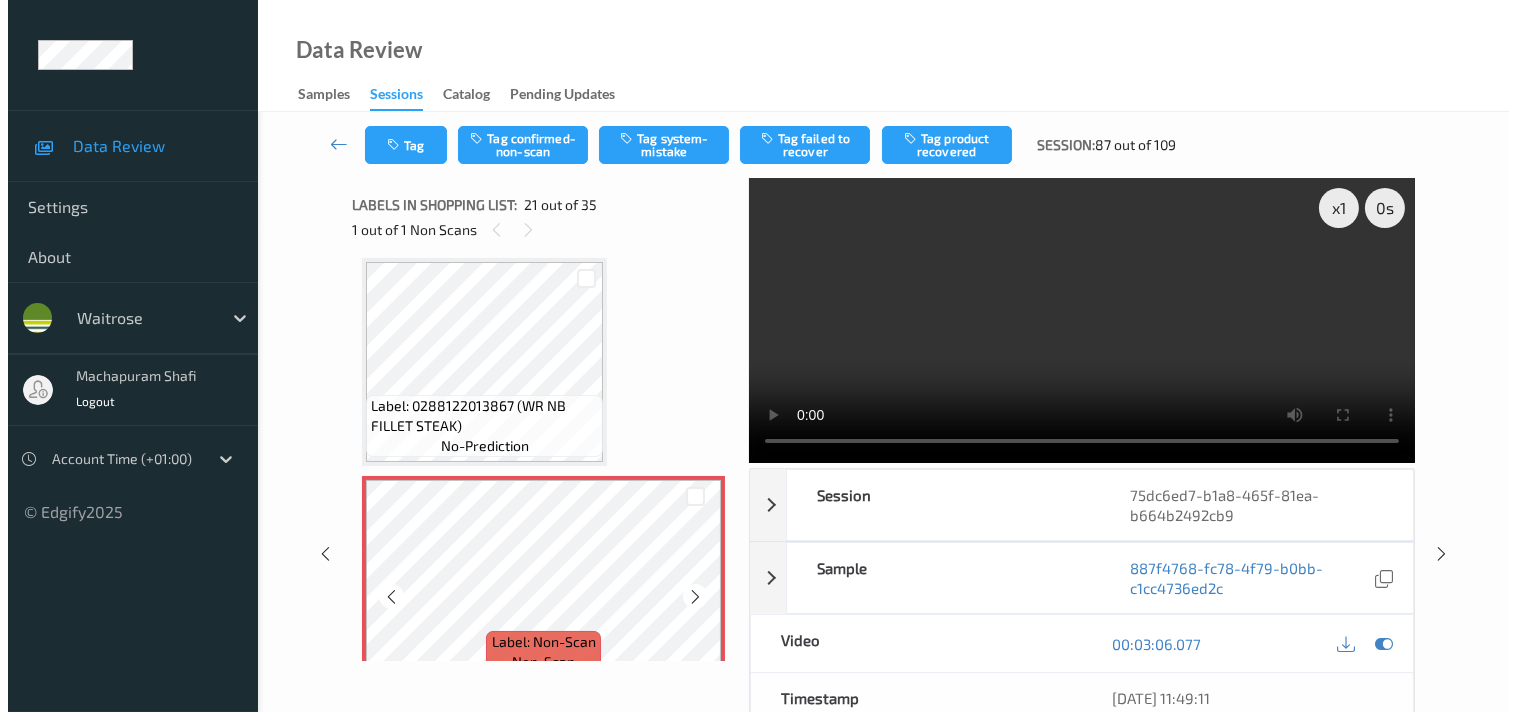 scroll, scrollTop: 4111, scrollLeft: 0, axis: vertical 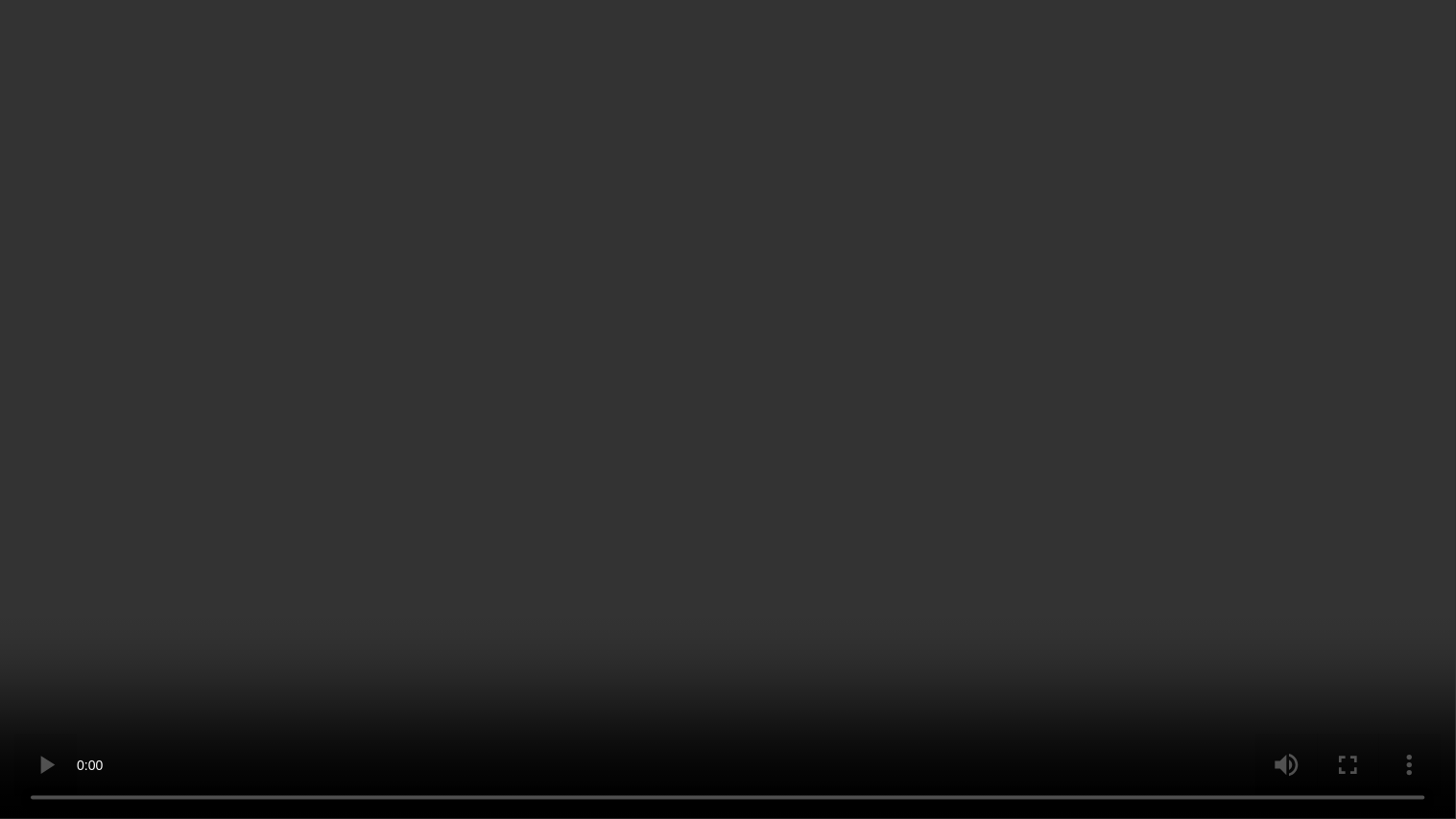 click at bounding box center [728, 409] 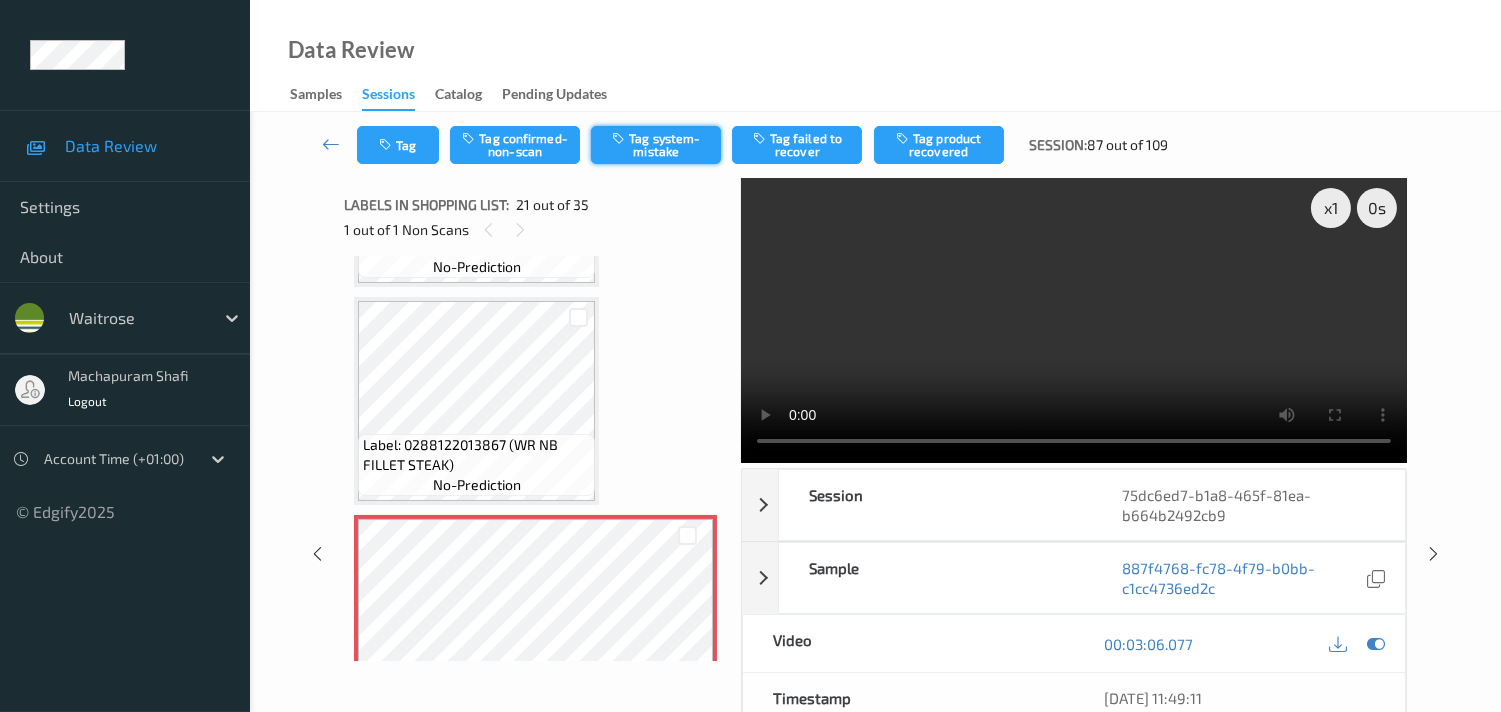 click on "Tag   system-mistake" at bounding box center (656, 145) 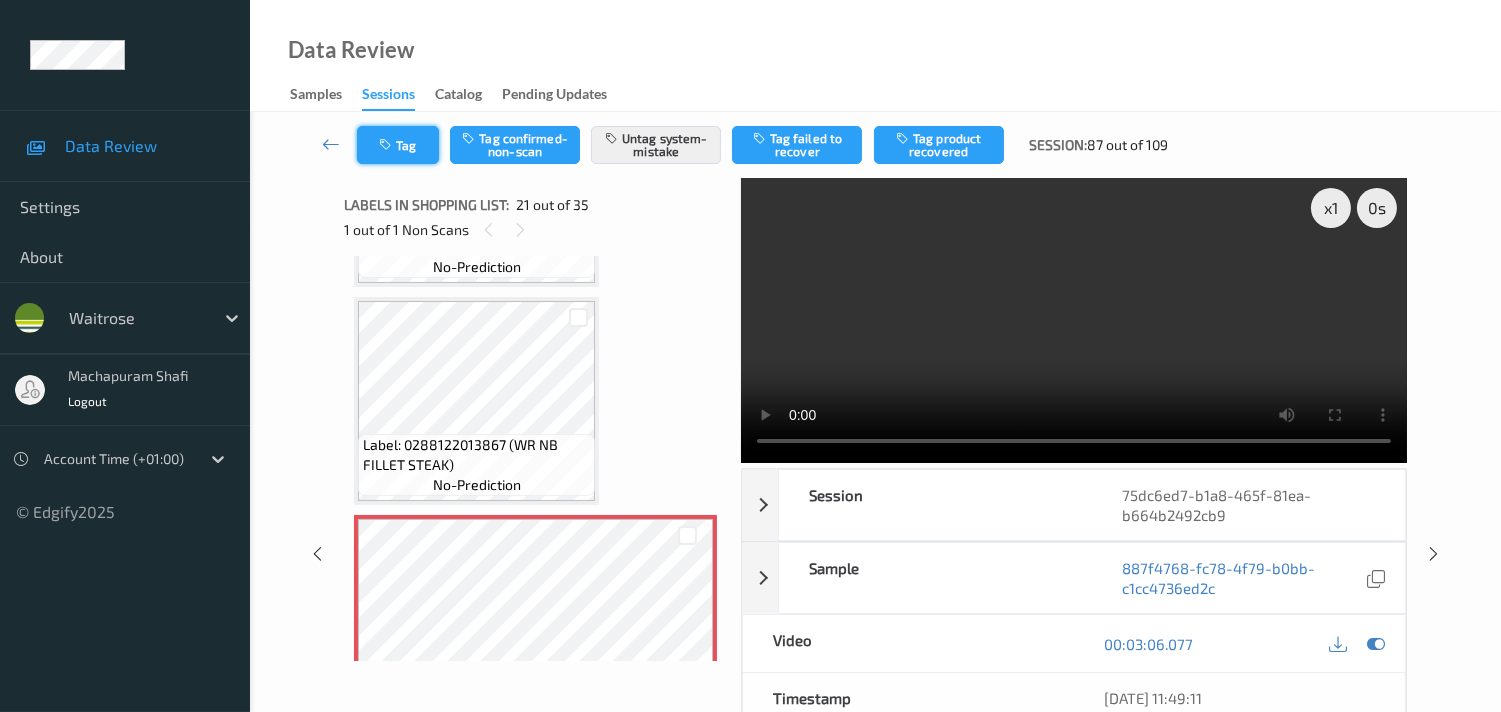 click on "Tag" at bounding box center [398, 145] 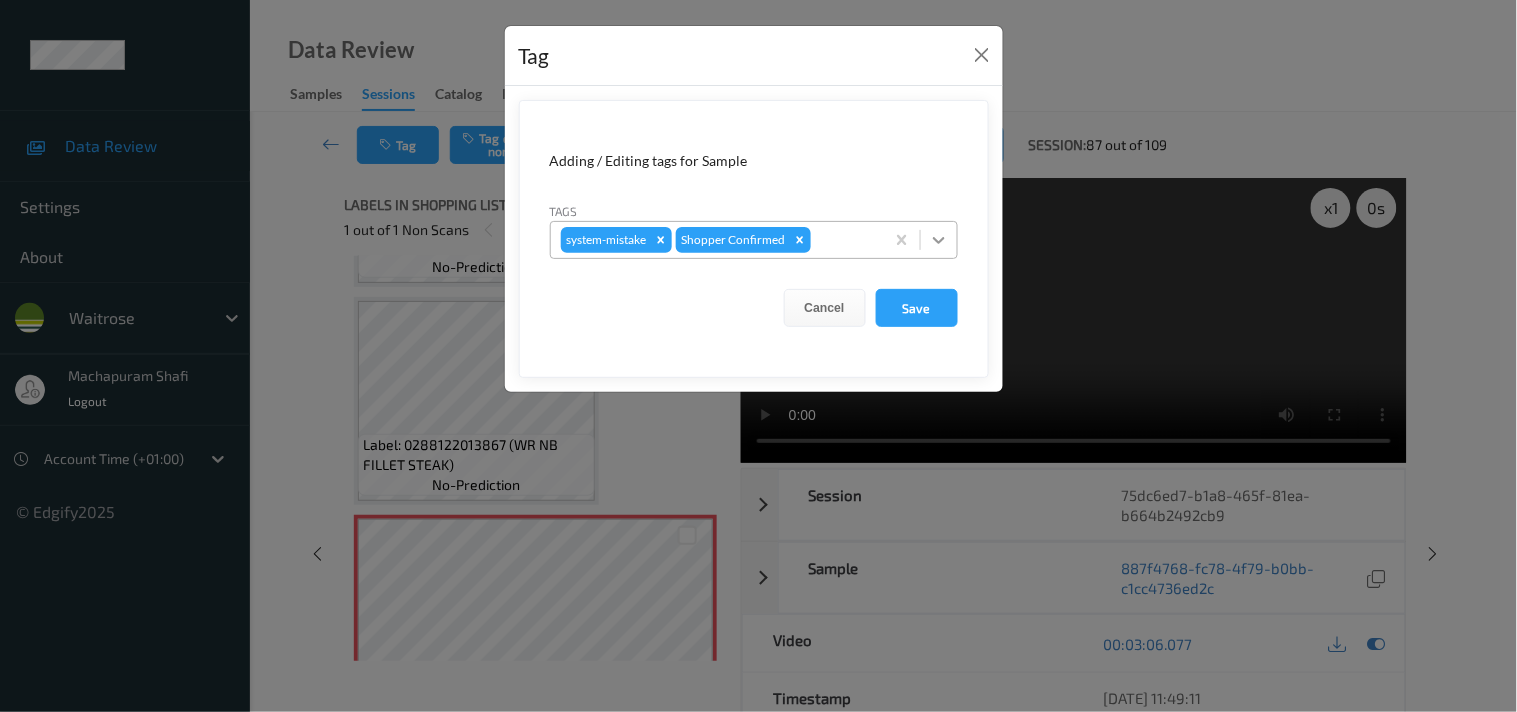 click 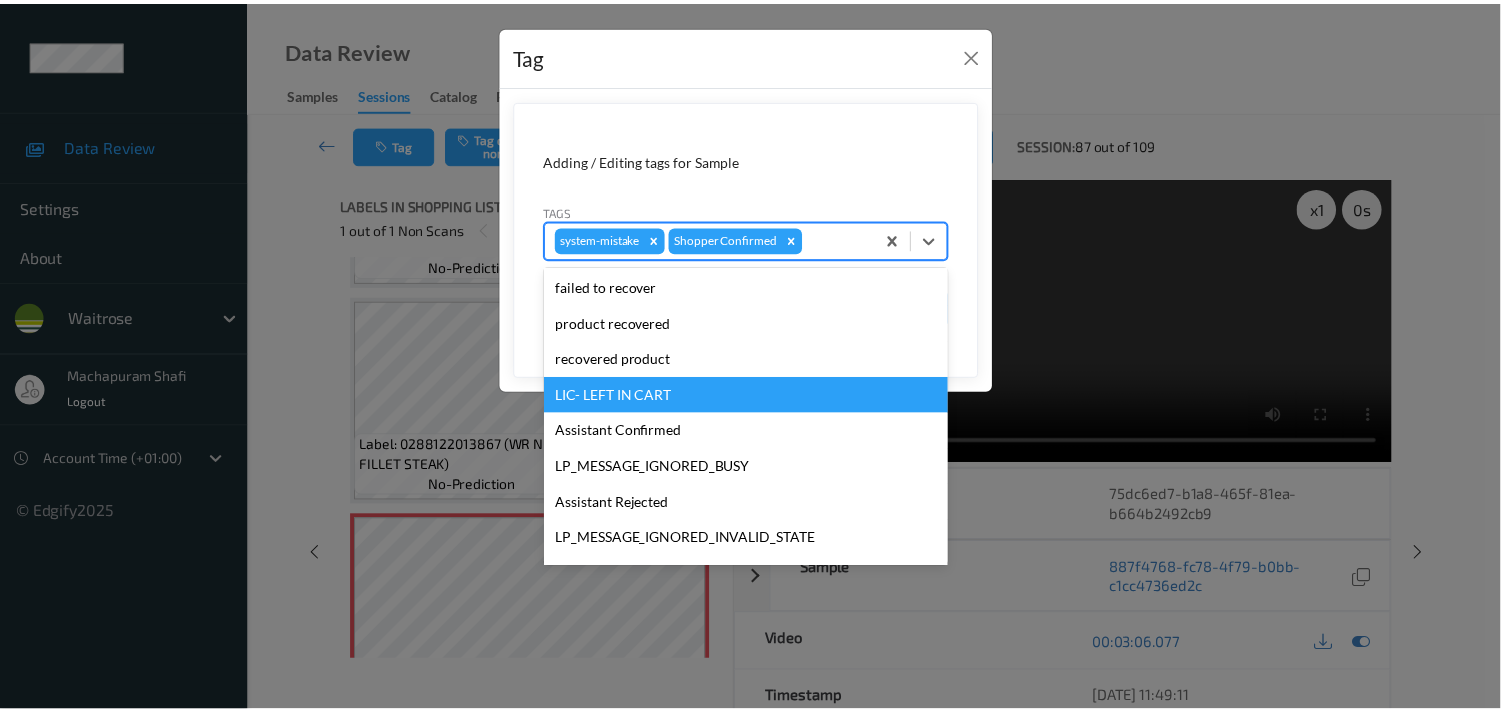 scroll, scrollTop: 318, scrollLeft: 0, axis: vertical 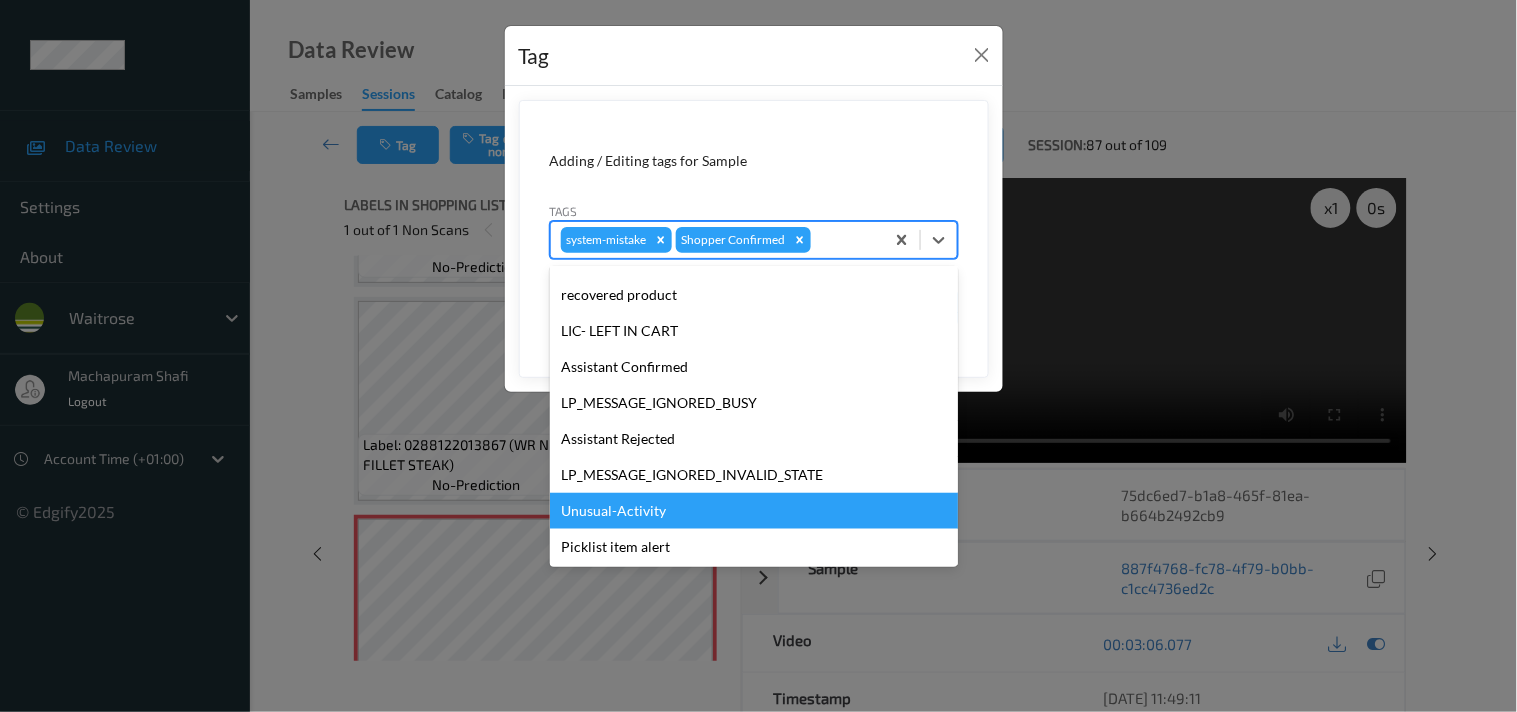 click on "Unusual-Activity" at bounding box center (754, 511) 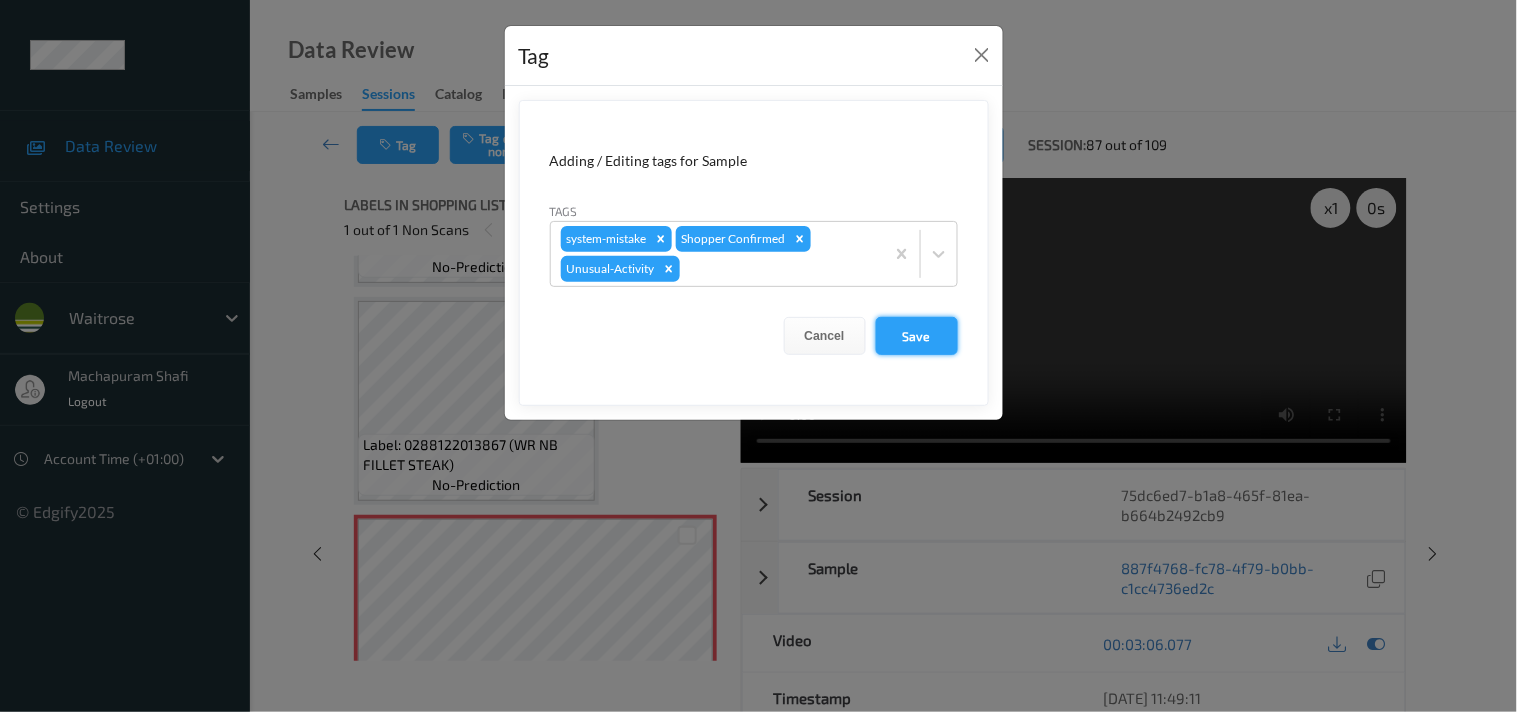 click on "Save" at bounding box center [917, 336] 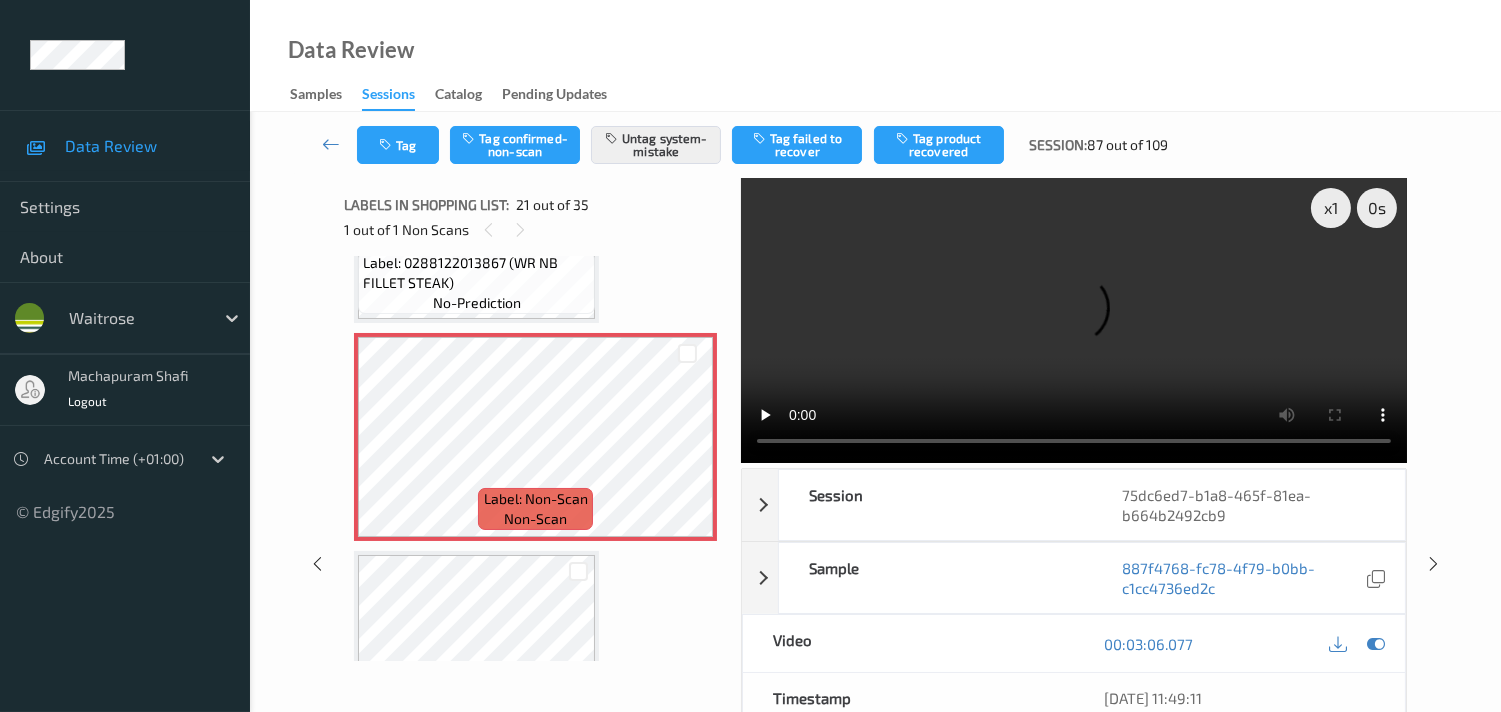 scroll, scrollTop: 4222, scrollLeft: 0, axis: vertical 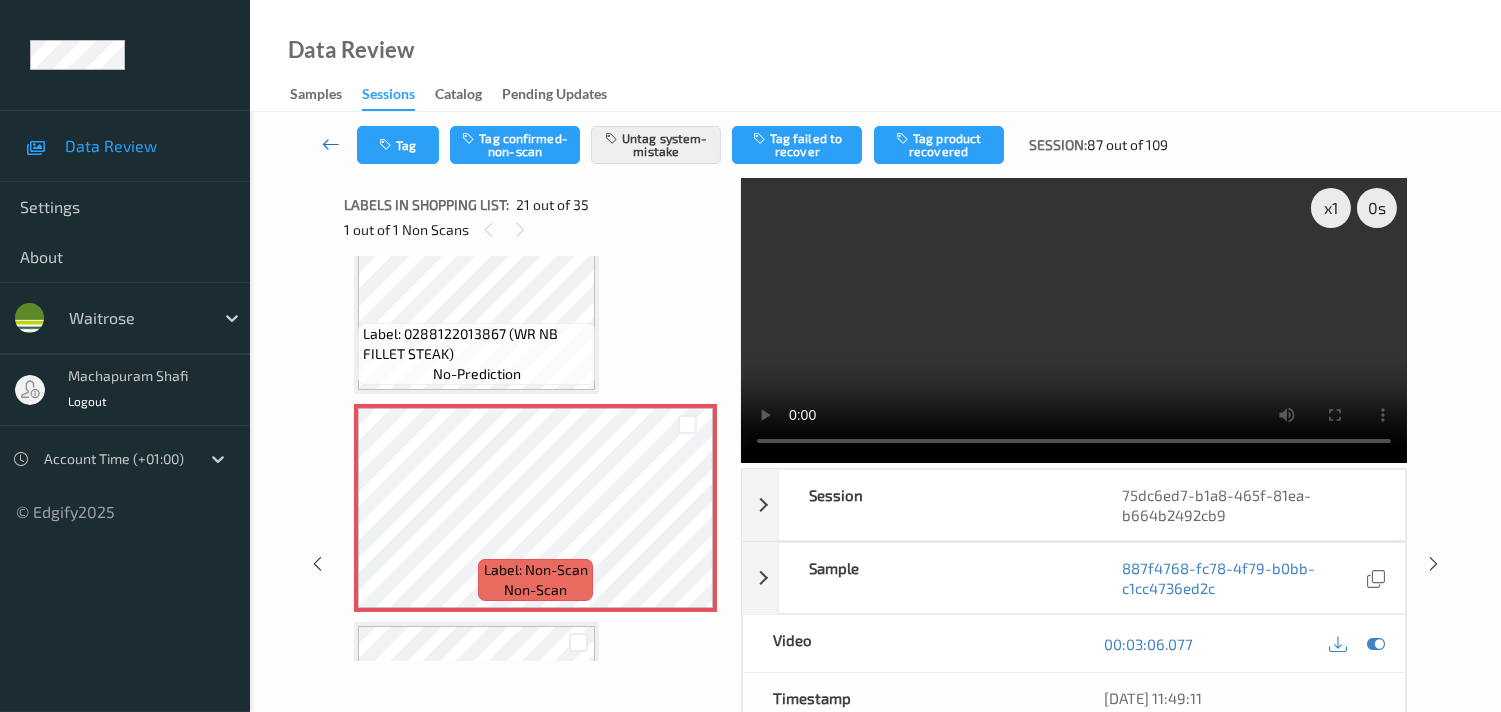 click at bounding box center [331, 144] 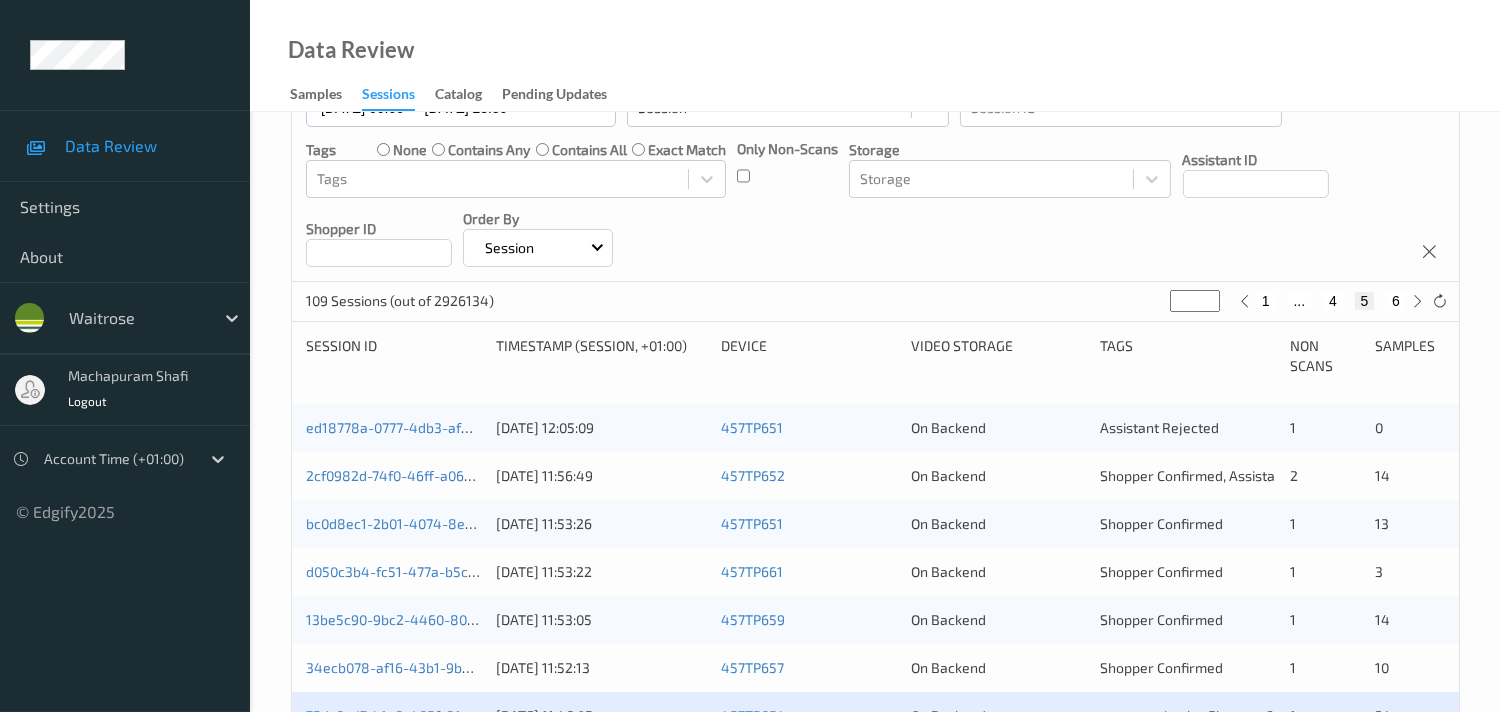 scroll, scrollTop: 444, scrollLeft: 0, axis: vertical 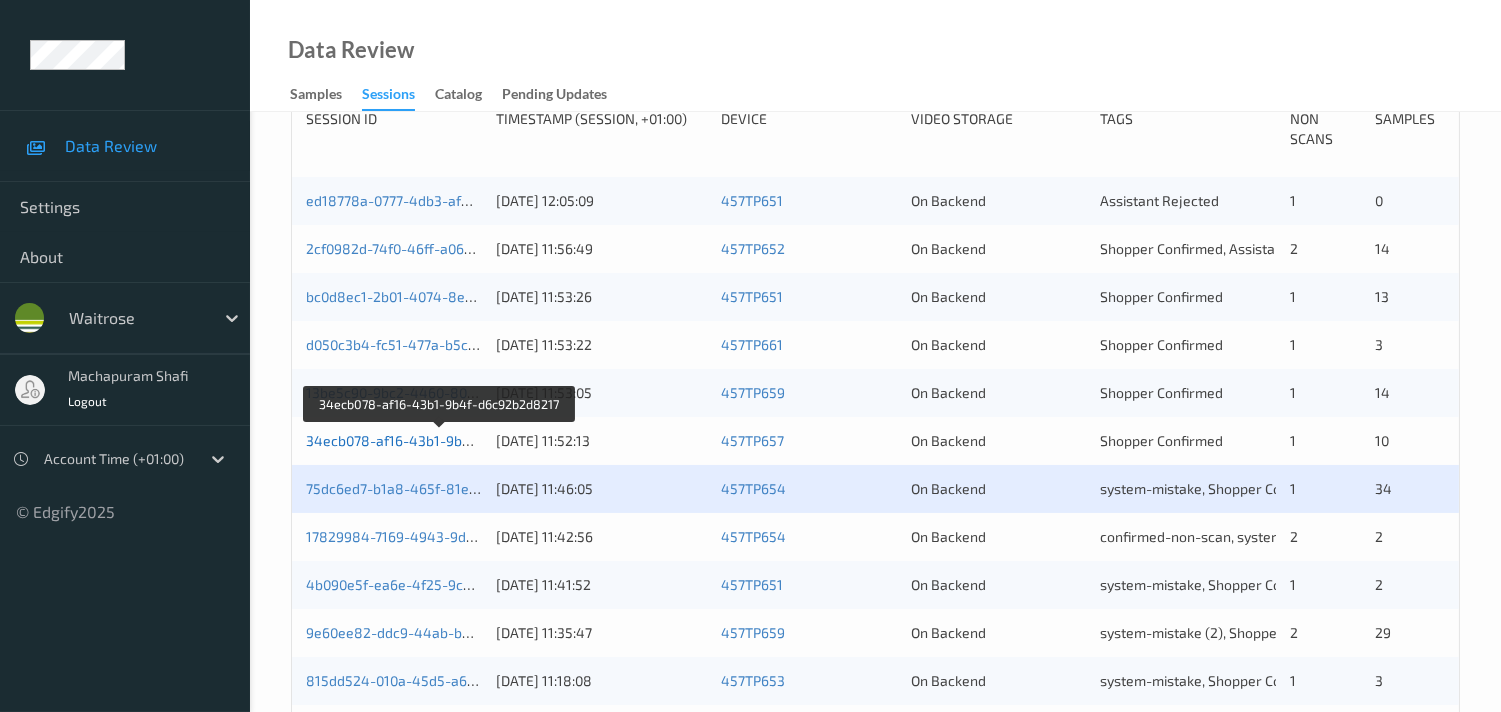 click on "34ecb078-af16-43b1-9b4f-d6c92b2d8217" at bounding box center [440, 440] 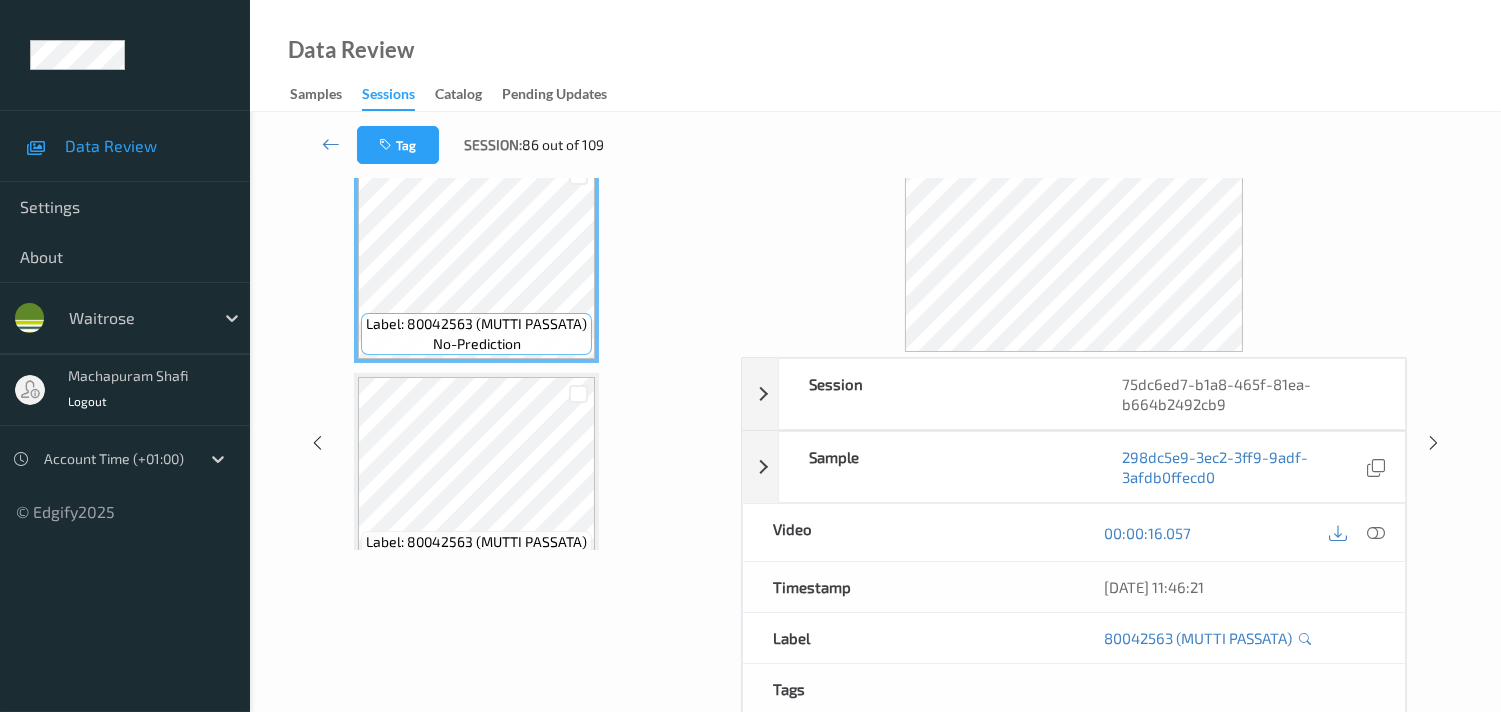 scroll, scrollTop: 0, scrollLeft: 0, axis: both 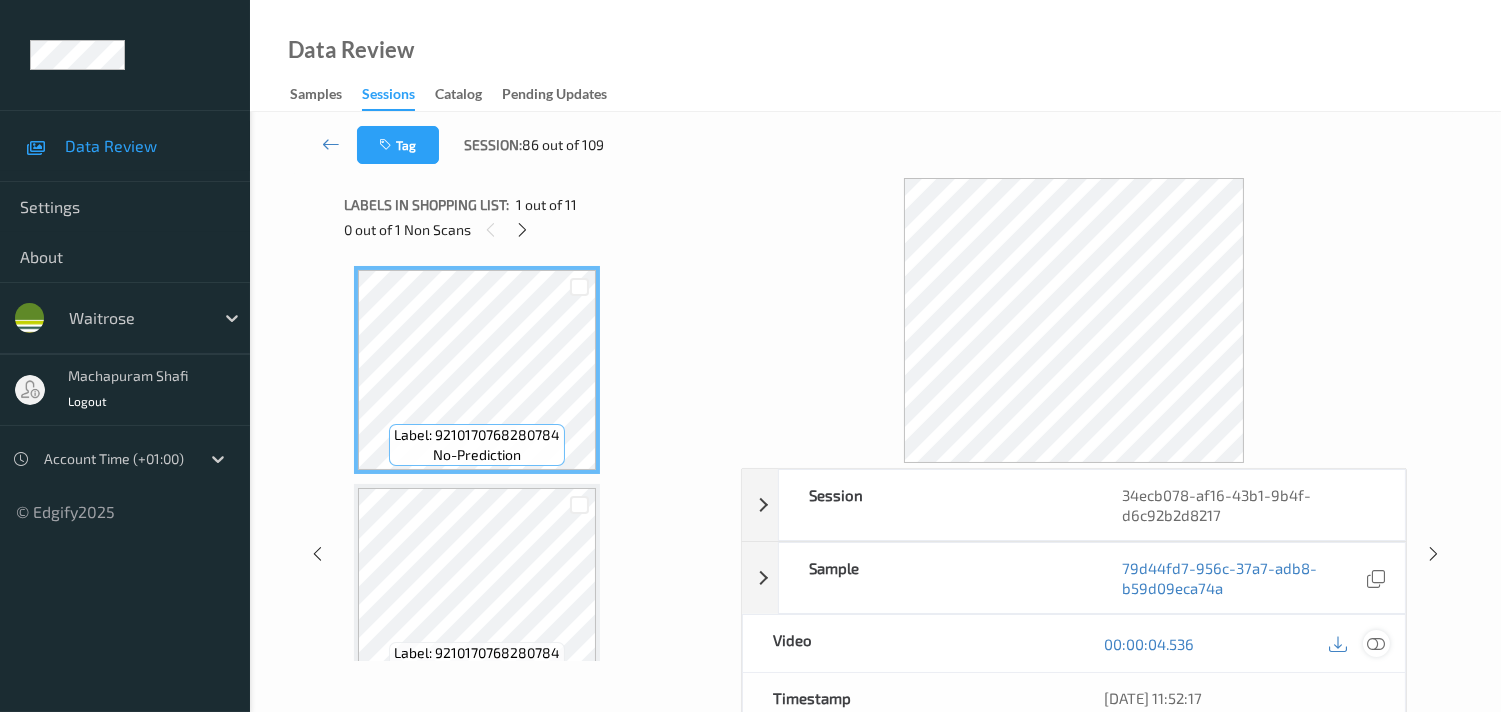 click at bounding box center [1376, 644] 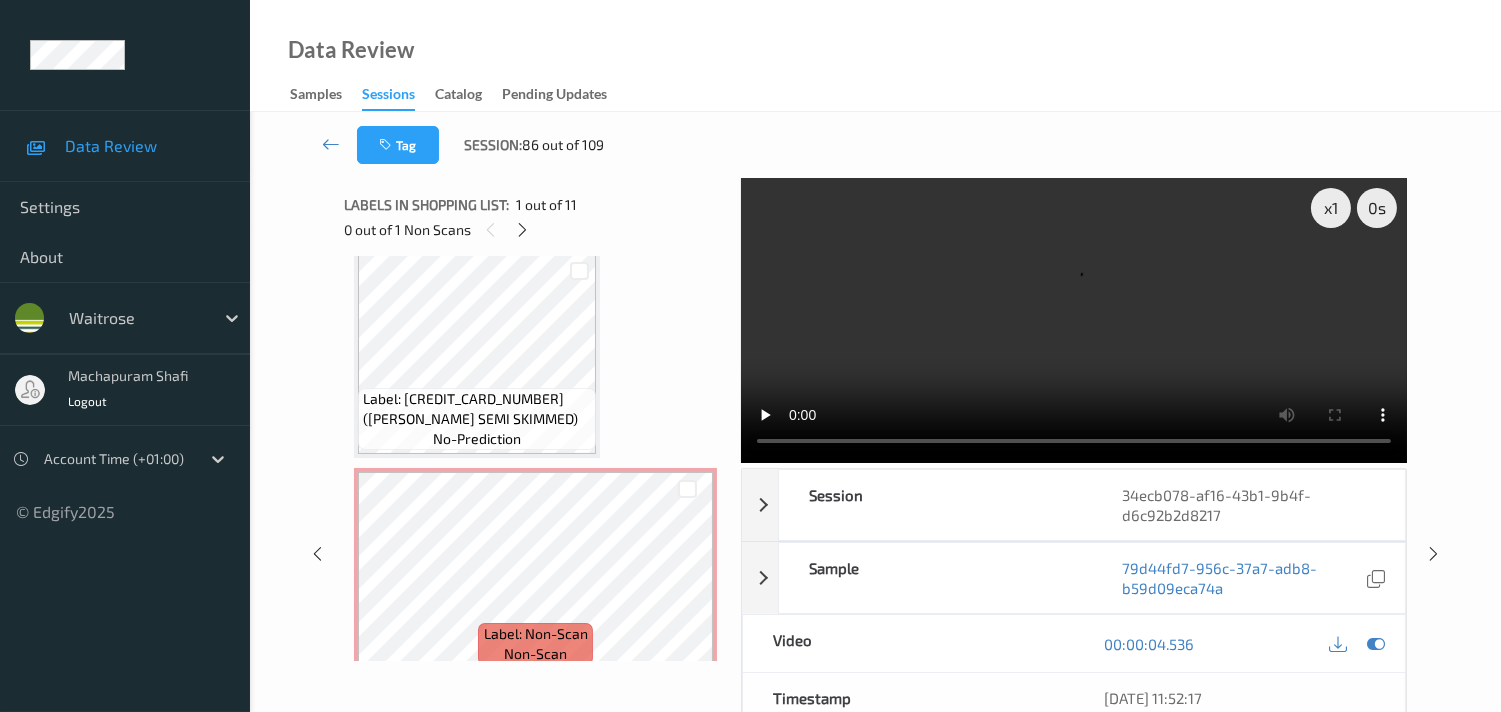 scroll, scrollTop: 1111, scrollLeft: 0, axis: vertical 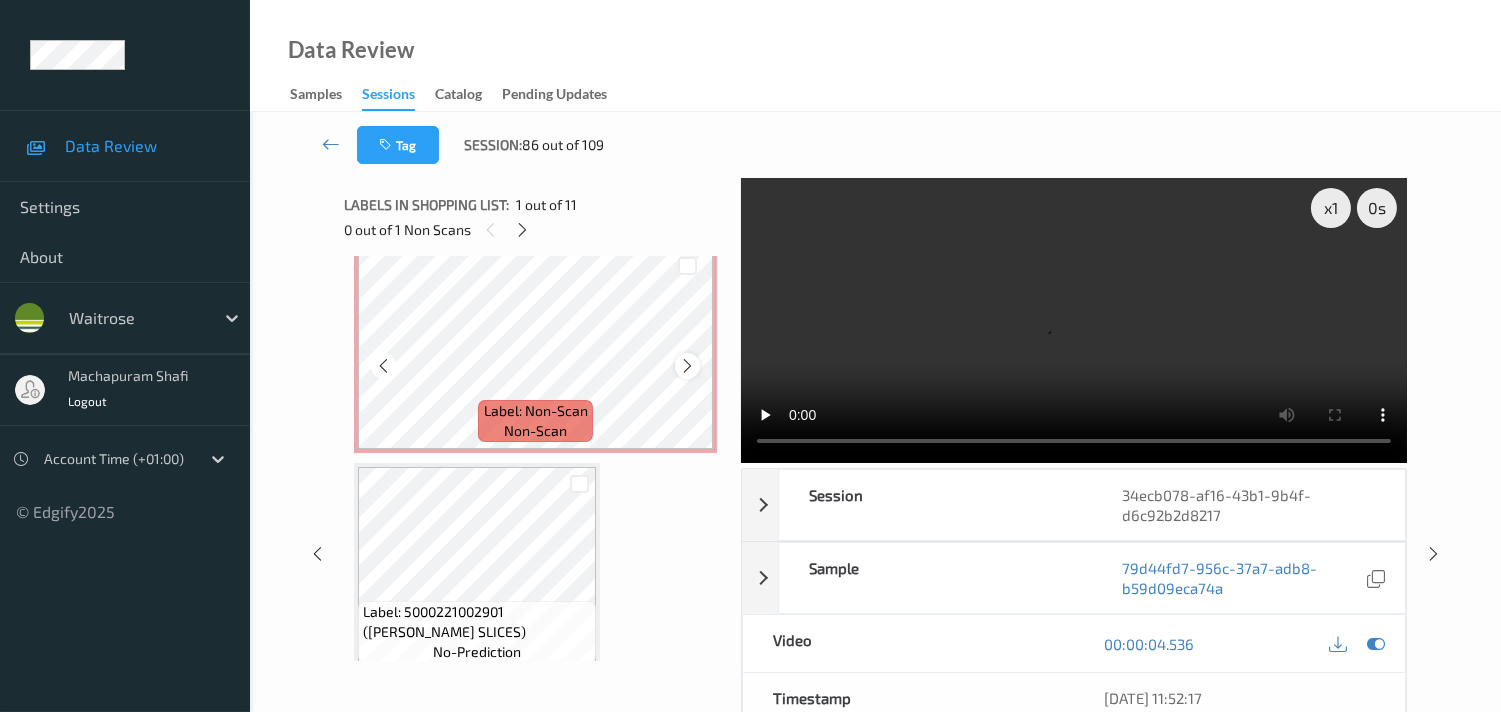 click at bounding box center [687, 366] 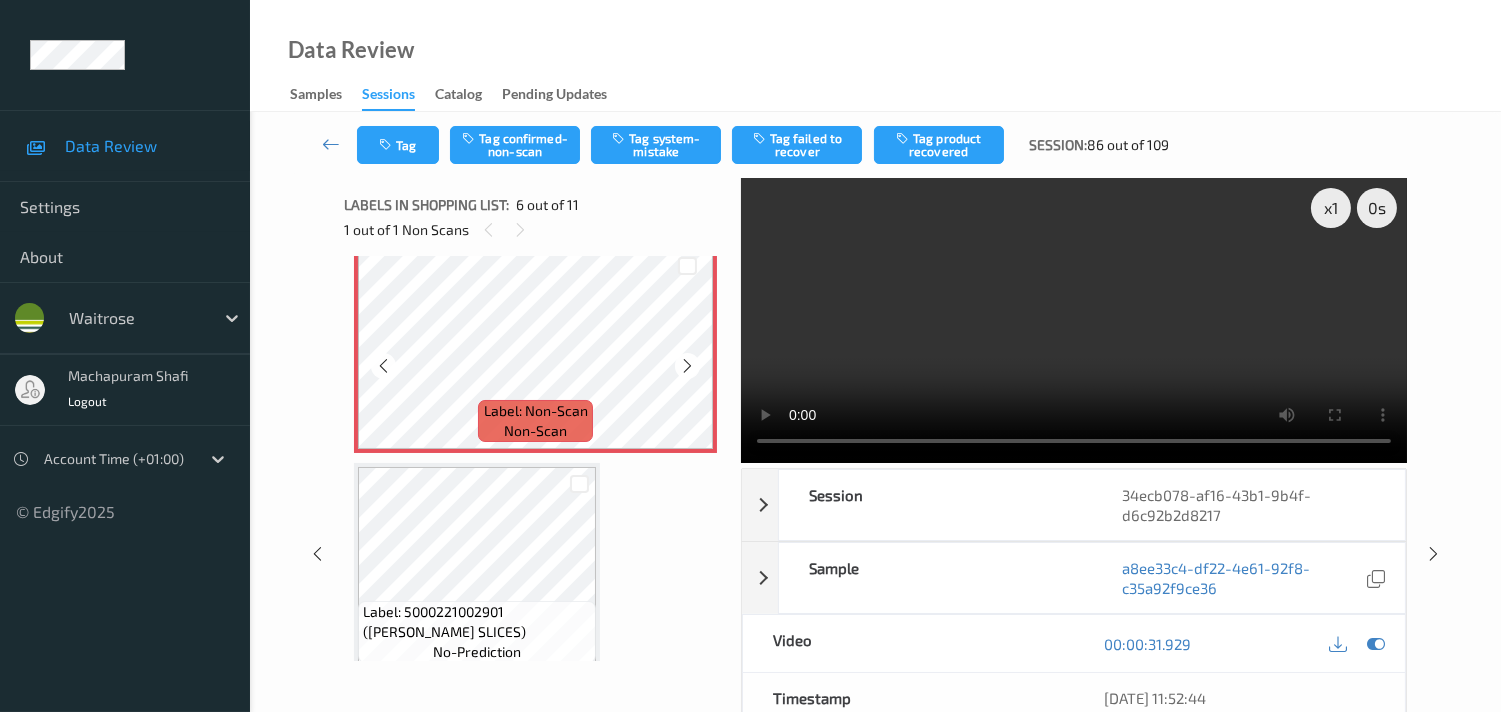 click at bounding box center [687, 366] 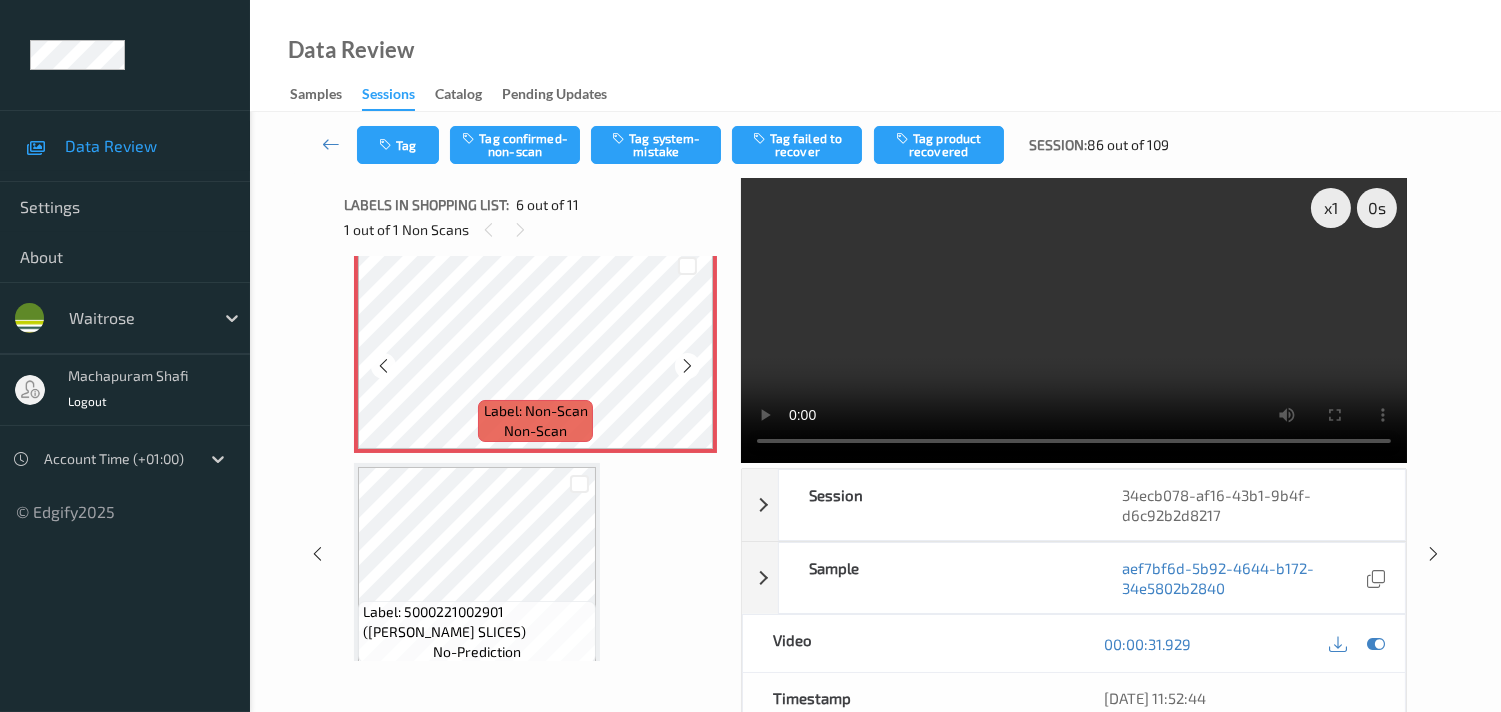 click at bounding box center (687, 366) 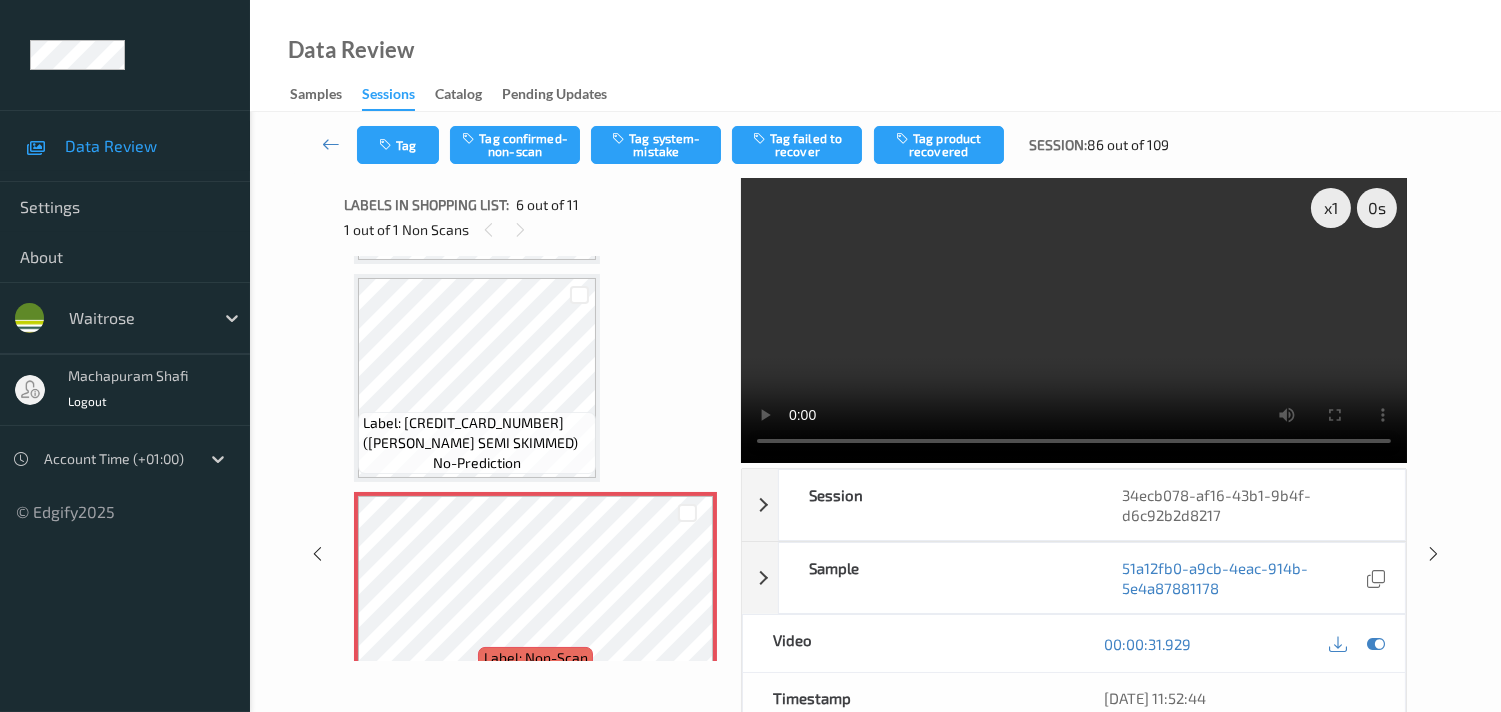 scroll, scrollTop: 777, scrollLeft: 0, axis: vertical 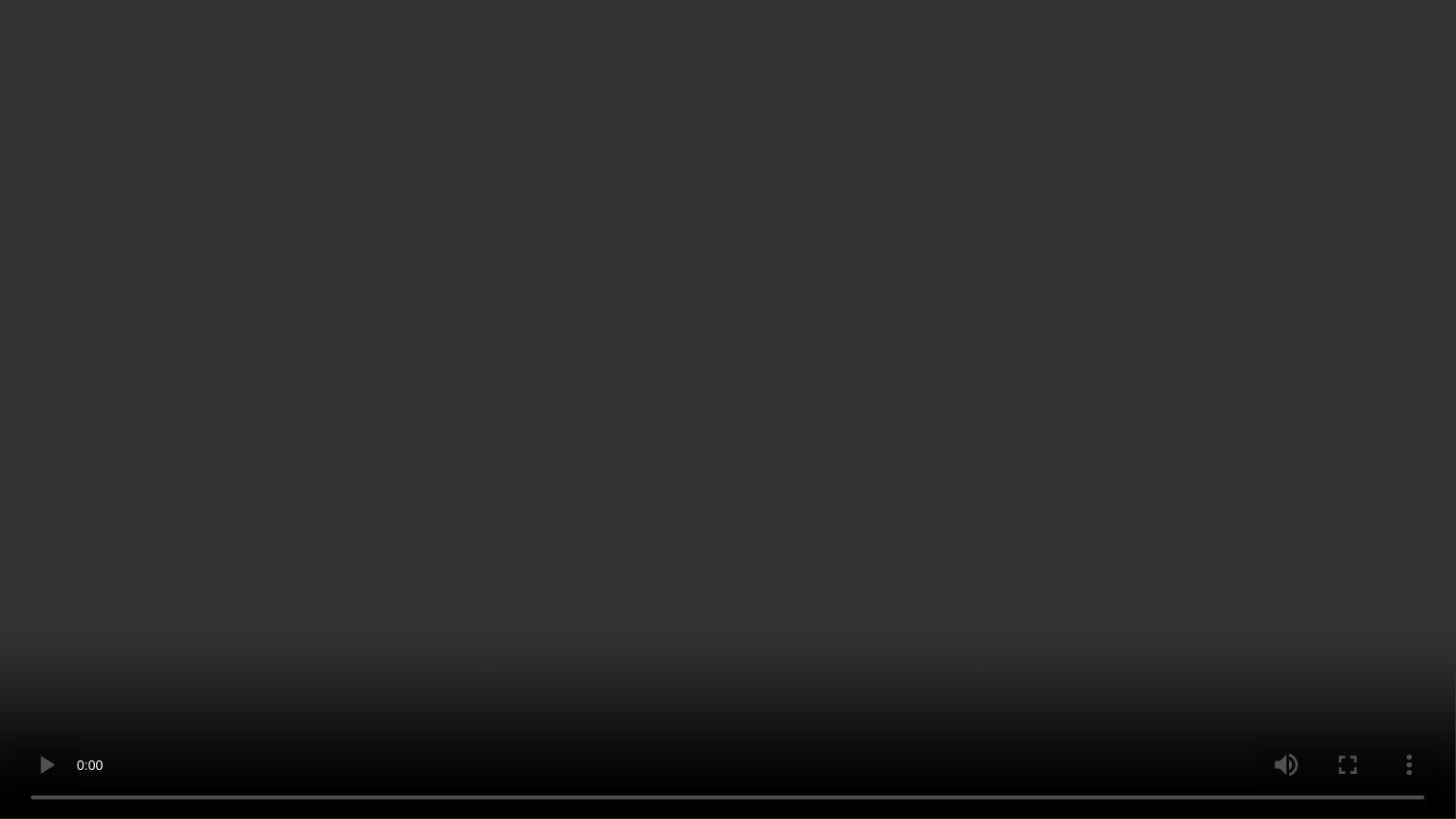 click at bounding box center (728, 409) 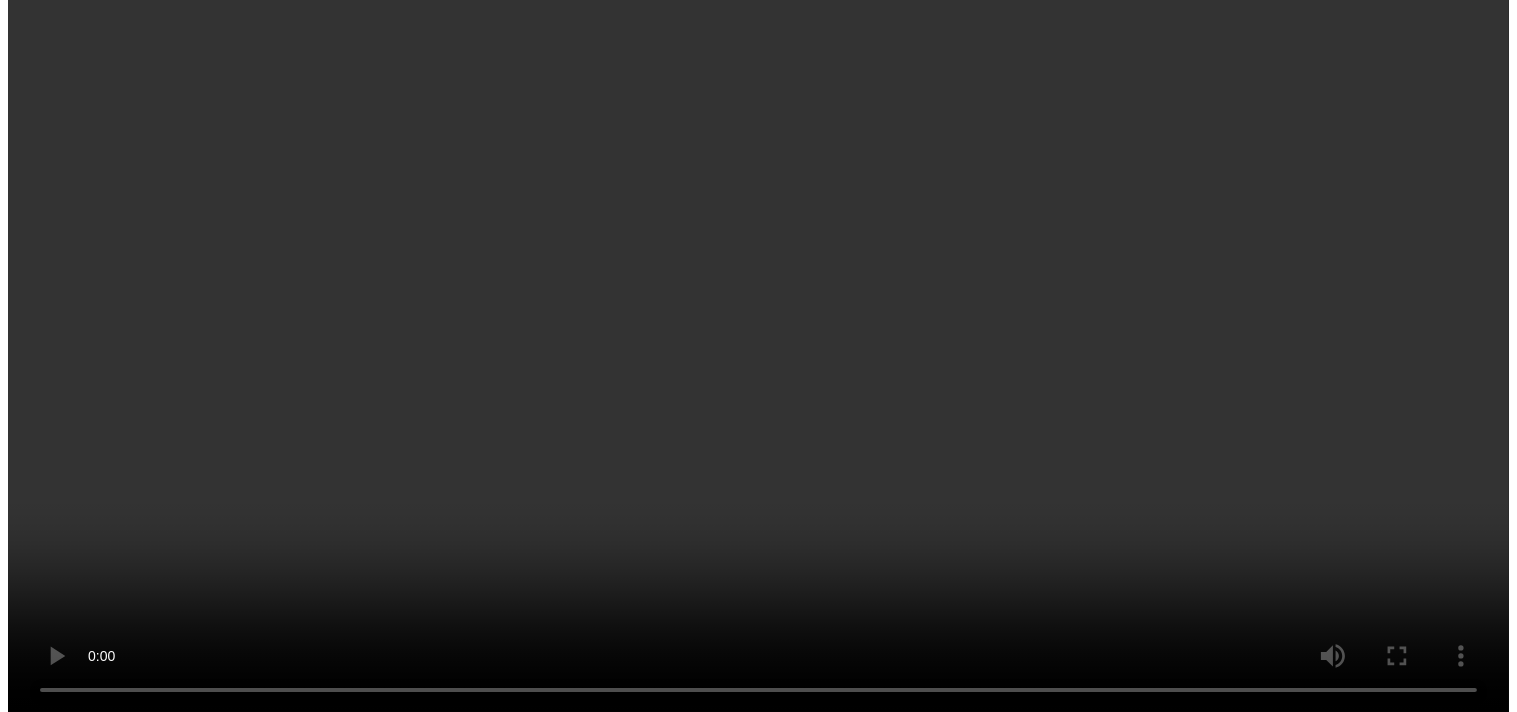 scroll, scrollTop: 1111, scrollLeft: 0, axis: vertical 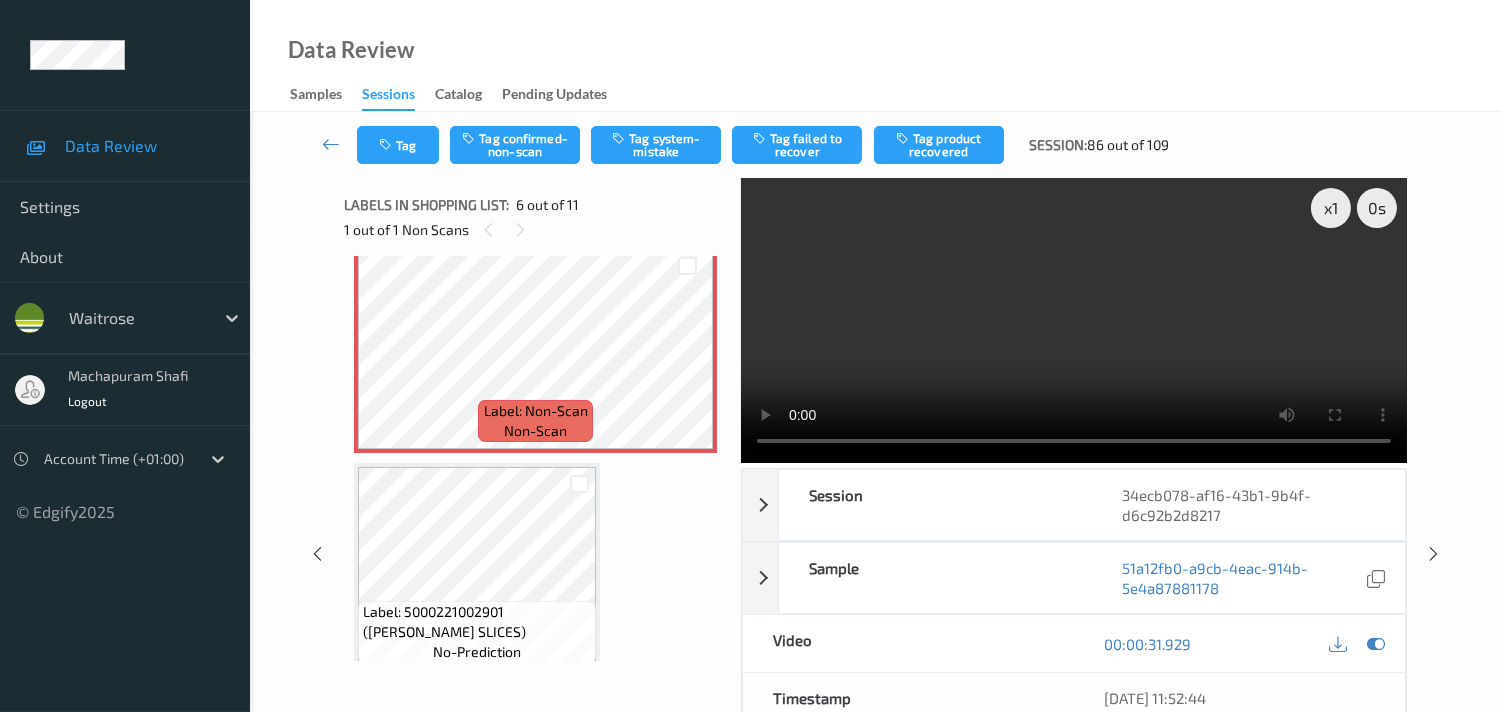 click on "Tag Tag   confirmed-non-scan Tag   system-mistake Tag   failed to recover Tag   product recovered Session: 86 out of 109" at bounding box center (875, 145) 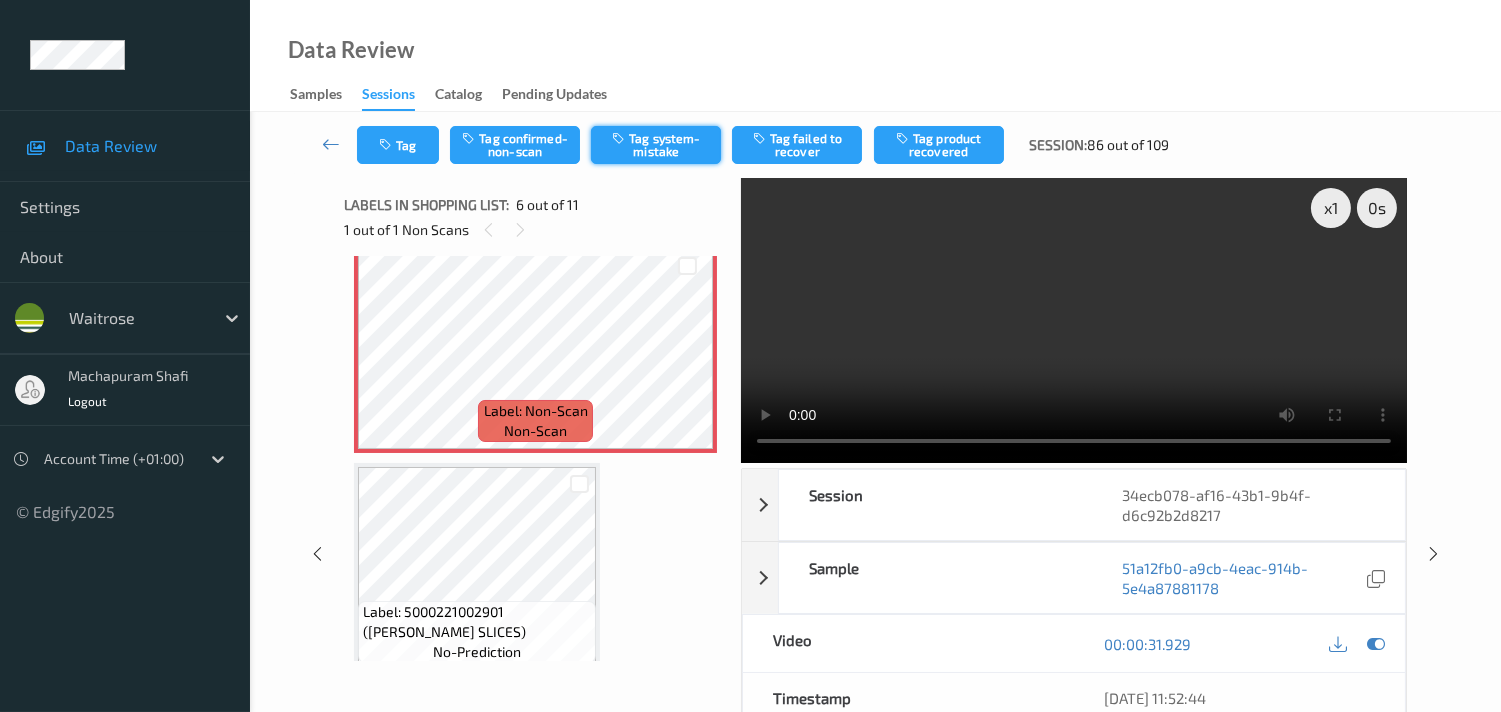 click on "Tag   system-mistake" at bounding box center [656, 145] 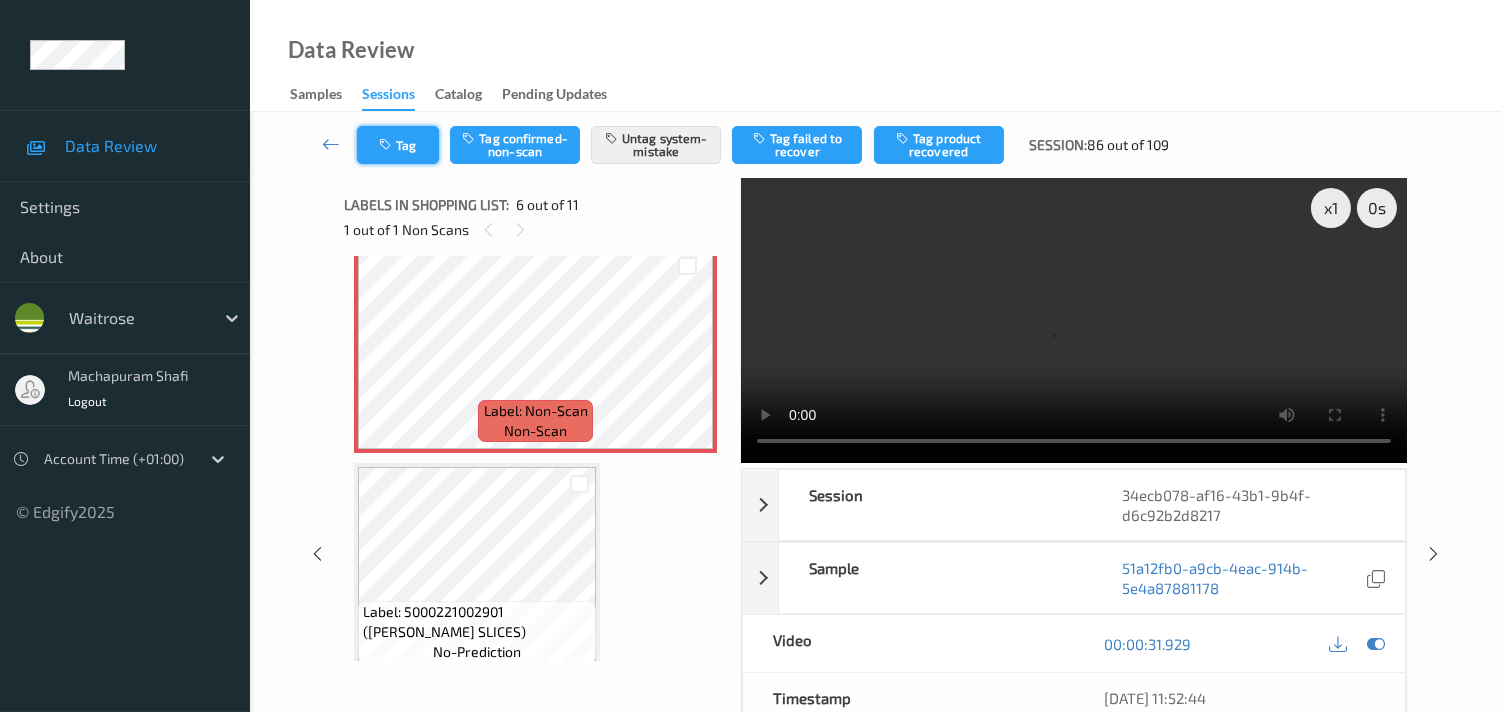 click on "Tag" at bounding box center (398, 145) 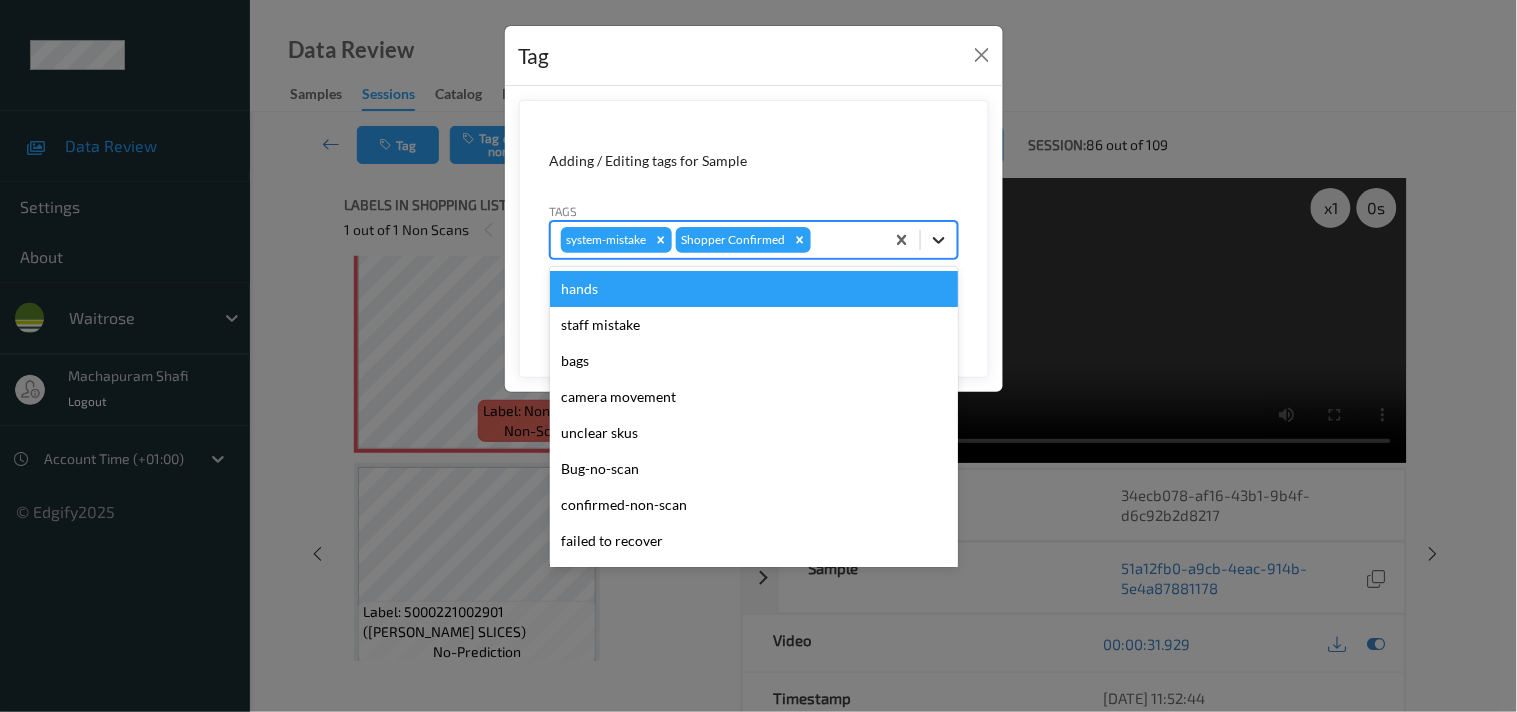 click 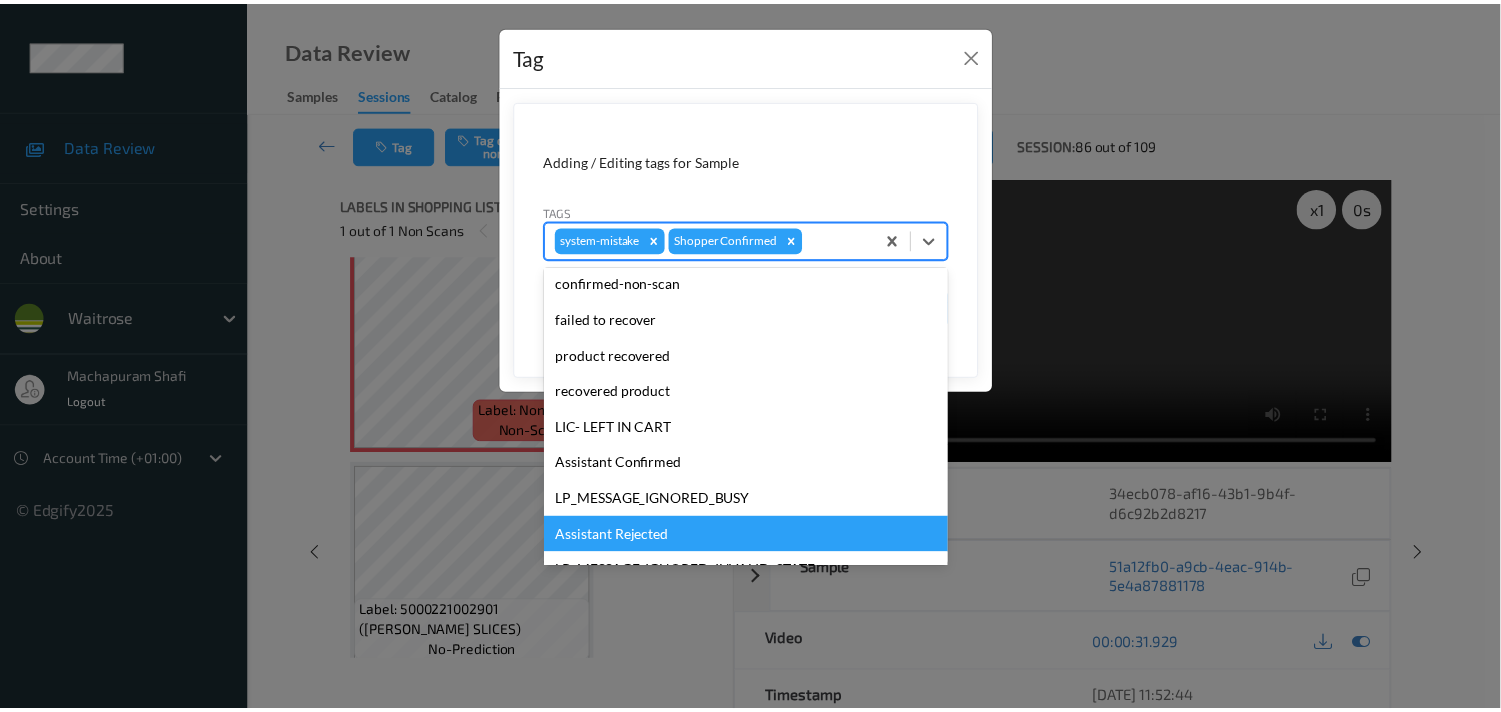 scroll, scrollTop: 320, scrollLeft: 0, axis: vertical 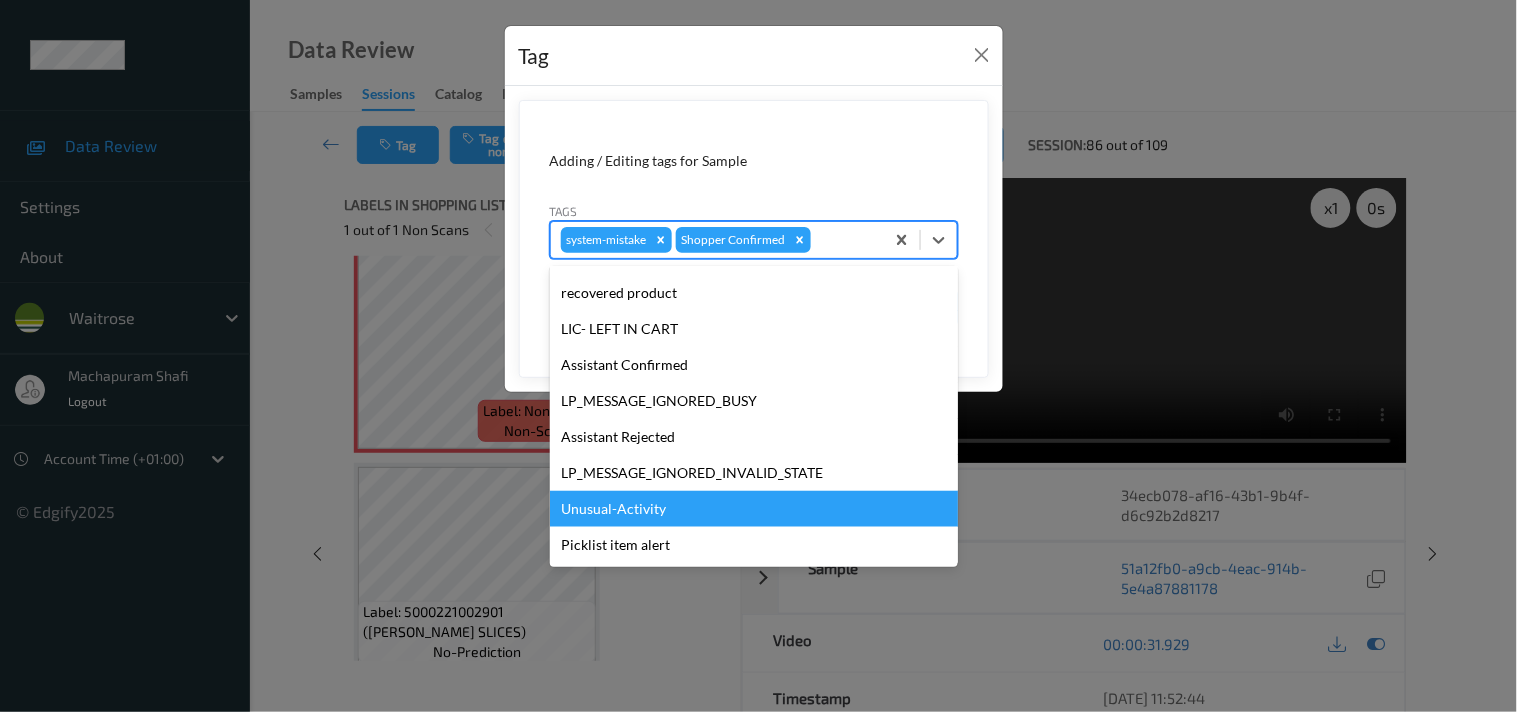 click on "Unusual-Activity" at bounding box center [754, 509] 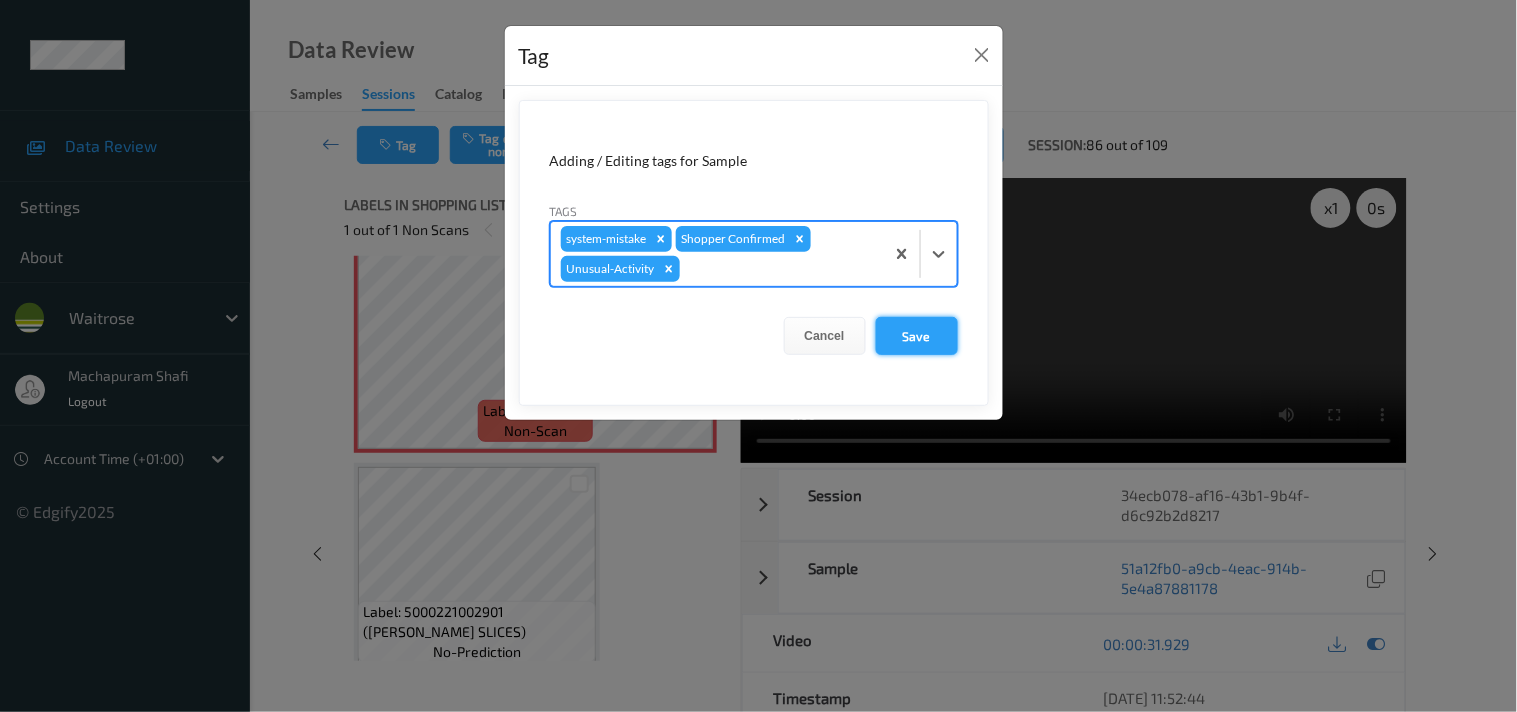 click on "Save" at bounding box center (917, 336) 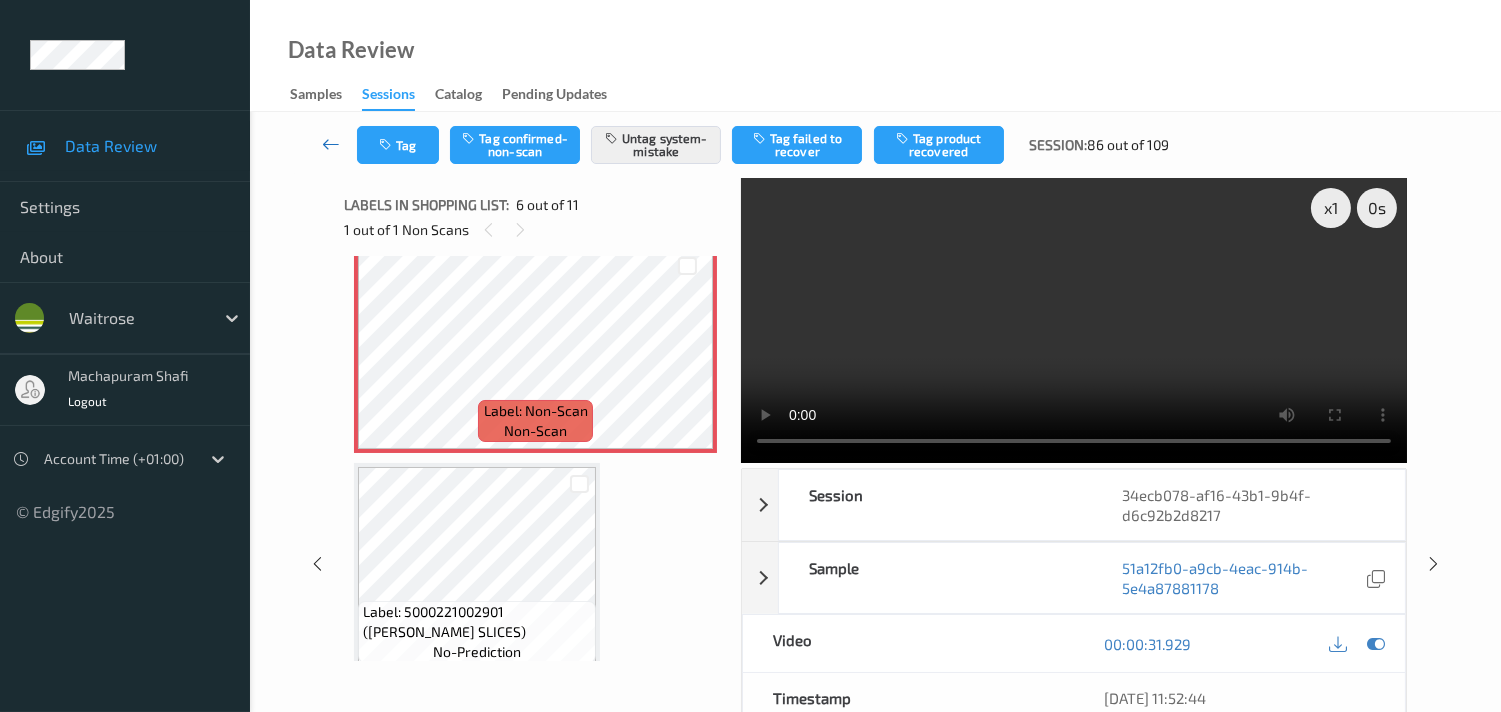 click at bounding box center [331, 144] 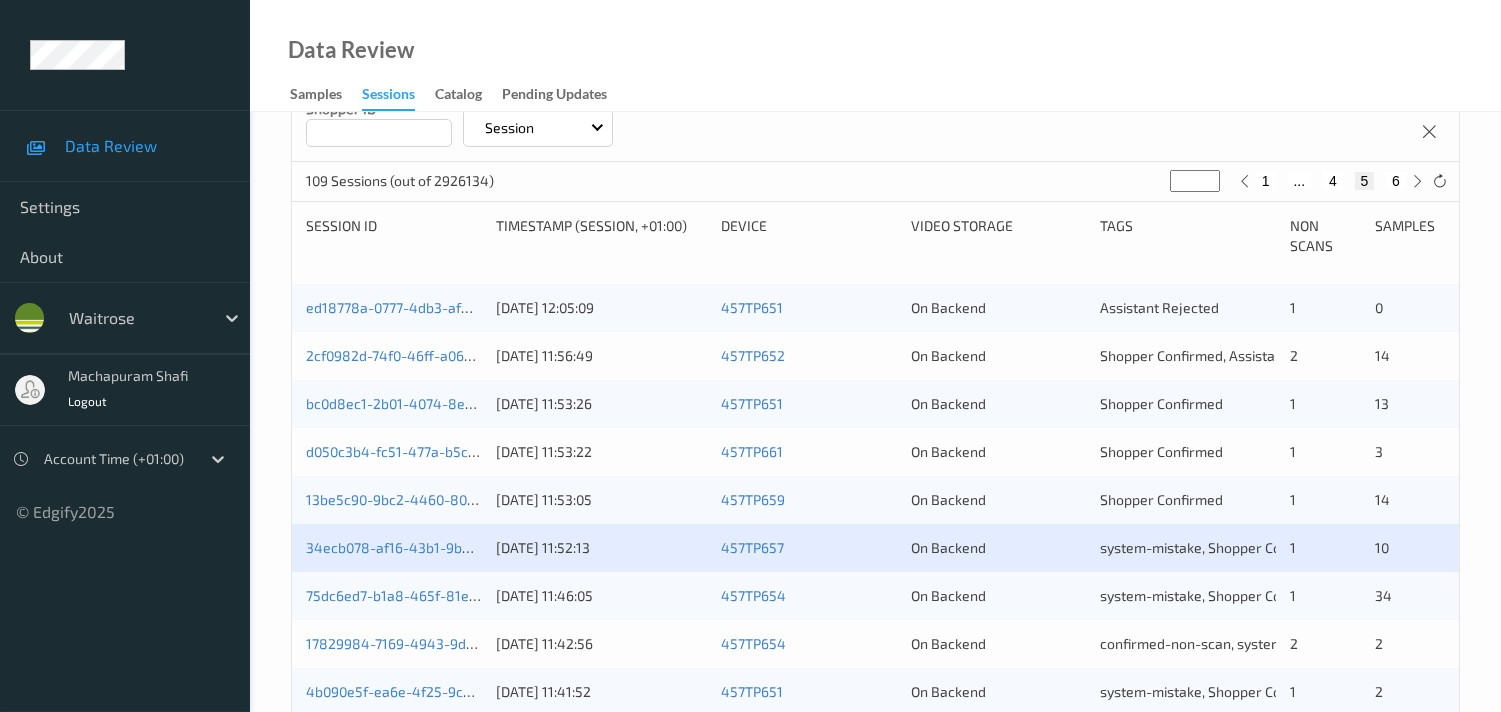 scroll, scrollTop: 444, scrollLeft: 0, axis: vertical 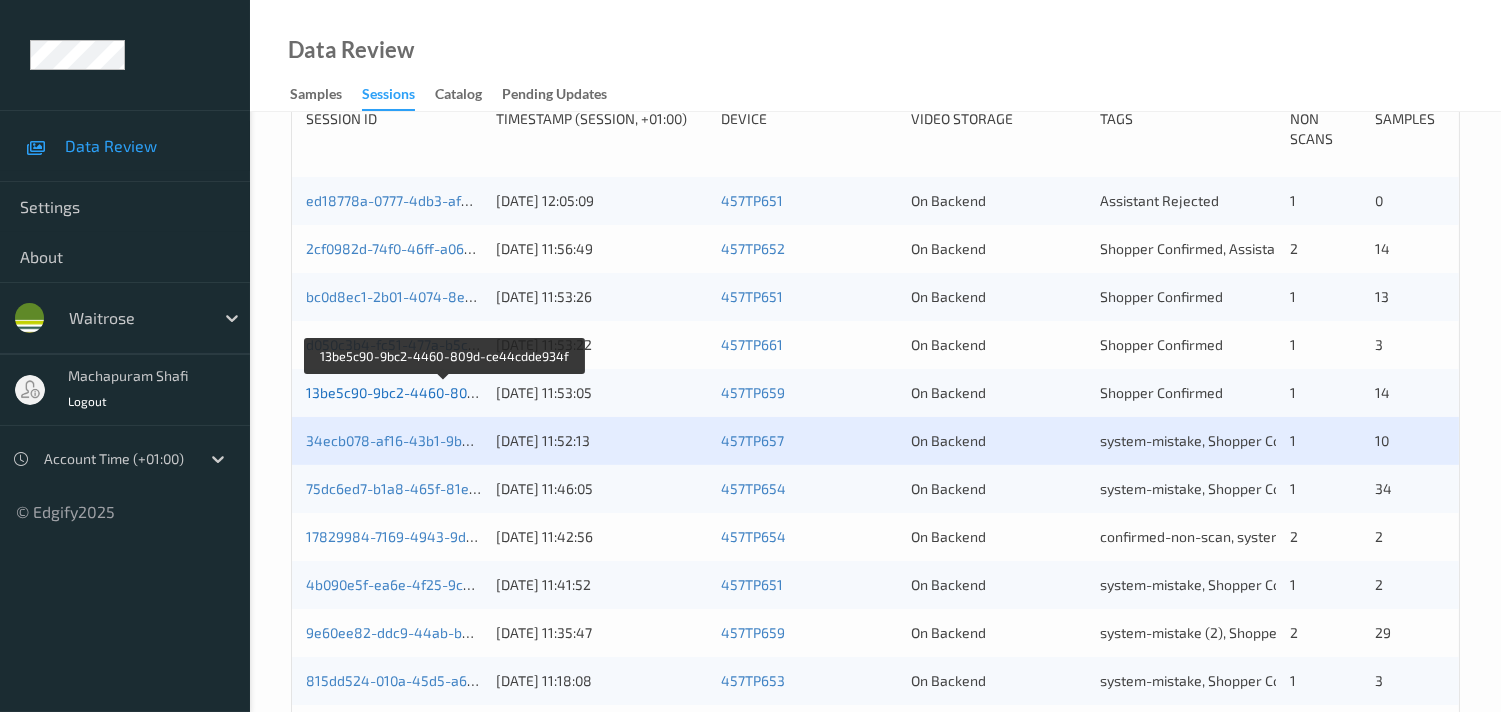 click on "13be5c90-9bc2-4460-809d-ce44cdde934f" at bounding box center [444, 392] 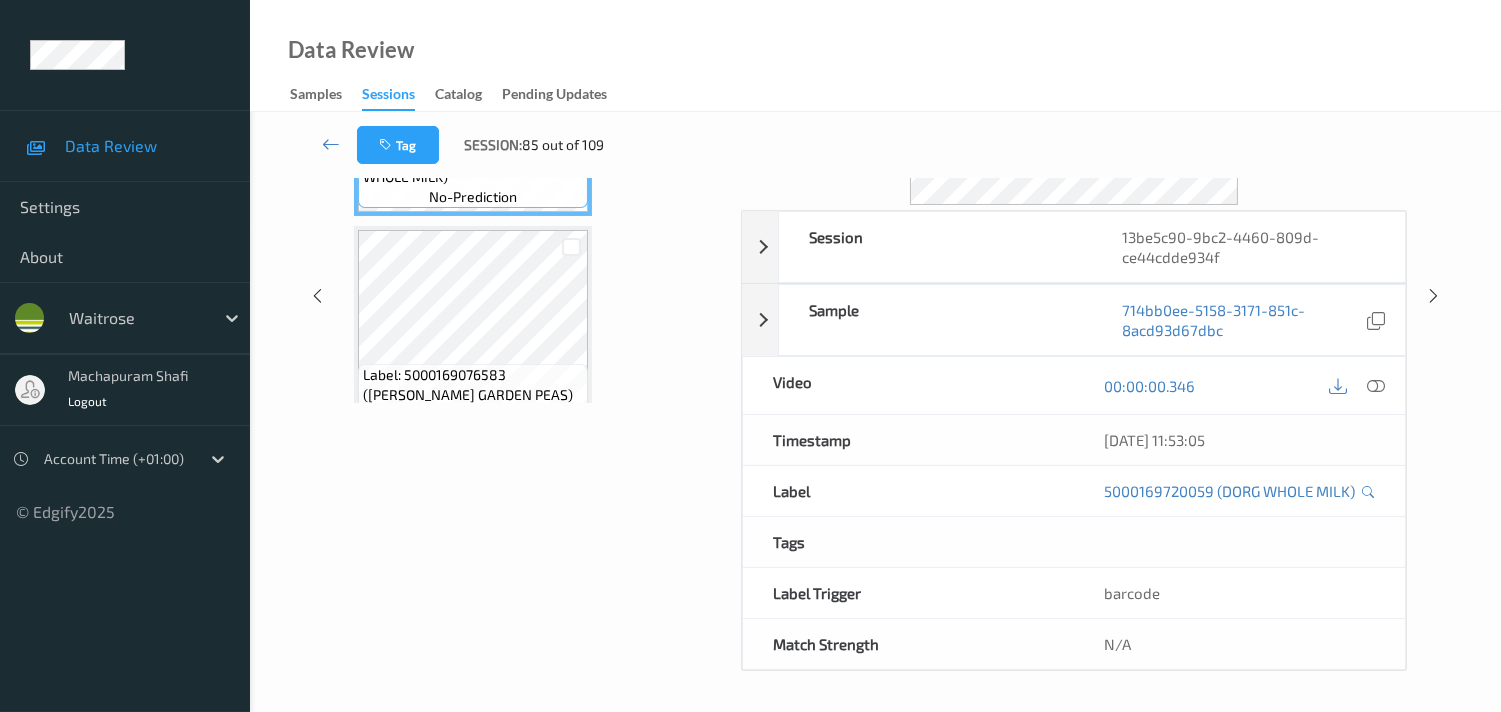 scroll, scrollTop: 168, scrollLeft: 0, axis: vertical 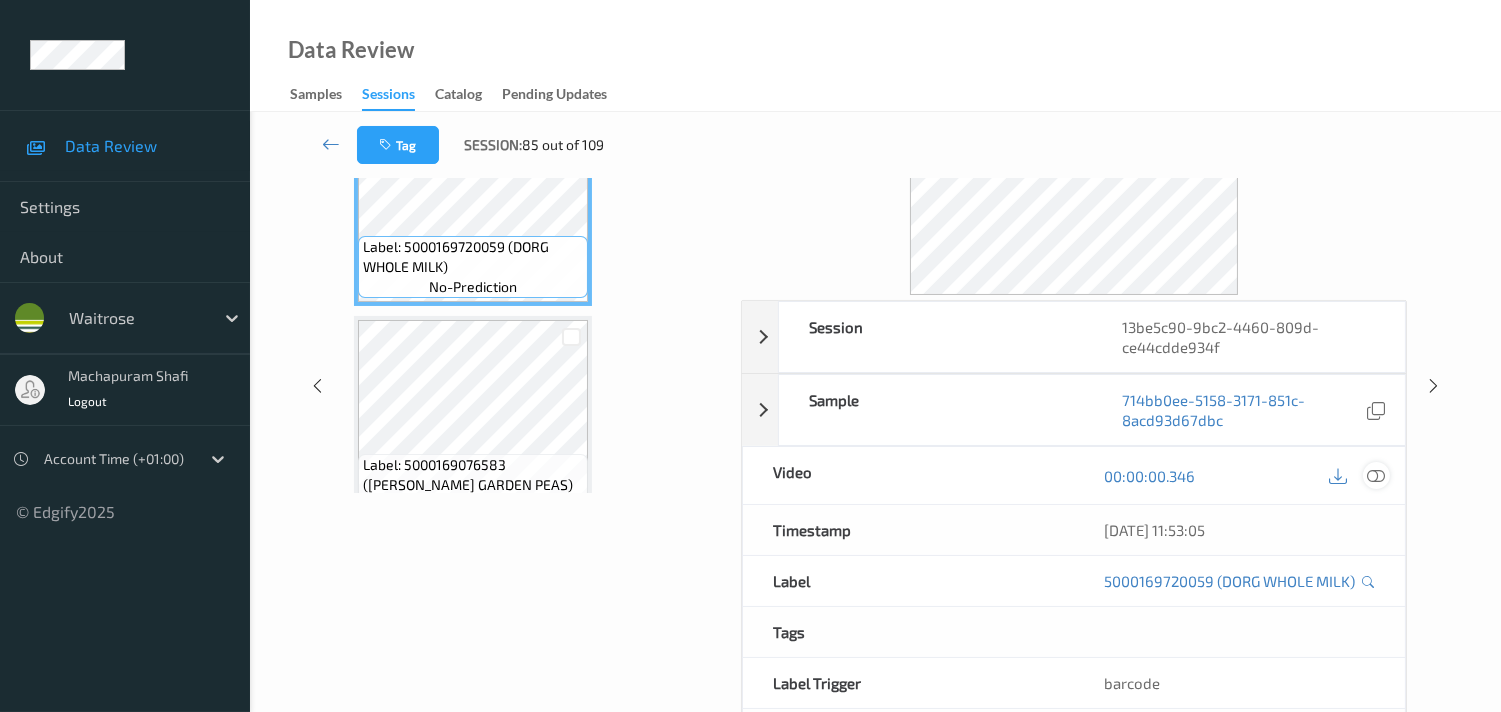 click at bounding box center (1376, 476) 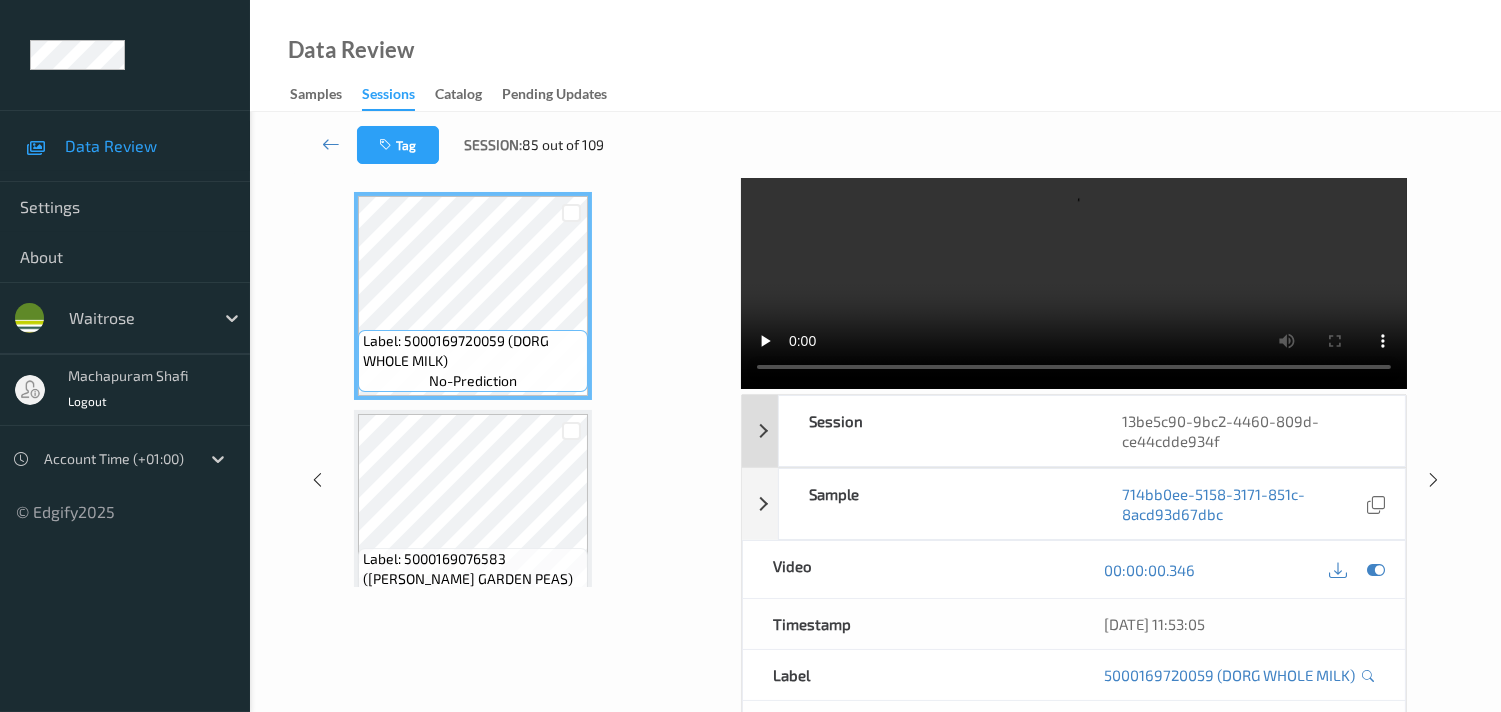 scroll, scrollTop: 0, scrollLeft: 0, axis: both 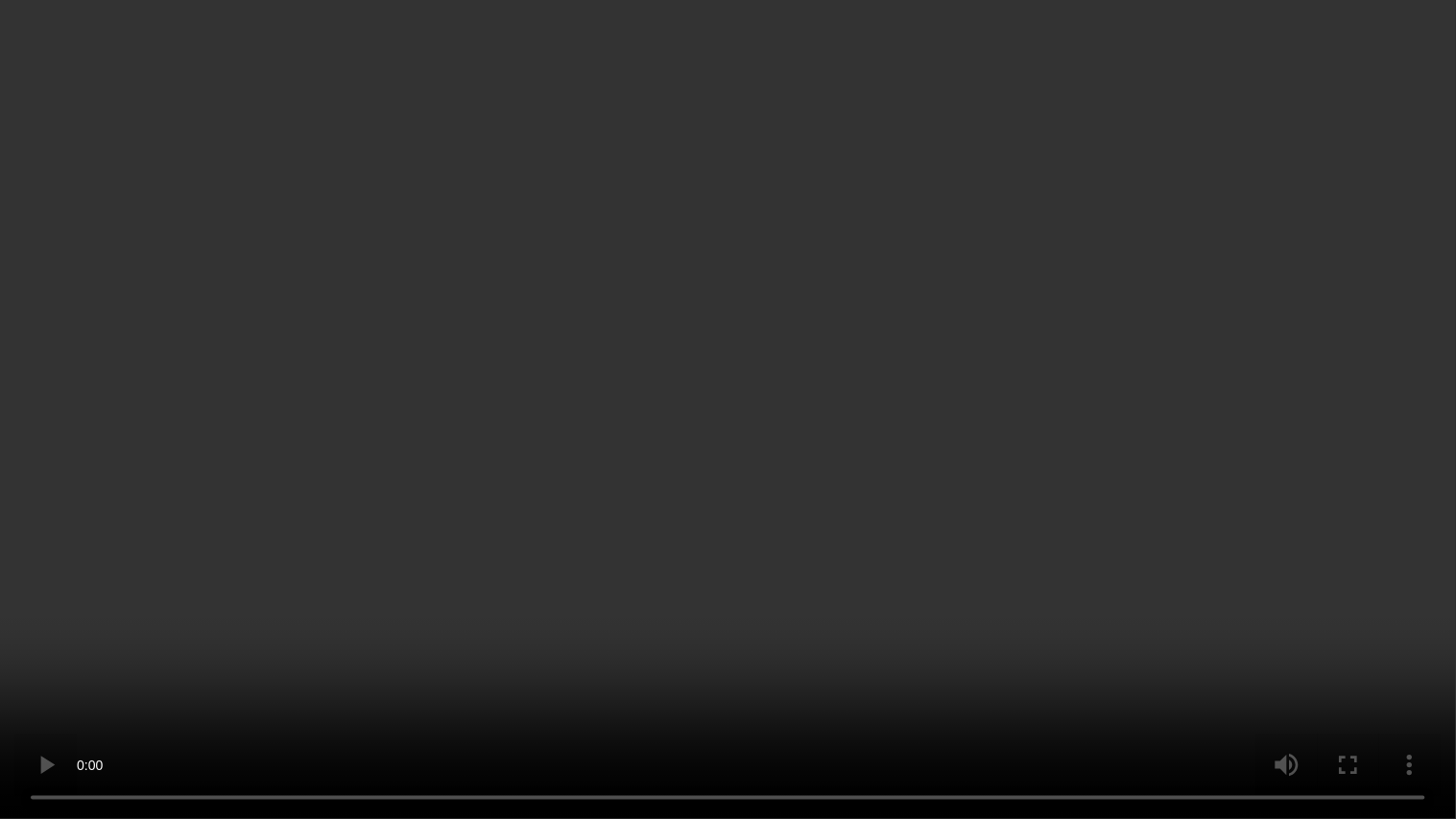 click at bounding box center [728, 409] 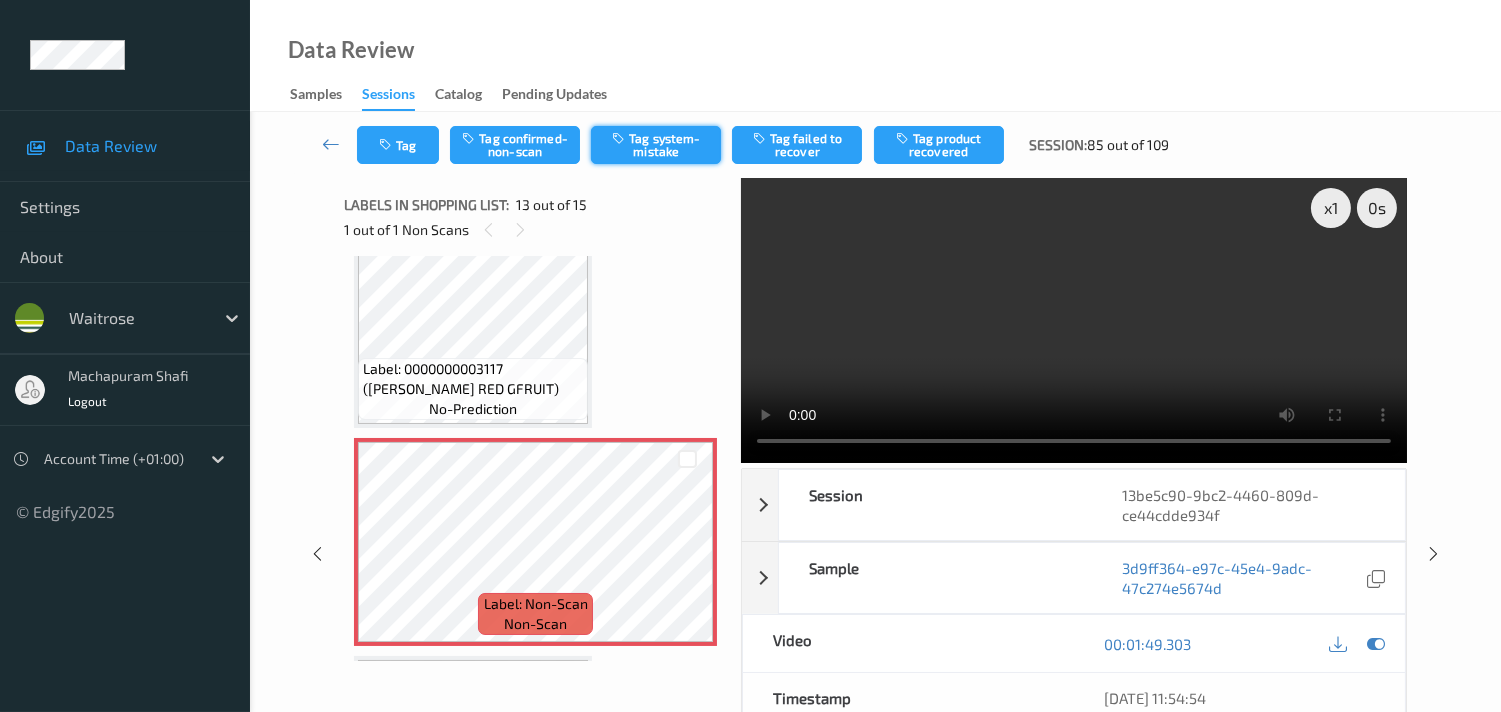 click on "Tag   system-mistake" at bounding box center [656, 145] 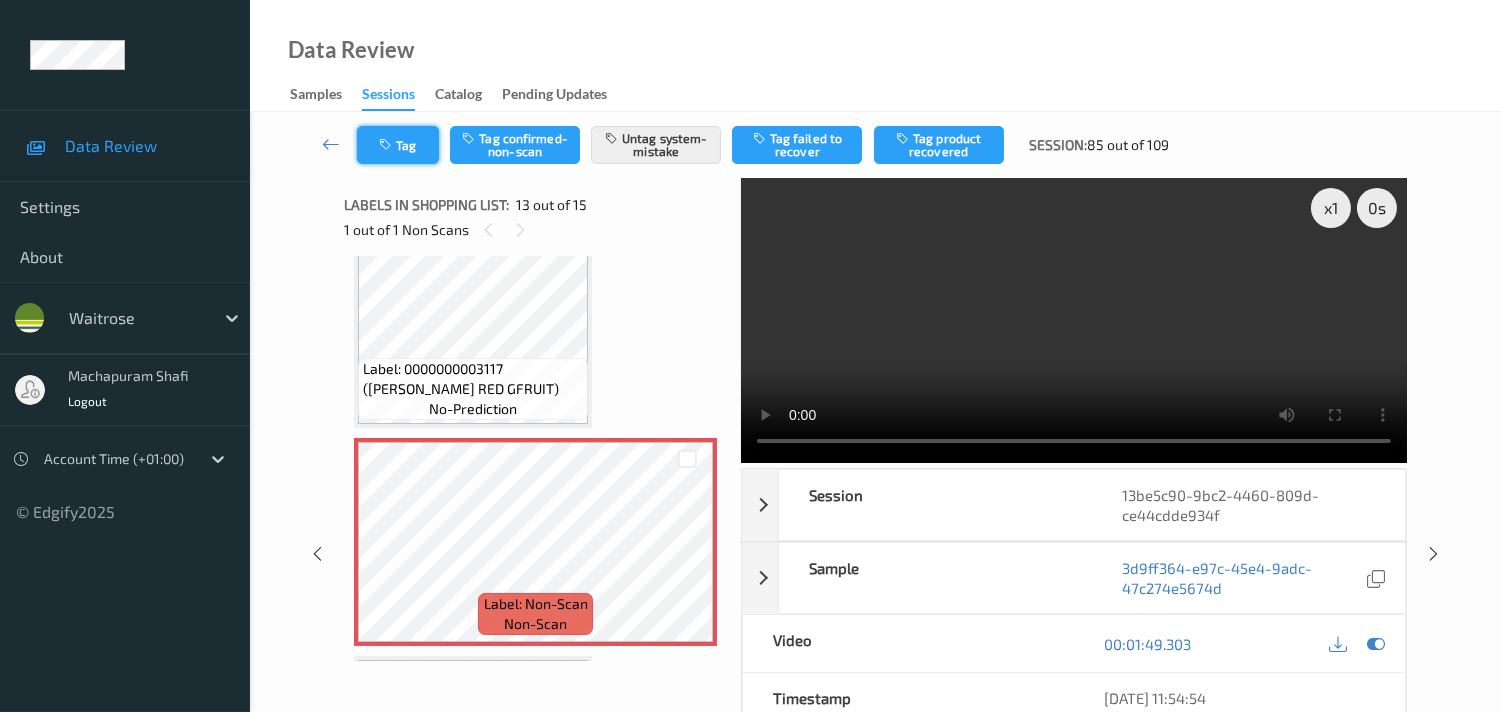 click on "Tag" at bounding box center [398, 145] 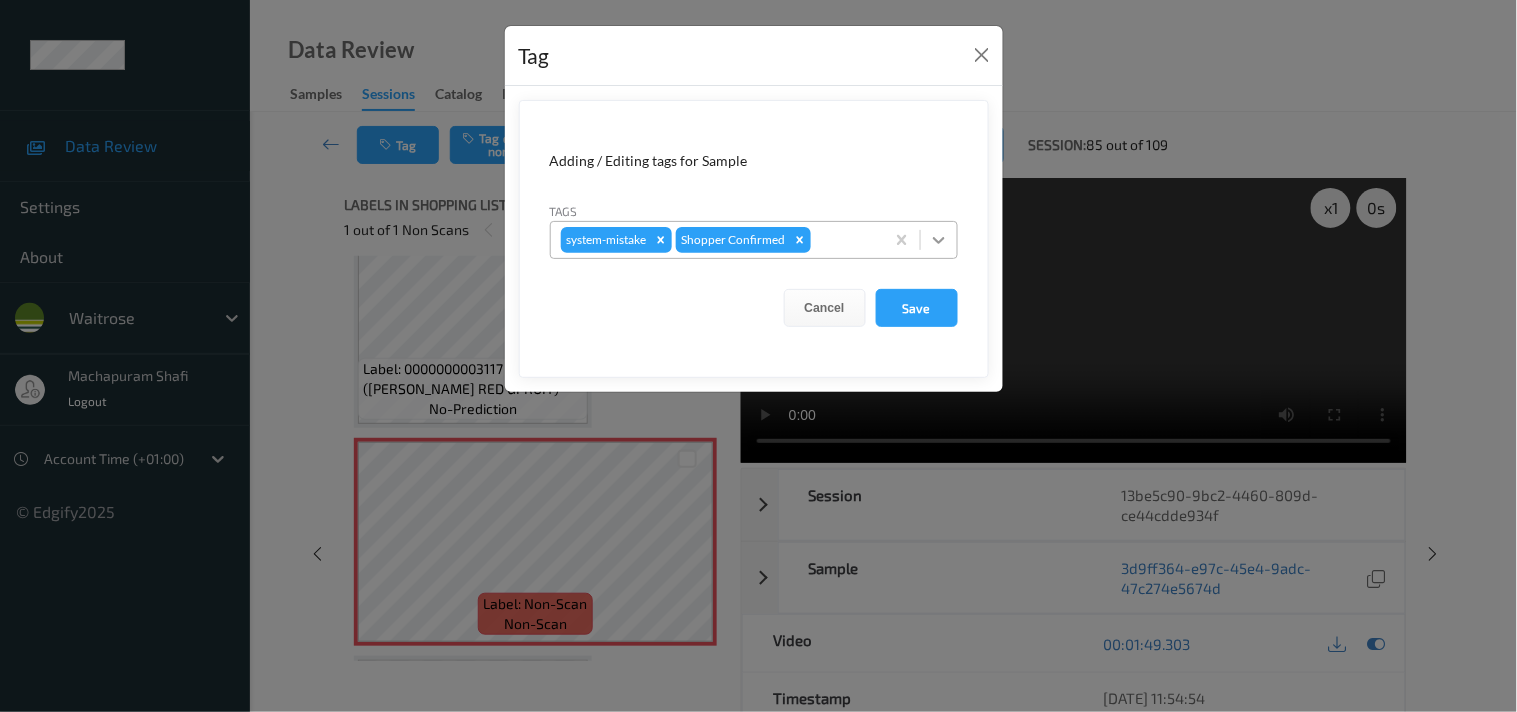 click at bounding box center [939, 240] 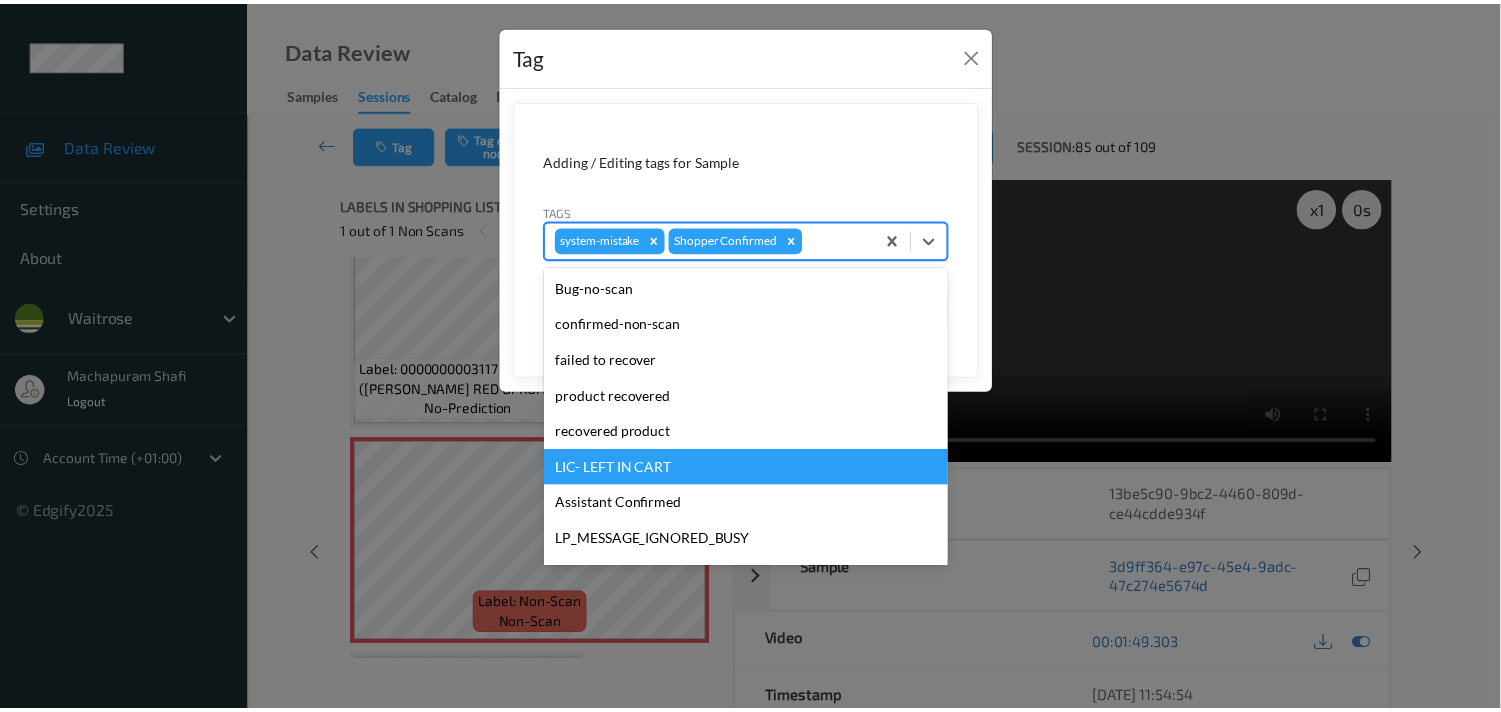scroll, scrollTop: 318, scrollLeft: 0, axis: vertical 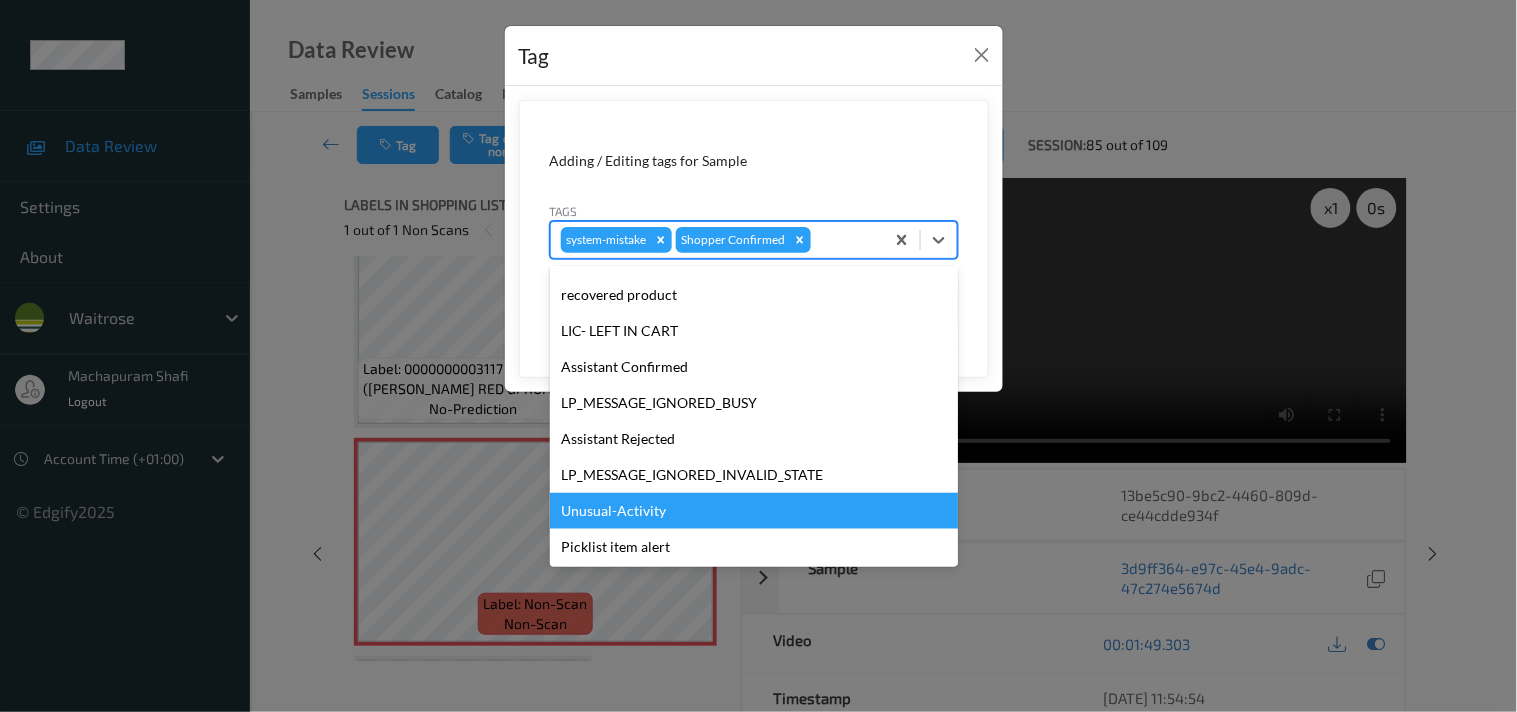 click on "Unusual-Activity" at bounding box center (754, 511) 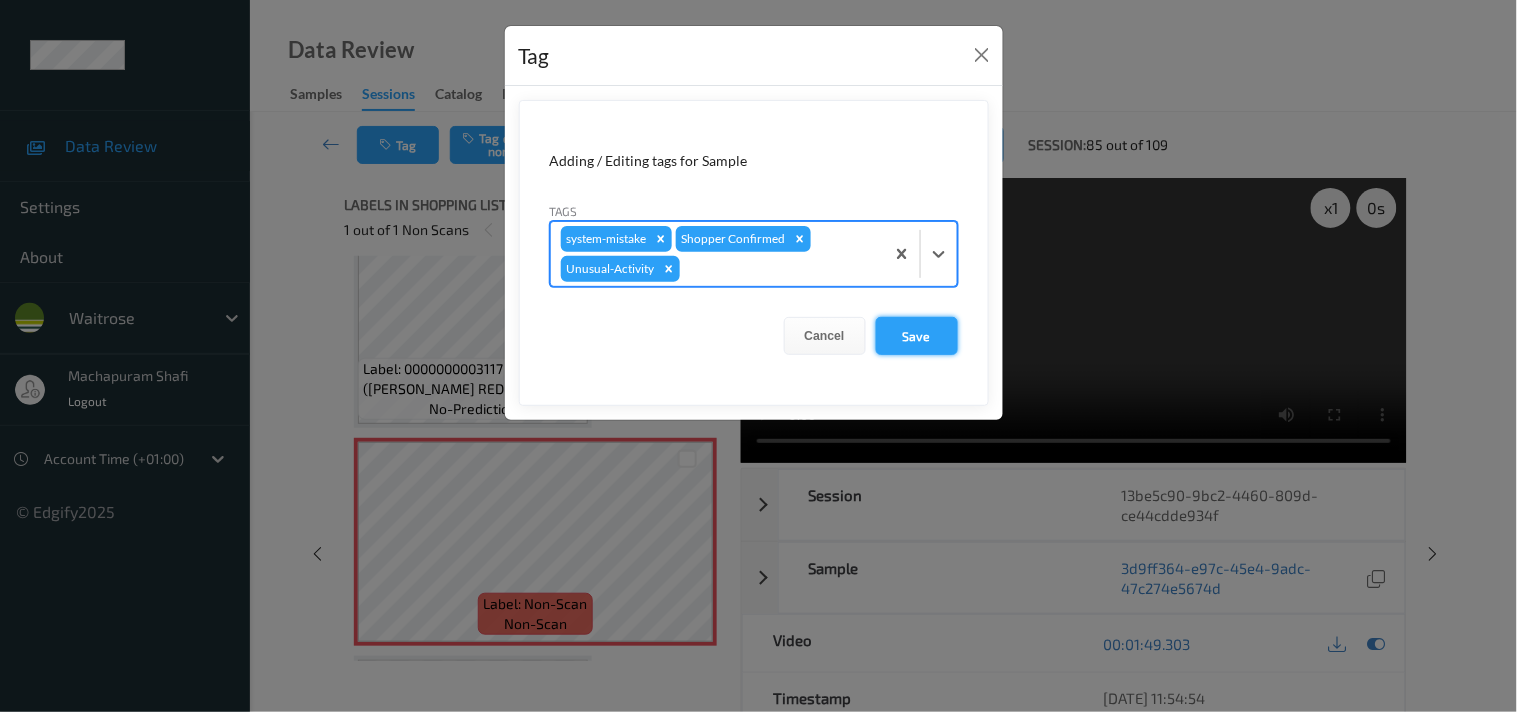 click on "Save" at bounding box center (917, 336) 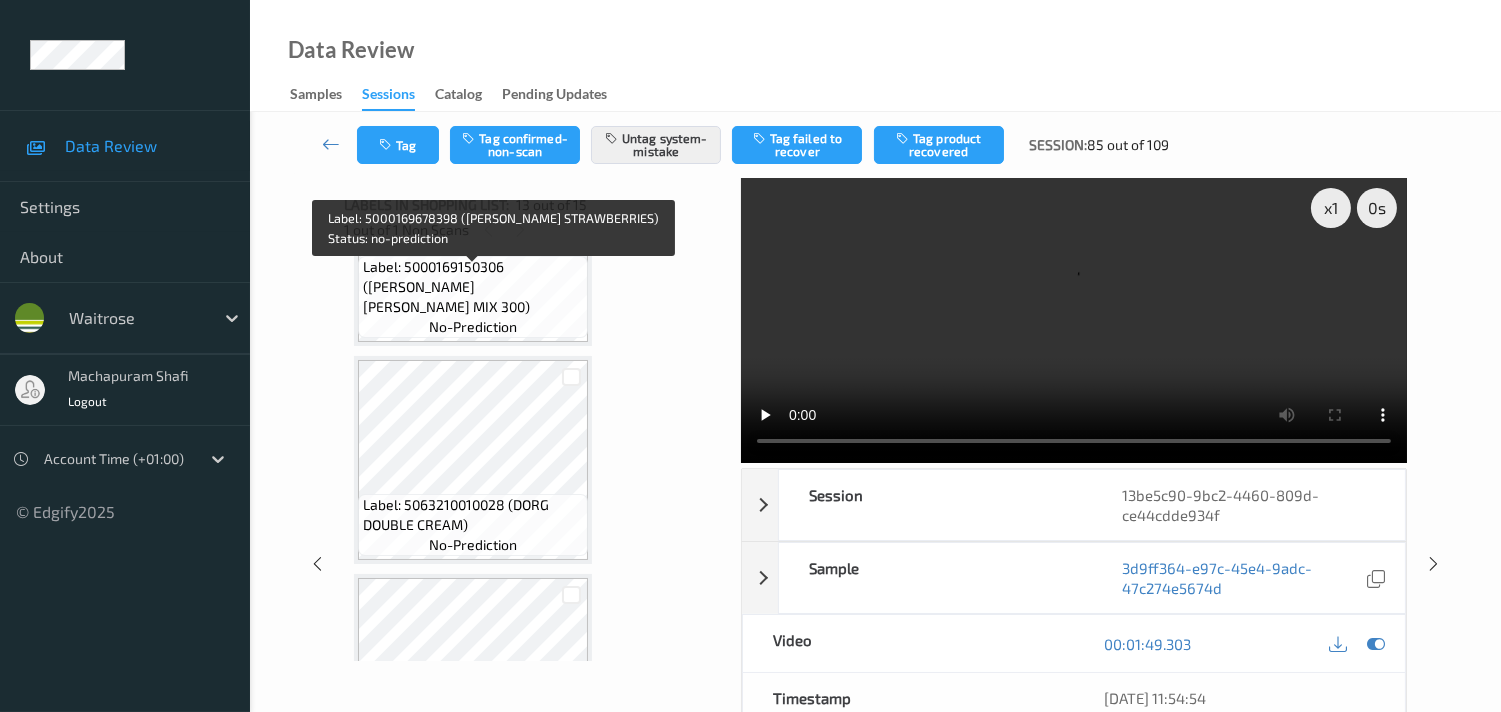 scroll, scrollTop: 1111, scrollLeft: 0, axis: vertical 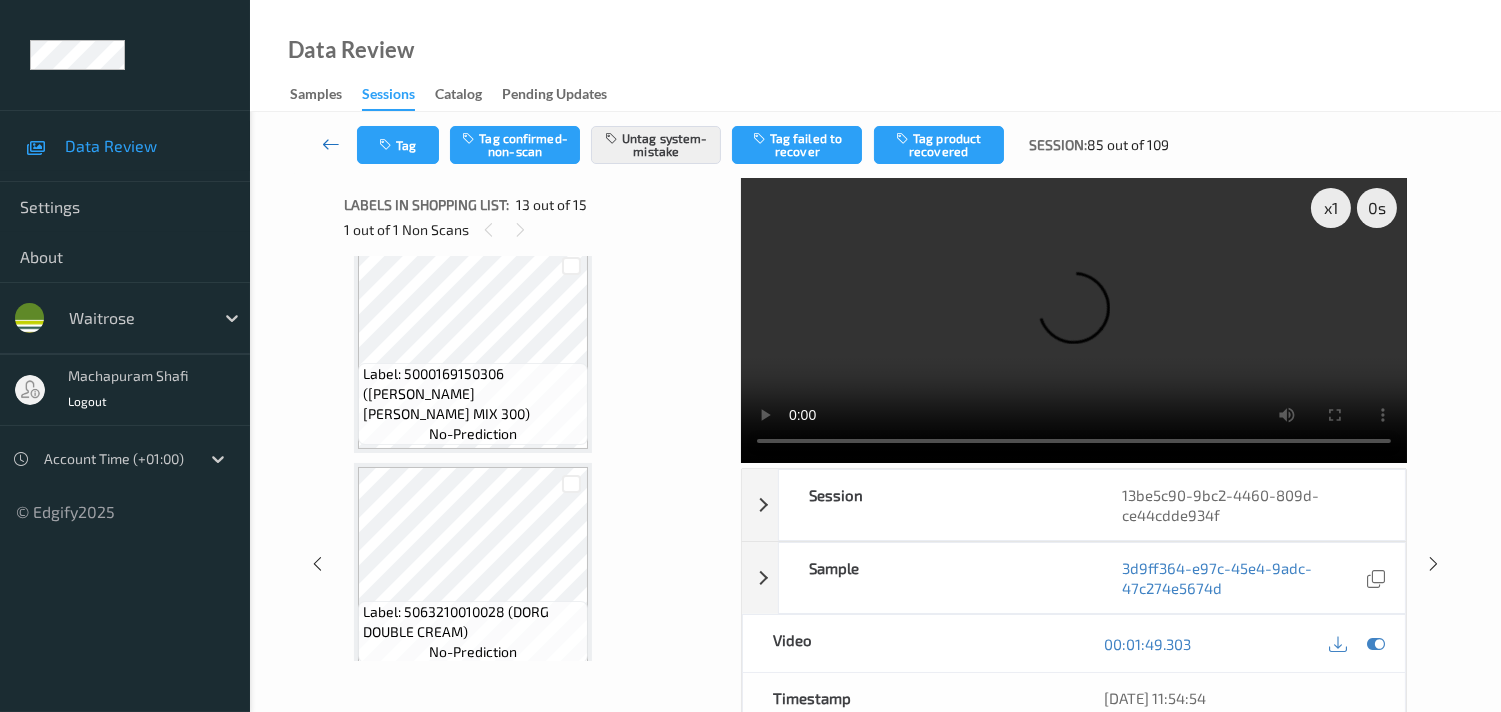 click at bounding box center (331, 144) 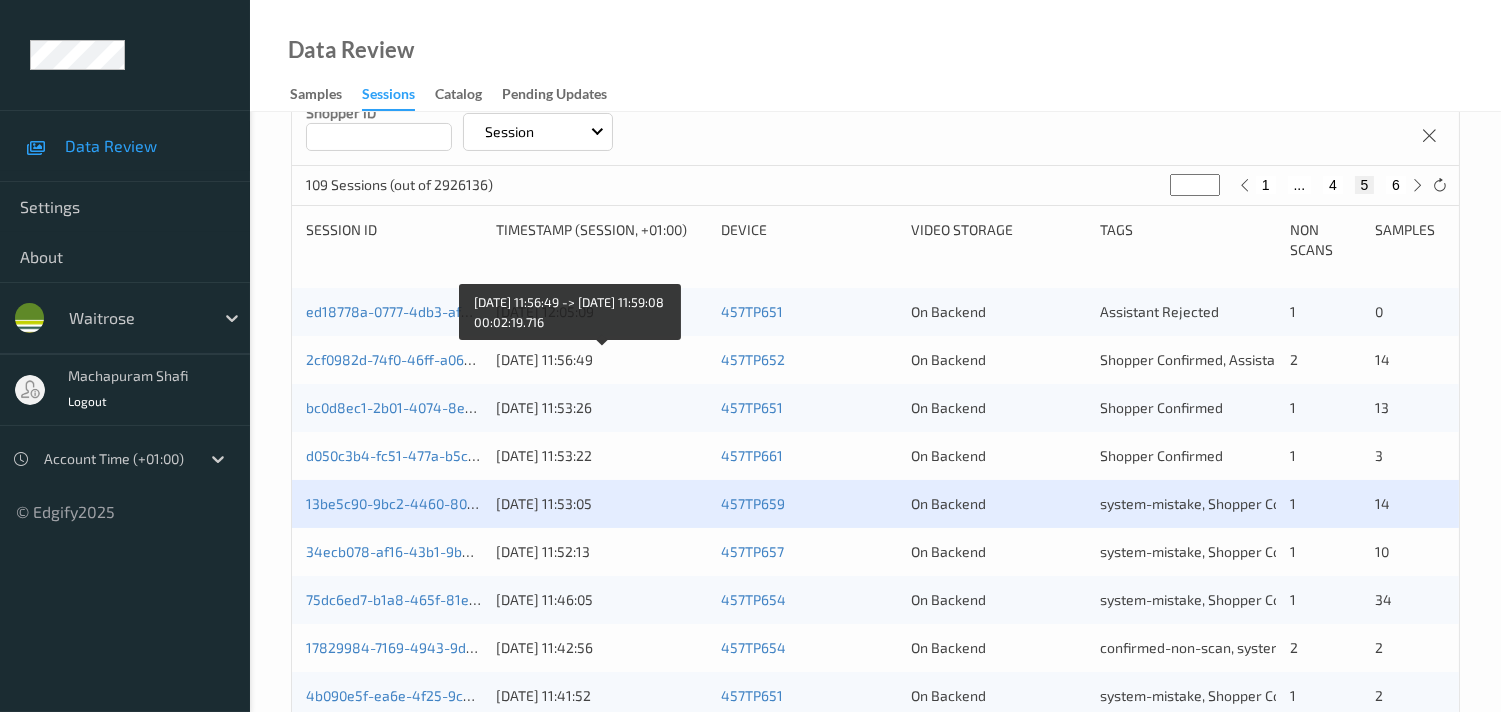 scroll, scrollTop: 444, scrollLeft: 0, axis: vertical 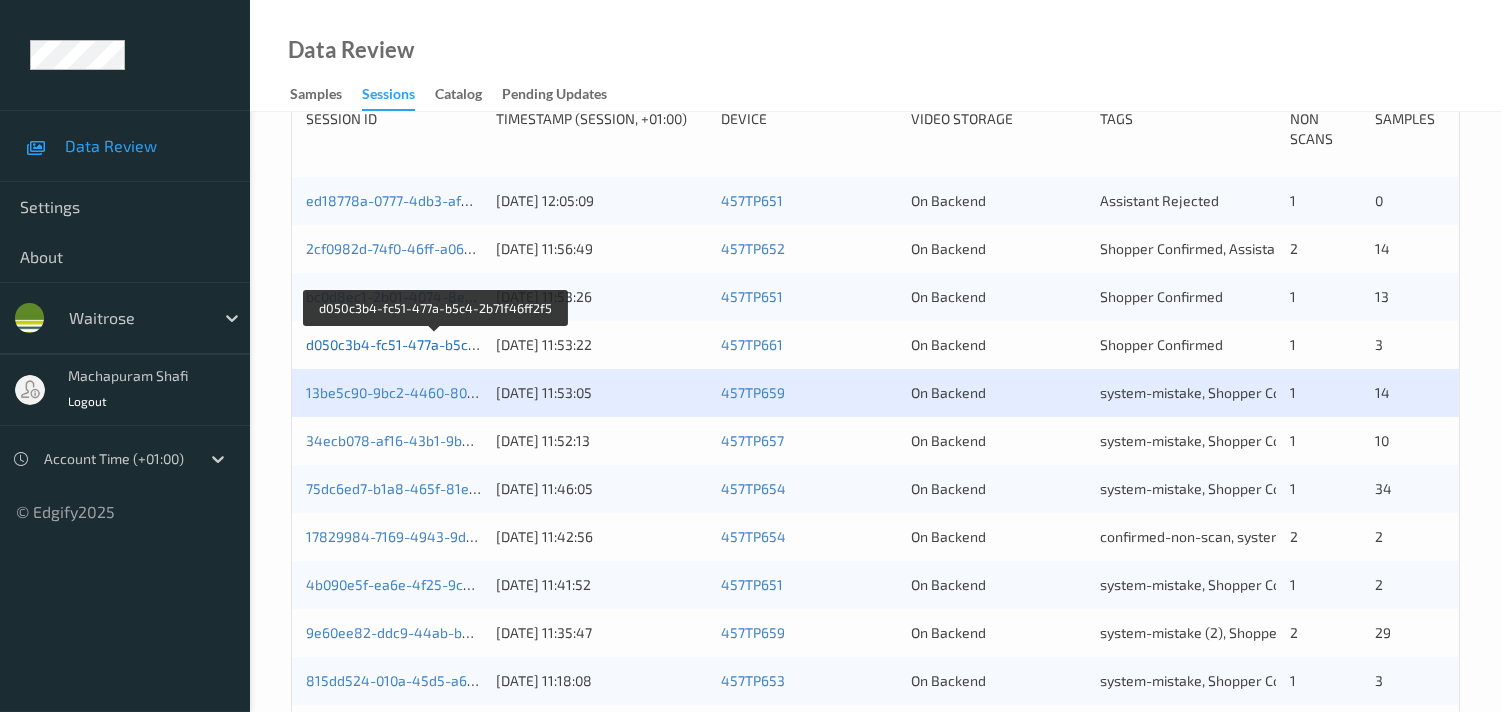click on "d050c3b4-fc51-477a-b5c4-2b71f46ff2f5" at bounding box center [435, 344] 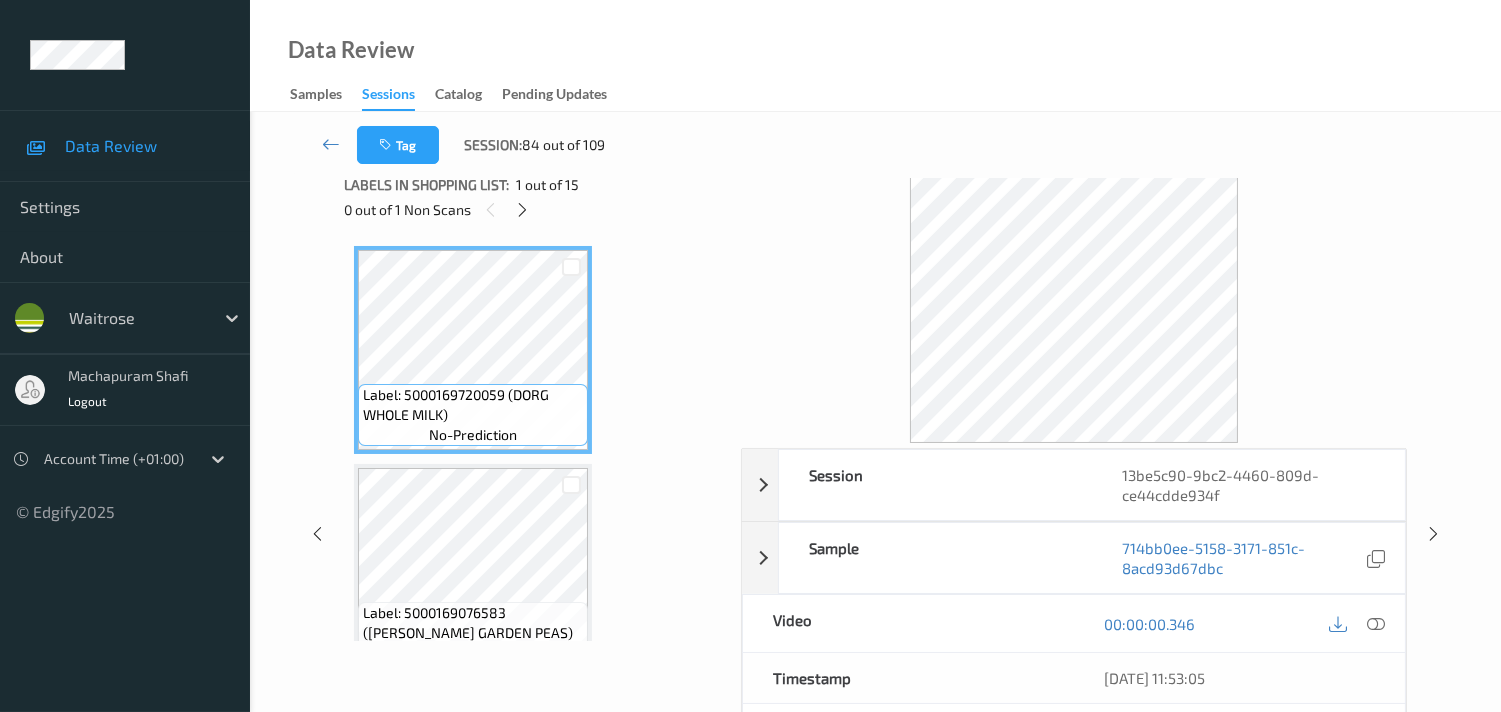 scroll, scrollTop: 0, scrollLeft: 0, axis: both 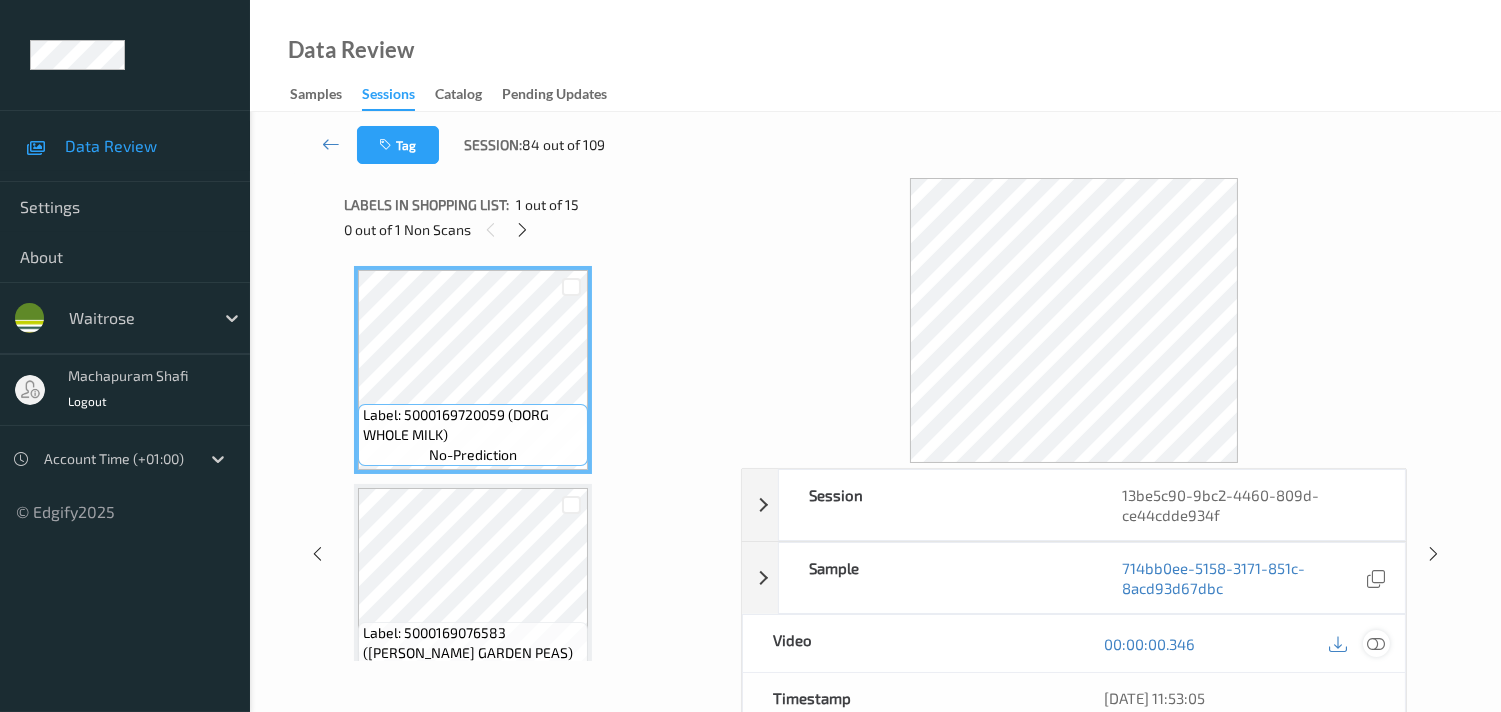click at bounding box center [1376, 644] 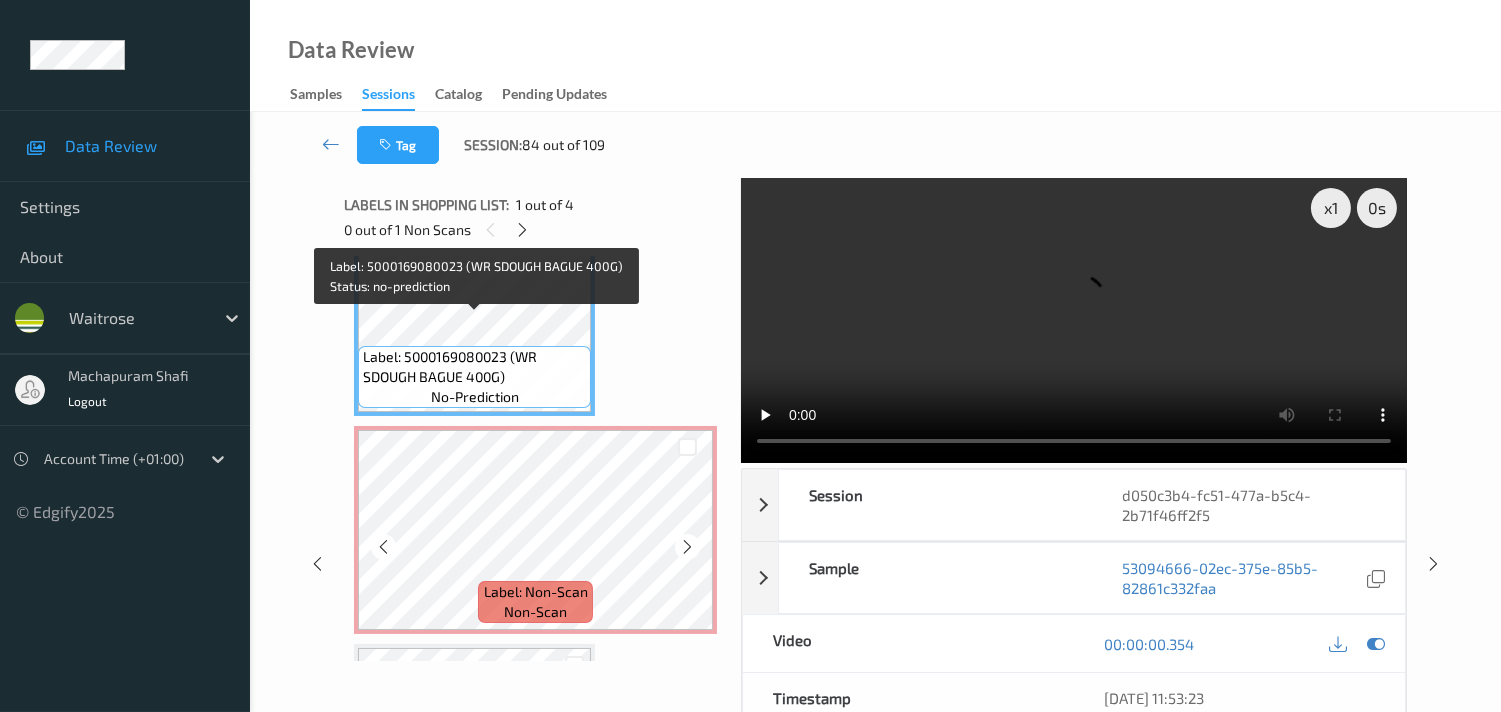 scroll, scrollTop: 111, scrollLeft: 0, axis: vertical 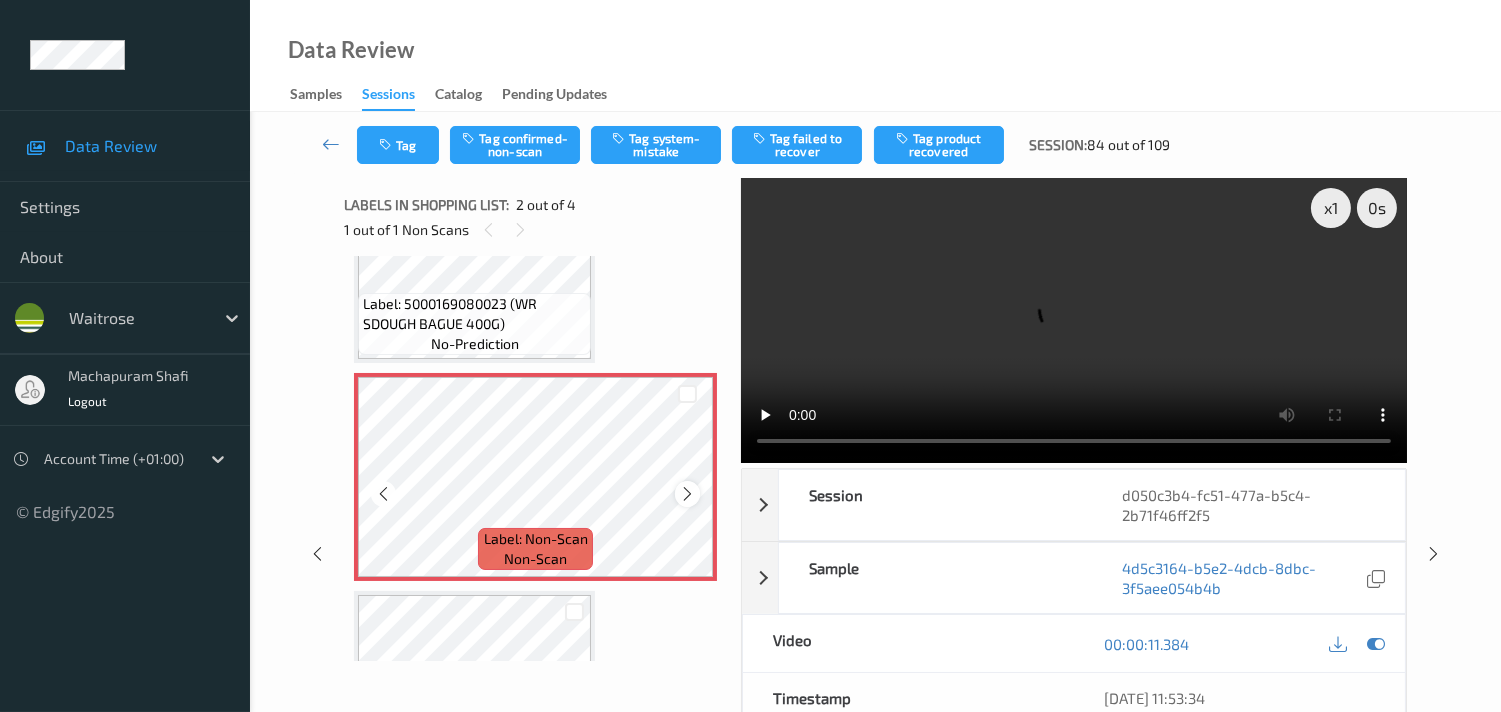 click at bounding box center (687, 494) 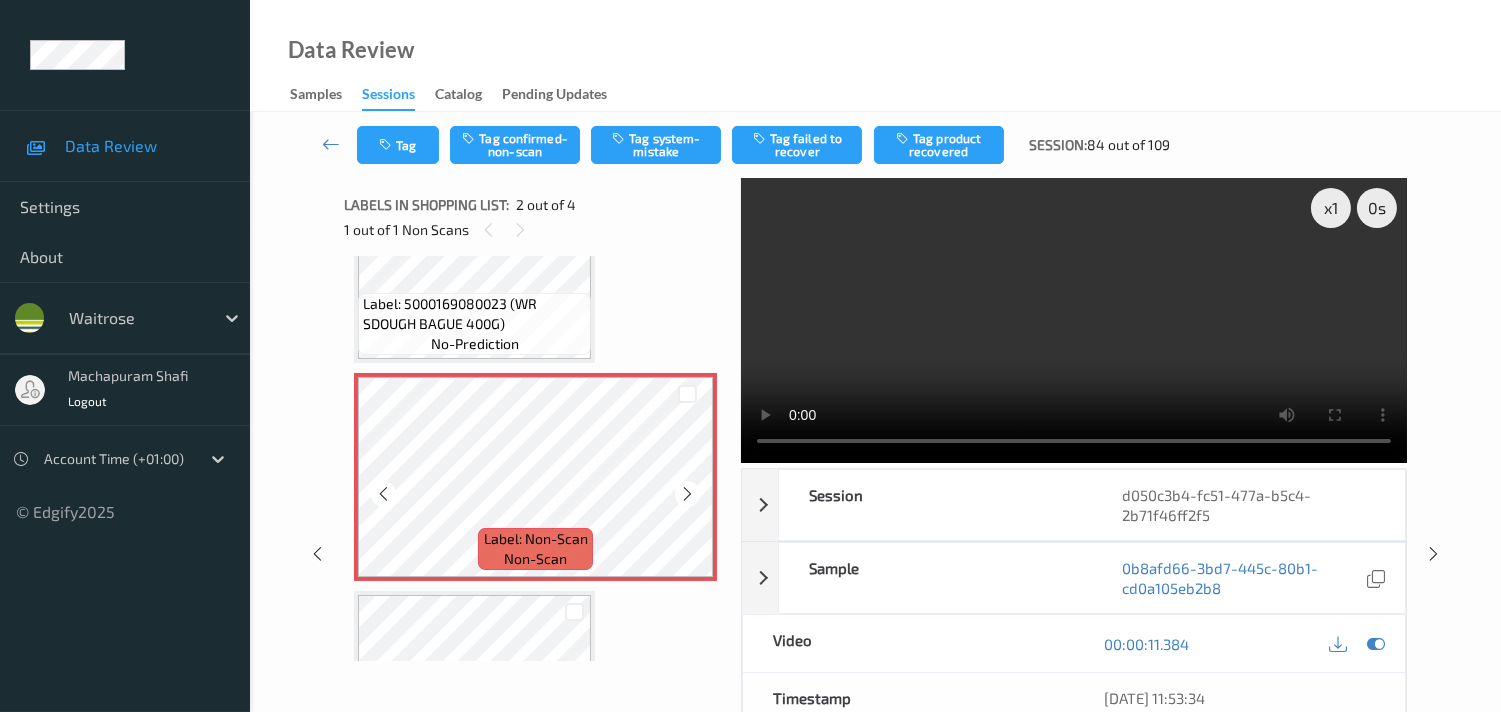 click at bounding box center (687, 494) 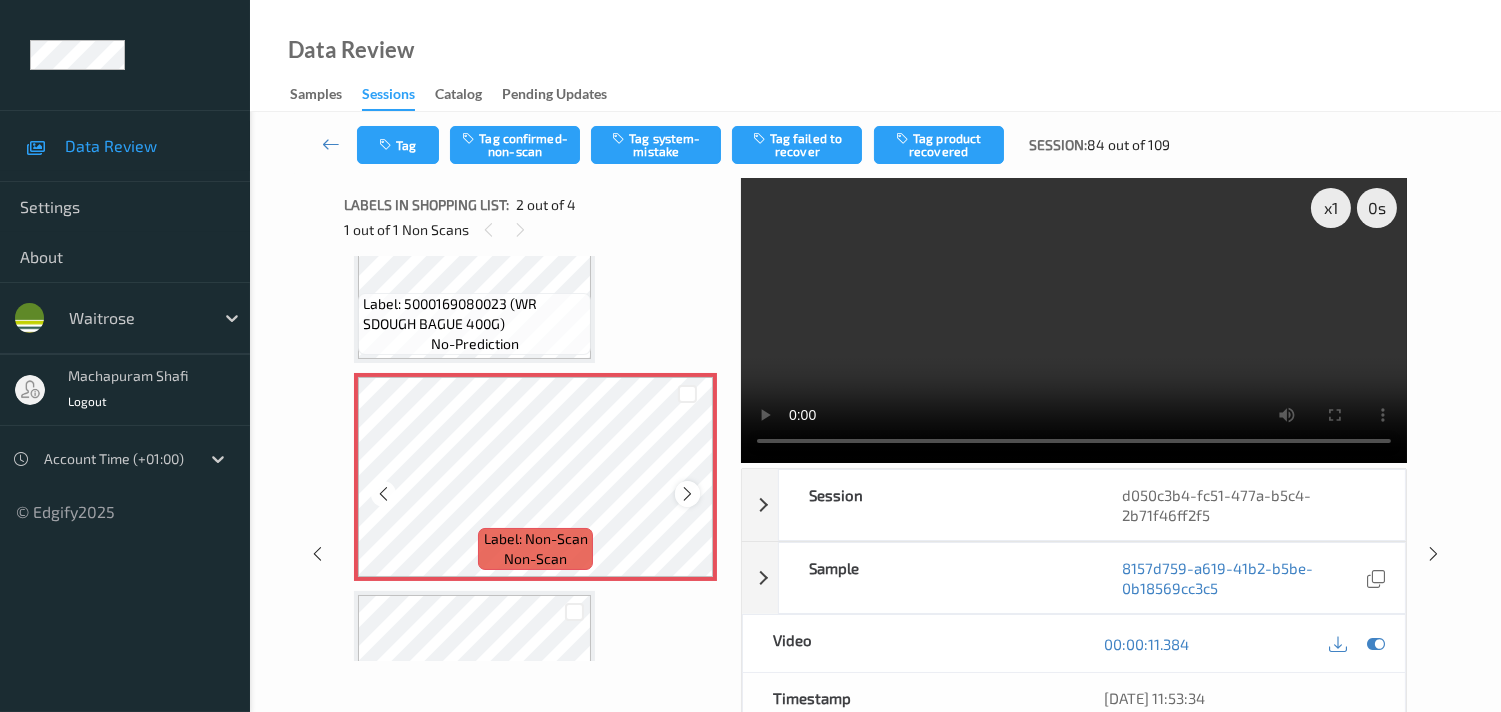 click at bounding box center [687, 494] 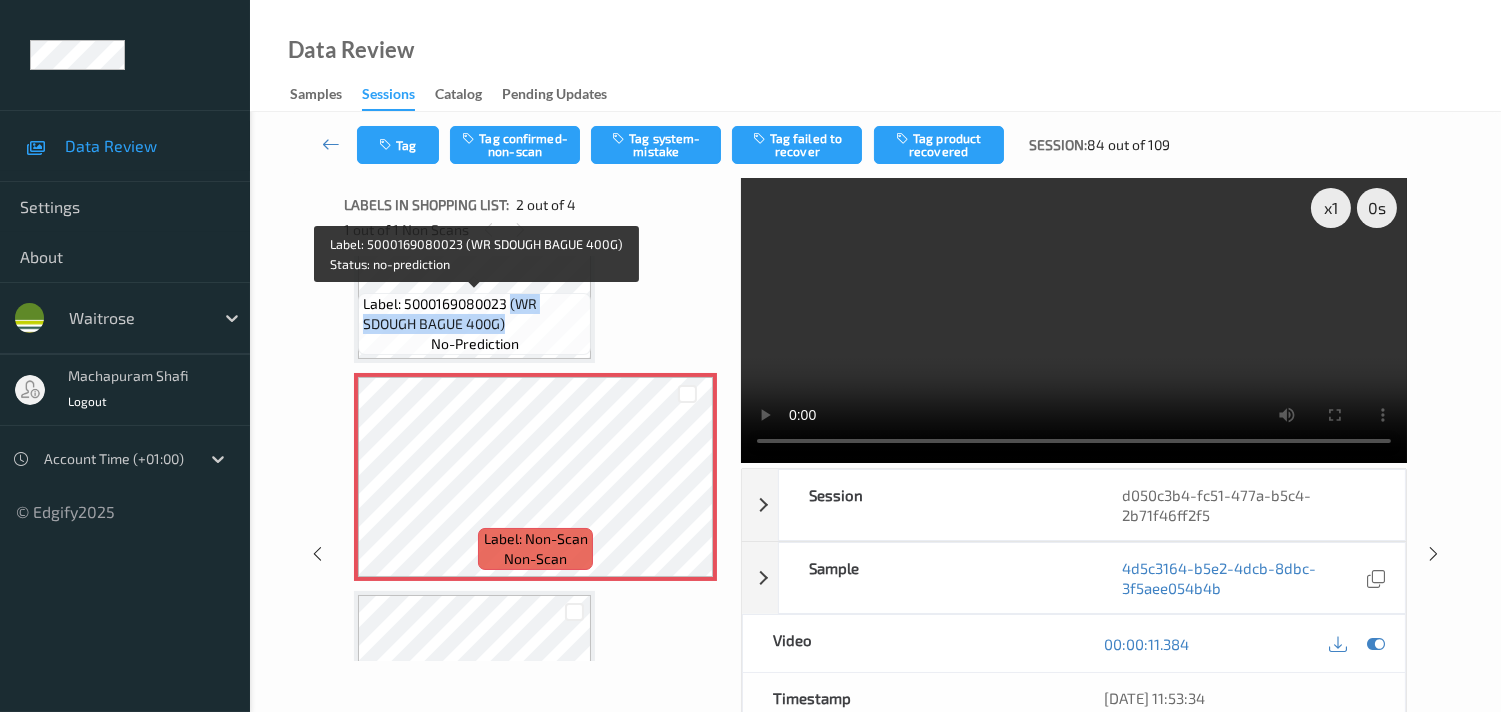 drag, startPoint x: 512, startPoint y: 305, endPoint x: 546, endPoint y: 323, distance: 38.470768 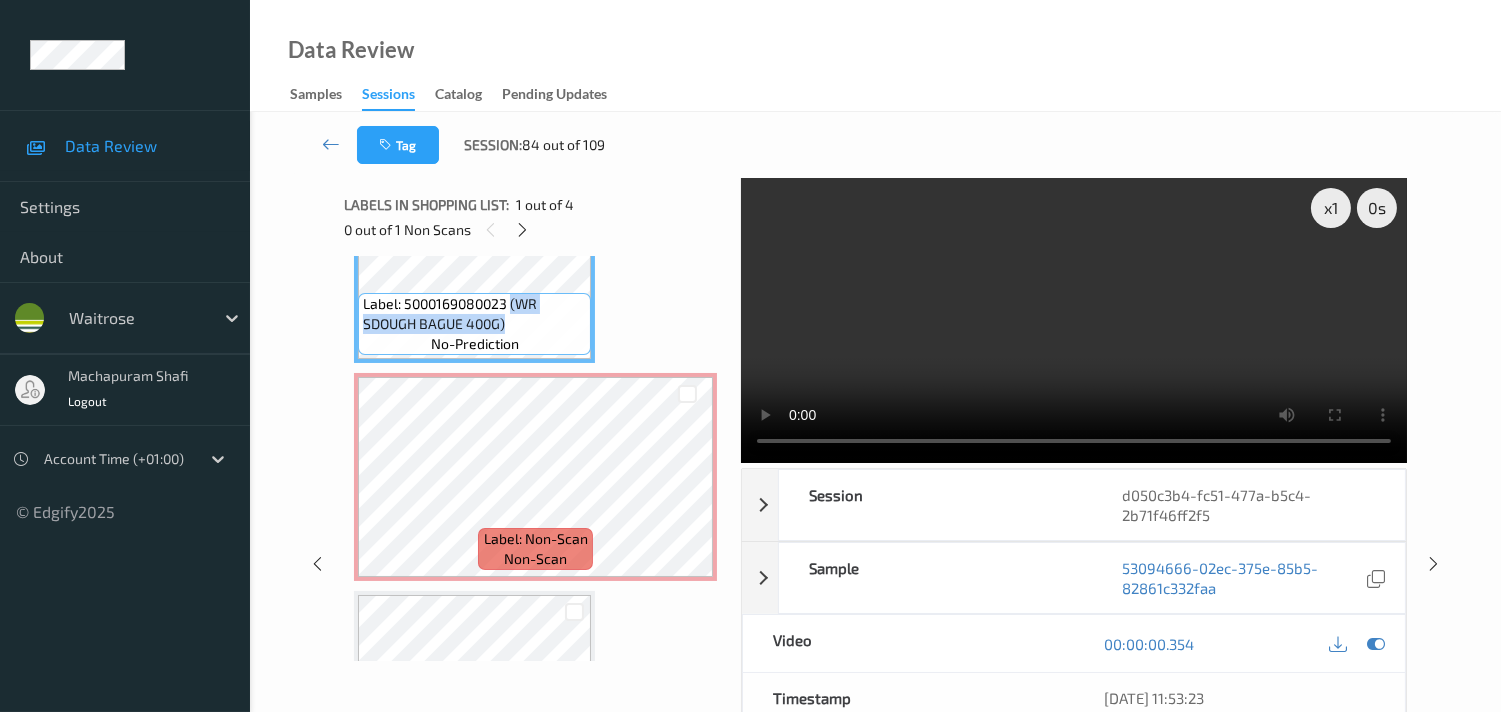 copy on "(WR SDOUGH BAGUE 400G)" 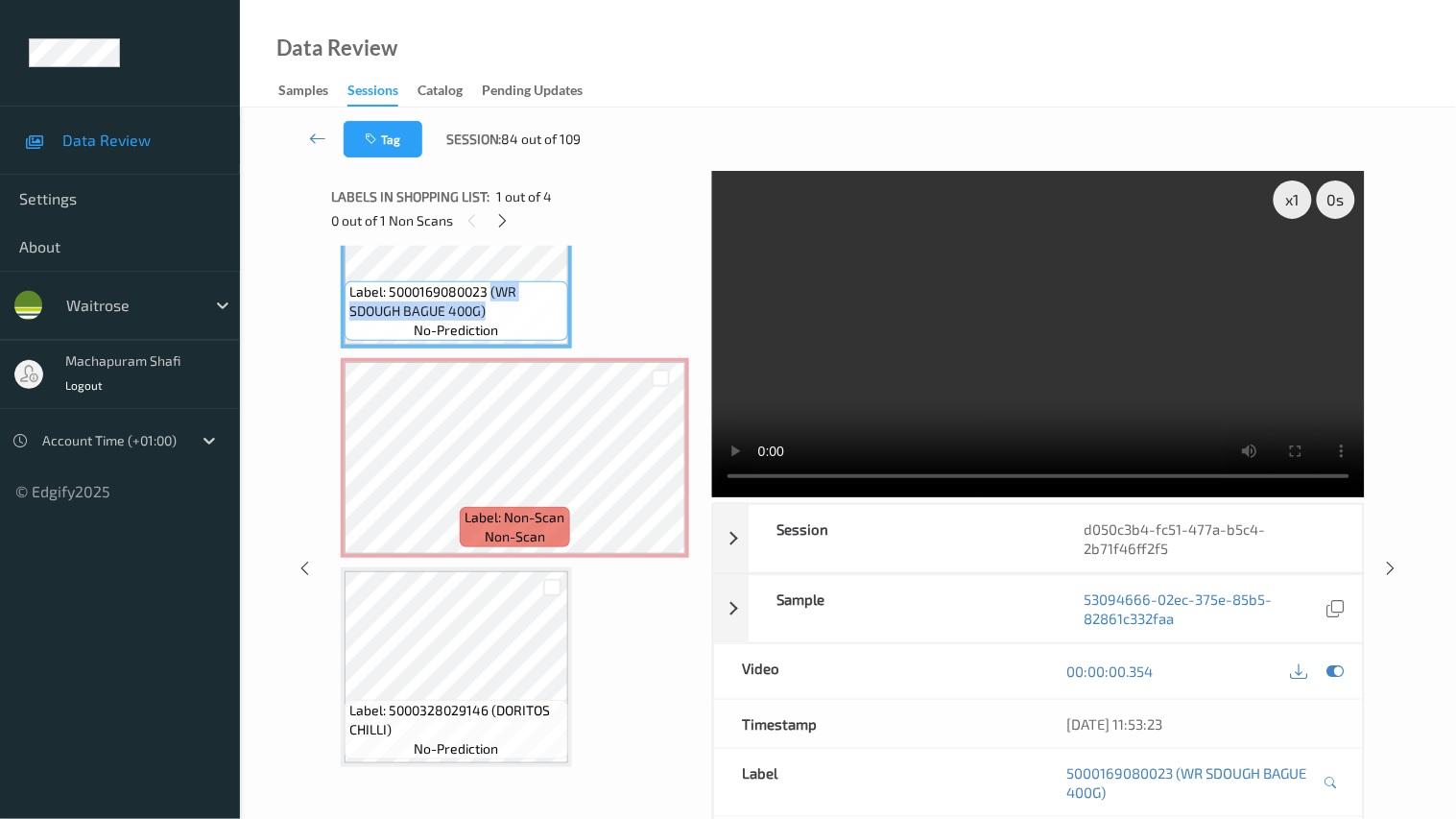type 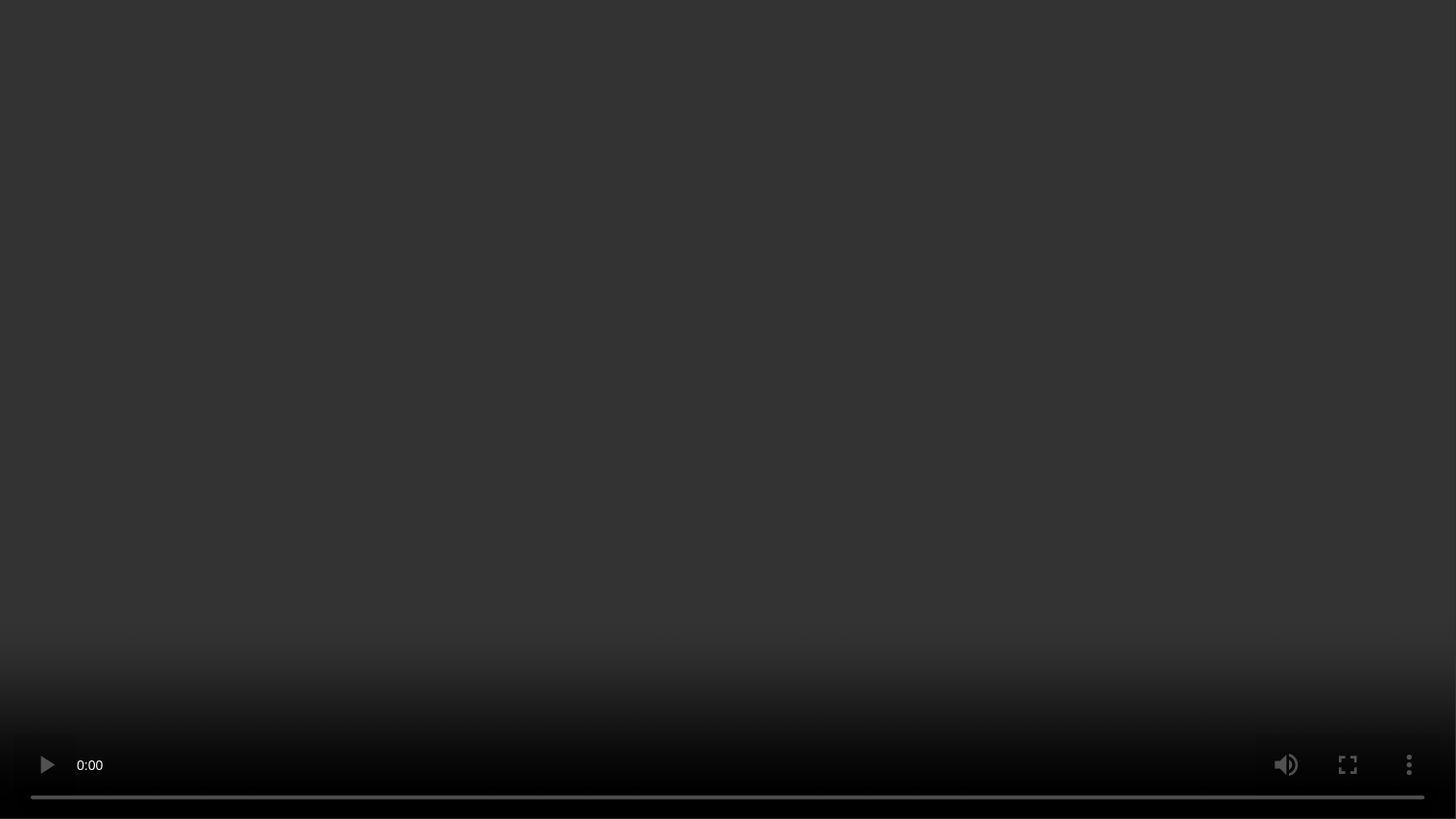 click at bounding box center [728, 409] 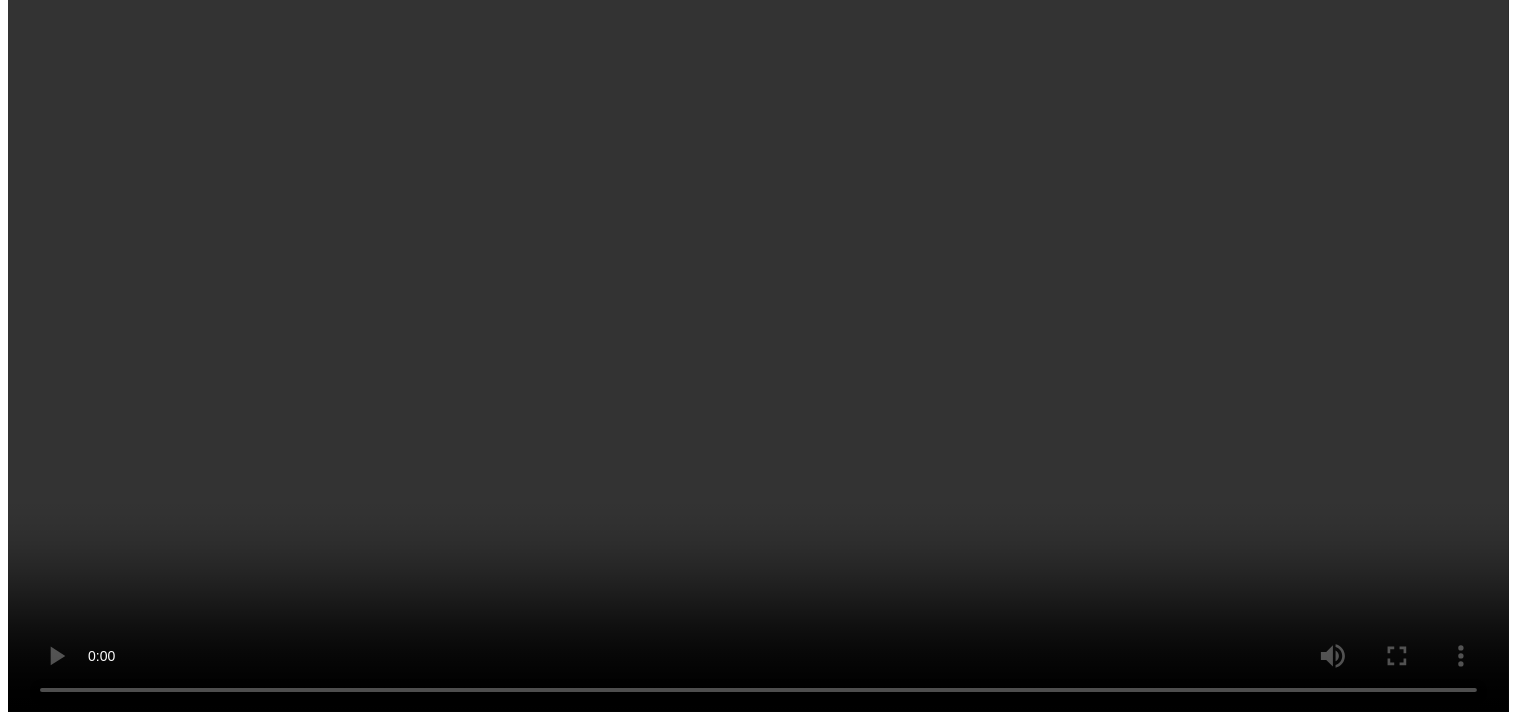 scroll, scrollTop: 26, scrollLeft: 0, axis: vertical 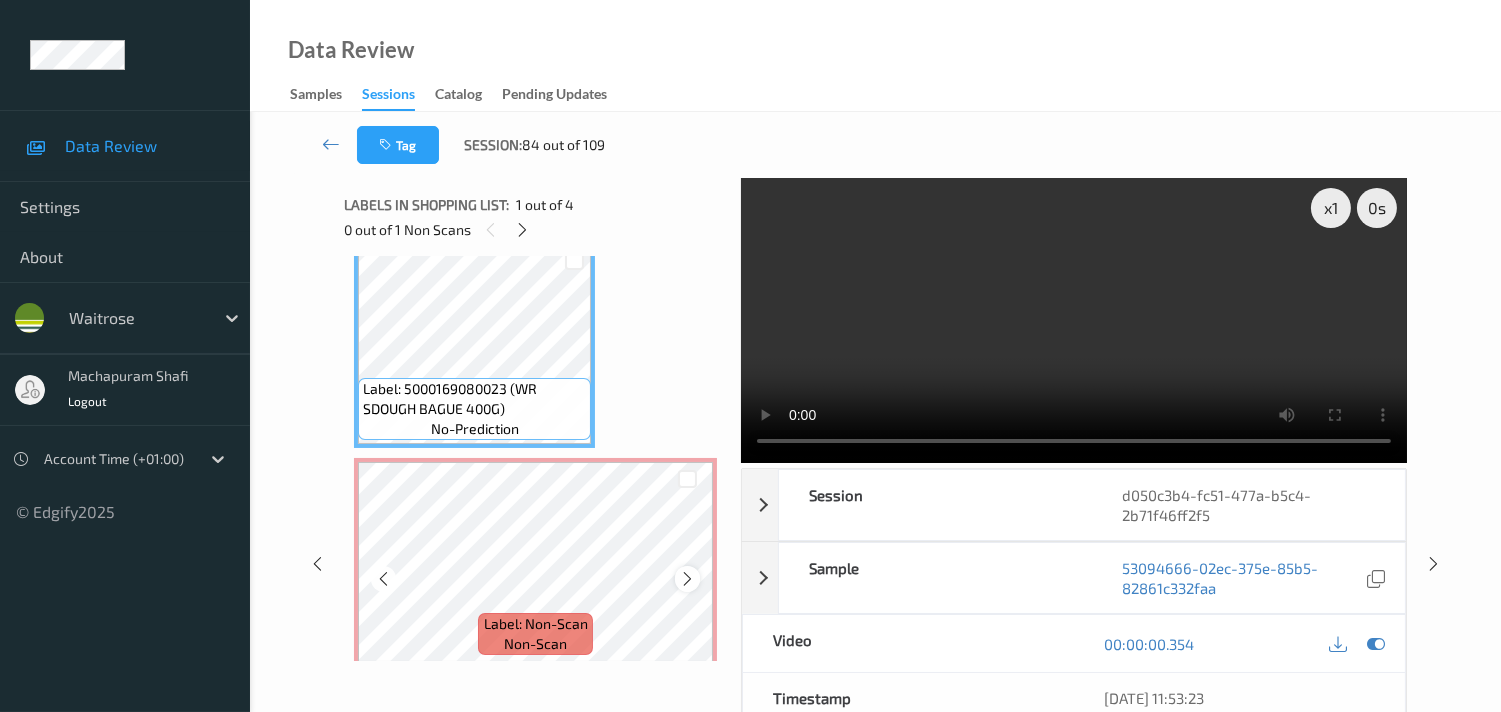 click at bounding box center [687, 579] 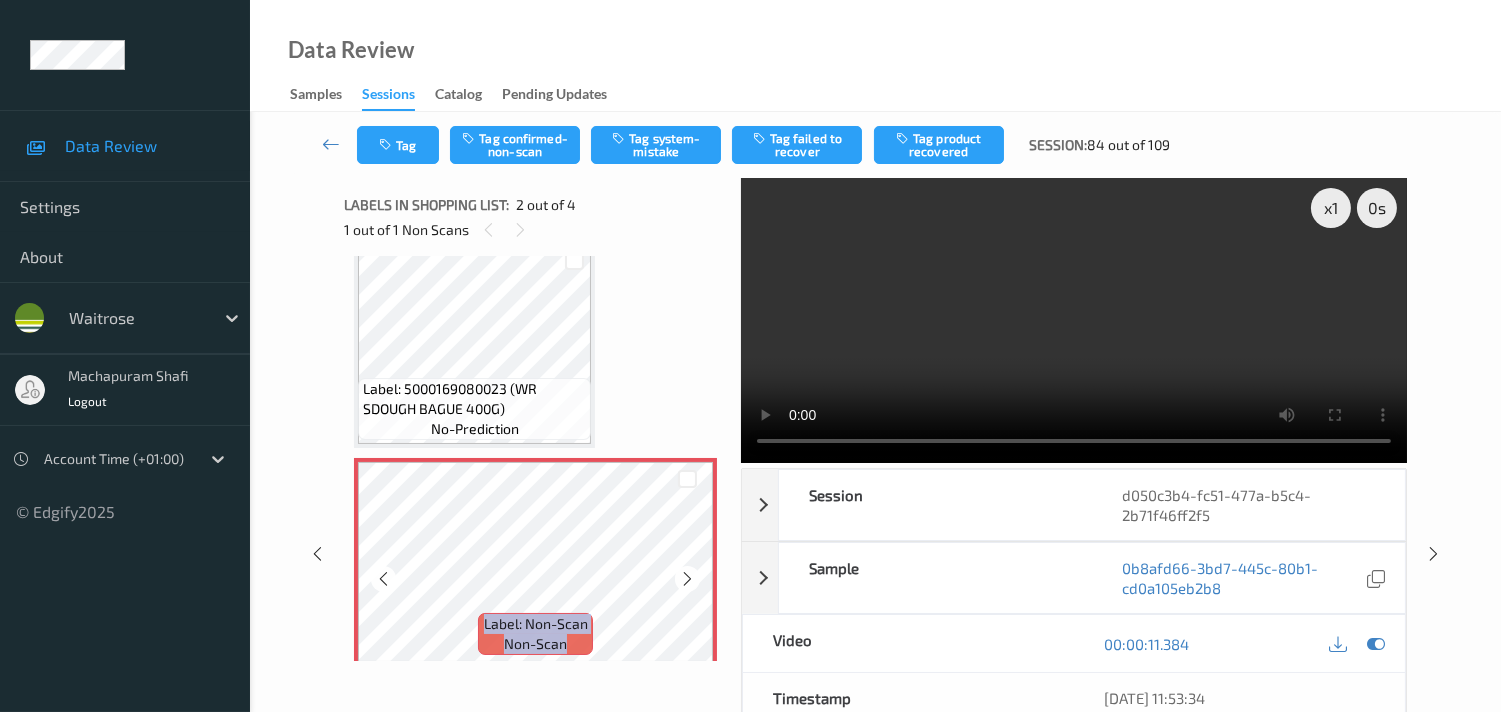 click at bounding box center (687, 579) 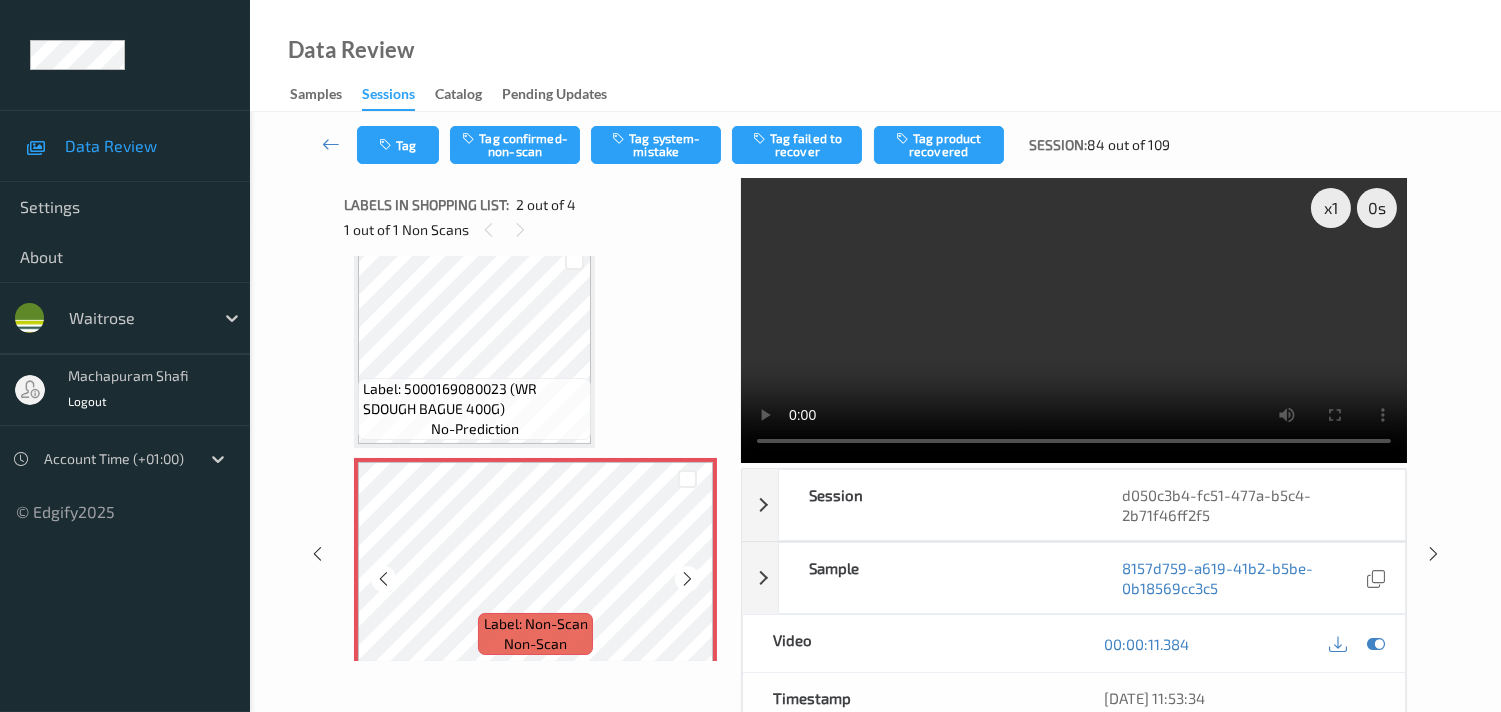 click at bounding box center [687, 579] 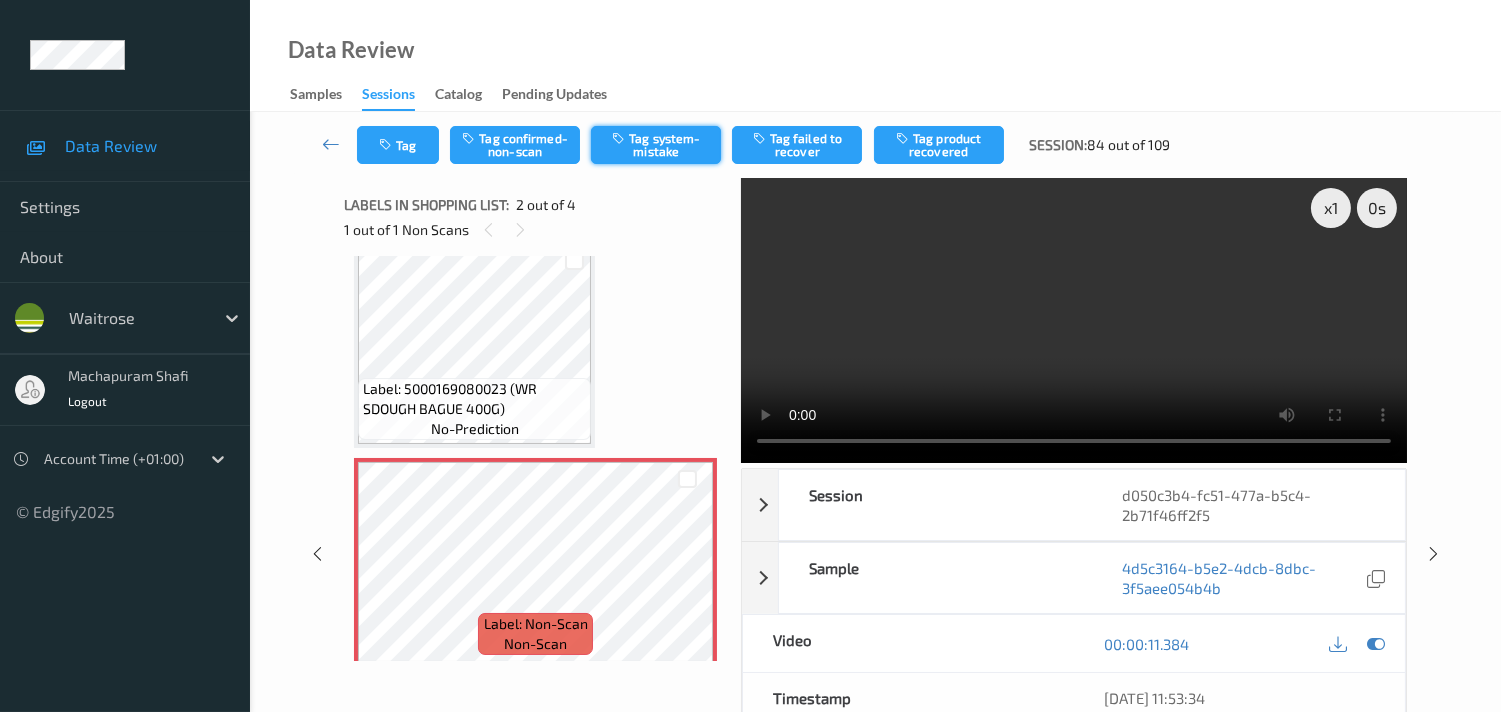click on "Tag   system-mistake" at bounding box center (656, 145) 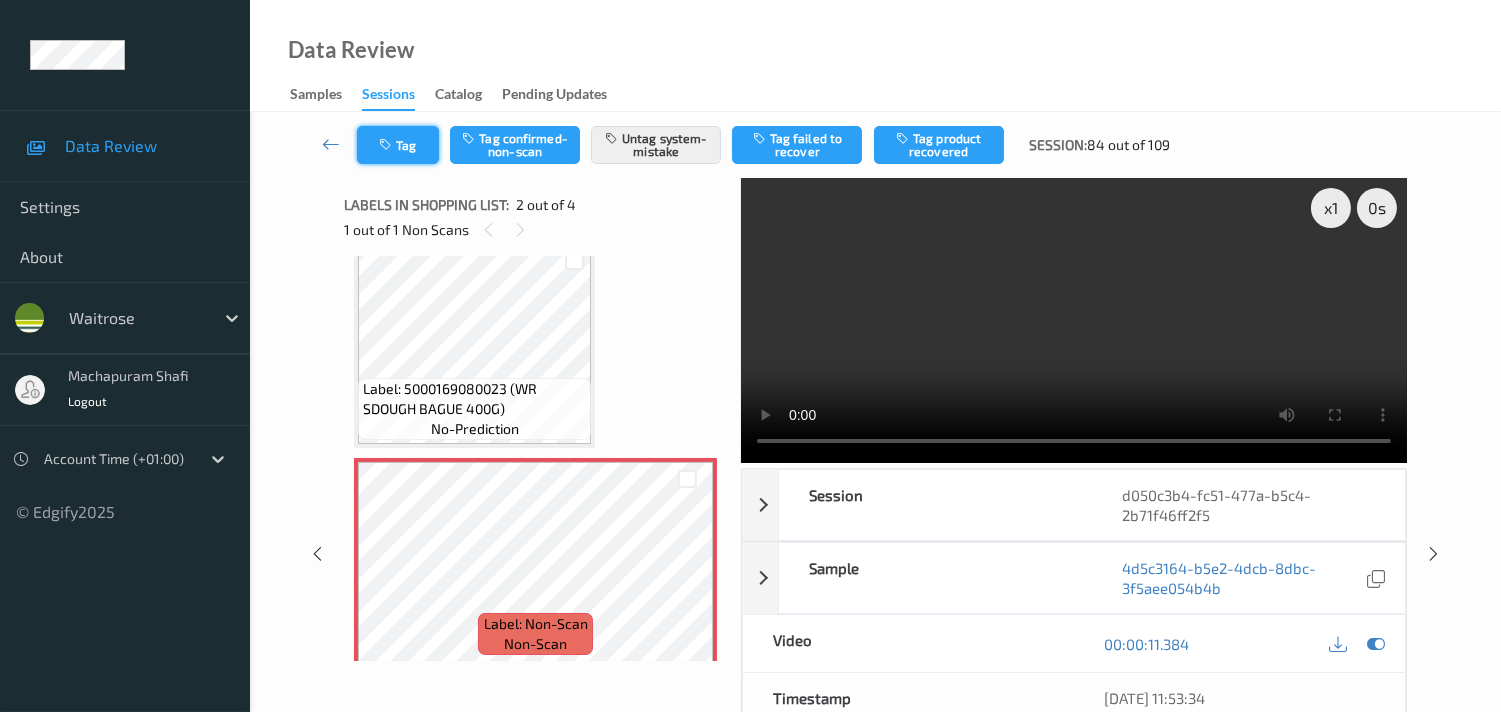 click on "Tag" at bounding box center (398, 145) 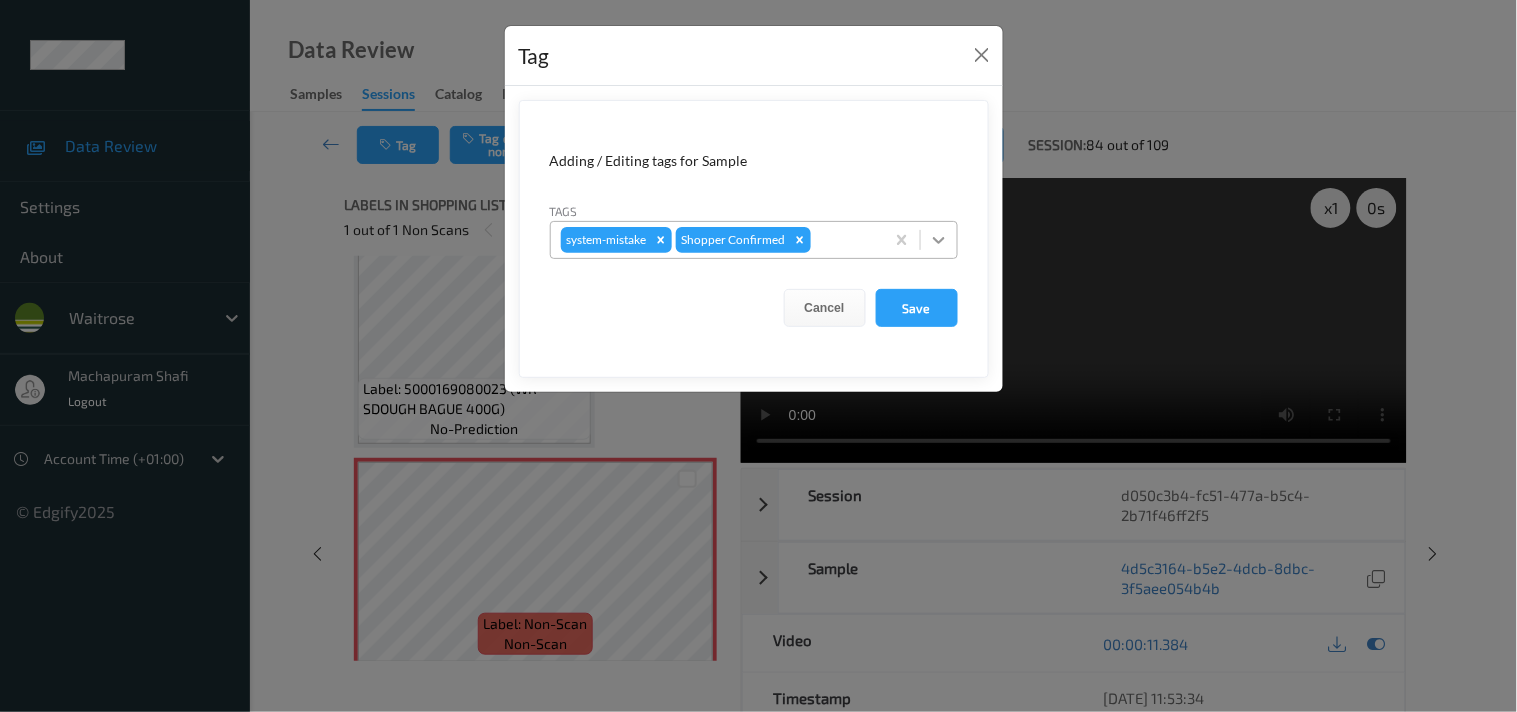 click 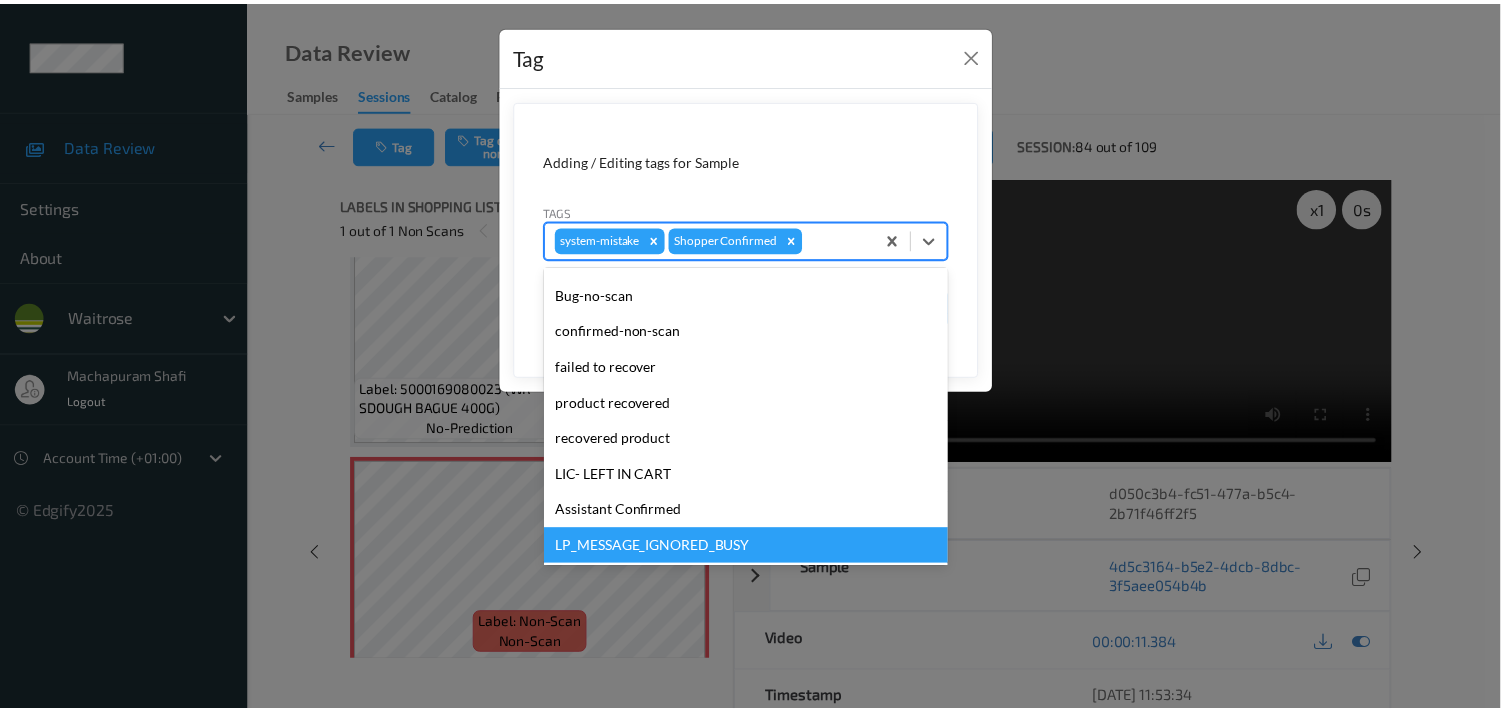 scroll, scrollTop: 318, scrollLeft: 0, axis: vertical 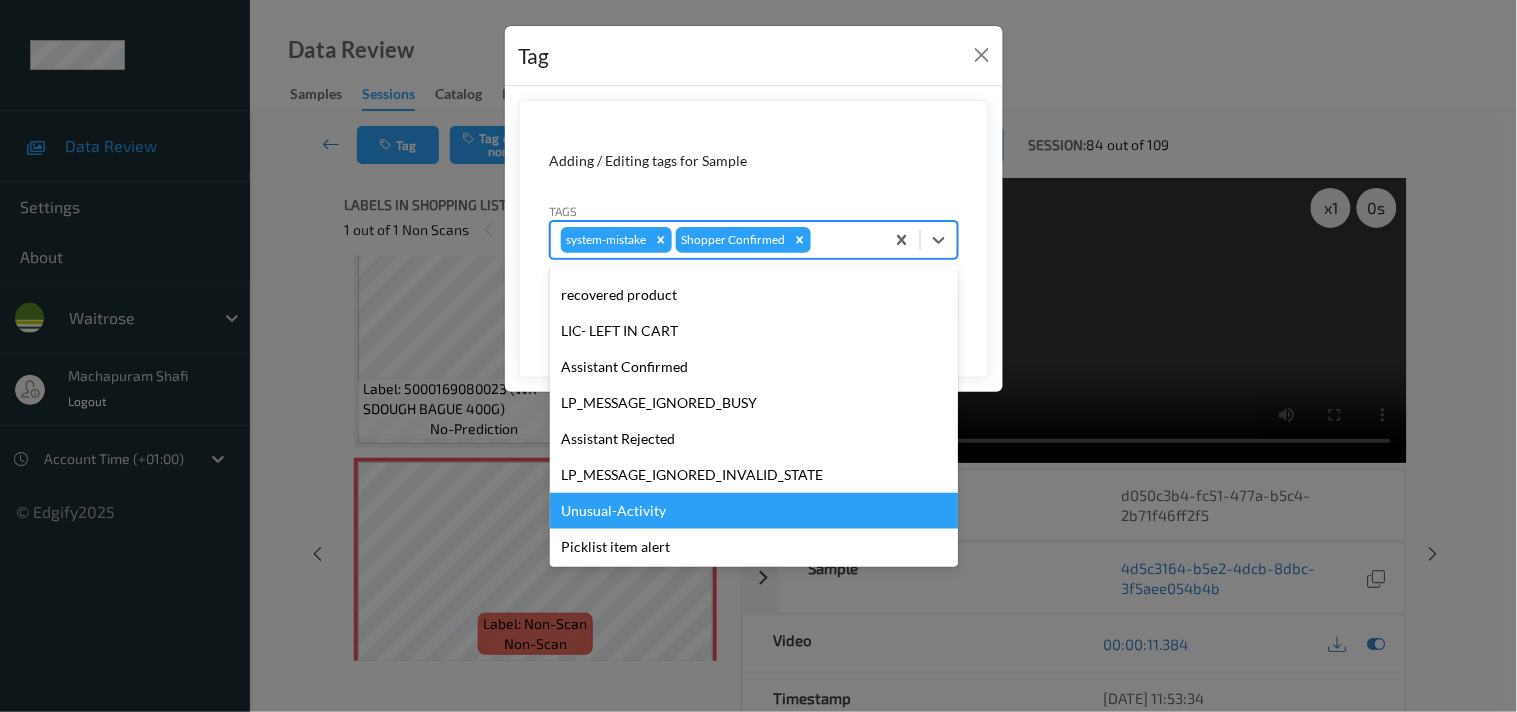 click on "Unusual-Activity" at bounding box center [754, 511] 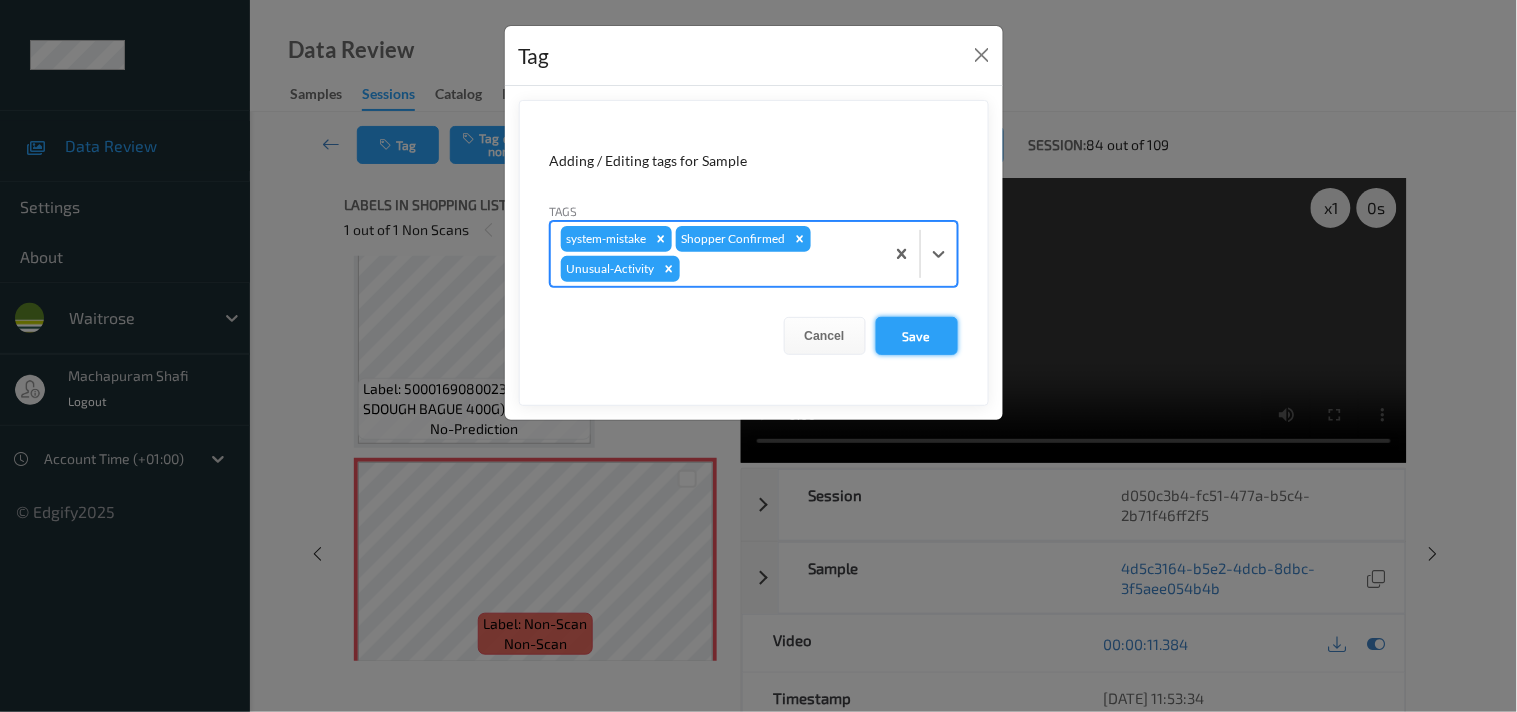click on "Save" at bounding box center (917, 336) 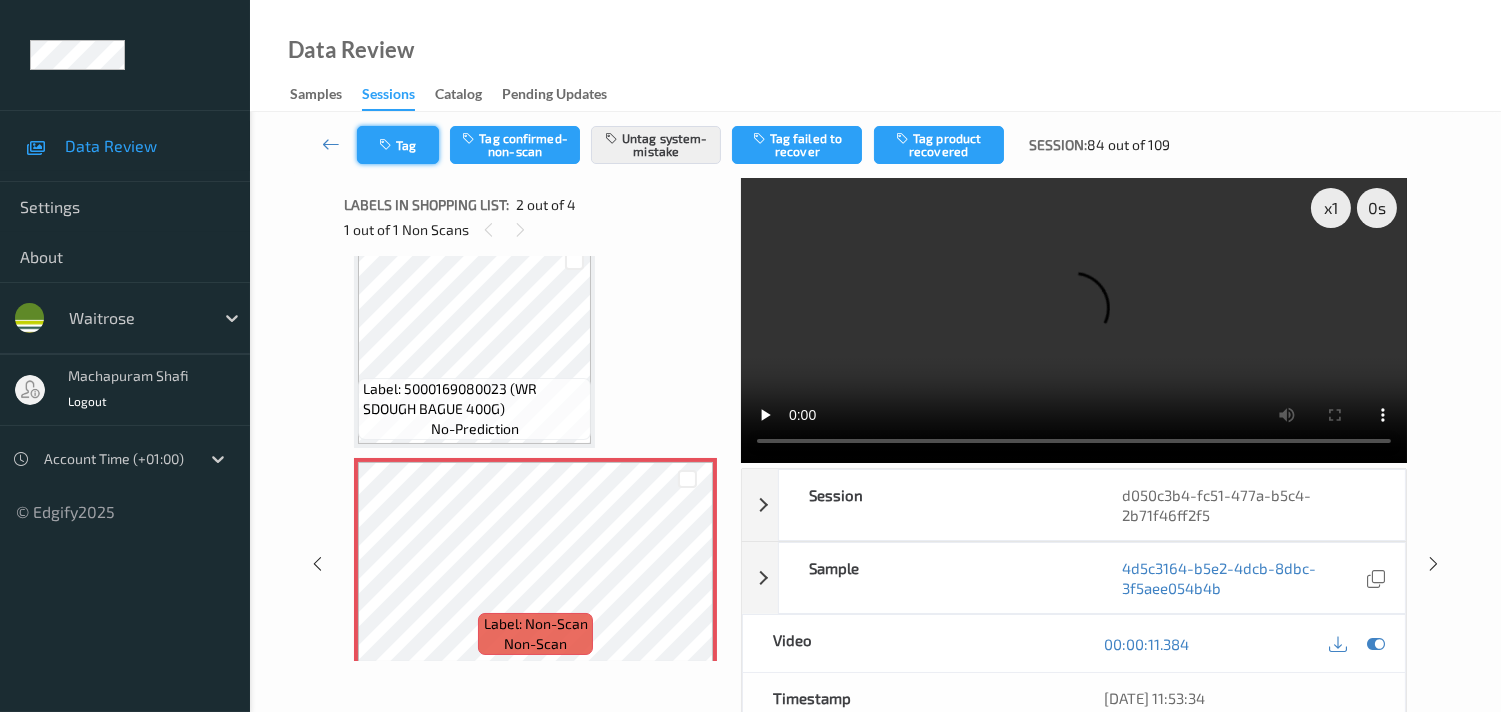 click on "Tag" at bounding box center [398, 145] 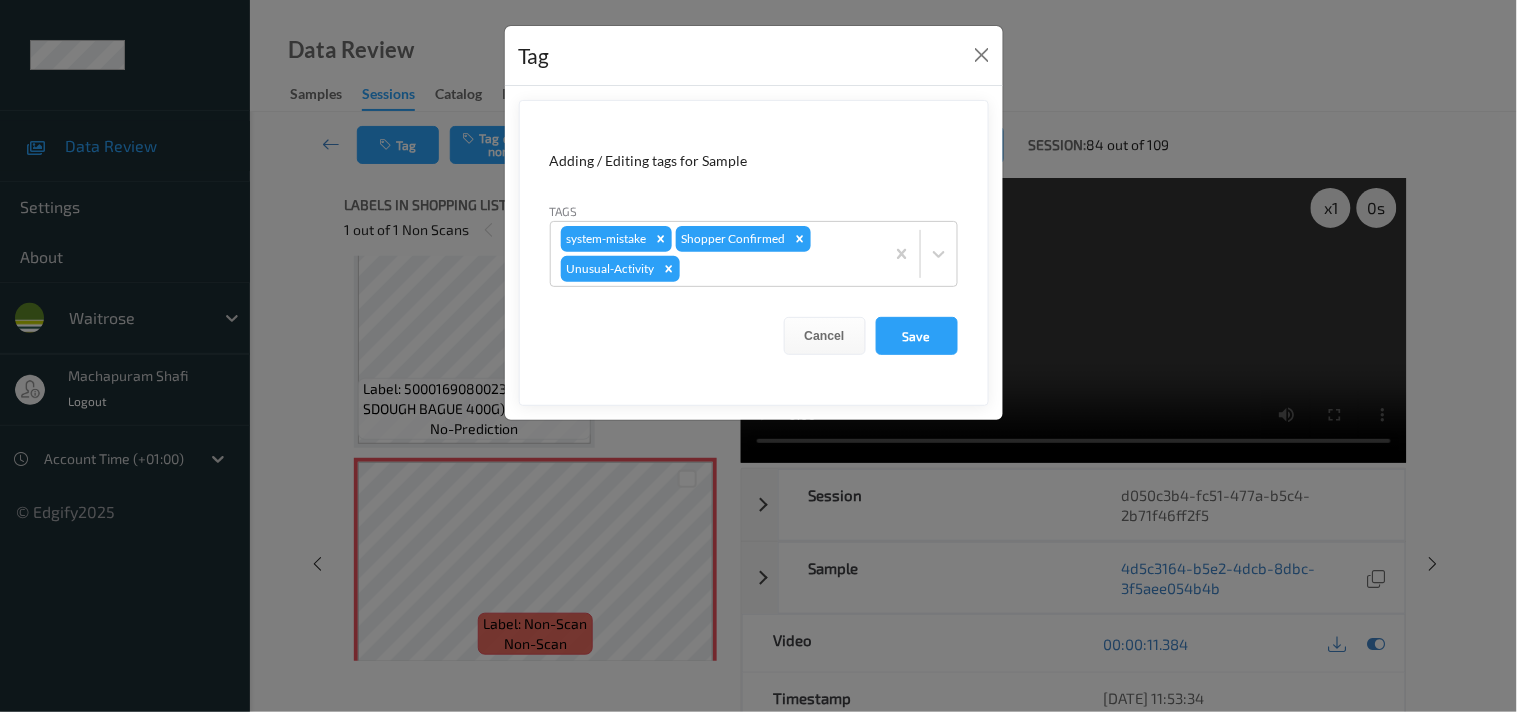 click on "Tag Adding / Editing tags for Sample   Tags system-mistake Shopper Confirmed Unusual-Activity Cancel Save" at bounding box center (758, 356) 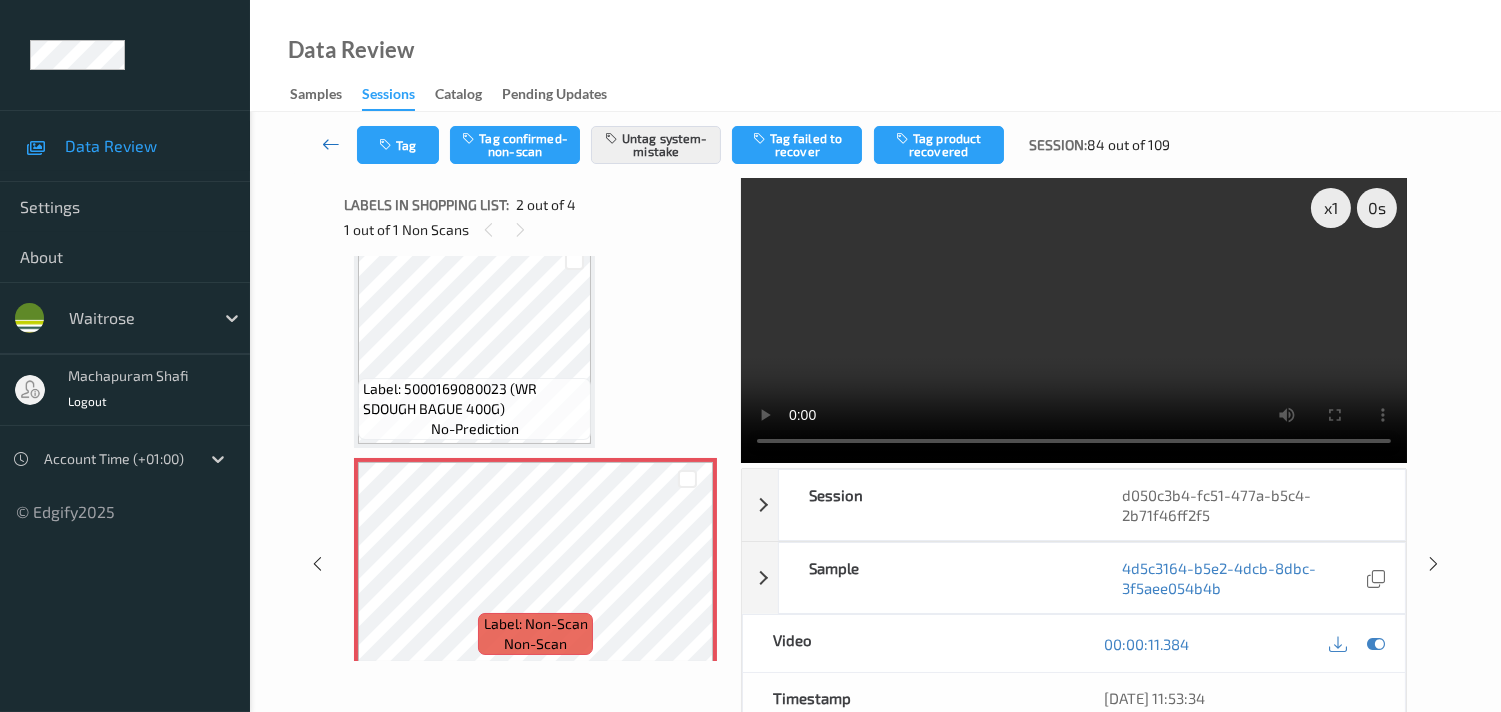 click at bounding box center [331, 144] 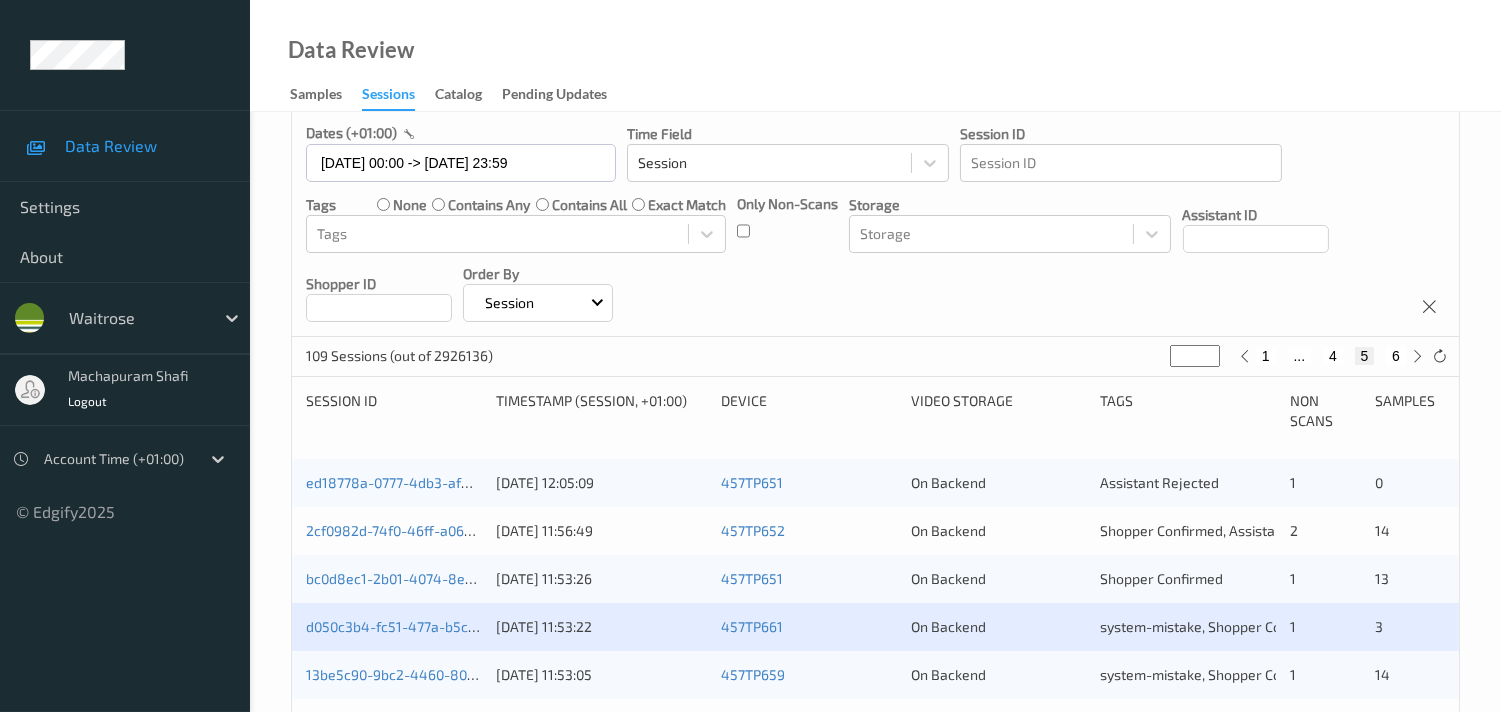 scroll, scrollTop: 333, scrollLeft: 0, axis: vertical 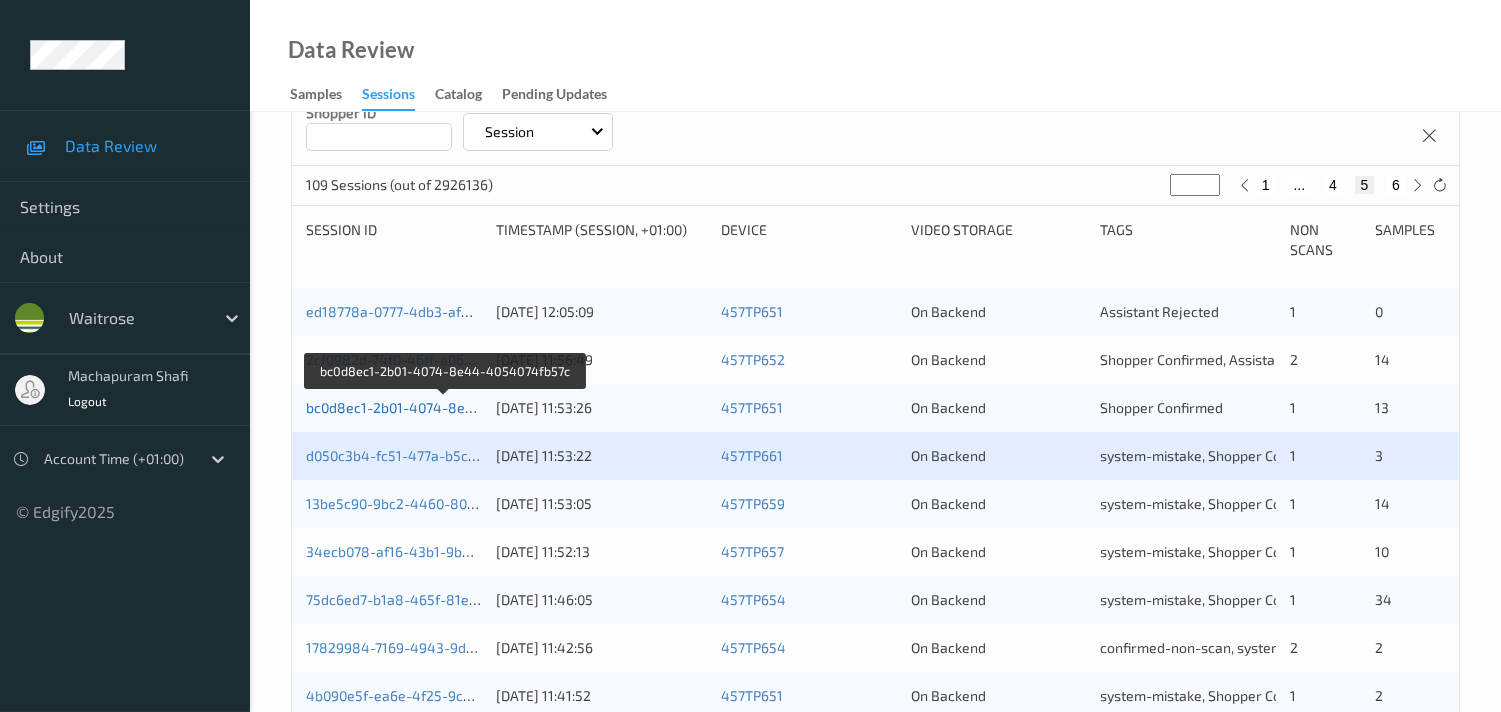 click on "bc0d8ec1-2b01-4074-8e44-4054074fb57c" at bounding box center (444, 407) 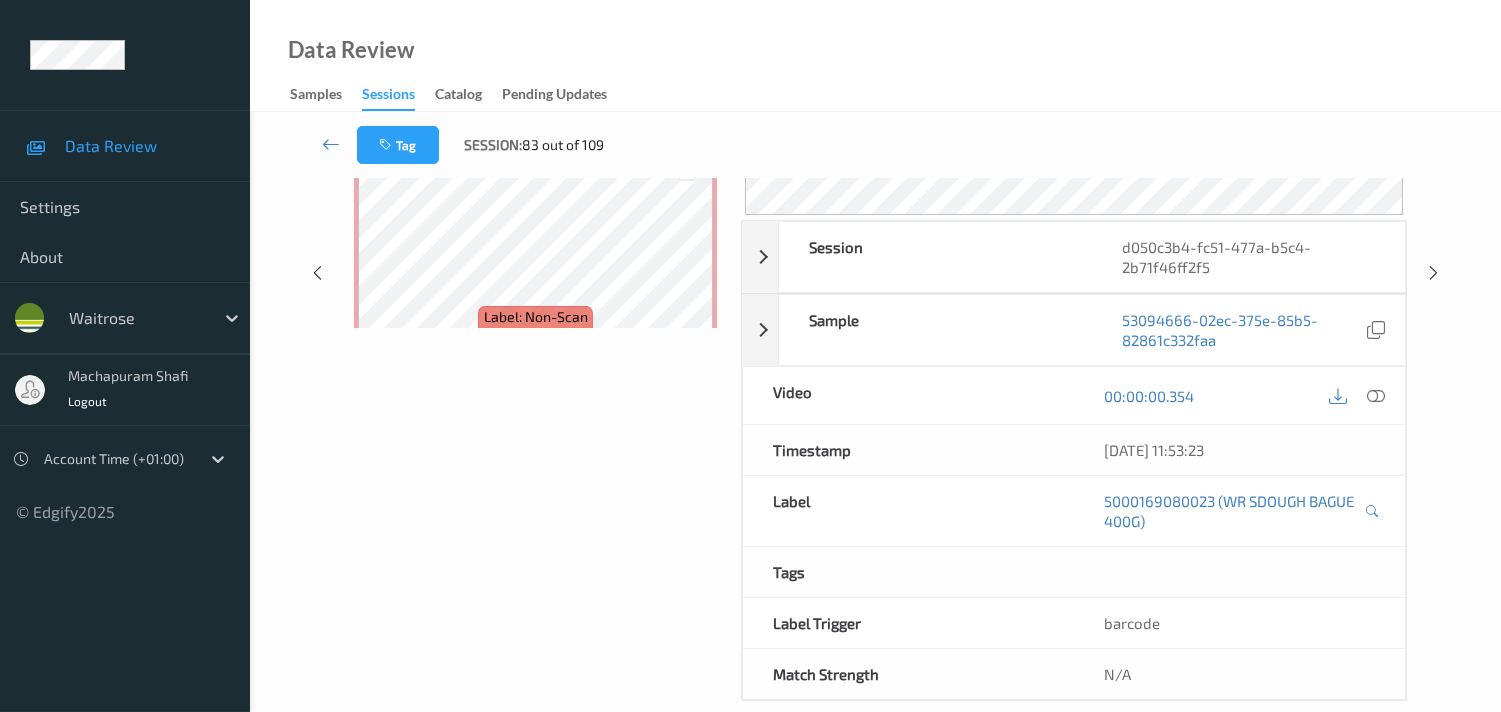 click on "Labels in shopping list: 1 out of 4 0 out of 1 Non Scans Label: 5000169080023 (WR SDOUGH BAGUE 400G) no-prediction Label: Non-Scan non-scan Label: Non-Scan non-scan Label: Non-Scan non-scan Label: 5000328029146 (DORITOS CHILLI) no-prediction Label: 5000328029146 (DORITOS CHILLI) no-prediction" at bounding box center [535, 273] 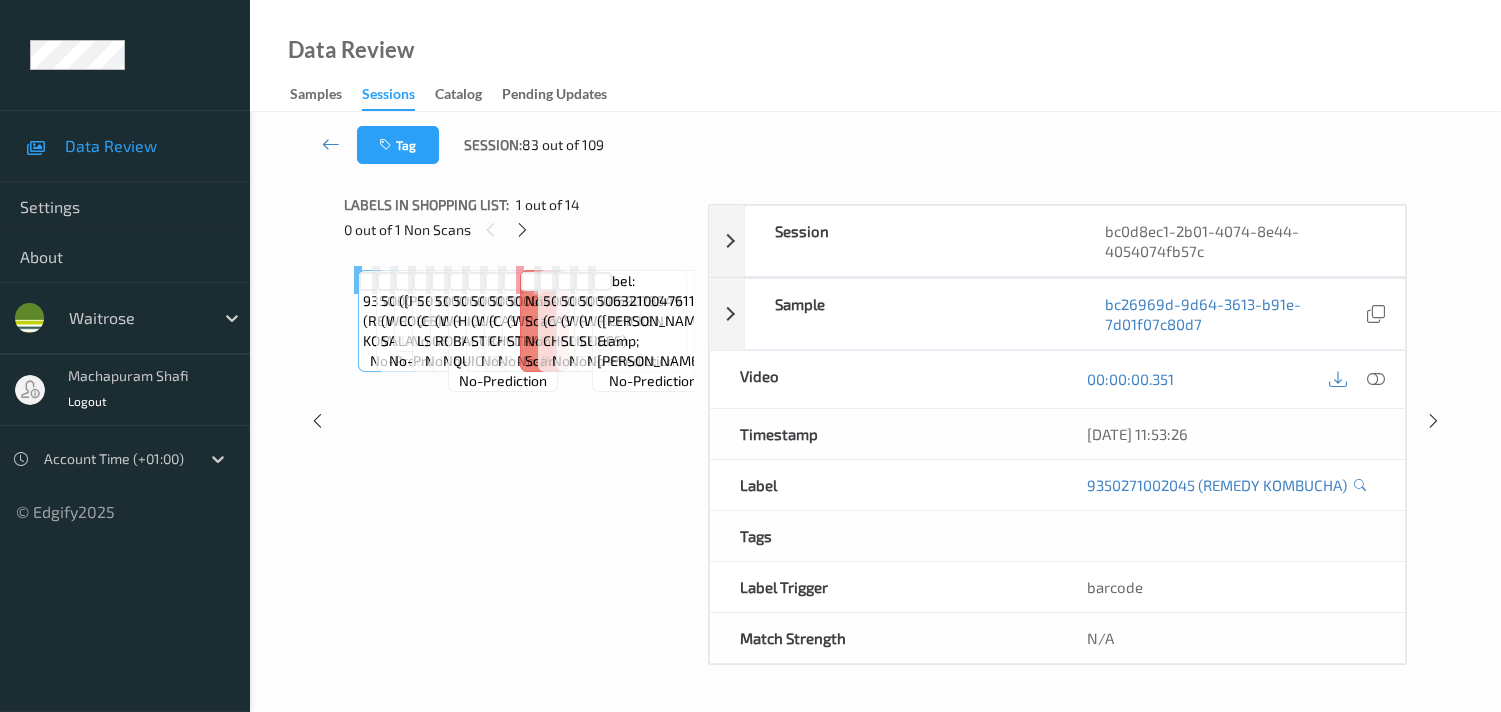 scroll, scrollTop: 260, scrollLeft: 0, axis: vertical 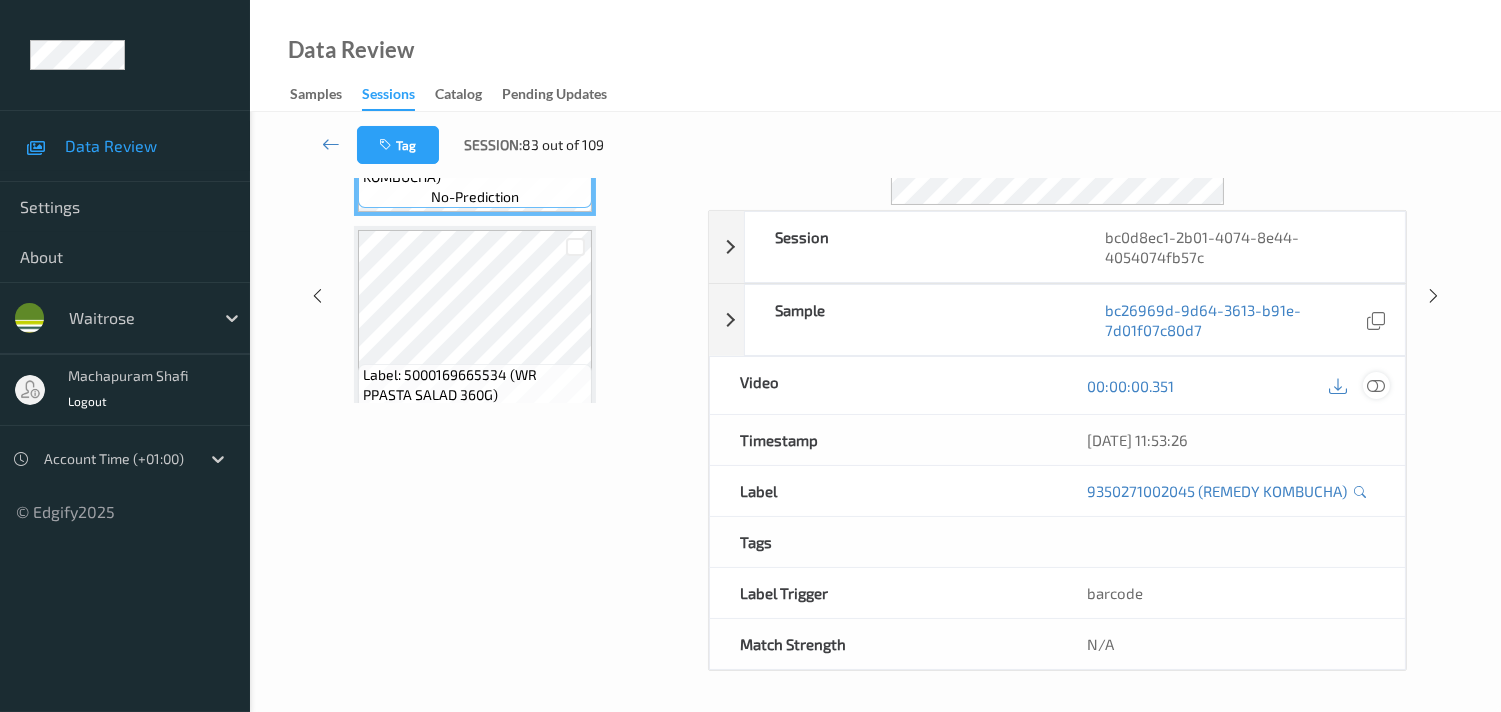 click at bounding box center (1376, 386) 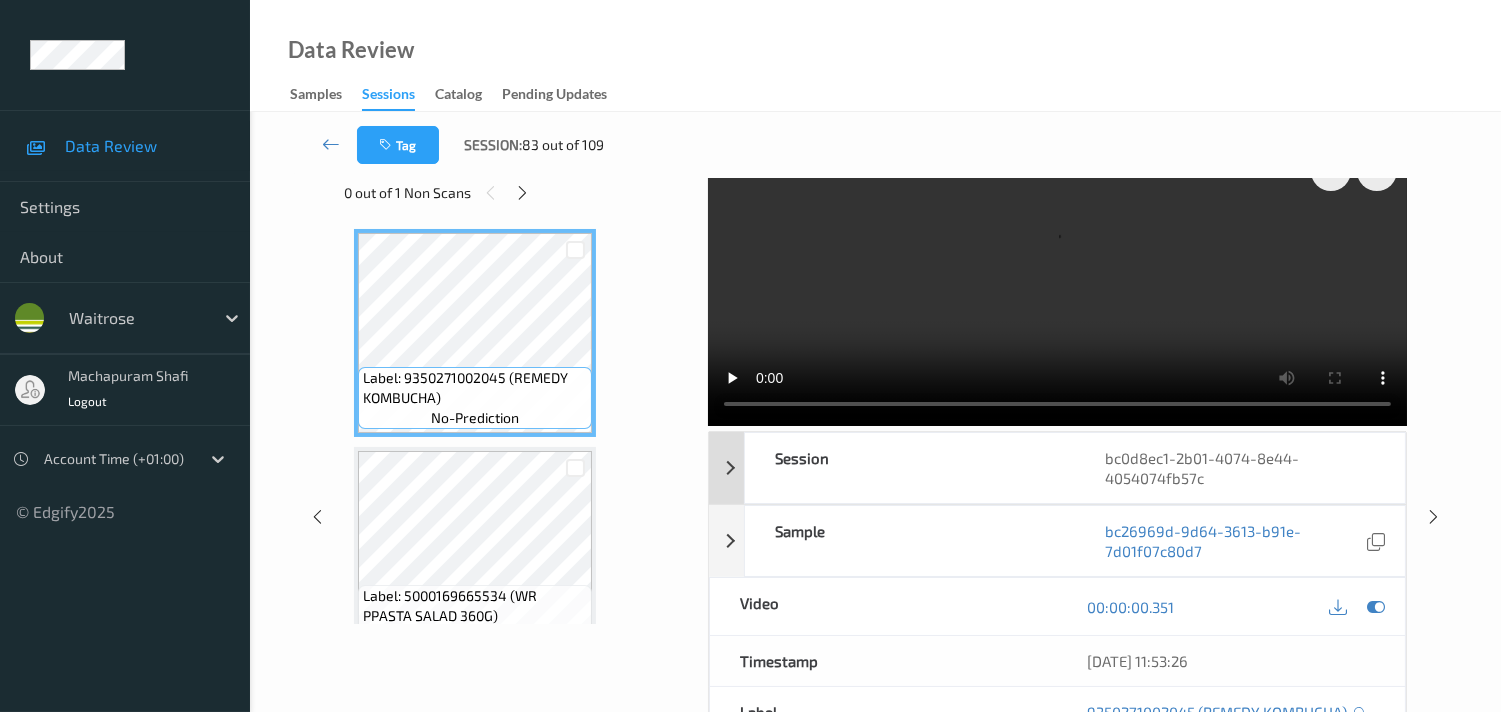 scroll, scrollTop: 0, scrollLeft: 0, axis: both 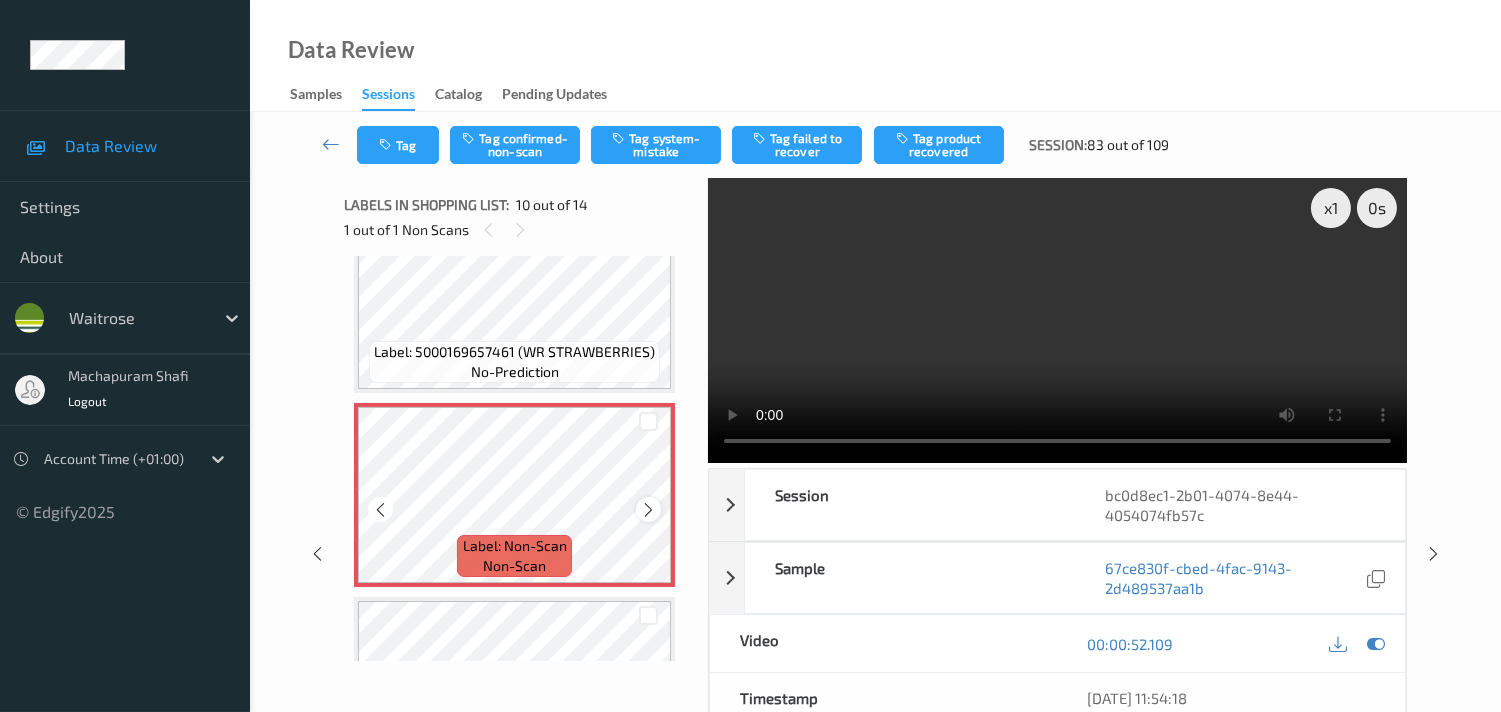 click at bounding box center [648, 510] 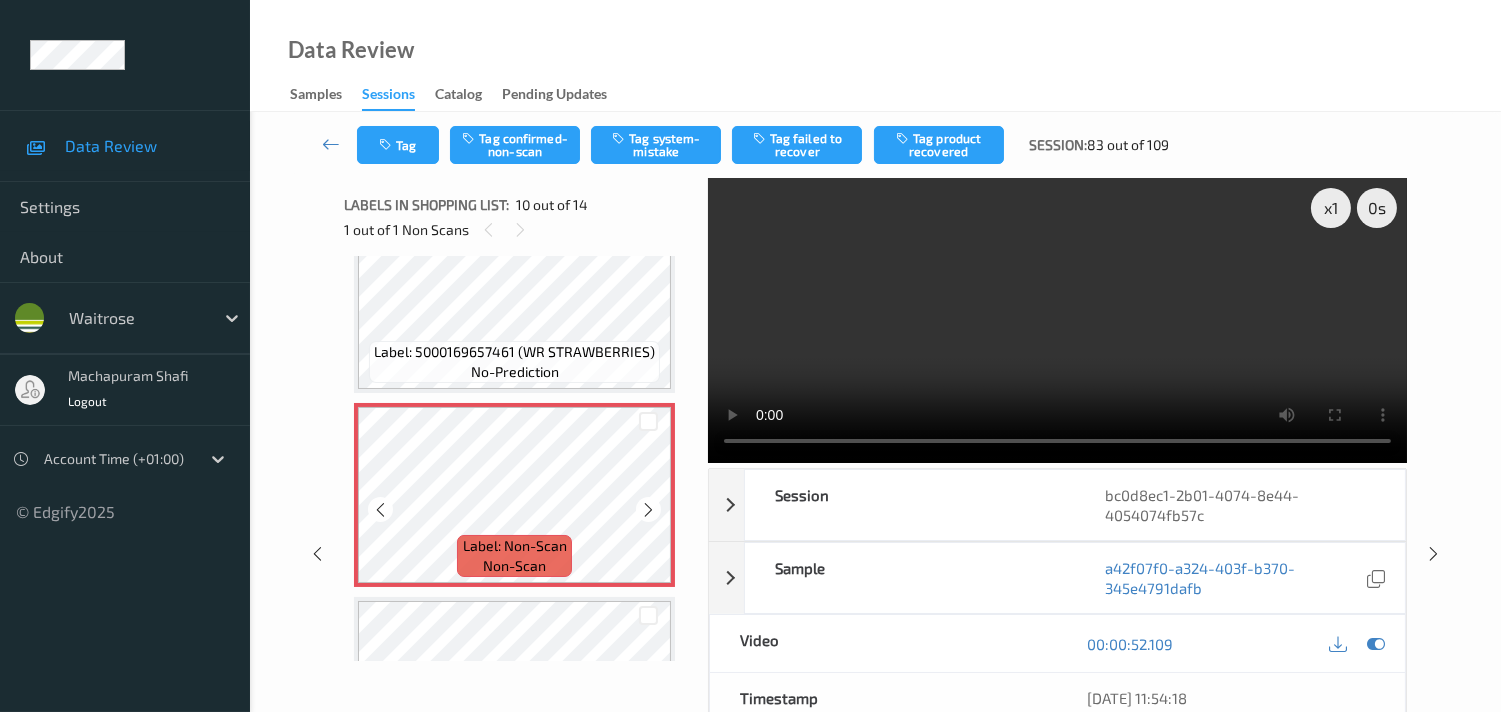click at bounding box center [648, 510] 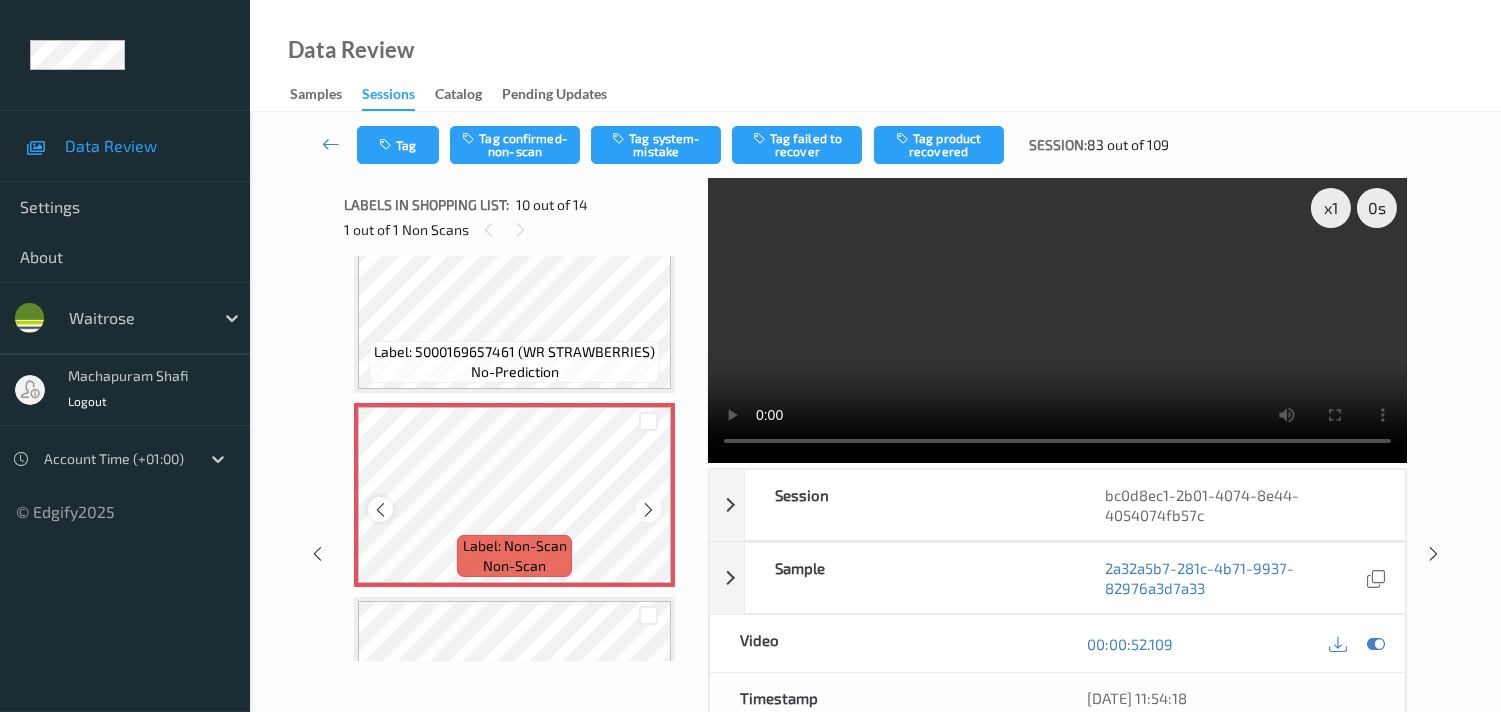 click at bounding box center [380, 510] 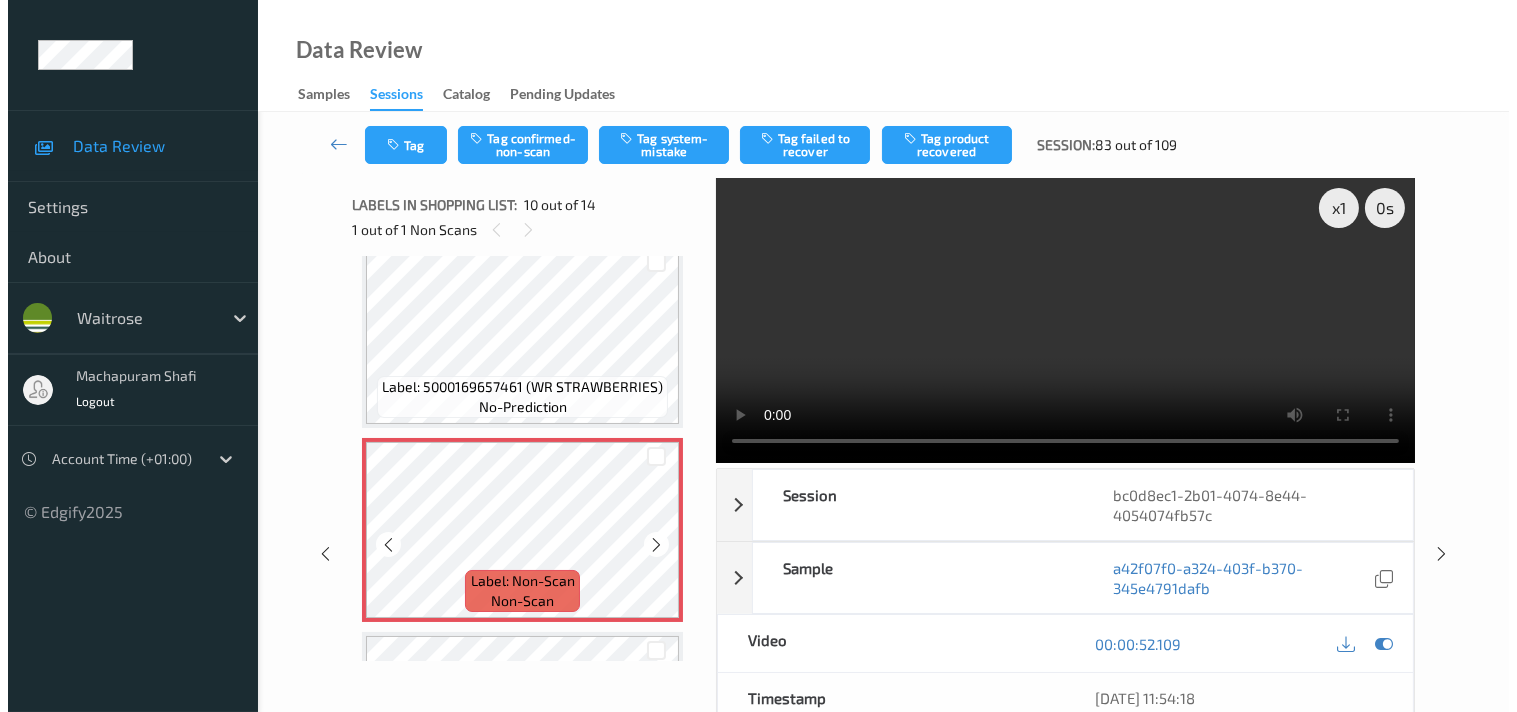 scroll, scrollTop: 1777, scrollLeft: 0, axis: vertical 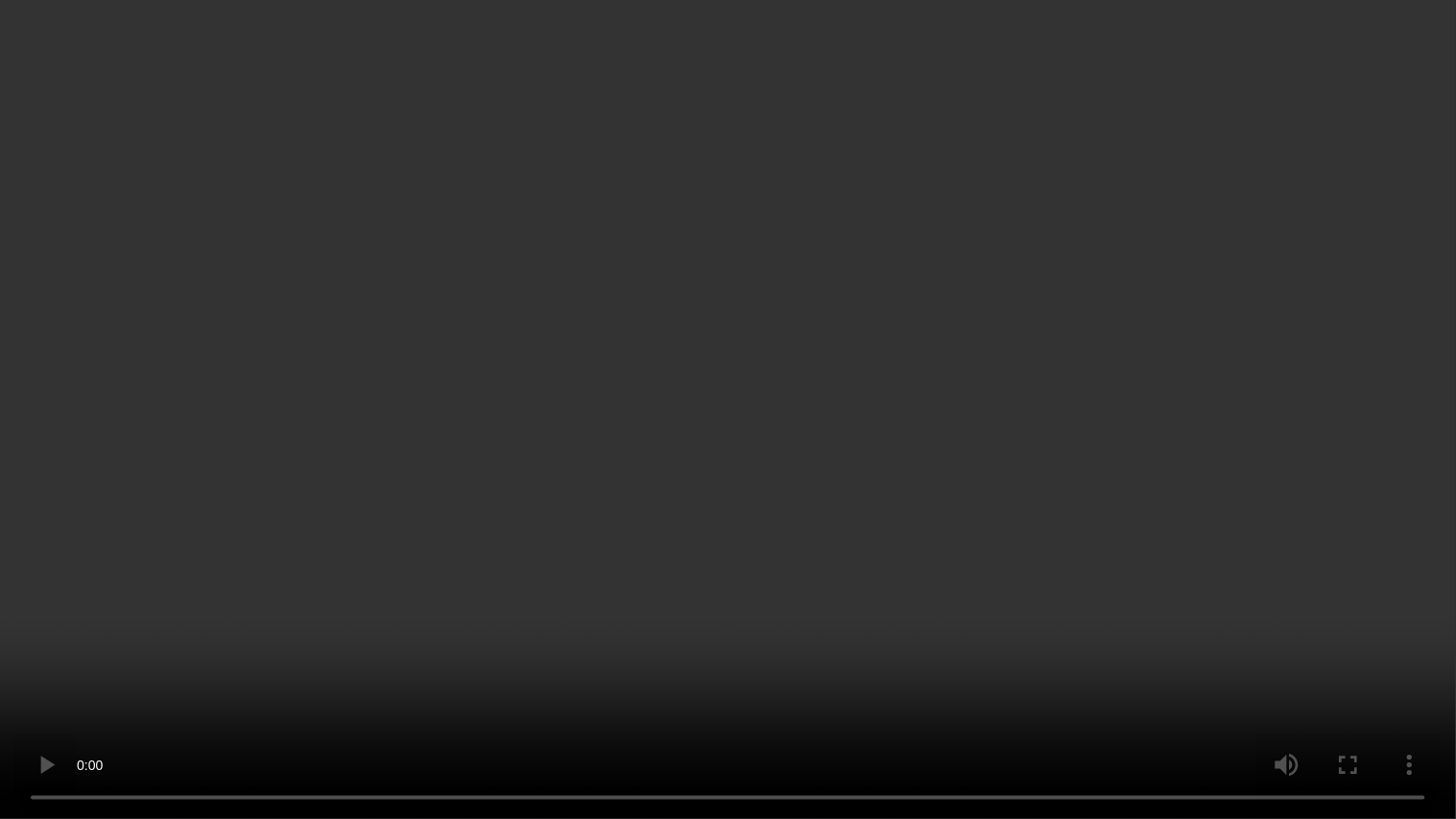 click at bounding box center (728, 409) 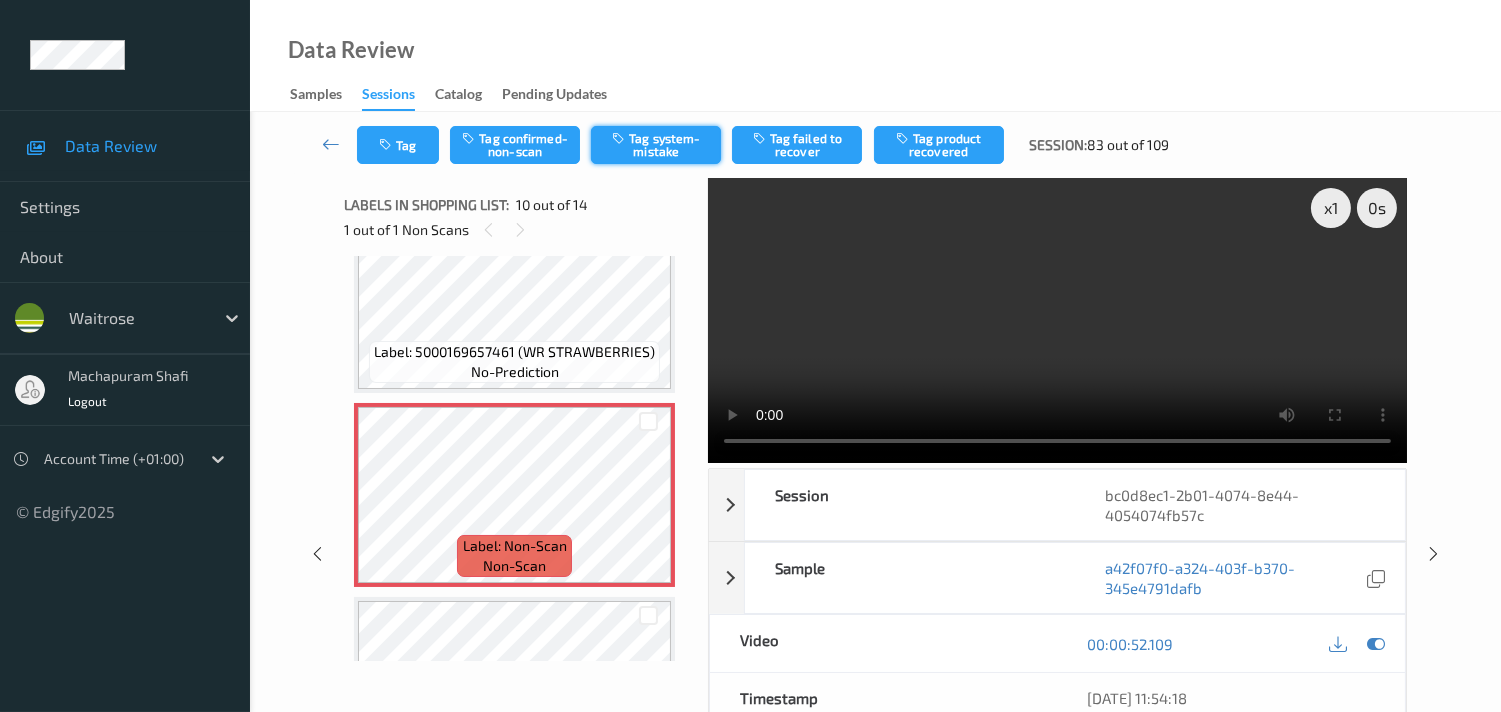 click on "Tag   system-mistake" at bounding box center [656, 145] 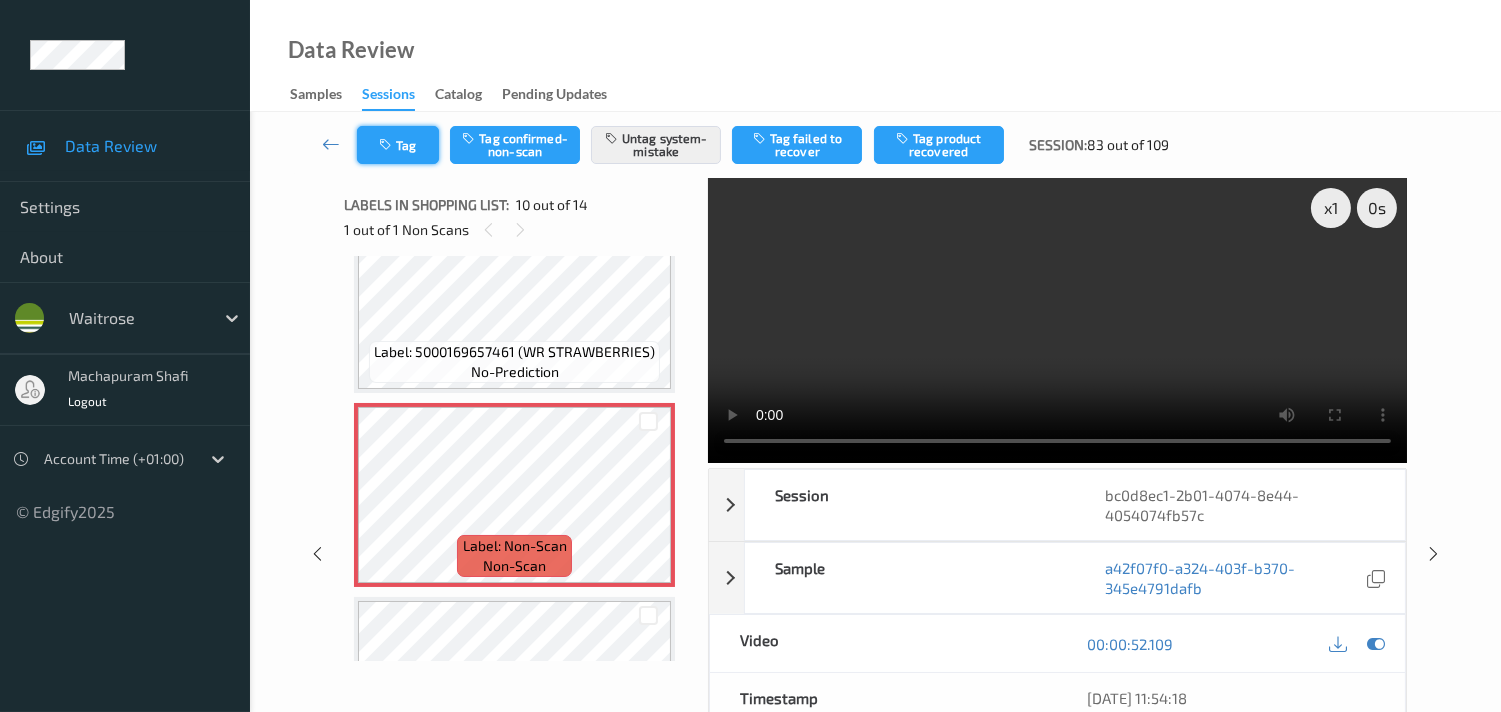 click on "Tag" at bounding box center [398, 145] 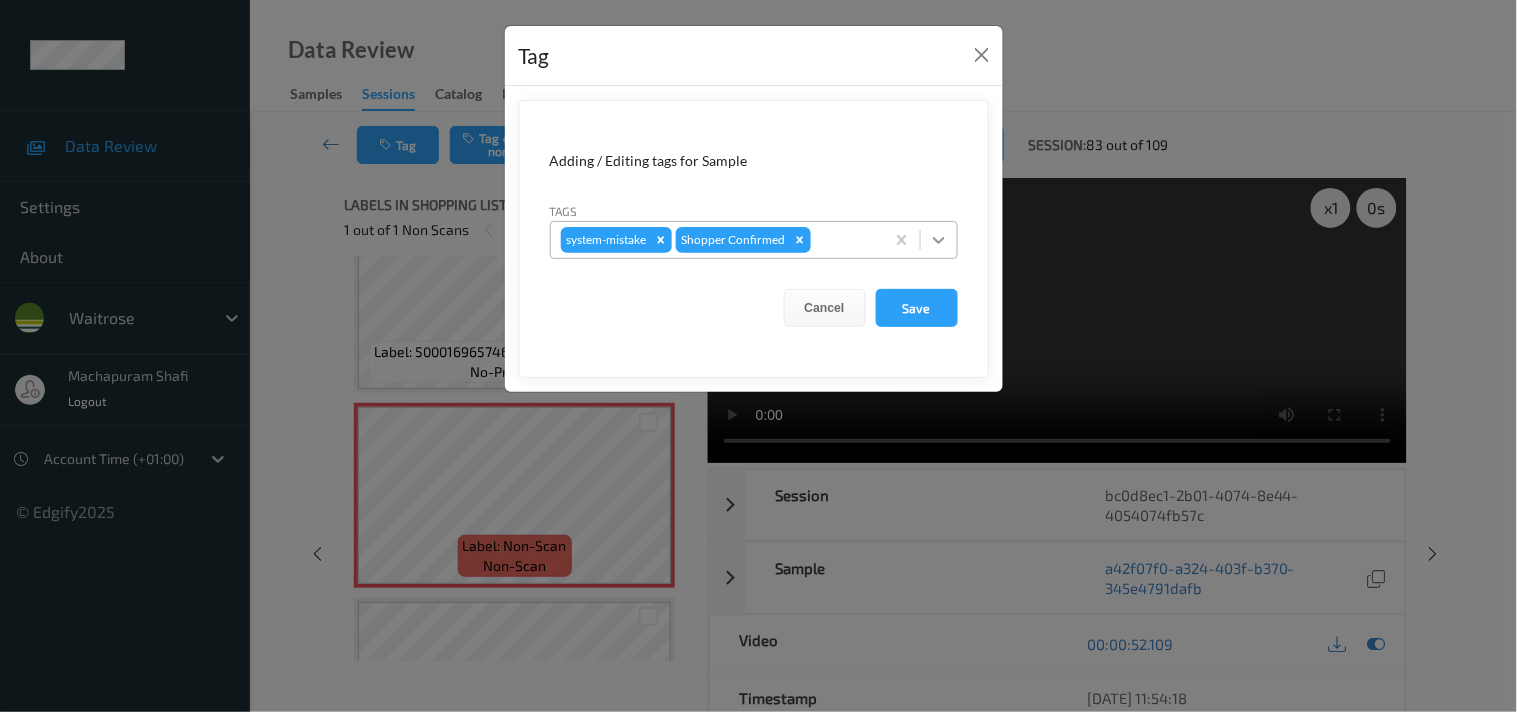 click 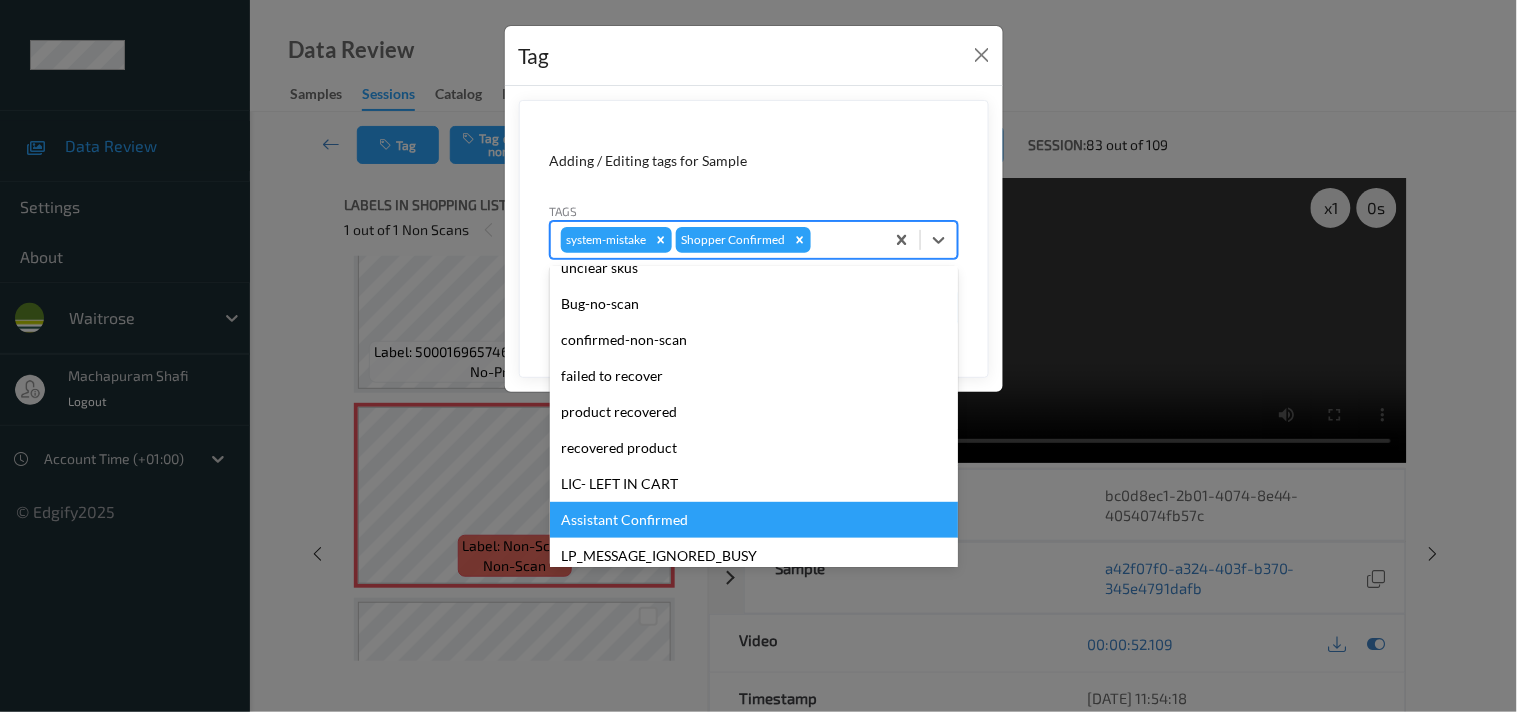 scroll, scrollTop: 222, scrollLeft: 0, axis: vertical 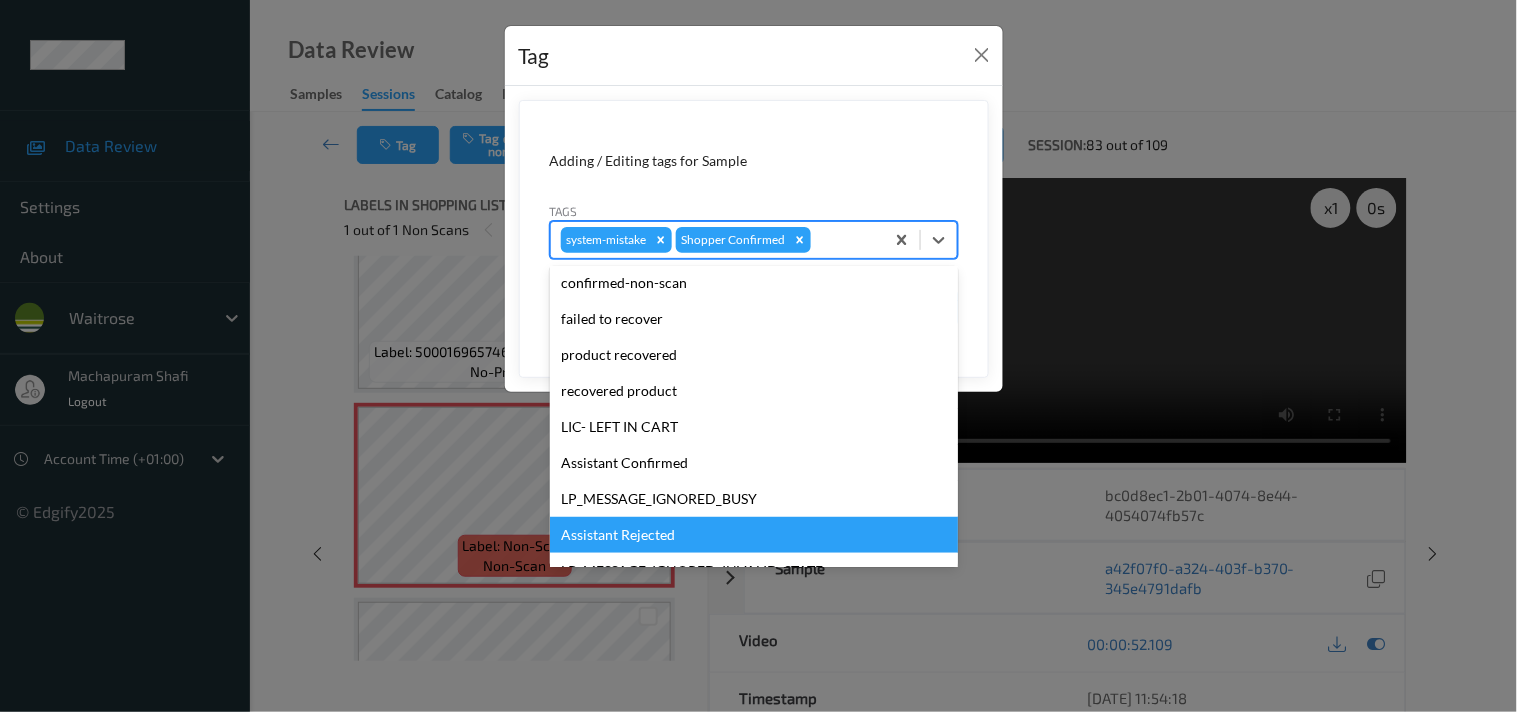 click on "Assistant Rejected" at bounding box center (754, 535) 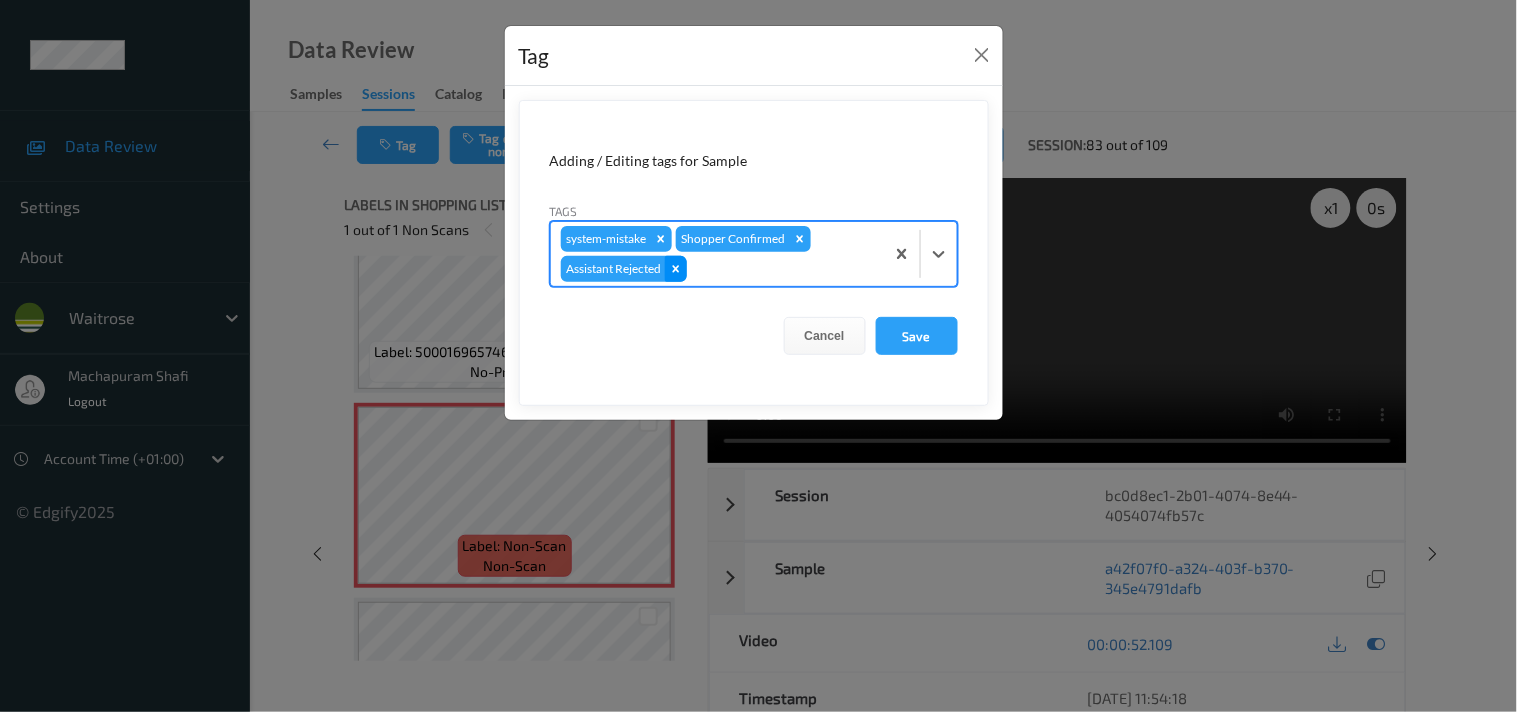 click 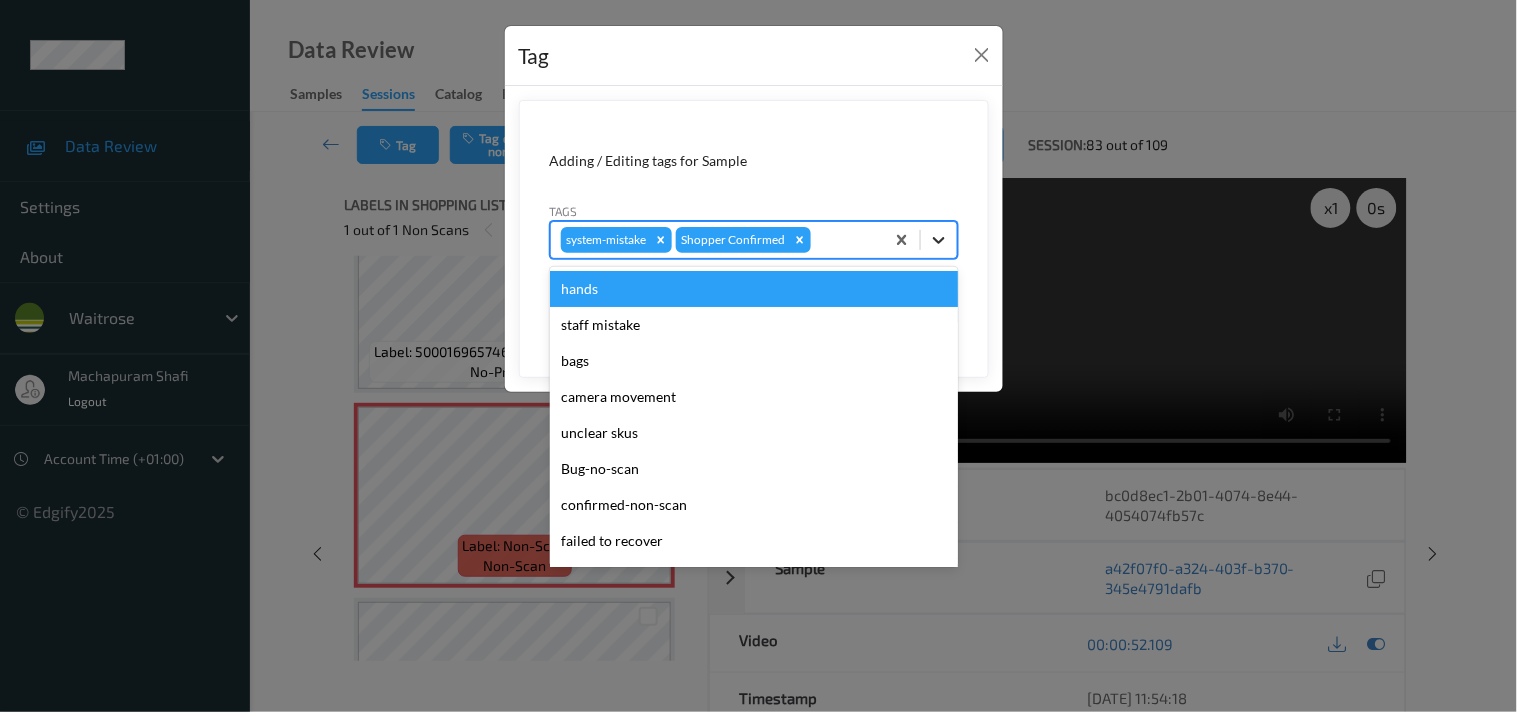 click 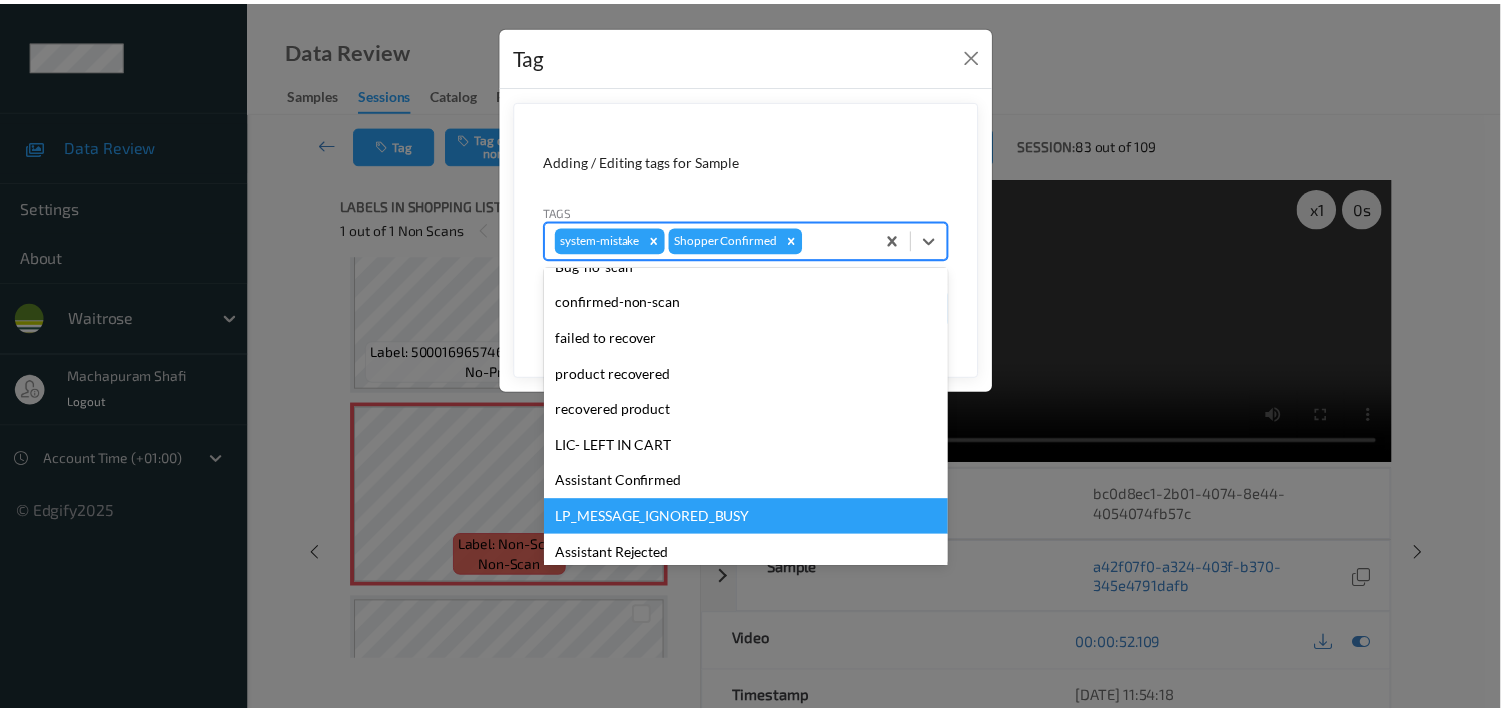 scroll, scrollTop: 318, scrollLeft: 0, axis: vertical 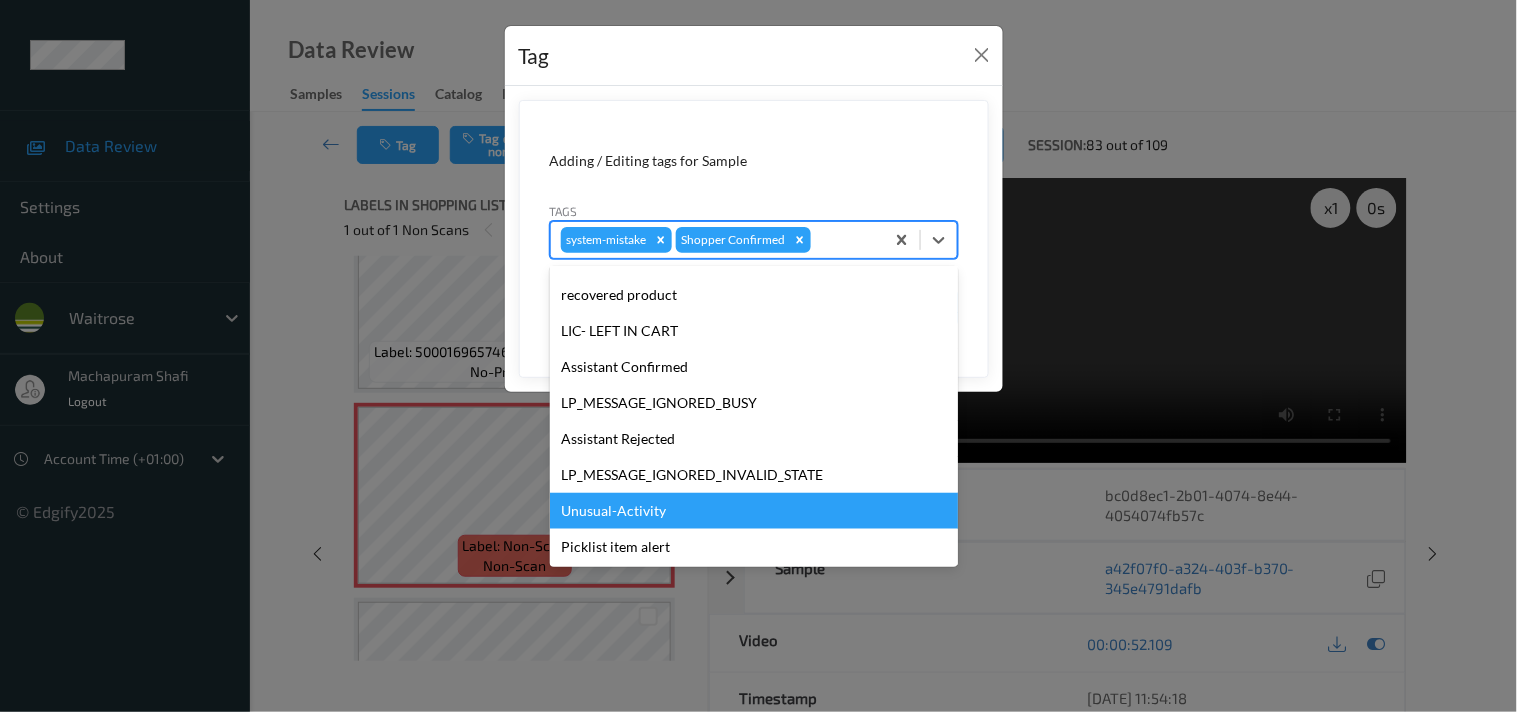 click on "Unusual-Activity" at bounding box center (754, 511) 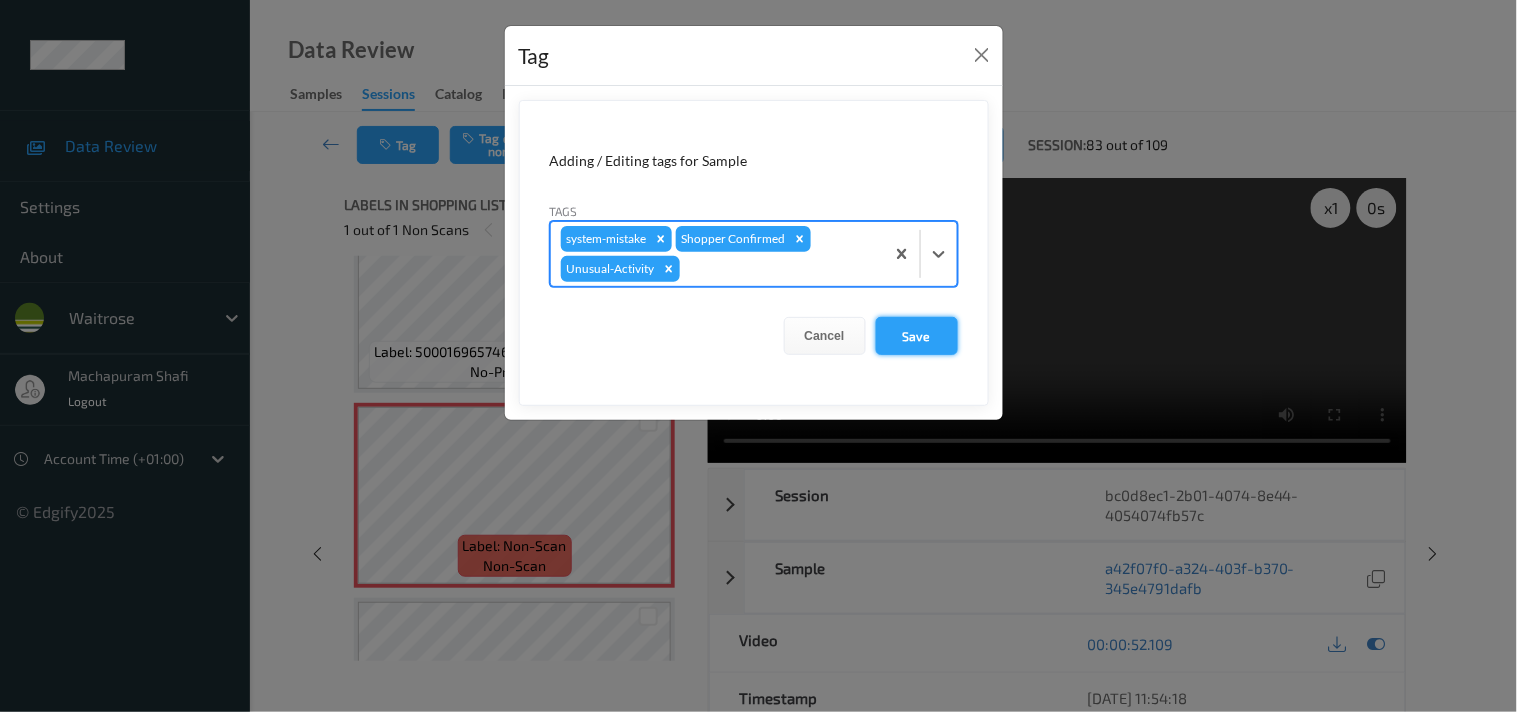 click on "Save" at bounding box center (917, 336) 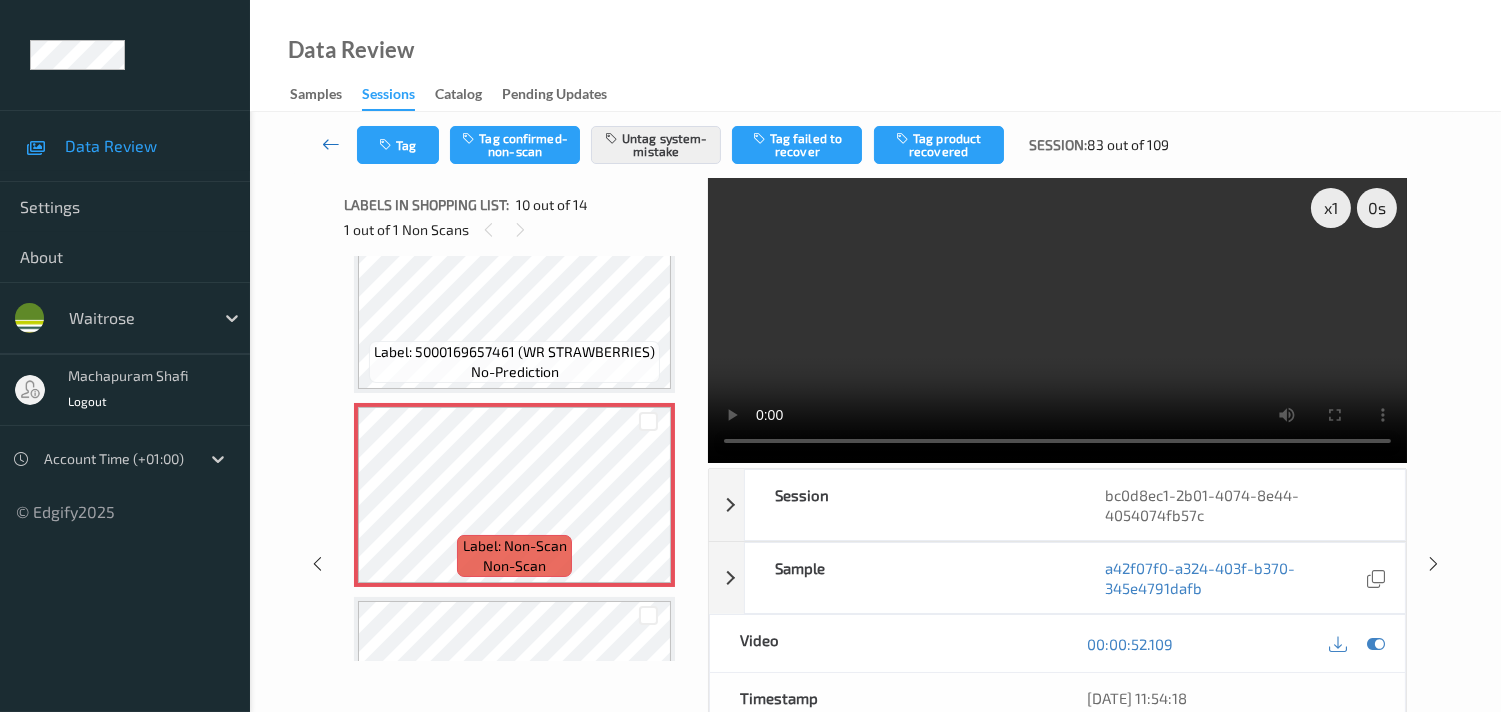 click at bounding box center [331, 144] 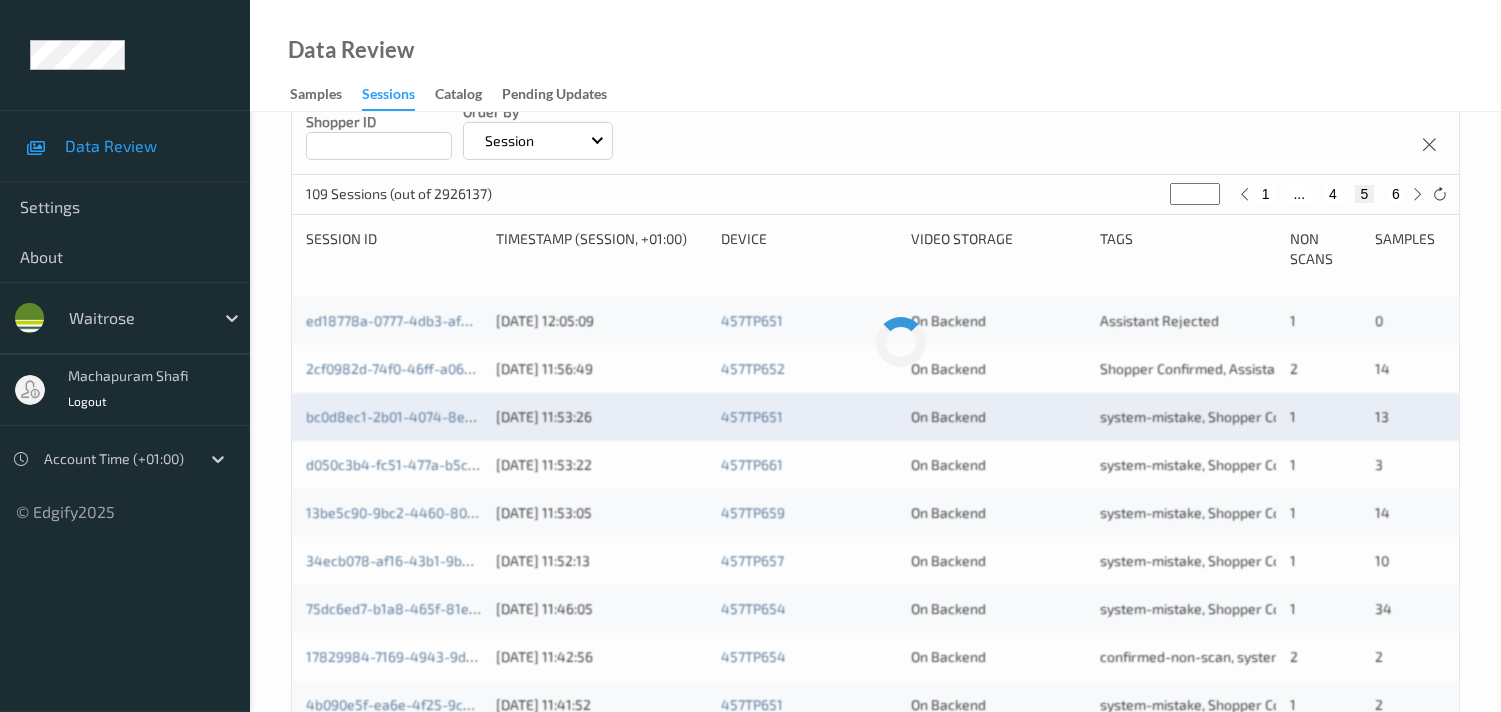 scroll, scrollTop: 333, scrollLeft: 0, axis: vertical 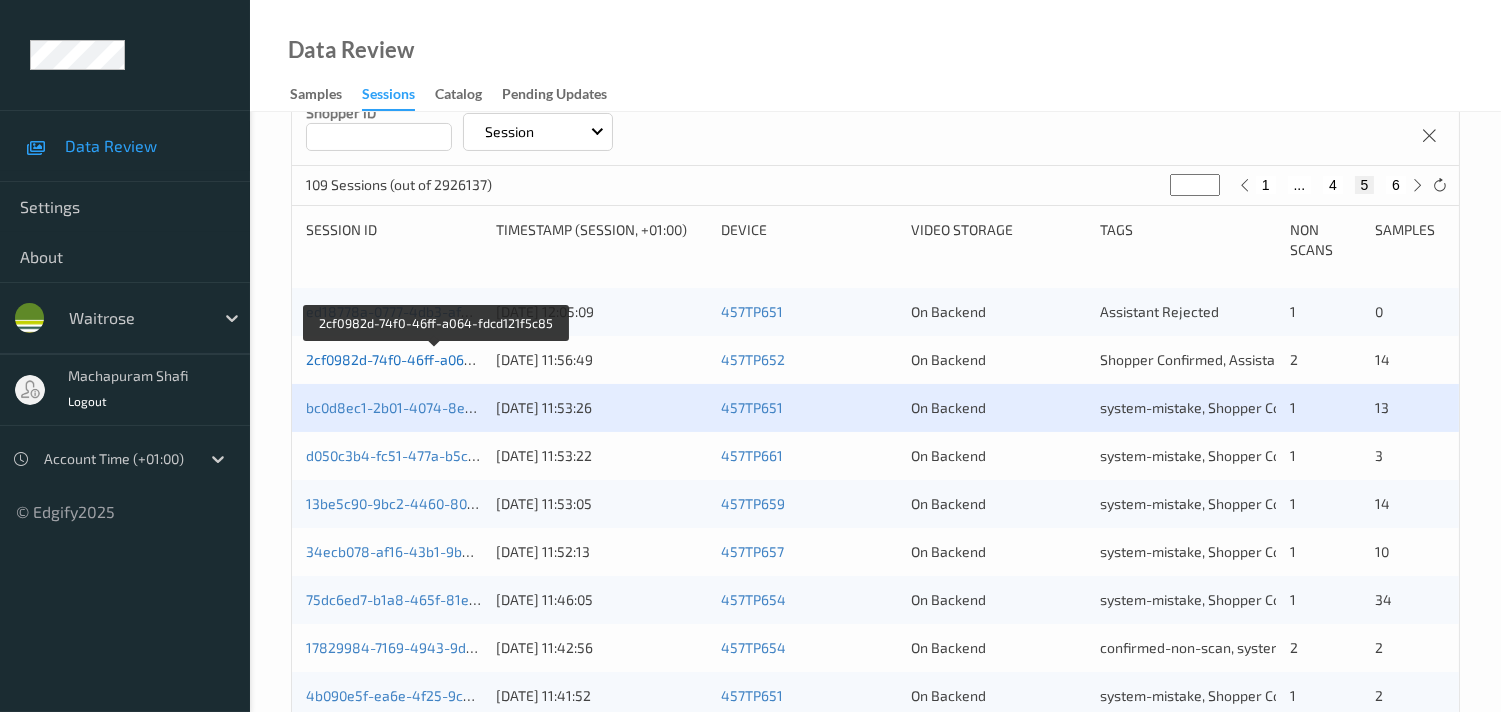 click on "2cf0982d-74f0-46ff-a064-fdcd121f5c85" at bounding box center (435, 359) 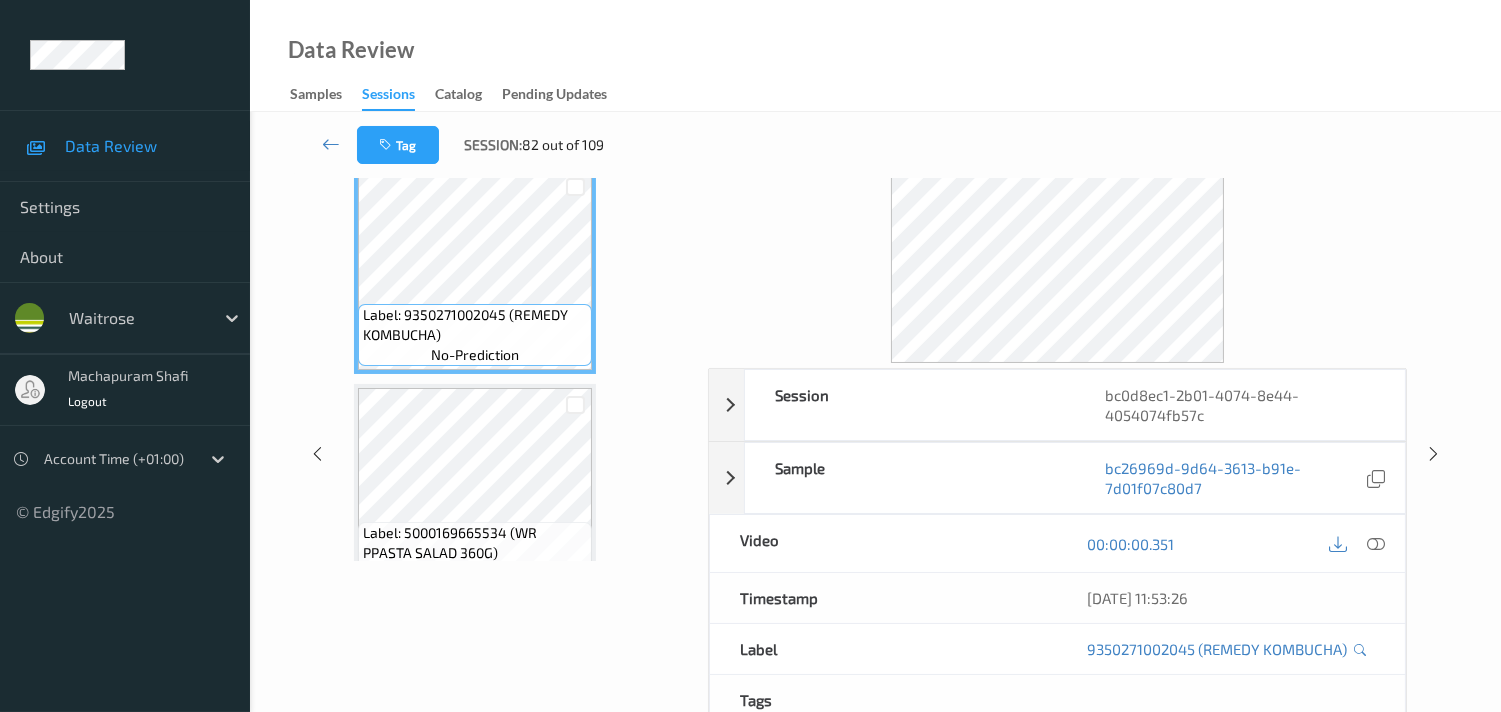 scroll, scrollTop: 0, scrollLeft: 0, axis: both 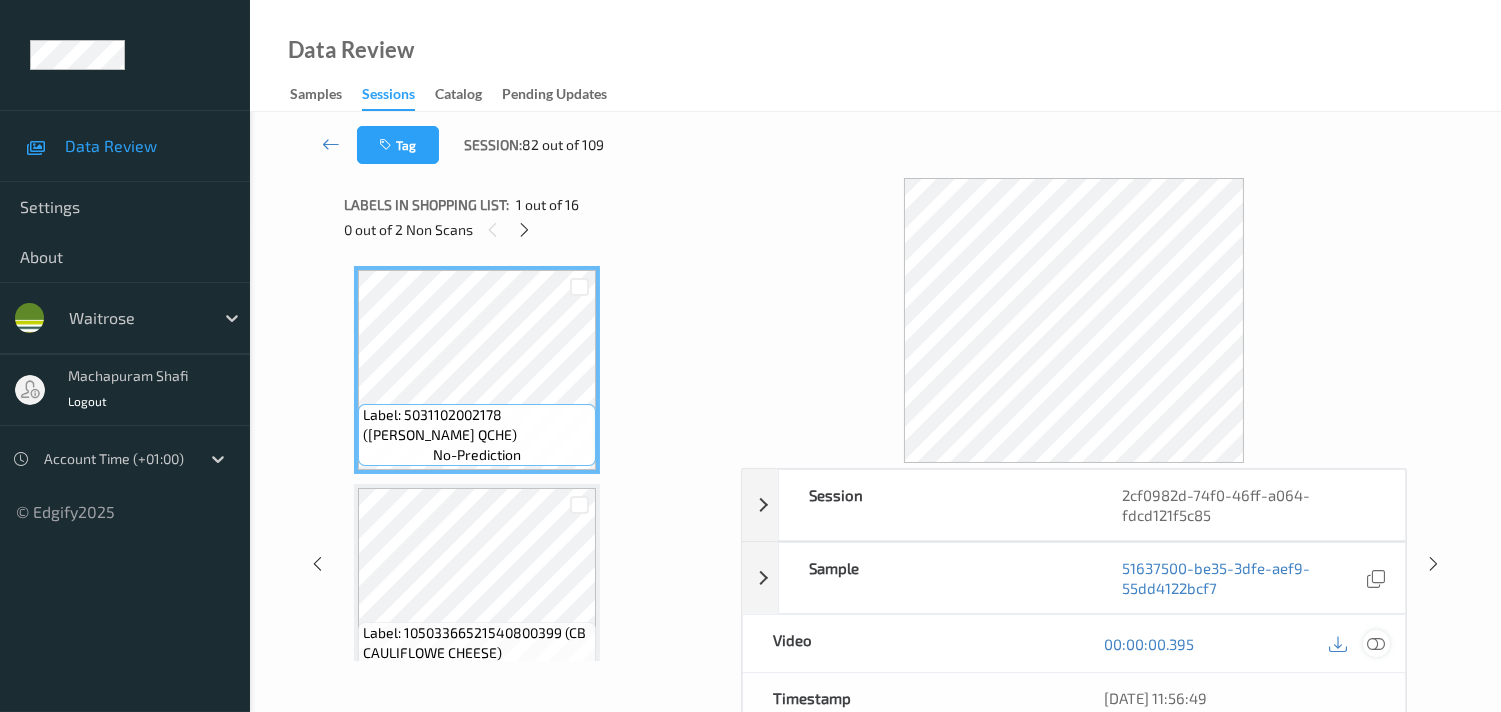 click at bounding box center (1376, 644) 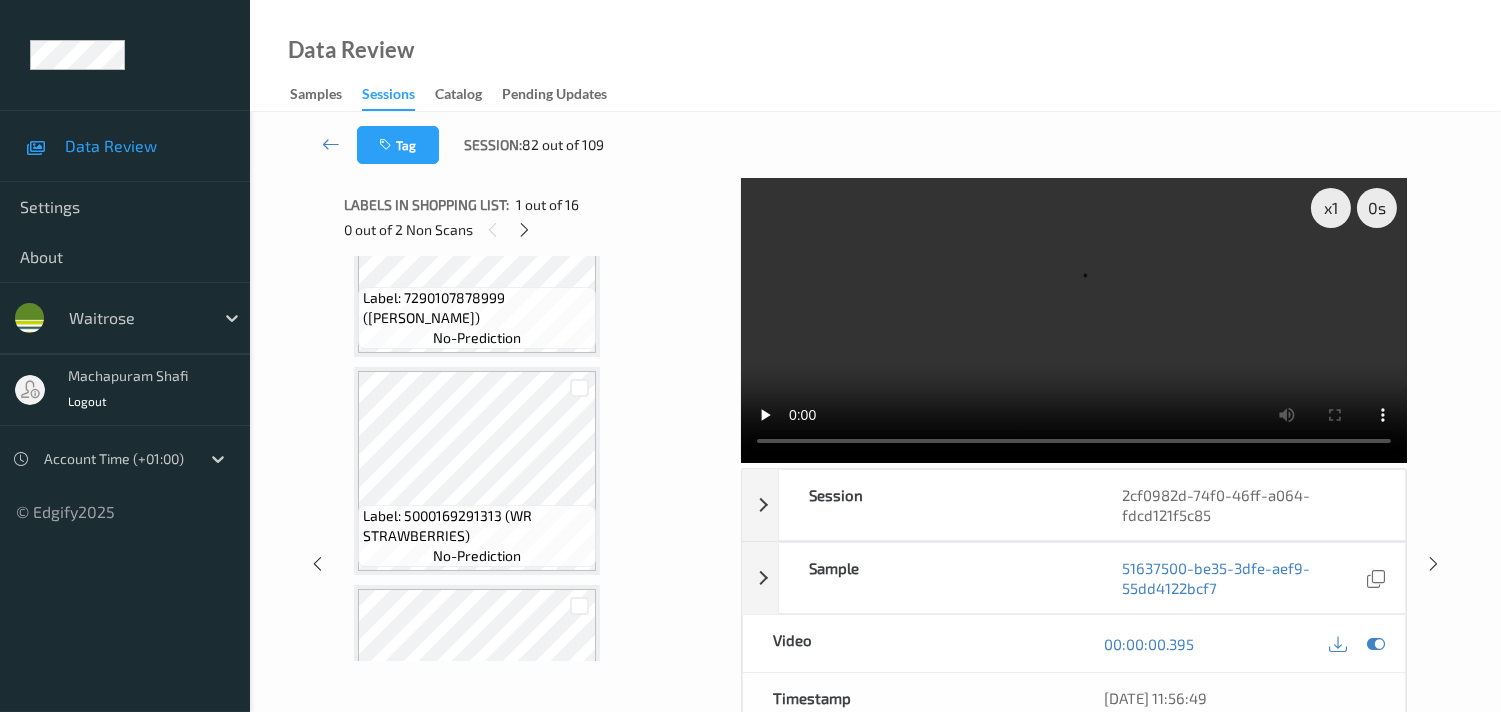 scroll, scrollTop: 555, scrollLeft: 0, axis: vertical 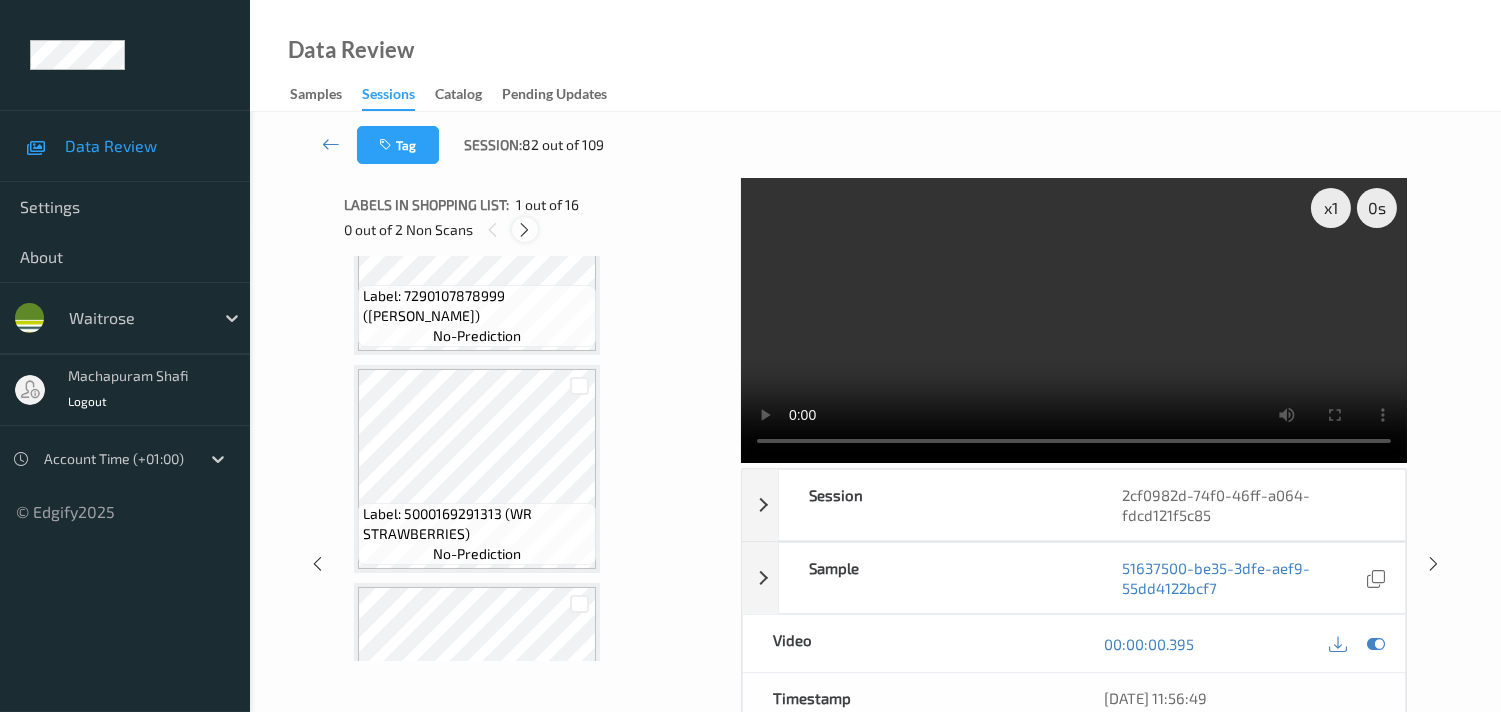 click at bounding box center (524, 229) 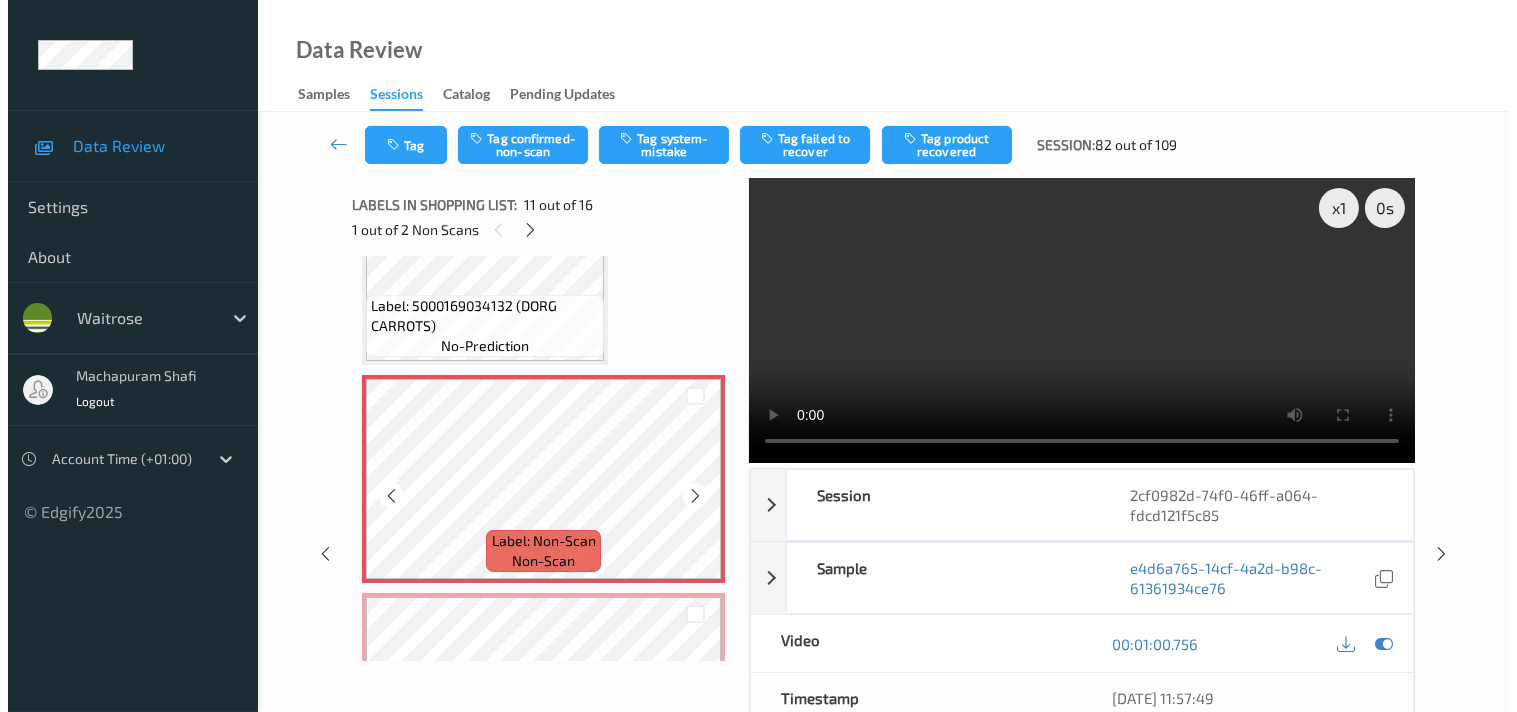 scroll, scrollTop: 1960, scrollLeft: 0, axis: vertical 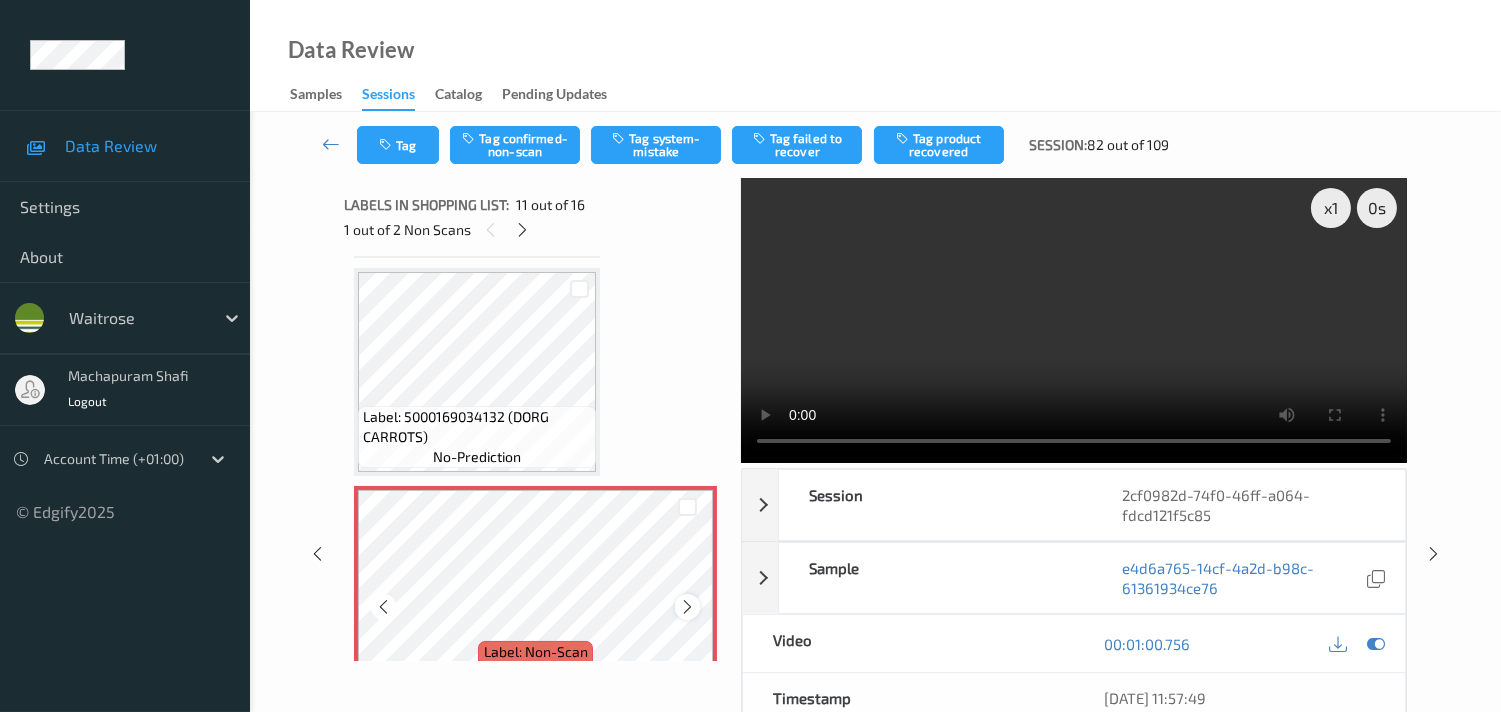 click at bounding box center (687, 607) 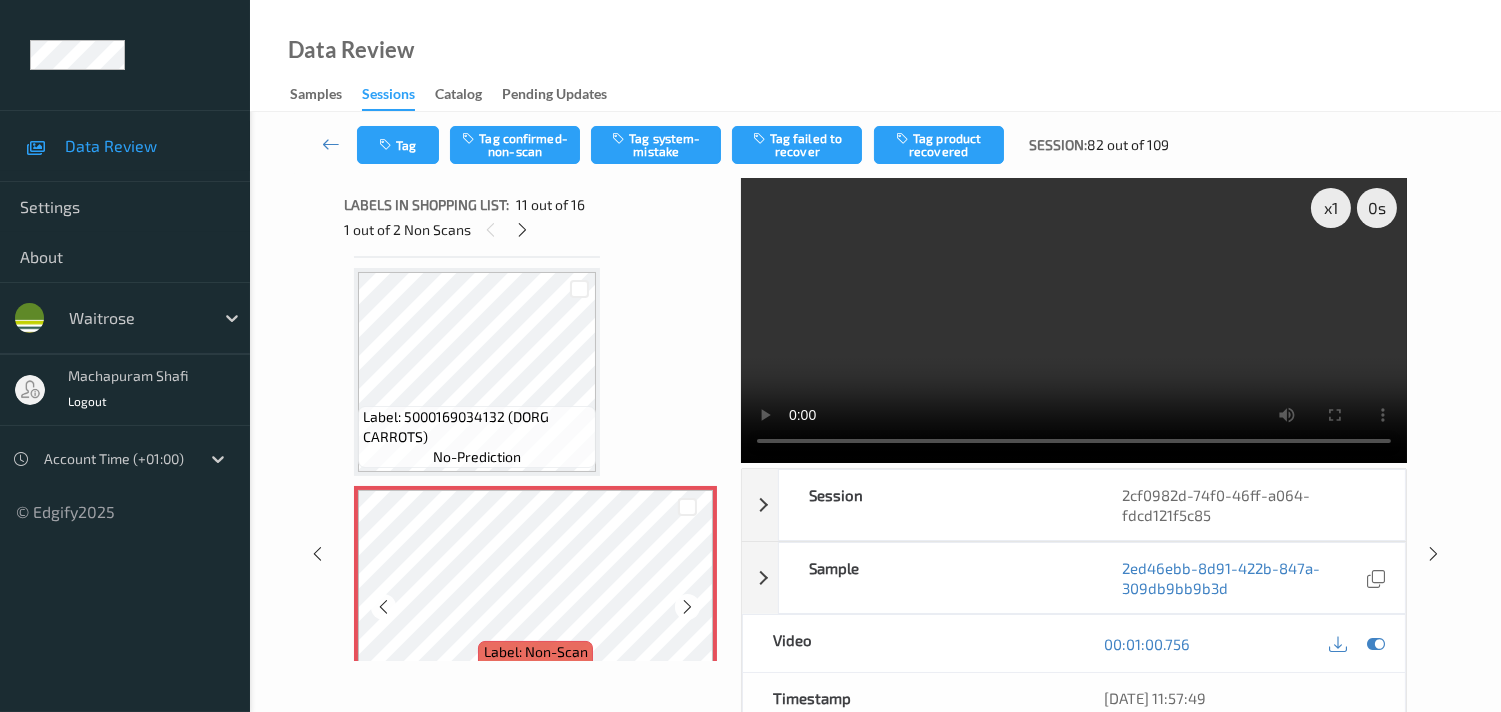 click at bounding box center (687, 607) 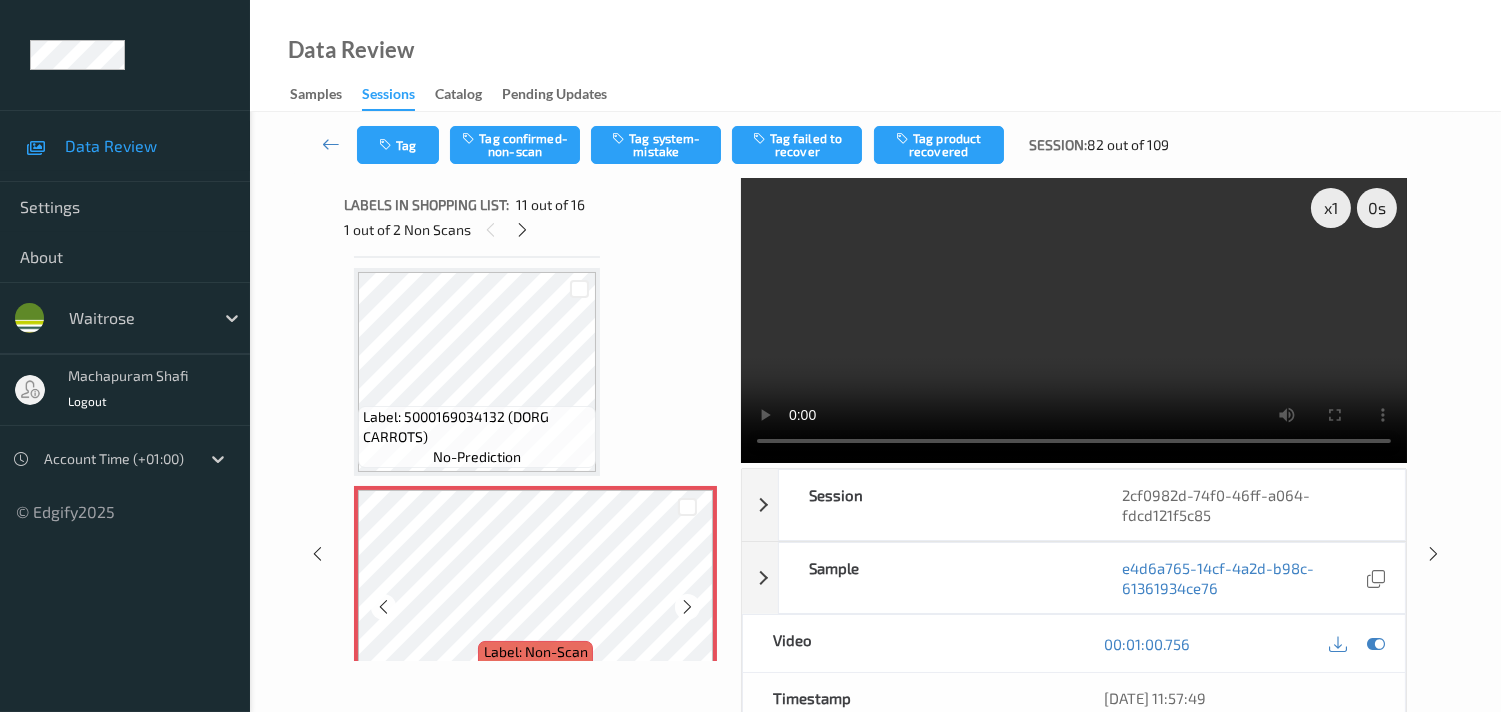click at bounding box center (687, 607) 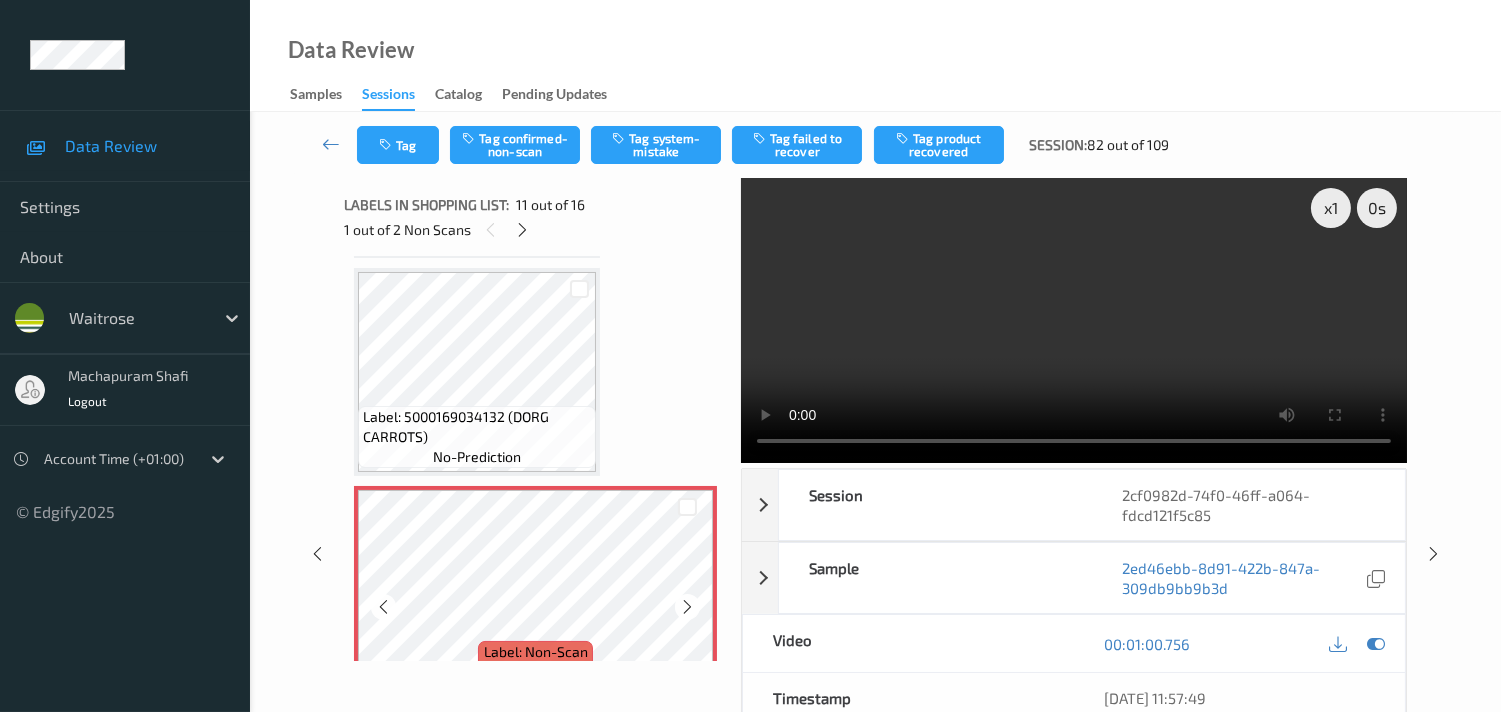 click at bounding box center [687, 607] 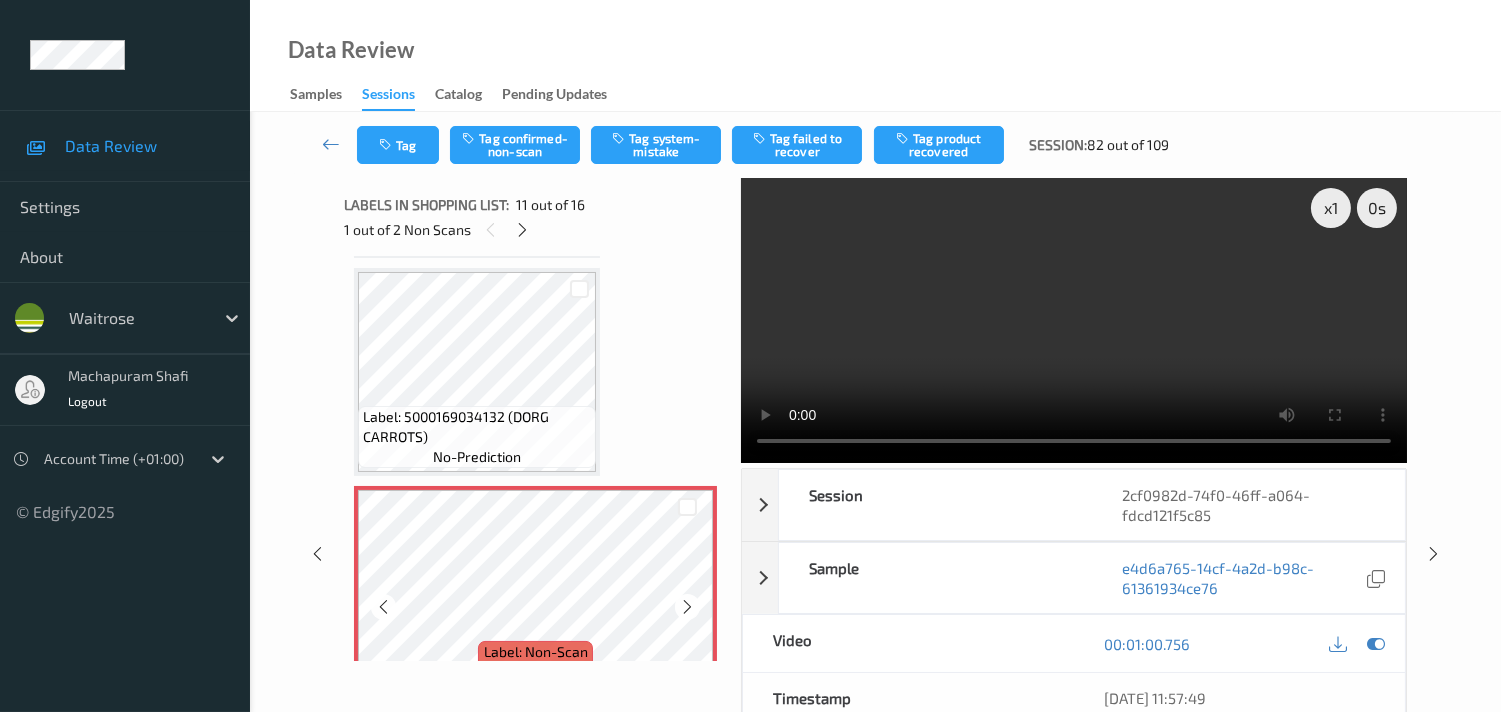 click at bounding box center [687, 607] 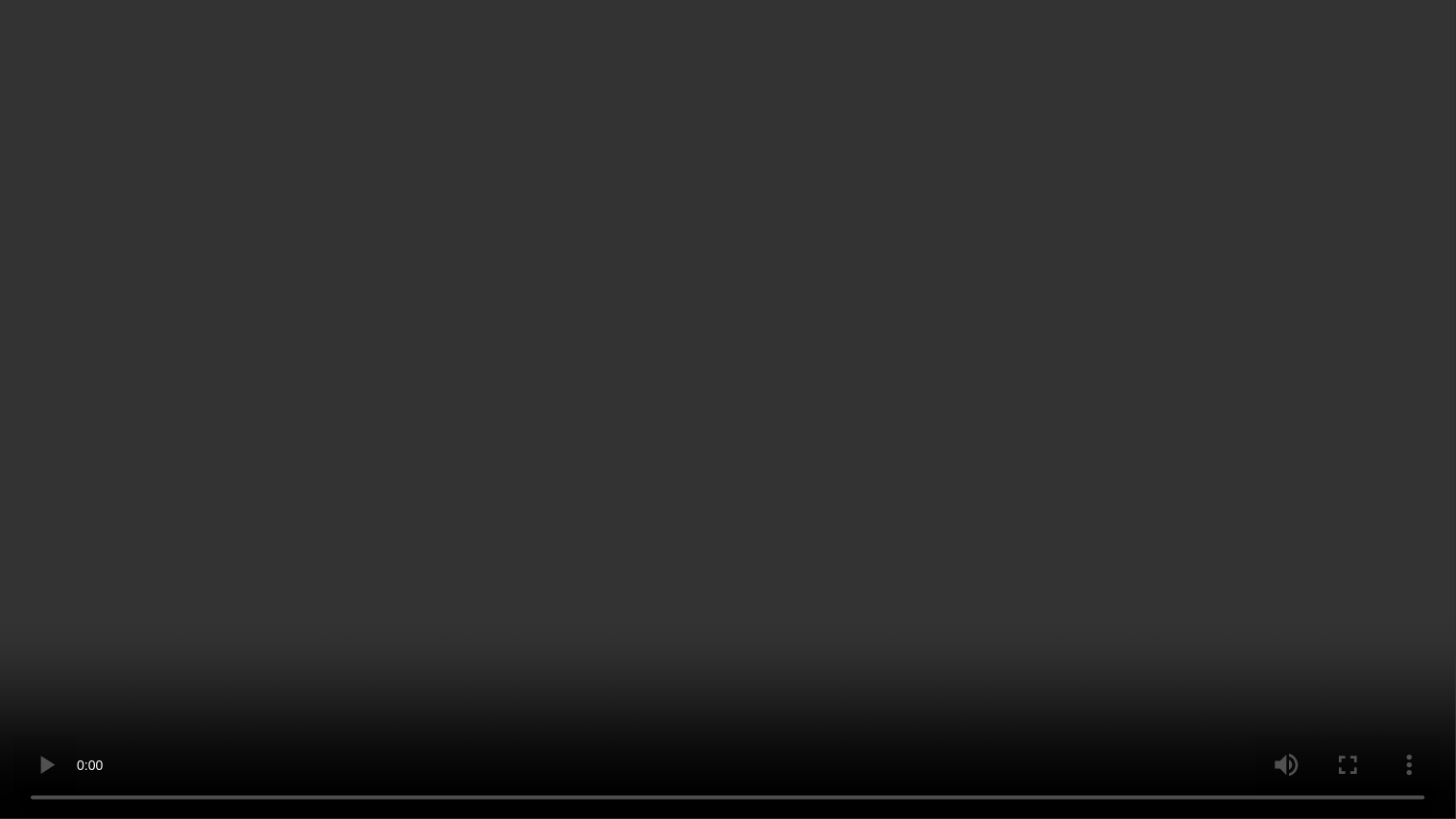 click at bounding box center [728, 409] 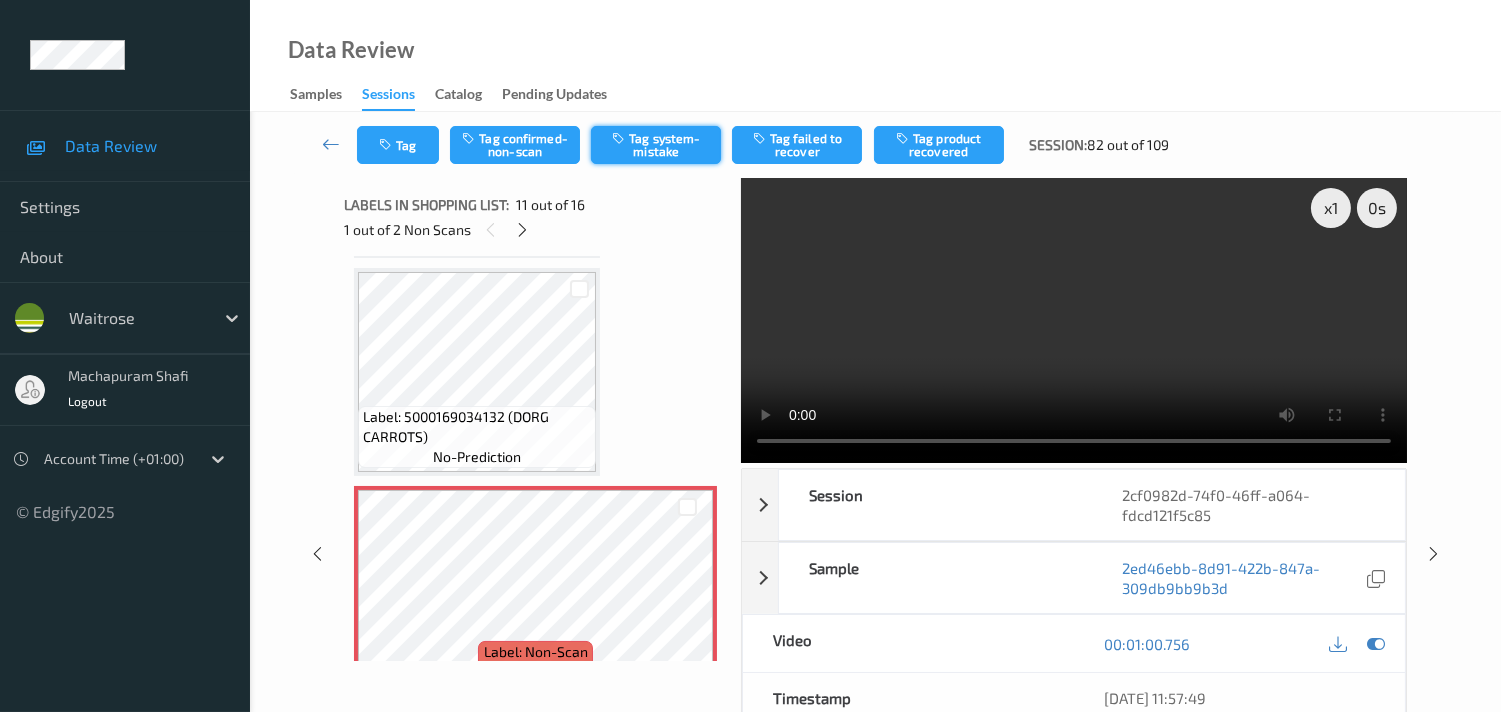 click on "Tag   system-mistake" at bounding box center [656, 145] 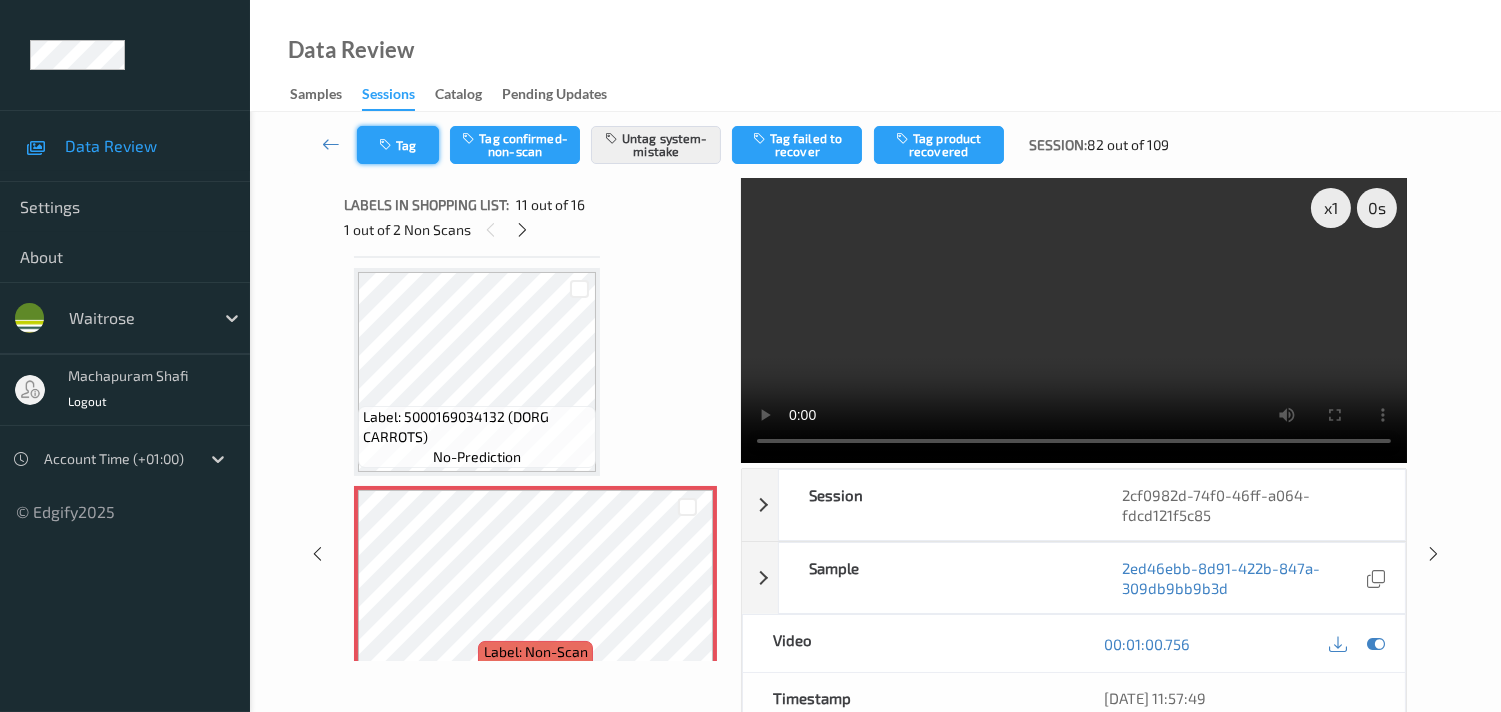 click at bounding box center (387, 145) 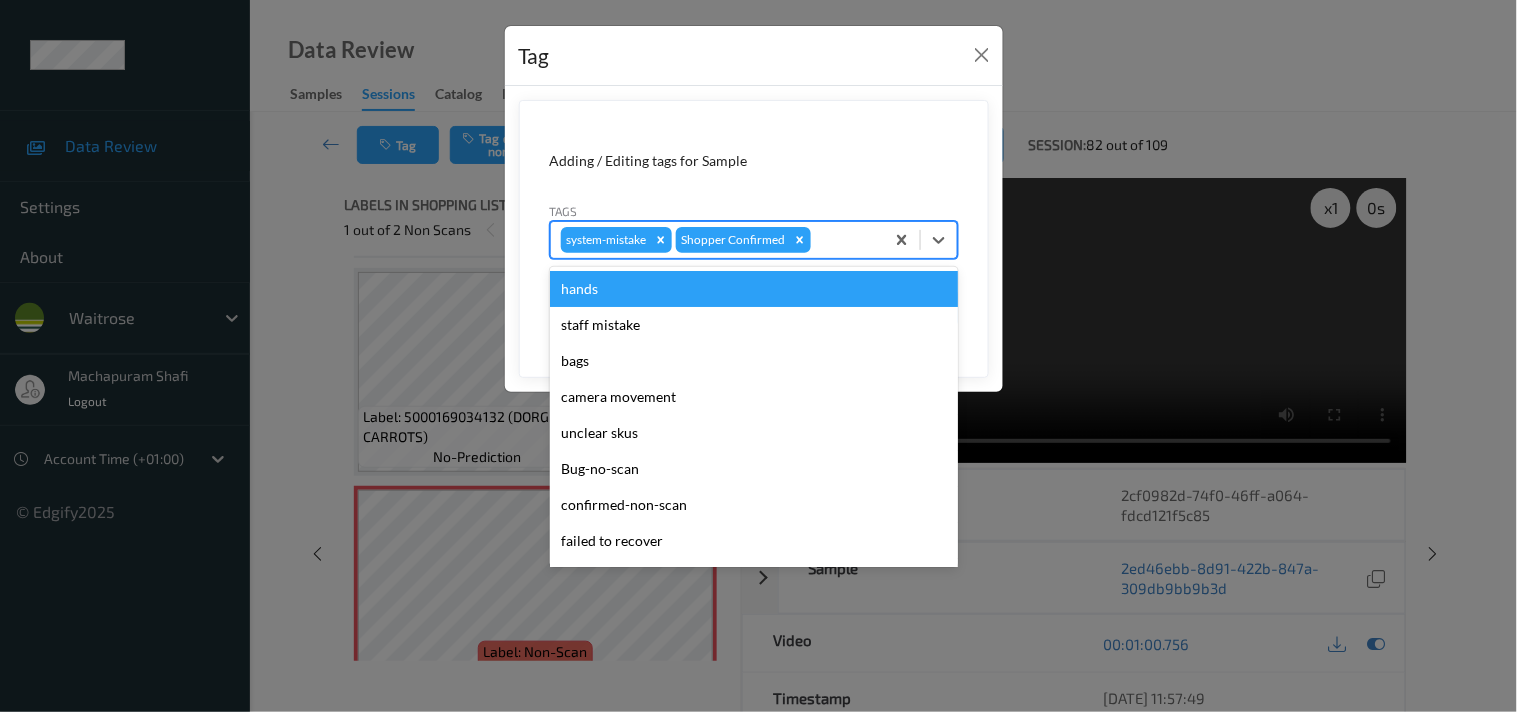 drag, startPoint x: 935, startPoint y: 255, endPoint x: 870, endPoint y: 287, distance: 72.44998 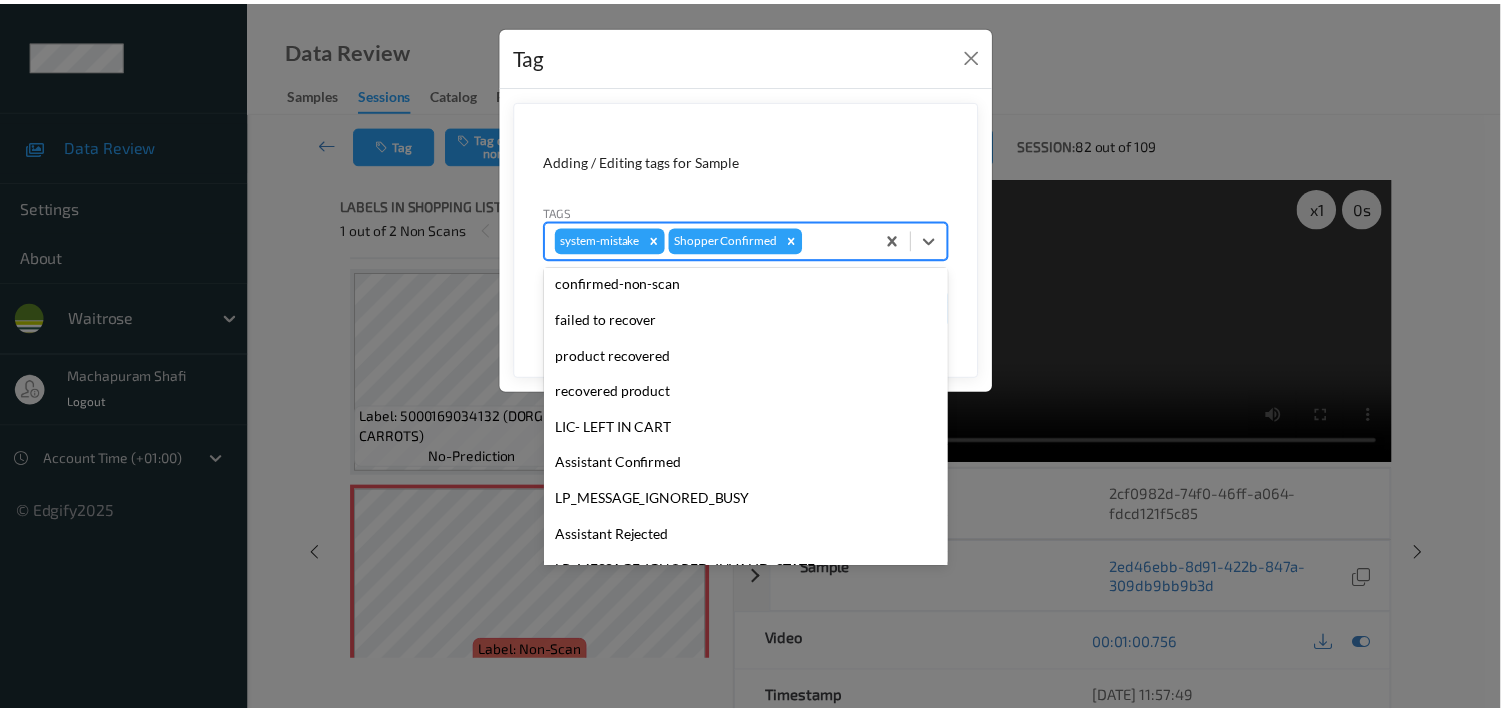 scroll, scrollTop: 320, scrollLeft: 0, axis: vertical 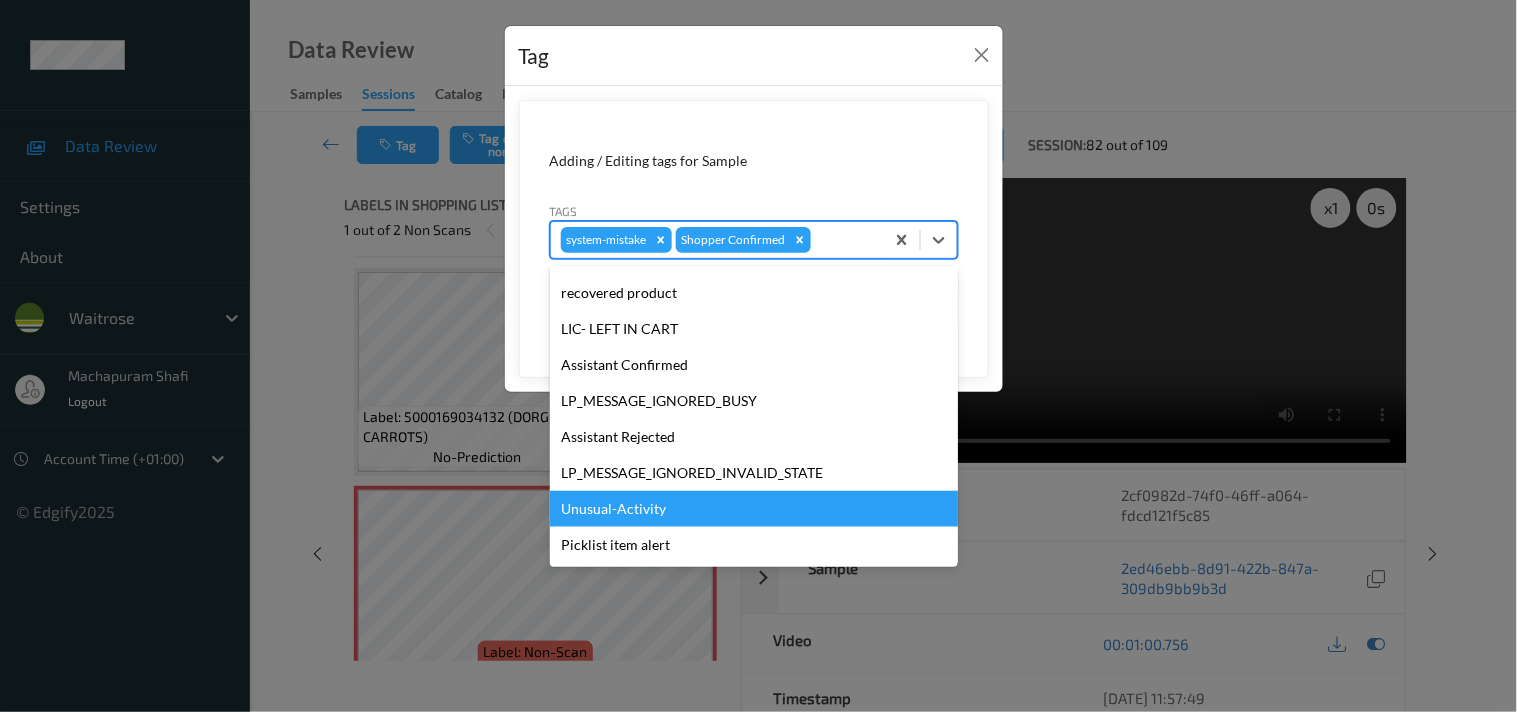 click on "Unusual-Activity" at bounding box center [754, 509] 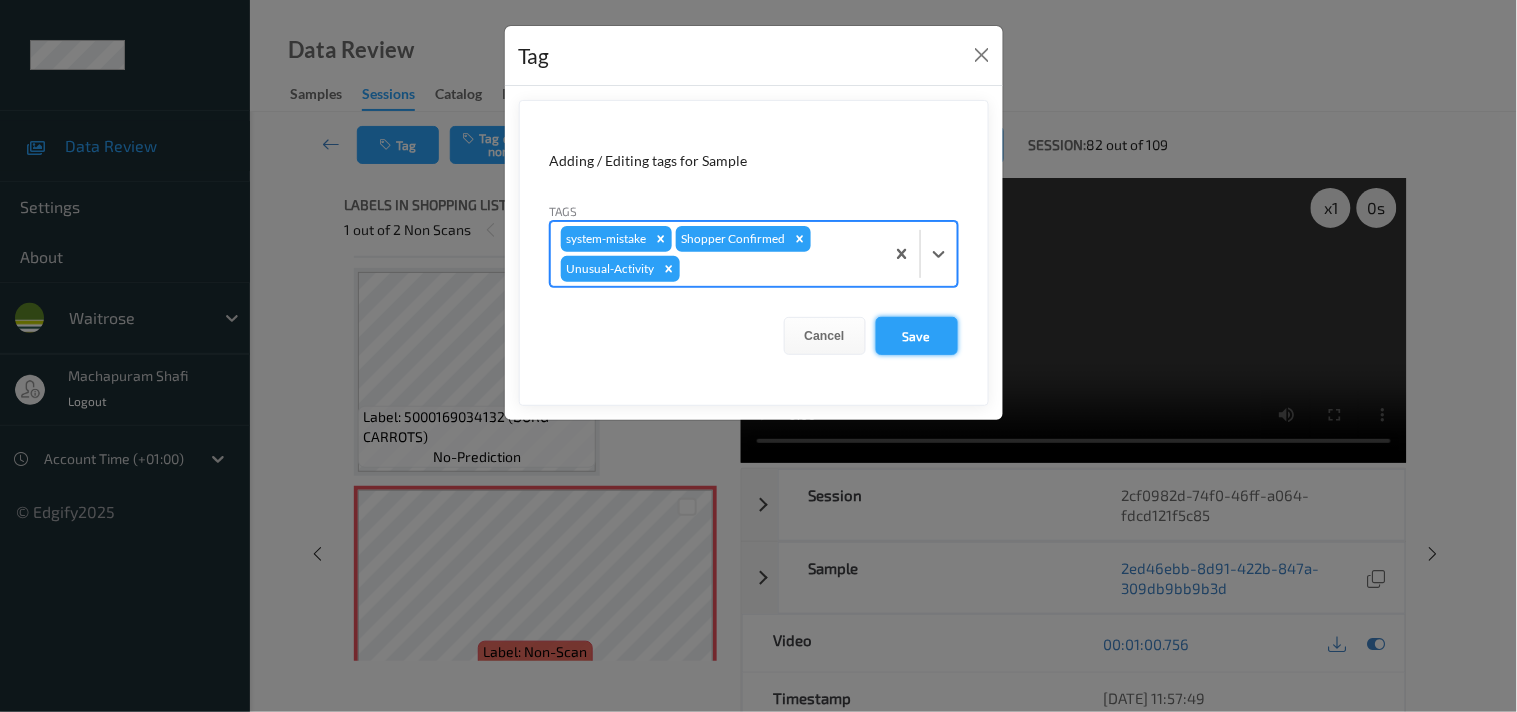 click on "Save" at bounding box center [917, 336] 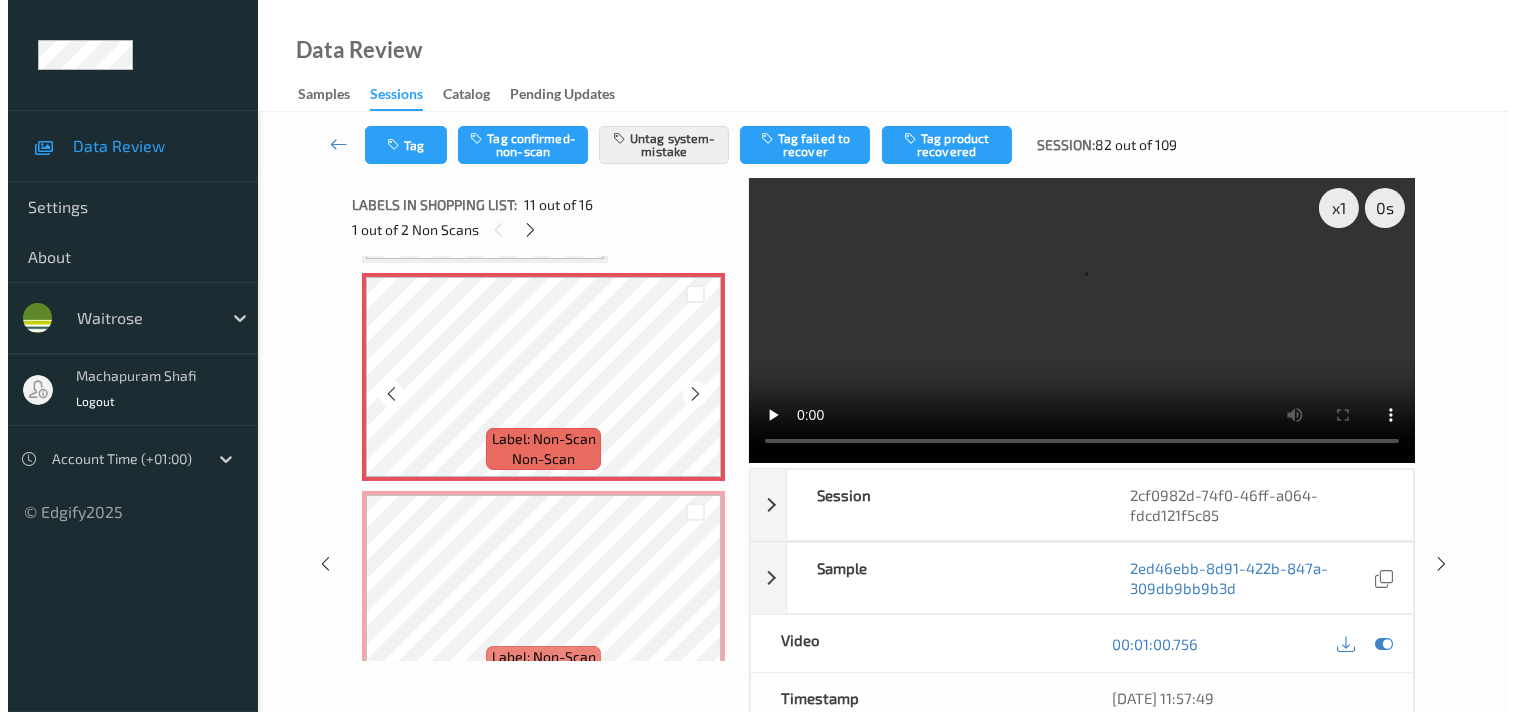 scroll, scrollTop: 2182, scrollLeft: 0, axis: vertical 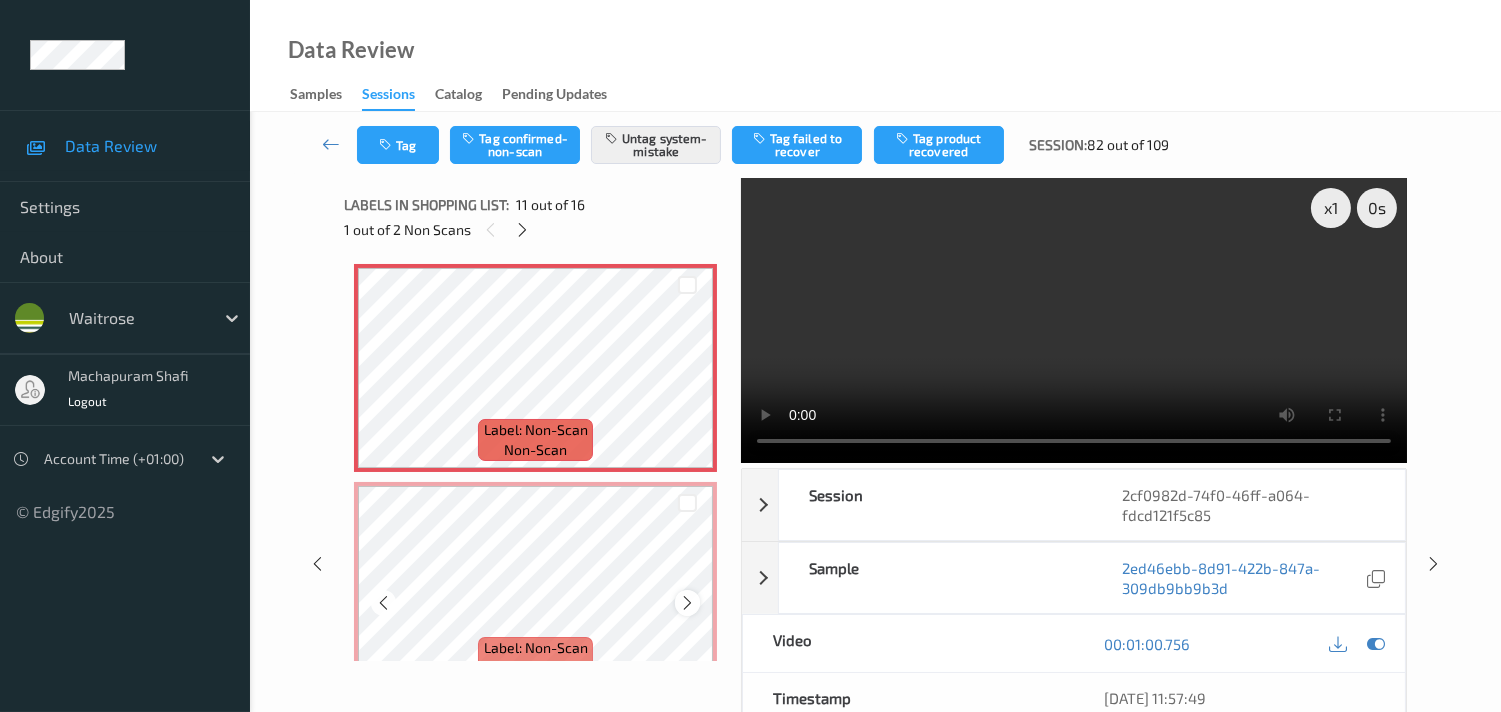 click at bounding box center [687, 603] 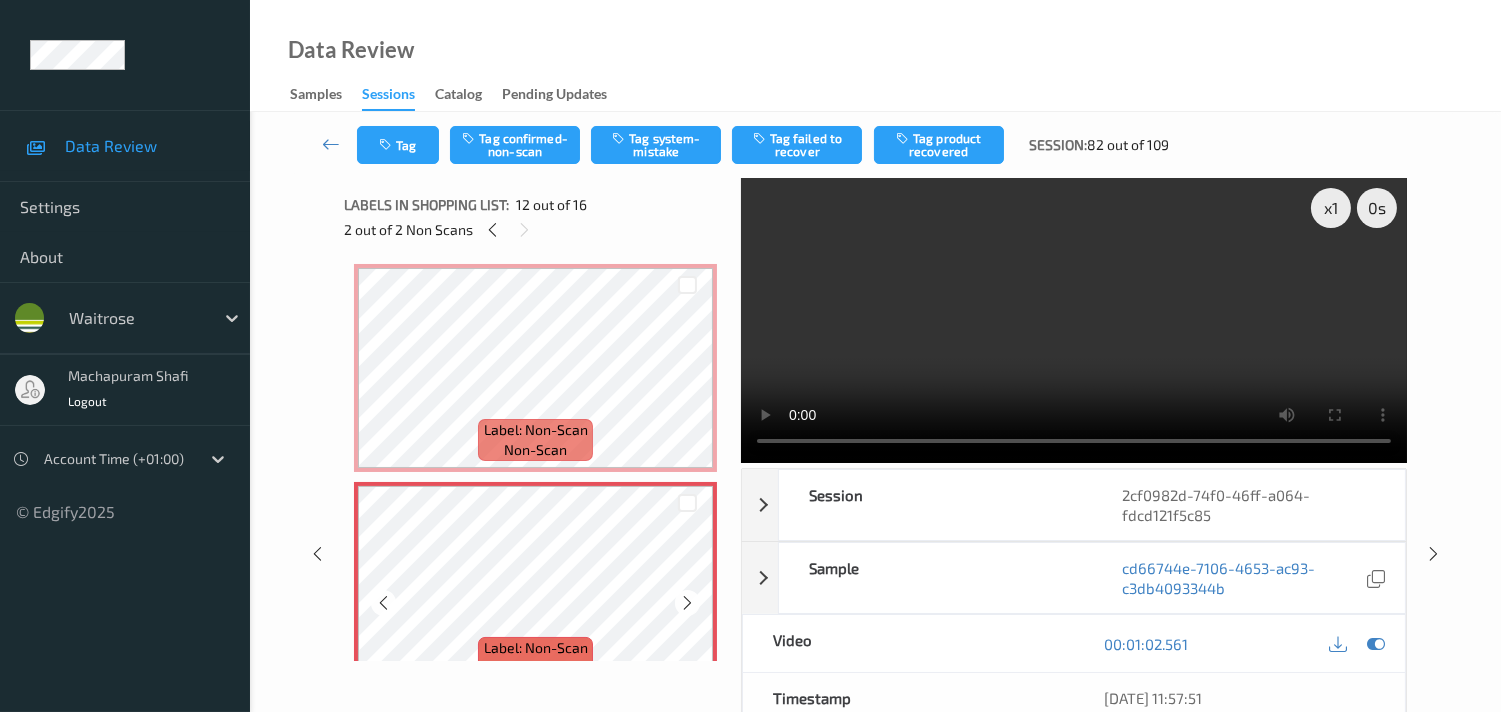 click at bounding box center [687, 603] 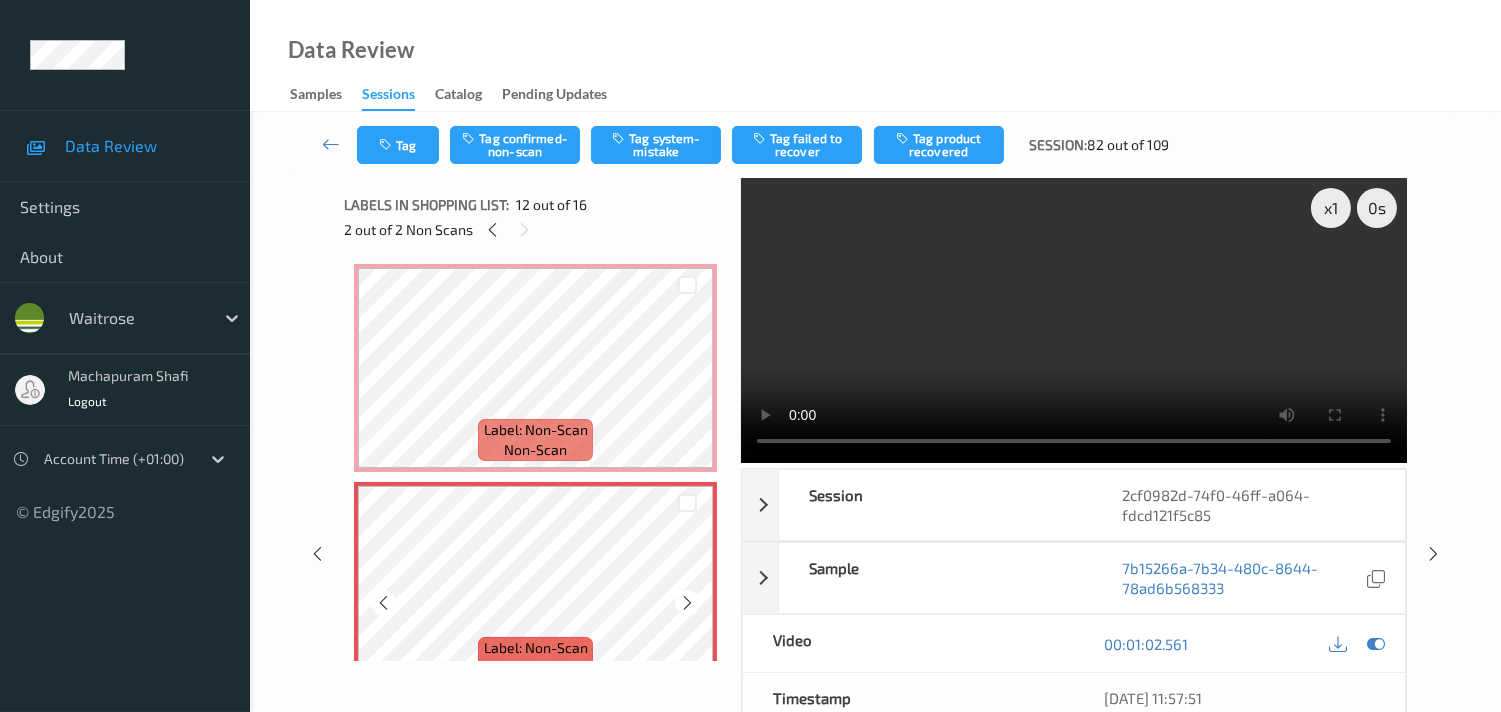 click at bounding box center (687, 603) 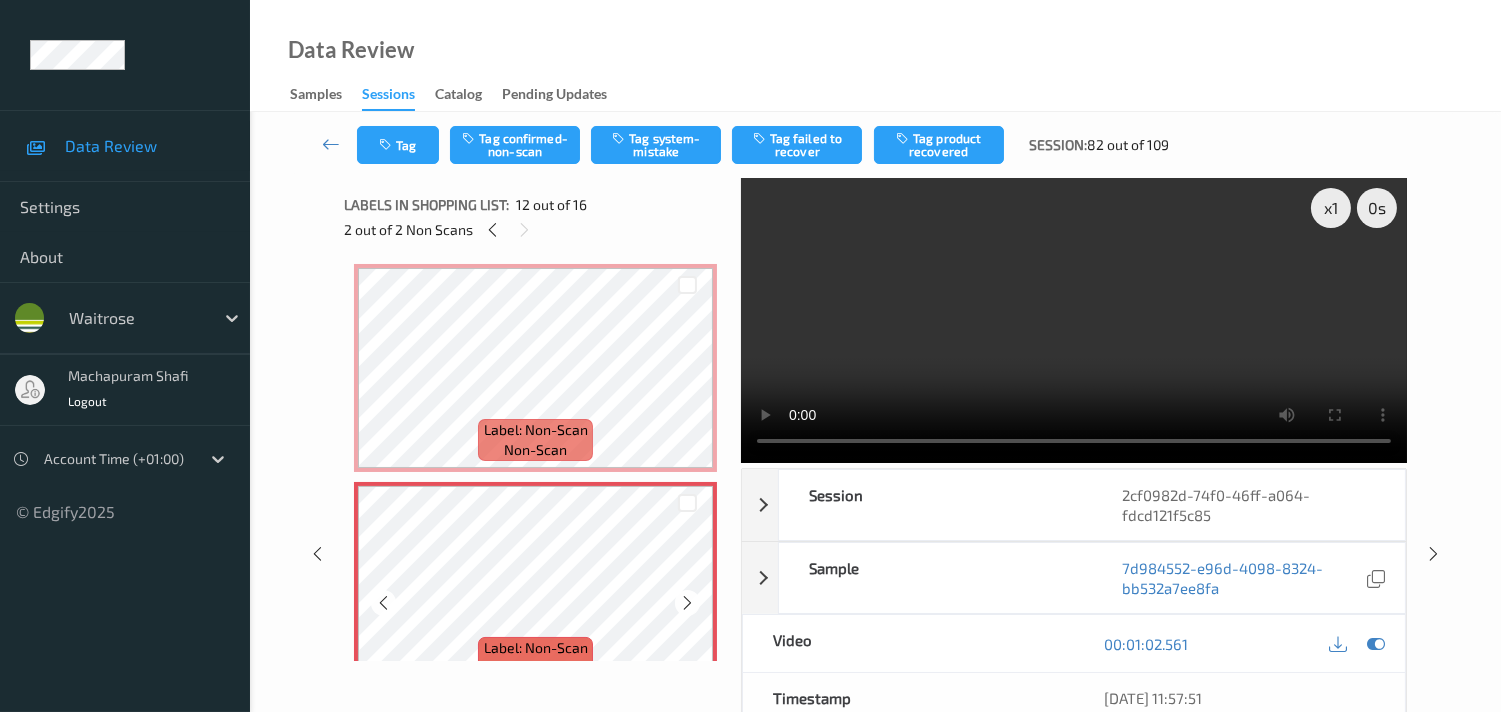 click at bounding box center (687, 603) 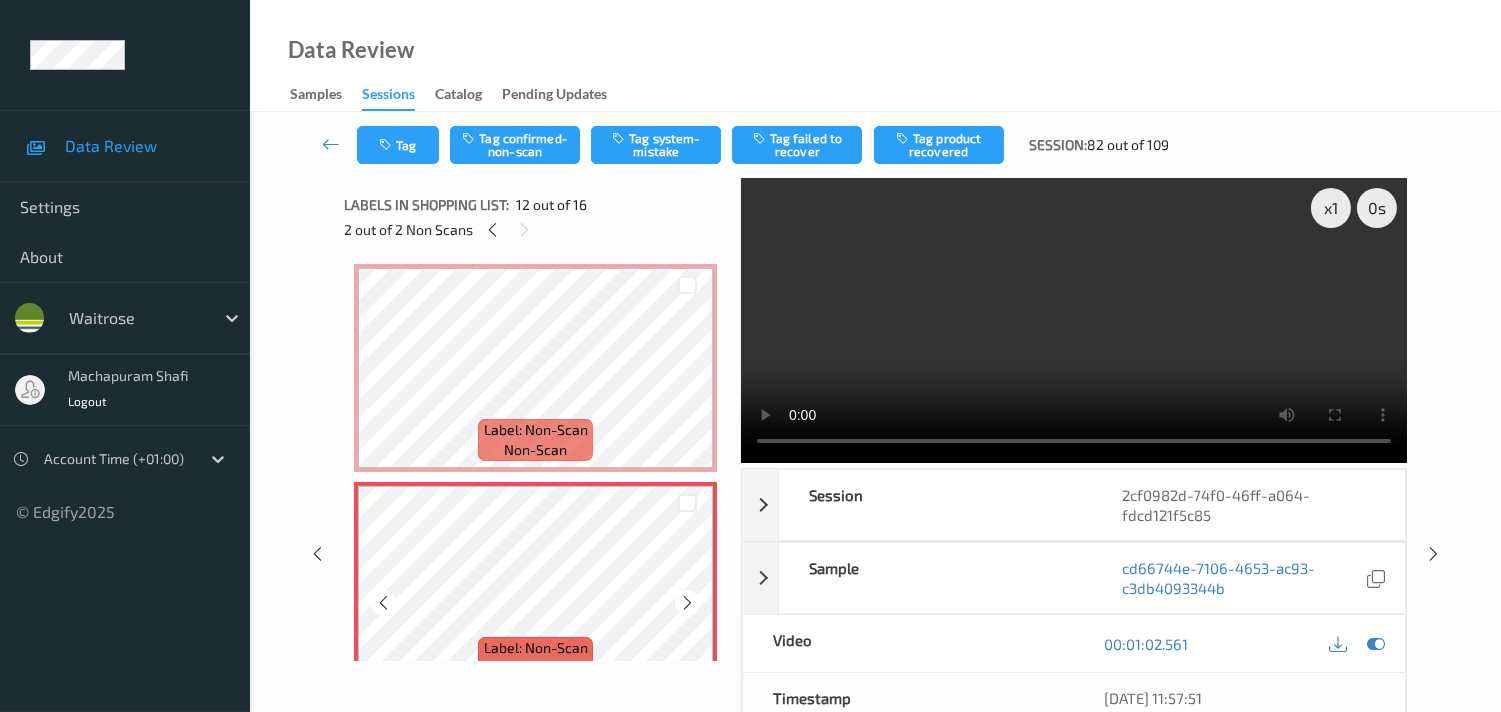 click at bounding box center (687, 603) 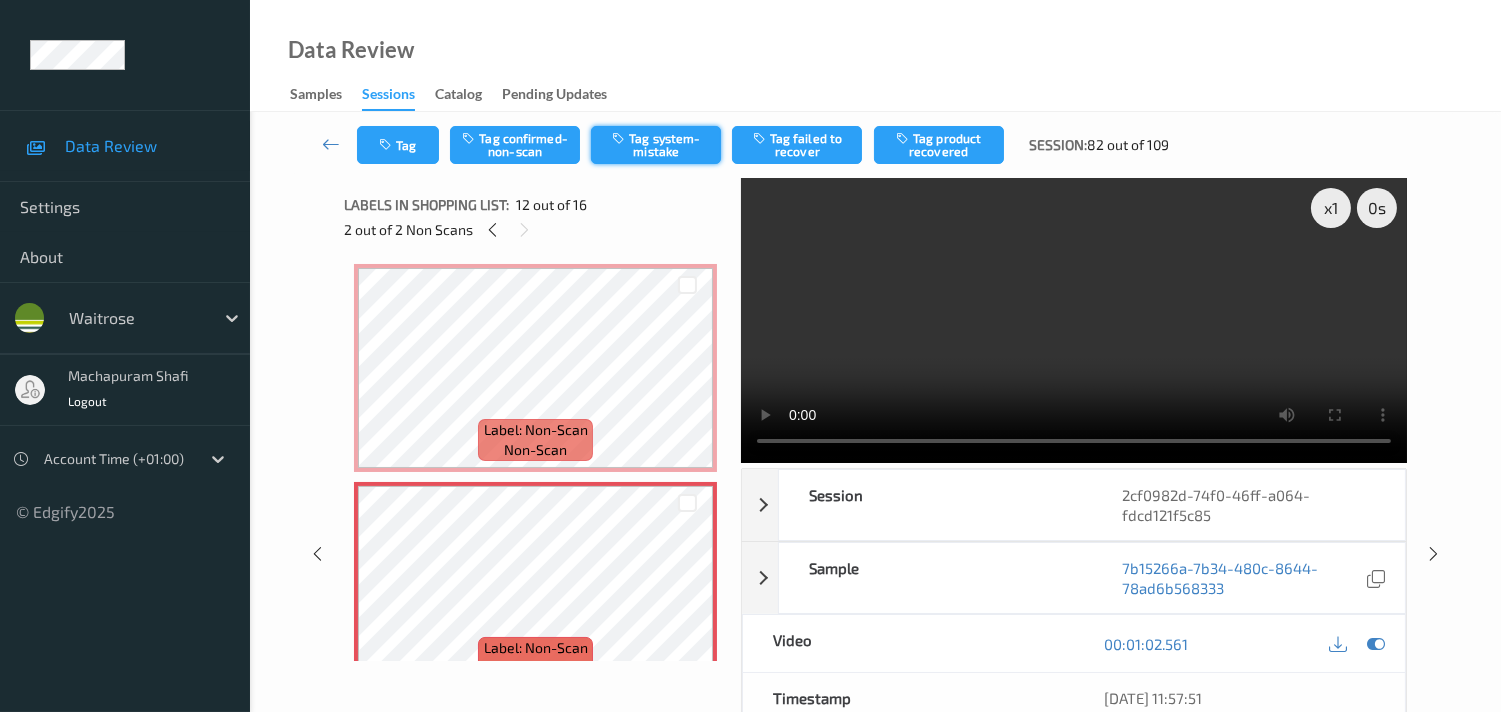 click on "Tag   system-mistake" at bounding box center (656, 145) 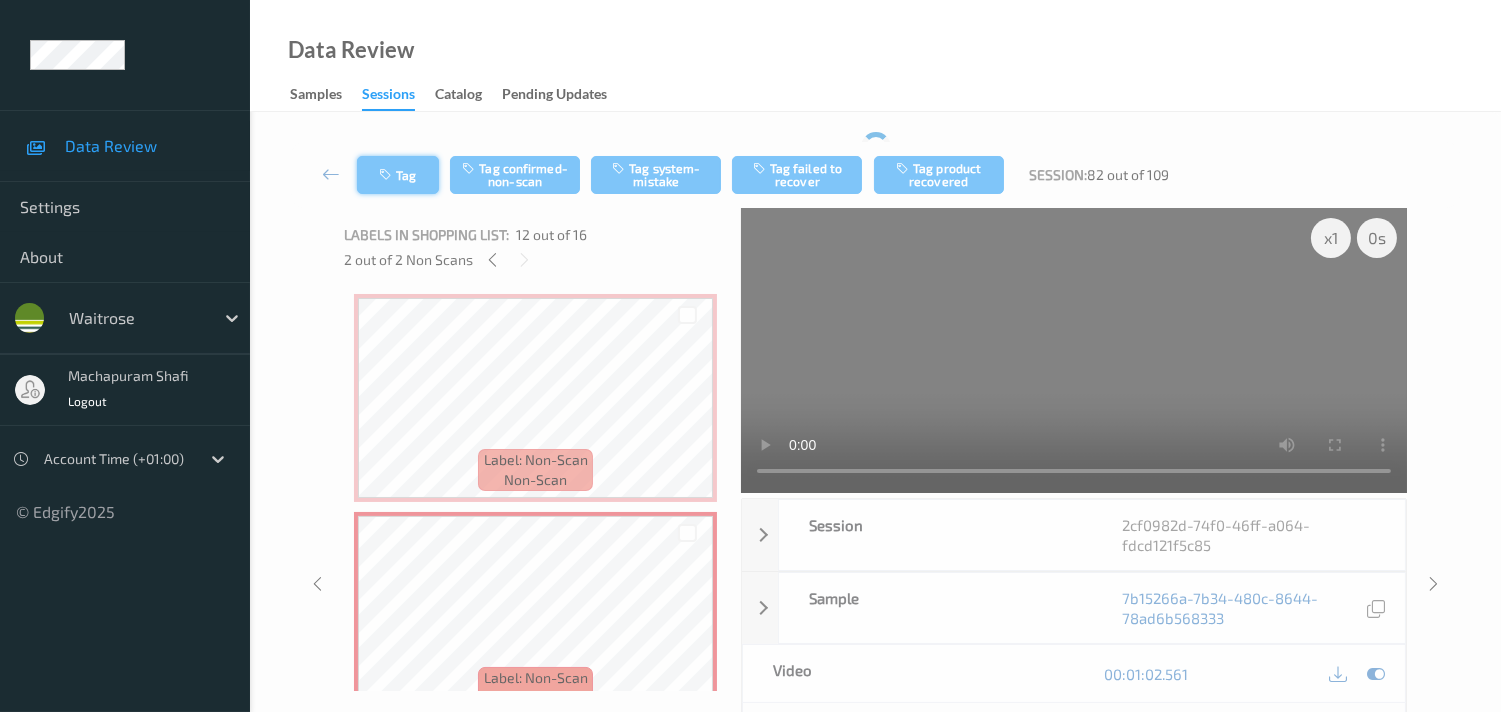 click on "Tag" at bounding box center (398, 175) 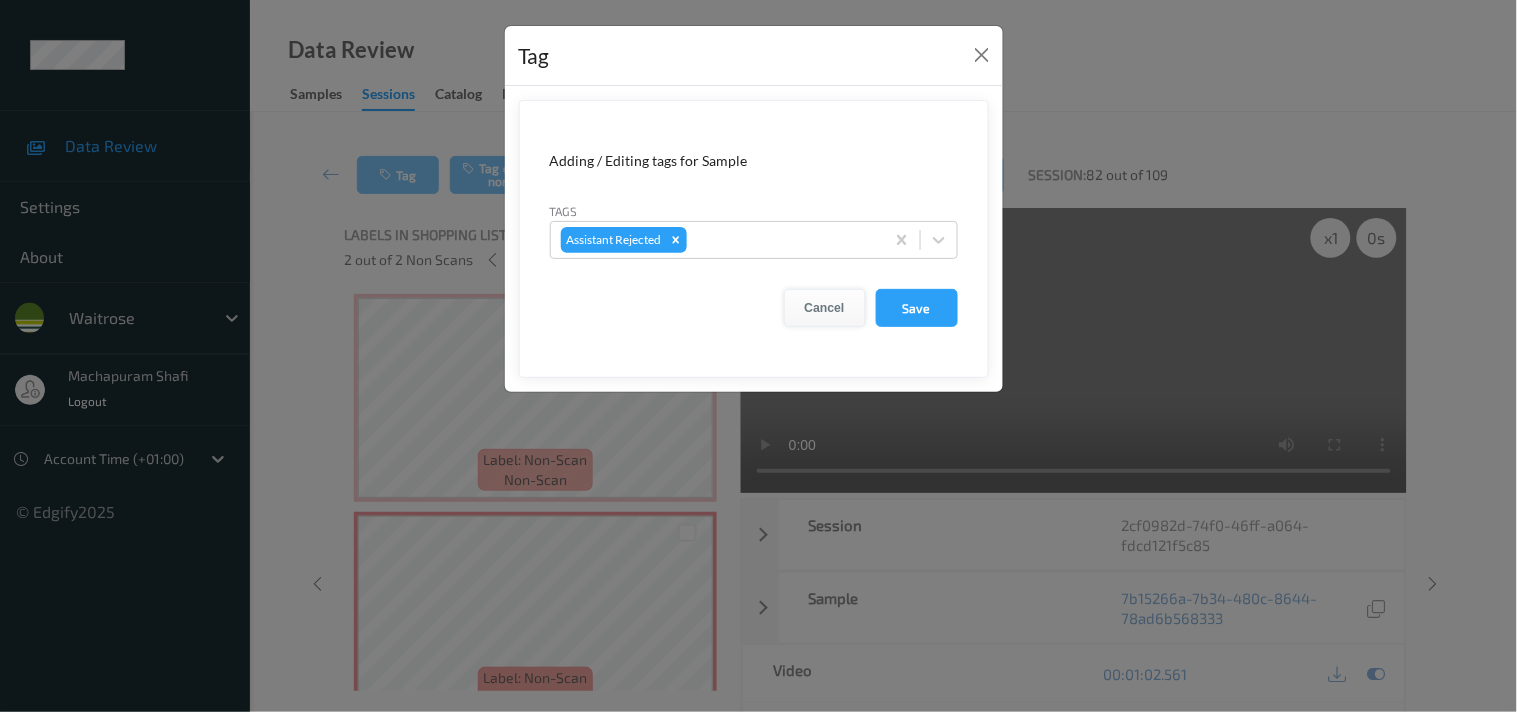 click on "Cancel" at bounding box center [825, 308] 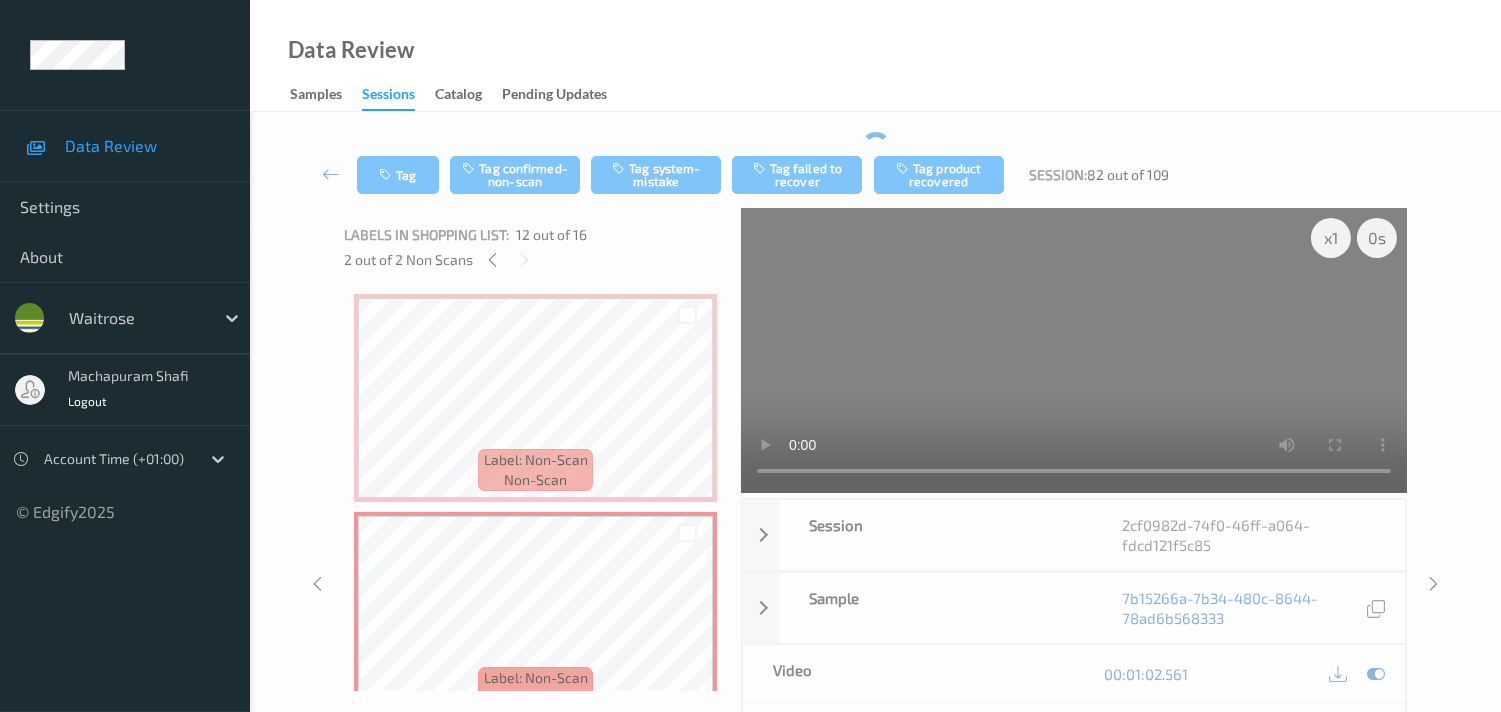 click on "x 1 0 s Session 2cf0982d-74f0-46ff-a064-fdcd121f5c85 Session ID 2cf0982d-74f0-46ff-a064-fdcd121f5c85 Session 05/07/2025 11:56:49 Timestamp 05/07/2025 11:56:49 Tags Assistant Rejected , Shopper Confirmed , system-mistake , Unusual-Activity Device 457TP652 Assistant ID N/A Shopper ID N/A Sample 7b15266a-7b34-480c-8644-78ad6b568333 Group ID 556c2861-92da-4de2-85d3-f9aa3811f6c0 Prediction Loss N/A Video 00:01:02.561 Timestamp 05/07/2025 11:57:51 Label Non-Scan Tags Assistant Rejected Label Trigger MotionDetected Match Strength alert-non-scan Labels in shopping list: 12 out of 16 2 out of 2 Non Scans Label: 5031102002178 (CLIVES BROCCOLI QCHE) no-prediction Label: 10503366521540800399 (CB CAULIFLOWE CHEESE) no-prediction Label: 7290107878999 (SABRA ZAATAR) no-prediction Label: 5000169291313 (WR STRAWBERRIES) no-prediction Label: 5411188120681 (ALPRO SOYA SINGLE) no-prediction Label: 5016143001670 (WR DORG CUCUMBER) no-prediction Label: 5000169669501 (WR CYPRIOT HALLOUMI) no-prediction no-prediction no-prediction" at bounding box center [875, 583] 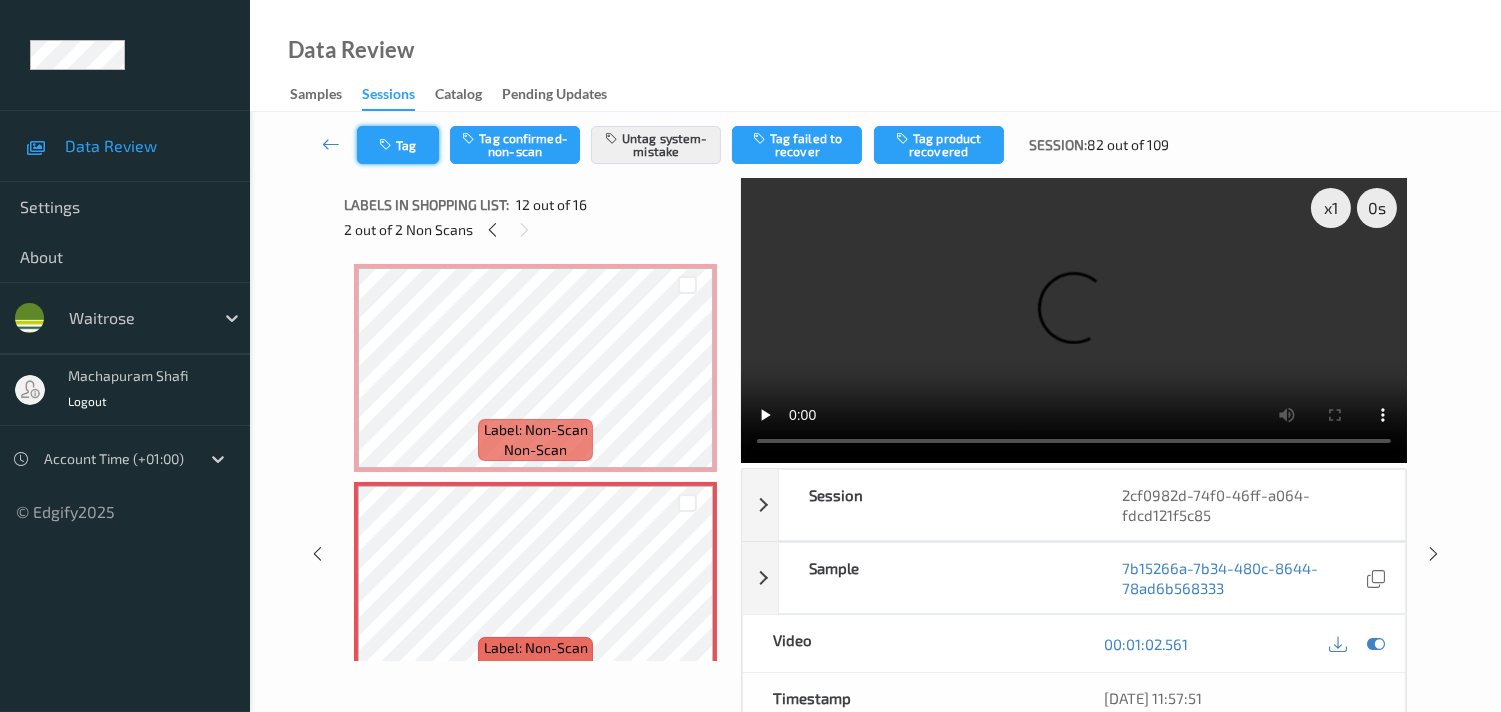 click on "Tag" at bounding box center [398, 145] 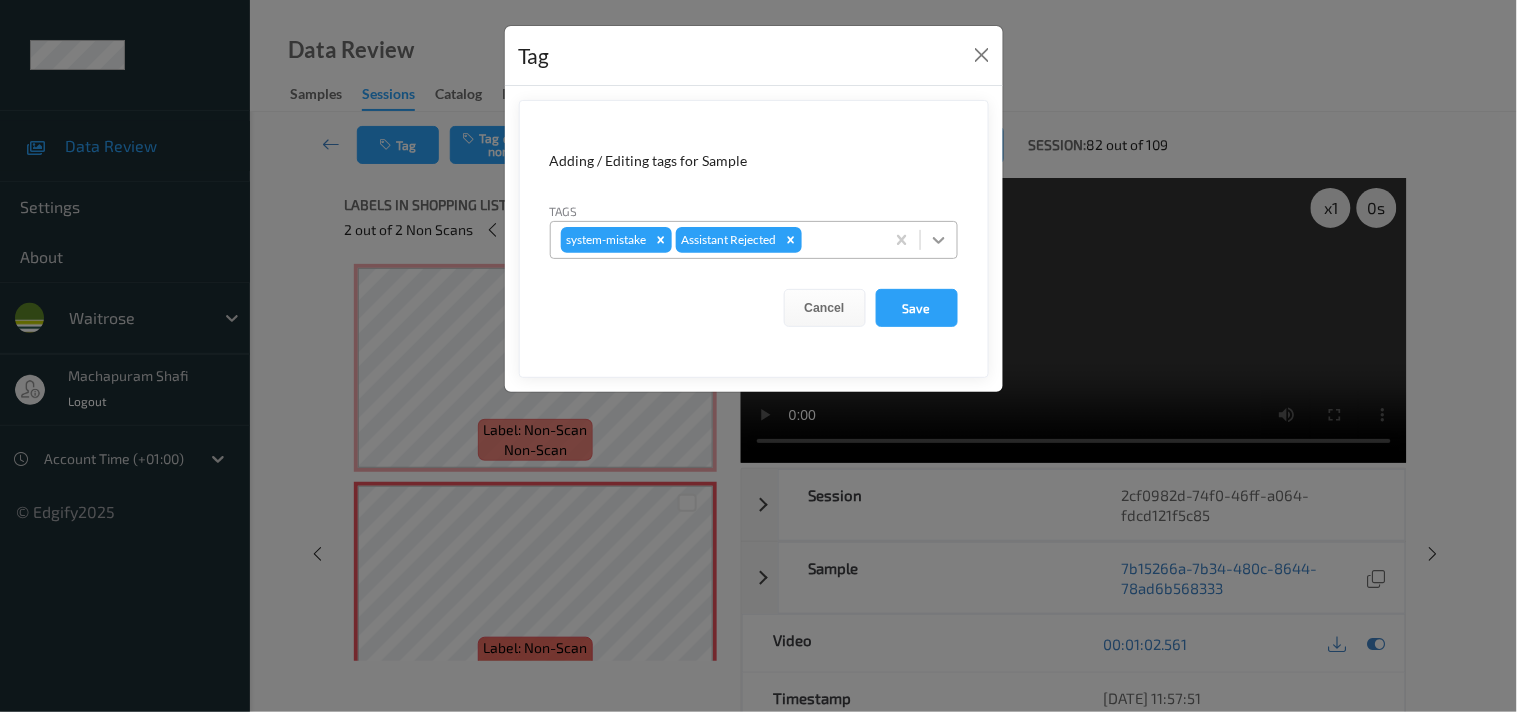 click 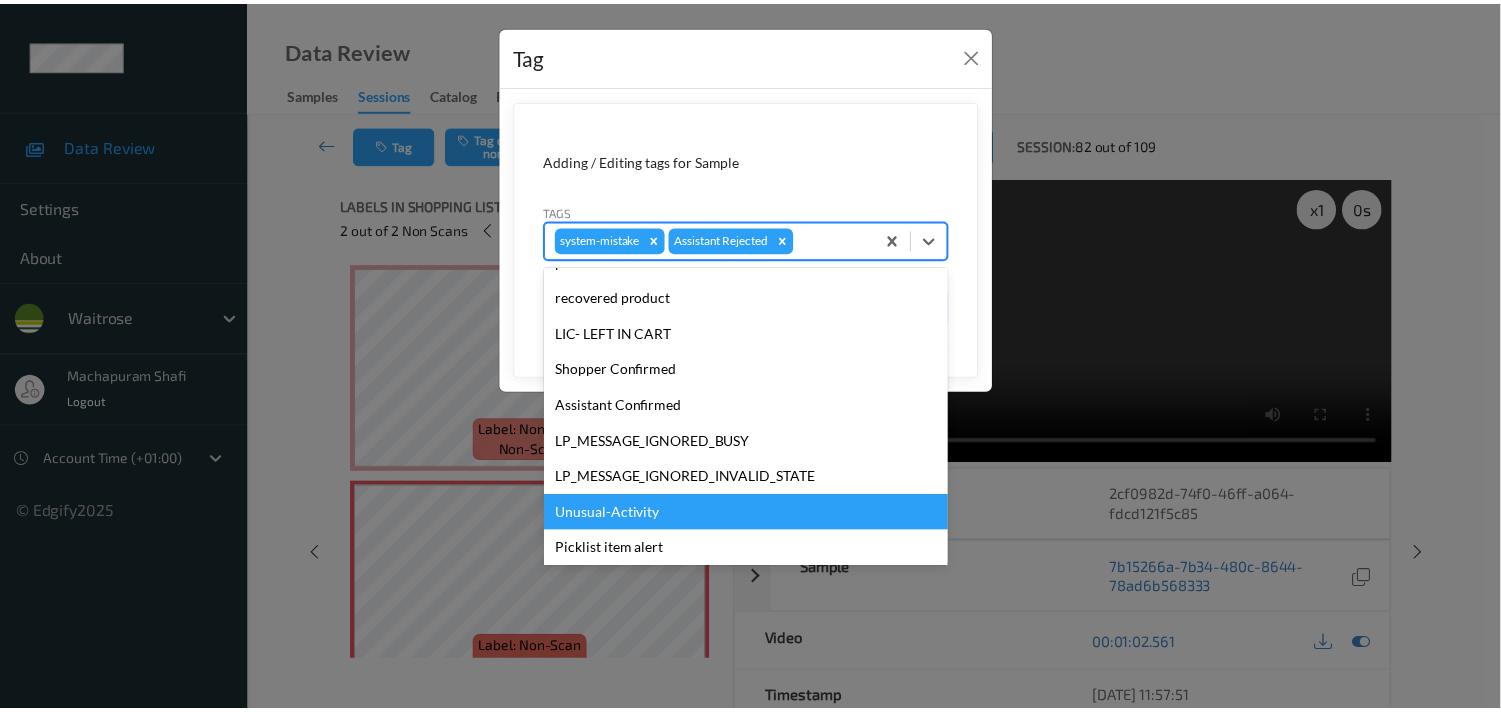 scroll, scrollTop: 318, scrollLeft: 0, axis: vertical 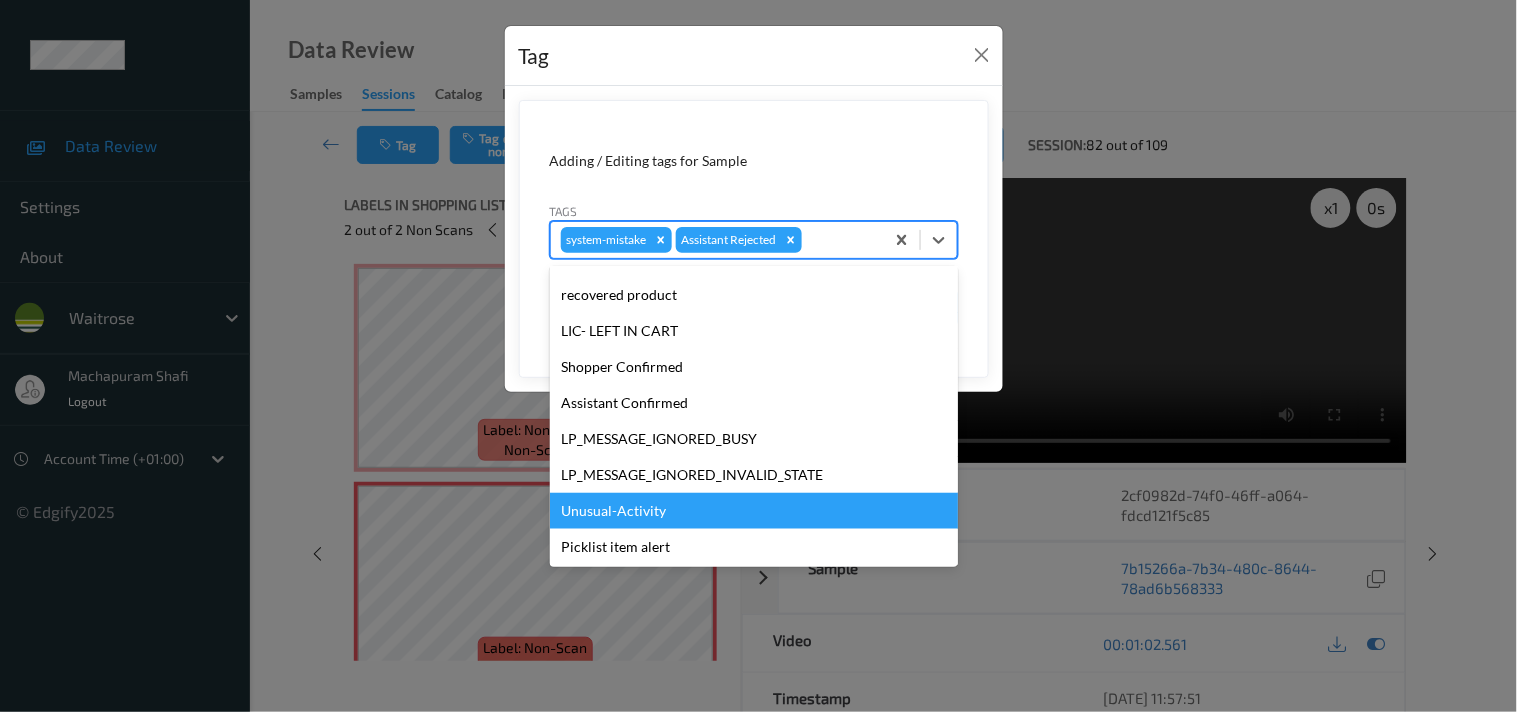 click on "Unusual-Activity" at bounding box center (754, 511) 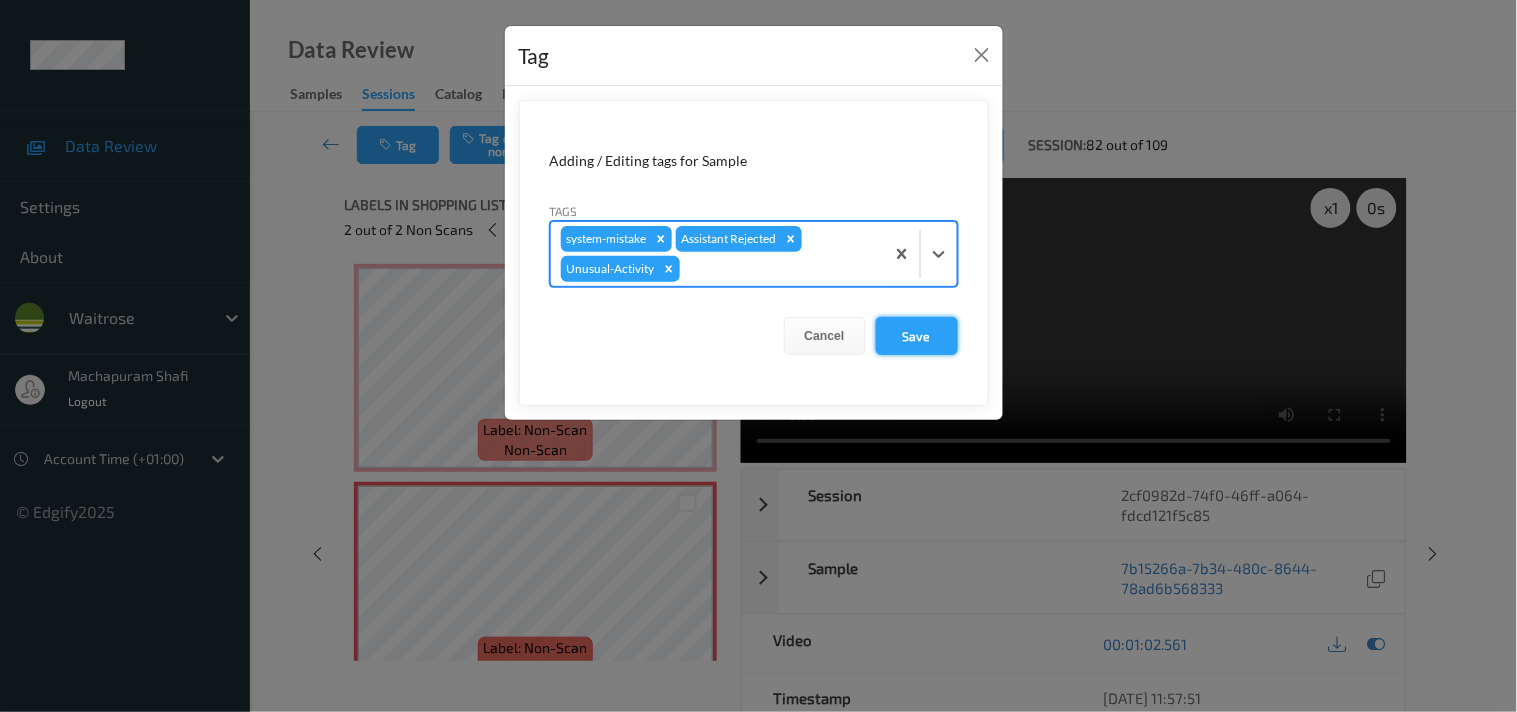 click on "Save" at bounding box center [917, 336] 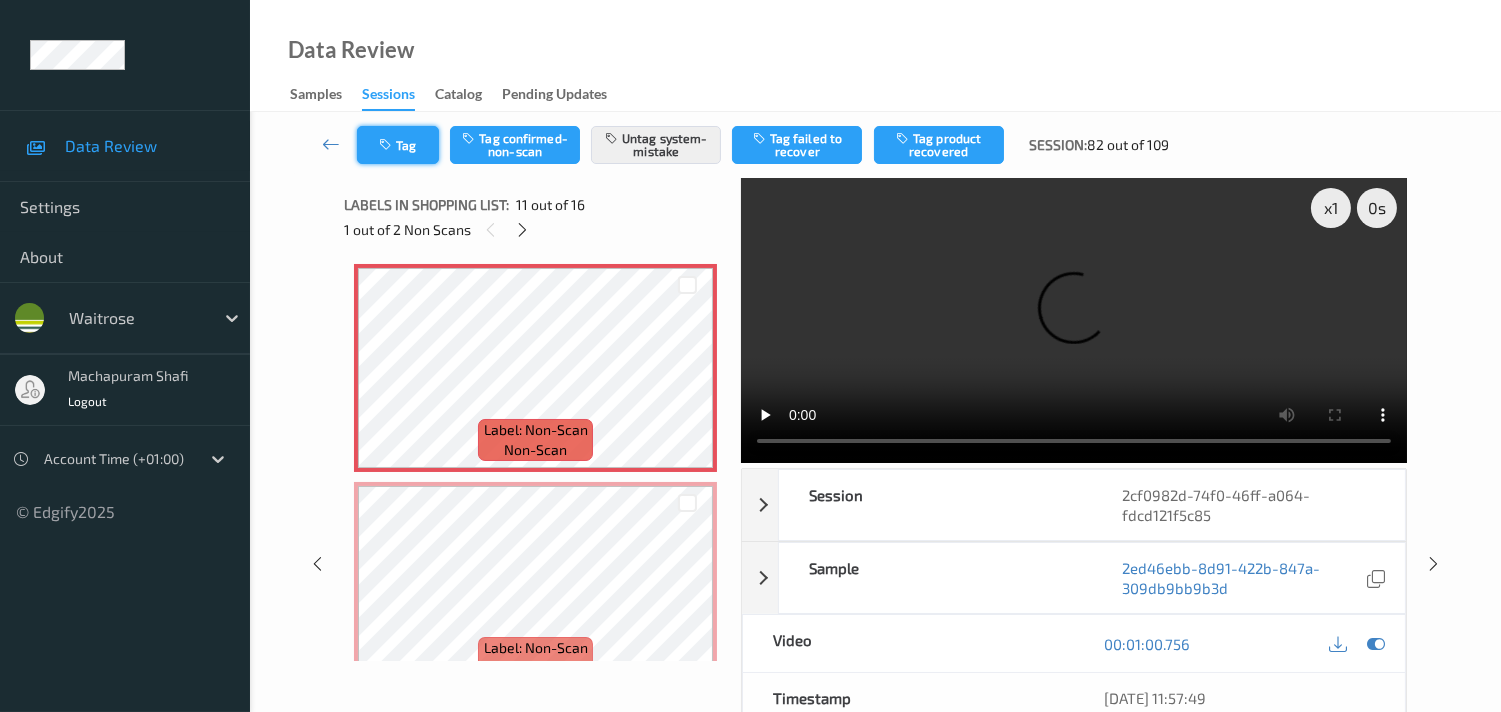 click at bounding box center (387, 145) 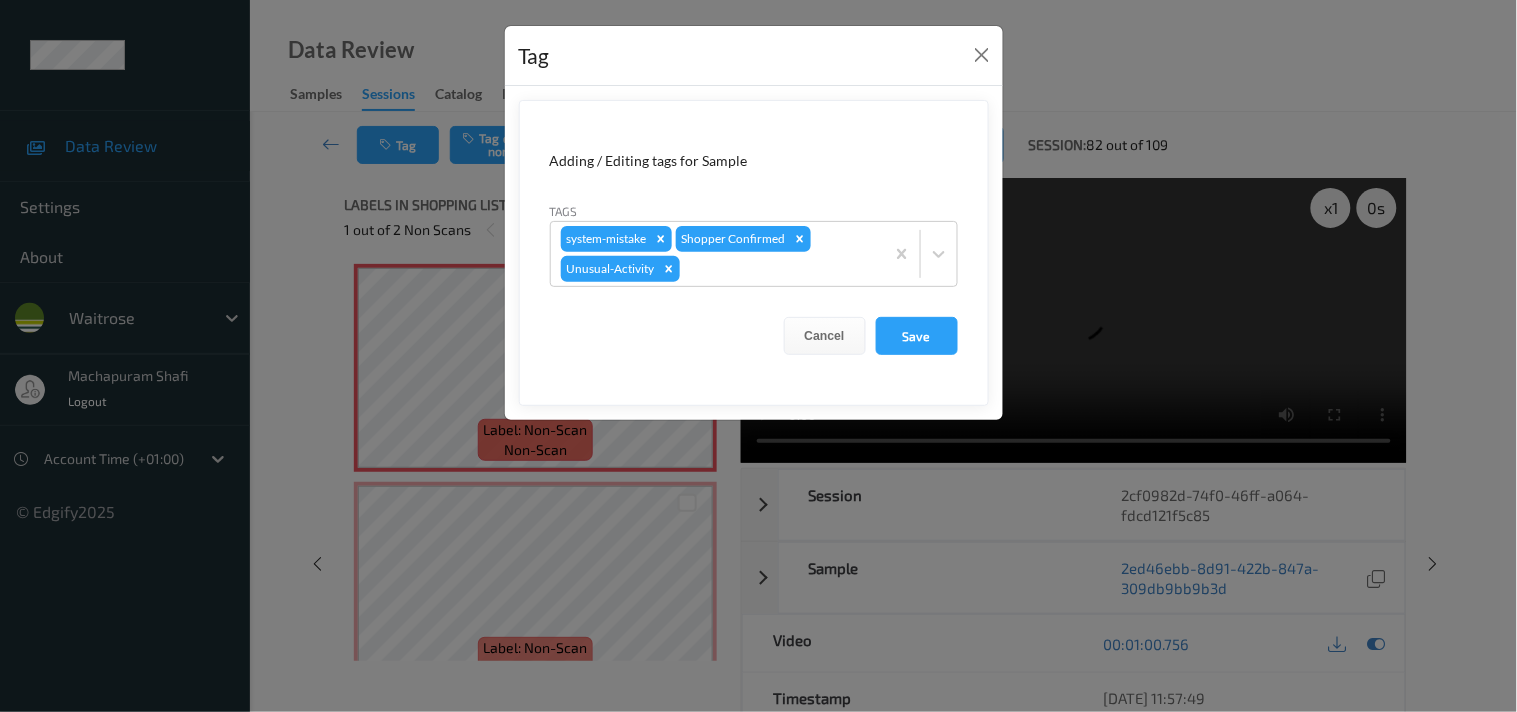 click on "Tag Adding / Editing tags for Sample   Tags system-mistake Shopper Confirmed Unusual-Activity Cancel Save" at bounding box center (758, 356) 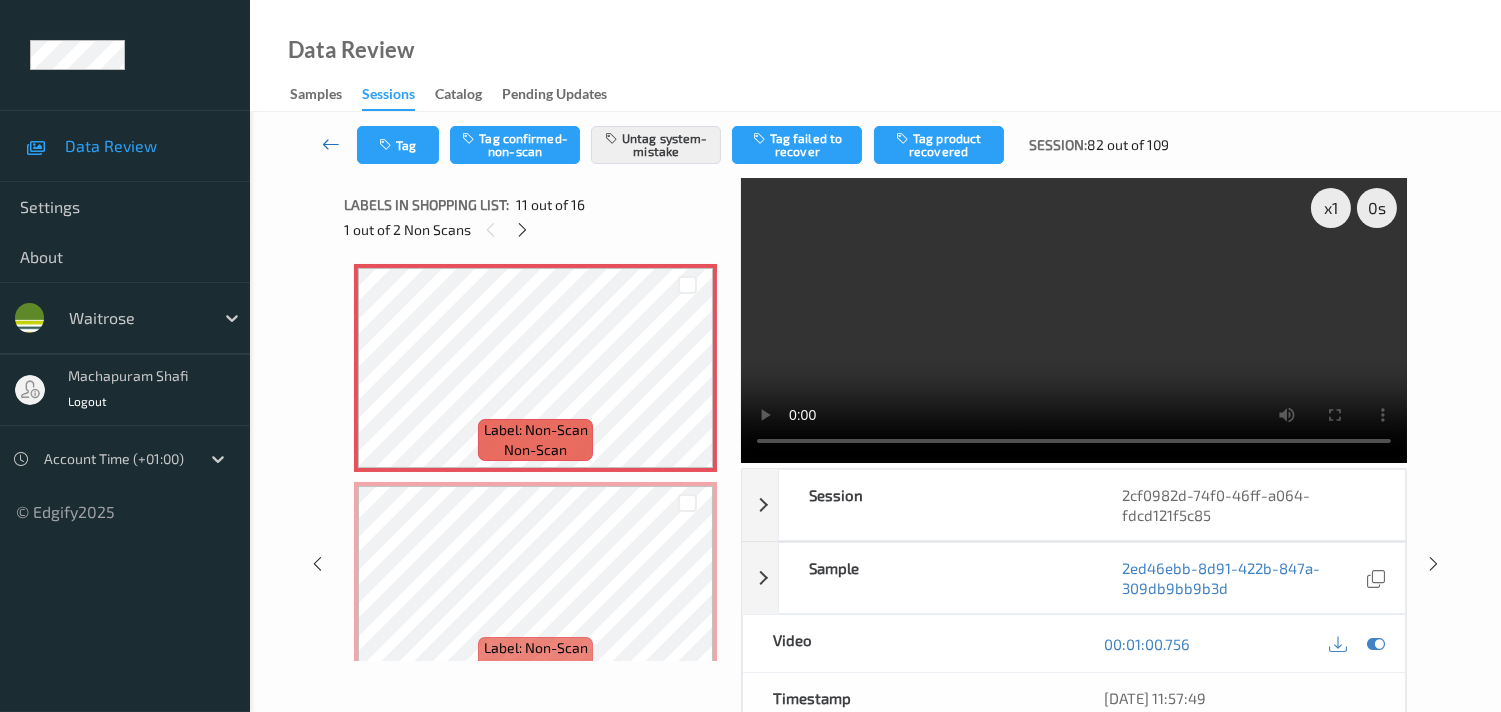 click at bounding box center [331, 145] 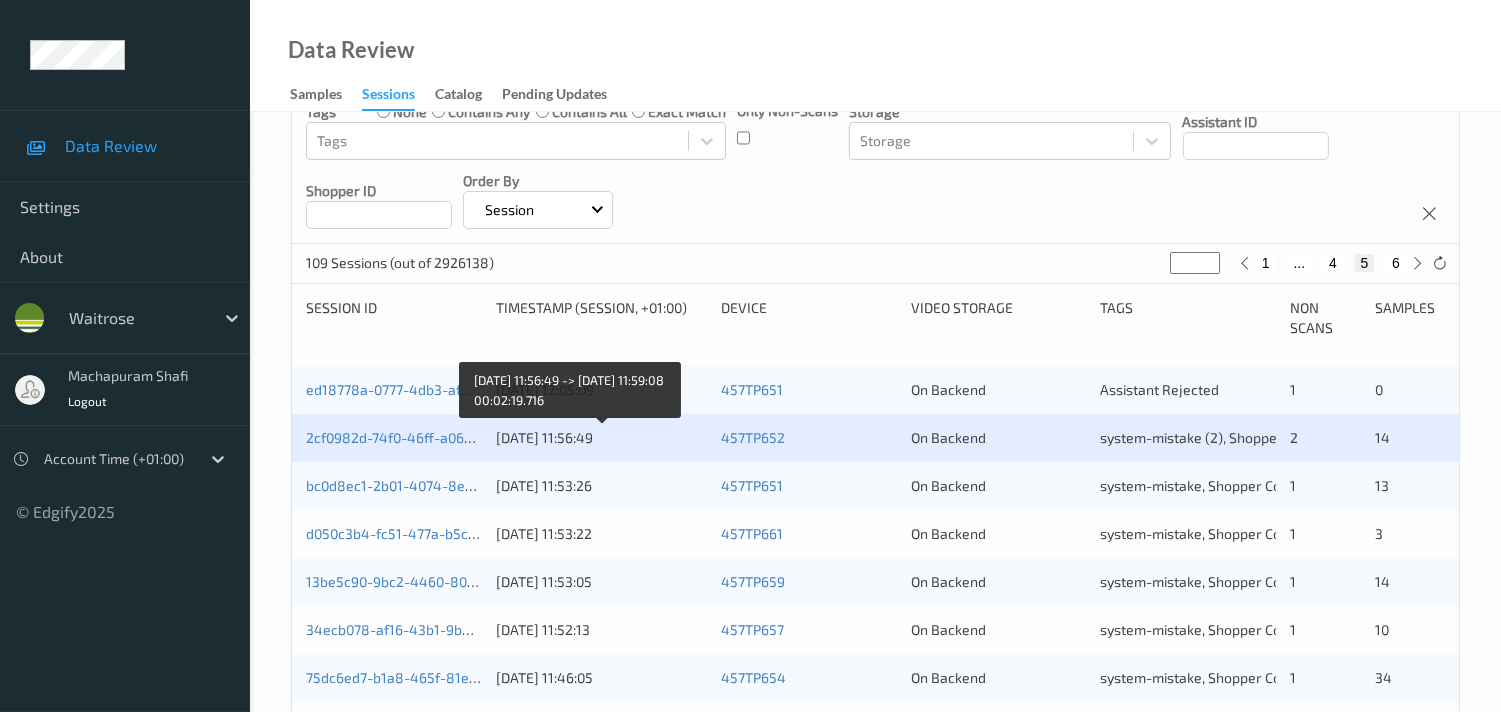 scroll, scrollTop: 333, scrollLeft: 0, axis: vertical 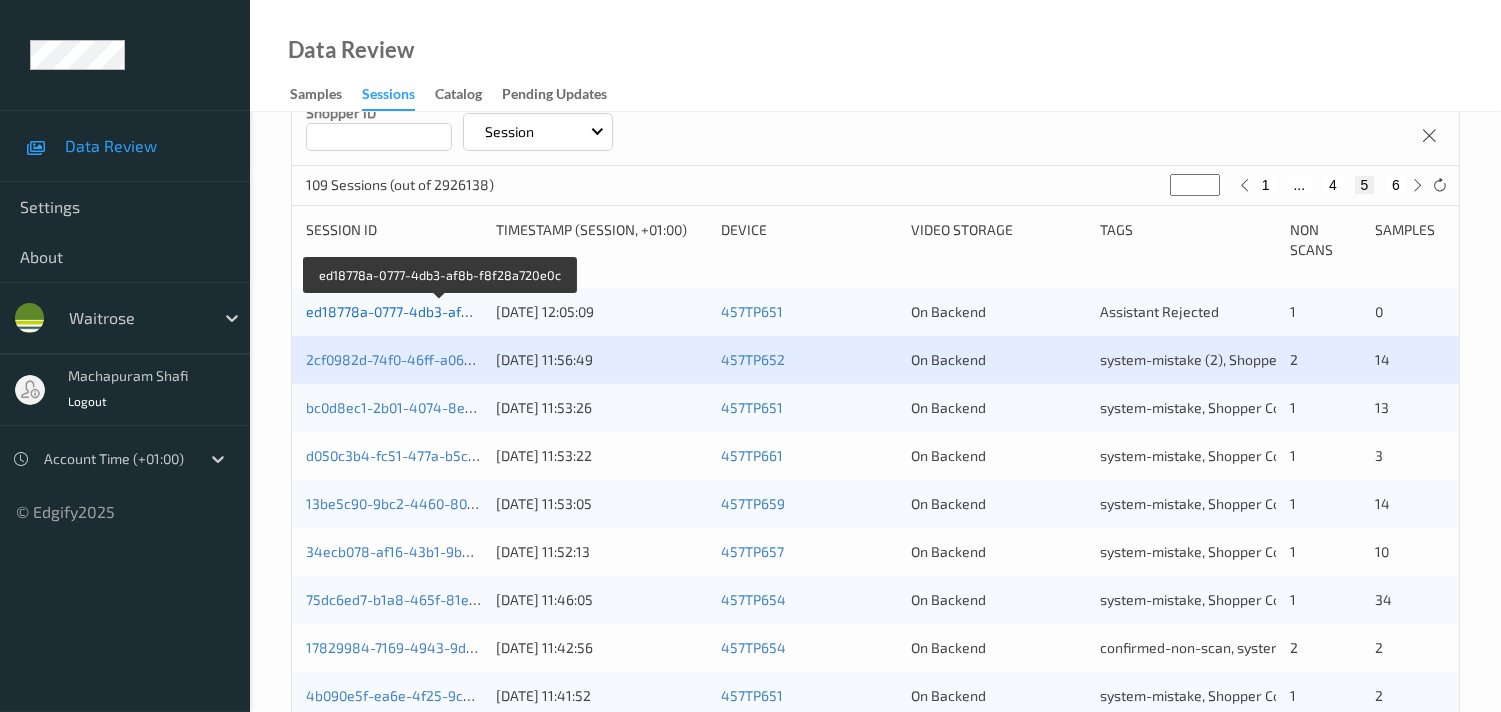 click on "ed18778a-0777-4db3-af8b-f8f28a720e0c" at bounding box center (440, 311) 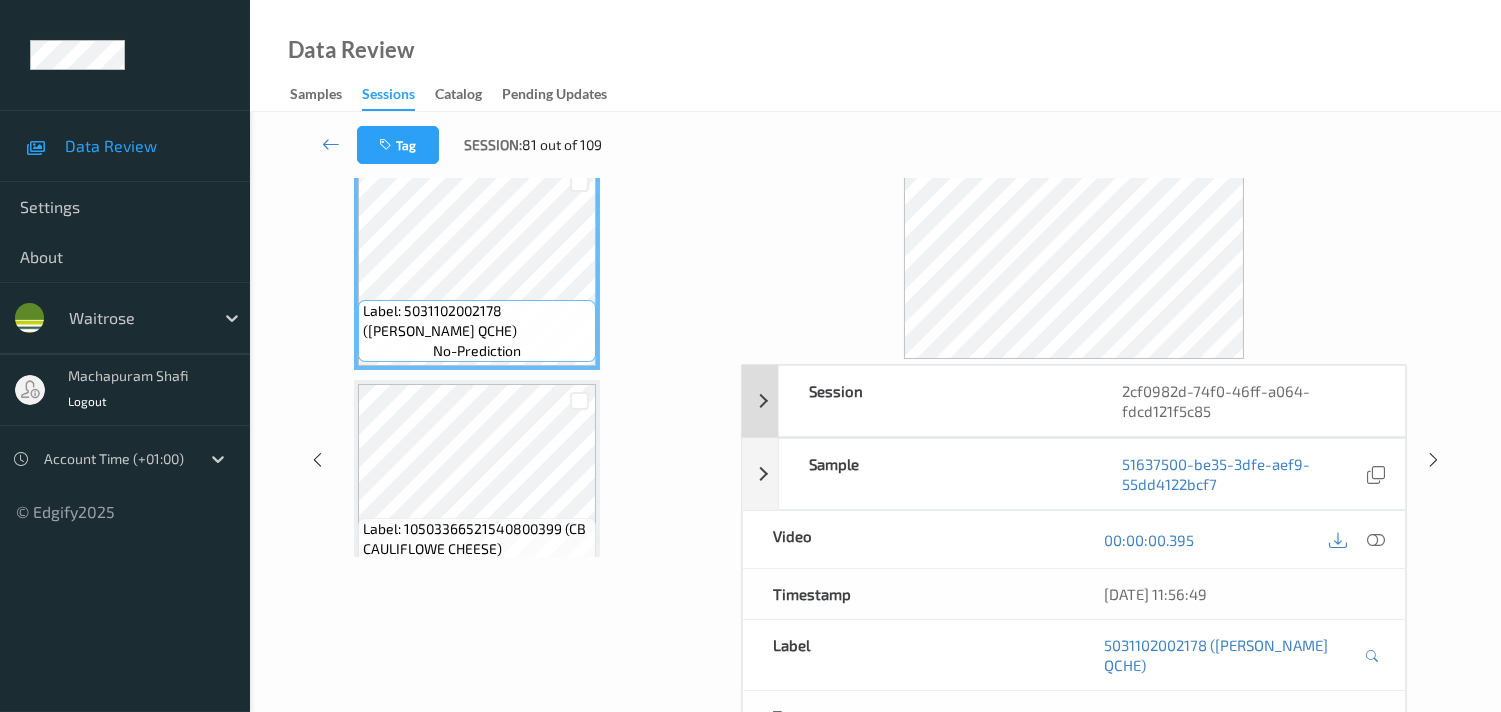 scroll, scrollTop: 0, scrollLeft: 0, axis: both 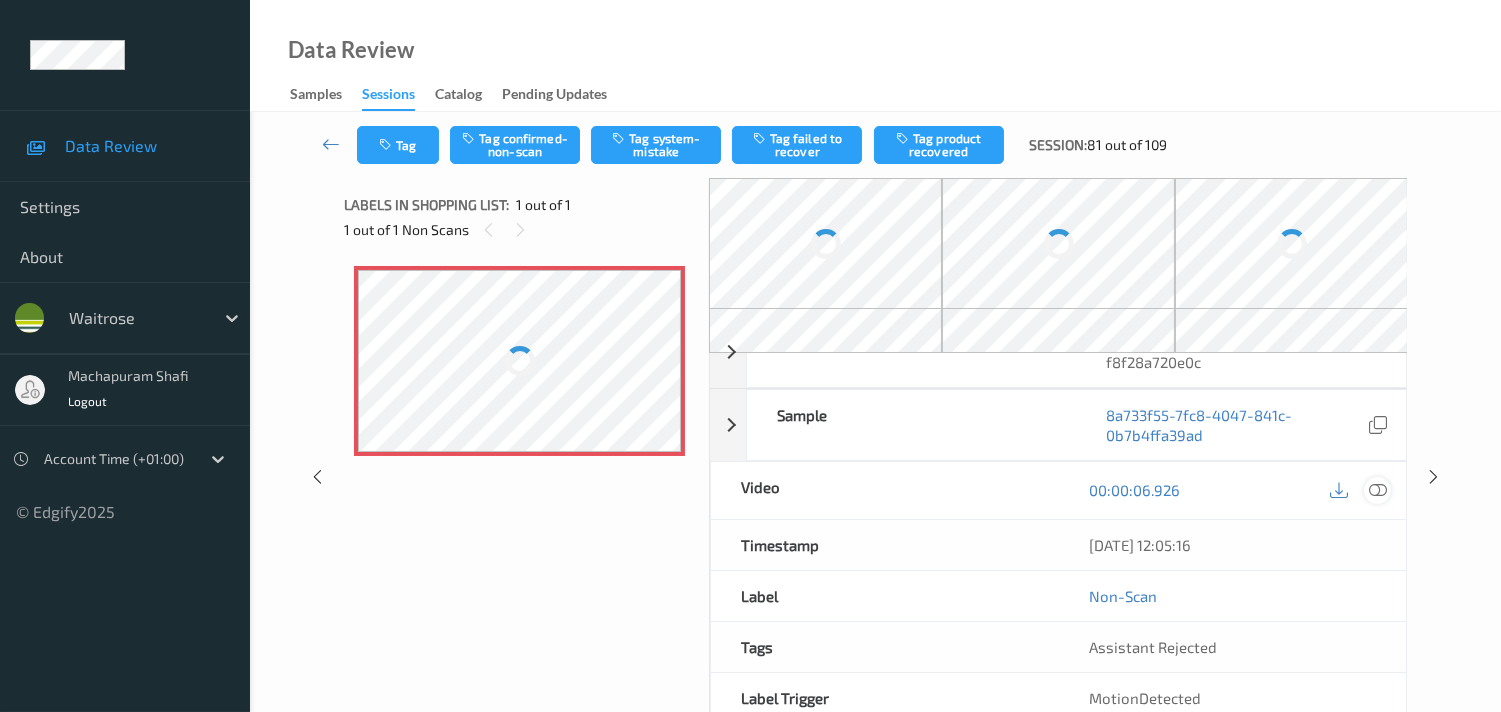 click at bounding box center [1378, 490] 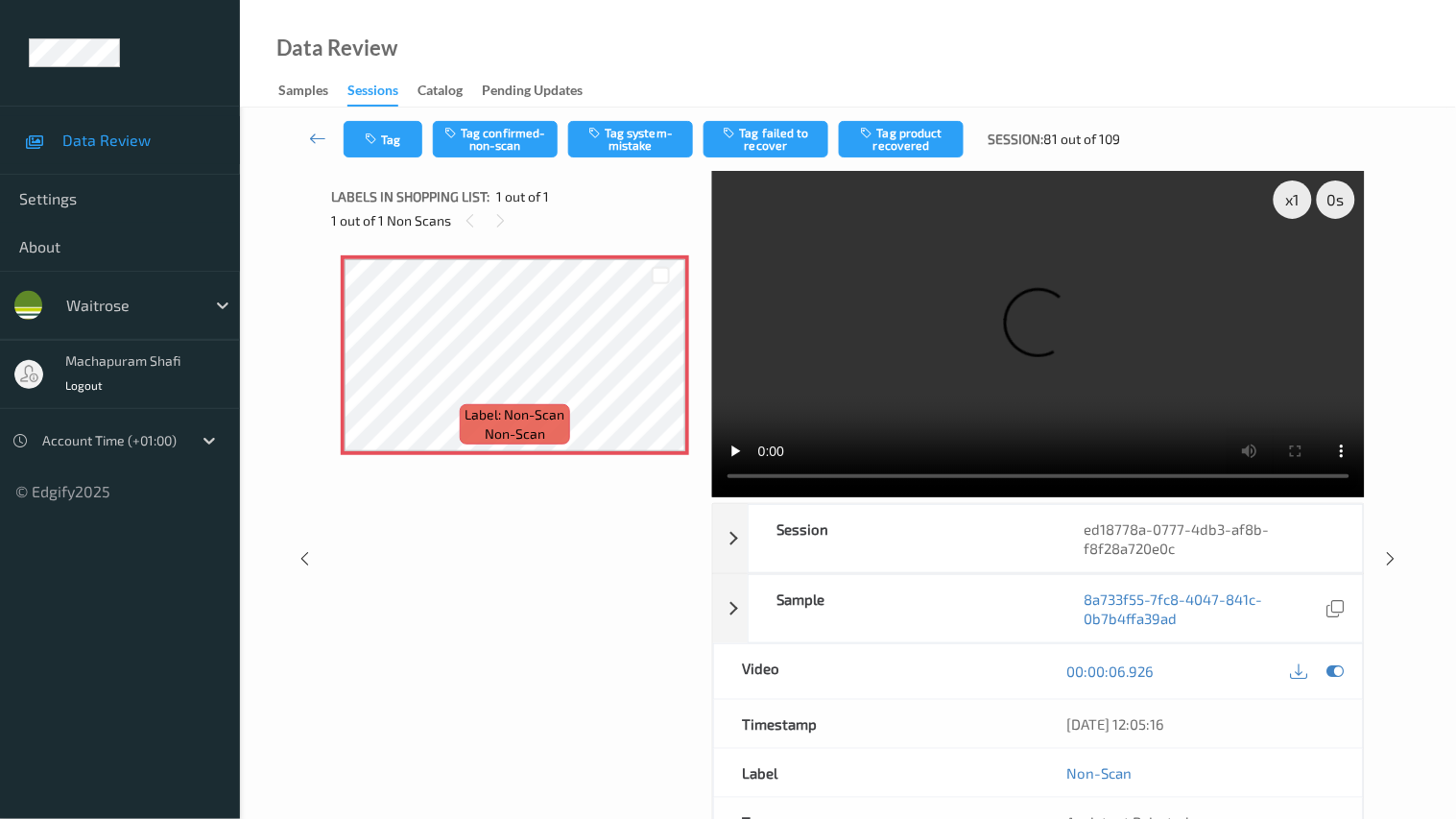 type 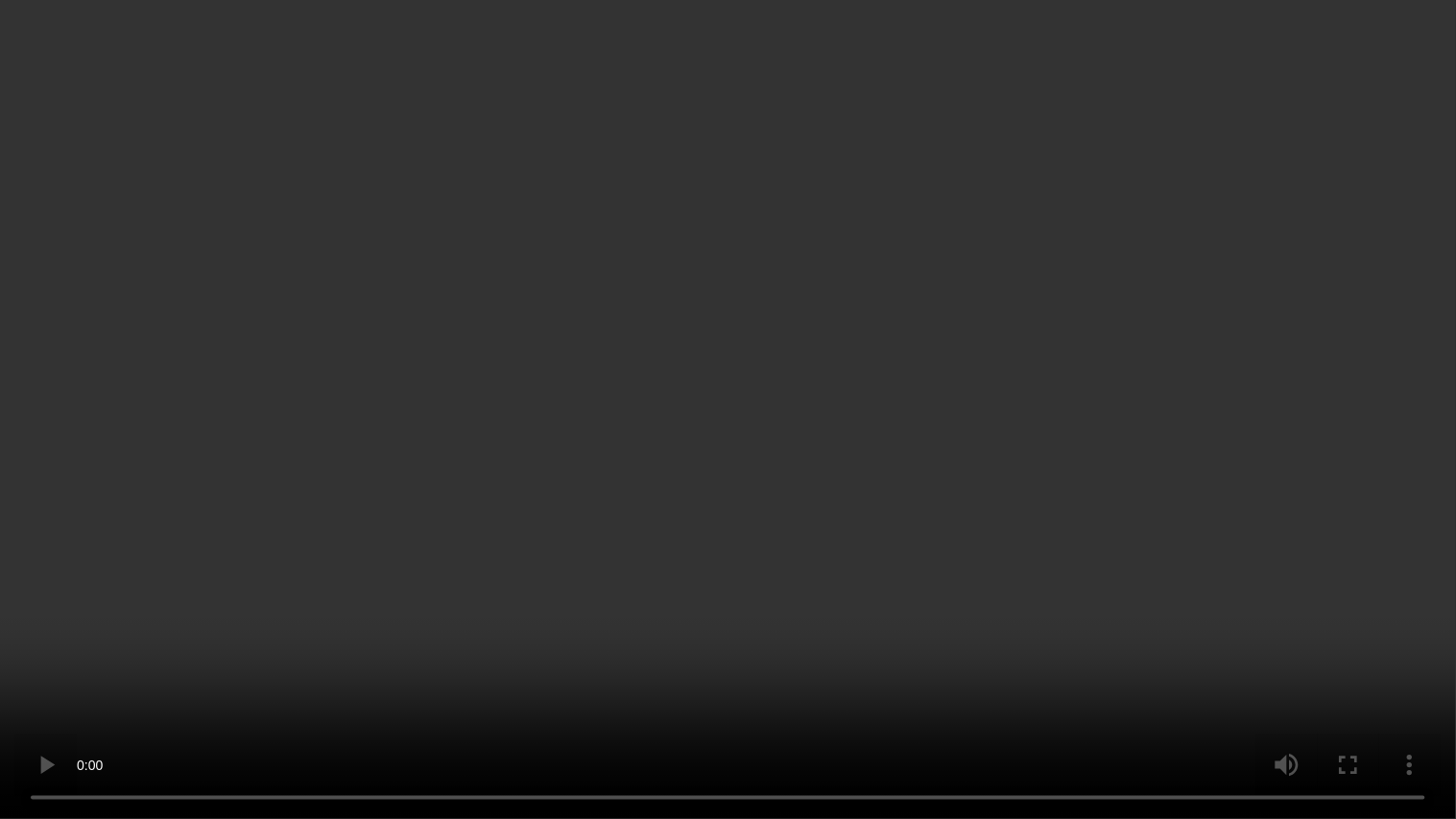 click at bounding box center [728, 409] 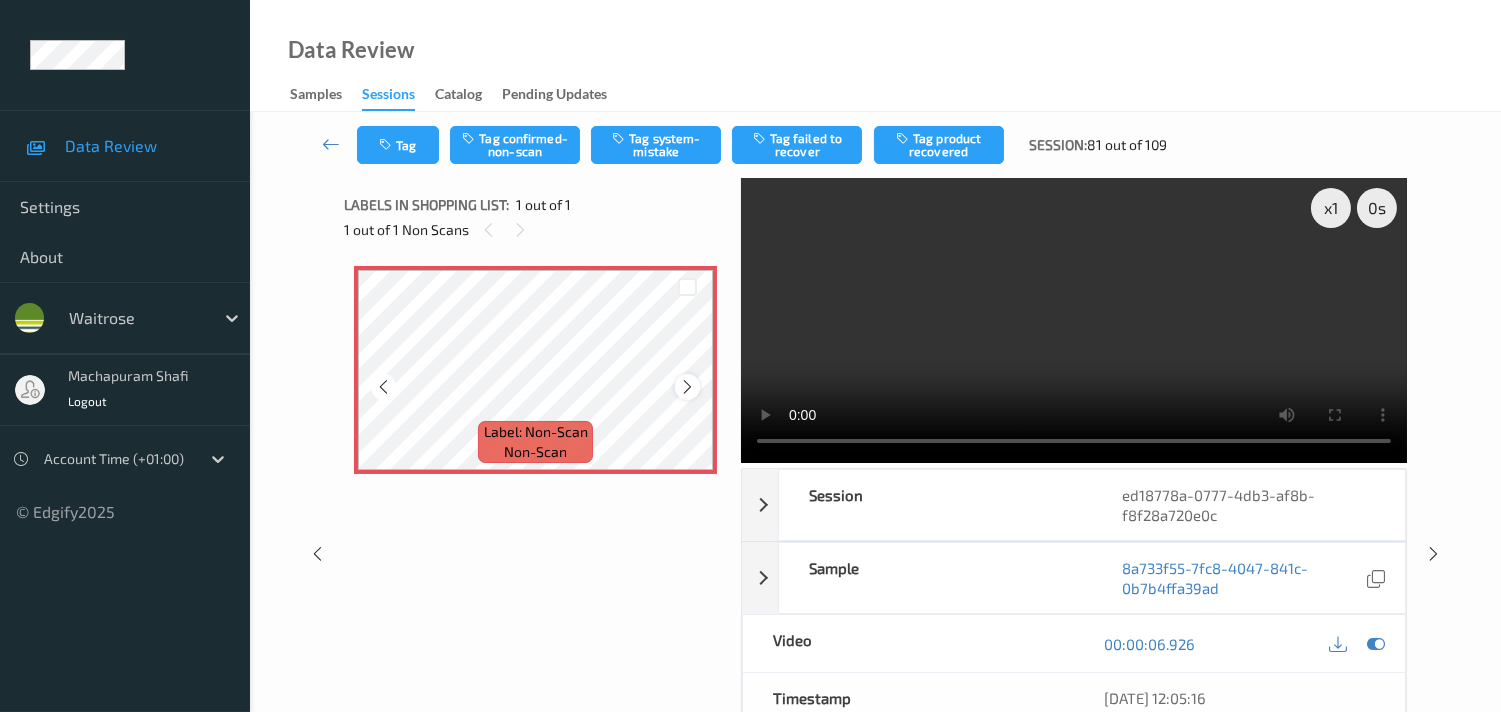 click at bounding box center [687, 386] 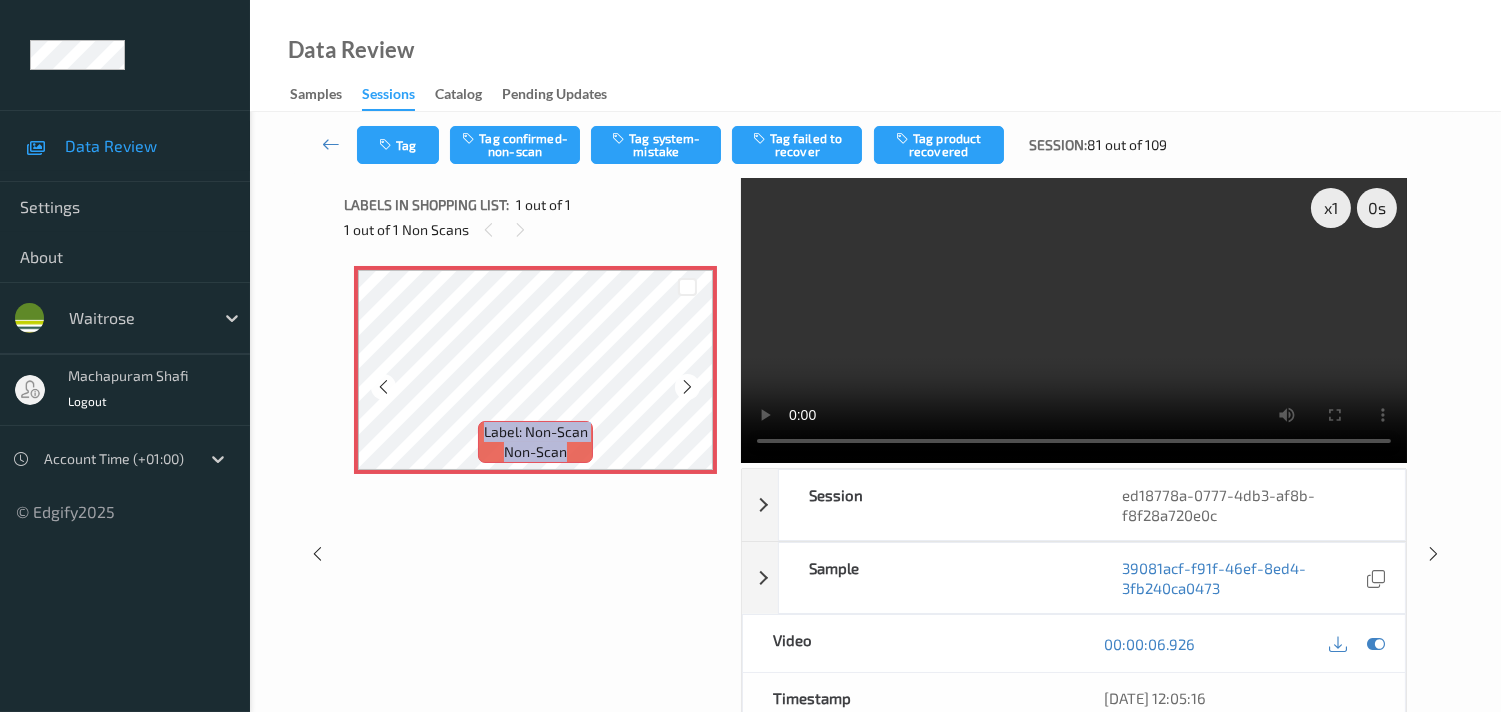 click at bounding box center [687, 386] 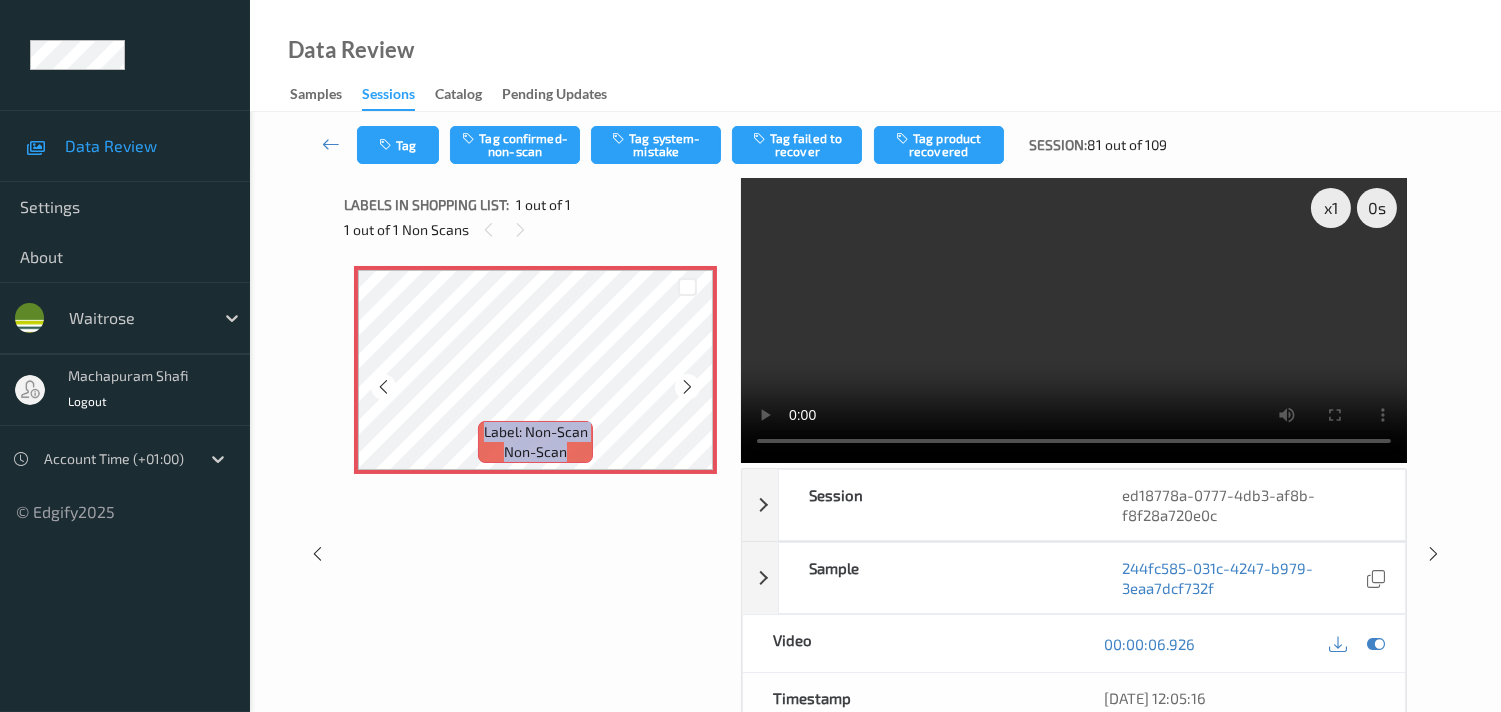 click at bounding box center [687, 386] 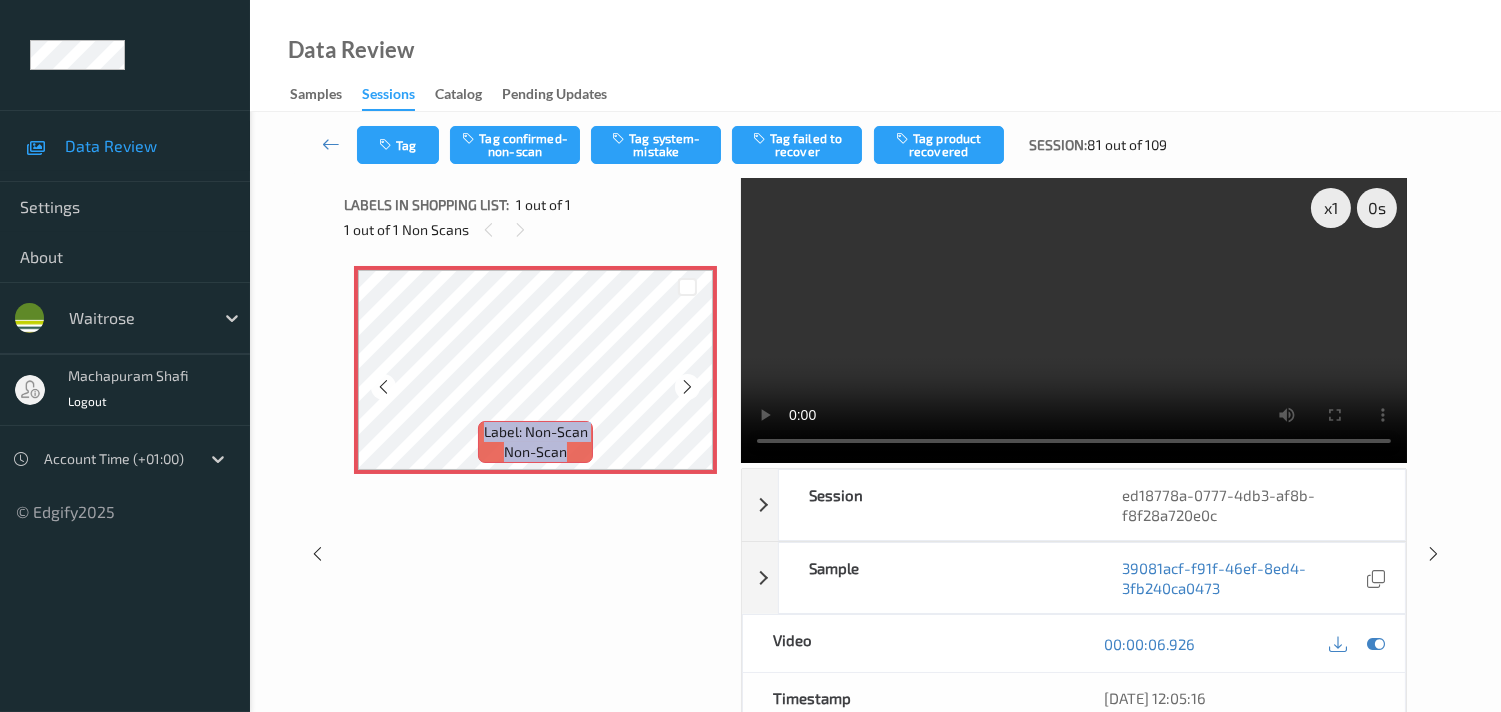 click at bounding box center (687, 386) 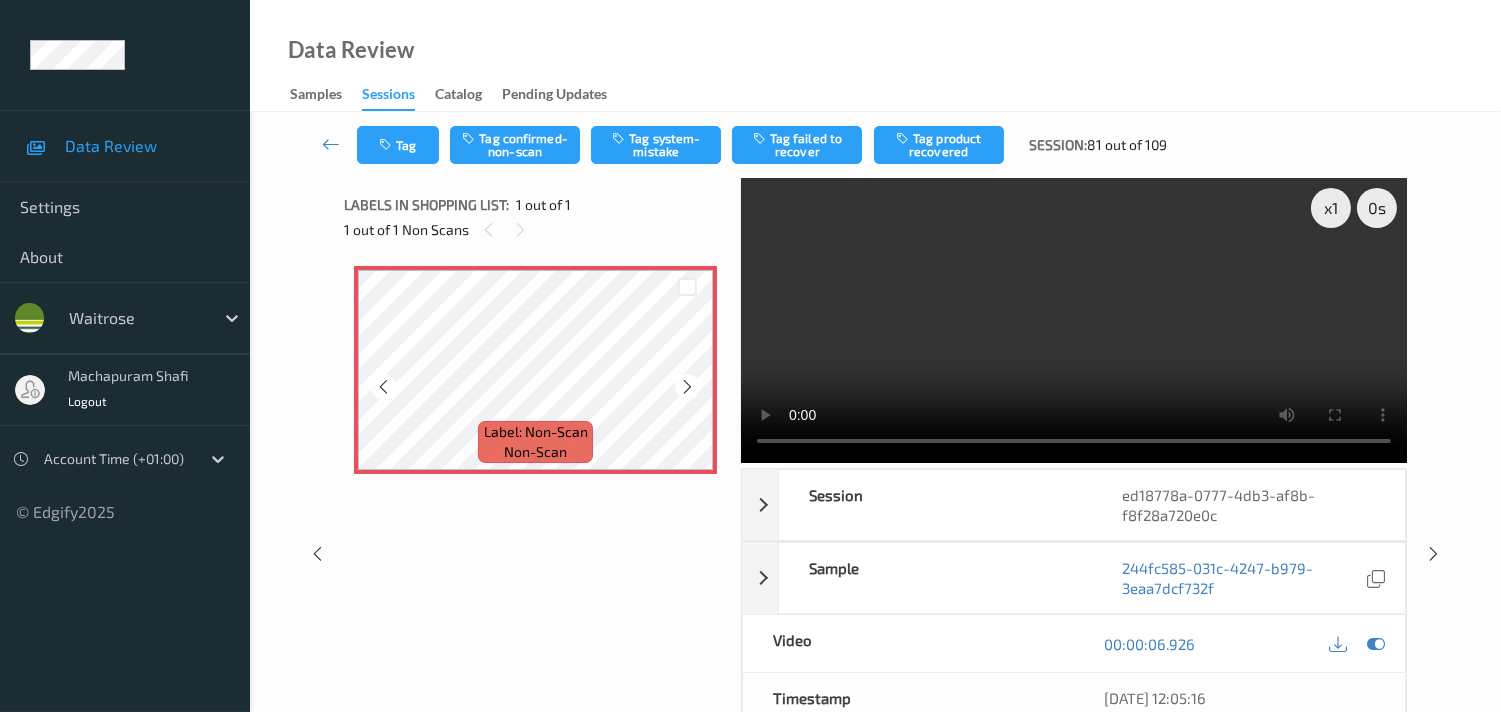 click at bounding box center (687, 386) 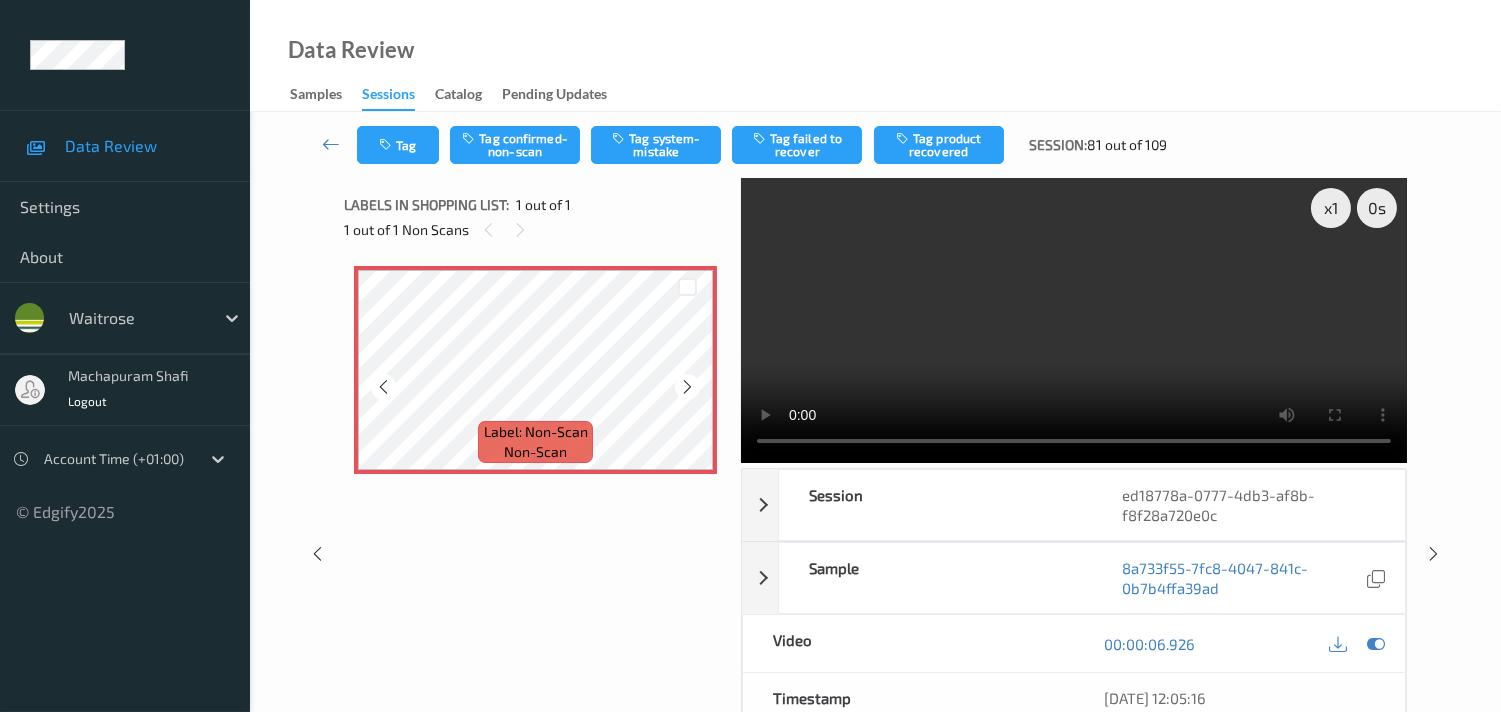 click at bounding box center (687, 386) 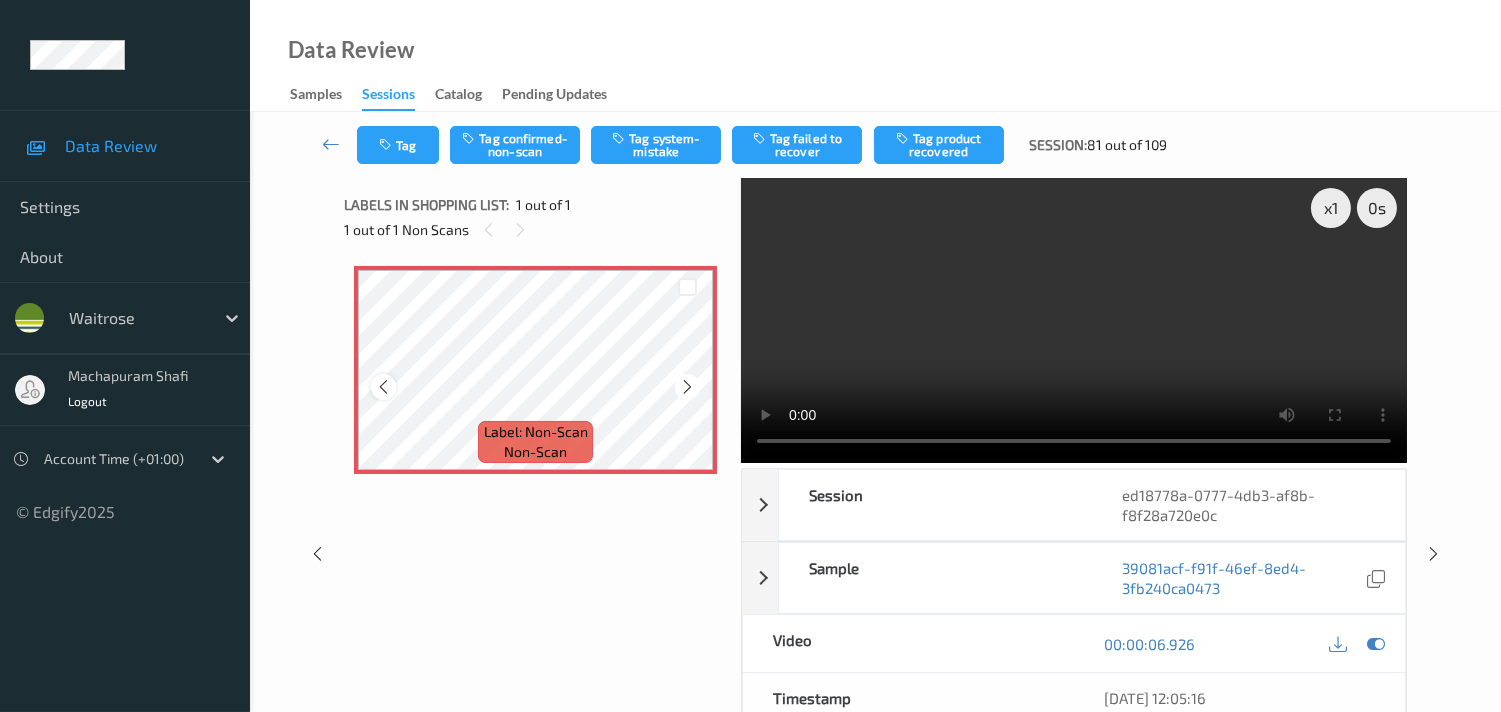 click at bounding box center [383, 387] 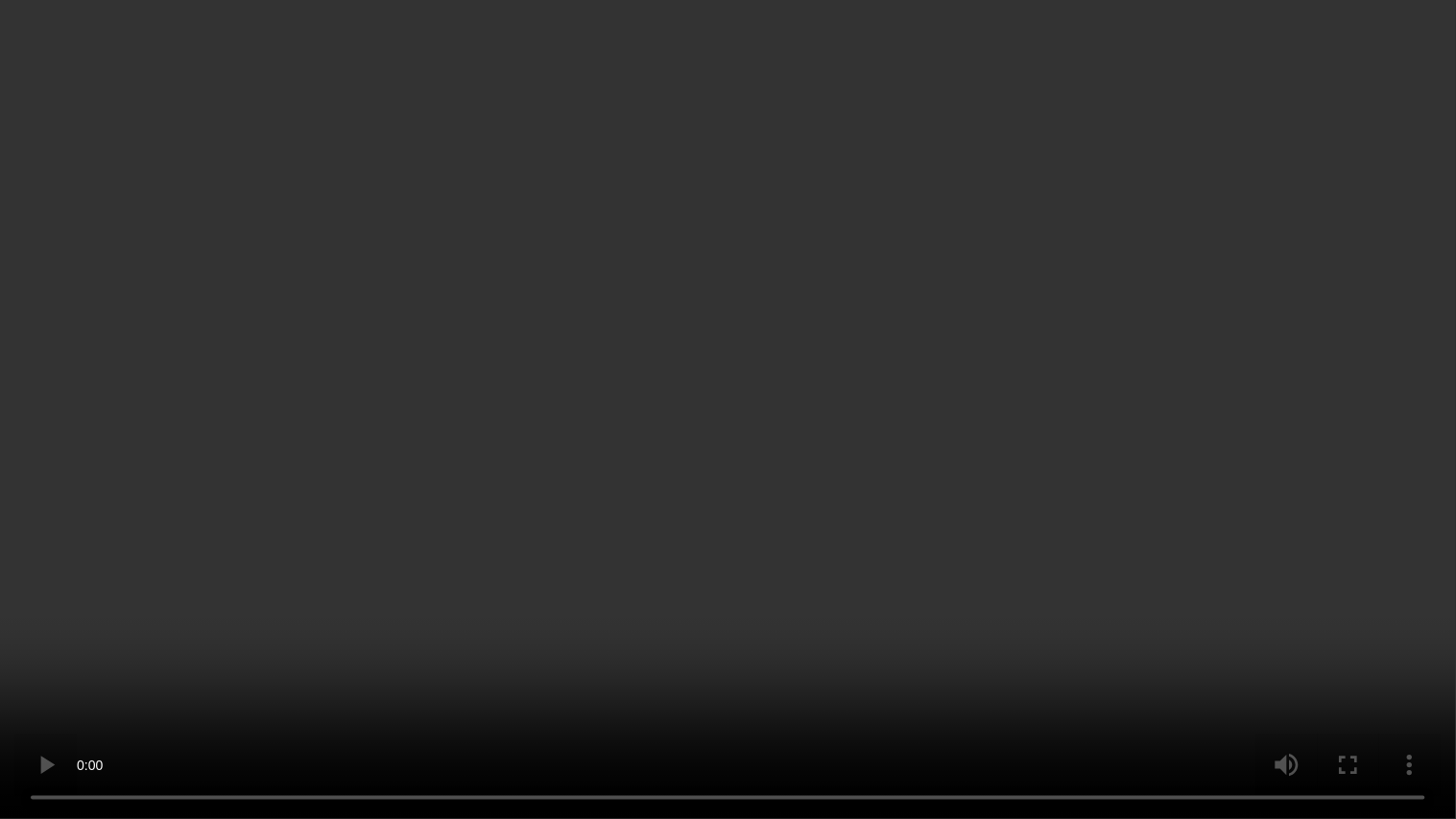 click at bounding box center [728, 409] 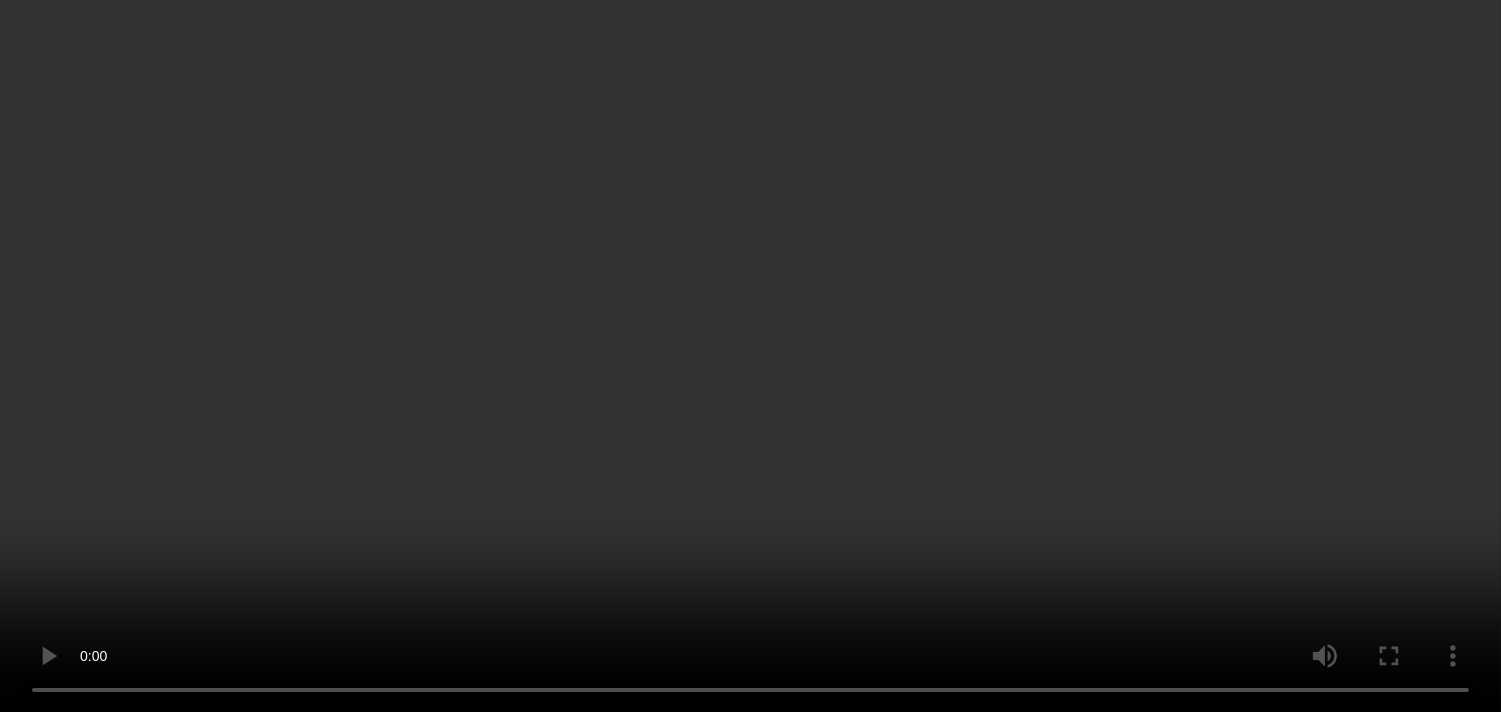 scroll, scrollTop: 0, scrollLeft: 0, axis: both 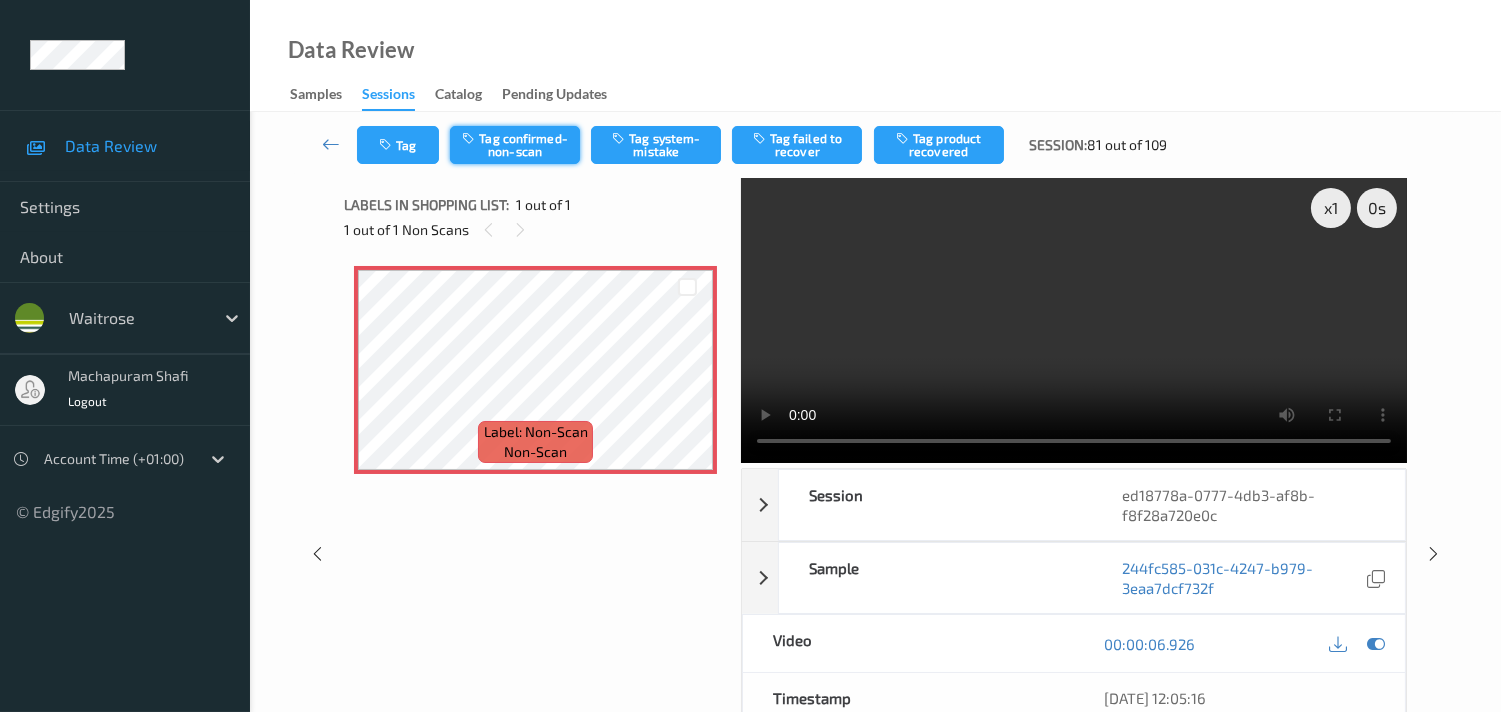 click on "Tag   confirmed-non-scan" at bounding box center (515, 145) 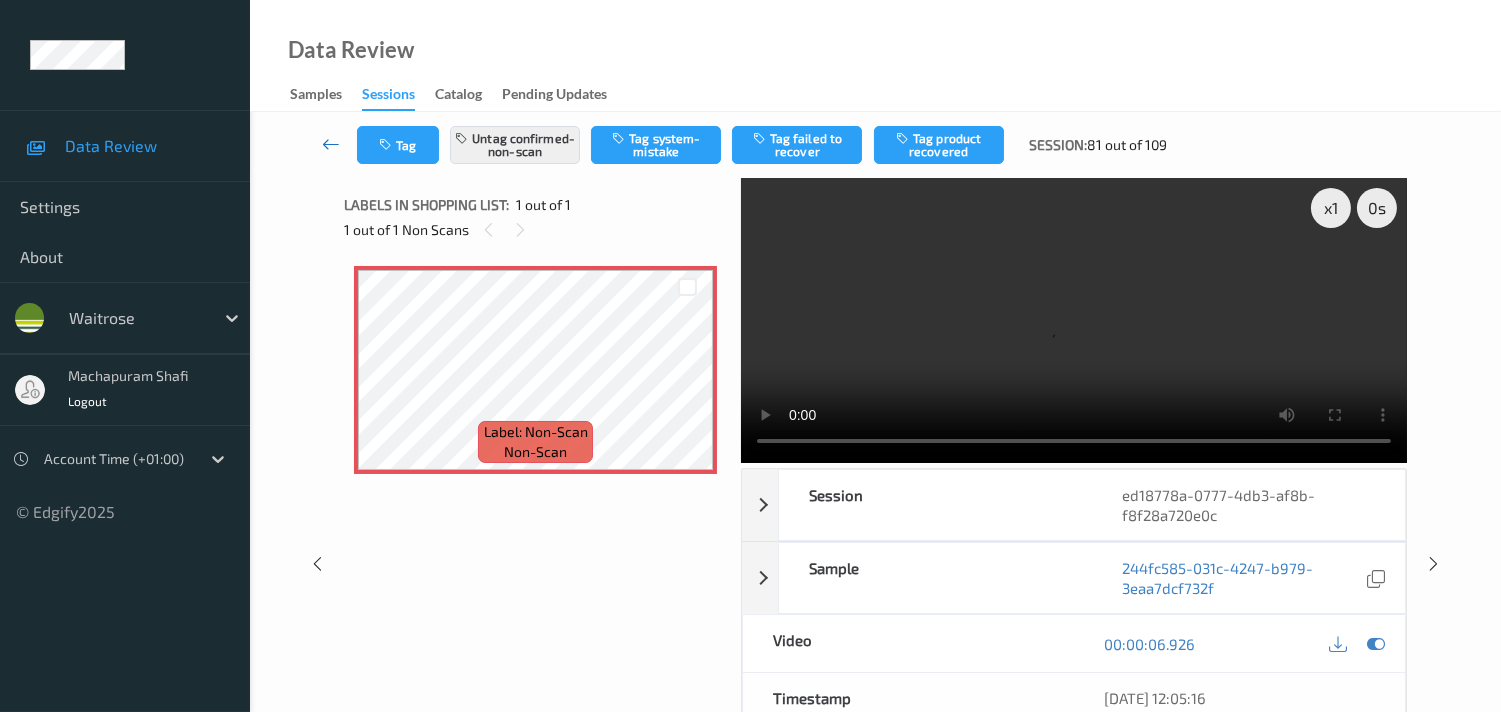 click at bounding box center (331, 144) 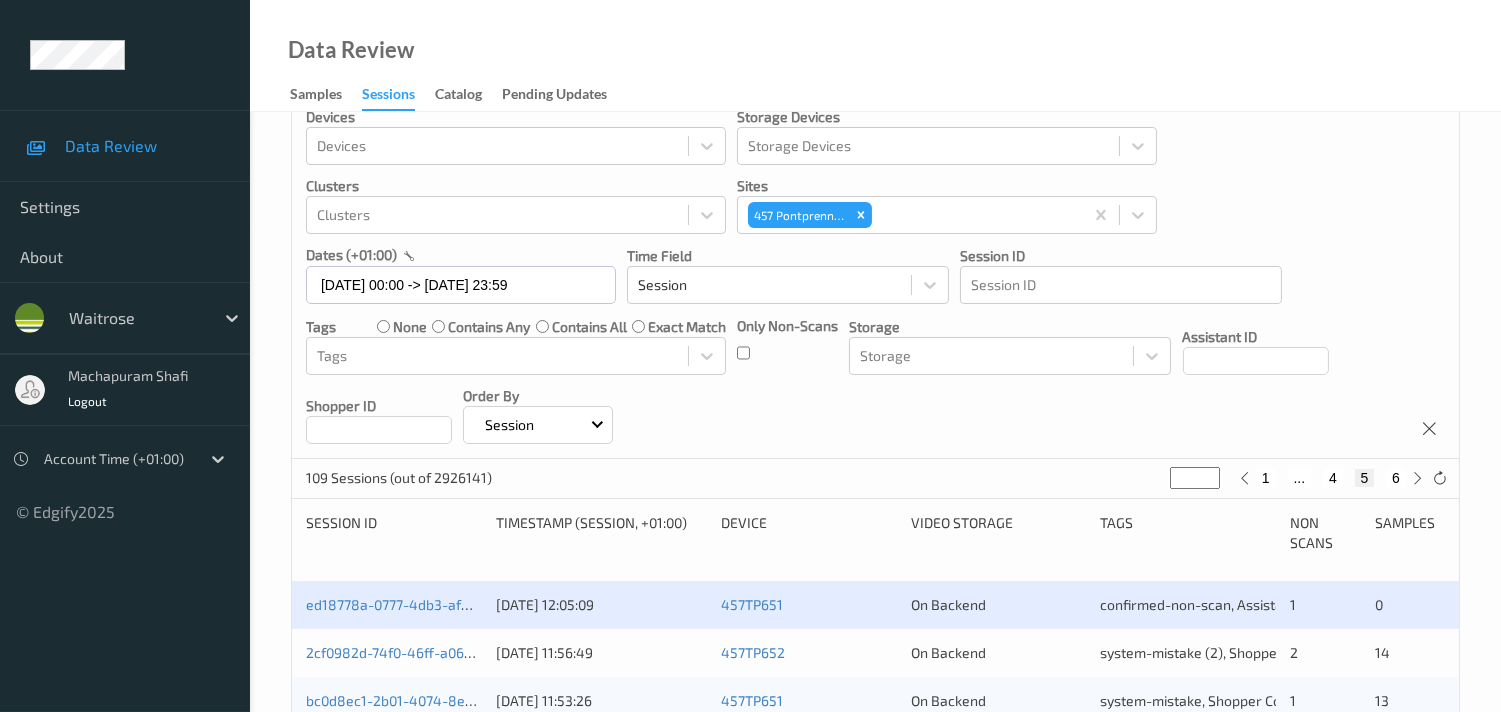 scroll, scrollTop: 111, scrollLeft: 0, axis: vertical 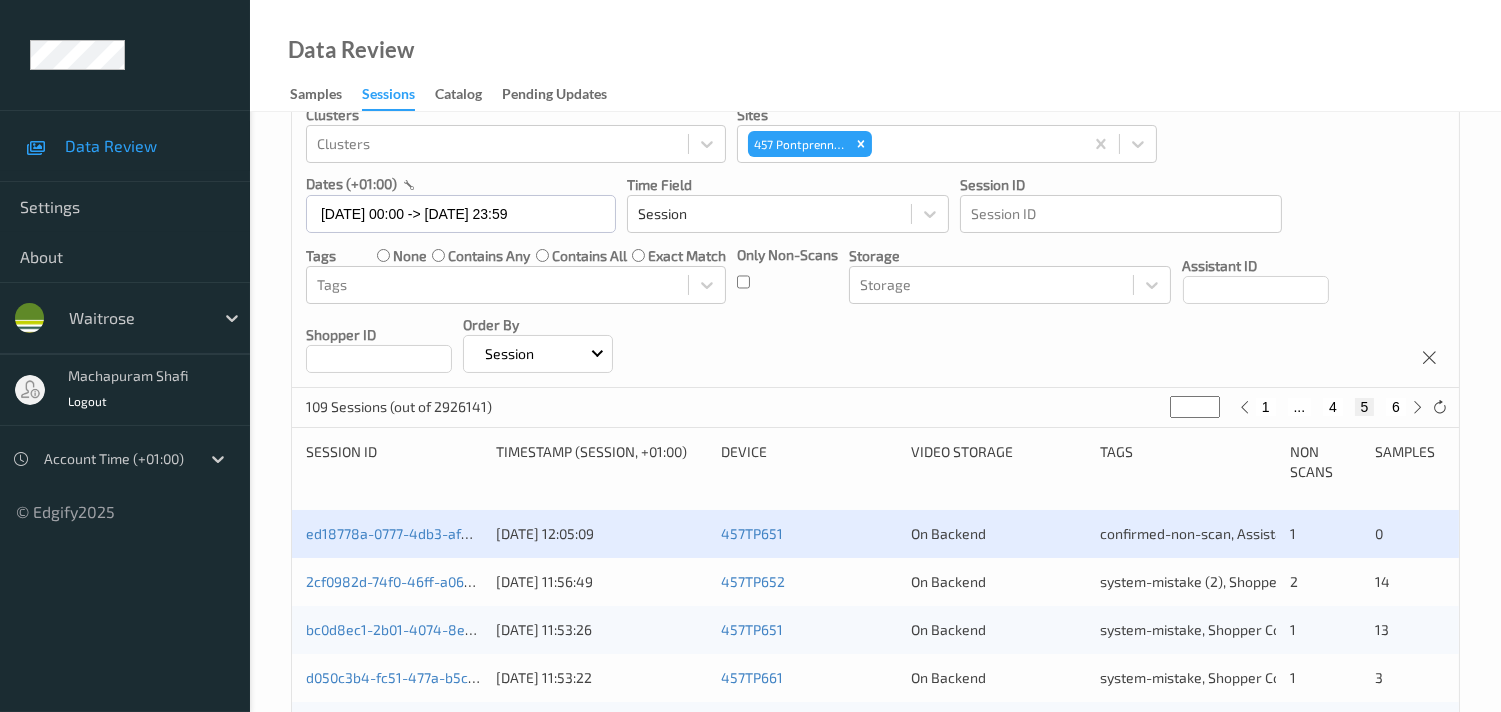 click on "ed18778a-0777-4db3-af8b-f8f28a720e0c 05/07/2025 12:05:09 457TP651 On Backend confirmed-non-scan, Assistant Rejected 1 0" at bounding box center [875, 534] 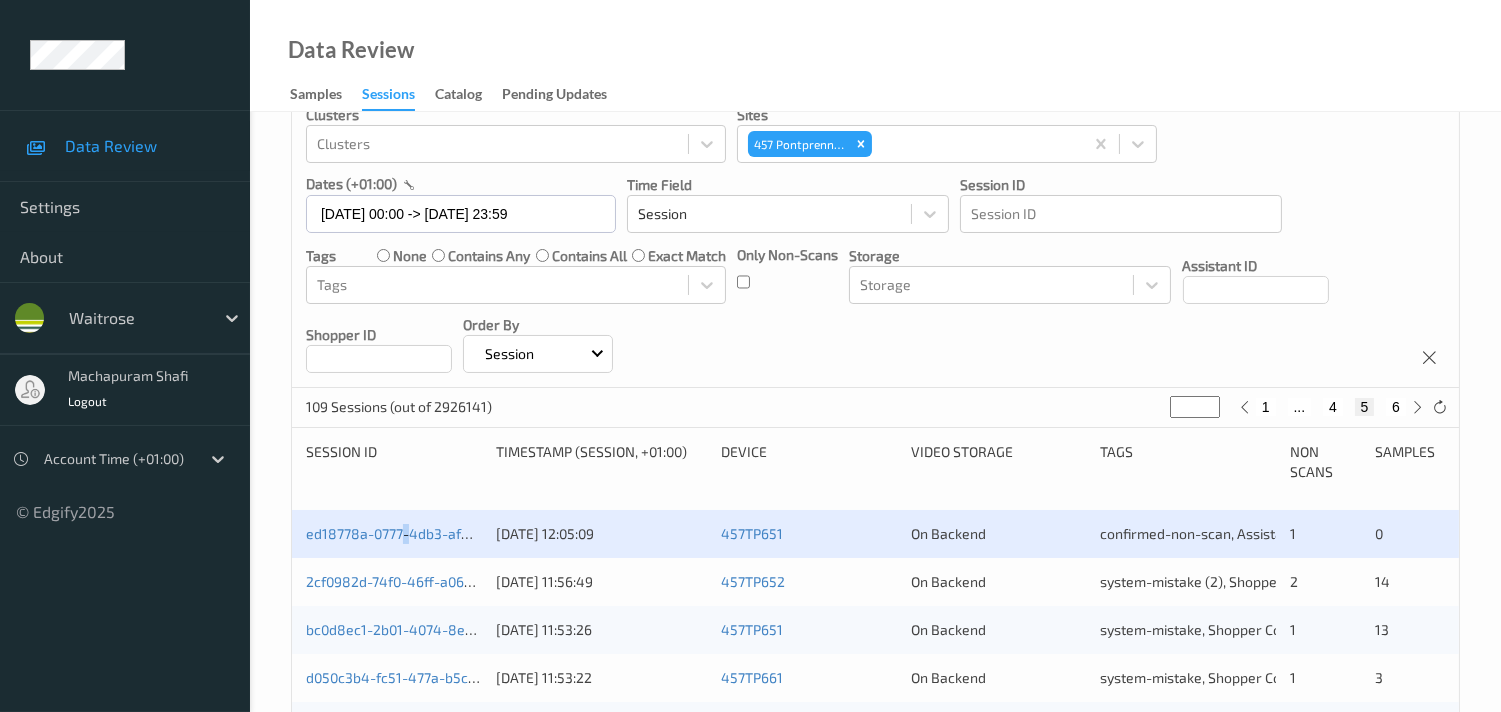 click on "ed18778a-0777-4db3-af8b-f8f28a720e0c 05/07/2025 12:05:09 457TP651 On Backend confirmed-non-scan, Assistant Rejected 1 0" at bounding box center [875, 534] 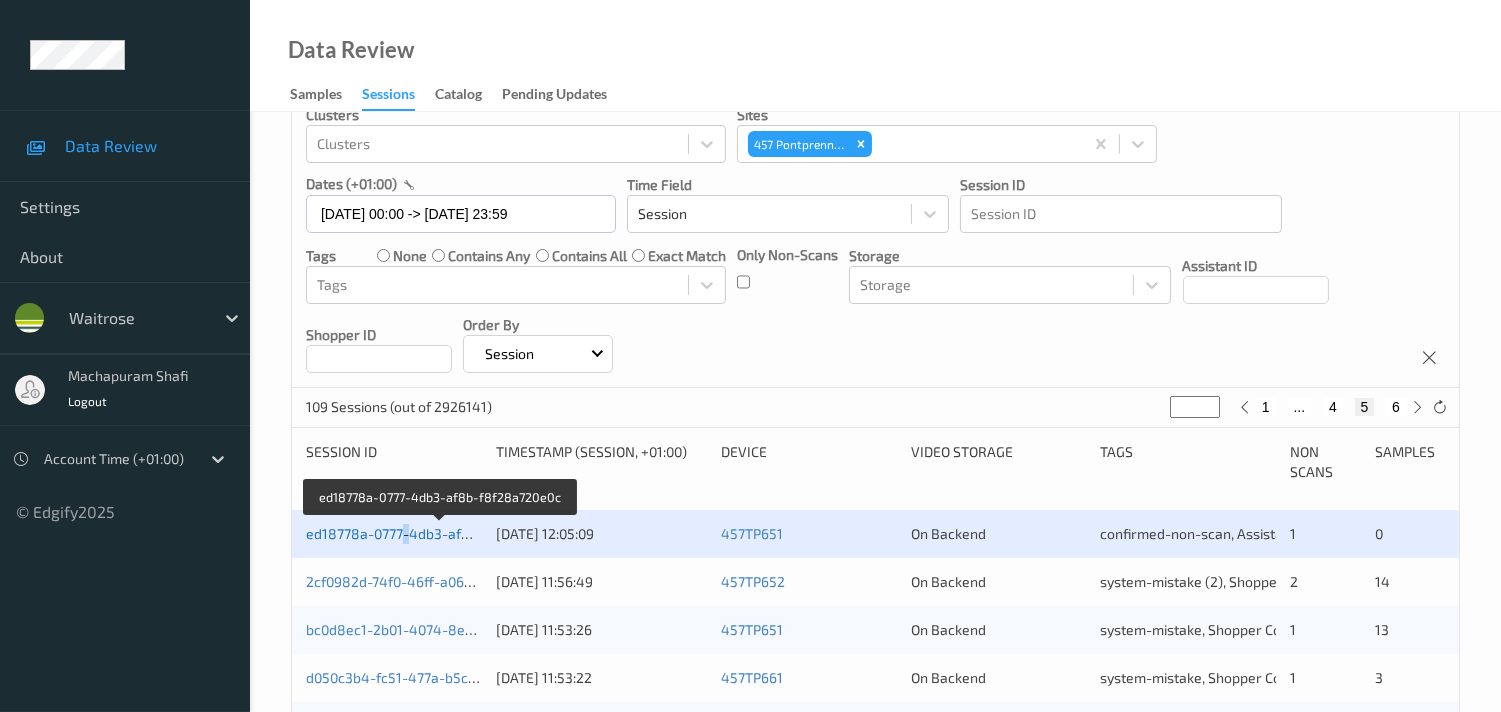 click on "ed18778a-0777-4db3-af8b-f8f28a720e0c" at bounding box center [440, 533] 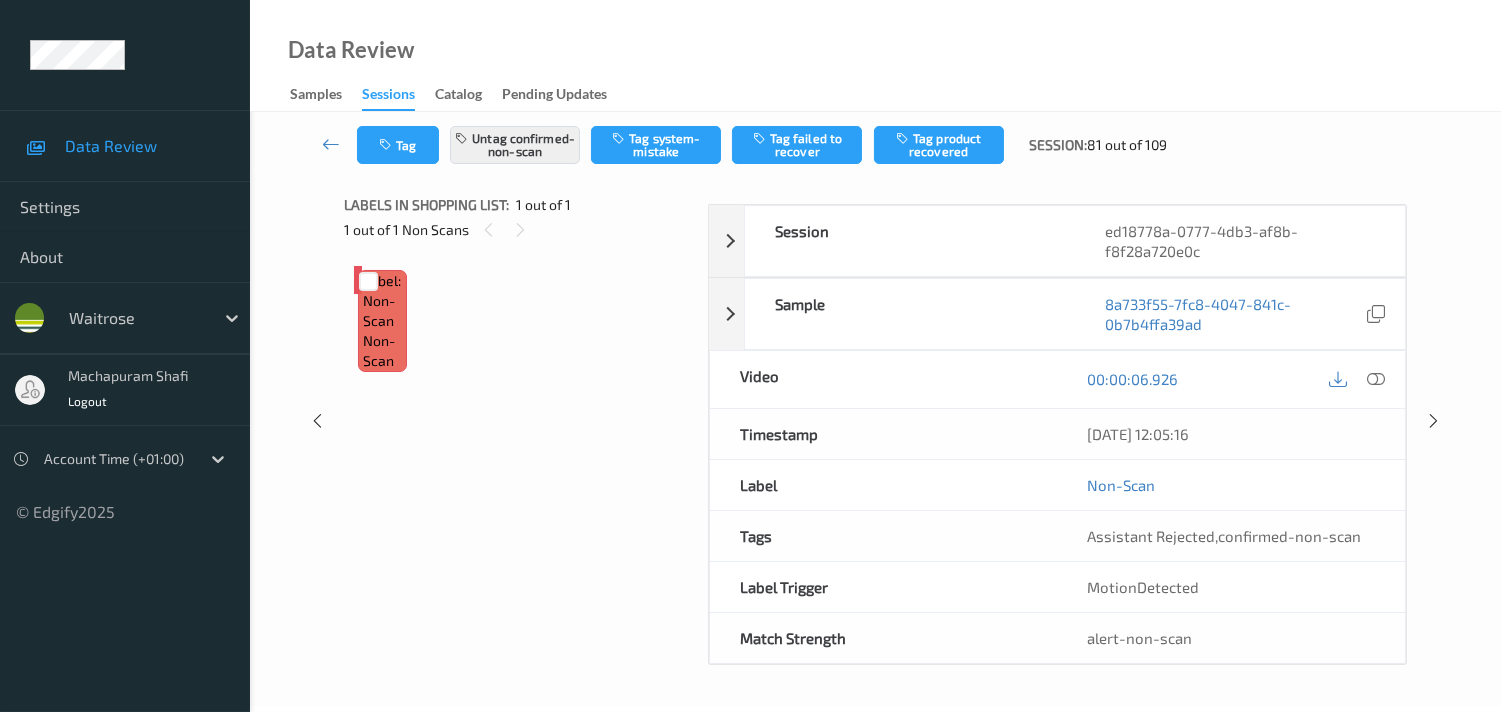 scroll, scrollTop: 100, scrollLeft: 0, axis: vertical 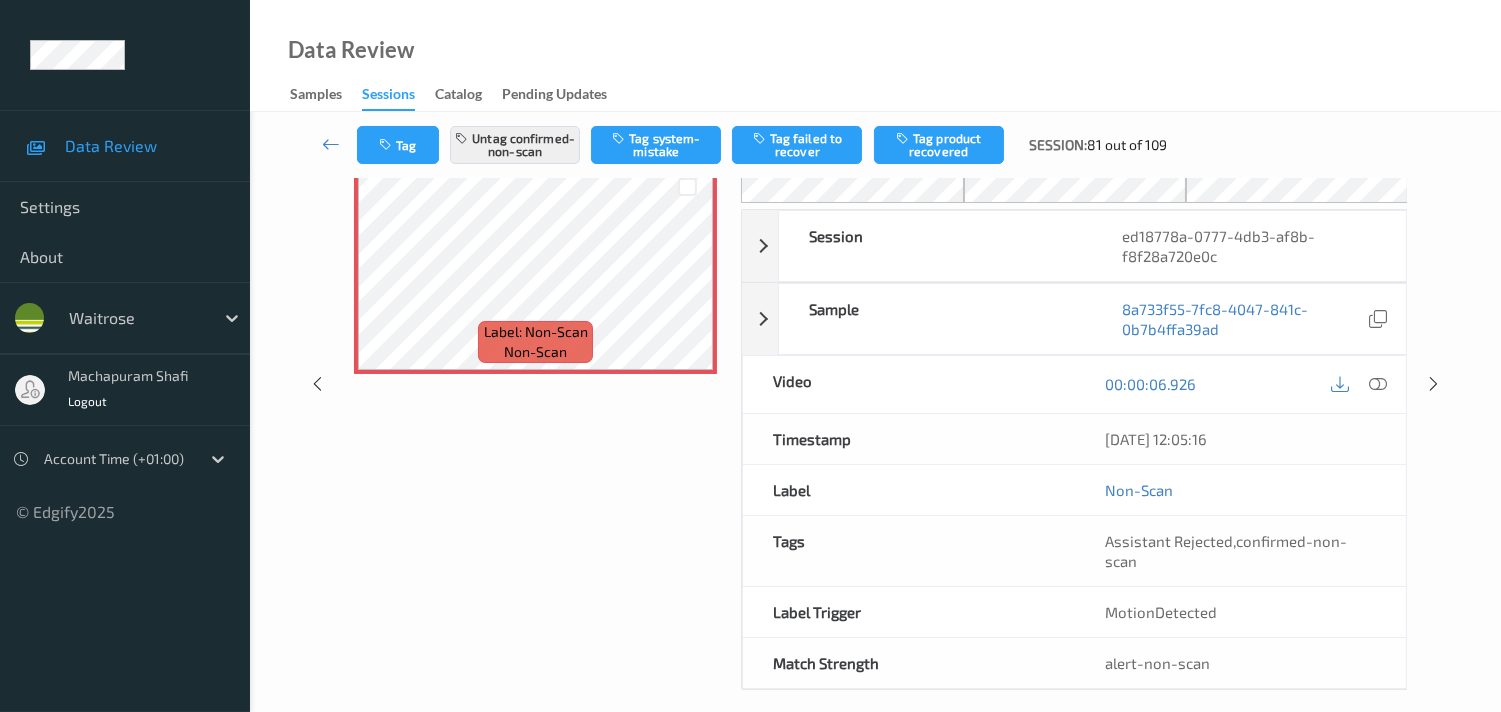 click on "Labels in shopping list: 1 out of 1 1 out of 1 Non Scans Label: Non-Scan non-scan Label: Non-Scan non-scan Label: Non-Scan non-scan" at bounding box center [535, 384] 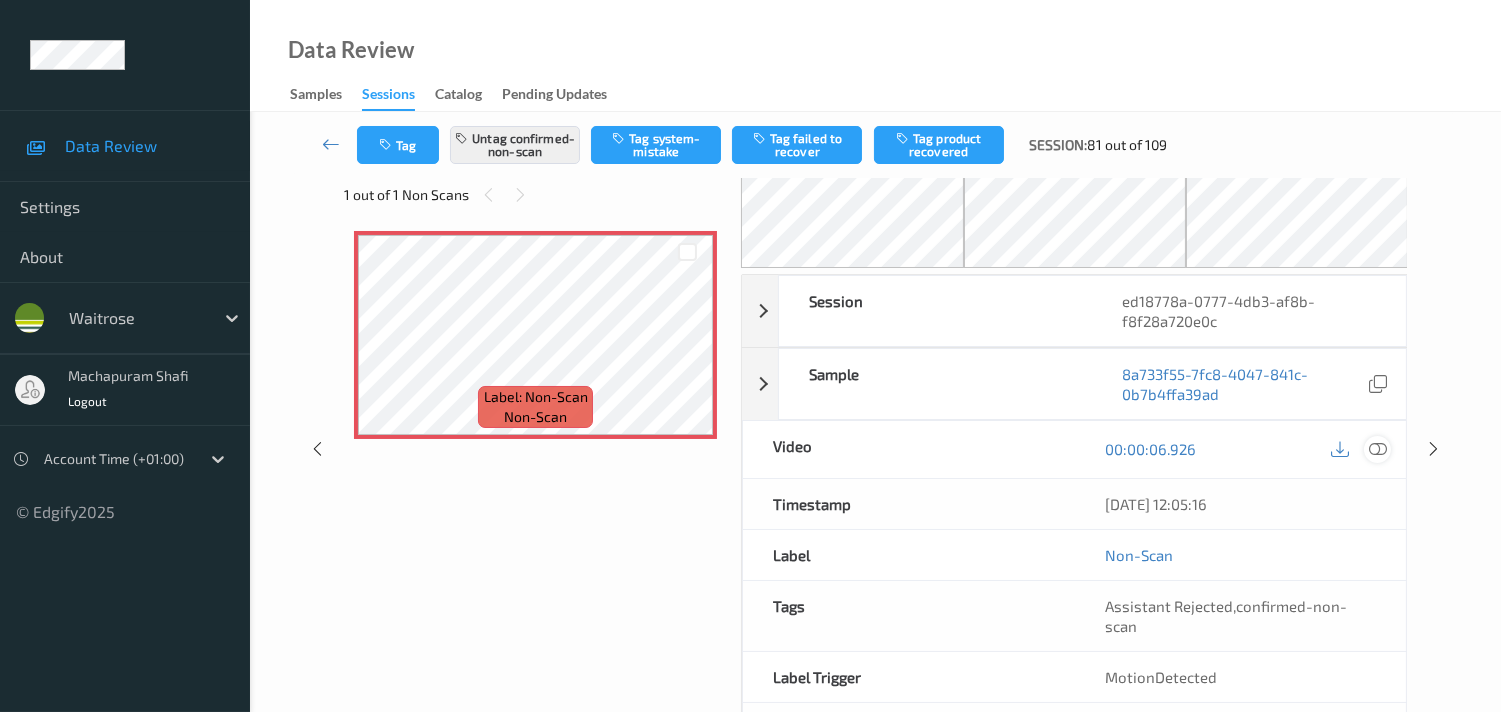 scroll, scrollTop: 0, scrollLeft: 0, axis: both 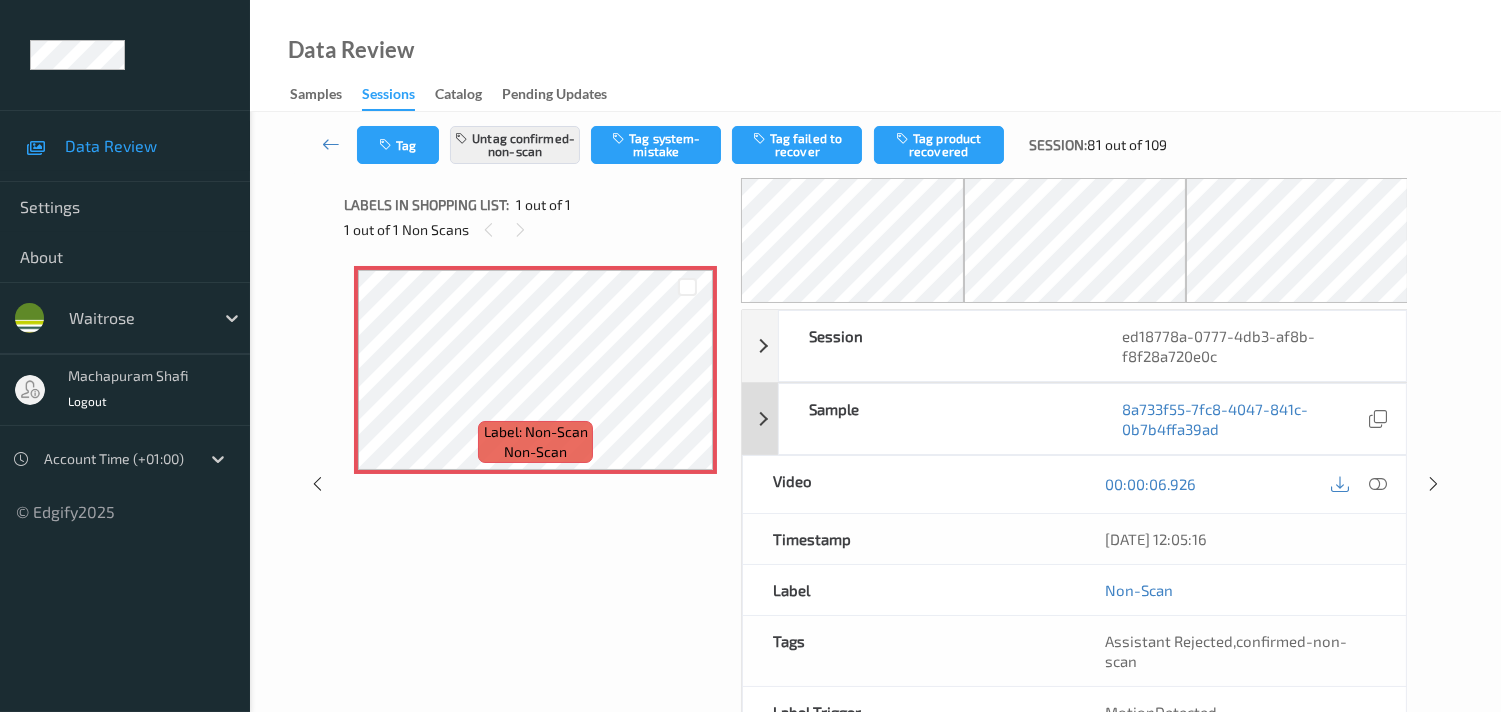 click on "8a733f55-7fc8-4047-841c-0b7b4ffa39ad" at bounding box center [1250, 419] 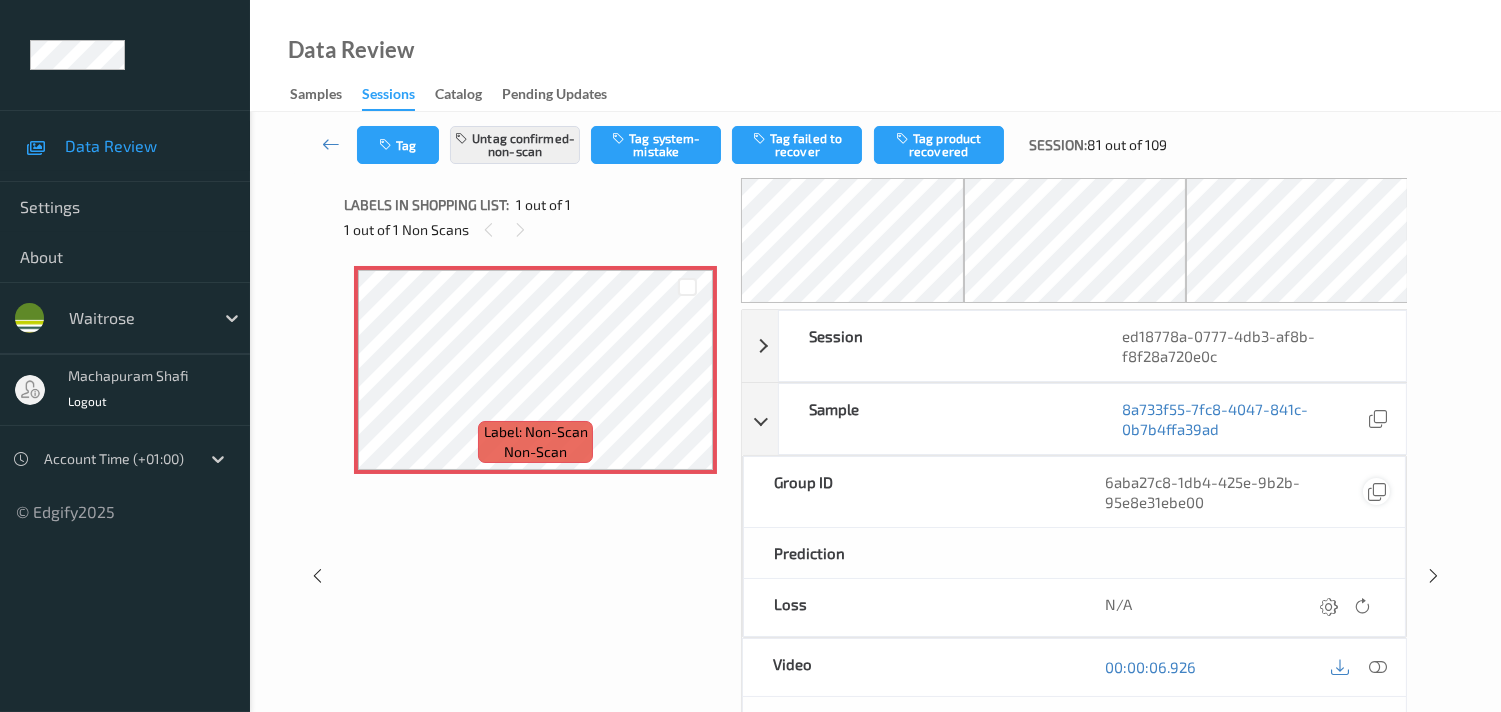 click at bounding box center (1377, 492) 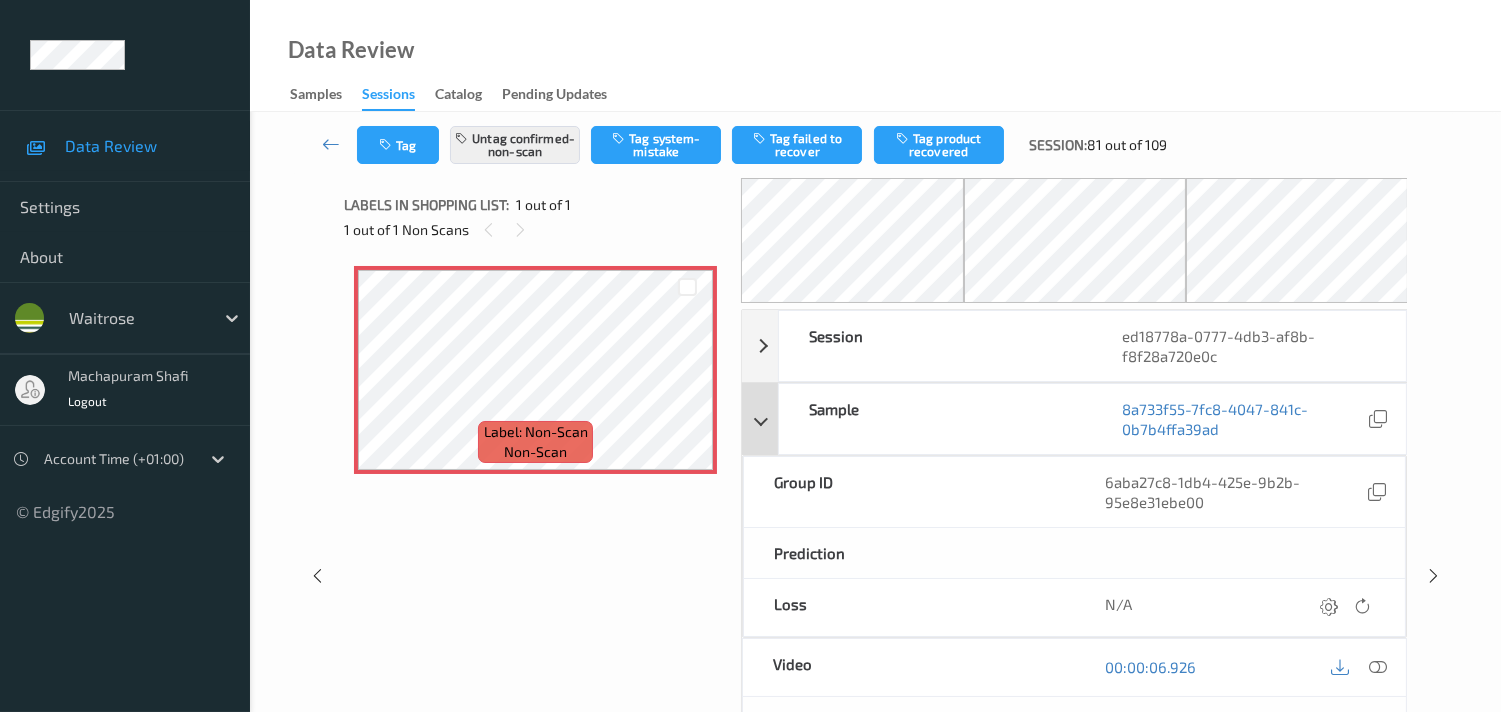 click on "Sample 8a733f55-7fc8-4047-841c-0b7b4ffa39ad" at bounding box center (1074, 419) 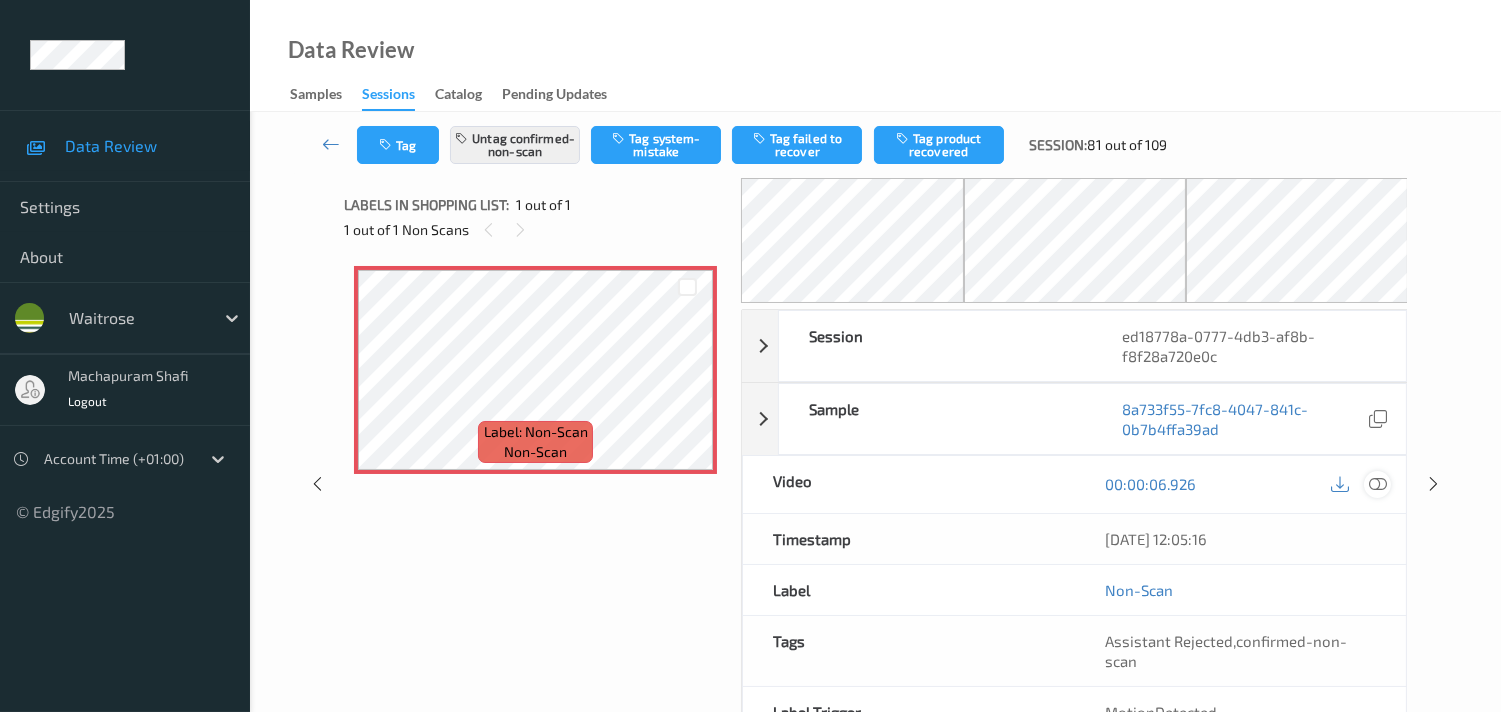click at bounding box center [1377, 484] 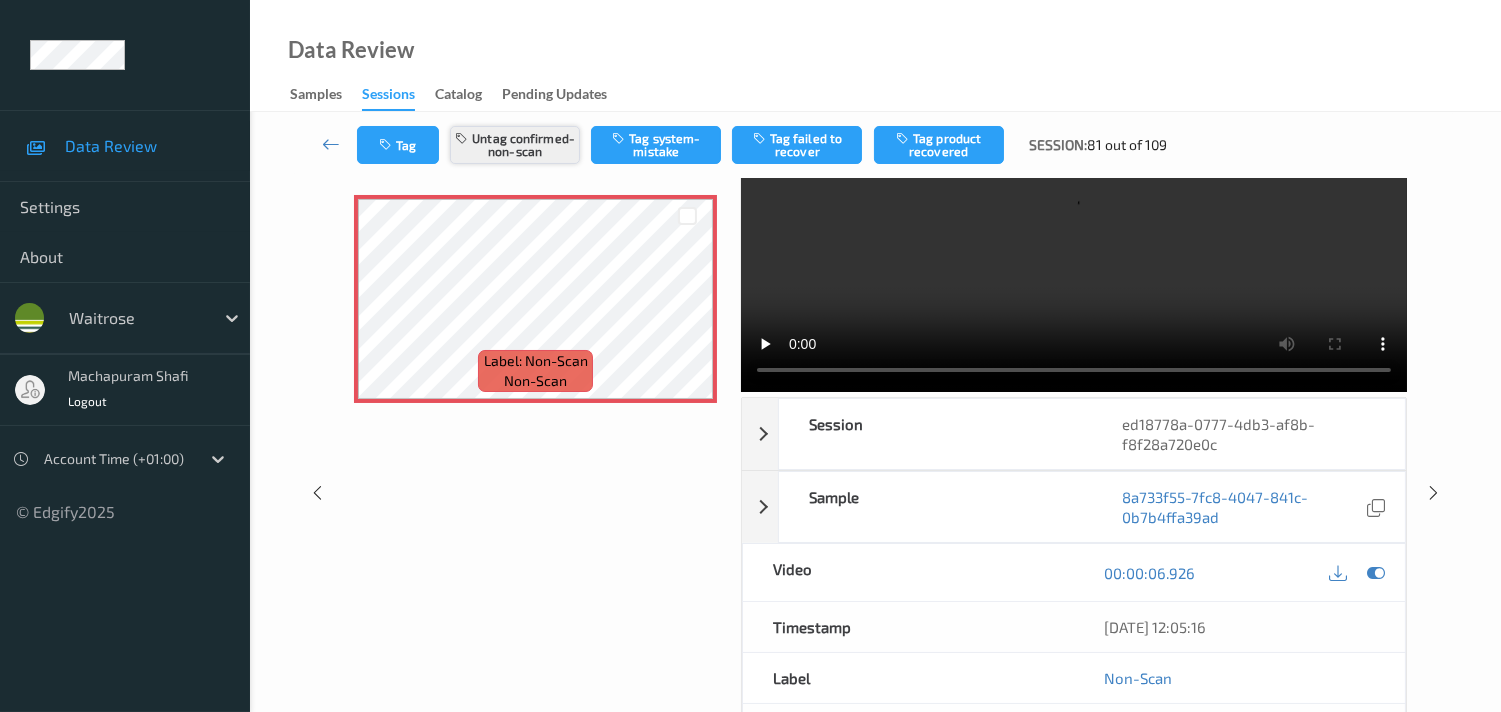 scroll, scrollTop: 111, scrollLeft: 0, axis: vertical 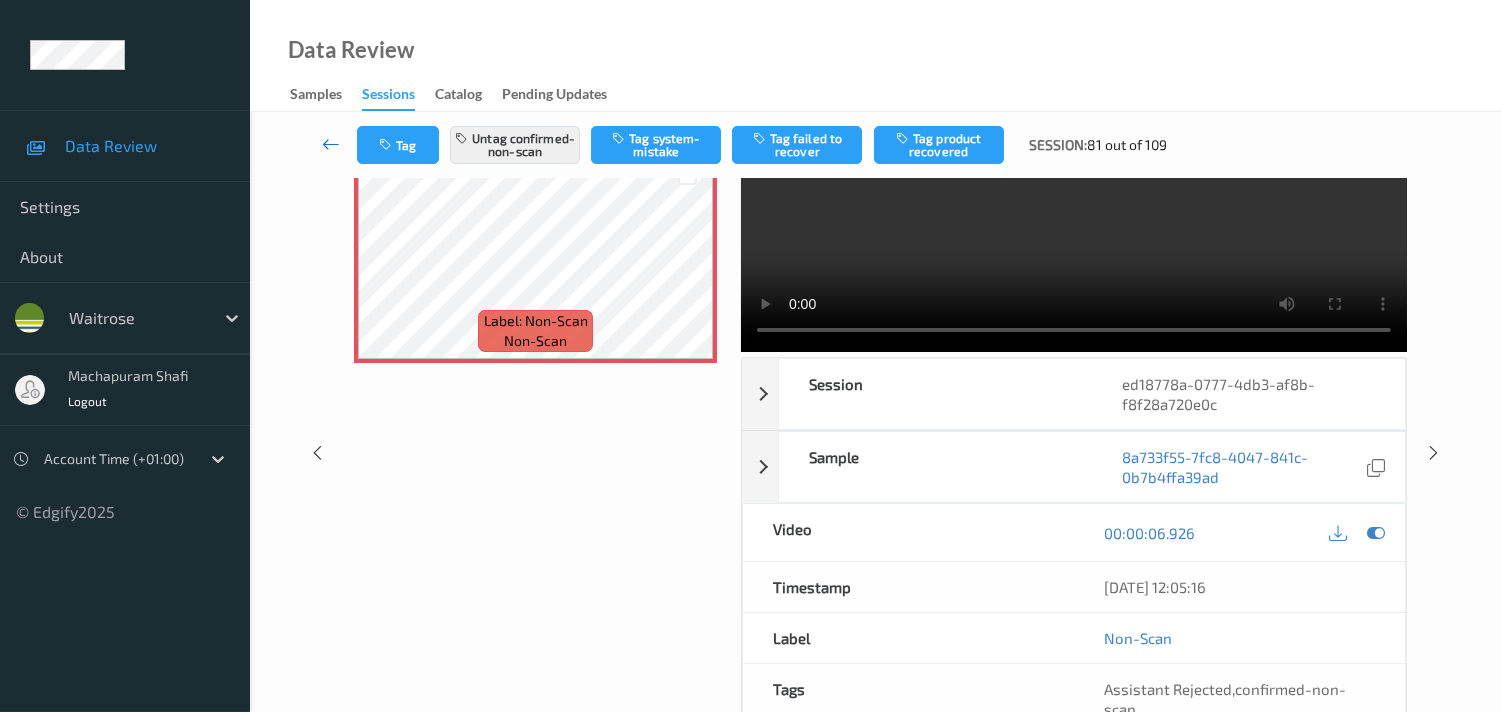 click at bounding box center [331, 144] 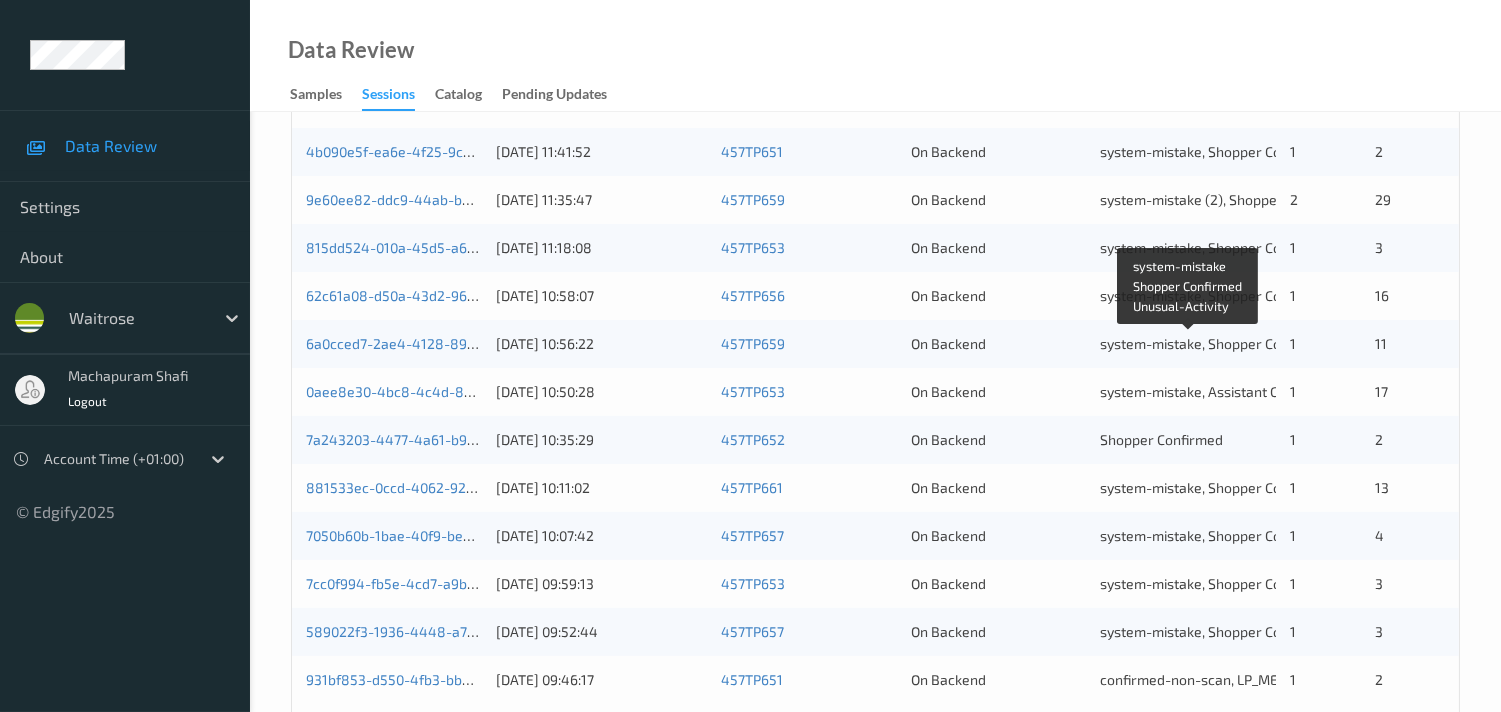 scroll, scrollTop: 951, scrollLeft: 0, axis: vertical 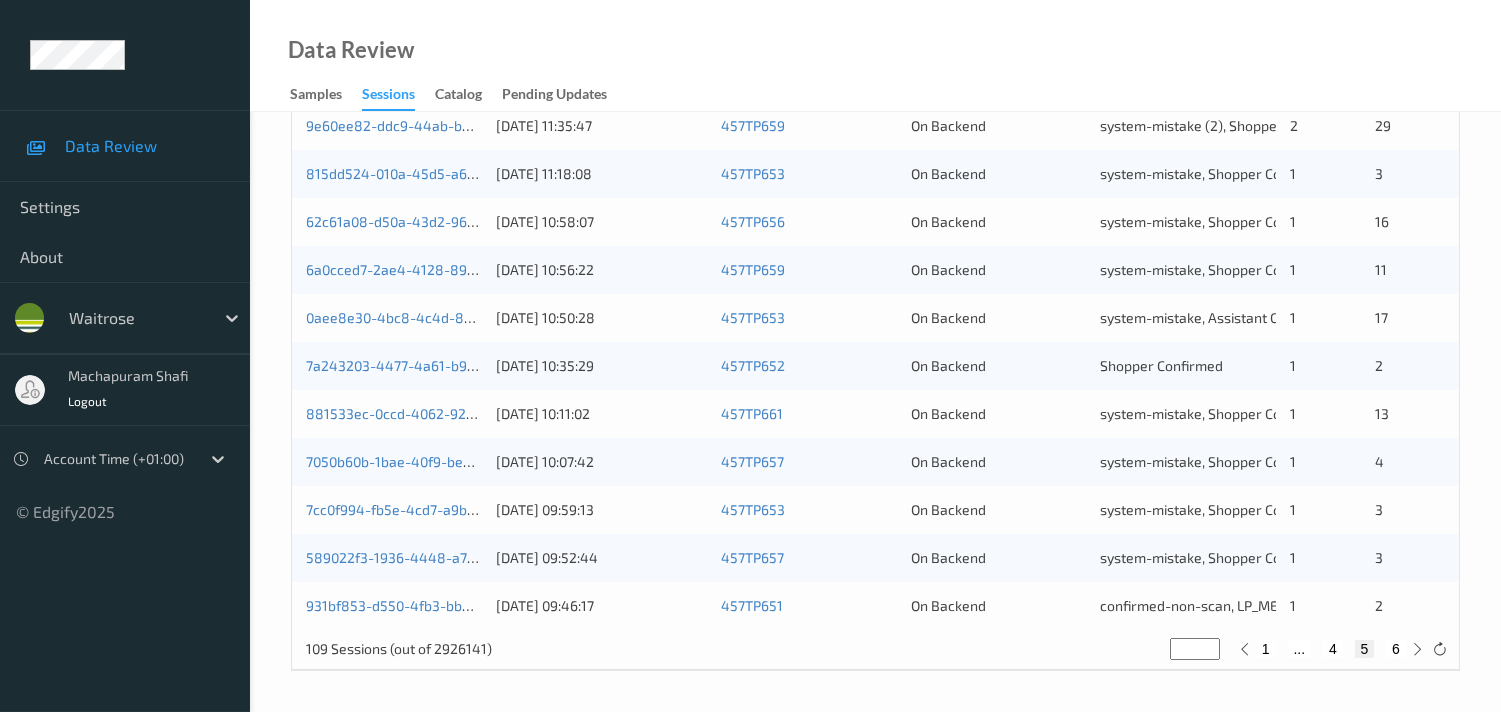 click on "6" at bounding box center [1396, 649] 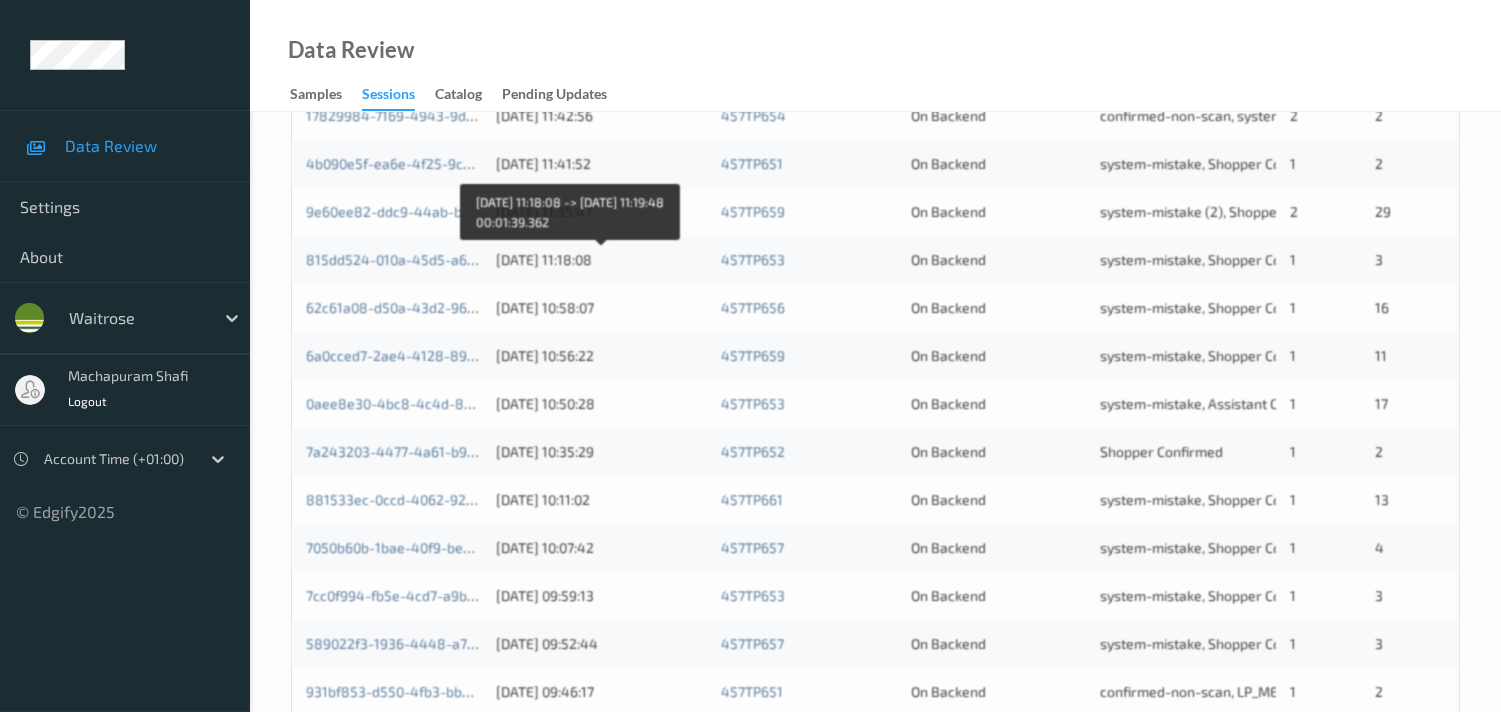 scroll, scrollTop: 951, scrollLeft: 0, axis: vertical 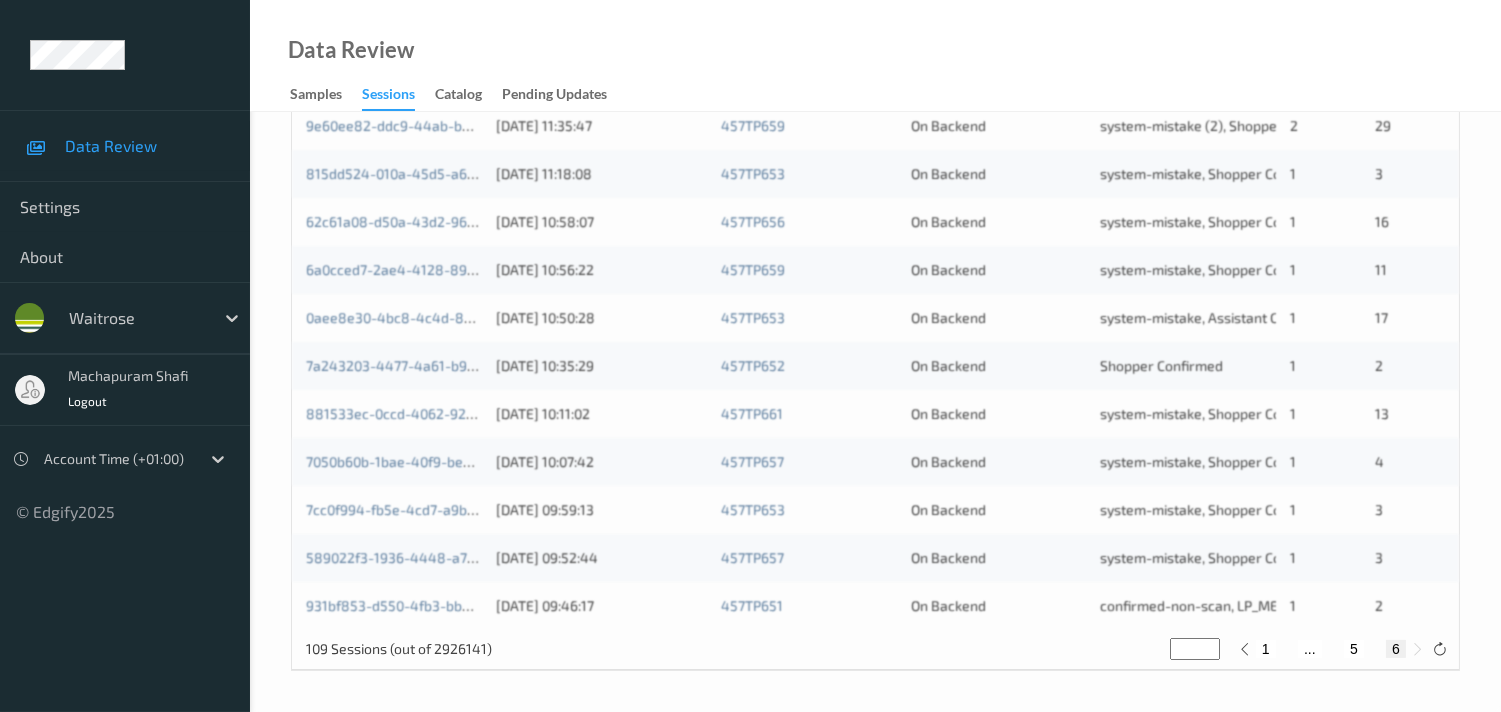 click on "6" at bounding box center (1396, 649) 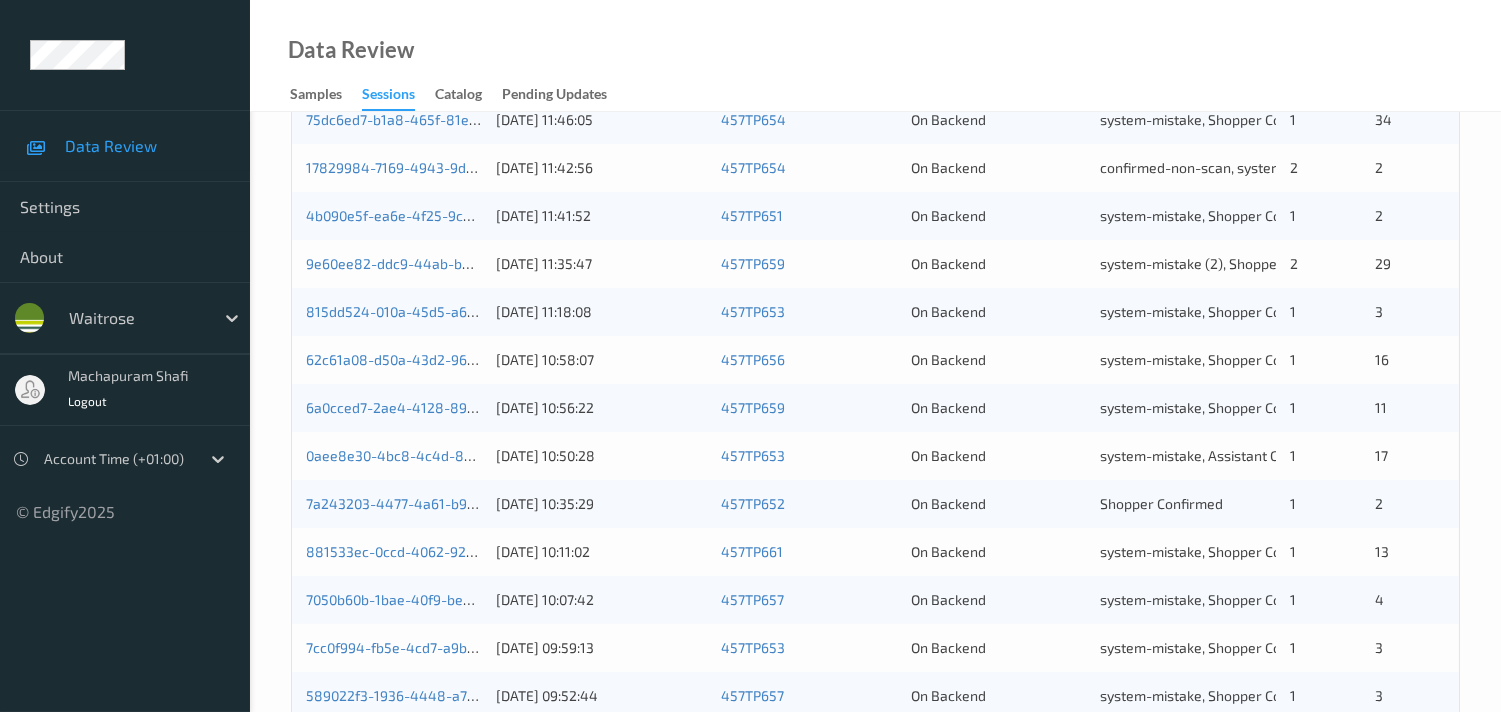 scroll, scrollTop: 951, scrollLeft: 0, axis: vertical 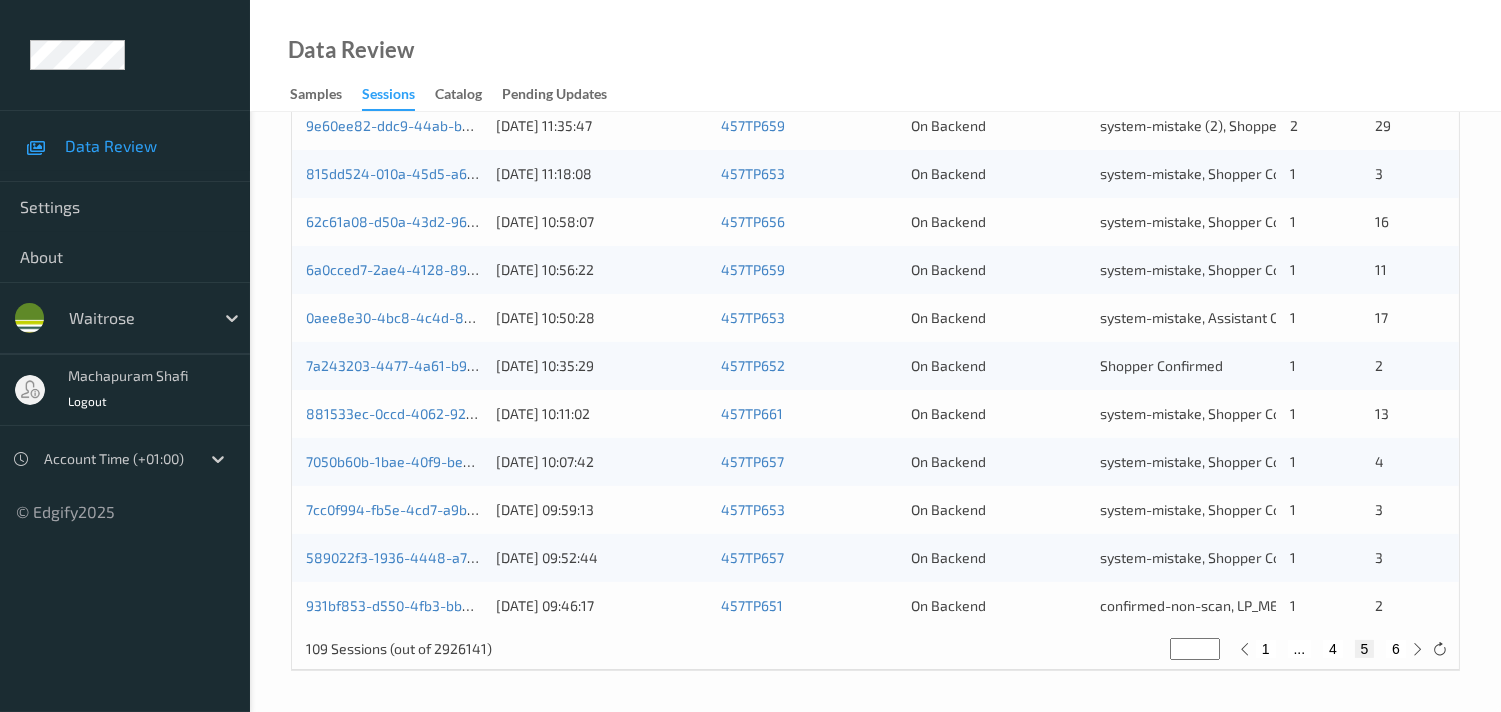 click on "6" at bounding box center (1396, 649) 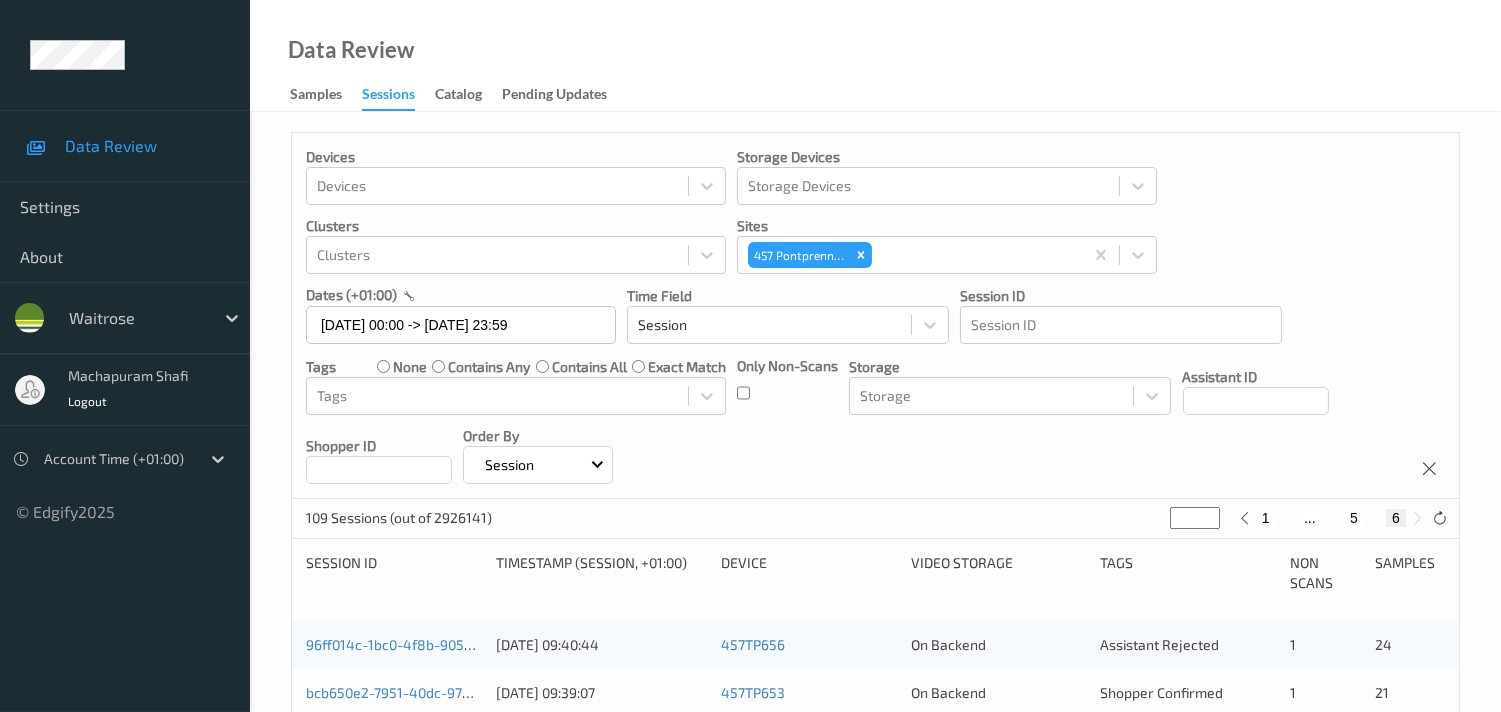 scroll, scrollTop: 423, scrollLeft: 0, axis: vertical 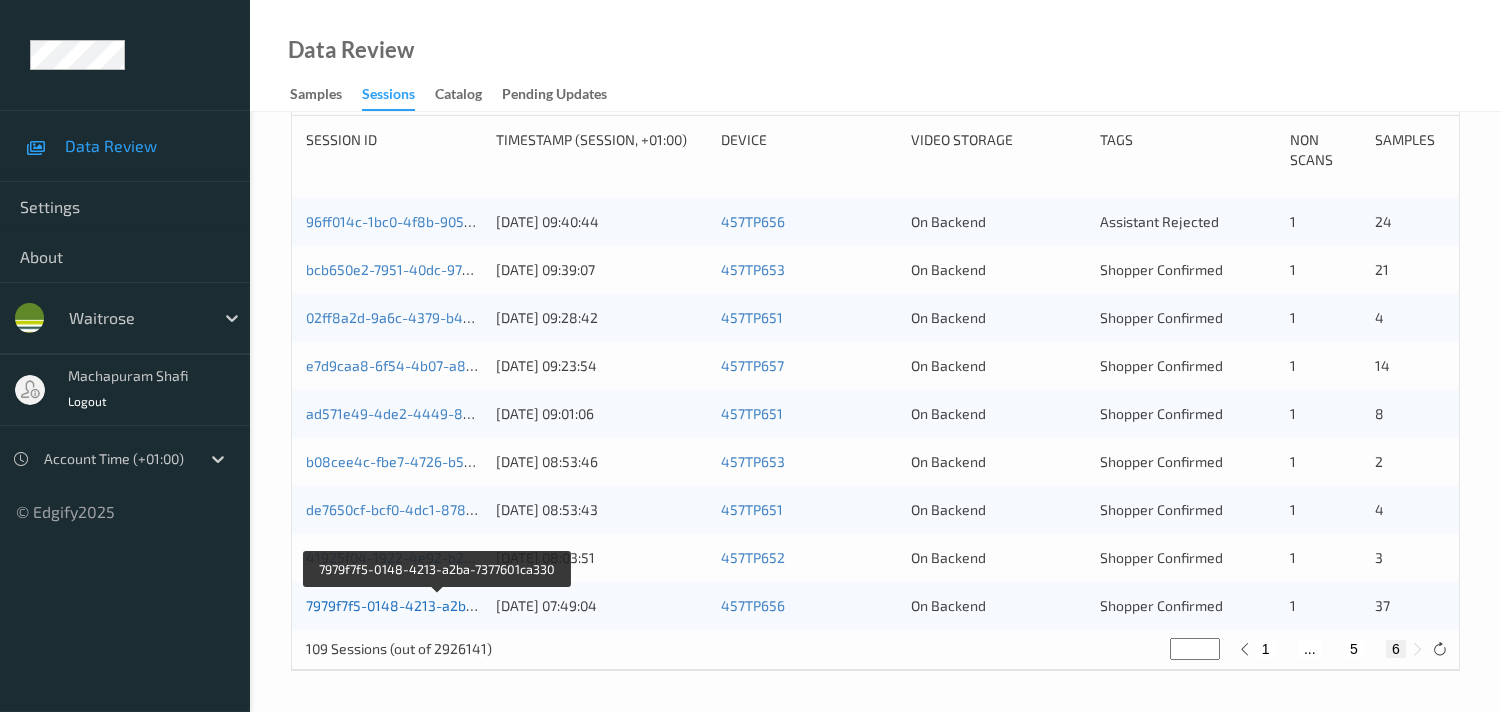 click on "7979f7f5-0148-4213-a2ba-7377601ca330" at bounding box center (437, 605) 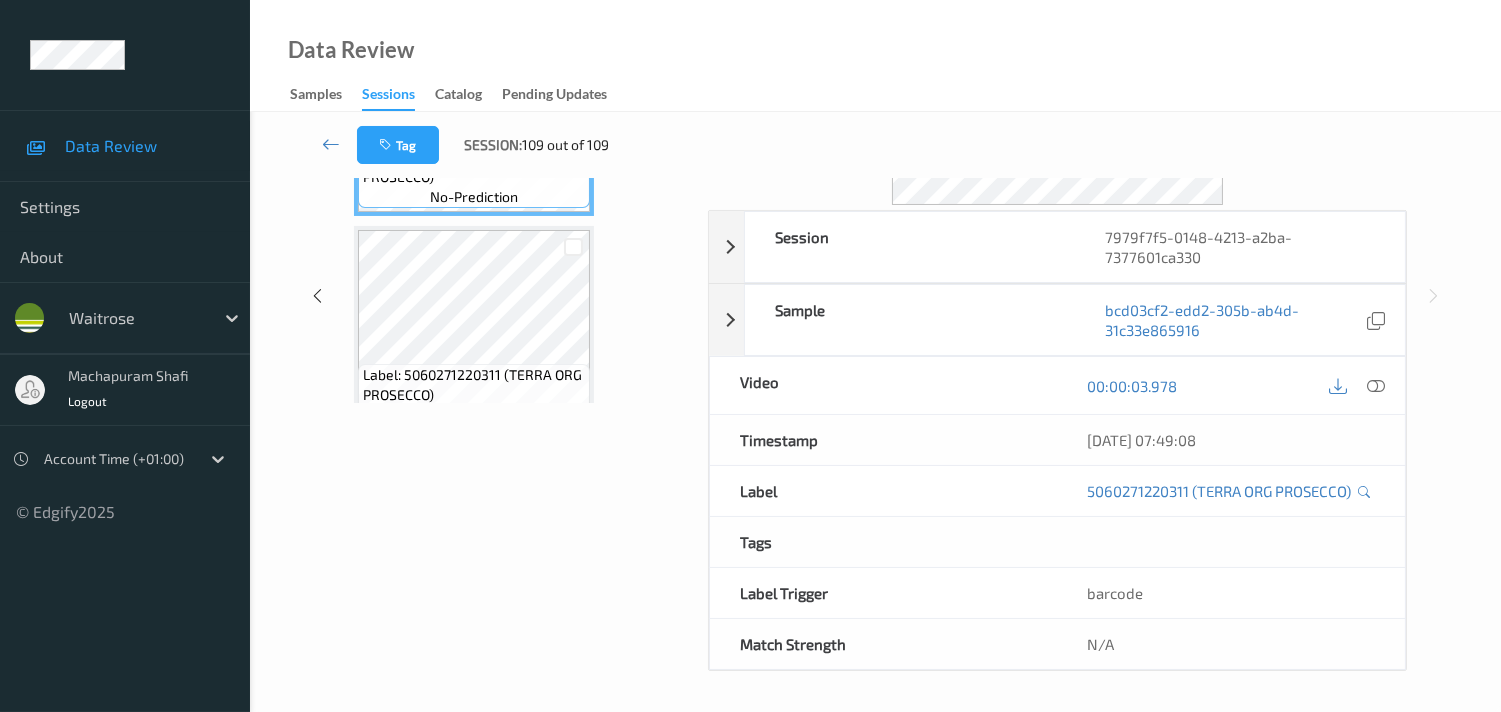 scroll, scrollTop: 280, scrollLeft: 0, axis: vertical 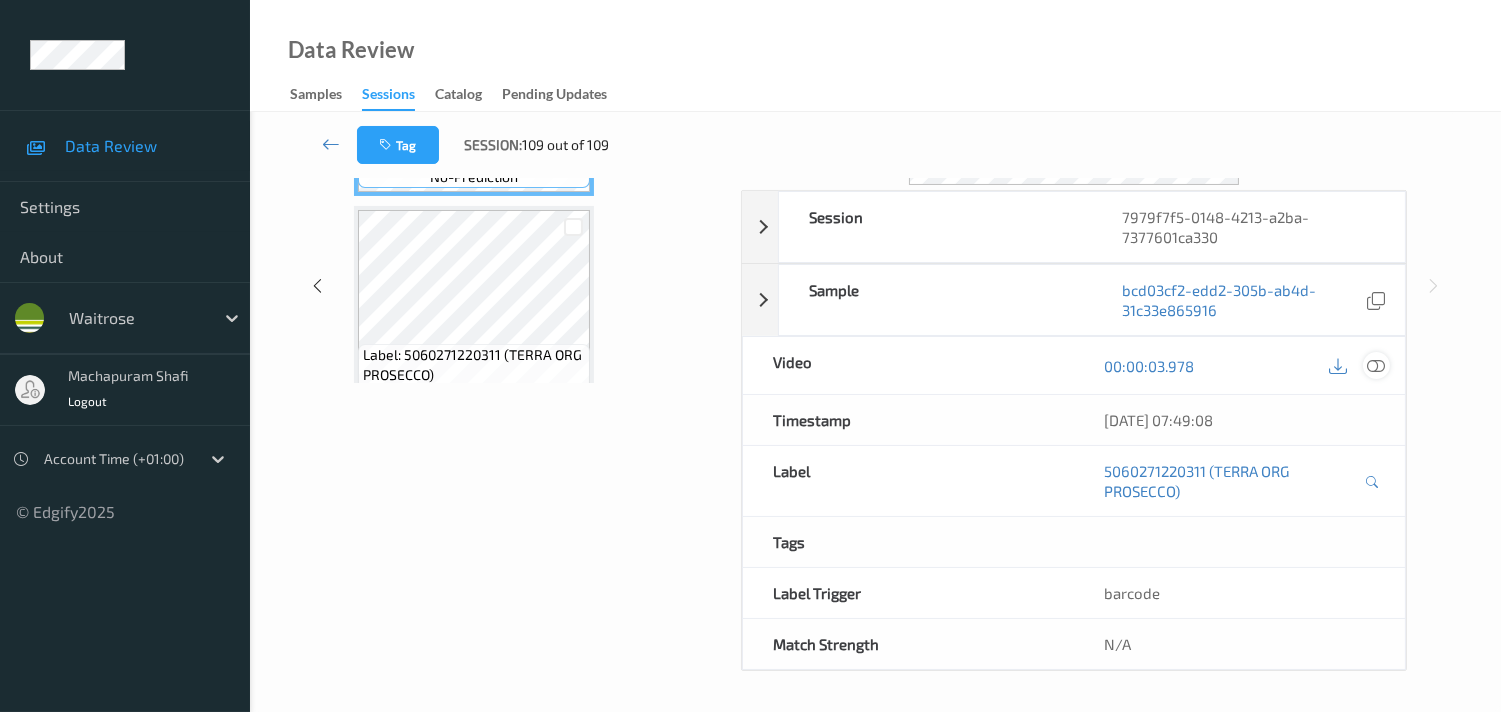 click at bounding box center [1376, 366] 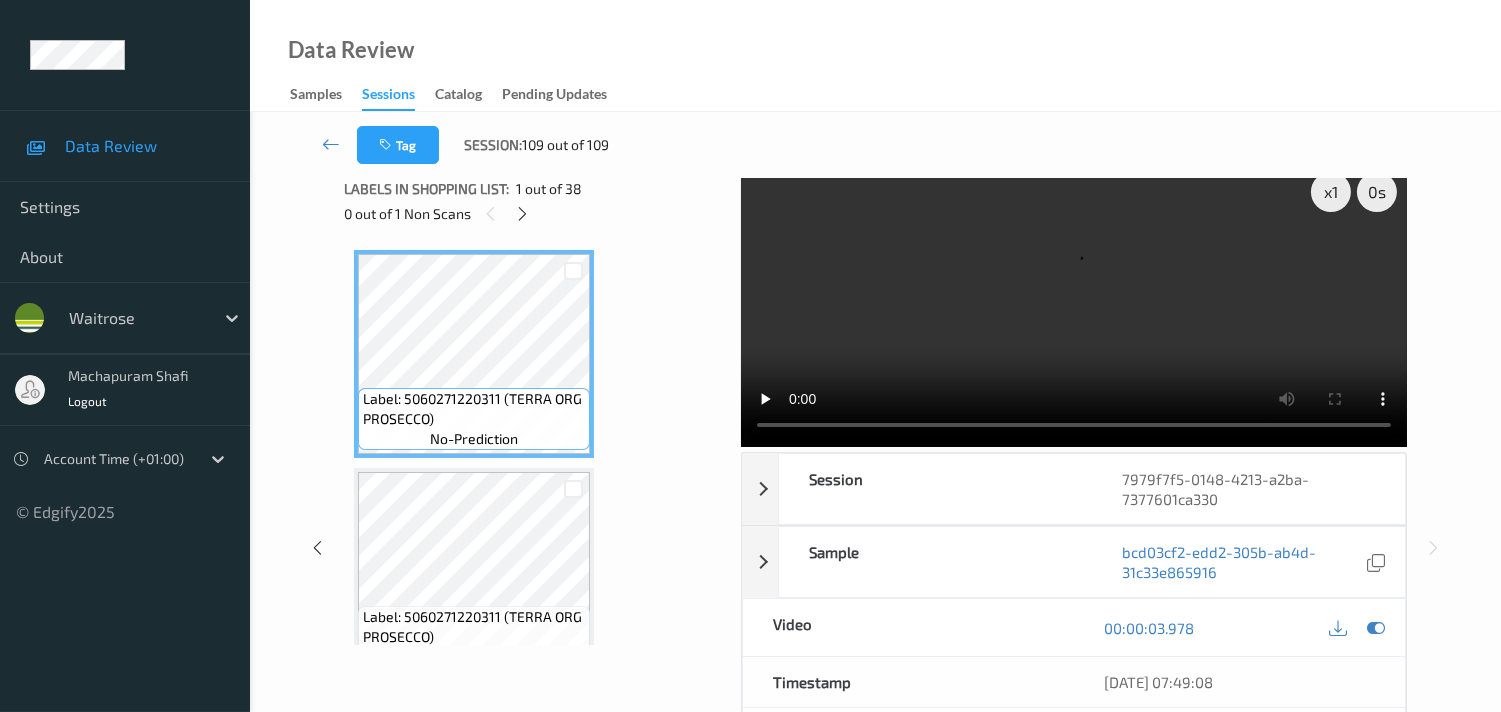 scroll, scrollTop: 0, scrollLeft: 0, axis: both 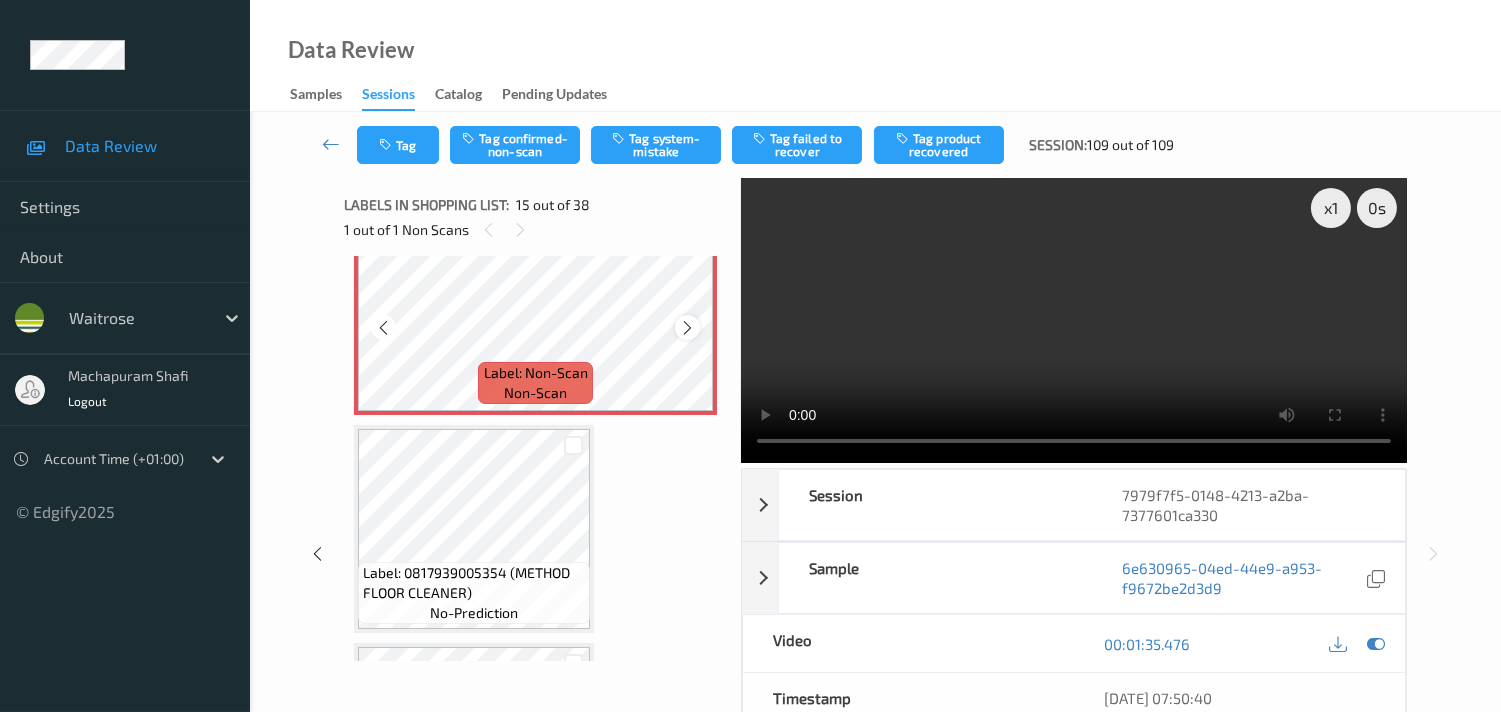 click at bounding box center (687, 328) 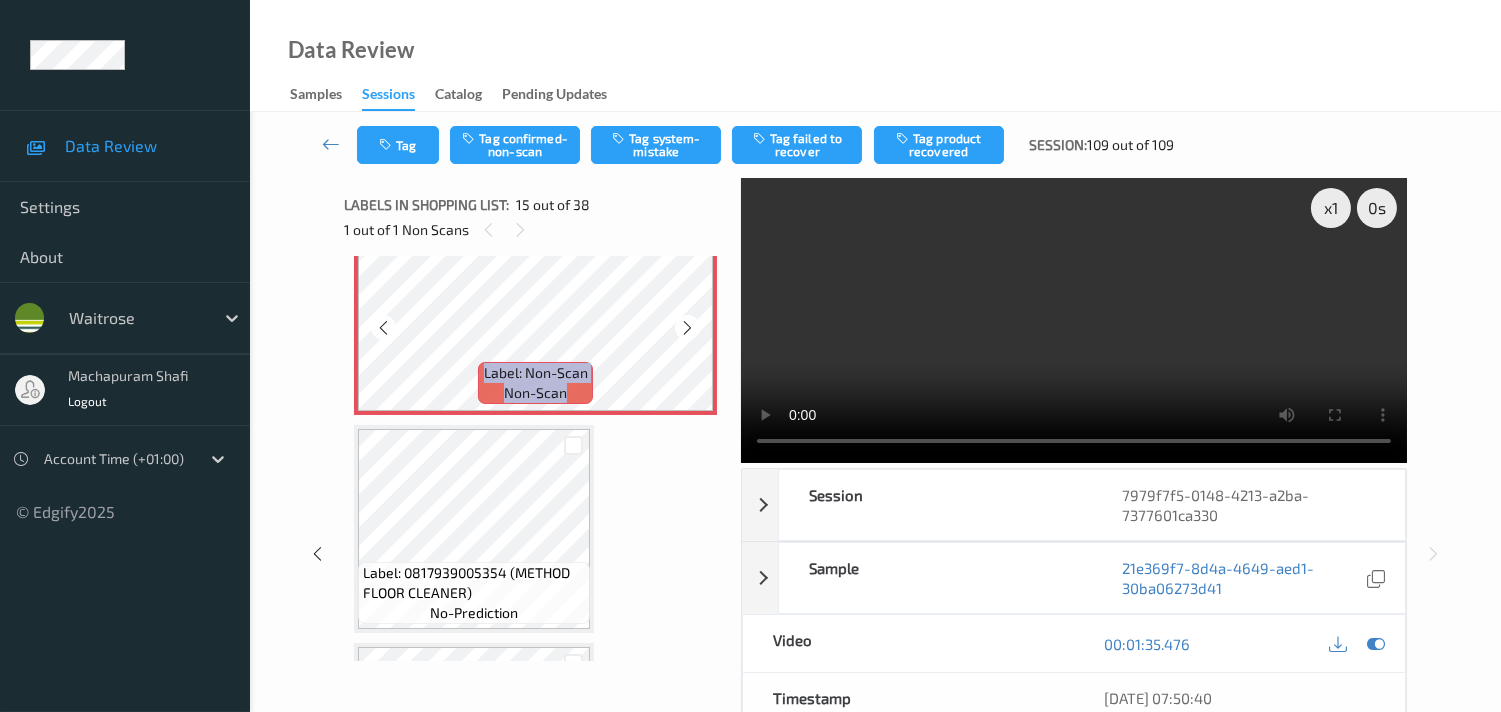 click at bounding box center (687, 328) 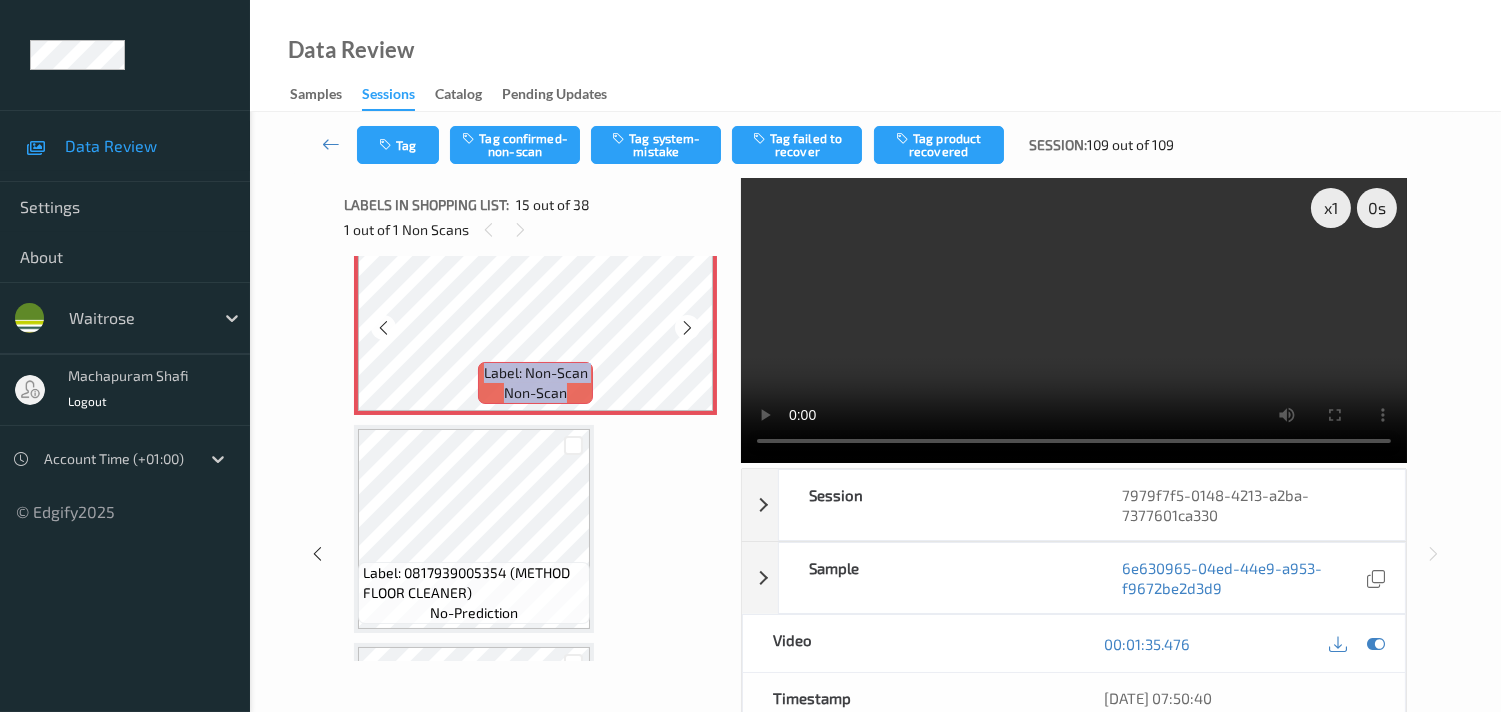 click at bounding box center (687, 328) 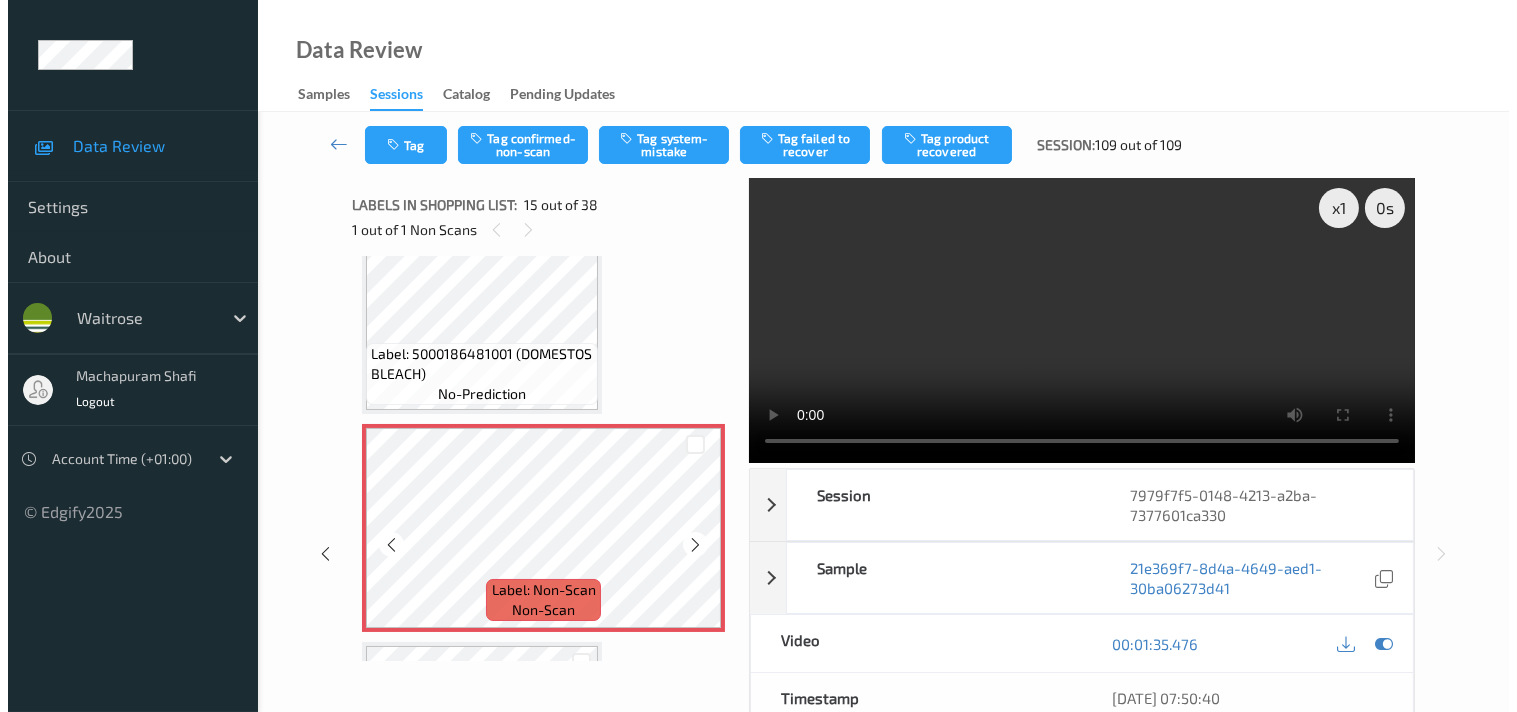 scroll, scrollTop: 2888, scrollLeft: 0, axis: vertical 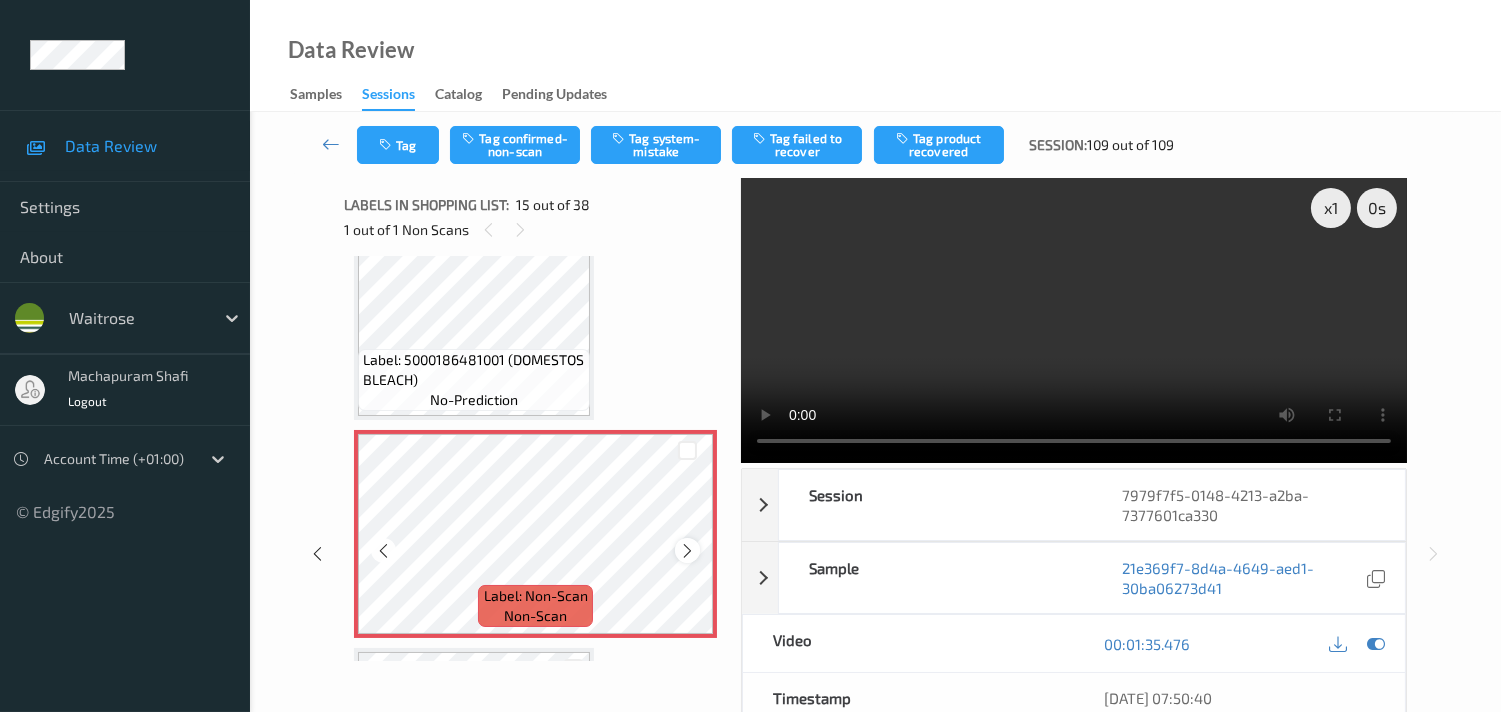 click at bounding box center [687, 551] 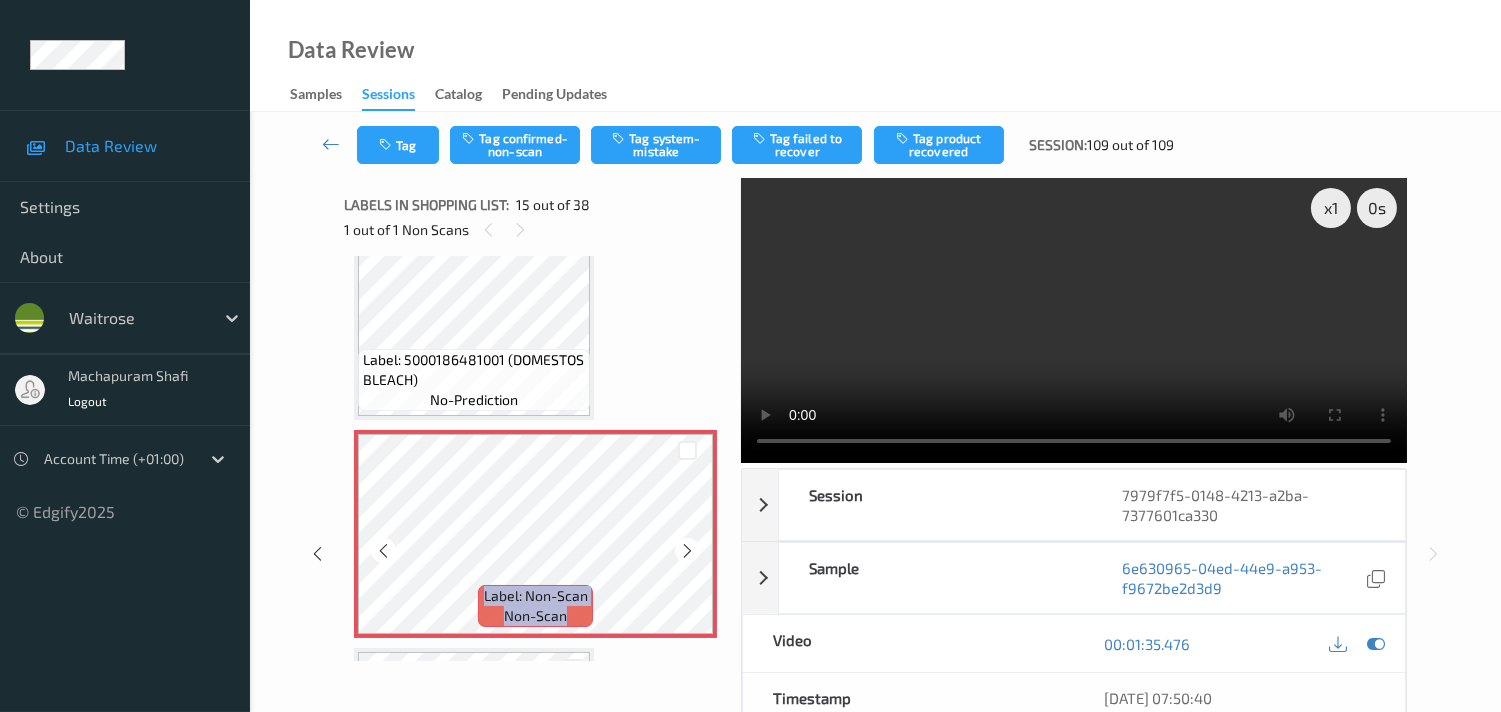 click at bounding box center [687, 551] 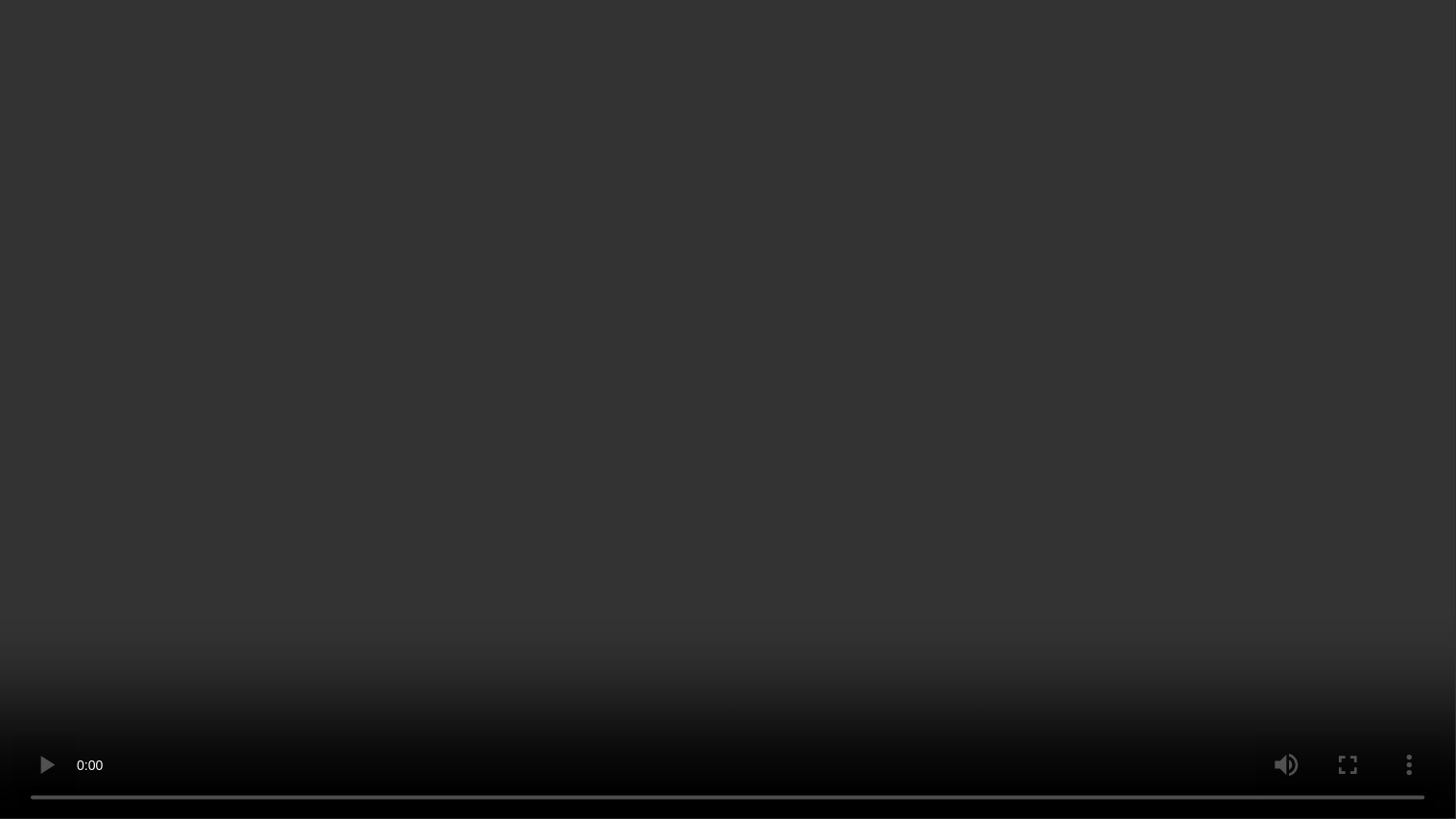 click at bounding box center [728, 409] 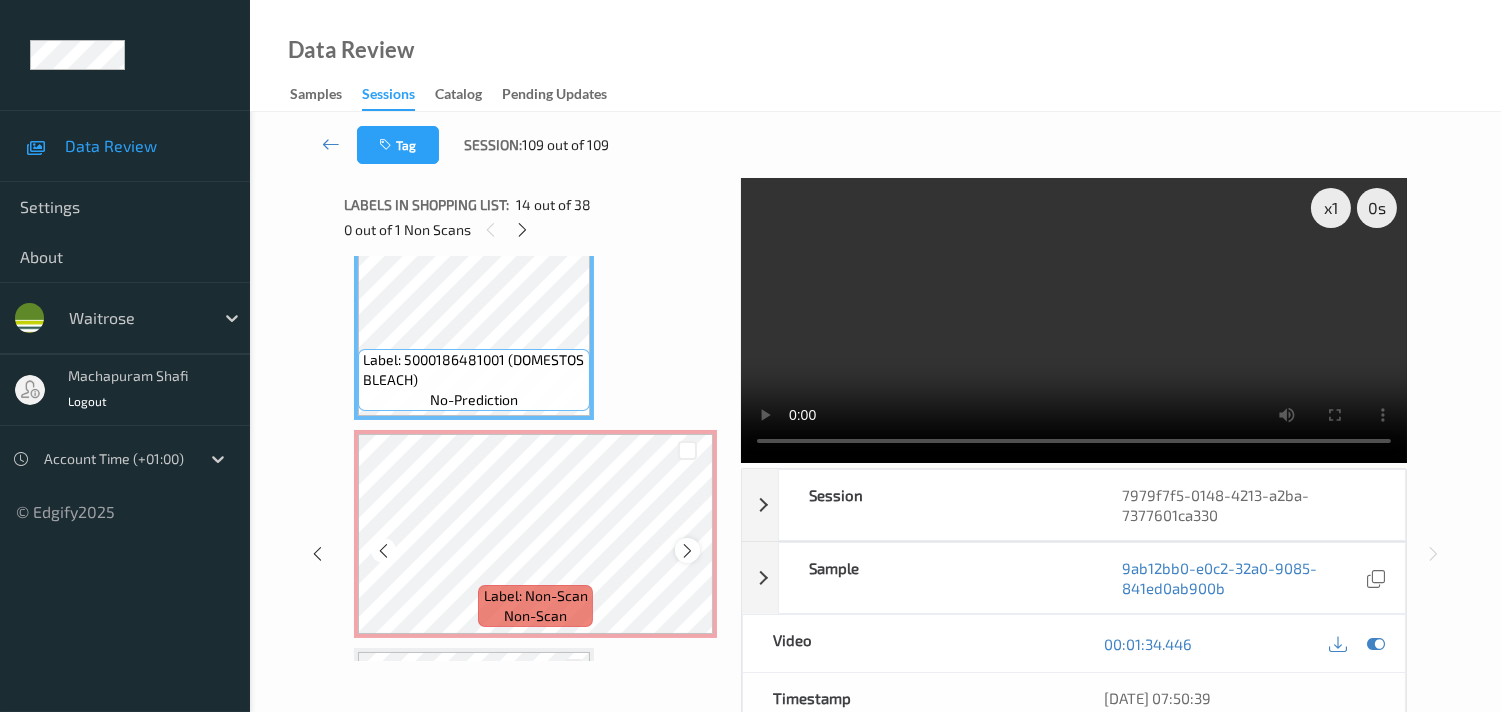 click at bounding box center [687, 551] 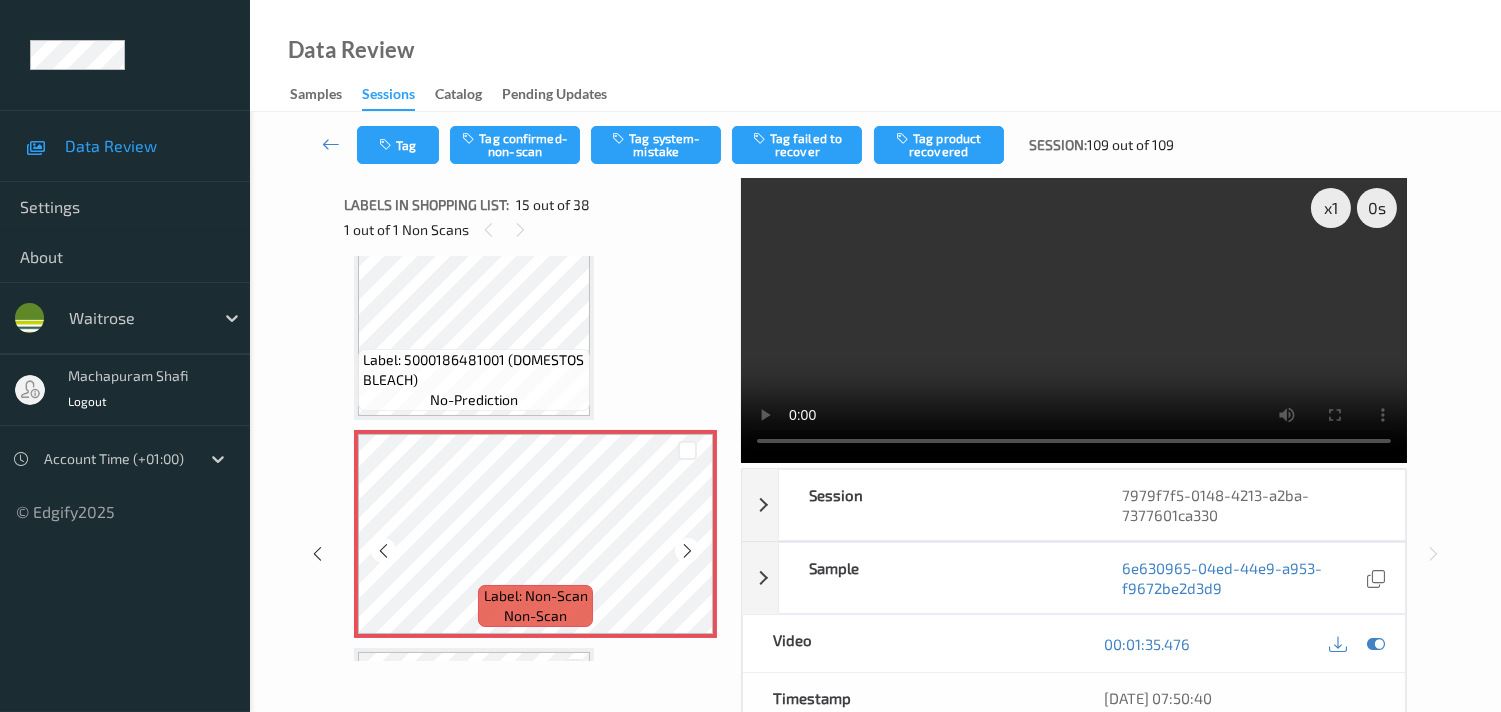 click at bounding box center (687, 551) 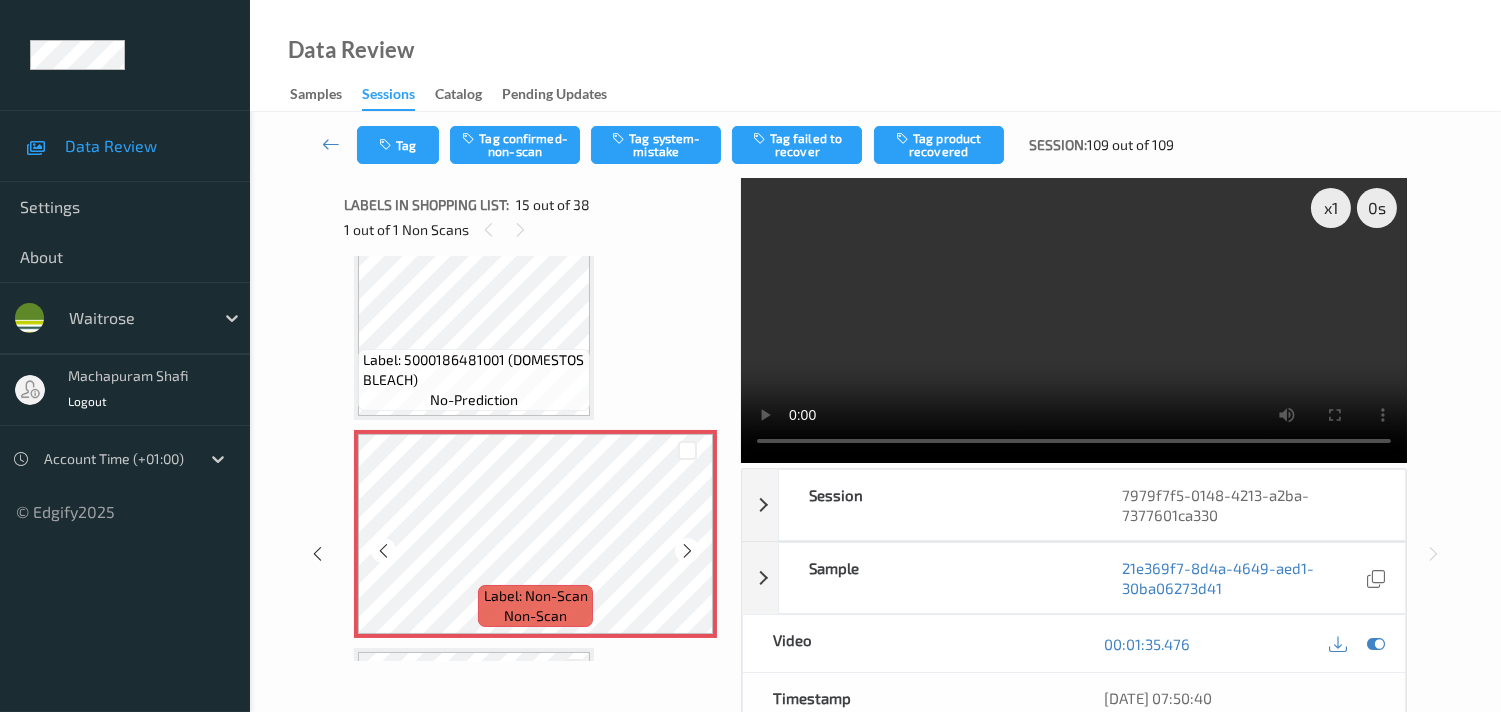 click at bounding box center [687, 551] 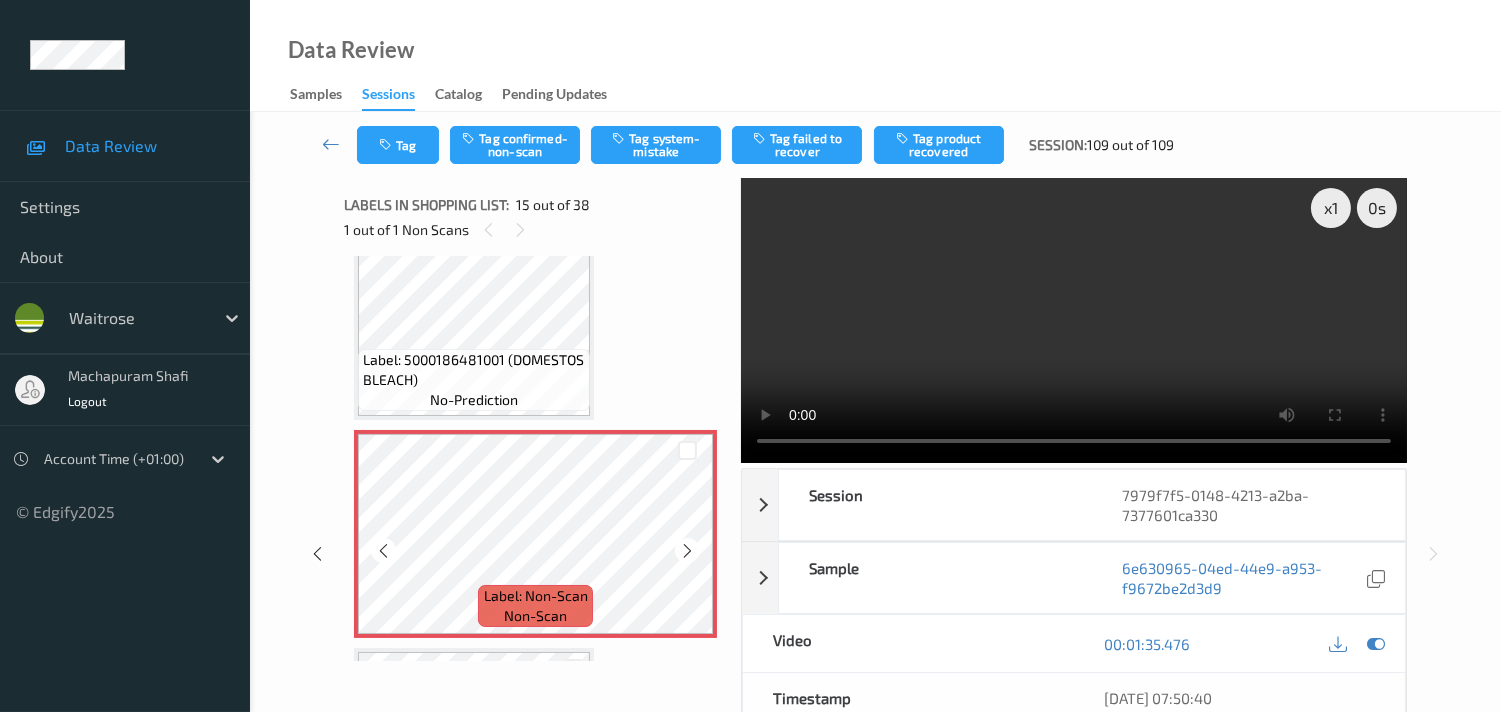 click at bounding box center (687, 551) 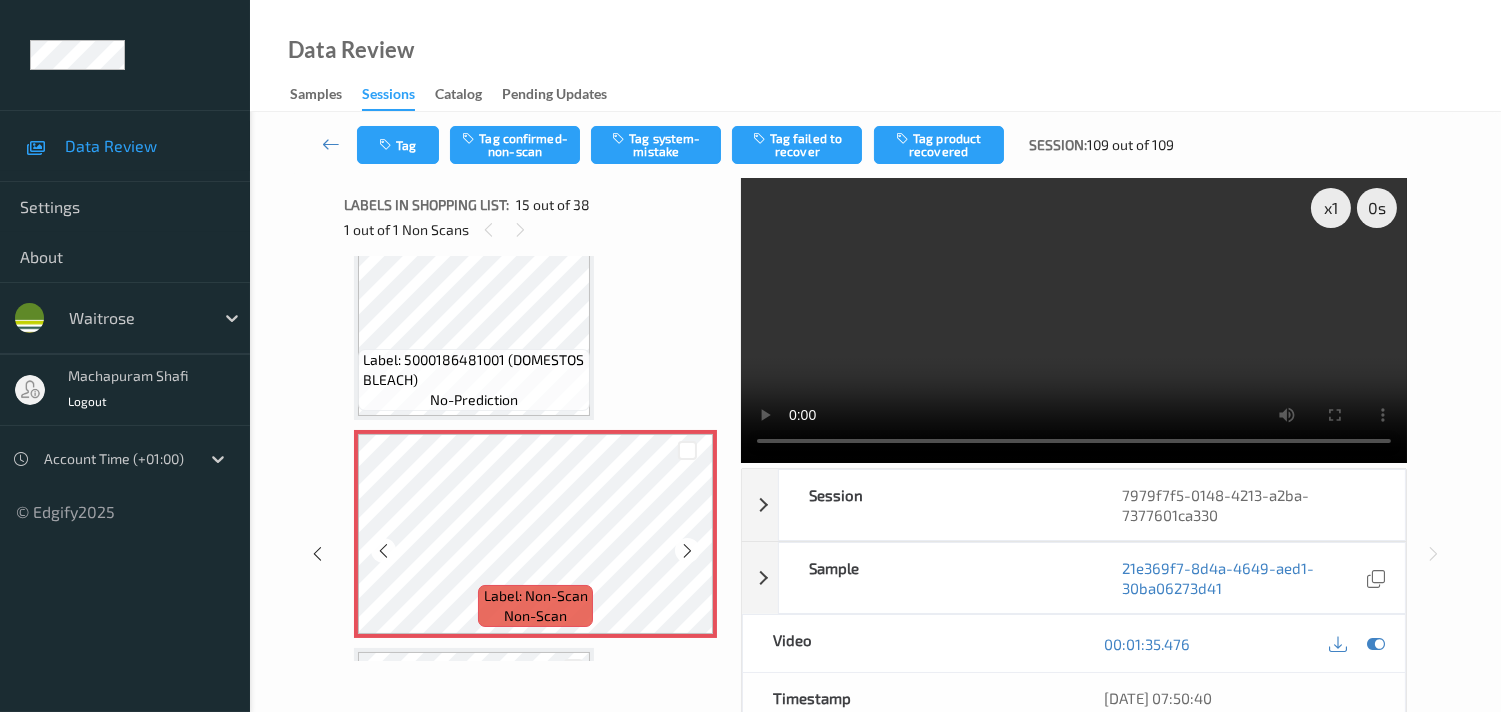click at bounding box center [687, 551] 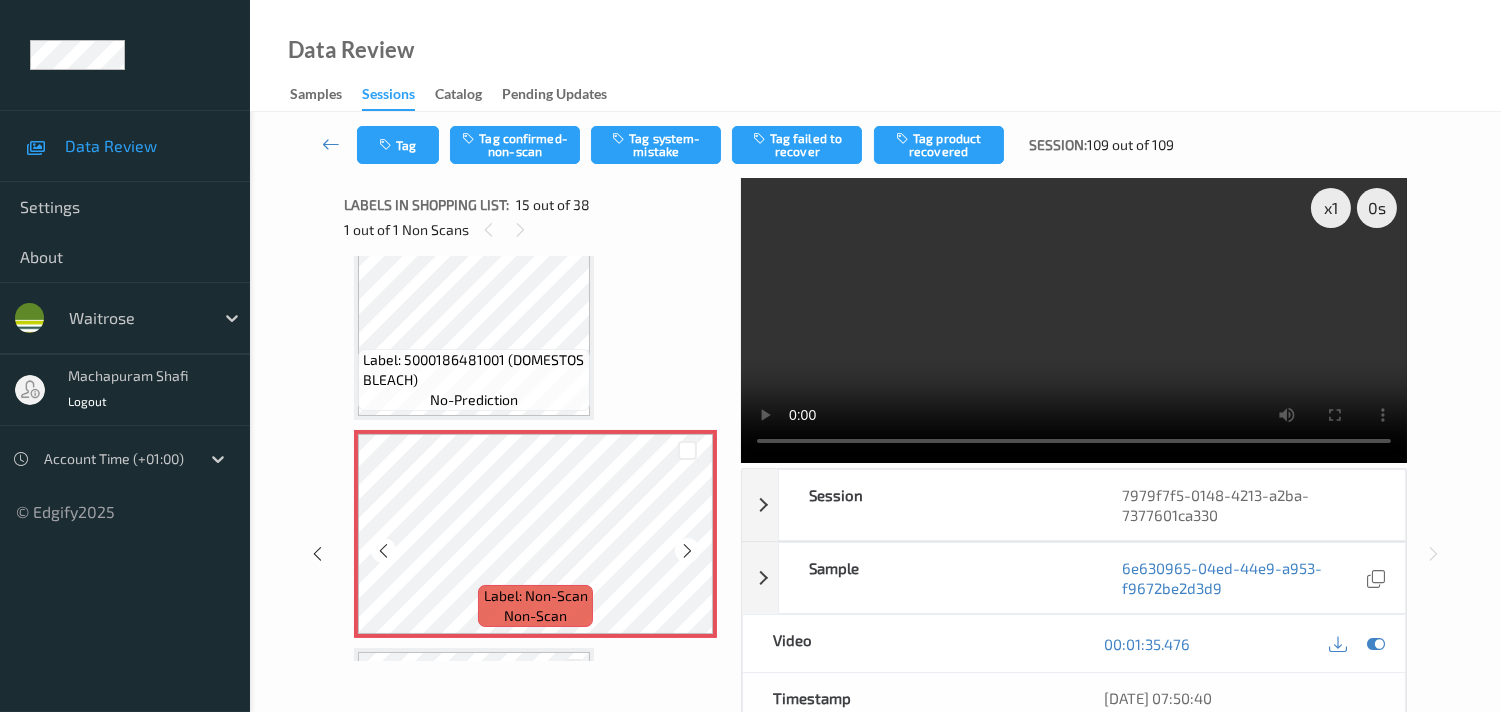 click at bounding box center (687, 551) 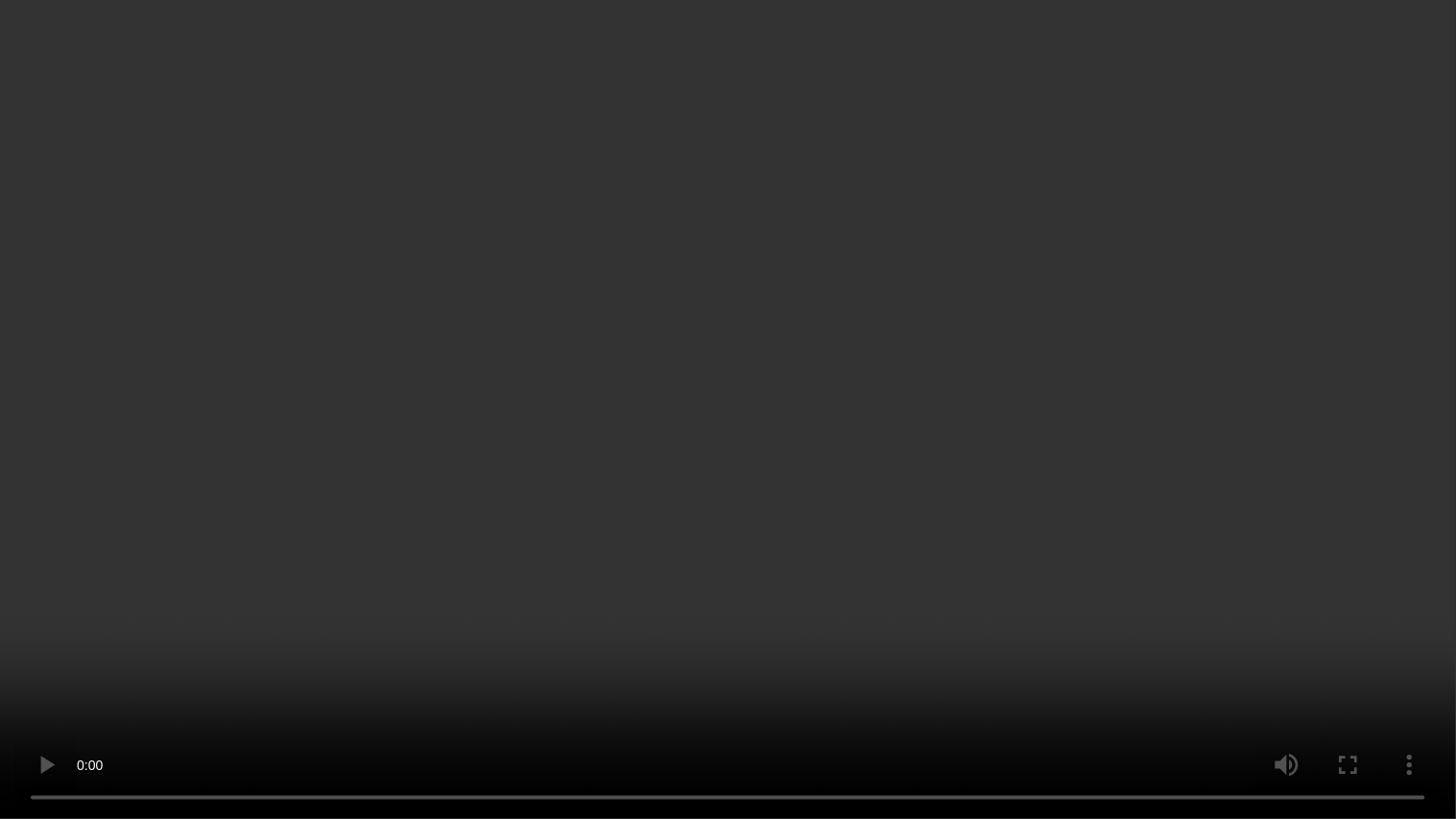 click at bounding box center [728, 409] 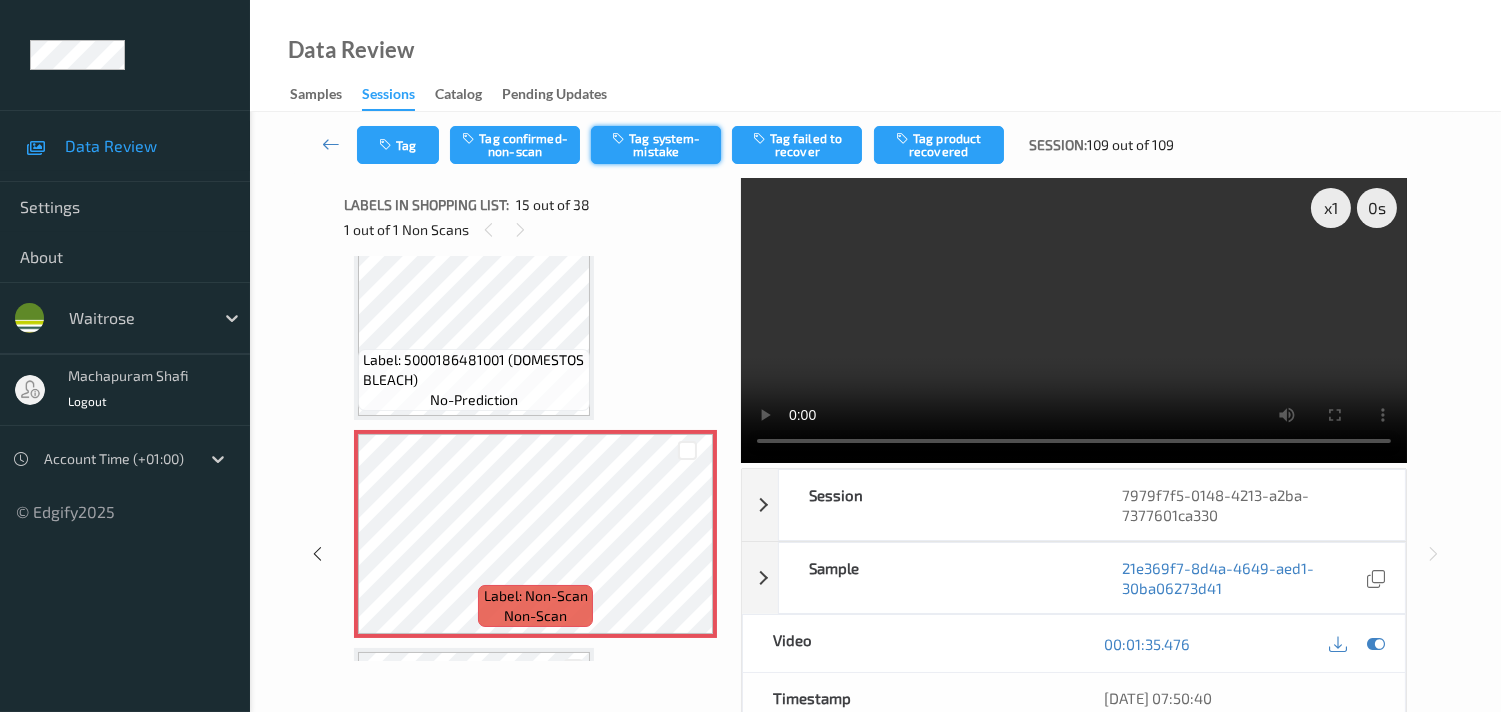 click on "Tag   system-mistake" at bounding box center (656, 145) 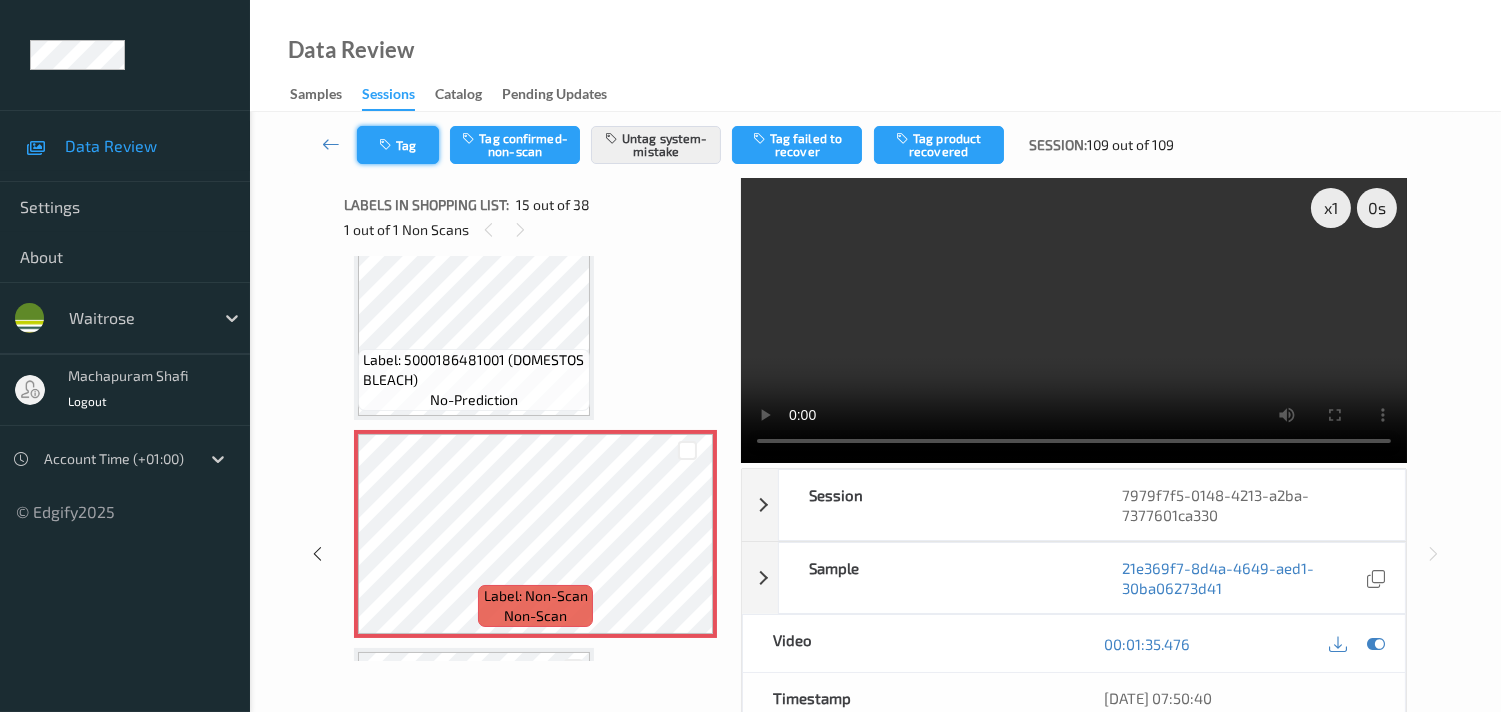 click on "Tag" at bounding box center [398, 145] 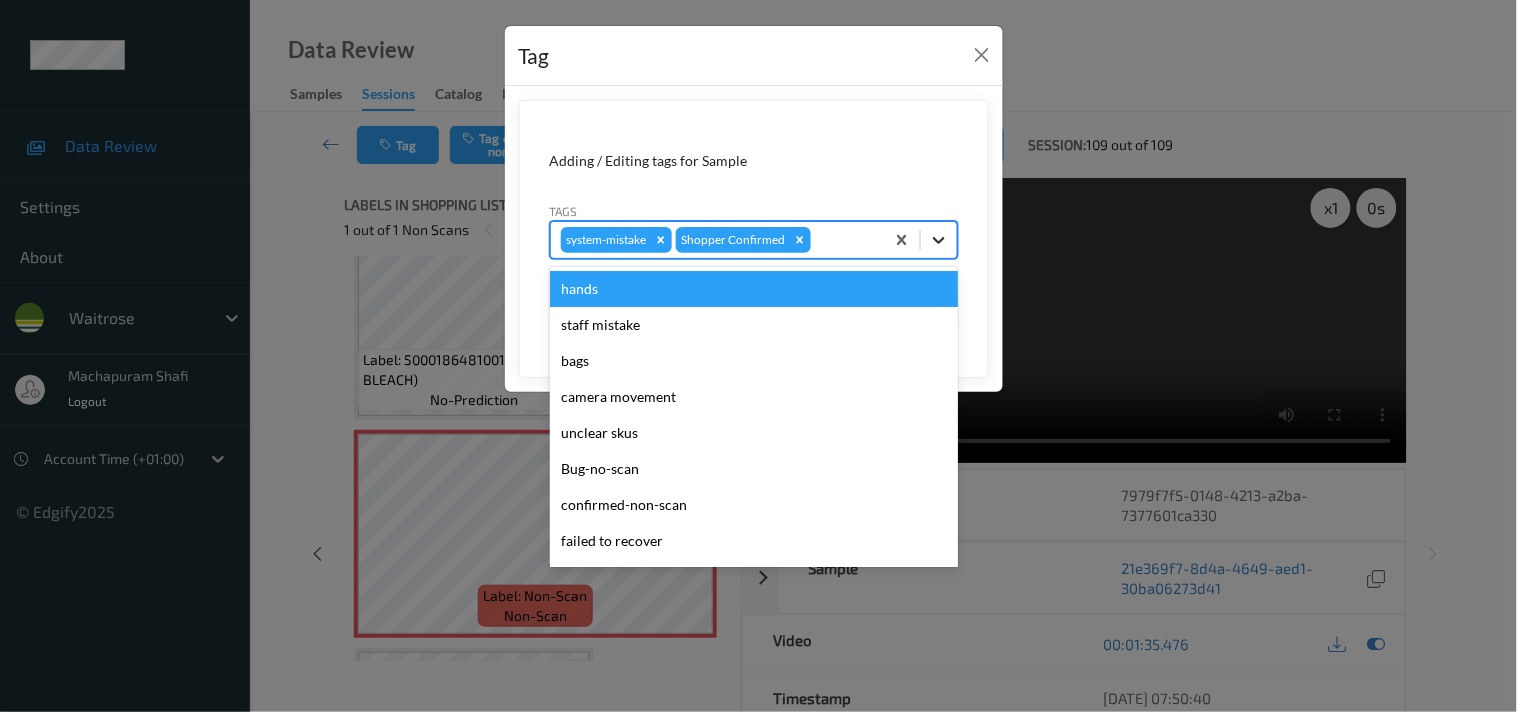 click 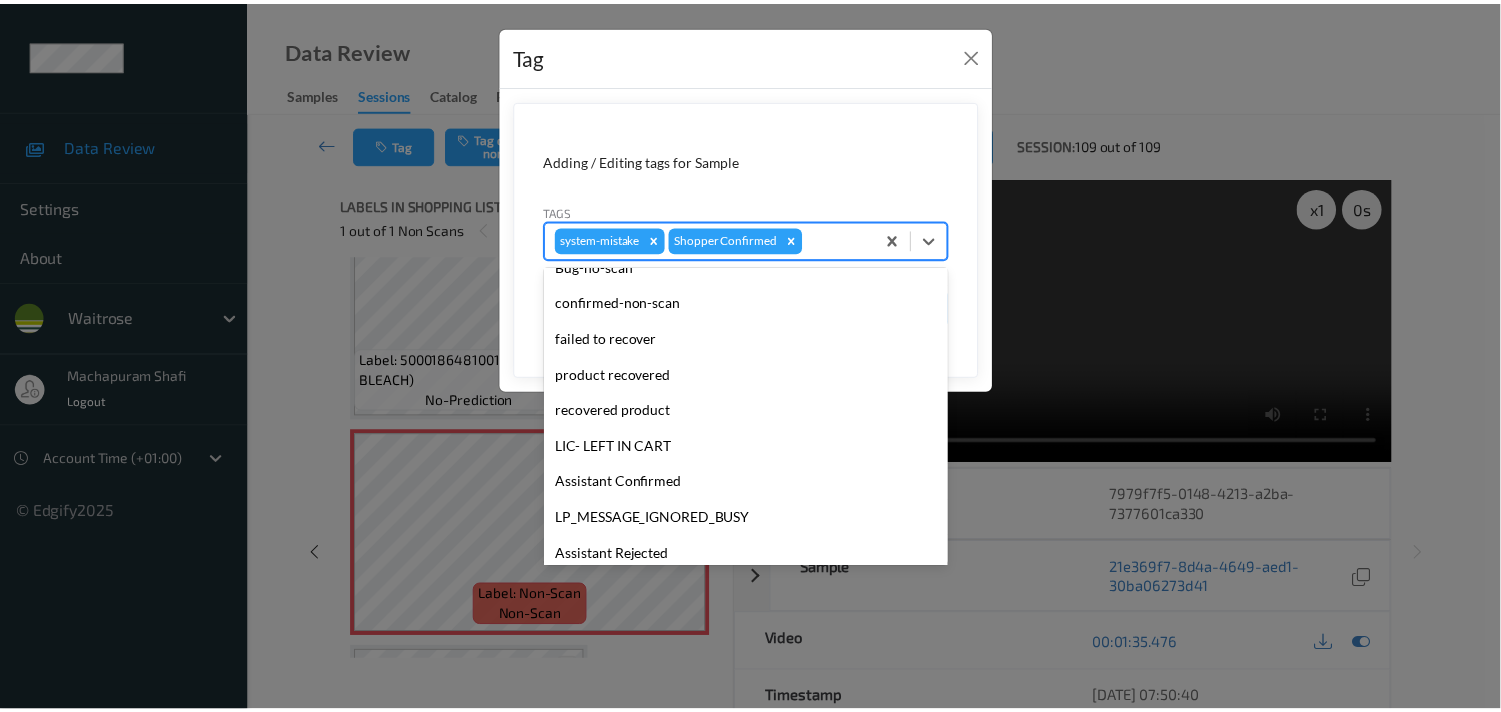scroll, scrollTop: 318, scrollLeft: 0, axis: vertical 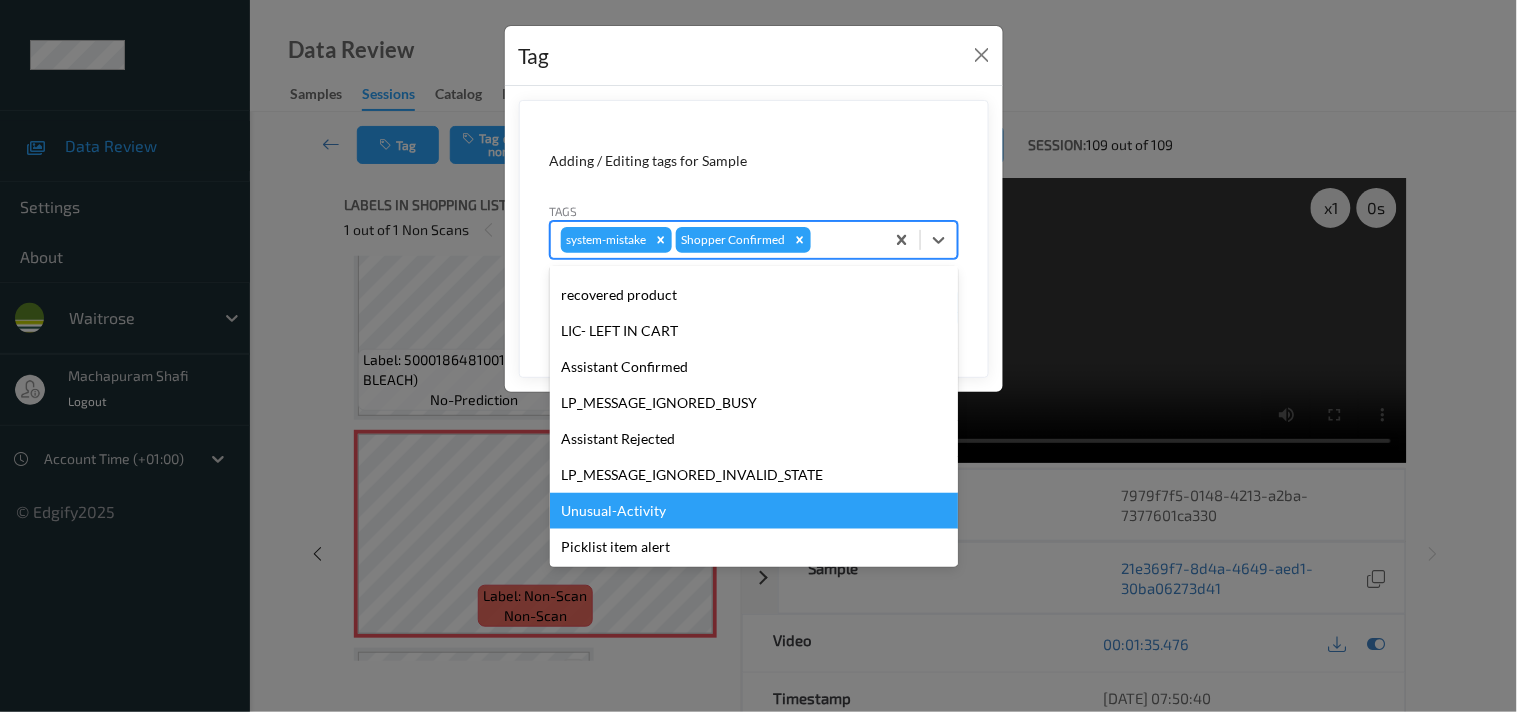 click on "Unusual-Activity" at bounding box center [754, 511] 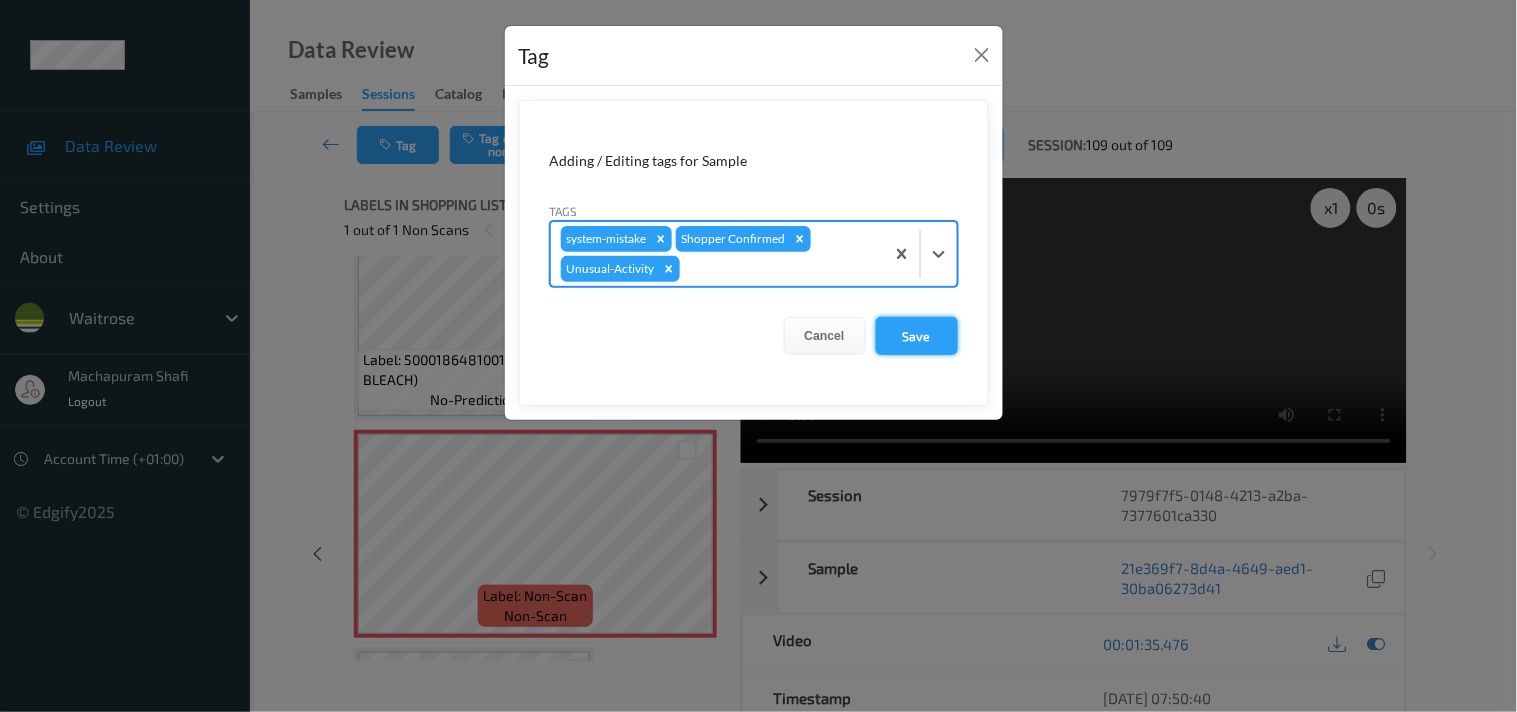 click on "Save" at bounding box center (917, 336) 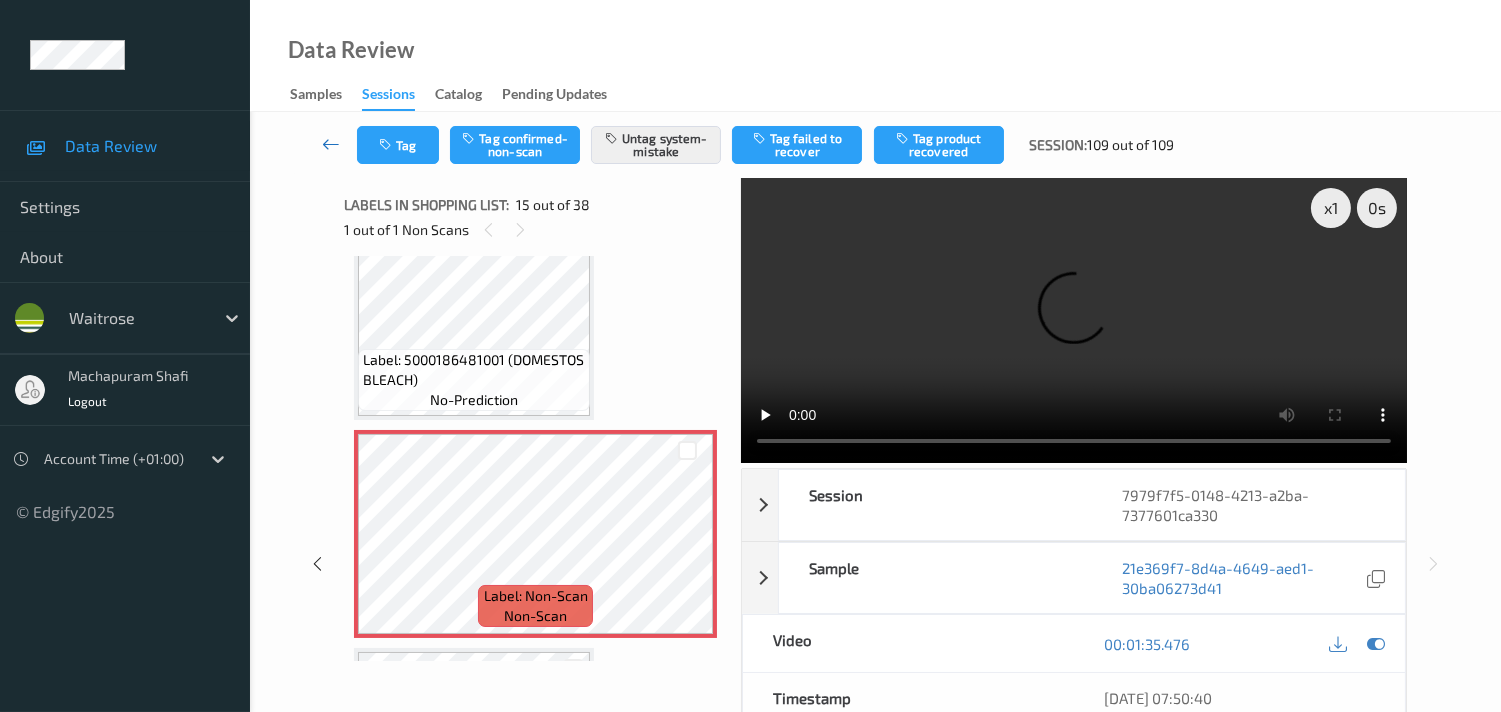 click at bounding box center (331, 144) 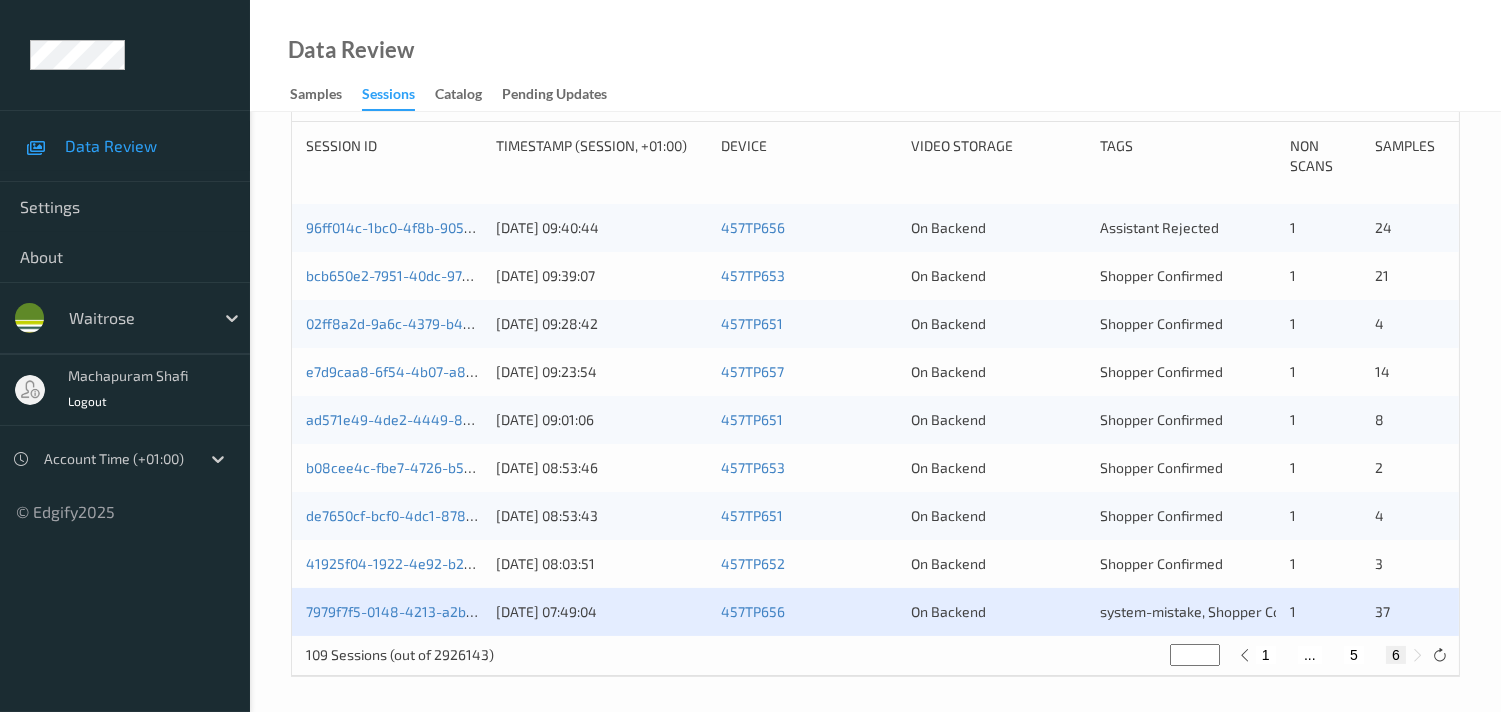 scroll, scrollTop: 423, scrollLeft: 0, axis: vertical 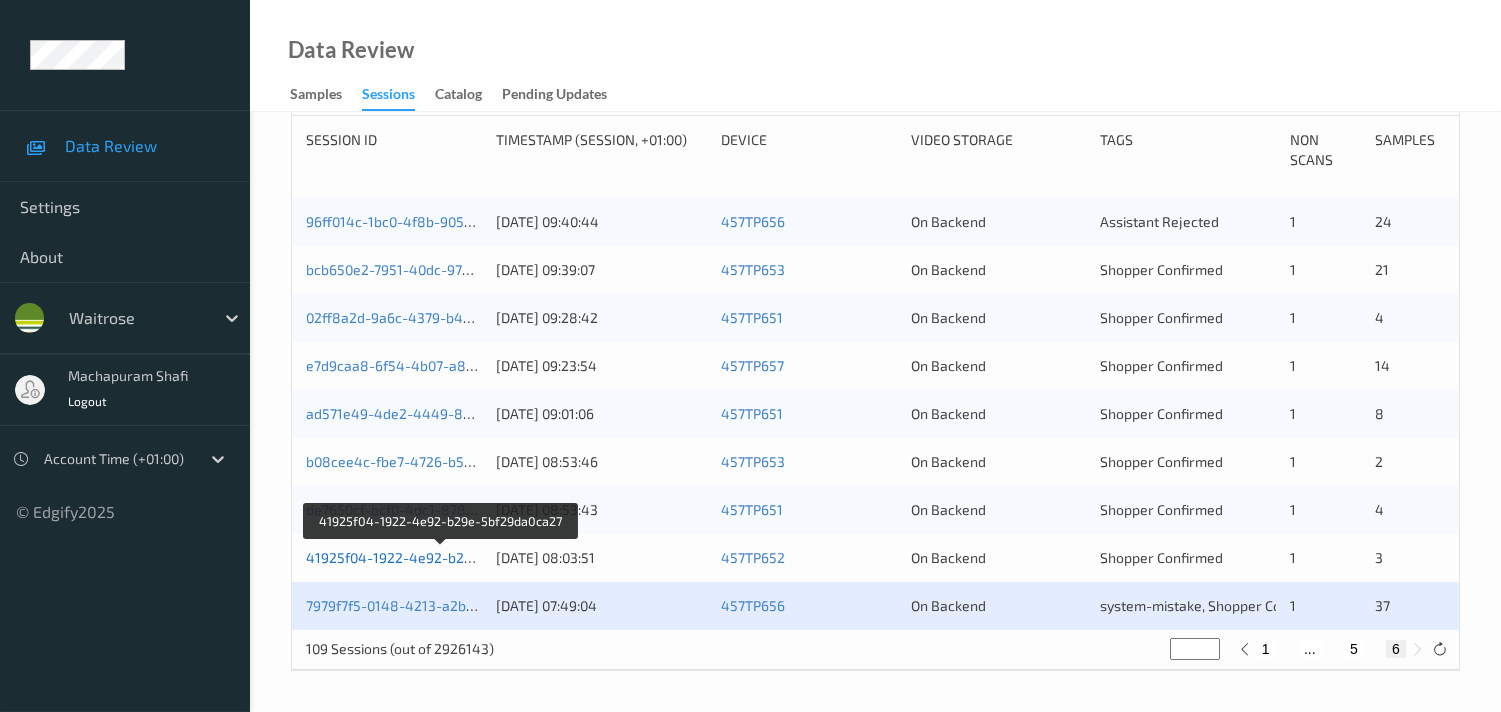 click on "41925f04-1922-4e92-b29e-5bf29da0ca27" at bounding box center [441, 557] 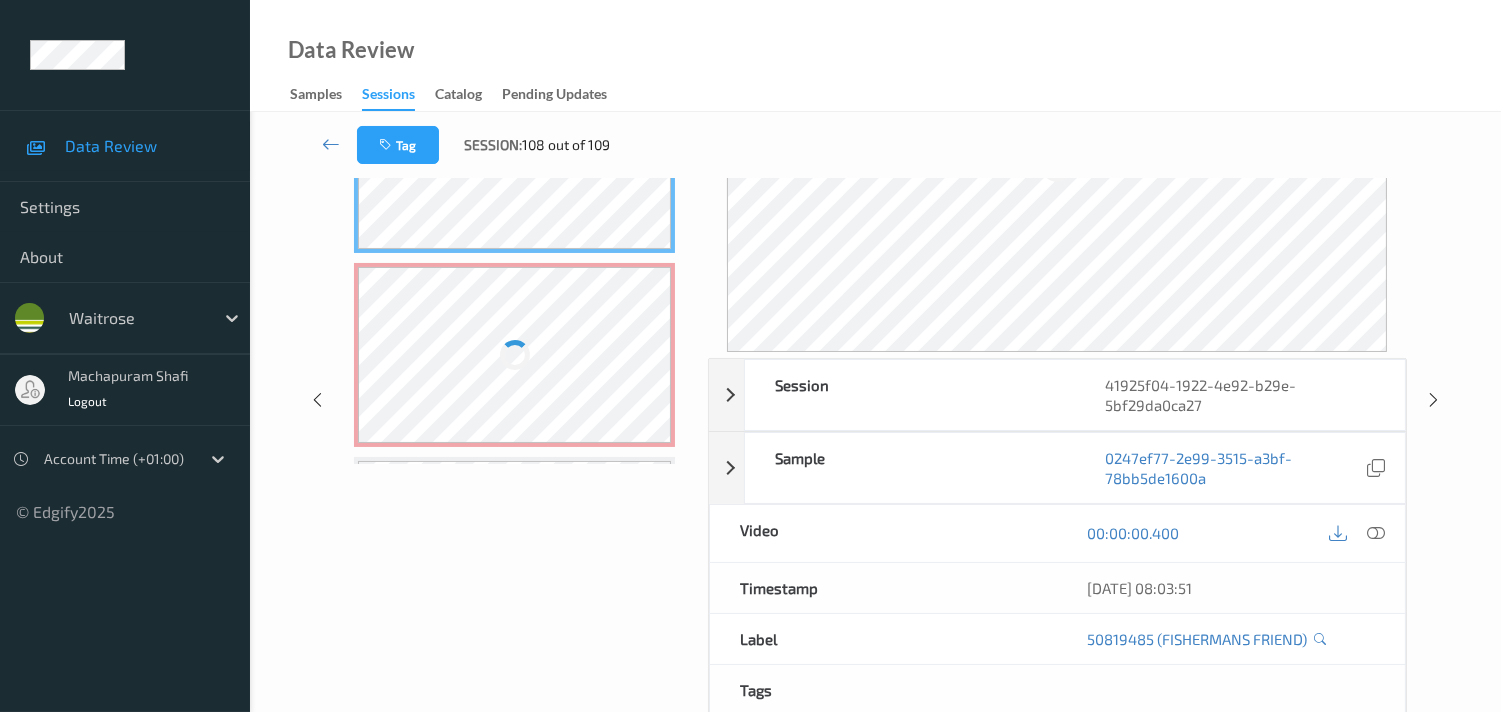 scroll, scrollTop: 0, scrollLeft: 0, axis: both 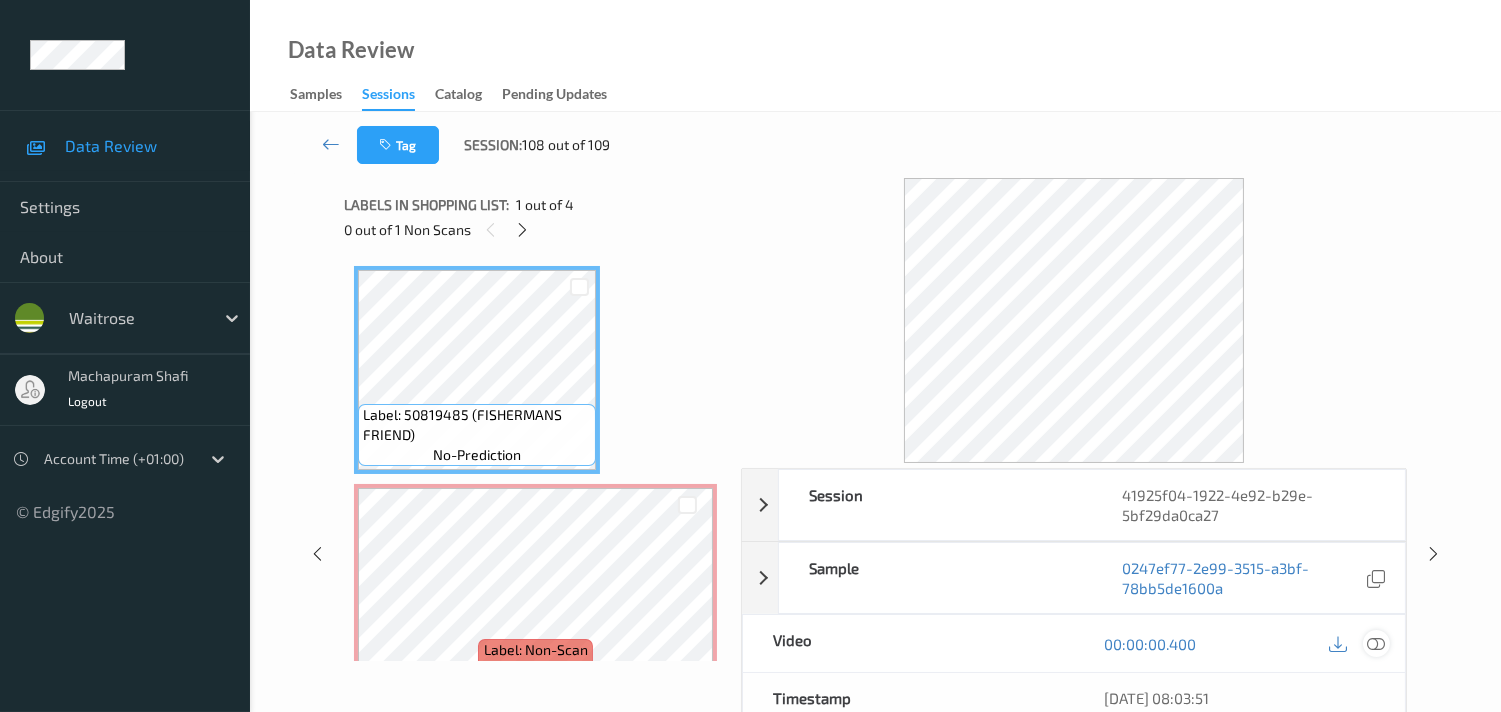 click at bounding box center (1376, 644) 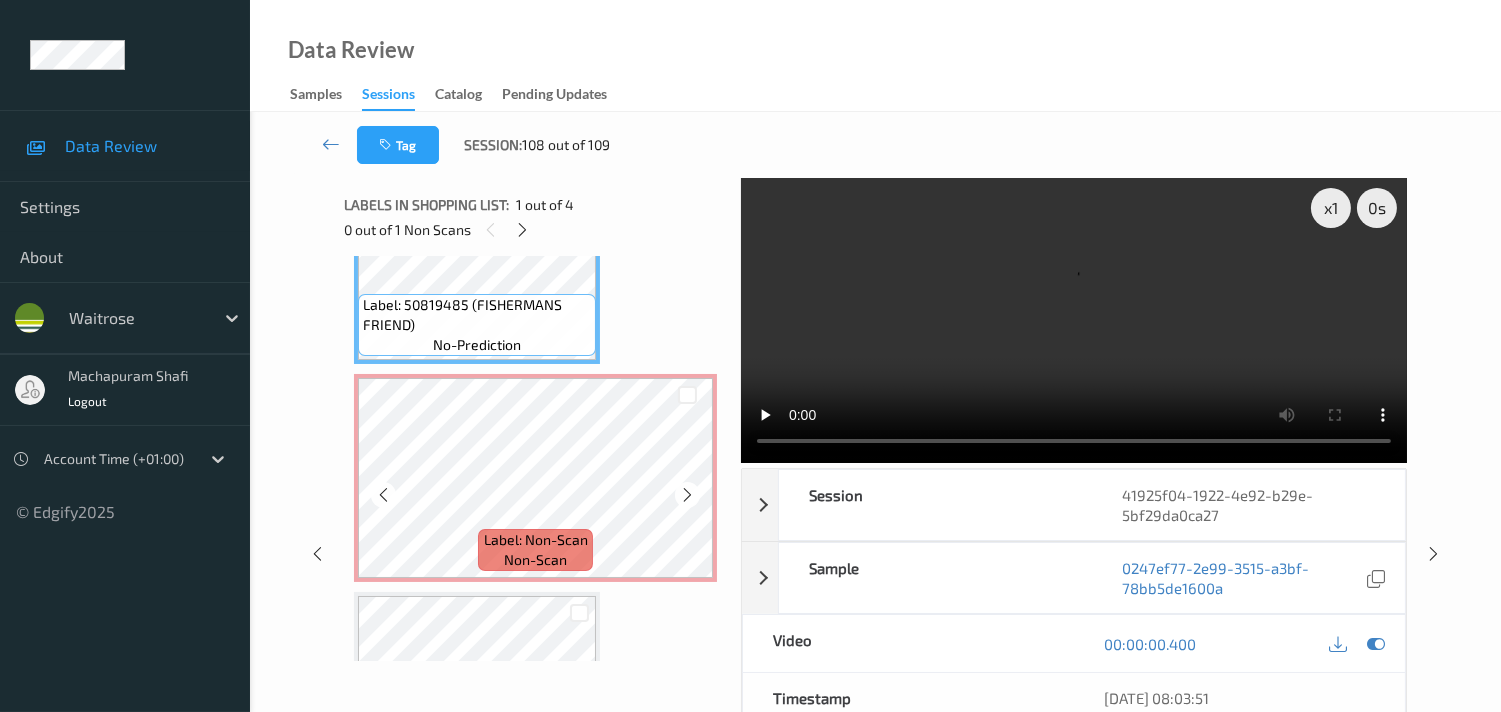 scroll, scrollTop: 111, scrollLeft: 0, axis: vertical 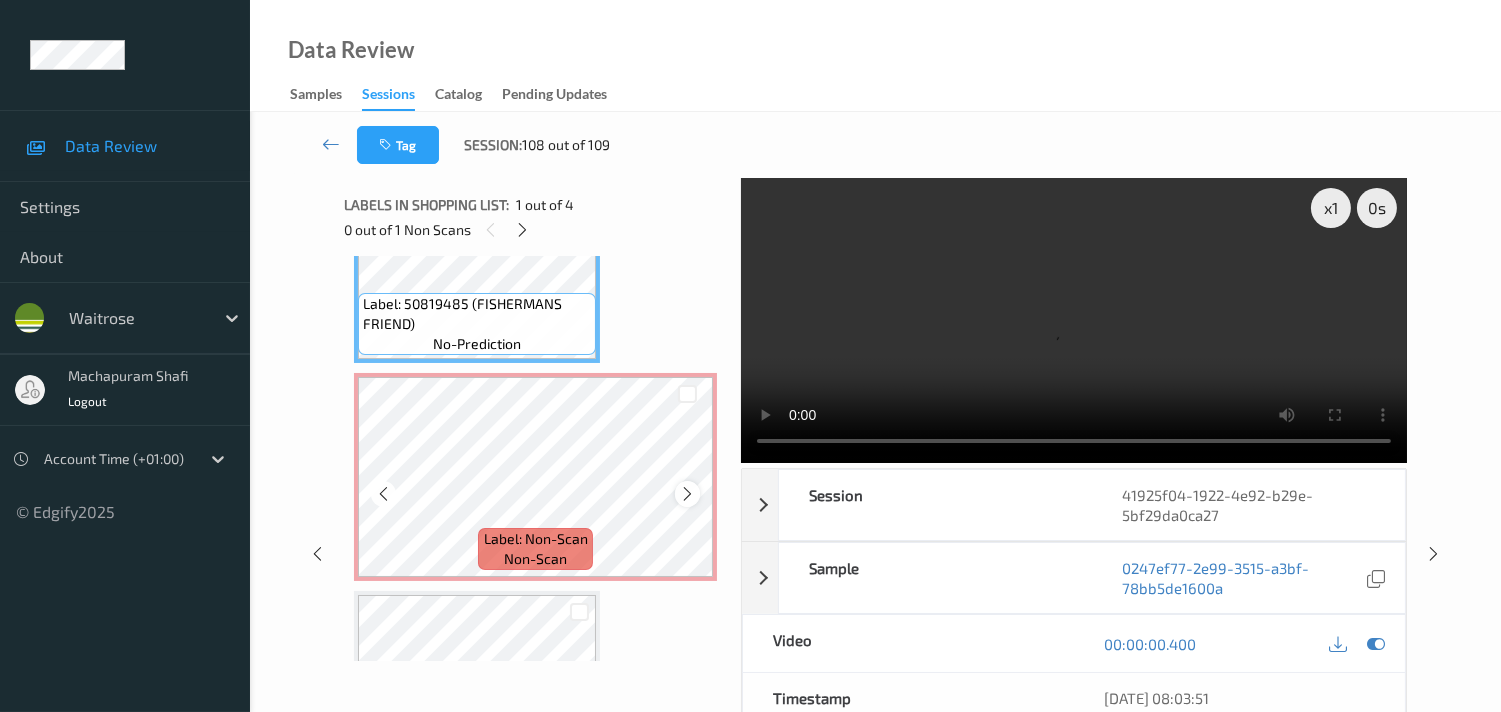 click at bounding box center [687, 494] 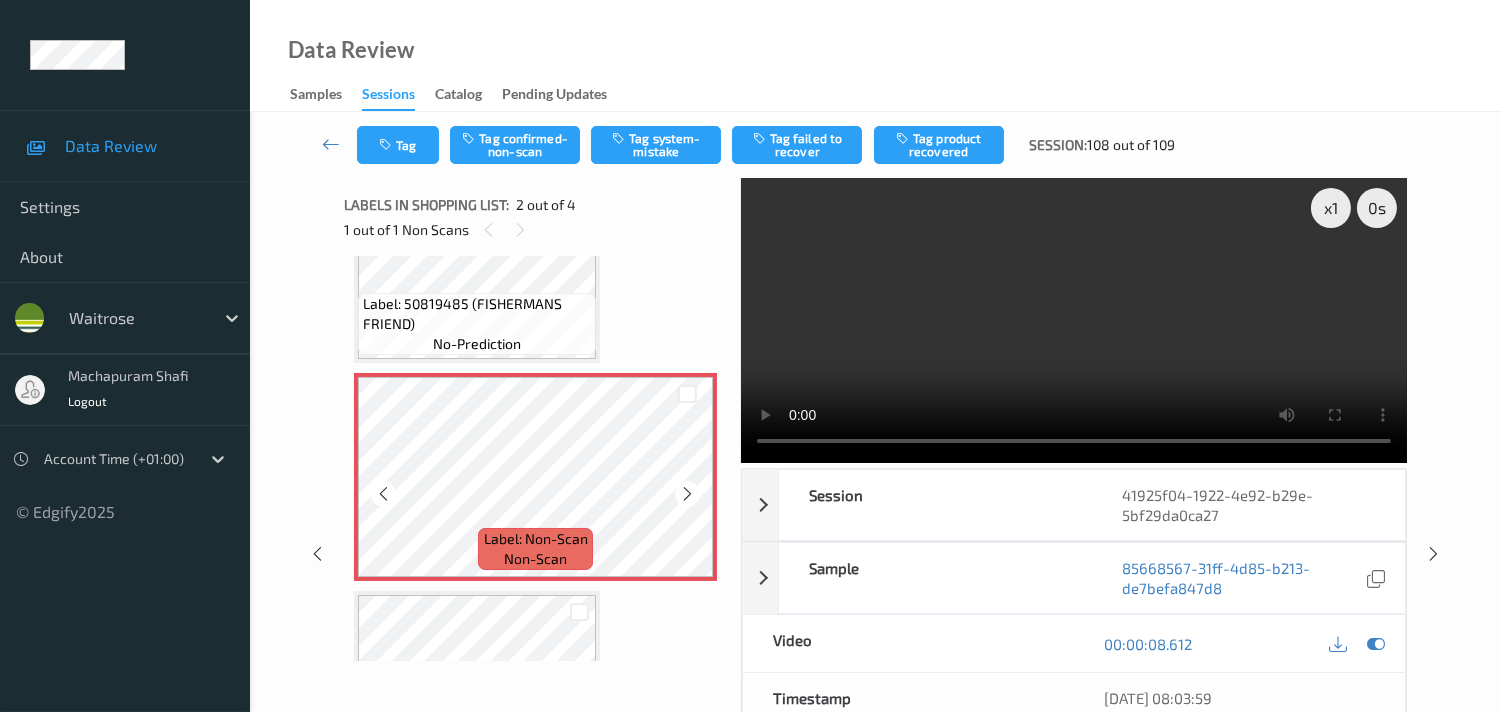 click at bounding box center [687, 494] 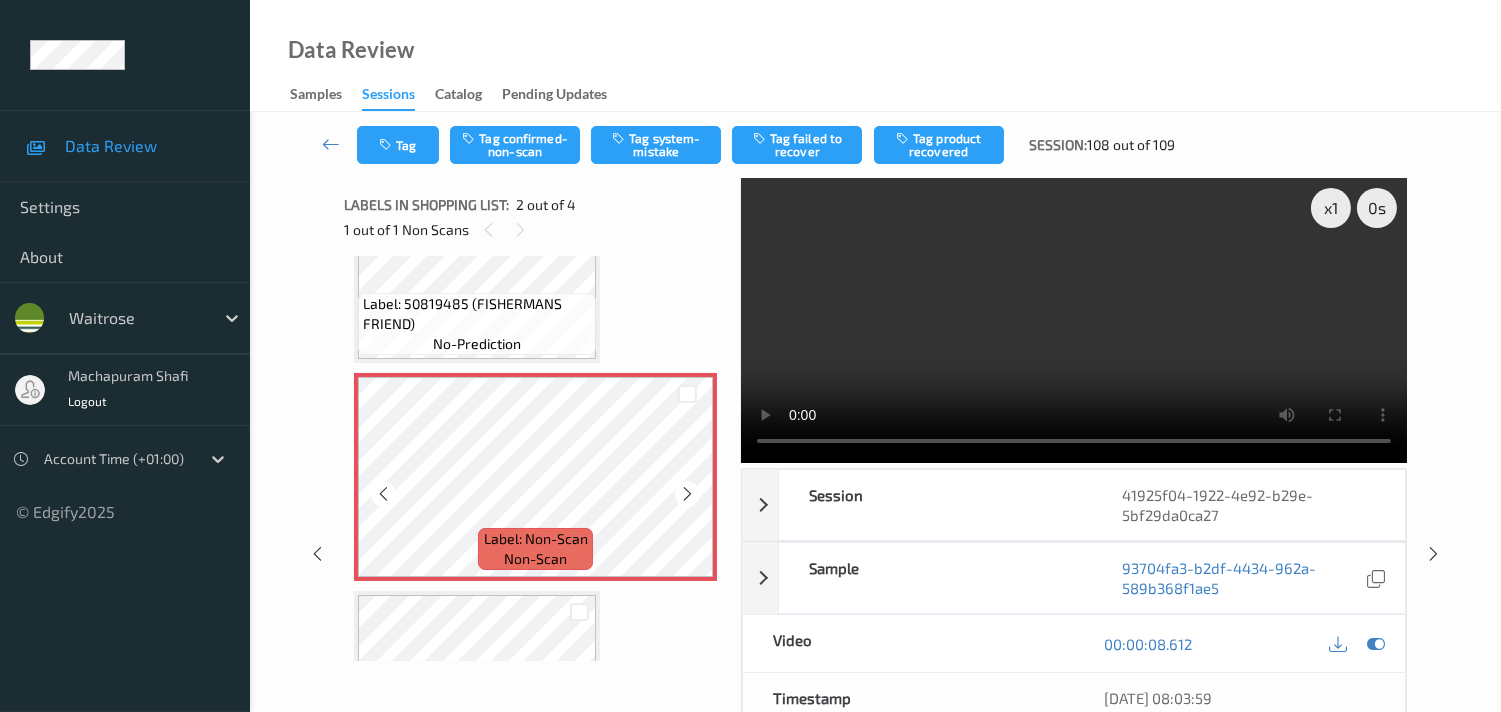 click at bounding box center (687, 494) 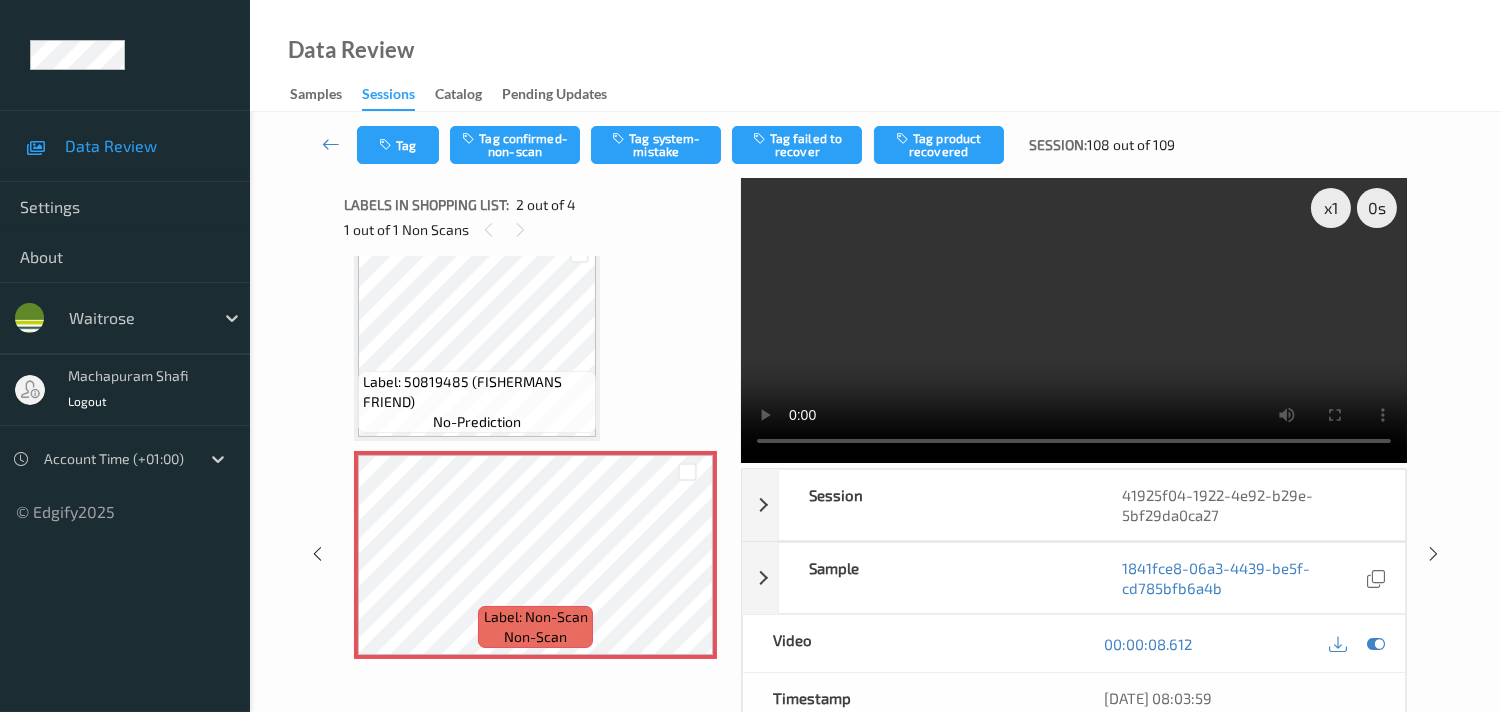 scroll, scrollTop: 0, scrollLeft: 0, axis: both 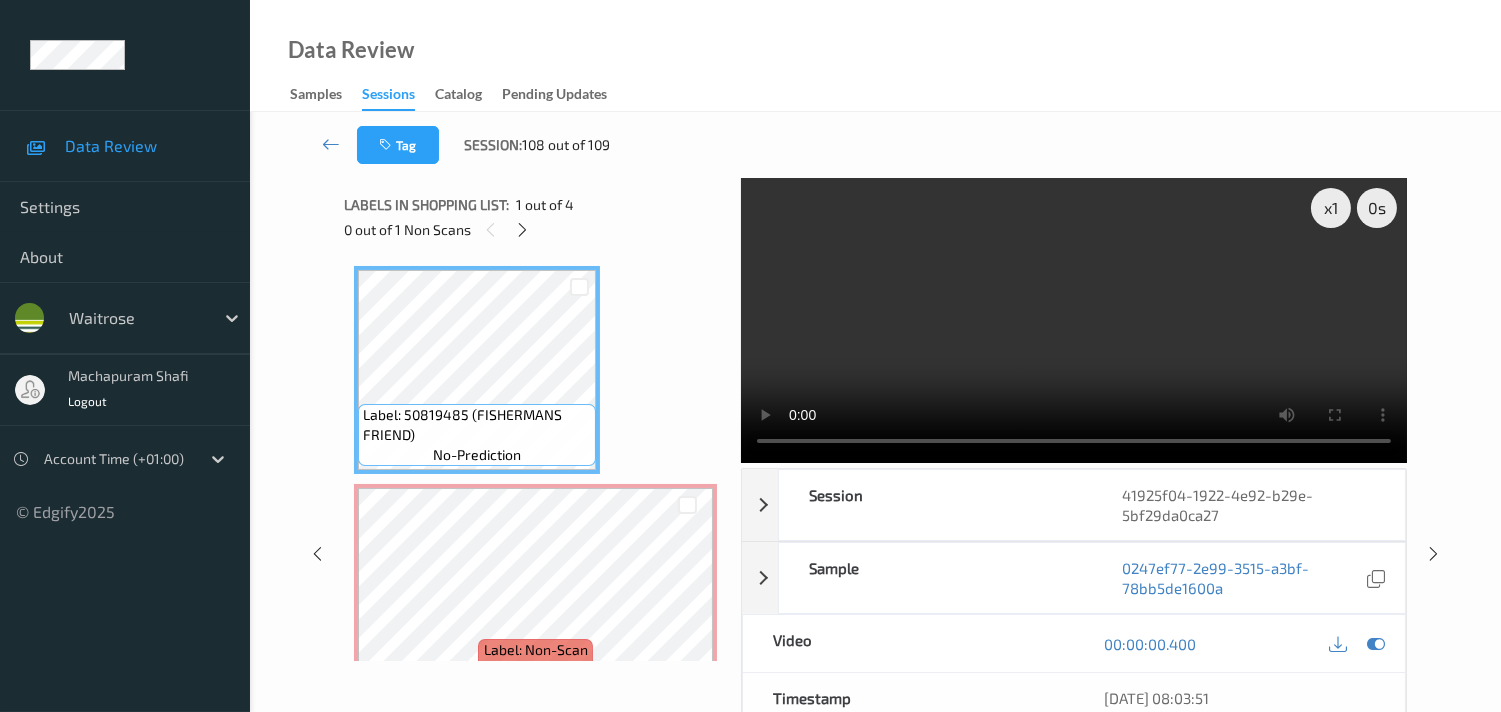 click at bounding box center (1074, 320) 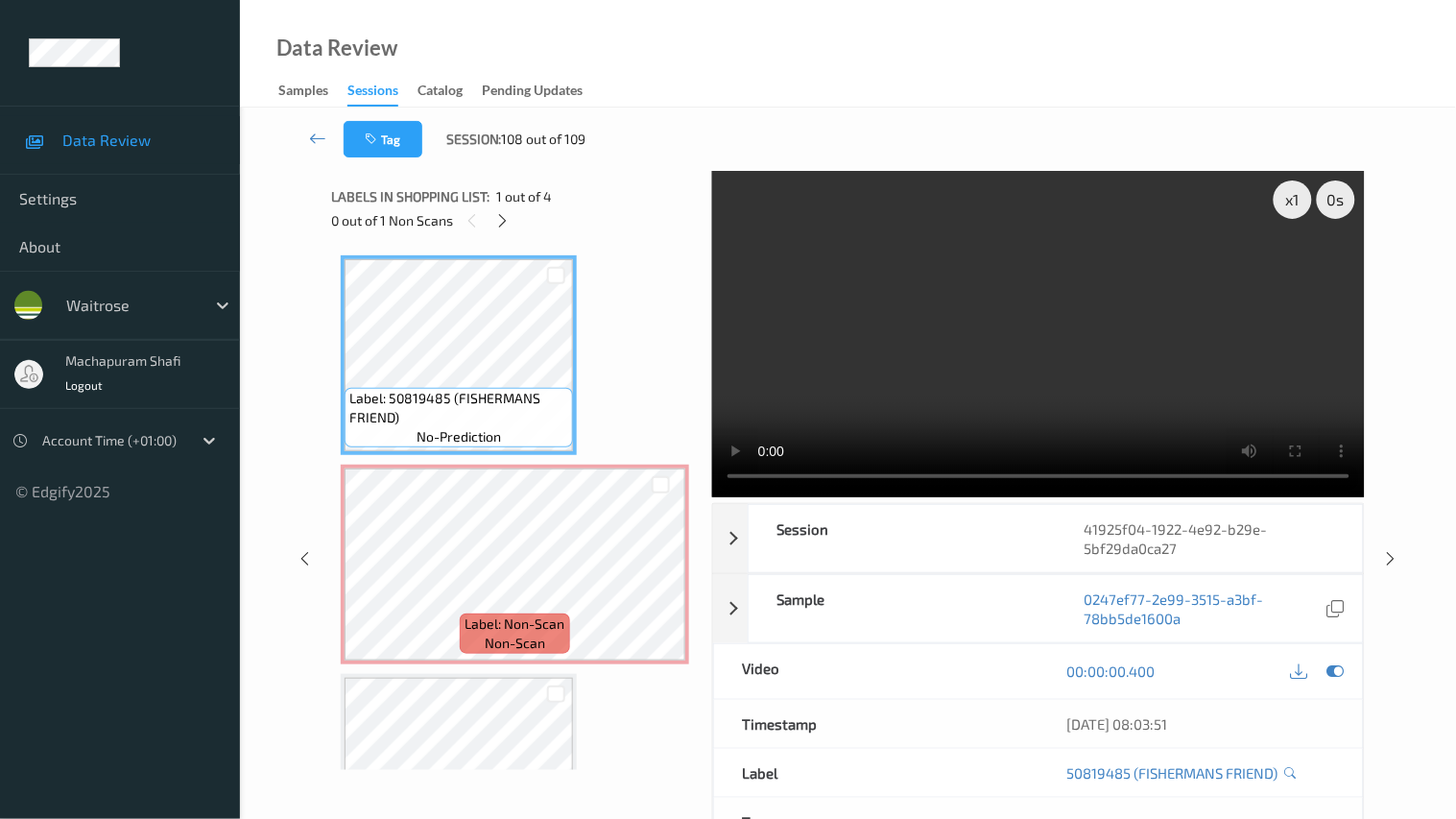 type 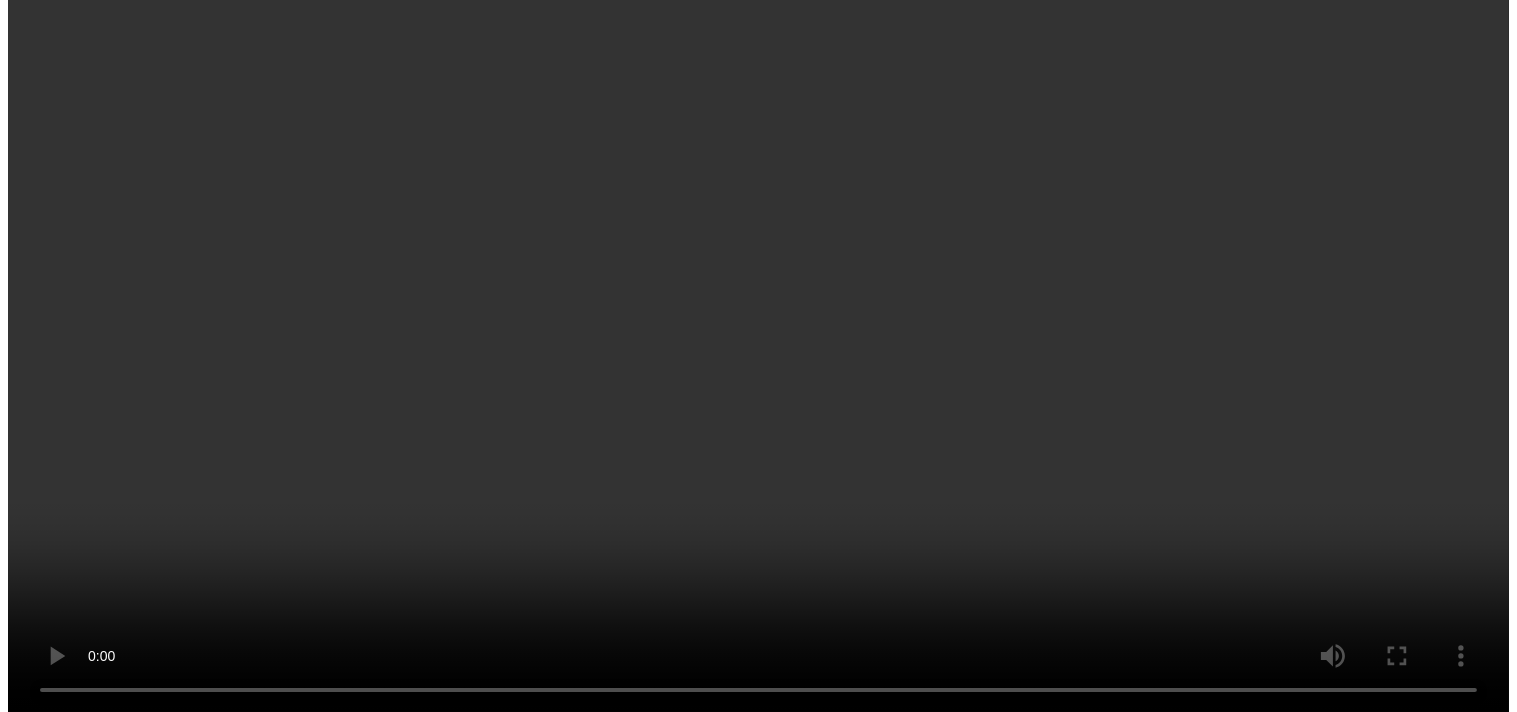 scroll, scrollTop: 111, scrollLeft: 0, axis: vertical 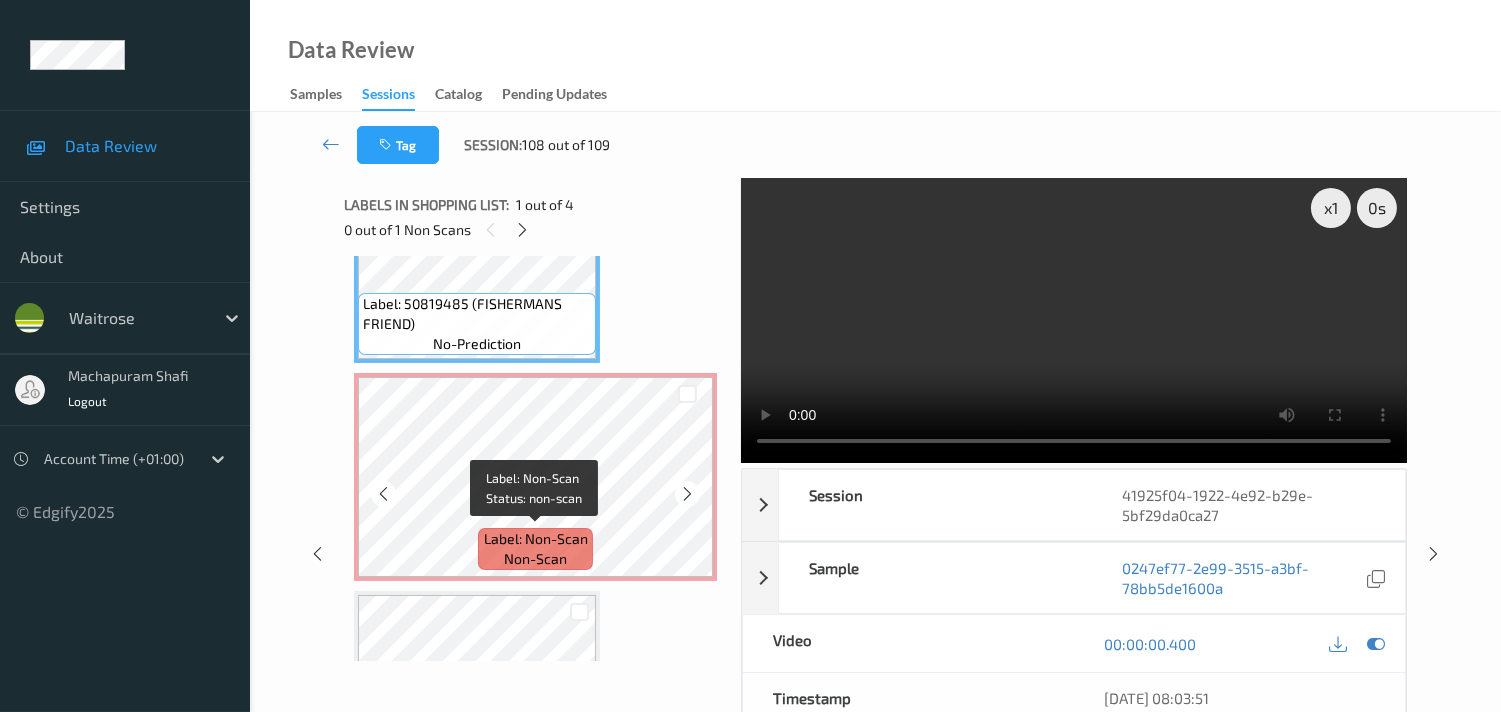 click on "Label: Non-Scan" at bounding box center [536, 539] 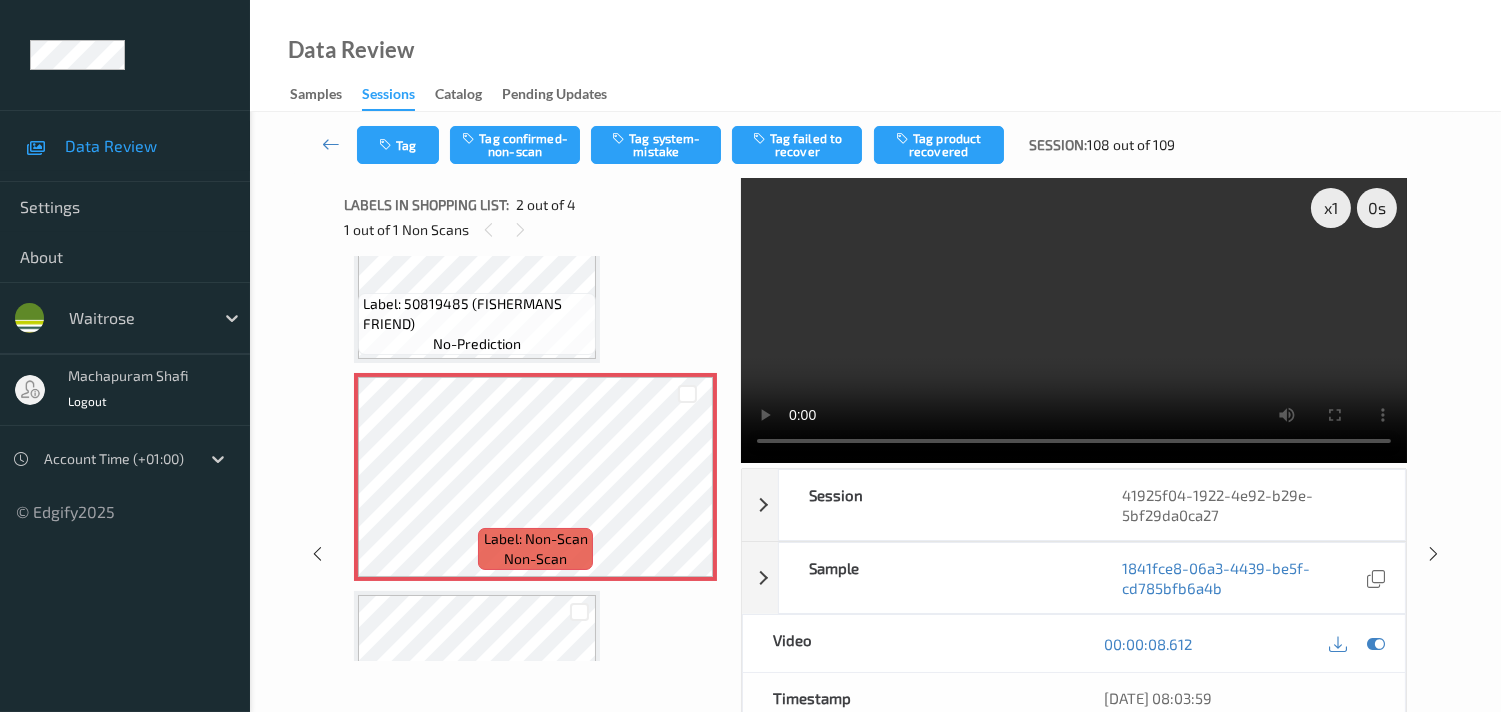 click on "Tag Tag   confirmed-non-scan Tag   system-mistake Tag   failed to recover Tag   product recovered Session: 108 out of 109" at bounding box center (875, 145) 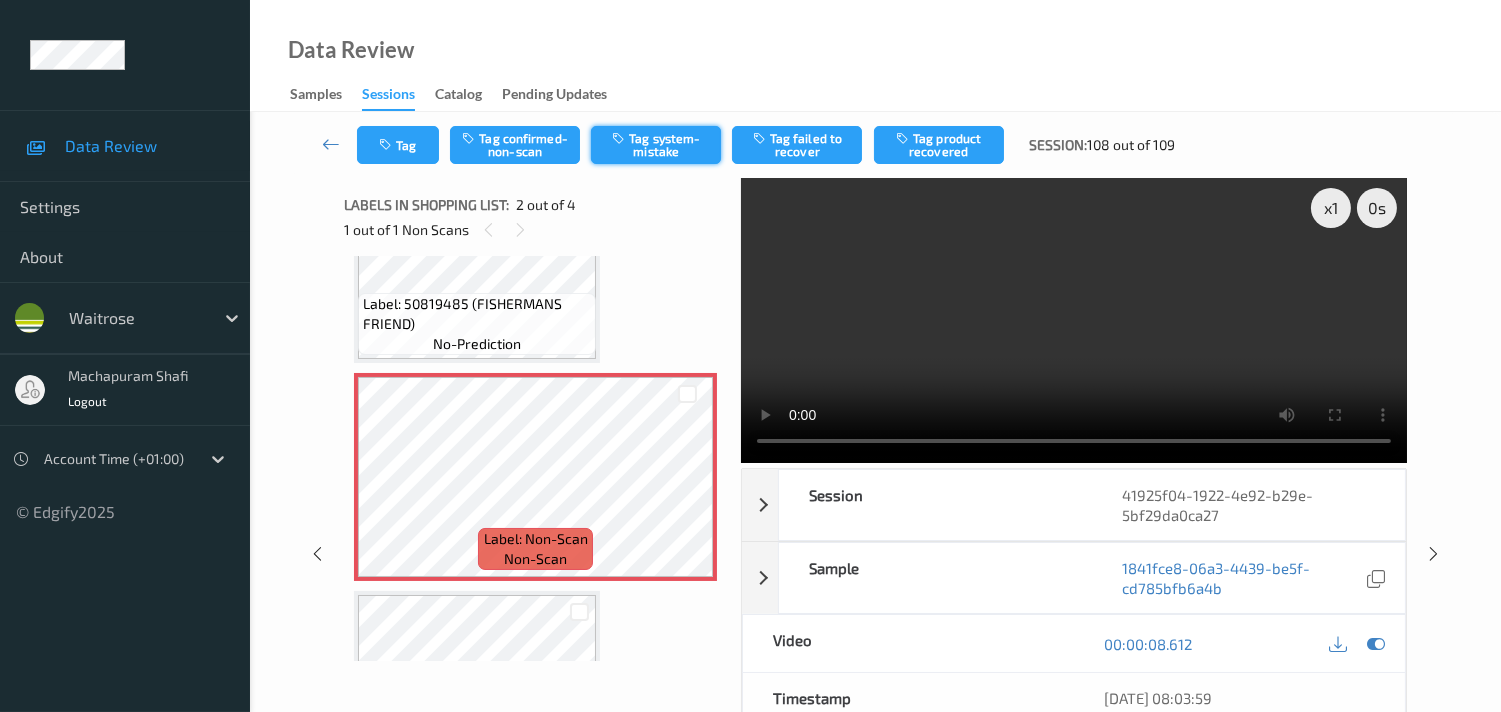 click on "Tag   system-mistake" at bounding box center (656, 145) 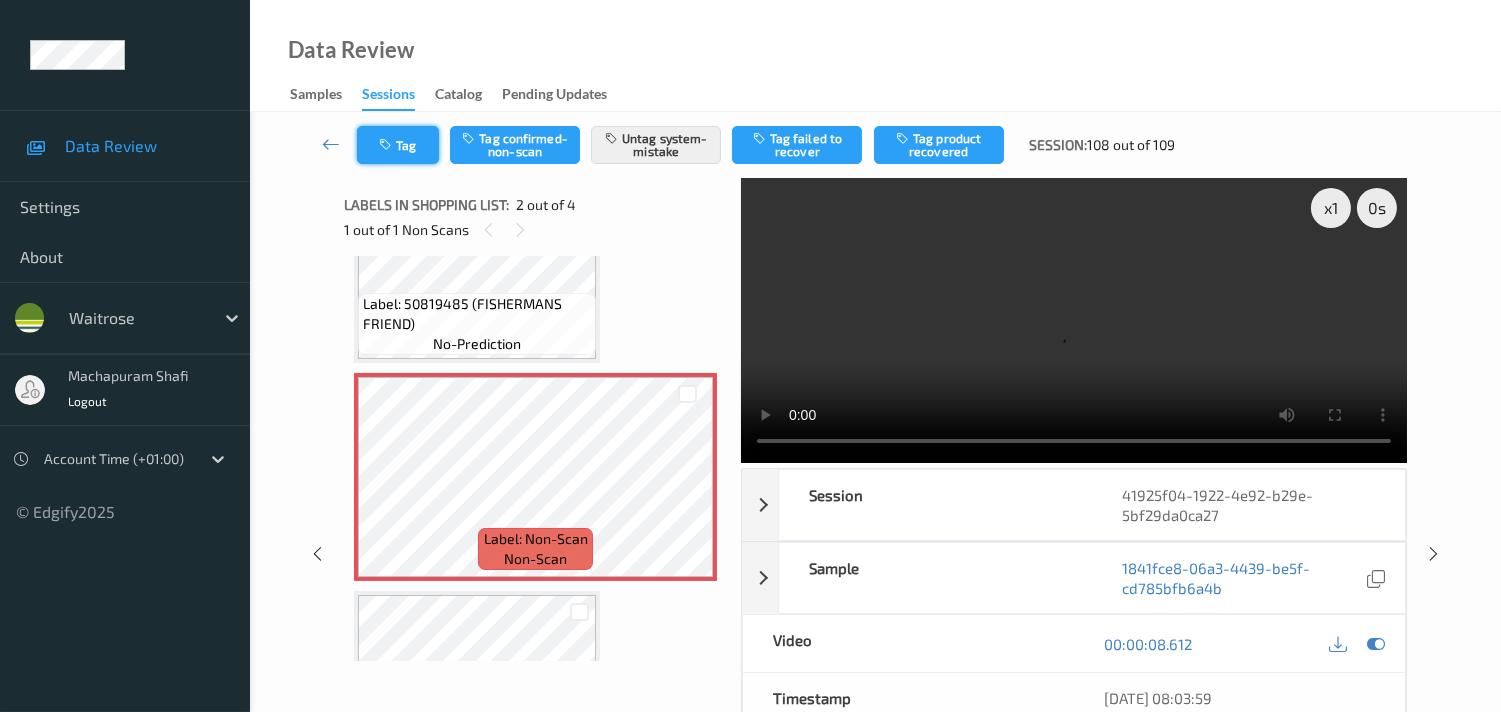 click on "Tag" at bounding box center [398, 145] 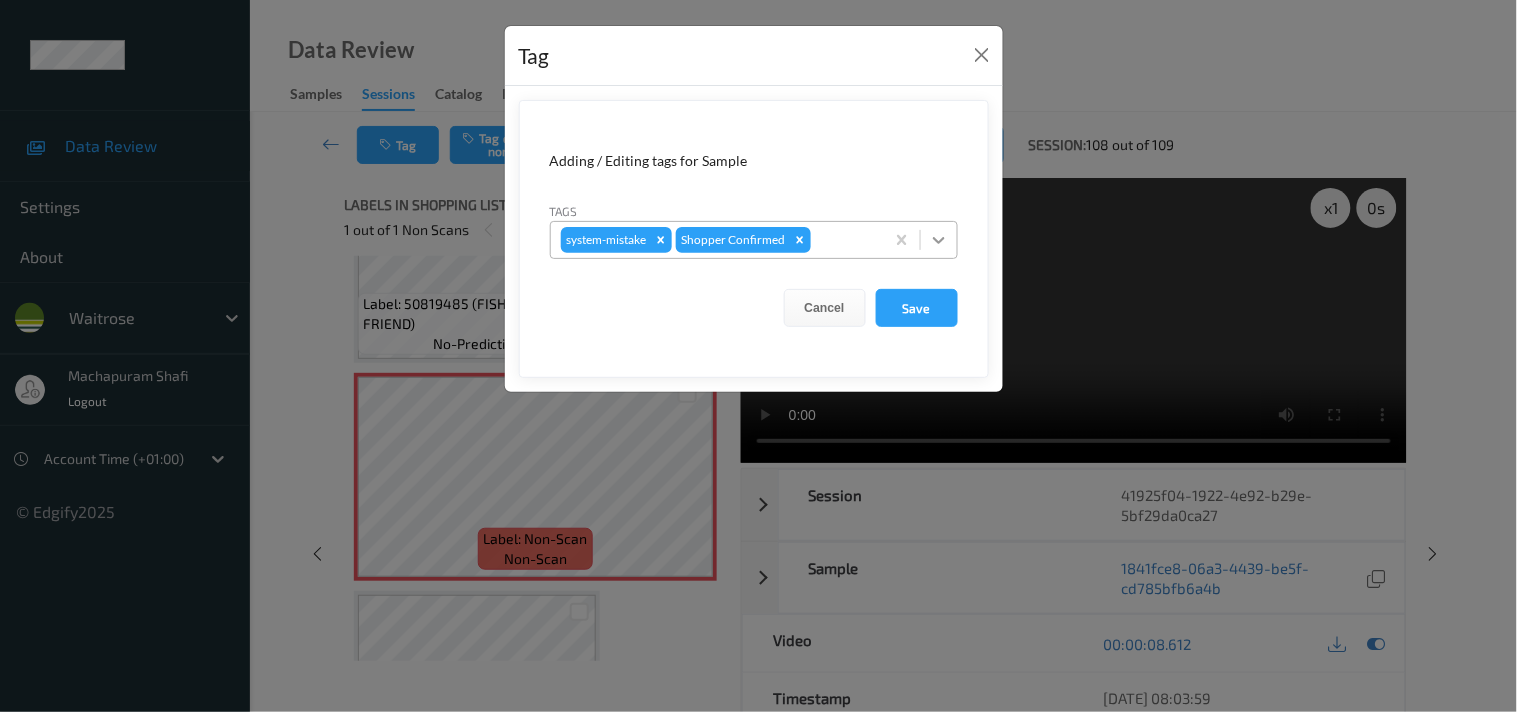 click 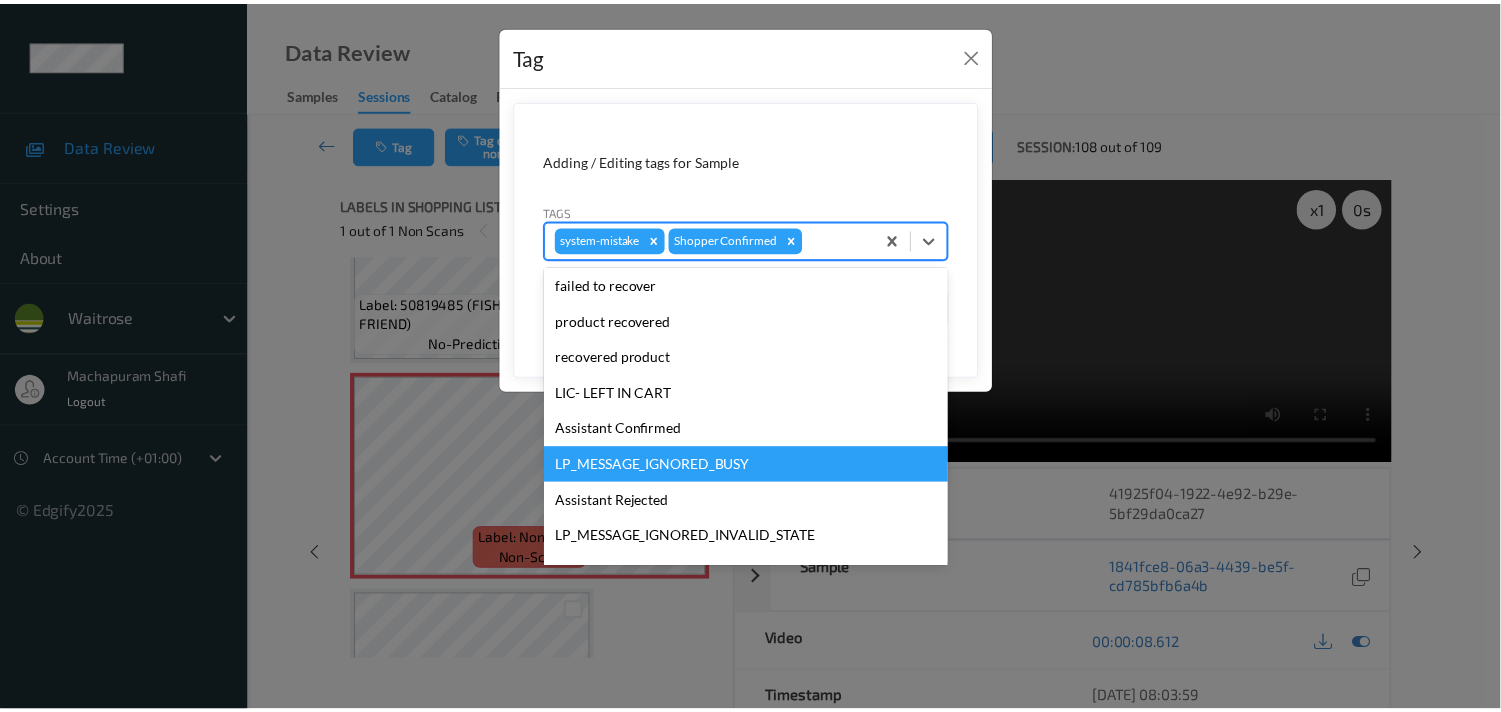scroll, scrollTop: 318, scrollLeft: 0, axis: vertical 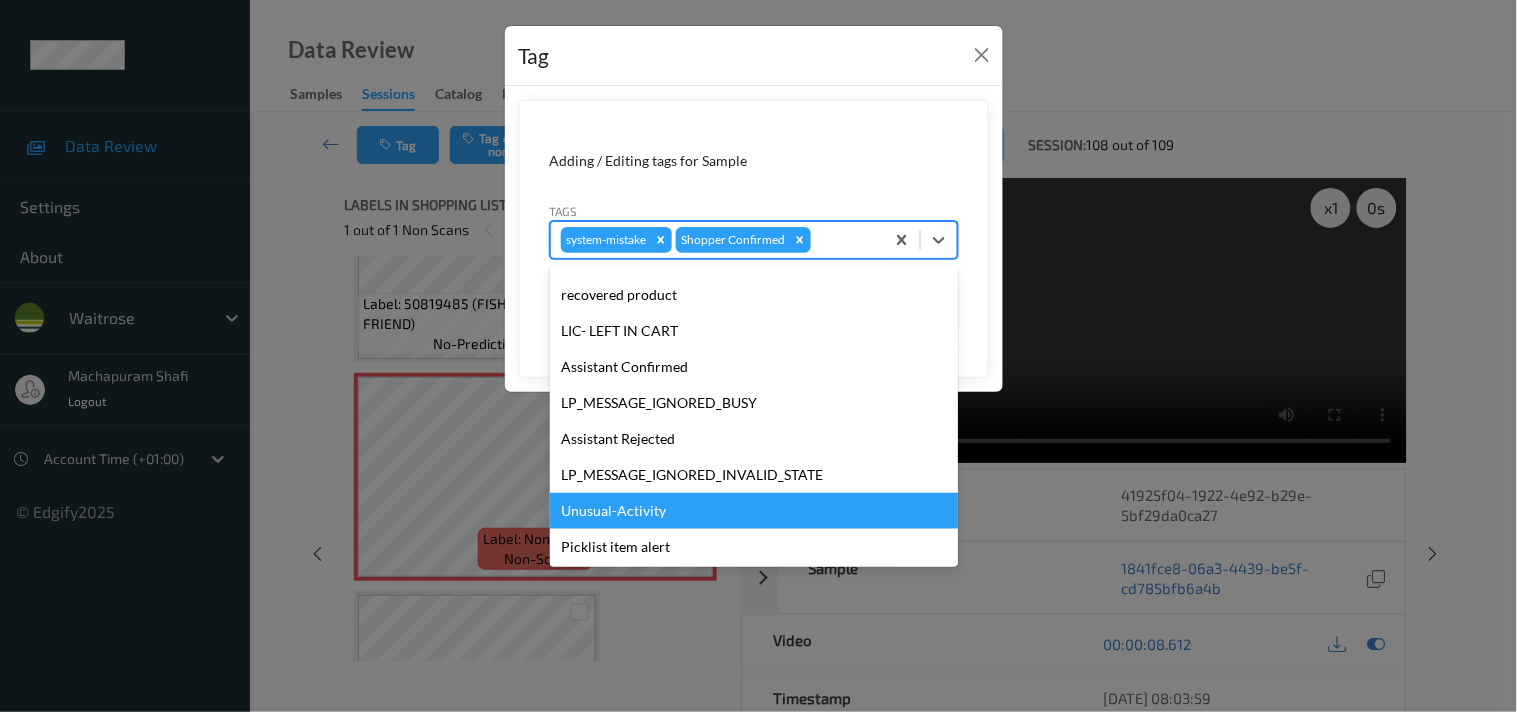click on "Unusual-Activity" at bounding box center (754, 511) 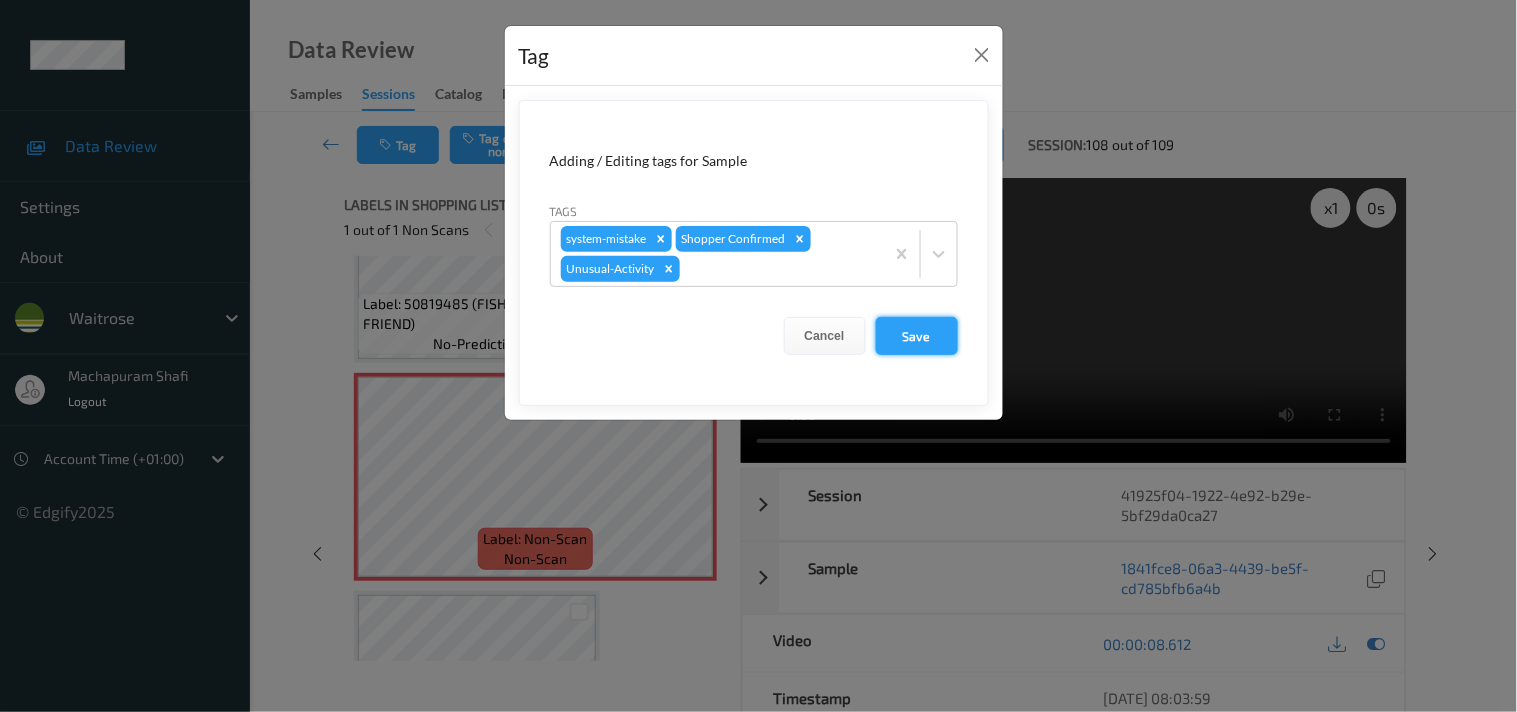 click on "Save" at bounding box center [917, 336] 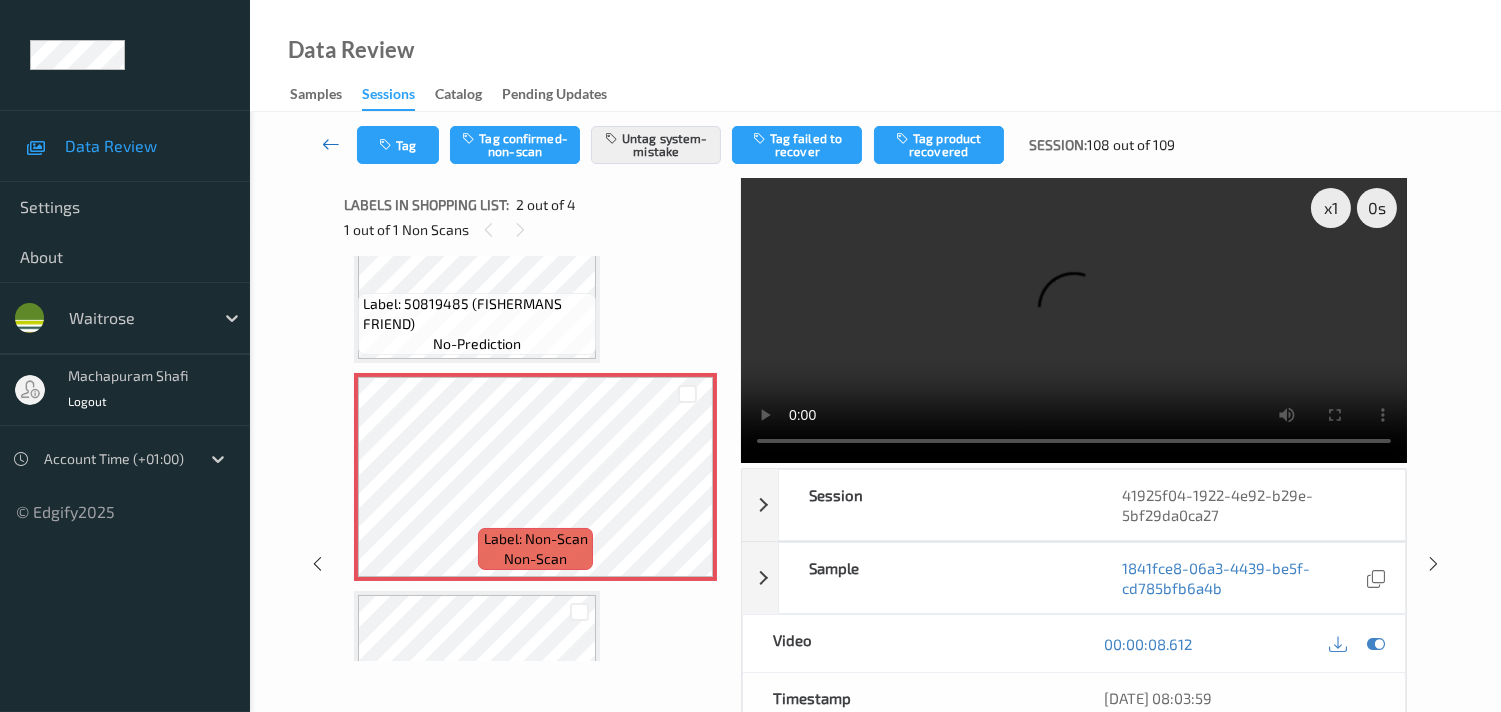 click at bounding box center (331, 144) 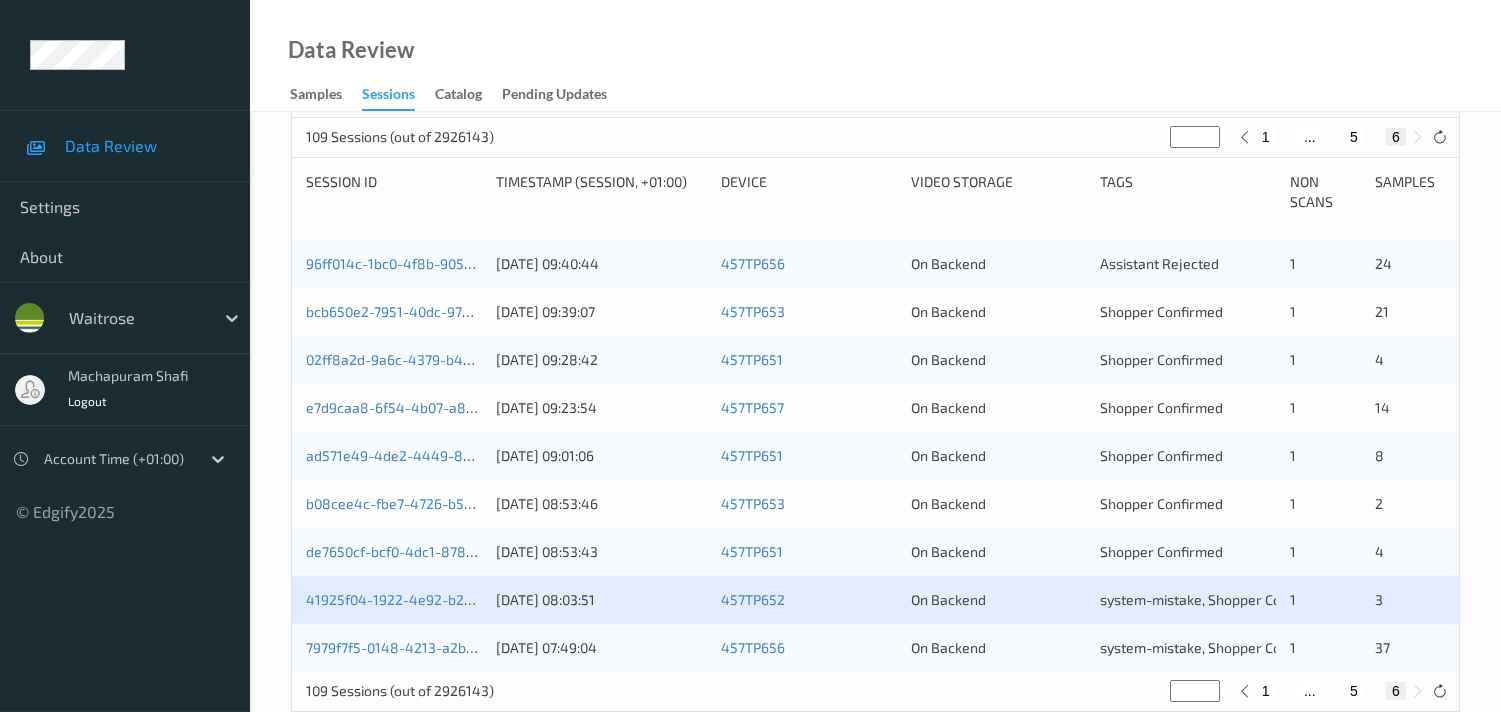 scroll, scrollTop: 423, scrollLeft: 0, axis: vertical 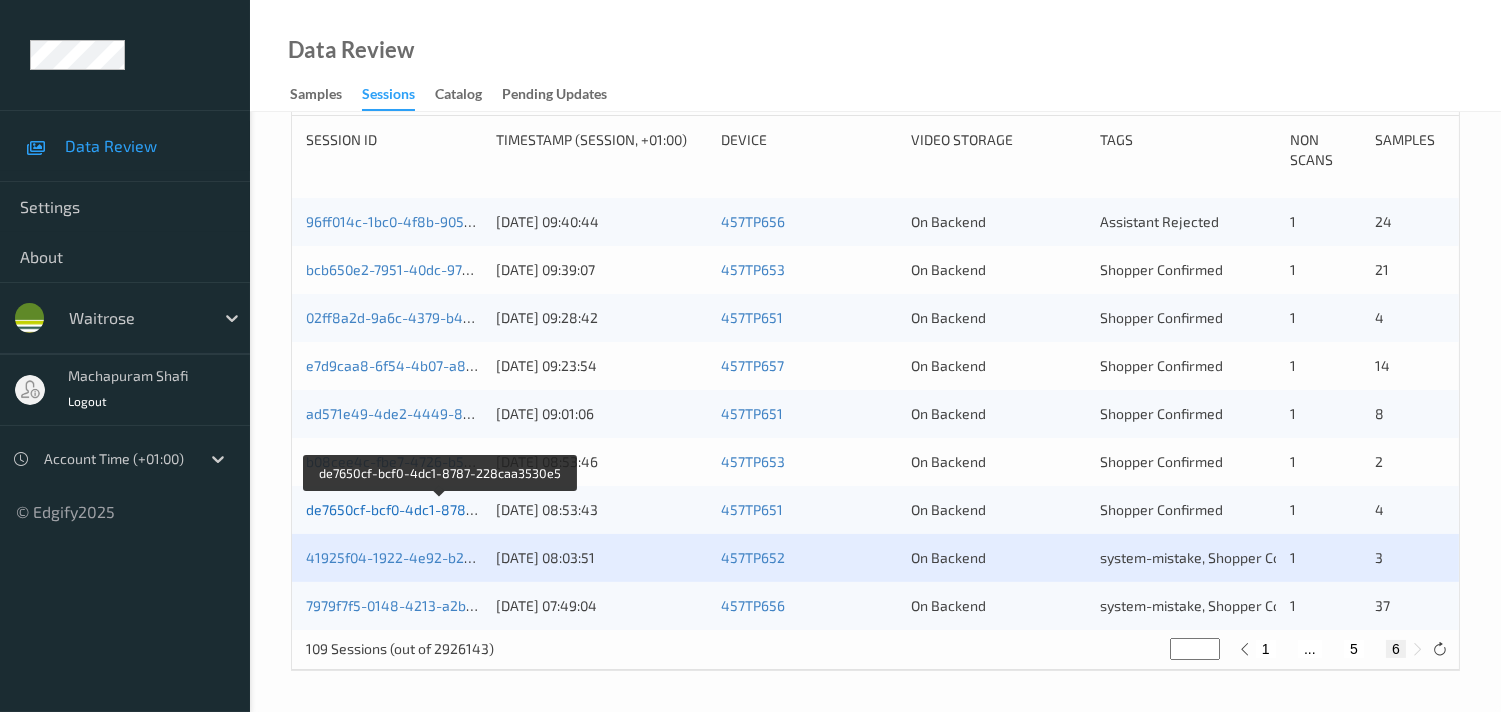 click on "de7650cf-bcf0-4dc1-8787-228caa3530e5" at bounding box center (440, 509) 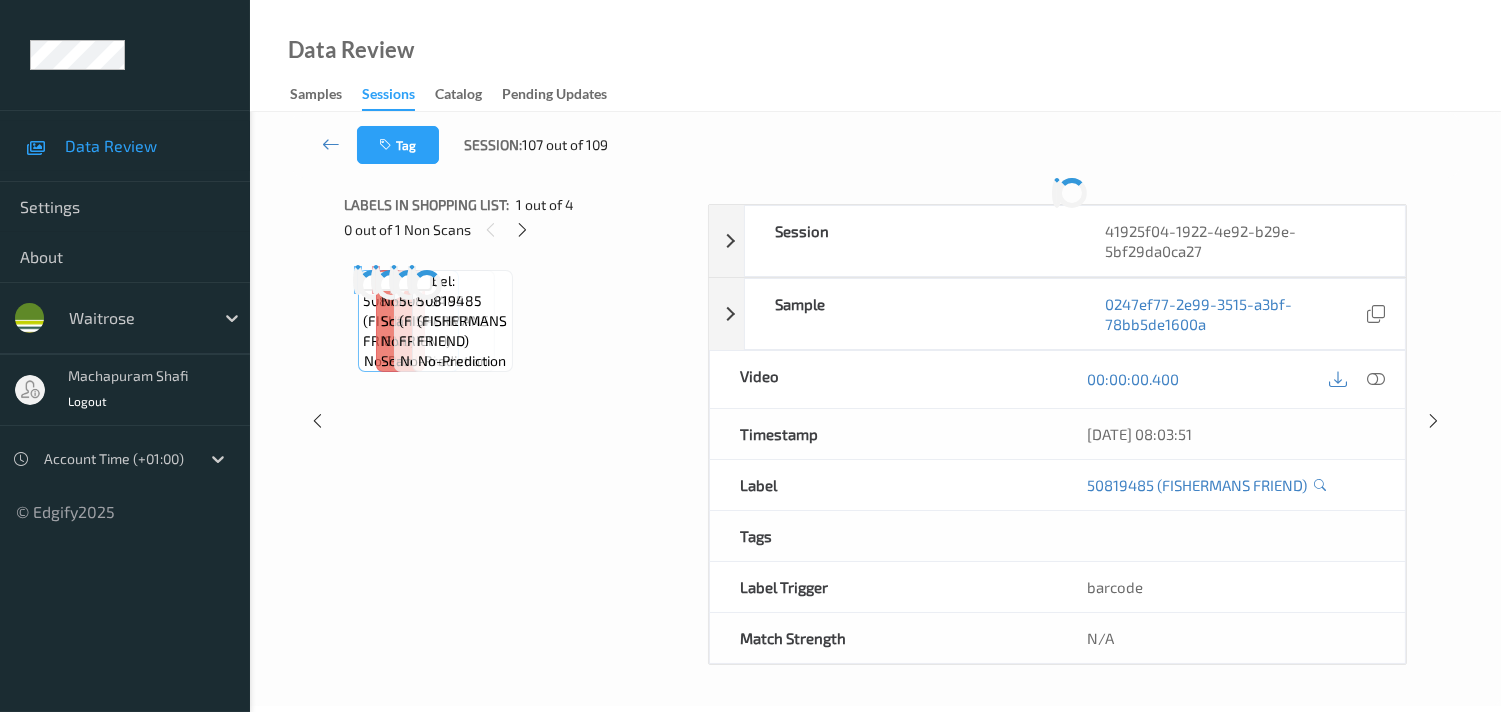 click on "Labels in shopping list: 1 out of 4 0 out of 1 Non Scans Label: 50819485 (FISHERMANS FRIEND) no-prediction Label: Non-Scan non-scan Label: Non-Scan non-scan Label: Non-Scan non-scan Label: 50819485 (FISHERMANS FRIEND) no-prediction Label: 50819485 (FISHERMANS FRIEND) no-prediction" at bounding box center [519, 421] 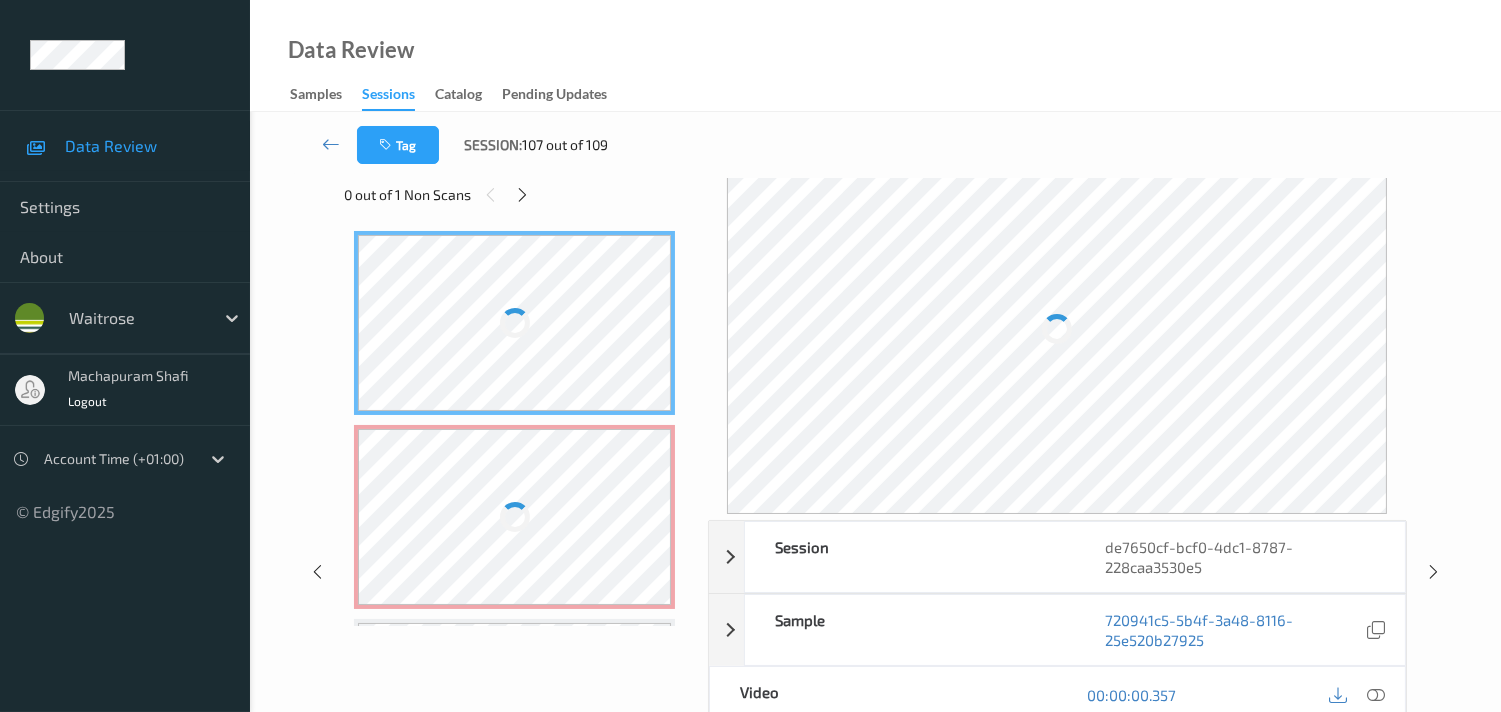 scroll, scrollTop: 33, scrollLeft: 0, axis: vertical 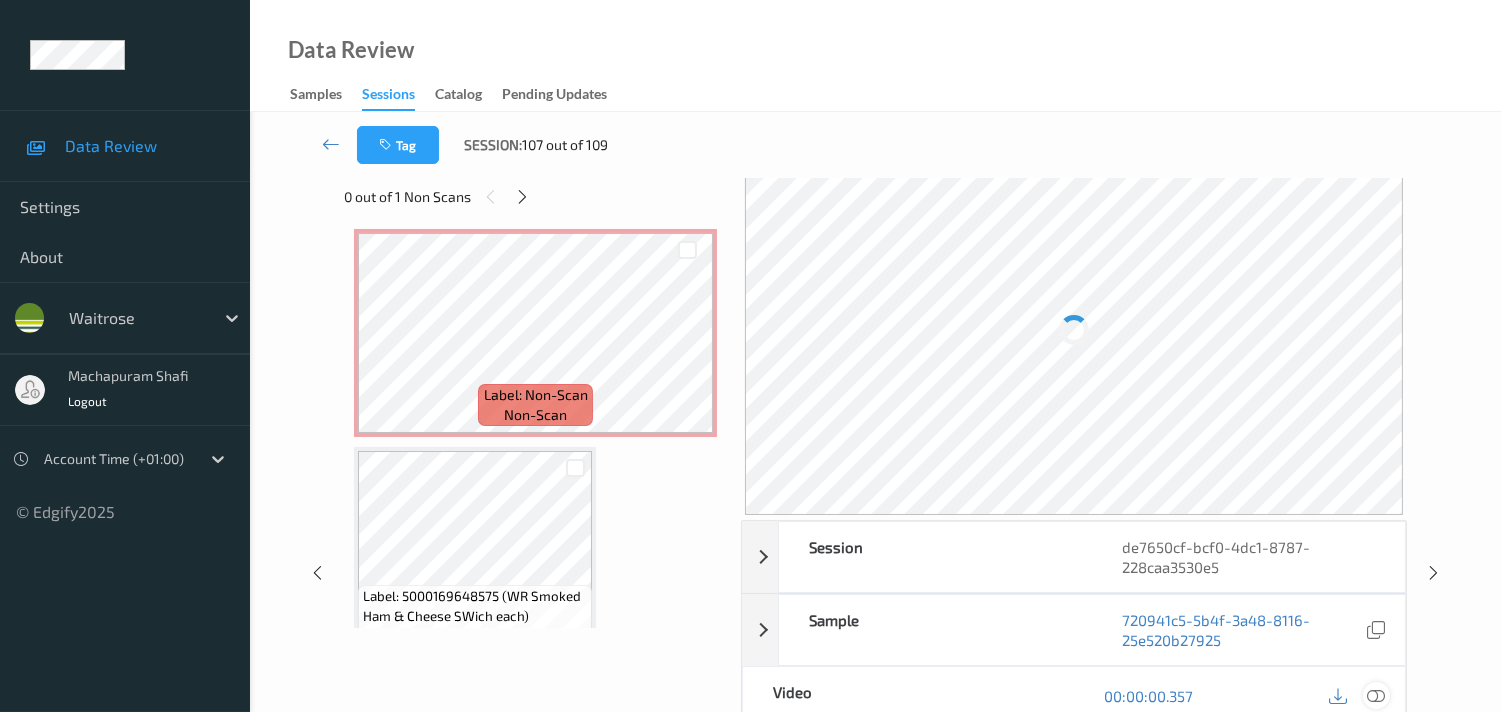 click on "Session de7650cf-bcf0-4dc1-8787-228caa3530e5 Session ID de7650cf-bcf0-4dc1-8787-228caa3530e5 Session 05/07/2025 08:53:43 Timestamp 05/07/2025 08:53:43 Tags Shopper Confirmed Device 457TP651 Assistant ID N/A Shopper ID N/A Sample 720941c5-5b4f-3a48-8116-25e520b27925 Prediction Loss N/A Video 00:00:00.357 Timestamp 05/07/2025 08:53:44 Label 5000169380987 (WR EGG &amp; S PRO POT) Tags Label Trigger barcode Match Strength N/A" at bounding box center [1074, 760] 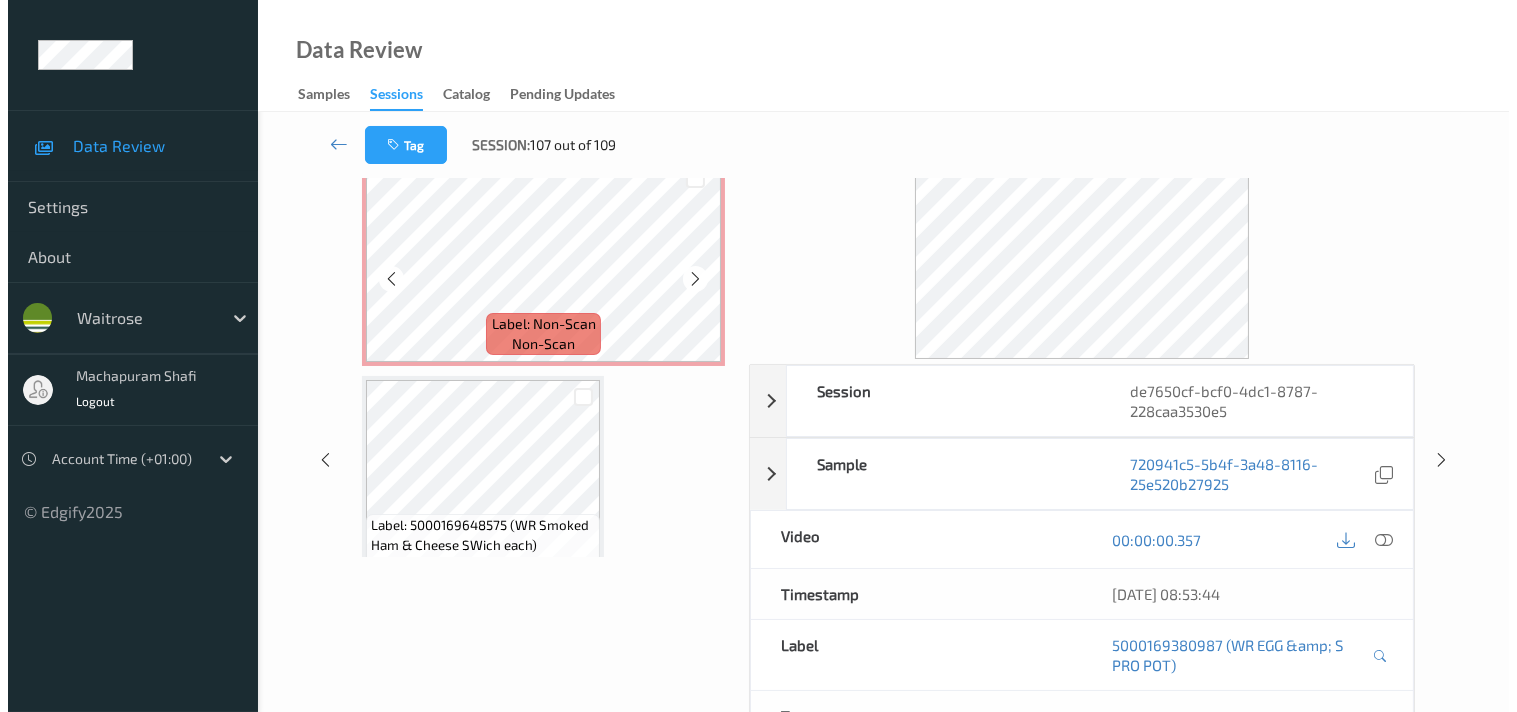 scroll, scrollTop: 0, scrollLeft: 0, axis: both 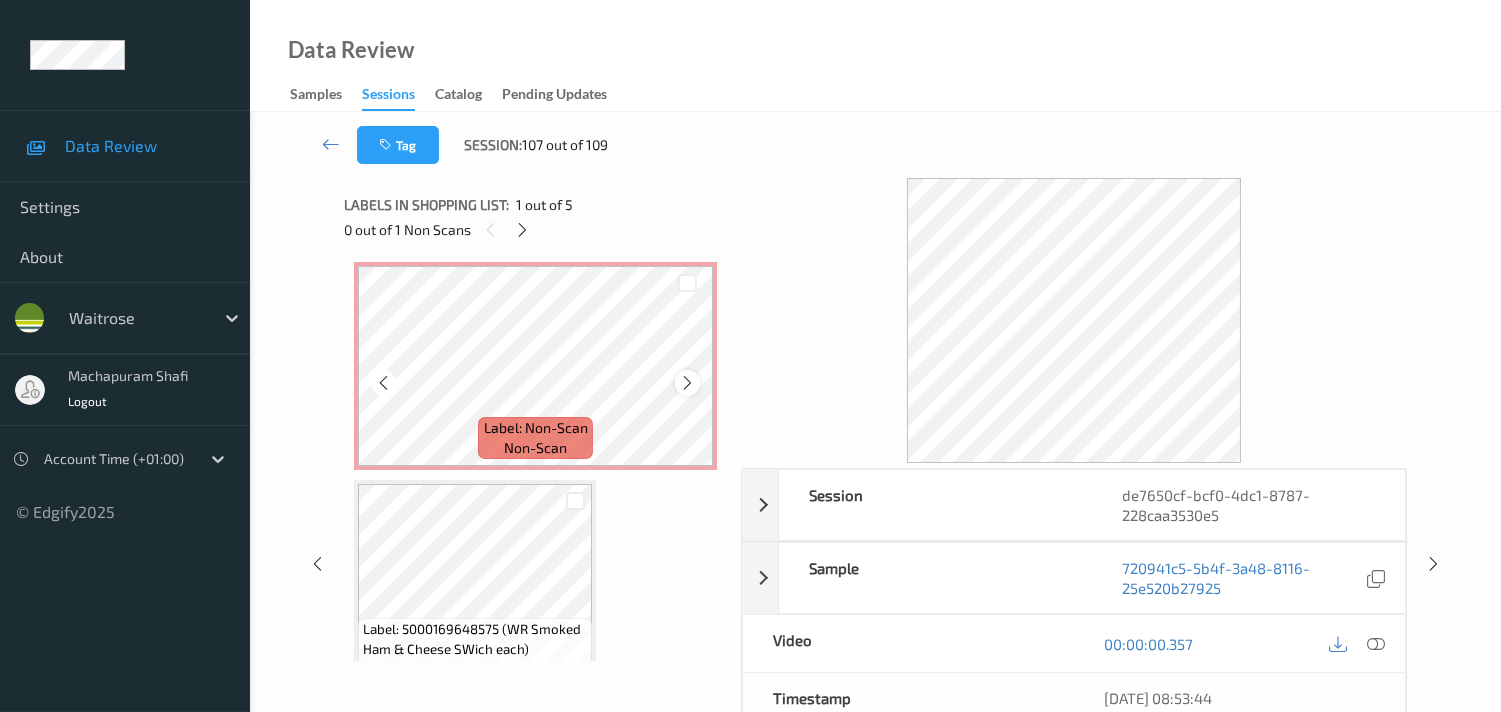 click at bounding box center [687, 383] 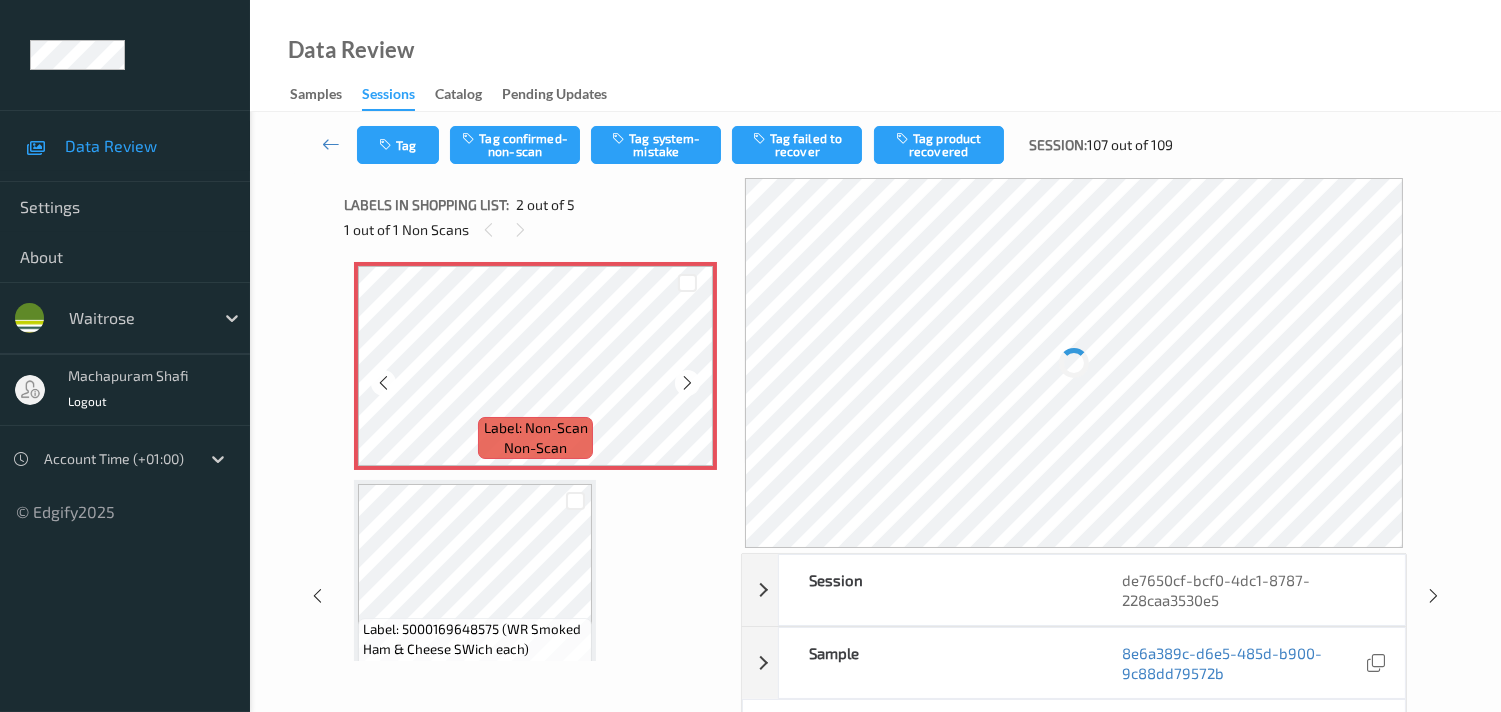 click at bounding box center (687, 383) 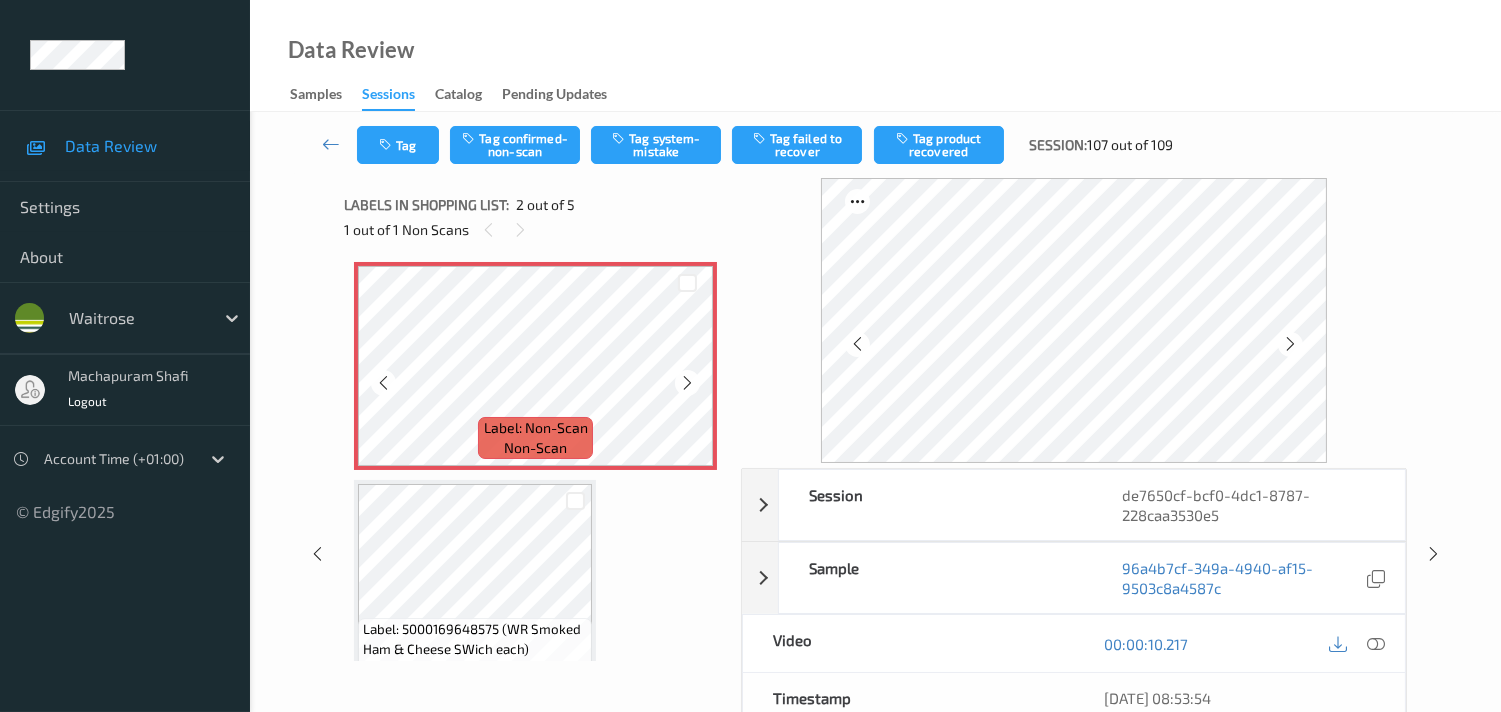 click at bounding box center [687, 383] 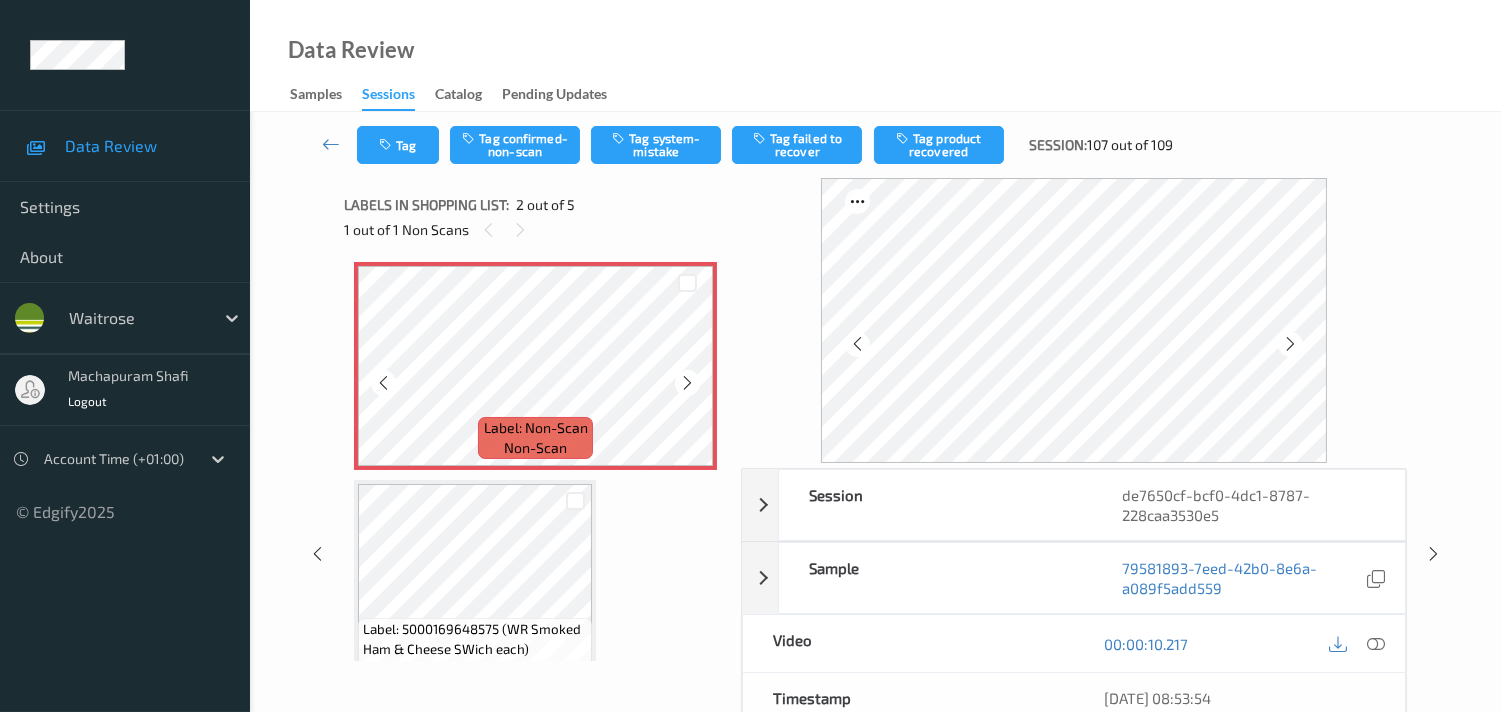 click at bounding box center [687, 383] 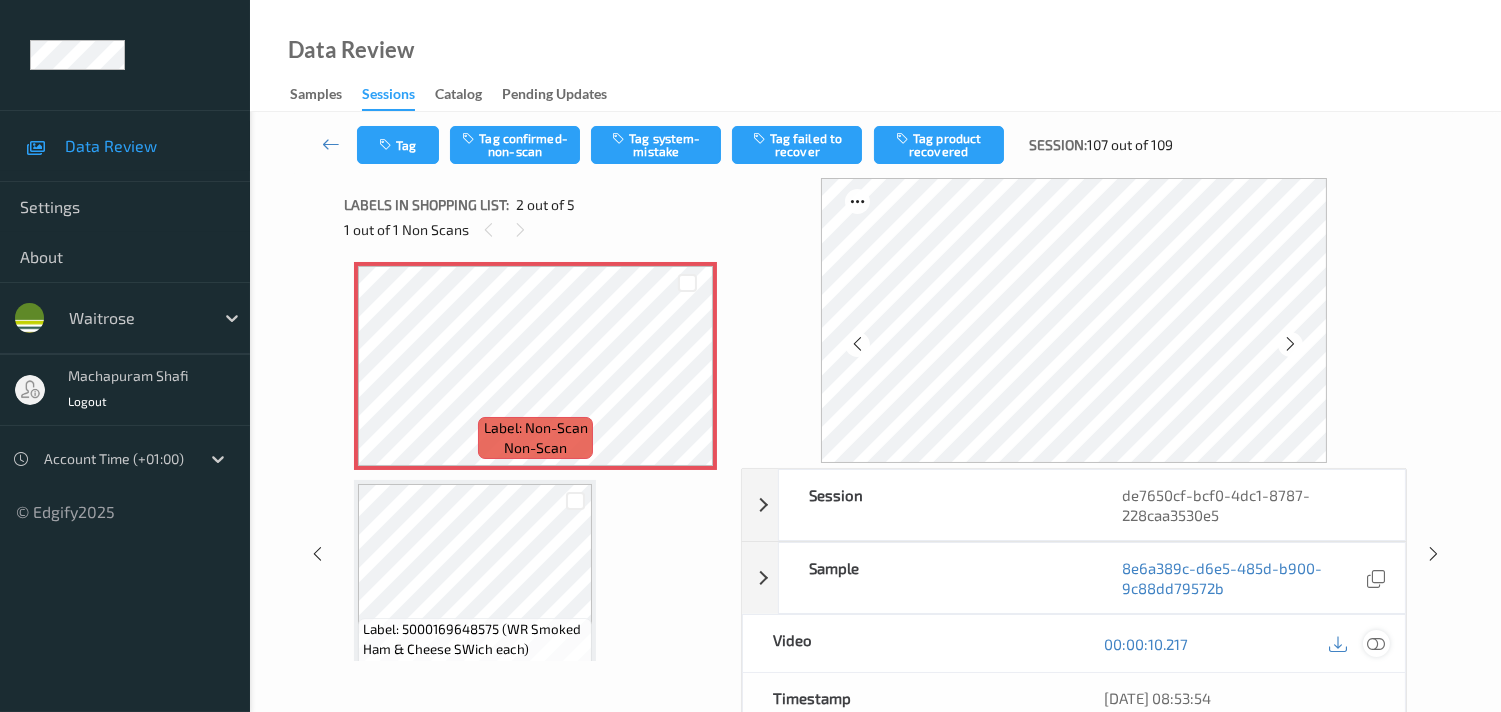 click at bounding box center [1376, 643] 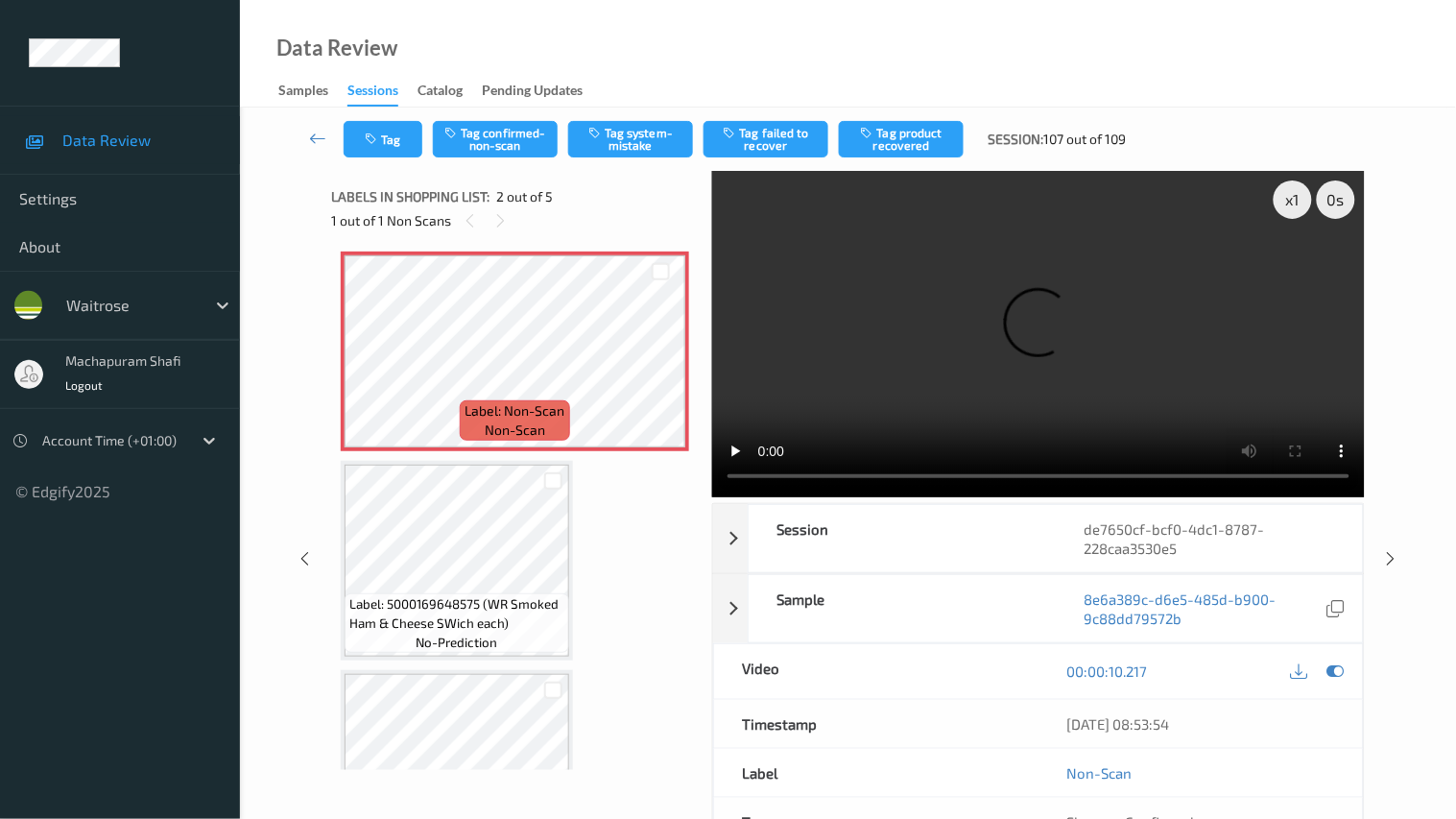 type 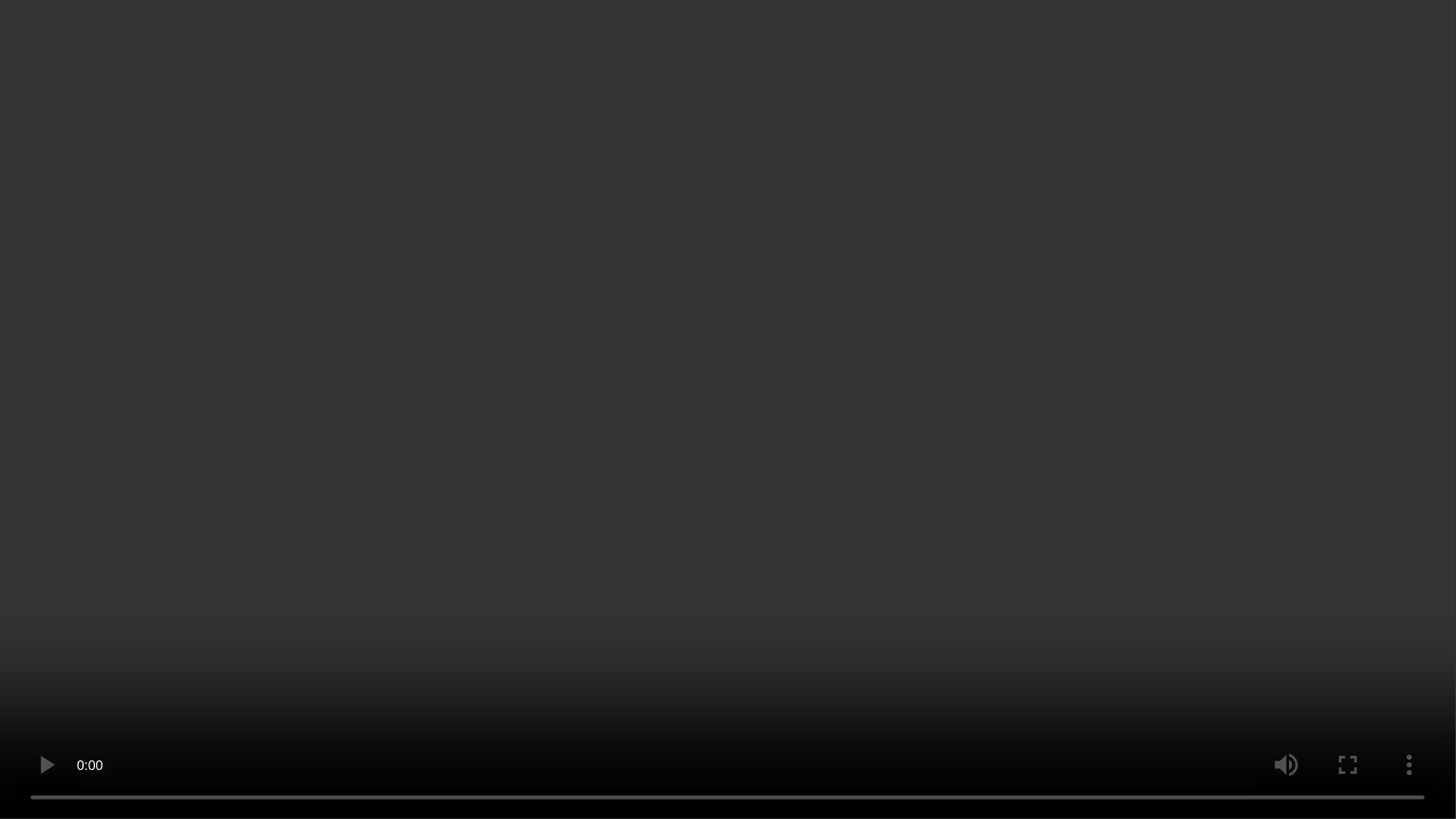 click at bounding box center (728, 409) 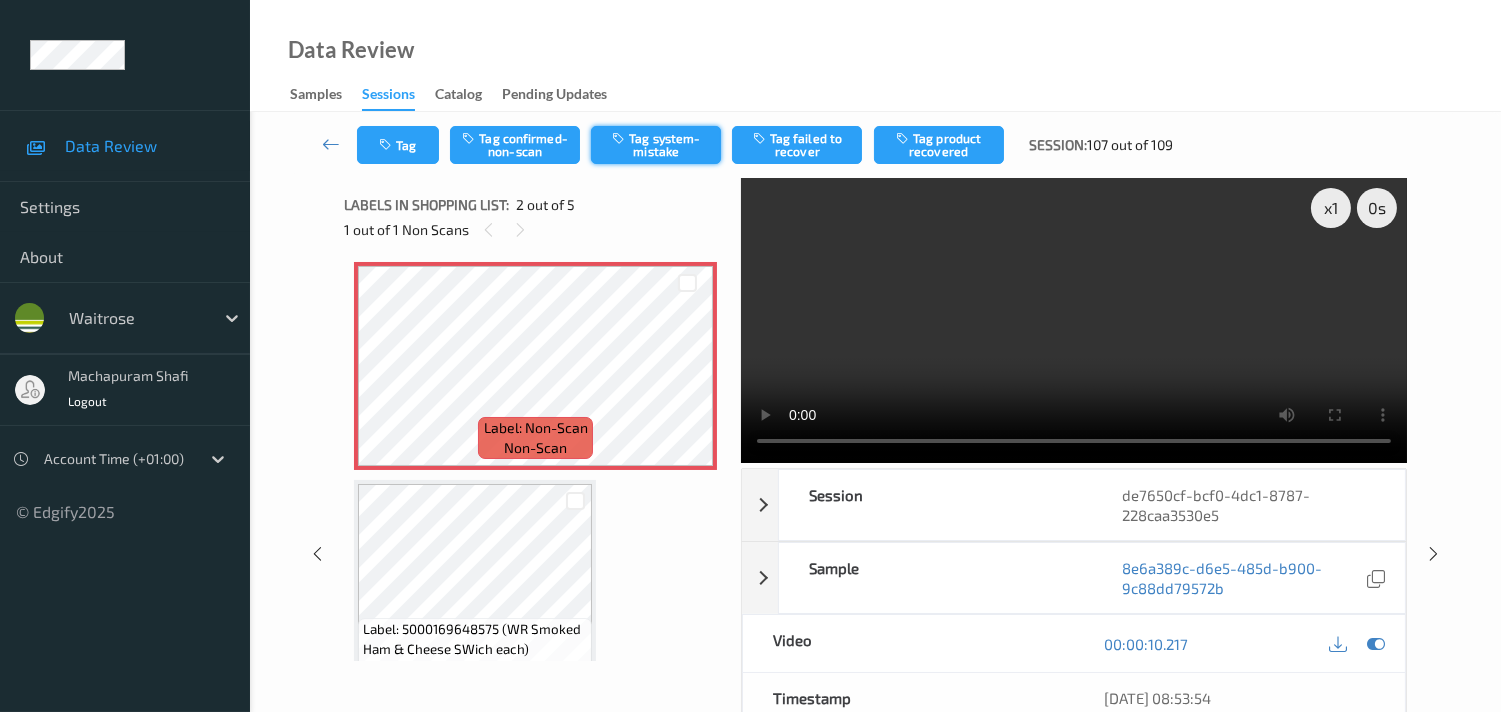click on "Tag   system-mistake" at bounding box center (656, 145) 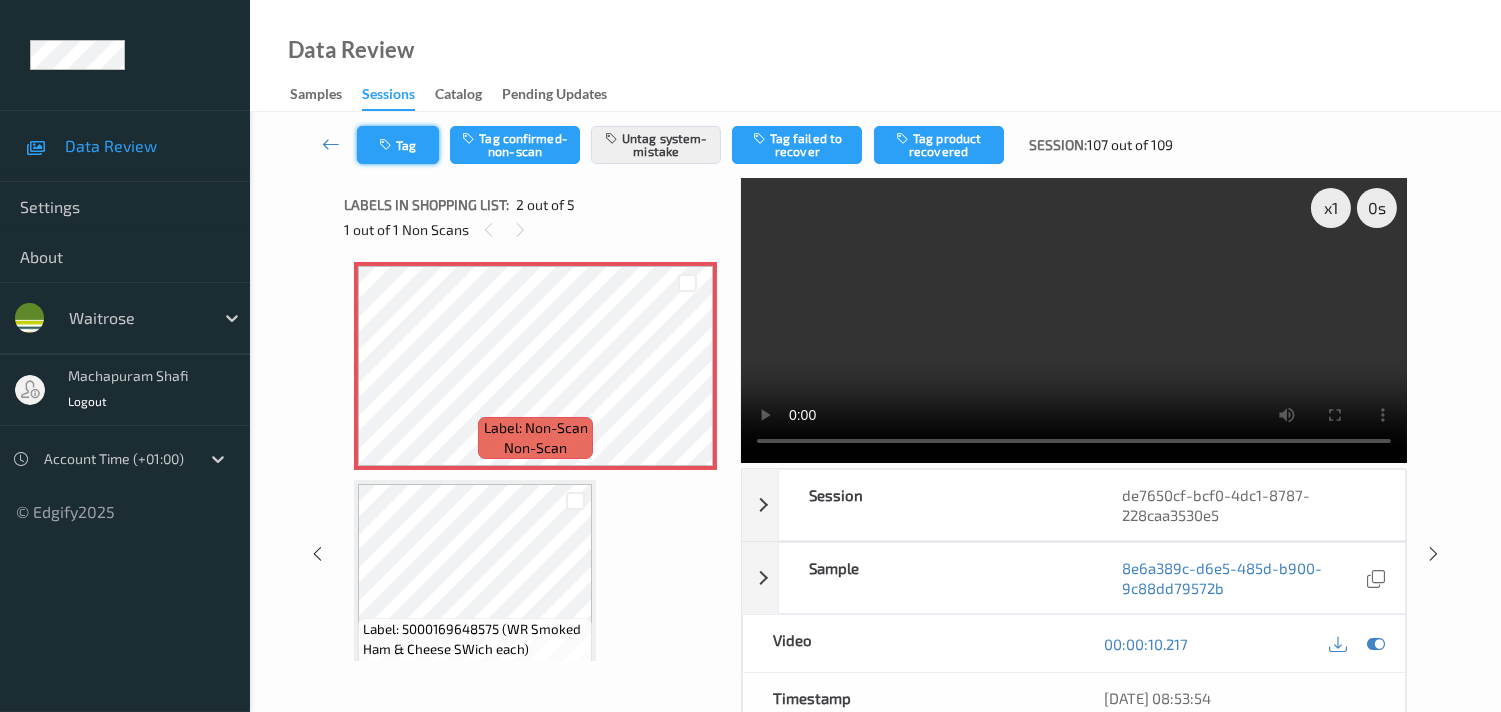 click on "Tag" at bounding box center (398, 145) 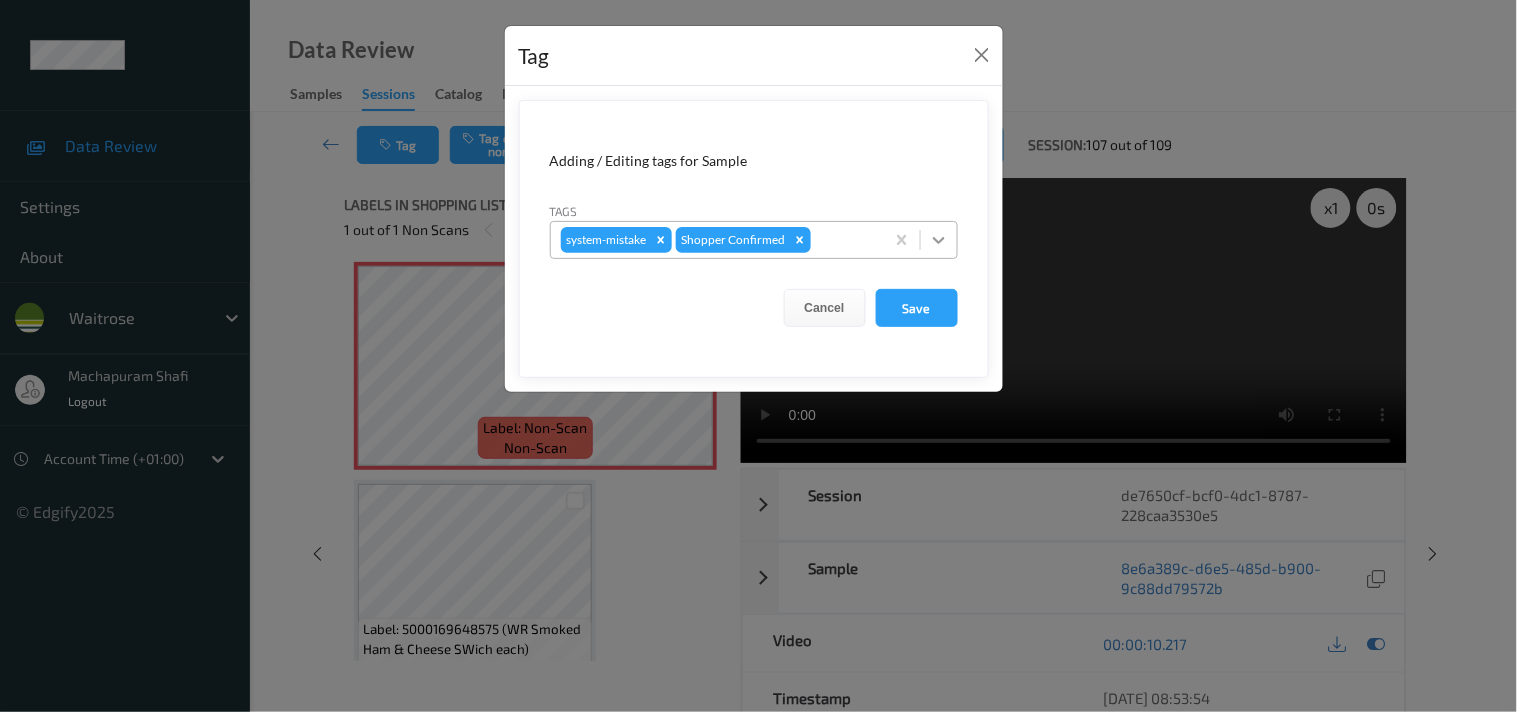 drag, startPoint x: 940, startPoint y: 241, endPoint x: 926, endPoint y: 241, distance: 14 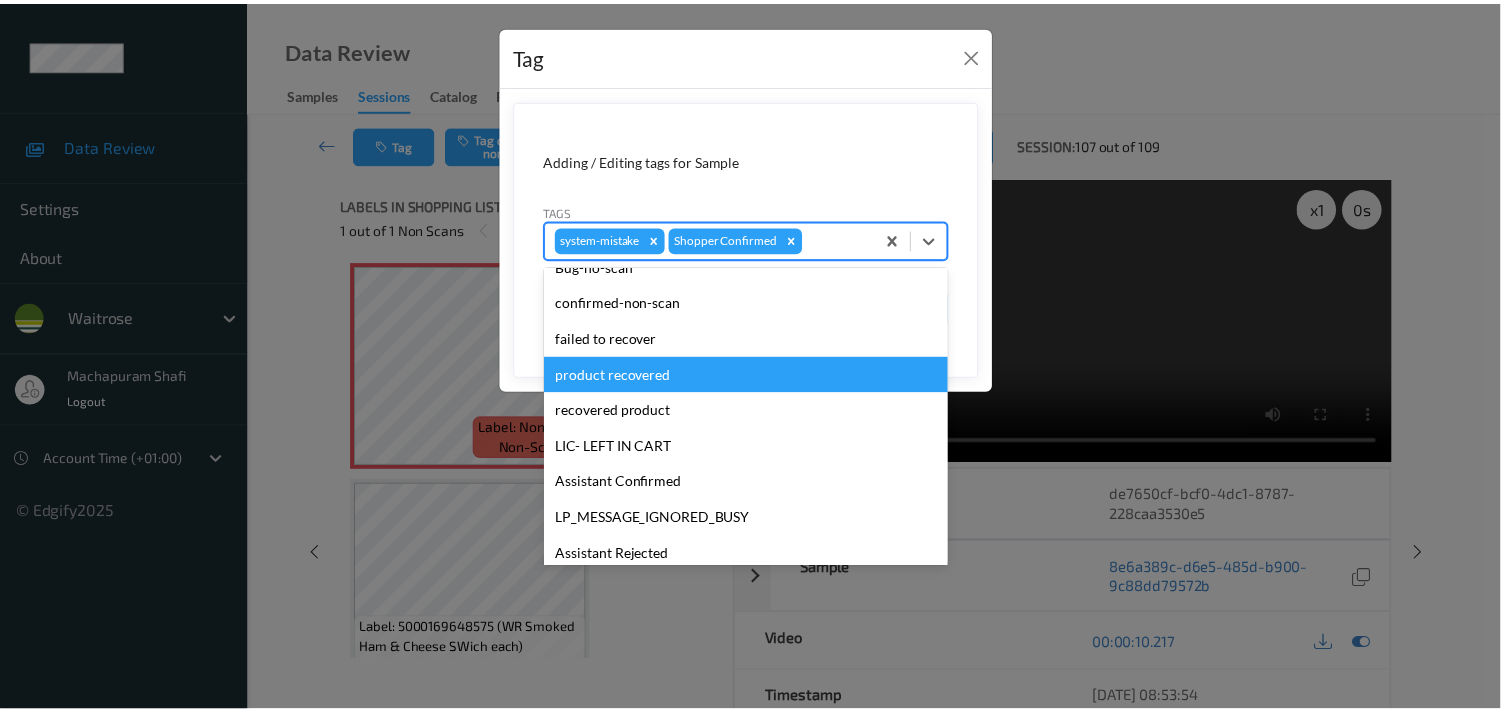scroll, scrollTop: 318, scrollLeft: 0, axis: vertical 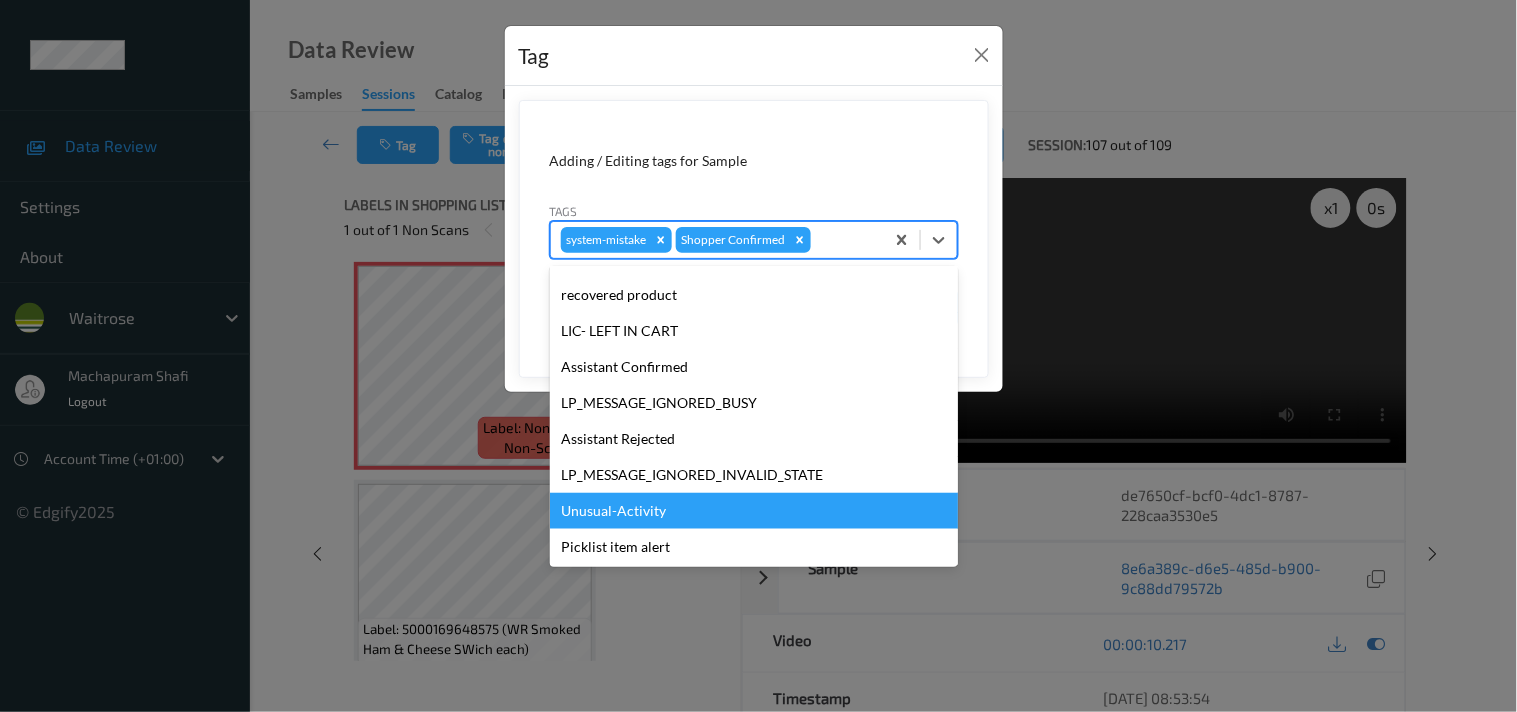 click on "Unusual-Activity" at bounding box center [754, 511] 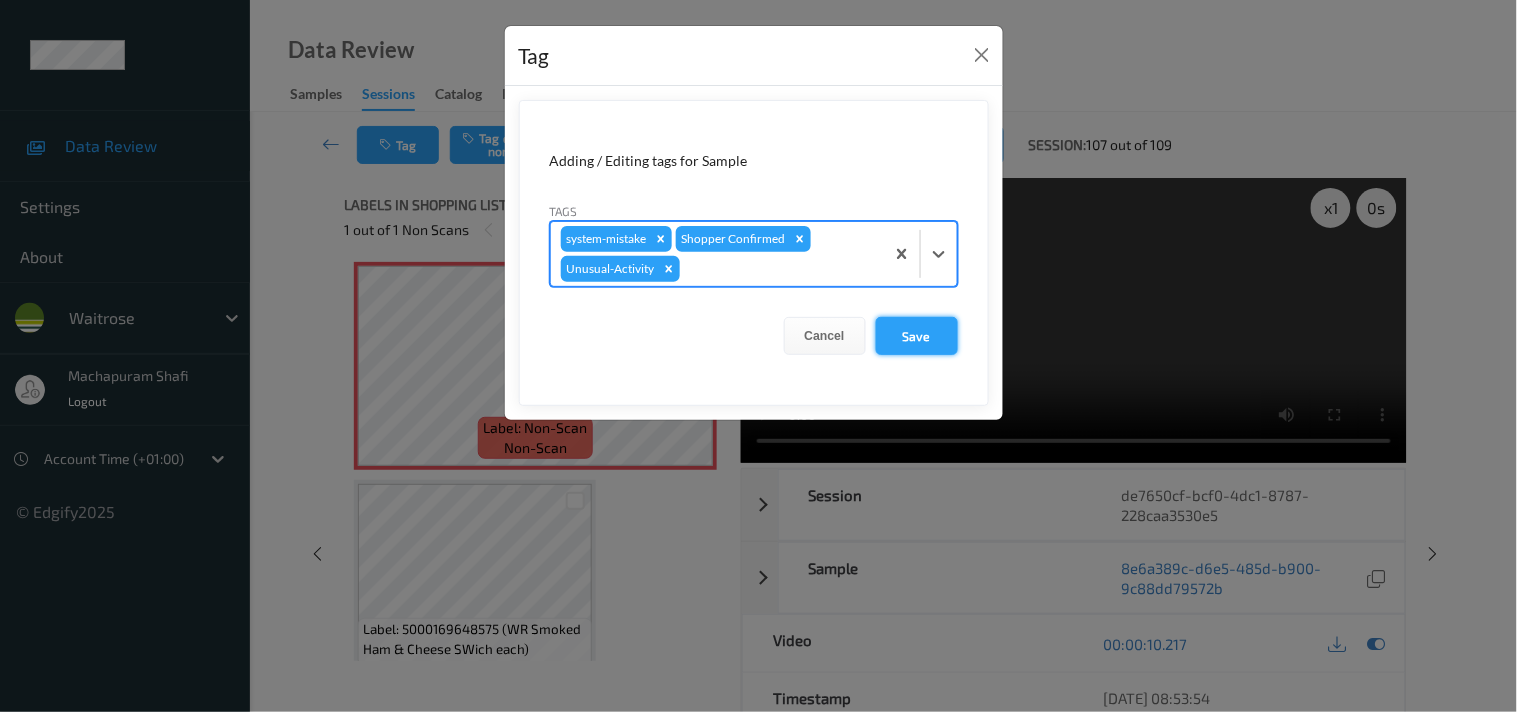 click on "Save" at bounding box center [917, 336] 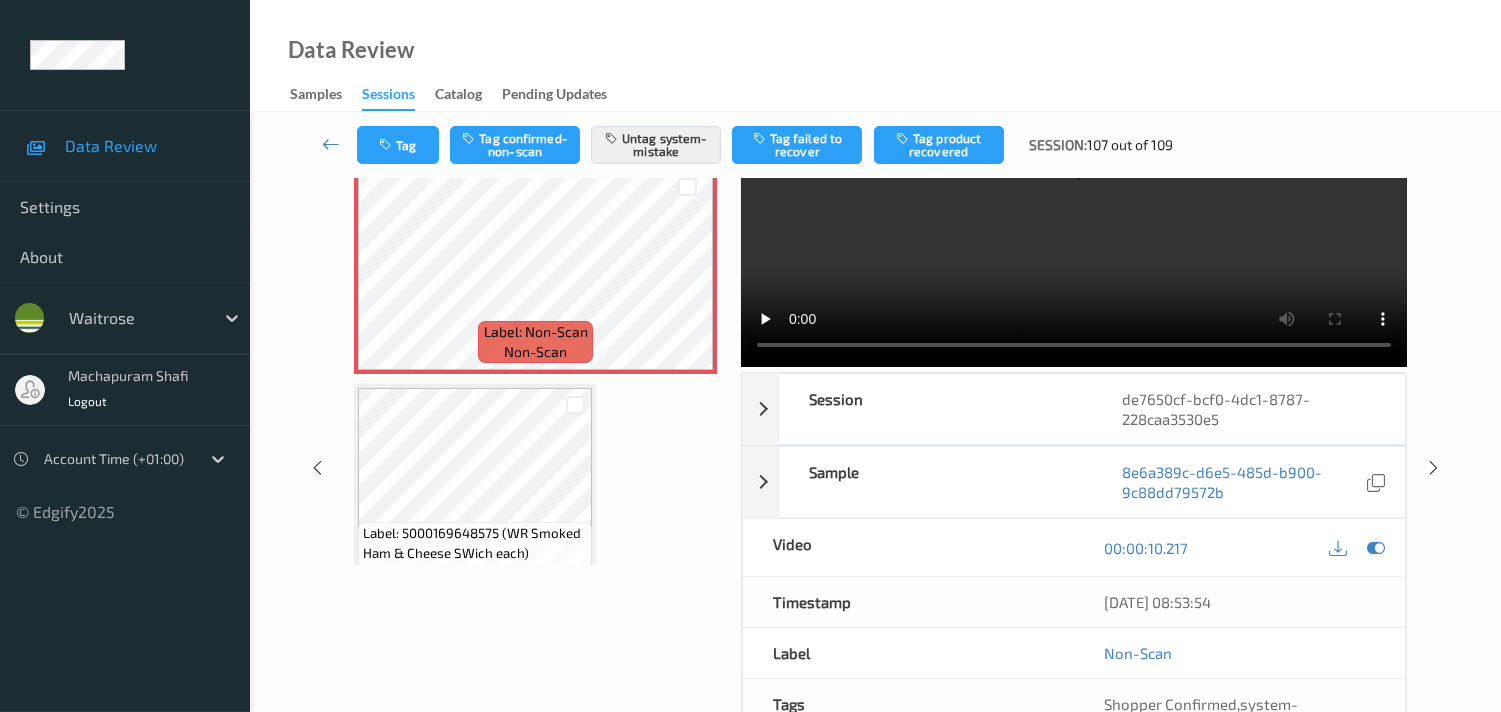 scroll, scrollTop: 0, scrollLeft: 0, axis: both 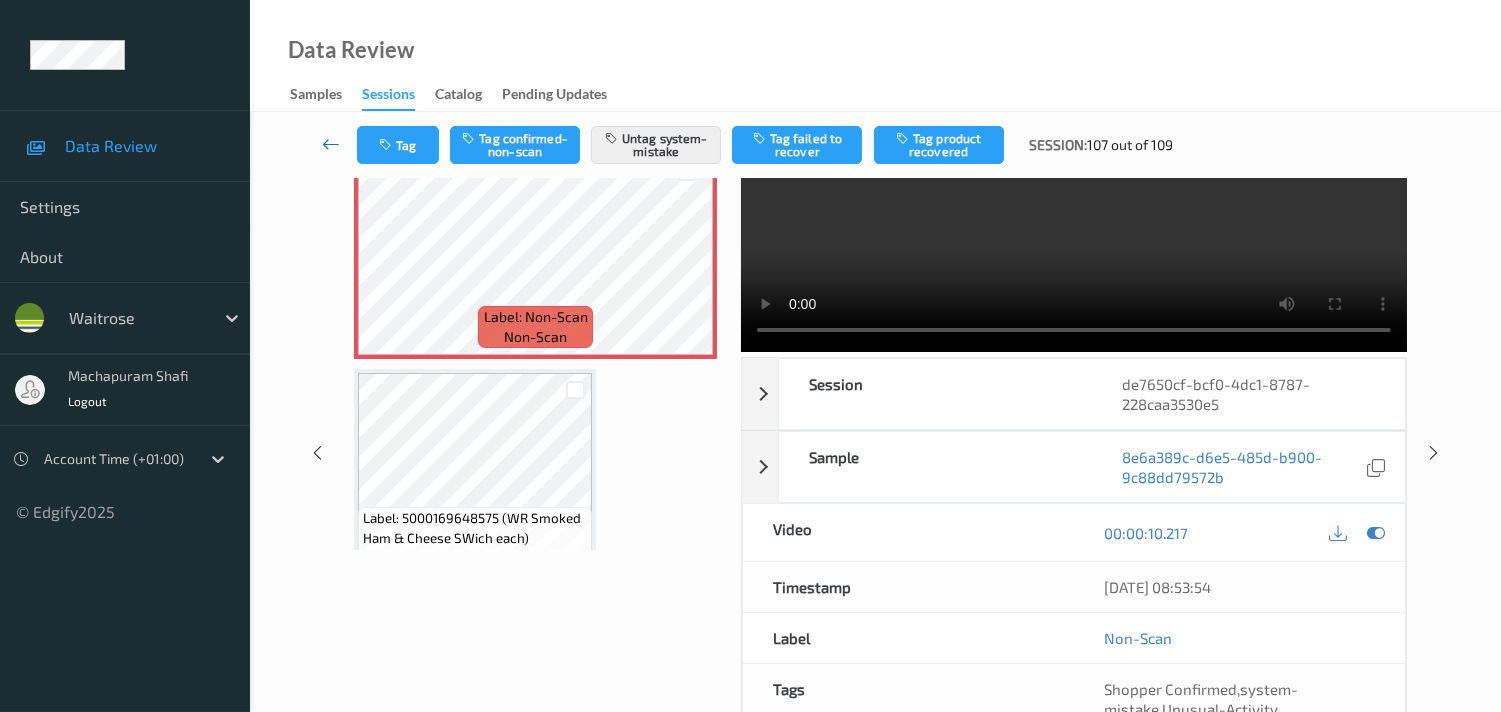click at bounding box center [331, 145] 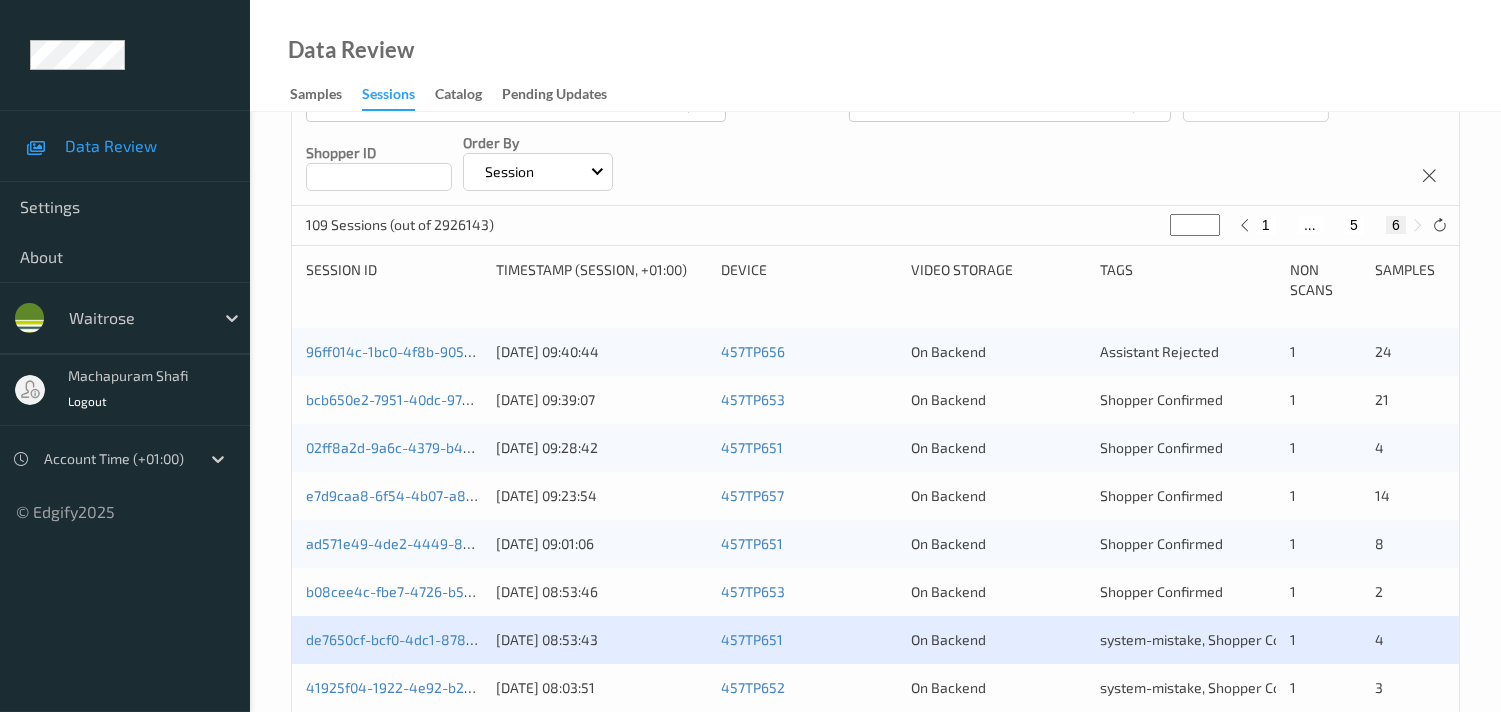 scroll, scrollTop: 333, scrollLeft: 0, axis: vertical 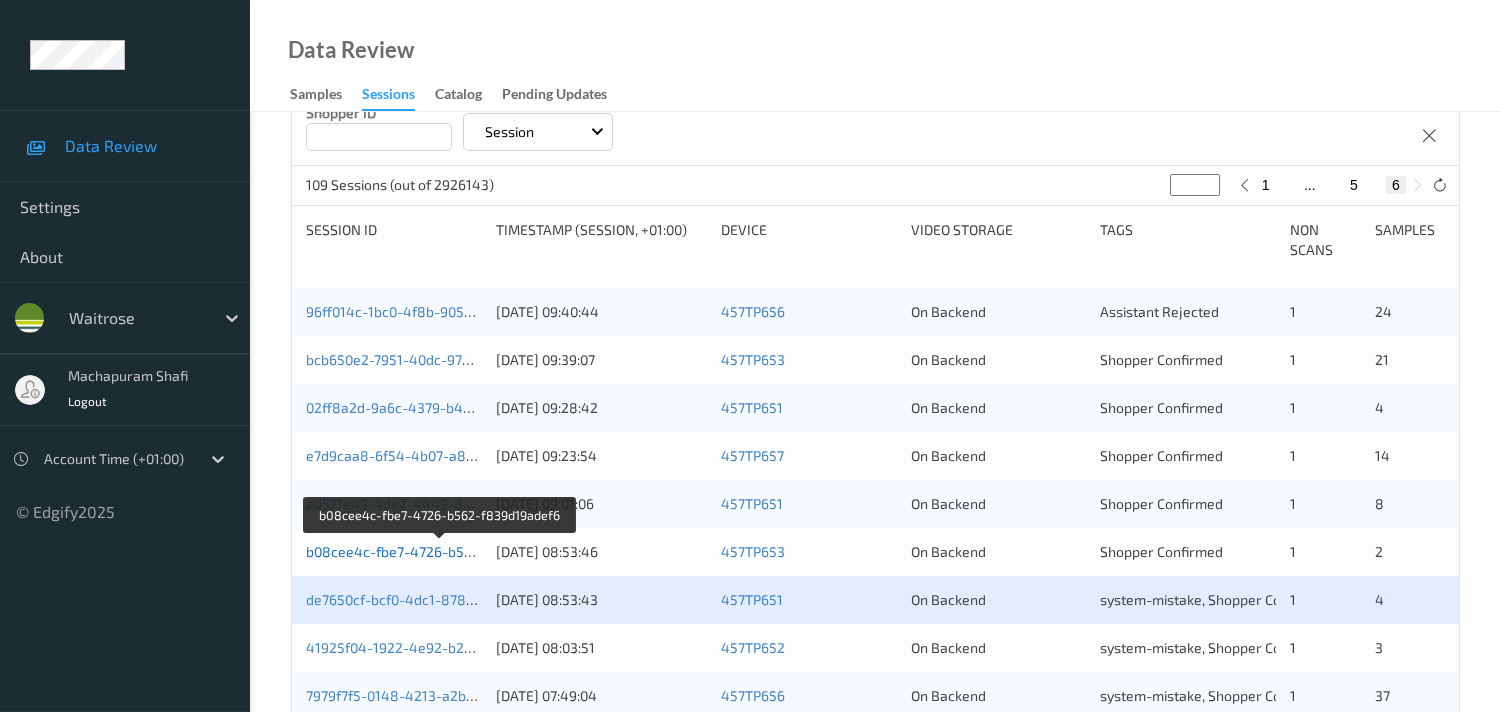 click on "b08cee4c-fbe7-4726-b562-f839d19adef6" at bounding box center [440, 551] 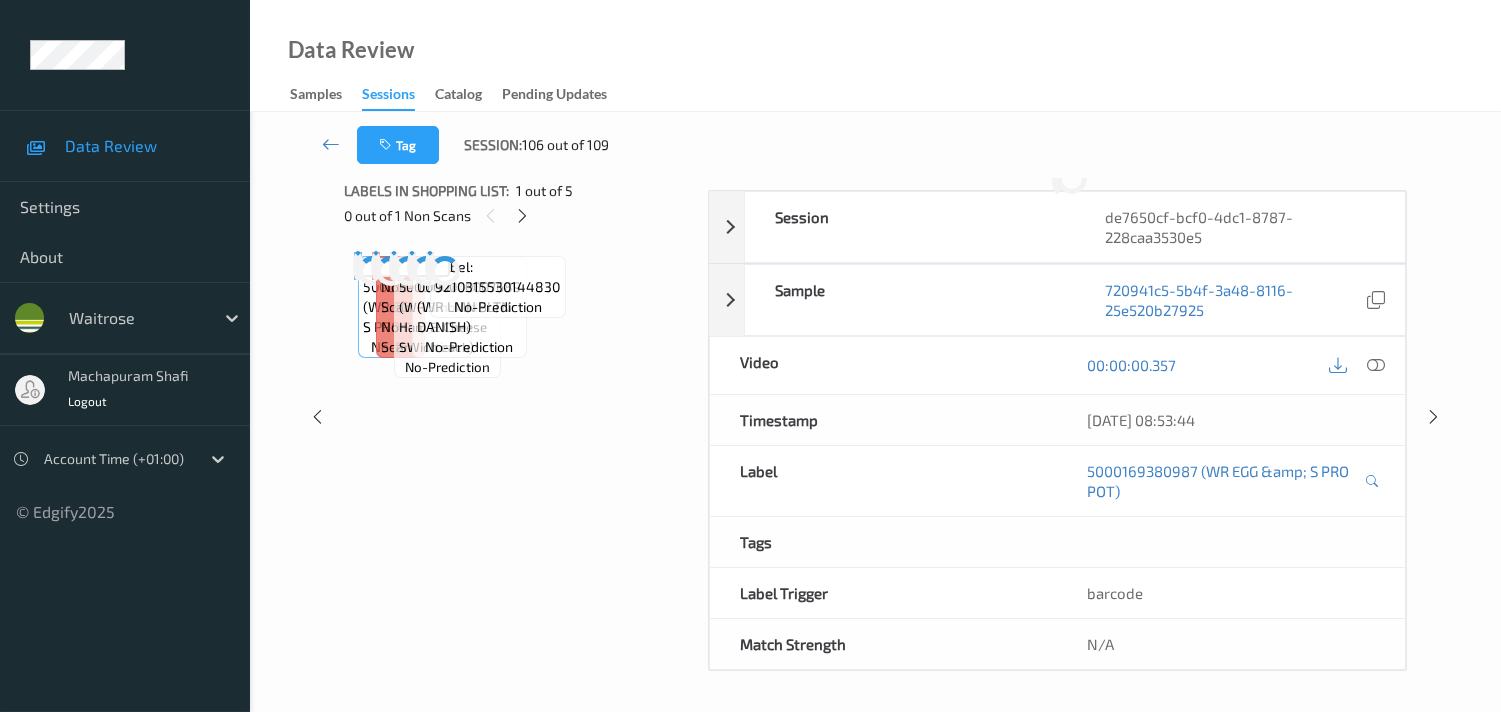 click on "Labels in shopping list: 1 out of 5 0 out of 1 Non Scans Label: 5000169380987 (WR EGG &amp; S PRO POT) no-prediction Label: Non-Scan non-scan Label: Non-Scan non-scan Label: Non-Scan non-scan Label: 5000169648575 (WR Smoked Ham & Cheese SWich each) no-prediction Label: 0000000007689 (WR LMN SLTN DANISH) no-prediction Label: 9210315530144830 no-prediction" at bounding box center [519, 417] 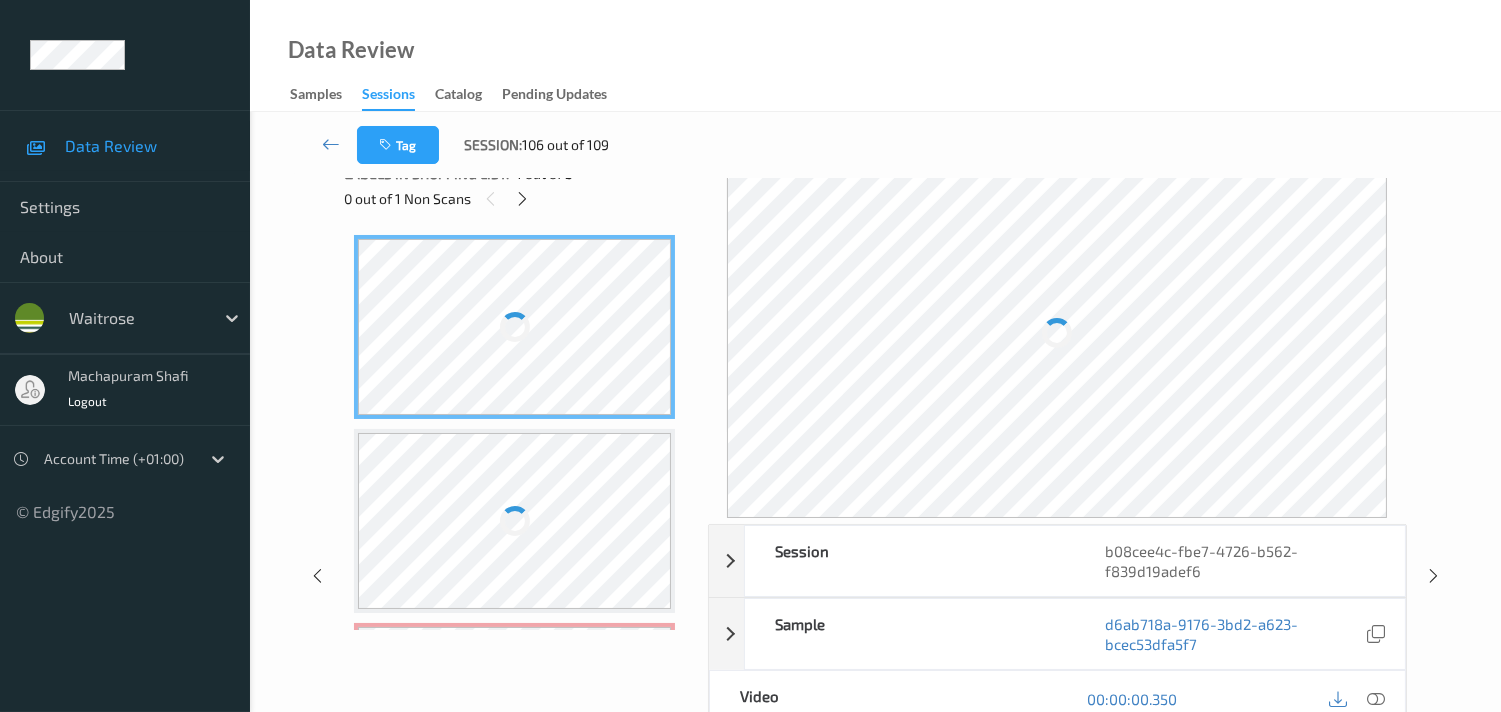scroll, scrollTop: 0, scrollLeft: 0, axis: both 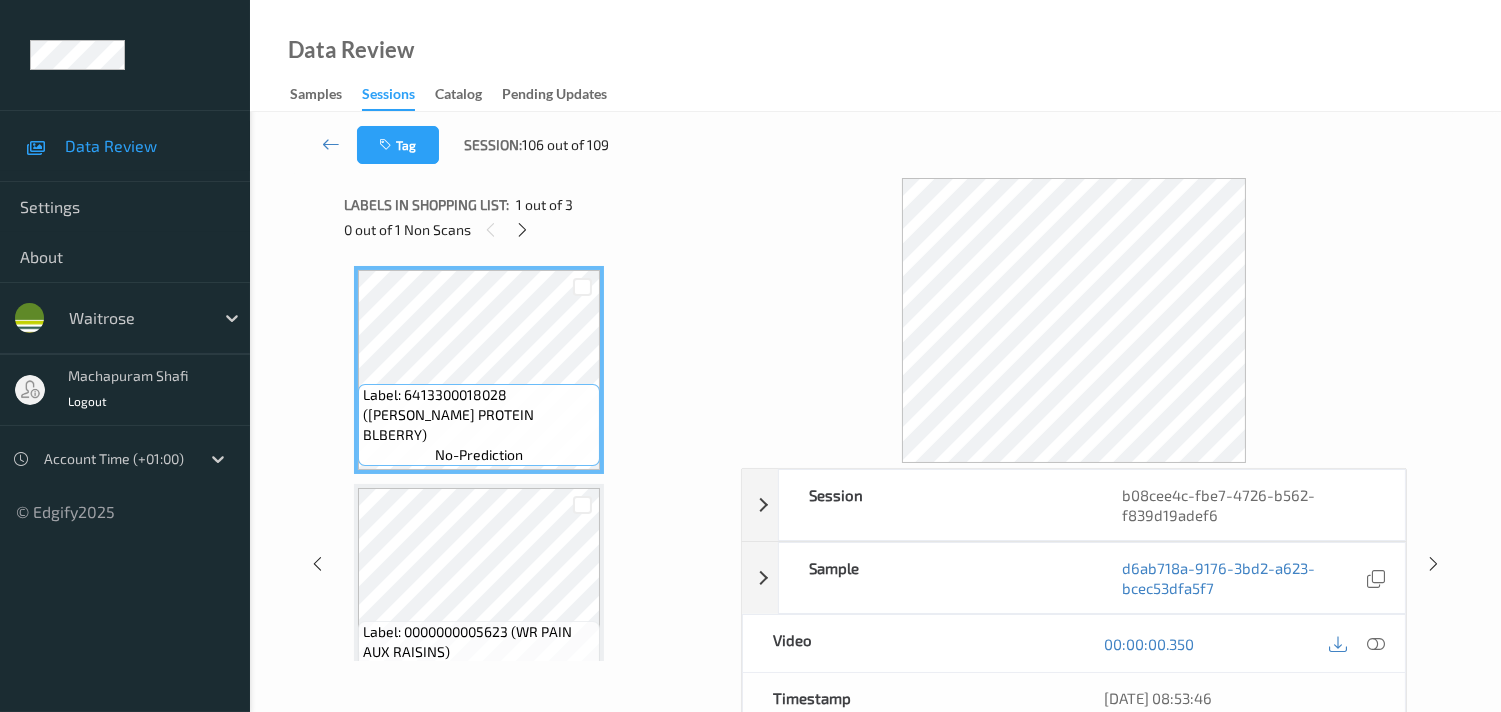 click on "Data Review Samples Sessions Catalog Pending Updates" at bounding box center (875, 56) 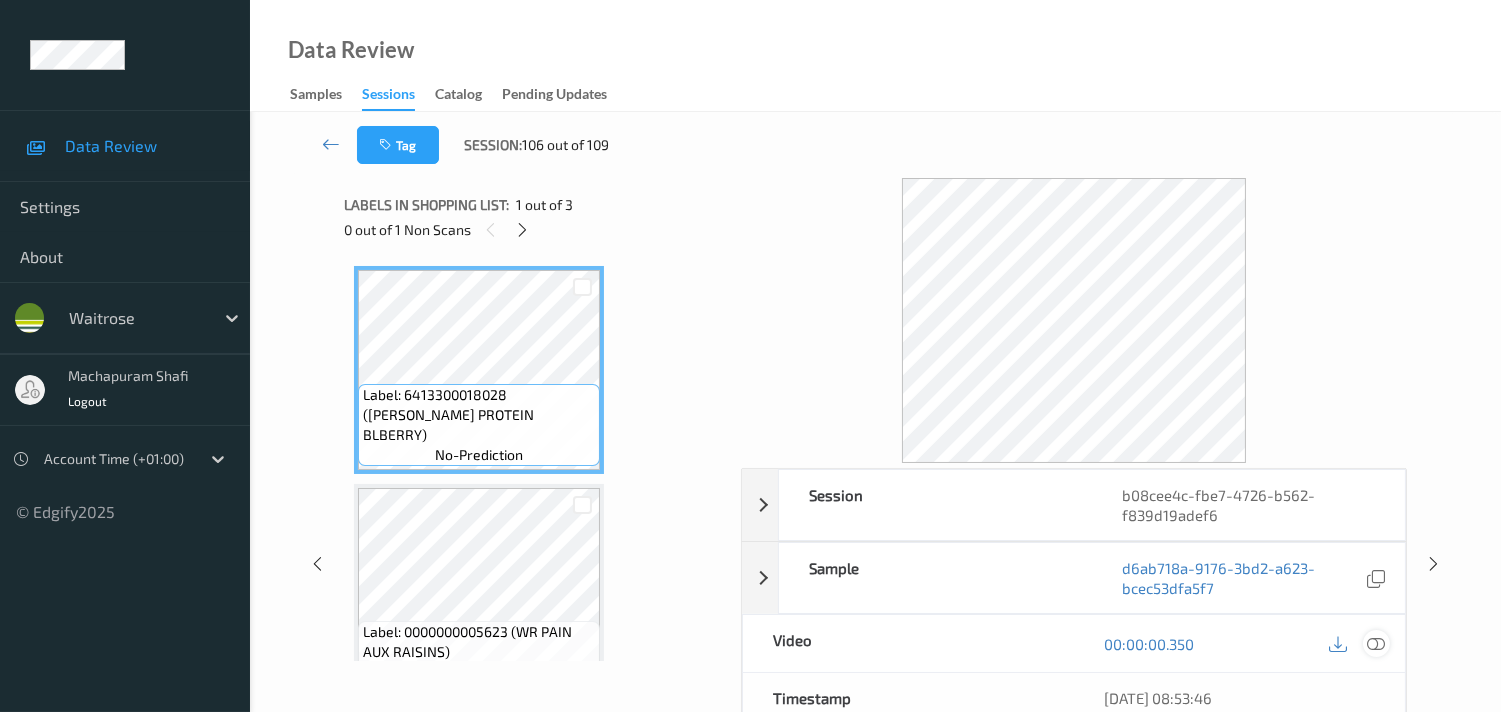 click at bounding box center (1376, 644) 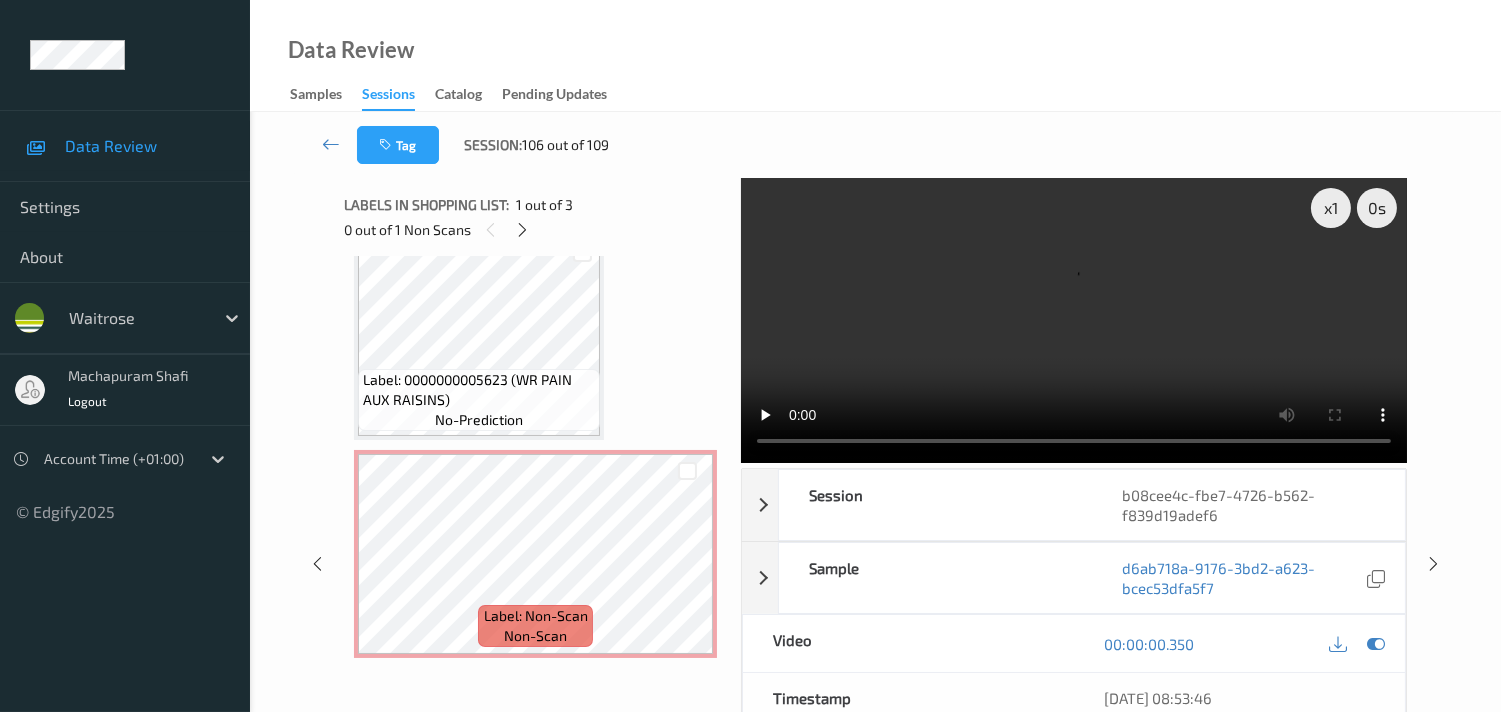 scroll, scrollTop: 254, scrollLeft: 0, axis: vertical 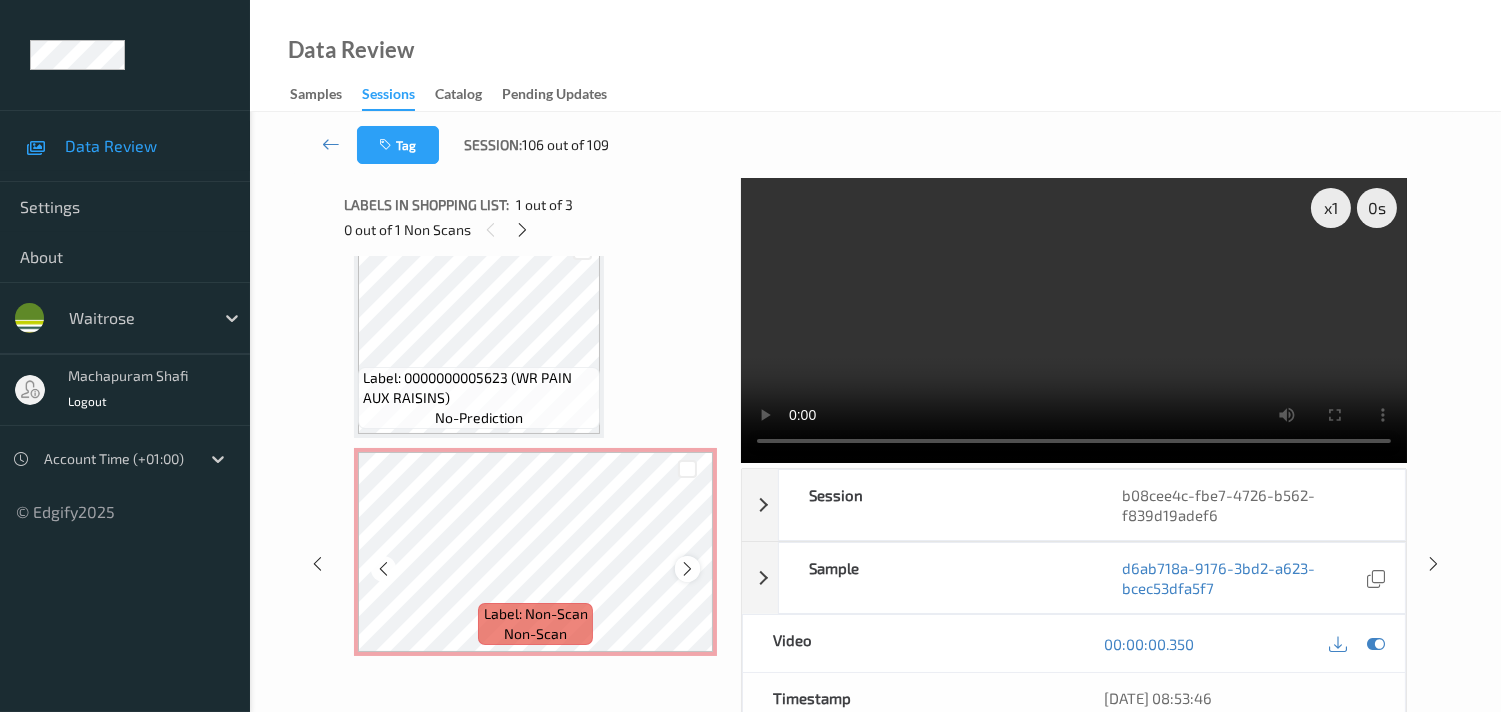 click at bounding box center (687, 569) 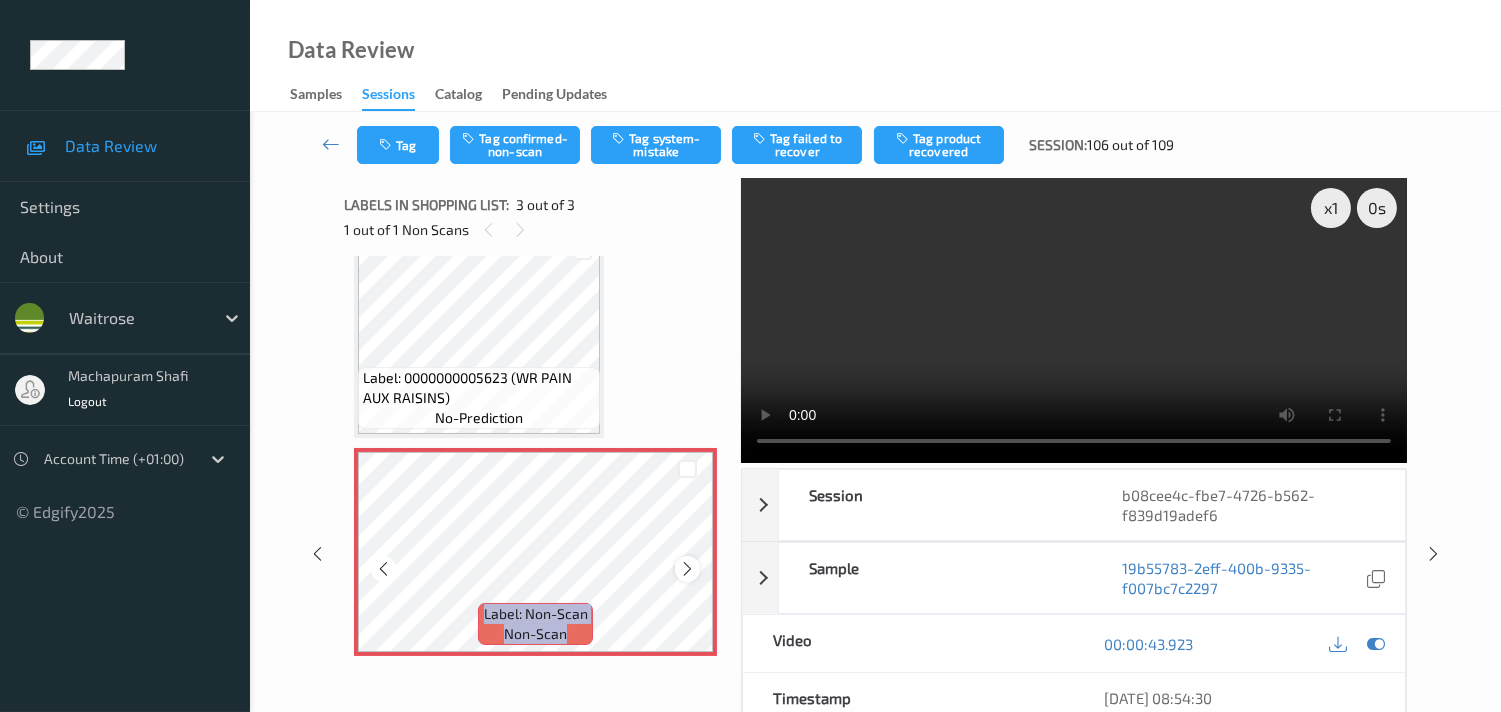 click at bounding box center [687, 569] 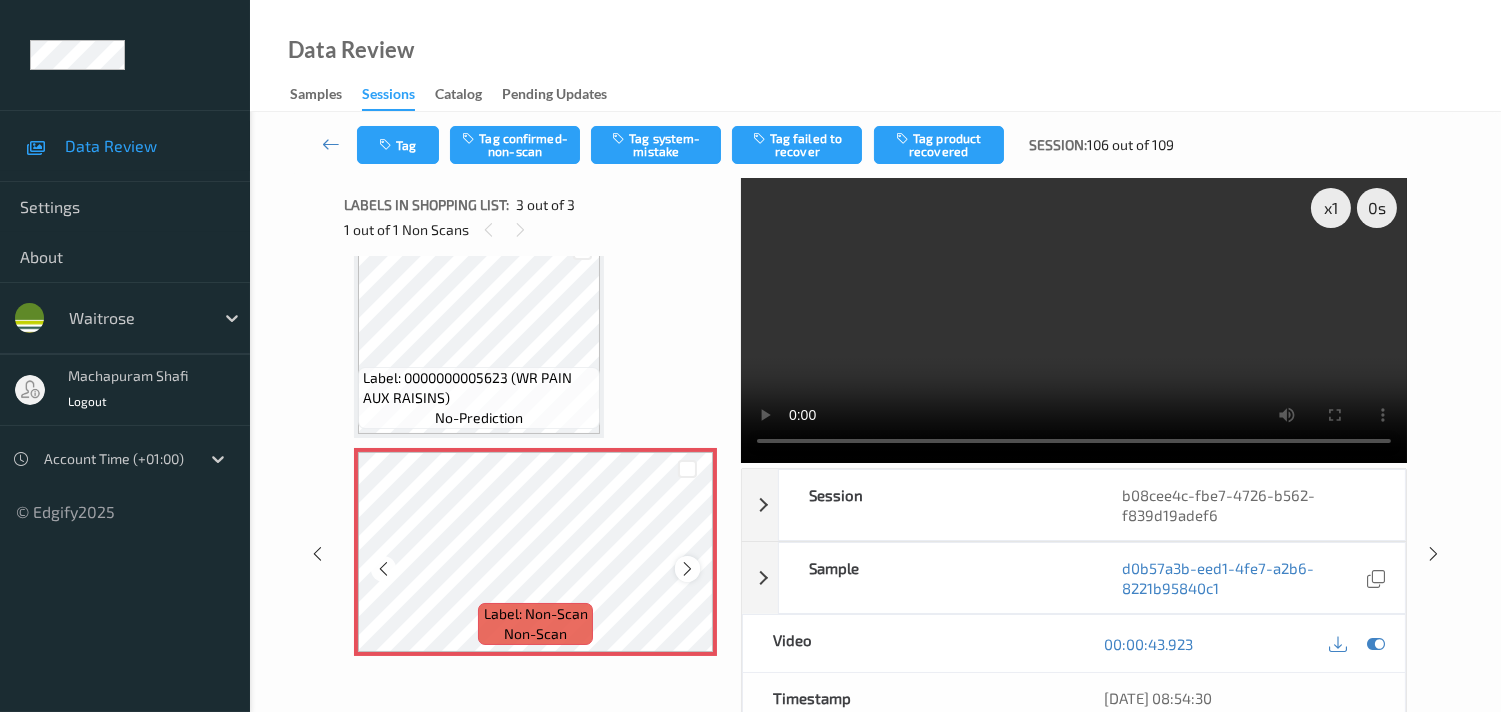 click at bounding box center (687, 569) 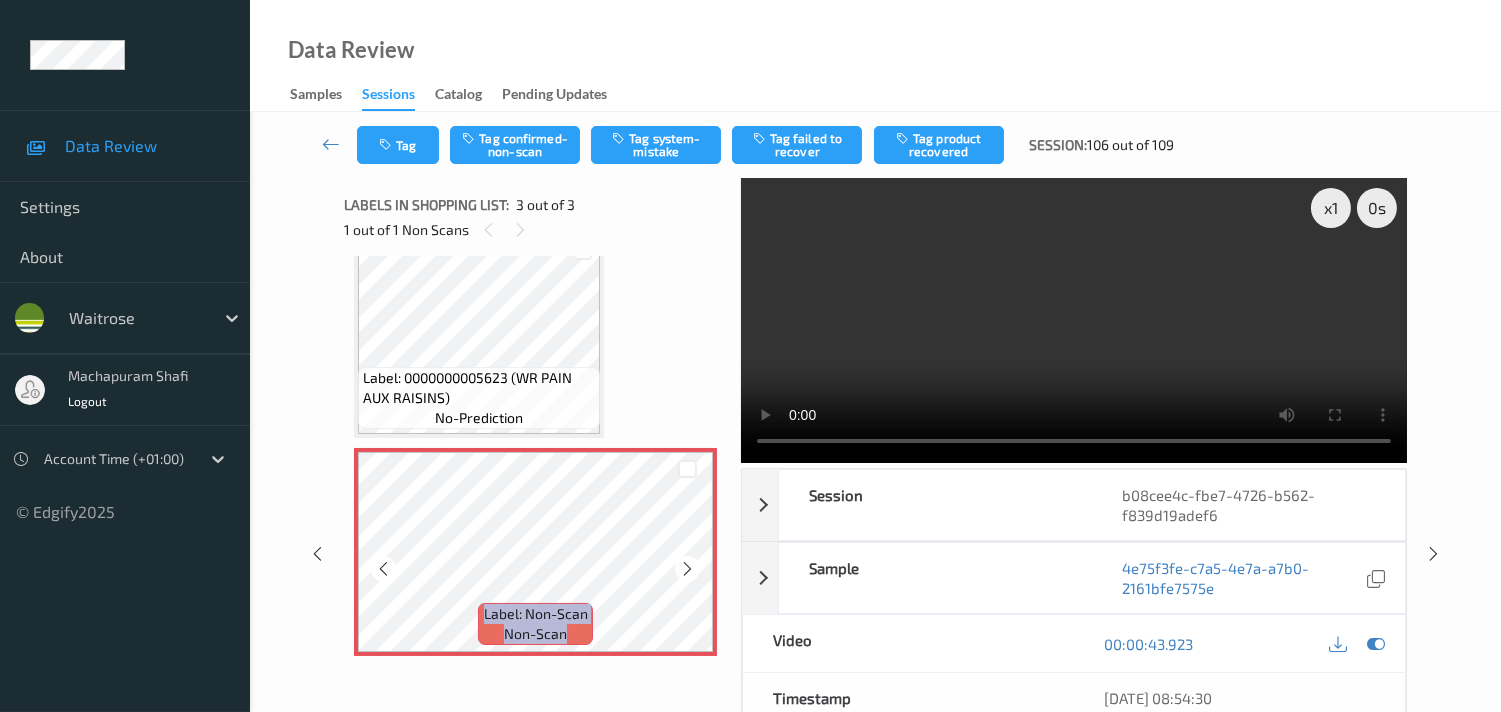 click at bounding box center (687, 569) 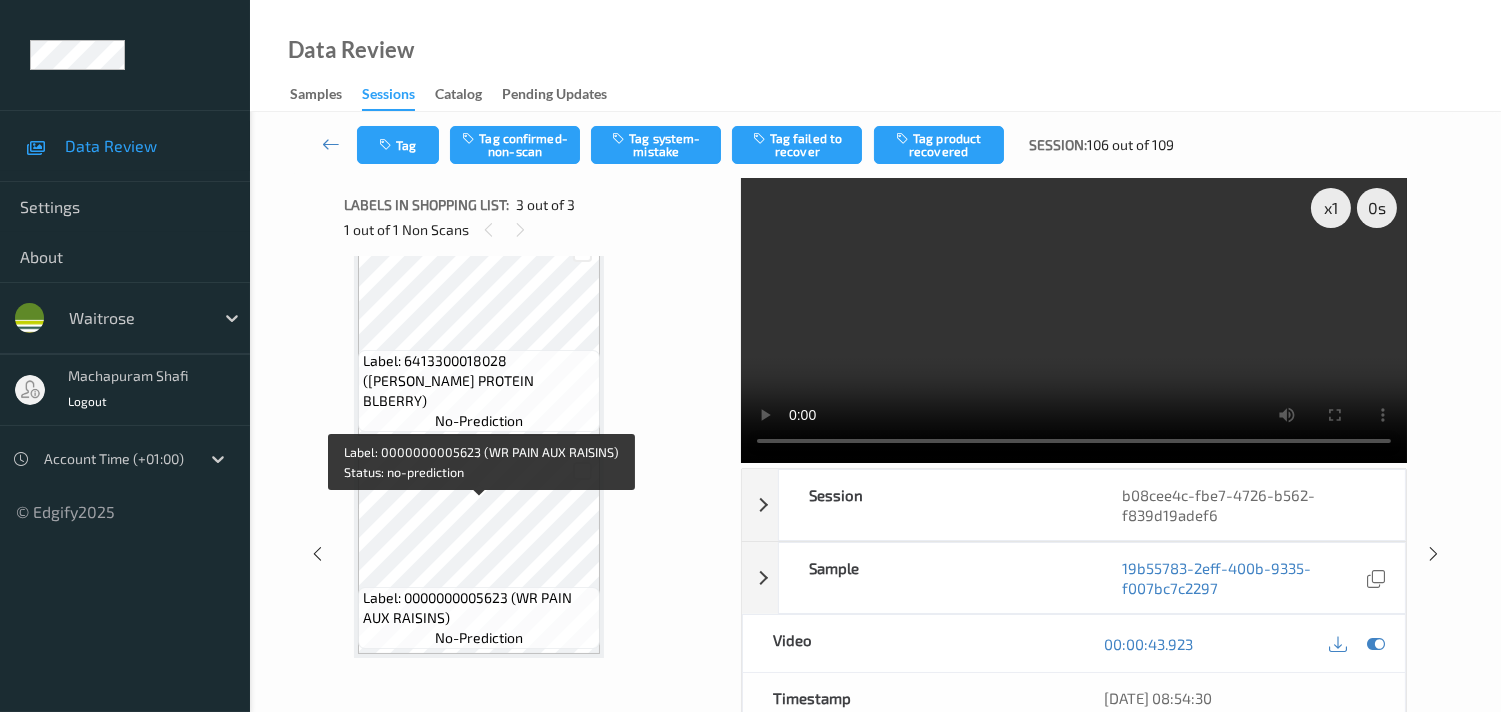 scroll, scrollTop: 32, scrollLeft: 0, axis: vertical 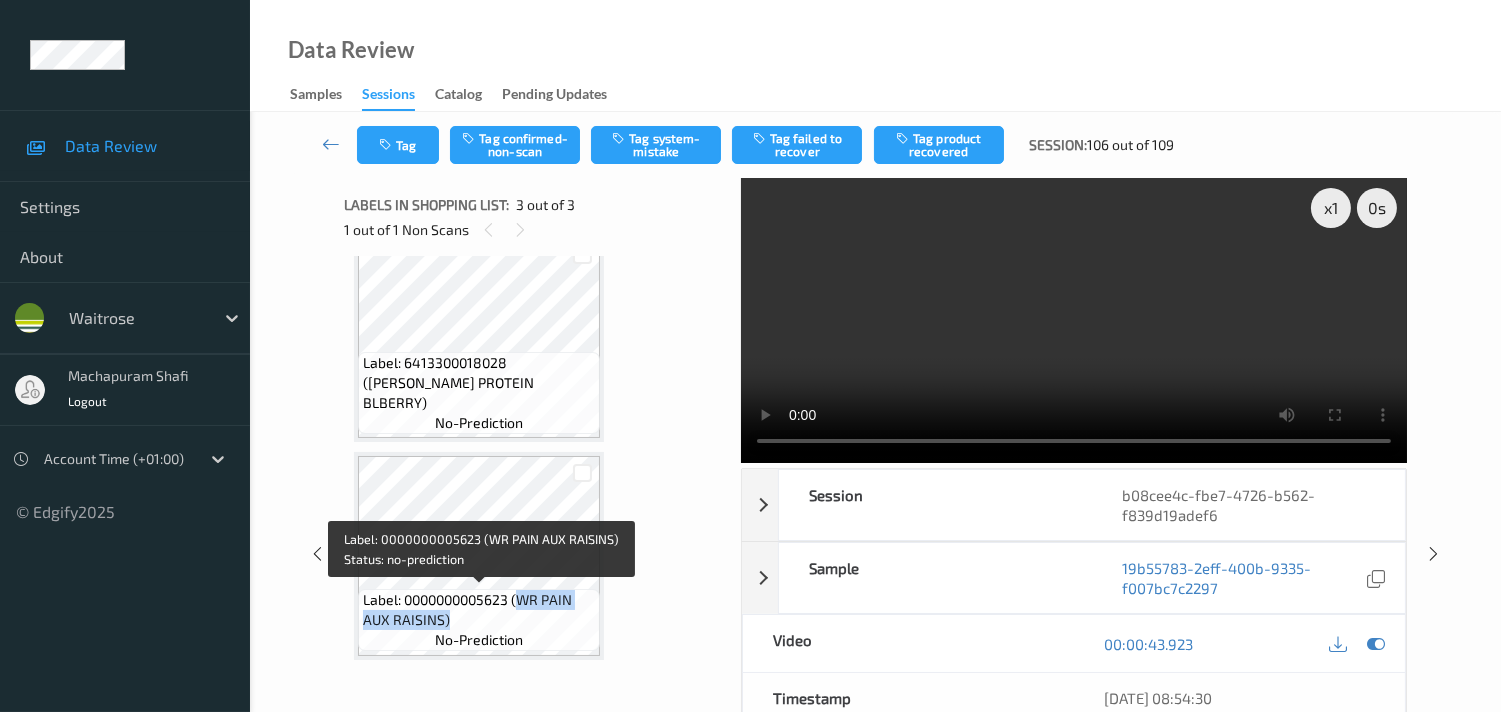 drag, startPoint x: 520, startPoint y: 597, endPoint x: 573, endPoint y: 620, distance: 57.77543 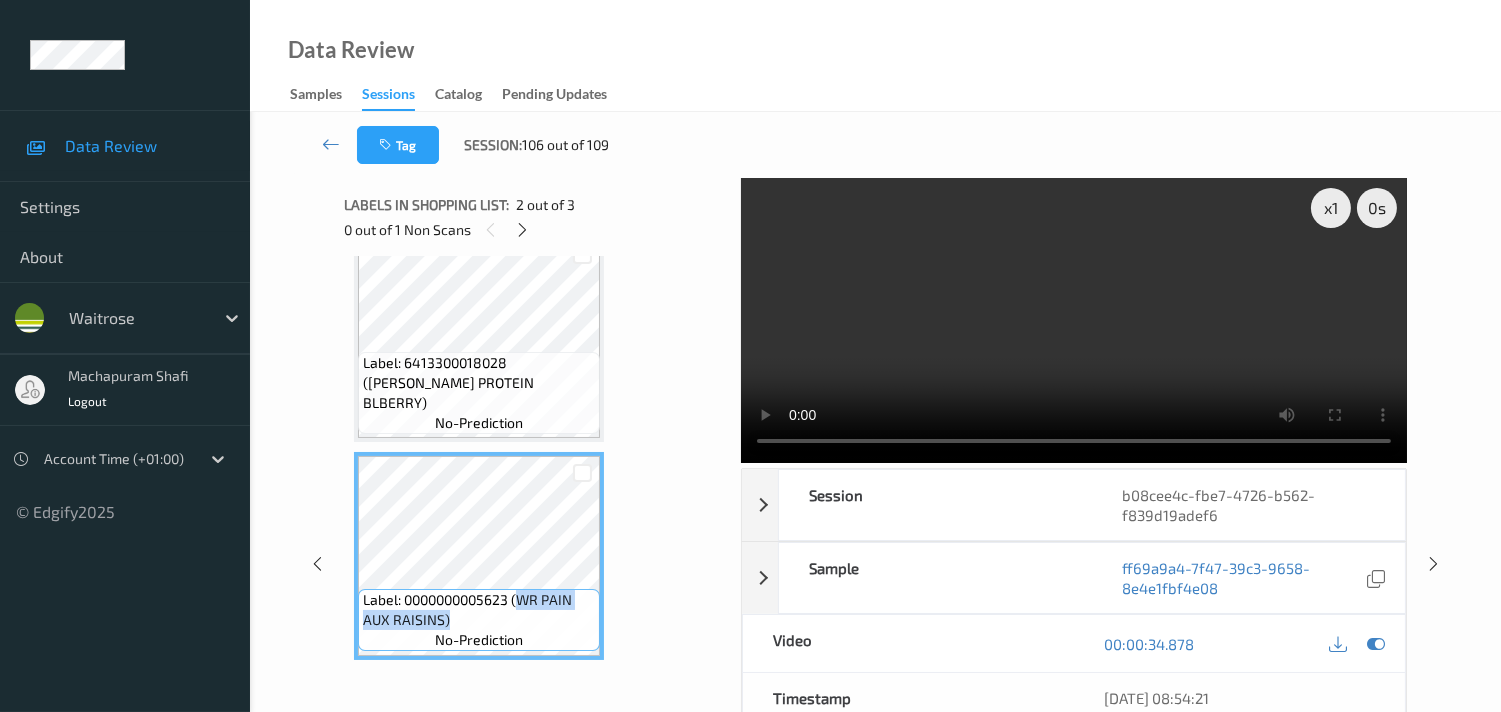 copy on "WR PAIN AUX RAISINS)" 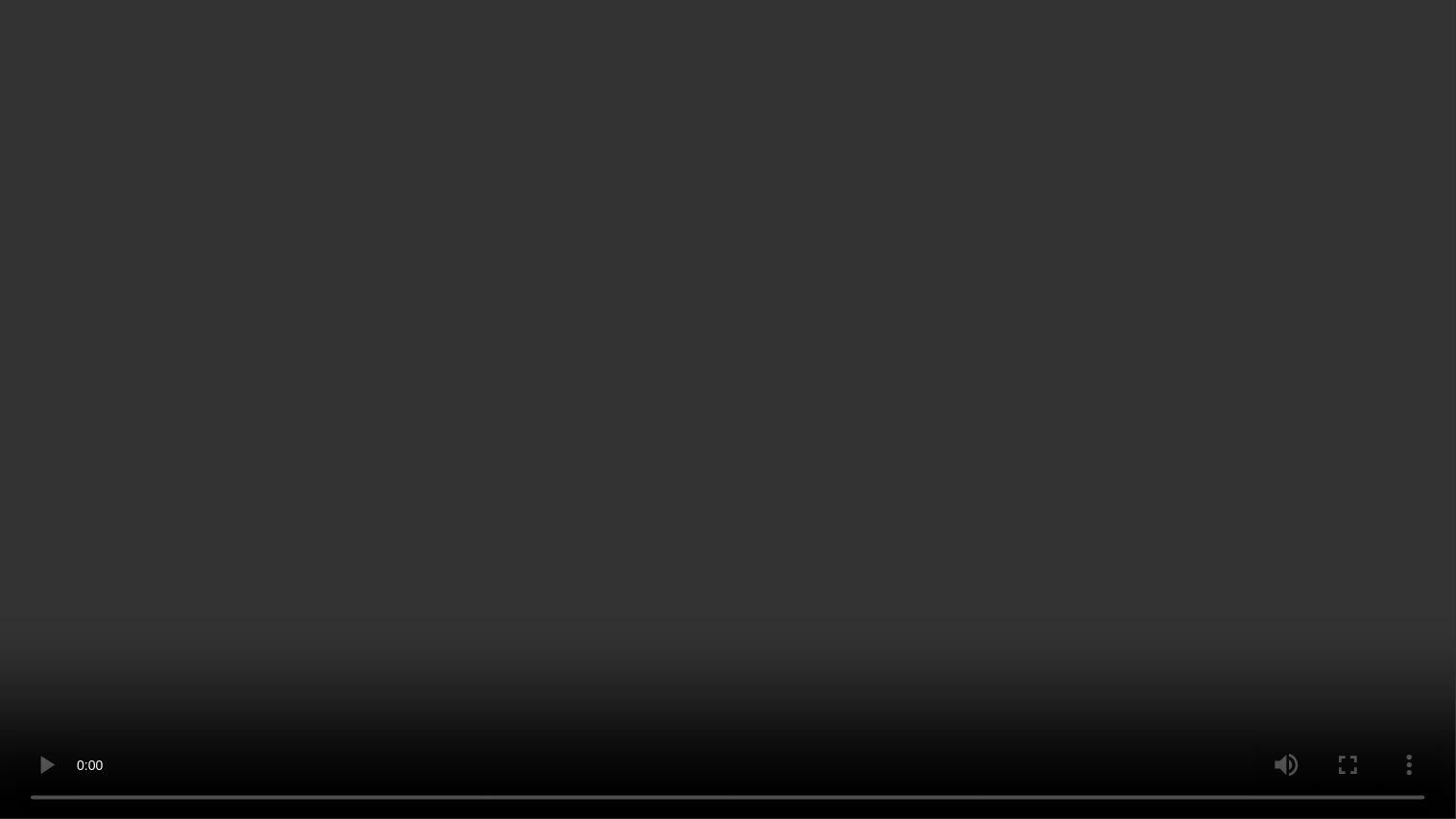 click at bounding box center (728, 409) 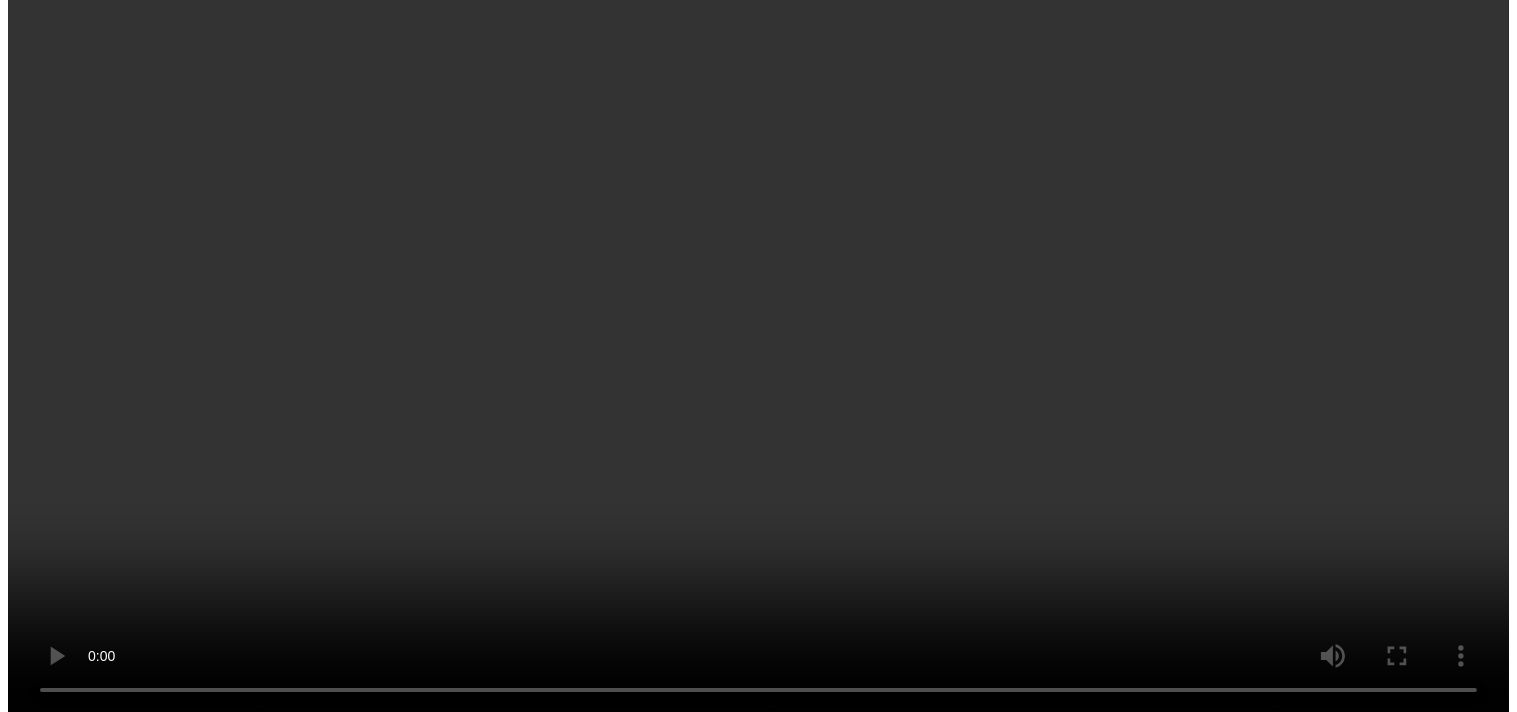 scroll, scrollTop: 254, scrollLeft: 0, axis: vertical 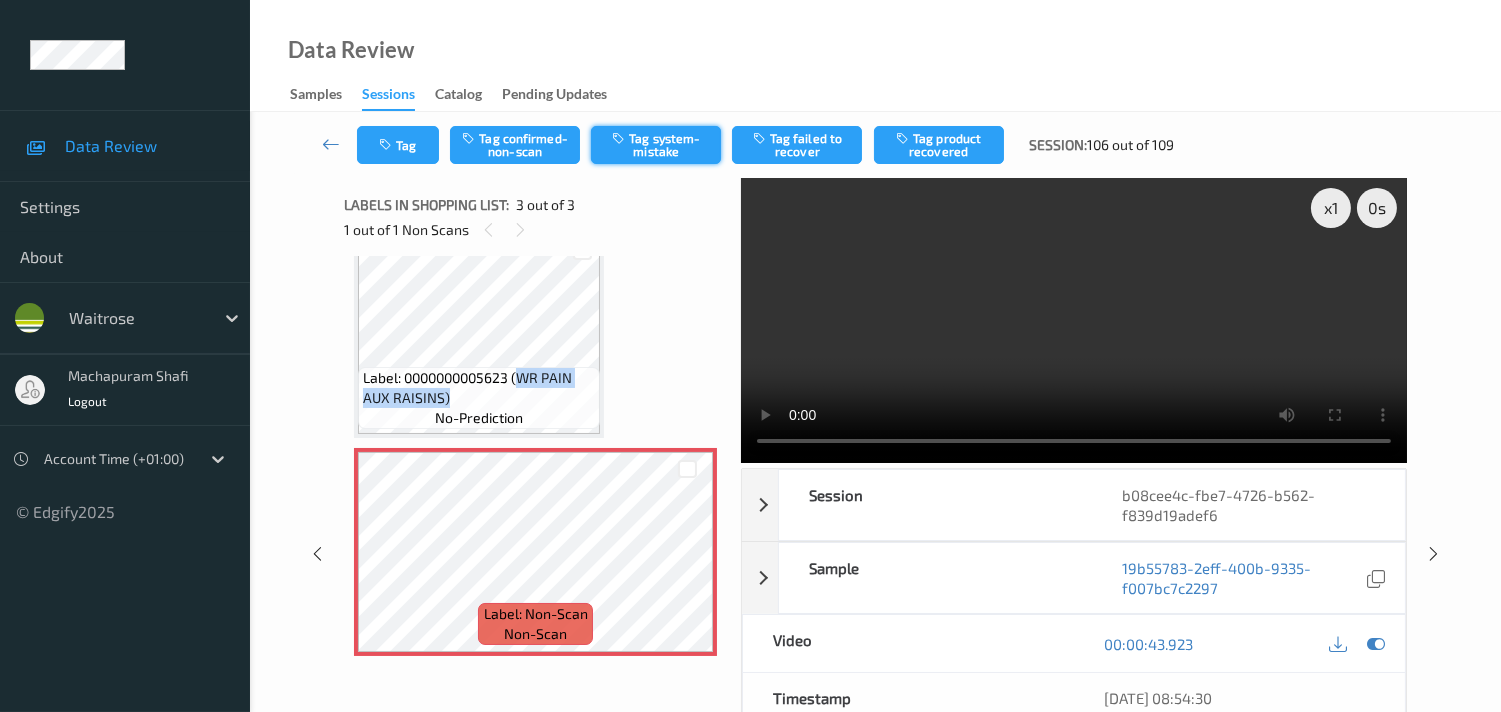click on "Tag   system-mistake" at bounding box center [656, 145] 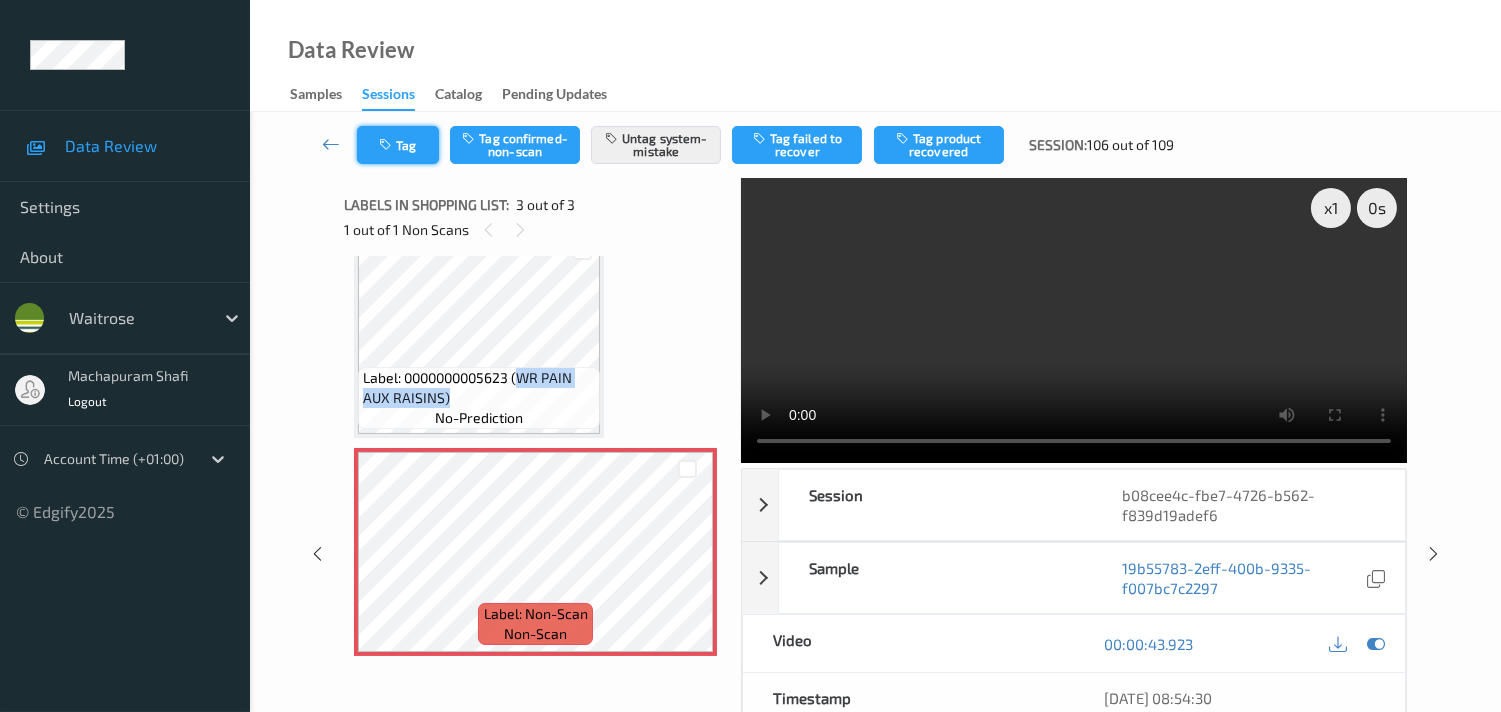 click on "Tag" at bounding box center [398, 145] 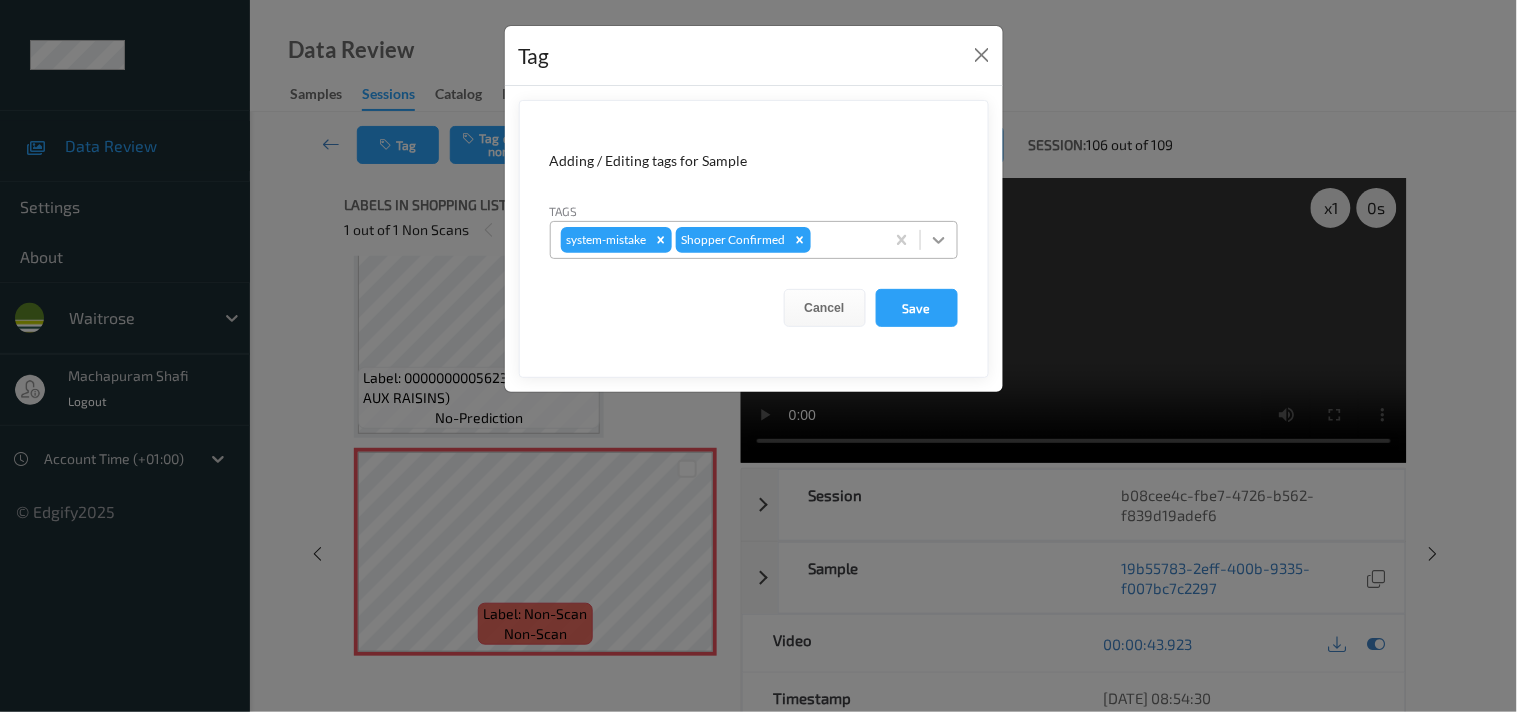 click 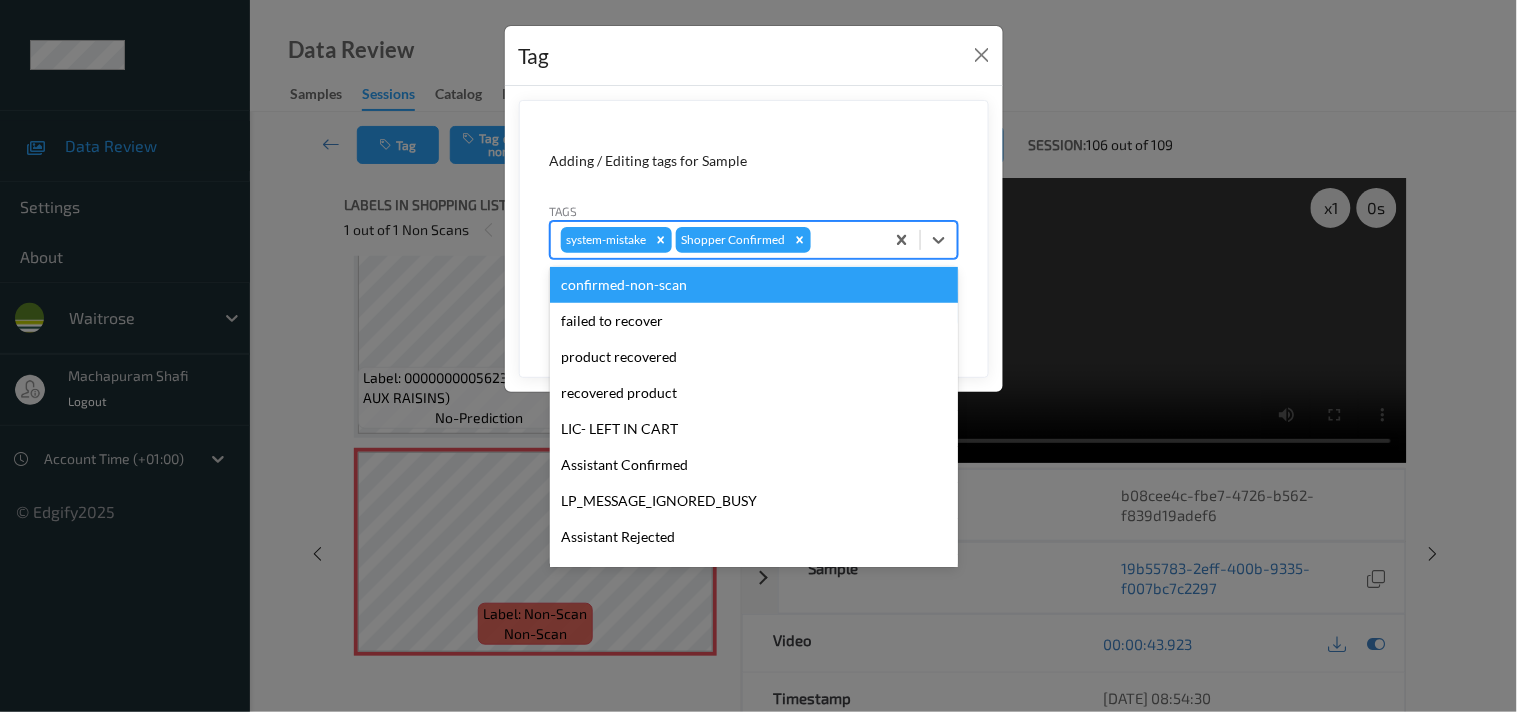 scroll, scrollTop: 318, scrollLeft: 0, axis: vertical 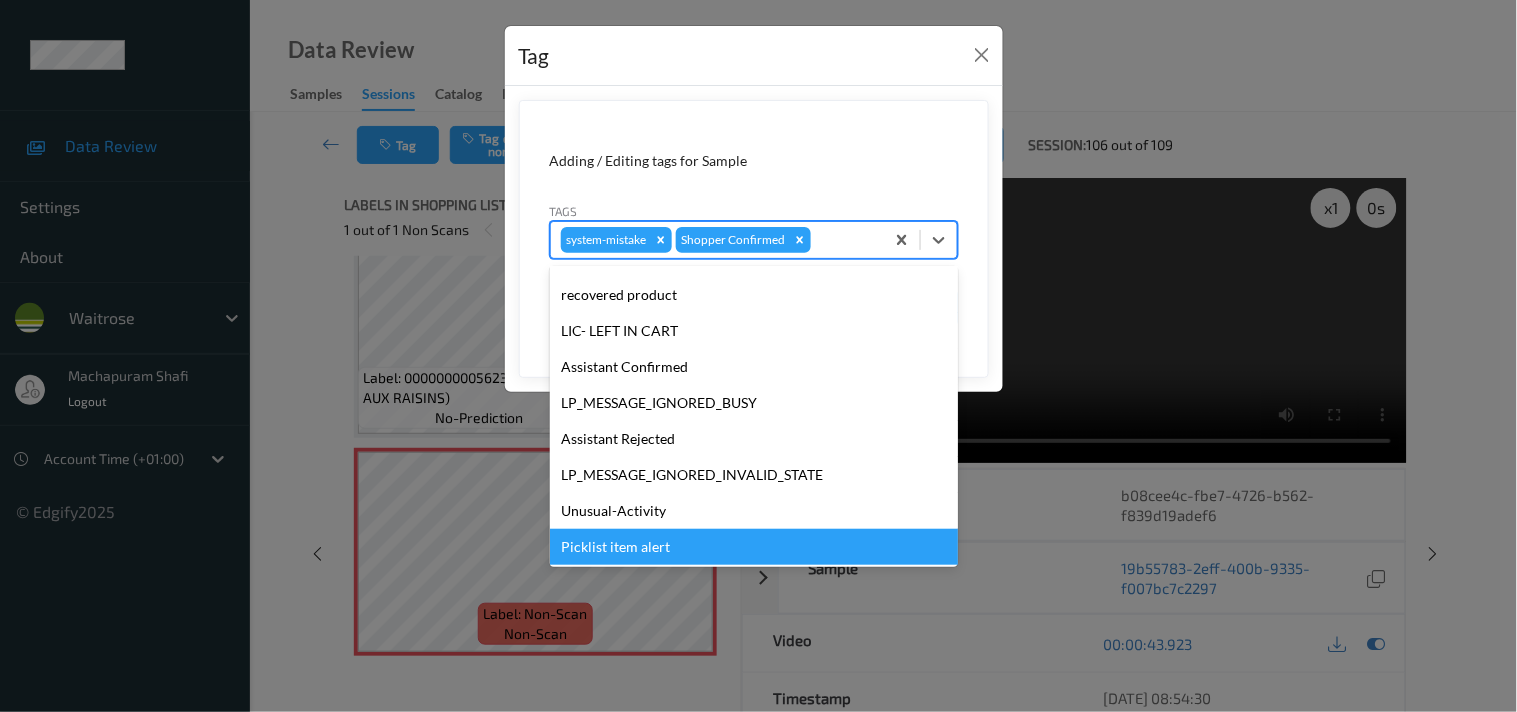 click on "Picklist item alert" at bounding box center (754, 547) 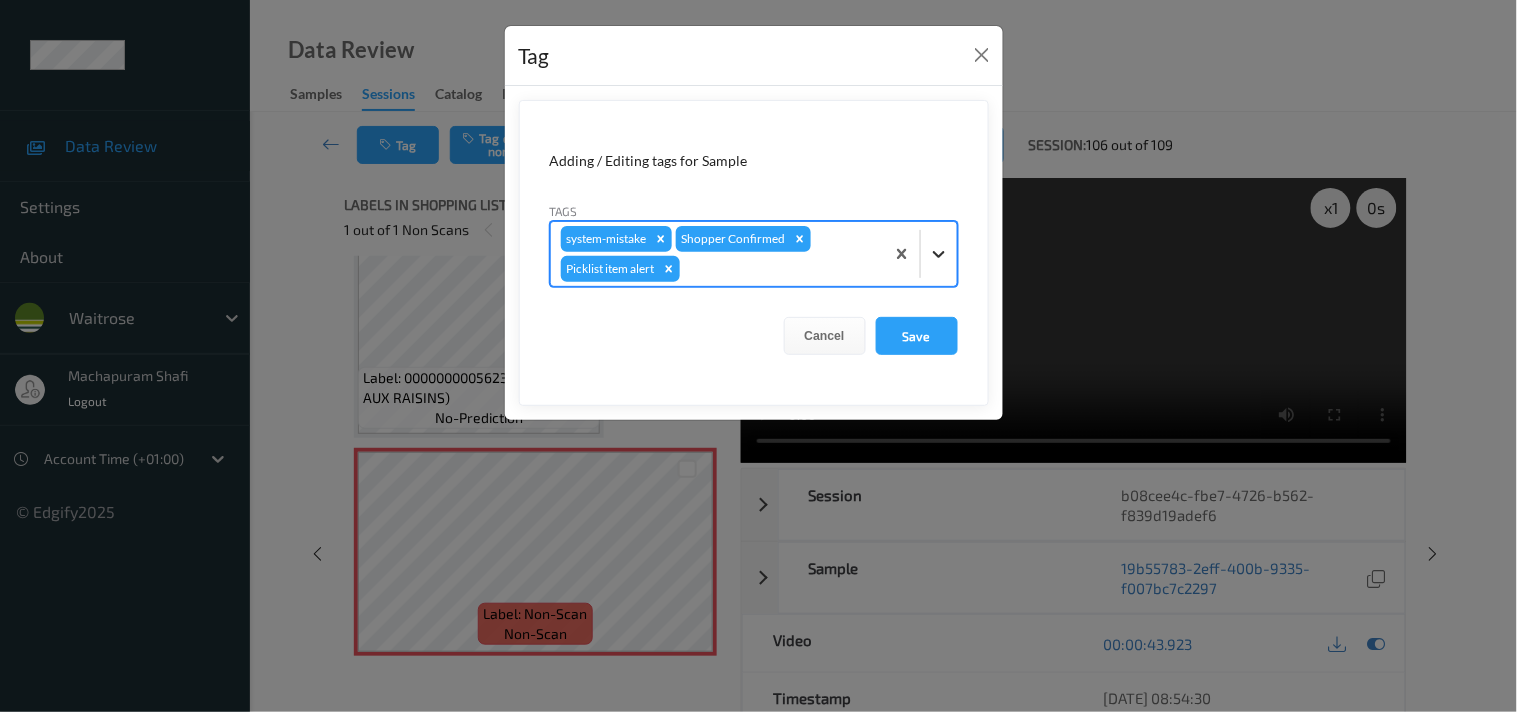 drag, startPoint x: 944, startPoint y: 255, endPoint x: 871, endPoint y: 284, distance: 78.54935 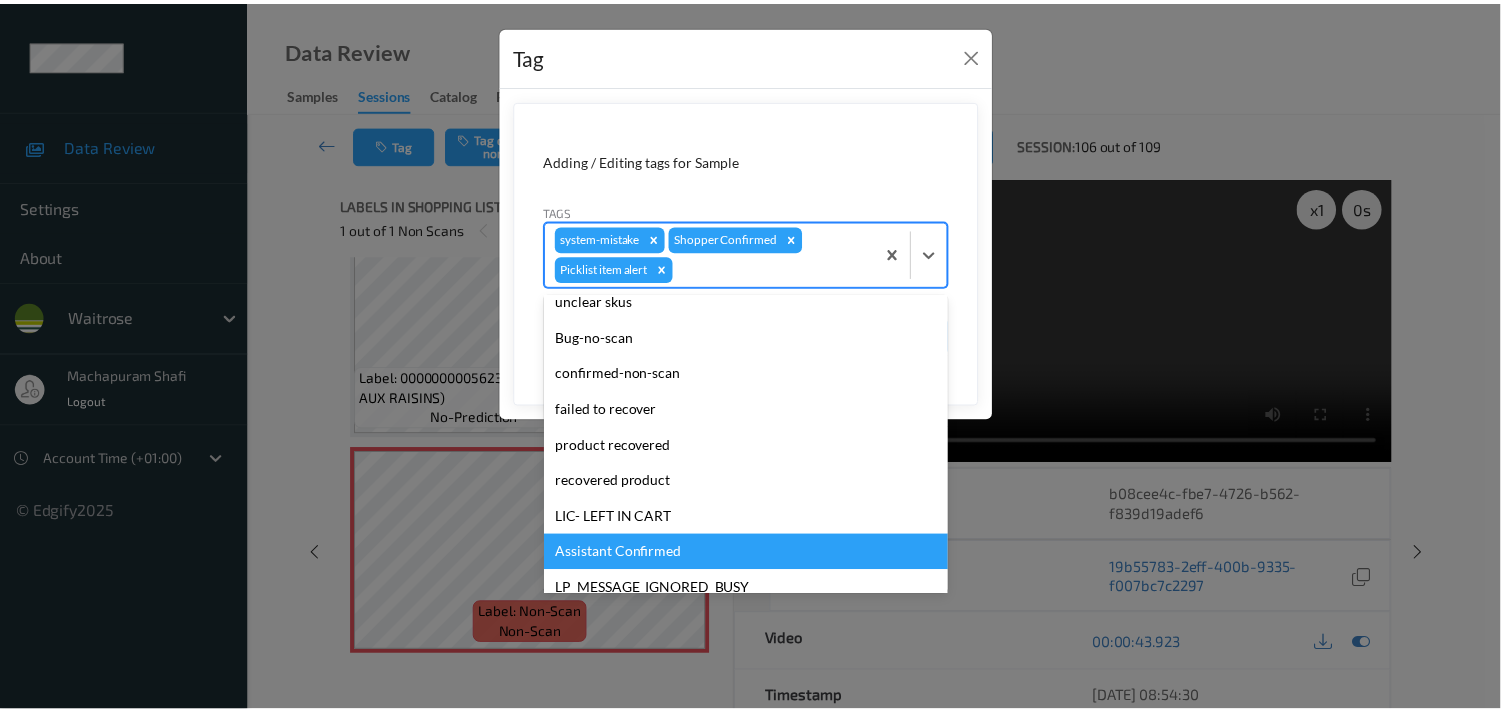 scroll, scrollTop: 283, scrollLeft: 0, axis: vertical 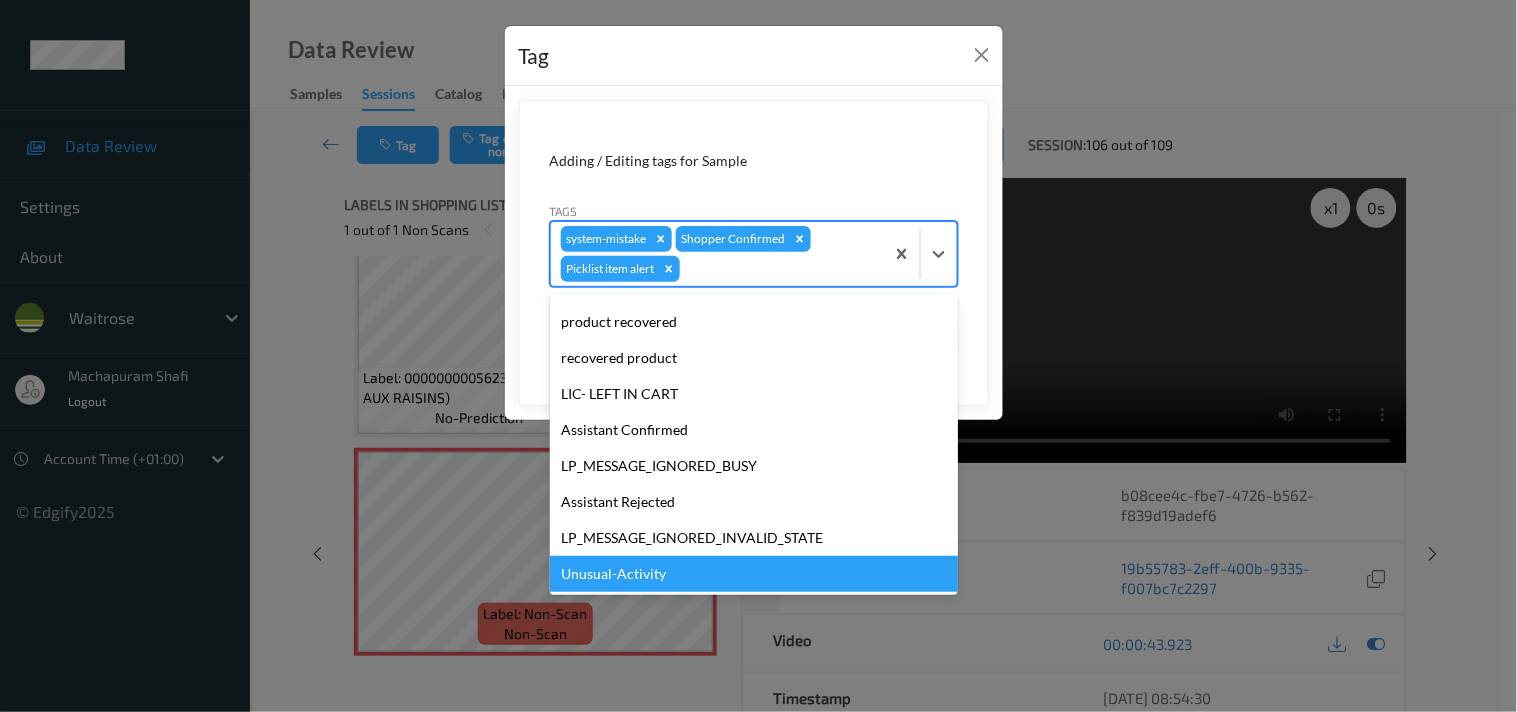 click on "Unusual-Activity" at bounding box center [754, 574] 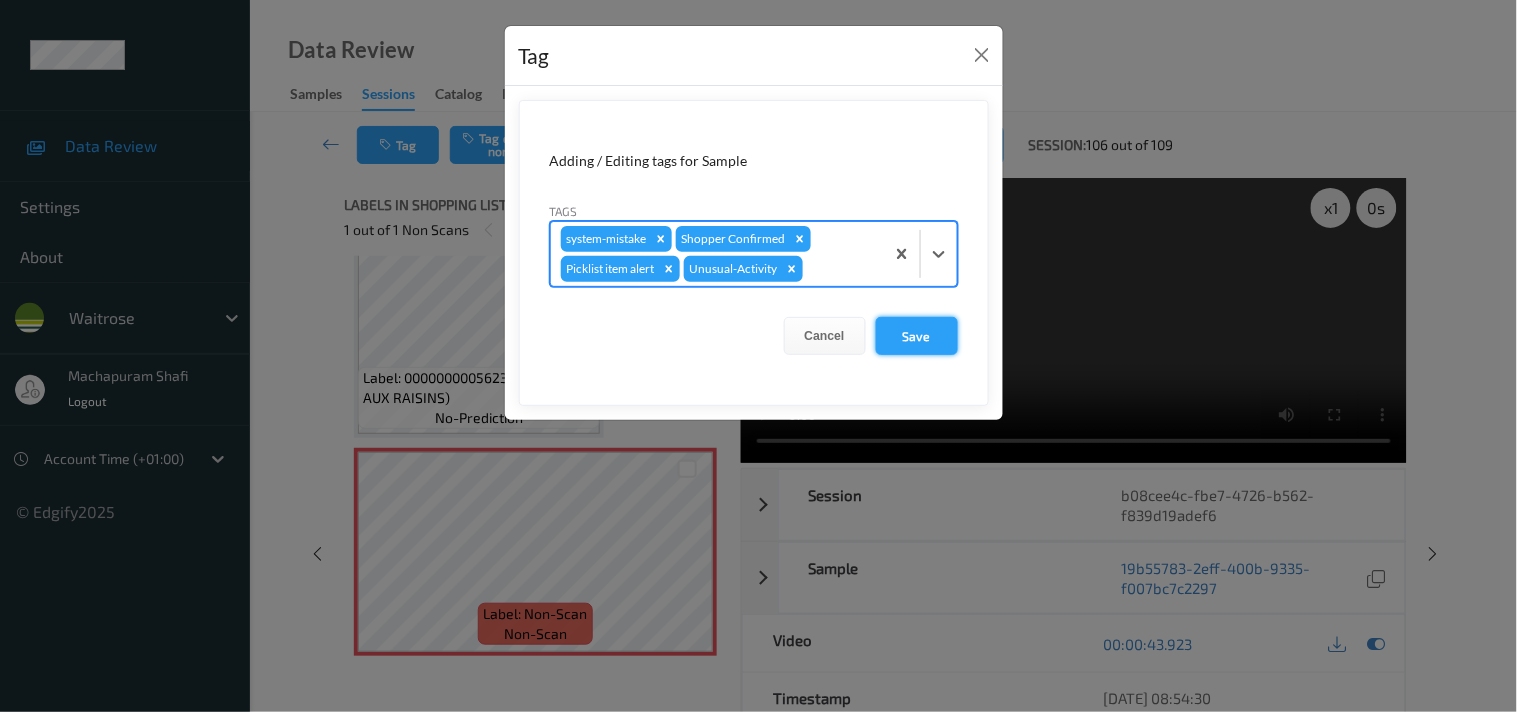click on "Save" at bounding box center [917, 336] 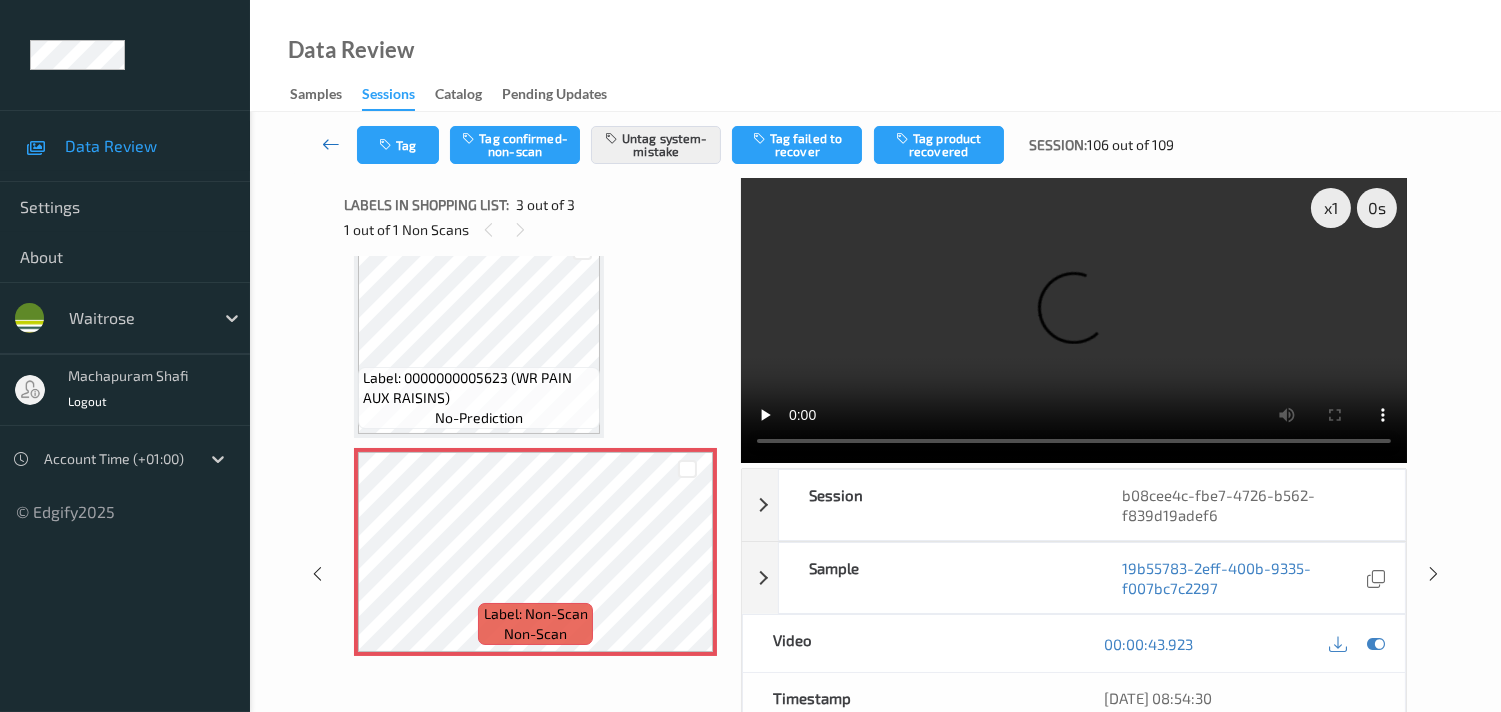 click at bounding box center [331, 144] 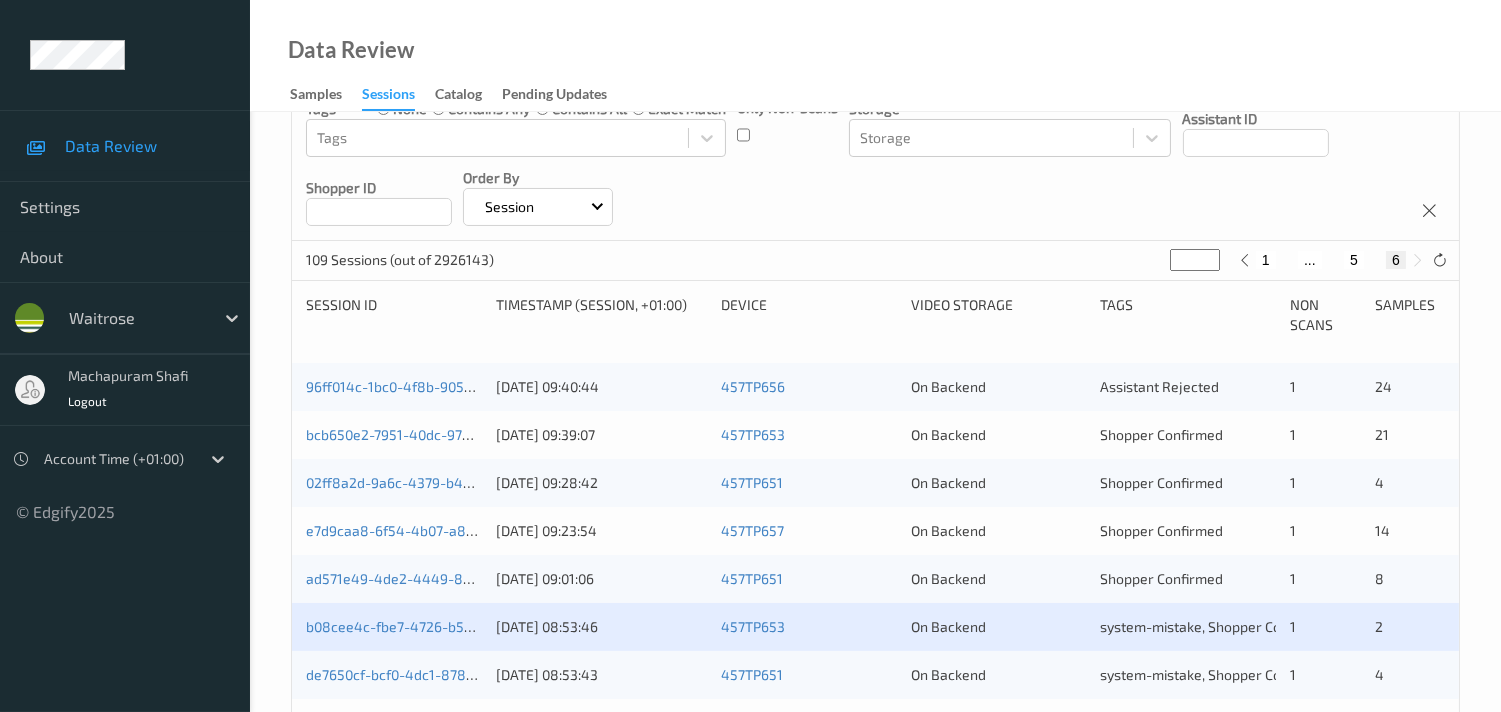 scroll, scrollTop: 333, scrollLeft: 0, axis: vertical 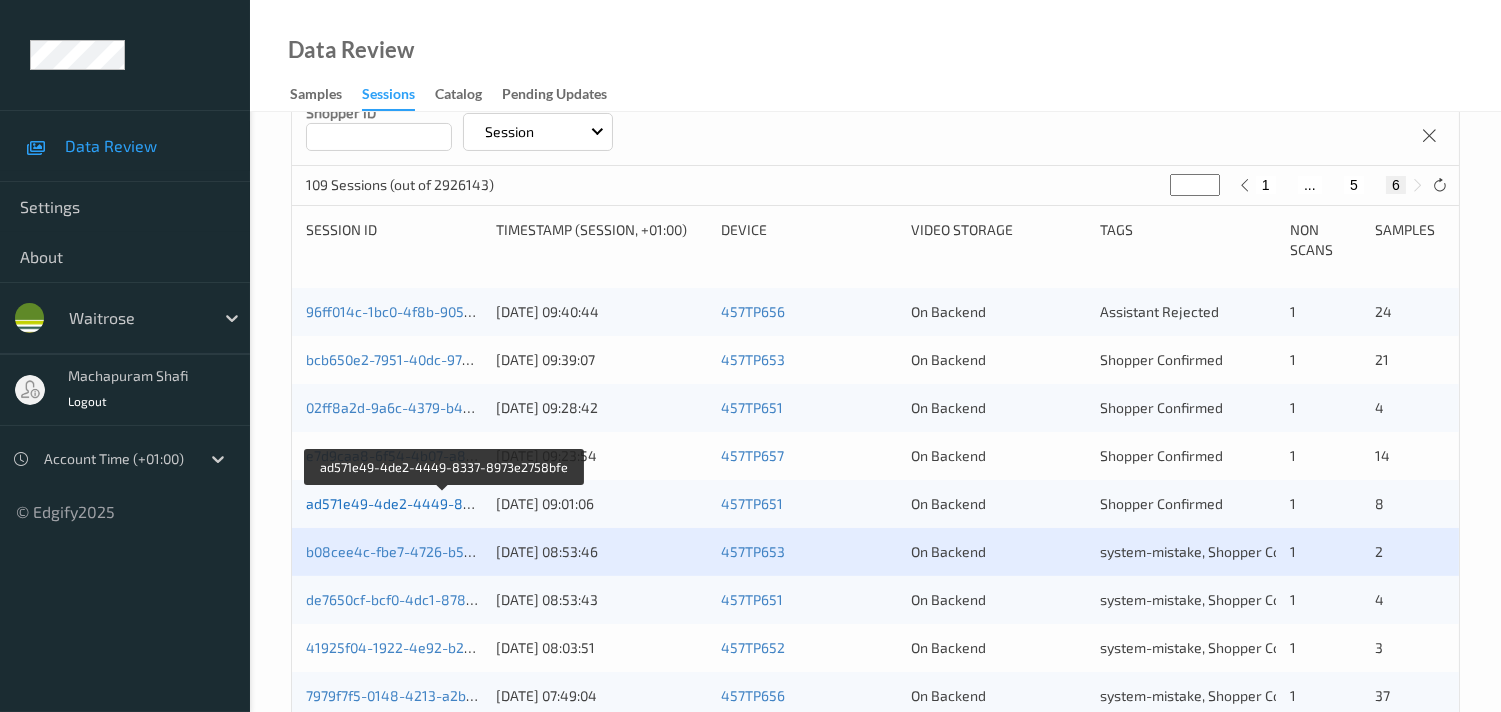 click on "ad571e49-4de2-4449-8337-8973e2758bfe" at bounding box center (445, 503) 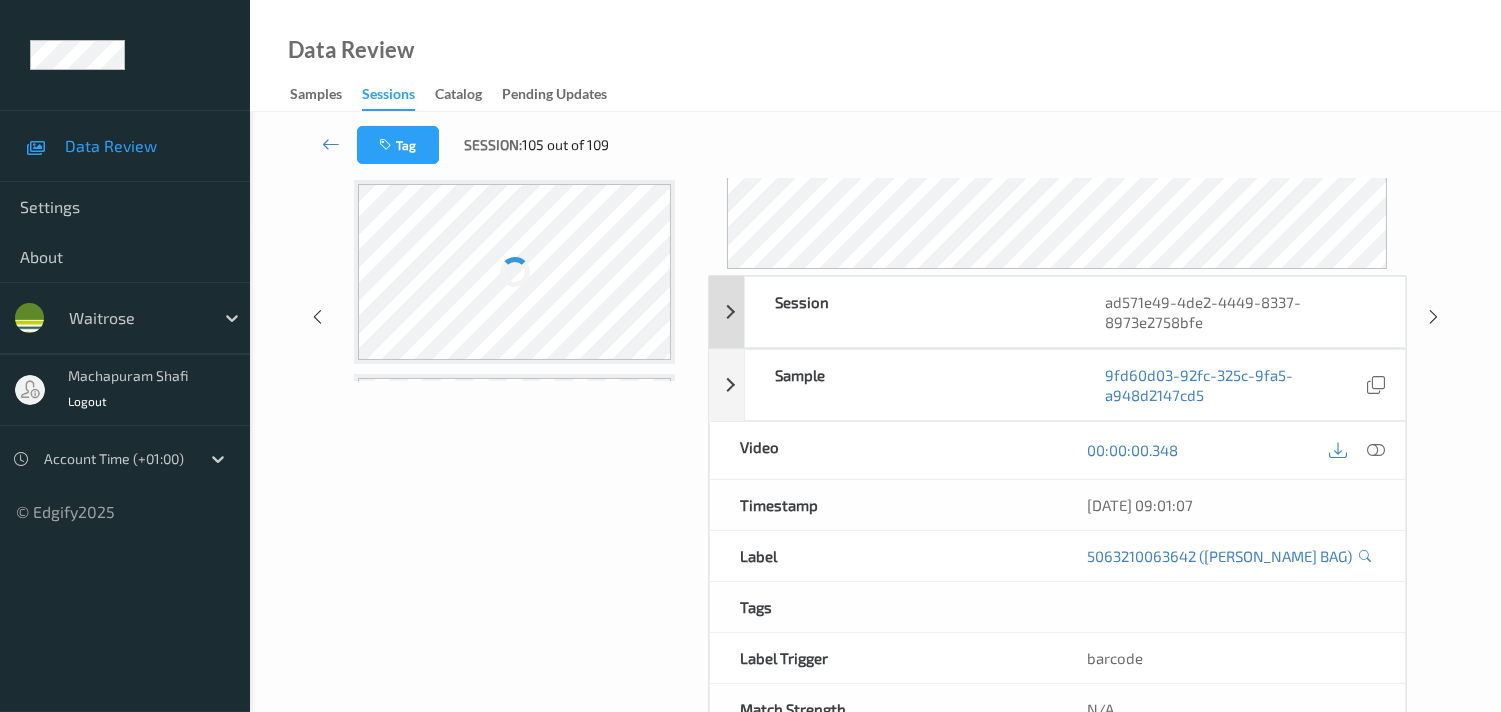 scroll, scrollTop: 168, scrollLeft: 0, axis: vertical 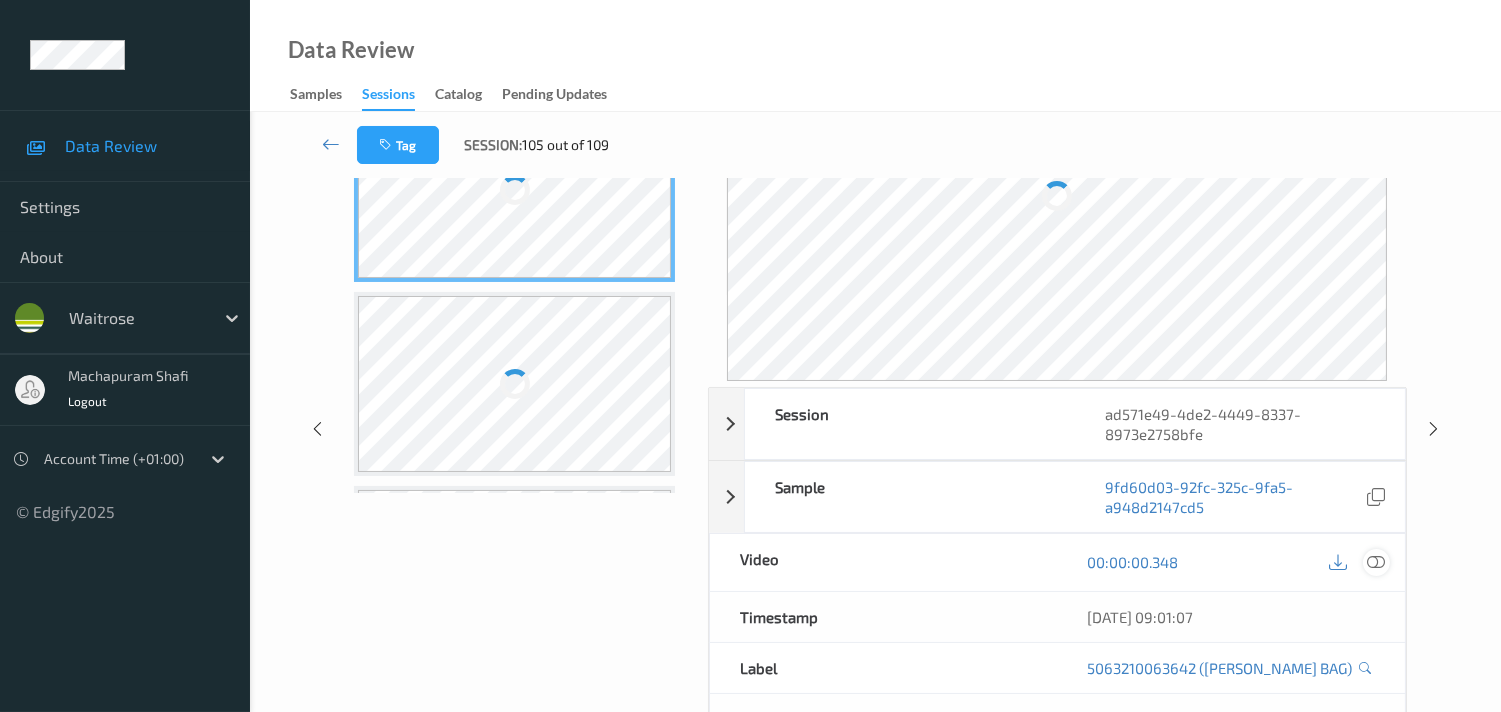 click at bounding box center [1376, 562] 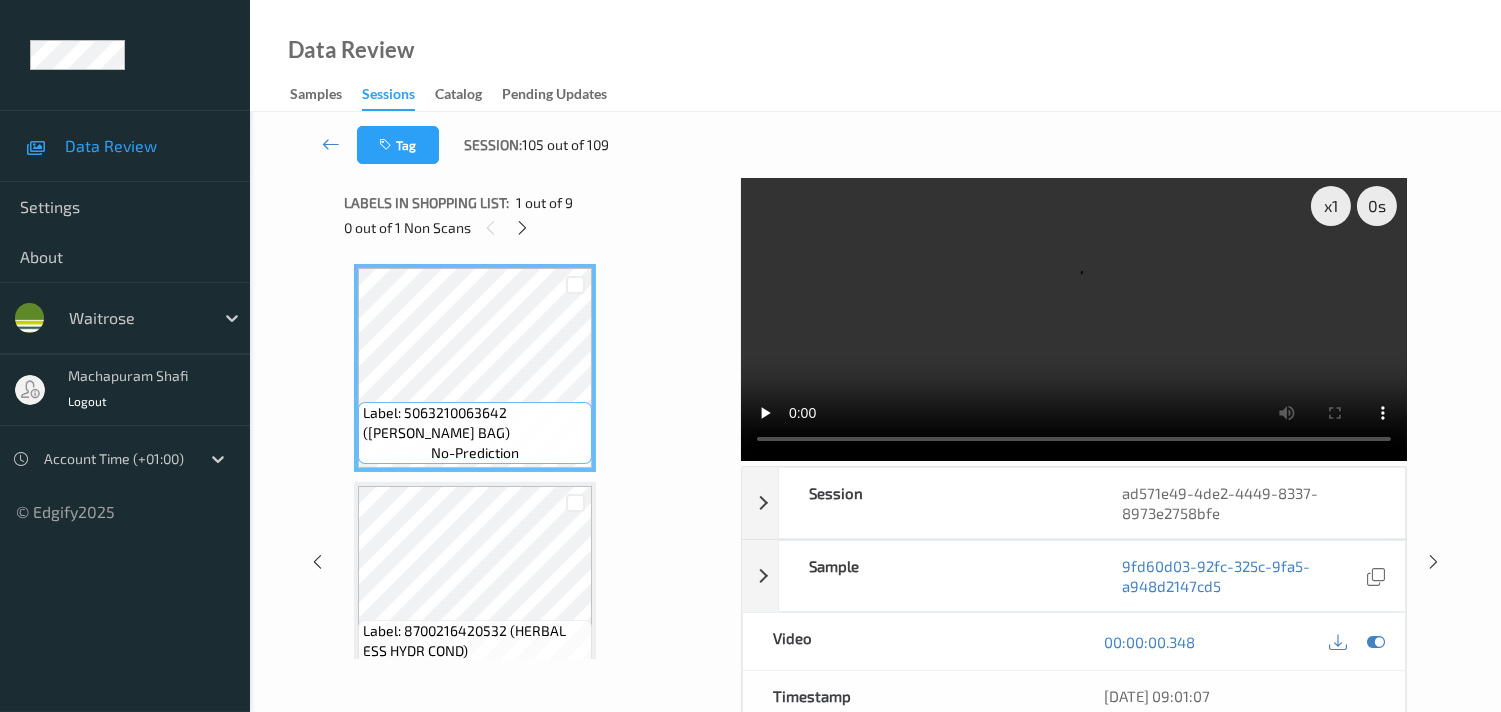 scroll, scrollTop: 0, scrollLeft: 0, axis: both 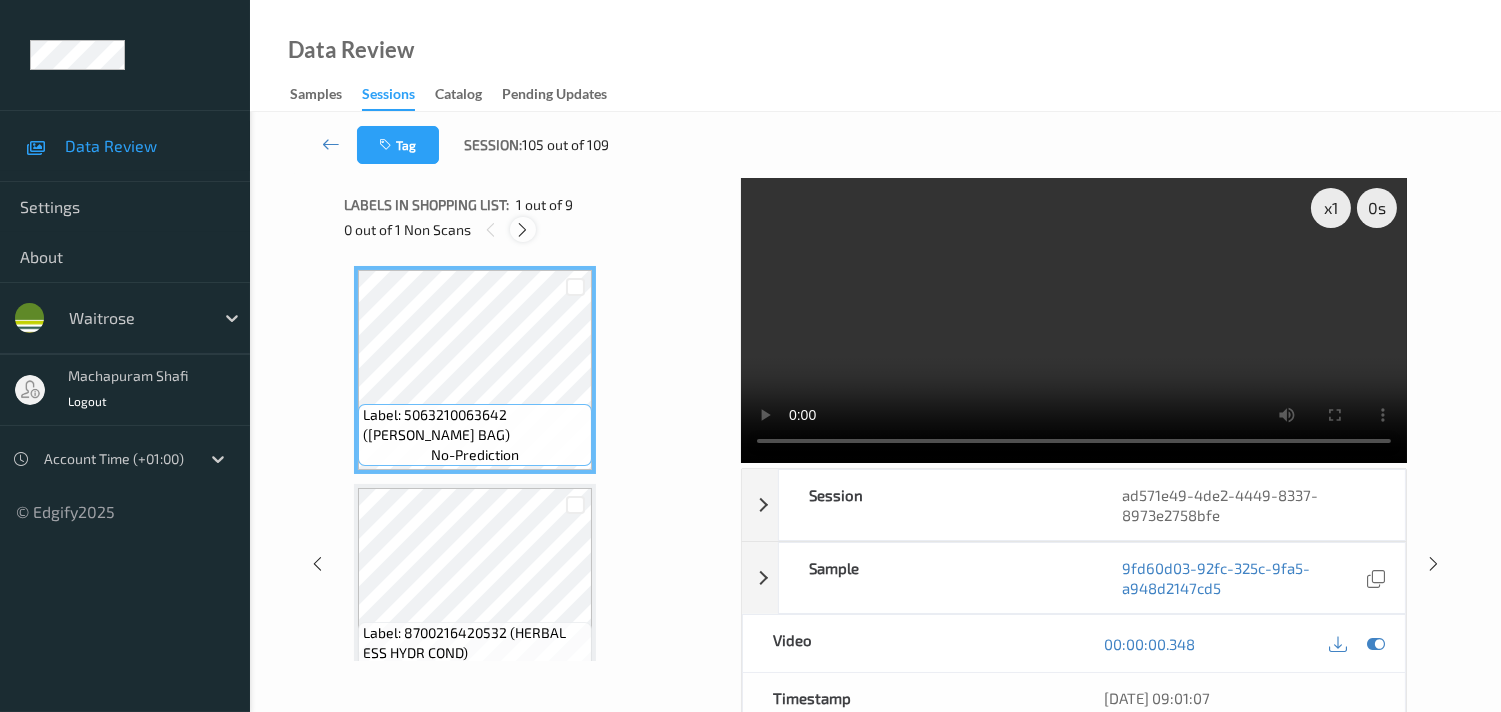 click at bounding box center [522, 230] 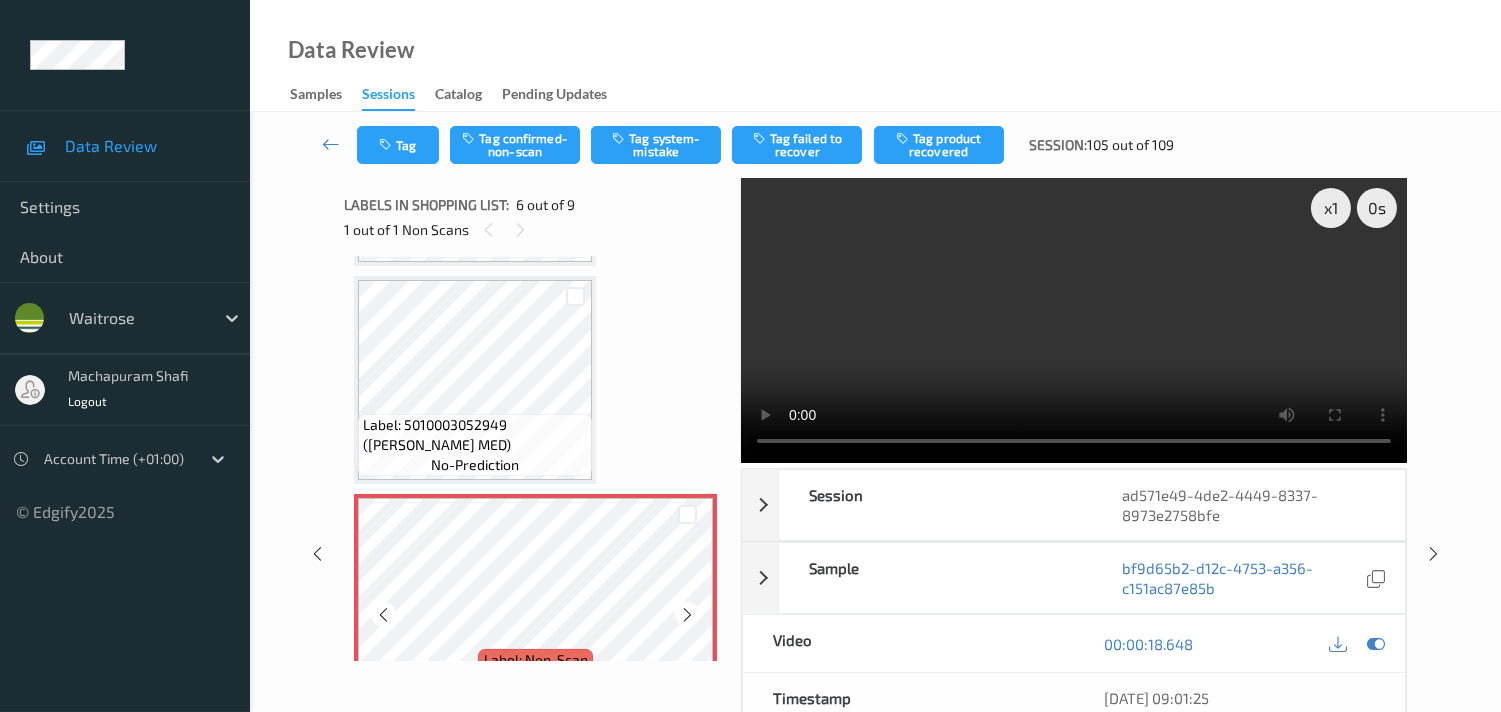 scroll, scrollTop: 987, scrollLeft: 0, axis: vertical 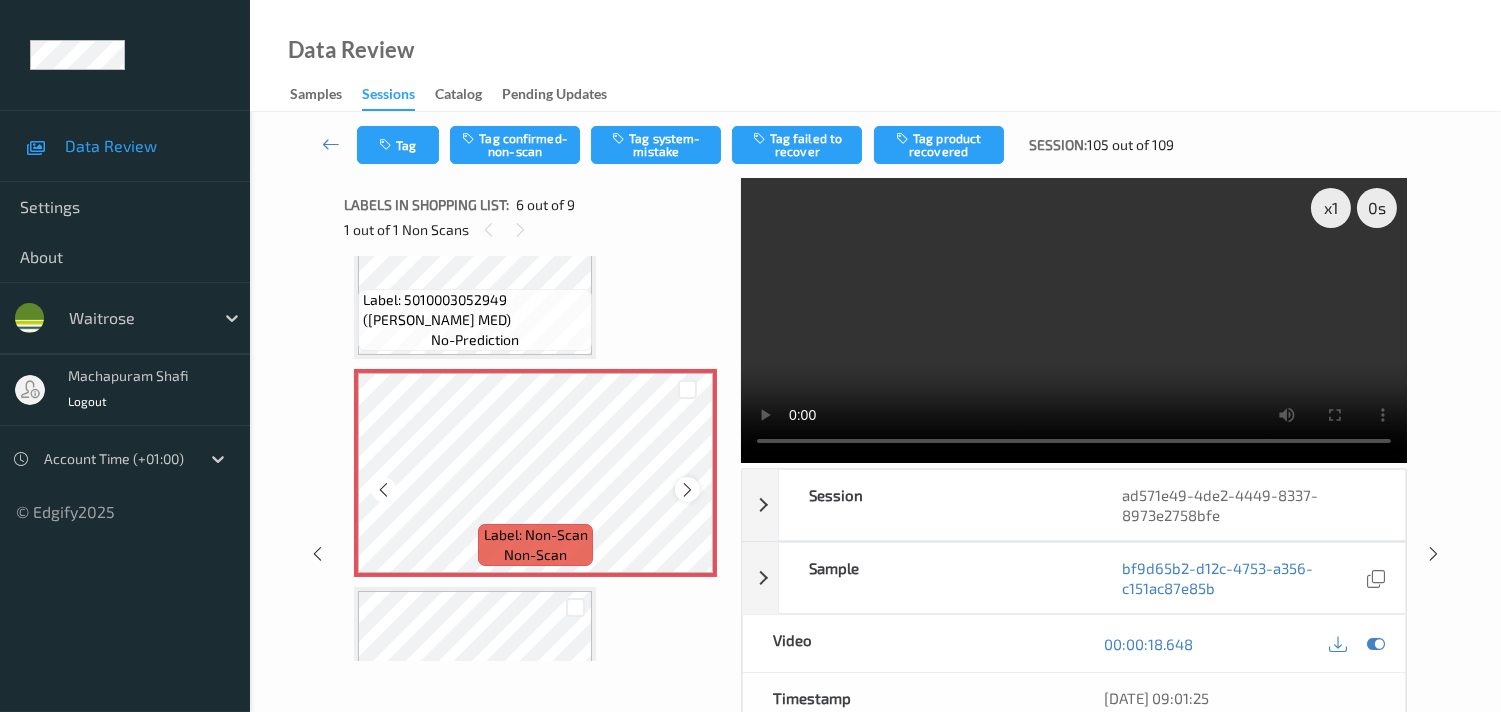 click at bounding box center (687, 490) 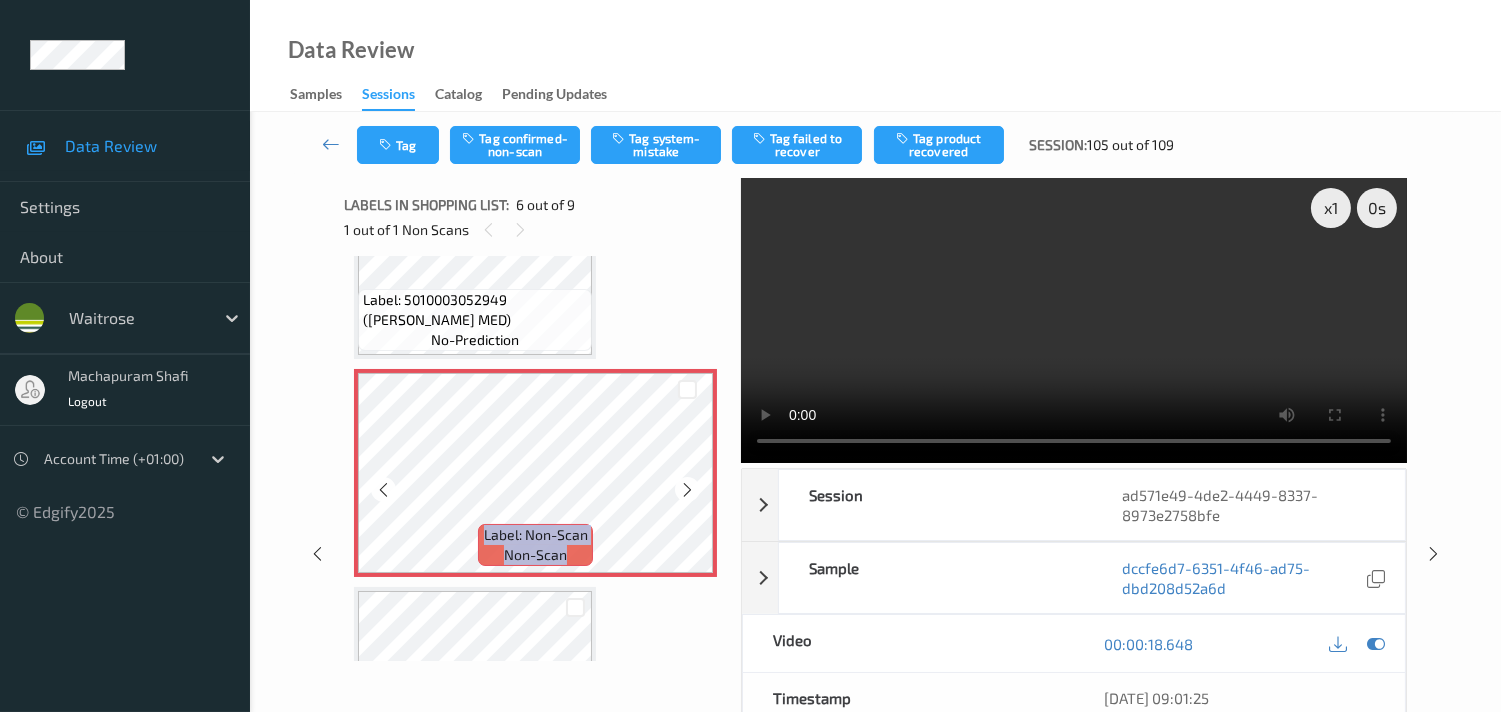 click at bounding box center [687, 490] 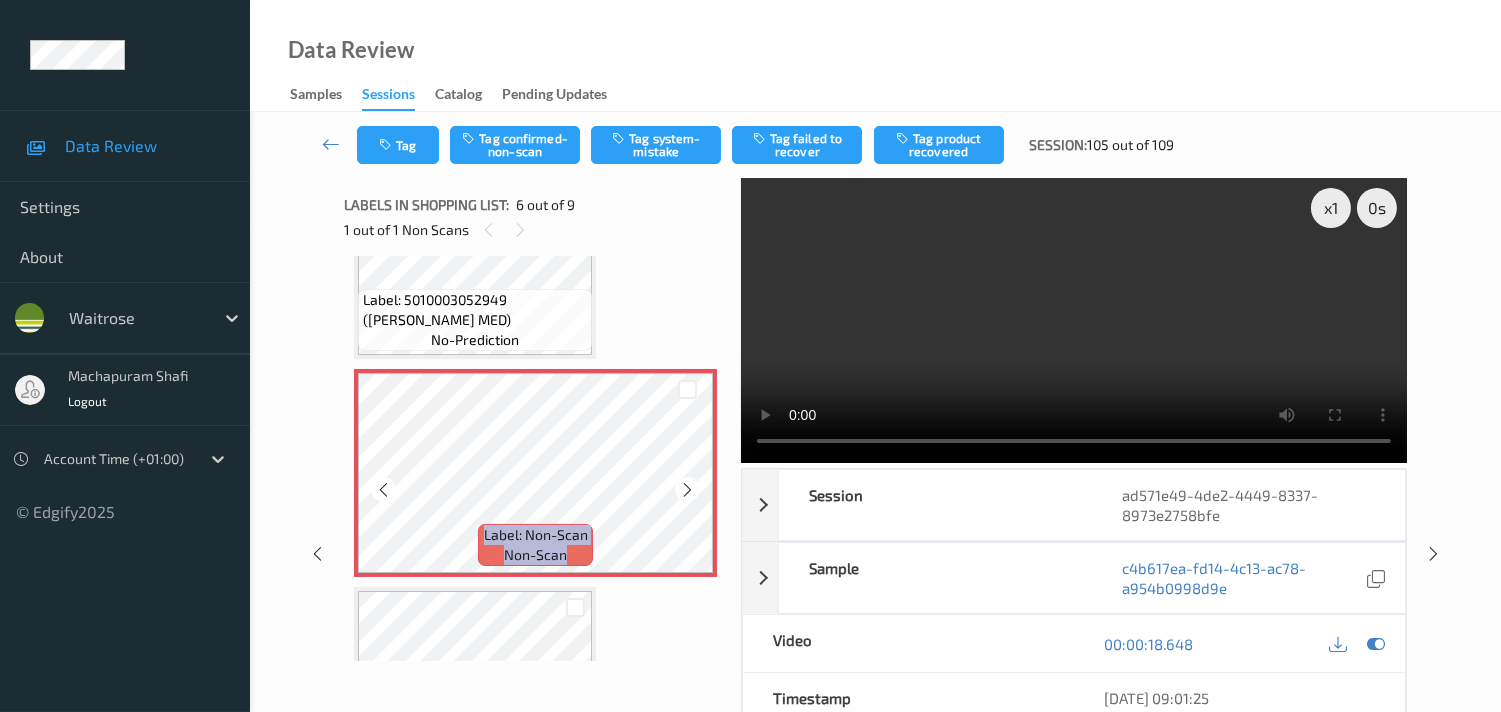 click at bounding box center [687, 490] 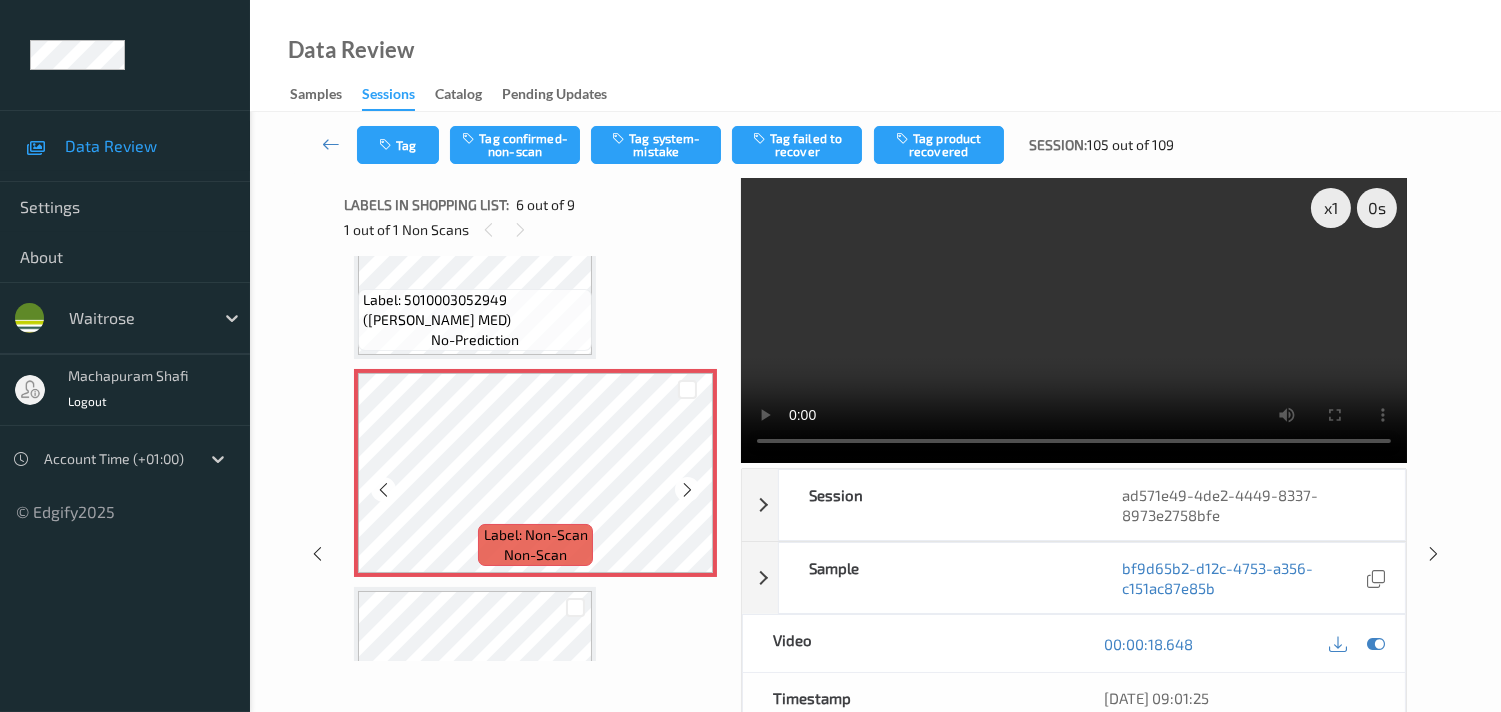 click at bounding box center [687, 490] 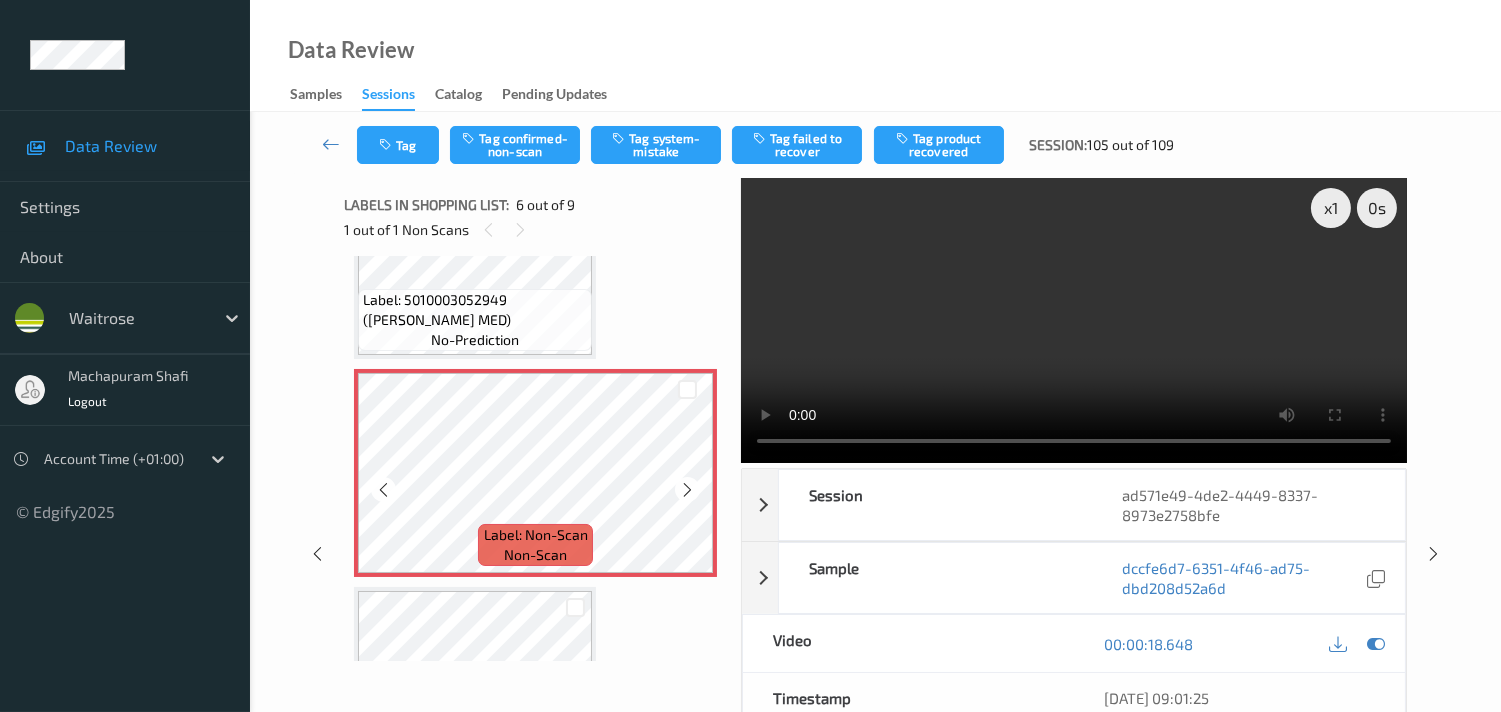 click at bounding box center (687, 490) 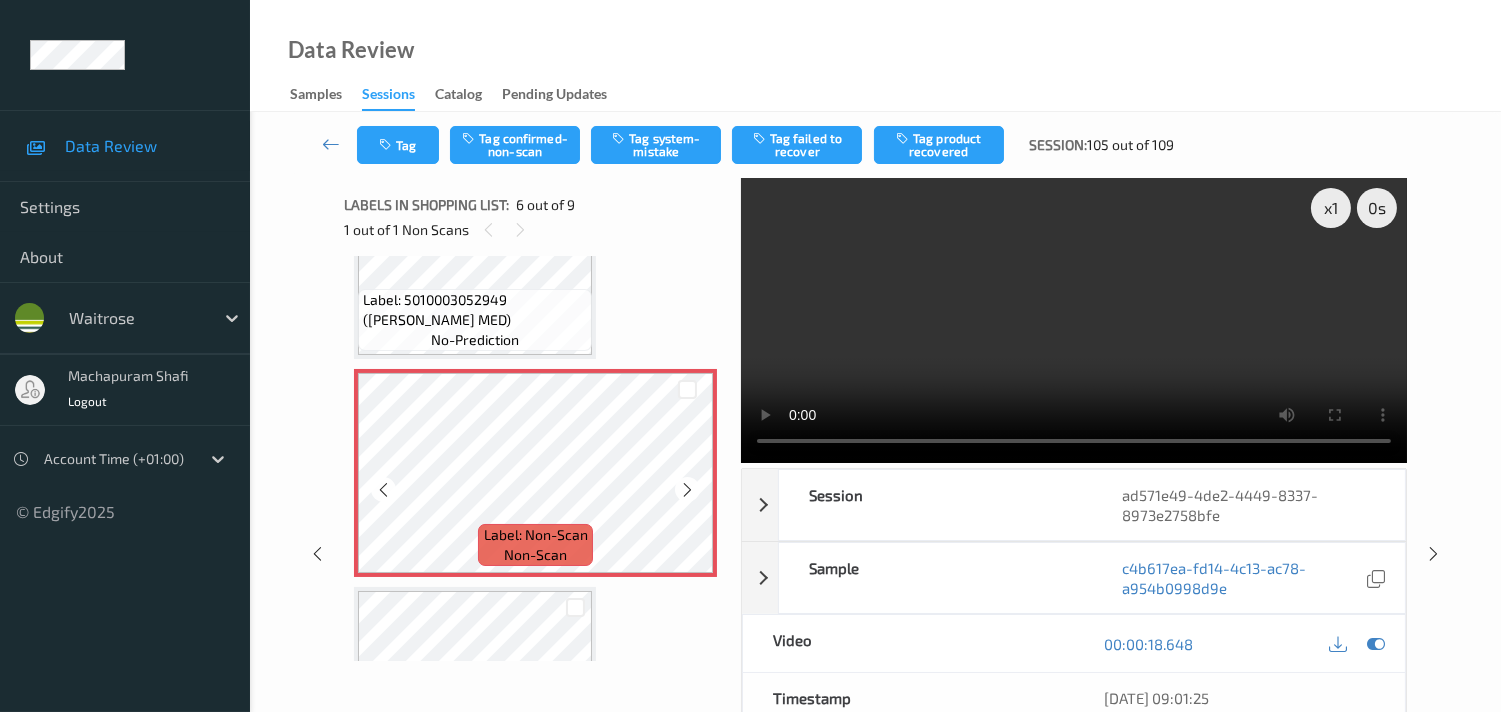 click at bounding box center [687, 490] 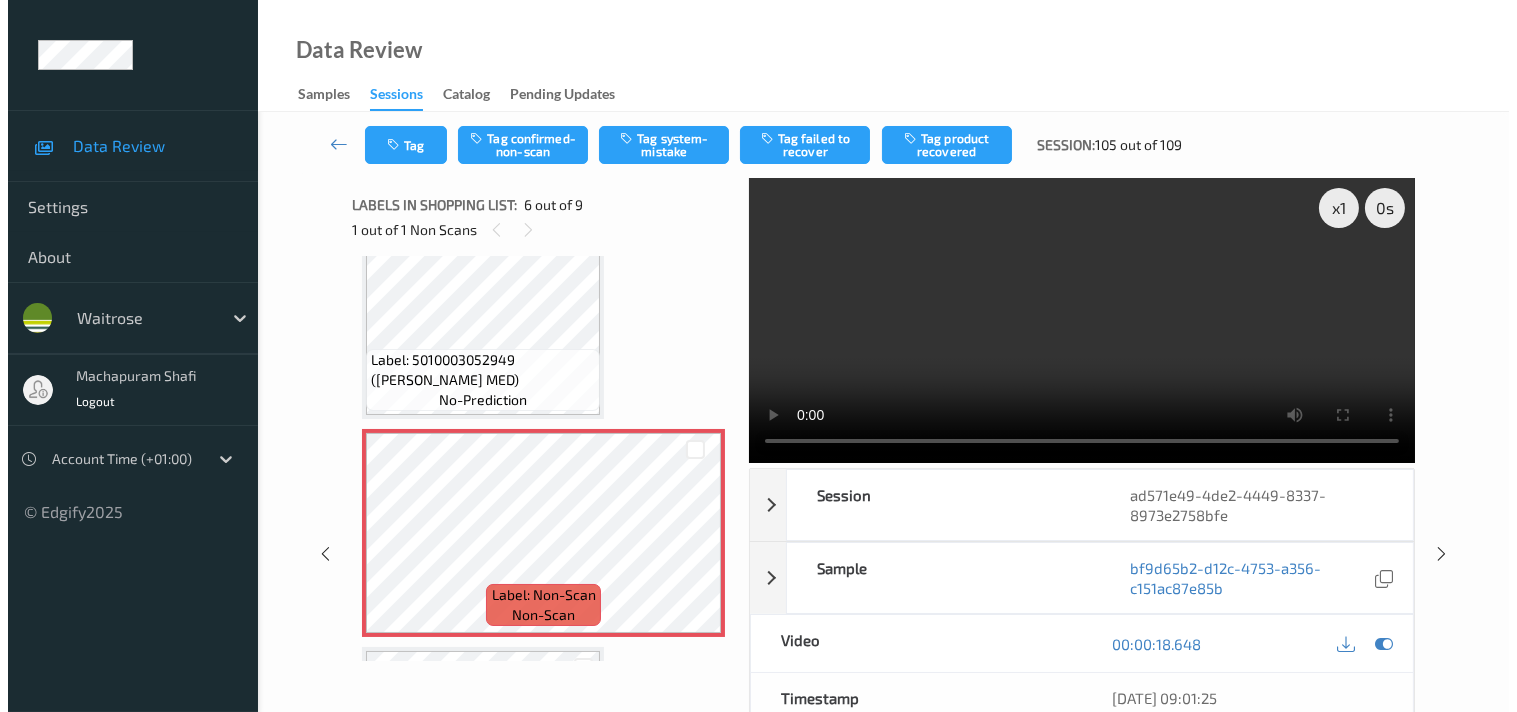 scroll, scrollTop: 876, scrollLeft: 0, axis: vertical 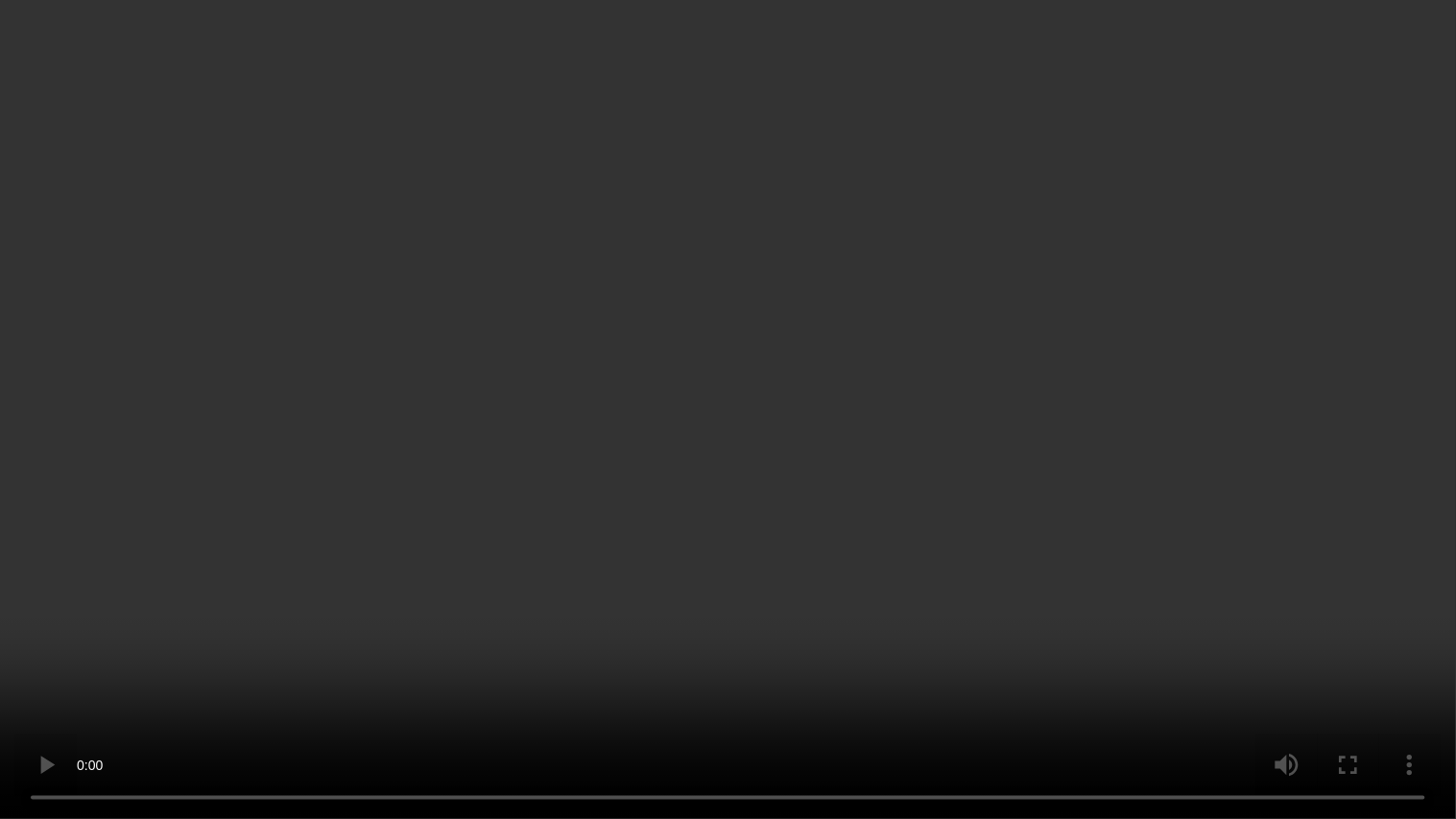 click at bounding box center [728, 409] 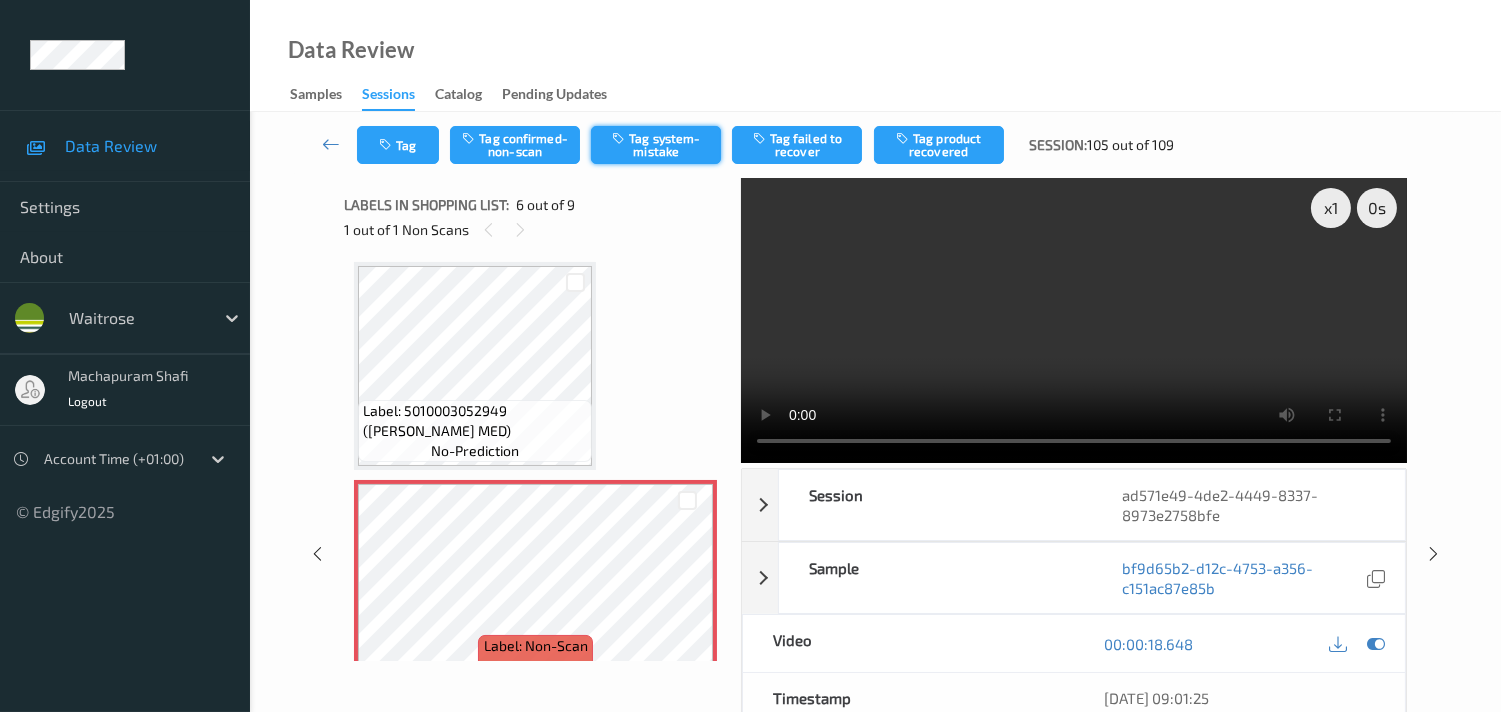 click on "Tag   system-mistake" at bounding box center [656, 145] 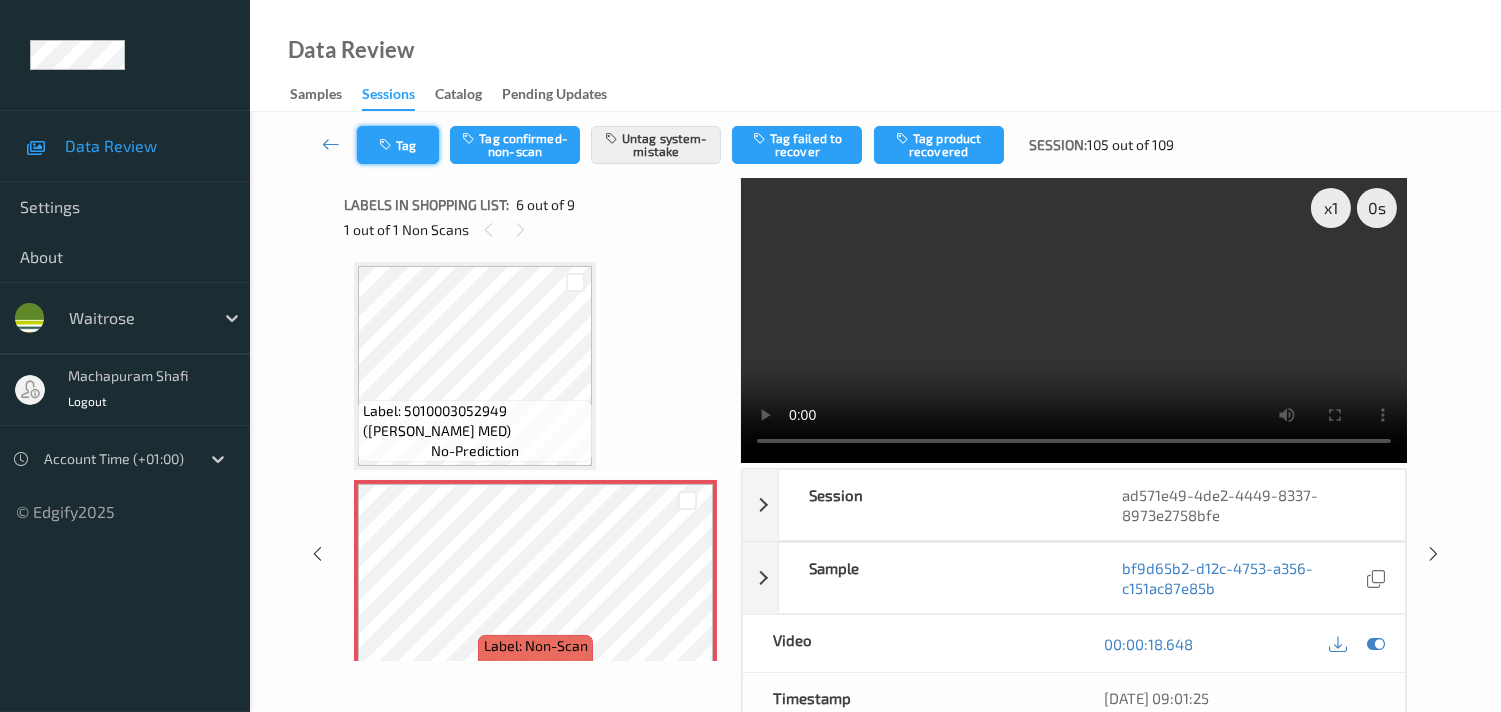 click on "Tag" at bounding box center (398, 145) 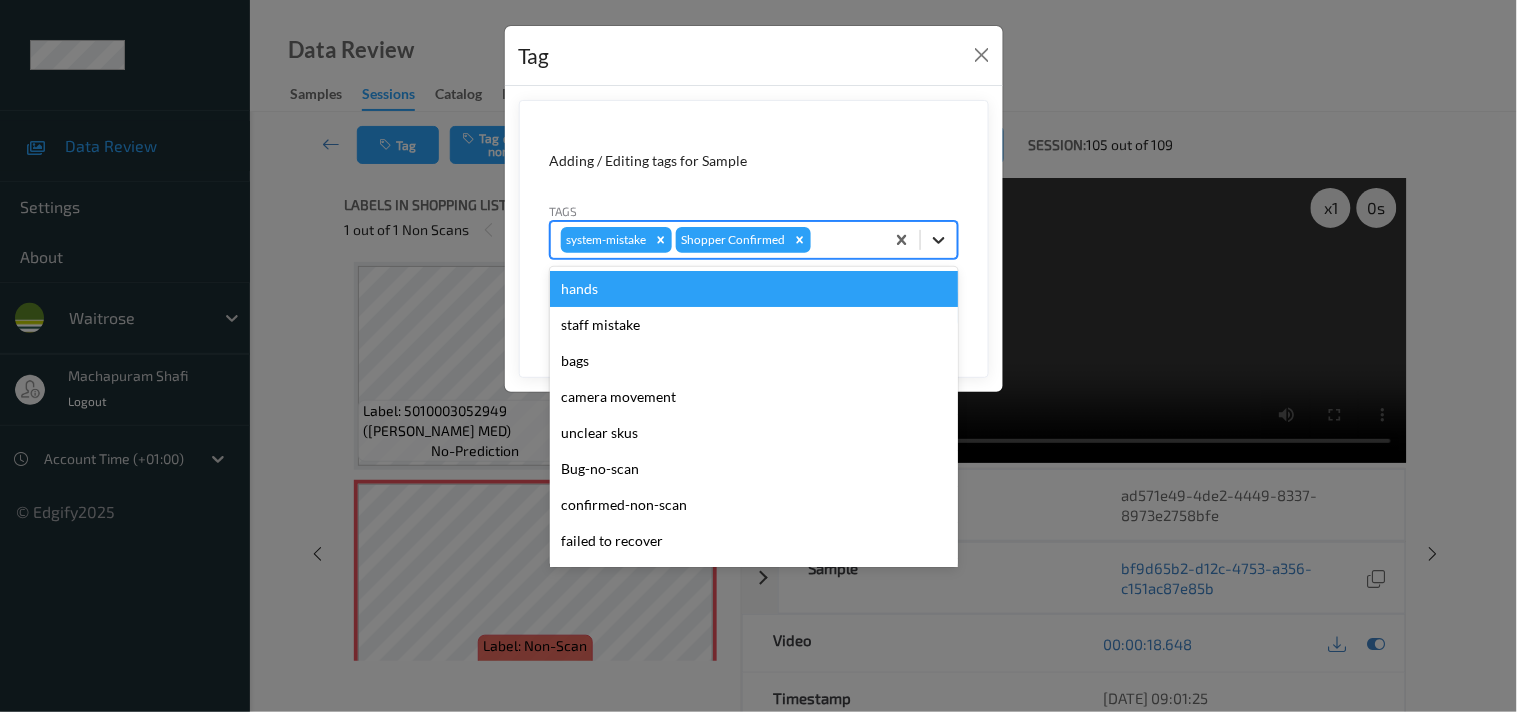 click at bounding box center (939, 240) 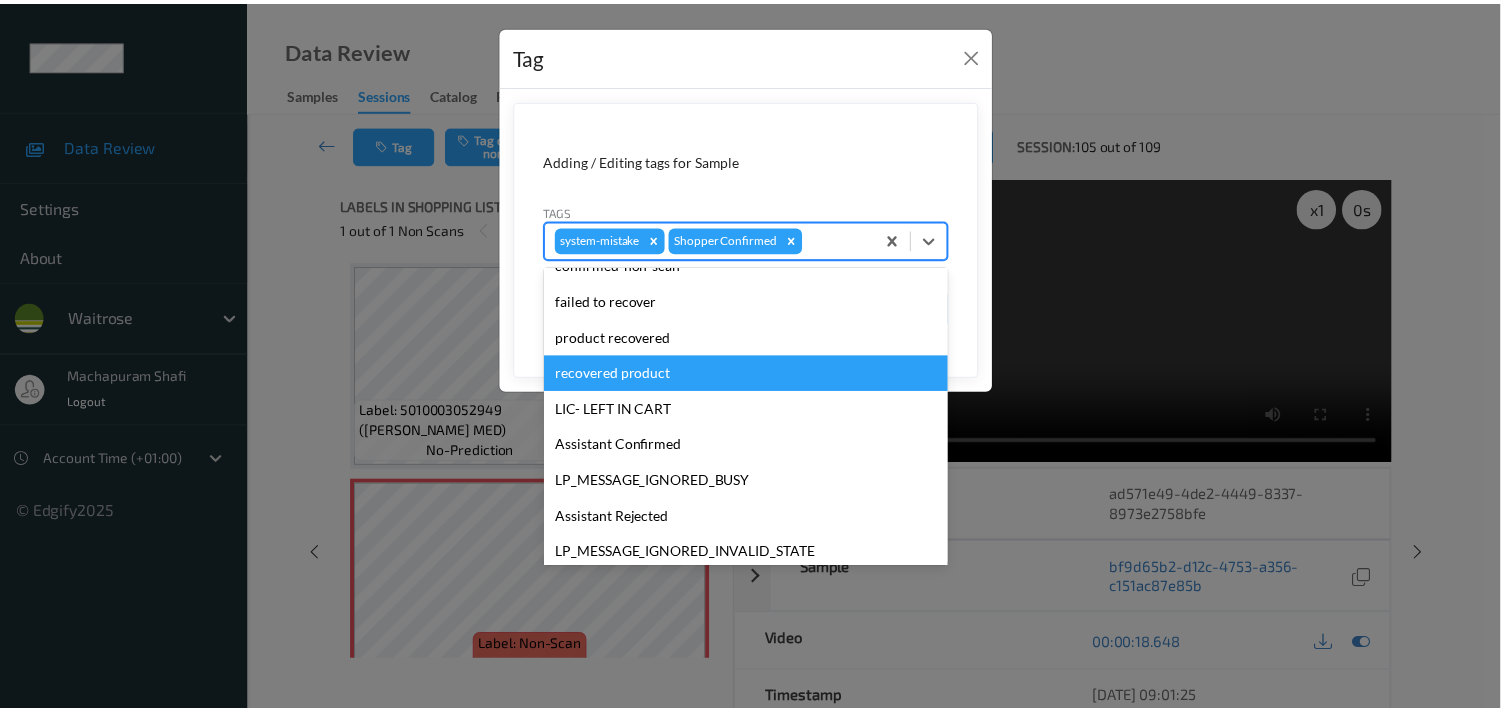 scroll, scrollTop: 318, scrollLeft: 0, axis: vertical 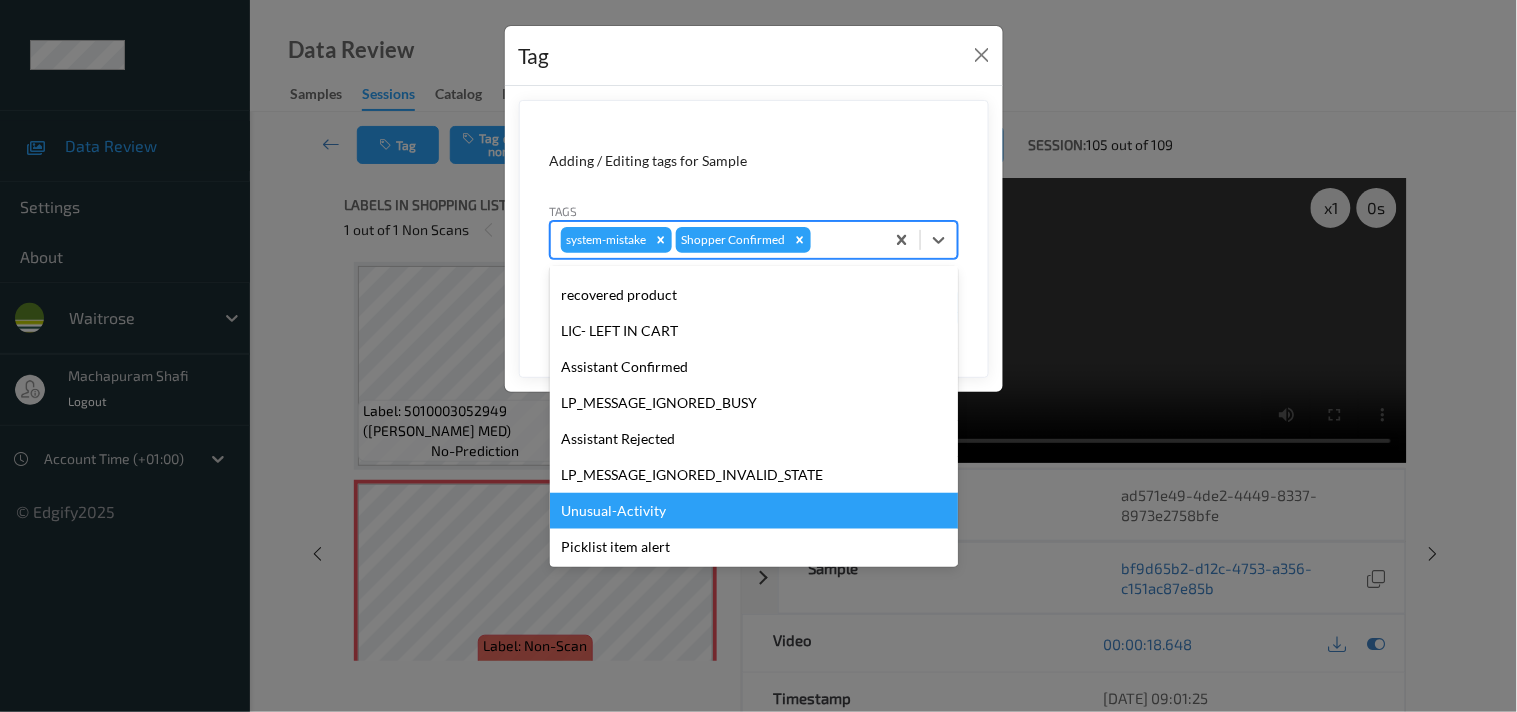 drag, startPoint x: 604, startPoint y: 513, endPoint x: 784, endPoint y: 320, distance: 263.91098 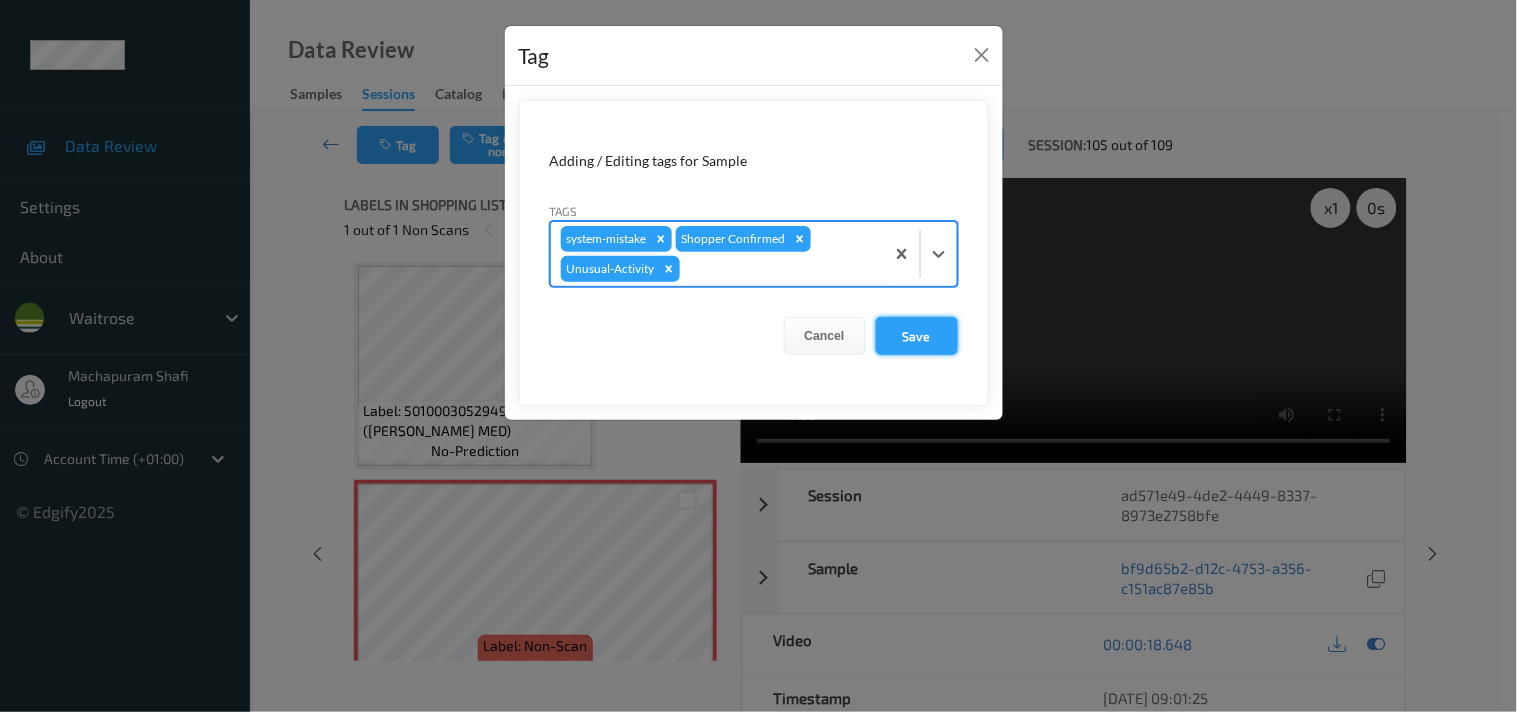 click on "Save" at bounding box center [917, 336] 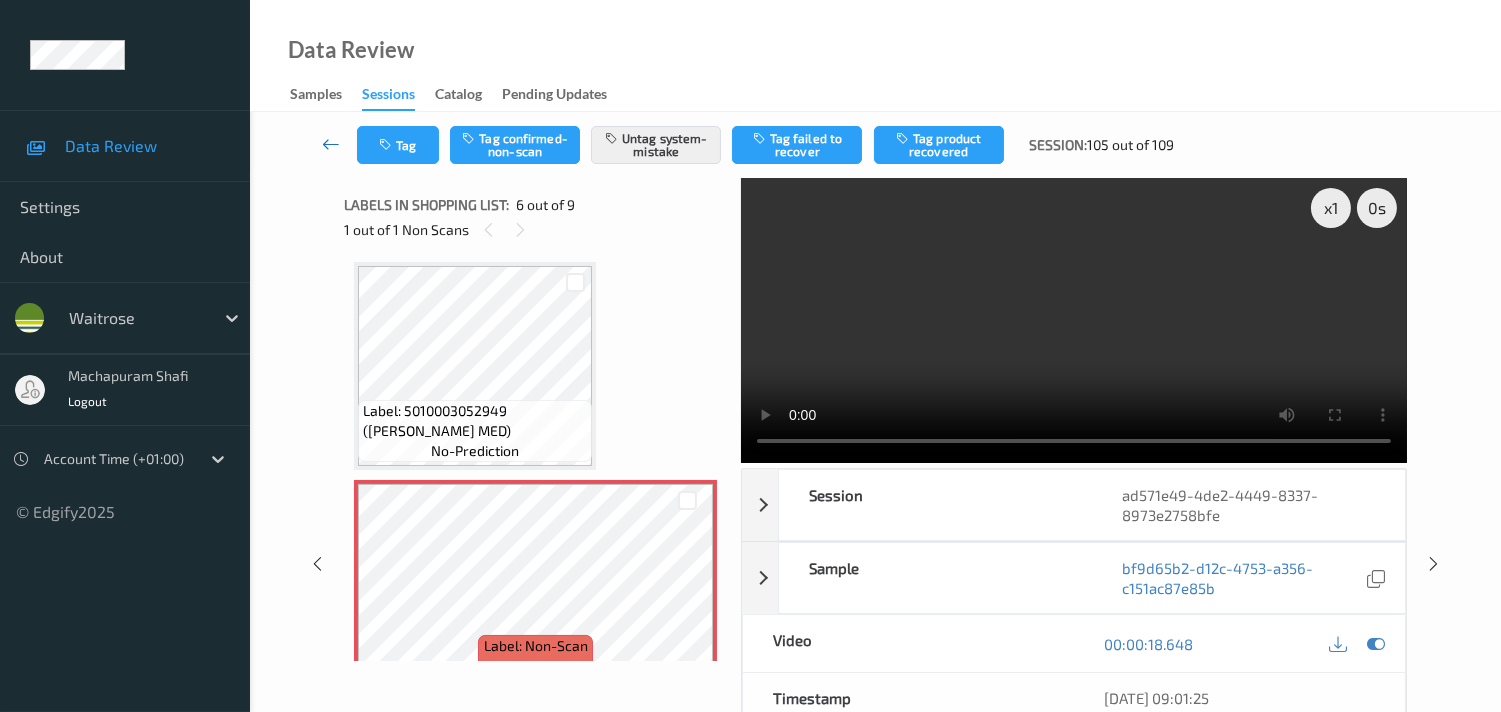 click at bounding box center [331, 145] 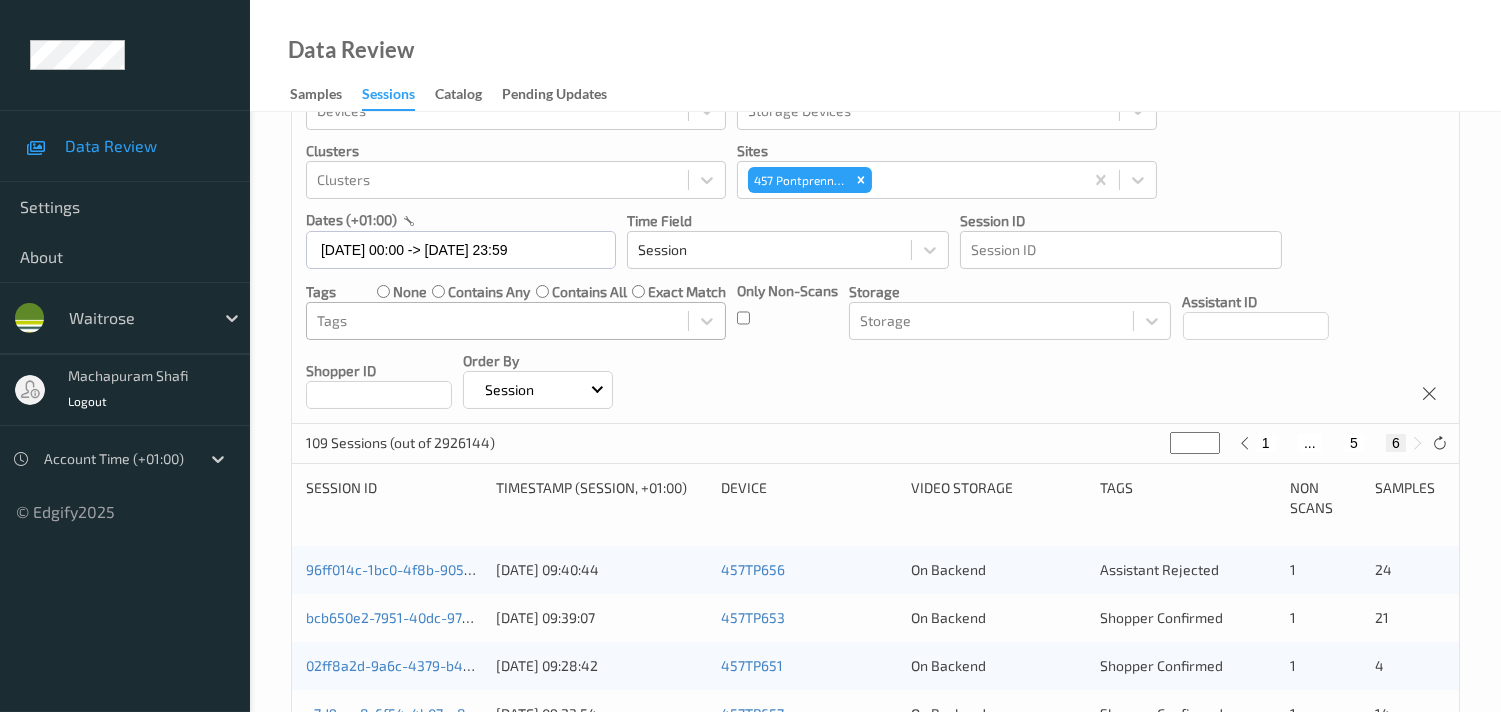 scroll, scrollTop: 333, scrollLeft: 0, axis: vertical 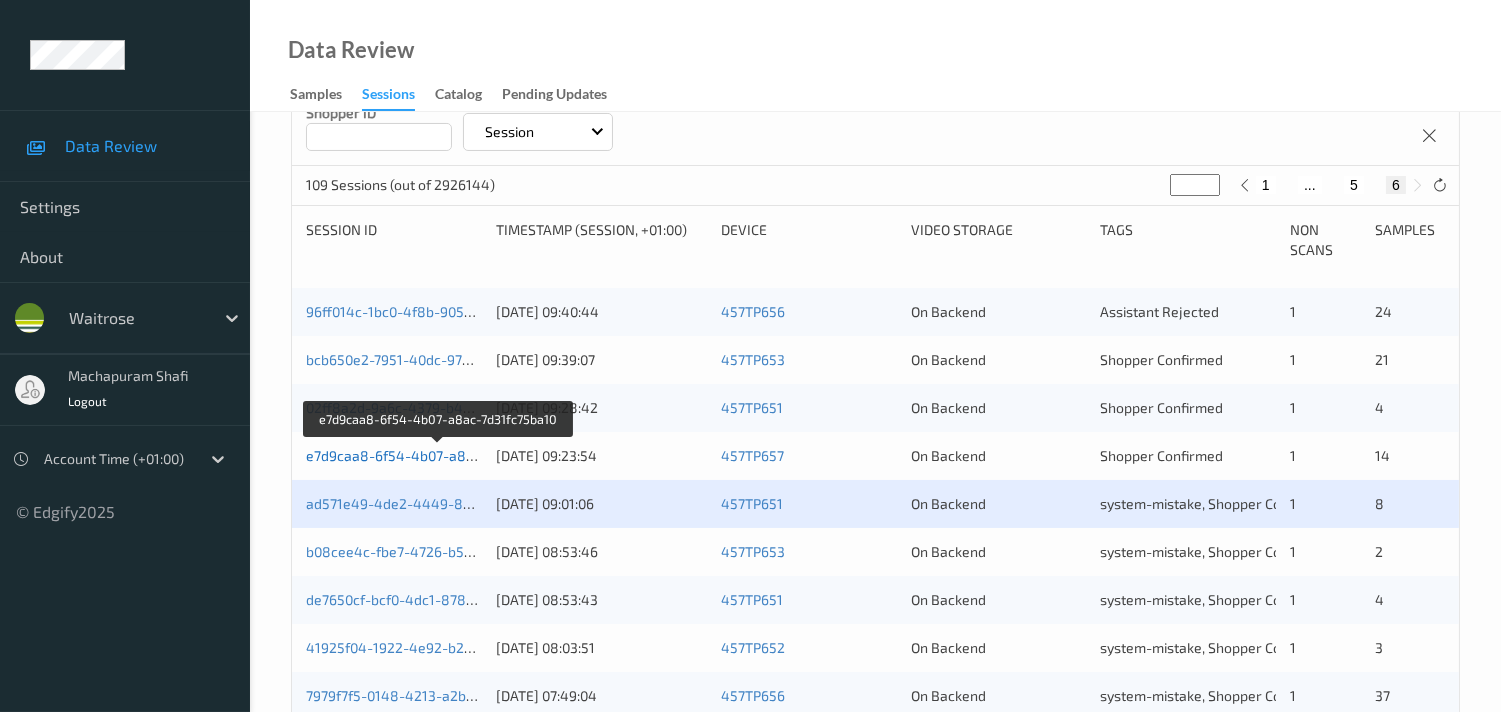 click on "e7d9caa8-6f54-4b07-a8ac-7d31fc75ba10" at bounding box center (439, 455) 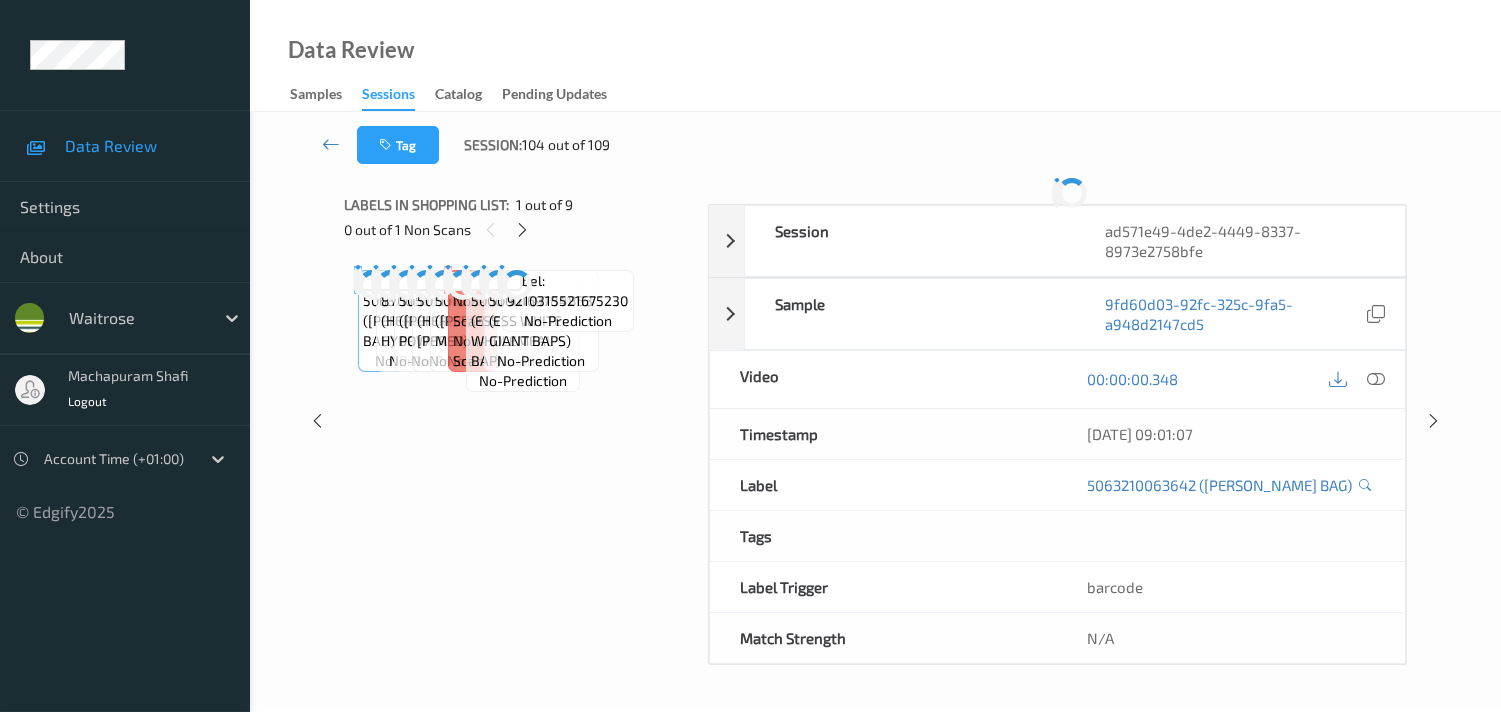 click on "Labels in shopping list: 1 out of 9 0 out of 1 Non Scans Label: 5063210063642 (SOPHIA WEBSTER BAG) no-prediction Label: 8700216420532 (HERBAL ESS HYDR COND) no-prediction Label: 5051389044883 (MITCHUM POWDER DEO) no-prediction Label: 5011321594296 (HERBAL ESS HH SHAMP) no-prediction Label: 5010003052949 (HOVIS BOB MED) no-prediction Label: Non-Scan non-scan Label: Non-Scan non-scan Label: Non-Scan non-scan Label: 5000169148549 (ESS WHOLEMEAL BAP) no-prediction Label: 5000169784853 (ESS WHITE GIANT BAPS) no-prediction Label: 9210315521675230 no-prediction" at bounding box center (519, 421) 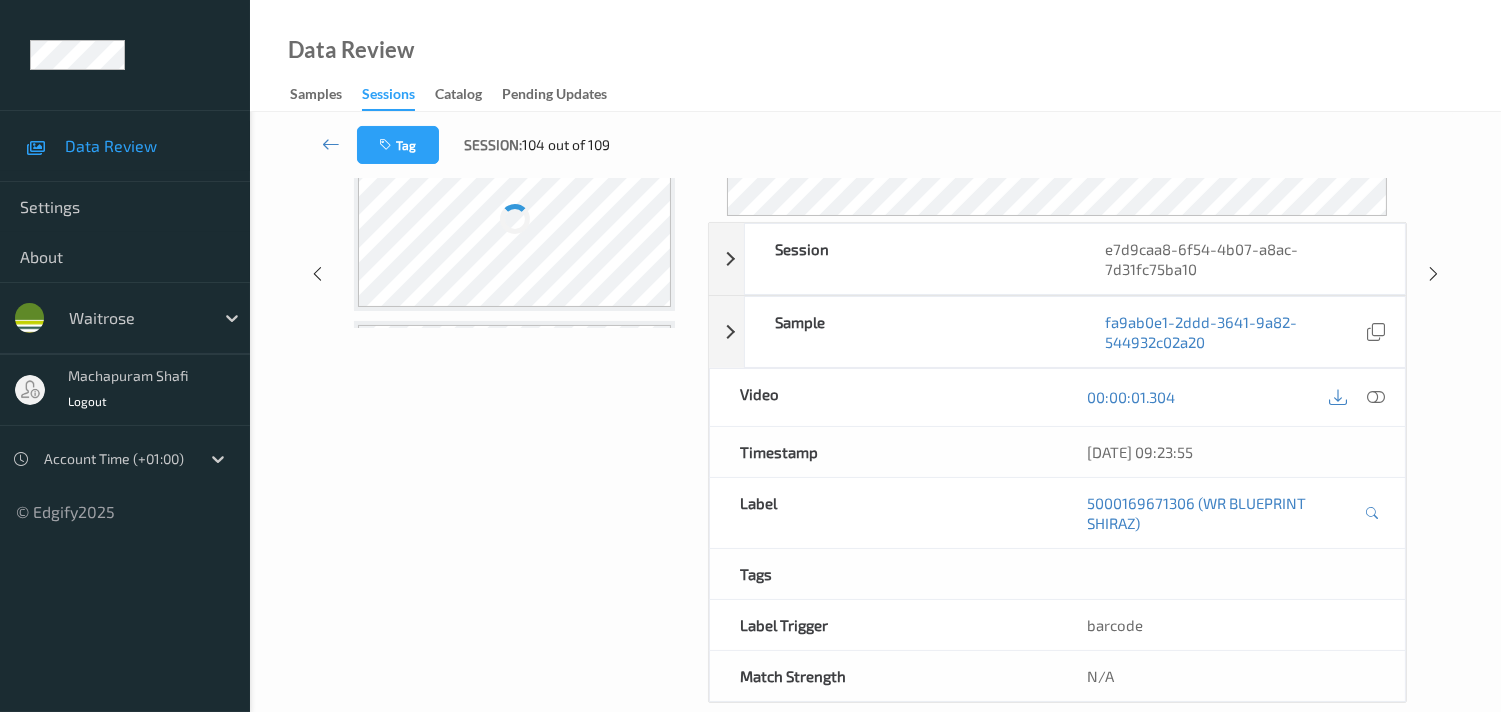 scroll, scrollTop: 280, scrollLeft: 0, axis: vertical 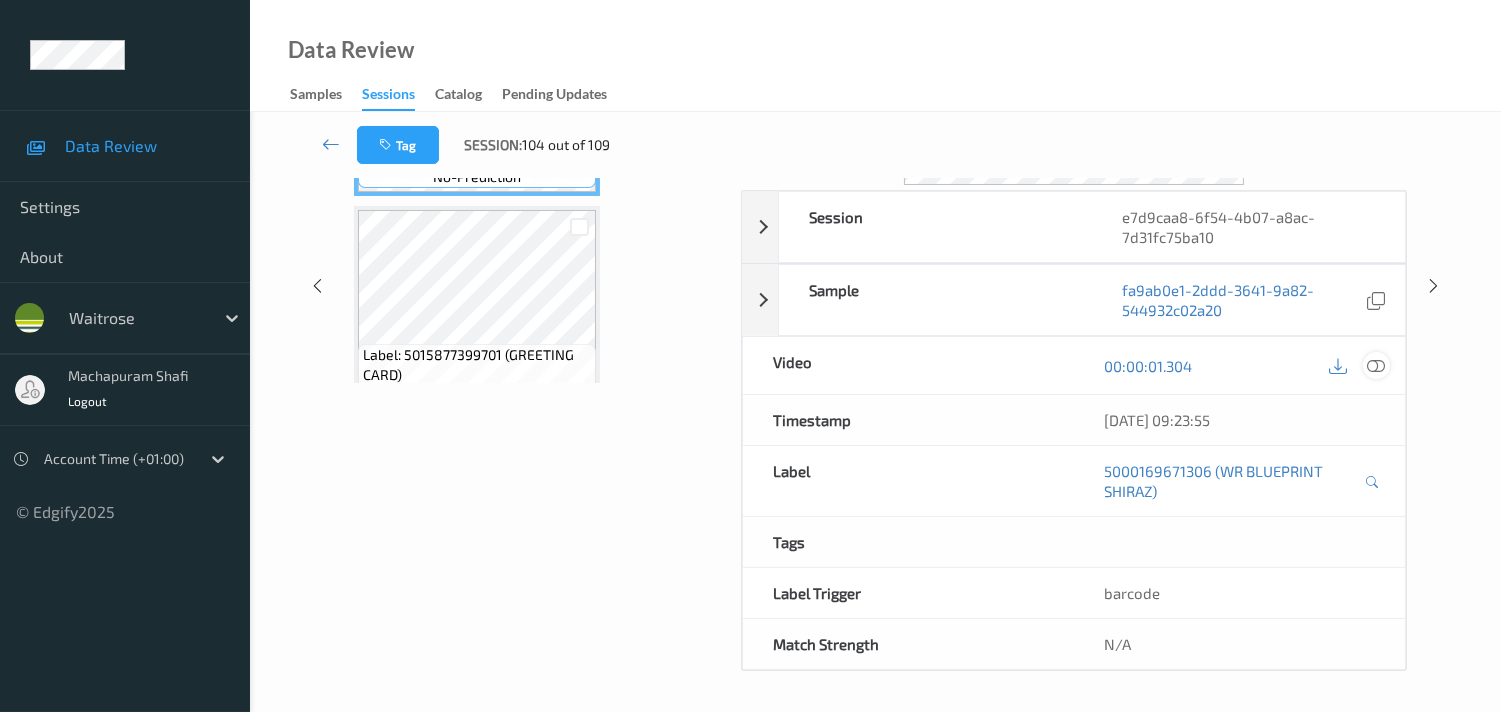 click at bounding box center (1376, 366) 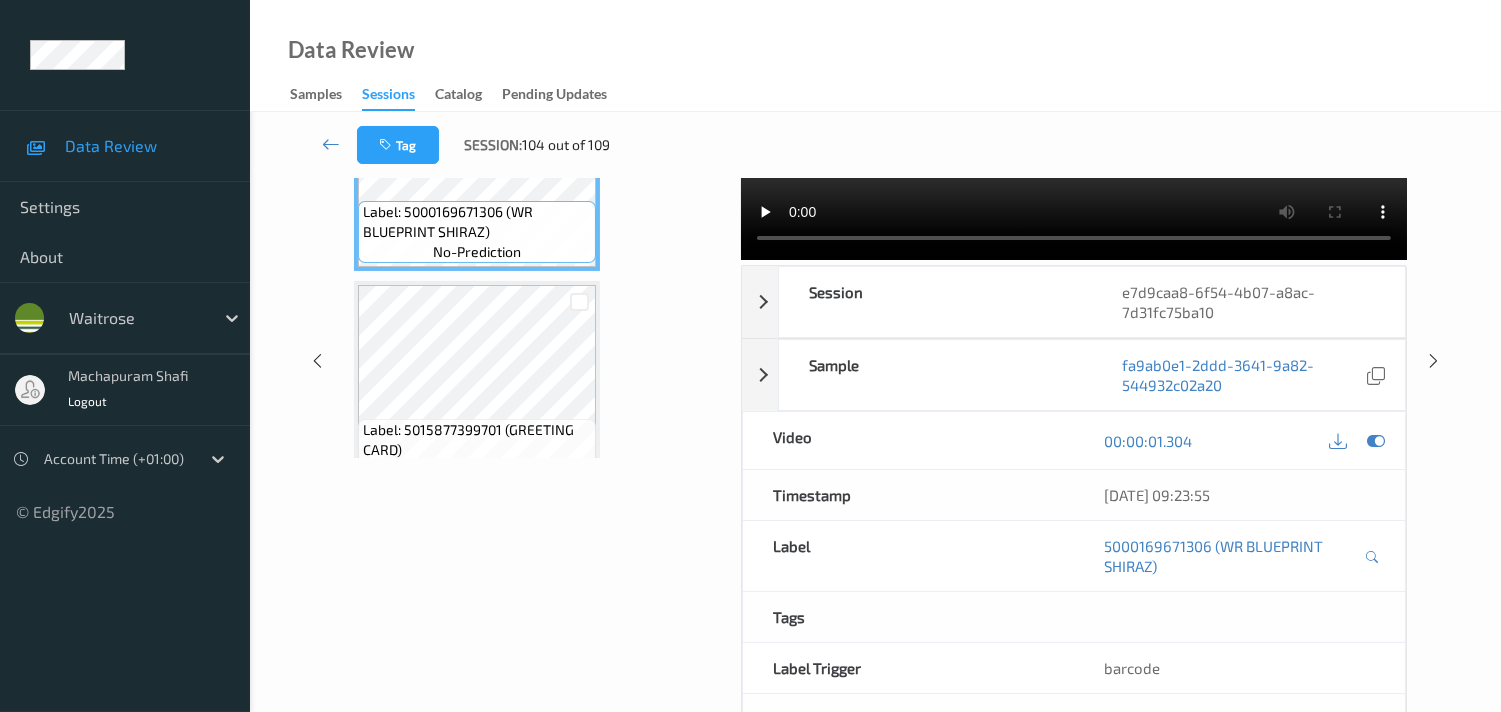 scroll, scrollTop: 222, scrollLeft: 0, axis: vertical 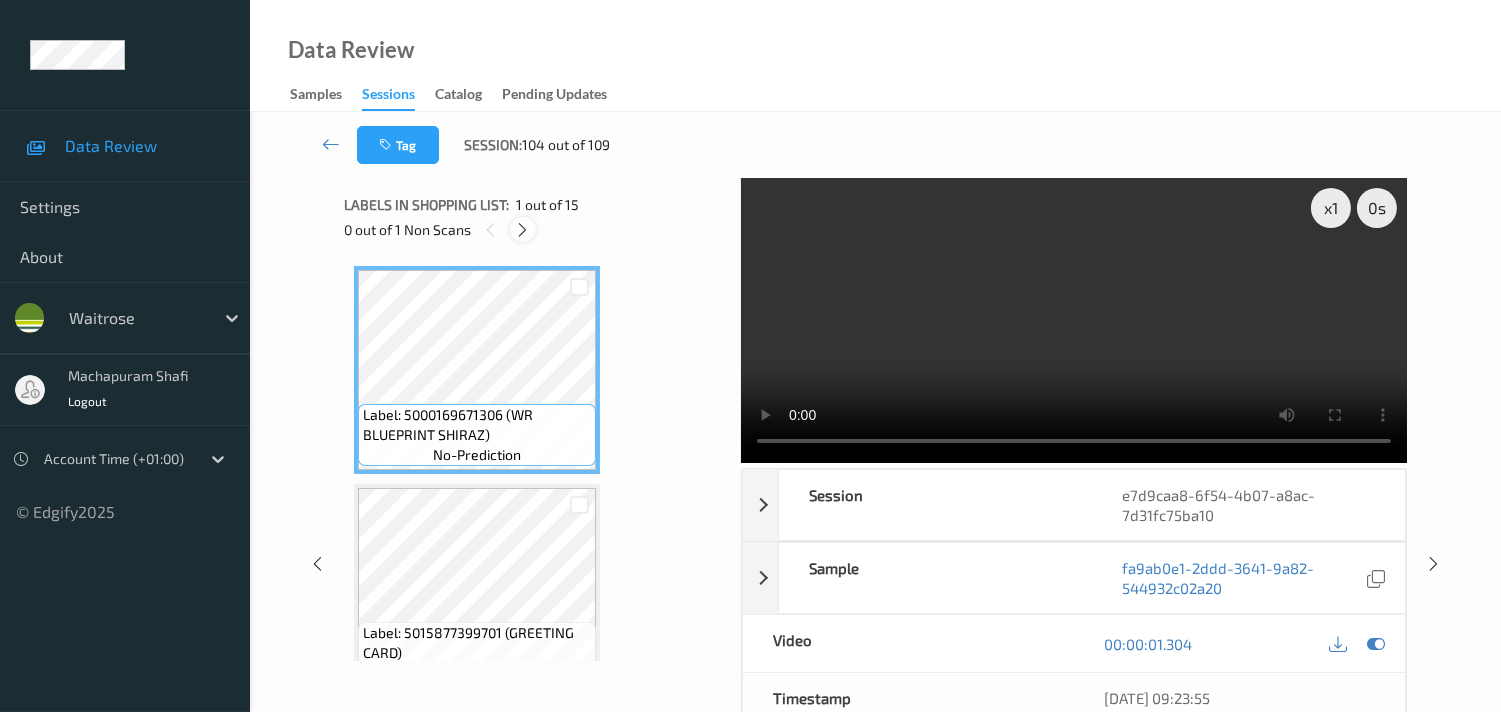 click at bounding box center [522, 230] 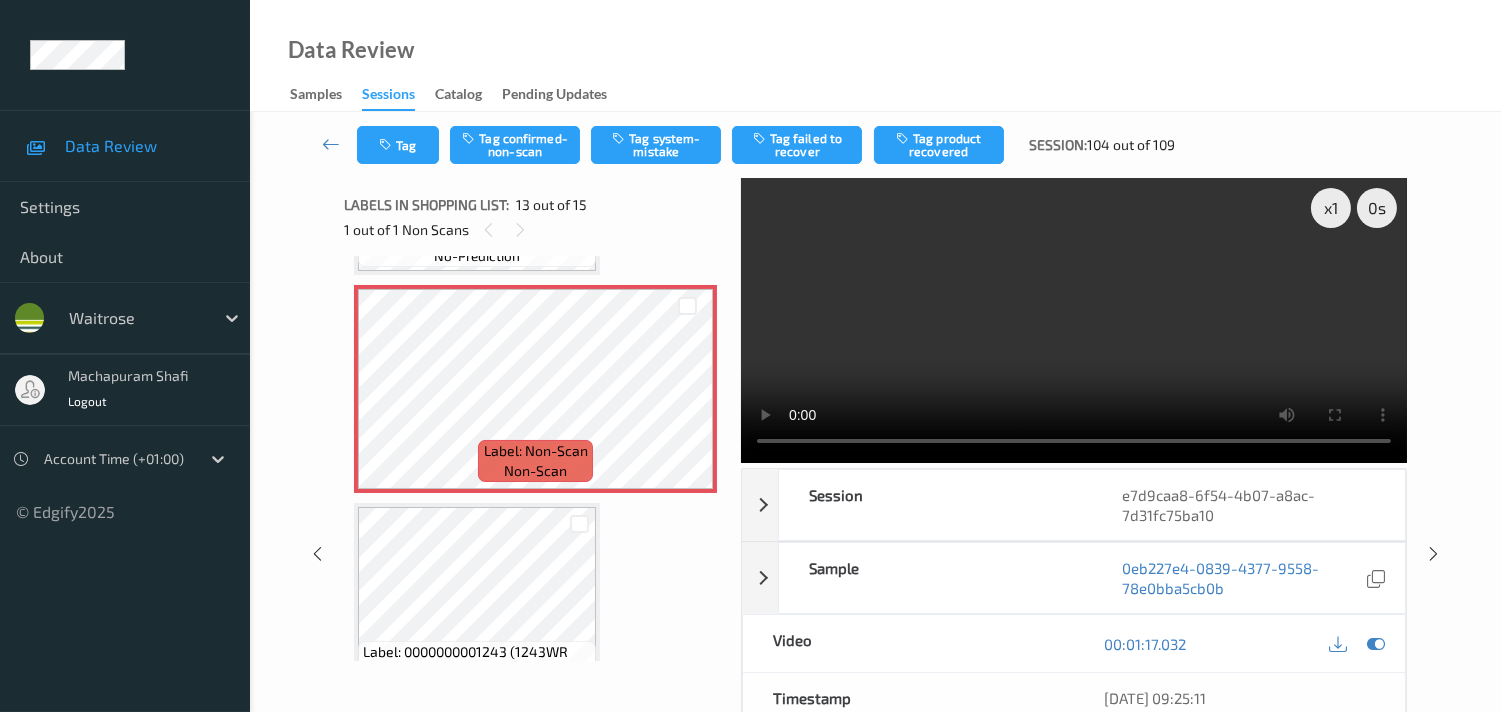 scroll, scrollTop: 2615, scrollLeft: 0, axis: vertical 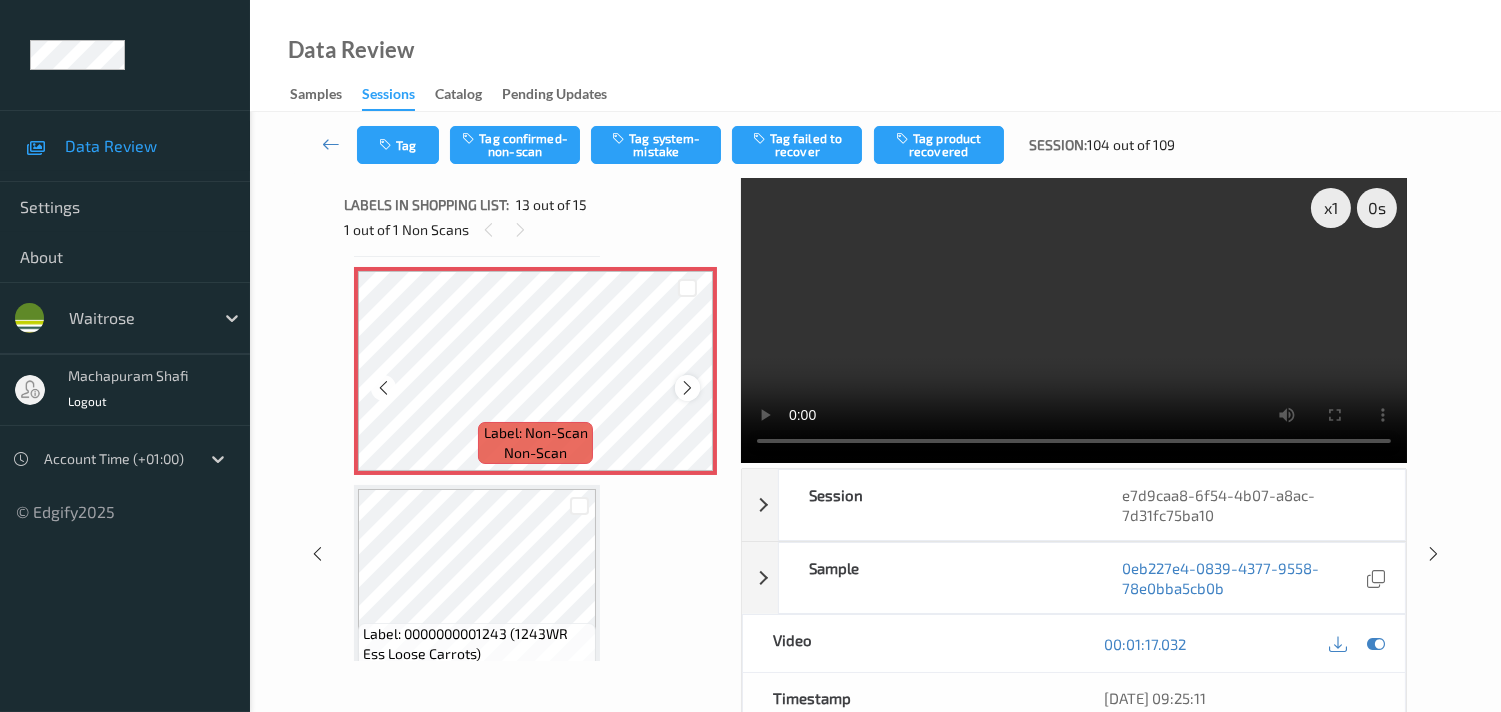 click at bounding box center [687, 388] 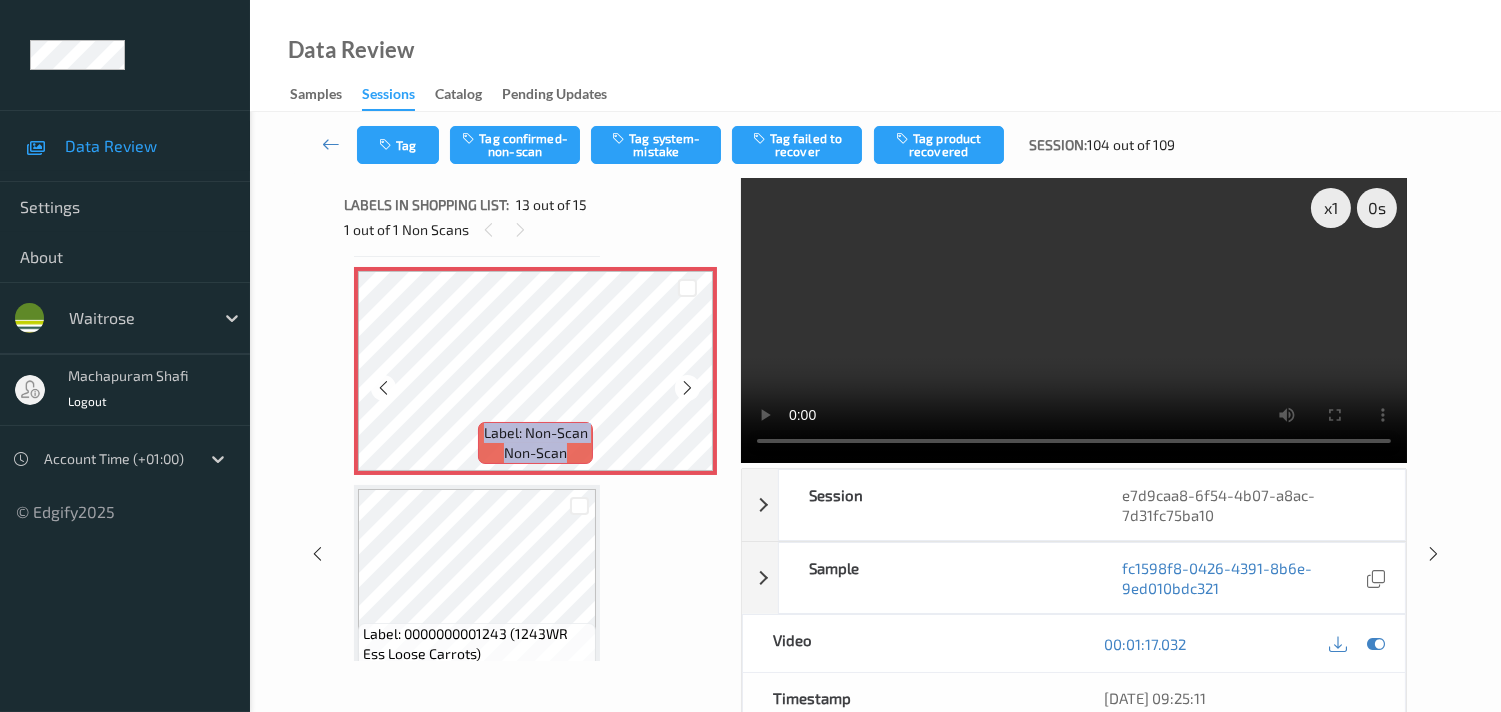 click at bounding box center (687, 388) 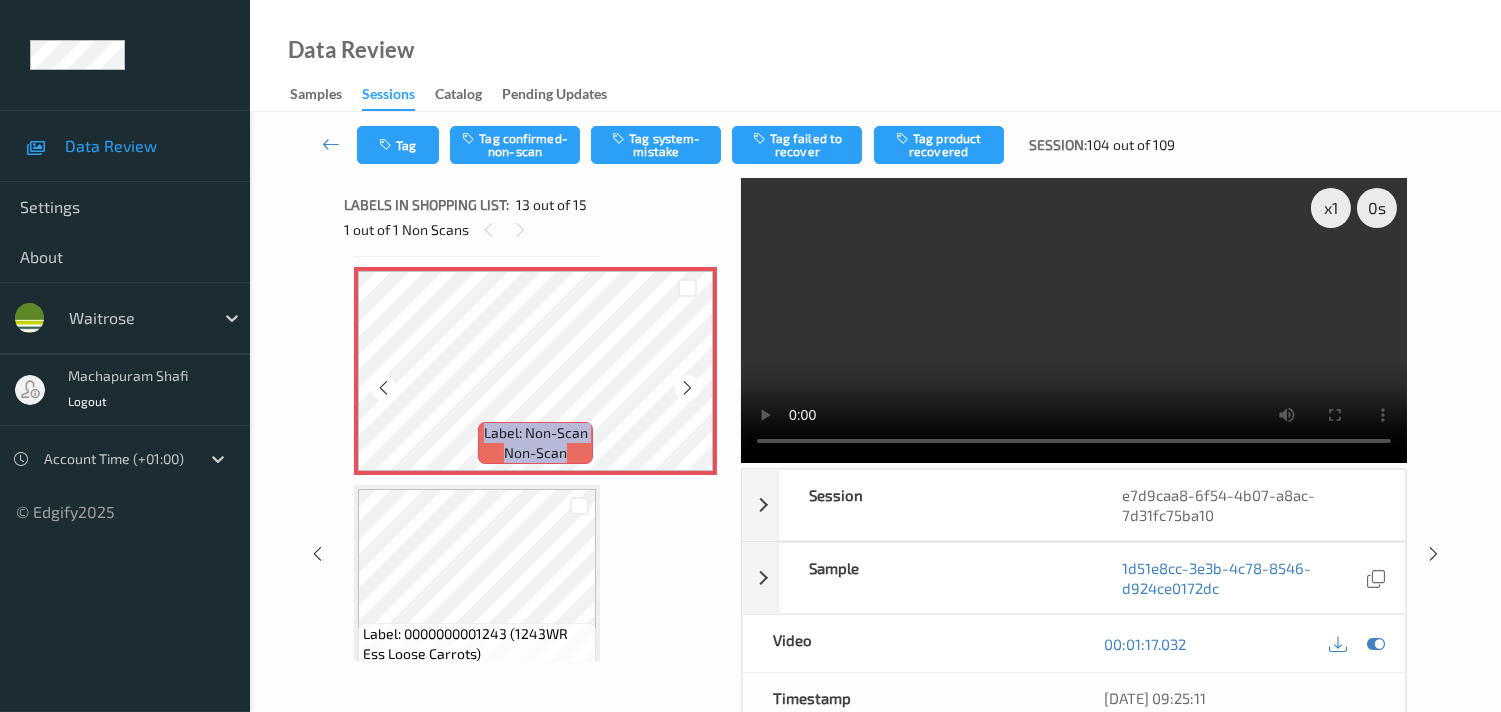 click at bounding box center [687, 388] 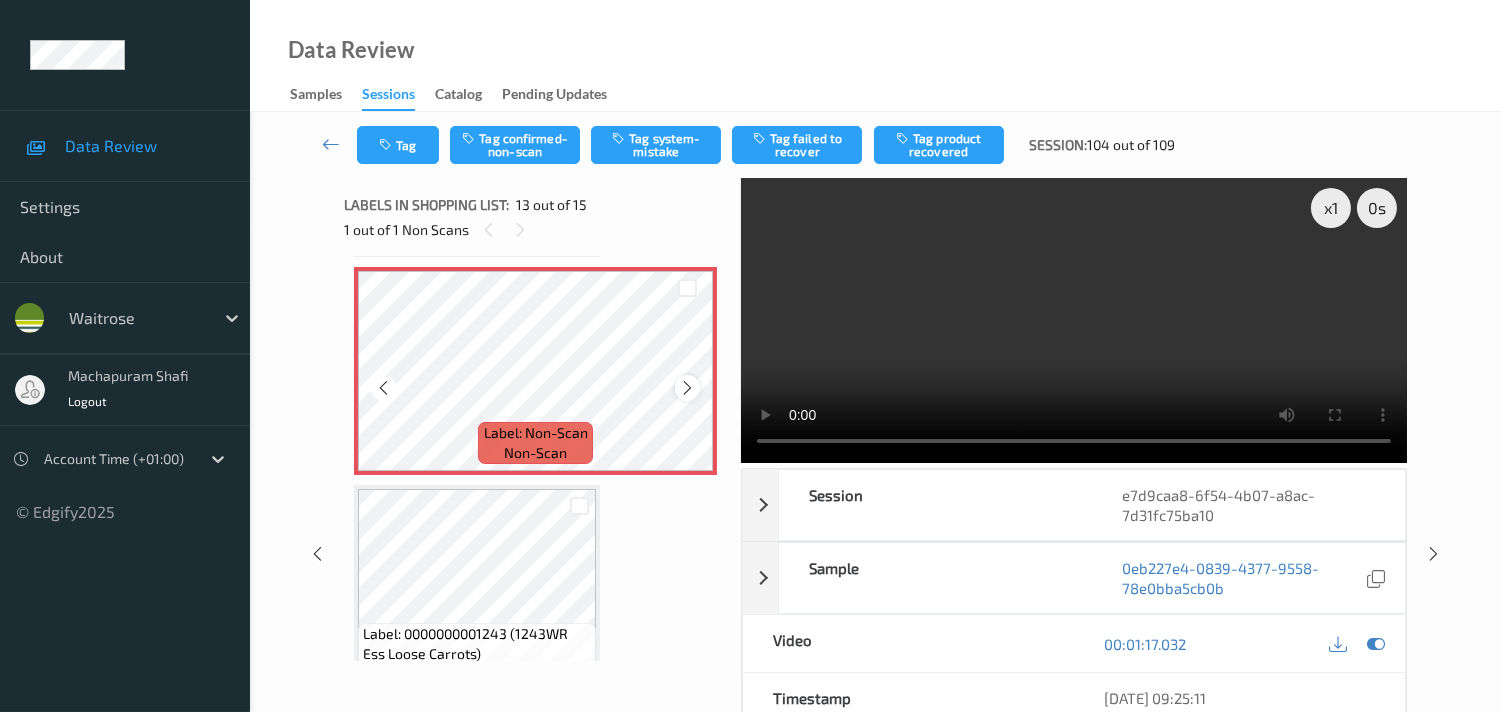 click at bounding box center (687, 388) 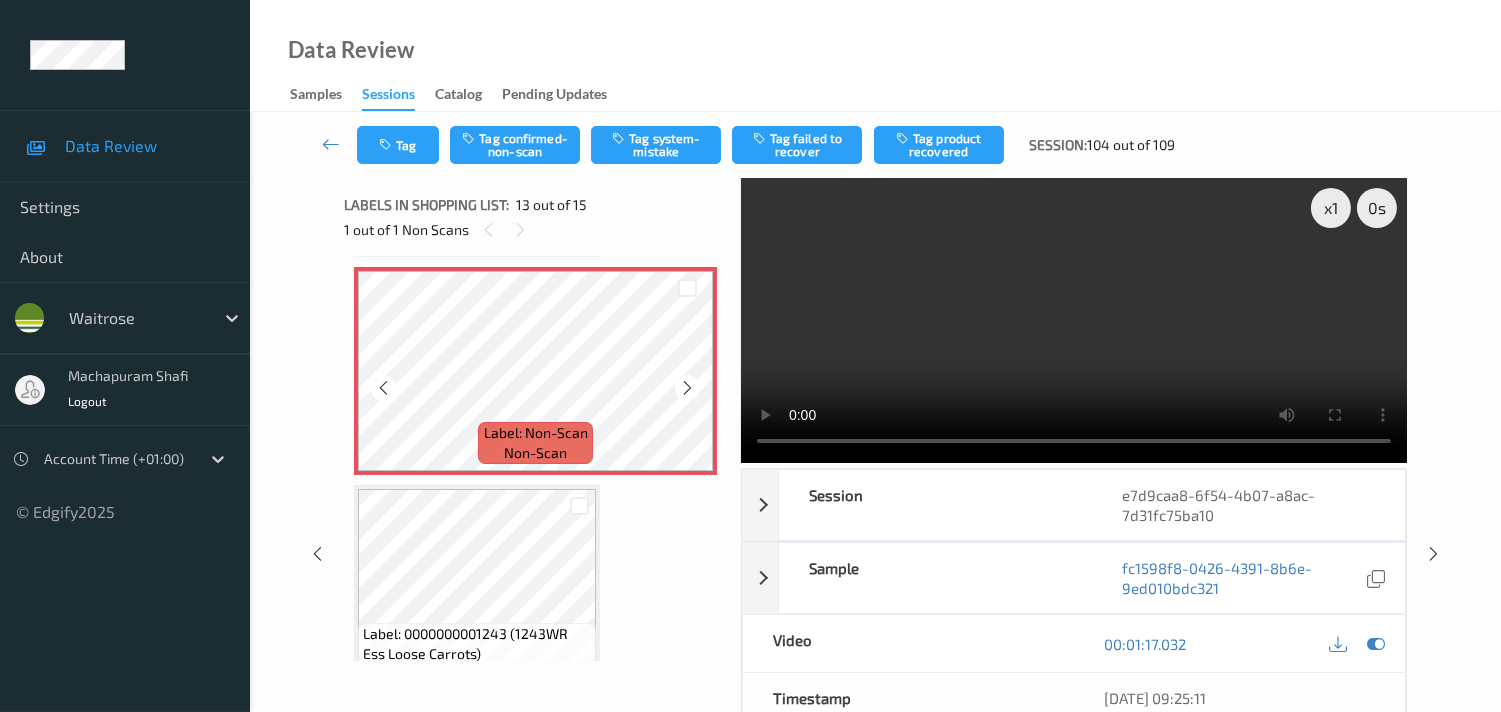 click at bounding box center [687, 388] 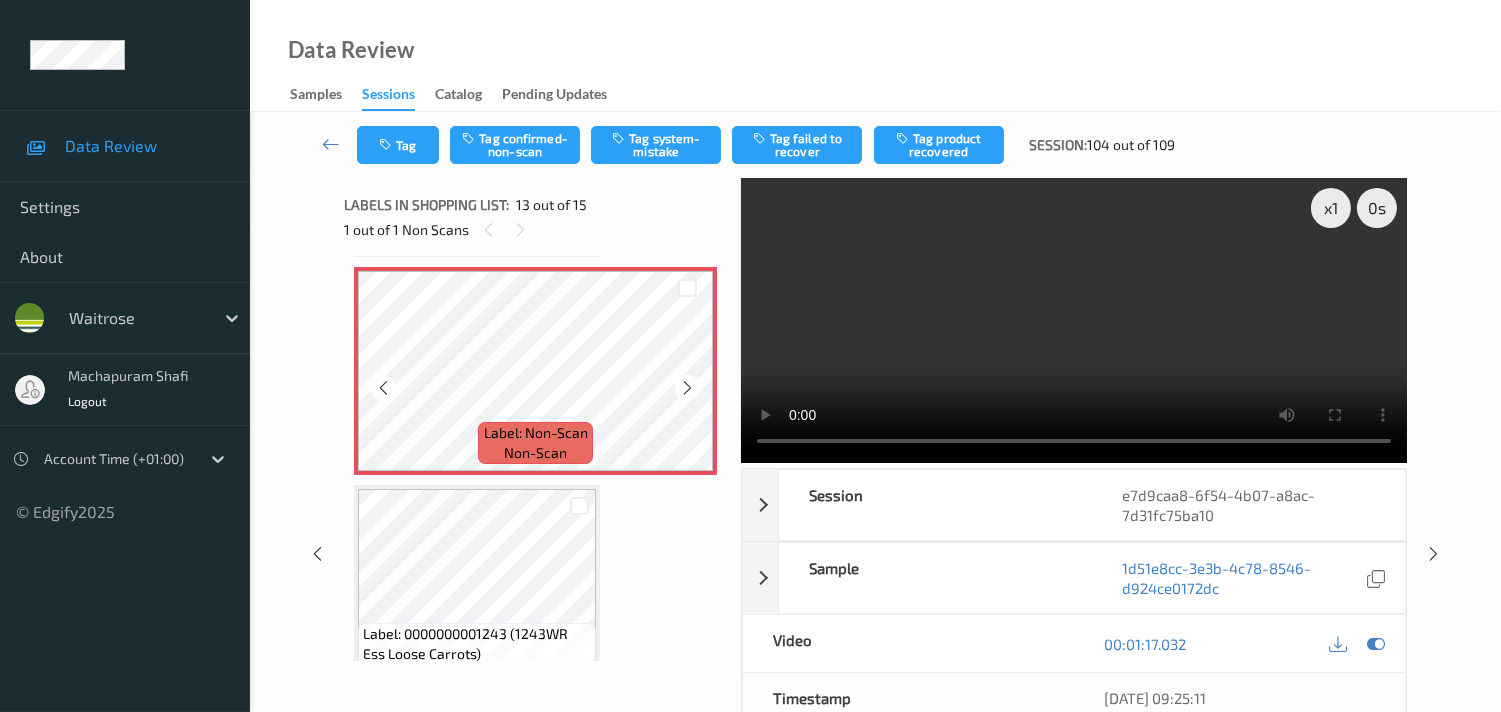 click at bounding box center [687, 388] 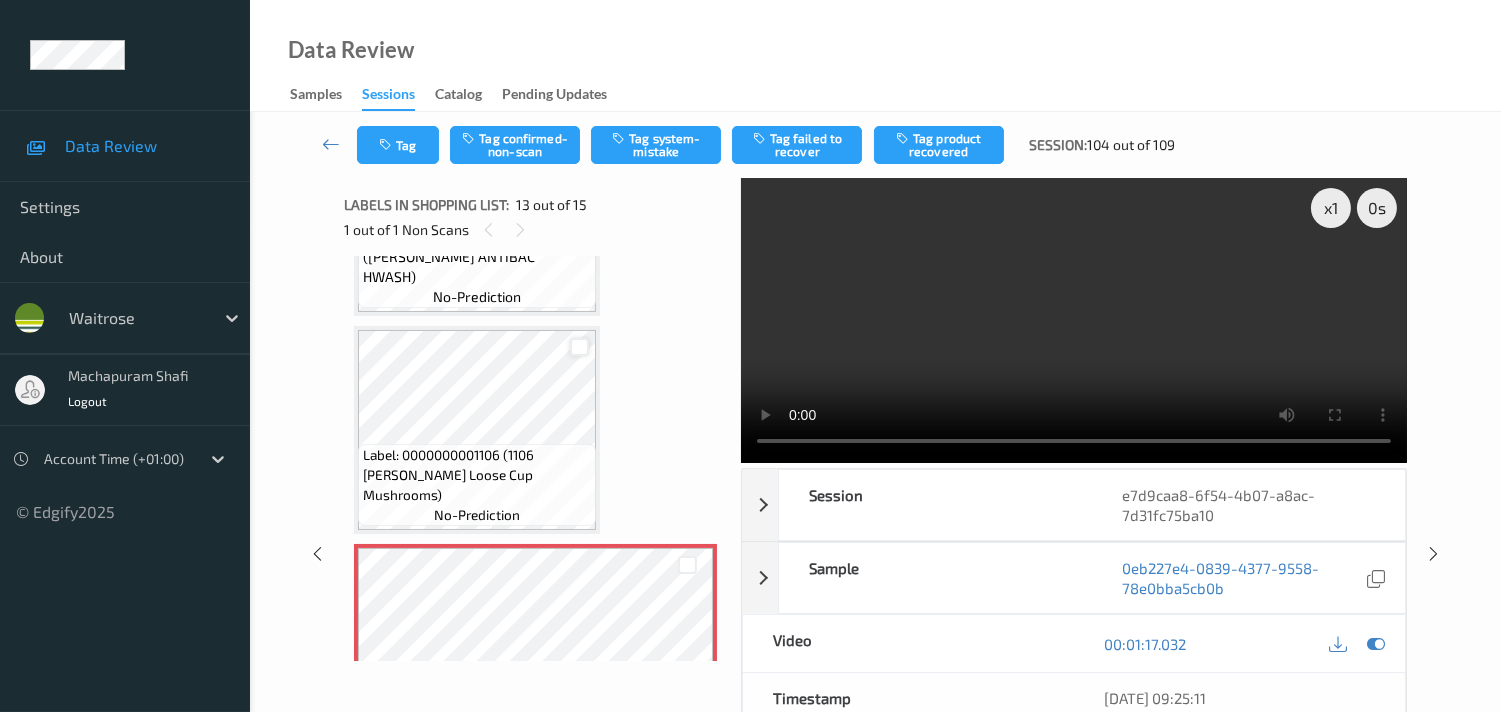 scroll, scrollTop: 2282, scrollLeft: 0, axis: vertical 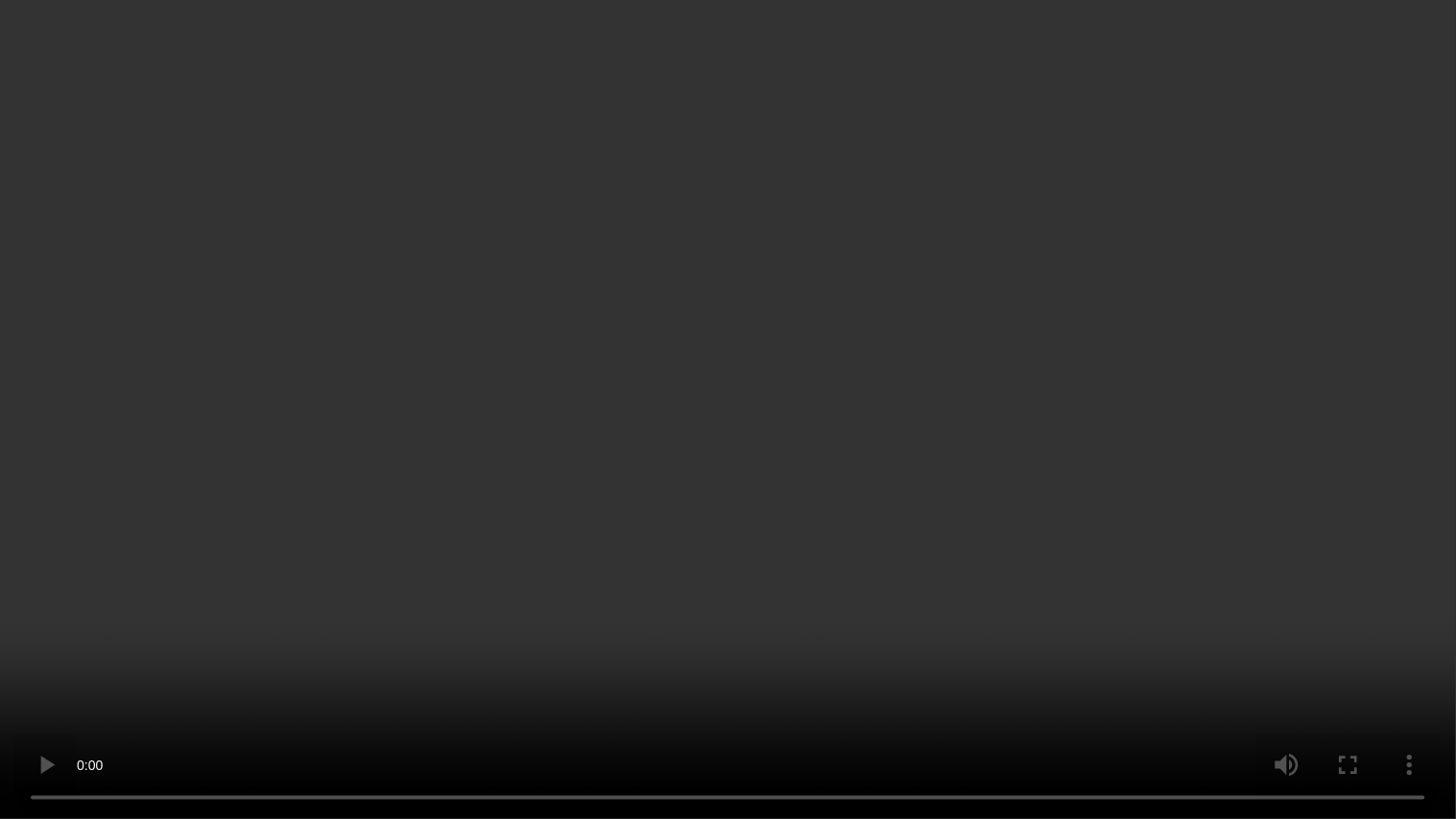 click at bounding box center [728, 409] 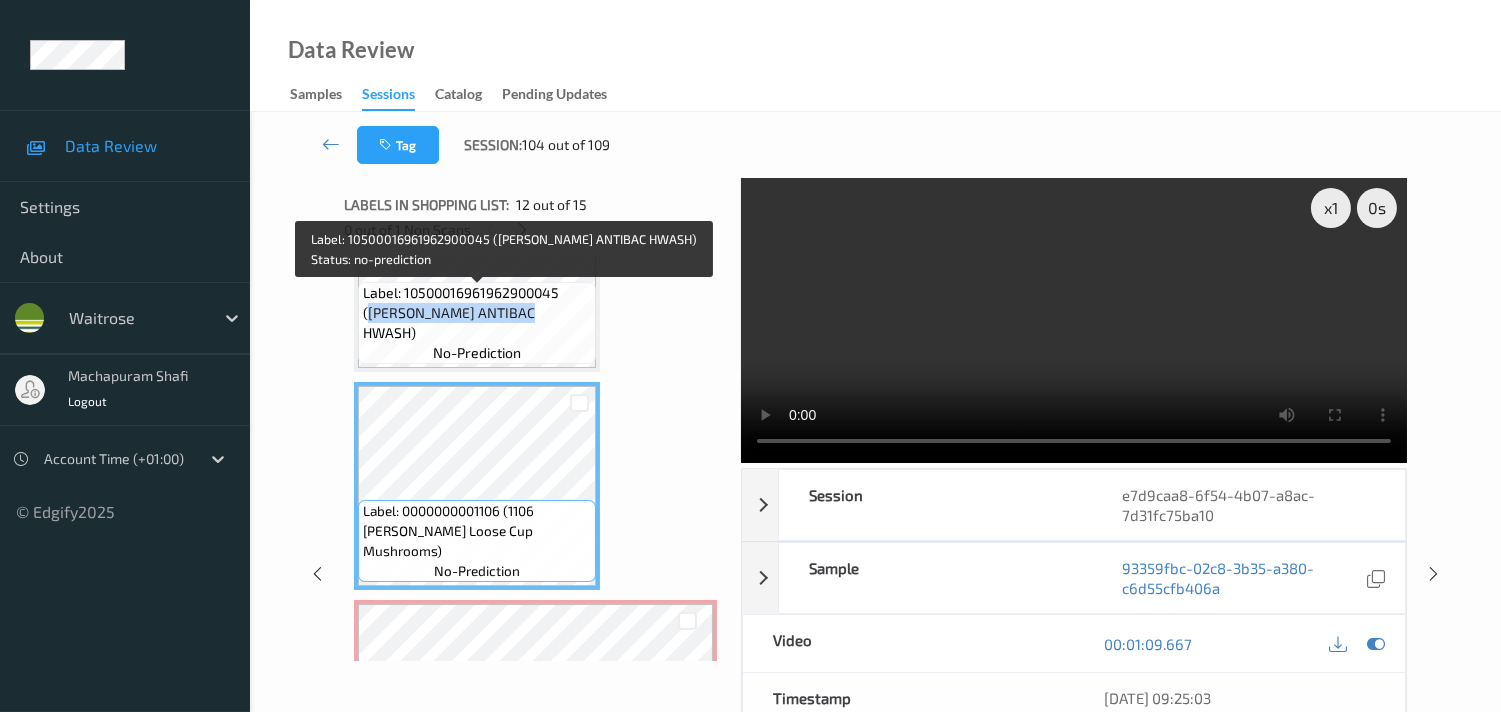 drag, startPoint x: 566, startPoint y: 292, endPoint x: 594, endPoint y: 312, distance: 34.4093 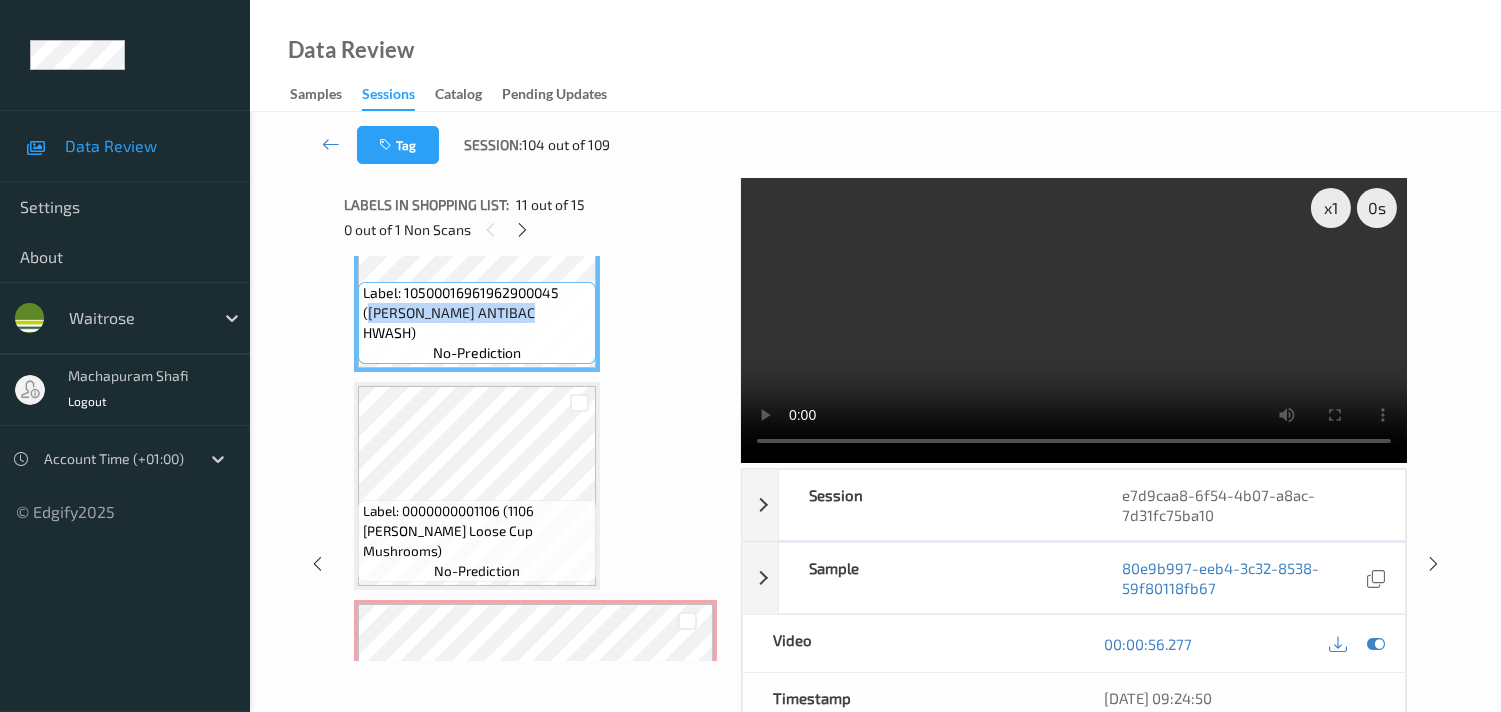 copy on "WR ESS ANTIBAC HWASH)" 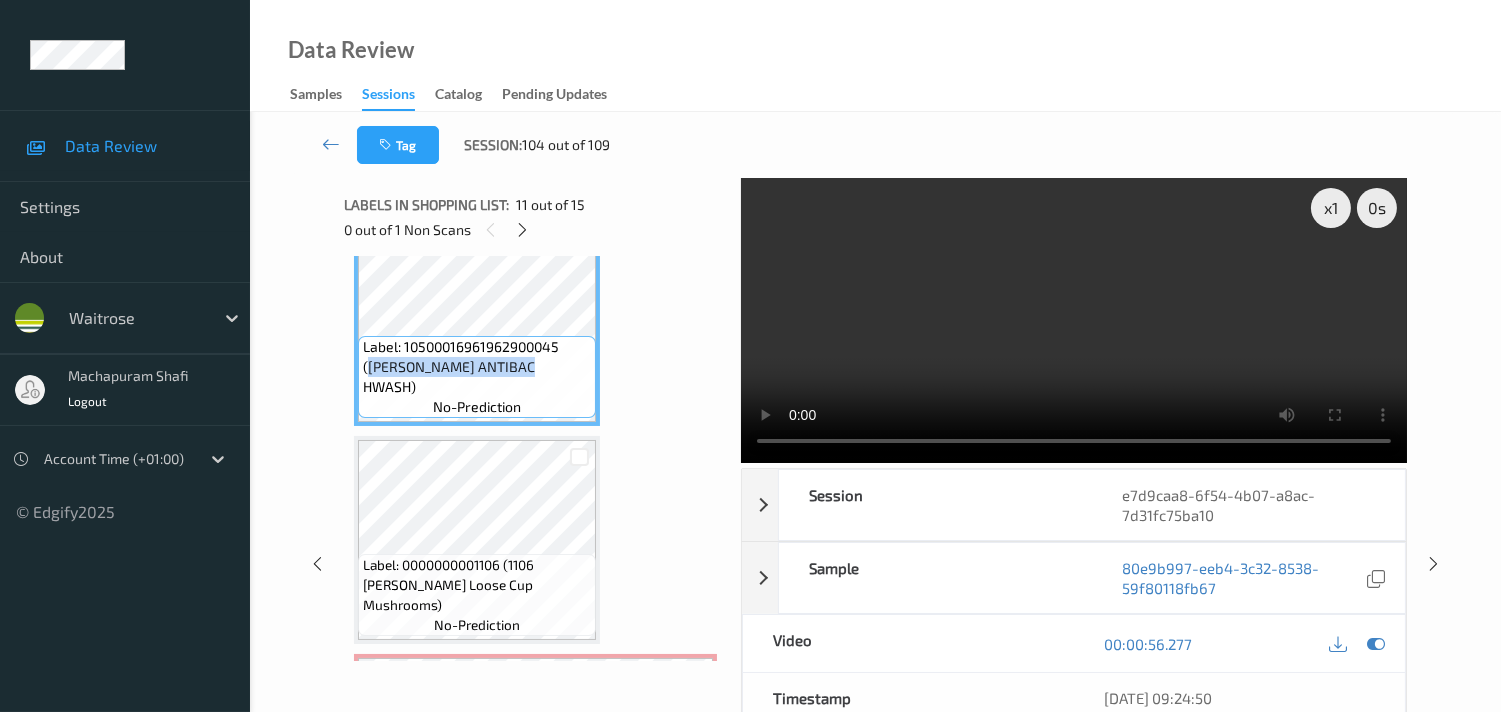 scroll, scrollTop: 2282, scrollLeft: 0, axis: vertical 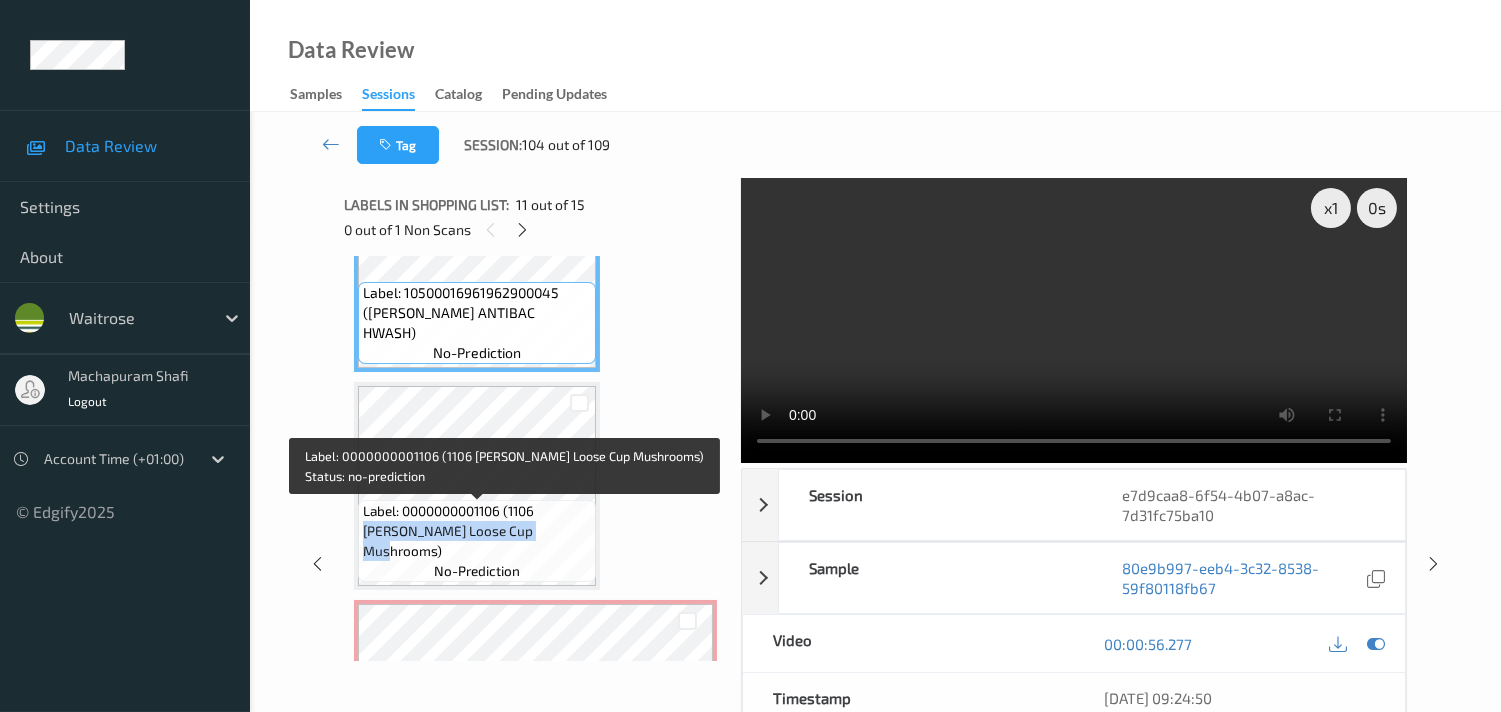 drag, startPoint x: 543, startPoint y: 512, endPoint x: 588, endPoint y: 534, distance: 50.08992 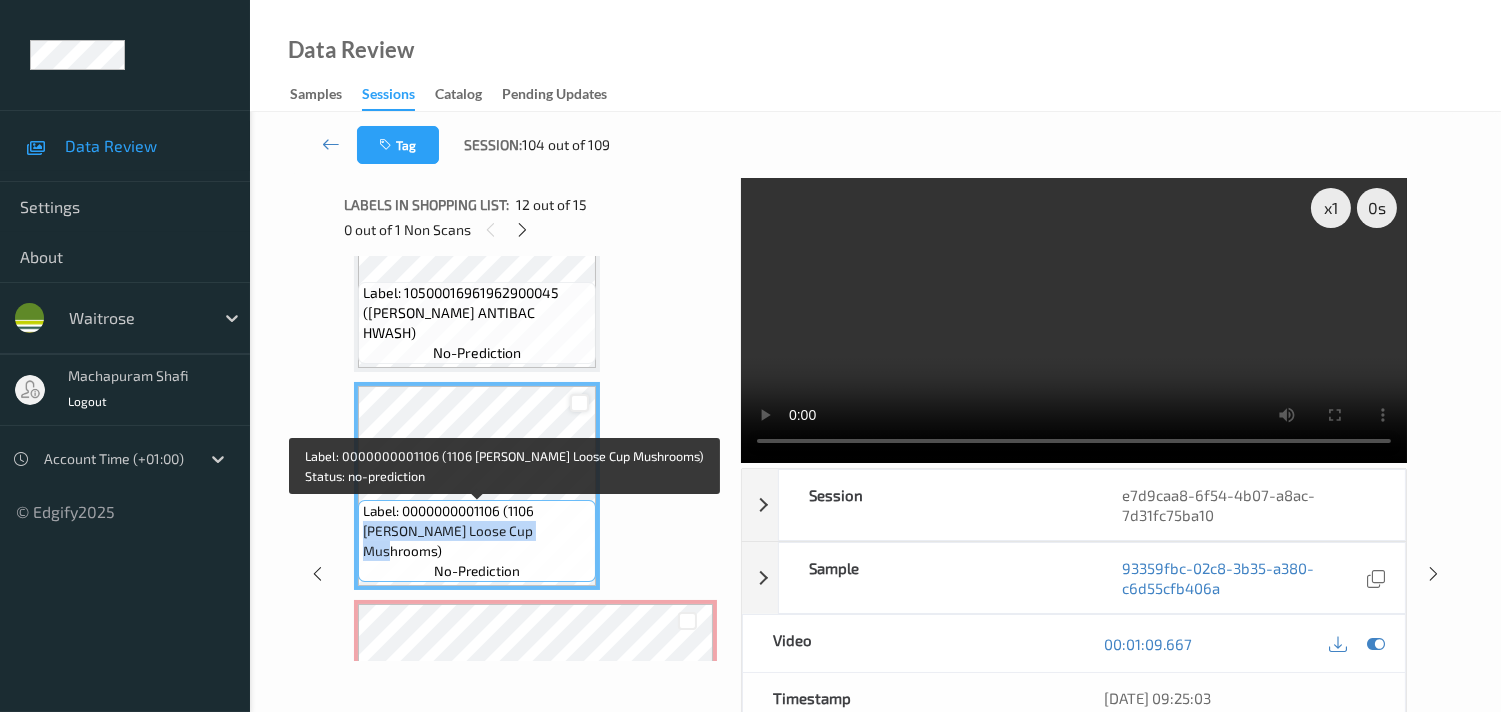 copy on "WR Ess Loose Cup Mushrooms)" 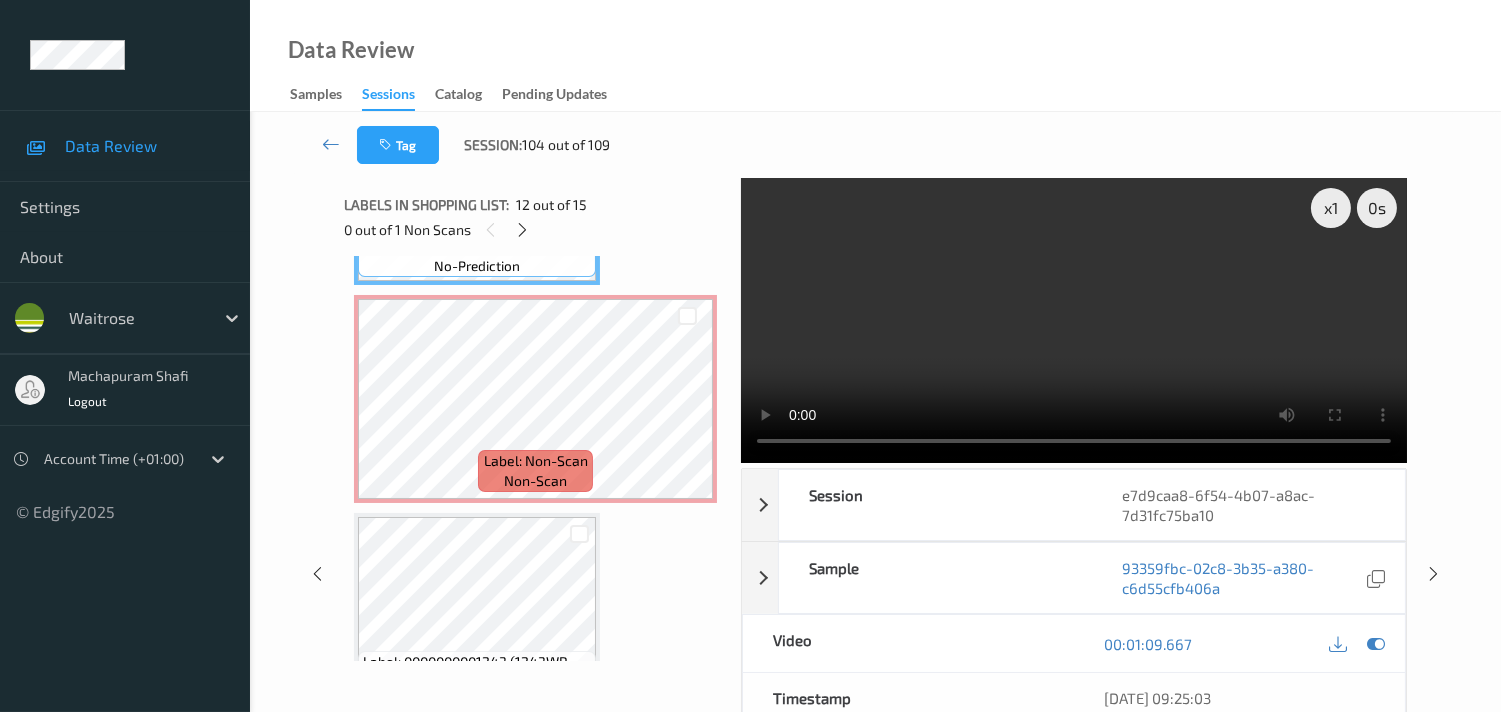 scroll, scrollTop: 2726, scrollLeft: 0, axis: vertical 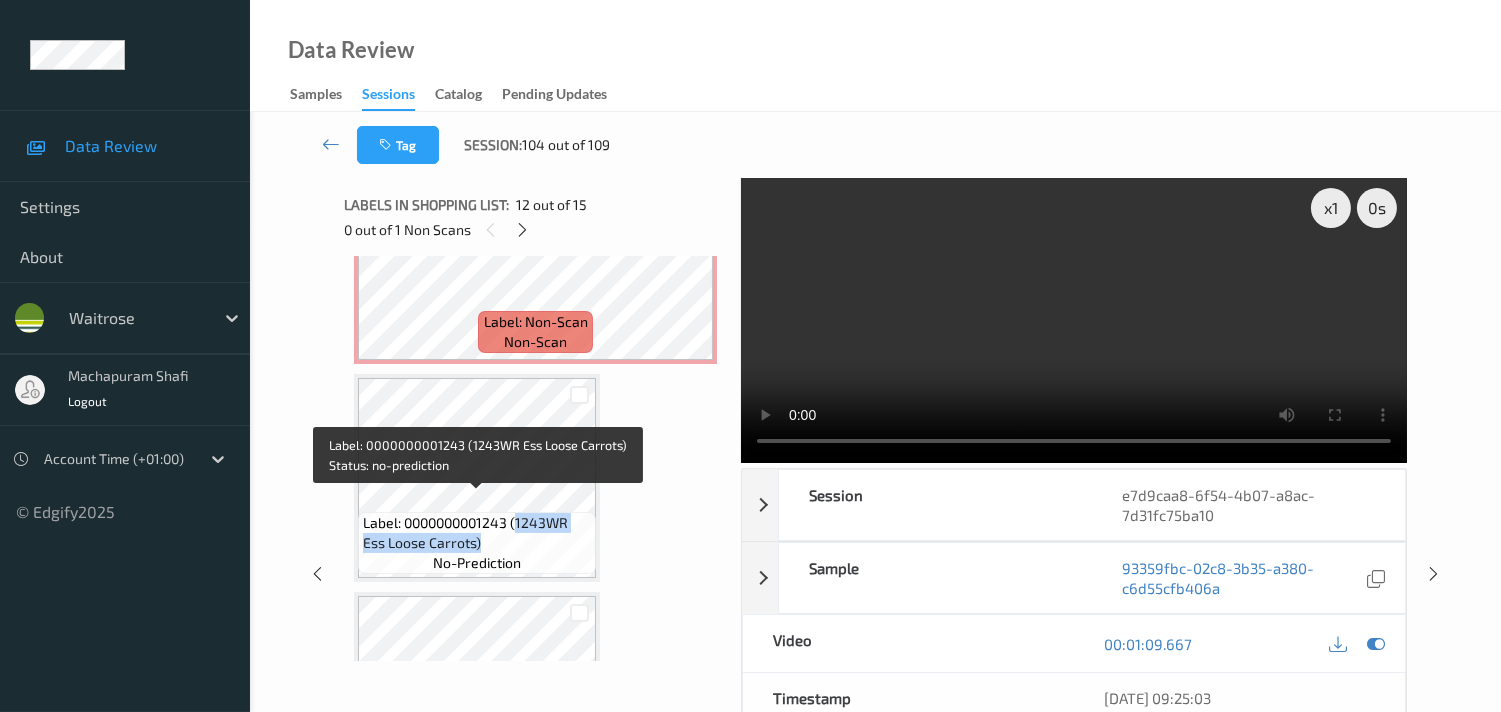 drag, startPoint x: 516, startPoint y: 505, endPoint x: 584, endPoint y: 542, distance: 77.41447 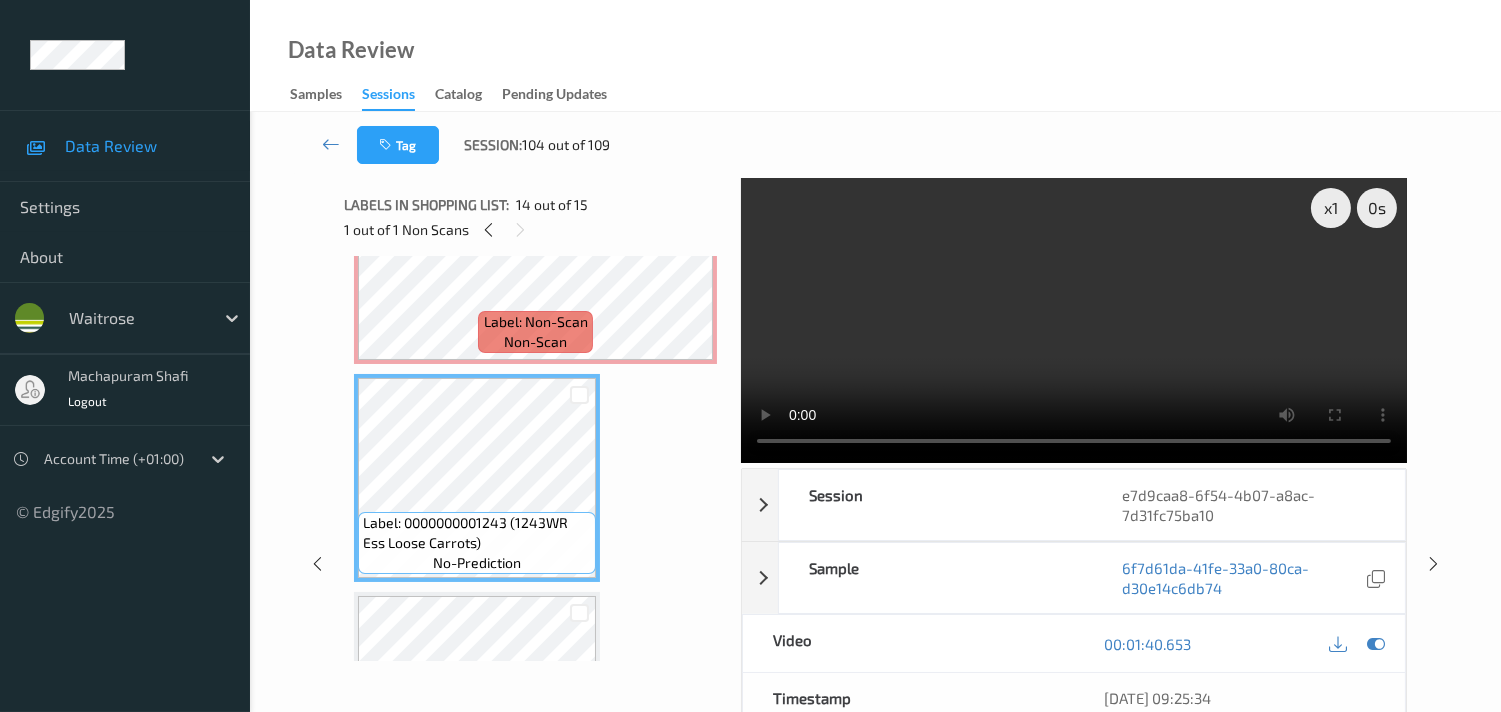click on "Label: 5000169671306 (WR BLUEPRINT SHIRAZ) no-prediction Label: 5015877399701 (GREETING CARD) no-prediction Label: 5015877292651 (GREETINGS CARD) no-prediction Label: 5015877508851 (GREETINGS CARDS) no-prediction Label: 5063210001828 (WR SWEET PANCAKES) no-prediction Label: 10500016948210000119 (ESS FR WHITE EGGS) no-prediction Label: 10506321008364000445 (ETC PORK MEDALLIONS) no-prediction Label: 5000169663714 (WR C&amp;O DELI FILLER) no-prediction Label: 9770956805769 (SAT MIRROR) no-prediction Label: 9771479234760 (SOUTH WALES ECHO SAT) no-prediction Label: 10500016961962900045 (WR ESS ANTIBAC HWASH) no-prediction Label: 0000000001106 (1106 WR Ess Loose Cup Mushrooms) no-prediction Label: Non-Scan non-scan Label: Non-Scan non-scan Label: Non-Scan non-scan Label: 0000000001243 (1243WR Ess Loose Carrots) no-prediction Label: 9210315543319247 no-prediction" at bounding box center (535, -830) 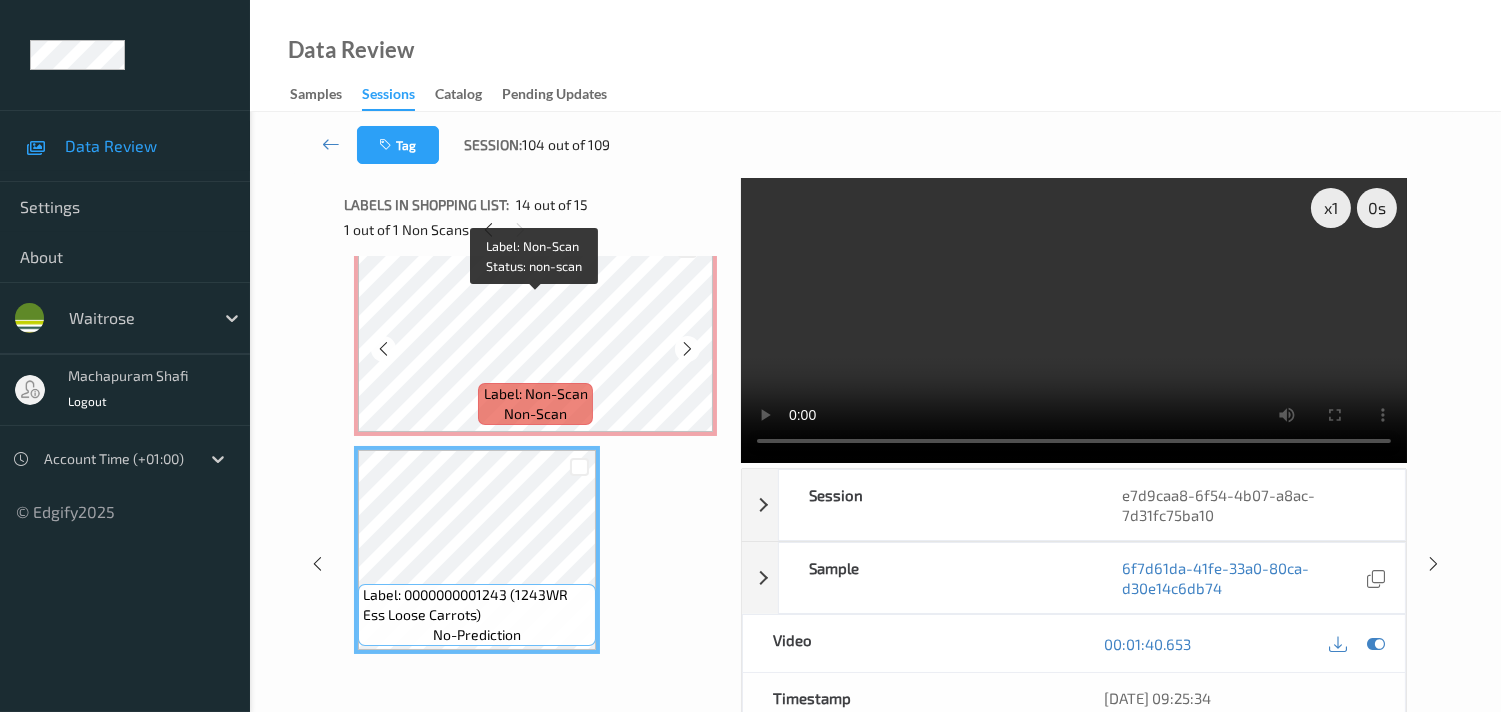 scroll, scrollTop: 2615, scrollLeft: 0, axis: vertical 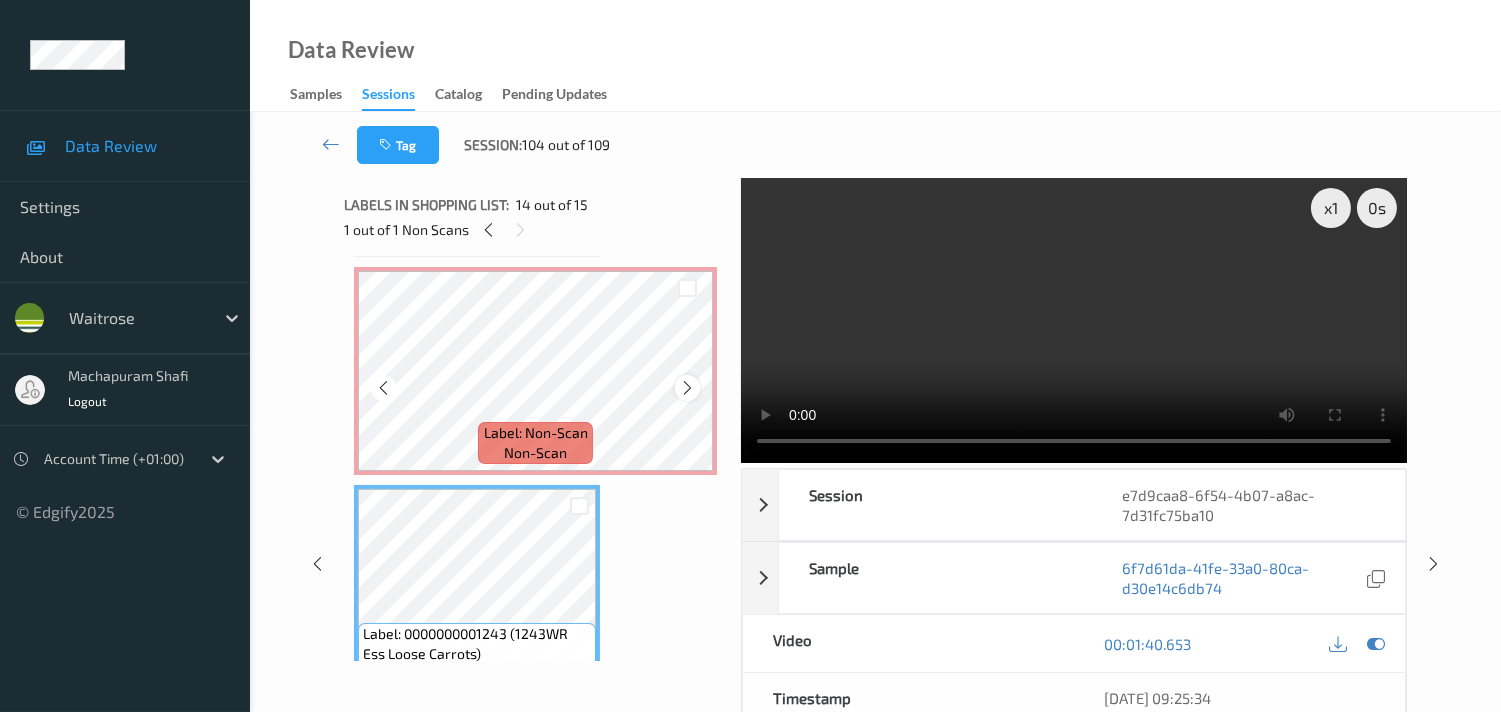click at bounding box center [687, 388] 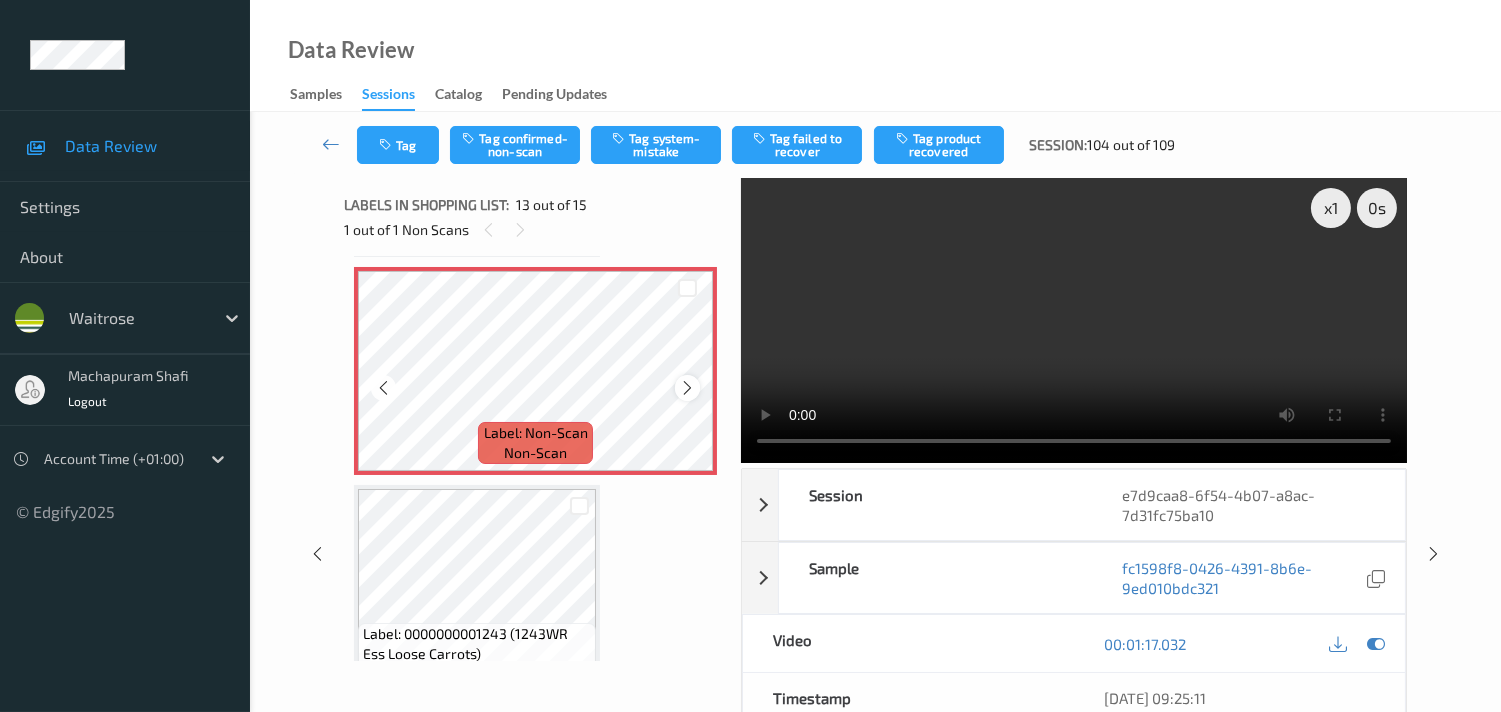click at bounding box center (687, 388) 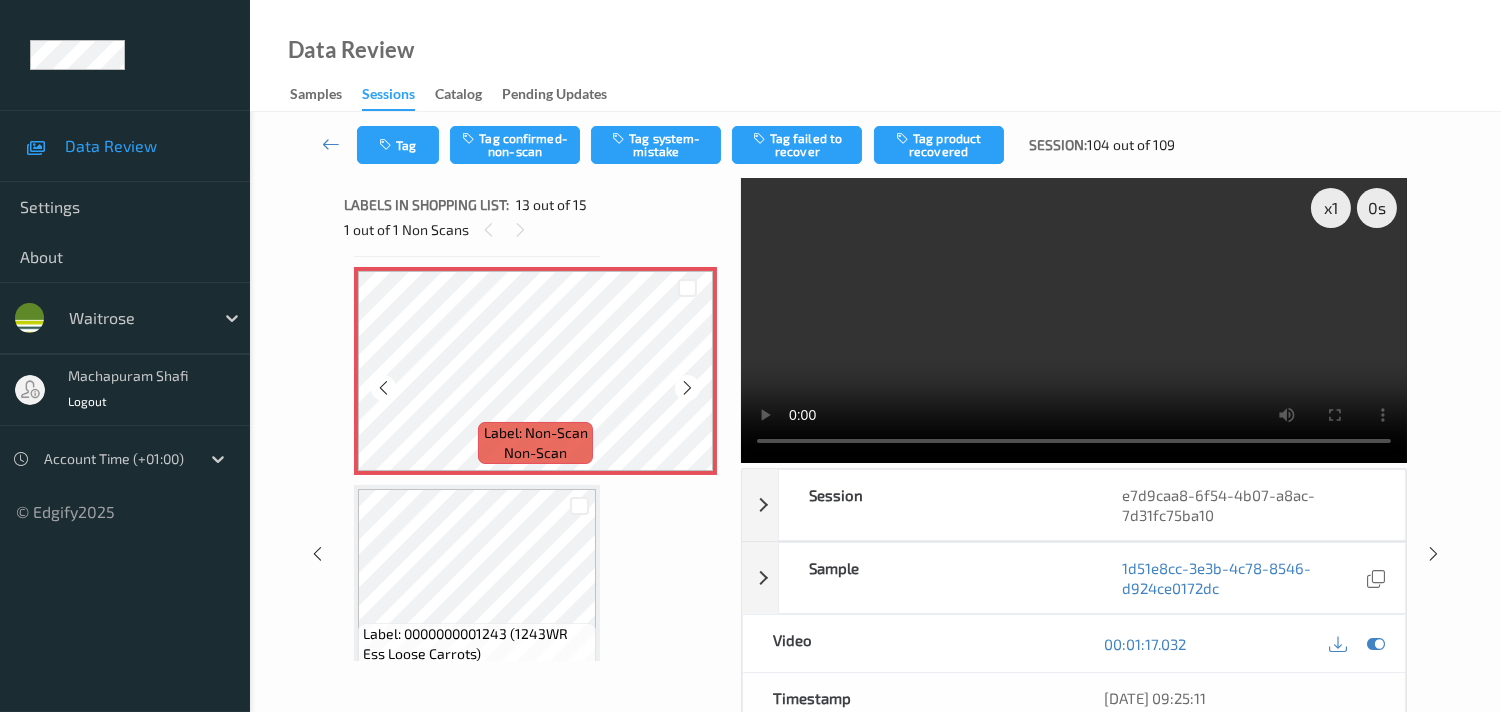 click at bounding box center (687, 388) 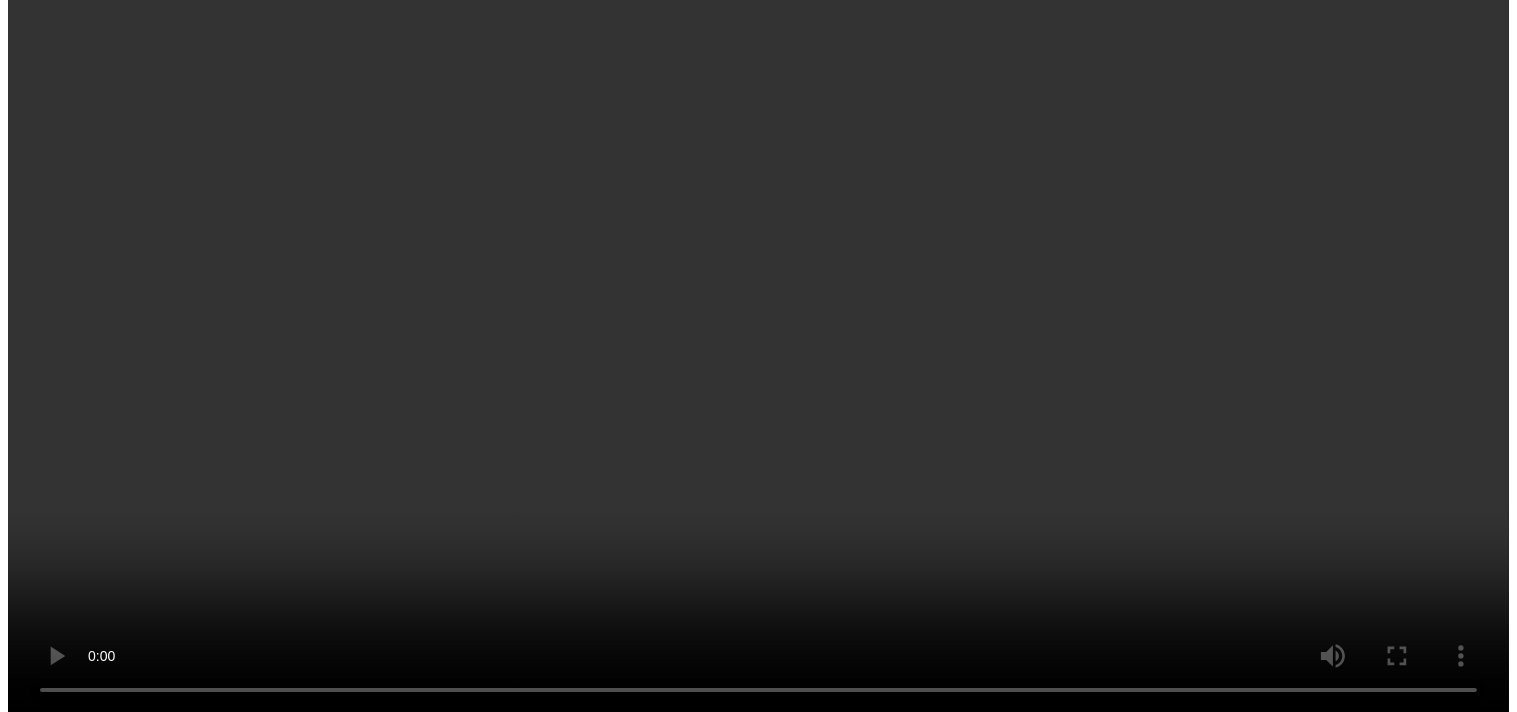 scroll, scrollTop: 2504, scrollLeft: 0, axis: vertical 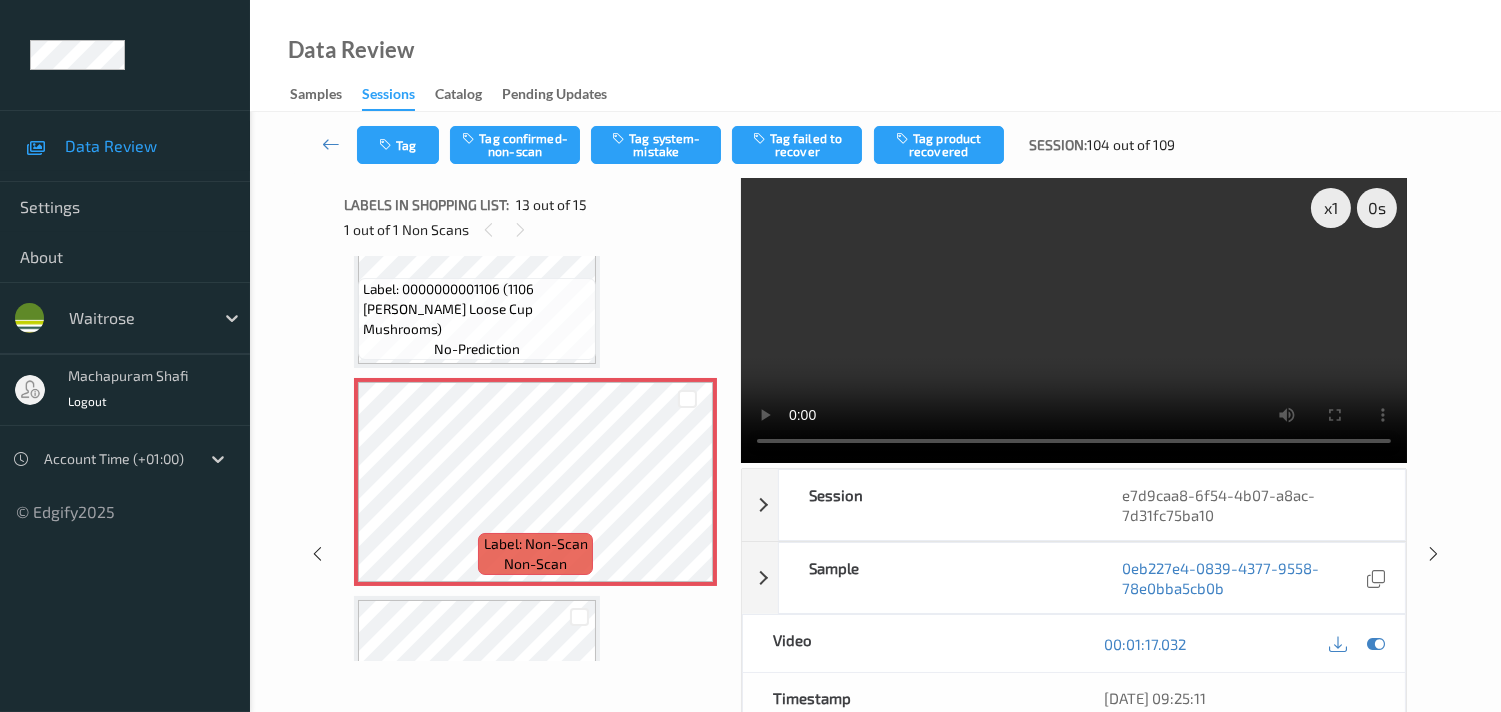 type 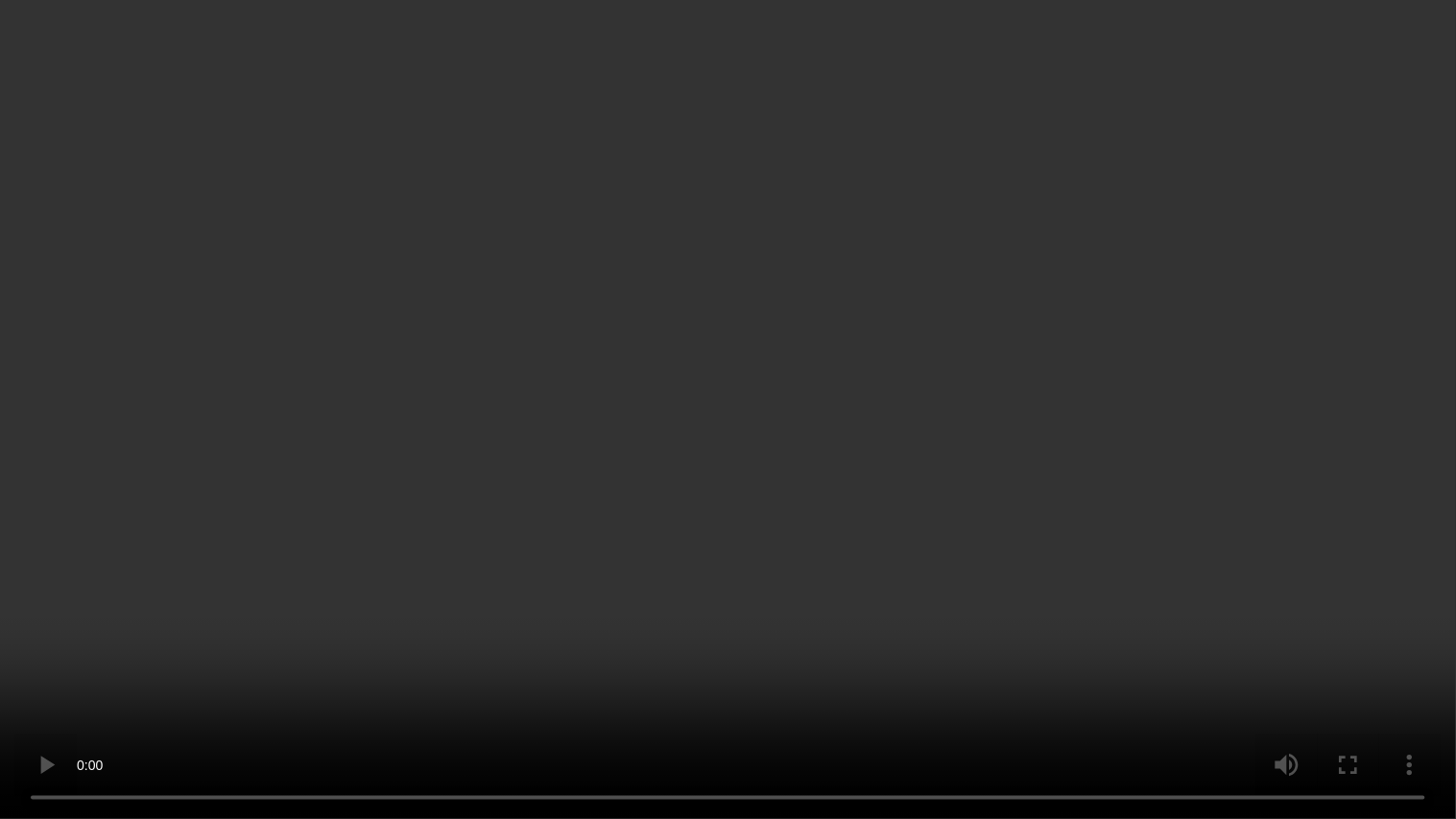 click at bounding box center (728, 409) 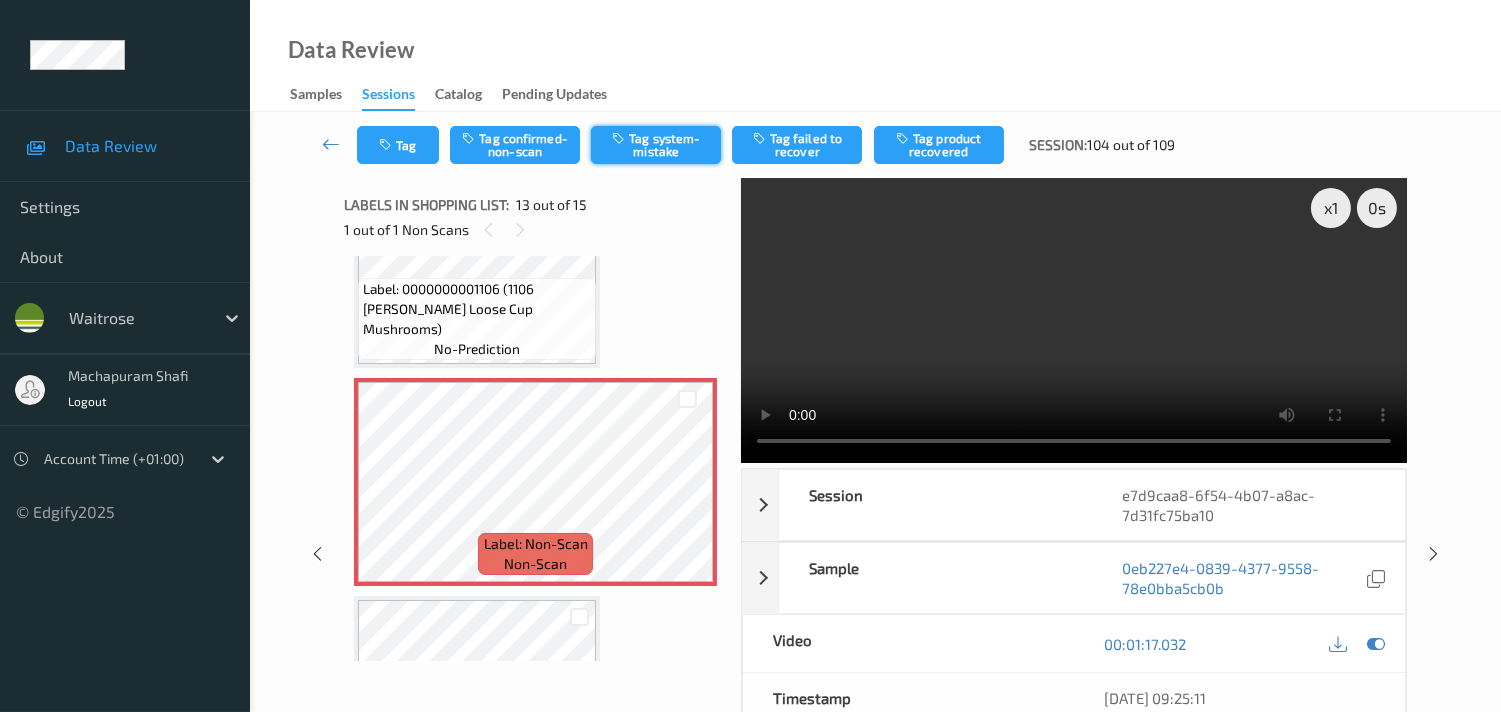 click on "Tag   system-mistake" at bounding box center [656, 145] 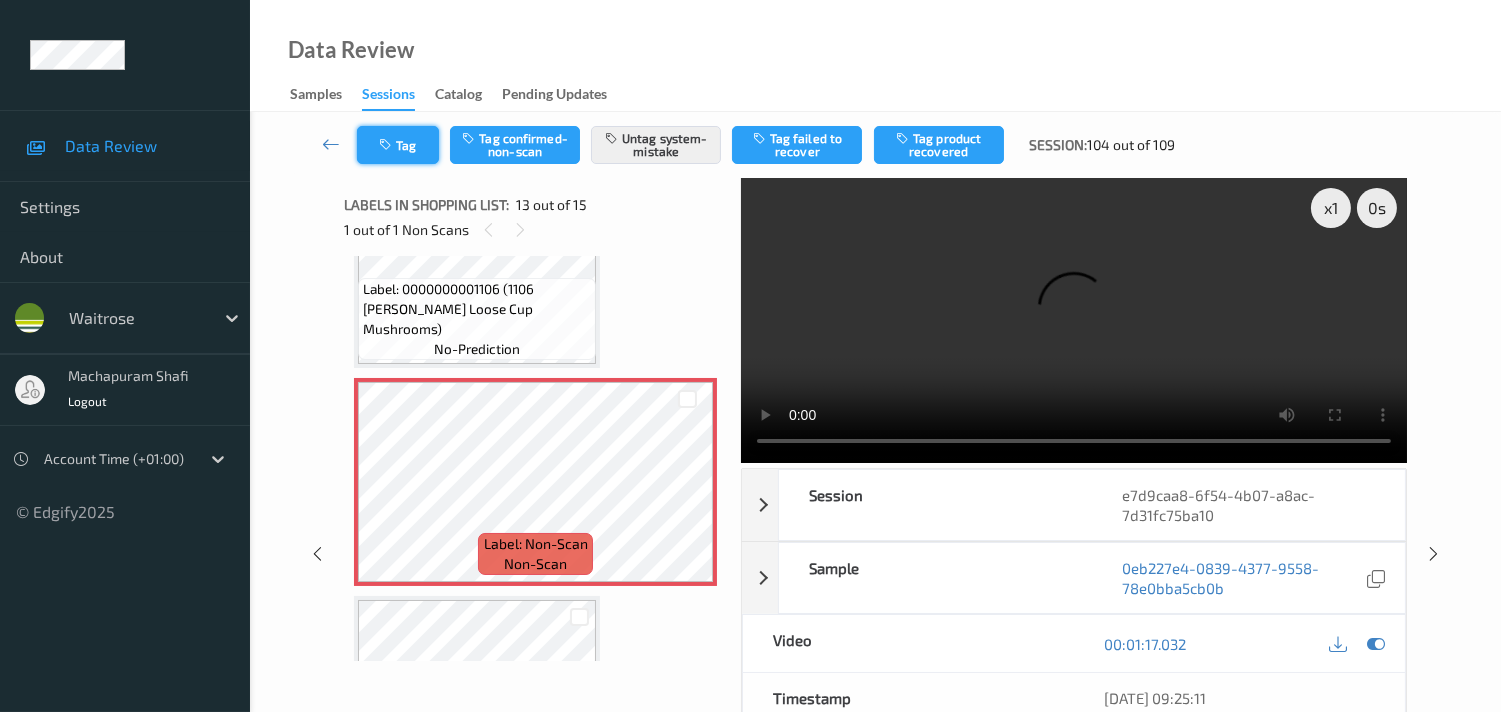 click on "Tag" at bounding box center (398, 145) 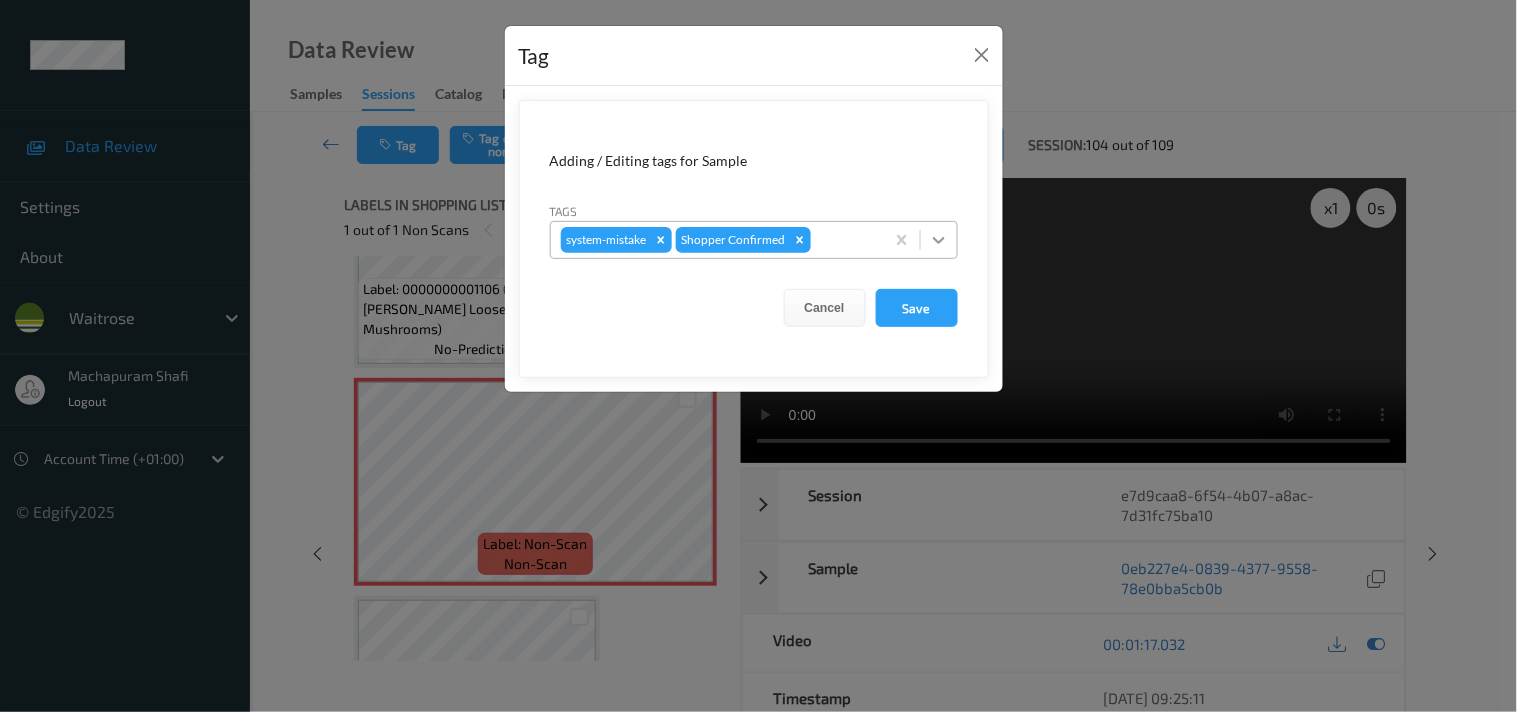 click 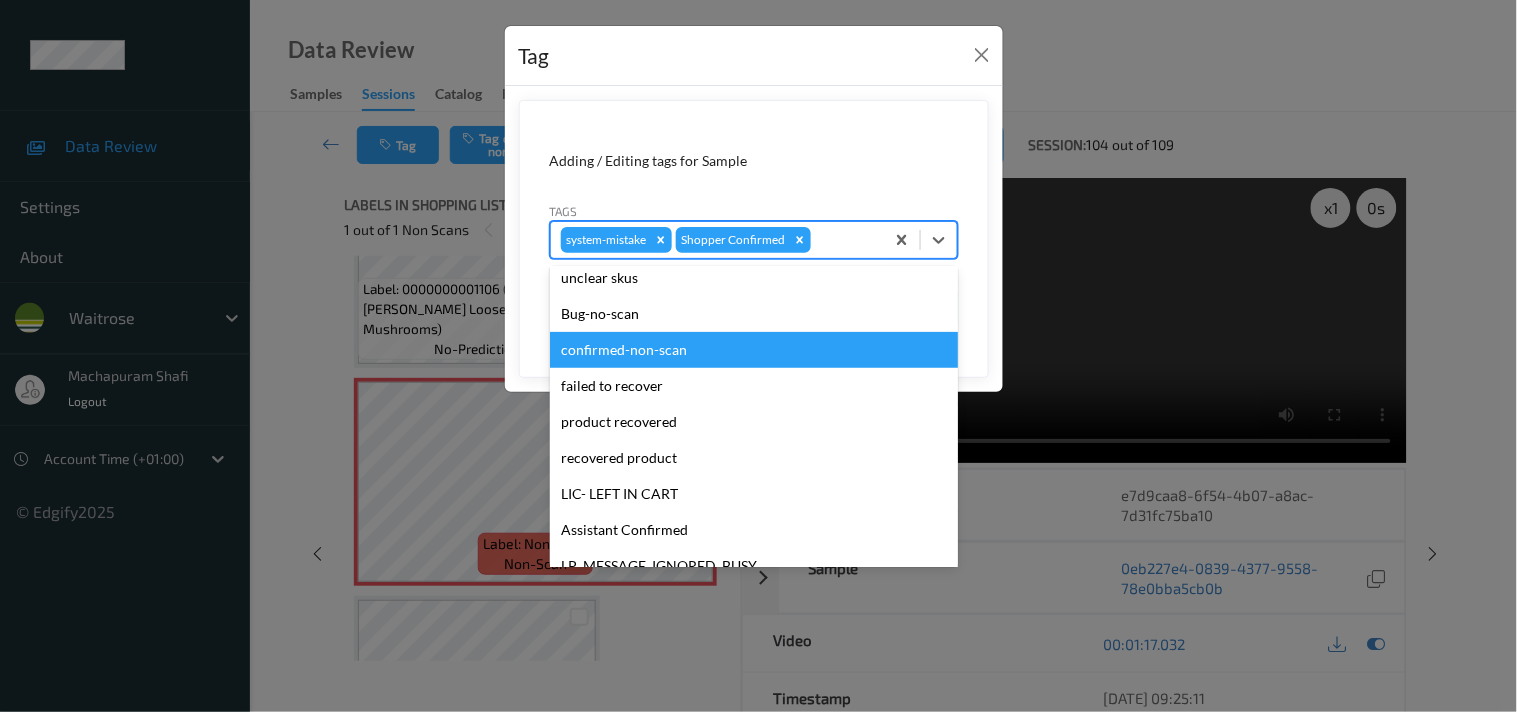 scroll, scrollTop: 318, scrollLeft: 0, axis: vertical 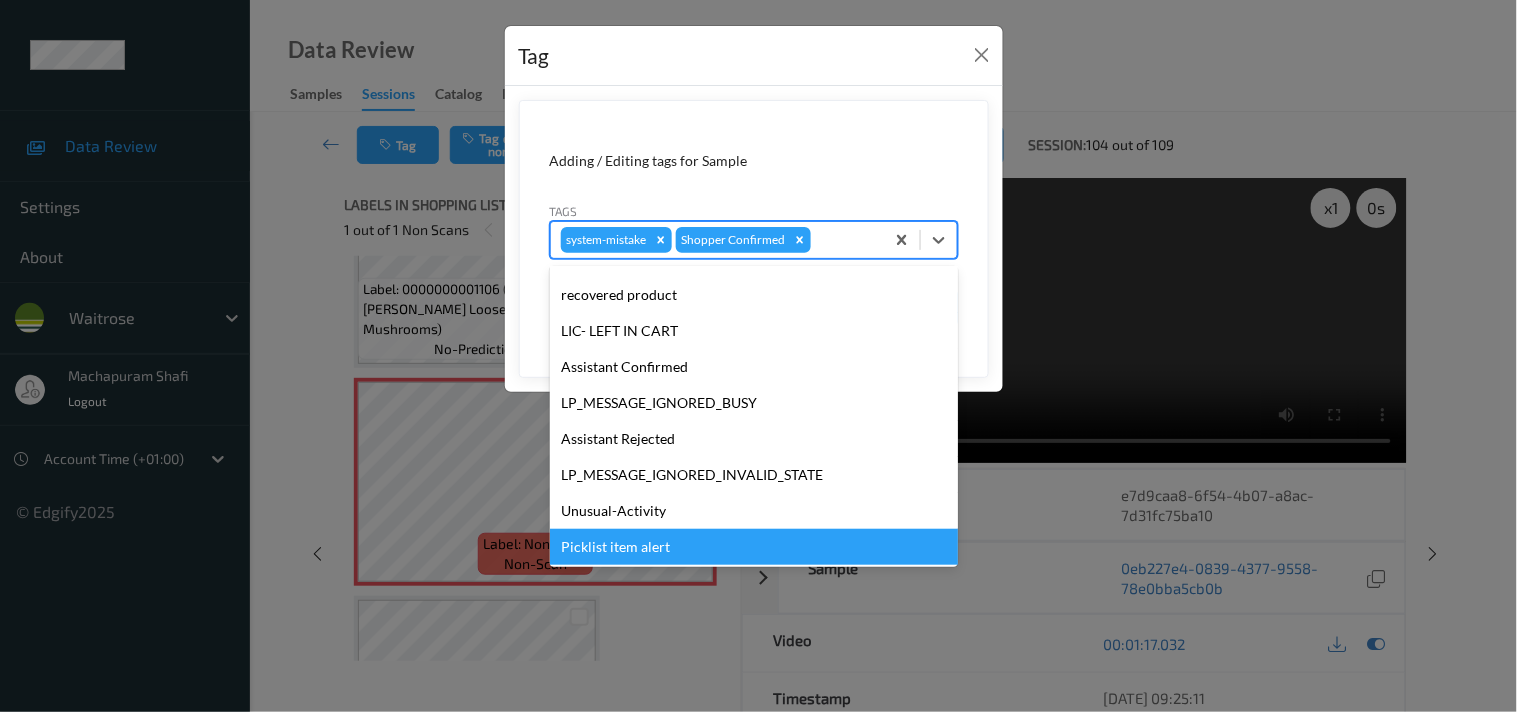 click on "Picklist item alert" at bounding box center (754, 547) 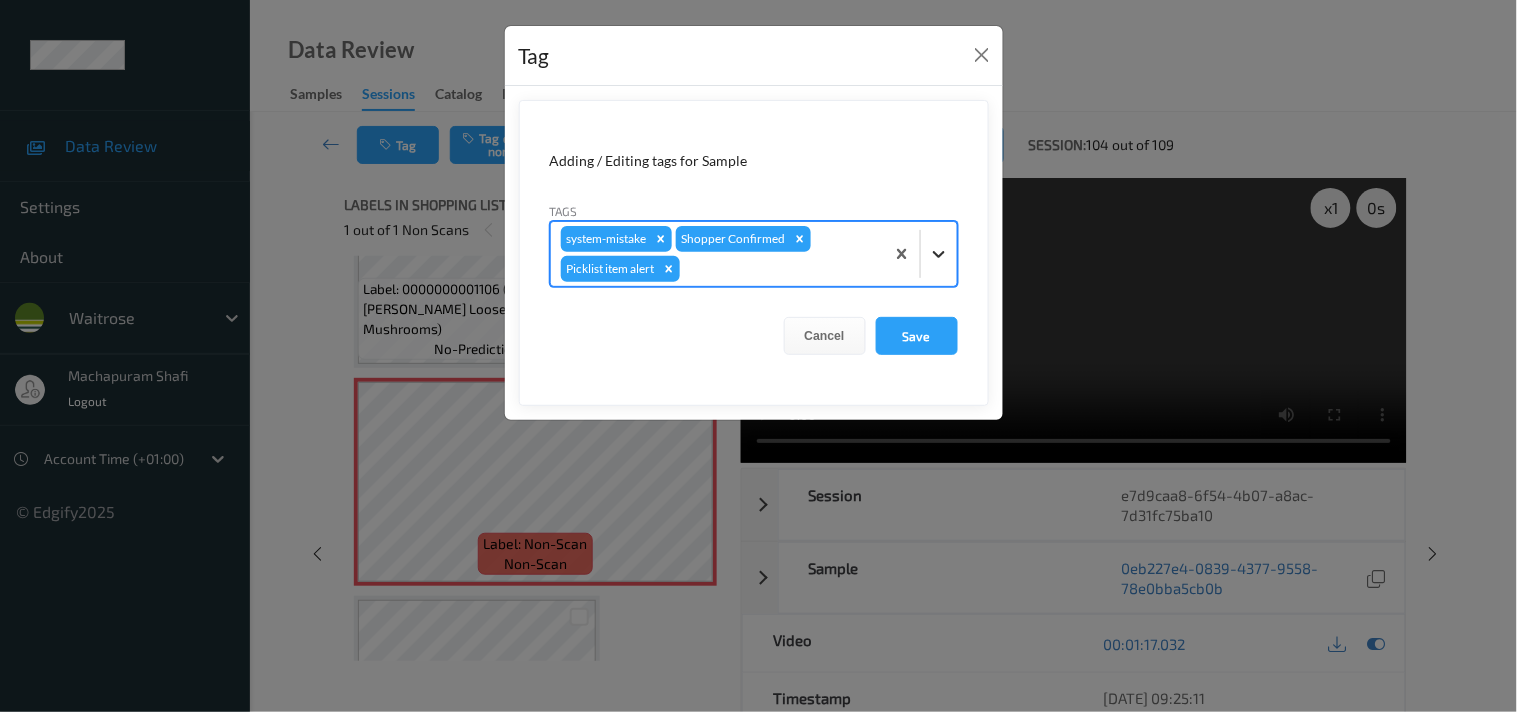 click 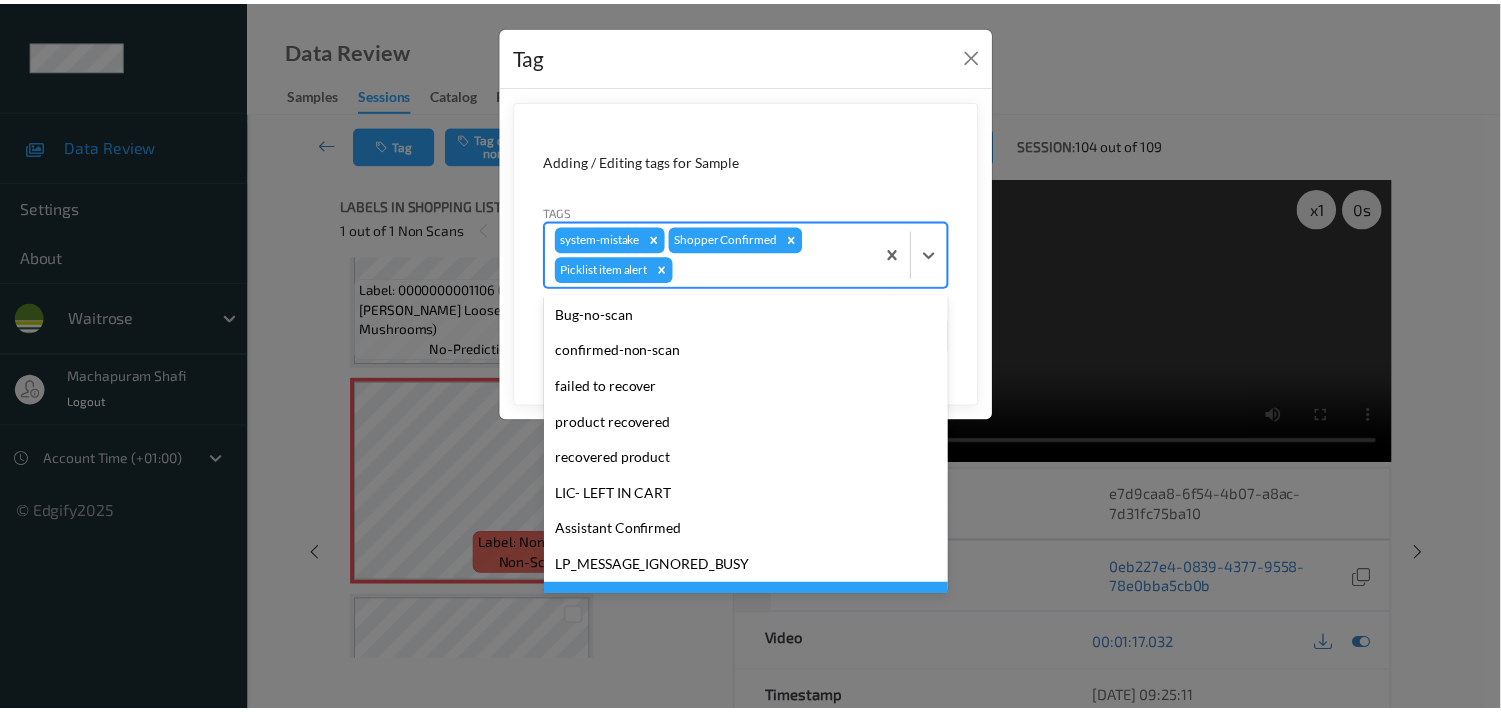 scroll, scrollTop: 283, scrollLeft: 0, axis: vertical 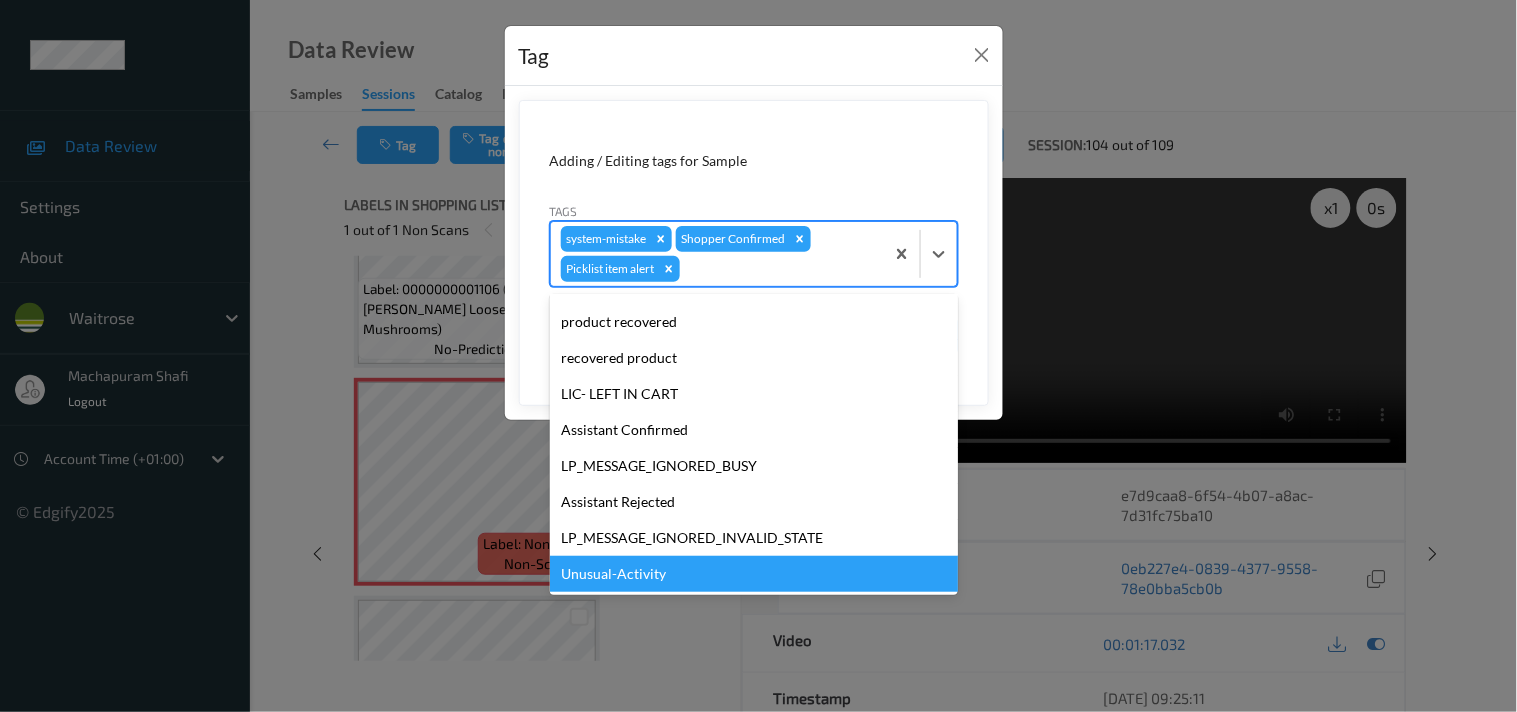 click on "Unusual-Activity" at bounding box center [754, 574] 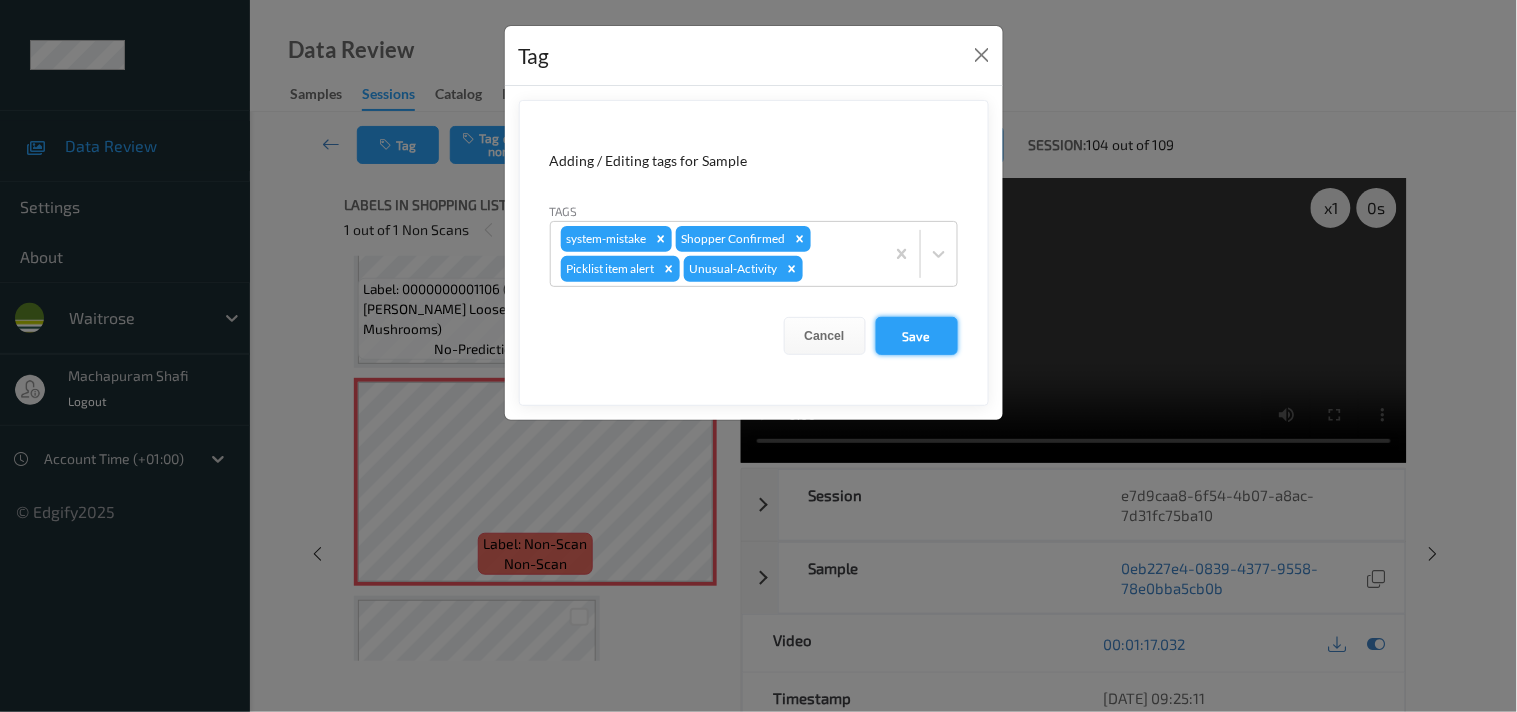 click on "Save" at bounding box center [917, 336] 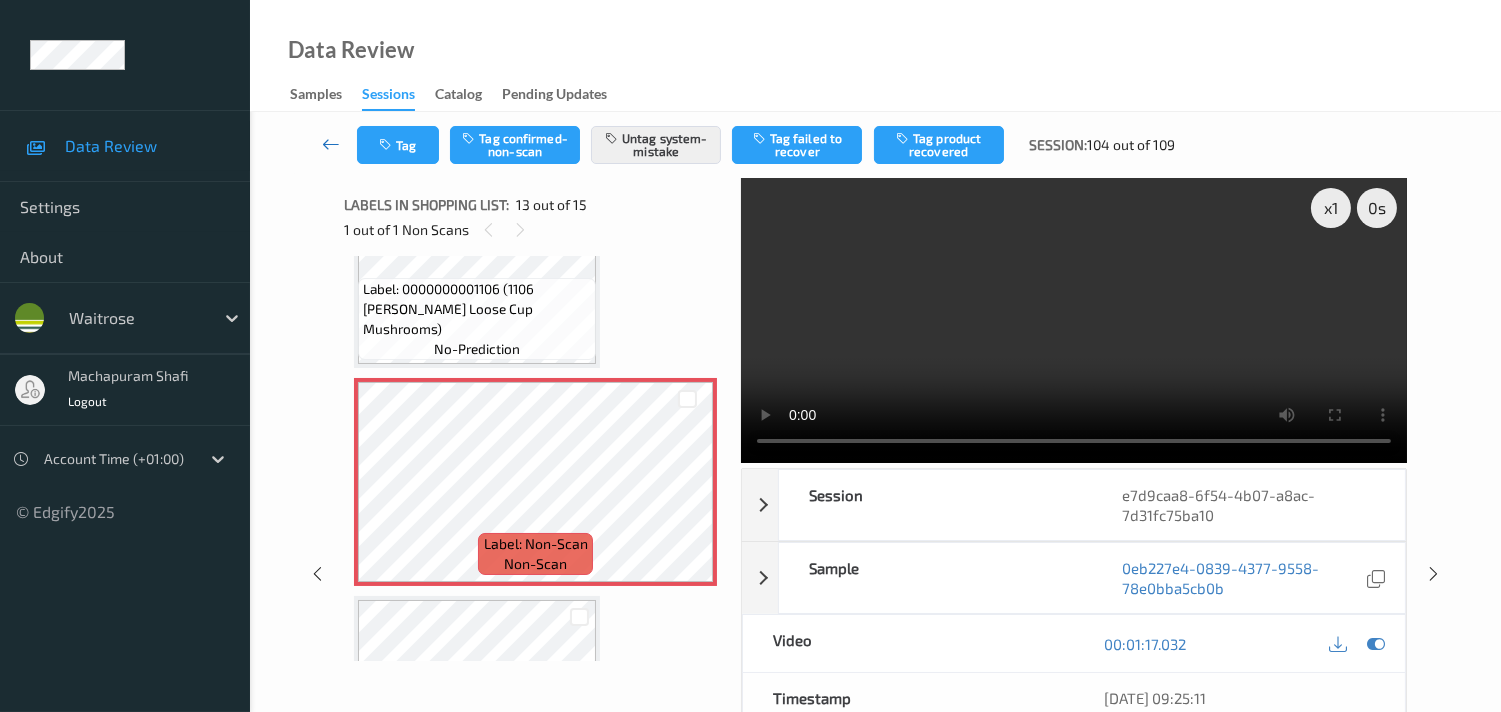 click at bounding box center [331, 144] 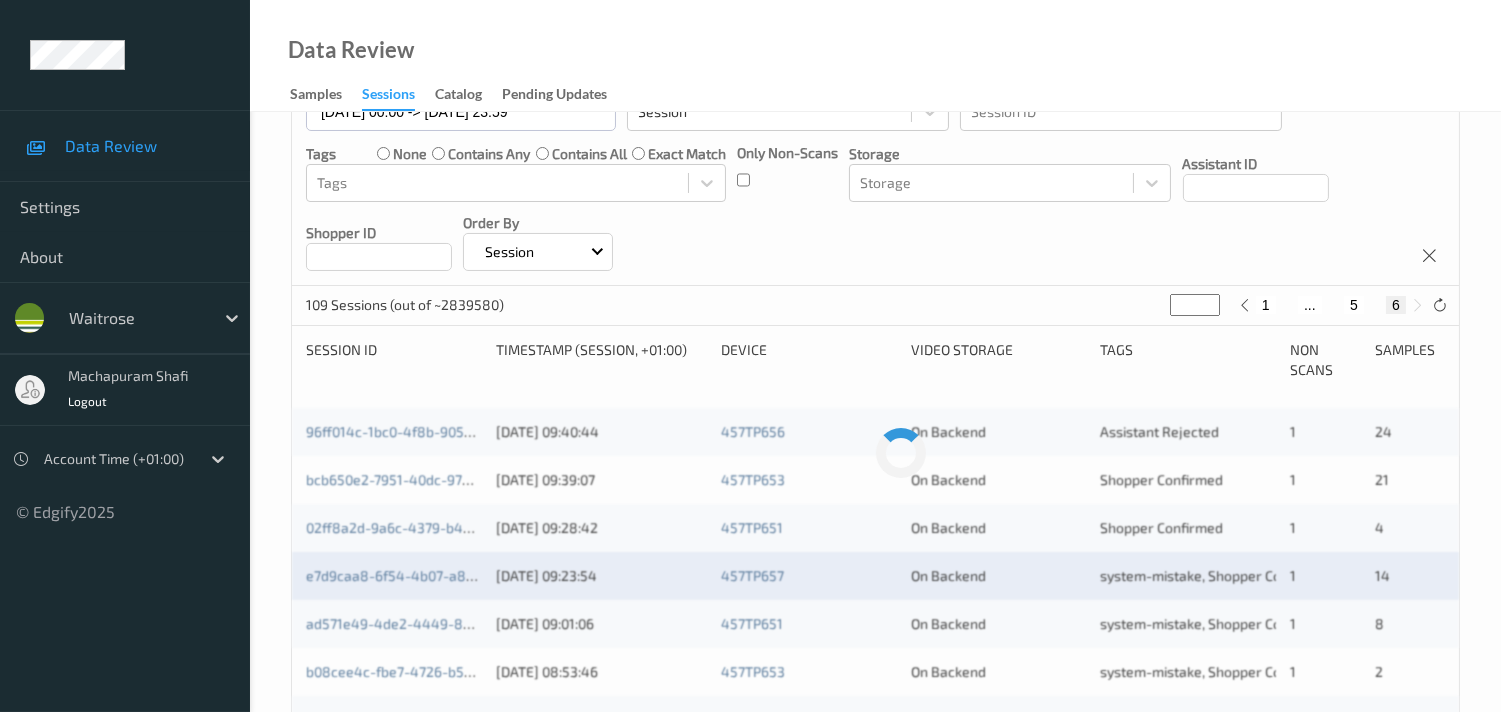 scroll, scrollTop: 222, scrollLeft: 0, axis: vertical 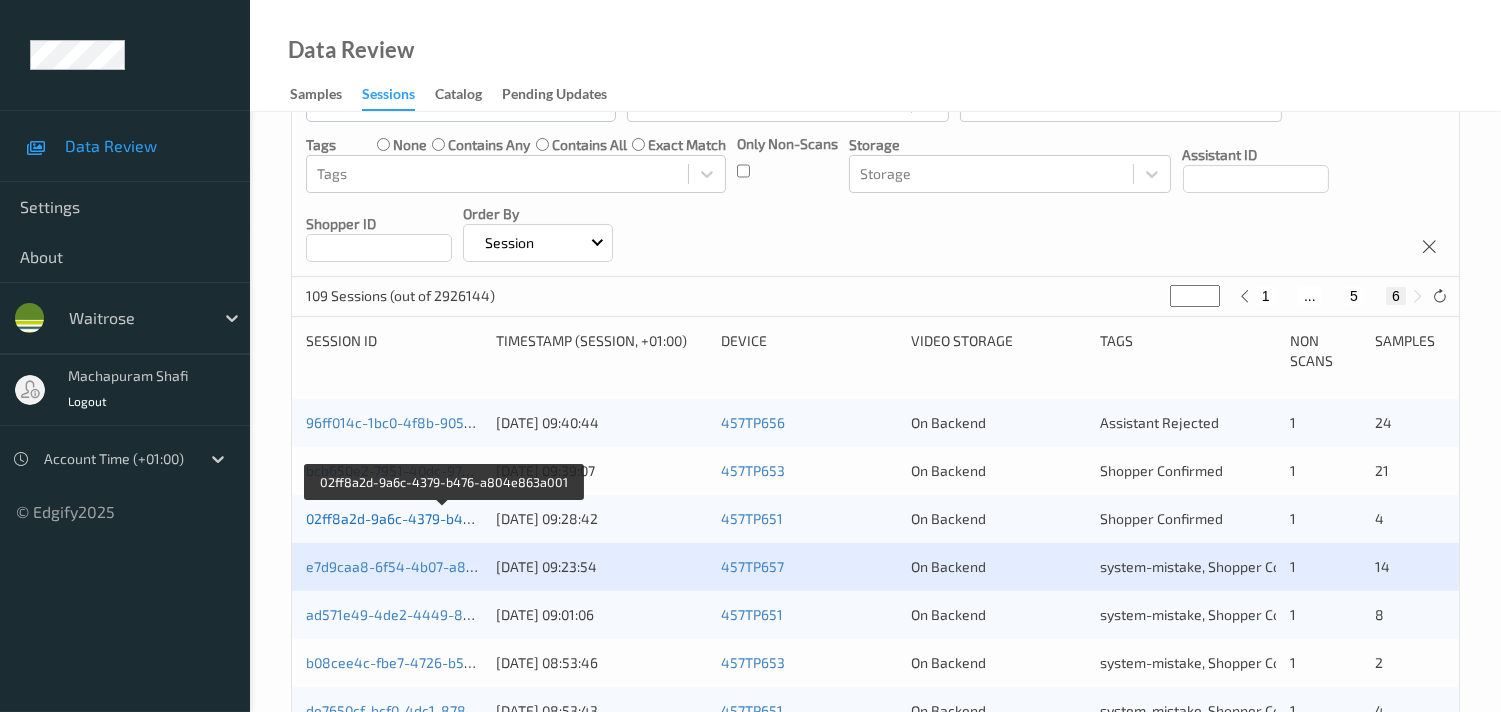 click on "02ff8a2d-9a6c-4379-b476-a804e863a001" at bounding box center [443, 518] 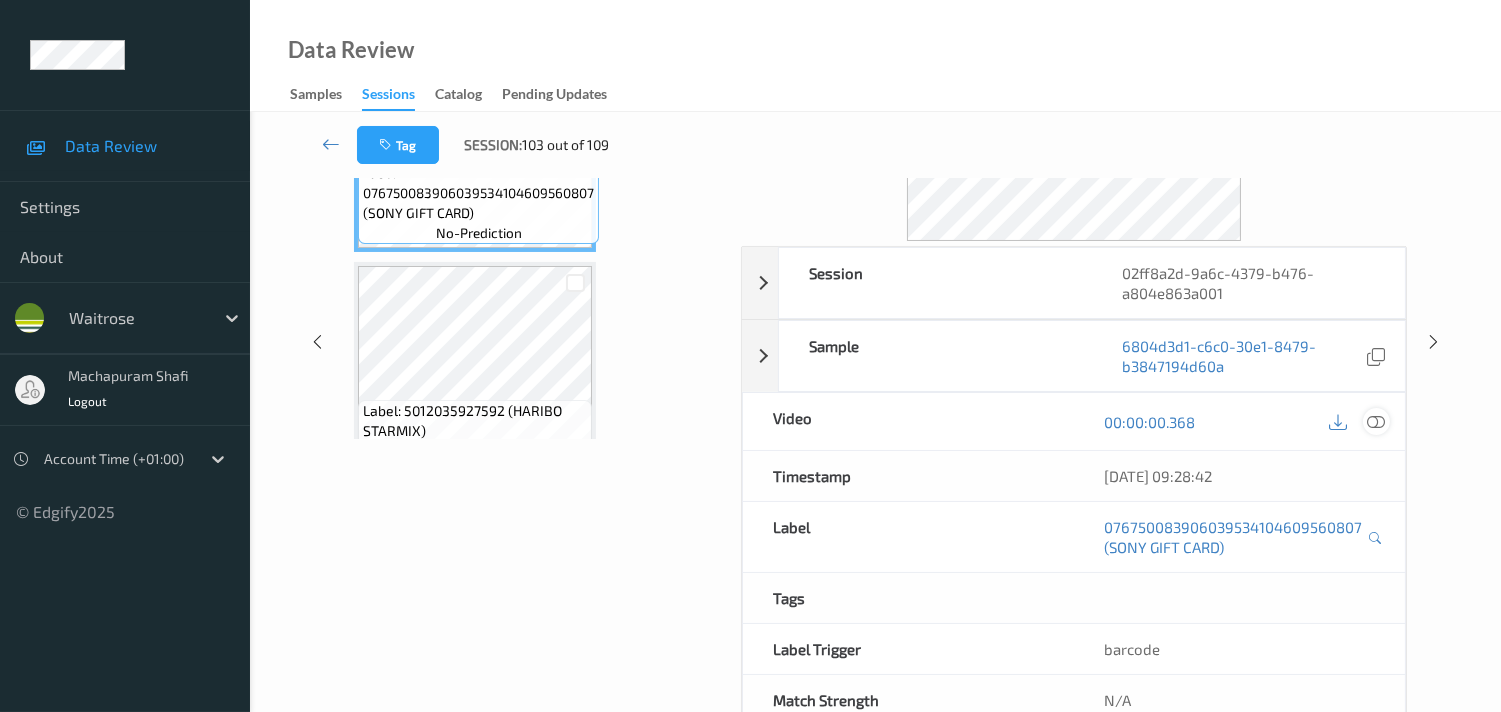 click at bounding box center (1376, 422) 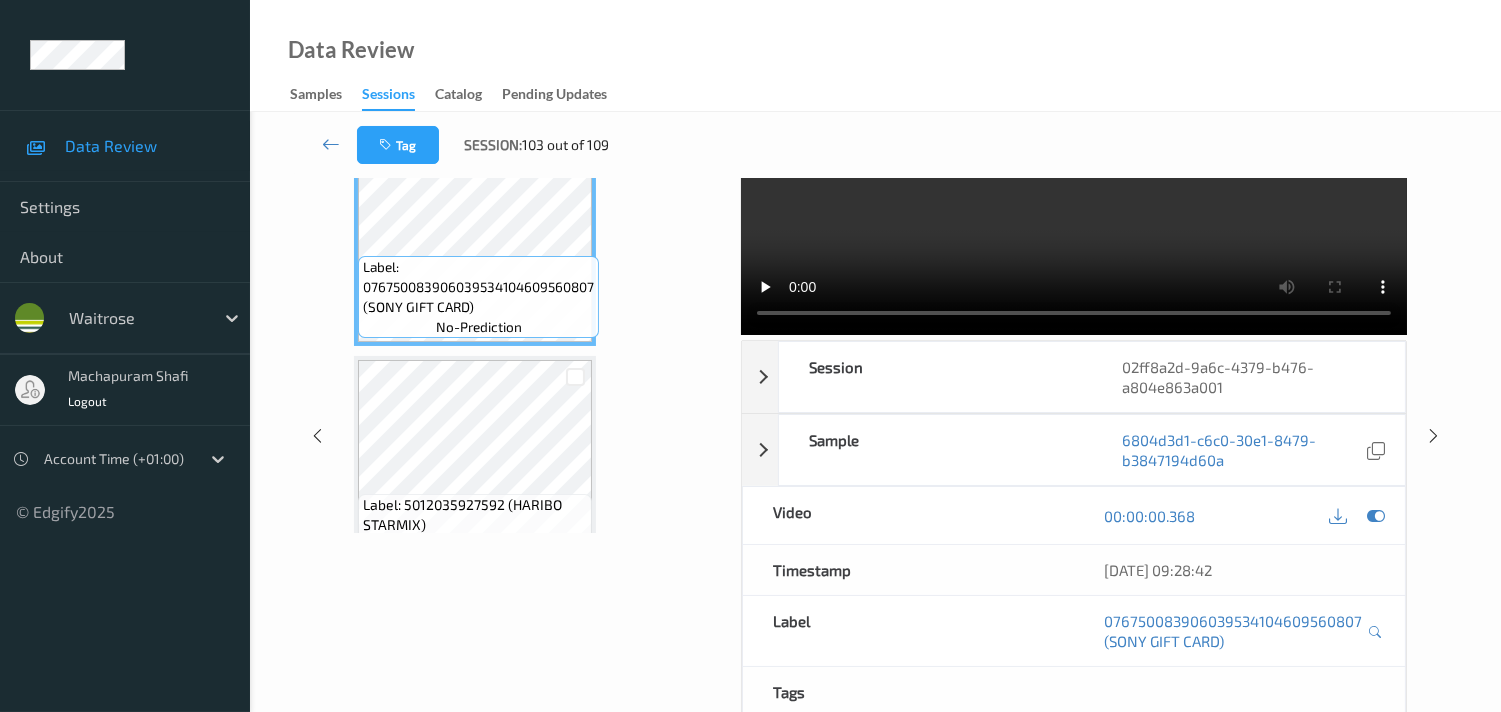 scroll, scrollTop: 0, scrollLeft: 0, axis: both 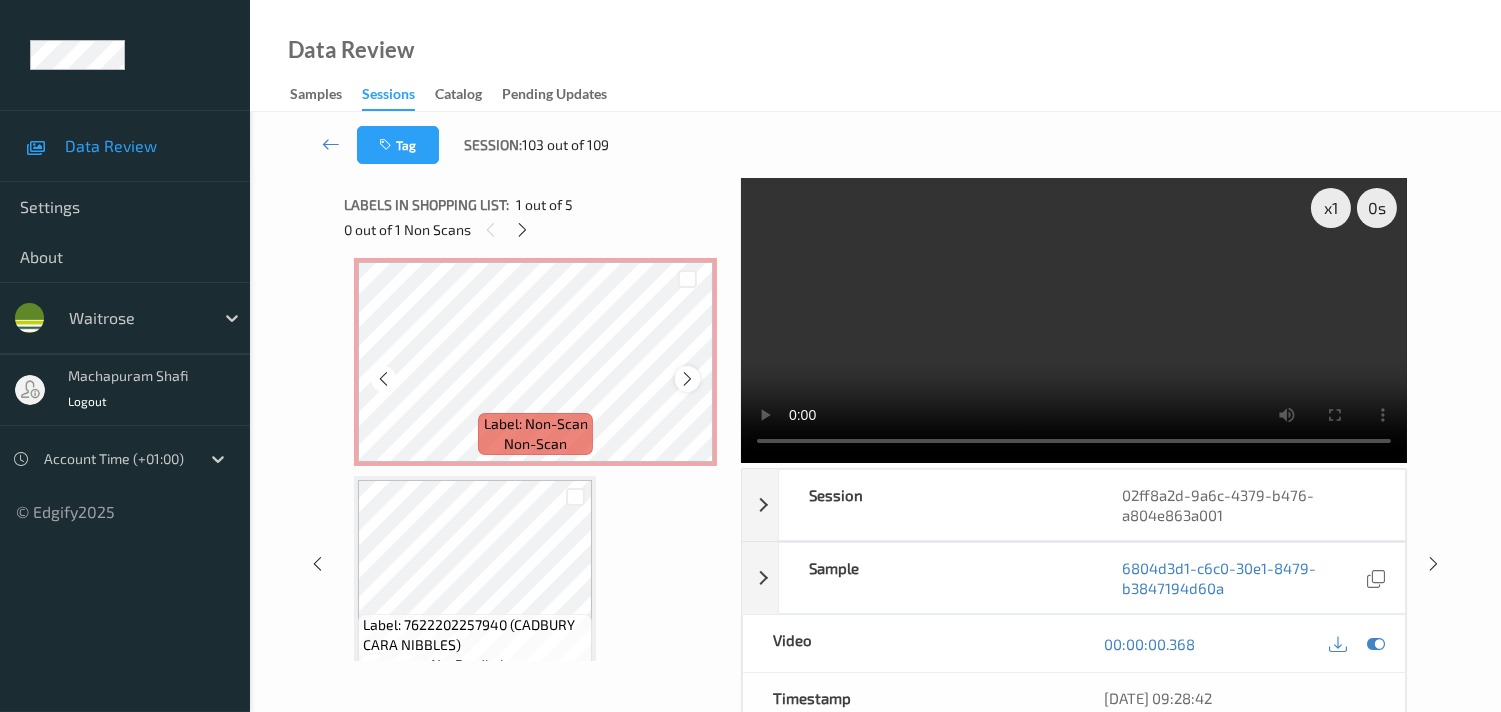 click at bounding box center [687, 379] 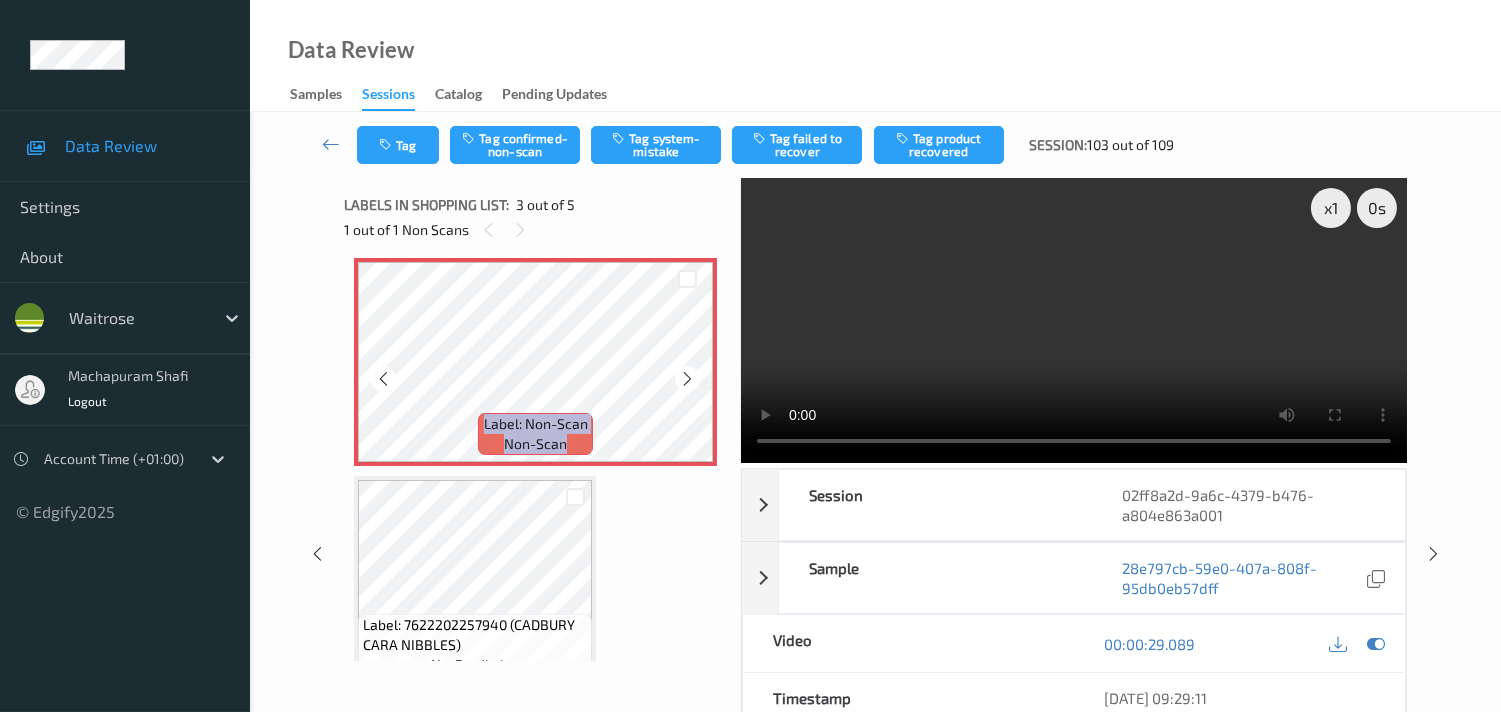 click at bounding box center [687, 379] 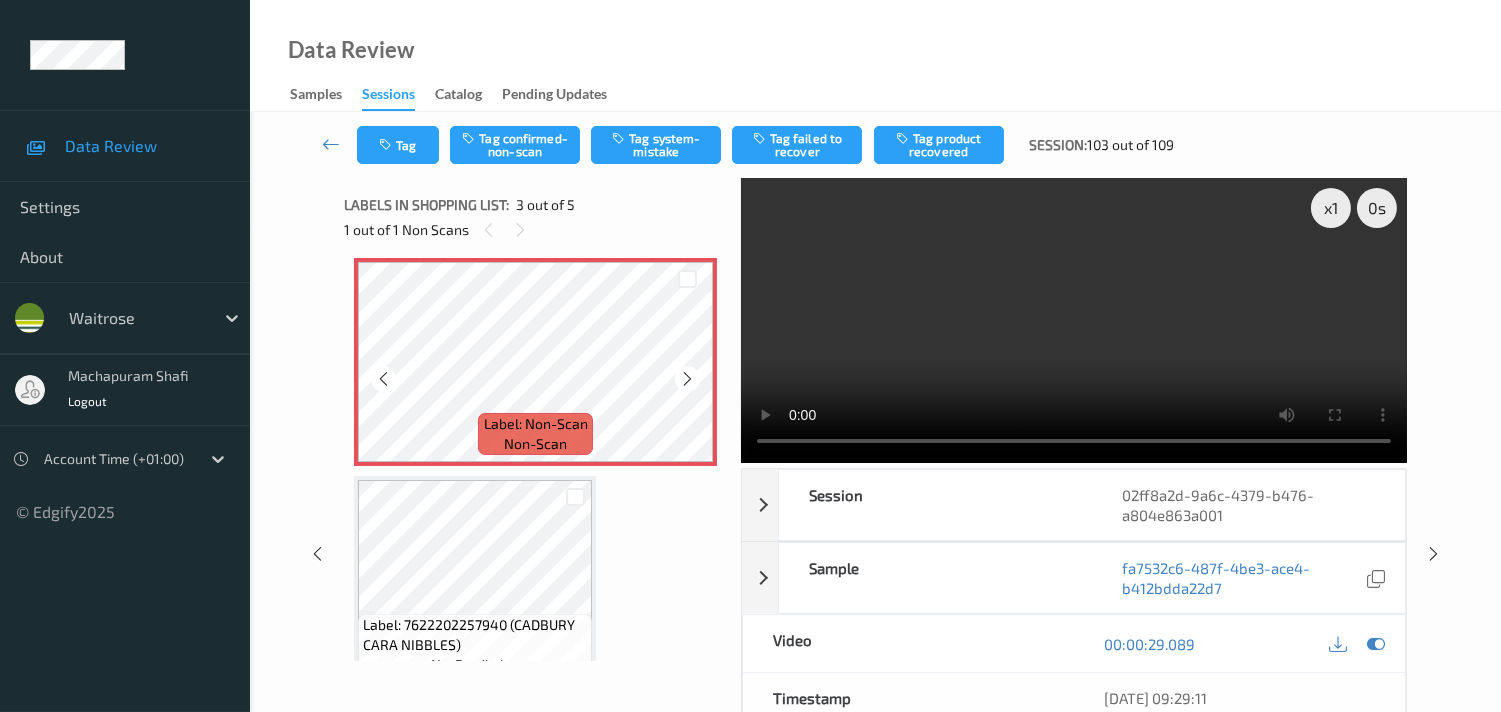 click at bounding box center (687, 379) 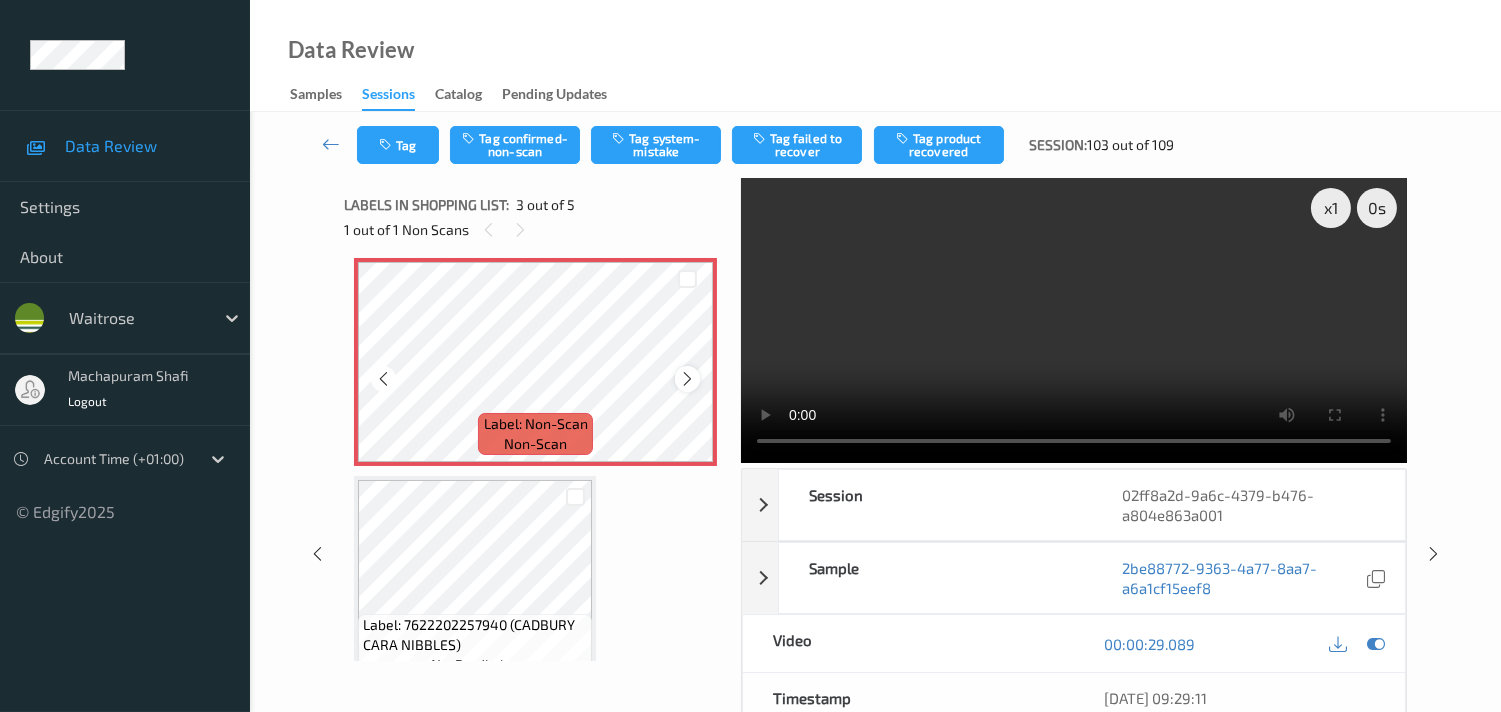 click at bounding box center (687, 379) 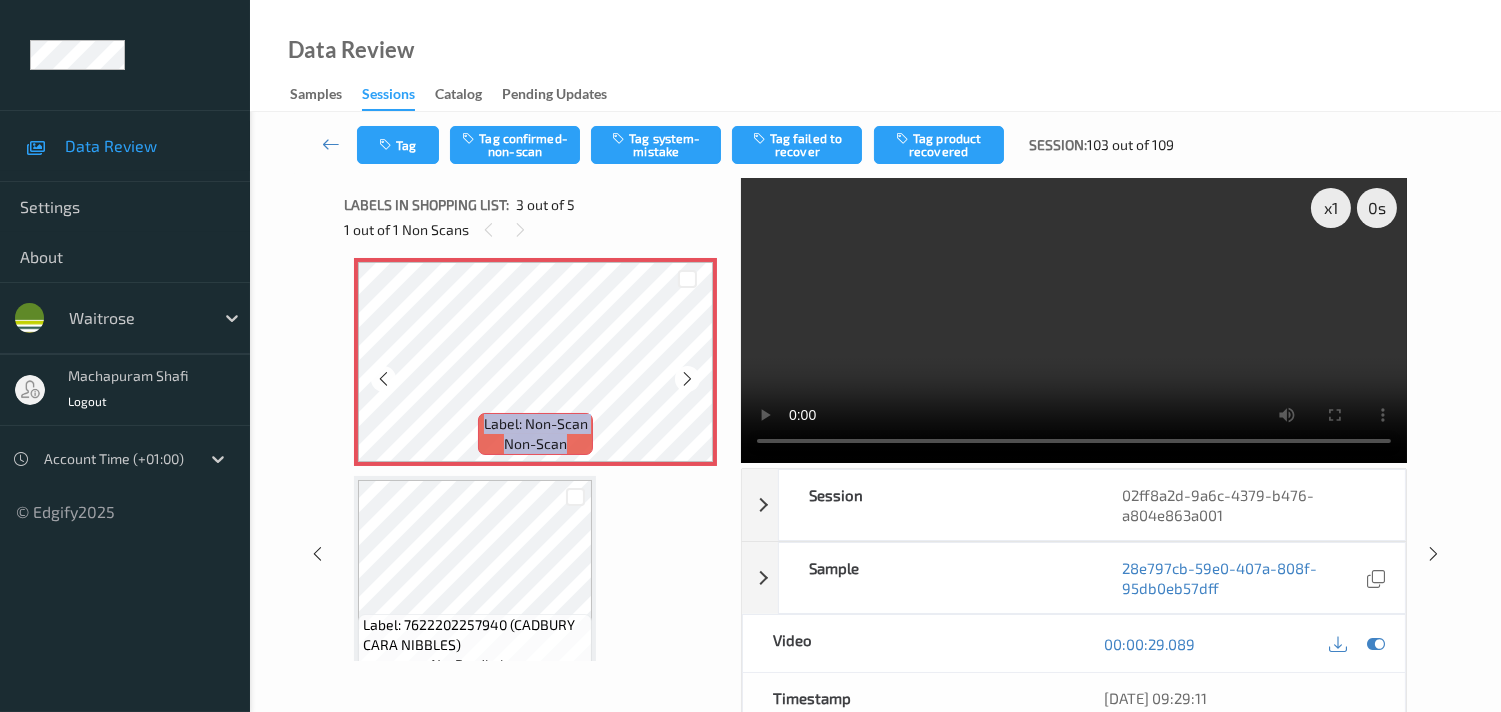 click at bounding box center [687, 379] 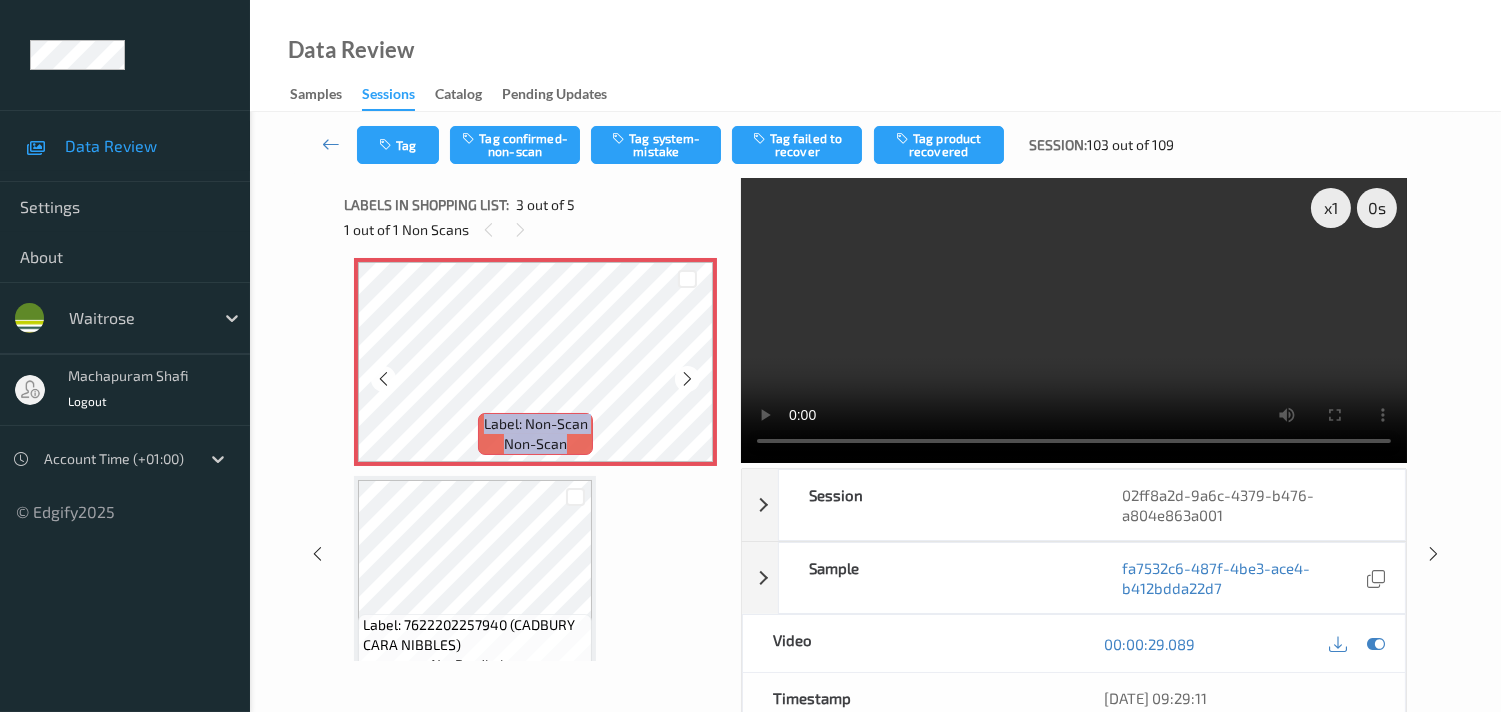click at bounding box center [687, 379] 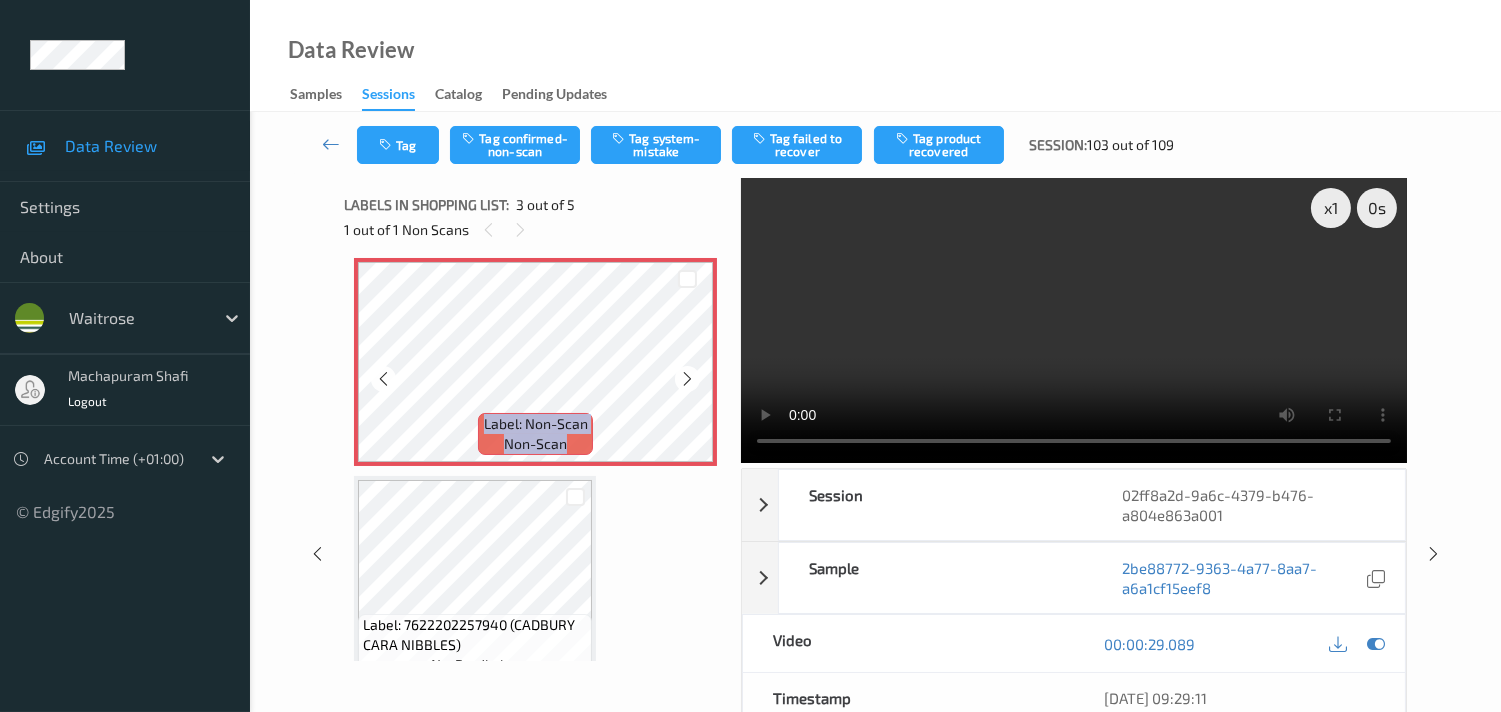 click at bounding box center (687, 379) 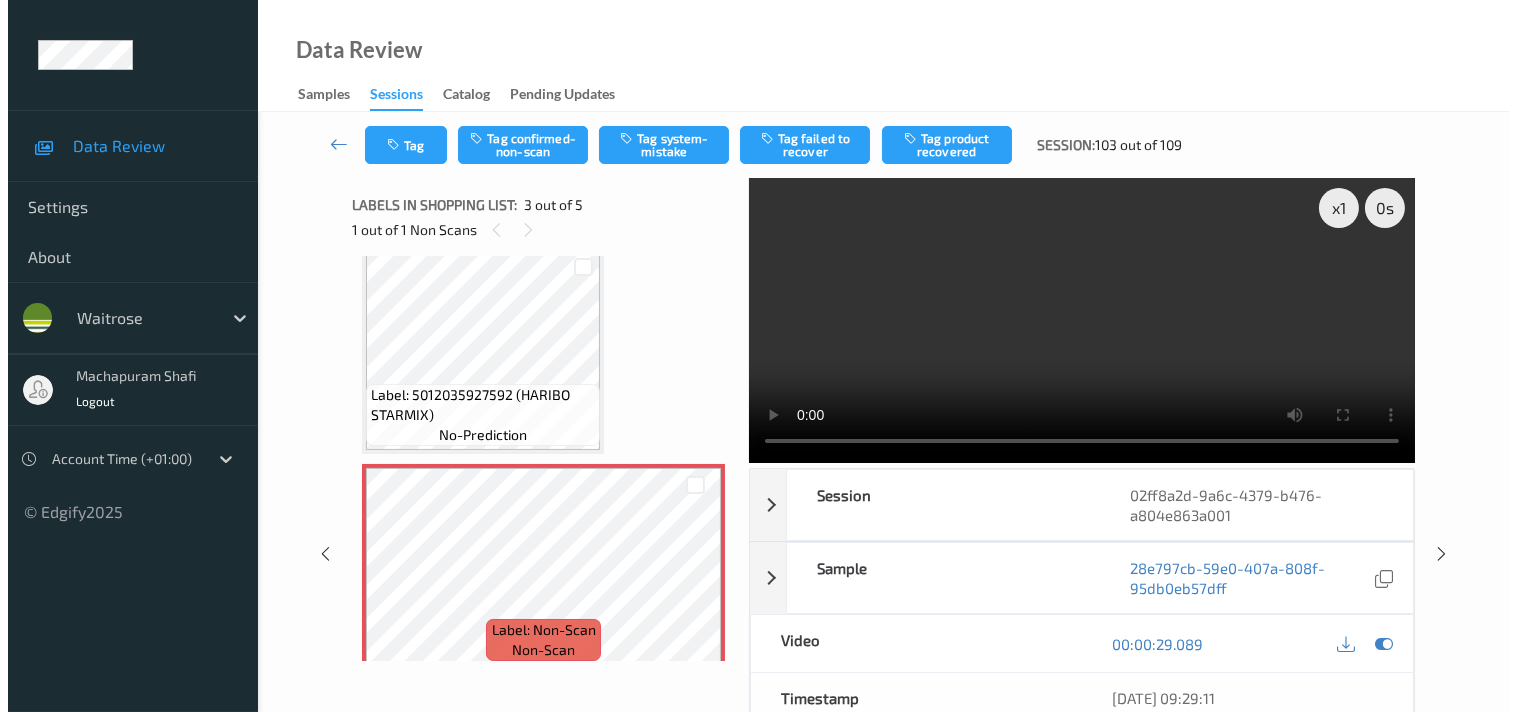 scroll, scrollTop: 222, scrollLeft: 0, axis: vertical 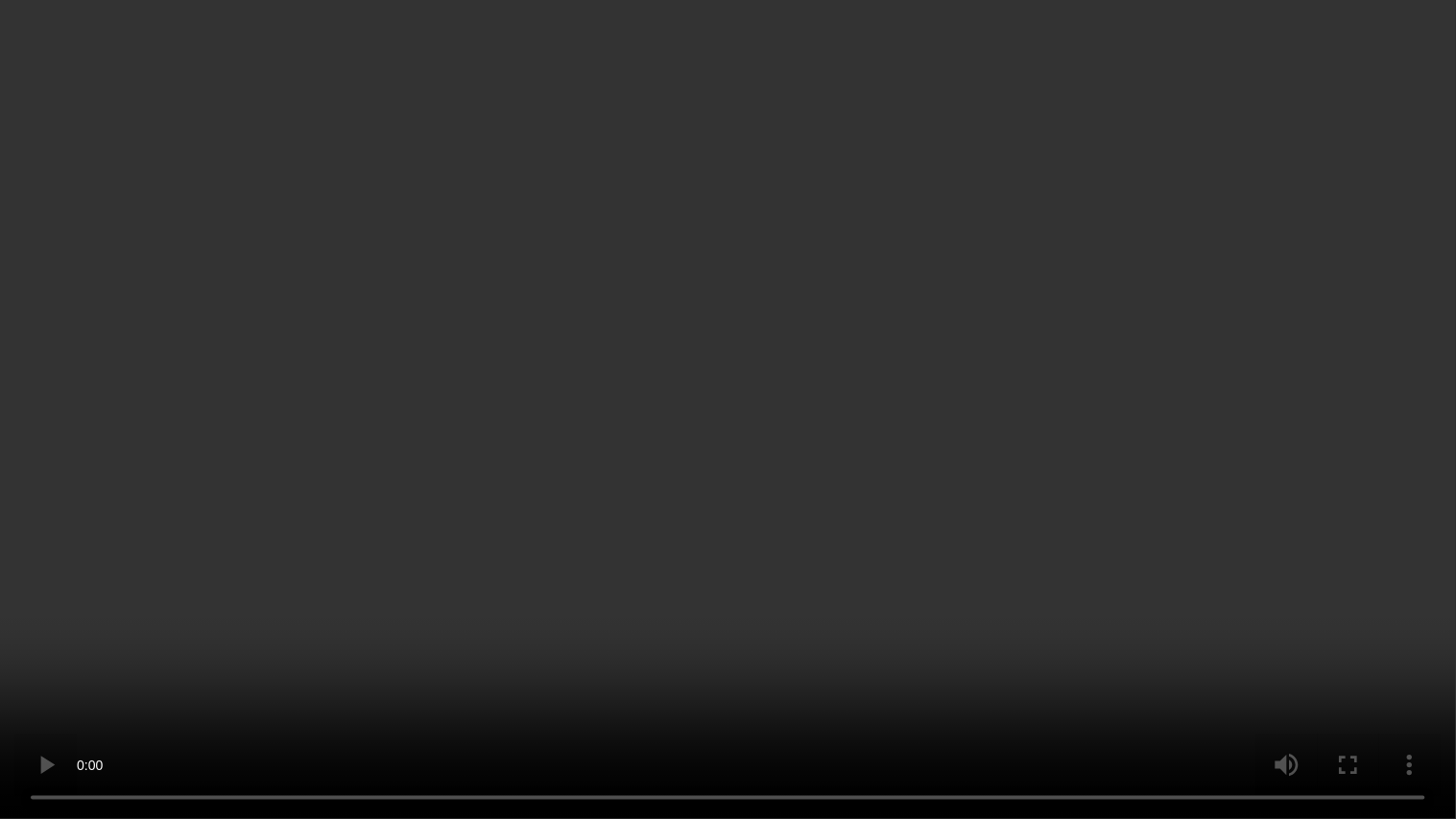 click at bounding box center [728, 409] 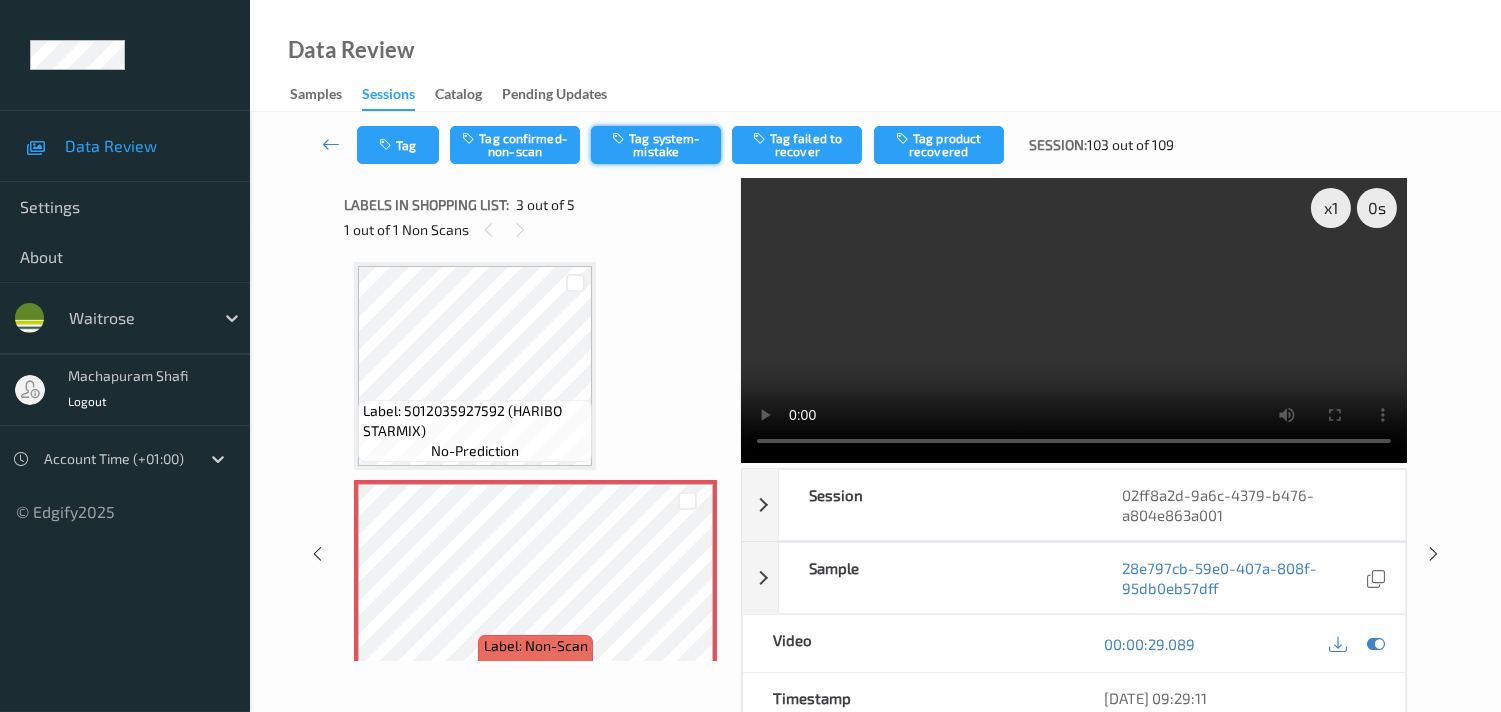 click on "Tag   system-mistake" at bounding box center [656, 145] 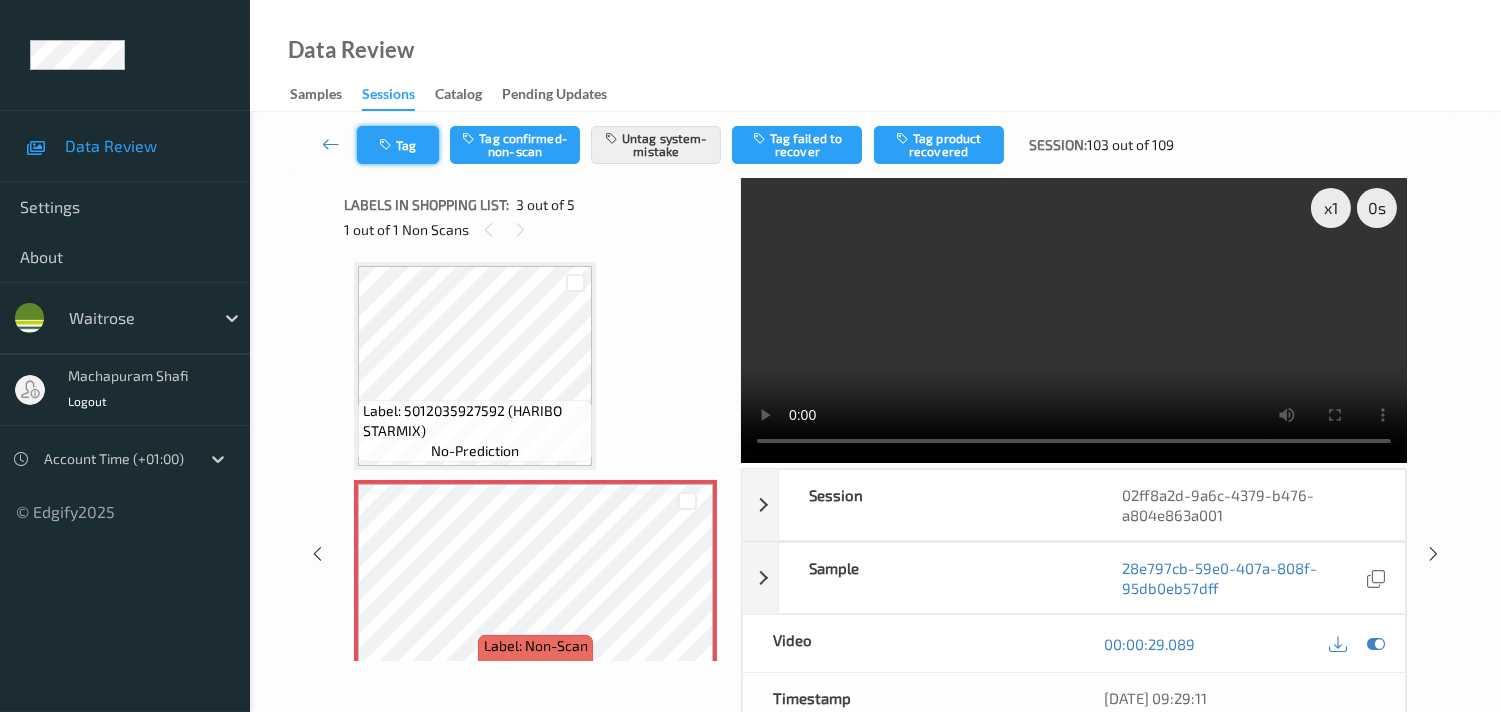 click on "Tag" at bounding box center [398, 145] 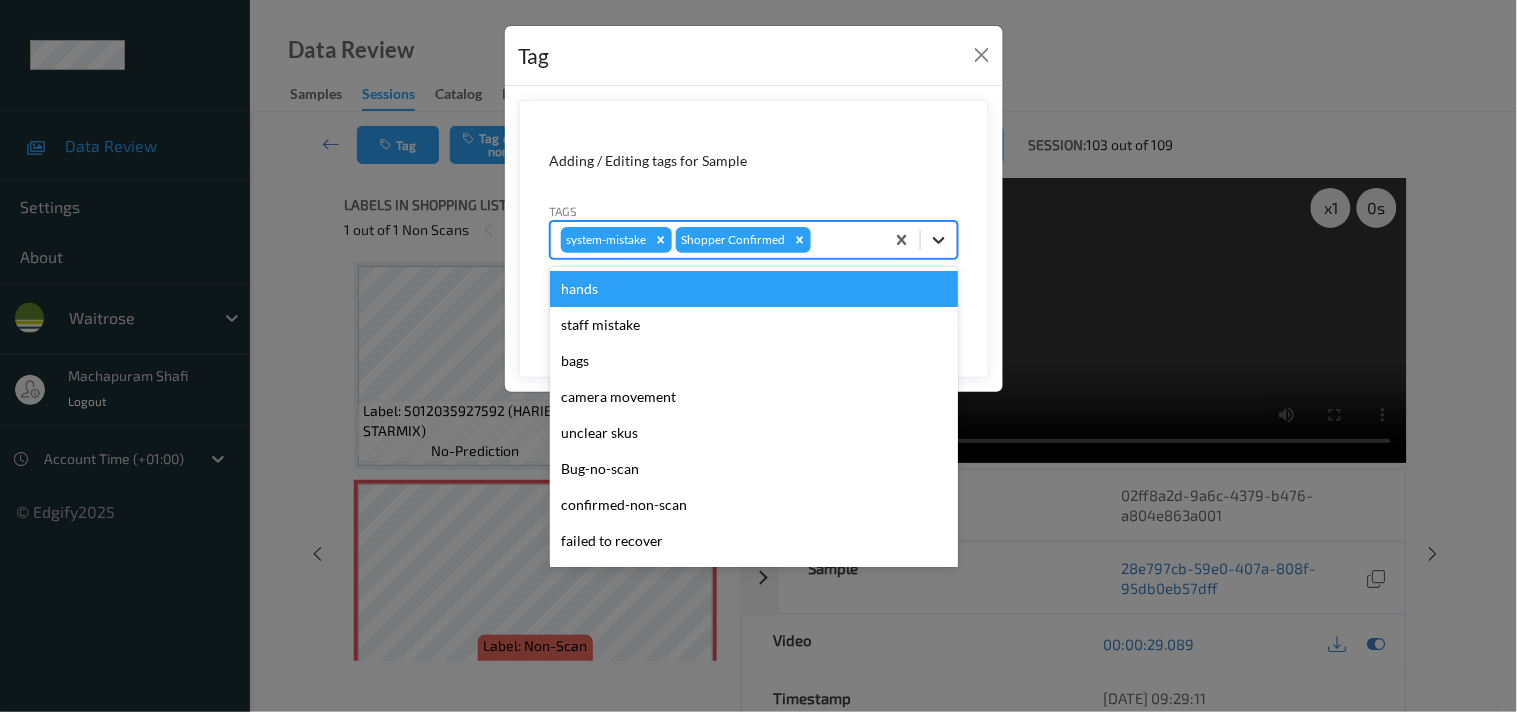 click 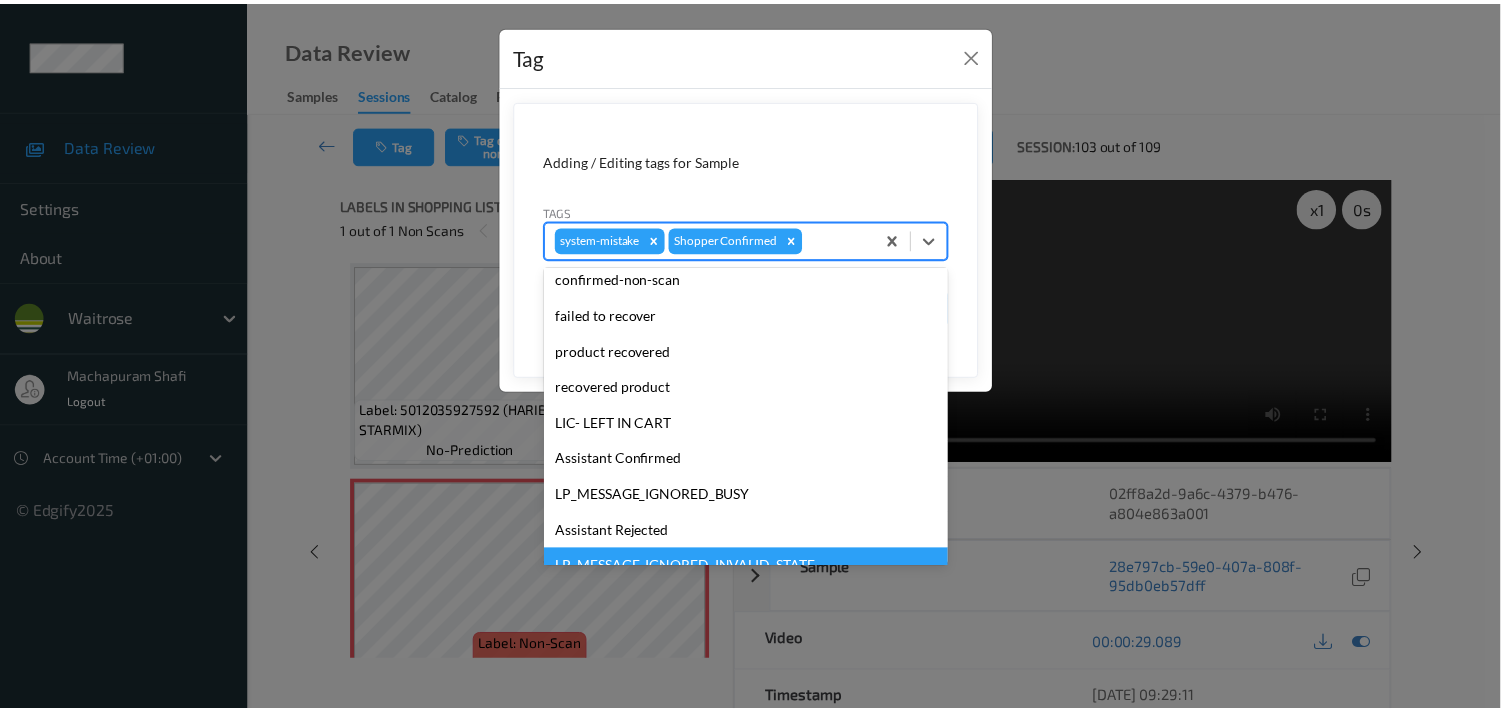 scroll, scrollTop: 318, scrollLeft: 0, axis: vertical 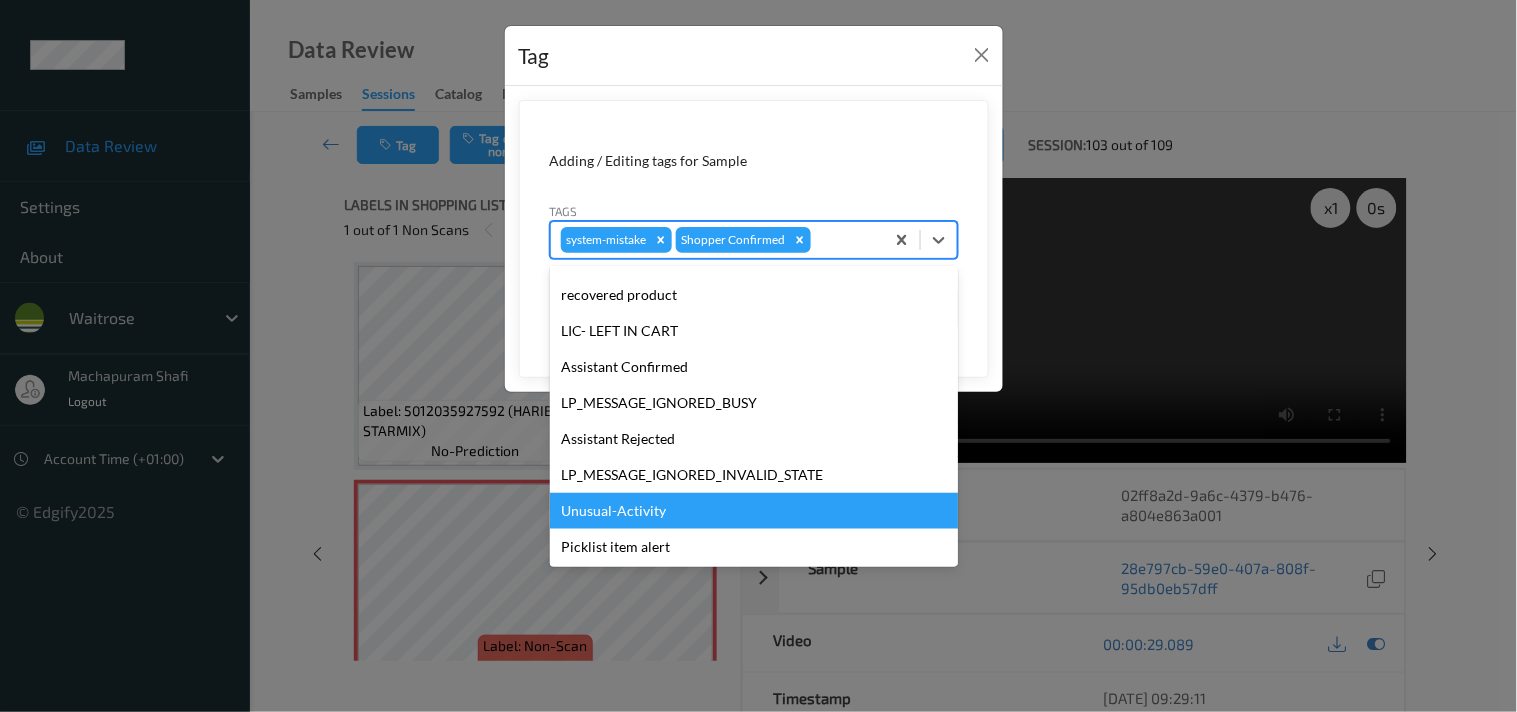 click on "Unusual-Activity" at bounding box center (754, 511) 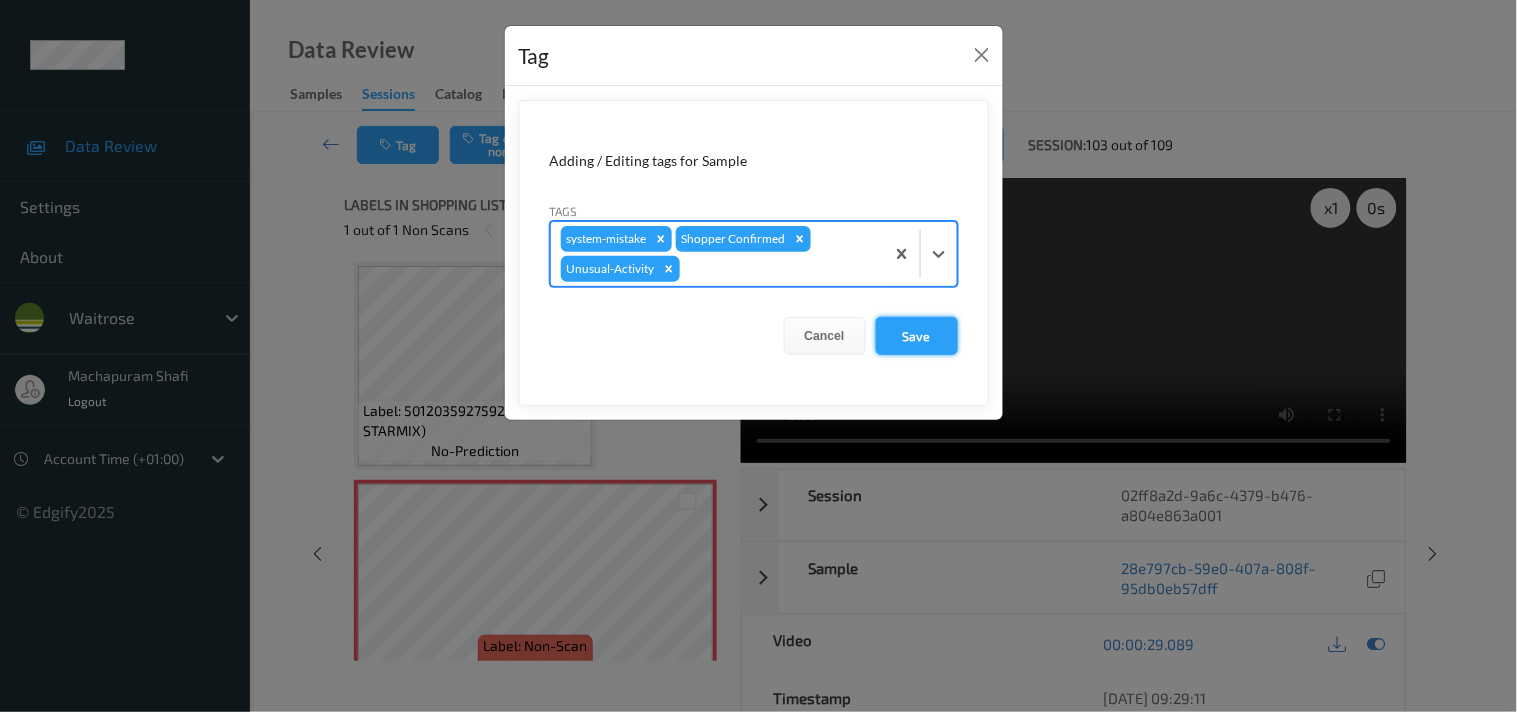 click on "Save" at bounding box center (917, 336) 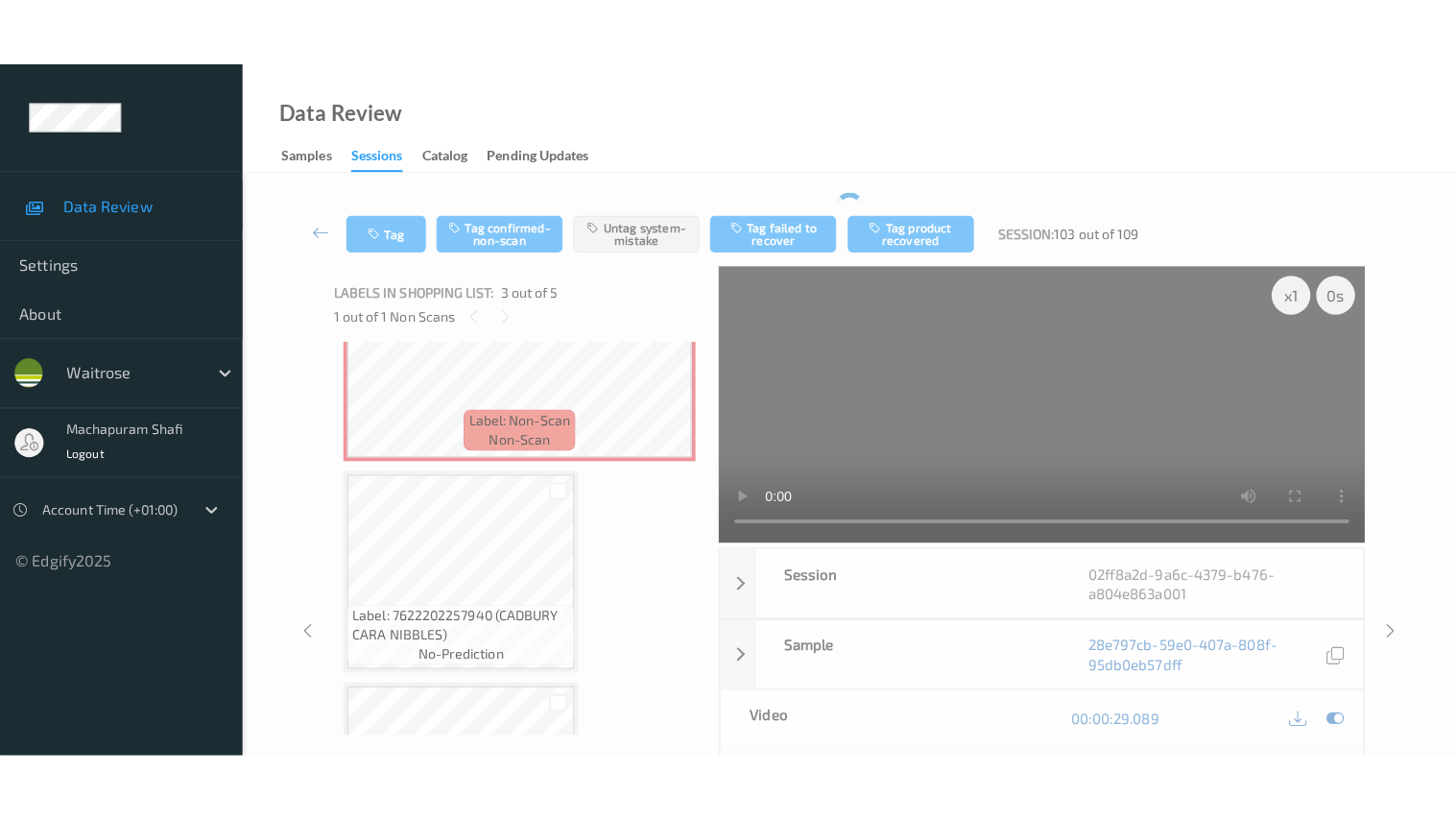 scroll, scrollTop: 533, scrollLeft: 0, axis: vertical 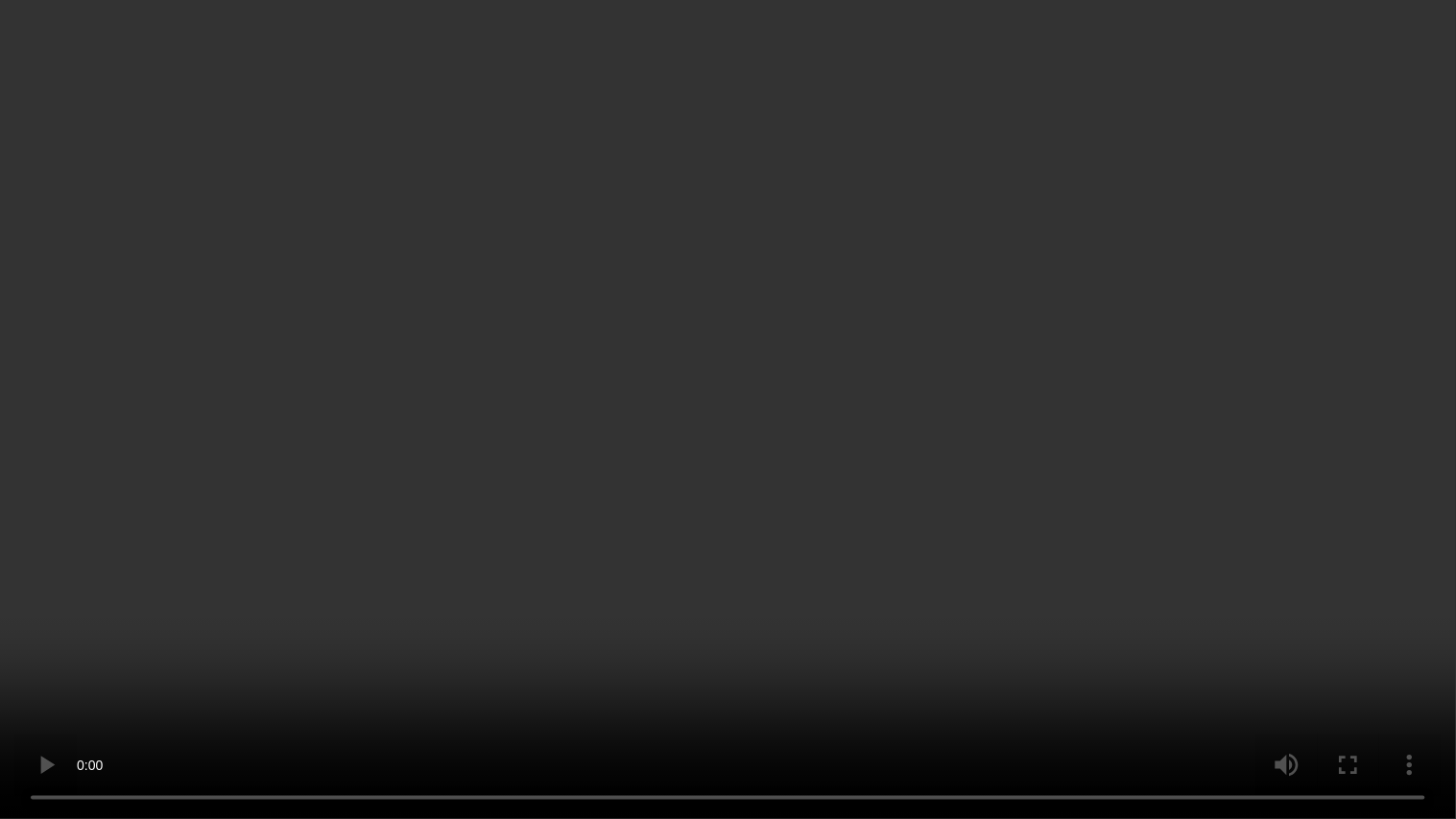 click at bounding box center (728, 409) 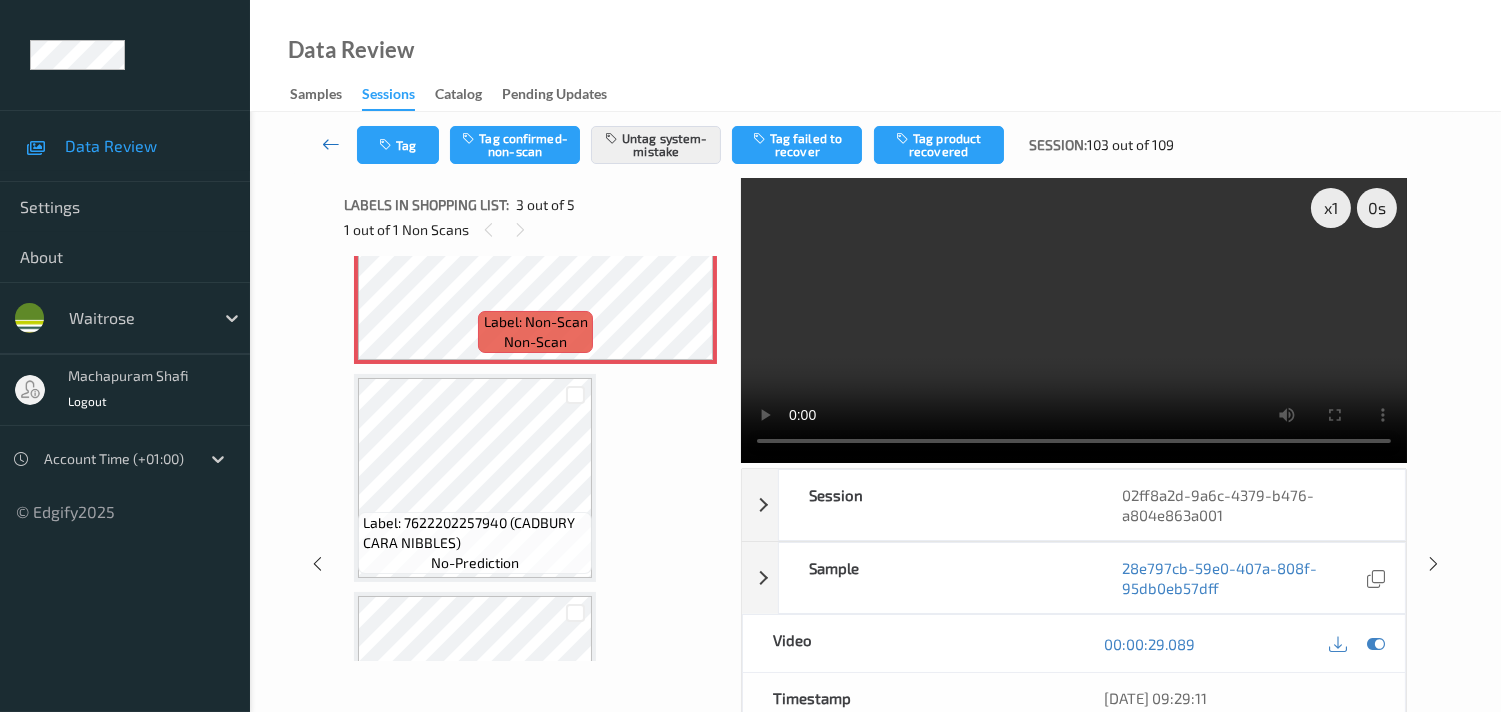 click at bounding box center [331, 144] 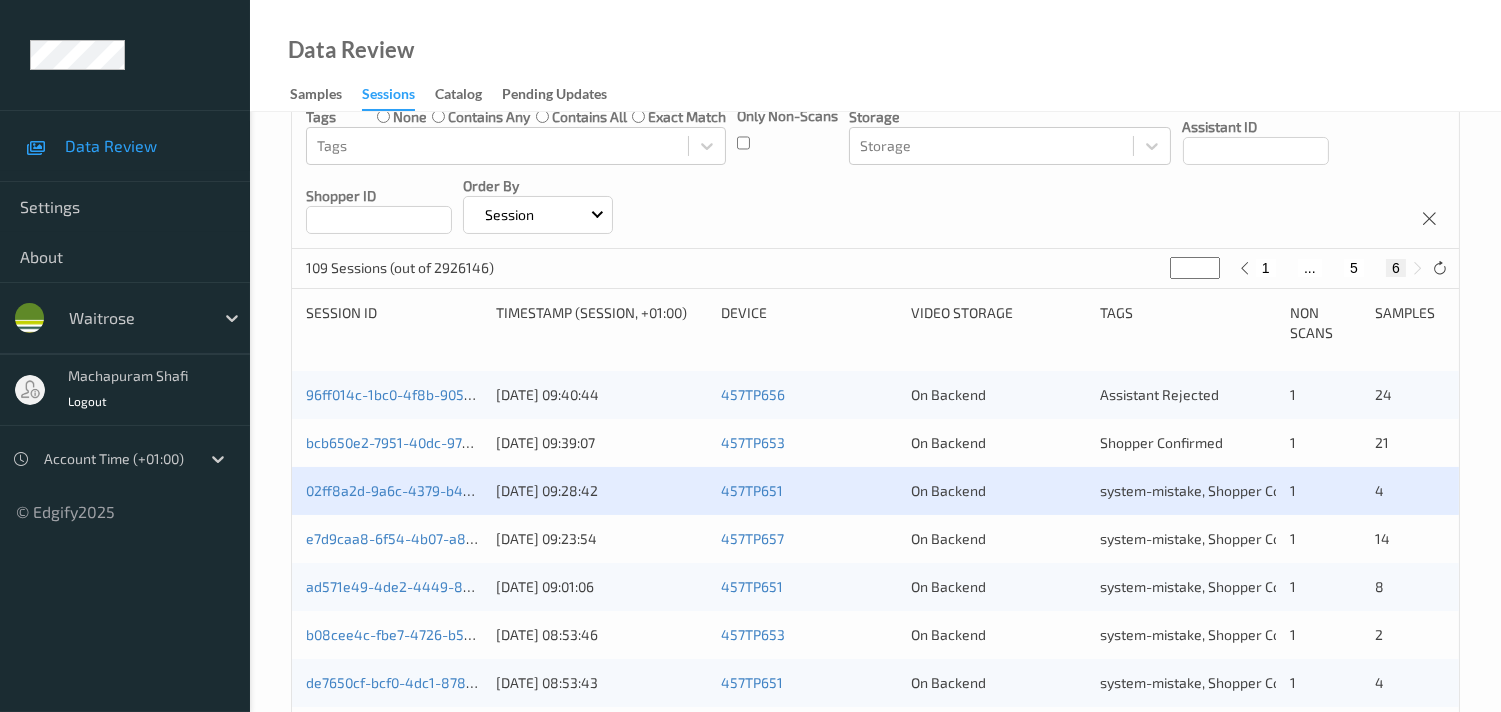 scroll, scrollTop: 333, scrollLeft: 0, axis: vertical 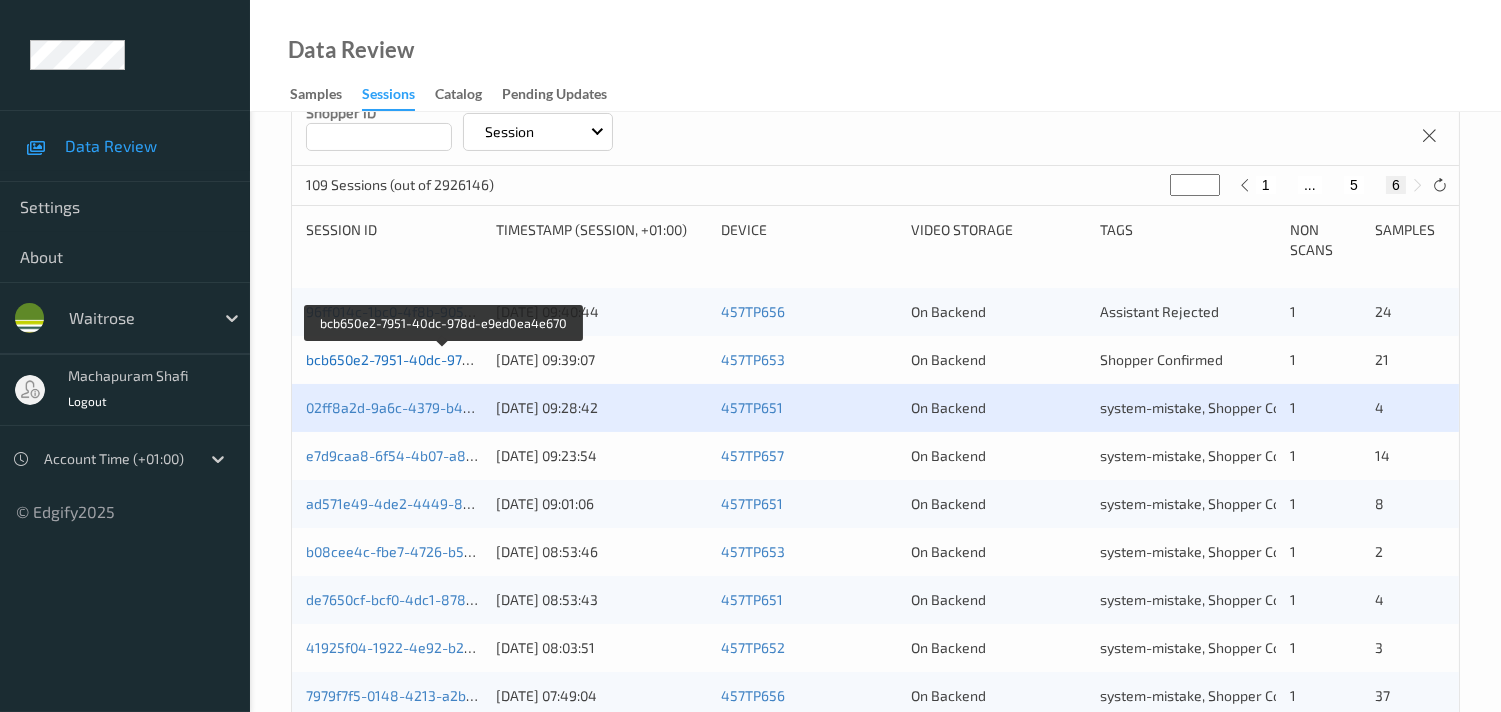 click on "bcb650e2-7951-40dc-978d-e9ed0ea4e670" at bounding box center (443, 359) 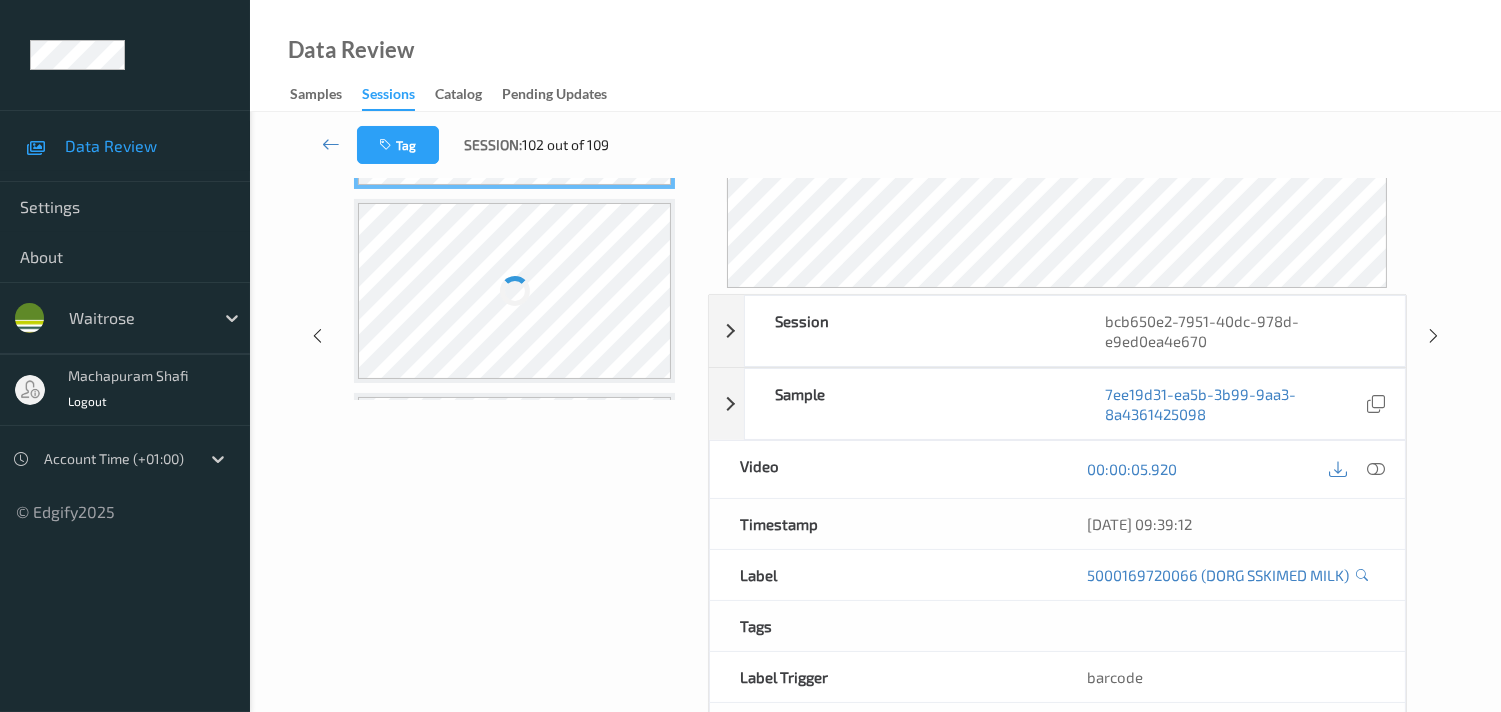 scroll, scrollTop: 222, scrollLeft: 0, axis: vertical 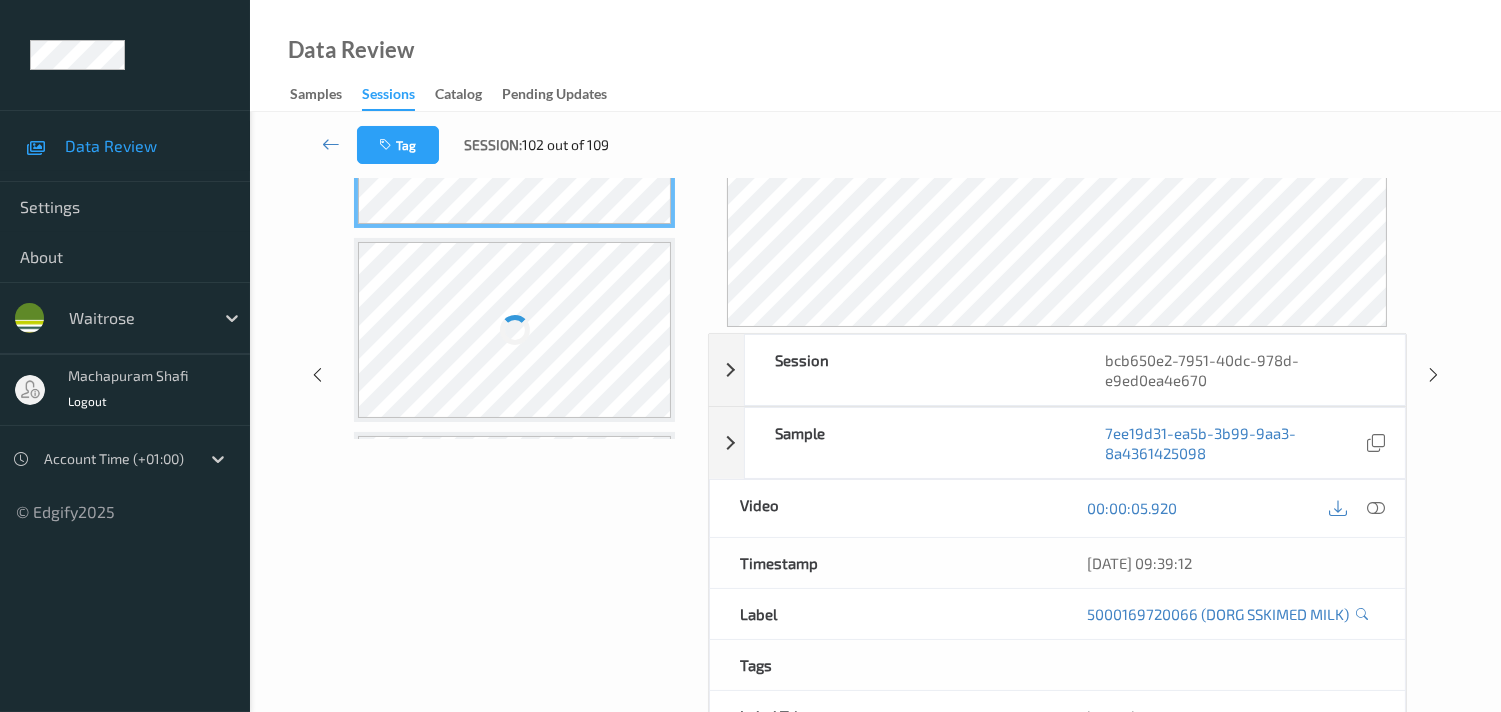 click at bounding box center [1376, 508] 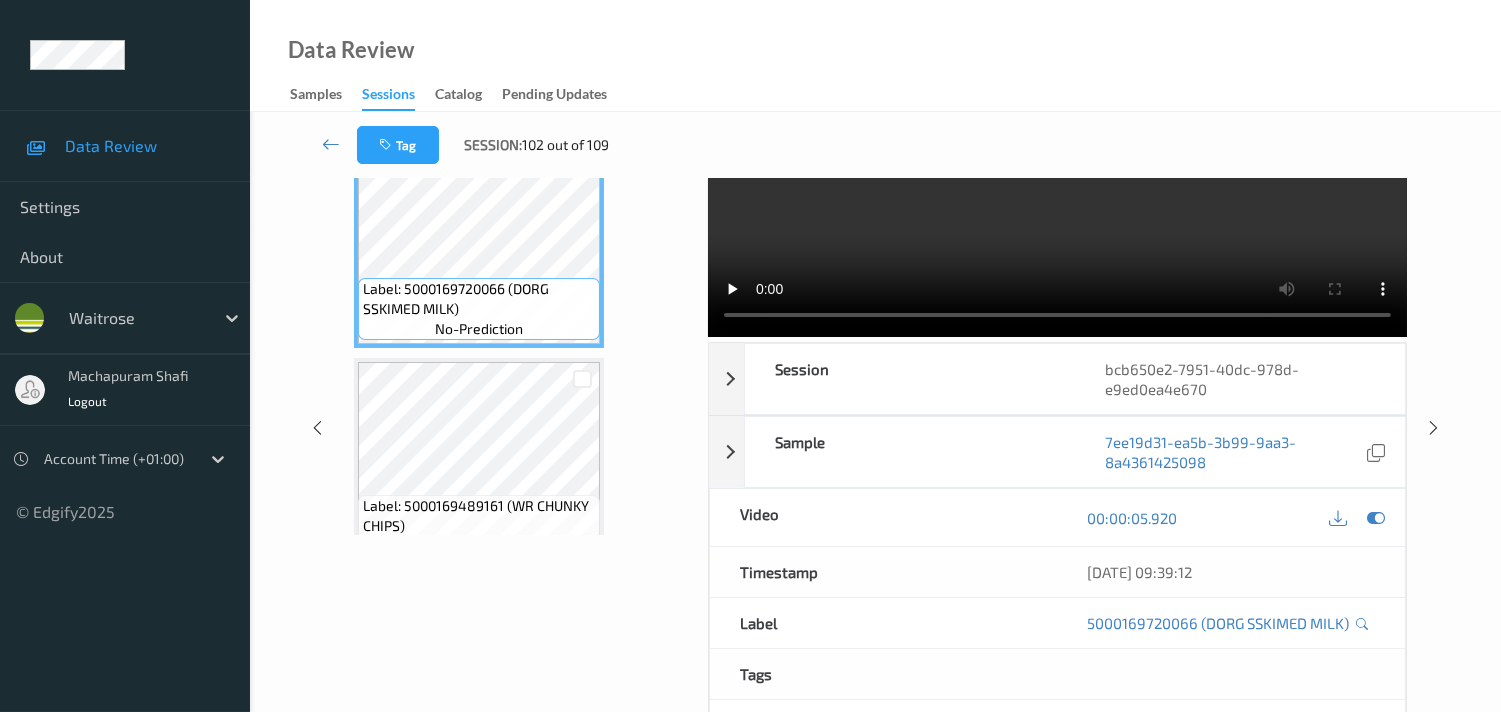scroll, scrollTop: 0, scrollLeft: 0, axis: both 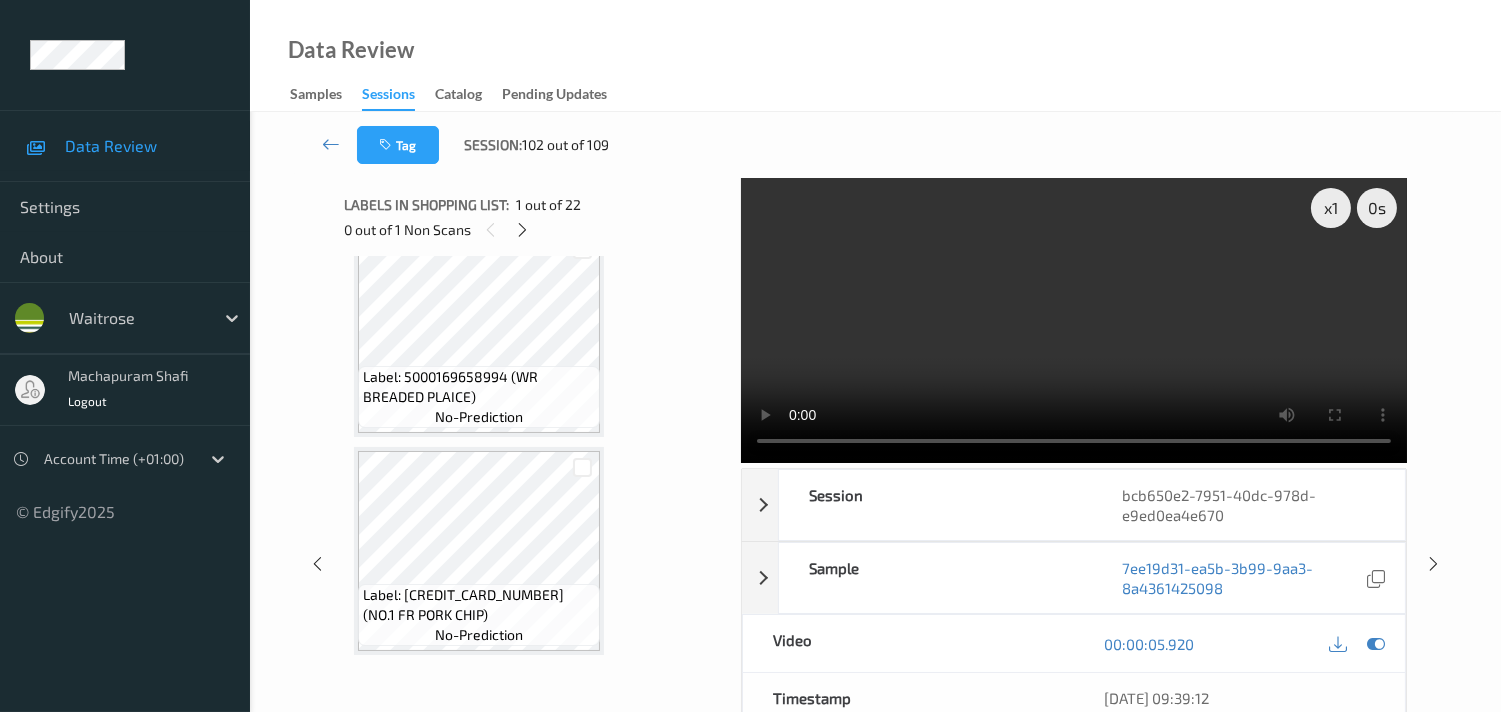 click on "0 out of 1 Non Scans" at bounding box center (535, 229) 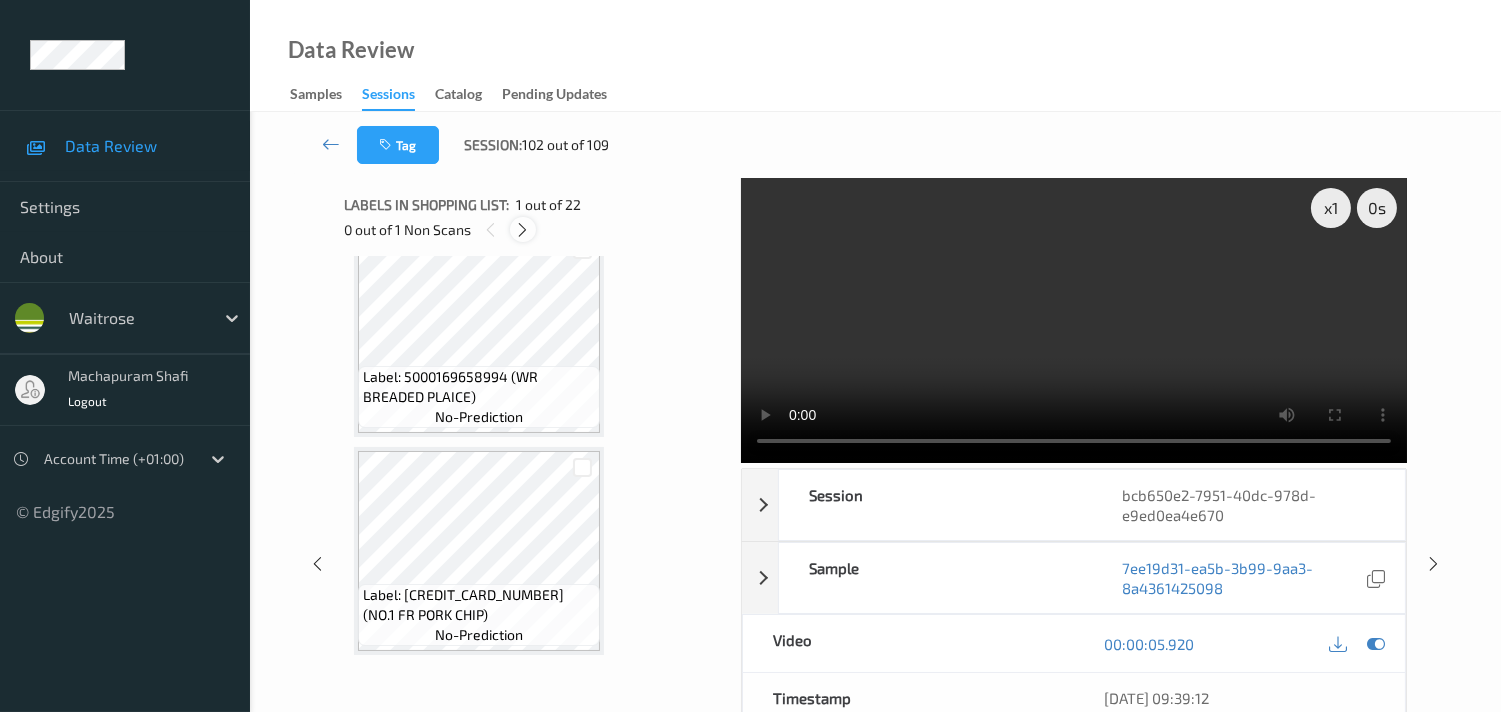 click at bounding box center [522, 230] 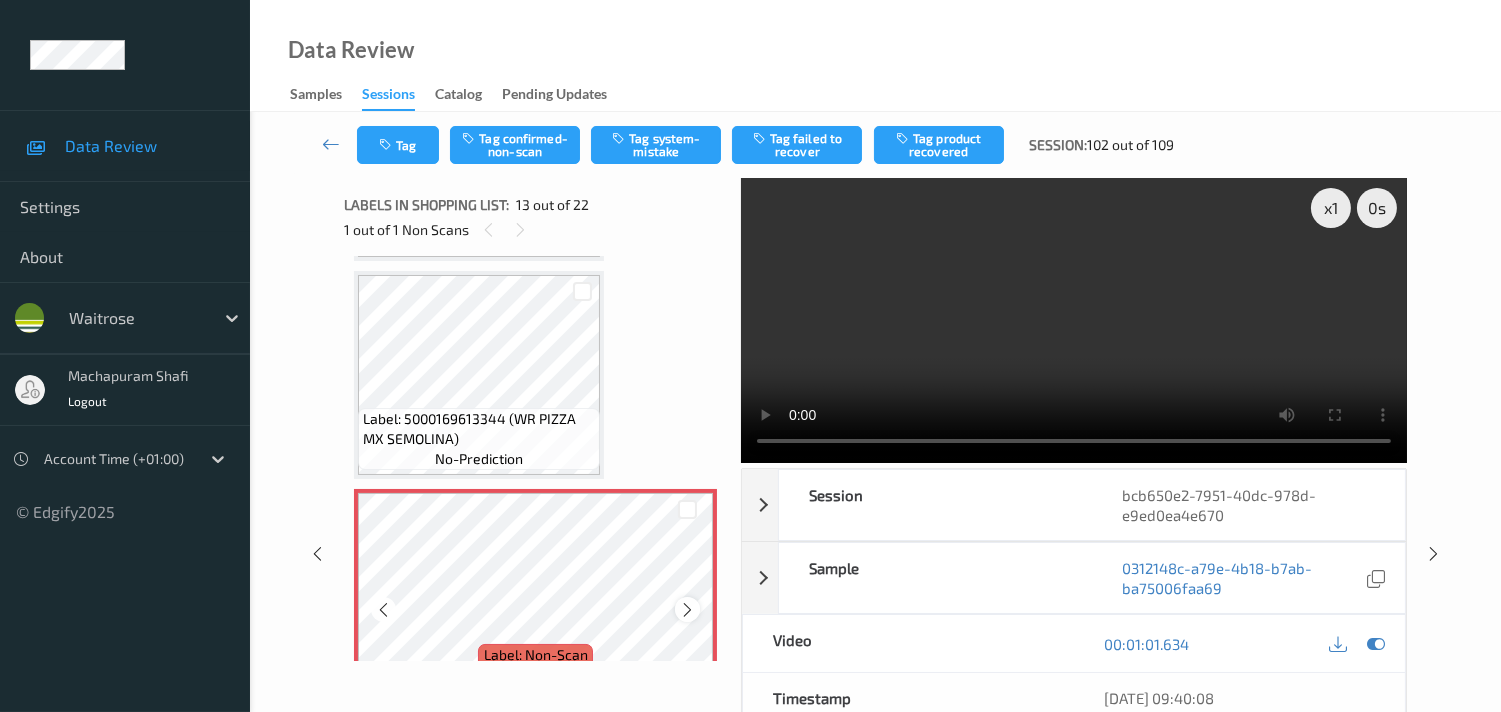 click at bounding box center (687, 610) 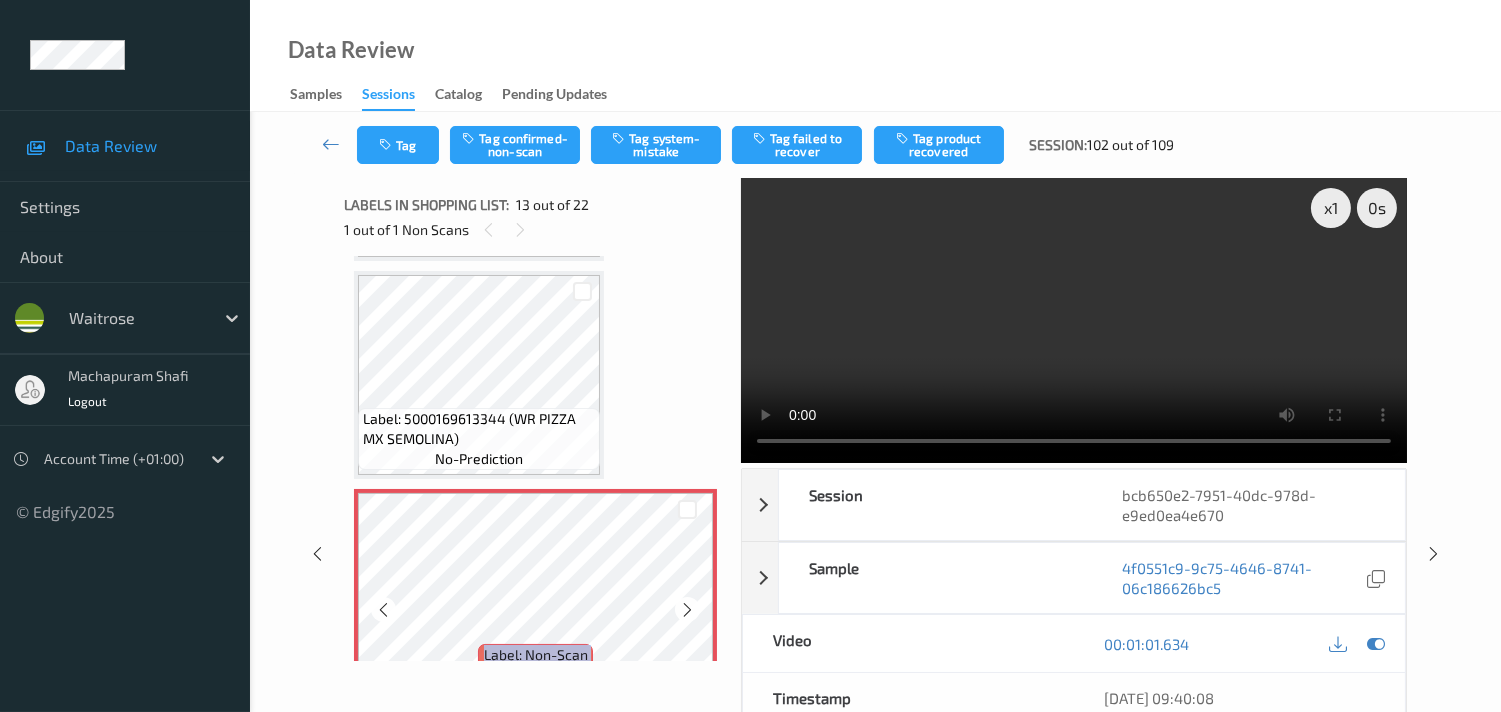 click at bounding box center (687, 610) 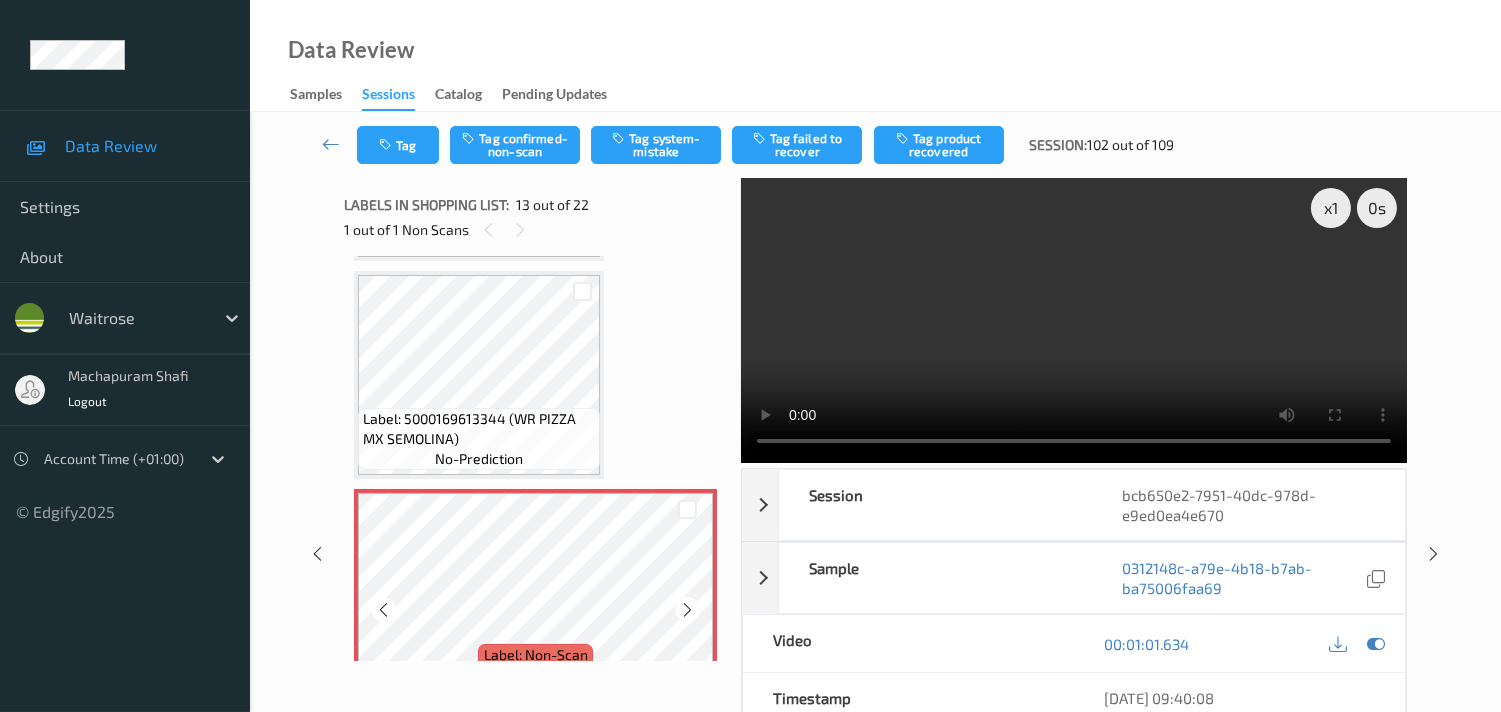 click at bounding box center (687, 610) 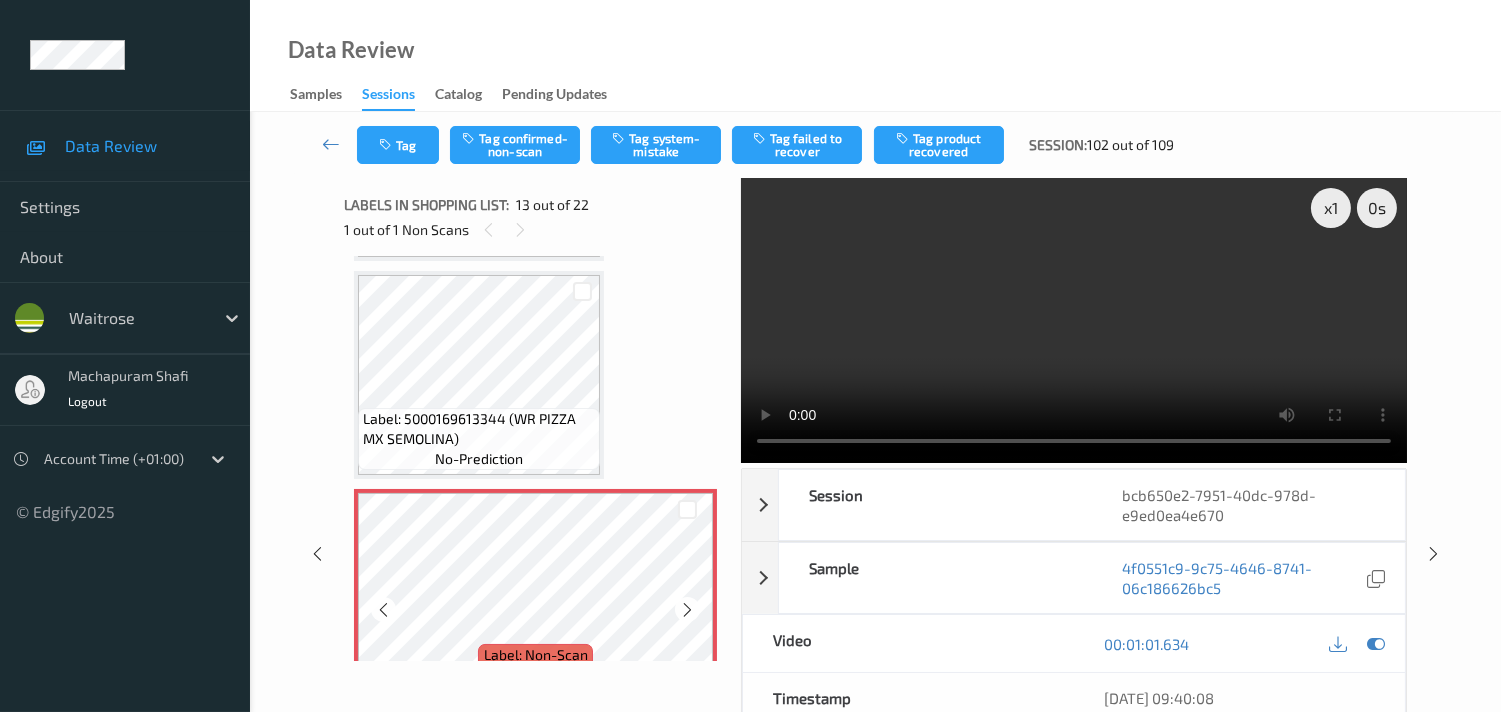 click at bounding box center [687, 610] 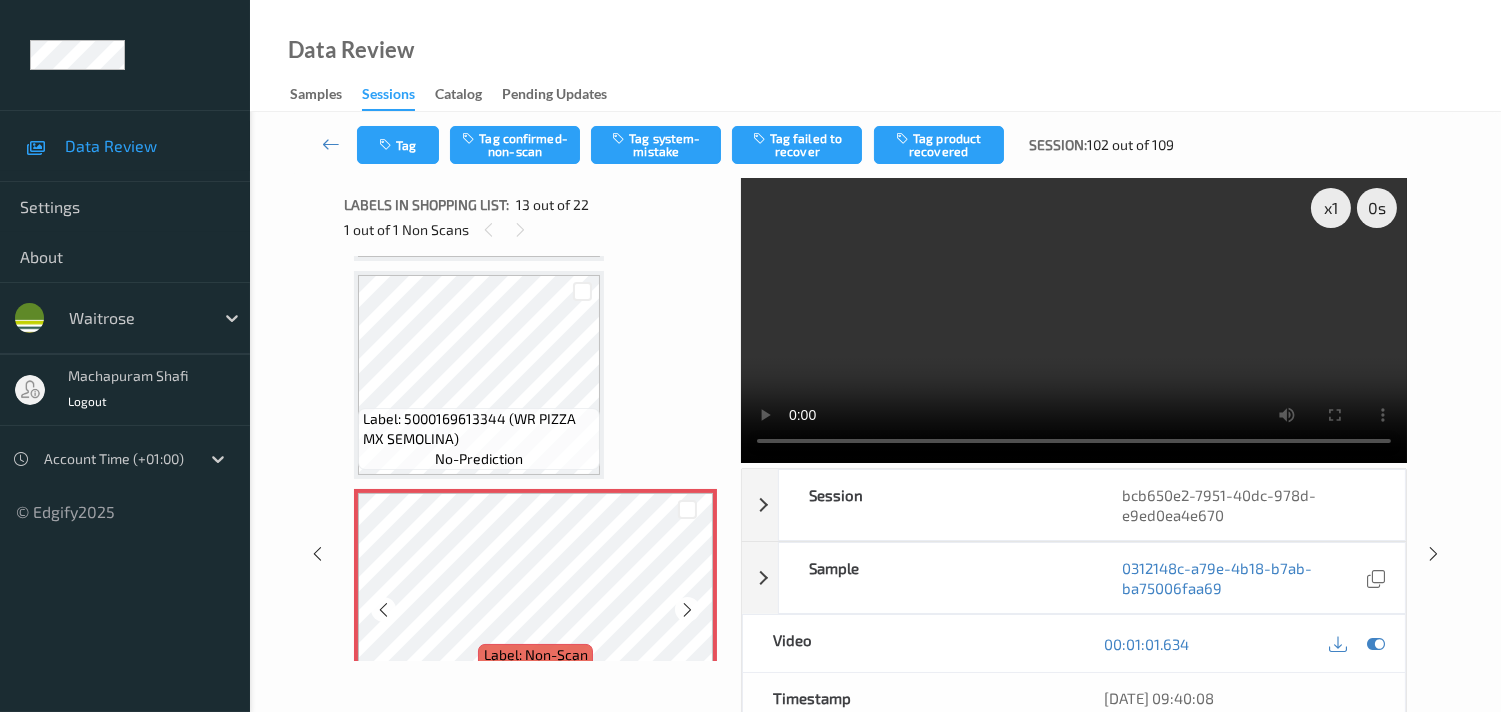 click at bounding box center [687, 610] 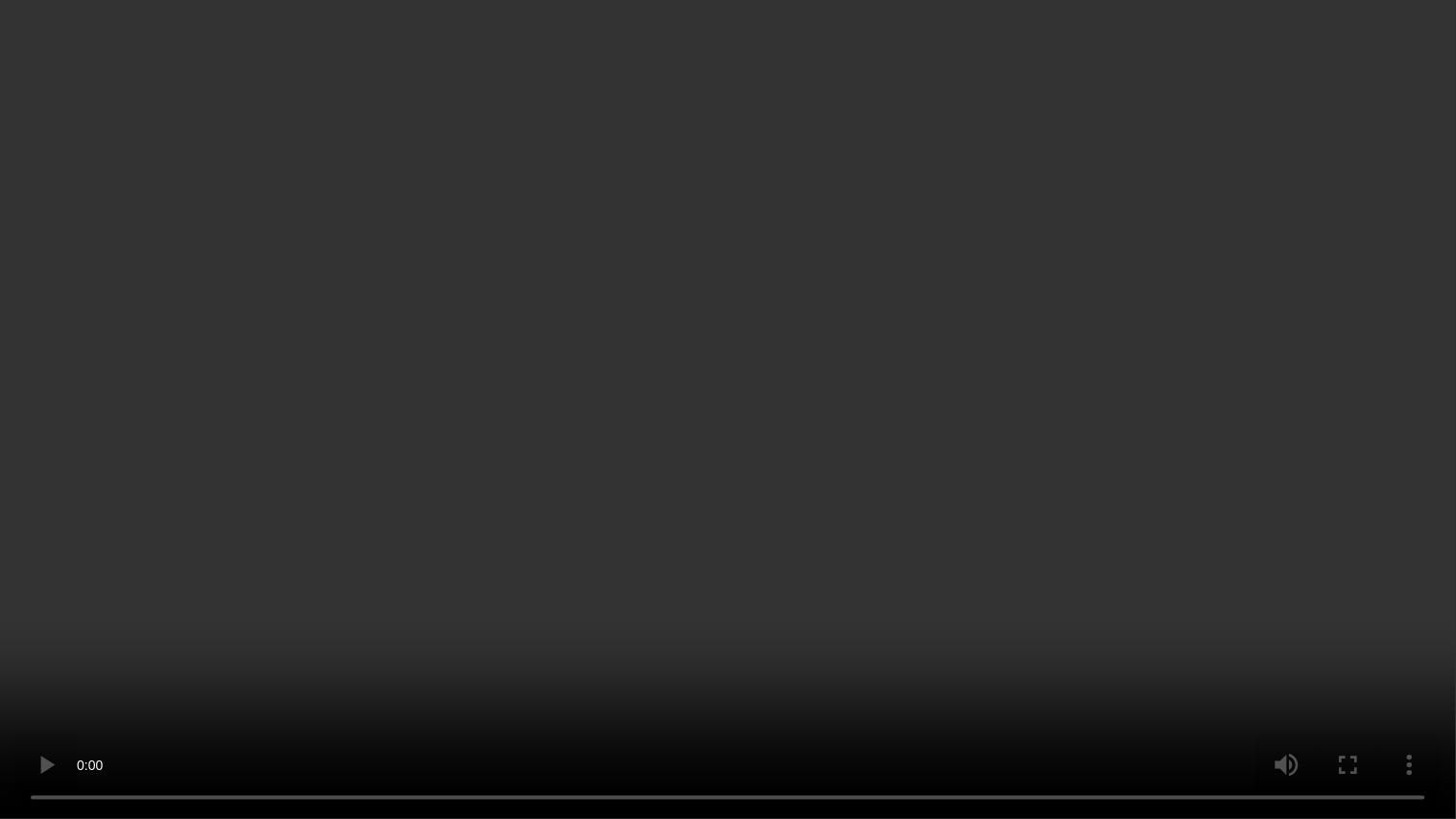 click at bounding box center [728, 409] 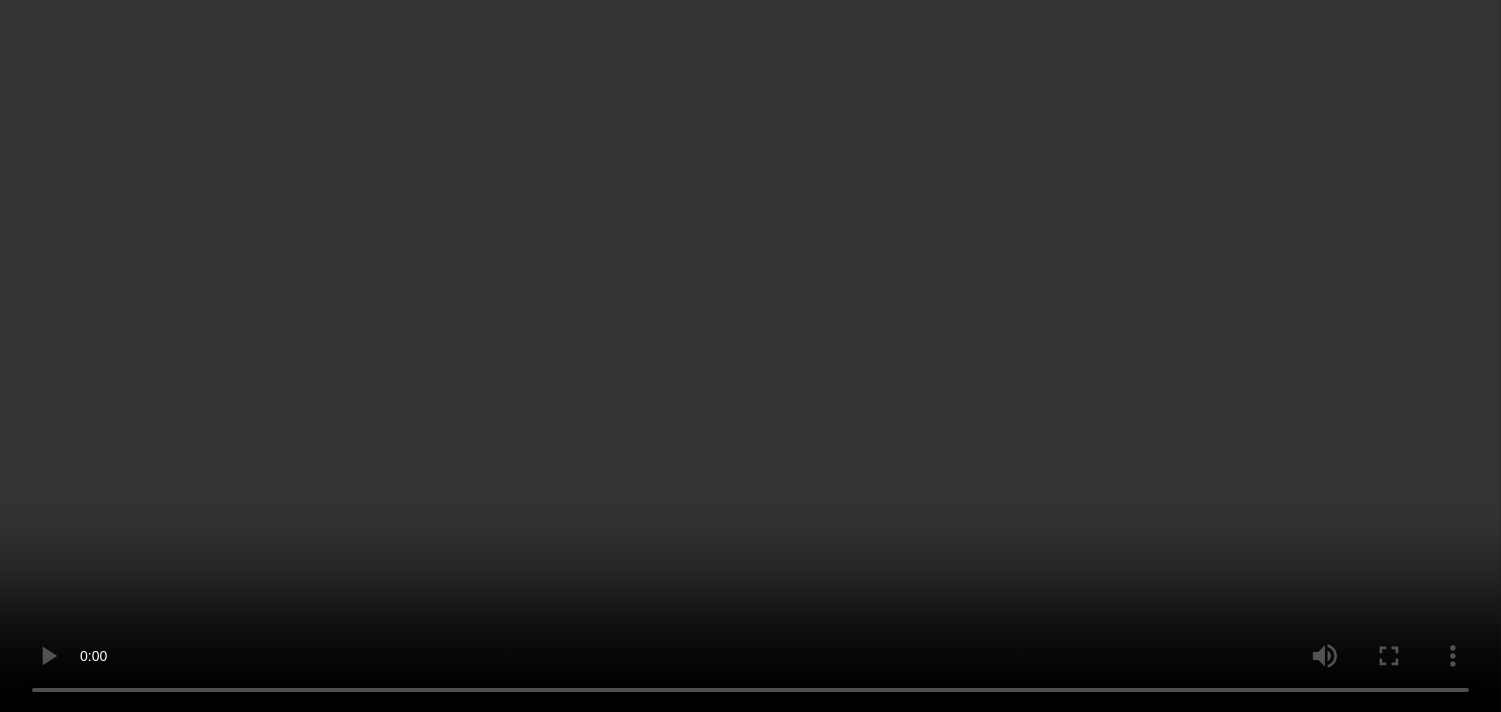 scroll, scrollTop: 2171, scrollLeft: 0, axis: vertical 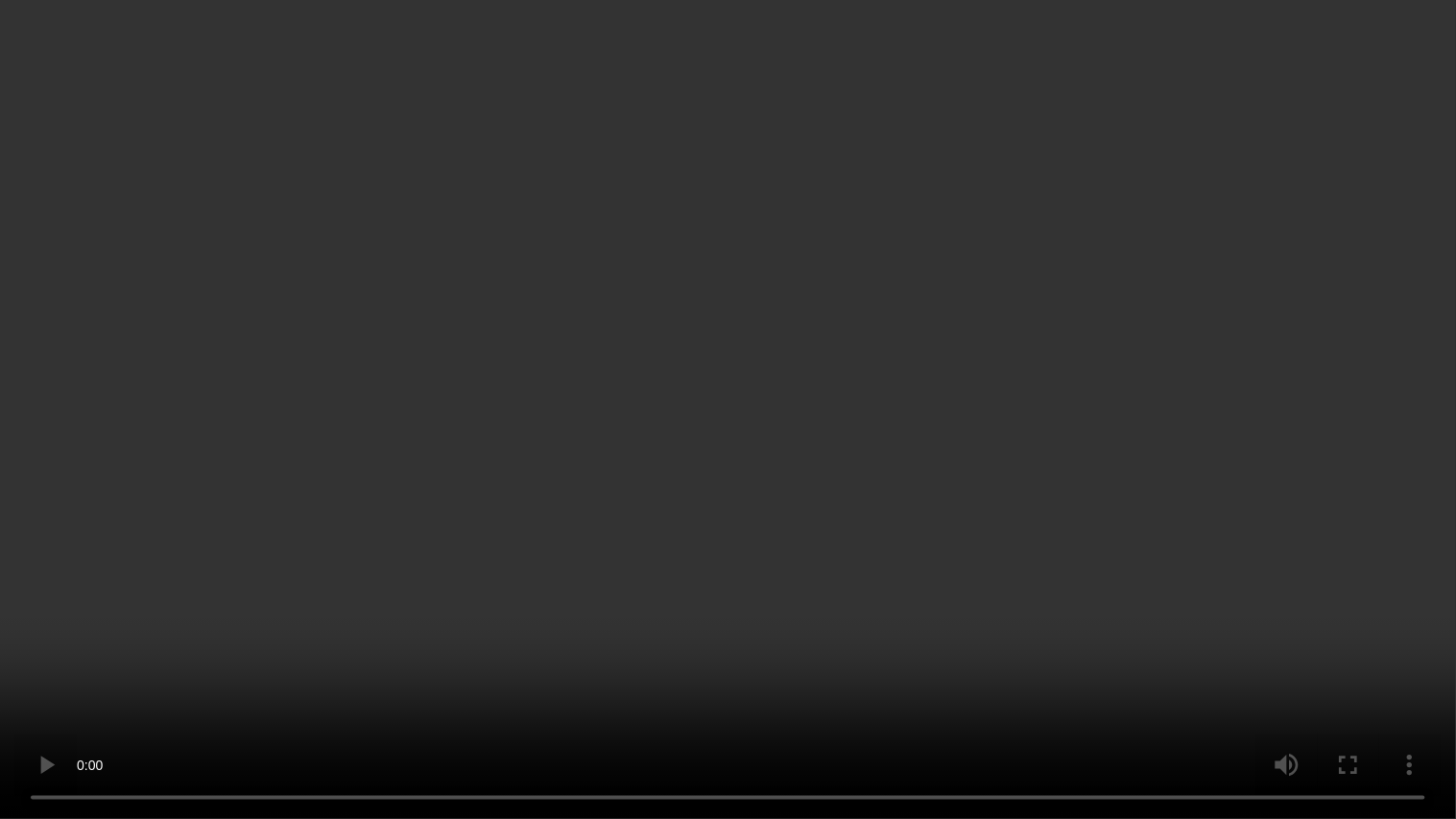 click at bounding box center [728, 409] 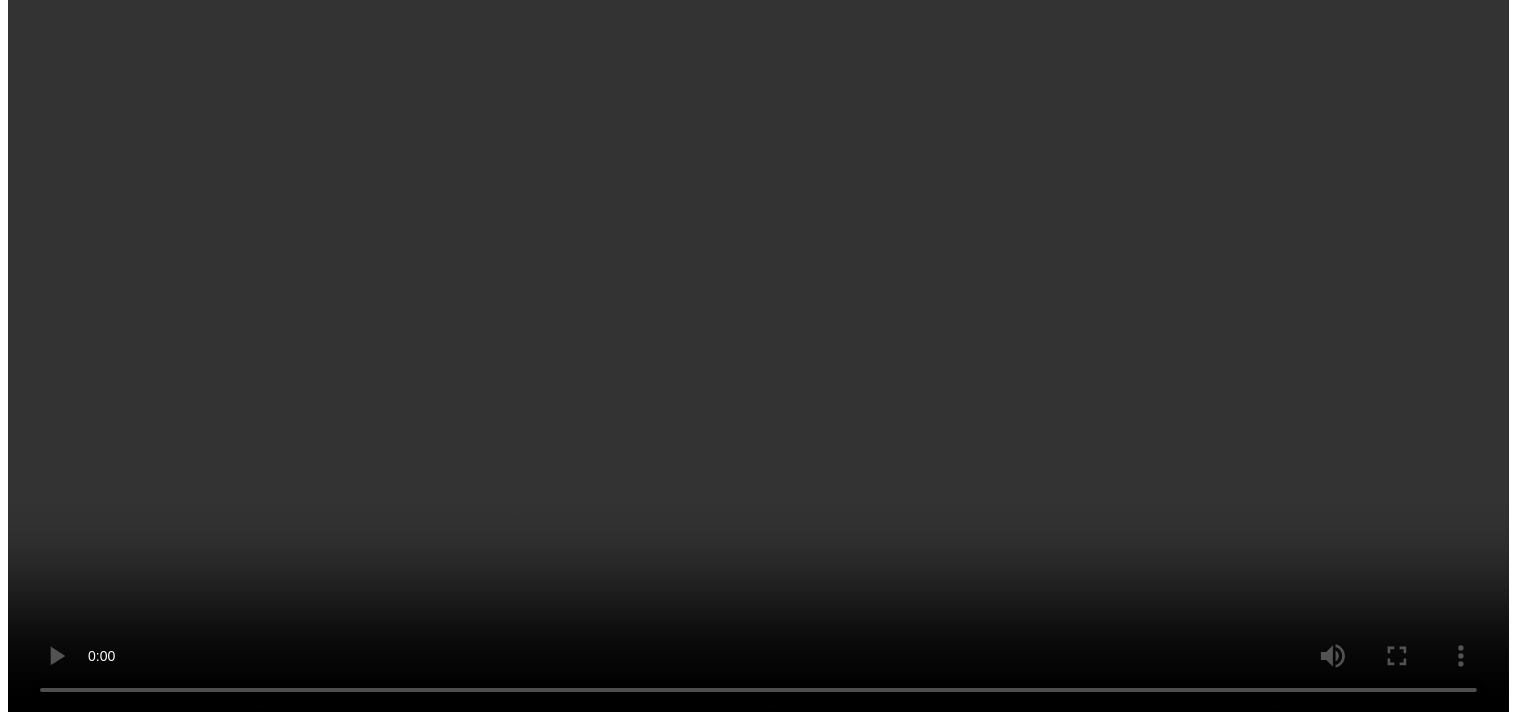 scroll, scrollTop: 2504, scrollLeft: 0, axis: vertical 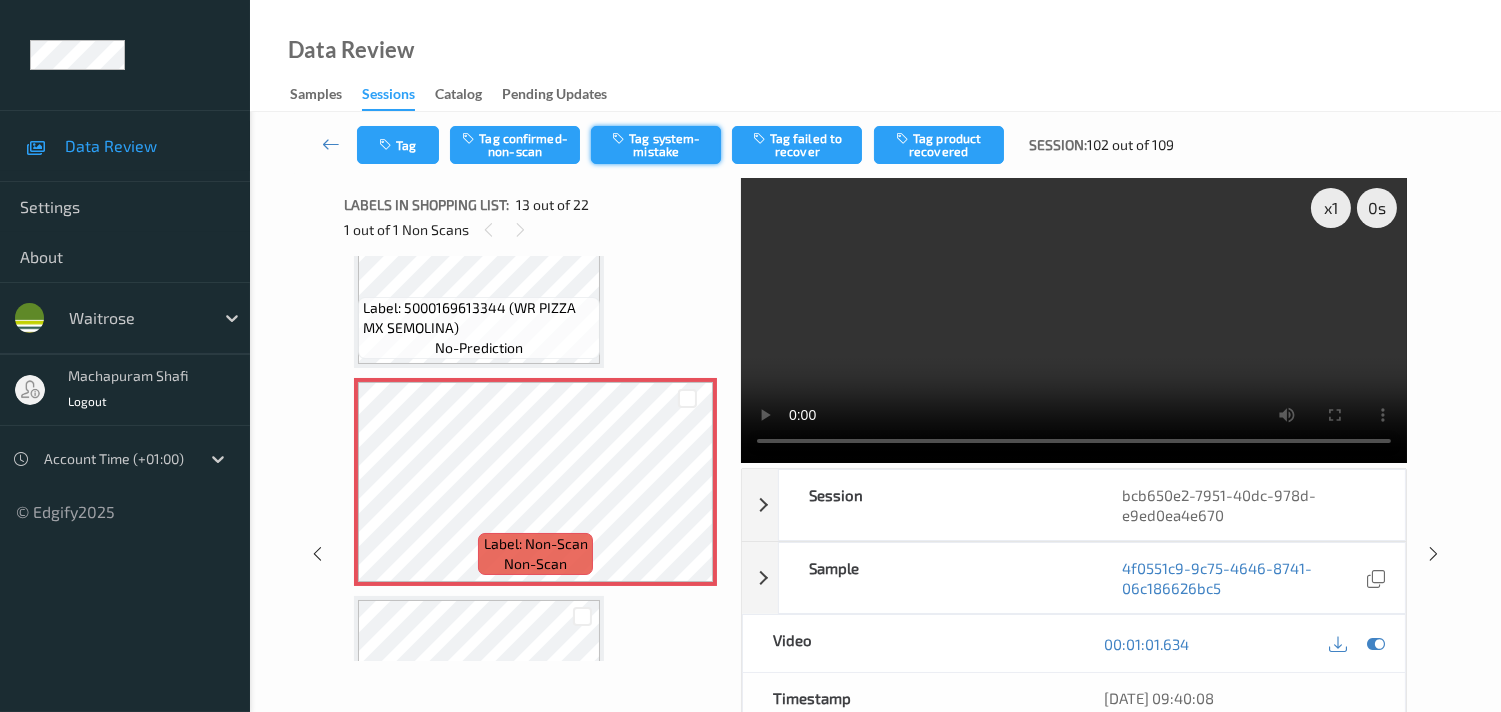 click on "Tag   system-mistake" at bounding box center (656, 145) 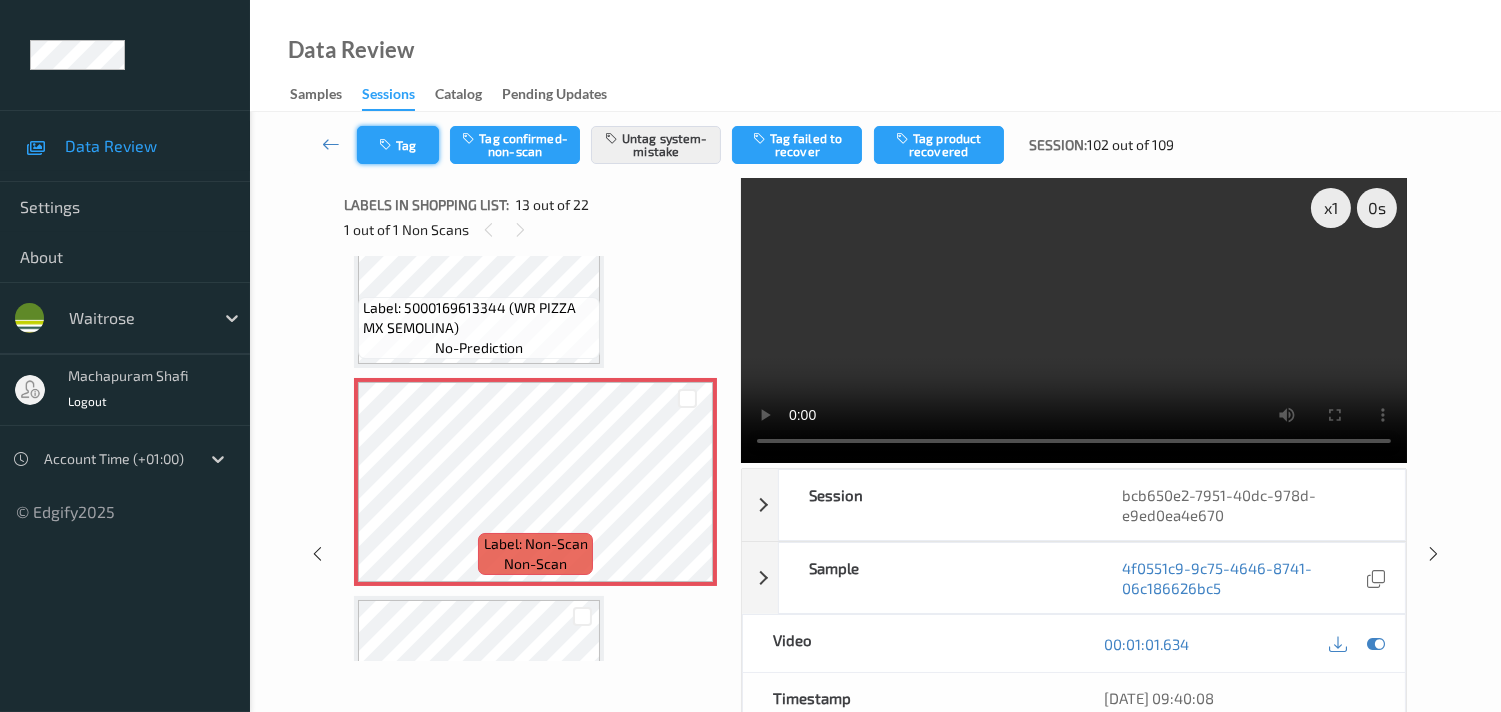 click at bounding box center [387, 145] 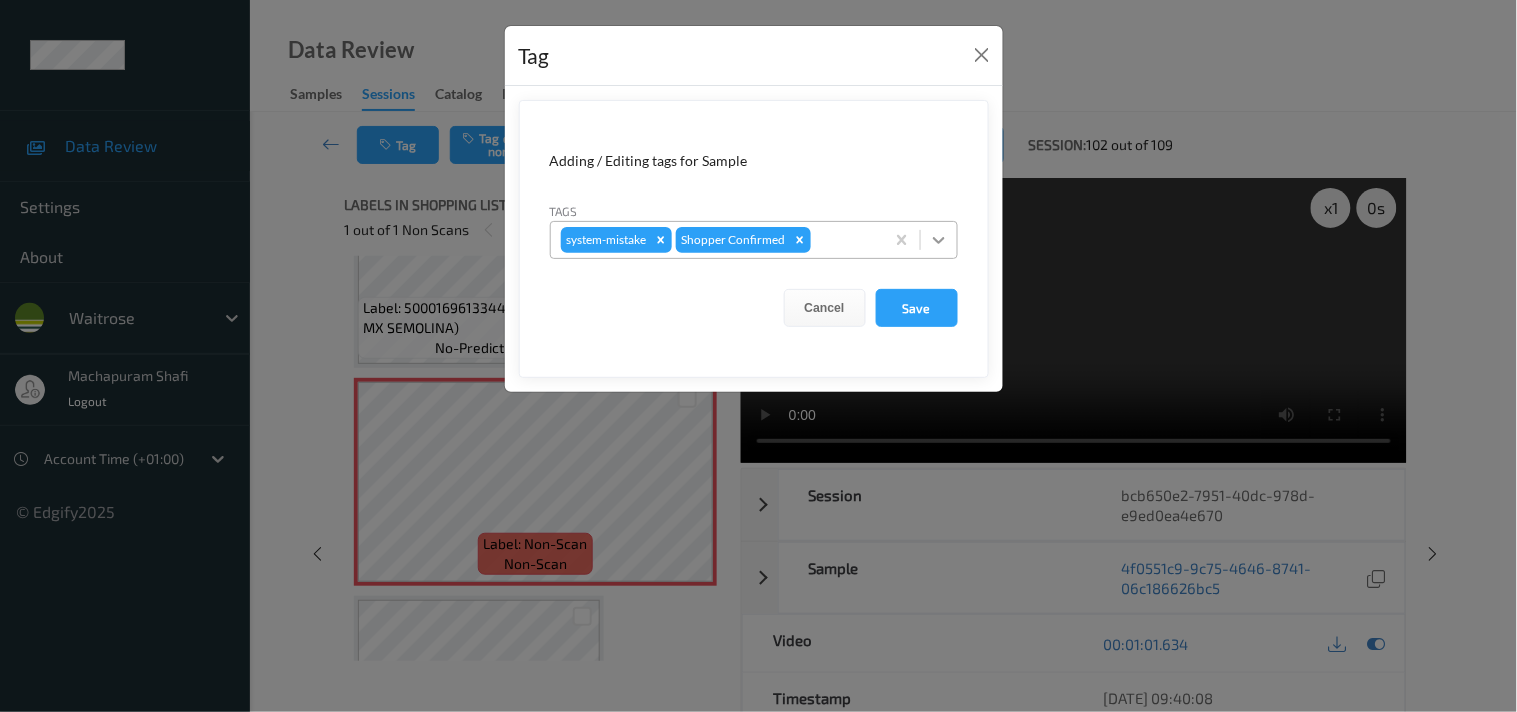 click 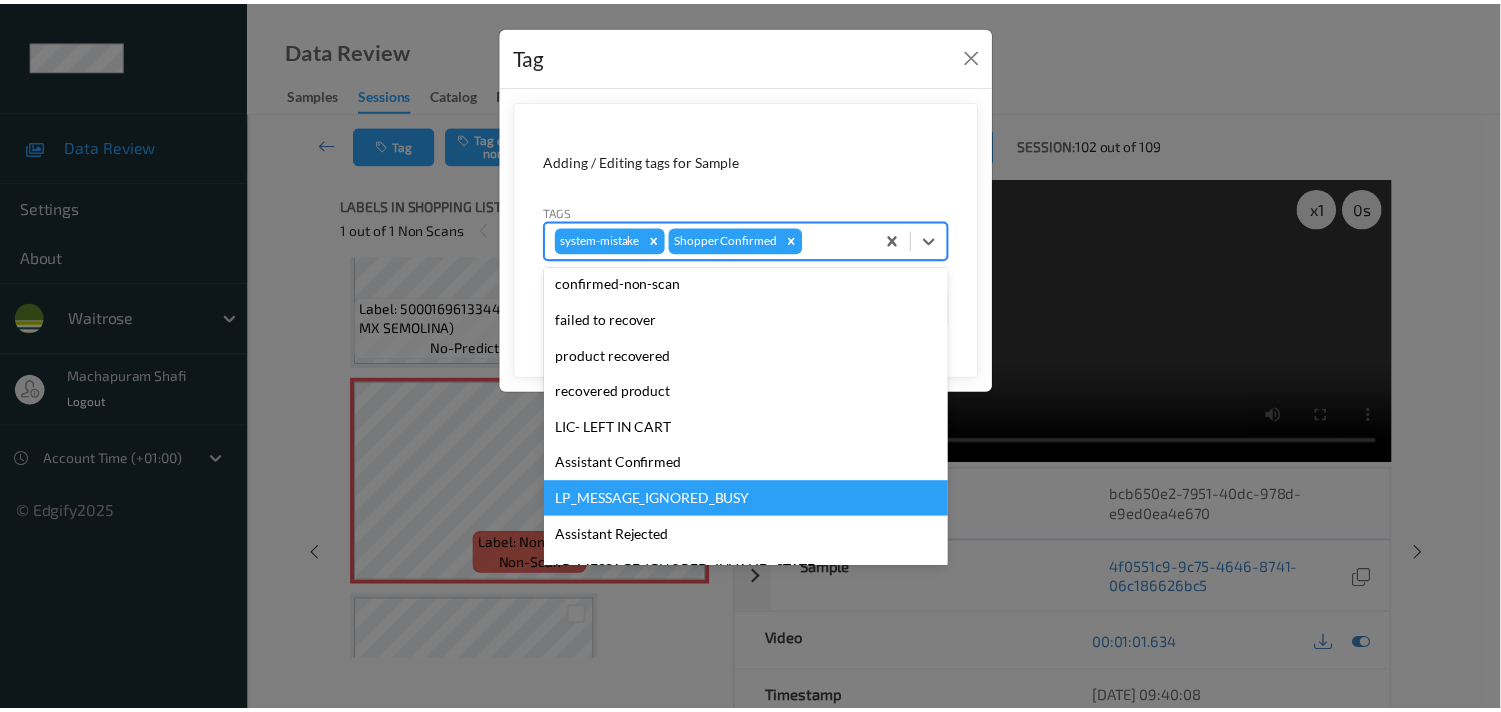scroll, scrollTop: 318, scrollLeft: 0, axis: vertical 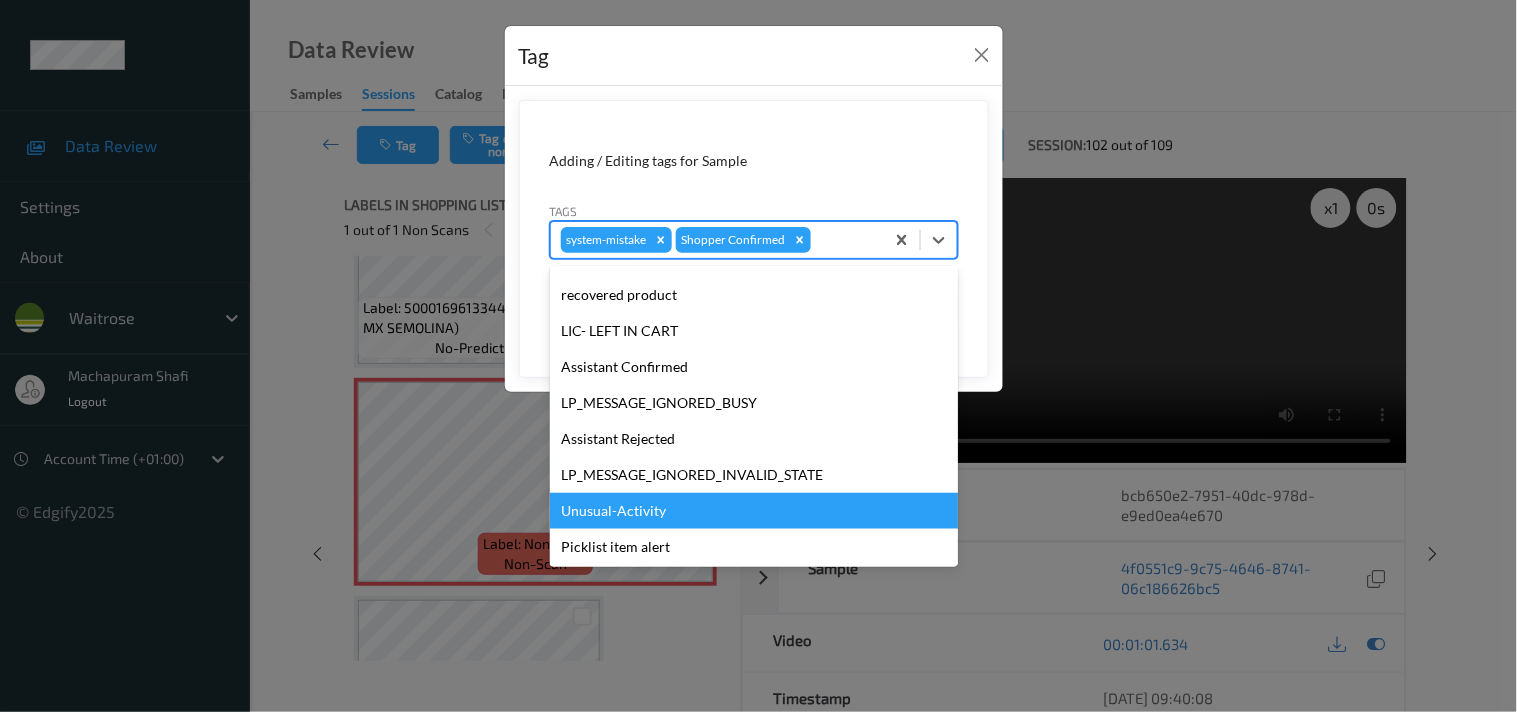 click on "Unusual-Activity" at bounding box center (754, 511) 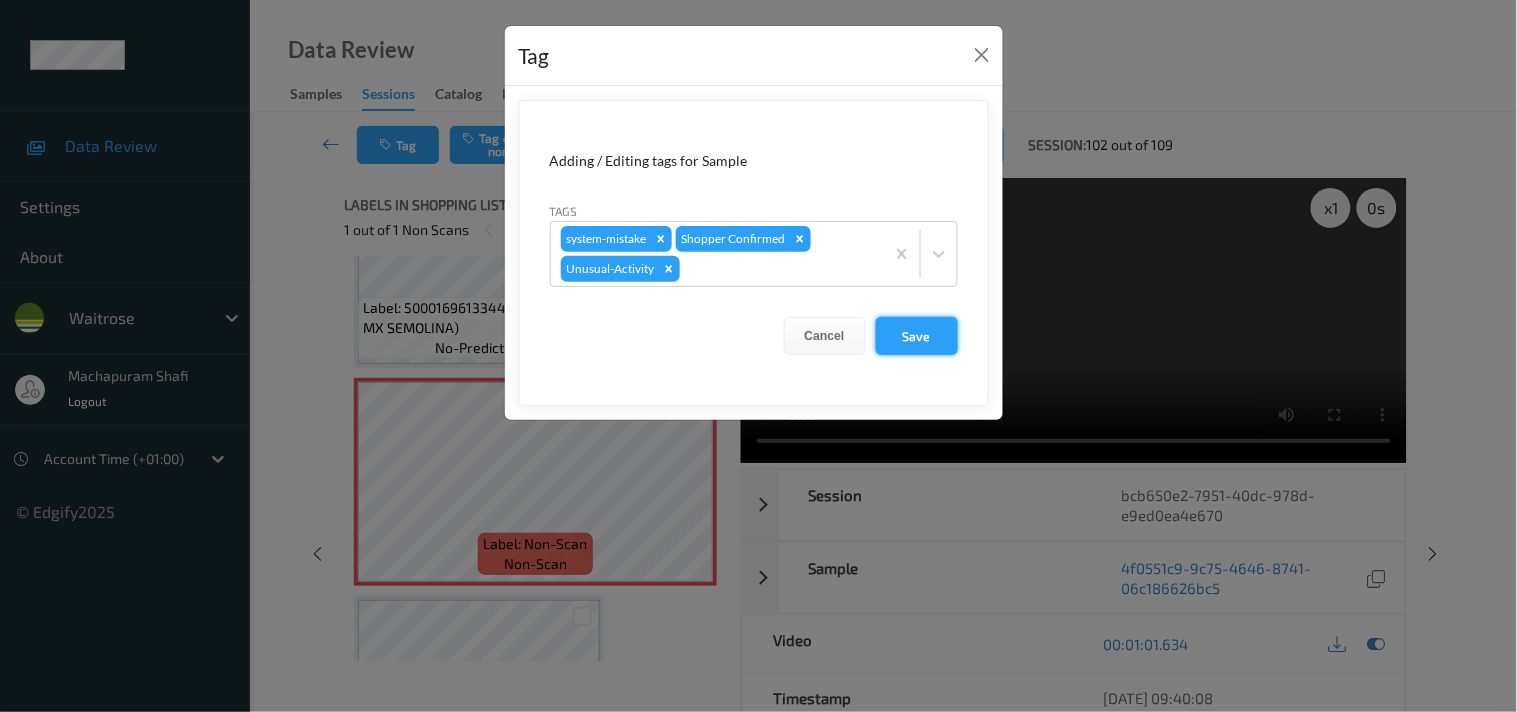 click on "Save" at bounding box center [917, 336] 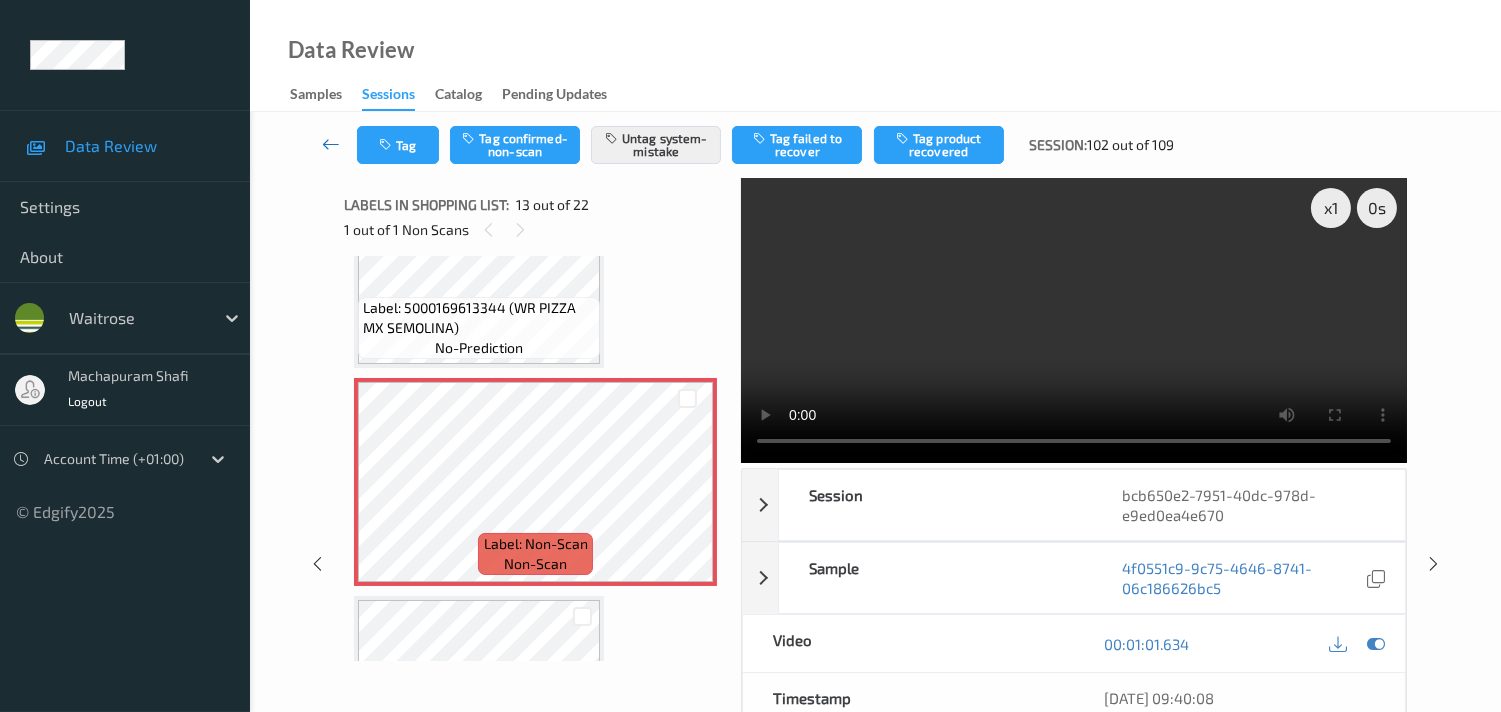 click at bounding box center [331, 144] 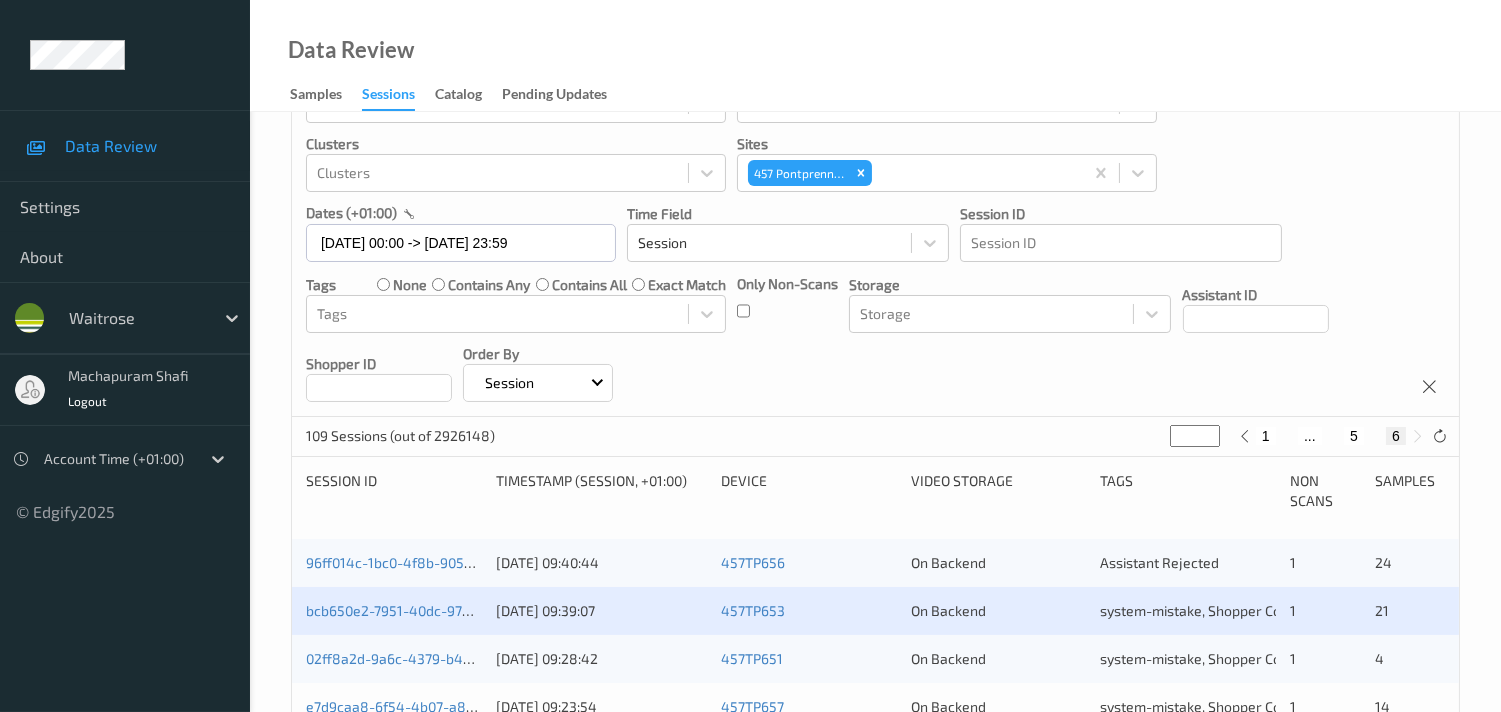 scroll, scrollTop: 222, scrollLeft: 0, axis: vertical 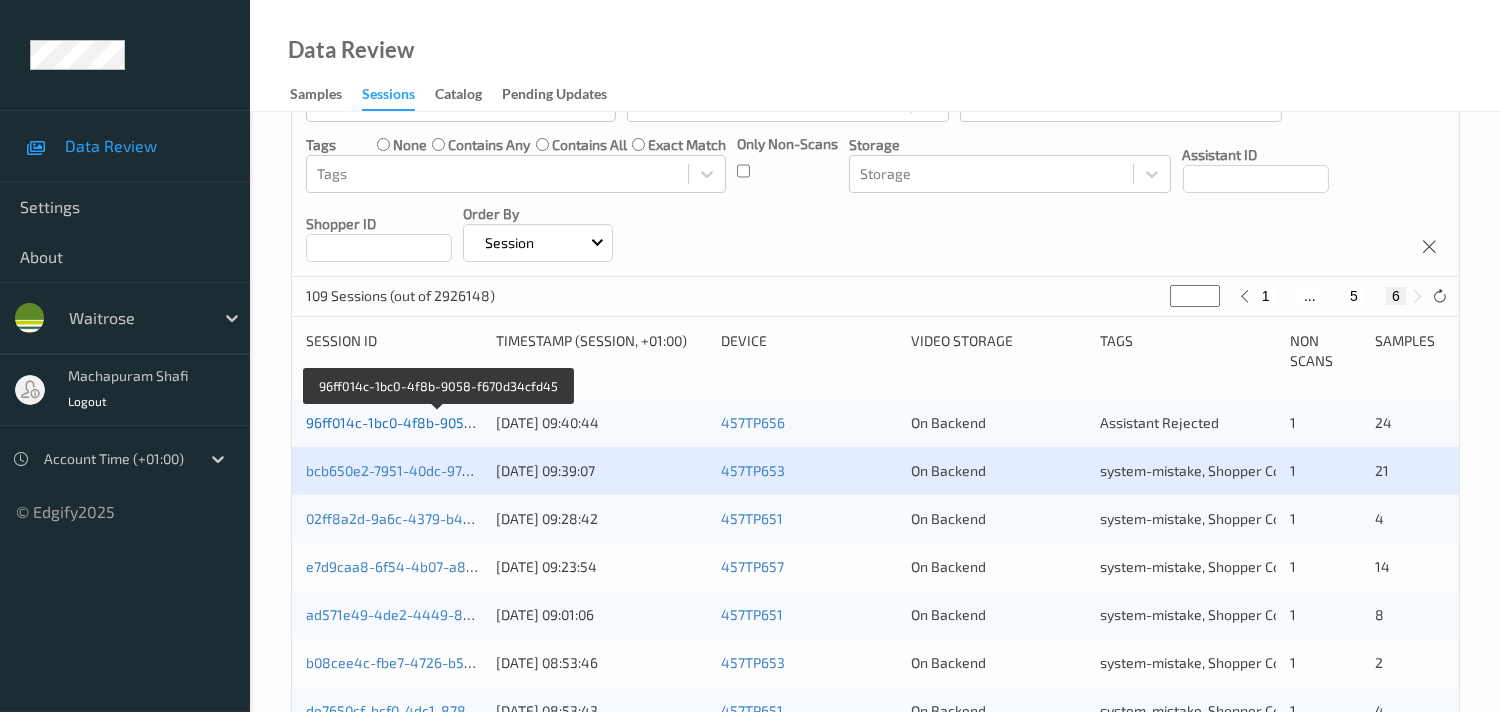 click on "96ff014c-1bc0-4f8b-9058-f670d34cfd45" at bounding box center [437, 422] 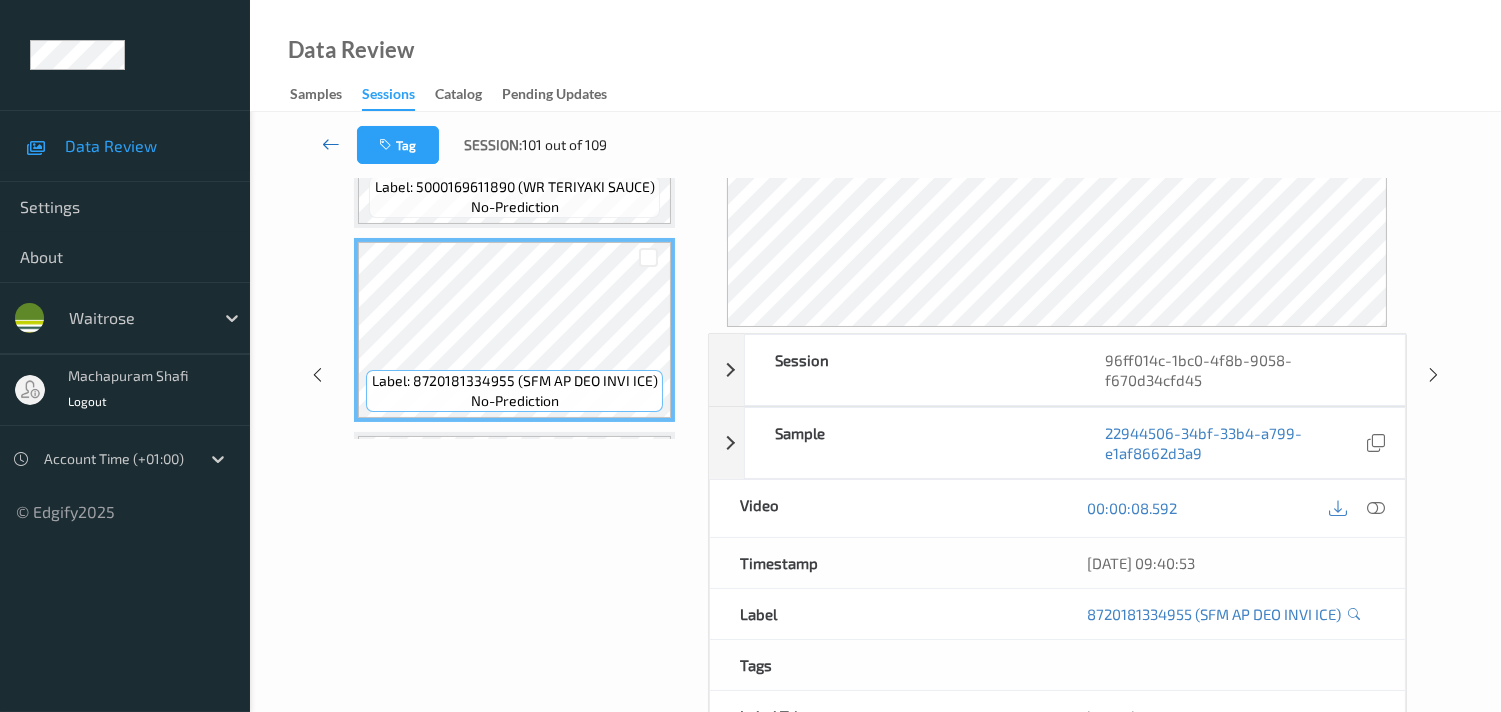 click at bounding box center [331, 144] 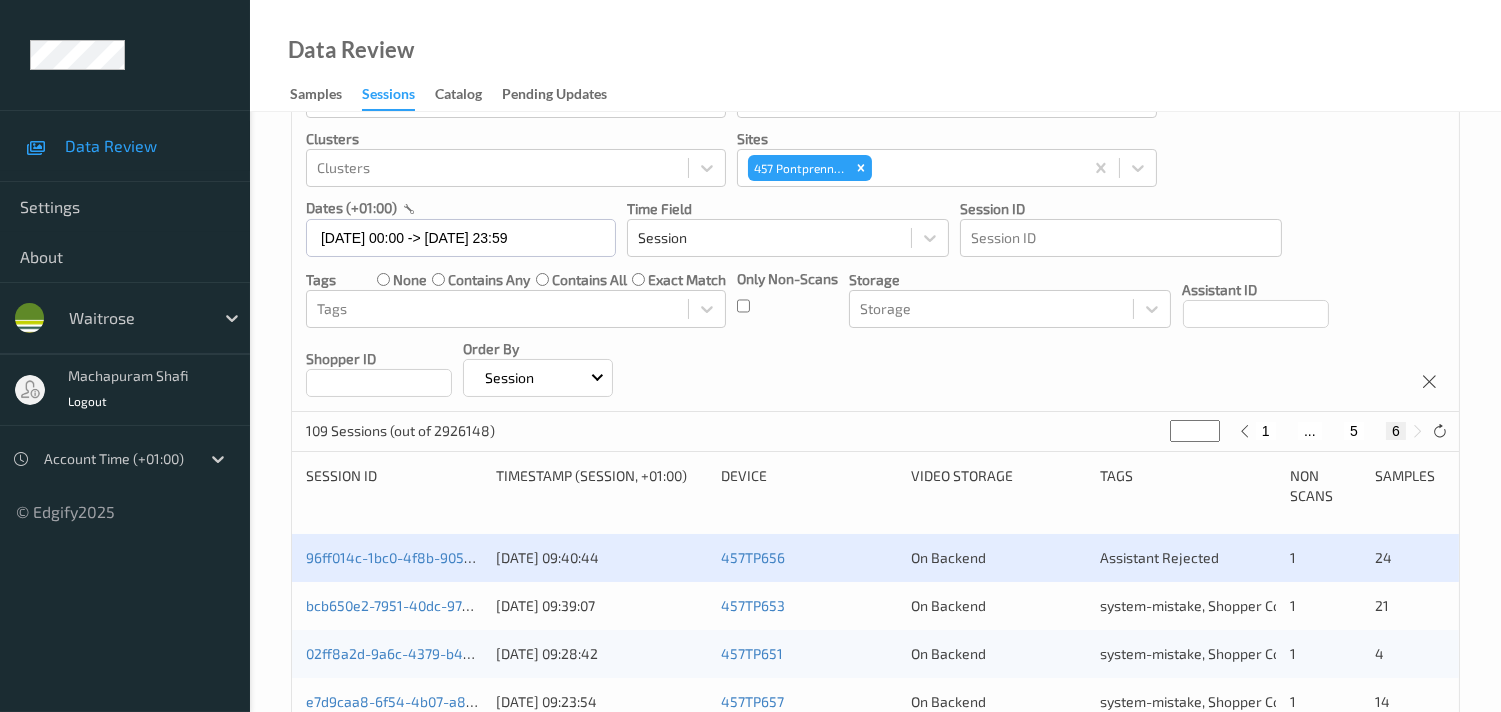 scroll, scrollTop: 222, scrollLeft: 0, axis: vertical 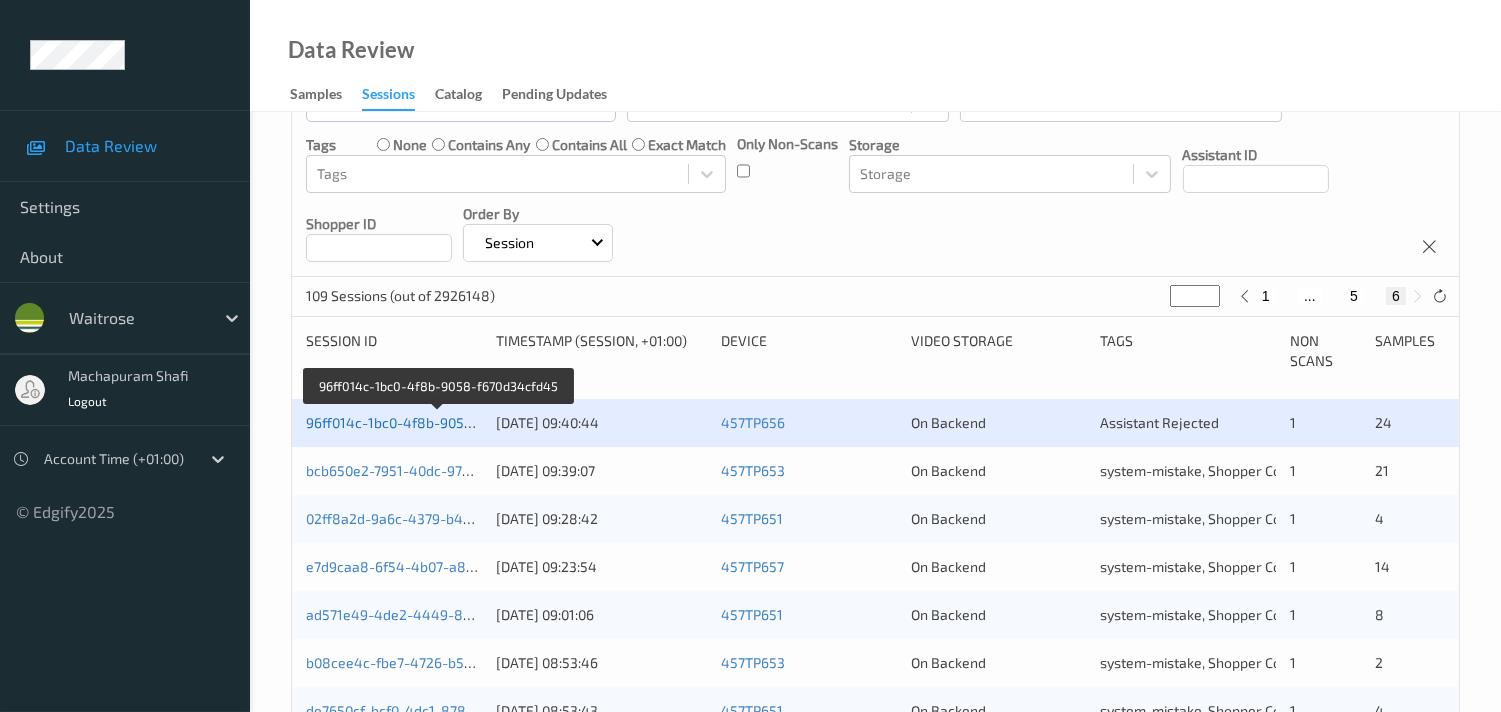 click on "96ff014c-1bc0-4f8b-9058-f670d34cfd45" at bounding box center (437, 422) 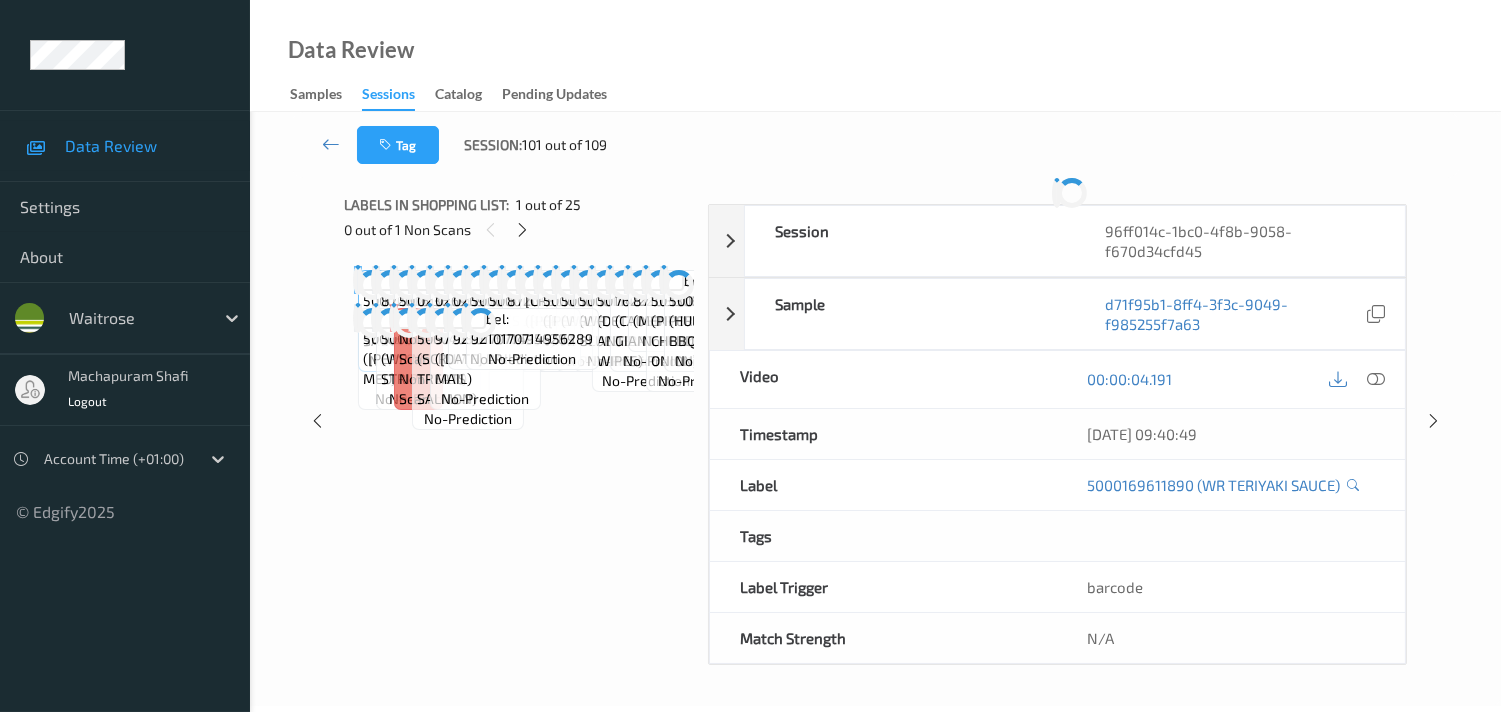 click on "Label: 5016157079559 (GRESS HALF ARO DUCK) no-prediction" at bounding box center (394, 280) 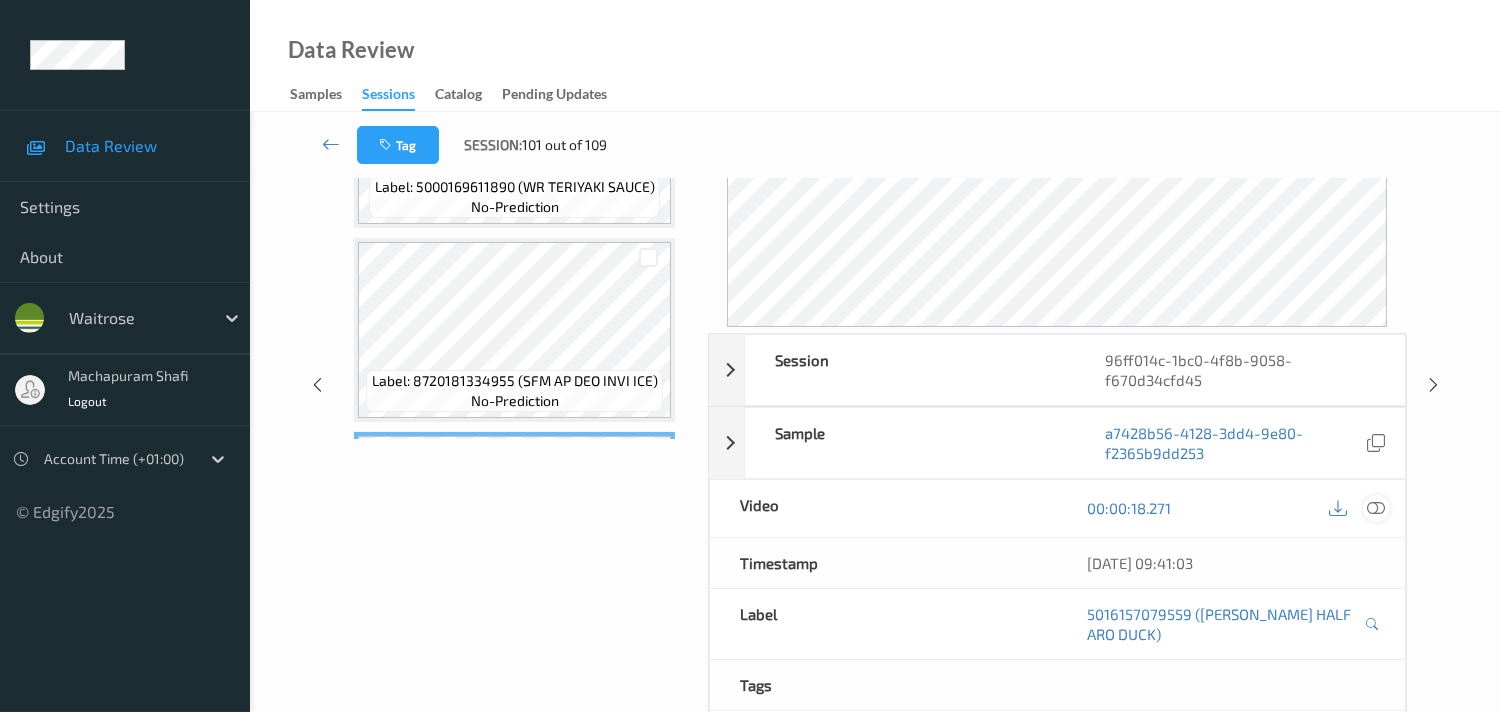 click at bounding box center (1376, 508) 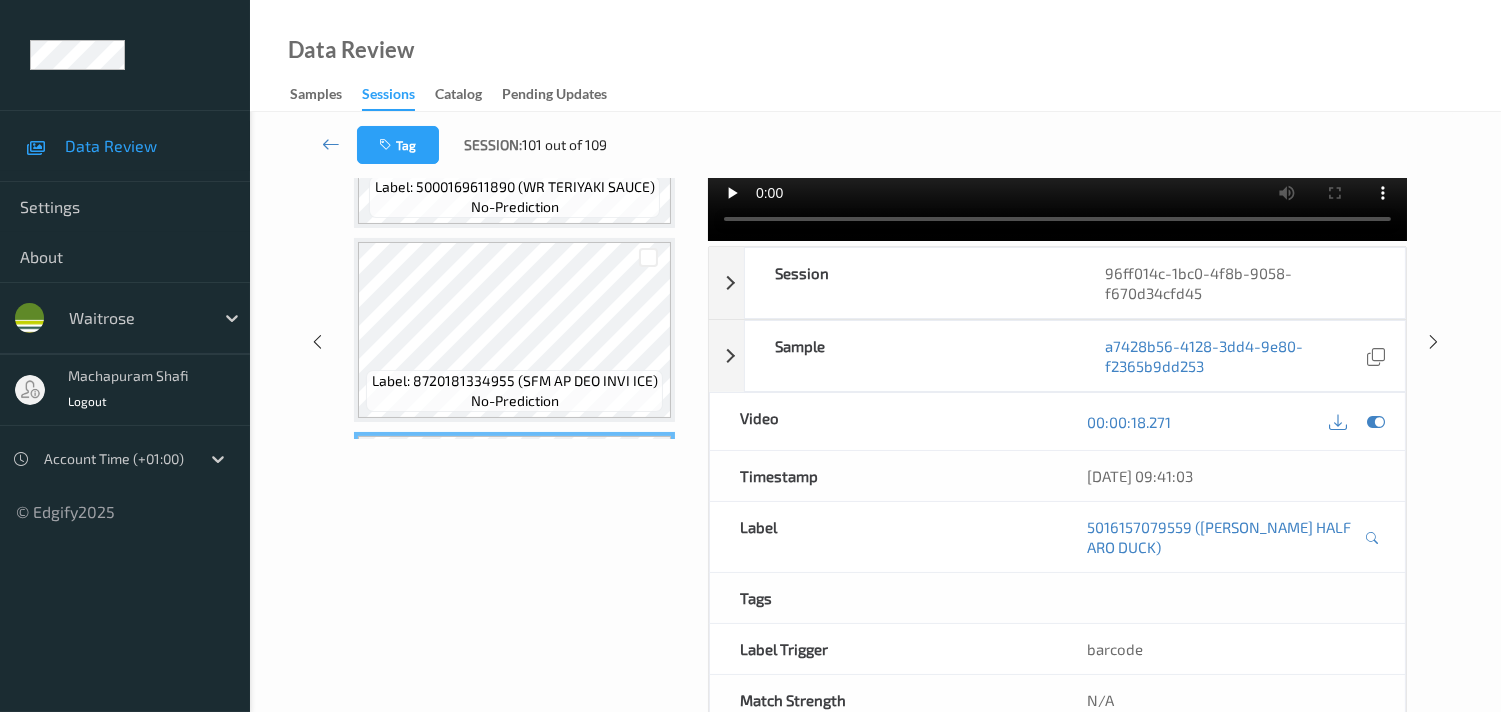 scroll, scrollTop: 0, scrollLeft: 0, axis: both 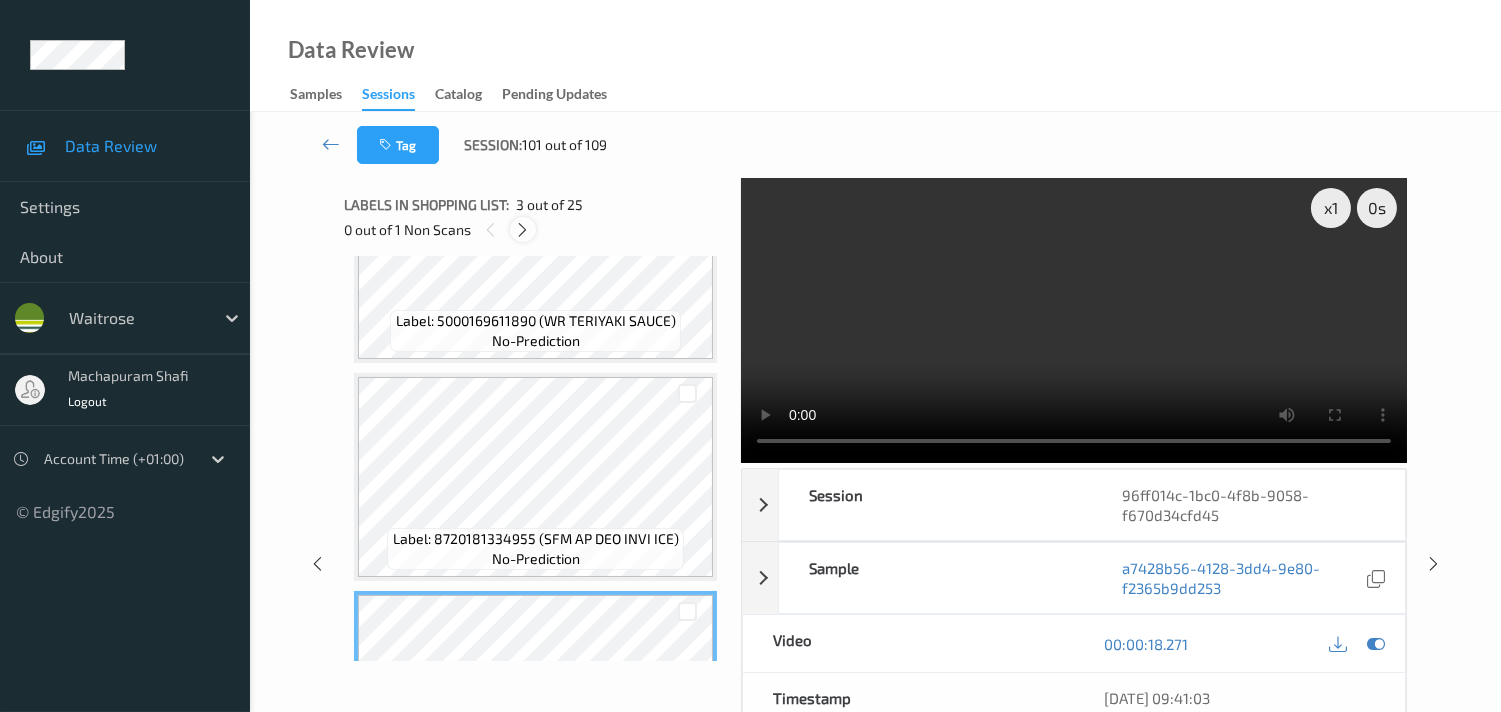 click at bounding box center [522, 230] 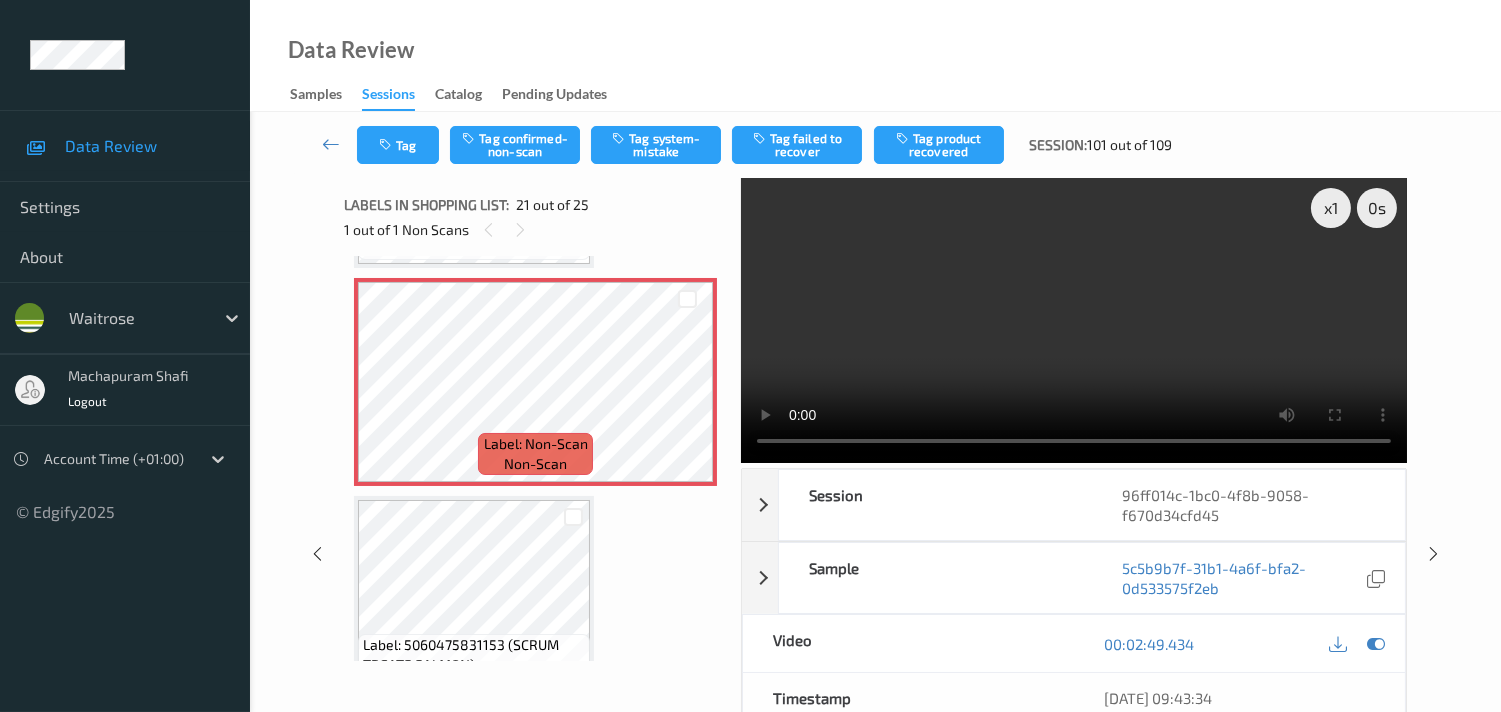 scroll, scrollTop: 4345, scrollLeft: 0, axis: vertical 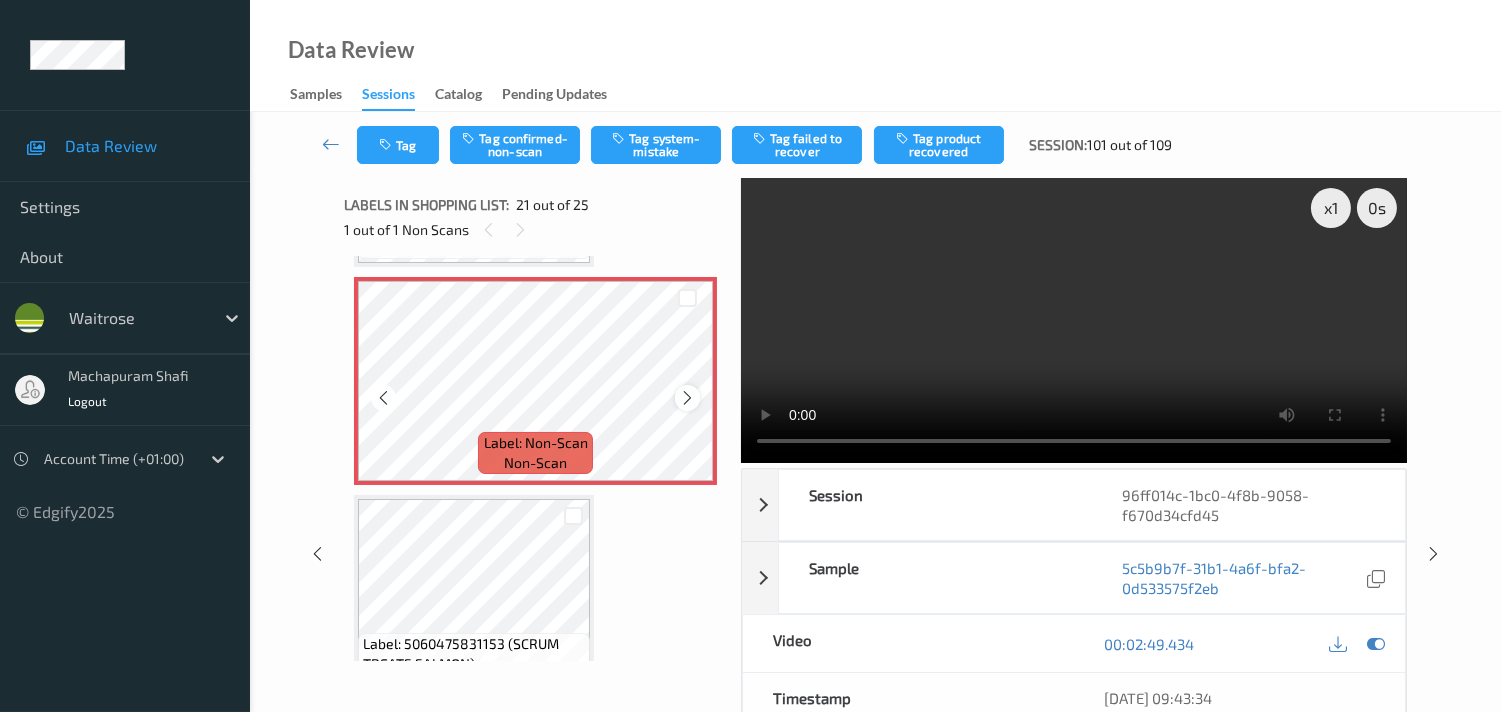 click at bounding box center (687, 397) 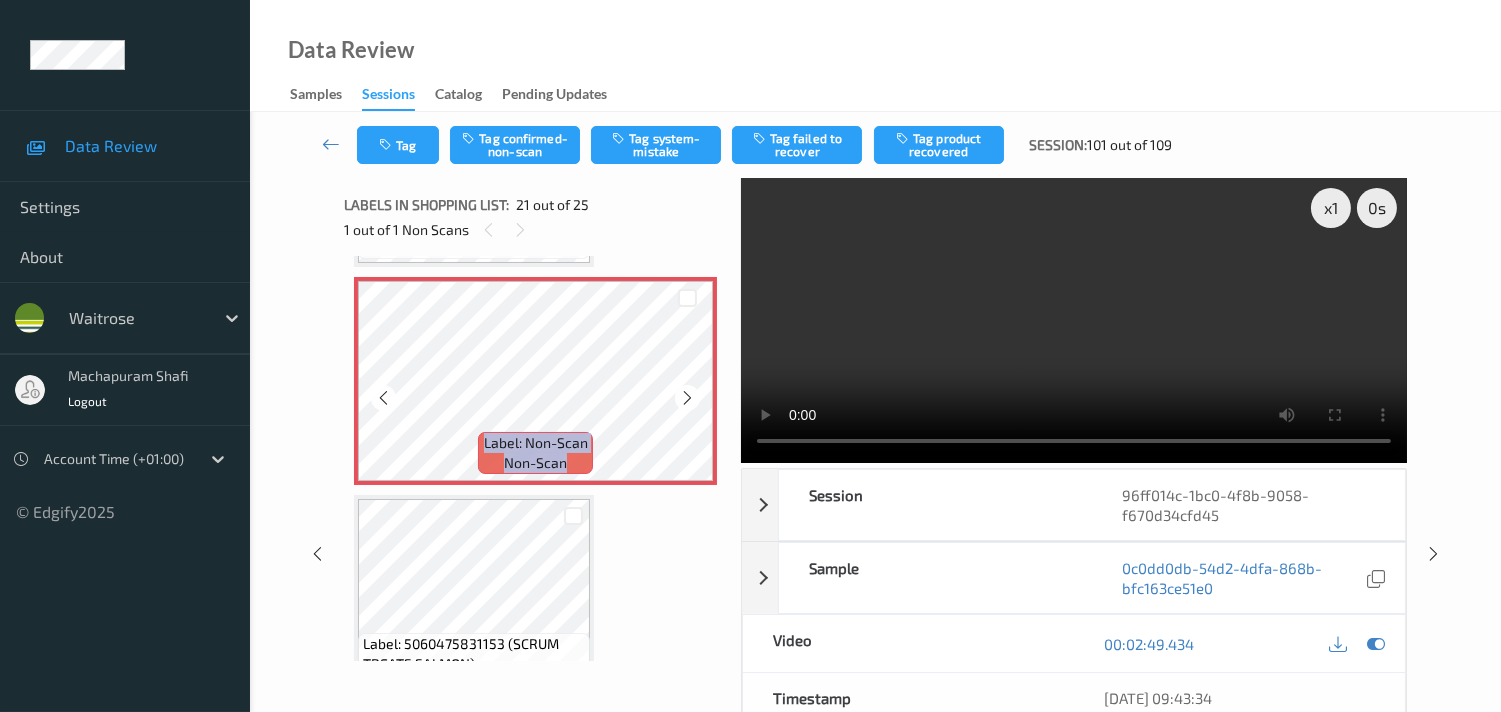 click at bounding box center (687, 397) 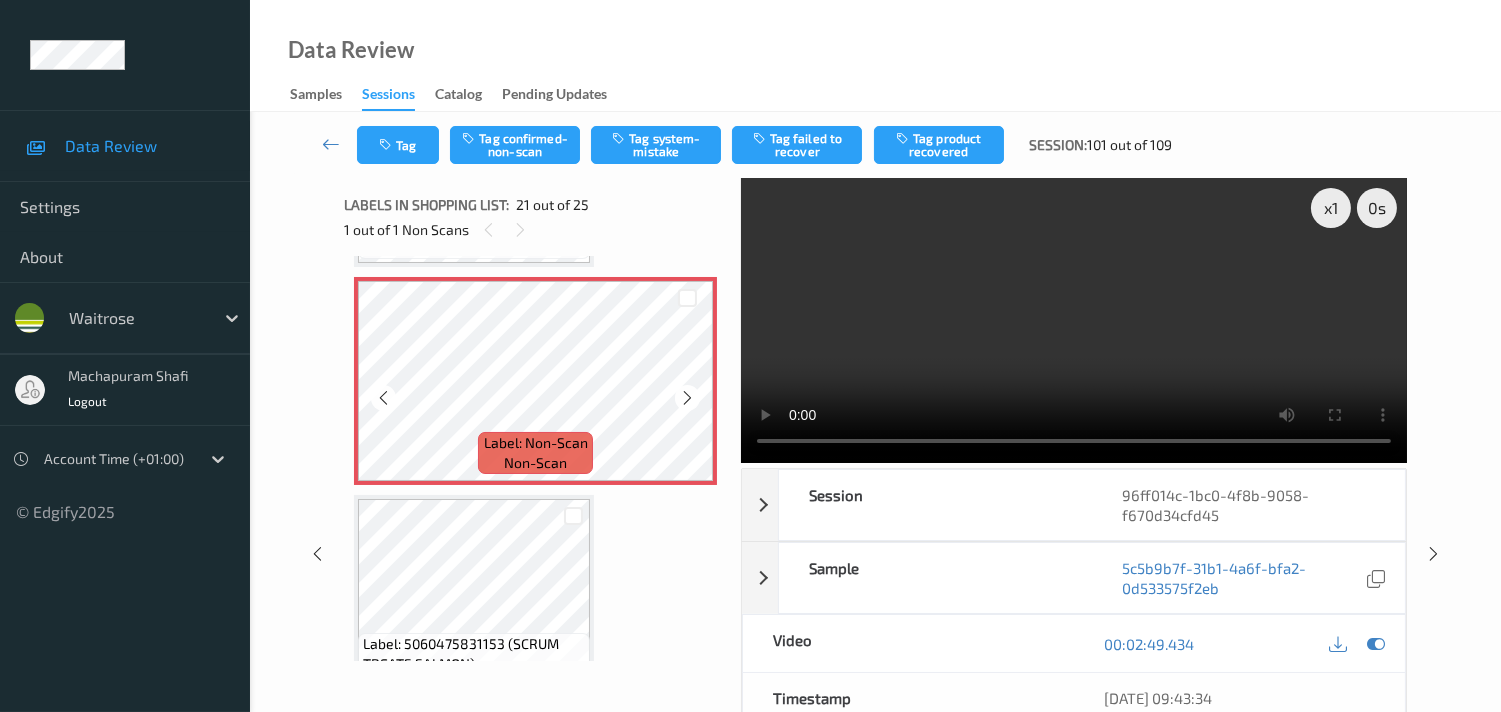 click at bounding box center (687, 397) 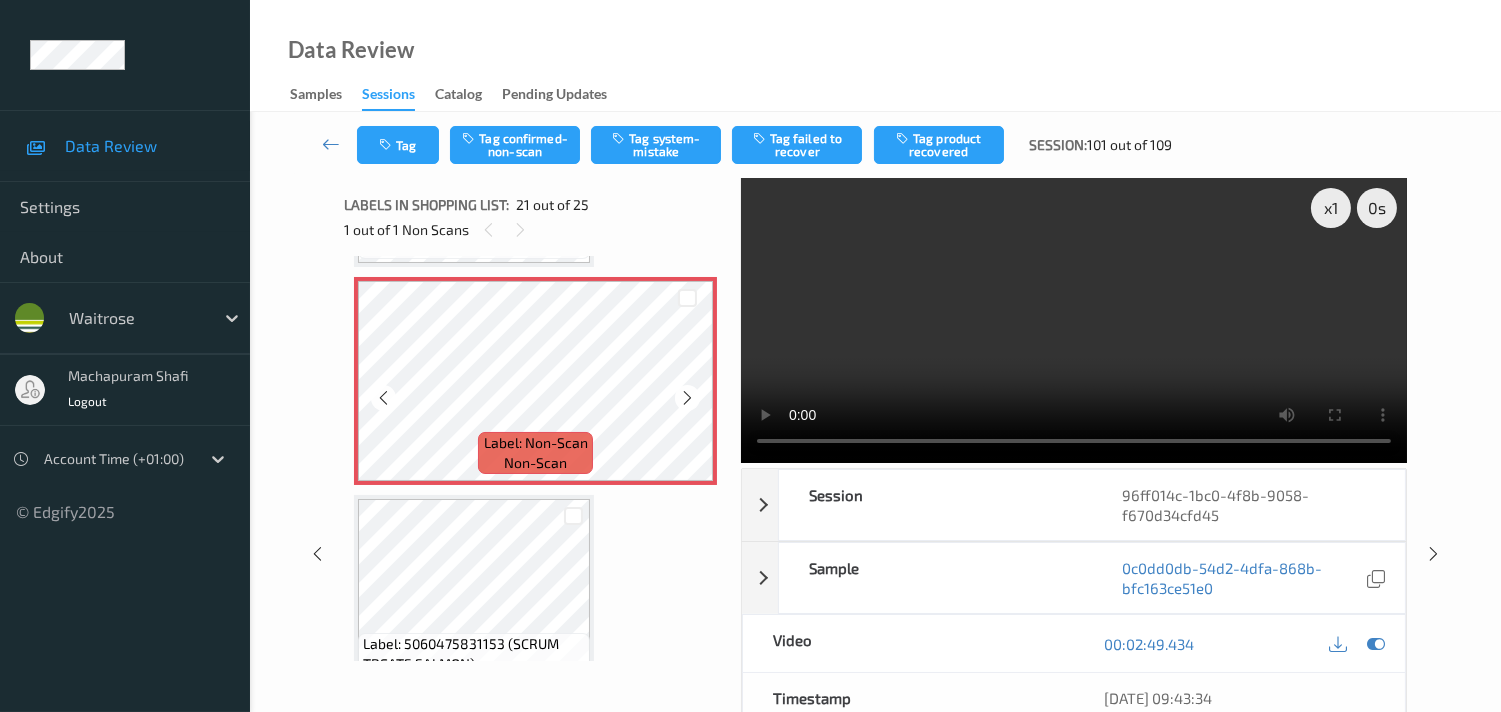 click at bounding box center (687, 397) 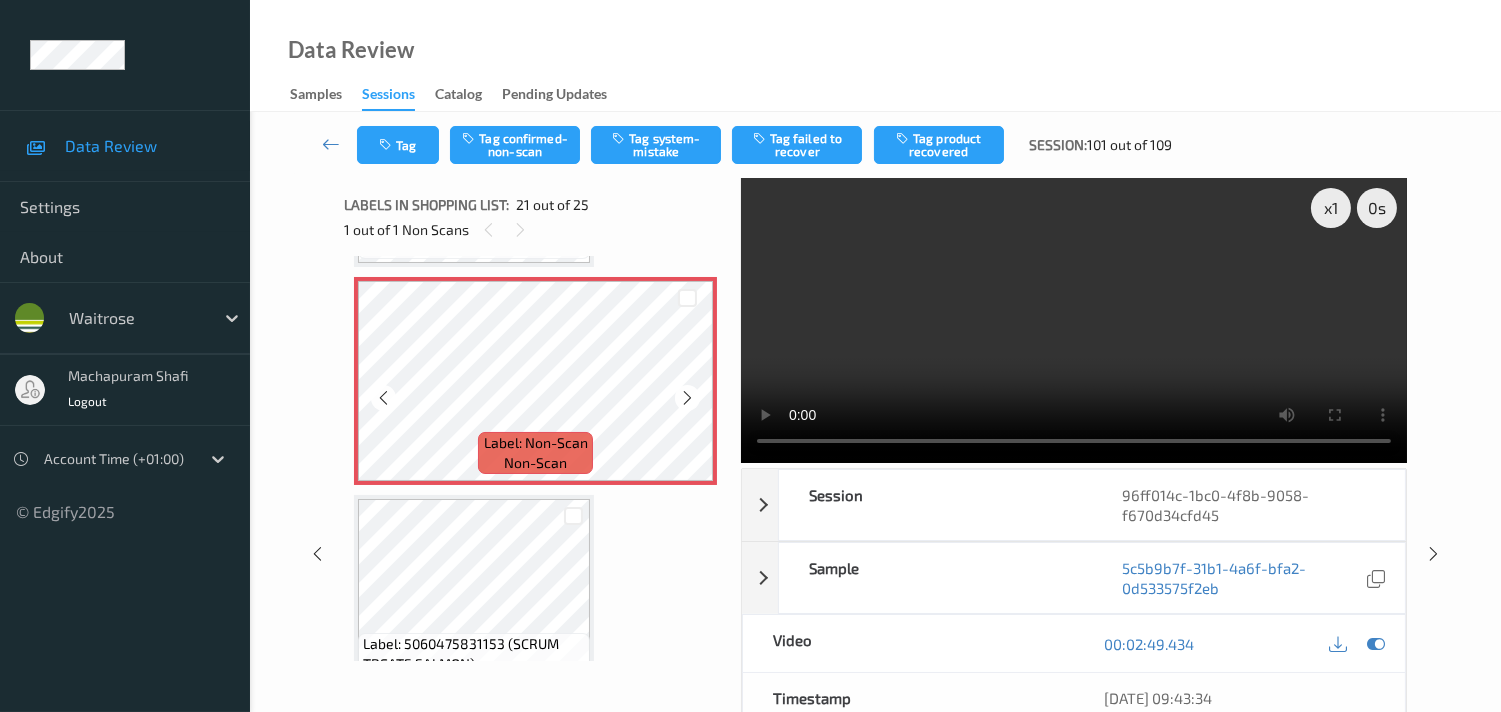 click at bounding box center [687, 397] 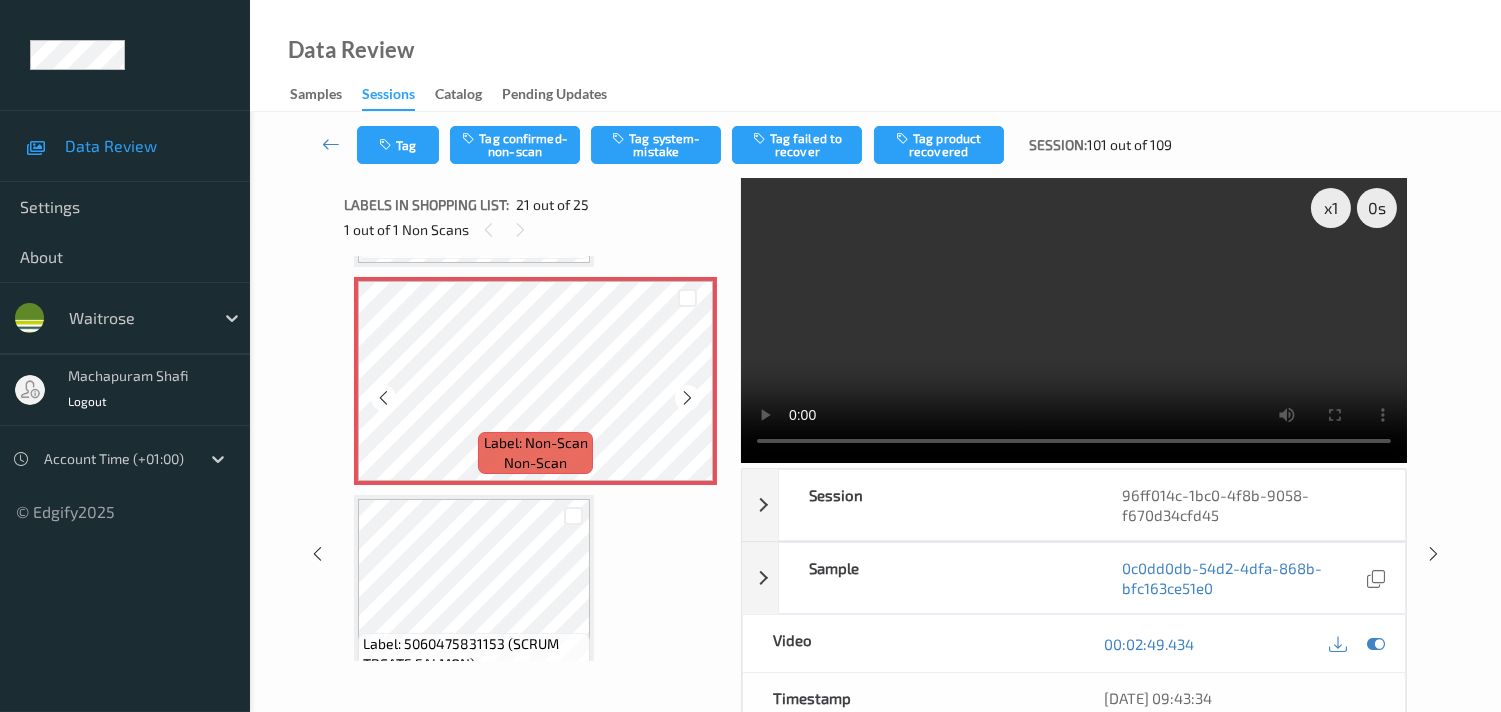 click at bounding box center (687, 397) 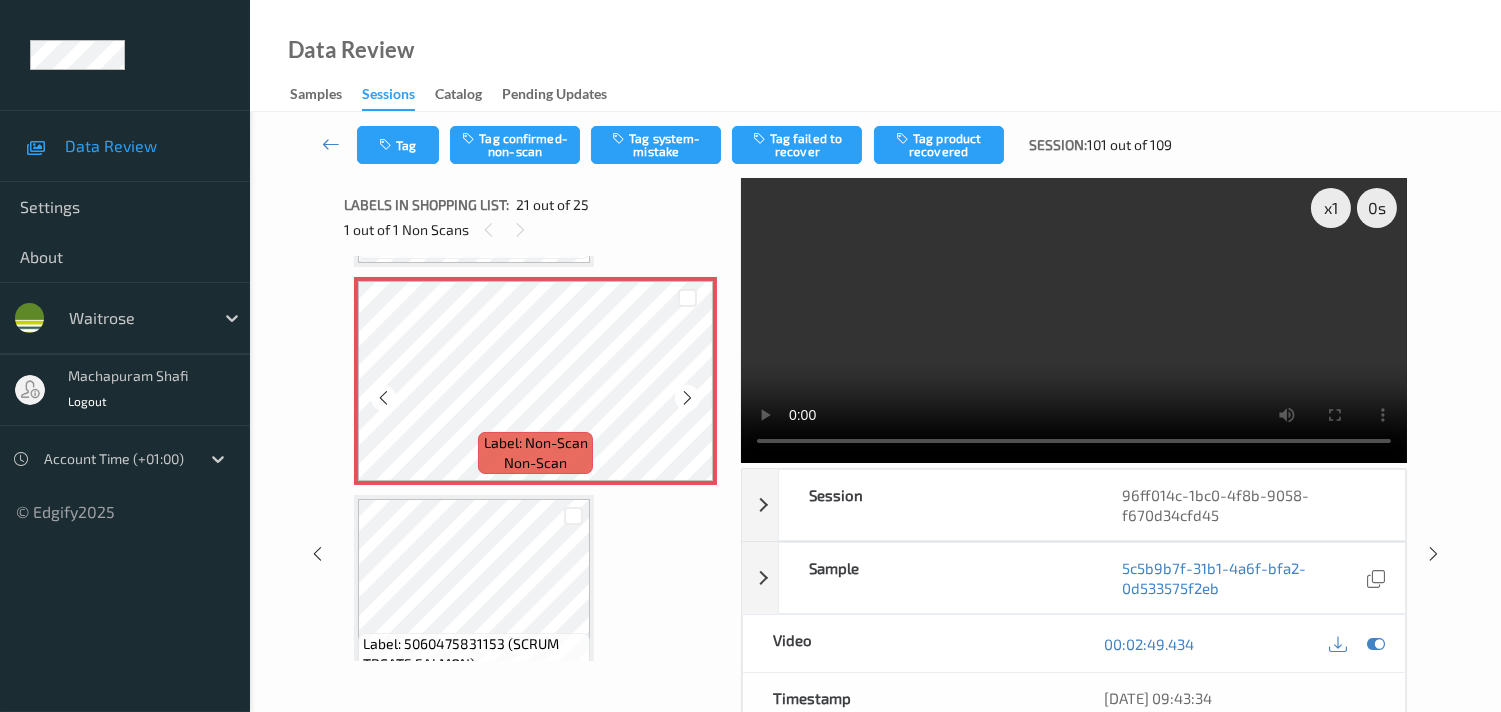 click at bounding box center [687, 397] 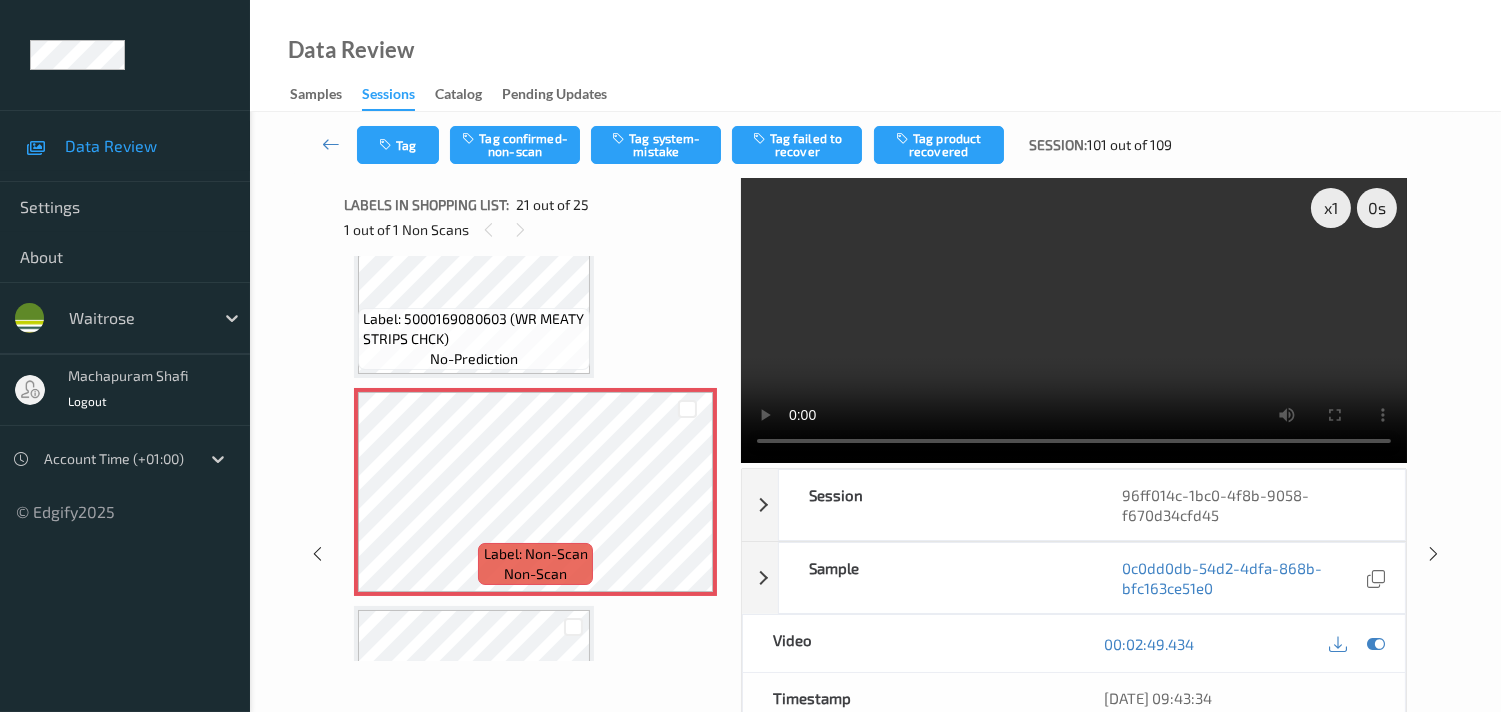 scroll, scrollTop: 4123, scrollLeft: 0, axis: vertical 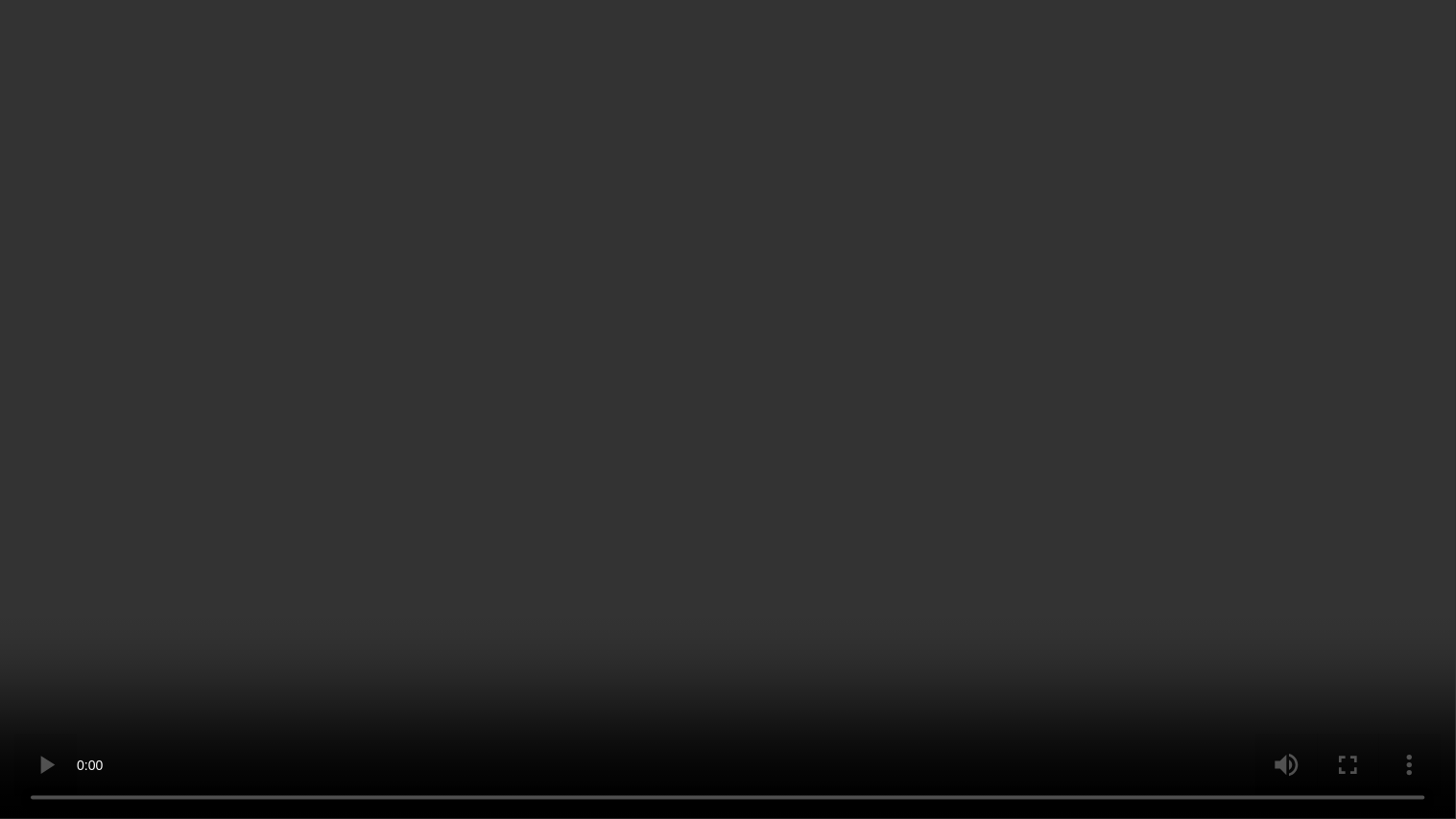 click at bounding box center (728, 409) 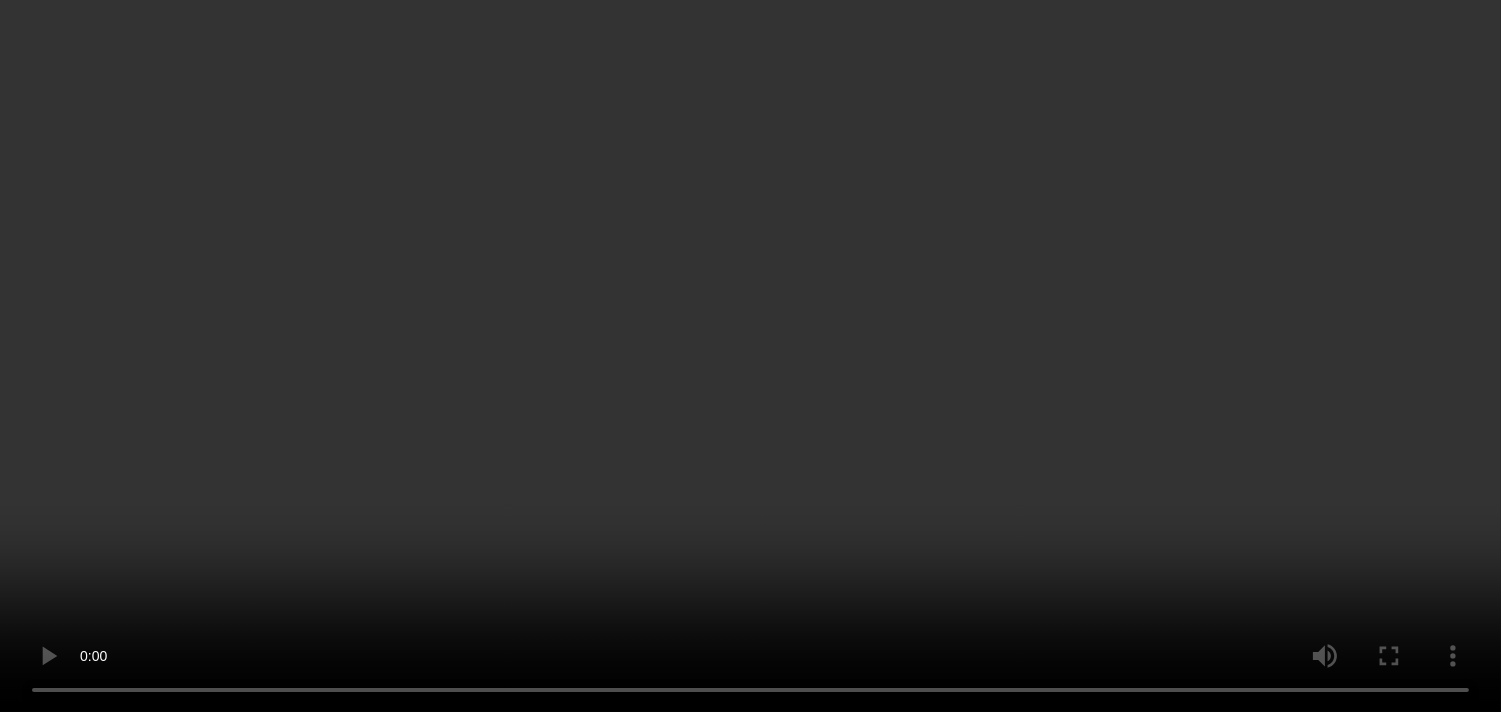 scroll, scrollTop: 4345, scrollLeft: 0, axis: vertical 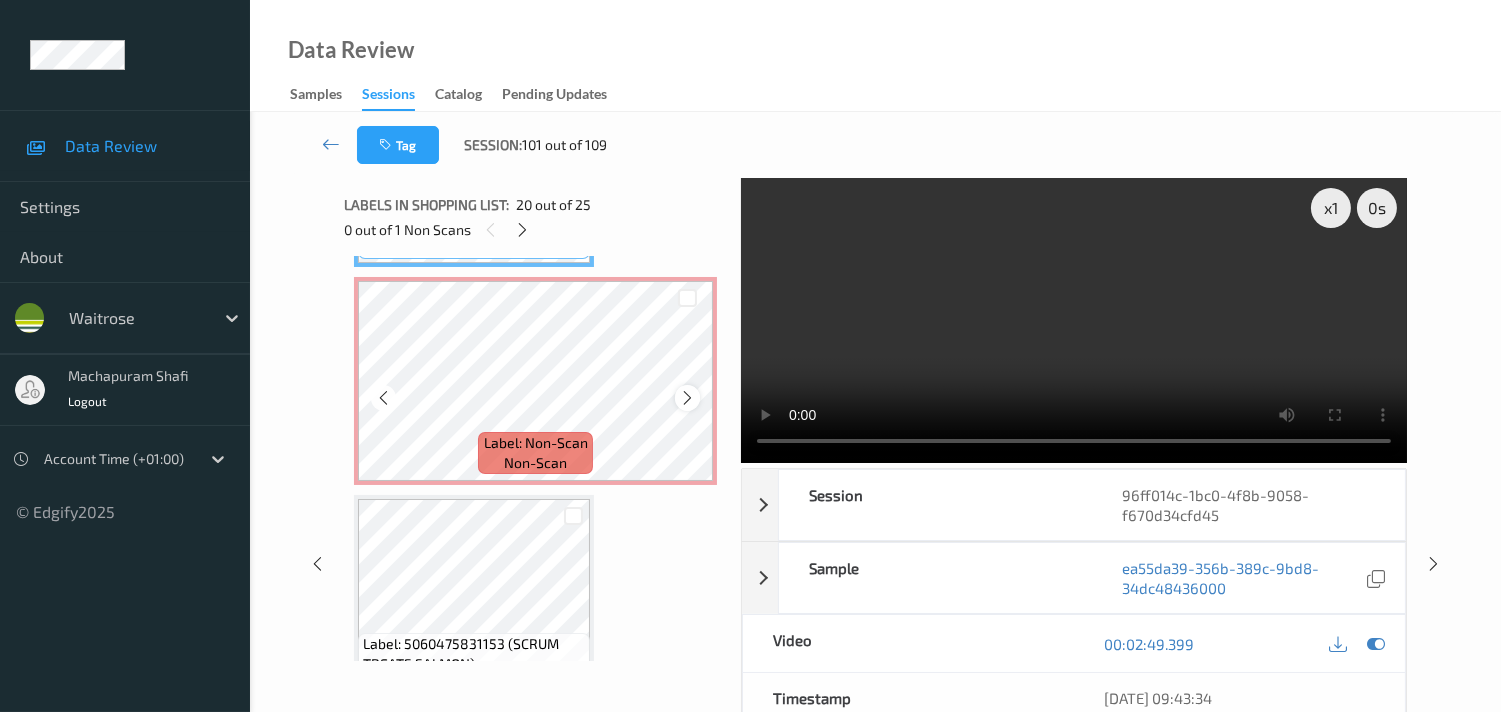click at bounding box center [687, 398] 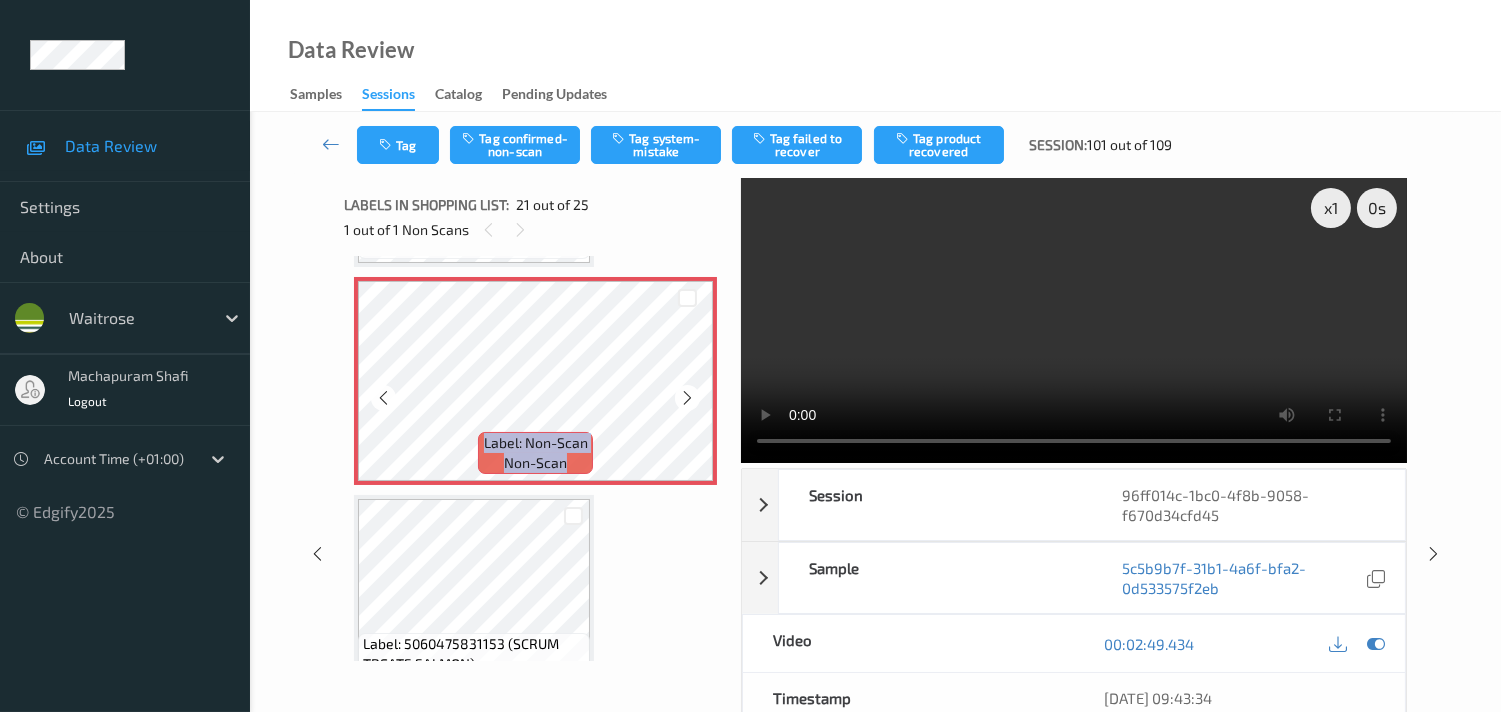 click at bounding box center [687, 398] 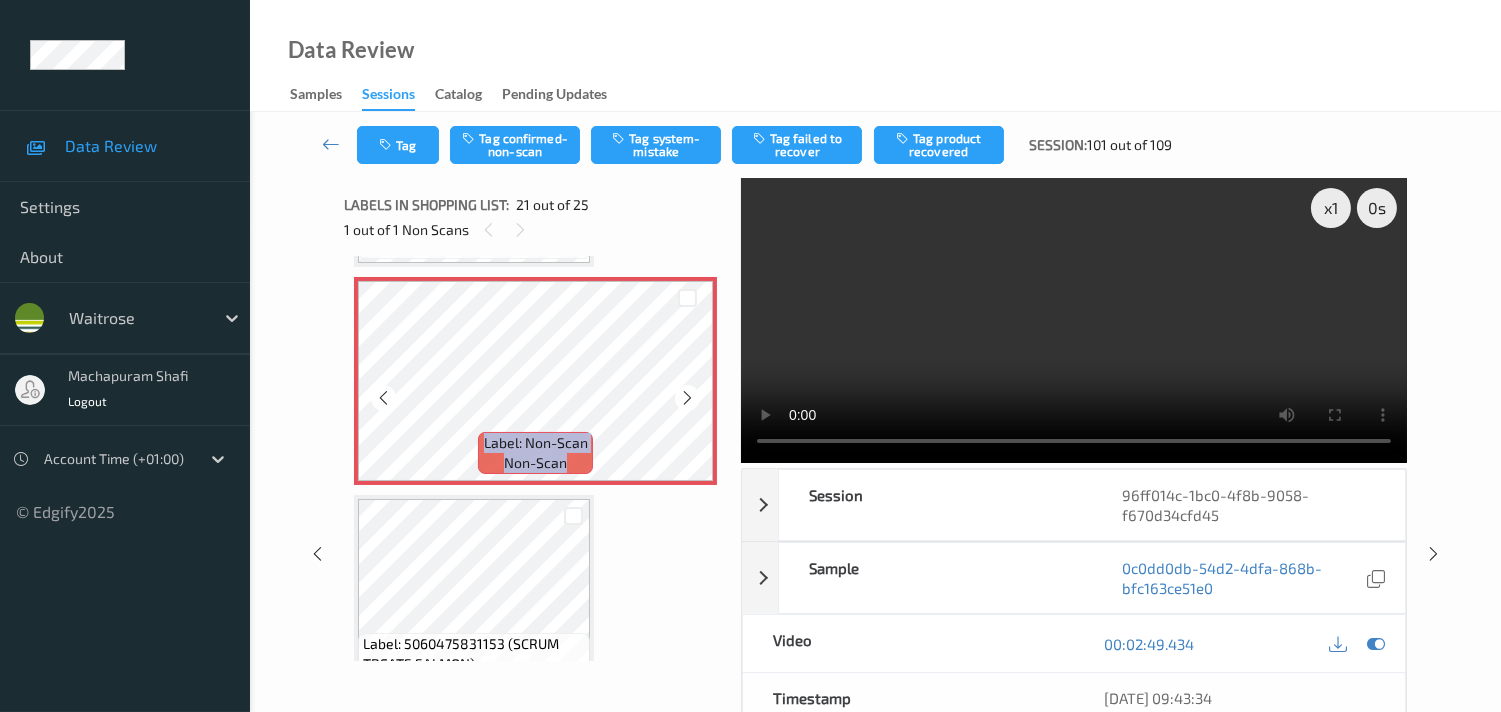 click at bounding box center (687, 398) 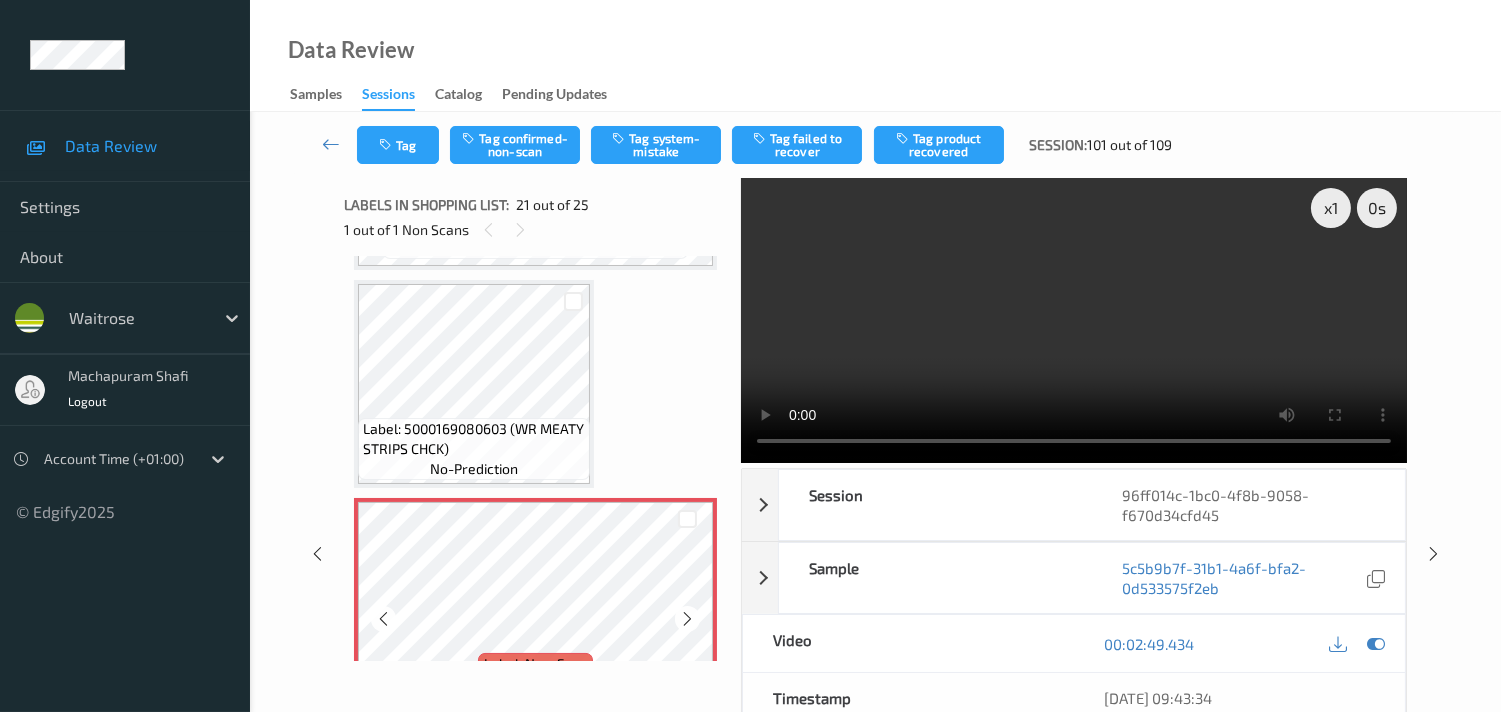 scroll, scrollTop: 4123, scrollLeft: 0, axis: vertical 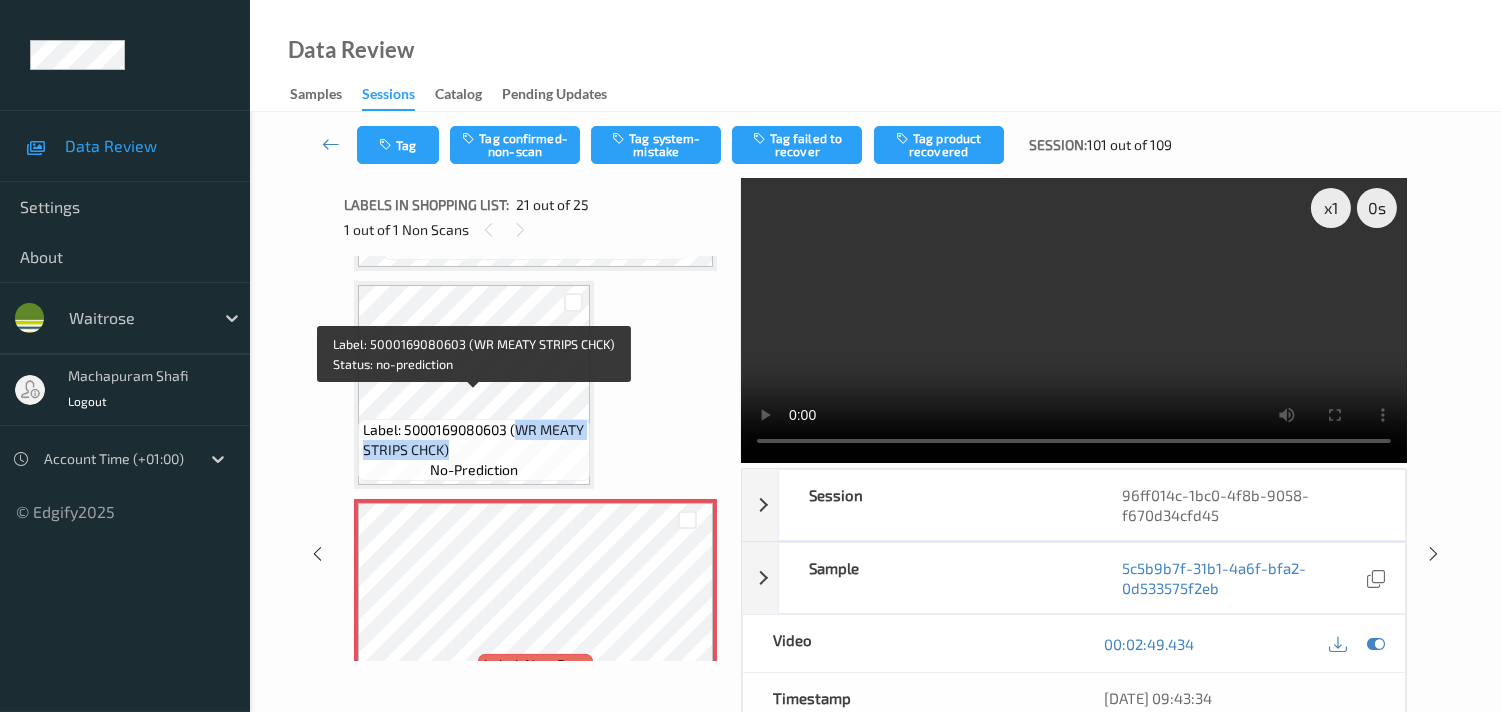 drag, startPoint x: 516, startPoint y: 401, endPoint x: 553, endPoint y: 422, distance: 42.544094 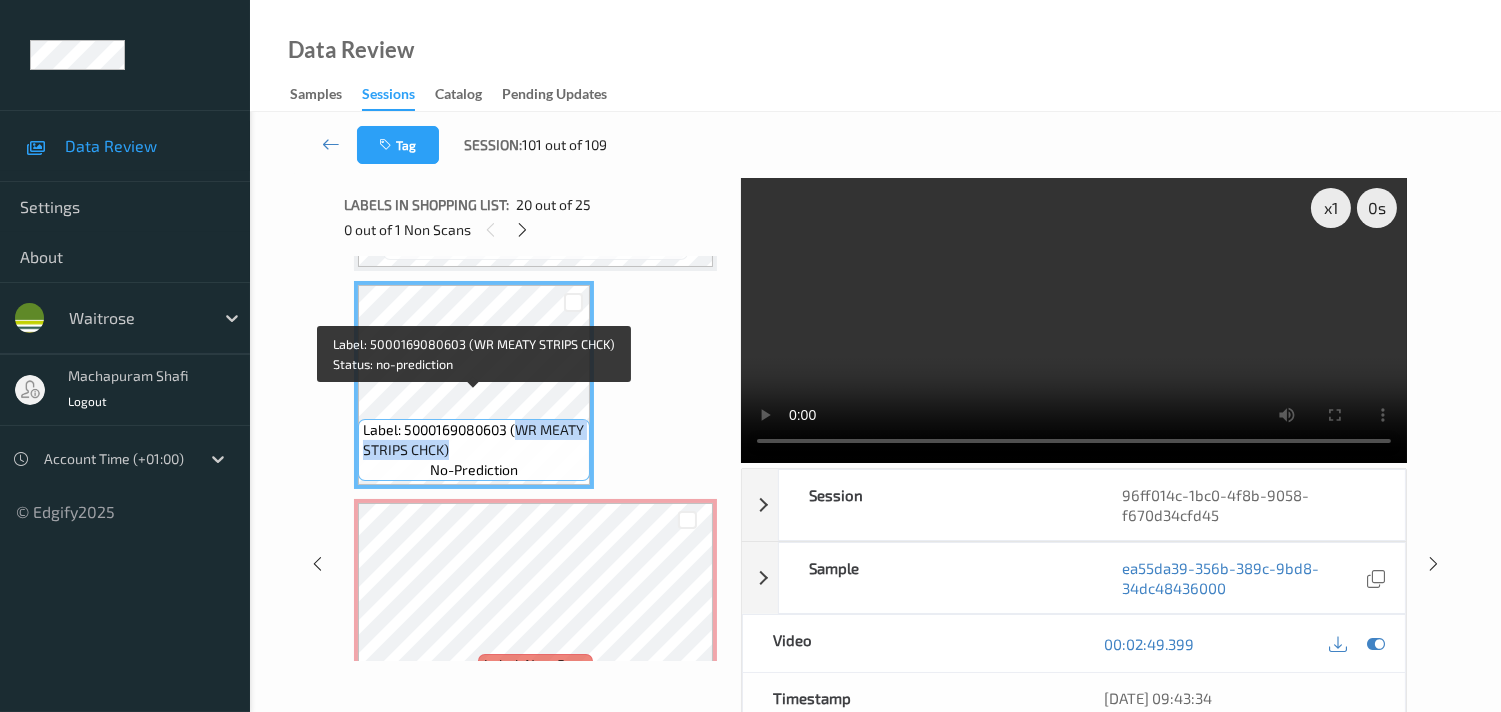 copy on "WR MEATY STRIPS CHCK)" 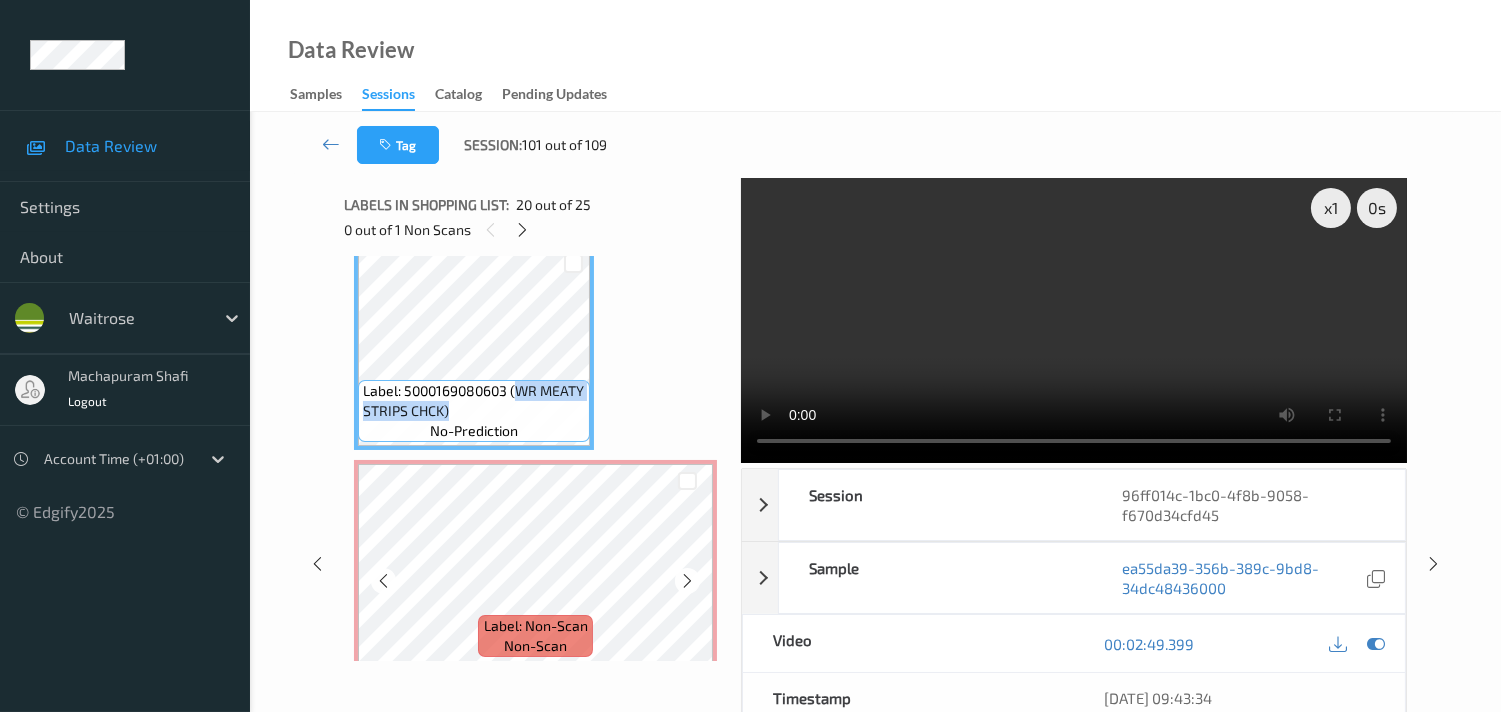 scroll, scrollTop: 4123, scrollLeft: 0, axis: vertical 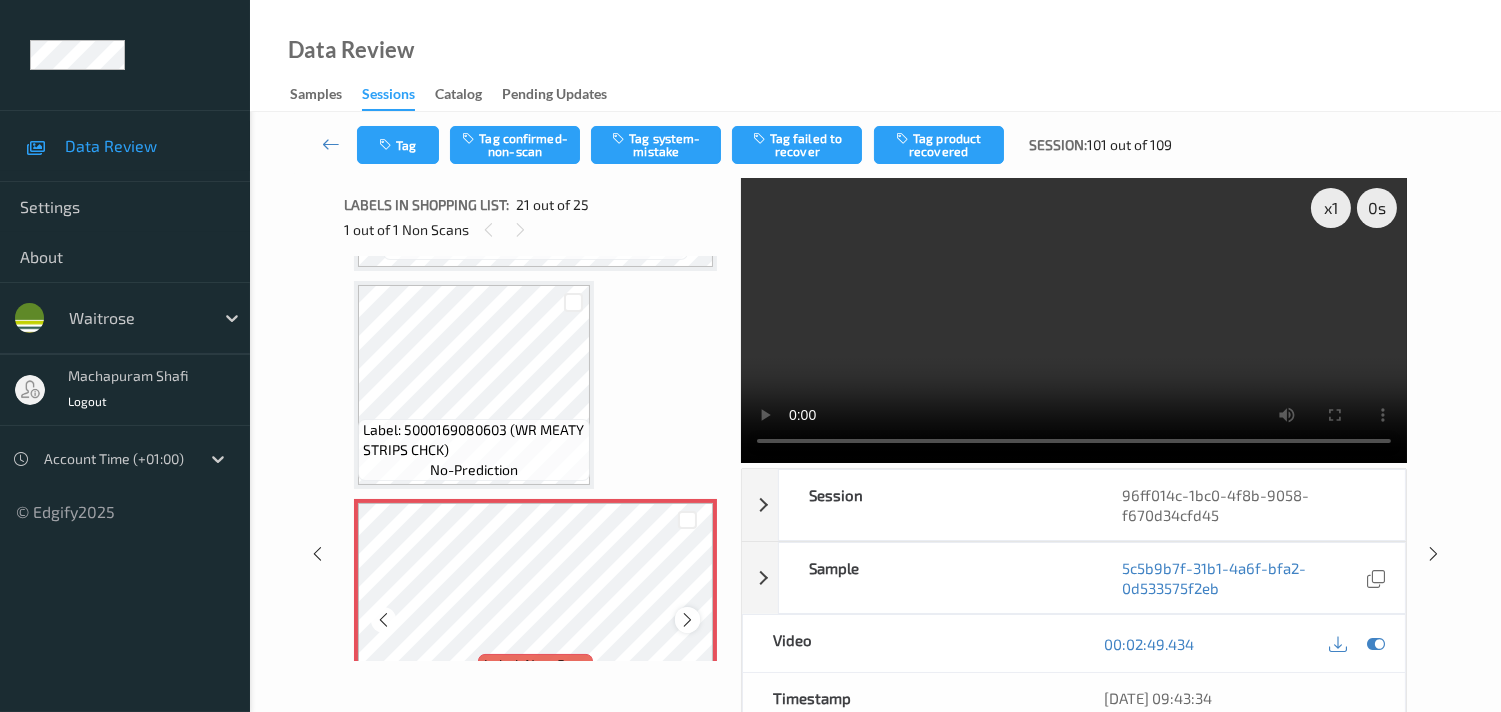 click at bounding box center [687, 620] 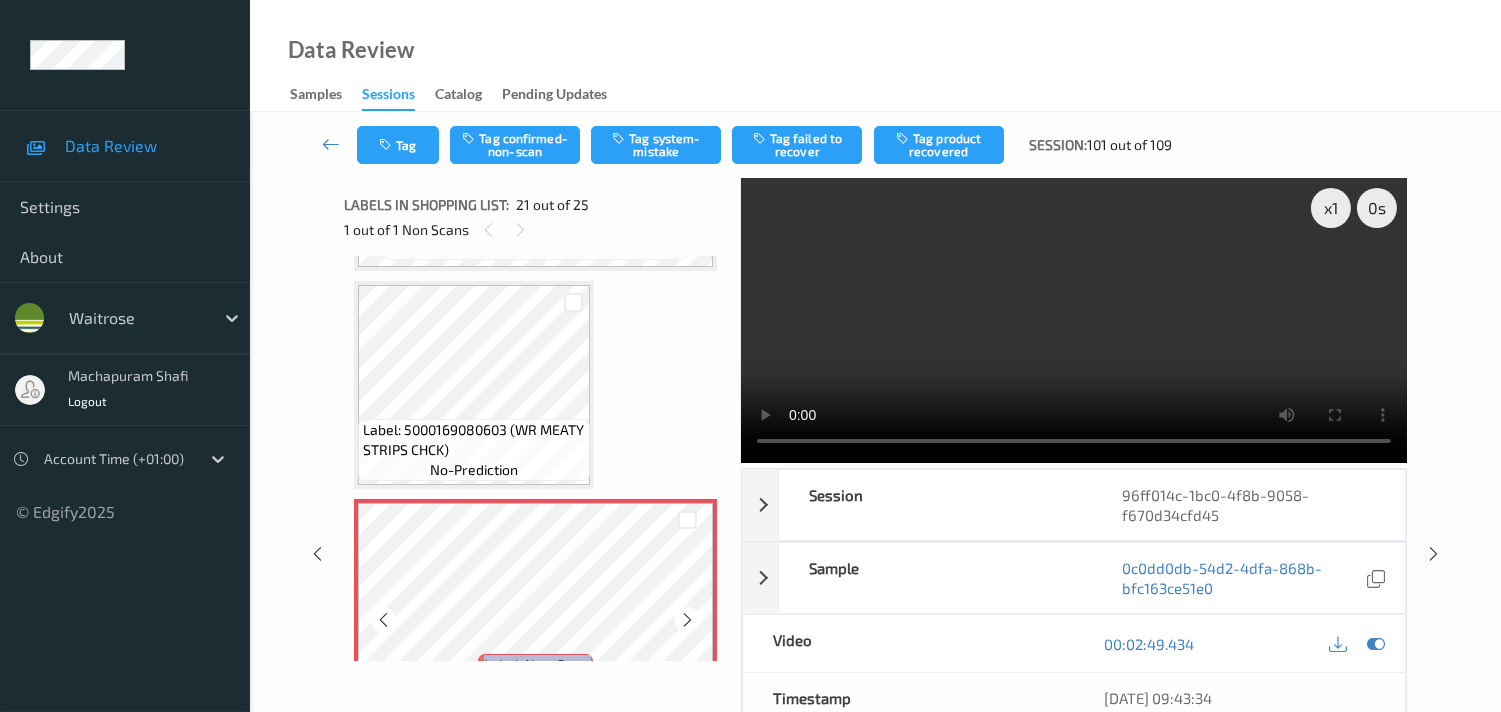 click at bounding box center [687, 620] 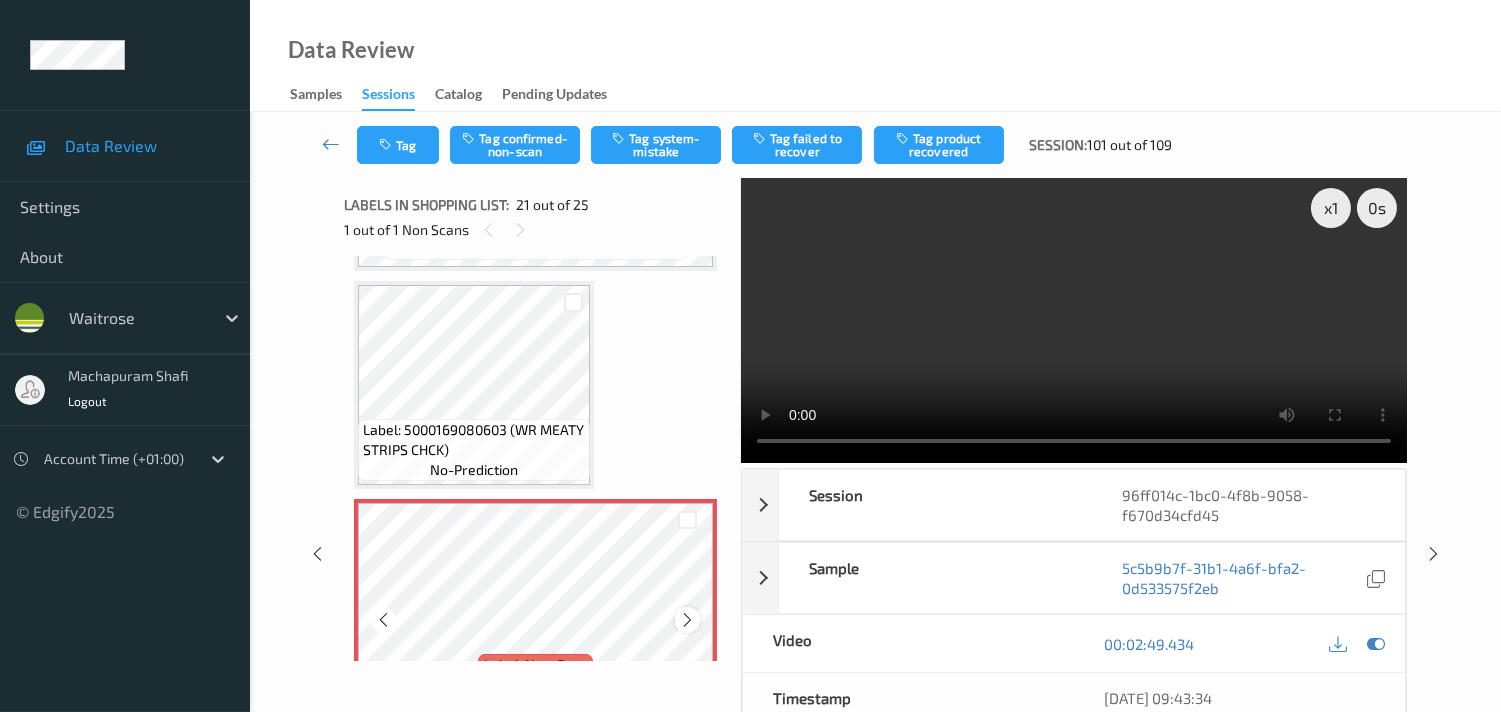 click at bounding box center [687, 620] 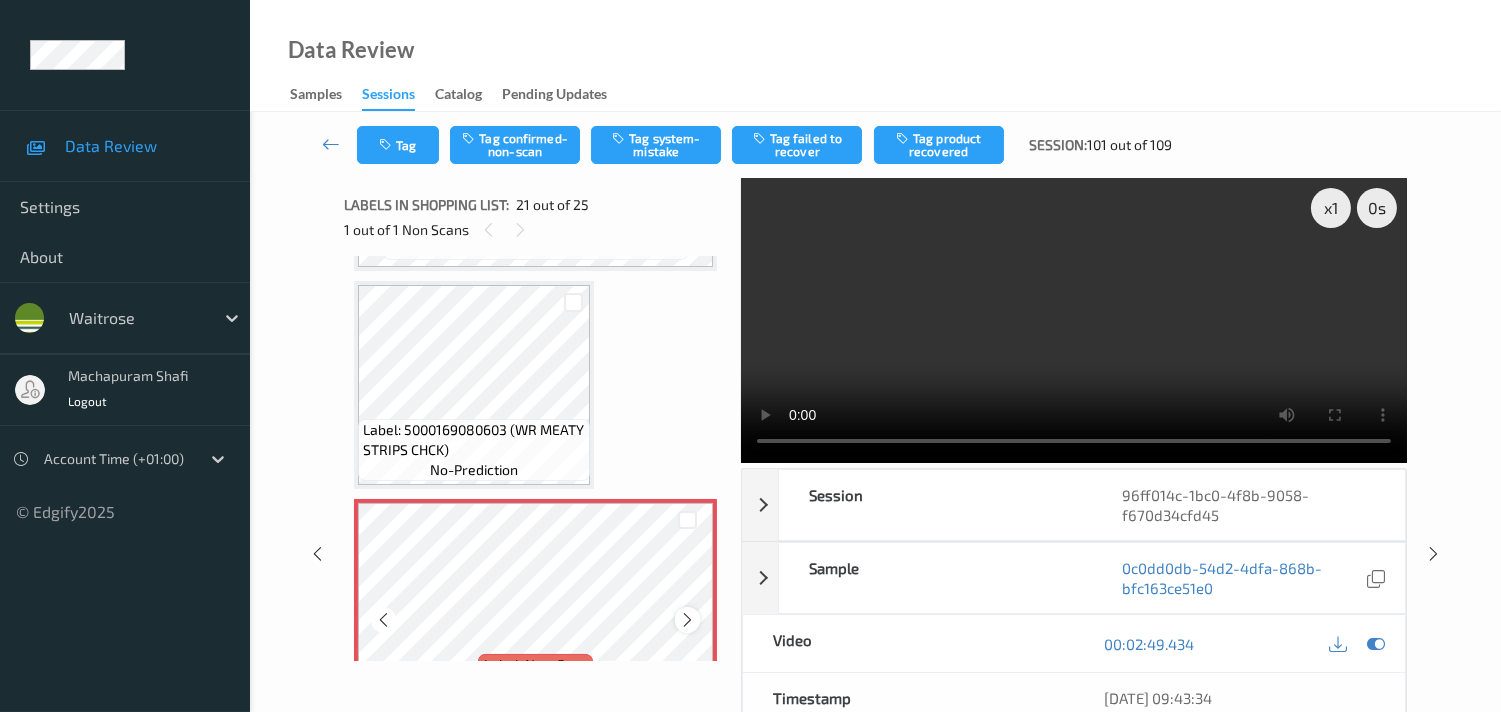 click at bounding box center [687, 620] 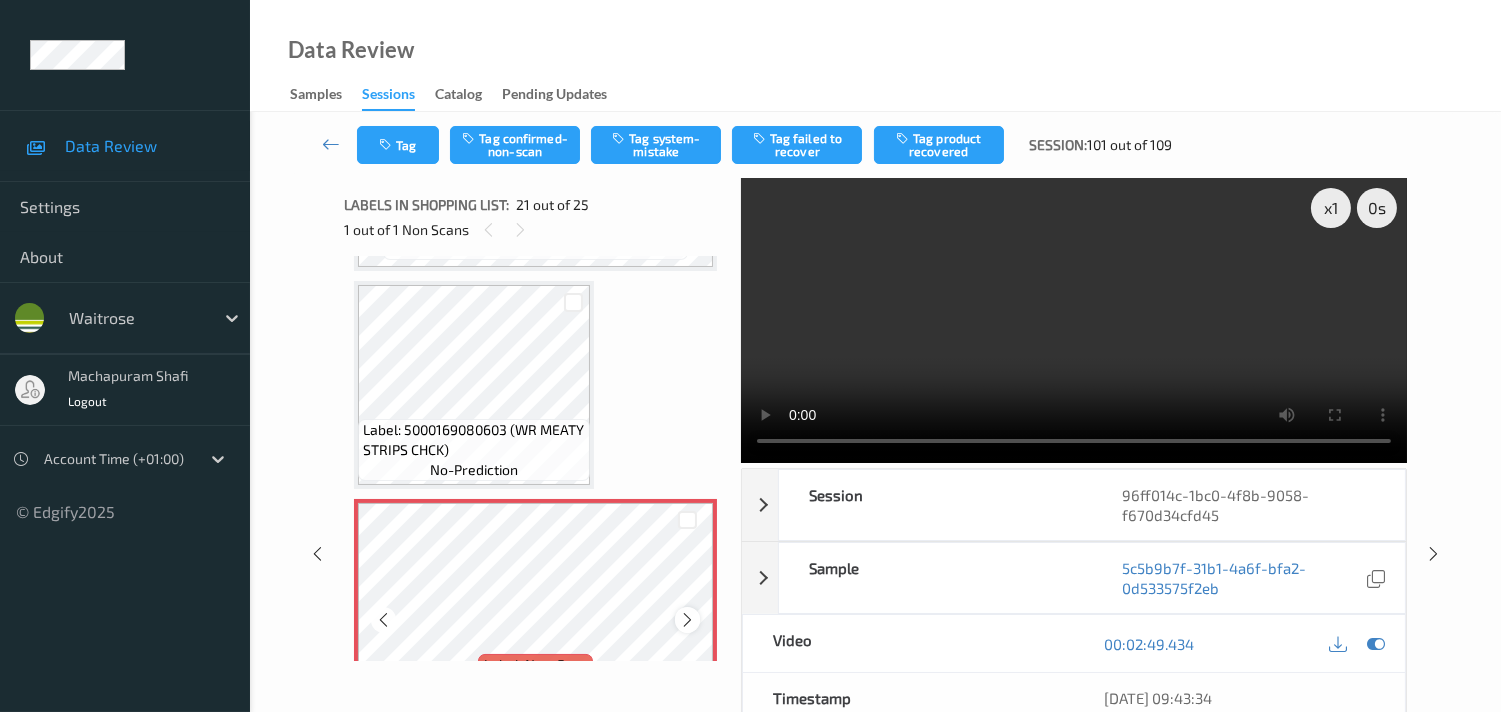 click at bounding box center [687, 620] 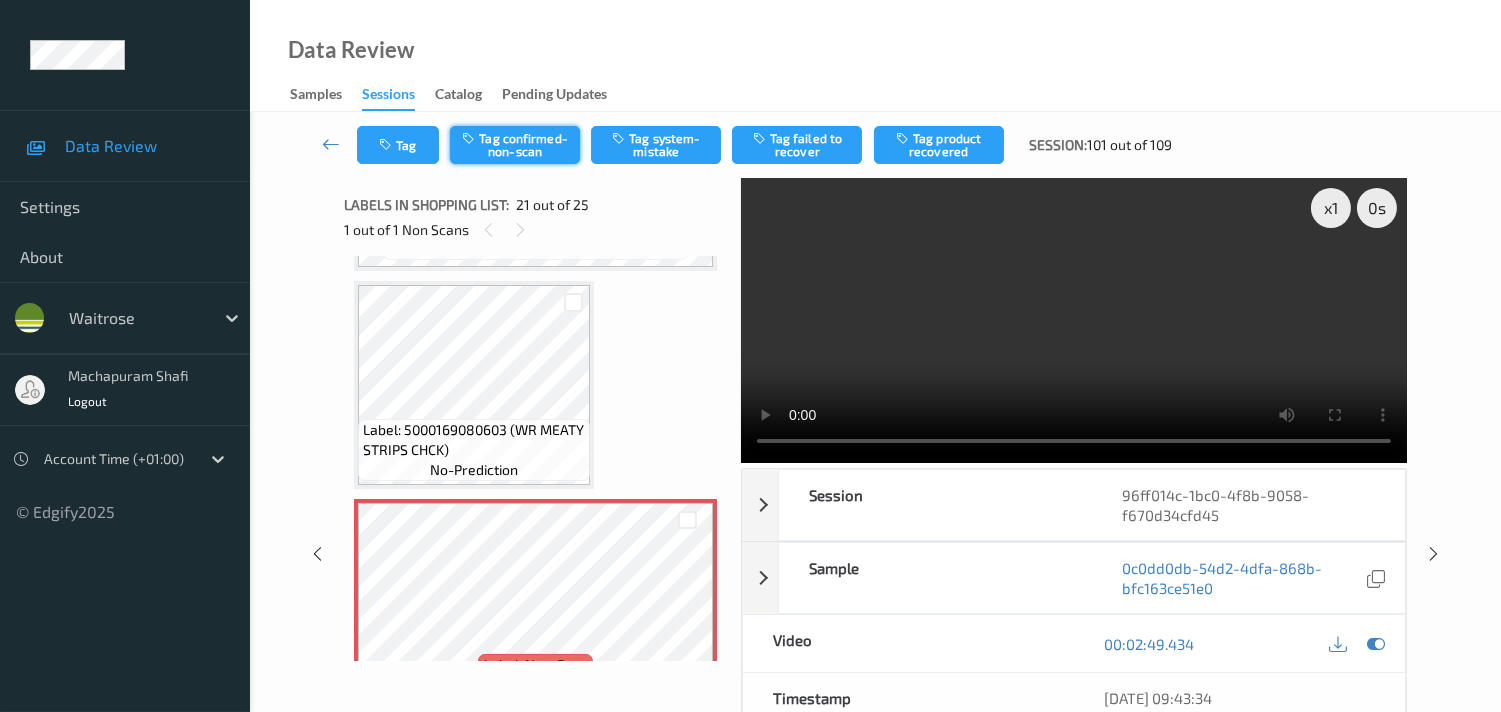 click on "Tag   confirmed-non-scan" at bounding box center (515, 145) 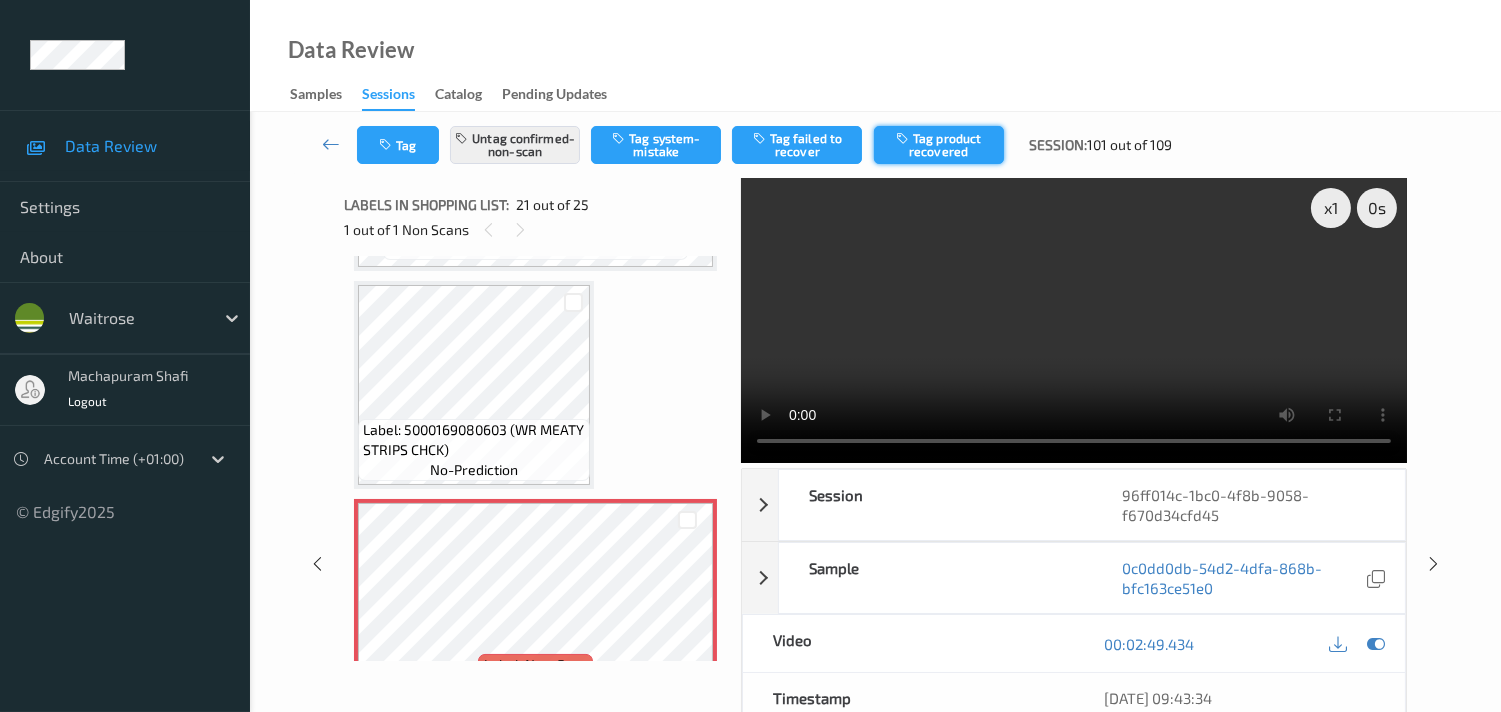 click on "Tag   product recovered" at bounding box center (939, 145) 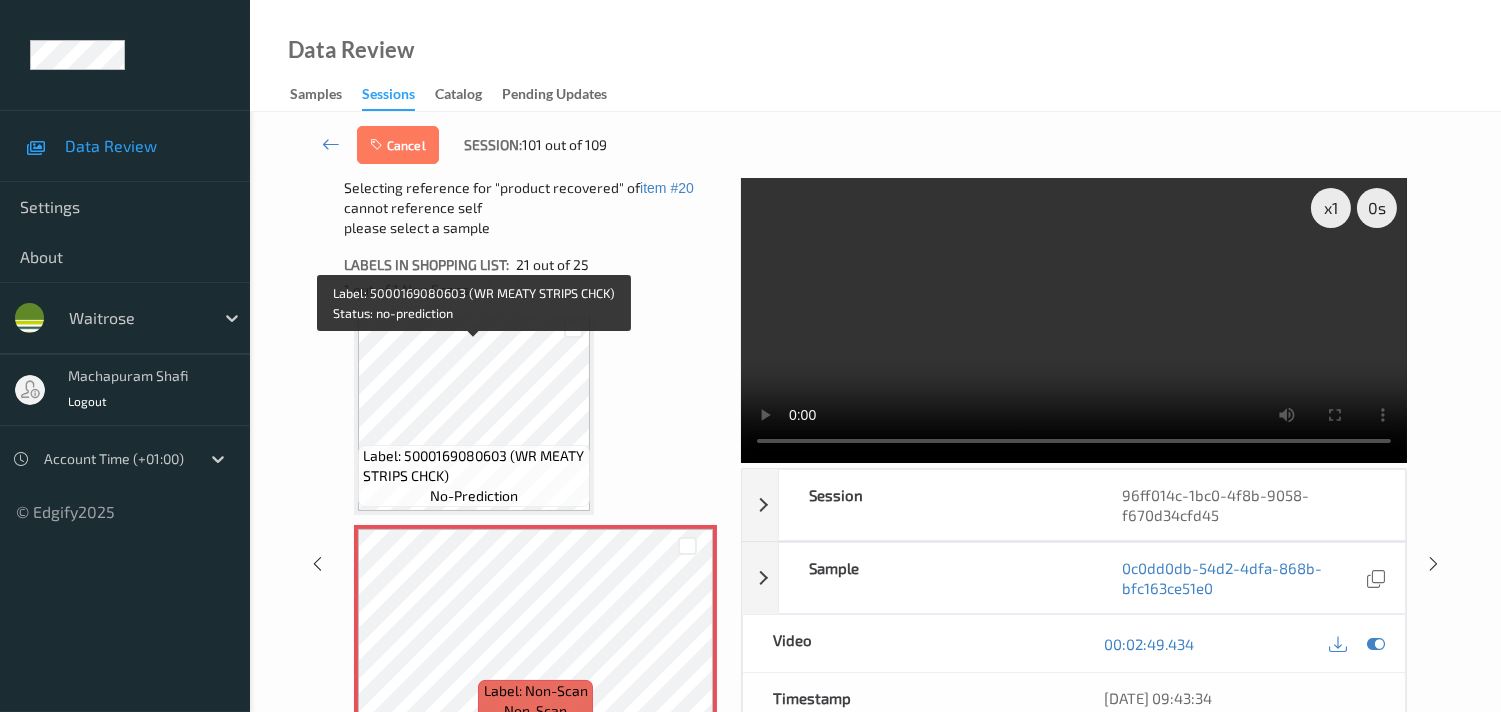 scroll, scrollTop: 4012, scrollLeft: 0, axis: vertical 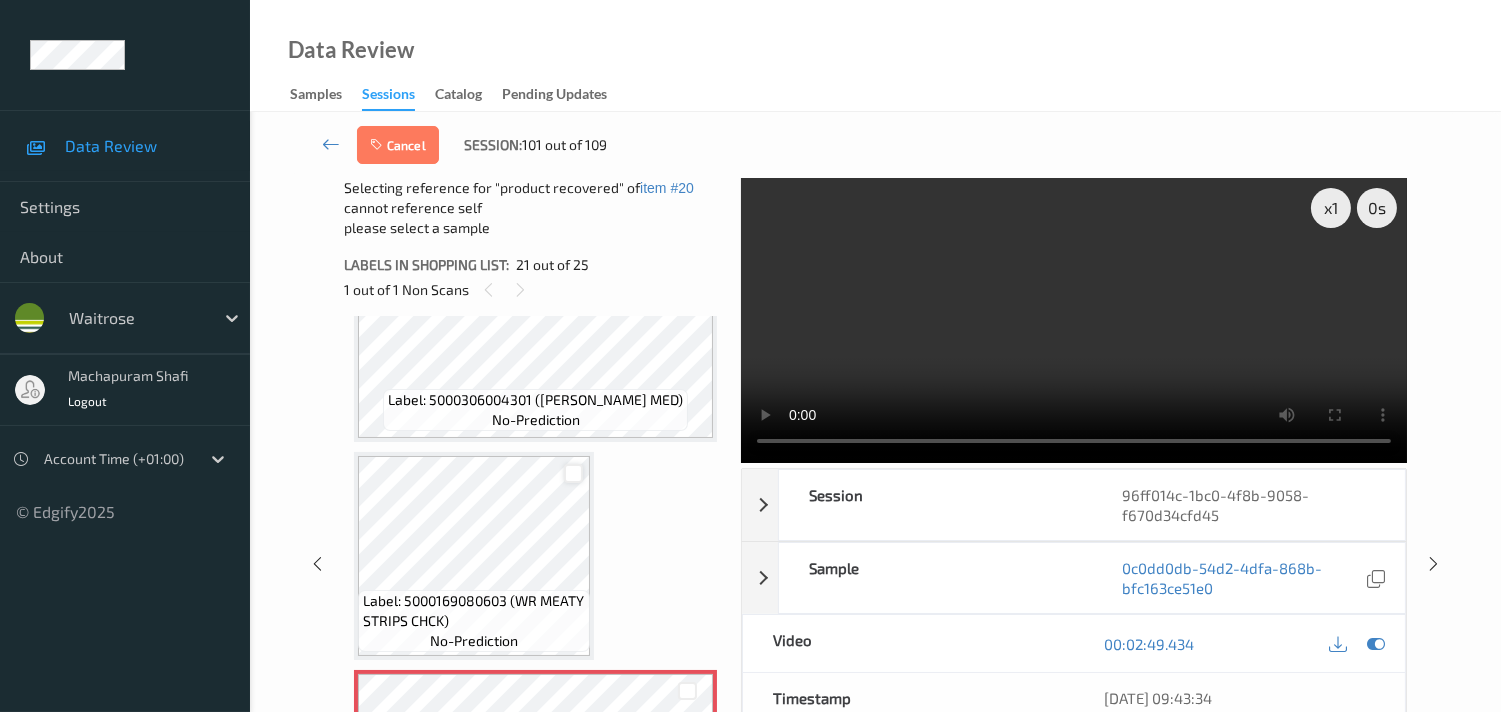 click at bounding box center (573, 473) 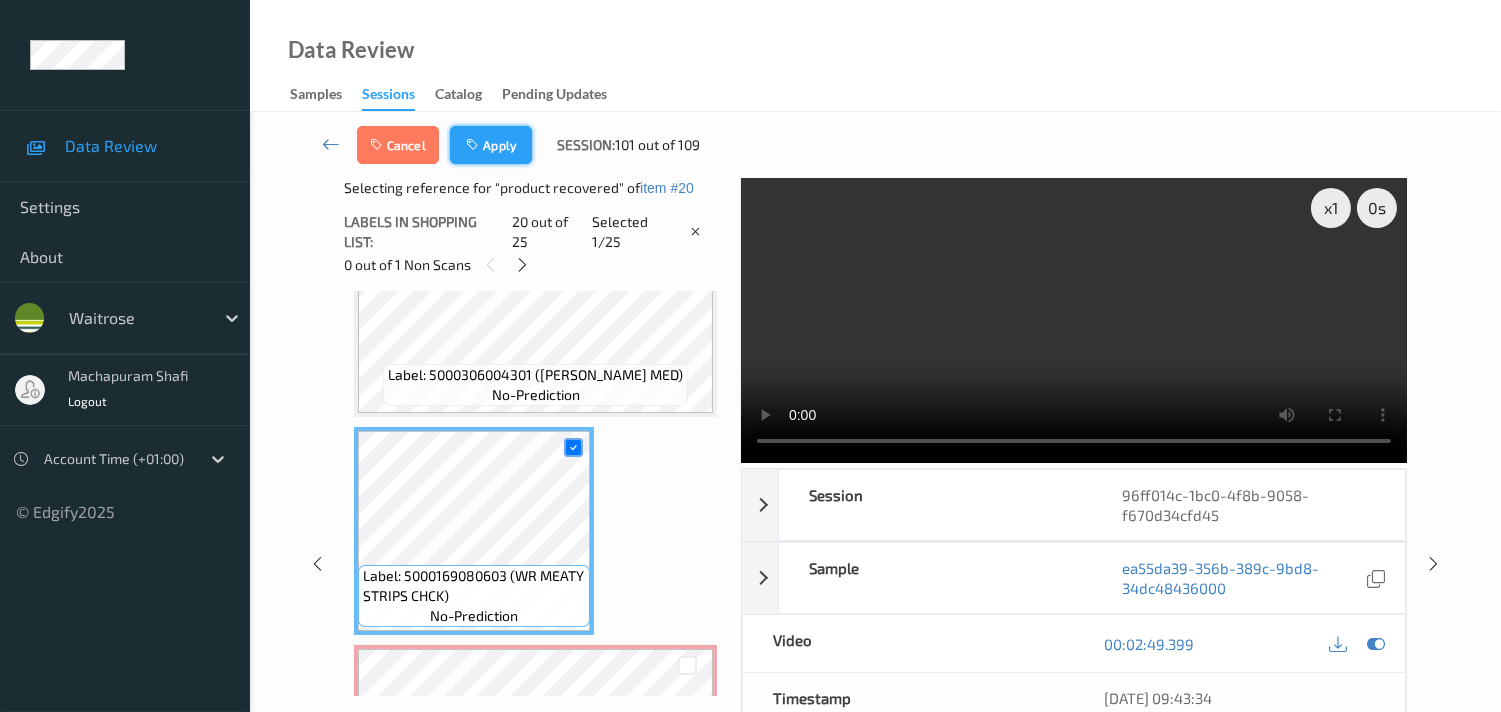 click on "Apply" at bounding box center (491, 145) 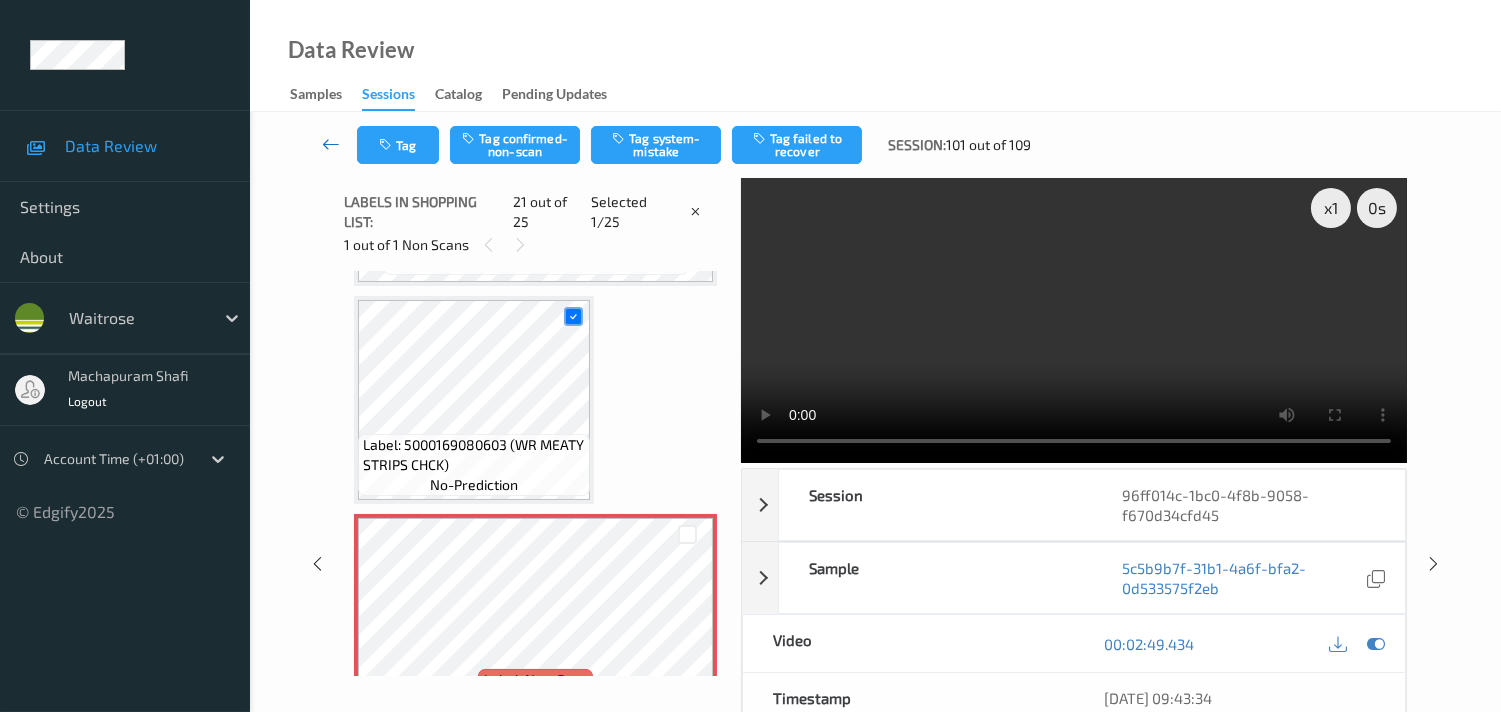 click at bounding box center (331, 144) 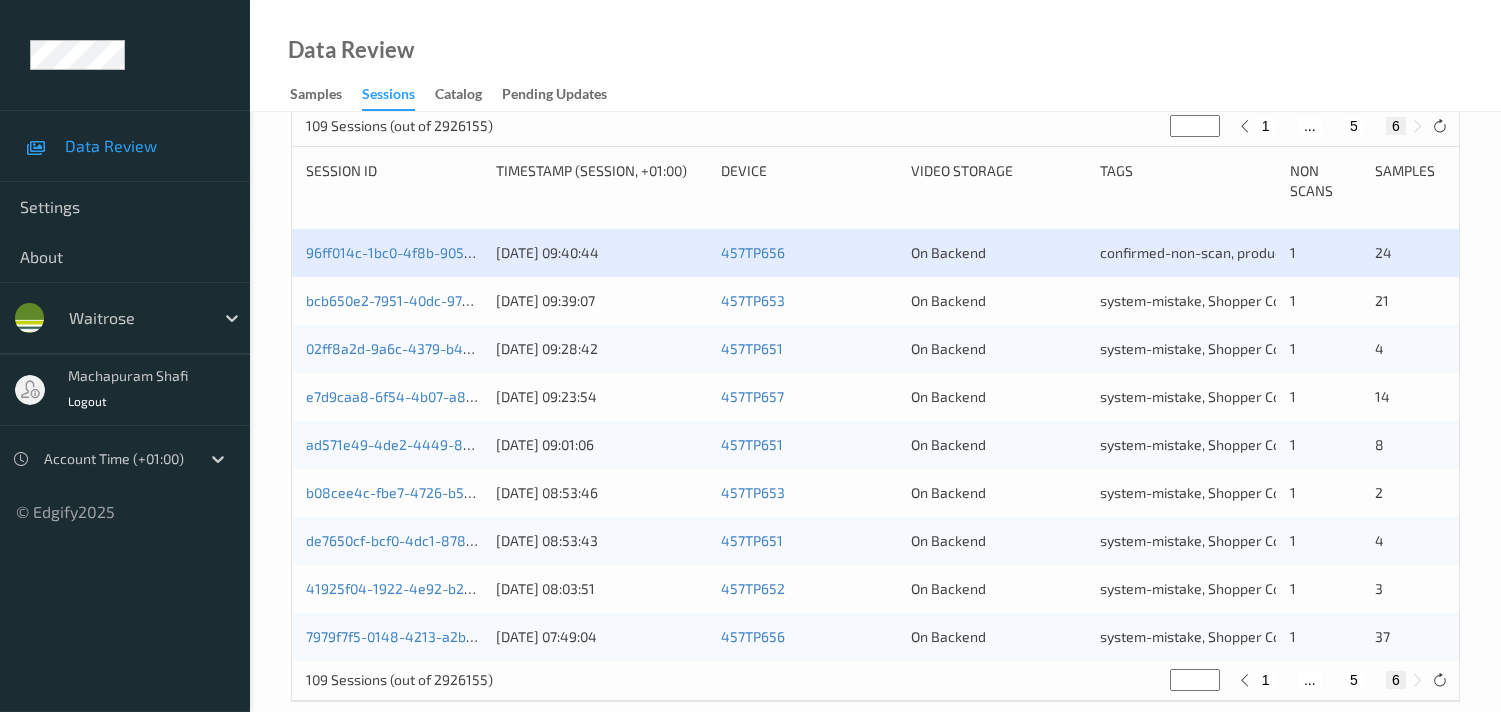 scroll, scrollTop: 423, scrollLeft: 0, axis: vertical 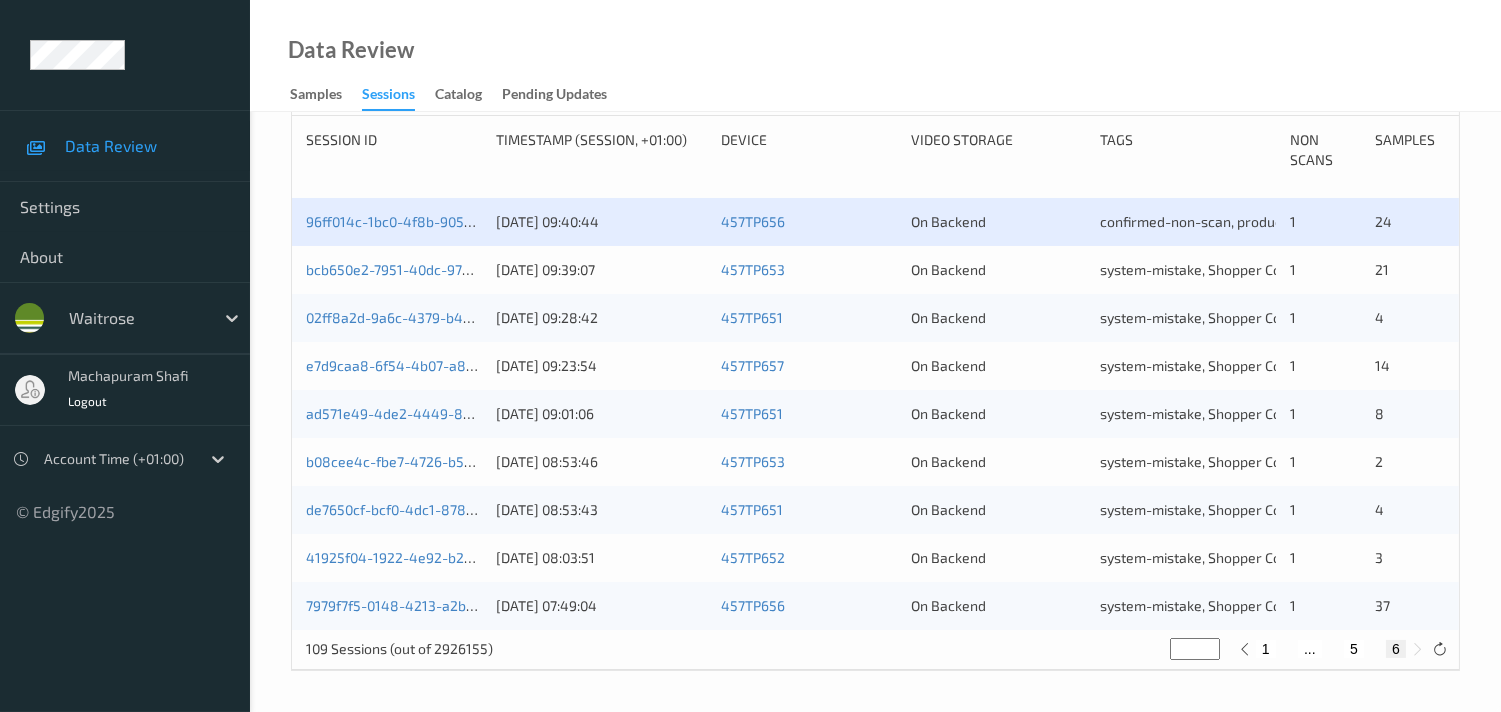 click on "5" at bounding box center (1354, 649) 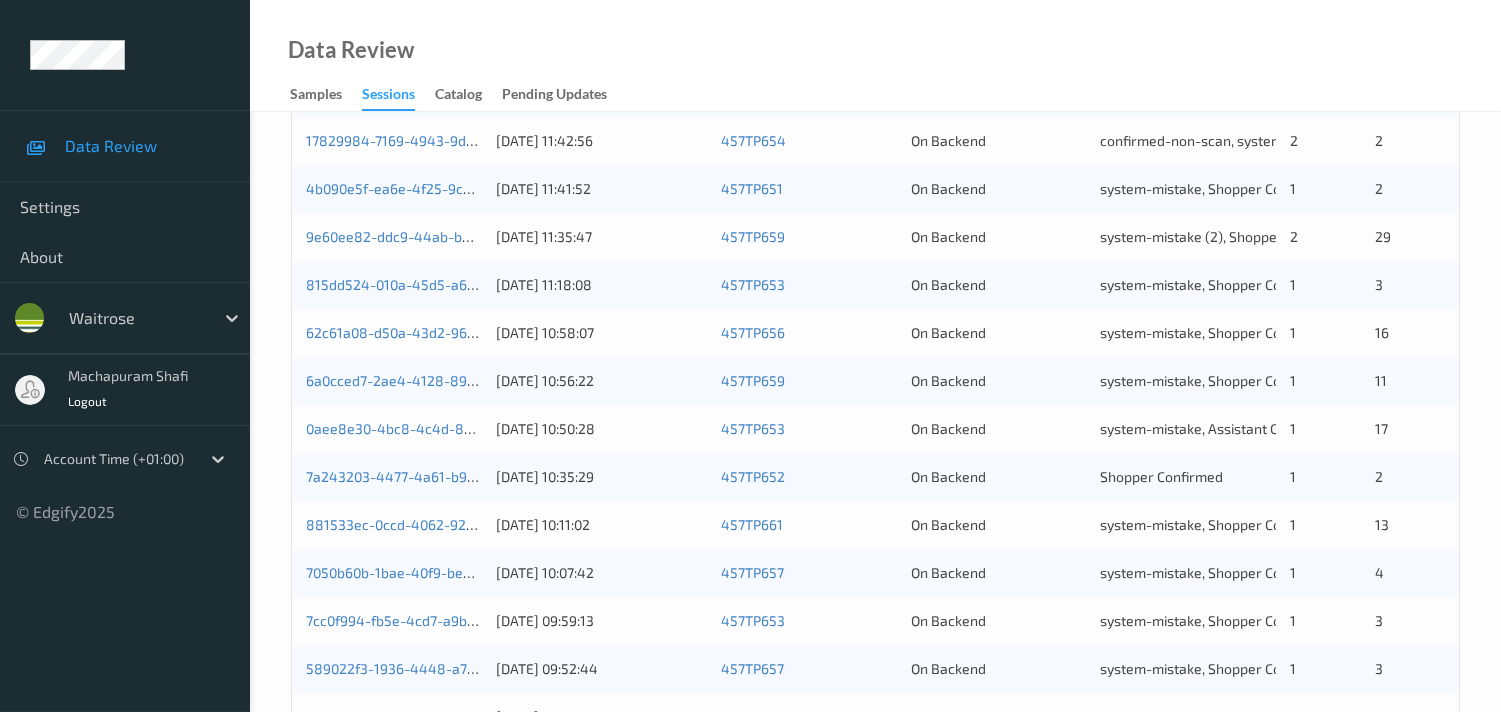 scroll, scrollTop: 951, scrollLeft: 0, axis: vertical 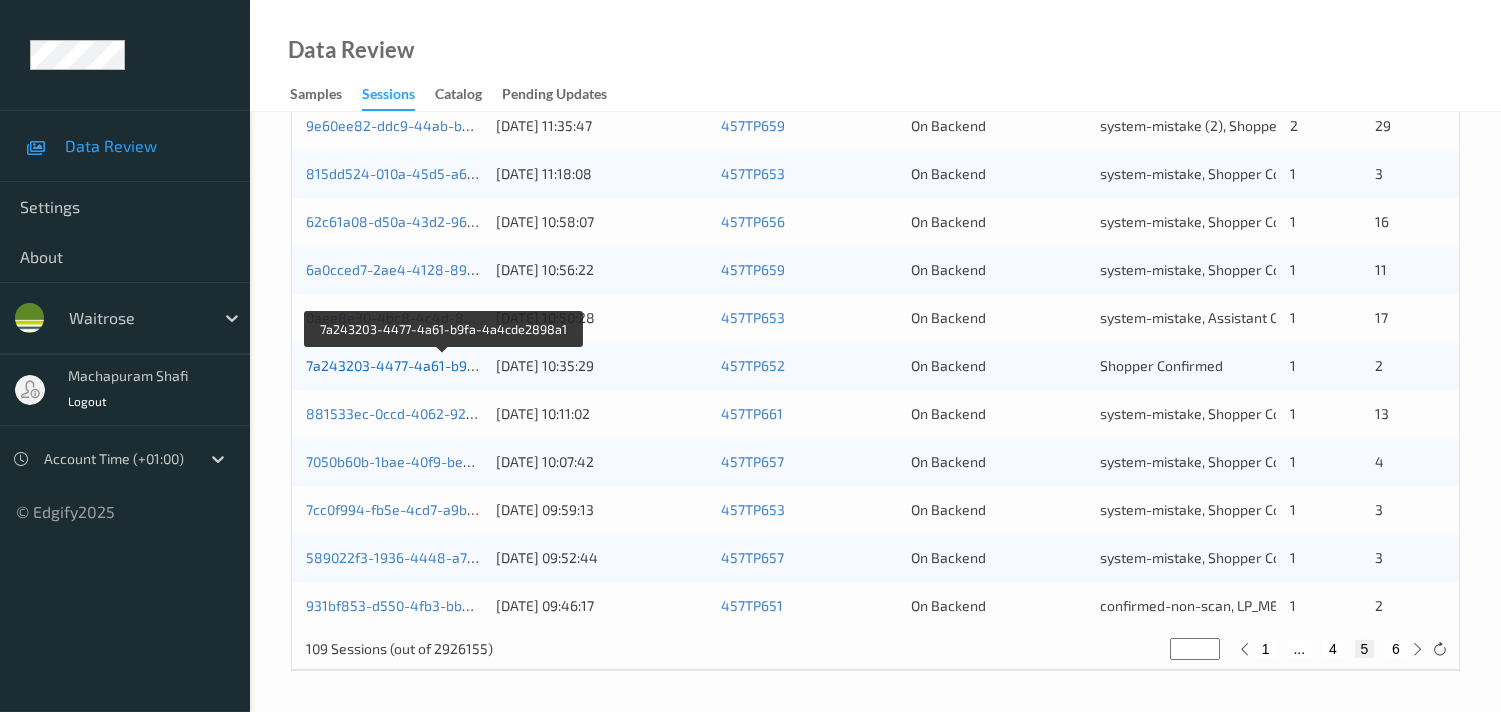 click on "7a243203-4477-4a61-b9fa-4a4cde2898a1" at bounding box center (444, 365) 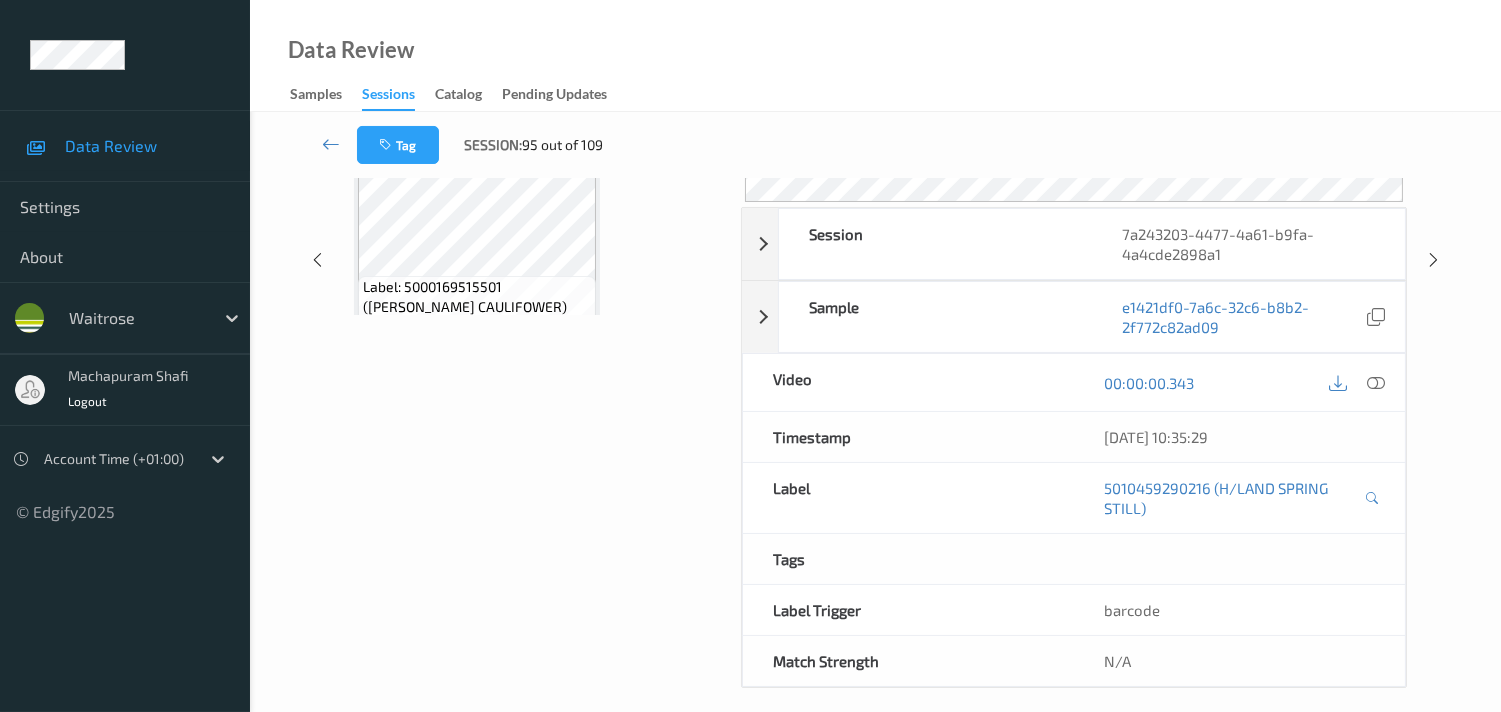 scroll, scrollTop: 280, scrollLeft: 0, axis: vertical 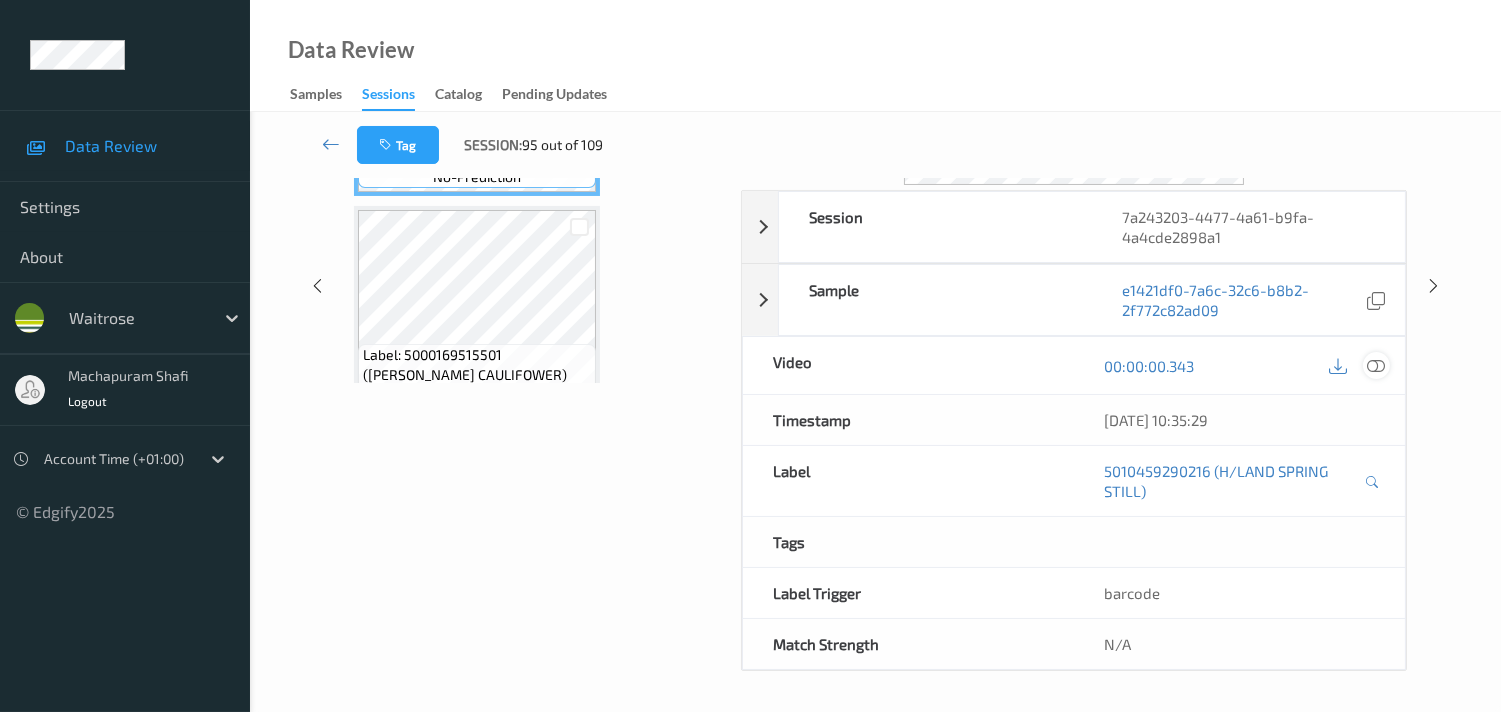 click at bounding box center [1376, 366] 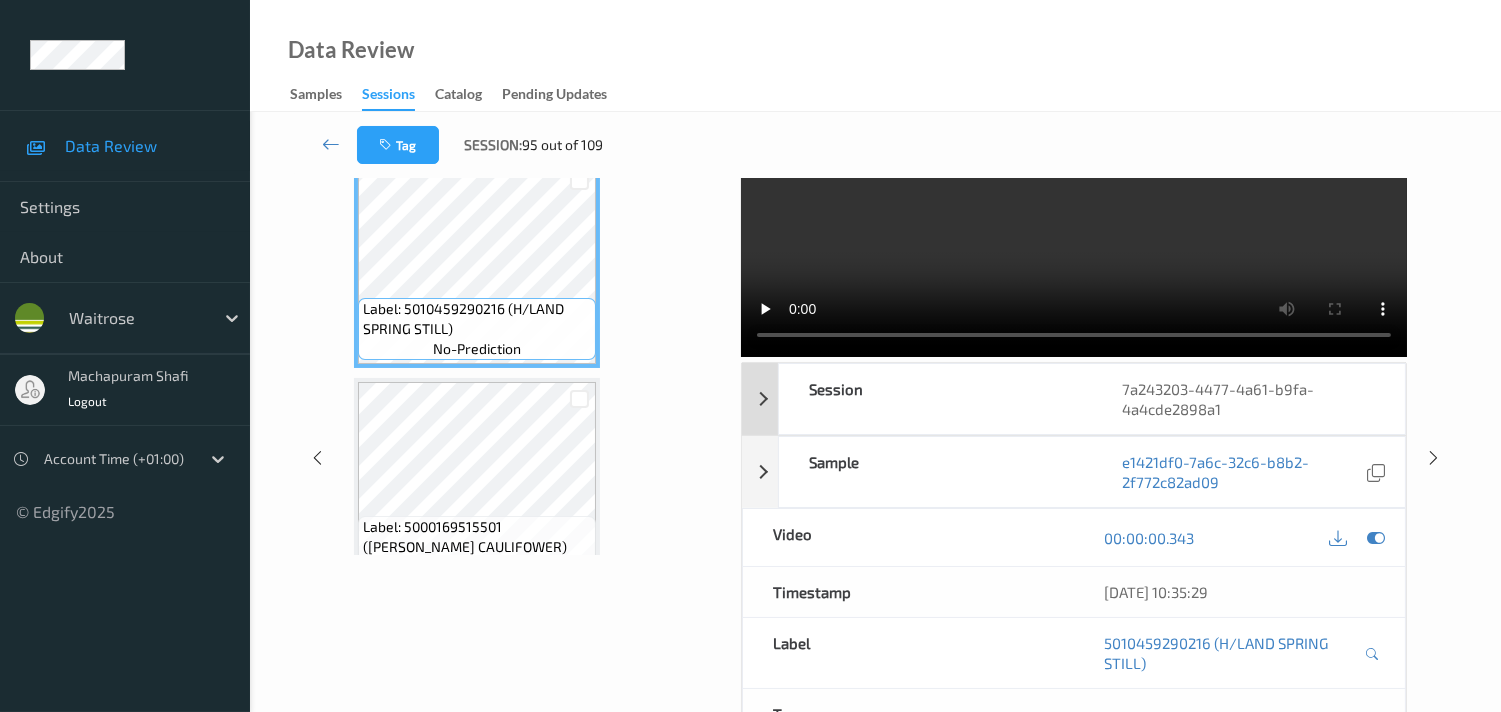 scroll, scrollTop: 0, scrollLeft: 0, axis: both 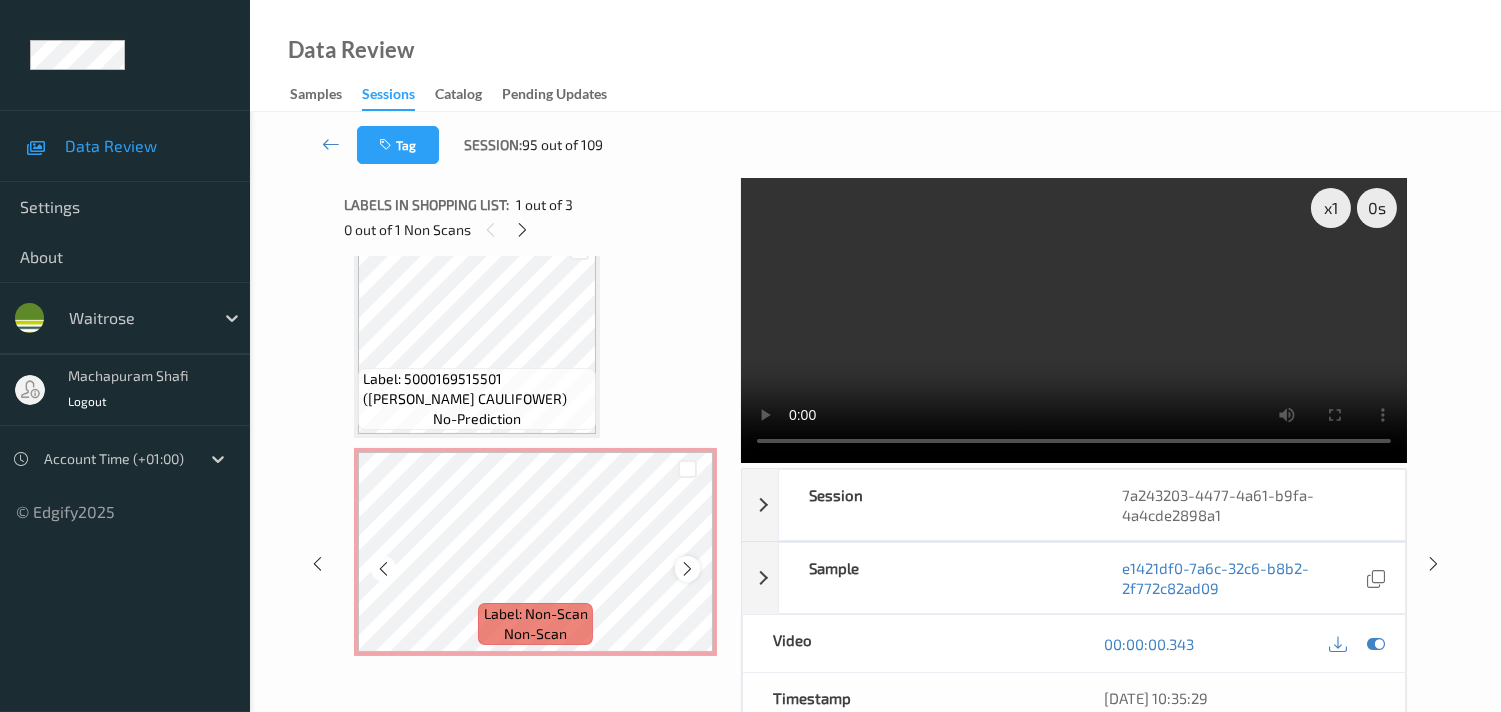 click at bounding box center [687, 569] 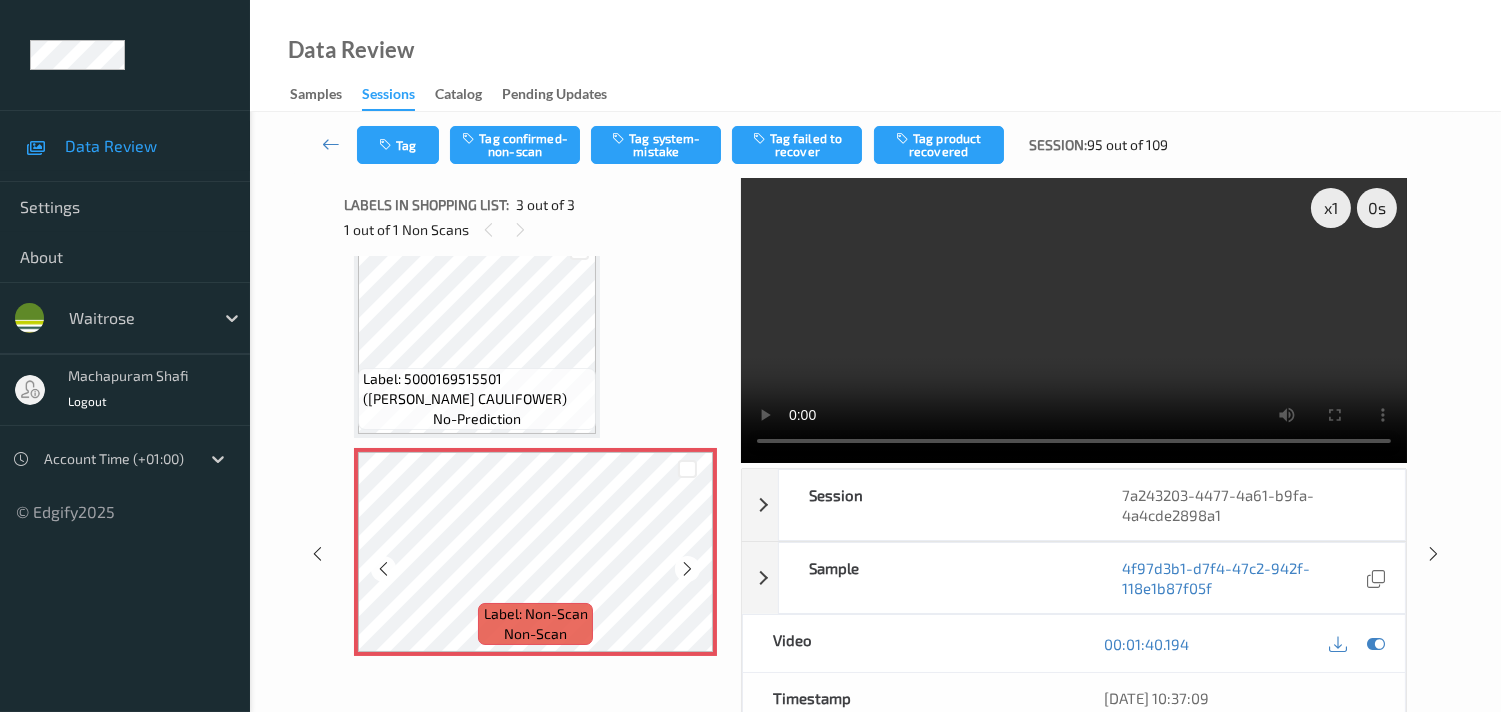 click at bounding box center (687, 569) 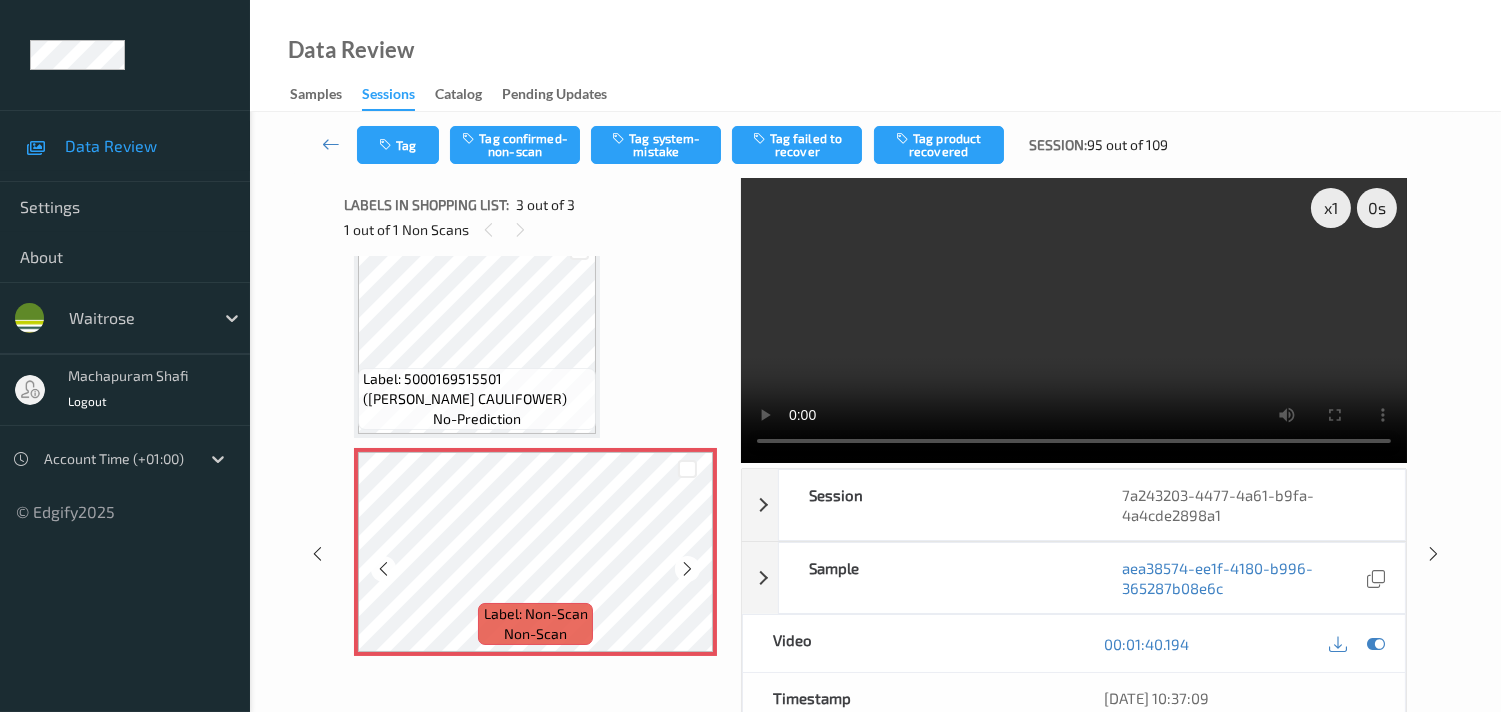 click at bounding box center (687, 569) 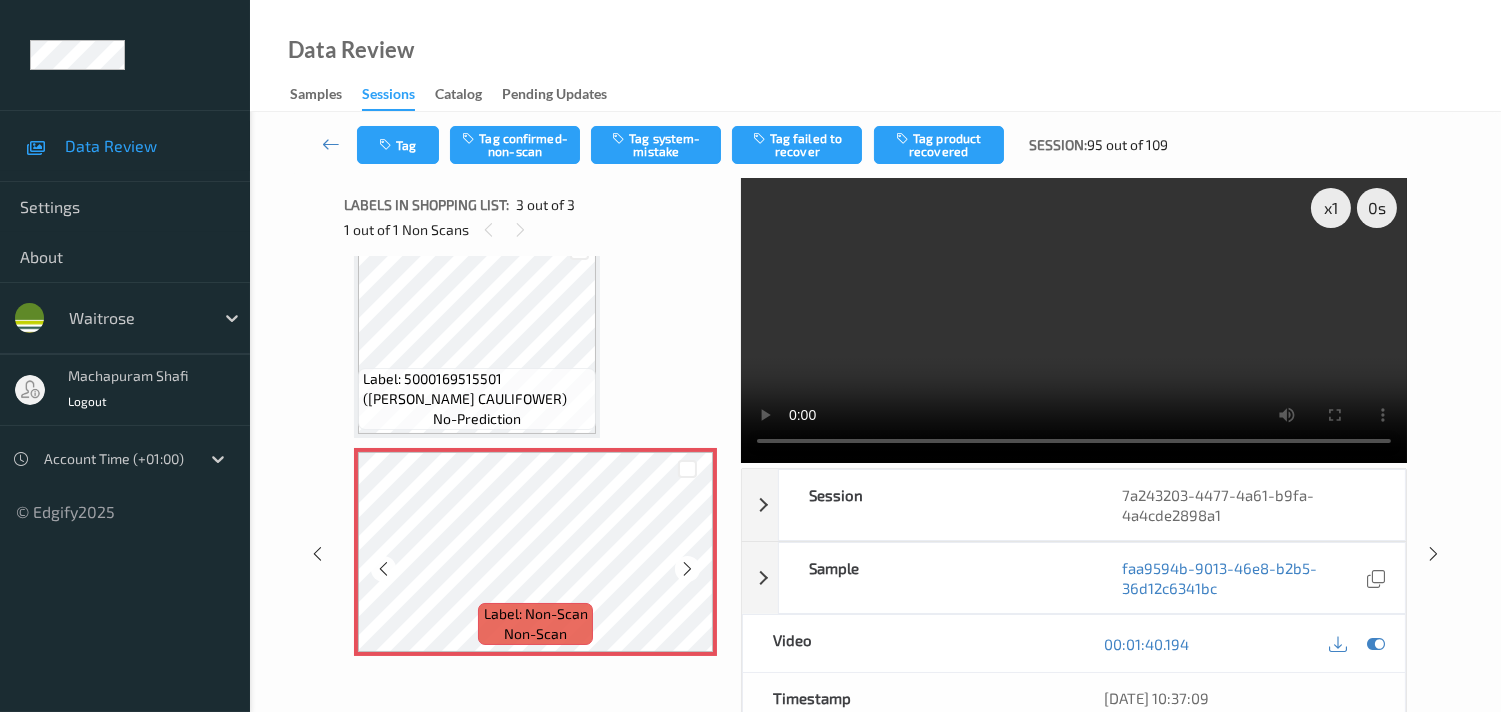 click at bounding box center [687, 569] 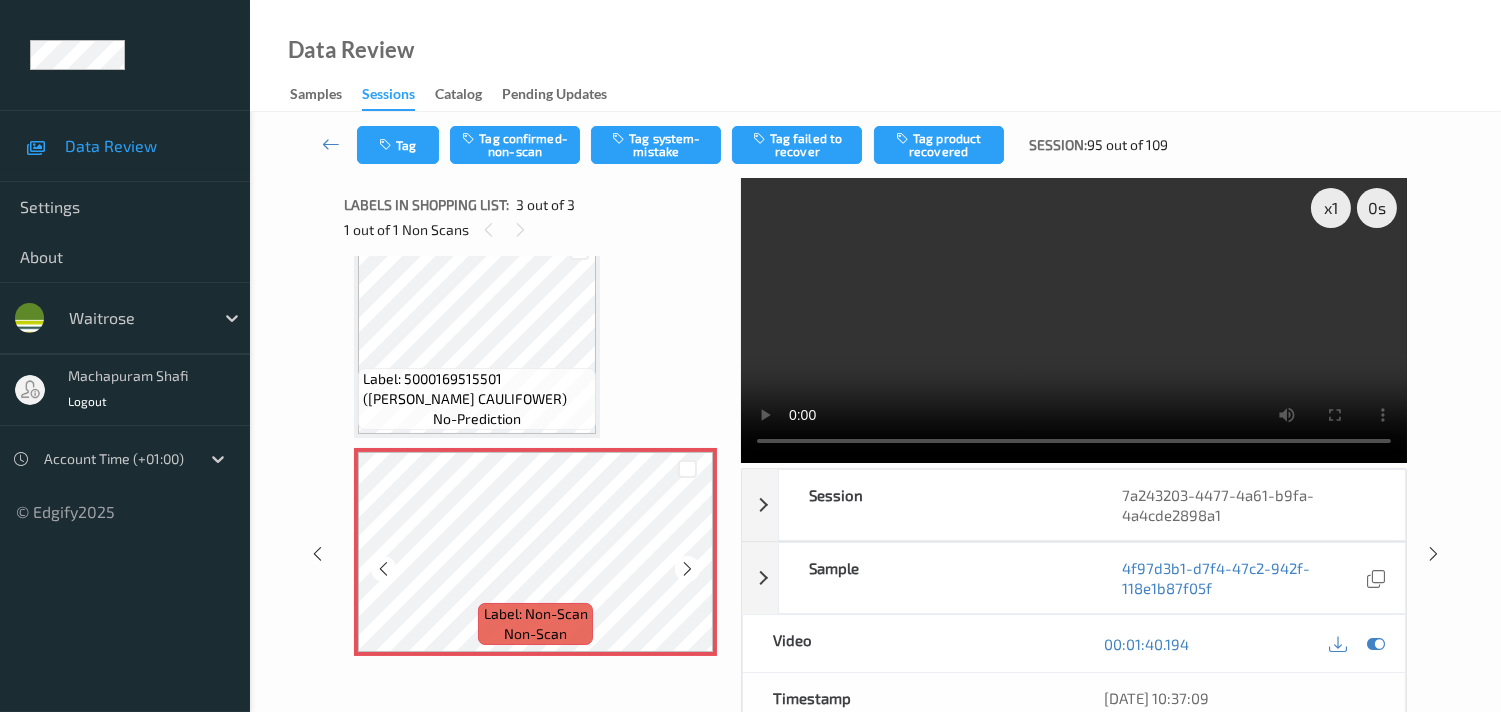 click at bounding box center (687, 569) 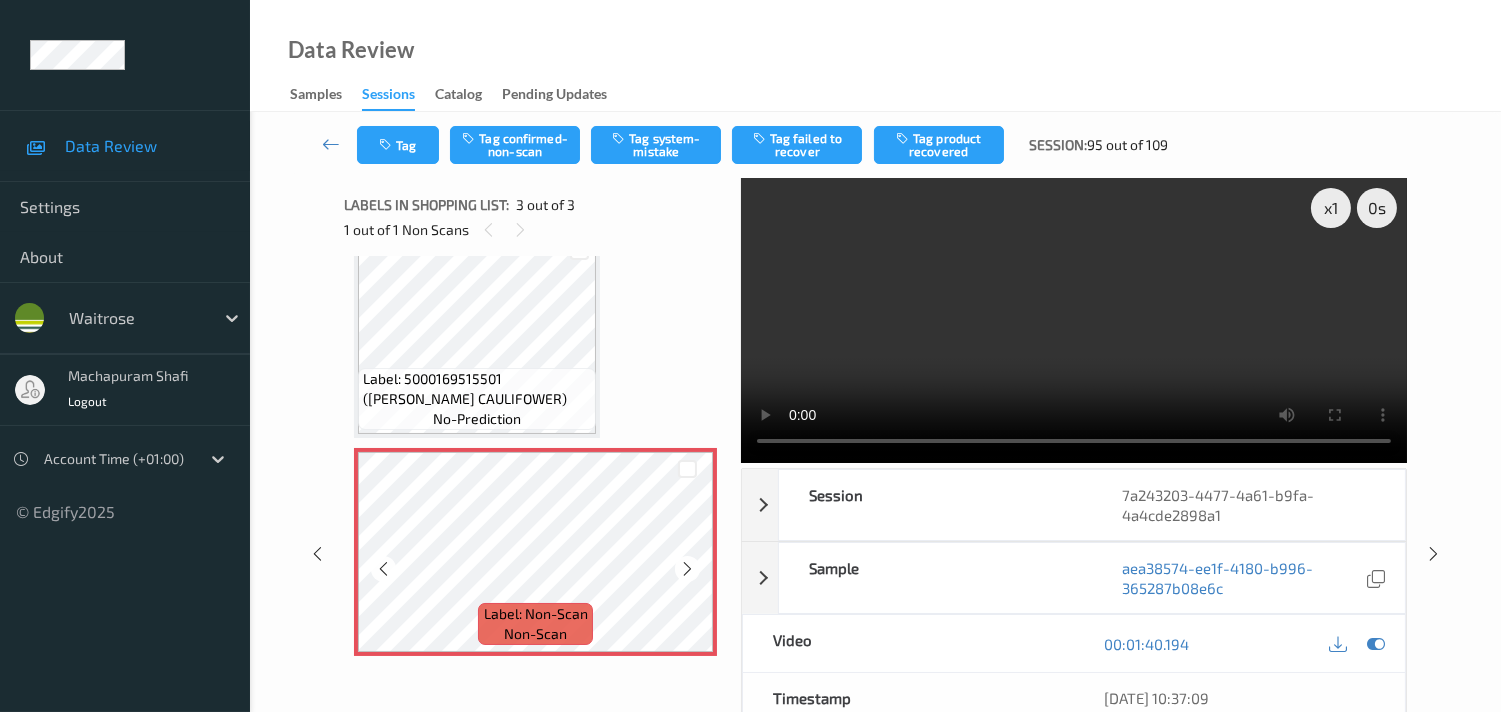 click at bounding box center (687, 569) 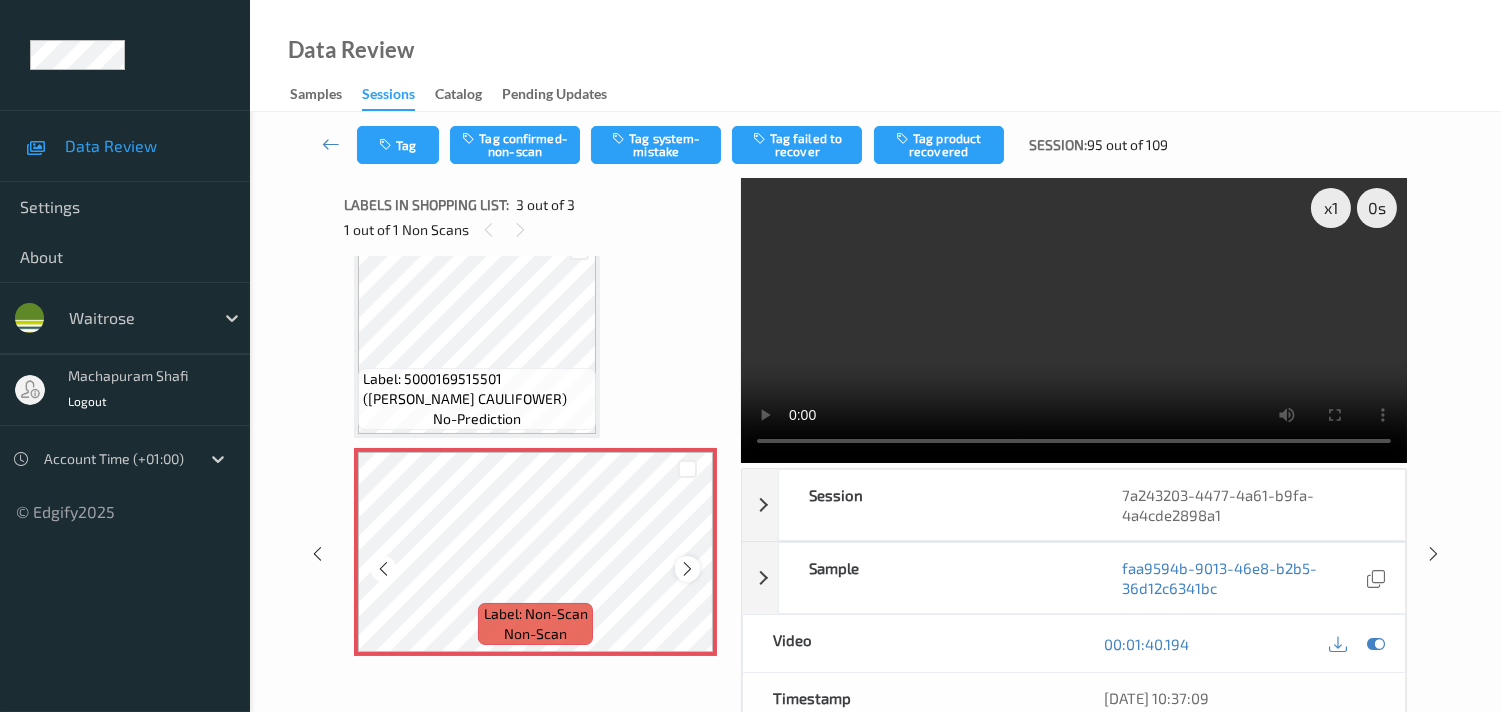 click at bounding box center (687, 569) 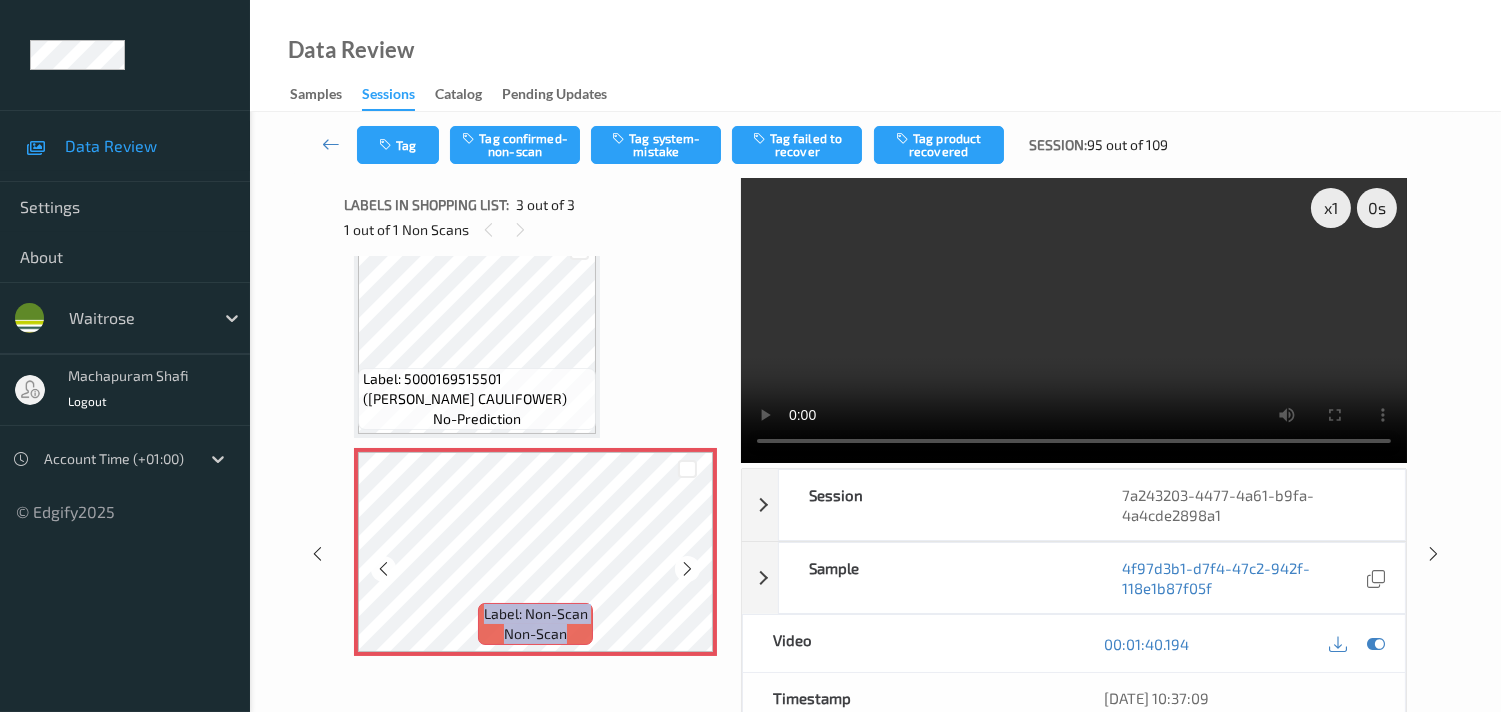 click at bounding box center [687, 569] 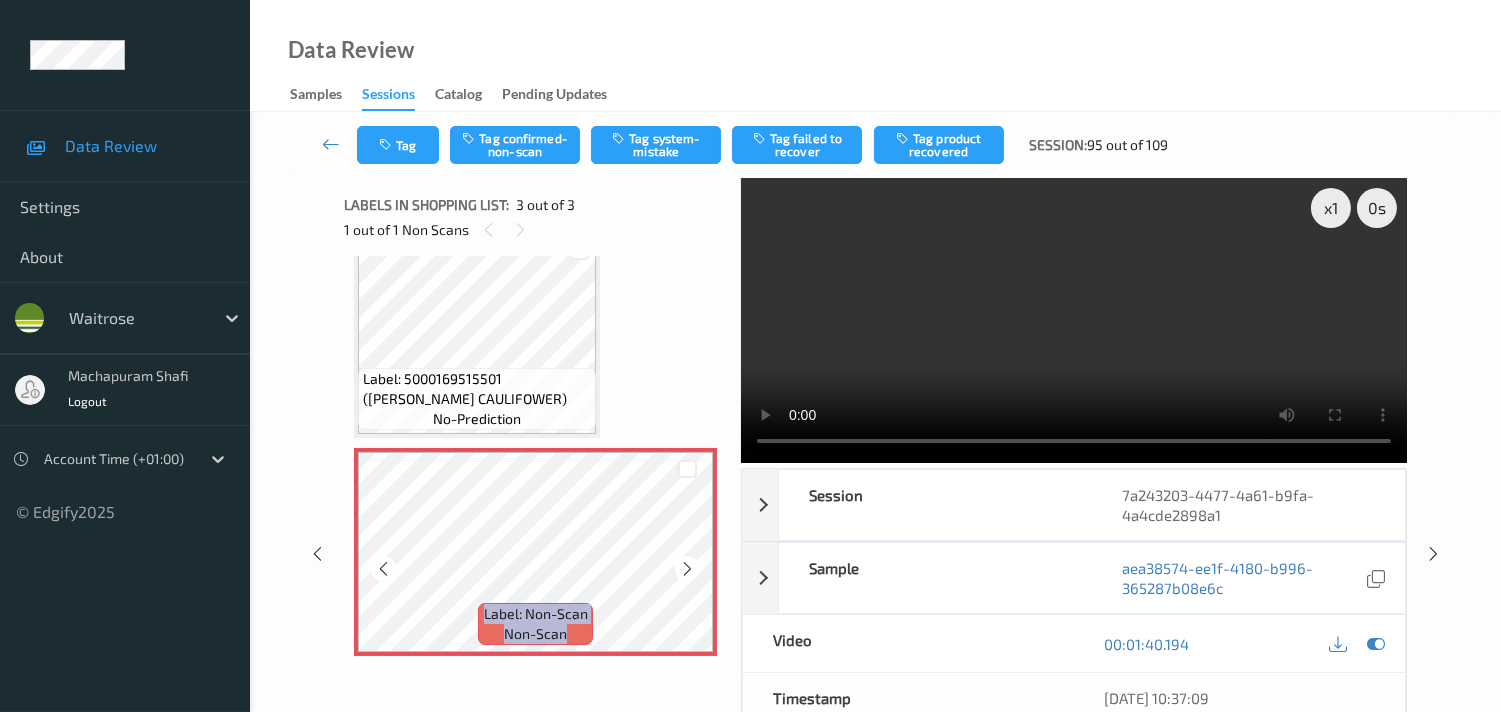 click at bounding box center [687, 569] 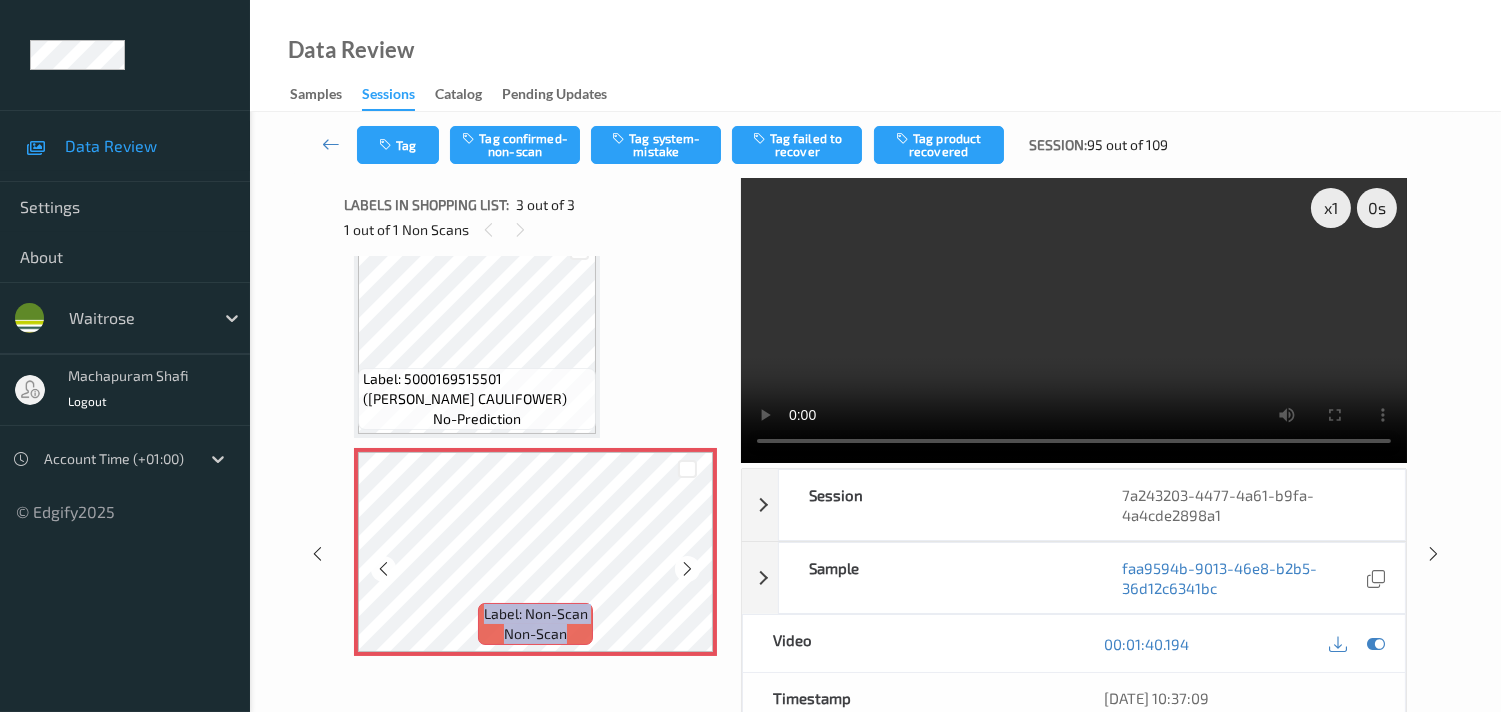 click at bounding box center (687, 569) 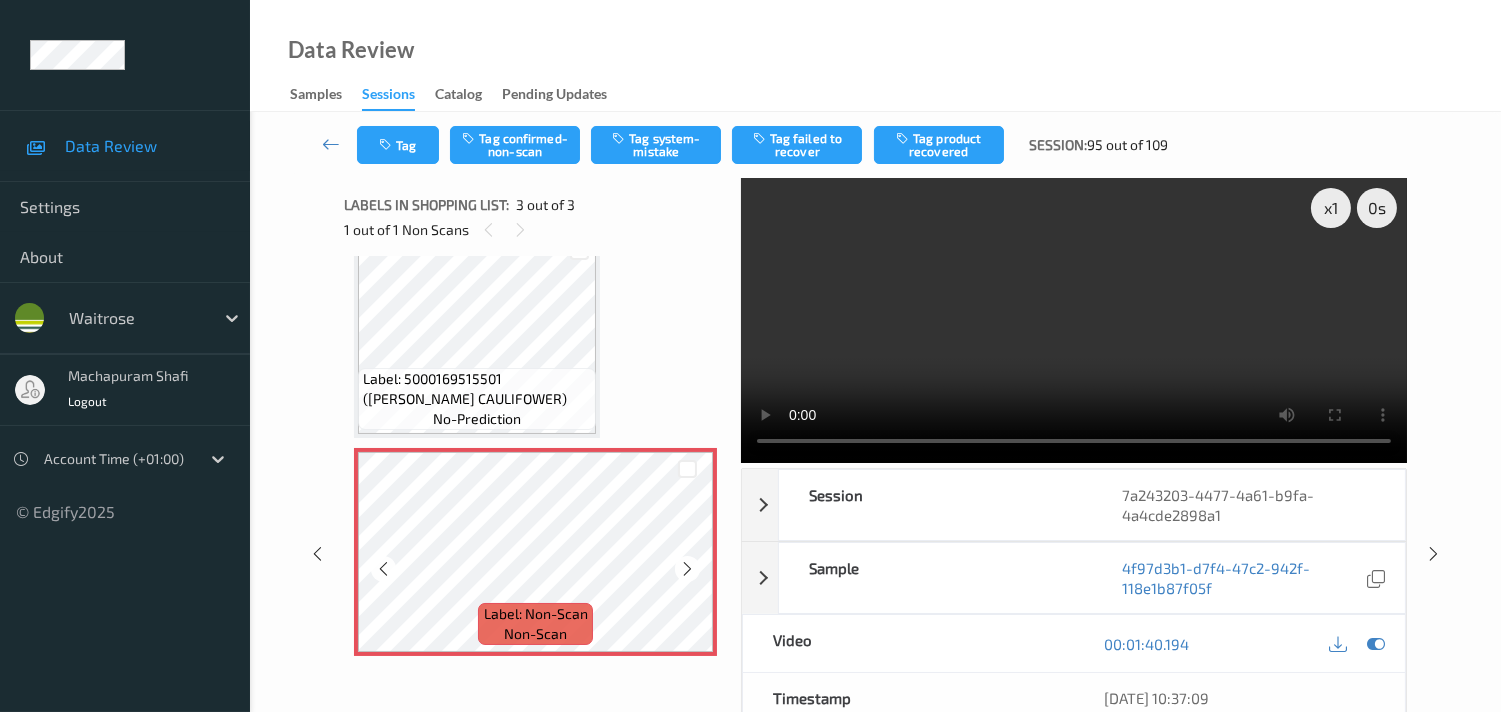 click at bounding box center [687, 569] 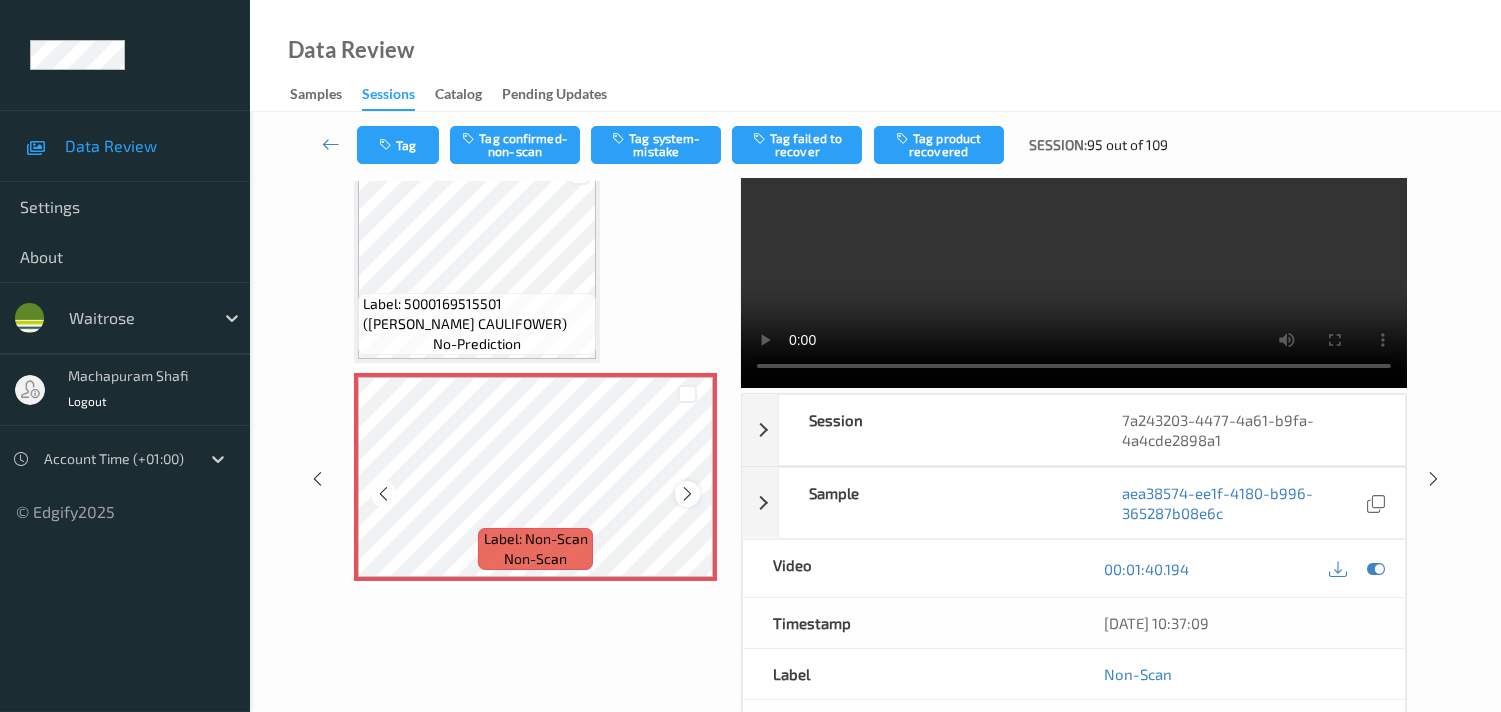 scroll, scrollTop: 111, scrollLeft: 0, axis: vertical 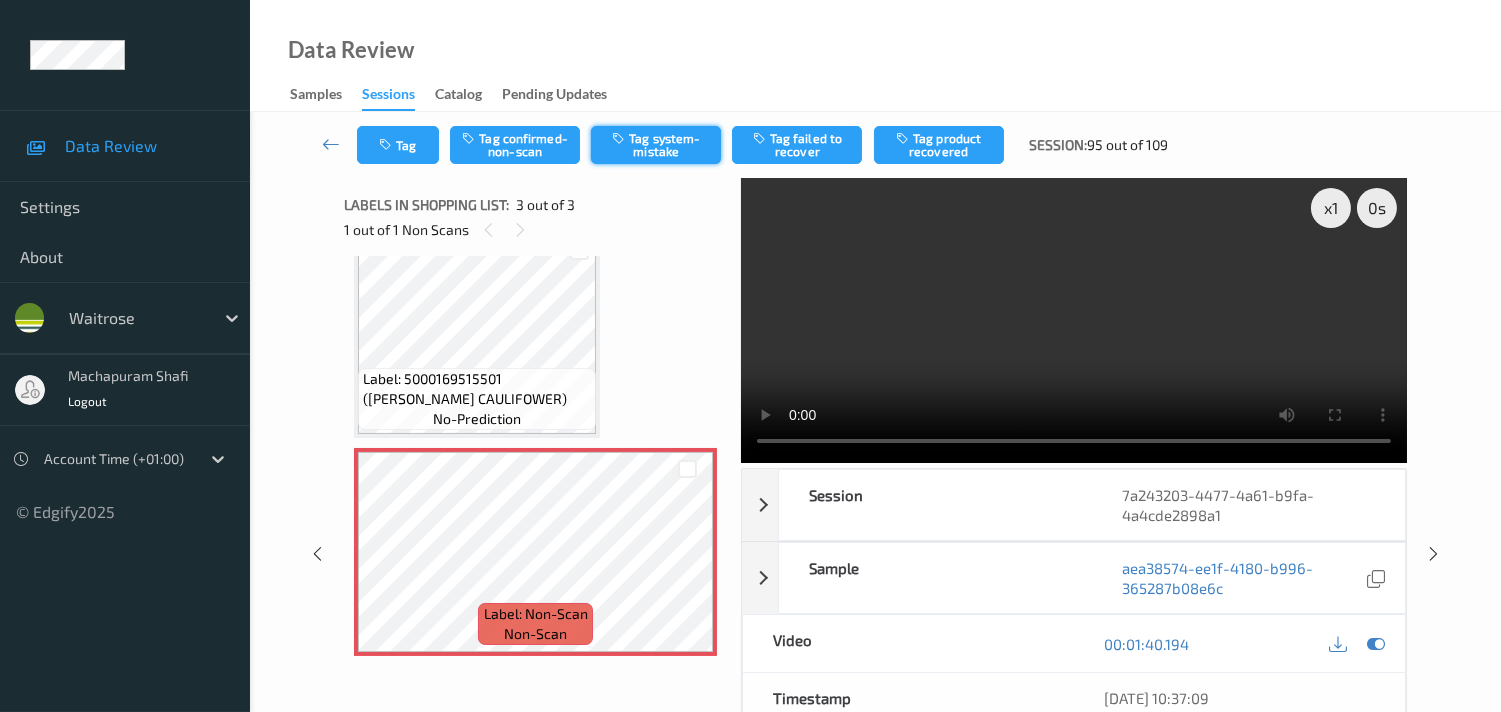 click on "Tag   system-mistake" at bounding box center [656, 145] 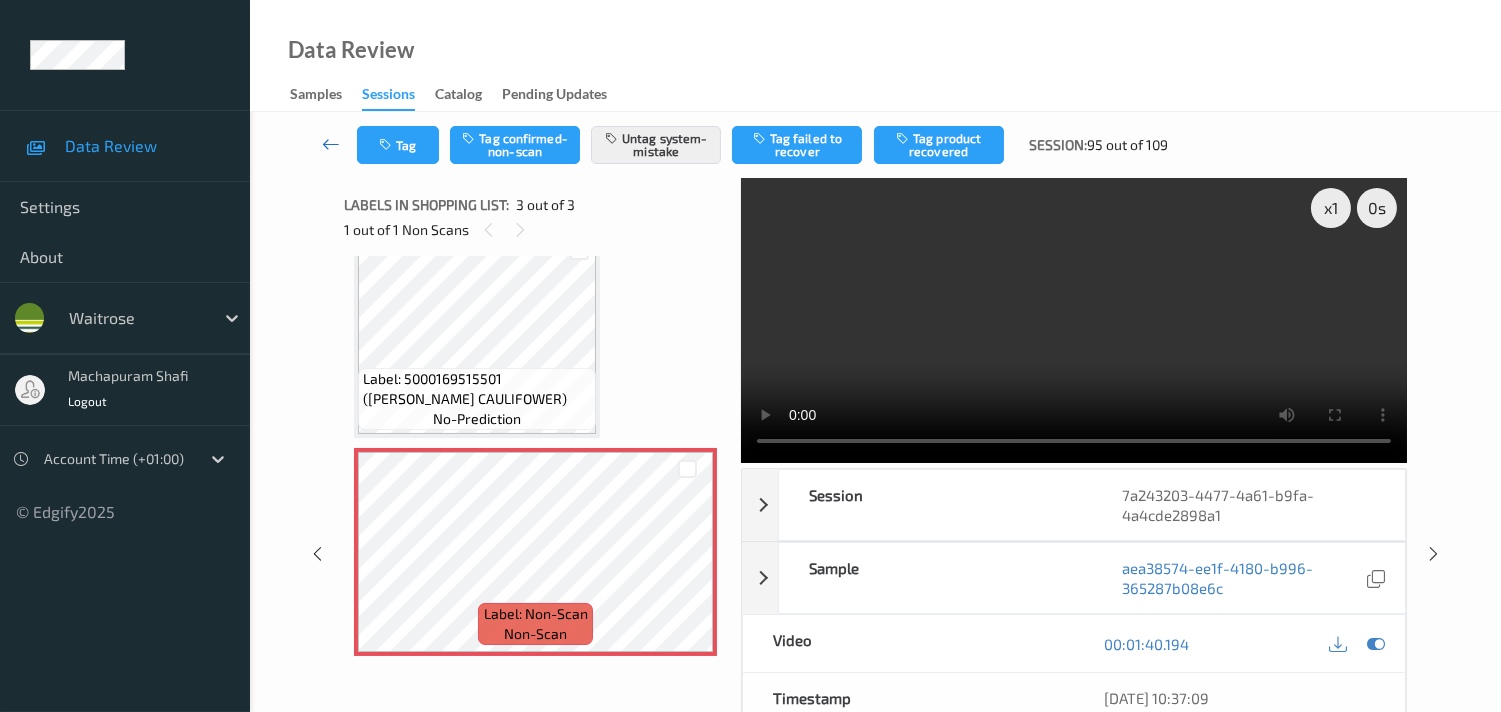 click at bounding box center (331, 144) 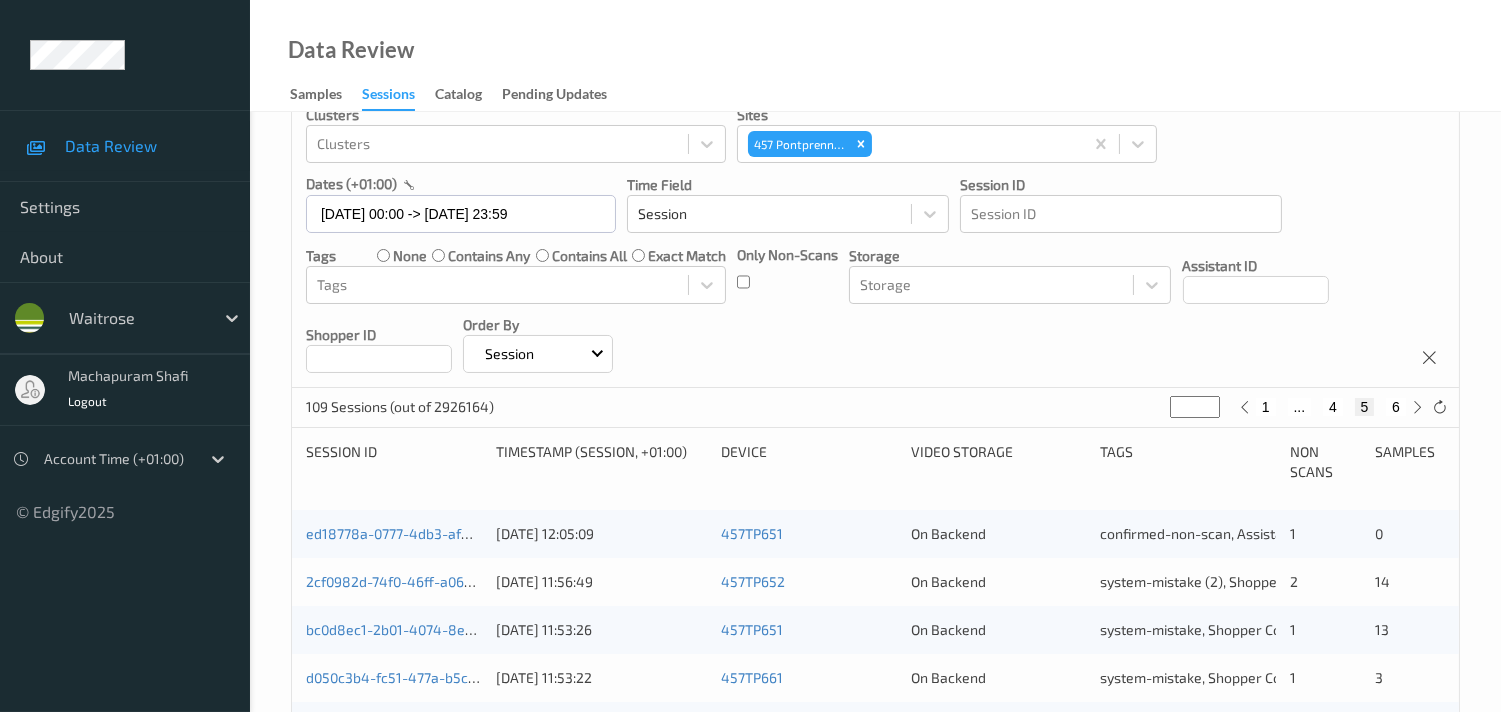 scroll, scrollTop: 0, scrollLeft: 0, axis: both 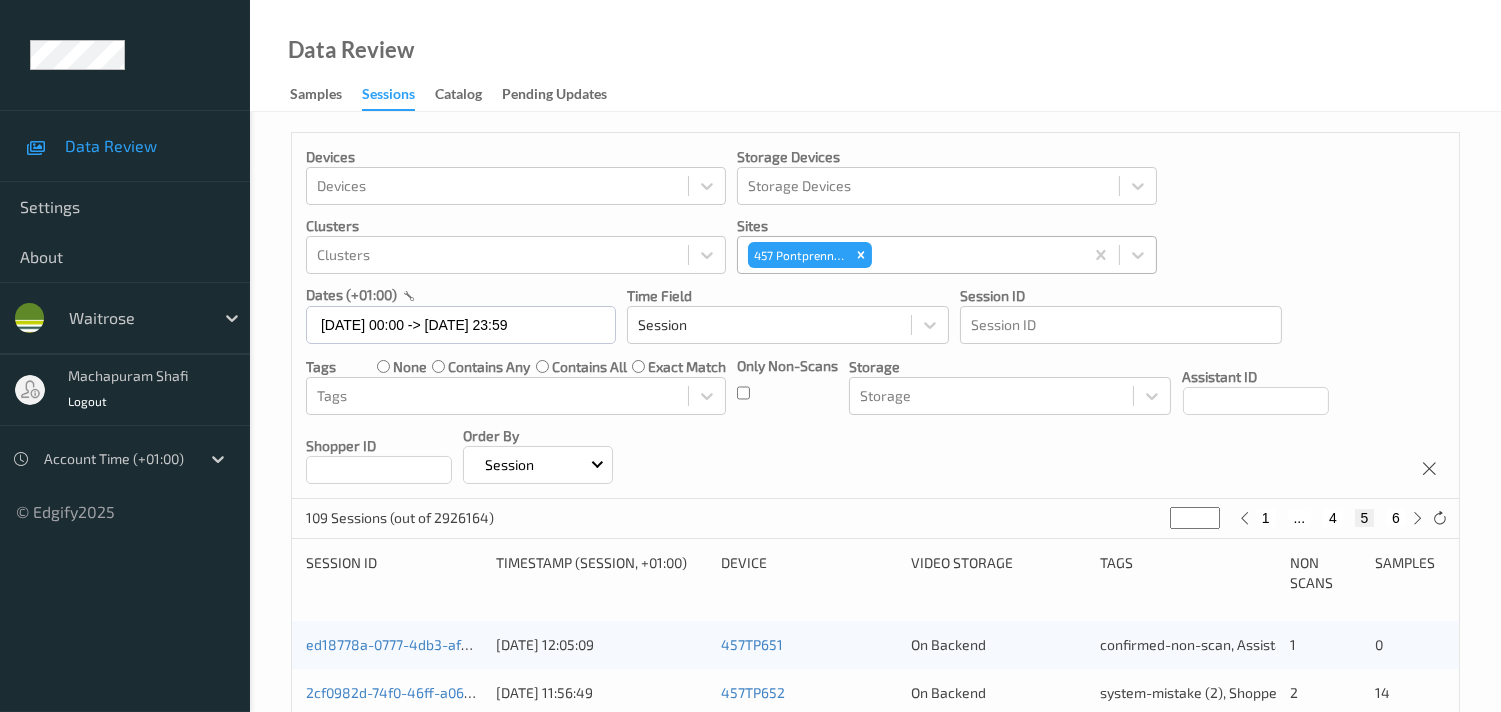 type on "*" 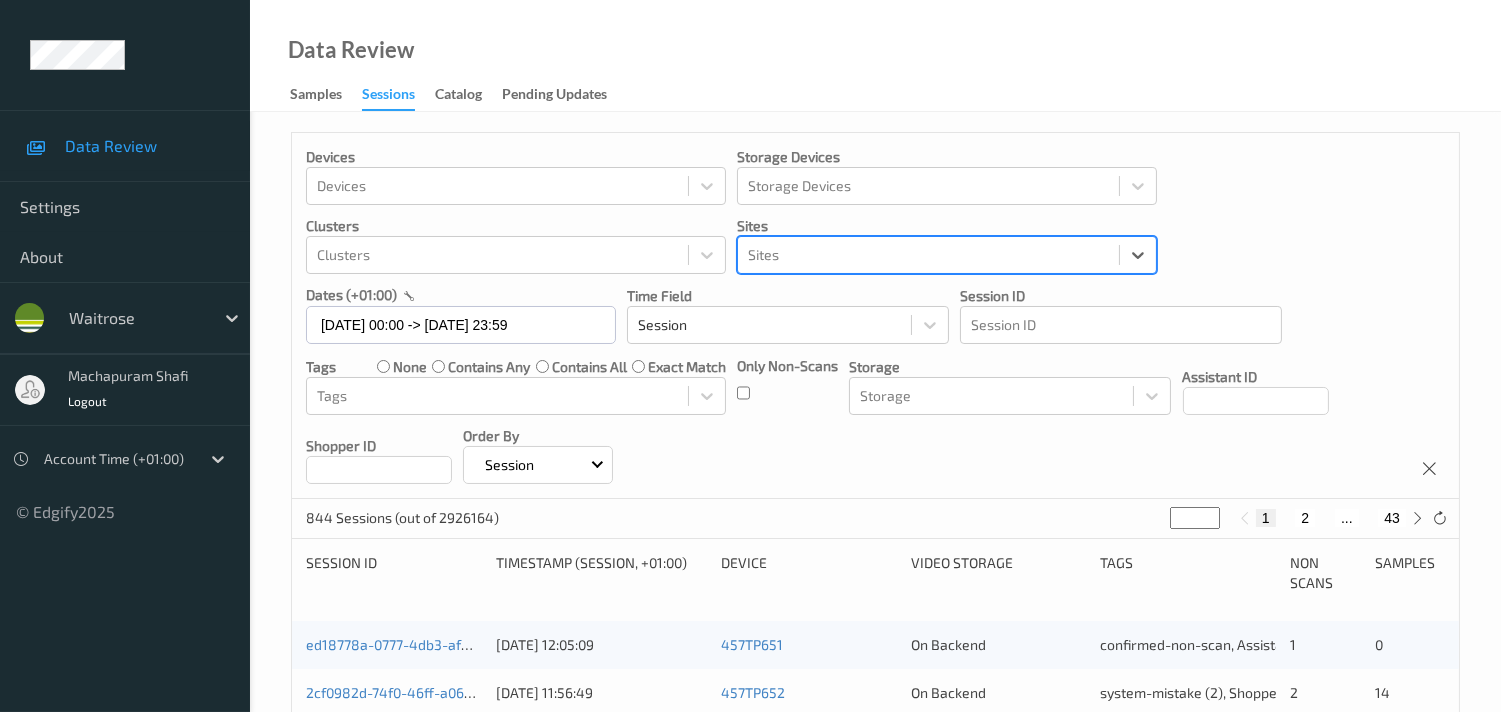 paste on "494 altrincham" 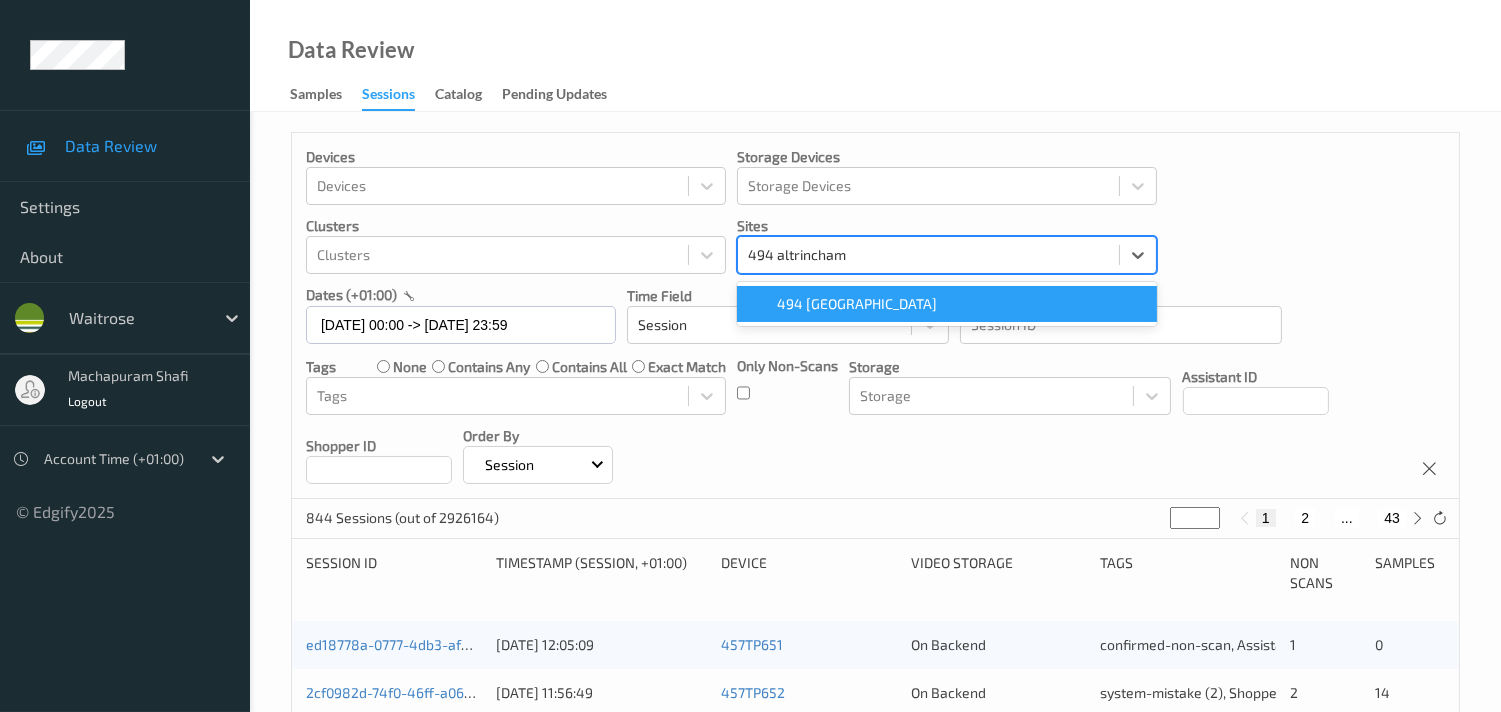 click on "494 [GEOGRAPHIC_DATA]" at bounding box center [857, 304] 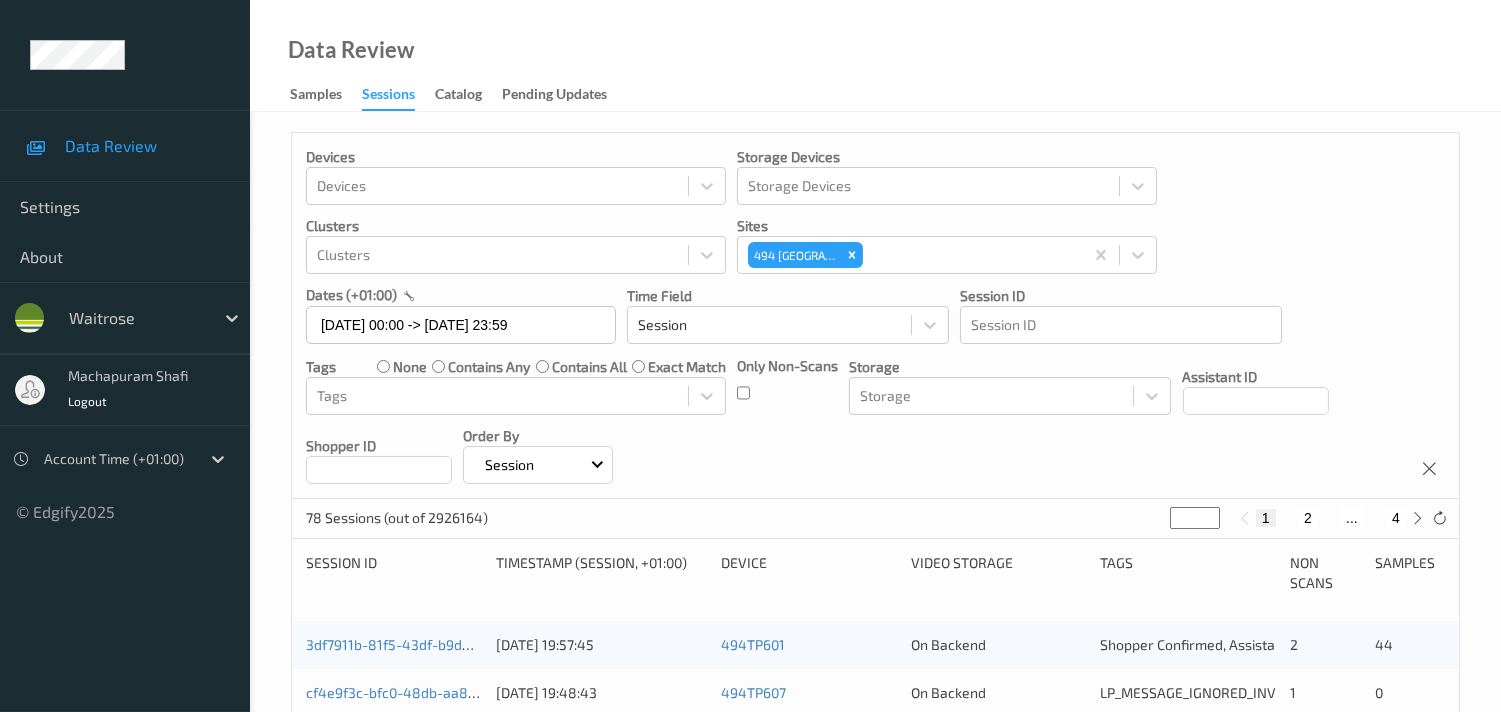 click on "Devices Devices Storage Devices Storage Devices Clusters Clusters Sites 494 Altrincham dates (+01:00) 05/07/2025 00:00 -> 05/07/2025 23:59 Time Field Session Session ID Session ID Tags none contains any contains all exact match Tags Only Non-Scans Storage Storage Assistant ID Shopper ID Order By Session" at bounding box center [875, 316] 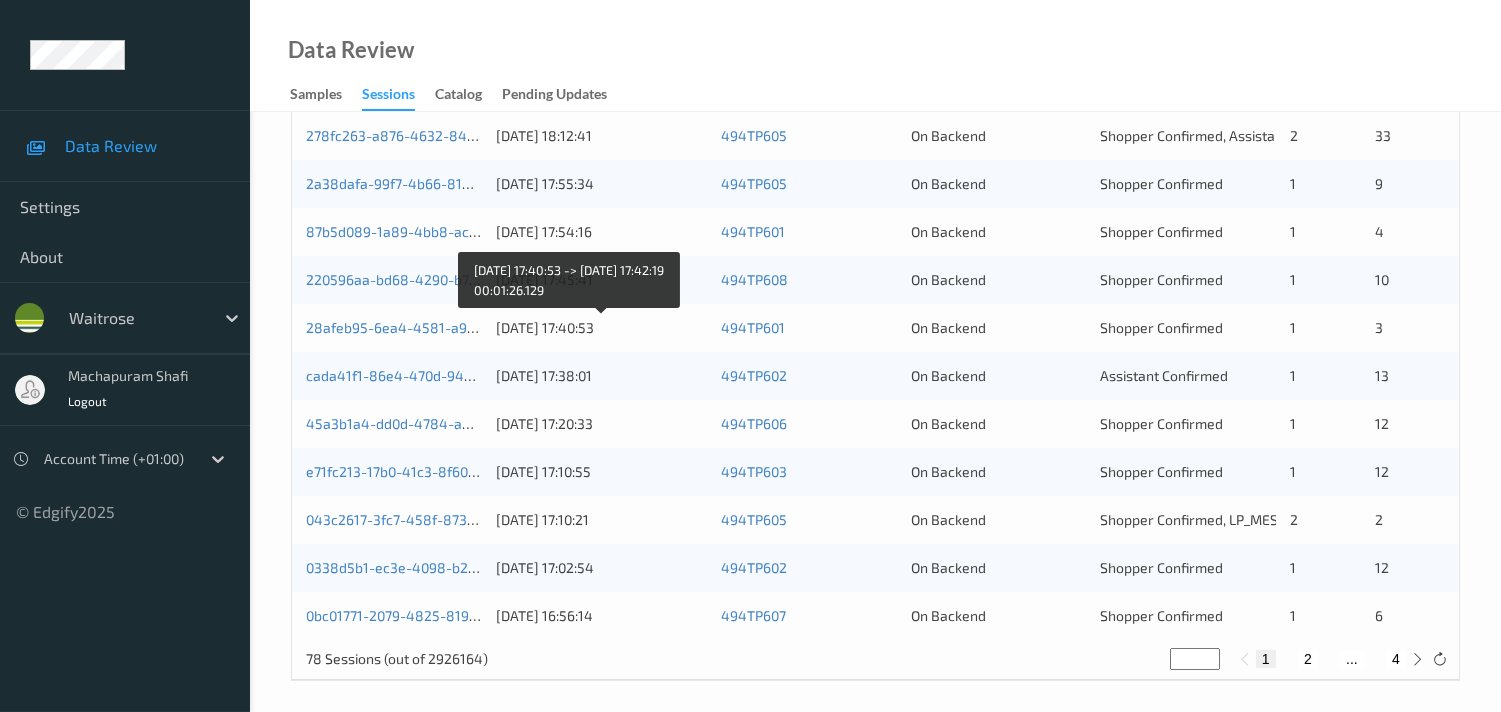 scroll, scrollTop: 951, scrollLeft: 0, axis: vertical 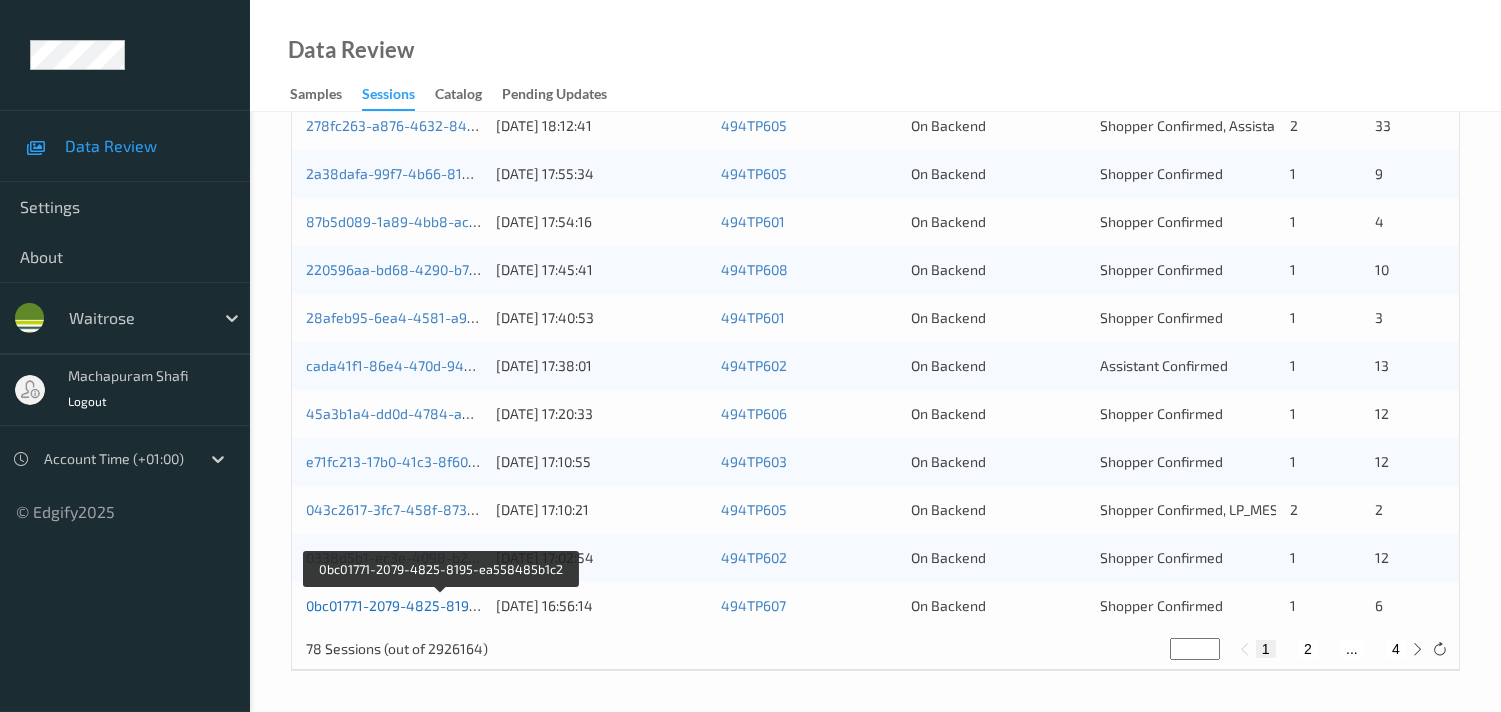 click on "0bc01771-2079-4825-8195-ea558485b1c2" at bounding box center (442, 605) 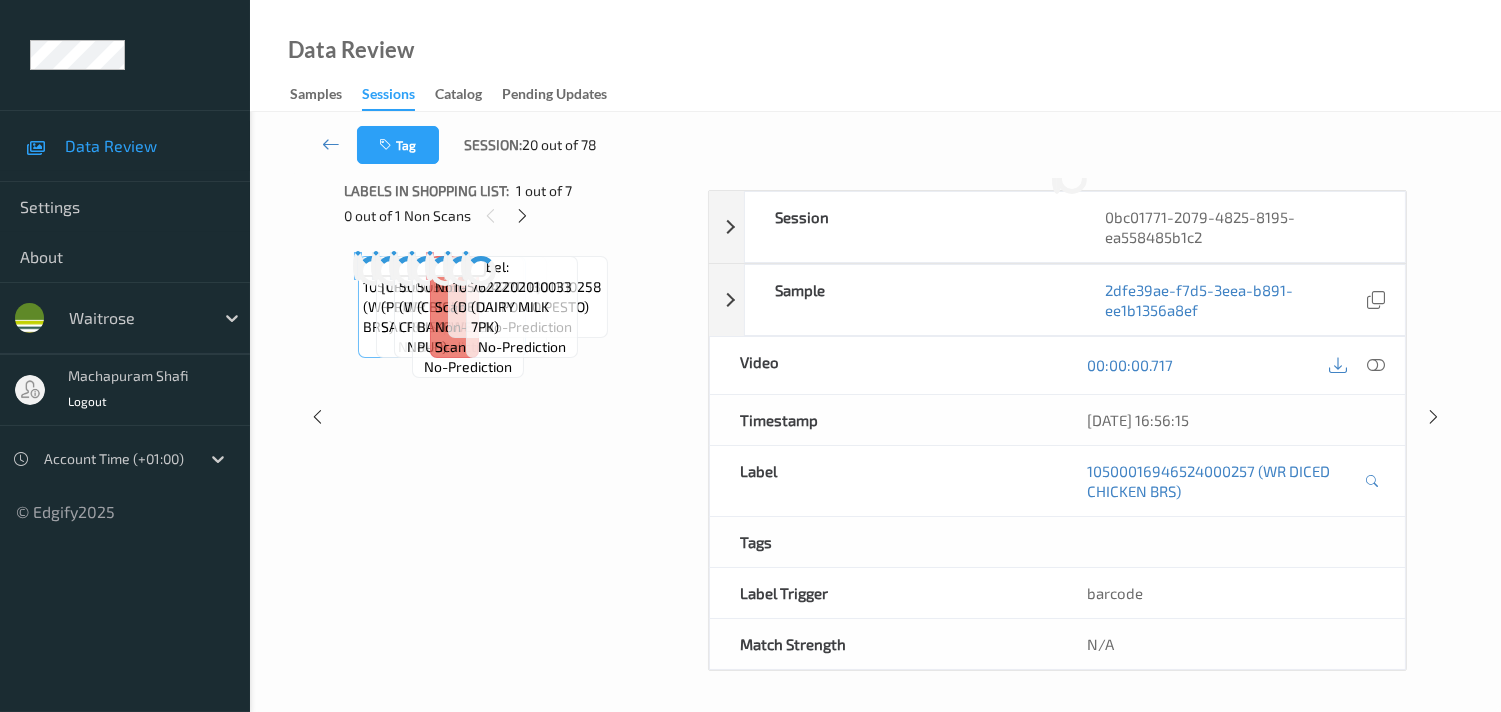 scroll, scrollTop: 0, scrollLeft: 0, axis: both 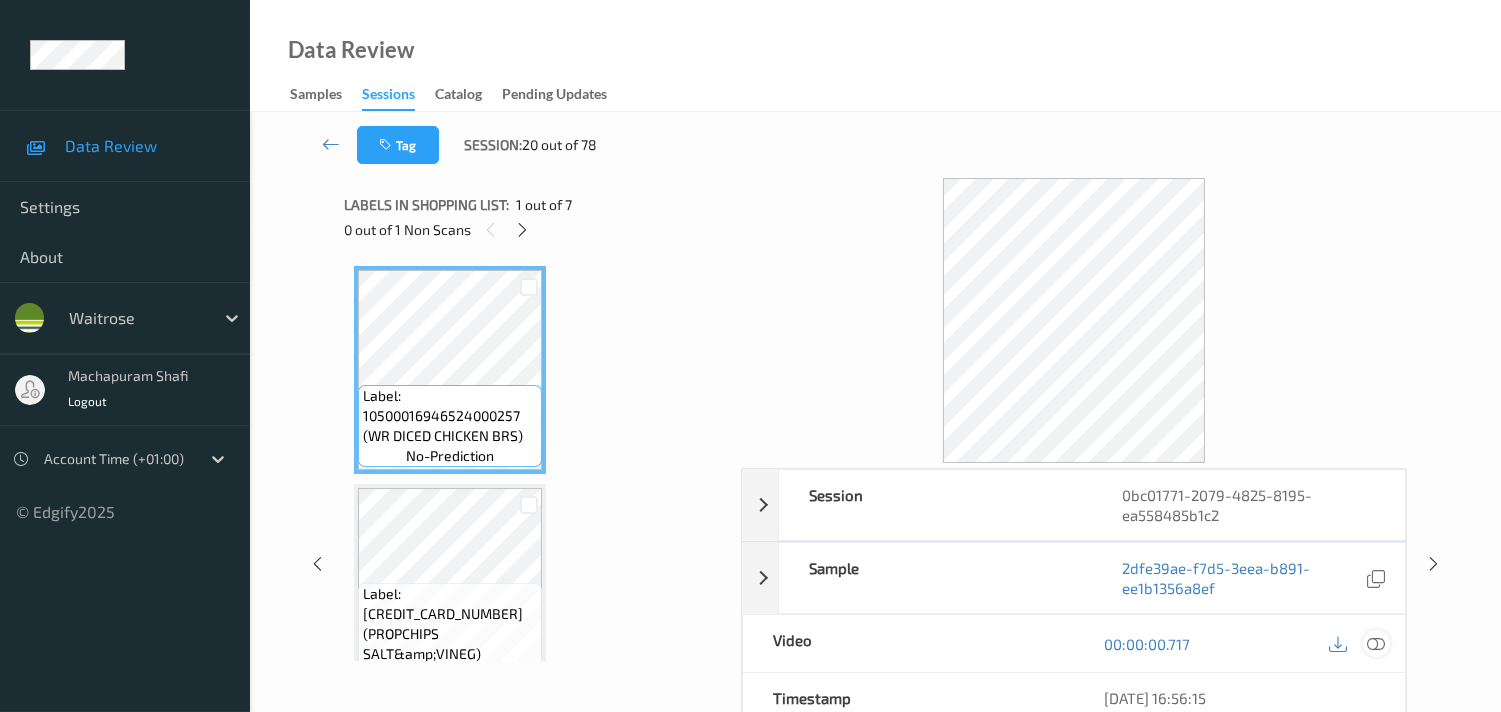 click at bounding box center (1376, 644) 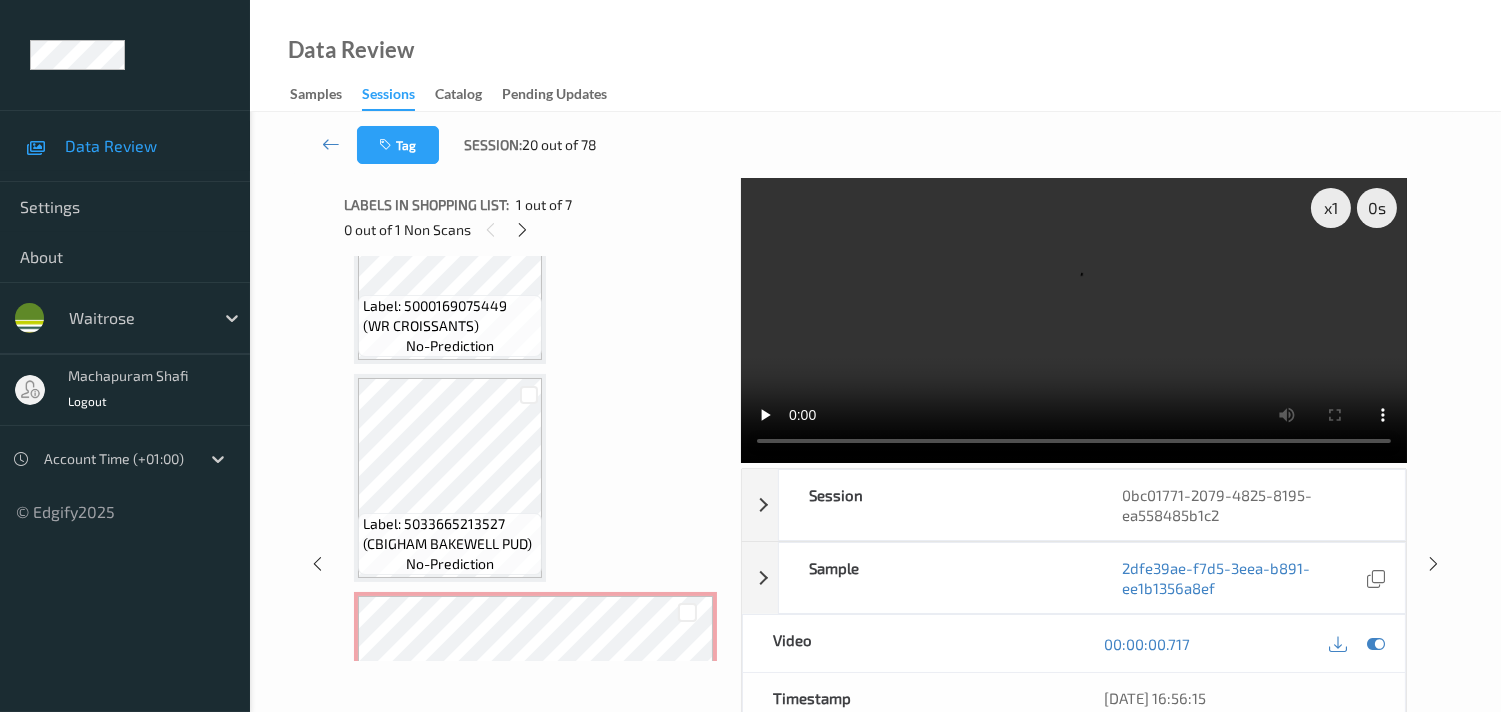 scroll, scrollTop: 555, scrollLeft: 0, axis: vertical 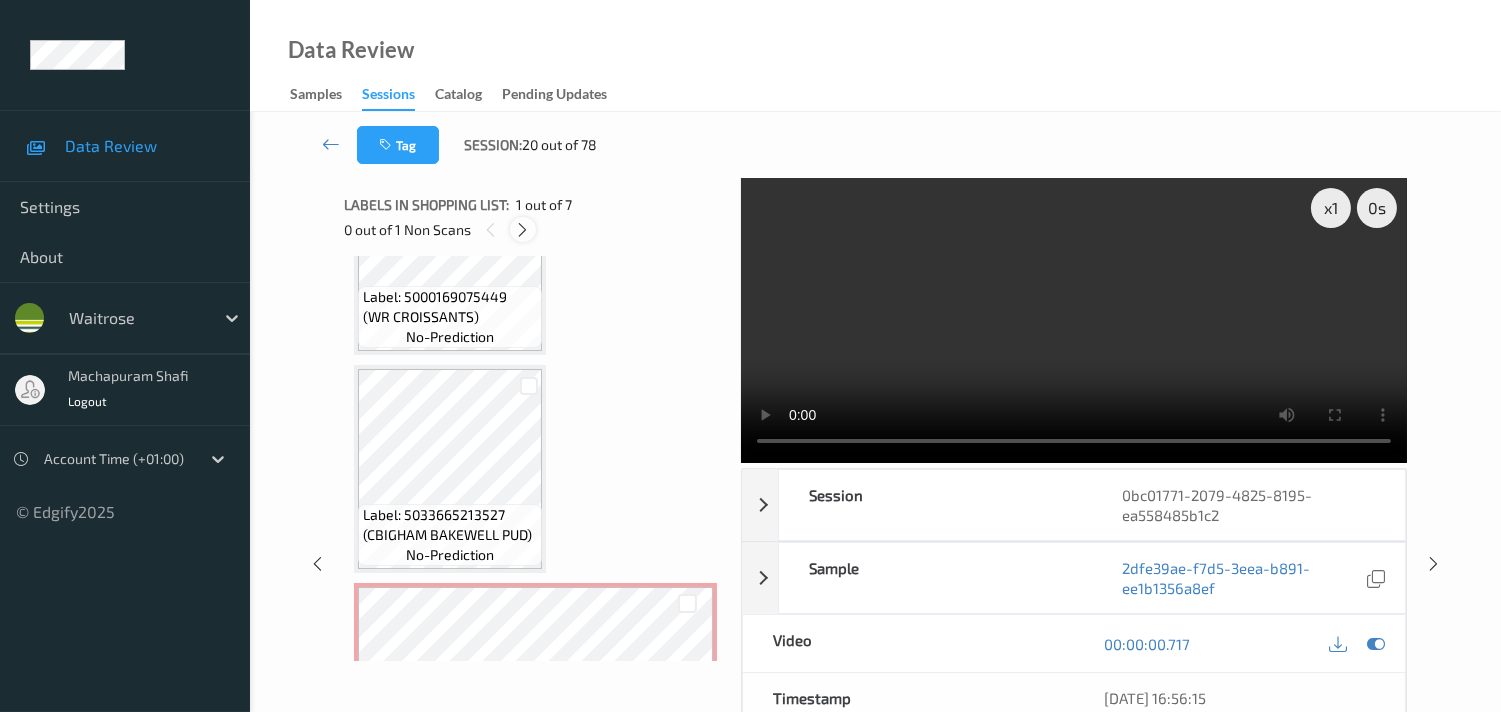 click at bounding box center (522, 230) 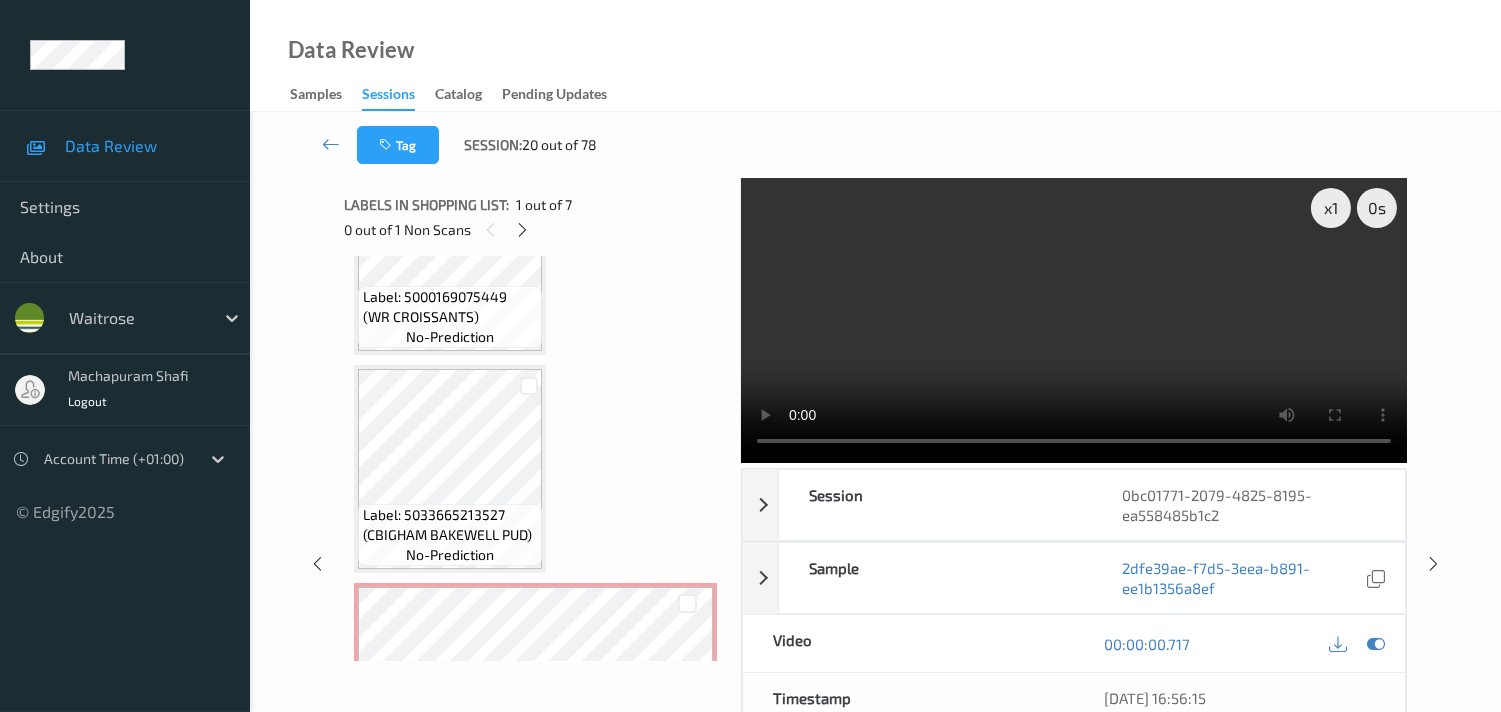 scroll, scrollTop: 660, scrollLeft: 0, axis: vertical 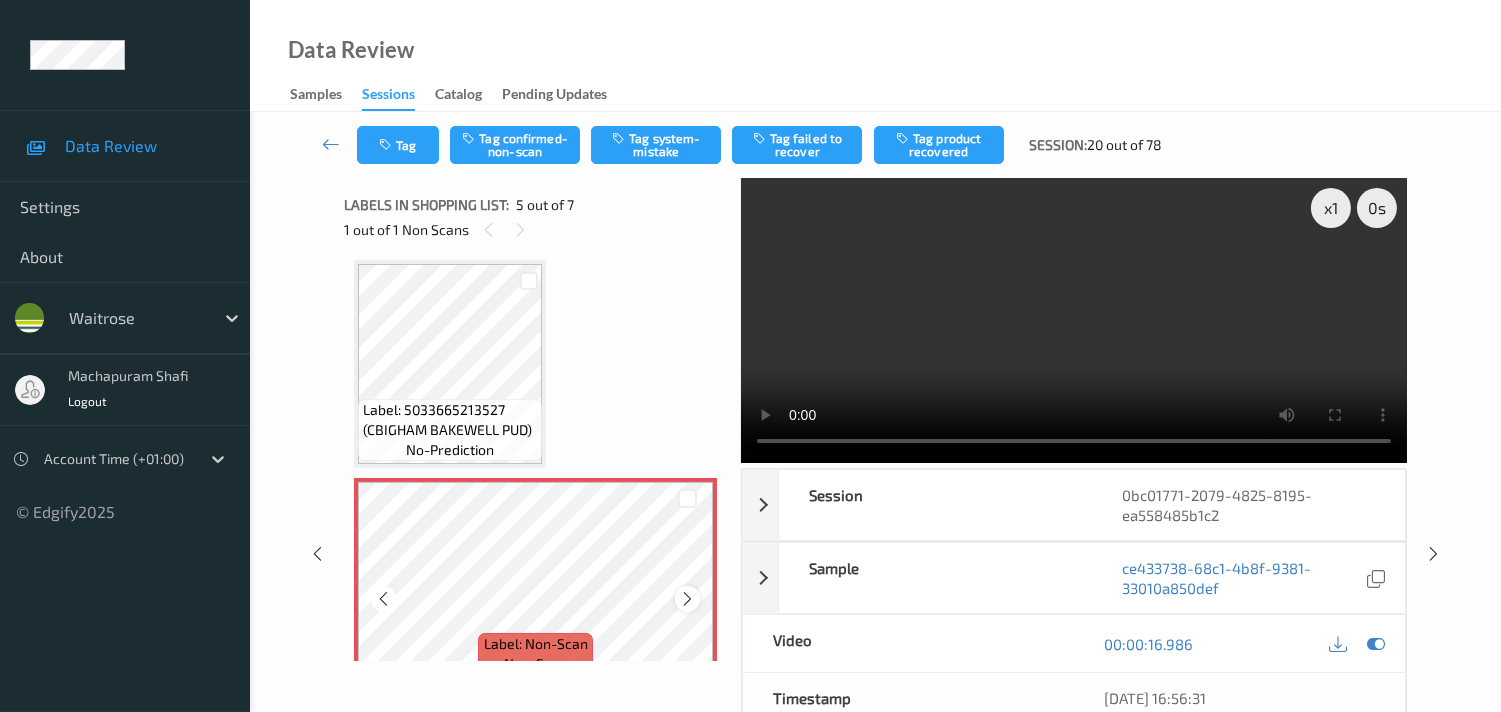 click at bounding box center (687, 599) 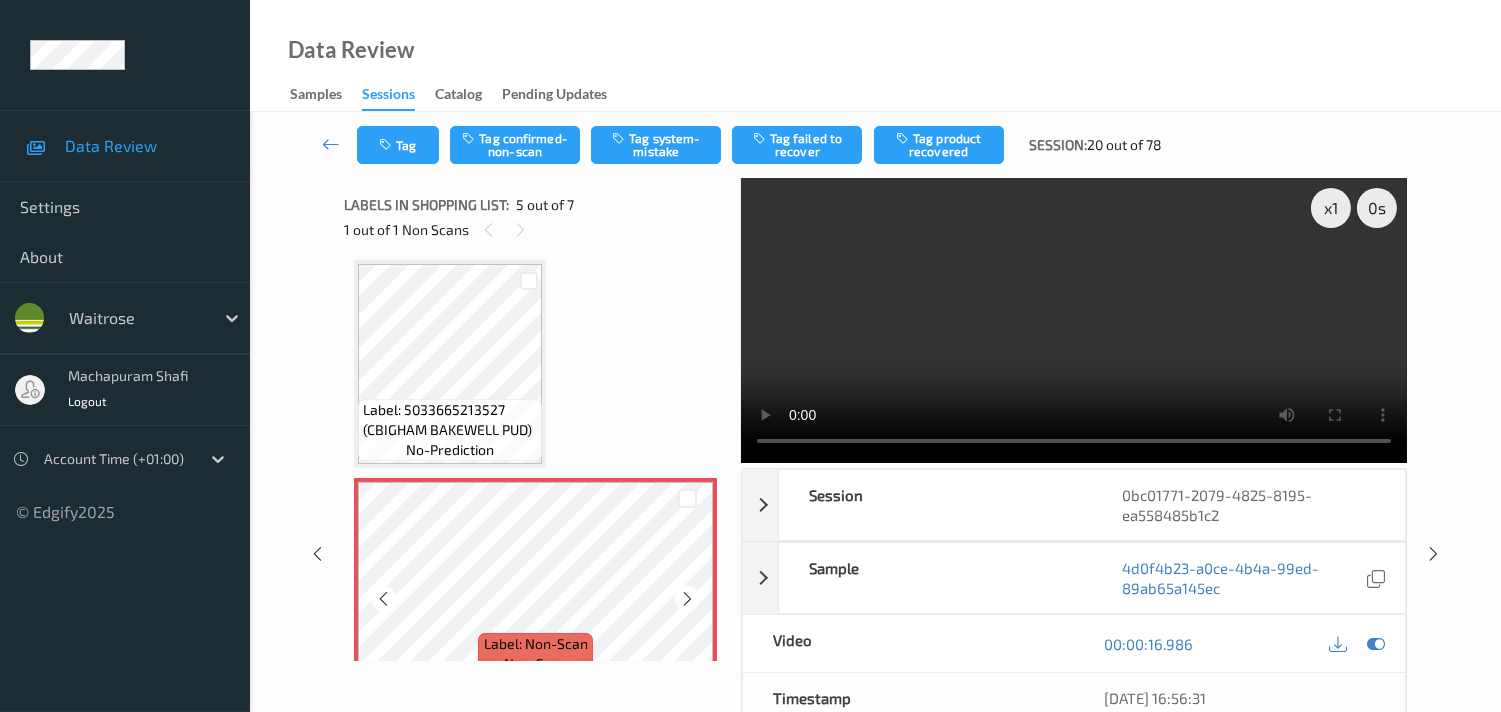 click at bounding box center [687, 599] 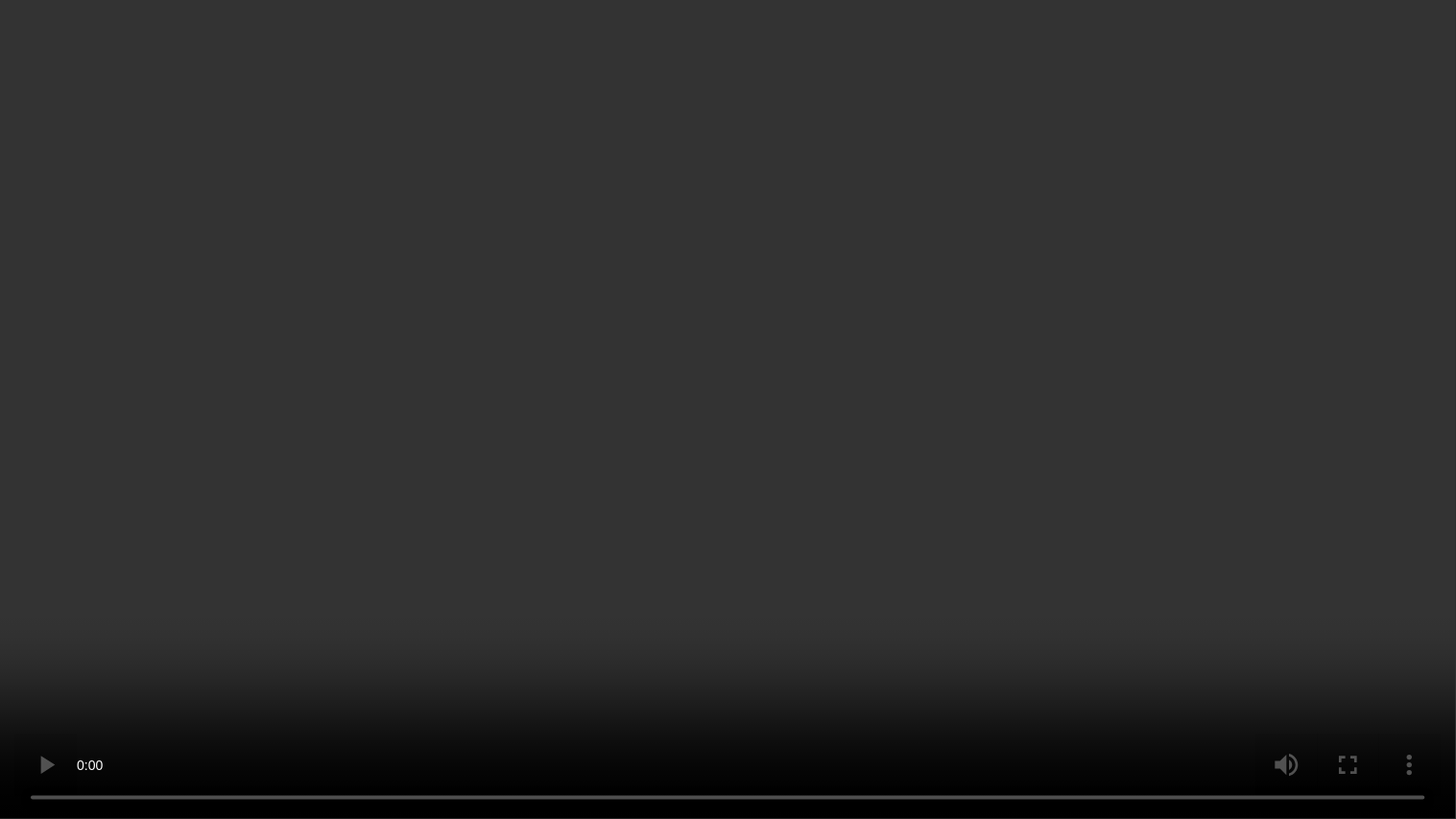click at bounding box center [728, 409] 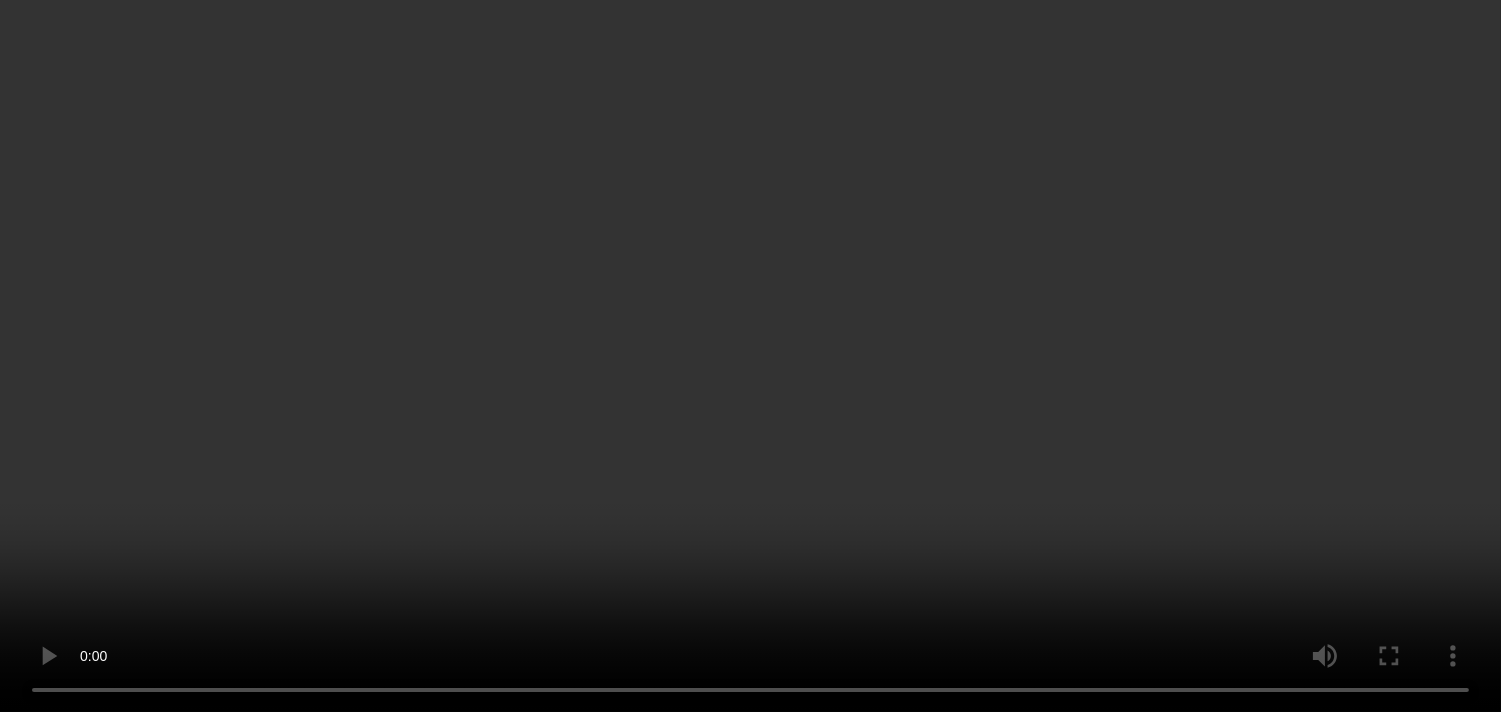 scroll, scrollTop: 882, scrollLeft: 0, axis: vertical 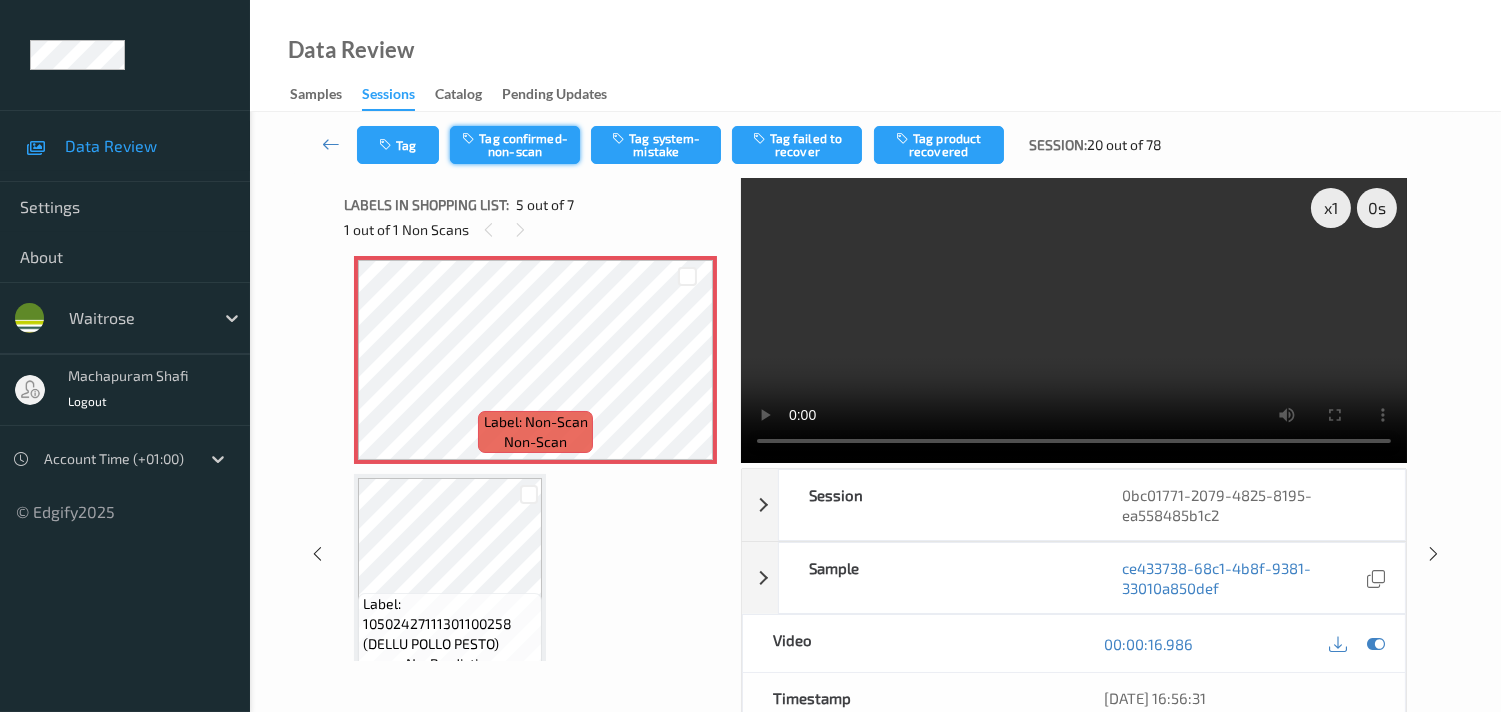 click on "Tag   confirmed-non-scan" at bounding box center [515, 145] 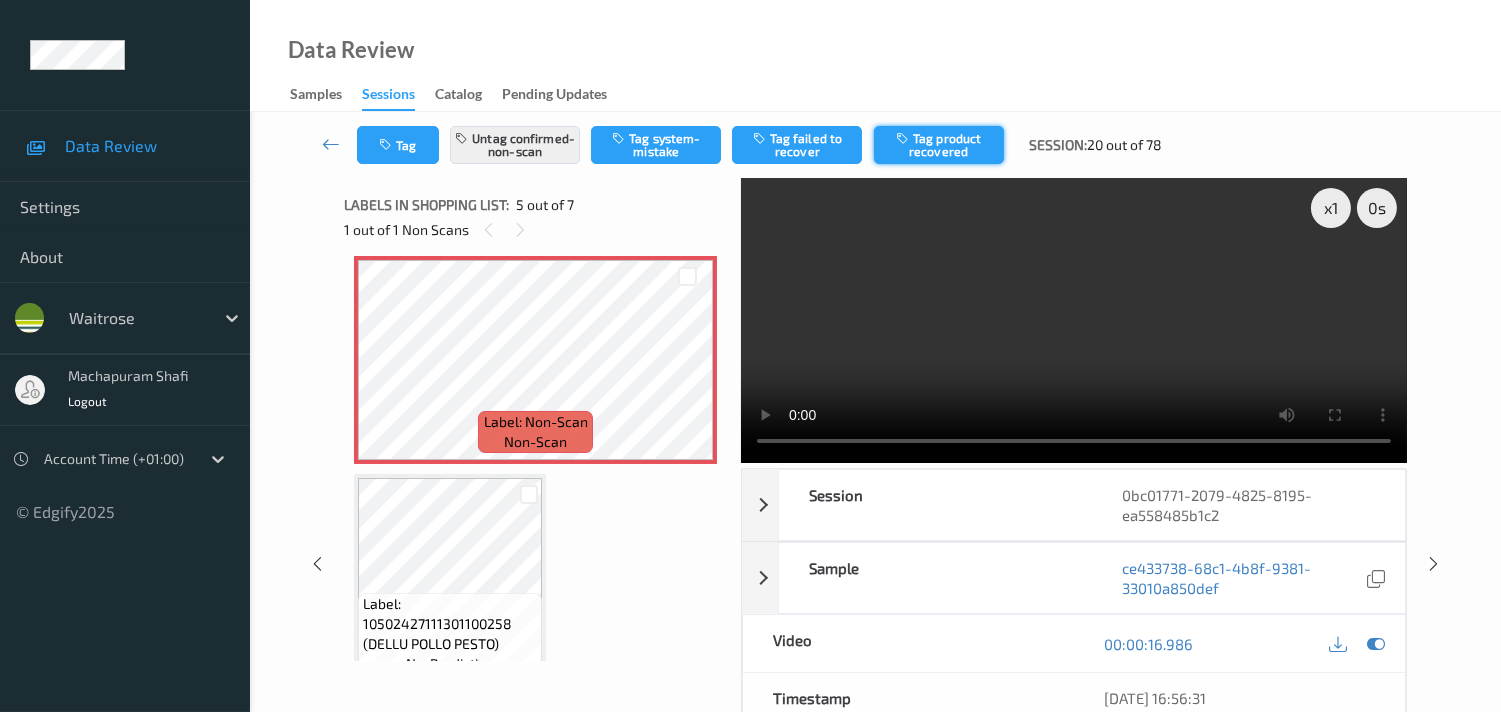 click on "Tag   product recovered" at bounding box center [939, 145] 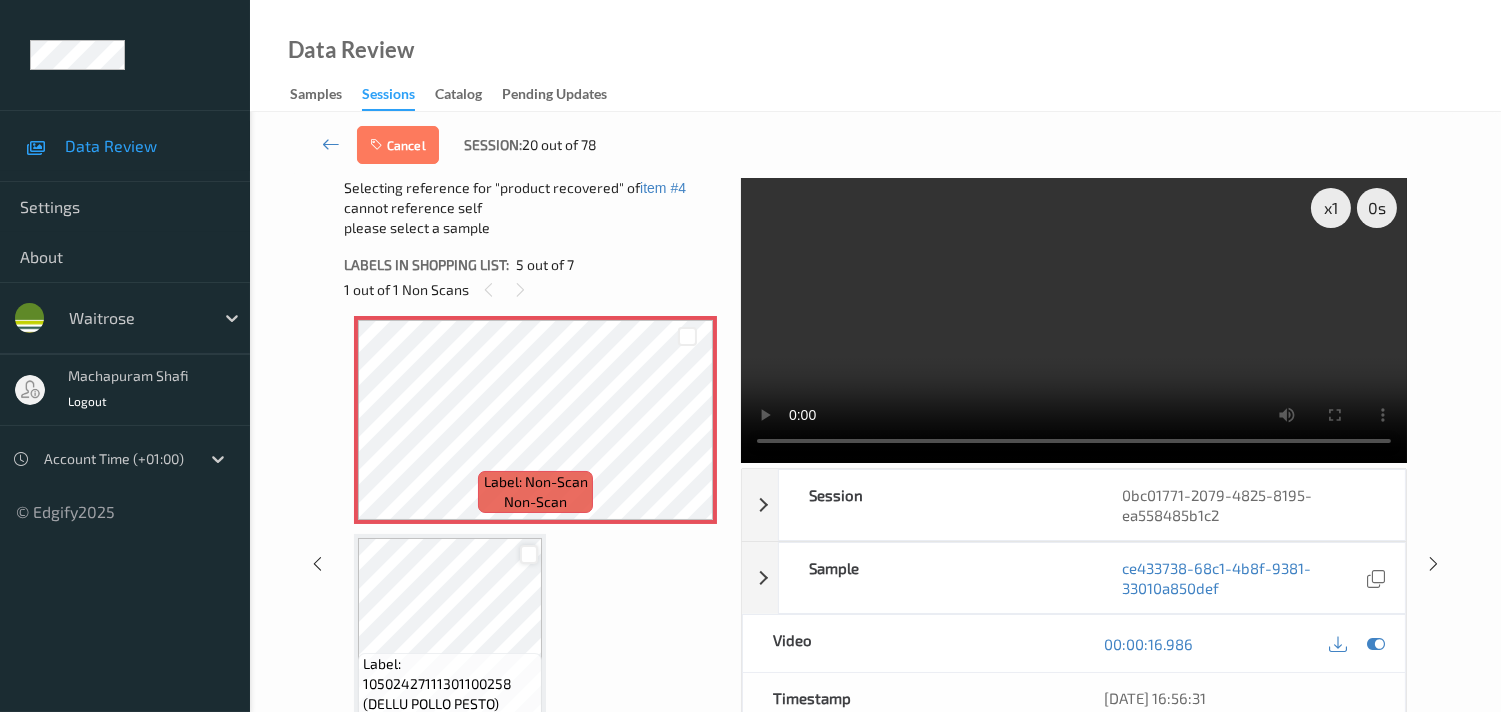click at bounding box center [529, 554] 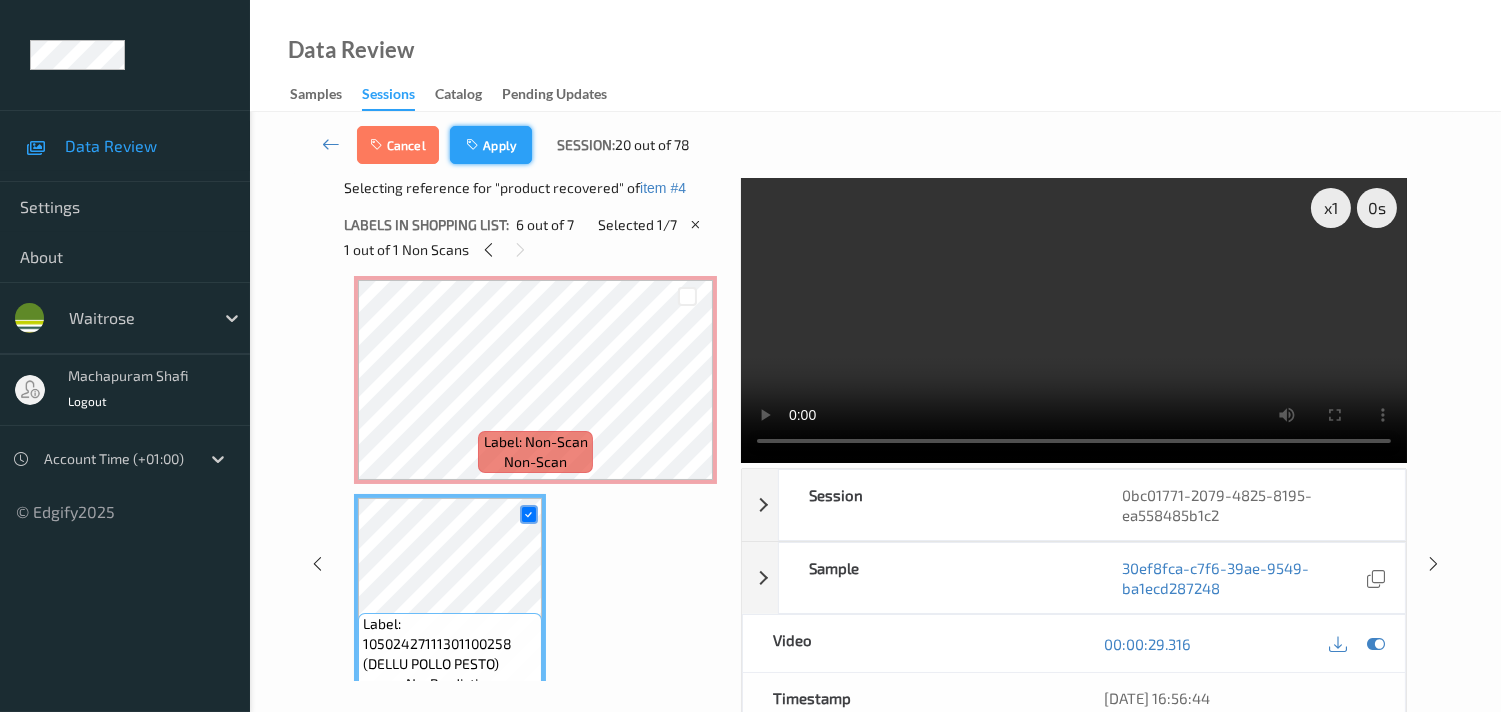 click on "Apply" at bounding box center [491, 145] 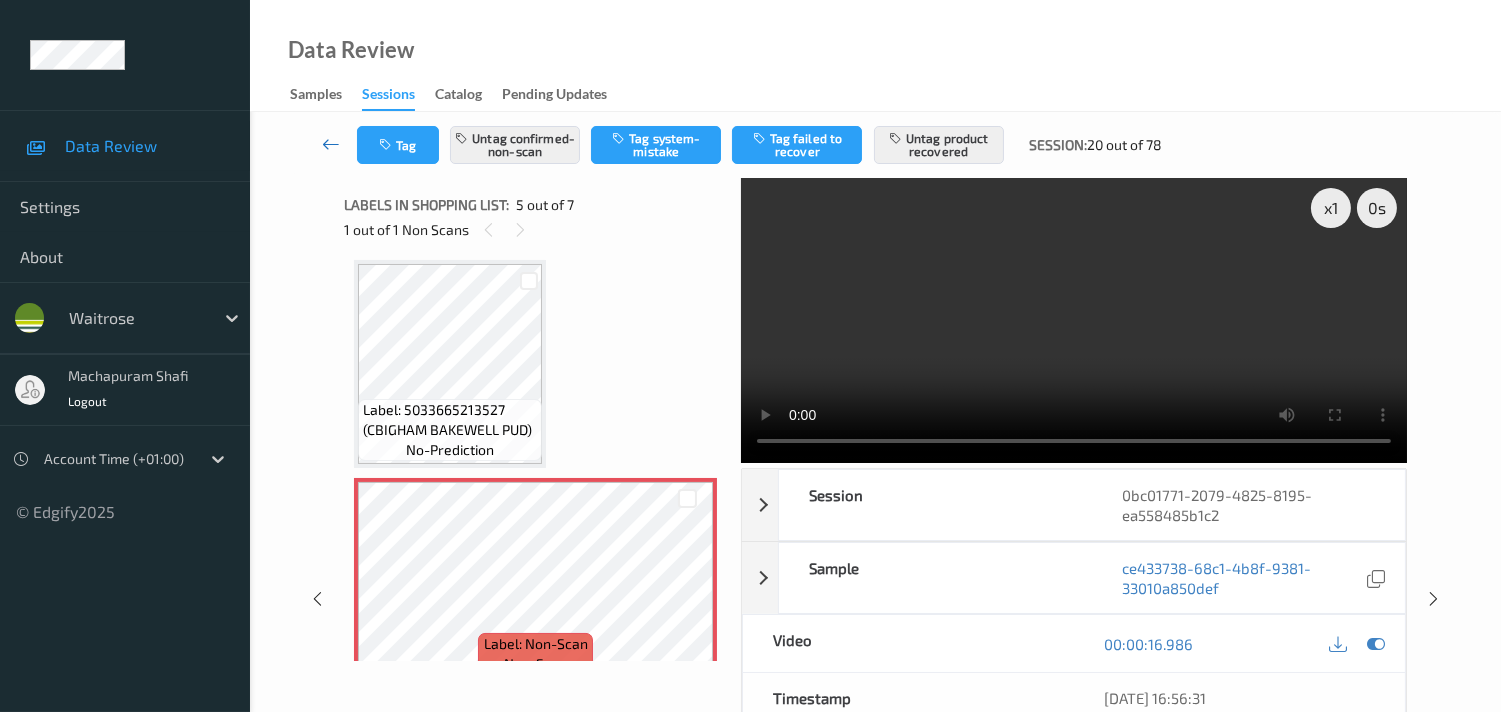 click at bounding box center (331, 144) 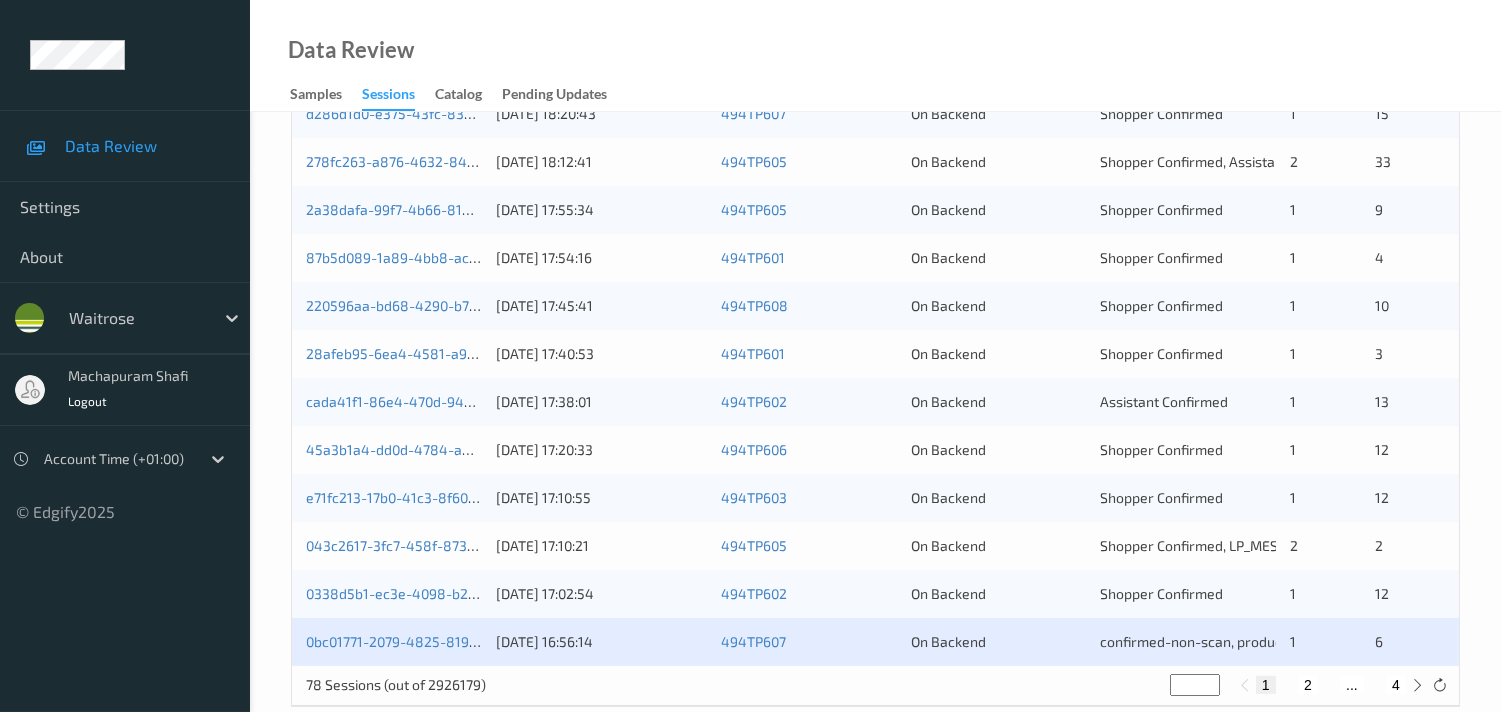 scroll, scrollTop: 951, scrollLeft: 0, axis: vertical 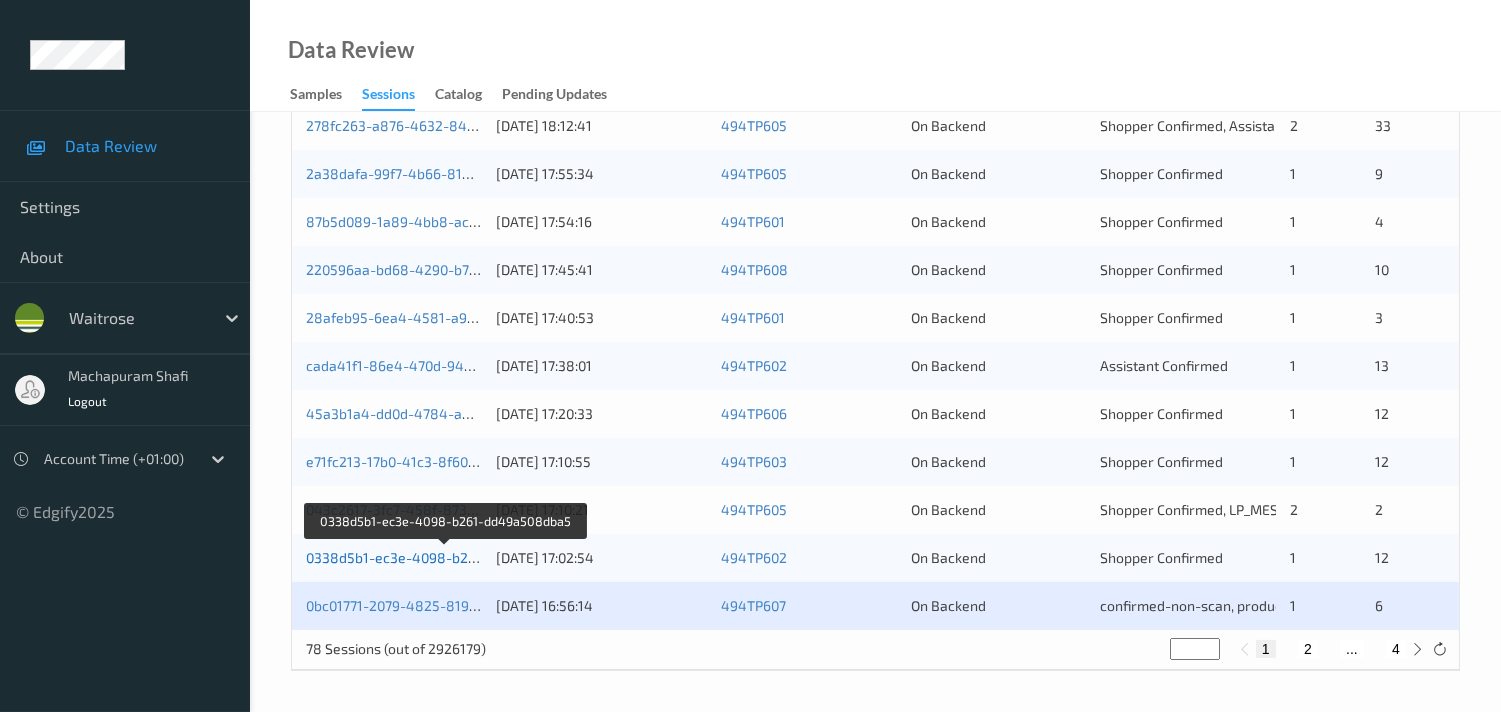 click on "0338d5b1-ec3e-4098-b261-dd49a508dba5" at bounding box center (446, 557) 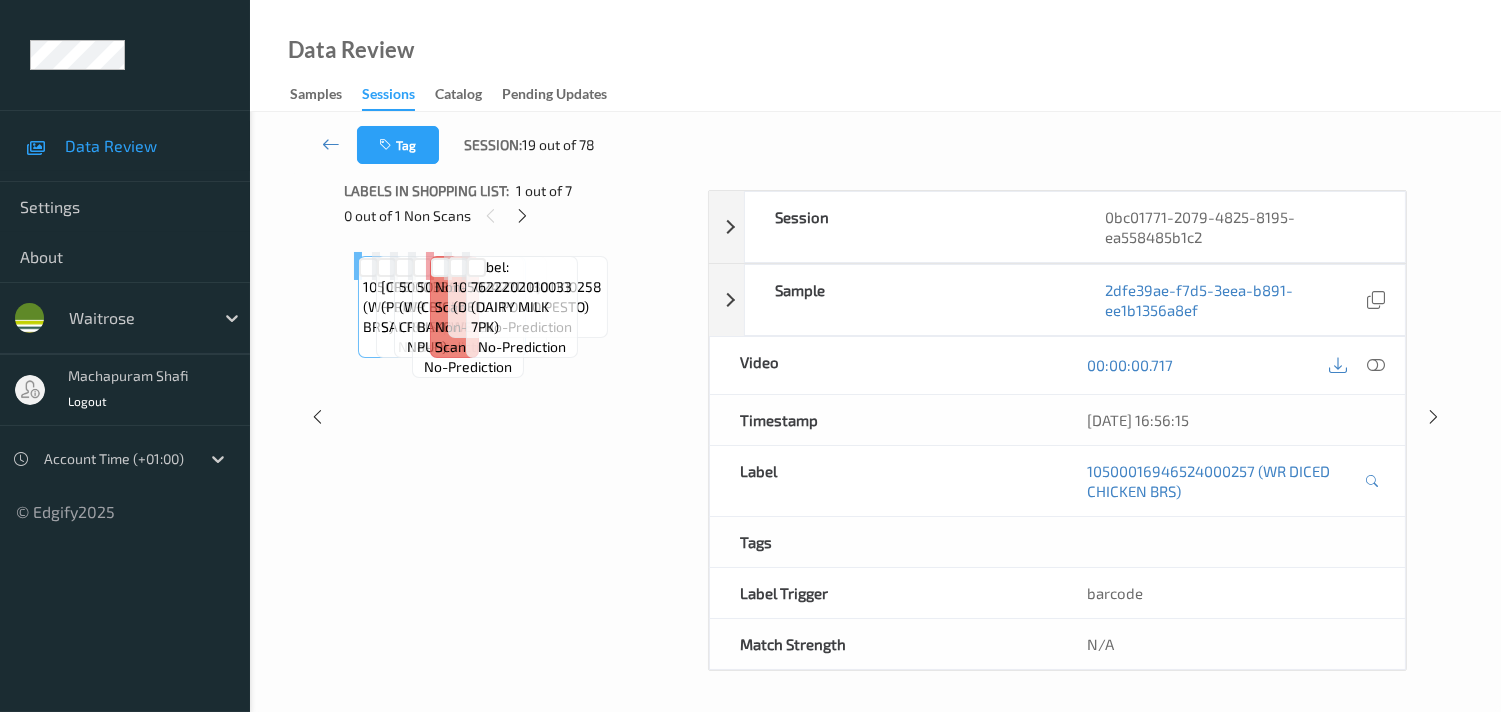 scroll, scrollTop: 280, scrollLeft: 0, axis: vertical 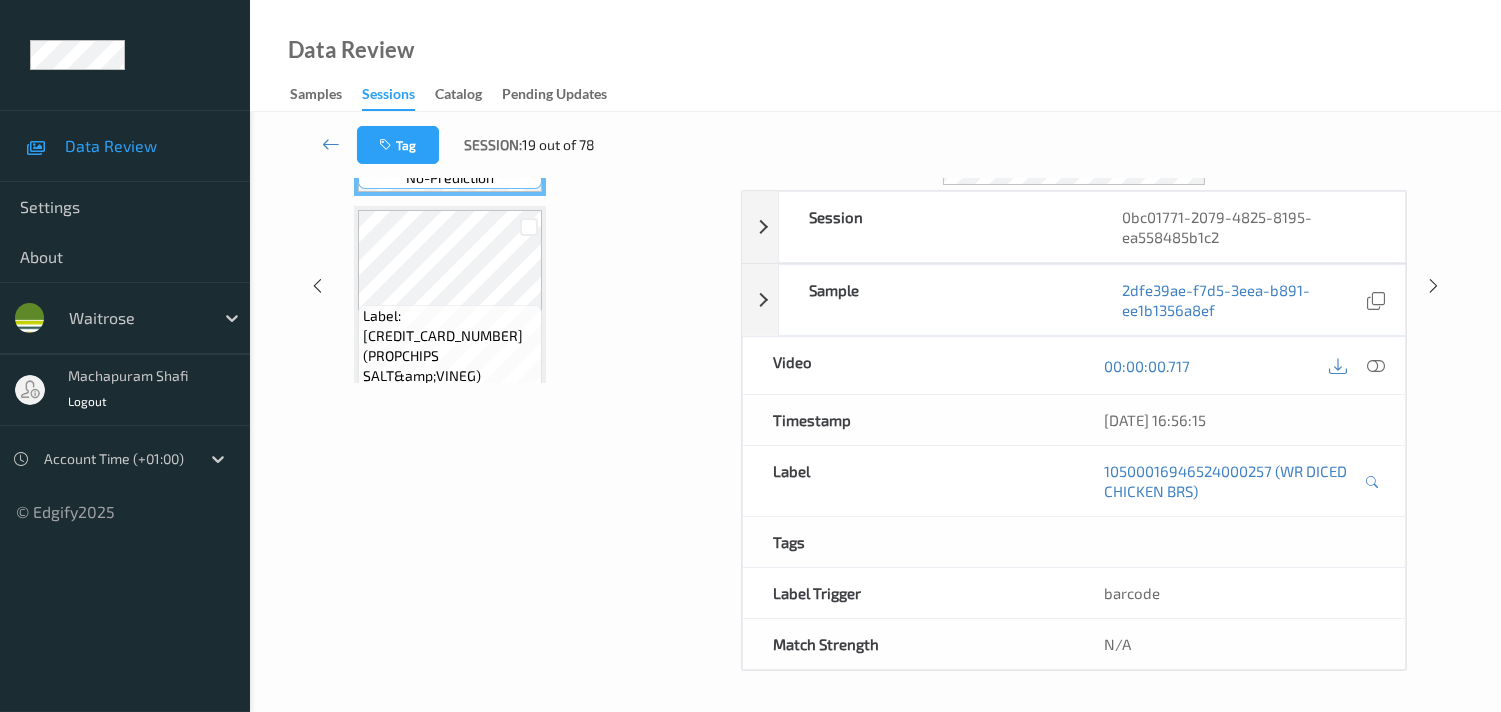 click on "Labels in shopping list: 1 out of 7 0 out of 1 Non Scans Label: 10500016946524000257 (WR DICED CHICKEN BRS) no-prediction Label: 5060283762366 (PROPCHIPS SALT&amp;VINEG) no-prediction Label: 5000169075449 (WR CROISSANTS) no-prediction Label: 5033665213527 (CBIGHAM BAKEWELL PUD) no-prediction Label: Non-Scan non-scan Label: Non-Scan non-scan Label: 10502427111301100258 (DELLU POLLO PESTO) no-prediction Label: 7622202010033 (DAIRY MILK 7PK) no-prediction" at bounding box center [535, 285] 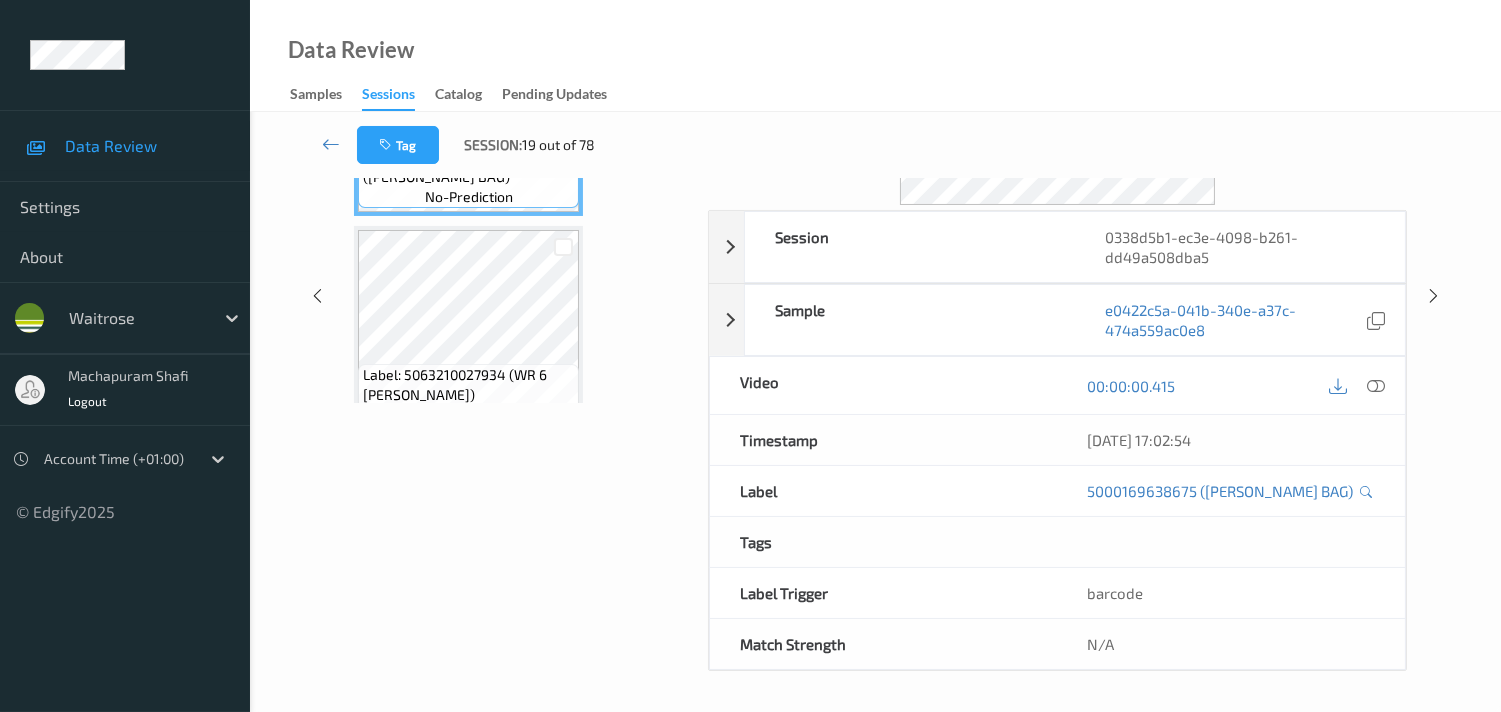 scroll, scrollTop: 260, scrollLeft: 0, axis: vertical 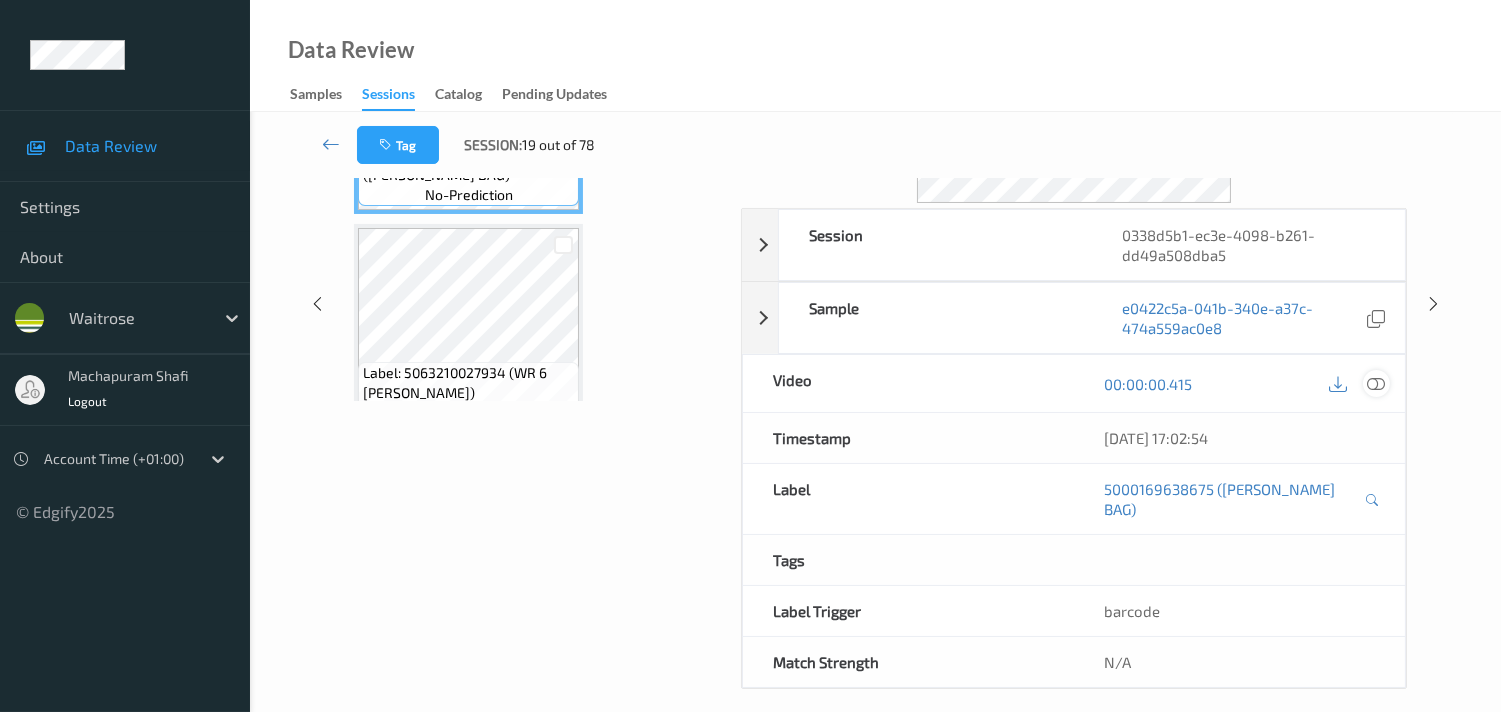 click at bounding box center (1376, 384) 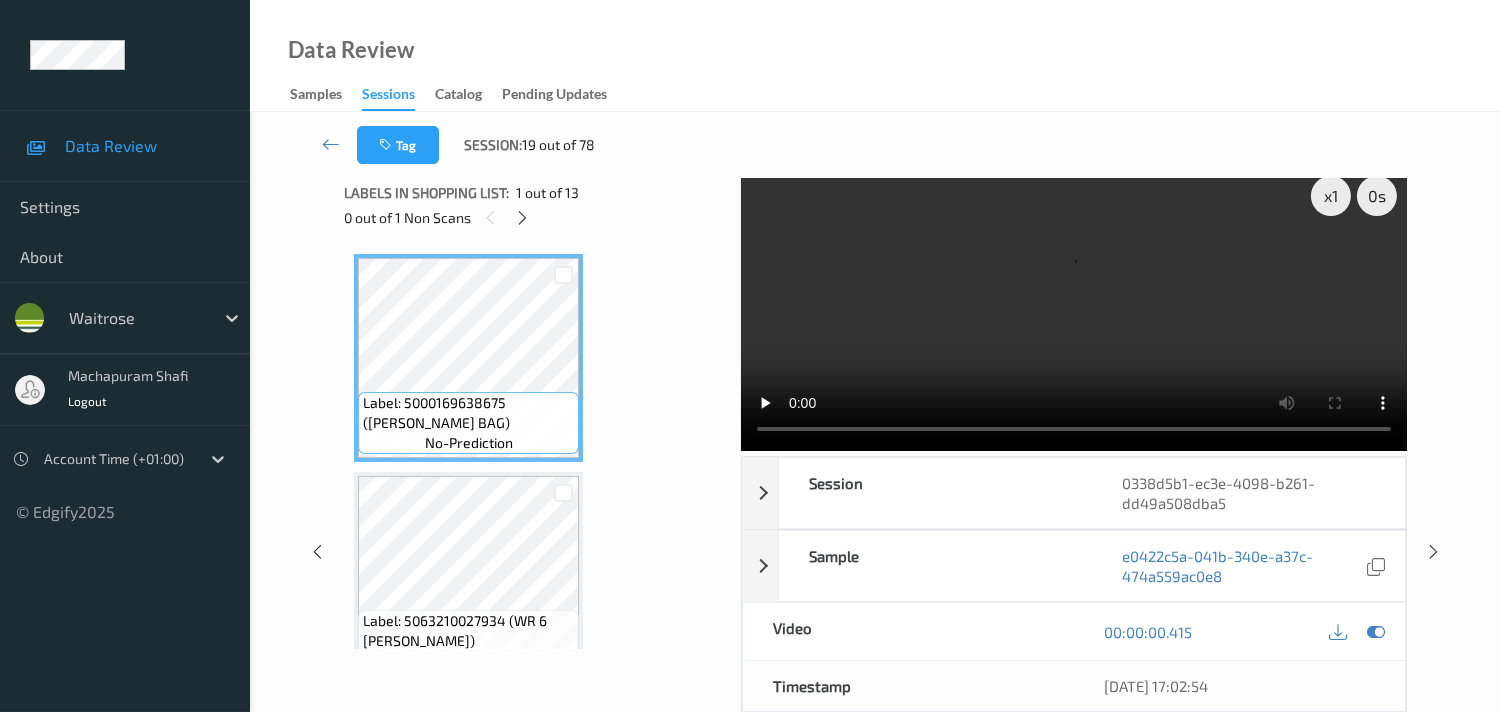 scroll, scrollTop: 0, scrollLeft: 0, axis: both 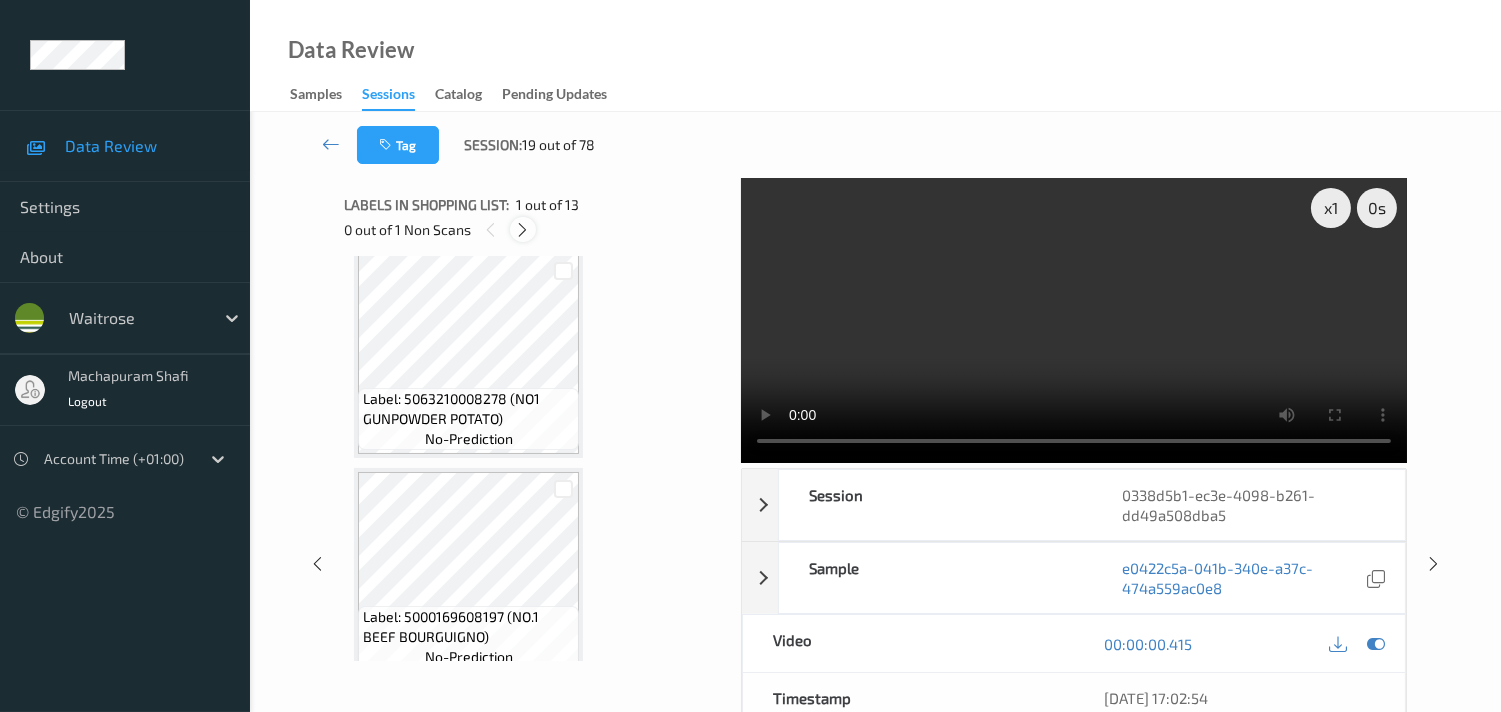 click at bounding box center (522, 230) 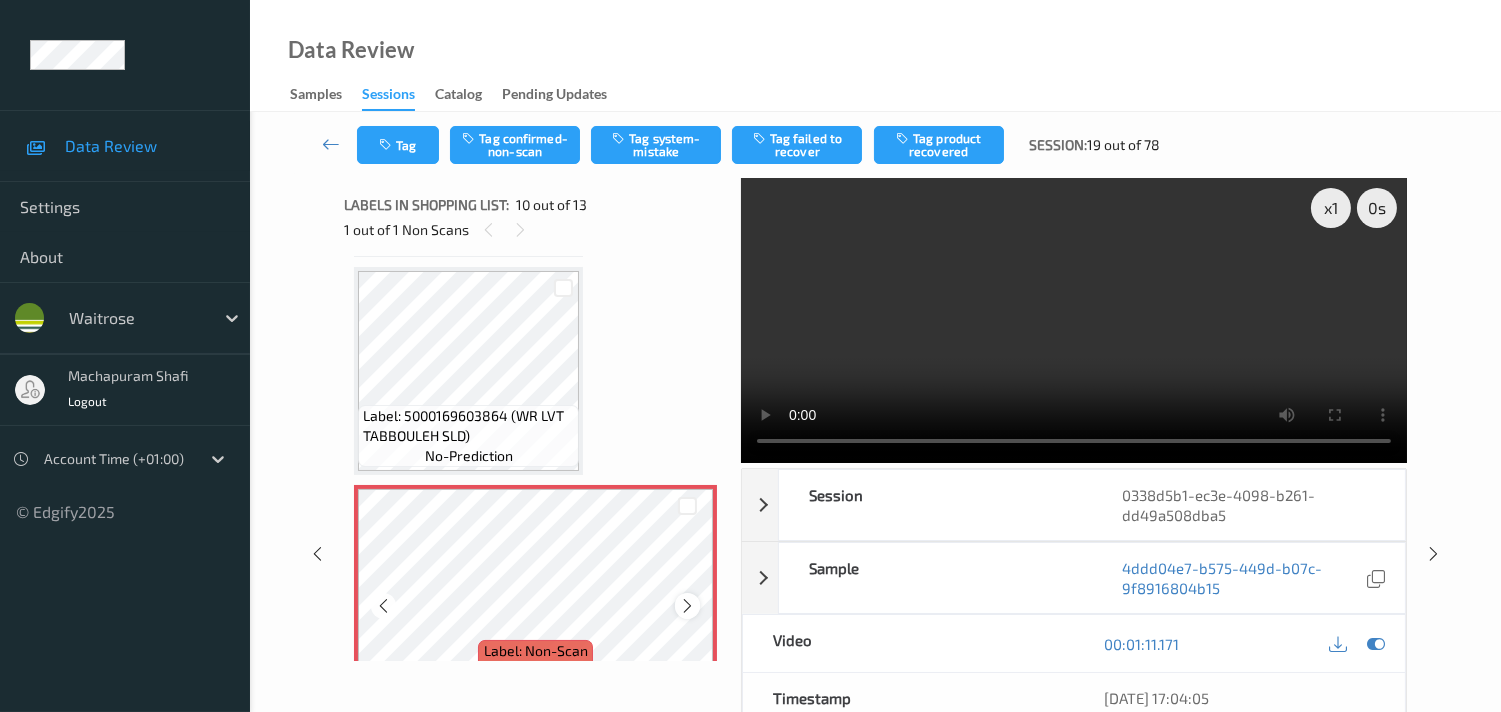 click at bounding box center [687, 606] 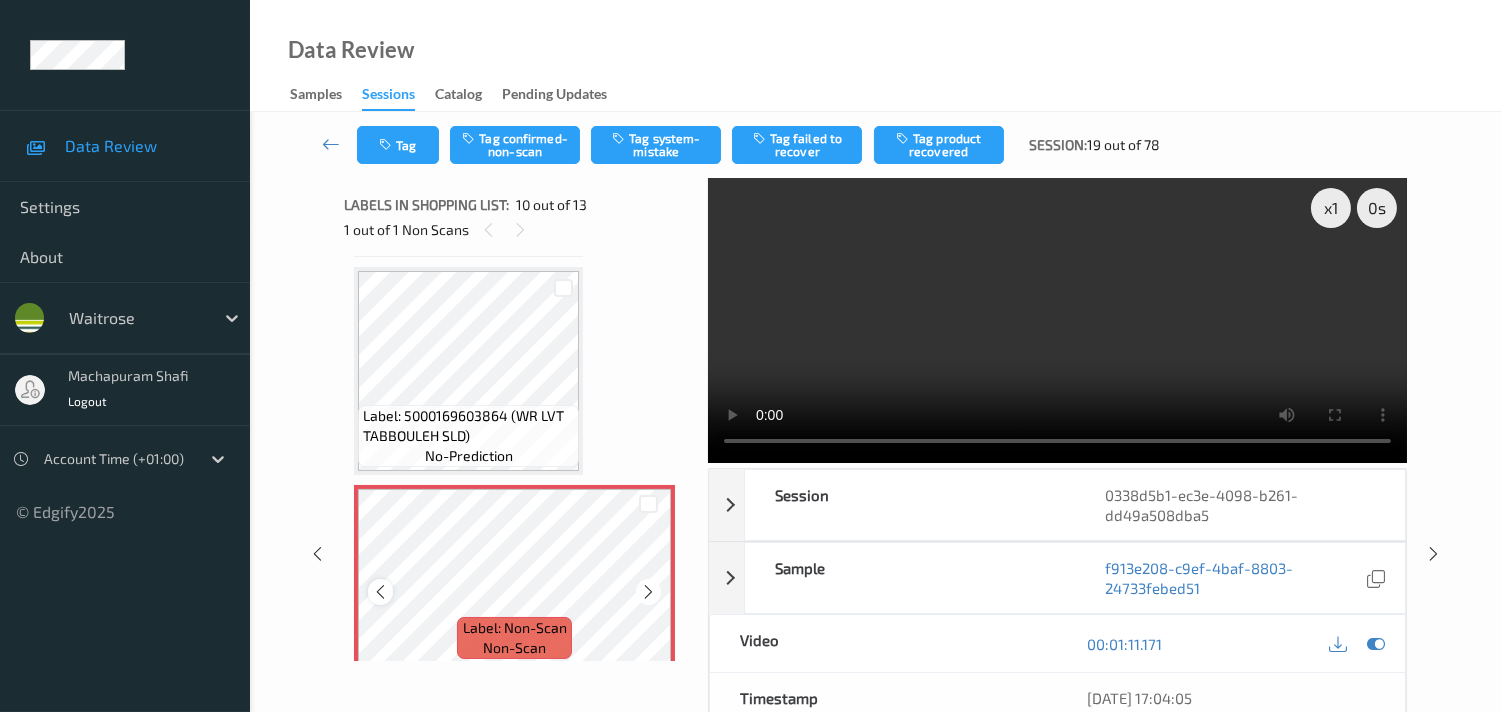 click at bounding box center [380, 591] 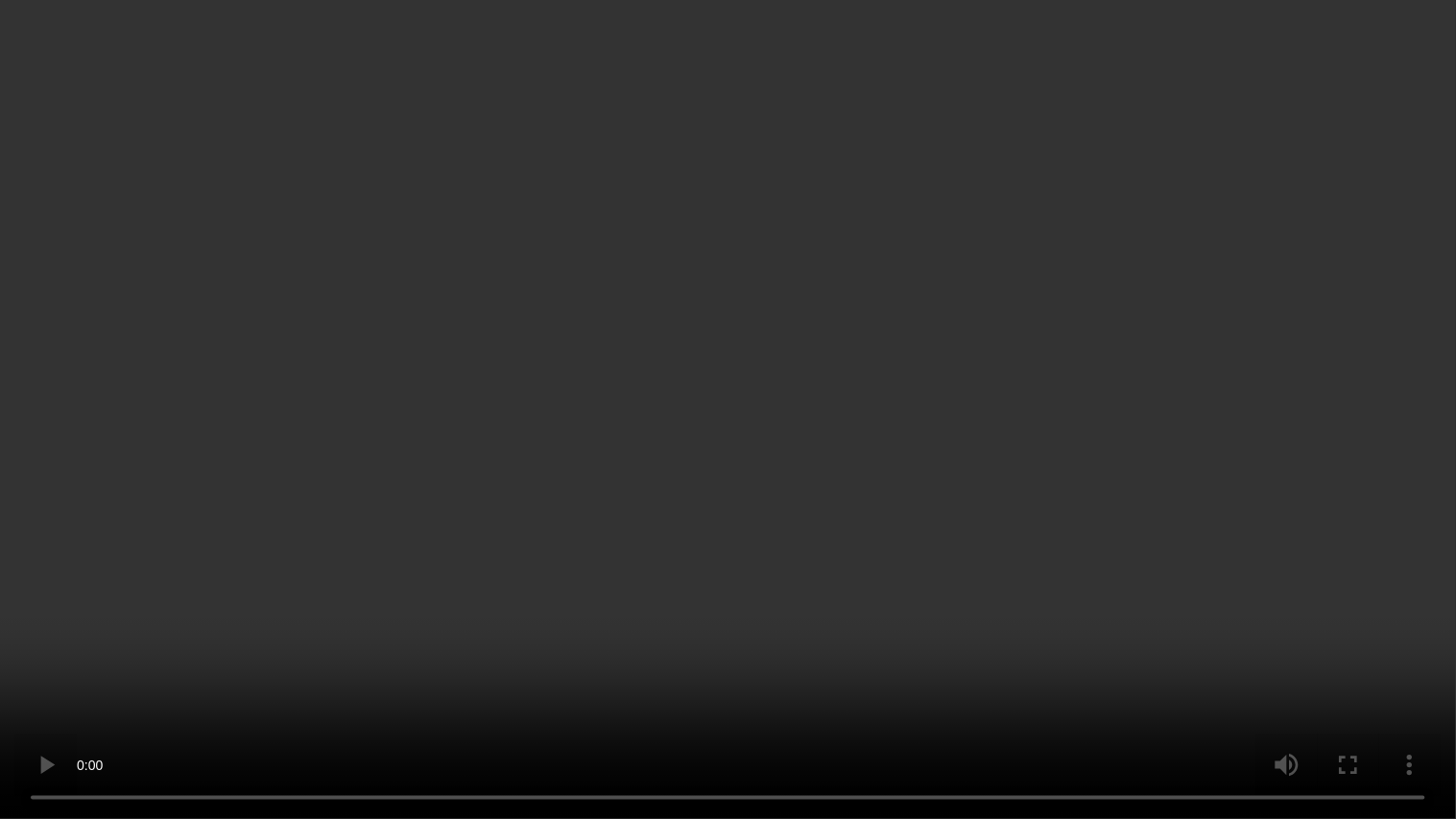 click at bounding box center [728, 409] 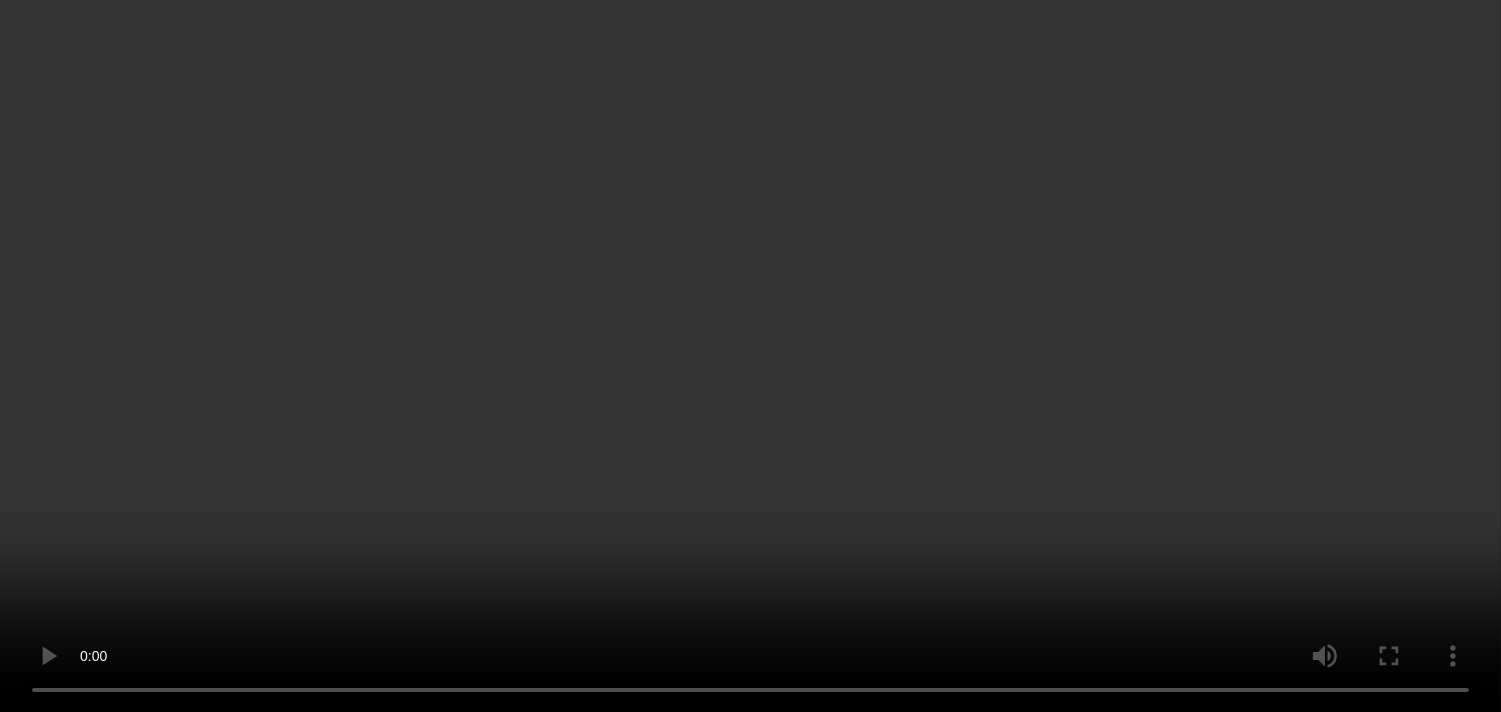 scroll, scrollTop: 1854, scrollLeft: 0, axis: vertical 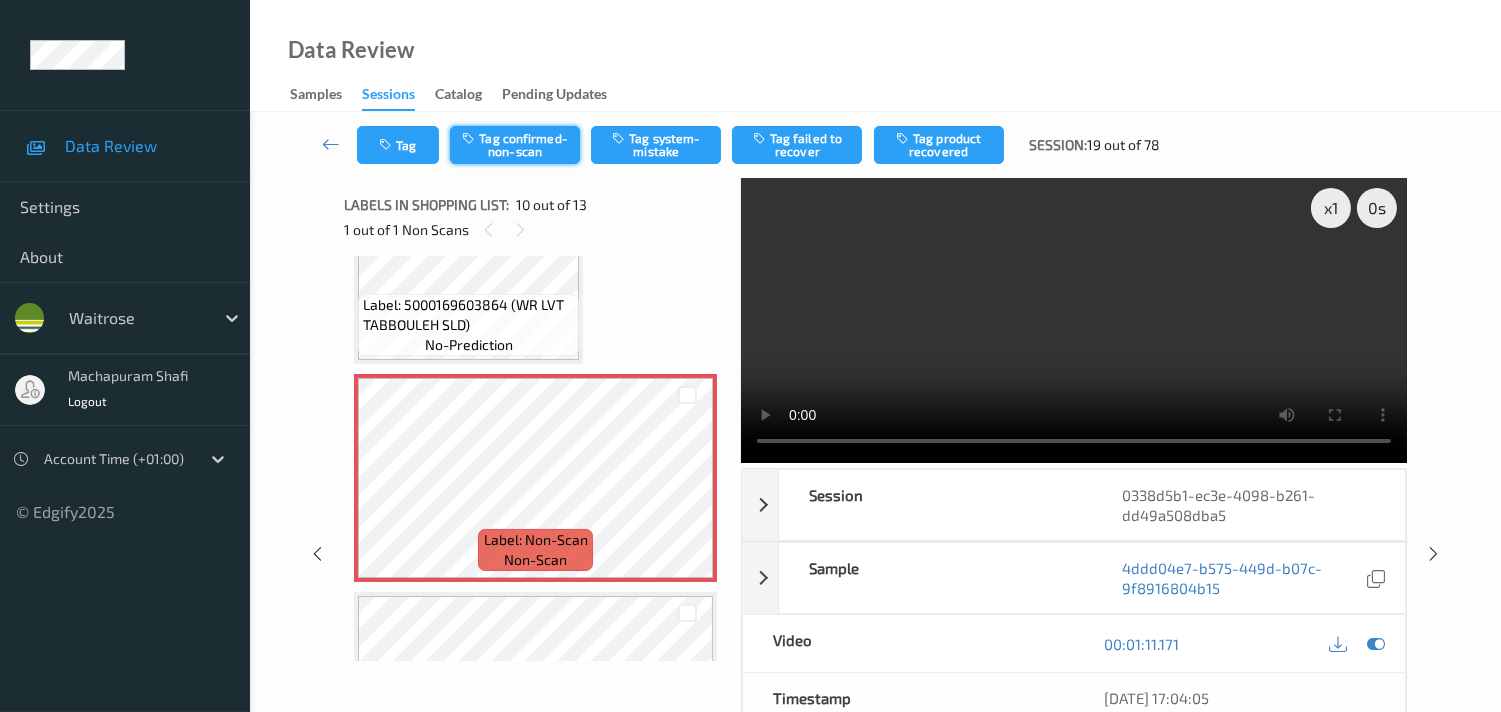 click on "Tag   confirmed-non-scan" at bounding box center (515, 145) 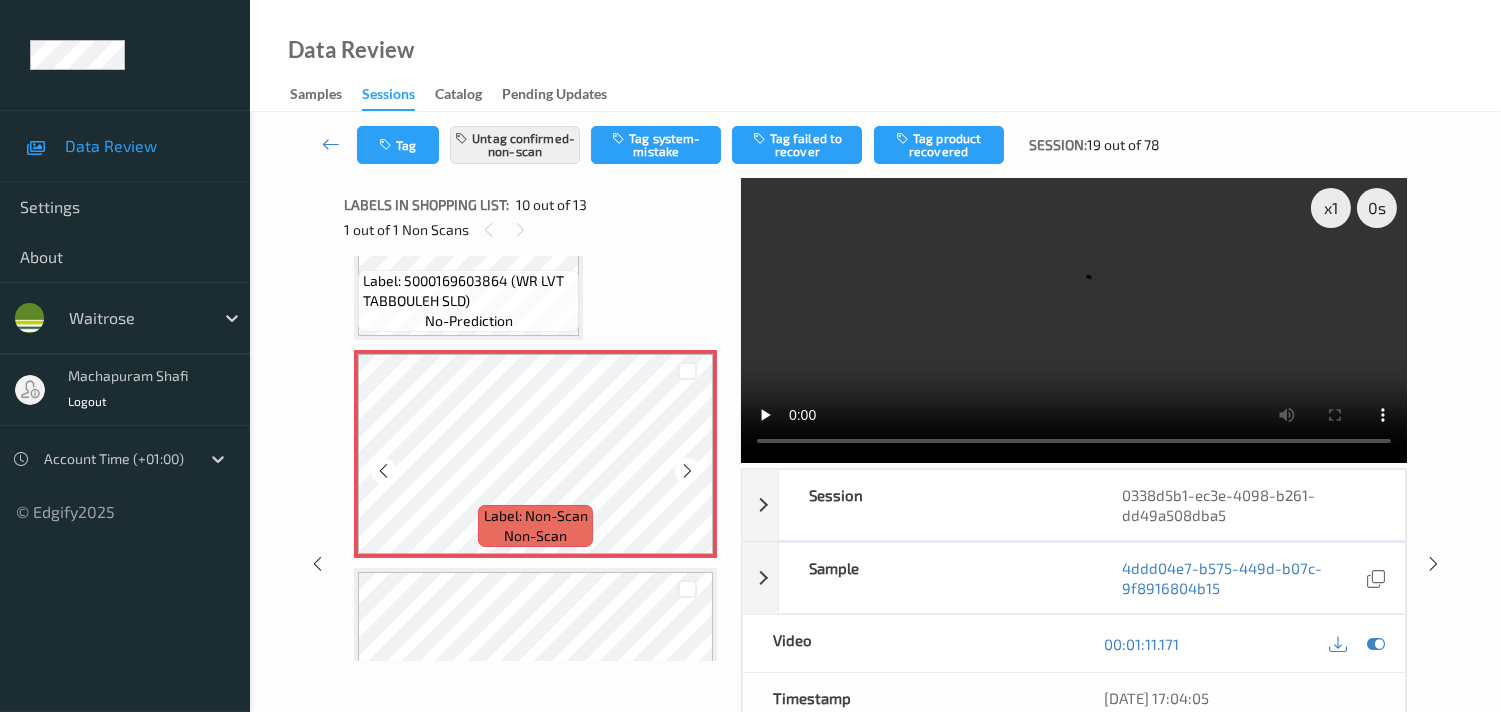 scroll, scrollTop: 1854, scrollLeft: 0, axis: vertical 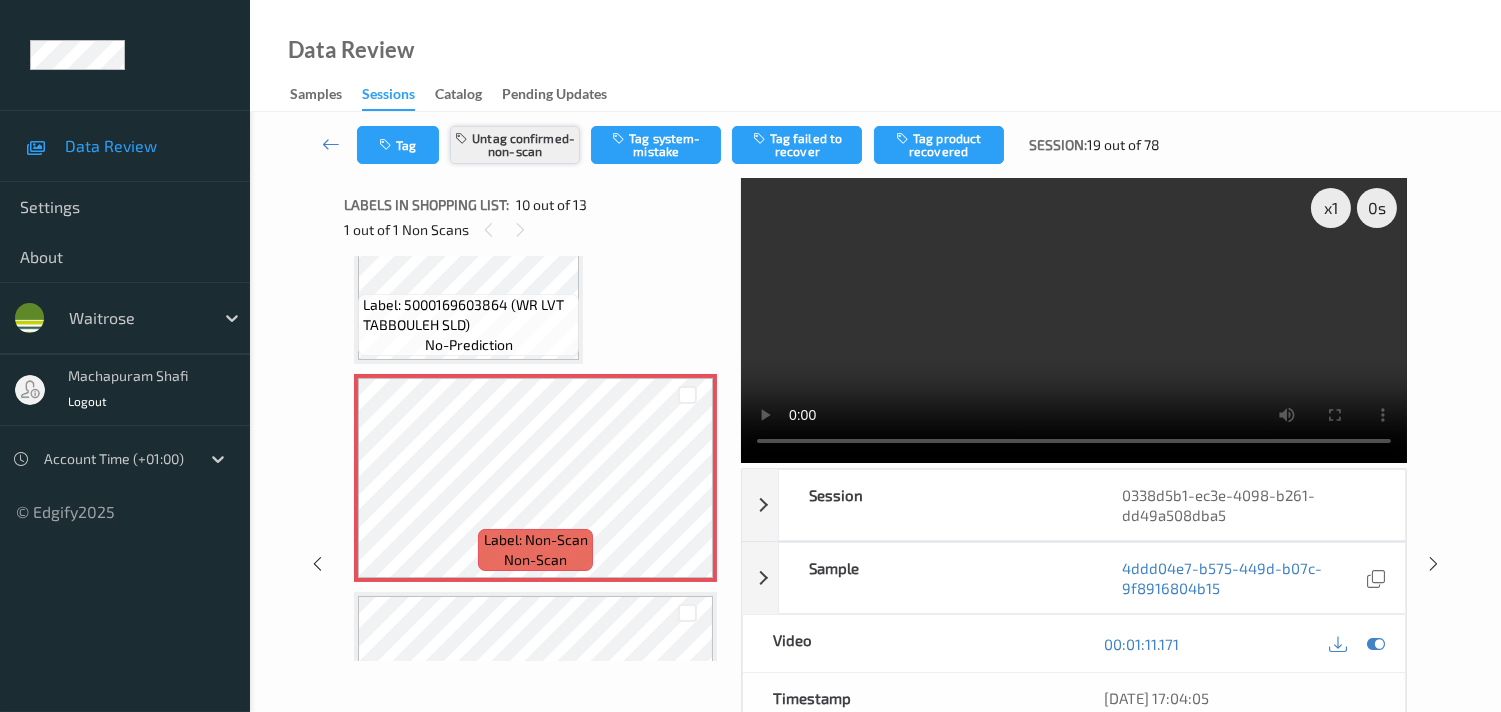 click on "Untag   confirmed-non-scan" at bounding box center [515, 145] 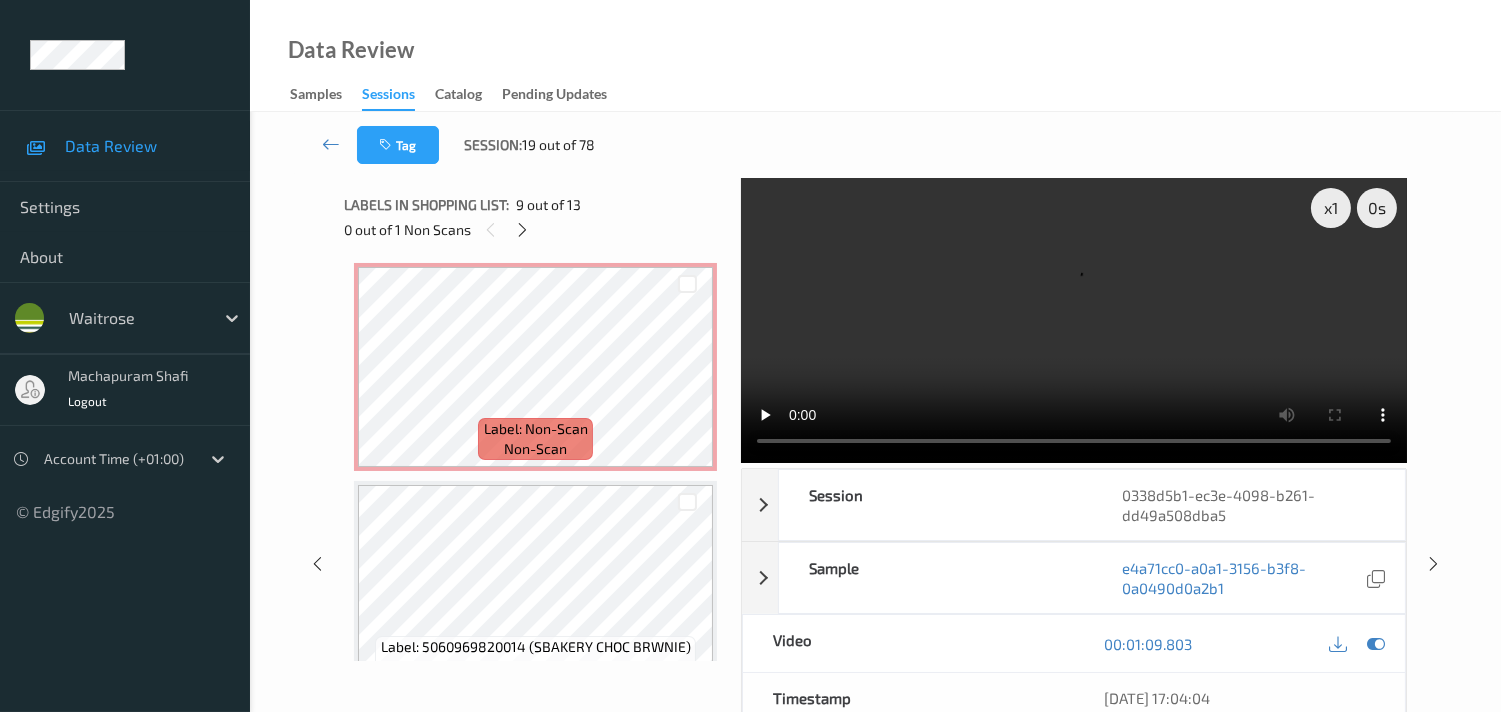 scroll, scrollTop: 2076, scrollLeft: 0, axis: vertical 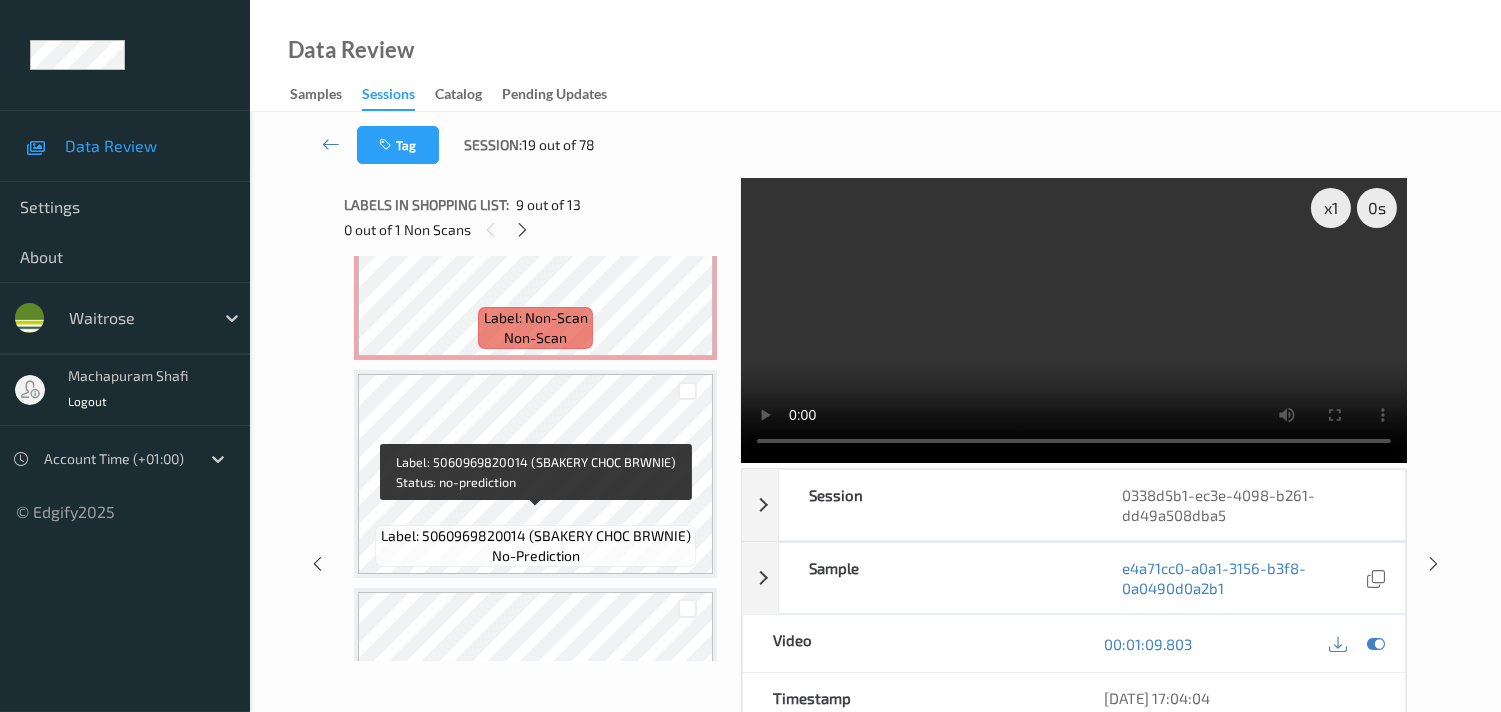 click on "Label: 5060969820014 (SBAKERY CHOC BRWNIE)" at bounding box center (536, 536) 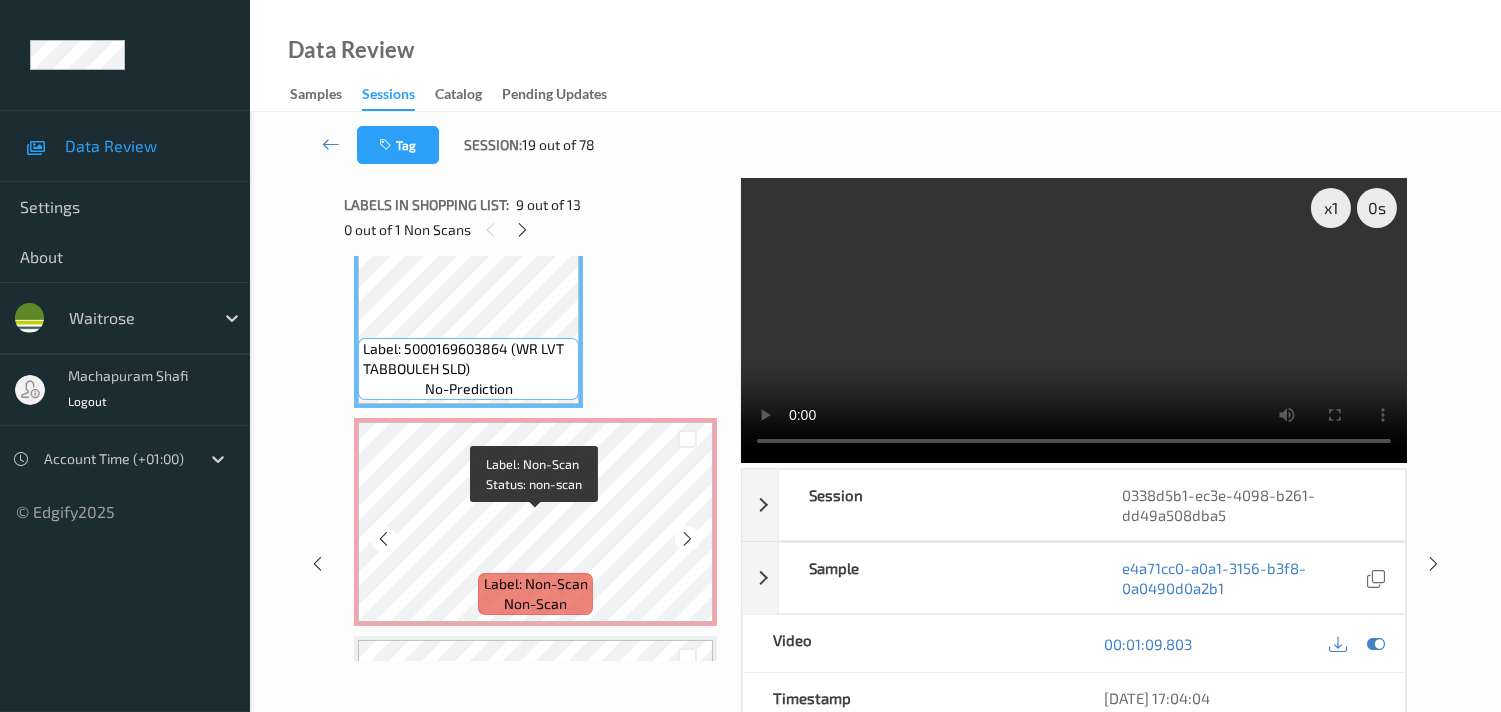 scroll, scrollTop: 1864, scrollLeft: 0, axis: vertical 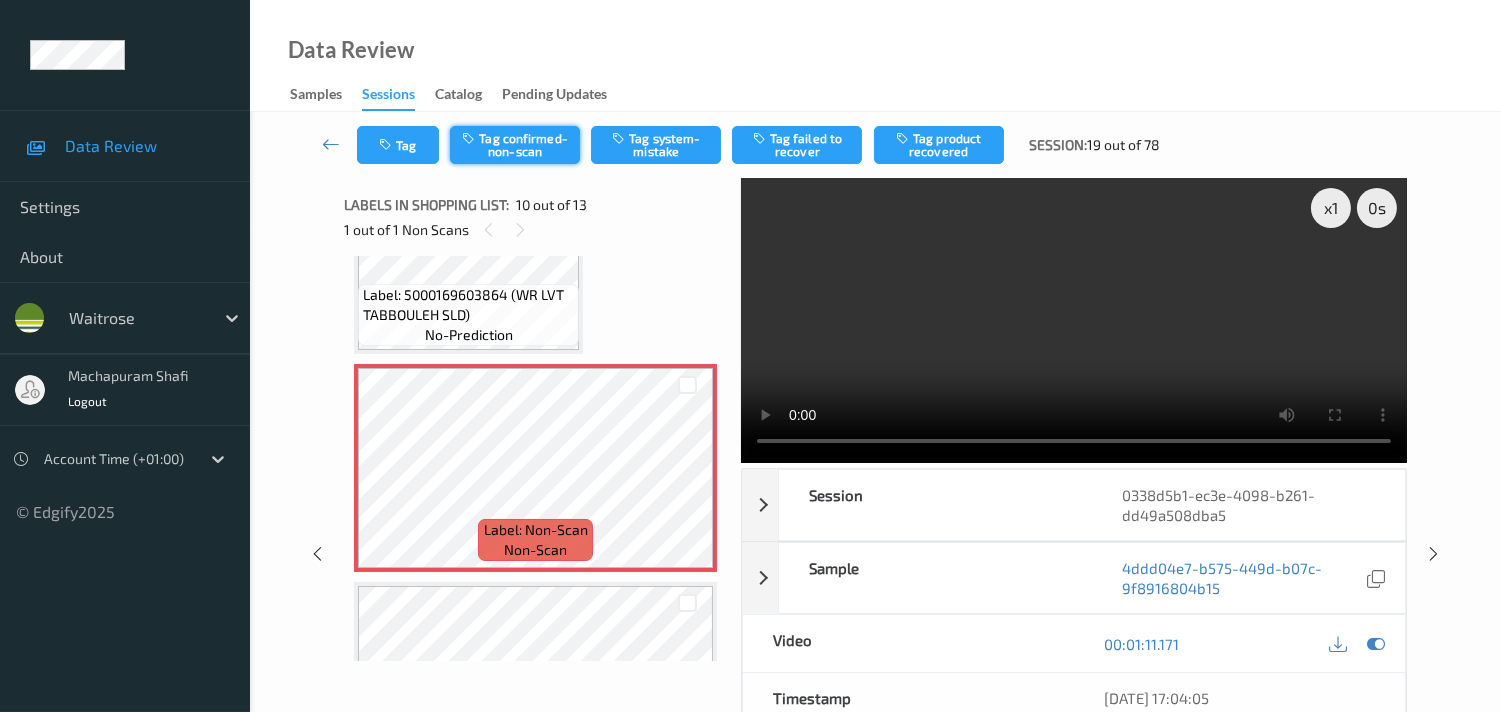 click on "Tag   confirmed-non-scan" at bounding box center [515, 145] 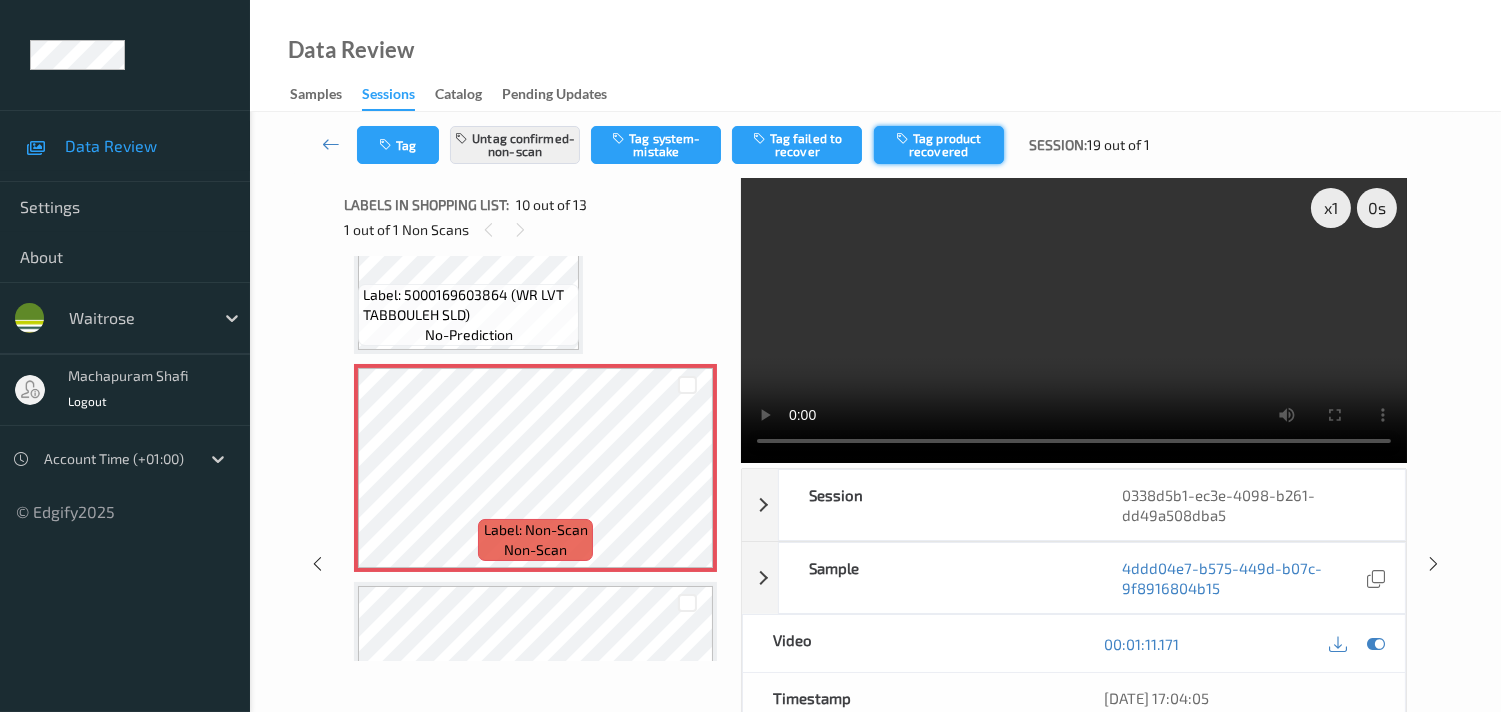 click on "Tag   product recovered" at bounding box center [939, 145] 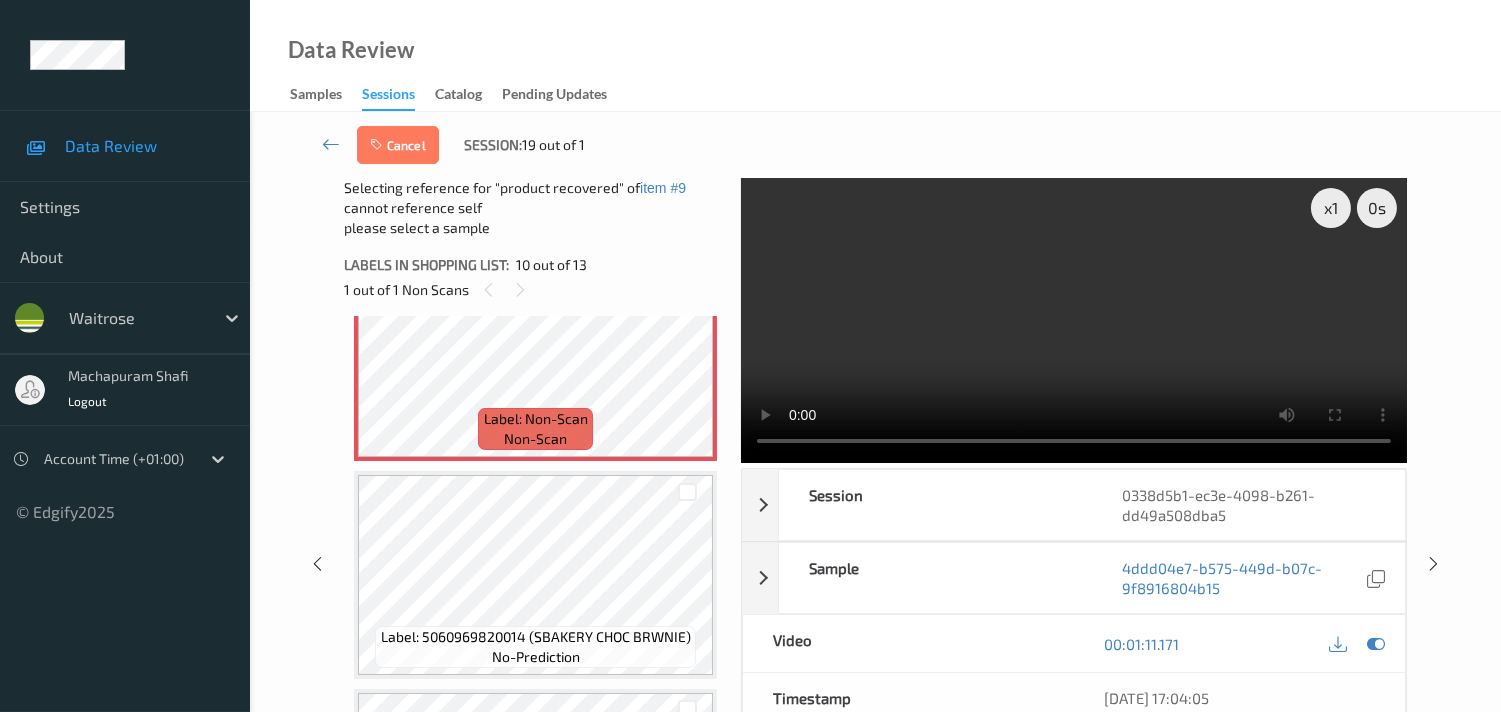 scroll, scrollTop: 1975, scrollLeft: 0, axis: vertical 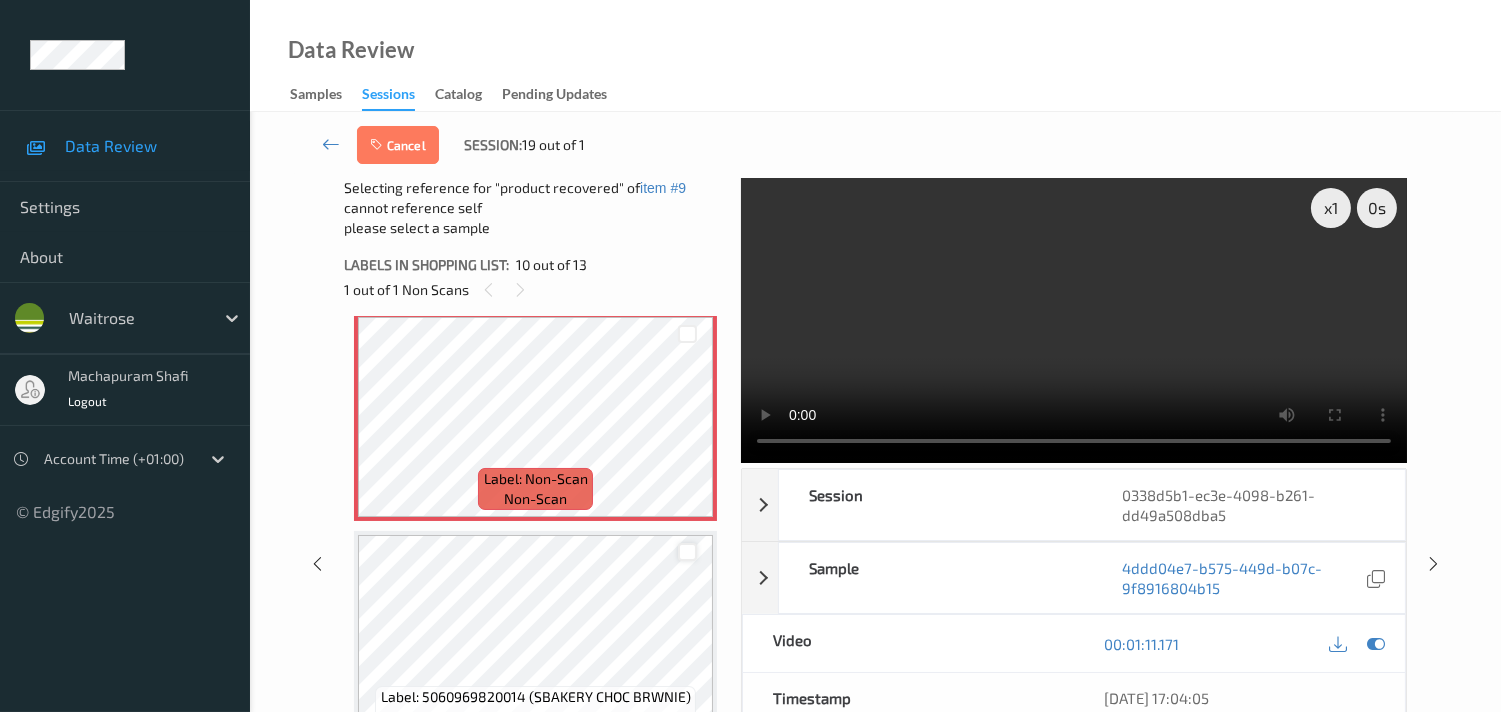 click at bounding box center (687, 552) 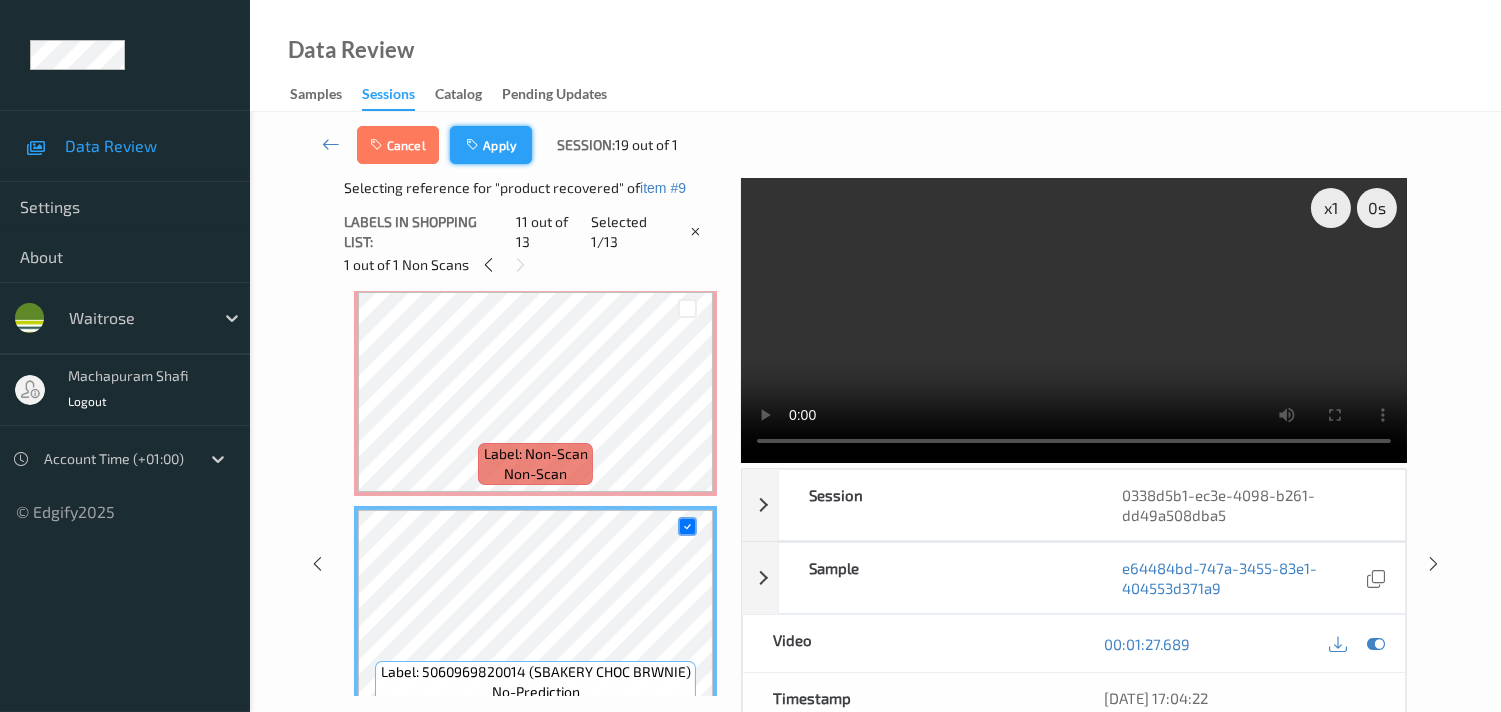 click on "Apply" at bounding box center [491, 145] 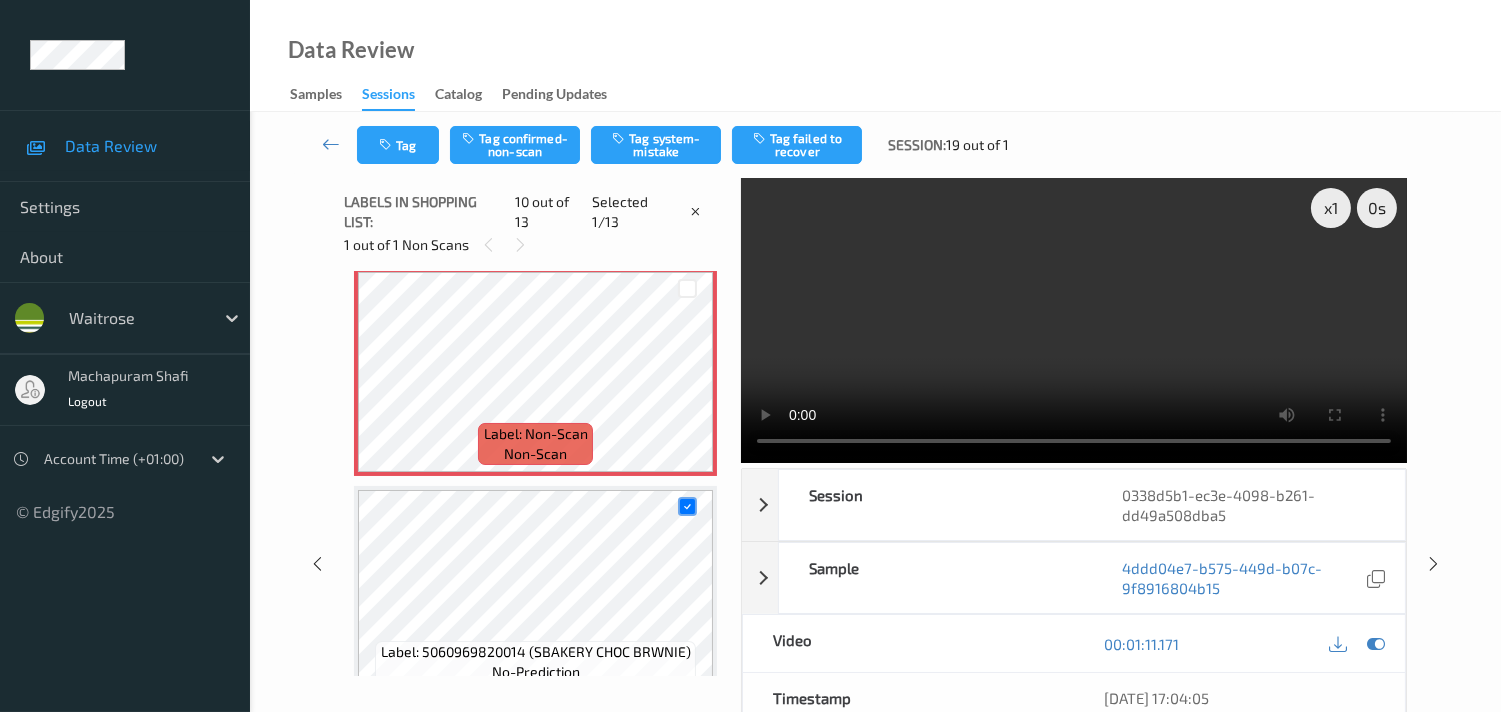 scroll, scrollTop: 1743, scrollLeft: 0, axis: vertical 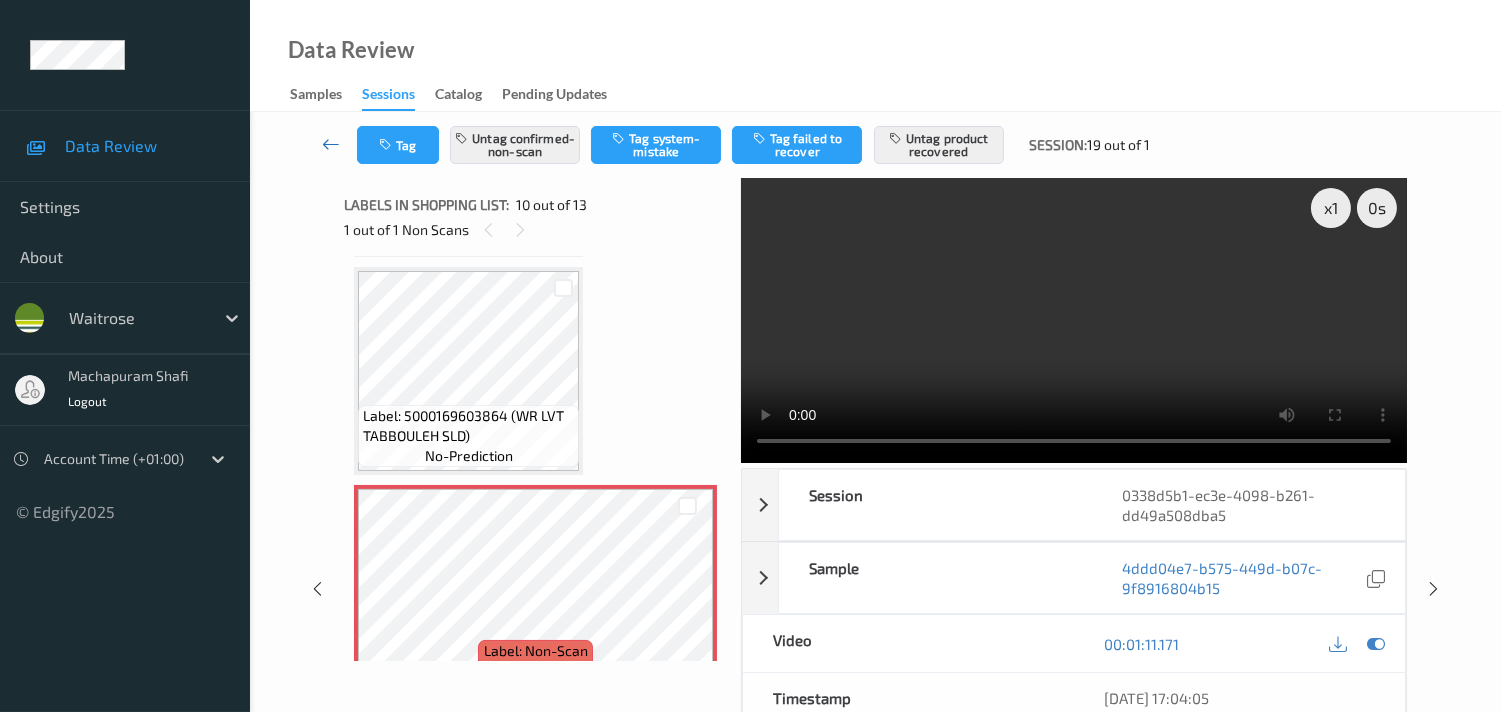 click at bounding box center (331, 144) 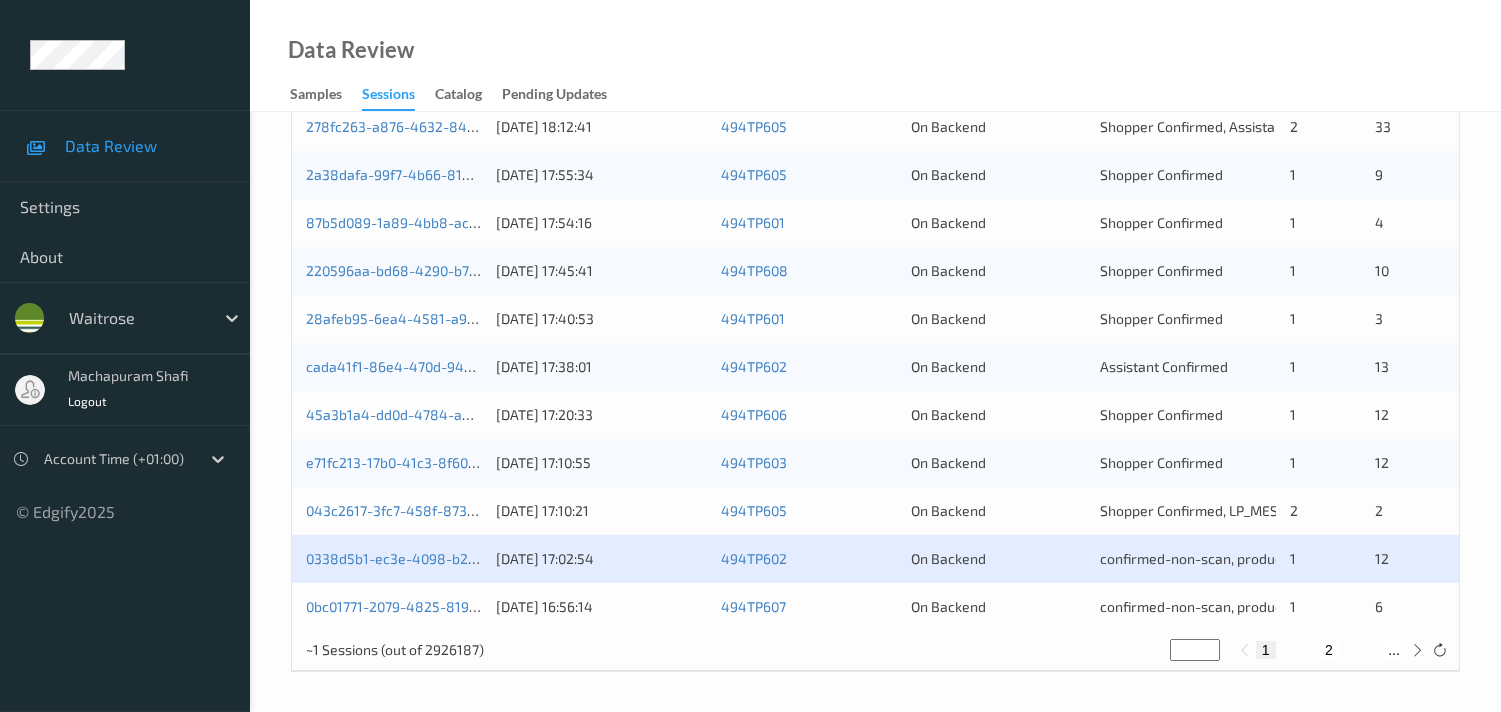 scroll, scrollTop: 951, scrollLeft: 0, axis: vertical 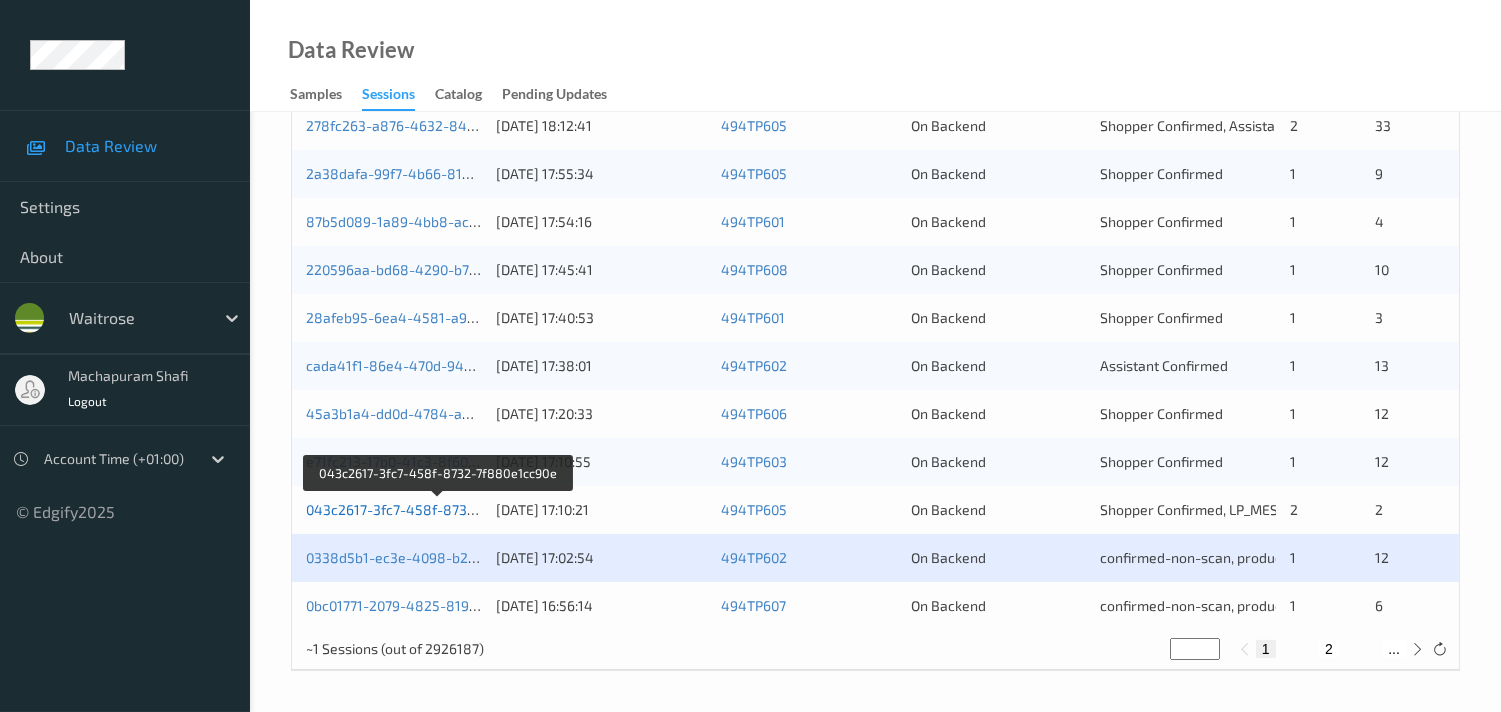 click on "043c2617-3fc7-458f-8732-7f880e1cc90e" at bounding box center [438, 509] 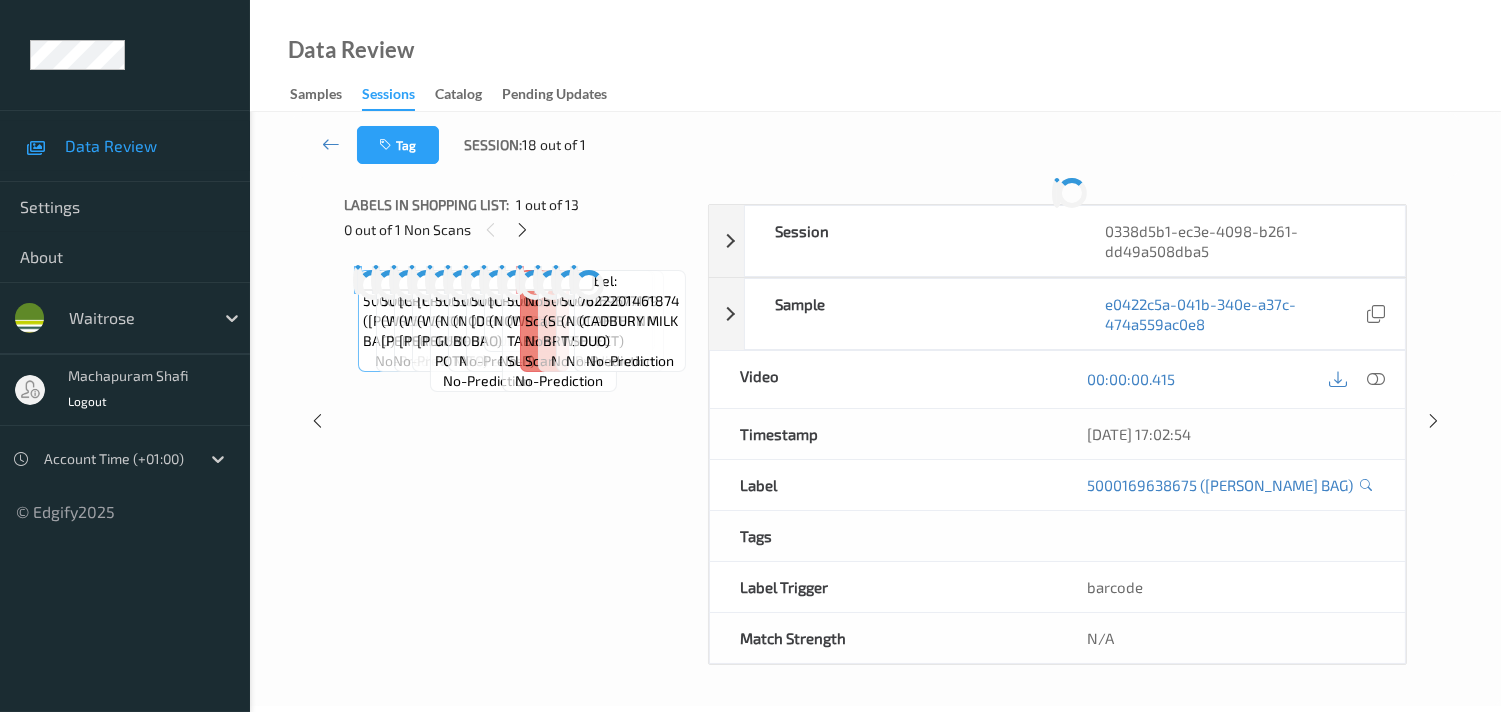 click on "Labels in shopping list: 1 out of 13 0 out of 1 Non Scans Label: 5000169638675 (WR DURA BAG) no-prediction Label: 5063210027934 (WR 6 ONION BHAJIS) no-prediction Label: 5000169247082 (WR CHKN TIKKA MASALA) no-prediction Label: 5000169247082 (WR CHKN TIKKA MASALA) no-prediction Label: 5063210008278 (NO1 GUNPOWDER POTATO) no-prediction Label: 5000169608197 (NO.1 BEEF BOURGUIGNO) no-prediction Label: 5060262489185 (ITSU CHICK BAO) no-prediction Label: 5063210020973 (NO1 TRIPL COOKD FRIE) no-prediction Label: 5000169603864 (WR LVT TABBOULEH SLD) no-prediction Label: Non-Scan non-scan Label: Non-Scan non-scan Label: Non-Scan non-scan Label: 5060969820014 (SBAKERY CHOC BRWNIE) no-prediction Label: 5000169677179 (NO1 AFTERNN T SELECT) no-prediction Label: 7622201461874 (CADBURY MILK DUO) no-prediction" at bounding box center (519, 421) 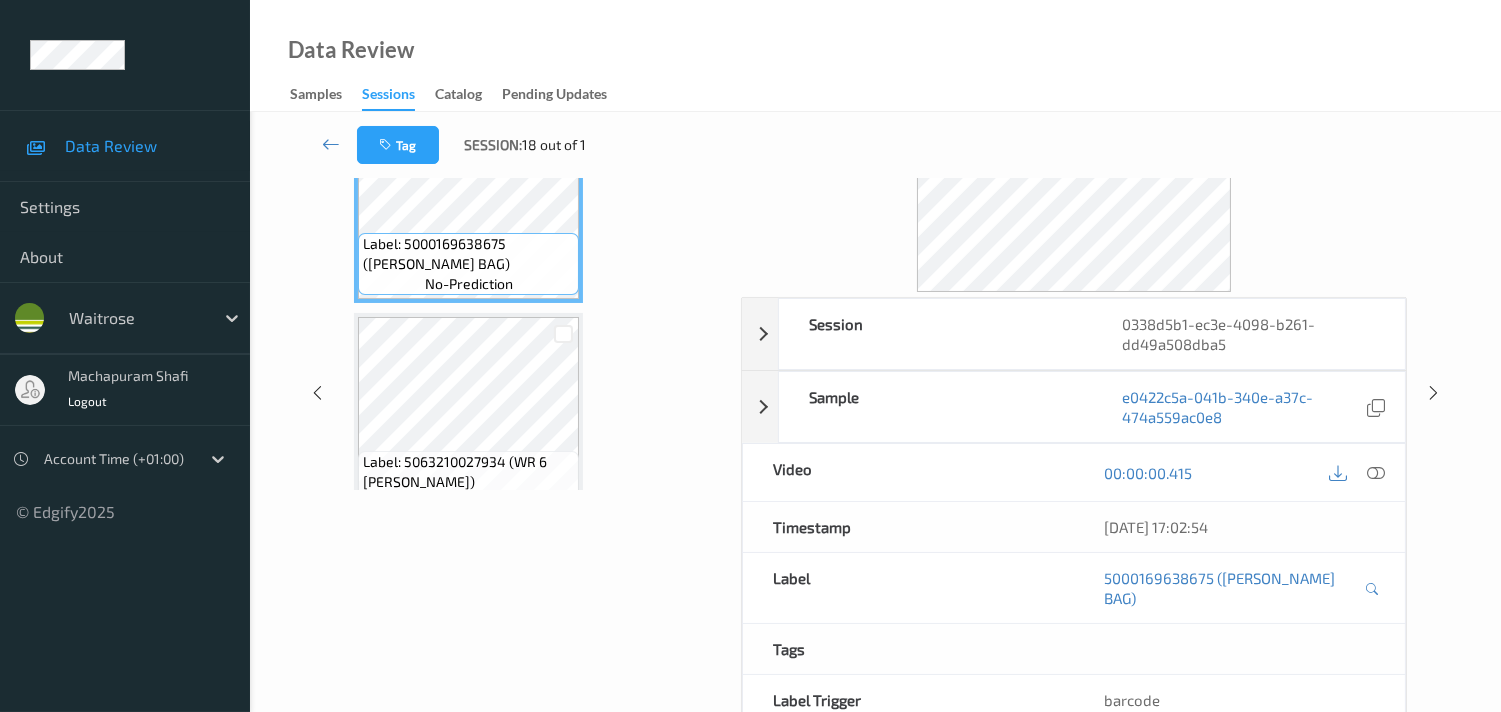 scroll, scrollTop: 0, scrollLeft: 0, axis: both 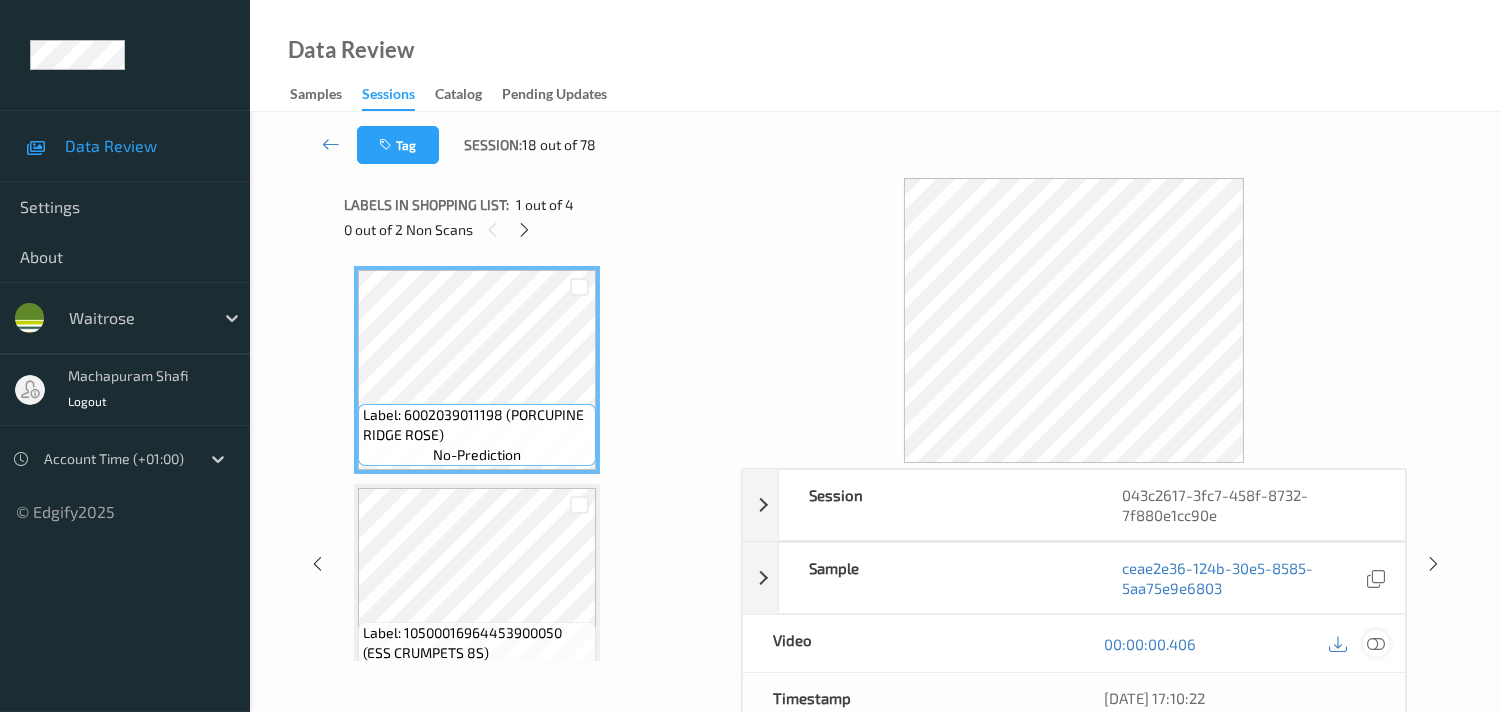 click at bounding box center (1376, 644) 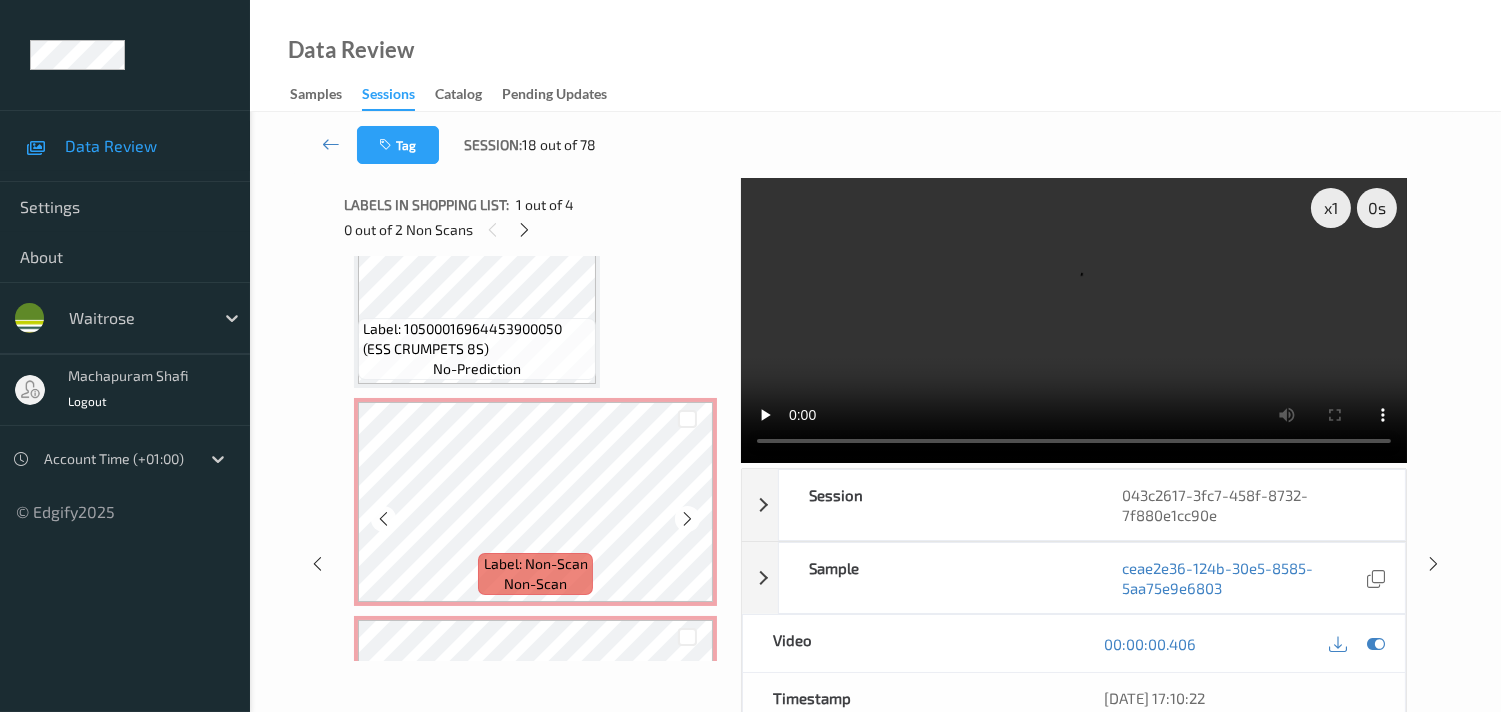 scroll, scrollTop: 333, scrollLeft: 0, axis: vertical 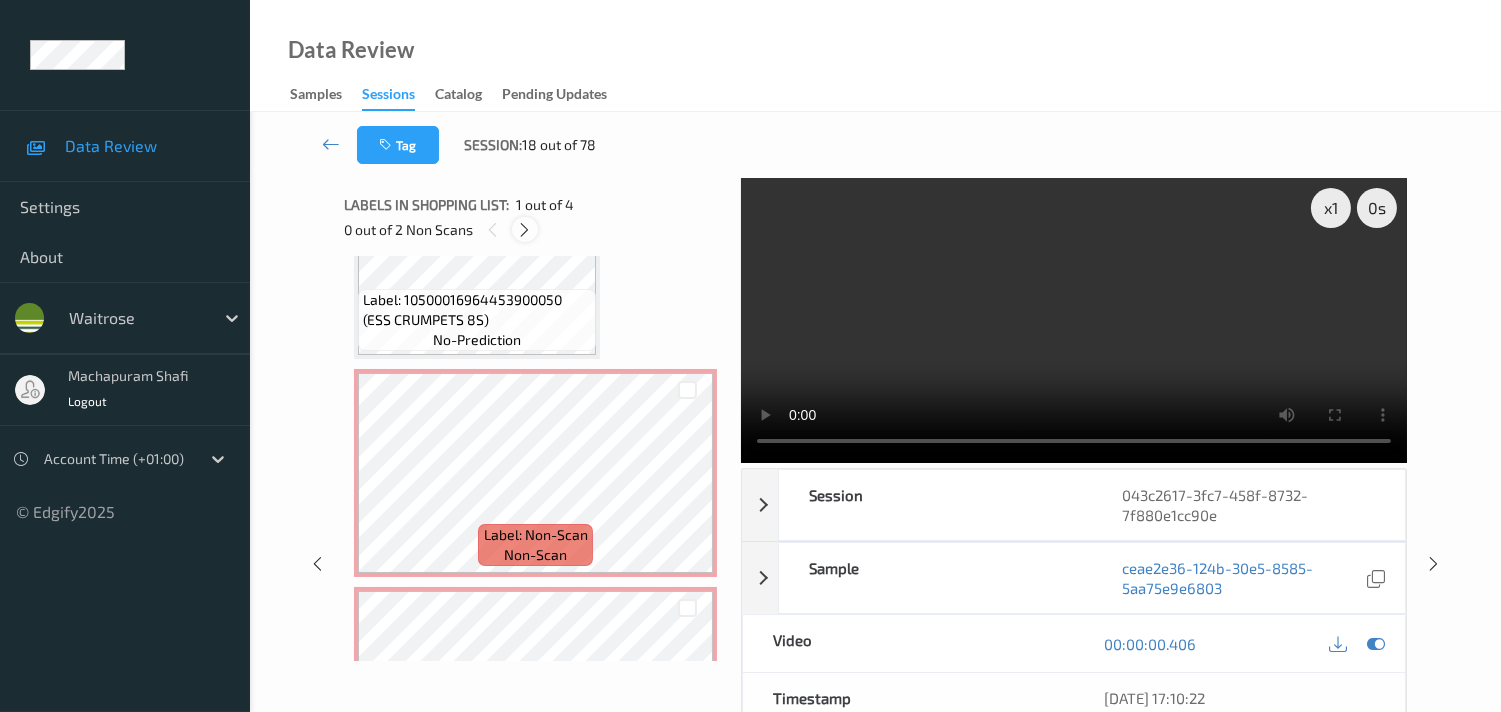 click at bounding box center [524, 230] 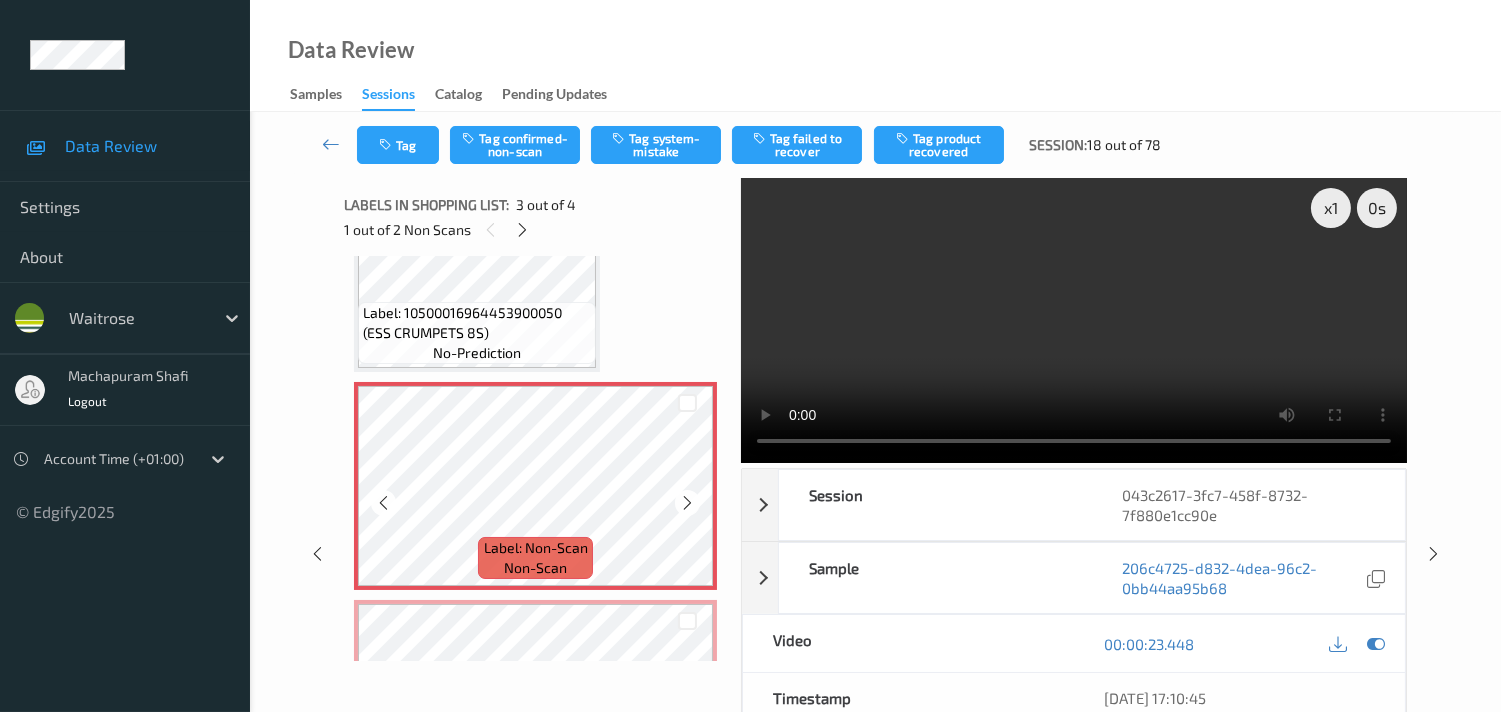 scroll, scrollTop: 471, scrollLeft: 0, axis: vertical 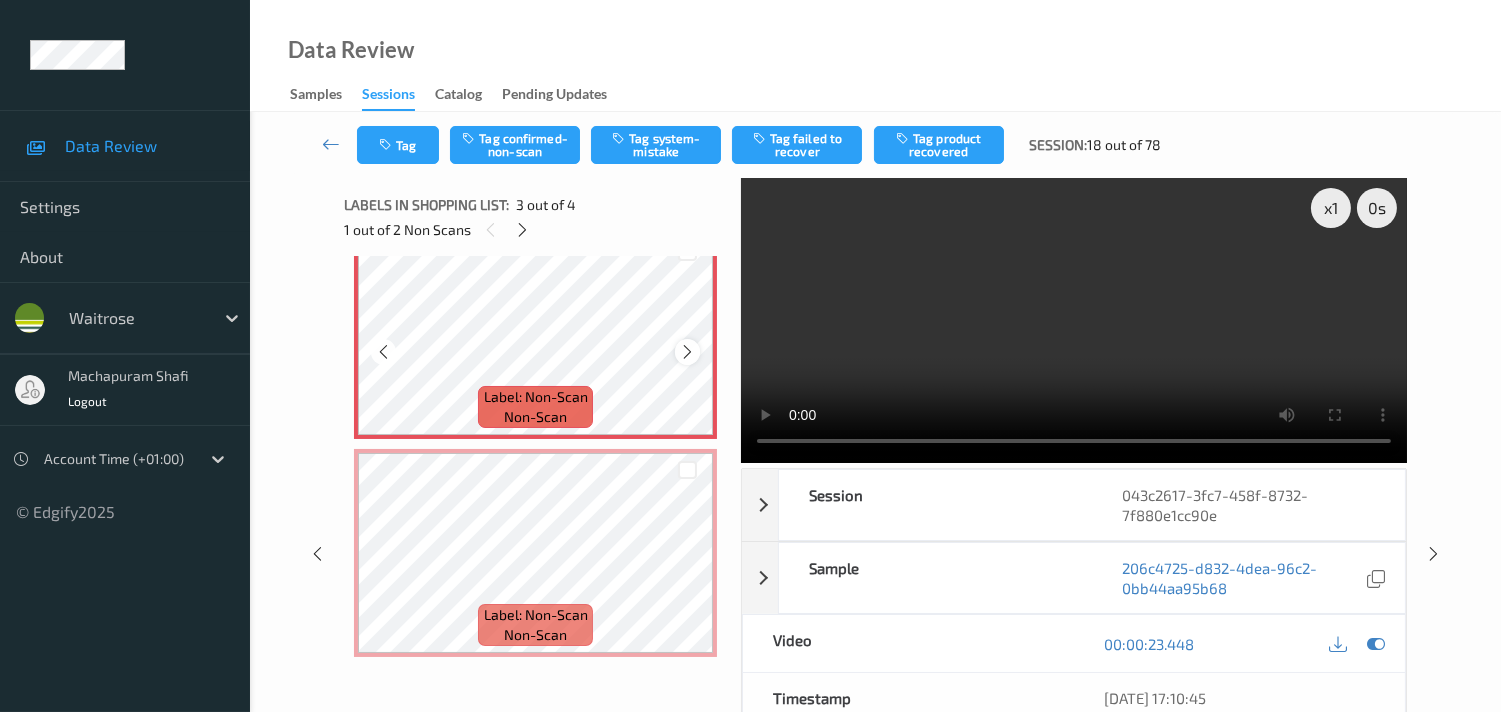 click at bounding box center (687, 352) 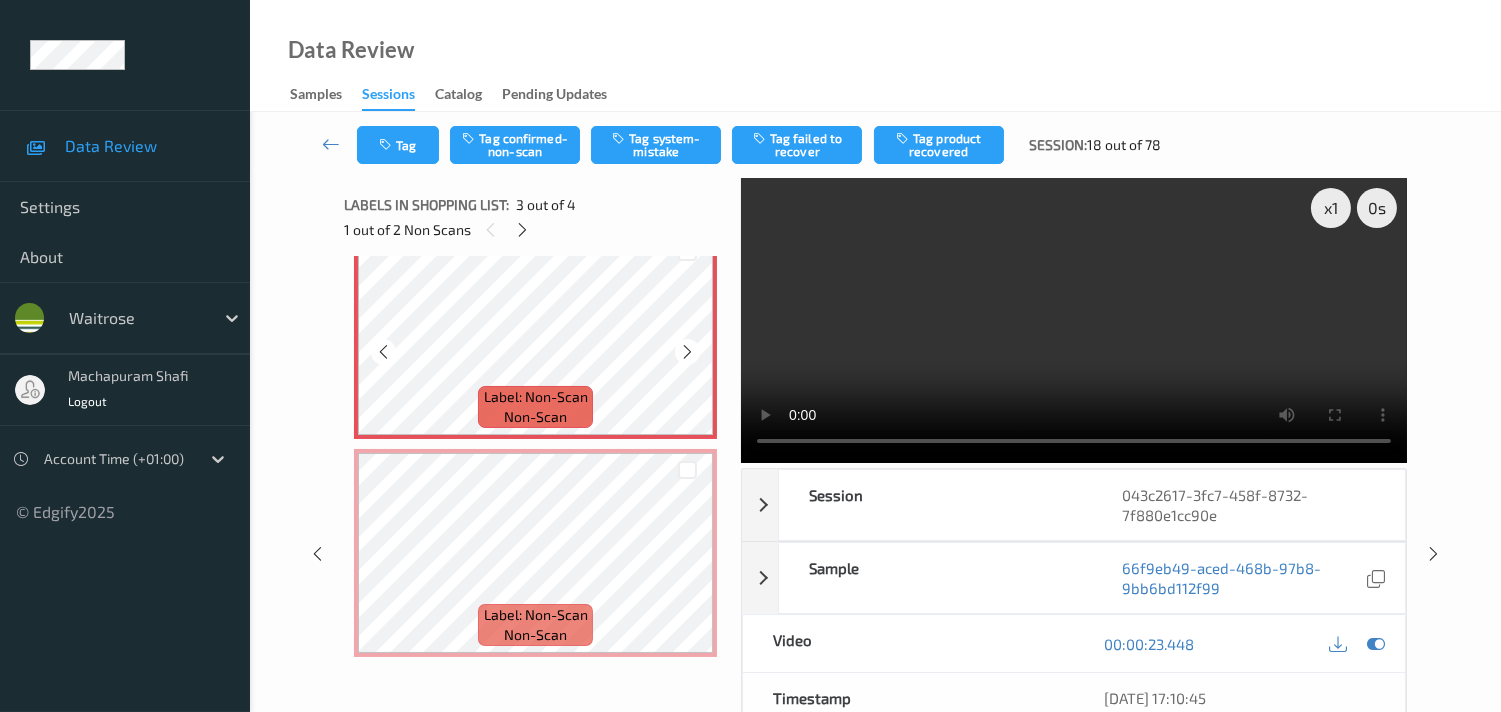 click at bounding box center [687, 352] 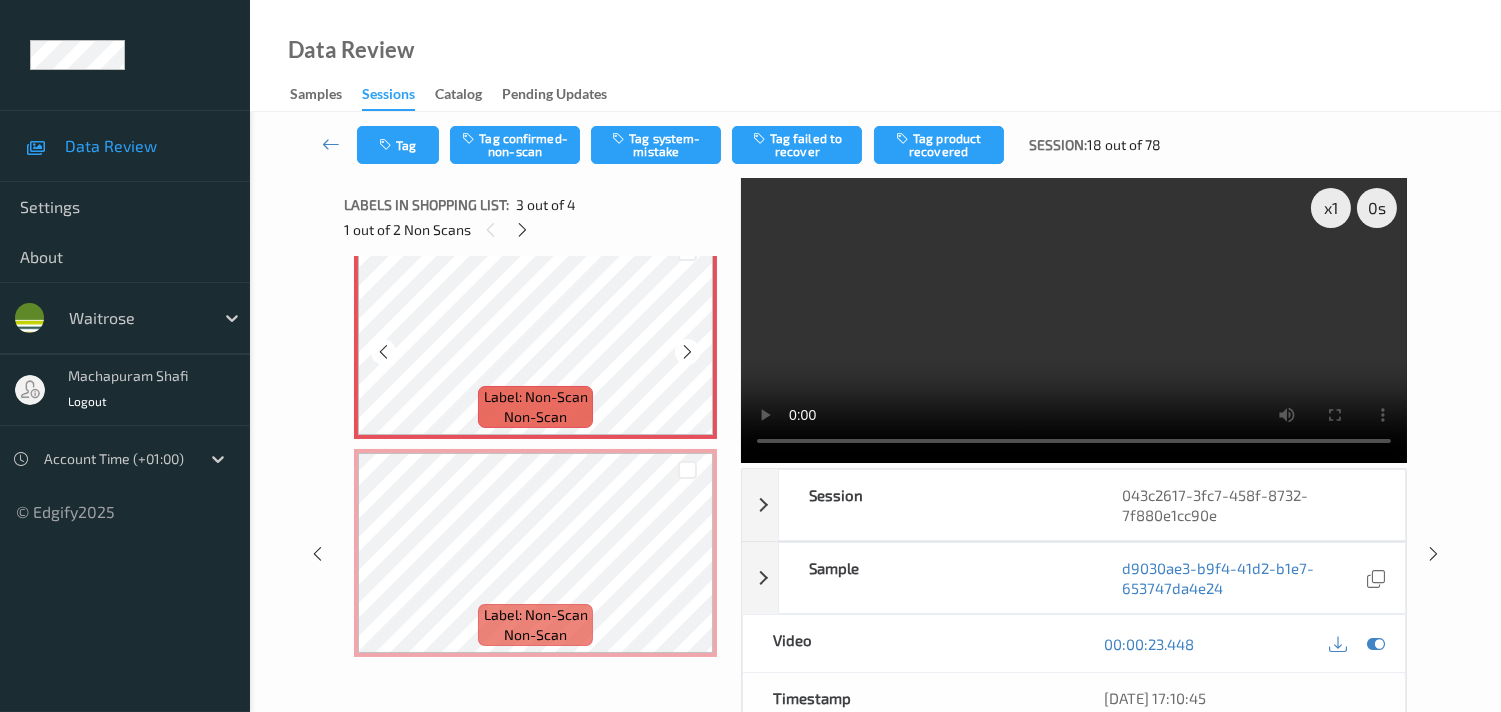 click at bounding box center [687, 352] 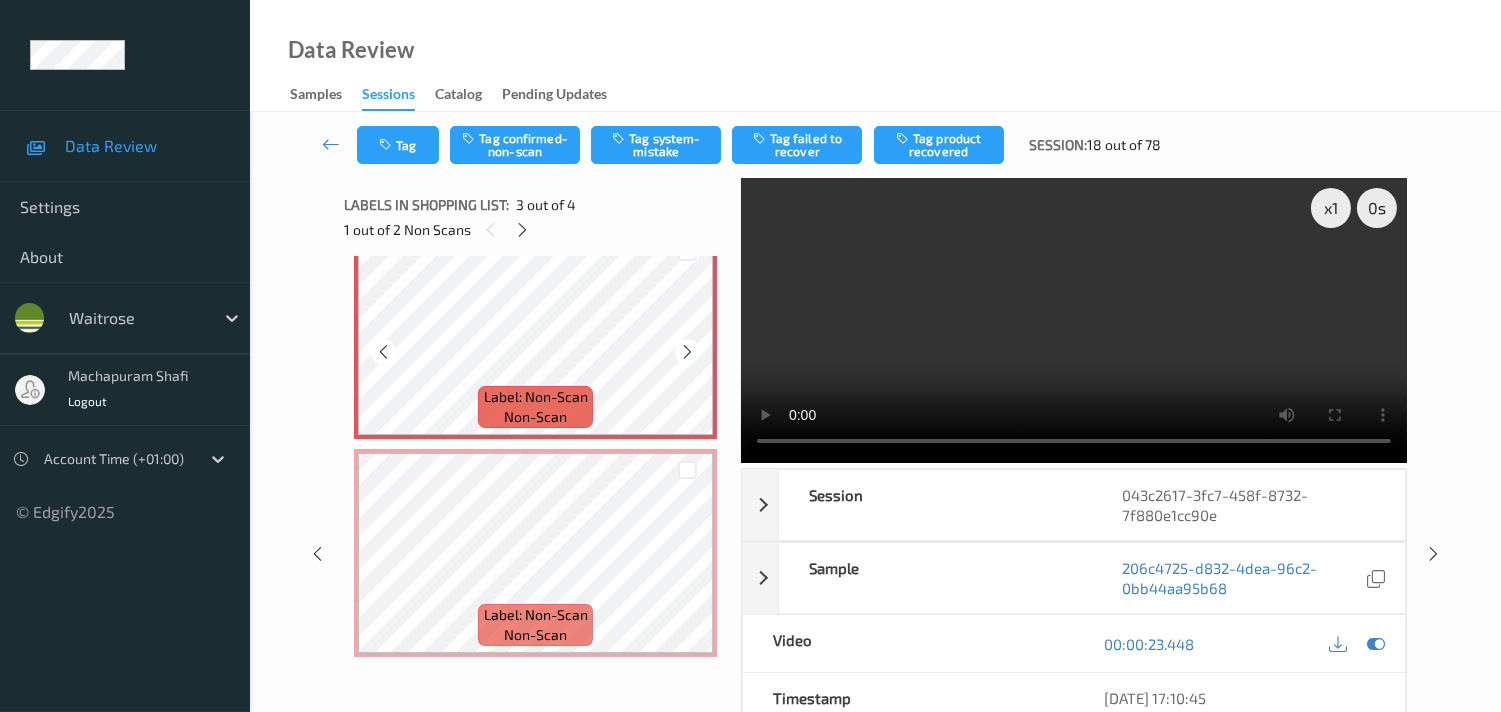 click at bounding box center [687, 352] 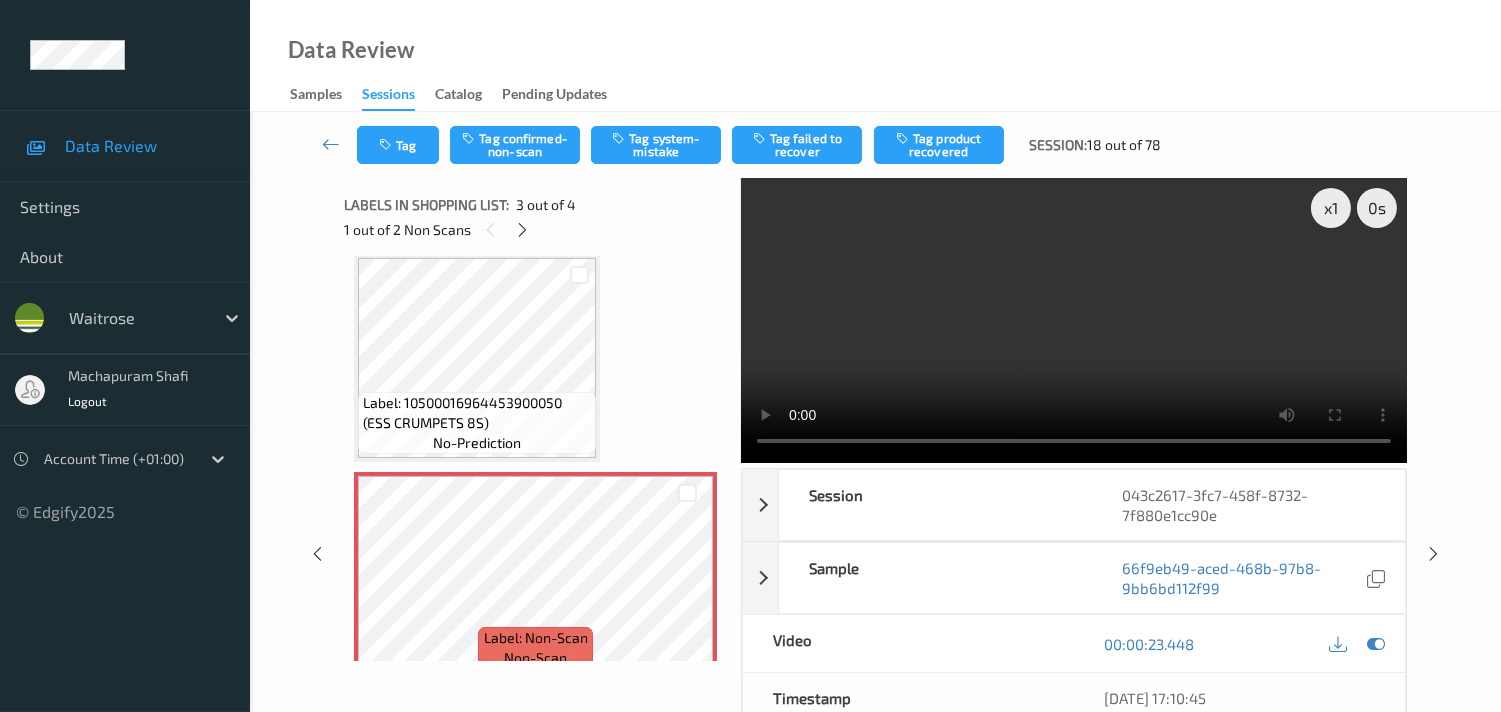 scroll, scrollTop: 248, scrollLeft: 0, axis: vertical 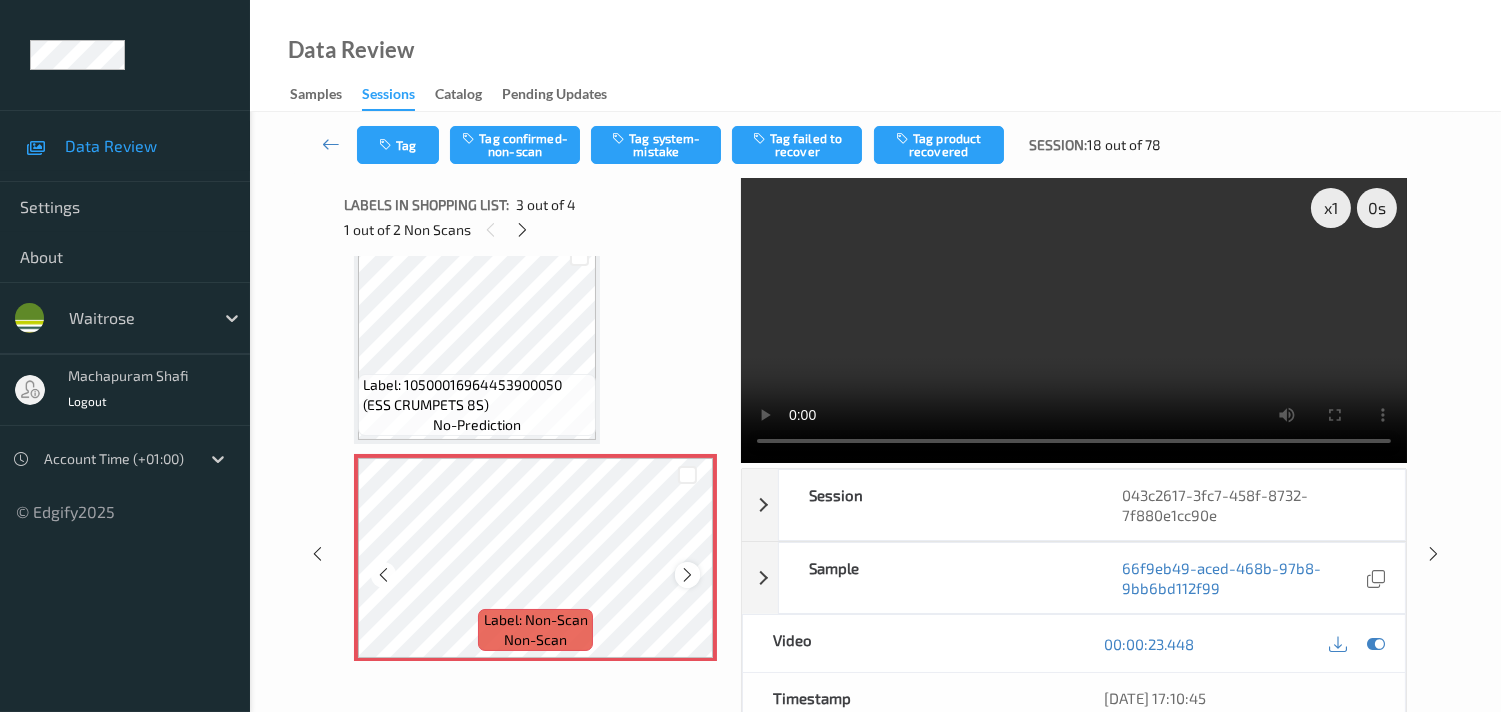 click at bounding box center [687, 575] 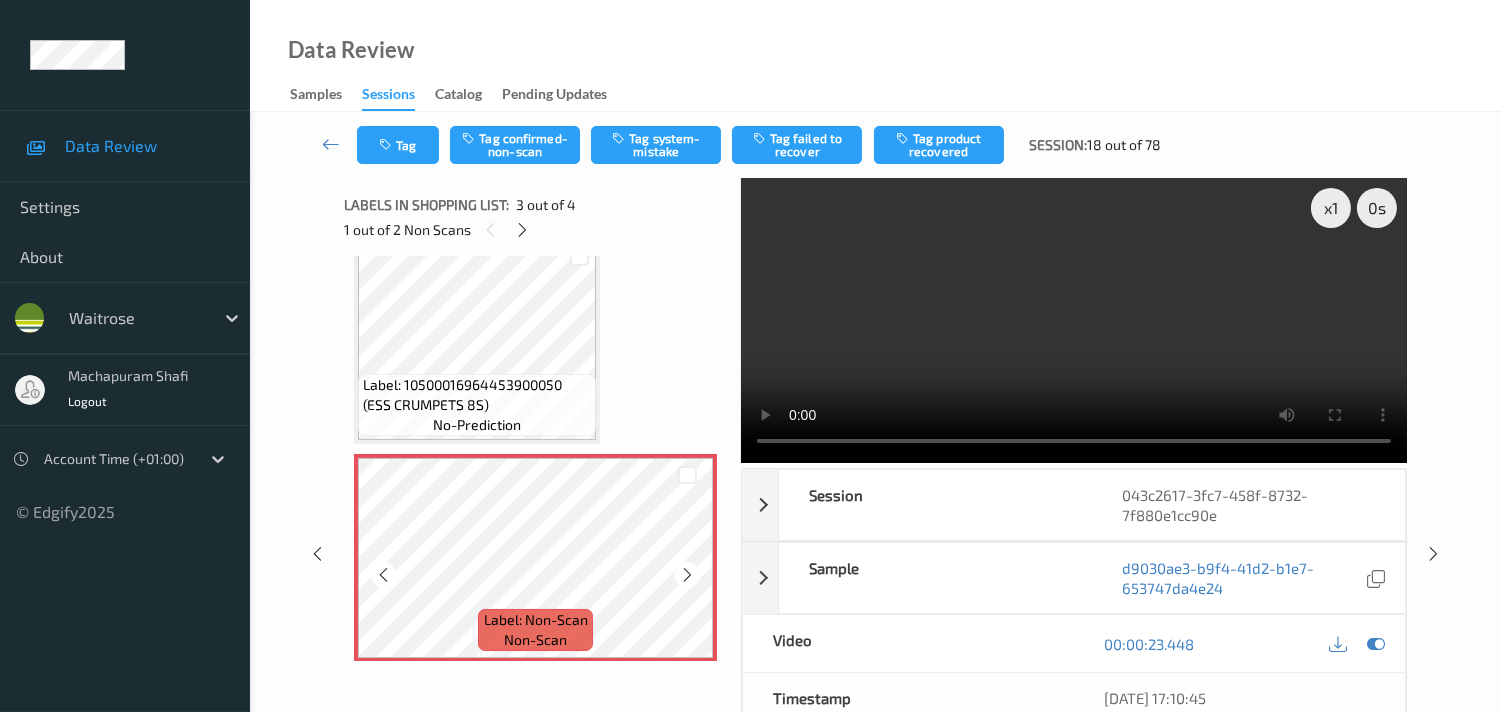click at bounding box center [687, 575] 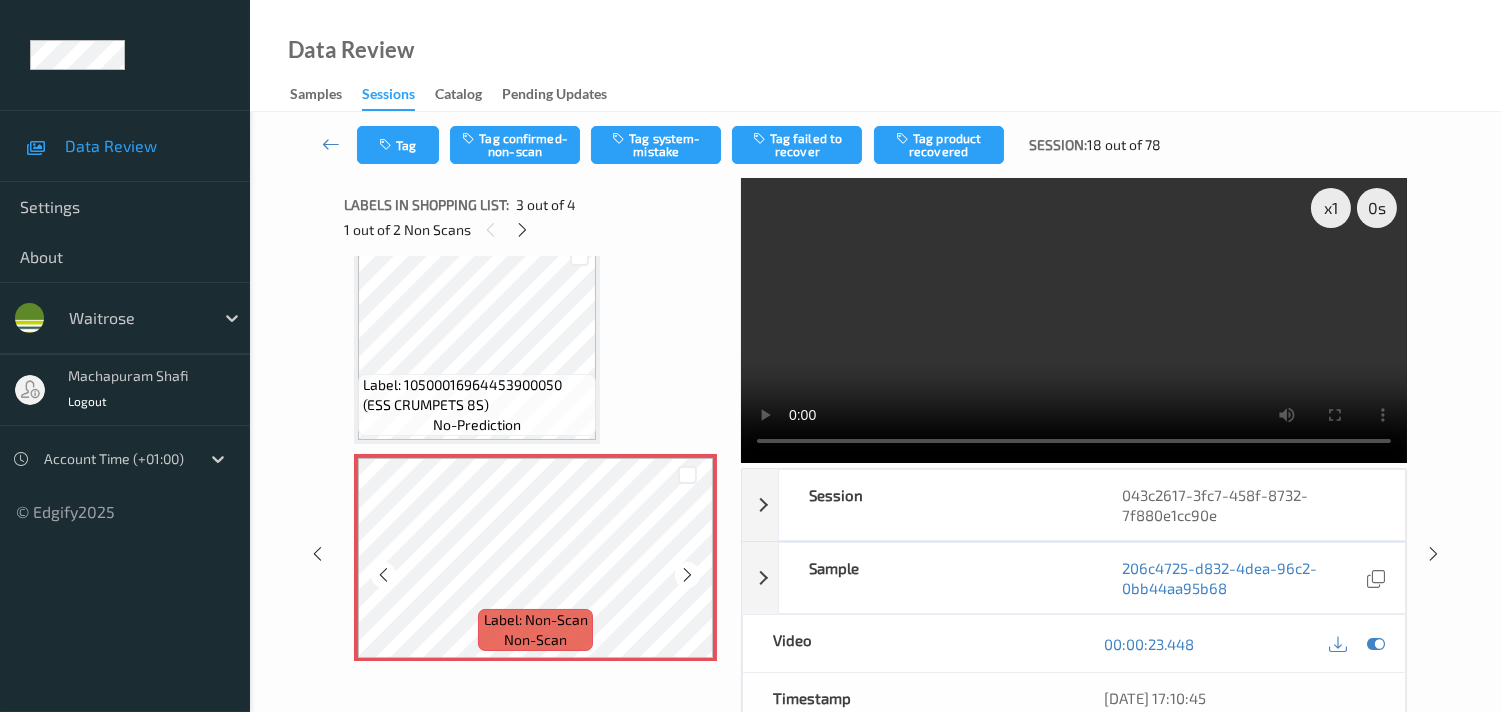 click at bounding box center [687, 575] 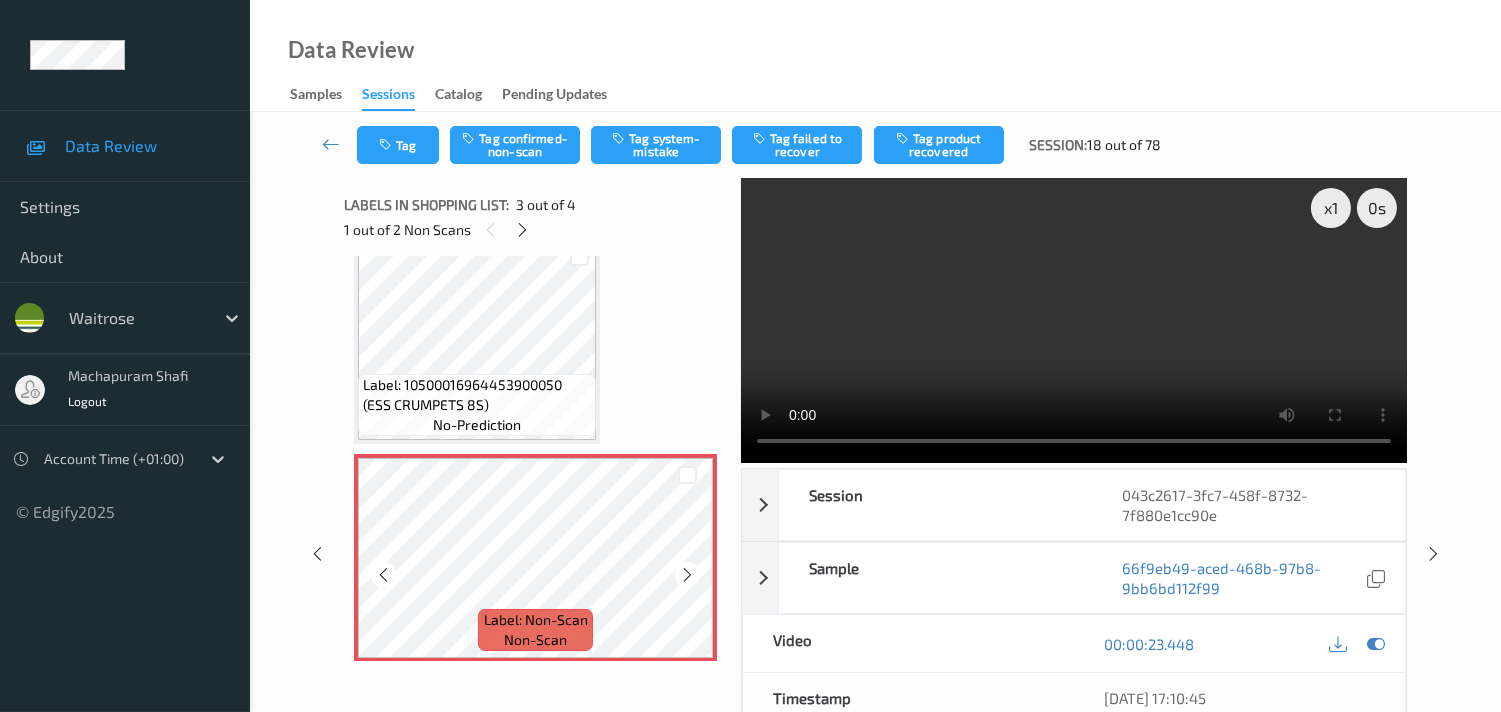 click at bounding box center (687, 575) 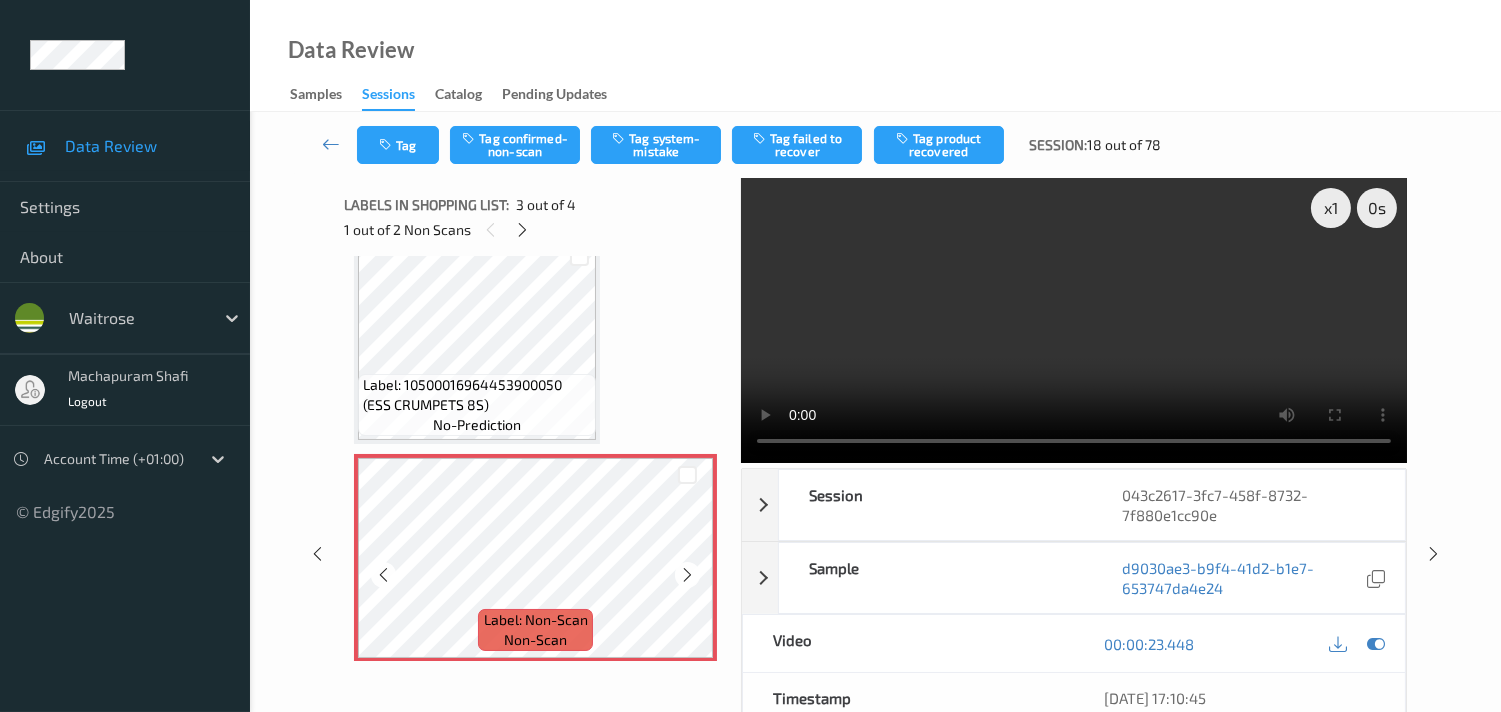 click at bounding box center [687, 575] 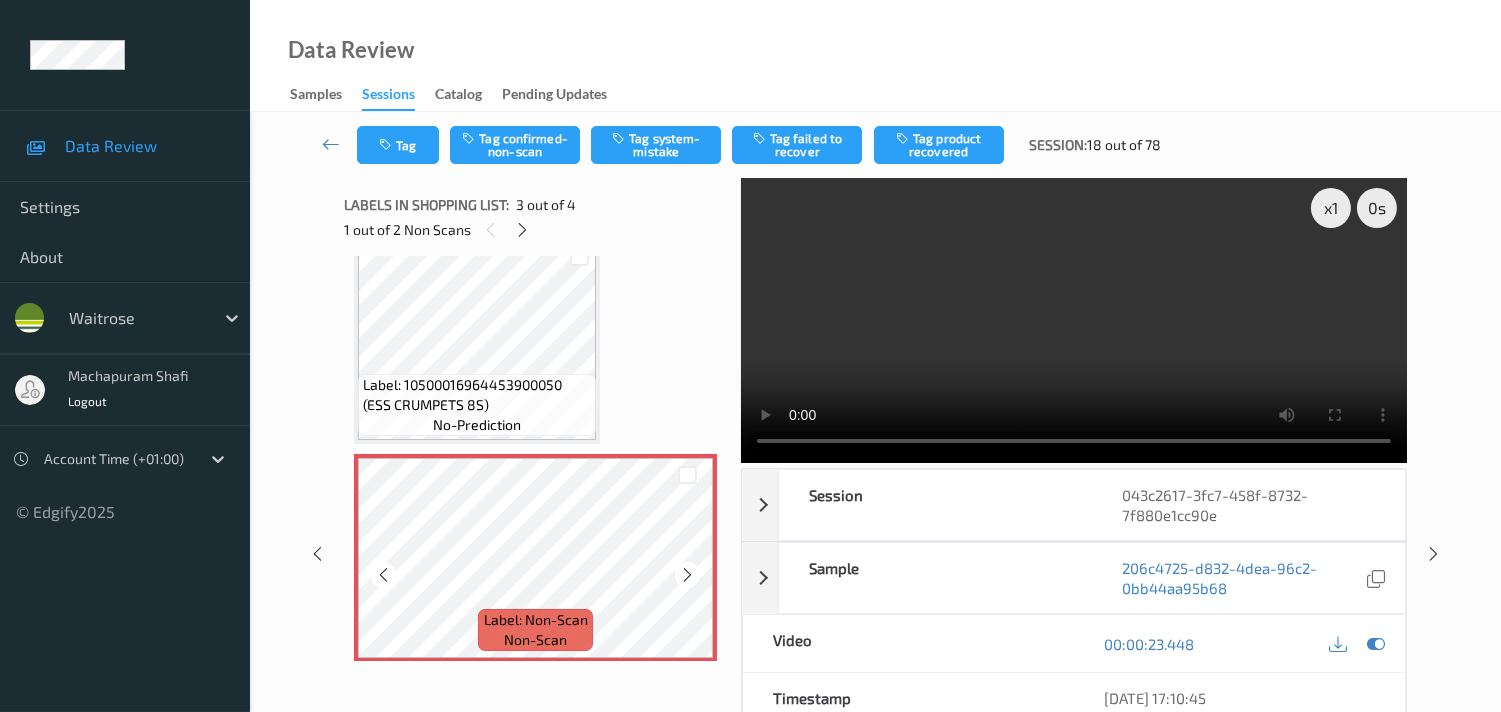 click at bounding box center [687, 575] 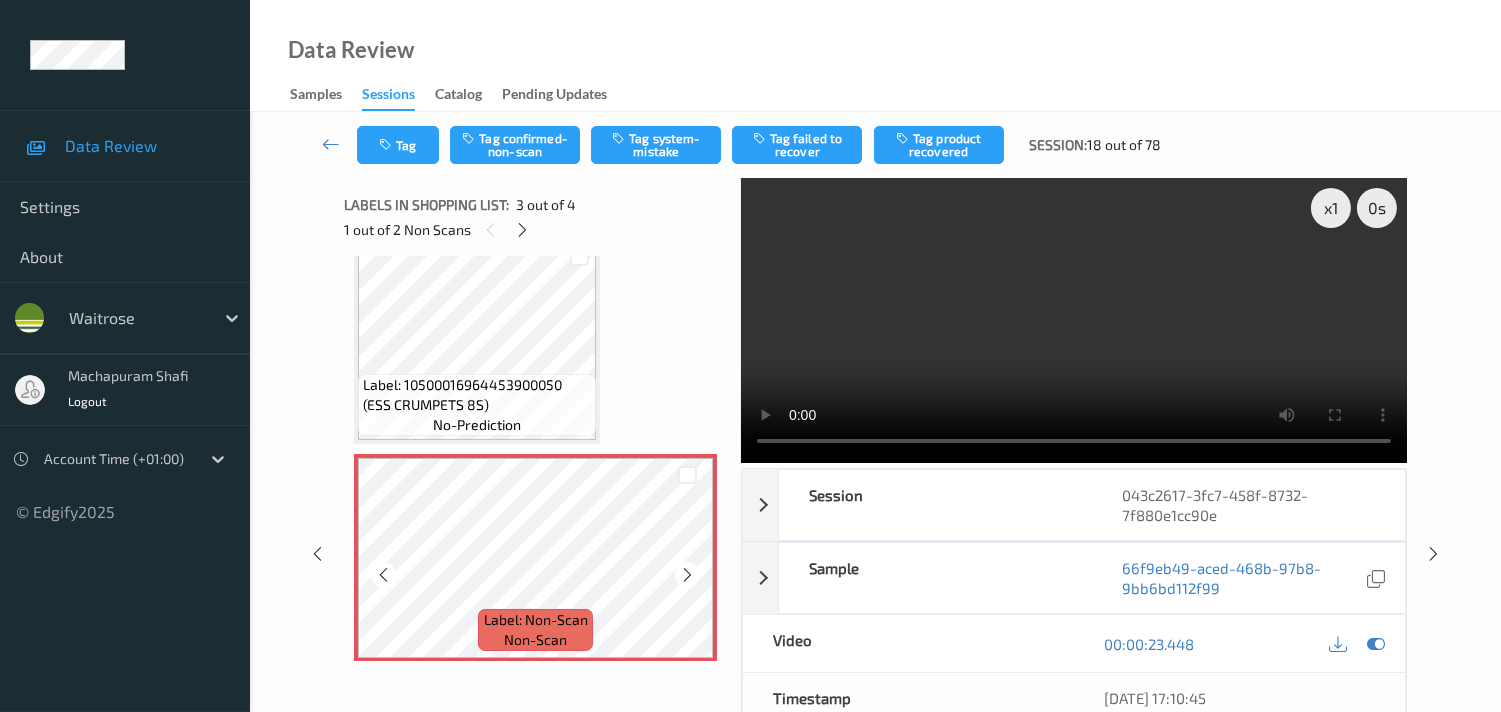 click at bounding box center (687, 575) 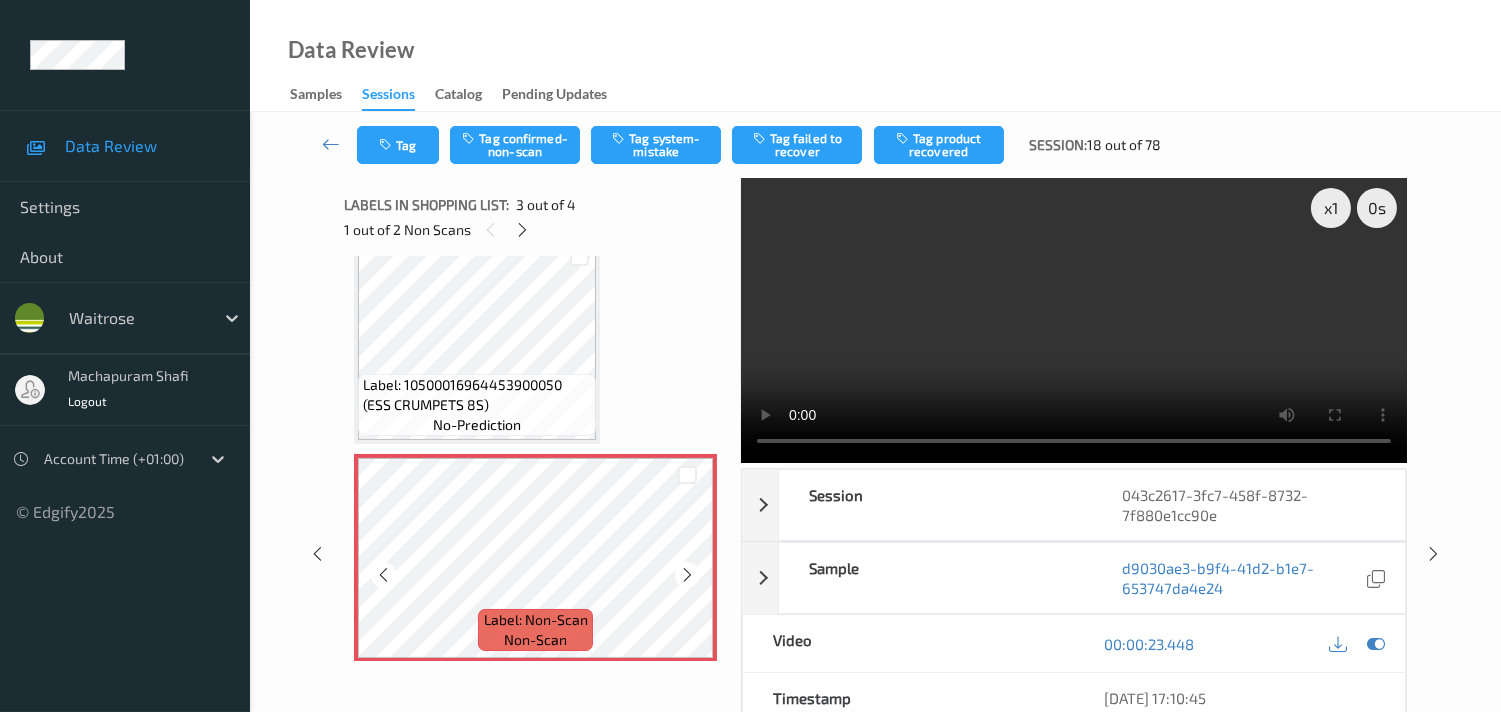 click at bounding box center (687, 575) 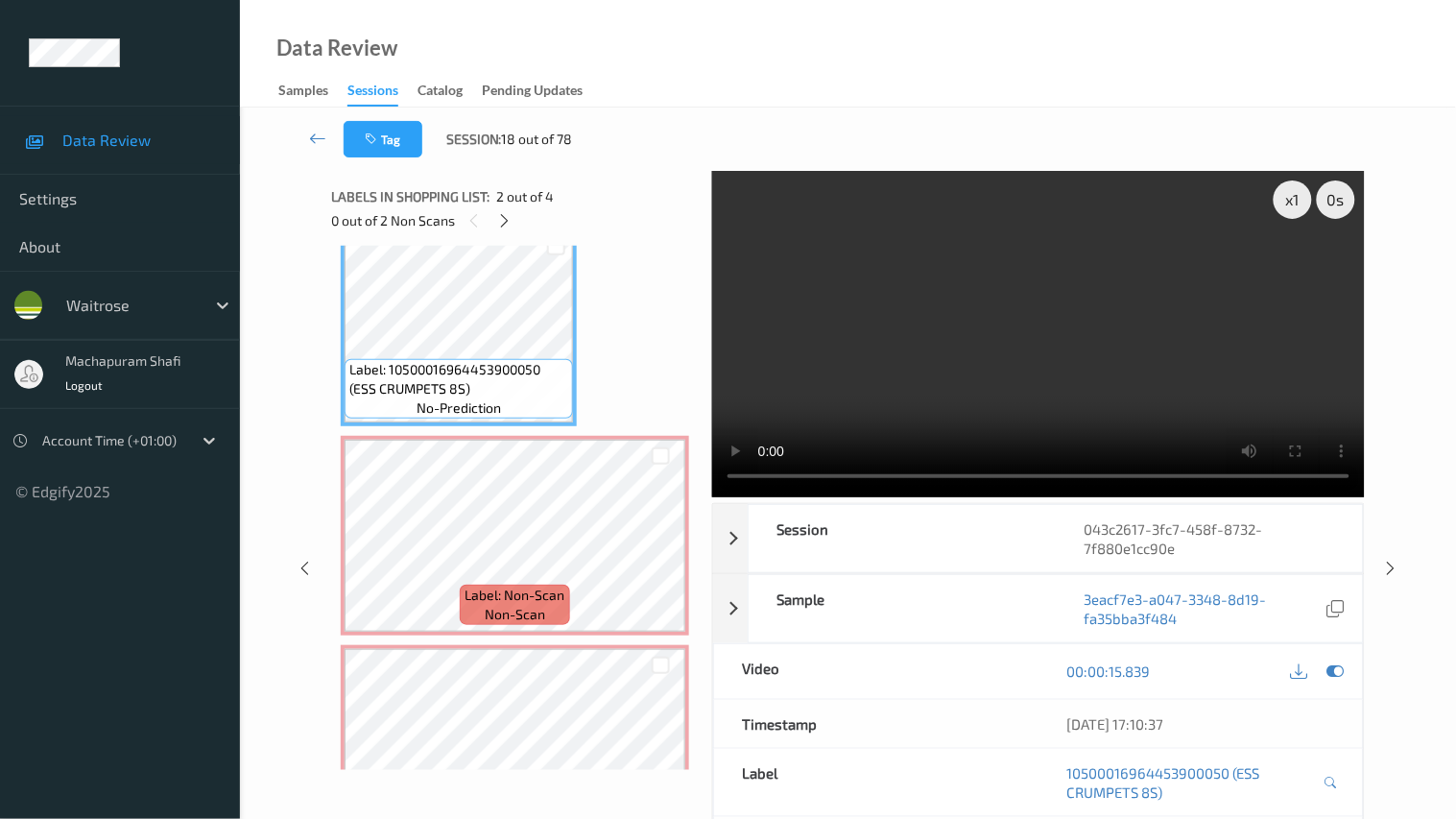 click at bounding box center [1038, 334] 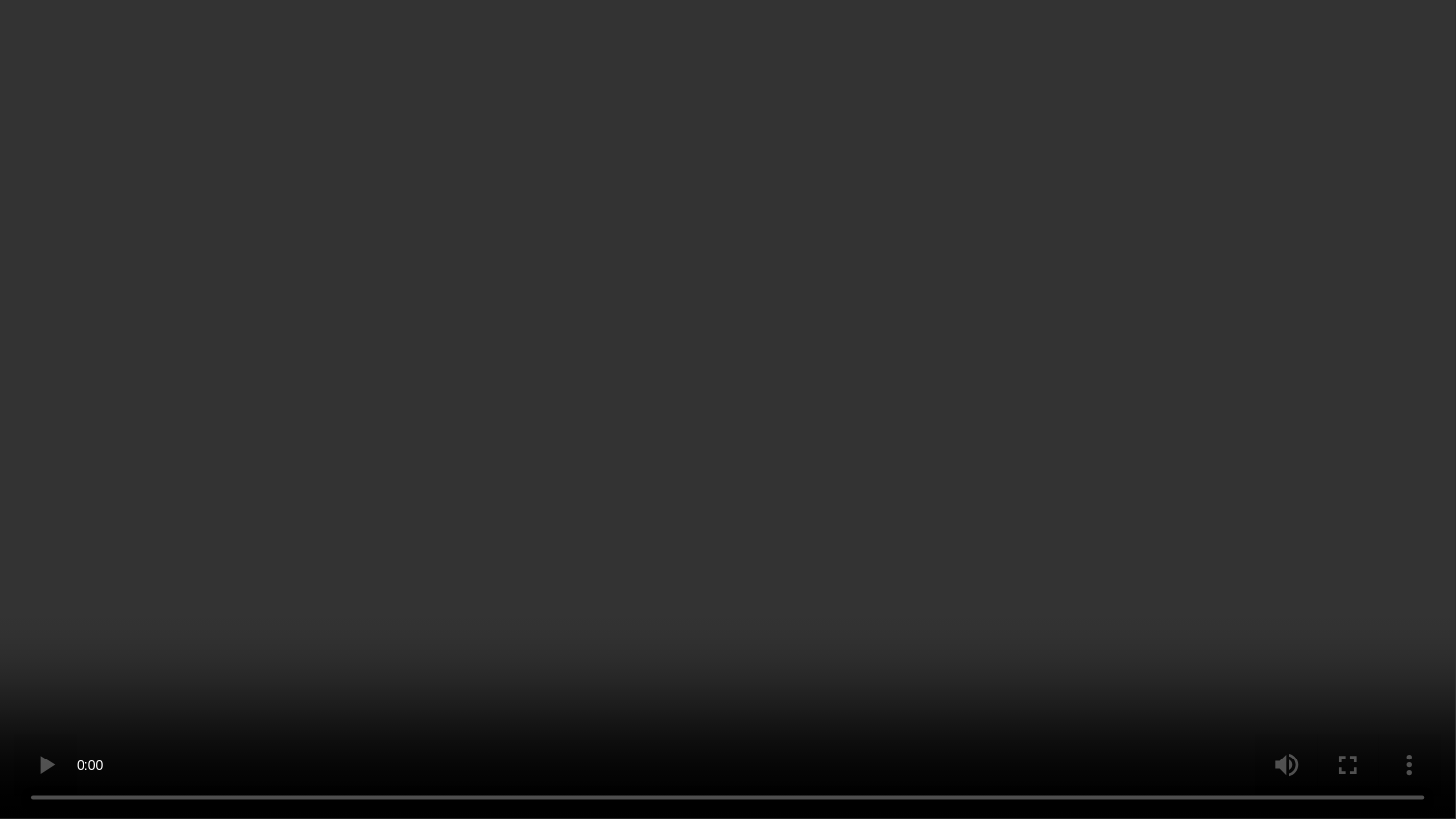 click at bounding box center [728, 409] 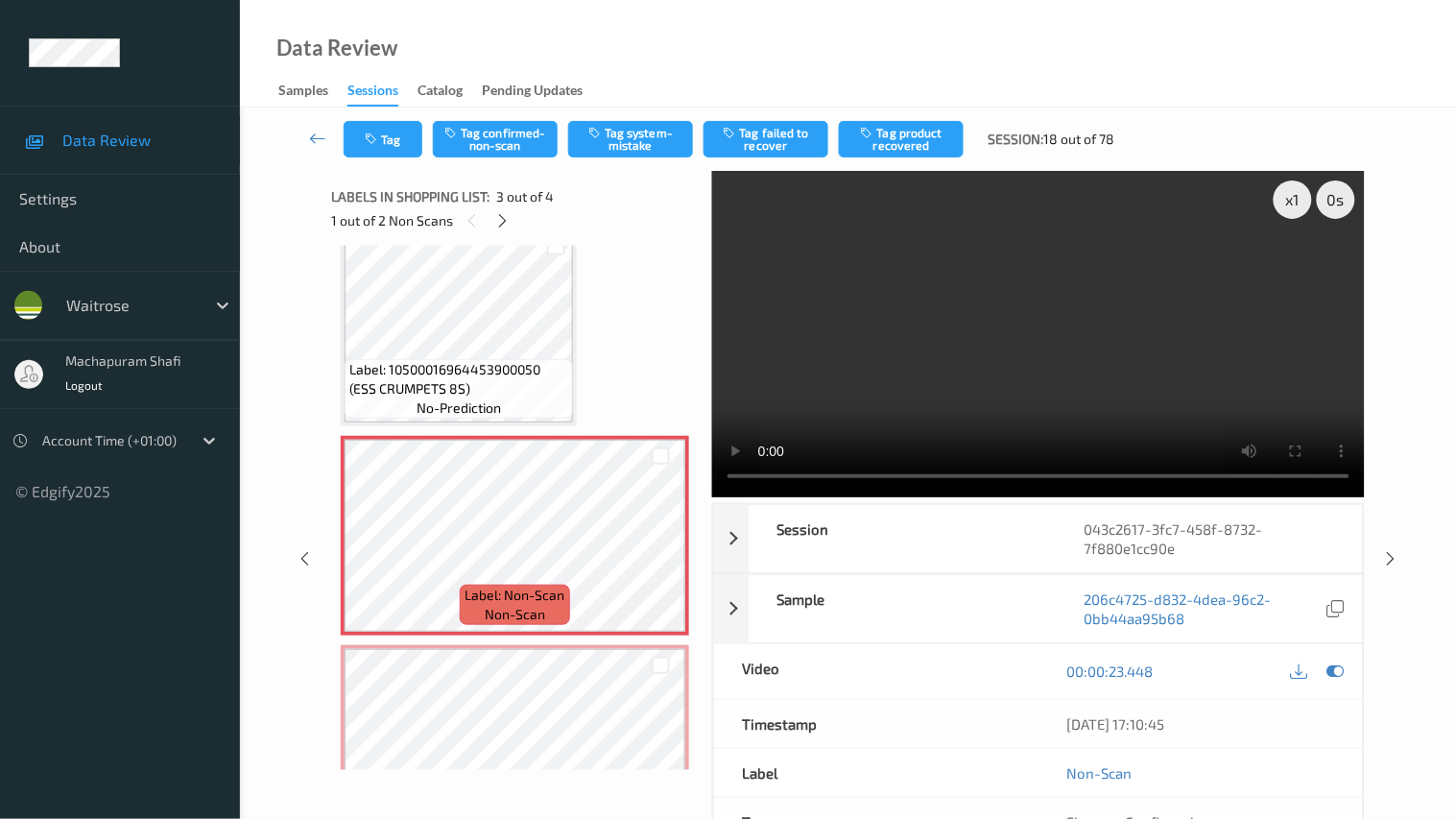 click at bounding box center (1038, 334) 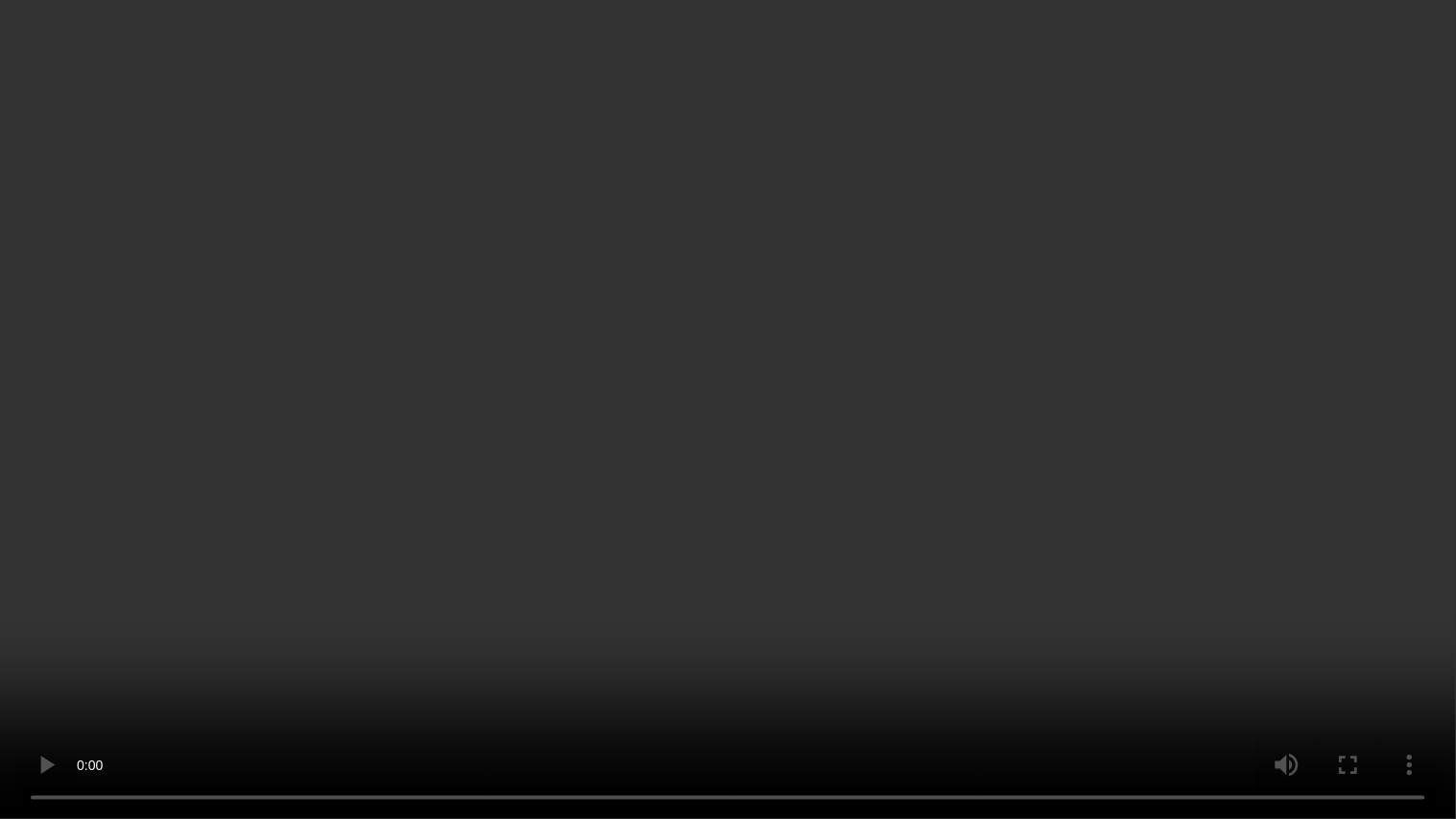 click at bounding box center (728, 409) 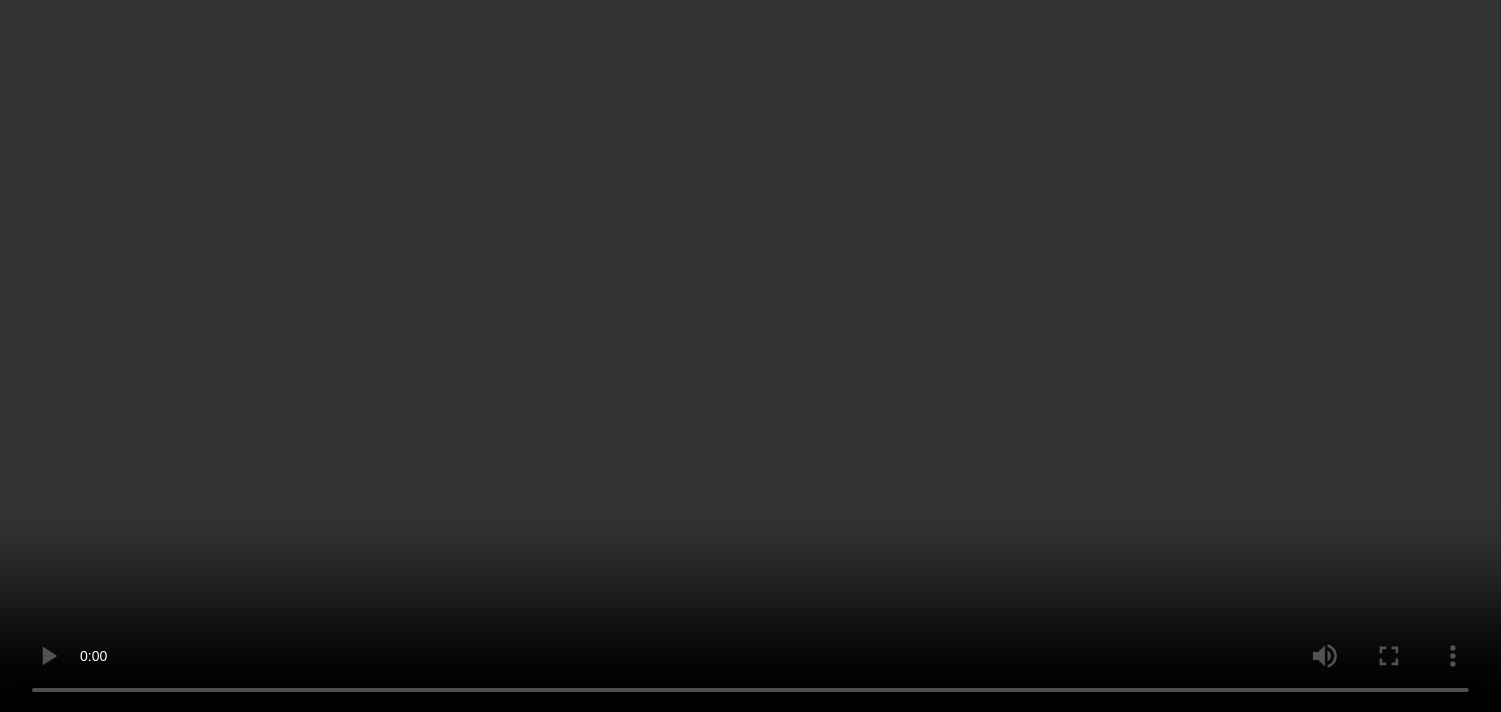 drag, startPoint x: 370, startPoint y: 405, endPoint x: 485, endPoint y: 406, distance: 115.00435 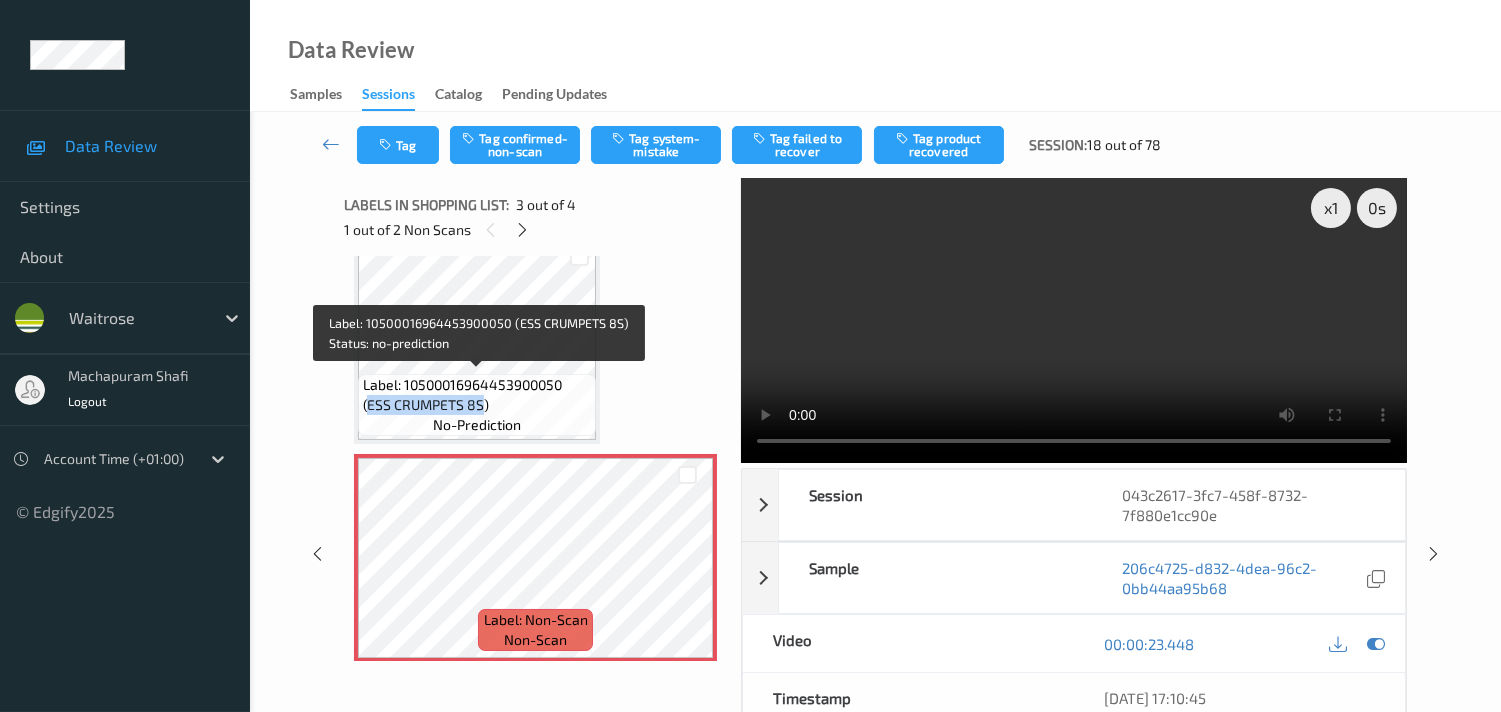 click on "Label: 10500016964453900050 (ESS CRUMPETS 8S)" at bounding box center [477, 395] 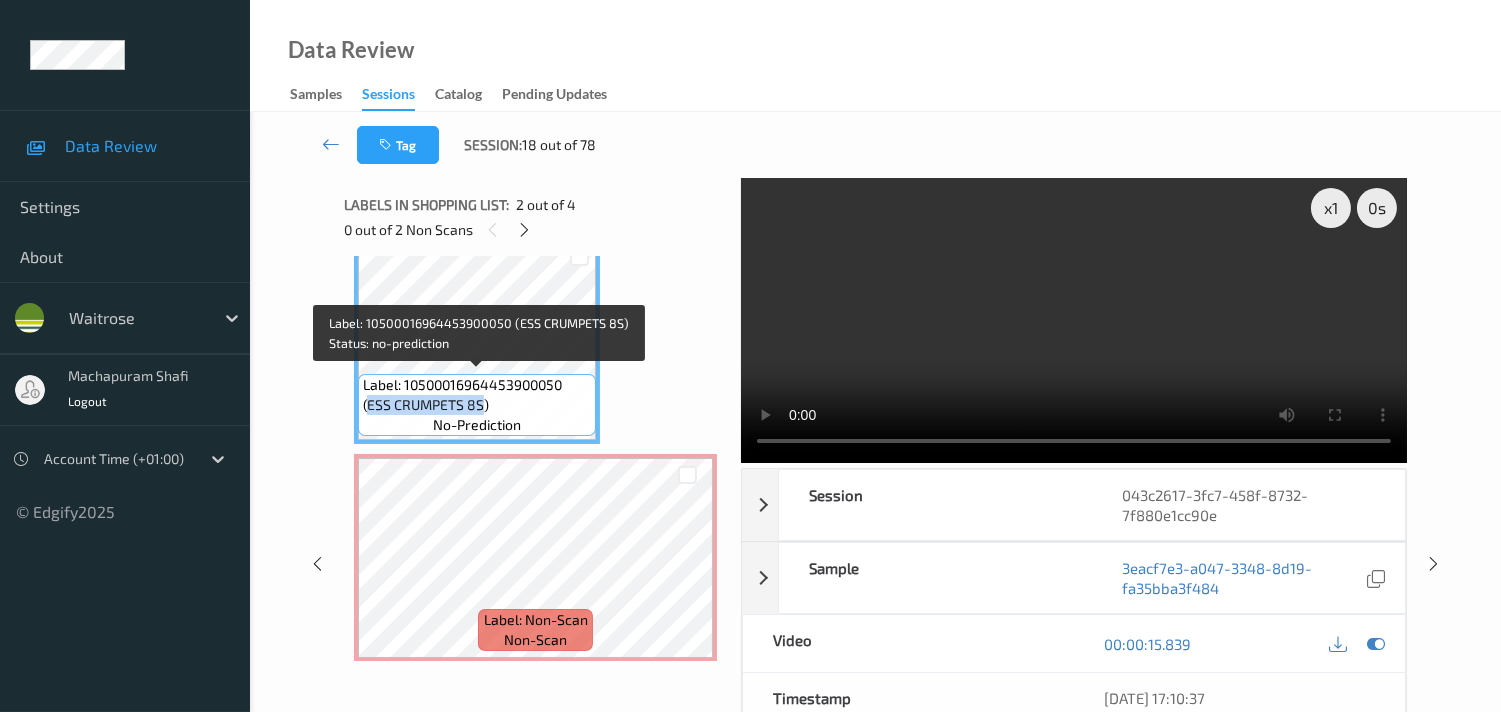 copy on "ESS CRUMPETS 8S" 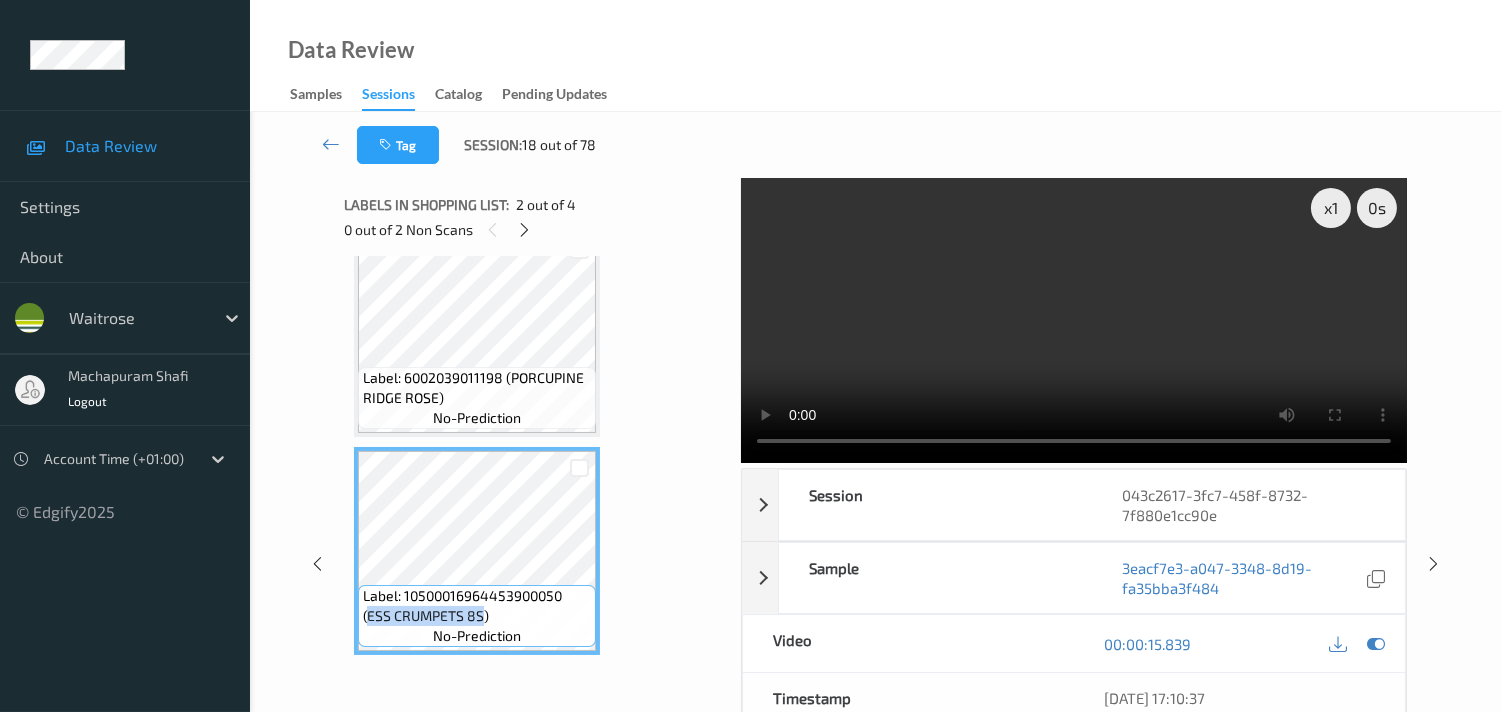 scroll, scrollTop: 26, scrollLeft: 0, axis: vertical 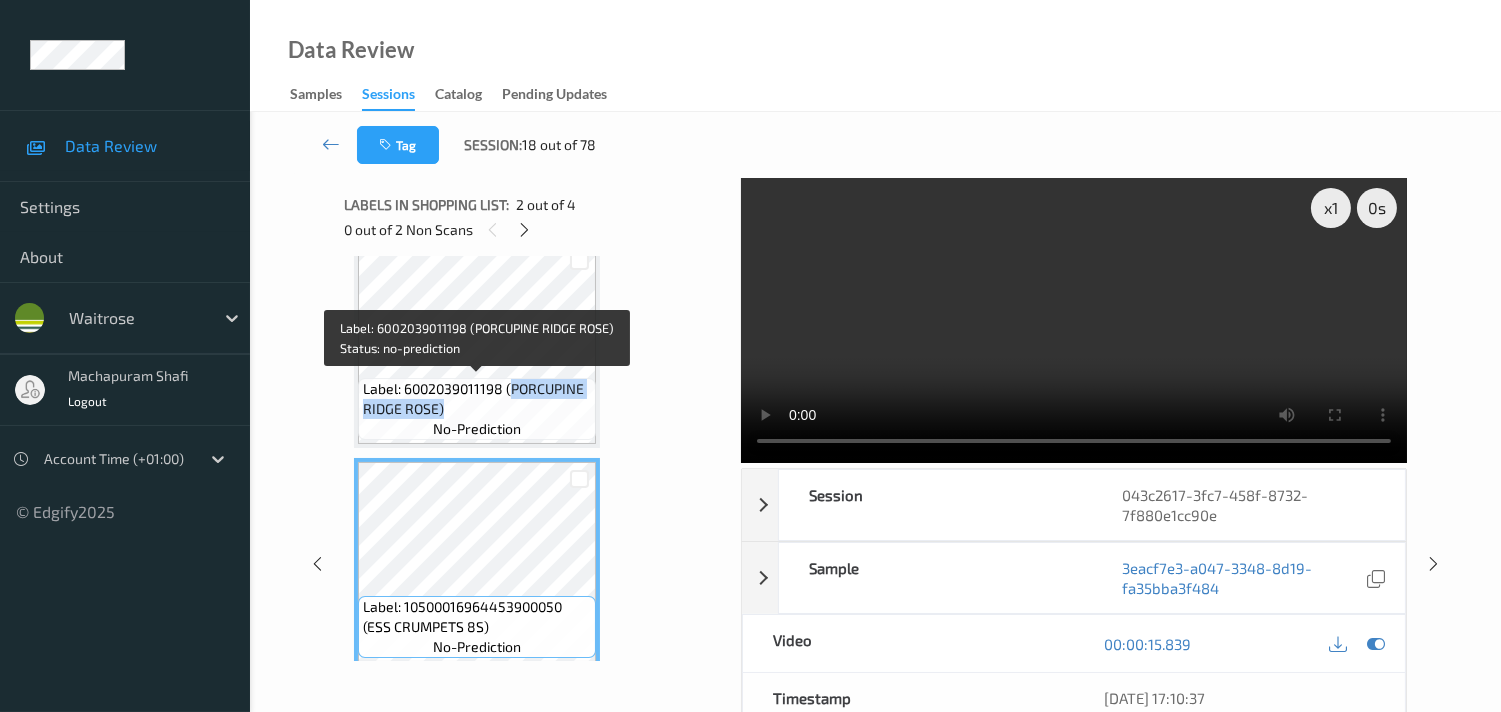 drag, startPoint x: 511, startPoint y: 387, endPoint x: 583, endPoint y: 400, distance: 73.1642 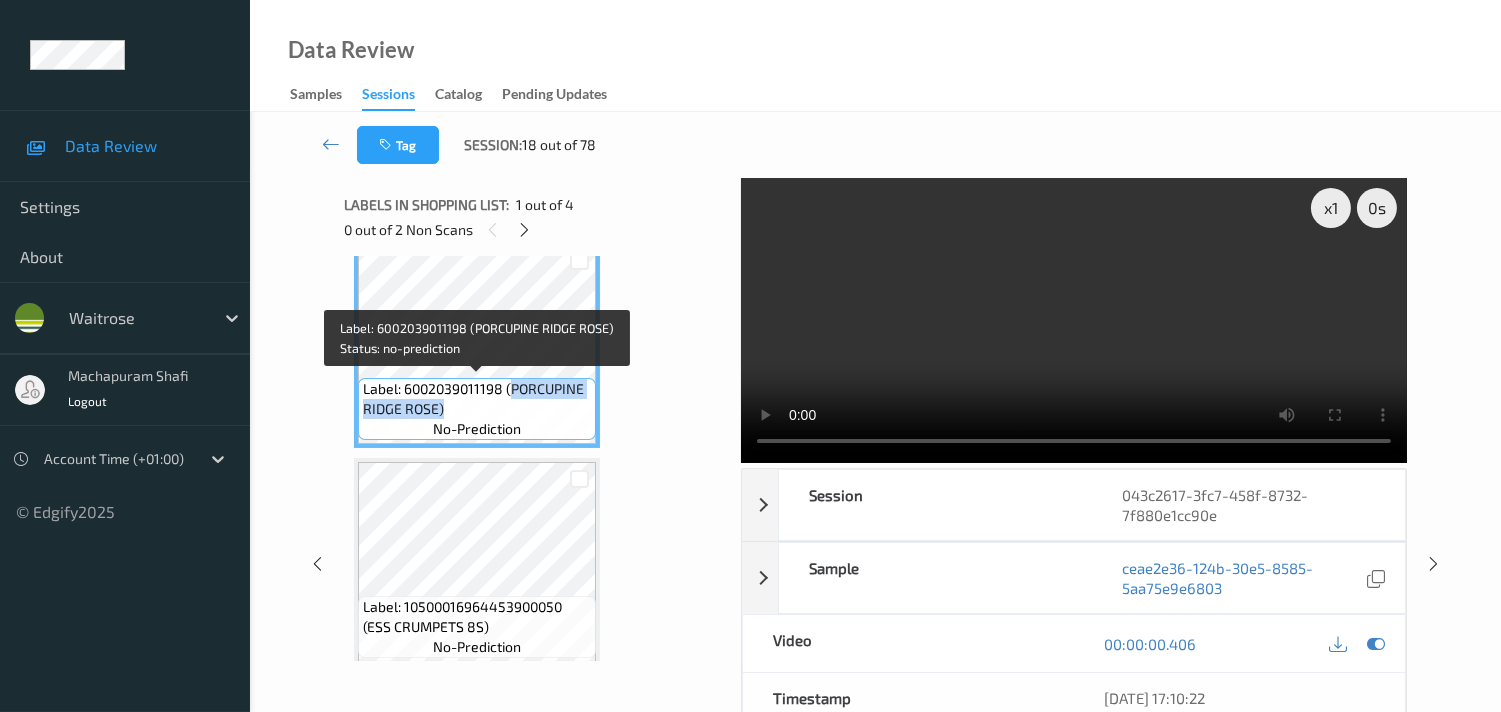 copy on "PORCUPINE RIDGE ROSE)" 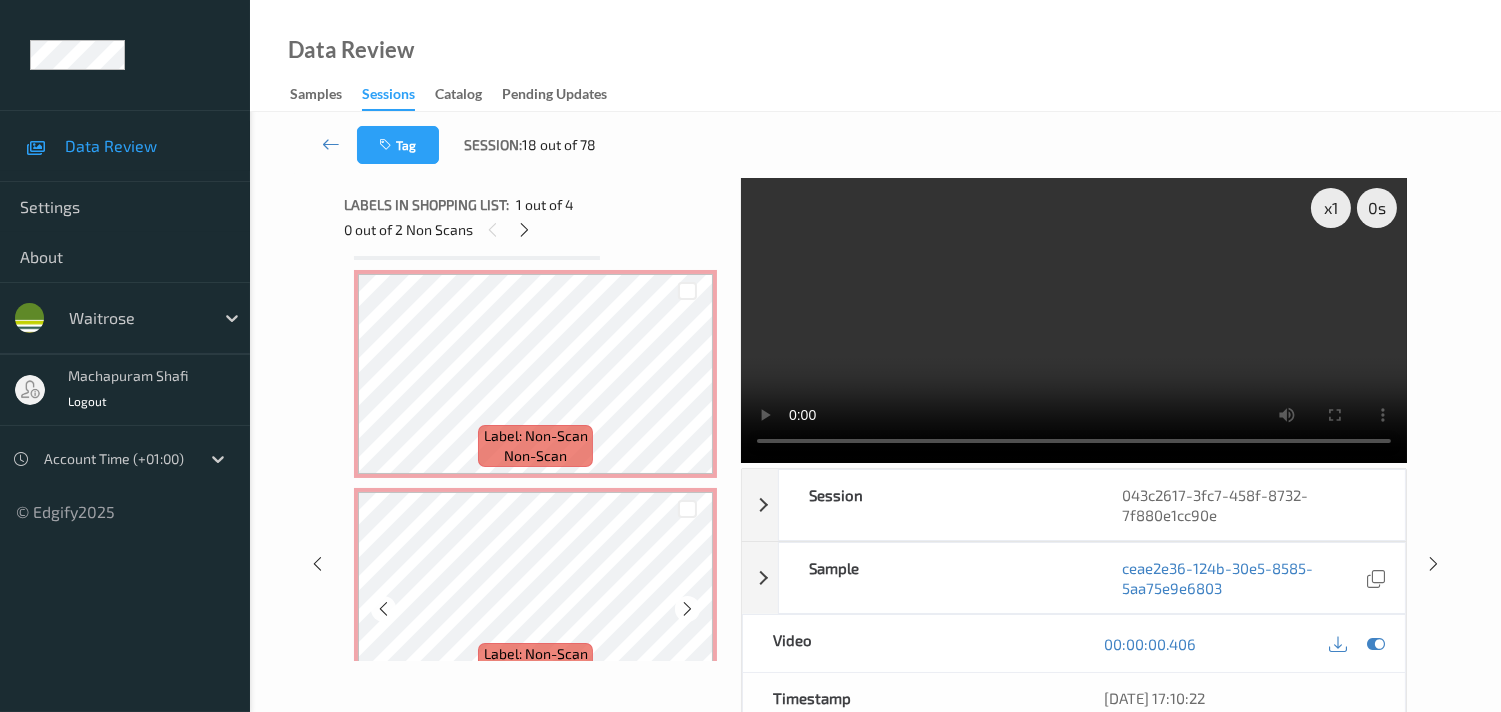scroll, scrollTop: 471, scrollLeft: 0, axis: vertical 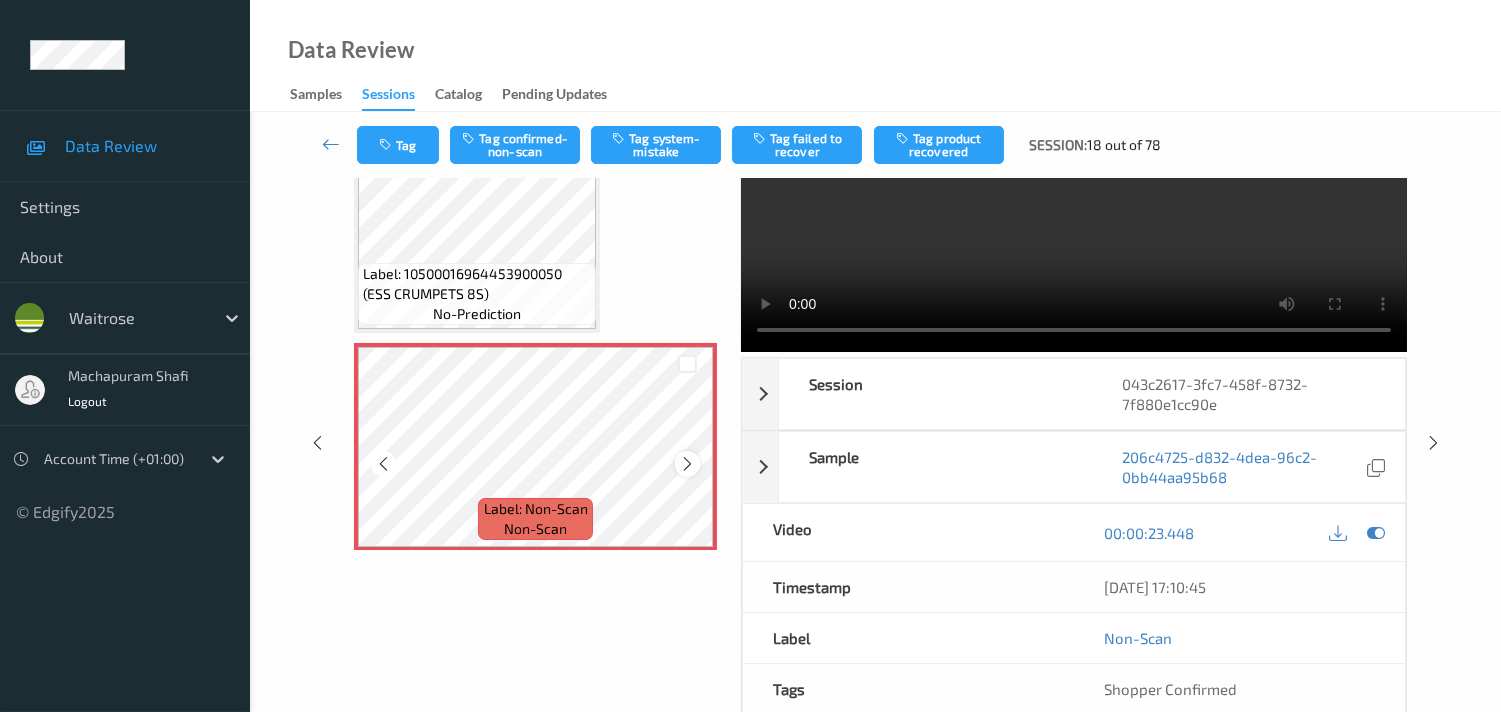 click at bounding box center (687, 464) 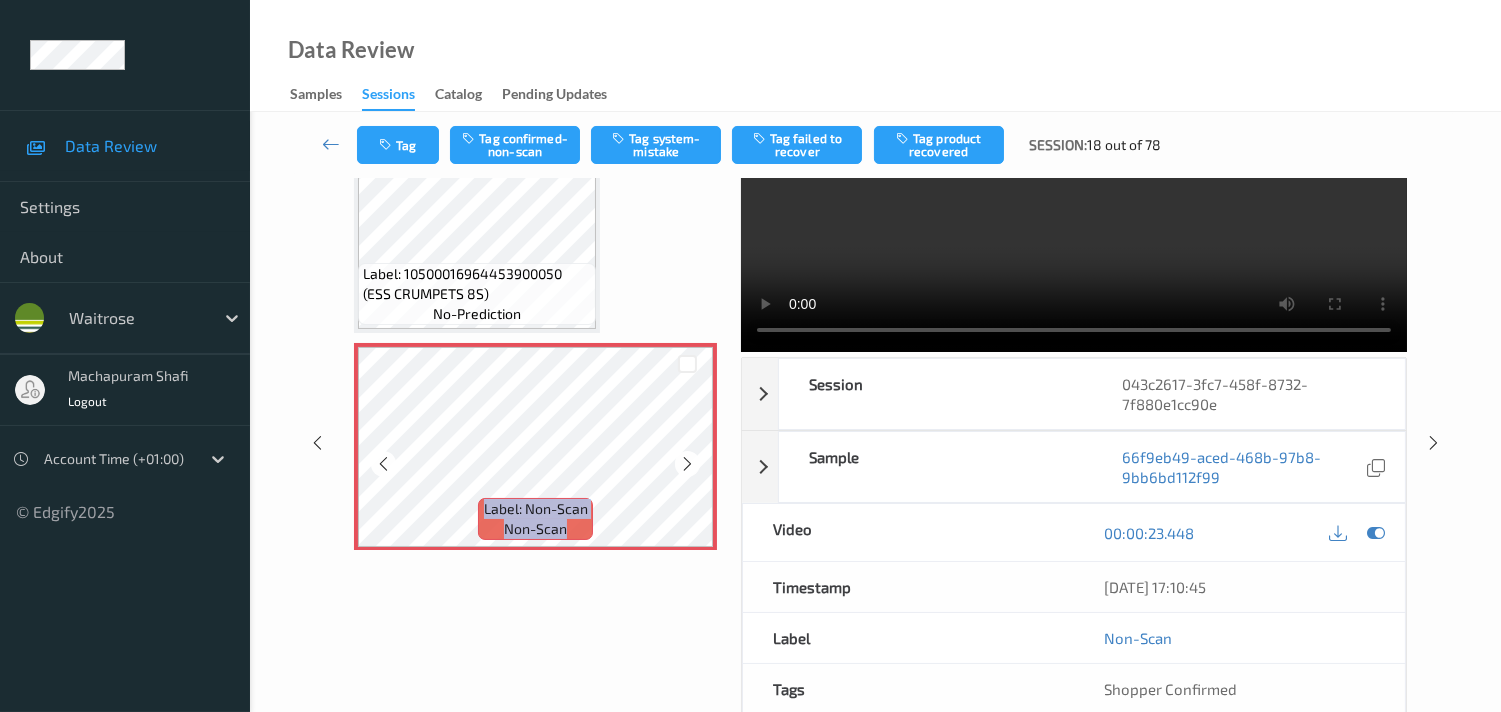 click at bounding box center (687, 464) 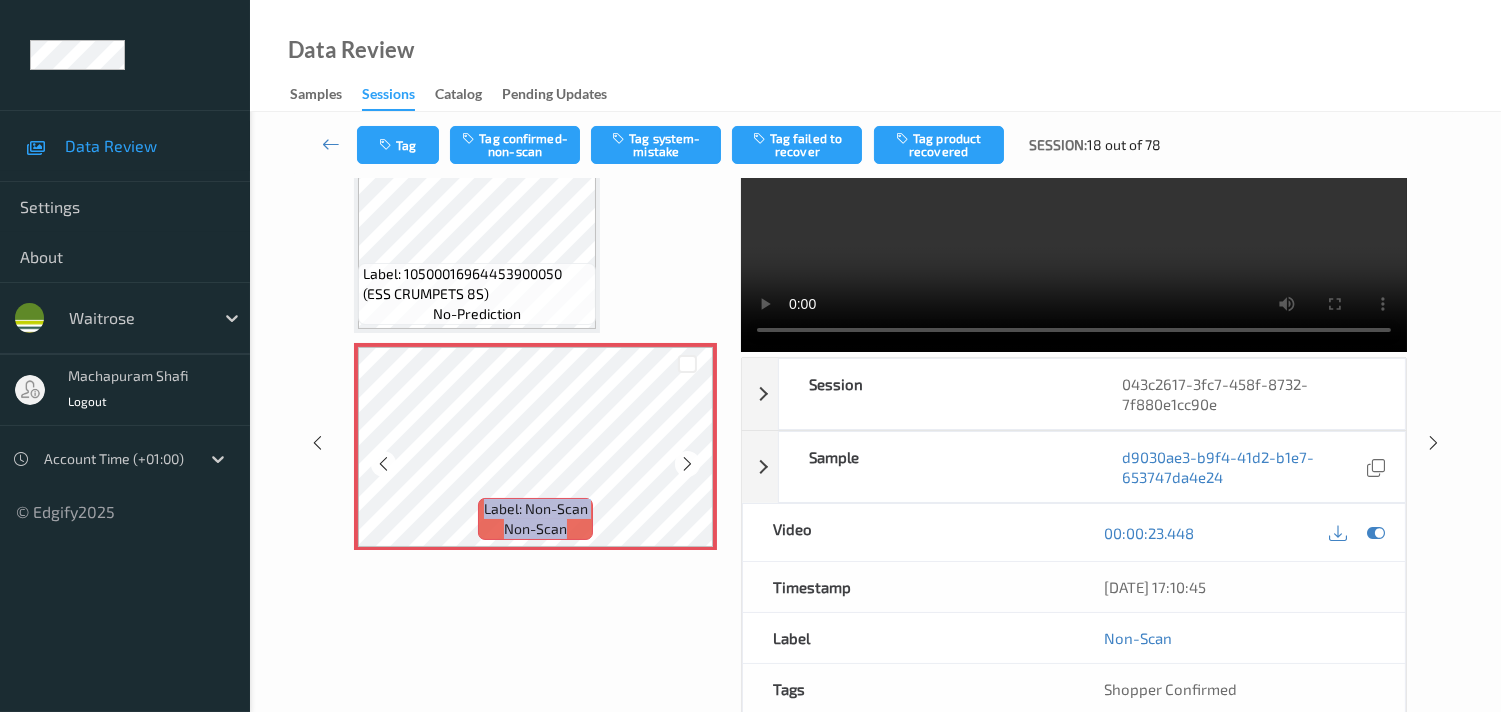 click at bounding box center [687, 464] 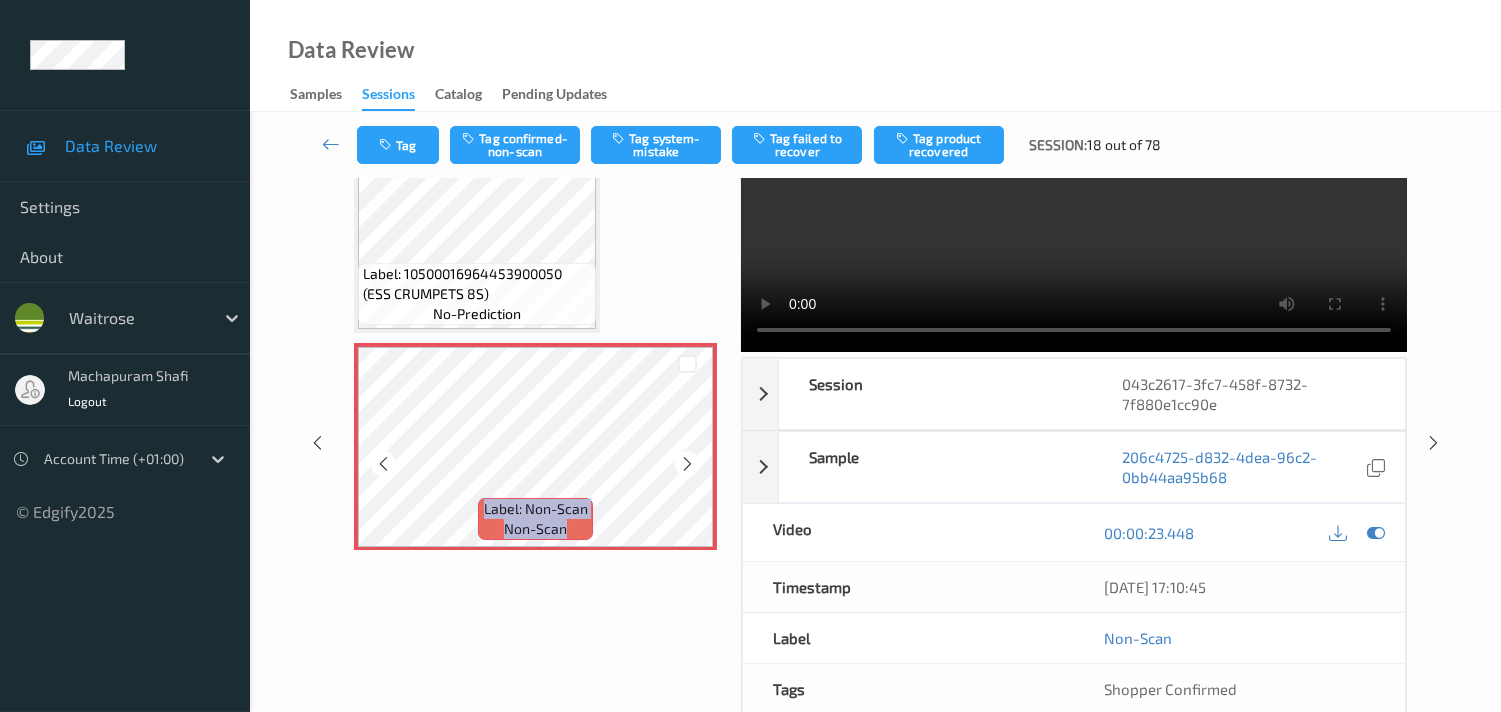 click at bounding box center [687, 464] 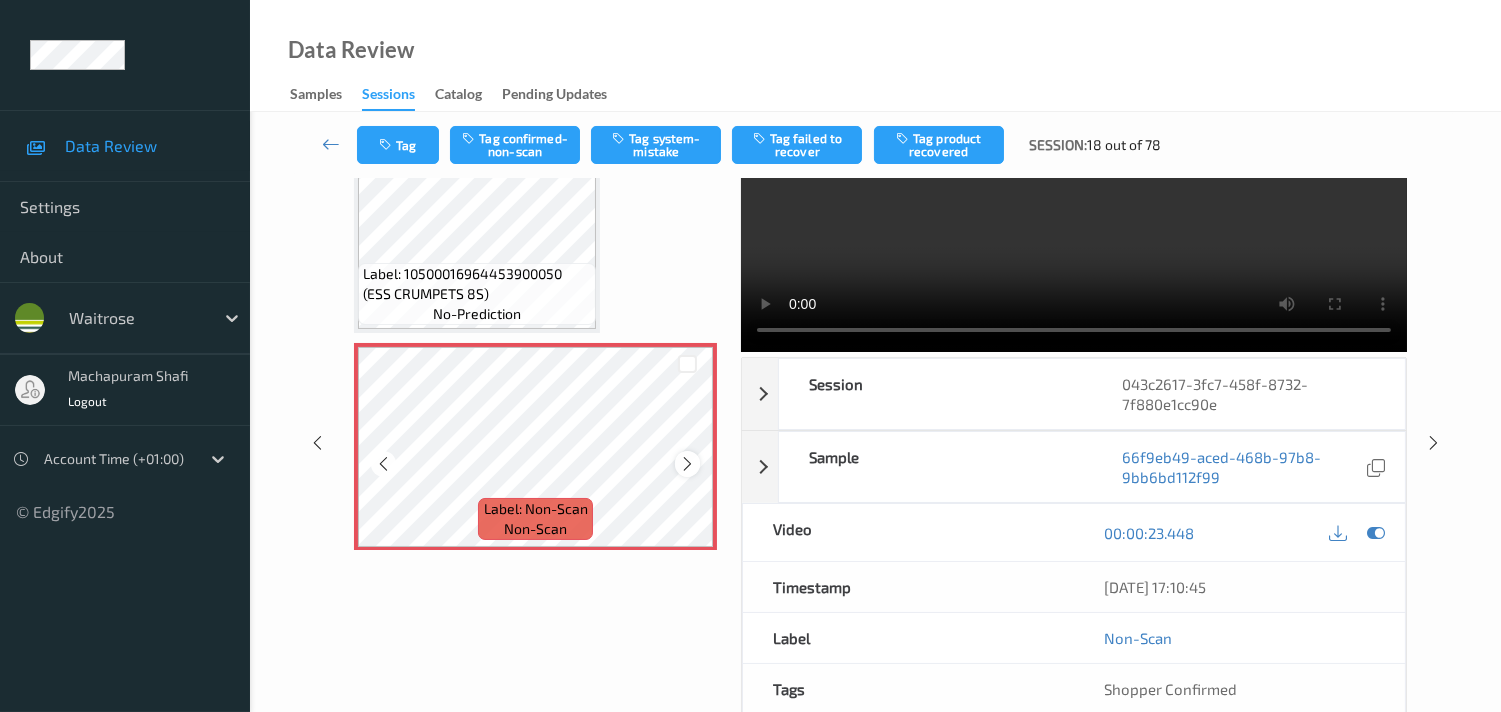 click at bounding box center (687, 464) 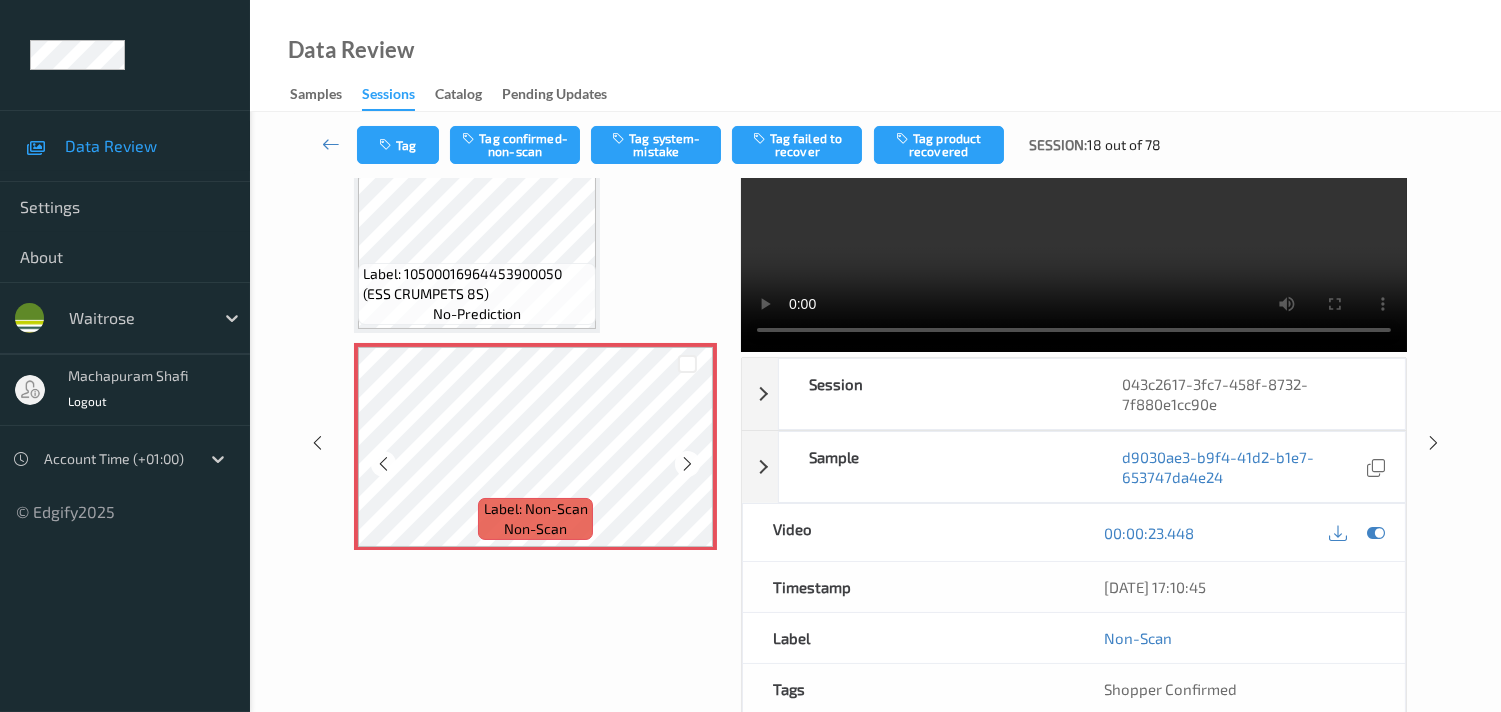 click at bounding box center (687, 464) 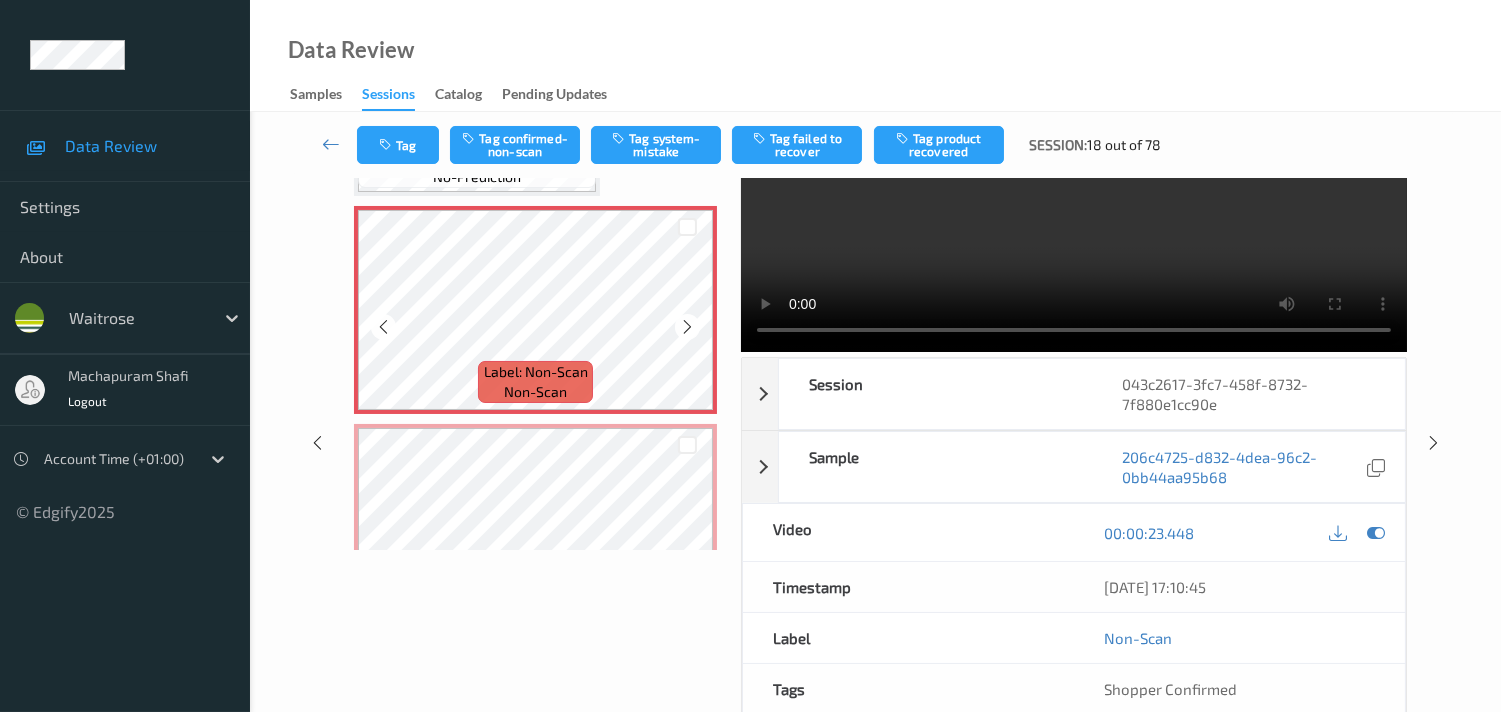 scroll, scrollTop: 471, scrollLeft: 0, axis: vertical 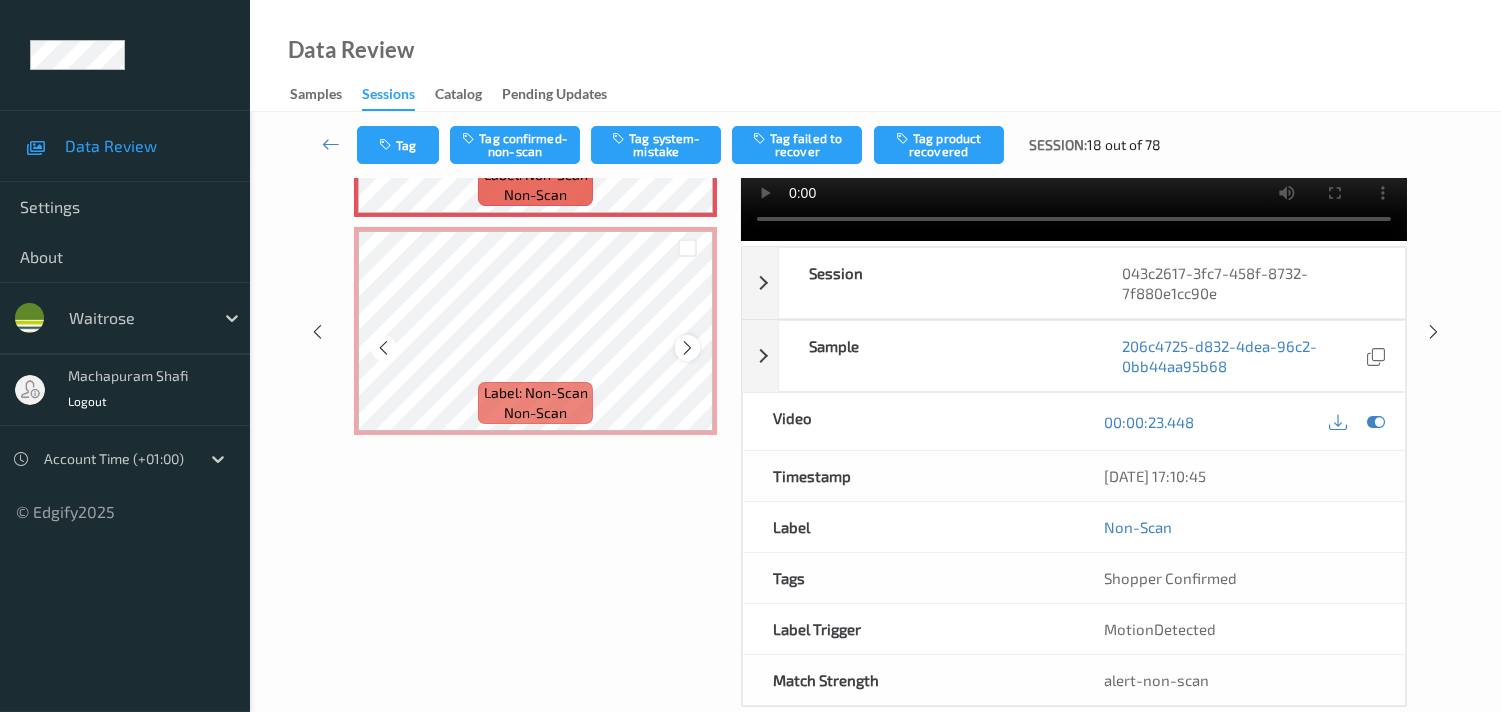 click at bounding box center [687, 348] 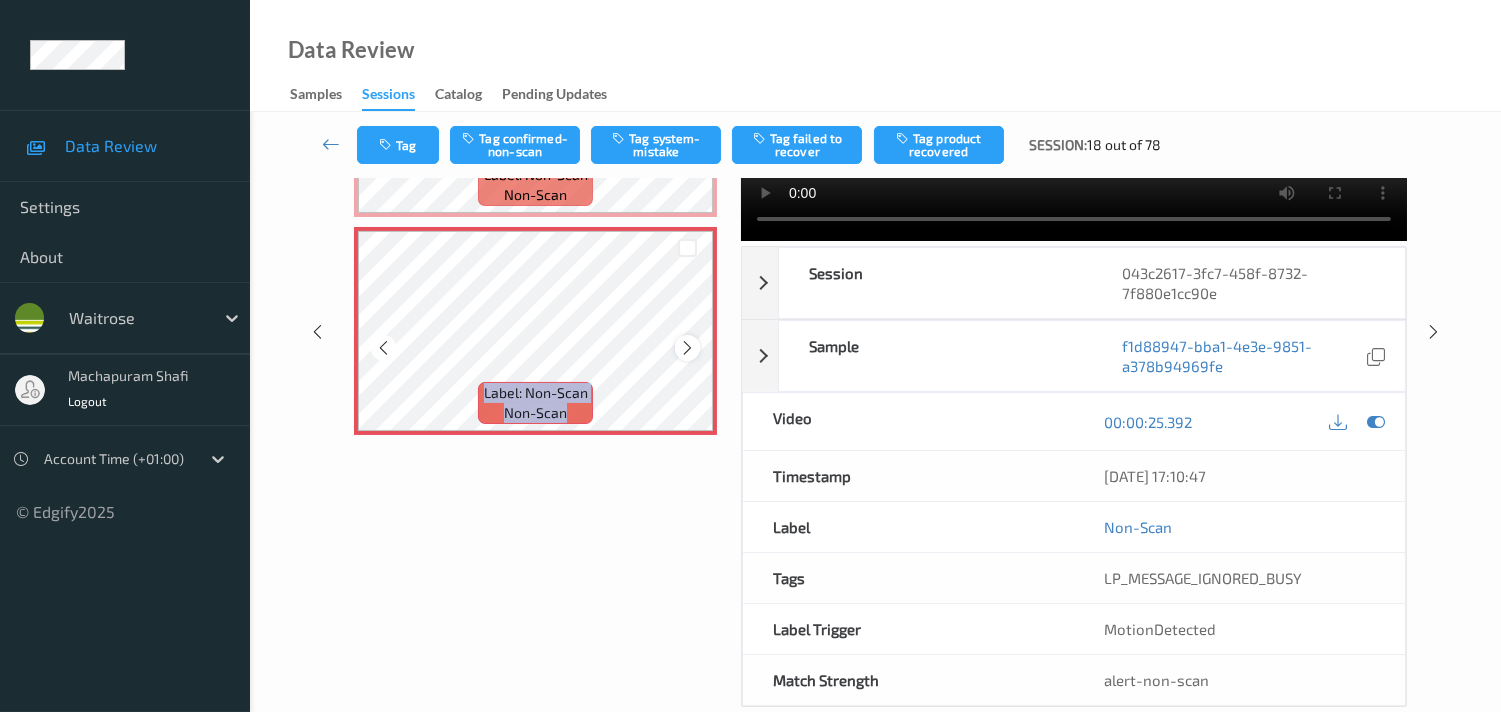click at bounding box center (687, 348) 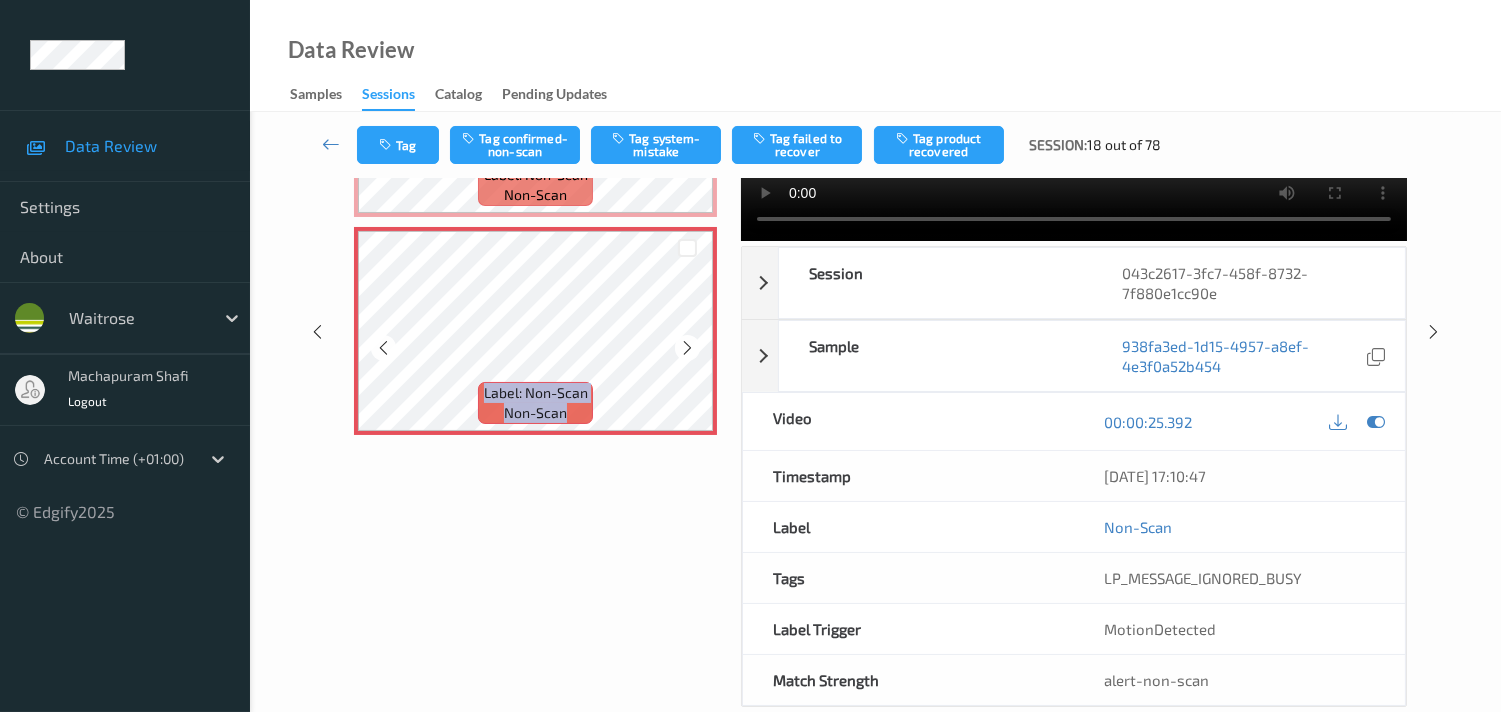 click at bounding box center [687, 348] 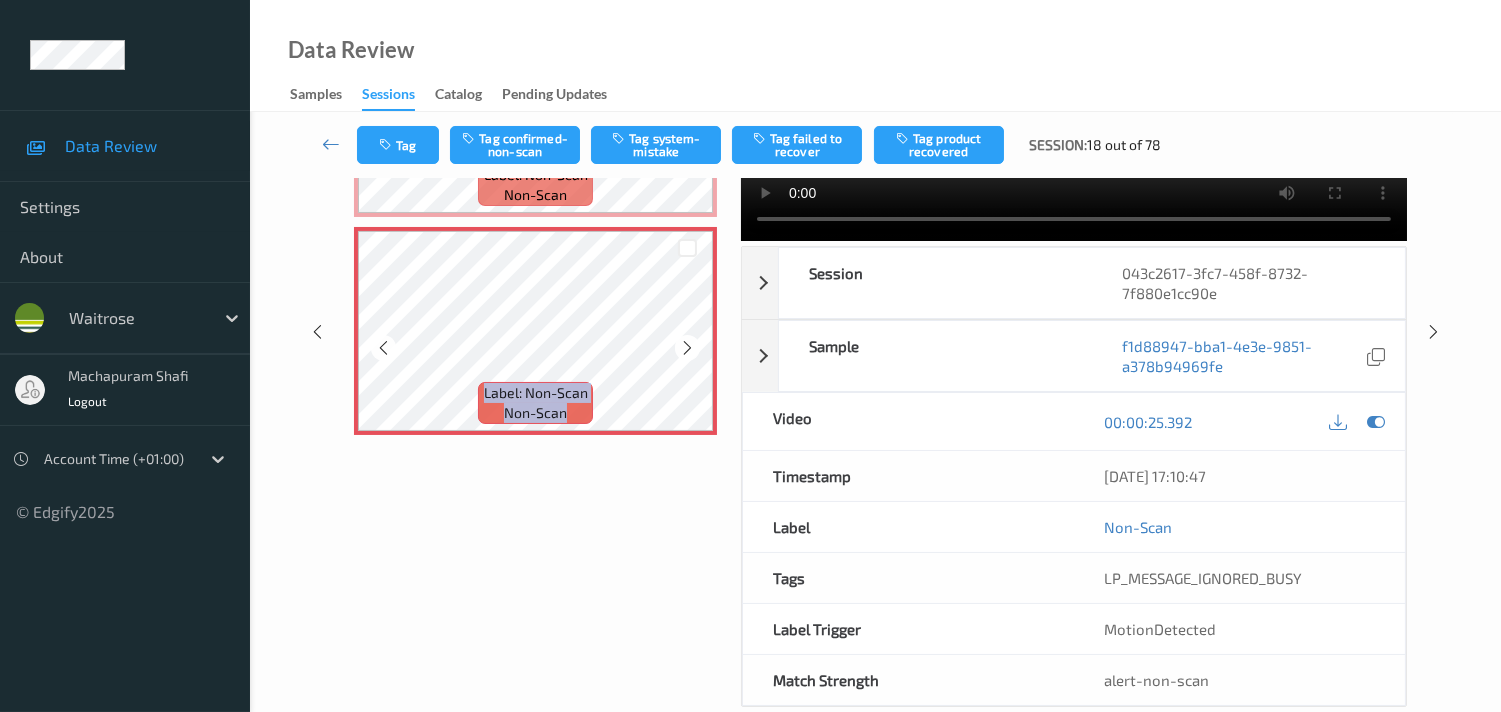 click at bounding box center [687, 348] 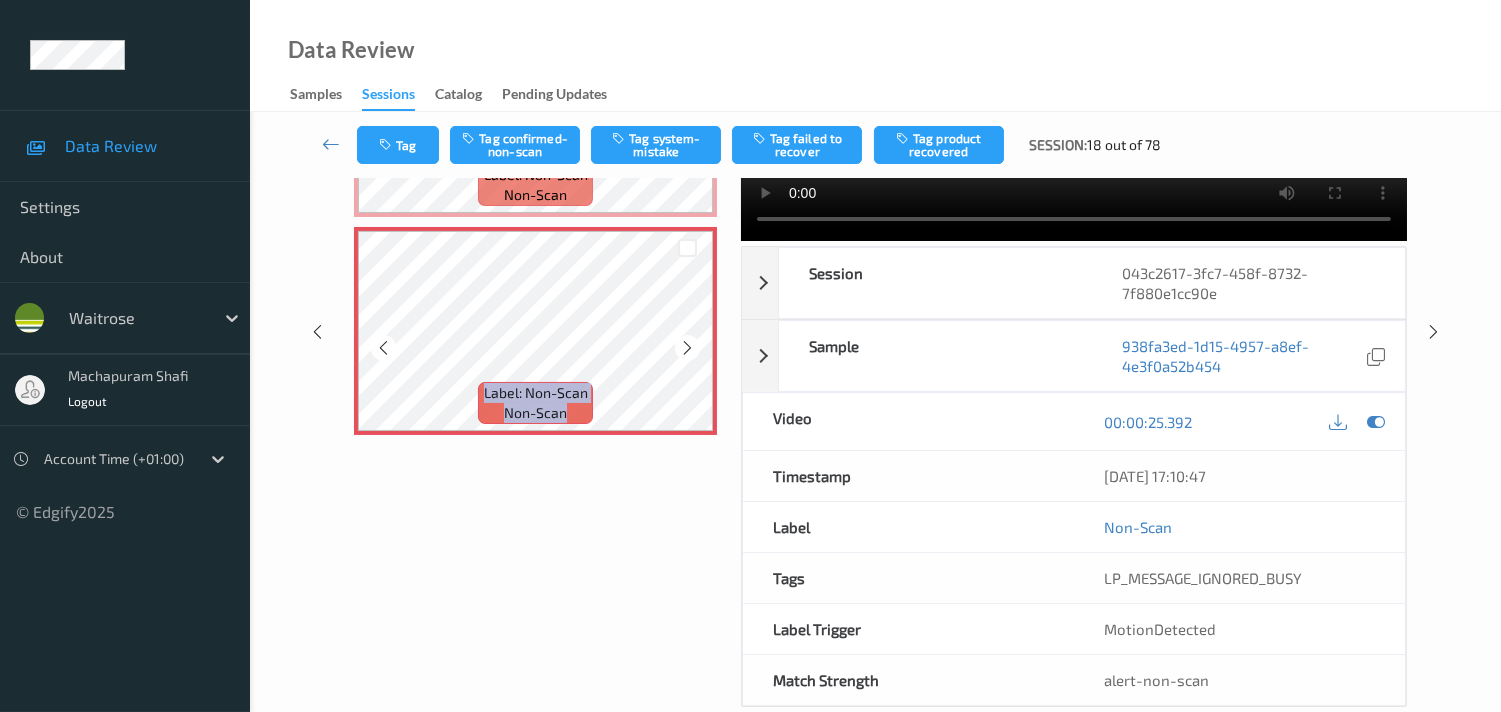 click at bounding box center [687, 348] 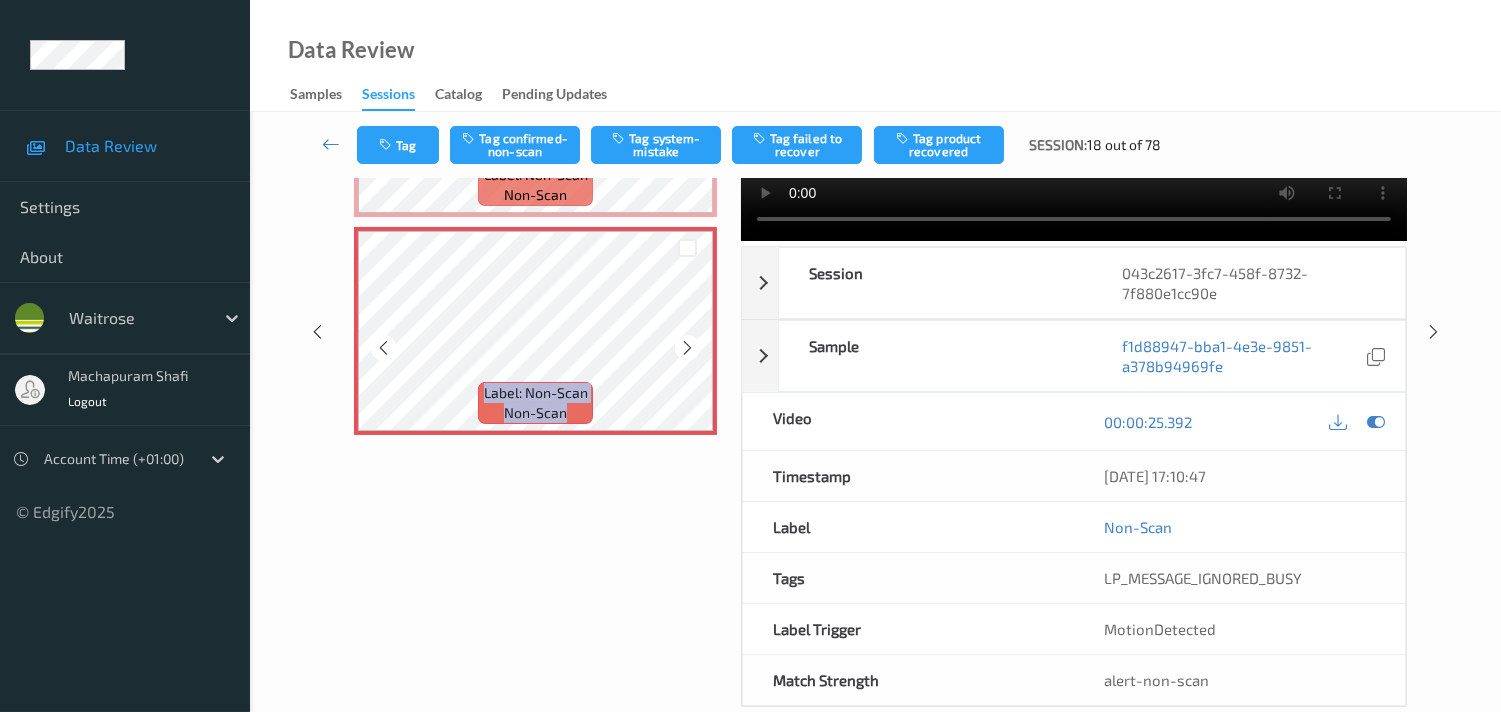 click at bounding box center (687, 348) 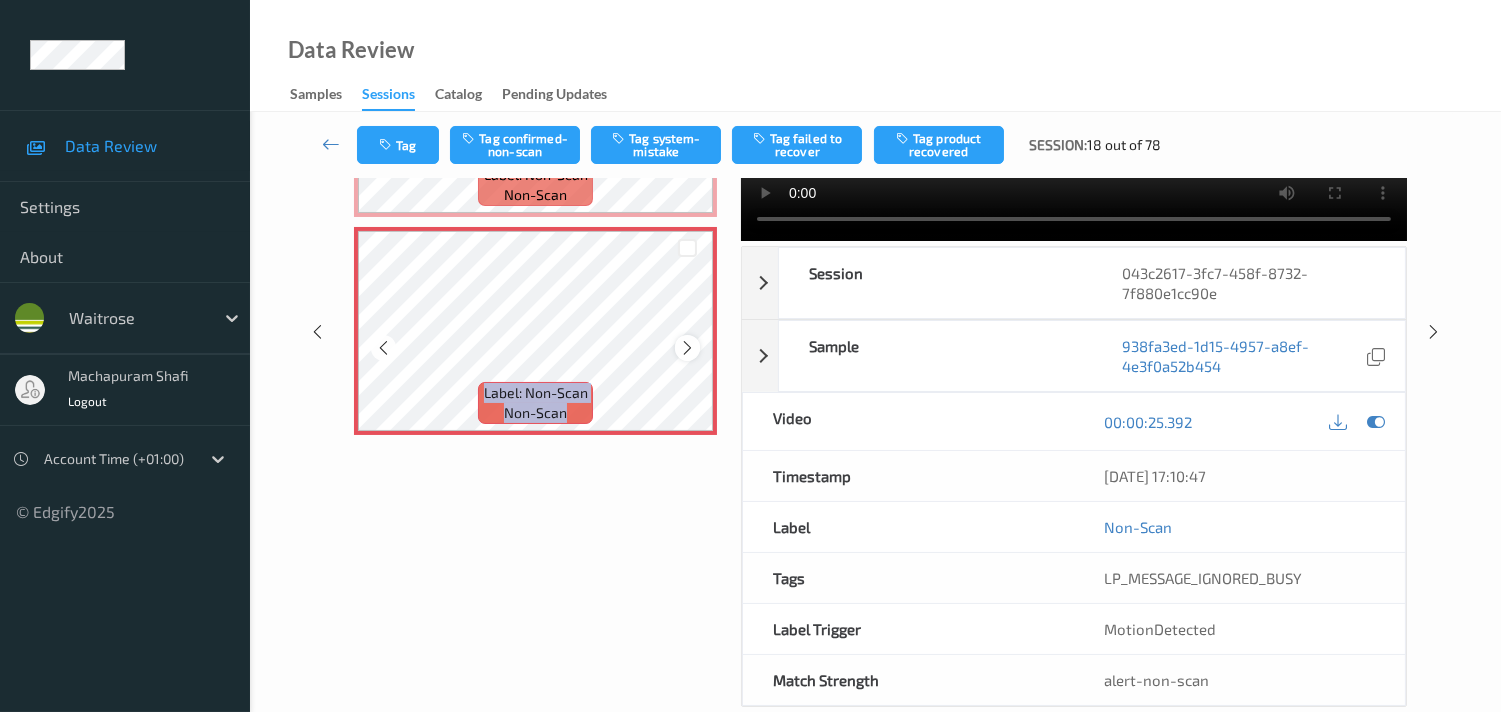 click at bounding box center (687, 348) 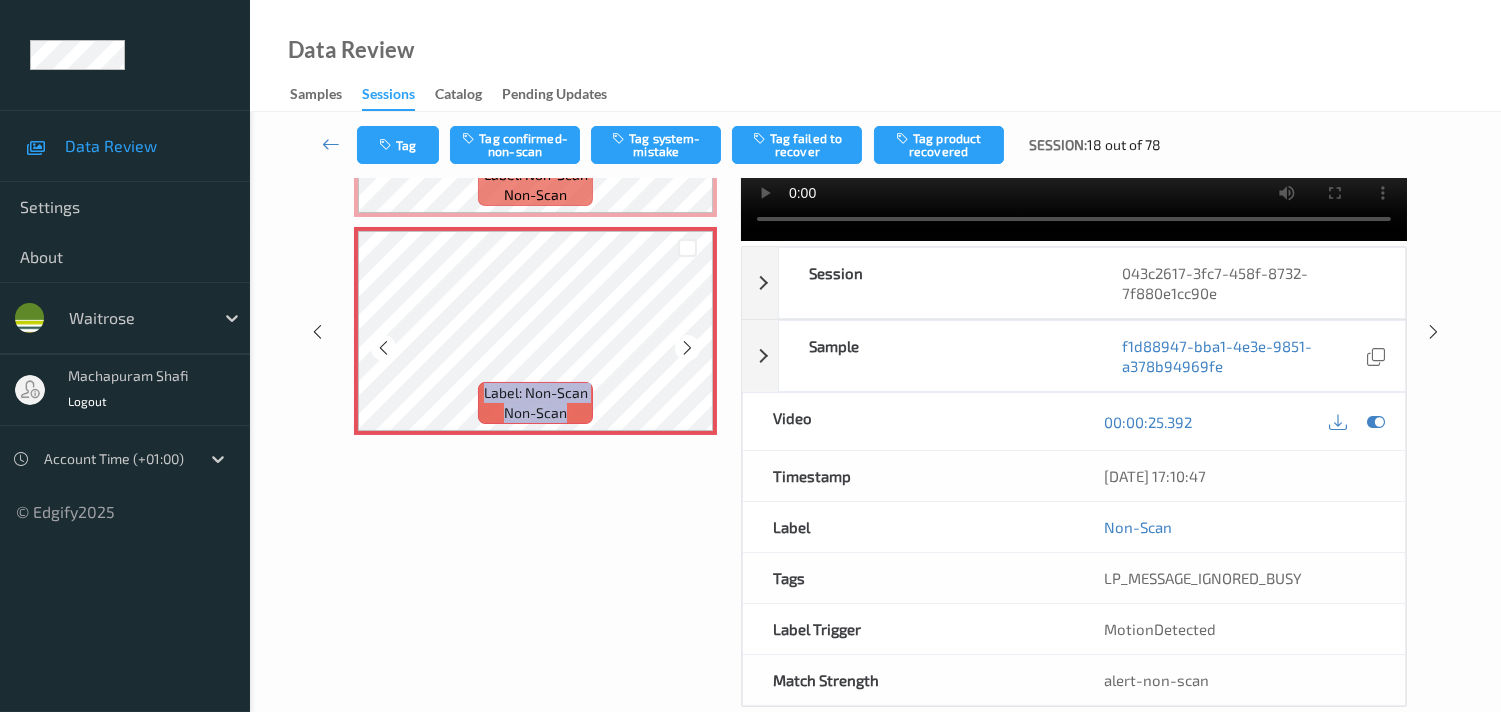click at bounding box center (687, 348) 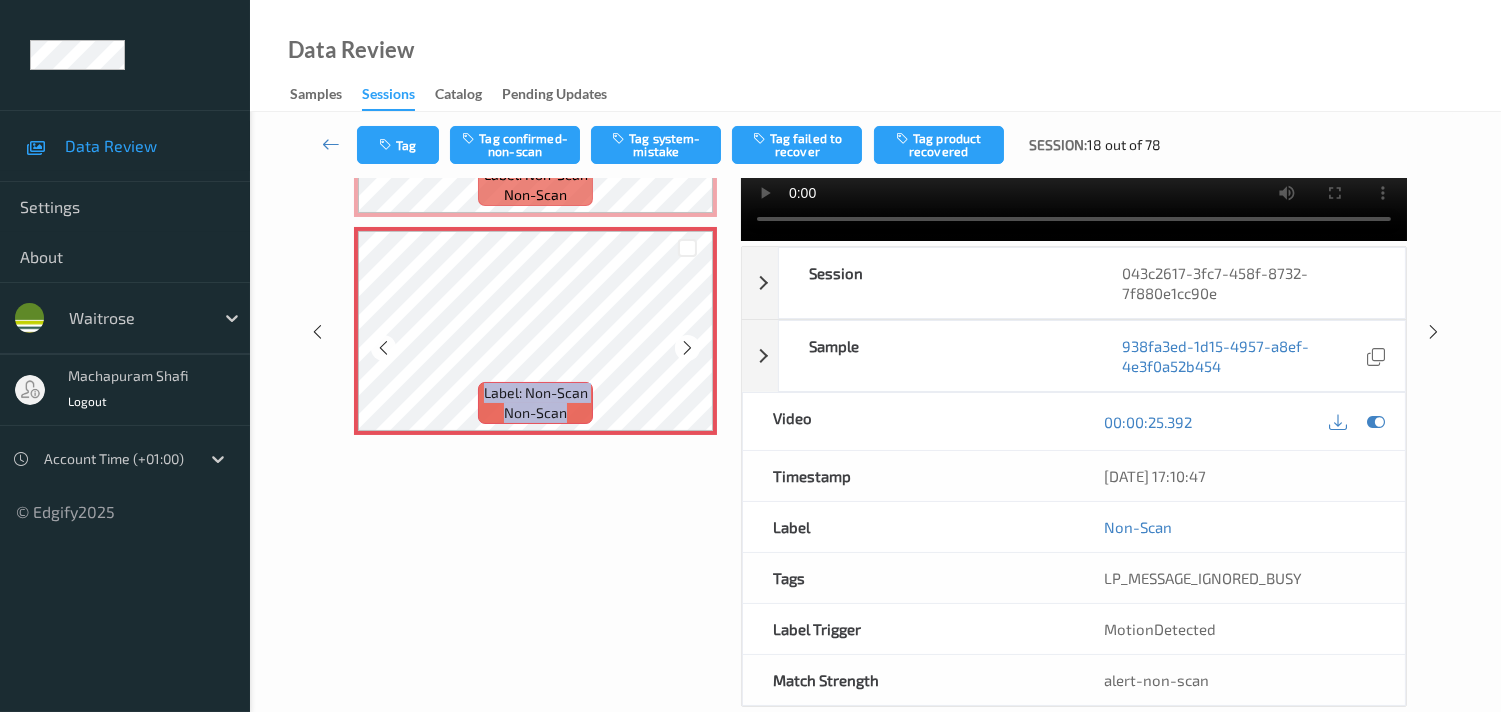 click at bounding box center [687, 348] 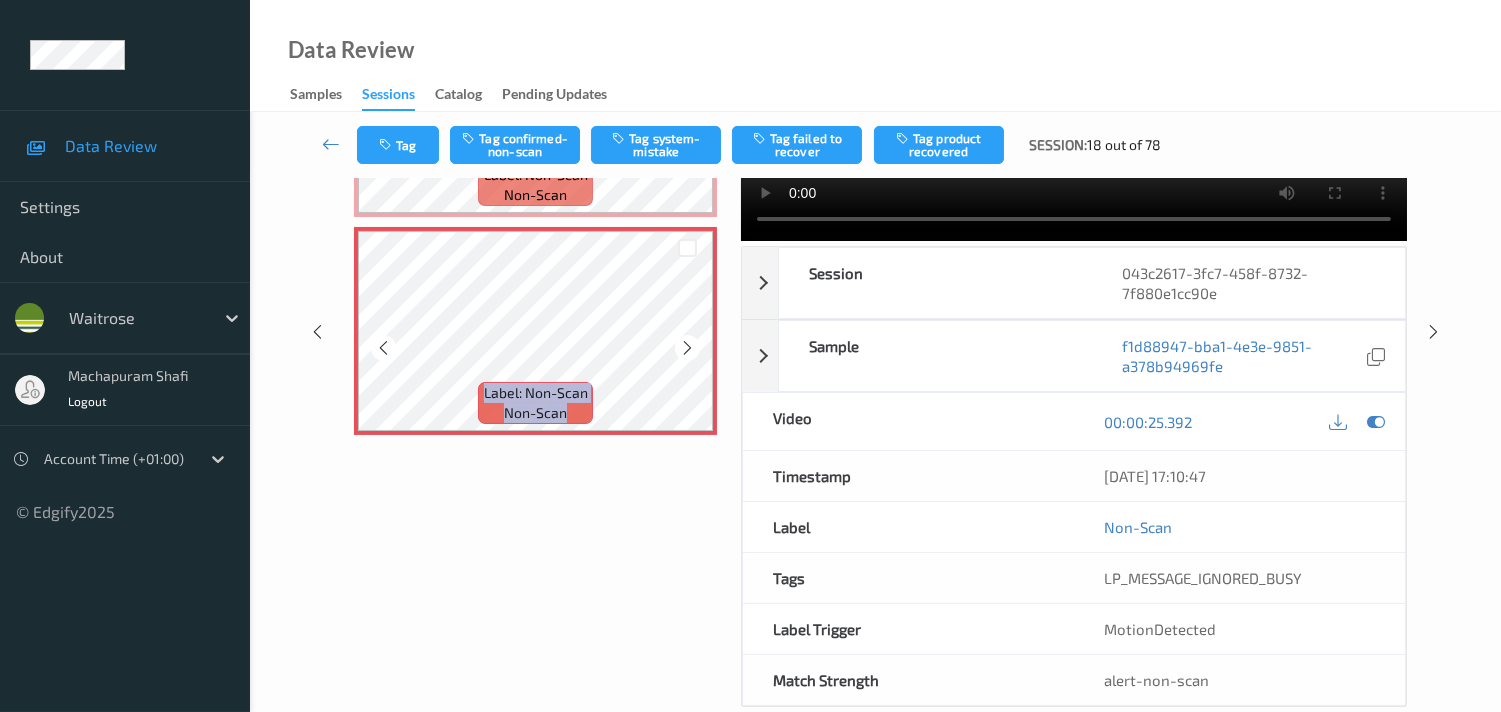 click at bounding box center (687, 348) 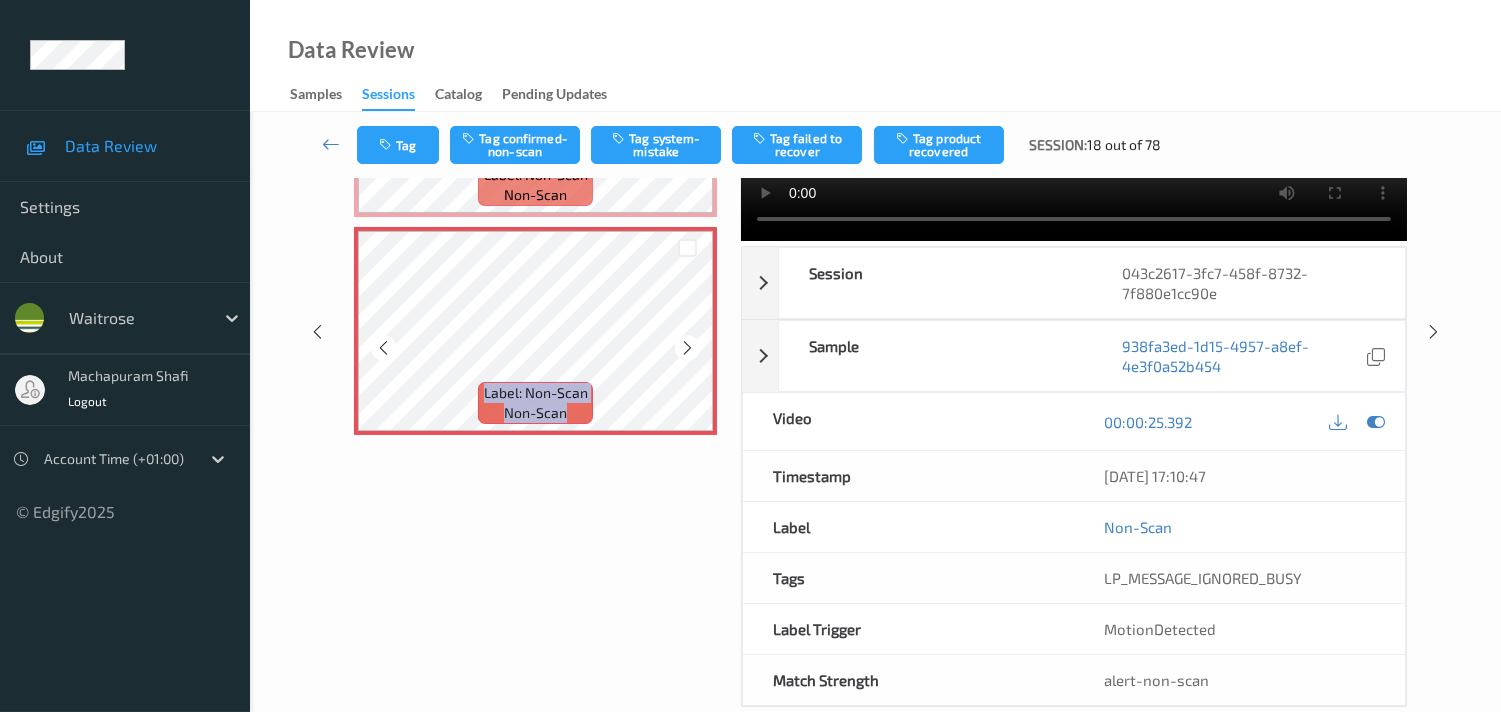 click at bounding box center [687, 348] 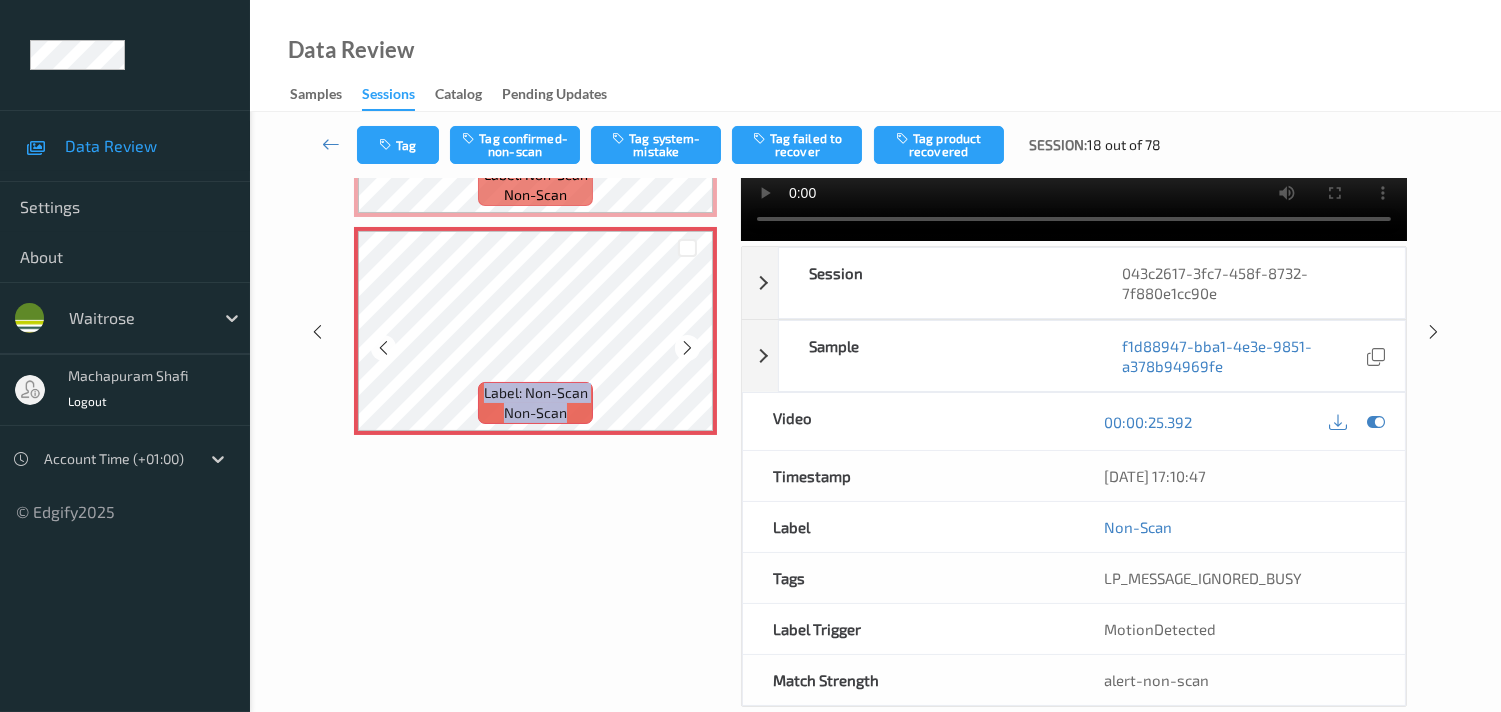 click at bounding box center [687, 348] 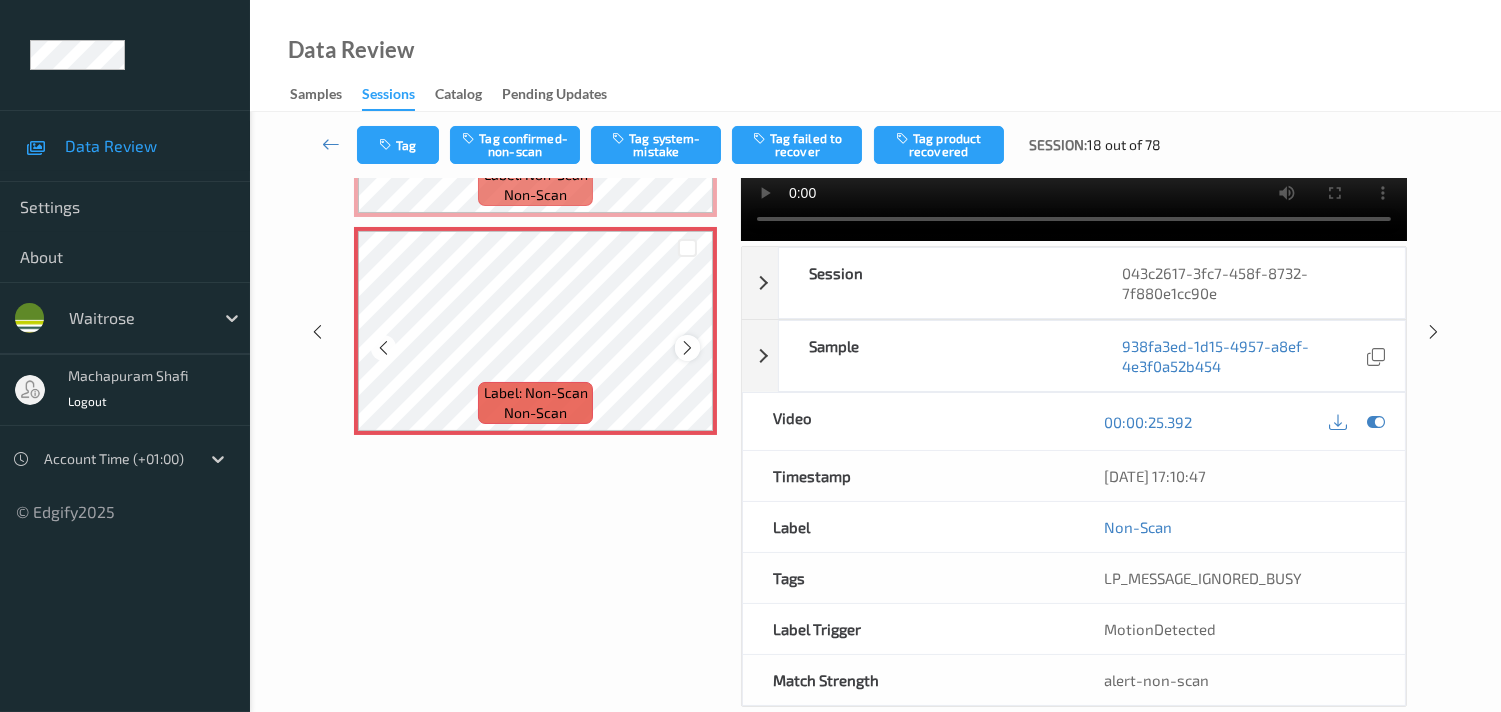 click at bounding box center (687, 348) 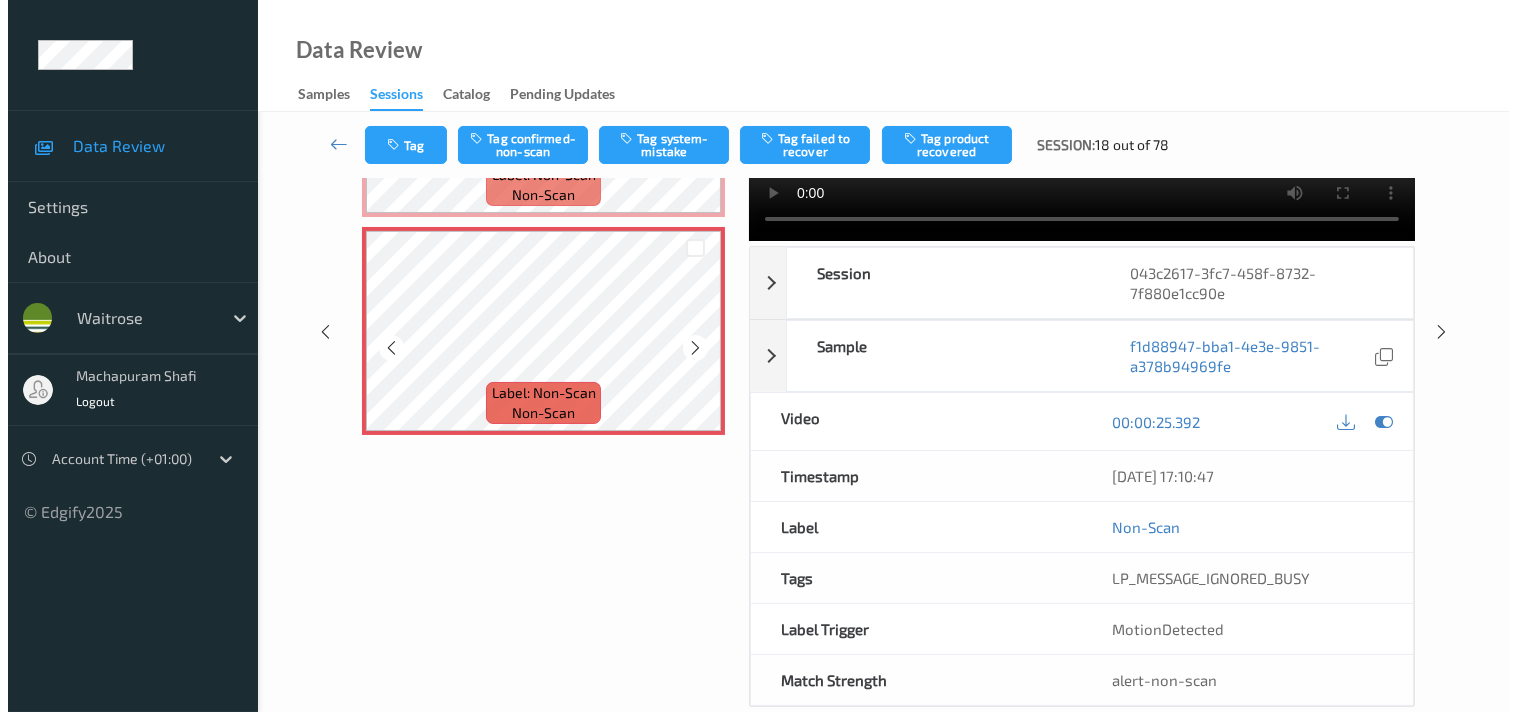 scroll, scrollTop: 360, scrollLeft: 0, axis: vertical 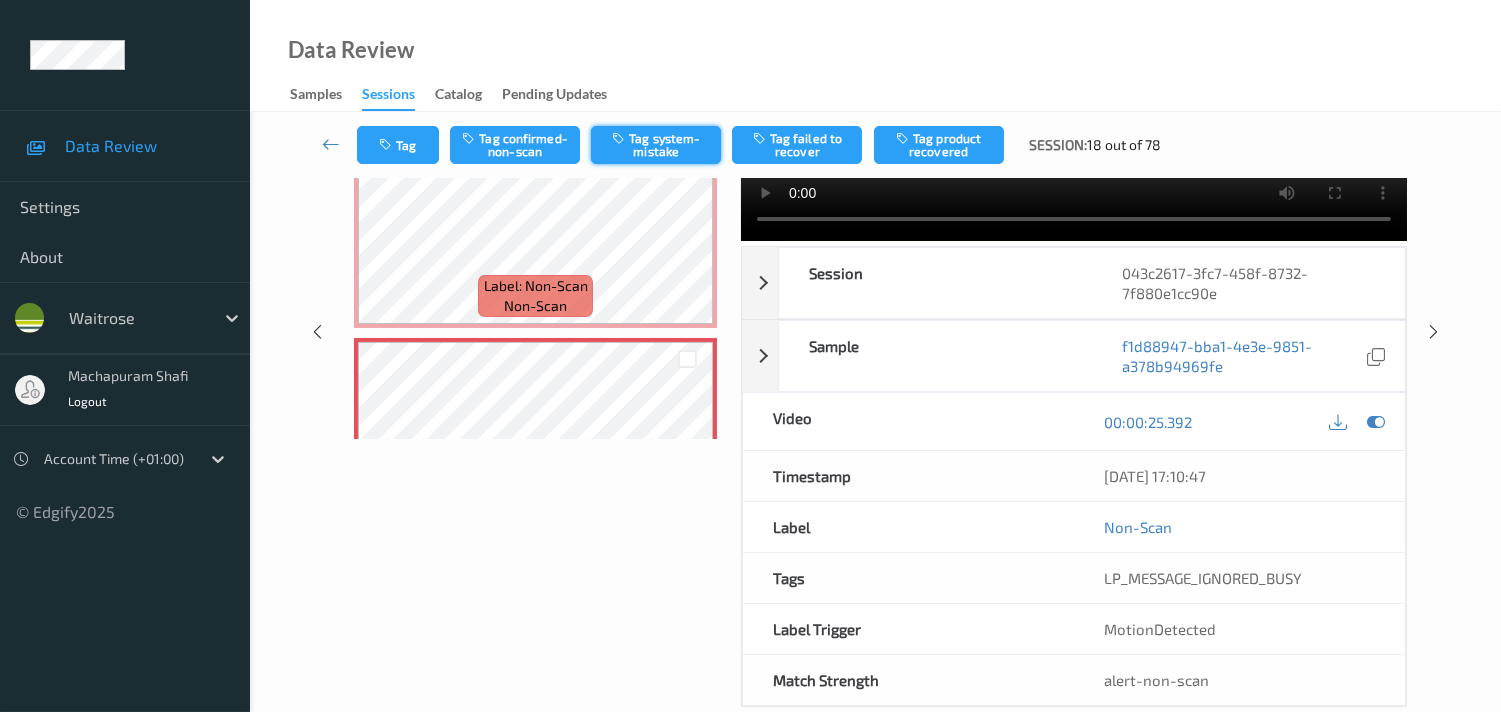 click on "Tag   system-mistake" at bounding box center [656, 145] 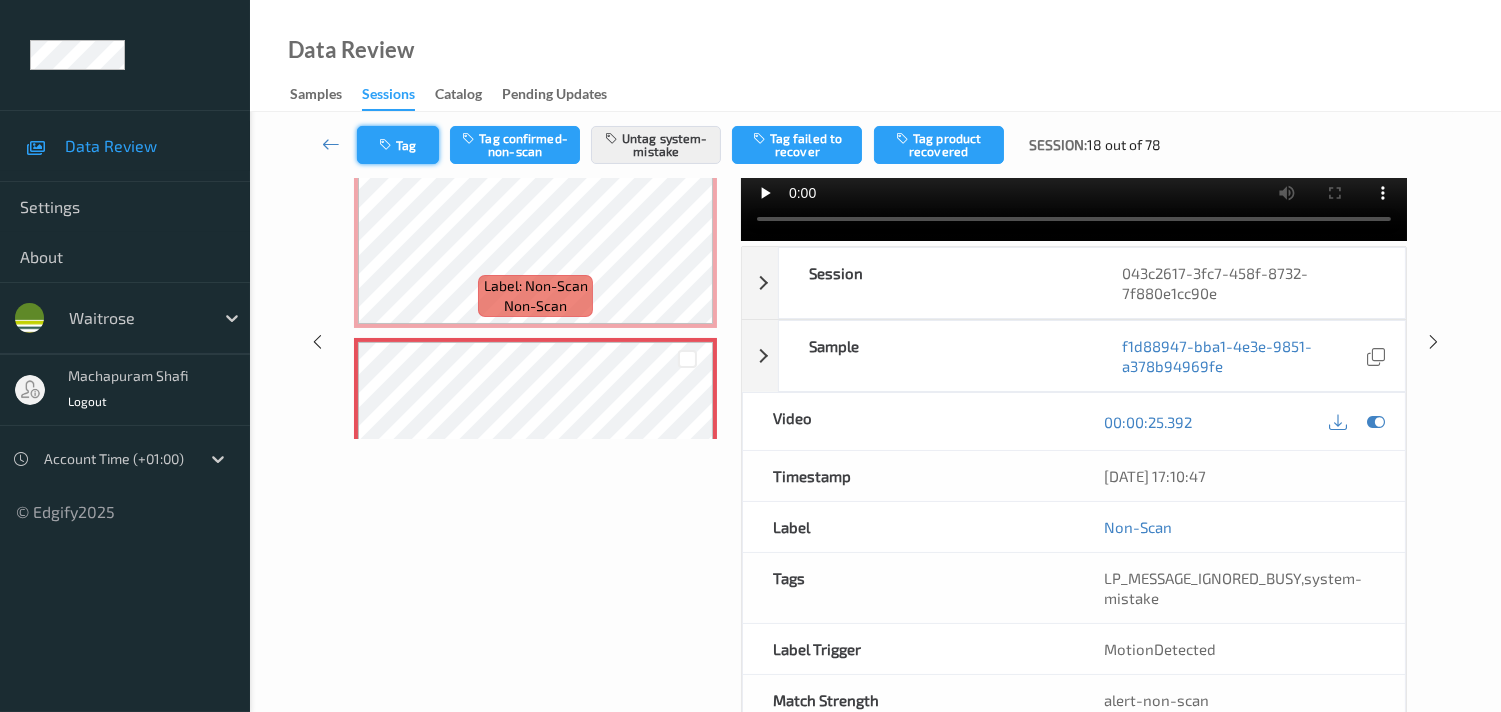 click on "Tag" at bounding box center (398, 145) 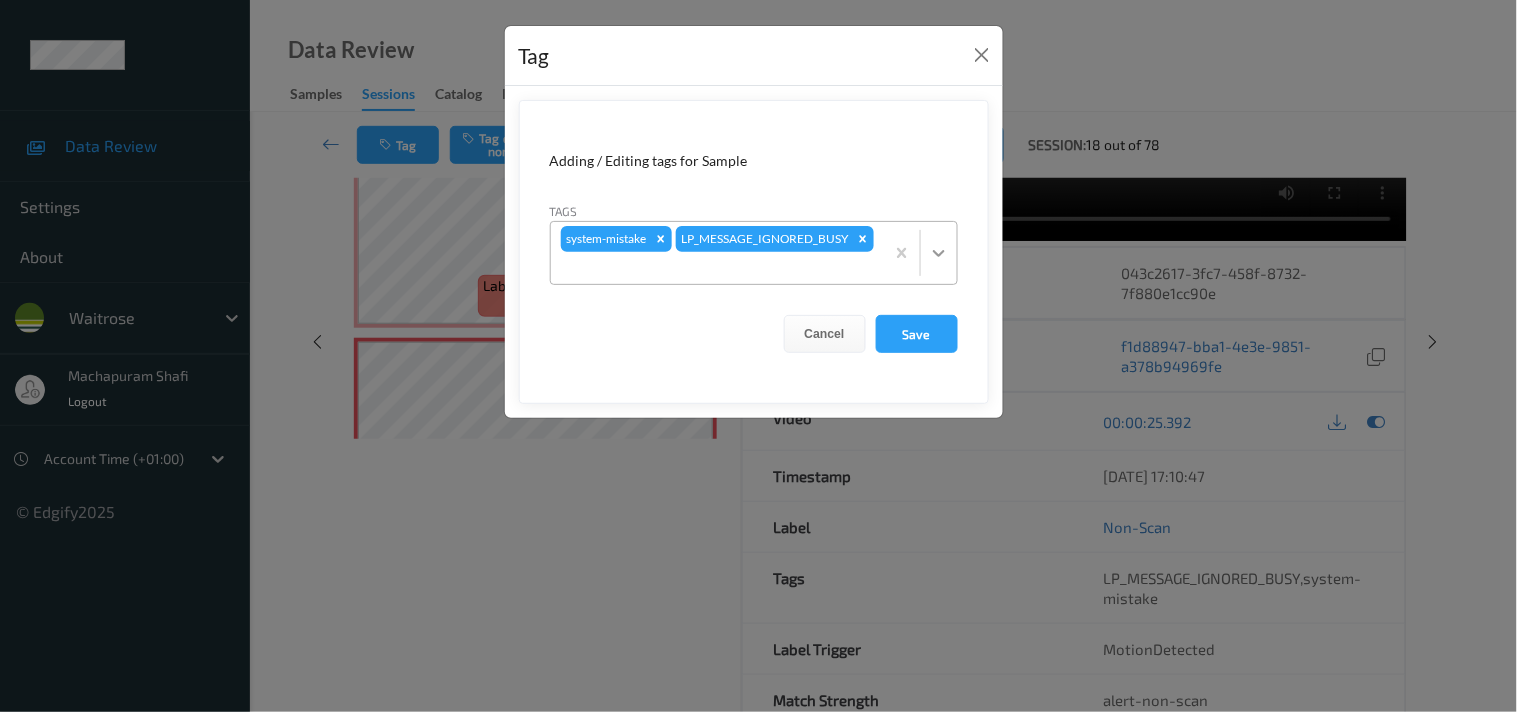 click 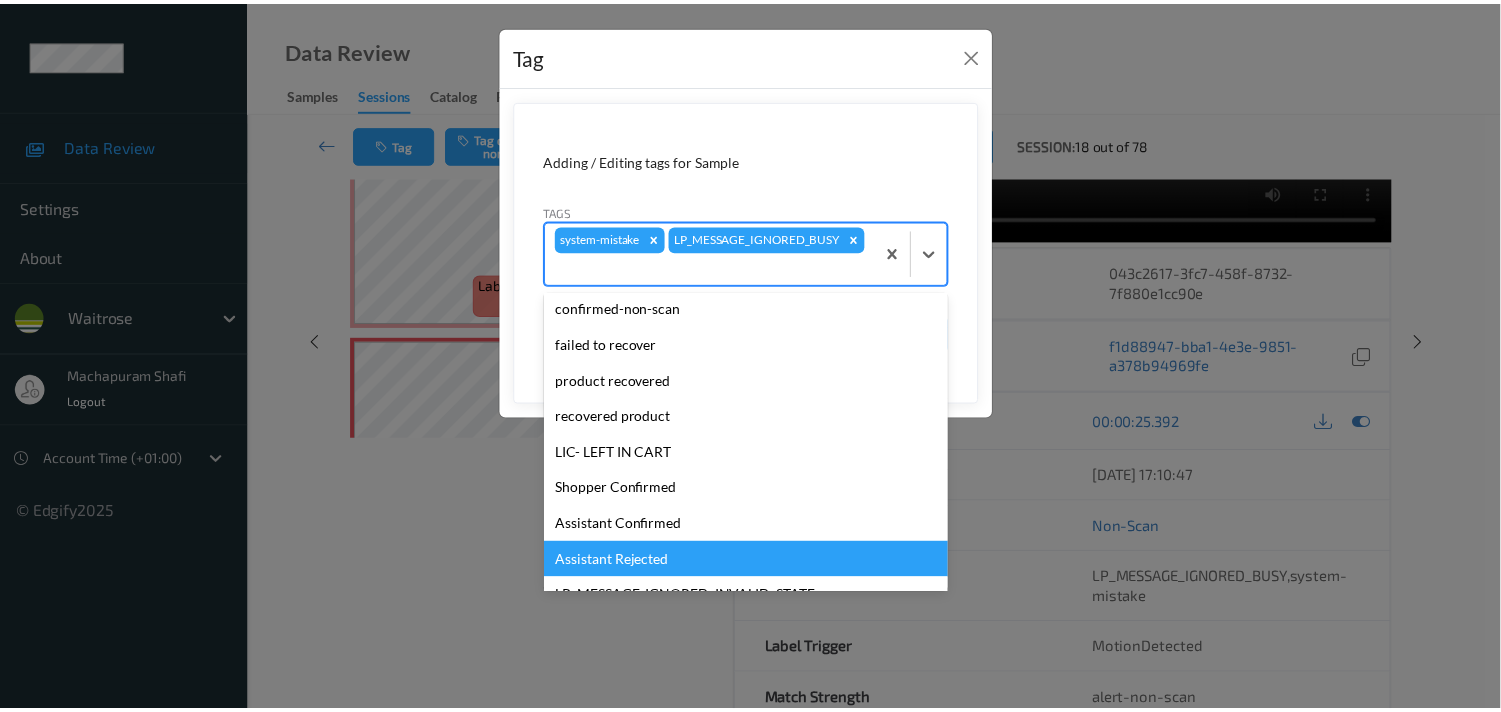 scroll, scrollTop: 320, scrollLeft: 0, axis: vertical 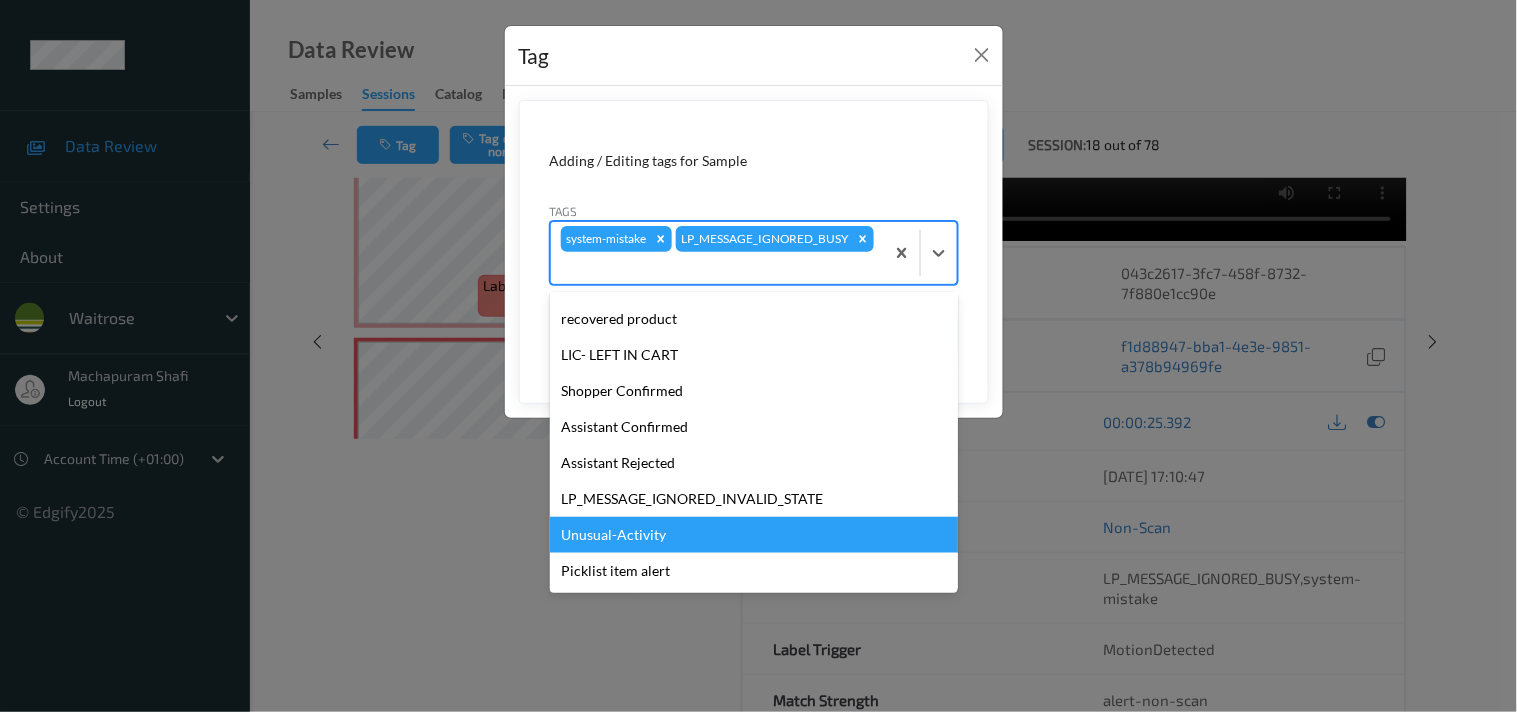 drag, startPoint x: 624, startPoint y: 547, endPoint x: 763, endPoint y: 453, distance: 167.80048 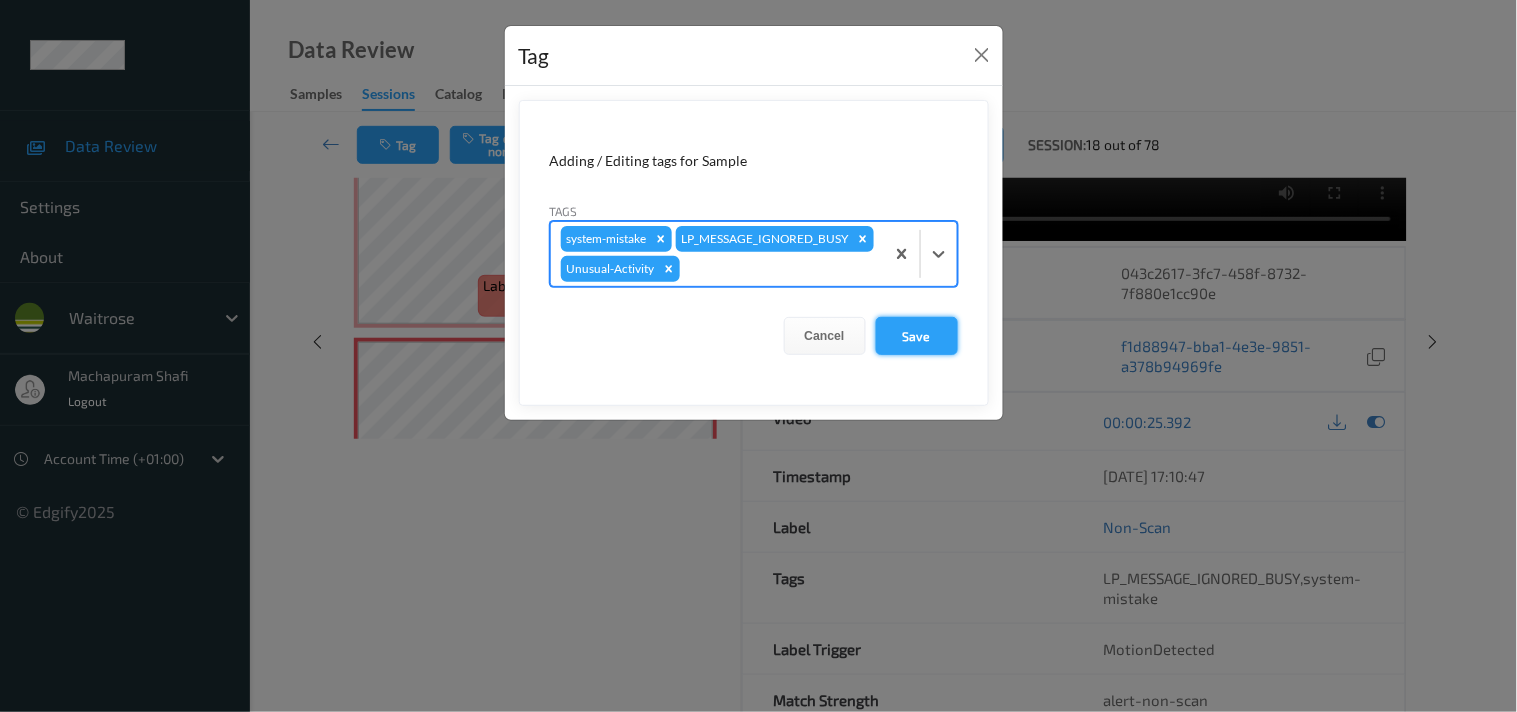click on "Save" at bounding box center [917, 336] 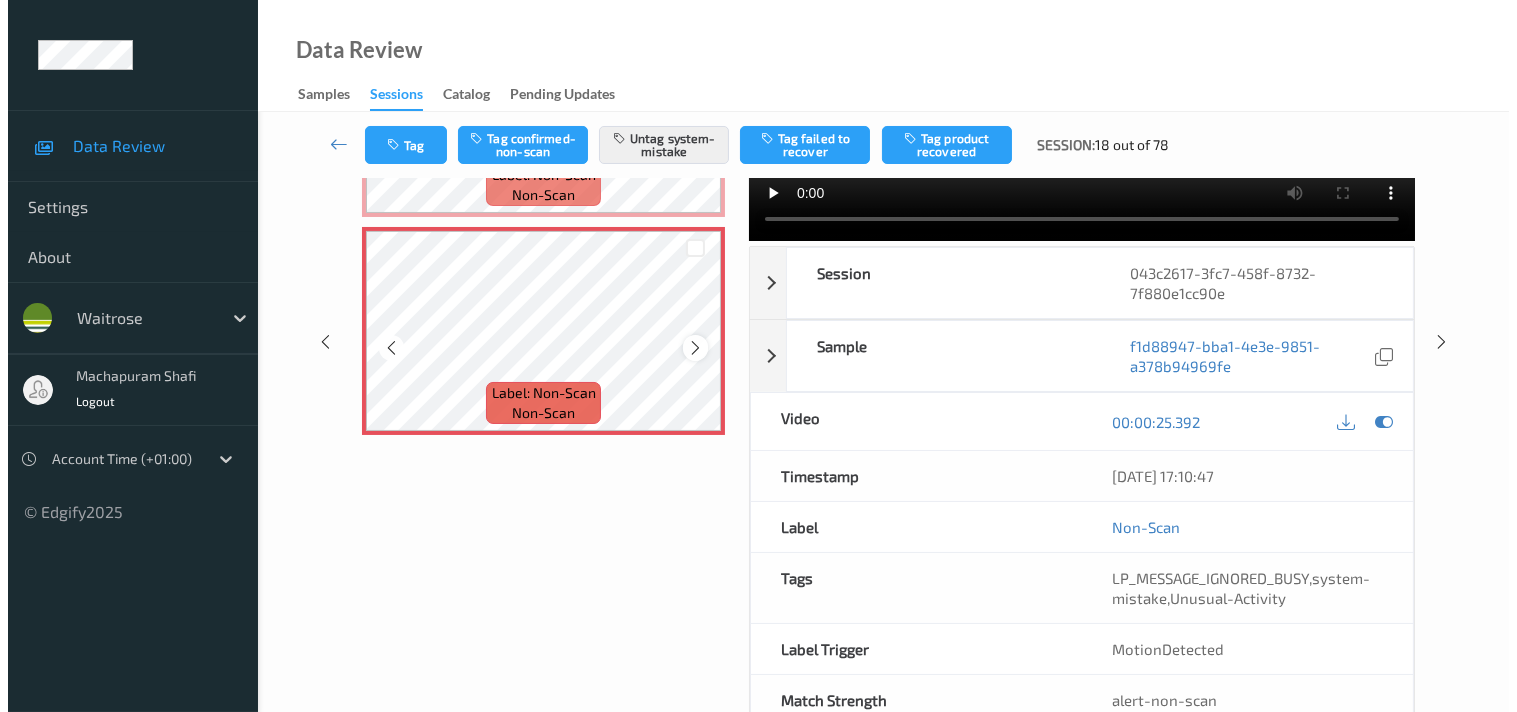 scroll, scrollTop: 250, scrollLeft: 0, axis: vertical 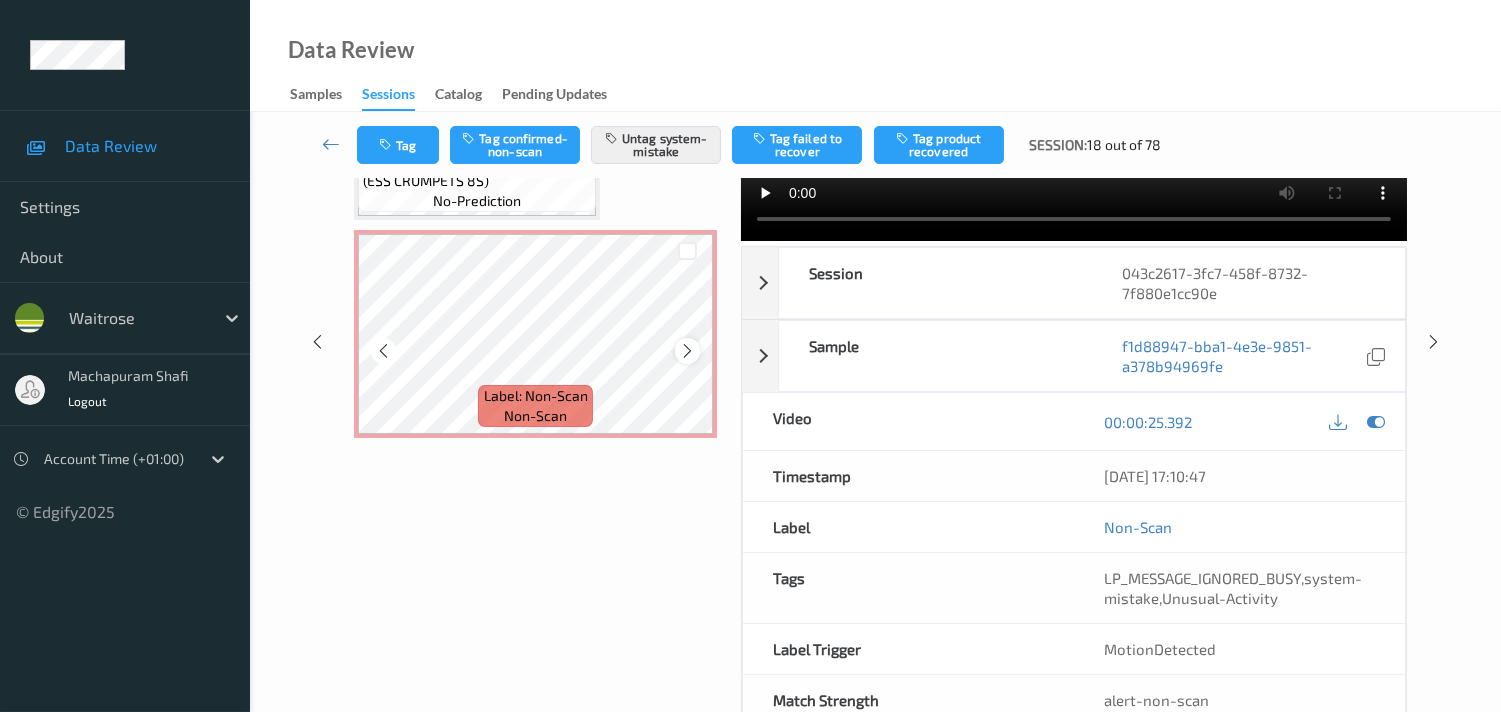 click at bounding box center [687, 351] 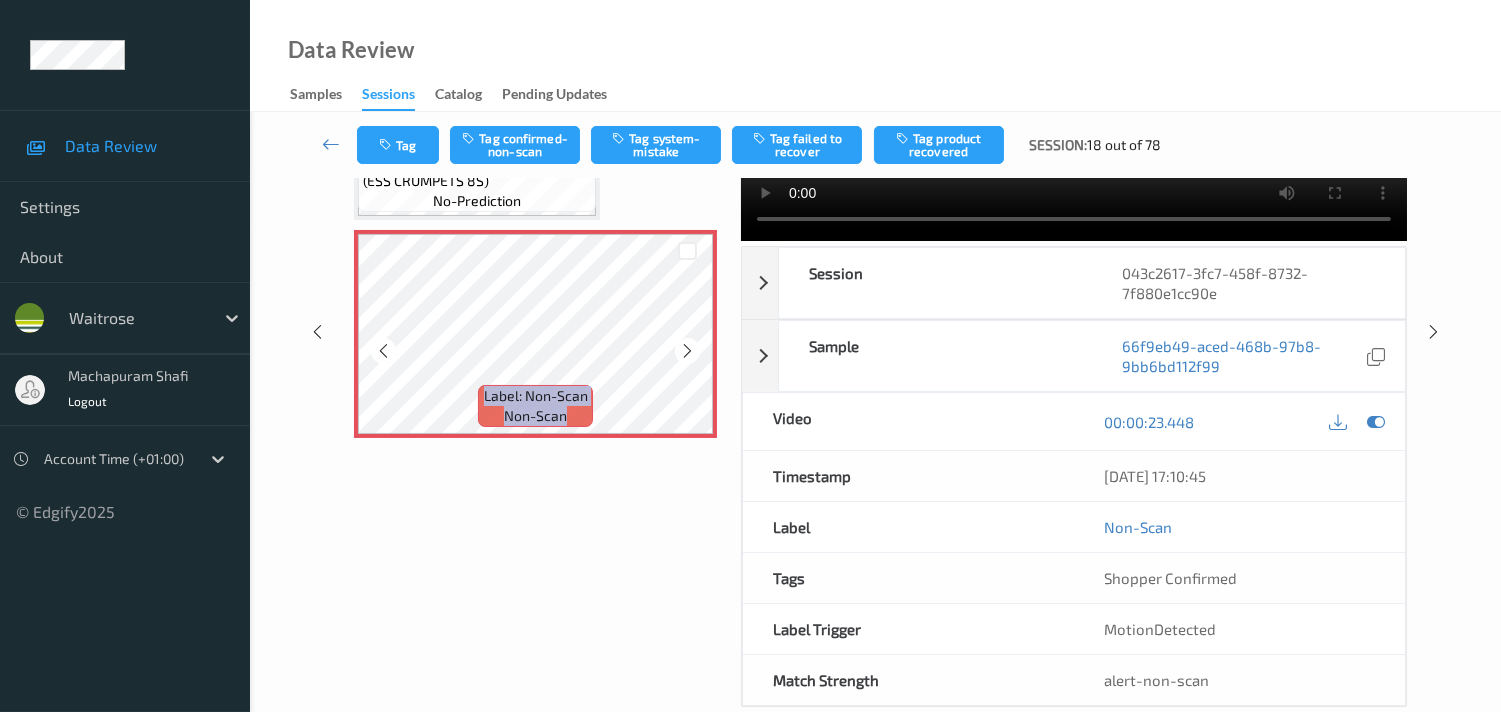 click at bounding box center [687, 351] 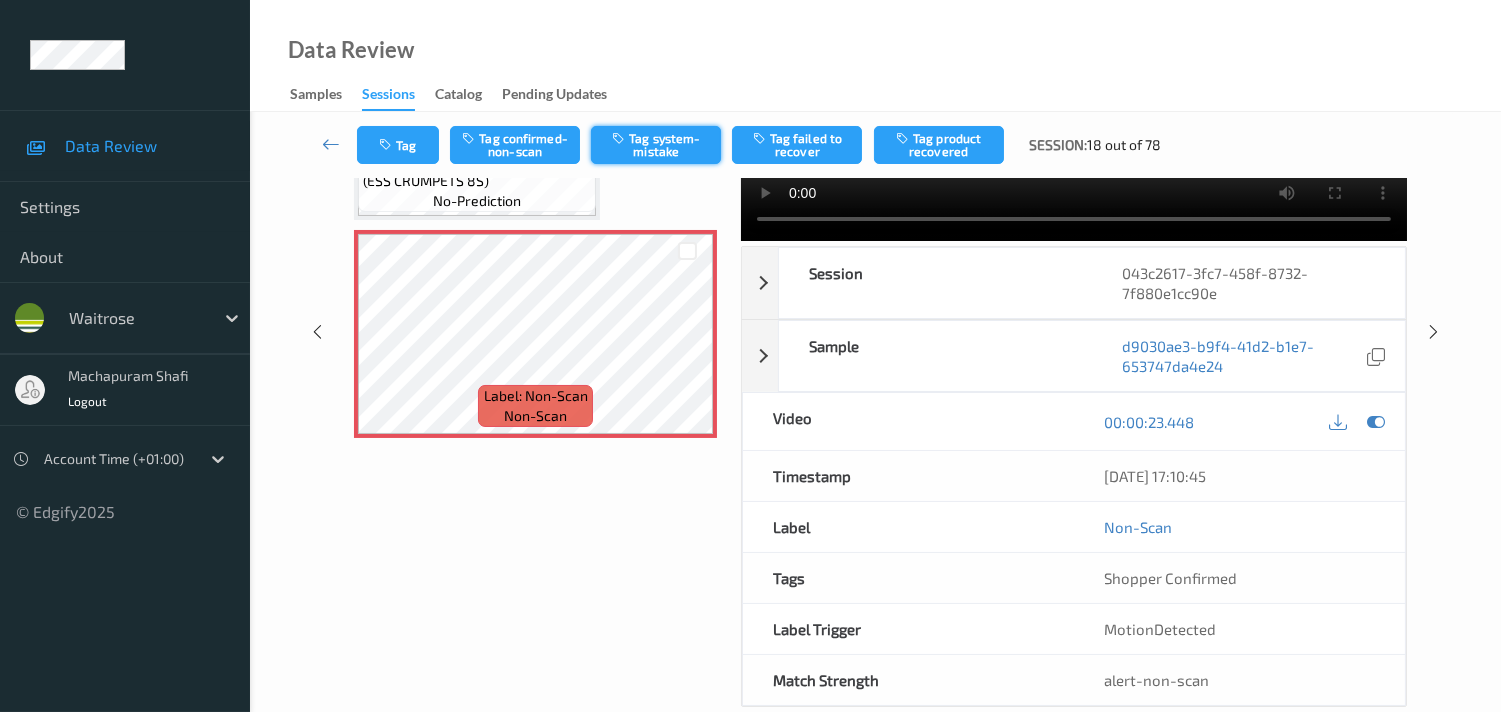 click on "Tag   system-mistake" at bounding box center (656, 145) 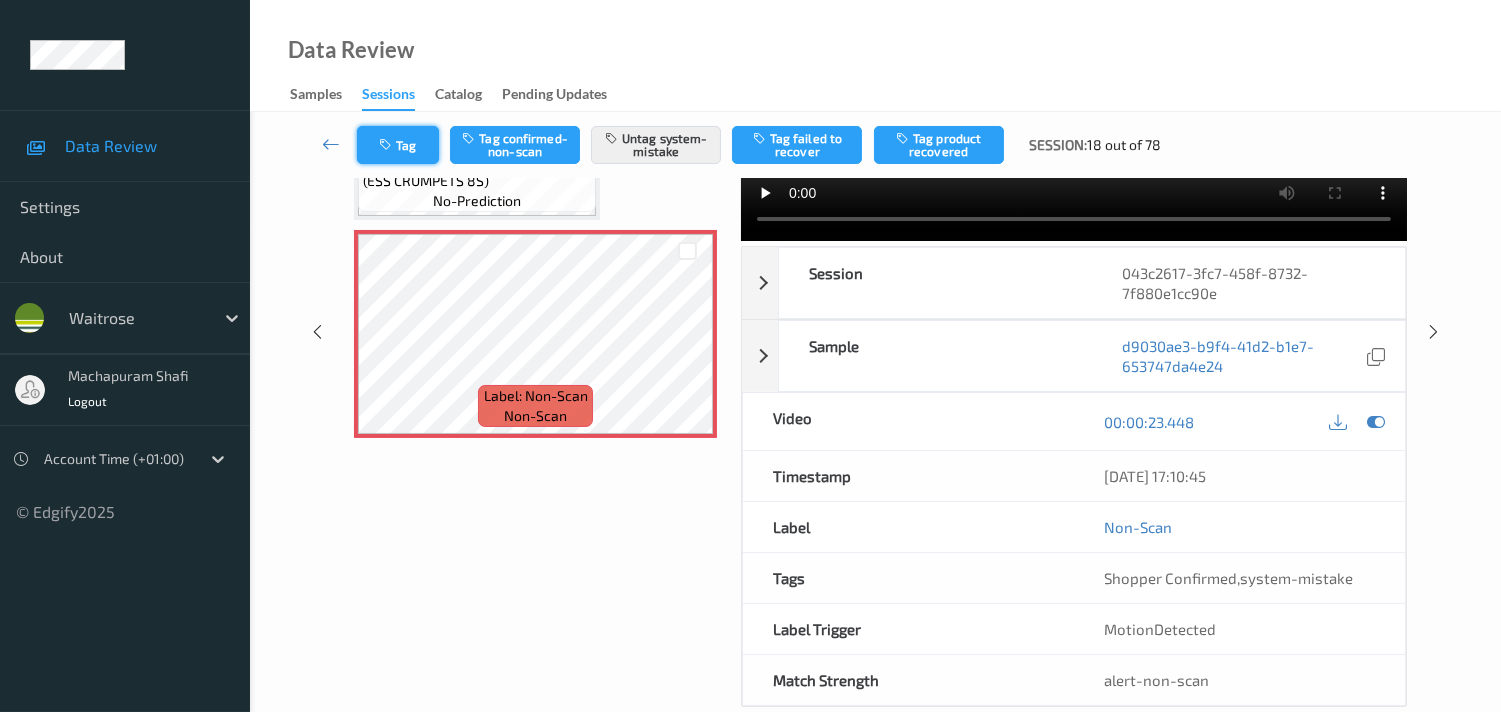 click at bounding box center (387, 145) 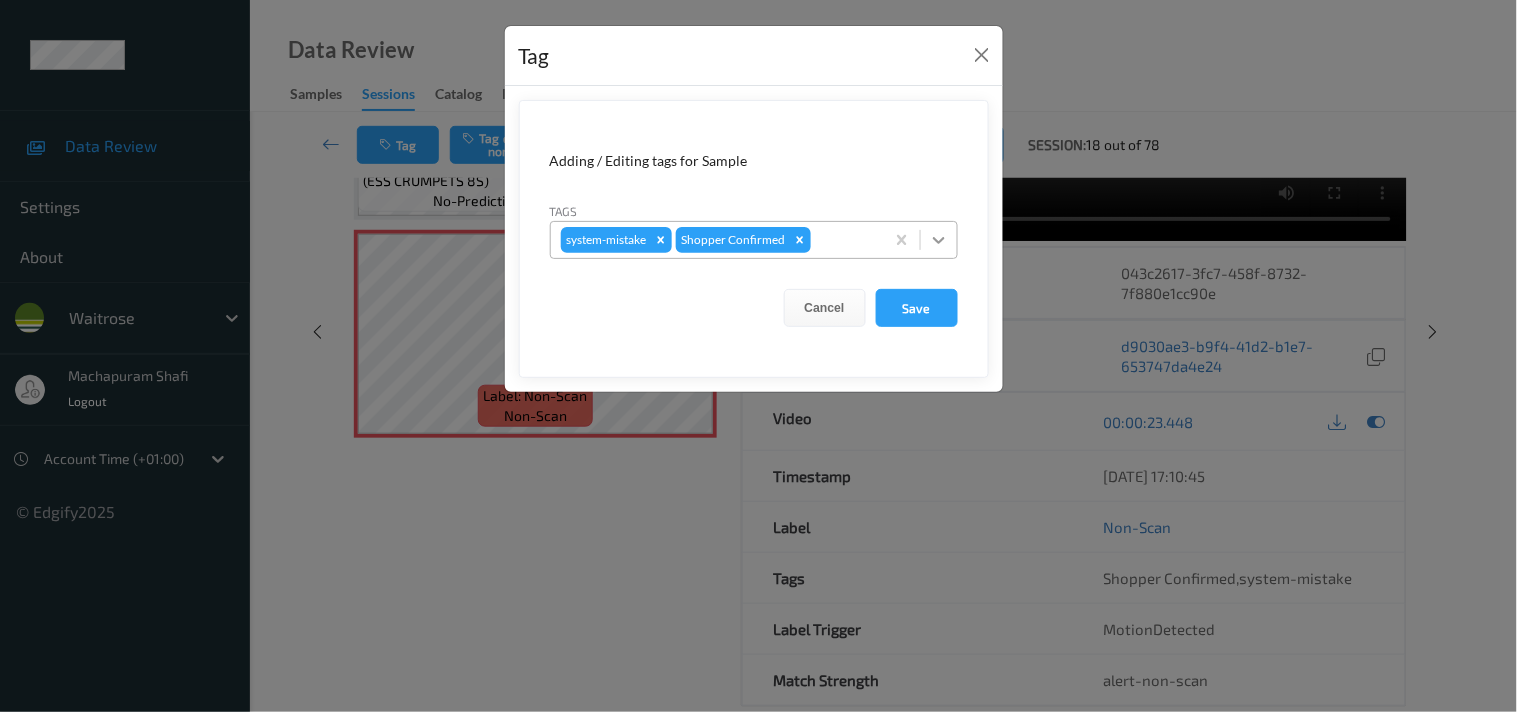 click 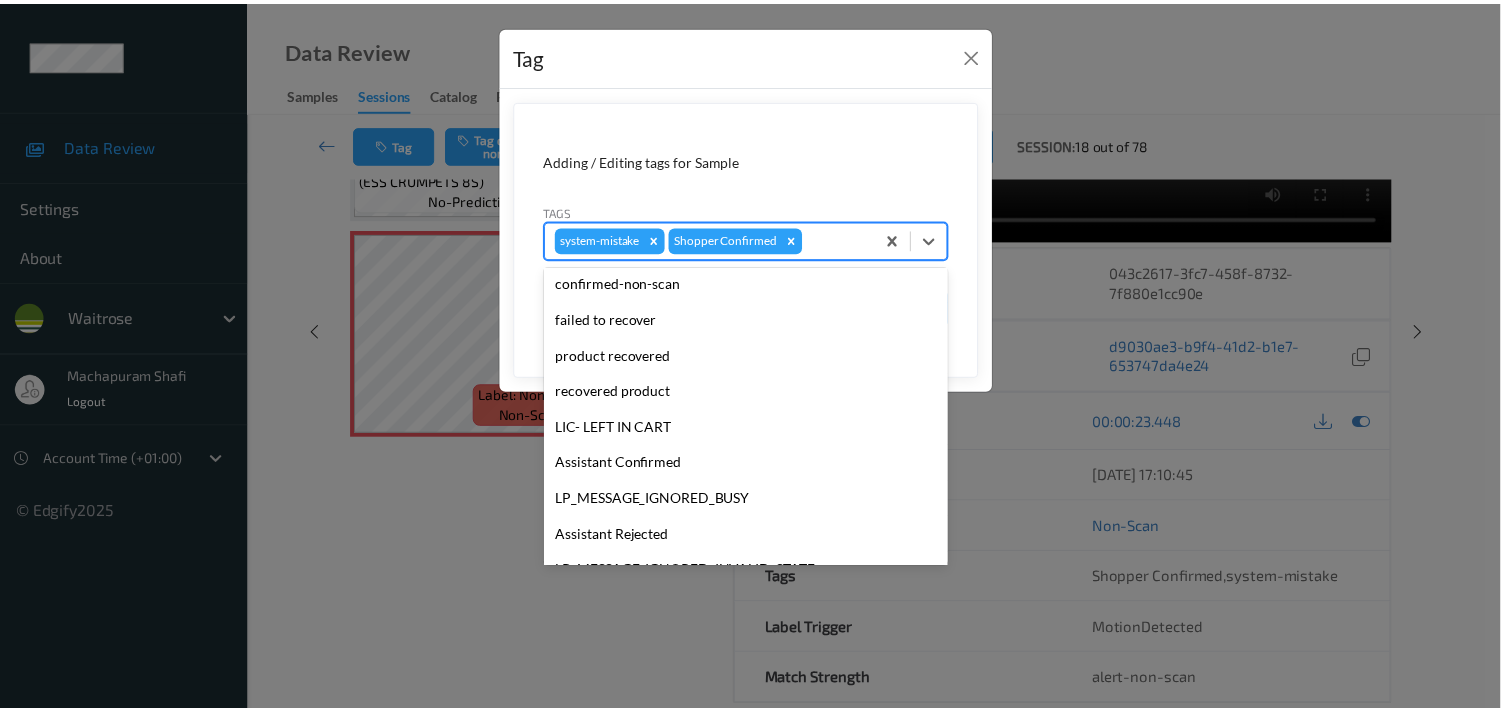 scroll, scrollTop: 320, scrollLeft: 0, axis: vertical 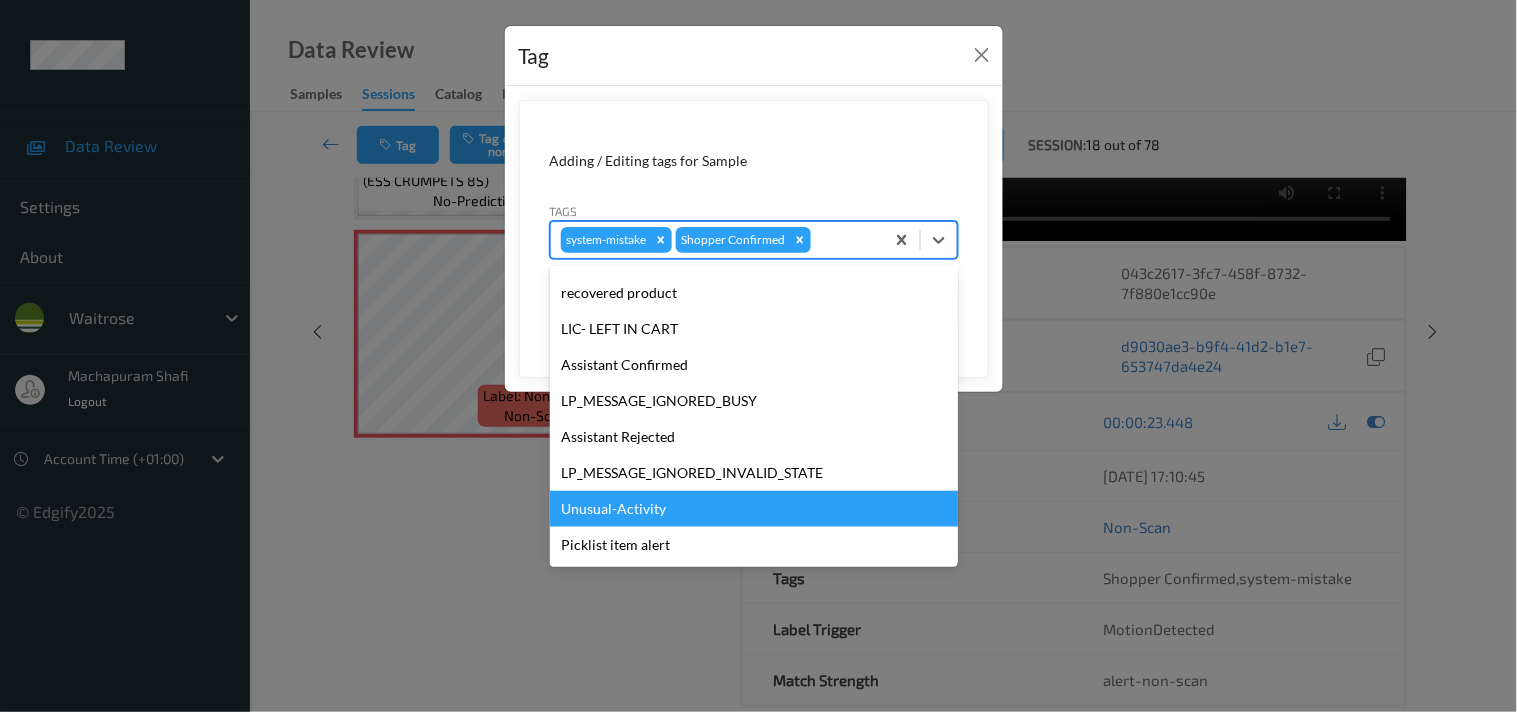 click on "Unusual-Activity" at bounding box center [754, 509] 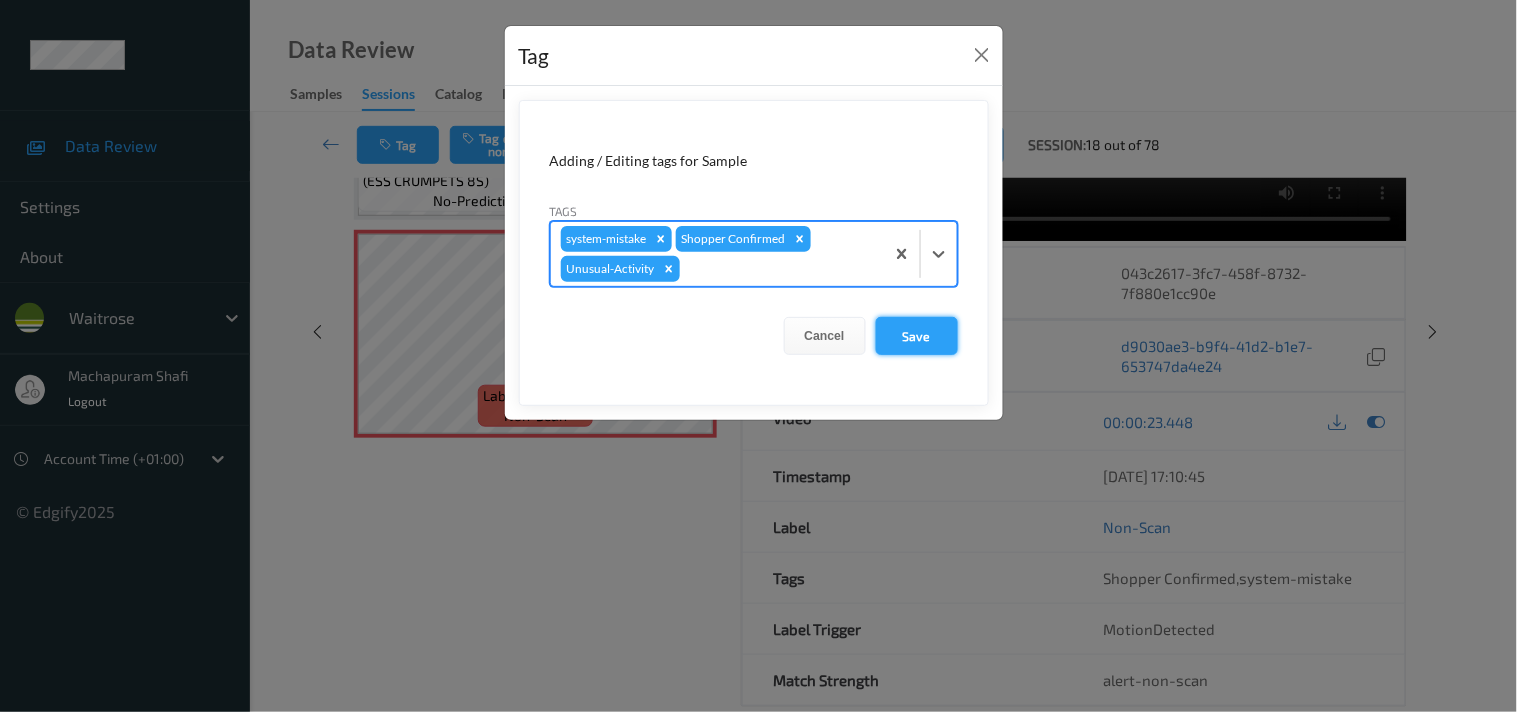 click on "Save" at bounding box center (917, 336) 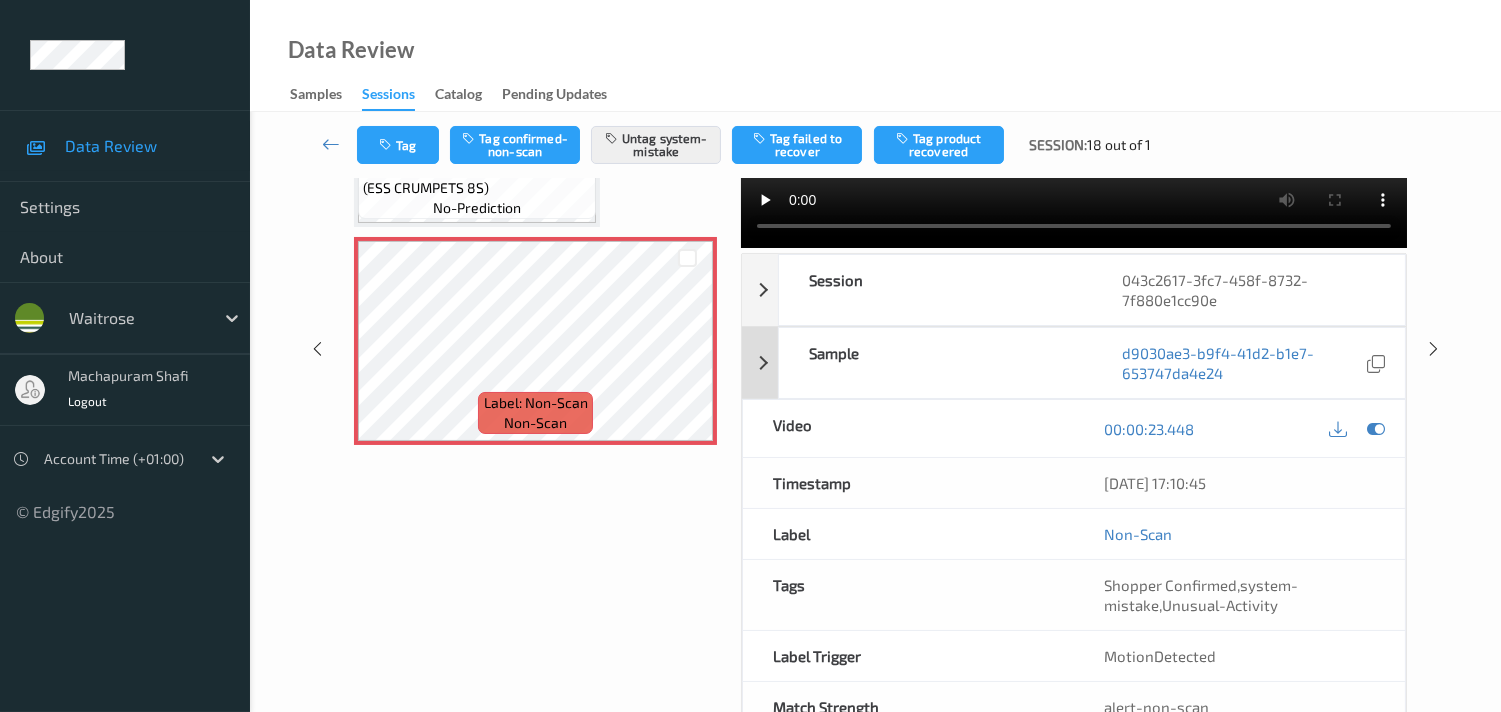 scroll, scrollTop: 0, scrollLeft: 0, axis: both 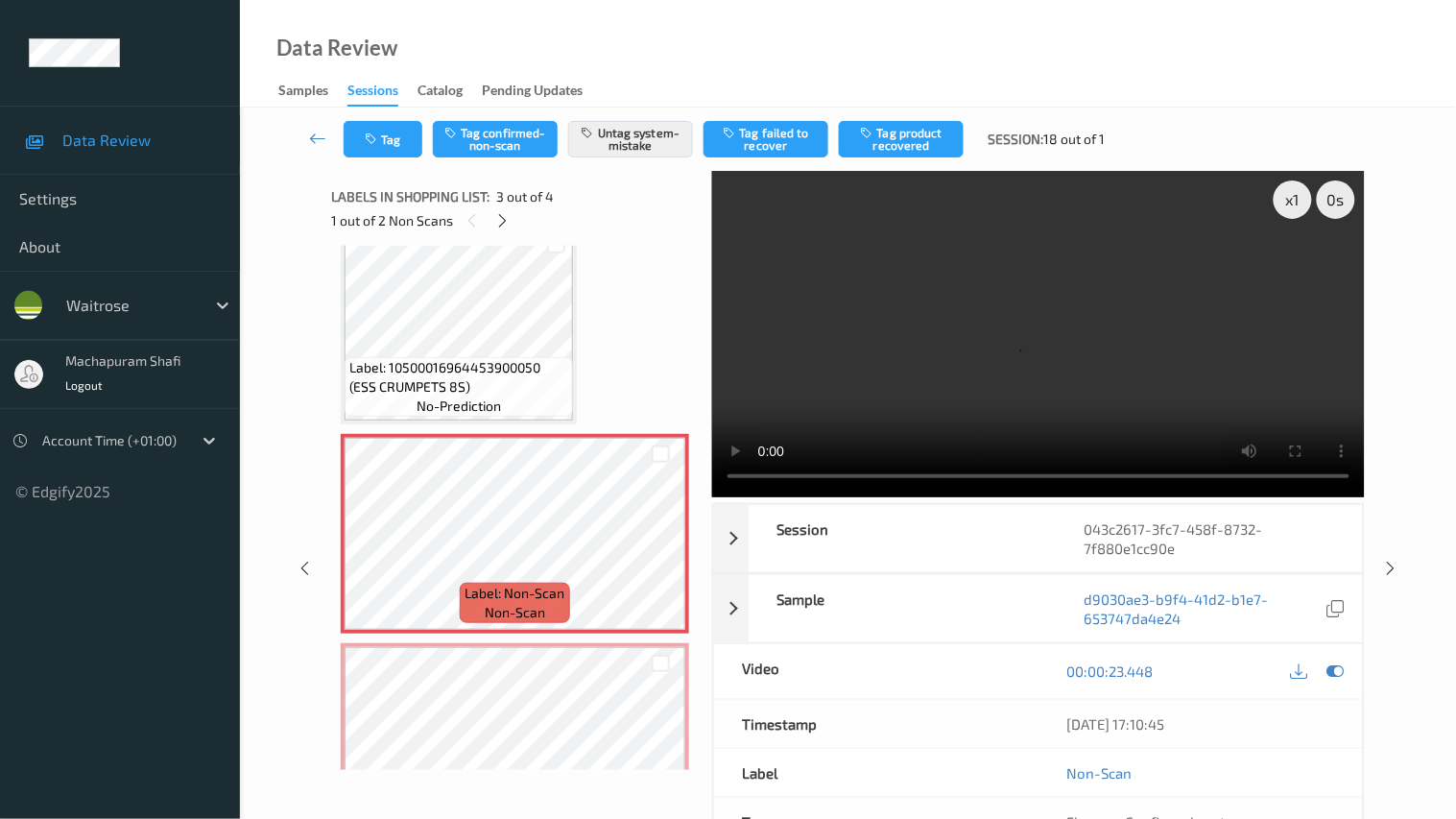 click at bounding box center (1038, 334) 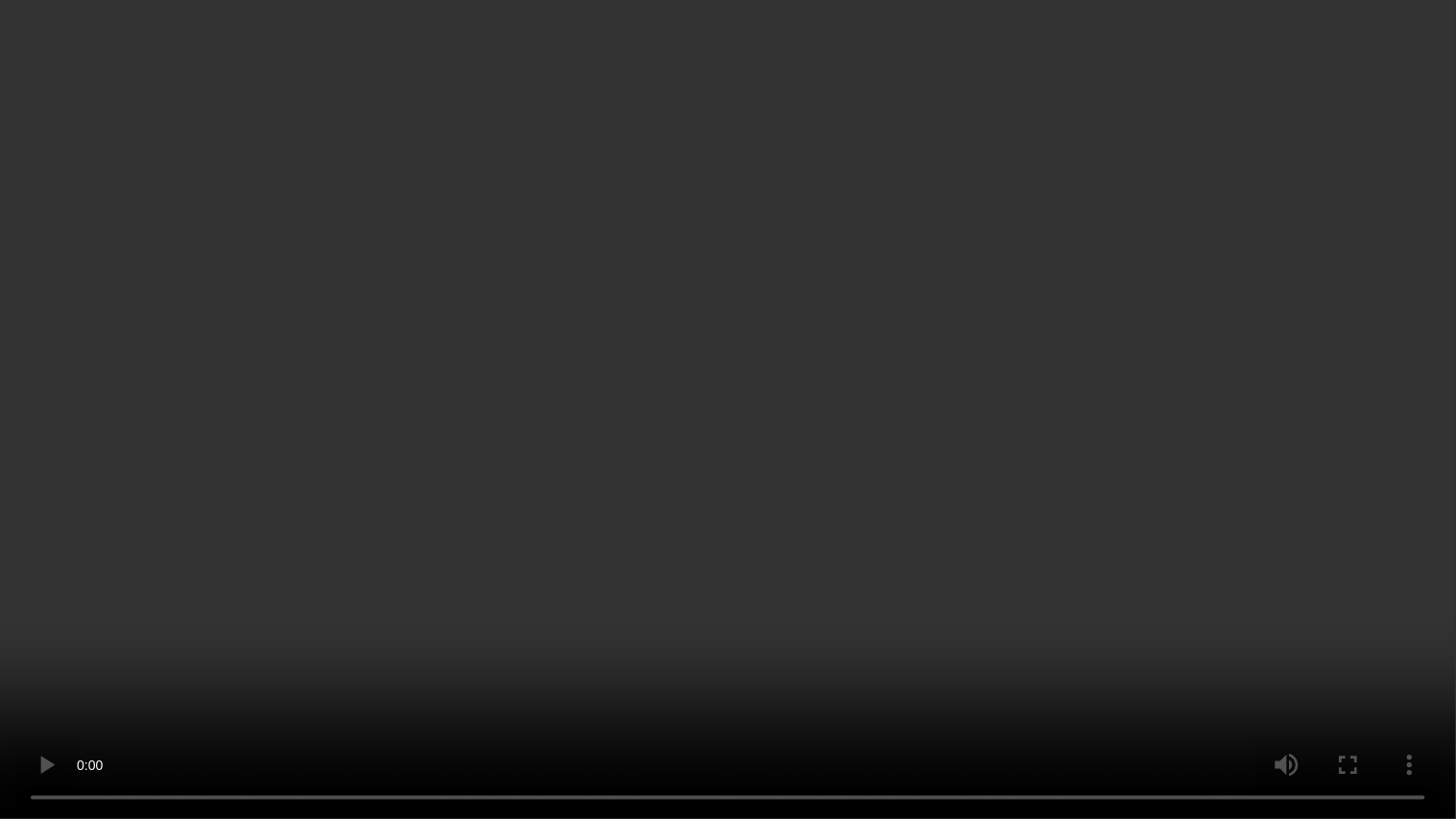 type 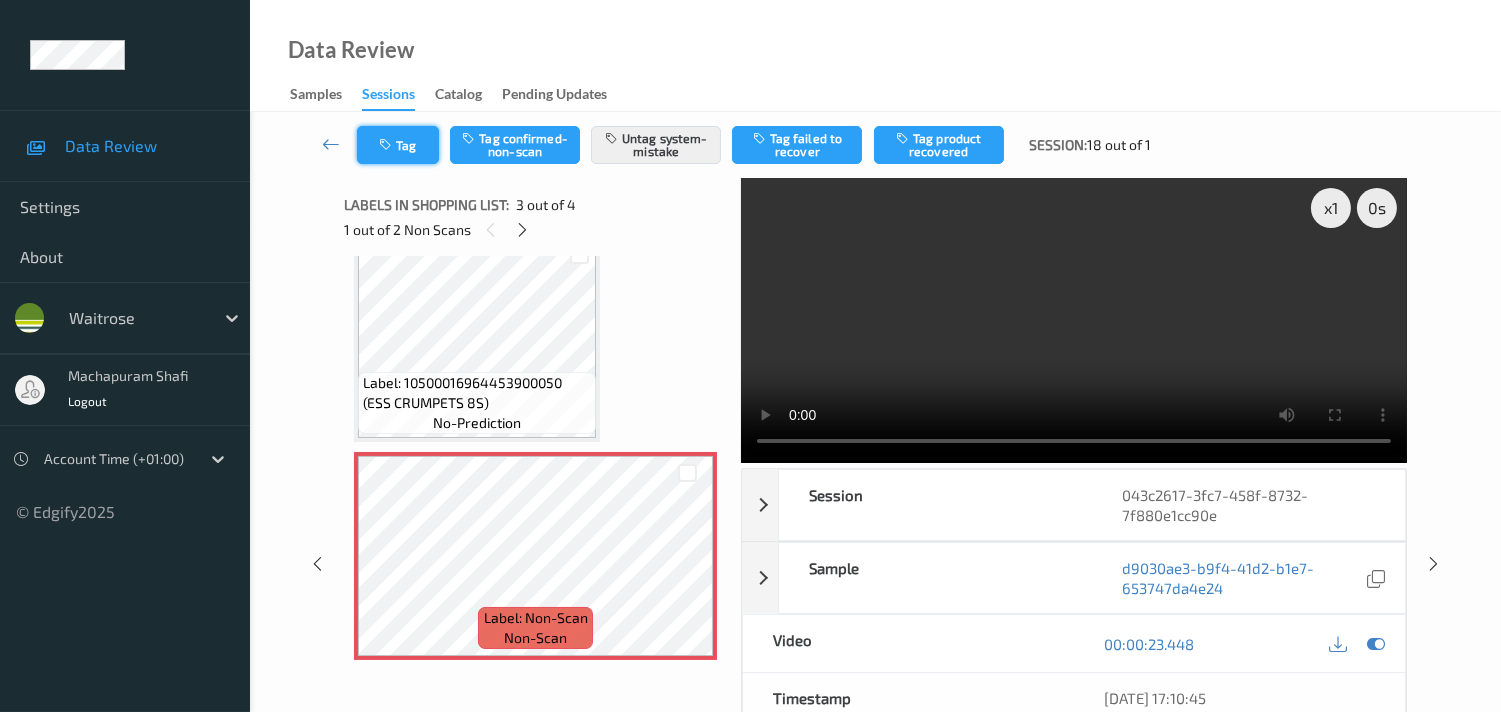 click on "Tag" at bounding box center [398, 145] 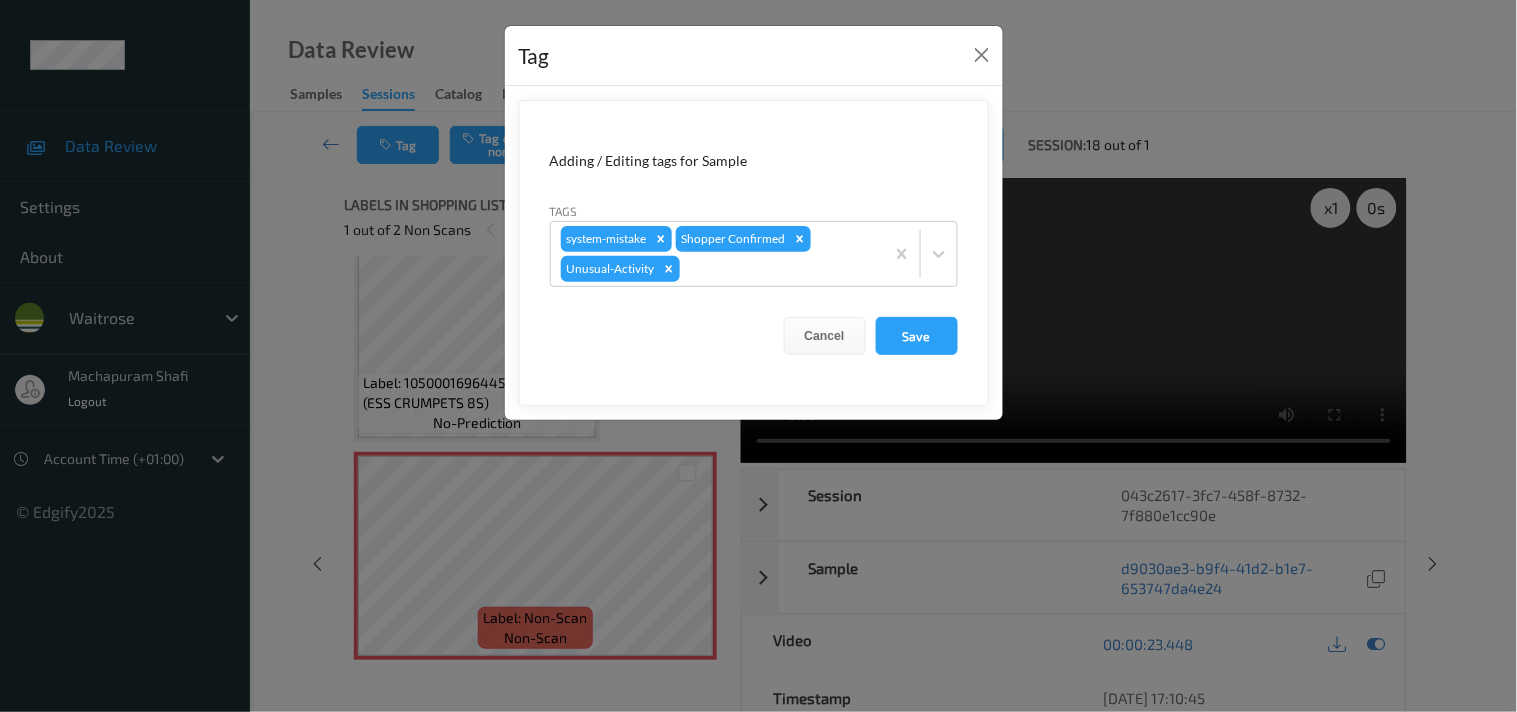 click on "Tag Adding / Editing tags for Sample   Tags system-mistake Shopper Confirmed Unusual-Activity Cancel Save" at bounding box center [758, 356] 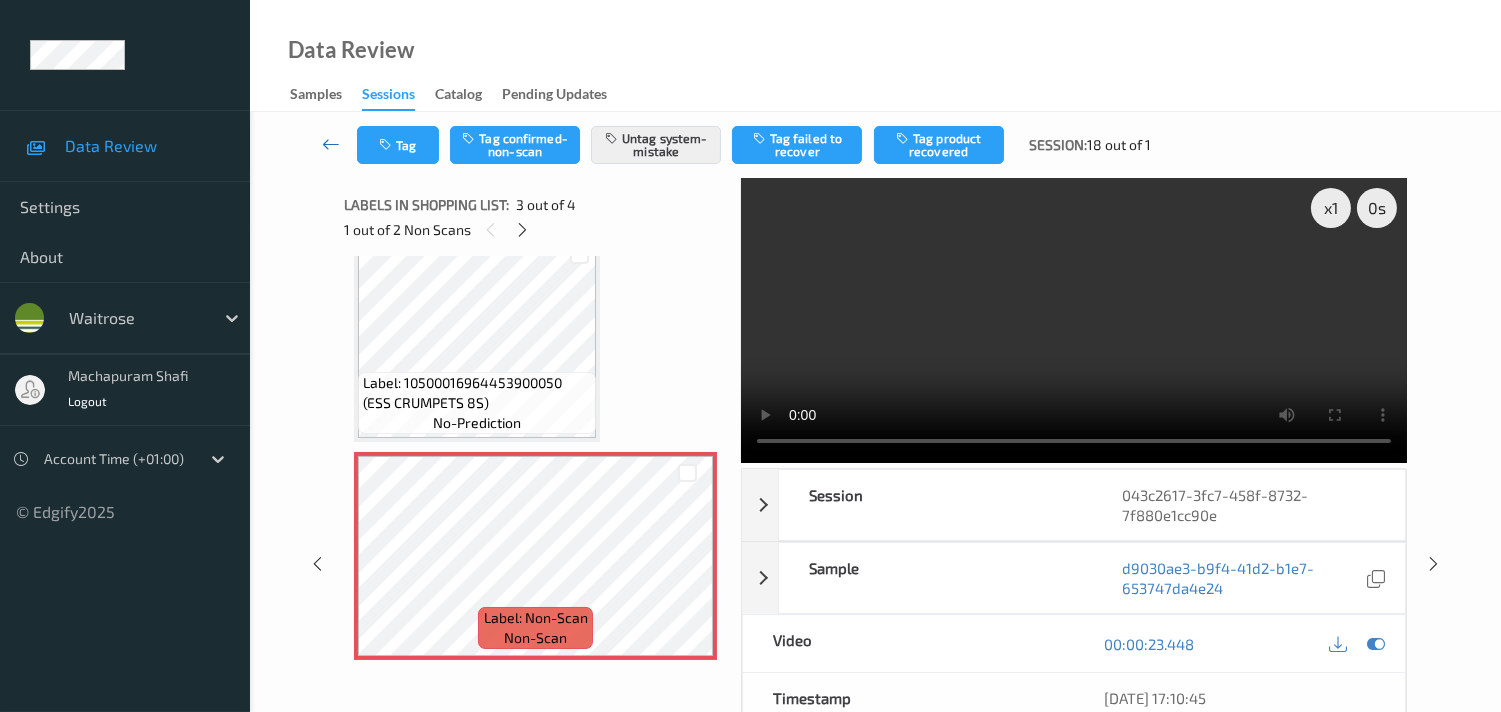 click at bounding box center [331, 144] 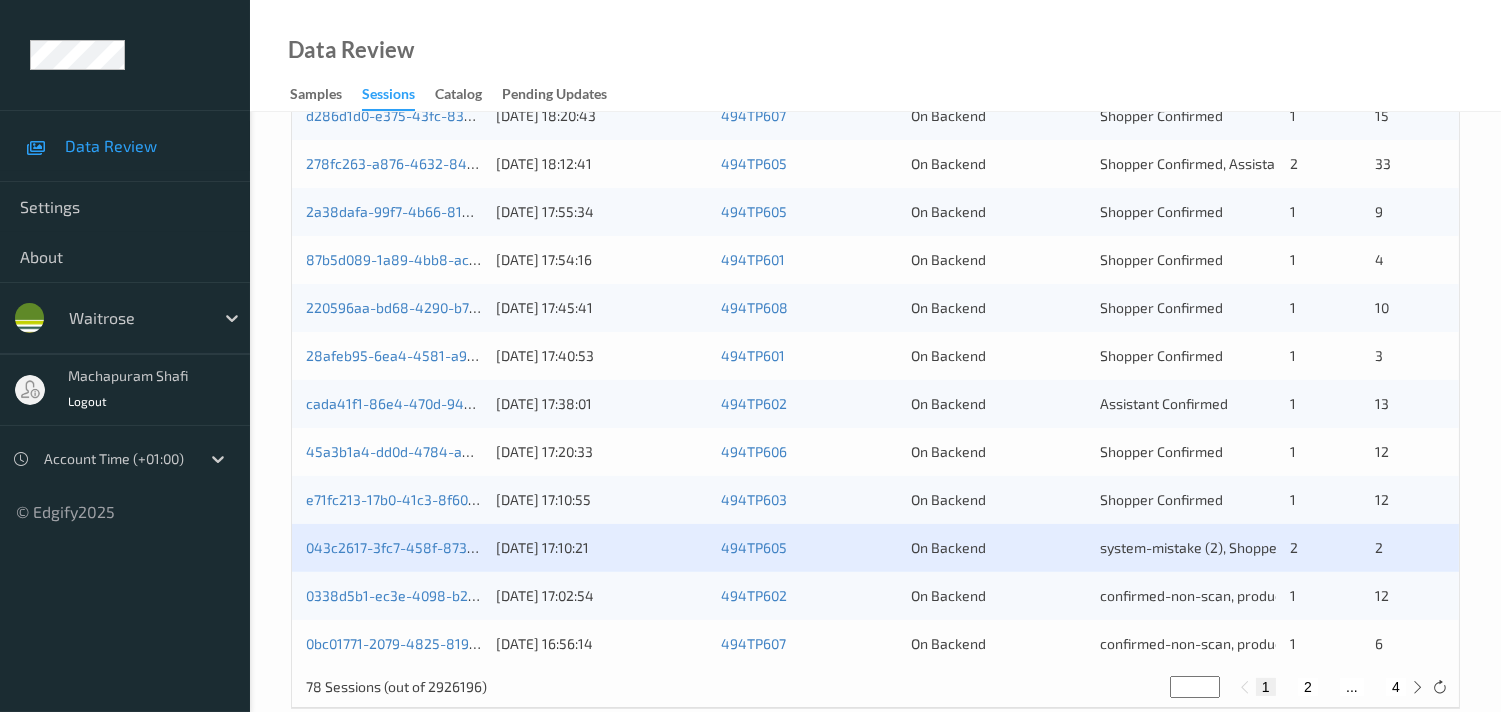 scroll, scrollTop: 951, scrollLeft: 0, axis: vertical 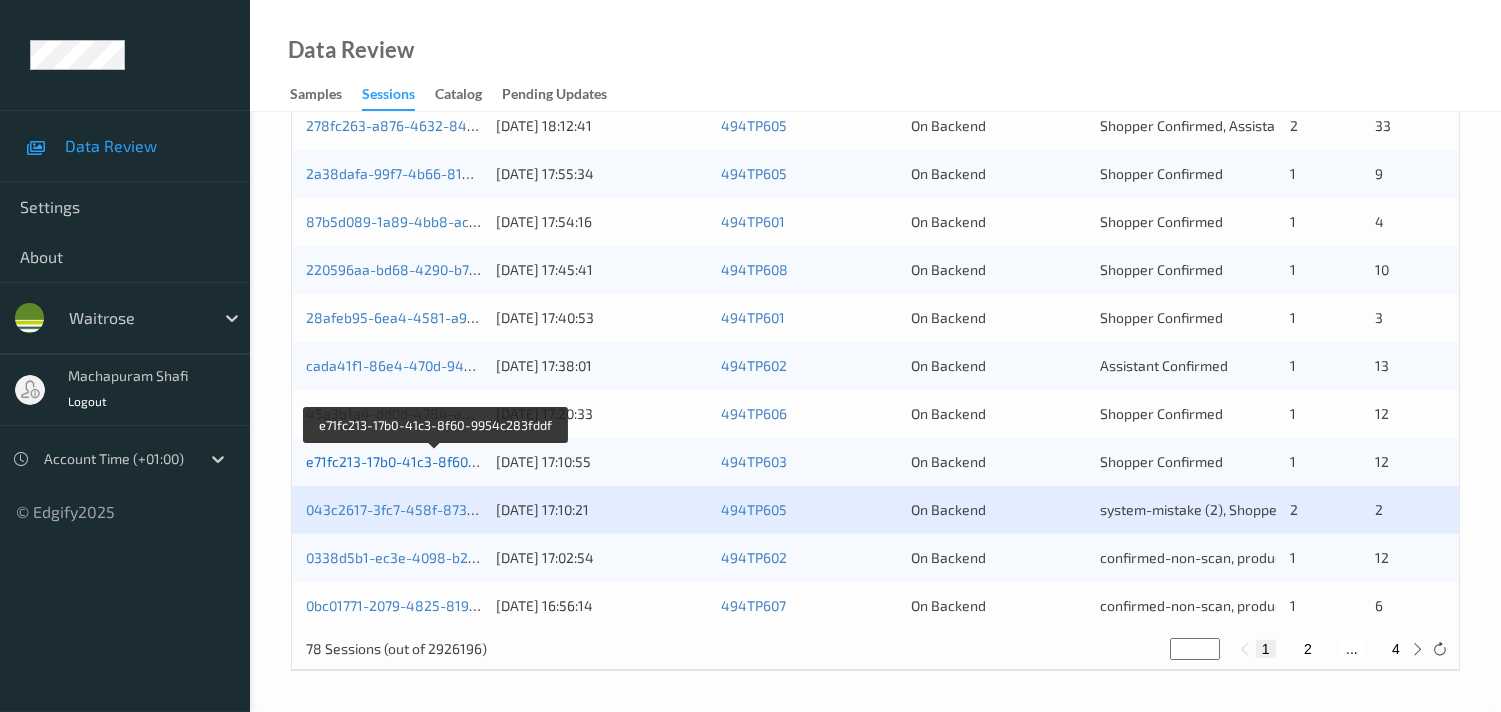 click on "e71fc213-17b0-41c3-8f60-9954c283fddf" at bounding box center [435, 461] 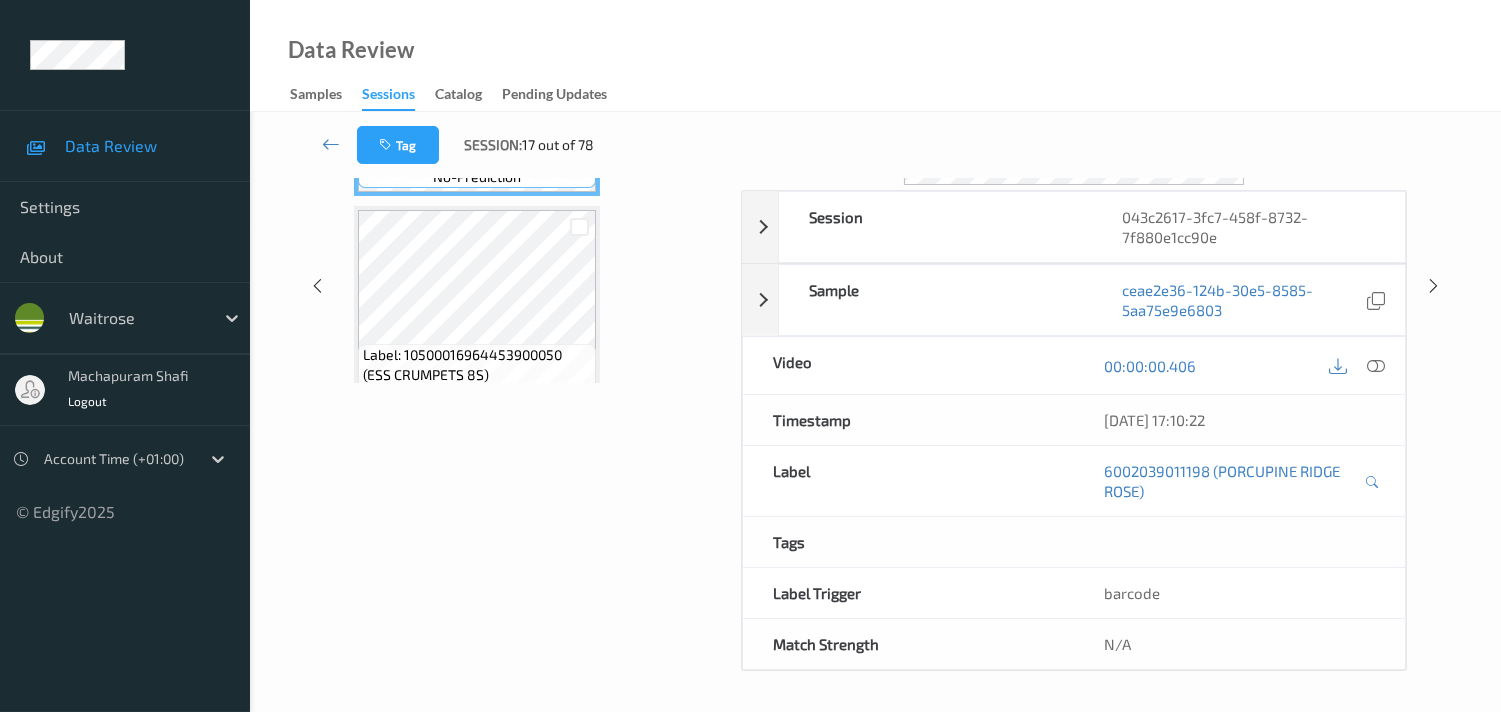 click on "Labels in shopping list: 1 out of 4 0 out of 2 Non Scans Label: 6002039011198 (PORCUPINE RIDGE ROSE) no-prediction Label: 10500016964453900050 (ESS CRUMPETS 8S) no-prediction Label: Non-Scan non-scan Label: Non-Scan non-scan Label: Non-Scan non-scan Label: Non-Scan non-scan Label: Non-Scan non-scan" at bounding box center [535, 285] 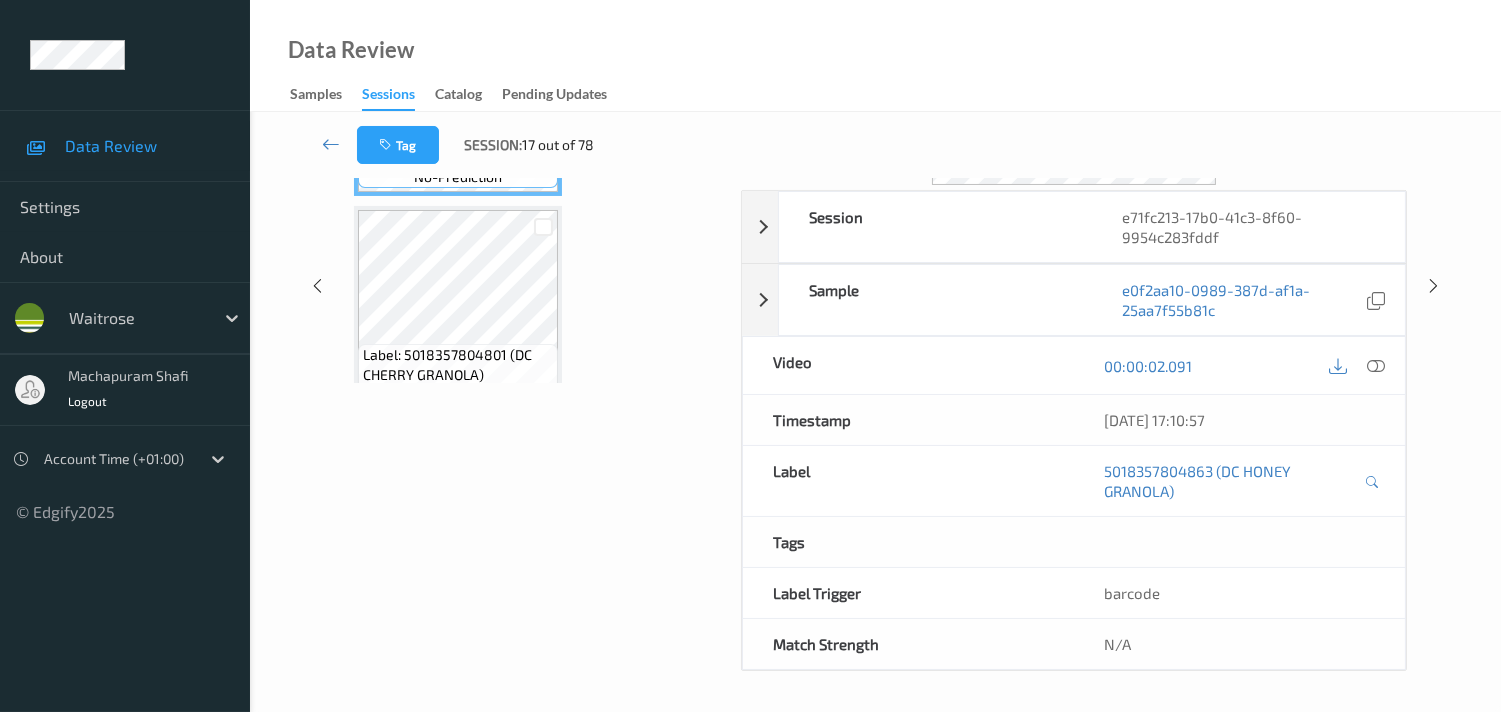 scroll, scrollTop: 280, scrollLeft: 0, axis: vertical 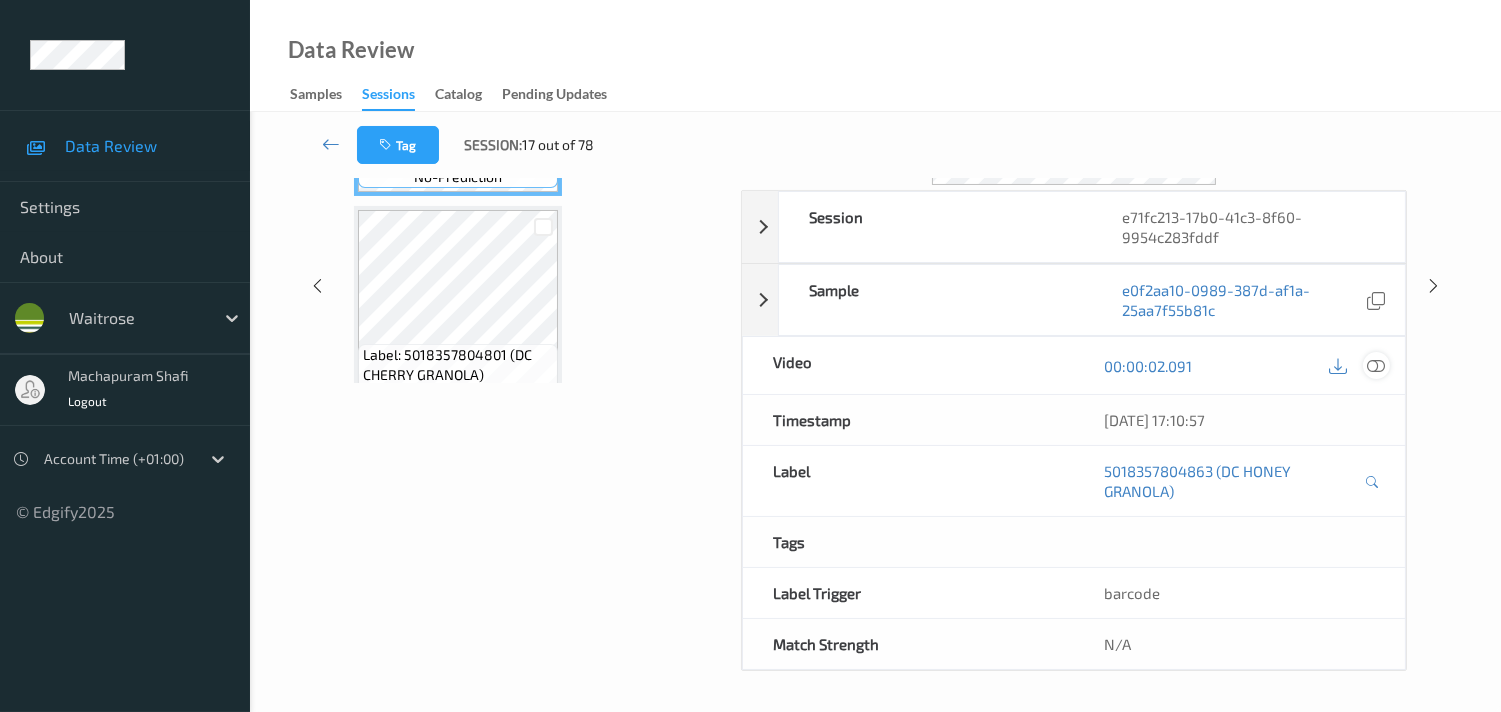click at bounding box center [1376, 366] 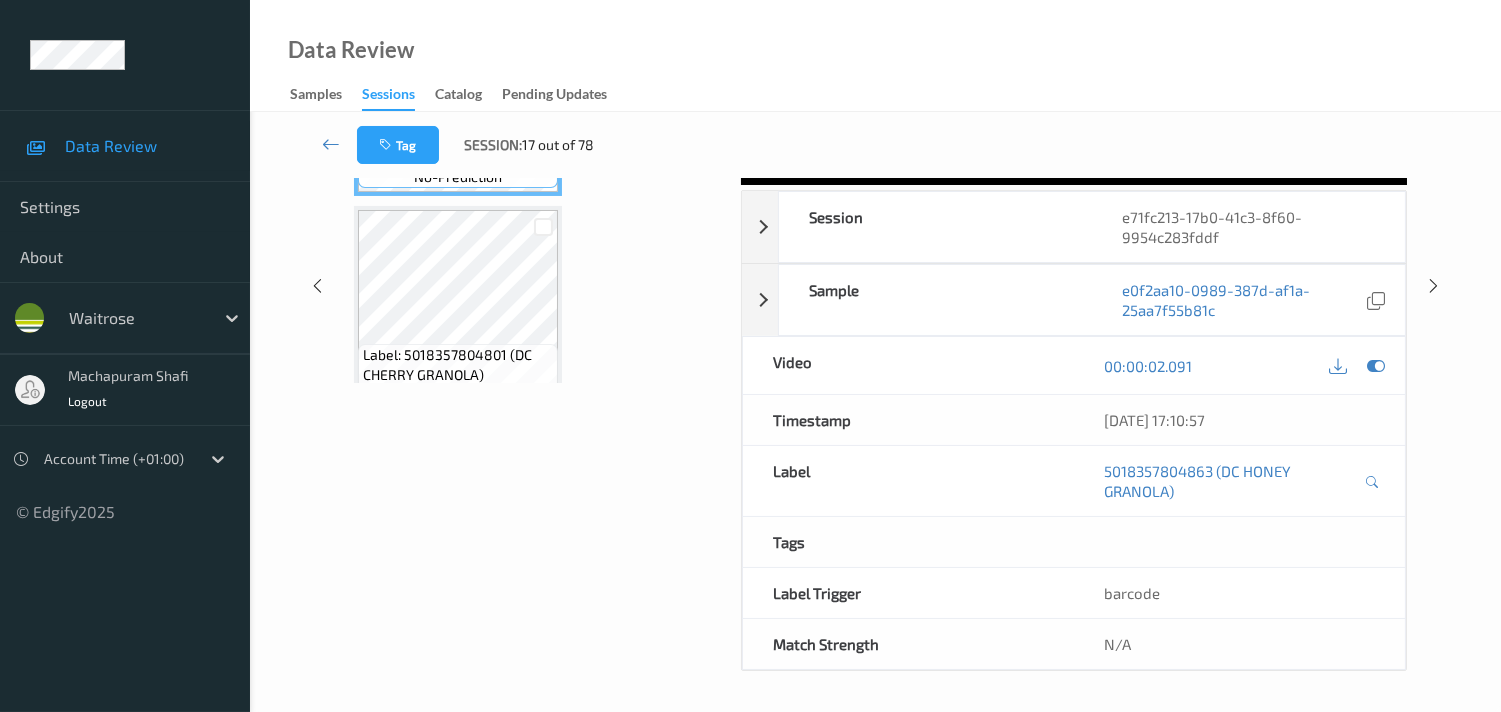 scroll, scrollTop: 168, scrollLeft: 0, axis: vertical 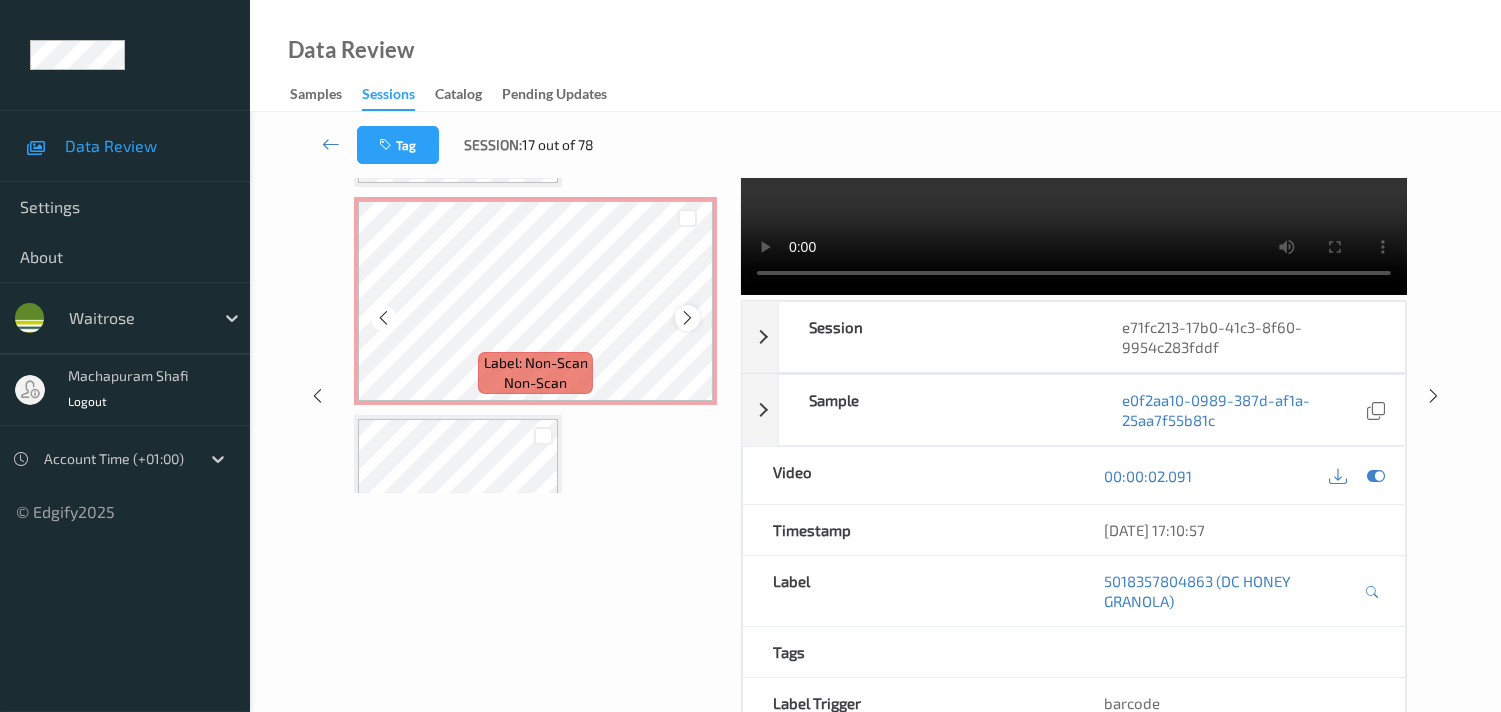 click at bounding box center (687, 318) 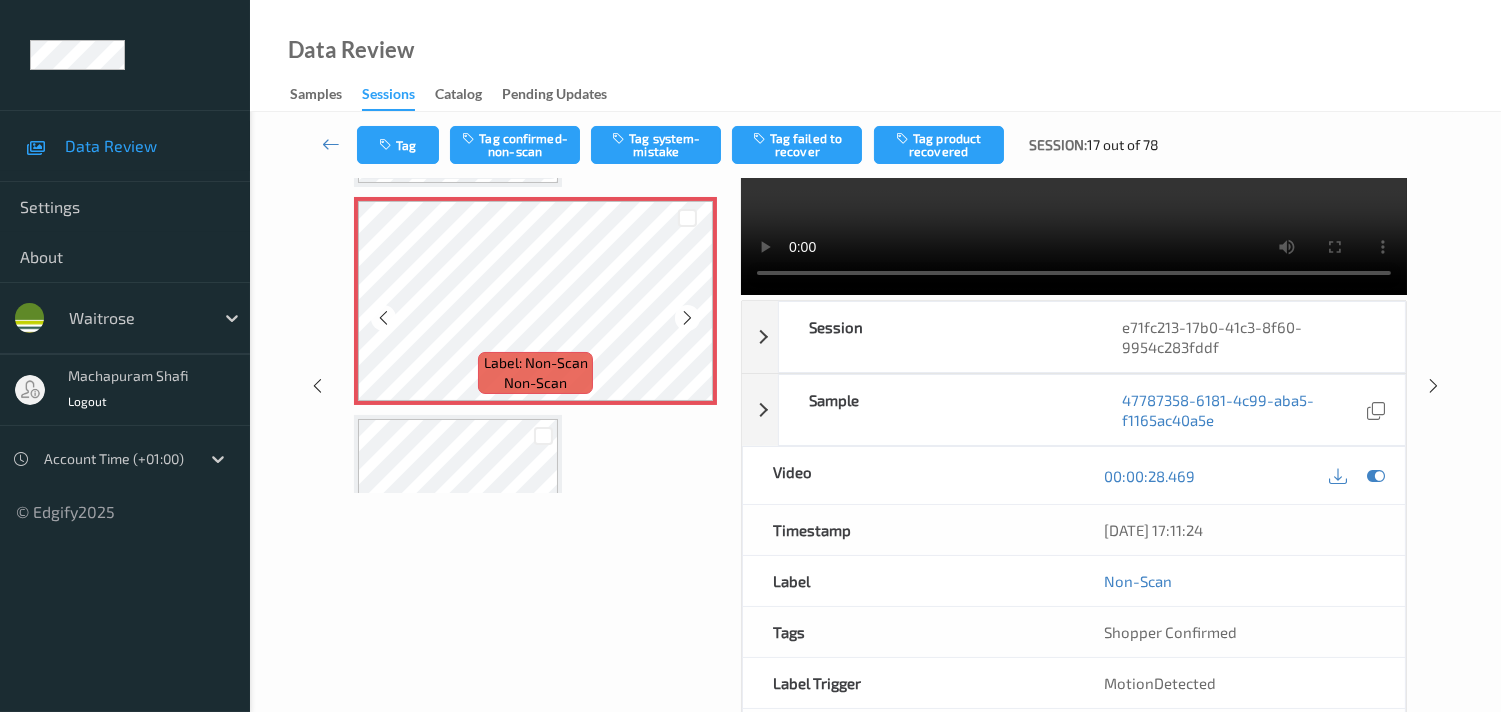 click at bounding box center (687, 318) 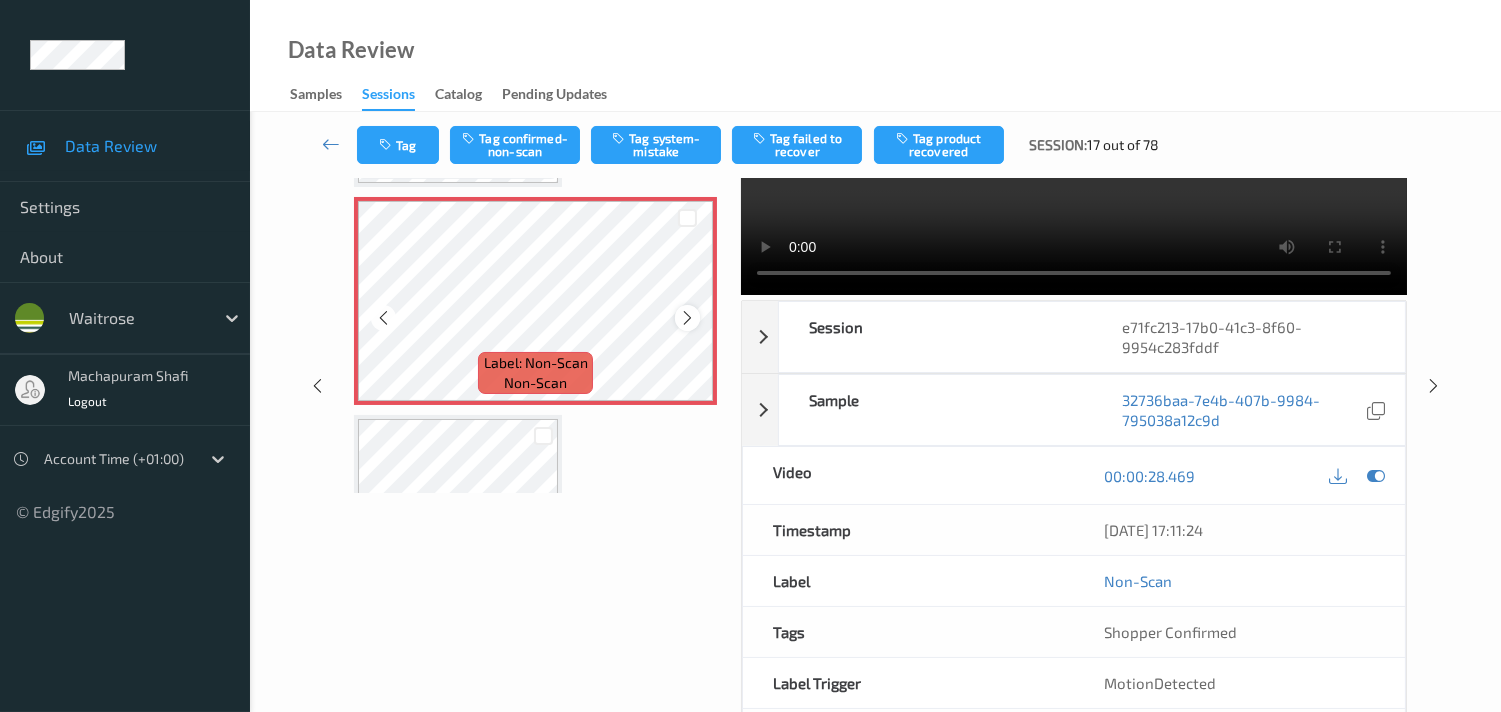 click at bounding box center (687, 318) 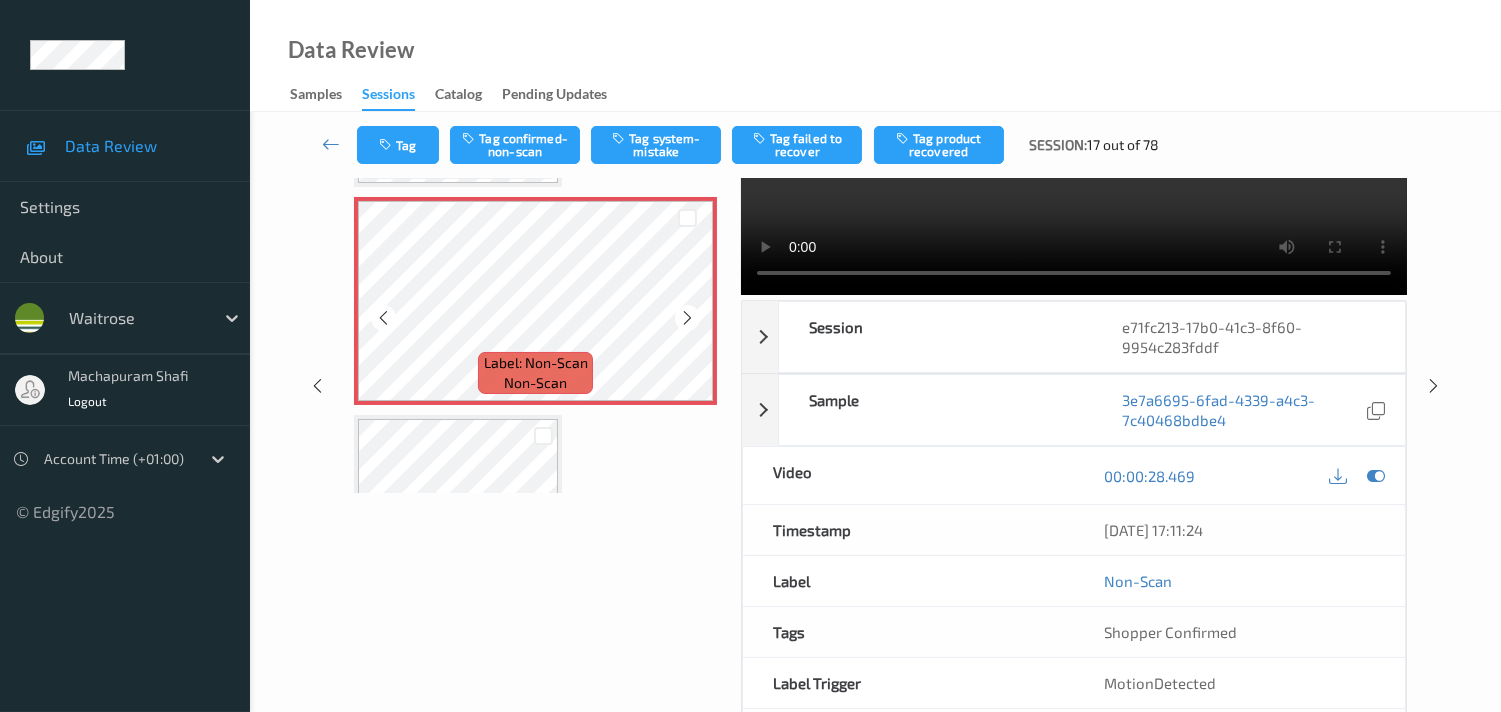 click at bounding box center [687, 318] 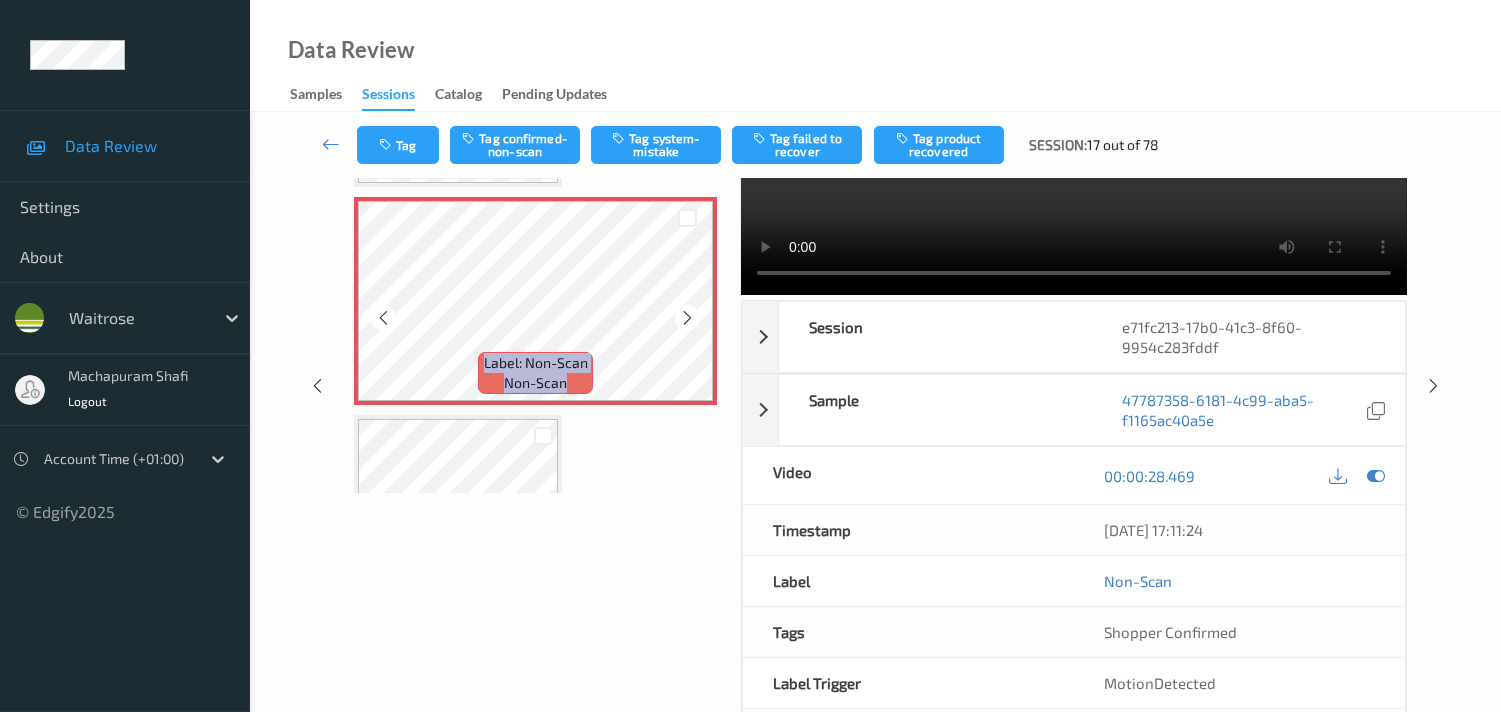 click at bounding box center (687, 318) 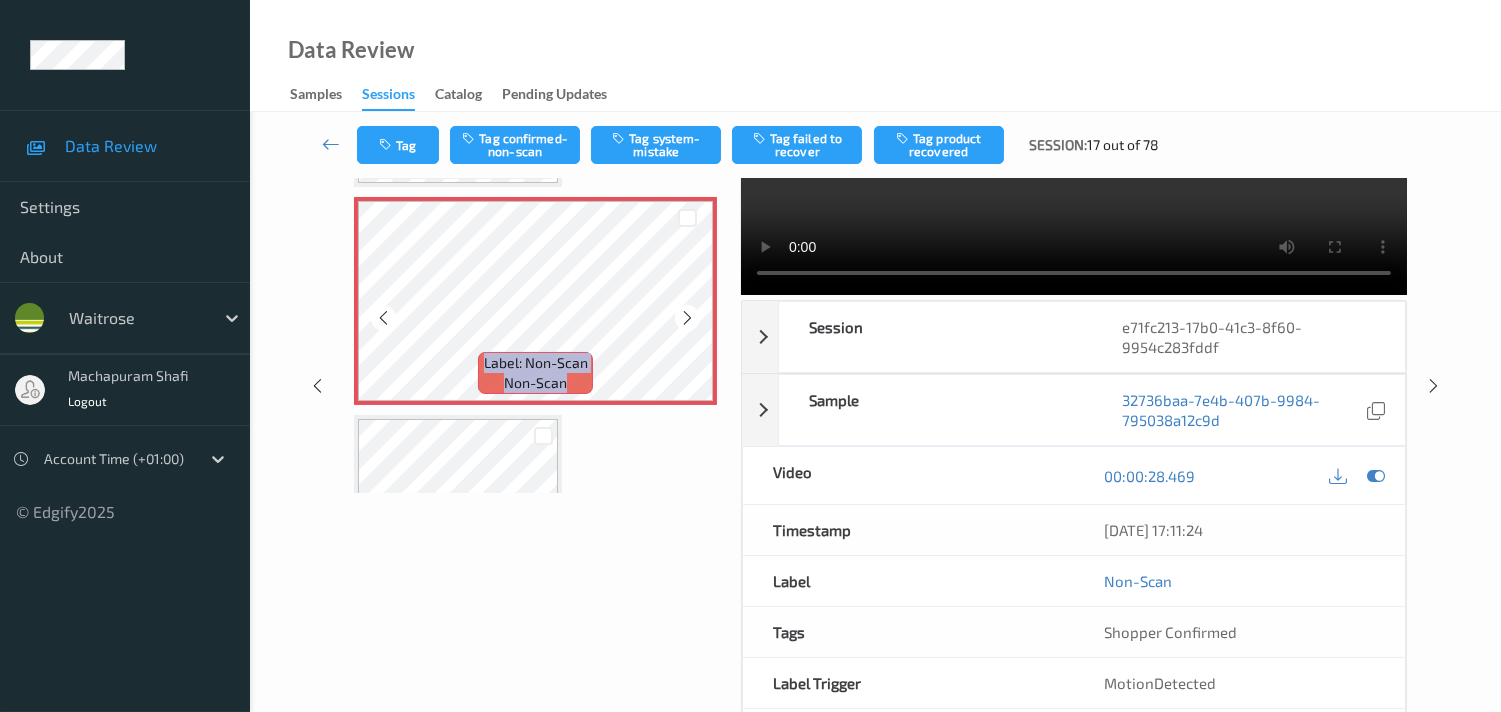 click at bounding box center (687, 318) 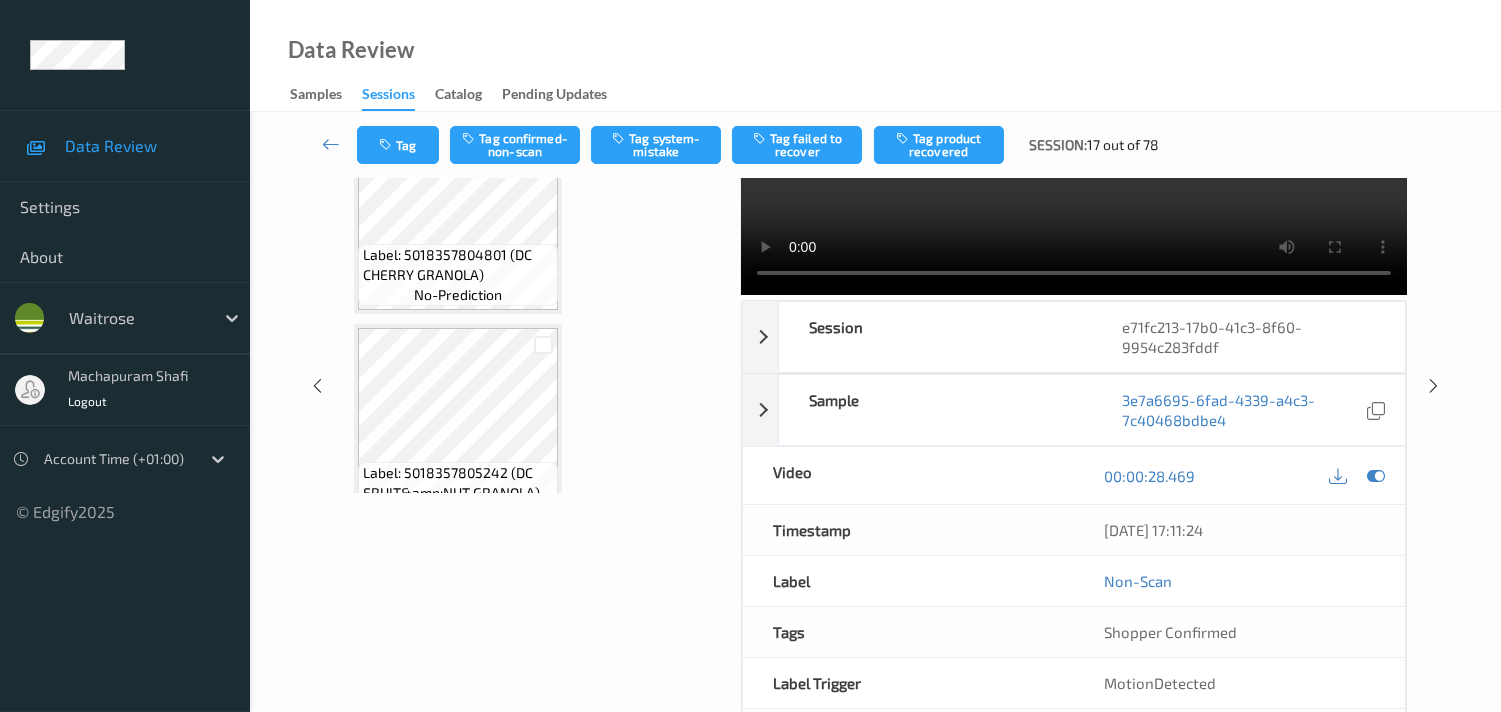 scroll, scrollTop: 0, scrollLeft: 0, axis: both 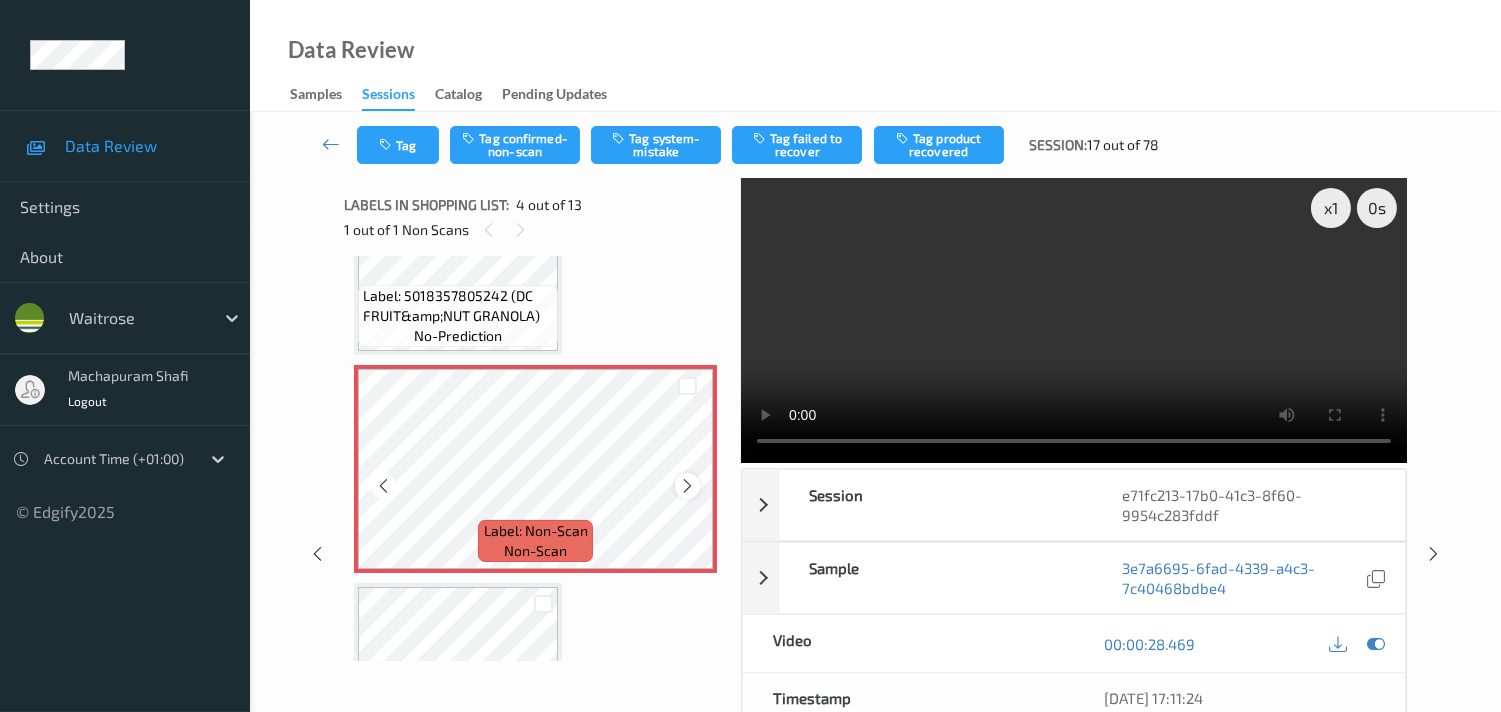 click at bounding box center [687, 486] 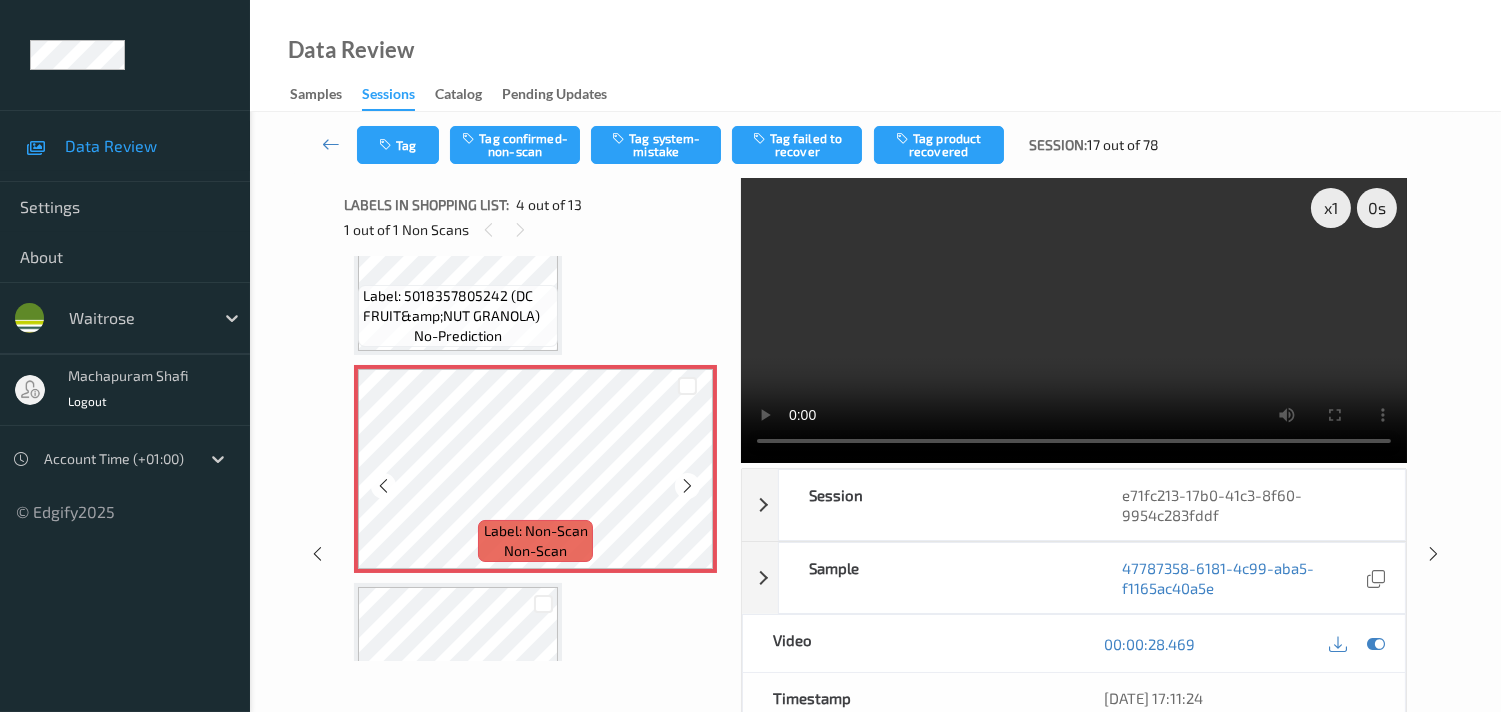 click at bounding box center [687, 486] 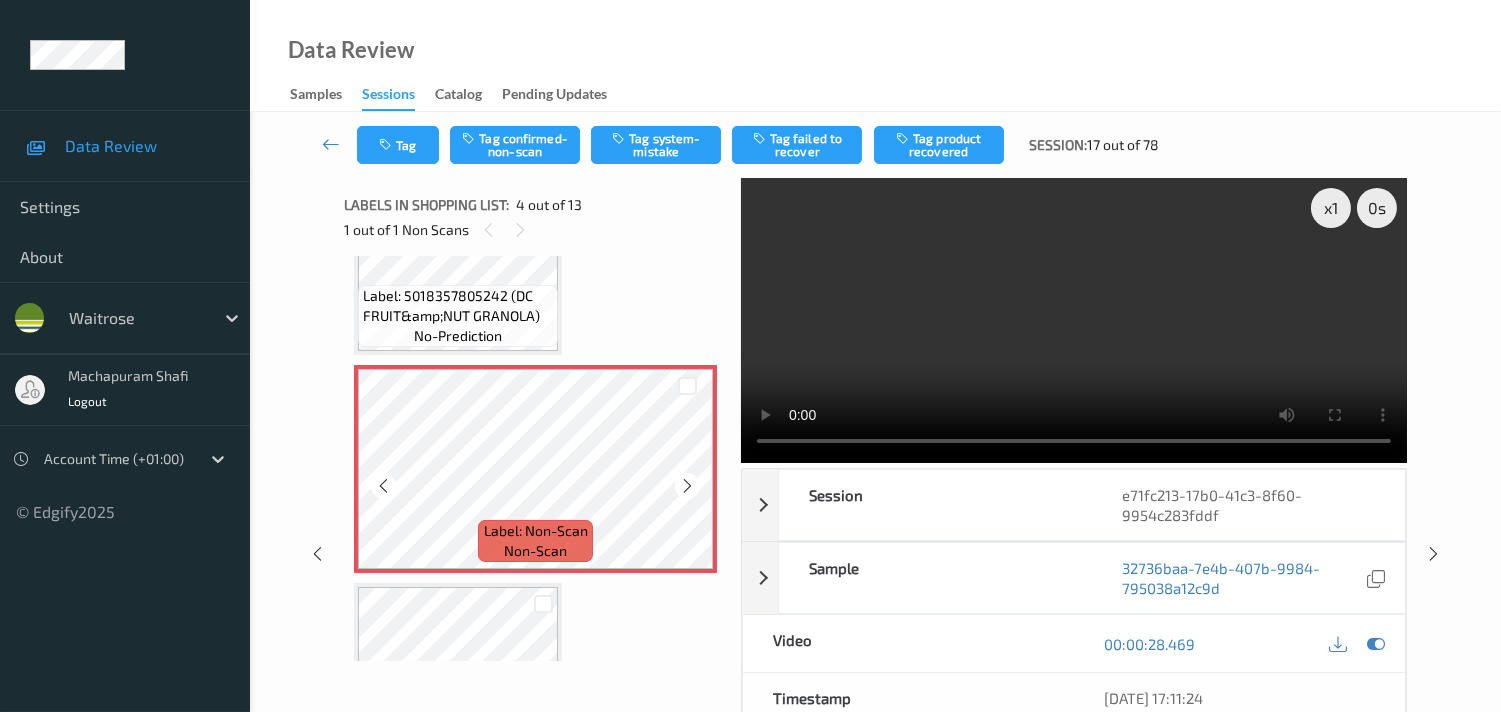 click at bounding box center (687, 486) 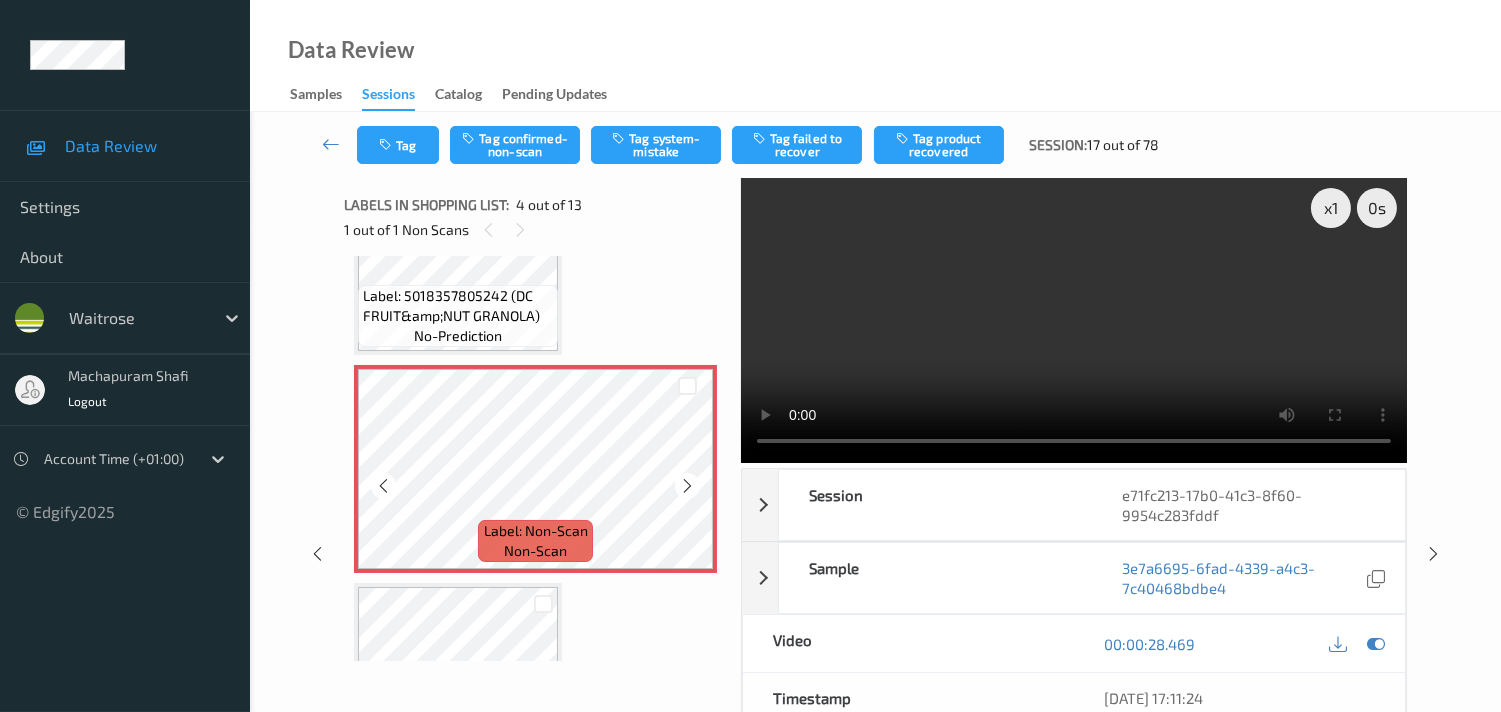 click at bounding box center (687, 486) 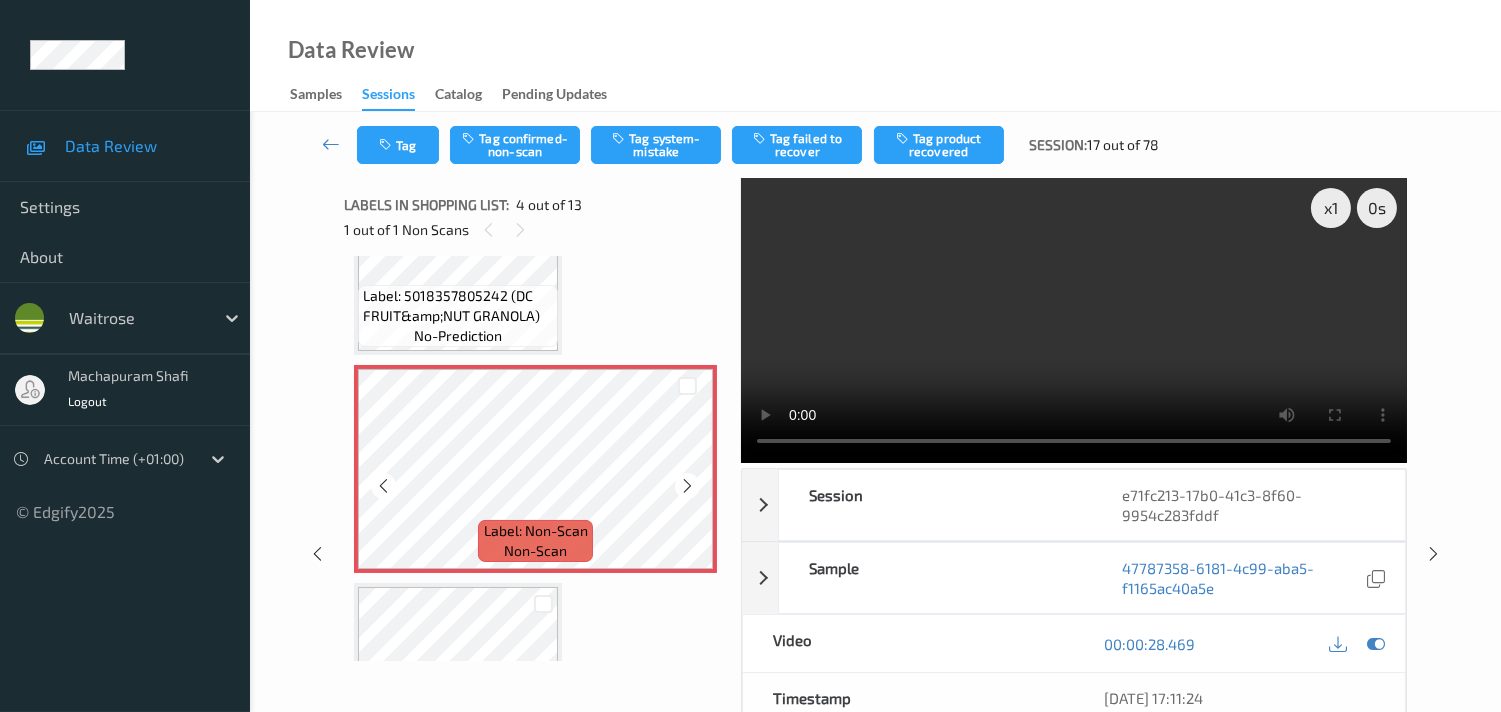 click at bounding box center [687, 486] 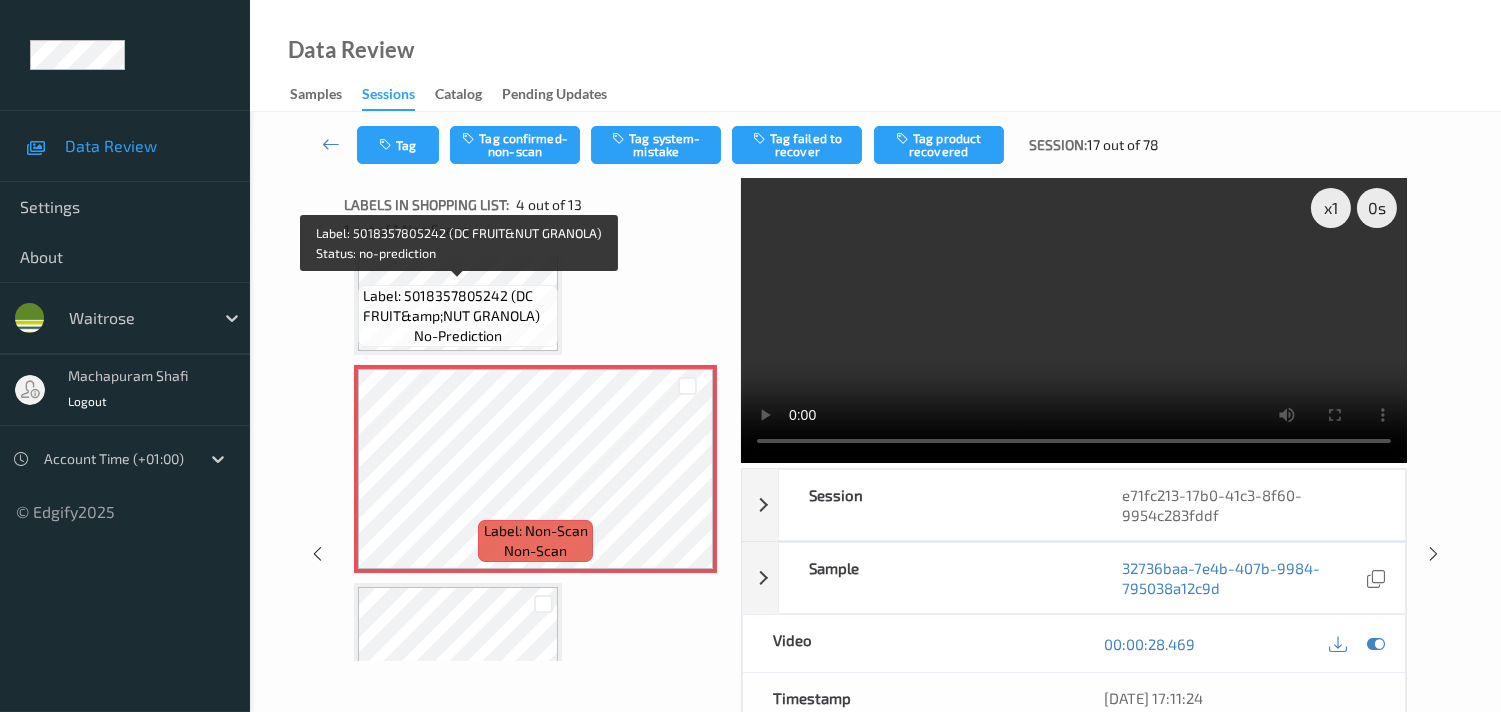 click on "Label: 5018357805242 (DC FRUIT&amp;NUT GRANOLA)" at bounding box center [458, 306] 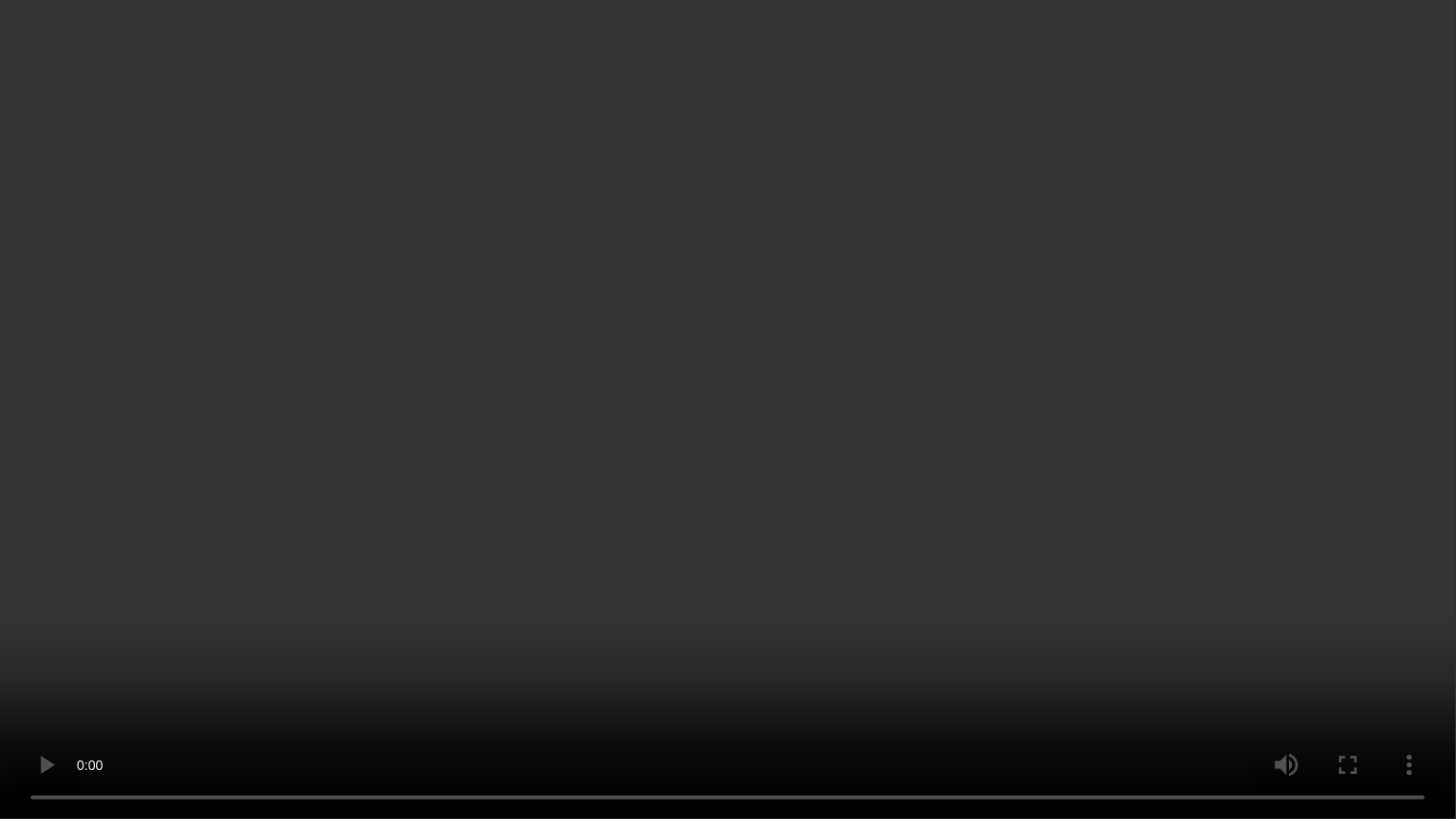 click at bounding box center [728, 409] 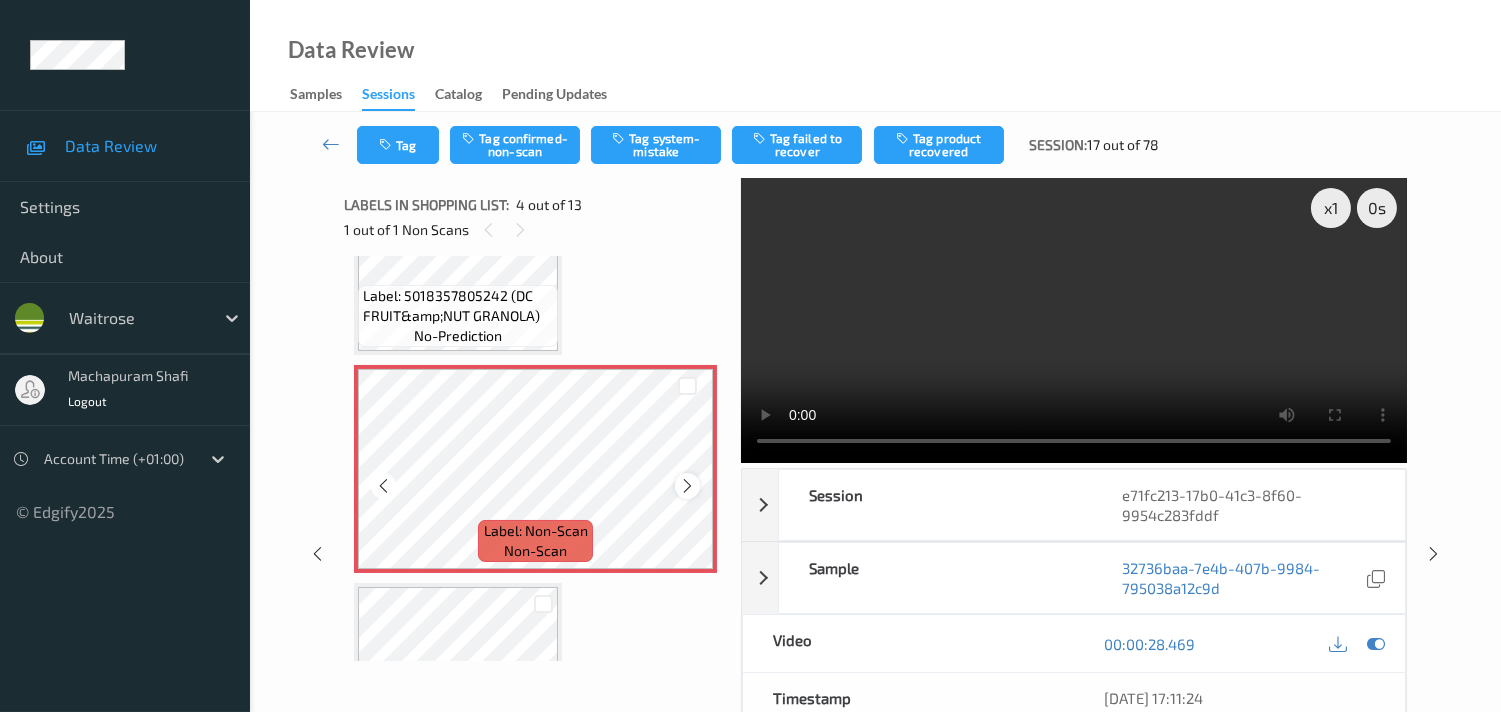 click at bounding box center (687, 486) 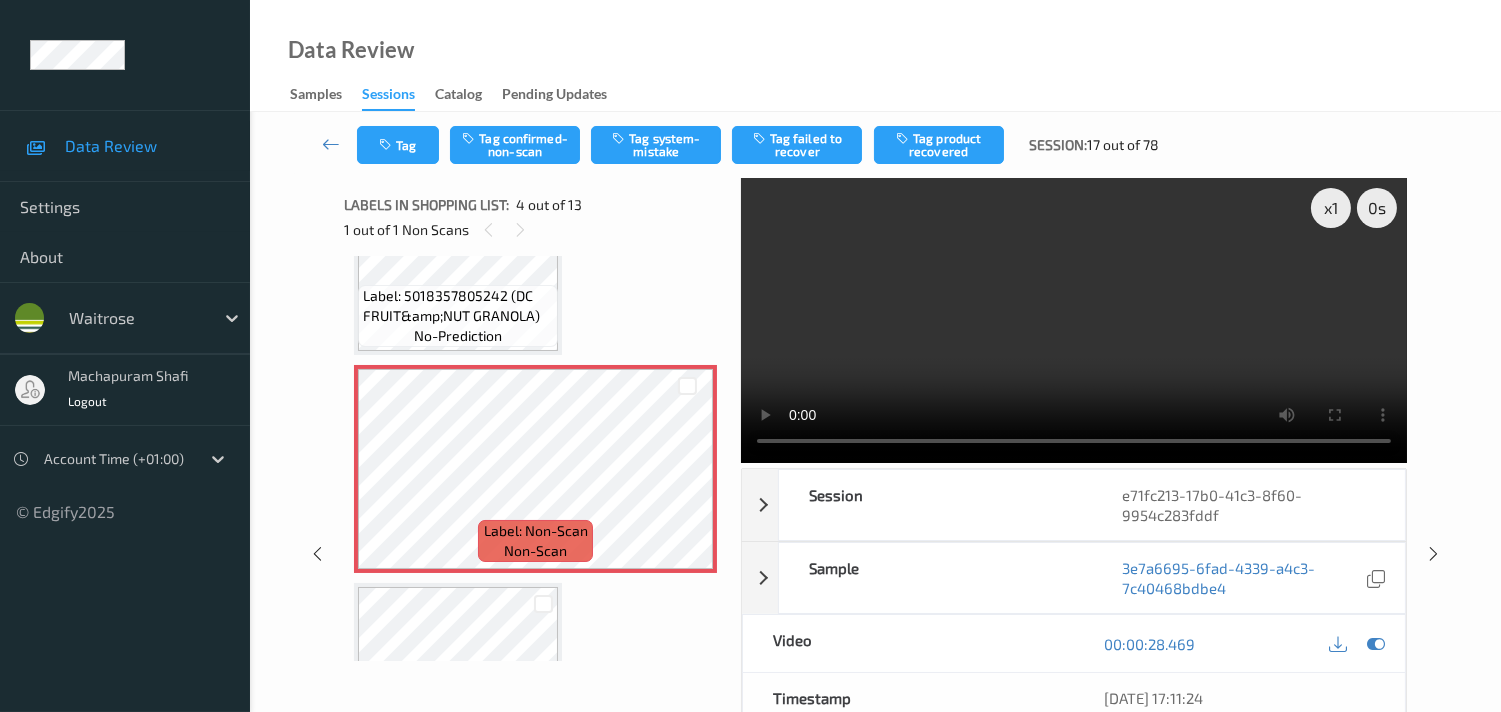 click at bounding box center (1074, 320) 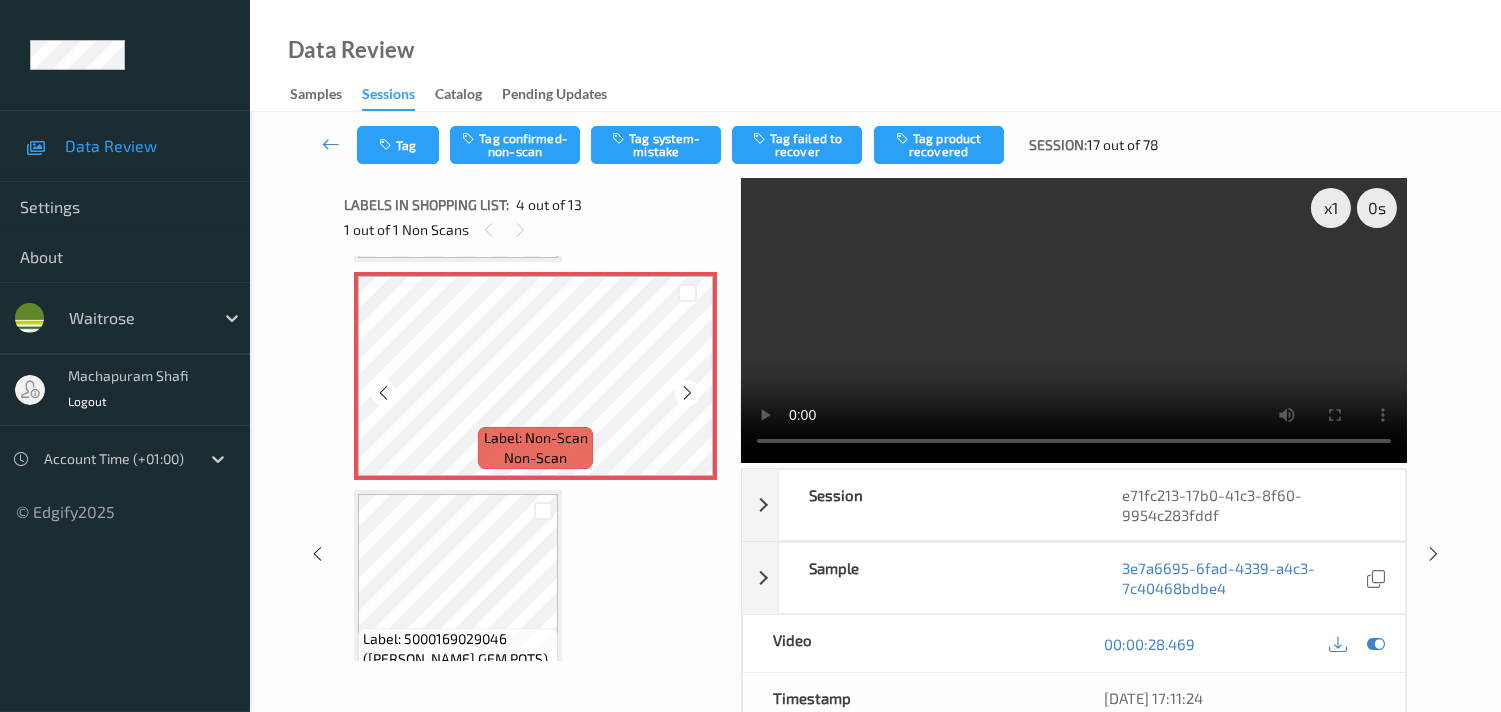 scroll, scrollTop: 777, scrollLeft: 0, axis: vertical 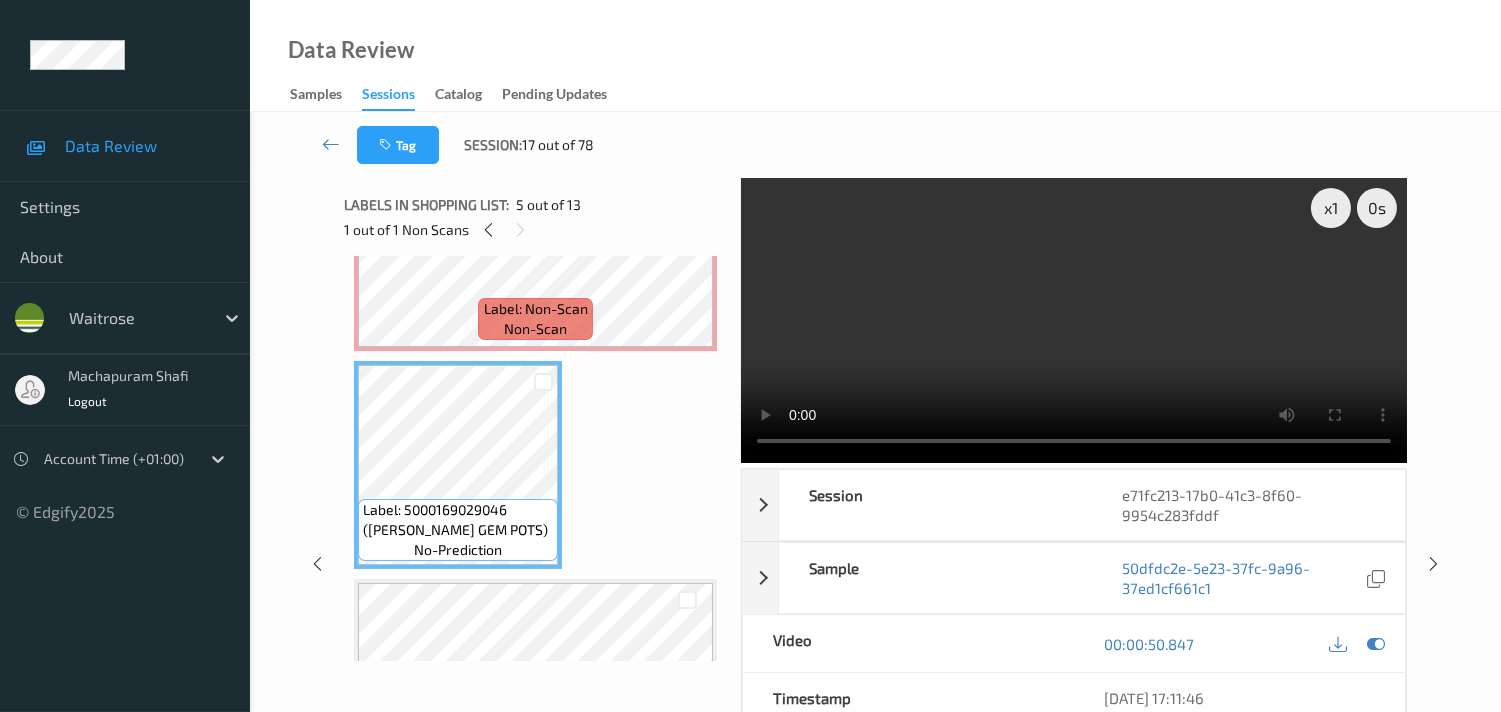 click at bounding box center [1074, 320] 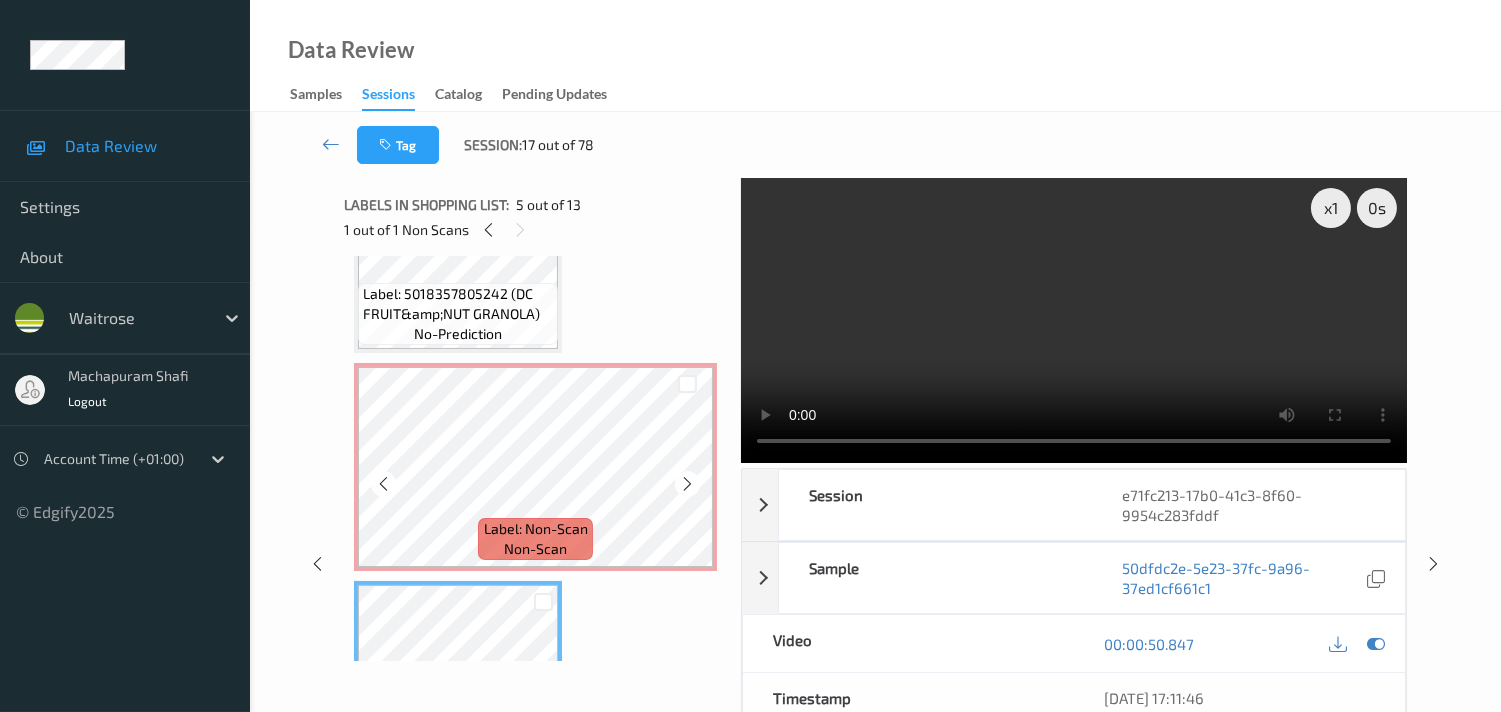 scroll, scrollTop: 555, scrollLeft: 0, axis: vertical 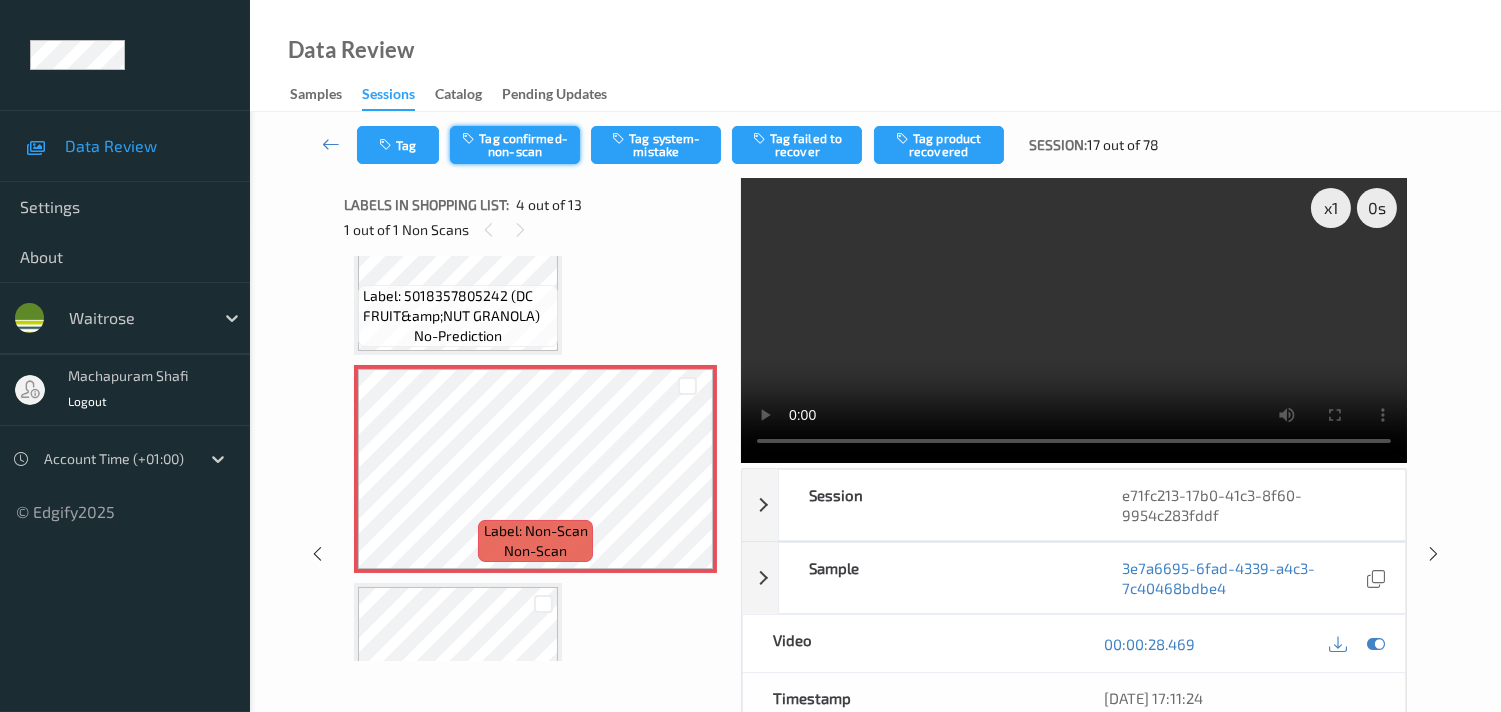 click on "Tag   confirmed-non-scan" at bounding box center (515, 145) 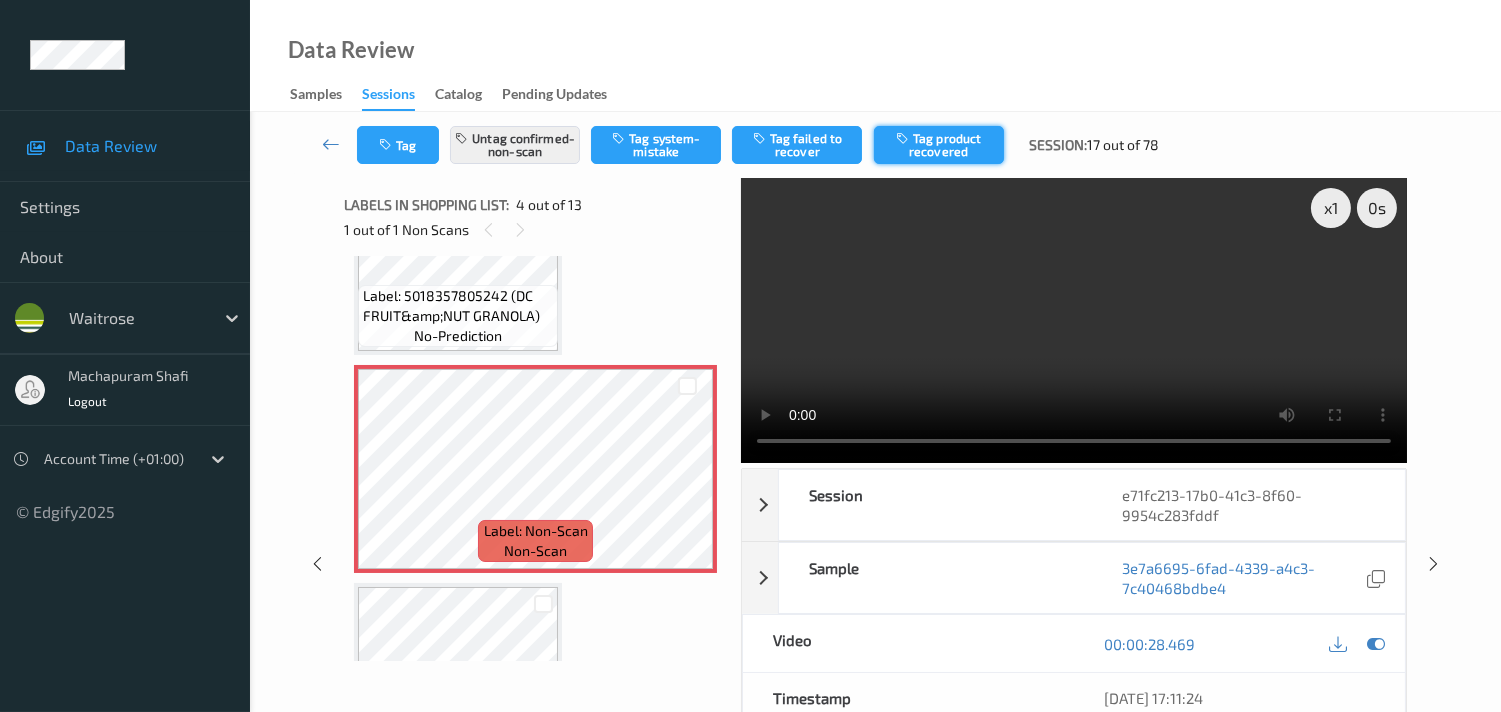 click on "Tag   product recovered" at bounding box center (939, 145) 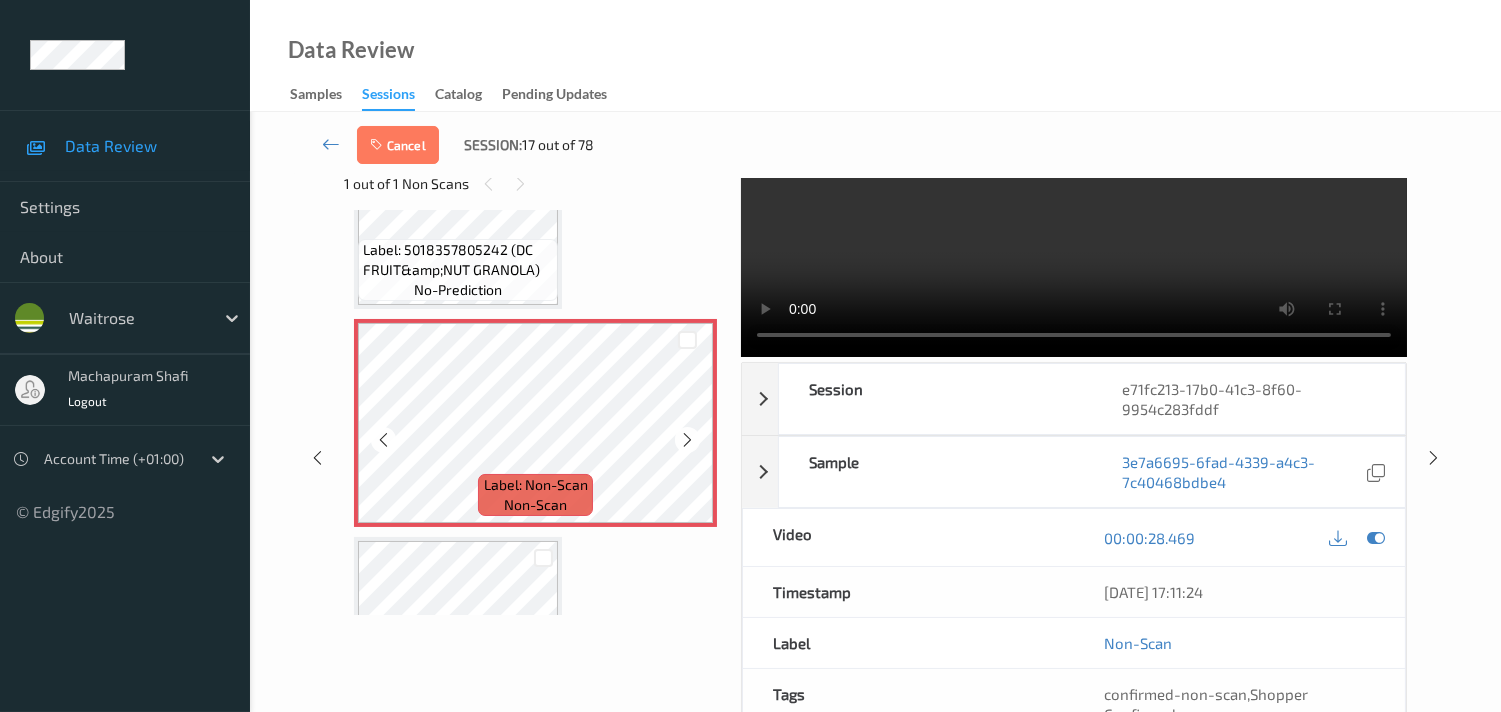scroll, scrollTop: 222, scrollLeft: 0, axis: vertical 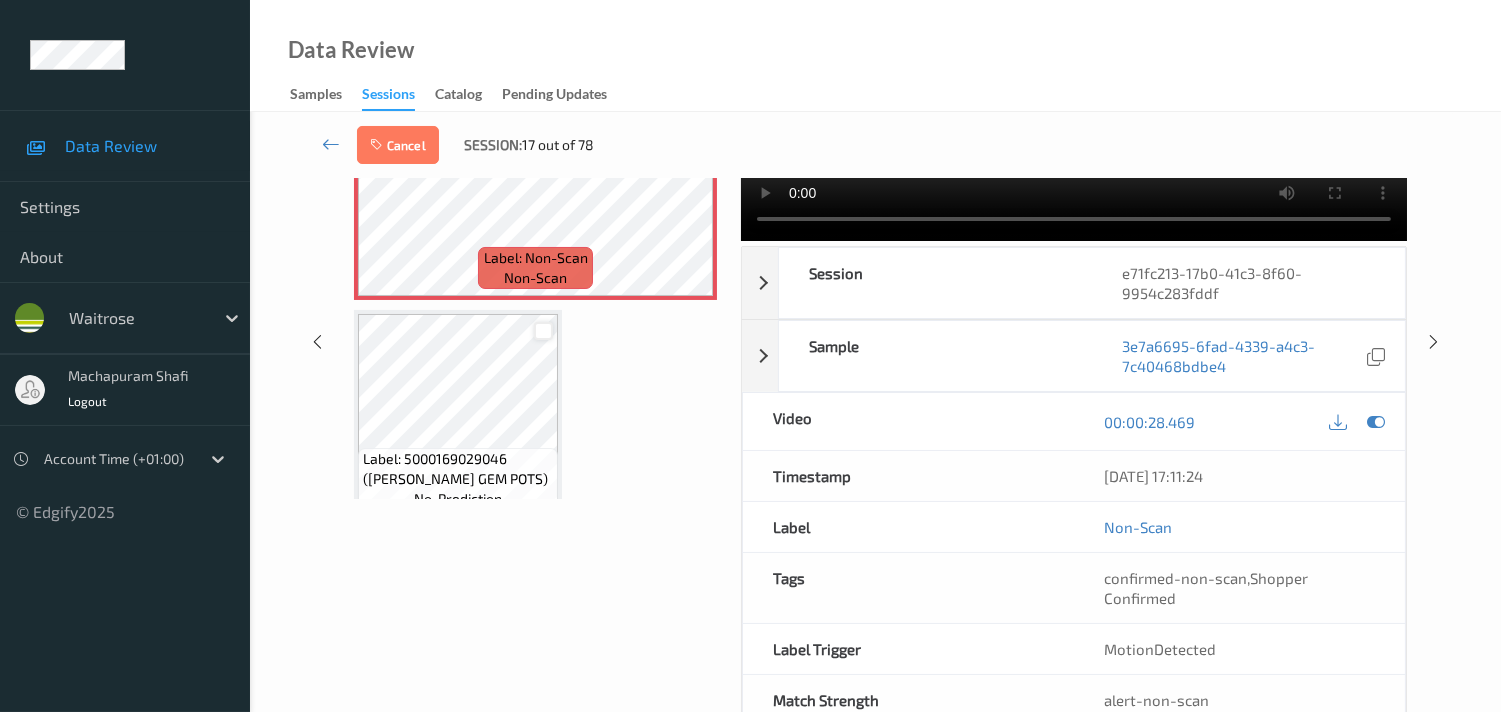 click at bounding box center [543, 331] 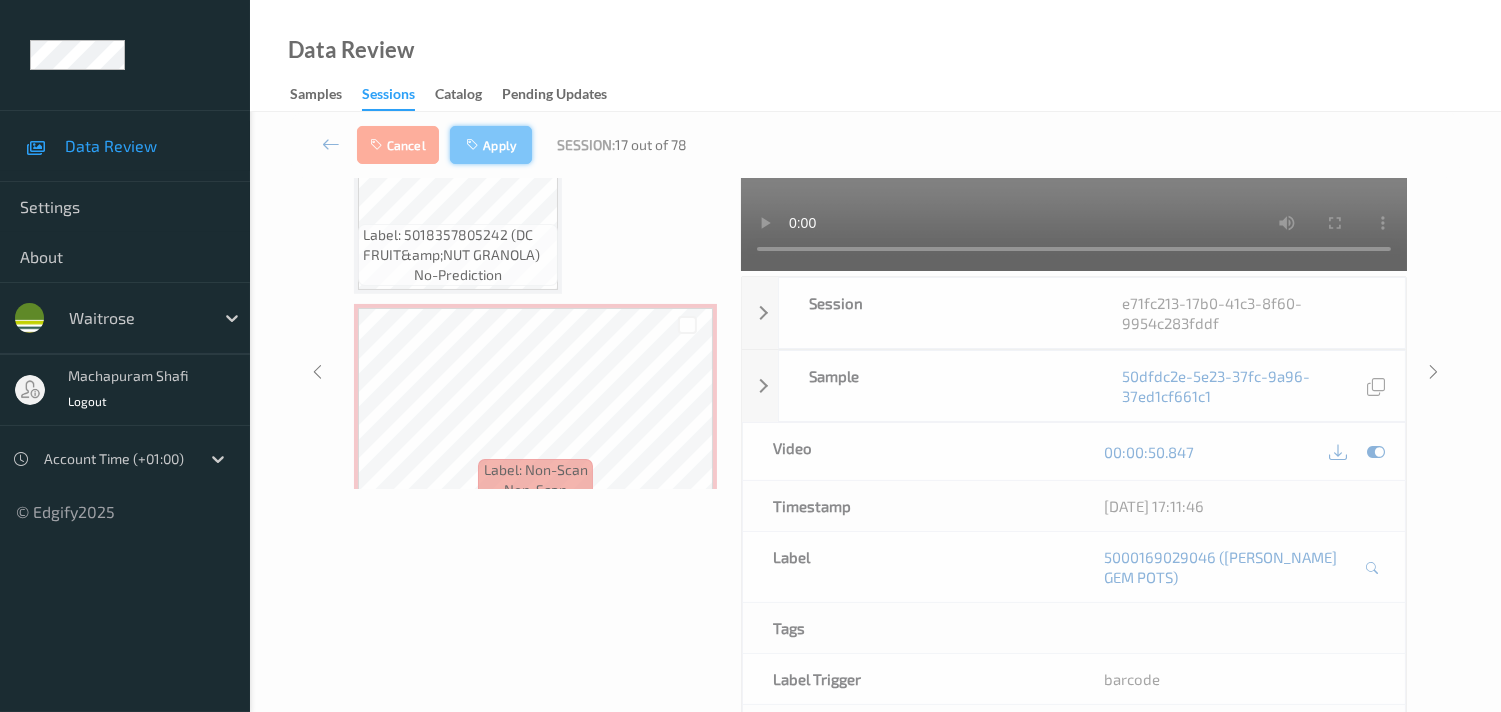 click on "Apply" at bounding box center (491, 145) 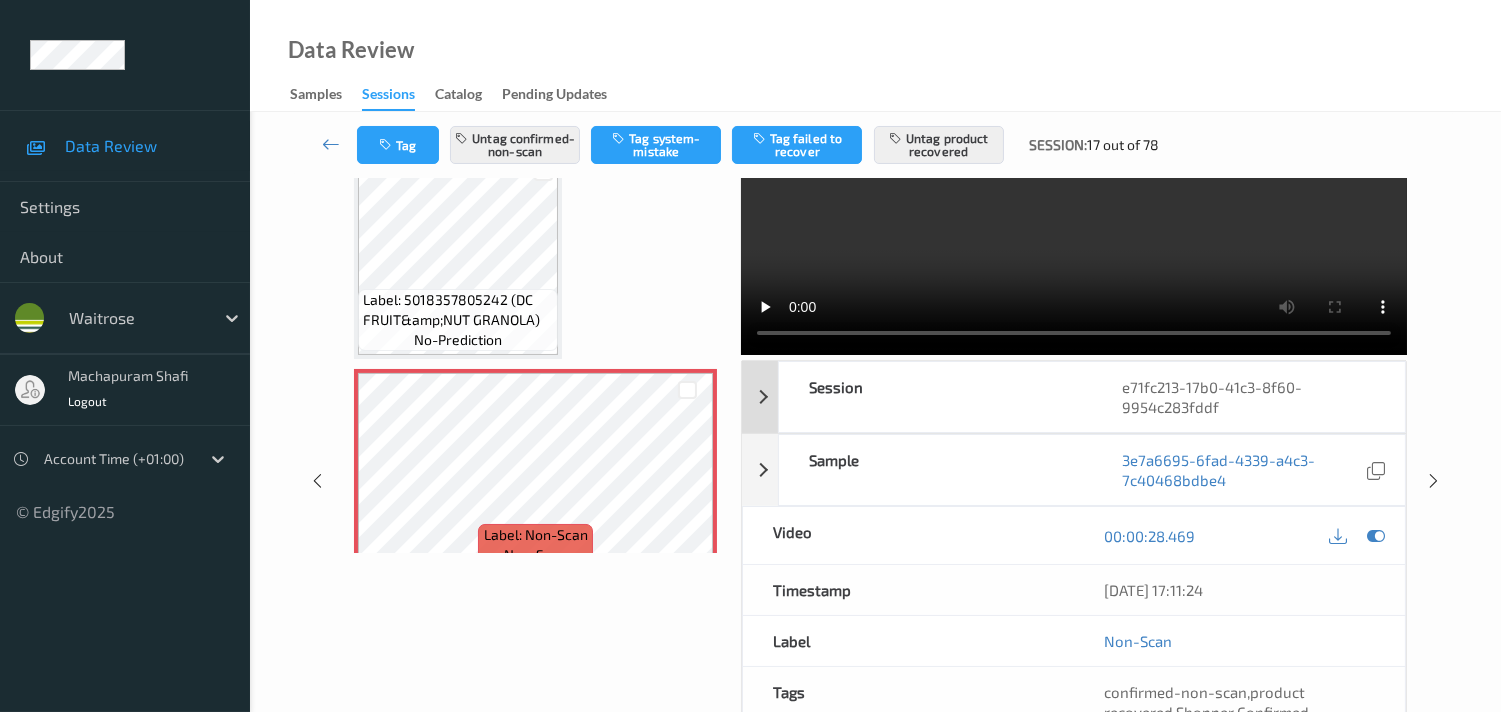 scroll, scrollTop: 0, scrollLeft: 0, axis: both 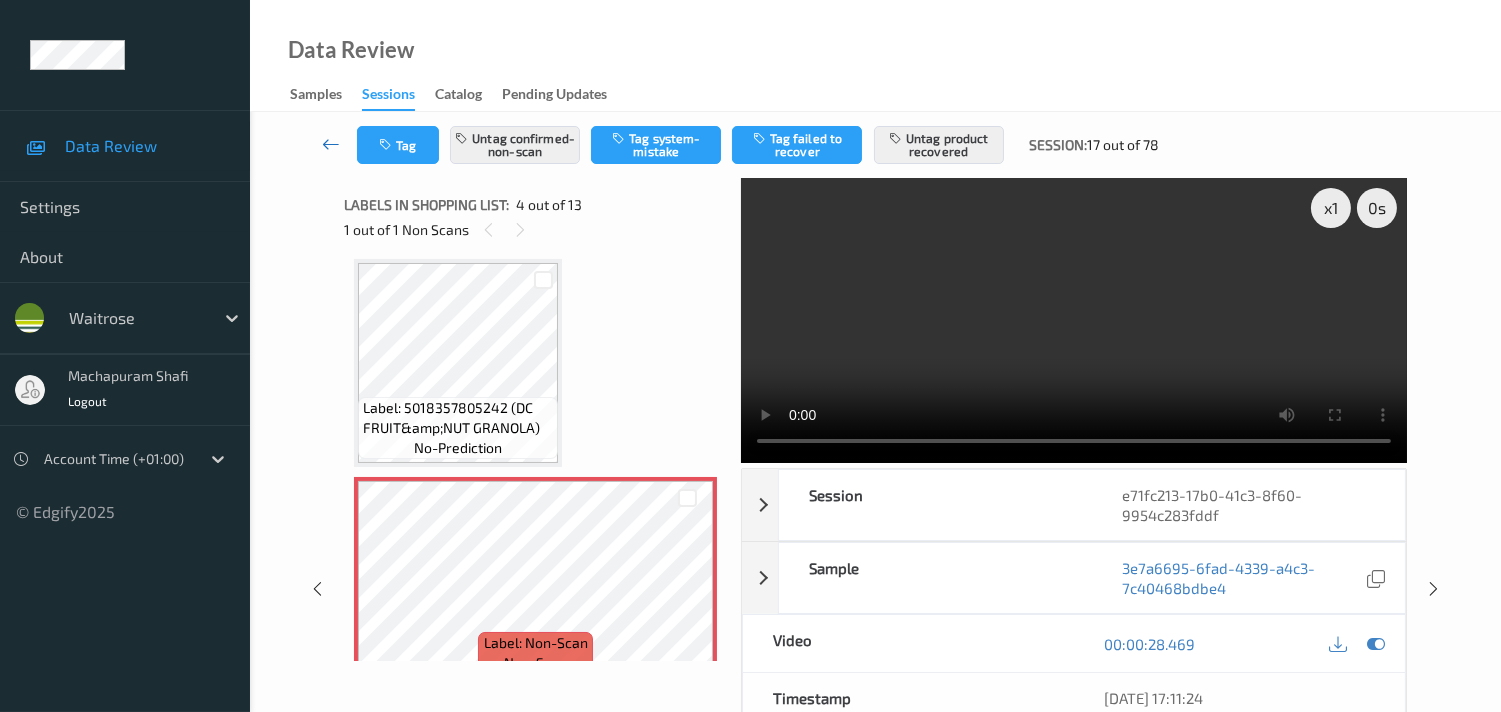 click at bounding box center [331, 144] 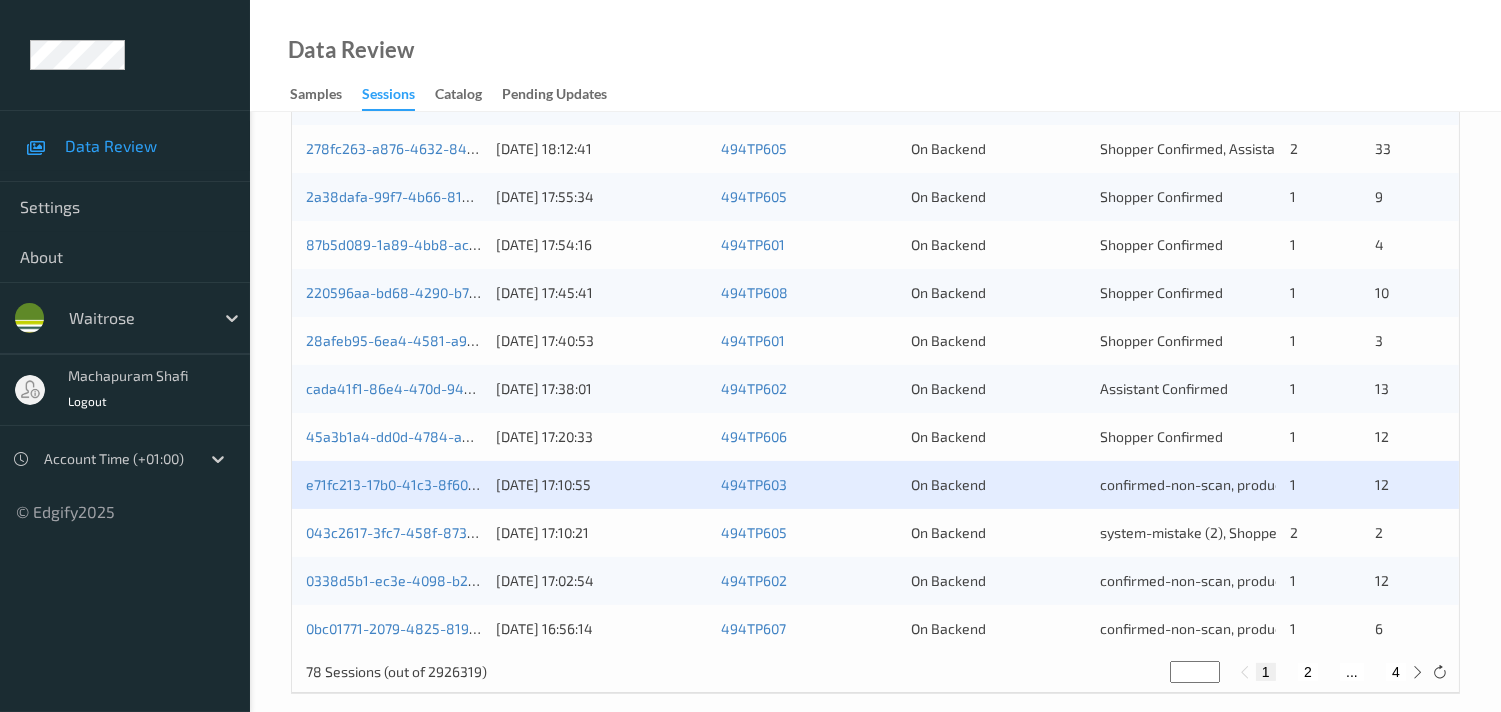 scroll, scrollTop: 951, scrollLeft: 0, axis: vertical 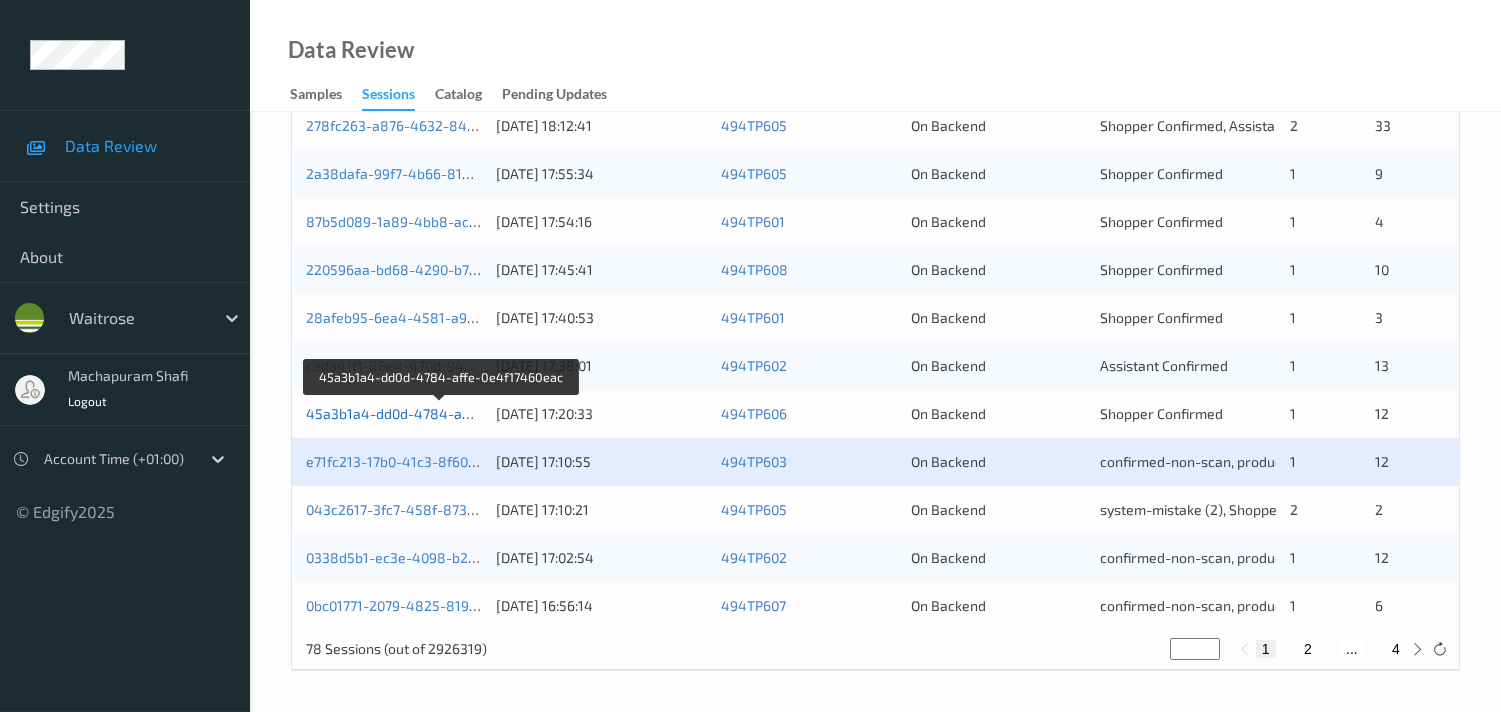 click on "45a3b1a4-dd0d-4784-affe-0e4f17460eac" at bounding box center [441, 413] 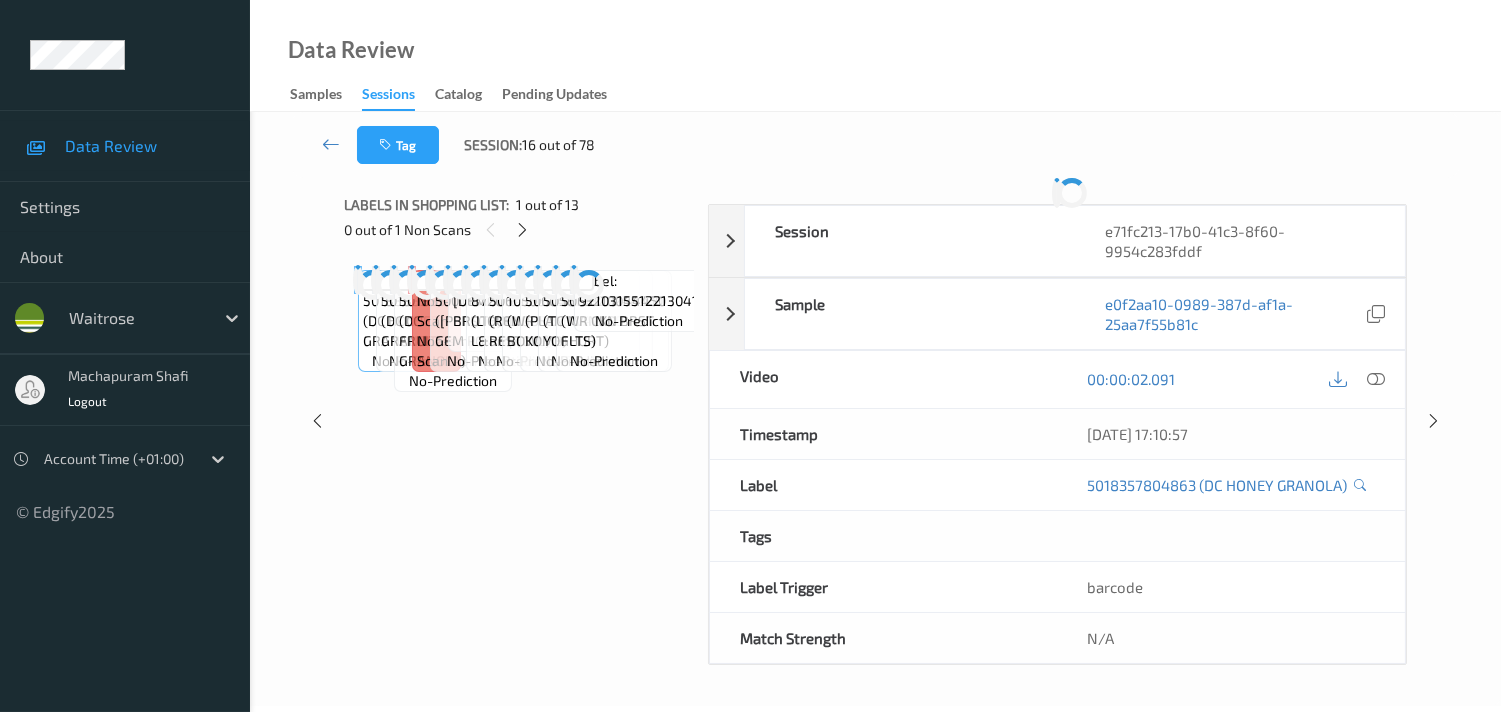 click on "Labels in shopping list: 1 out of 13 0 out of 1 Non Scans Label: 5018357804863 (DC HONEY GRANOLA) no-prediction Label: 5018357804801 (DC CHERRY GRANOLA) no-prediction Label: 5018357805242 (DC FRUIT&amp;NUT GRANOLA) no-prediction Label: Non-Scan non-scan Label: Non-Scan non-scan Label: Non-Scan non-scan Label: 5000169029046 (WR RUBY GEM POTS) no-prediction Label: 5000169605202 (WR CHICK/VEG BROTH) no-prediction Label: 8720182794123 (LIQUID IV L&amp;L 3S) no-prediction Label: 5060660910557 (RENOURISH RESTORE) no-prediction Label: 10506321004877900300 (WR HEALTH TOFU BOWL) no-prediction Label: 5060482842869 (PLANTS APPLE KOMB) no-prediction Label: 5056138202583 (TC MANGO YOGHURT) no-prediction Label: 5063210044450 (WR CKN BRST FLTS) no-prediction Label: 9210315512213041 no-prediction" at bounding box center (519, 421) 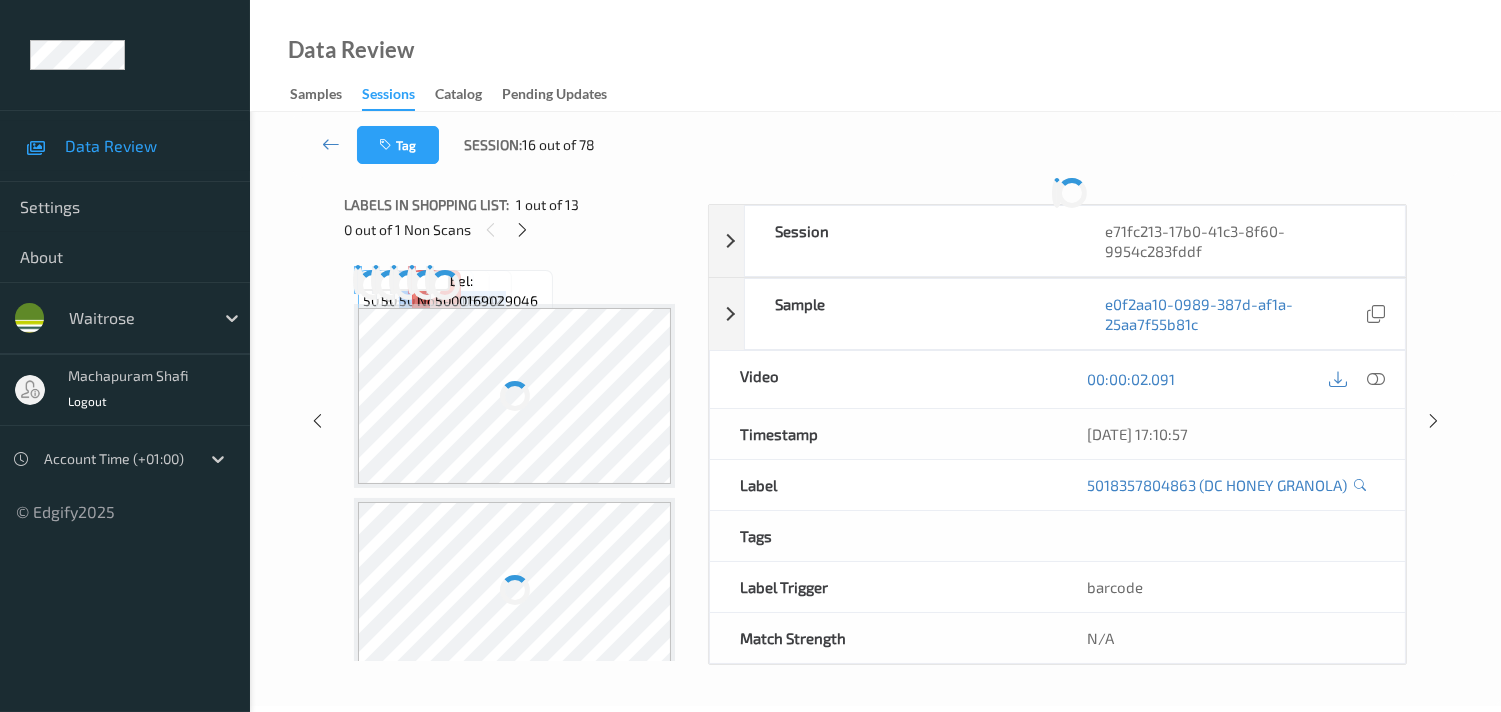 click on "Labels in shopping list: 1 out of 13 0 out of 1 Non Scans Label: 5018357804863 (DC HONEY GRANOLA) no-prediction Label: 5018357804801 (DC CHERRY GRANOLA) no-prediction Label: 5018357805242 (DC FRUIT&amp;NUT GRANOLA) no-prediction Label: Non-Scan non-scan Label: Non-Scan non-scan Label: Non-Scan non-scan Label: 5000169029046 (WR RUBY GEM POTS) no-prediction Label: 5000169605202 (WR CHICK/VEG BROTH) no-prediction Label: 8720182794123 (LIQUID IV L&amp;L 3S) no-prediction Label: 5060660910557 (RENOURISH RESTORE) no-prediction Label: 10506321004877900300 (WR HEALTH TOFU BOWL) no-prediction Label: 5060482842869 (PLANTS APPLE KOMB) no-prediction Label: 5056138202583 (TC MANGO YOGHURT) no-prediction Label: 5063210044450 (WR CKN BRST FLTS) no-prediction Label: 9210315512213041 no-prediction" at bounding box center (519, 421) 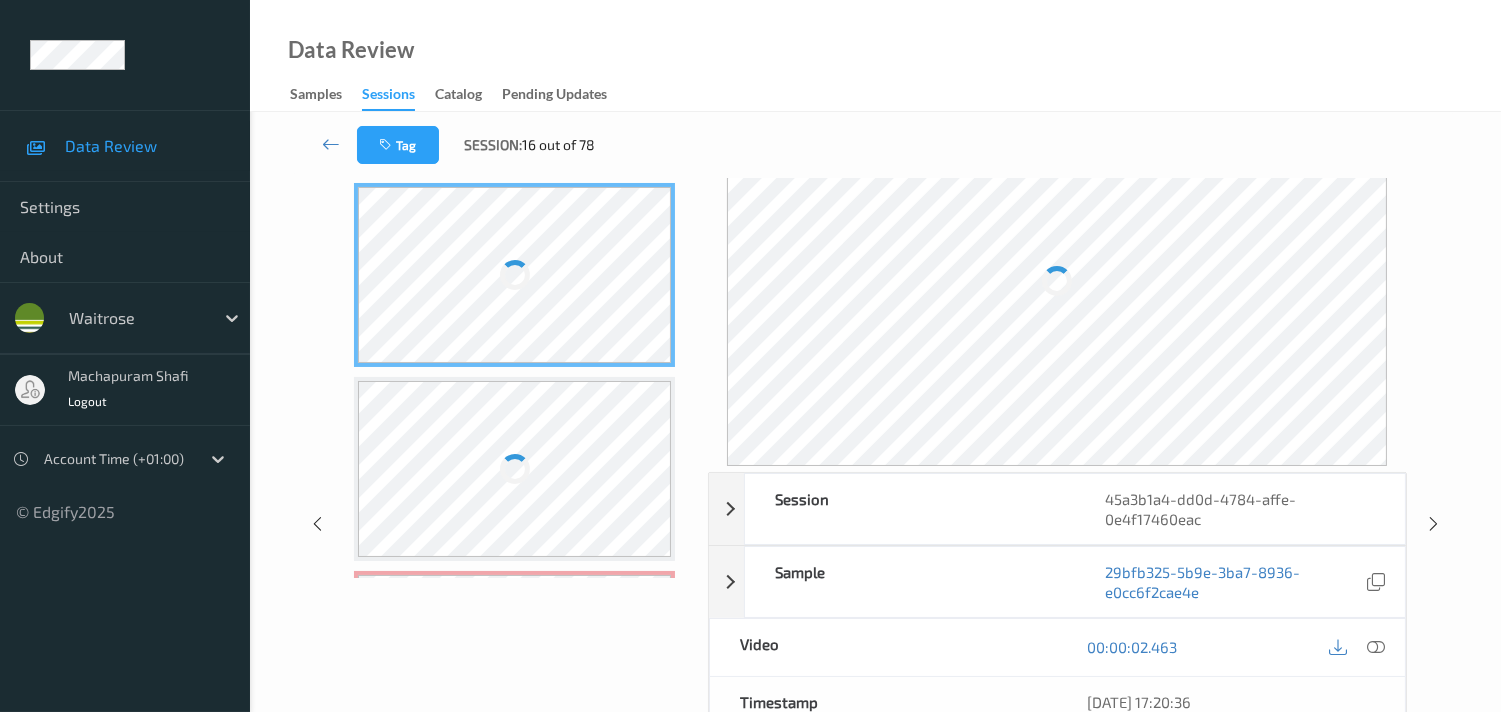 scroll, scrollTop: 0, scrollLeft: 0, axis: both 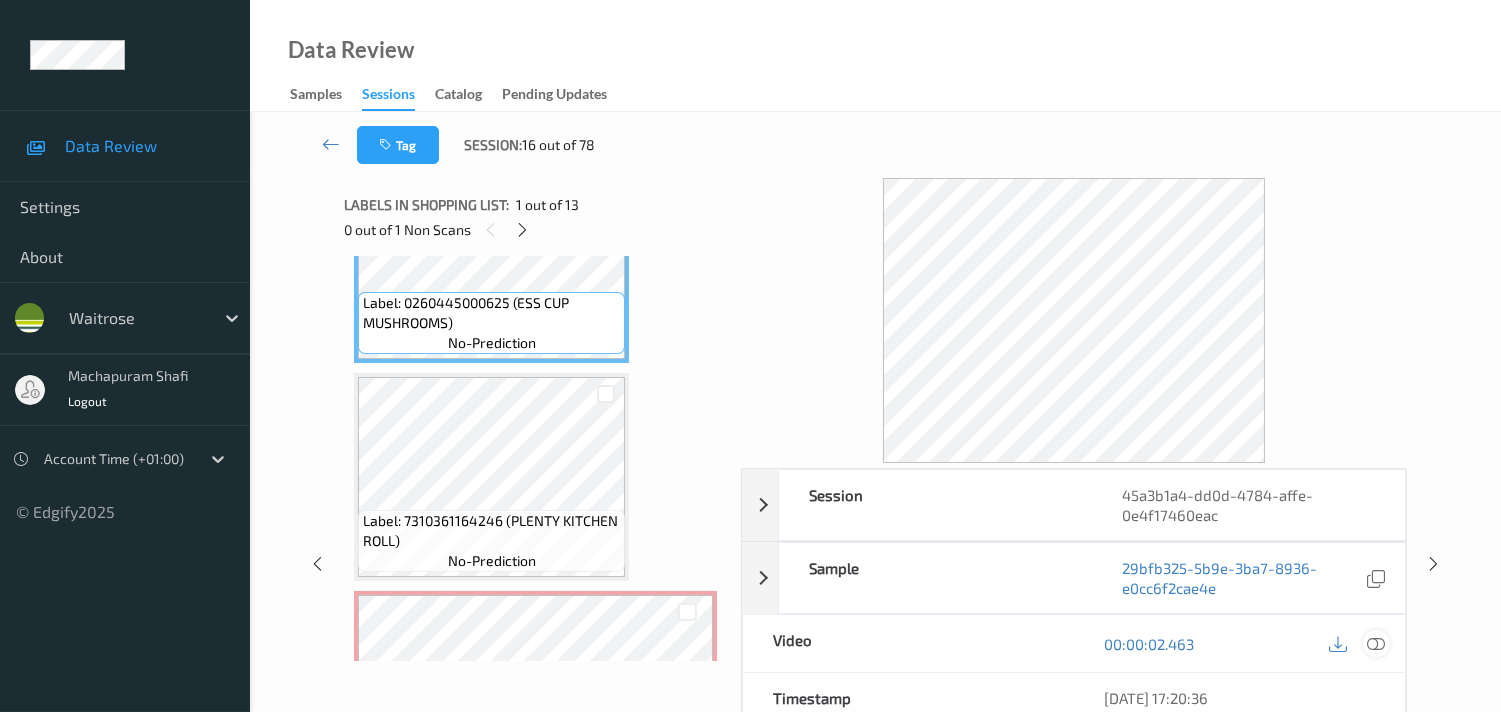 click at bounding box center [1376, 644] 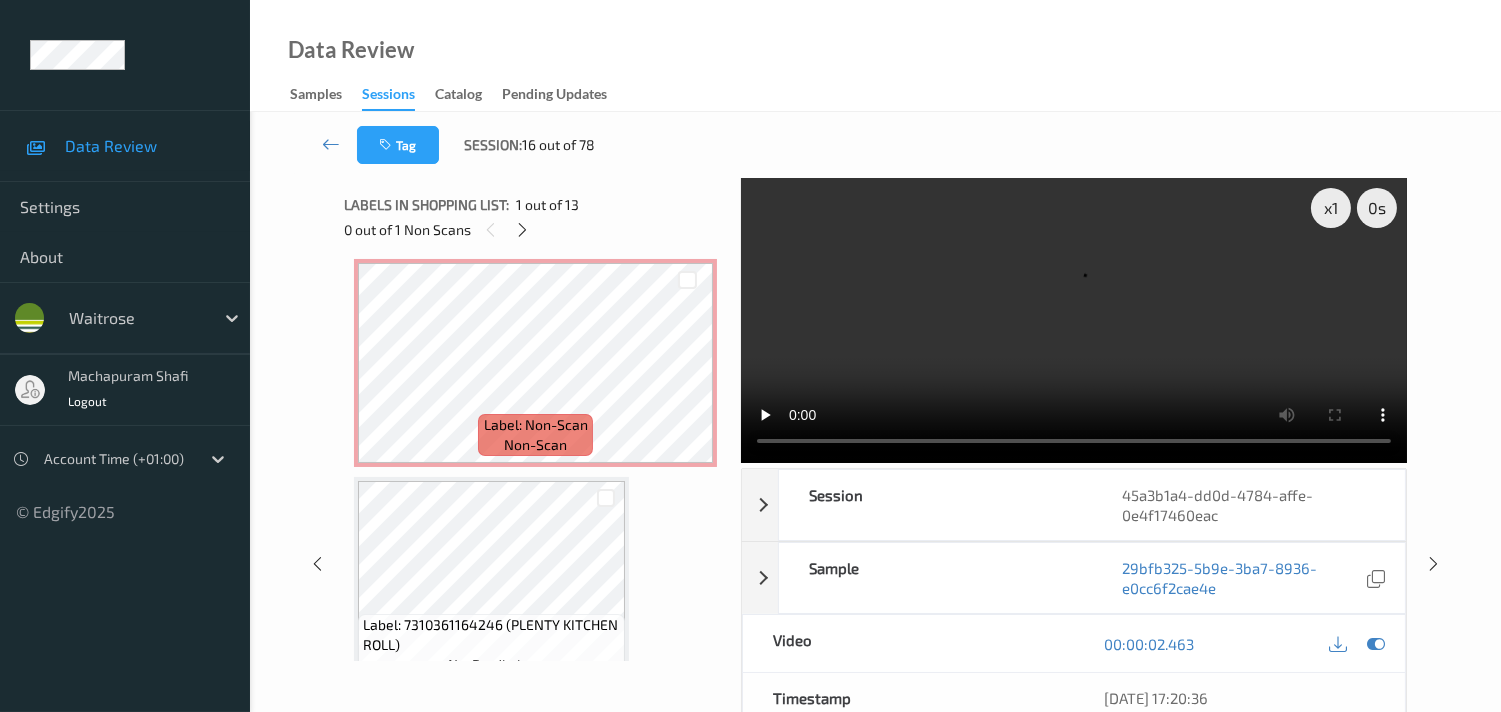 scroll, scrollTop: 444, scrollLeft: 0, axis: vertical 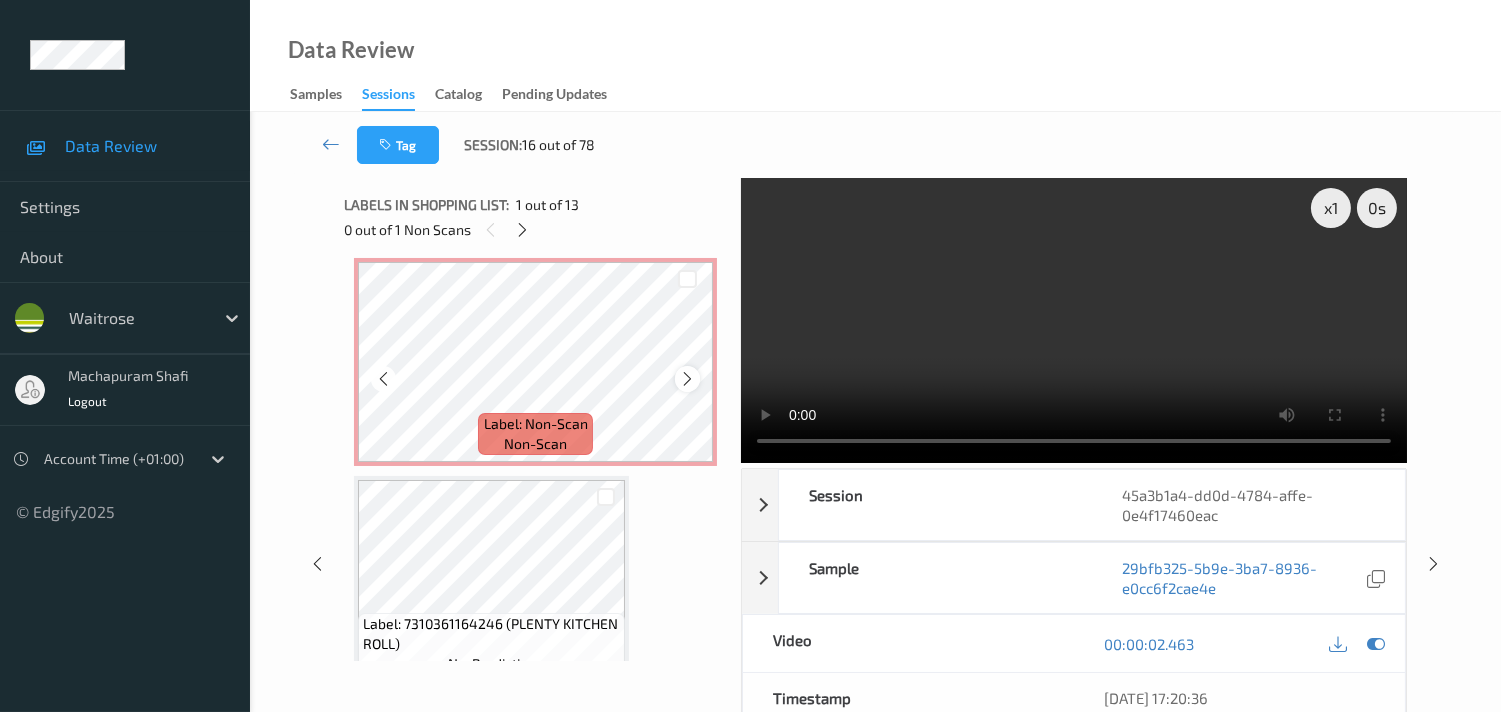 click at bounding box center [687, 379] 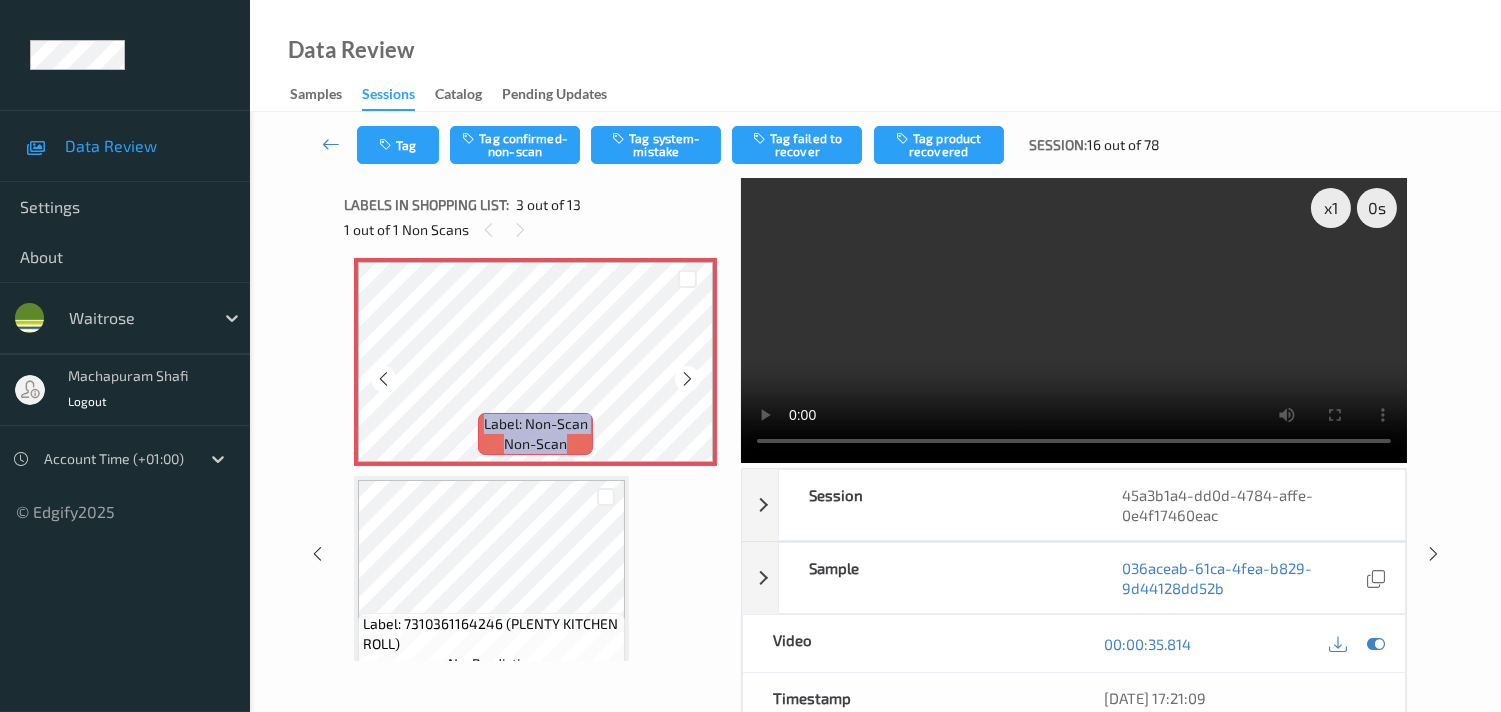 click at bounding box center (687, 379) 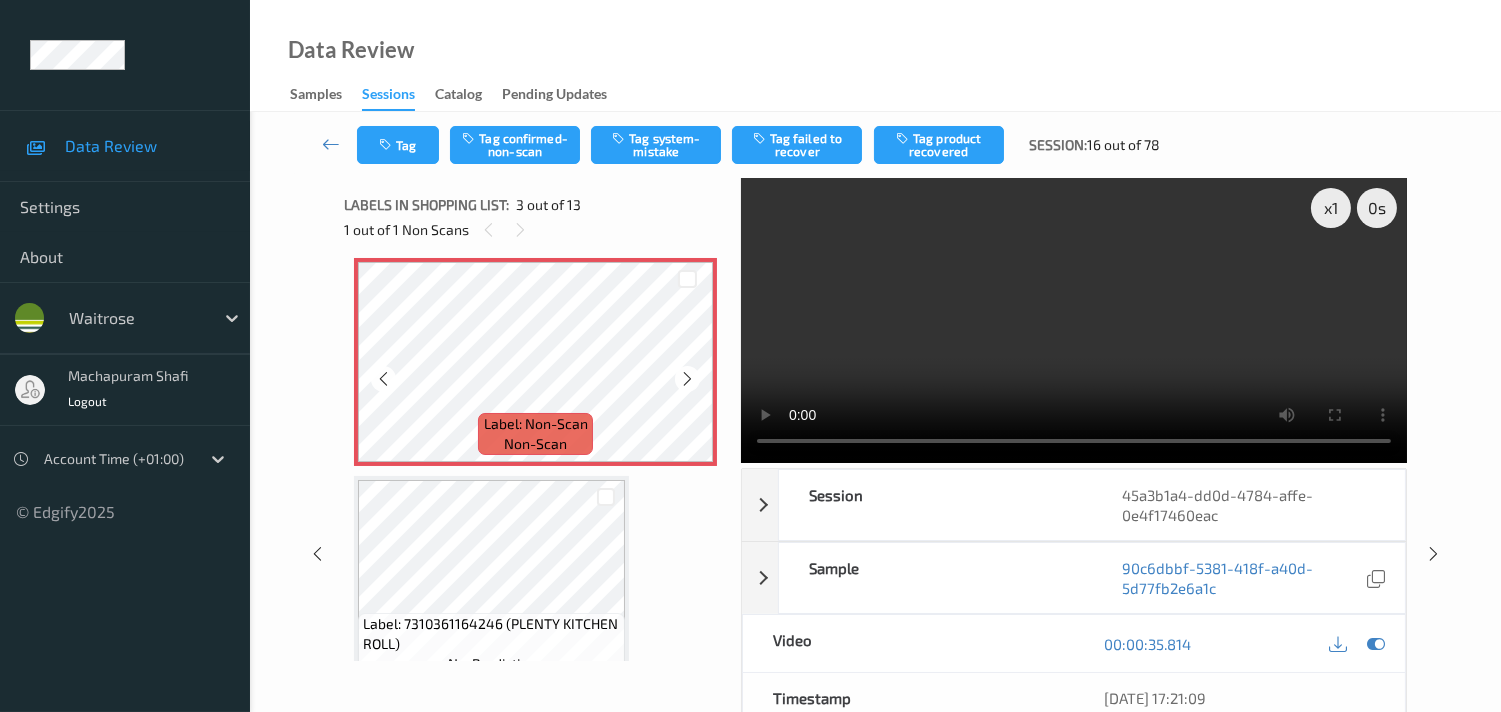 click at bounding box center (687, 379) 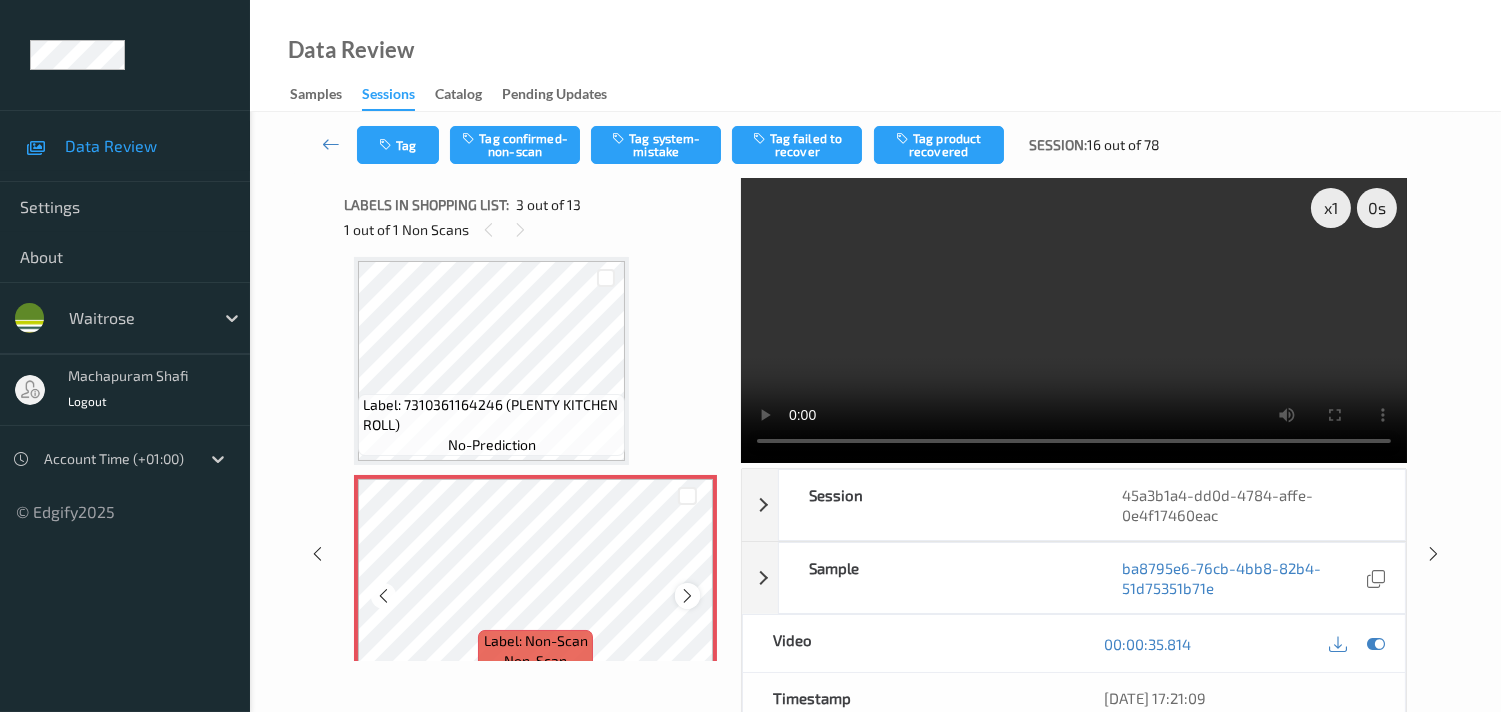 scroll, scrollTop: 222, scrollLeft: 0, axis: vertical 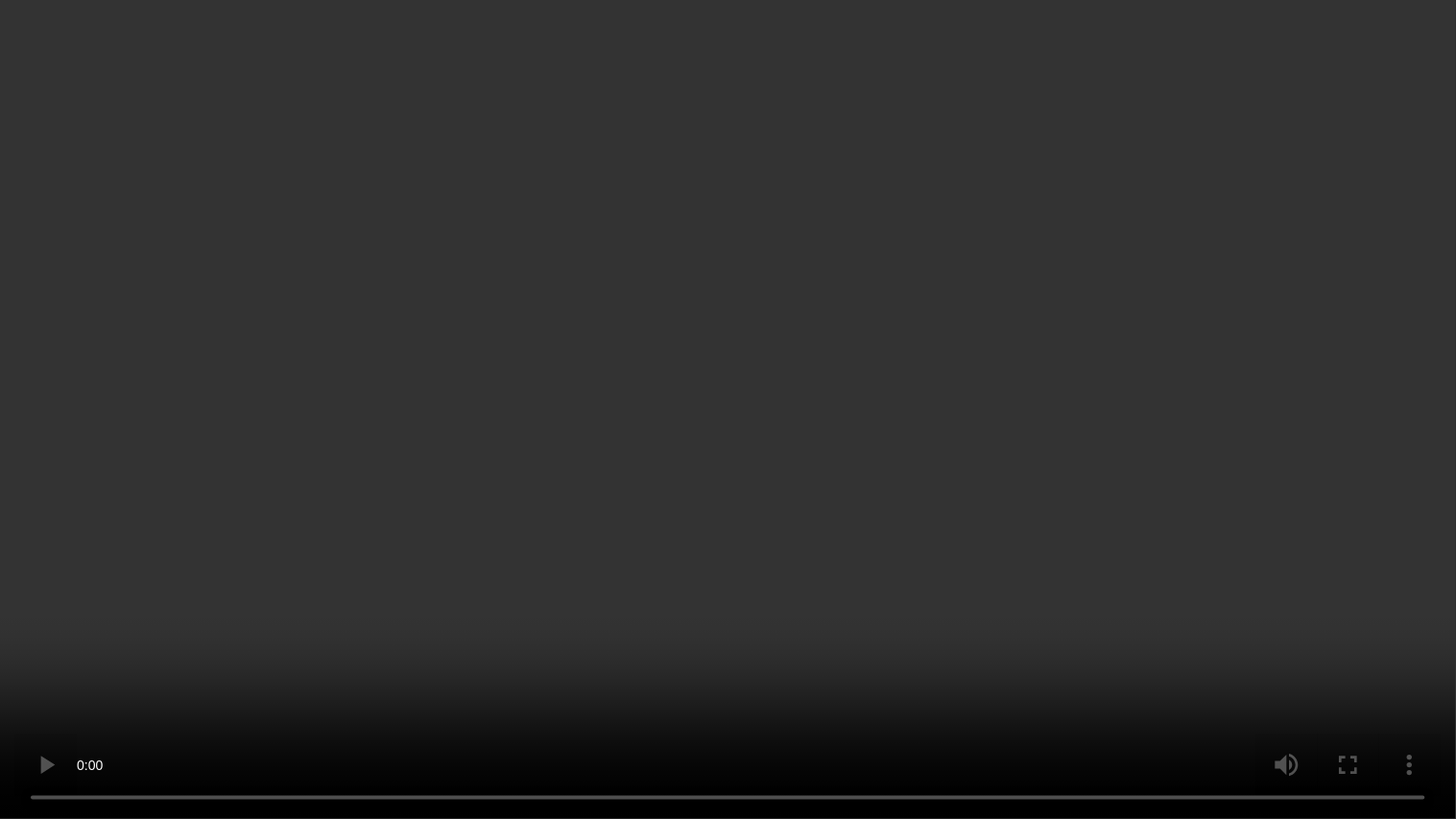 click at bounding box center (728, 409) 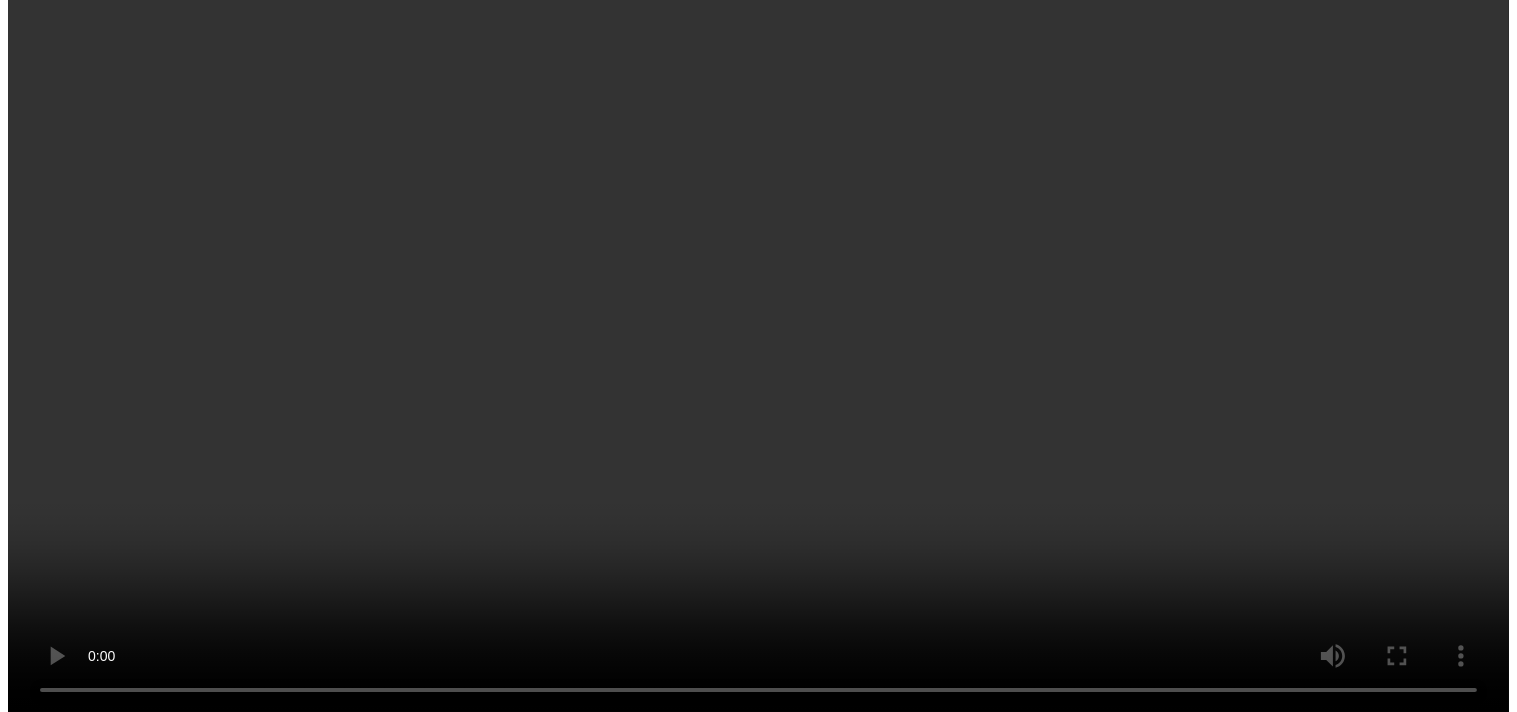 scroll, scrollTop: 333, scrollLeft: 0, axis: vertical 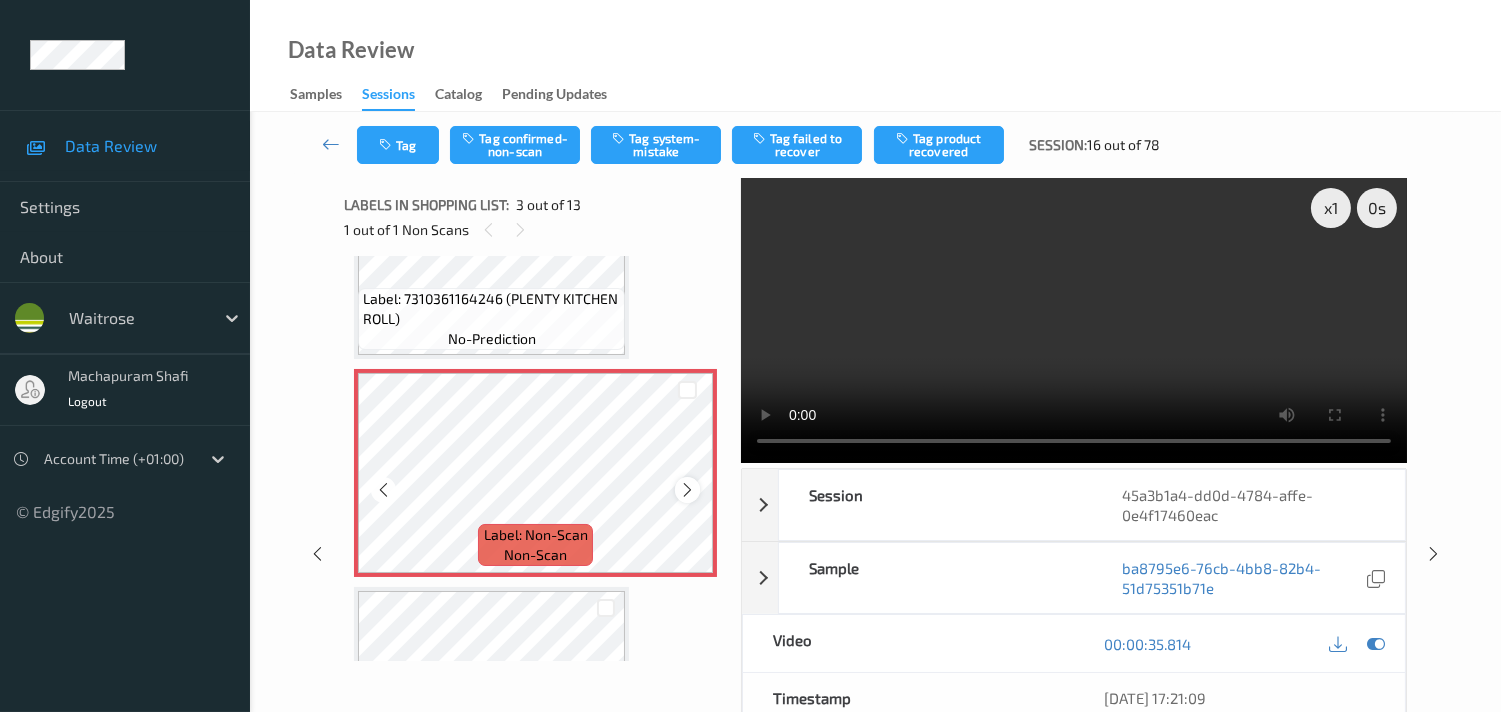 click at bounding box center (687, 490) 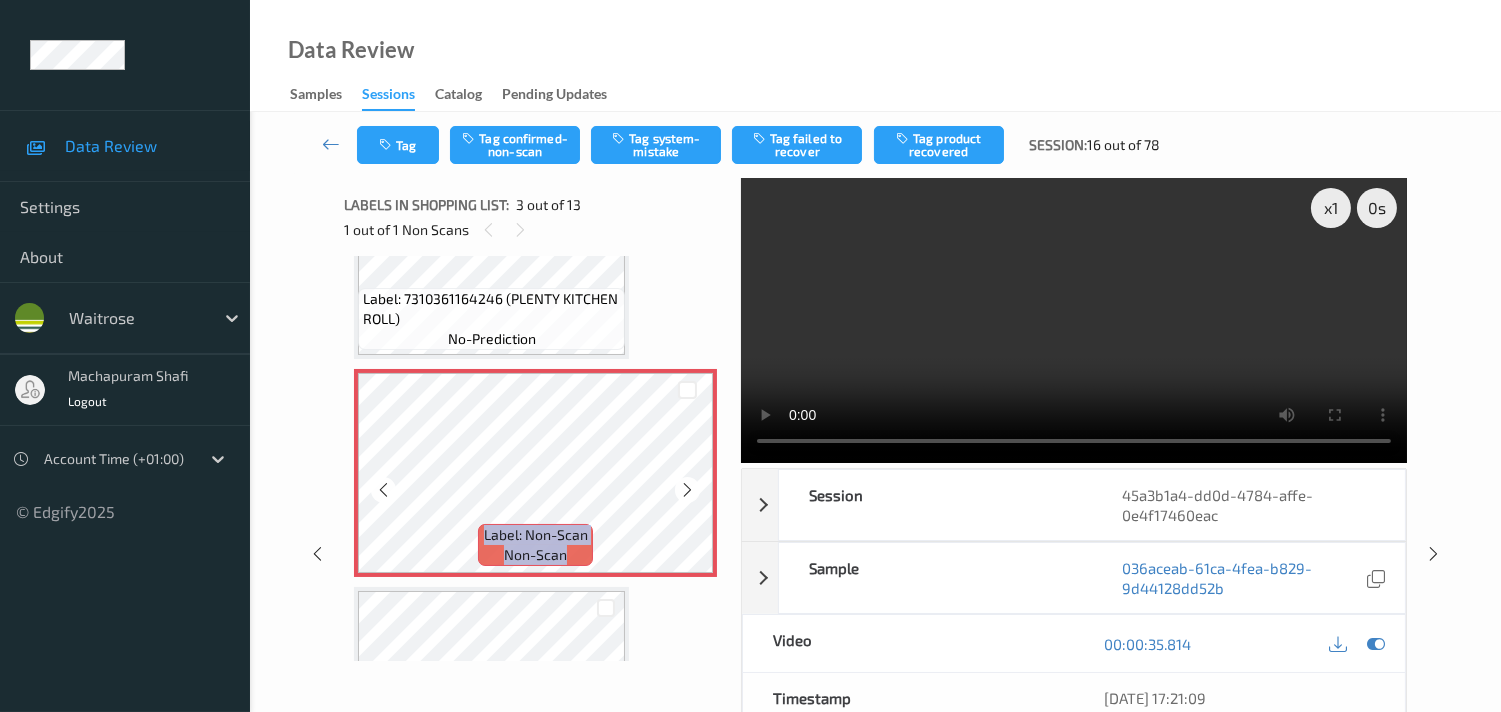 click at bounding box center (687, 490) 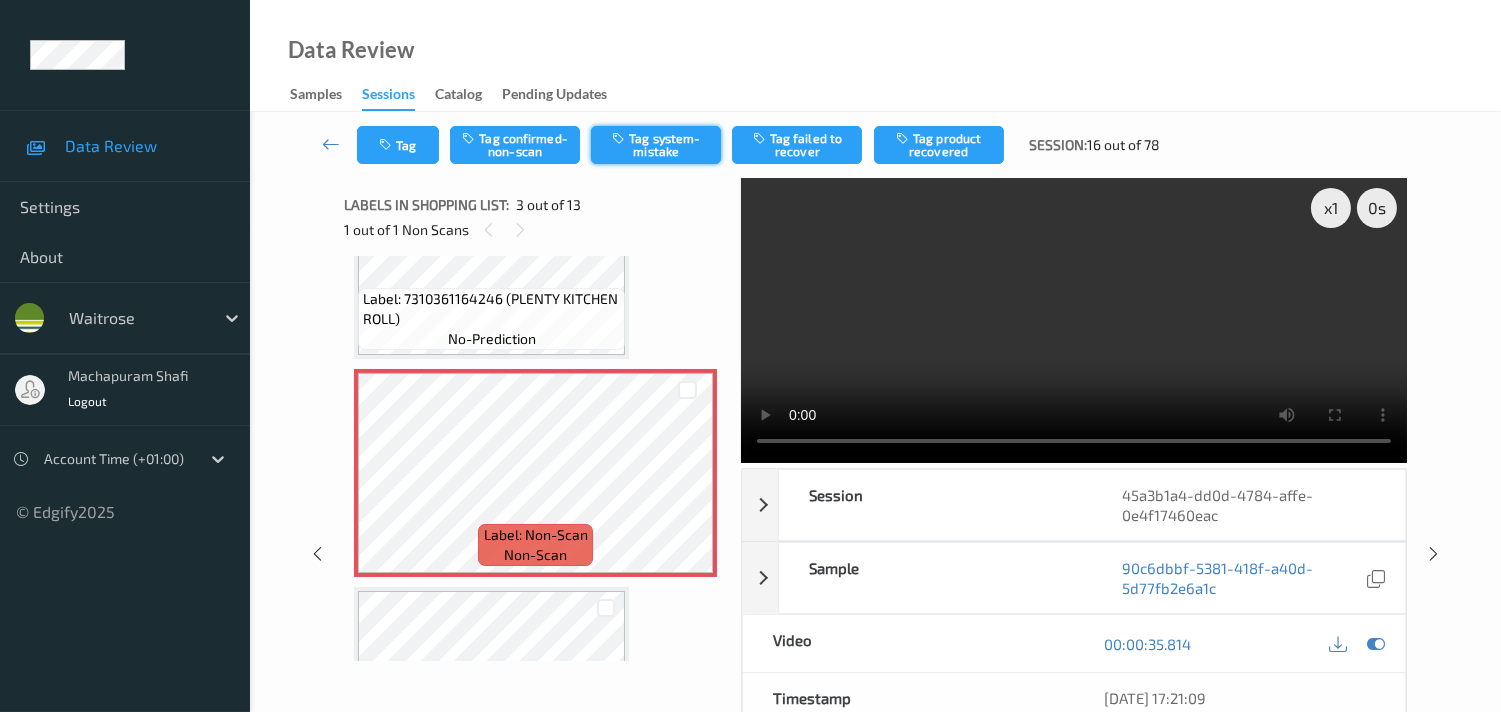 click on "Tag   system-mistake" at bounding box center [656, 145] 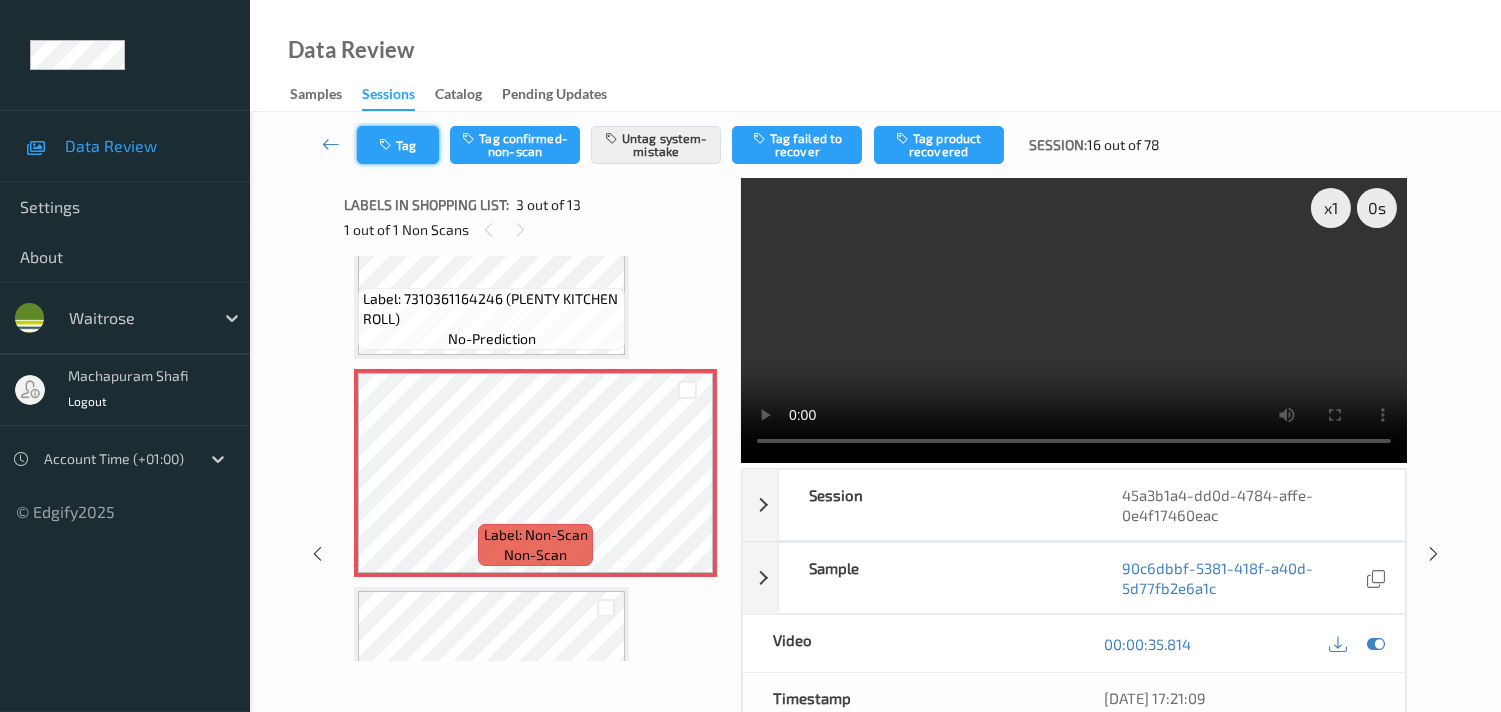 click on "Tag" at bounding box center [398, 145] 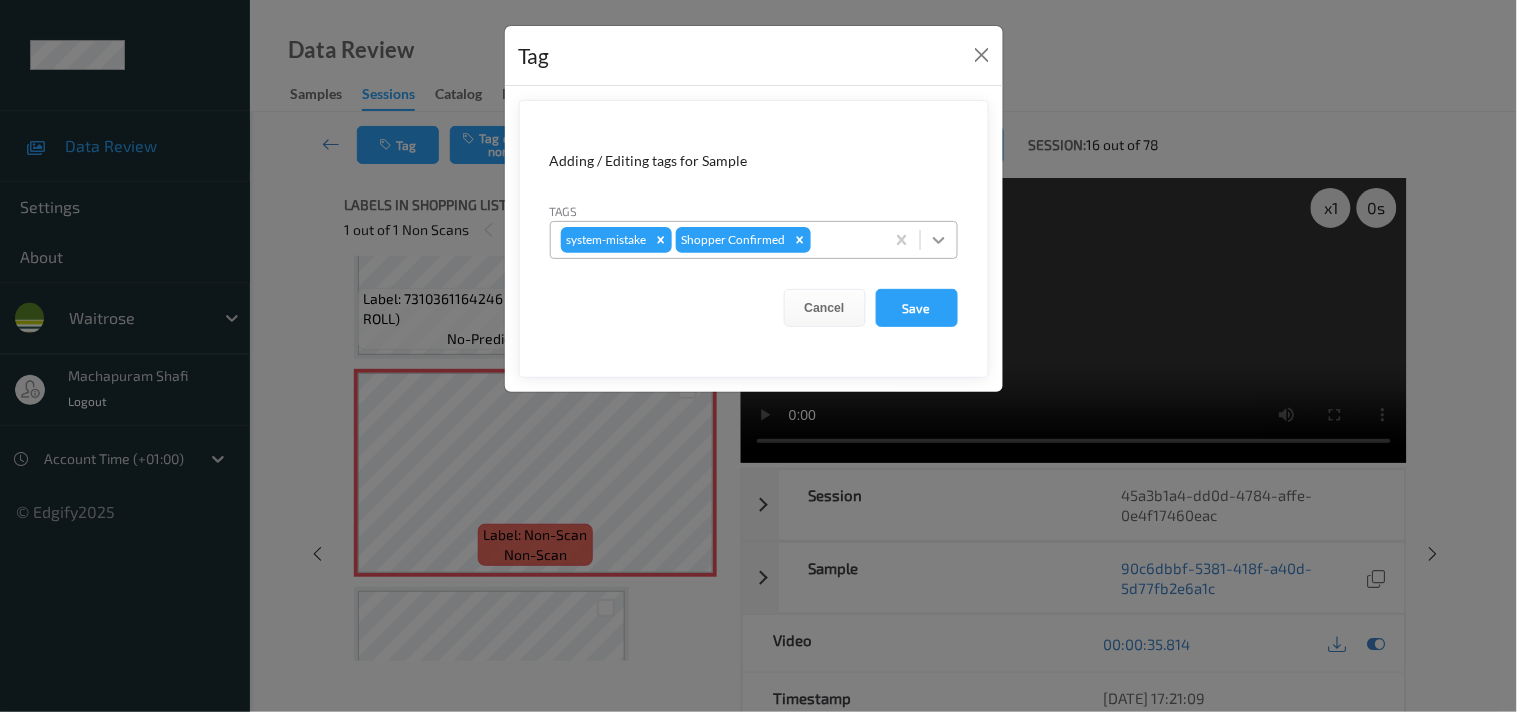 click 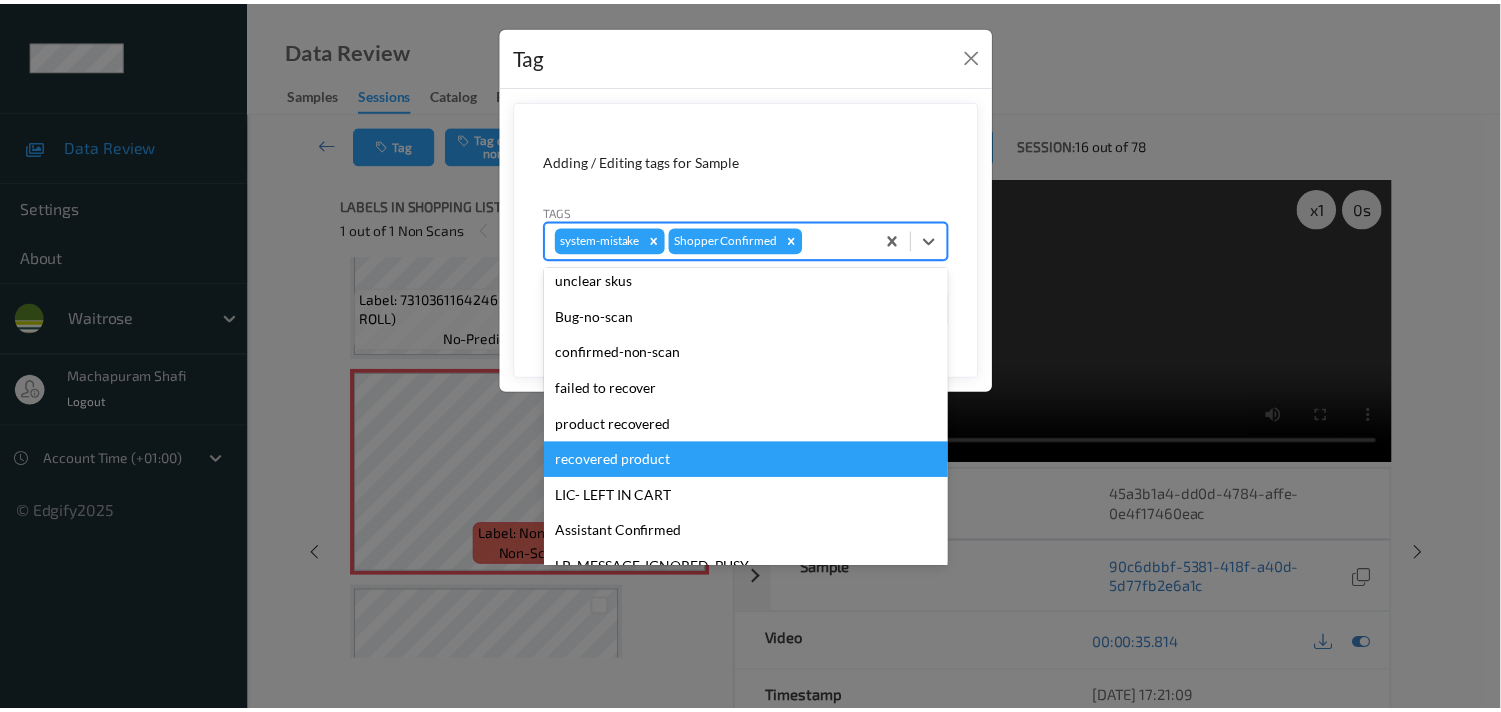 scroll, scrollTop: 318, scrollLeft: 0, axis: vertical 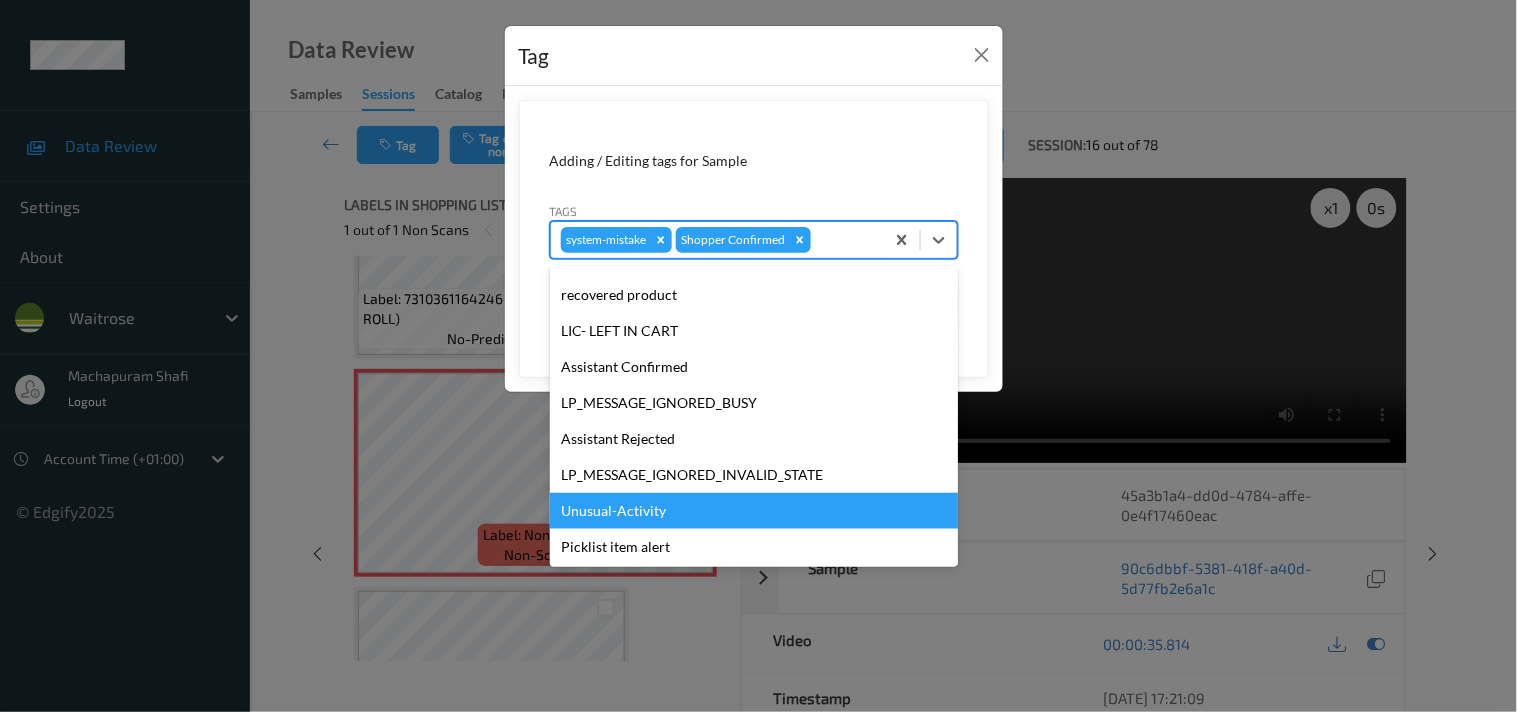 click on "Unusual-Activity" at bounding box center (754, 511) 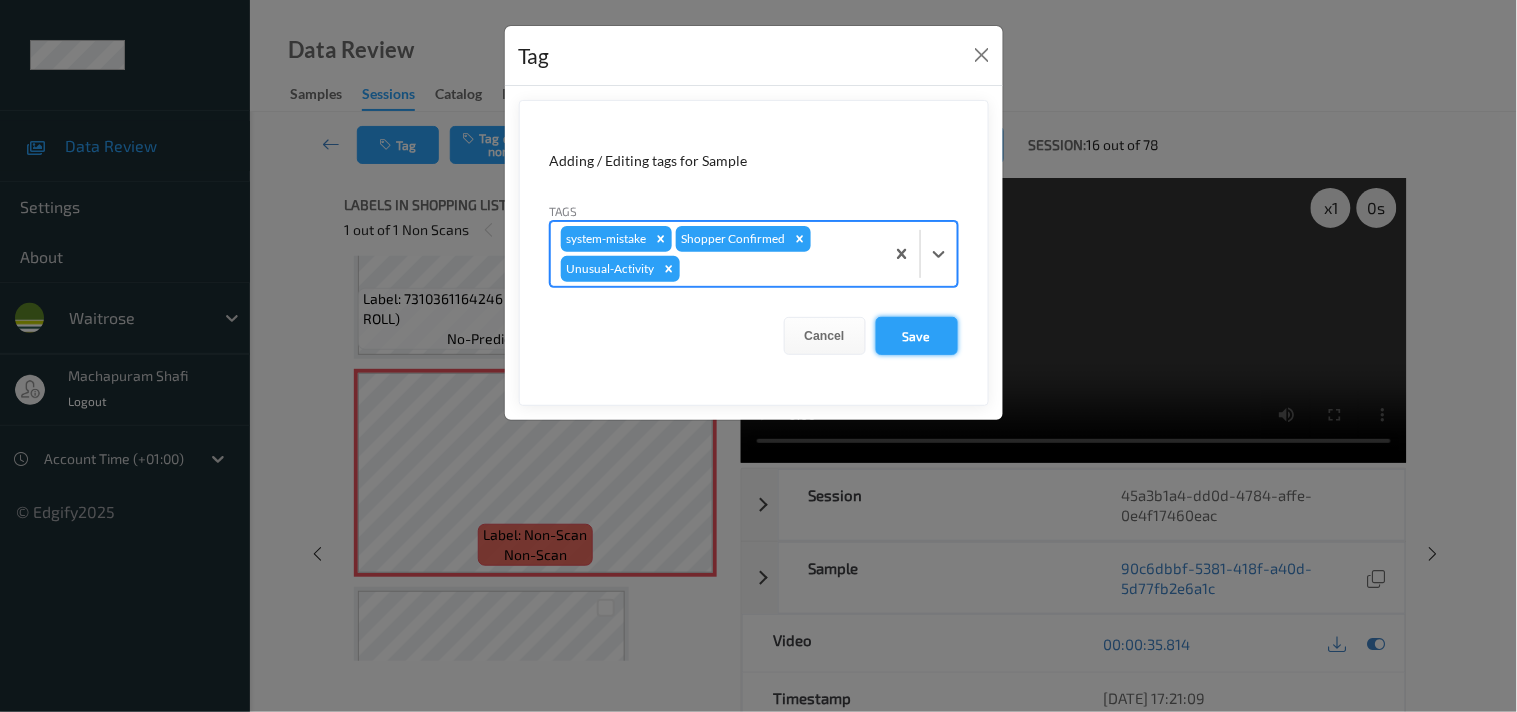 click on "Save" at bounding box center [917, 336] 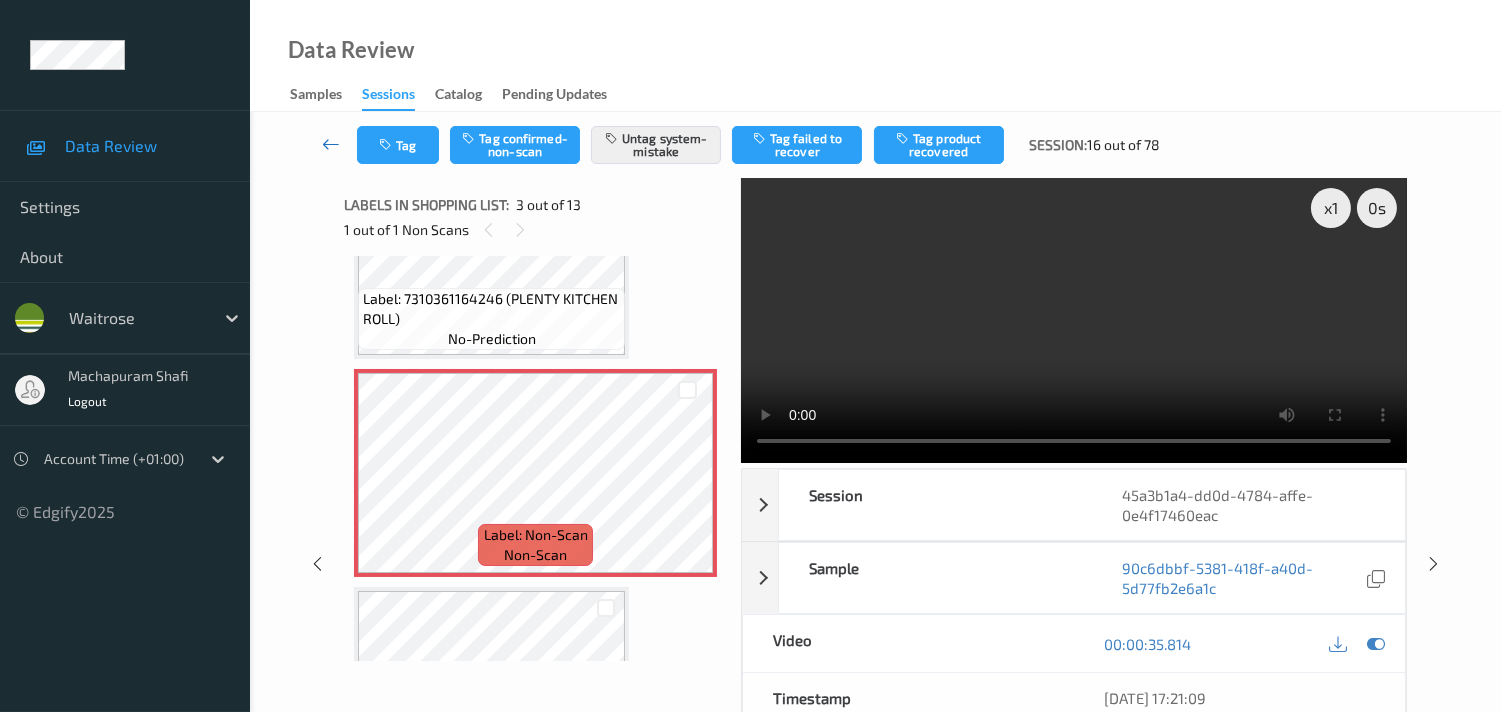 click at bounding box center (331, 144) 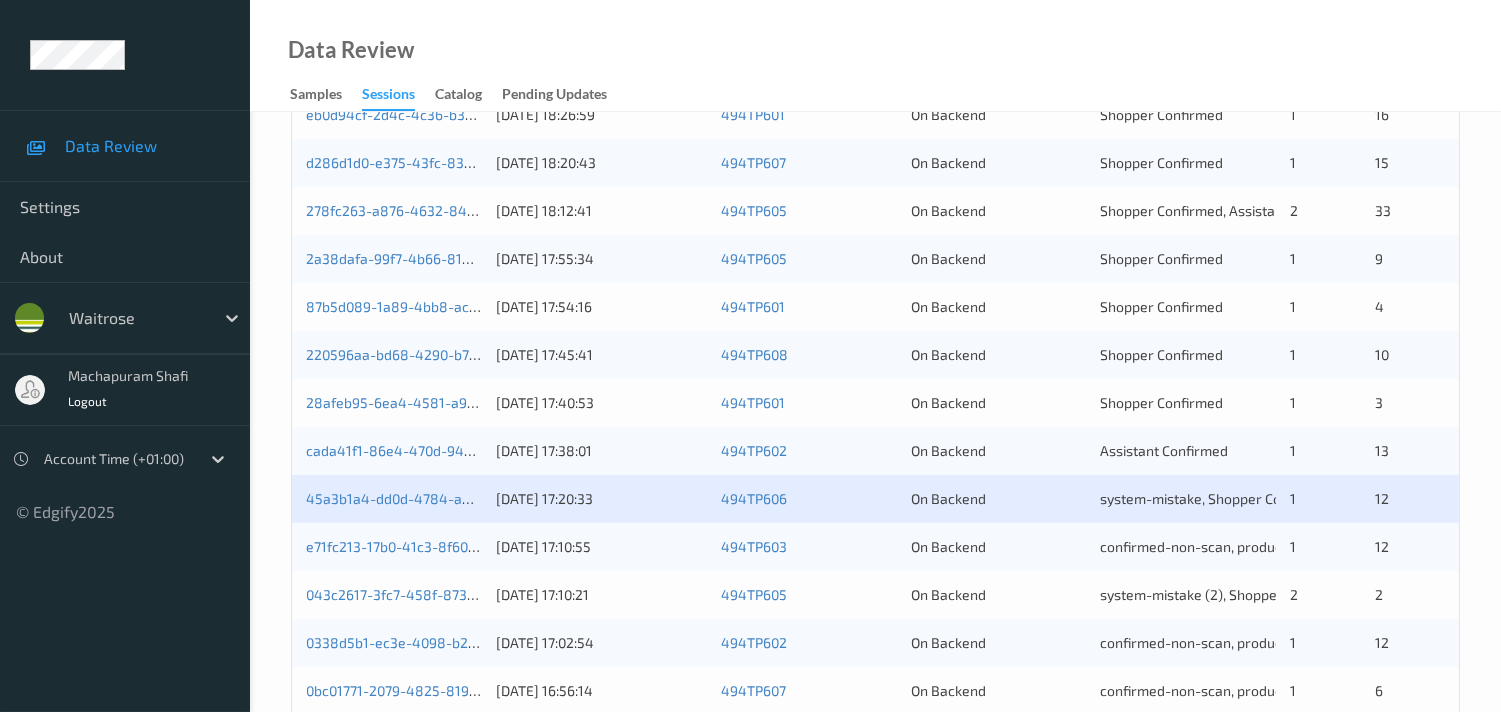scroll, scrollTop: 951, scrollLeft: 0, axis: vertical 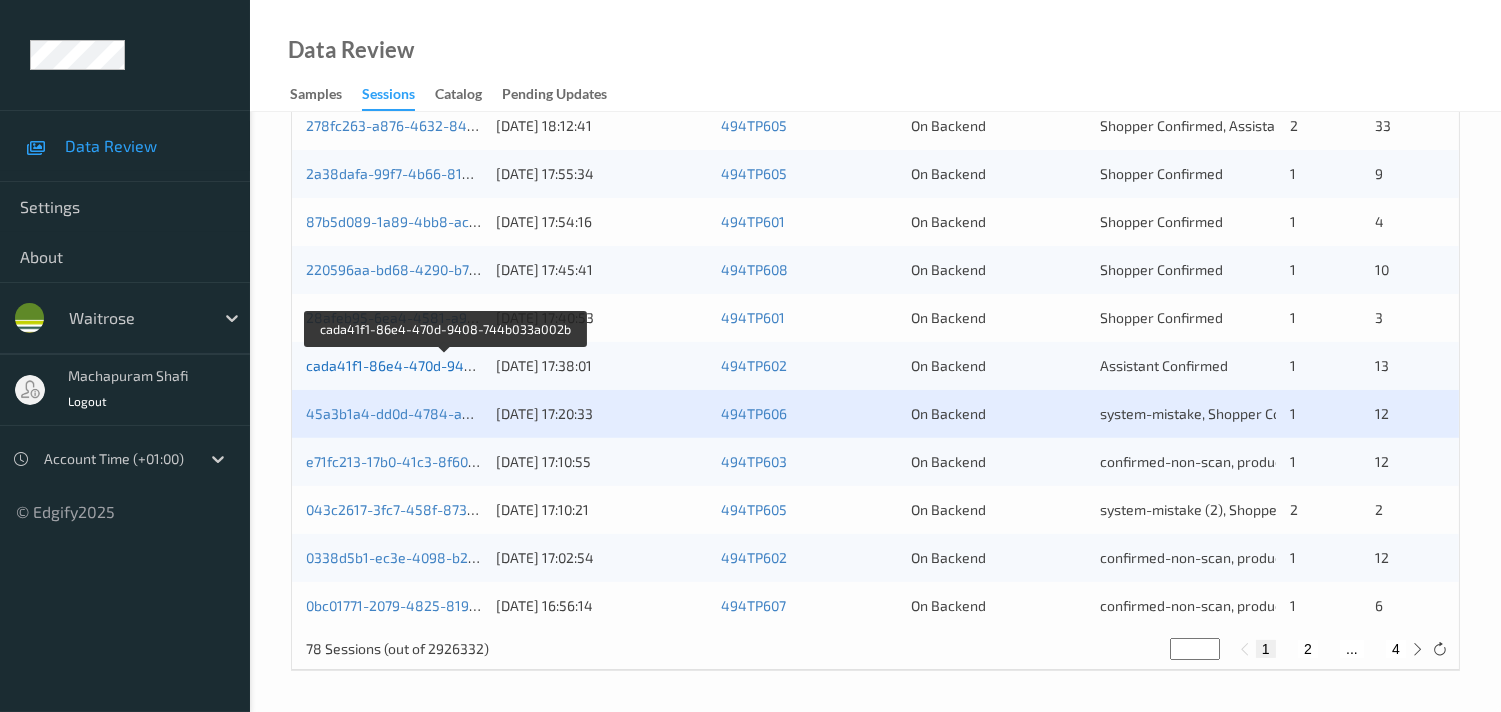 click on "cada41f1-86e4-470d-9408-744b033a002b" at bounding box center [444, 365] 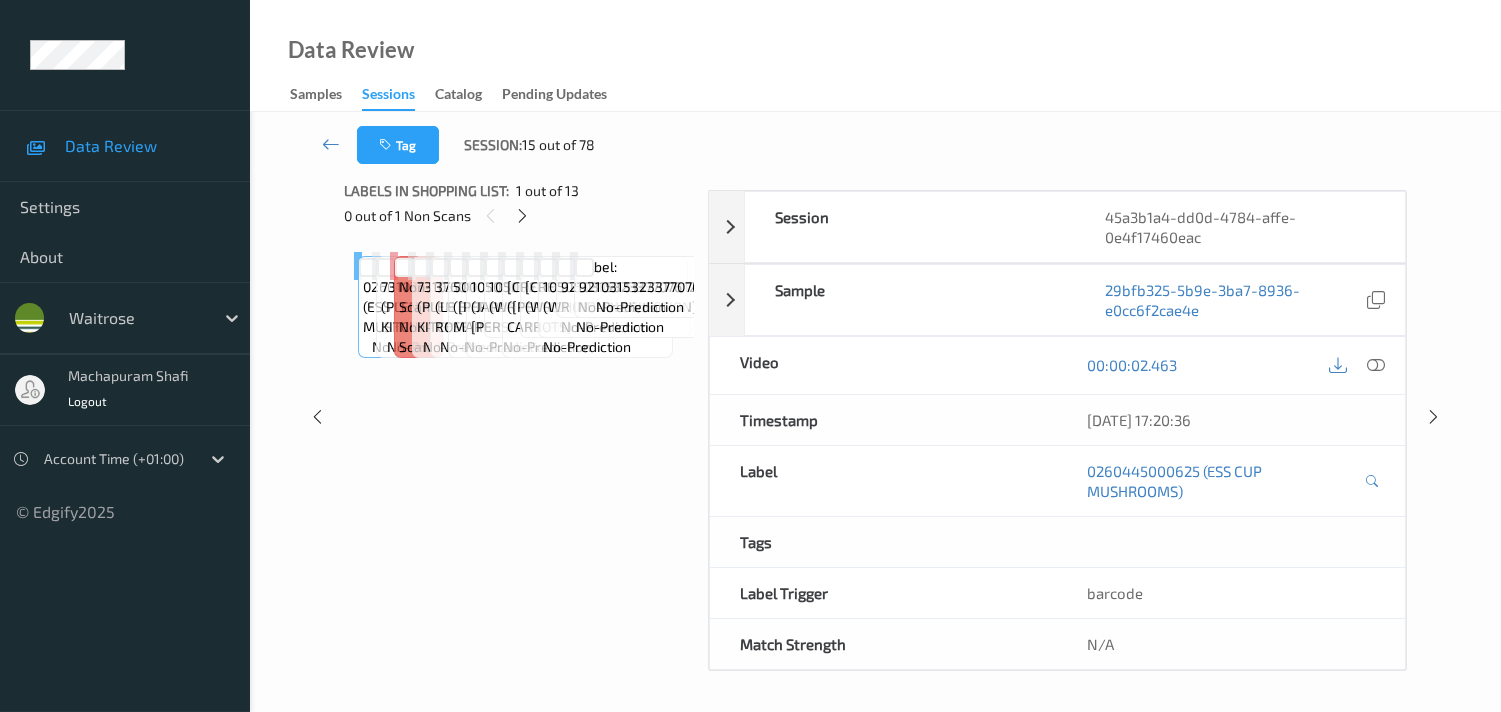 click on "Labels in shopping list: 1 out of 13 0 out of 1 Non Scans Label: 0260445000625 (ESS CUP MUSHROOMS) no-prediction Label: 7310361164246 (PLENTY KITCHEN ROLL) no-prediction Label: Non-Scan non-scan Label: Non-Scan non-scan Label: Non-Scan non-scan Label: 7310361164246 (PLENTY KITCHEN ROLL) no-prediction Label: 3760143148119 (LE BIJOU ROSE) no-prediction Label: 5000169677995 (WR URBAN MARGHERITA) no-prediction Label: 10500016967418500119 (JAPANM KATSU SANDO) no-prediction Label: 10500016922388800218 (WR FRITES) no-prediction Label: 5000169011744 (WR ESS CARROTS) no-prediction Label: 5063210052448 (WR CHORIZO RING) no-prediction Label: 10506321002833700312 (WR INDIAN SELECTION) no-prediction Label: 9210315323377076 no-prediction Label: 9210315323377076 no-prediction" at bounding box center [519, 417] 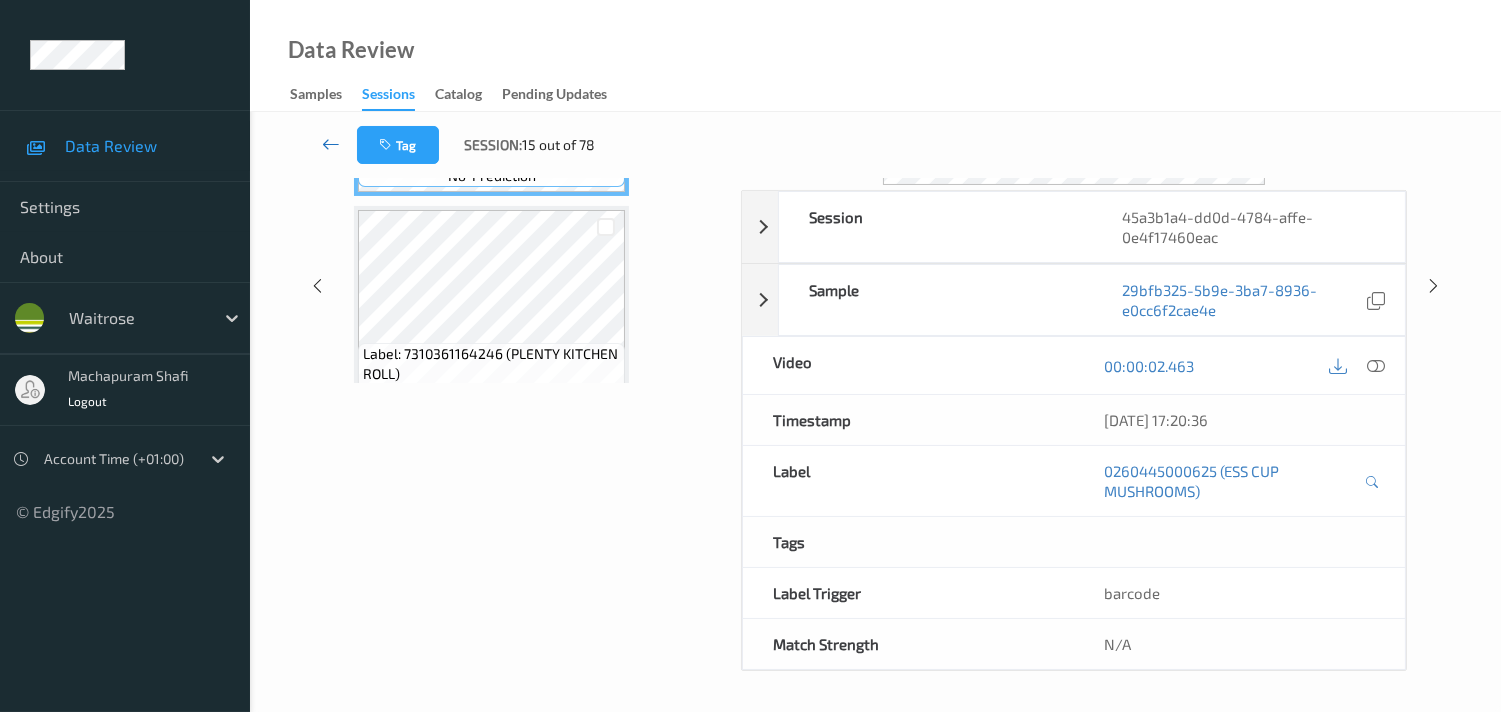 click at bounding box center (331, 145) 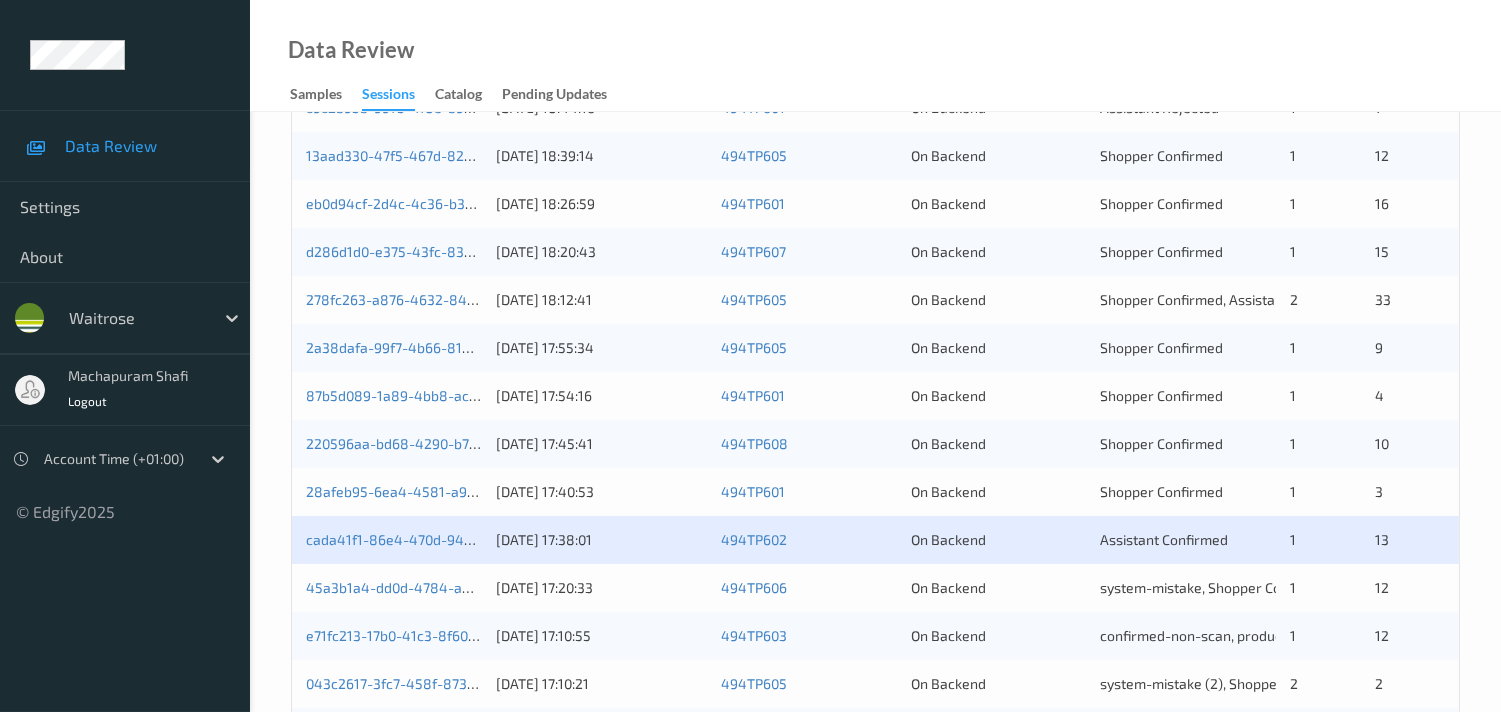 scroll, scrollTop: 951, scrollLeft: 0, axis: vertical 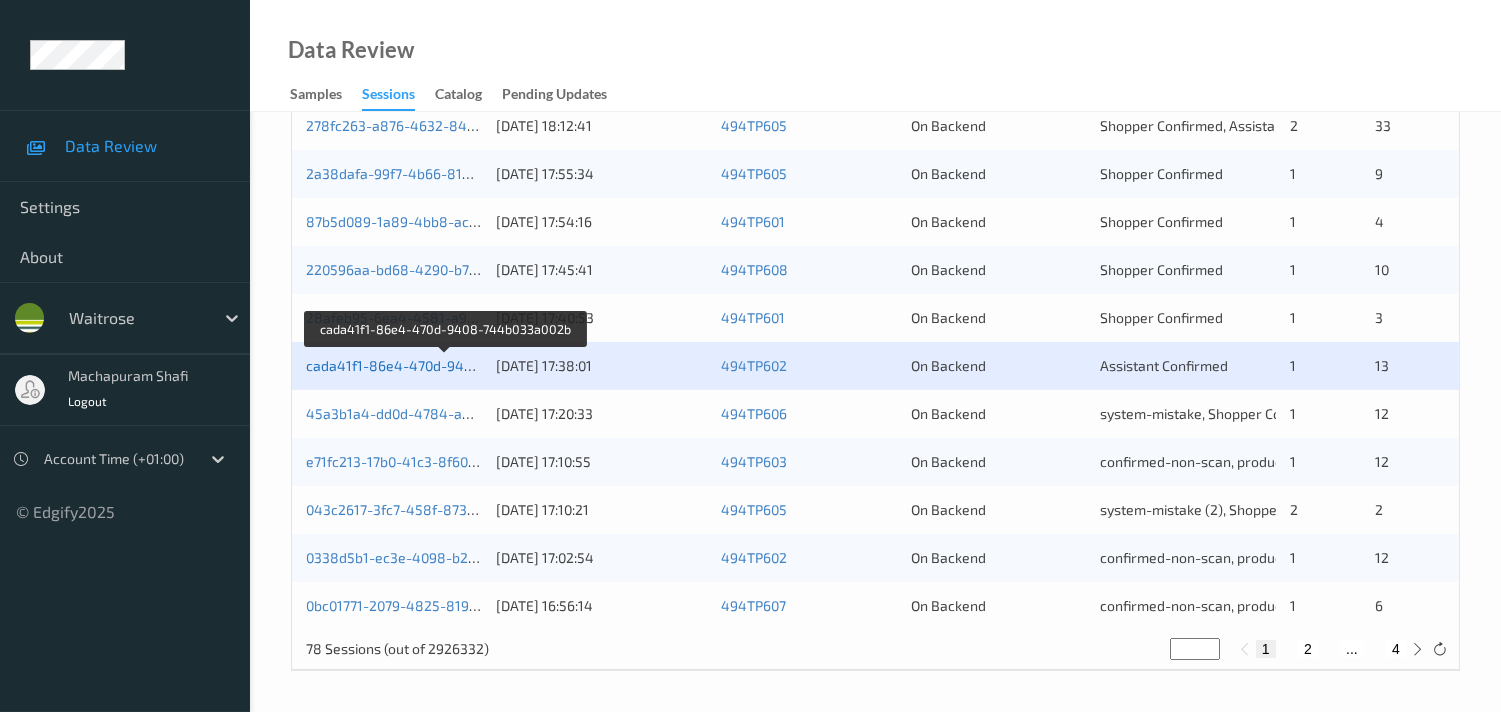 click on "cada41f1-86e4-470d-9408-744b033a002b" at bounding box center (444, 365) 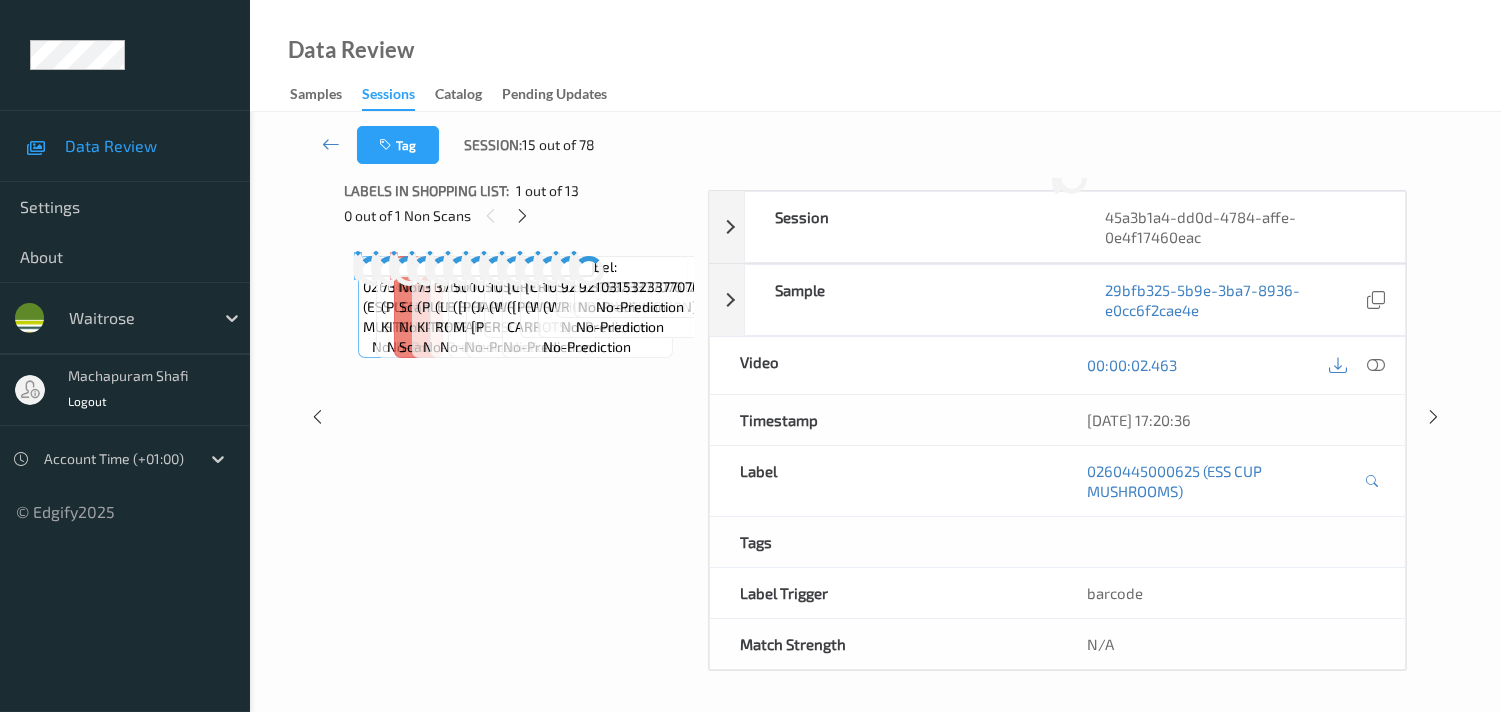 click on "Labels in shopping list: 1 out of 13 0 out of 1 Non Scans Label: 0260445000625 (ESS CUP MUSHROOMS) no-prediction Label: 7310361164246 (PLENTY KITCHEN ROLL) no-prediction Label: Non-Scan non-scan Label: Non-Scan non-scan Label: Non-Scan non-scan Label: 7310361164246 (PLENTY KITCHEN ROLL) no-prediction Label: 3760143148119 (LE BIJOU ROSE) no-prediction Label: 5000169677995 (WR URBAN MARGHERITA) no-prediction Label: 10500016967418500119 (JAPANM KATSU SANDO) no-prediction Label: 10500016922388800218 (WR FRITES) no-prediction Label: 5000169011744 (WR ESS CARROTS) no-prediction Label: 5063210052448 (WR CHORIZO RING) no-prediction Label: 10506321002833700312 (WR INDIAN SELECTION) no-prediction Label: 9210315323377076 no-prediction Label: 9210315323377076 no-prediction" at bounding box center [519, 417] 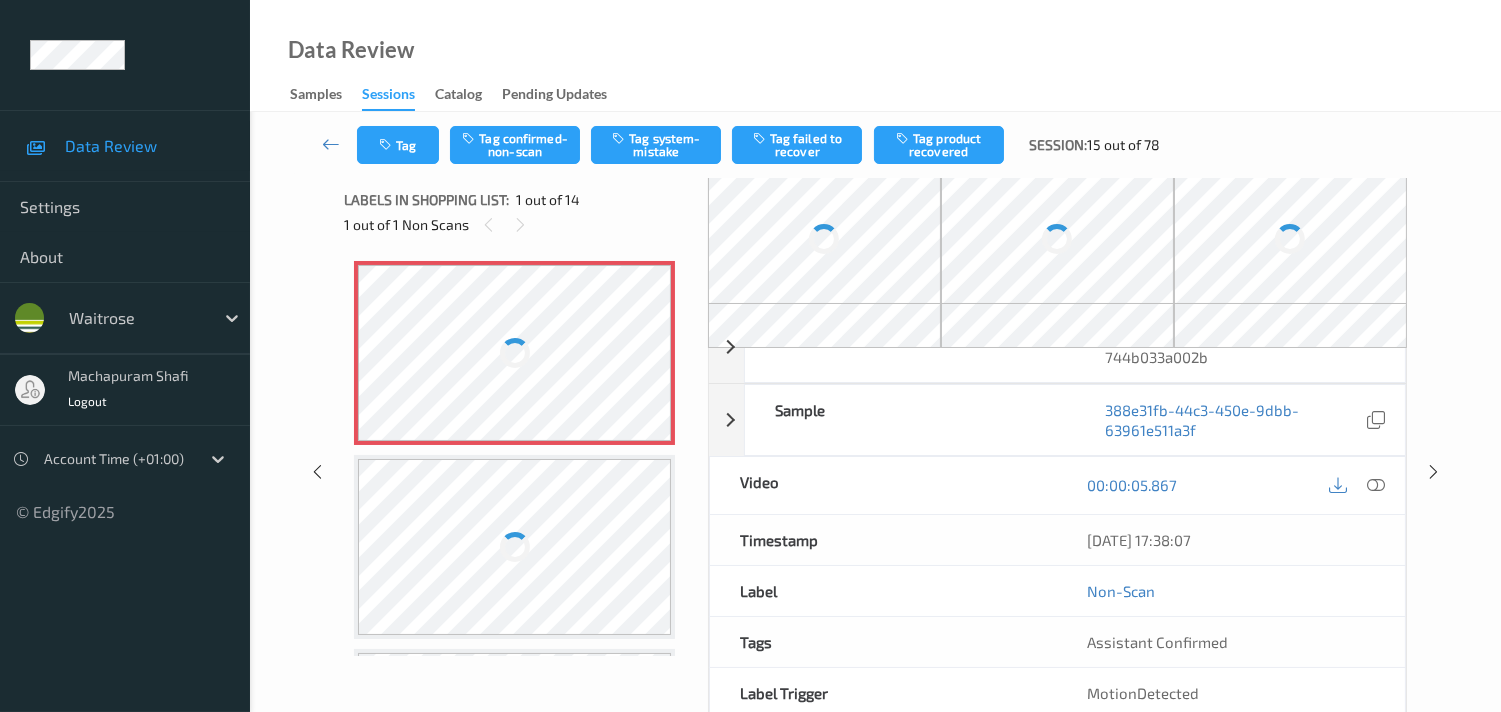 scroll, scrollTop: 0, scrollLeft: 0, axis: both 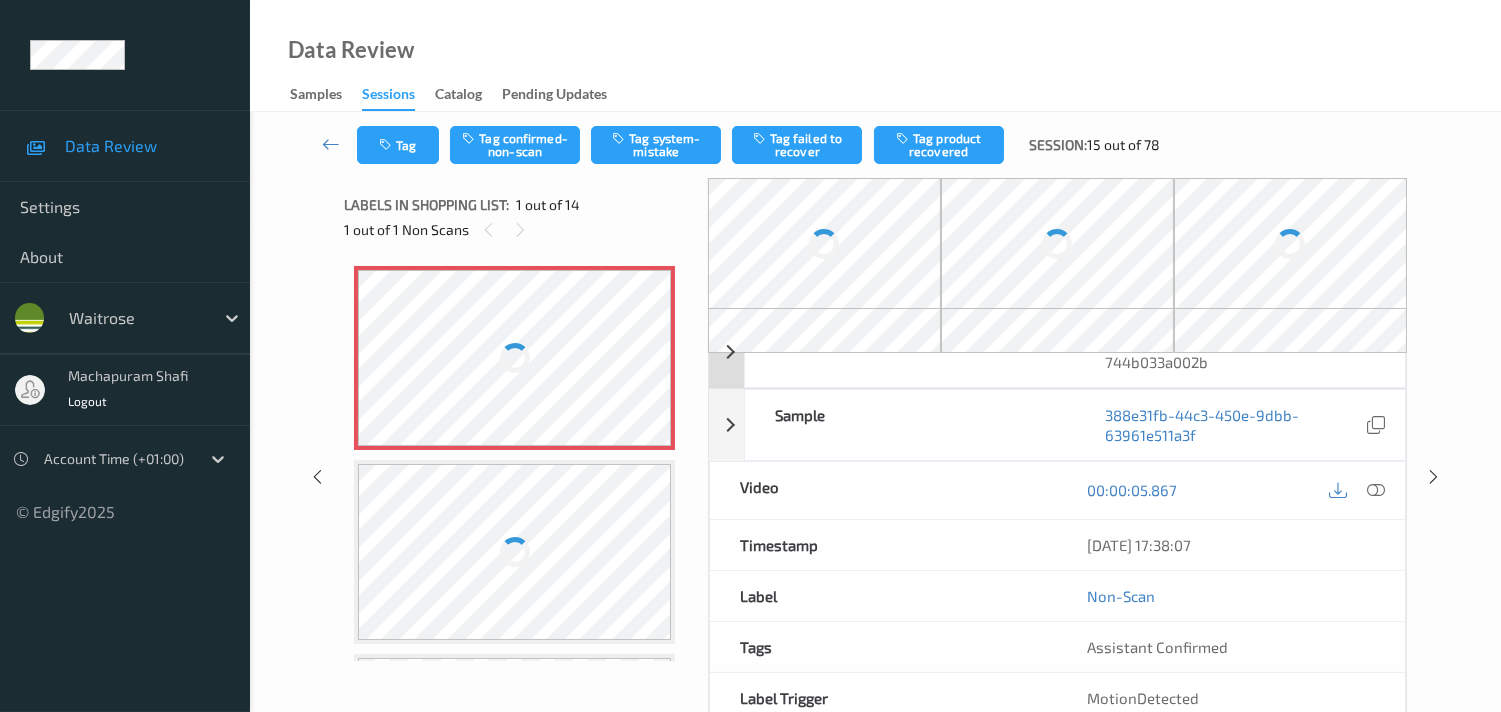 click at bounding box center [1376, 490] 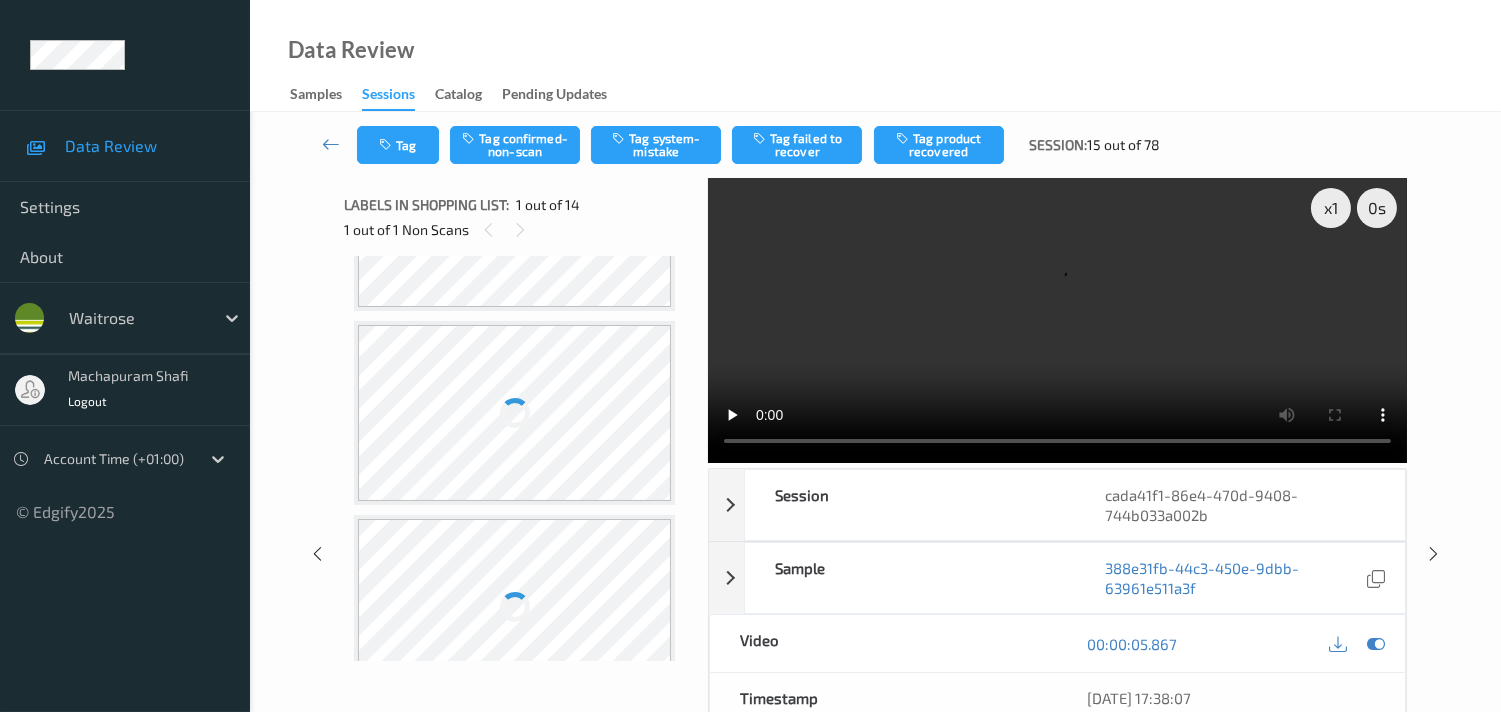 scroll, scrollTop: 0, scrollLeft: 0, axis: both 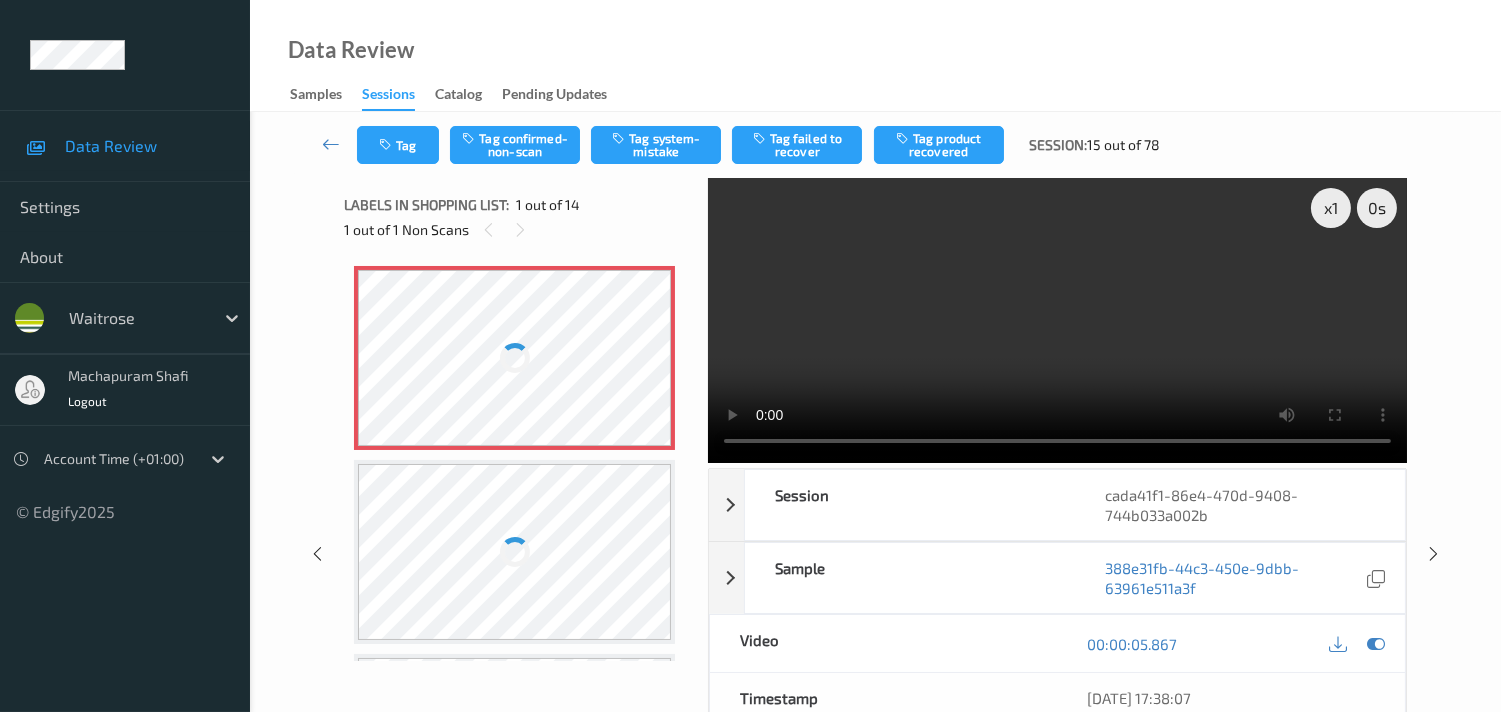 click at bounding box center (514, 358) 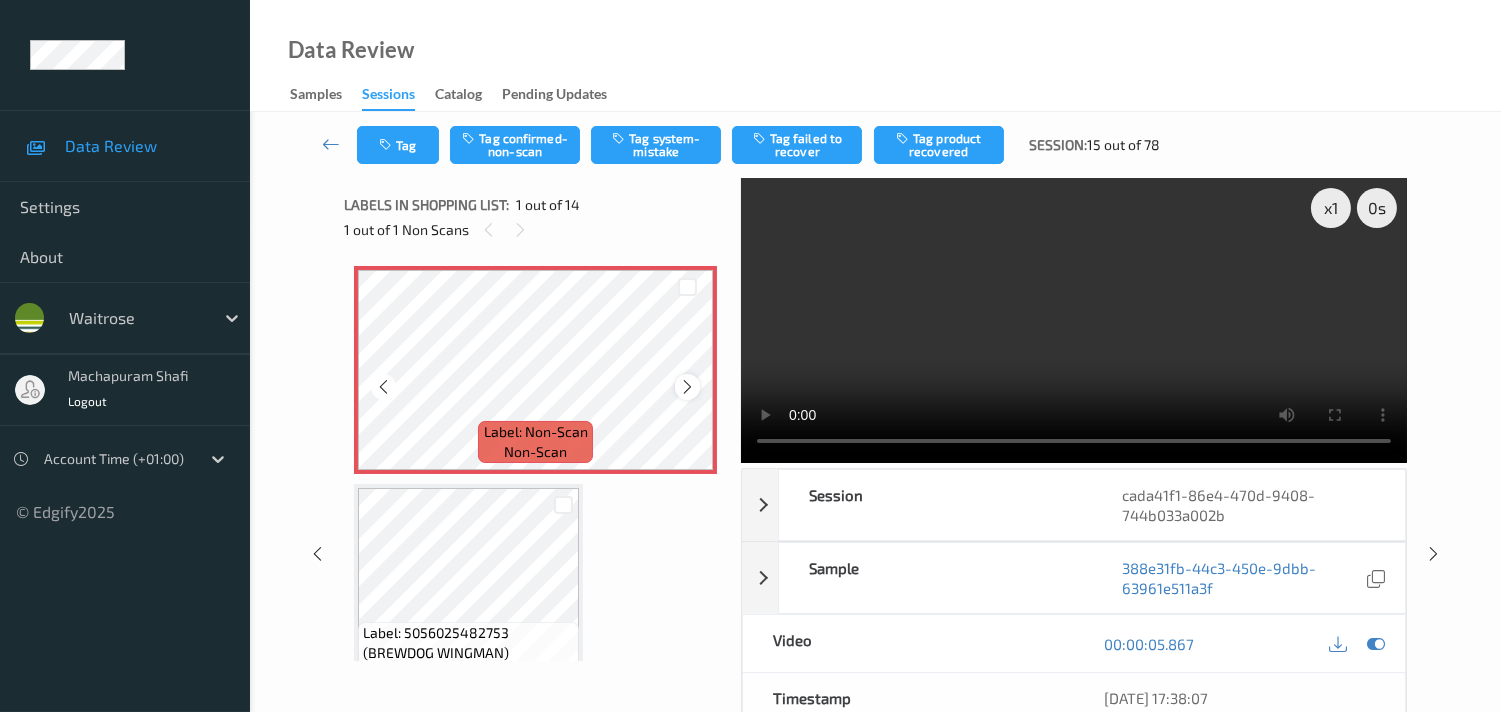 click at bounding box center [687, 387] 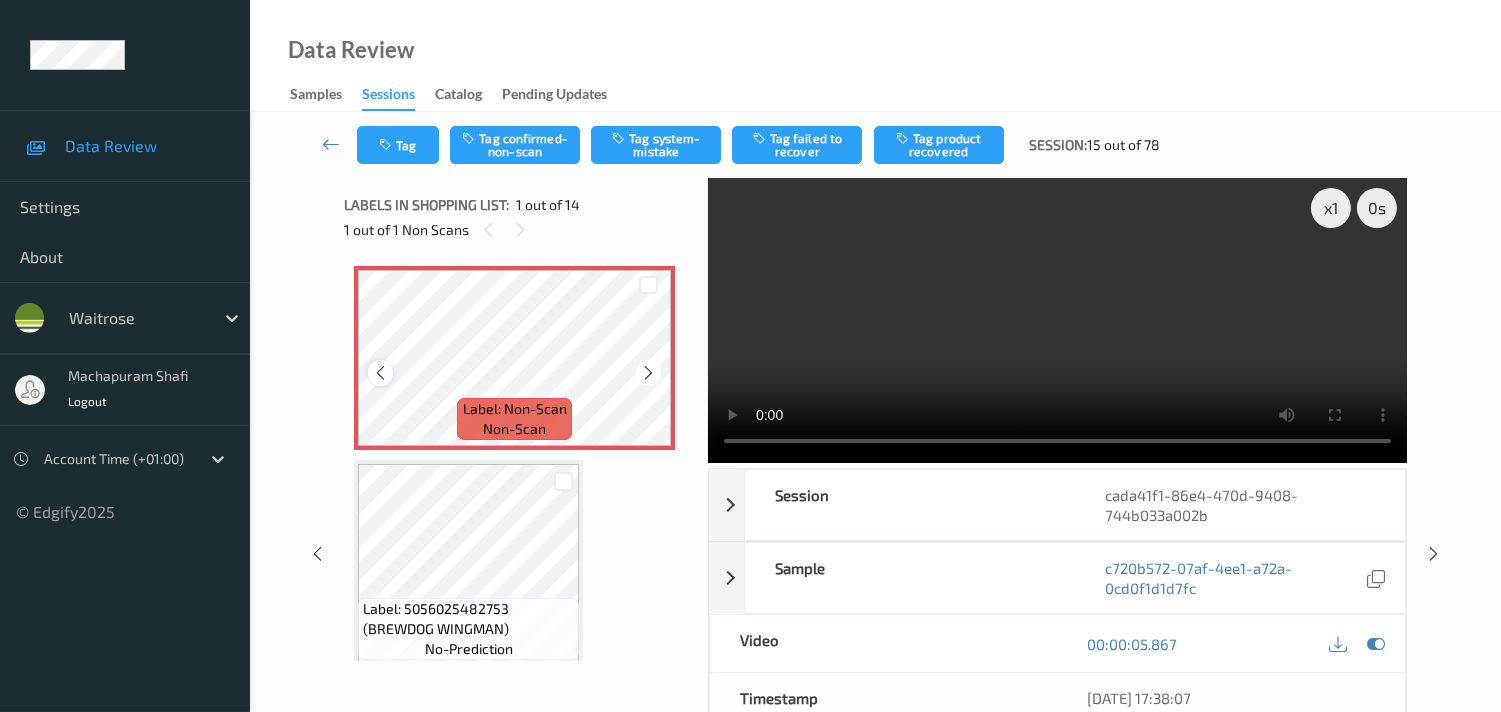 click at bounding box center (380, 373) 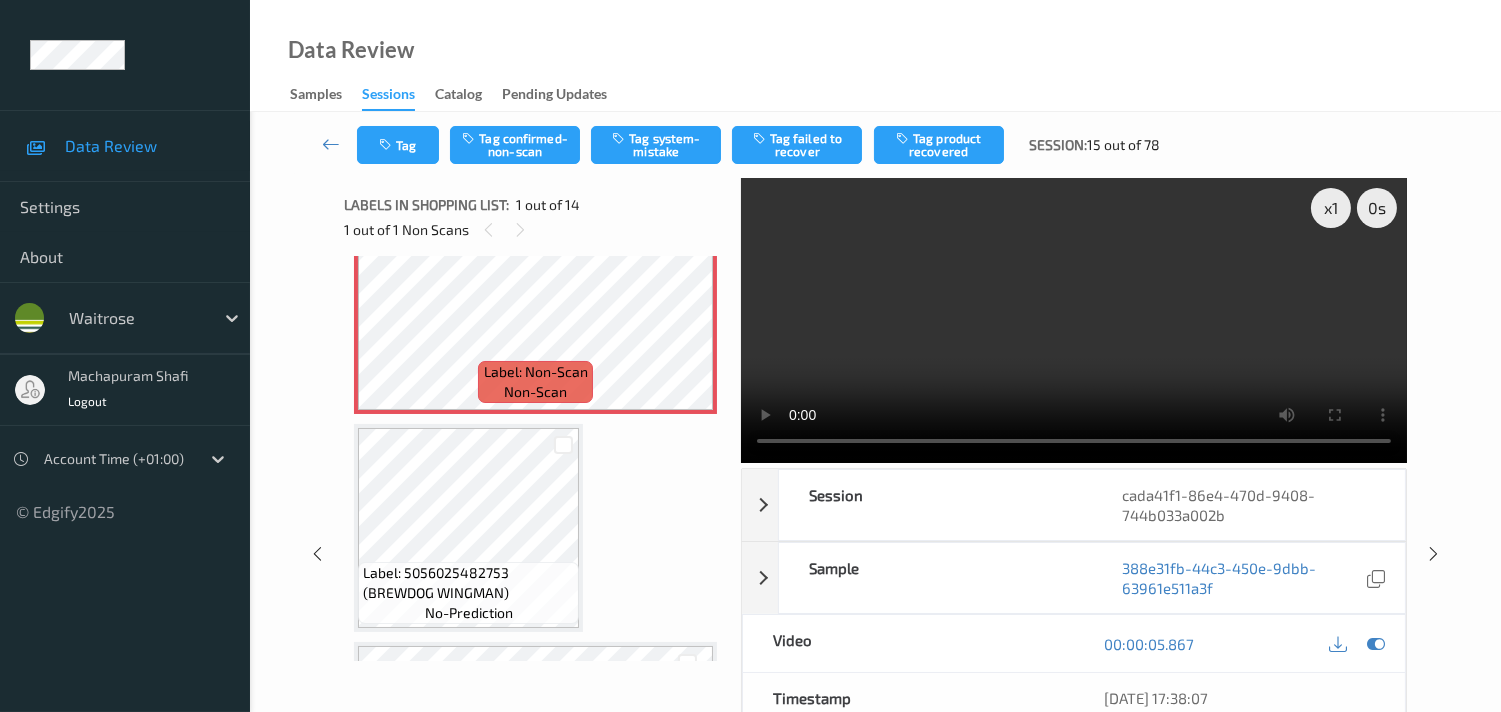 scroll, scrollTop: 111, scrollLeft: 0, axis: vertical 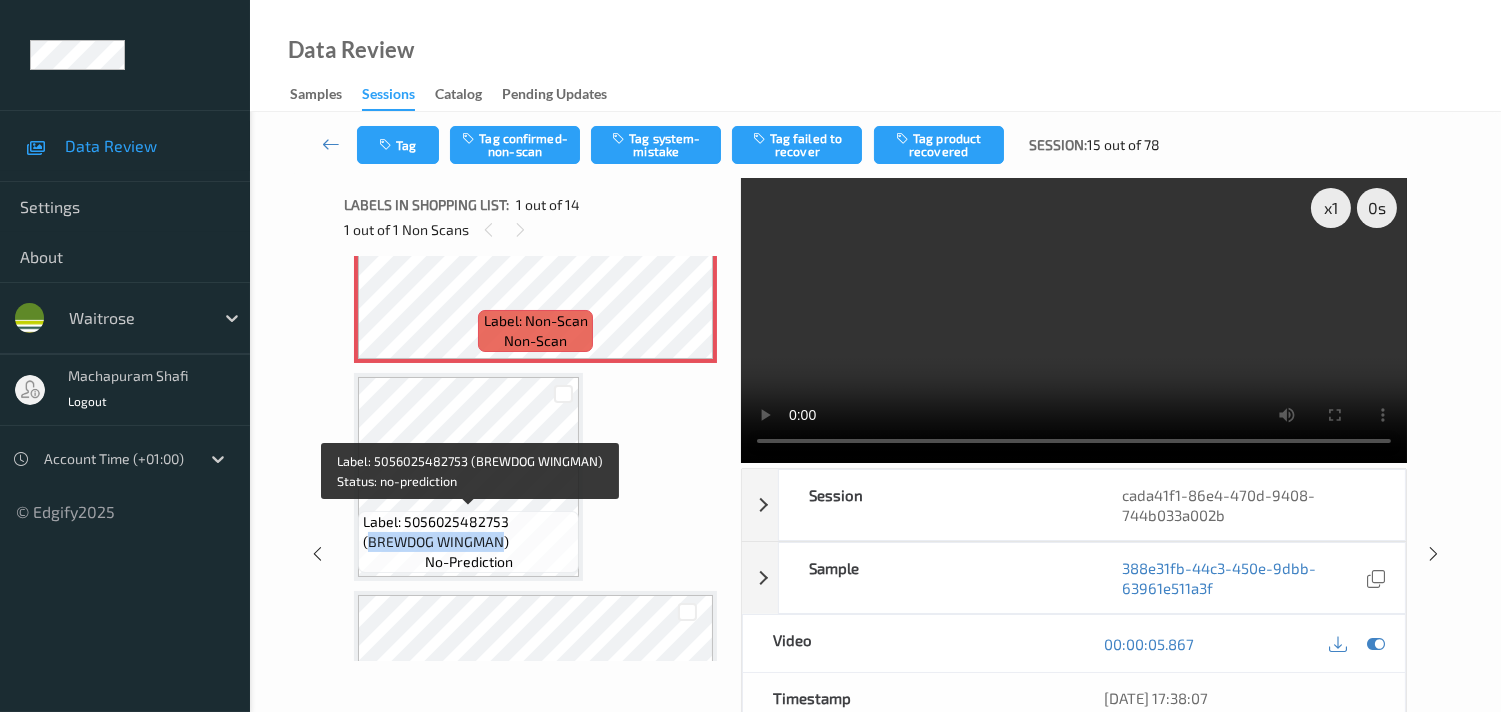 drag, startPoint x: 367, startPoint y: 544, endPoint x: 500, endPoint y: 538, distance: 133.13527 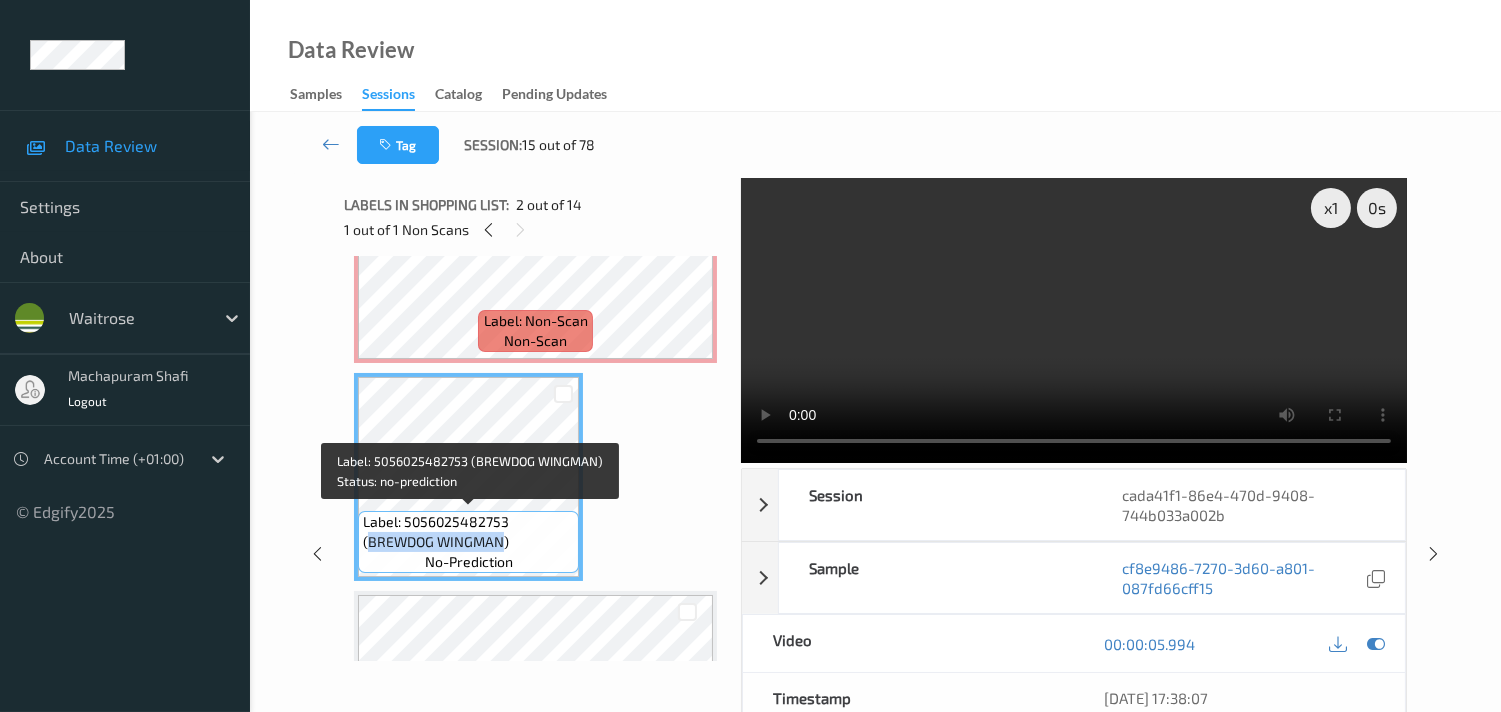 copy on "BREWDOG WINGMAN" 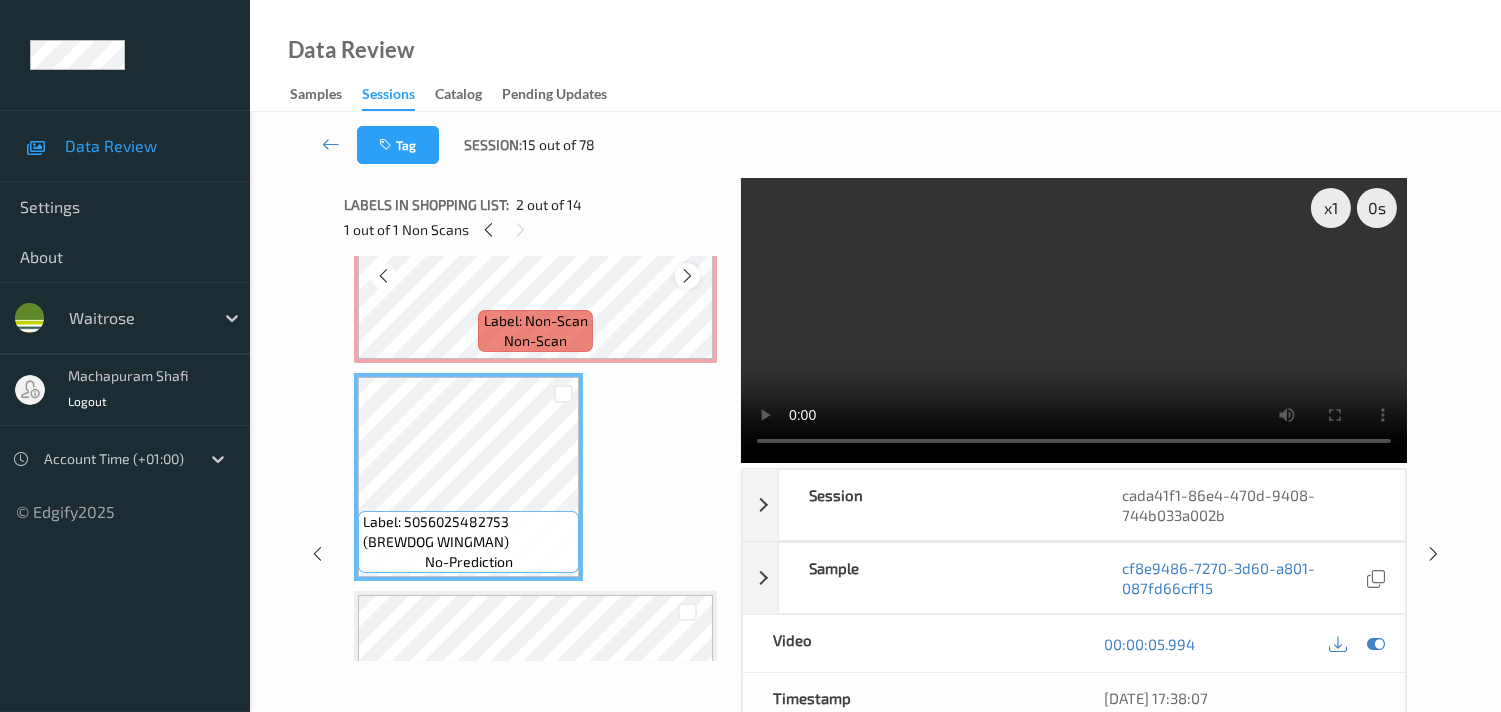 click at bounding box center [687, 276] 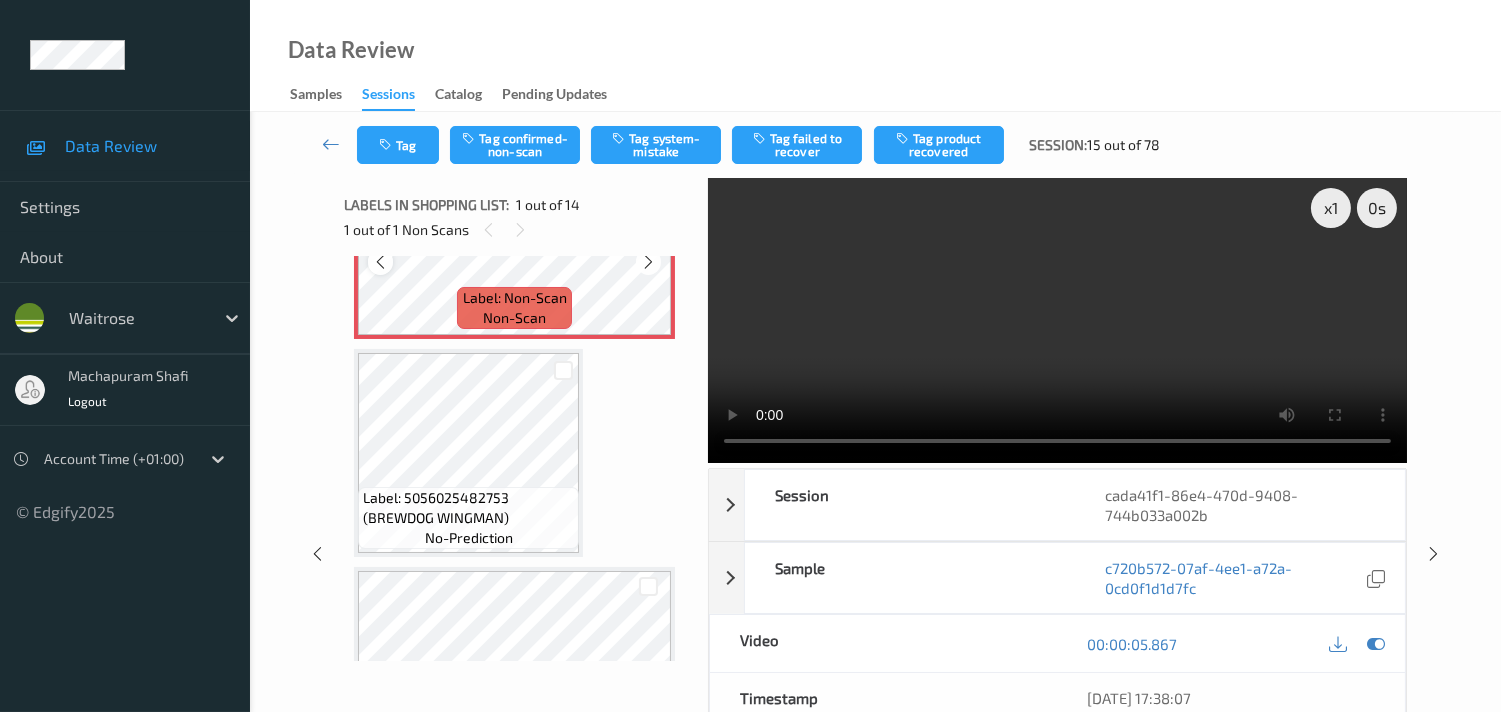 click at bounding box center [380, 262] 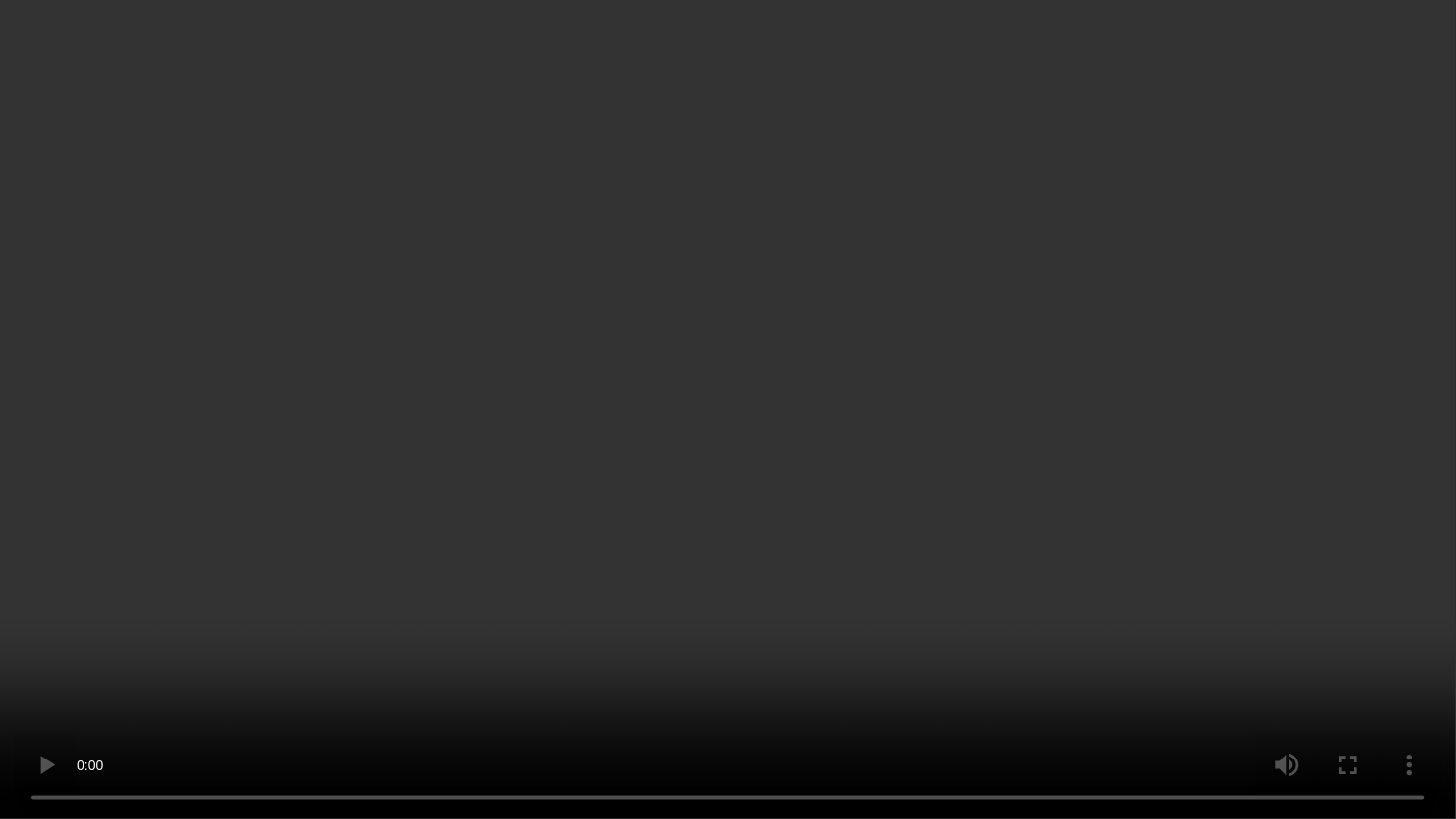 click at bounding box center [728, 409] 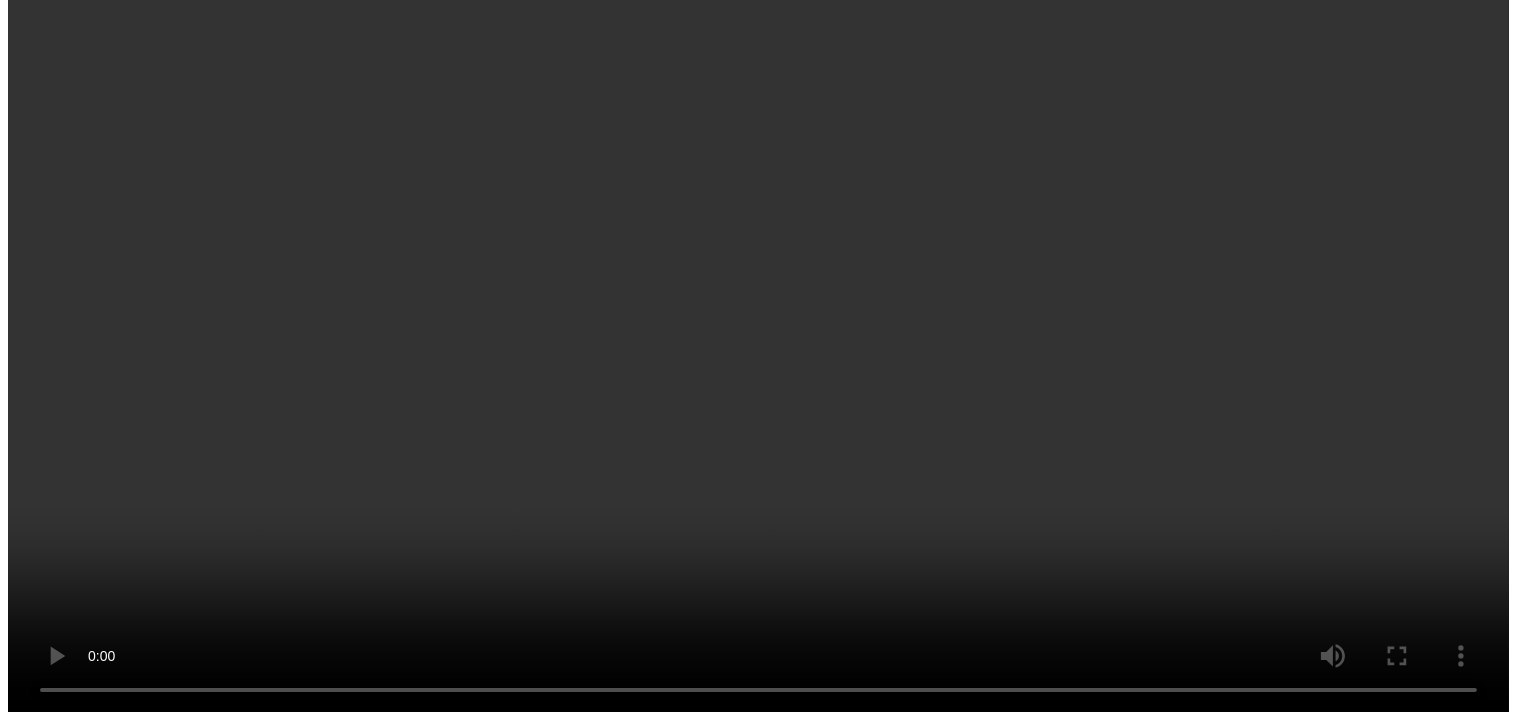 scroll, scrollTop: 0, scrollLeft: 0, axis: both 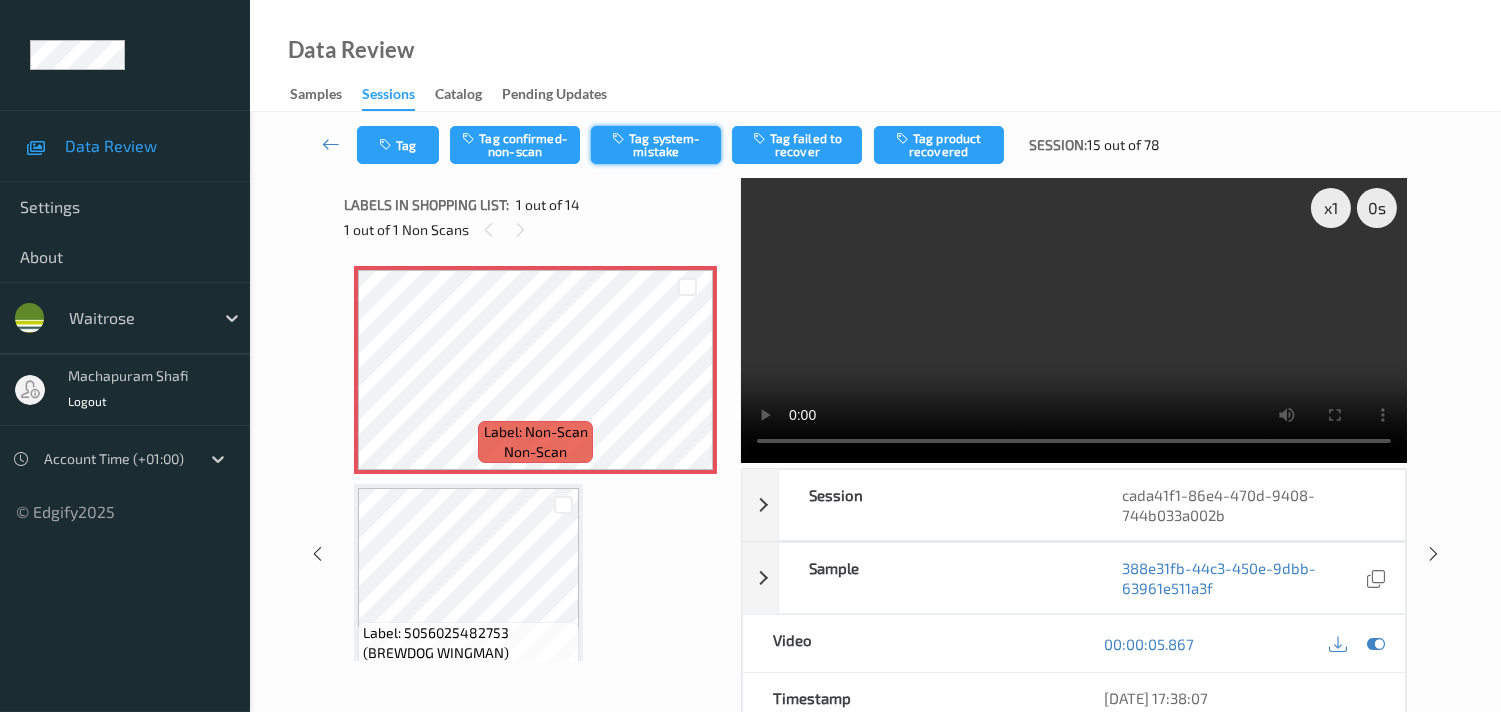 click on "Tag   system-mistake" at bounding box center [656, 145] 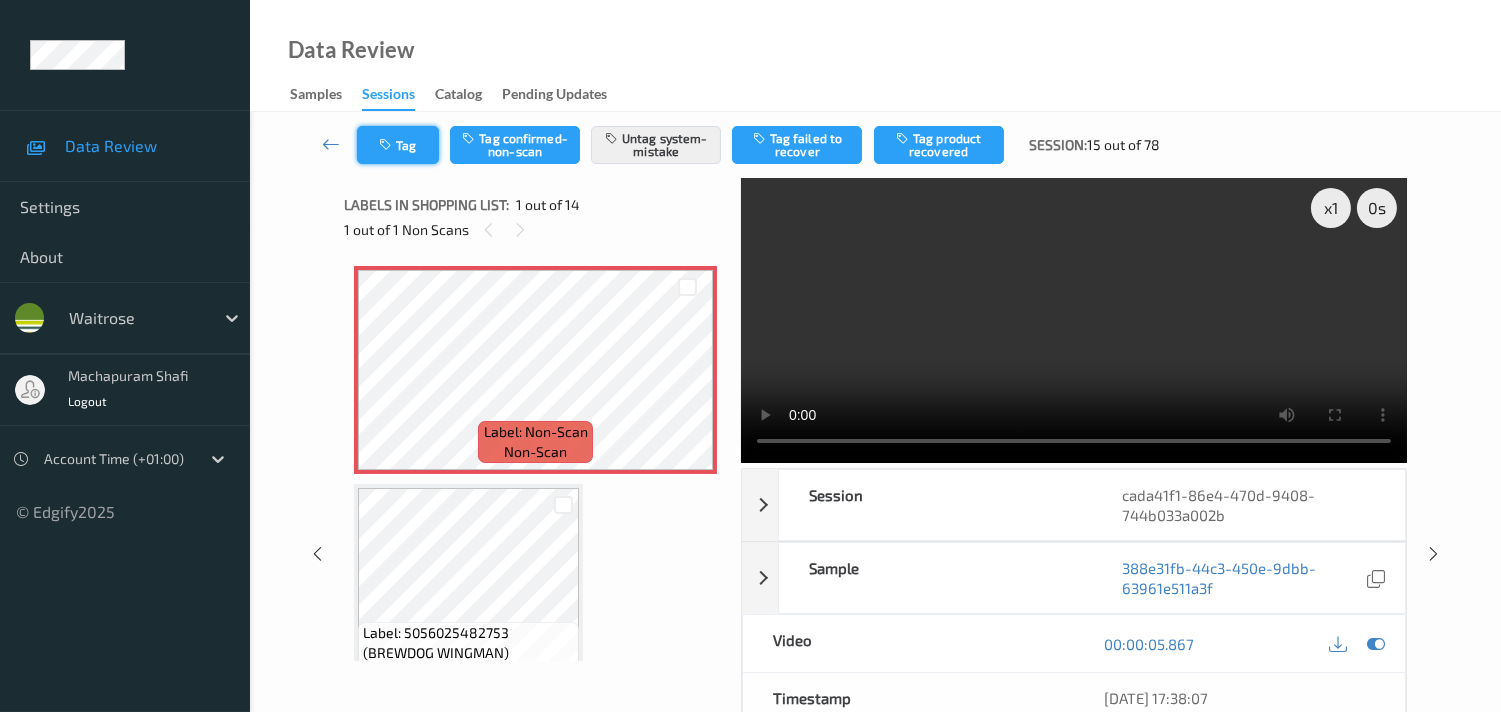 click on "Tag" at bounding box center [398, 145] 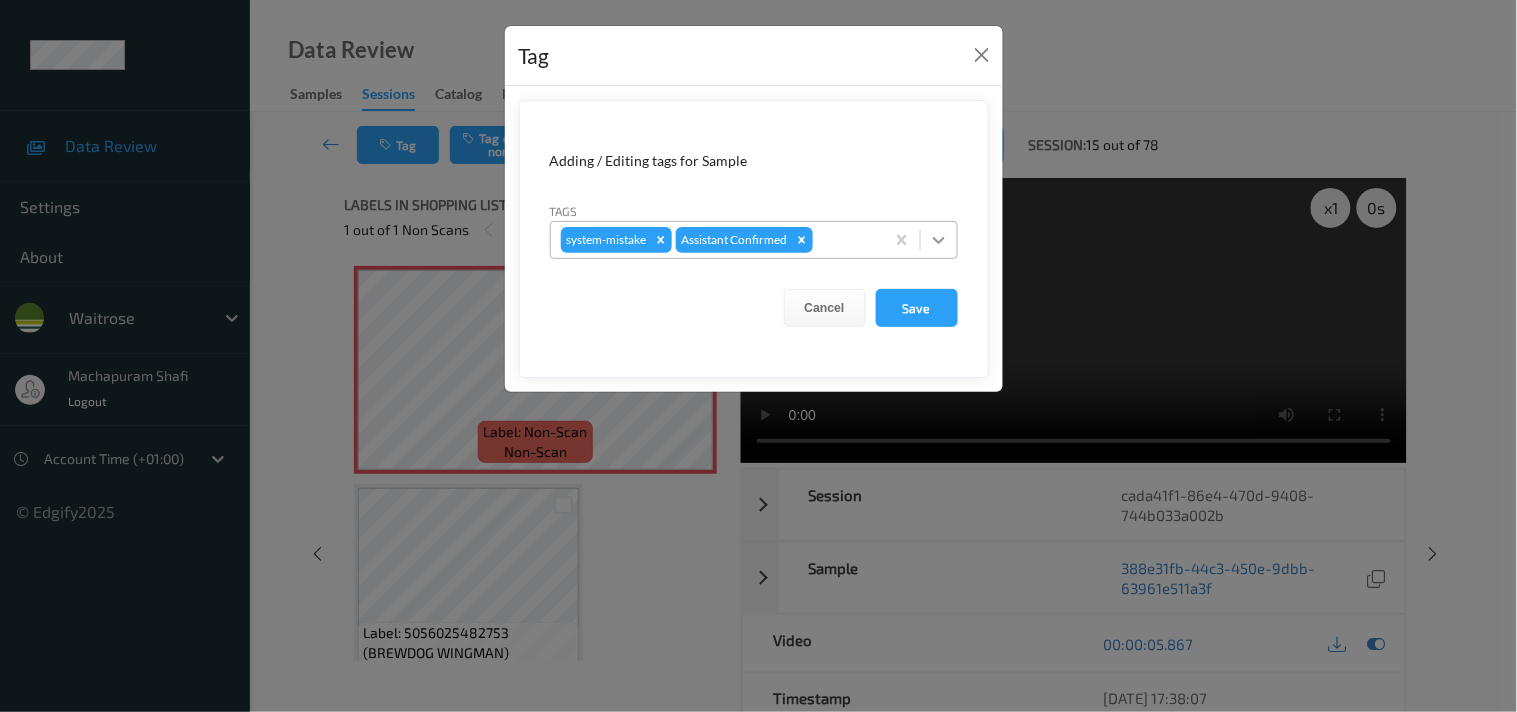 click 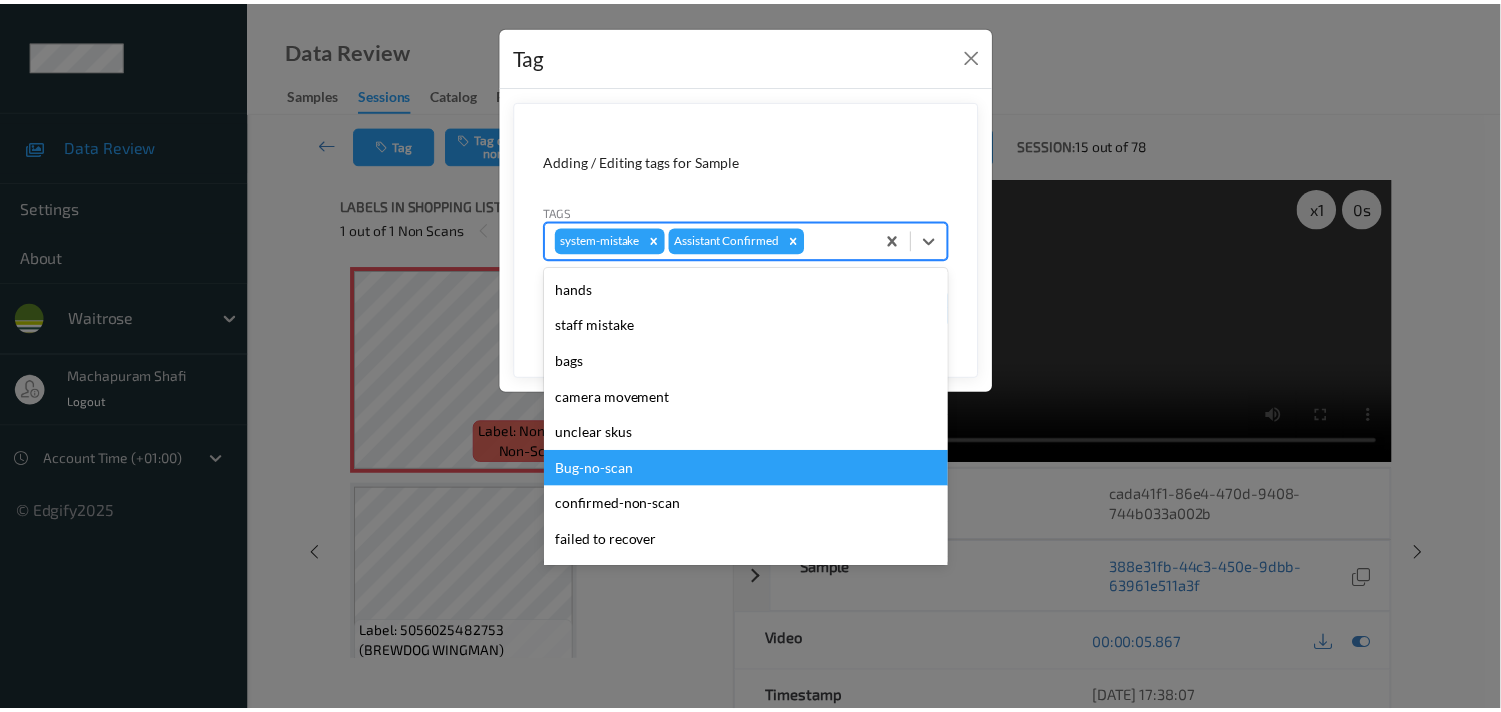 scroll, scrollTop: 318, scrollLeft: 0, axis: vertical 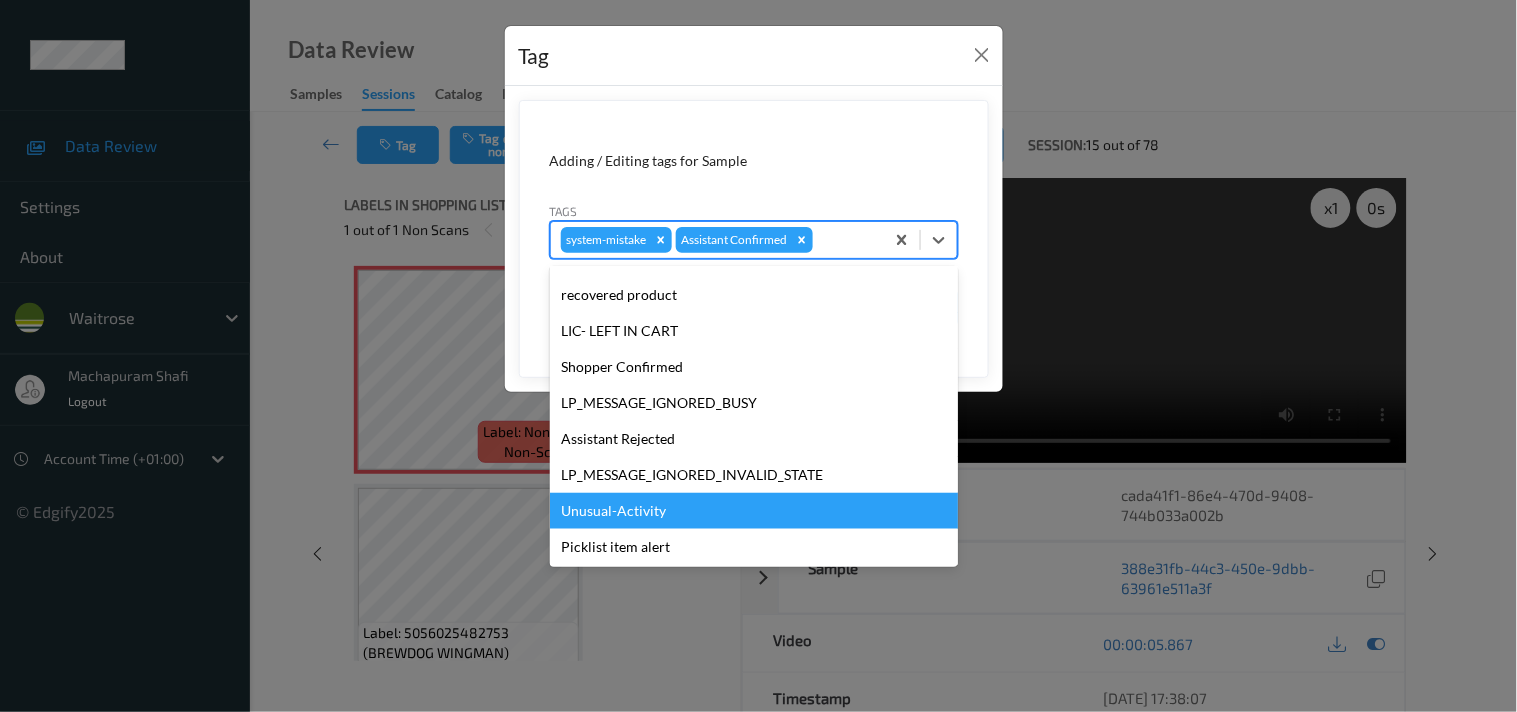 click on "Unusual-Activity" at bounding box center (754, 511) 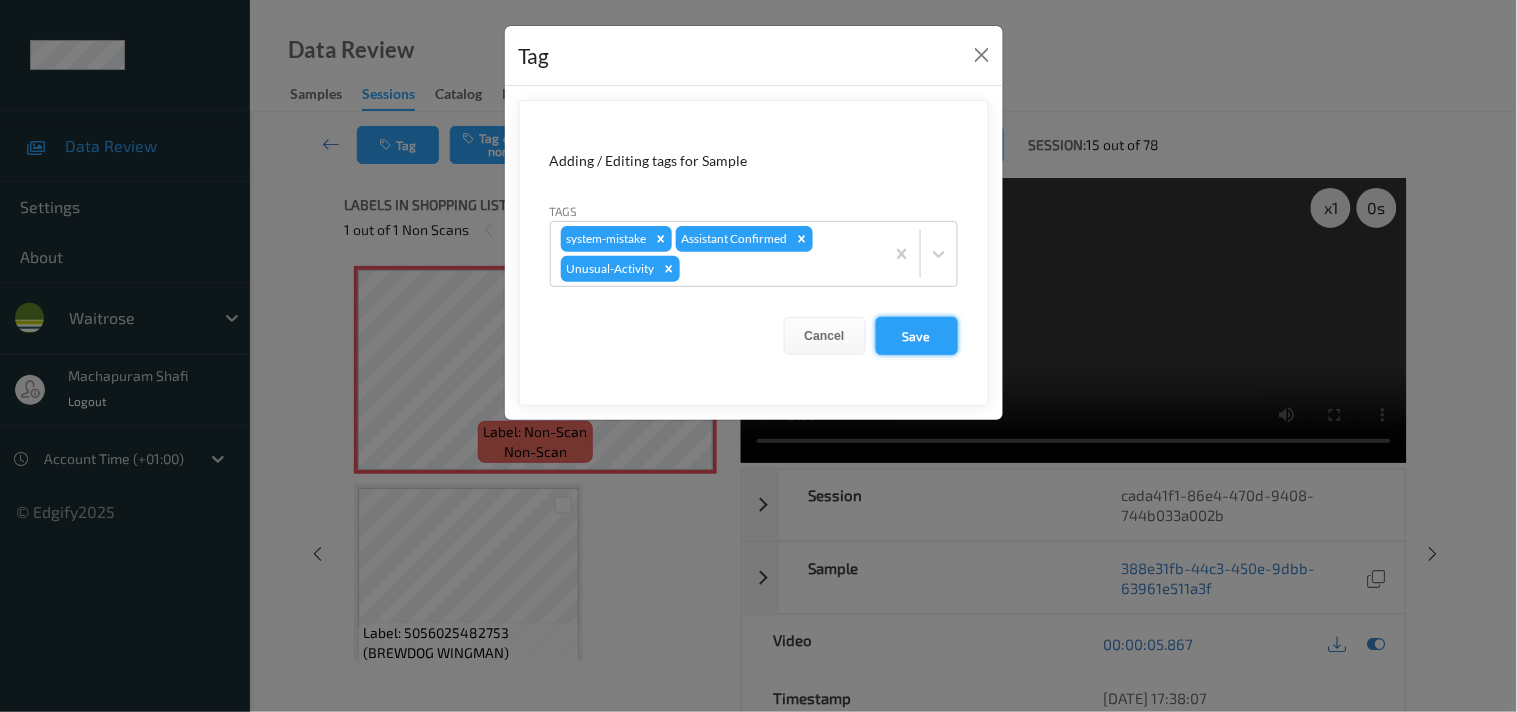 click on "Save" at bounding box center (917, 336) 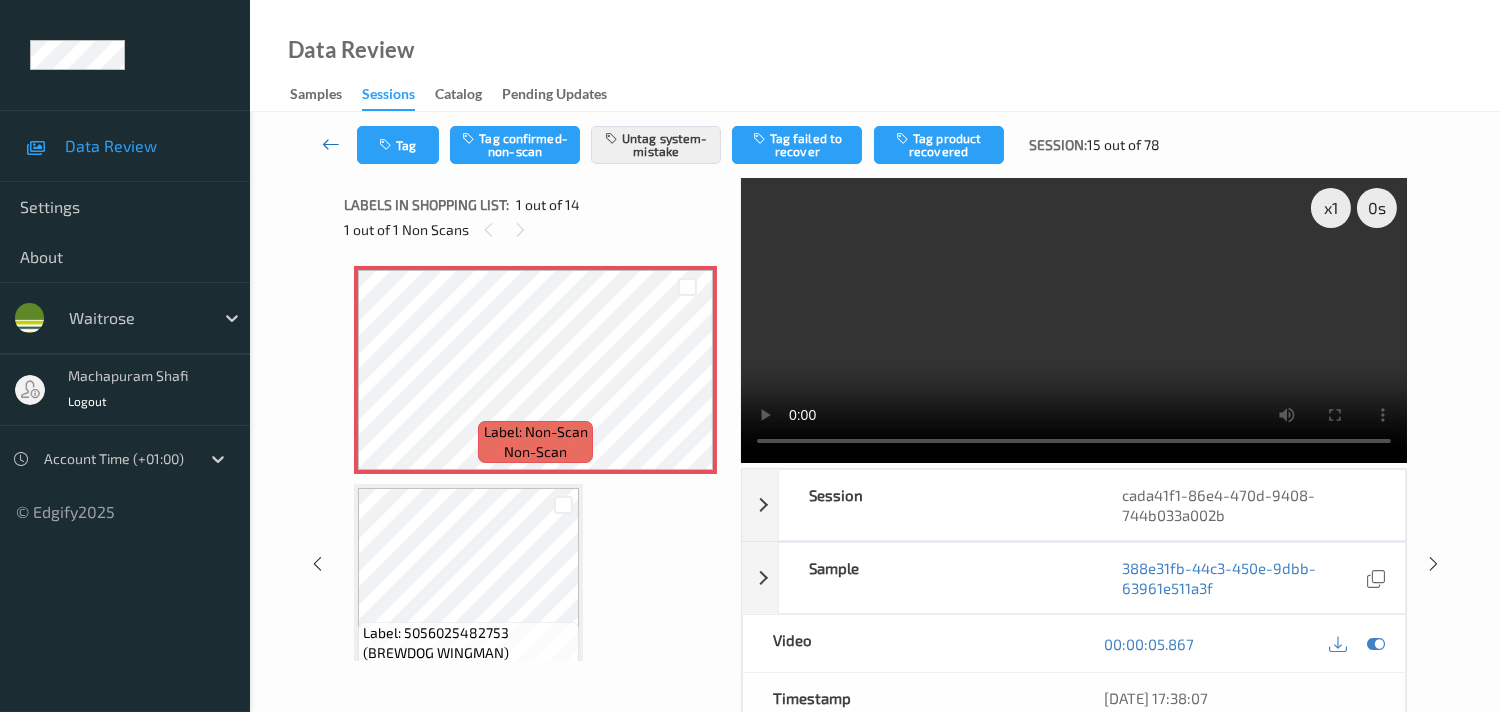 click at bounding box center (331, 144) 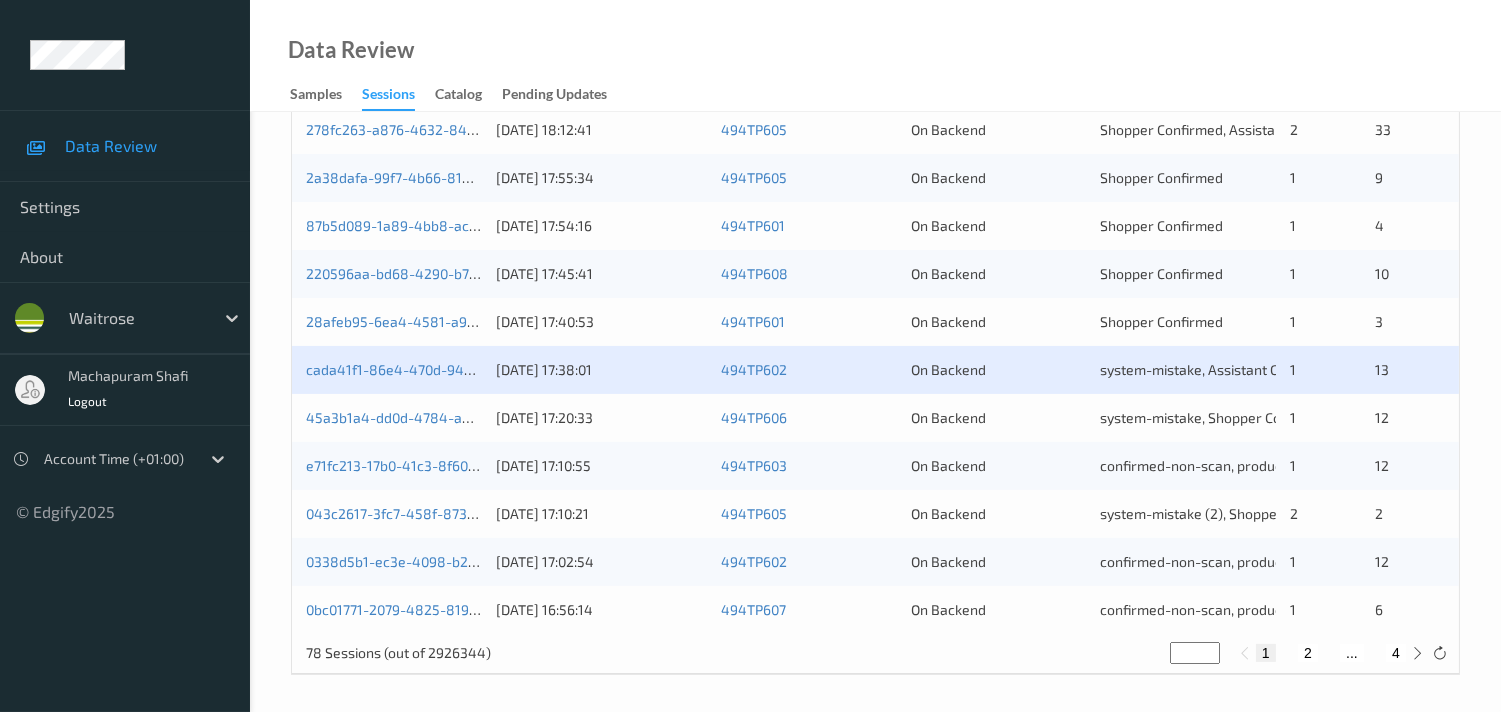 scroll, scrollTop: 951, scrollLeft: 0, axis: vertical 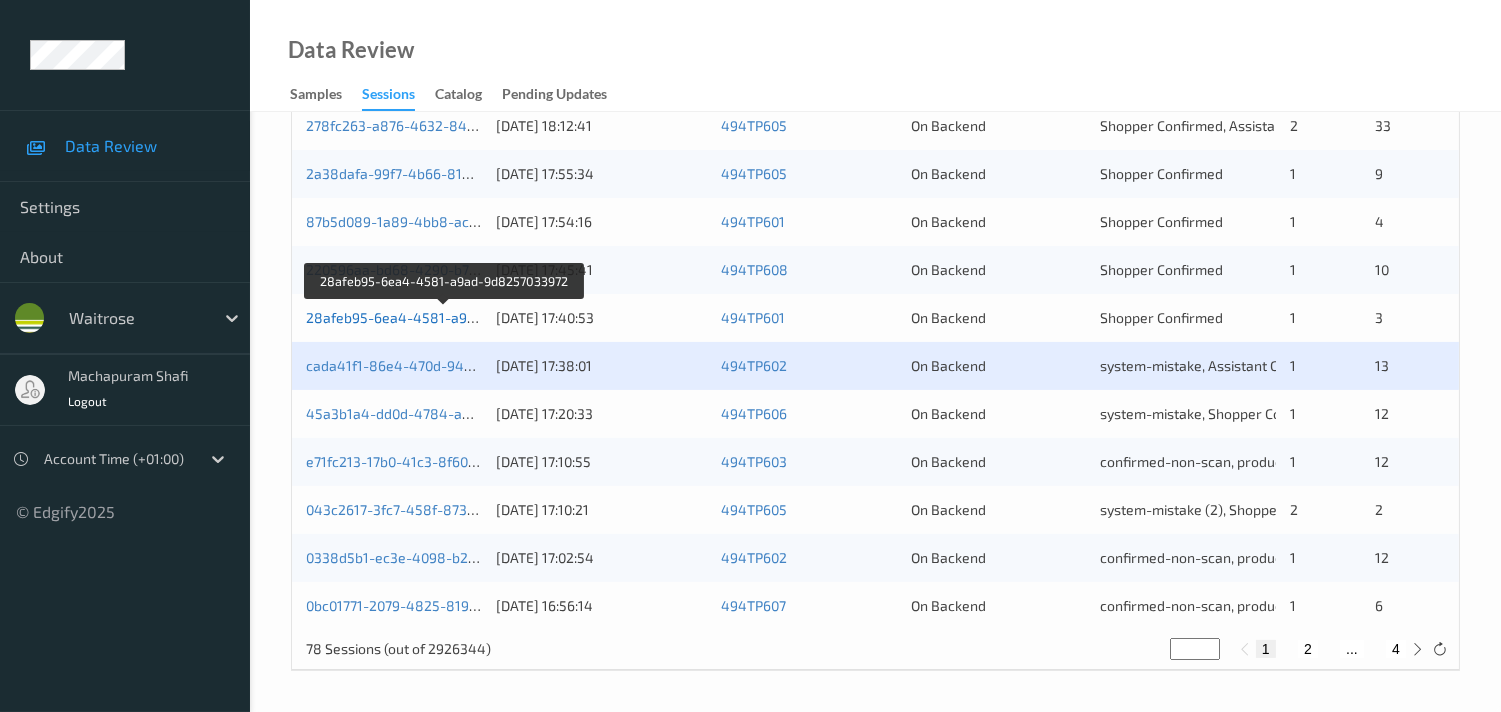 click on "28afeb95-6ea4-4581-a9ad-9d8257033972" at bounding box center (445, 317) 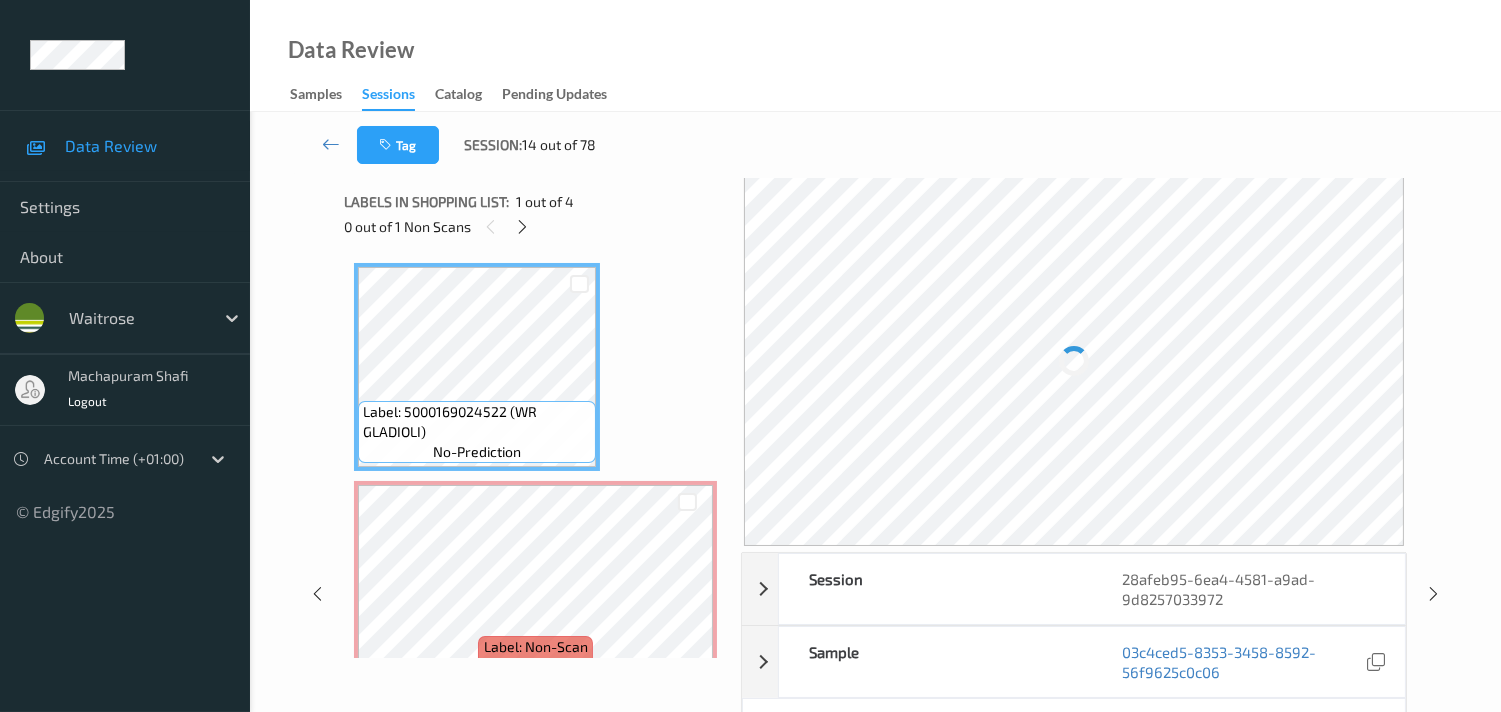 scroll, scrollTop: 0, scrollLeft: 0, axis: both 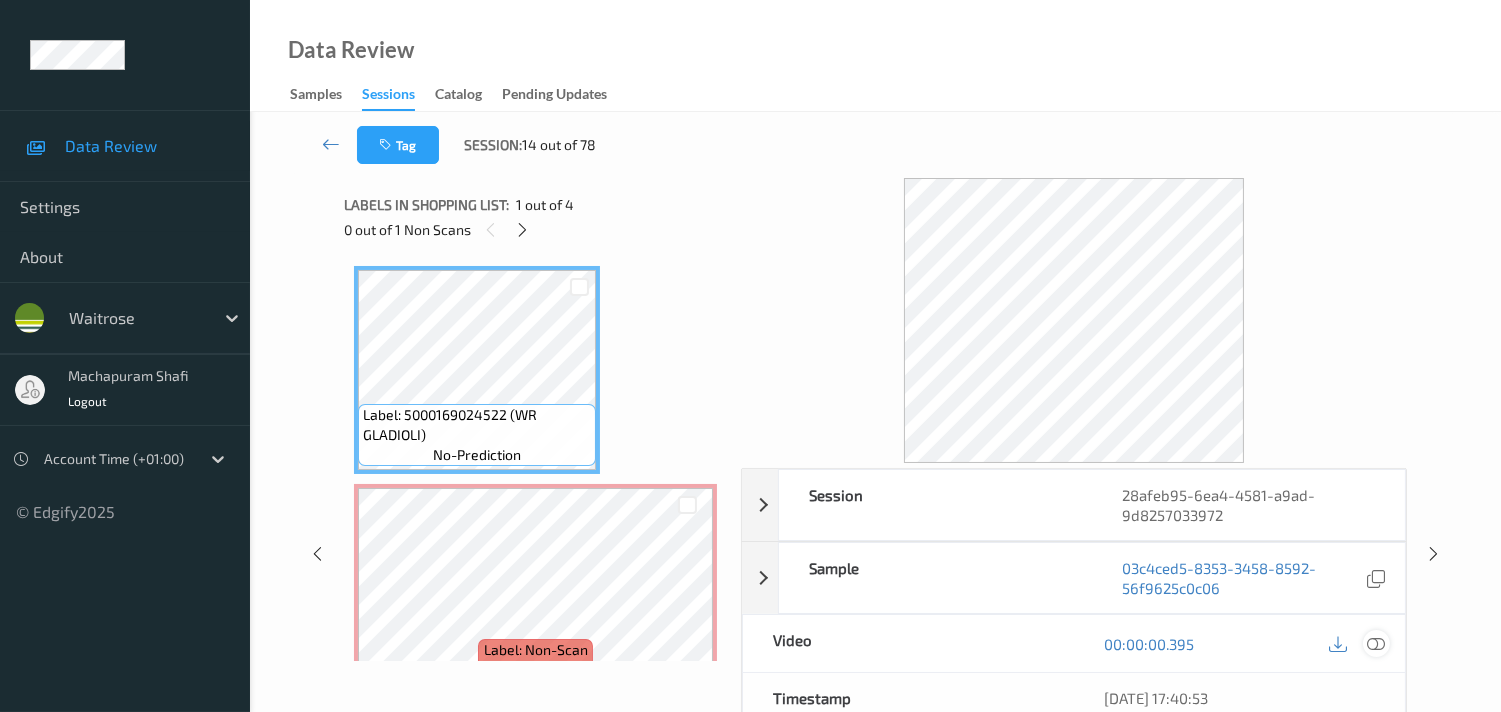 click at bounding box center [1376, 644] 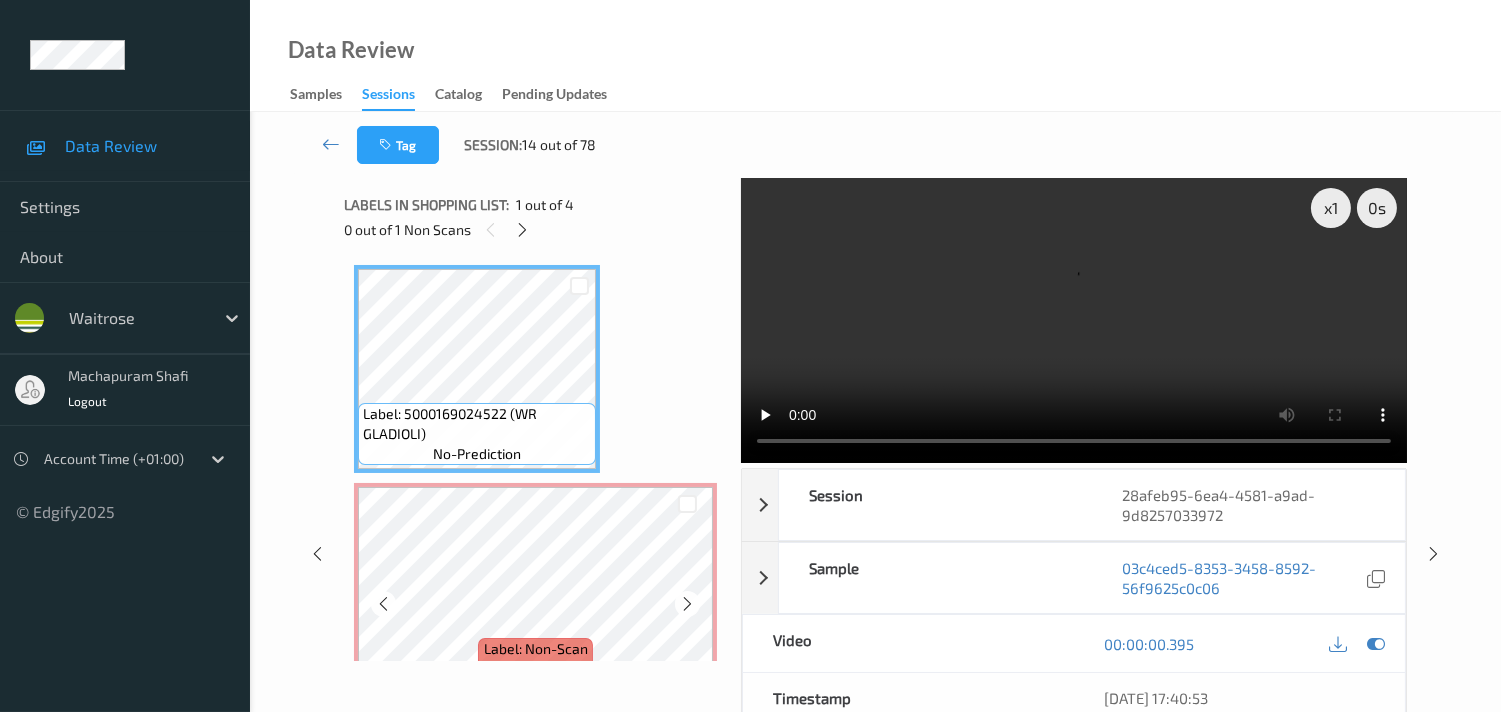 scroll, scrollTop: 0, scrollLeft: 0, axis: both 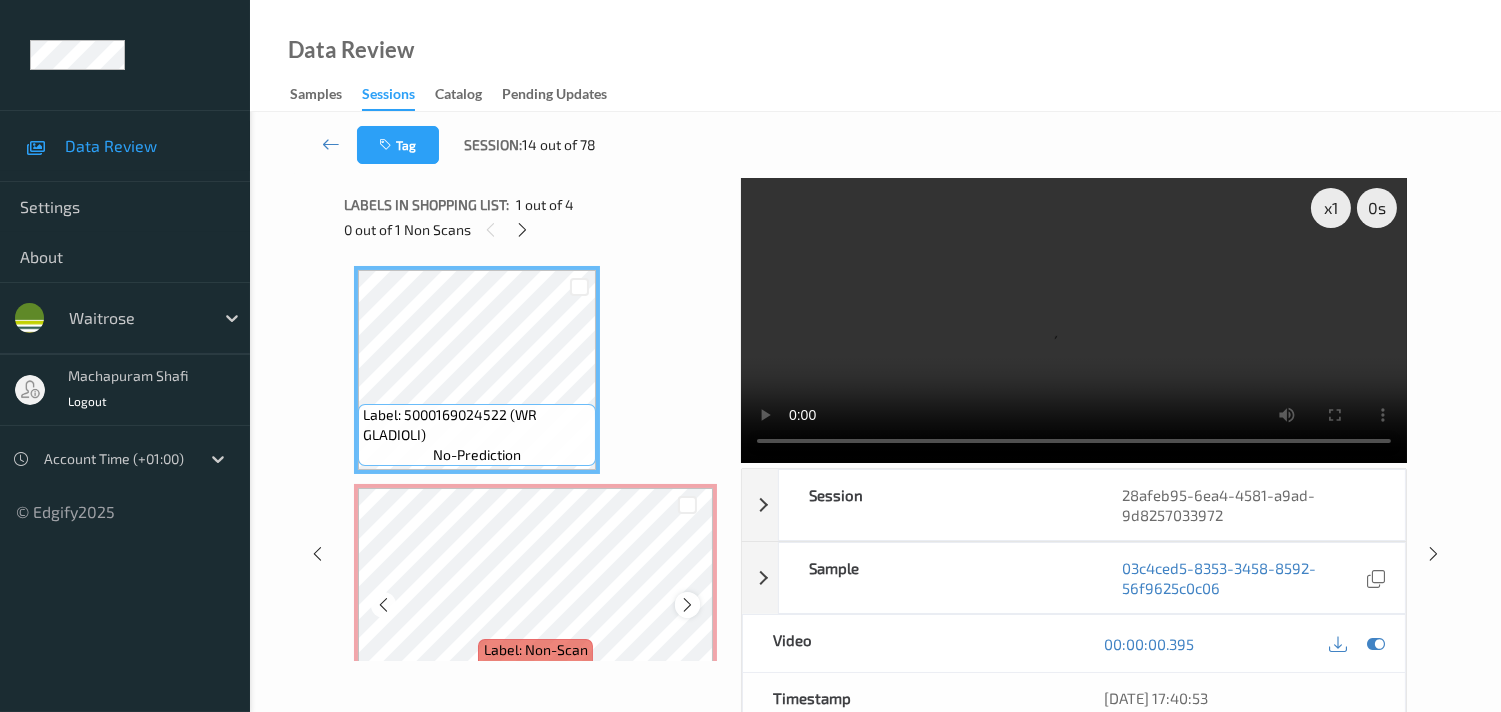 click at bounding box center [687, 605] 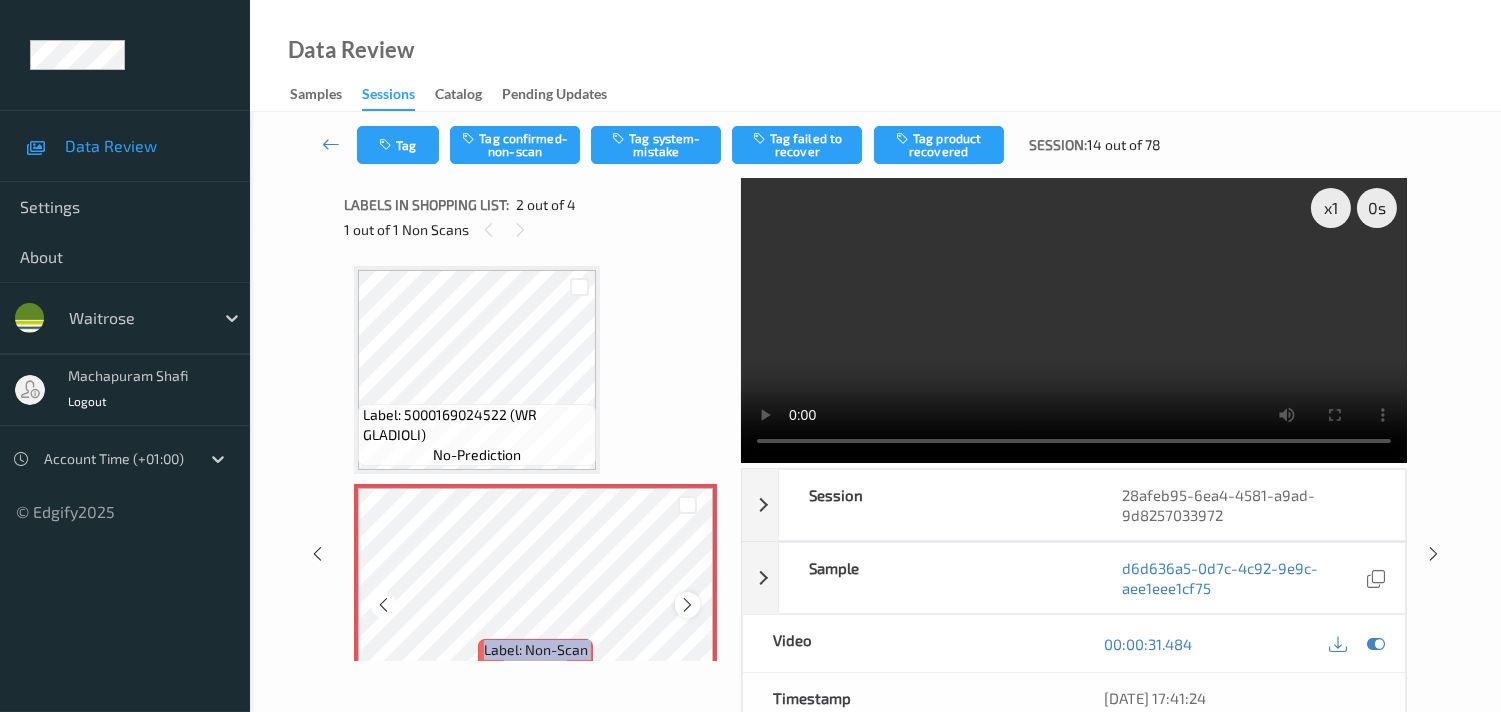 click at bounding box center (687, 605) 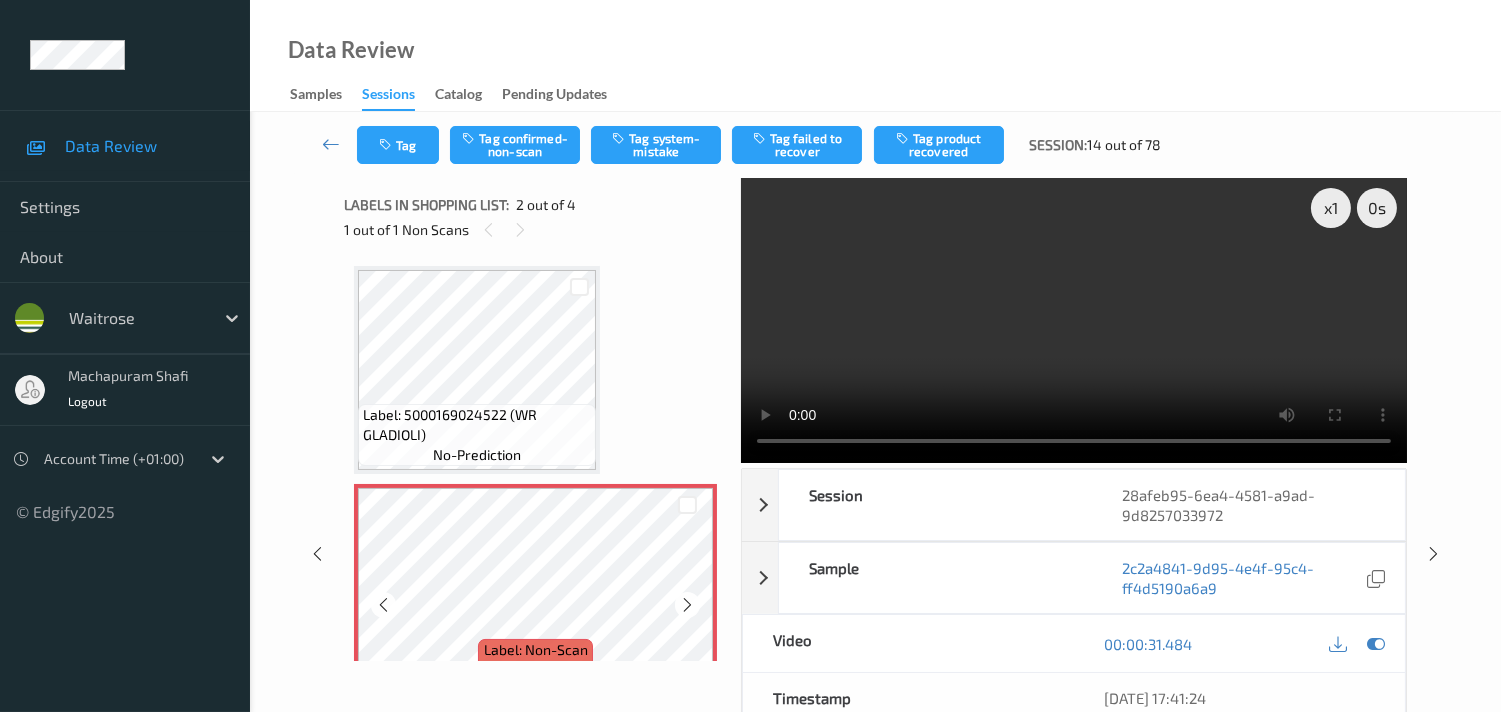 click at bounding box center [687, 605] 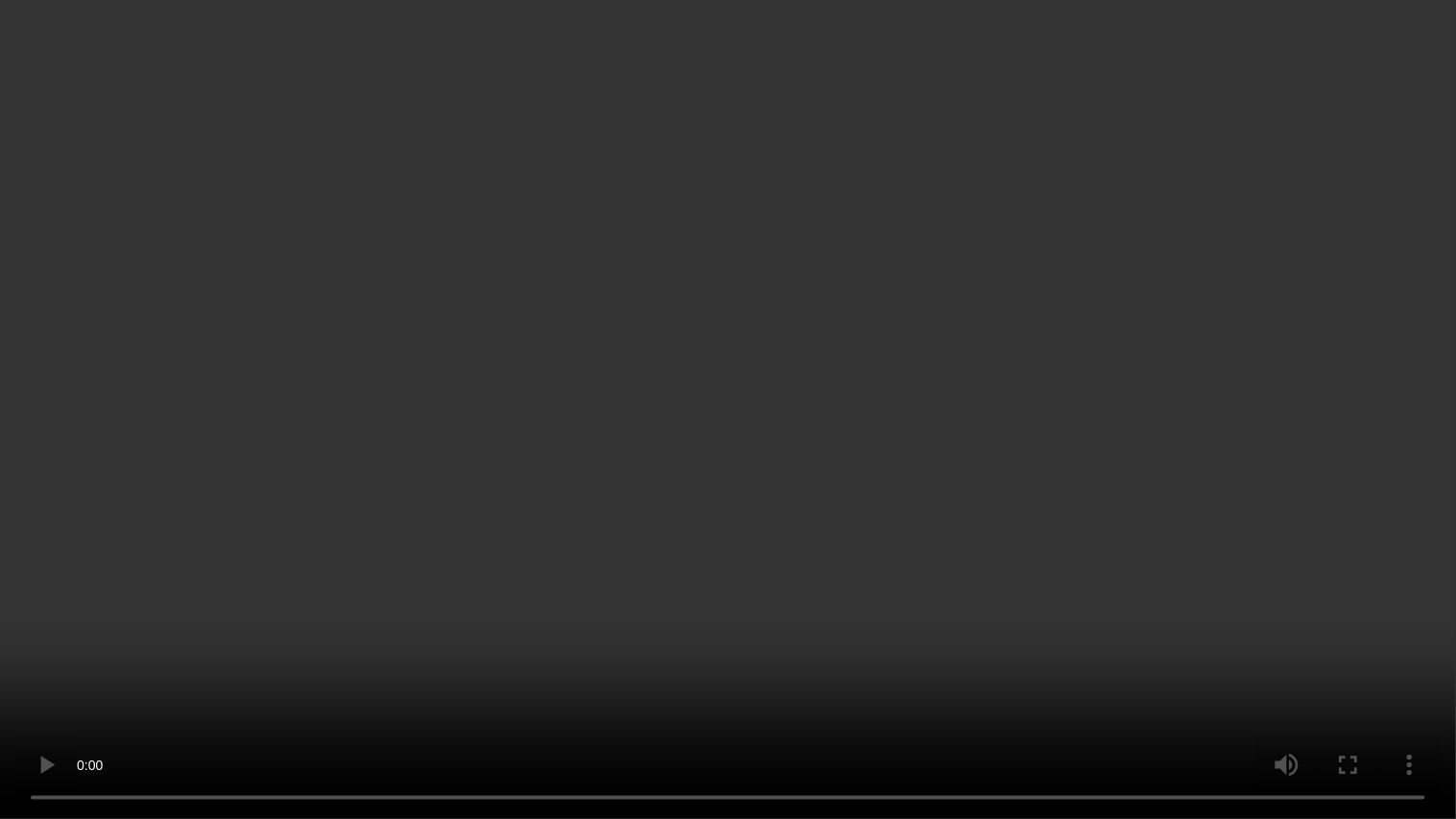 click at bounding box center [728, 409] 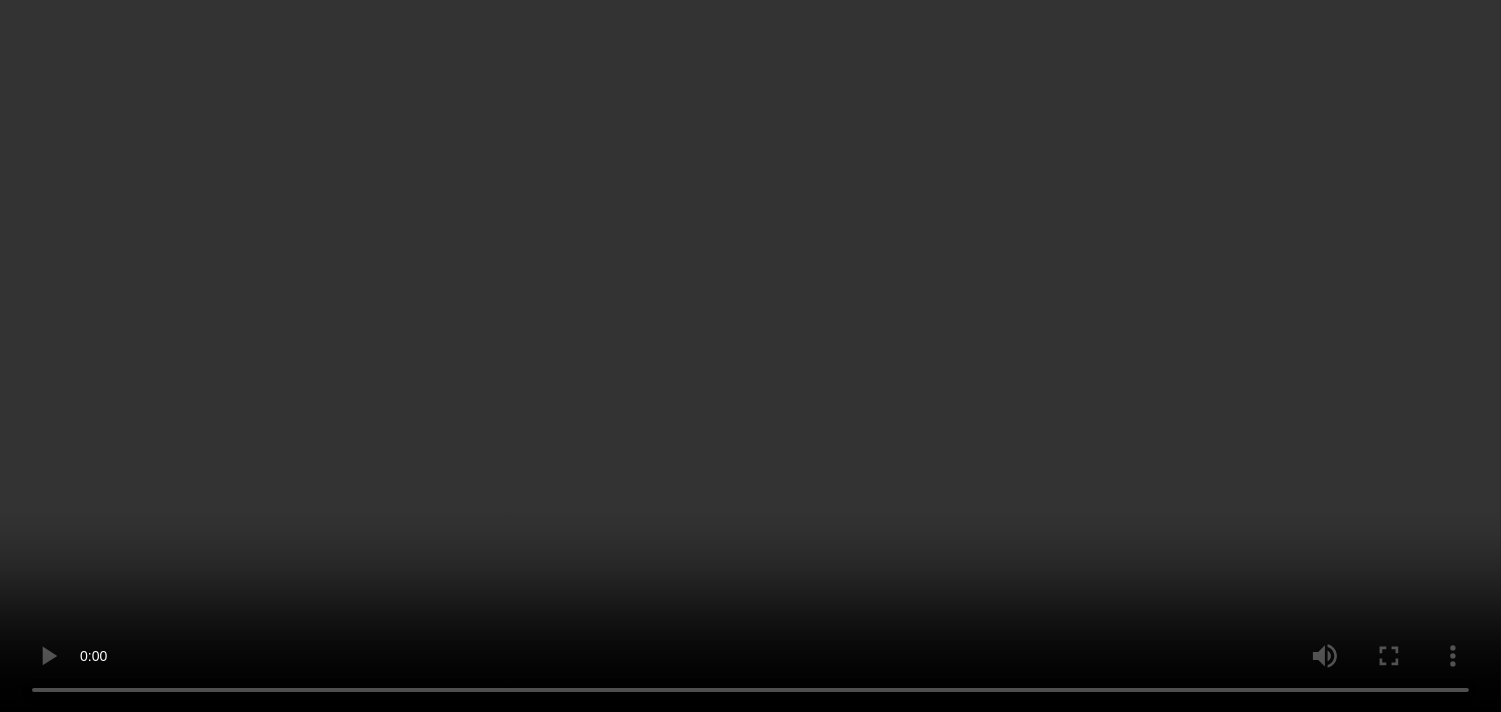 scroll, scrollTop: 111, scrollLeft: 0, axis: vertical 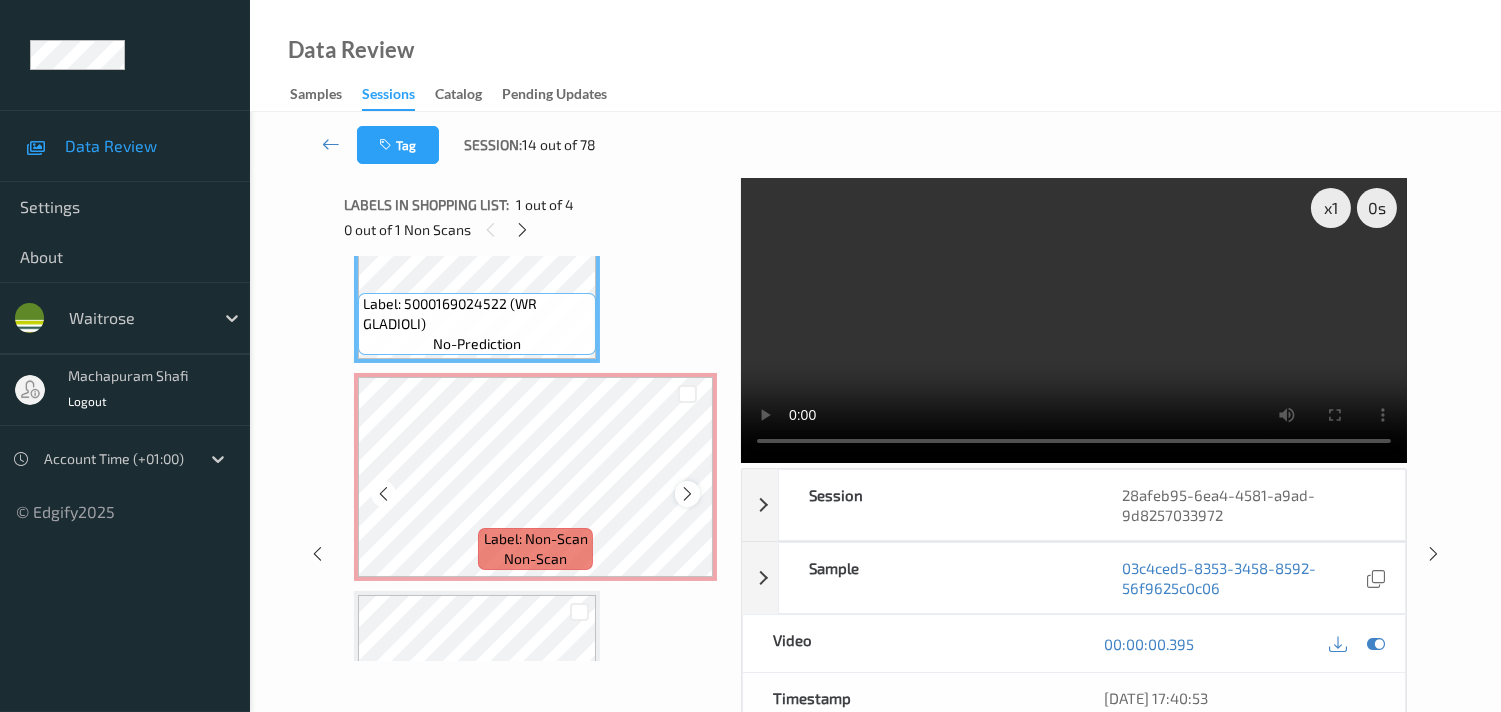 click at bounding box center (687, 494) 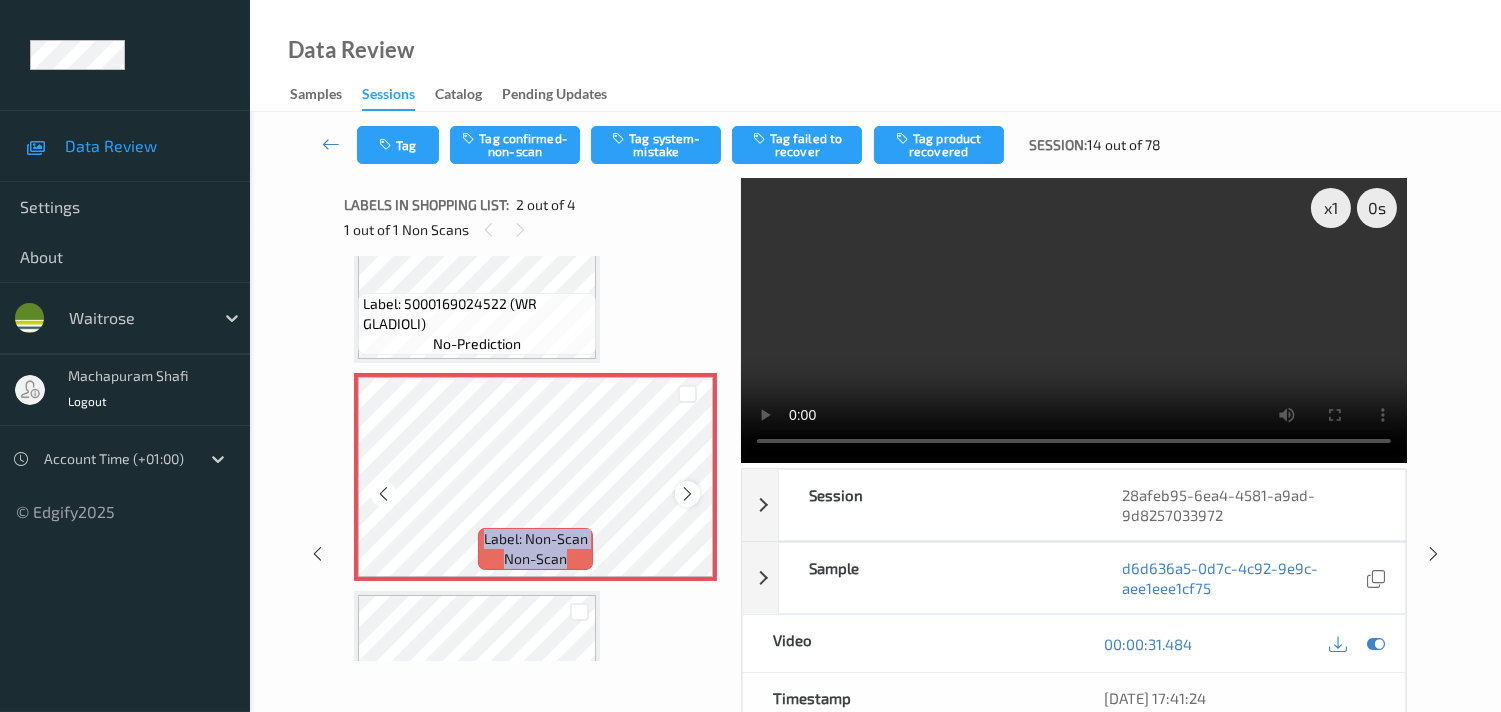 click at bounding box center [687, 494] 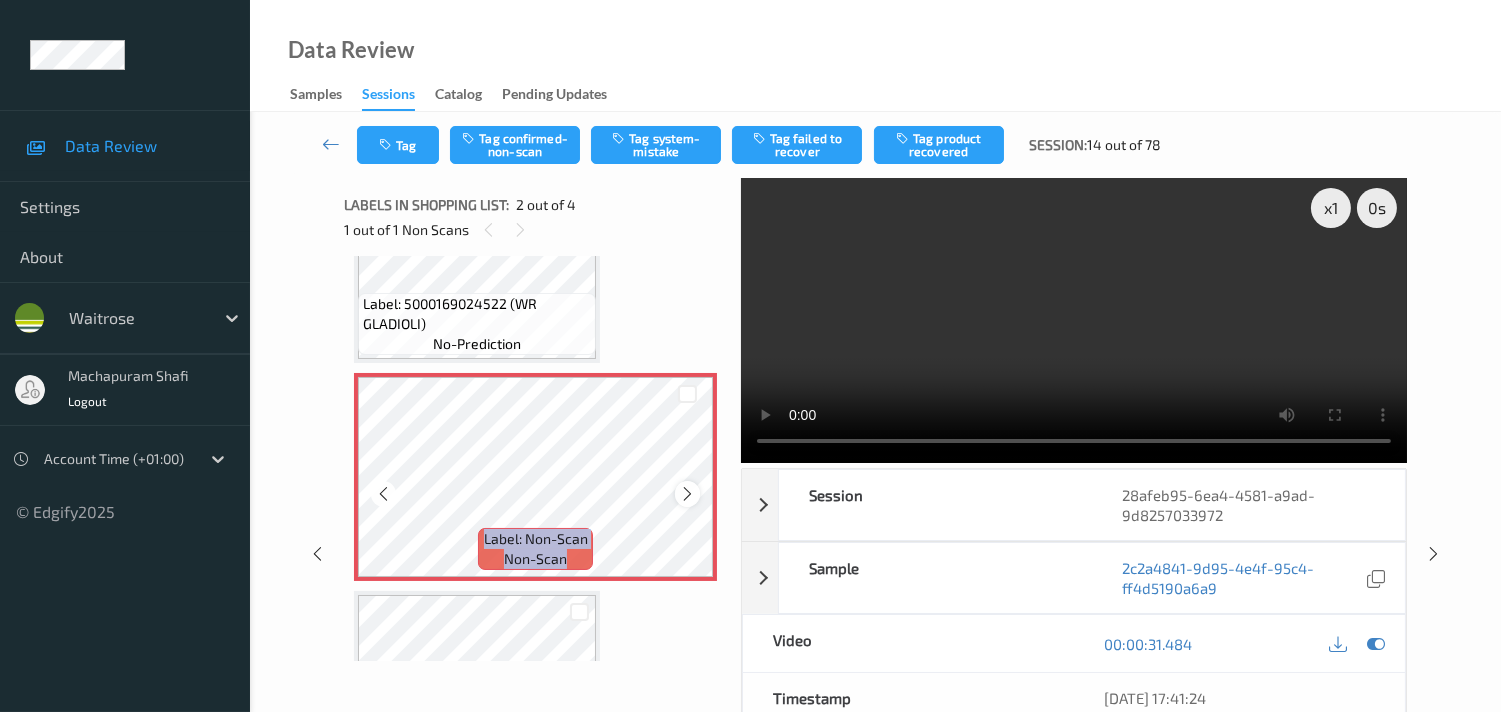 click at bounding box center (687, 494) 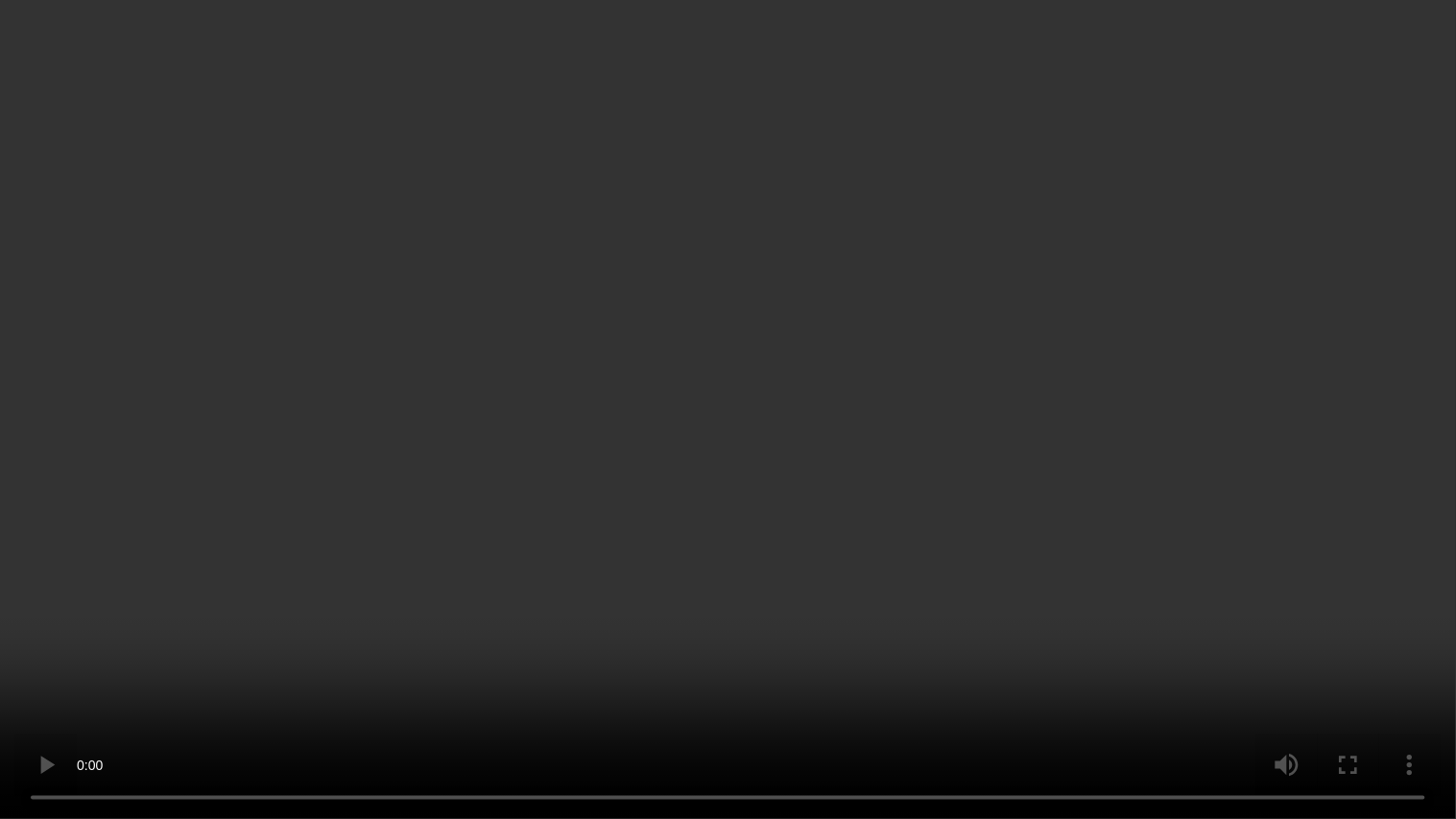 click at bounding box center (728, 409) 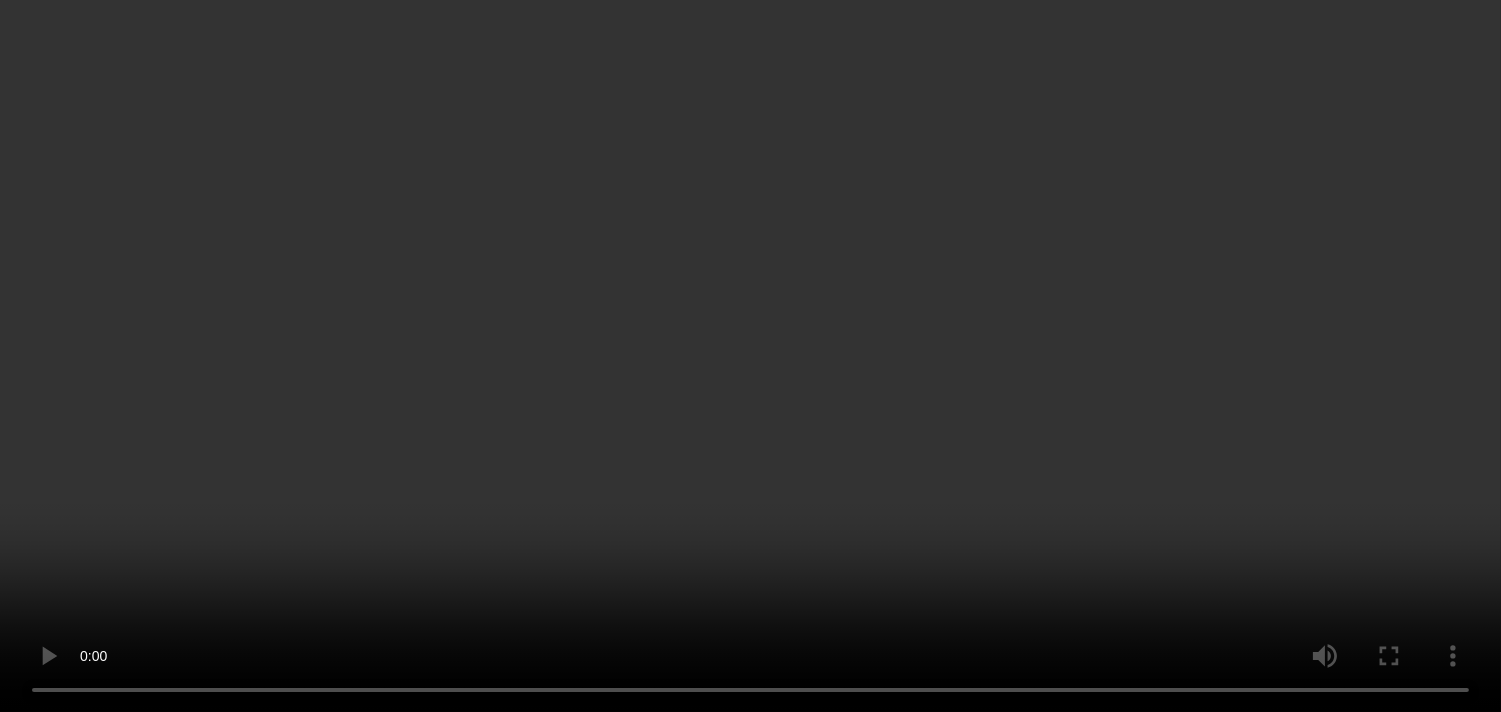 scroll, scrollTop: 0, scrollLeft: 0, axis: both 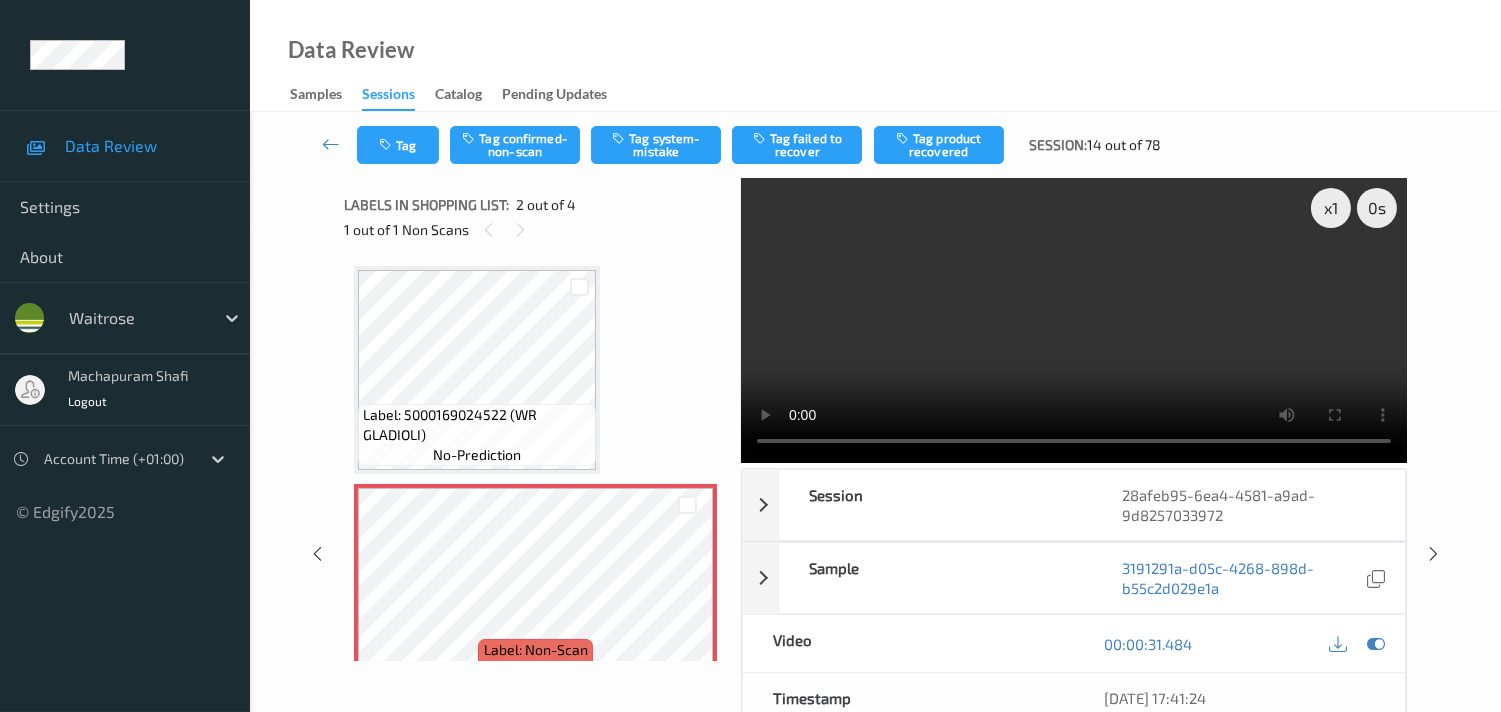 click at bounding box center (1074, 320) 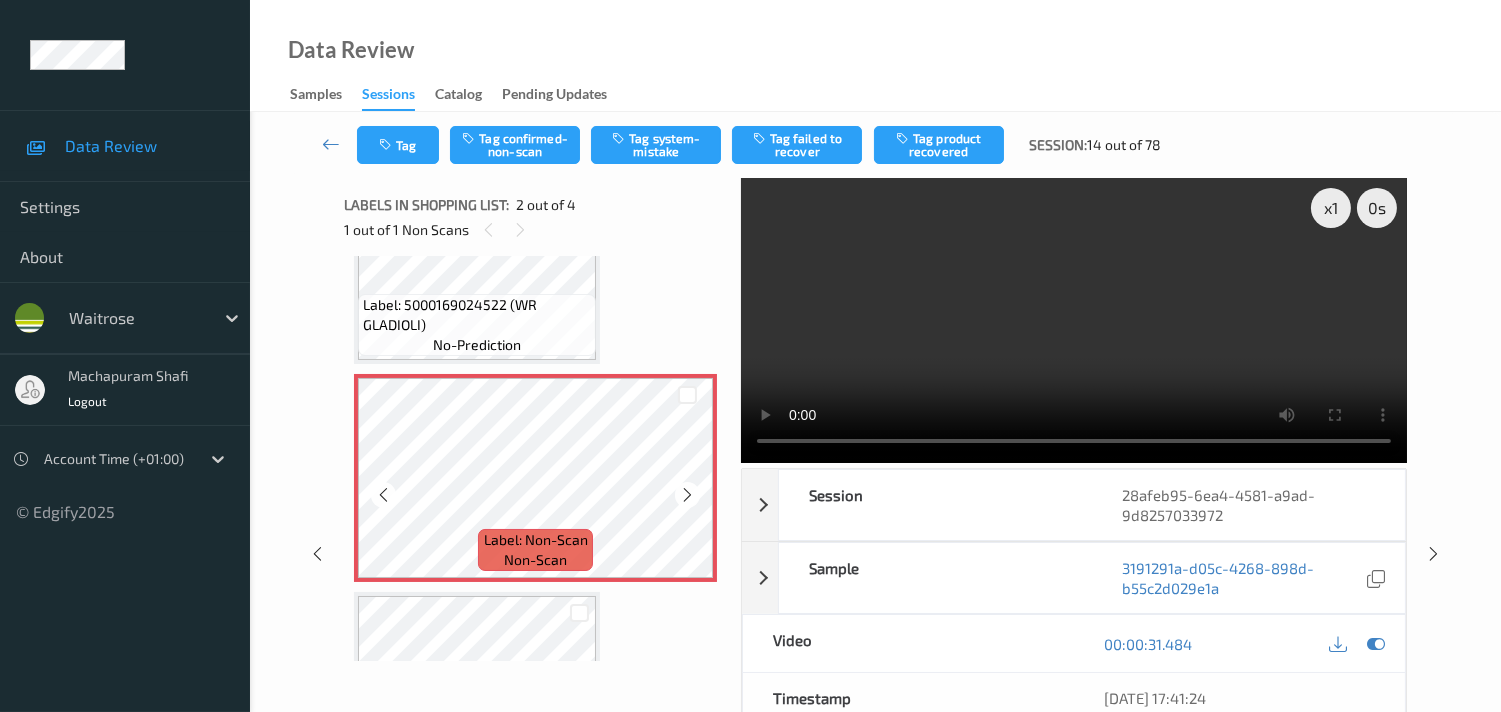 scroll, scrollTop: 111, scrollLeft: 0, axis: vertical 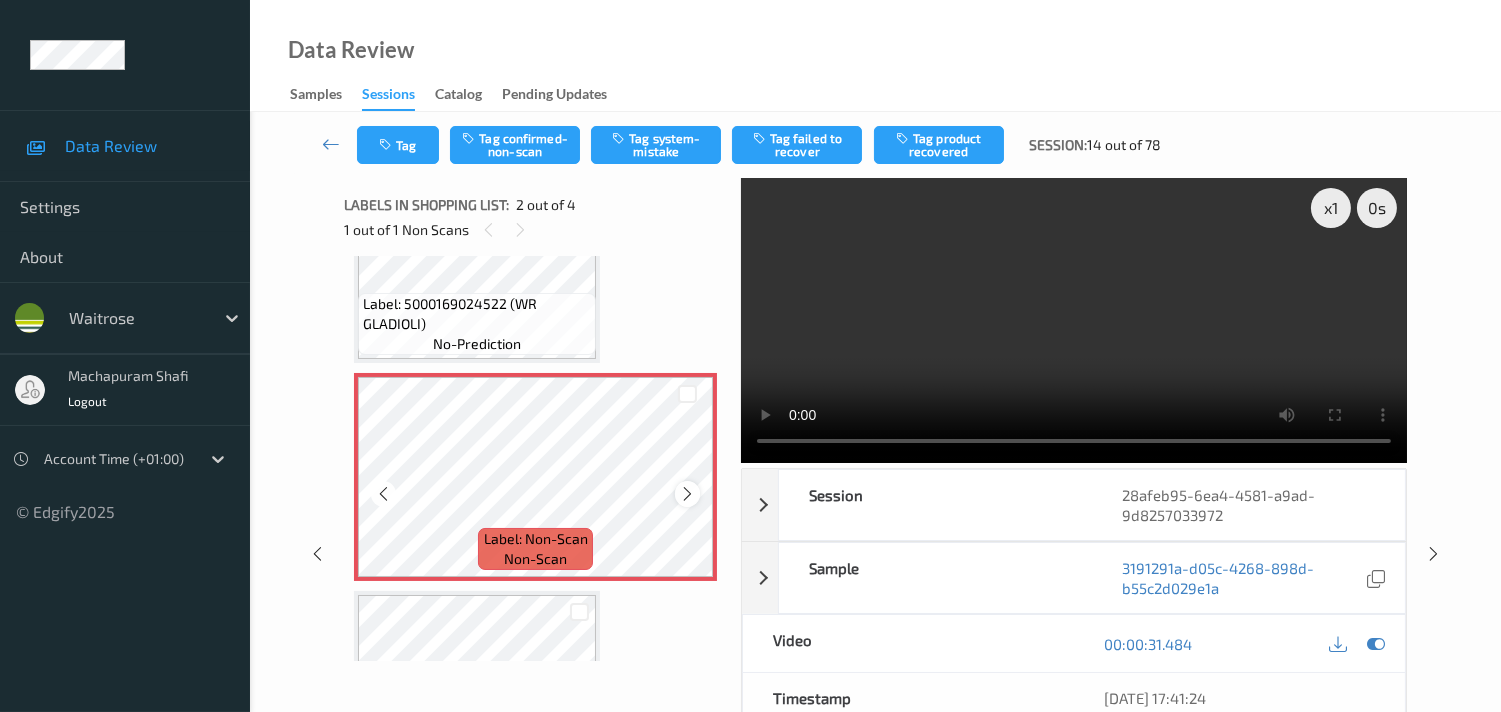 click at bounding box center [687, 494] 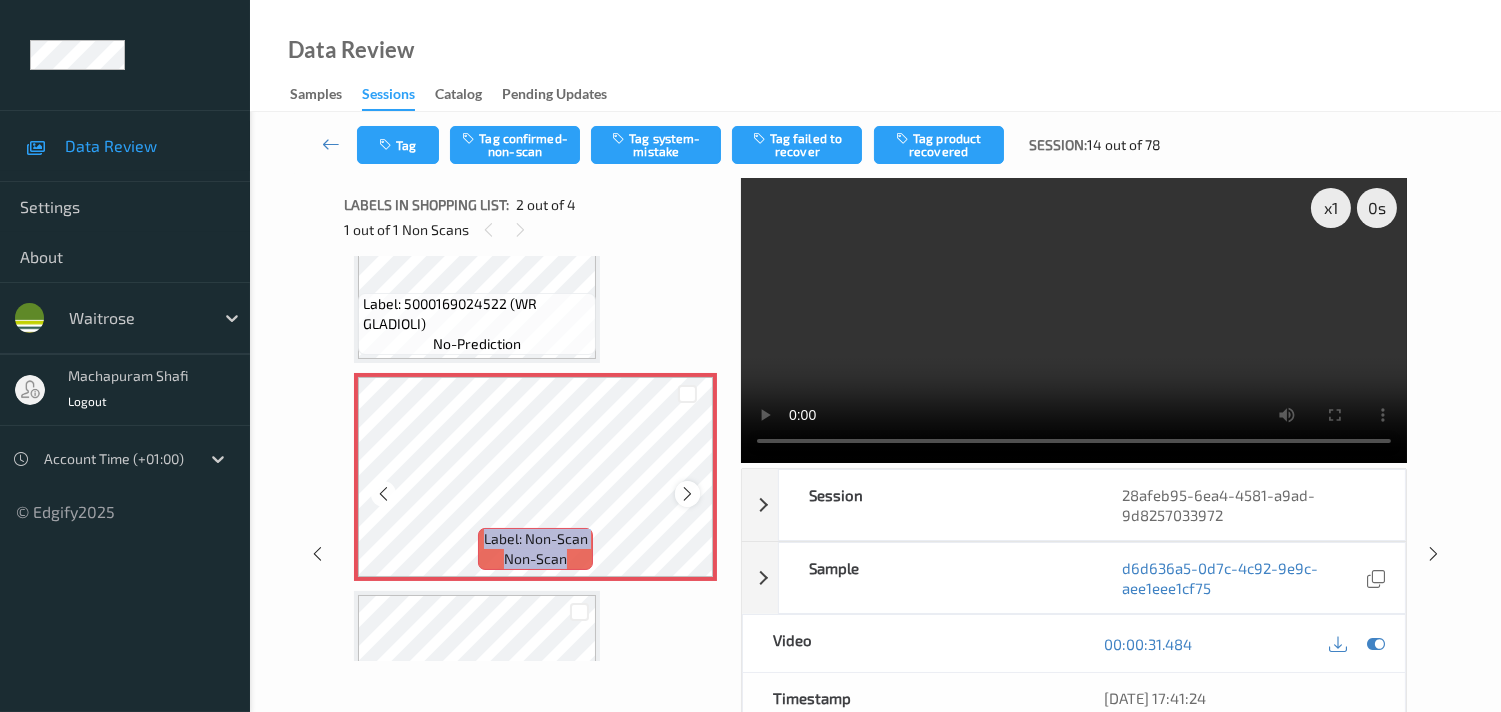 click at bounding box center [687, 494] 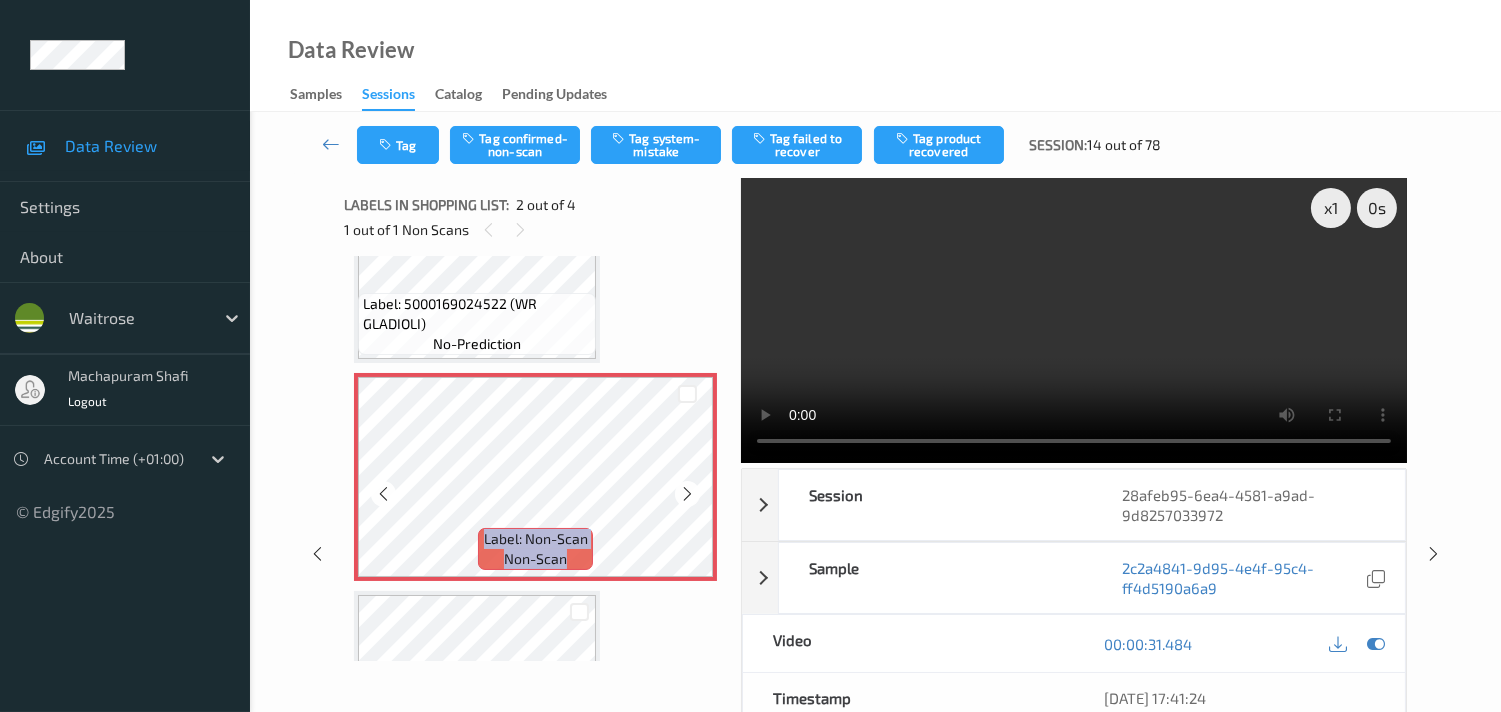click at bounding box center [687, 494] 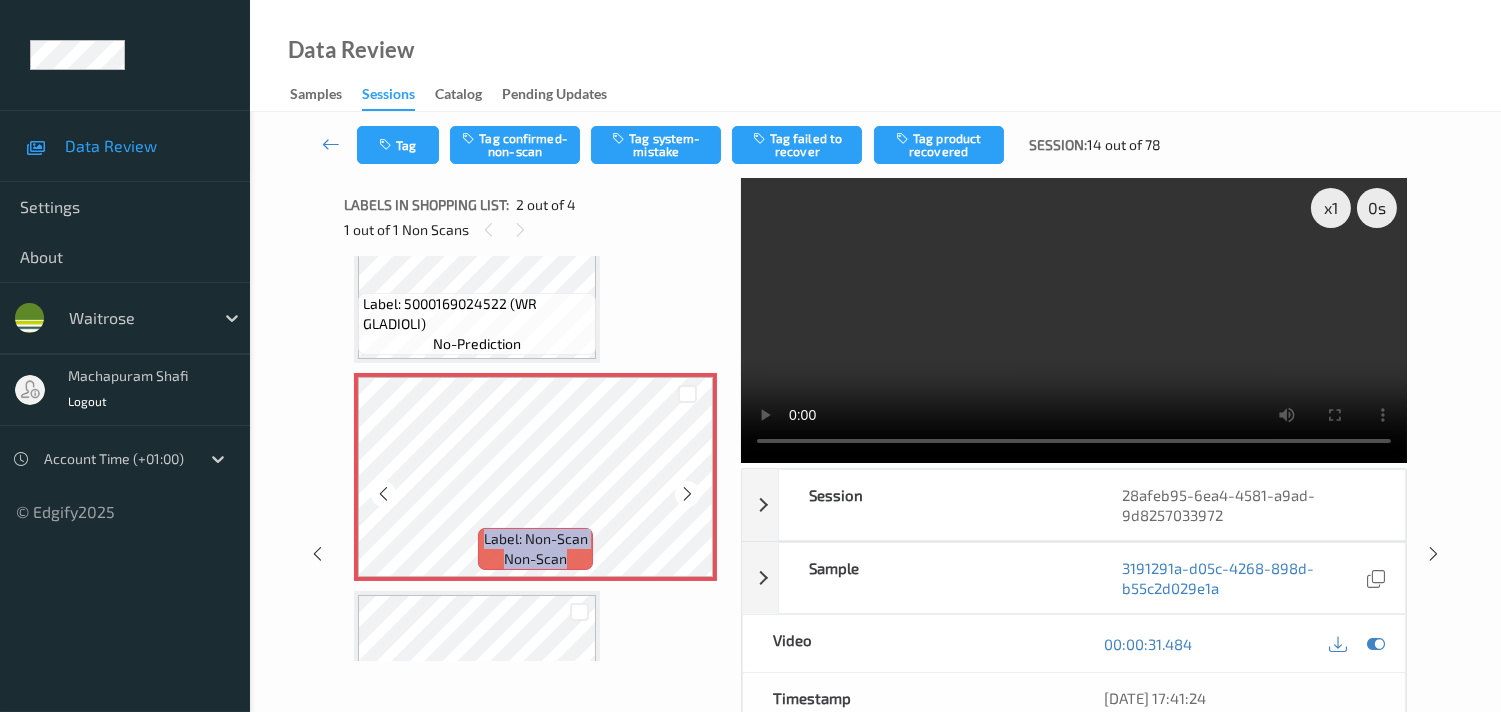 click at bounding box center (687, 494) 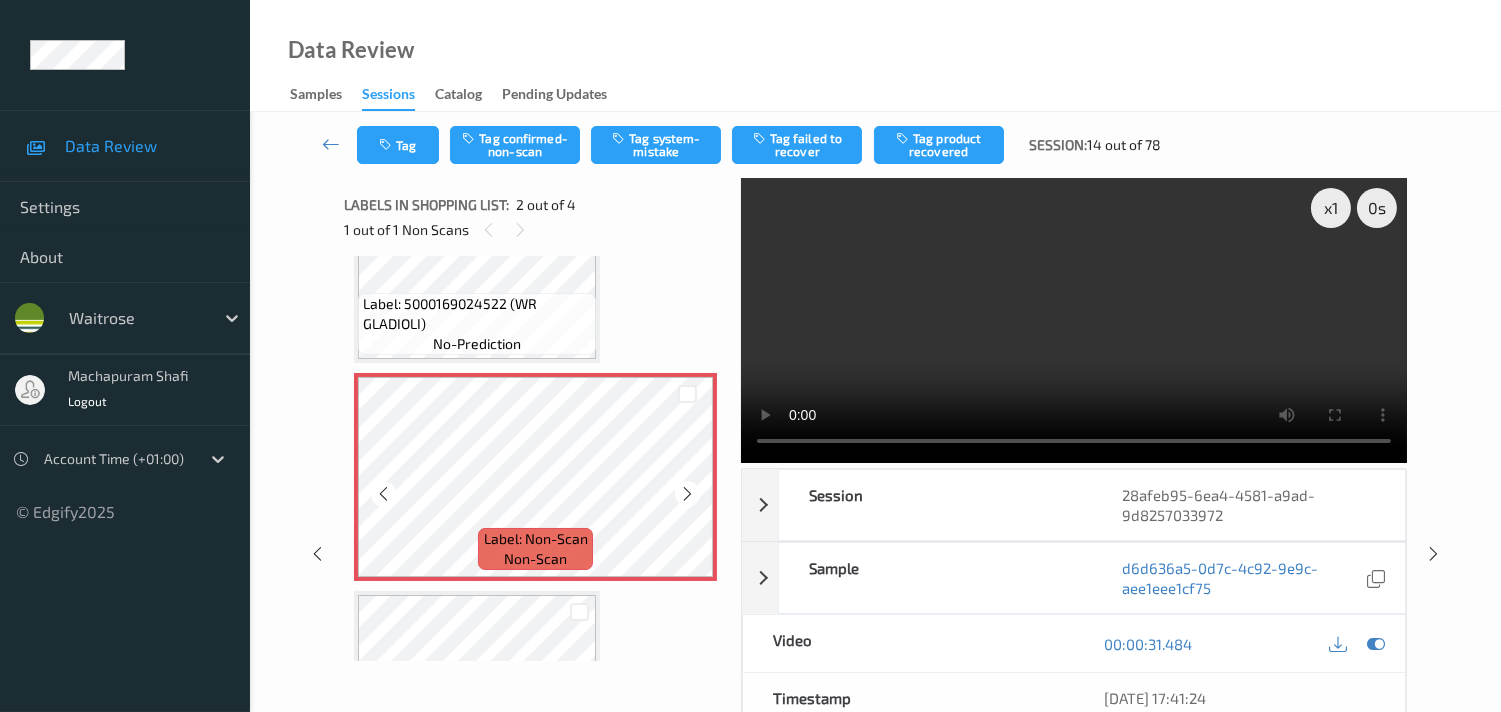 click at bounding box center [687, 494] 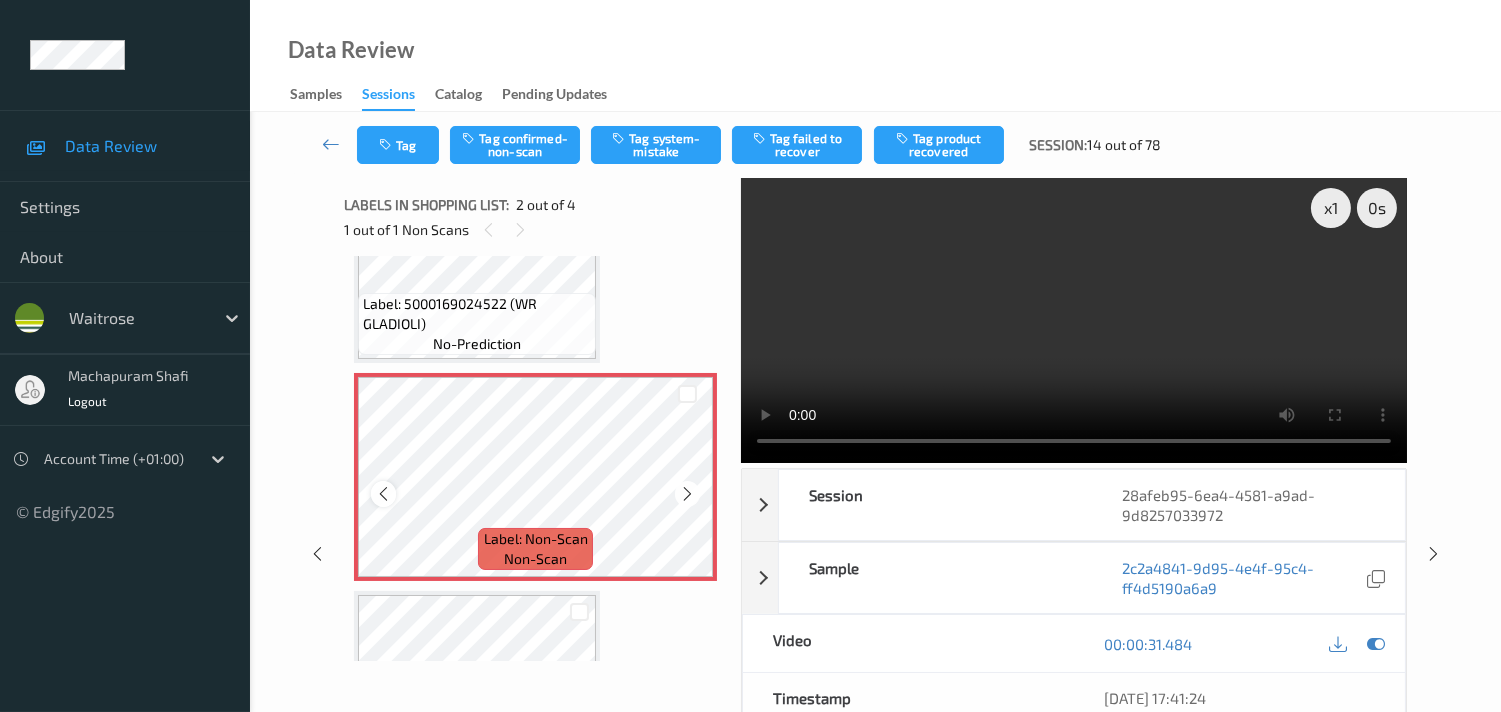 click at bounding box center (383, 493) 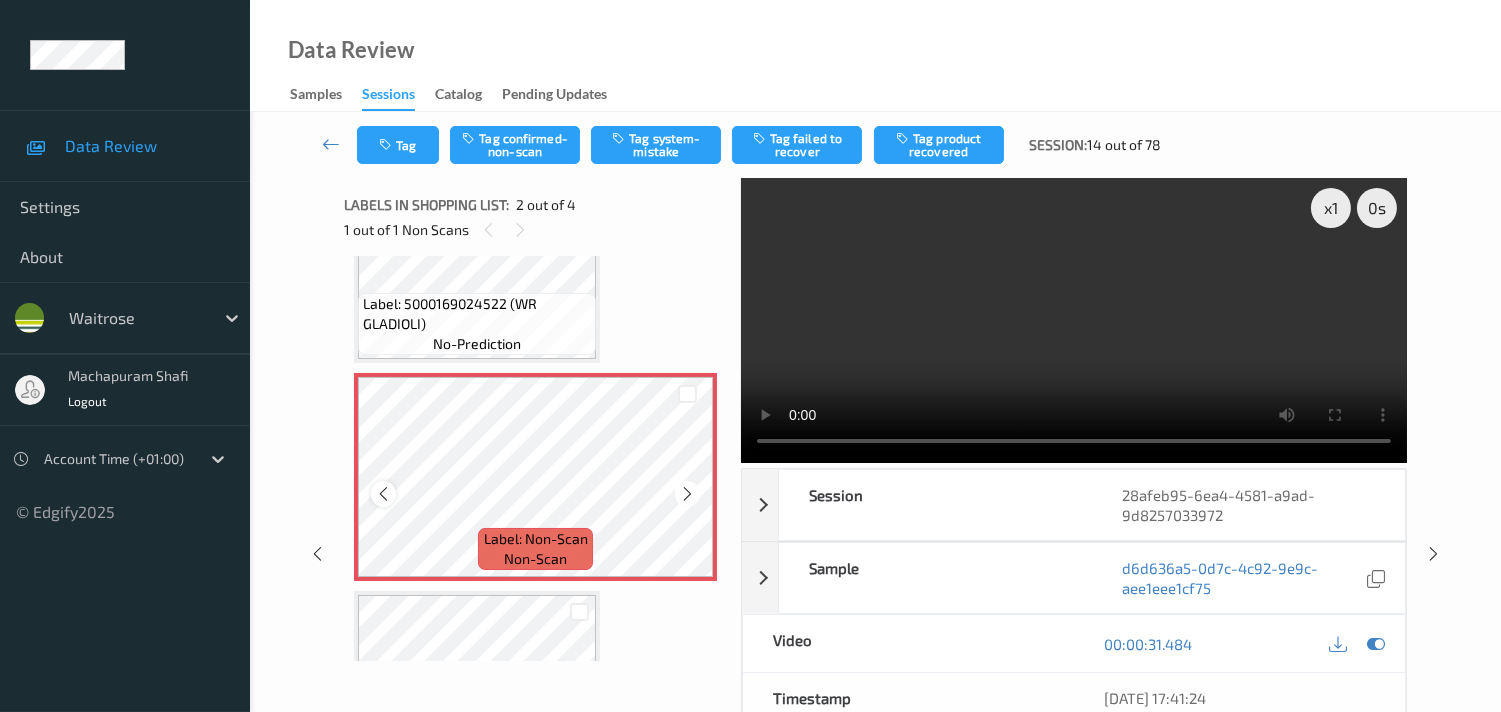 click at bounding box center (383, 494) 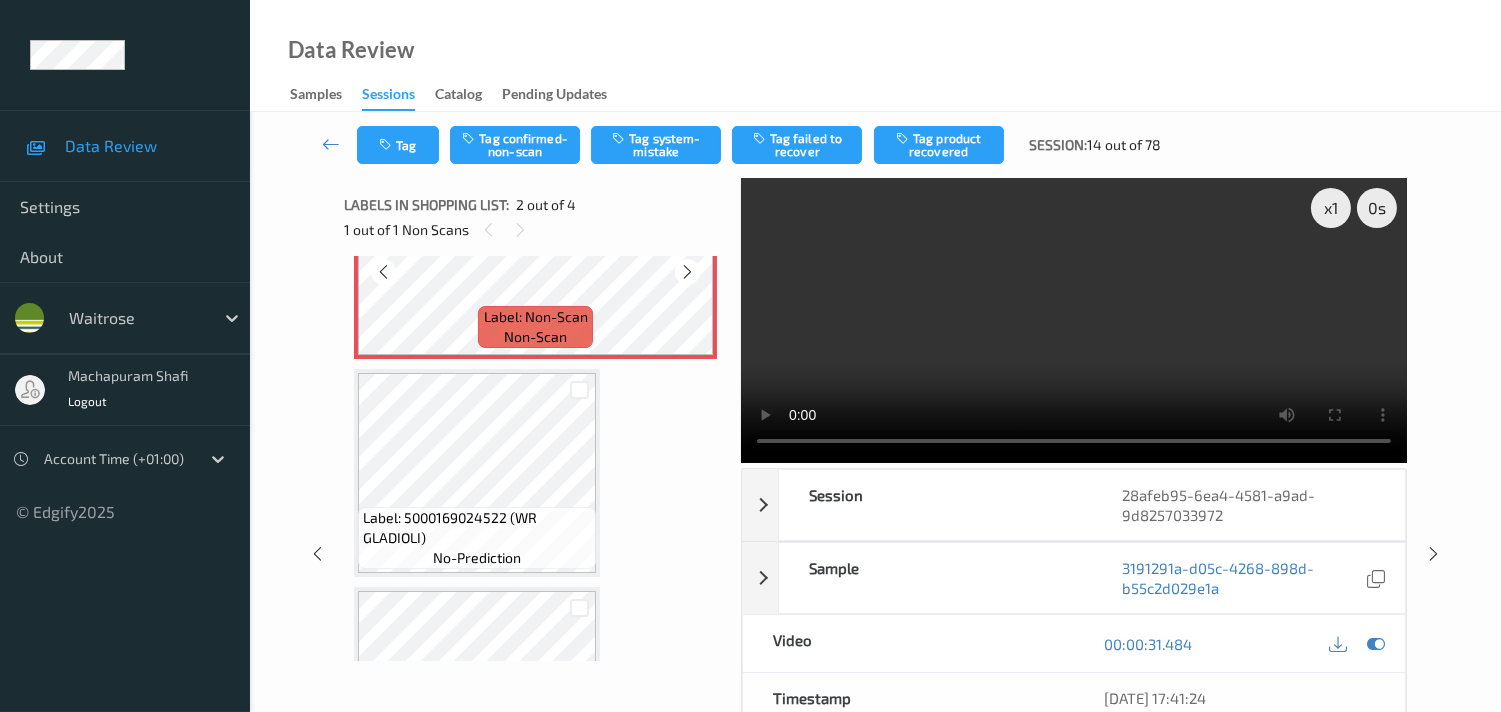 scroll, scrollTop: 222, scrollLeft: 0, axis: vertical 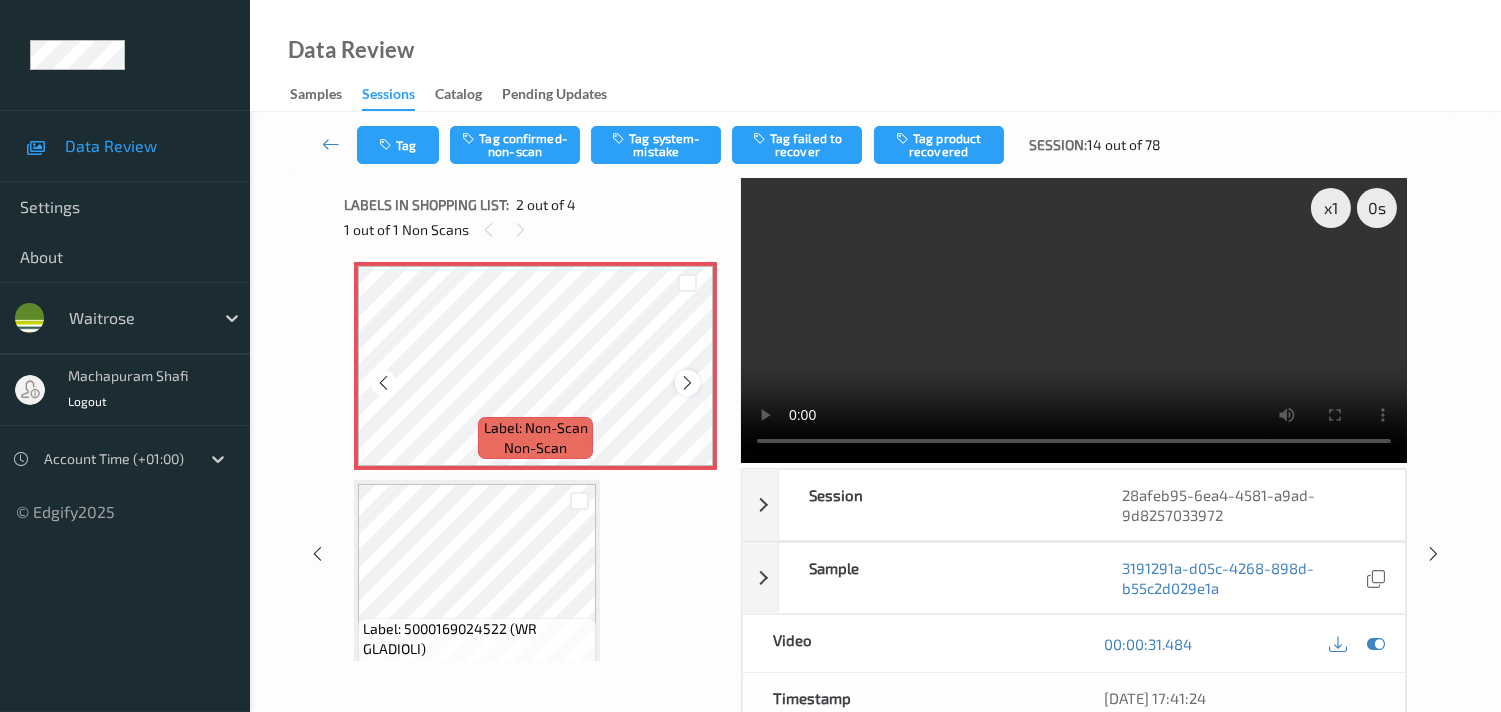 click at bounding box center [687, 383] 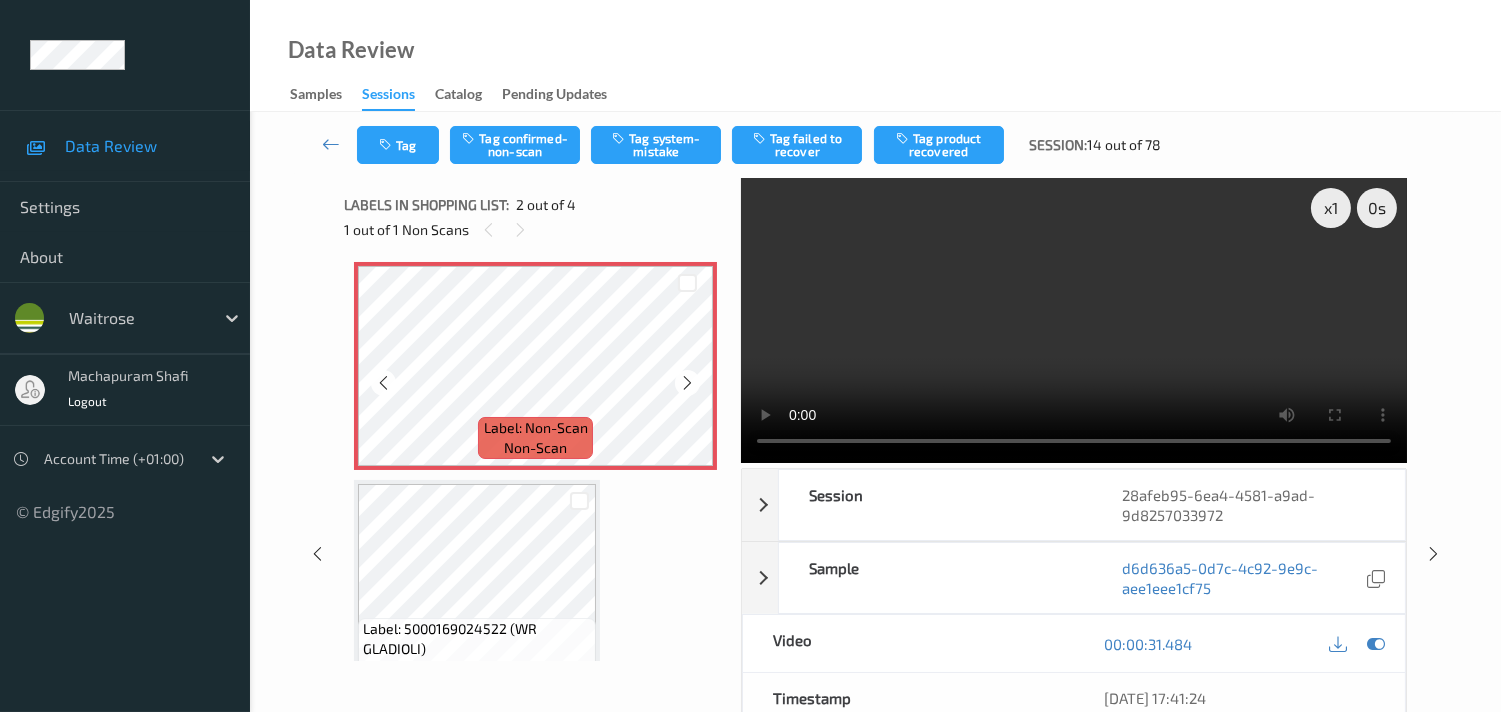 click at bounding box center [687, 383] 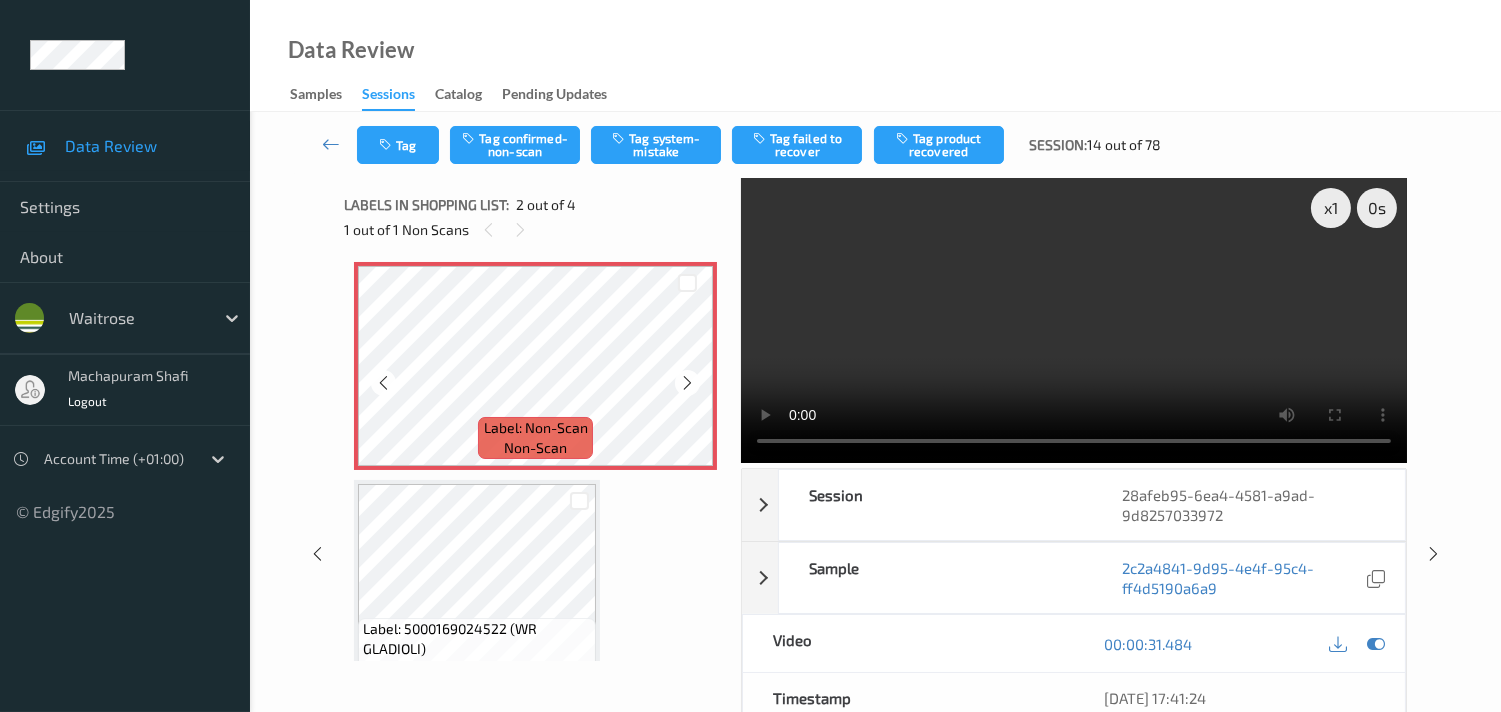 click at bounding box center [687, 383] 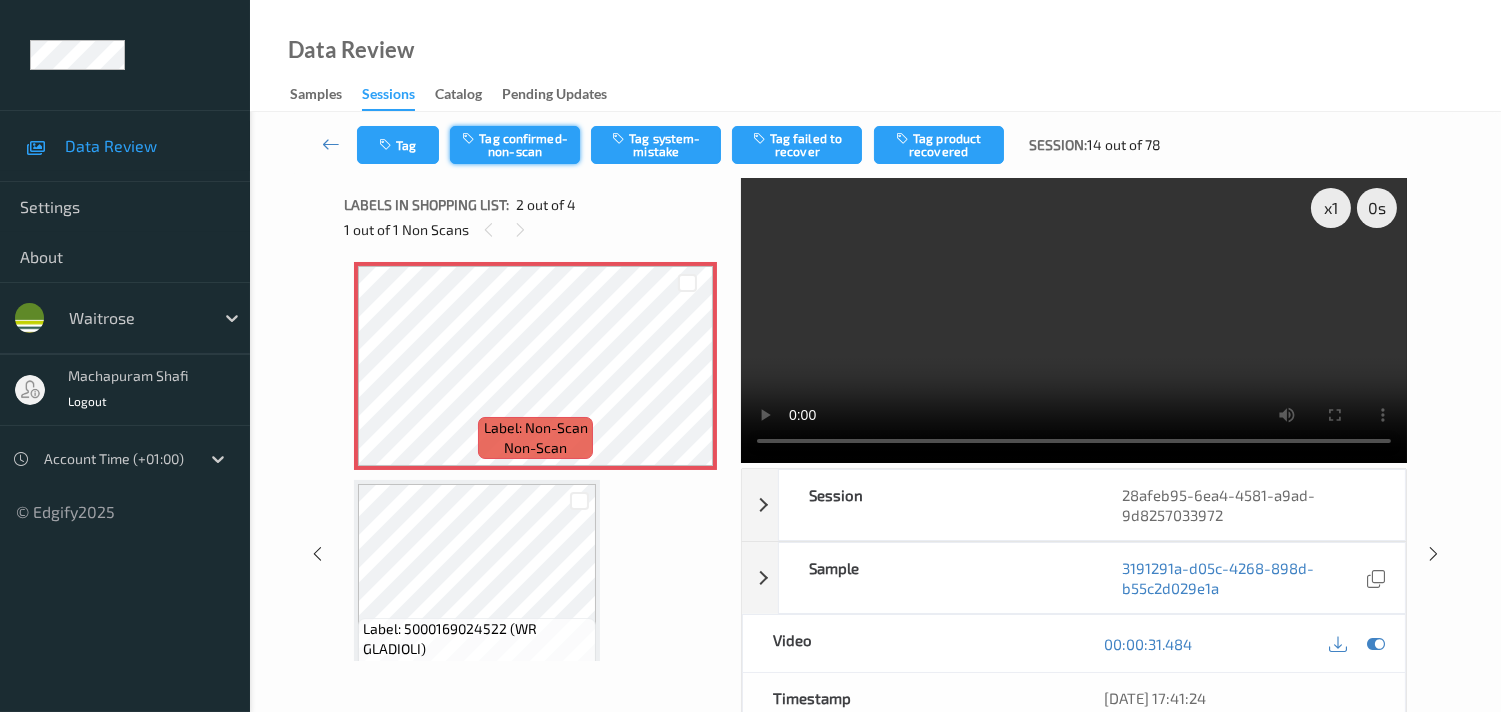 click on "Tag   confirmed-non-scan" at bounding box center (515, 145) 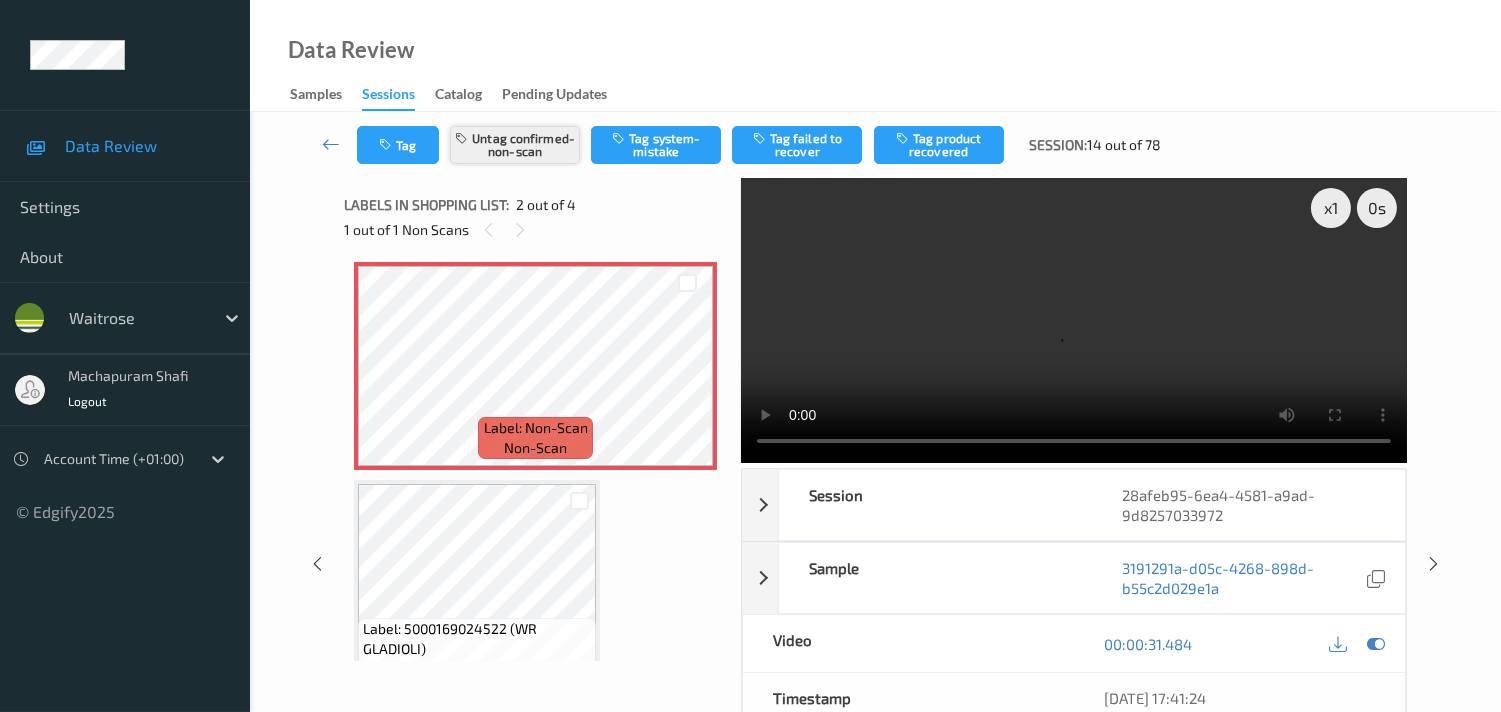 click on "Untag   confirmed-non-scan" at bounding box center (515, 145) 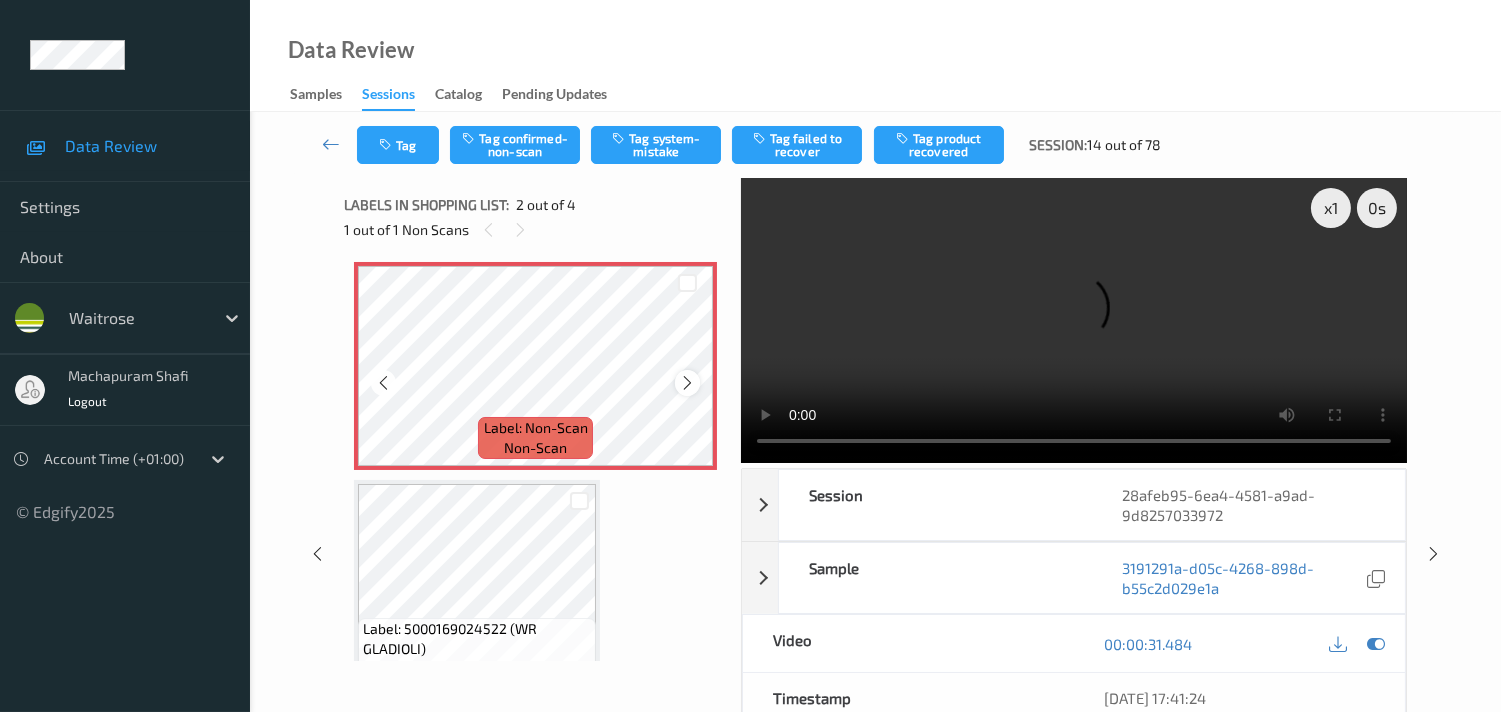 click at bounding box center [687, 383] 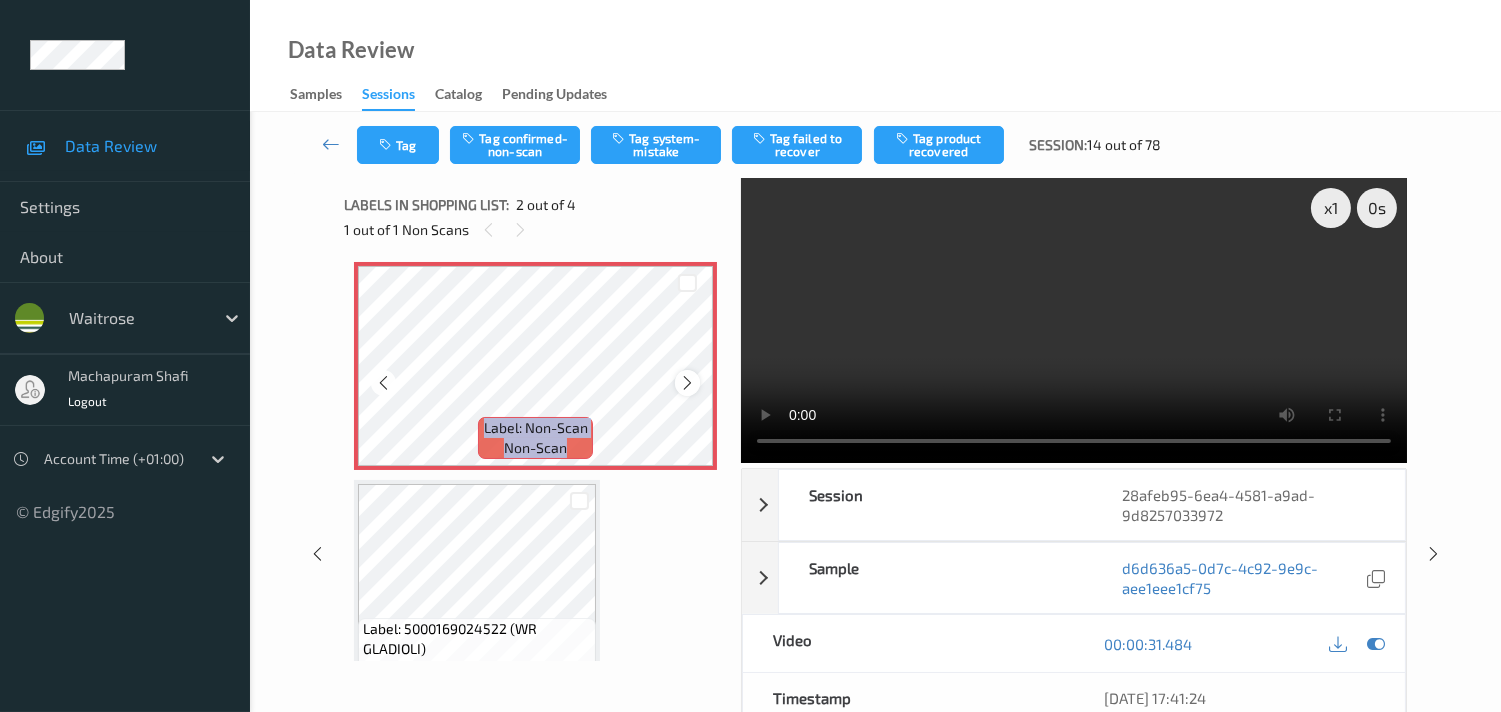 click at bounding box center [687, 383] 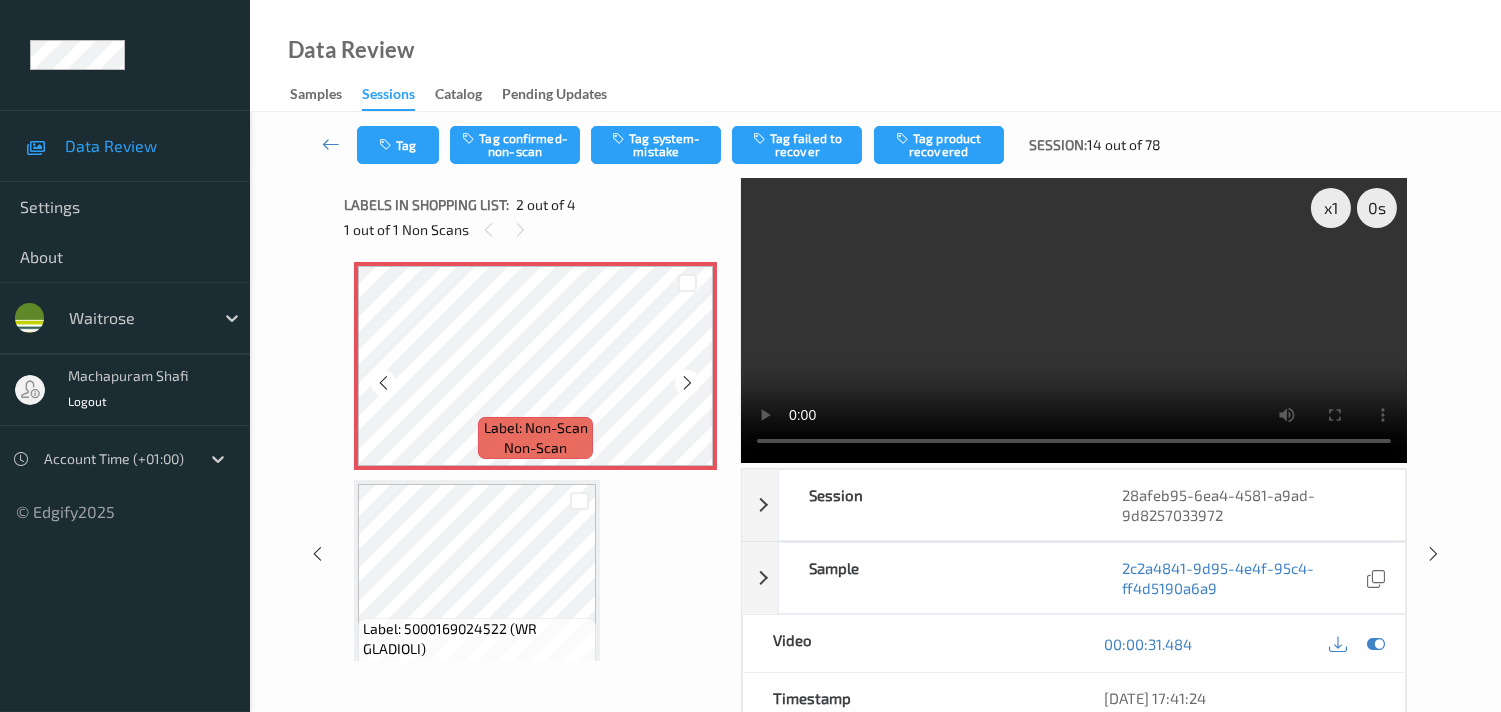 click at bounding box center (687, 383) 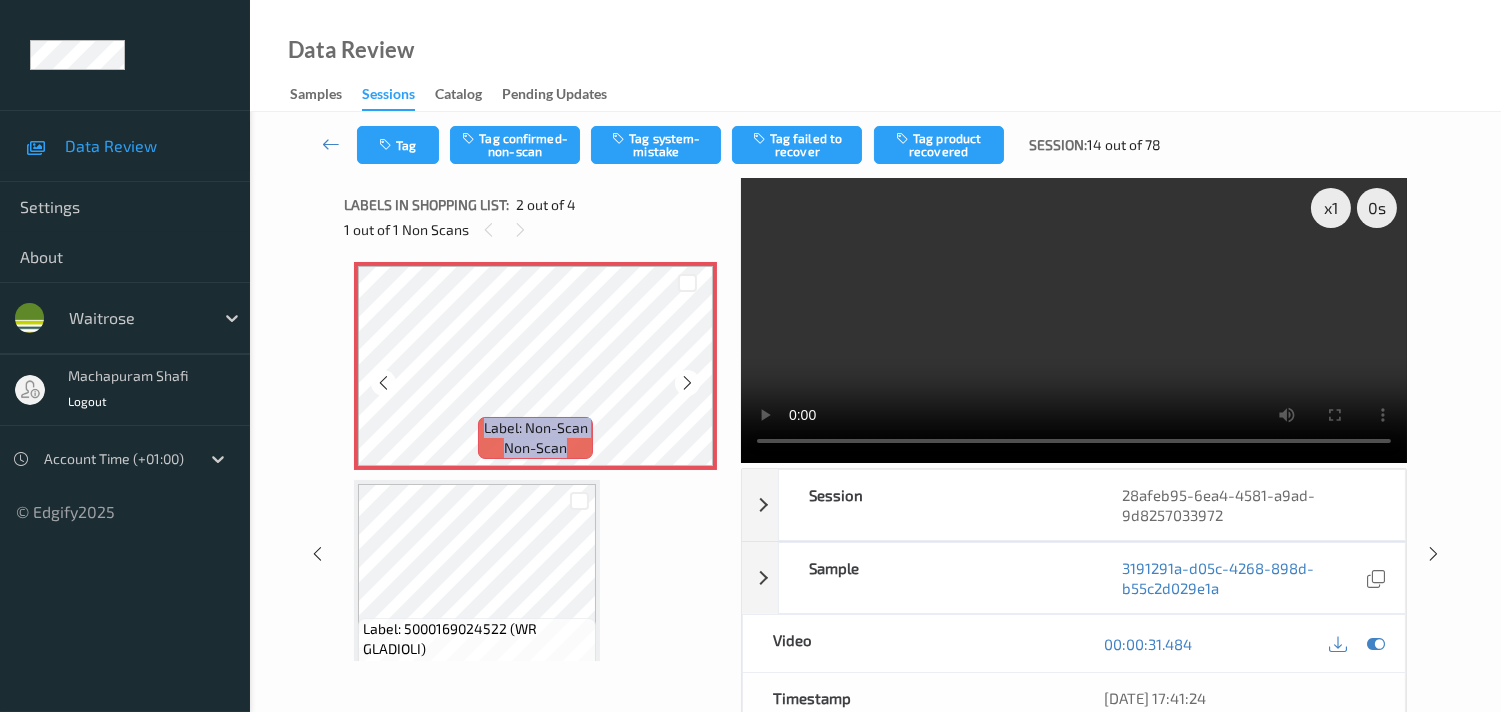 click at bounding box center (687, 383) 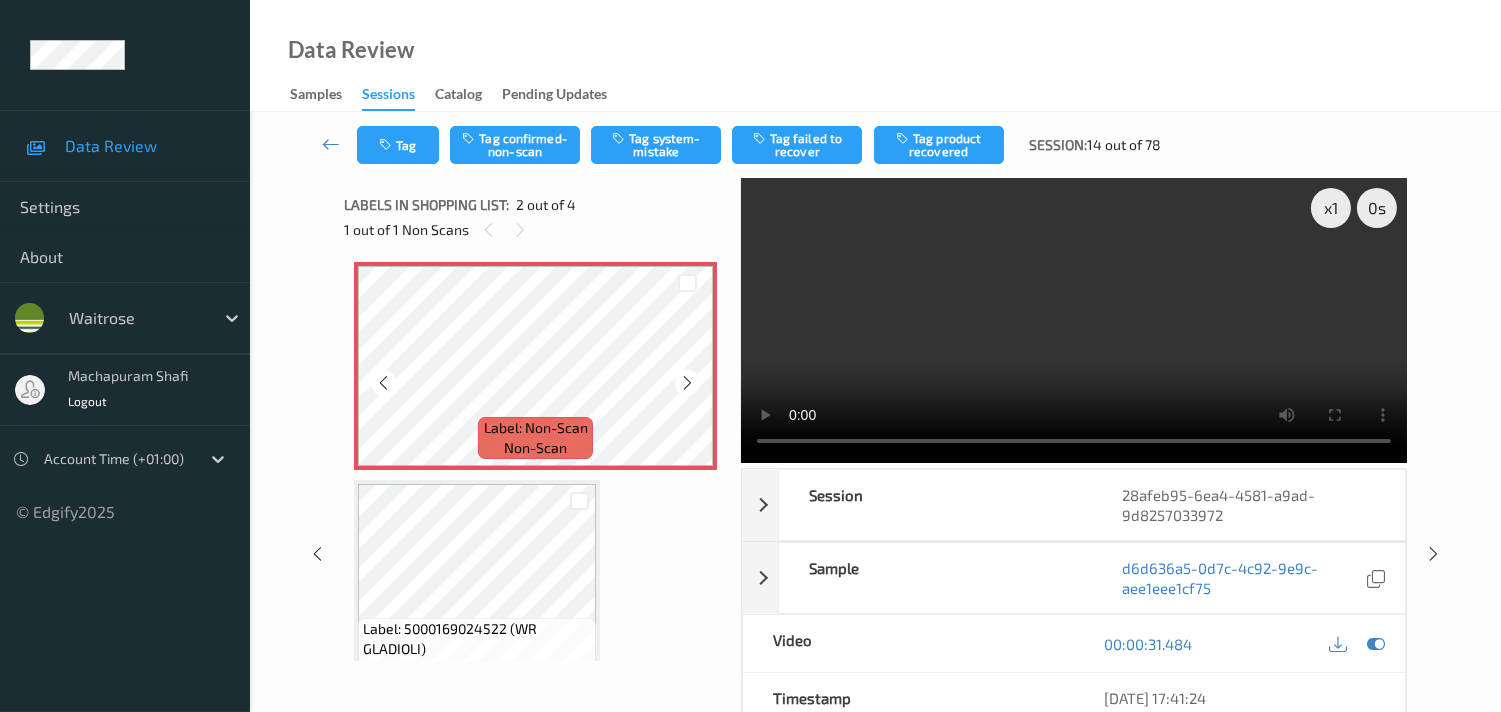 click at bounding box center (687, 383) 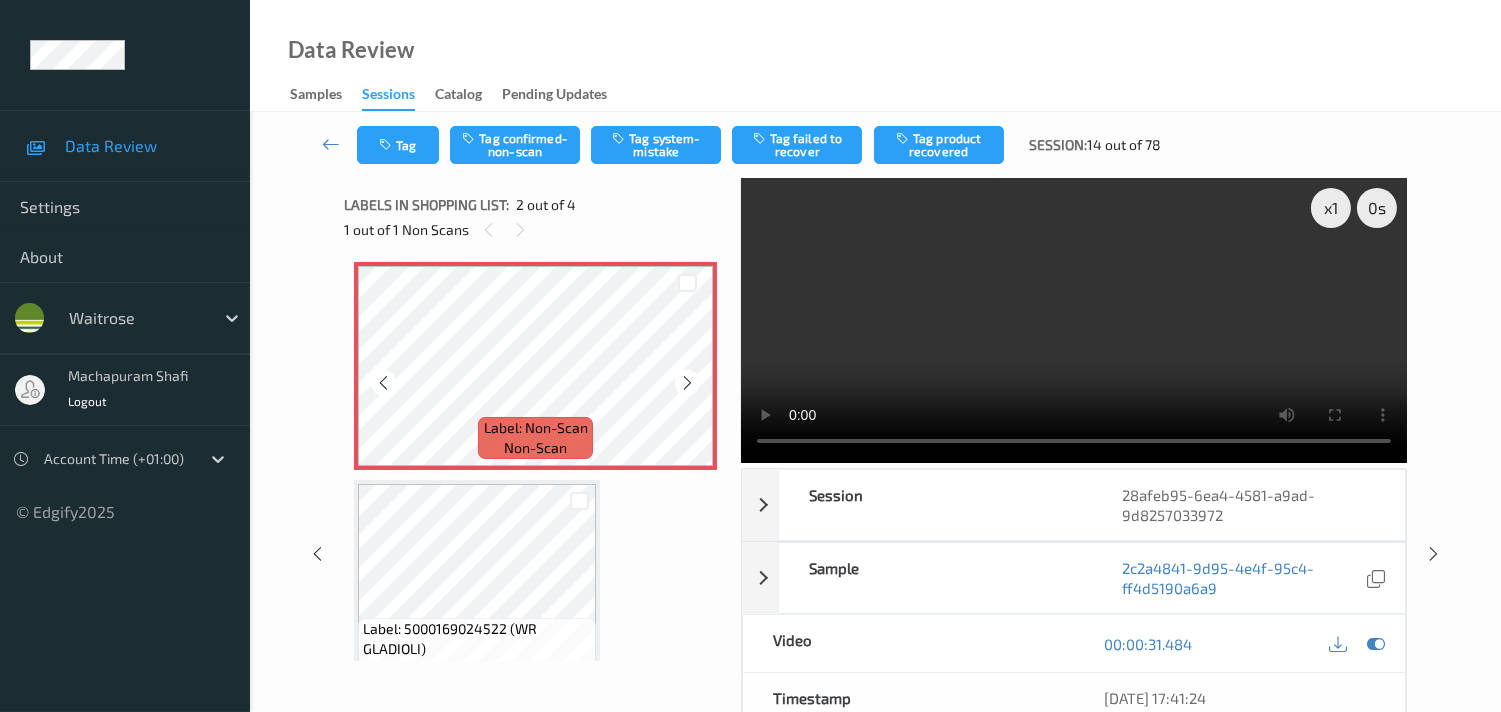 click at bounding box center [687, 383] 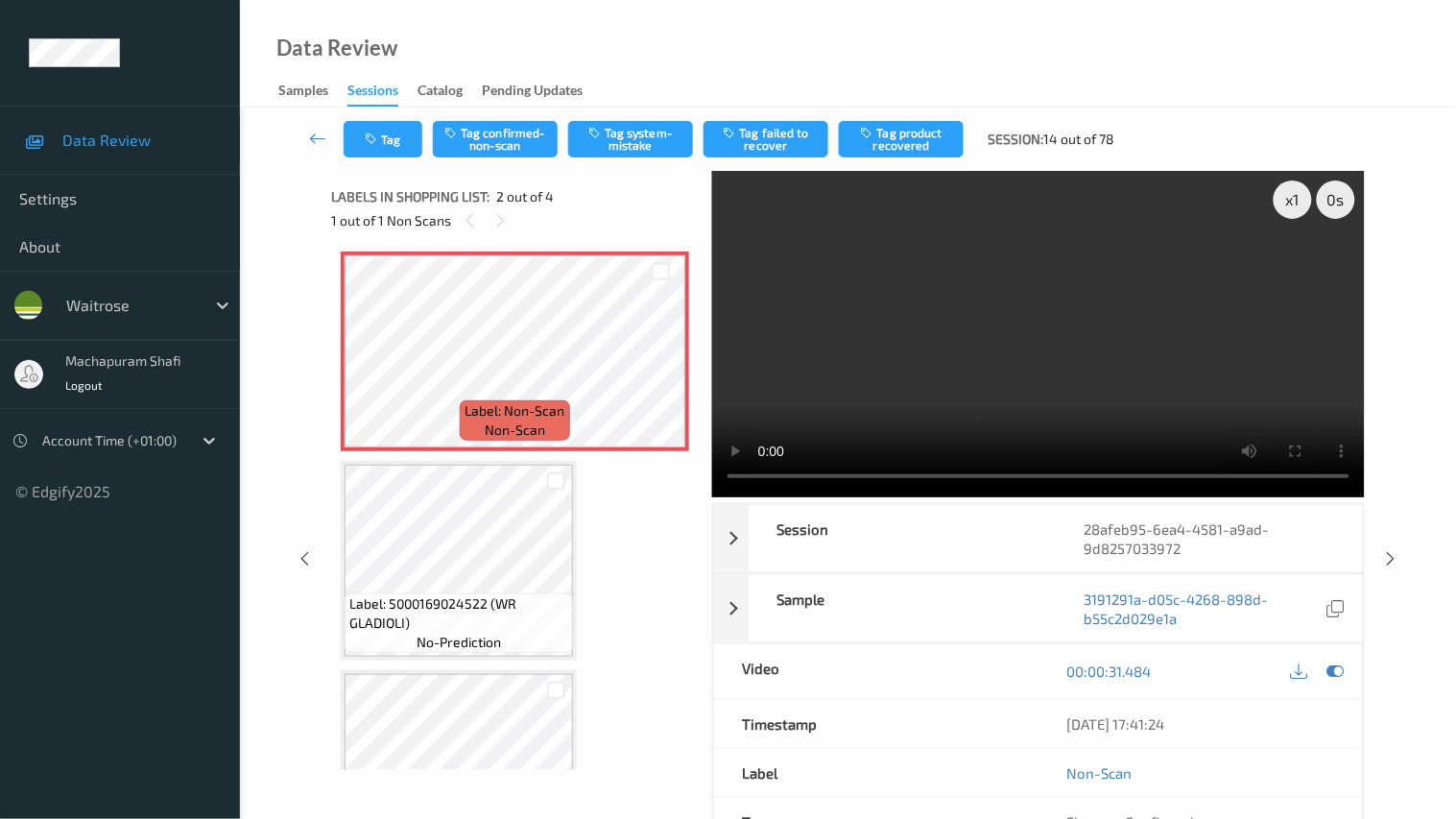 click at bounding box center (1038, 334) 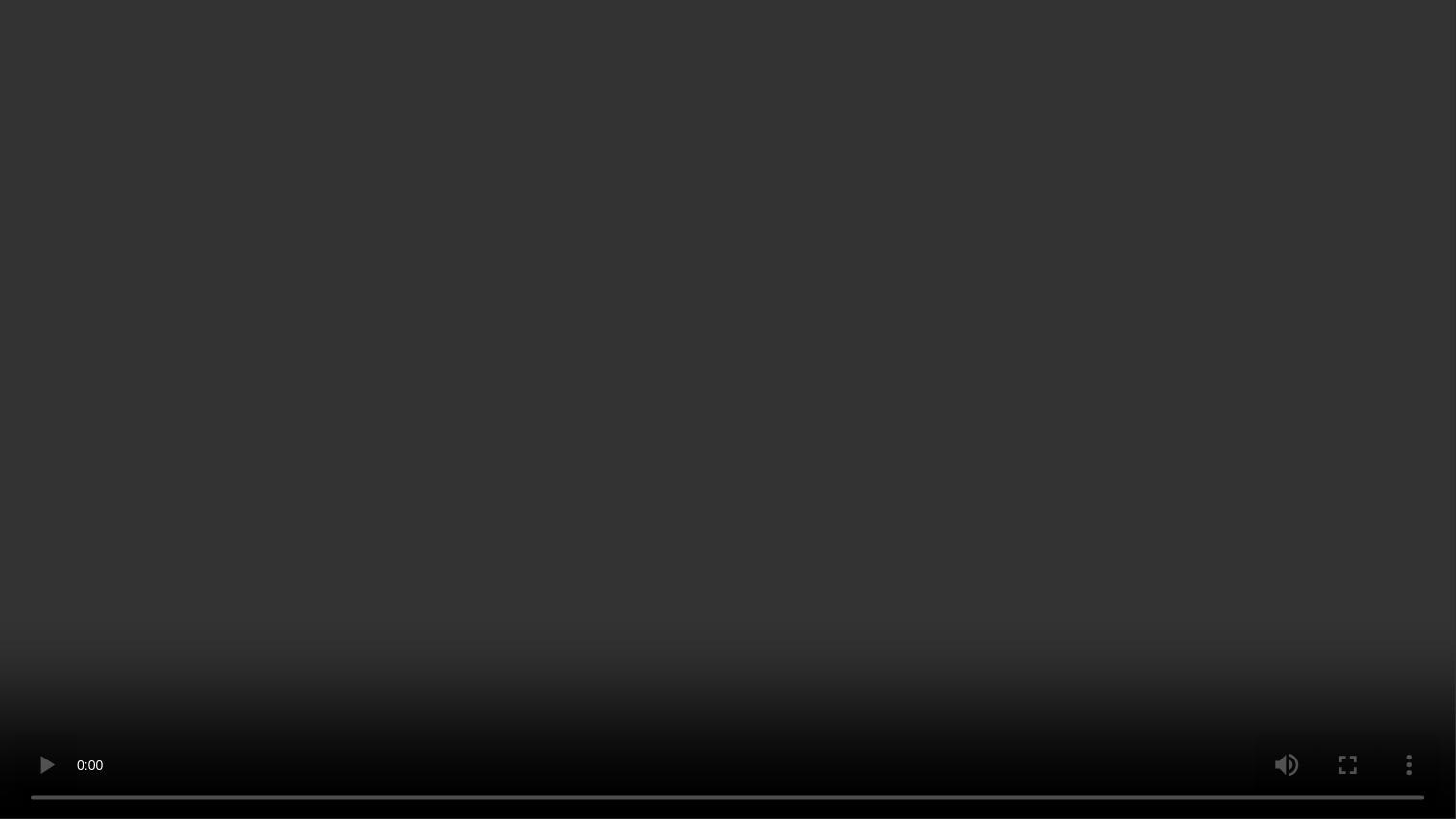 click at bounding box center (728, 409) 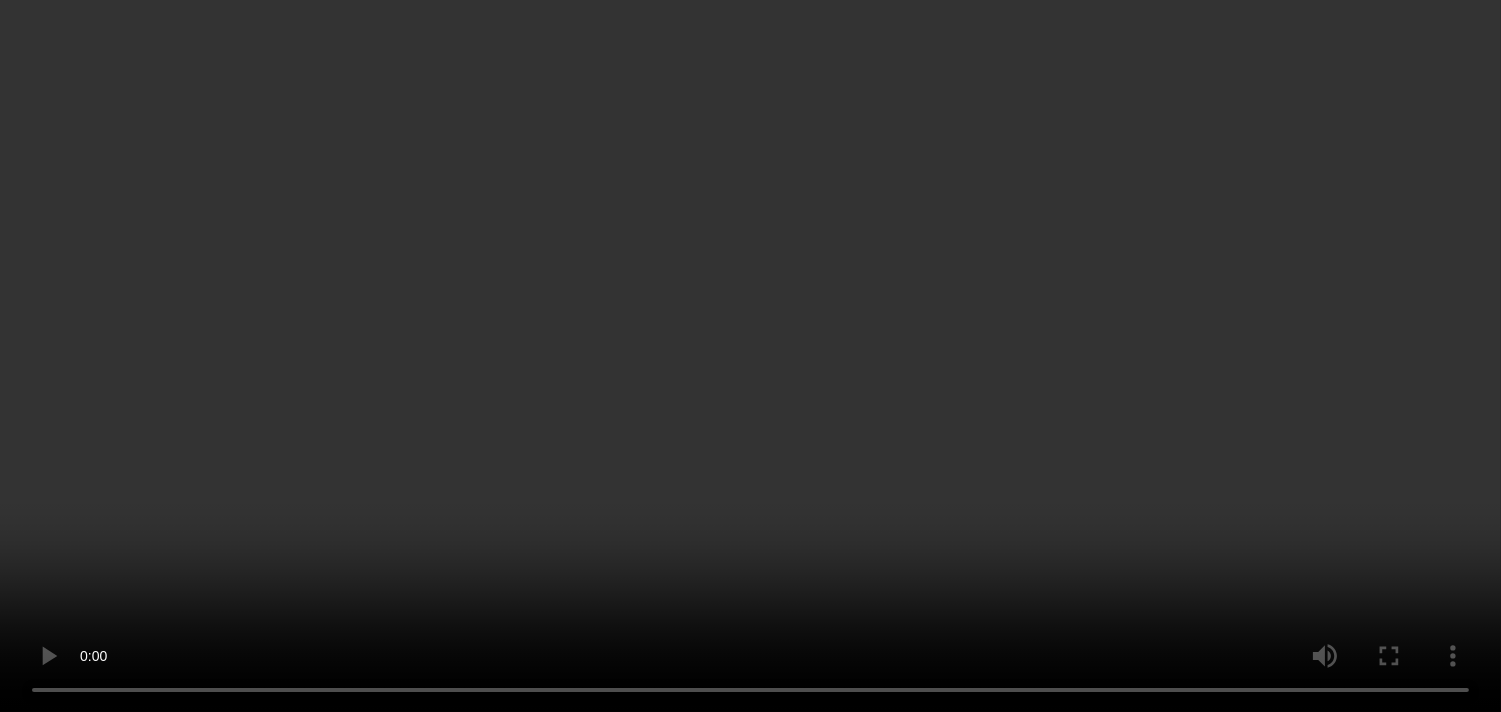 scroll, scrollTop: 111, scrollLeft: 0, axis: vertical 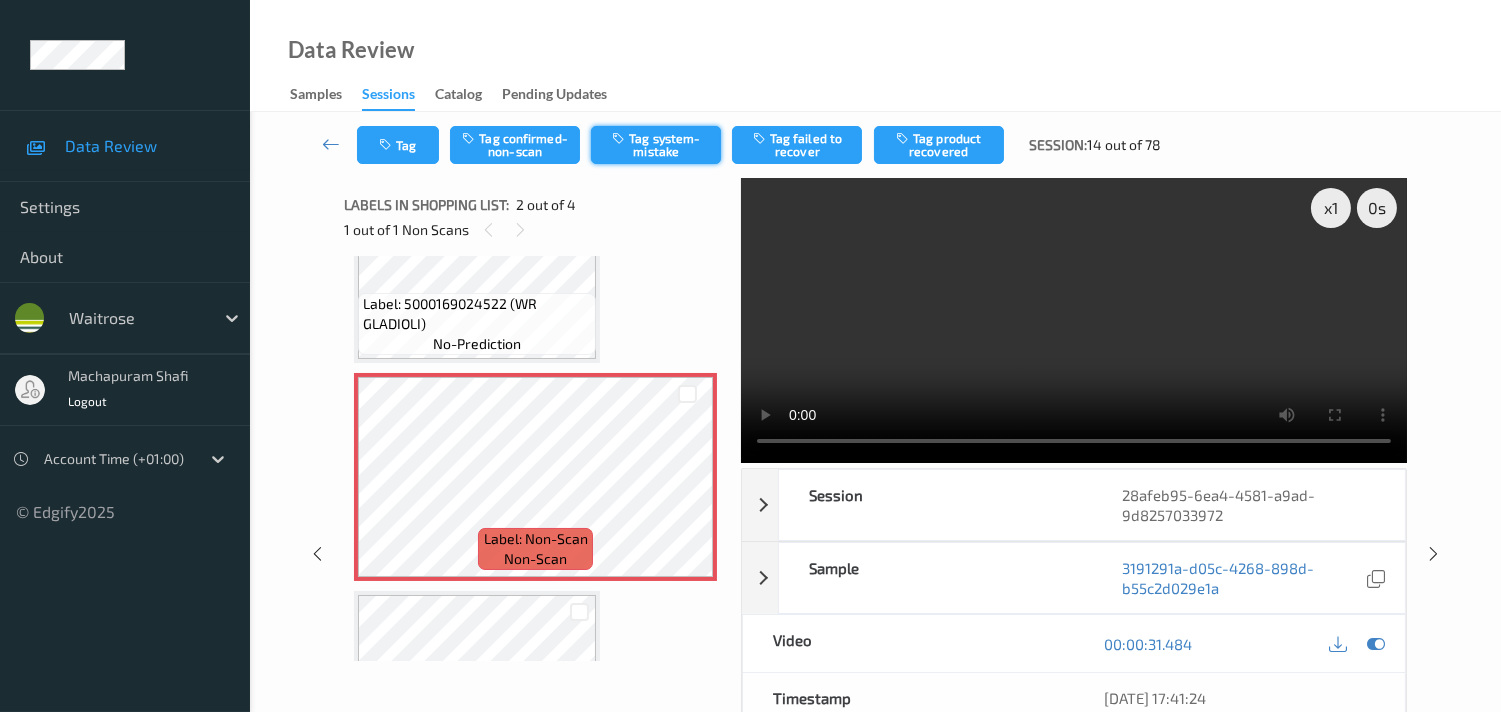 click on "Tag   system-mistake" at bounding box center (656, 145) 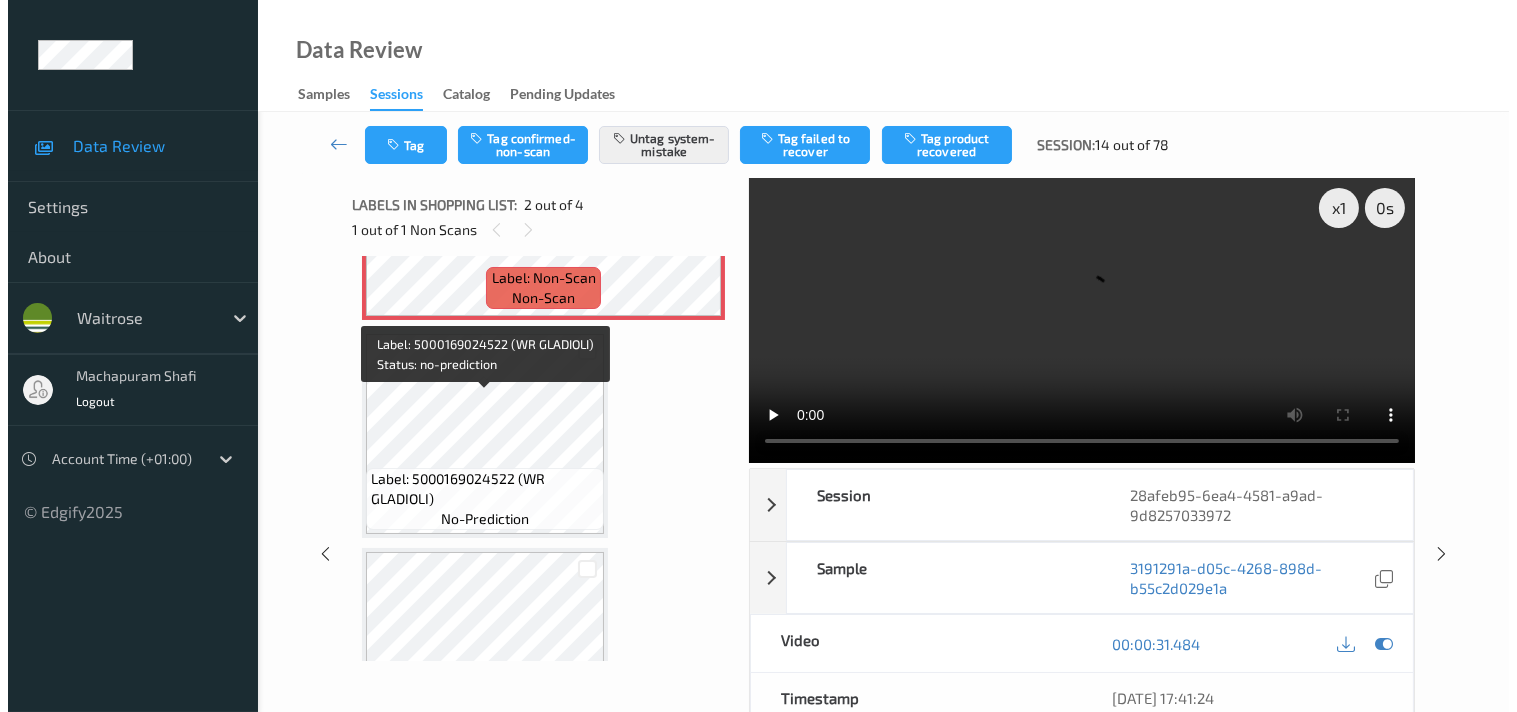 scroll, scrollTop: 333, scrollLeft: 0, axis: vertical 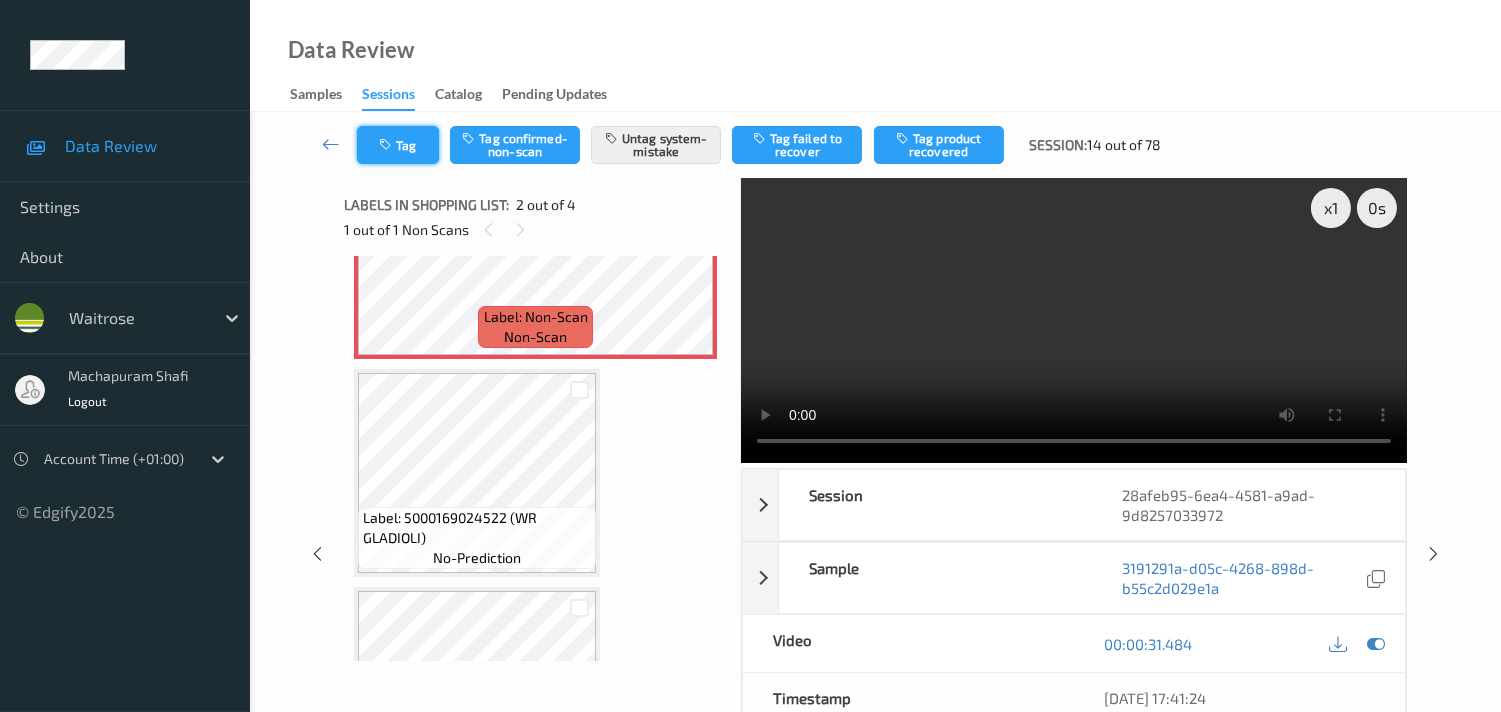 click on "Tag" at bounding box center [398, 145] 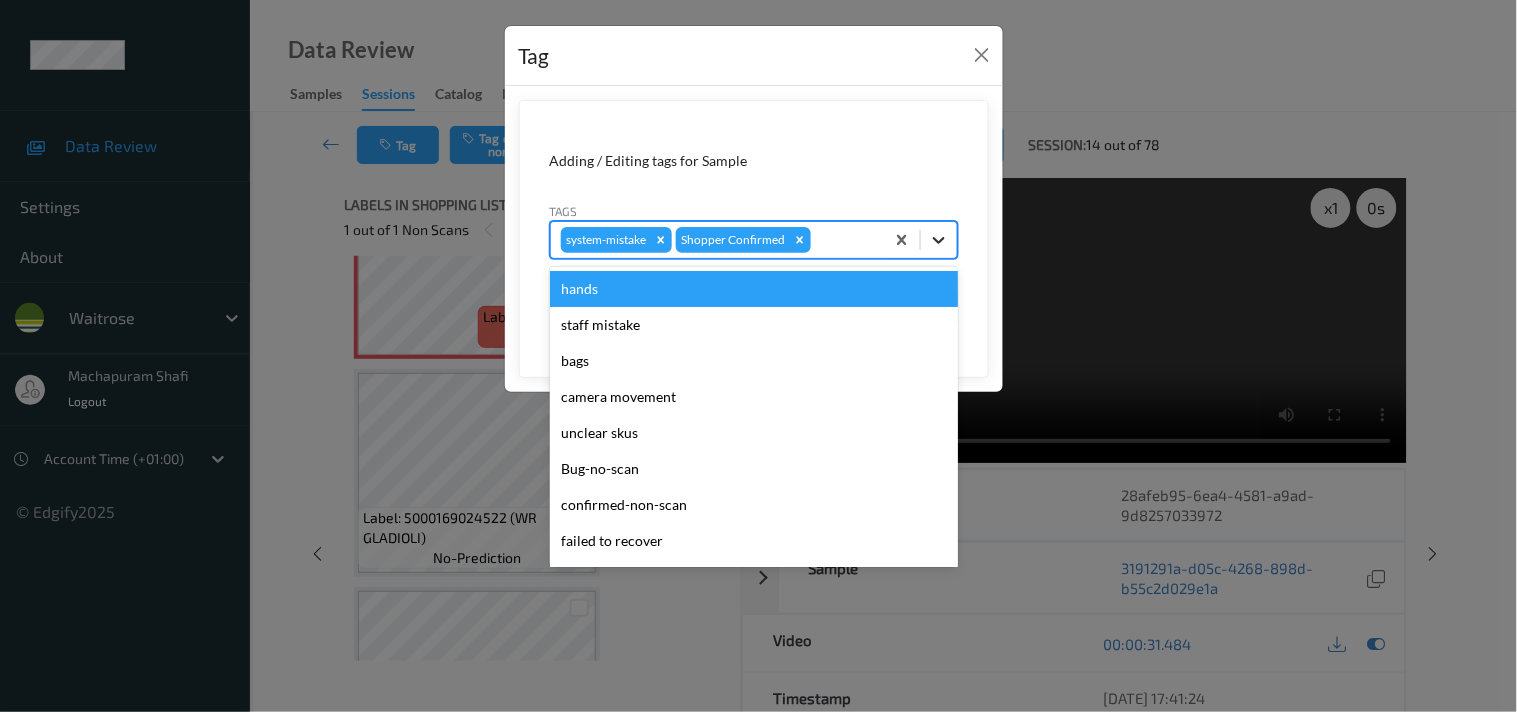 click 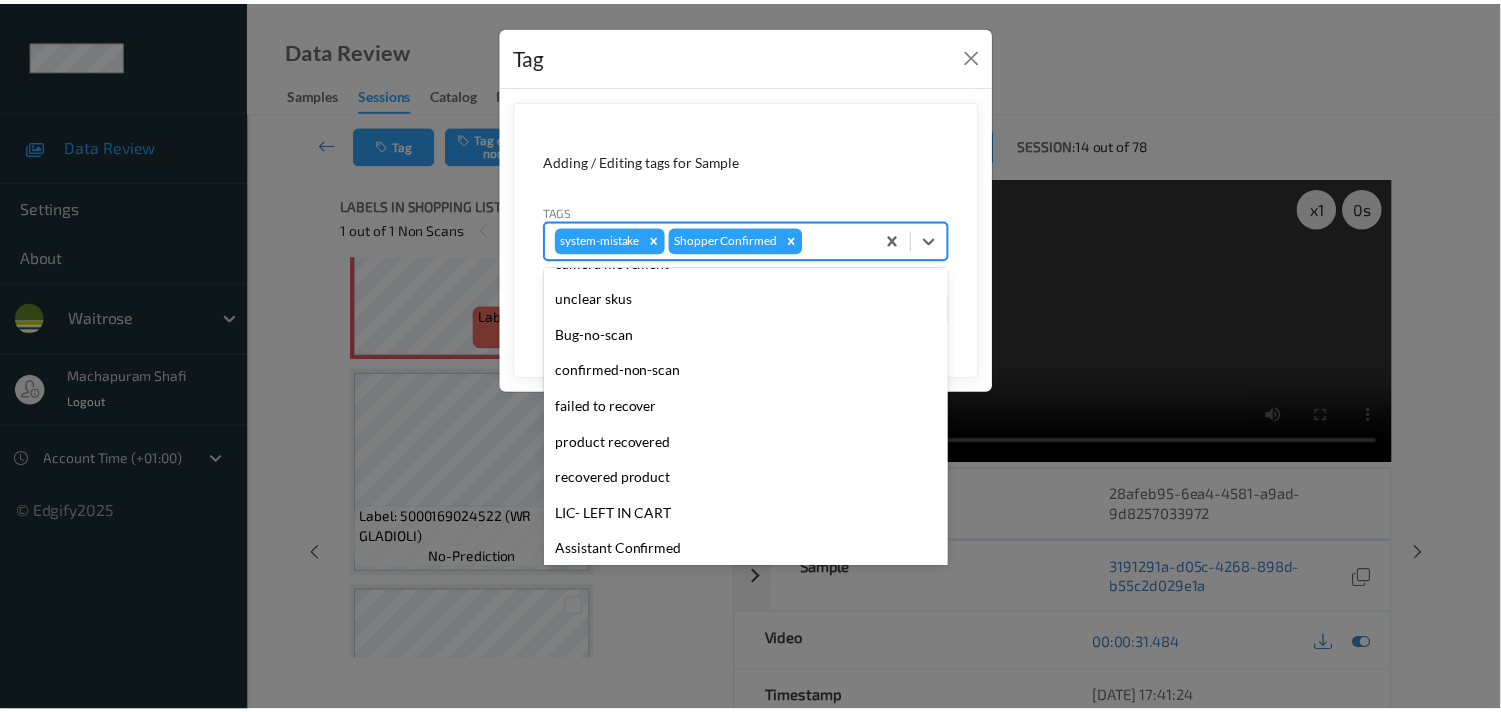scroll, scrollTop: 318, scrollLeft: 0, axis: vertical 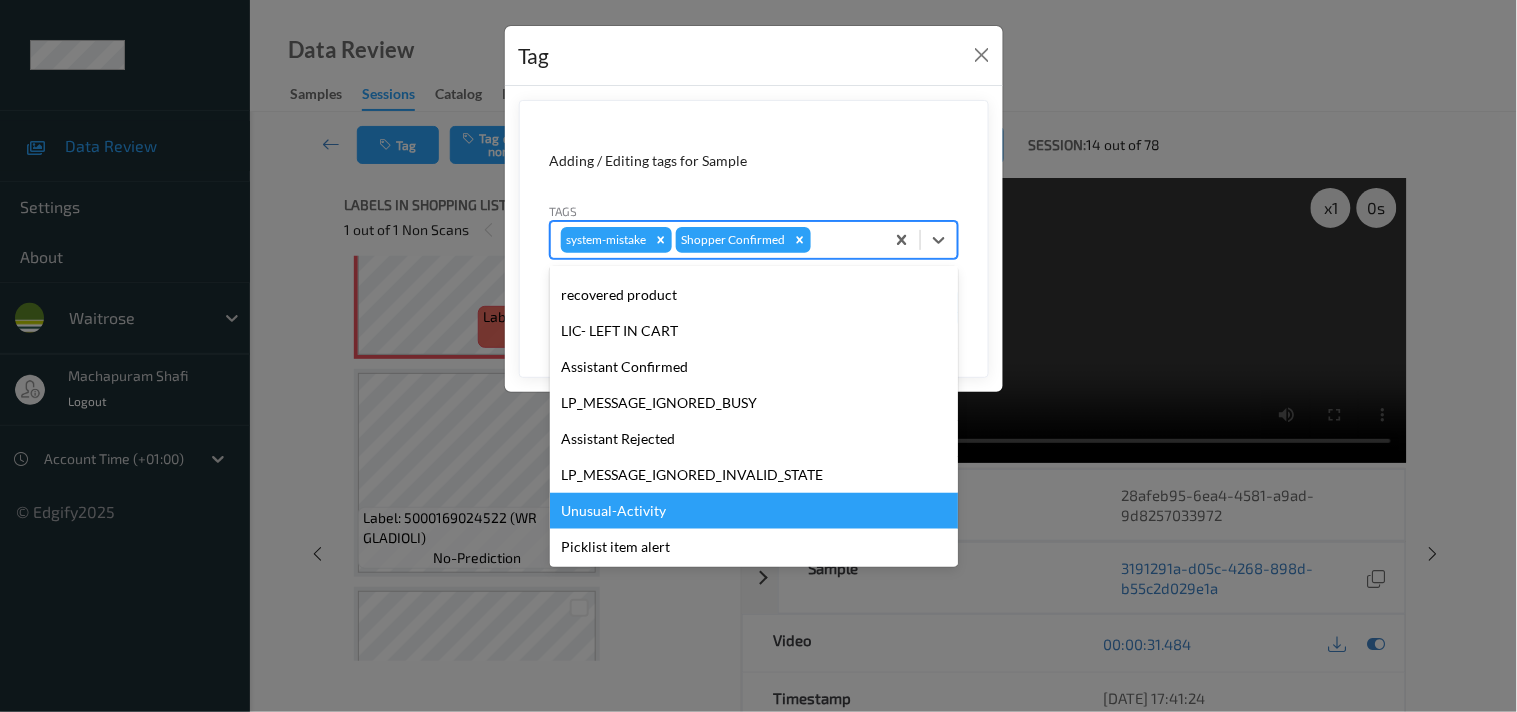 click on "Unusual-Activity" at bounding box center [754, 511] 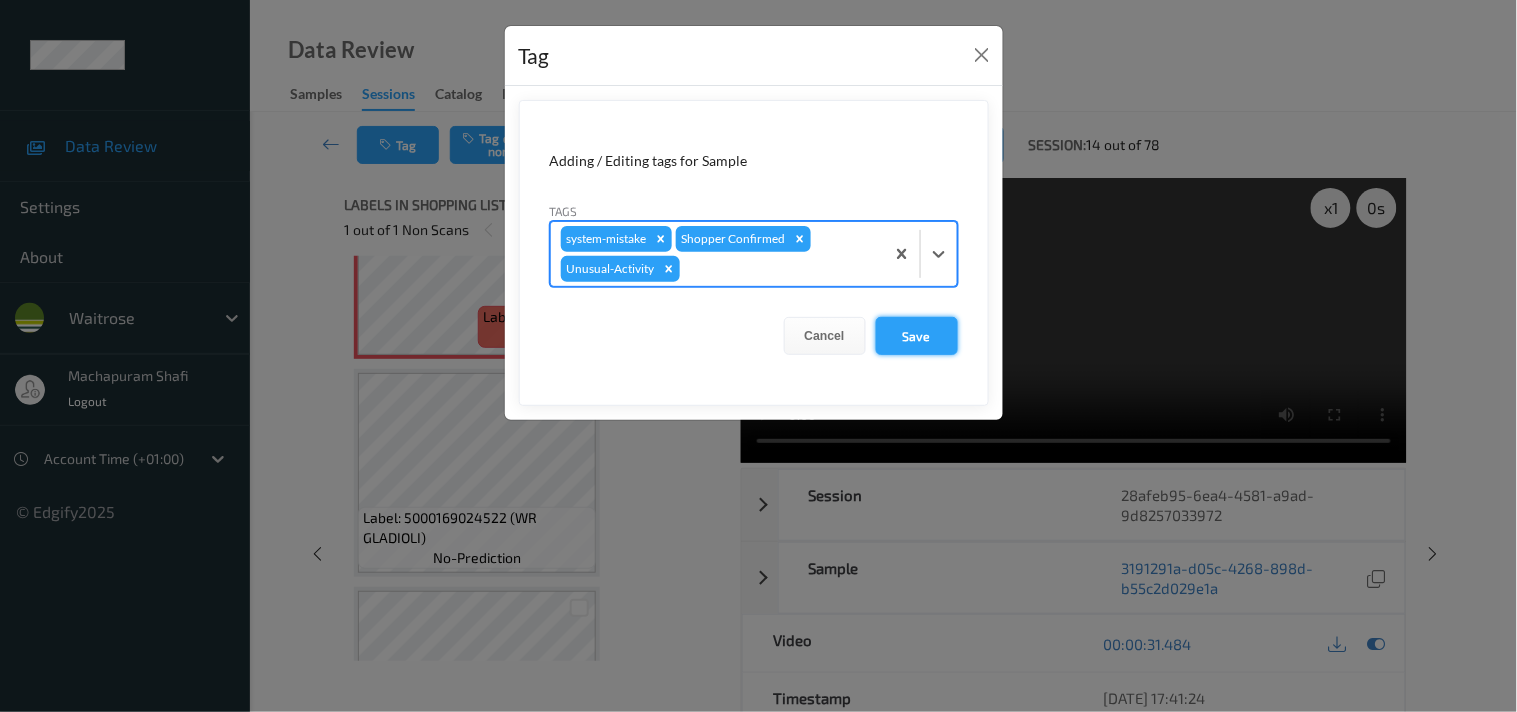 click on "Save" at bounding box center [917, 336] 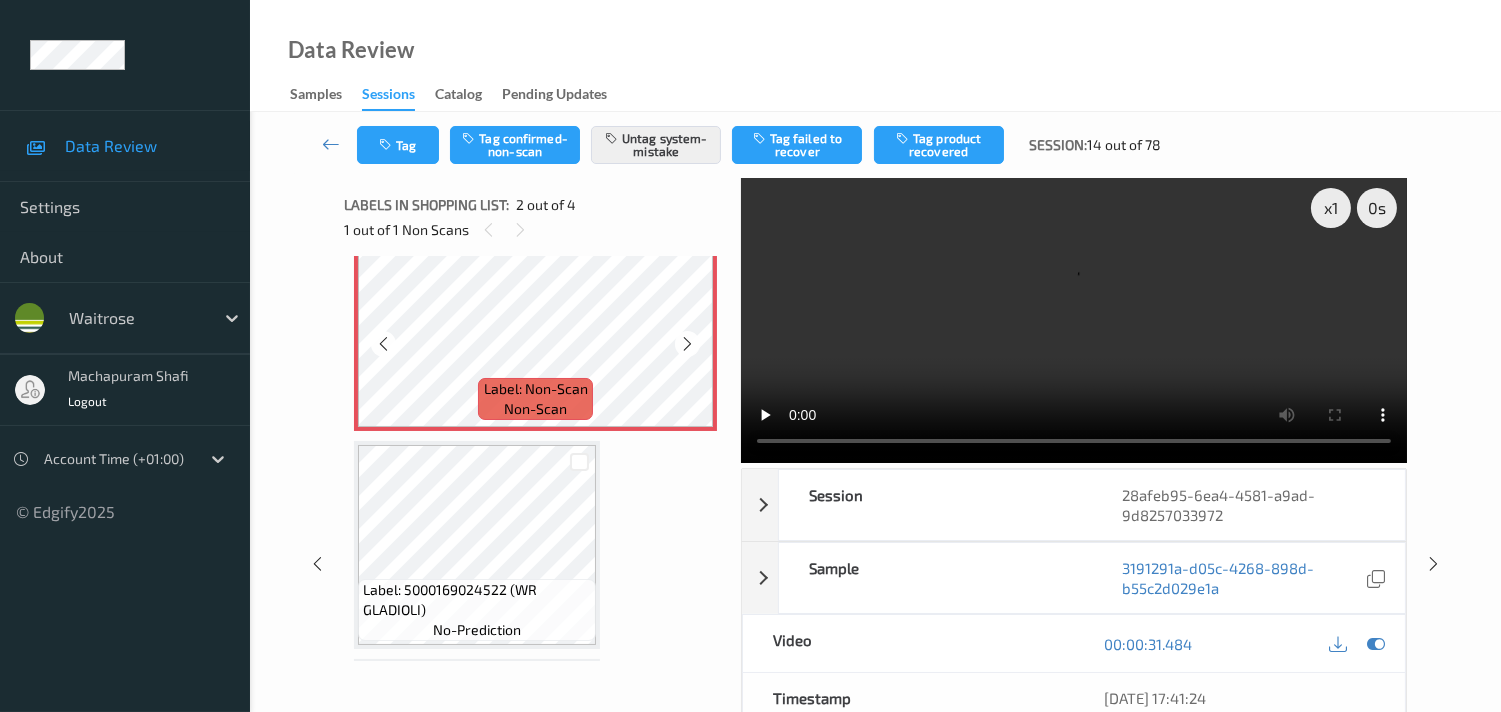 scroll, scrollTop: 222, scrollLeft: 0, axis: vertical 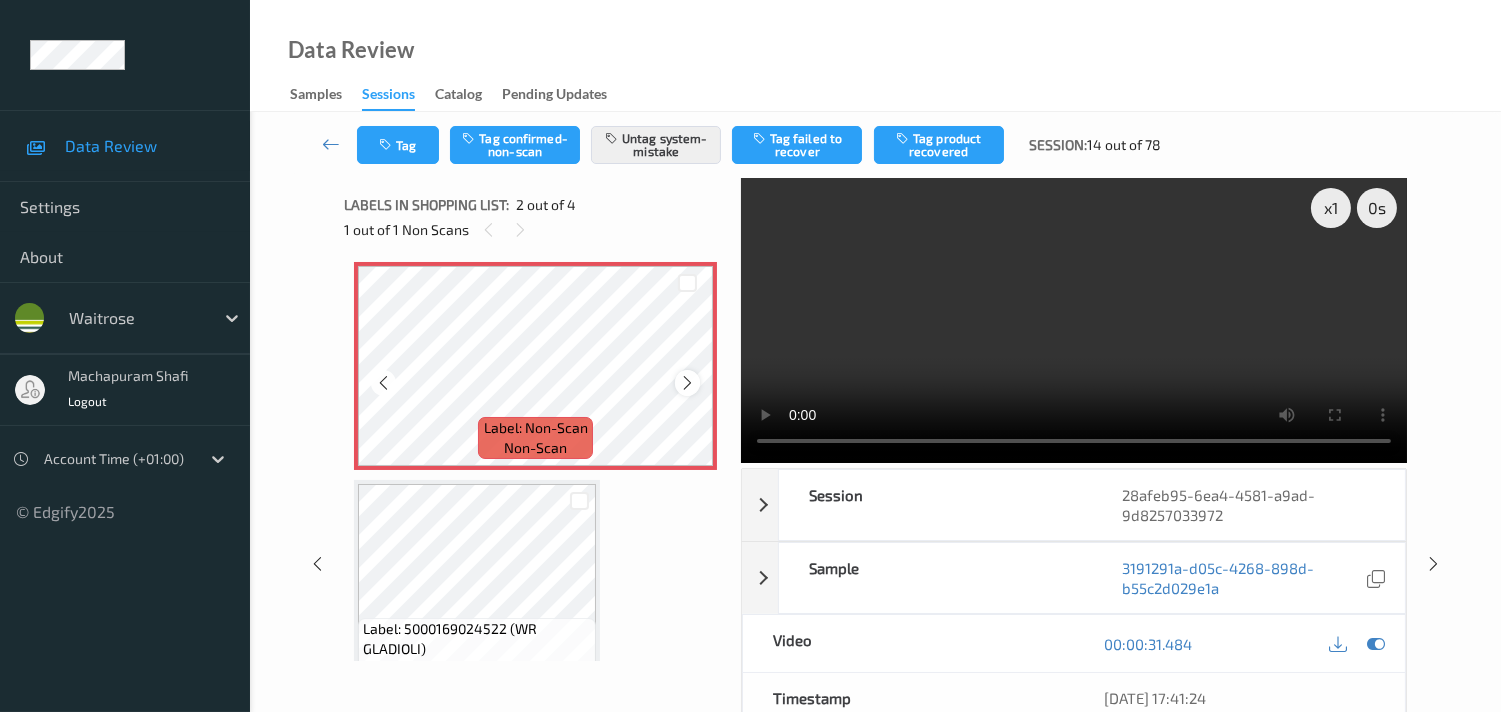 click at bounding box center [687, 382] 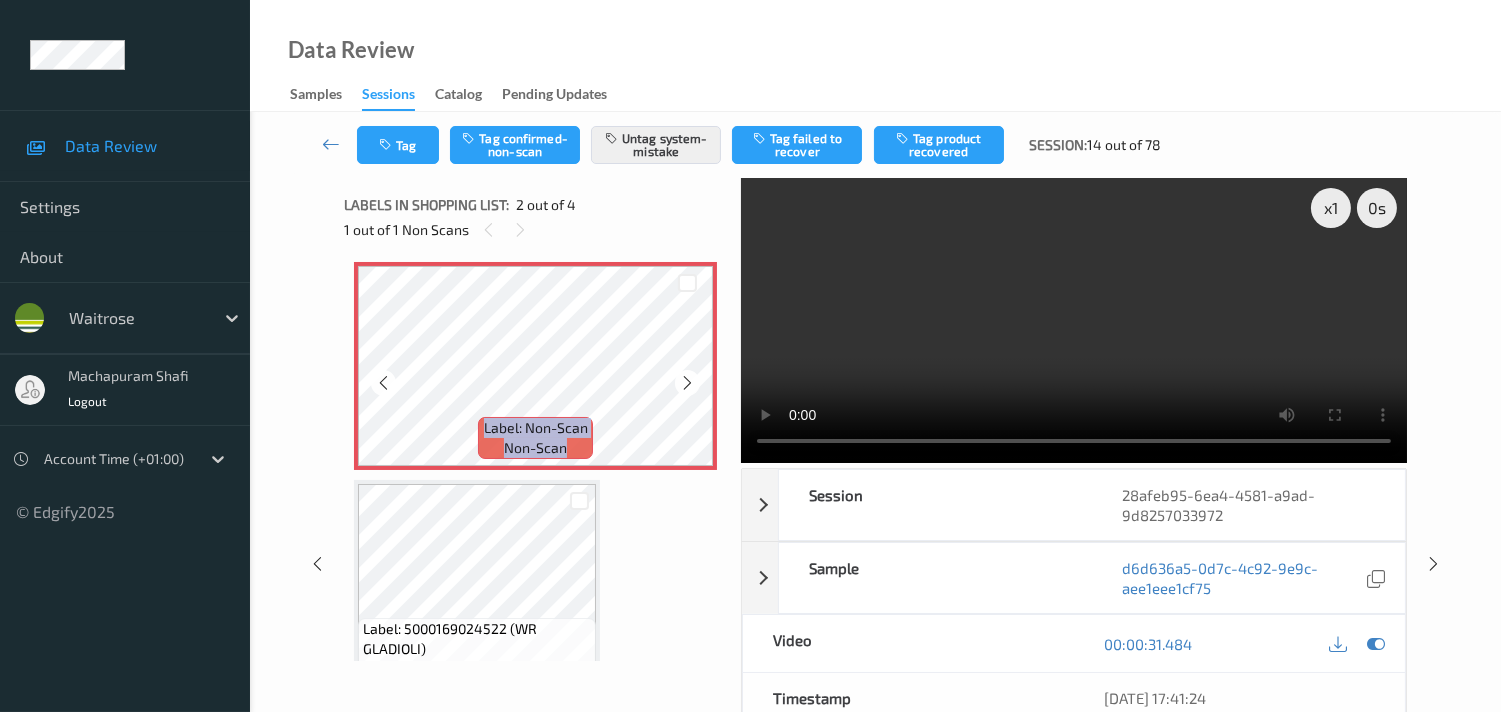 click at bounding box center [687, 382] 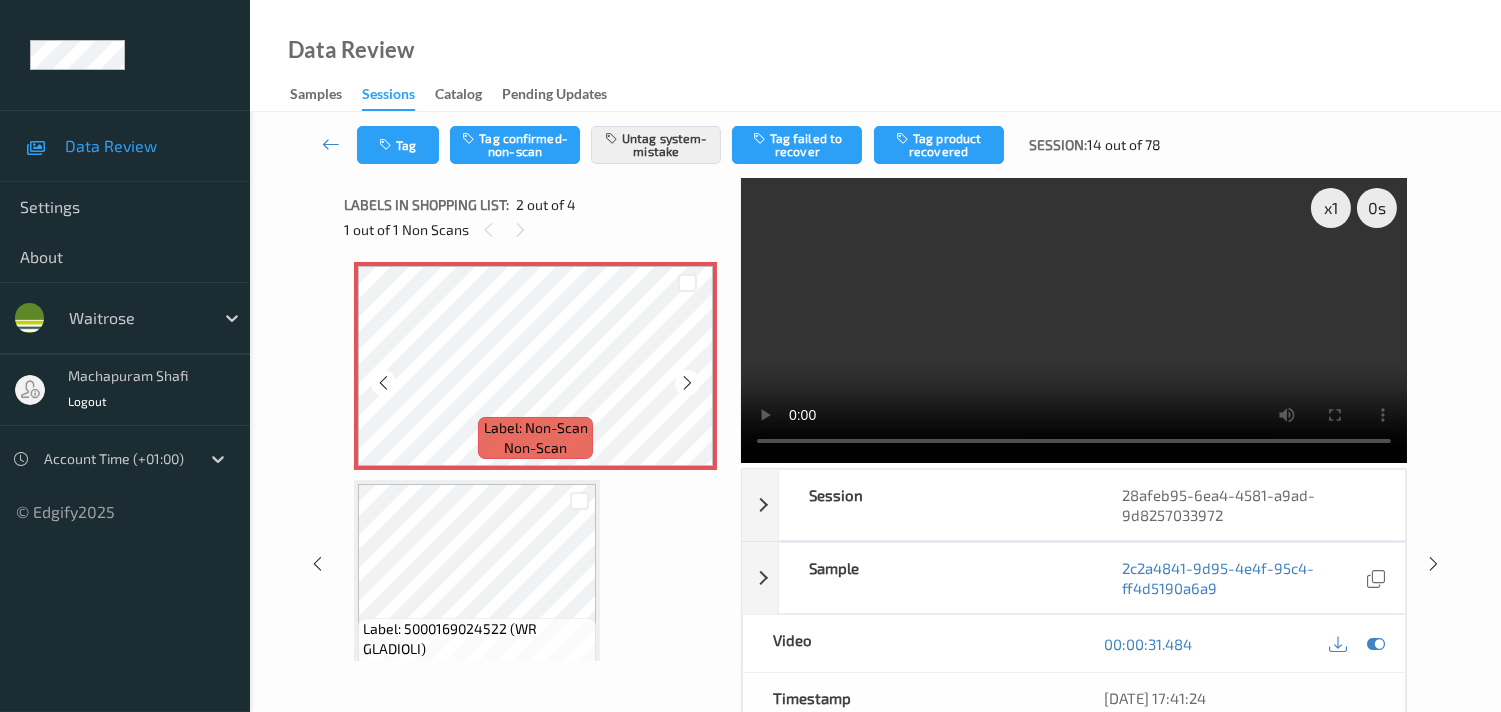 click at bounding box center (687, 382) 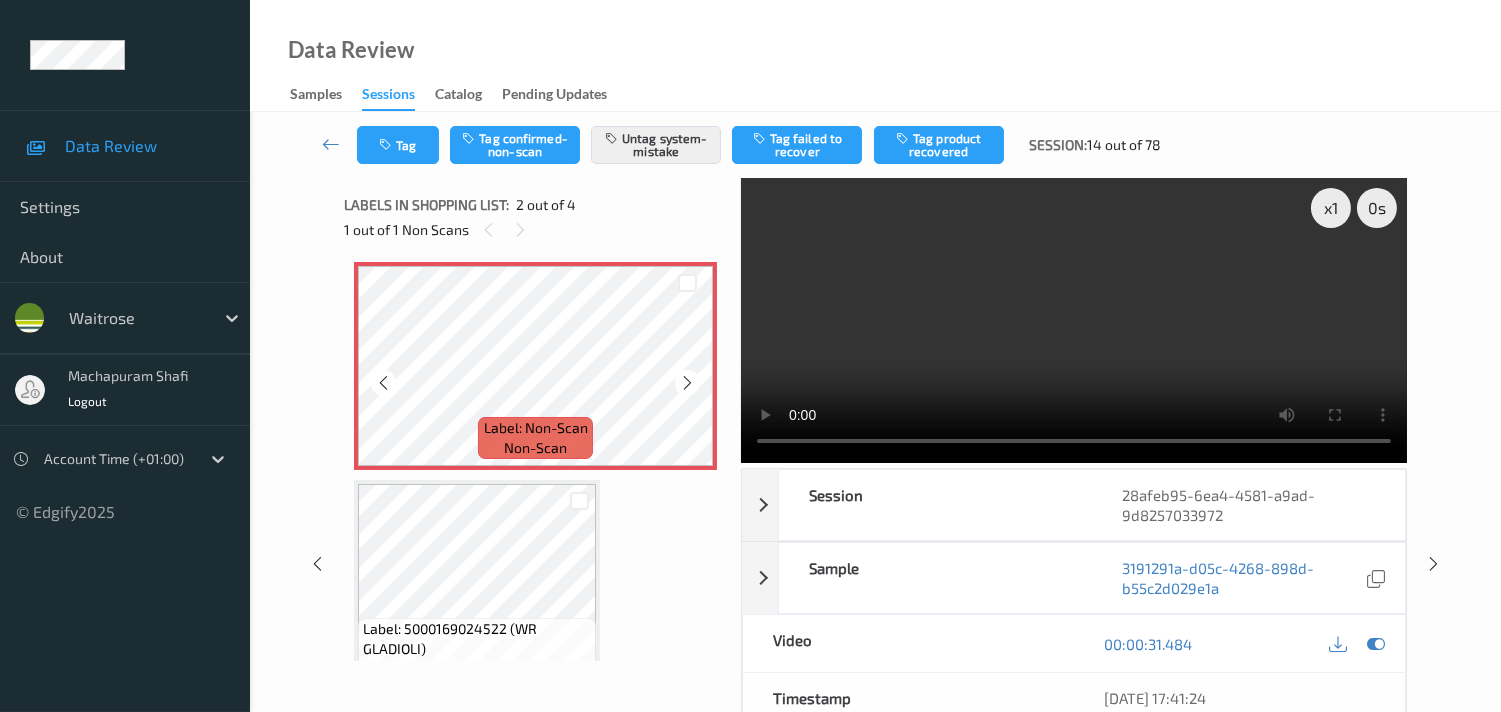 click at bounding box center [687, 382] 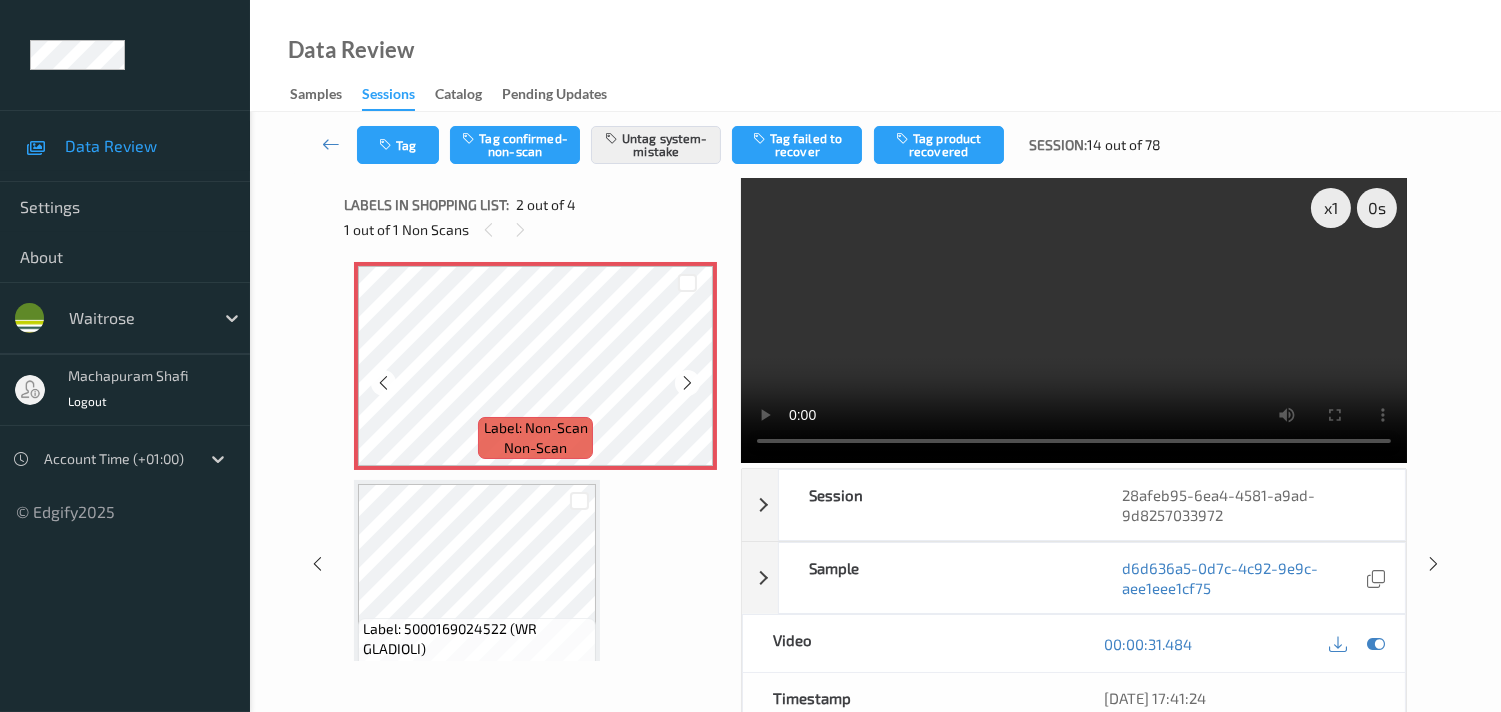 click at bounding box center [687, 382] 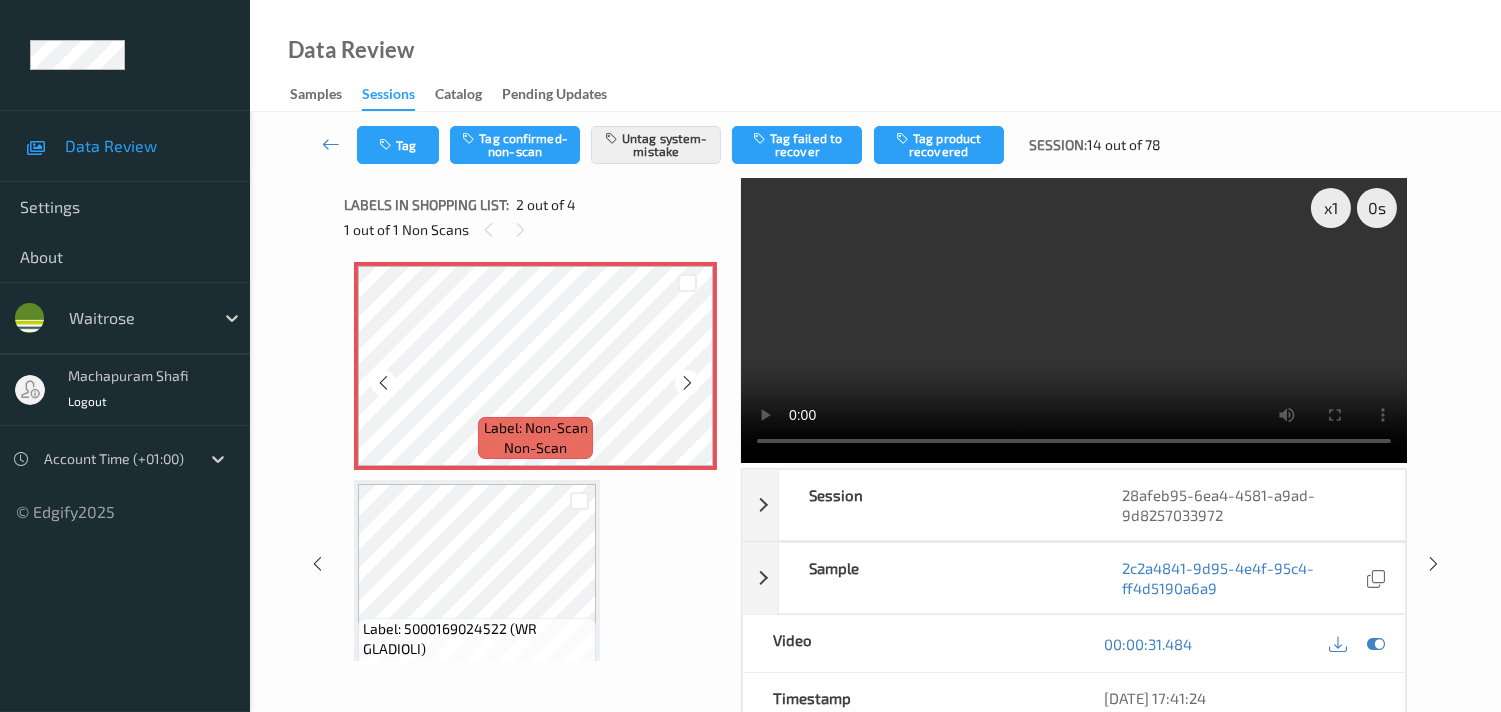 click at bounding box center [687, 382] 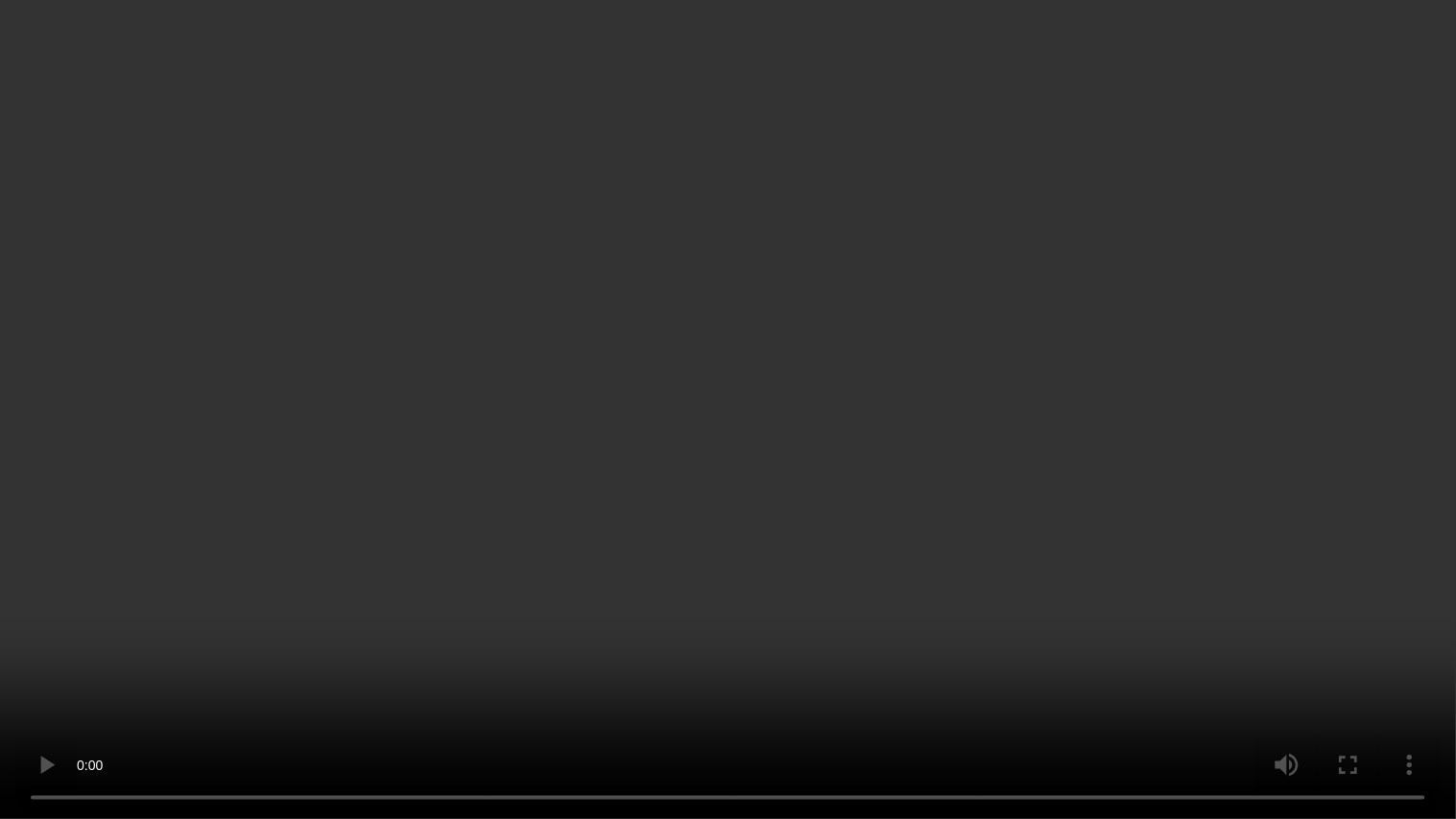 click at bounding box center (728, 409) 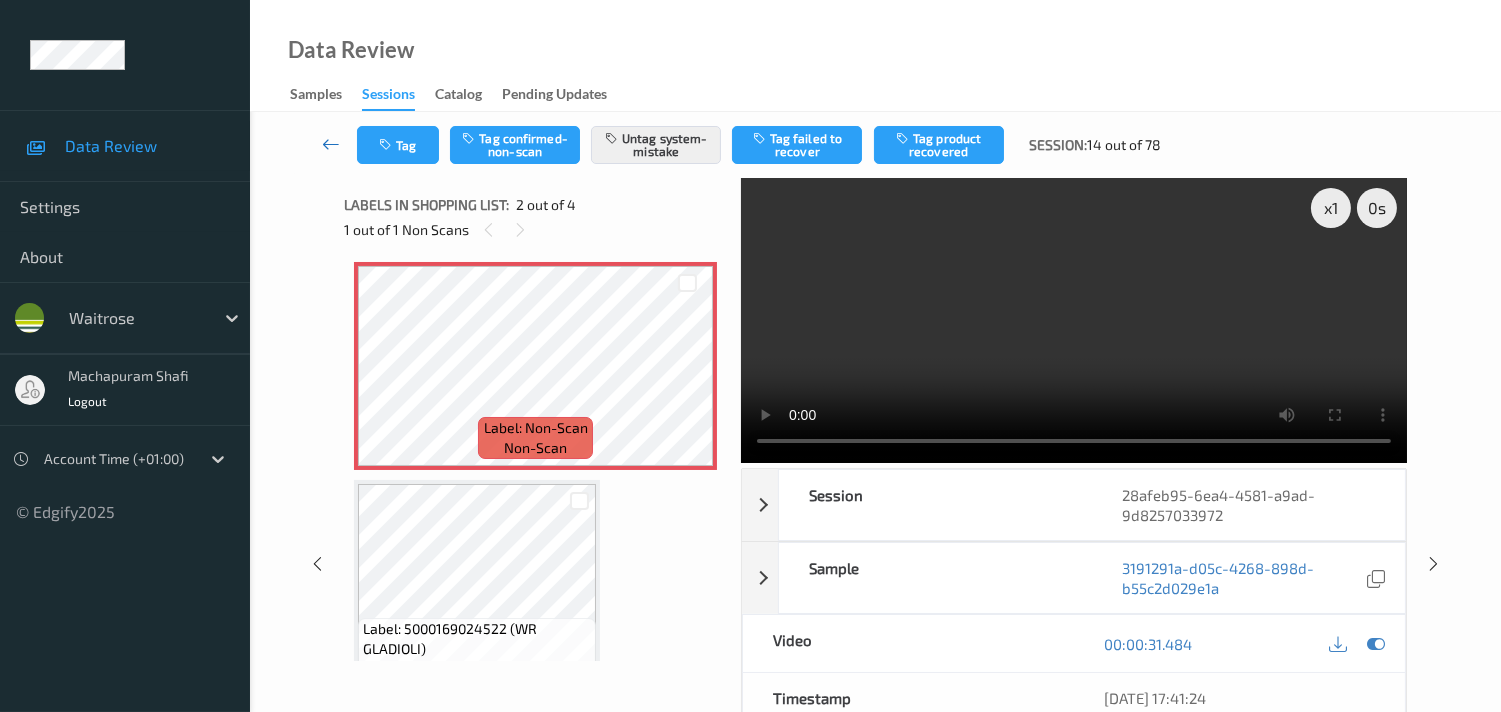 click at bounding box center (331, 144) 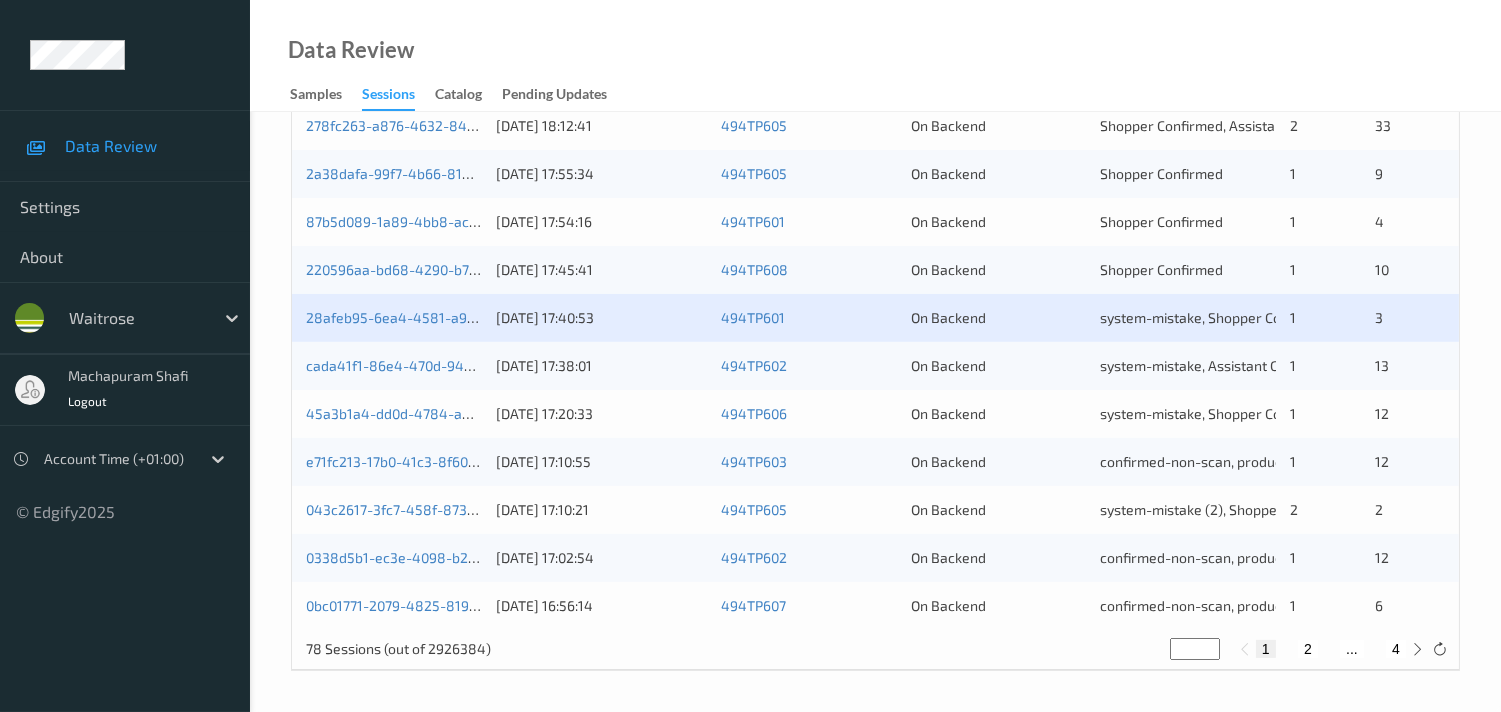 scroll, scrollTop: 840, scrollLeft: 0, axis: vertical 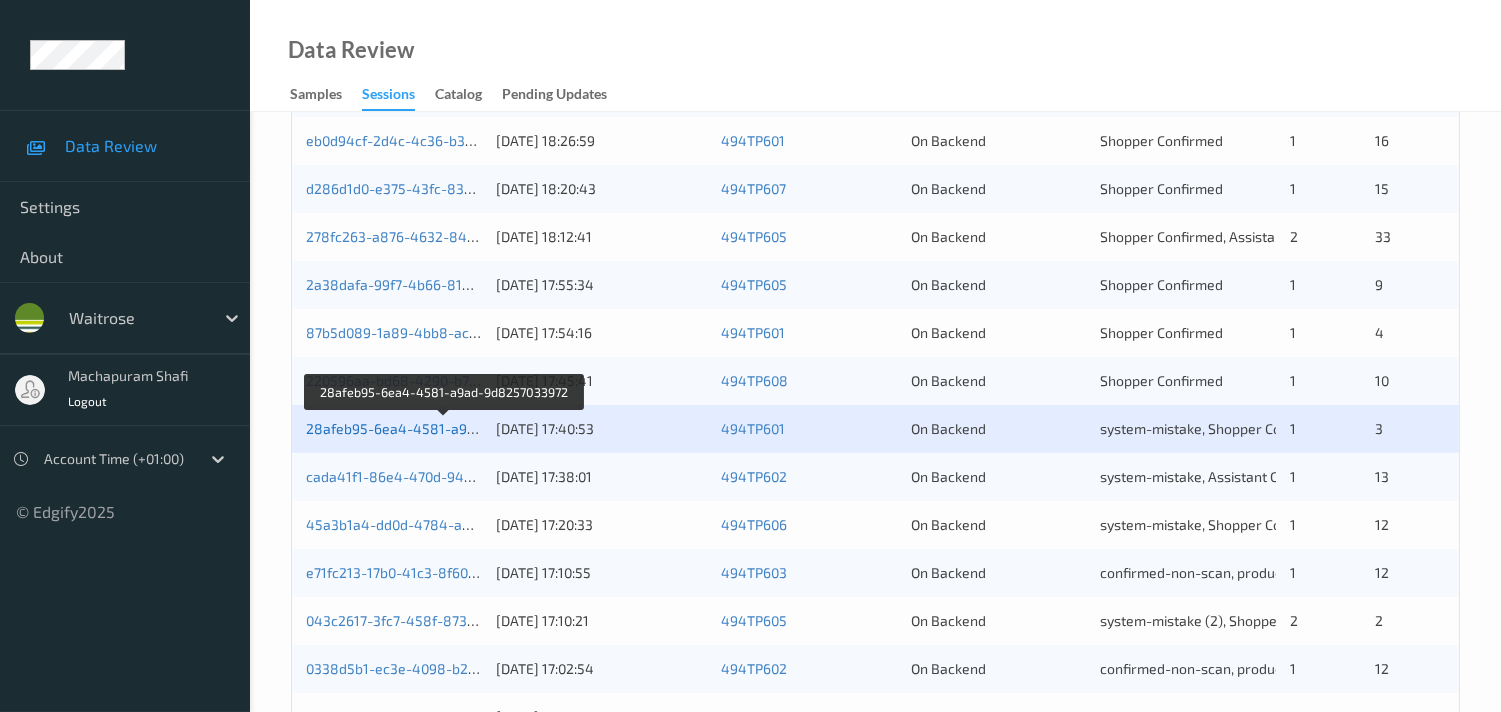 click on "28afeb95-6ea4-4581-a9ad-9d8257033972" at bounding box center (445, 428) 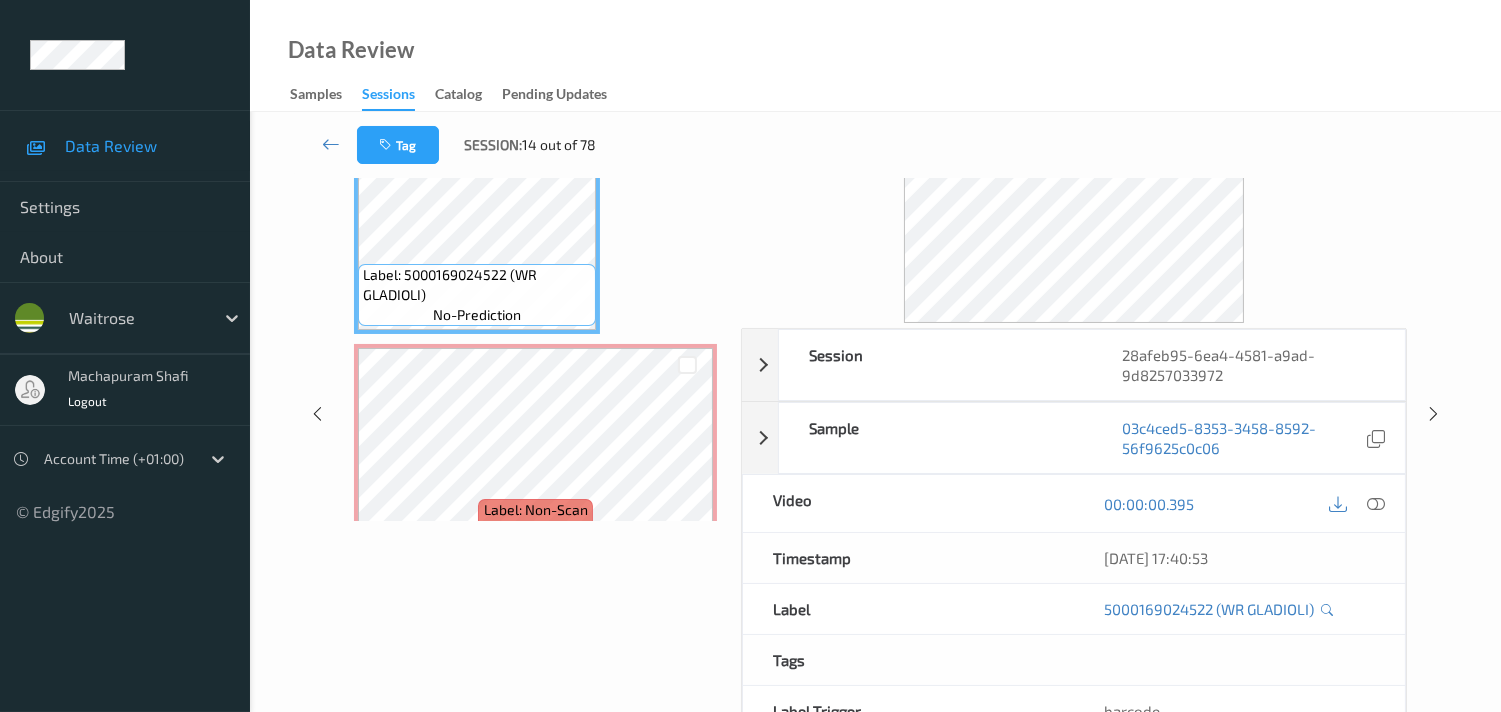 scroll, scrollTop: 0, scrollLeft: 0, axis: both 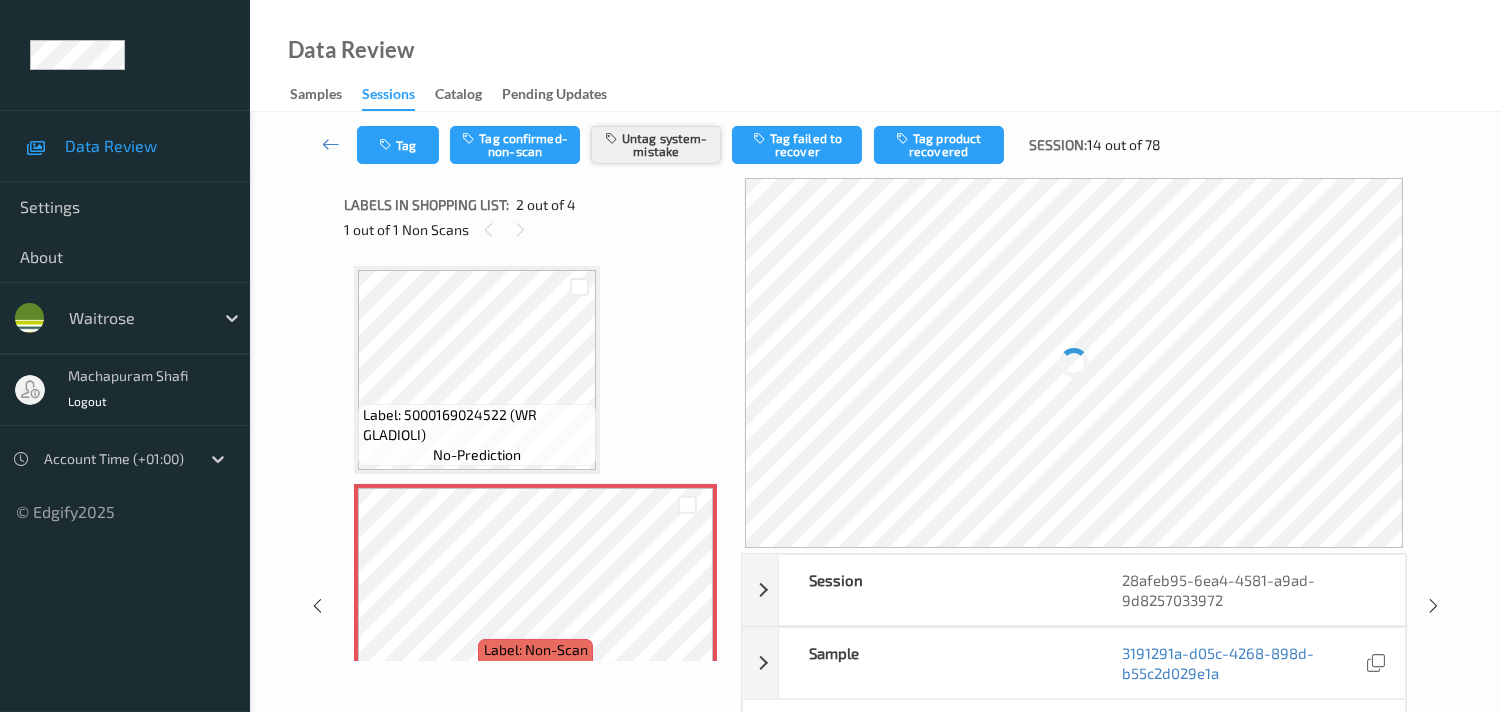 click on "Untag   system-mistake" at bounding box center (656, 145) 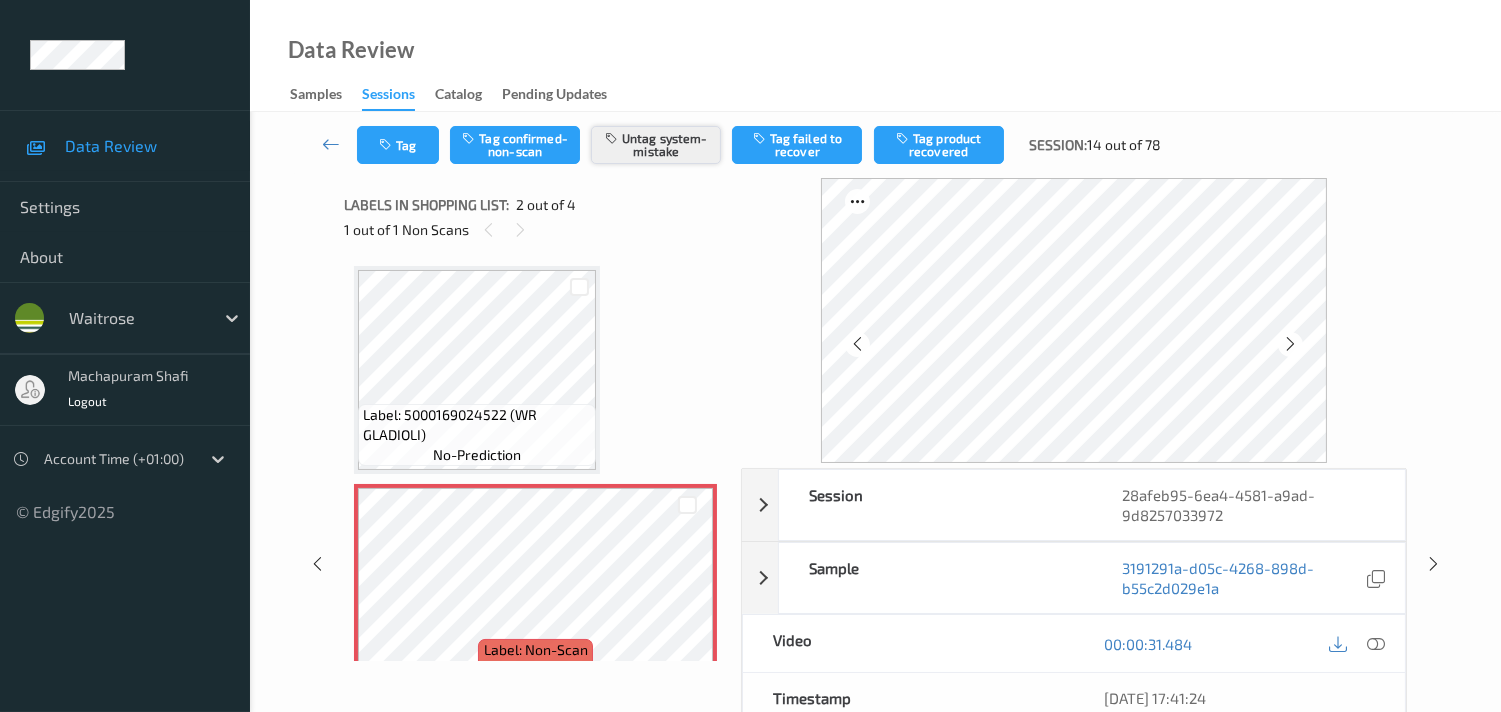 click on "Untag   system-mistake" at bounding box center (656, 145) 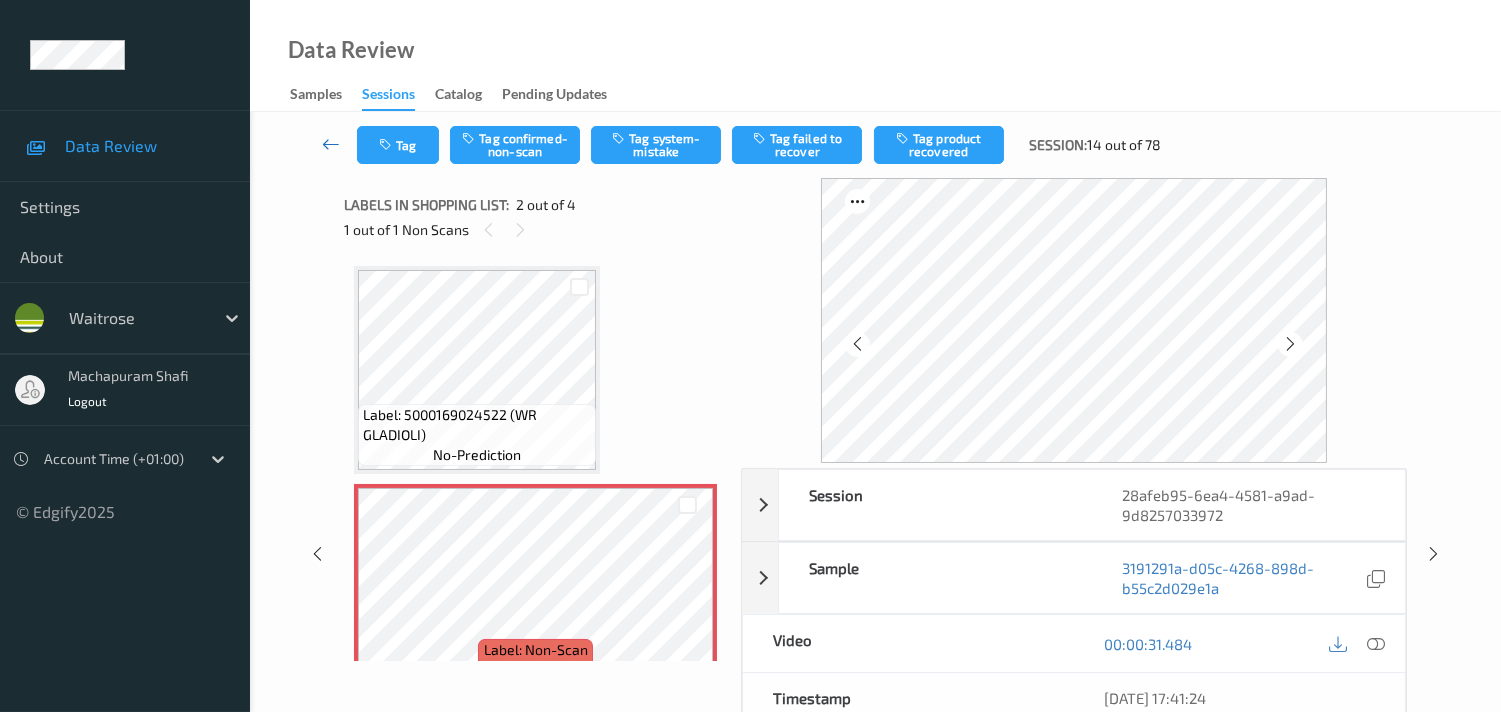 click at bounding box center (331, 144) 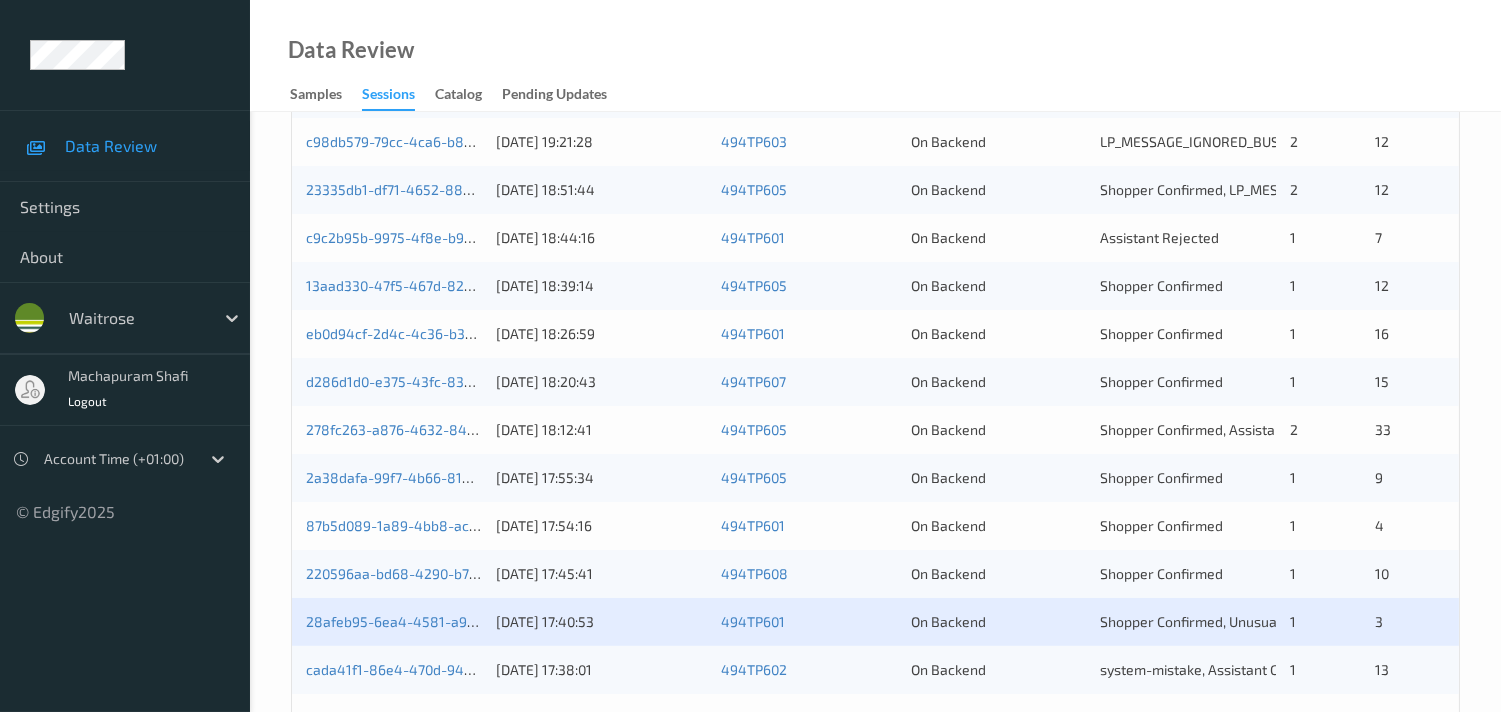 scroll, scrollTop: 666, scrollLeft: 0, axis: vertical 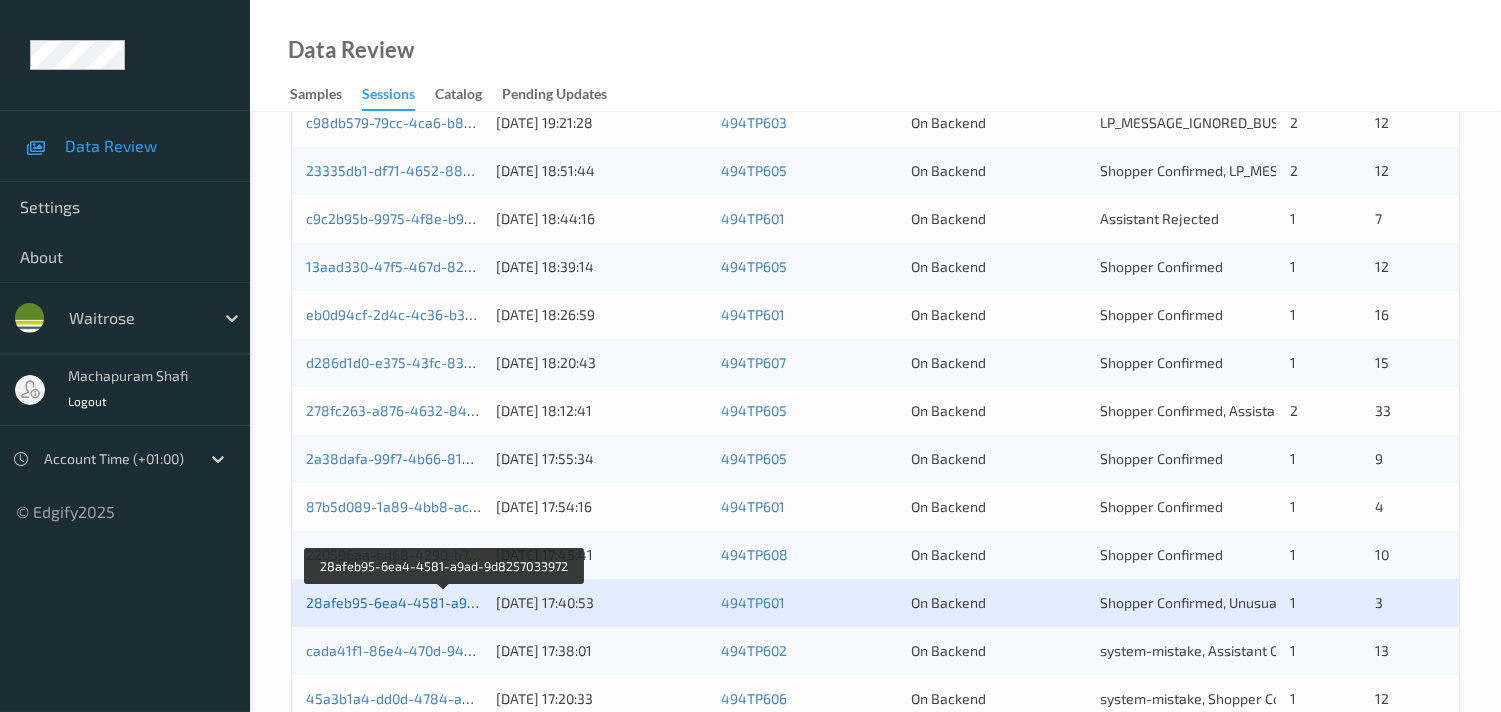 click on "28afeb95-6ea4-4581-a9ad-9d8257033972" at bounding box center [445, 602] 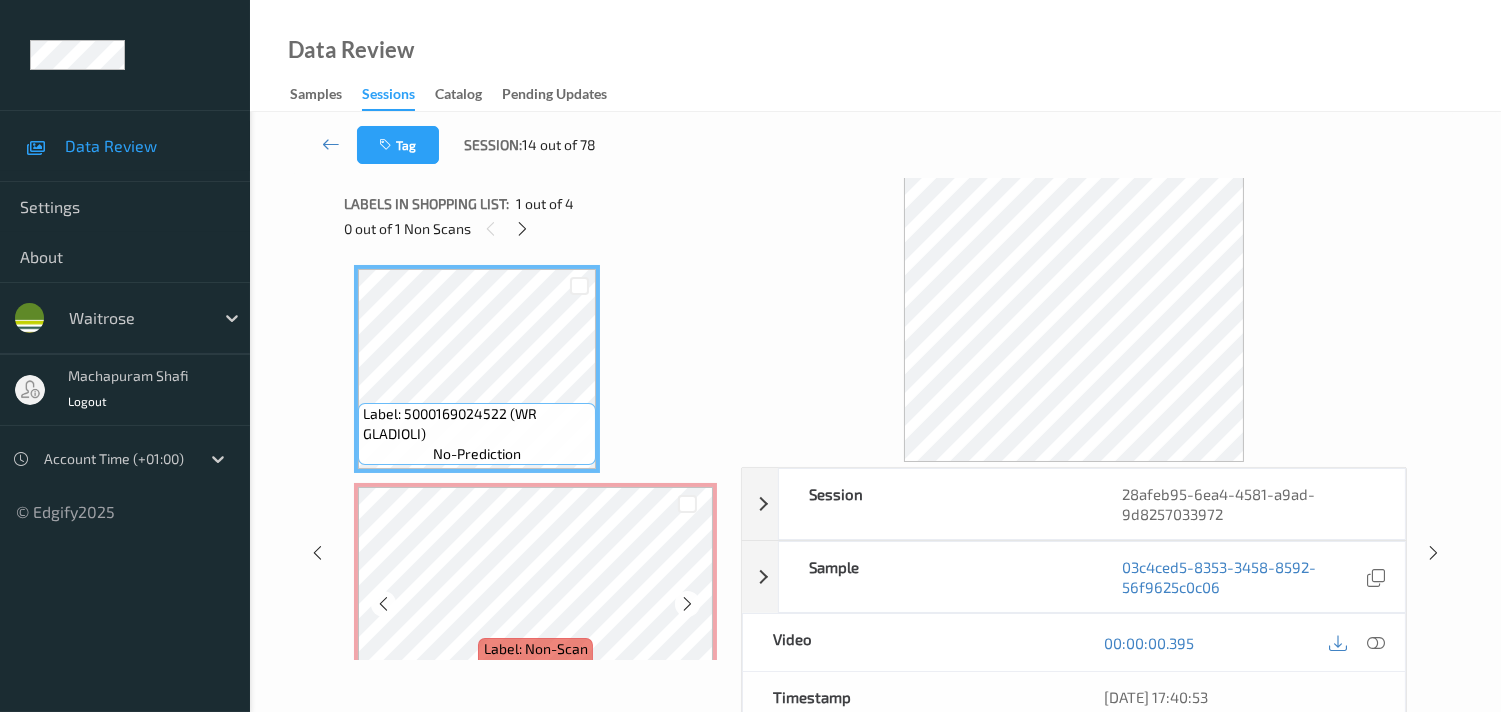 scroll, scrollTop: 0, scrollLeft: 0, axis: both 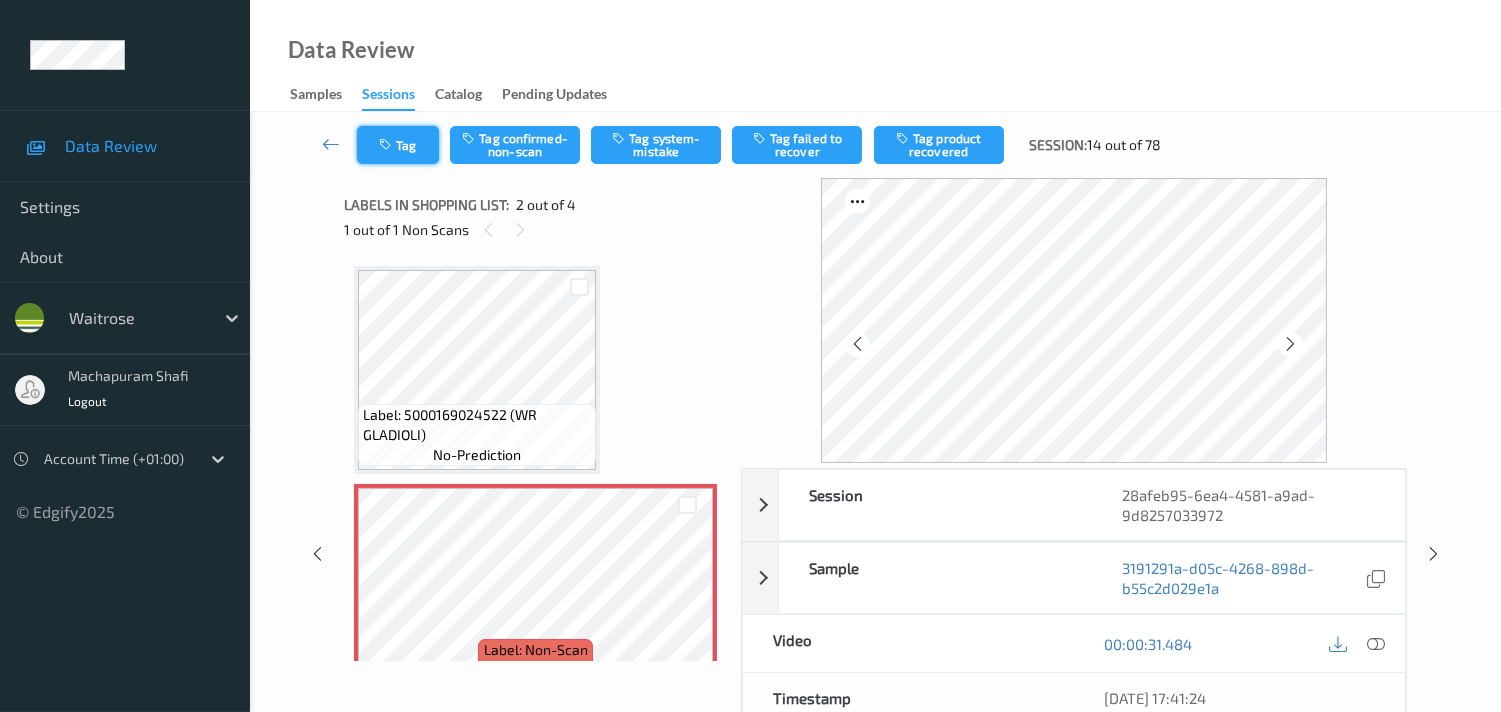 click on "Tag" at bounding box center (398, 145) 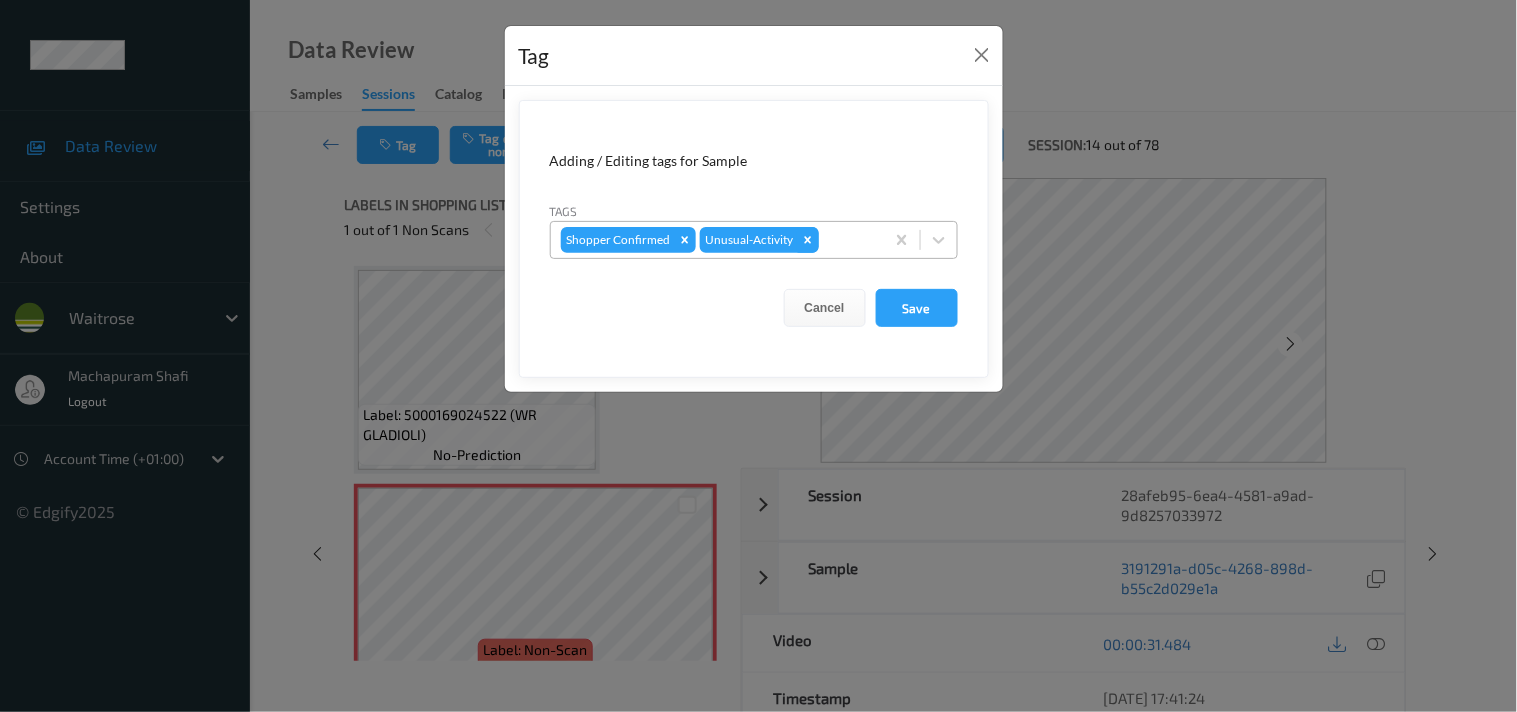 click 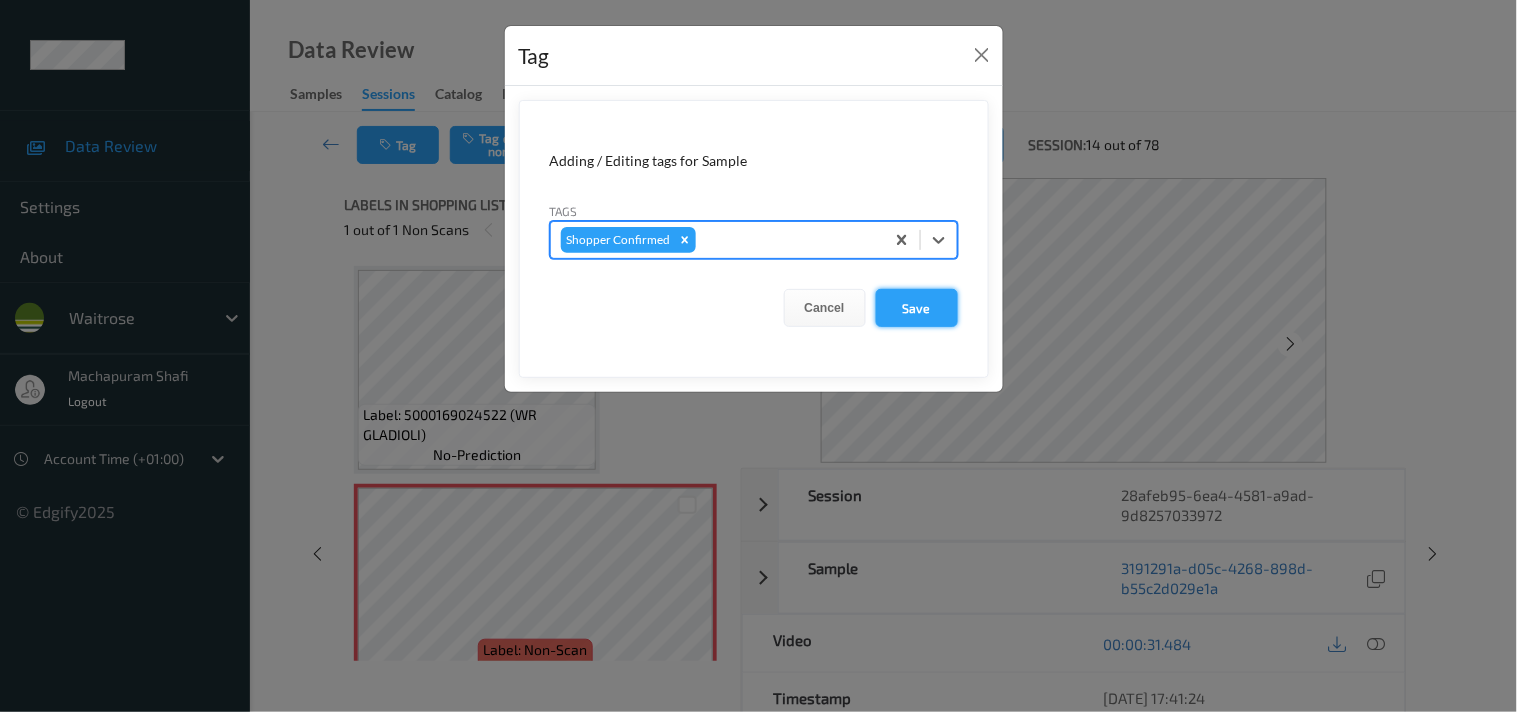 click on "Save" at bounding box center [917, 308] 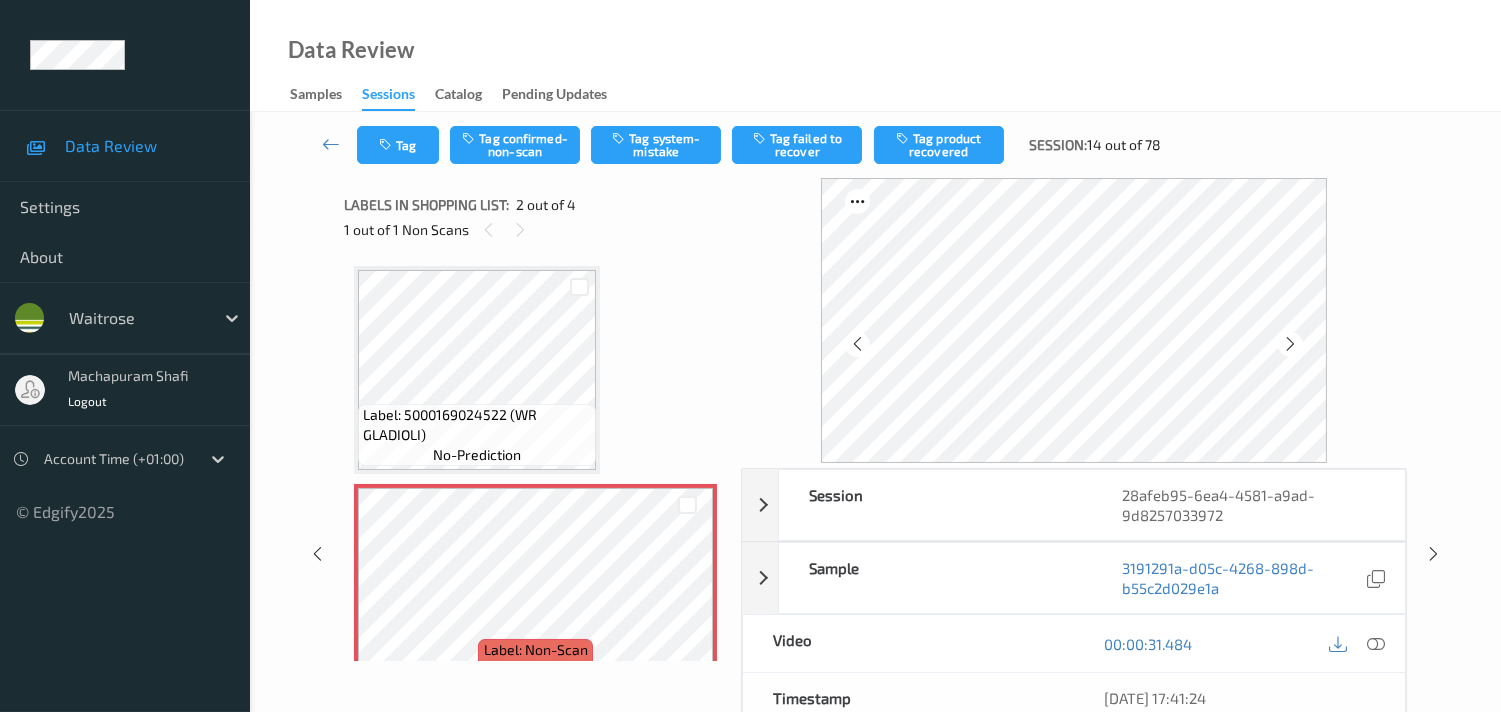 click on "Tag Tag   confirmed-non-scan Tag   system-mistake Tag   failed to recover Tag   product recovered Session: 14 out of 78" at bounding box center [875, 145] 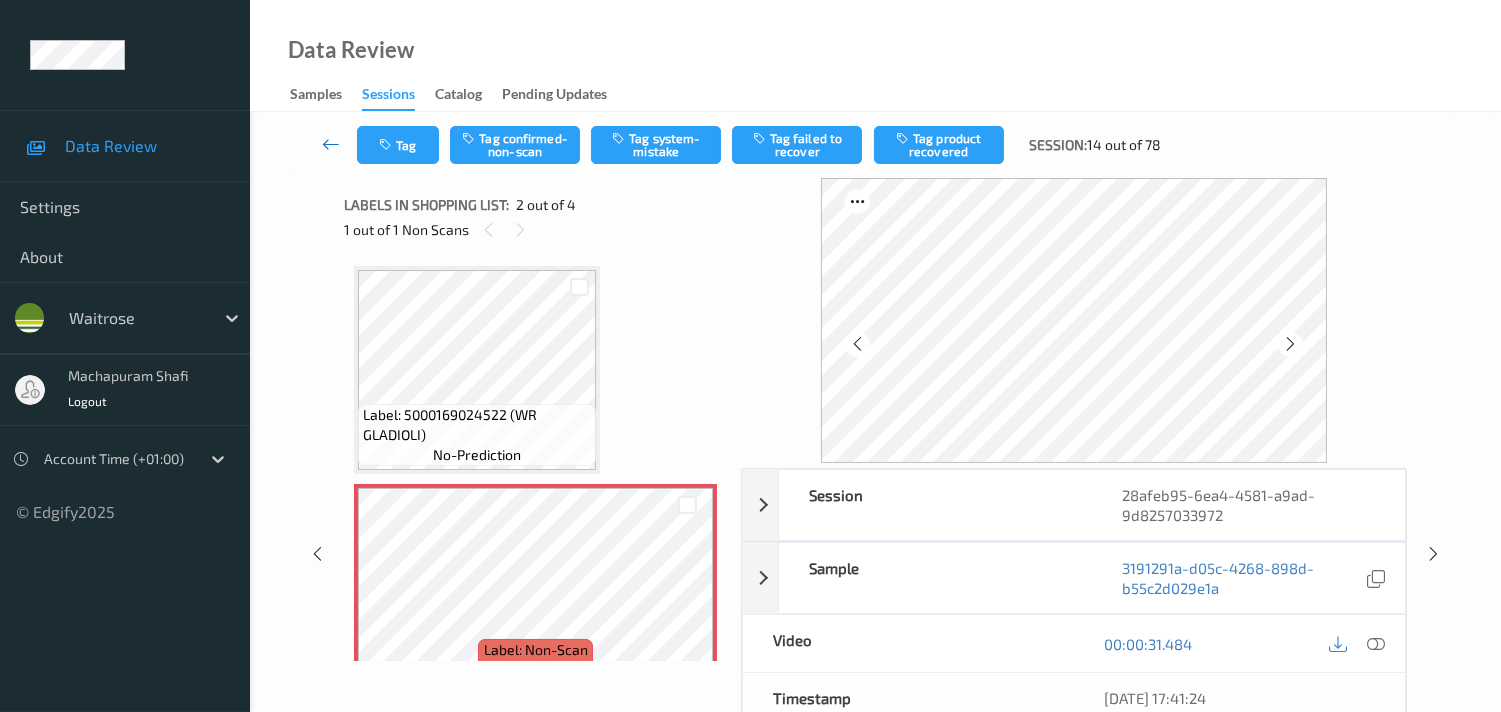click at bounding box center (331, 144) 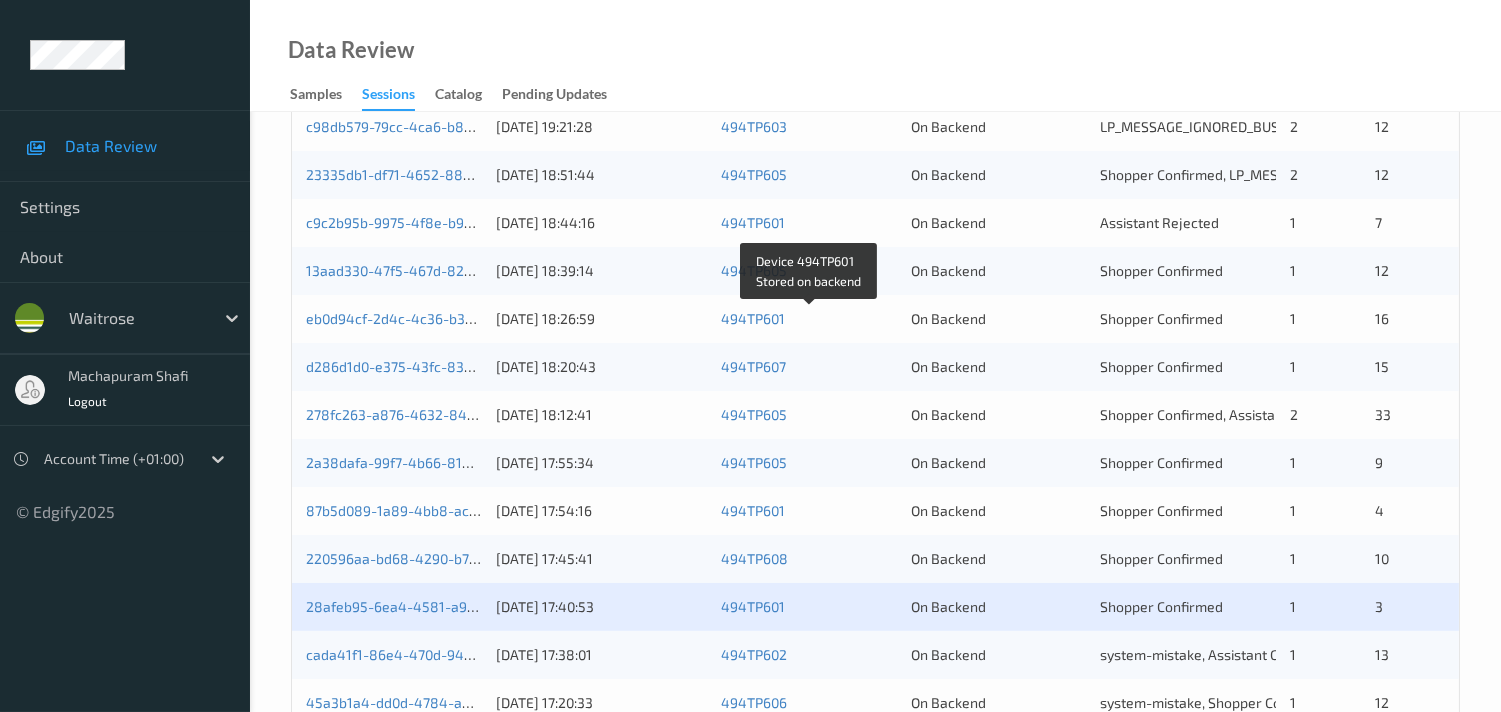 scroll, scrollTop: 666, scrollLeft: 0, axis: vertical 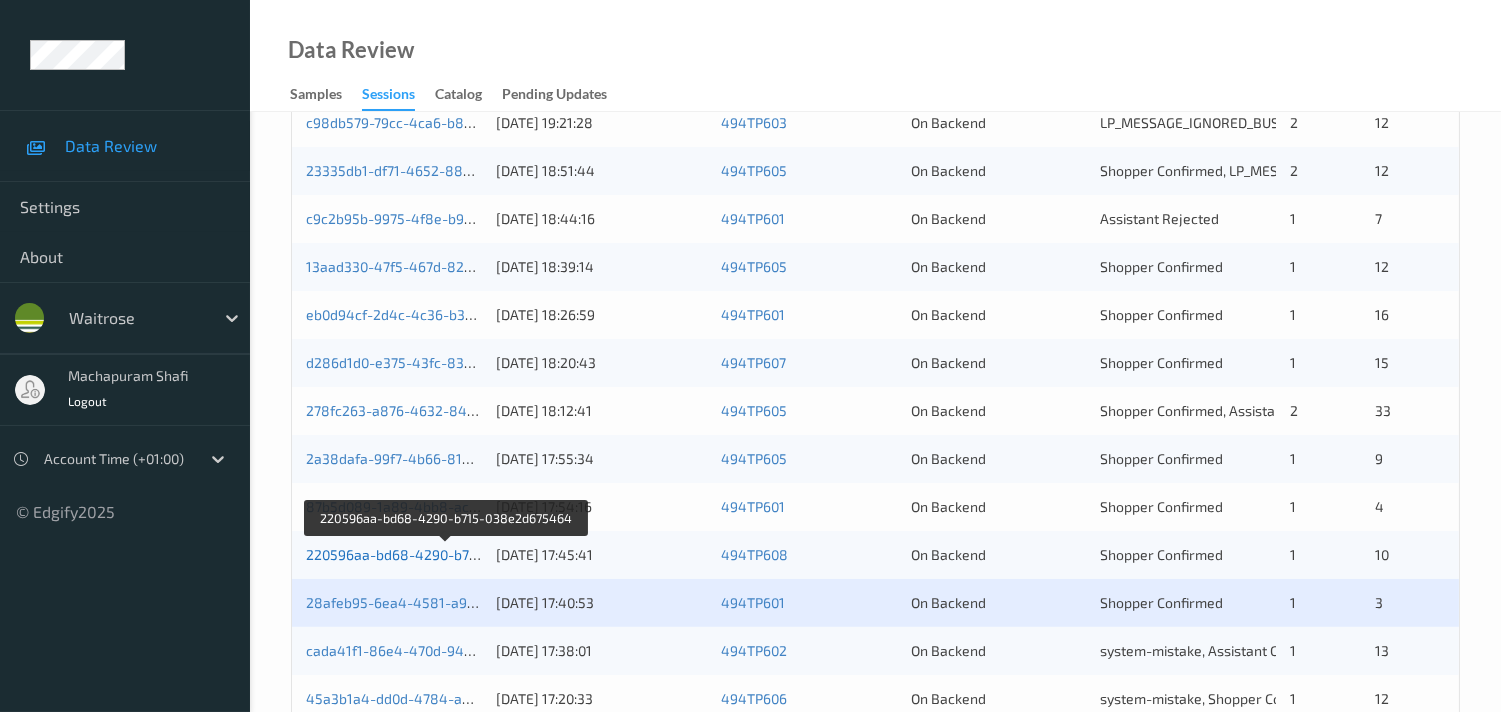 click on "220596aa-bd68-4290-b715-038e2d675464" at bounding box center (446, 554) 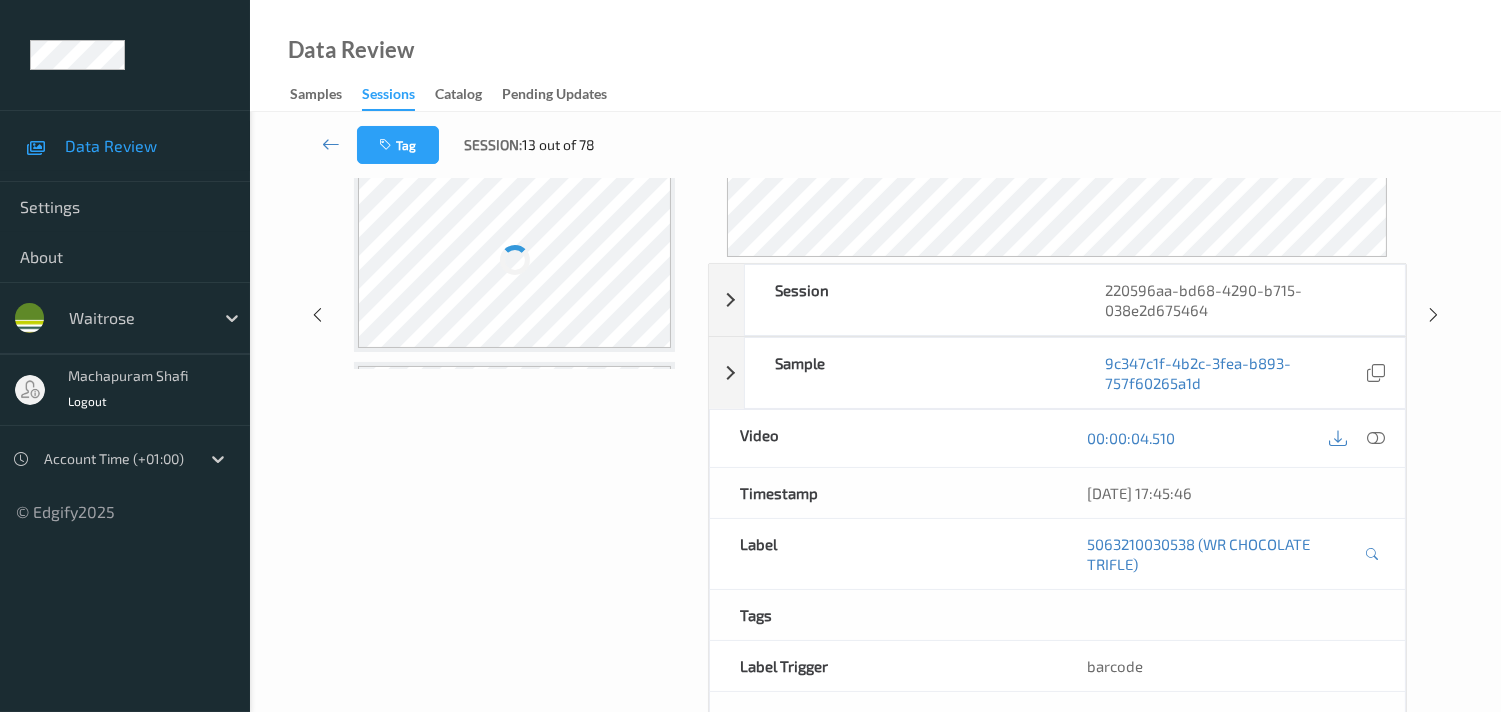 scroll, scrollTop: 33, scrollLeft: 0, axis: vertical 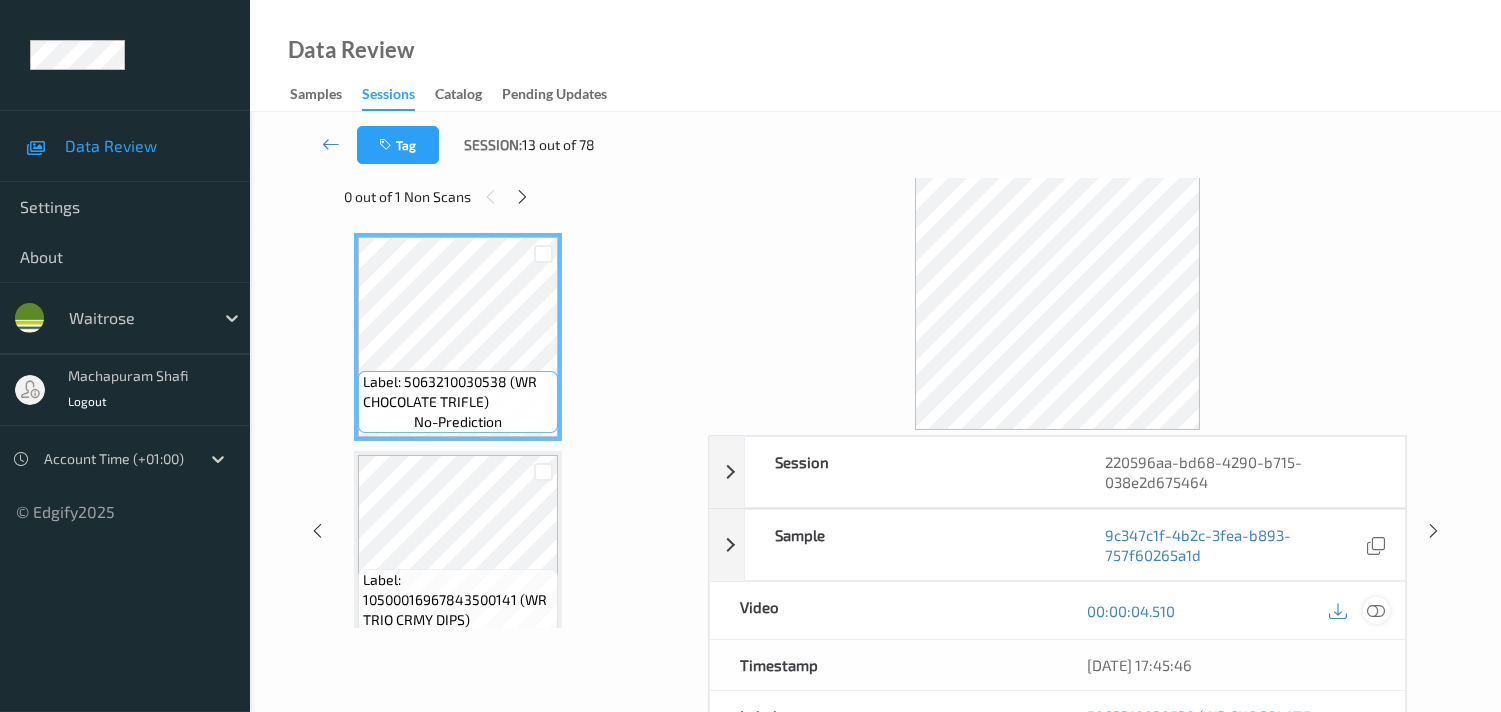 click at bounding box center [1376, 611] 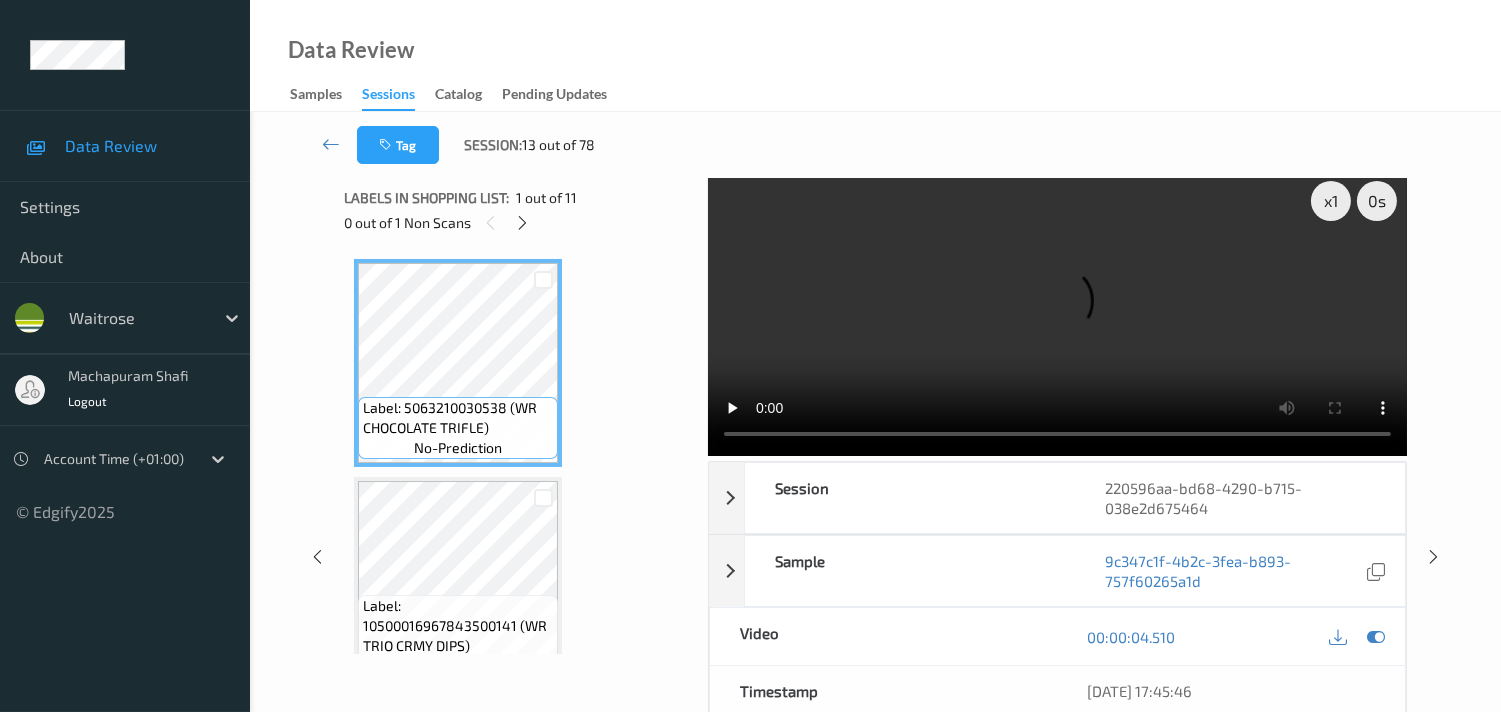 scroll, scrollTop: 0, scrollLeft: 0, axis: both 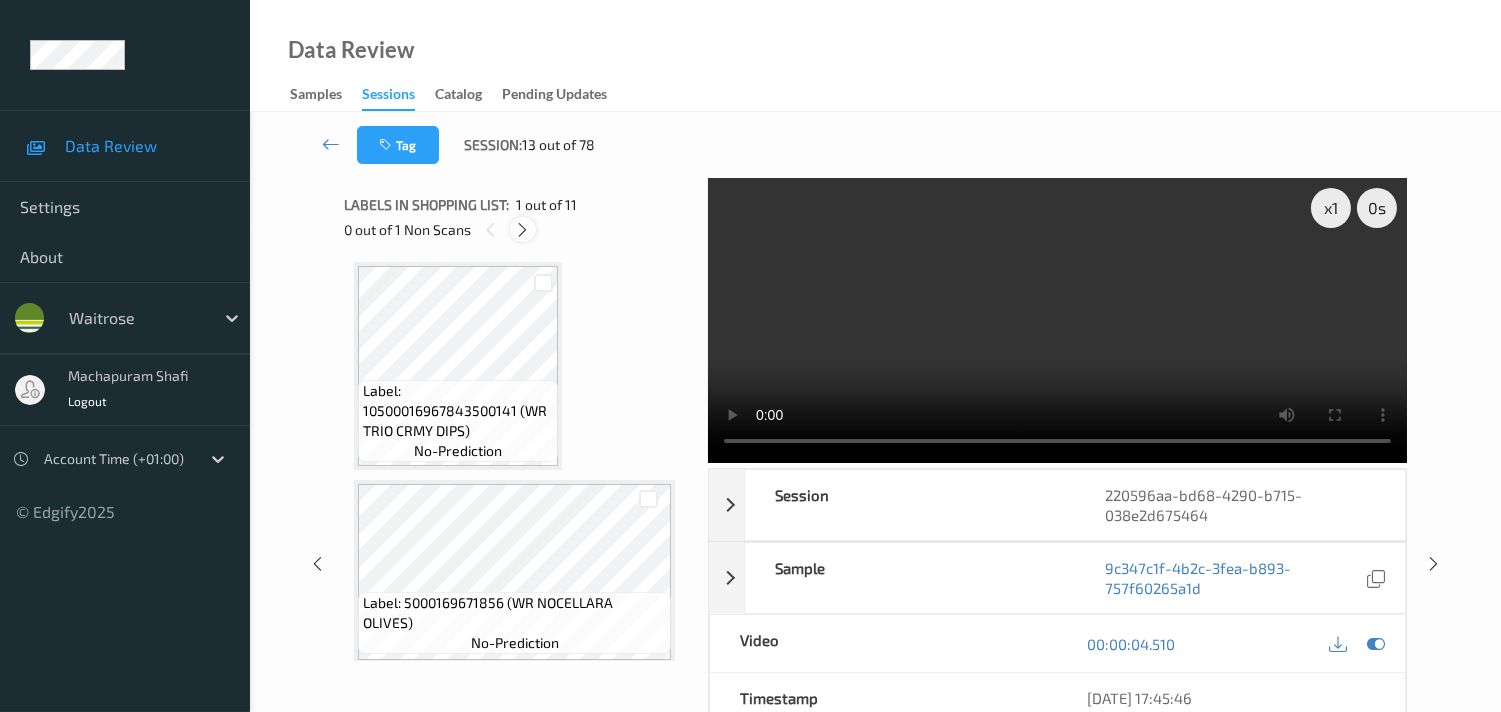 click at bounding box center [522, 230] 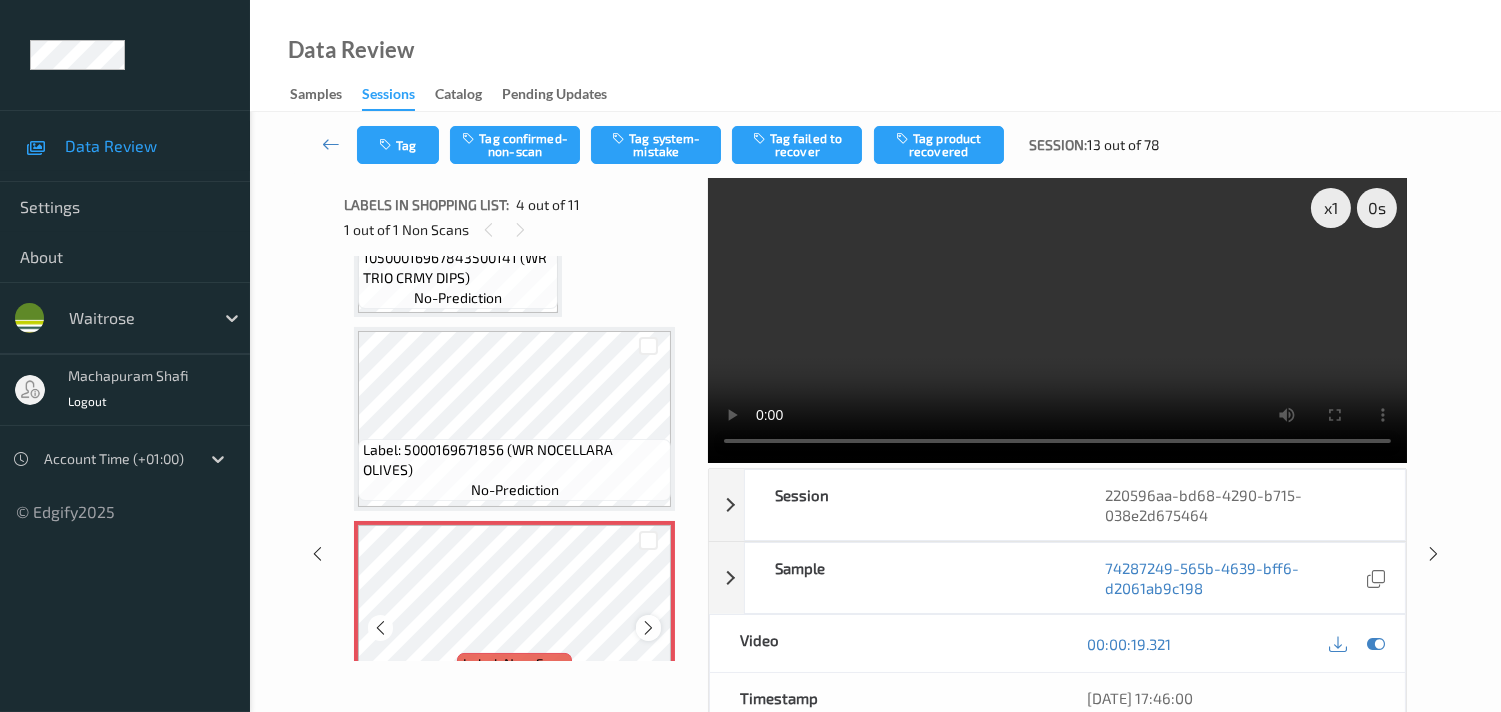 scroll, scrollTop: 486, scrollLeft: 0, axis: vertical 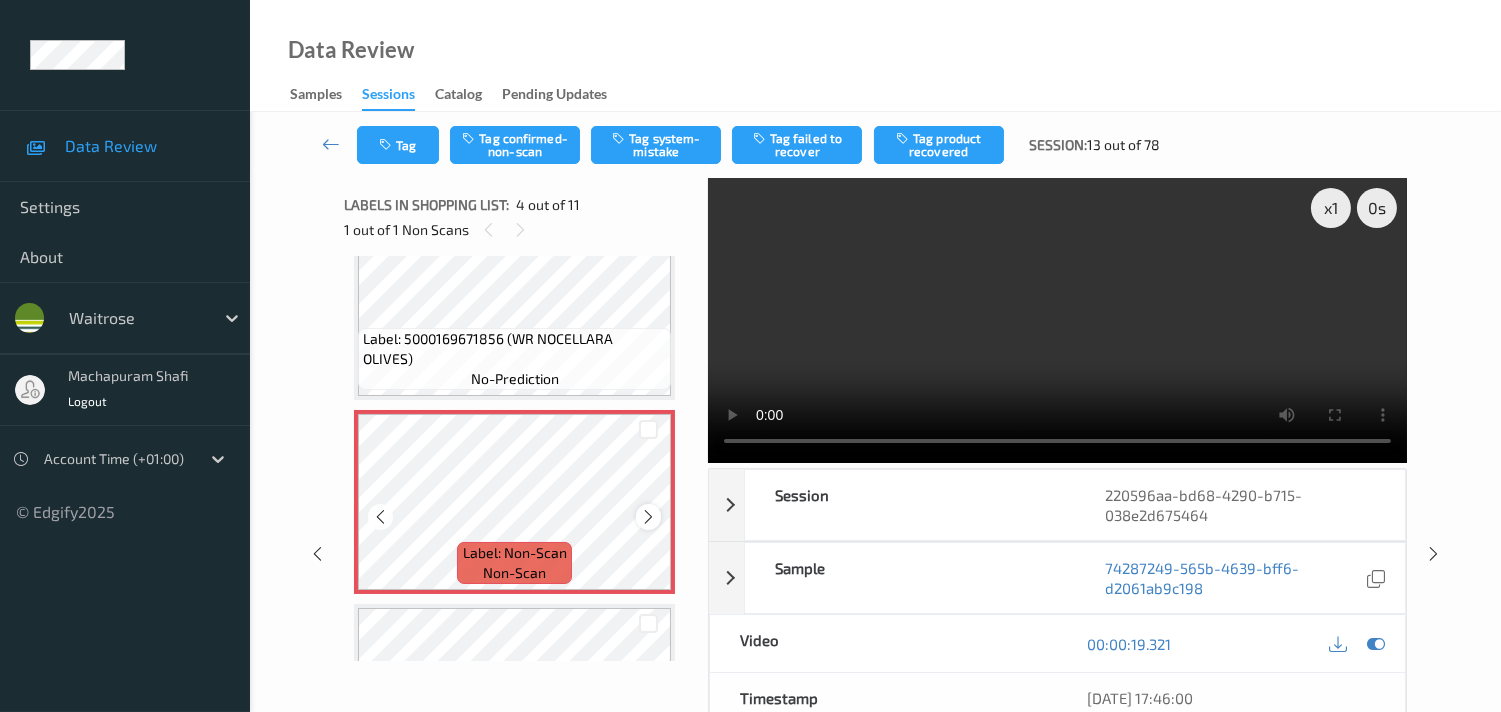 click at bounding box center [648, 516] 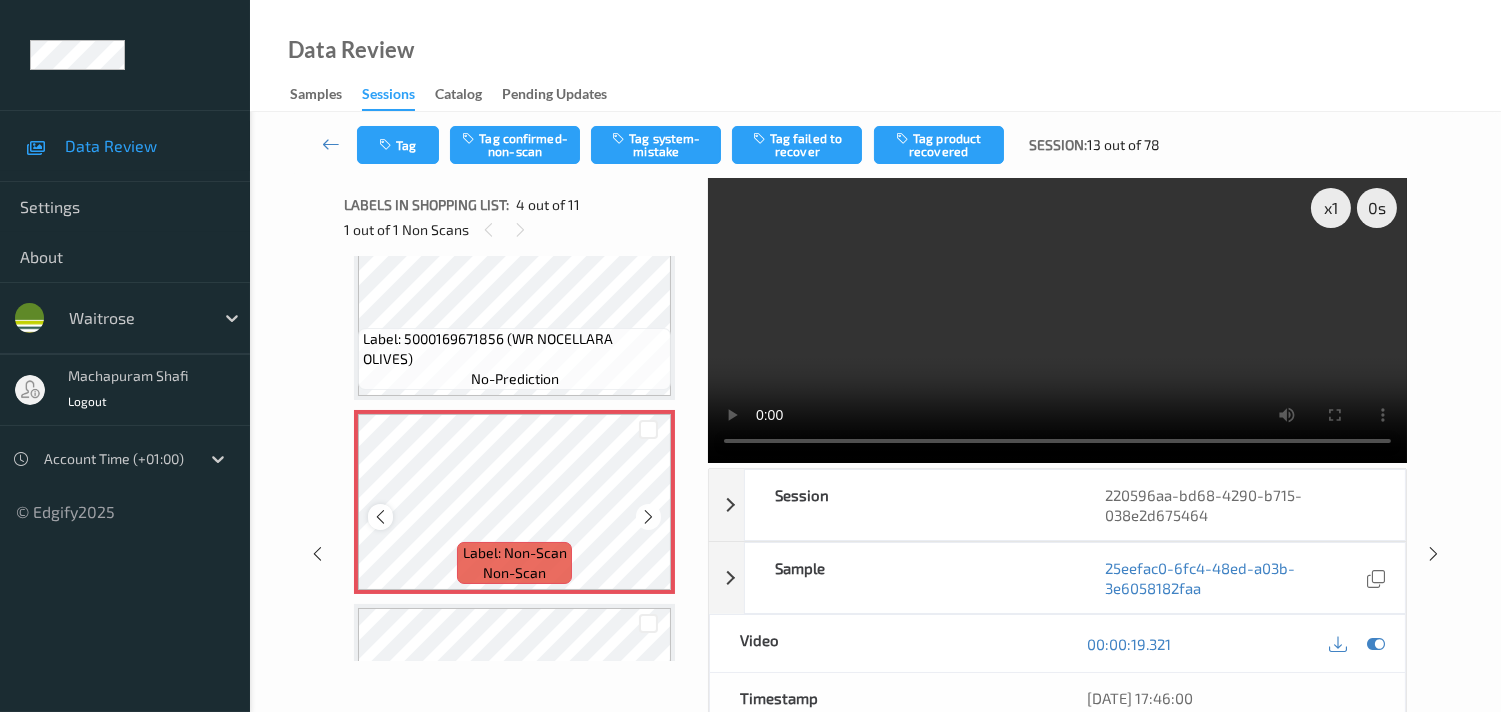 click at bounding box center [380, 517] 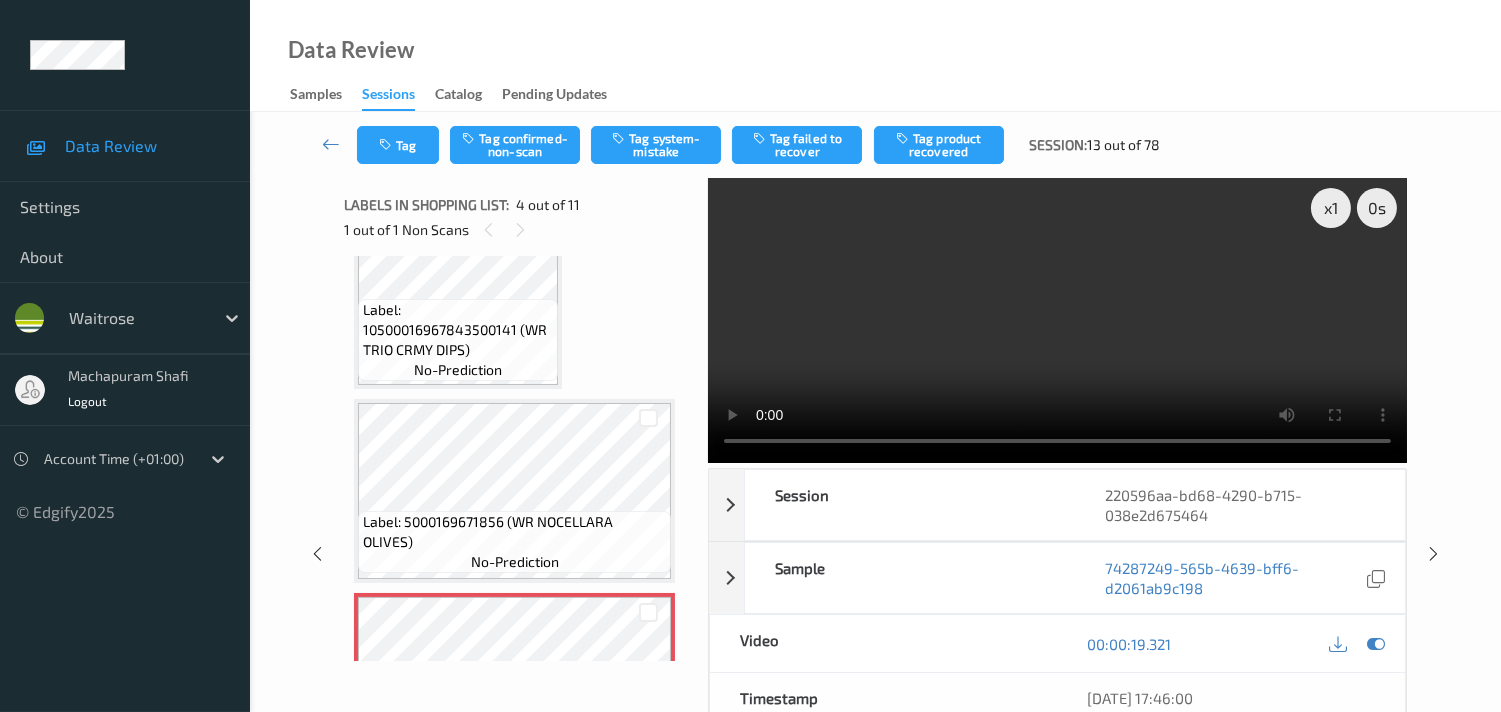 scroll, scrollTop: 375, scrollLeft: 0, axis: vertical 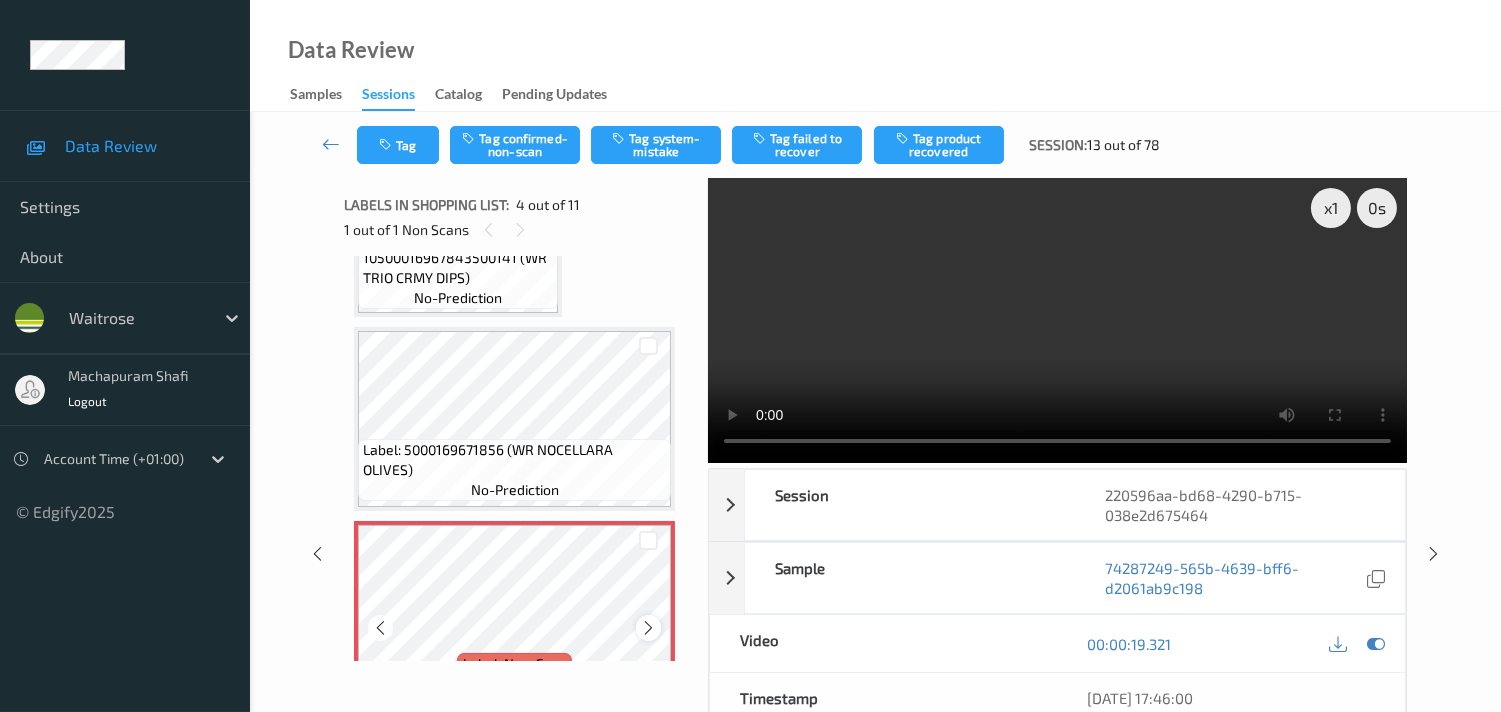 click at bounding box center (648, 628) 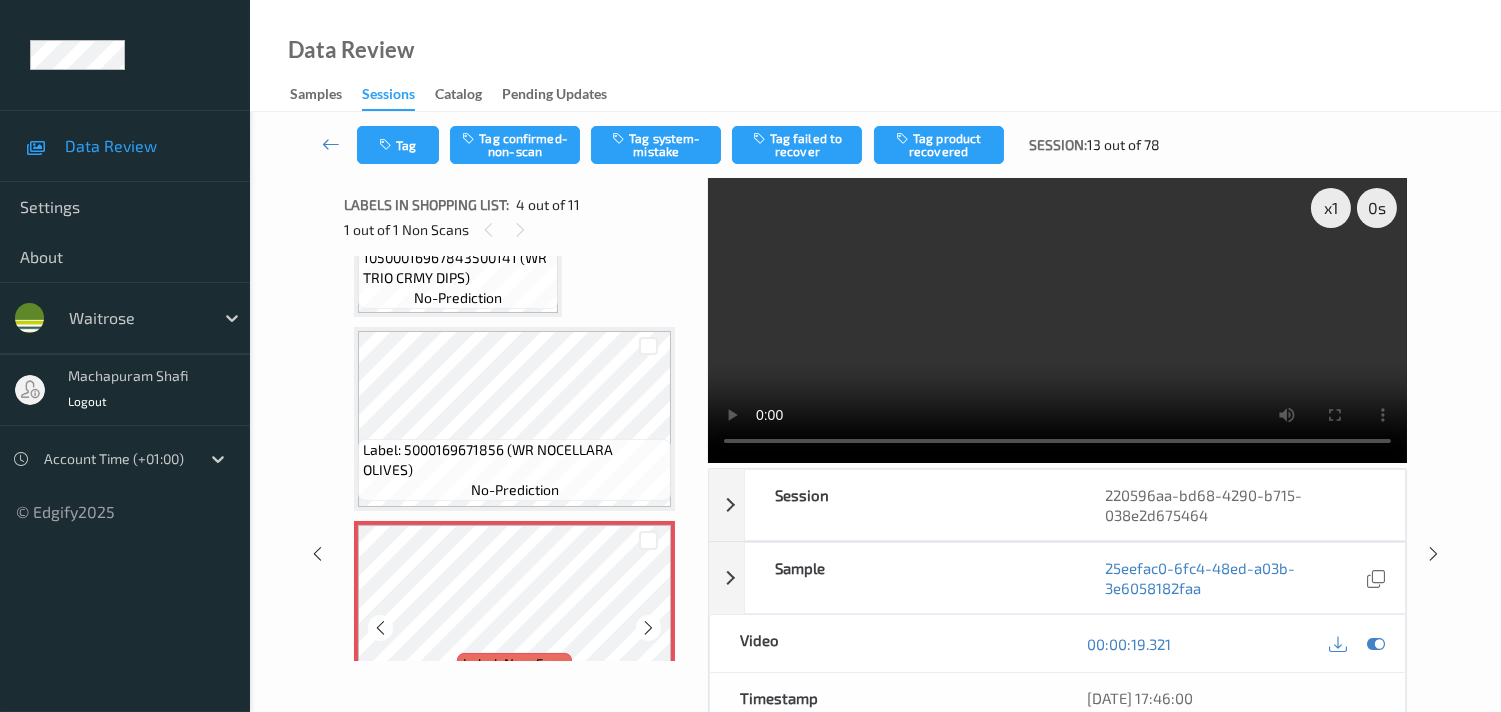 click at bounding box center [648, 628] 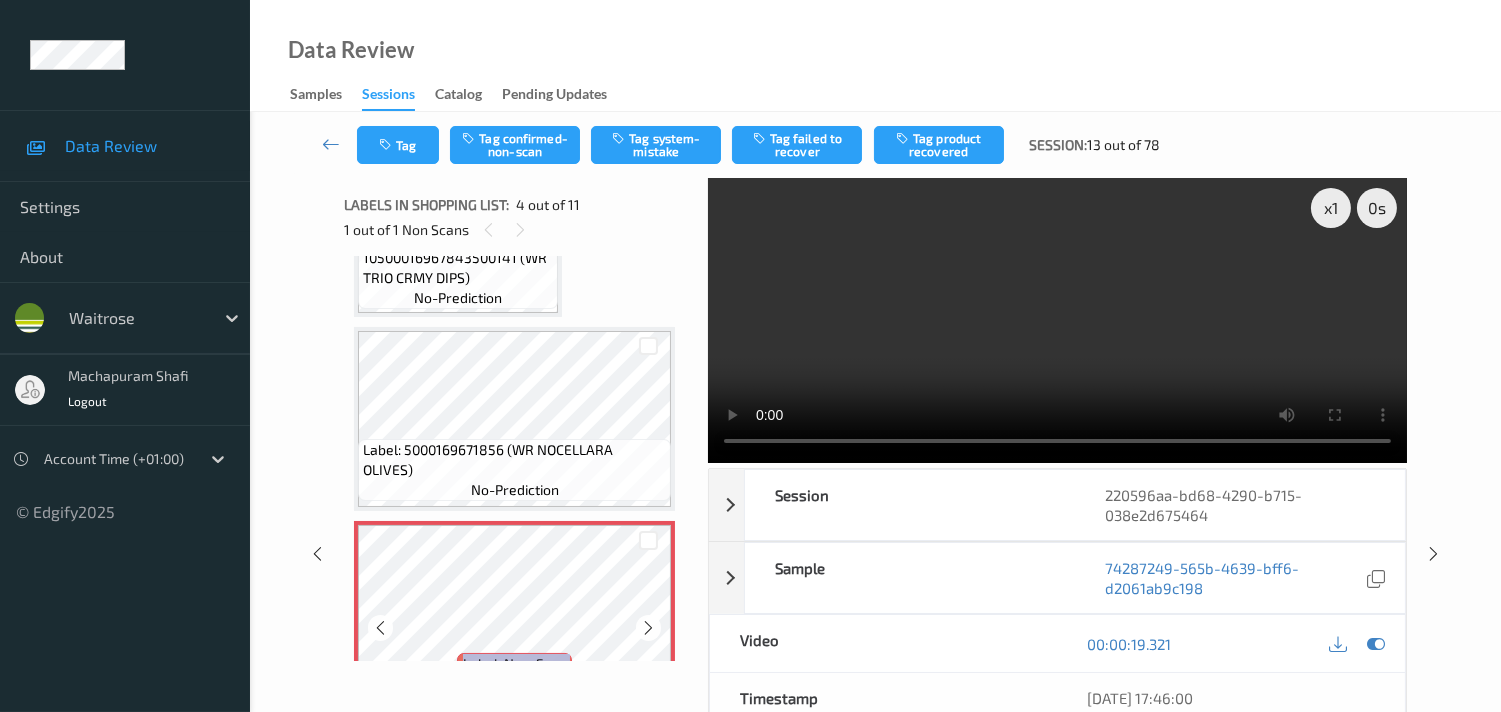 click at bounding box center [648, 628] 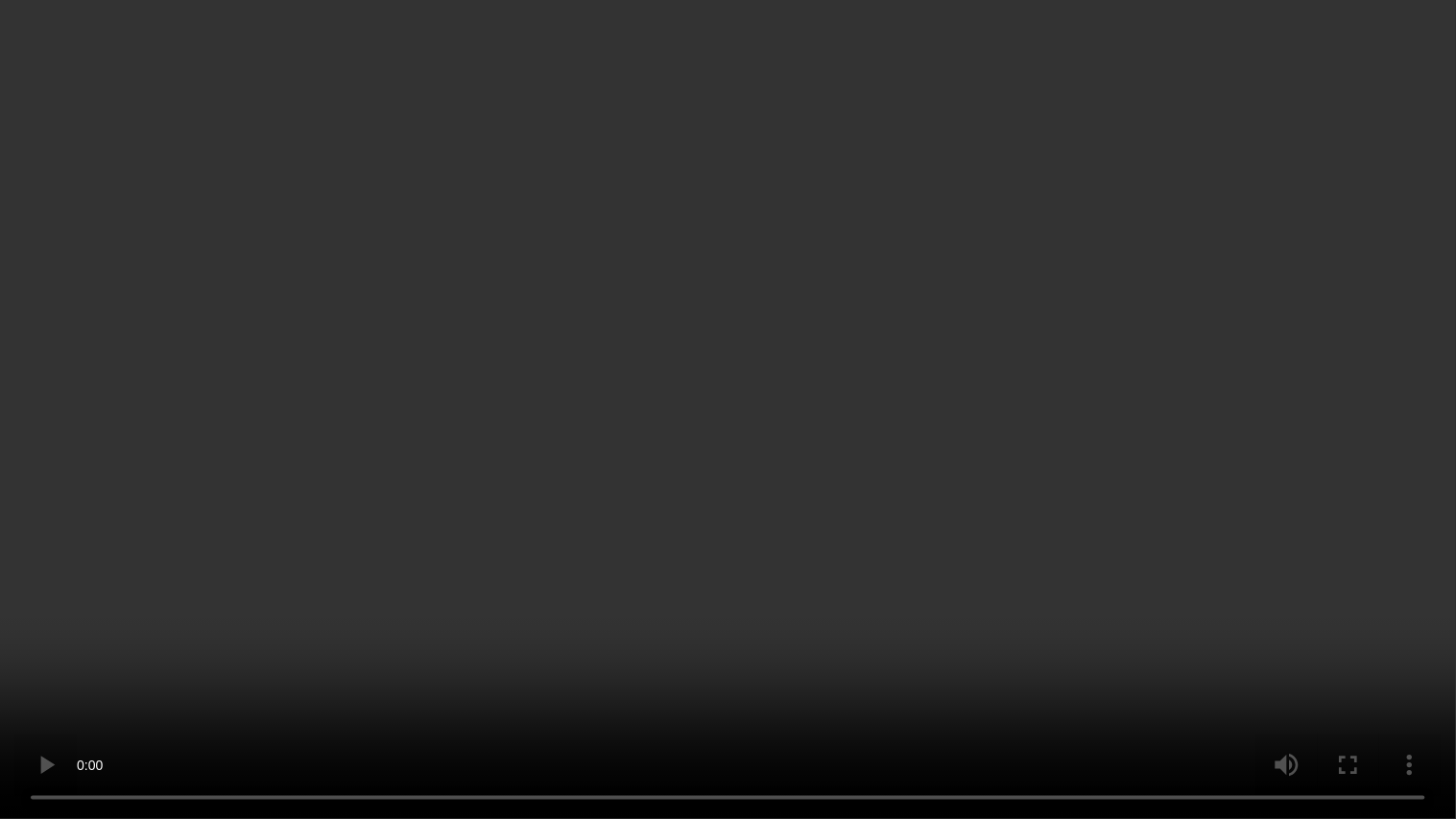 click at bounding box center [728, 409] 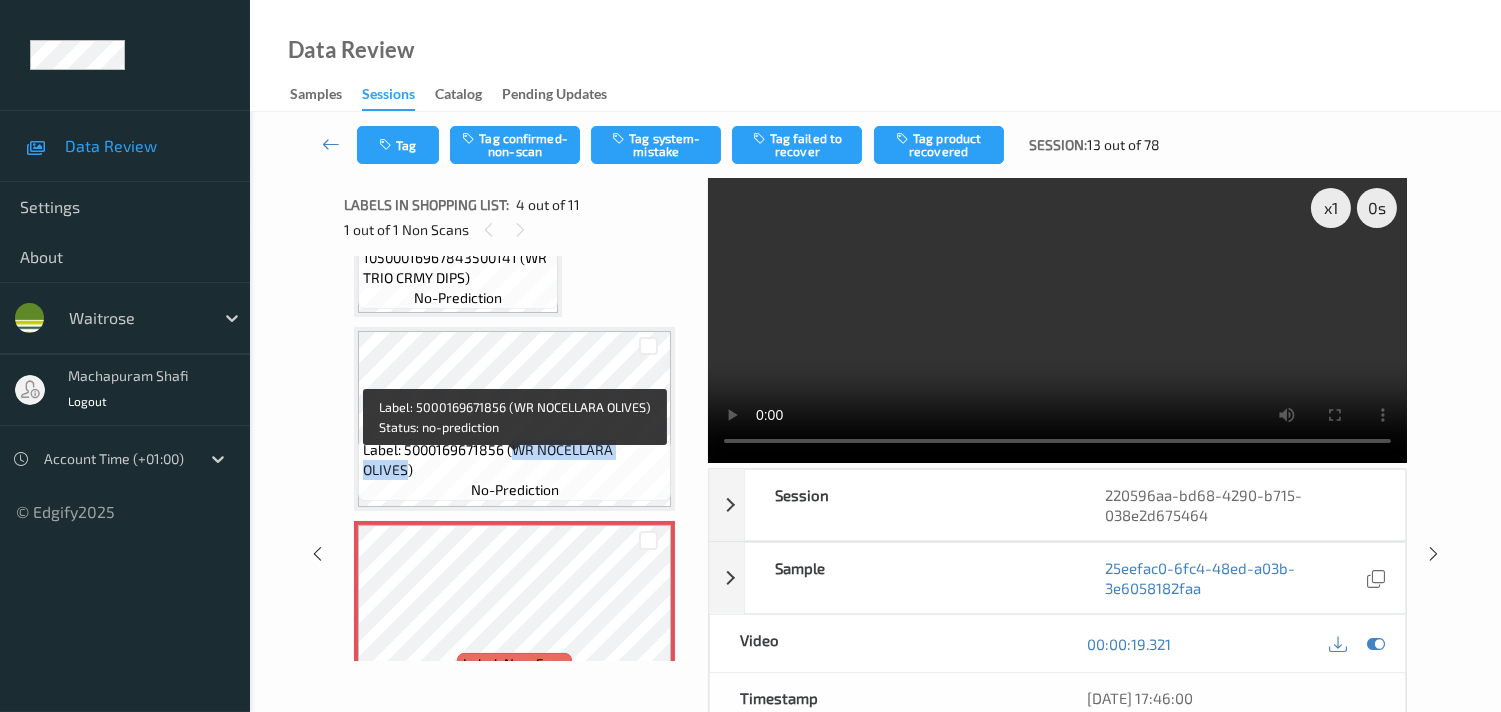 drag, startPoint x: 512, startPoint y: 465, endPoint x: 657, endPoint y: 472, distance: 145.16887 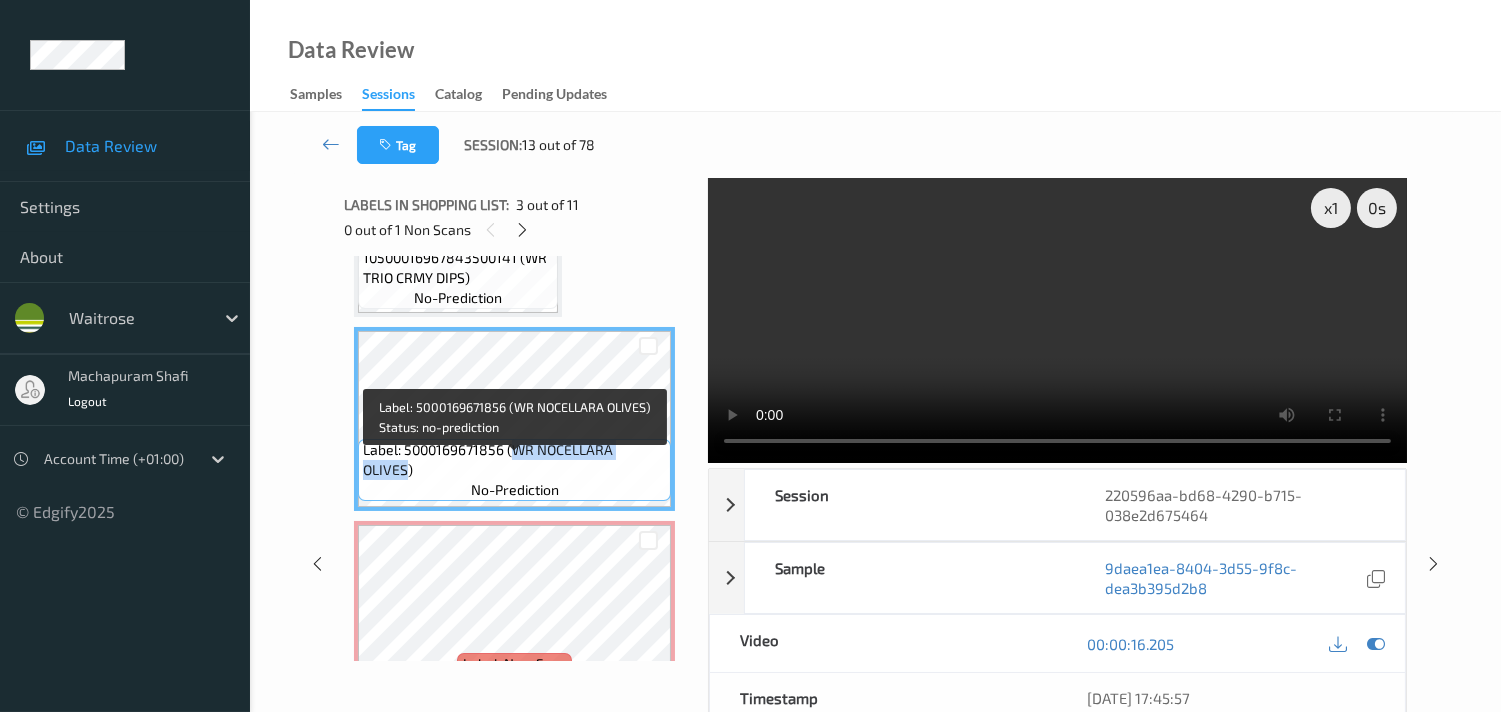 copy on "WR NOCELLARA OLIVES" 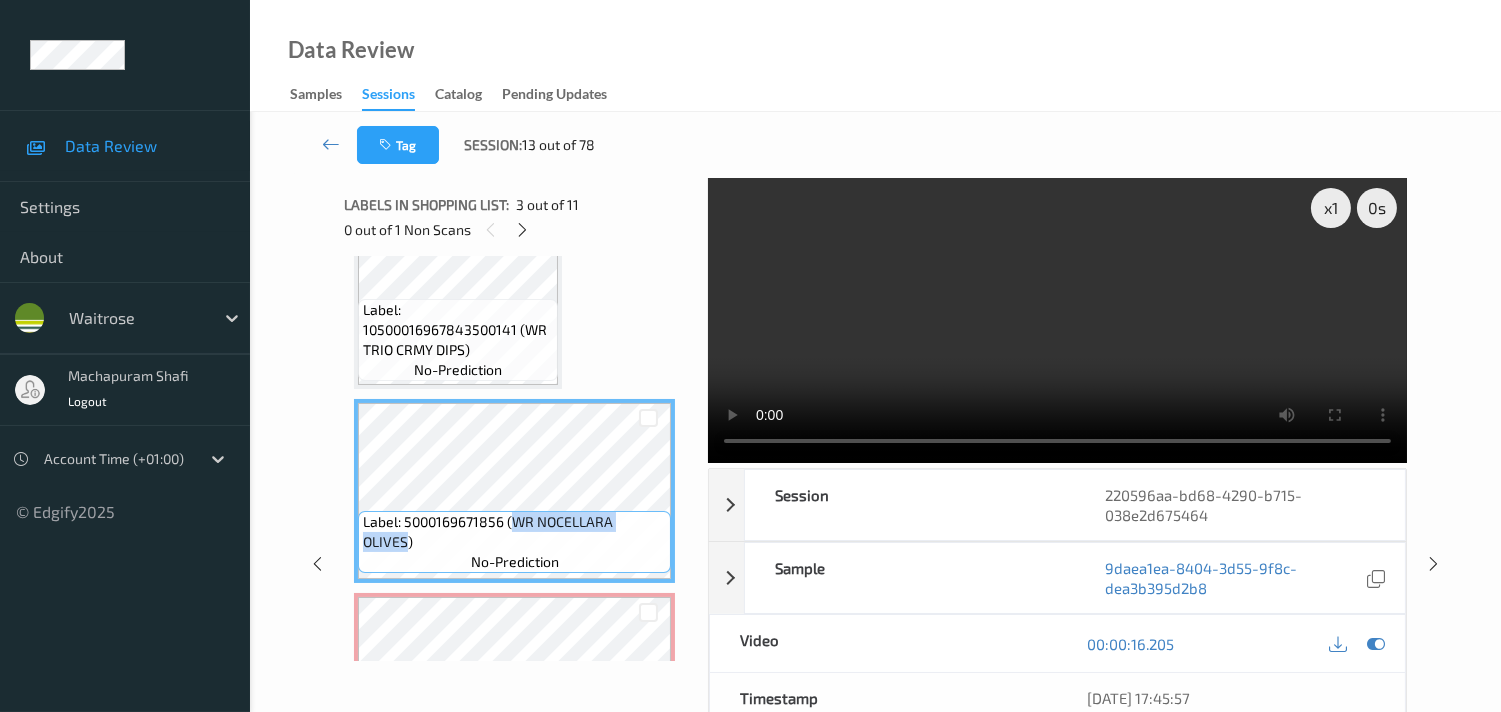 scroll, scrollTop: 264, scrollLeft: 0, axis: vertical 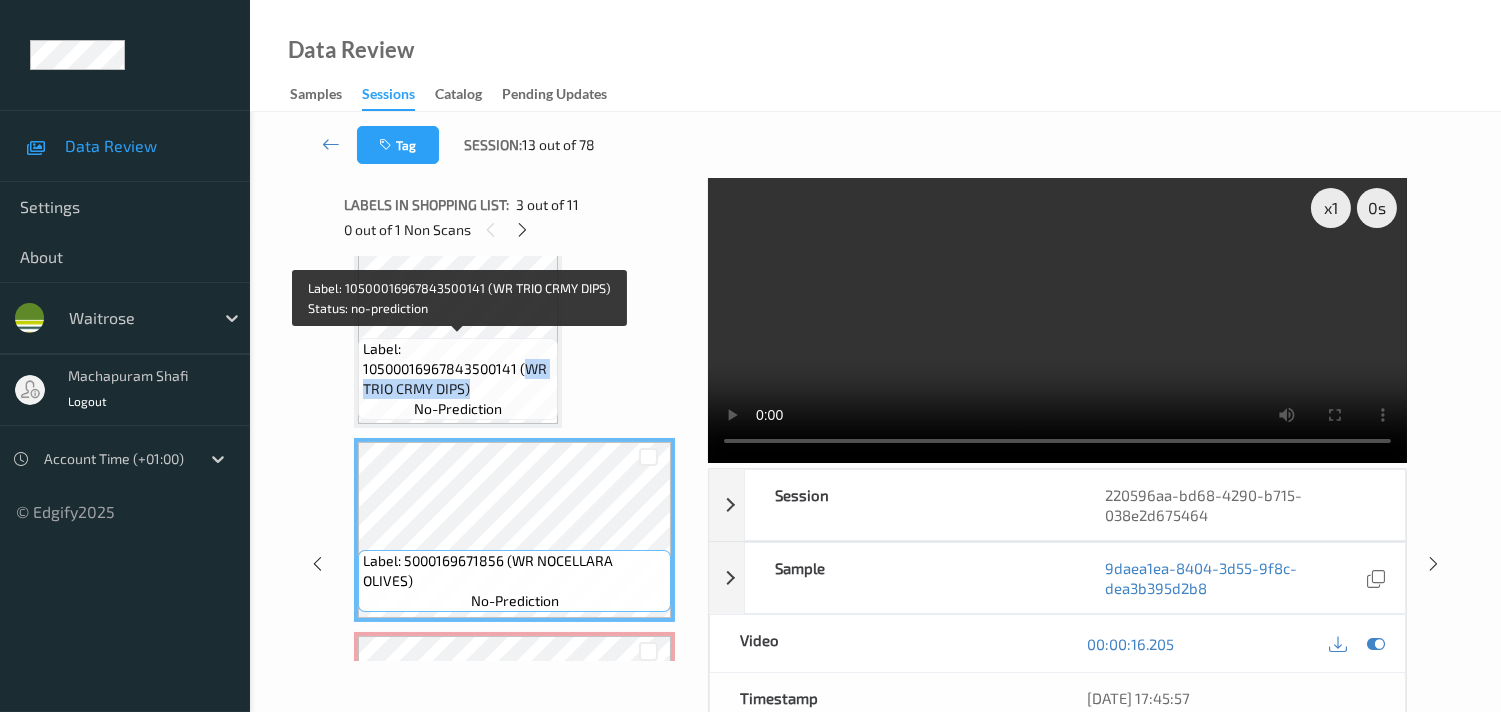 drag, startPoint x: 525, startPoint y: 364, endPoint x: 553, endPoint y: 388, distance: 36.878178 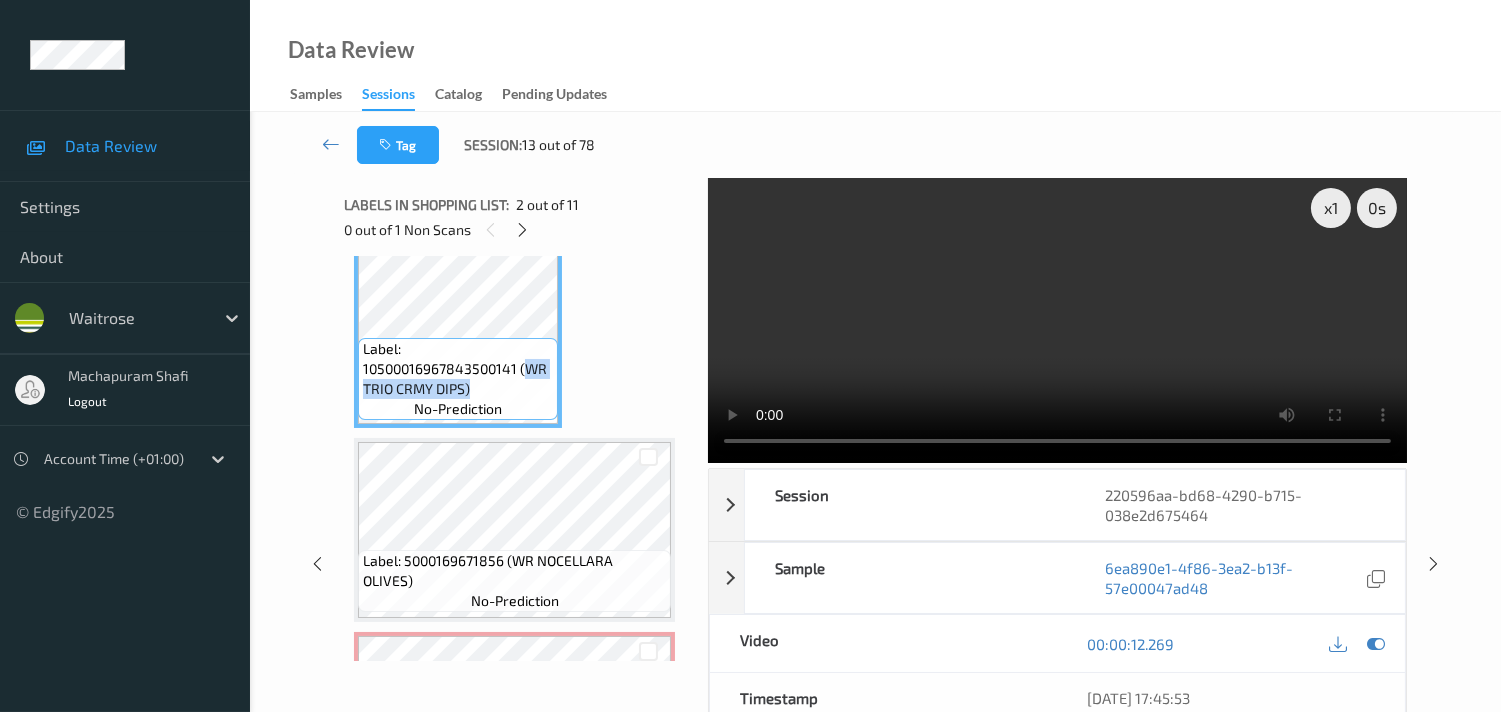 copy on "WR TRIO CRMY DIPS)" 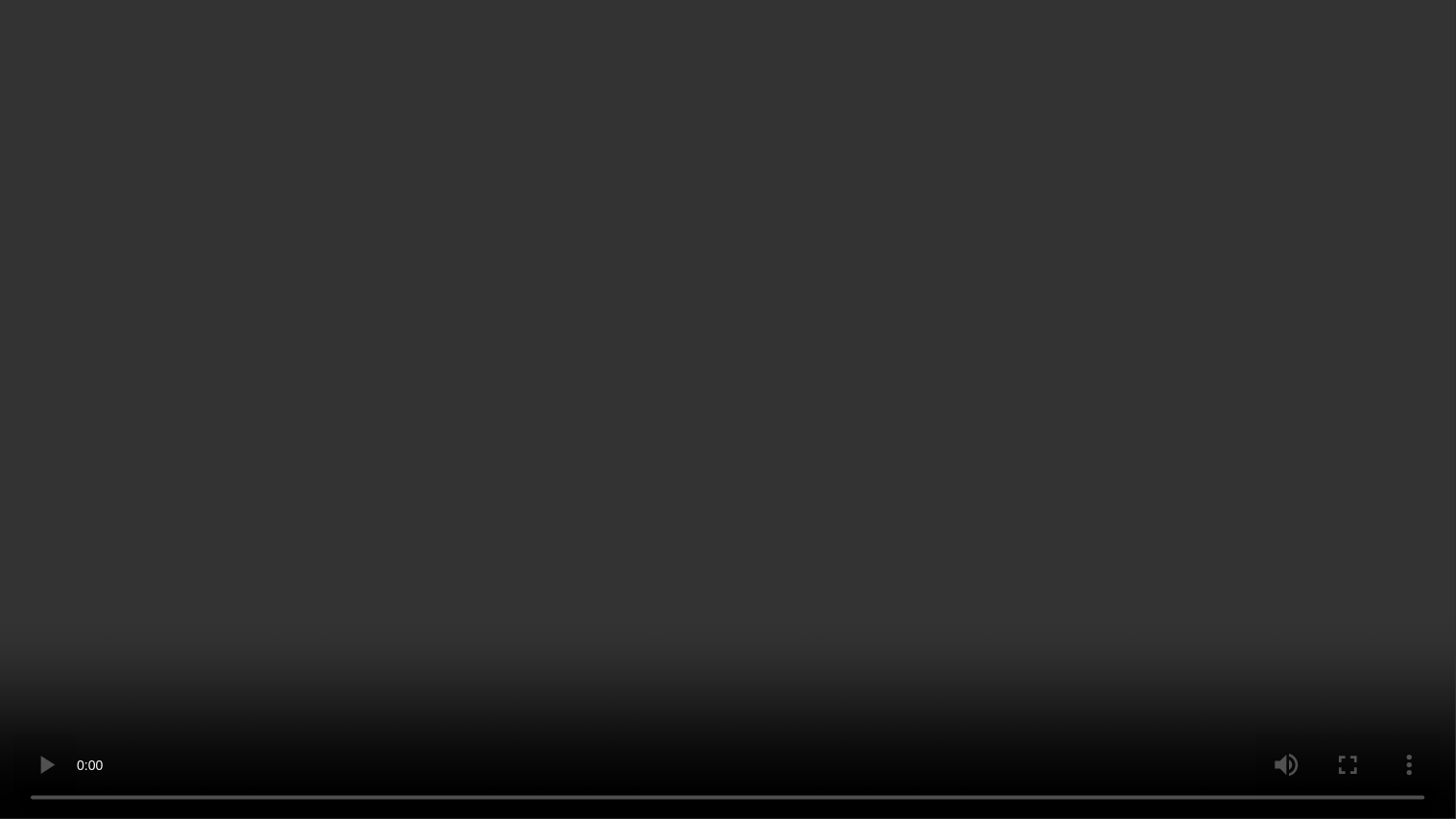 click at bounding box center [728, 409] 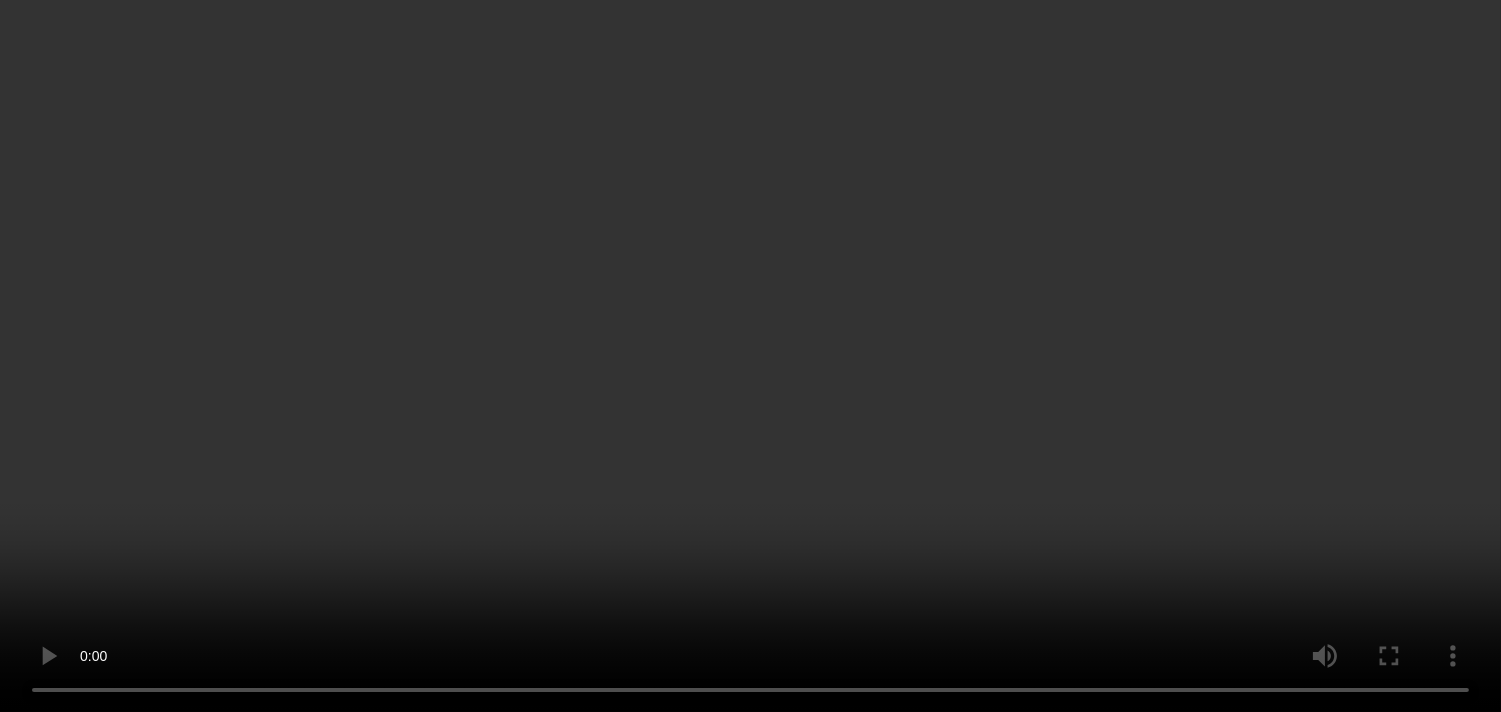 scroll, scrollTop: 486, scrollLeft: 0, axis: vertical 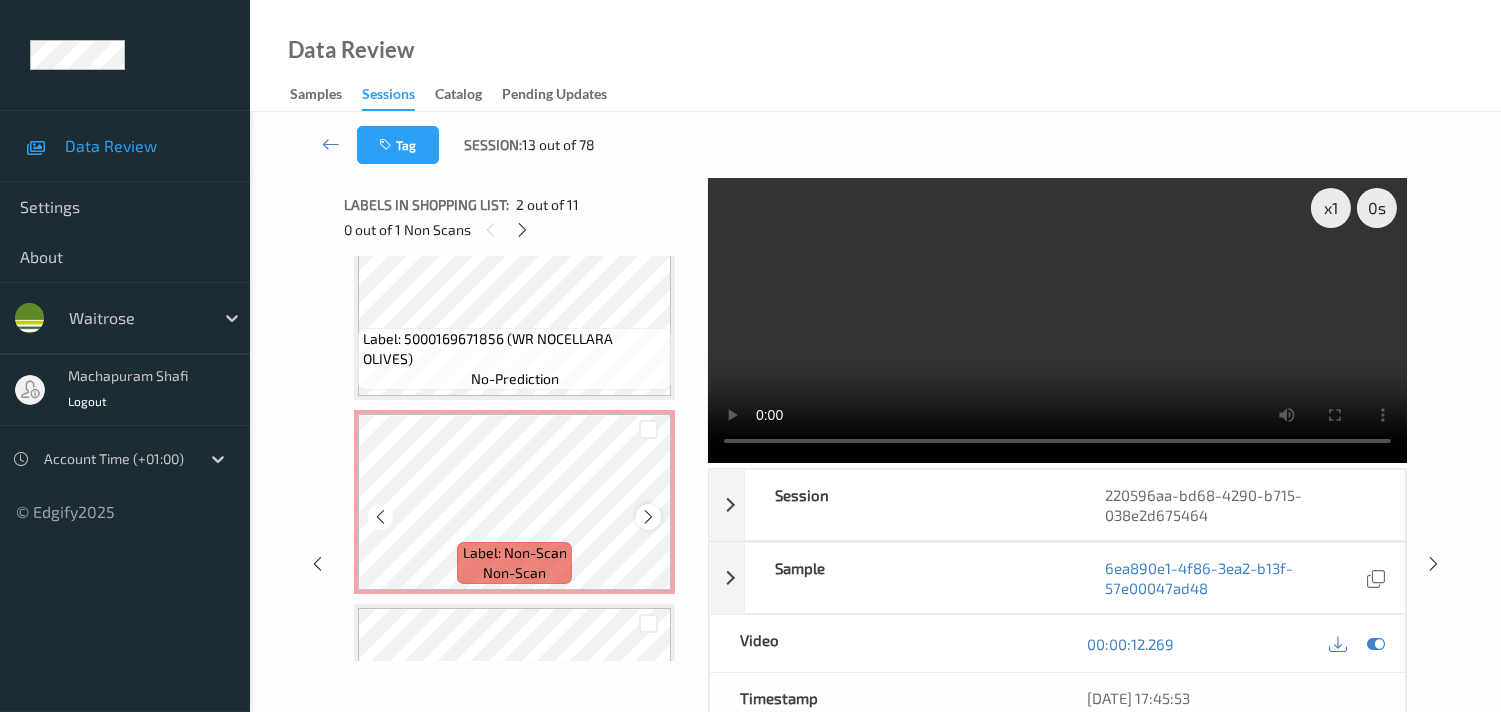 click at bounding box center [648, 517] 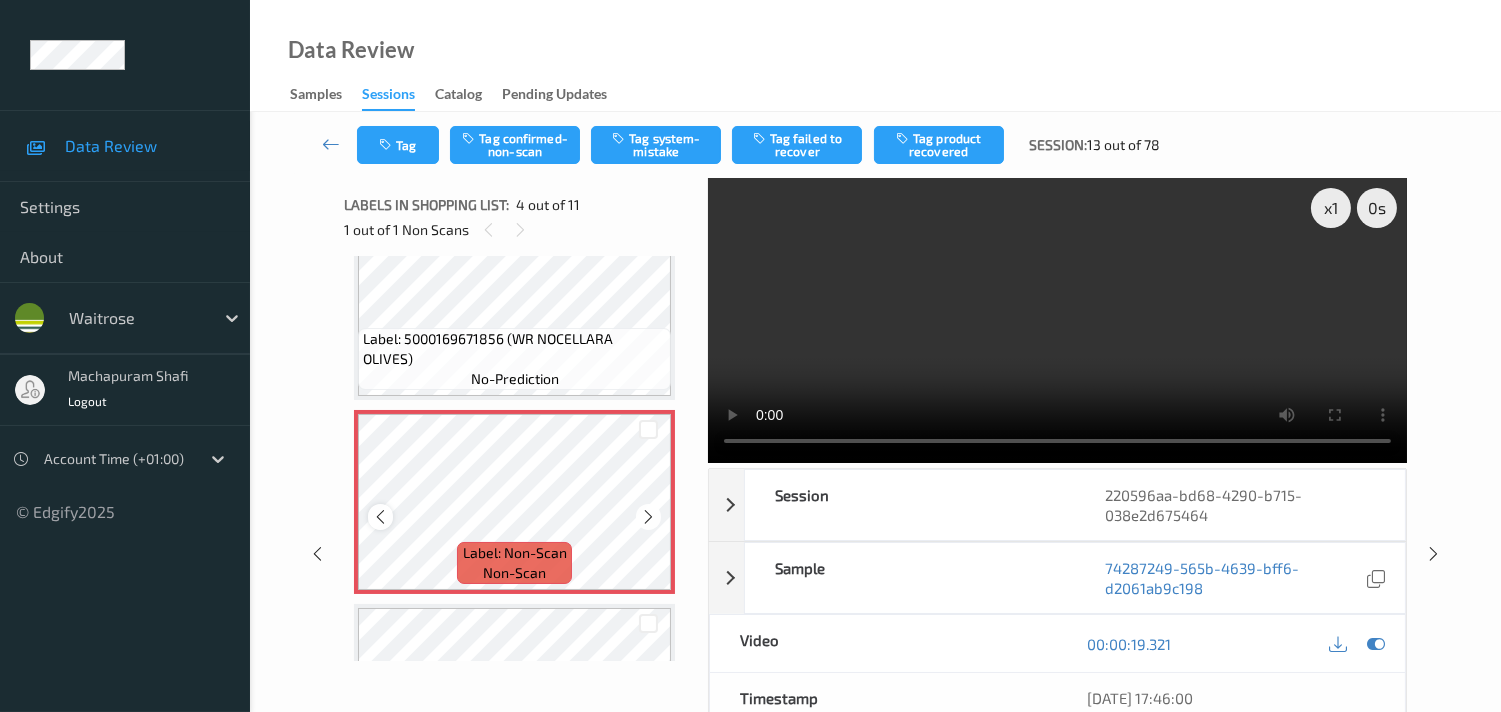 click at bounding box center (380, 517) 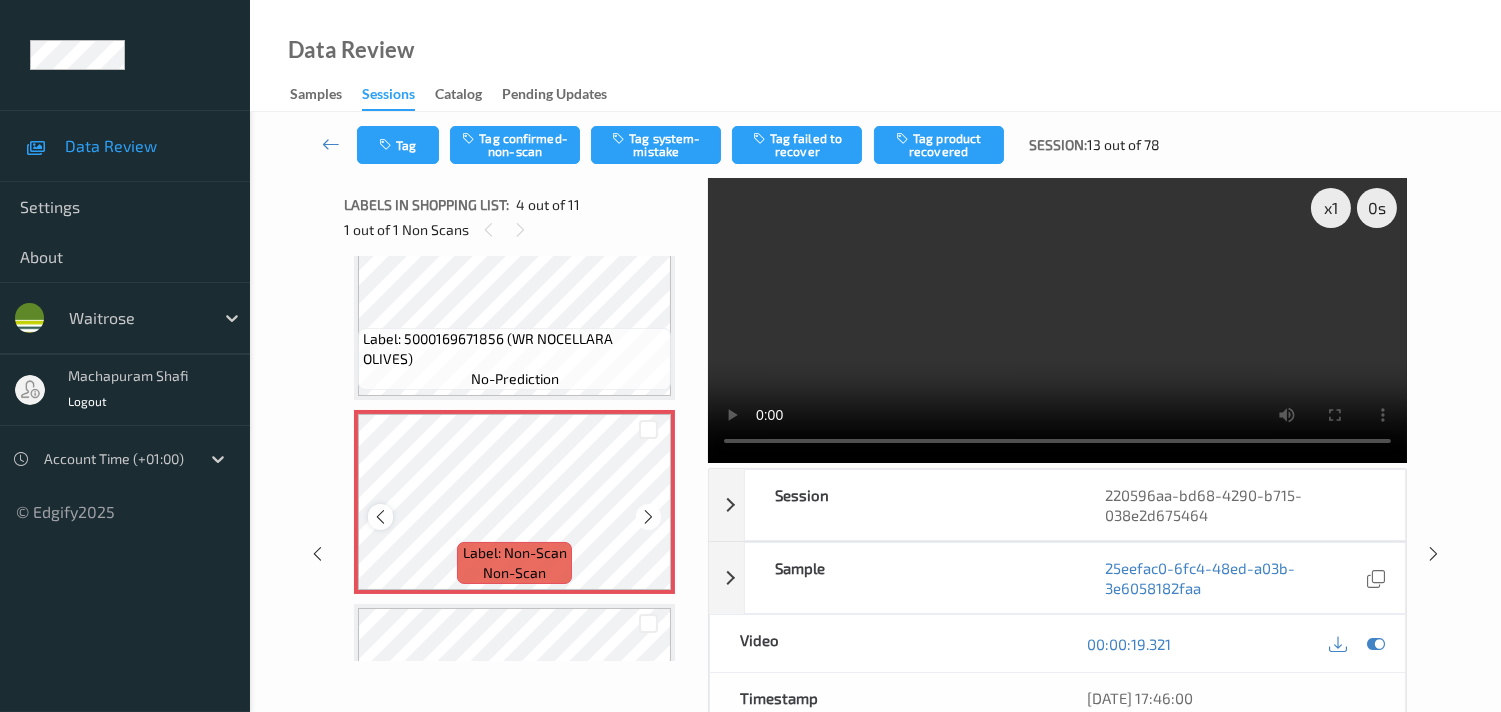 click at bounding box center (380, 517) 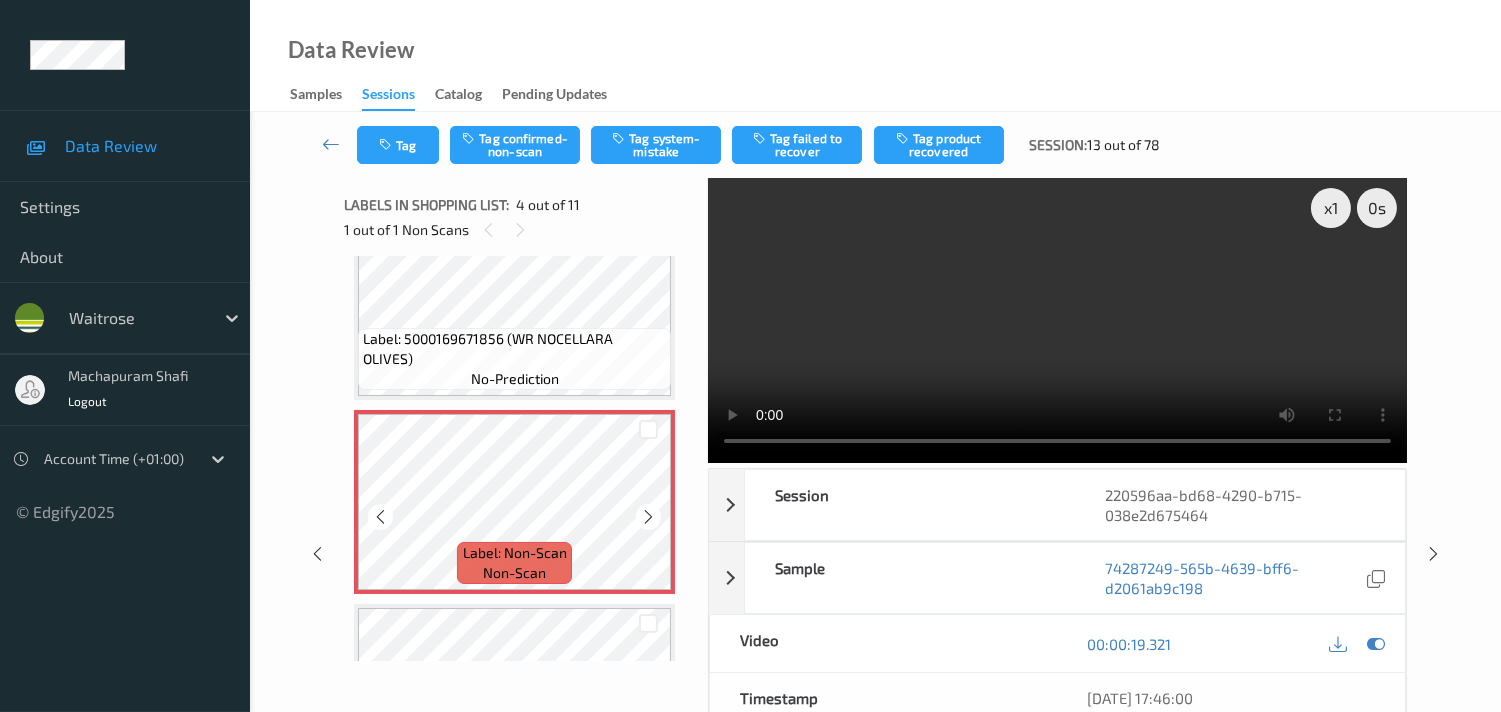 click at bounding box center [380, 517] 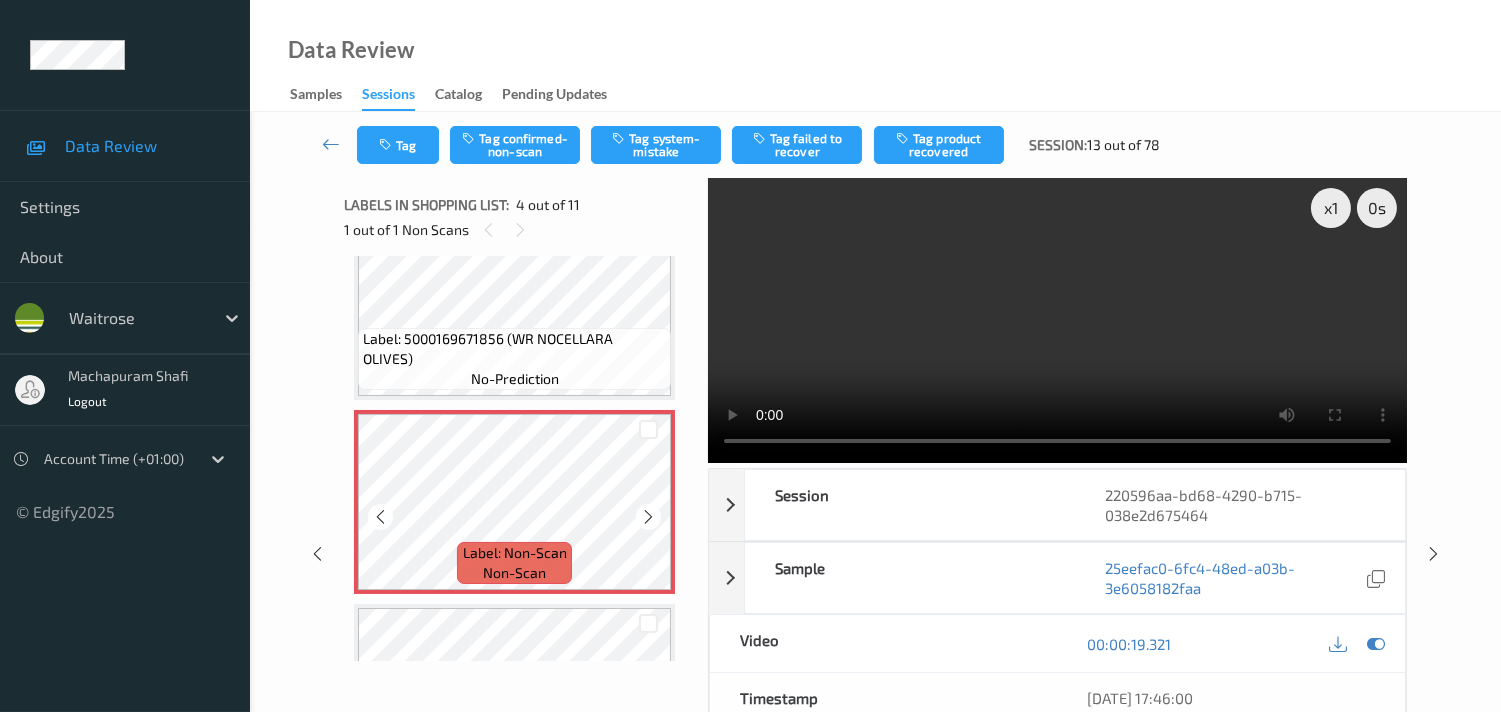 click at bounding box center (380, 517) 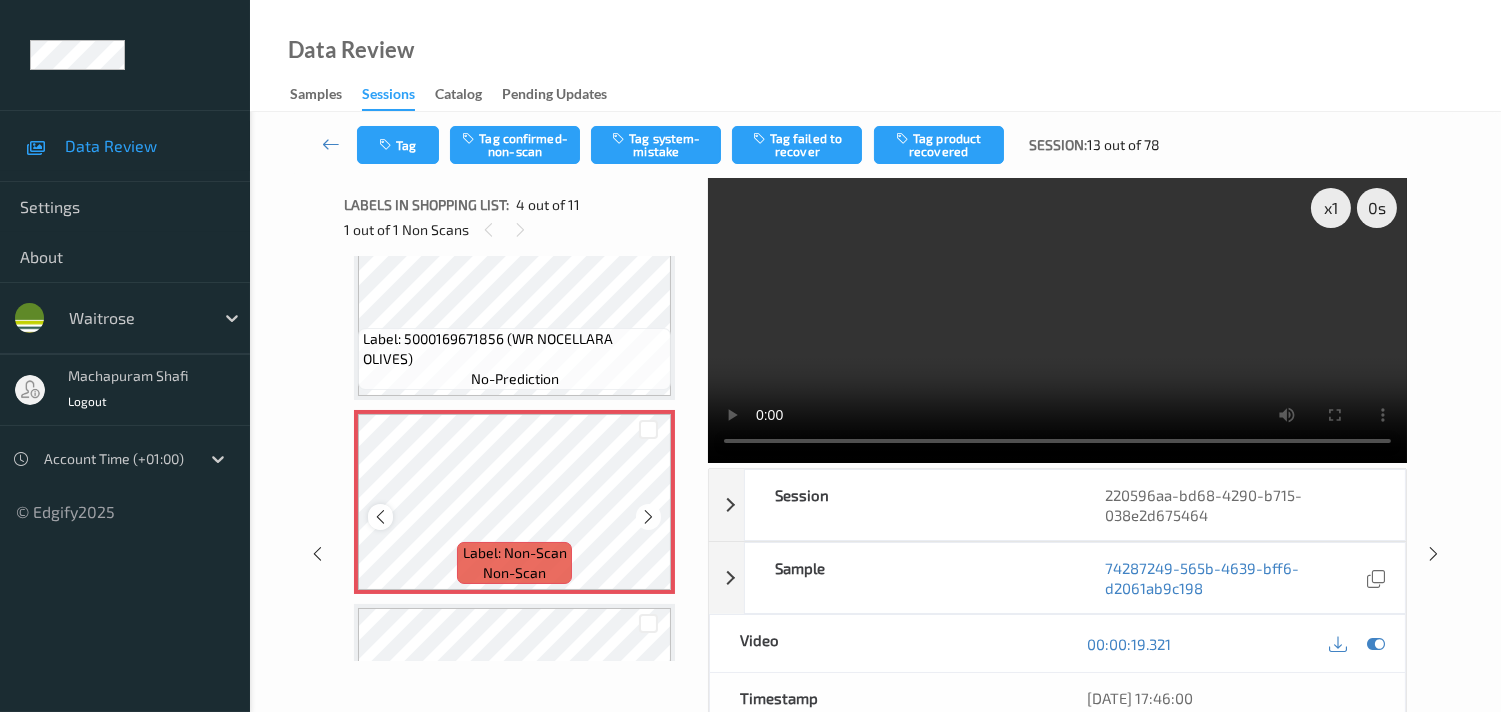 click at bounding box center [380, 517] 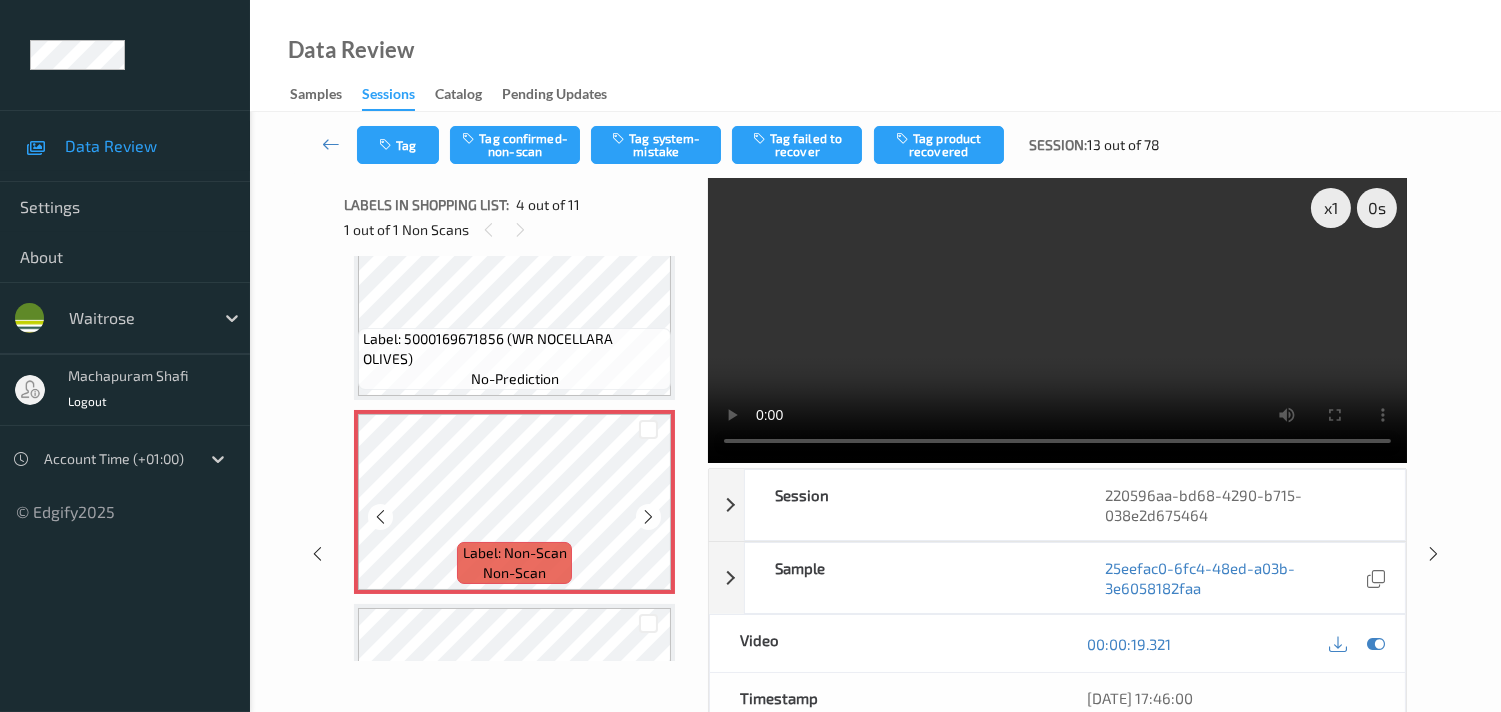 click at bounding box center (380, 517) 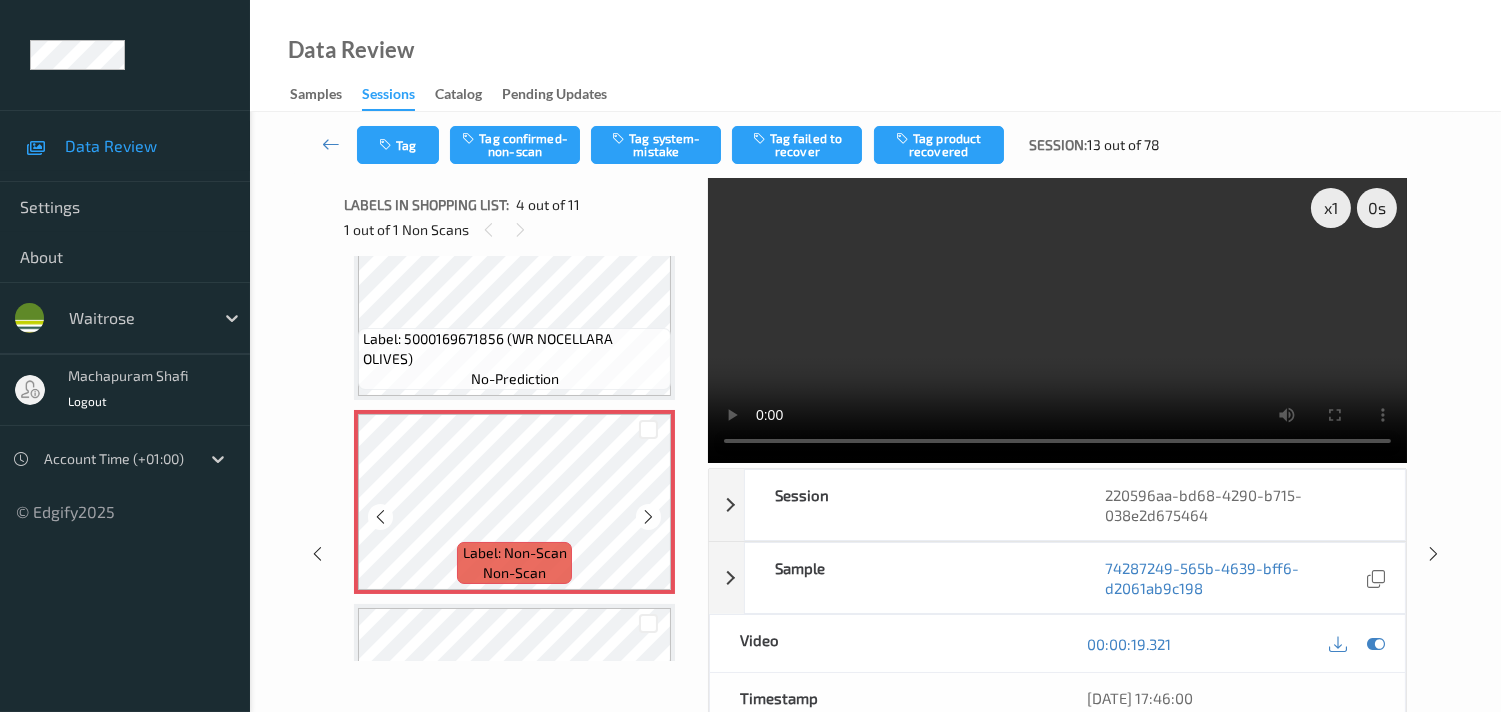 click at bounding box center [380, 517] 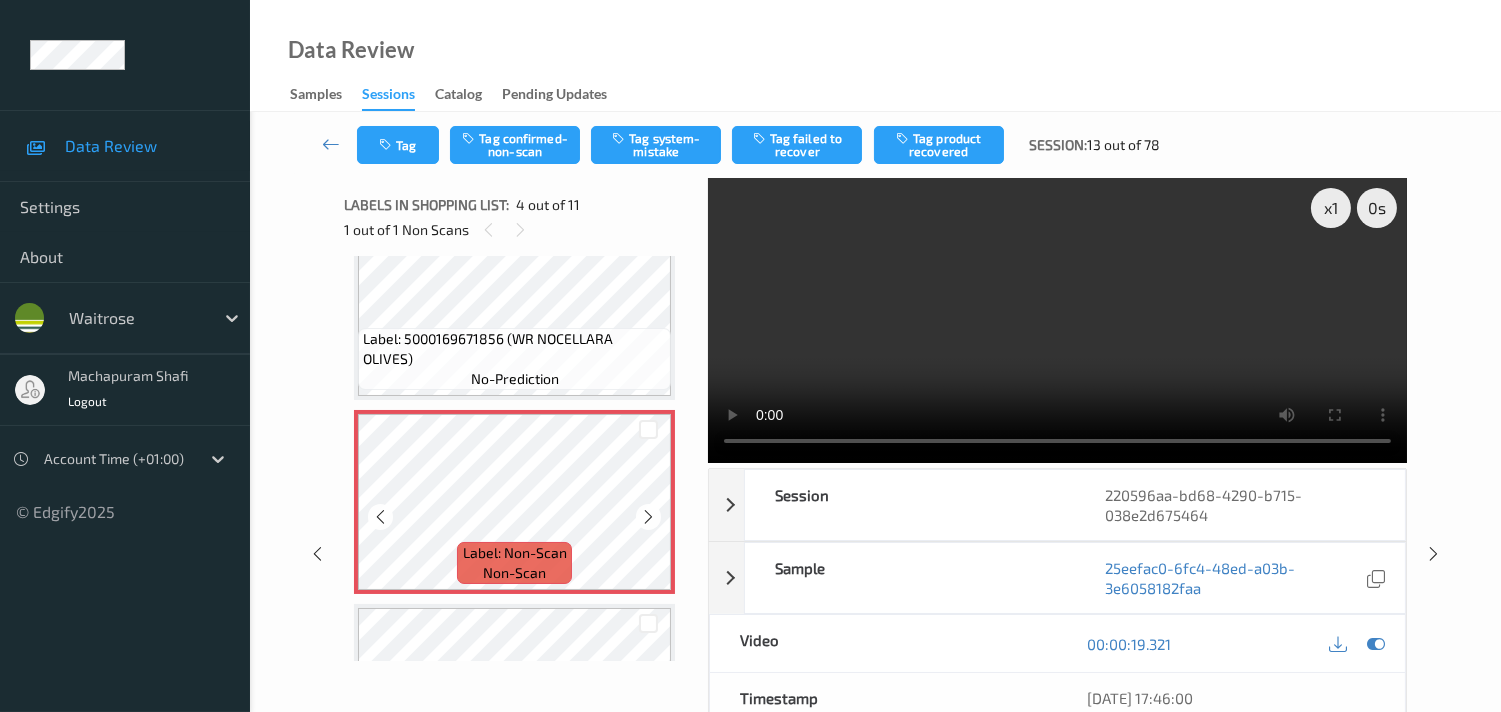 click at bounding box center (380, 517) 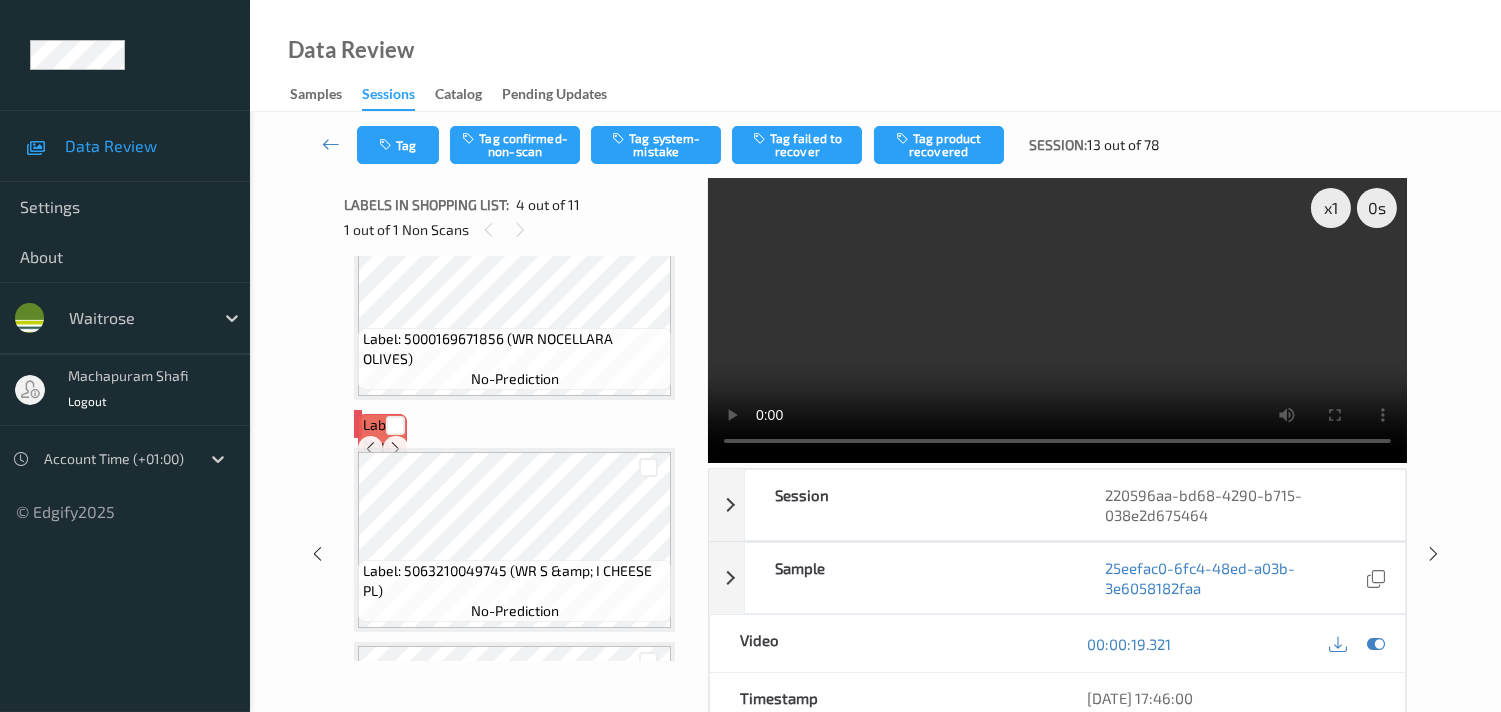 click at bounding box center (370, 448) 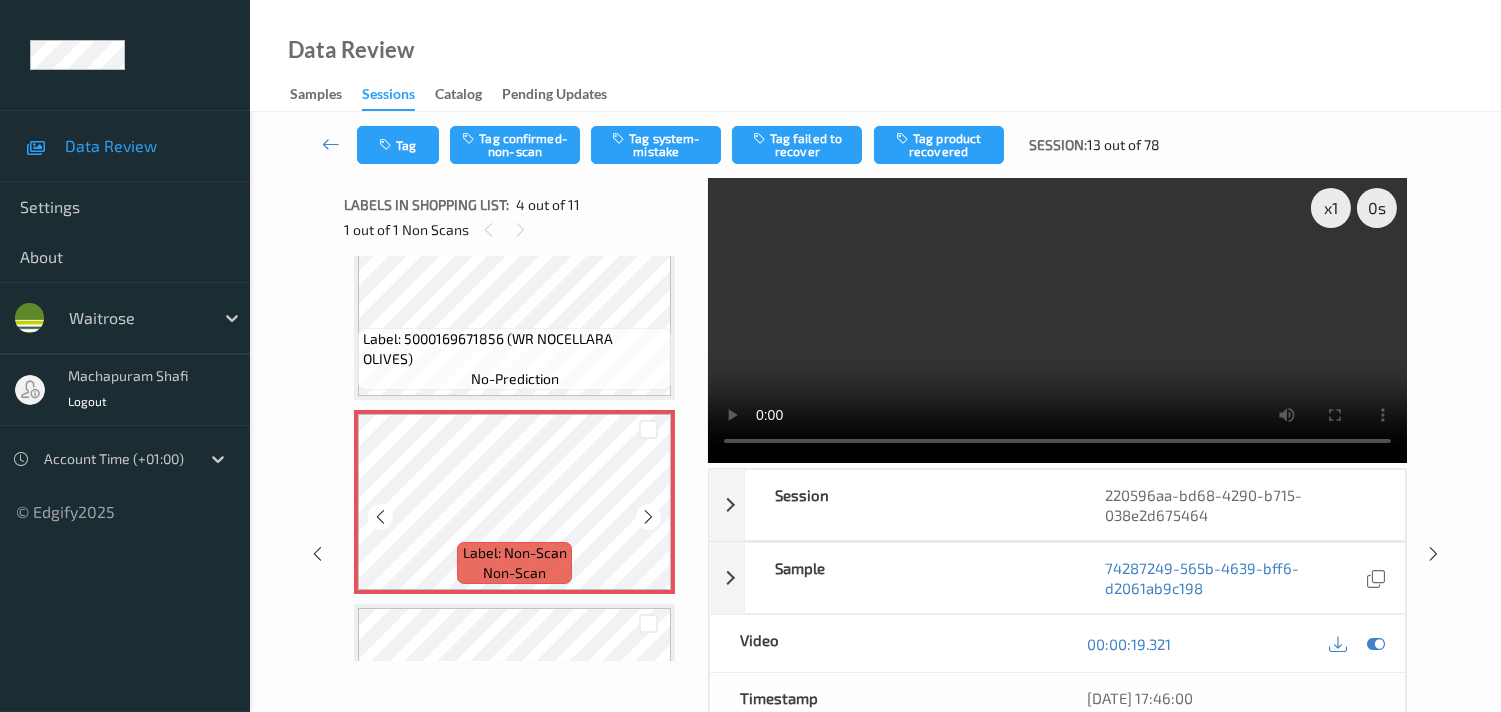 click at bounding box center (380, 517) 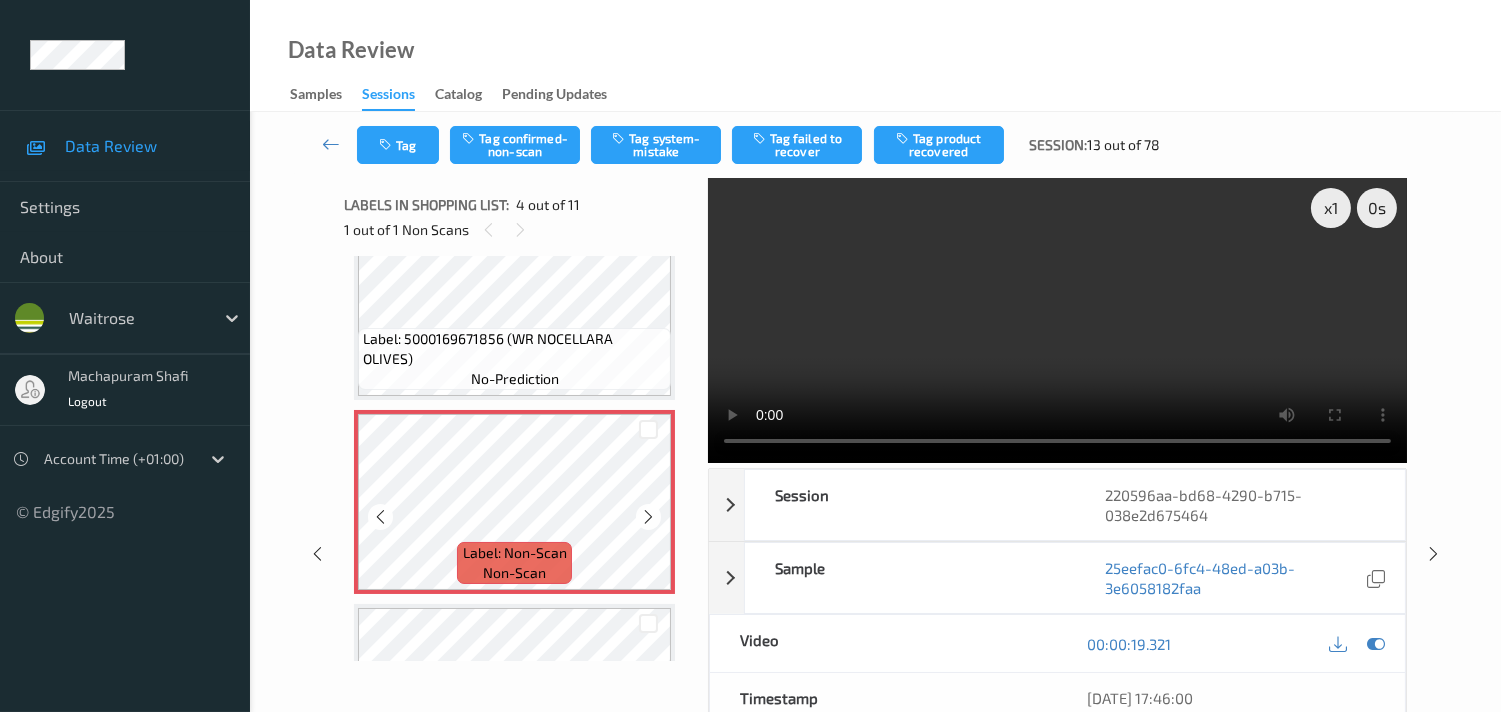 click at bounding box center (380, 517) 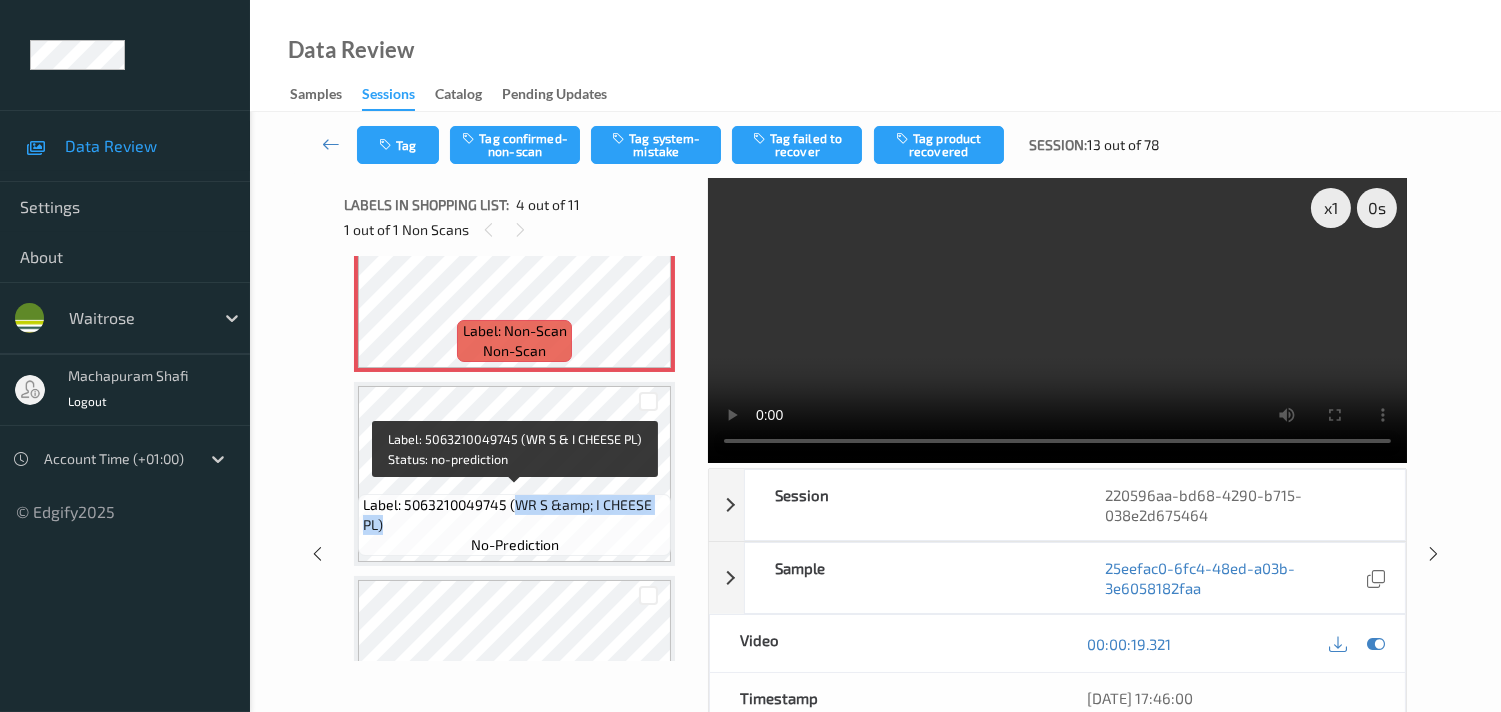 drag, startPoint x: 514, startPoint y: 498, endPoint x: 653, endPoint y: 523, distance: 141.2303 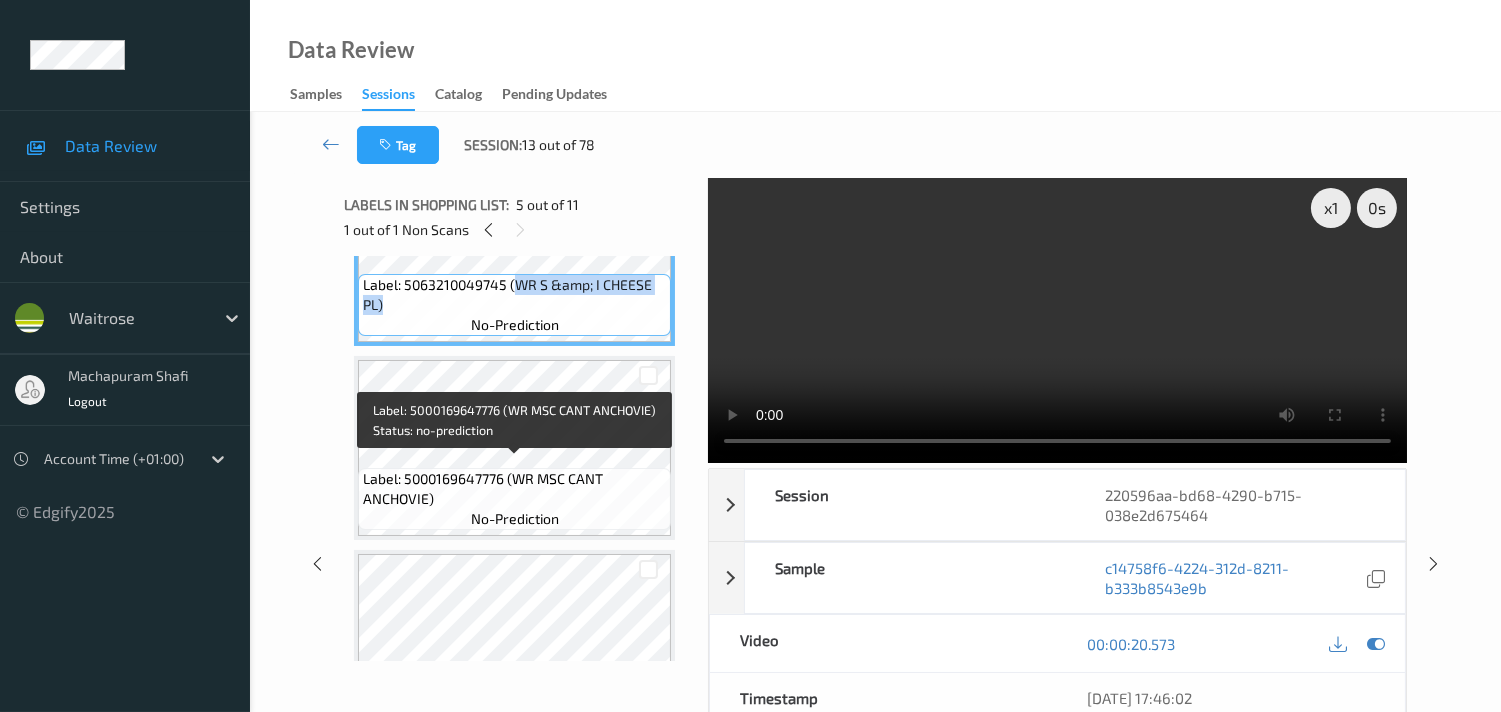 scroll, scrollTop: 931, scrollLeft: 0, axis: vertical 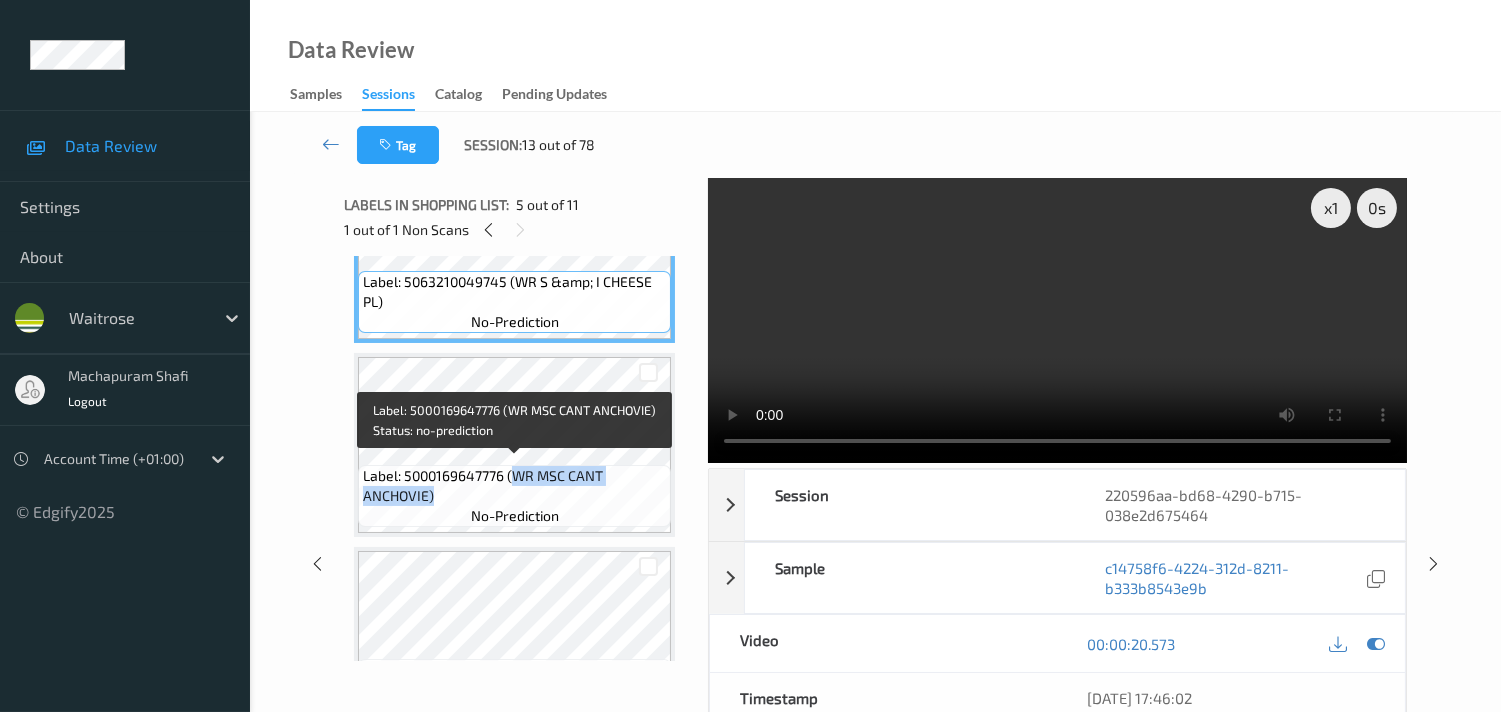 drag, startPoint x: 510, startPoint y: 467, endPoint x: 604, endPoint y: 483, distance: 95.35198 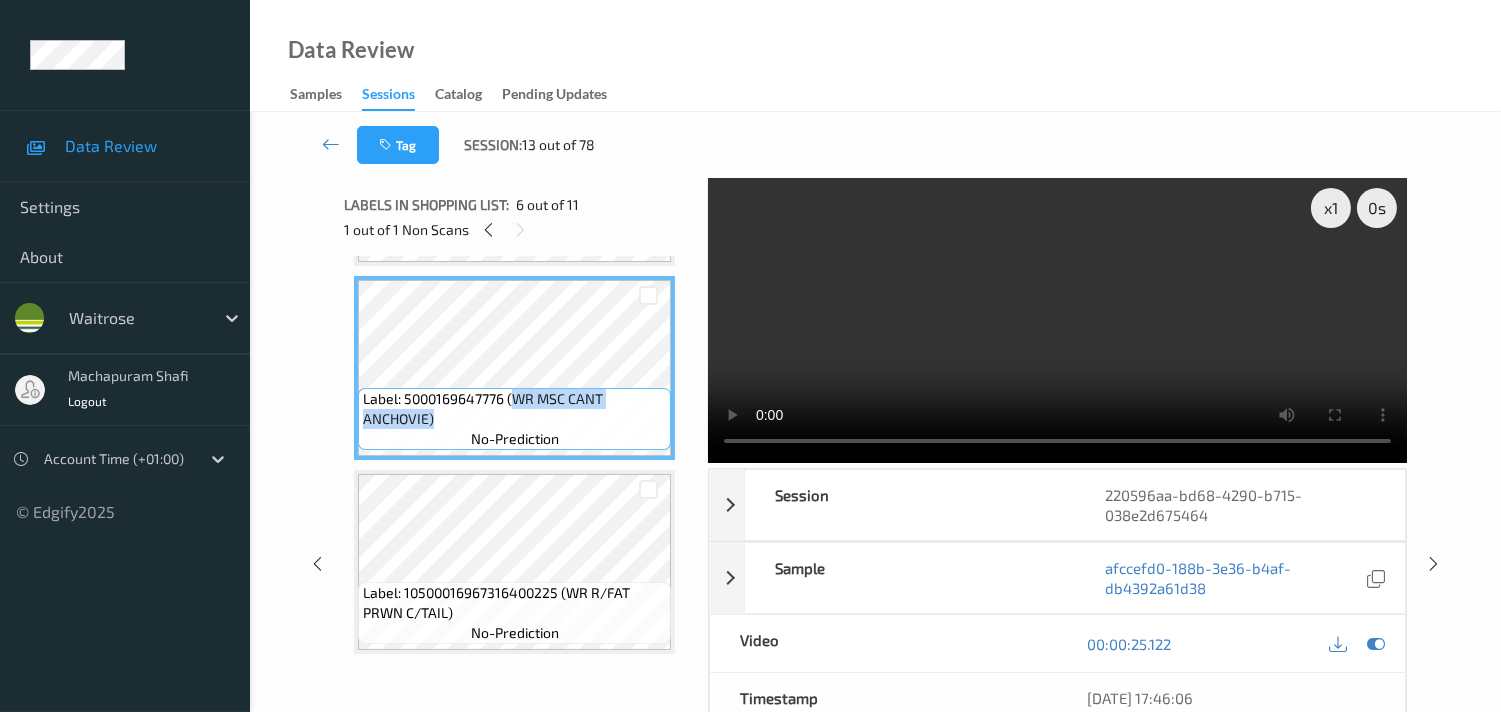 scroll, scrollTop: 1042, scrollLeft: 0, axis: vertical 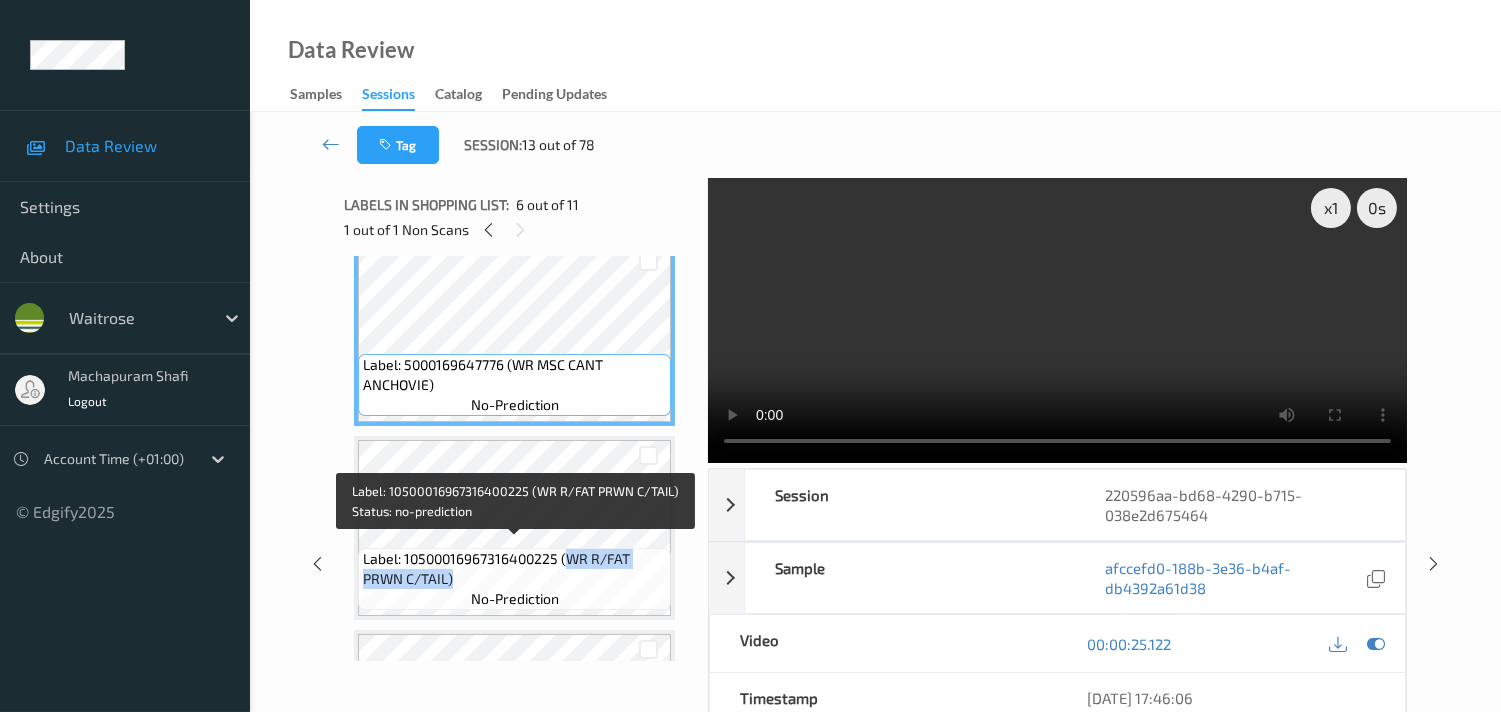 drag, startPoint x: 565, startPoint y: 553, endPoint x: 630, endPoint y: 575, distance: 68.622154 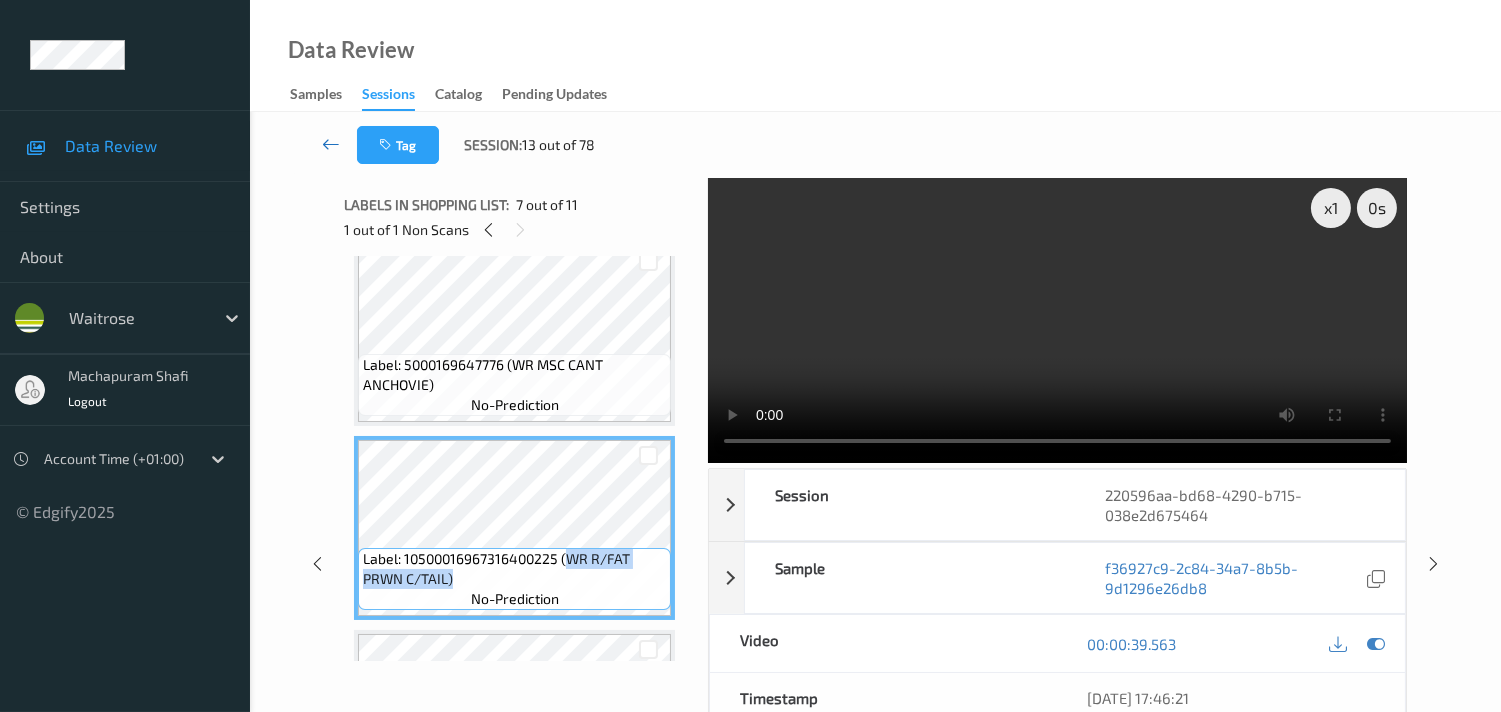 click at bounding box center (331, 144) 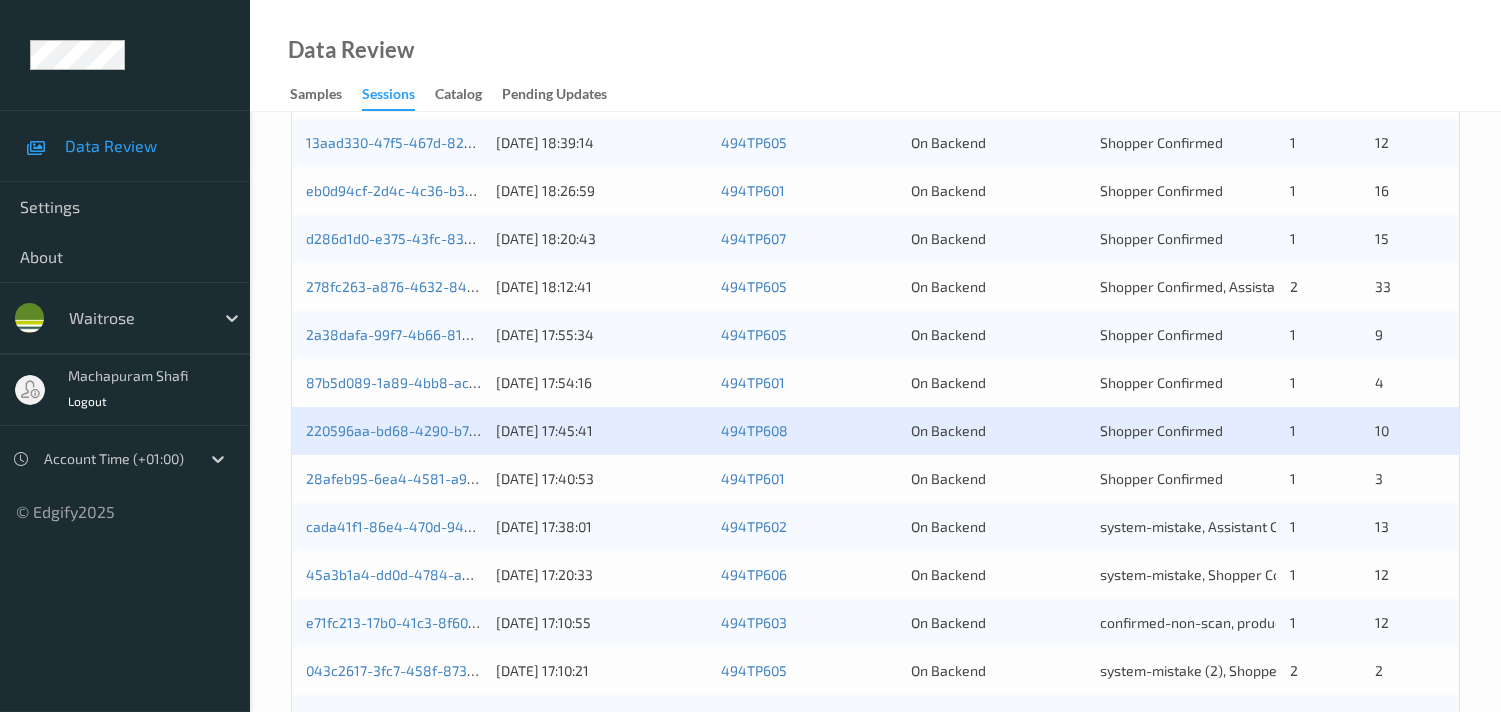 scroll, scrollTop: 888, scrollLeft: 0, axis: vertical 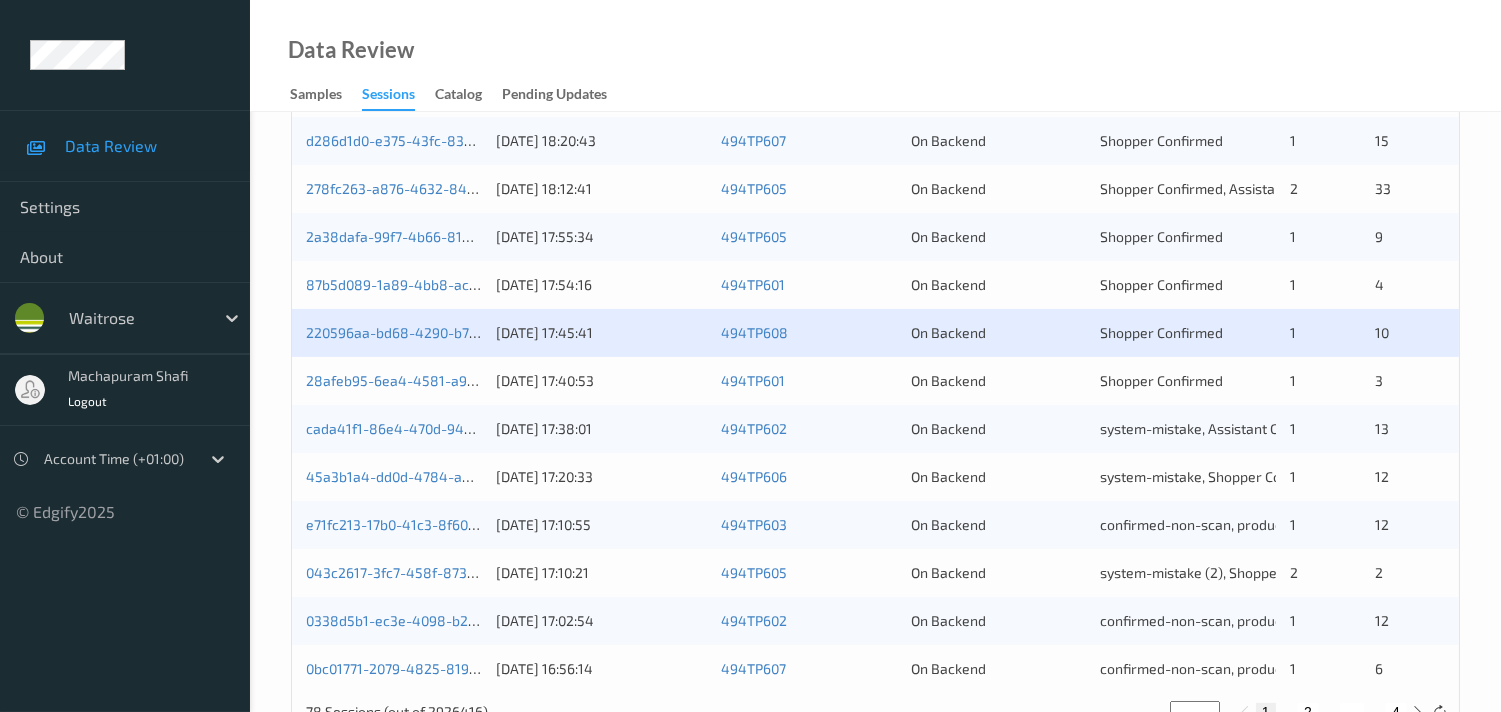 click on "28afeb95-6ea4-4581-a9ad-9d8257033972 05/07/2025 17:40:53 494TP601 On Backend Shopper Confirmed 1 3" at bounding box center [875, 381] 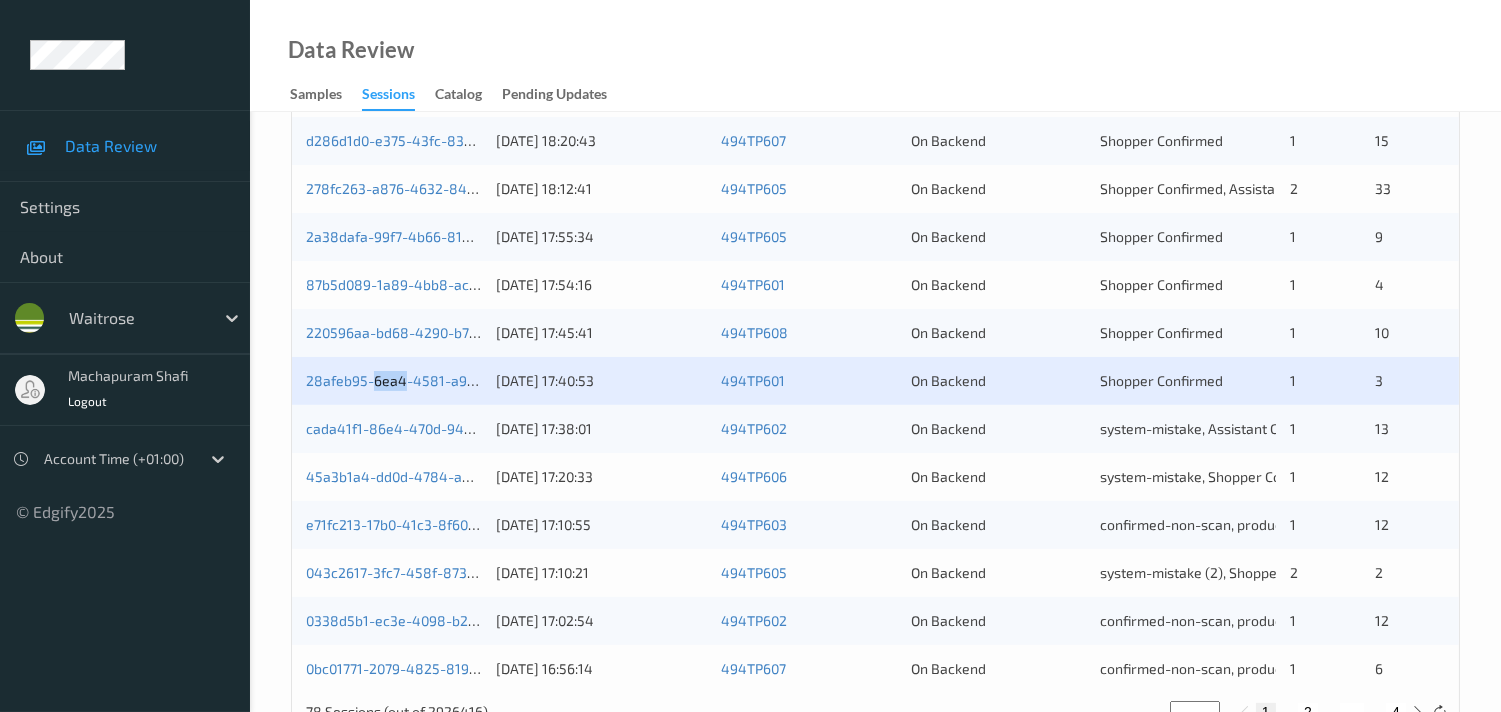click on "28afeb95-6ea4-4581-a9ad-9d8257033972 05/07/2025 17:40:53 494TP601 On Backend Shopper Confirmed 1 3" at bounding box center (875, 381) 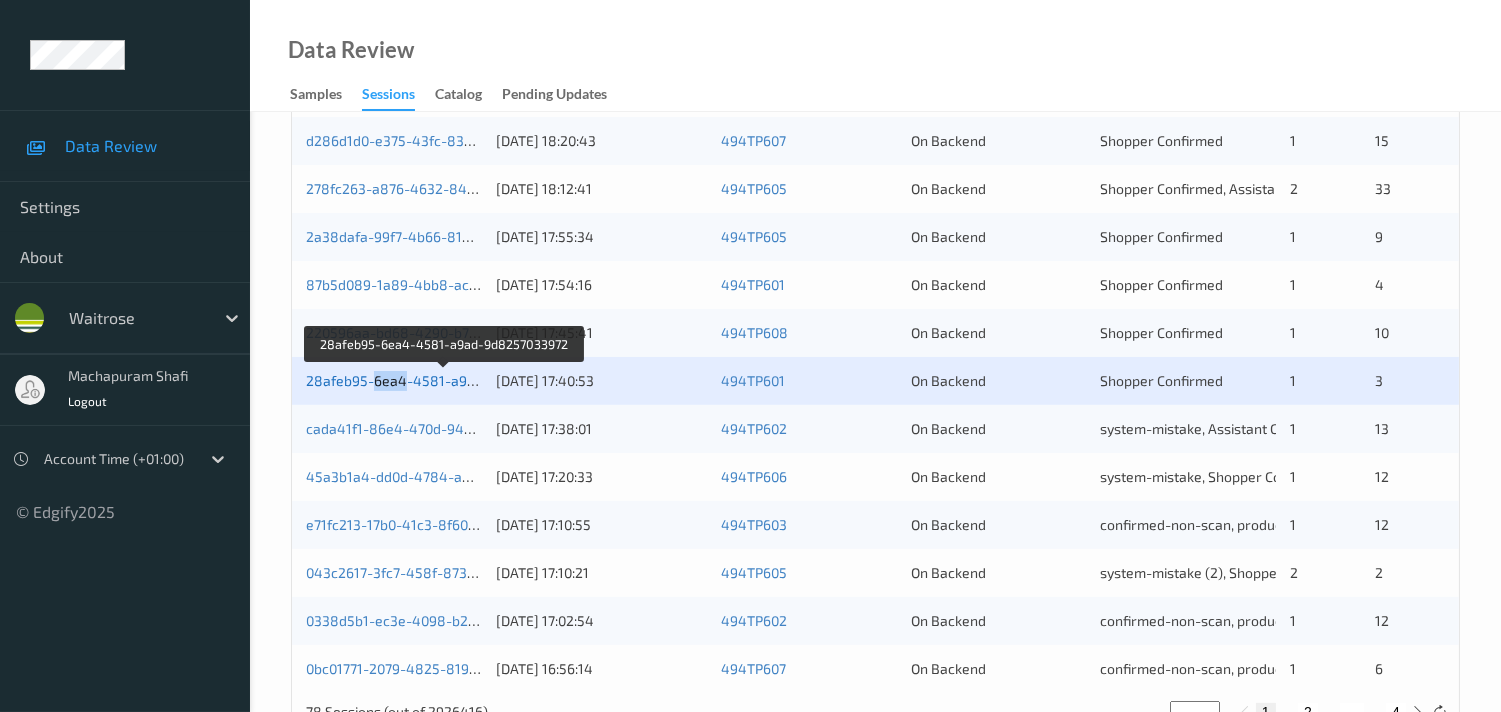 click on "28afeb95-6ea4-4581-a9ad-9d8257033972" at bounding box center [445, 380] 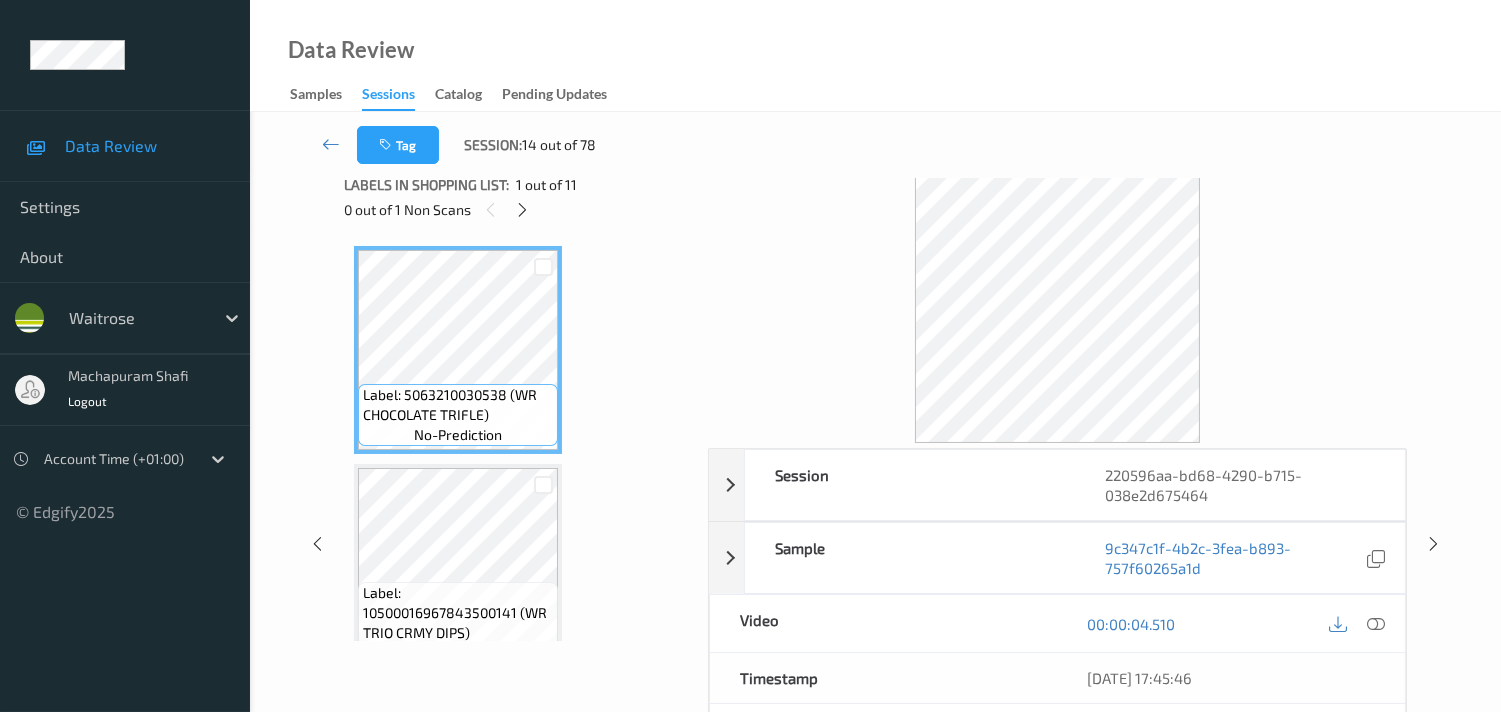 scroll, scrollTop: 0, scrollLeft: 0, axis: both 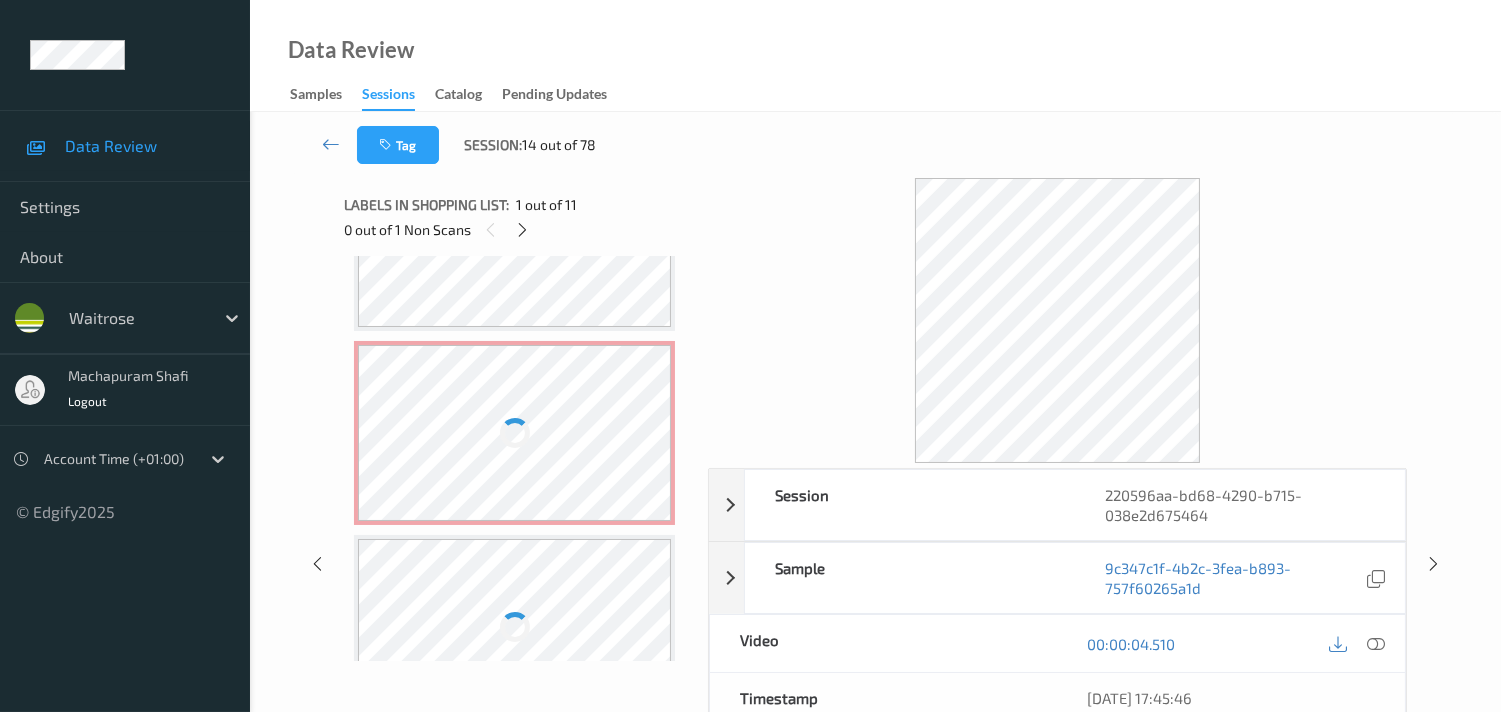click at bounding box center [514, 433] 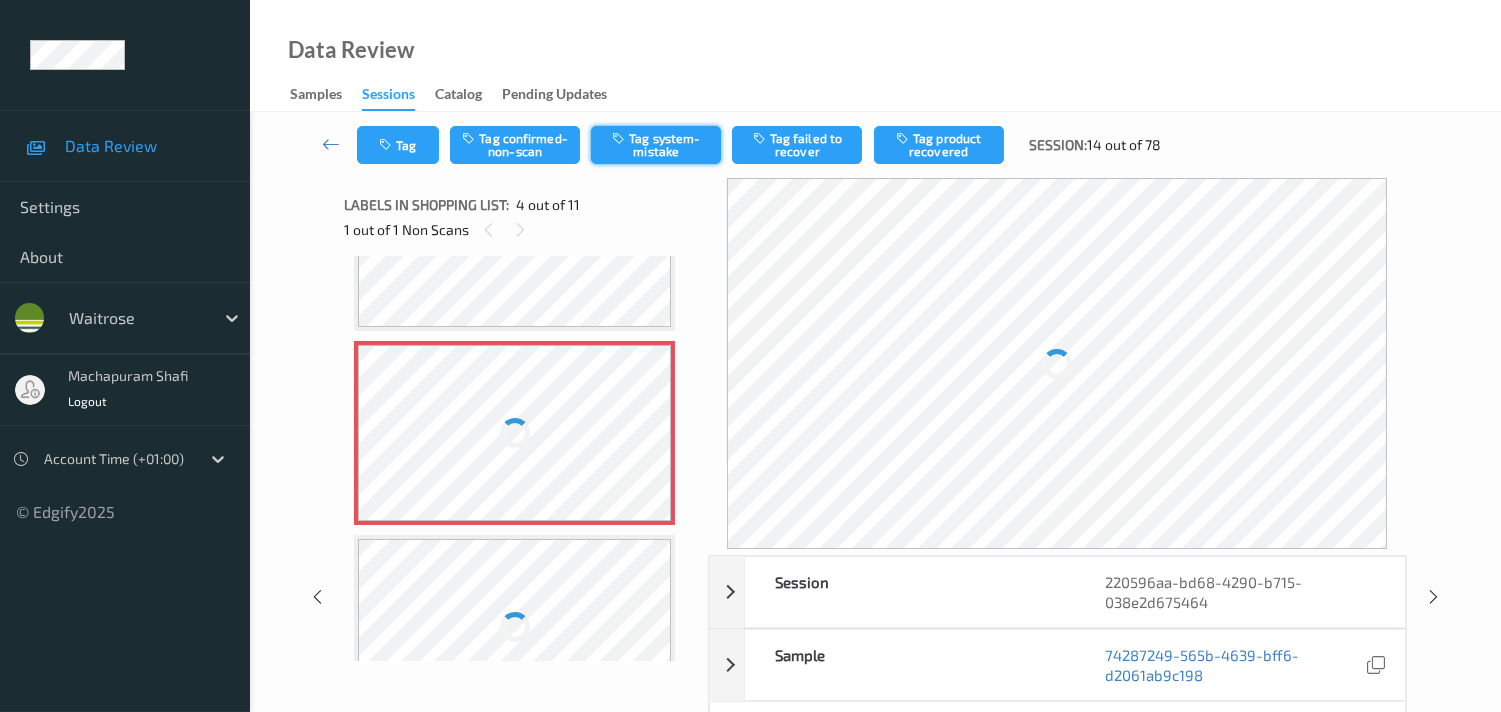 click on "Tag   system-mistake" at bounding box center (656, 145) 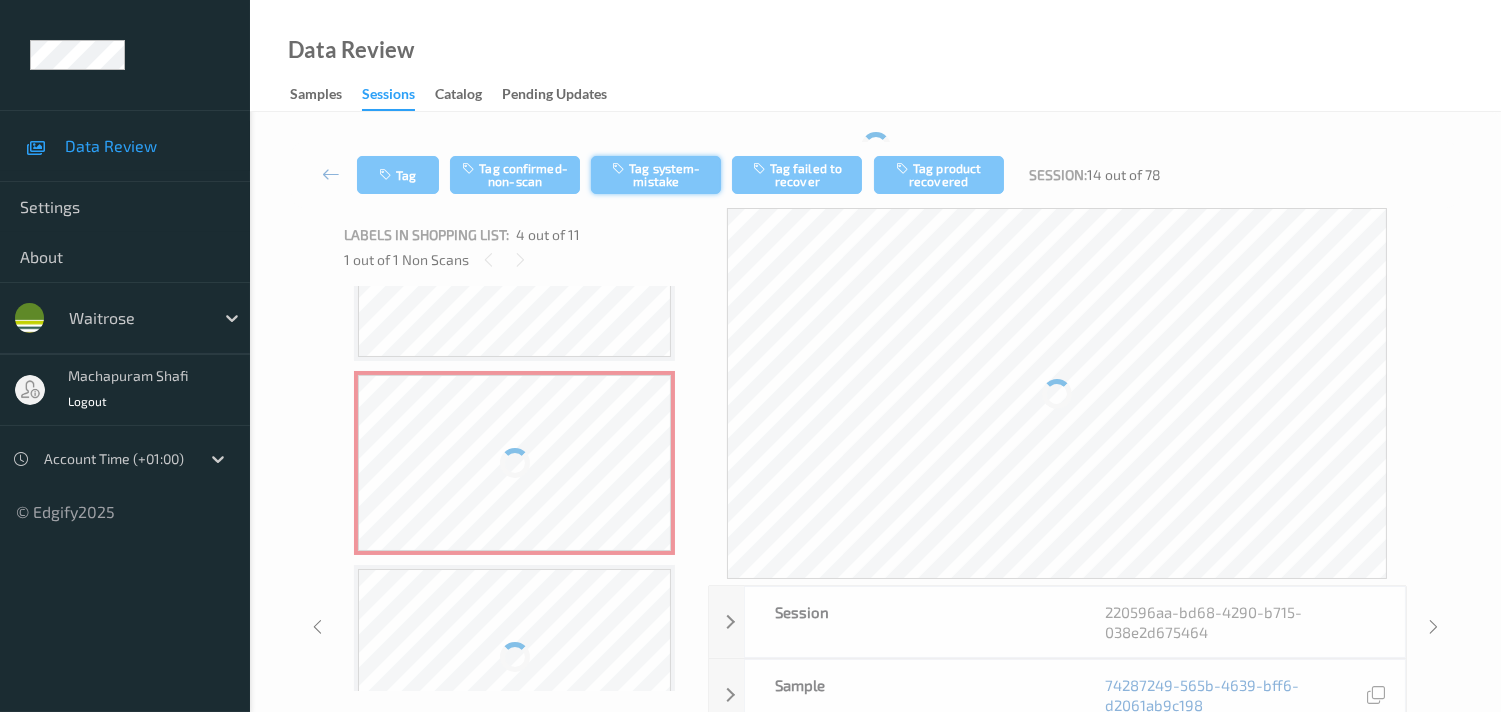 click on "Tag   system-mistake" at bounding box center [656, 175] 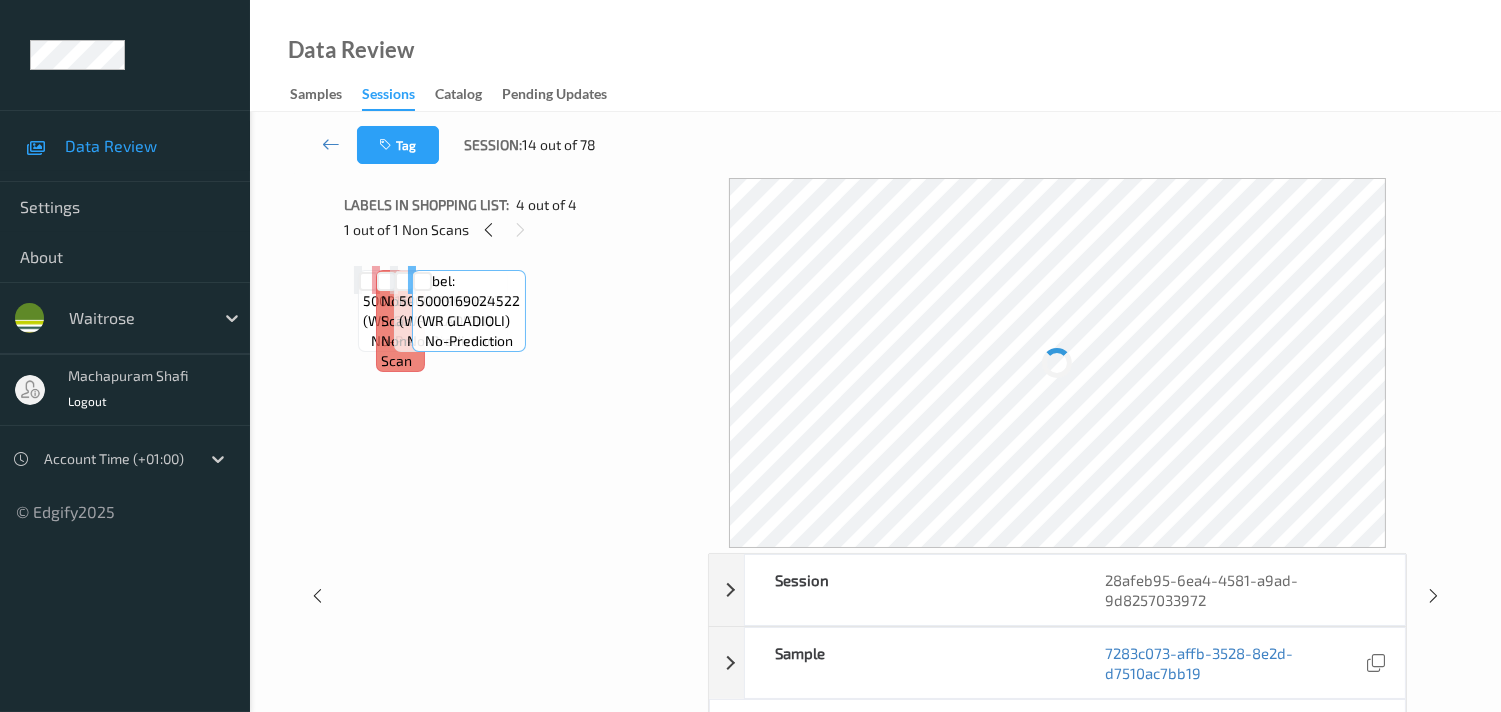 scroll, scrollTop: 471, scrollLeft: 0, axis: vertical 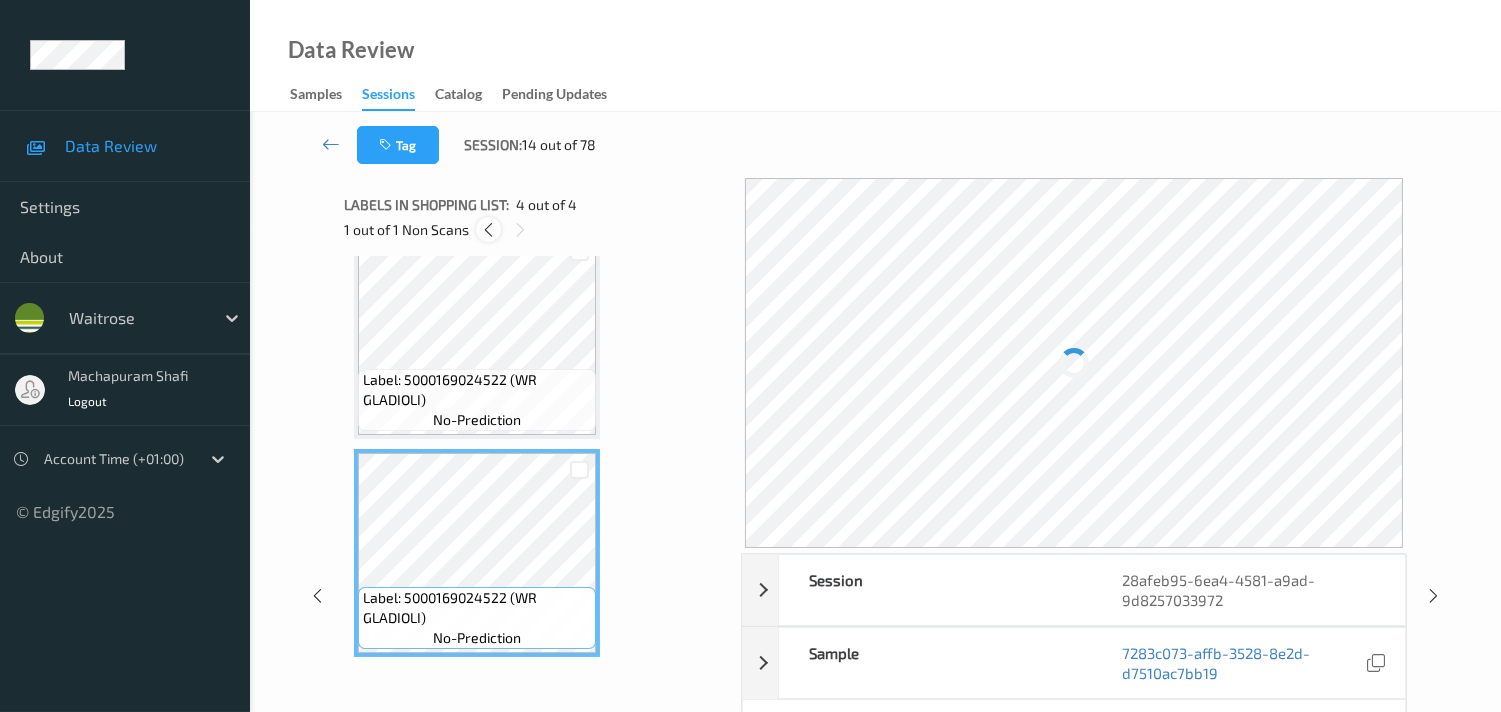 click at bounding box center (488, 230) 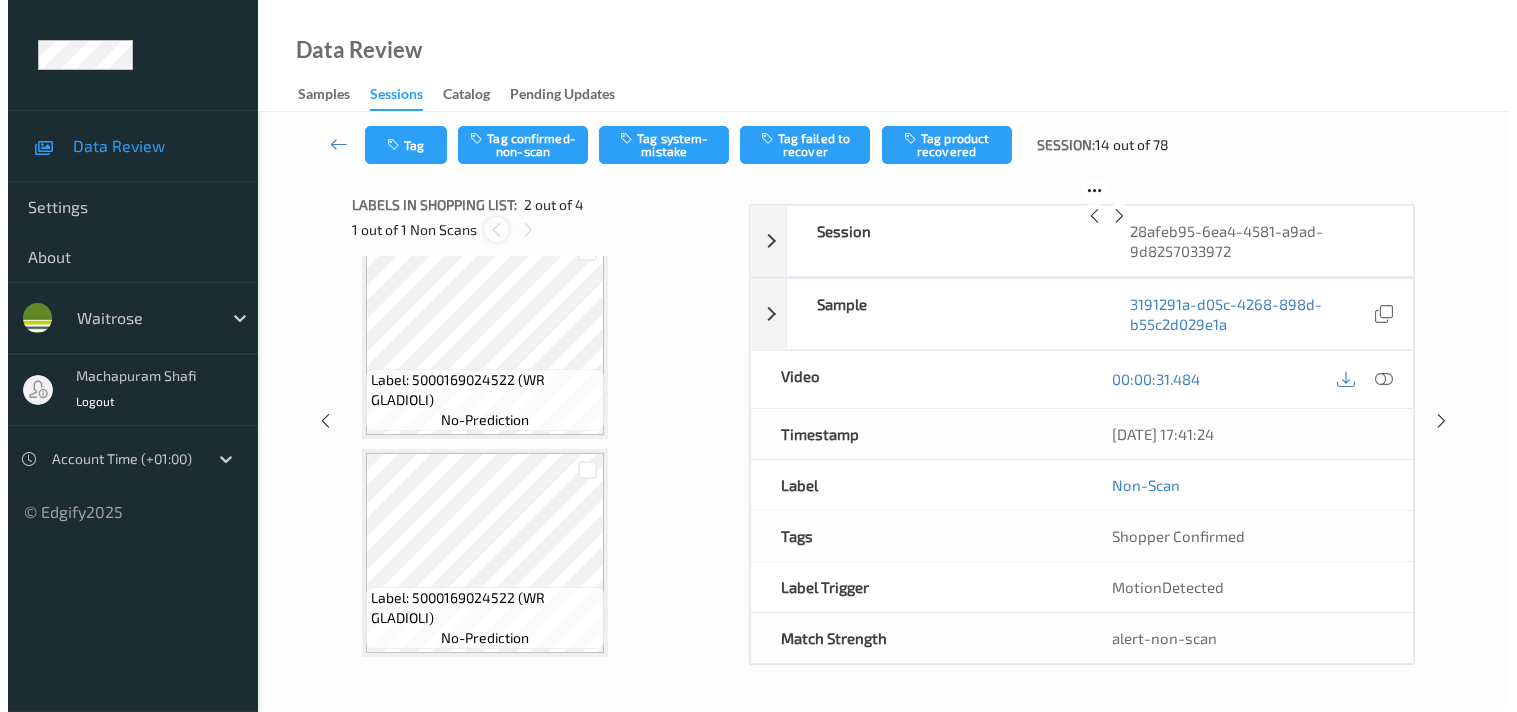 scroll, scrollTop: 10, scrollLeft: 0, axis: vertical 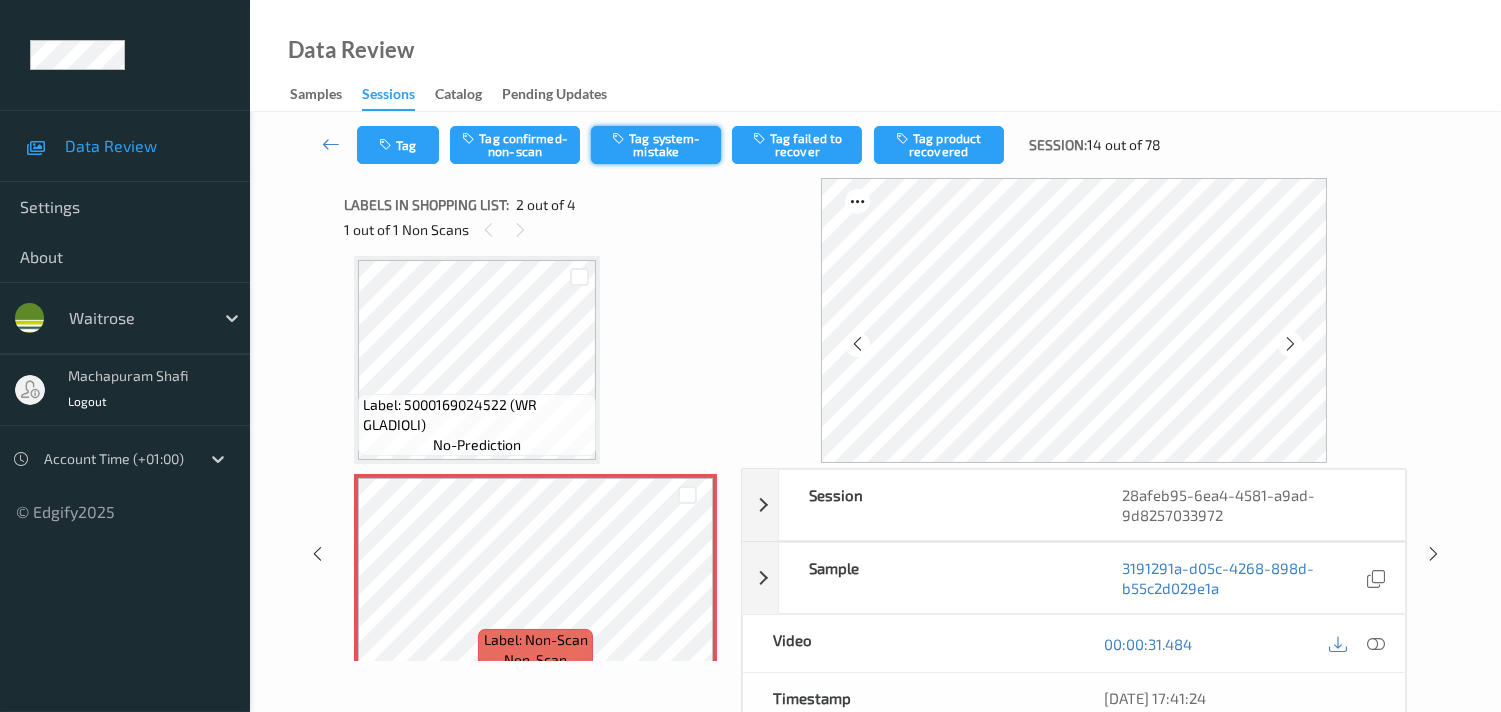 click on "Tag   system-mistake" at bounding box center [656, 145] 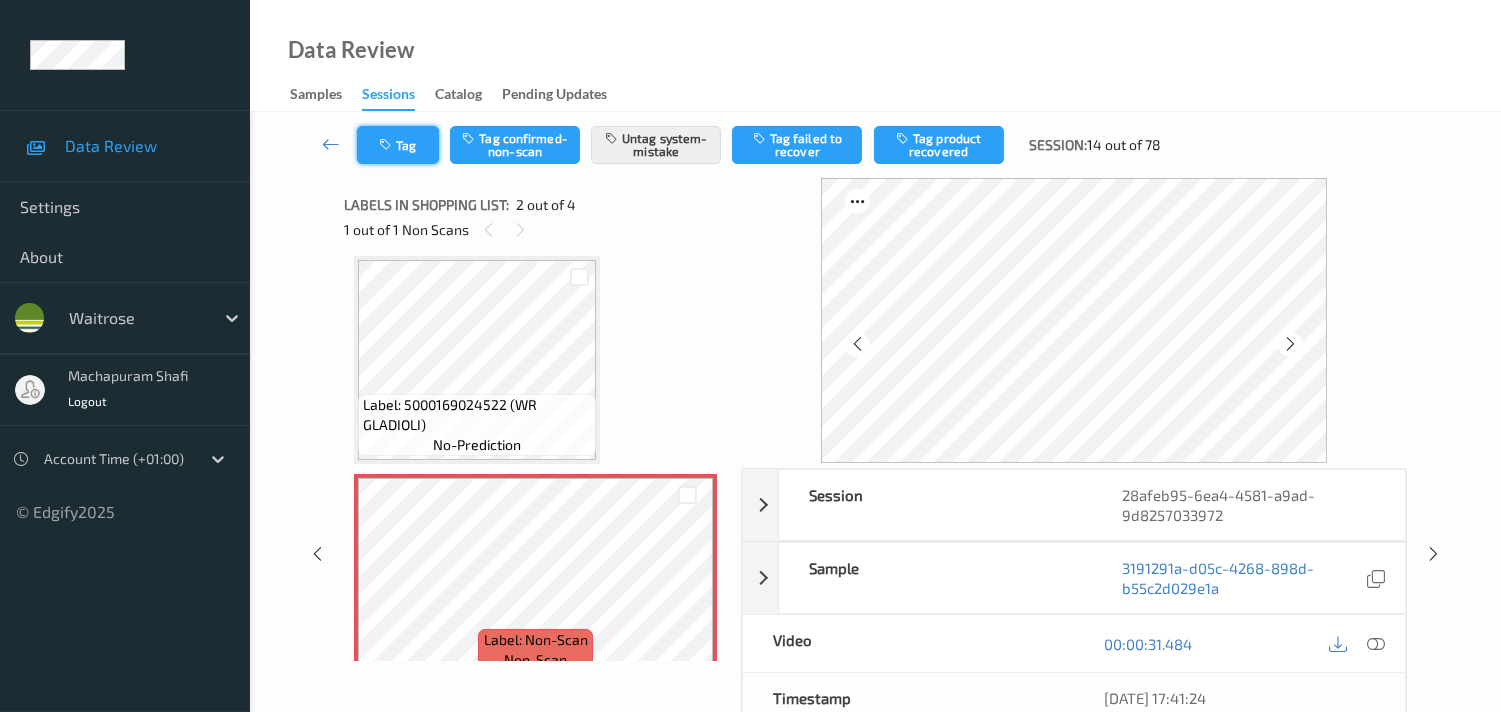 click on "Tag Tag   confirmed-non-scan Untag   system-mistake Tag   failed to recover Tag   product recovered Session: 14 out of 78" at bounding box center (875, 145) 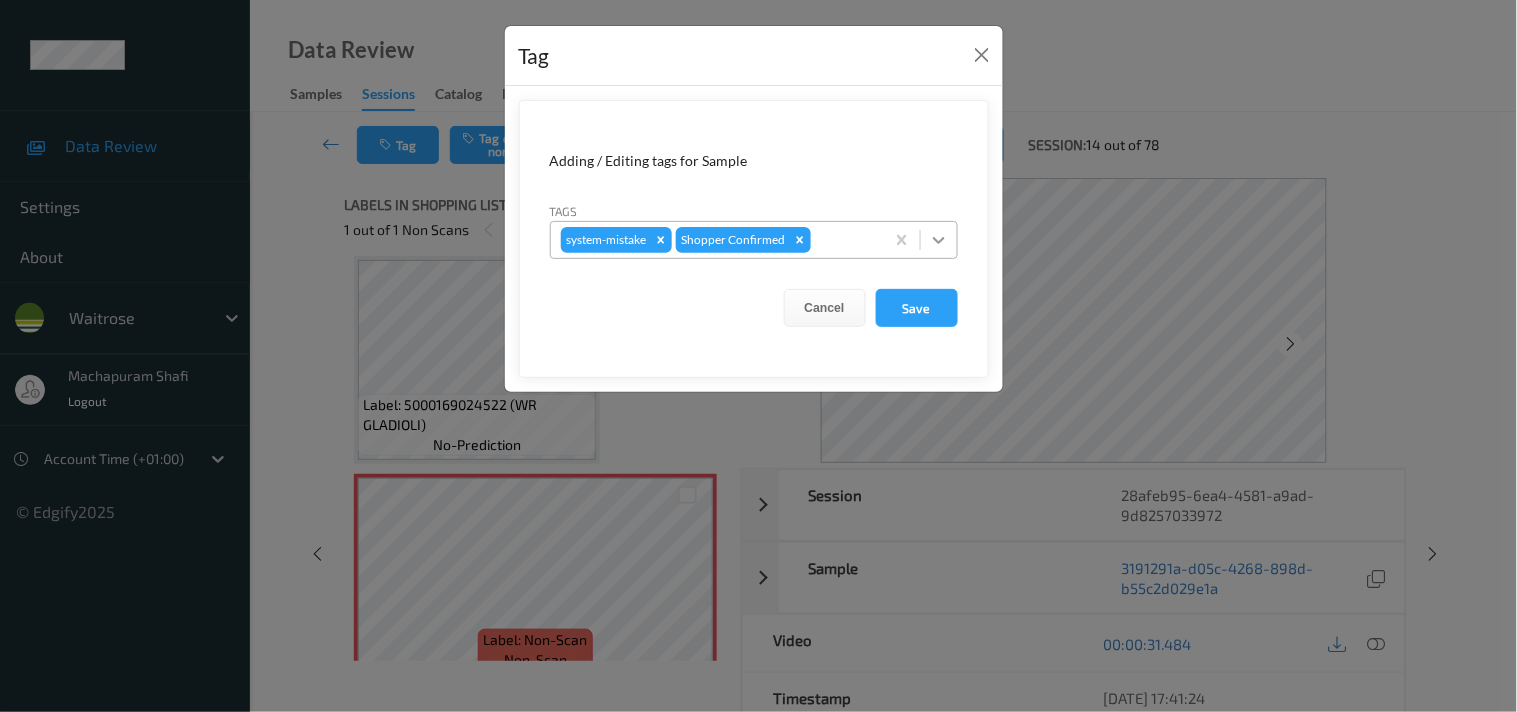 click 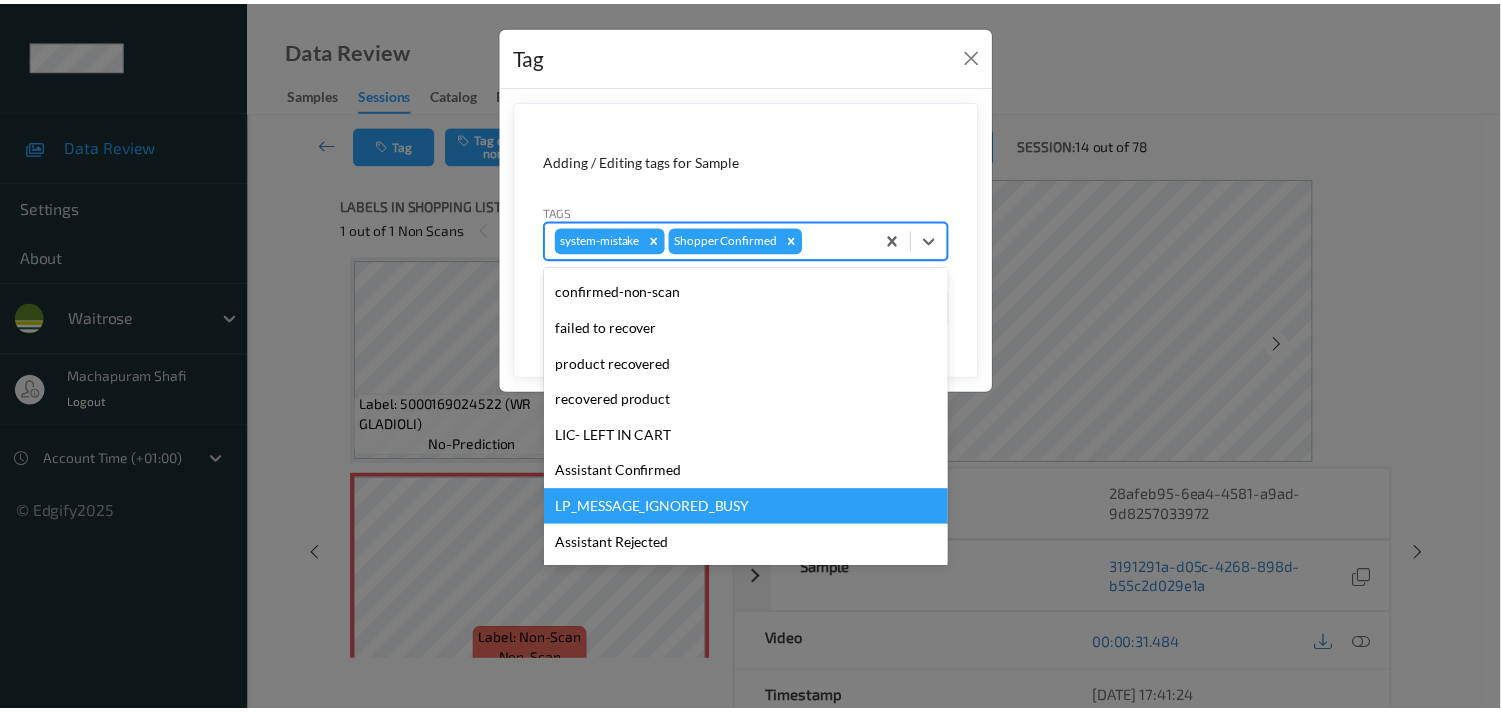 scroll, scrollTop: 318, scrollLeft: 0, axis: vertical 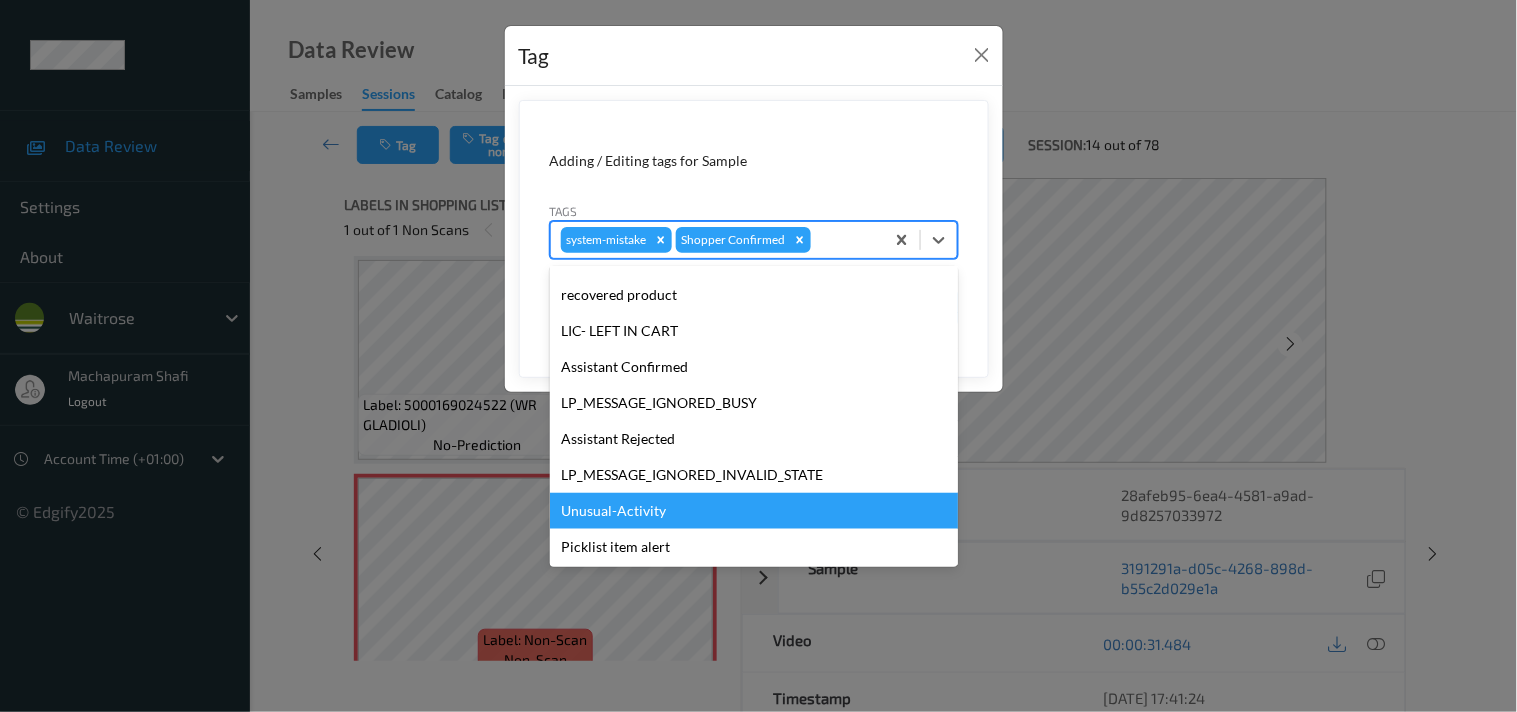 click on "Unusual-Activity" at bounding box center [754, 511] 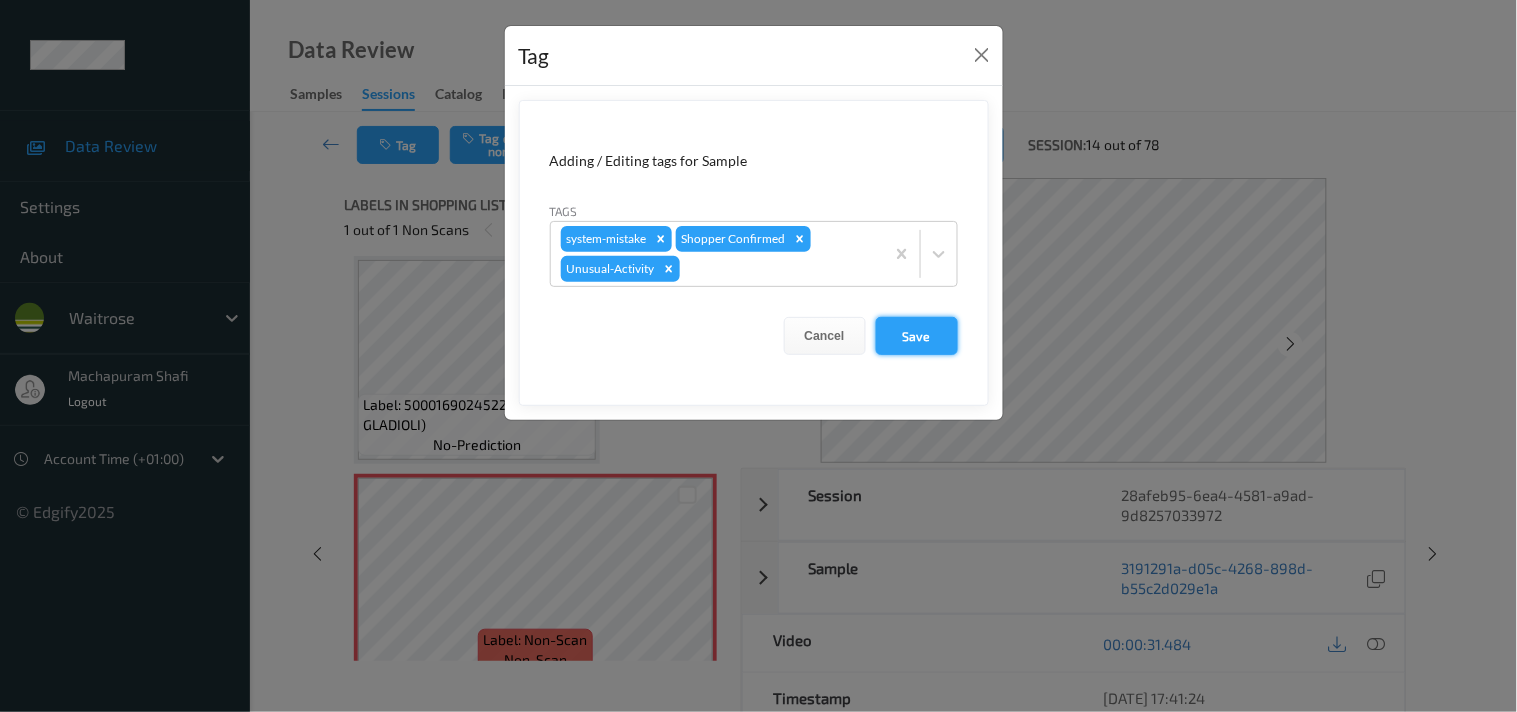 click on "Save" at bounding box center (917, 336) 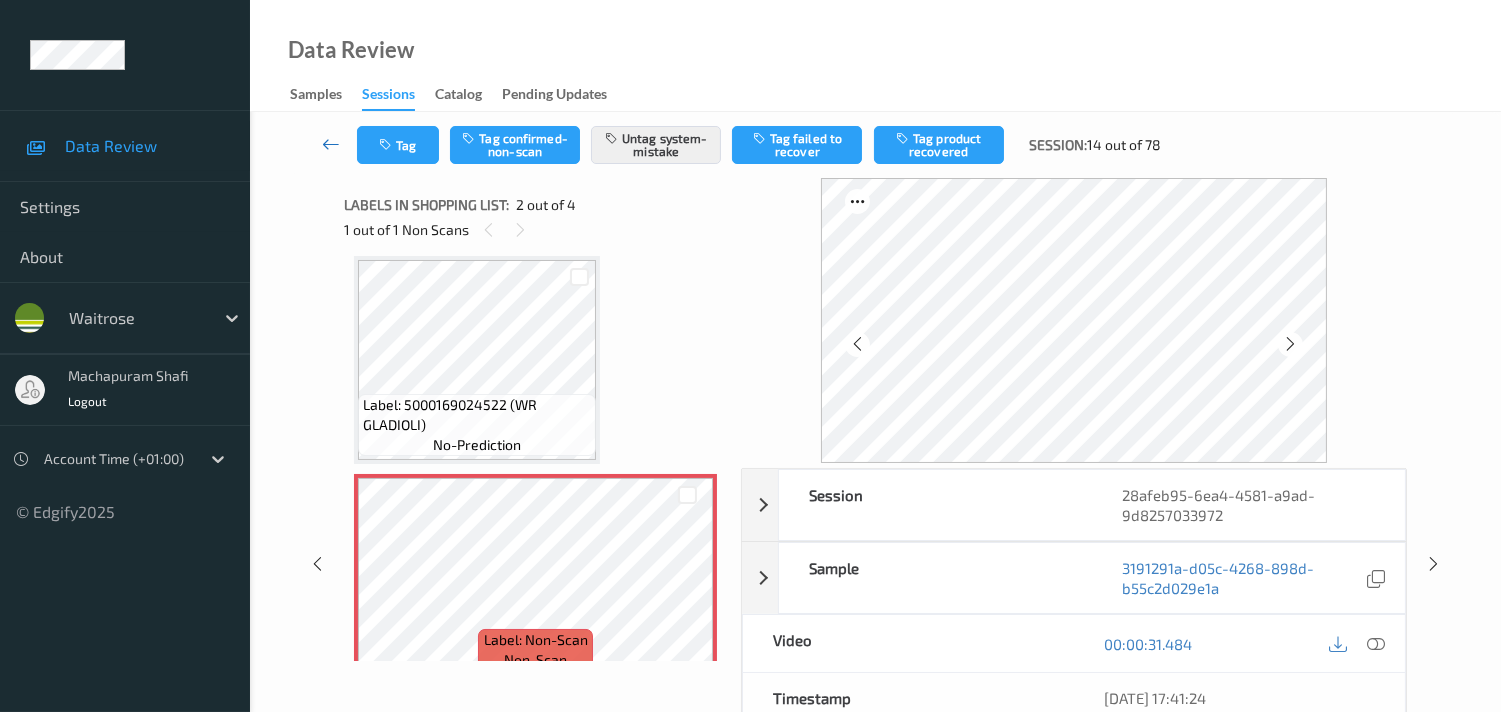 click at bounding box center [331, 144] 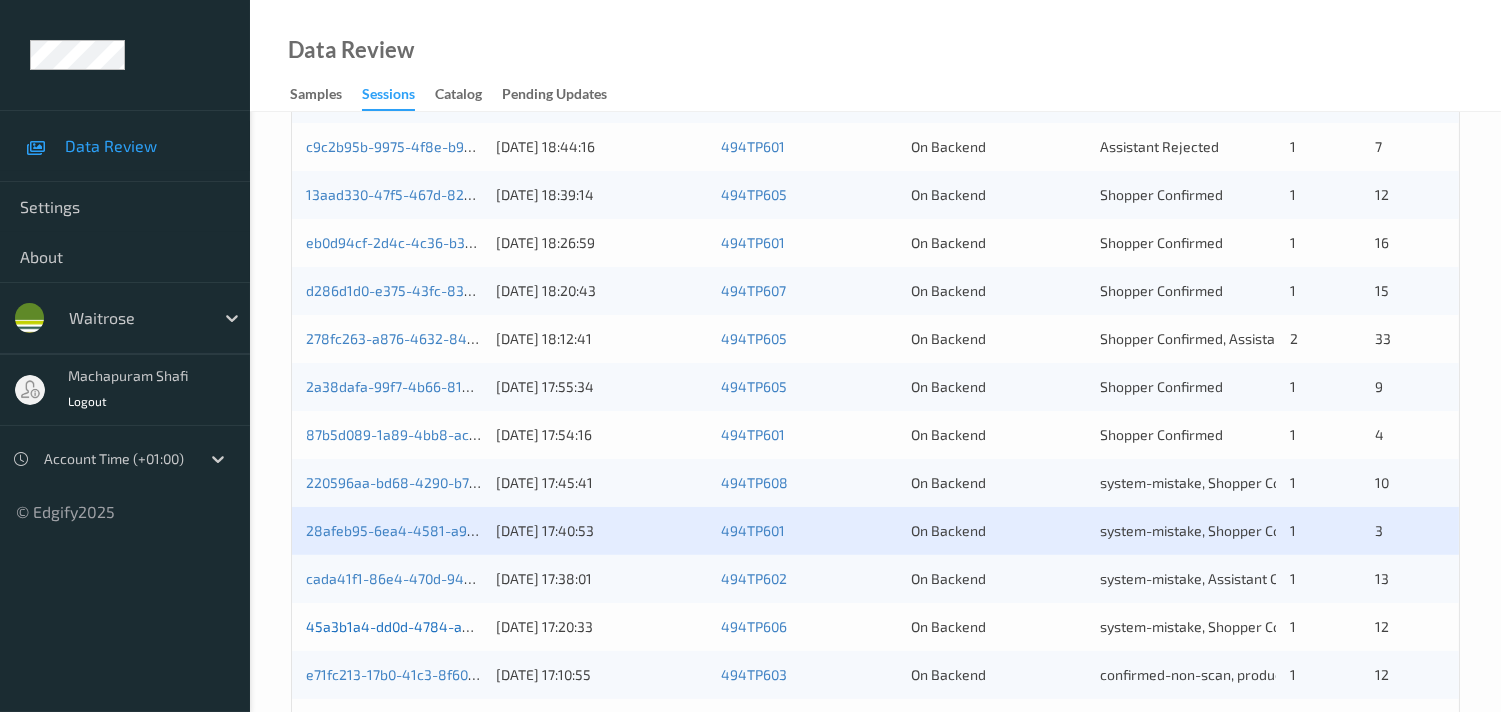 scroll, scrollTop: 777, scrollLeft: 0, axis: vertical 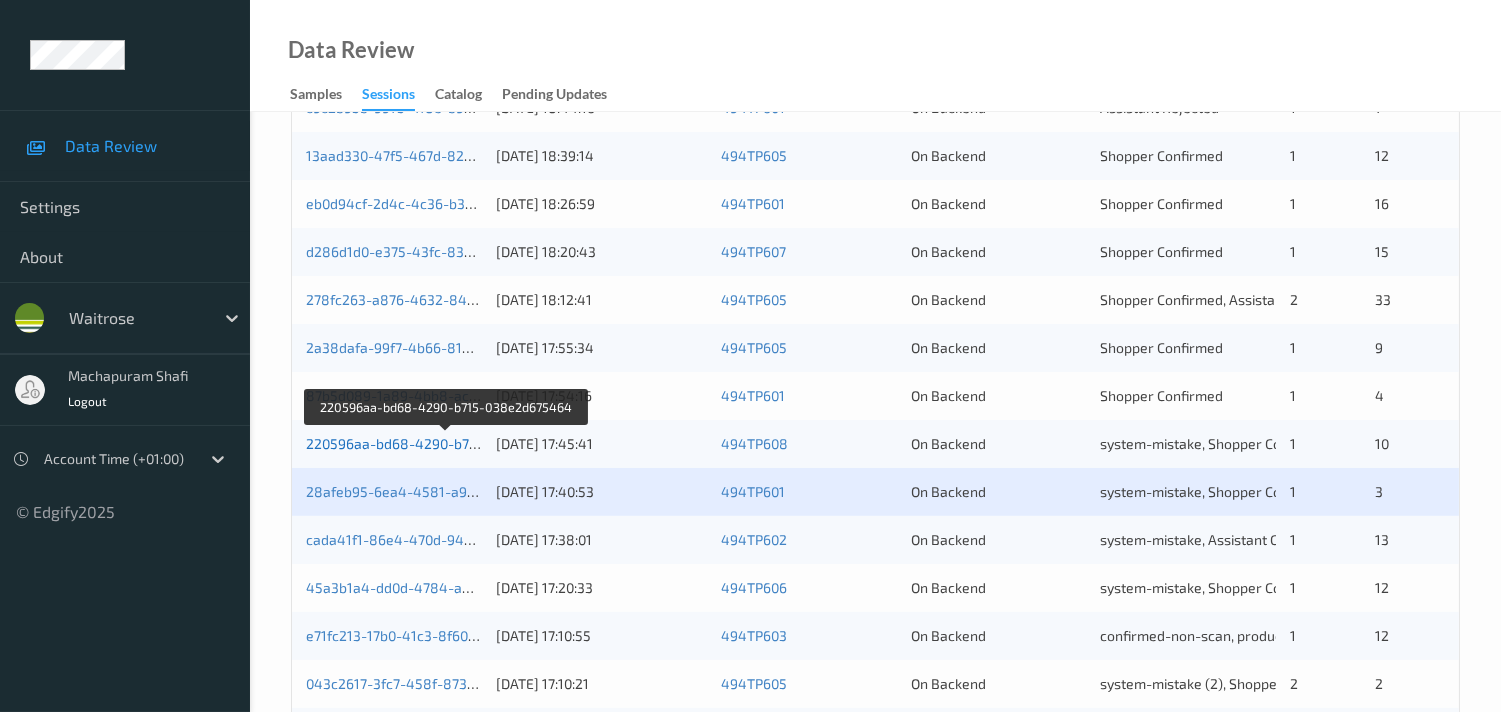 click on "220596aa-bd68-4290-b715-038e2d675464" at bounding box center (446, 443) 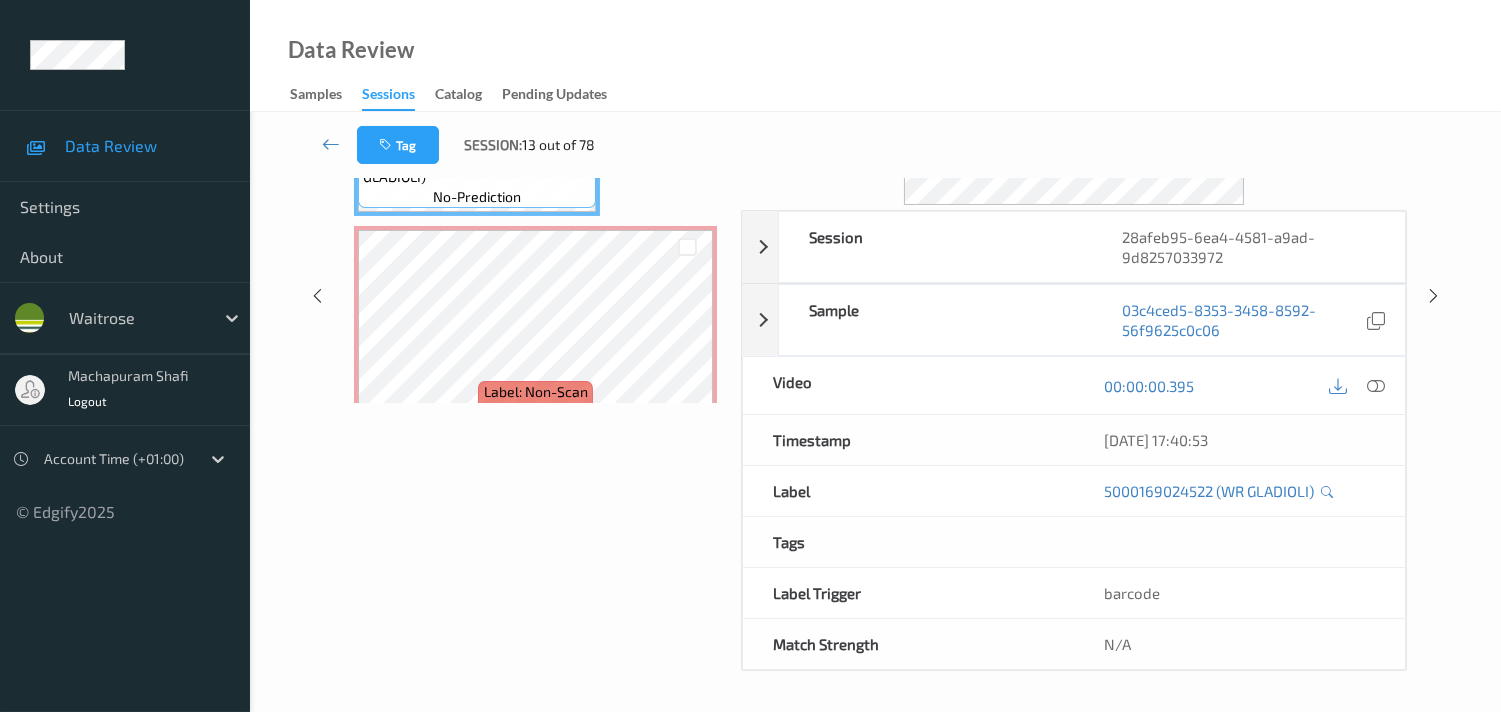 click on "Labels in shopping list: 1 out of 4 0 out of 1 Non Scans Label: 5000169024522 (WR GLADIOLI) no-prediction Label: Non-Scan non-scan Label: Non-Scan non-scan Label: Non-Scan non-scan Label: 5000169024522 (WR GLADIOLI) no-prediction Label: 5000169024522 (WR GLADIOLI) no-prediction" at bounding box center [535, 295] 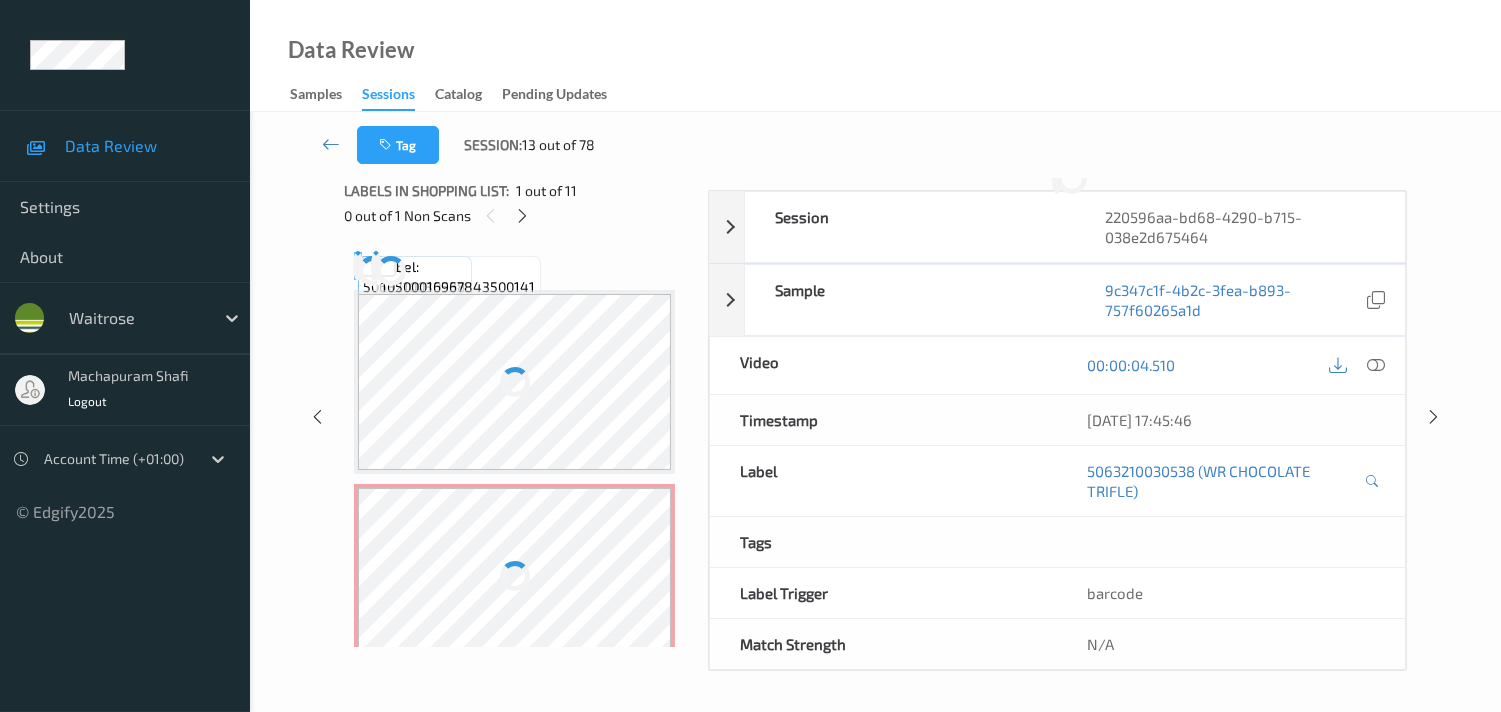 scroll, scrollTop: 280, scrollLeft: 0, axis: vertical 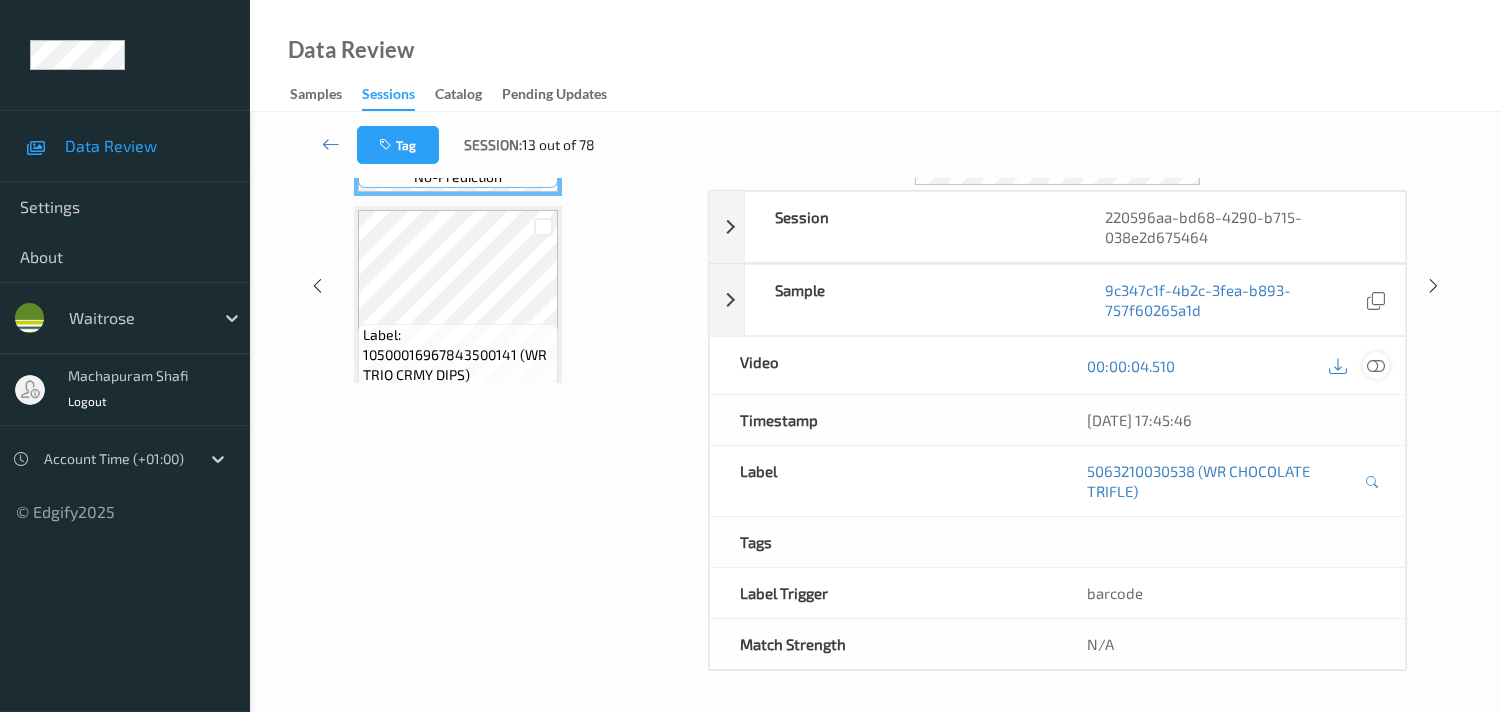 click at bounding box center (1376, 366) 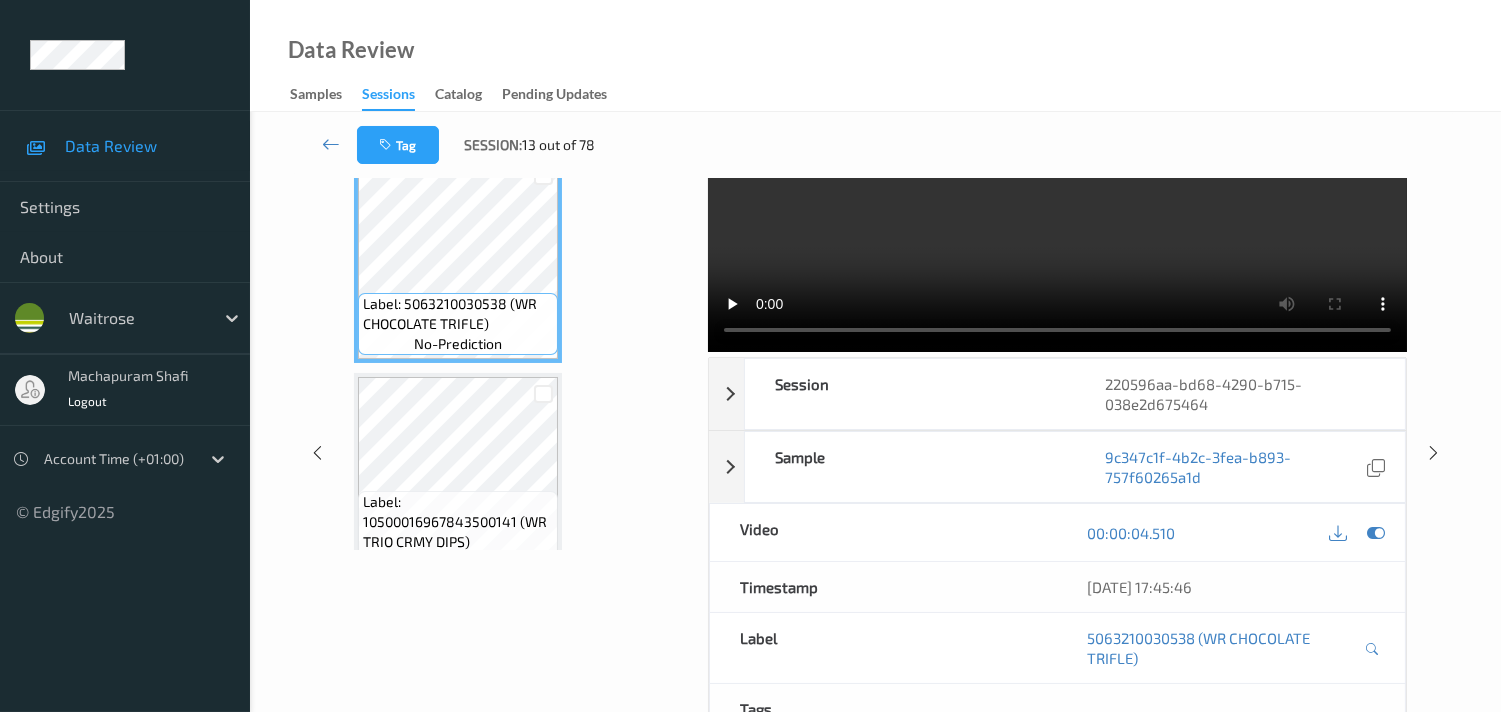 scroll, scrollTop: 0, scrollLeft: 0, axis: both 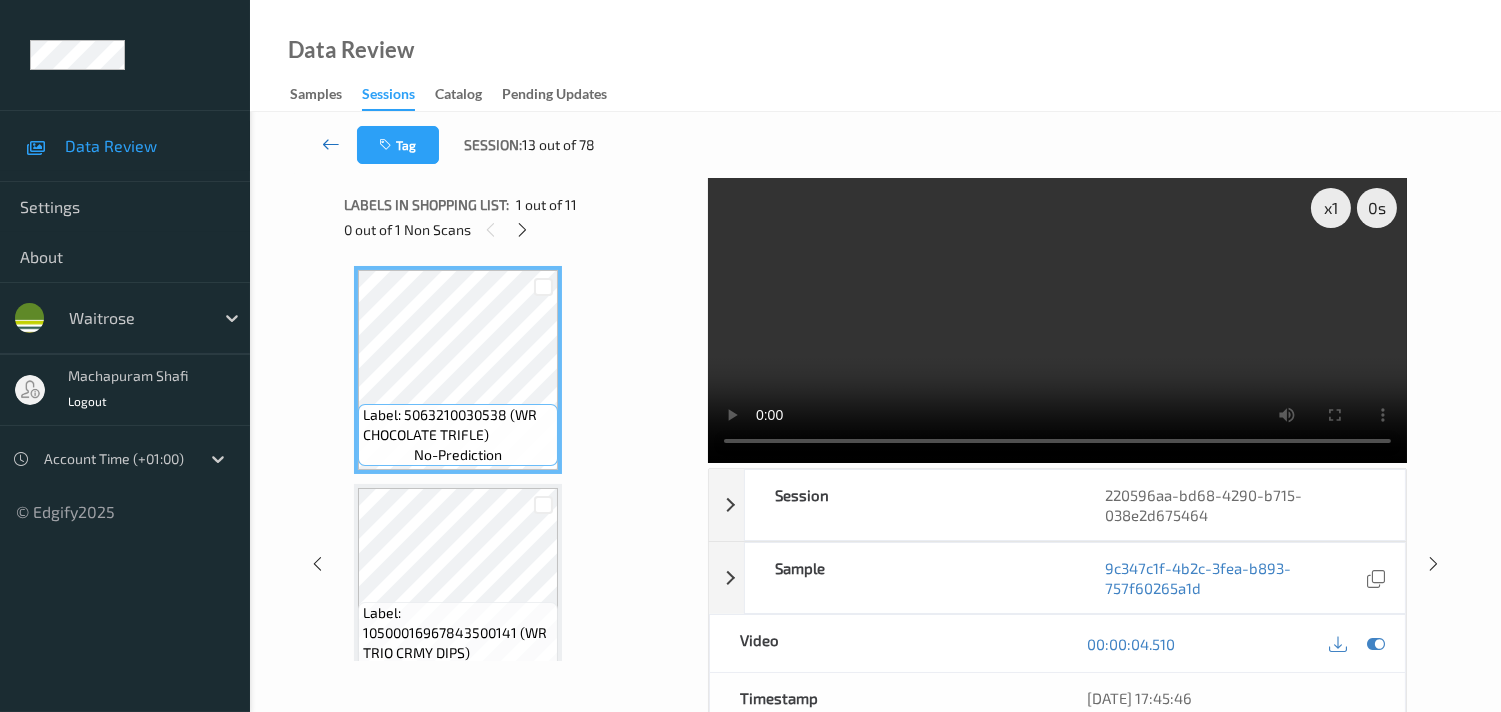 click at bounding box center (331, 144) 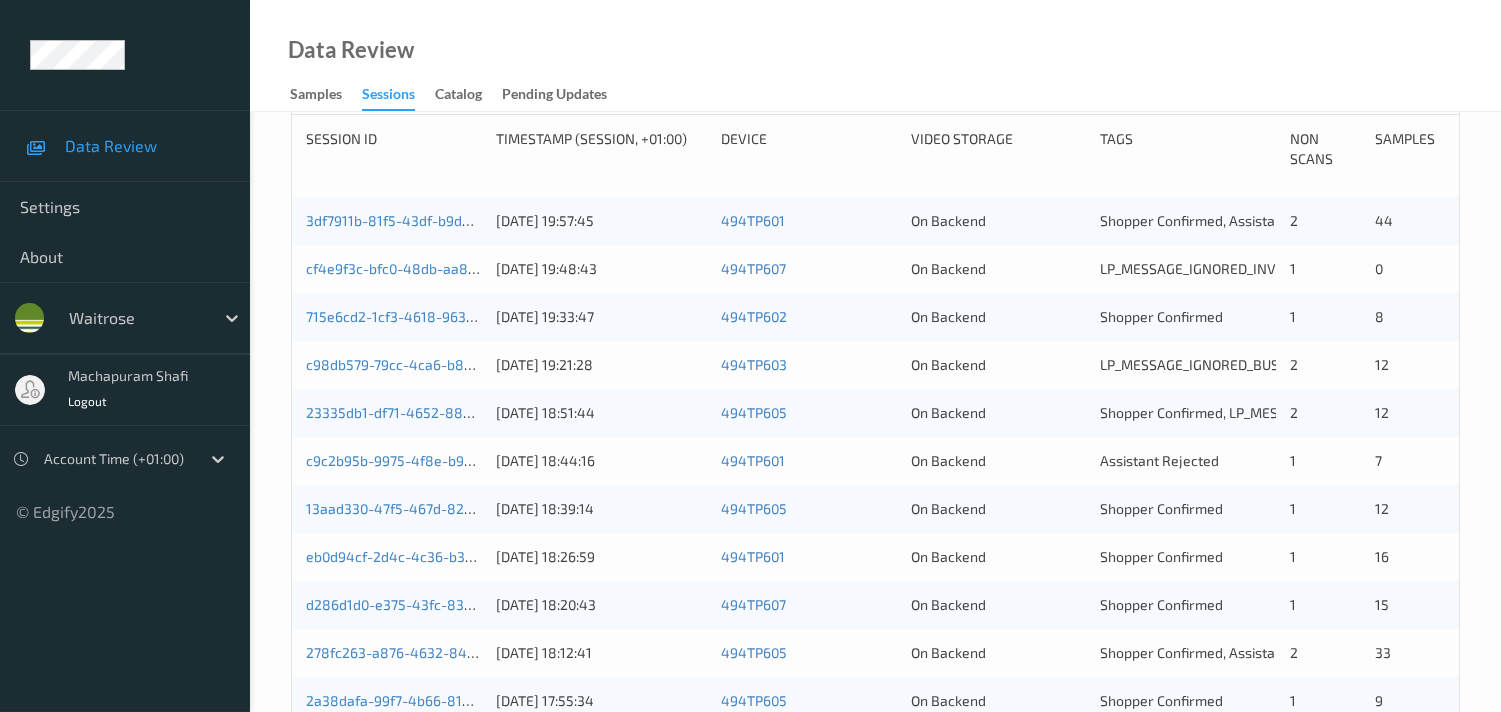 scroll, scrollTop: 666, scrollLeft: 0, axis: vertical 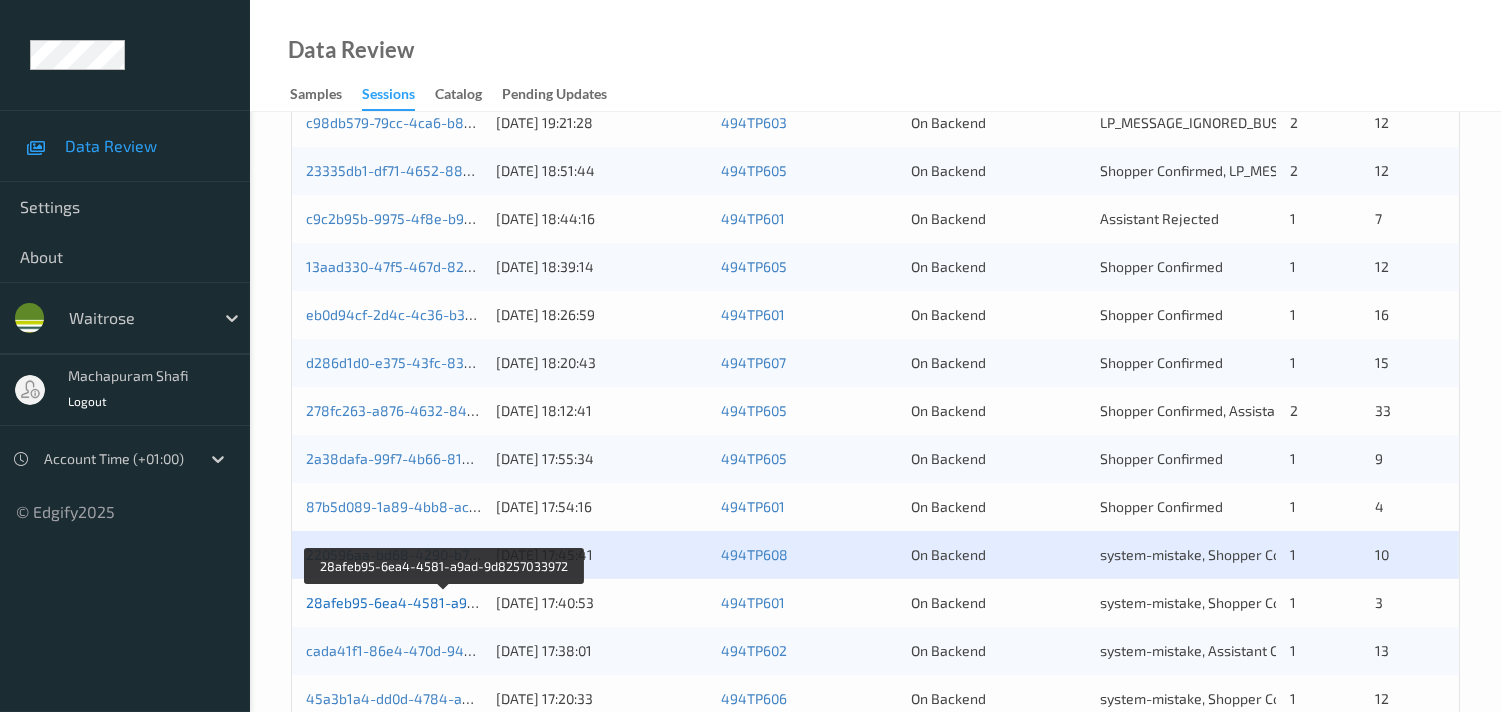 click on "28afeb95-6ea4-4581-a9ad-9d8257033972" at bounding box center (445, 602) 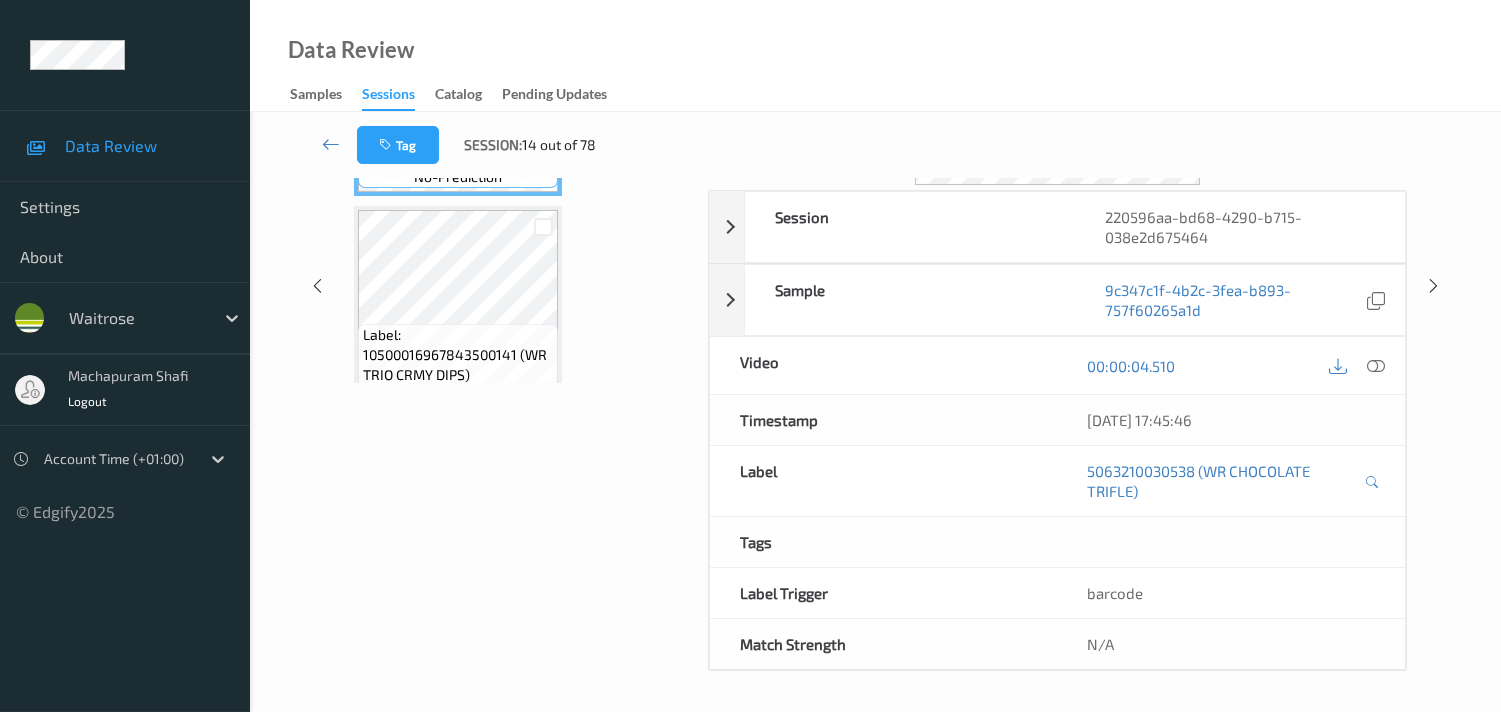 click on "Labels in shopping list: 1 out of 11 0 out of 1 Non Scans Label: 5063210030538 (WR CHOCOLATE TRIFLE) no-prediction Label: 10500016967843500141 (WR TRIO CRMY DIPS) no-prediction Label: 5000169671856 (WR NOCELLARA OLIVES) no-prediction Label: Non-Scan non-scan Label: Non-Scan non-scan Label: 5063210049745 (WR S &amp; I CHEESE PL) no-prediction Label: 5000169647776 (WR MSC CANT ANCHOVIE) no-prediction Label: 10500016967316400225 (WR R/FAT PRWN C/TAIL) no-prediction Label: 10500016913291300176 (WR ESS CHS TOM PIZZA) no-prediction Label: 10500016933272600270 (WR CHEESE&amp;TOM PIZZA) no-prediction Label: 9210315427754659 no-prediction Label: 9210315427754659 no-prediction" at bounding box center [519, 285] 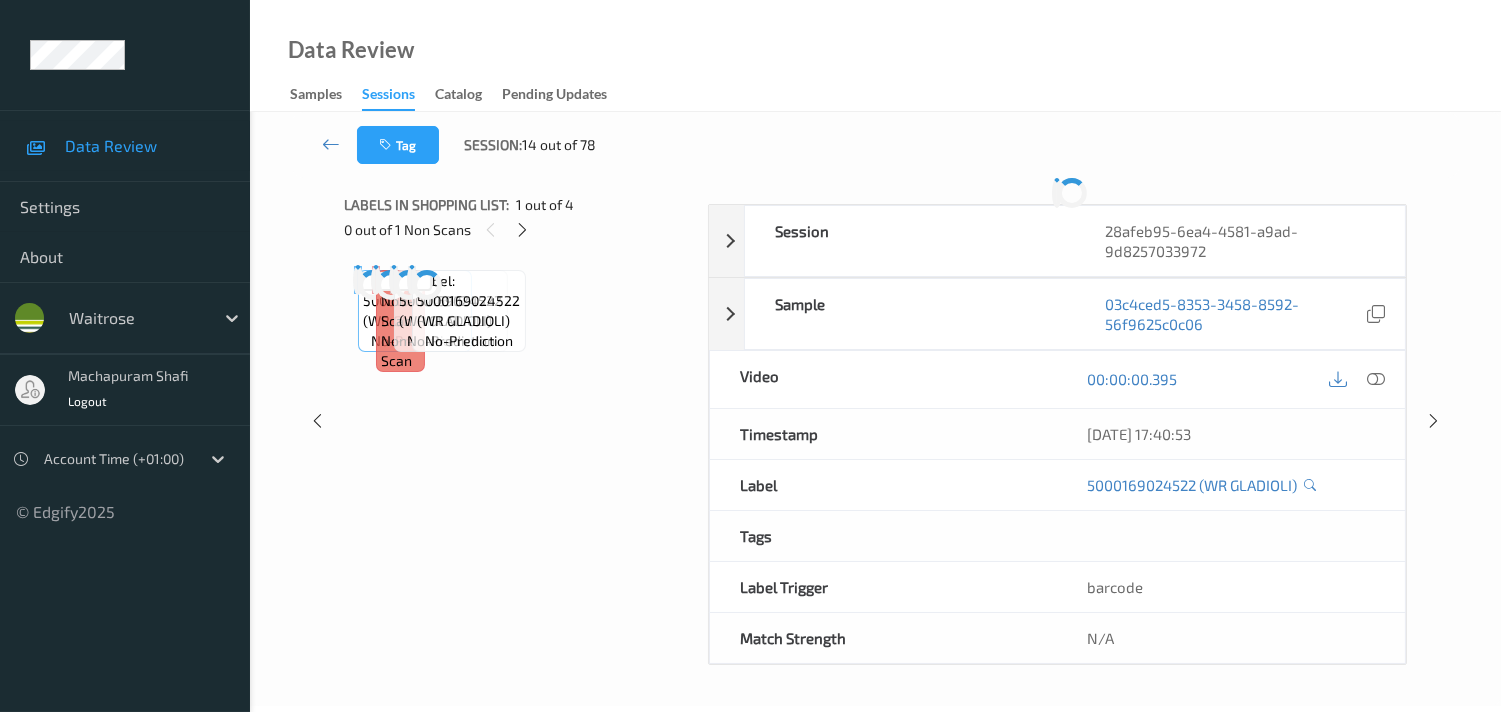 scroll, scrollTop: 260, scrollLeft: 0, axis: vertical 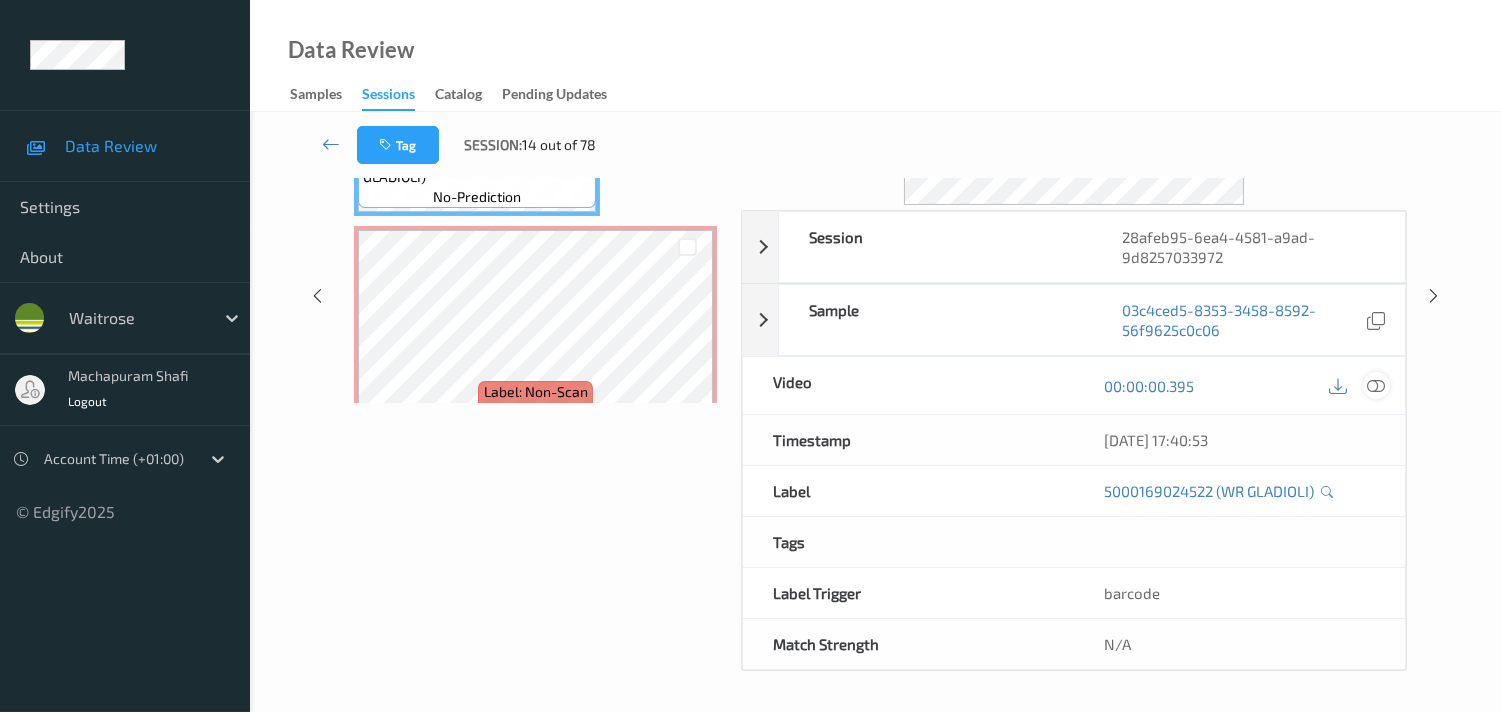 click at bounding box center (1376, 385) 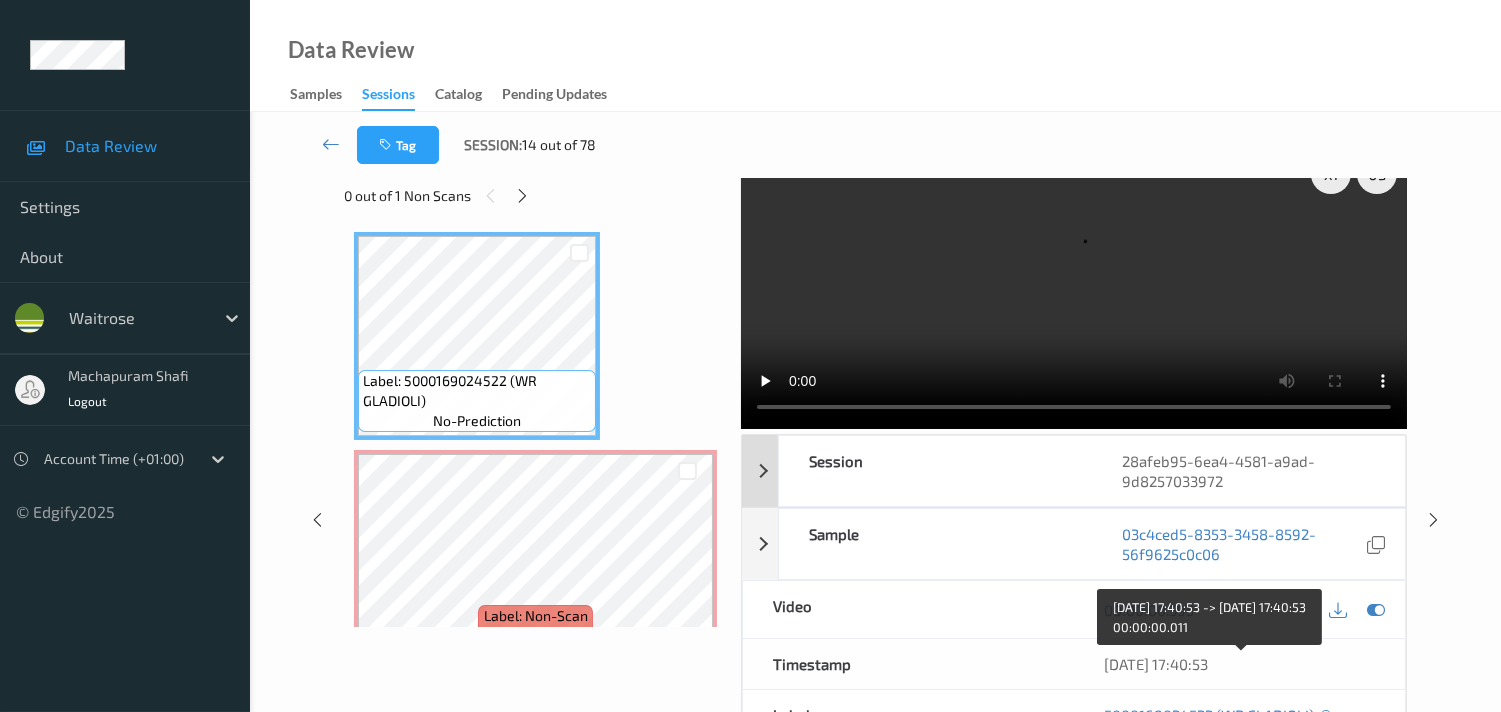 scroll, scrollTop: 0, scrollLeft: 0, axis: both 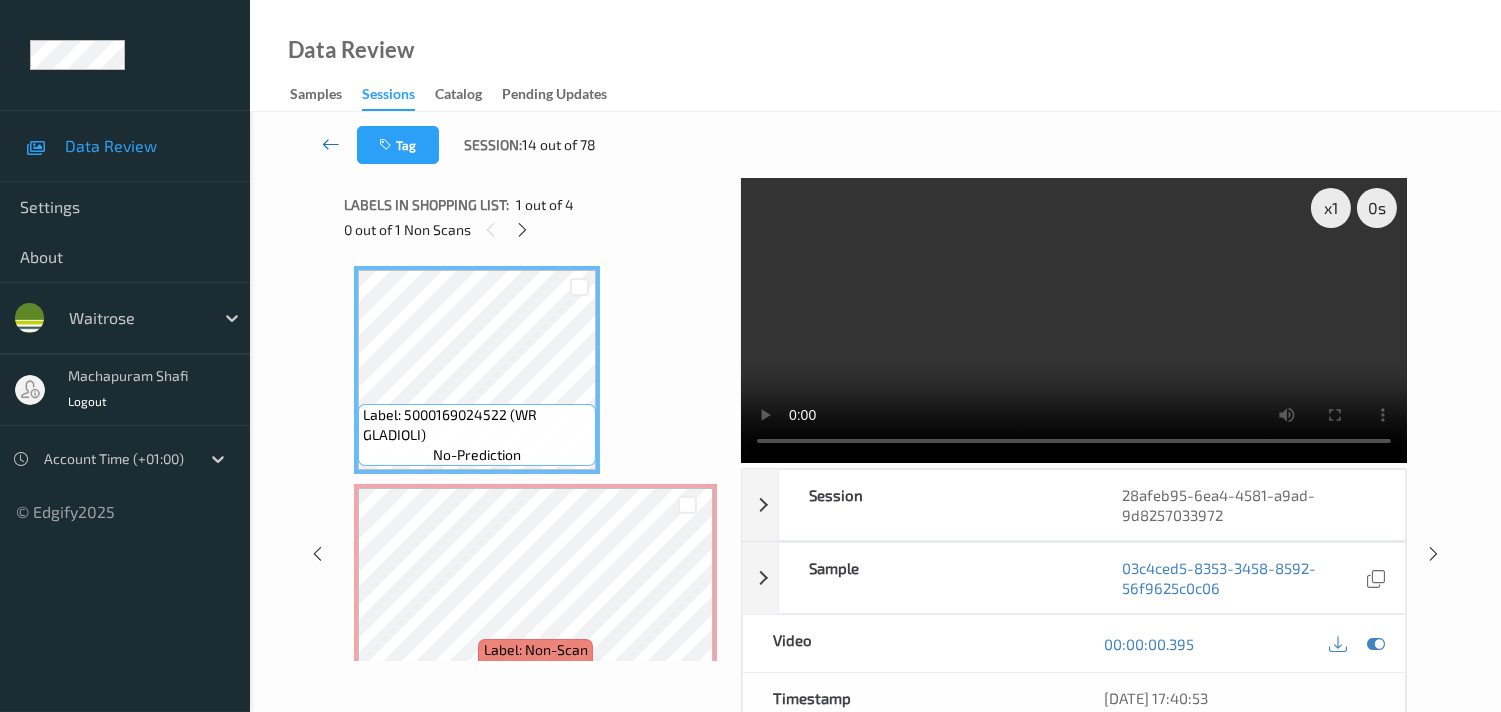 drag, startPoint x: 333, startPoint y: 144, endPoint x: 347, endPoint y: 32, distance: 112.871605 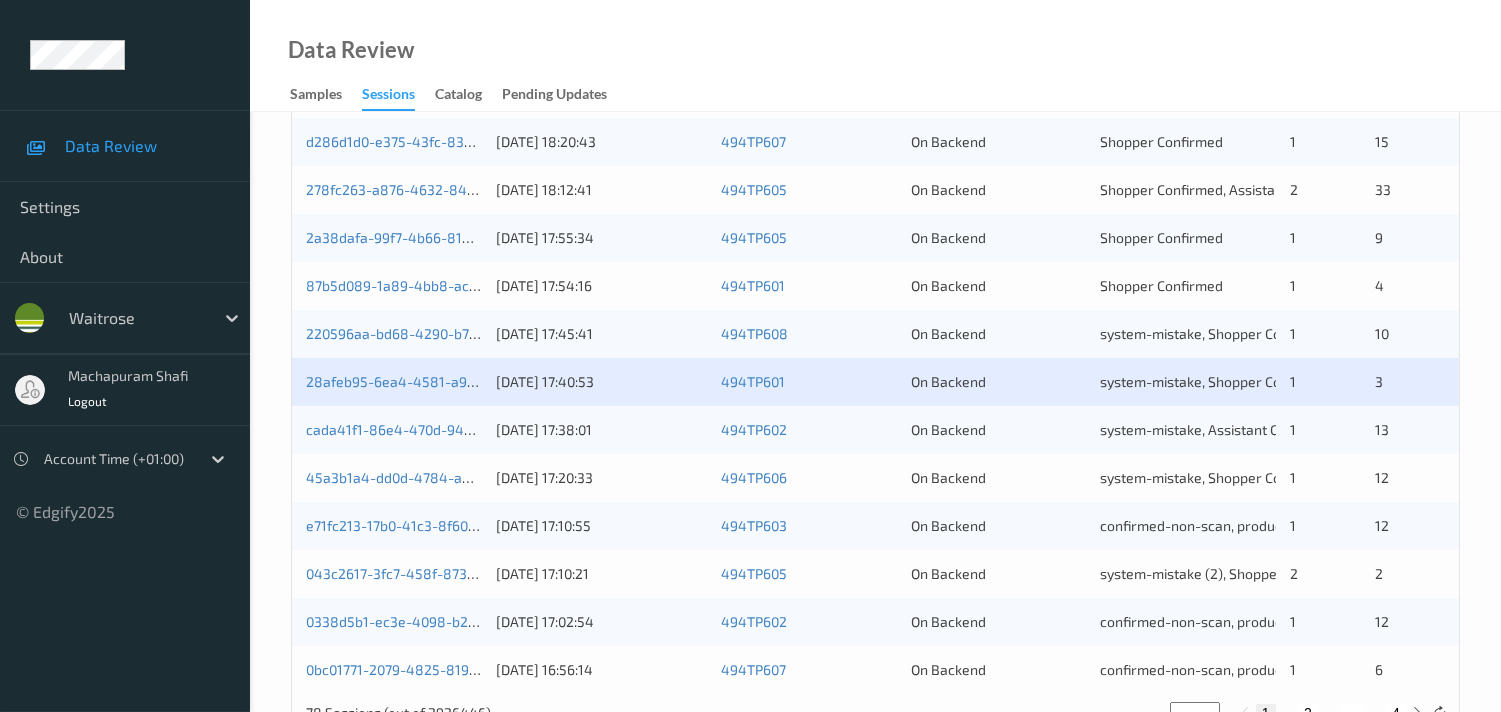 scroll, scrollTop: 888, scrollLeft: 0, axis: vertical 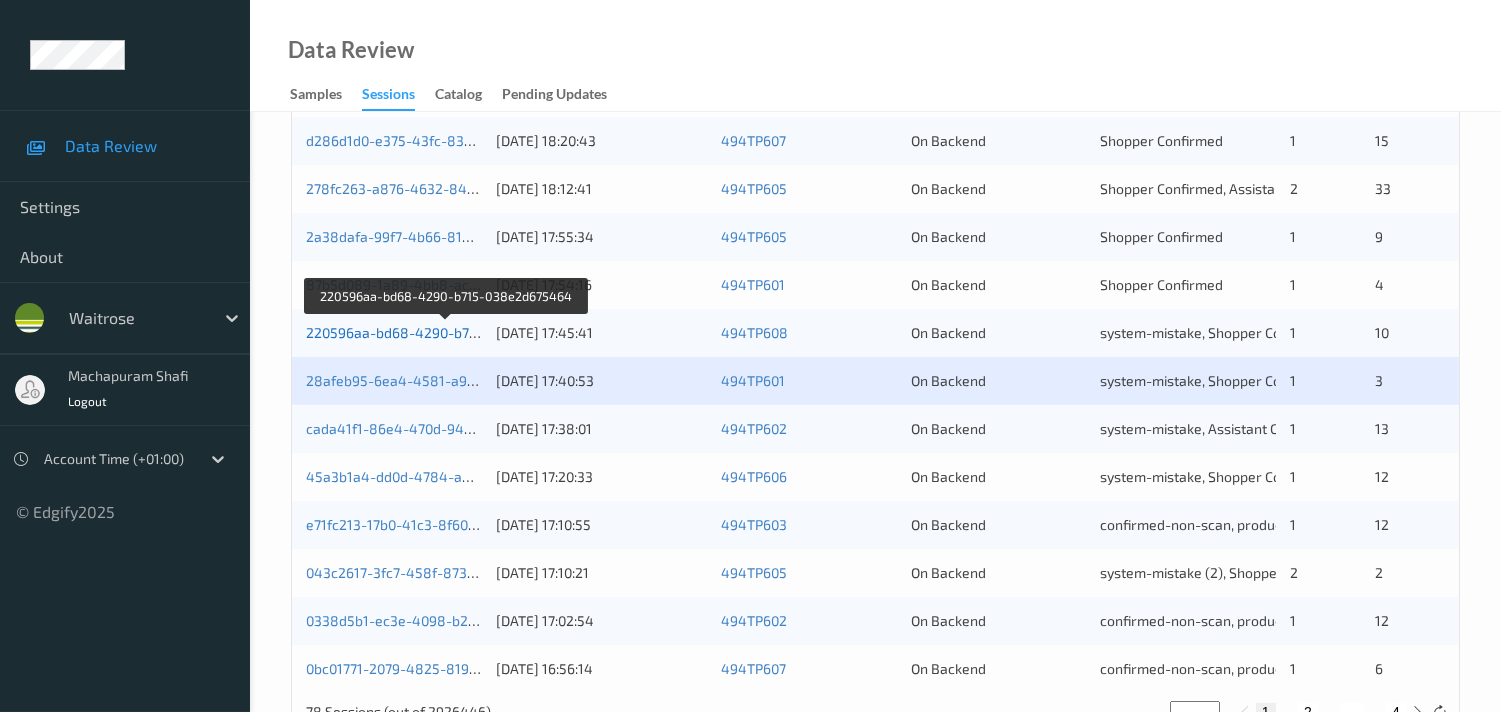 click on "220596aa-bd68-4290-b715-038e2d675464" at bounding box center [446, 332] 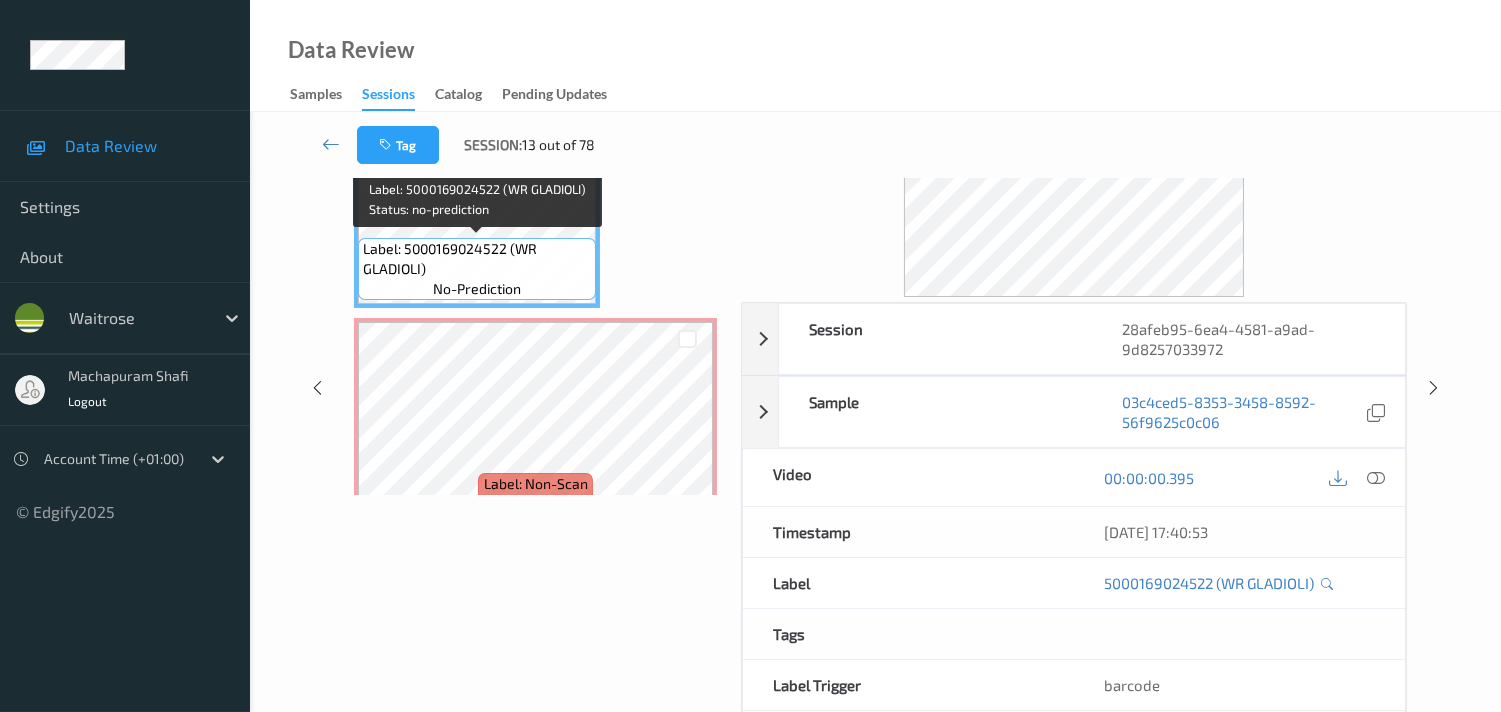 scroll, scrollTop: 0, scrollLeft: 0, axis: both 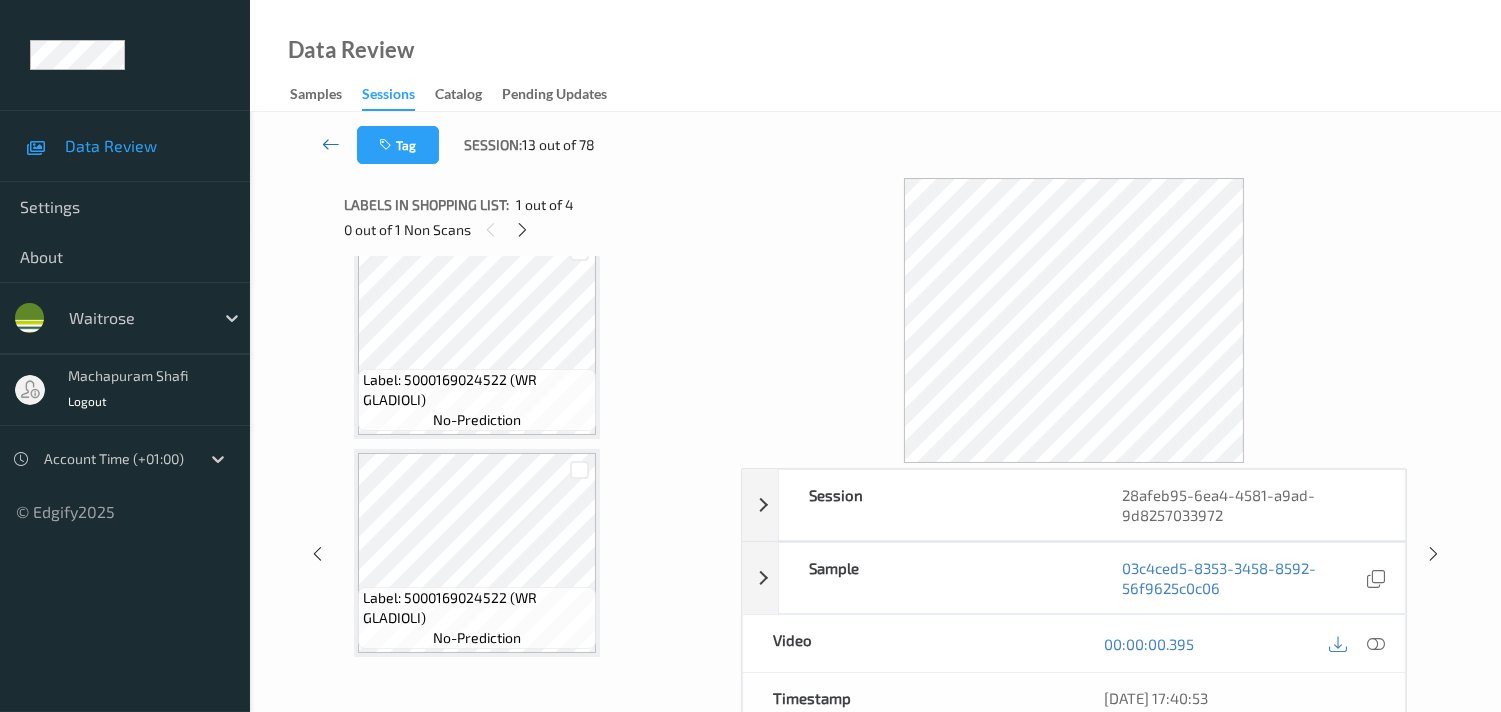 click at bounding box center (331, 145) 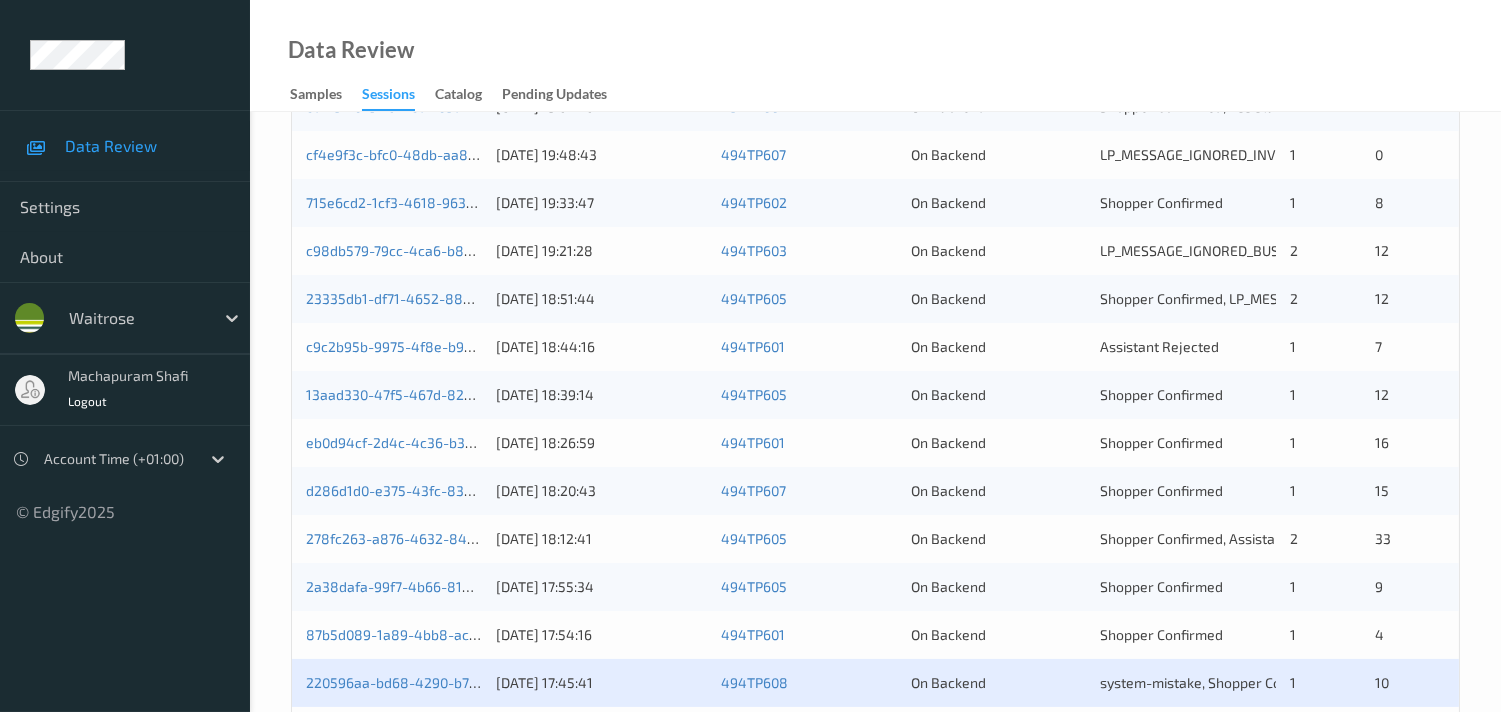 scroll, scrollTop: 666, scrollLeft: 0, axis: vertical 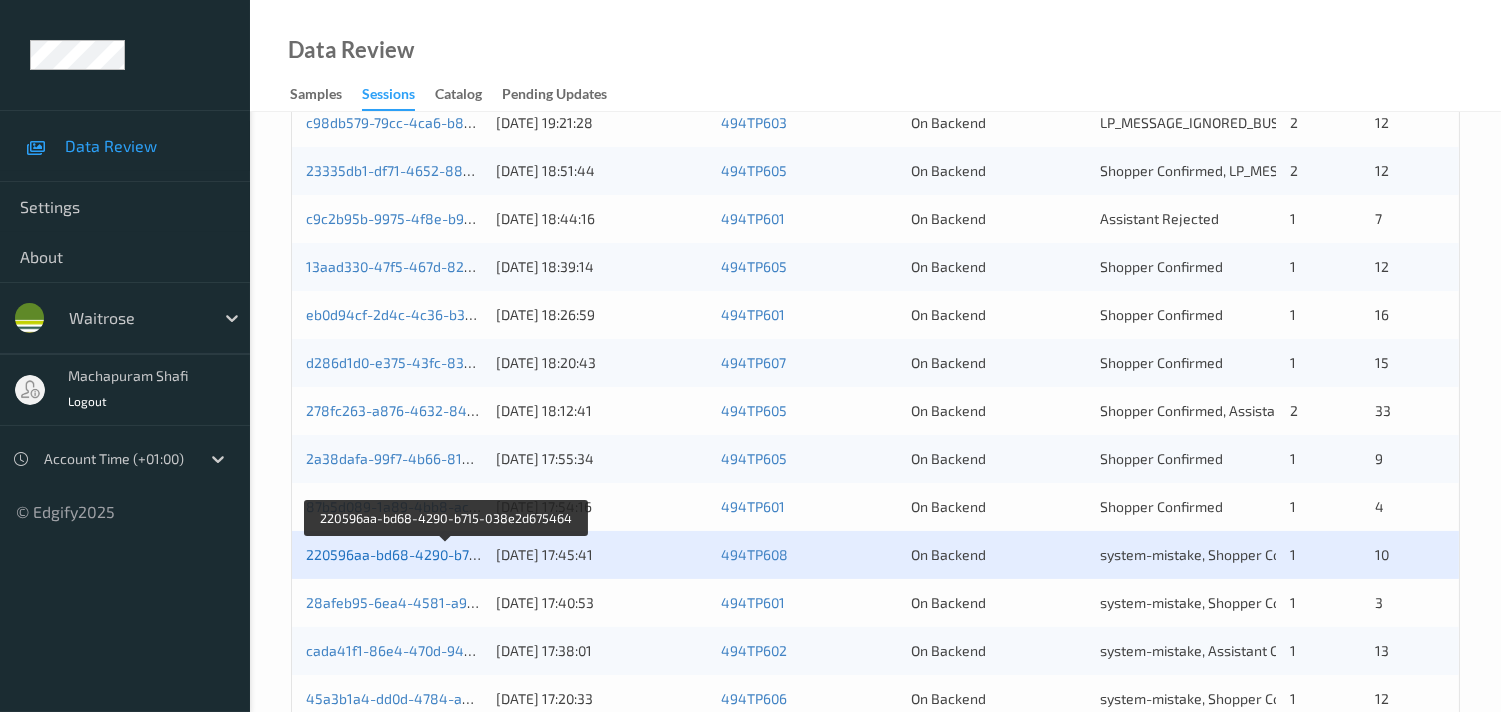 click on "220596aa-bd68-4290-b715-038e2d675464" at bounding box center (446, 554) 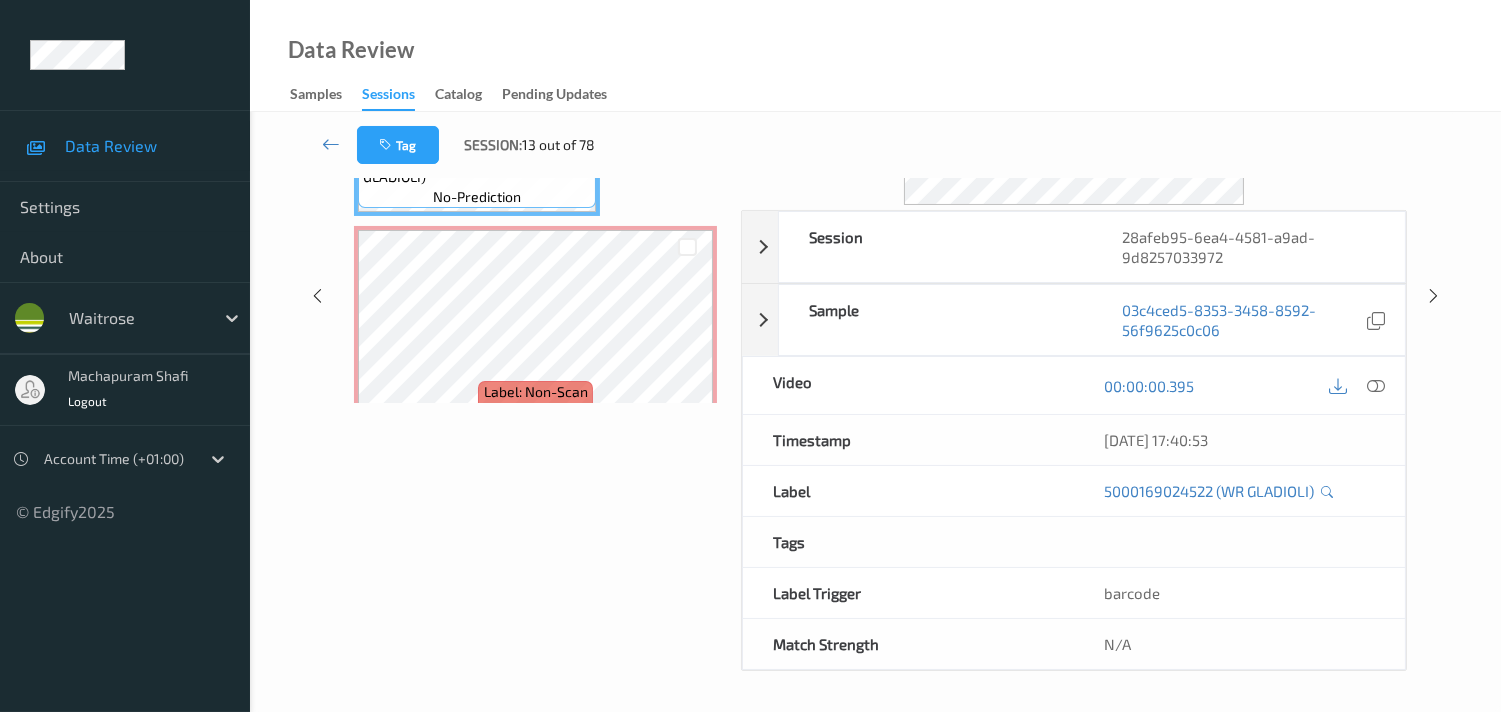 click on "Labels in shopping list: 1 out of 4 0 out of 1 Non Scans Label: 5000169024522 (WR GLADIOLI) no-prediction Label: Non-Scan non-scan Label: Non-Scan non-scan Label: Non-Scan non-scan Label: 5000169024522 (WR GLADIOLI) no-prediction Label: 5000169024522 (WR GLADIOLI) no-prediction" at bounding box center (535, 295) 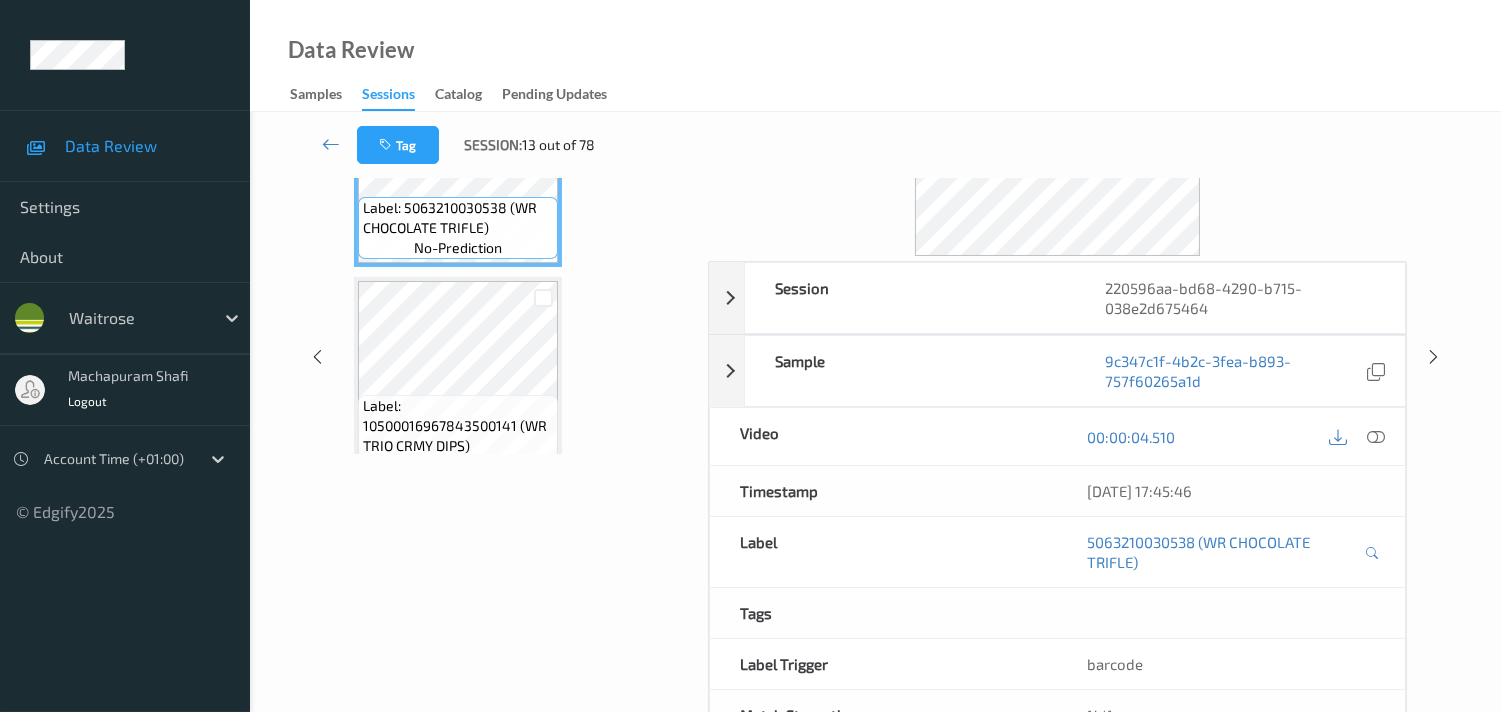 scroll, scrollTop: 168, scrollLeft: 0, axis: vertical 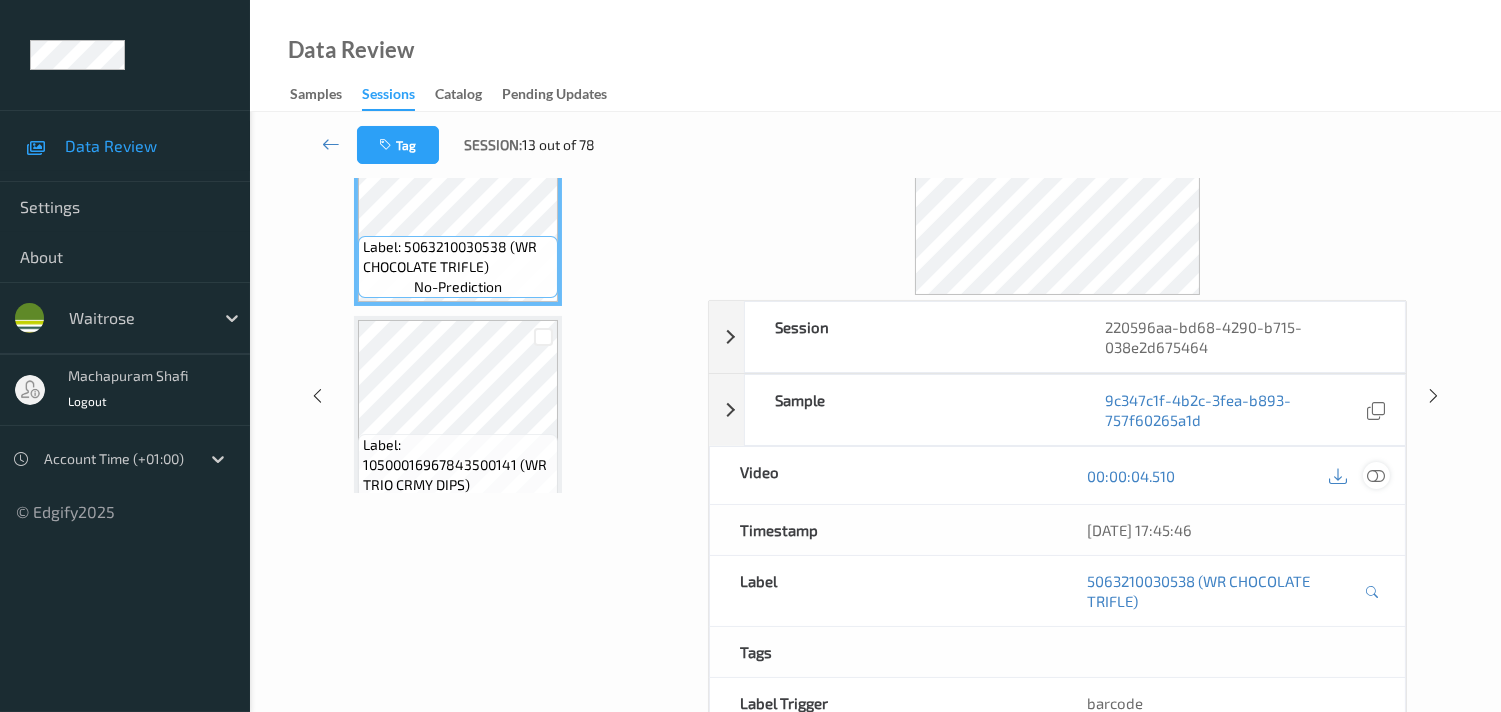 click at bounding box center (1376, 476) 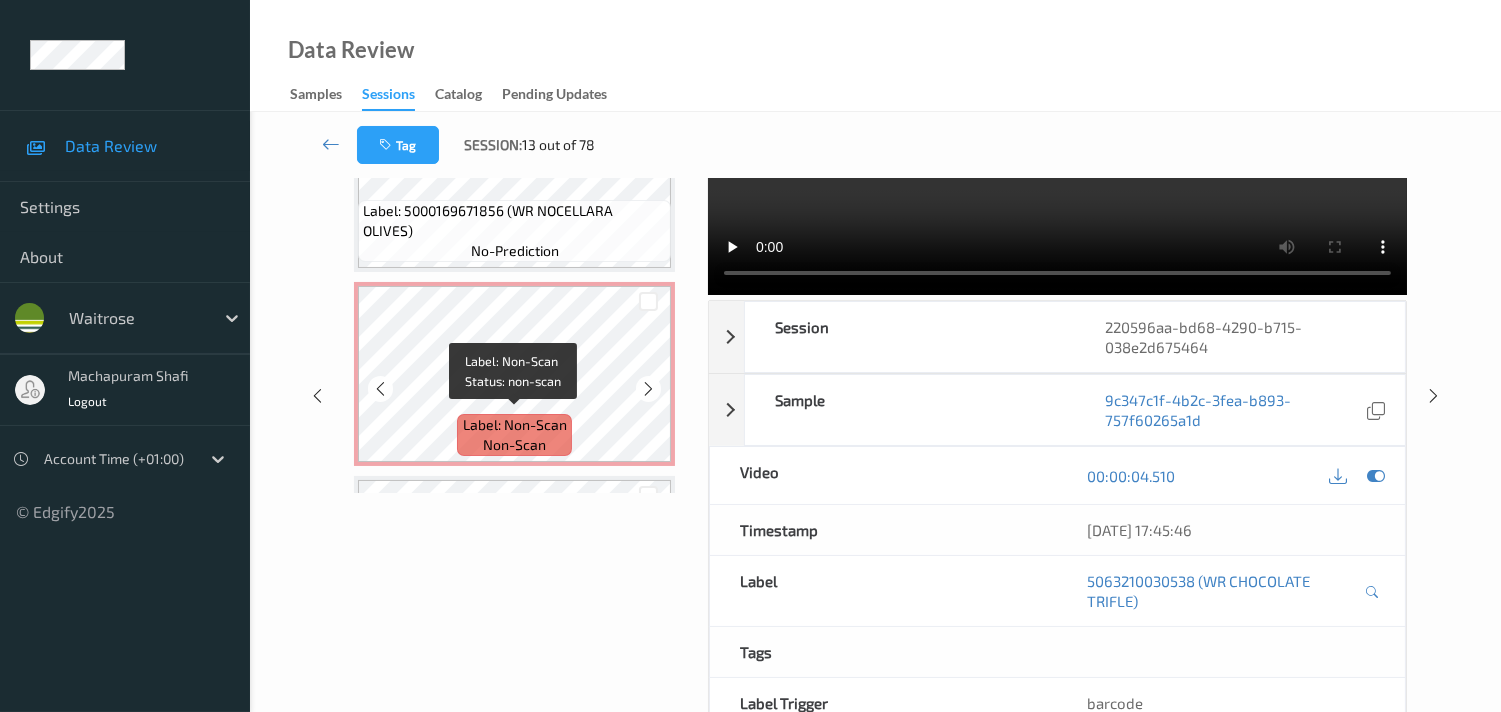 scroll, scrollTop: 444, scrollLeft: 0, axis: vertical 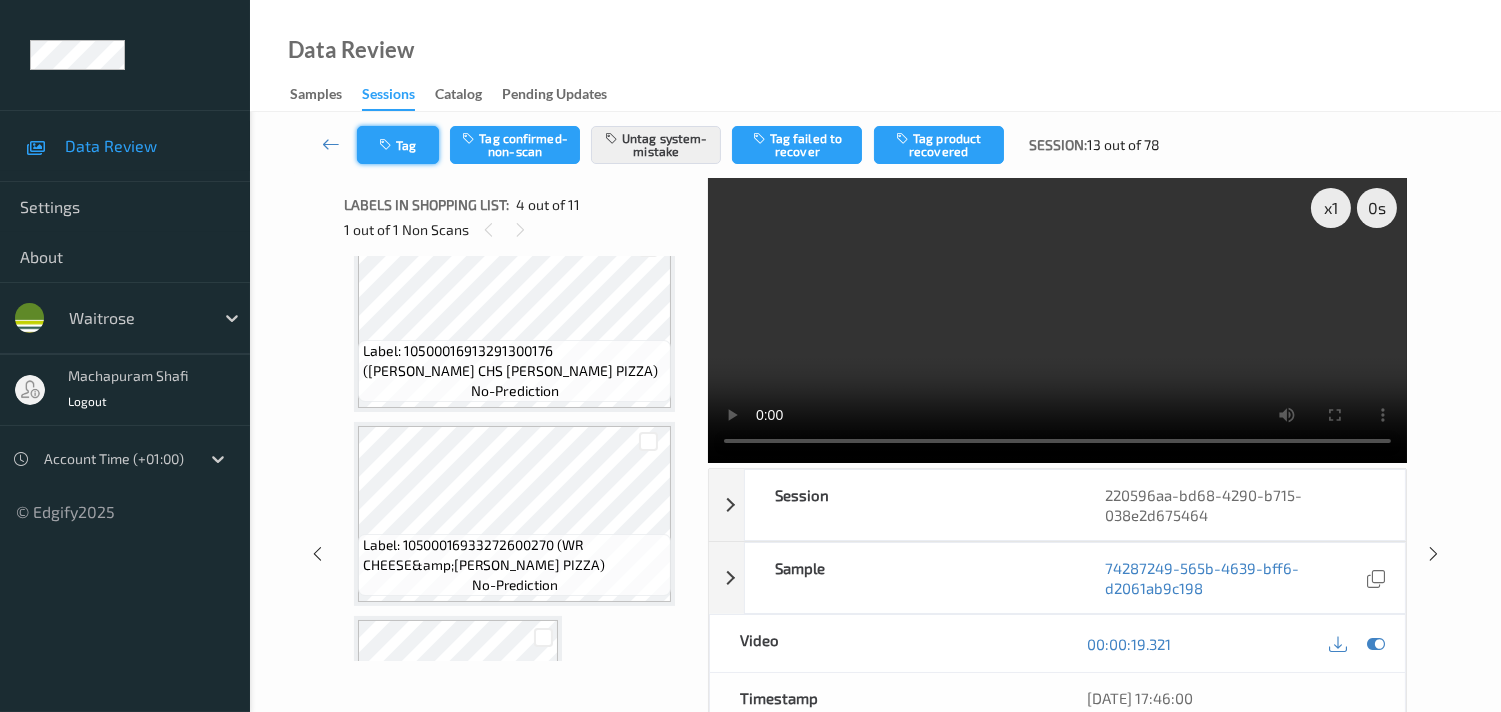 click at bounding box center [387, 145] 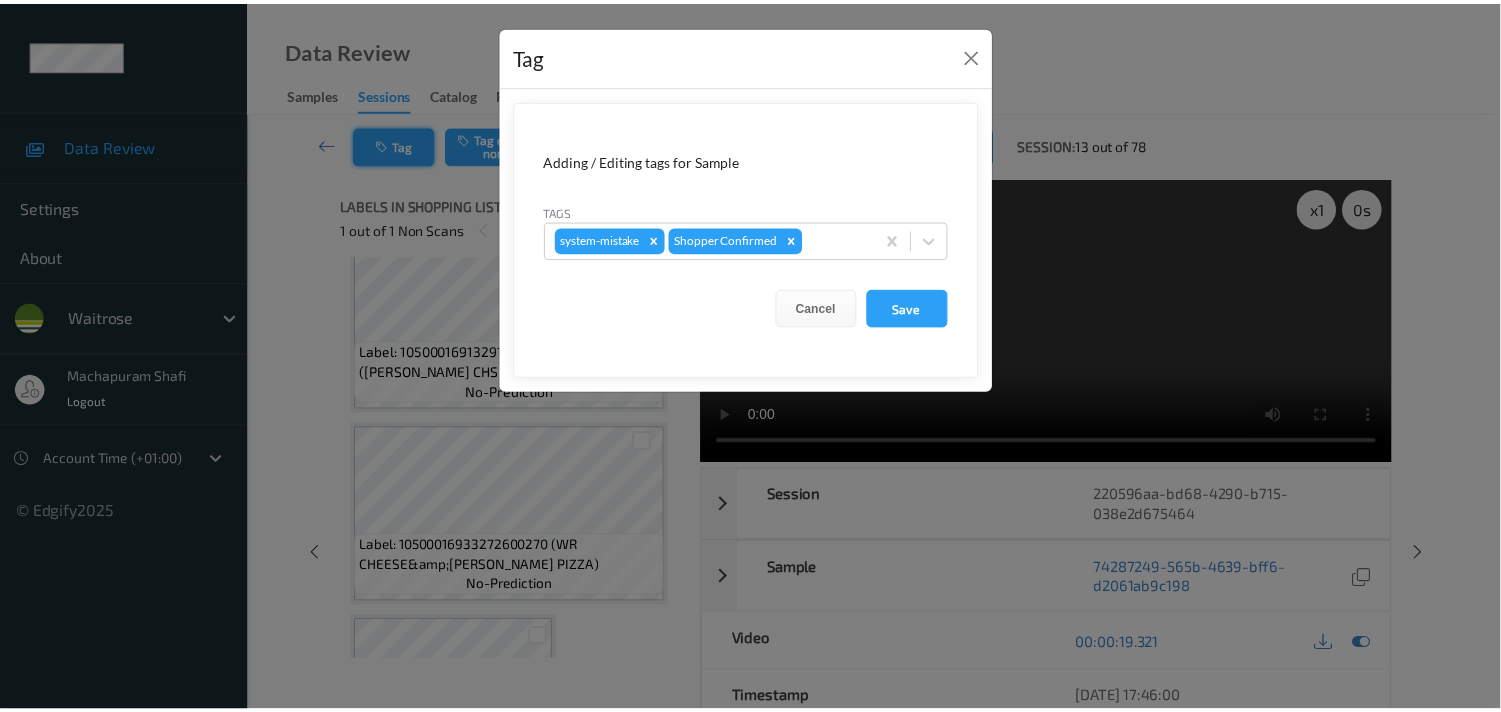 scroll, scrollTop: 1445, scrollLeft: 0, axis: vertical 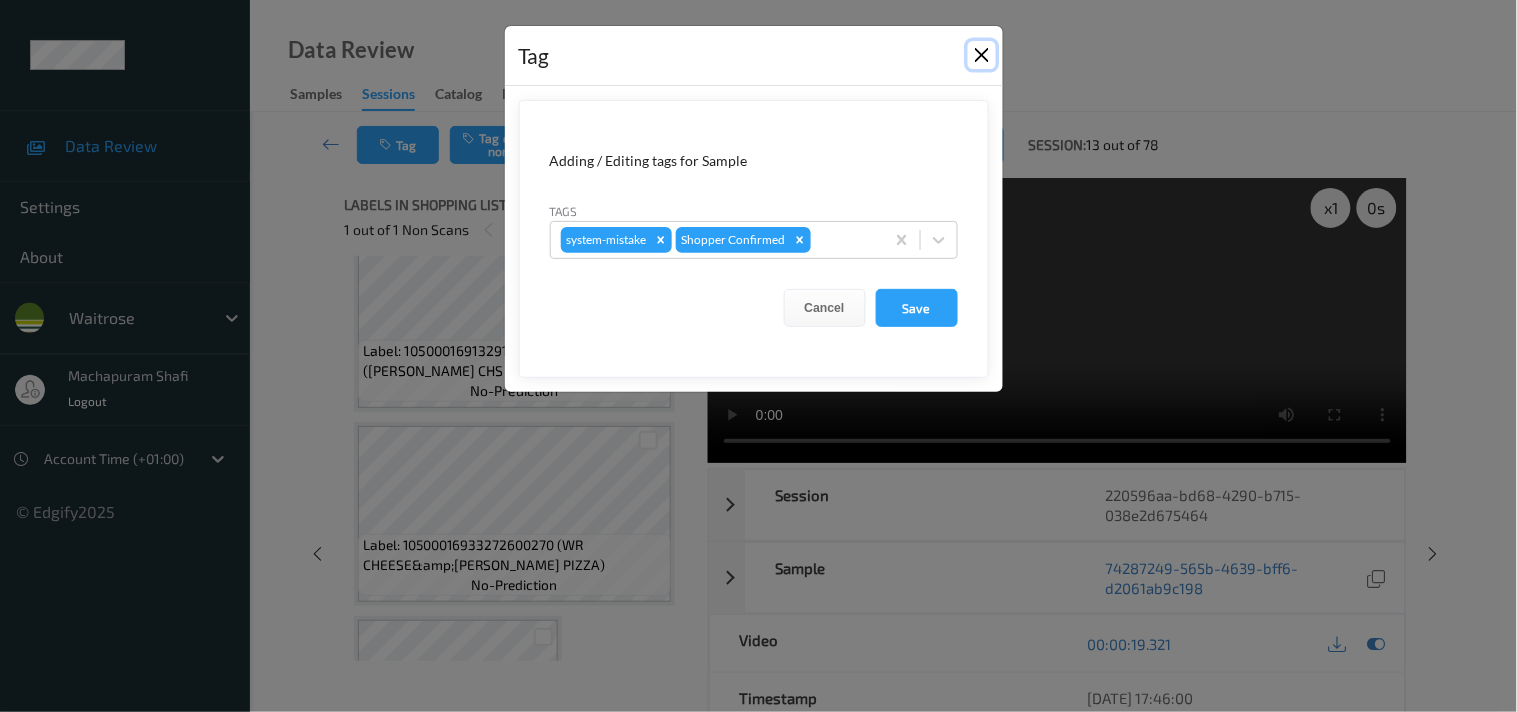 click at bounding box center (982, 55) 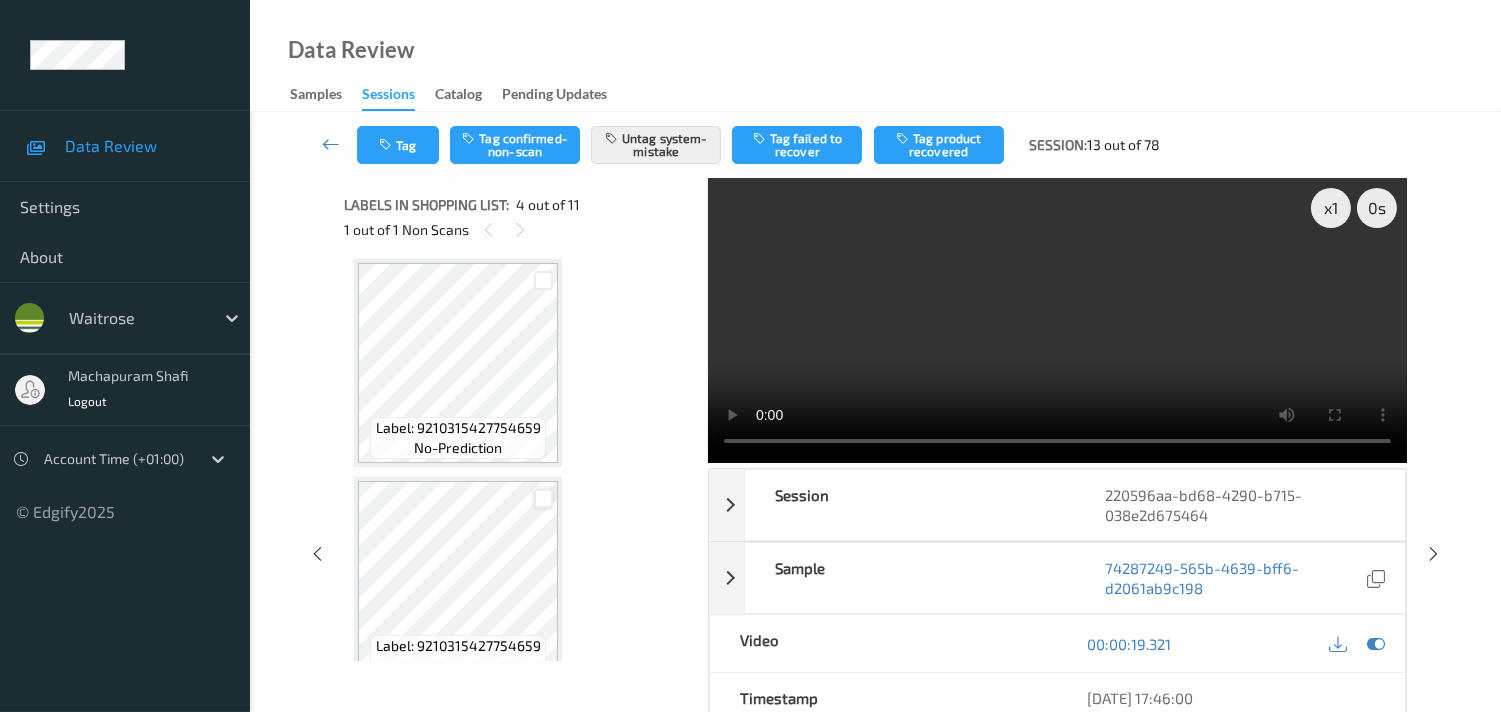 scroll, scrollTop: 1820, scrollLeft: 0, axis: vertical 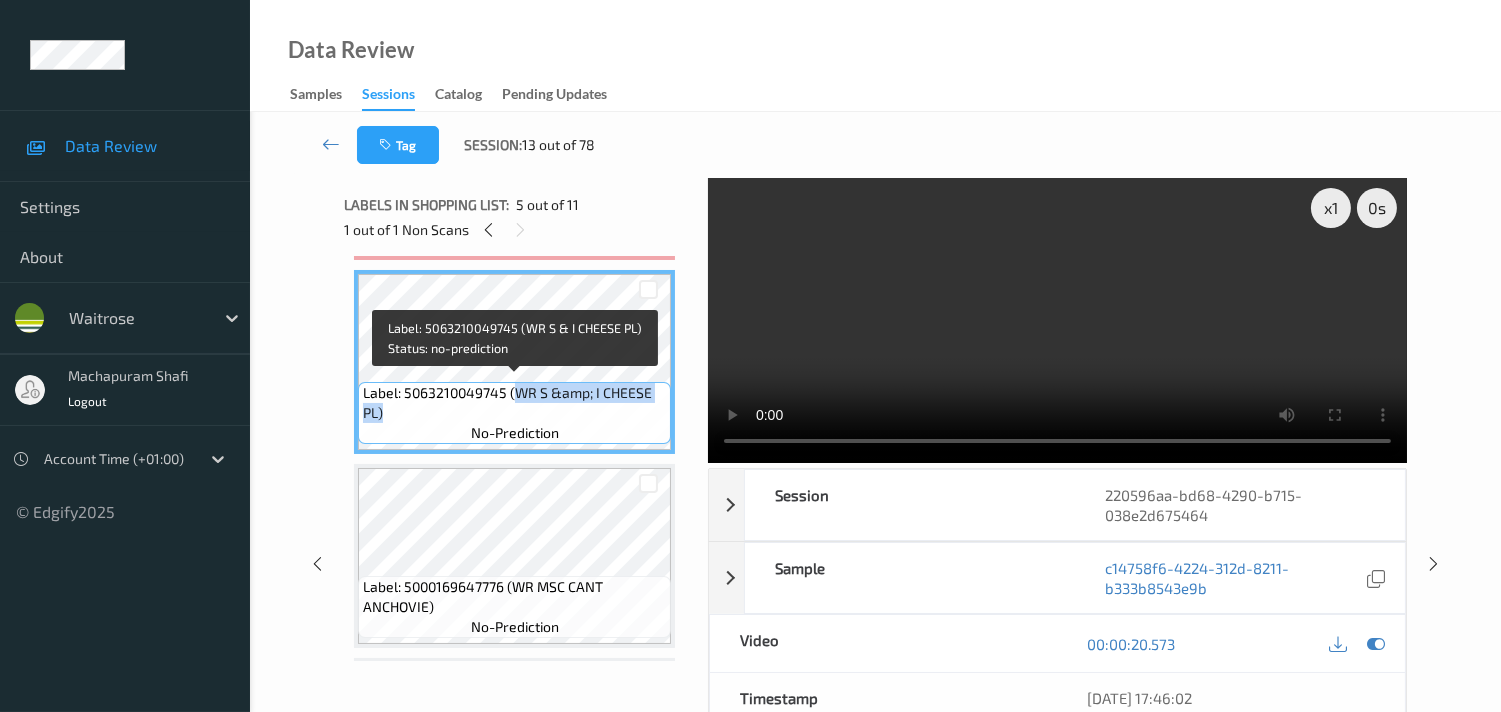 drag, startPoint x: 512, startPoint y: 387, endPoint x: 652, endPoint y: 405, distance: 141.1524 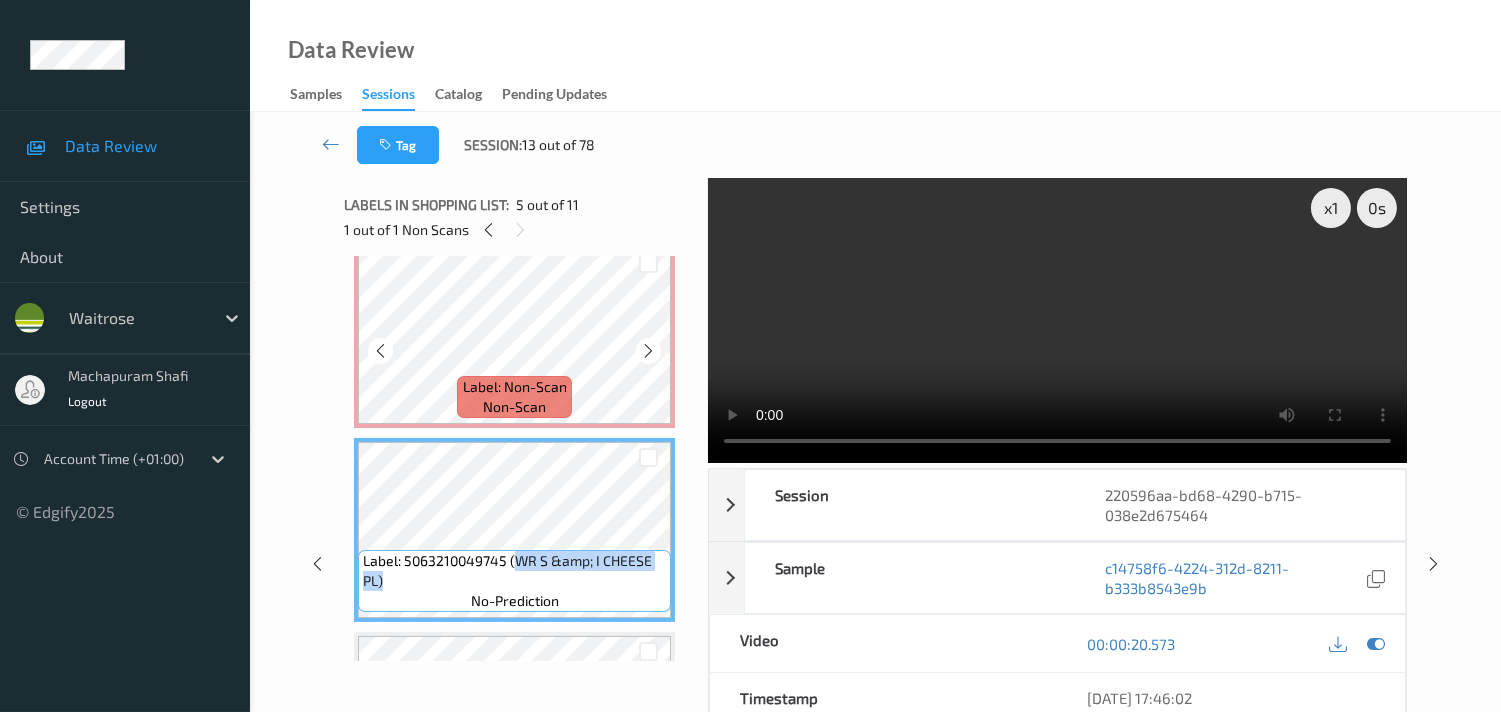 scroll, scrollTop: 597, scrollLeft: 0, axis: vertical 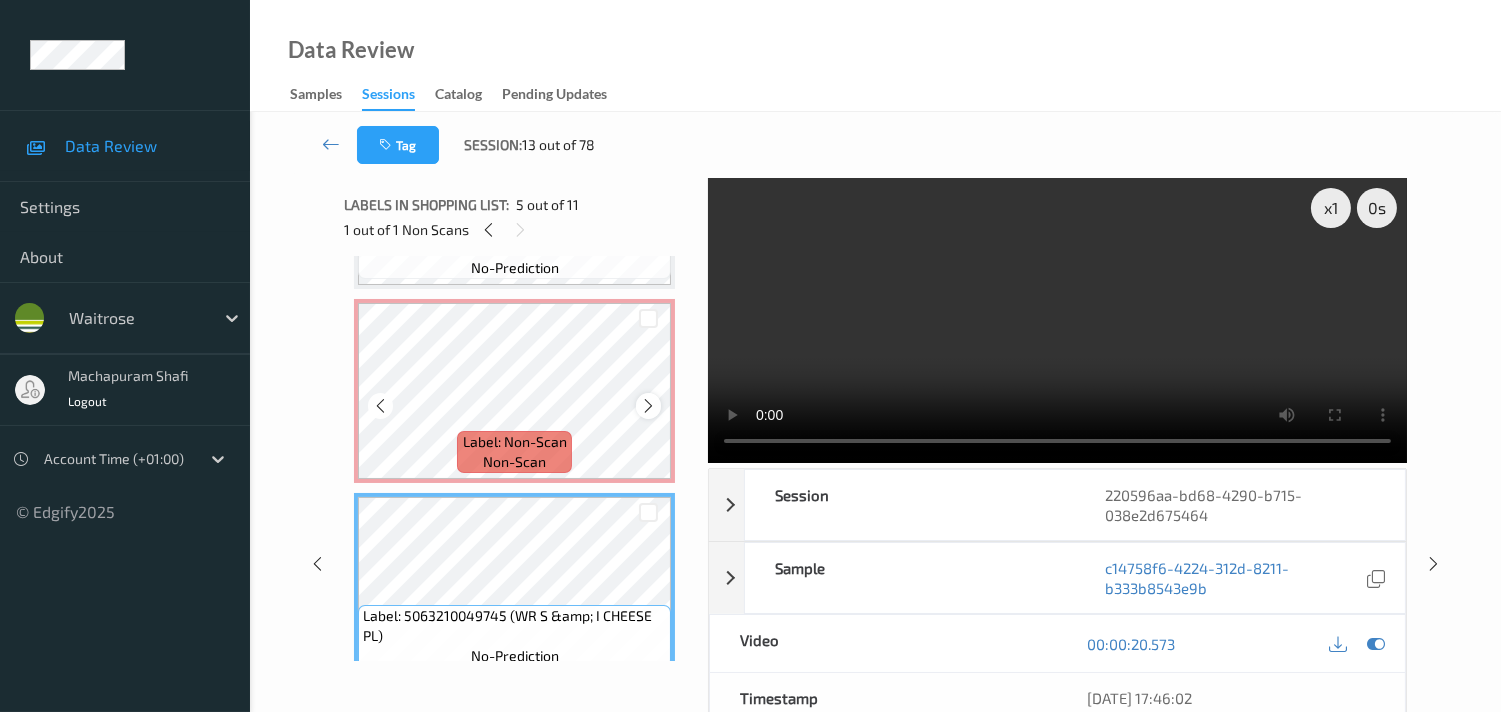 click at bounding box center (648, 406) 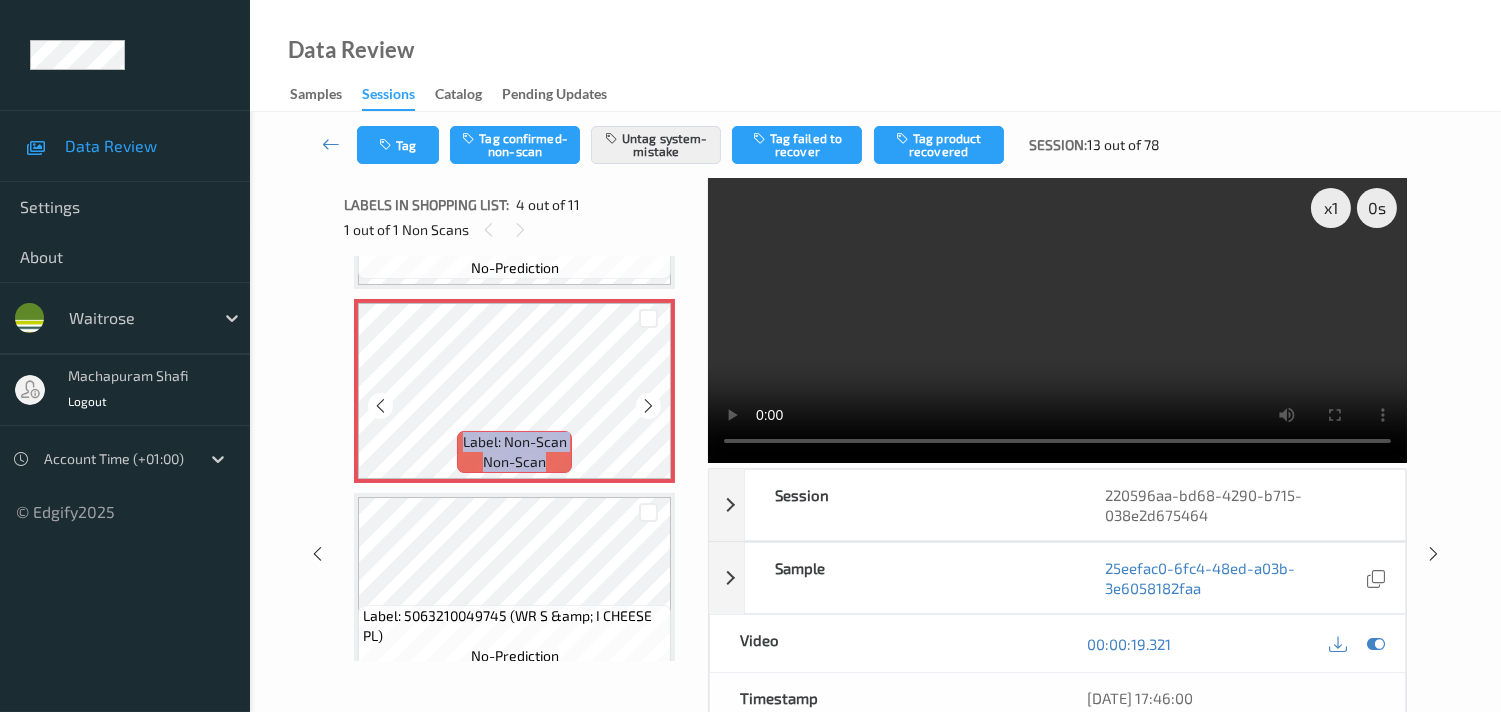 click at bounding box center (648, 406) 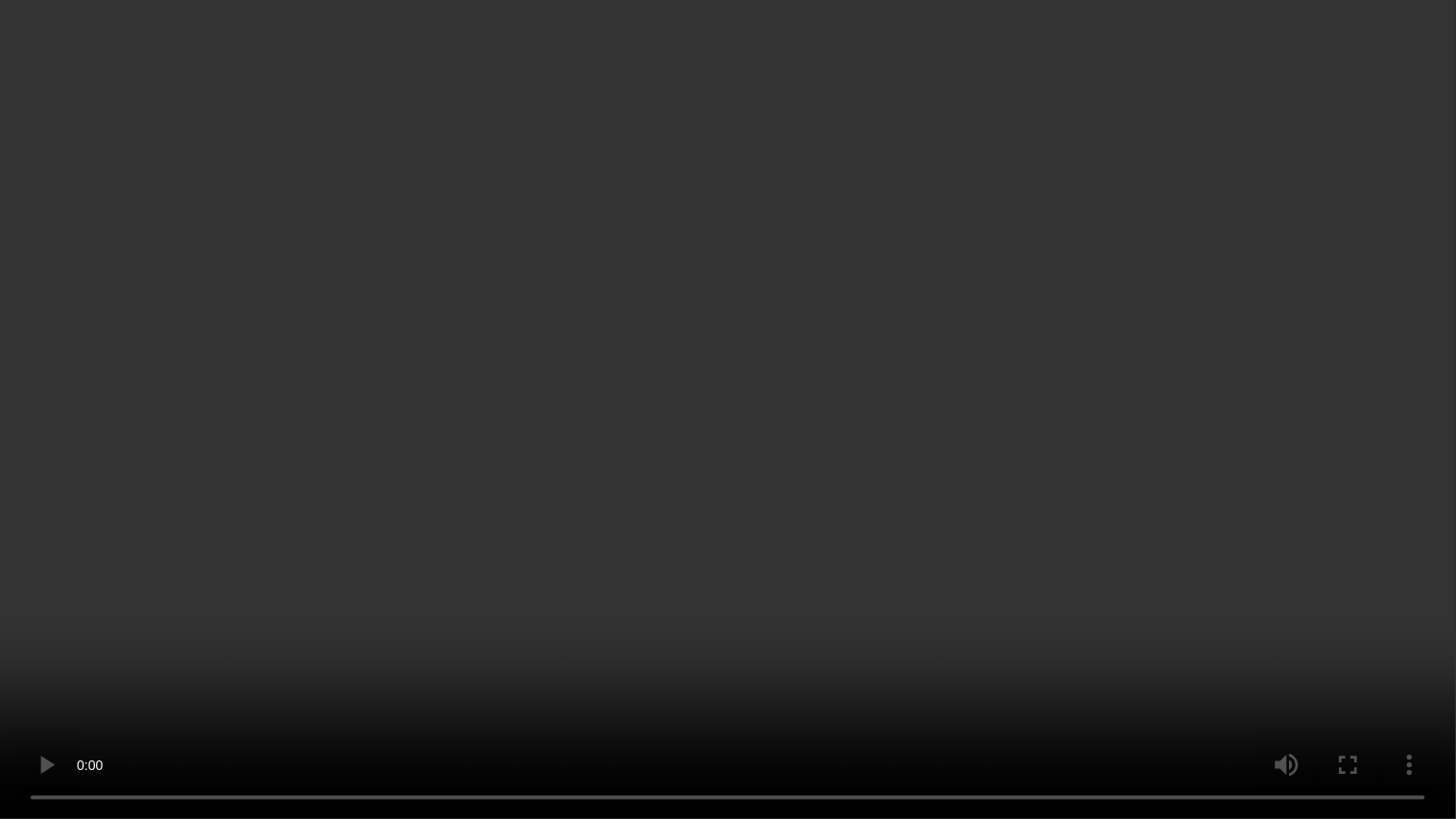 click at bounding box center (728, 409) 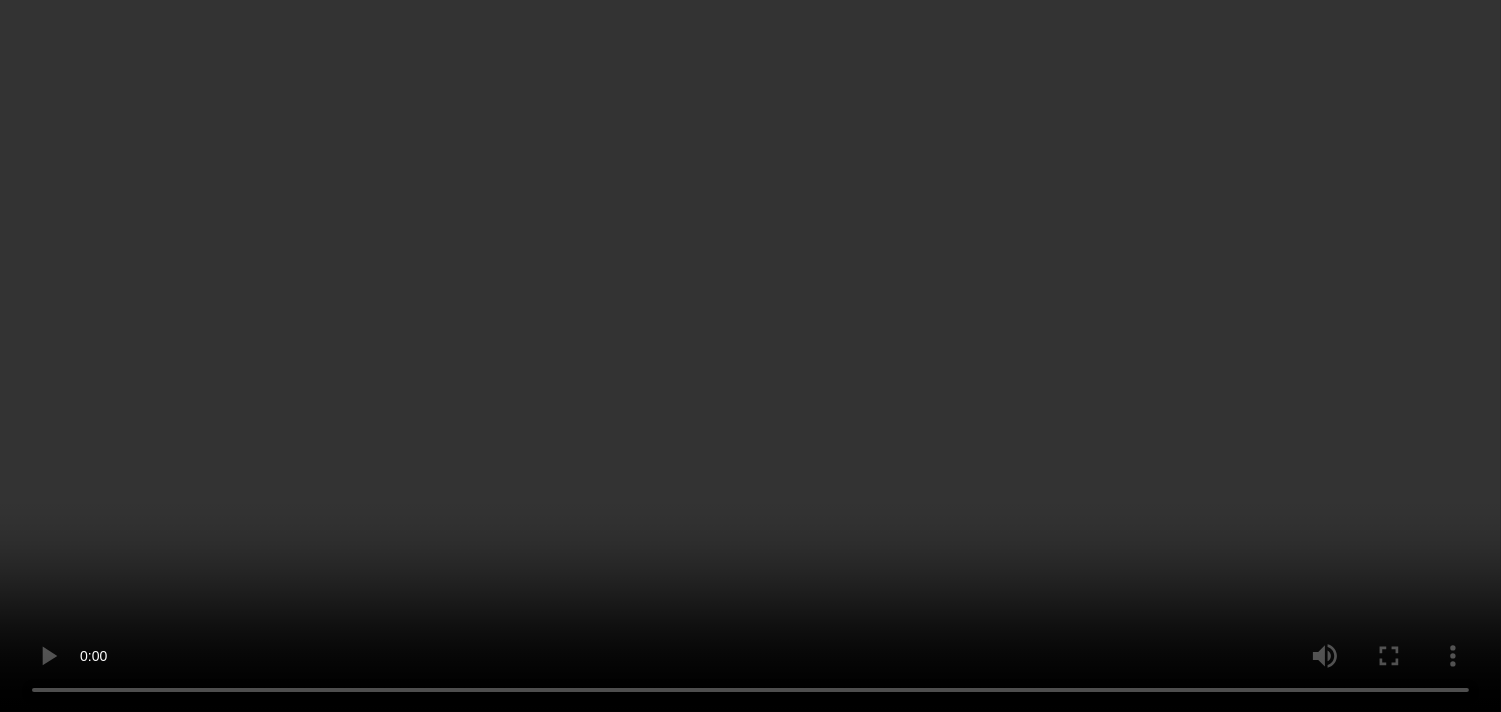 scroll, scrollTop: 486, scrollLeft: 0, axis: vertical 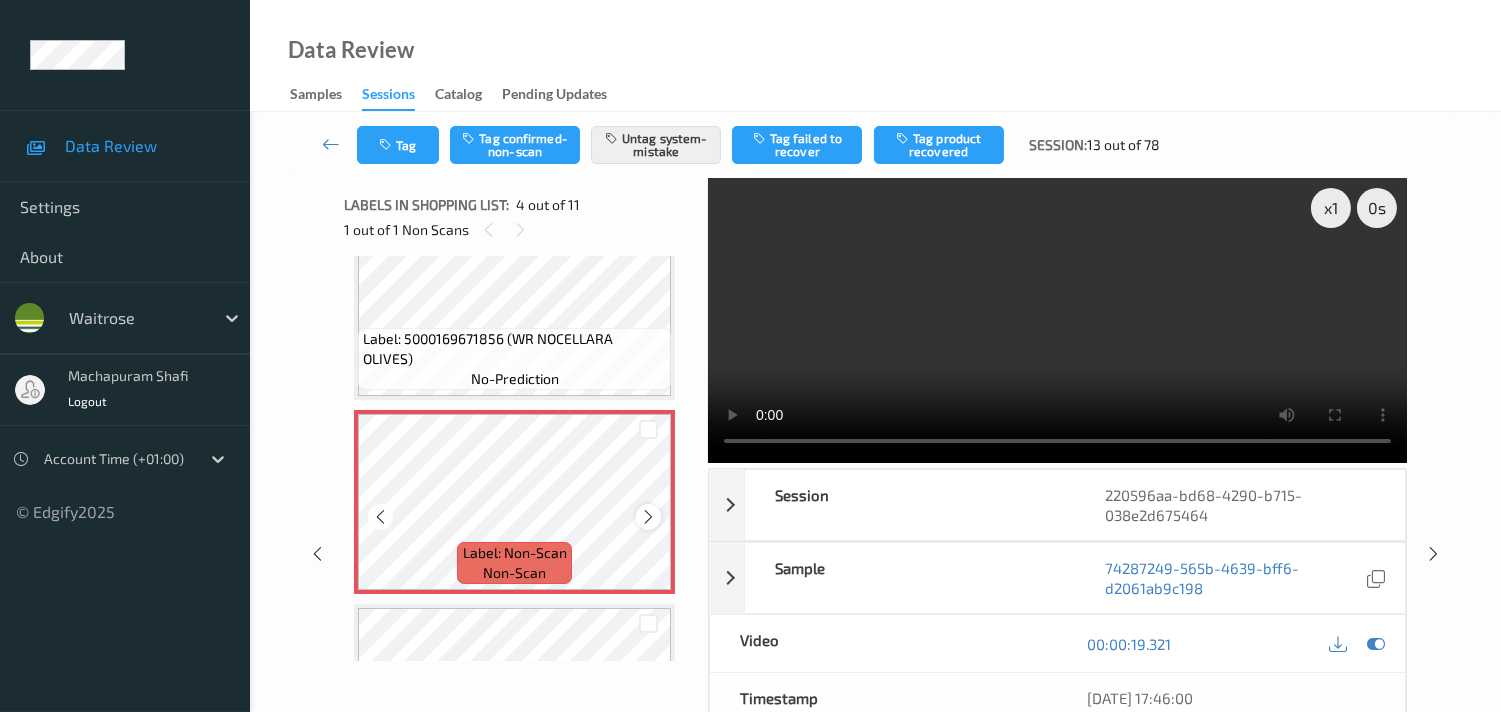 click at bounding box center [648, 517] 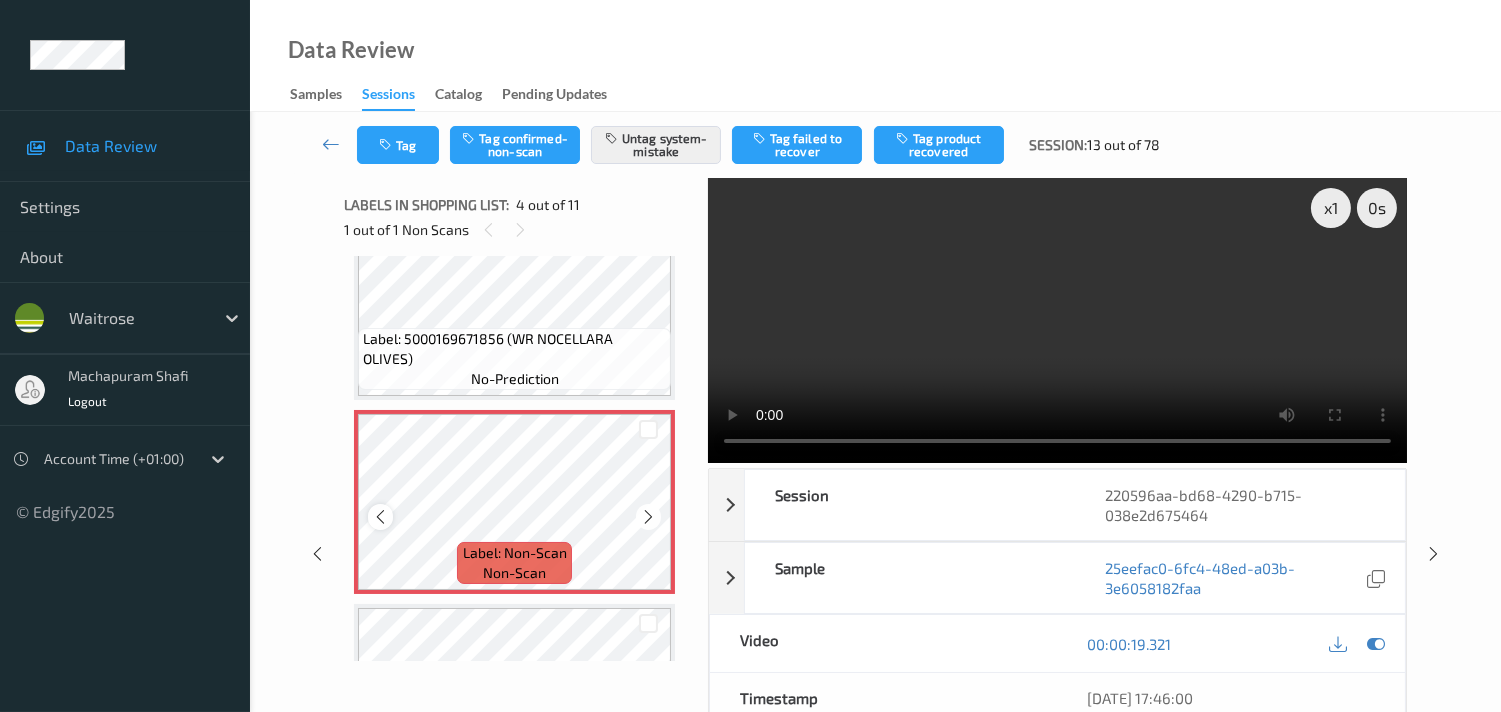 click at bounding box center [380, 517] 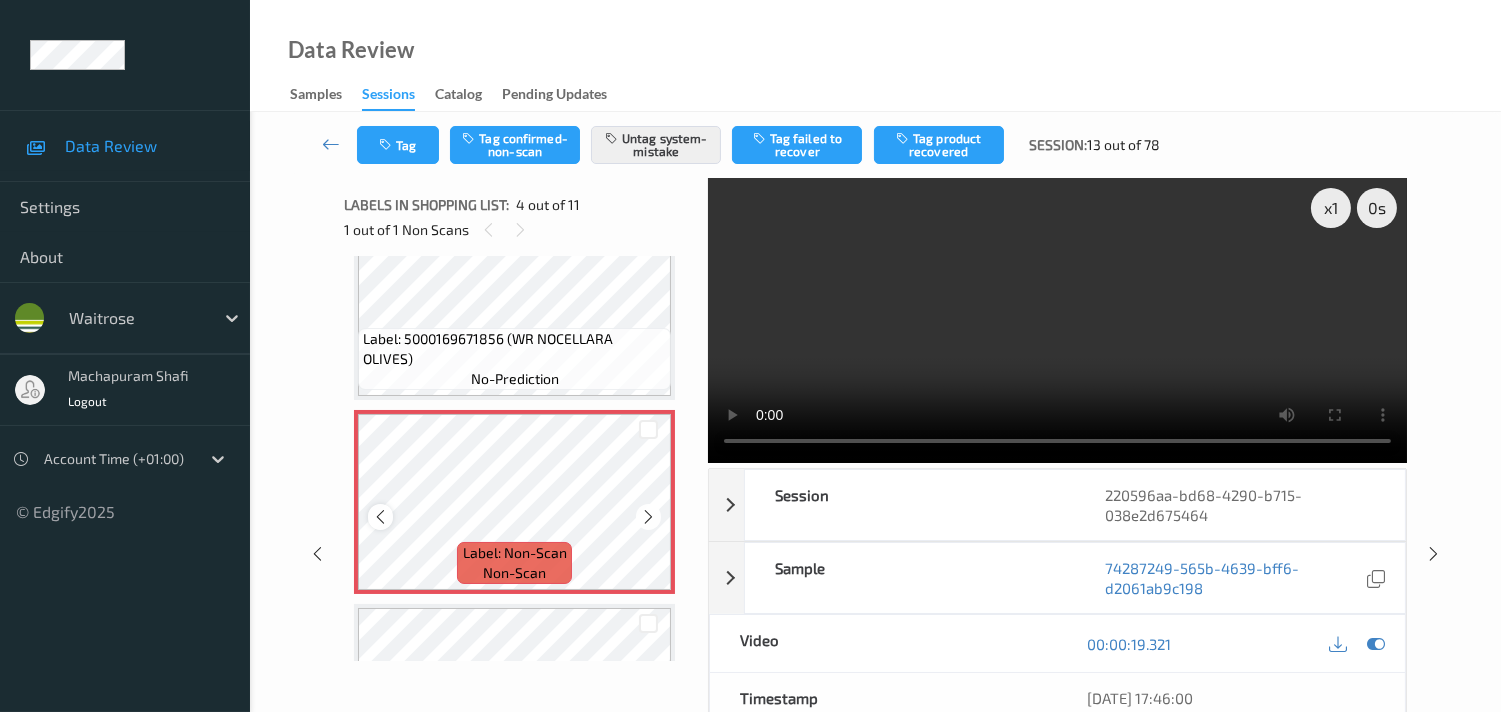 click at bounding box center [380, 517] 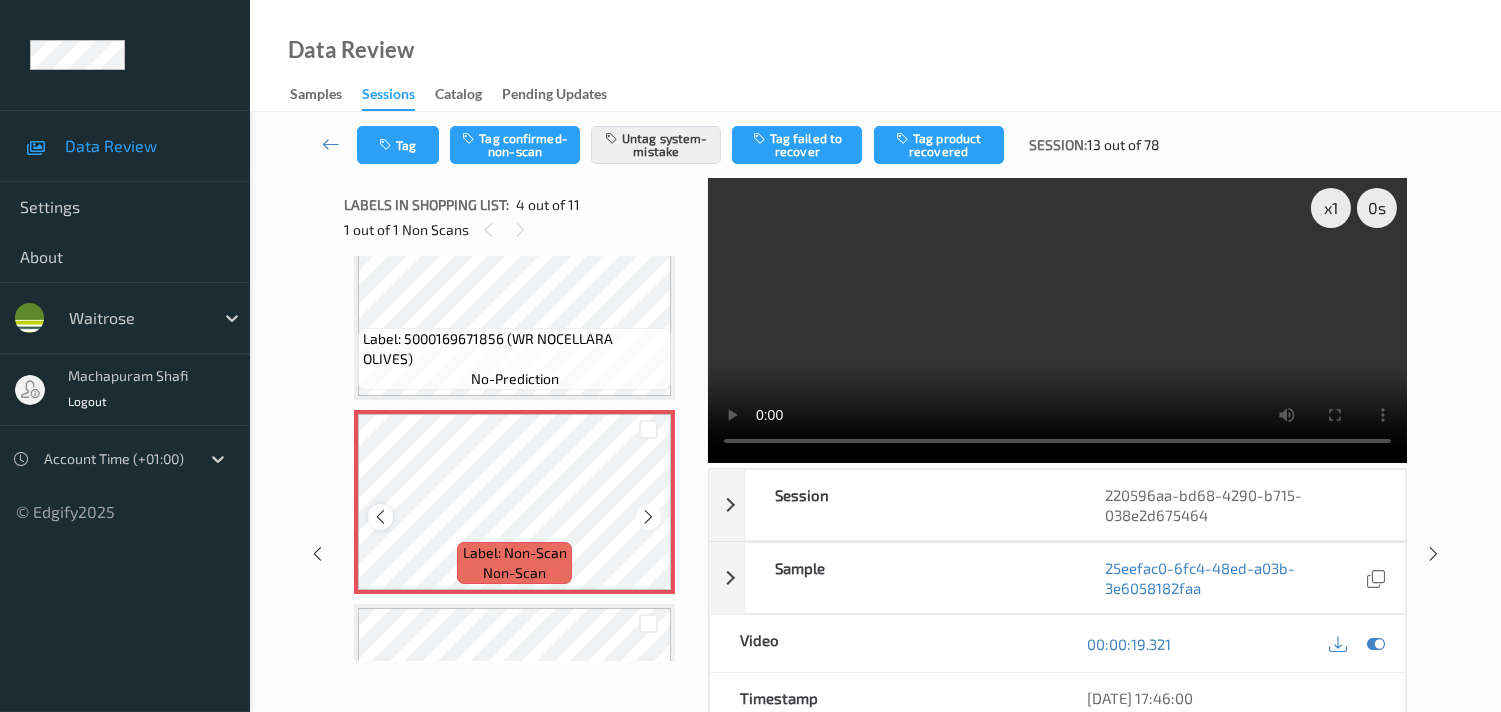 click at bounding box center [380, 517] 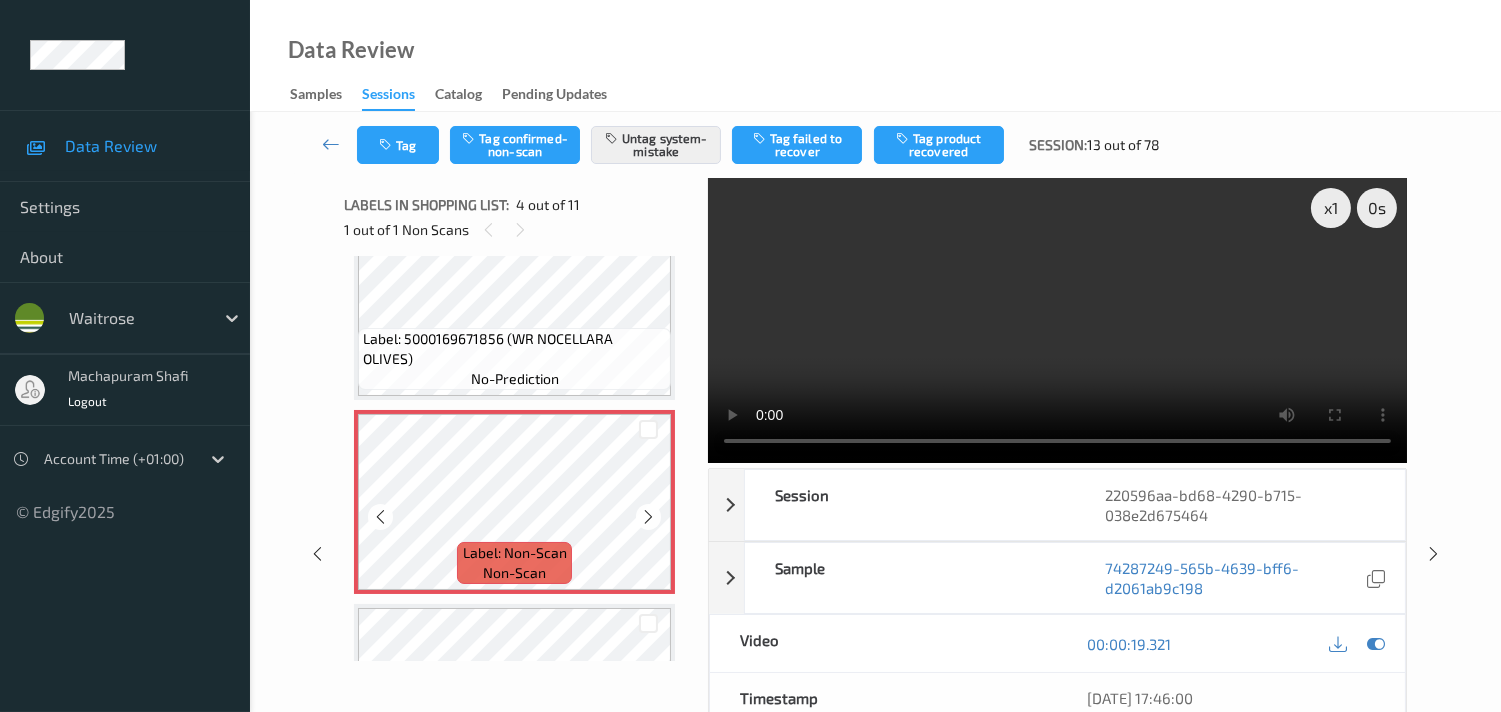 click at bounding box center [380, 517] 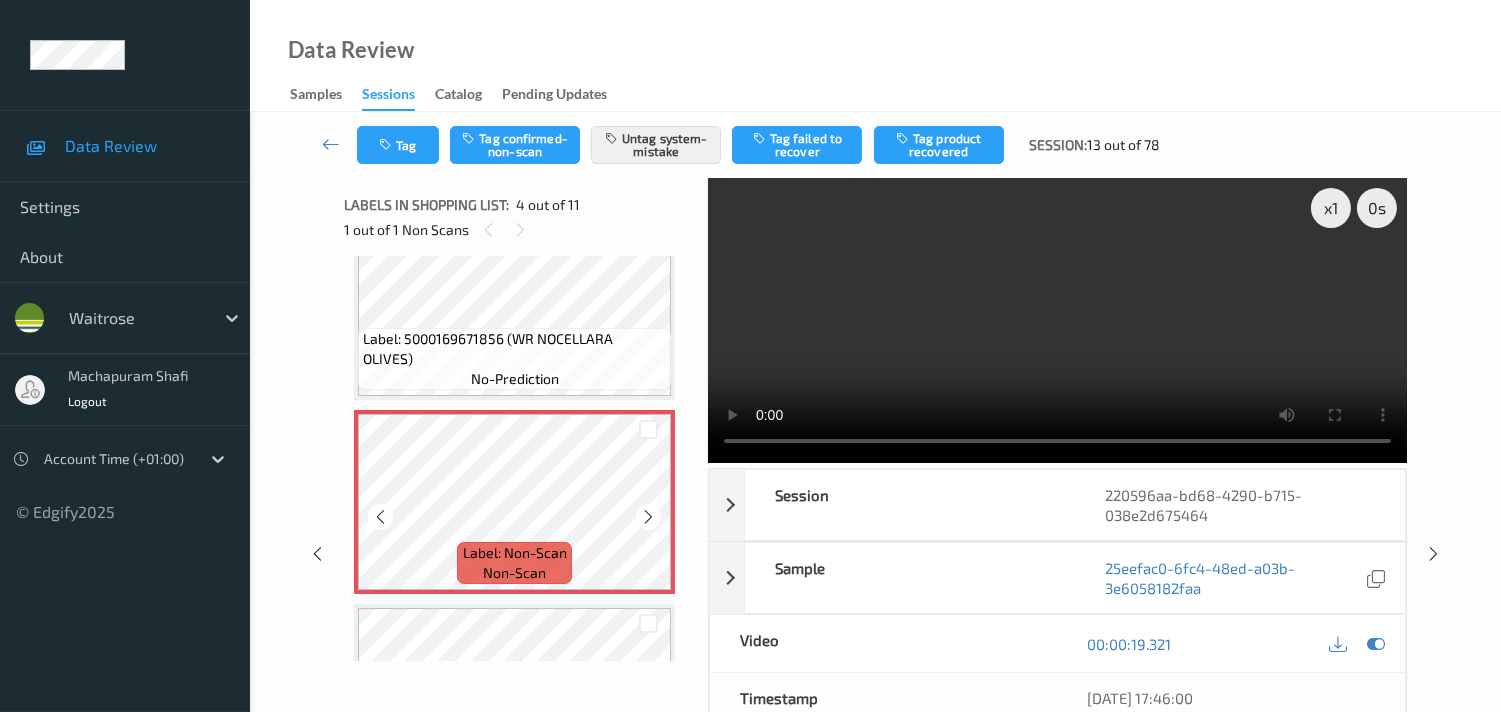 click at bounding box center [380, 517] 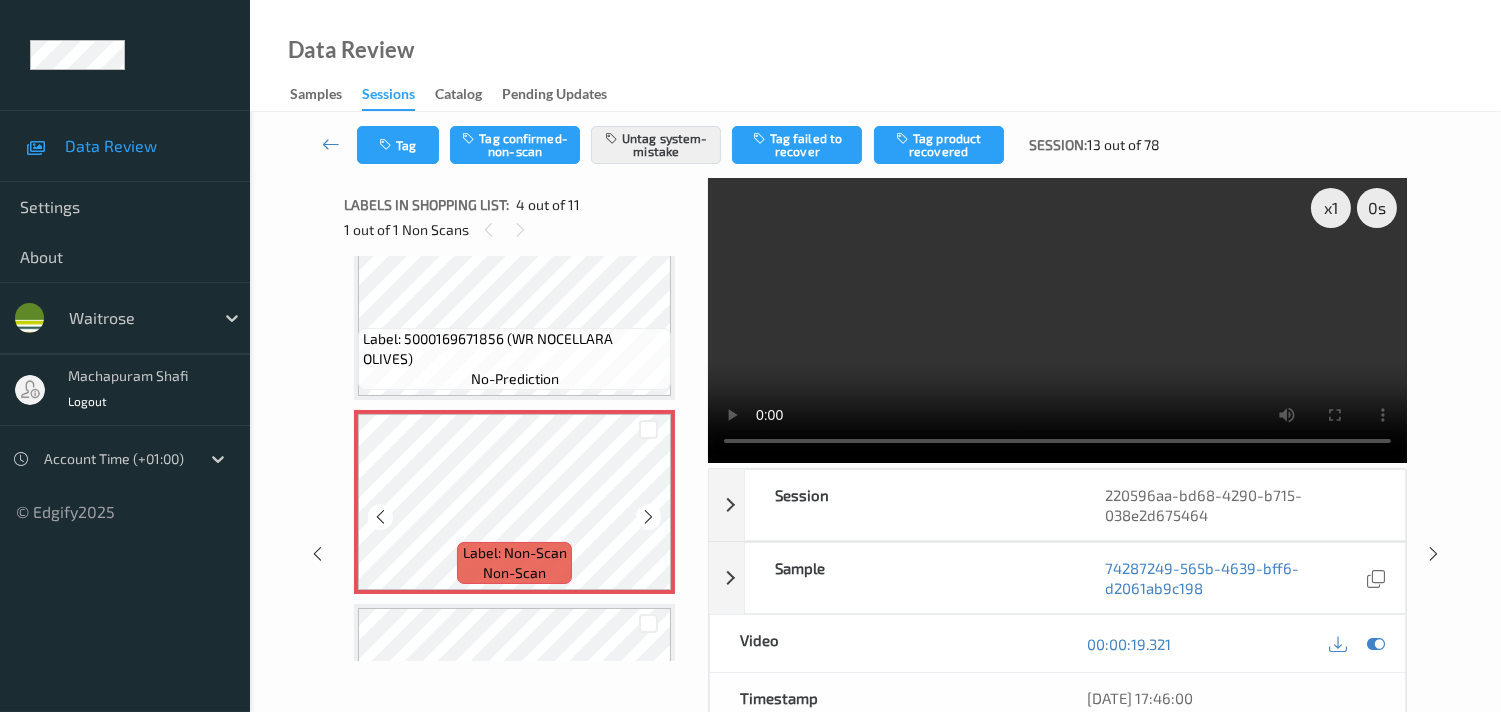 click at bounding box center (380, 517) 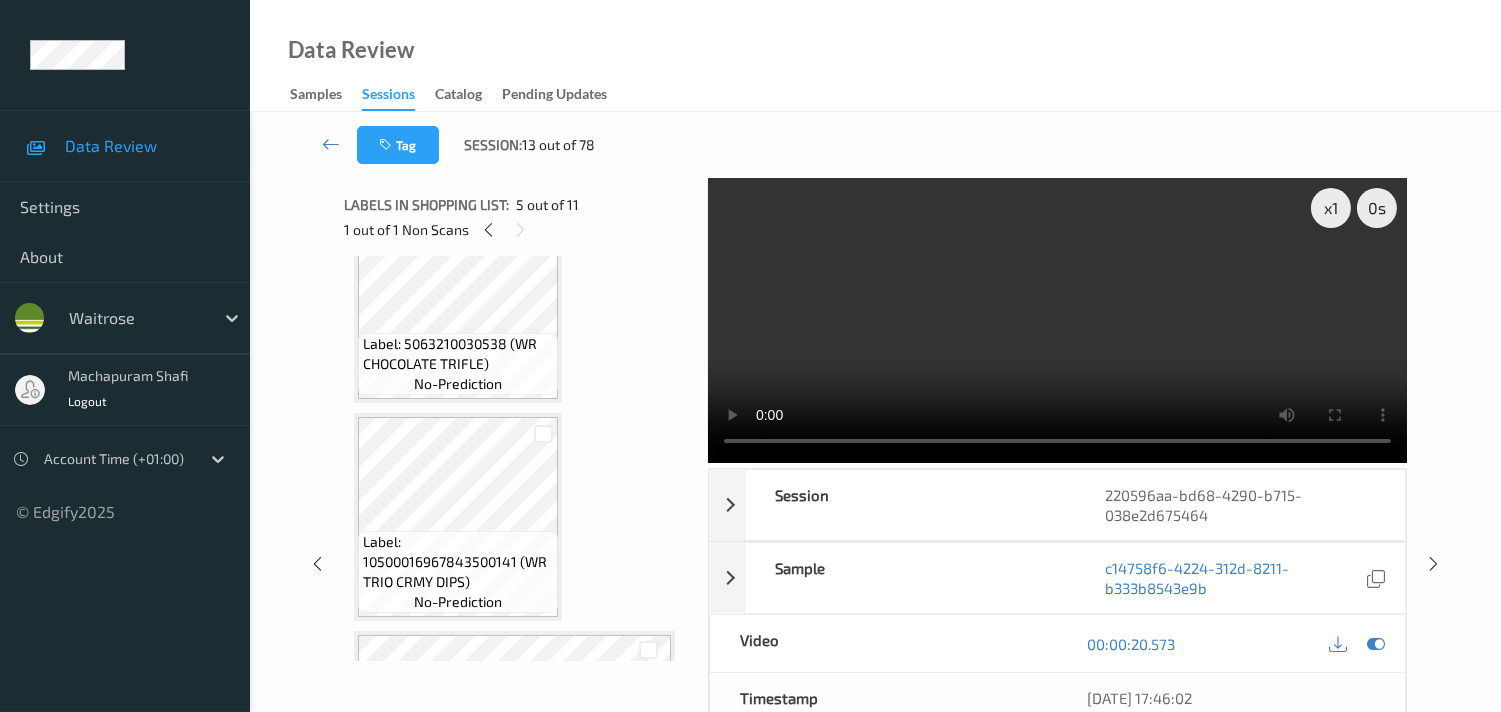 scroll, scrollTop: 0, scrollLeft: 0, axis: both 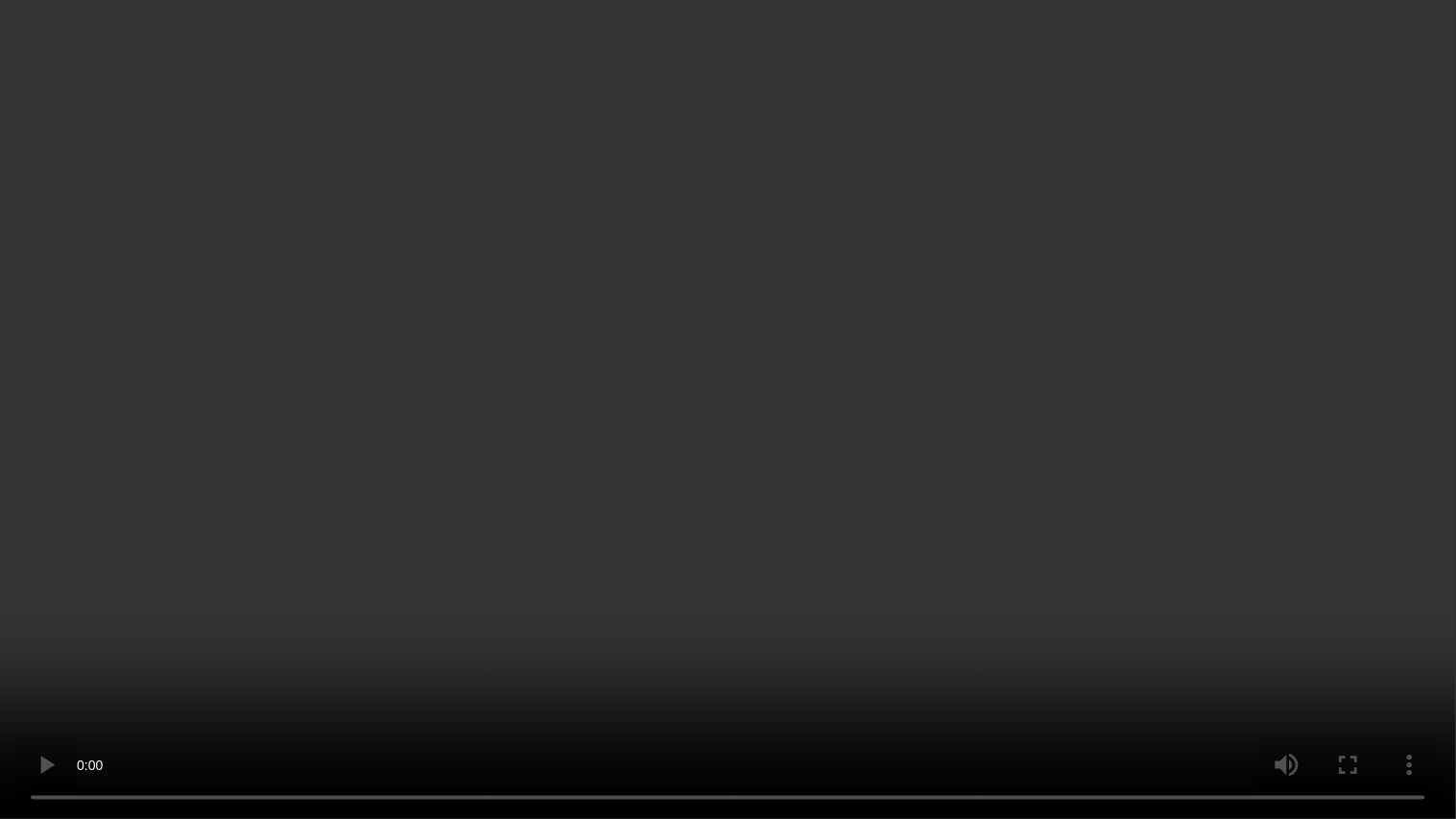click at bounding box center (728, 409) 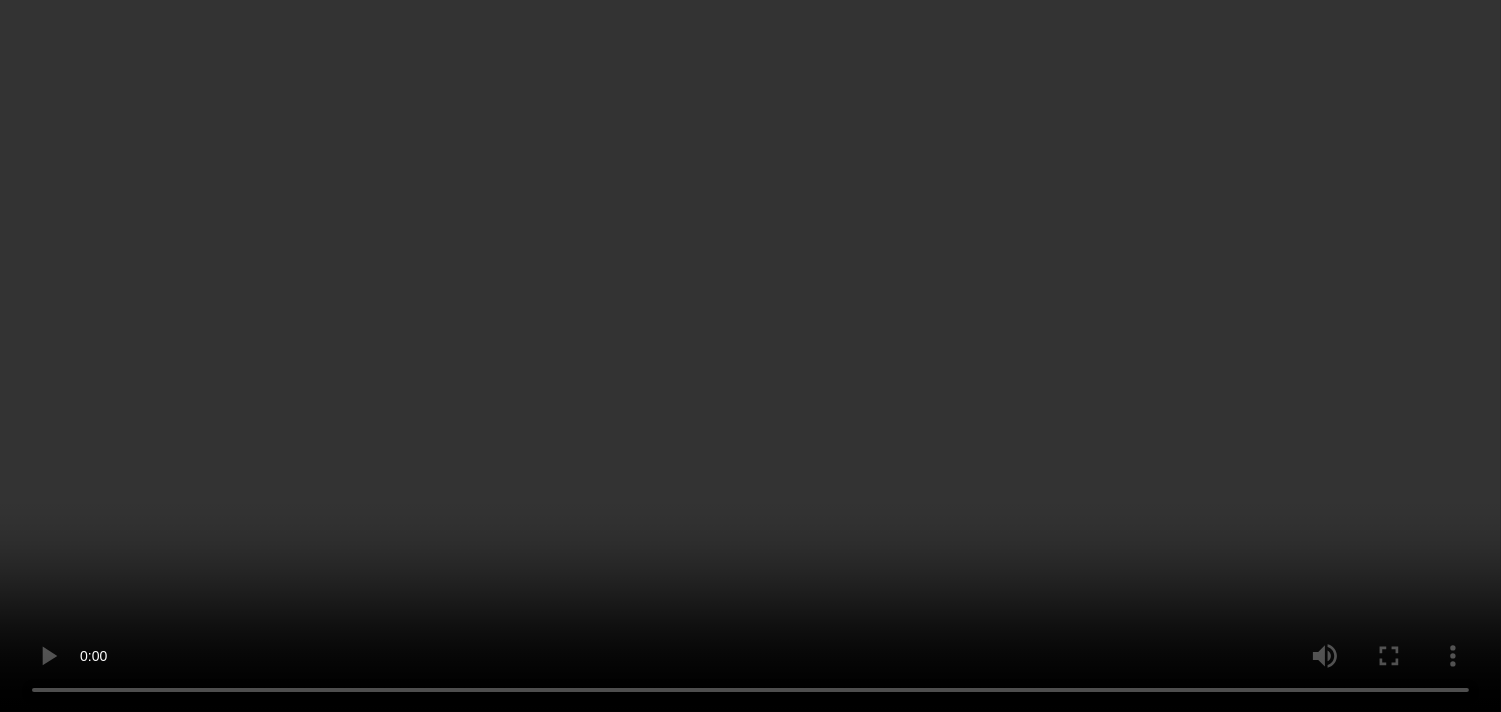 scroll, scrollTop: 777, scrollLeft: 0, axis: vertical 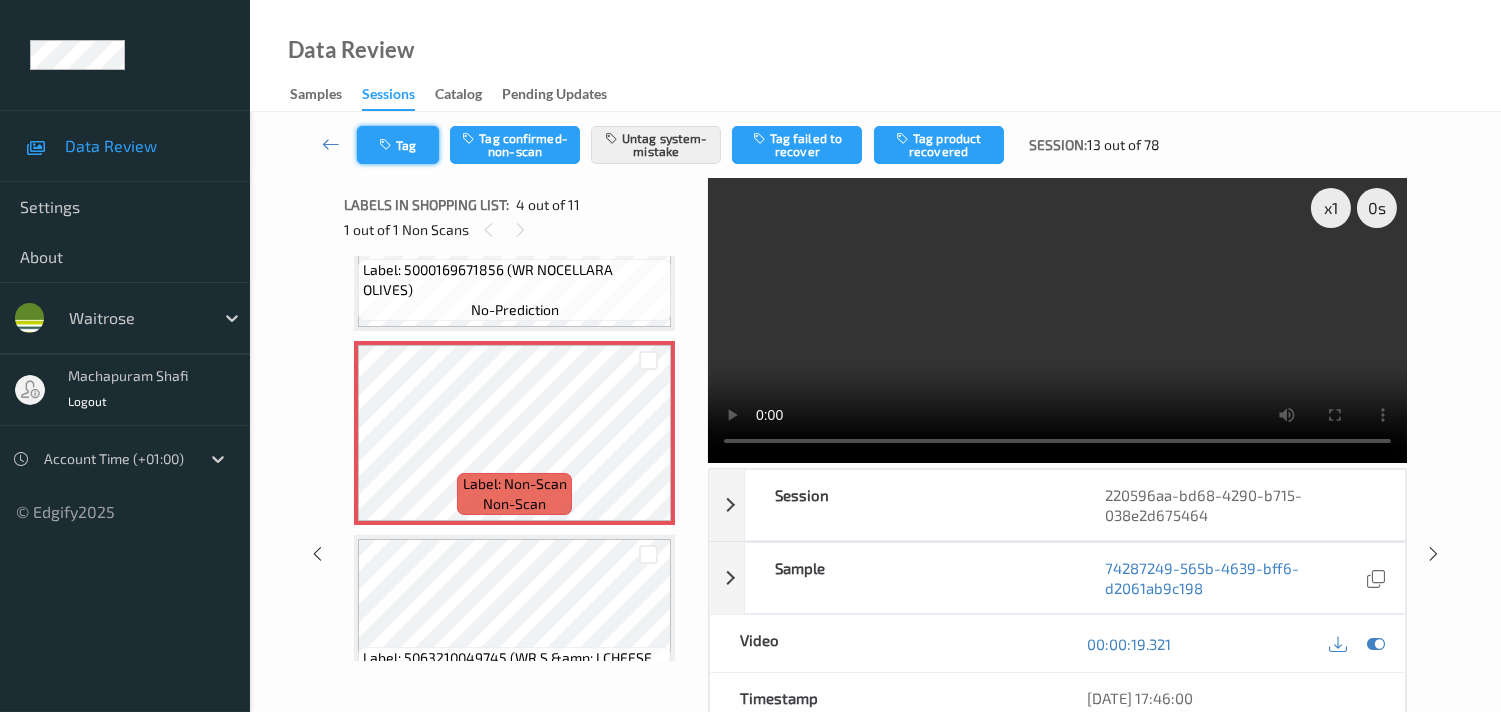 click on "Tag" at bounding box center (398, 145) 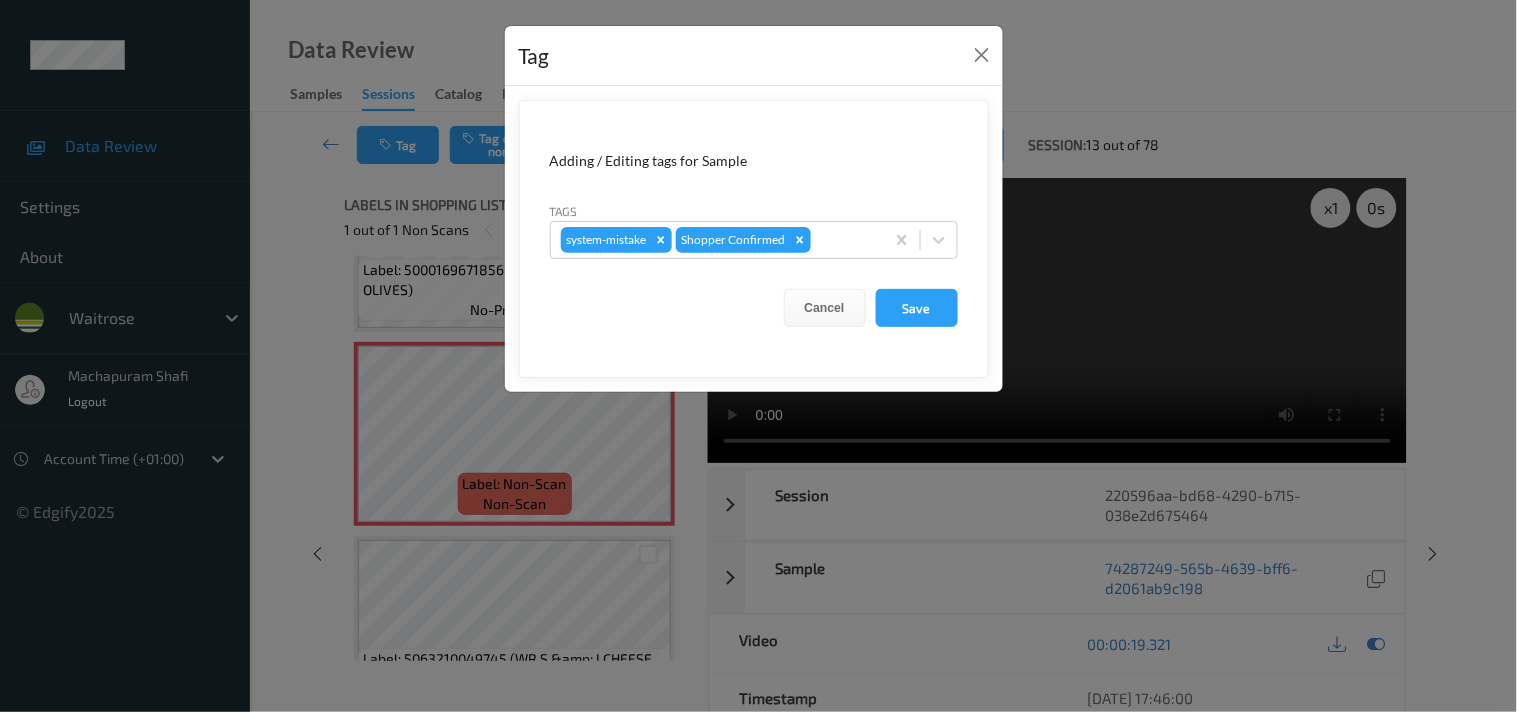 click 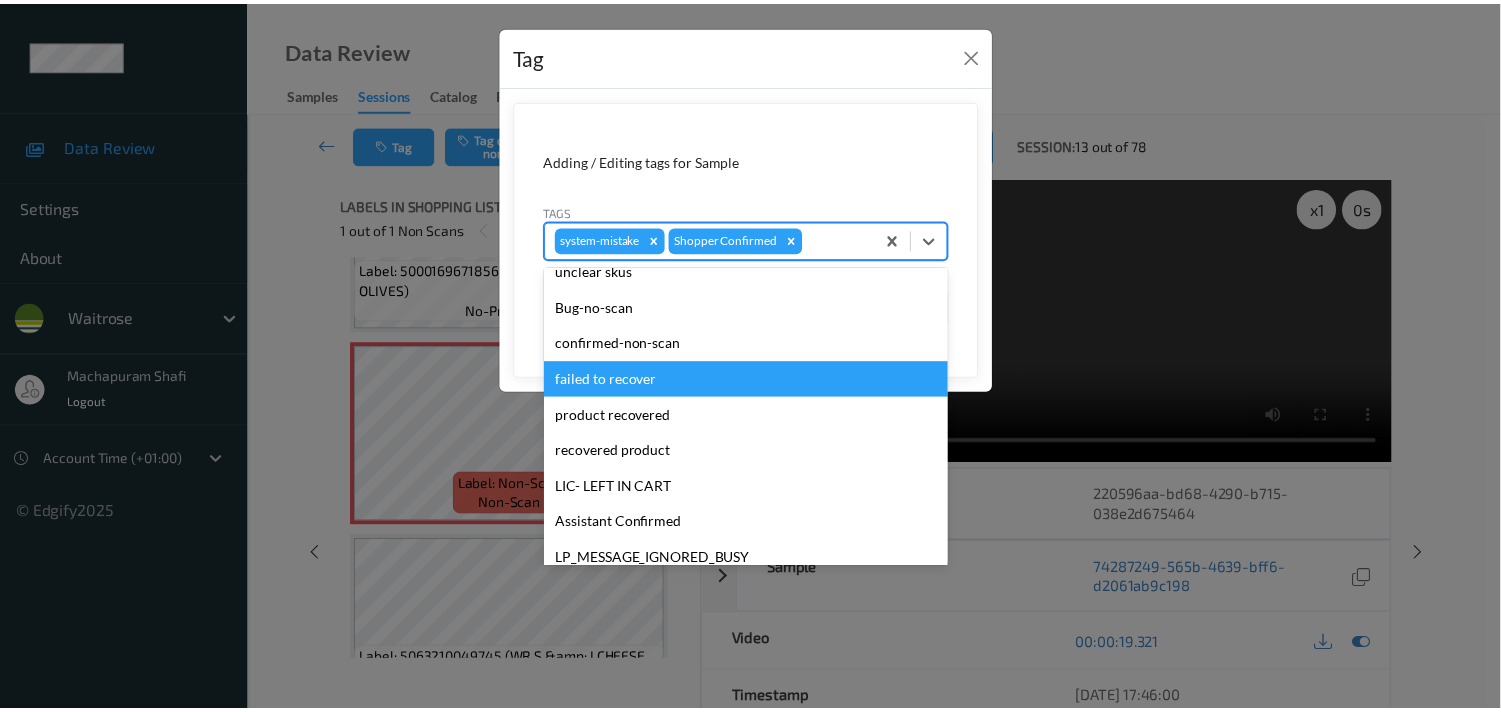 scroll, scrollTop: 318, scrollLeft: 0, axis: vertical 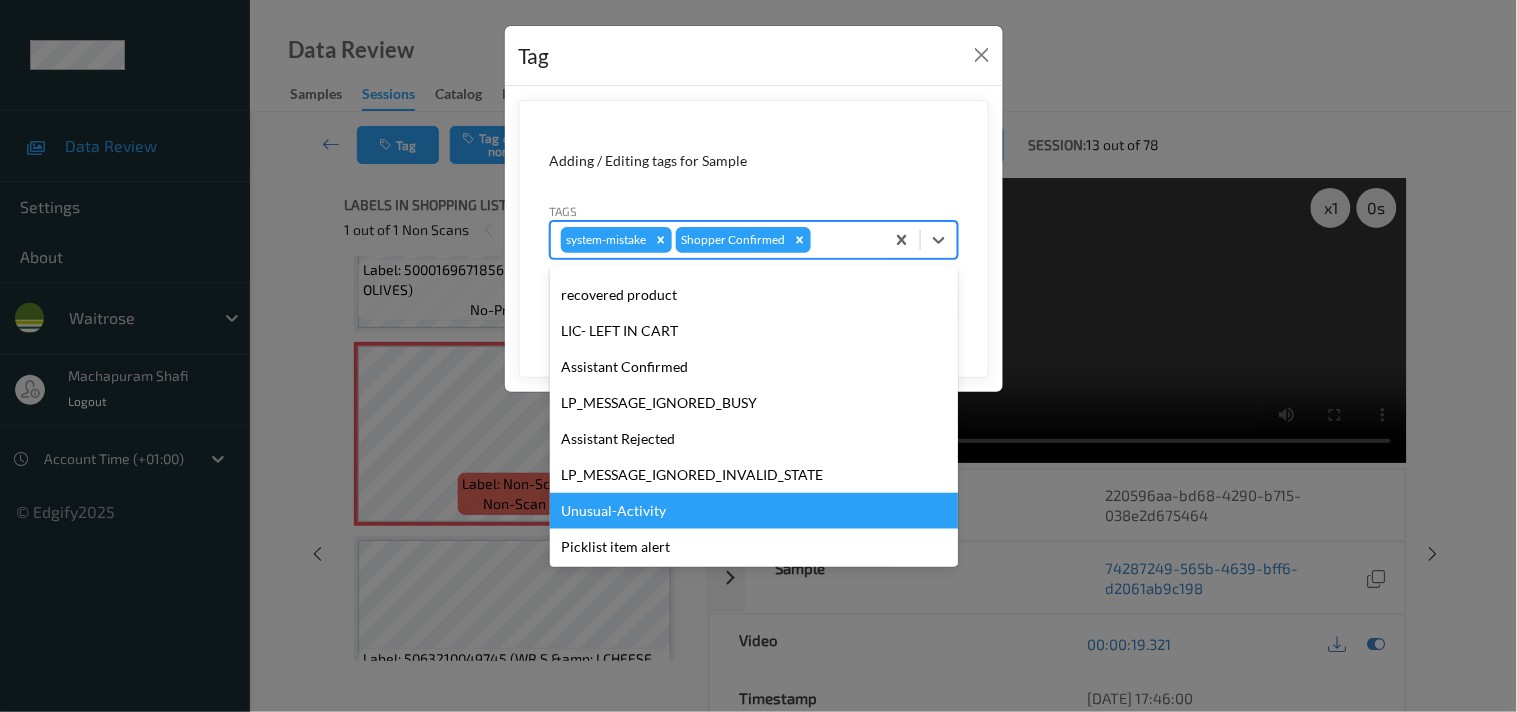 click on "Unusual-Activity" at bounding box center [754, 511] 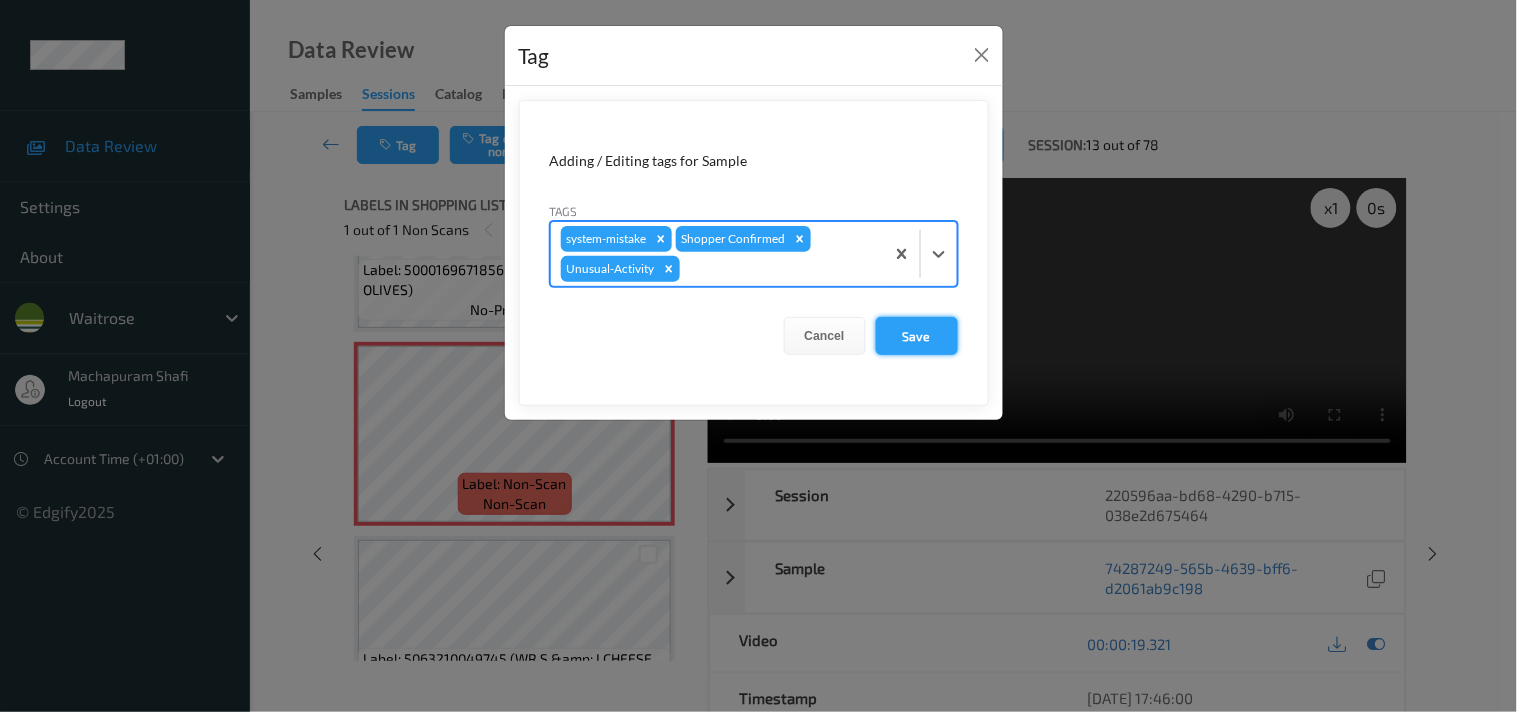 click on "Save" at bounding box center (917, 336) 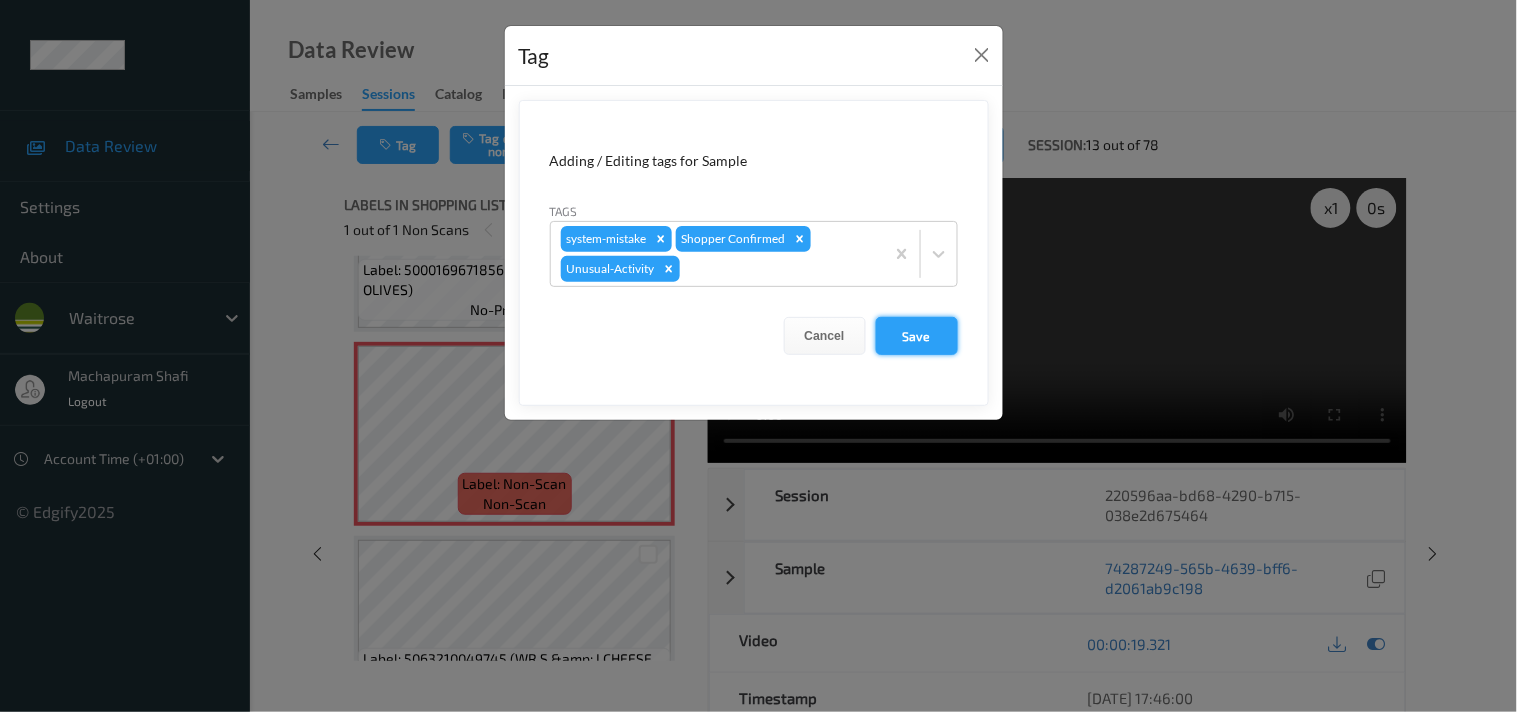 click on "Save" at bounding box center (917, 336) 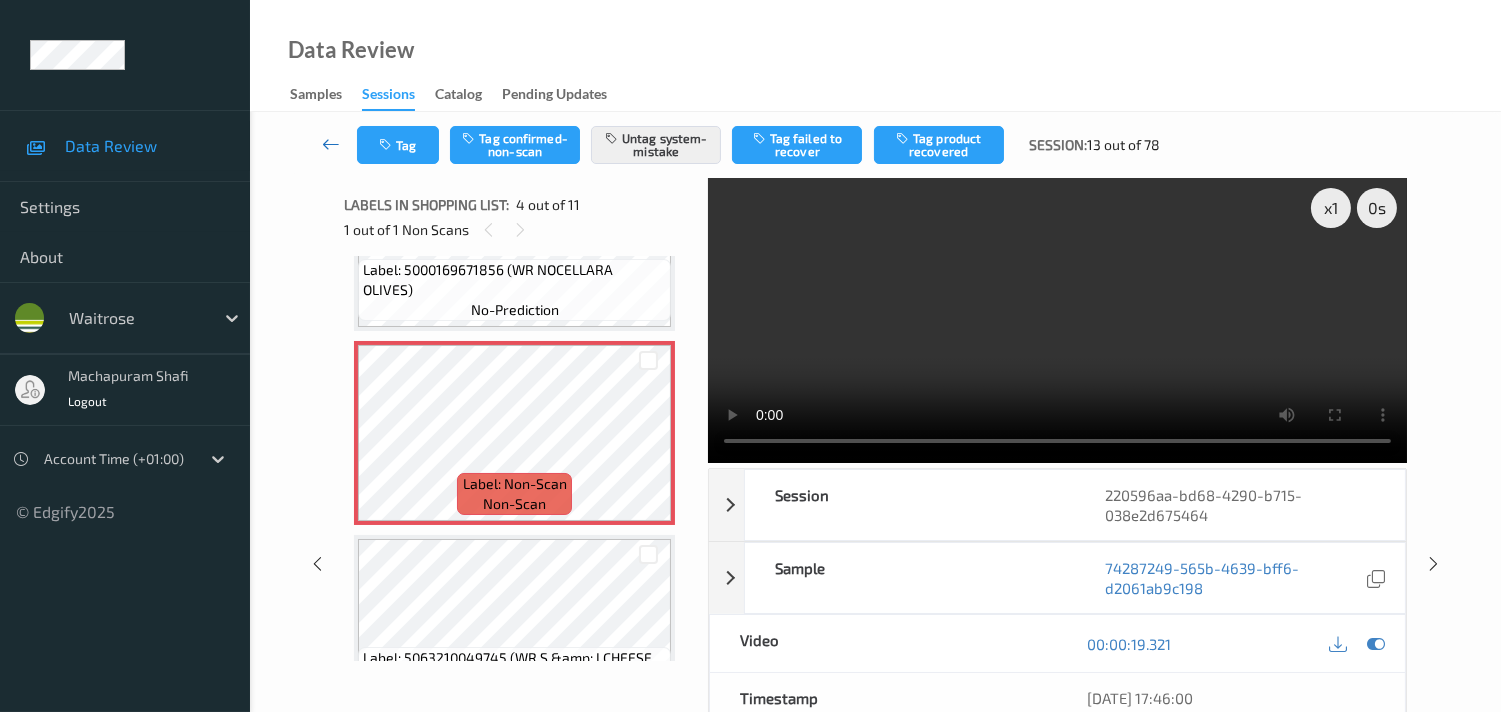 click at bounding box center (331, 144) 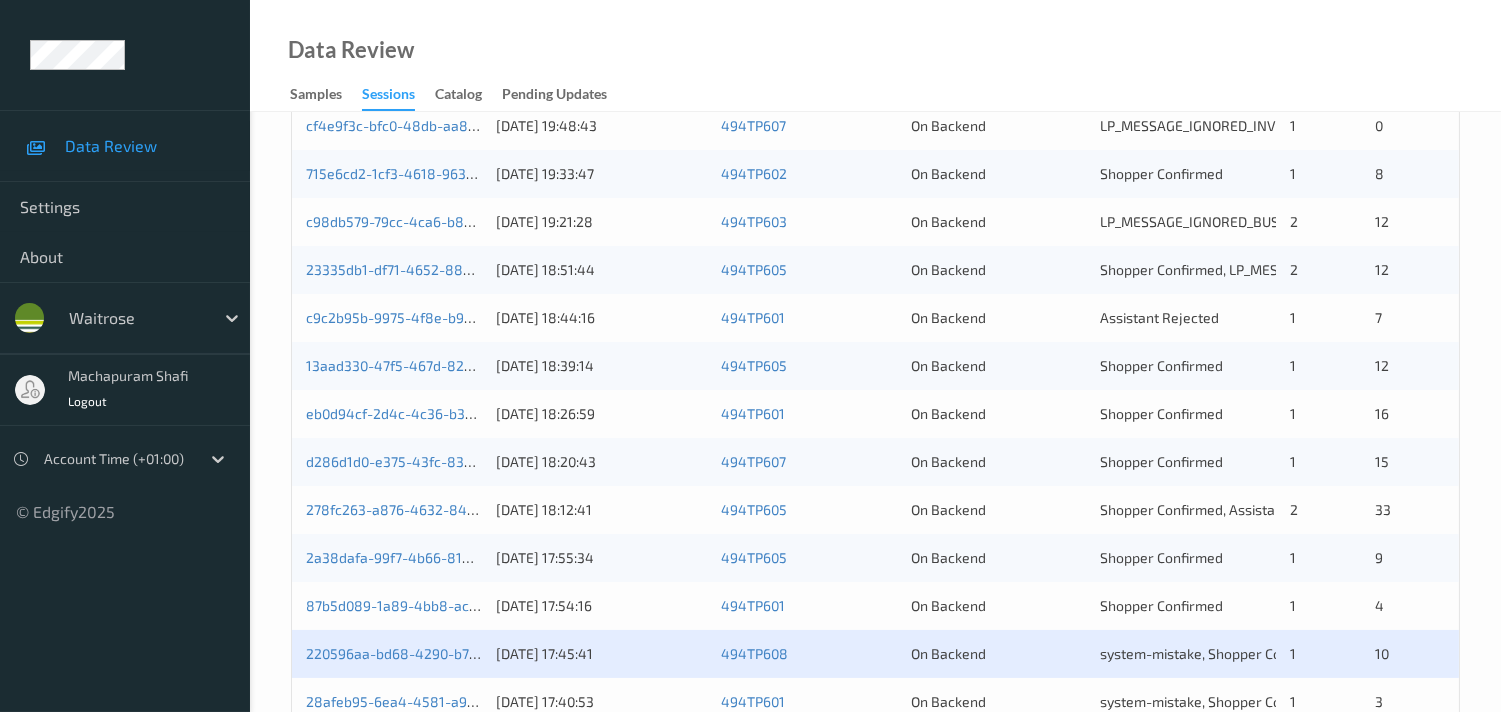 scroll, scrollTop: 666, scrollLeft: 0, axis: vertical 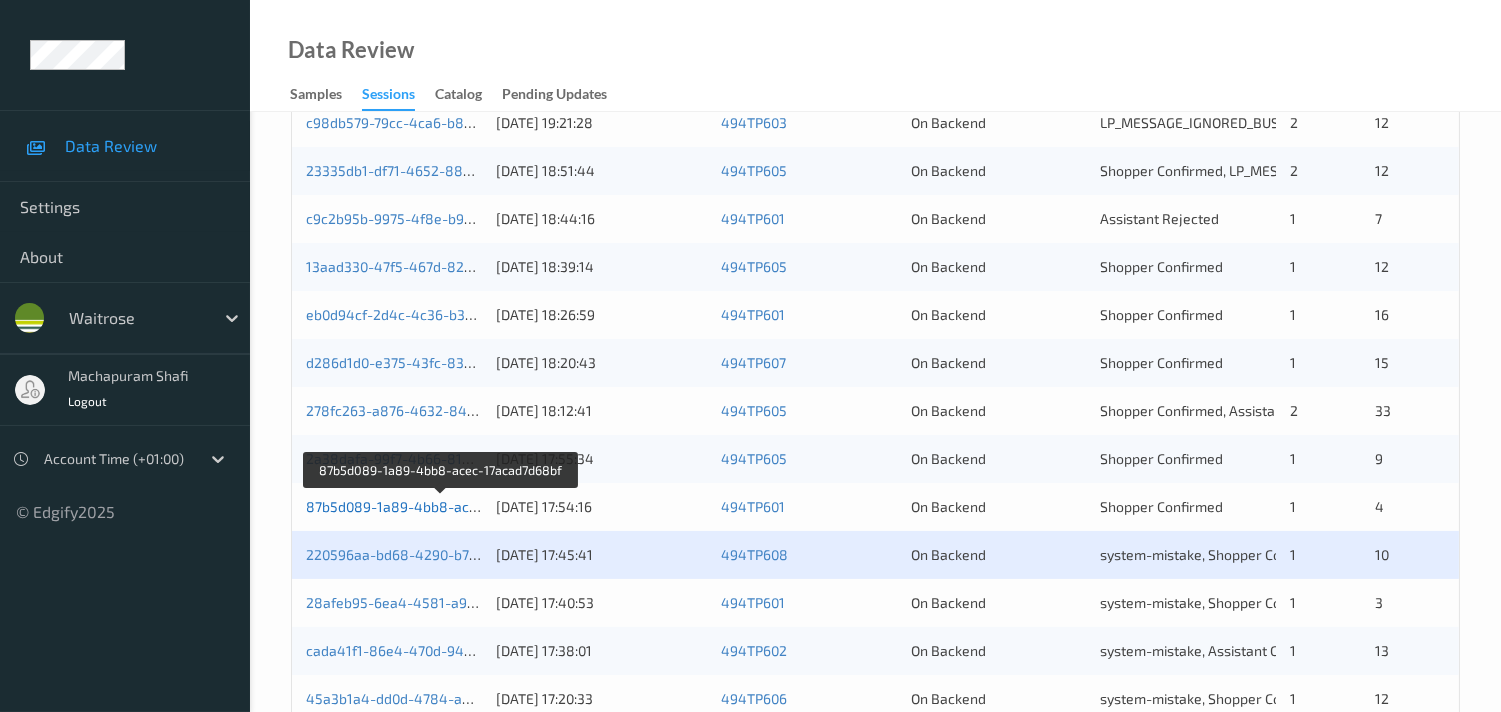 click on "87b5d089-1a89-4bb8-acec-17acad7d68bf" at bounding box center [442, 506] 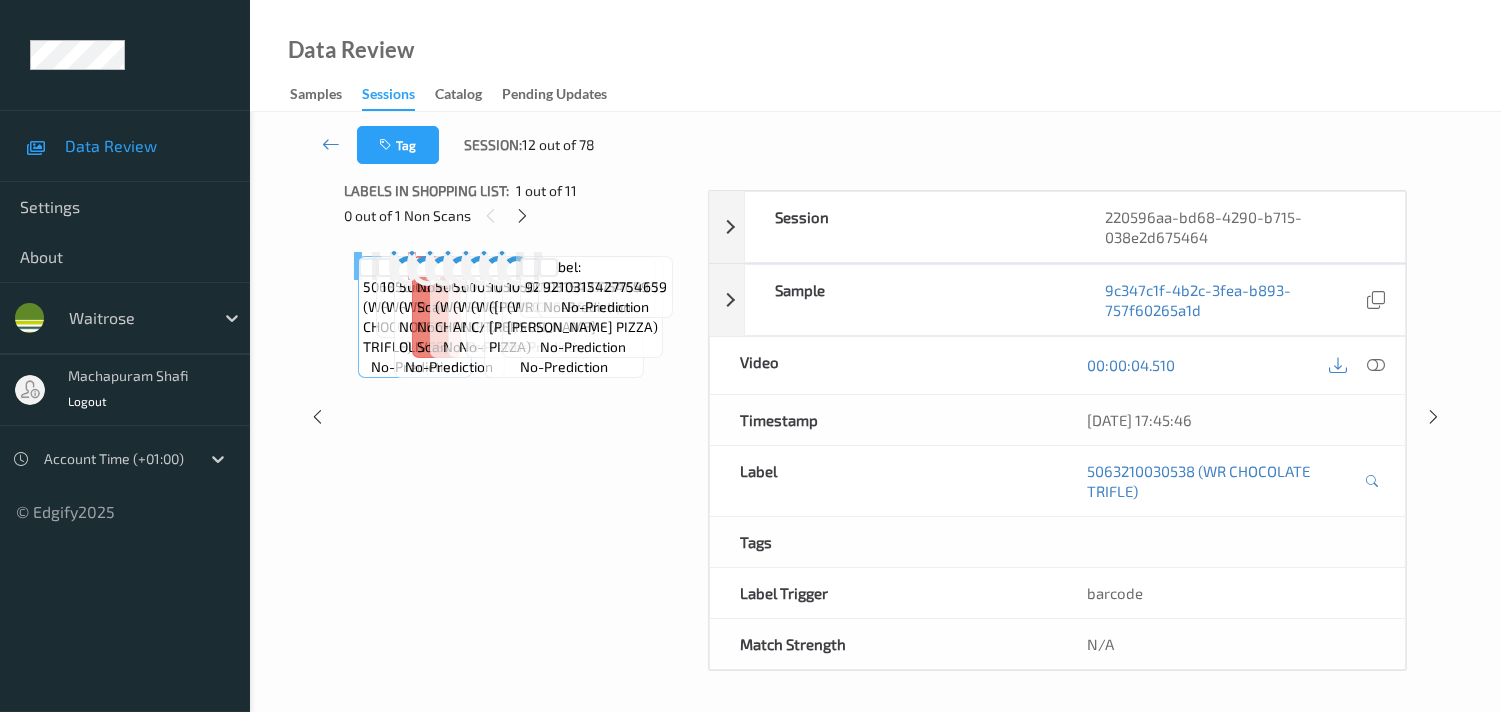 click on "Labels in shopping list: 1 out of 11 0 out of 1 Non Scans Label: 5063210030538 (WR CHOCOLATE TRIFLE) no-prediction Label: 10500016967843500141 (WR TRIO CRMY DIPS) no-prediction Label: 5000169671856 (WR NOCELLARA OLIVES) no-prediction Label: Non-Scan non-scan Label: Non-Scan non-scan Label: 5063210049745 (WR S &amp; I CHEESE PL) no-prediction Label: 5000169647776 (WR MSC CANT ANCHOVIE) no-prediction Label: 10500016967316400225 (WR R/FAT PRWN C/TAIL) no-prediction Label: 10500016913291300176 (WR ESS CHS TOM PIZZA) no-prediction Label: 10500016933272600270 (WR CHEESE&amp;TOM PIZZA) no-prediction Label: 9210315427754659 no-prediction Label: 9210315427754659 no-prediction" at bounding box center [519, 417] 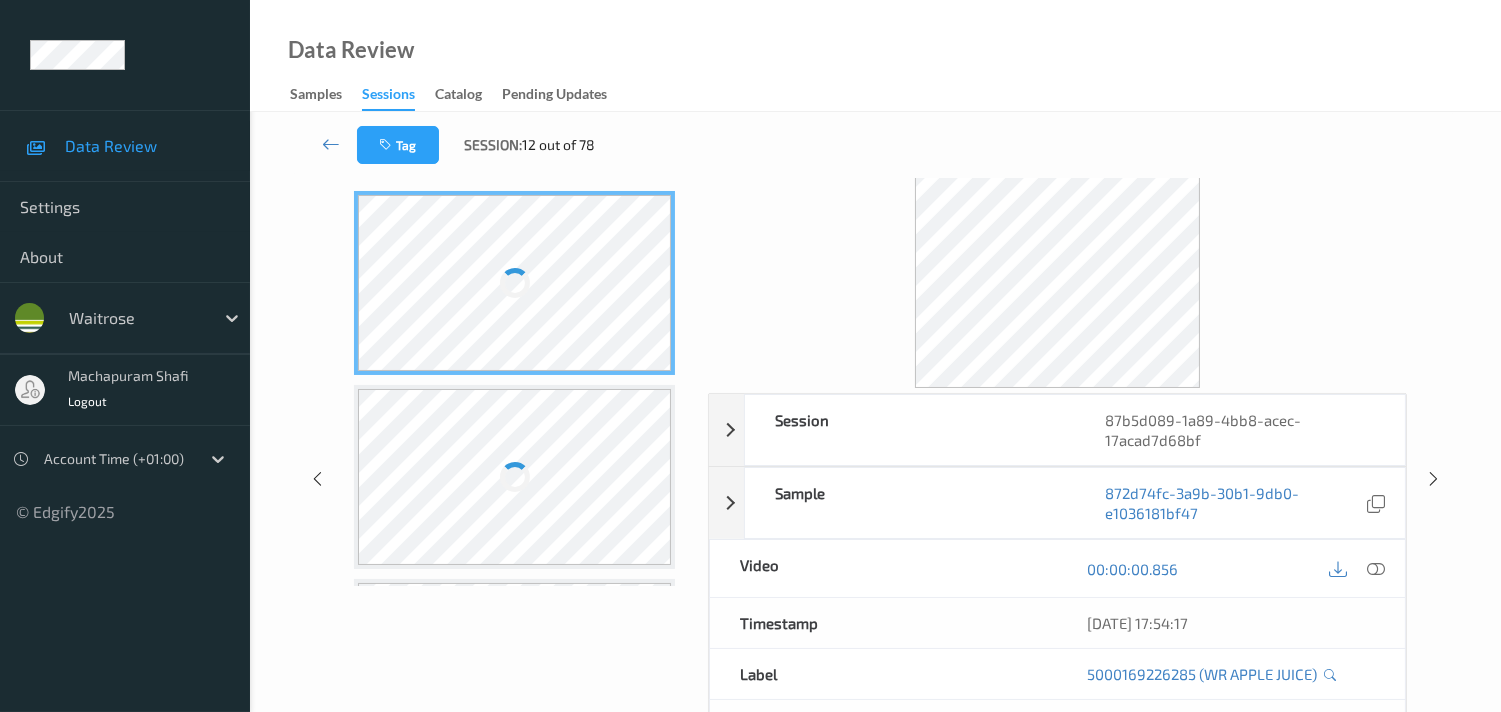 scroll, scrollTop: 0, scrollLeft: 0, axis: both 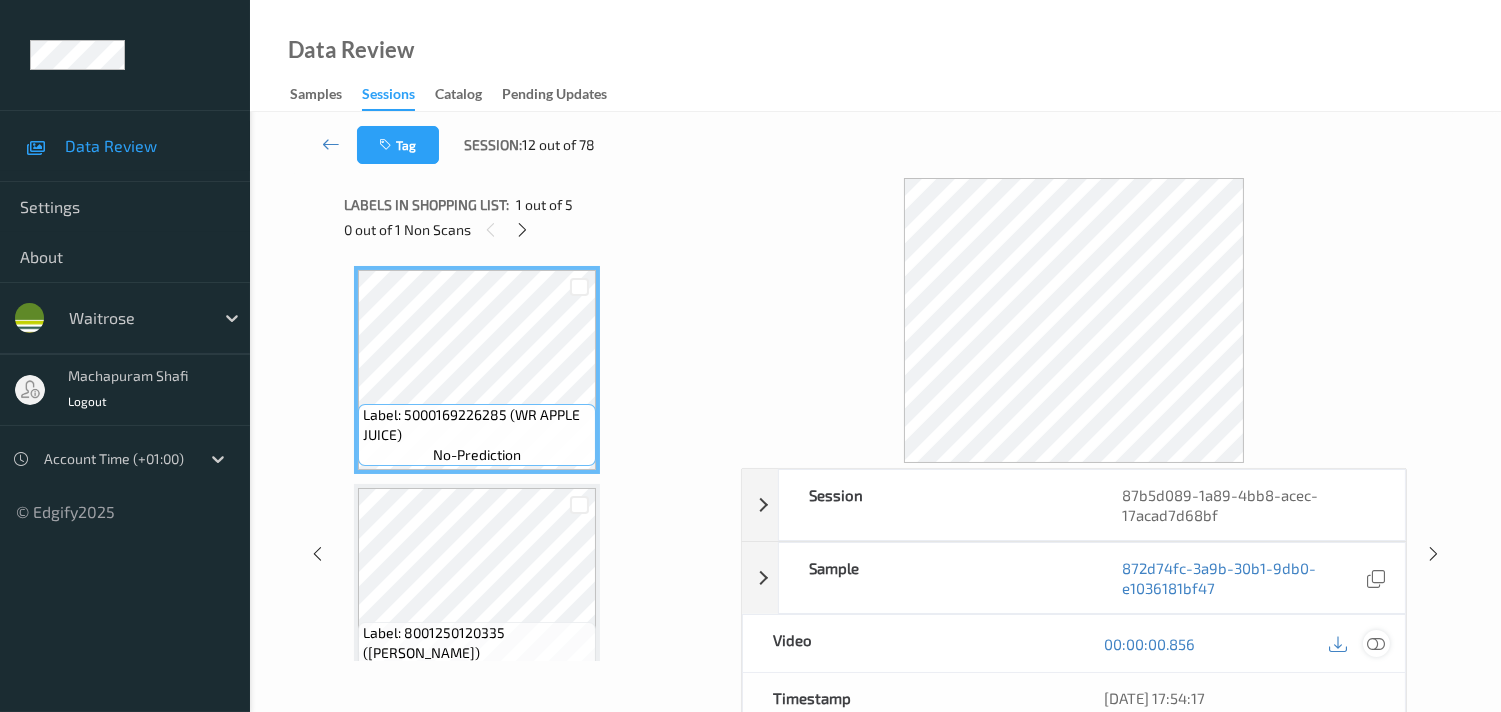 click at bounding box center [1376, 644] 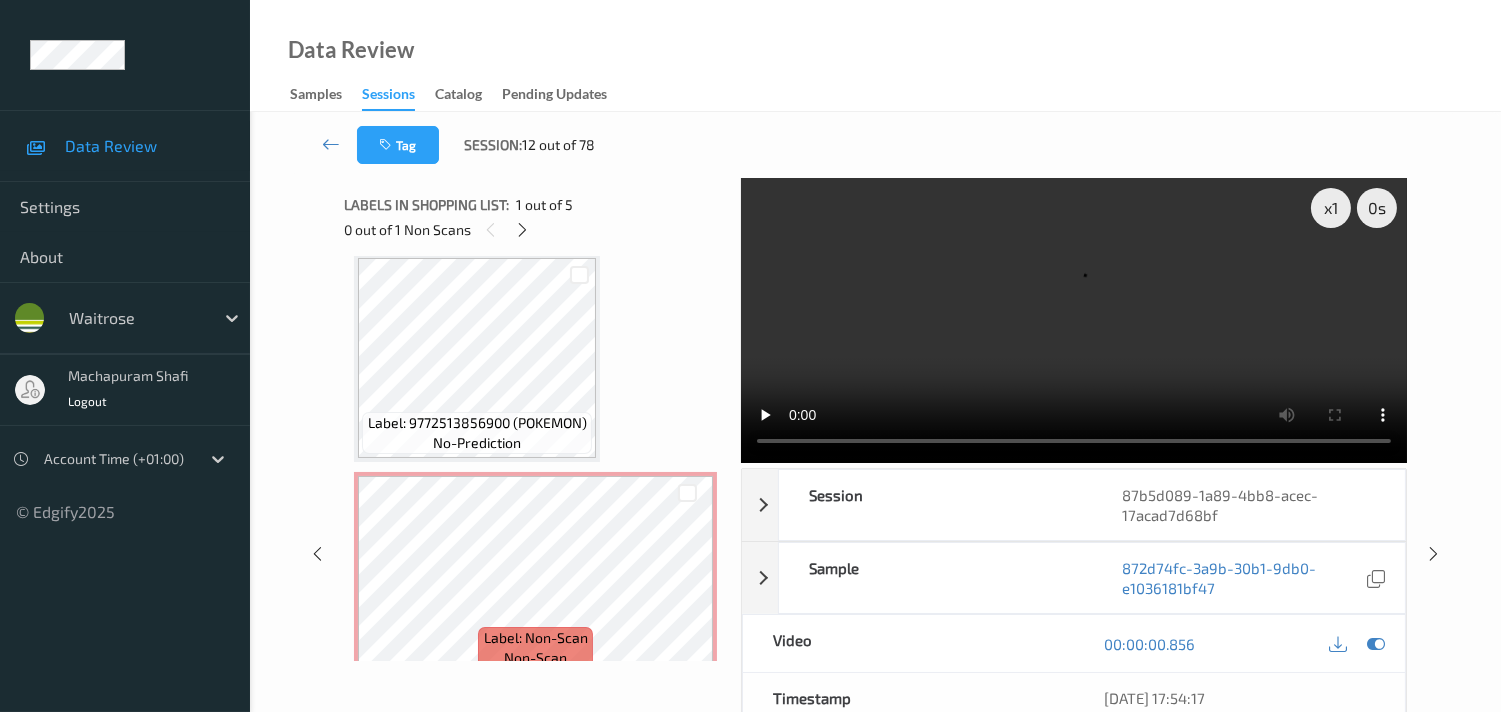 scroll, scrollTop: 687, scrollLeft: 0, axis: vertical 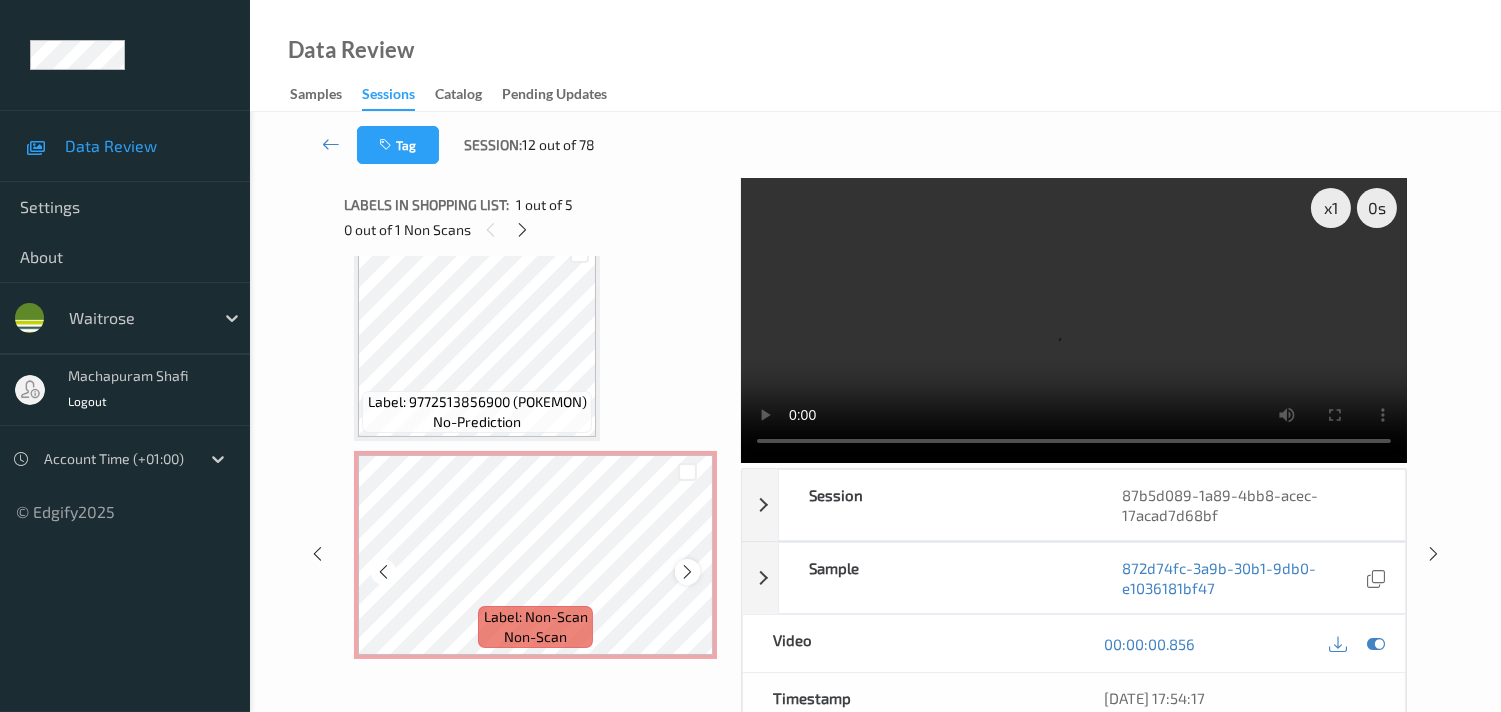 click at bounding box center [687, 572] 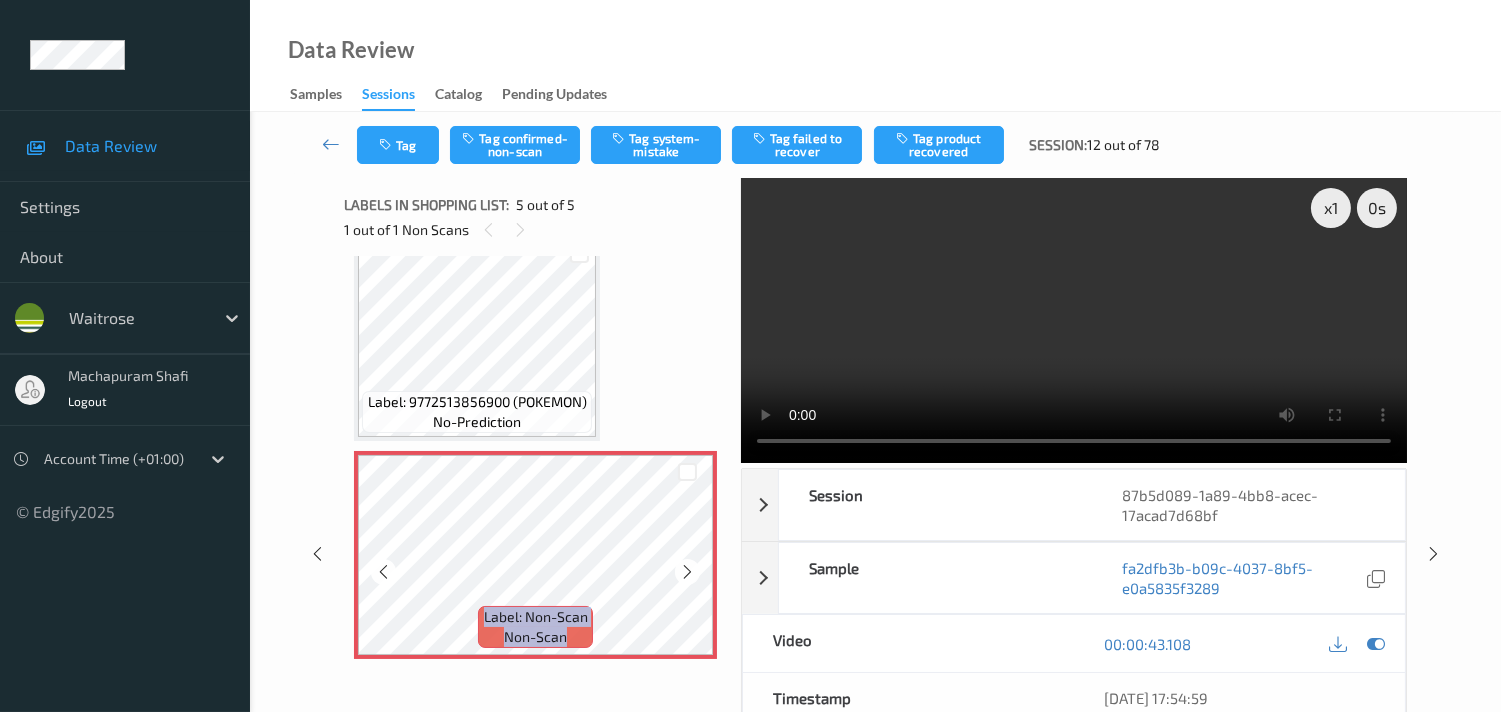 click at bounding box center [687, 572] 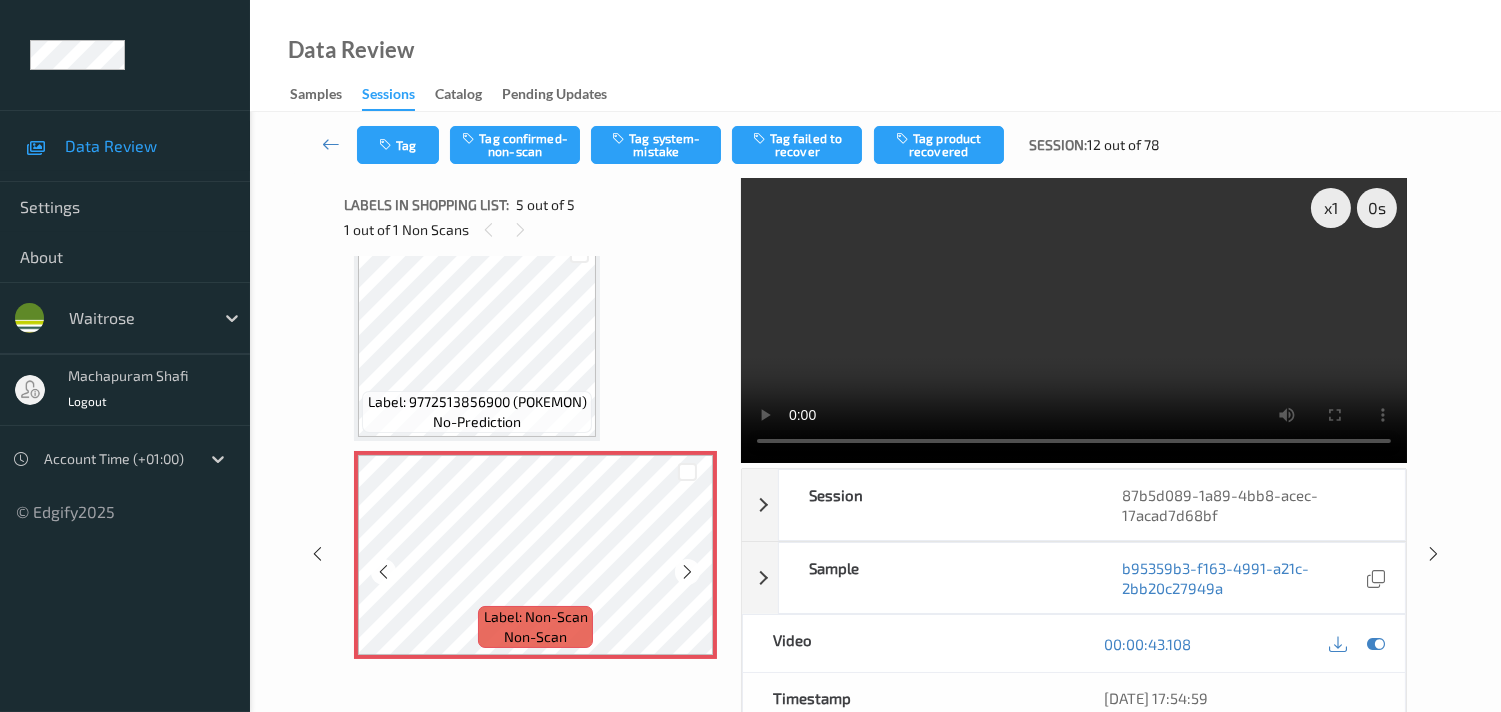 click at bounding box center [687, 572] 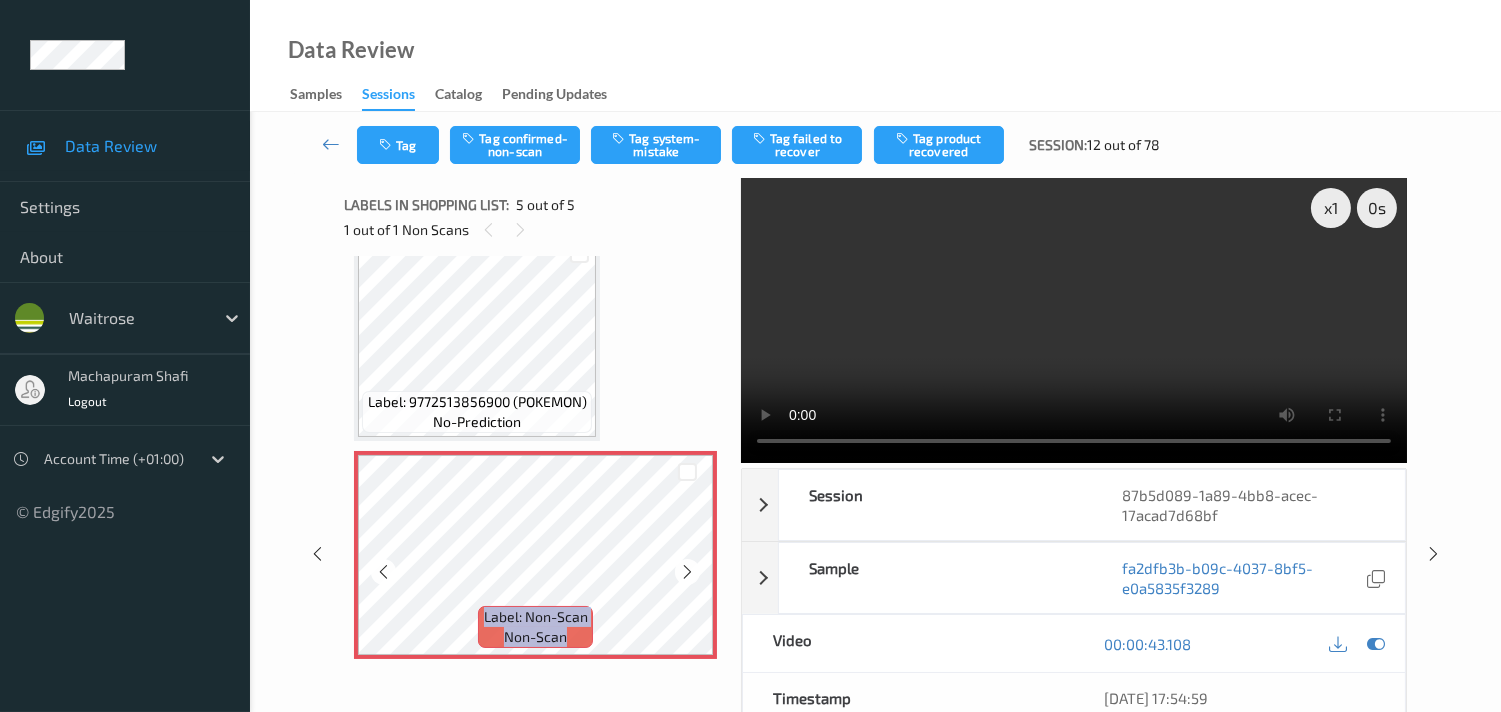 click at bounding box center (687, 572) 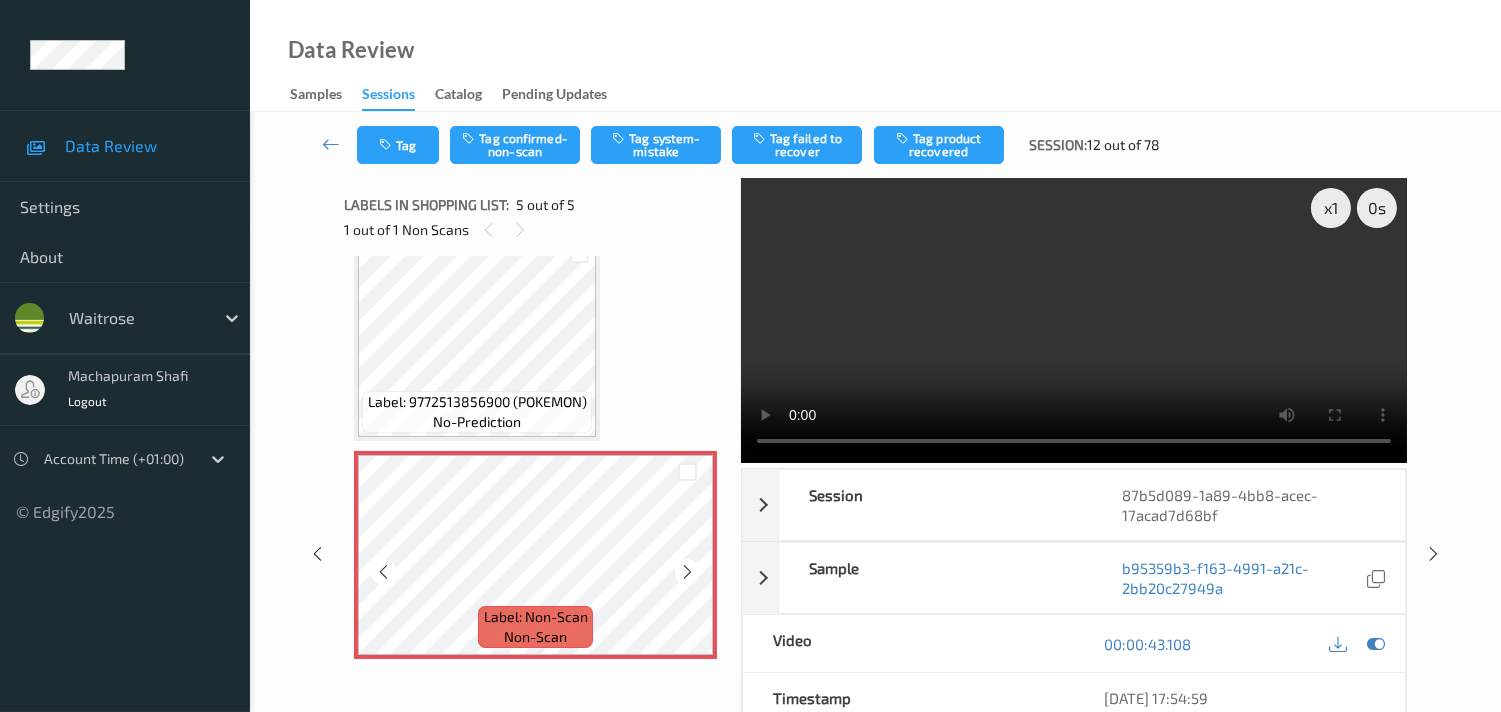click at bounding box center [687, 572] 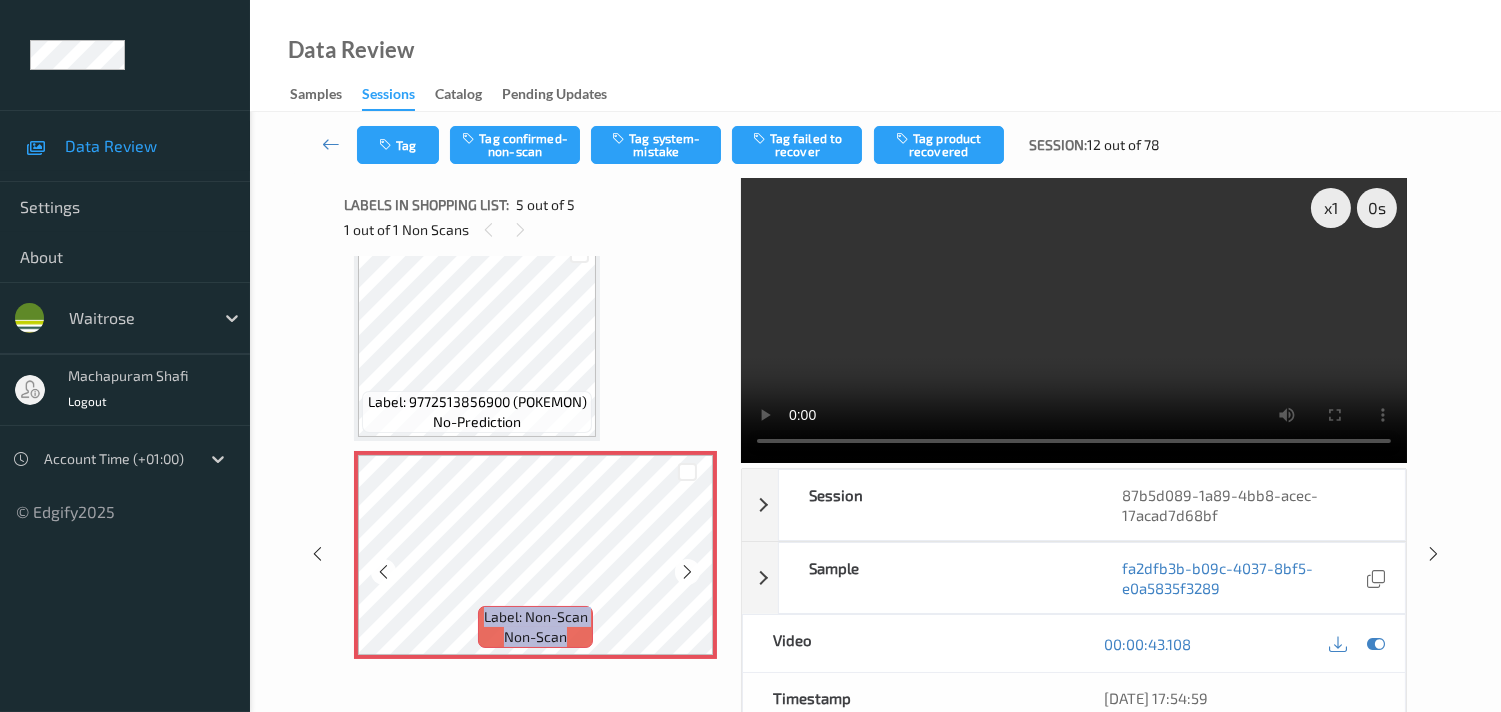 click at bounding box center (687, 572) 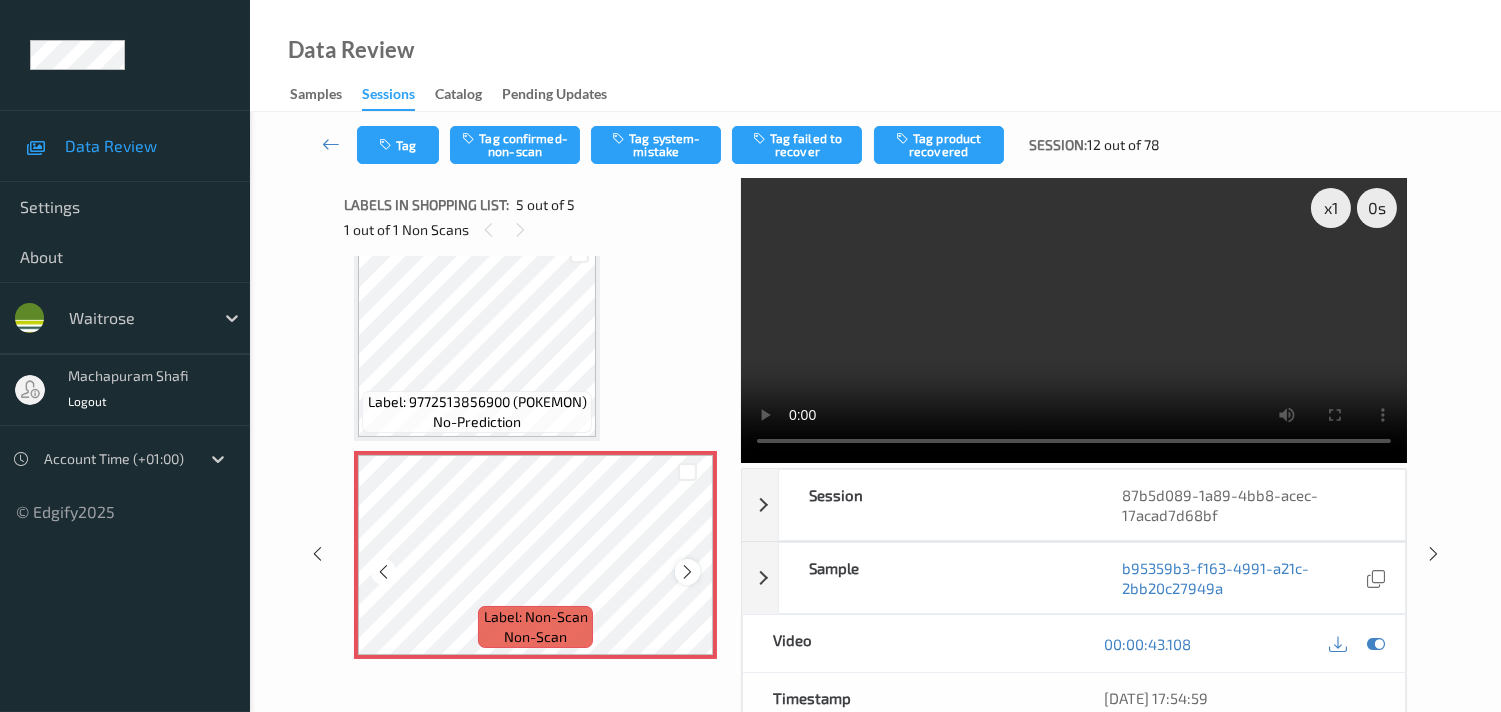 click at bounding box center (687, 572) 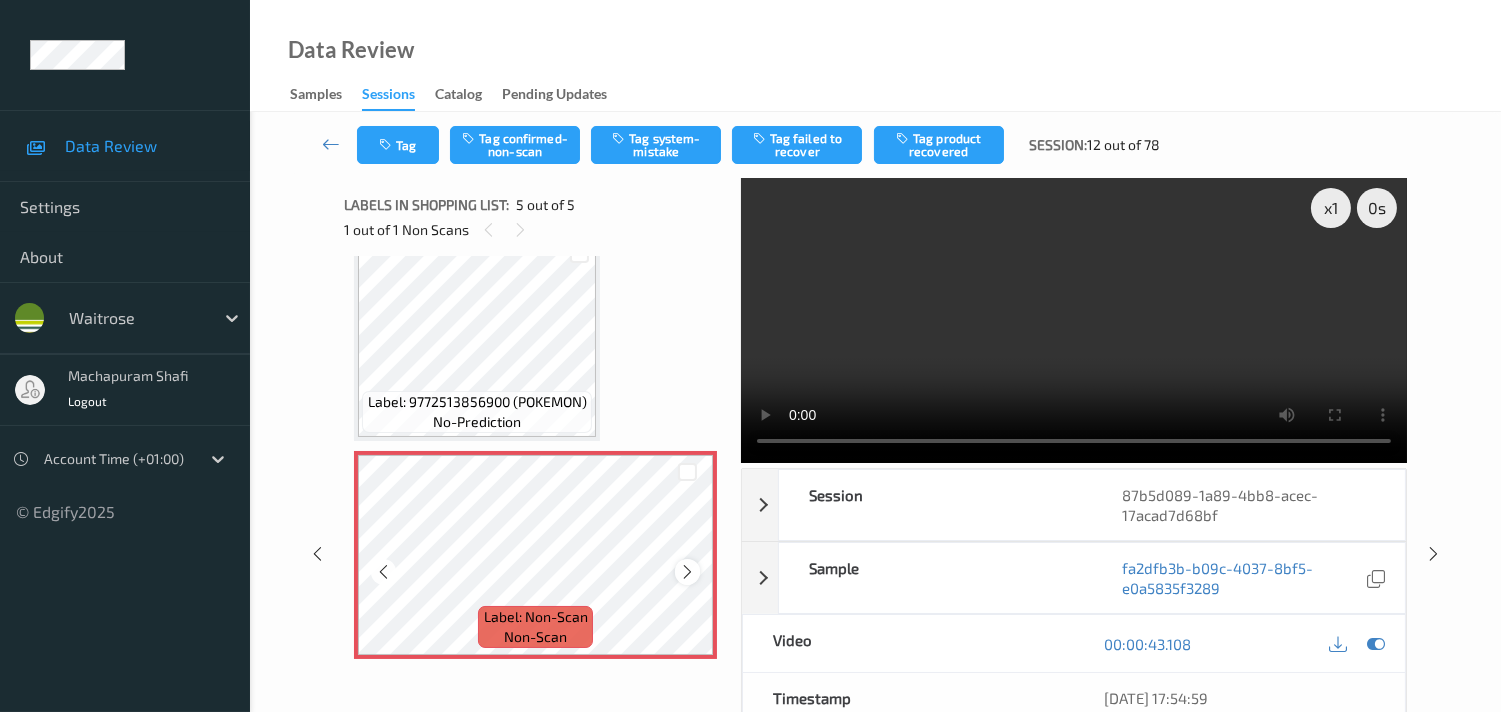 click at bounding box center [687, 572] 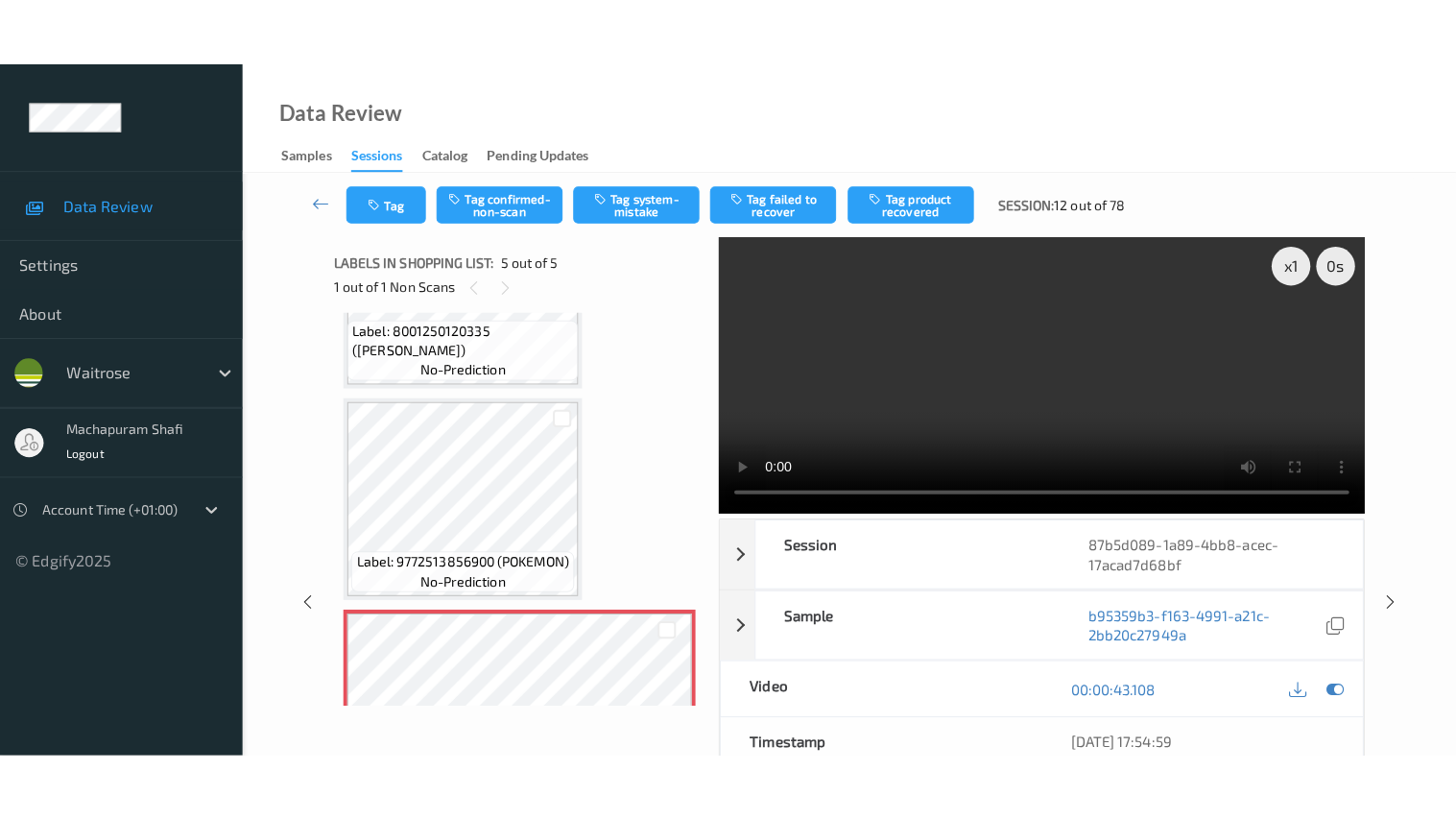 scroll, scrollTop: 660, scrollLeft: 0, axis: vertical 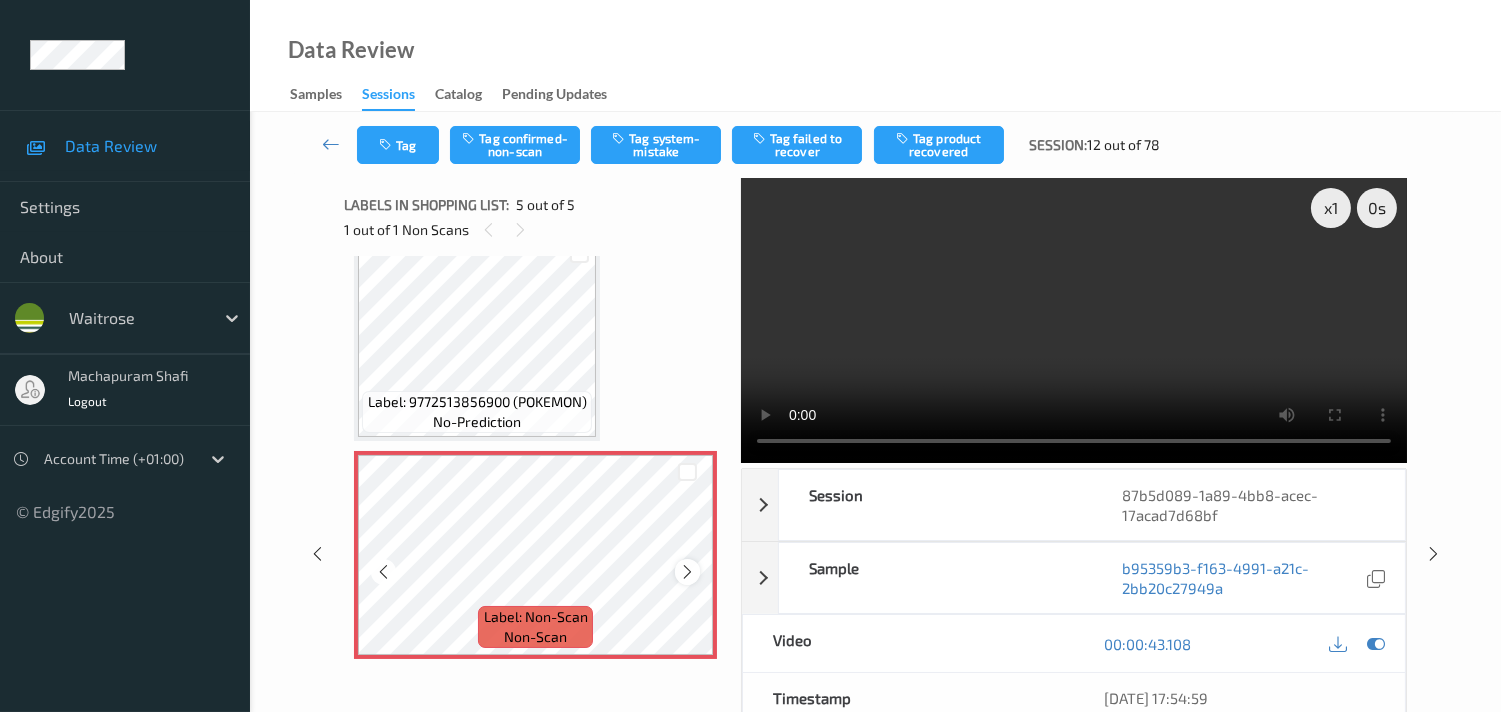 click at bounding box center (687, 572) 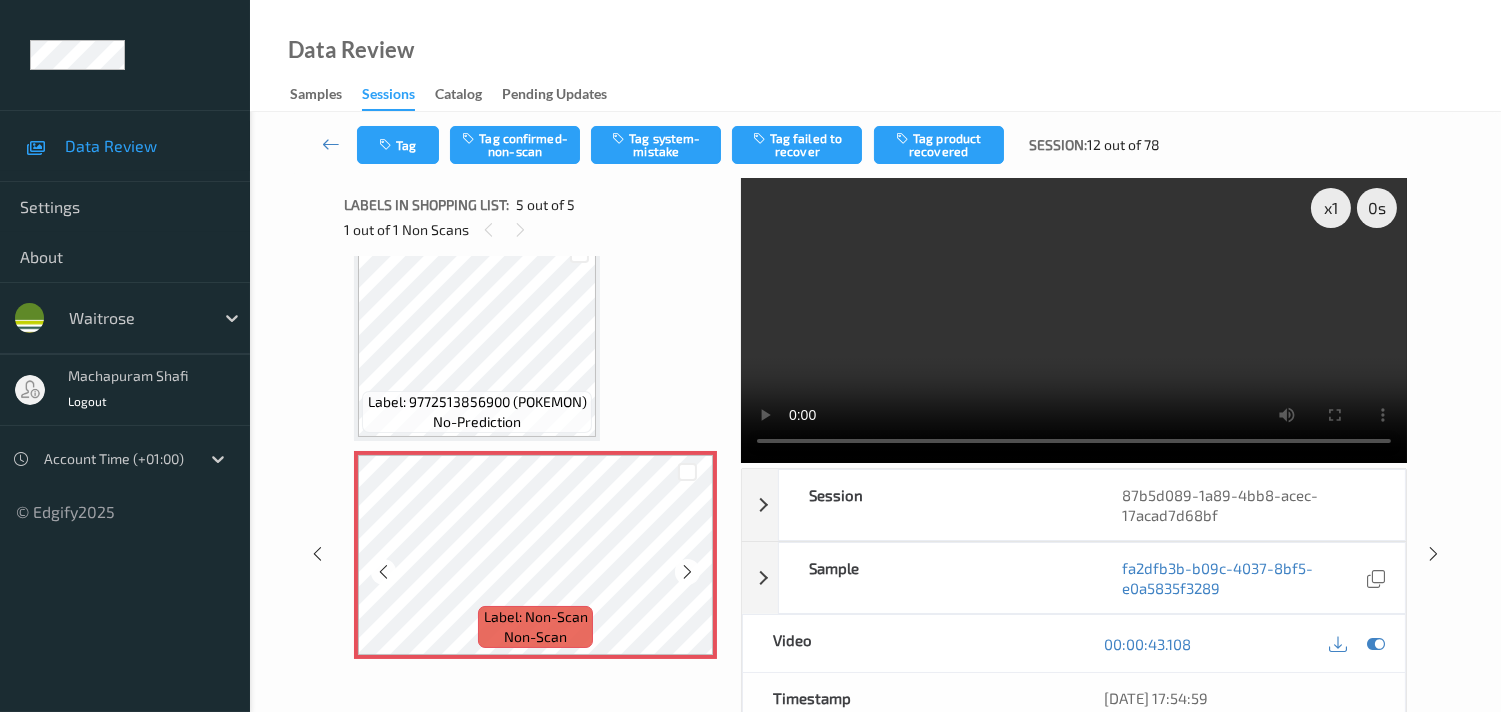 click at bounding box center [687, 572] 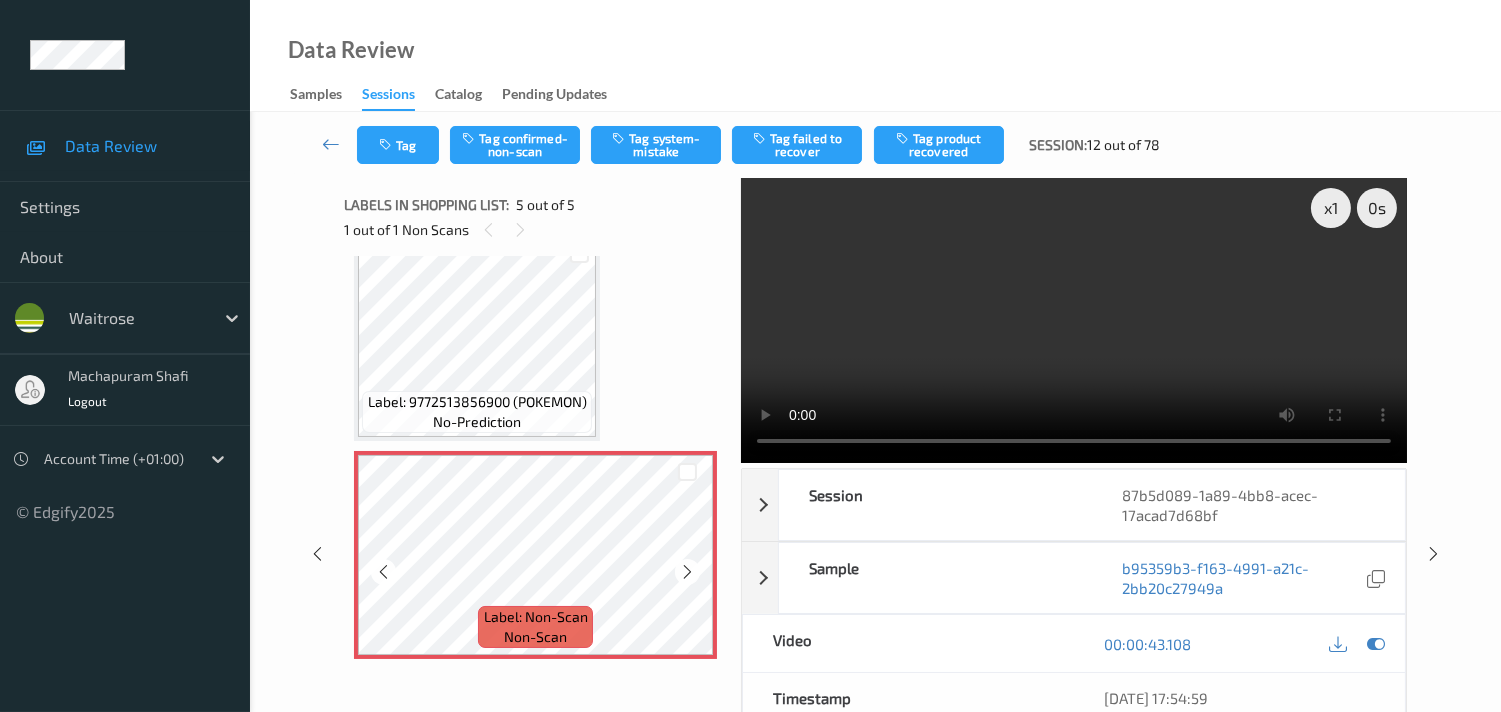 click at bounding box center [687, 572] 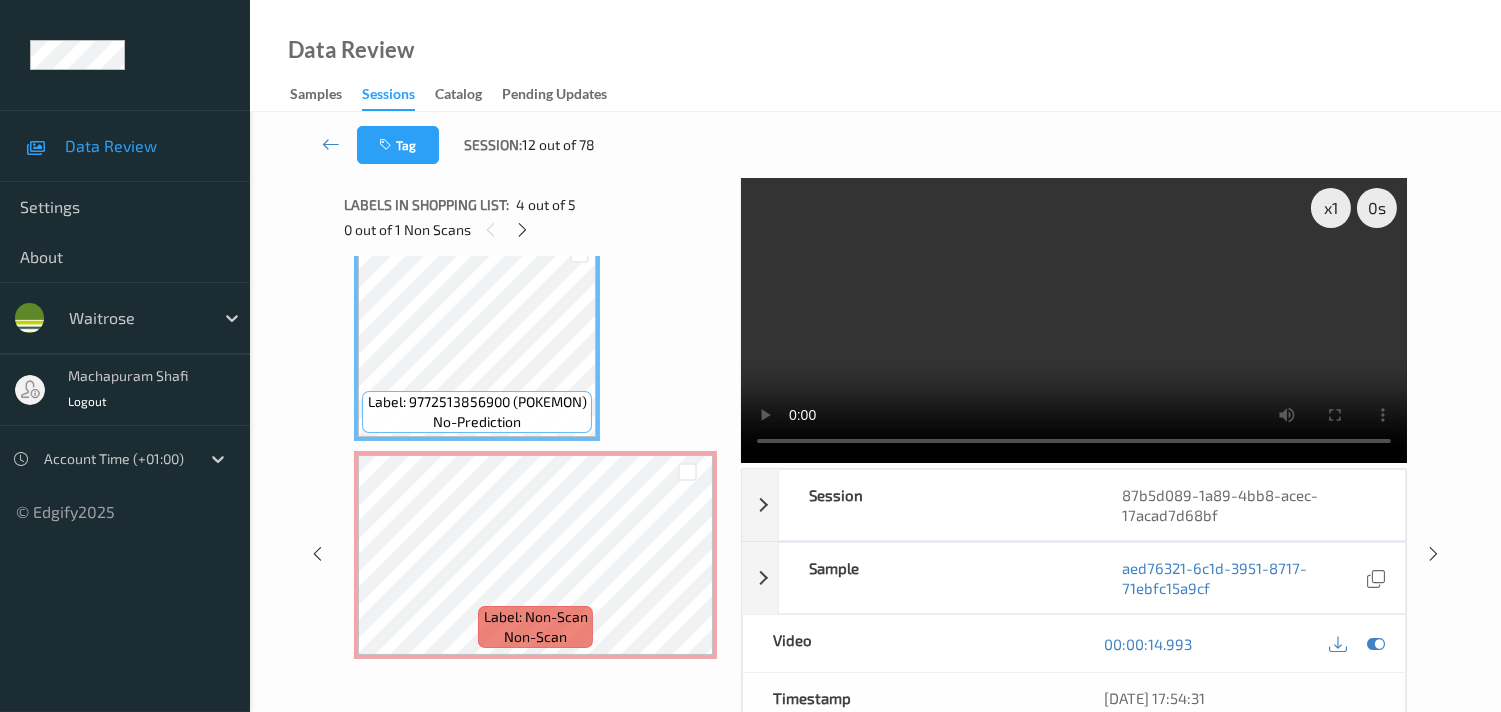 scroll, scrollTop: 546, scrollLeft: 0, axis: vertical 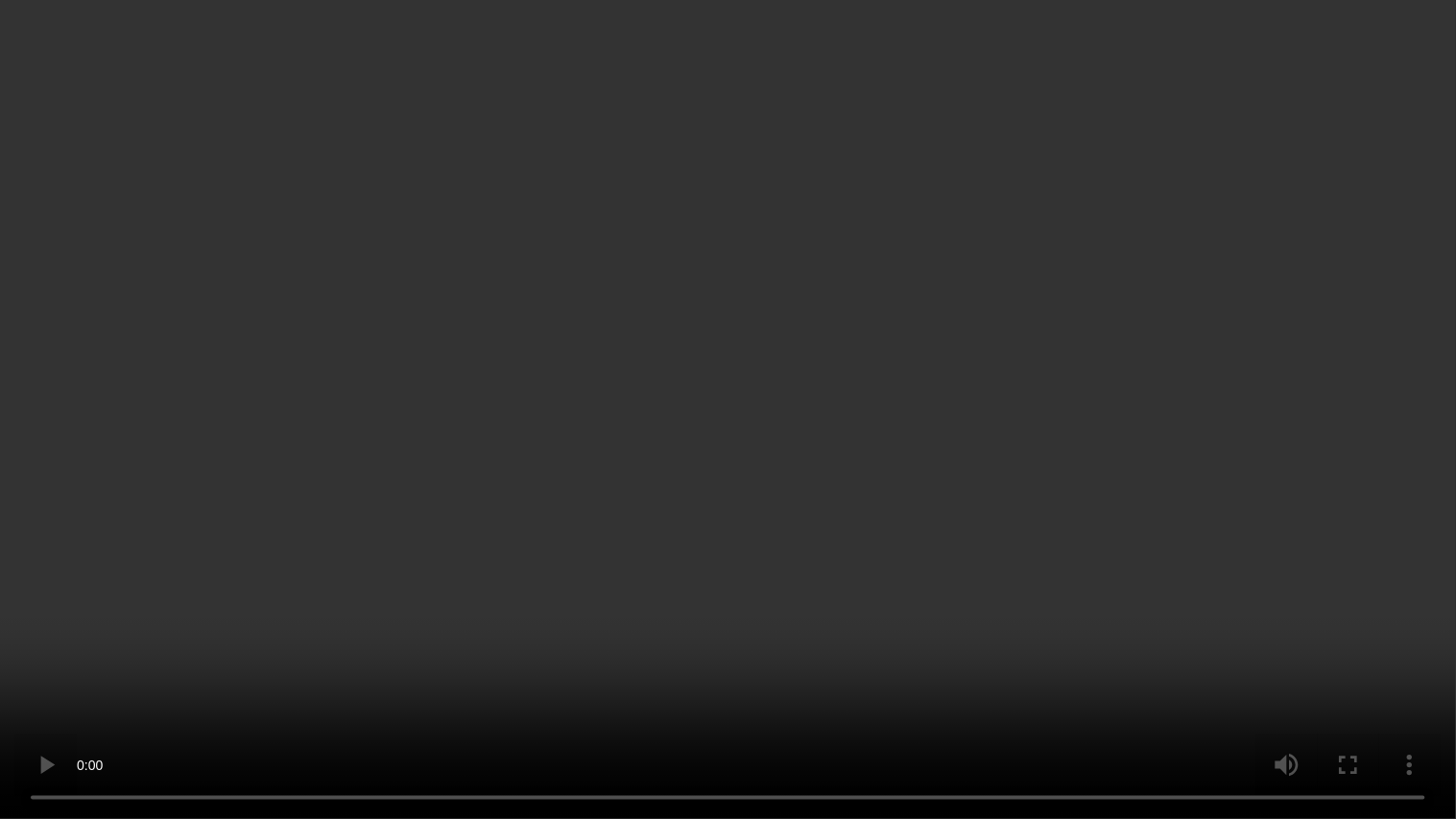 click at bounding box center [728, 409] 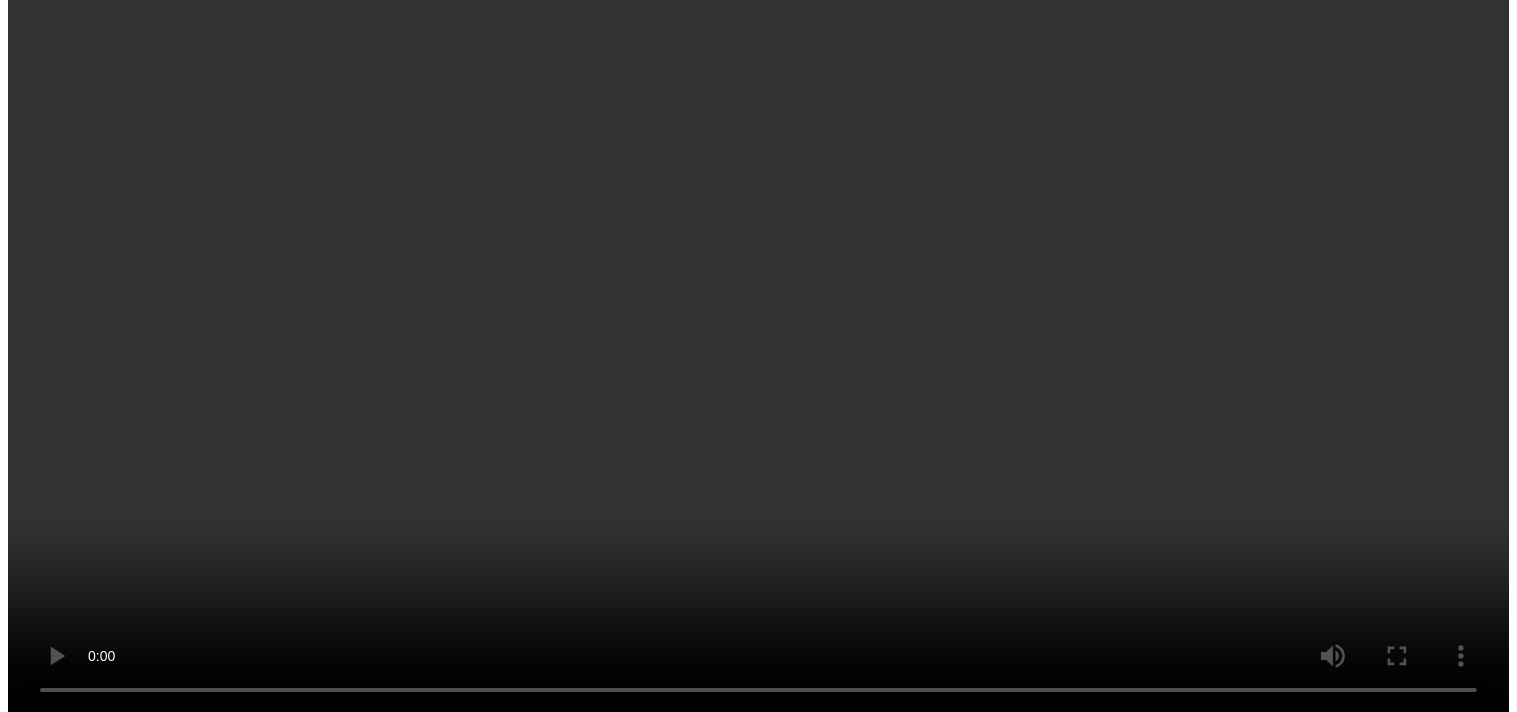 scroll, scrollTop: 687, scrollLeft: 0, axis: vertical 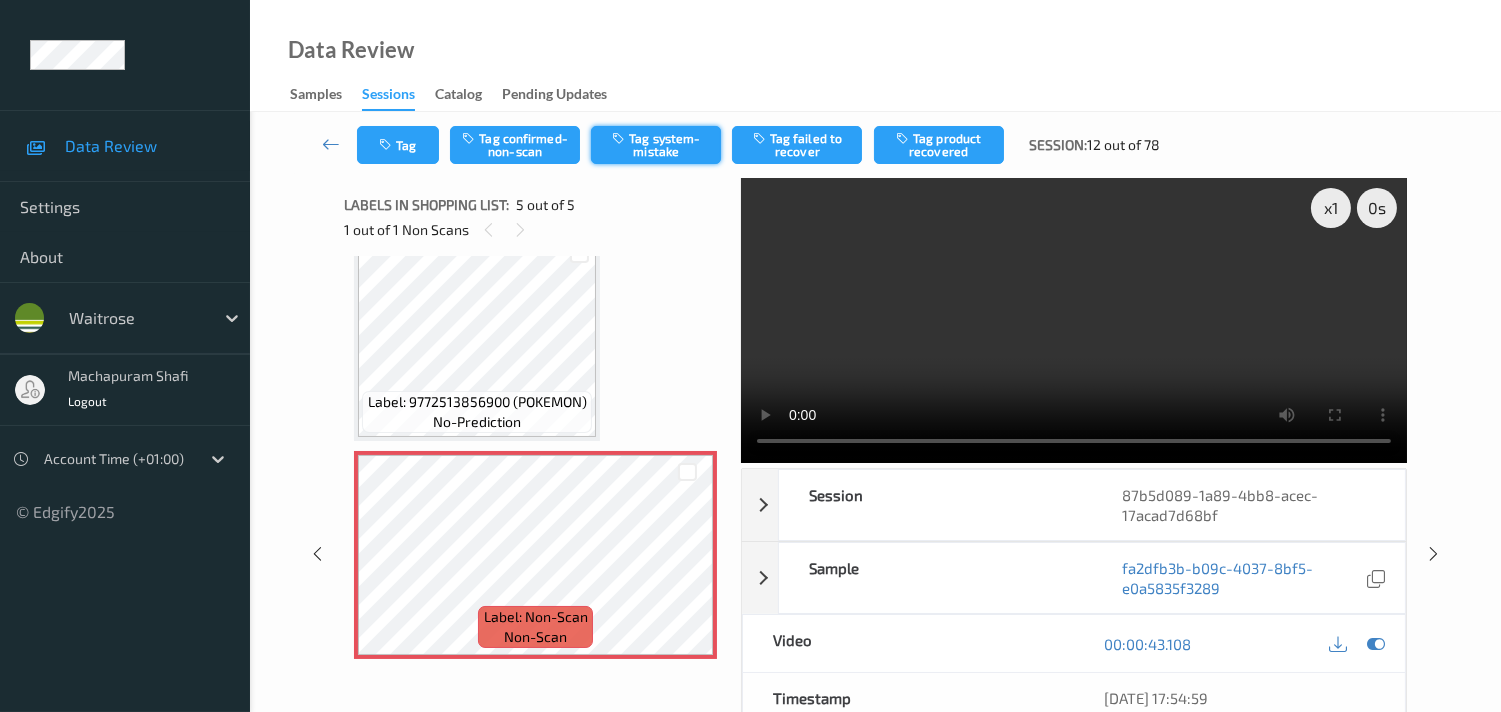 click on "Tag   system-mistake" at bounding box center (656, 145) 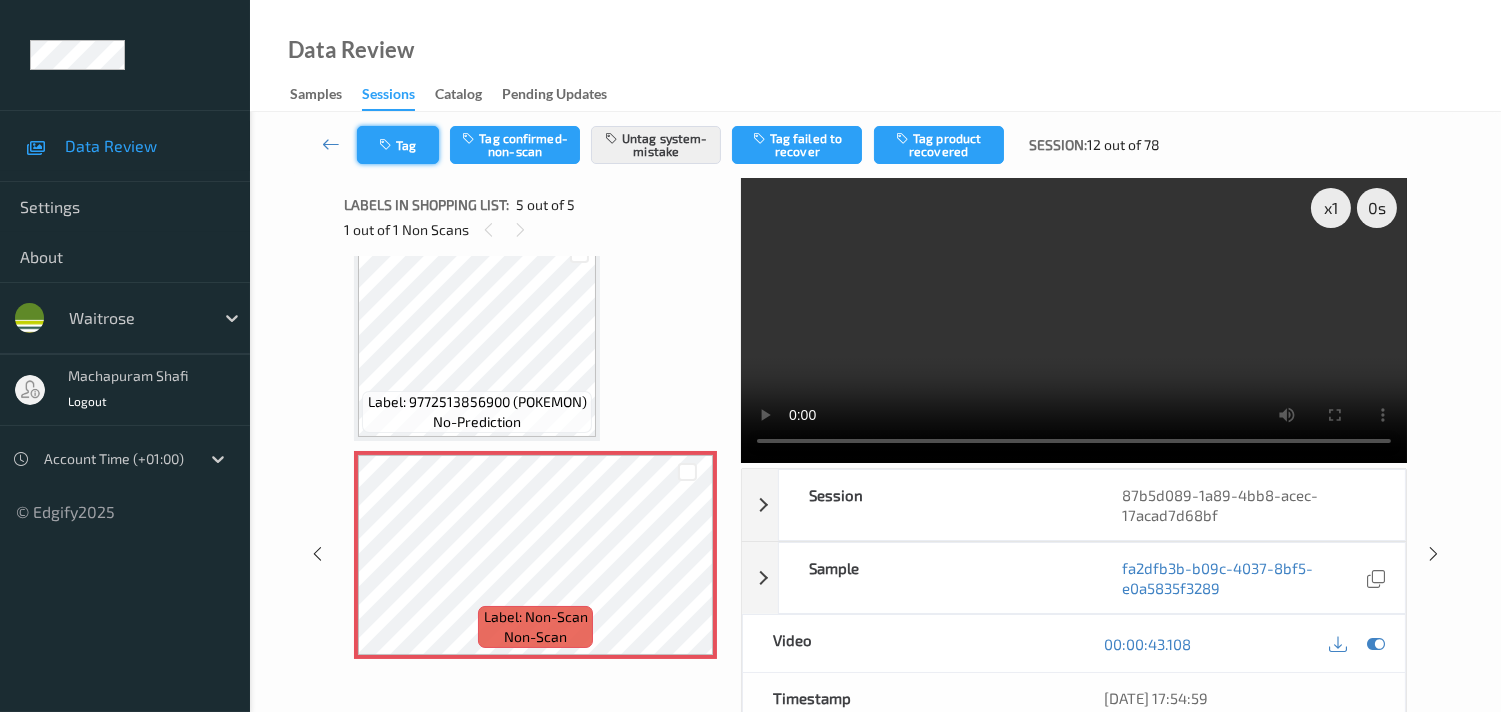 click on "Tag" at bounding box center [398, 145] 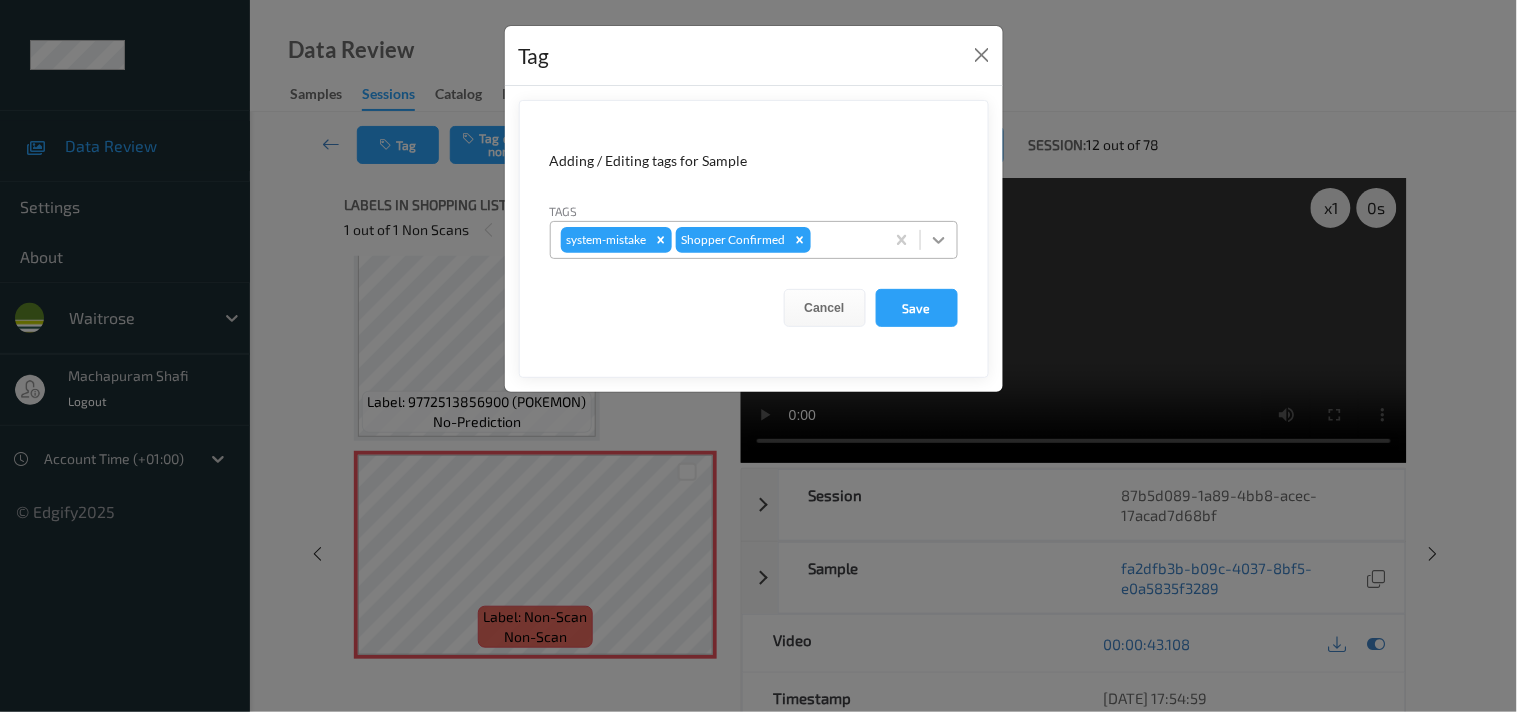 click 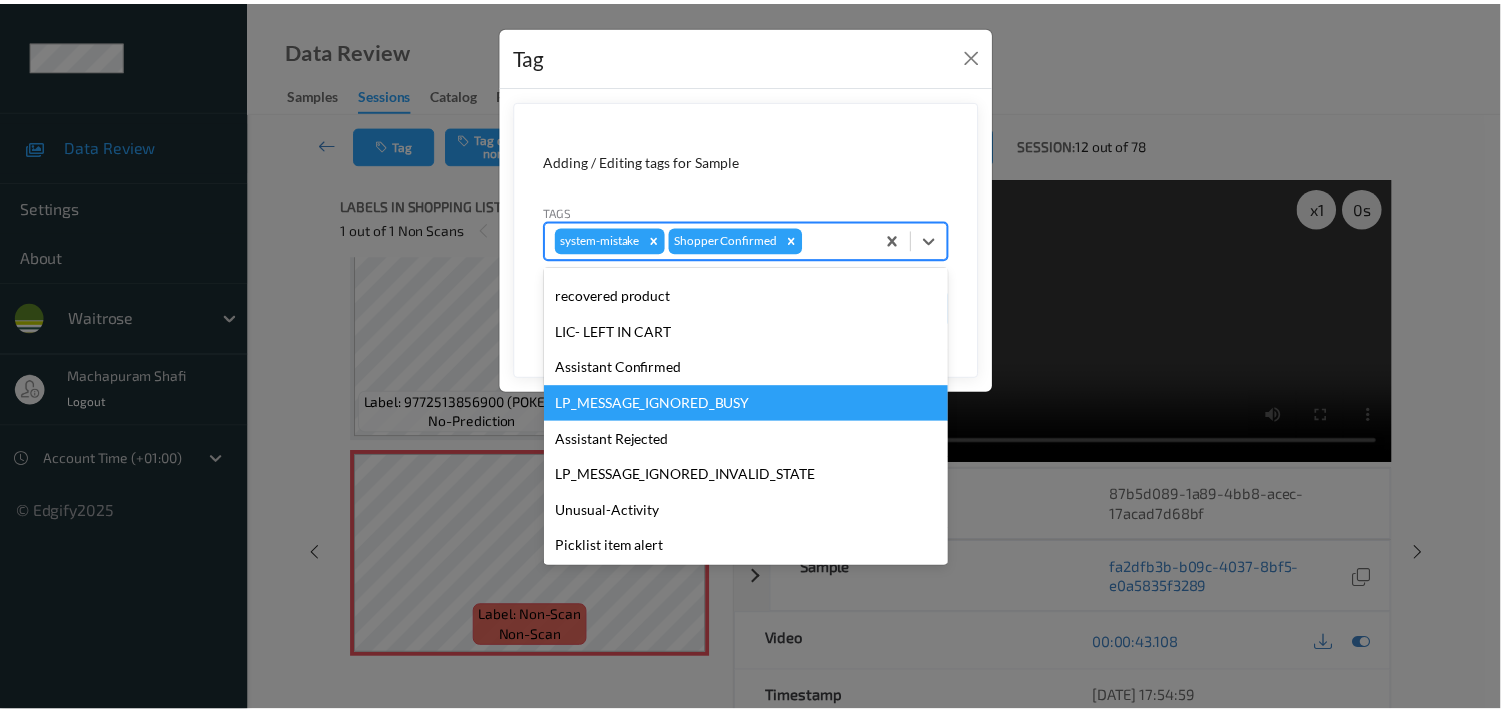 scroll, scrollTop: 318, scrollLeft: 0, axis: vertical 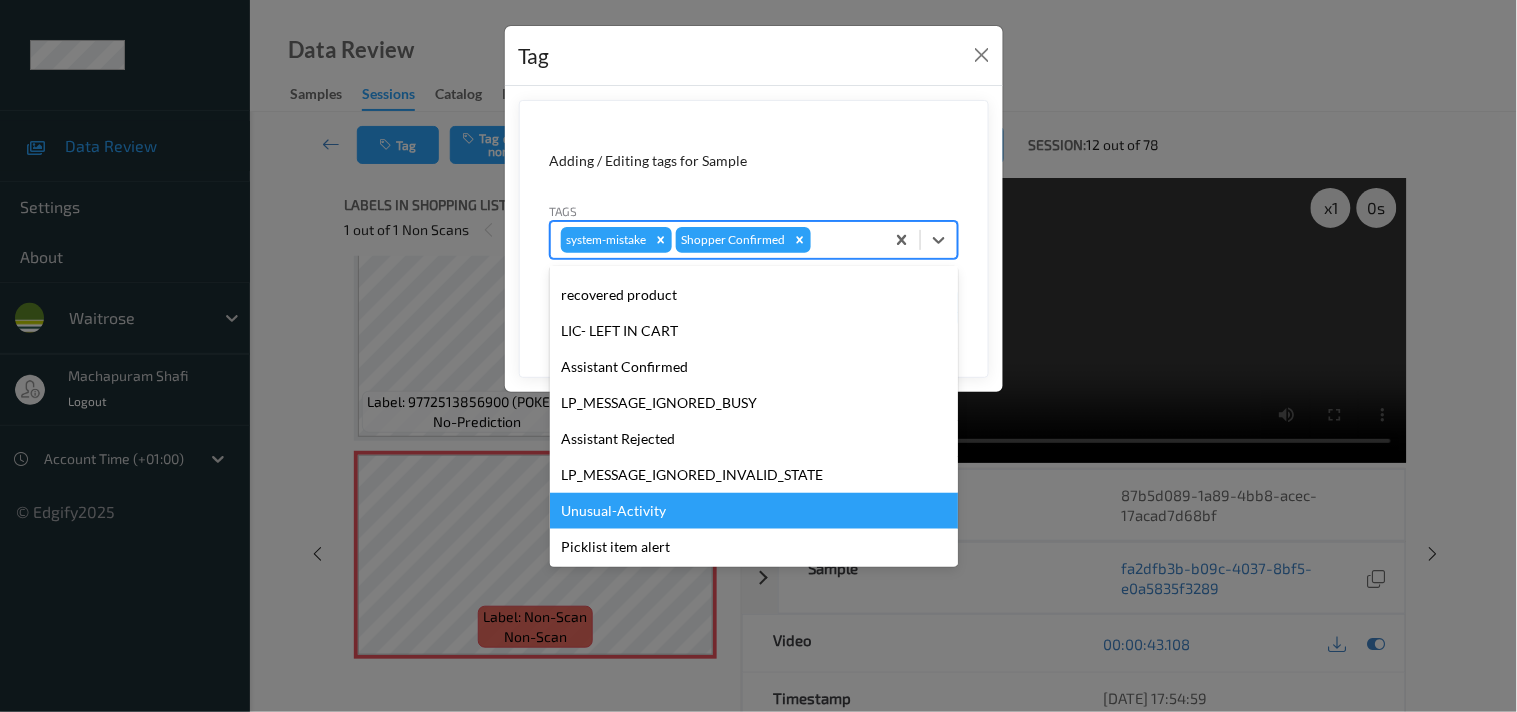 drag, startPoint x: 643, startPoint y: 500, endPoint x: 806, endPoint y: 381, distance: 201.81674 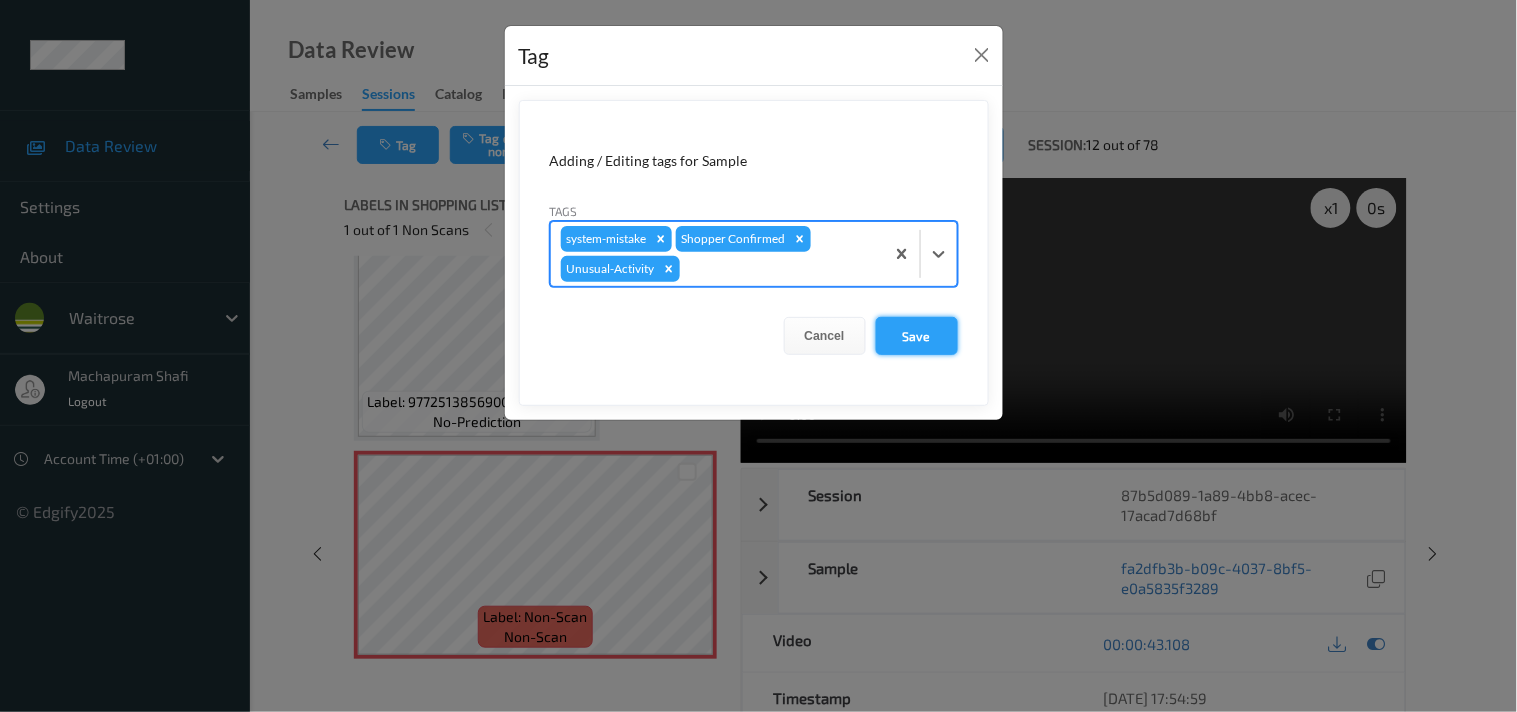 click on "Save" at bounding box center [917, 336] 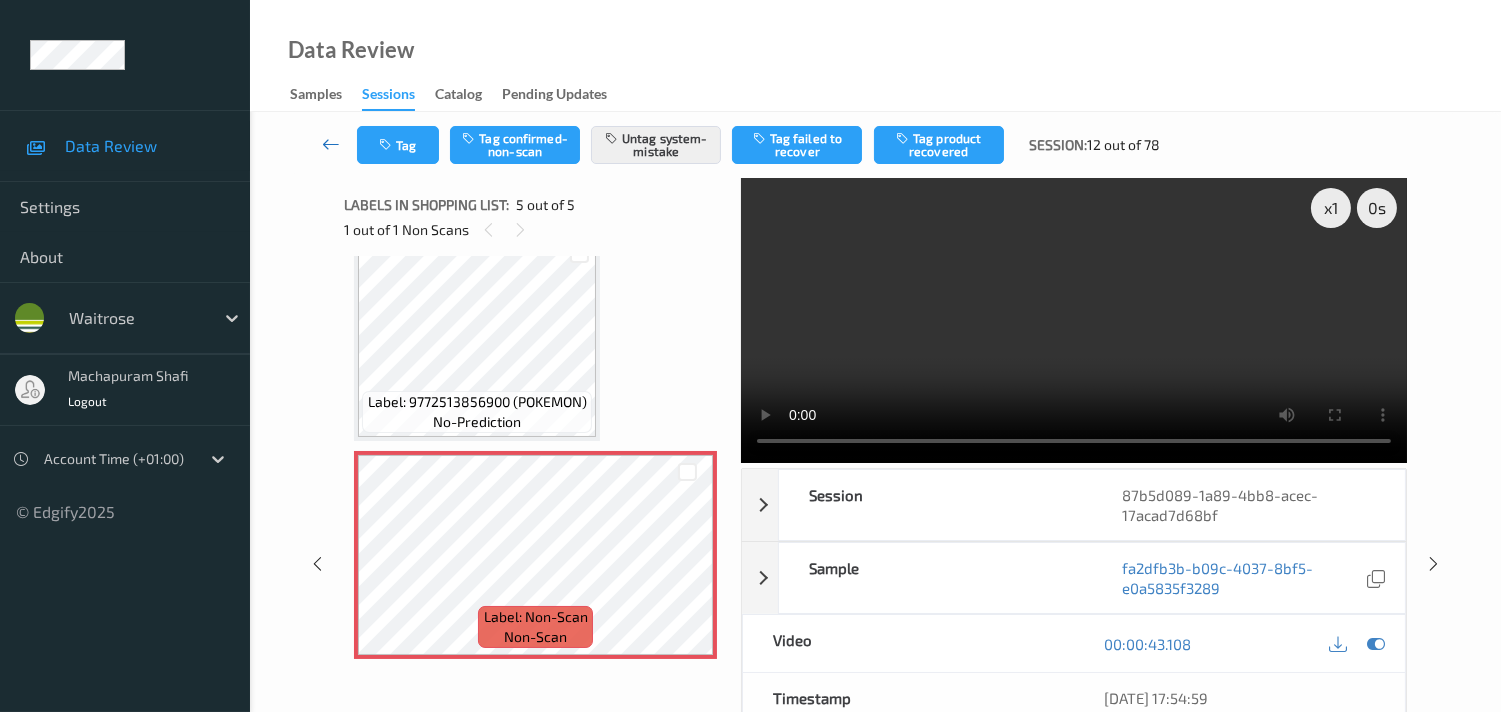 click at bounding box center (331, 144) 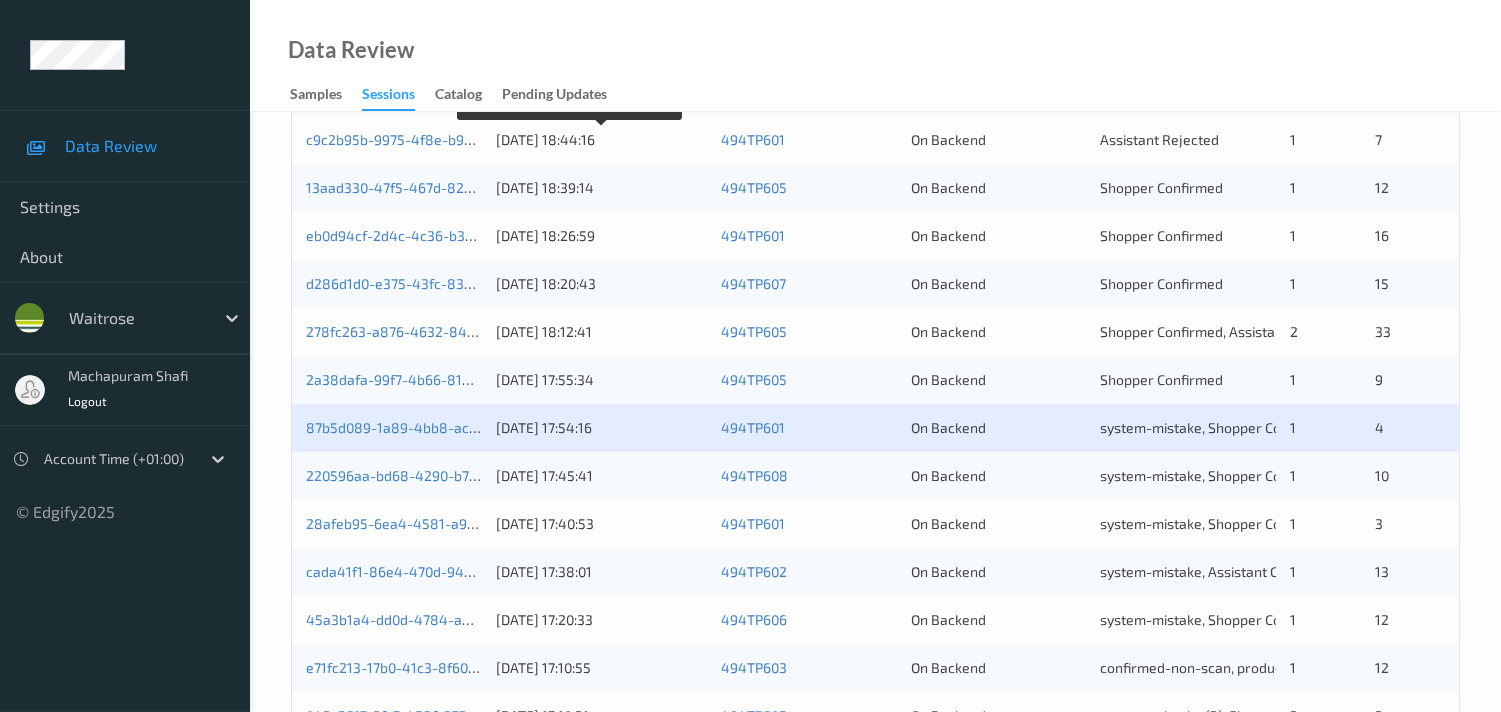 scroll, scrollTop: 777, scrollLeft: 0, axis: vertical 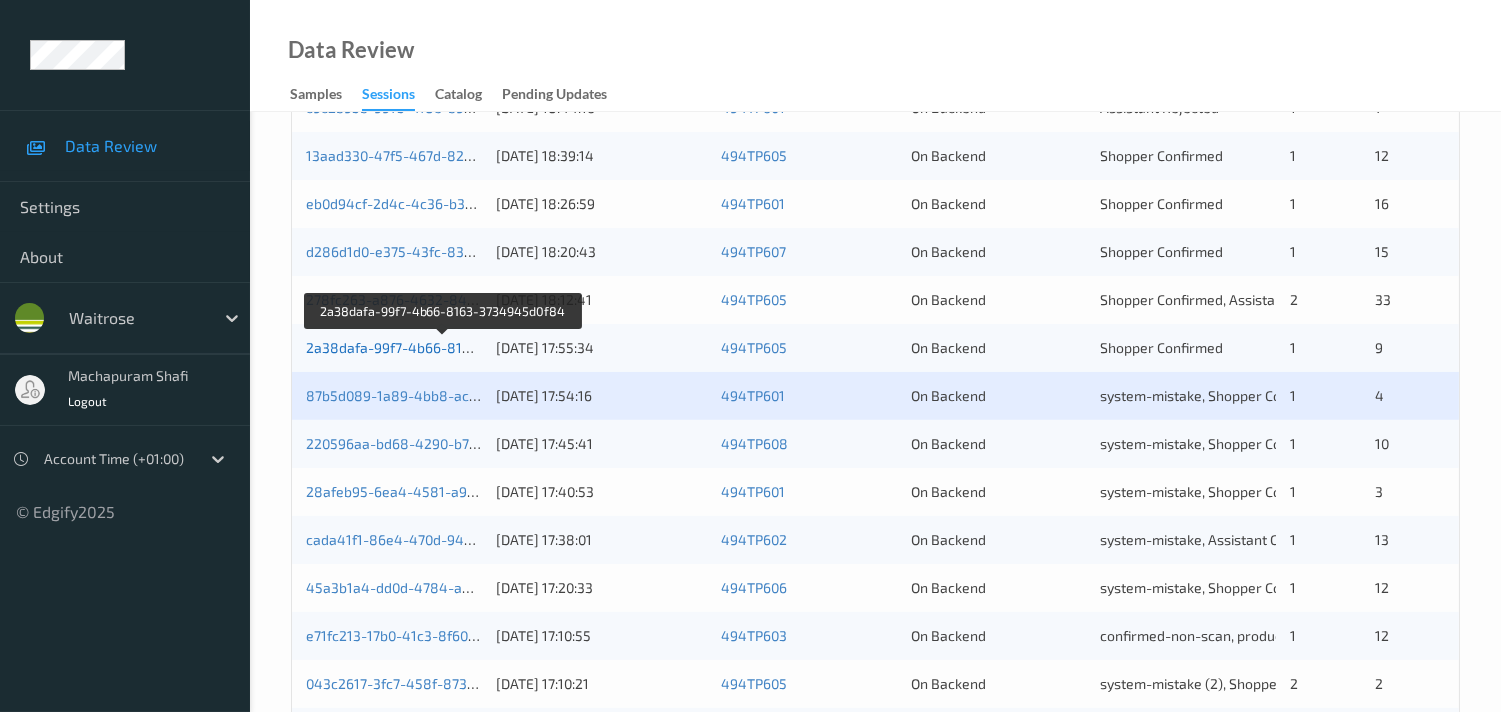 click on "2a38dafa-99f7-4b66-8163-3734945d0f84" at bounding box center [443, 347] 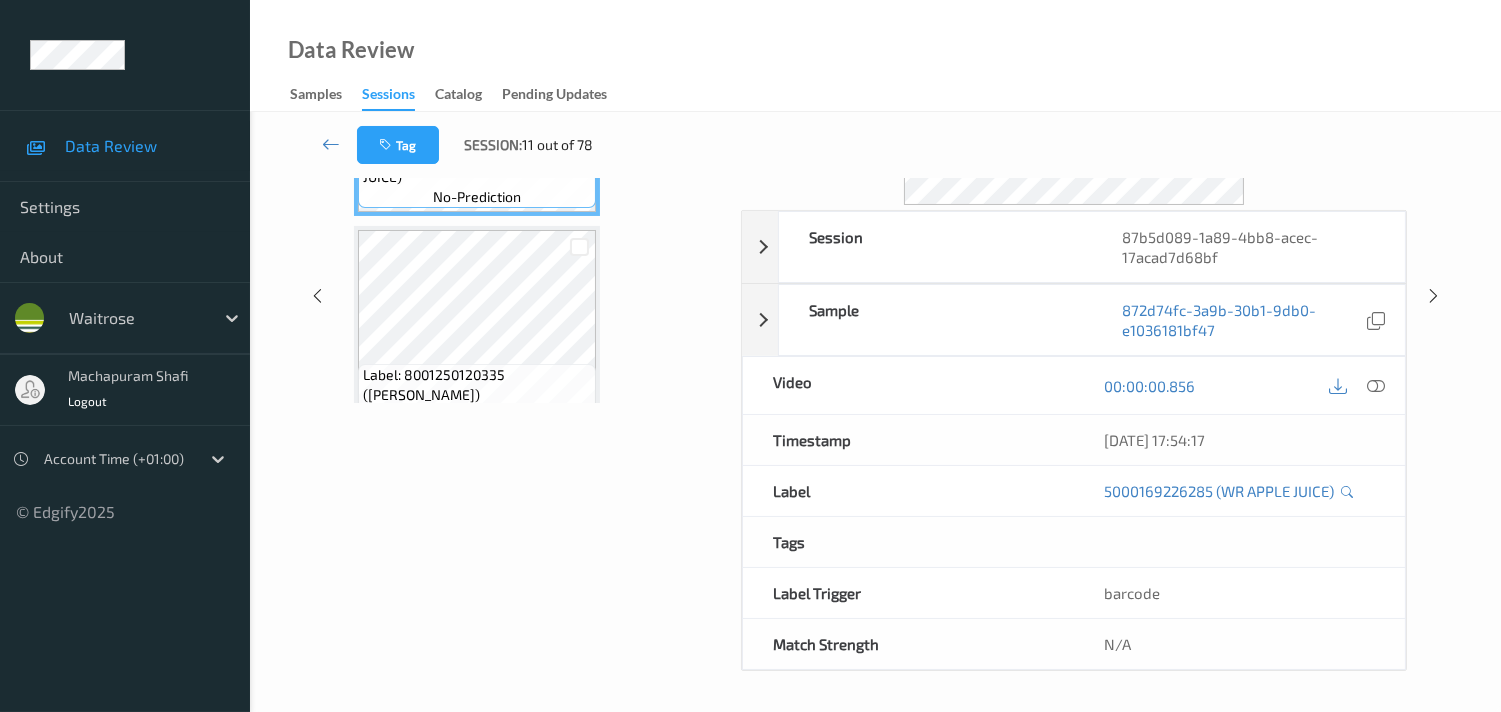 click on "Labels in shopping list: 1 out of 5 0 out of 1 Non Scans Label: 5000169226285 (WR APPLE JUICE) no-prediction Label: 8001250120335 (DE CECCO CHIFFERI) no-prediction Label: 8001250120335 (DE CECCO CHIFFERI) no-prediction Label: 9772513856900 (POKEMON) no-prediction Label: Non-Scan non-scan Label: Non-Scan non-scan" at bounding box center (535, 295) 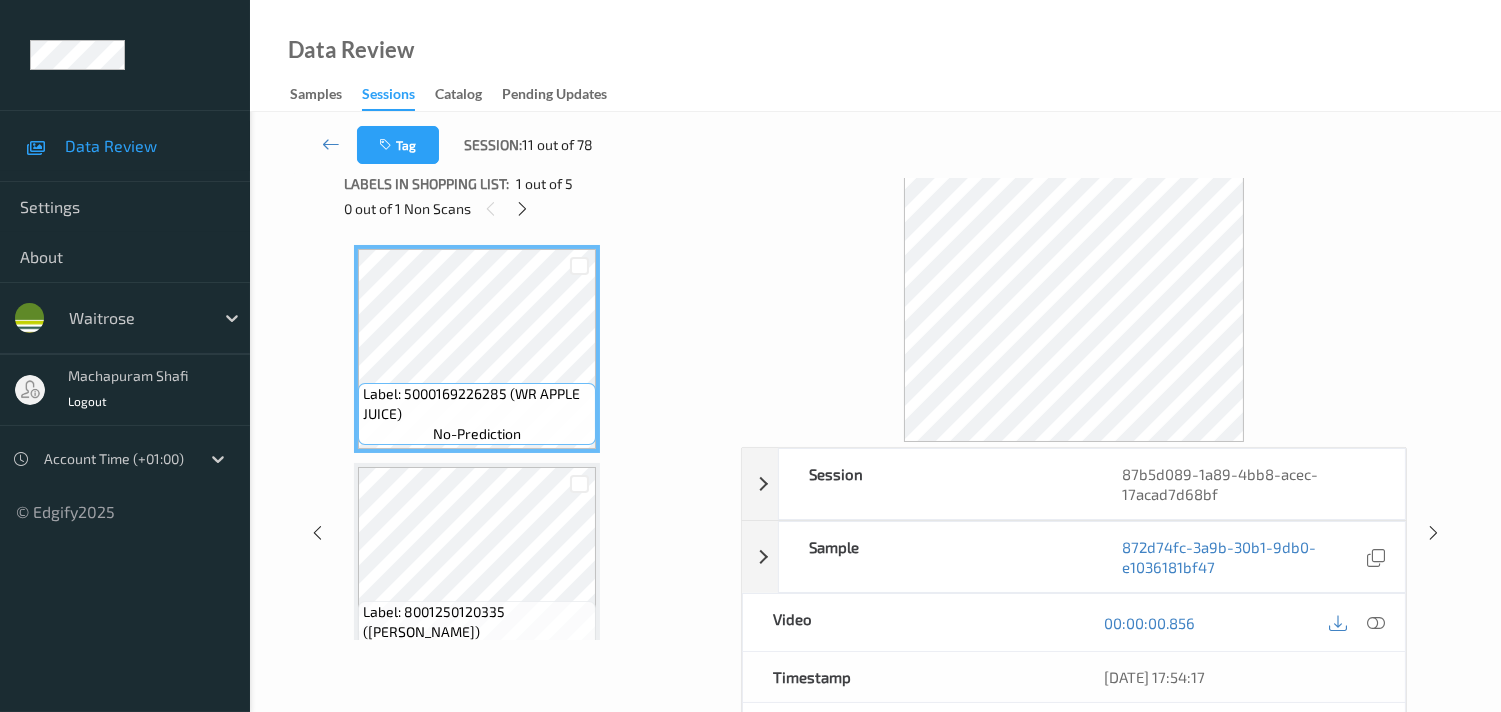 scroll, scrollTop: 0, scrollLeft: 0, axis: both 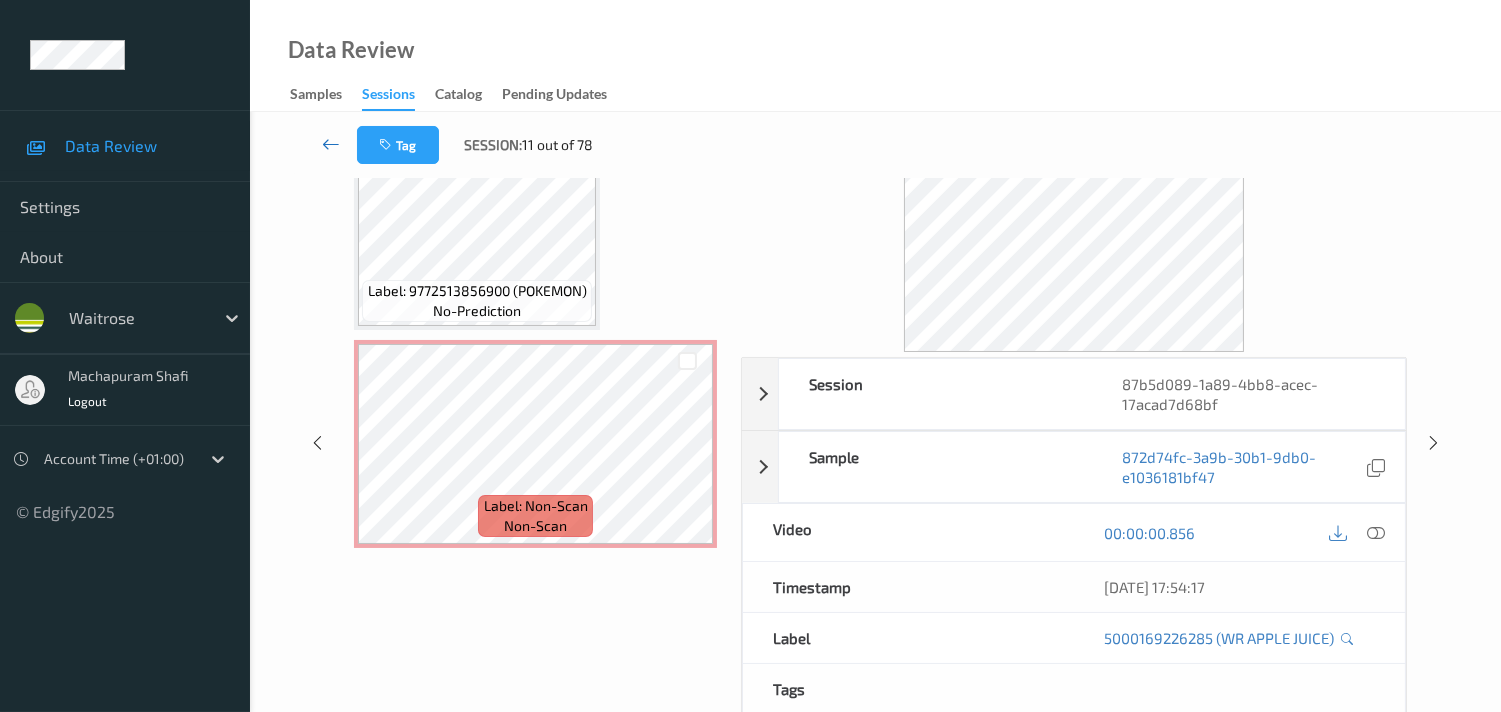 click at bounding box center [331, 144] 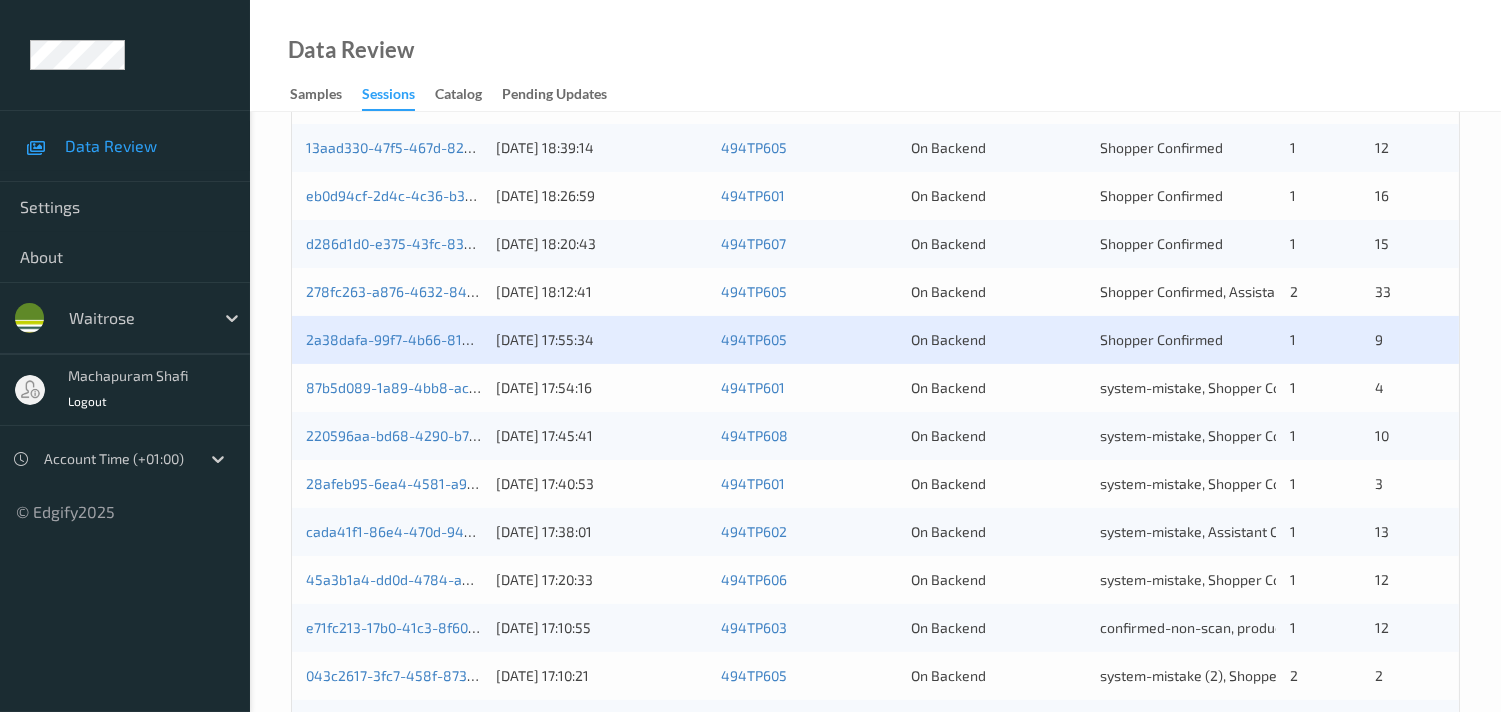 scroll, scrollTop: 888, scrollLeft: 0, axis: vertical 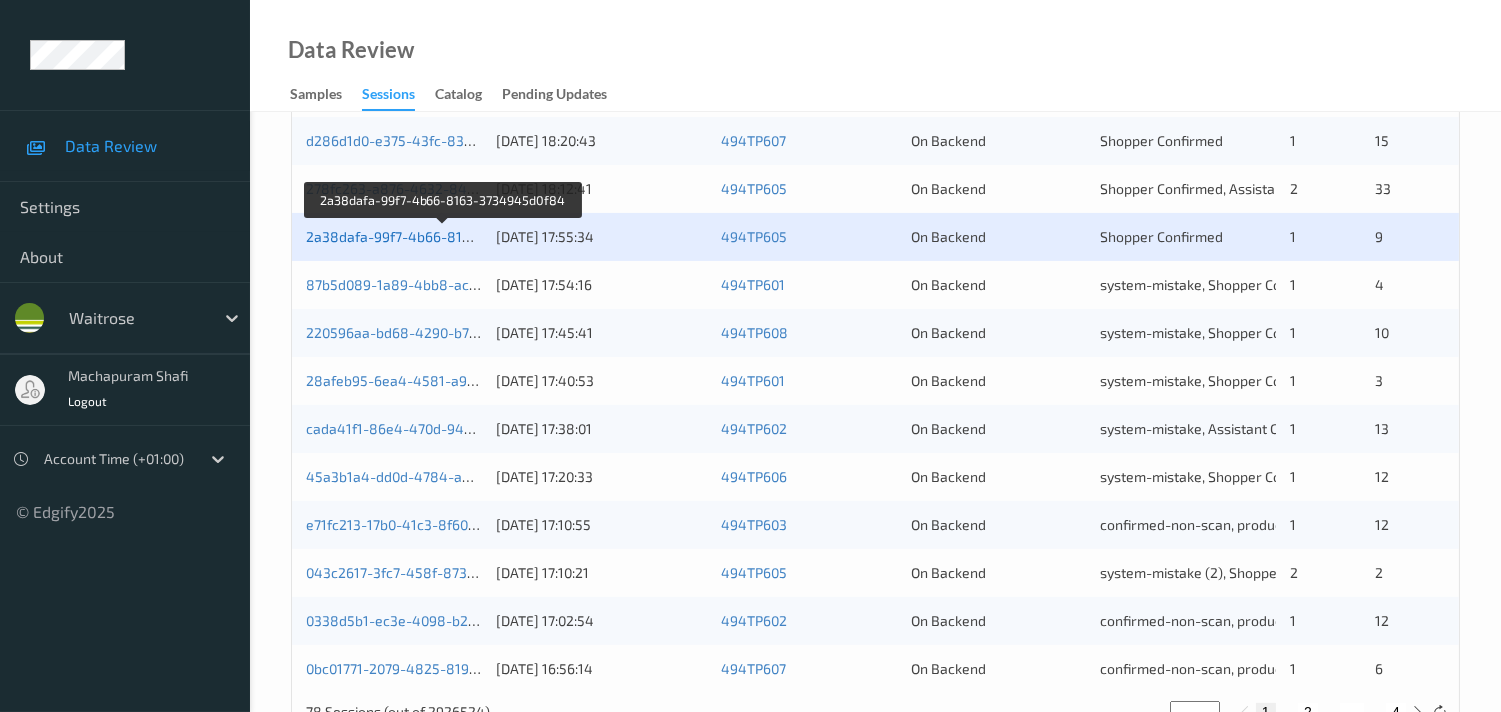 click on "2a38dafa-99f7-4b66-8163-3734945d0f84" at bounding box center (443, 236) 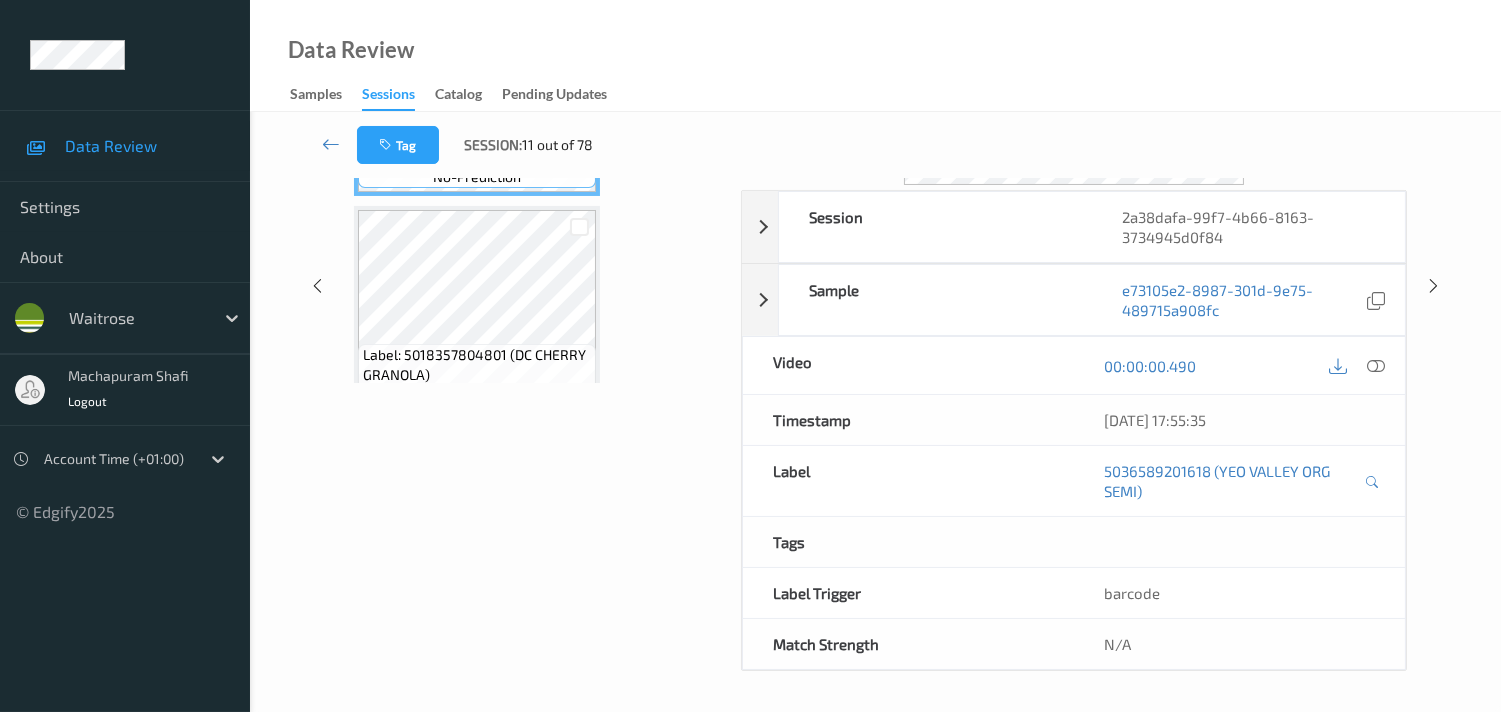 scroll, scrollTop: 280, scrollLeft: 0, axis: vertical 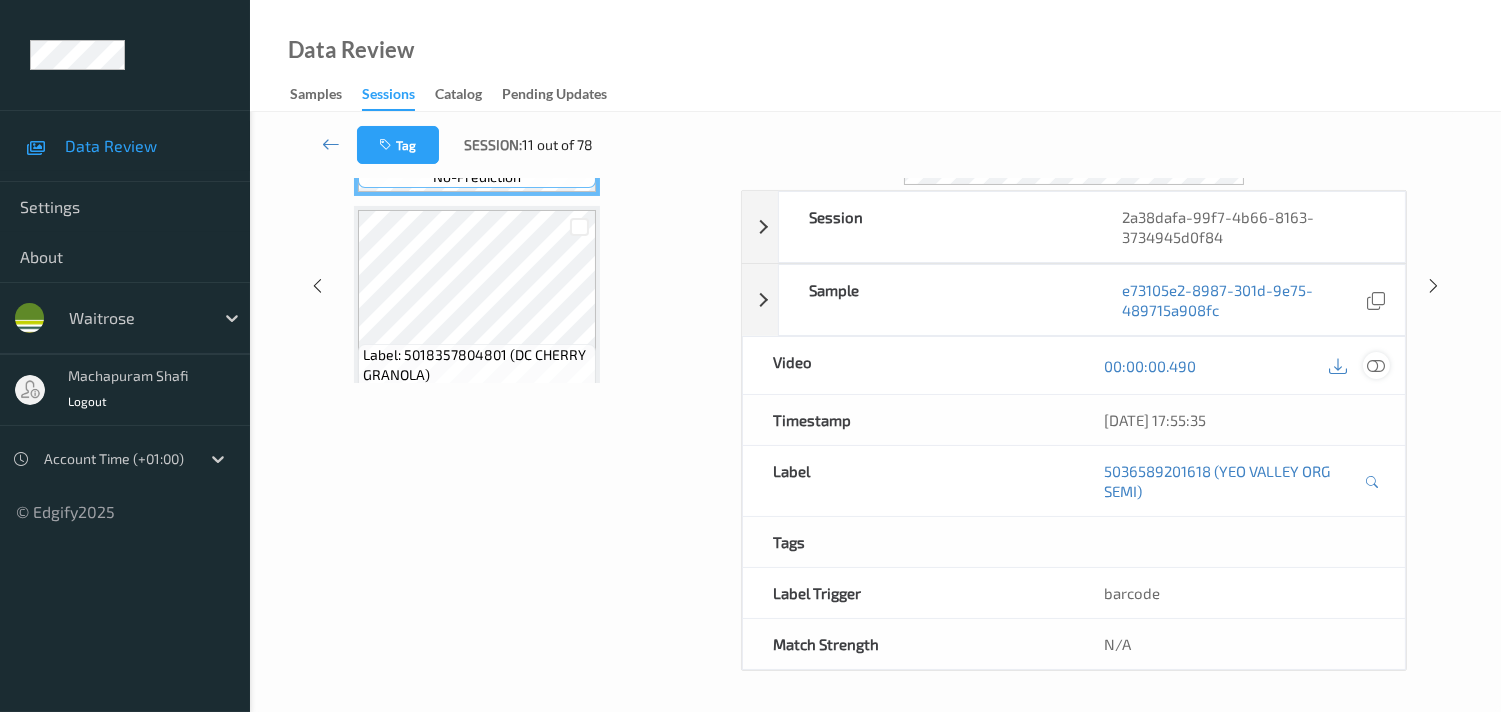 click at bounding box center (1376, 366) 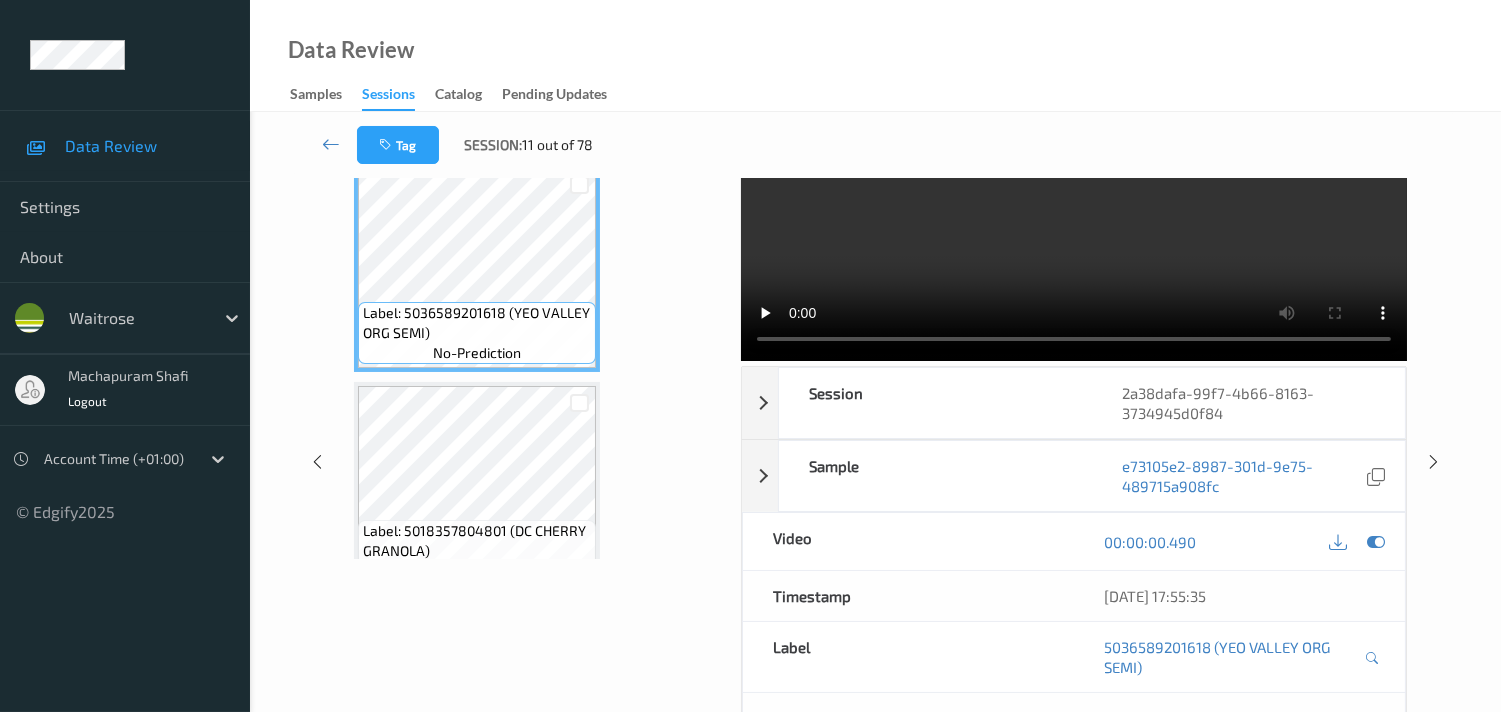 scroll, scrollTop: 57, scrollLeft: 0, axis: vertical 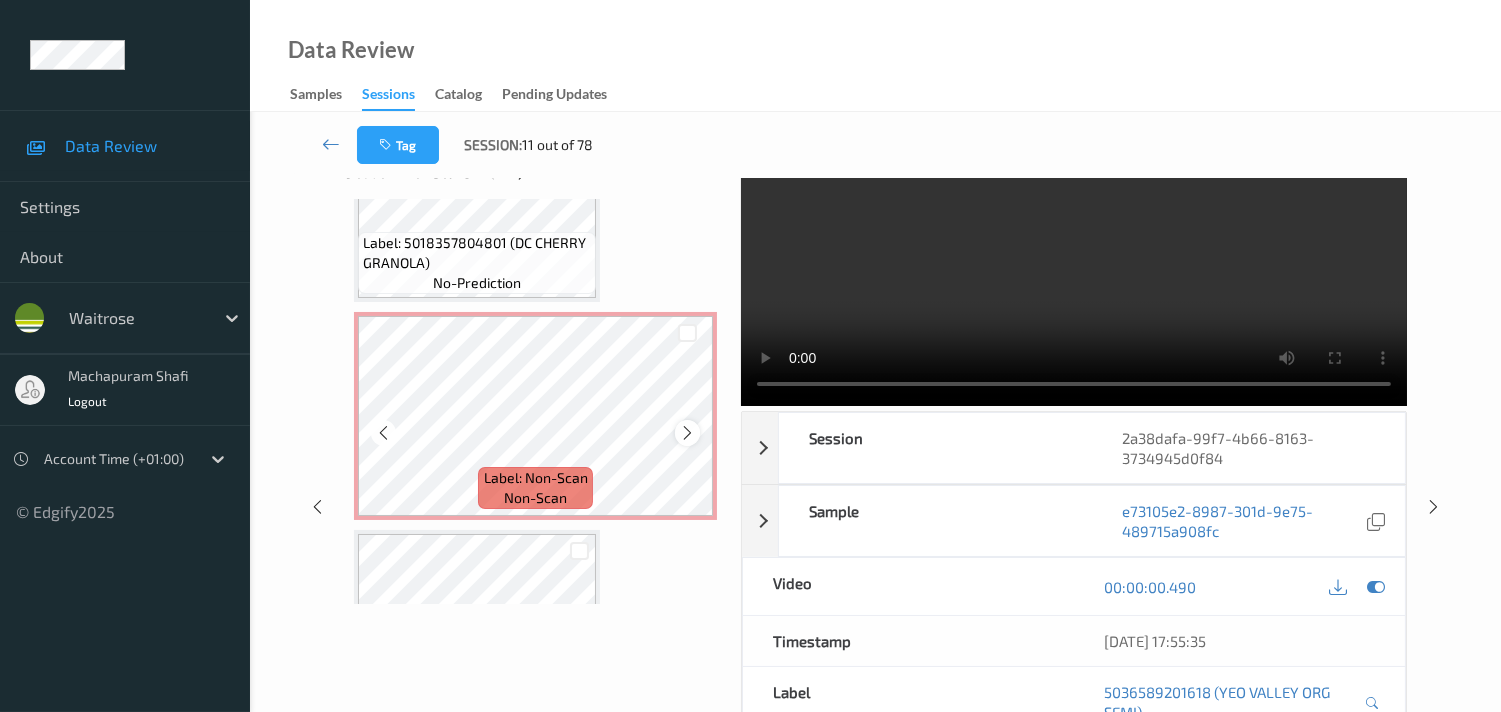 click at bounding box center [687, 433] 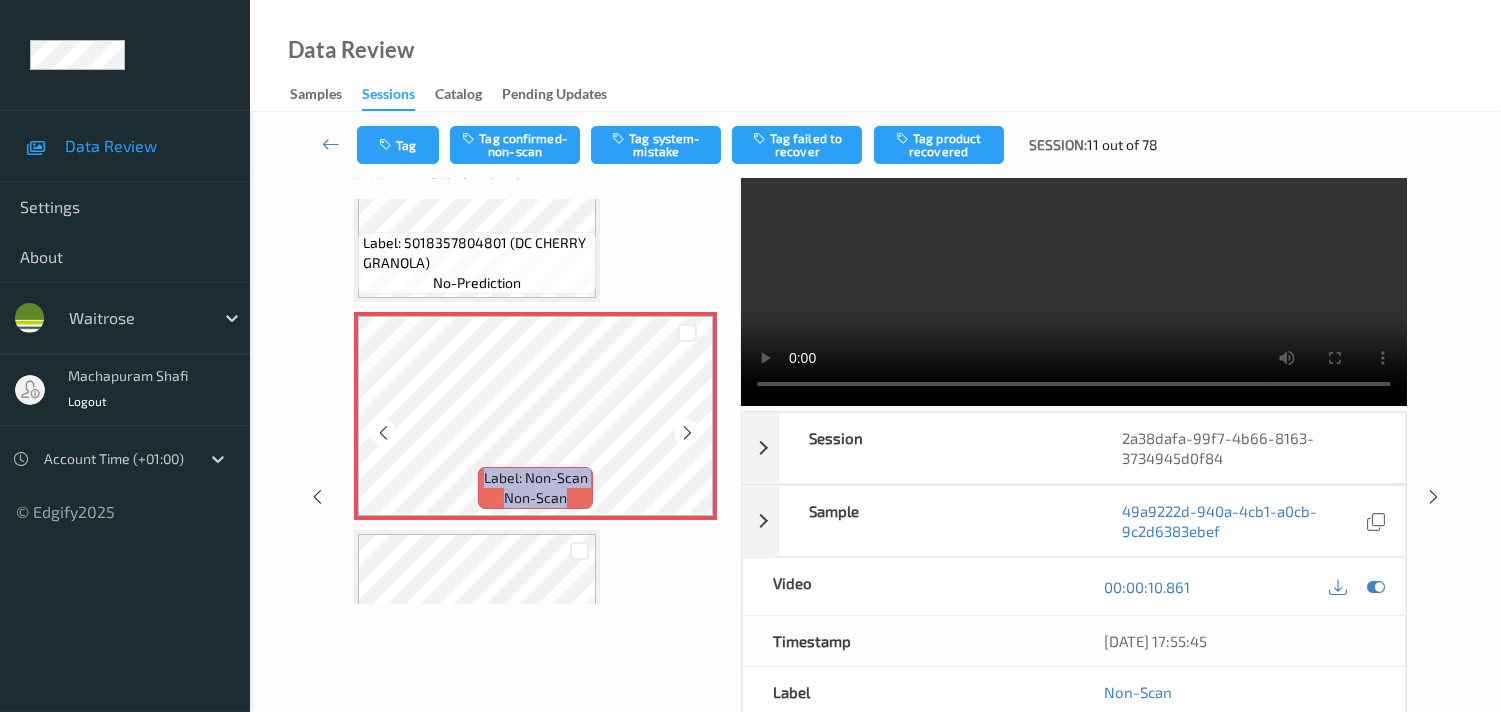 click at bounding box center [687, 433] 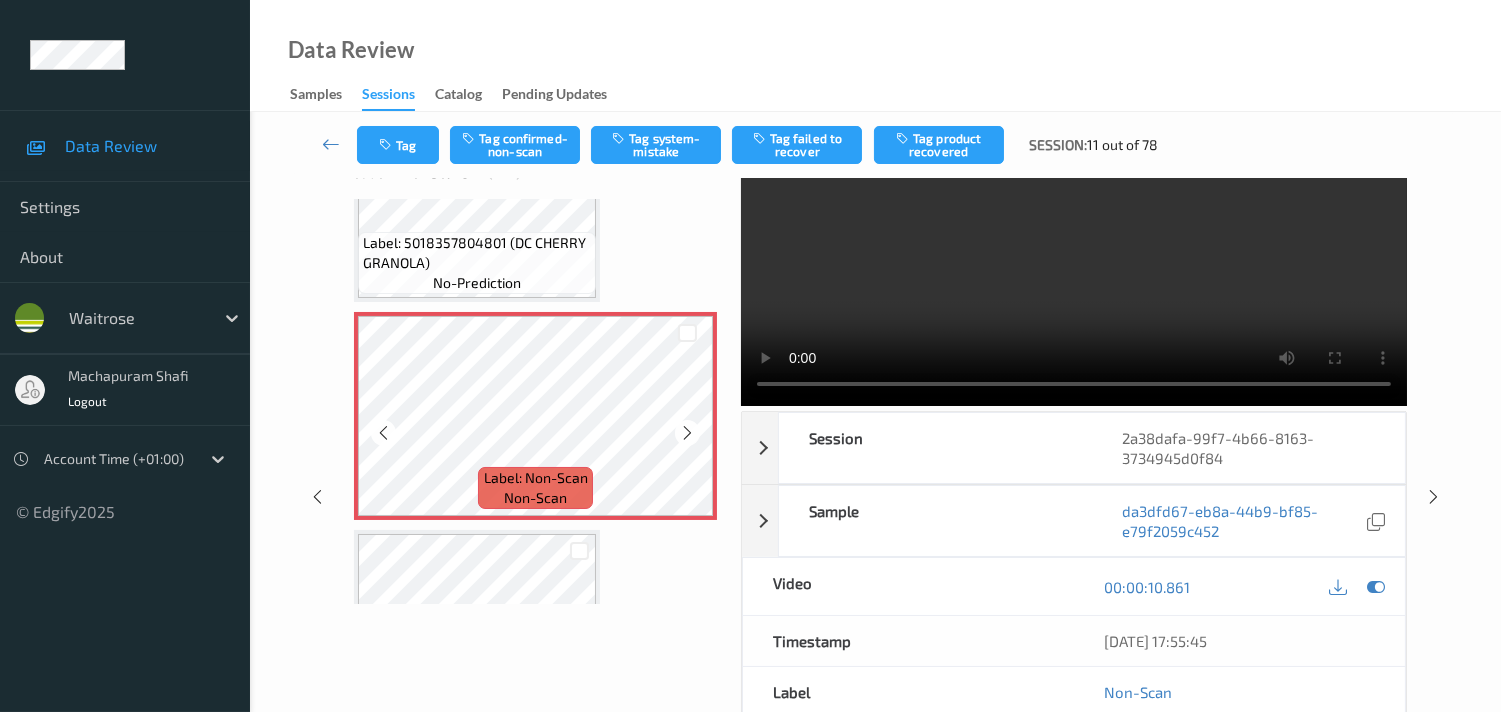 click at bounding box center (687, 433) 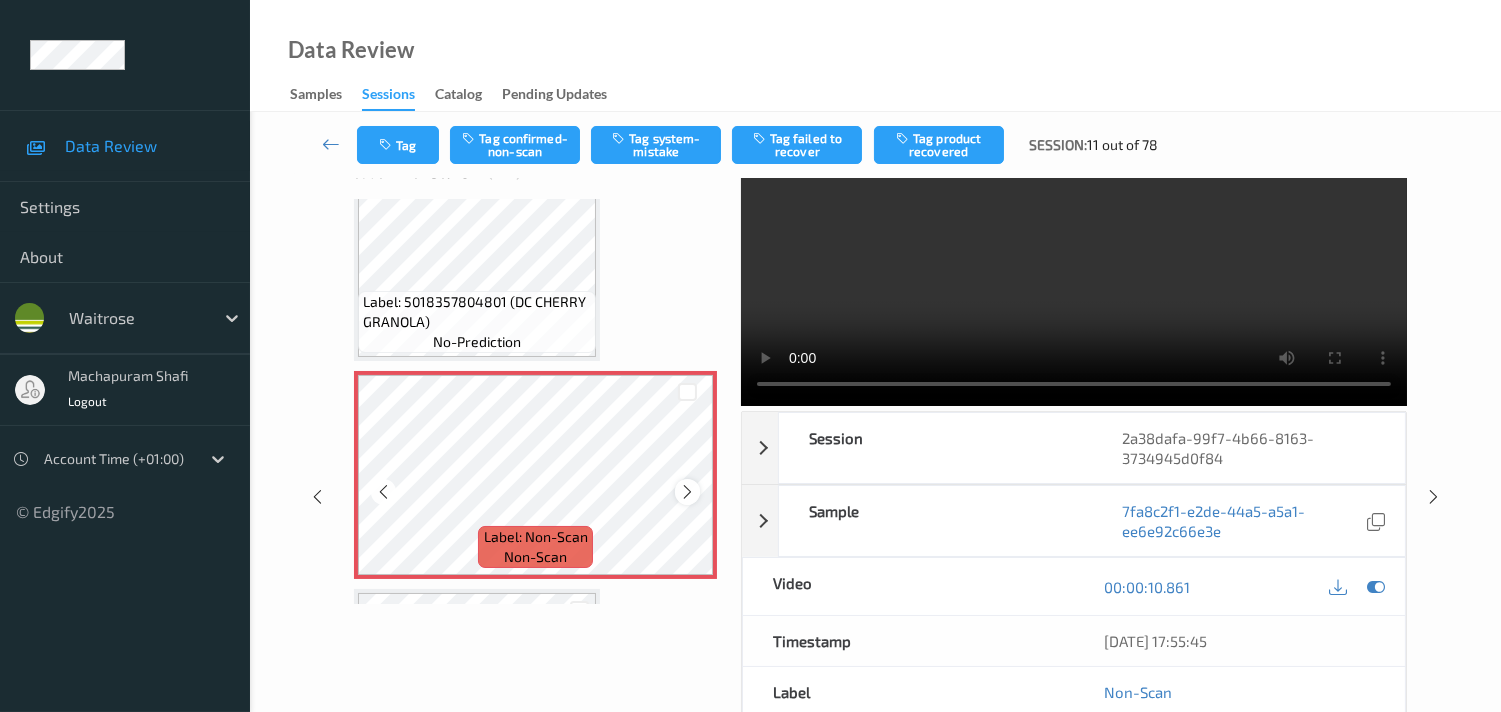 scroll, scrollTop: 222, scrollLeft: 0, axis: vertical 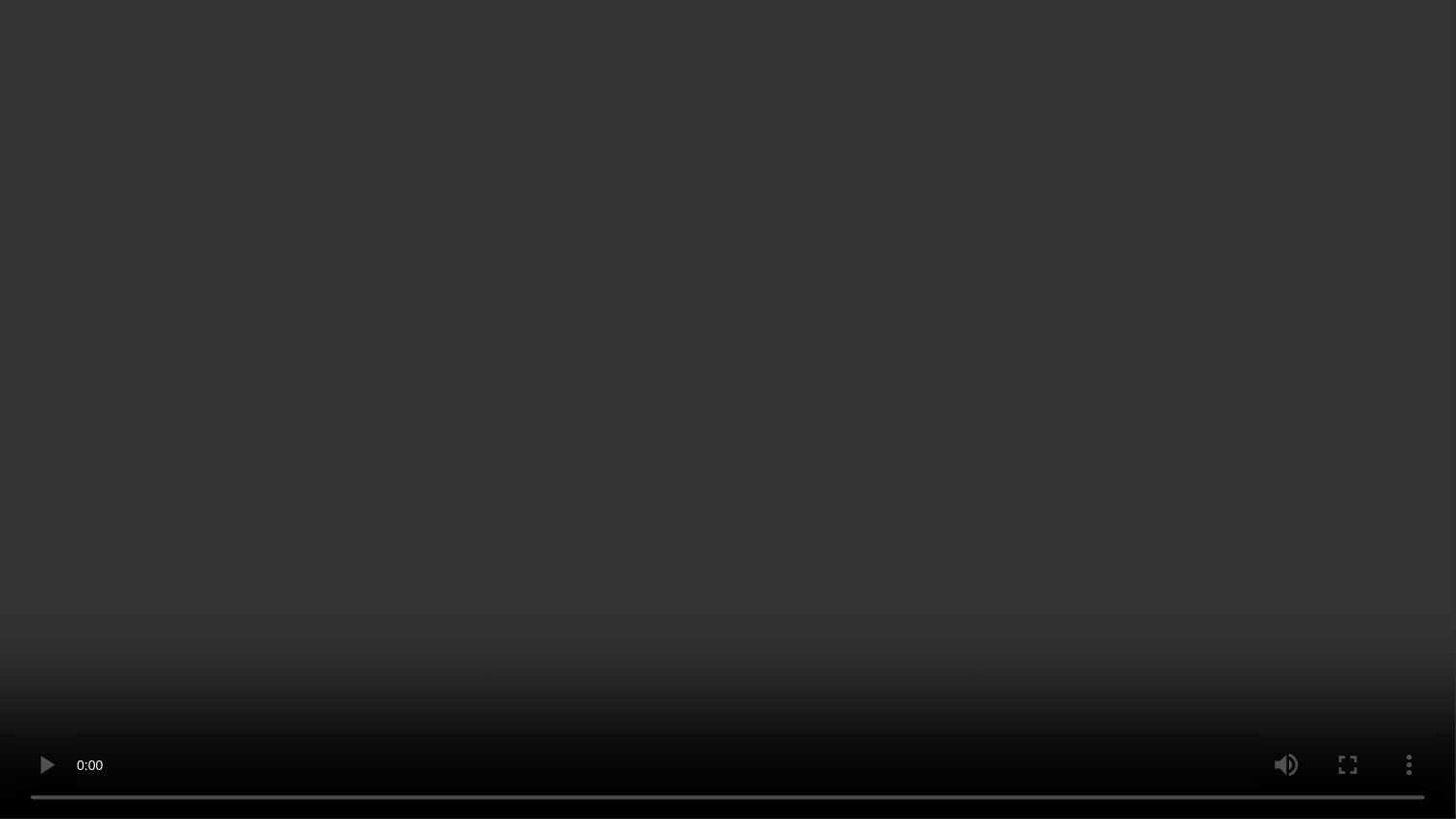 click at bounding box center (728, 409) 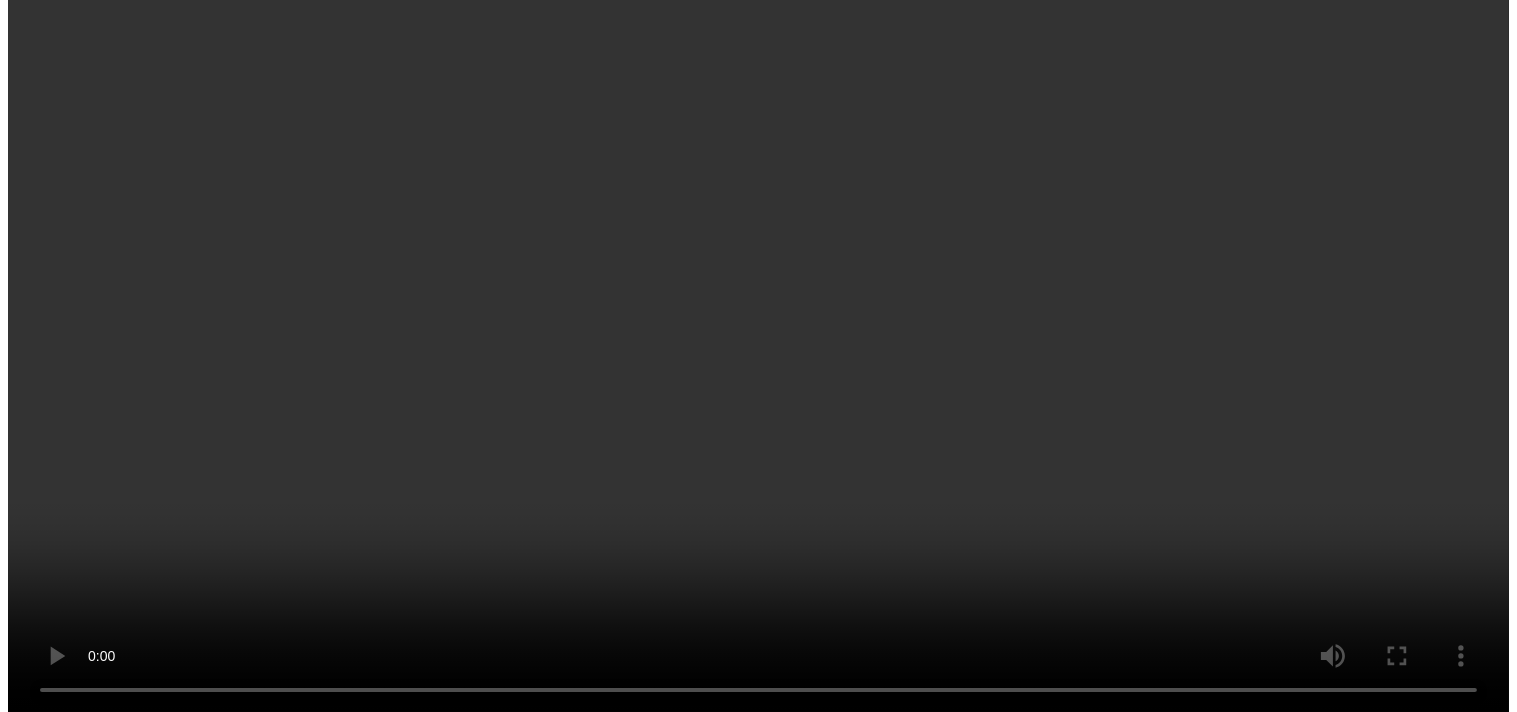 scroll, scrollTop: 222, scrollLeft: 0, axis: vertical 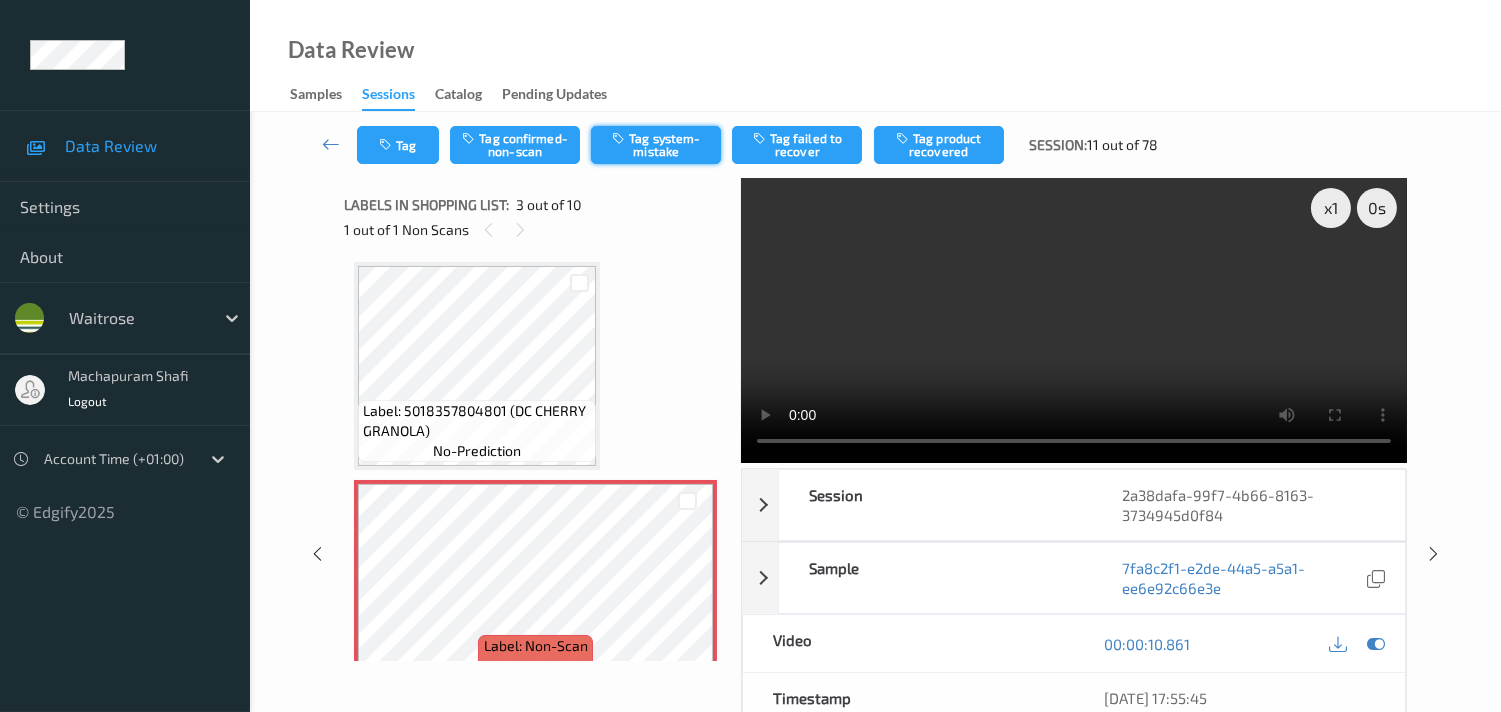 click on "Tag   system-mistake" at bounding box center [656, 145] 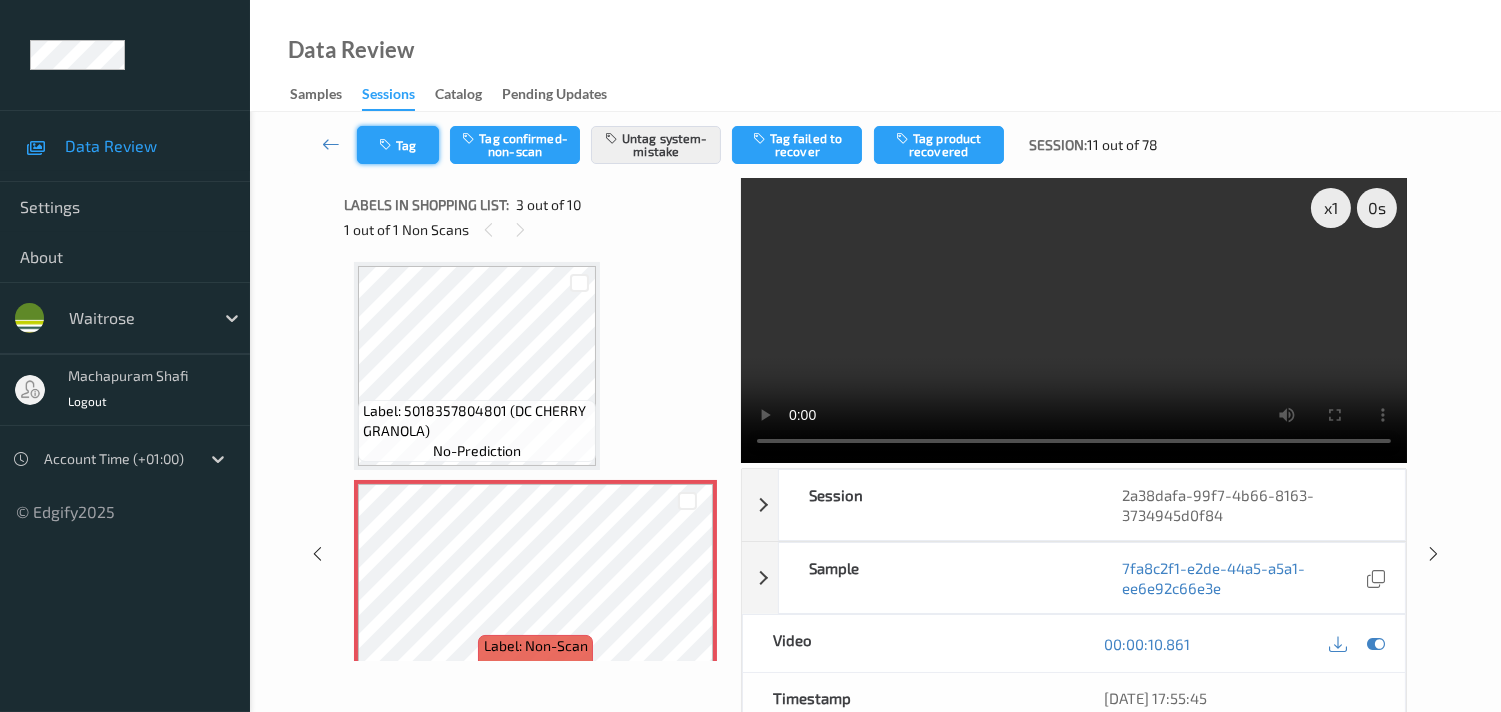 click on "Tag" at bounding box center [398, 145] 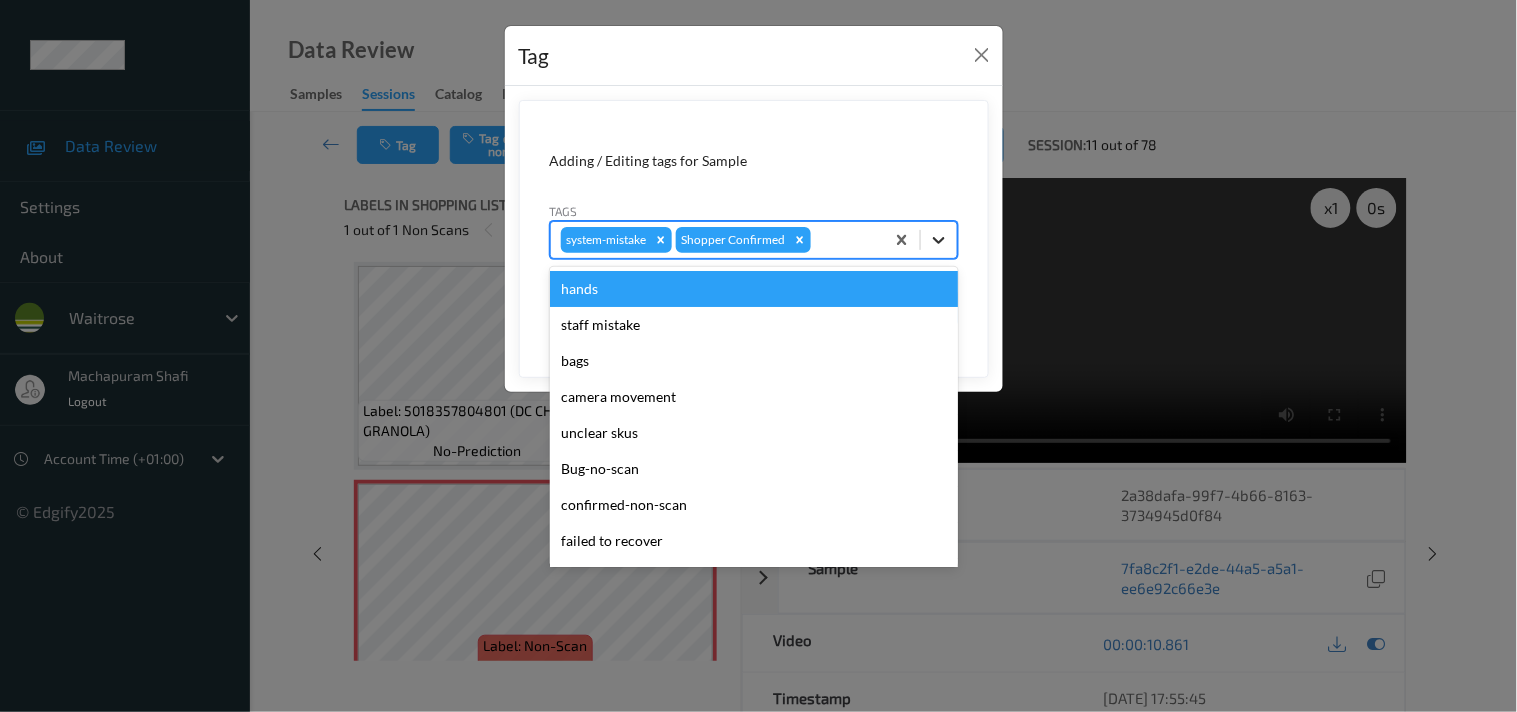 click 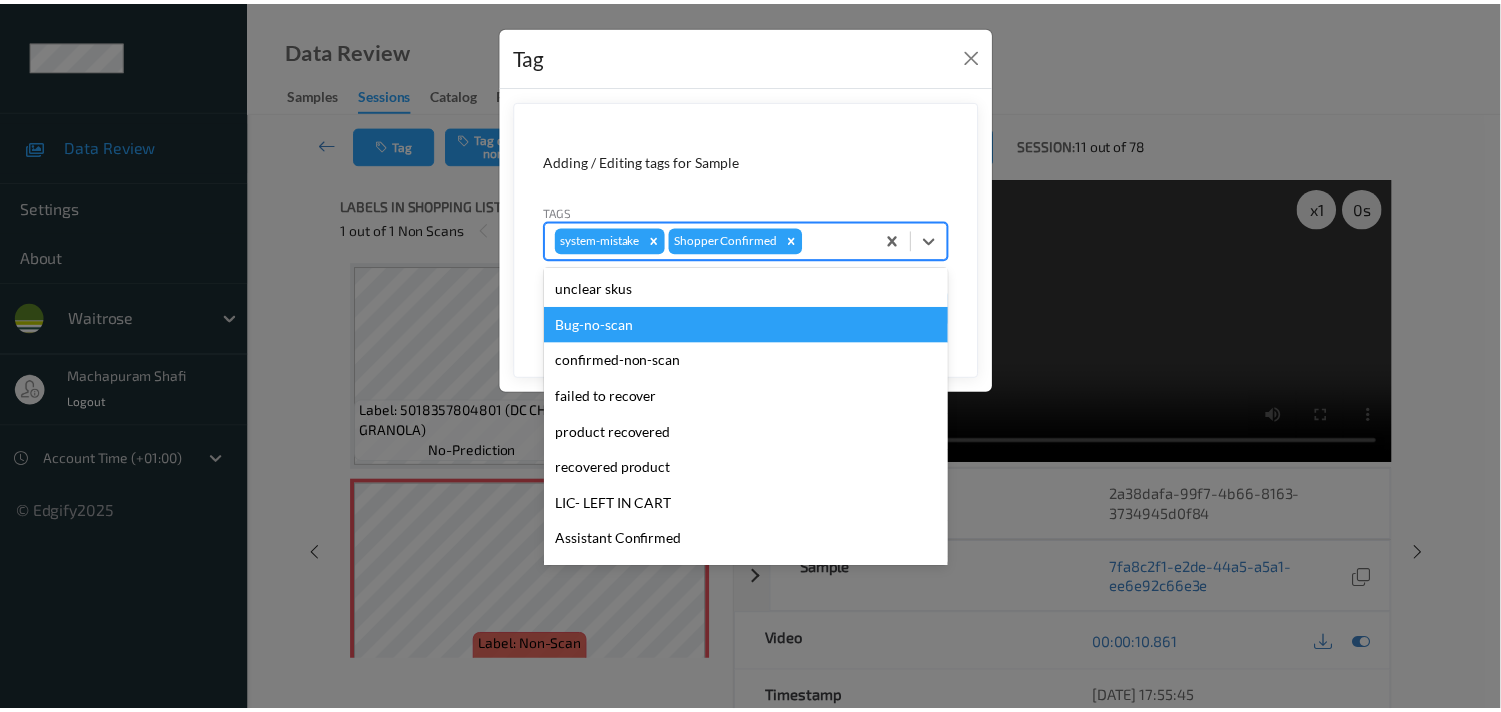 scroll, scrollTop: 320, scrollLeft: 0, axis: vertical 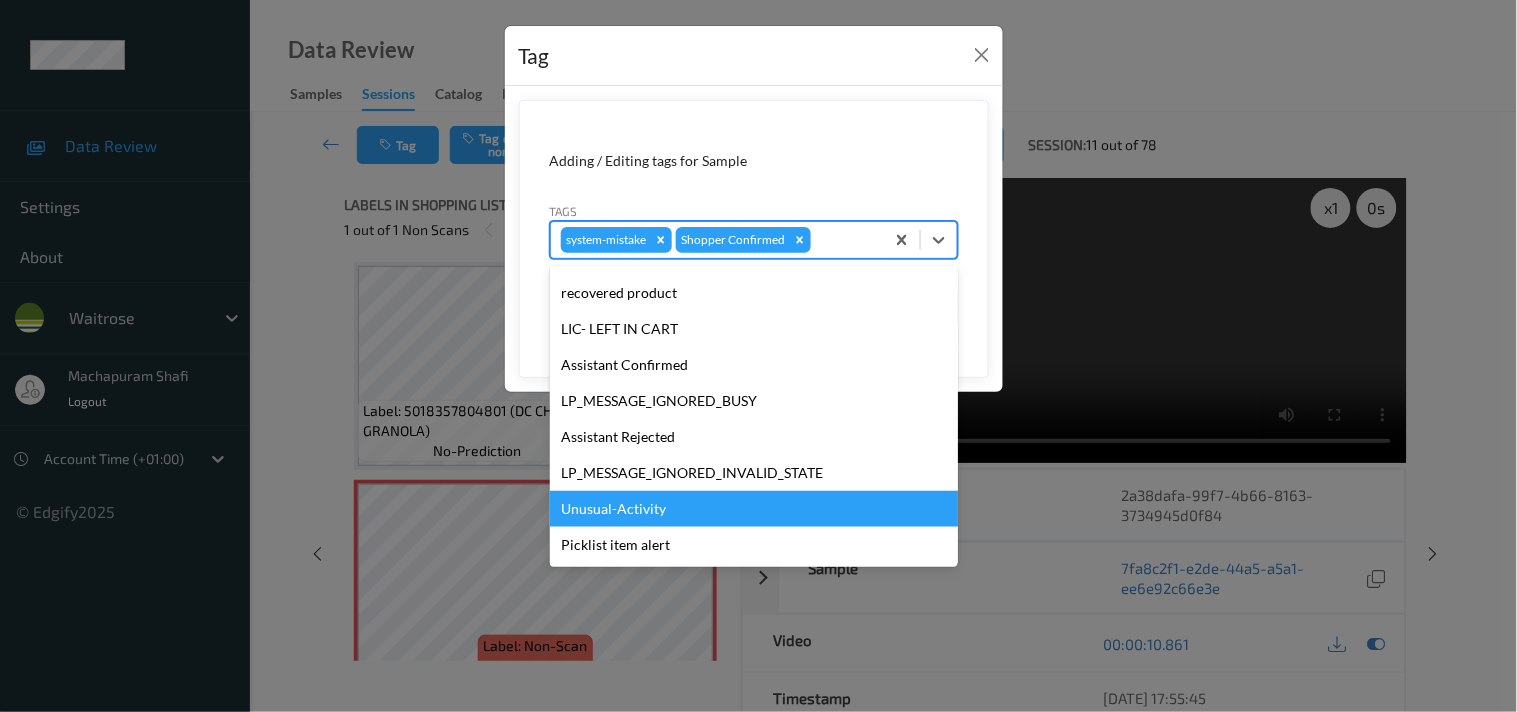 click on "Unusual-Activity" at bounding box center [754, 509] 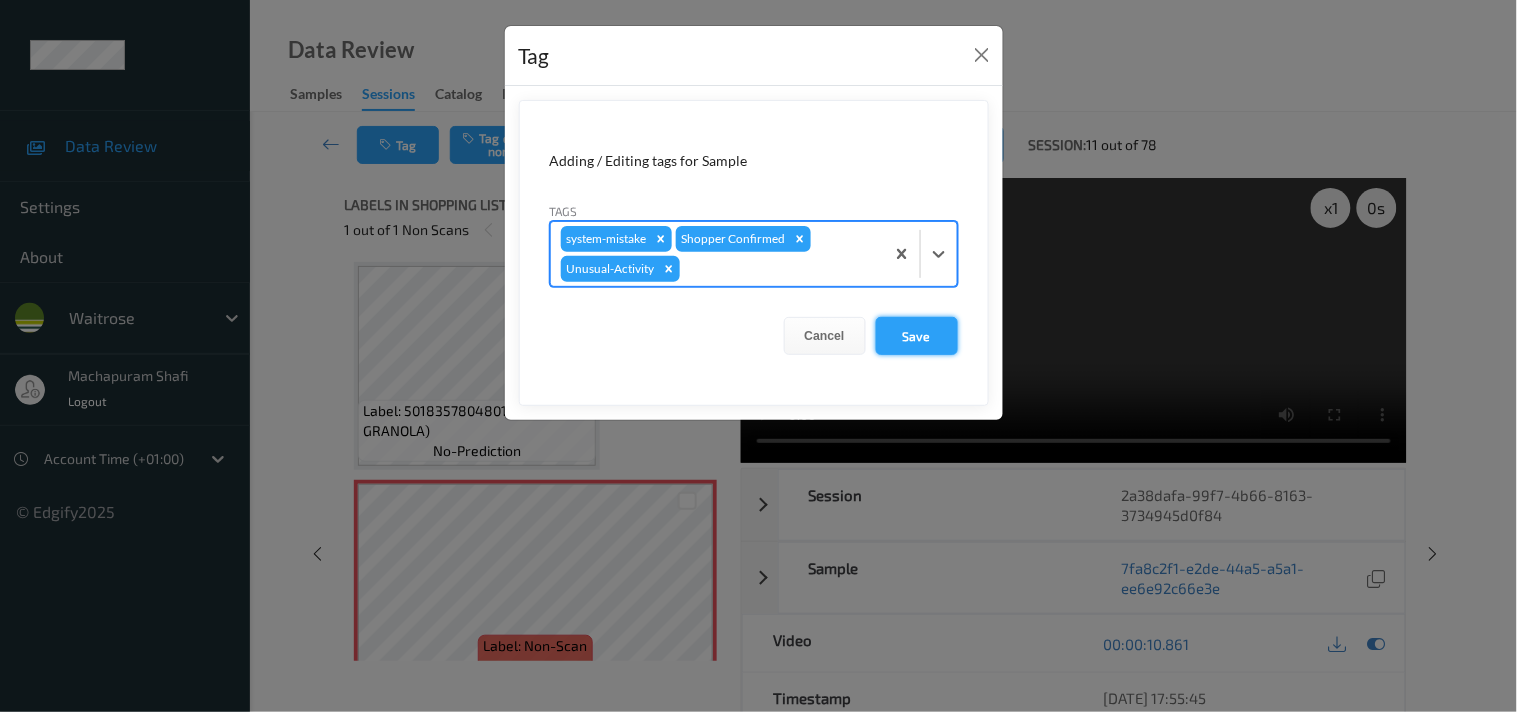 click on "Save" at bounding box center [917, 336] 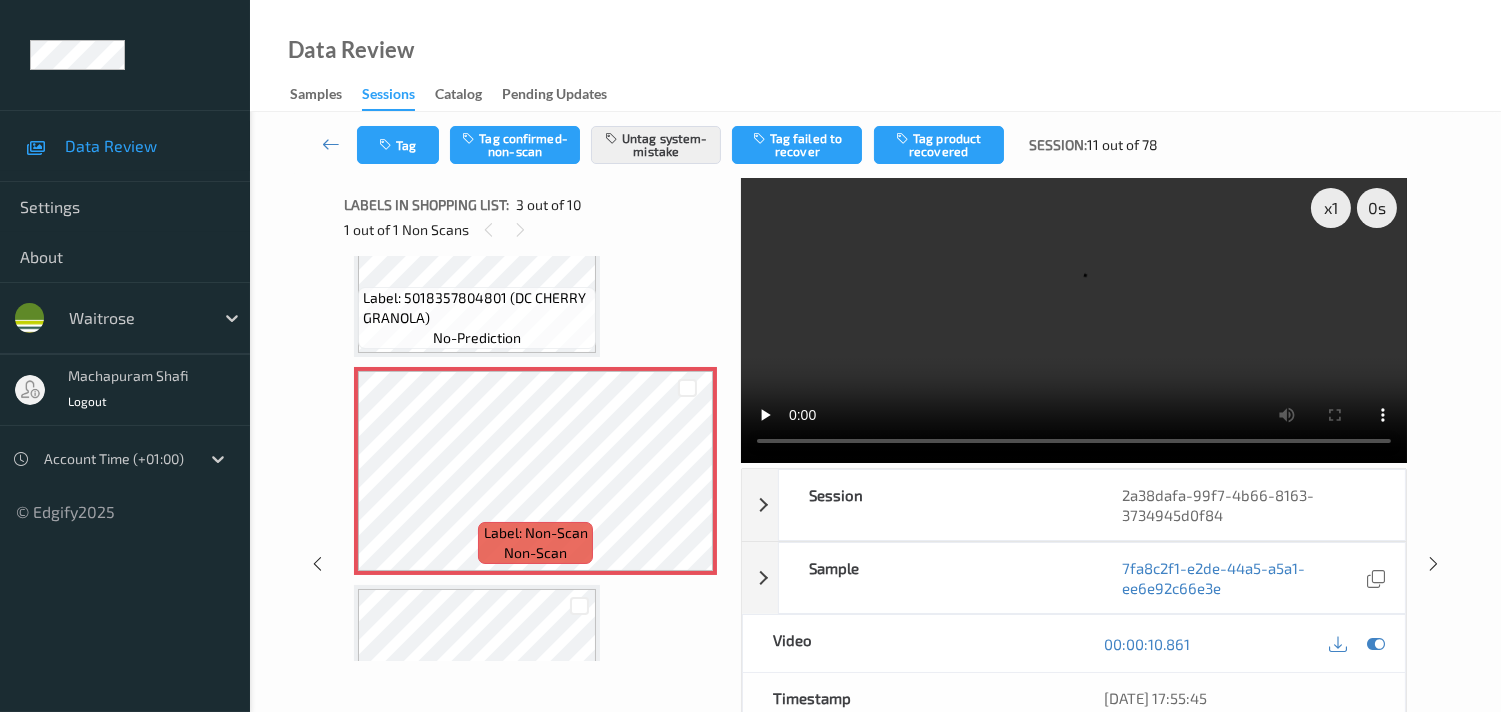 scroll, scrollTop: 333, scrollLeft: 0, axis: vertical 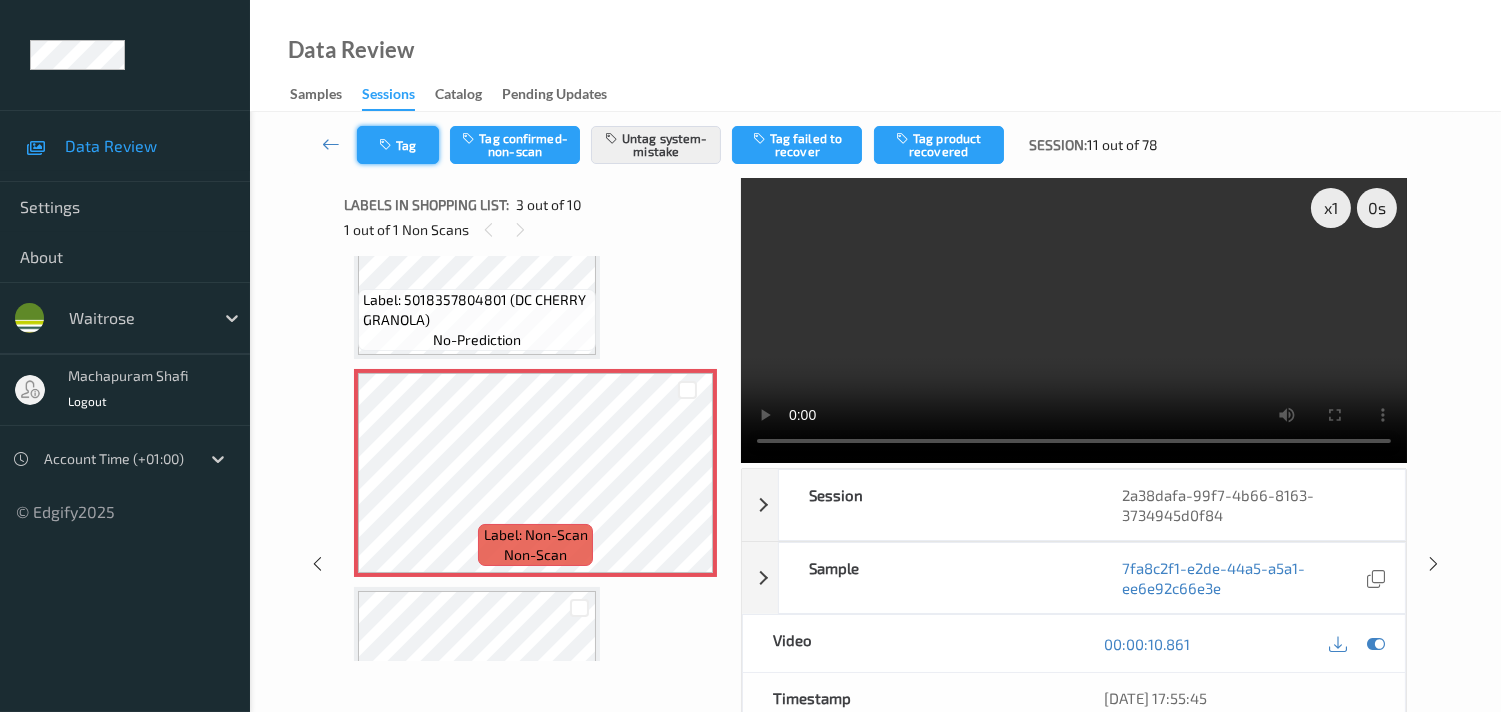 click on "Tag" at bounding box center [398, 145] 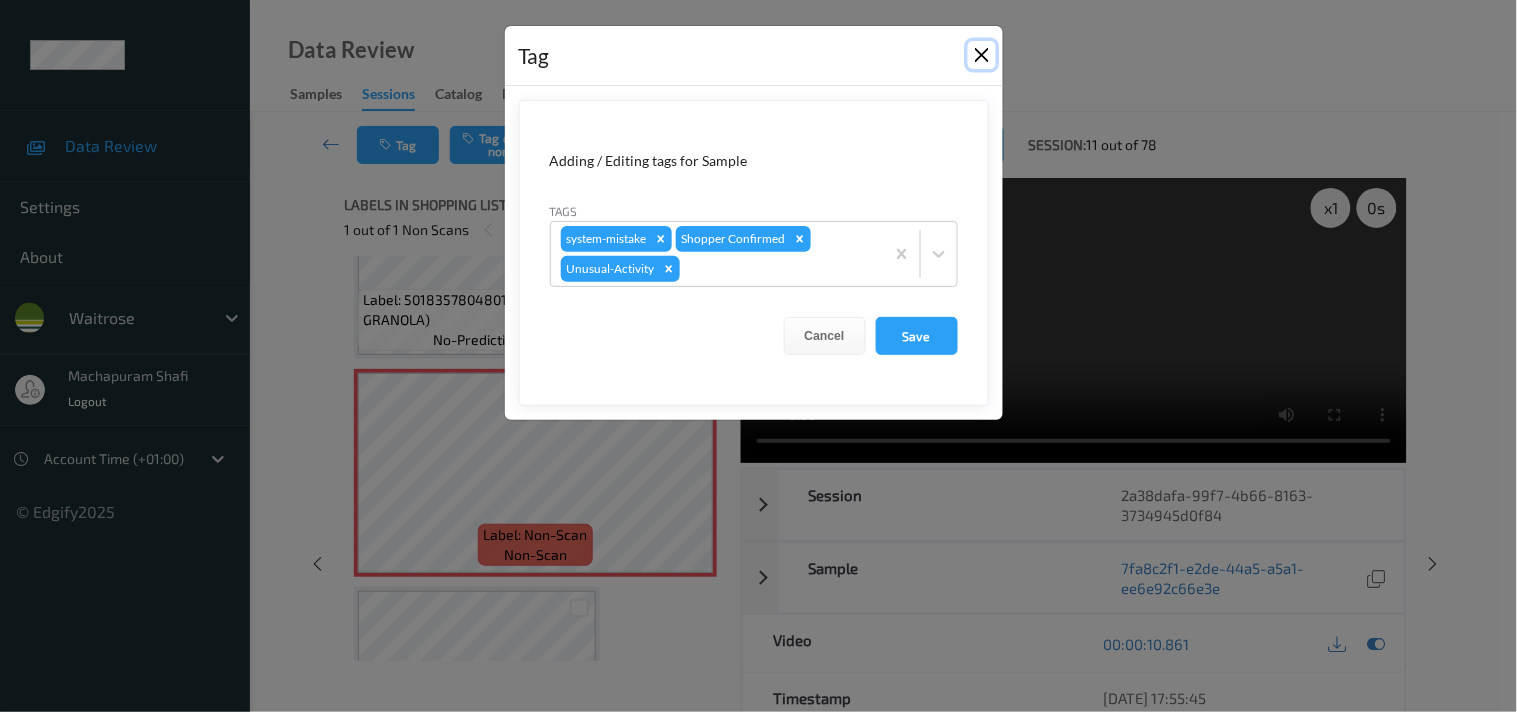 click at bounding box center (982, 55) 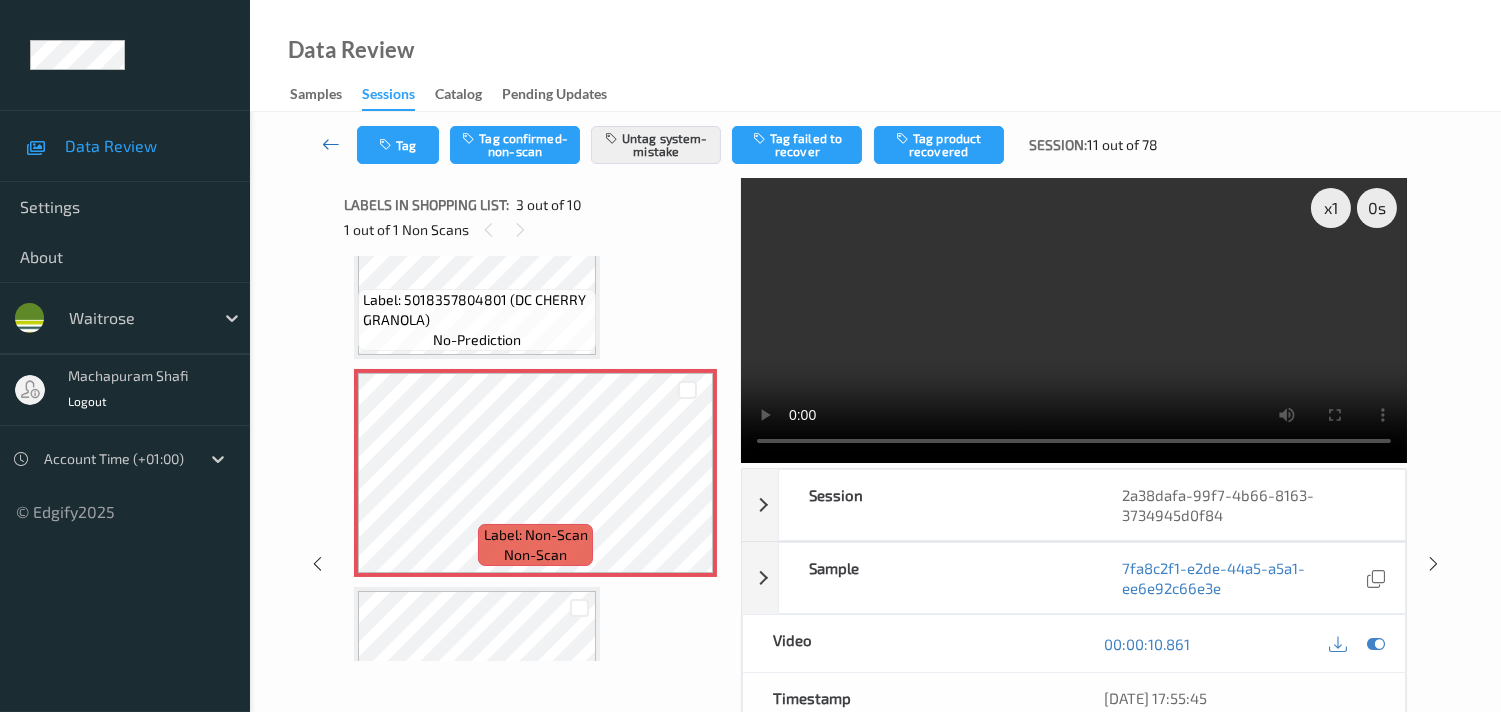 click at bounding box center (331, 144) 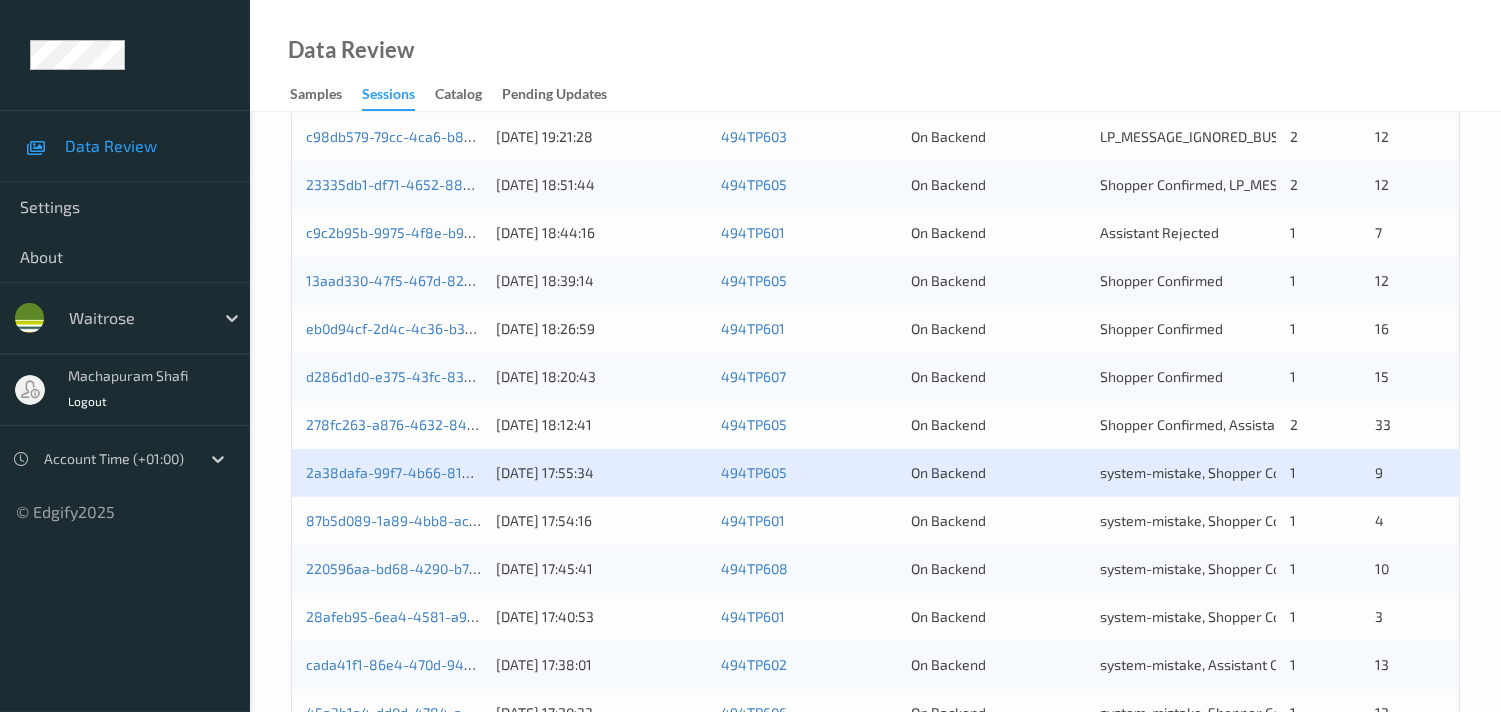 scroll, scrollTop: 666, scrollLeft: 0, axis: vertical 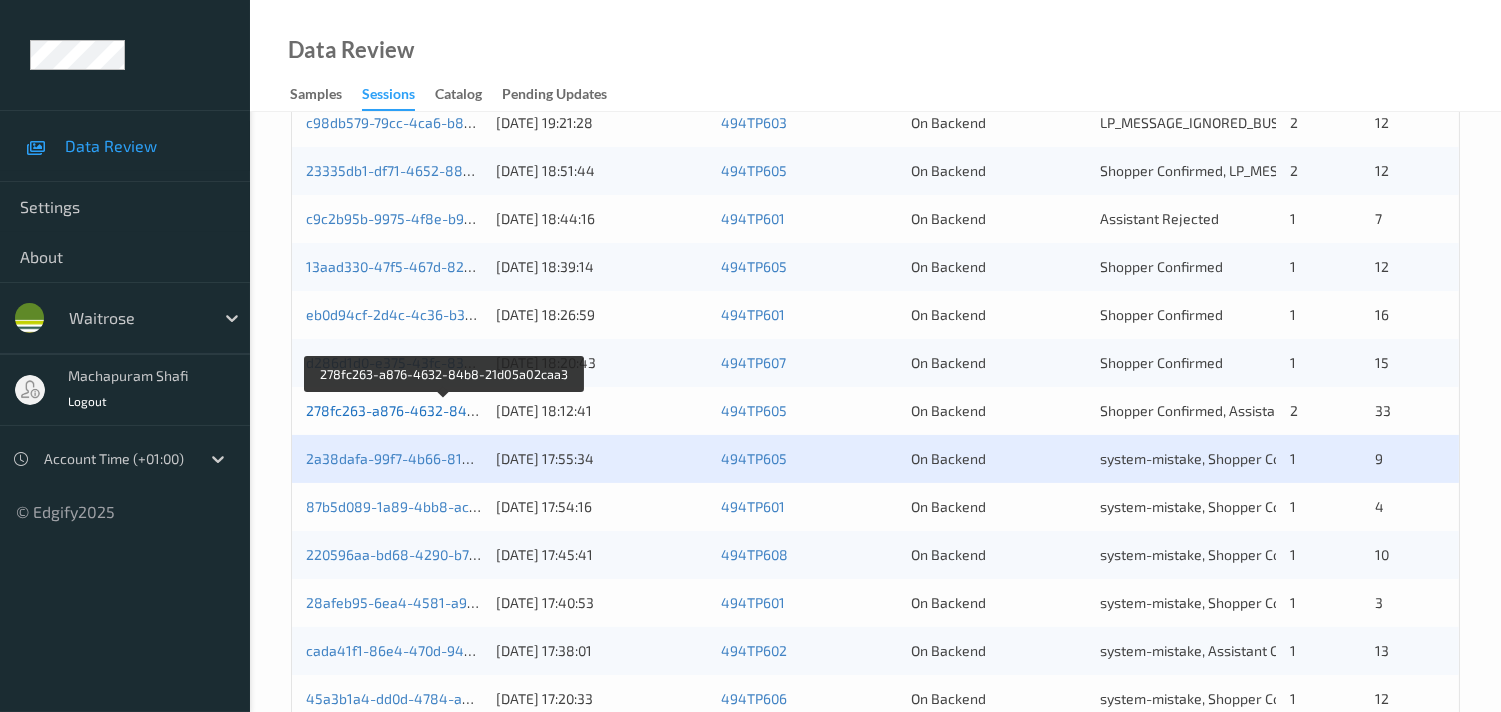 click on "278fc263-a876-4632-84b8-21d05a02caa3" at bounding box center (444, 410) 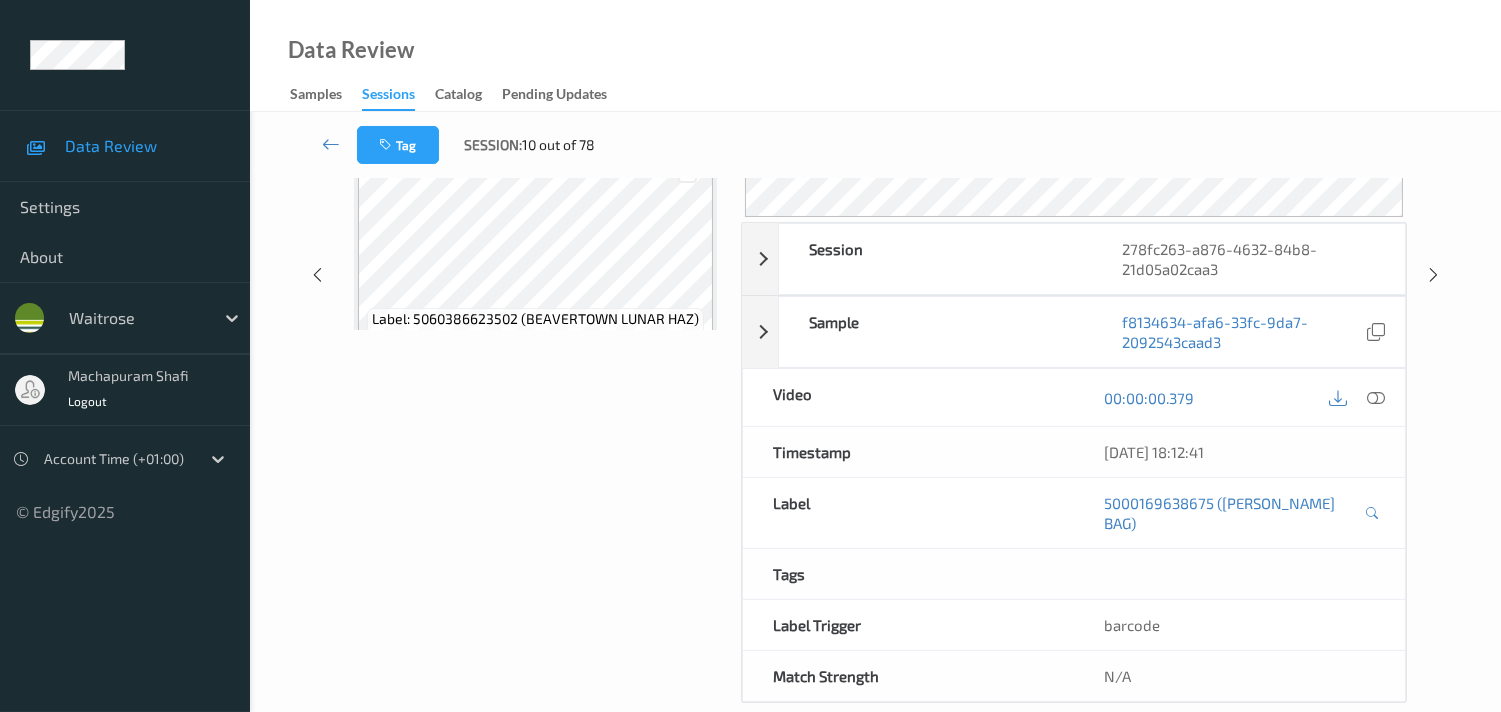 scroll, scrollTop: 333, scrollLeft: 0, axis: vertical 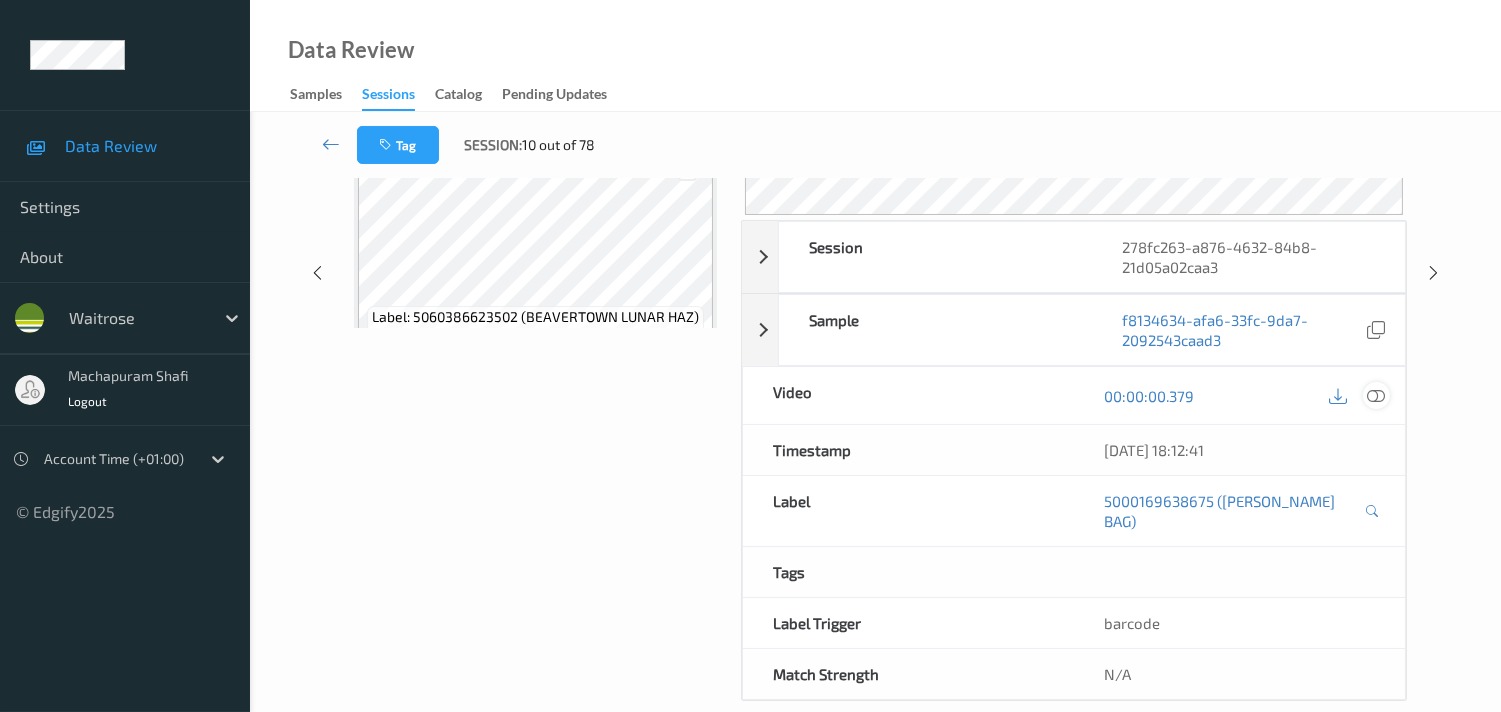 click at bounding box center (1376, 396) 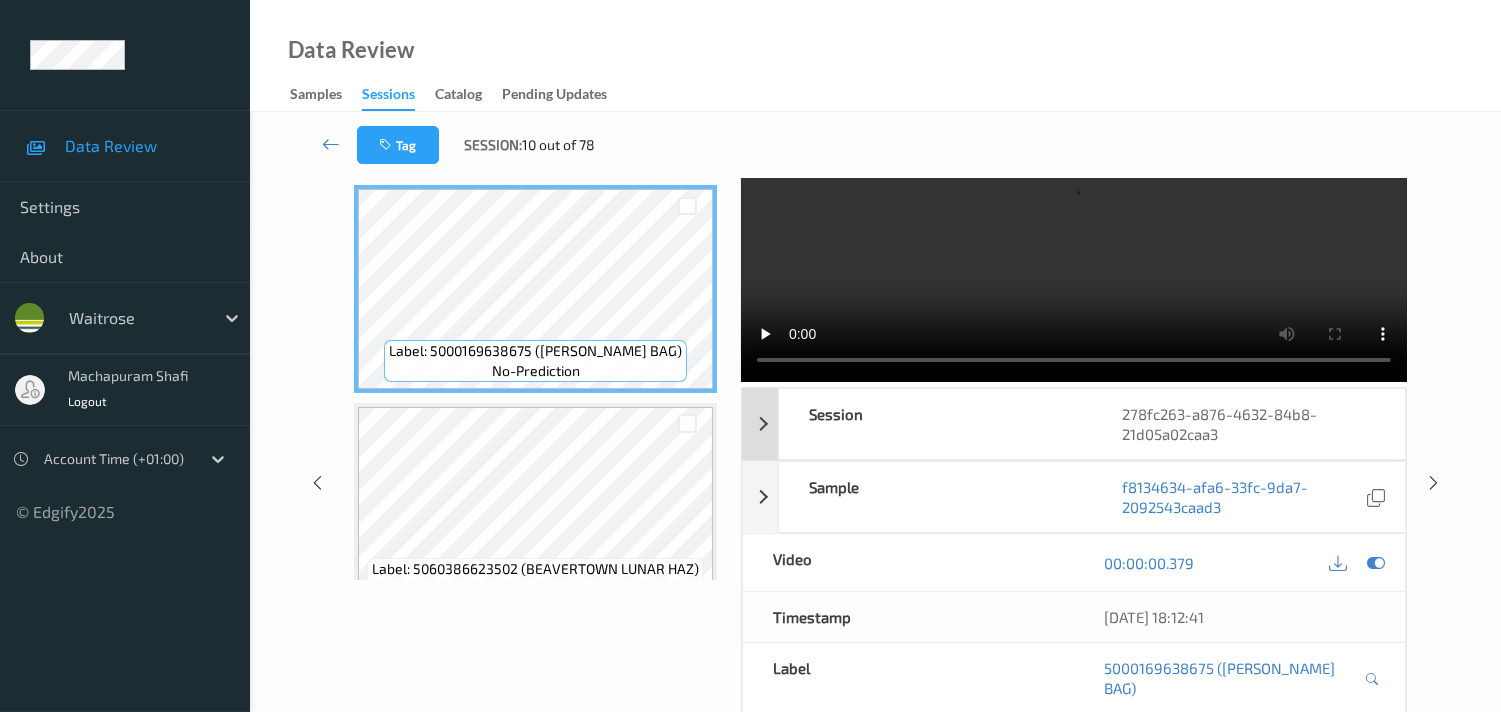 scroll, scrollTop: 0, scrollLeft: 0, axis: both 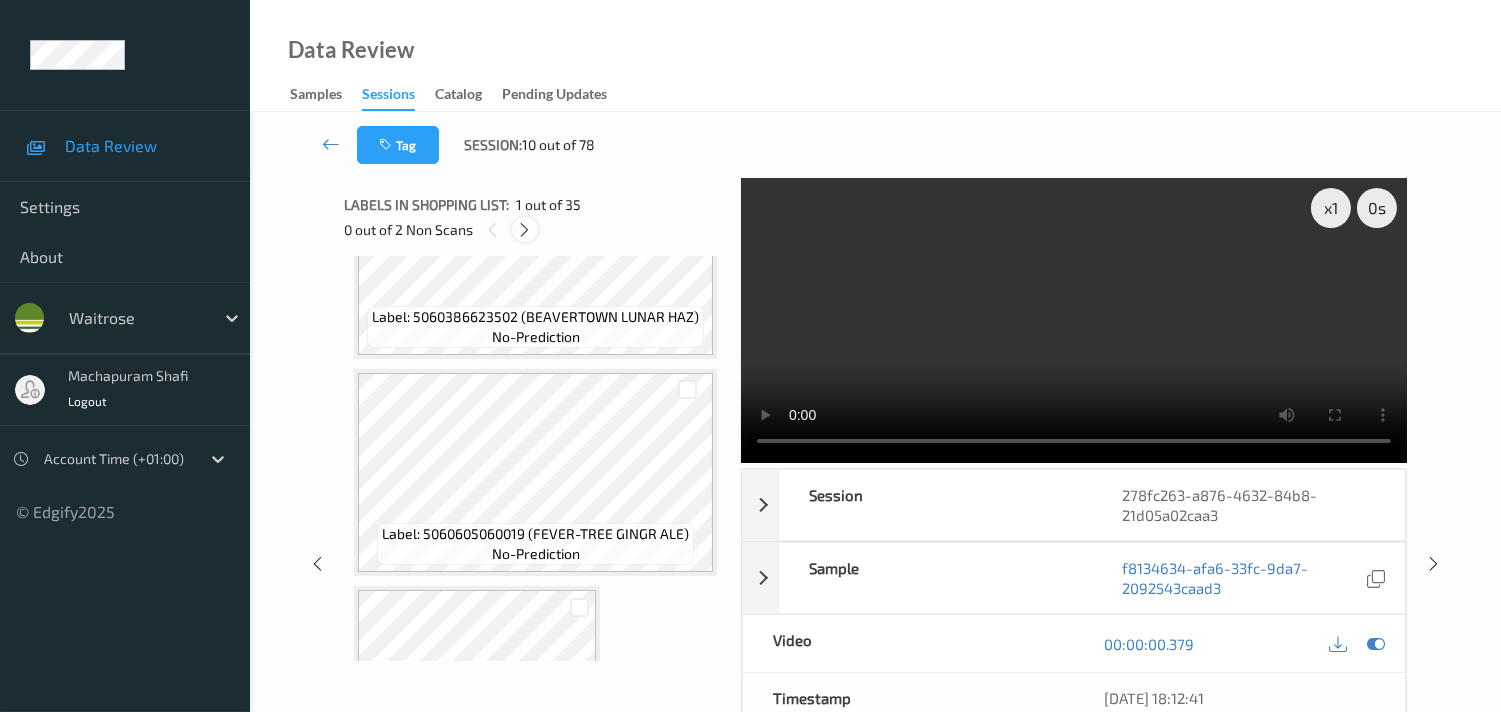 click at bounding box center (524, 230) 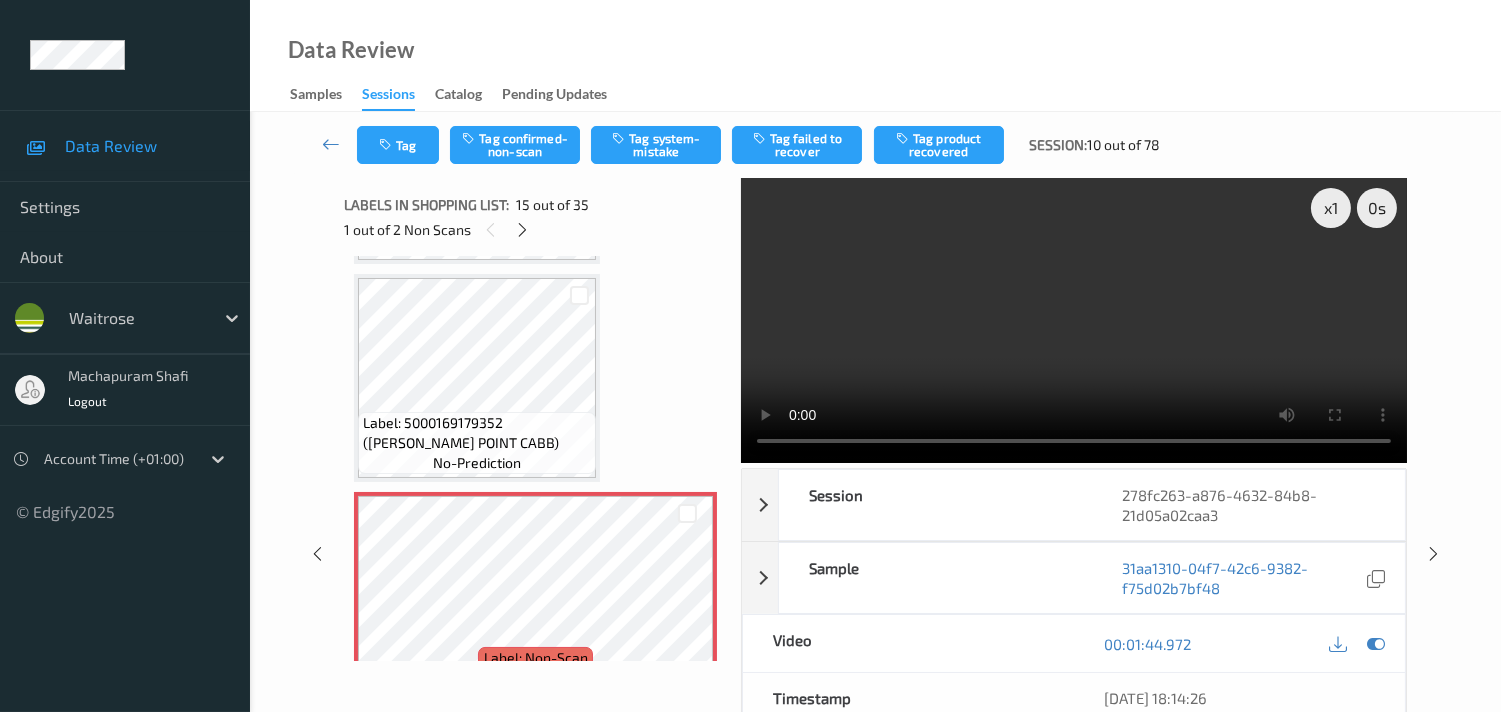 scroll, scrollTop: 3047, scrollLeft: 0, axis: vertical 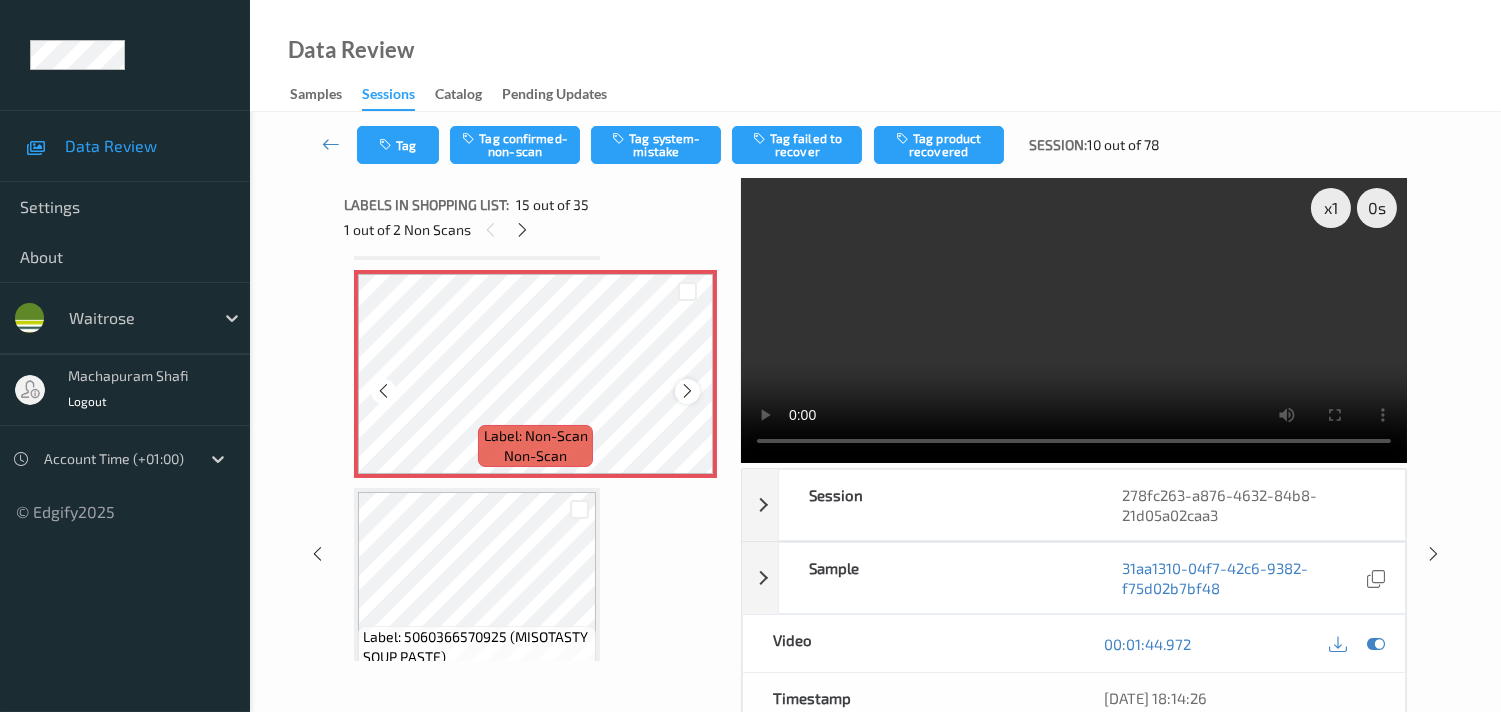 click at bounding box center (687, 391) 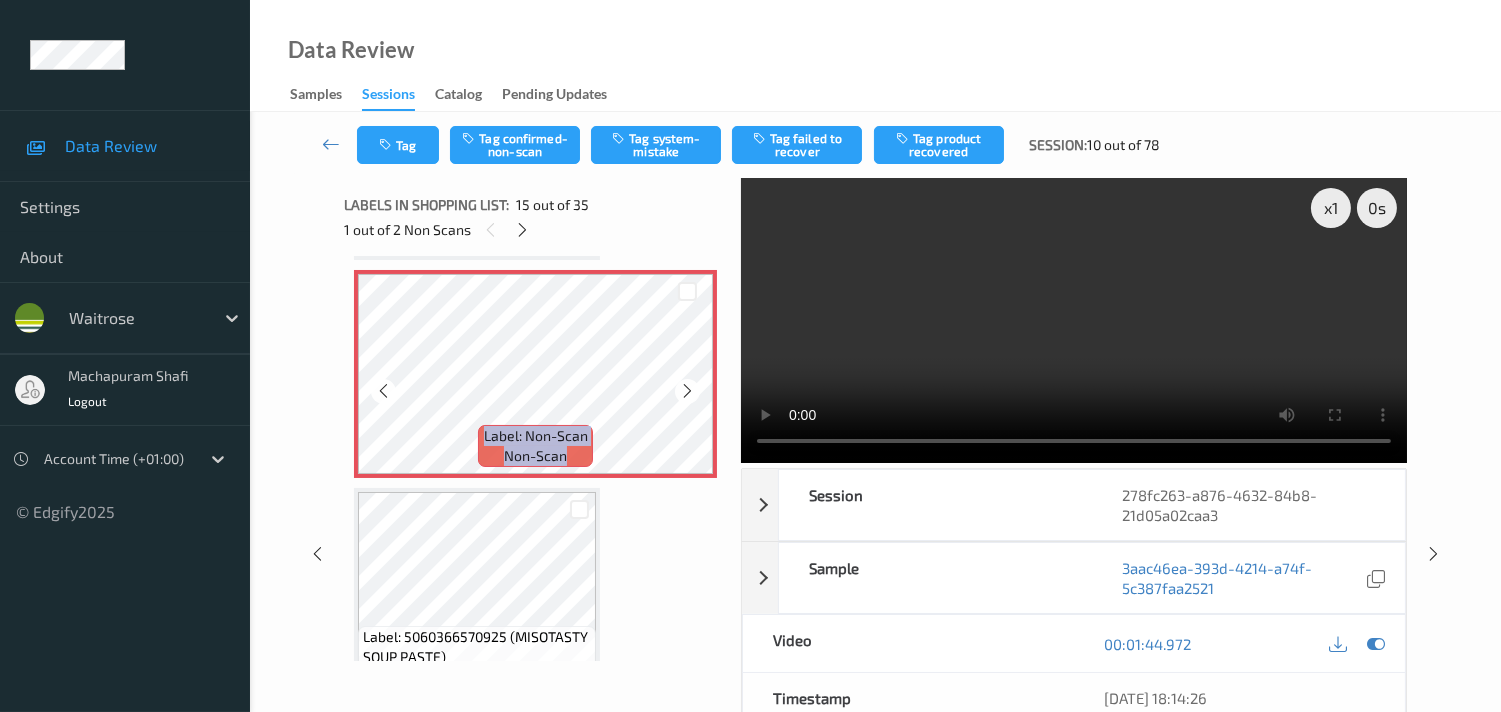 click at bounding box center (687, 391) 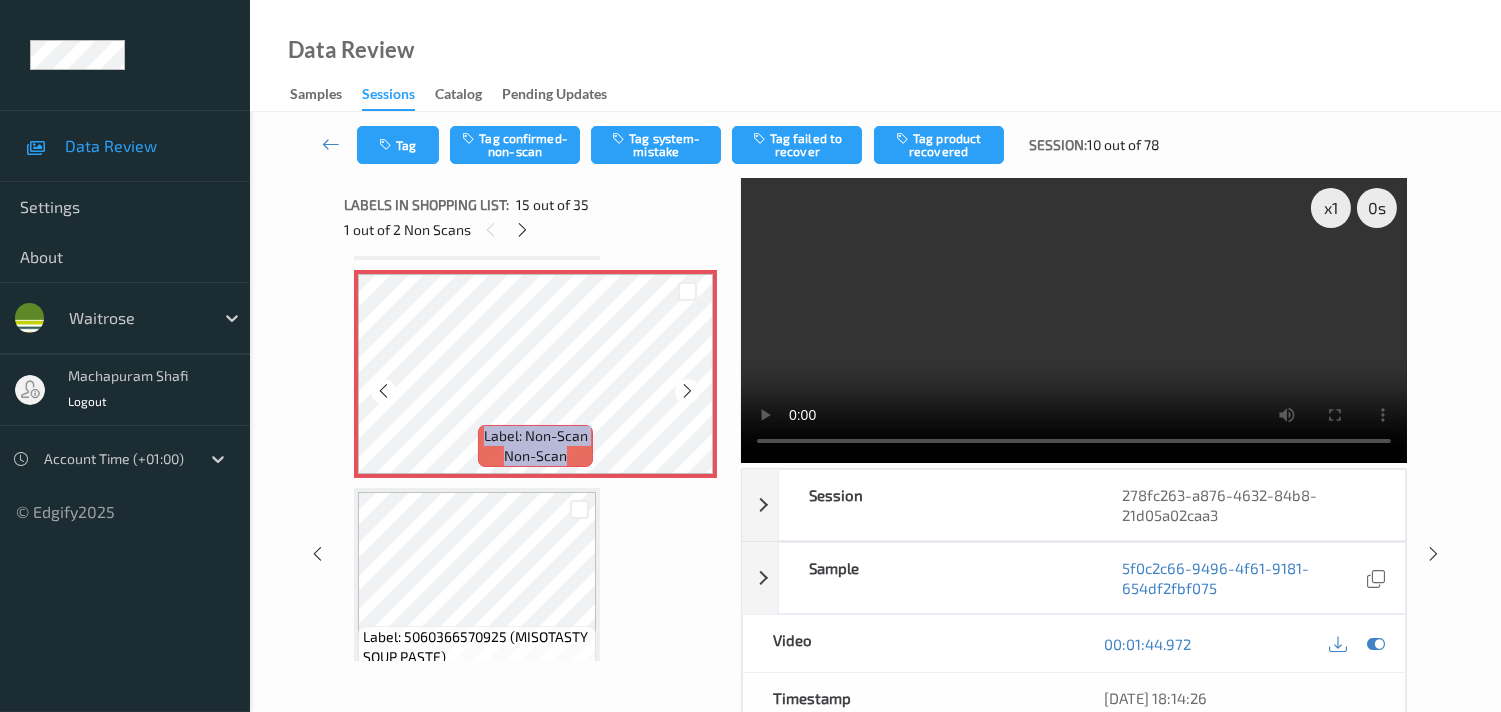 click at bounding box center [687, 391] 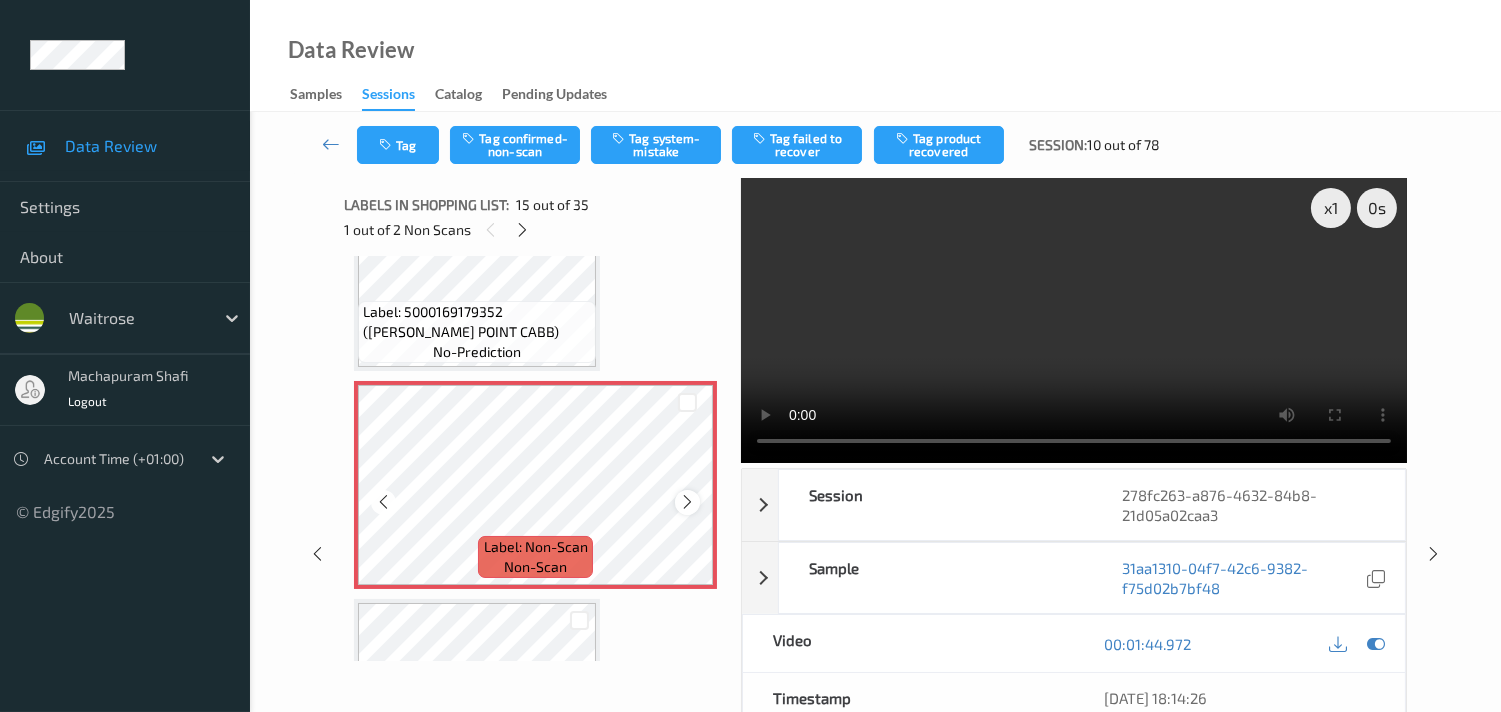 scroll, scrollTop: 2825, scrollLeft: 0, axis: vertical 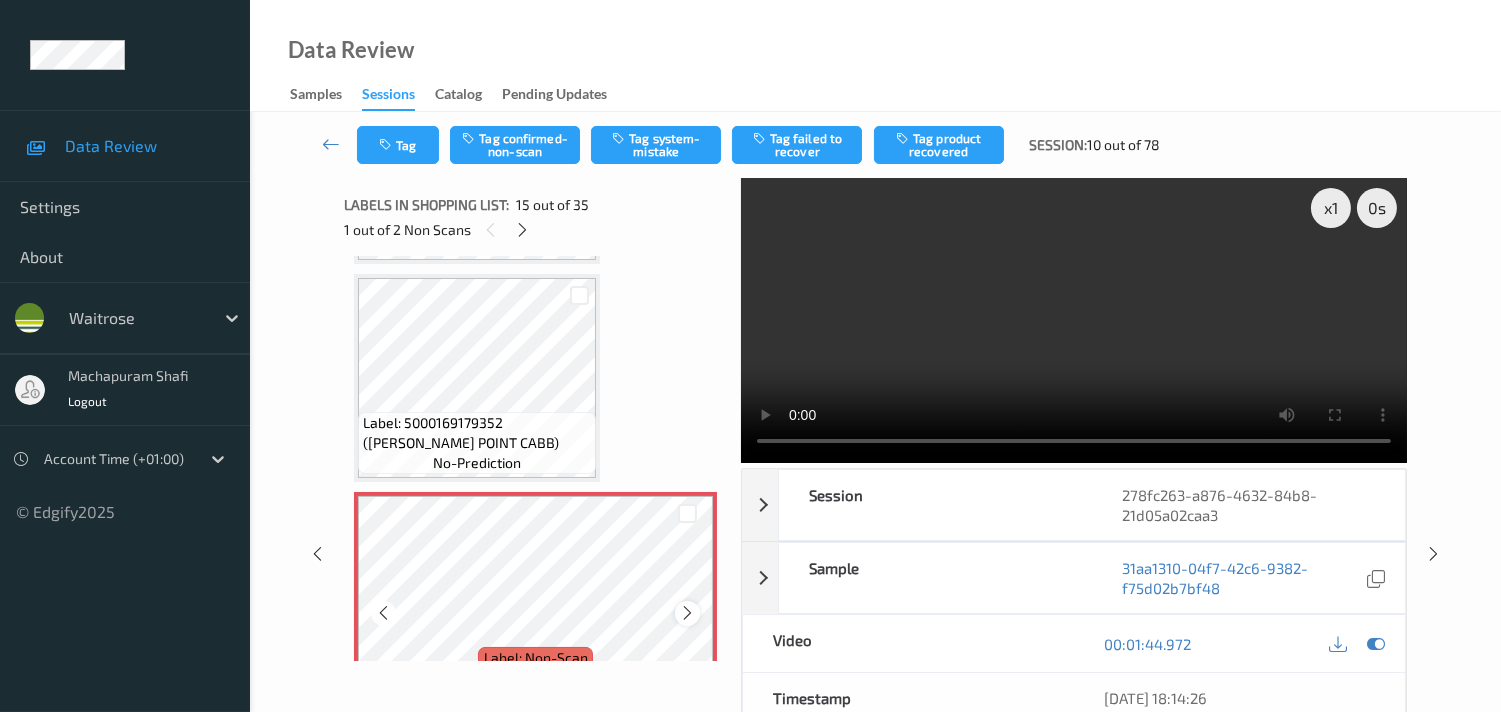 click at bounding box center (687, 613) 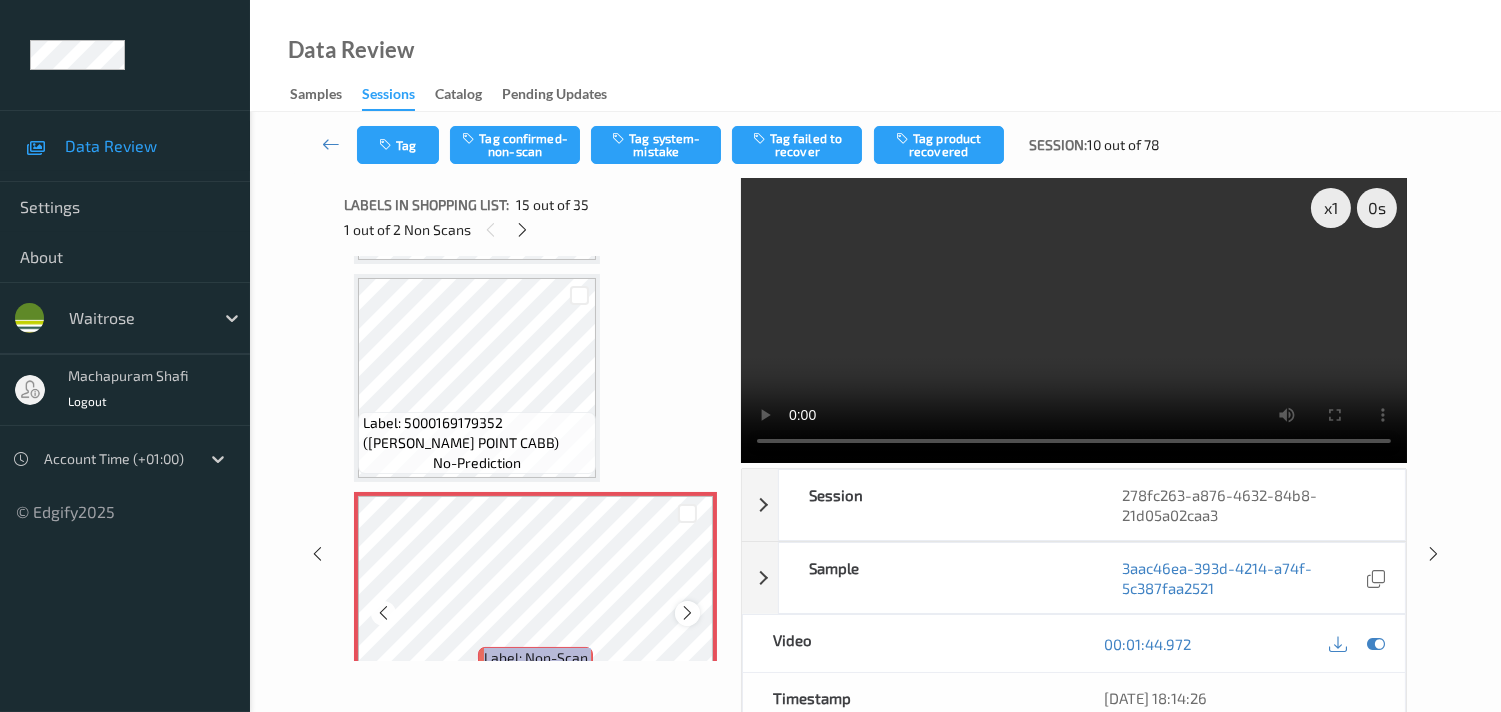 click at bounding box center [687, 613] 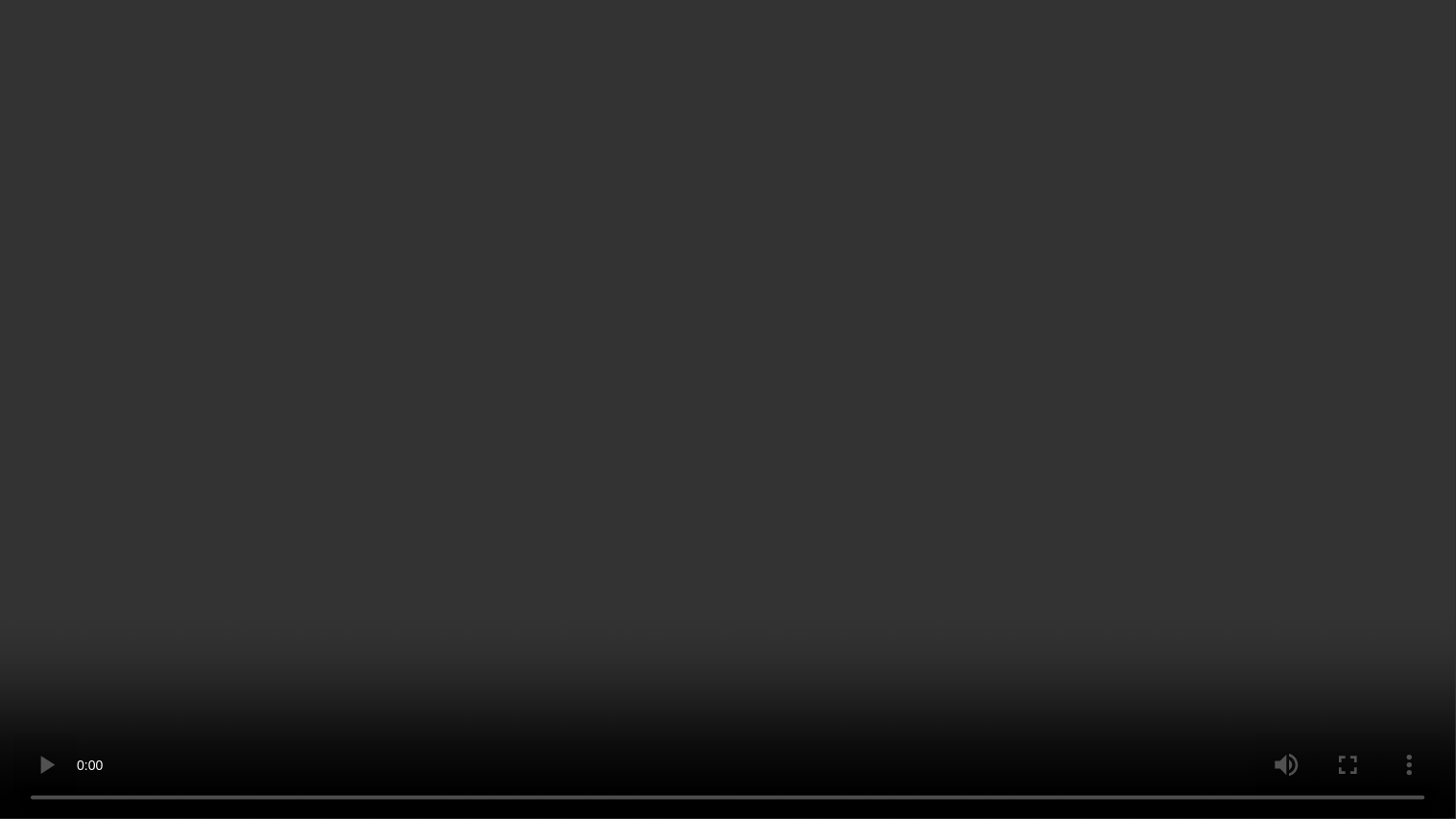 click at bounding box center [728, 409] 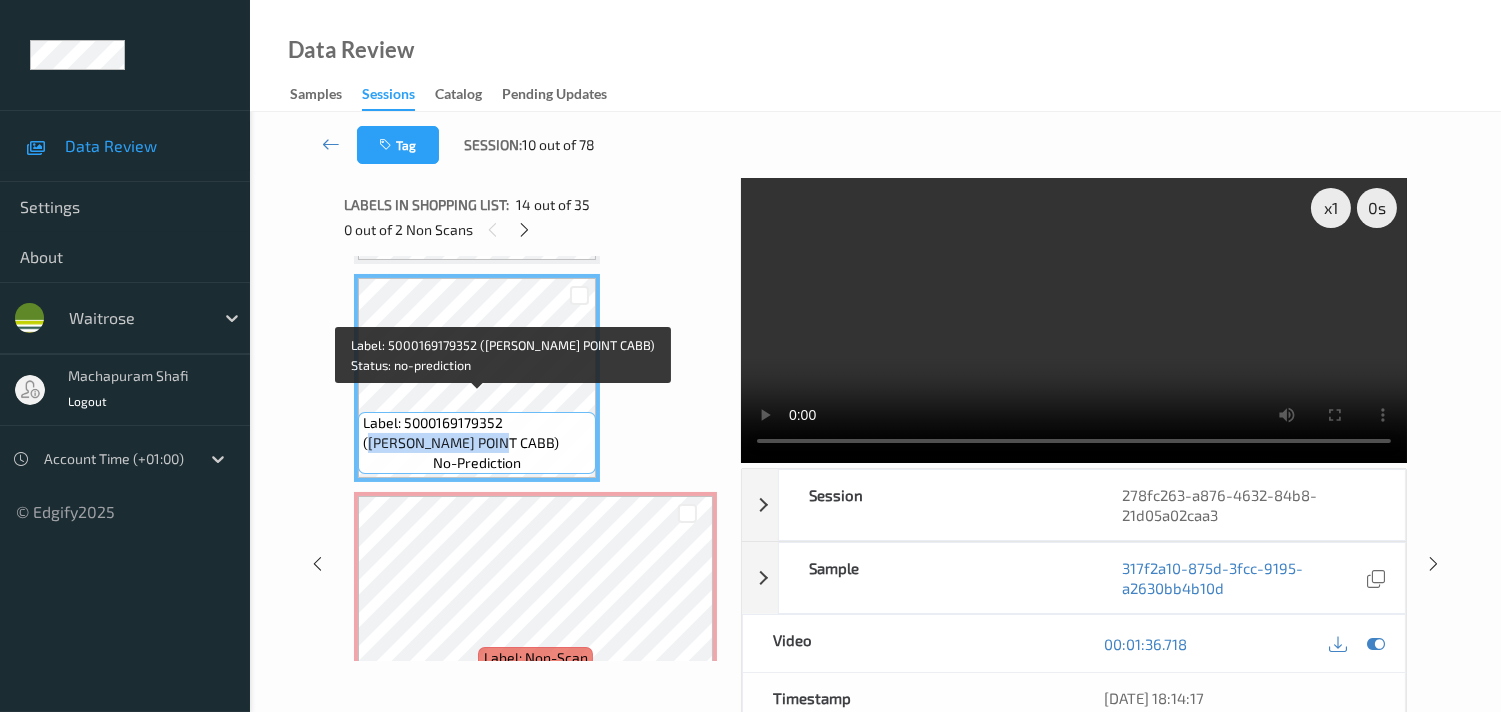 drag, startPoint x: 508, startPoint y: 403, endPoint x: 572, endPoint y: 425, distance: 67.6757 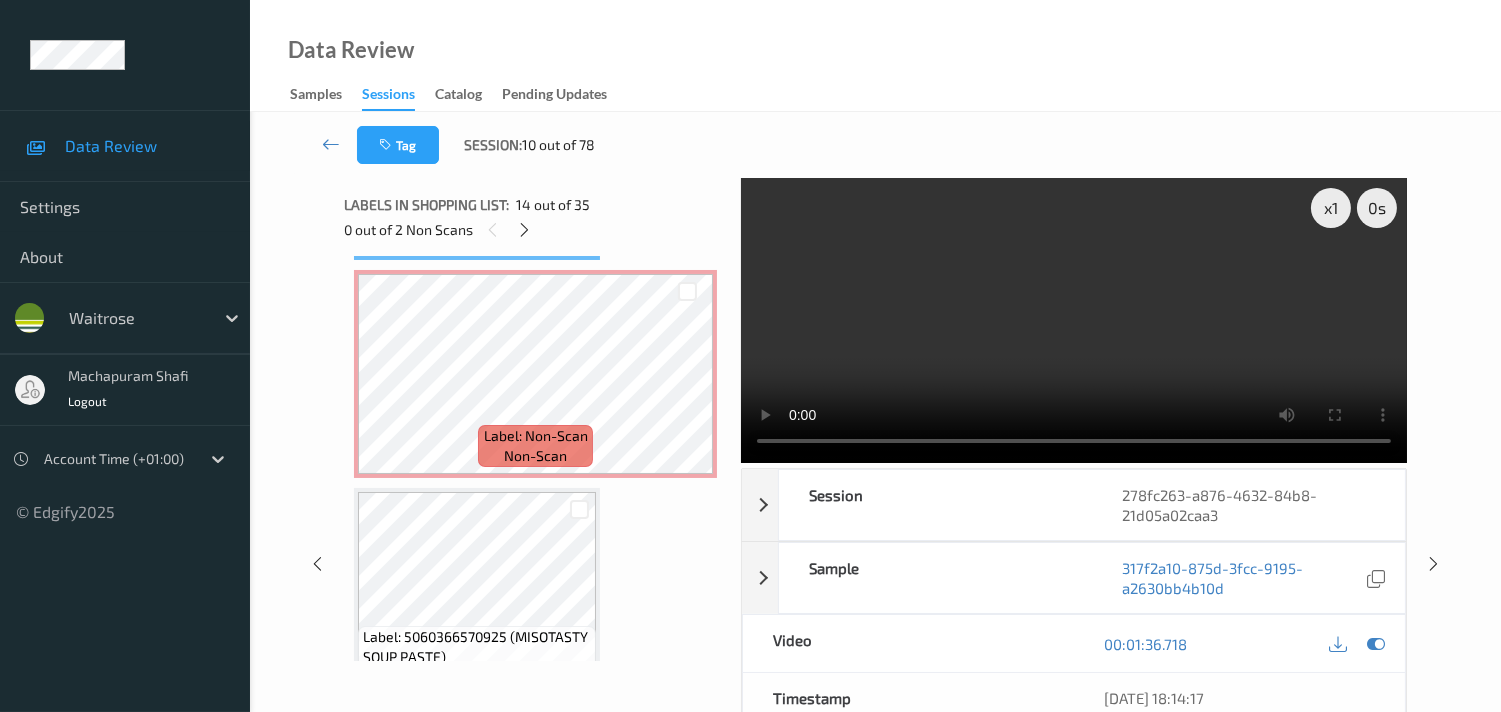 scroll, scrollTop: 3158, scrollLeft: 0, axis: vertical 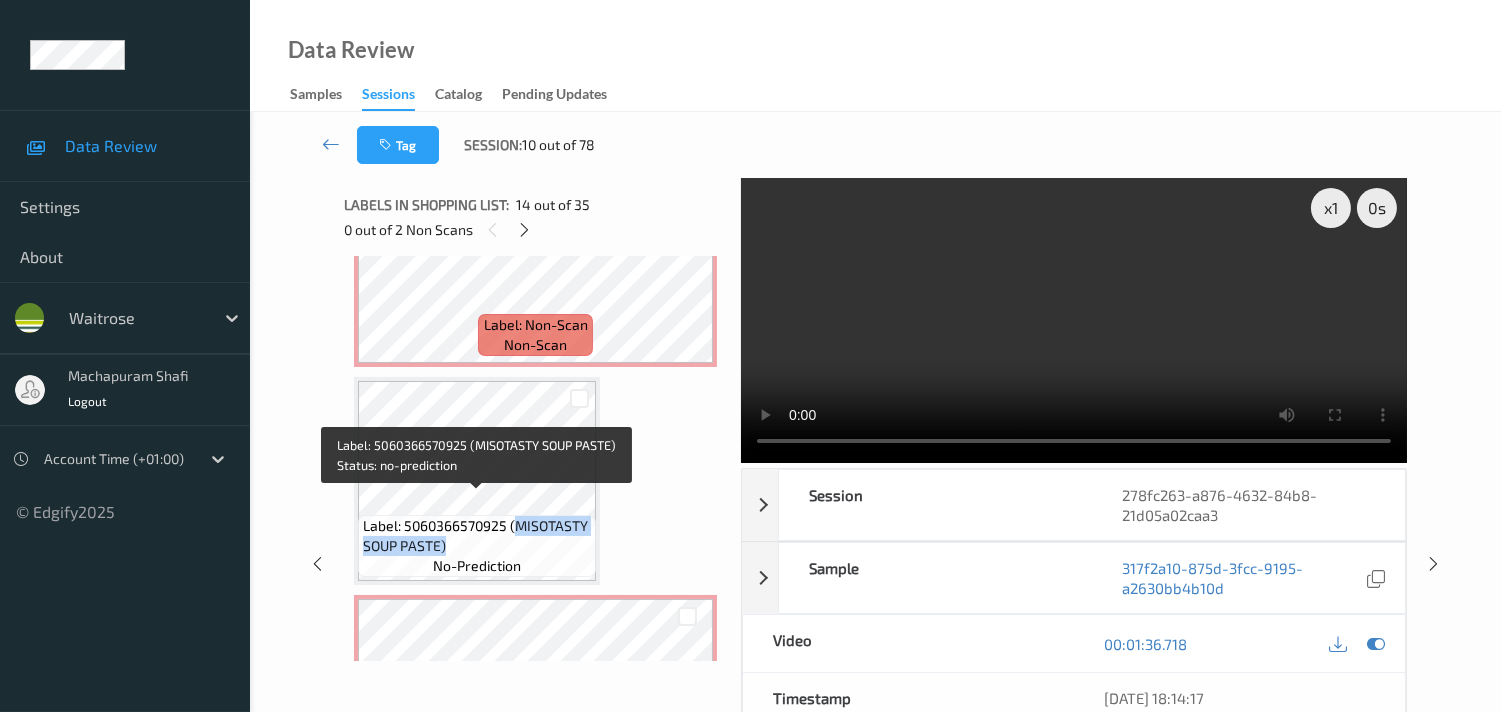 drag, startPoint x: 513, startPoint y: 505, endPoint x: 544, endPoint y: 532, distance: 41.109608 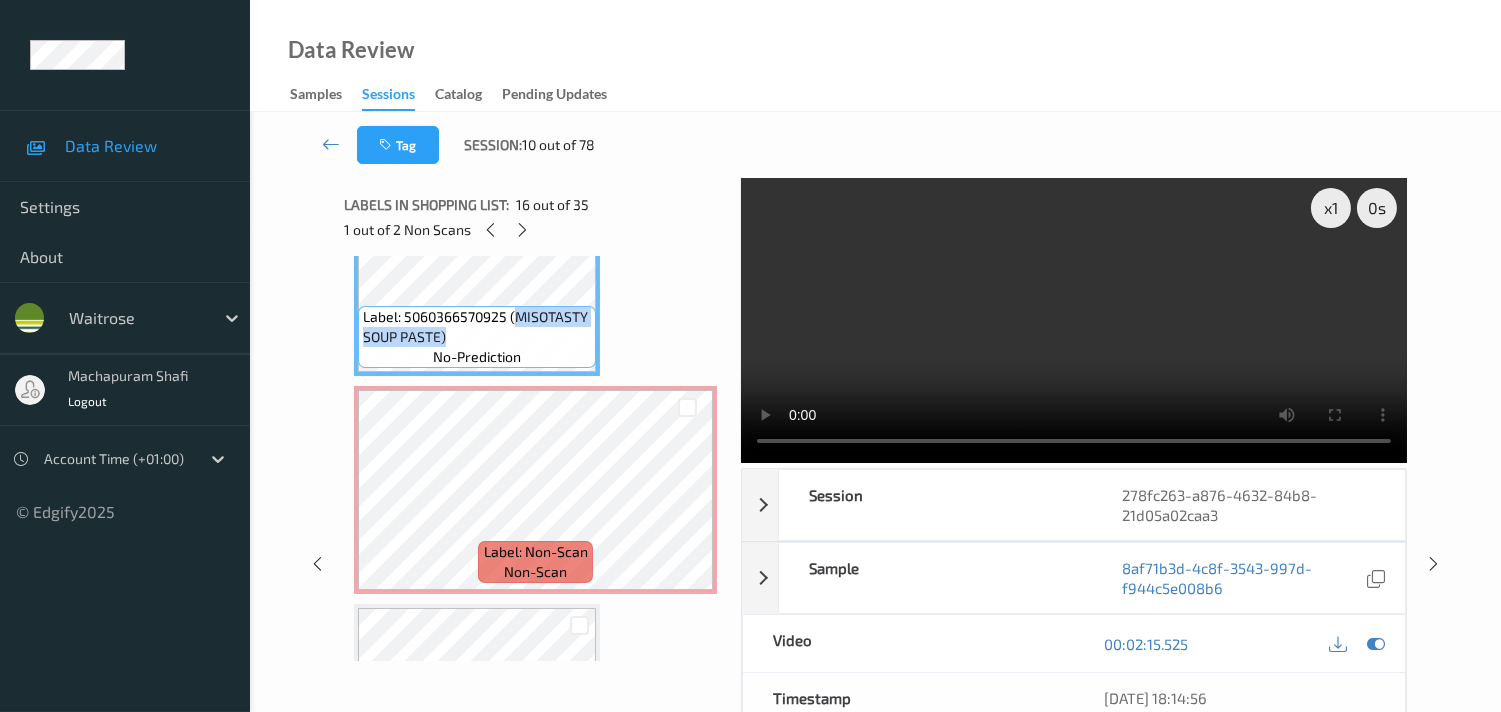 scroll, scrollTop: 3381, scrollLeft: 0, axis: vertical 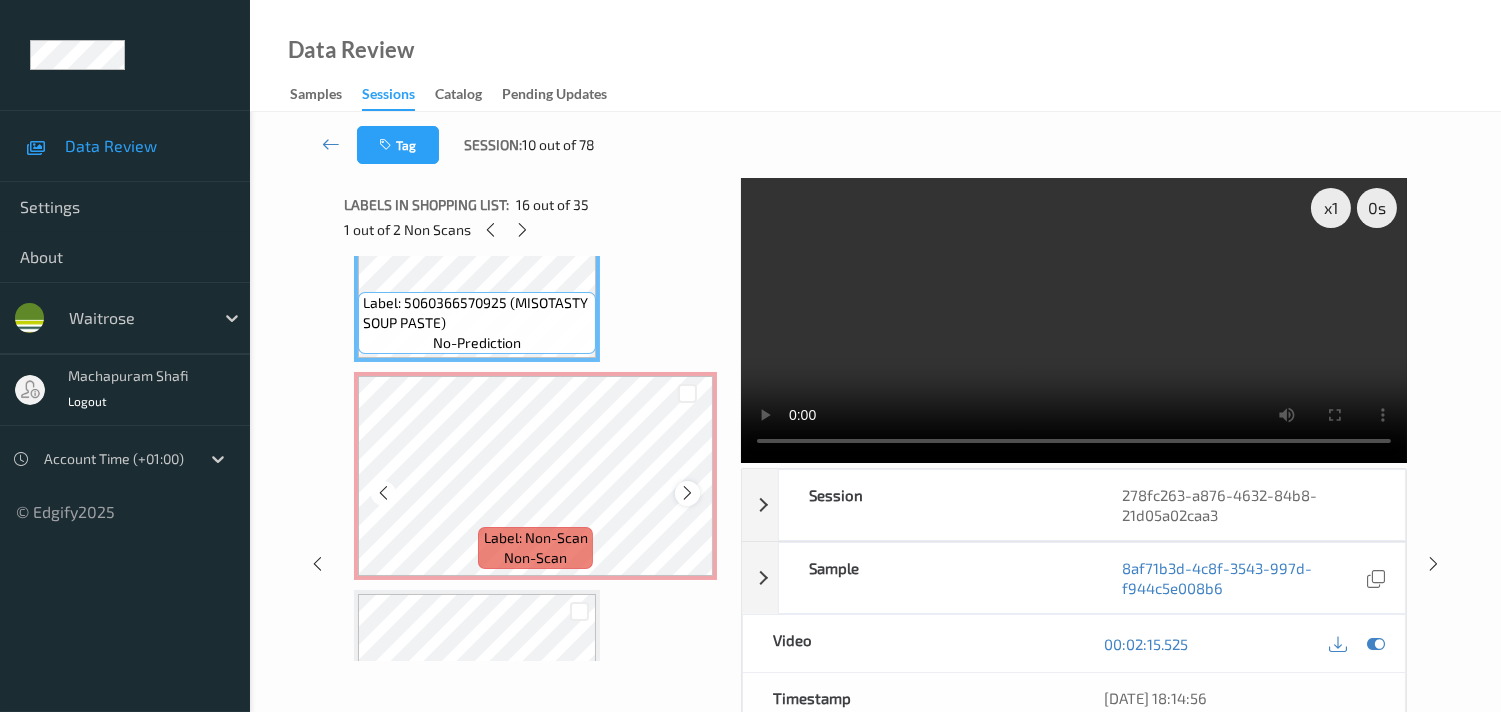 click at bounding box center (687, 493) 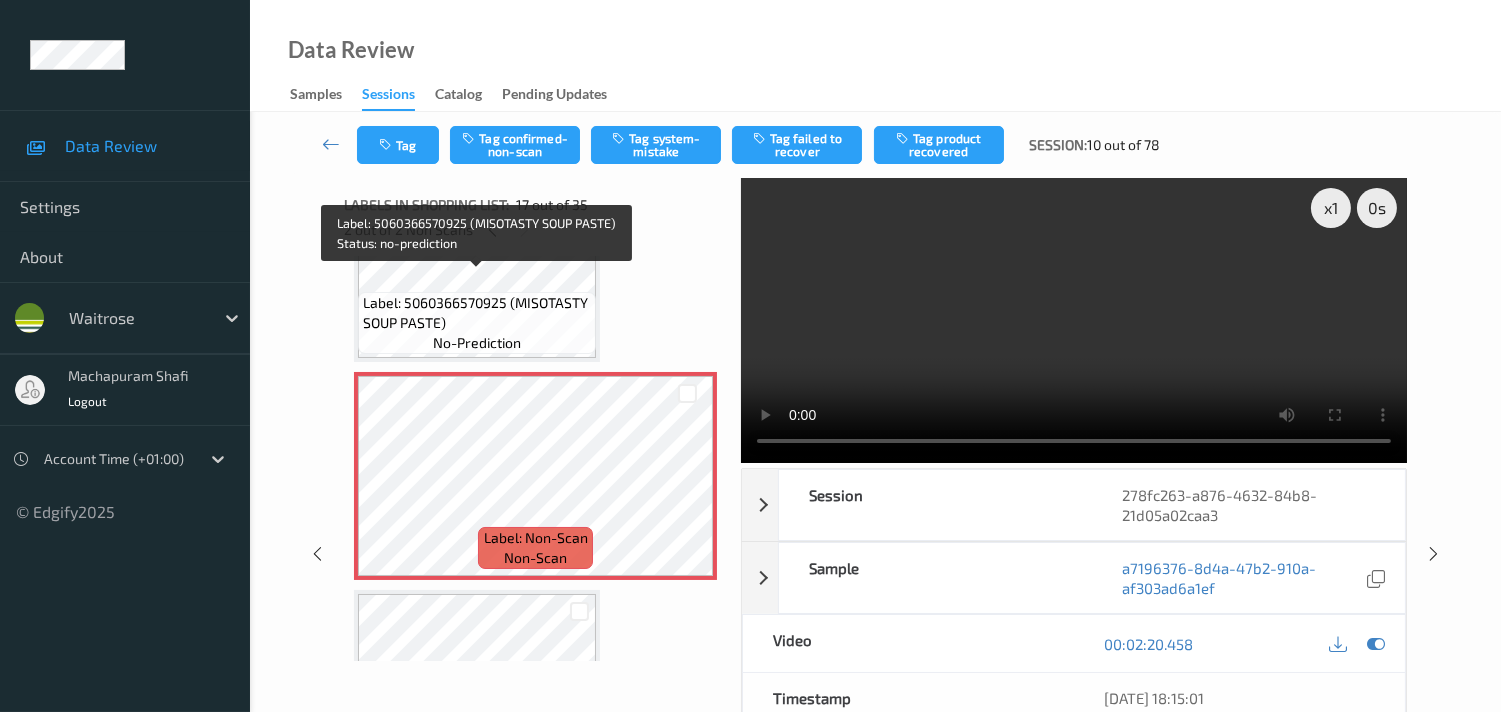 scroll, scrollTop: 3270, scrollLeft: 0, axis: vertical 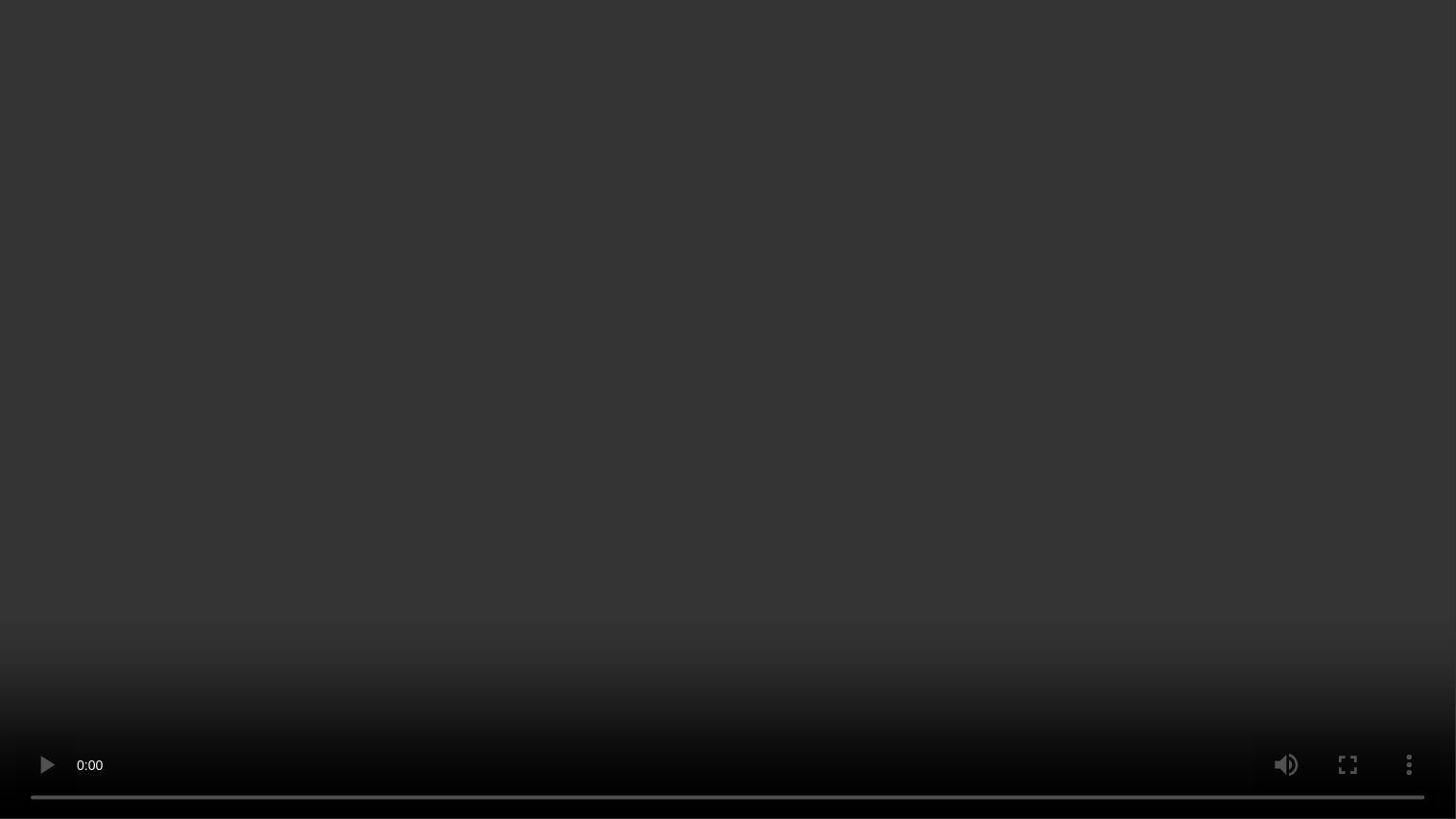 click at bounding box center [728, 409] 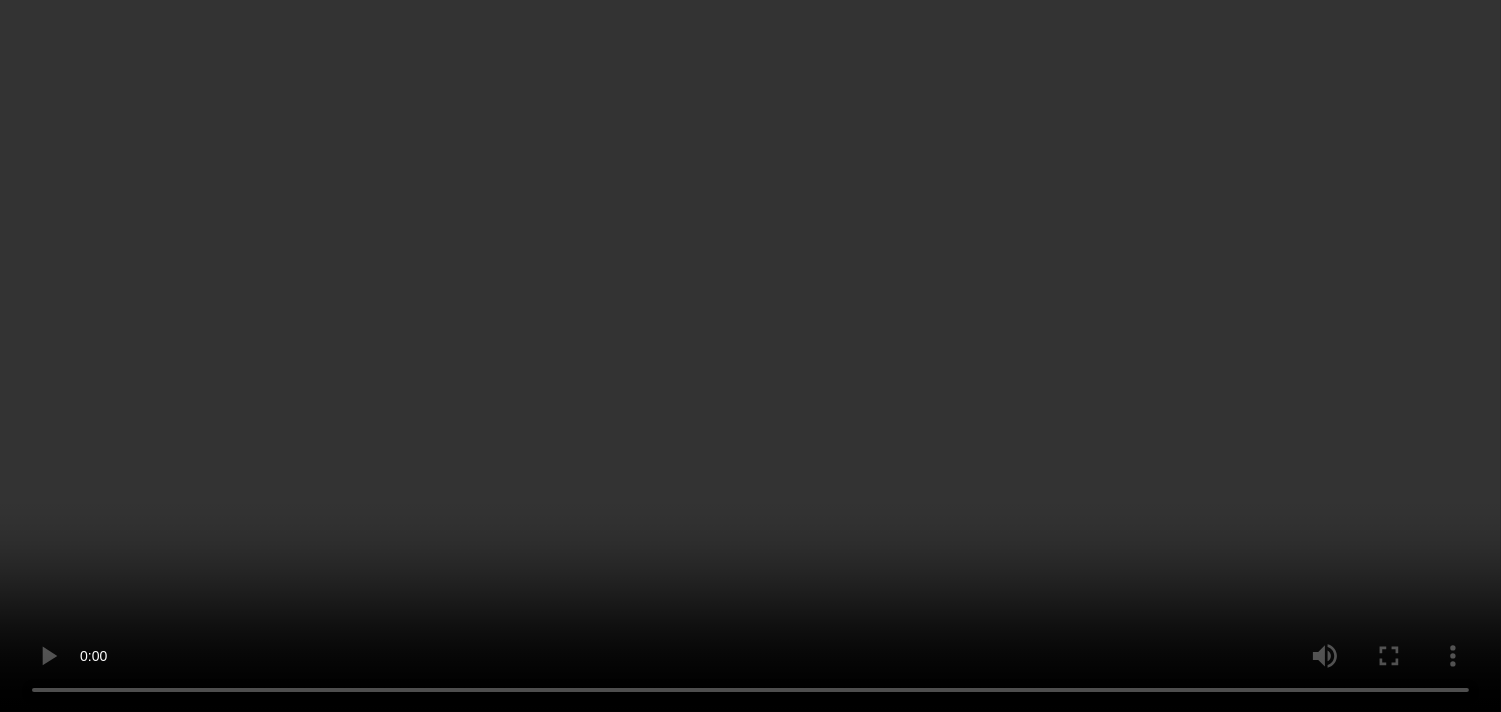 scroll, scrollTop: 3270, scrollLeft: 0, axis: vertical 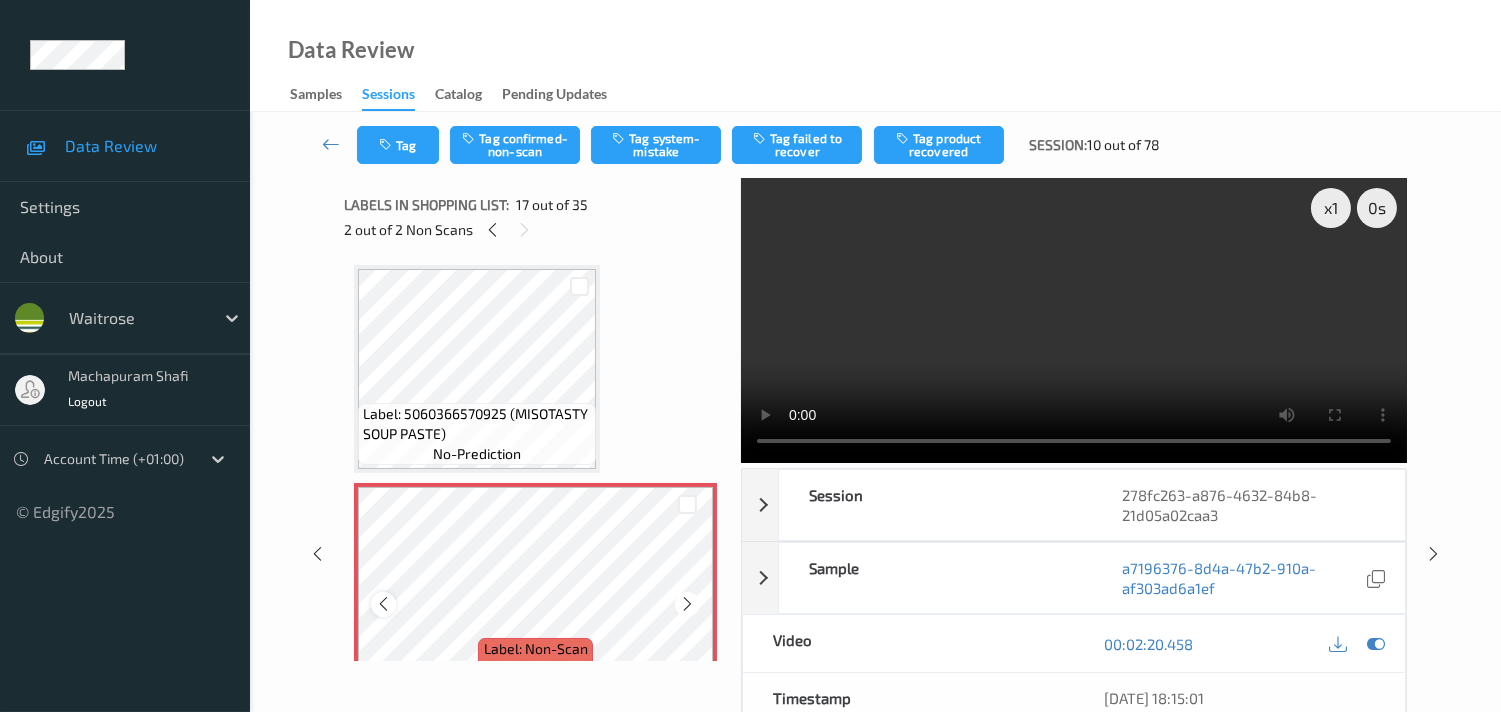 click at bounding box center (383, 604) 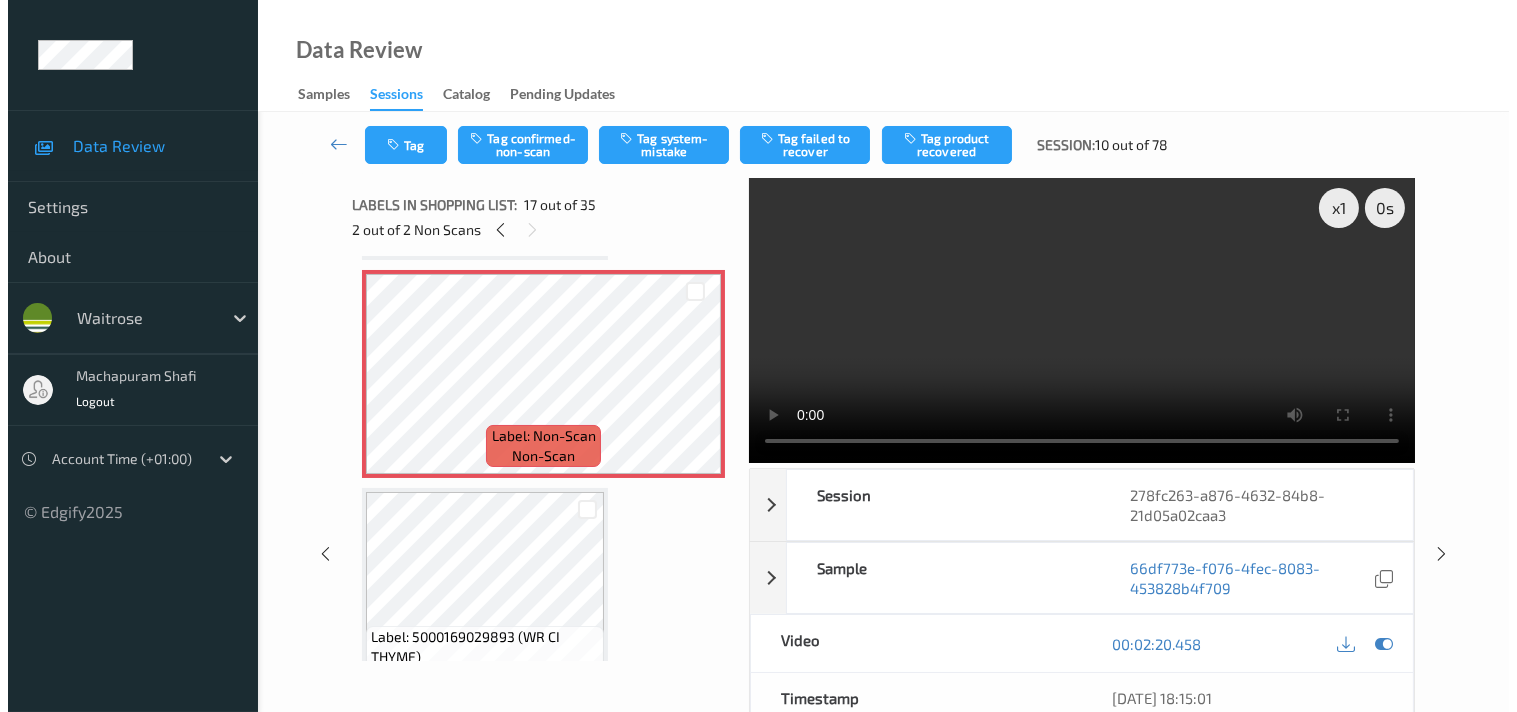 scroll, scrollTop: 3492, scrollLeft: 0, axis: vertical 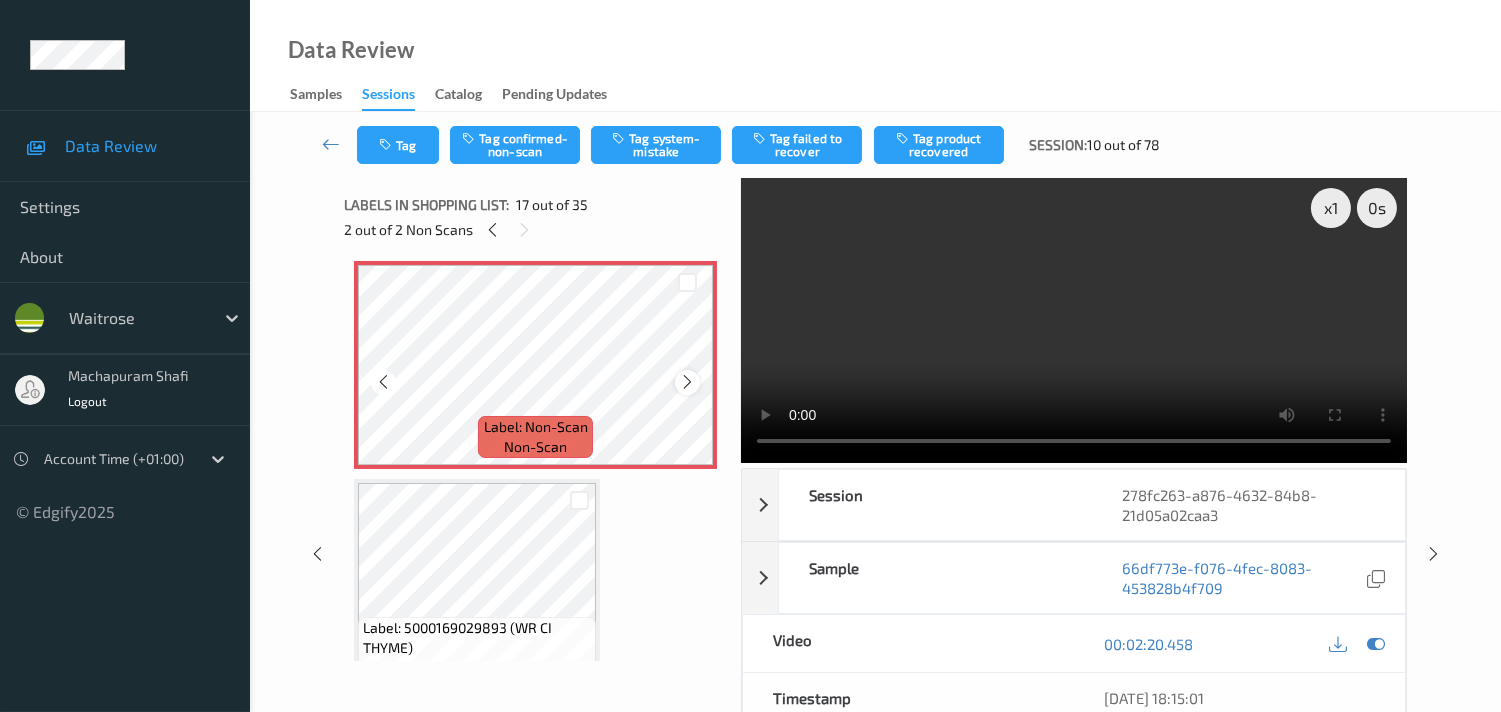 click at bounding box center [687, 382] 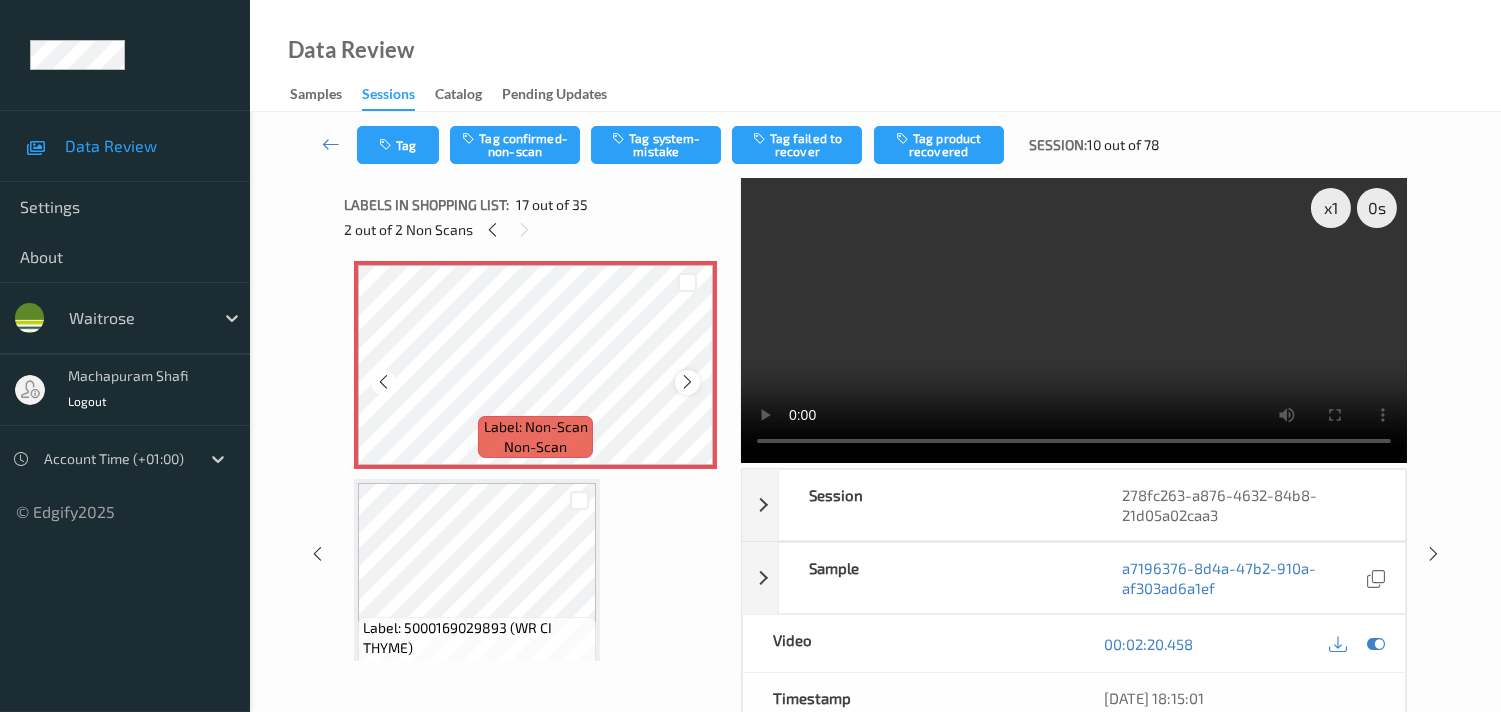 click at bounding box center [687, 382] 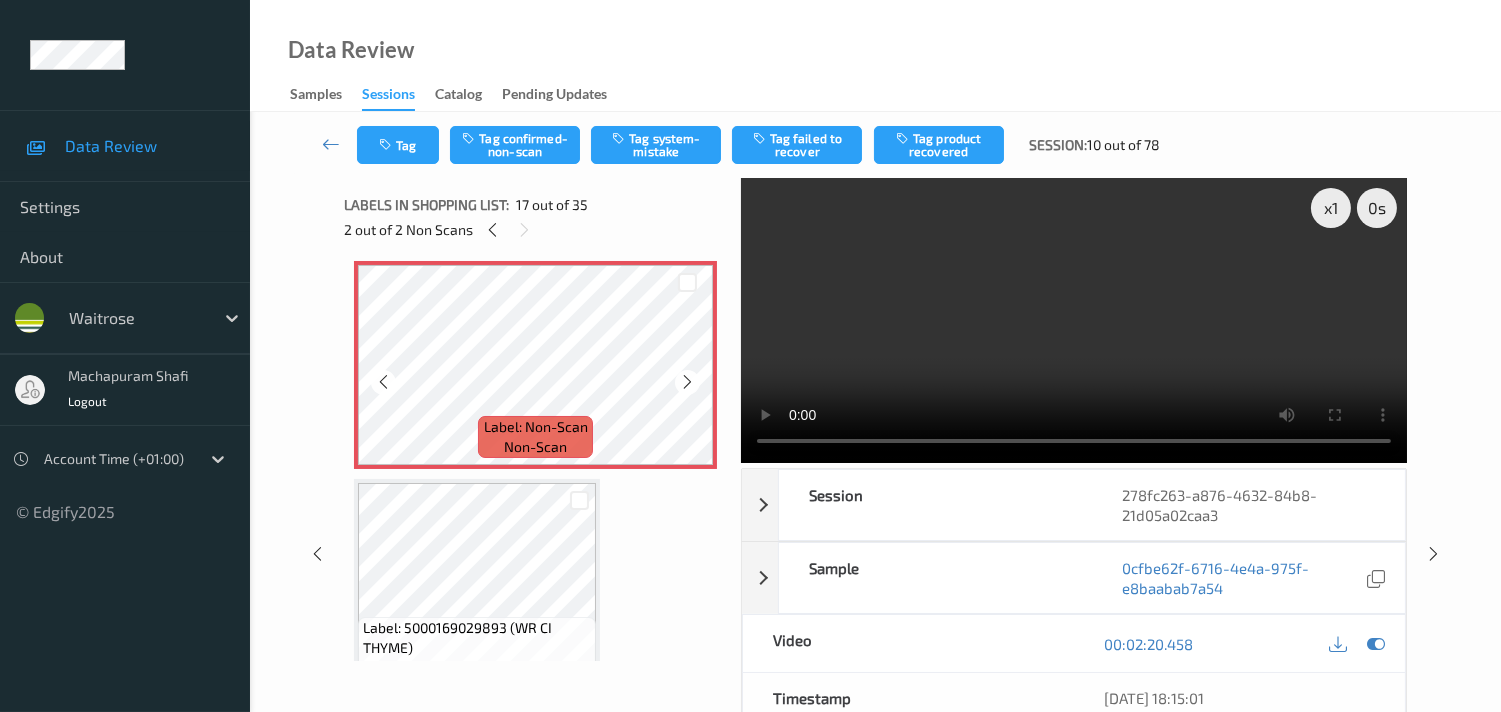 click at bounding box center [687, 382] 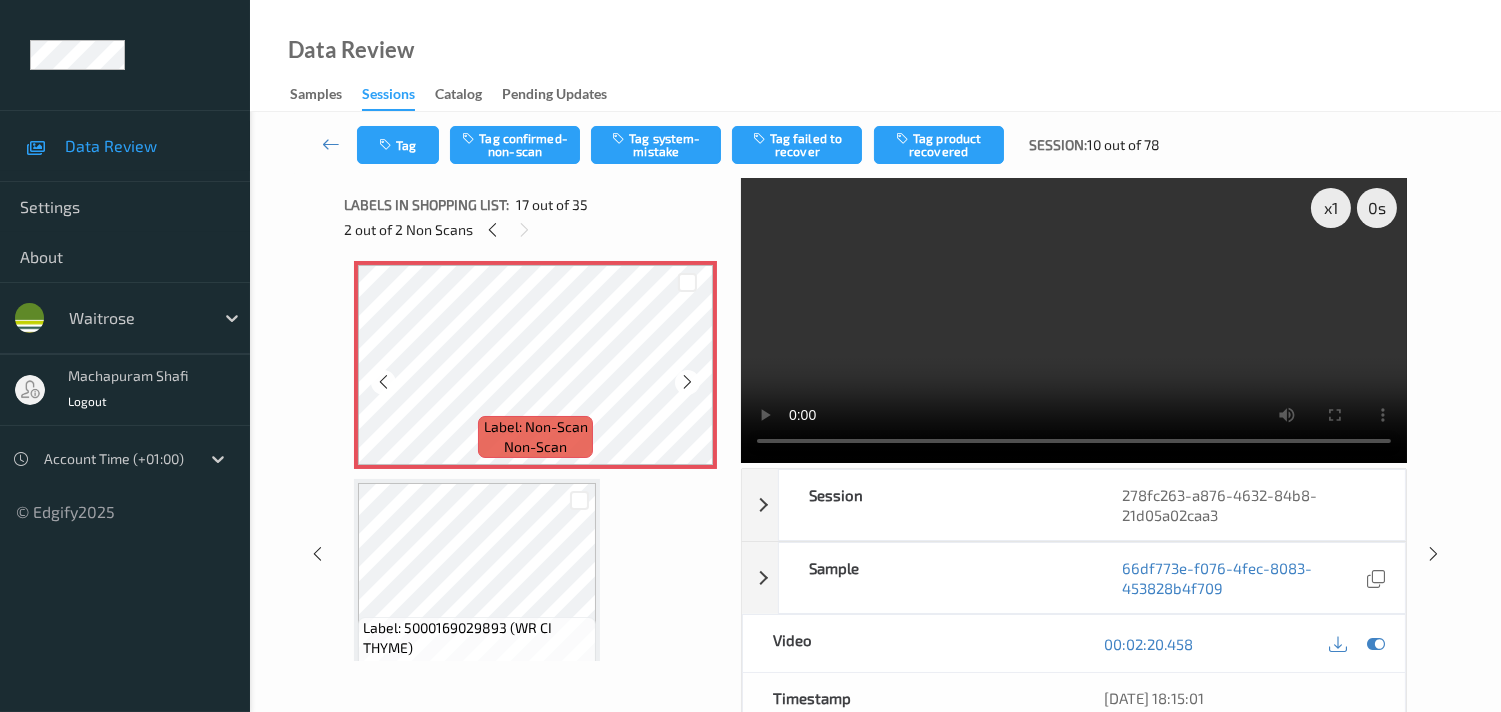 click at bounding box center (687, 382) 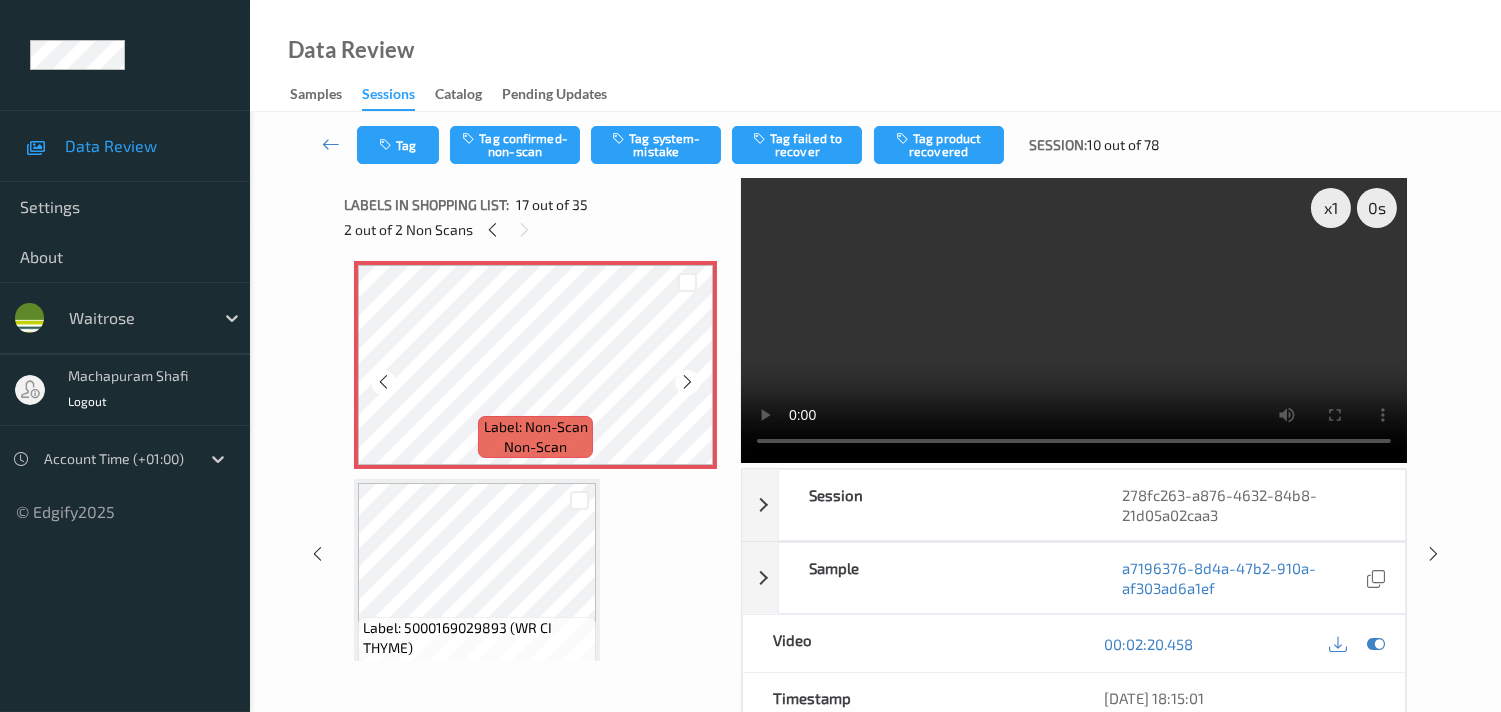 click at bounding box center [687, 382] 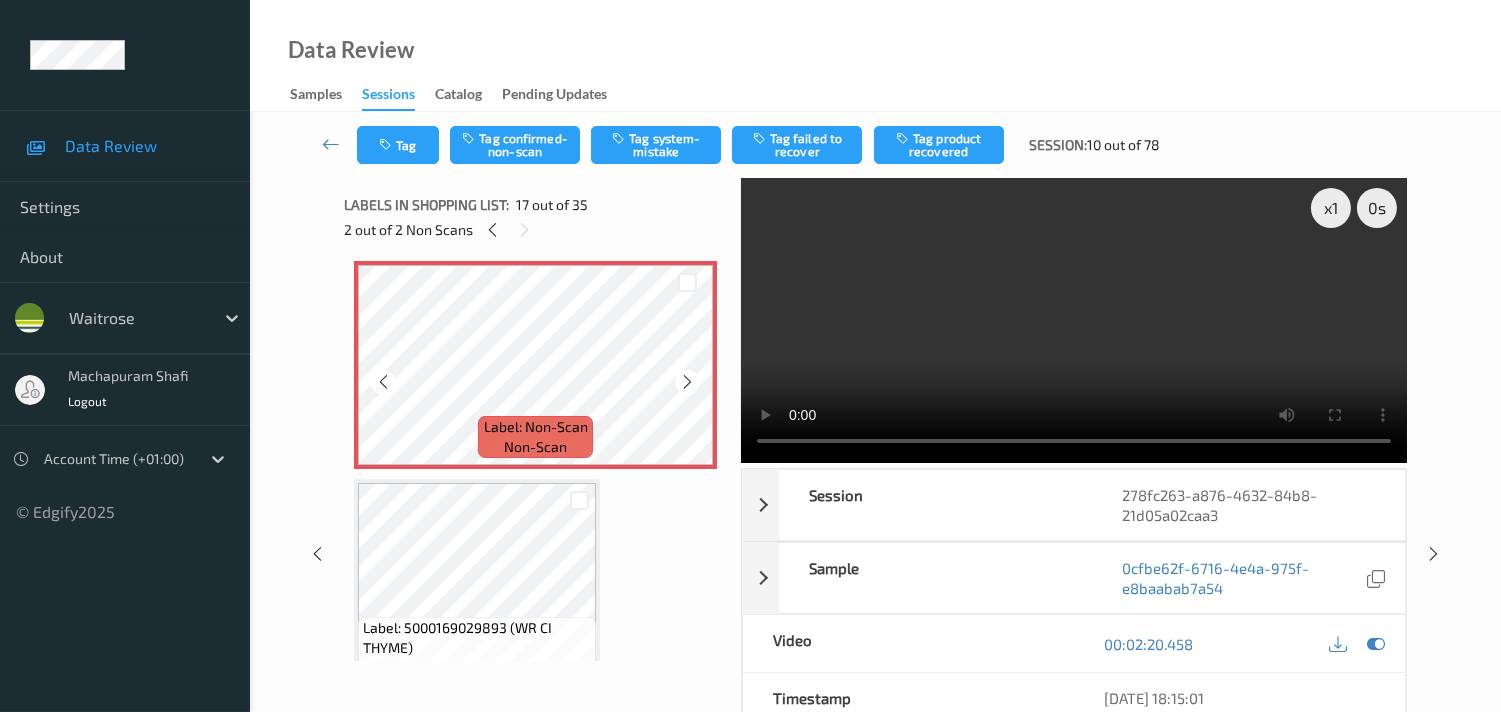 click at bounding box center [687, 382] 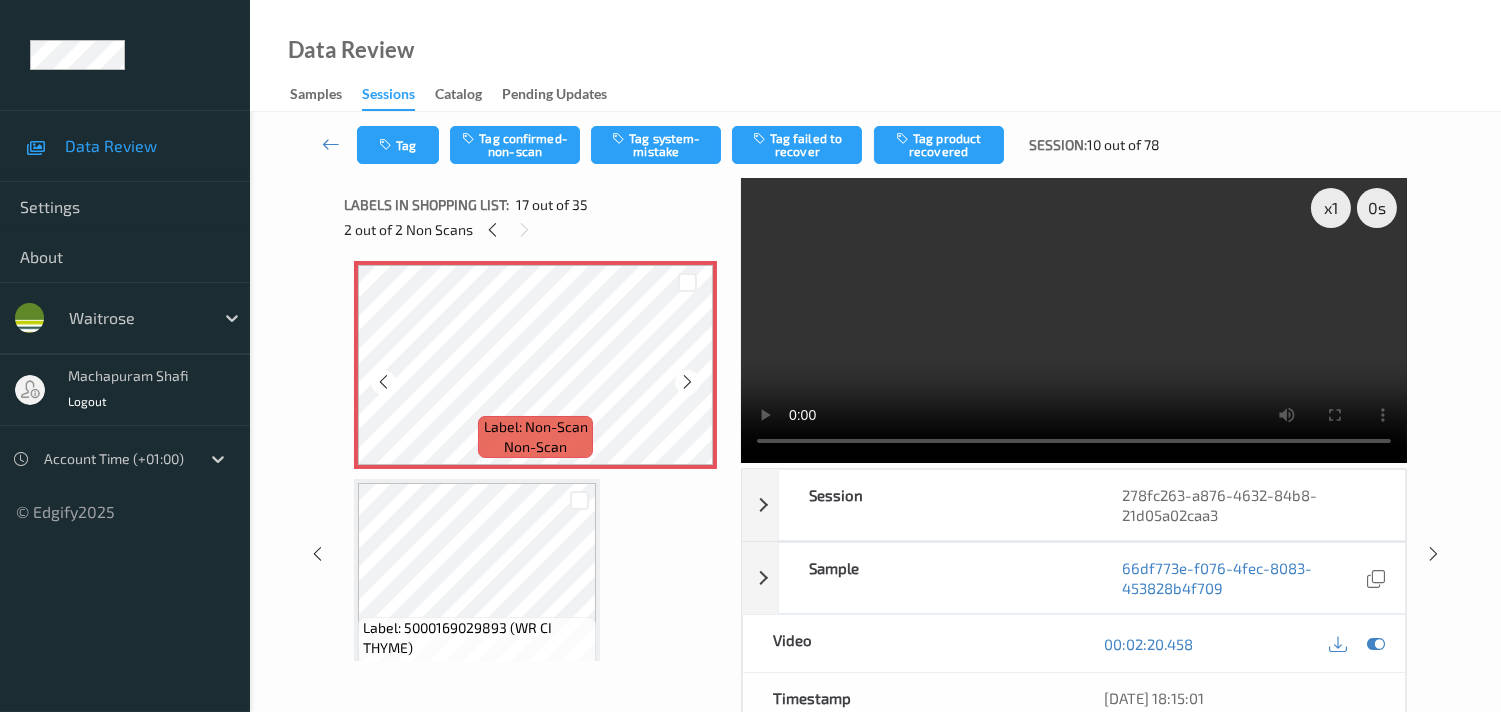 click at bounding box center (687, 382) 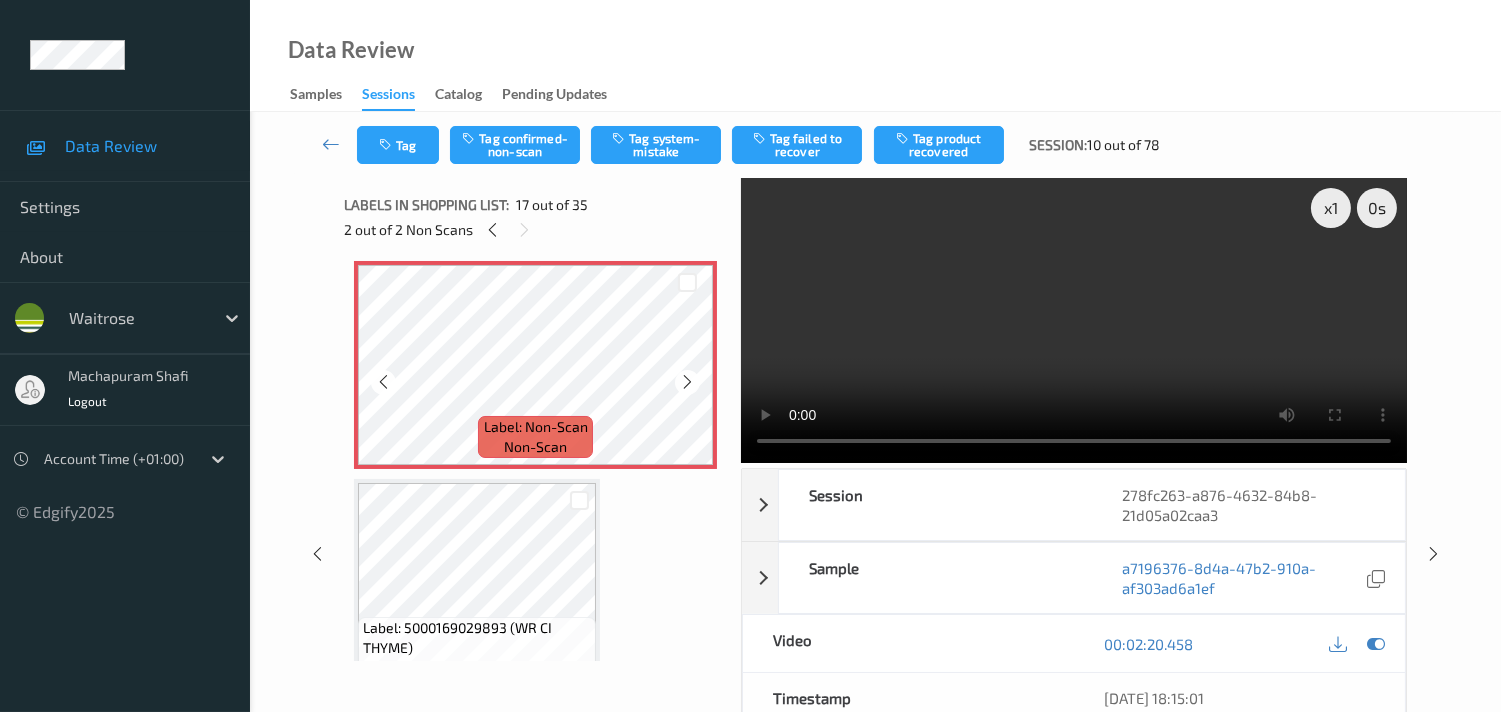 click at bounding box center [687, 382] 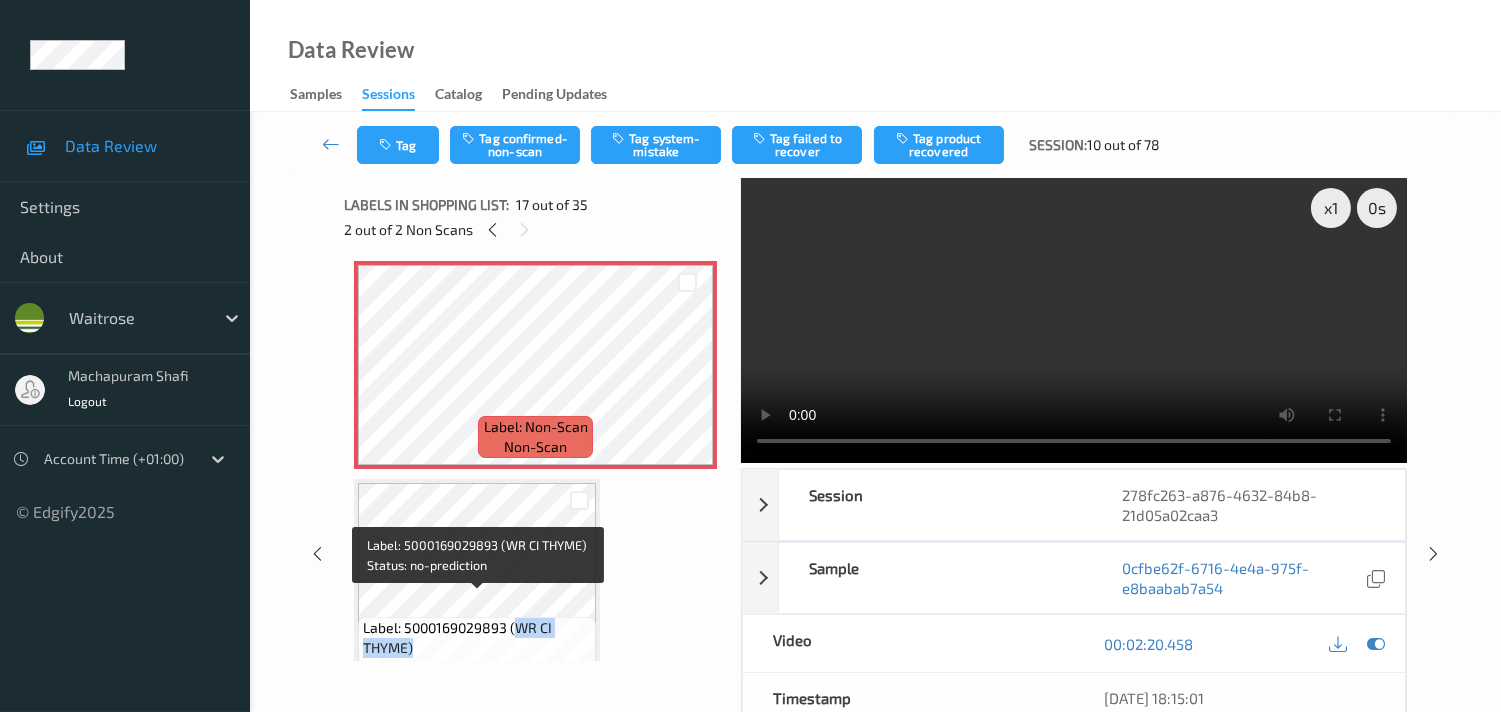 drag, startPoint x: 514, startPoint y: 602, endPoint x: 562, endPoint y: 614, distance: 49.47727 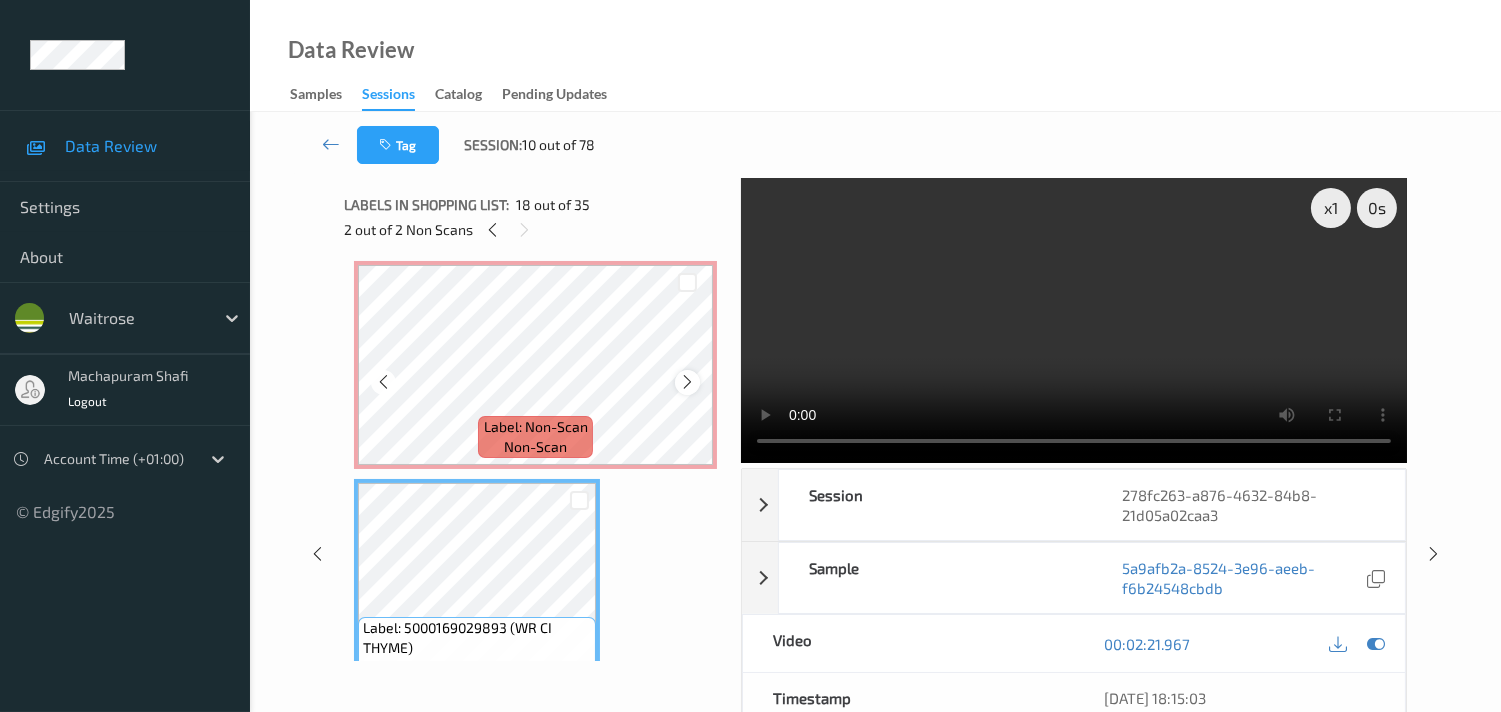 click at bounding box center (687, 382) 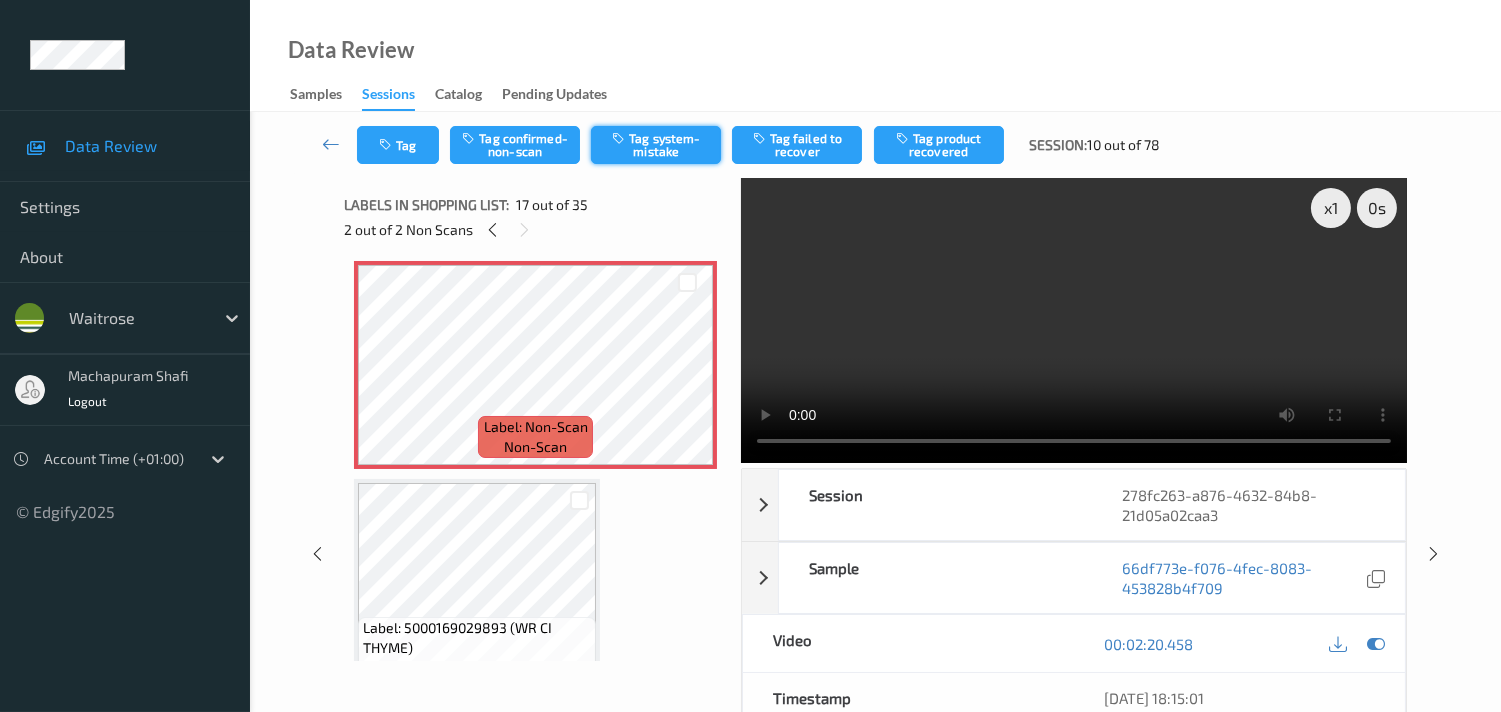 click on "Tag   system-mistake" at bounding box center [656, 145] 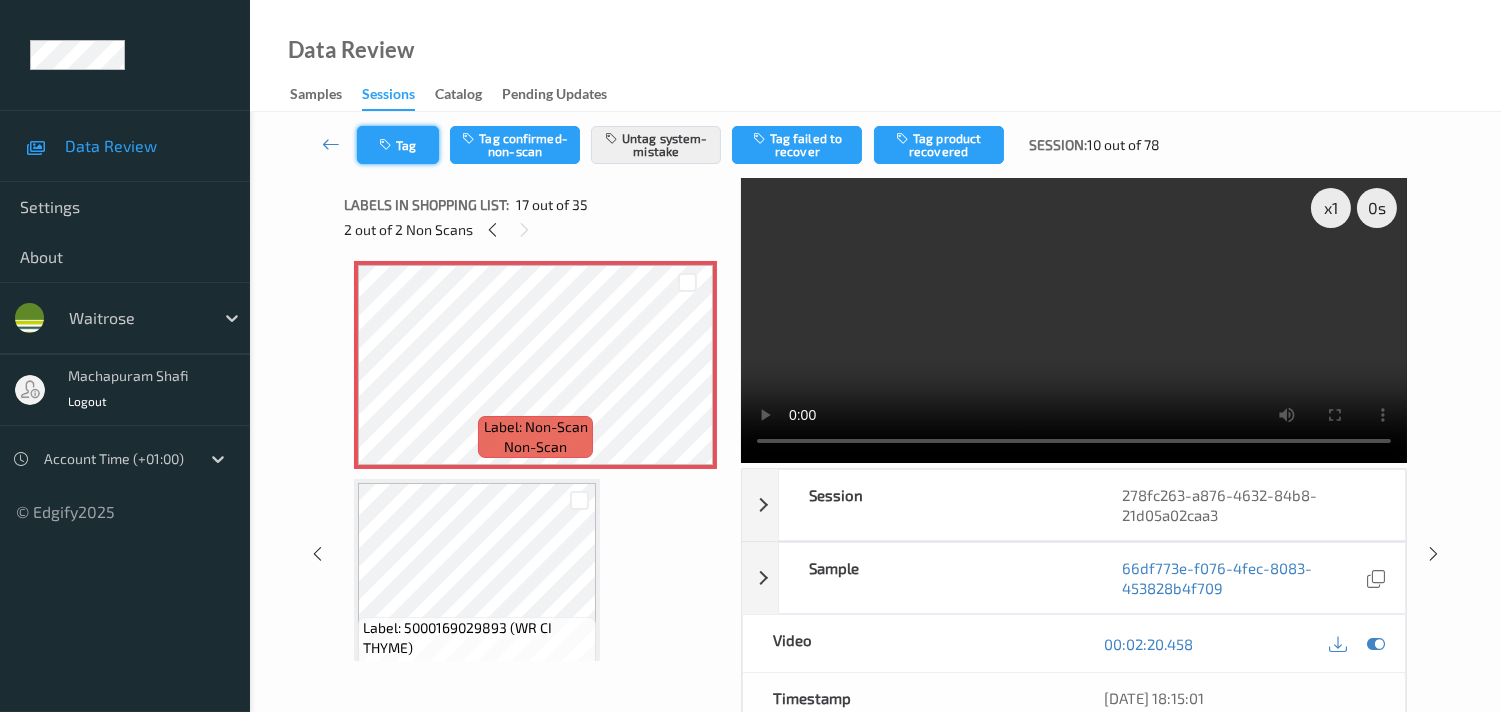 click on "Tag" at bounding box center (398, 145) 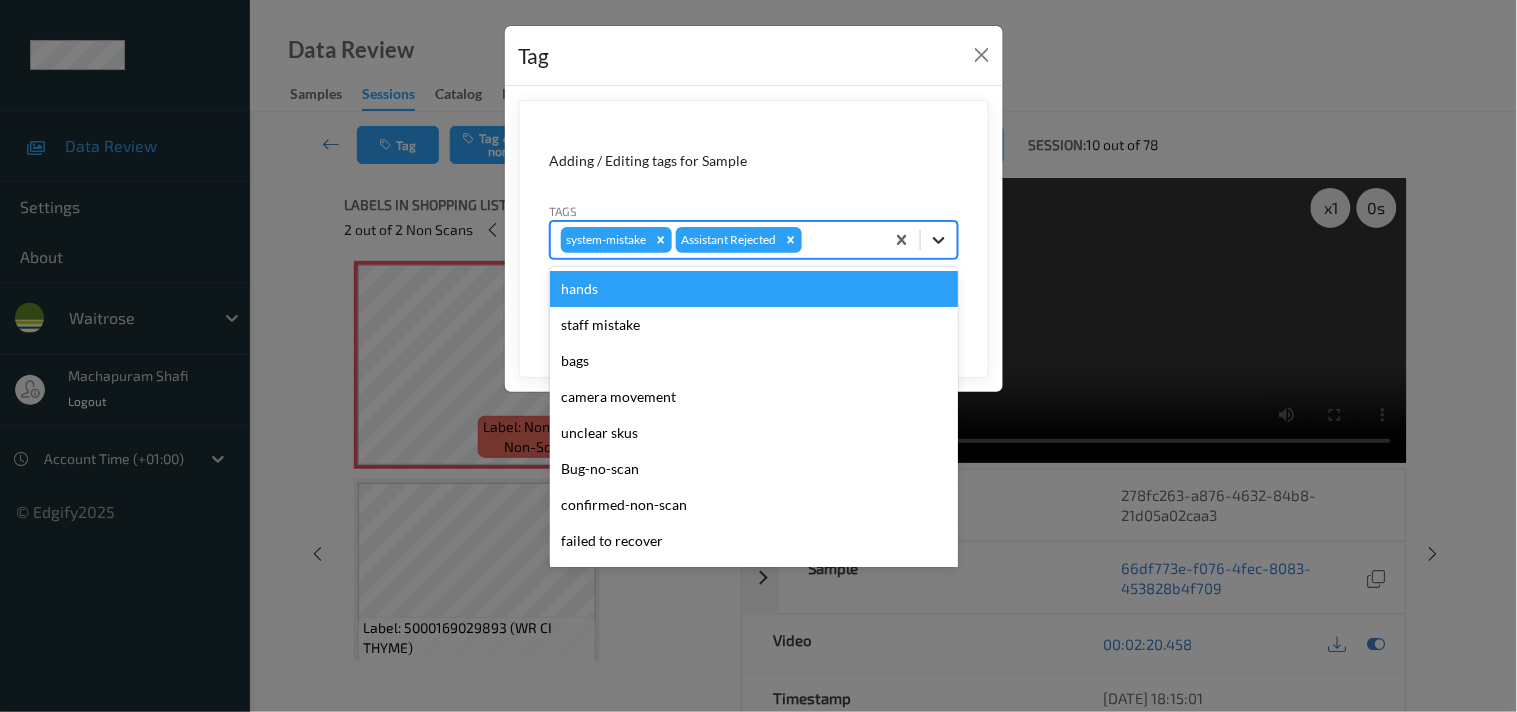 click 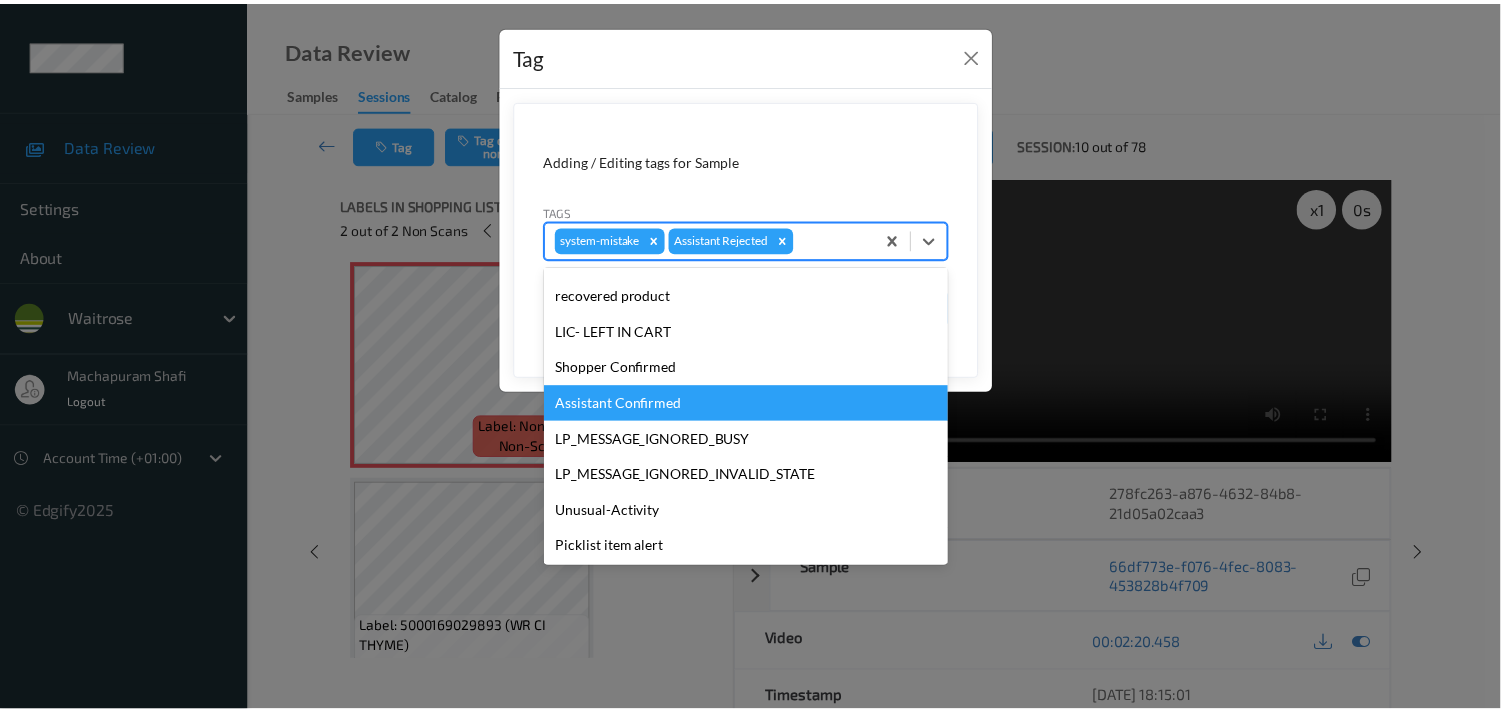 scroll, scrollTop: 320, scrollLeft: 0, axis: vertical 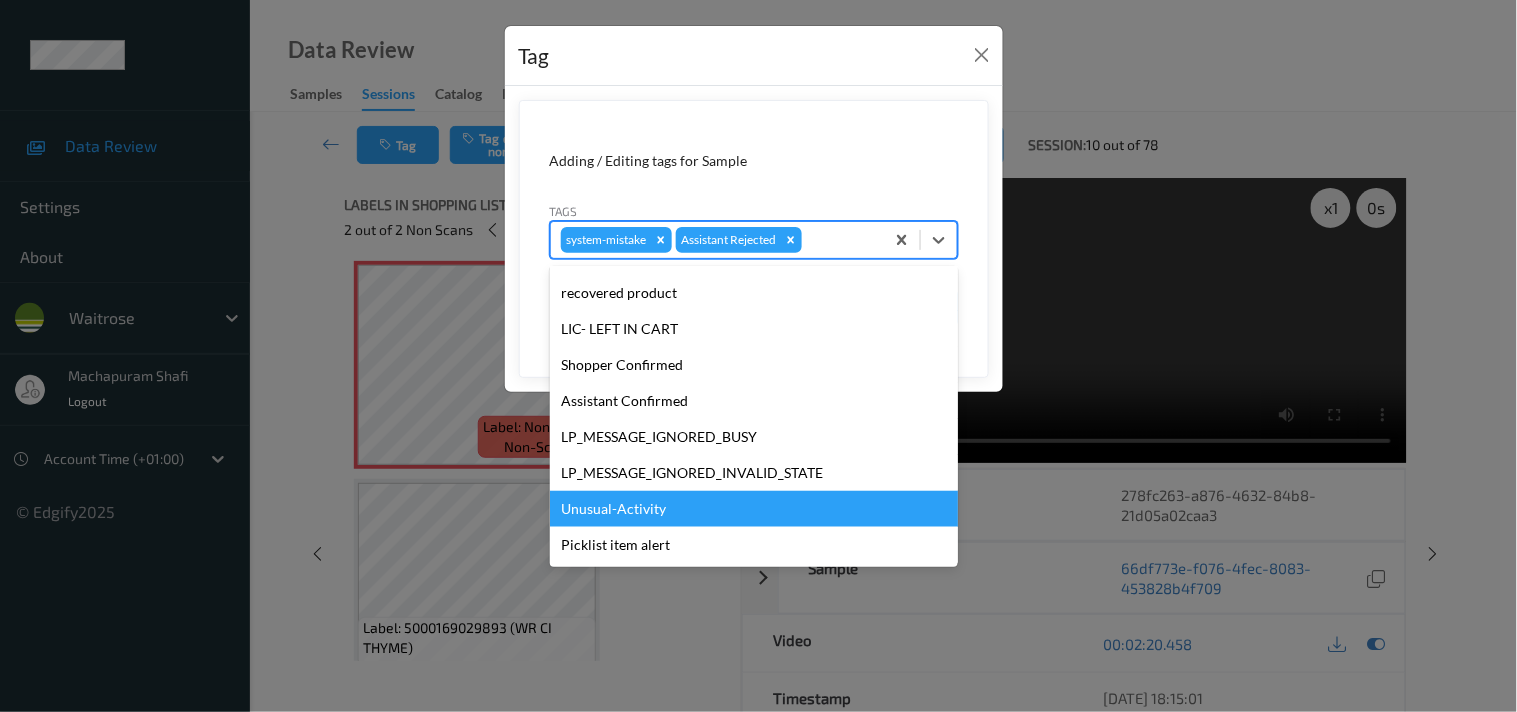 drag, startPoint x: 705, startPoint y: 510, endPoint x: 746, endPoint y: 451, distance: 71.84706 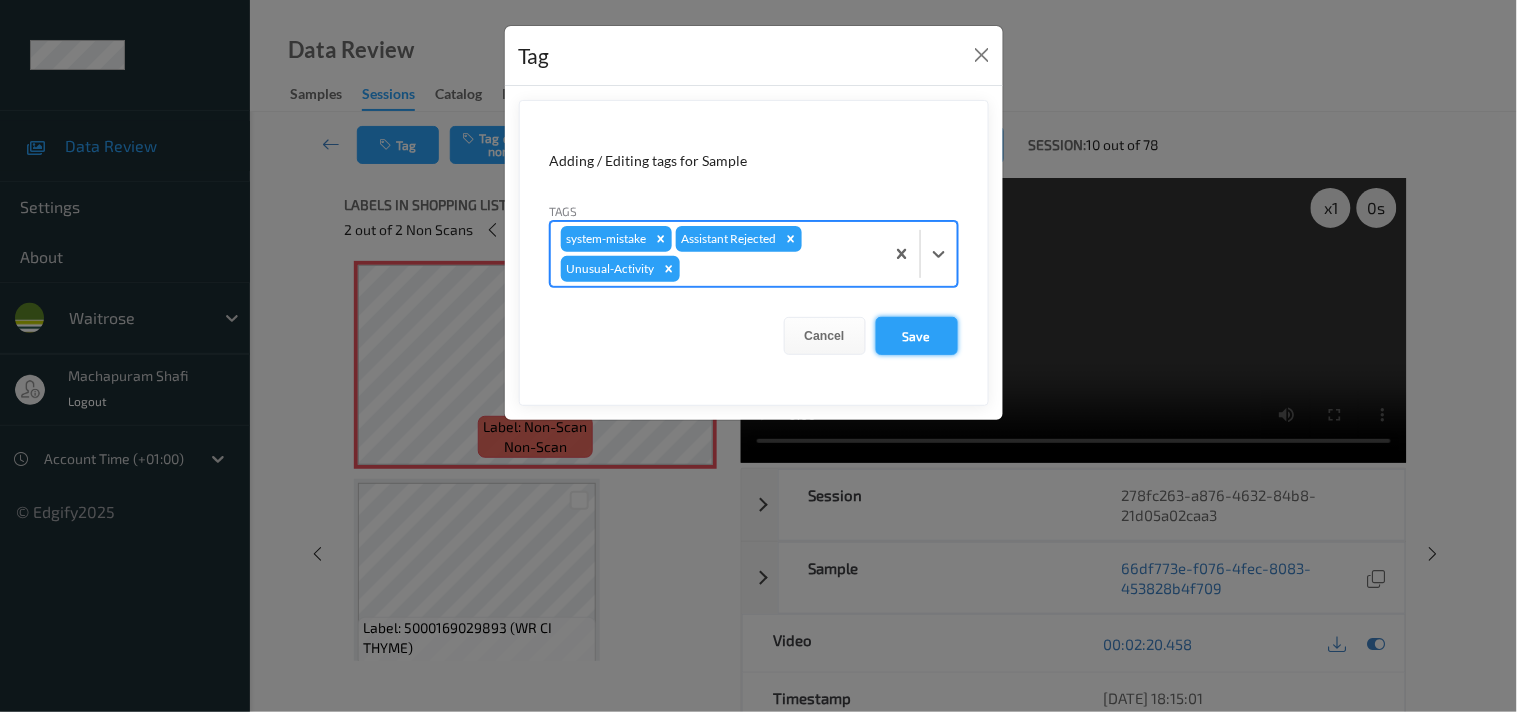 click on "Save" at bounding box center (917, 336) 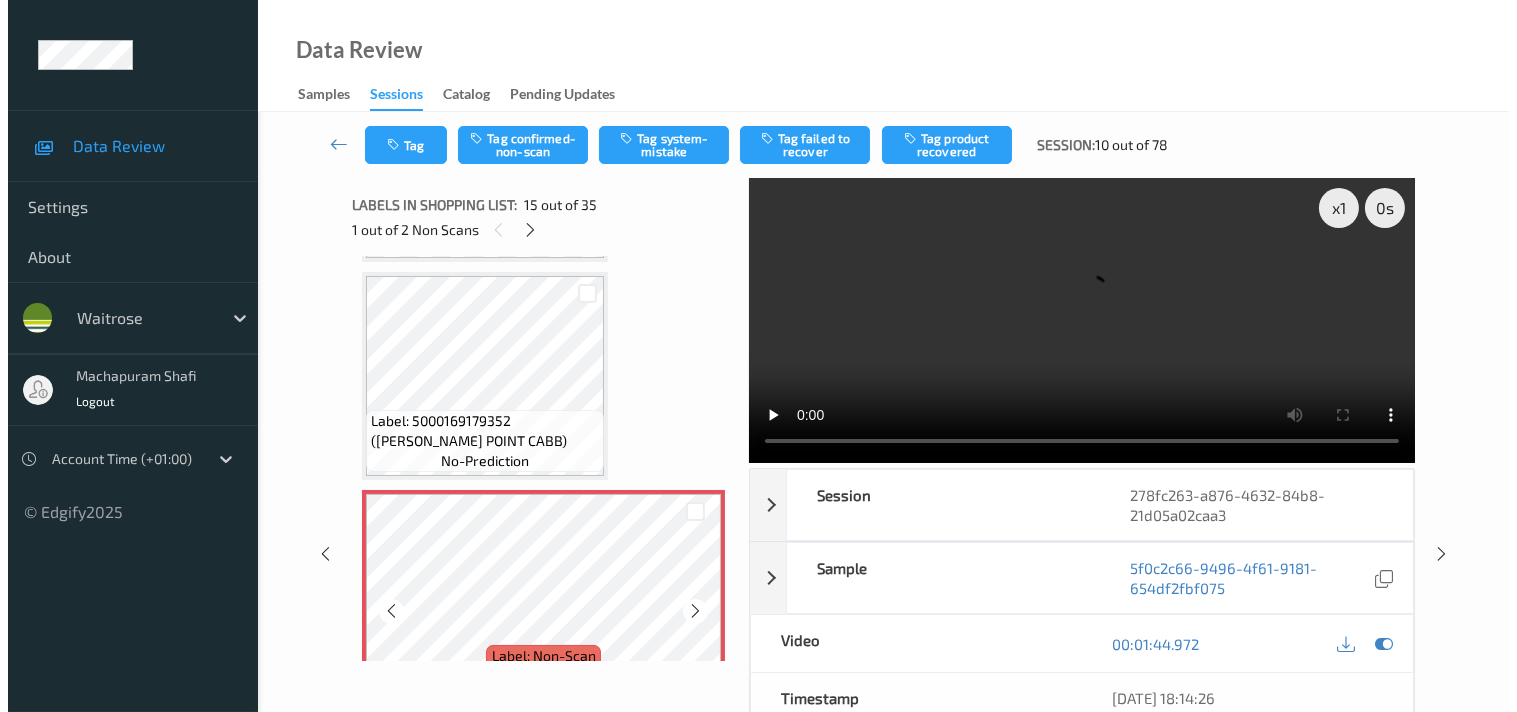 scroll, scrollTop: 2825, scrollLeft: 0, axis: vertical 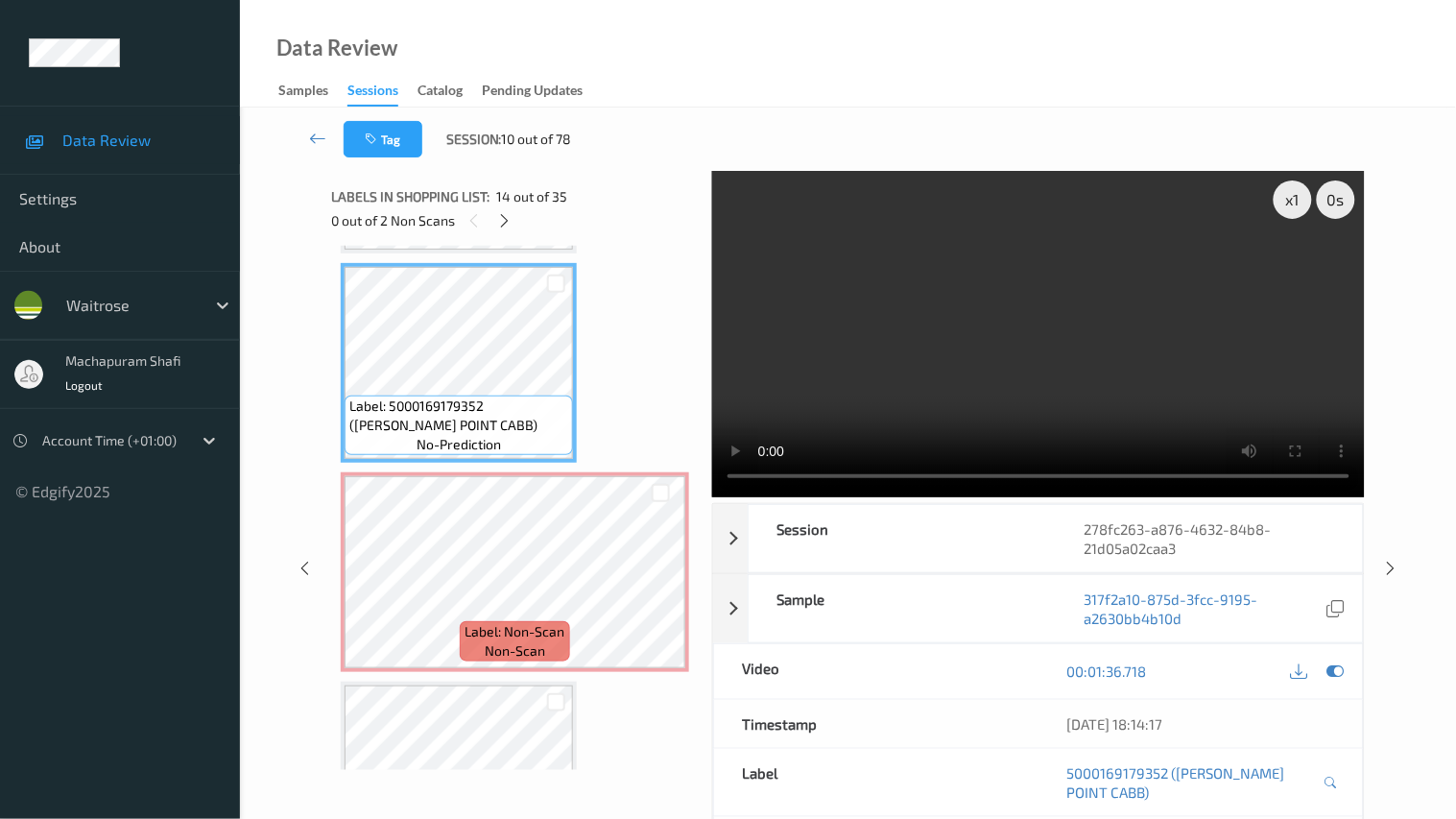 click at bounding box center (1038, 334) 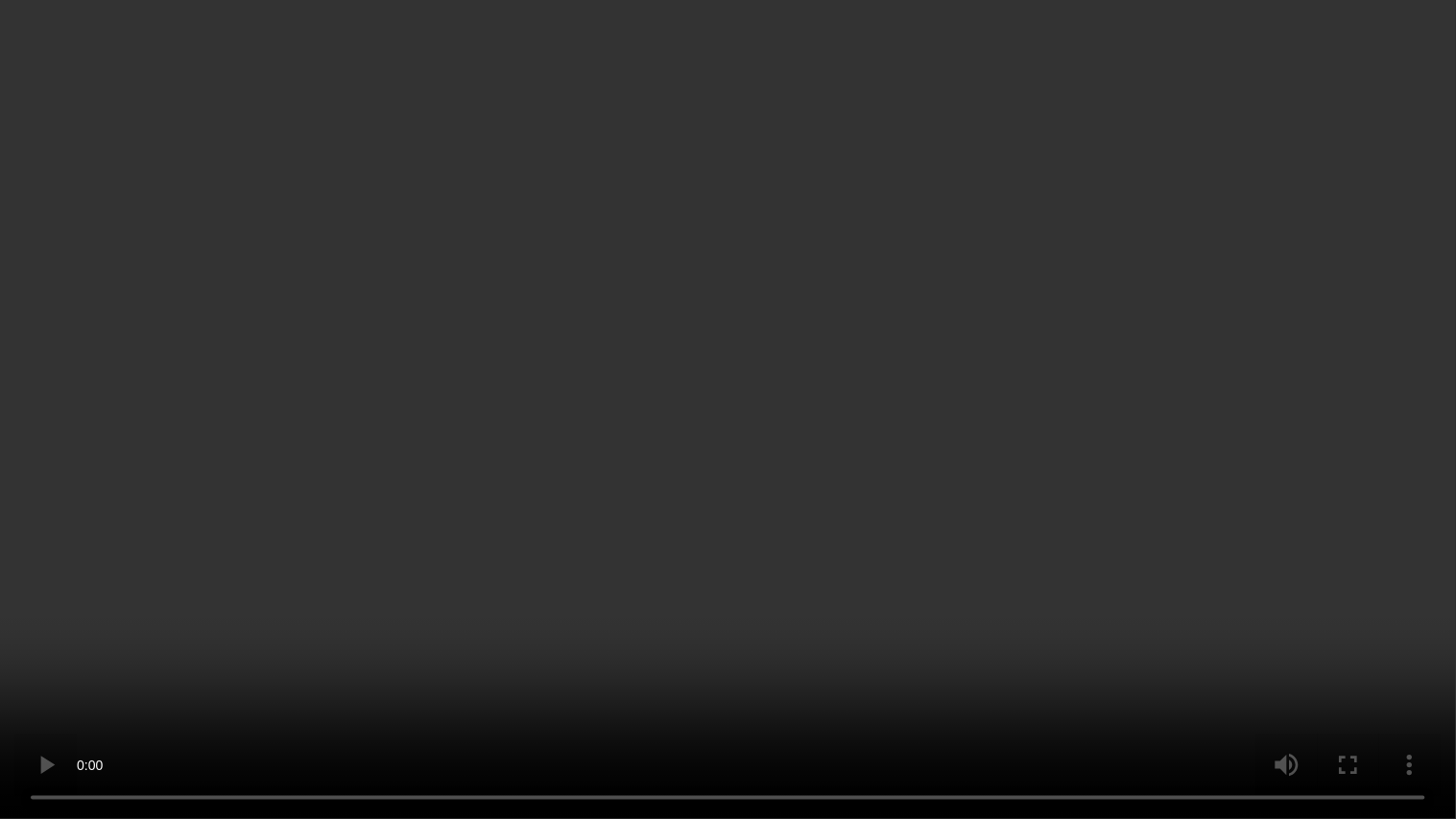 click at bounding box center [728, 409] 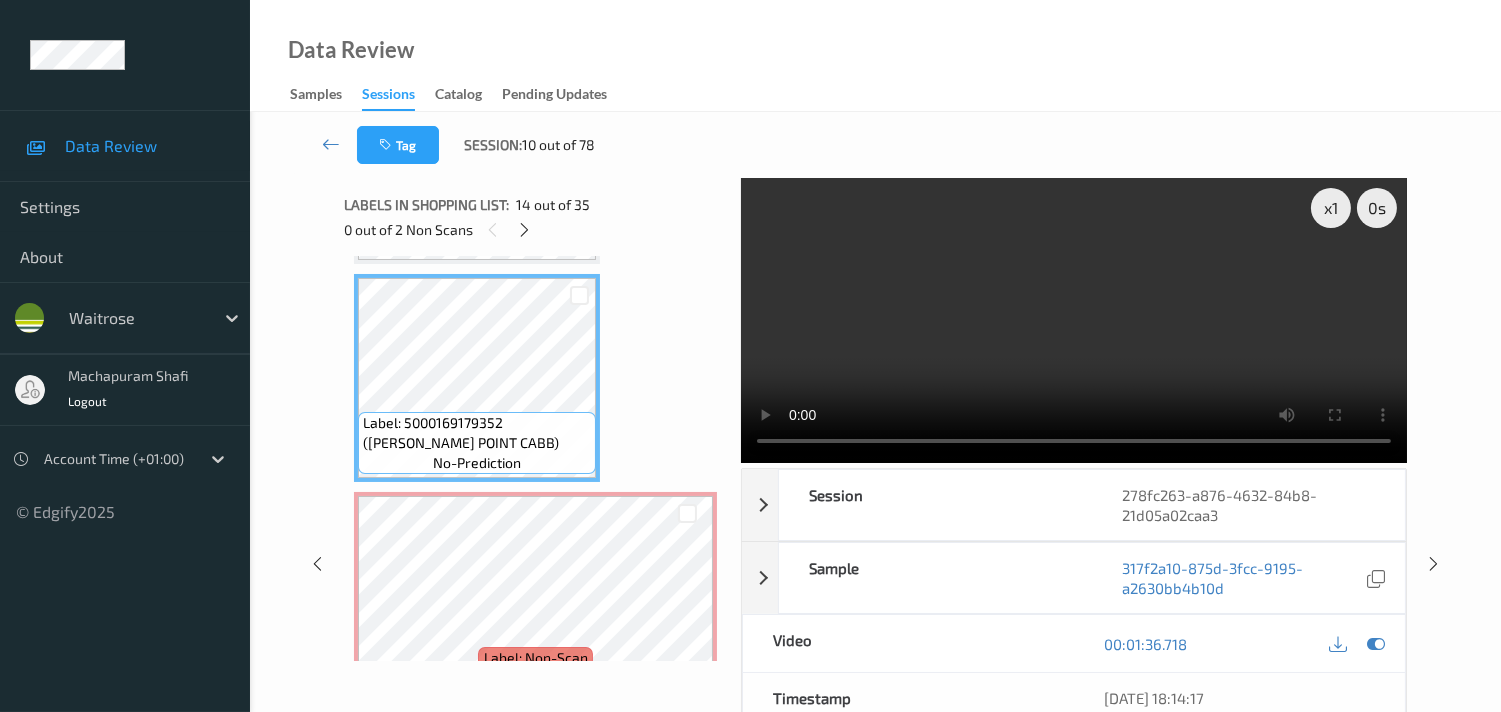 click at bounding box center (1074, 320) 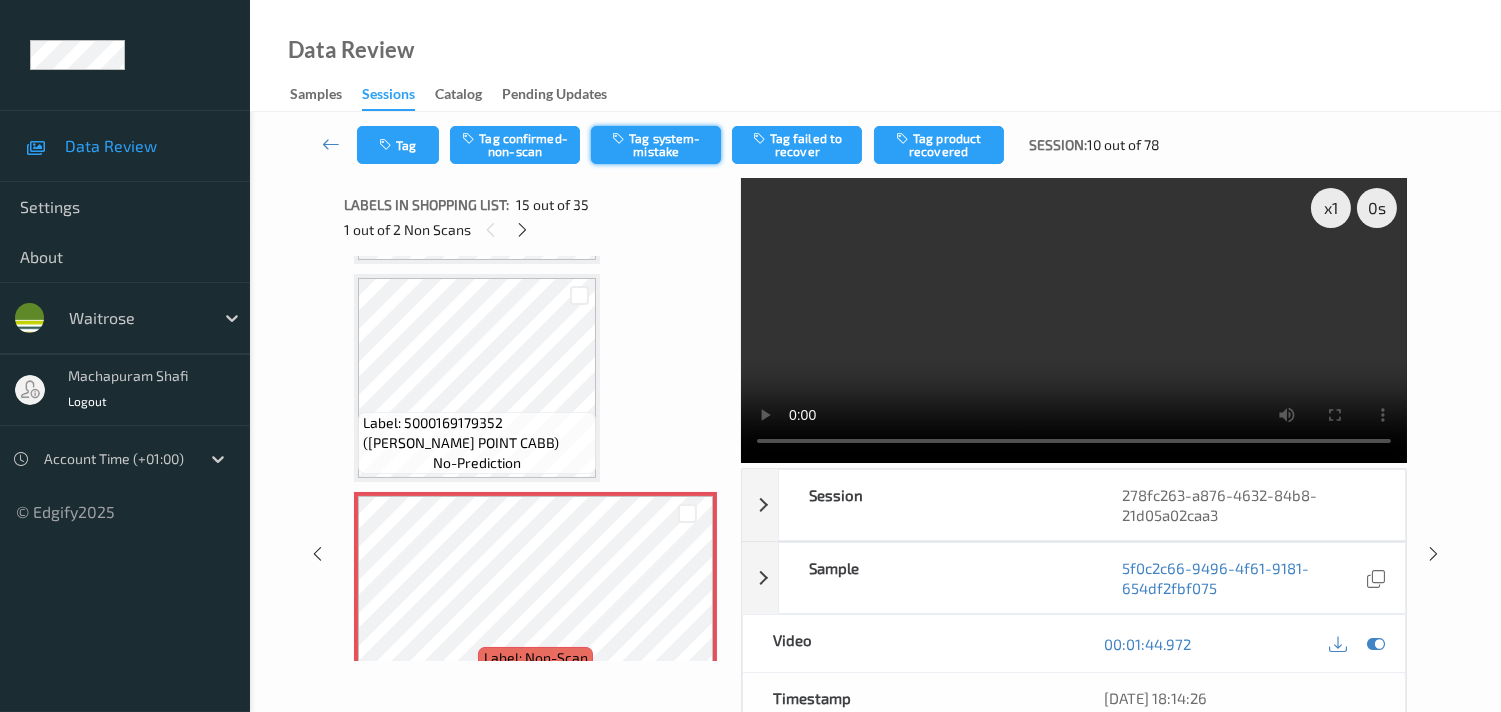 click on "Tag   system-mistake" at bounding box center [656, 145] 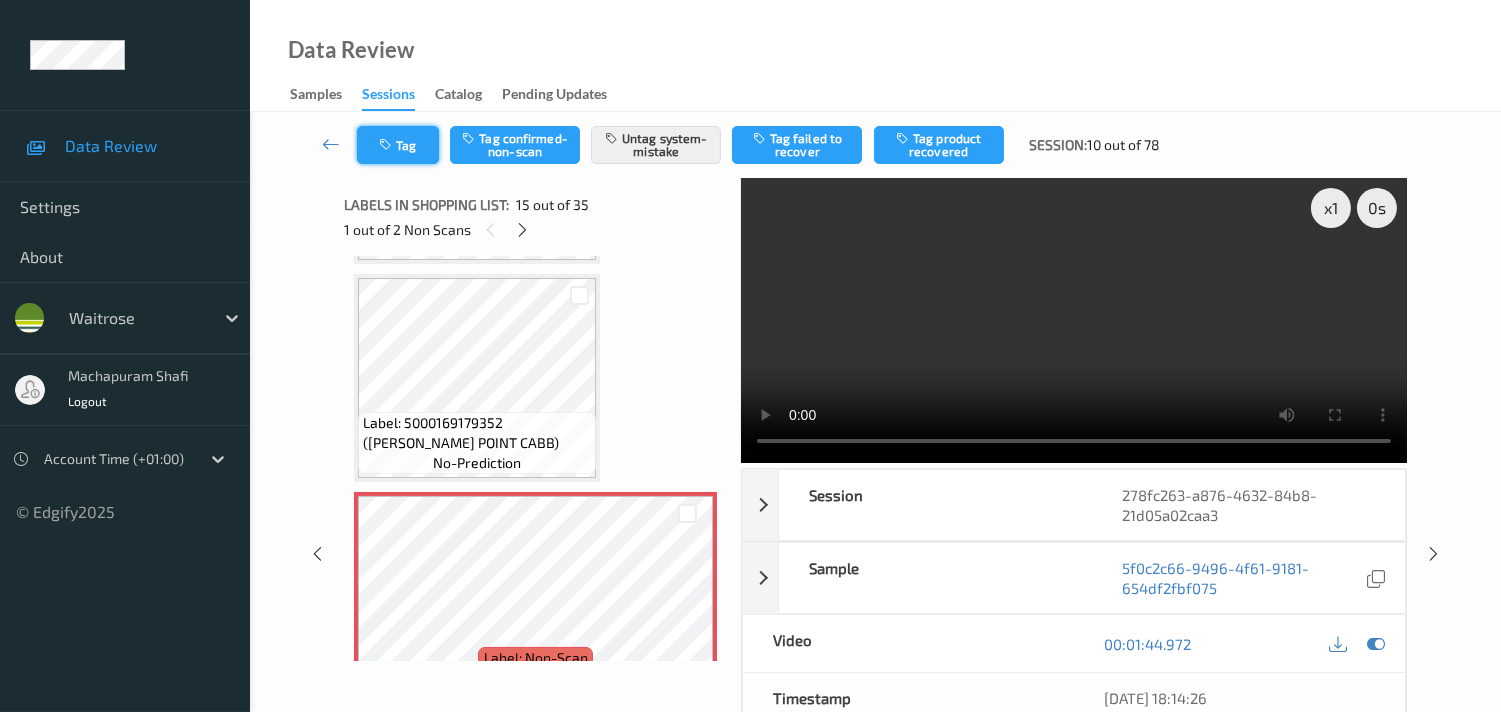 click on "Tag" at bounding box center (398, 145) 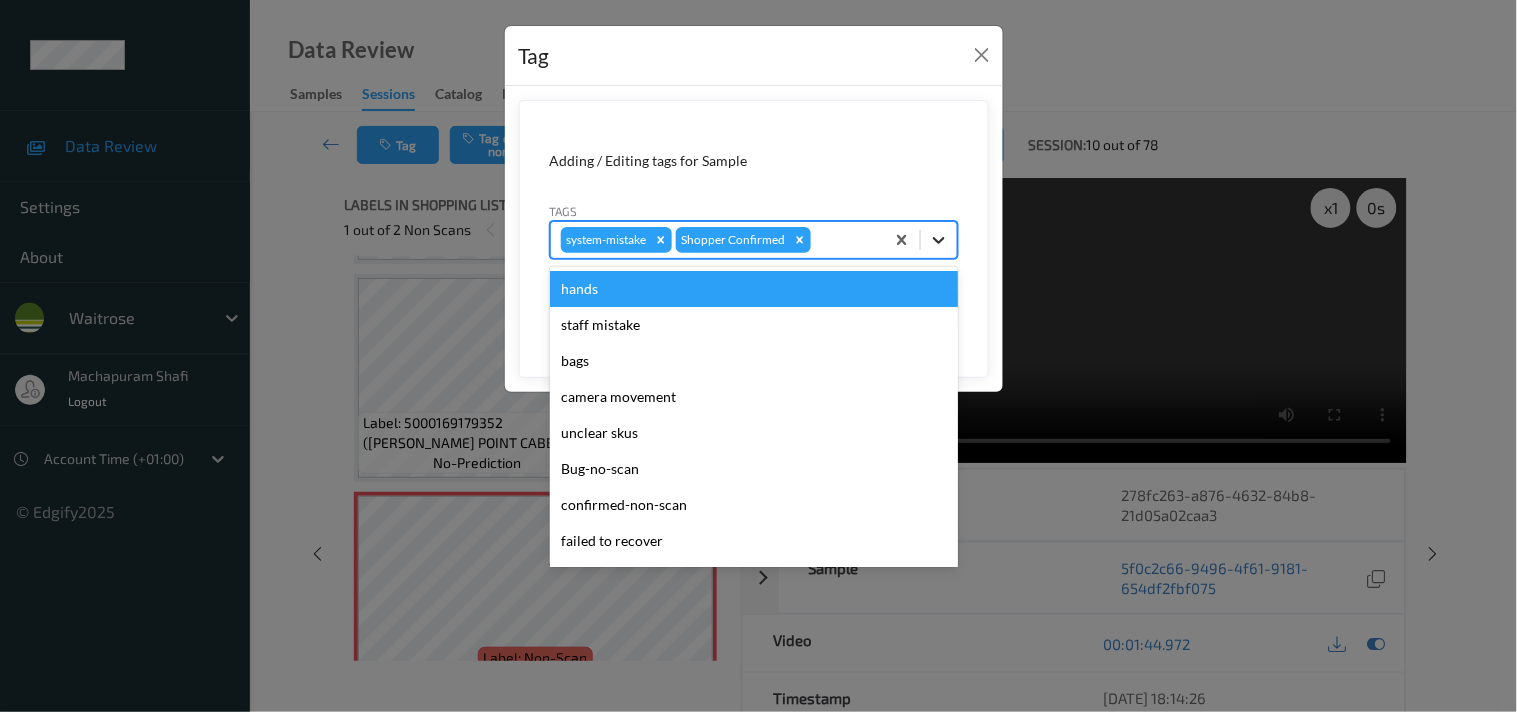 click 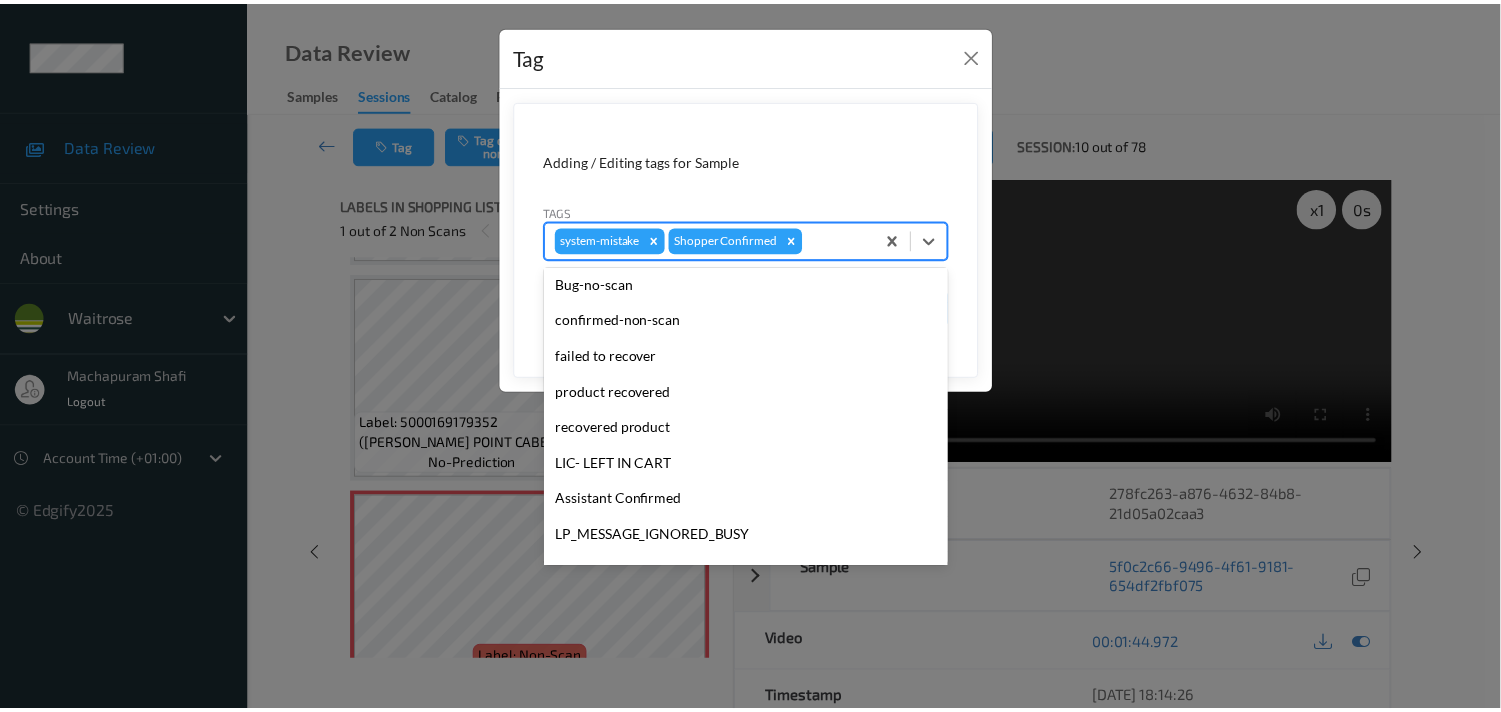 scroll, scrollTop: 318, scrollLeft: 0, axis: vertical 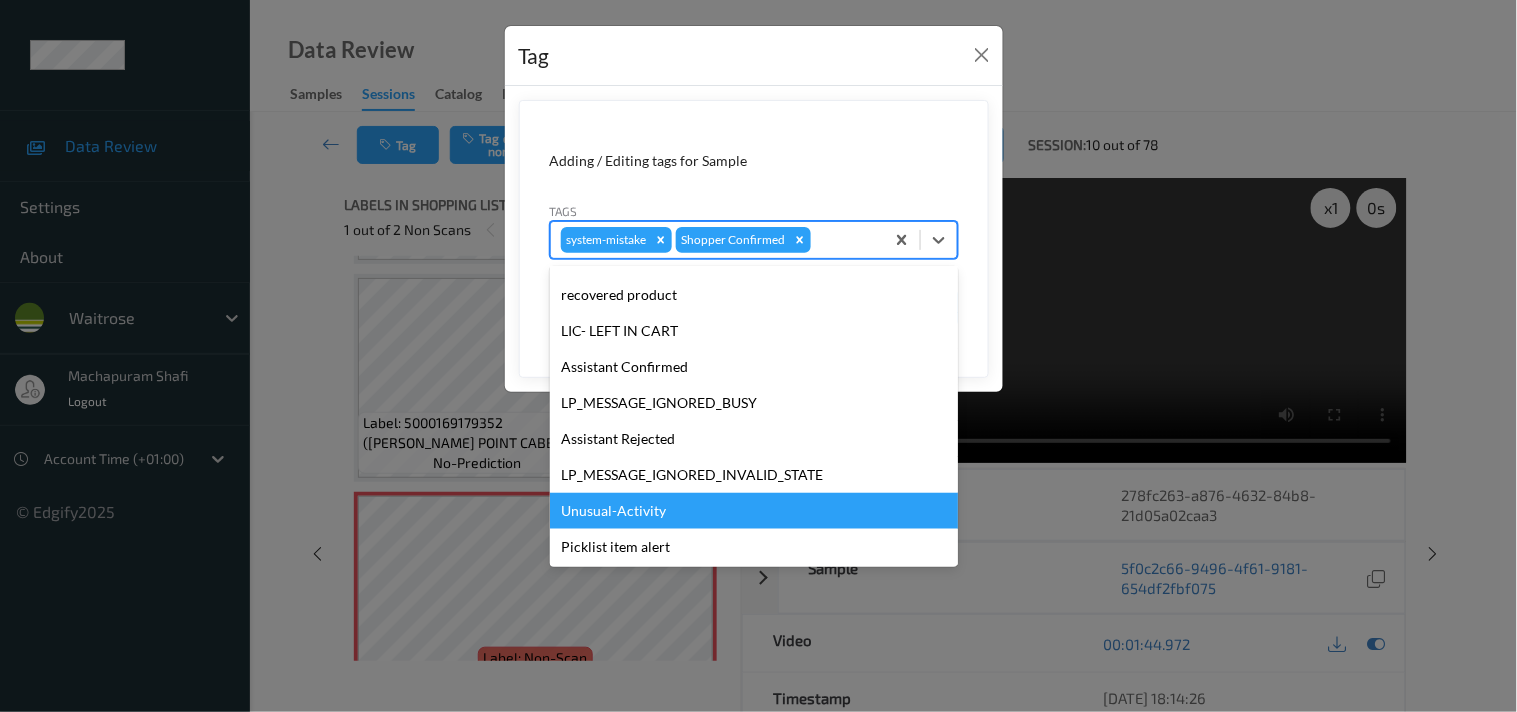 click on "Unusual-Activity" at bounding box center (754, 511) 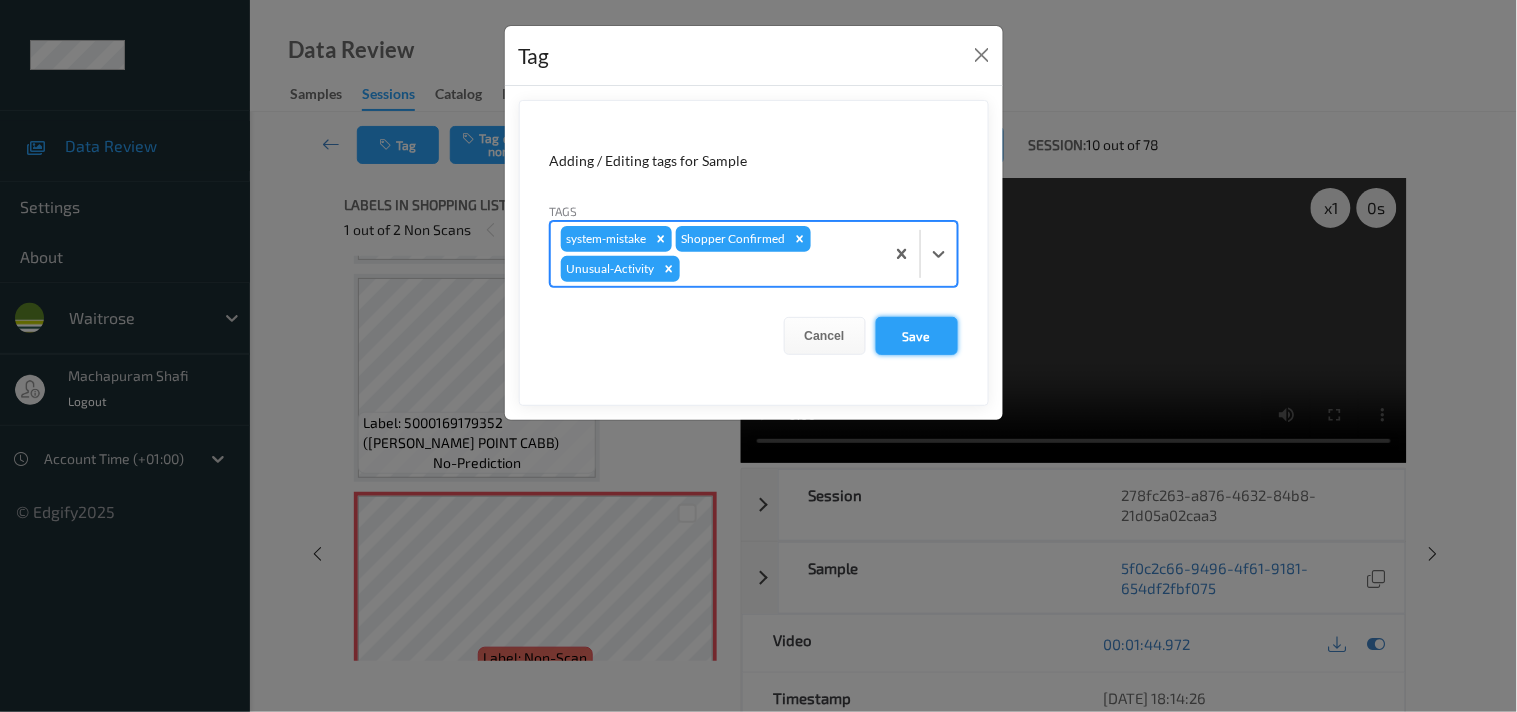 click on "Save" at bounding box center (917, 336) 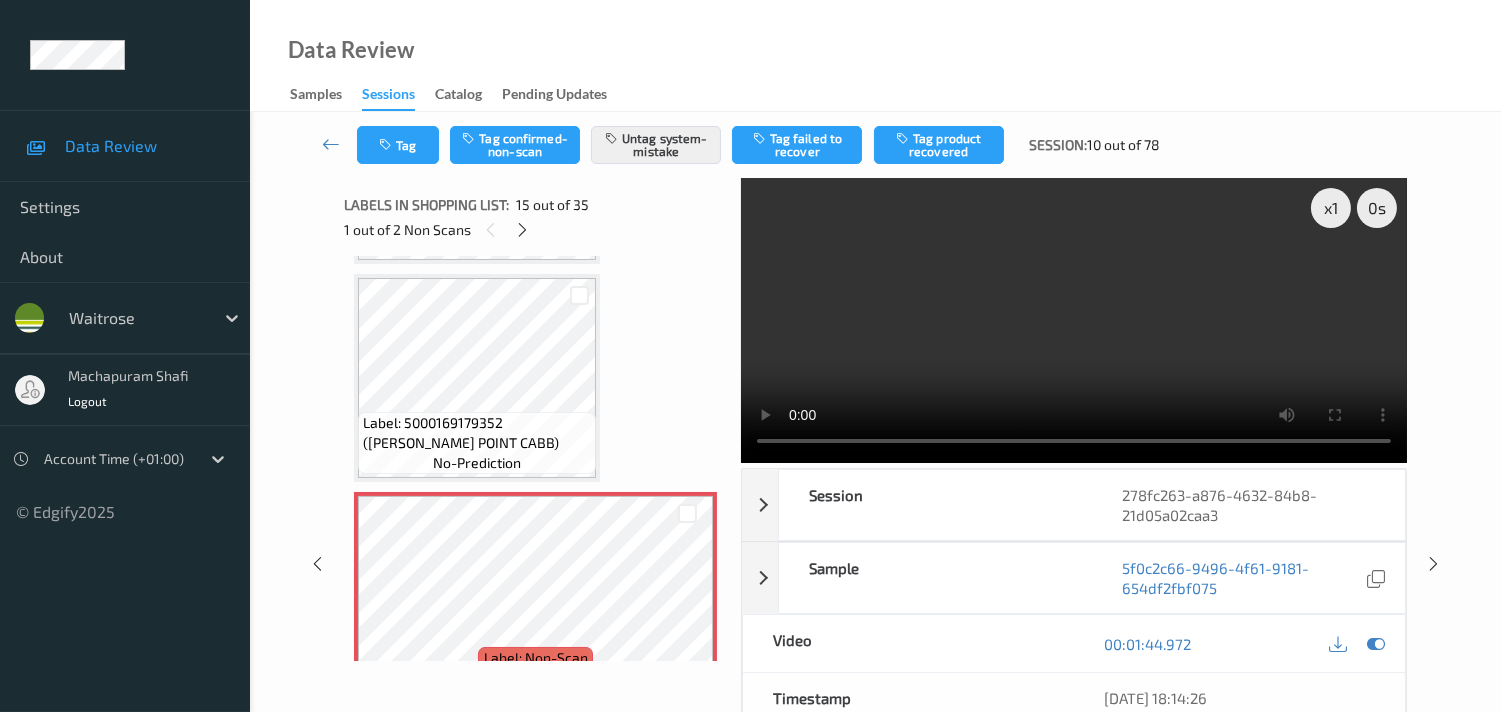 drag, startPoint x: 331, startPoint y: 144, endPoint x: 335, endPoint y: 46, distance: 98.0816 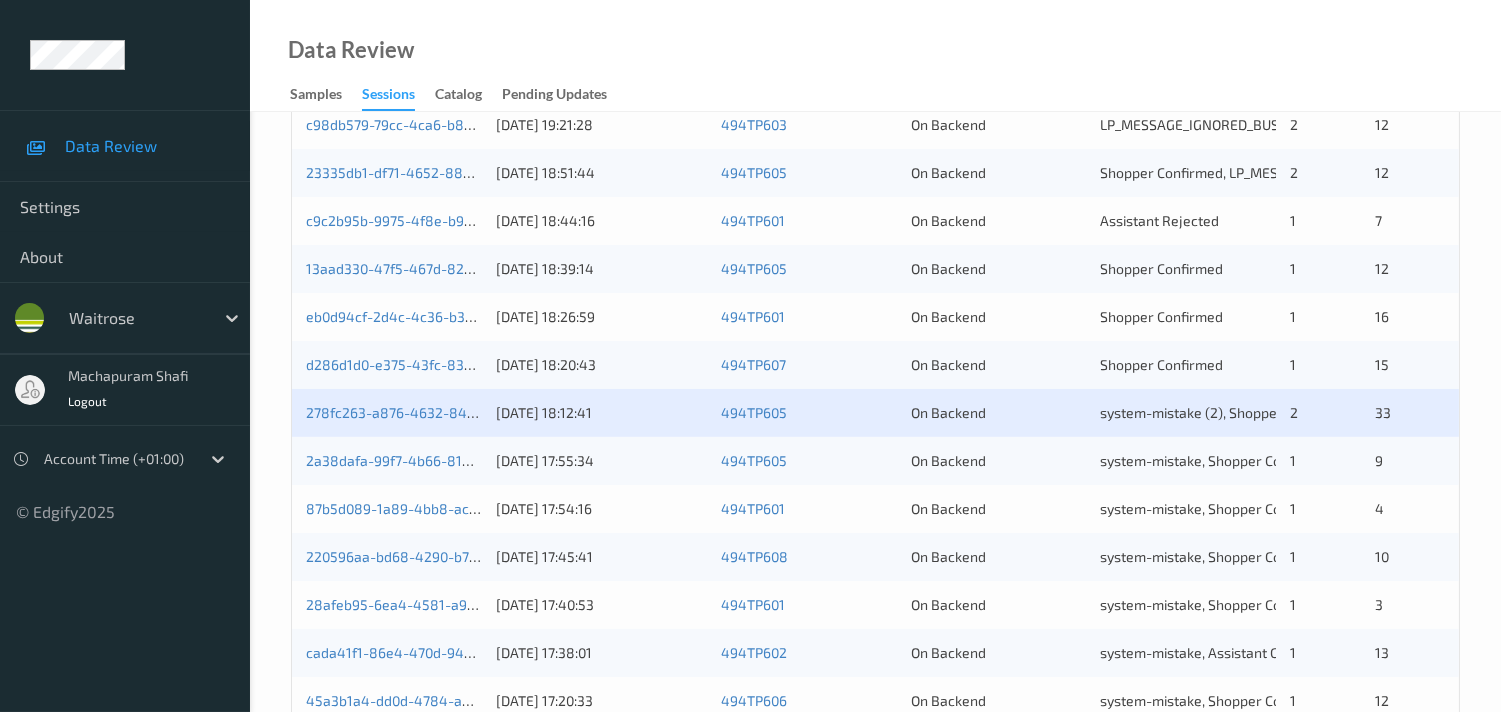 scroll, scrollTop: 666, scrollLeft: 0, axis: vertical 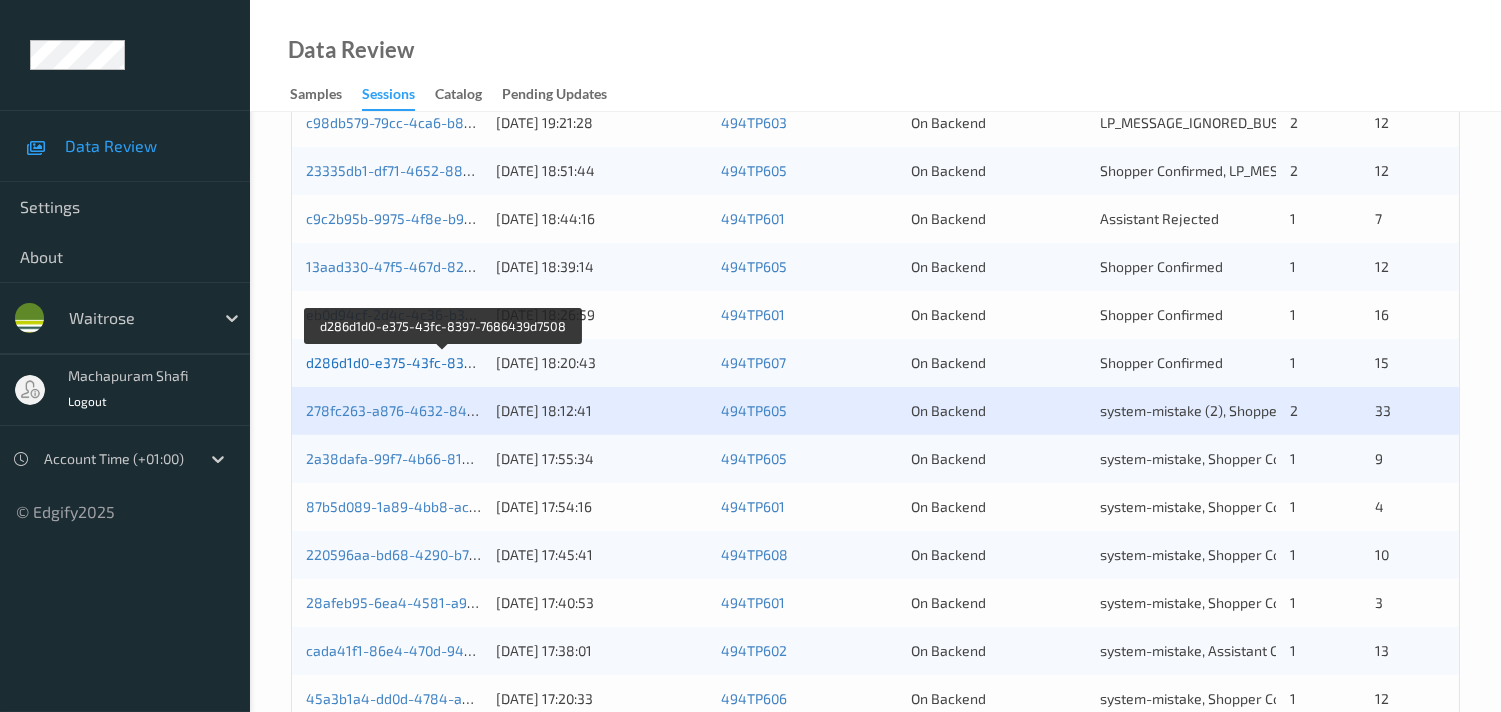 click on "d286d1d0-e375-43fc-8397-7686439d7508" at bounding box center (443, 362) 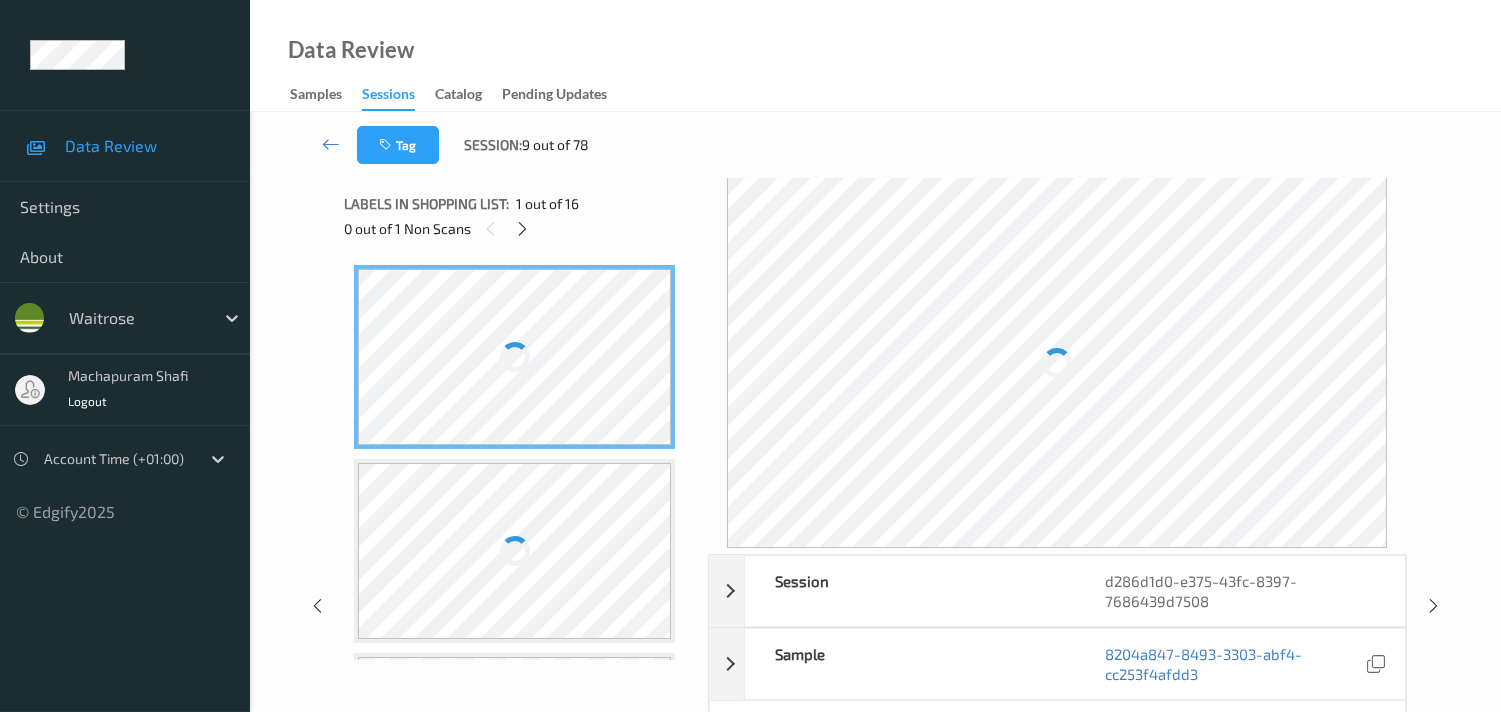 scroll, scrollTop: 0, scrollLeft: 0, axis: both 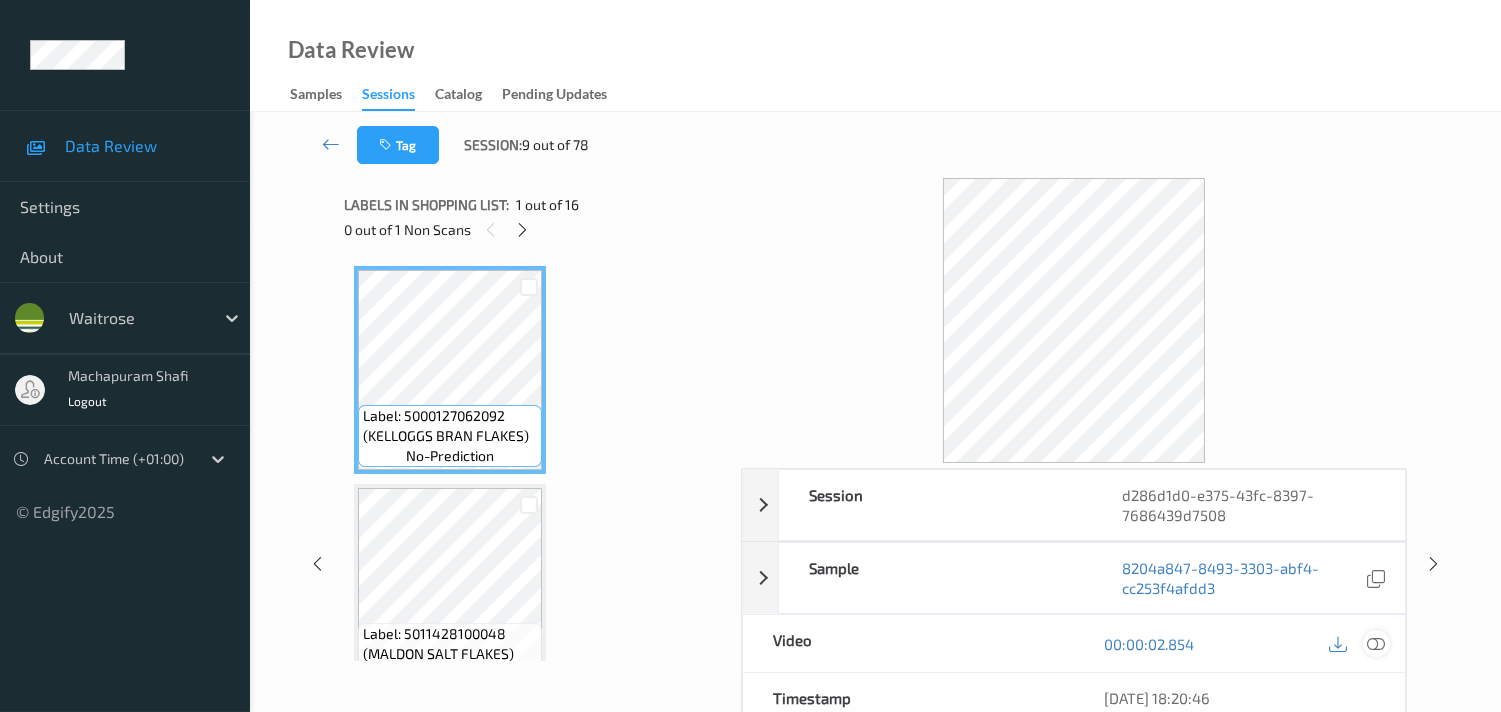 click at bounding box center [1376, 644] 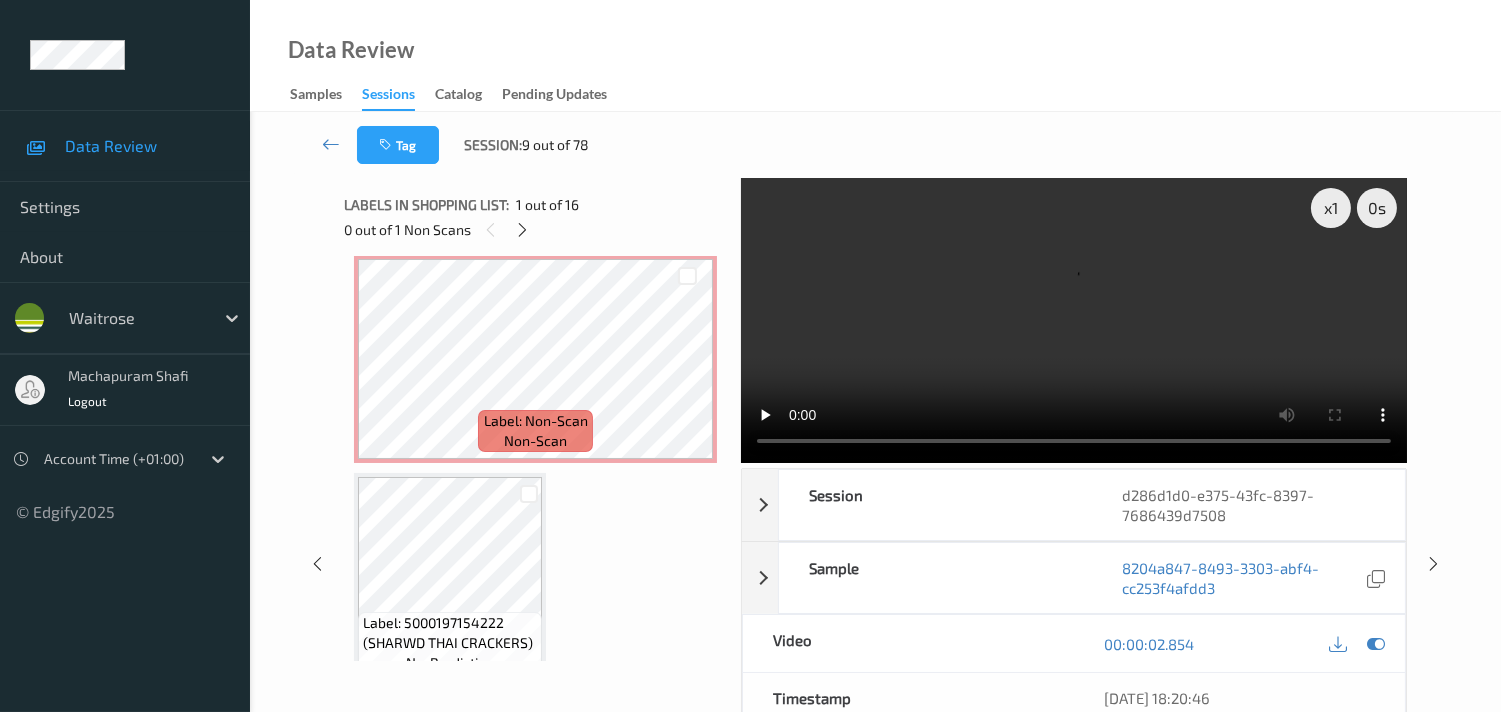 scroll, scrollTop: 666, scrollLeft: 0, axis: vertical 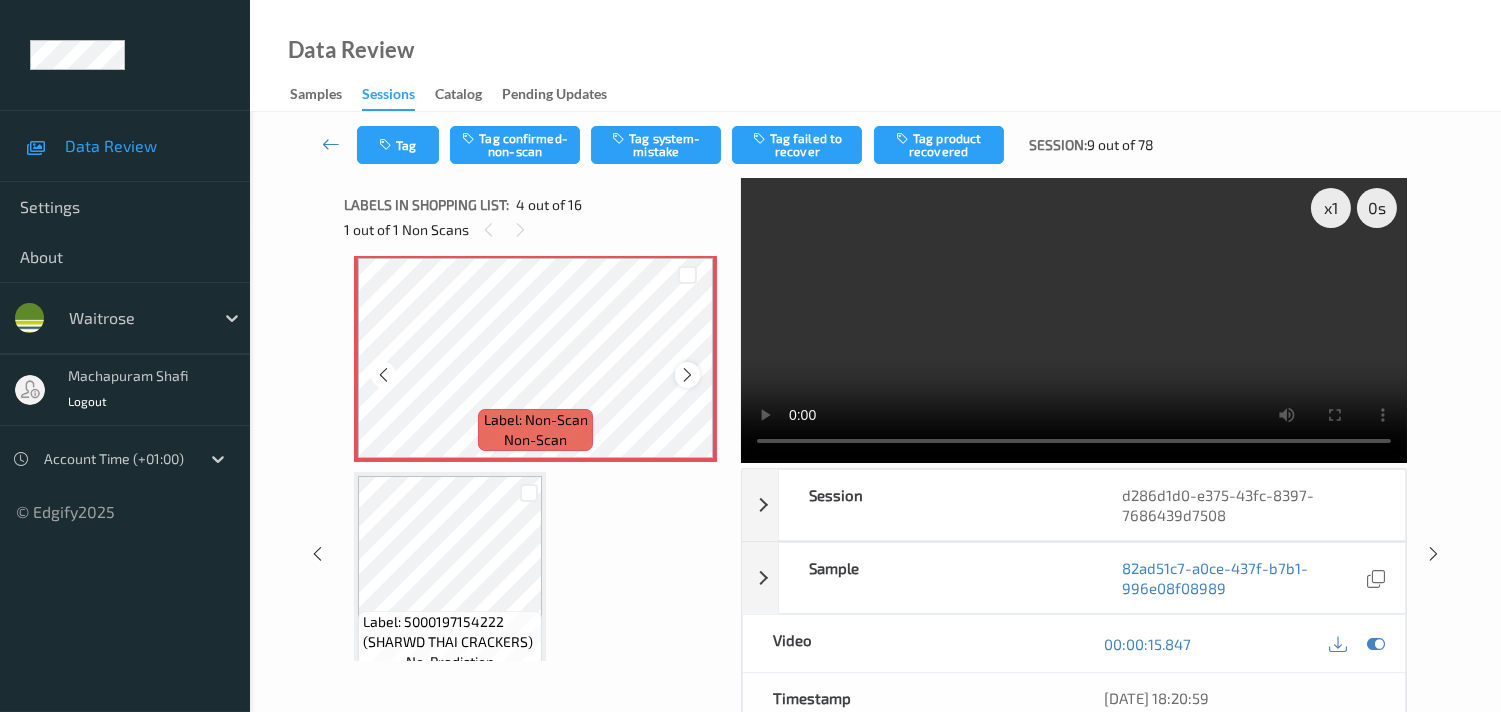 click at bounding box center [687, 375] 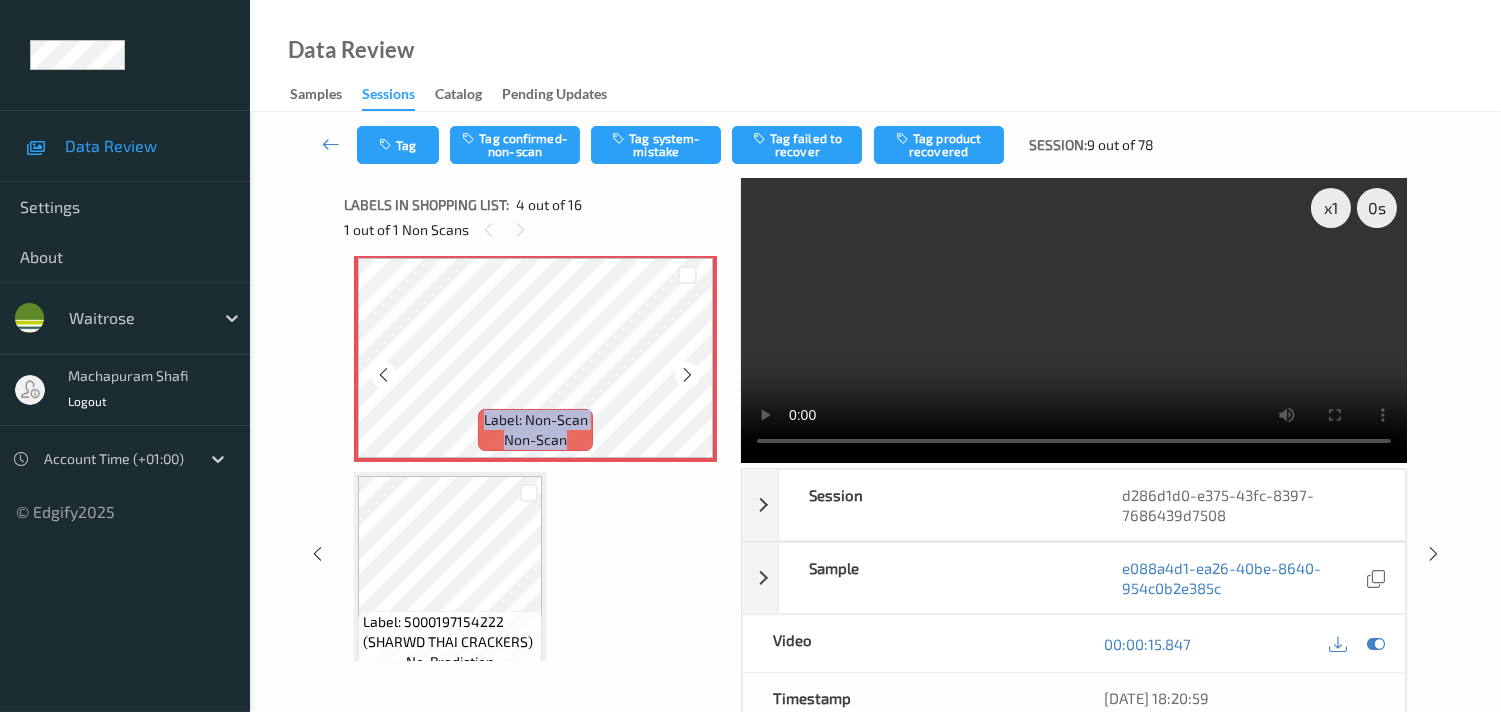 click at bounding box center [687, 375] 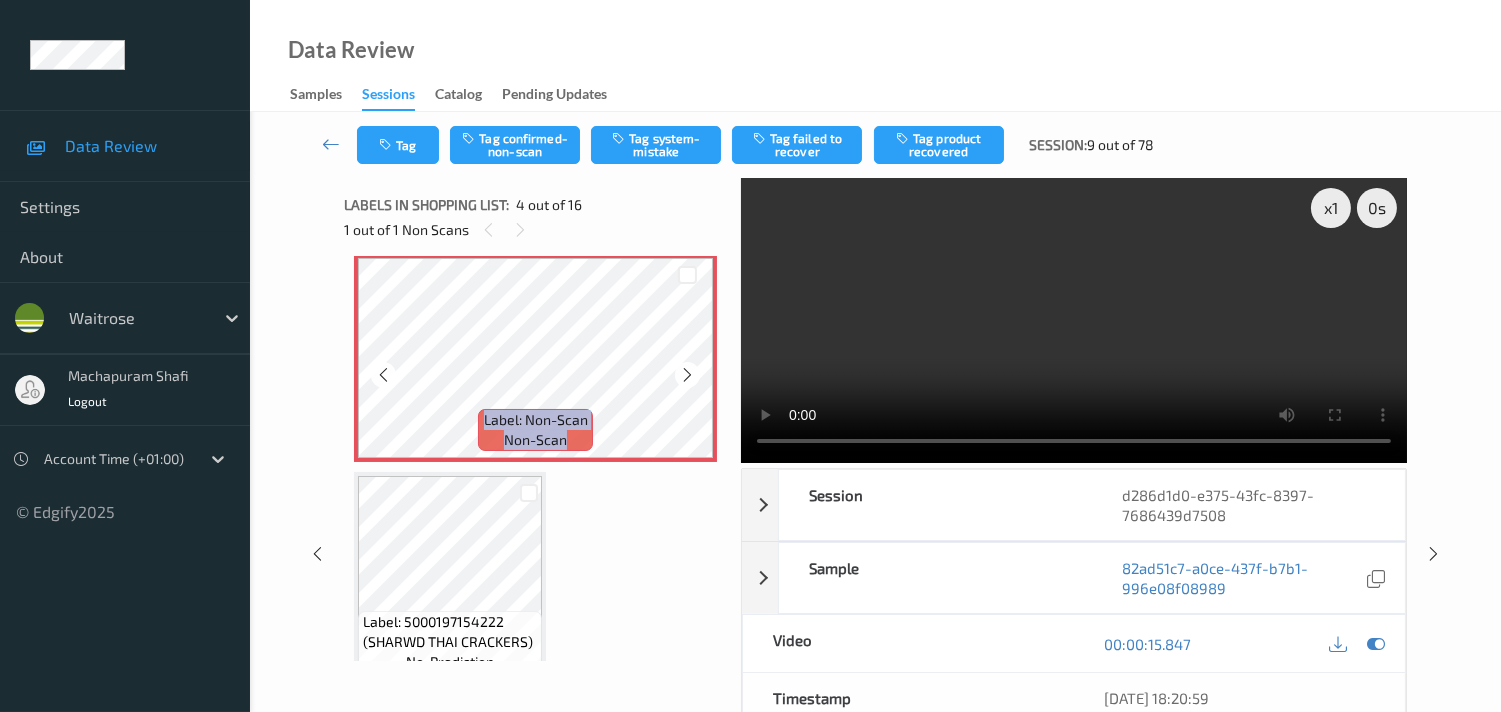 click at bounding box center [687, 375] 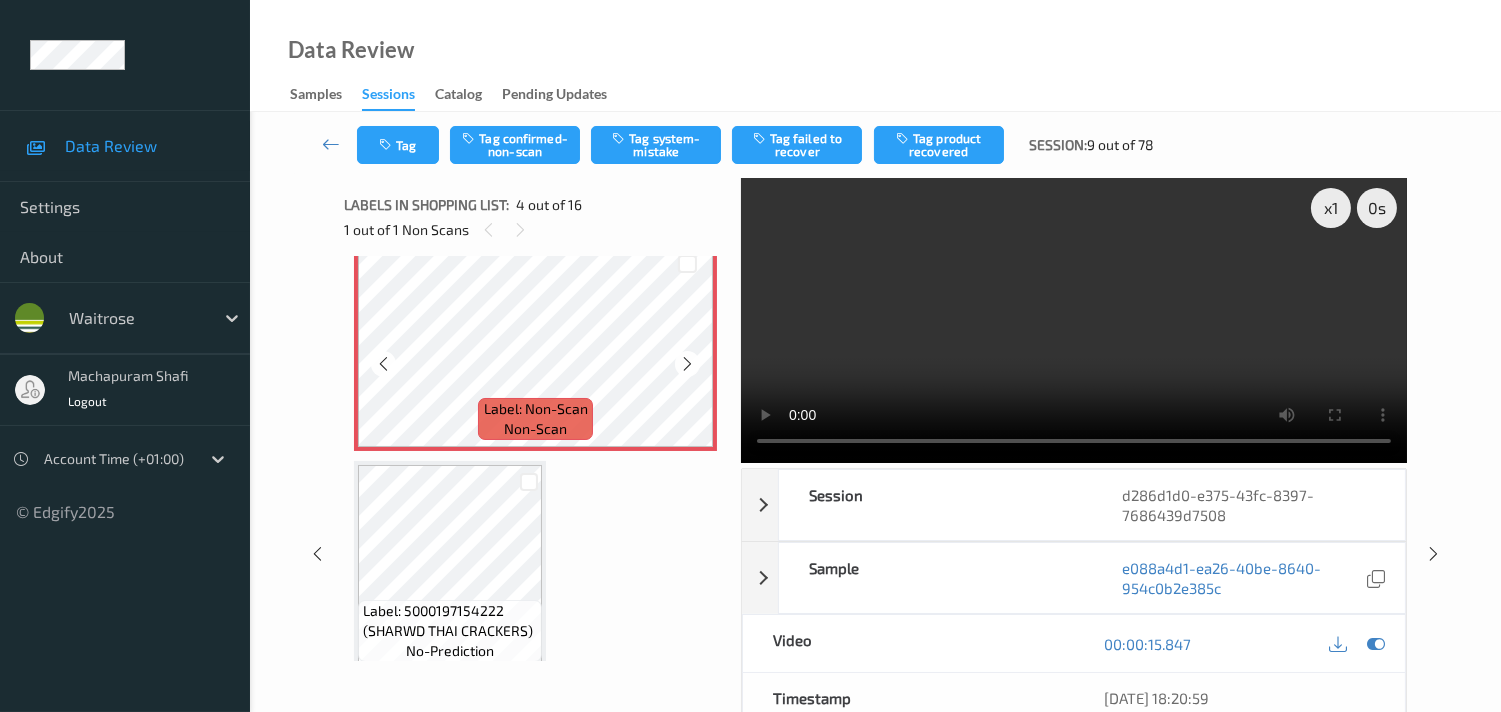 scroll, scrollTop: 555, scrollLeft: 0, axis: vertical 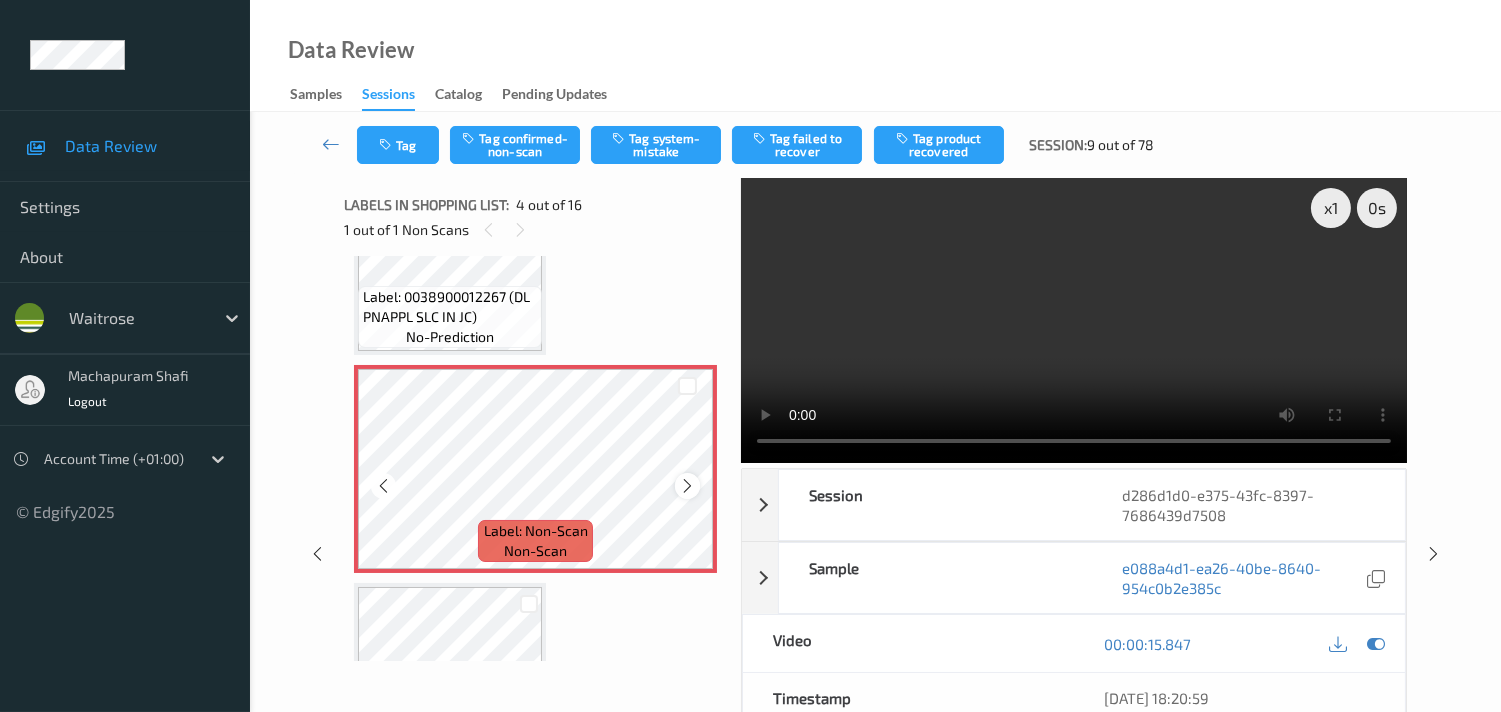 click at bounding box center [687, 486] 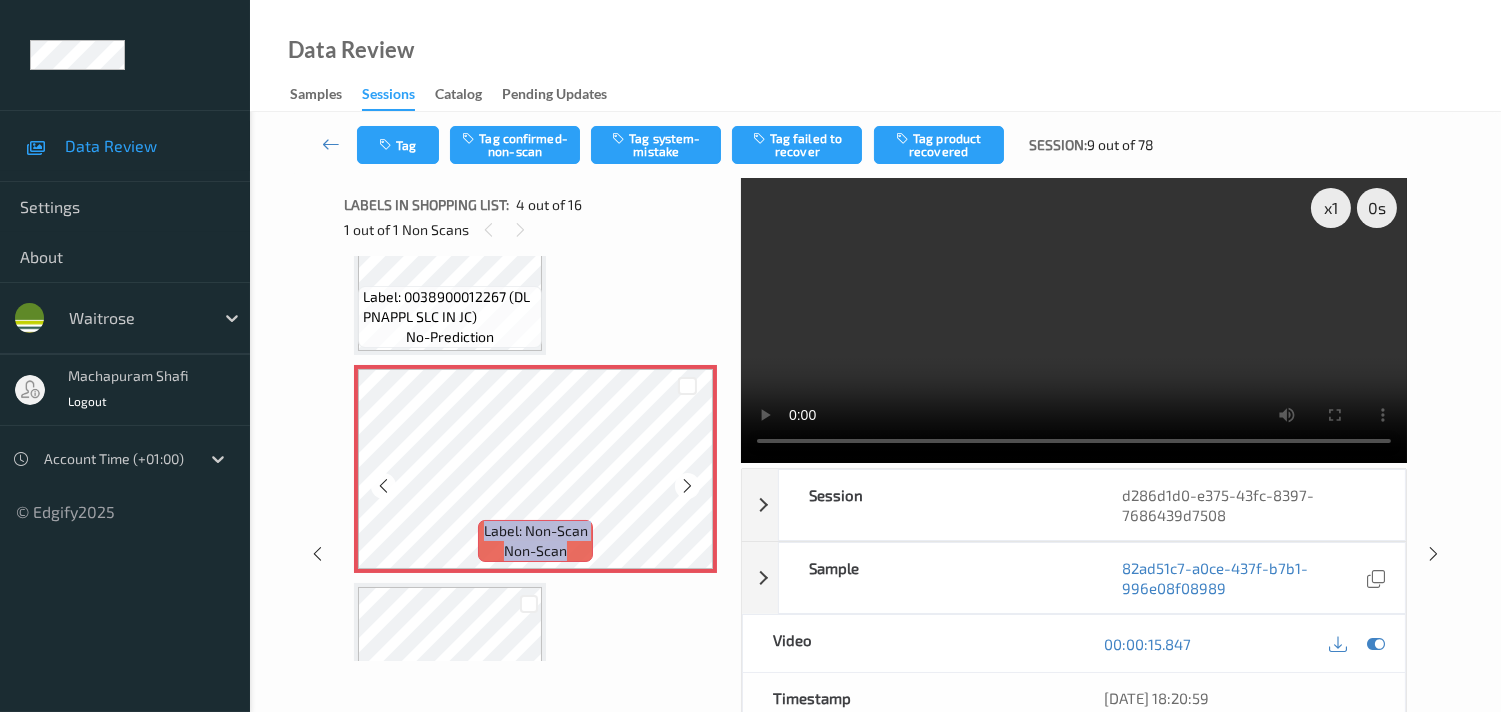 click at bounding box center [687, 486] 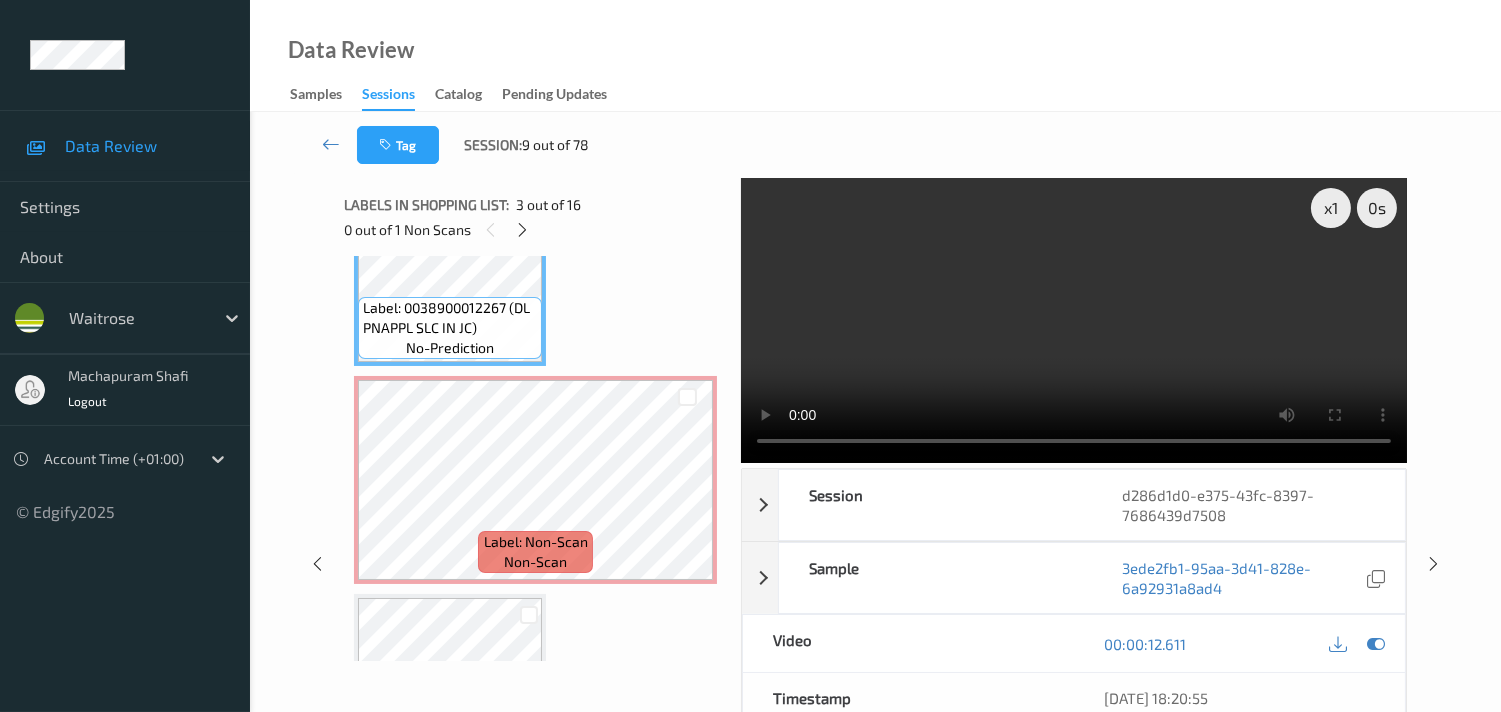 scroll, scrollTop: 555, scrollLeft: 0, axis: vertical 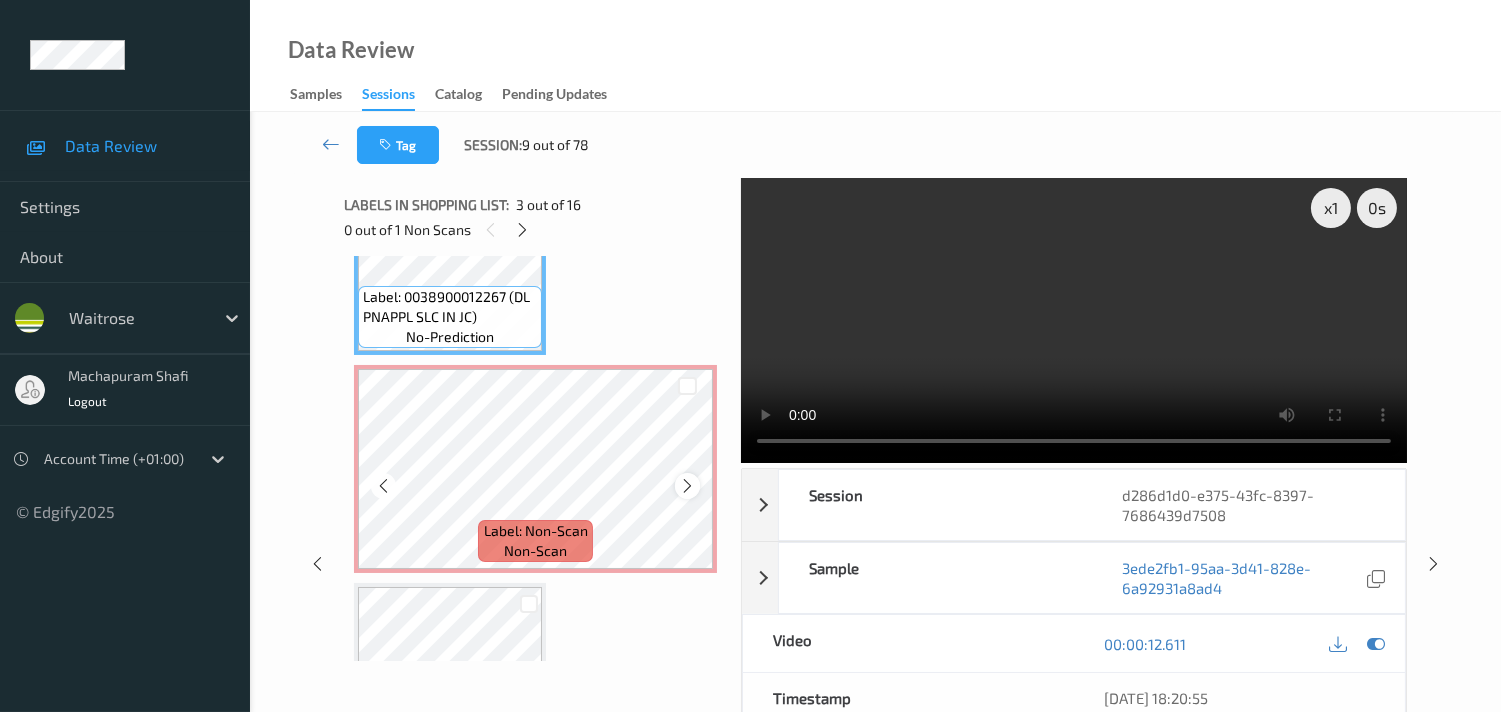 click at bounding box center (687, 486) 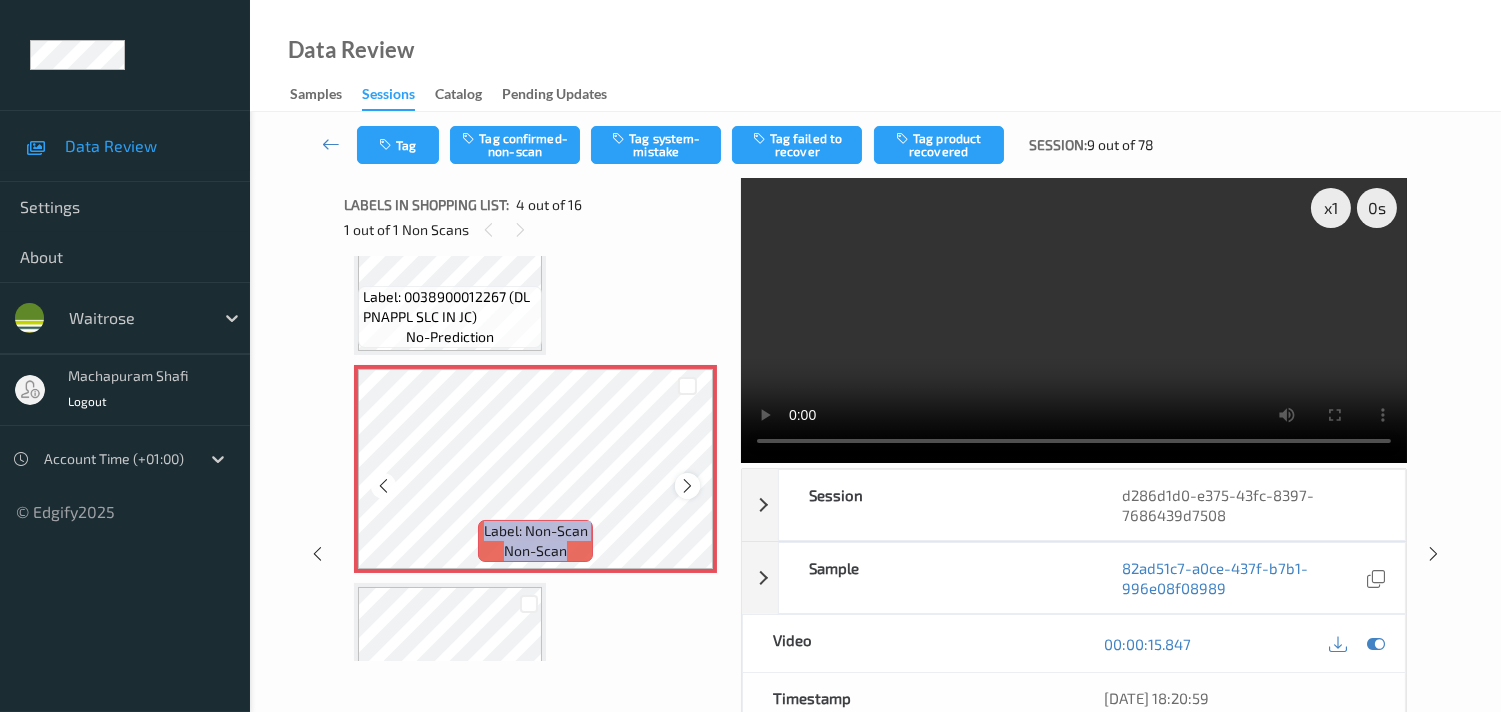 click at bounding box center [687, 486] 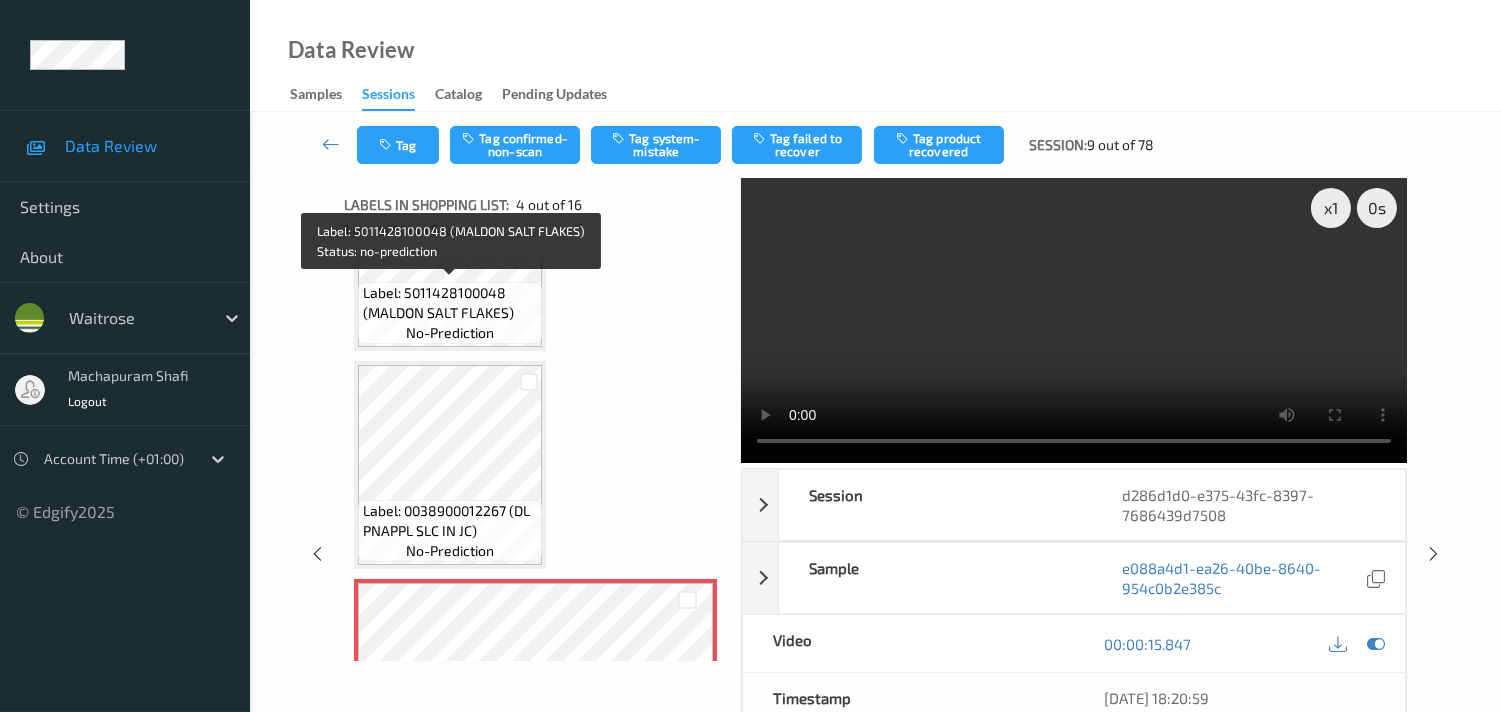 scroll, scrollTop: 333, scrollLeft: 0, axis: vertical 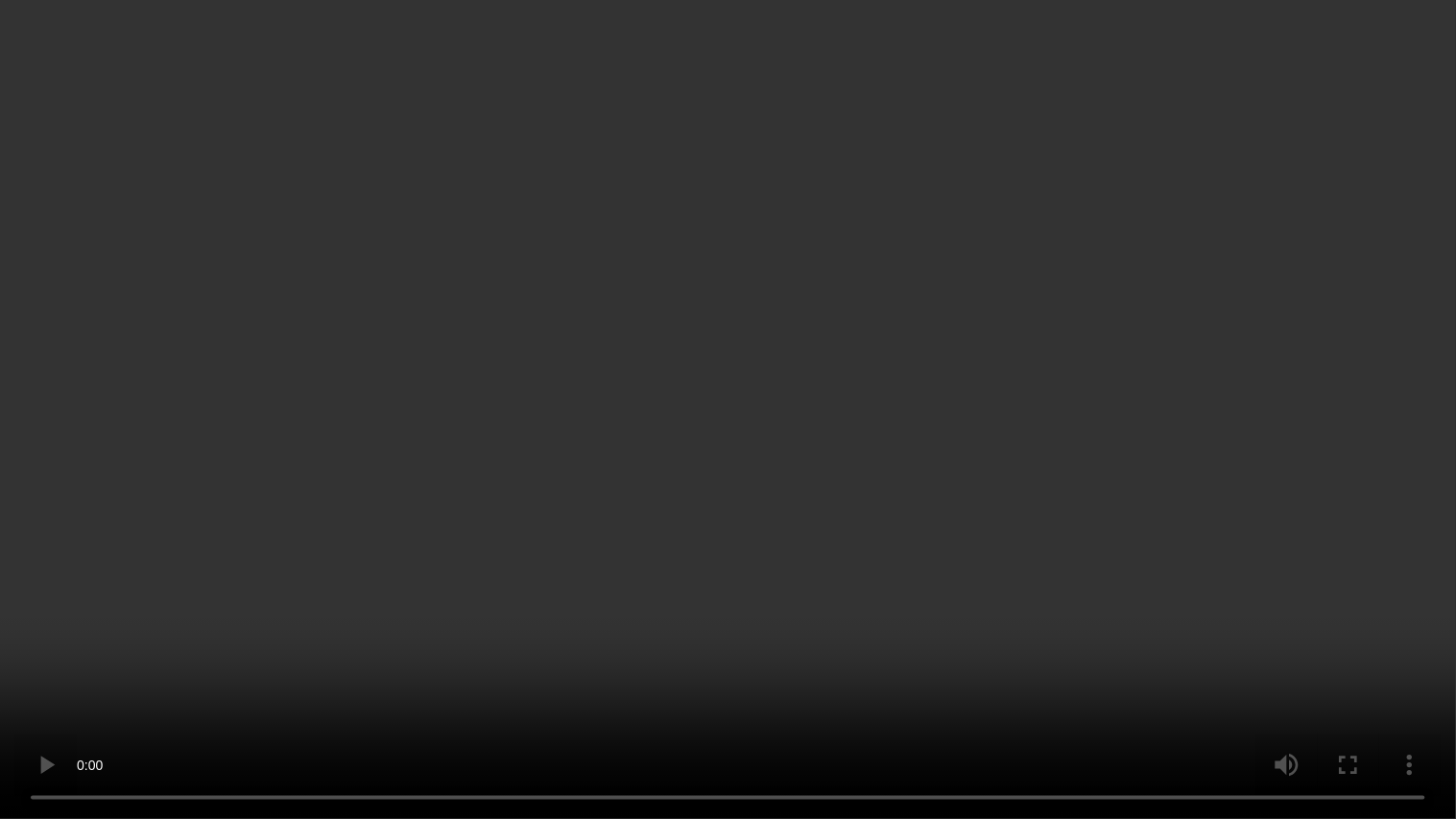 click at bounding box center [728, 409] 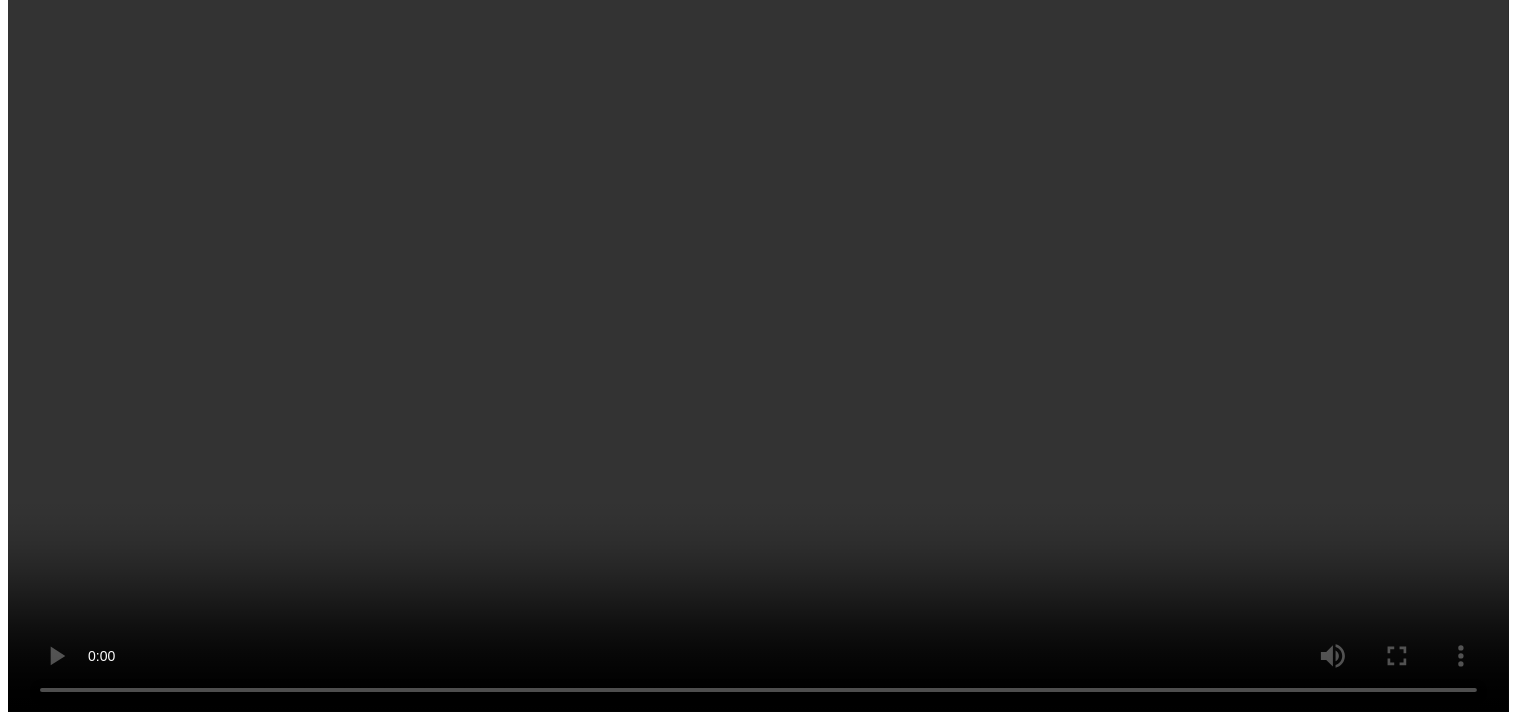scroll, scrollTop: 444, scrollLeft: 0, axis: vertical 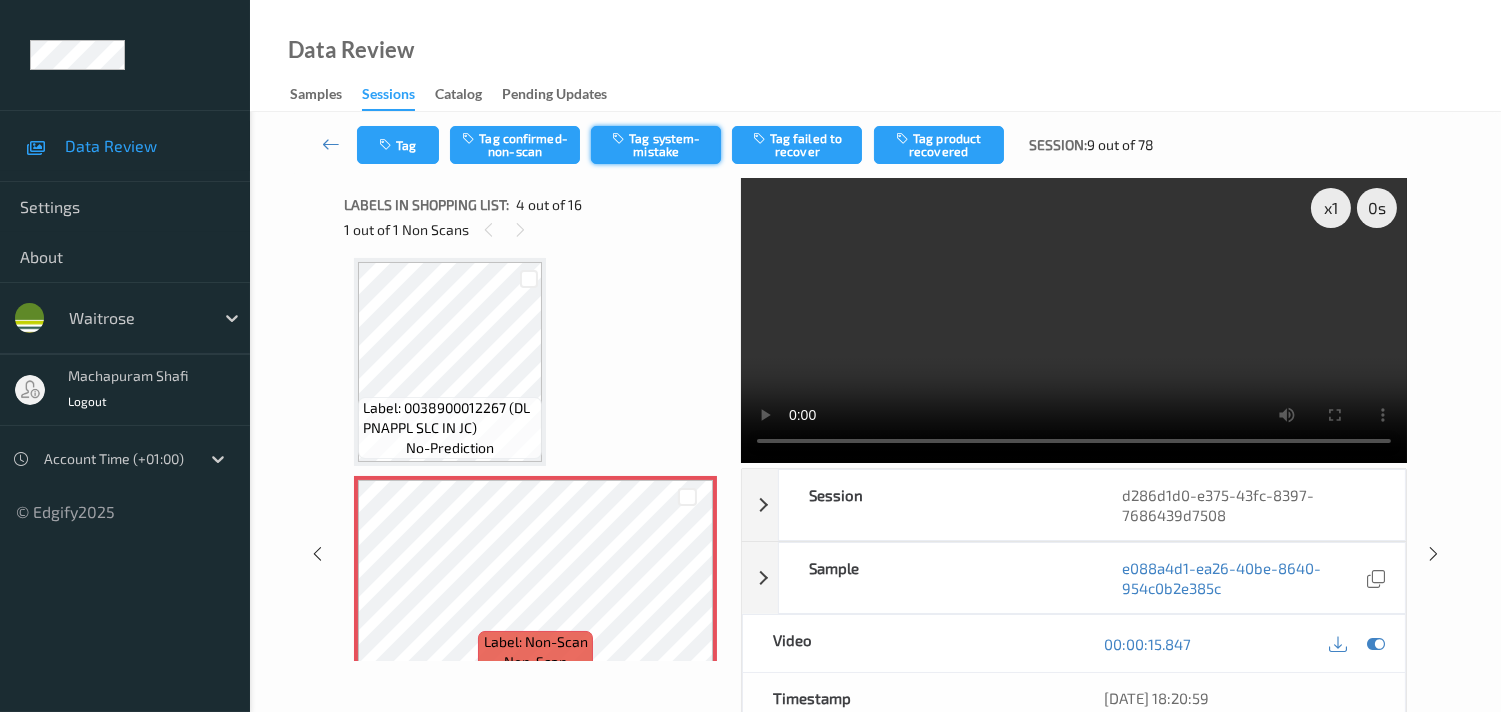 click on "Tag   system-mistake" at bounding box center (656, 145) 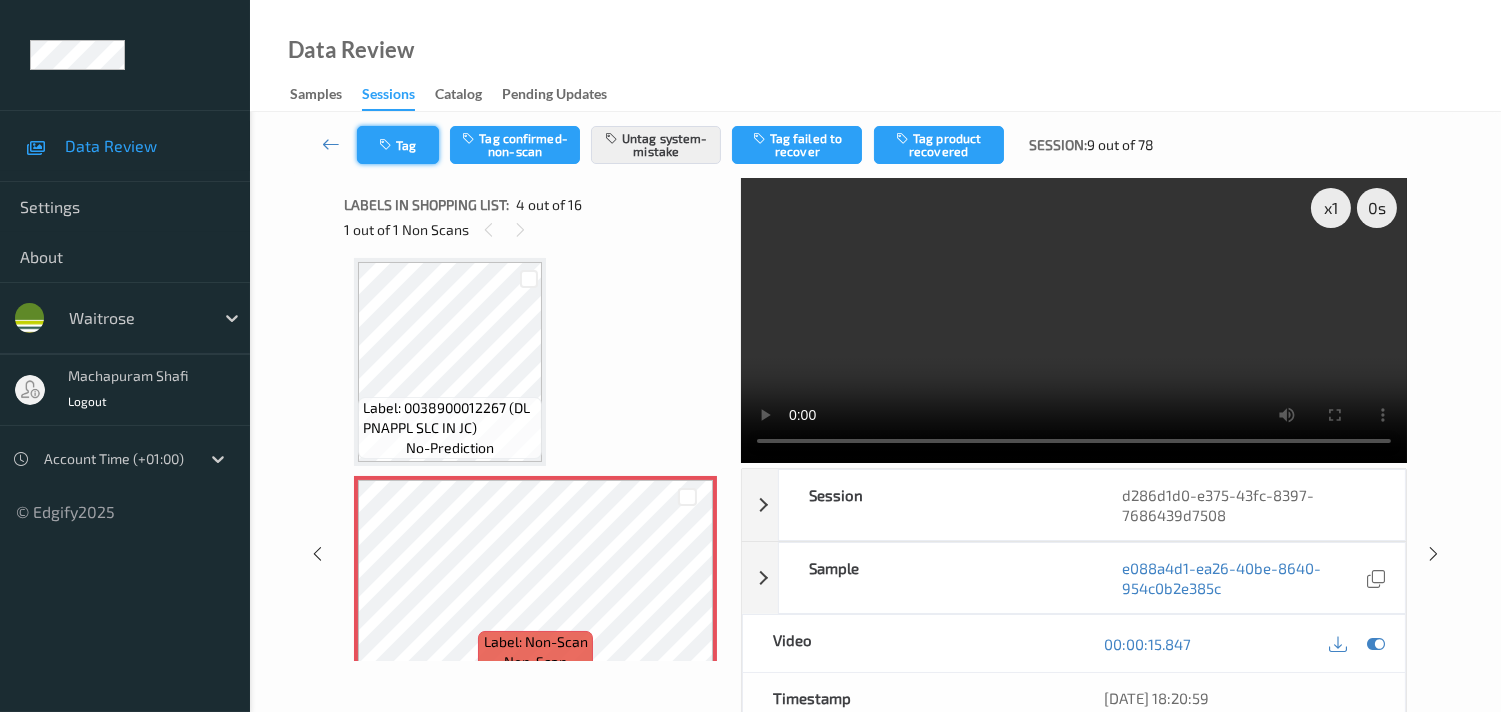 click on "Tag" at bounding box center [398, 145] 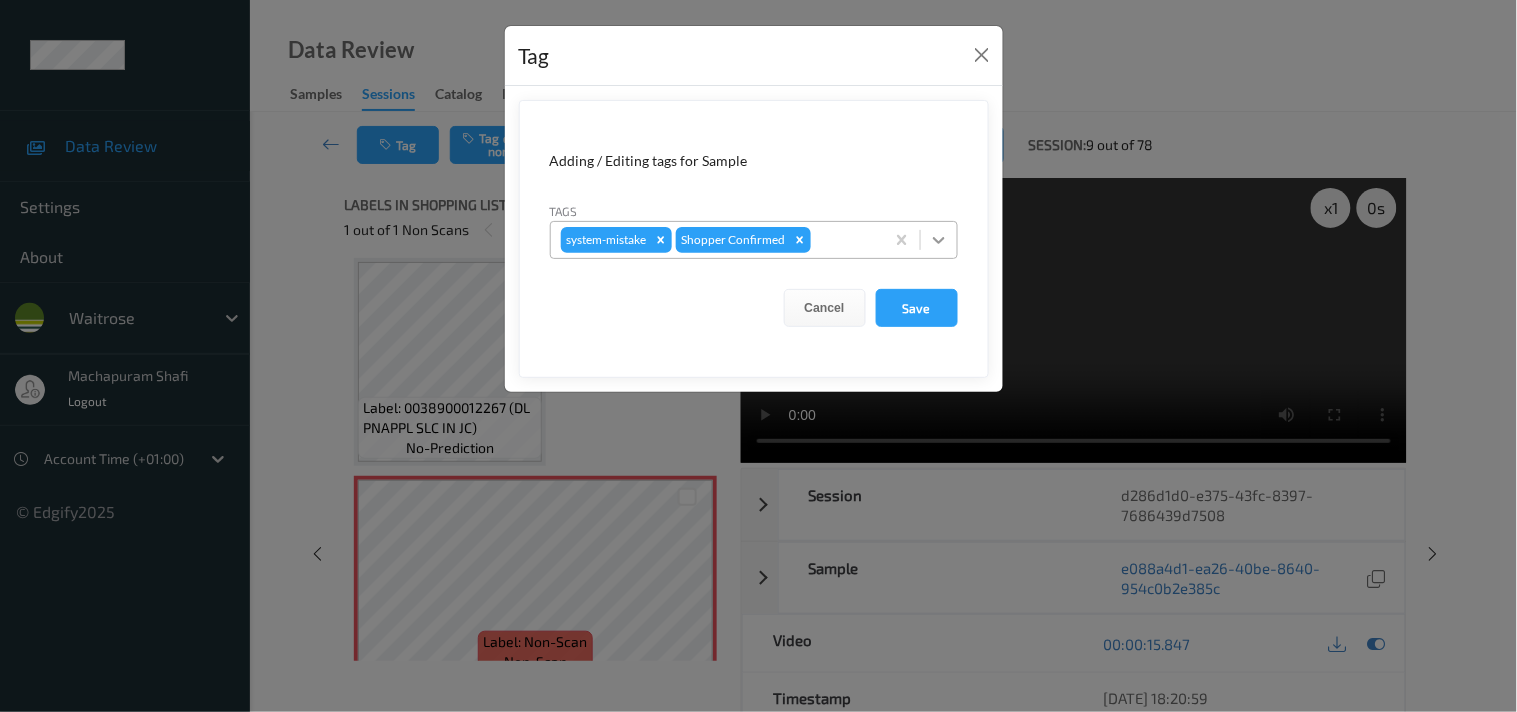 click 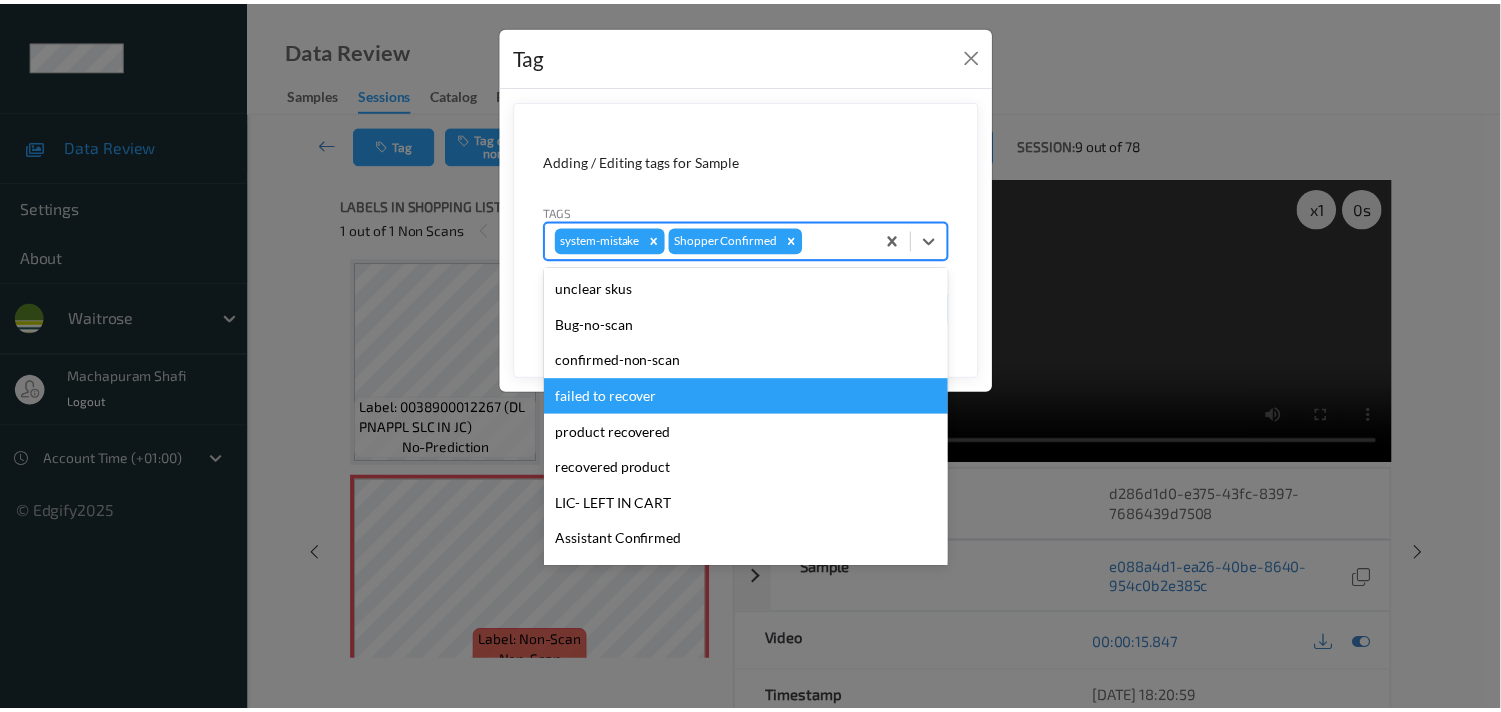 scroll, scrollTop: 318, scrollLeft: 0, axis: vertical 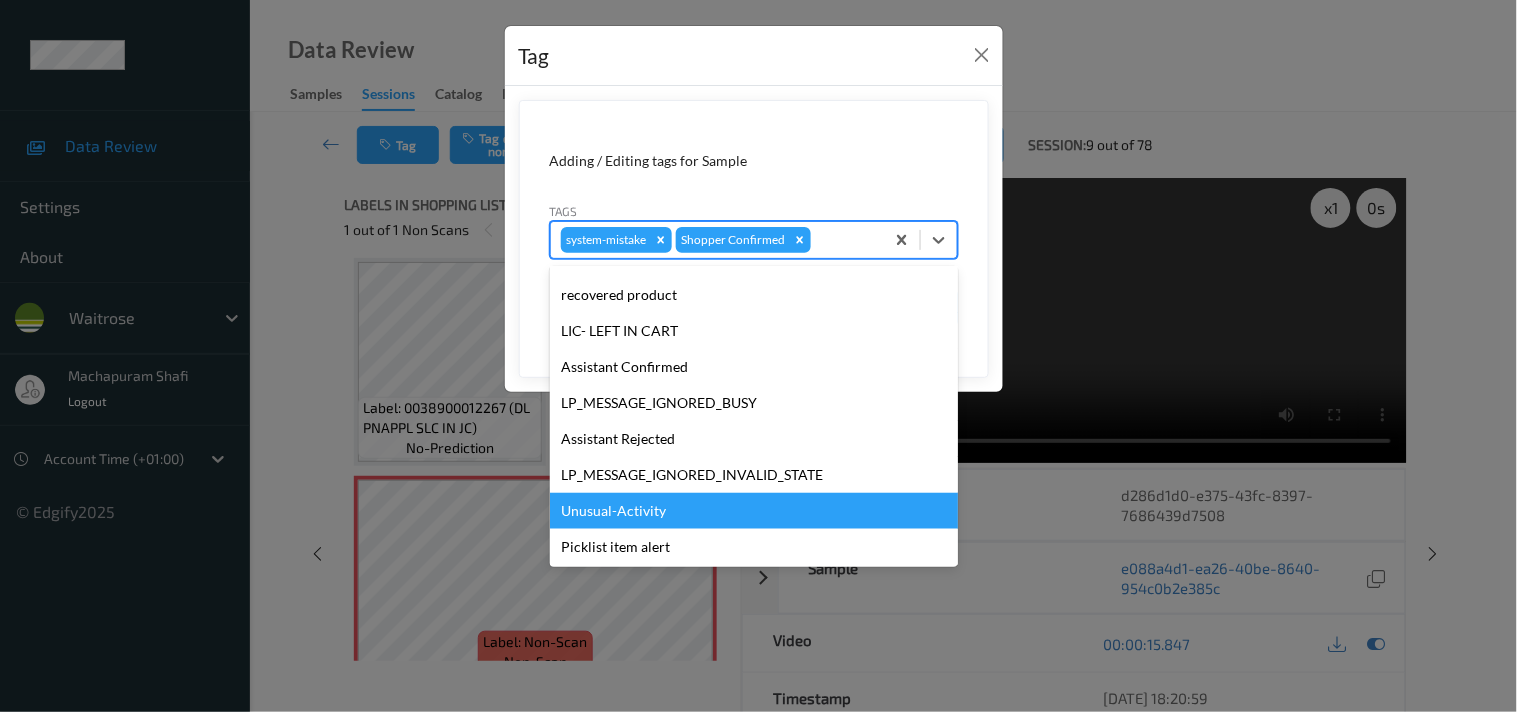 click on "Unusual-Activity" at bounding box center [754, 511] 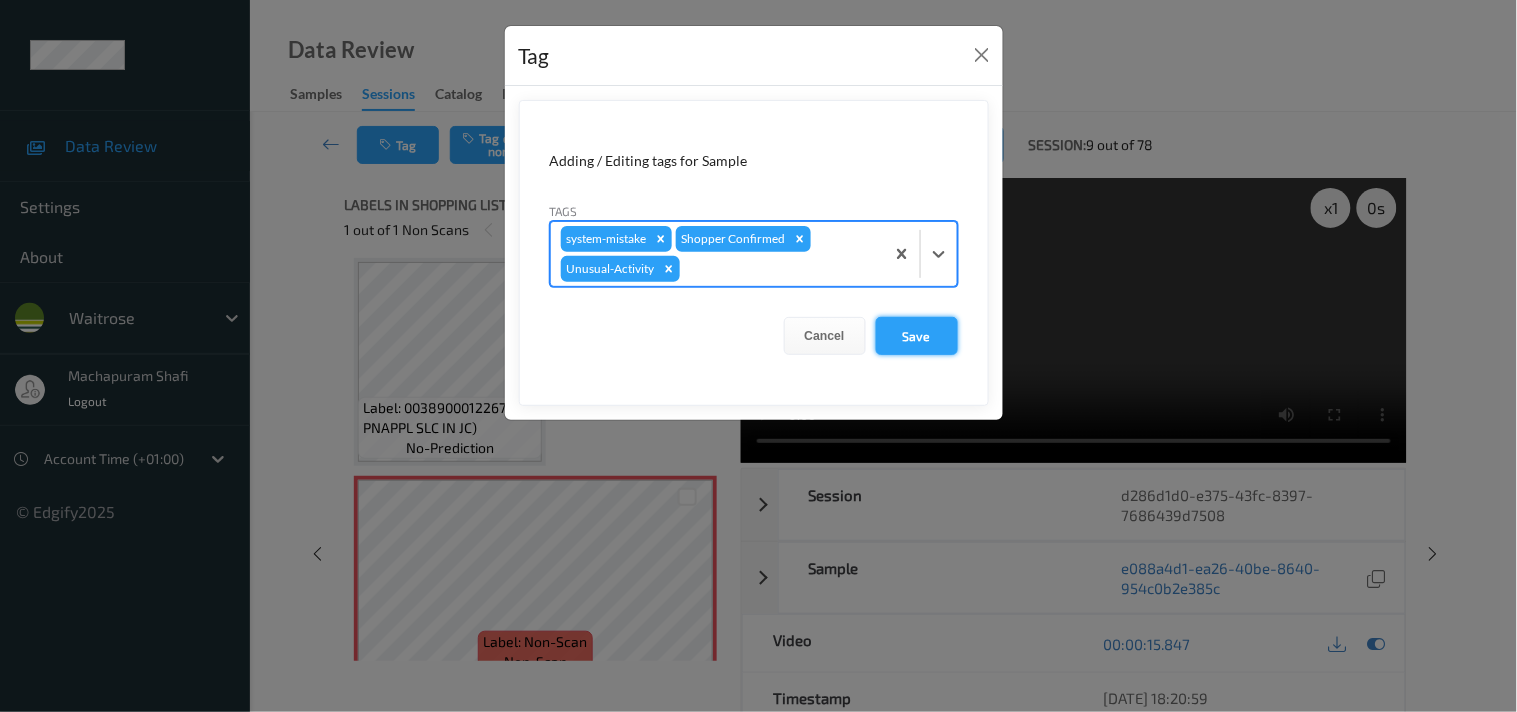 click on "Save" at bounding box center (917, 336) 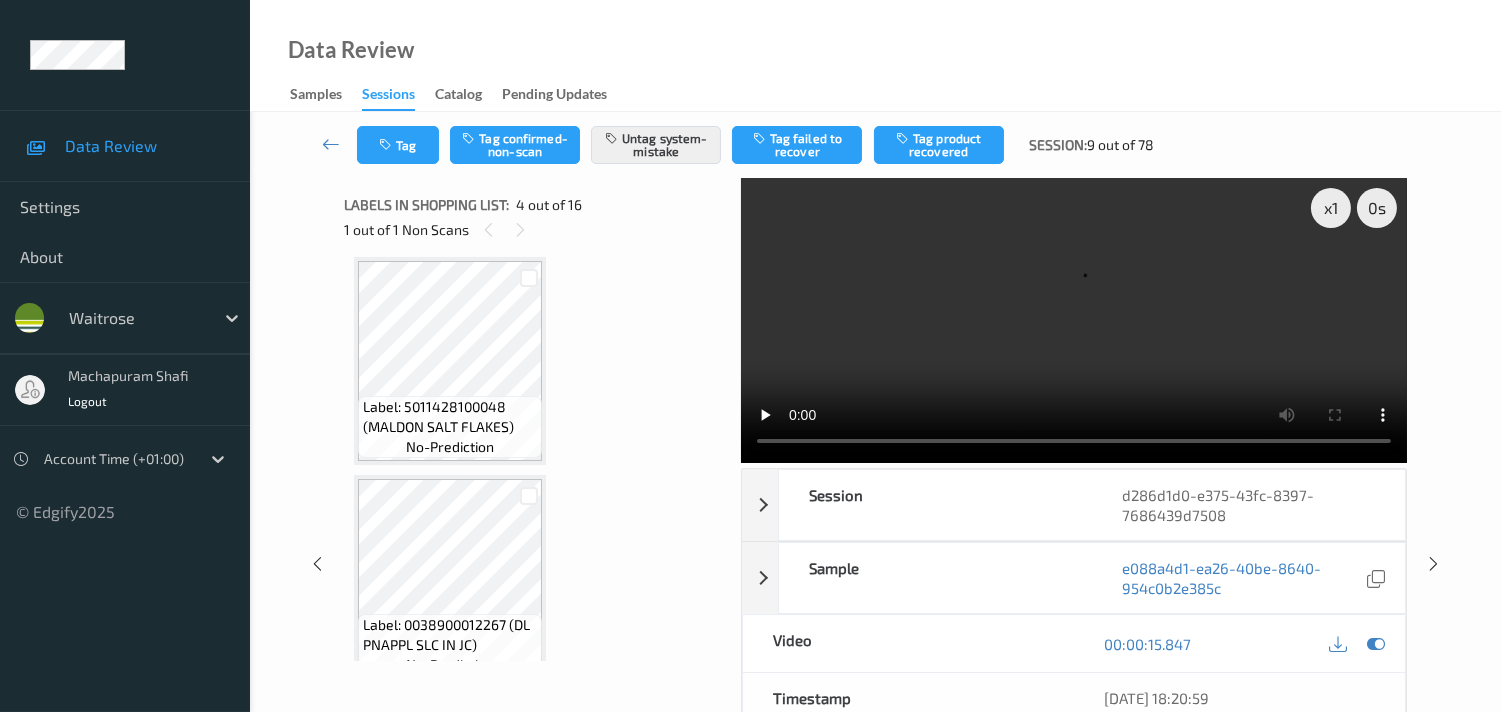 scroll, scrollTop: 222, scrollLeft: 0, axis: vertical 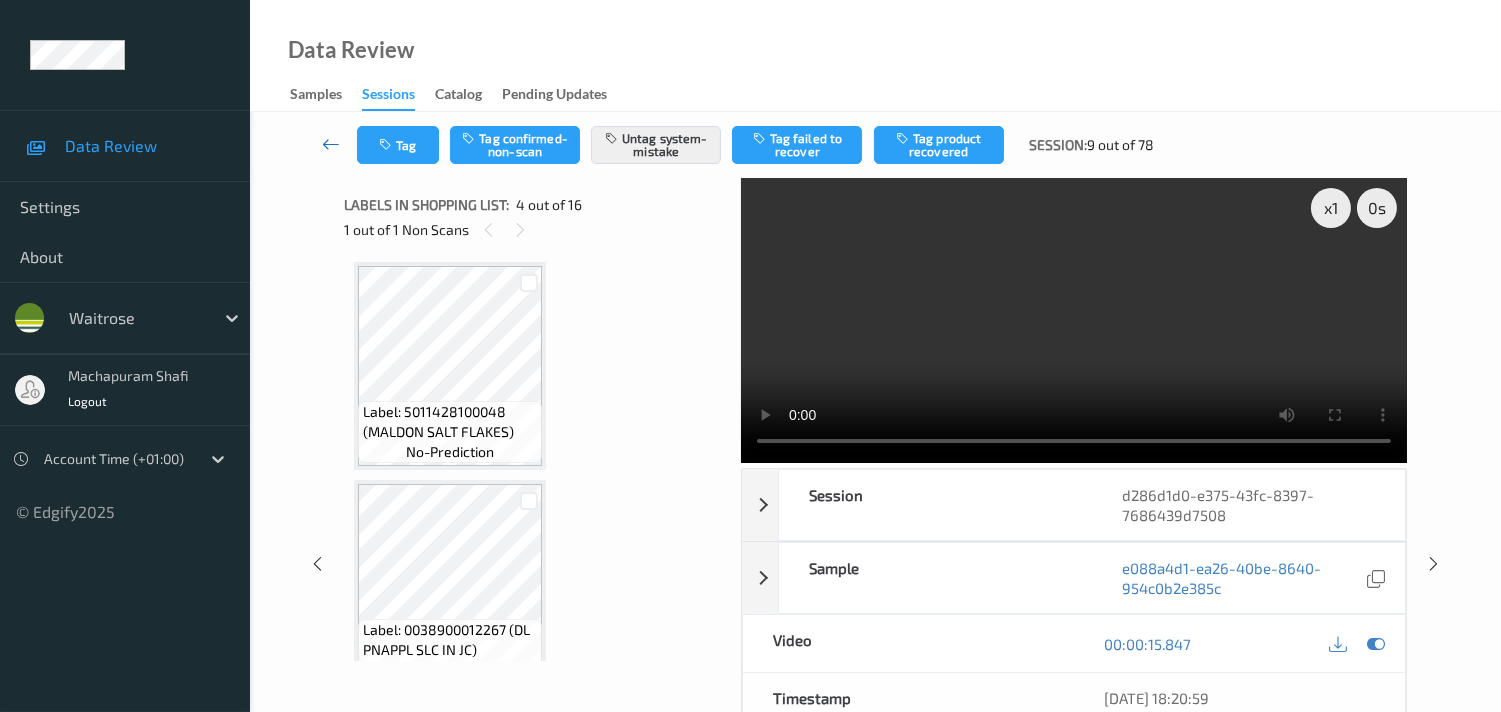 click at bounding box center (331, 144) 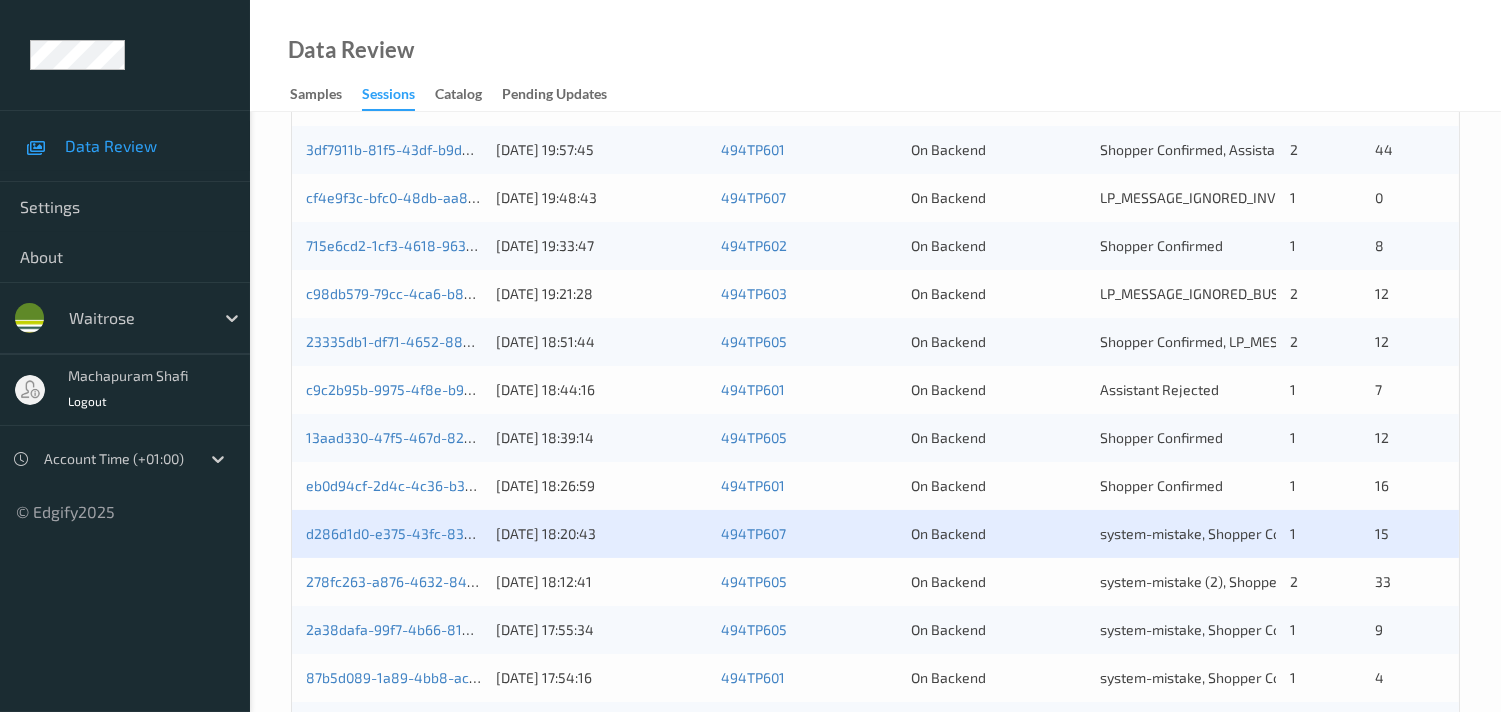scroll, scrollTop: 666, scrollLeft: 0, axis: vertical 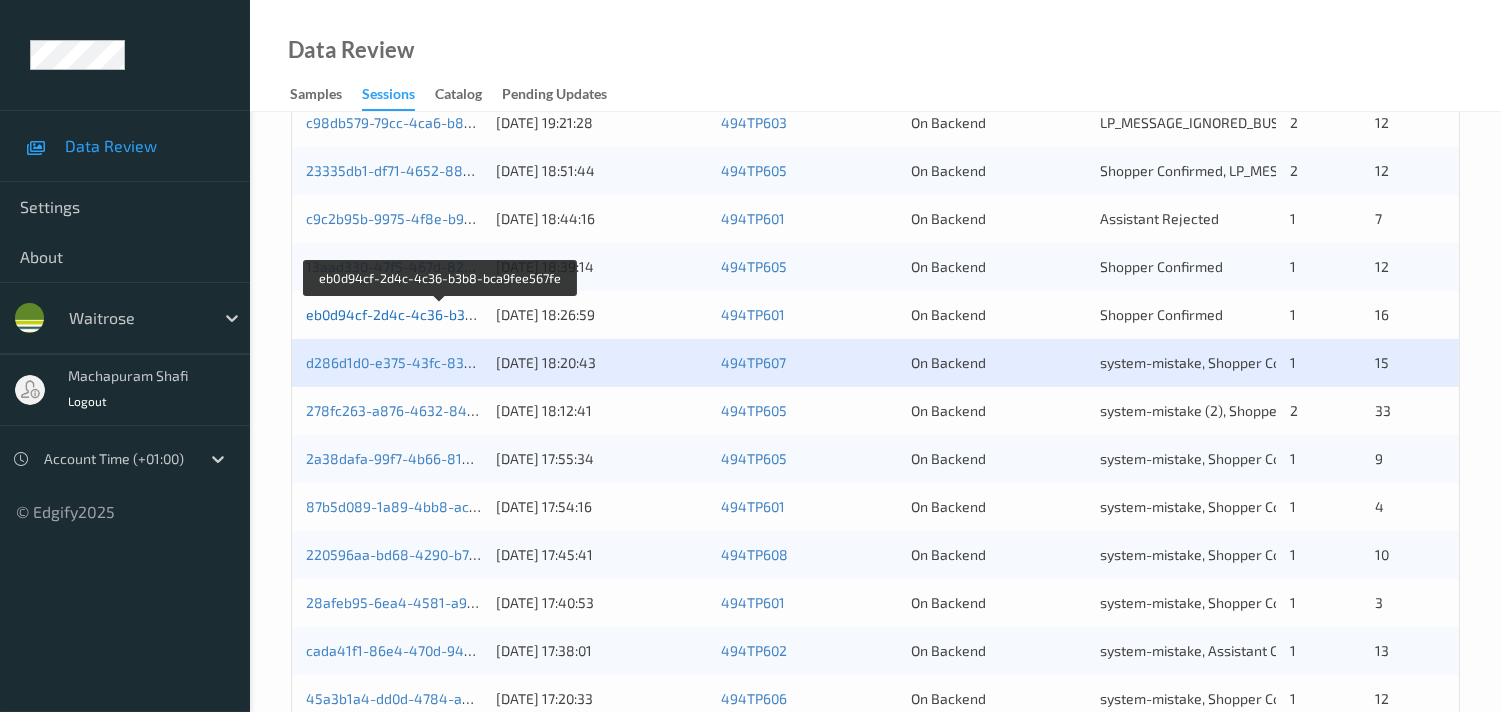 click on "eb0d94cf-2d4c-4c36-b3b8-bca9fee567fe" at bounding box center (441, 314) 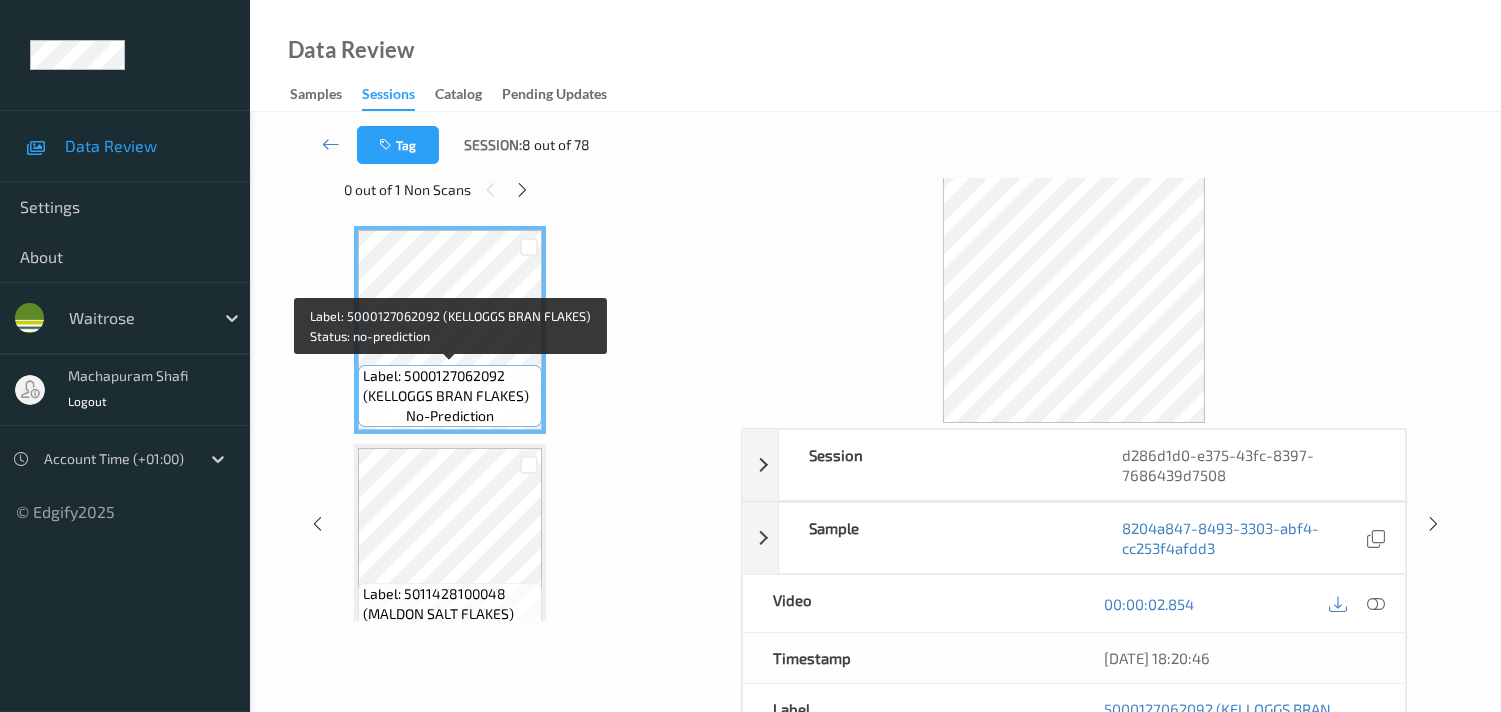 scroll, scrollTop: 0, scrollLeft: 0, axis: both 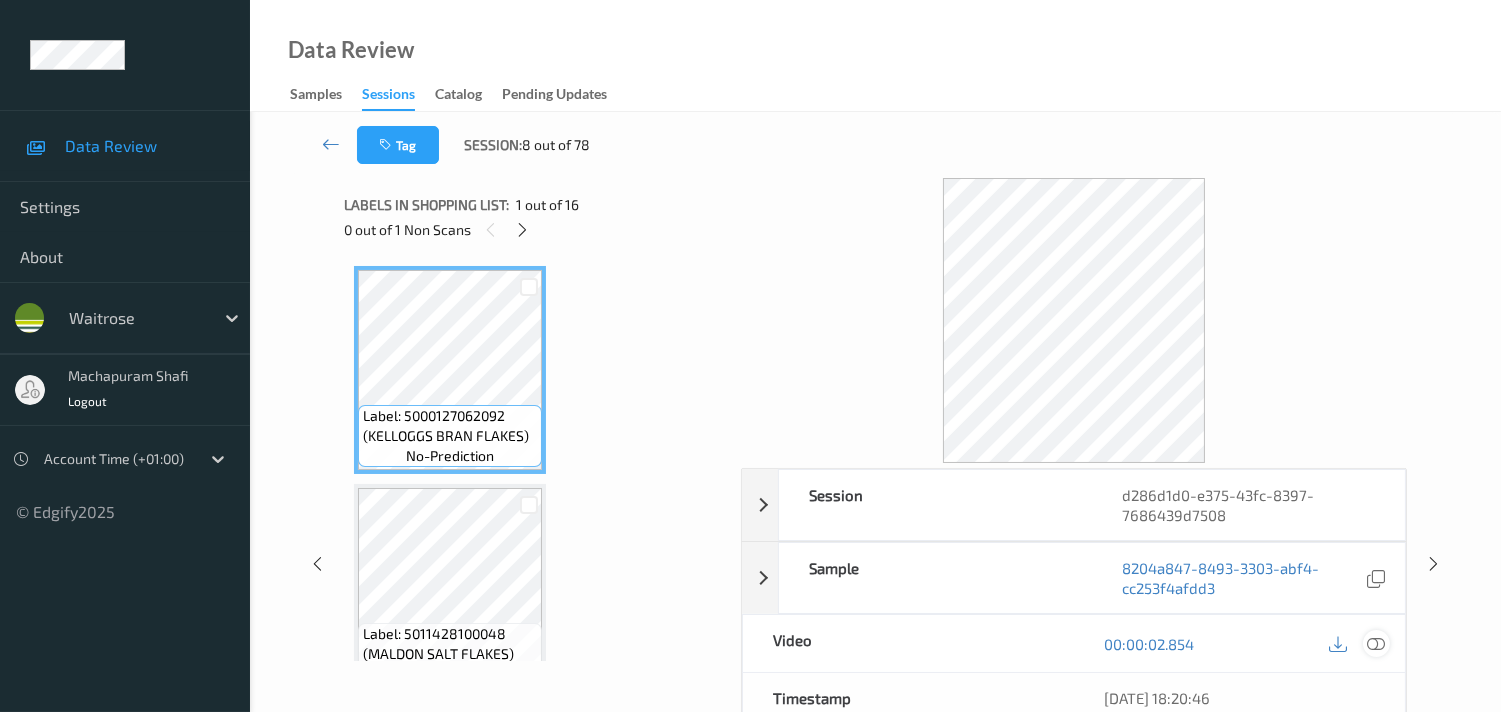 click at bounding box center [1376, 644] 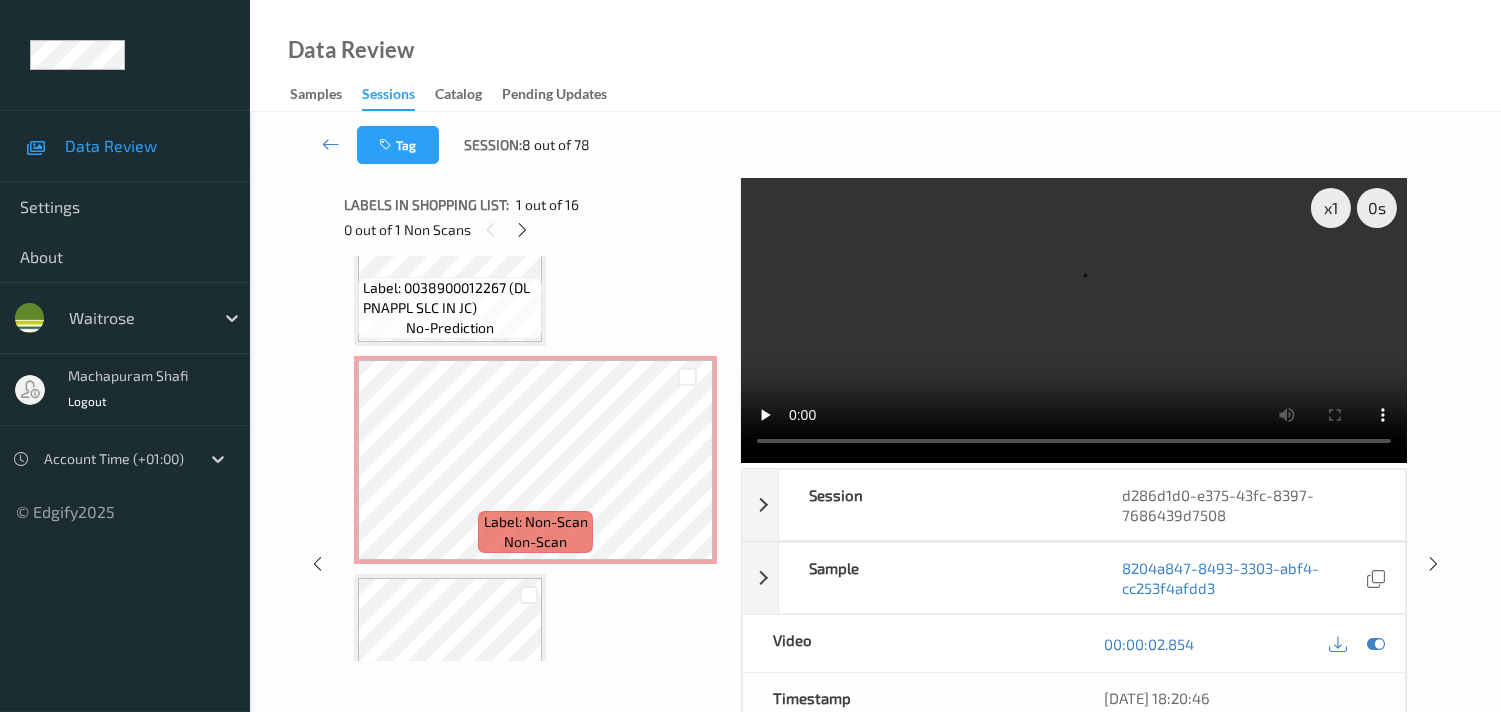 scroll, scrollTop: 555, scrollLeft: 0, axis: vertical 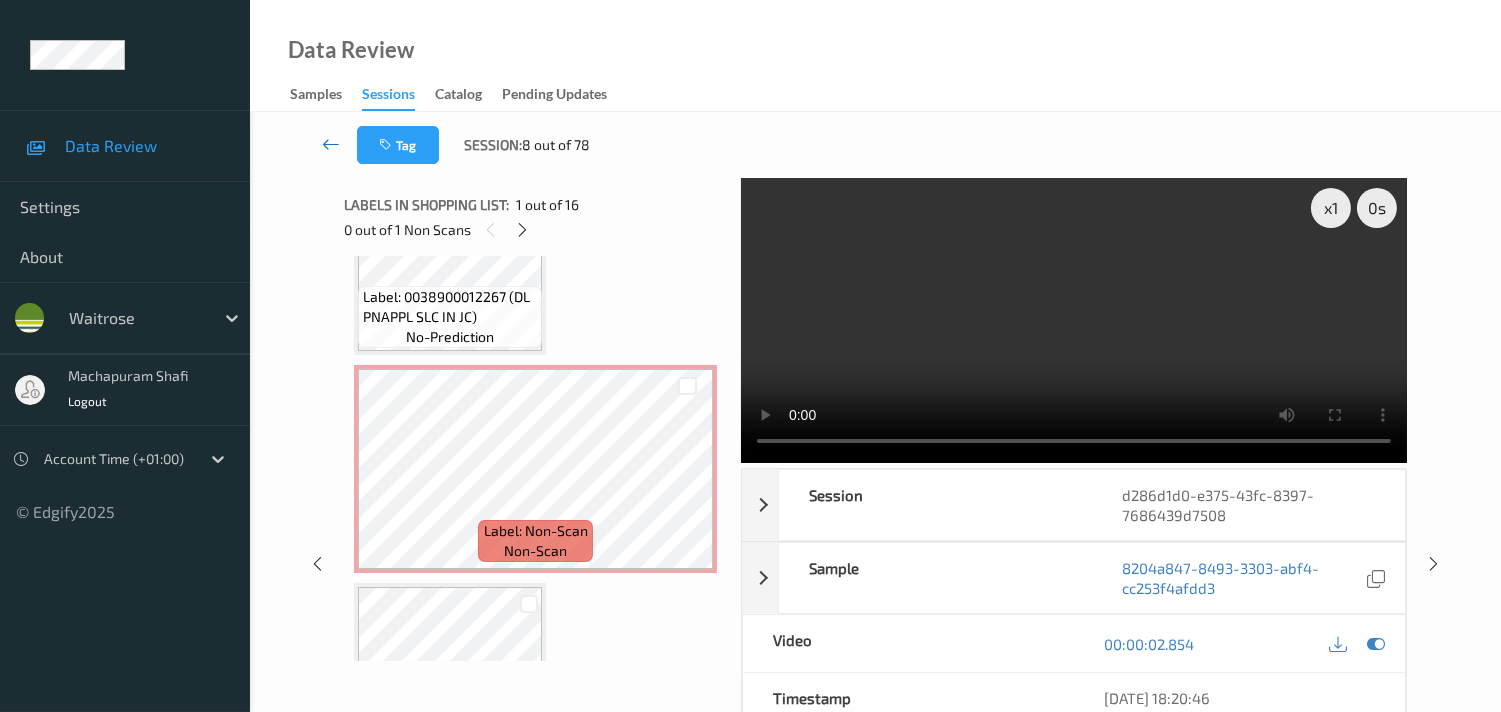 click at bounding box center [331, 144] 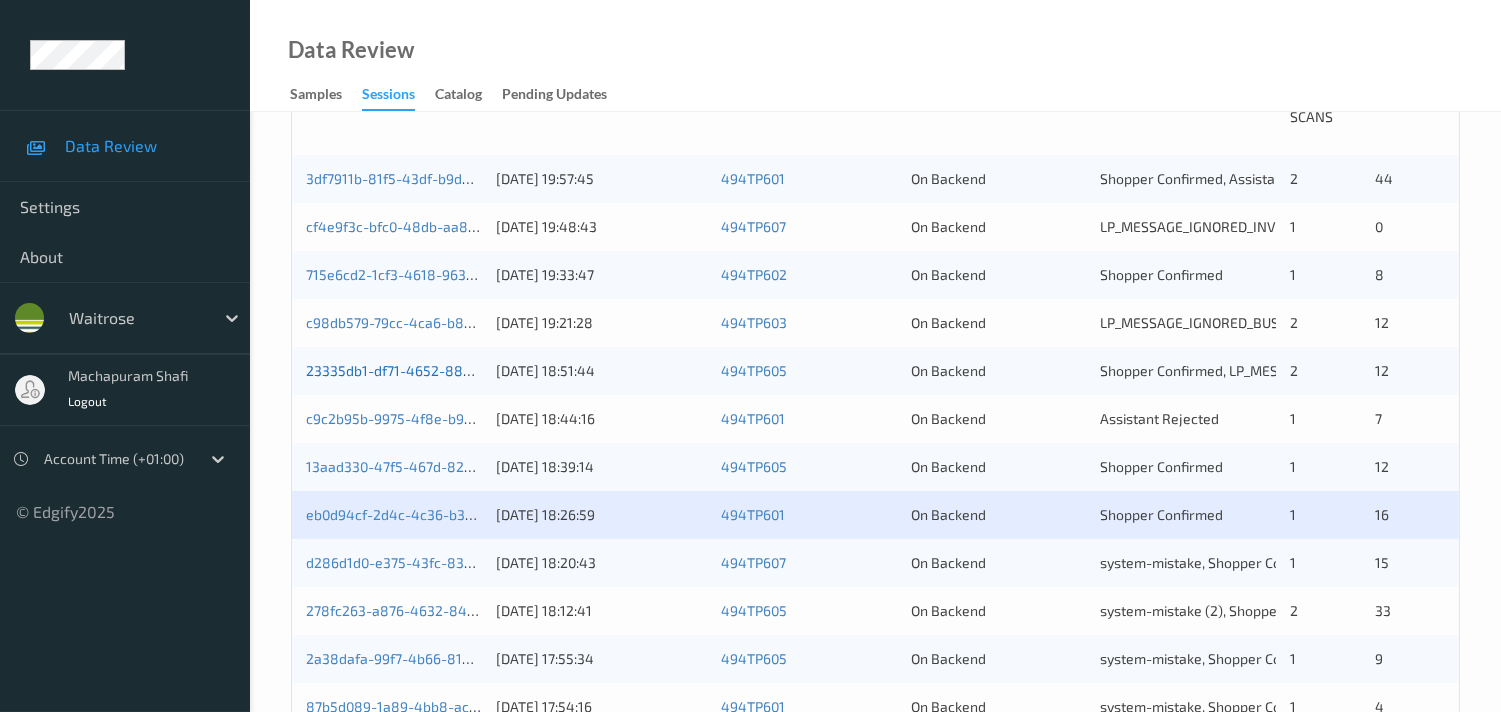 scroll, scrollTop: 444, scrollLeft: 0, axis: vertical 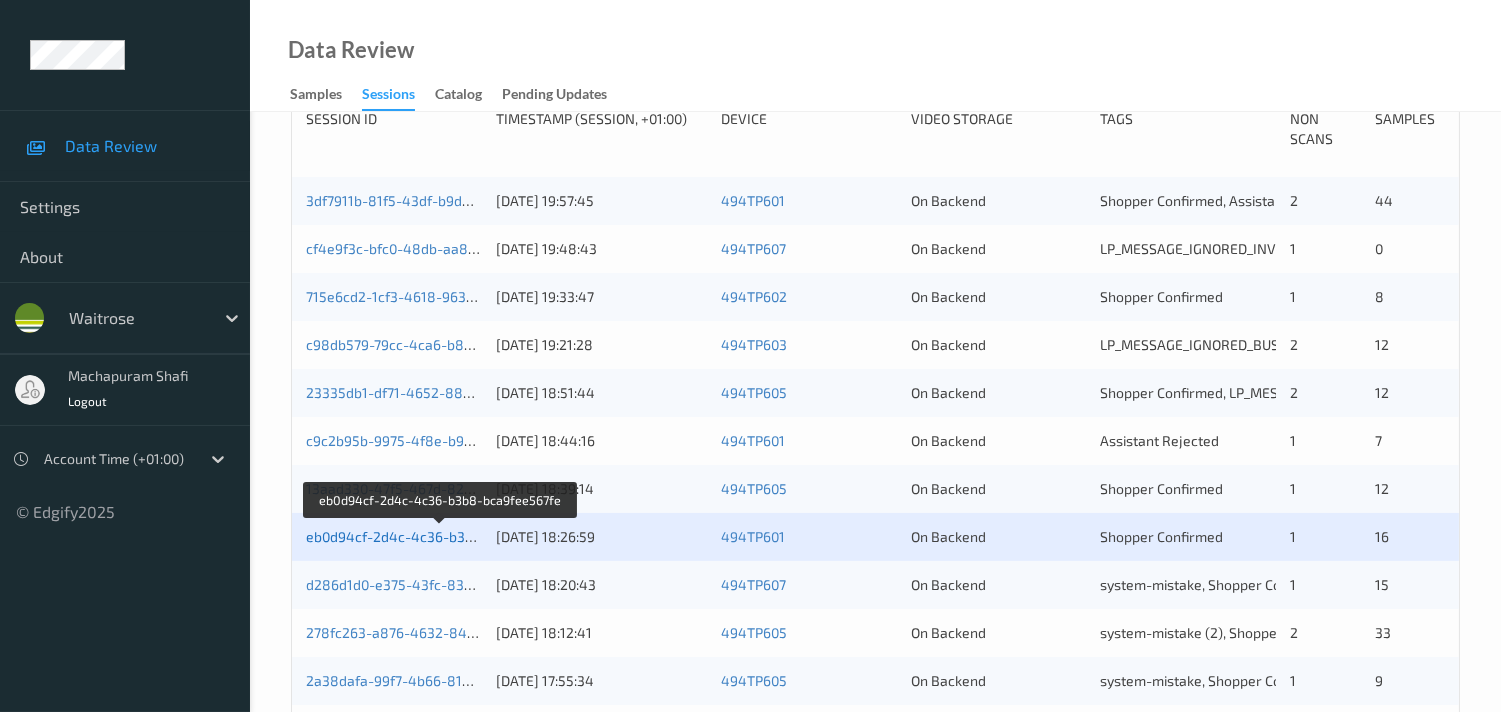 click on "eb0d94cf-2d4c-4c36-b3b8-bca9fee567fe" at bounding box center (441, 536) 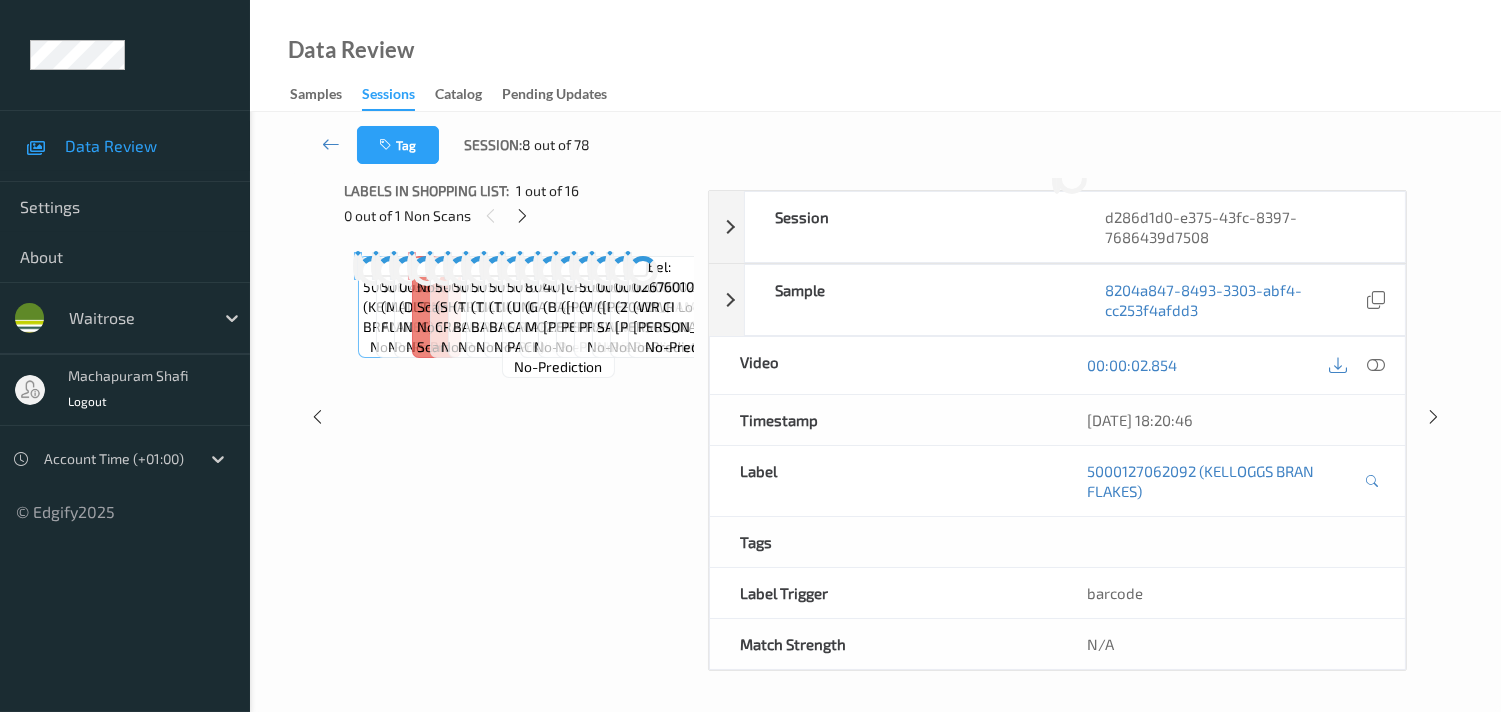 click on "Labels in shopping list: 1 out of 16 0 out of 1 Non Scans Label: 5000127062092 (KELLOGGS BRAN FLAKES) no-prediction Label: 5011428100048 (MALDON SALT FLAKES) no-prediction Label: 0038900012267 (DL PNAPPL SLC IN JC) no-prediction Label: Non-Scan non-scan Label: Non-Scan non-scan Label: 5000197154222 (SHARWD THAI CRACKERS) no-prediction Label: 5011157888132 (TILDA WLGRN BAS RICE) no-prediction Label: 5011157888132 (TILDA WLGRN BAS RICE) no-prediction Label: 5011157888132 (TILDA WLGRN BAS RICE) no-prediction Label: 5010292939693 (UNE CALABRIAN PACK) no-prediction Label: 8000430132045 (GALBANI MOZZRLLA CUC) no-prediction Label: 4017100207136 (BAHLSEN MLK LEIBNIZ) no-prediction Label: 5000169055816 (WR SWEET PEPPERS) no-prediction Label: 5000328015460 (WALKERS MAX PRAWN) no-prediction Label: 0000000002448 (WR ESS SALAD ONIONS) no-prediction Label: 0000000002042 (2042WR Loose Root Ginger) no-prediction Label: 0267601000222 (WR CI ROOT GINGER) no-prediction" at bounding box center [519, 417] 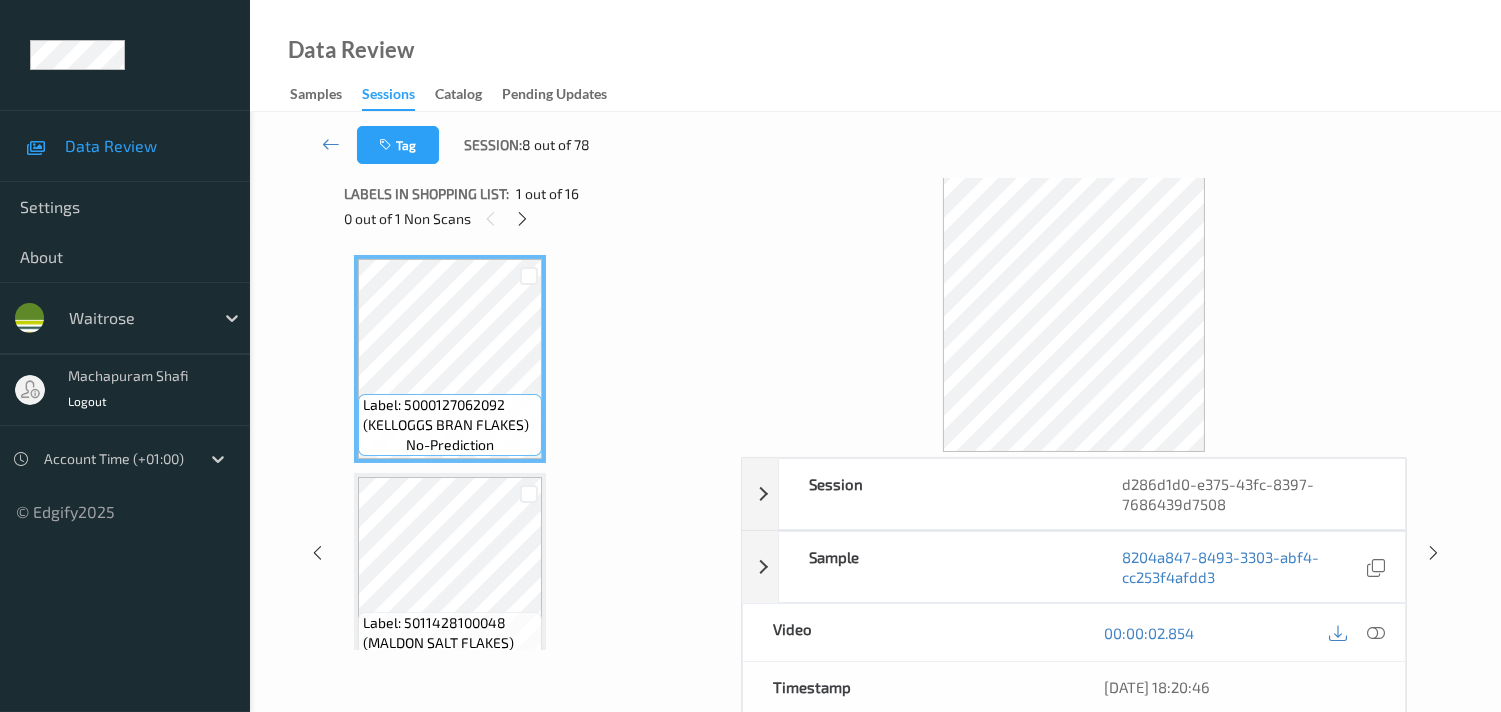 scroll, scrollTop: 0, scrollLeft: 0, axis: both 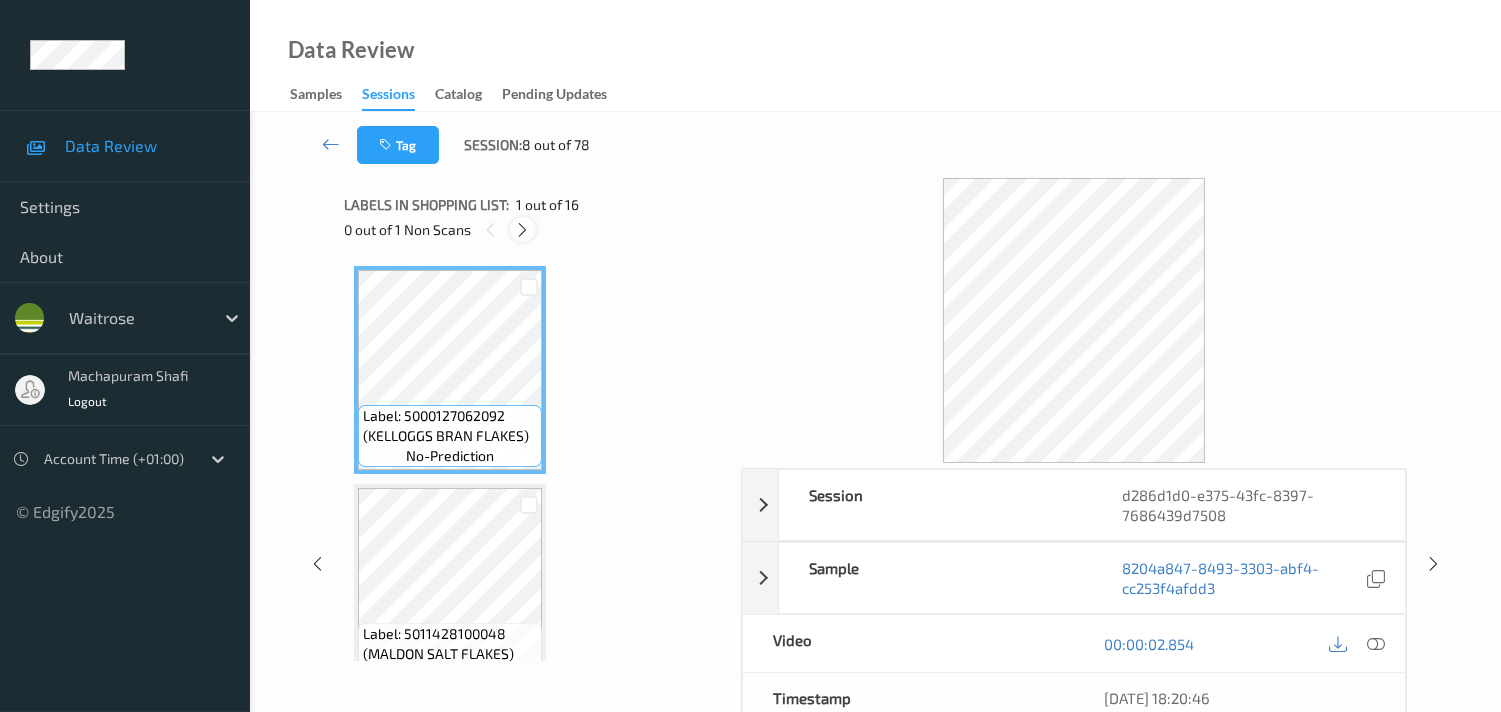 click at bounding box center [522, 230] 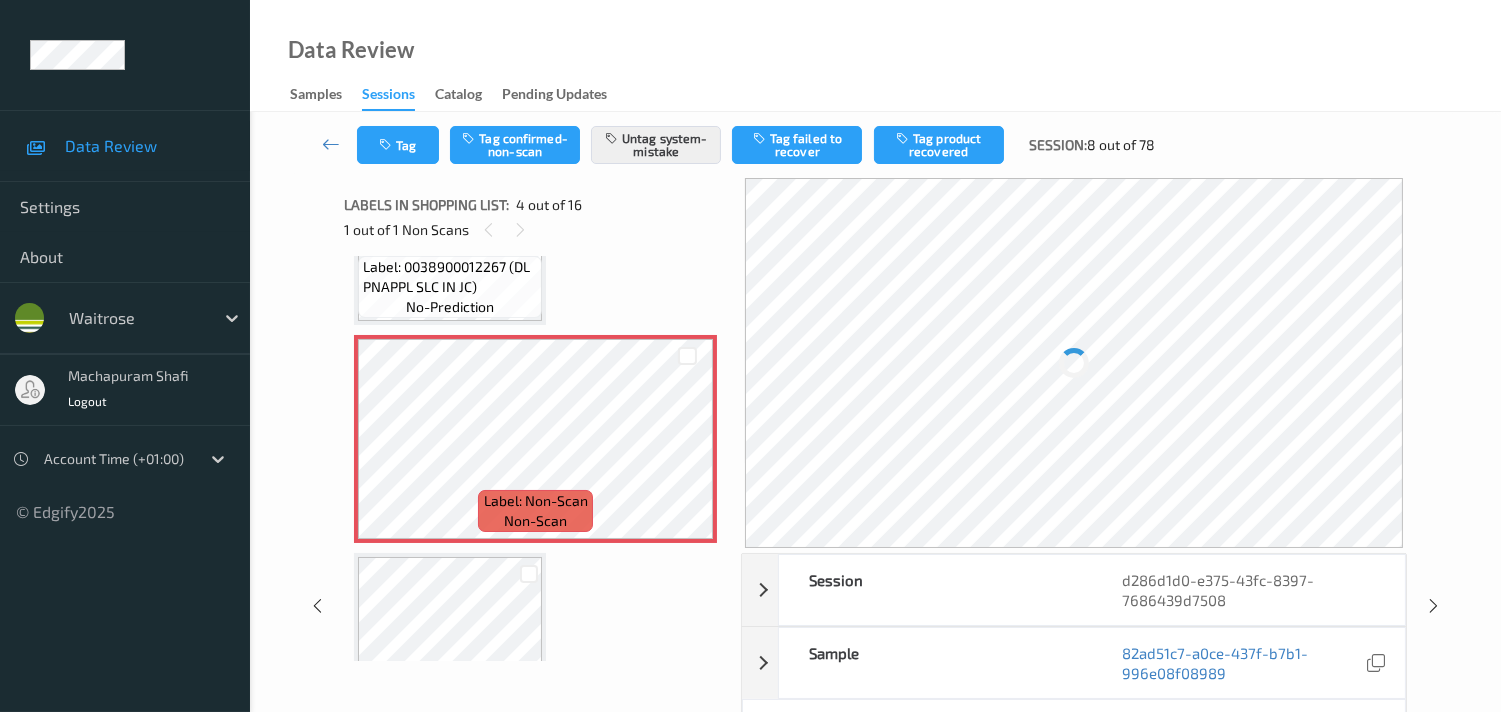 scroll, scrollTop: 554, scrollLeft: 0, axis: vertical 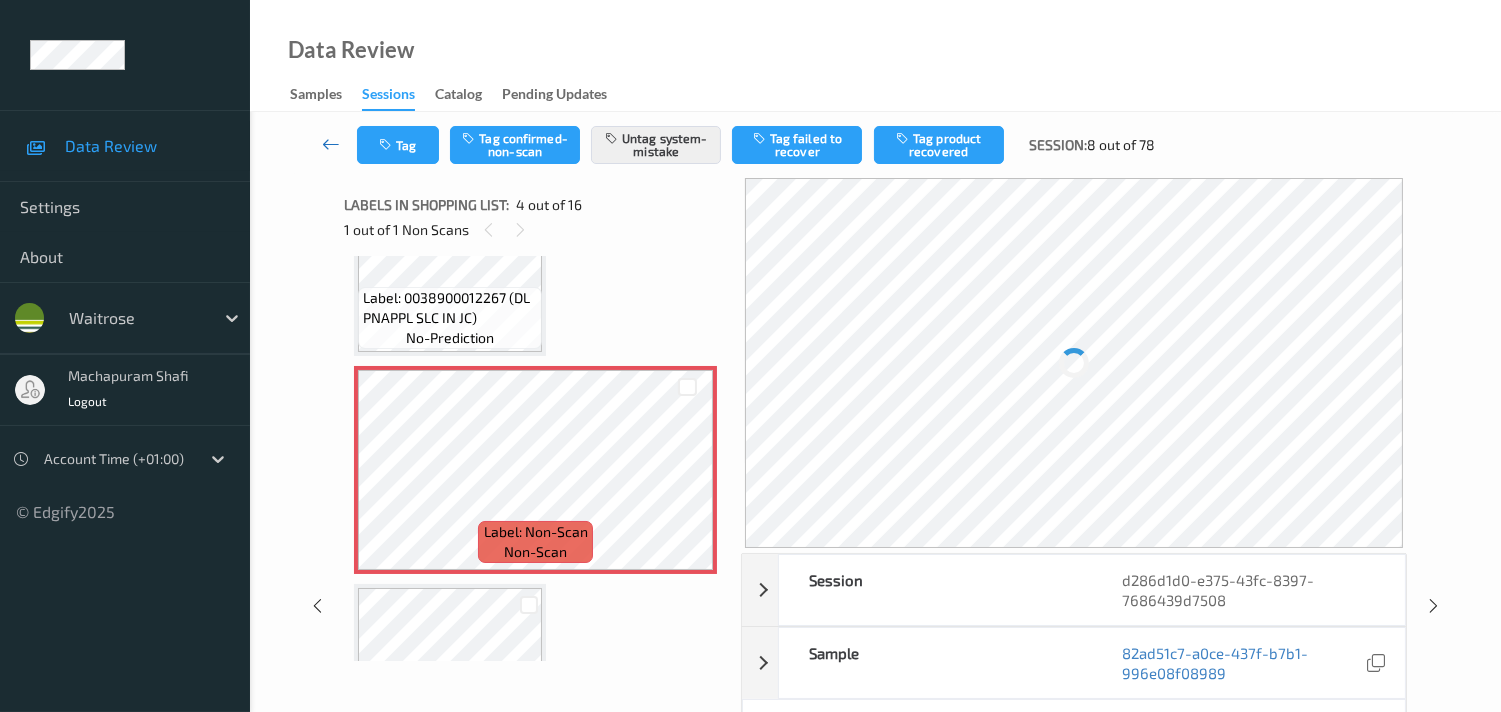 click at bounding box center [331, 144] 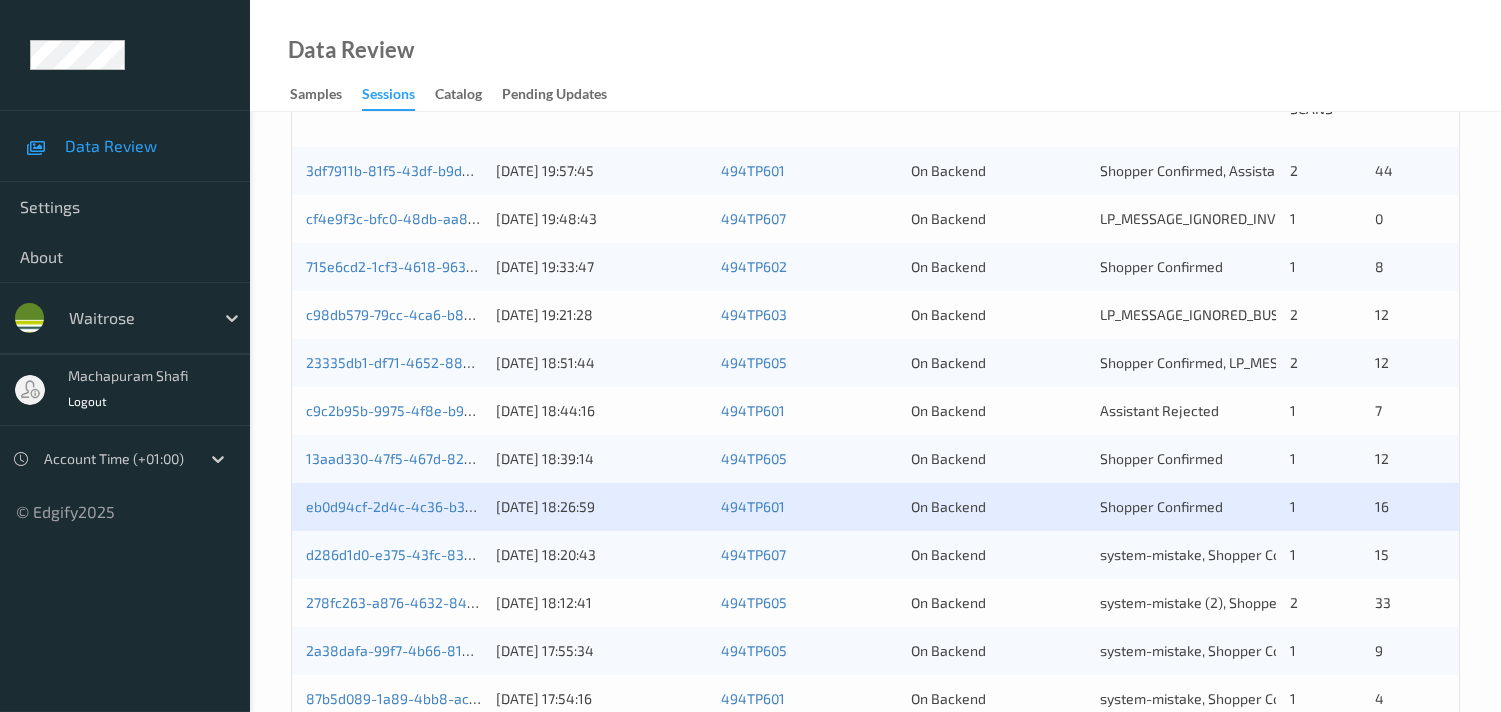 scroll, scrollTop: 666, scrollLeft: 0, axis: vertical 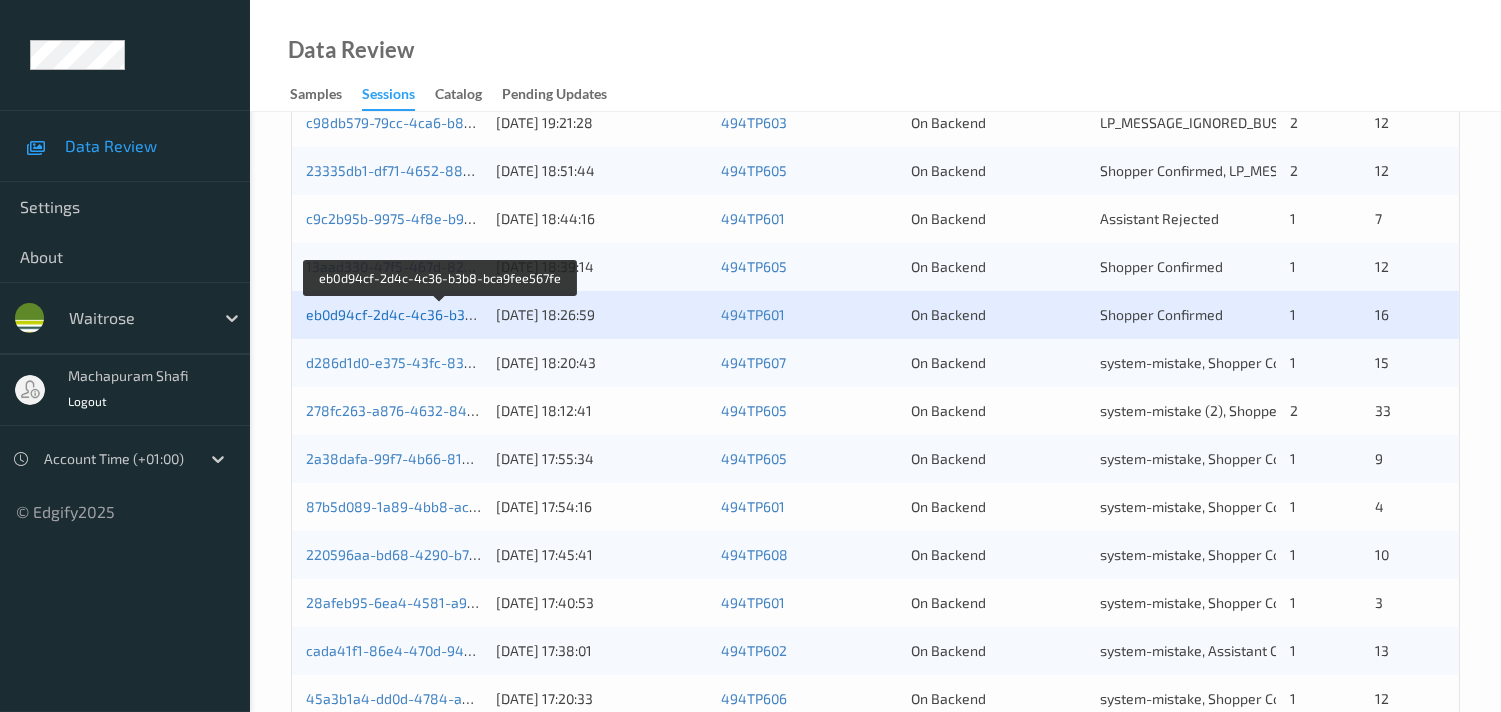 click on "eb0d94cf-2d4c-4c36-b3b8-bca9fee567fe" at bounding box center [441, 314] 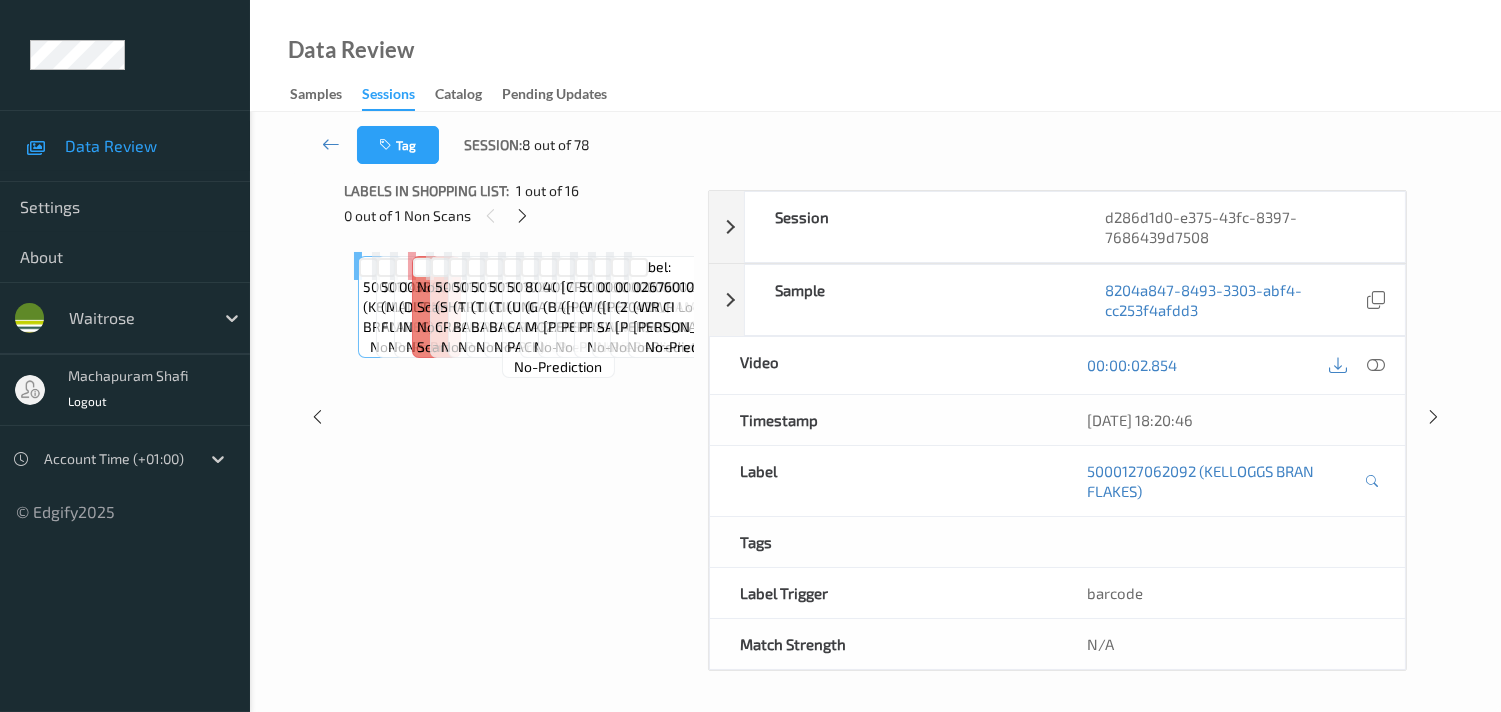 scroll, scrollTop: 280, scrollLeft: 0, axis: vertical 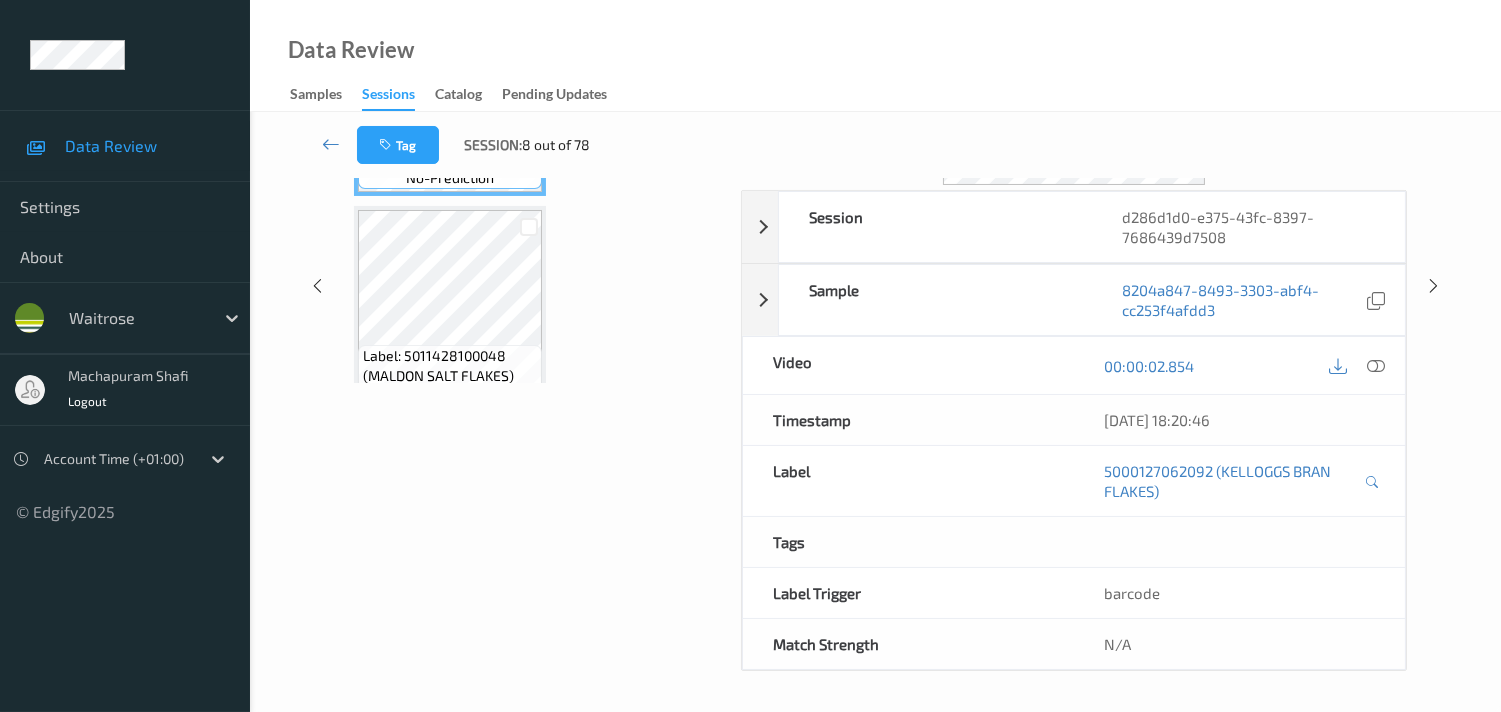 click on "Labels in shopping list: 1 out of 16 0 out of 1 Non Scans Label: 5000127062092 (KELLOGGS BRAN FLAKES) no-prediction Label: 5011428100048 (MALDON SALT FLAKES) no-prediction Label: 0038900012267 (DL PNAPPL SLC IN JC) no-prediction Label: Non-Scan non-scan Label: Non-Scan non-scan Label: 5000197154222 (SHARWD THAI CRACKERS) no-prediction Label: 5011157888132 (TILDA WLGRN BAS RICE) no-prediction Label: 5011157888132 (TILDA WLGRN BAS RICE) no-prediction Label: 5011157888132 (TILDA WLGRN BAS RICE) no-prediction Label: 5010292939693 (UNE CALABRIAN PACK) no-prediction Label: 8000430132045 (GALBANI MOZZRLLA CUC) no-prediction Label: 4017100207136 (BAHLSEN MLK LEIBNIZ) no-prediction Label: 5000169055816 (WR SWEET PEPPERS) no-prediction Label: 5000328015460 (WALKERS MAX PRAWN) no-prediction Label: 0000000002448 (WR ESS SALAD ONIONS) no-prediction Label: 0000000002042 (2042WR Loose Root Ginger) no-prediction Label: 0267601000222 (WR CI ROOT GINGER) no-prediction" at bounding box center (535, 285) 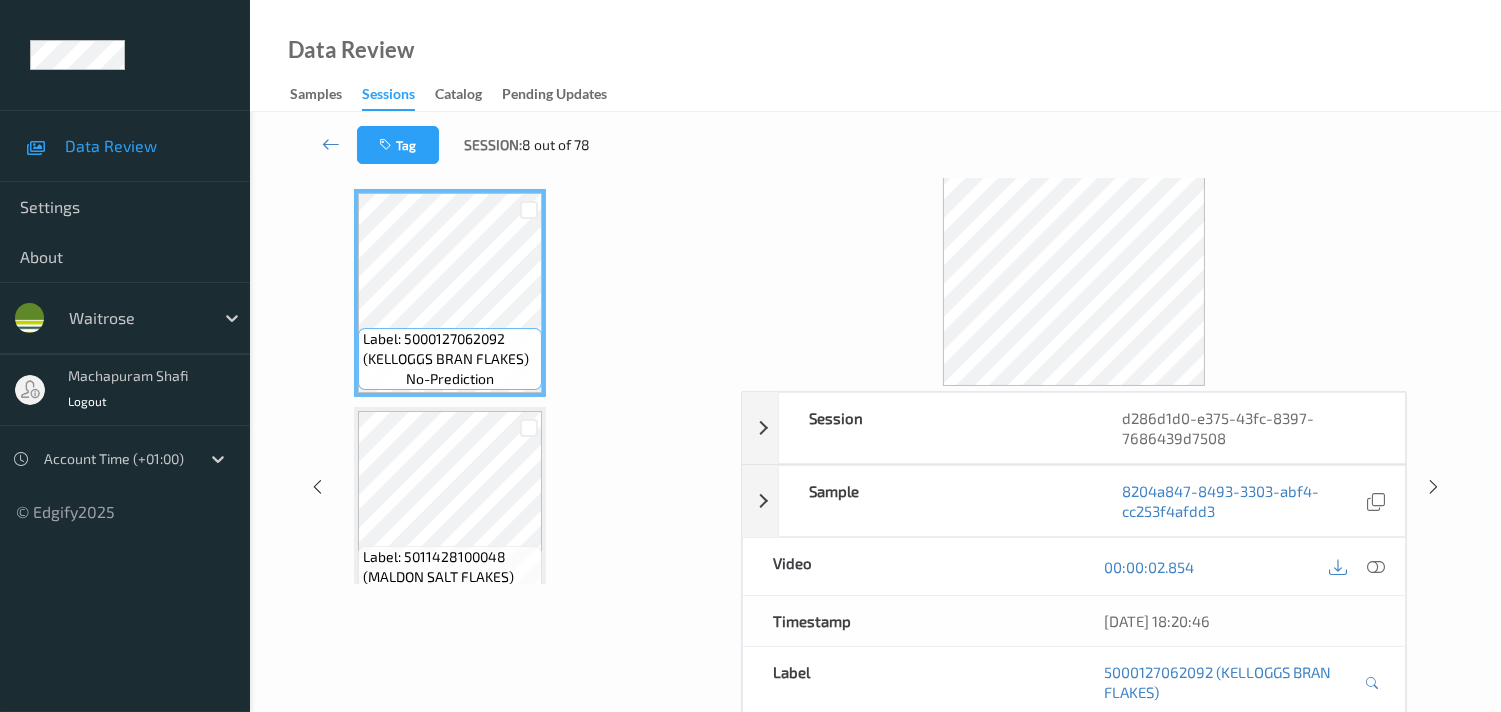 scroll, scrollTop: 57, scrollLeft: 0, axis: vertical 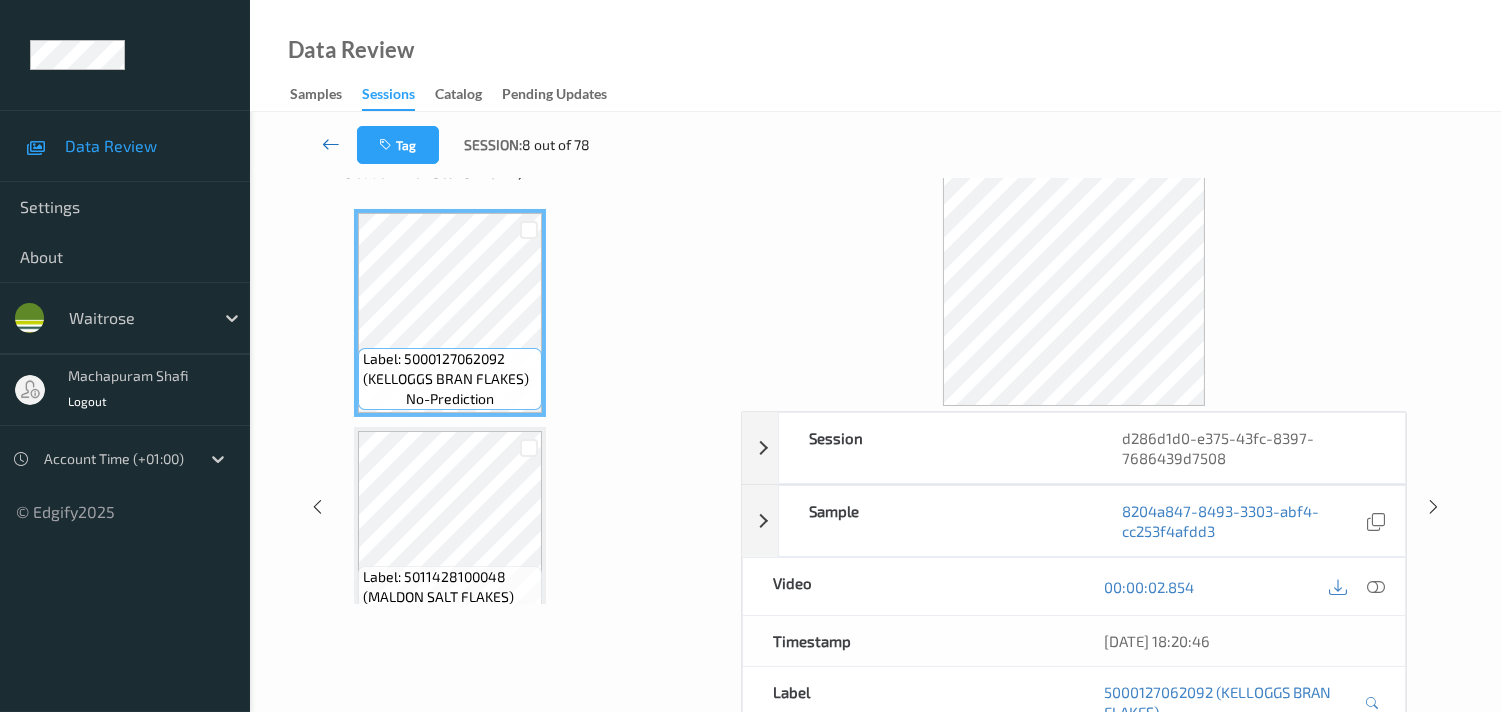 click at bounding box center (331, 144) 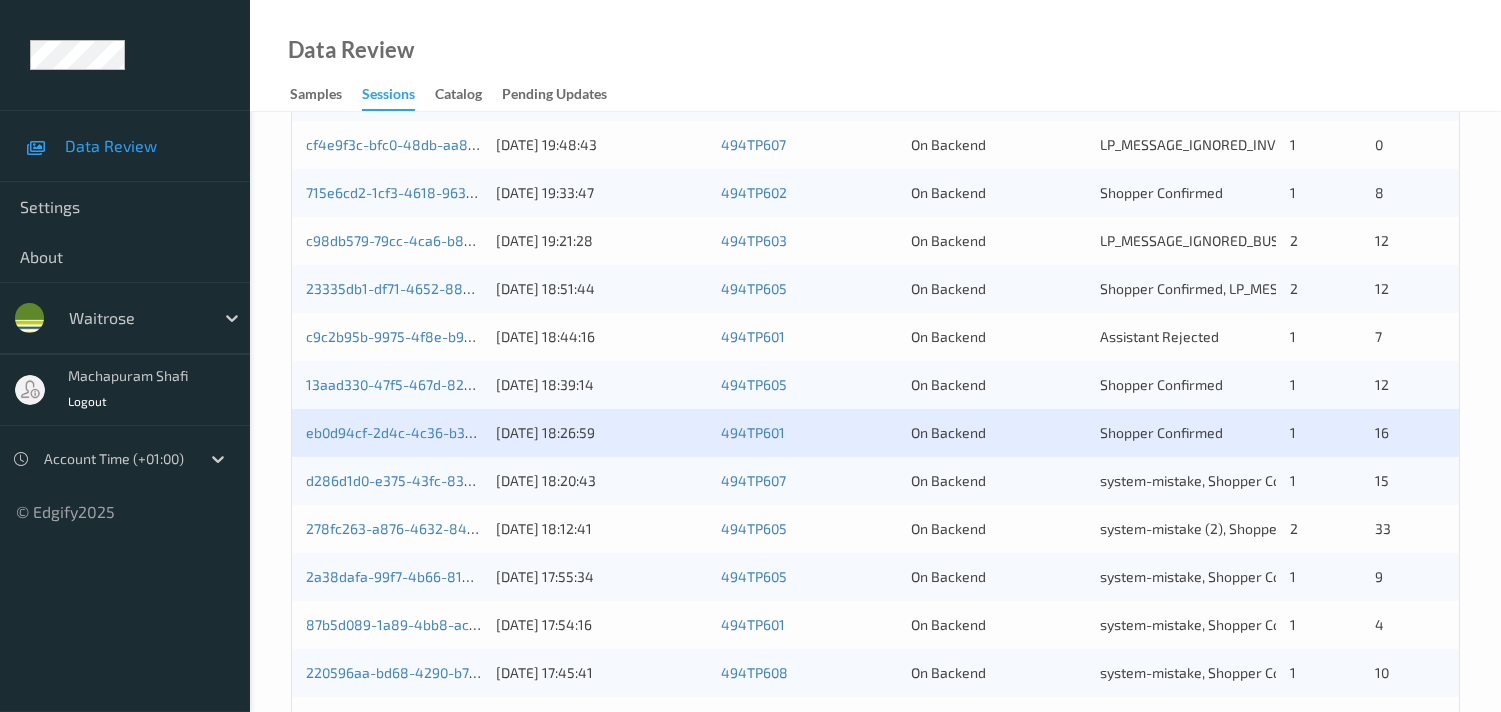 scroll, scrollTop: 555, scrollLeft: 0, axis: vertical 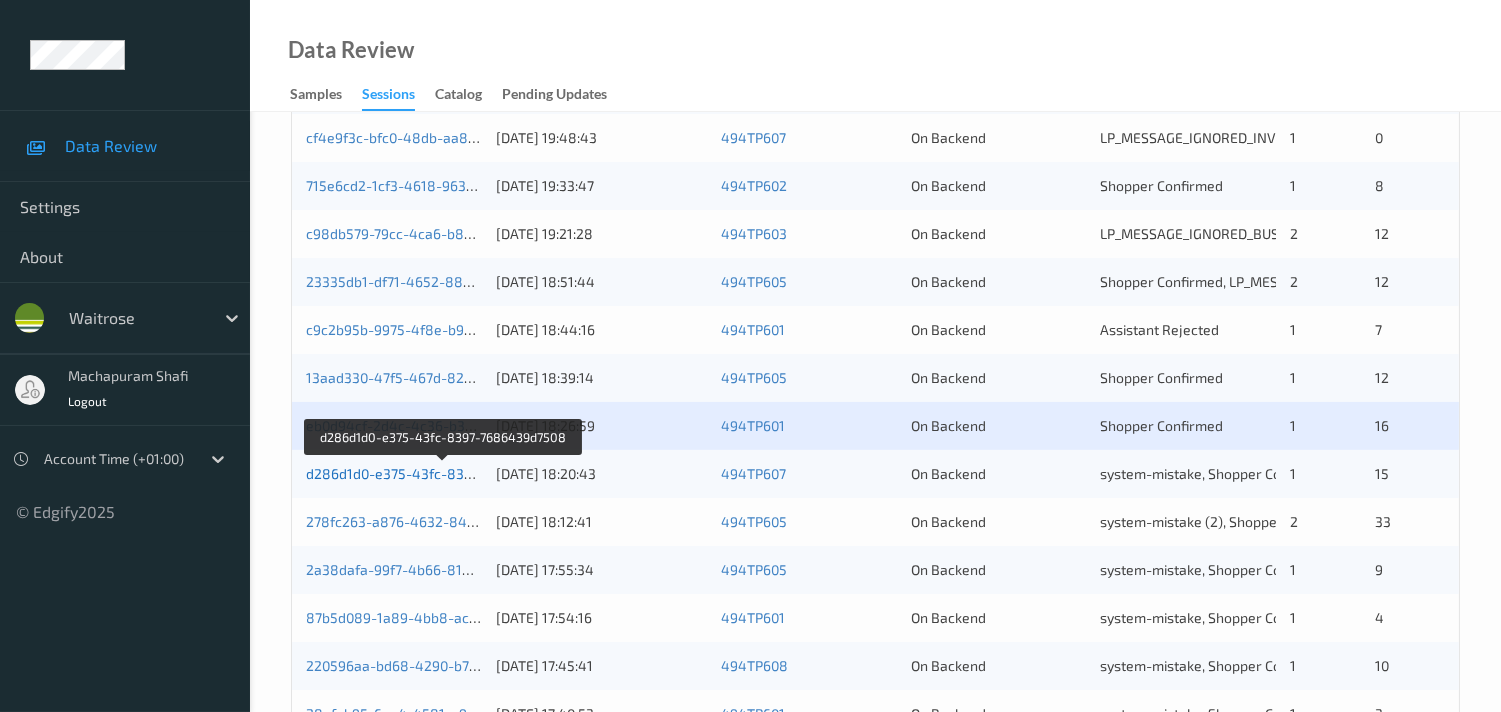 click on "d286d1d0-e375-43fc-8397-7686439d7508" at bounding box center [443, 473] 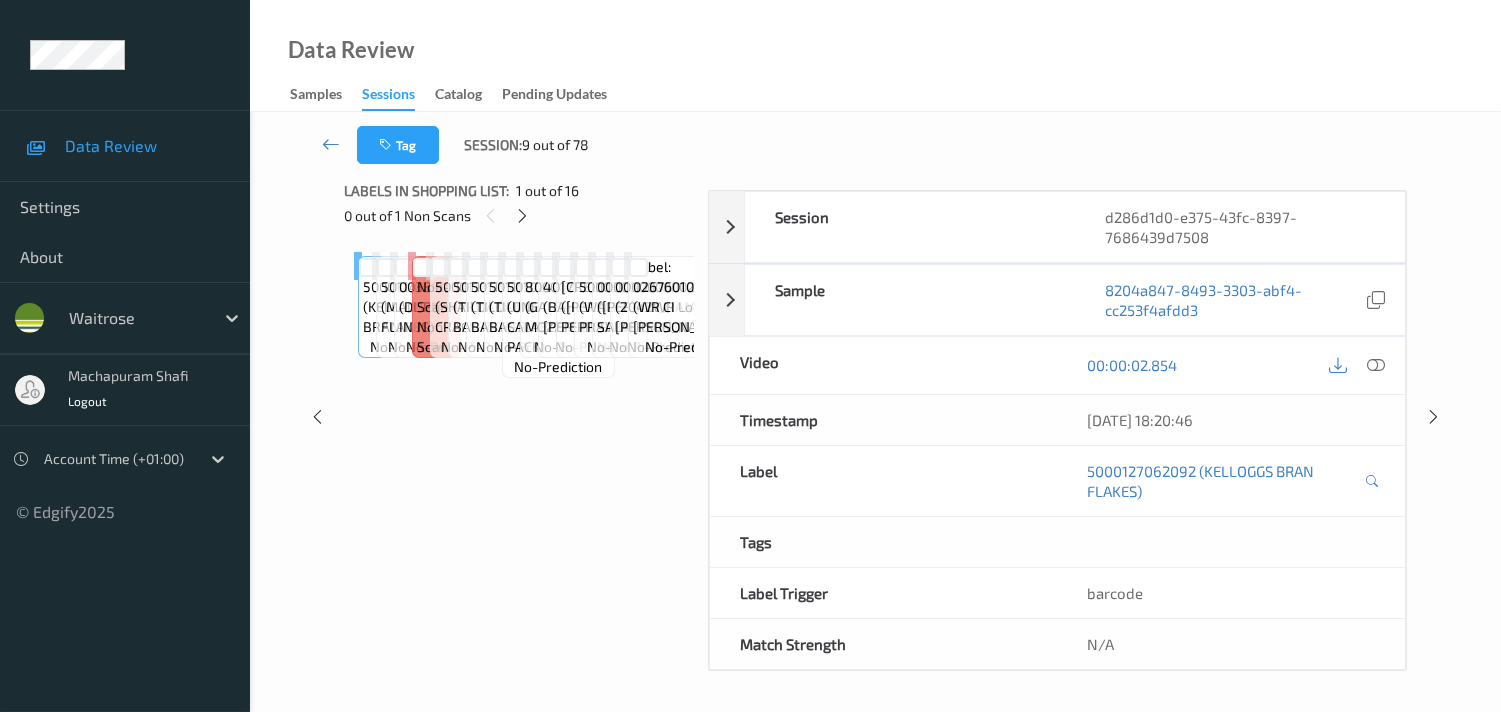 scroll, scrollTop: 280, scrollLeft: 0, axis: vertical 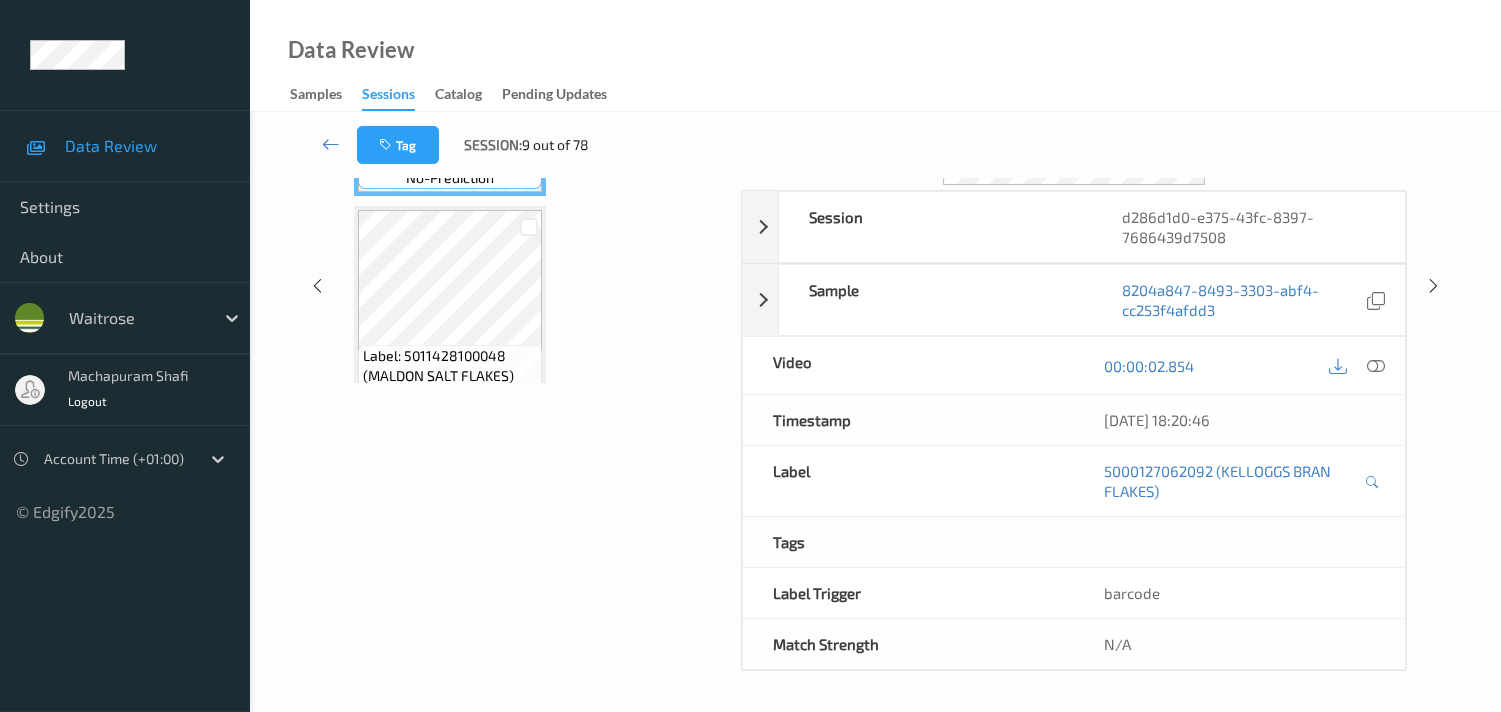 click on "Labels in shopping list: 1 out of 16 0 out of 1 Non Scans Label: 5000127062092 (KELLOGGS BRAN FLAKES) no-prediction Label: 5011428100048 (MALDON SALT FLAKES) no-prediction Label: 0038900012267 (DL PNAPPL SLC IN JC) no-prediction Label: Non-Scan non-scan Label: Non-Scan non-scan Label: 5000197154222 (SHARWD THAI CRACKERS) no-prediction Label: 5011157888132 (TILDA WLGRN BAS RICE) no-prediction Label: 5011157888132 (TILDA WLGRN BAS RICE) no-prediction Label: 5011157888132 (TILDA WLGRN BAS RICE) no-prediction Label: 5010292939693 (UNE CALABRIAN PACK) no-prediction Label: 8000430132045 (GALBANI MOZZRLLA CUC) no-prediction Label: 4017100207136 (BAHLSEN MLK LEIBNIZ) no-prediction Label: 5000169055816 (WR SWEET PEPPERS) no-prediction Label: 5000328015460 (WALKERS MAX PRAWN) no-prediction Label: 0000000002448 (WR ESS SALAD ONIONS) no-prediction Label: 0000000002042 (2042WR Loose Root Ginger) no-prediction Label: 0267601000222 (WR CI ROOT GINGER) no-prediction" at bounding box center [535, 285] 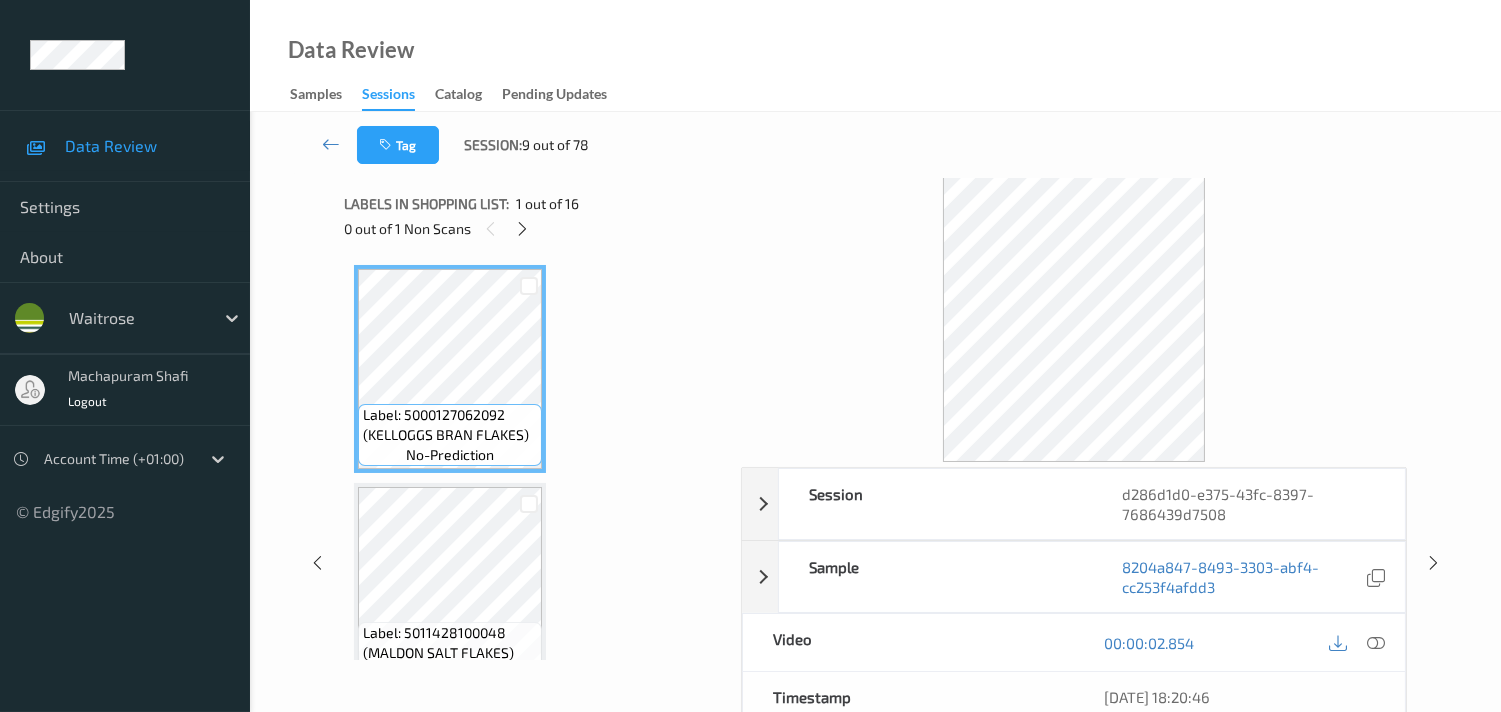 scroll, scrollTop: 0, scrollLeft: 0, axis: both 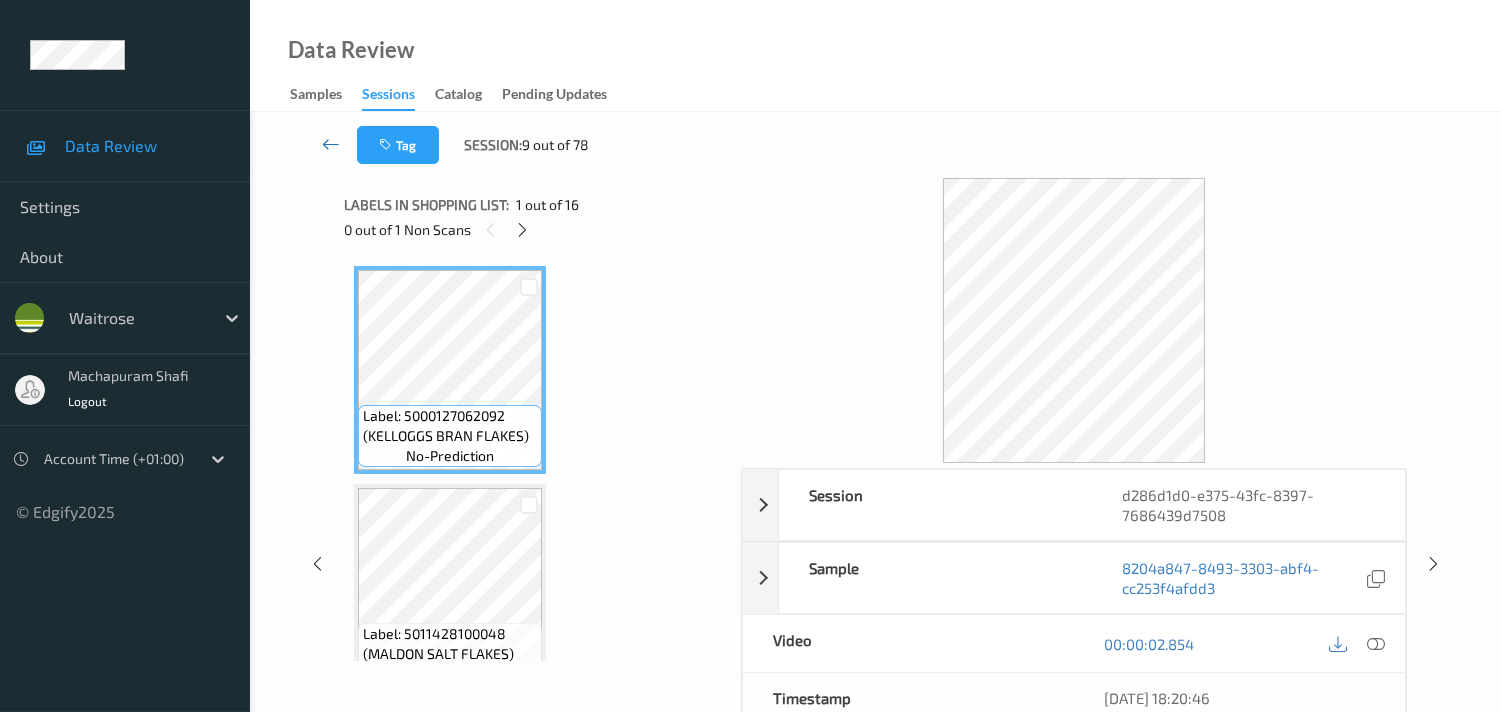 click at bounding box center [331, 145] 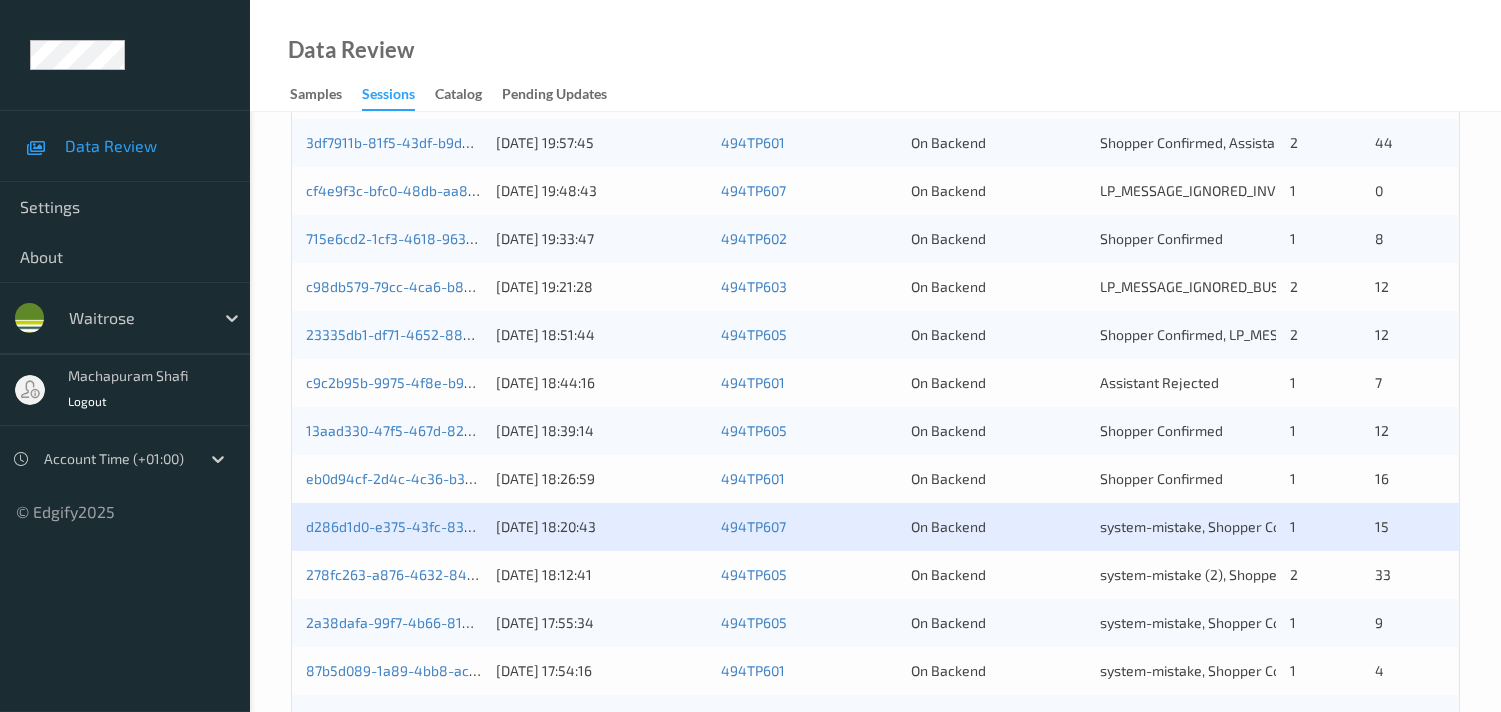 scroll, scrollTop: 555, scrollLeft: 0, axis: vertical 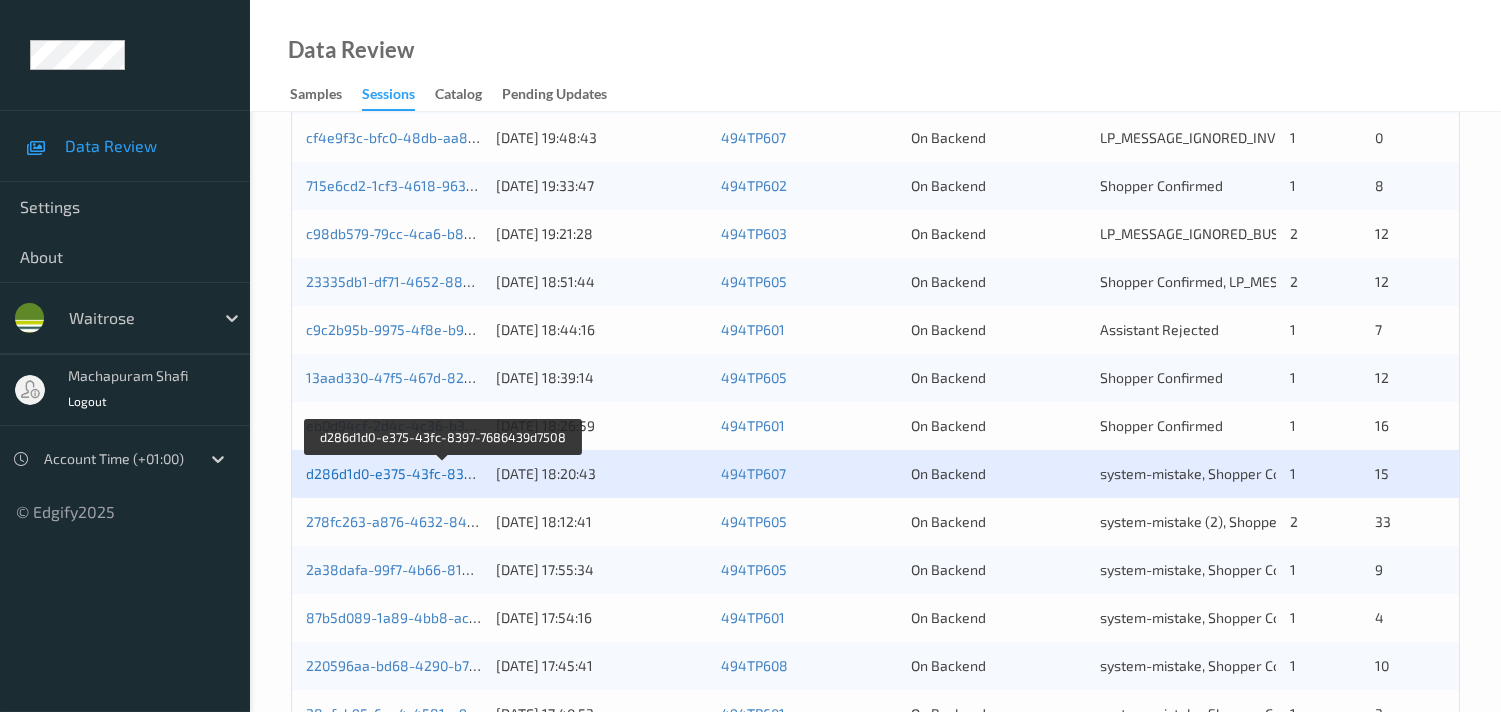 click on "d286d1d0-e375-43fc-8397-7686439d7508" at bounding box center (443, 473) 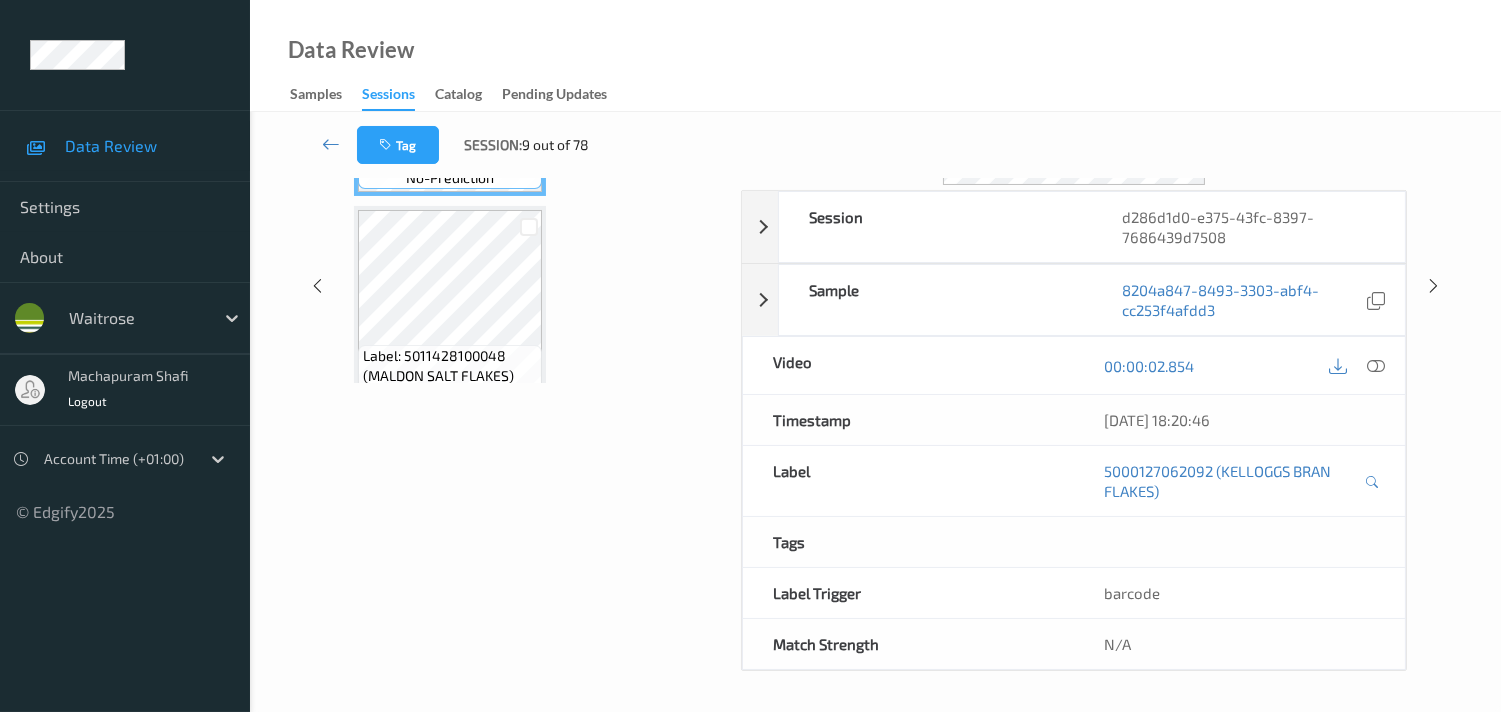 scroll, scrollTop: 57, scrollLeft: 0, axis: vertical 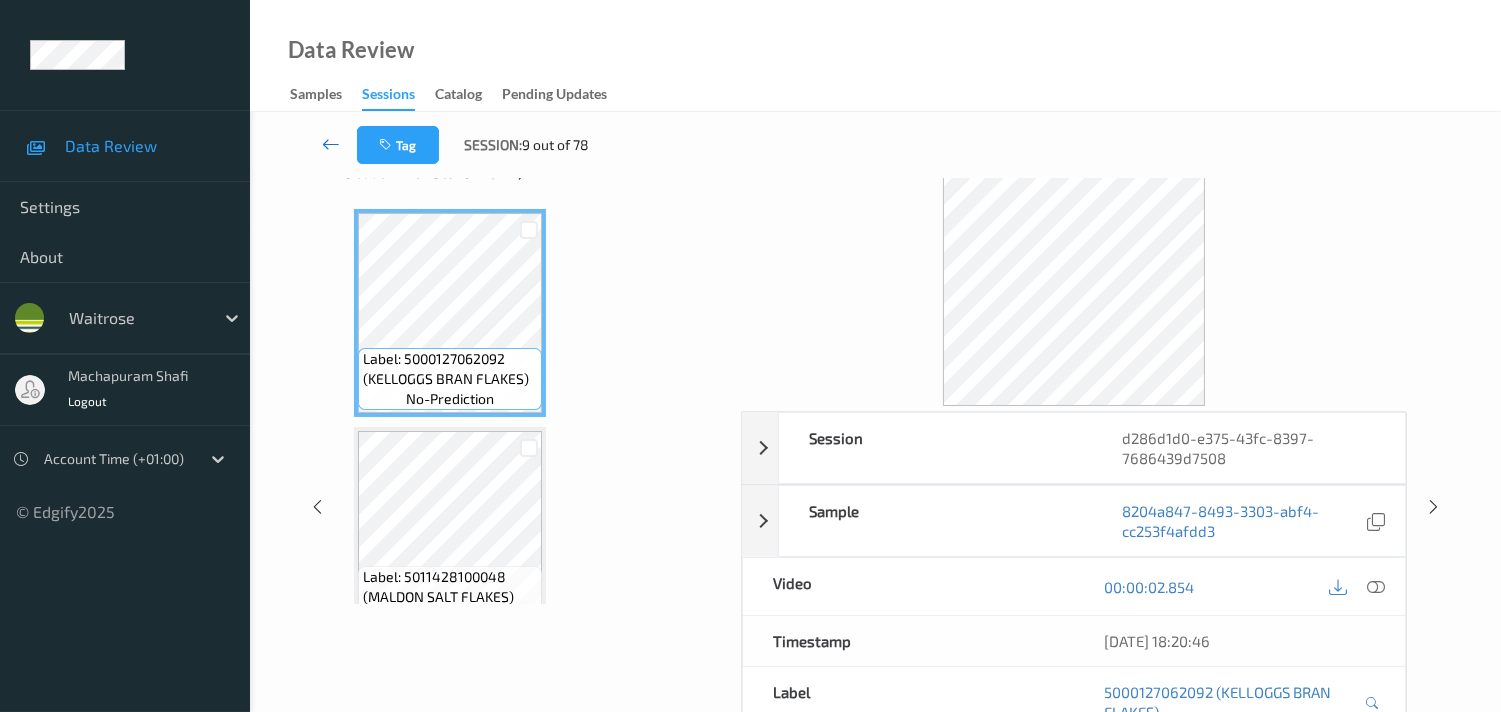 click at bounding box center [331, 144] 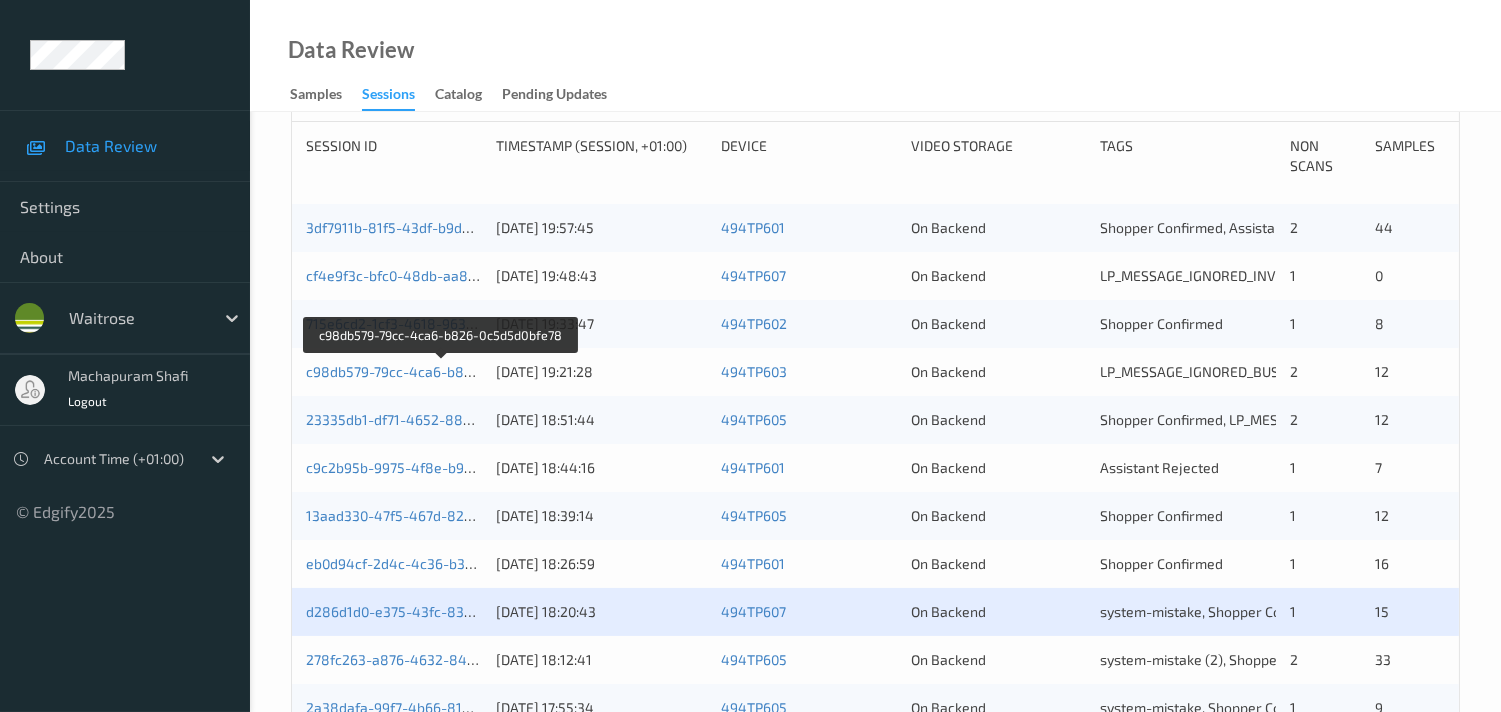 scroll, scrollTop: 555, scrollLeft: 0, axis: vertical 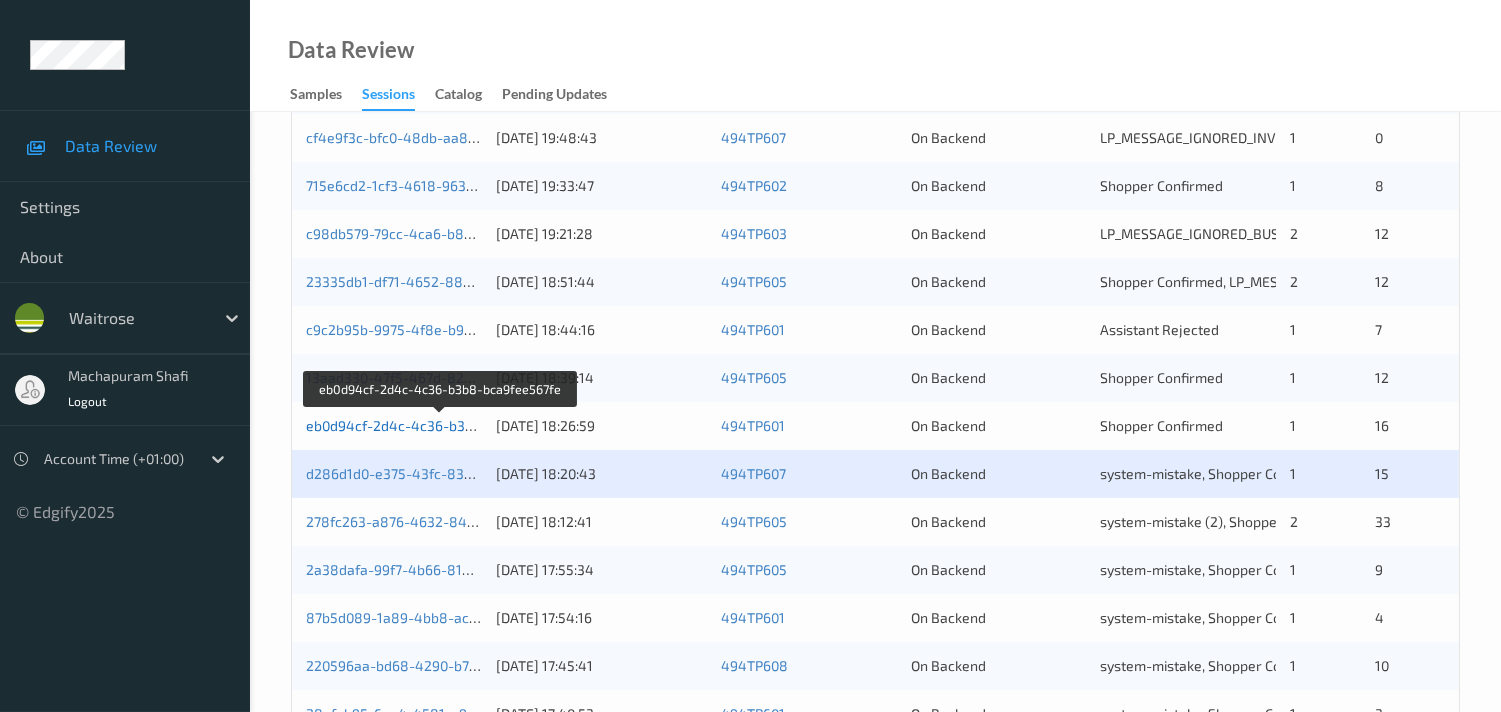 click on "eb0d94cf-2d4c-4c36-b3b8-bca9fee567fe" at bounding box center [441, 425] 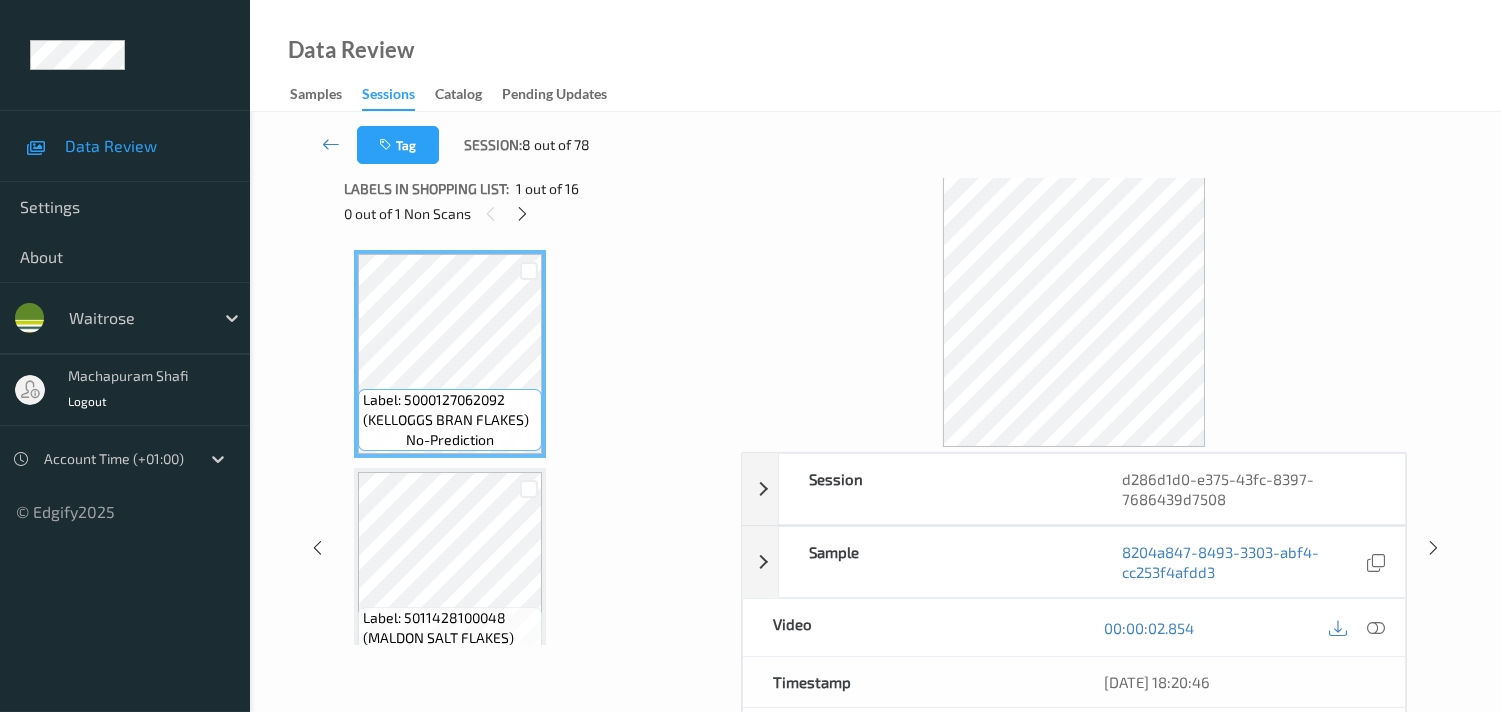 scroll, scrollTop: 0, scrollLeft: 0, axis: both 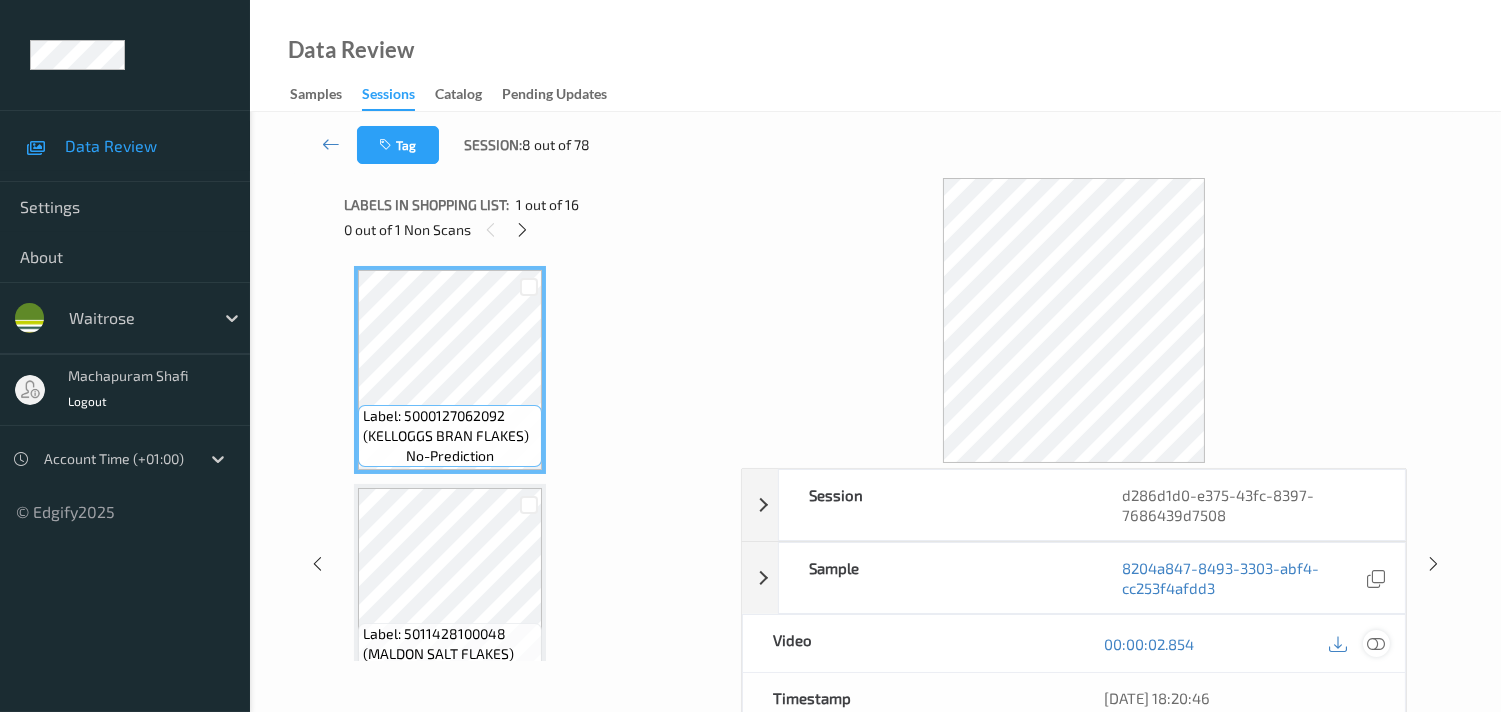 click at bounding box center (1376, 644) 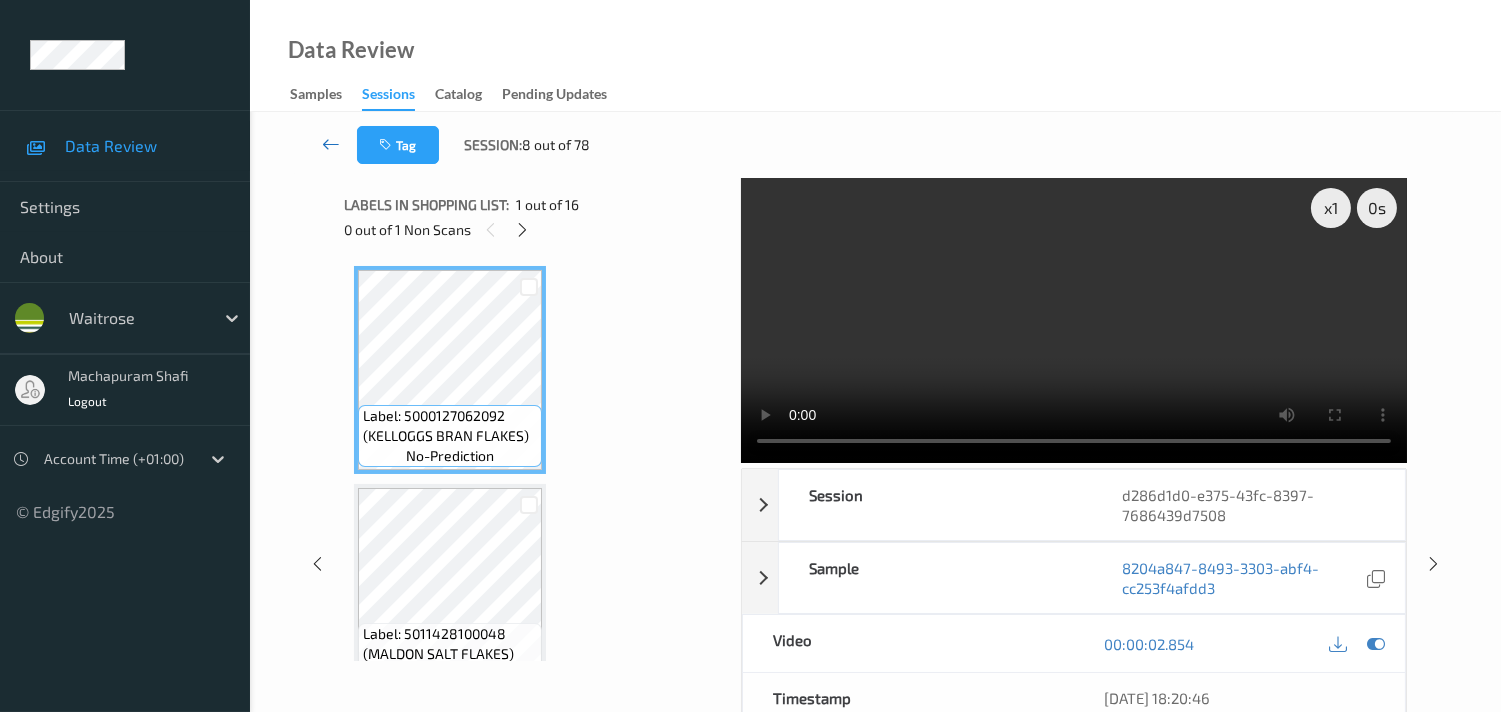 click at bounding box center [331, 144] 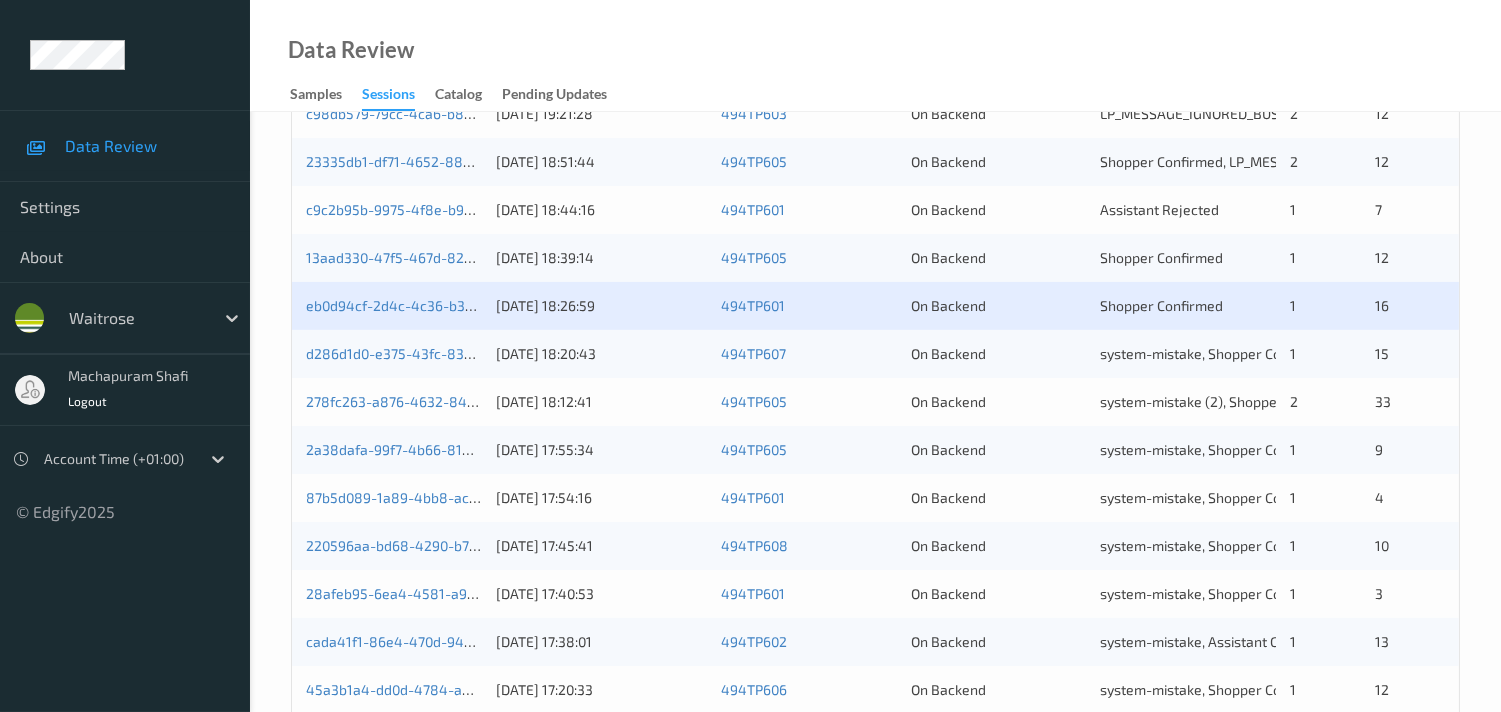 scroll, scrollTop: 666, scrollLeft: 0, axis: vertical 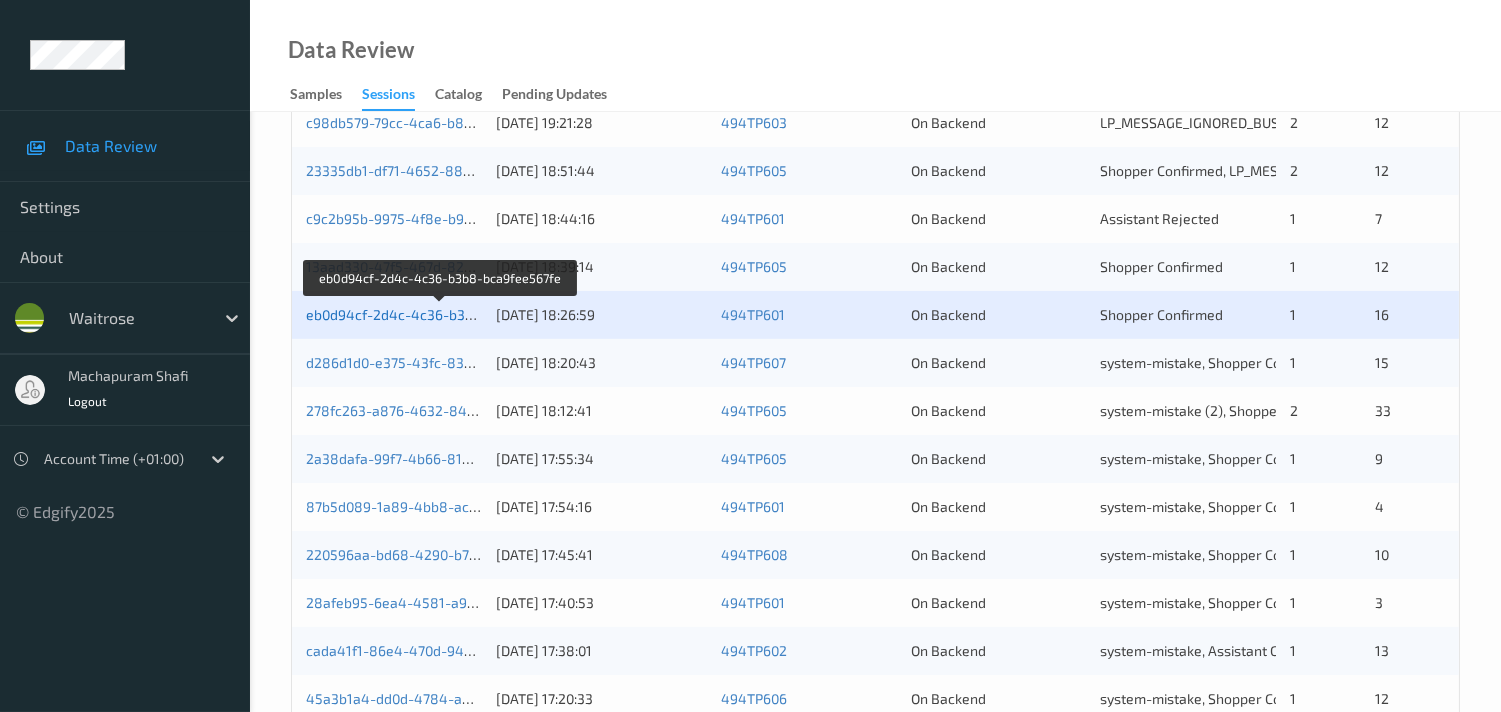 click on "eb0d94cf-2d4c-4c36-b3b8-bca9fee567fe" at bounding box center (441, 314) 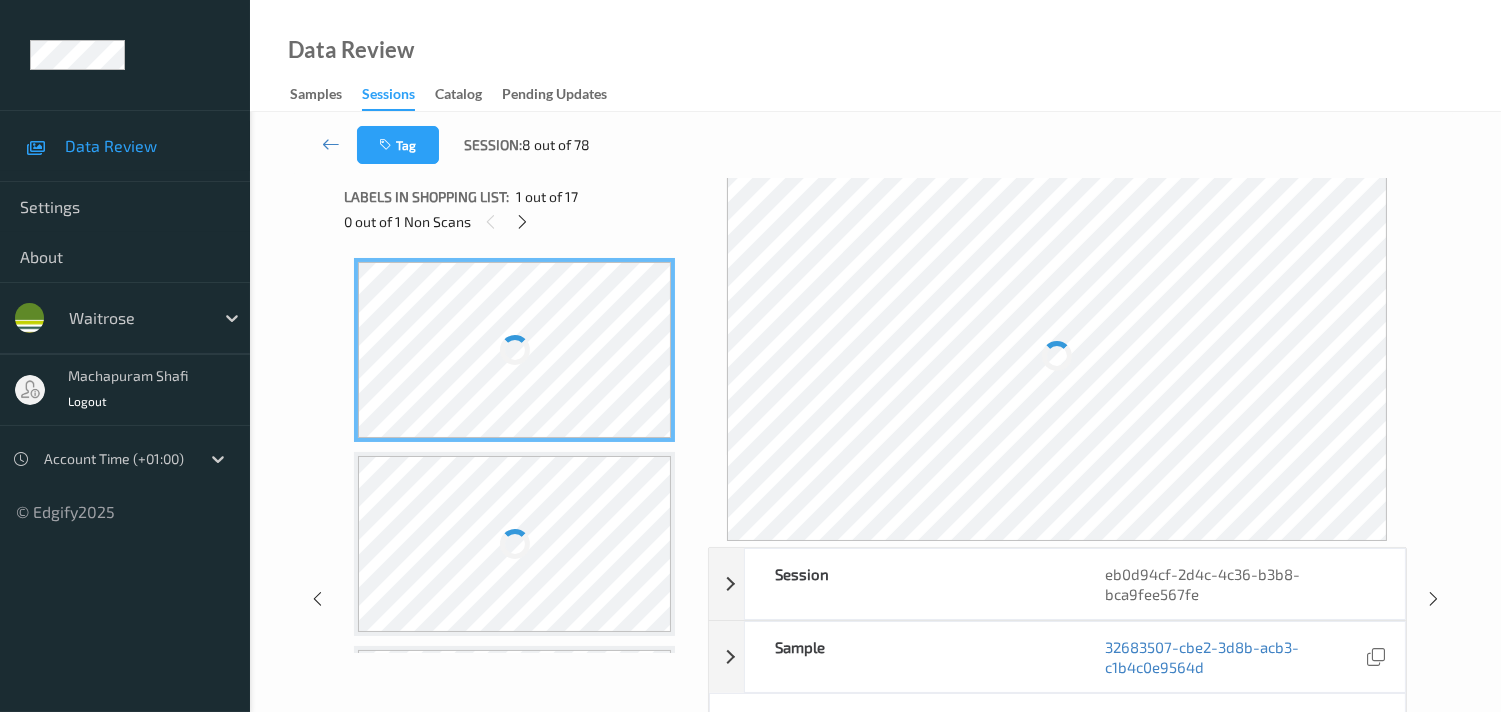 scroll, scrollTop: 0, scrollLeft: 0, axis: both 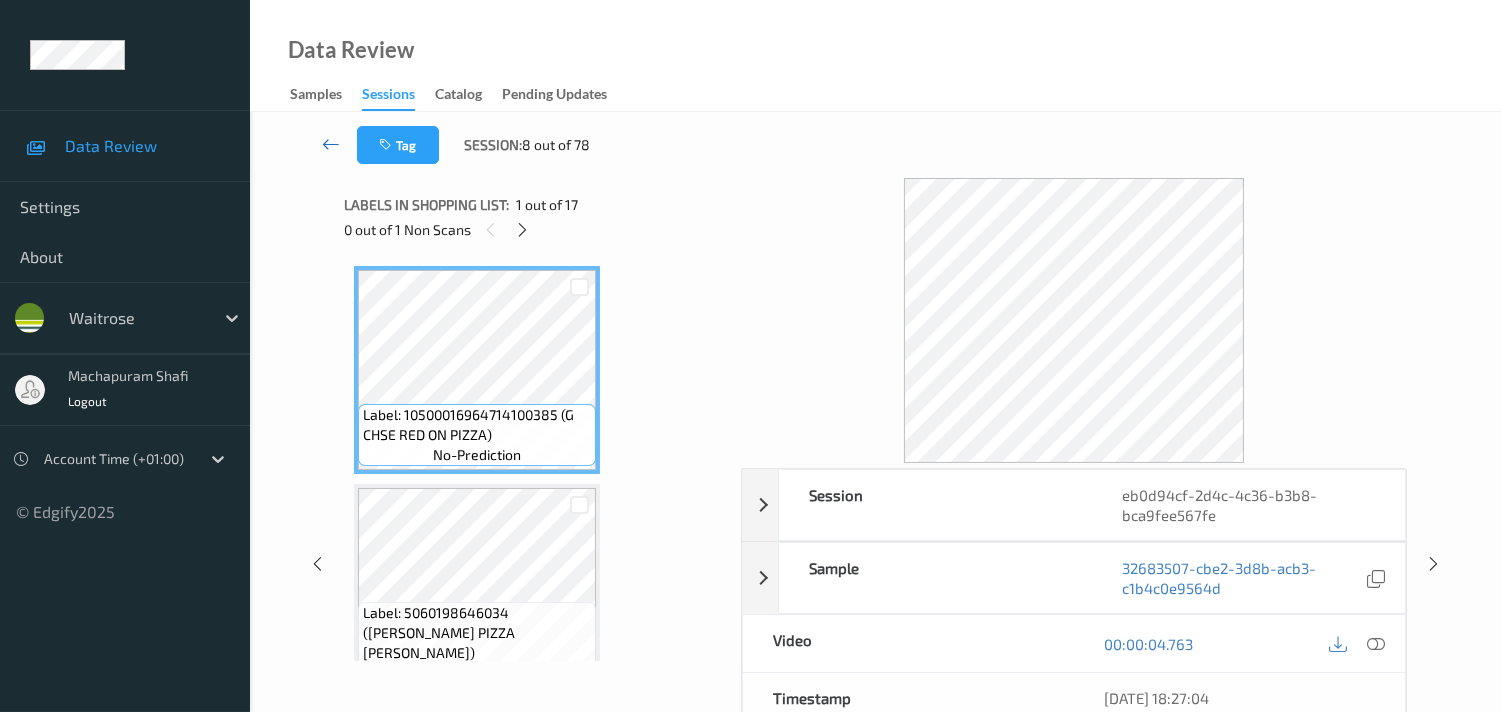 click at bounding box center (331, 144) 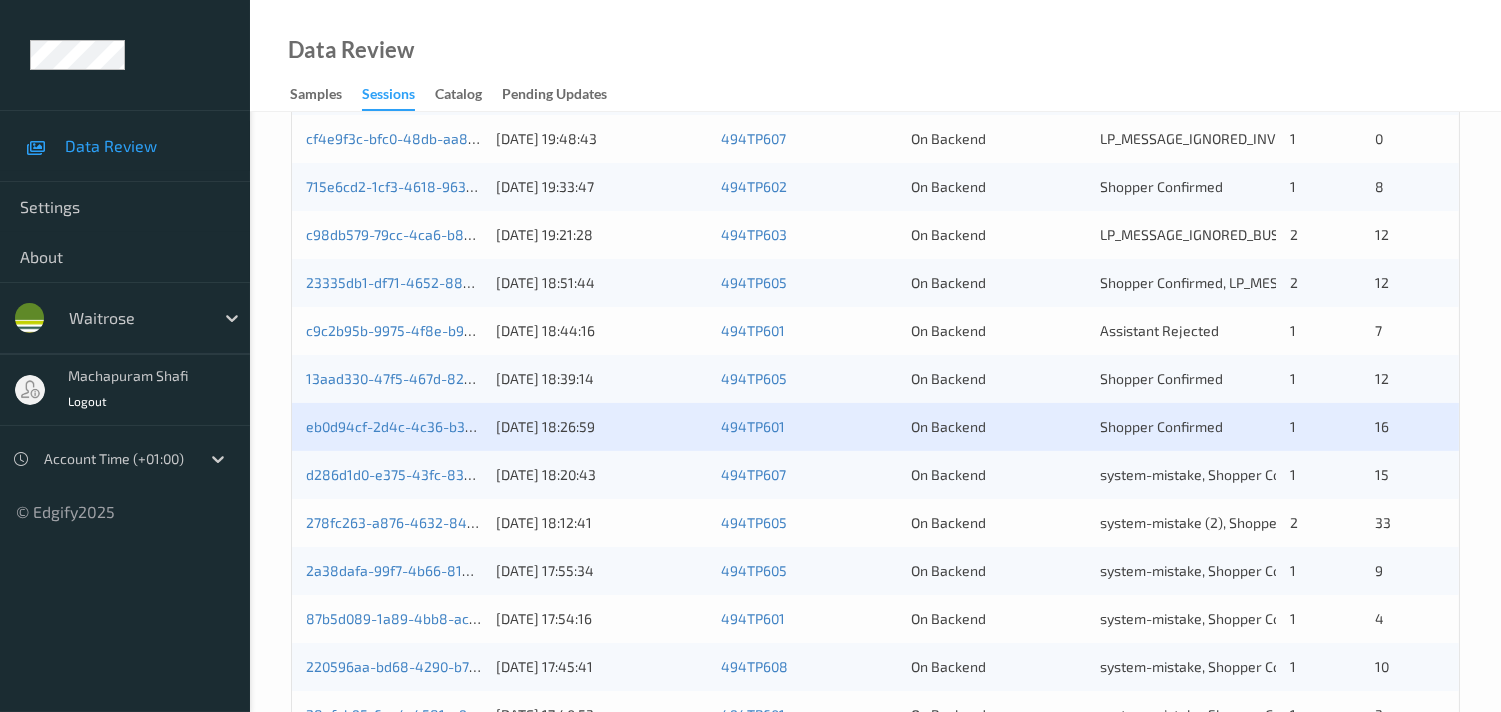 scroll, scrollTop: 555, scrollLeft: 0, axis: vertical 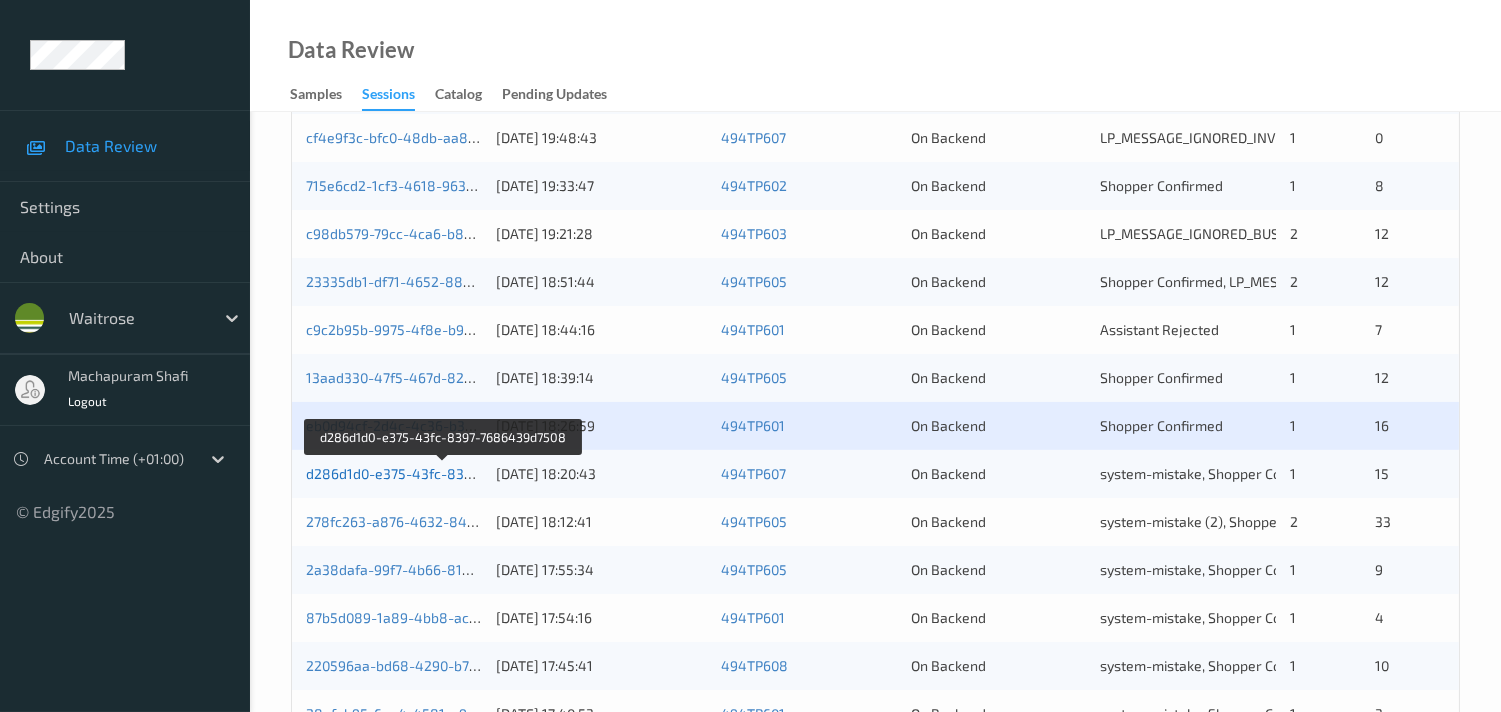click on "d286d1d0-e375-43fc-8397-7686439d7508" at bounding box center (443, 473) 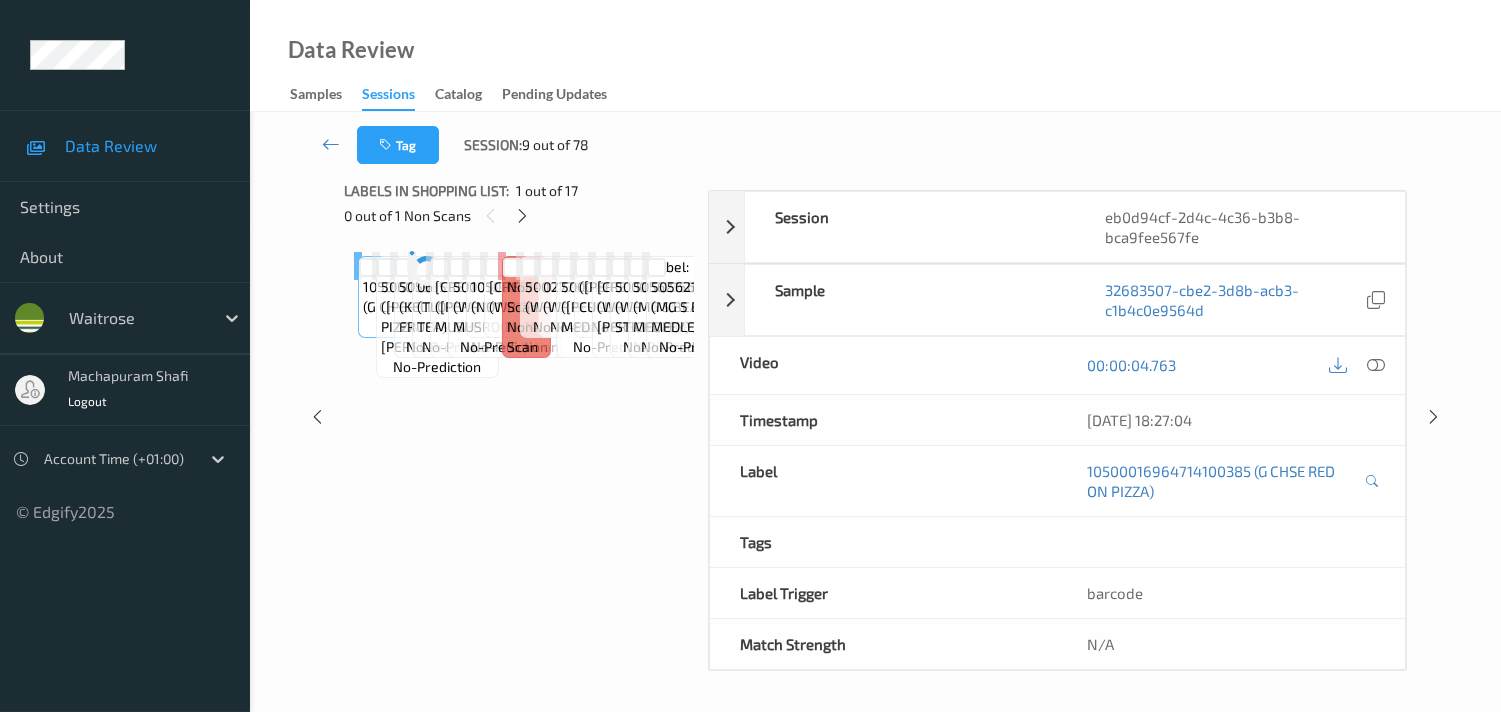 click on "Labels in shopping list: 1 out of 17 0 out of 1 Non Scans Label: 10500016964714100385 (G CHSE RED ON PIZZA) no-prediction Label: 5060198646034 (CROSTA PIZZA REGINA) no-prediction Label: 5059319004051 (KELLOGGS FRUIT FIBRE) no-prediction Label: 0615357120747 (TLORS YORKS TEA) no-prediction Label: 5000169034514 (WR DORG CHEST MUSHRM) no-prediction Label: 5000169650226 (WR CNUT MUSROOMS) no-prediction Label: 10500016930535500189 (NO1 WHEAT SDOUGH) no-prediction Label: 5000169637456 (WR CI LEMON JUICE) no-prediction Label: Non-Scan non-scan Label: Non-Scan non-scan Label: Non-Scan non-scan Label: 5000169029954 (WR CI BASIL) no-prediction Label: 0277851000224 (WR SHALLOTS) no-prediction Label: 5000169342794 (WR ESS MED CHEDDAR) no-prediction Label: 00005630 (WR ESS CUCUMBER) no-prediction Label: 5000169247082 (WR CHKN TIKKA MASALA) no-prediction Label: 5000169344774 (WR THAI STICKY RICE) no-prediction Label: 5056215600820 (MG 5 BEAN MEDLEY) no-prediction Label: 5056215600820 (MG 5 BEAN MEDLEY) no-prediction" at bounding box center [519, 417] 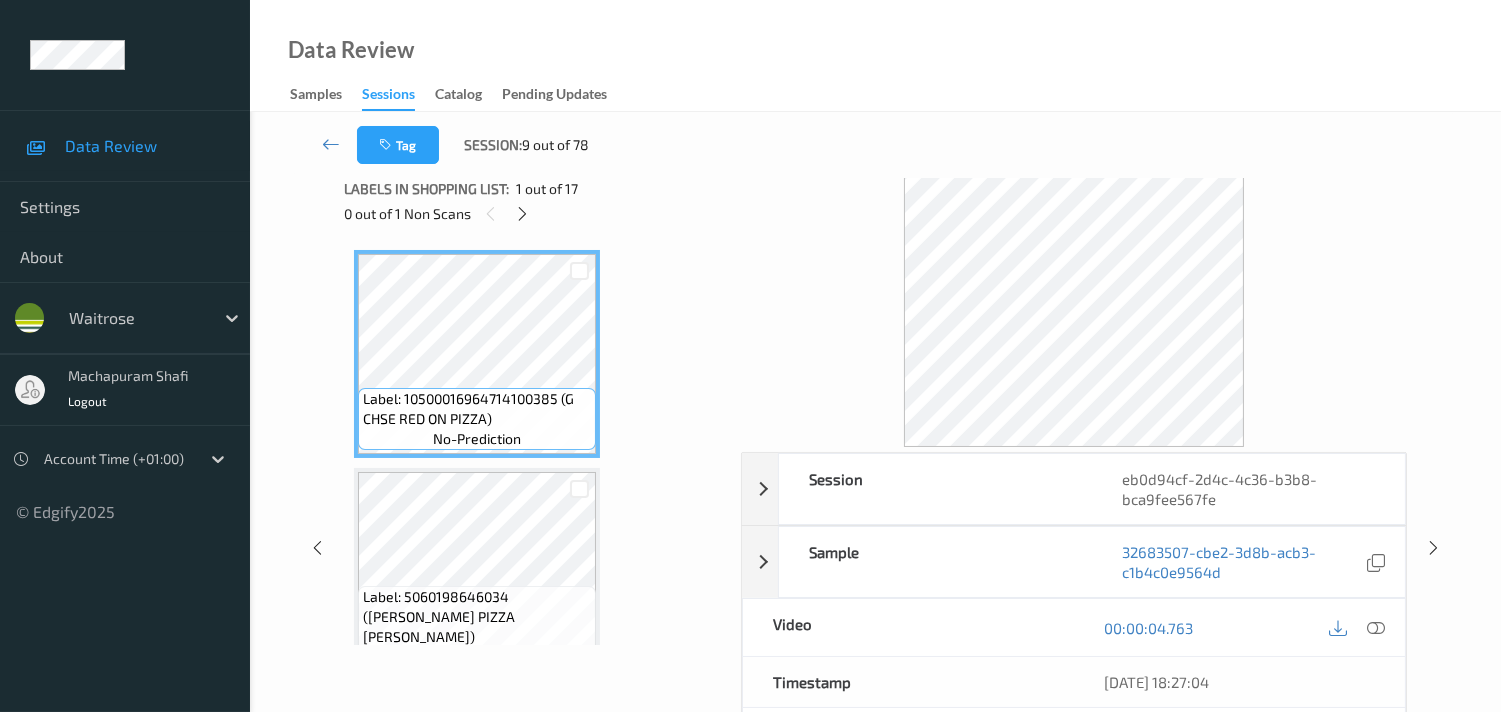 scroll, scrollTop: 0, scrollLeft: 0, axis: both 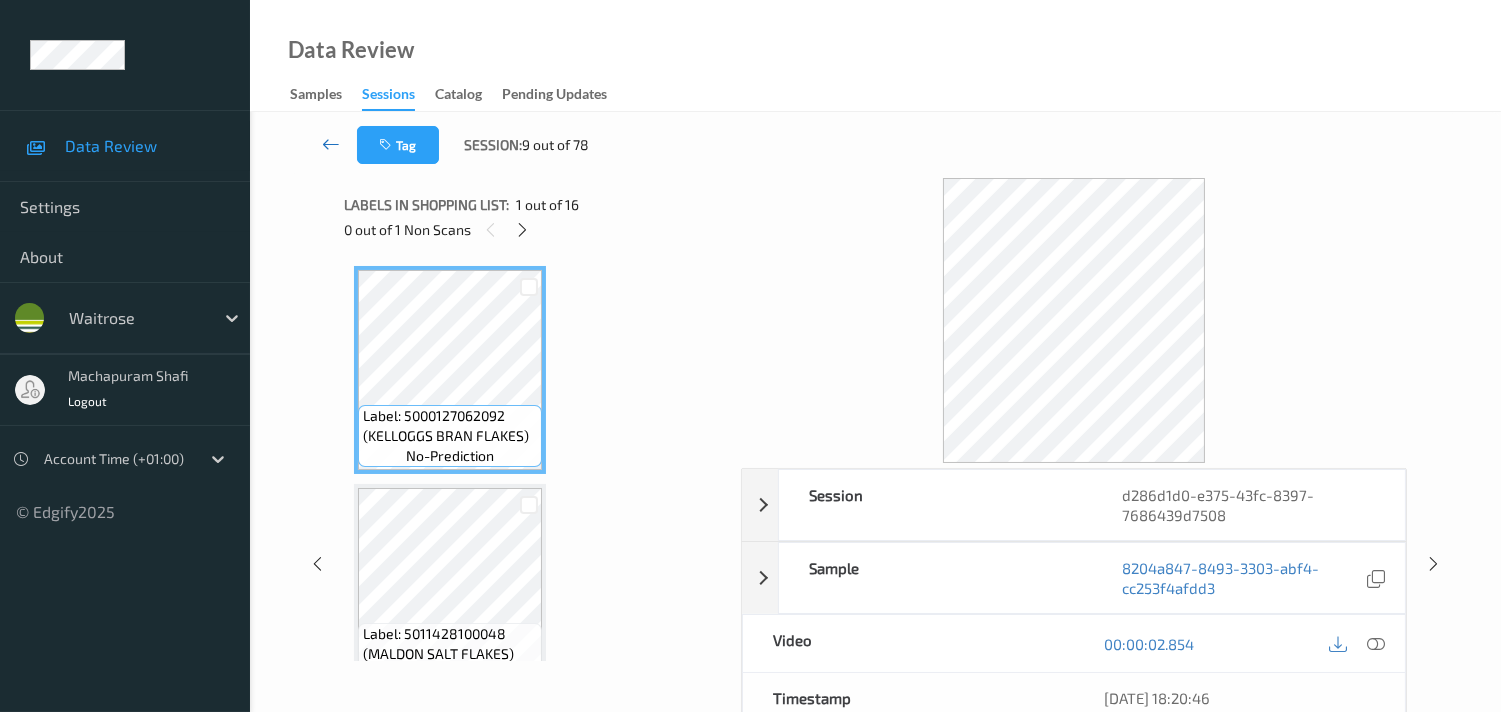 click at bounding box center (331, 144) 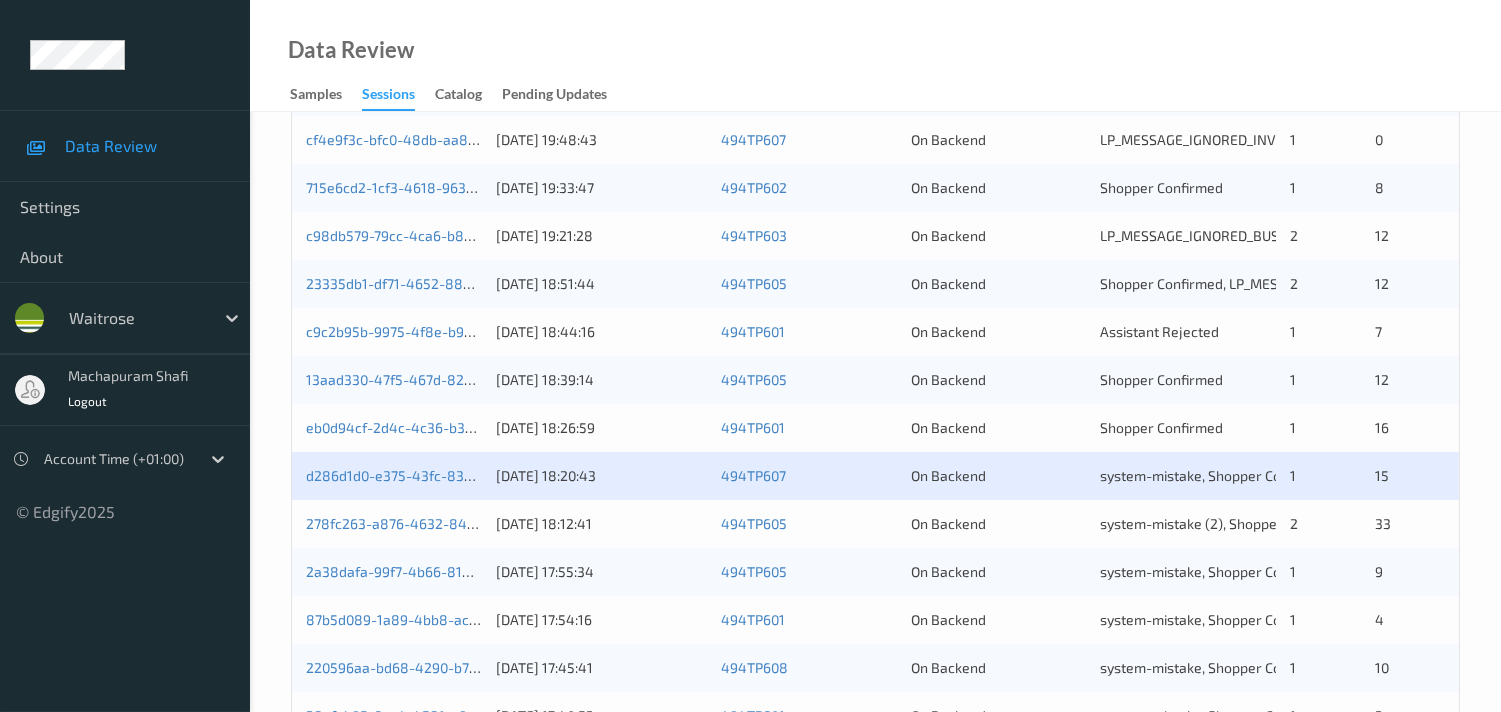scroll, scrollTop: 555, scrollLeft: 0, axis: vertical 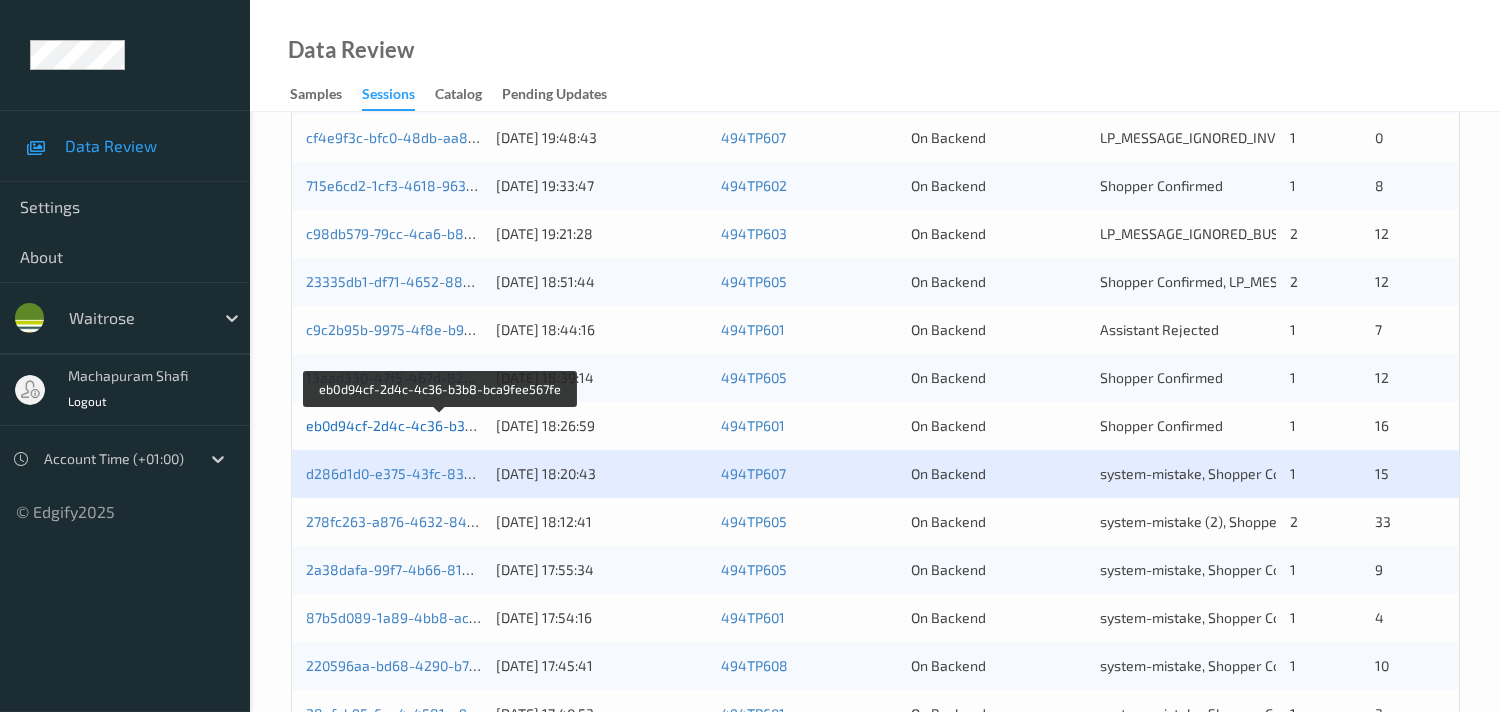 click on "eb0d94cf-2d4c-4c36-b3b8-bca9fee567fe" at bounding box center (441, 425) 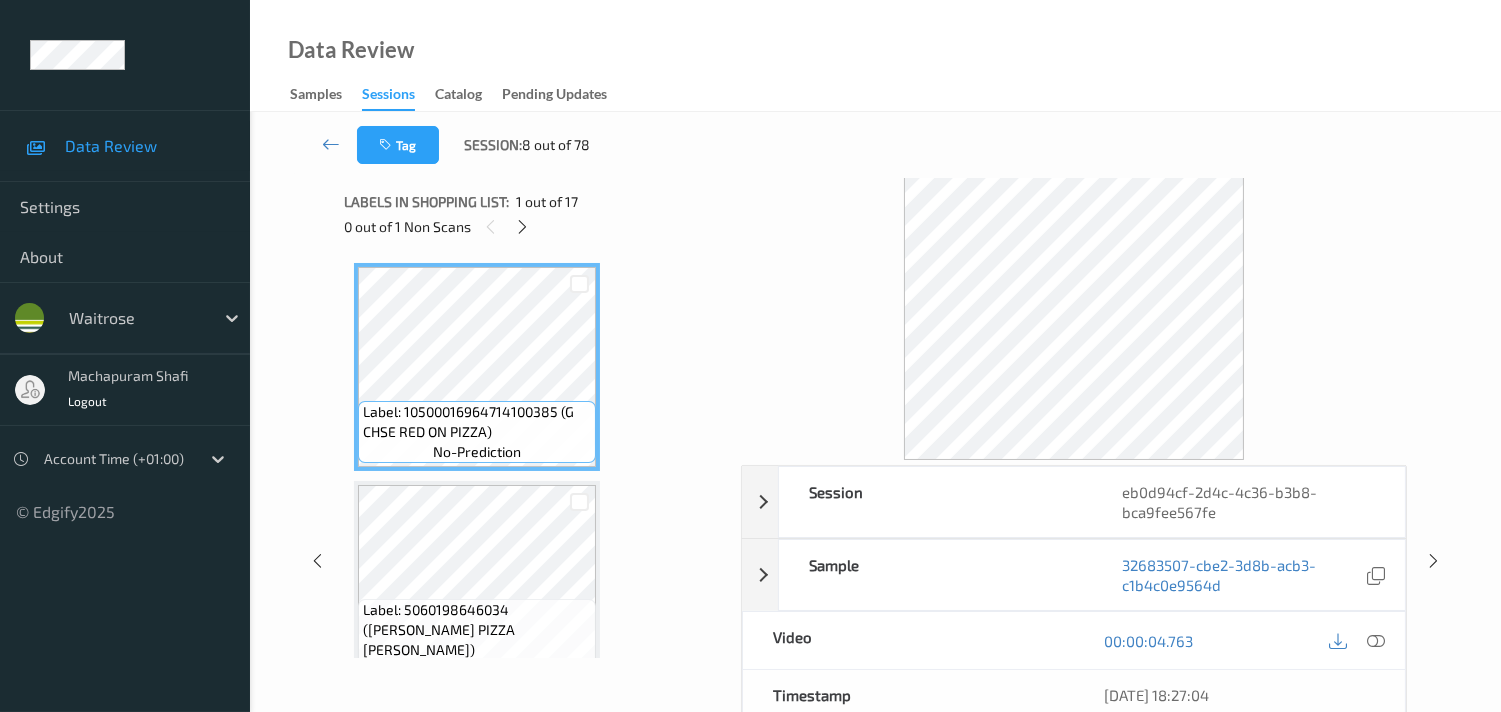 scroll, scrollTop: 0, scrollLeft: 0, axis: both 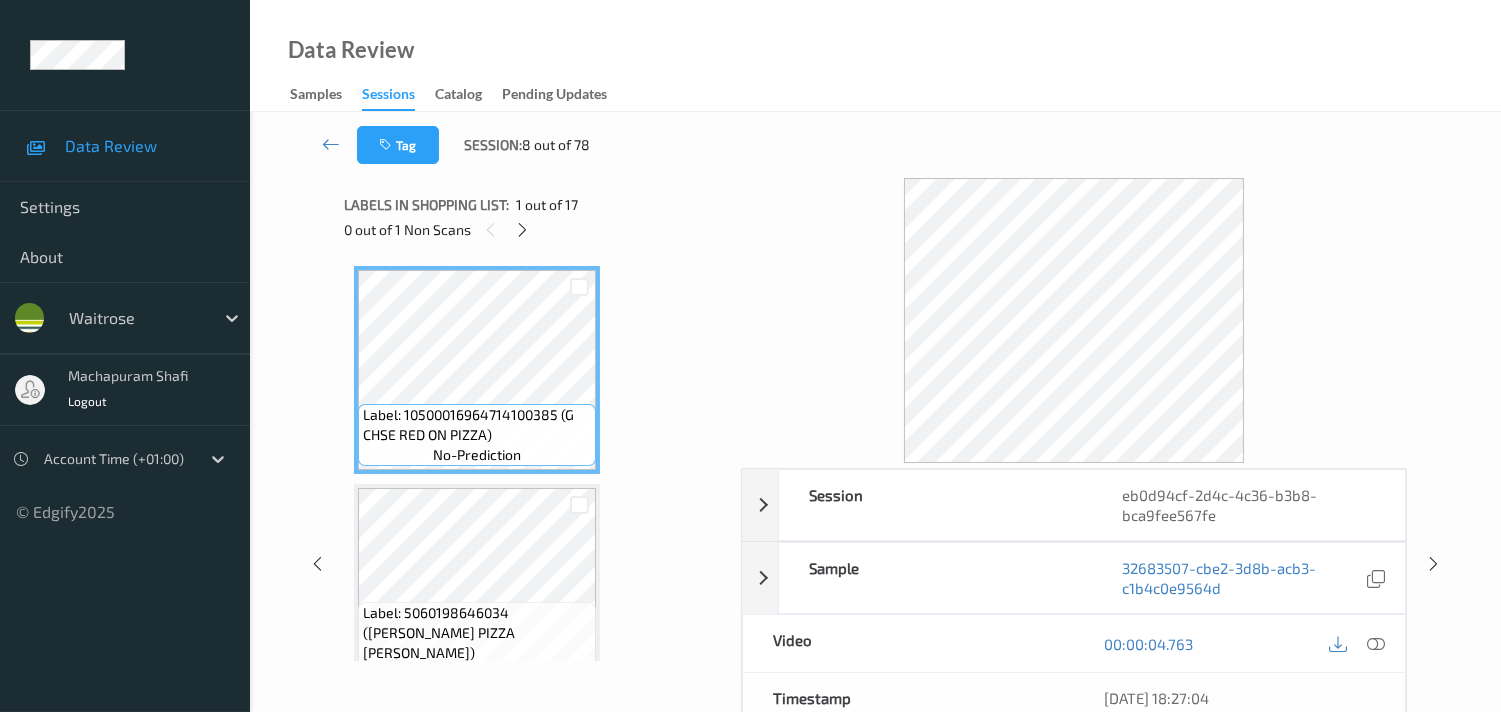 click on "Data Review Samples Sessions Catalog Pending Updates" at bounding box center (875, 56) 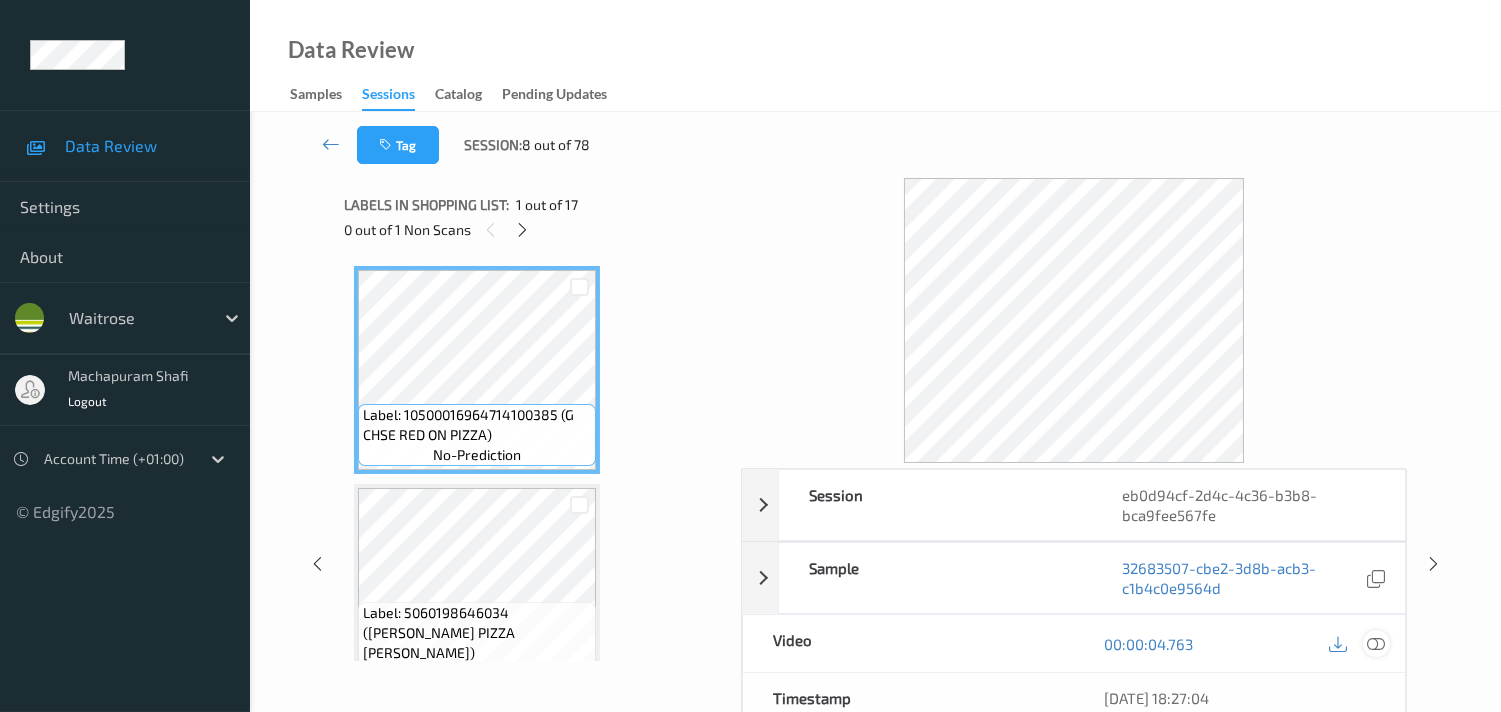 click at bounding box center (1376, 644) 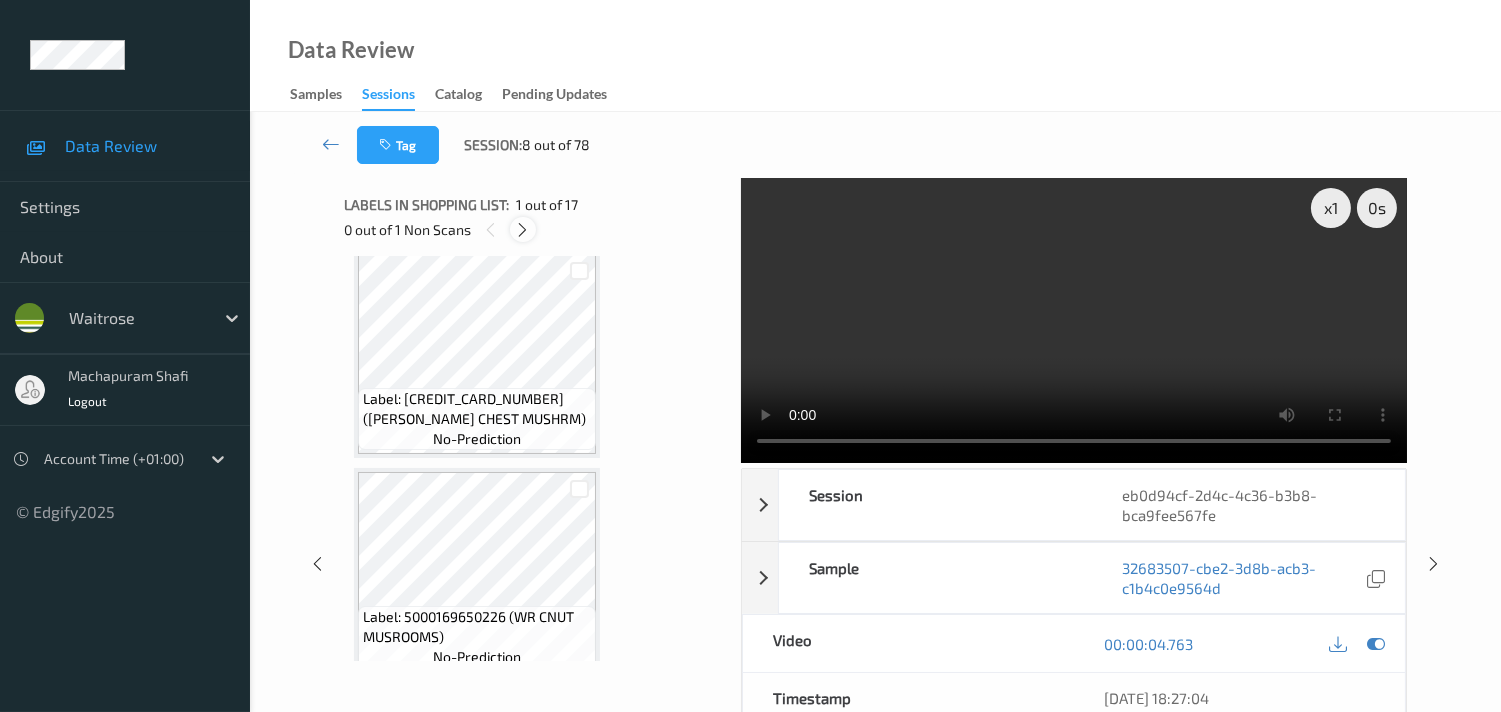 click at bounding box center (522, 230) 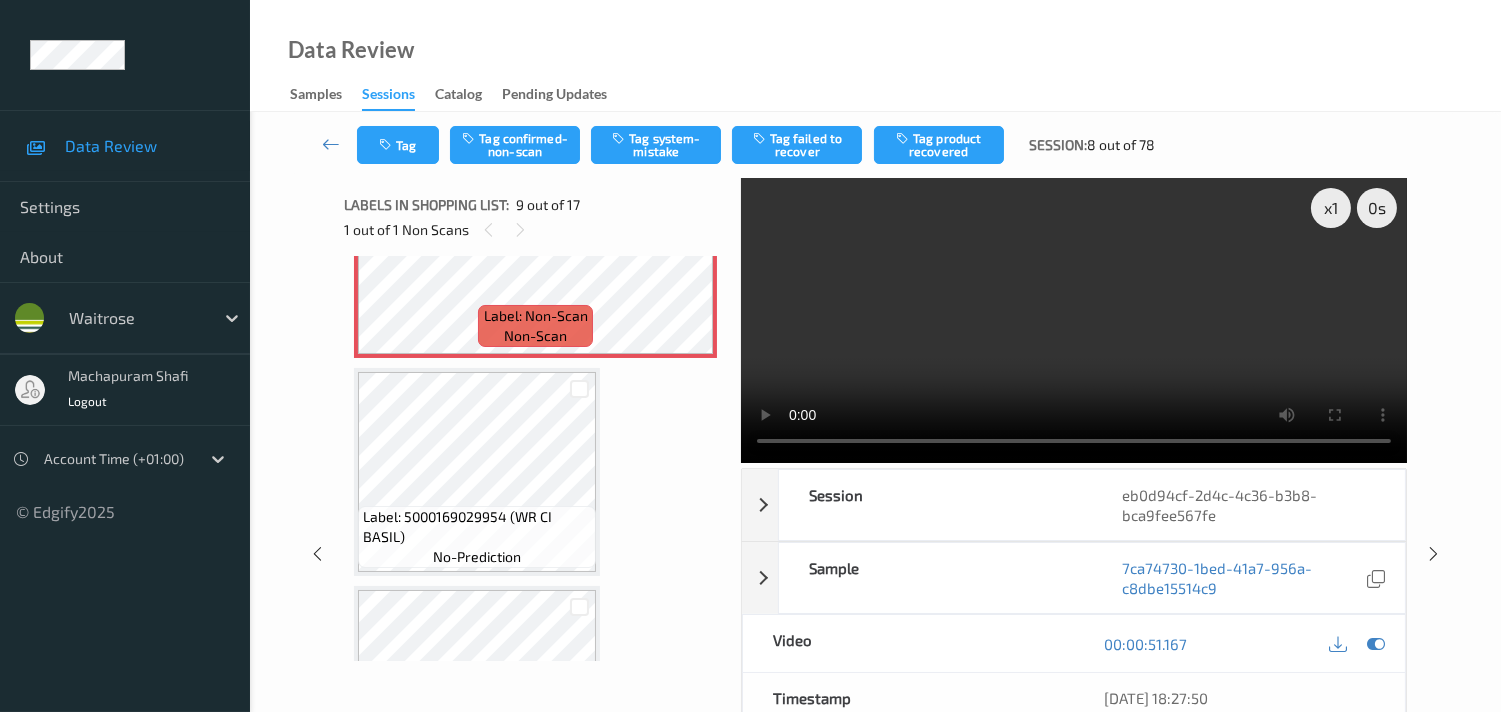 scroll, scrollTop: 1637, scrollLeft: 0, axis: vertical 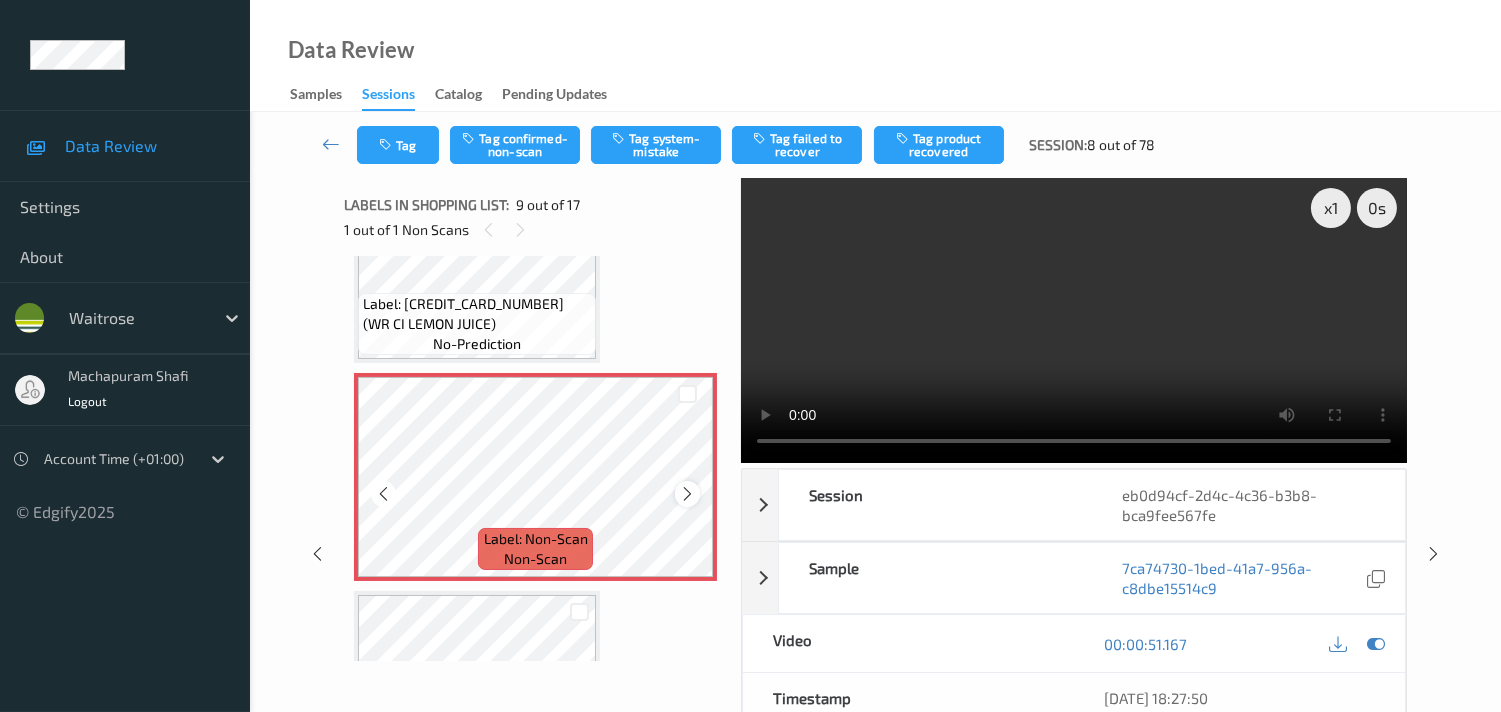 click at bounding box center [687, 494] 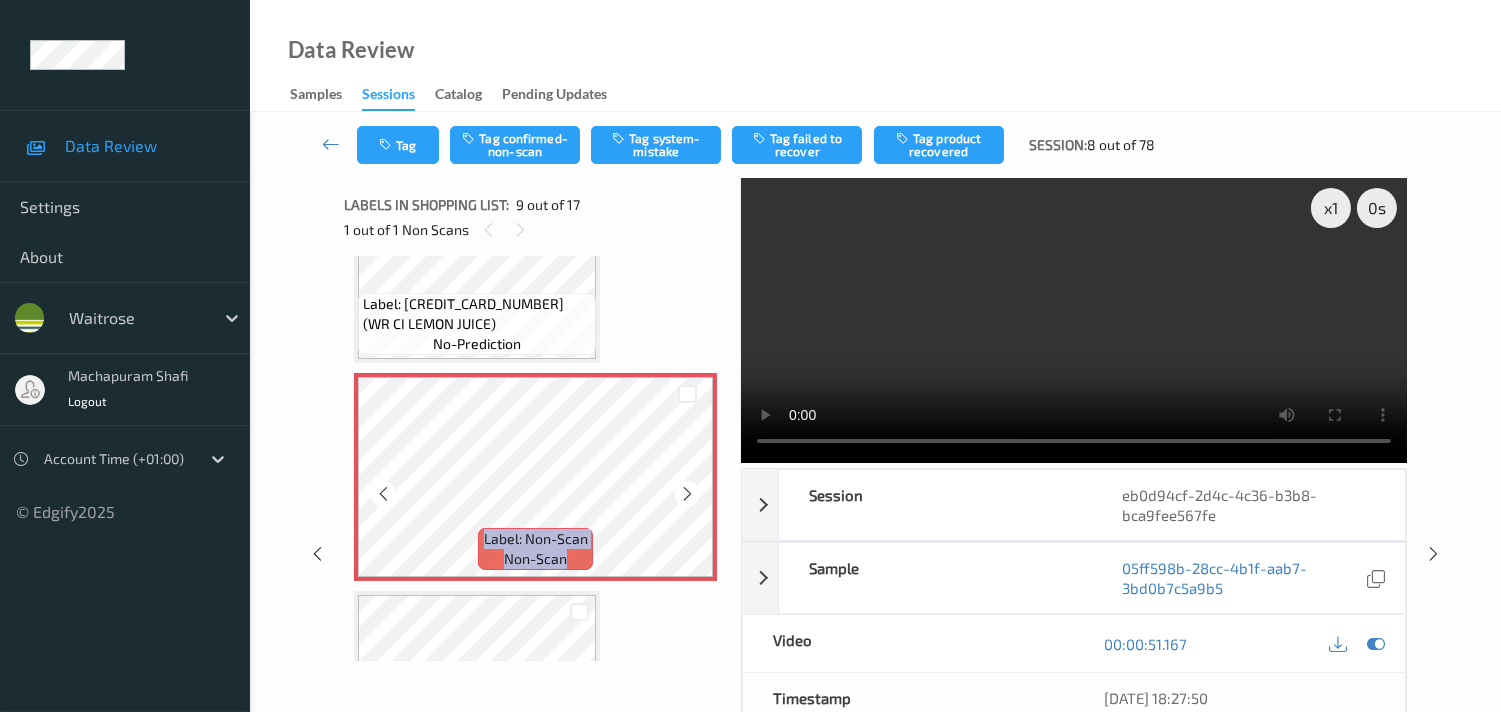 click at bounding box center (687, 494) 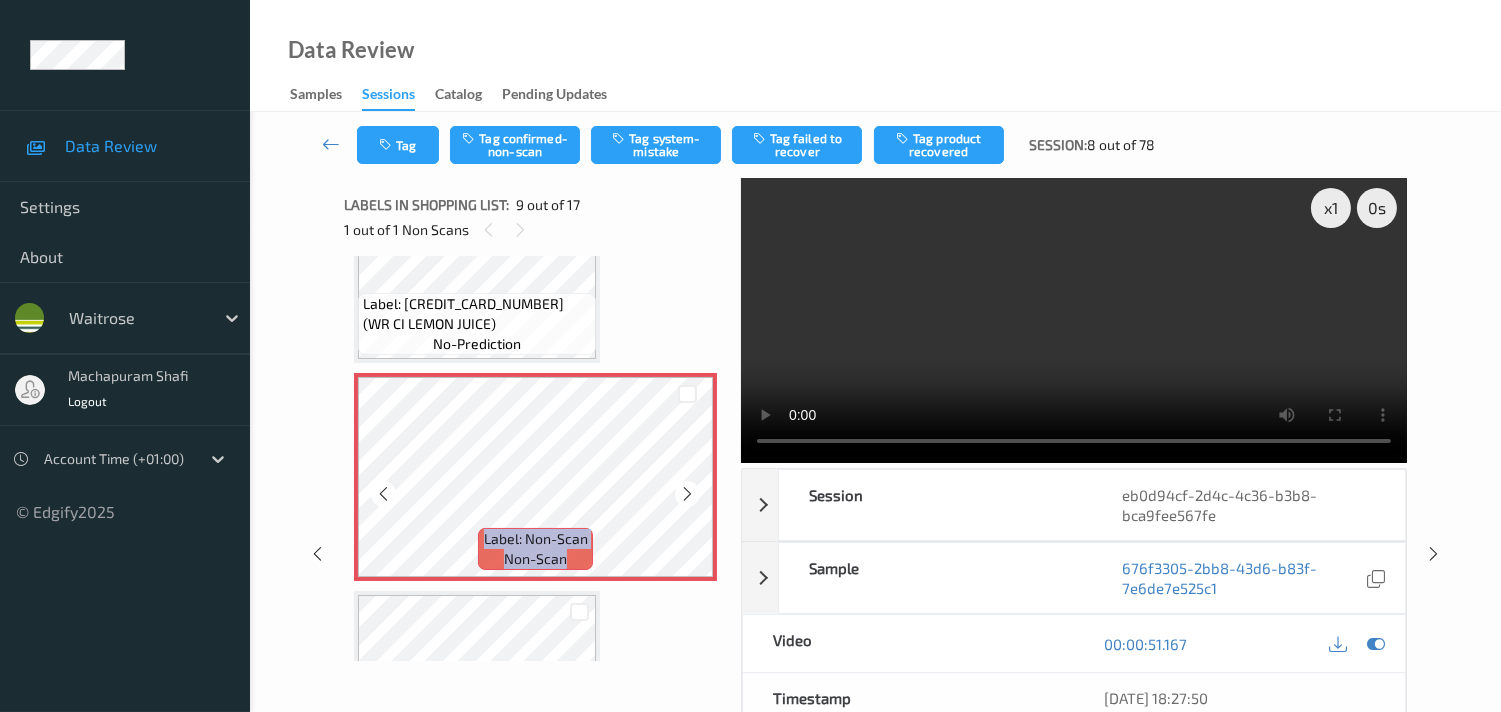 click at bounding box center [687, 494] 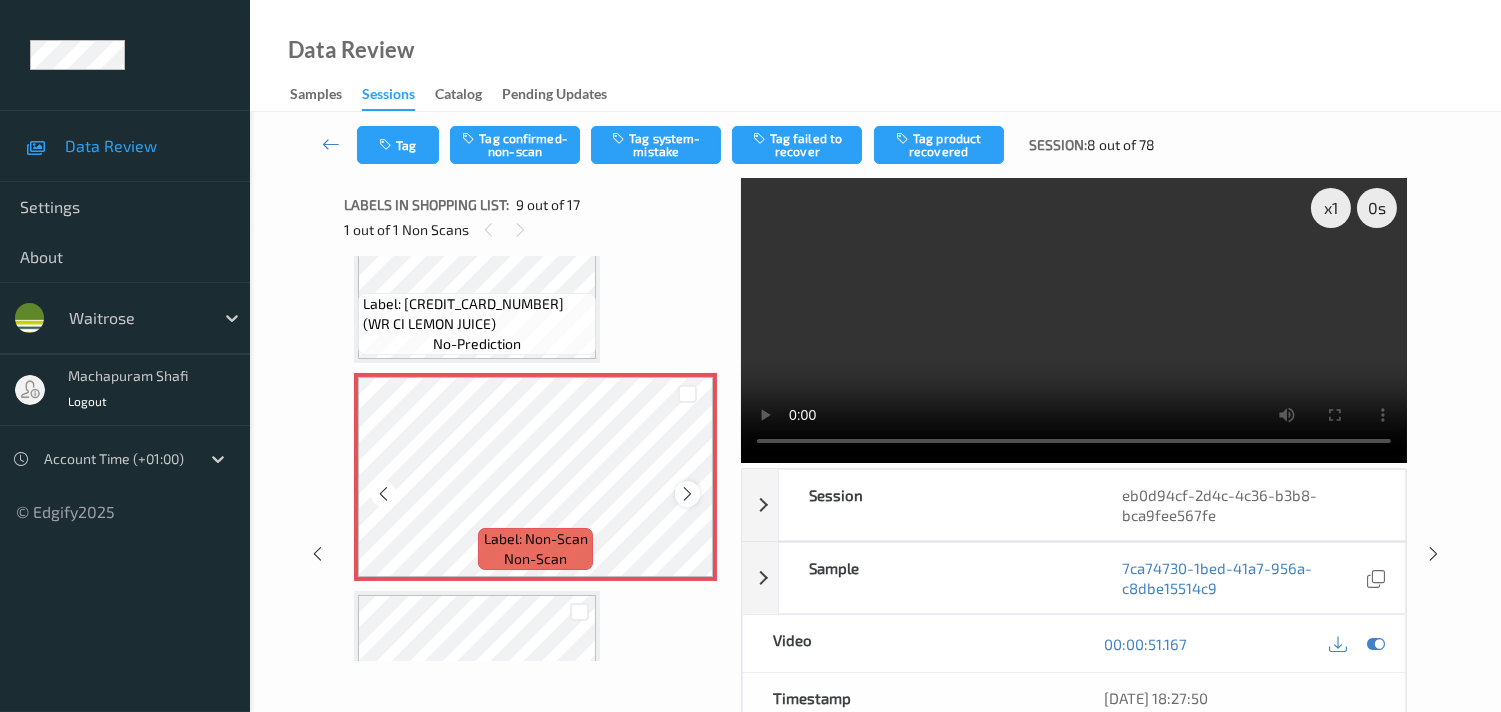 click at bounding box center [687, 494] 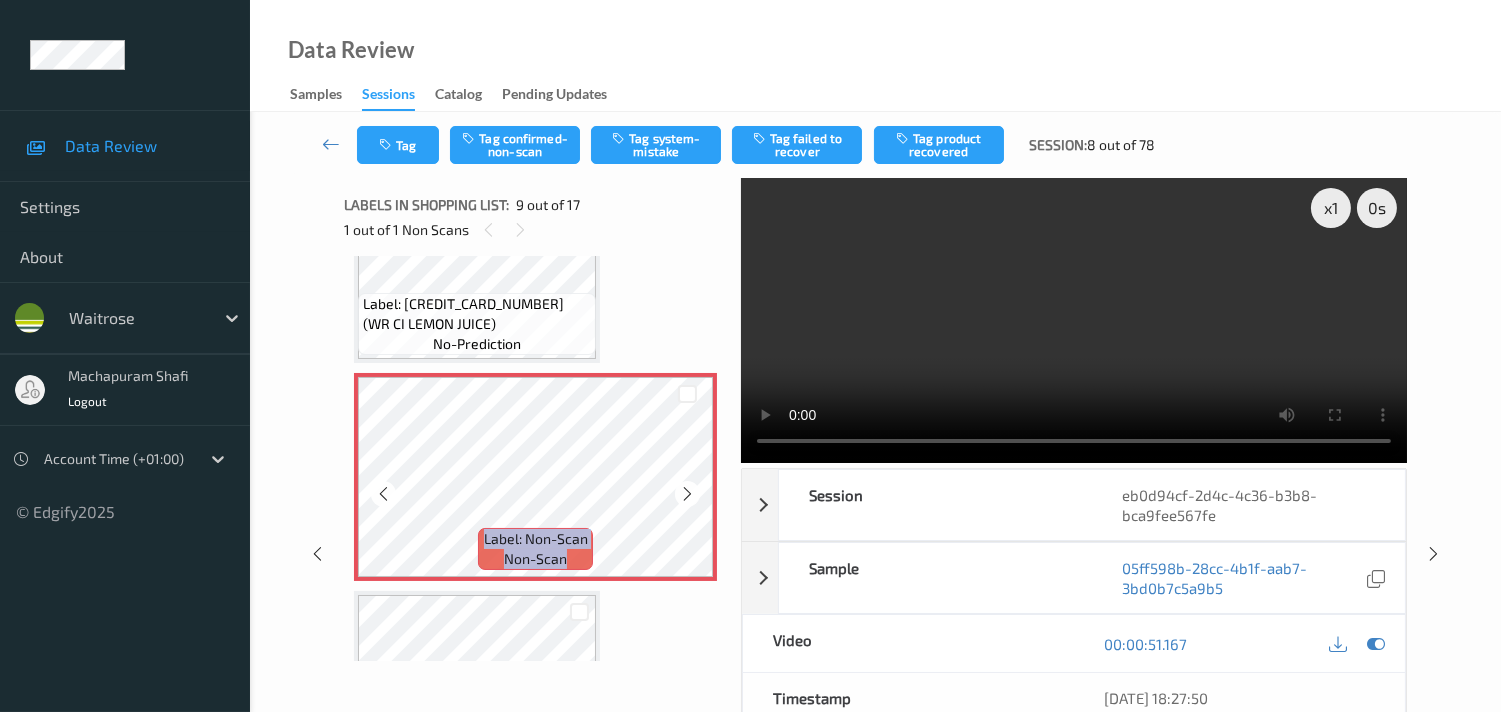 click at bounding box center [687, 494] 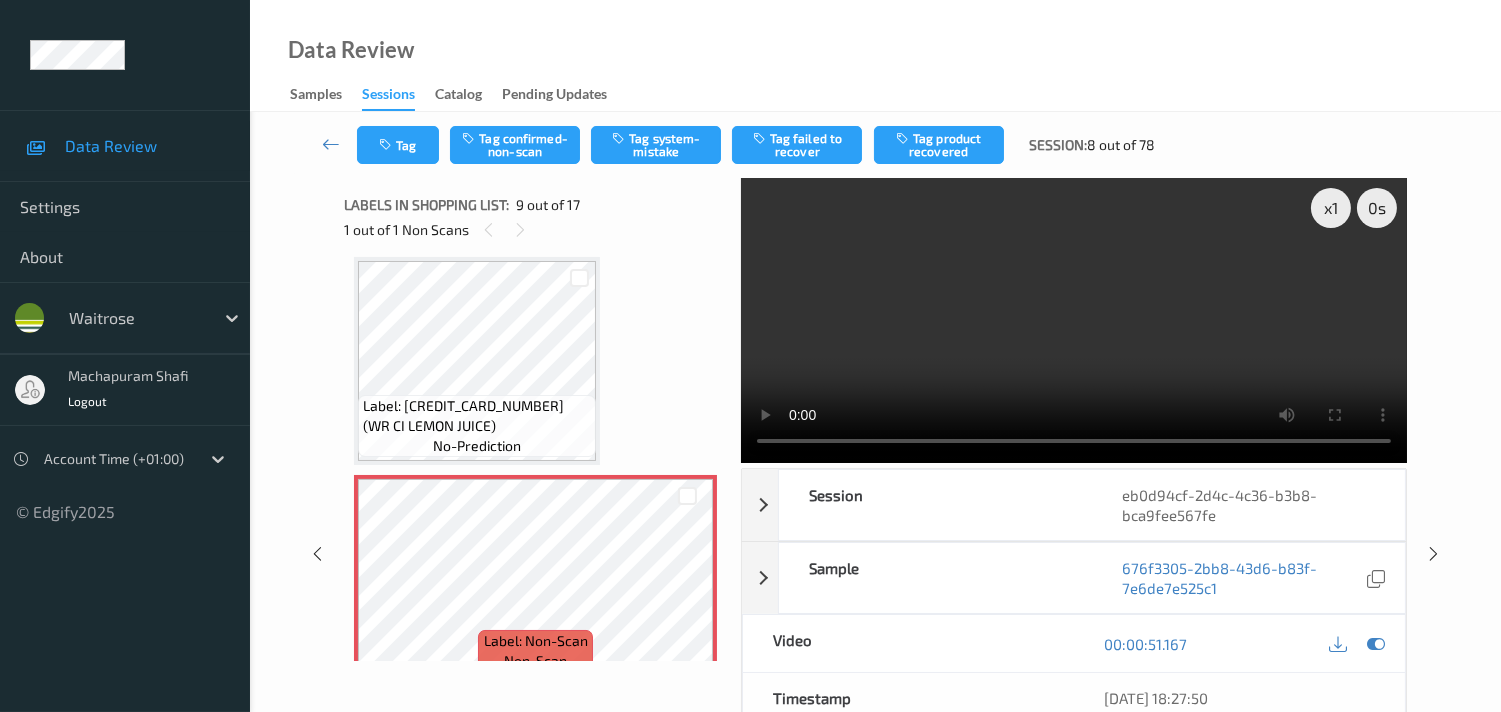scroll, scrollTop: 1415, scrollLeft: 0, axis: vertical 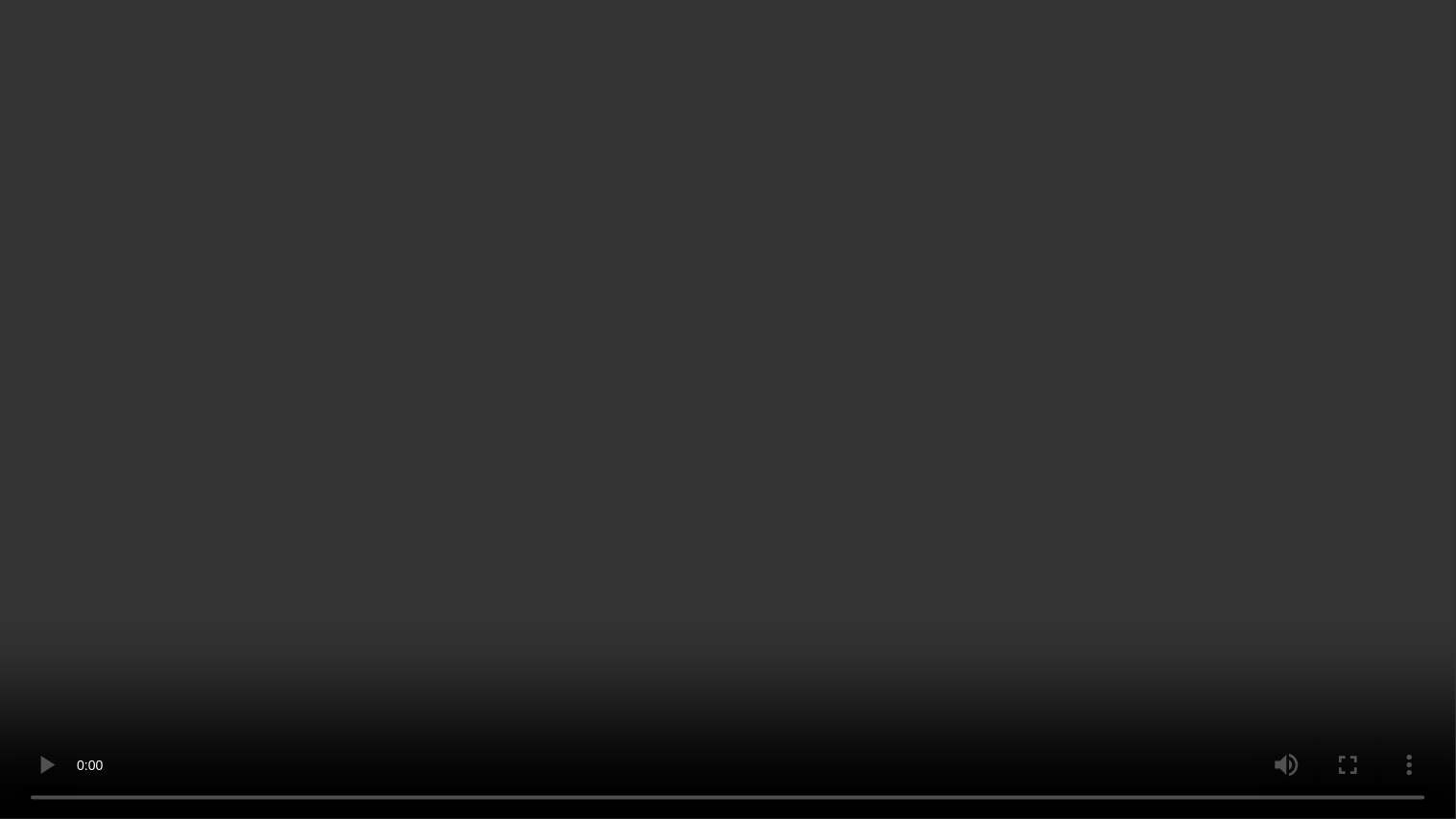 click at bounding box center [728, 409] 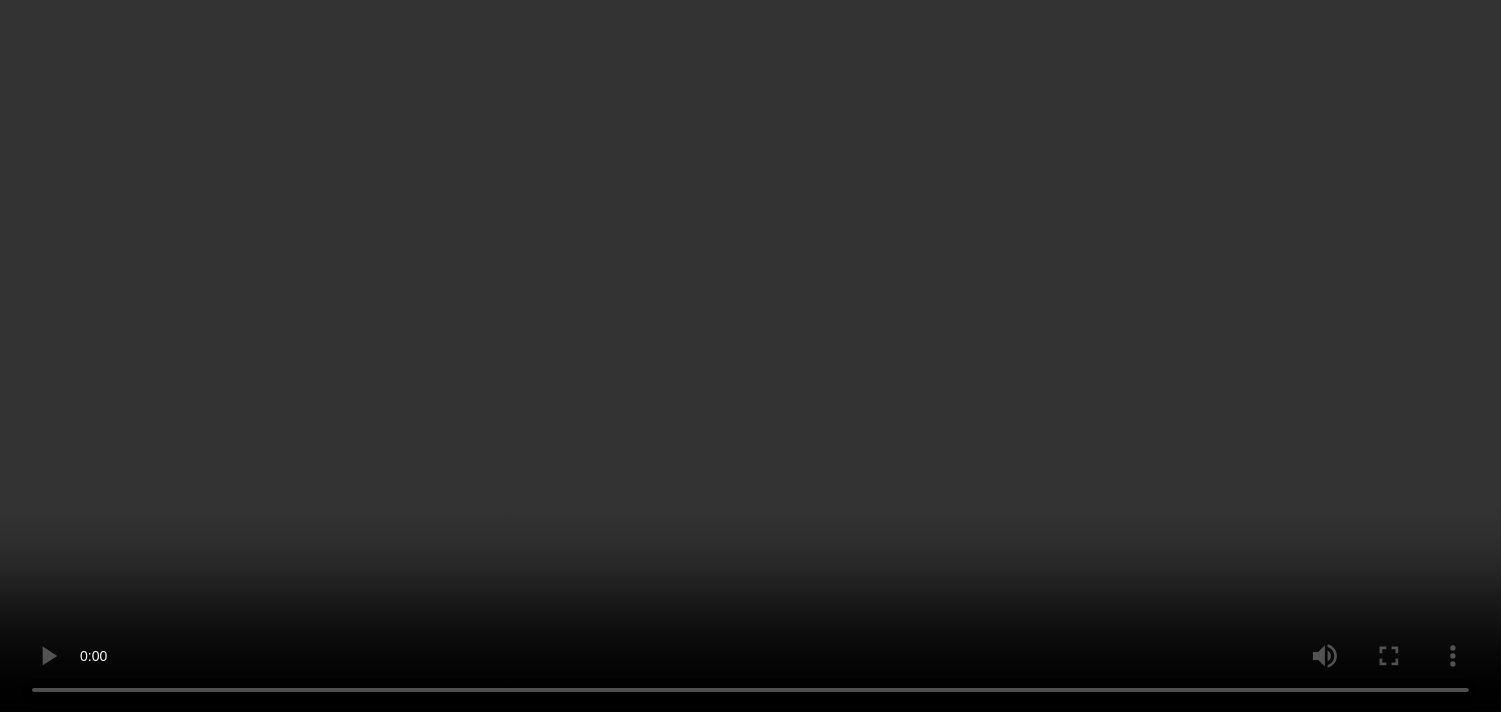 scroll, scrollTop: 1526, scrollLeft: 0, axis: vertical 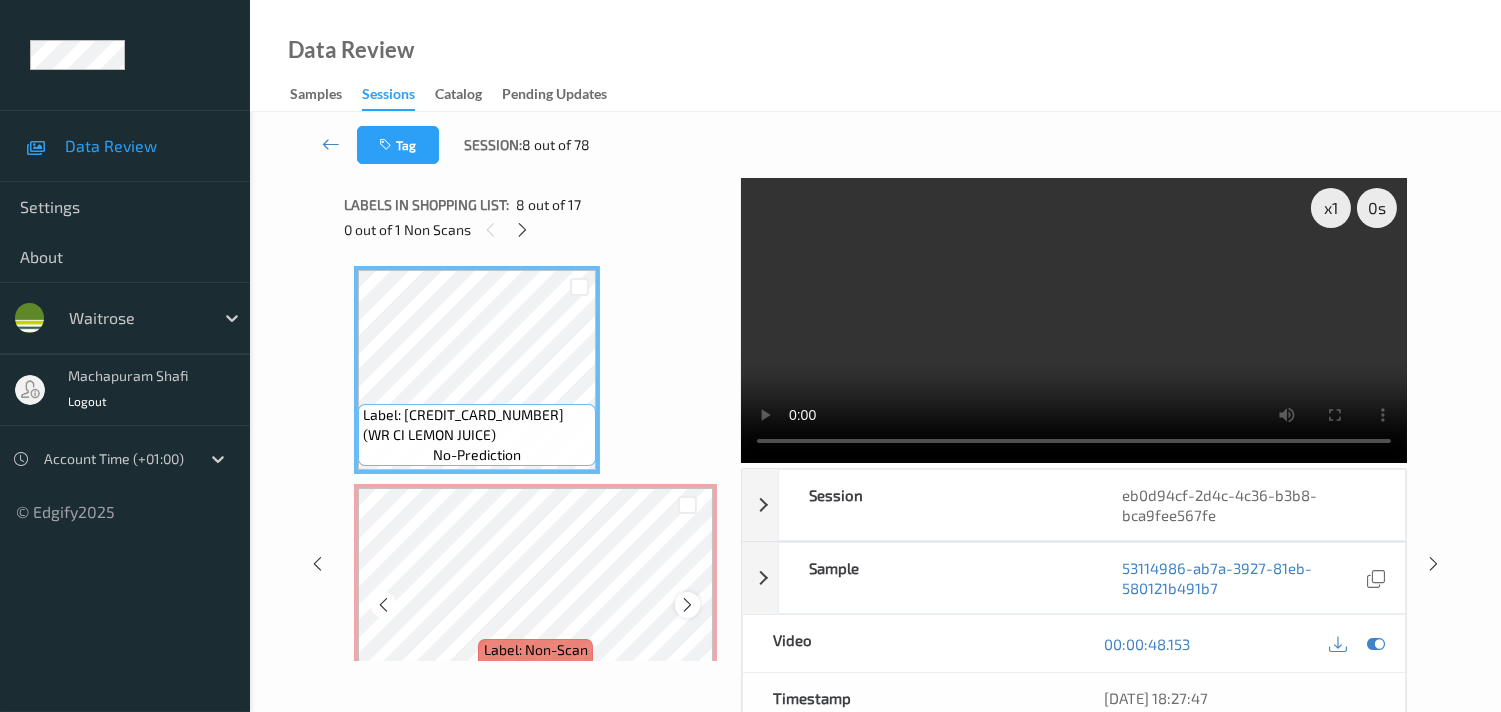 click at bounding box center [687, 605] 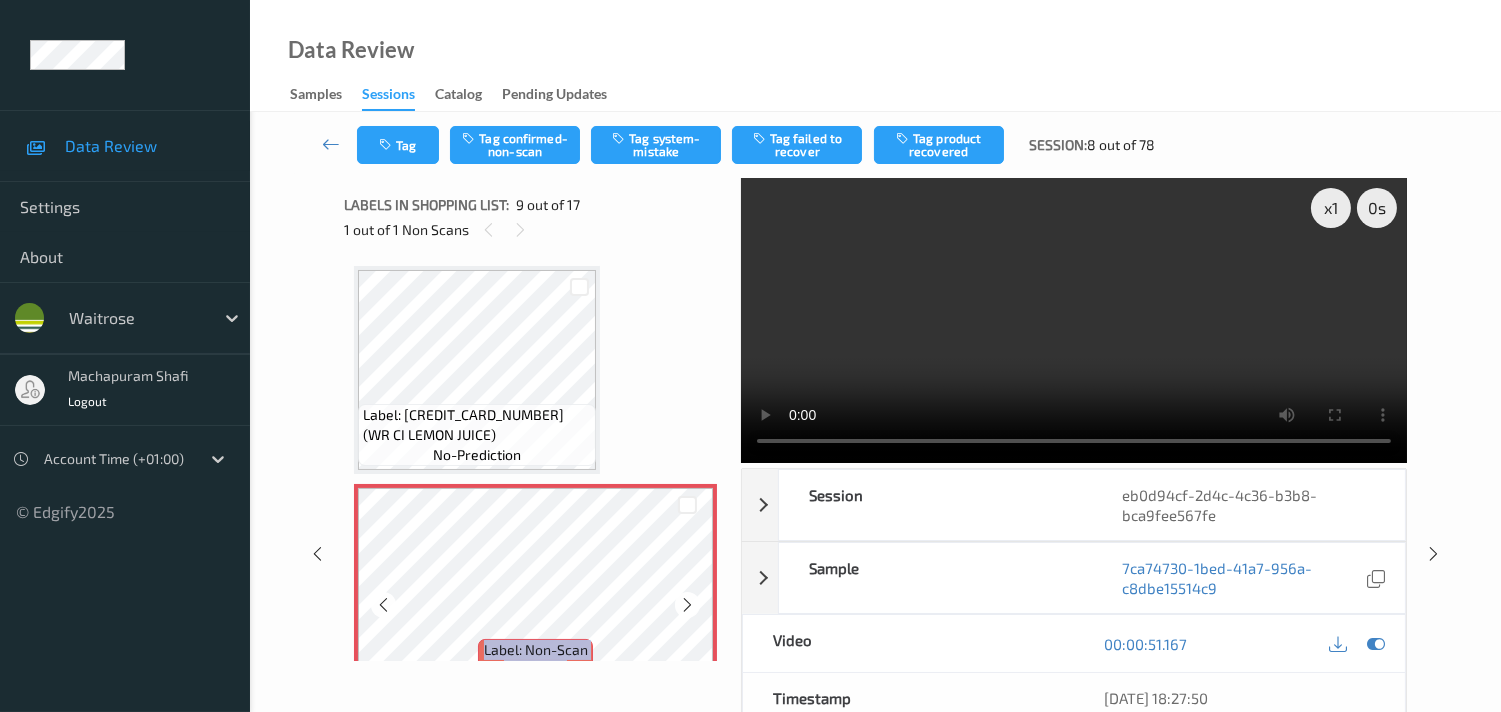 click at bounding box center [687, 605] 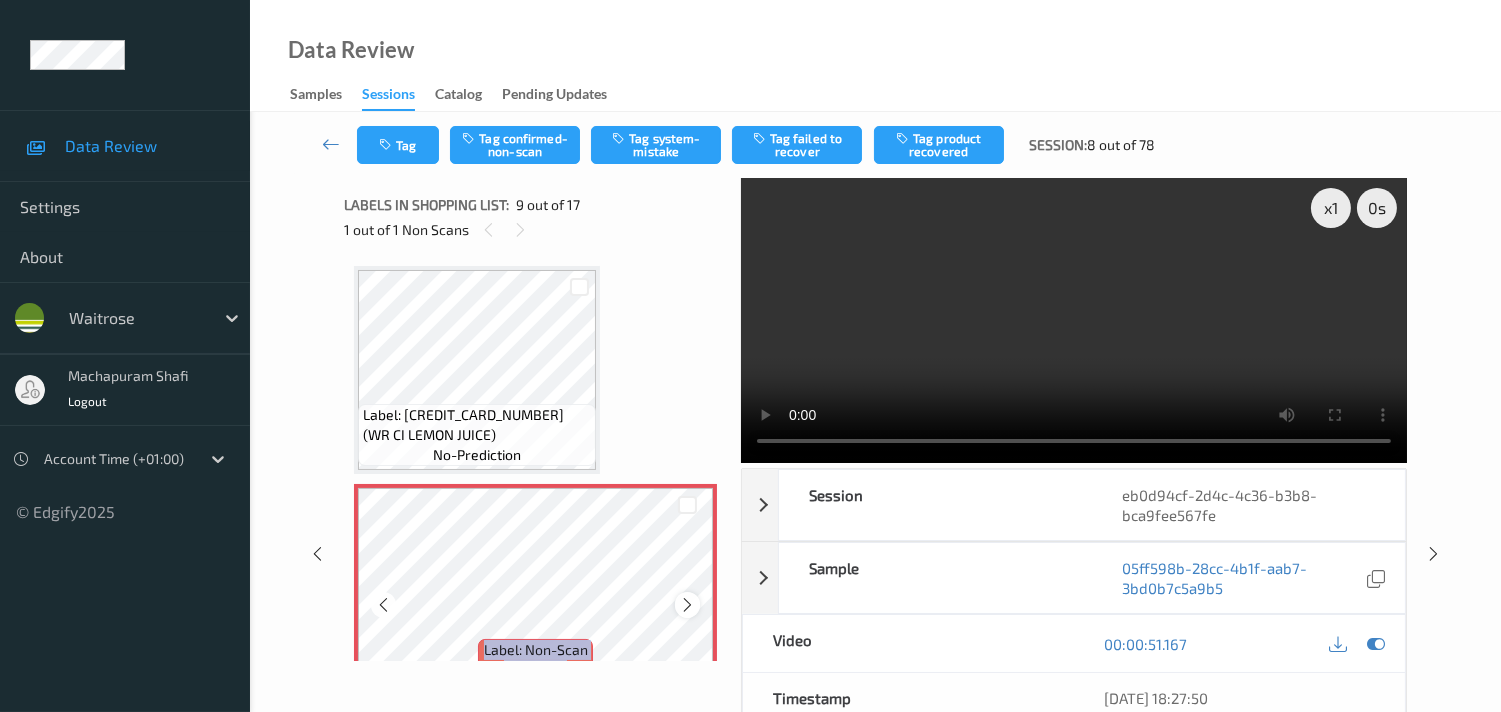click at bounding box center [687, 605] 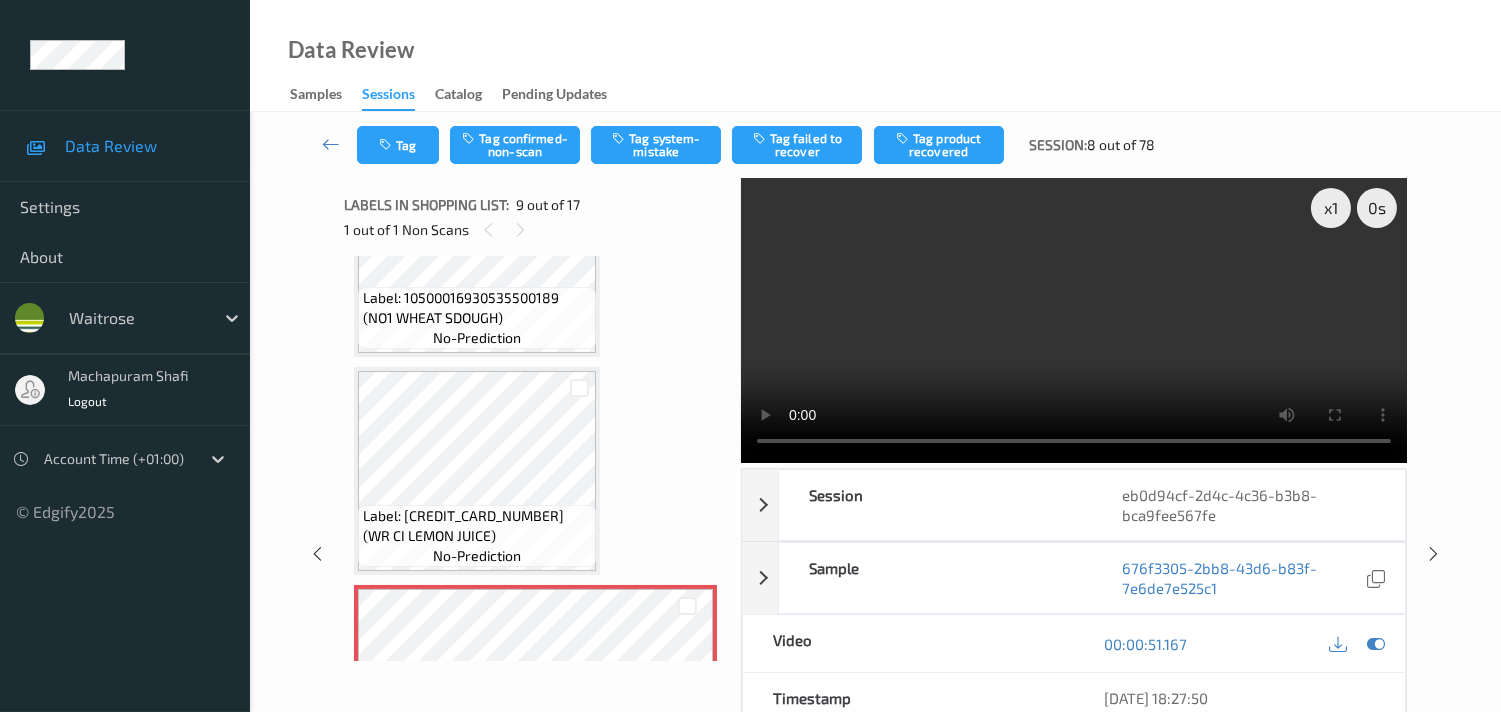 scroll, scrollTop: 1415, scrollLeft: 0, axis: vertical 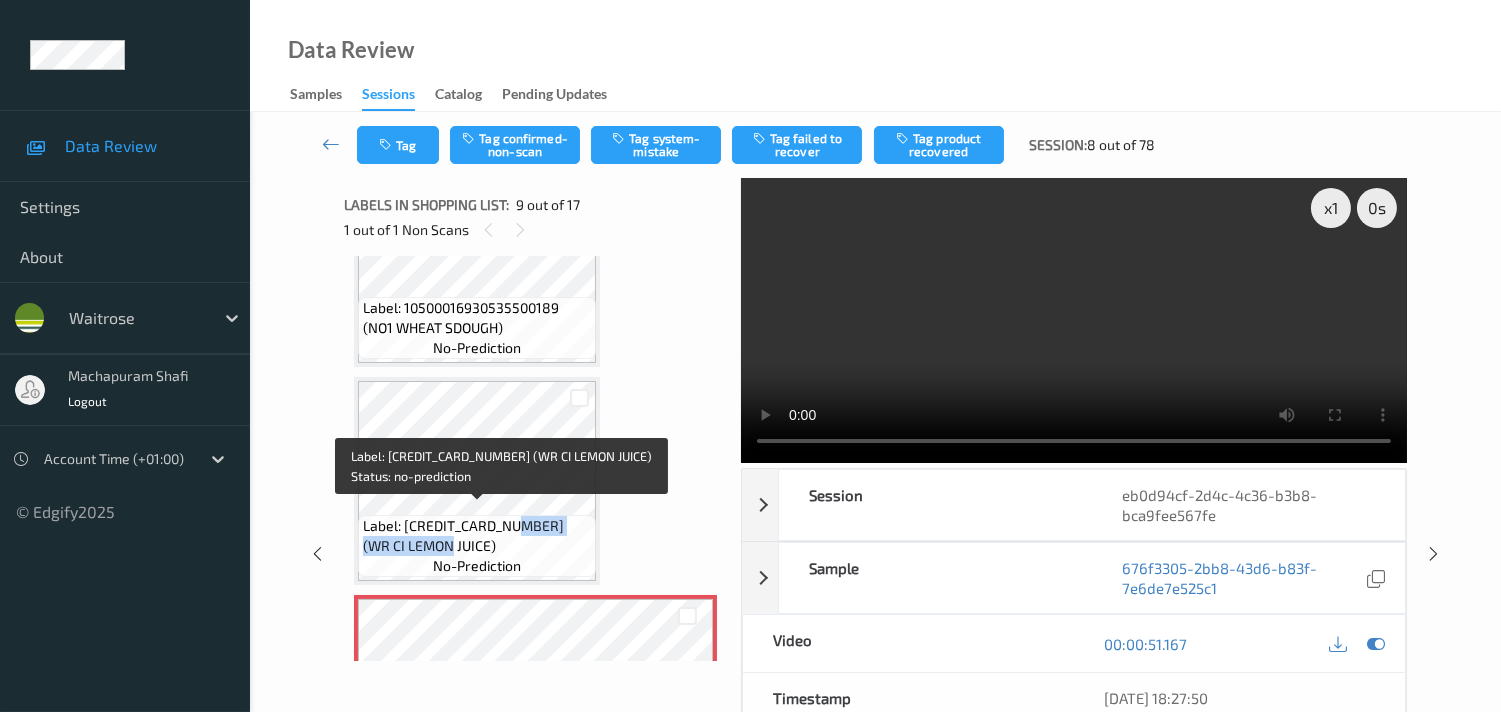 drag, startPoint x: 514, startPoint y: 515, endPoint x: 563, endPoint y: 526, distance: 50.219517 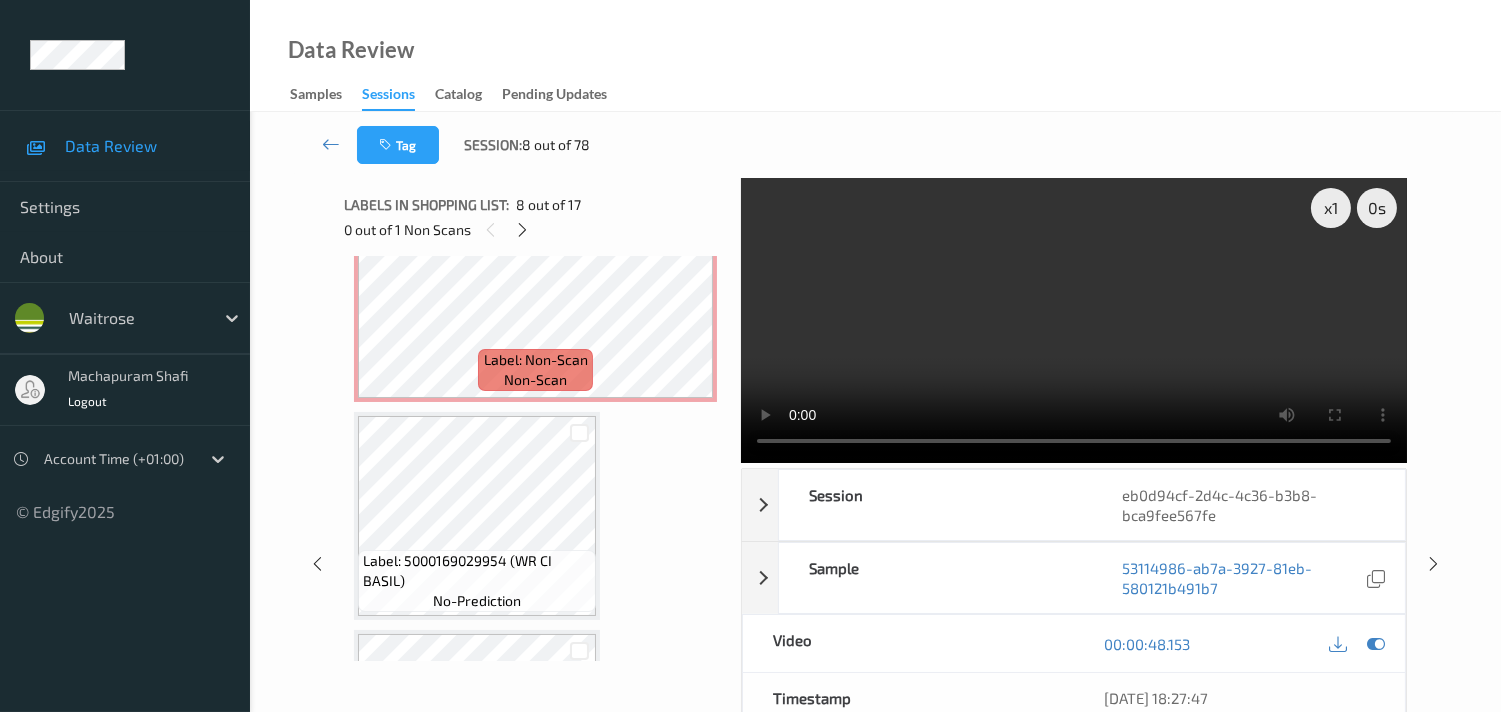 scroll, scrollTop: 1860, scrollLeft: 0, axis: vertical 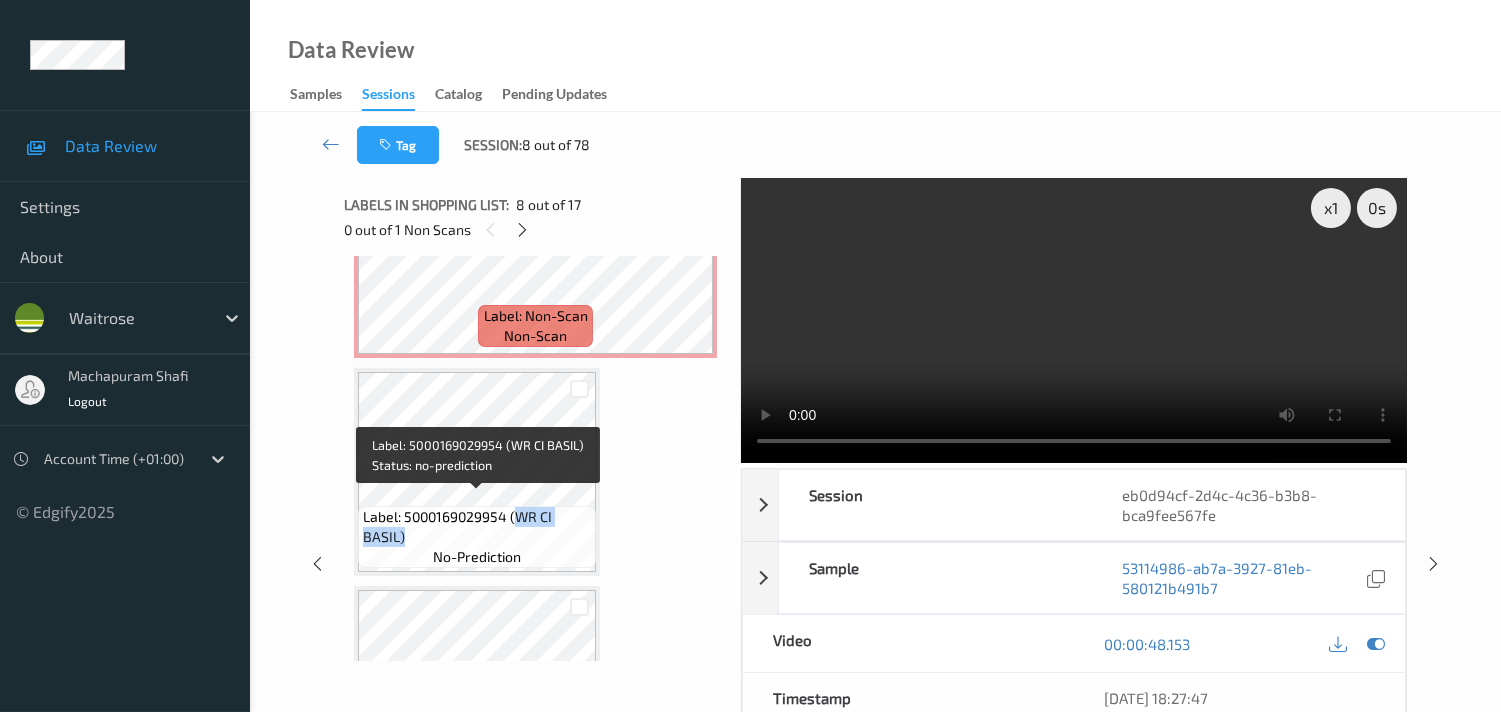 drag, startPoint x: 515, startPoint y: 504, endPoint x: 554, endPoint y: 523, distance: 43.382023 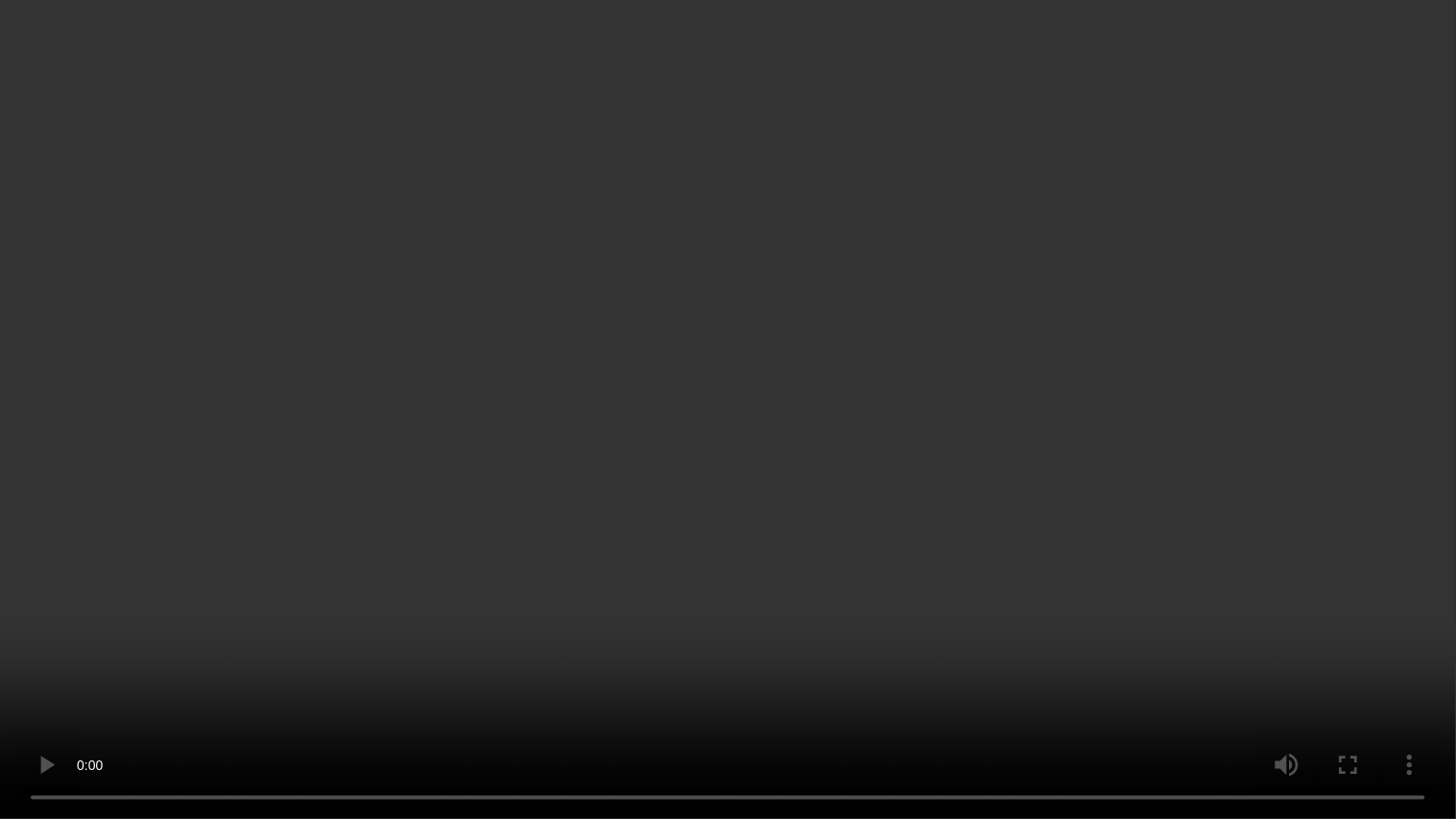 click at bounding box center [728, 409] 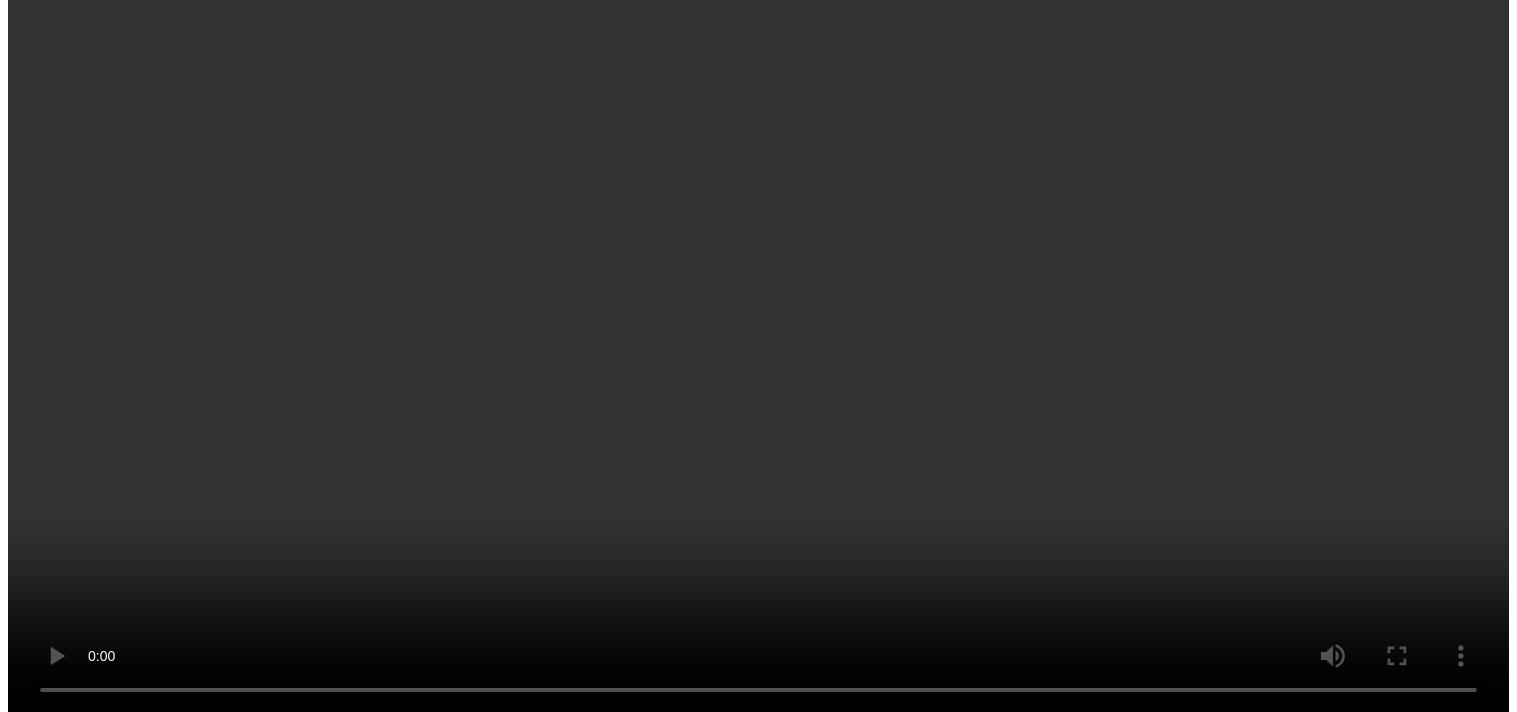 scroll, scrollTop: 1637, scrollLeft: 0, axis: vertical 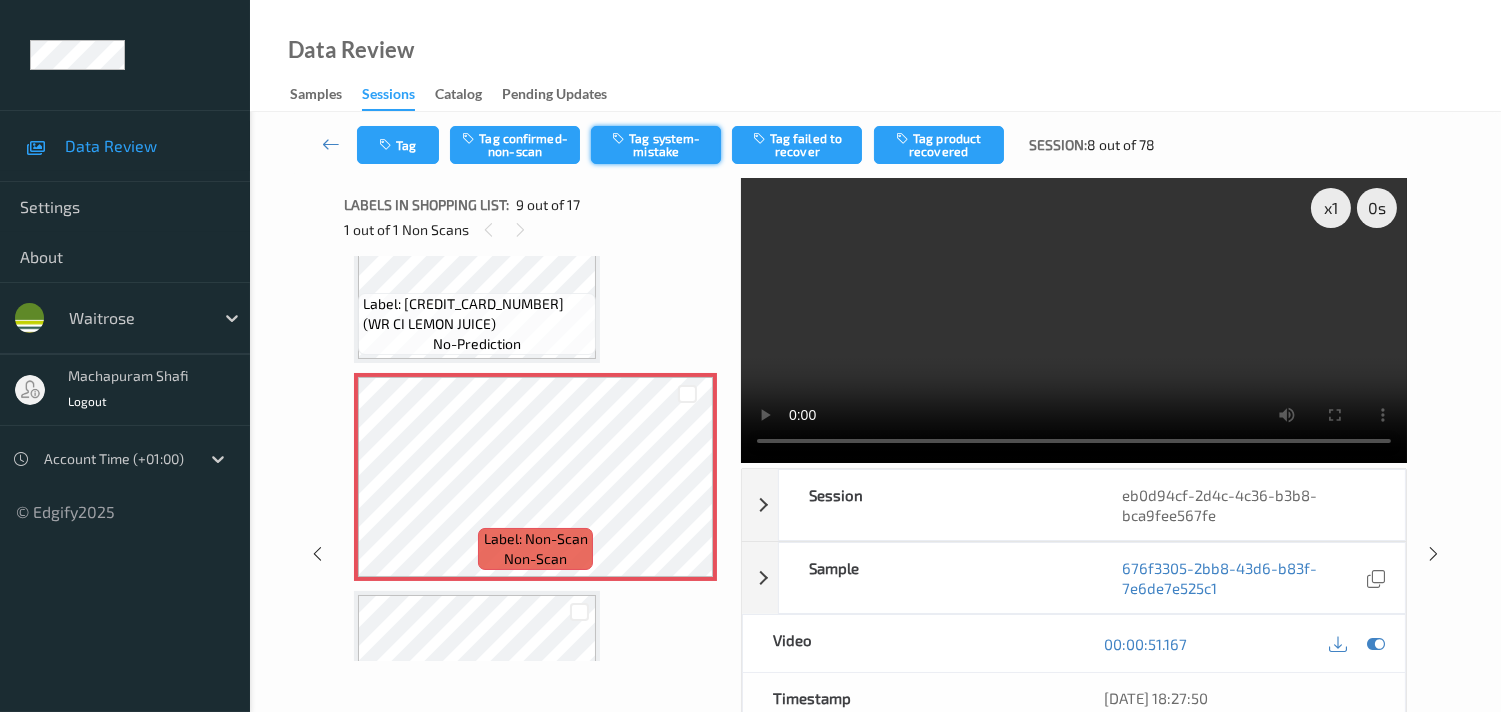 click on "Tag   system-mistake" at bounding box center [656, 145] 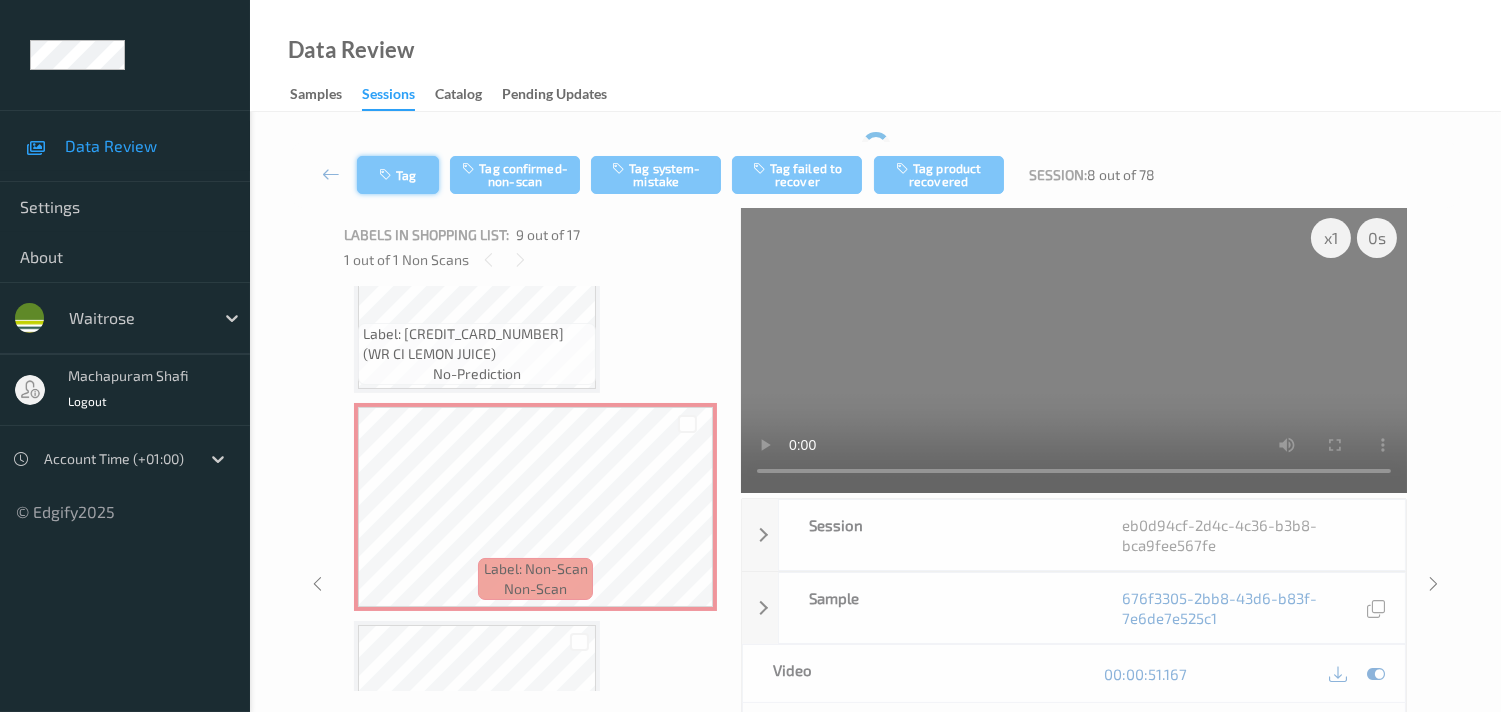 click on "Tag" at bounding box center [398, 175] 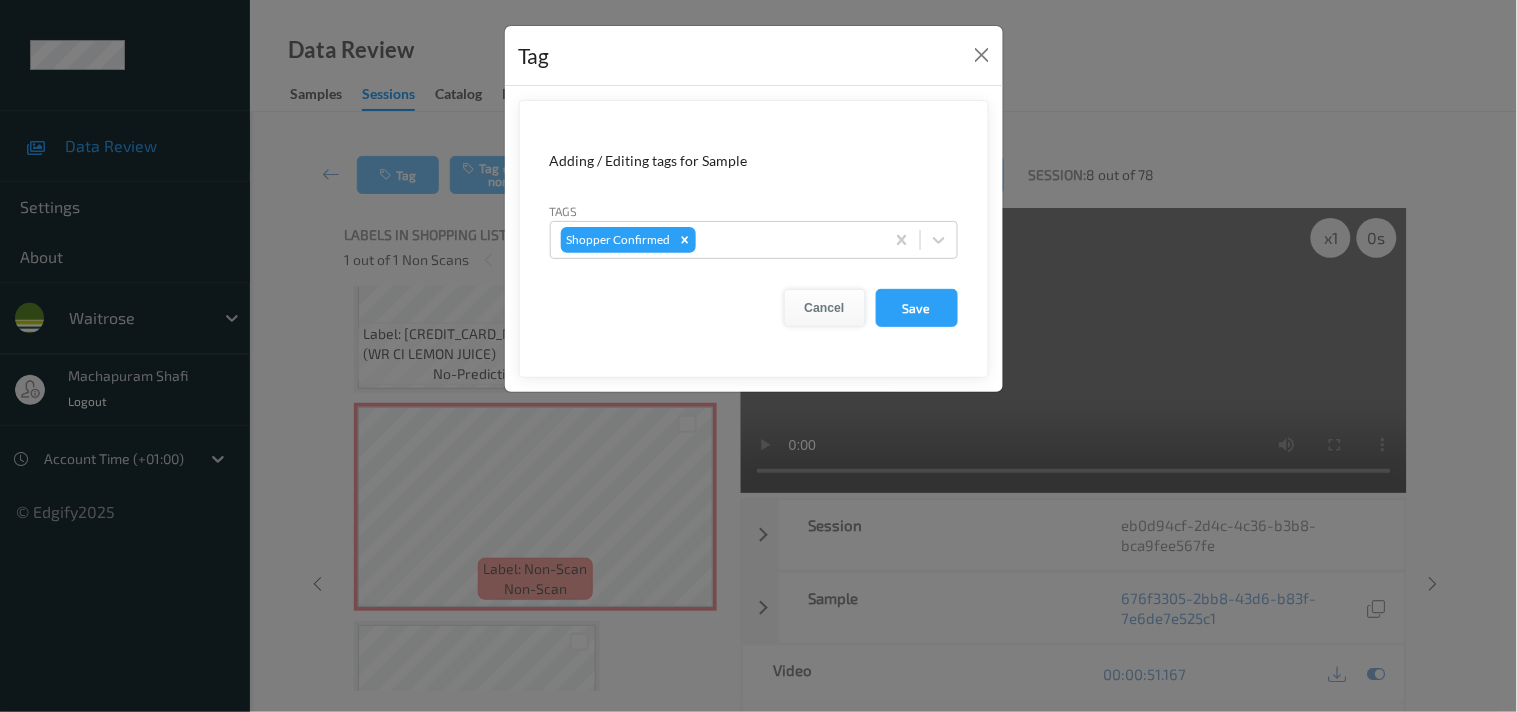 click on "Cancel" at bounding box center (825, 308) 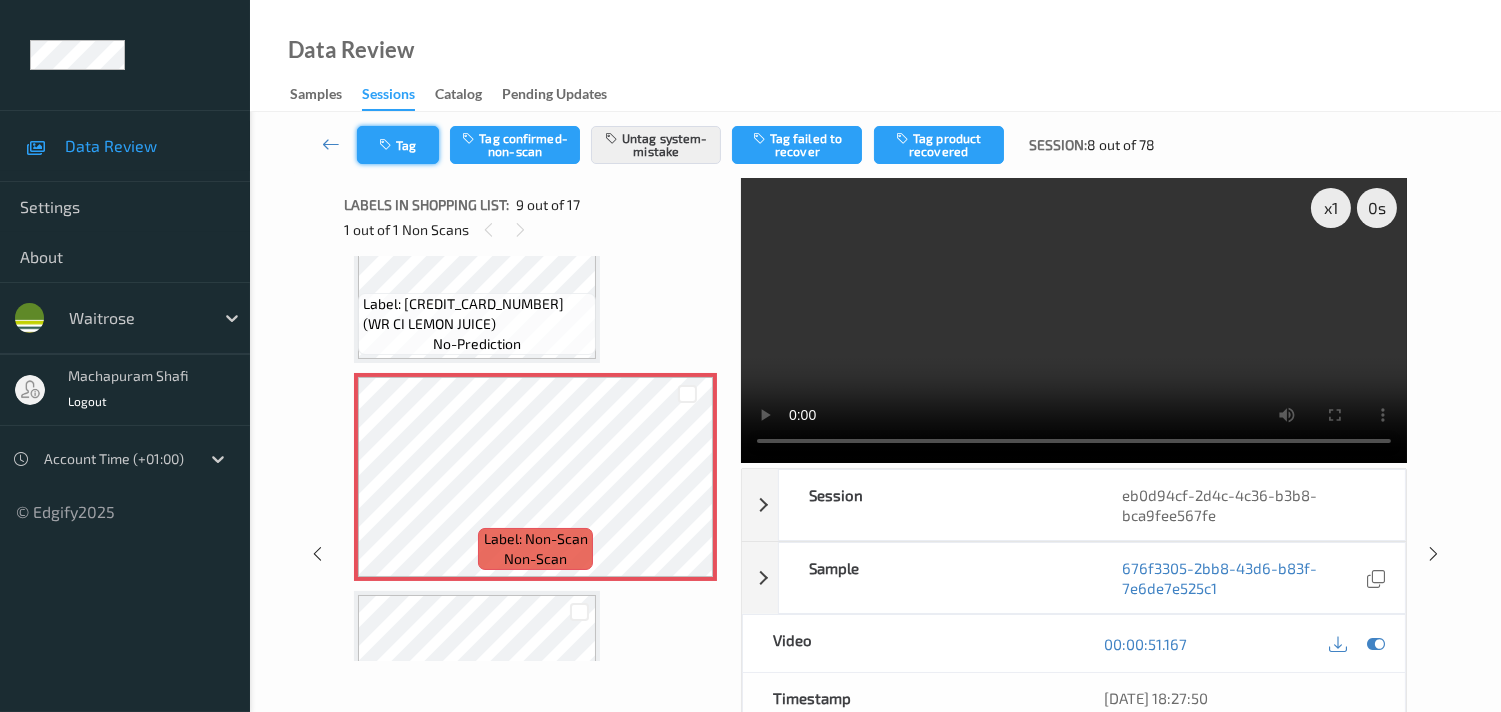 click on "Tag" at bounding box center (398, 145) 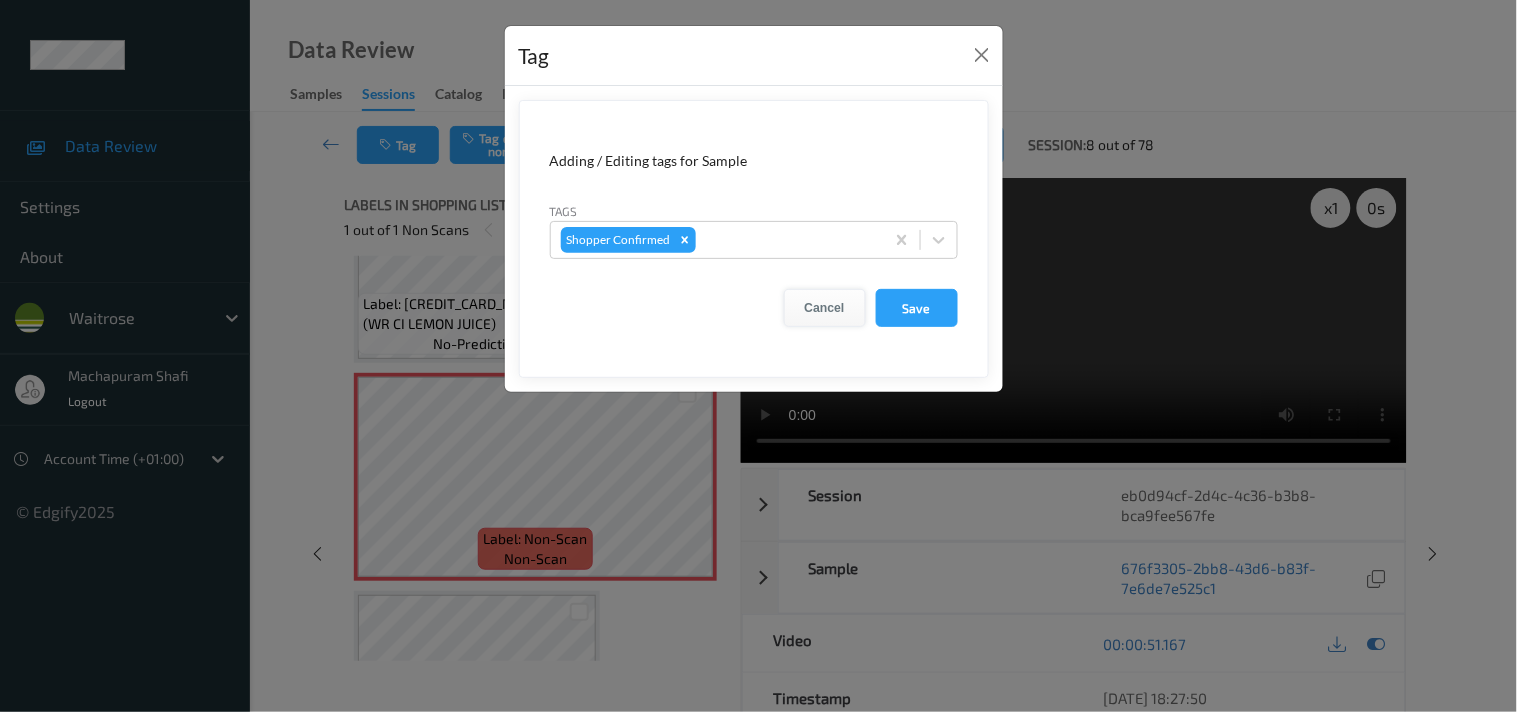 click on "Cancel" at bounding box center [825, 308] 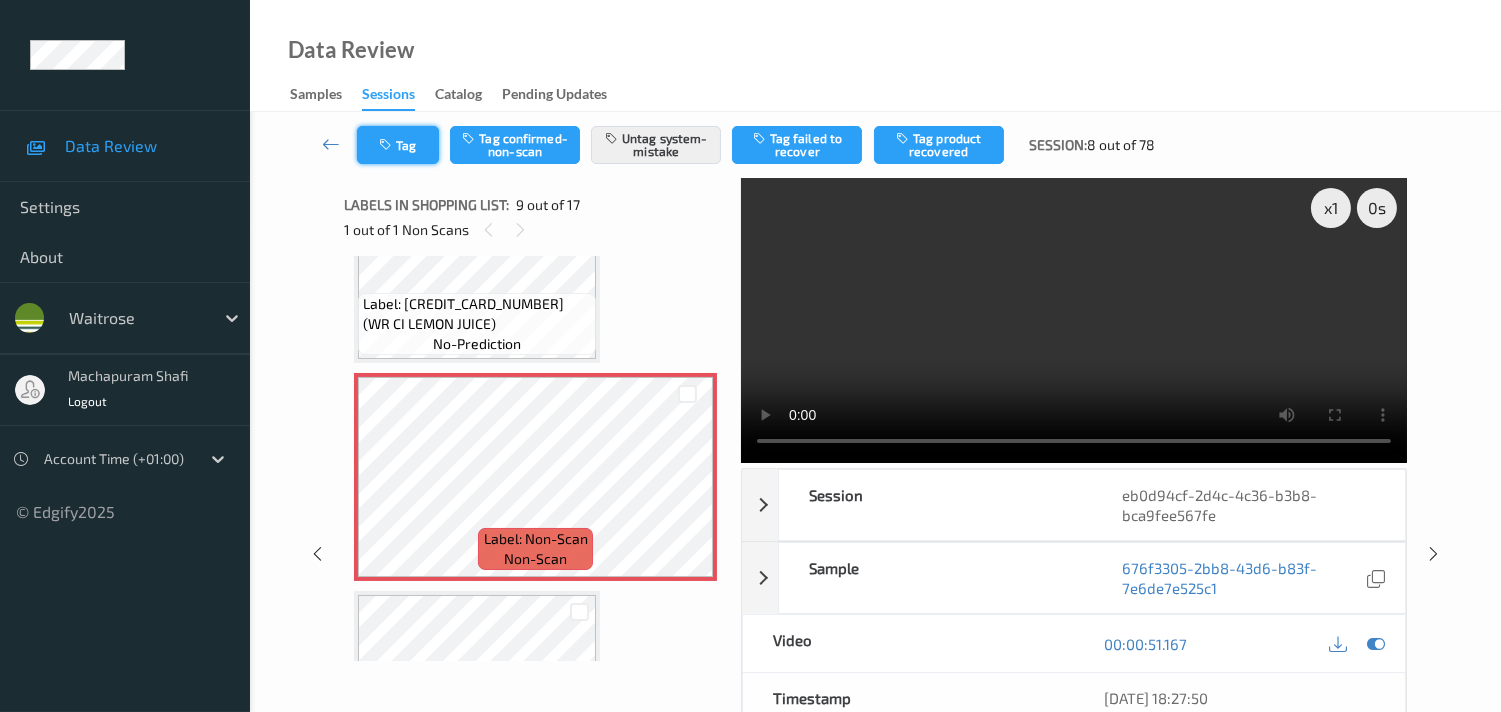 click on "Tag" at bounding box center (398, 145) 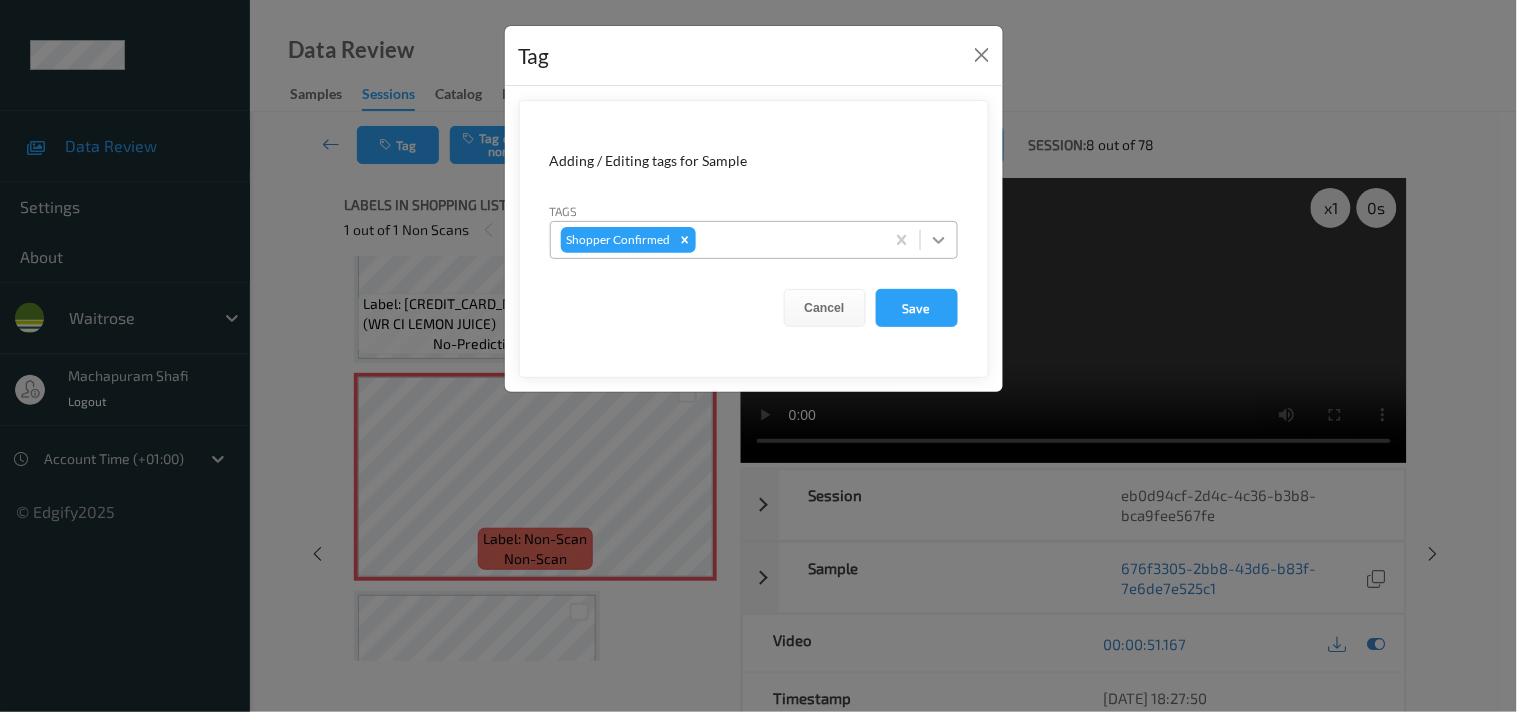 click 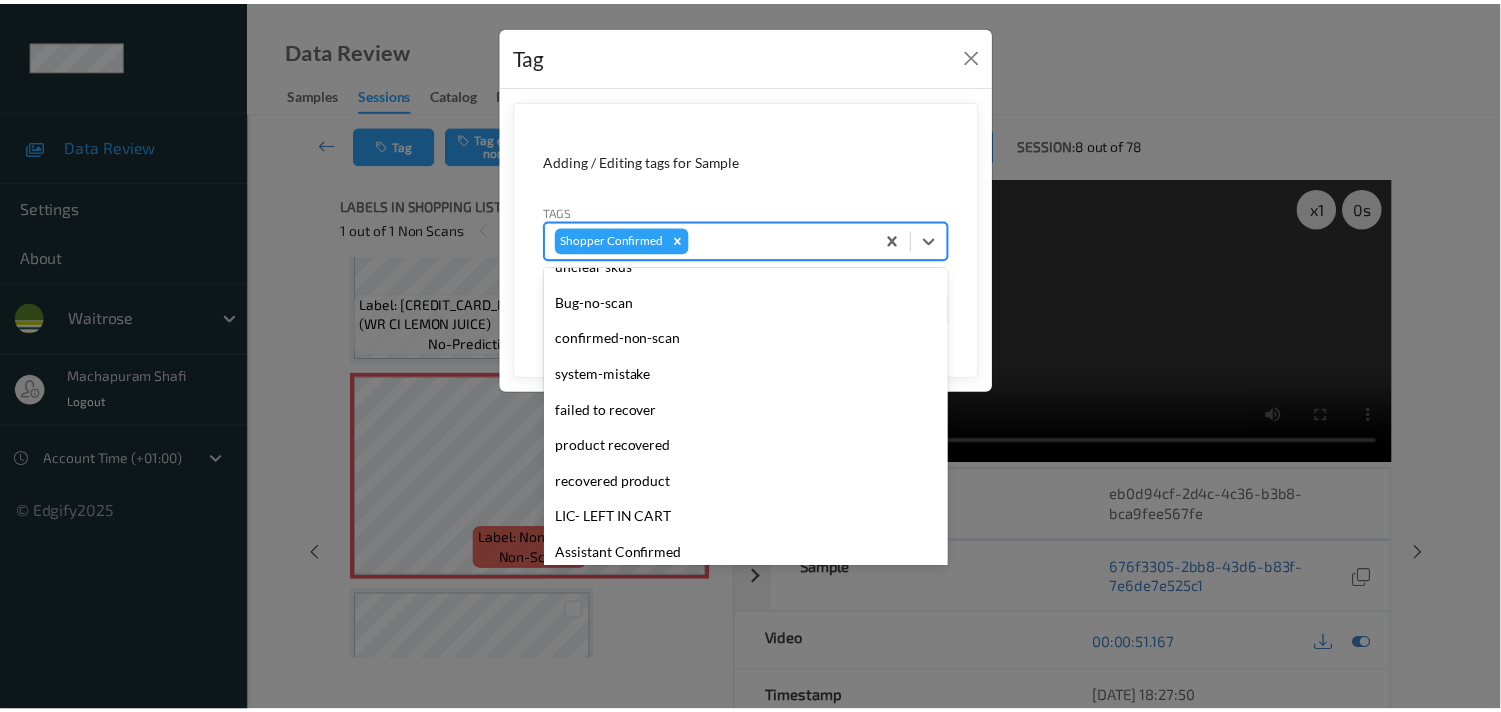 scroll, scrollTop: 333, scrollLeft: 0, axis: vertical 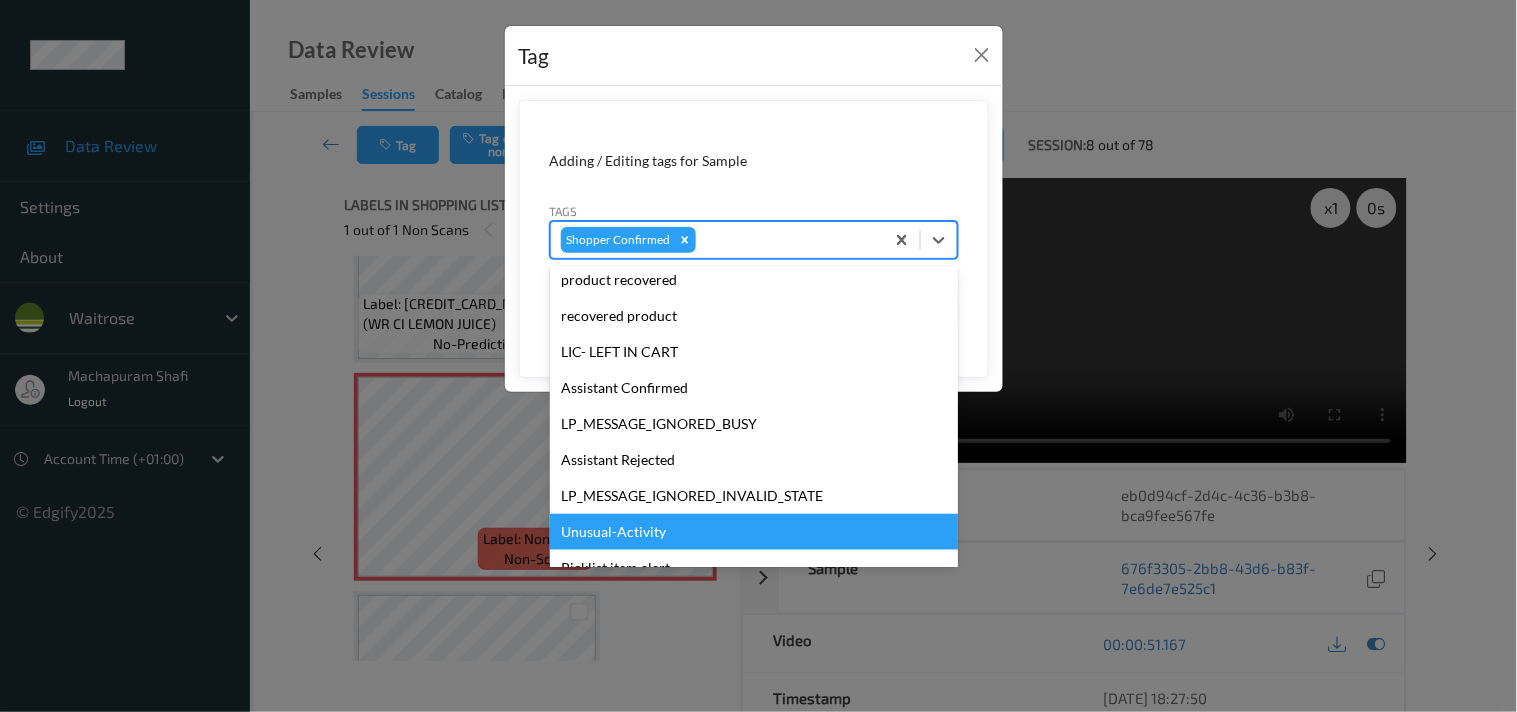 click on "Unusual-Activity" at bounding box center [754, 532] 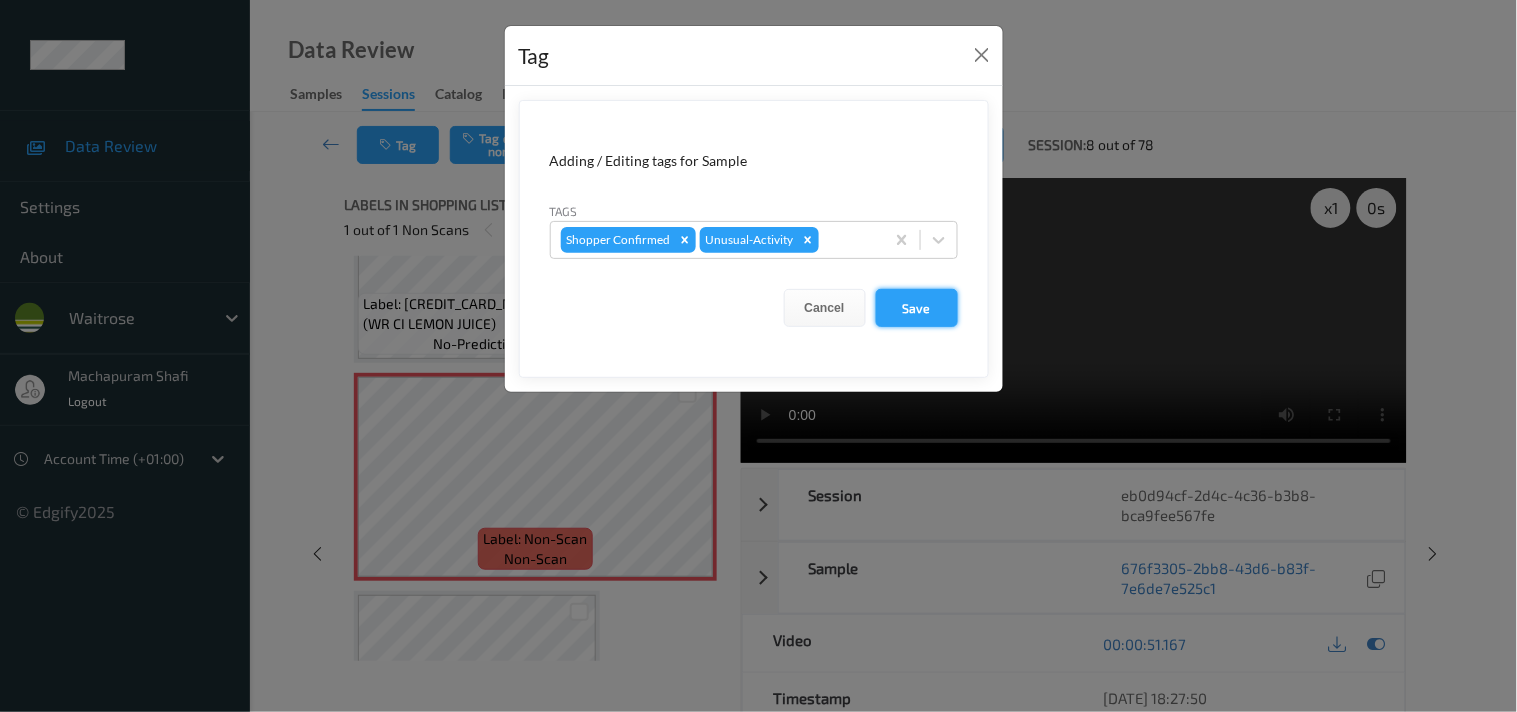click on "Save" at bounding box center [917, 308] 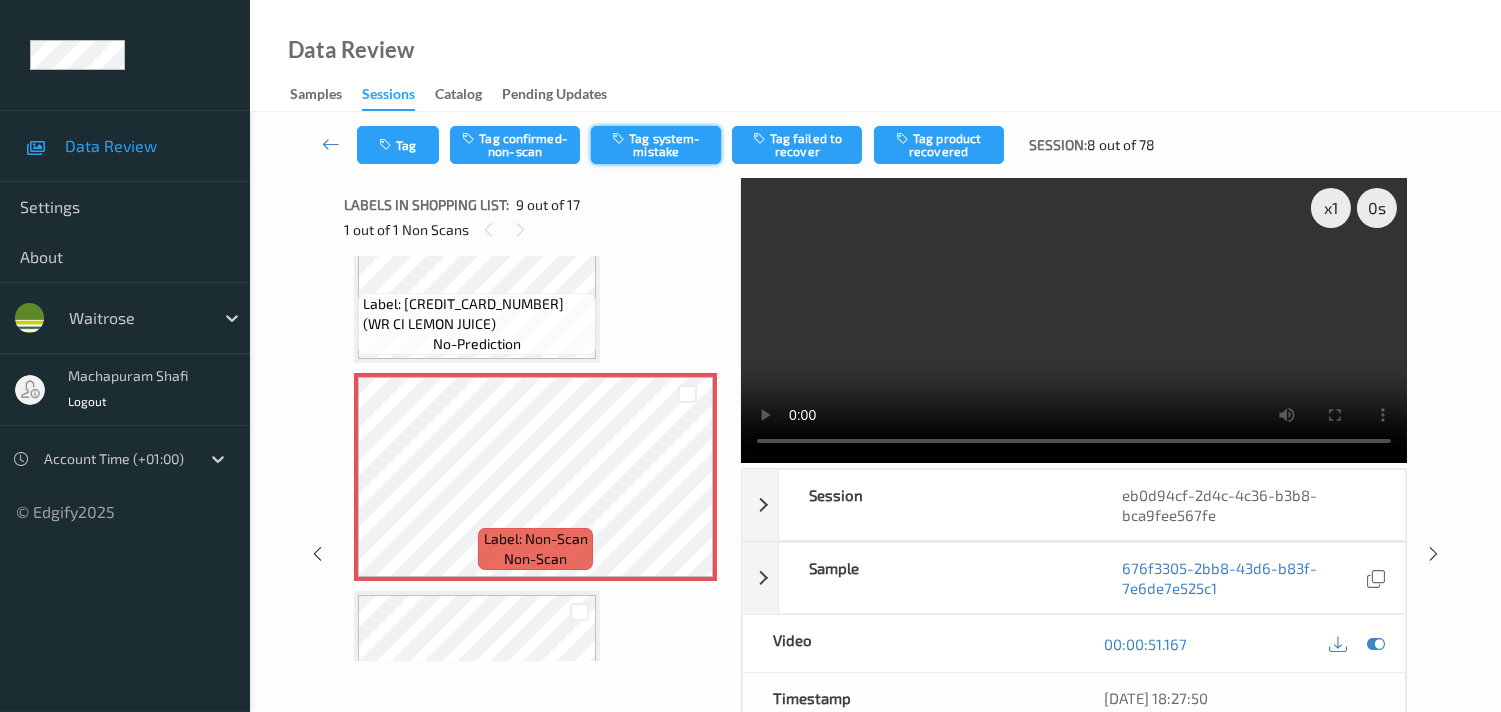 click on "Tag   system-mistake" at bounding box center [656, 145] 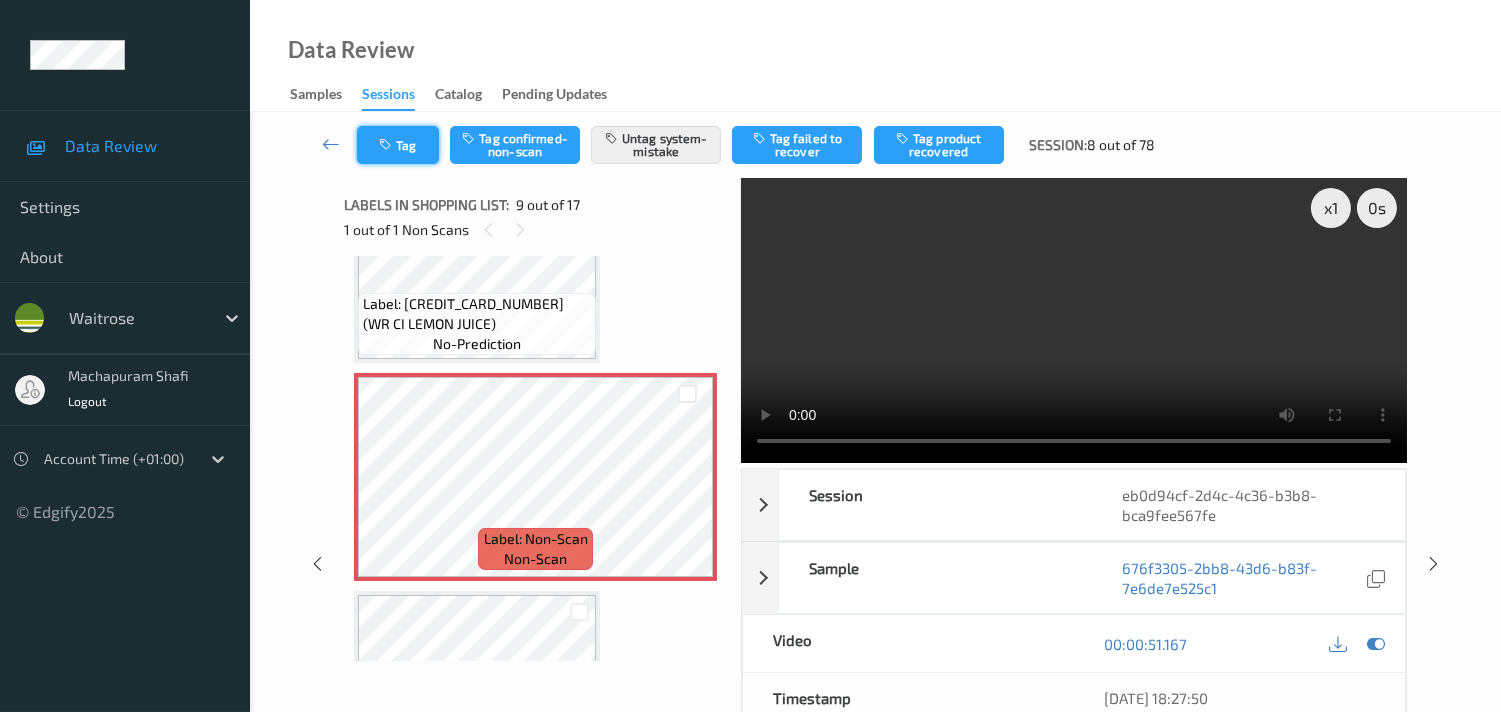 click on "Tag" at bounding box center [398, 145] 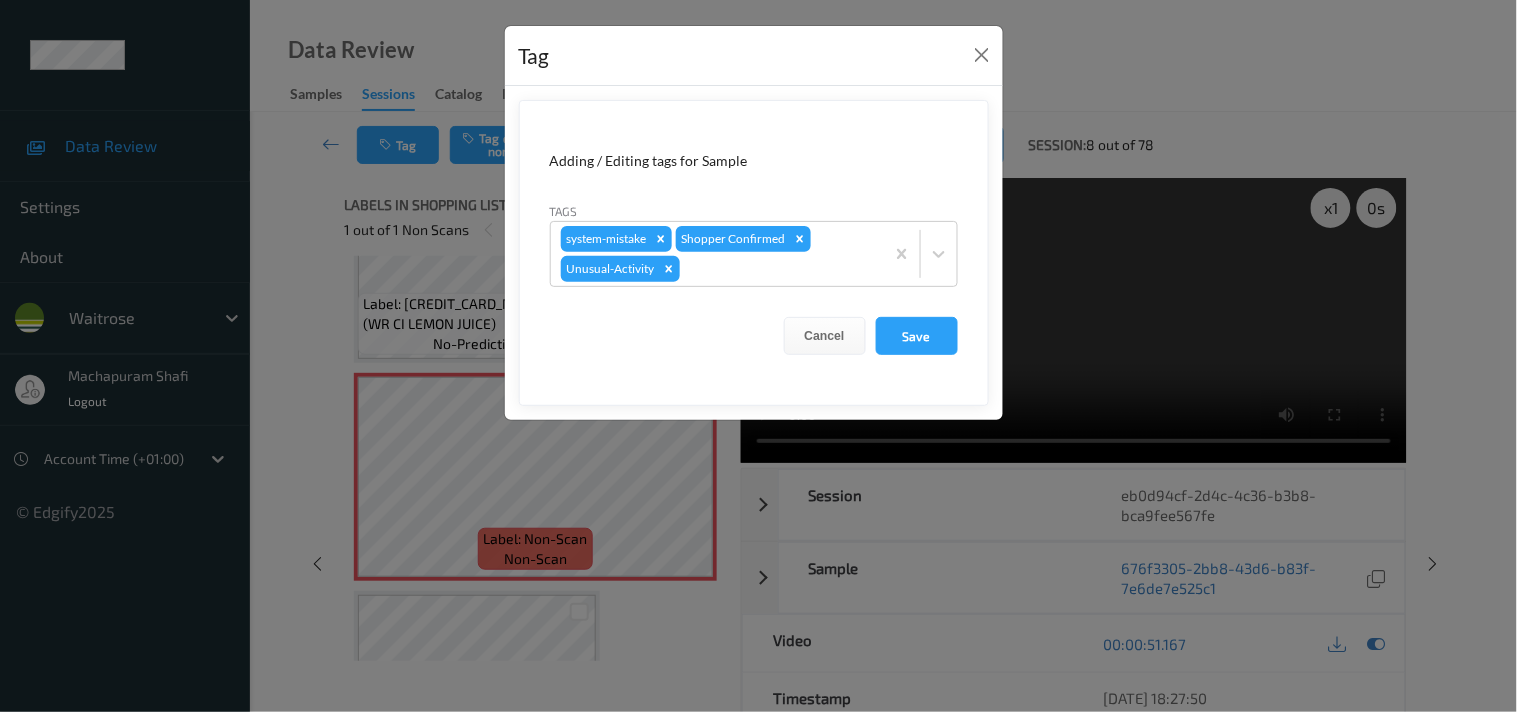 click on "Tag Adding / Editing tags for Sample   Tags system-mistake Shopper Confirmed Unusual-Activity Cancel Save" at bounding box center [758, 356] 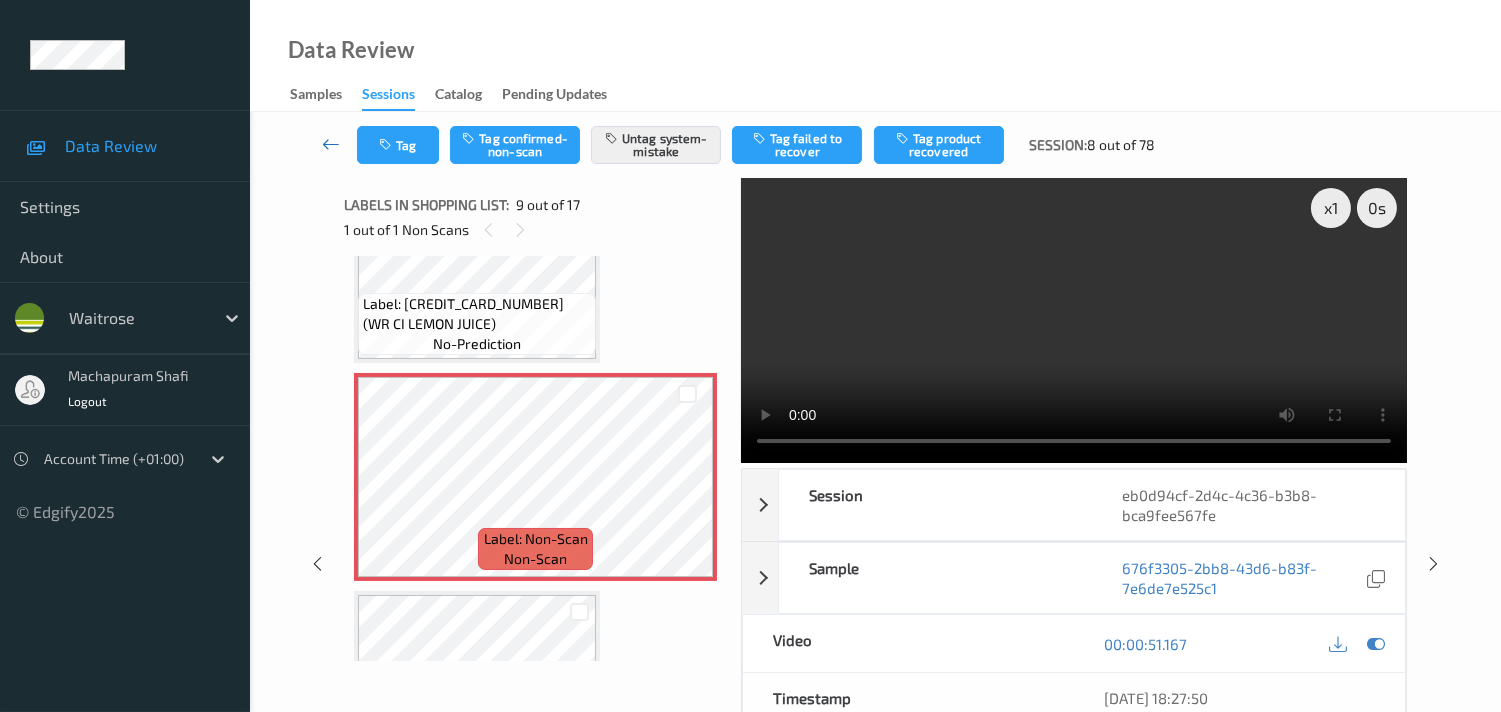 click at bounding box center [331, 144] 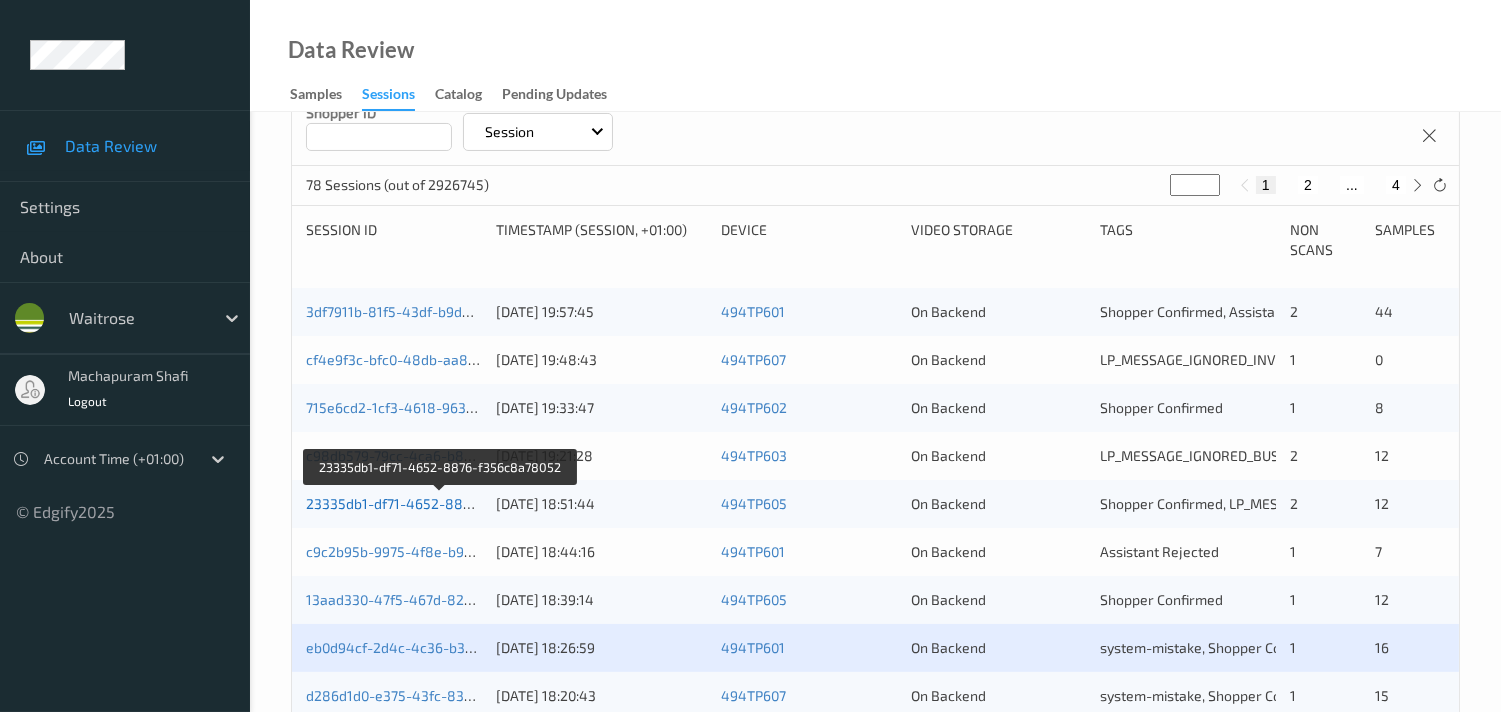 scroll, scrollTop: 444, scrollLeft: 0, axis: vertical 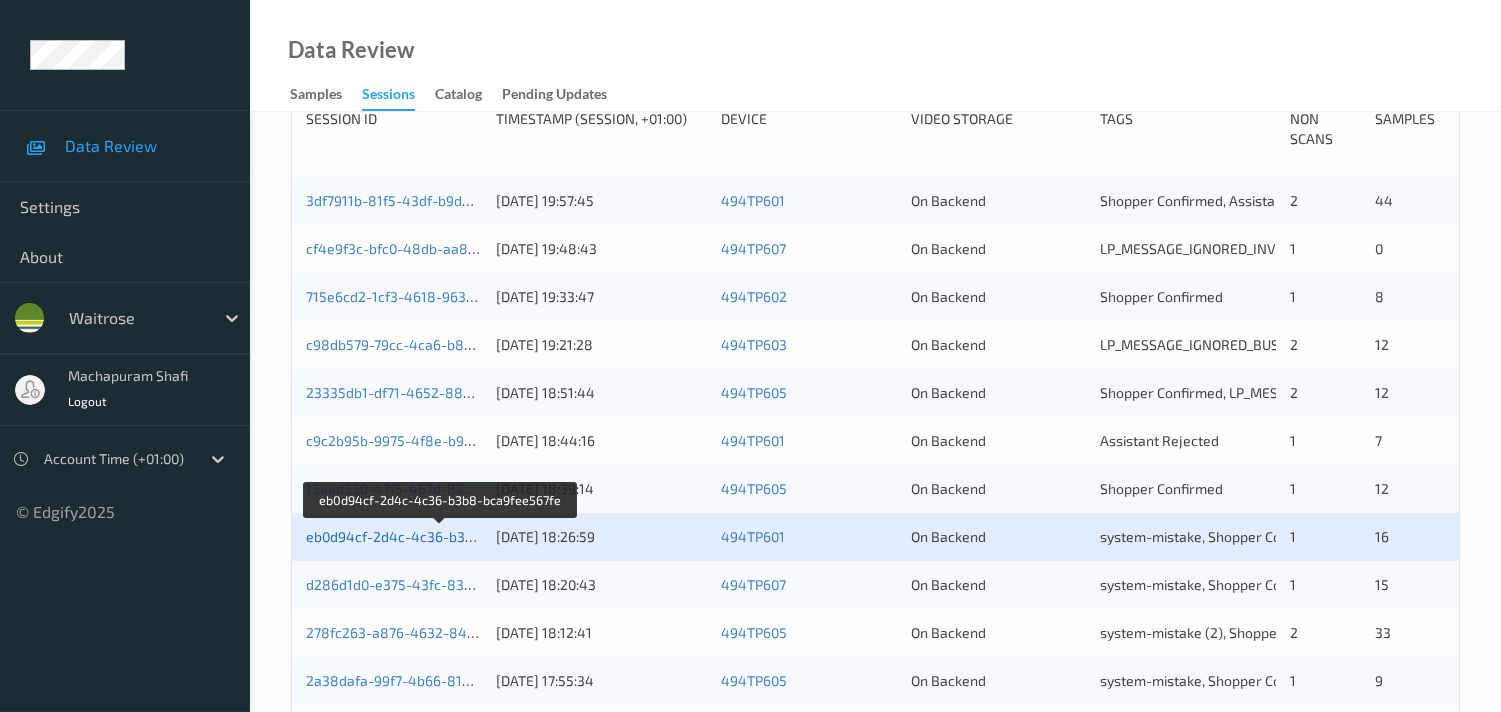 click on "eb0d94cf-2d4c-4c36-b3b8-bca9fee567fe" at bounding box center [441, 536] 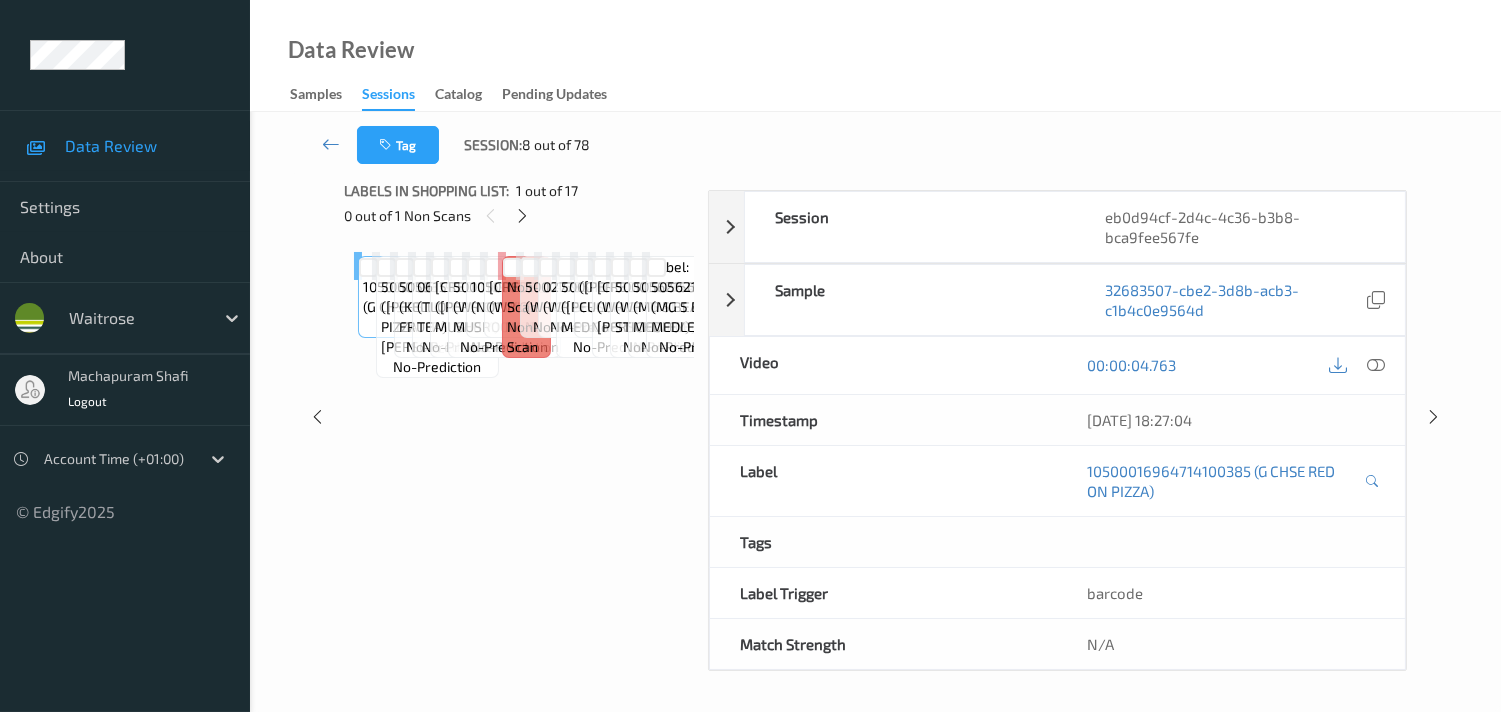 click on "Labels in shopping list: 1 out of 17 0 out of 1 Non Scans Label: 10500016964714100385 (G CHSE RED ON PIZZA) no-prediction Label: 5060198646034 (CROSTA PIZZA REGINA) no-prediction Label: 5059319004051 (KELLOGGS FRUIT FIBRE) no-prediction Label: 0615357120747 (TLORS YORKS TEA) no-prediction Label: 5000169034514 (WR DORG CHEST MUSHRM) no-prediction Label: 5000169650226 (WR CNUT MUSROOMS) no-prediction Label: 10500016930535500189 (NO1 WHEAT SDOUGH) no-prediction Label: 5000169637456 (WR CI LEMON JUICE) no-prediction Label: Non-Scan non-scan Label: Non-Scan non-scan Label: Non-Scan non-scan Label: 5000169029954 (WR CI BASIL) no-prediction Label: 0277851000224 (WR SHALLOTS) no-prediction Label: 5000169342794 (WR ESS MED CHEDDAR) no-prediction Label: 00005630 (WR ESS CUCUMBER) no-prediction Label: 5000169247082 (WR CHKN TIKKA MASALA) no-prediction Label: 5000169344774 (WR THAI STICKY RICE) no-prediction Label: 5056215600820 (MG 5 BEAN MEDLEY) no-prediction Label: 5056215600820 (MG 5 BEAN MEDLEY) no-prediction" at bounding box center (519, 417) 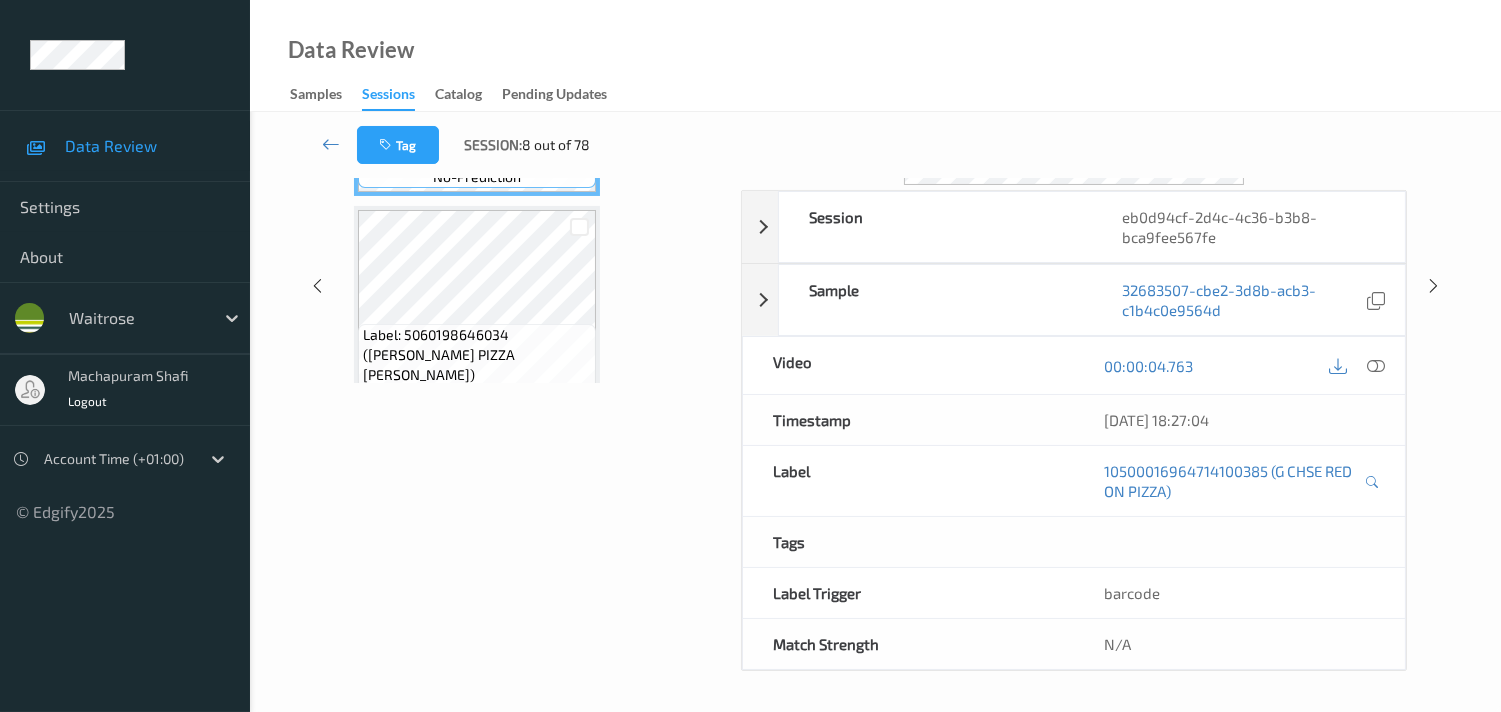 scroll, scrollTop: 280, scrollLeft: 0, axis: vertical 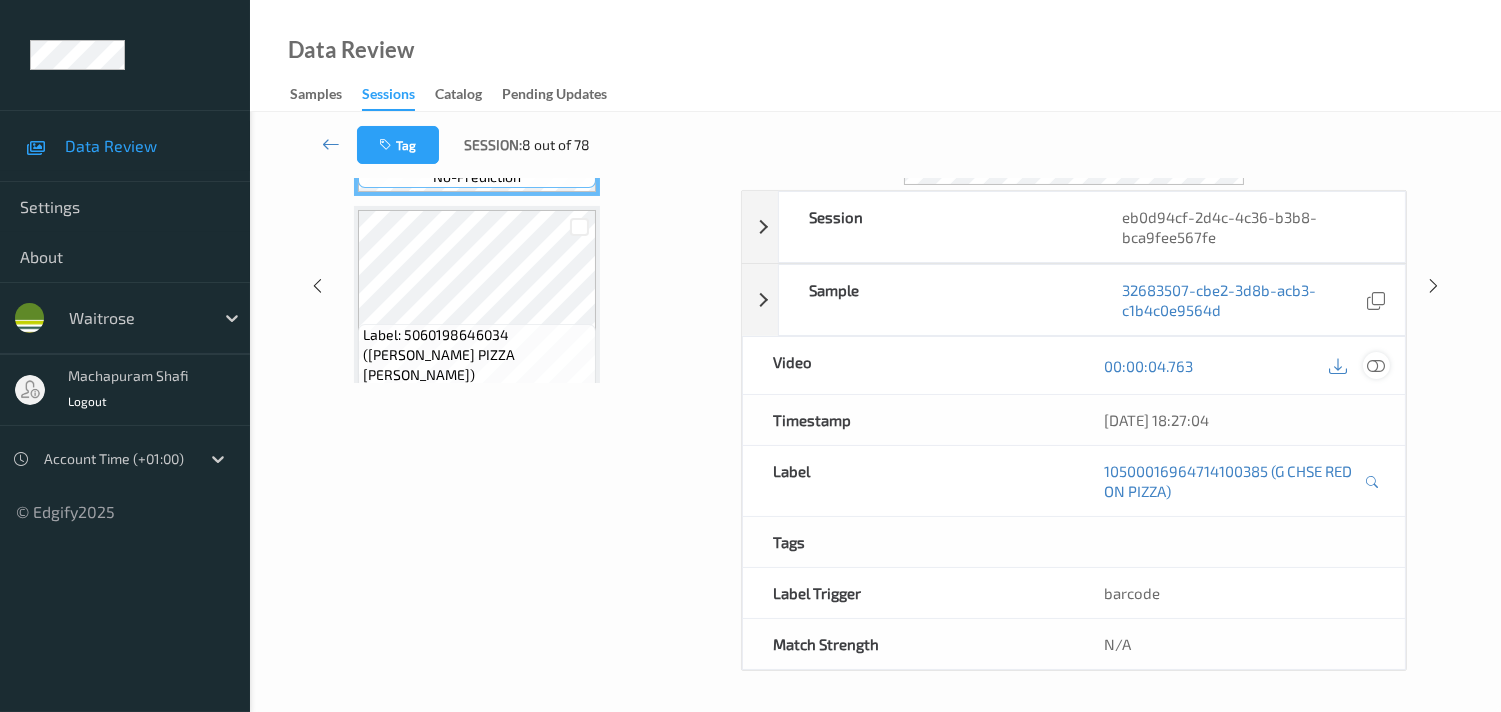 click at bounding box center [1376, 366] 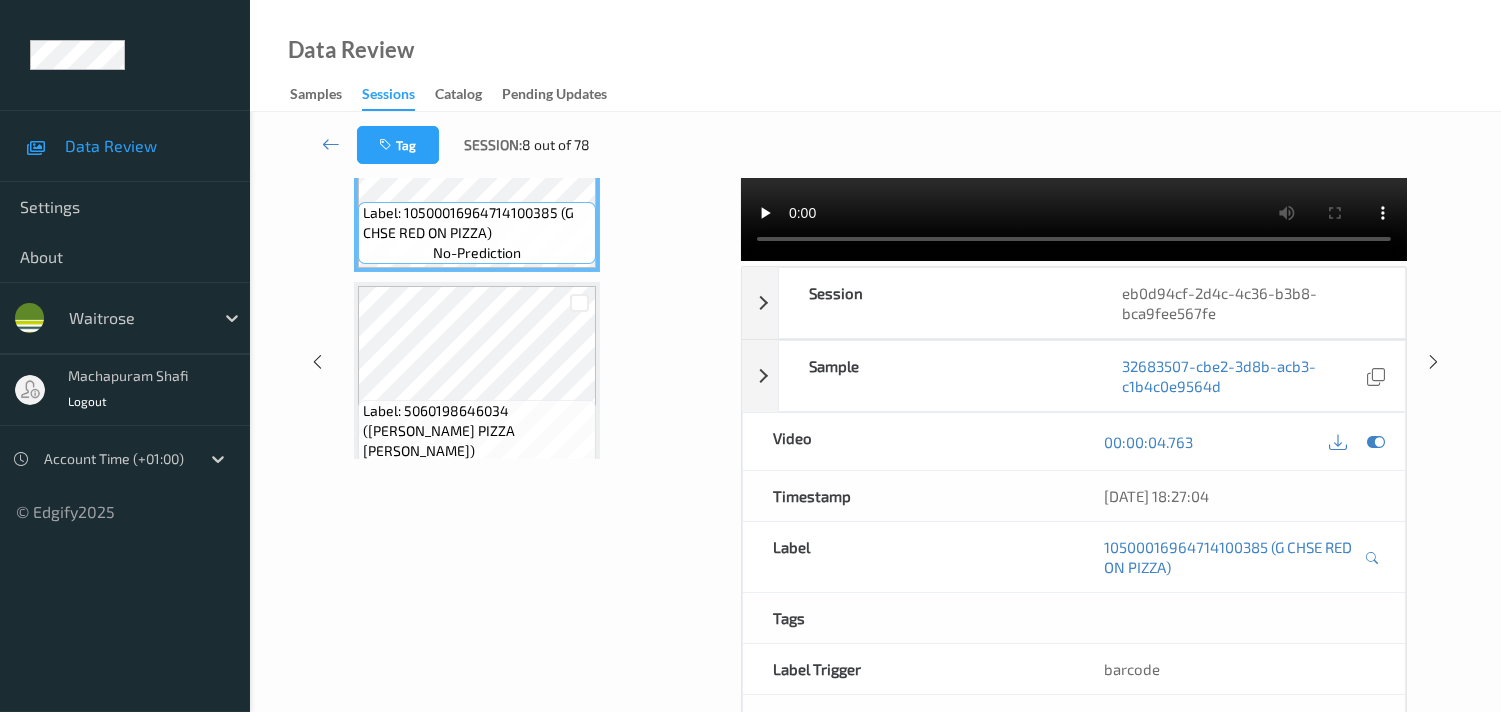 scroll, scrollTop: 0, scrollLeft: 0, axis: both 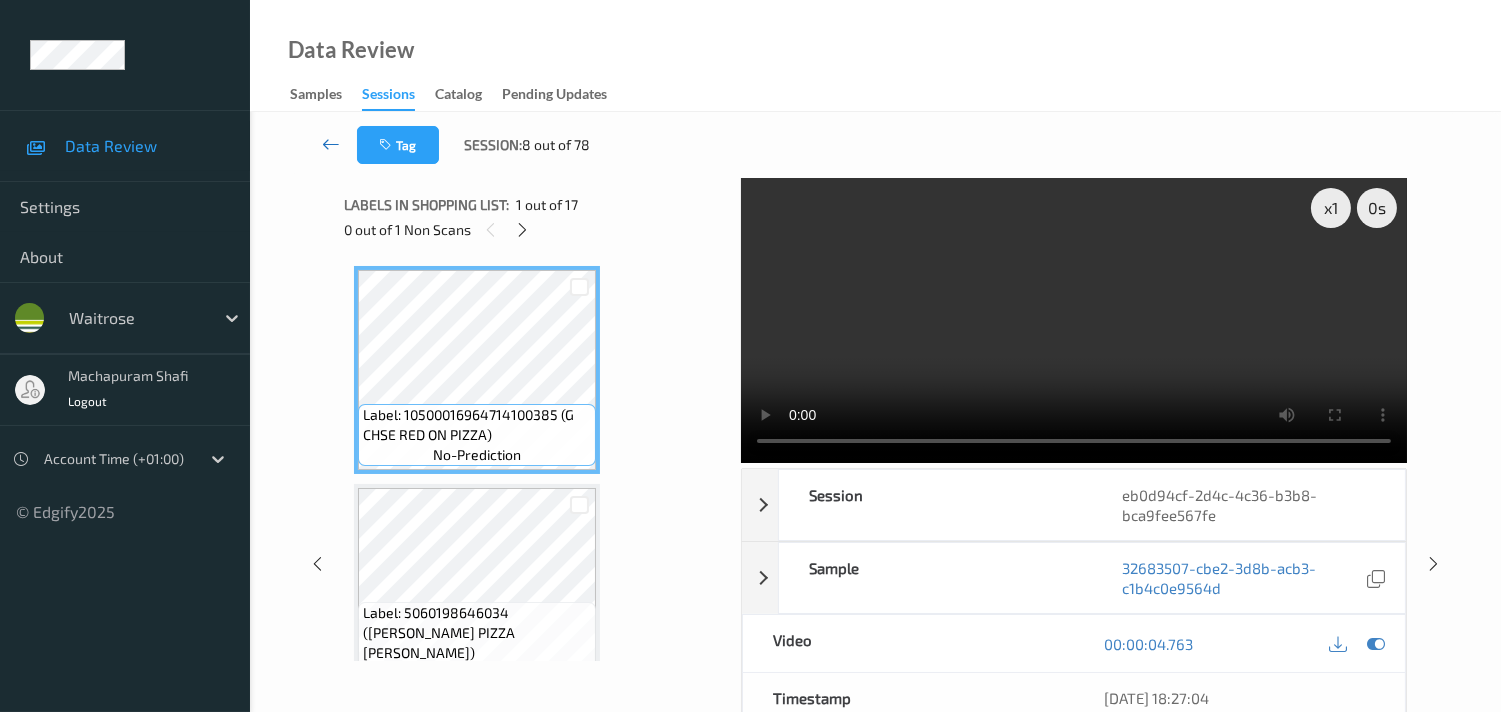 click at bounding box center [331, 144] 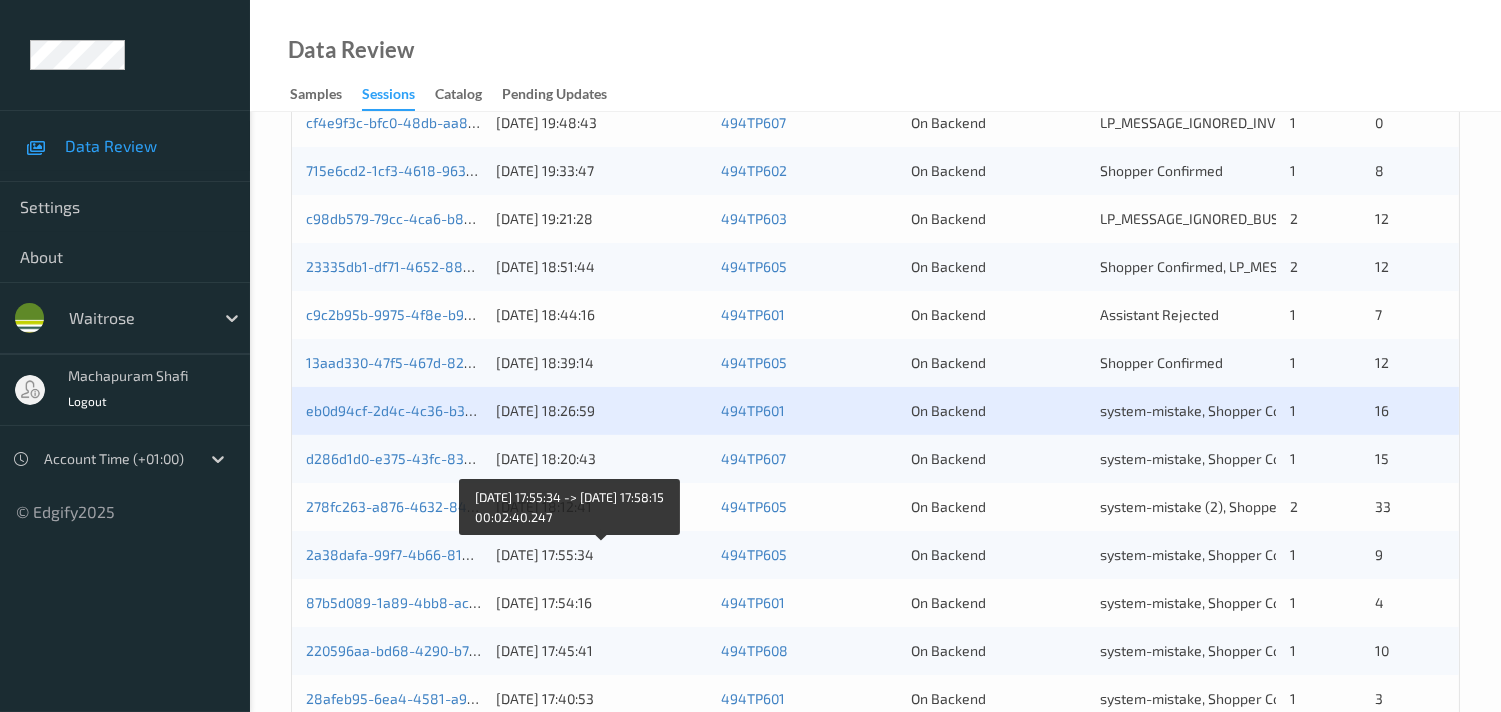 scroll, scrollTop: 555, scrollLeft: 0, axis: vertical 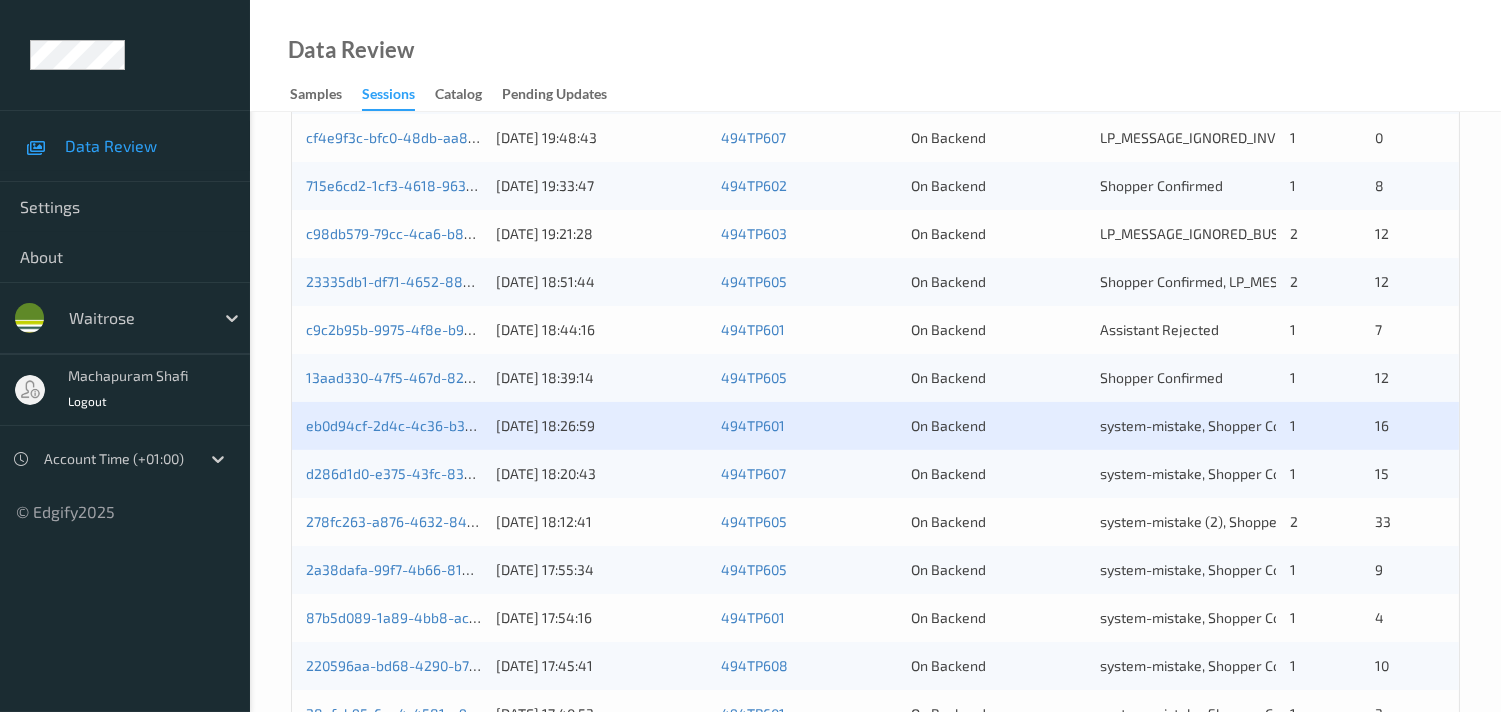 click on "13aad330-47f5-467d-826b-fecae6a95e01" at bounding box center [394, 378] 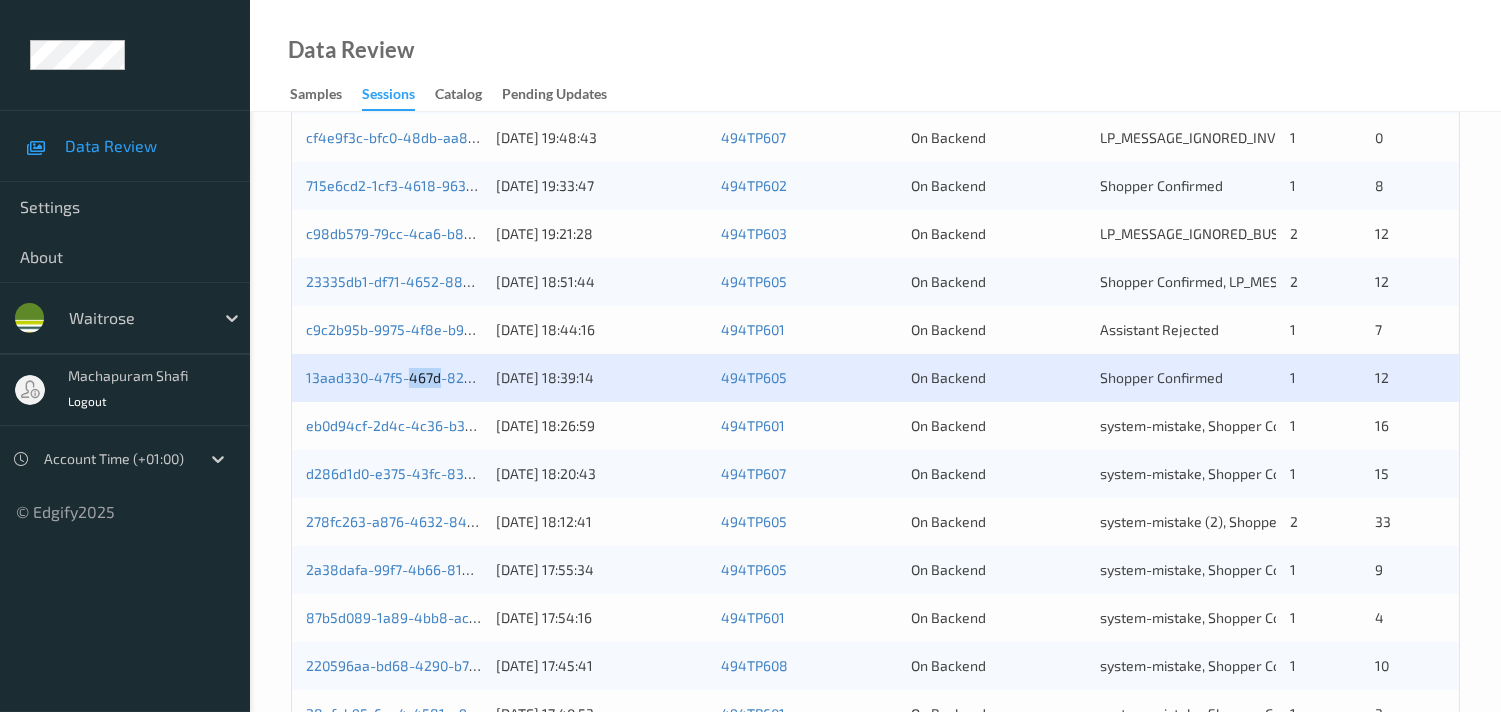 click on "13aad330-47f5-467d-826b-fecae6a95e01" at bounding box center [394, 378] 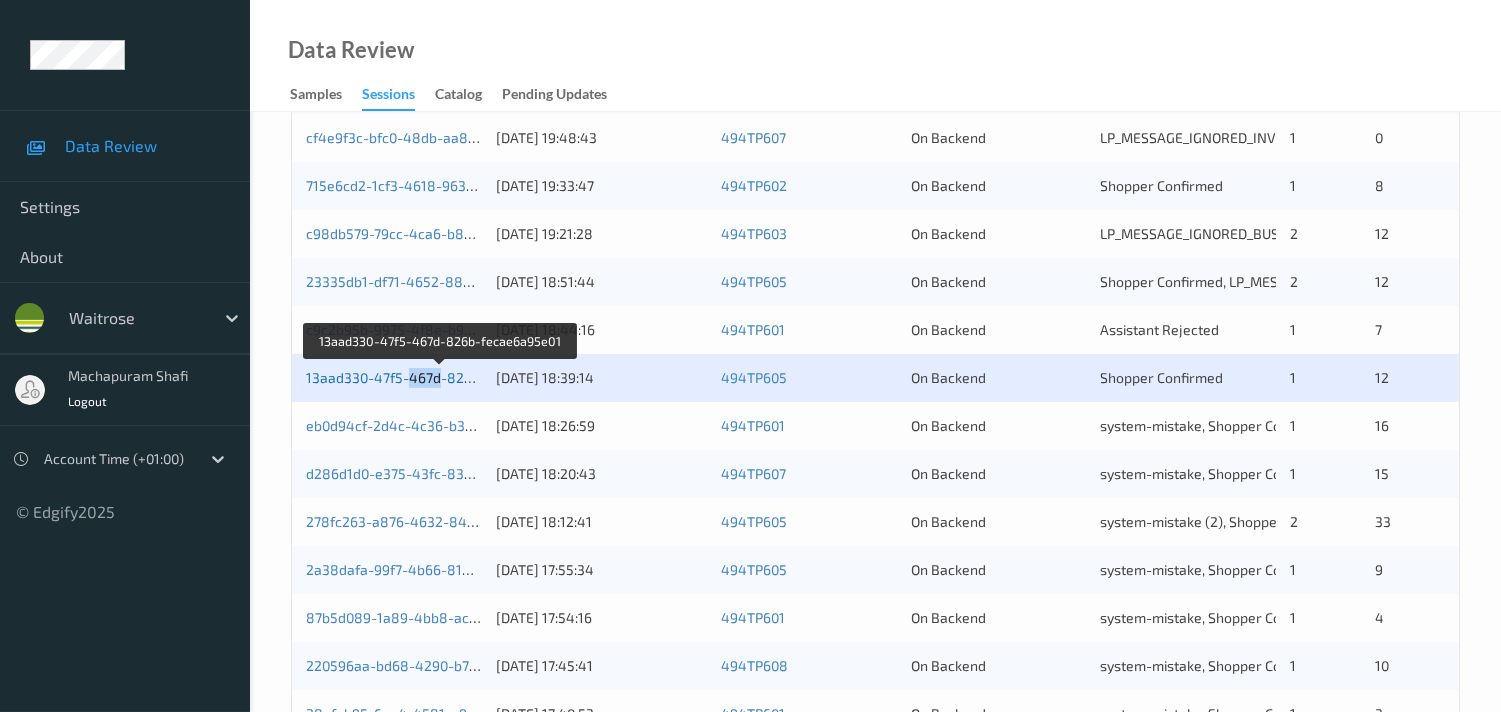 click on "13aad330-47f5-467d-826b-fecae6a95e01" at bounding box center (441, 377) 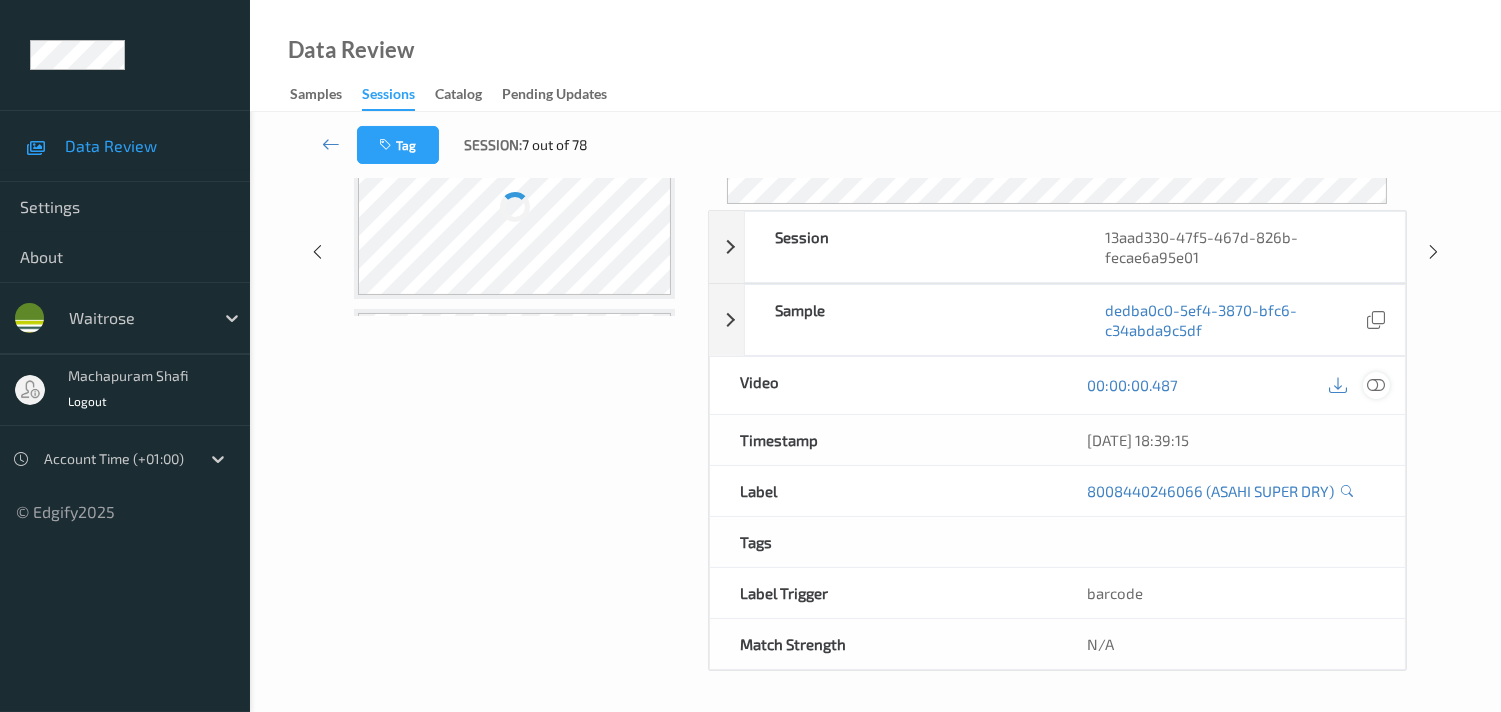 click at bounding box center [1376, 385] 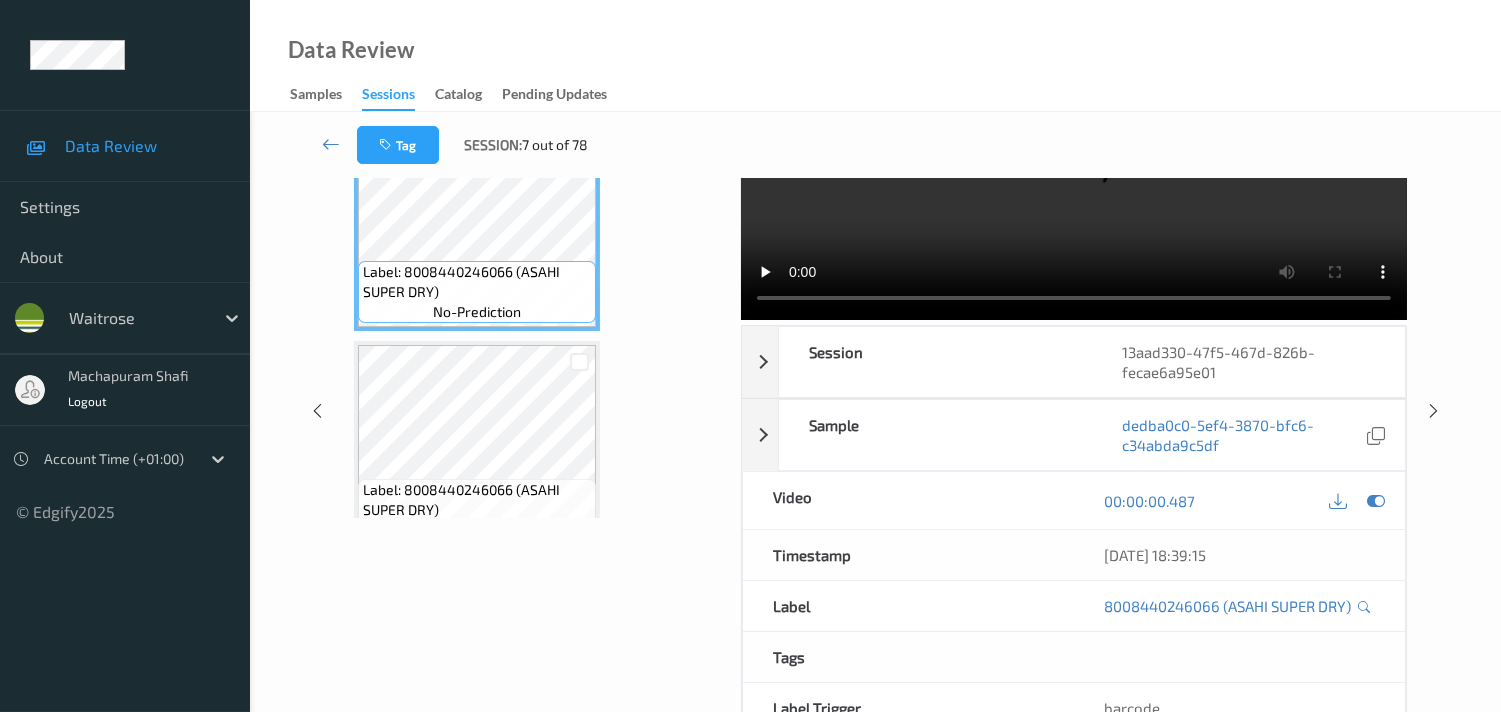scroll, scrollTop: 0, scrollLeft: 0, axis: both 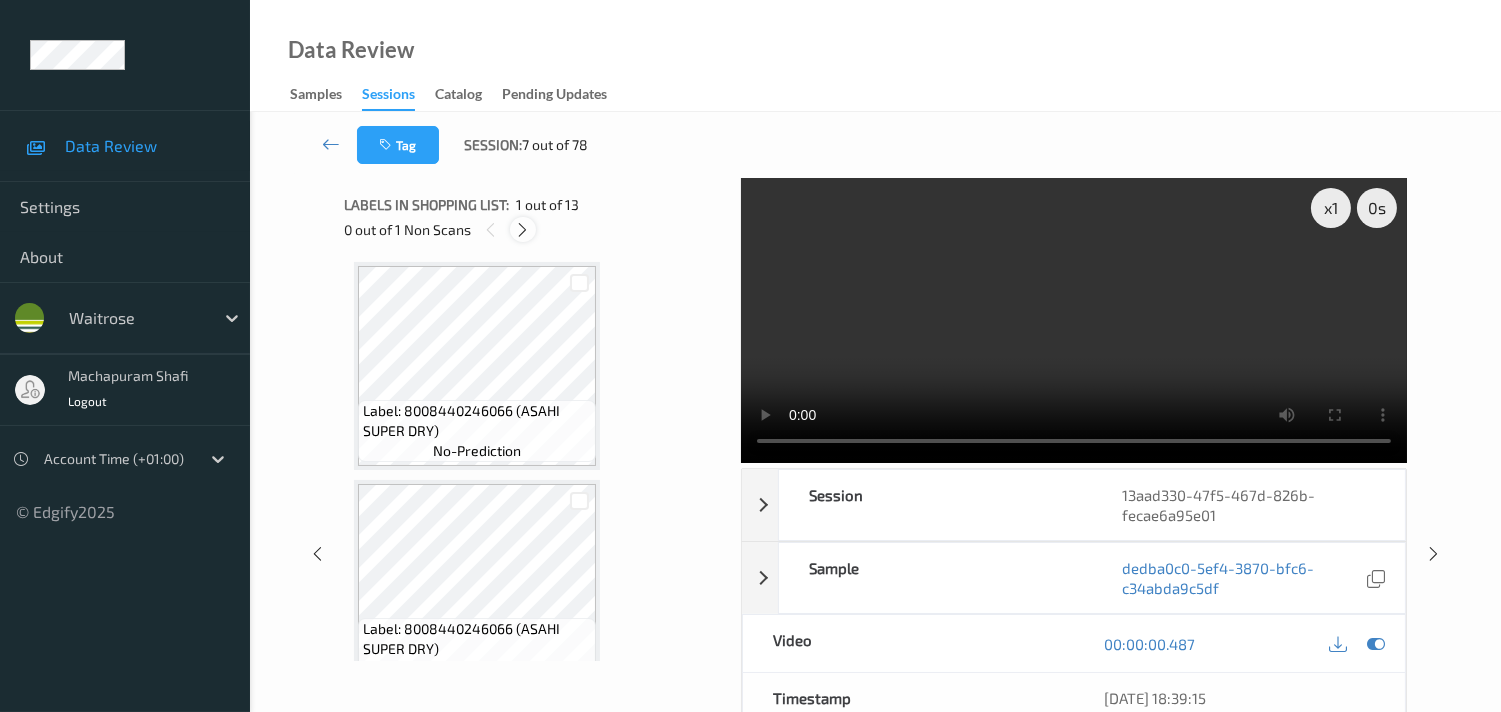 click at bounding box center [522, 229] 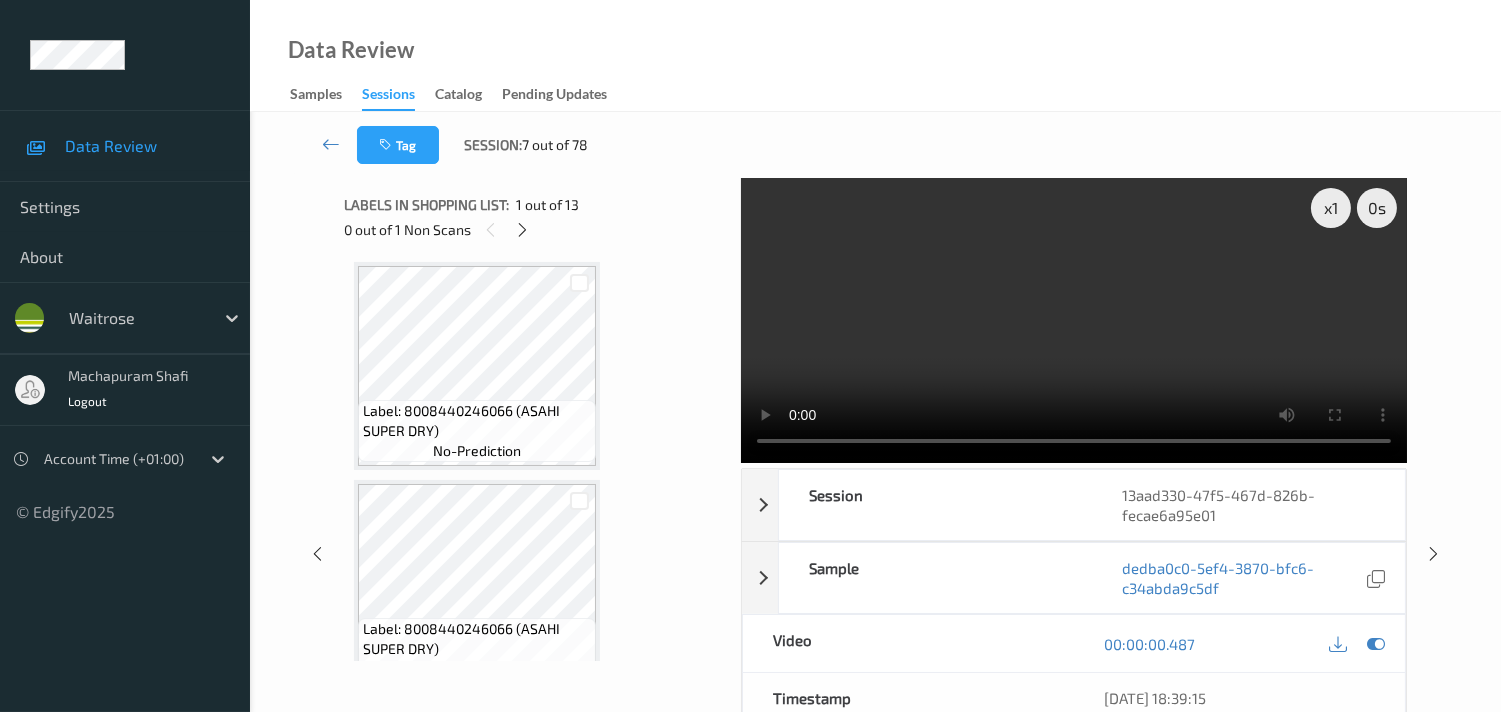 scroll, scrollTop: 1310, scrollLeft: 0, axis: vertical 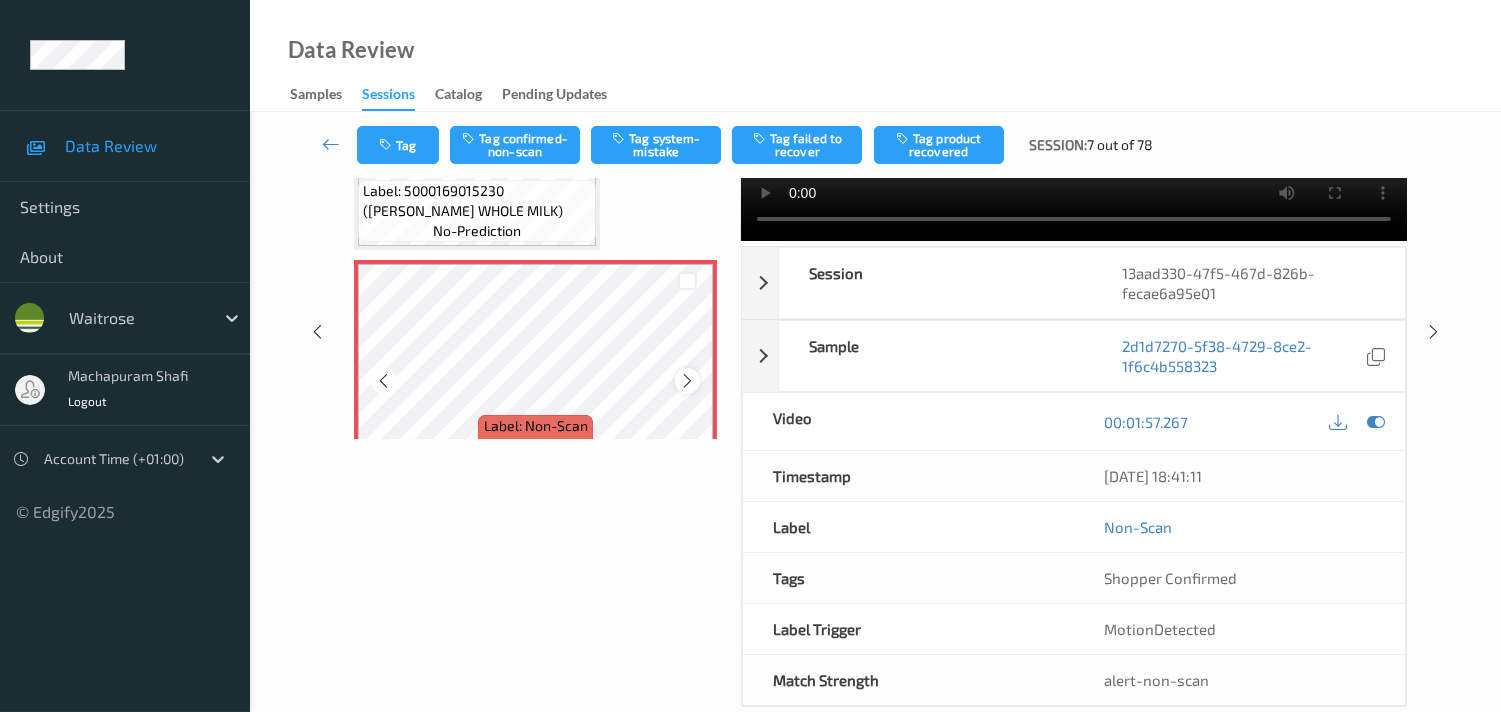 click at bounding box center [687, 381] 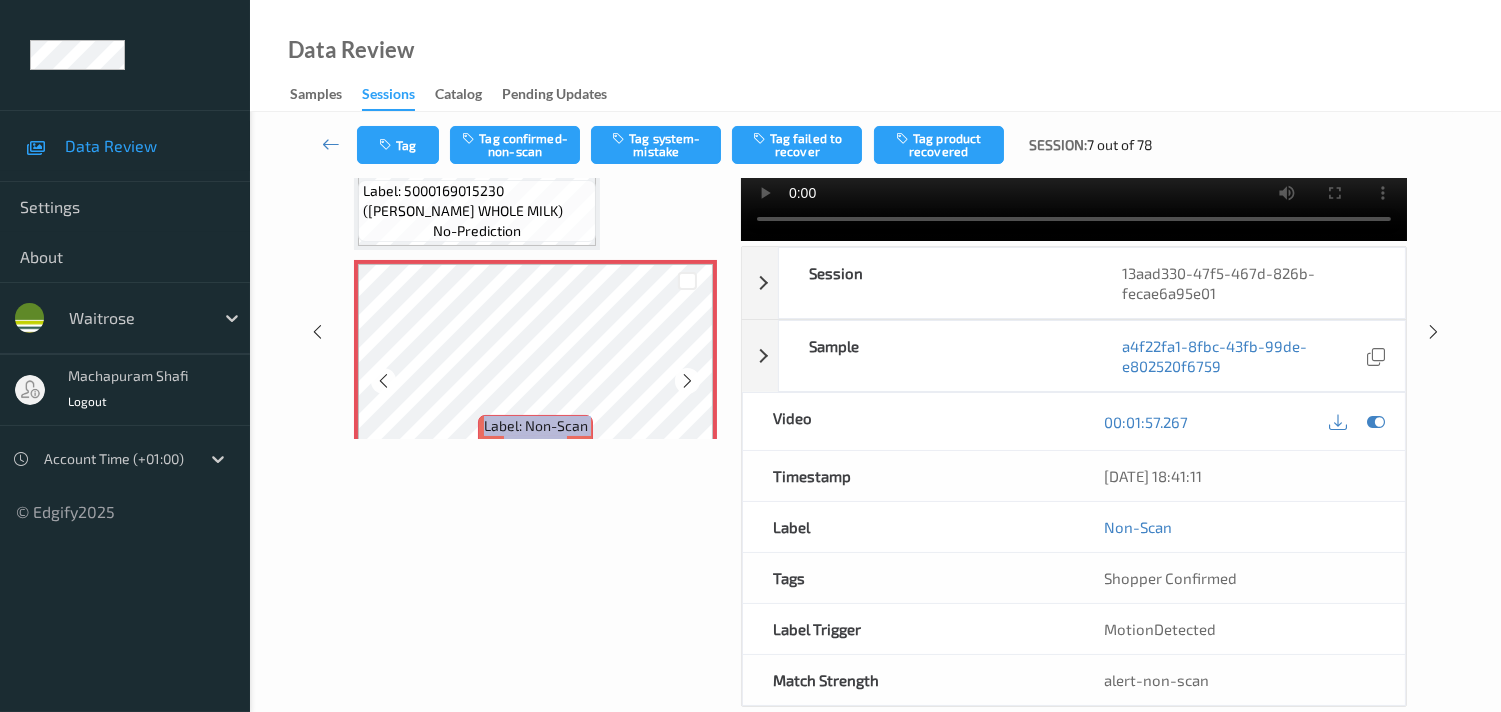 click at bounding box center (687, 381) 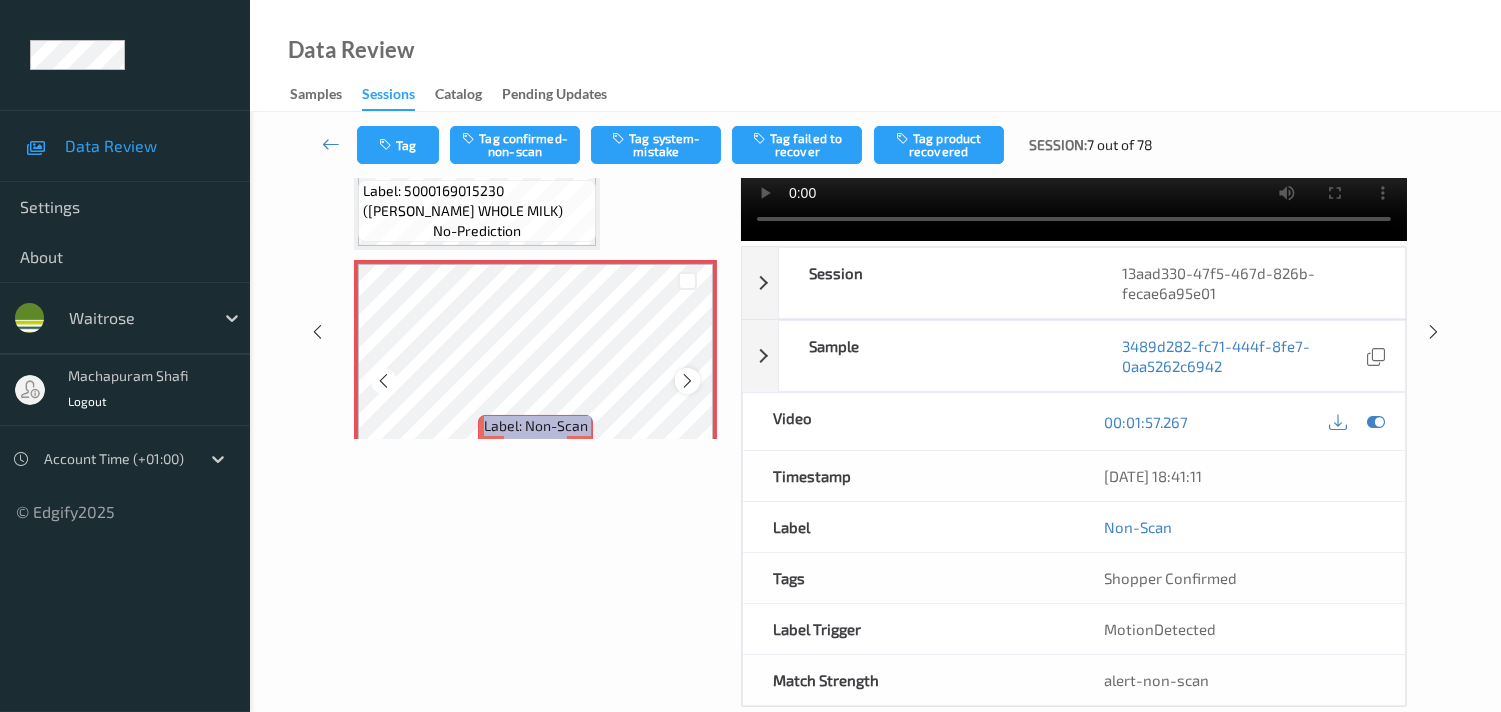 click at bounding box center (687, 381) 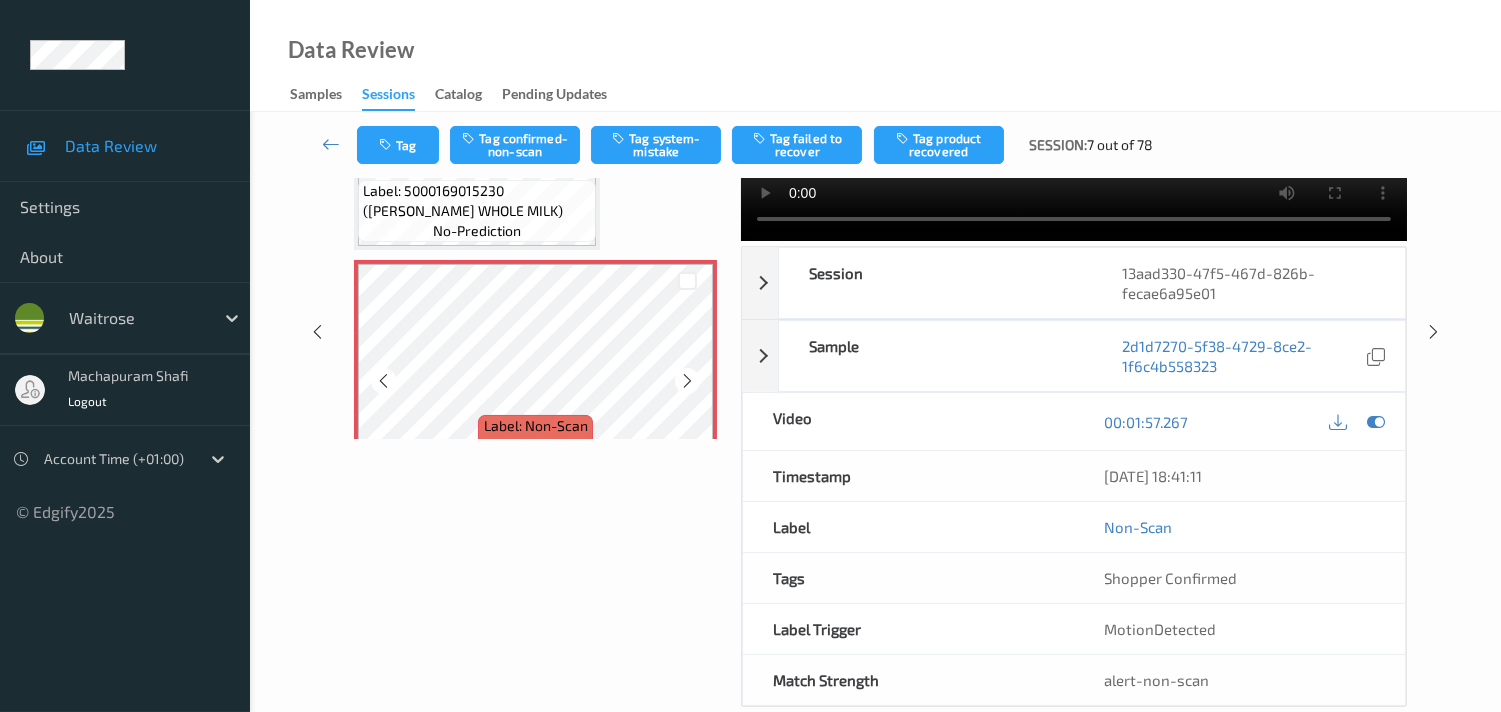 click at bounding box center [687, 381] 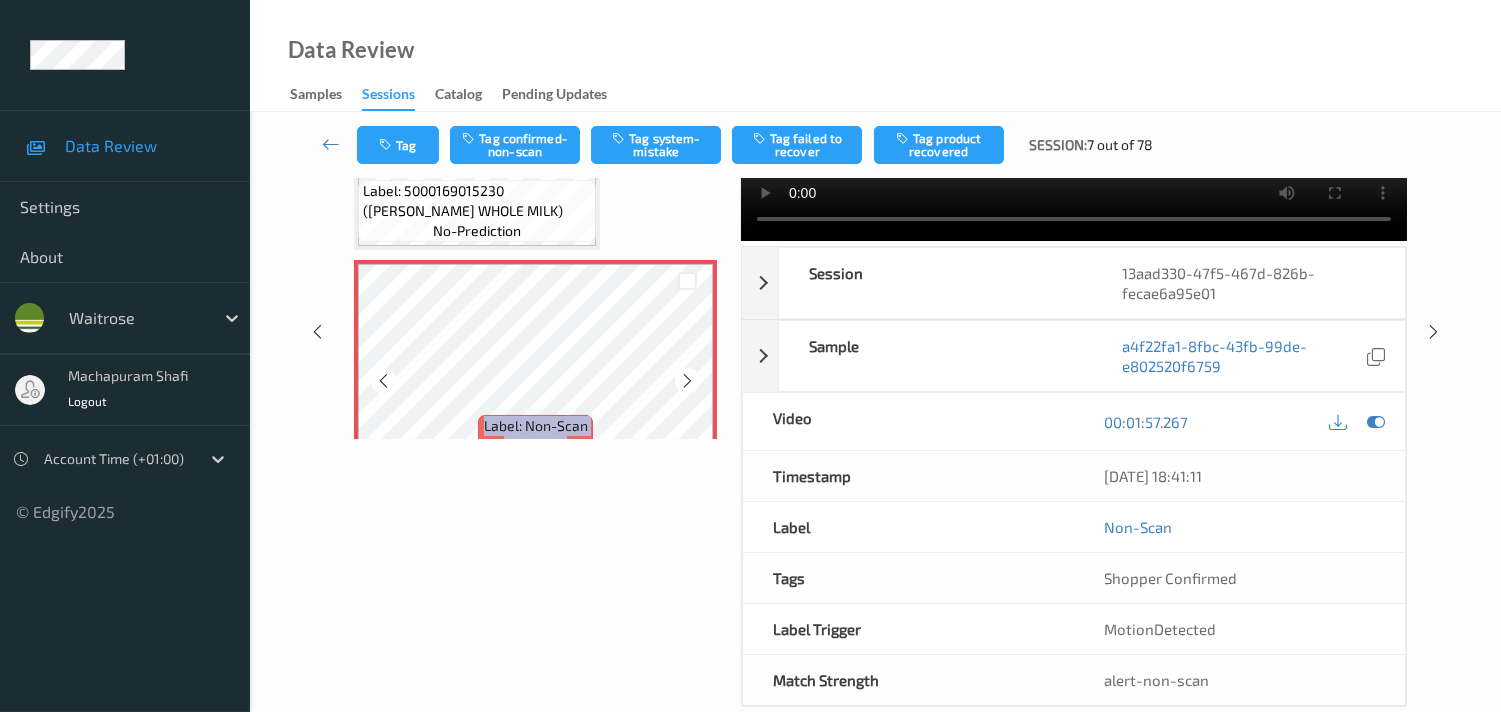 click at bounding box center (687, 381) 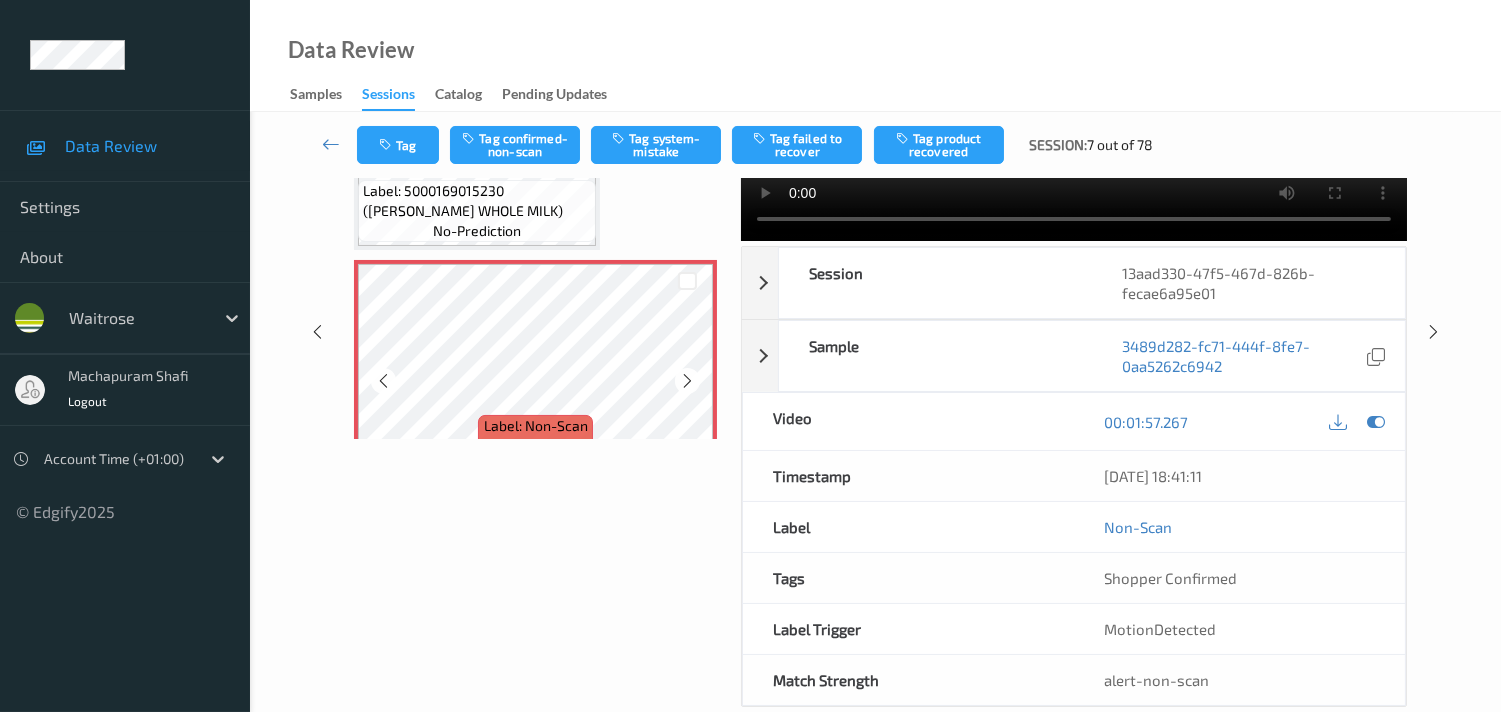 click at bounding box center [687, 381] 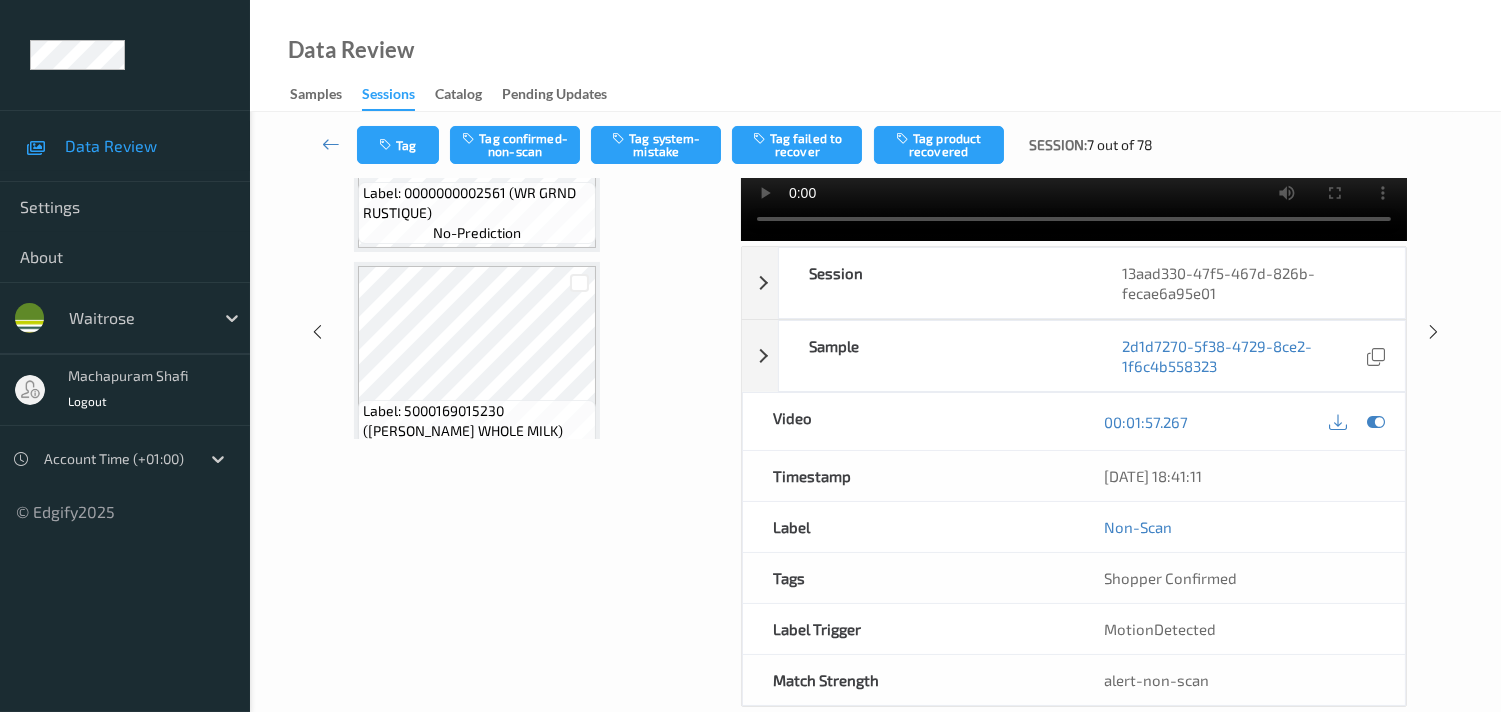 scroll, scrollTop: 1087, scrollLeft: 0, axis: vertical 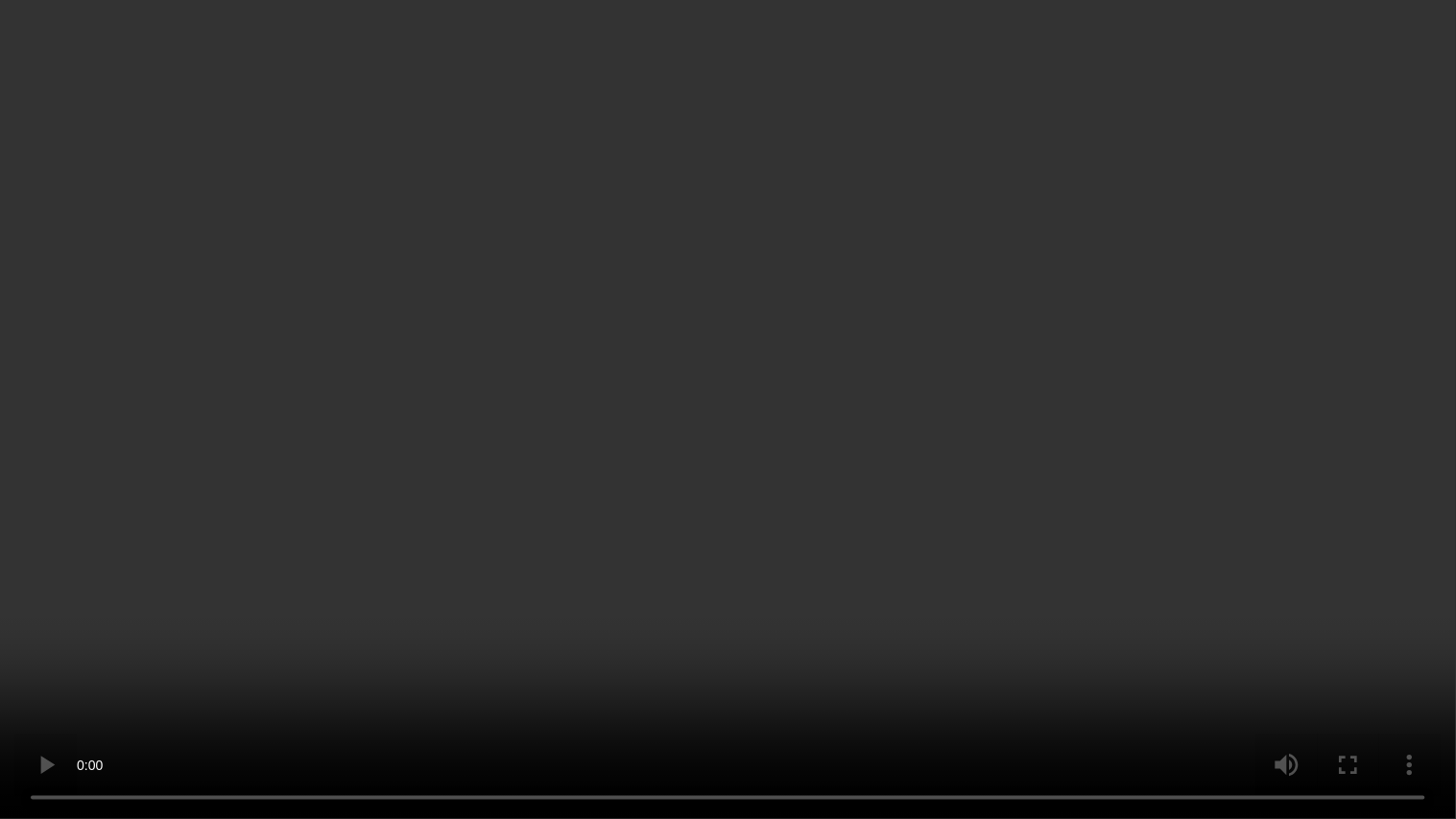 click at bounding box center [728, 409] 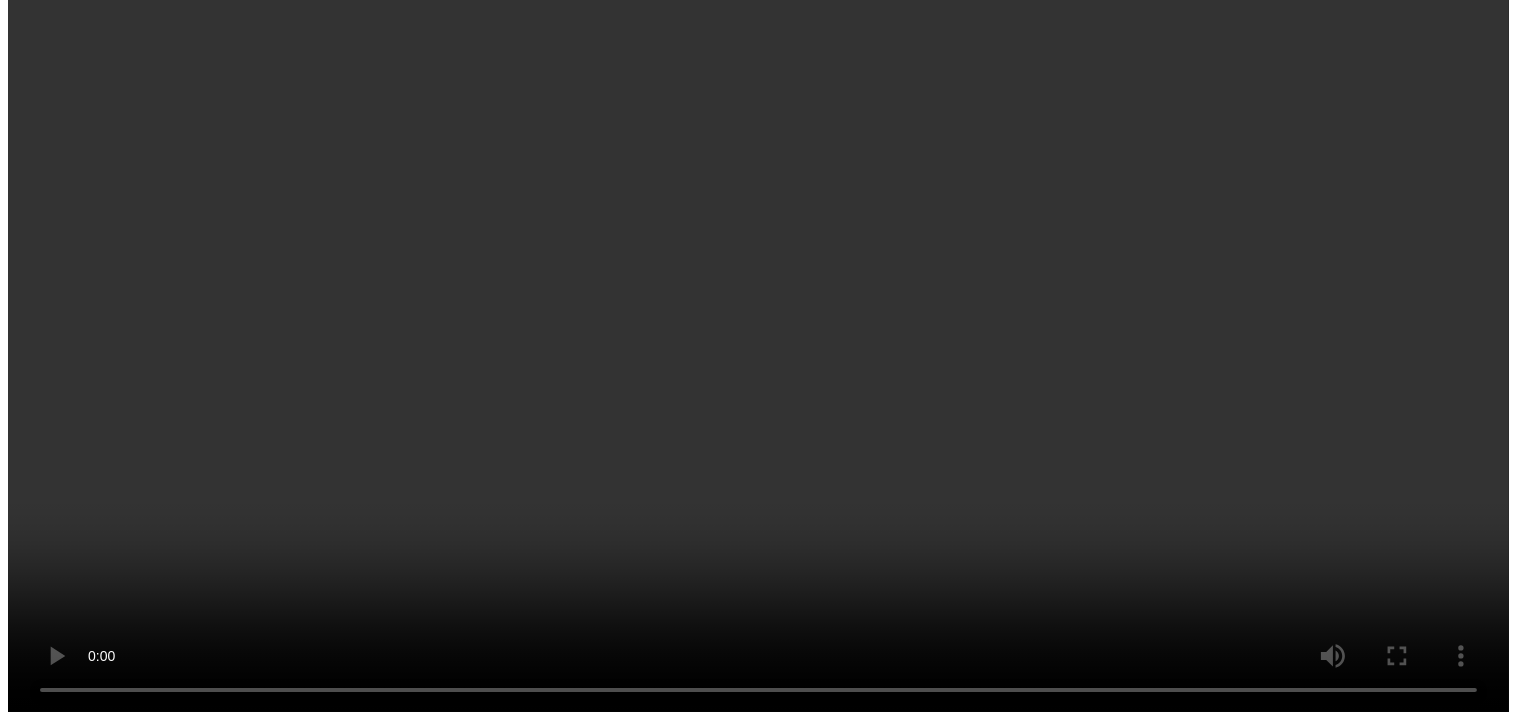 scroll, scrollTop: 1532, scrollLeft: 0, axis: vertical 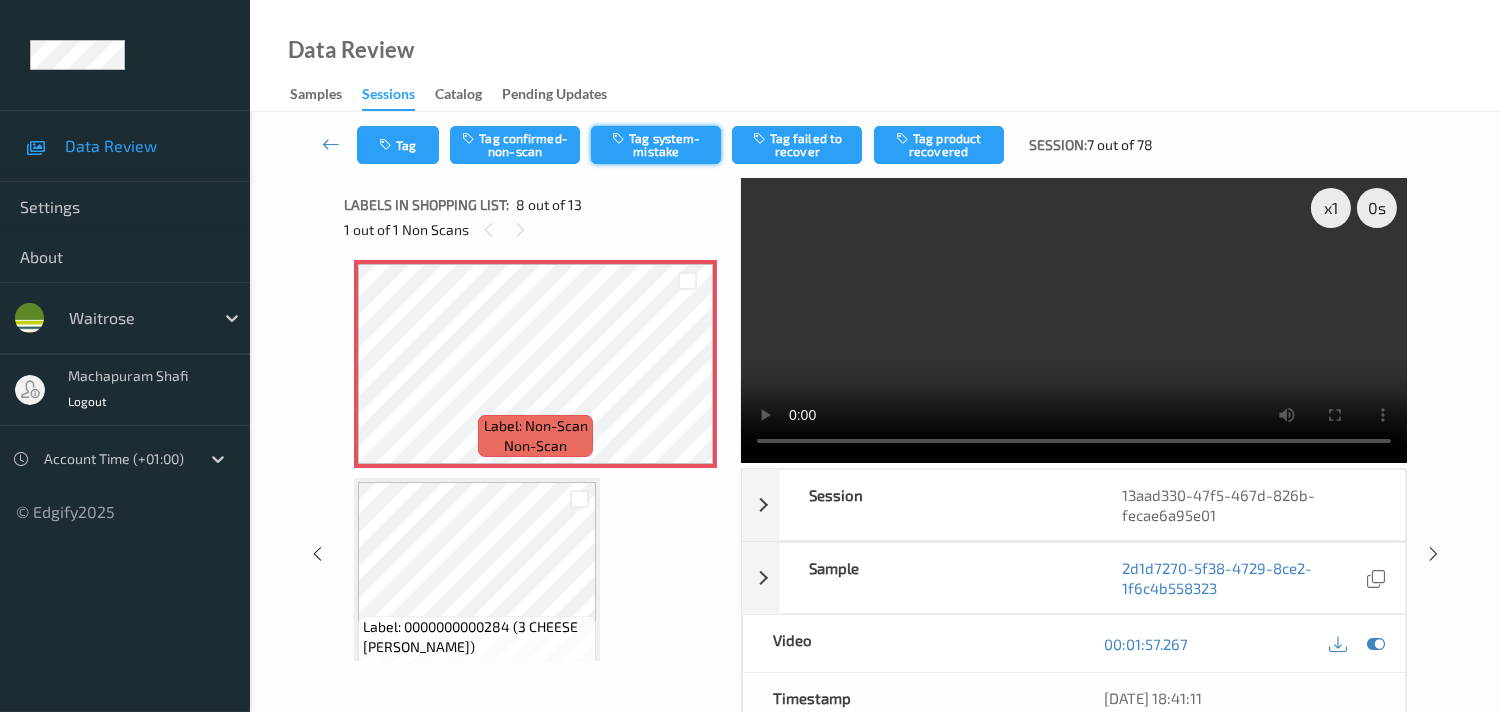 click on "Tag   system-mistake" at bounding box center (656, 145) 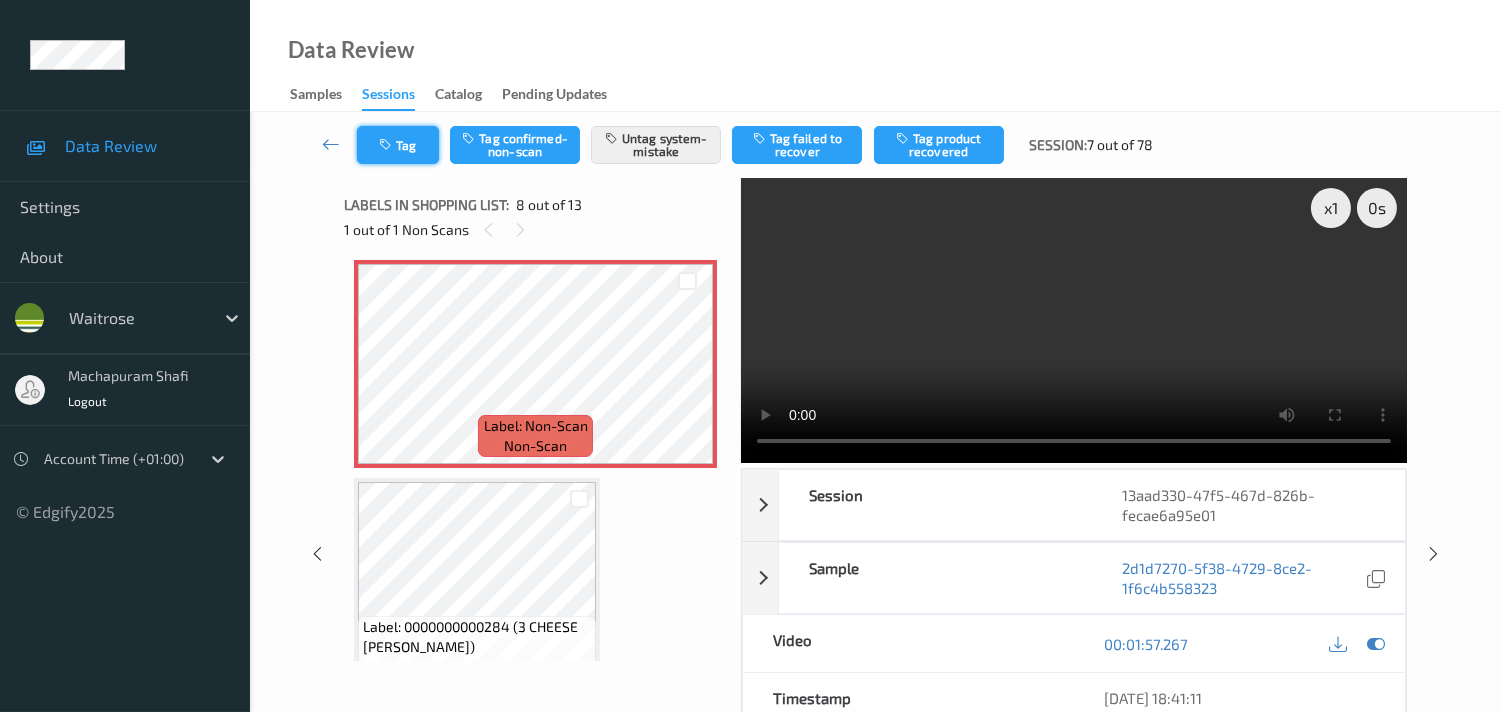 click on "Tag" at bounding box center [398, 145] 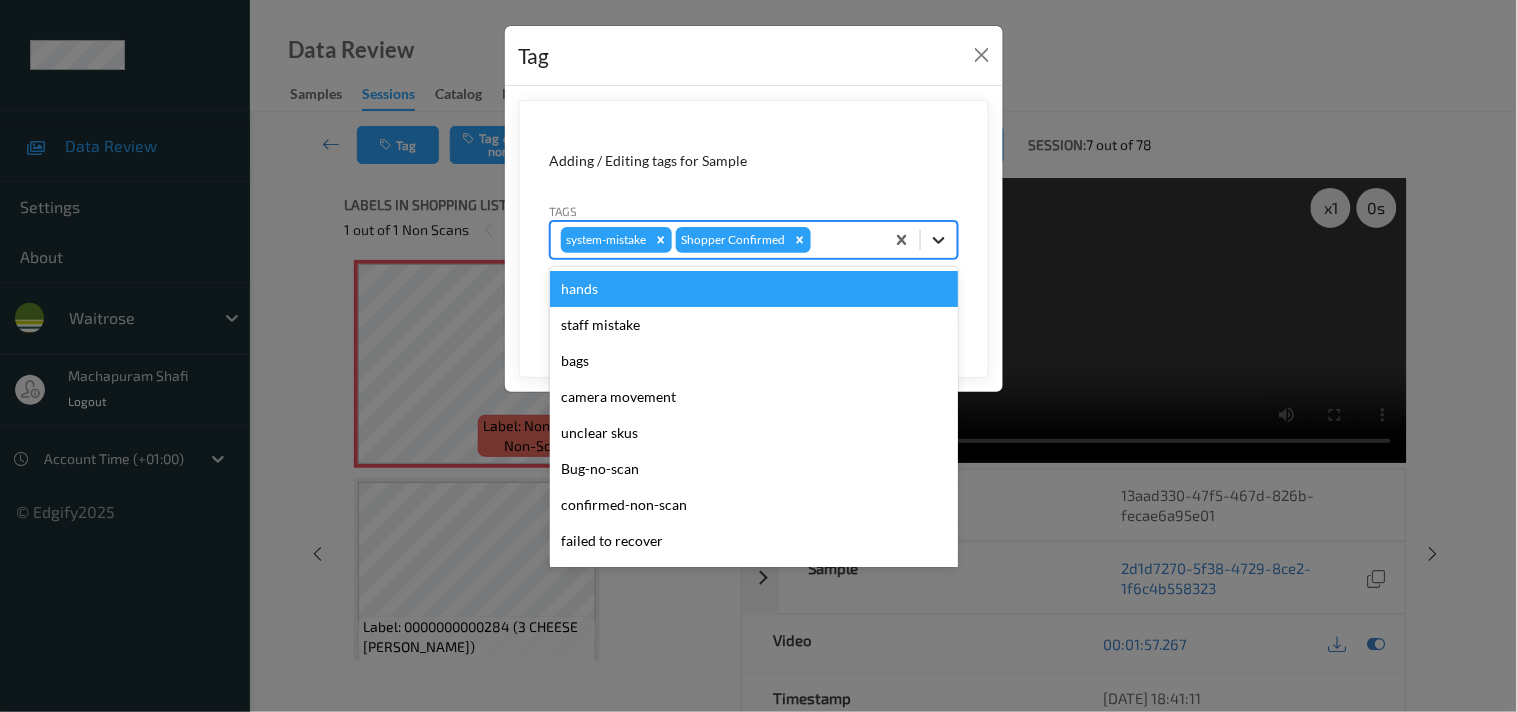 click 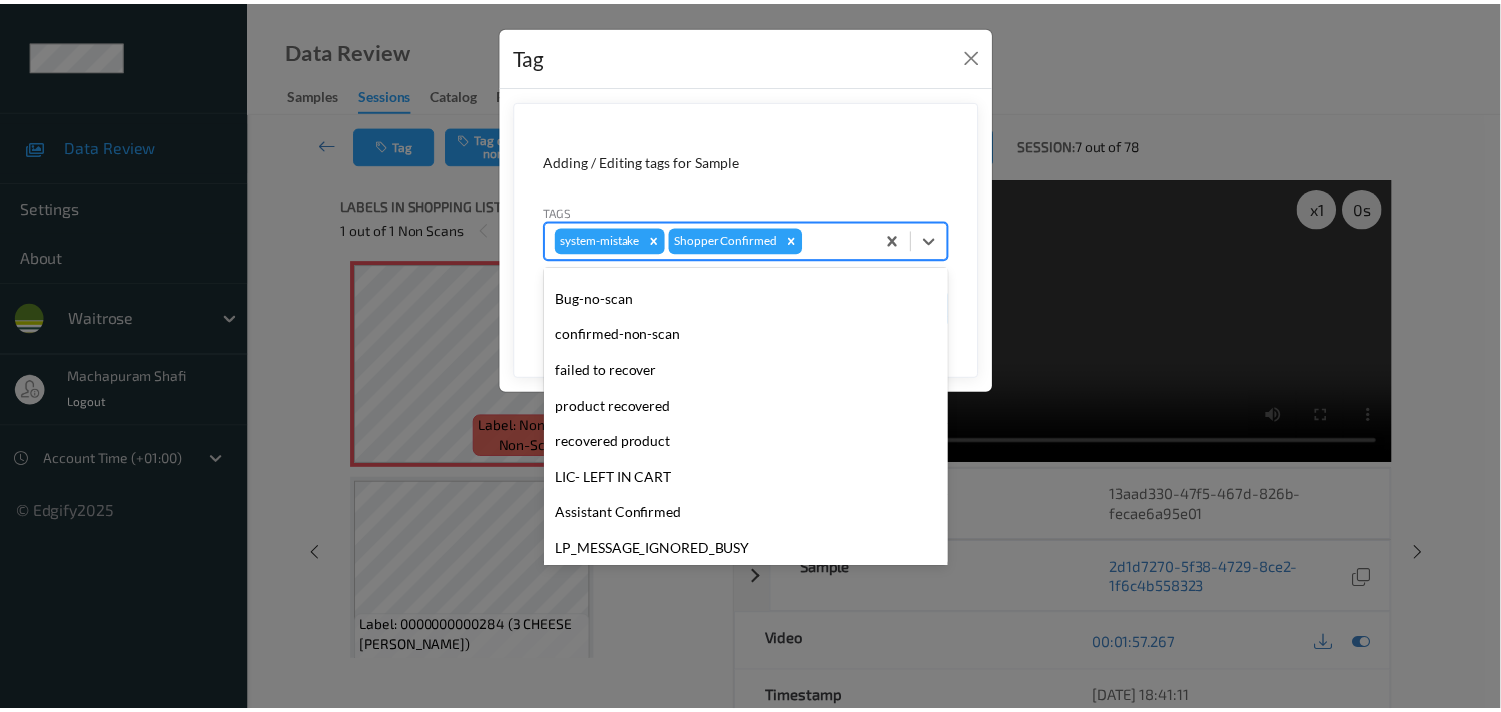 scroll, scrollTop: 318, scrollLeft: 0, axis: vertical 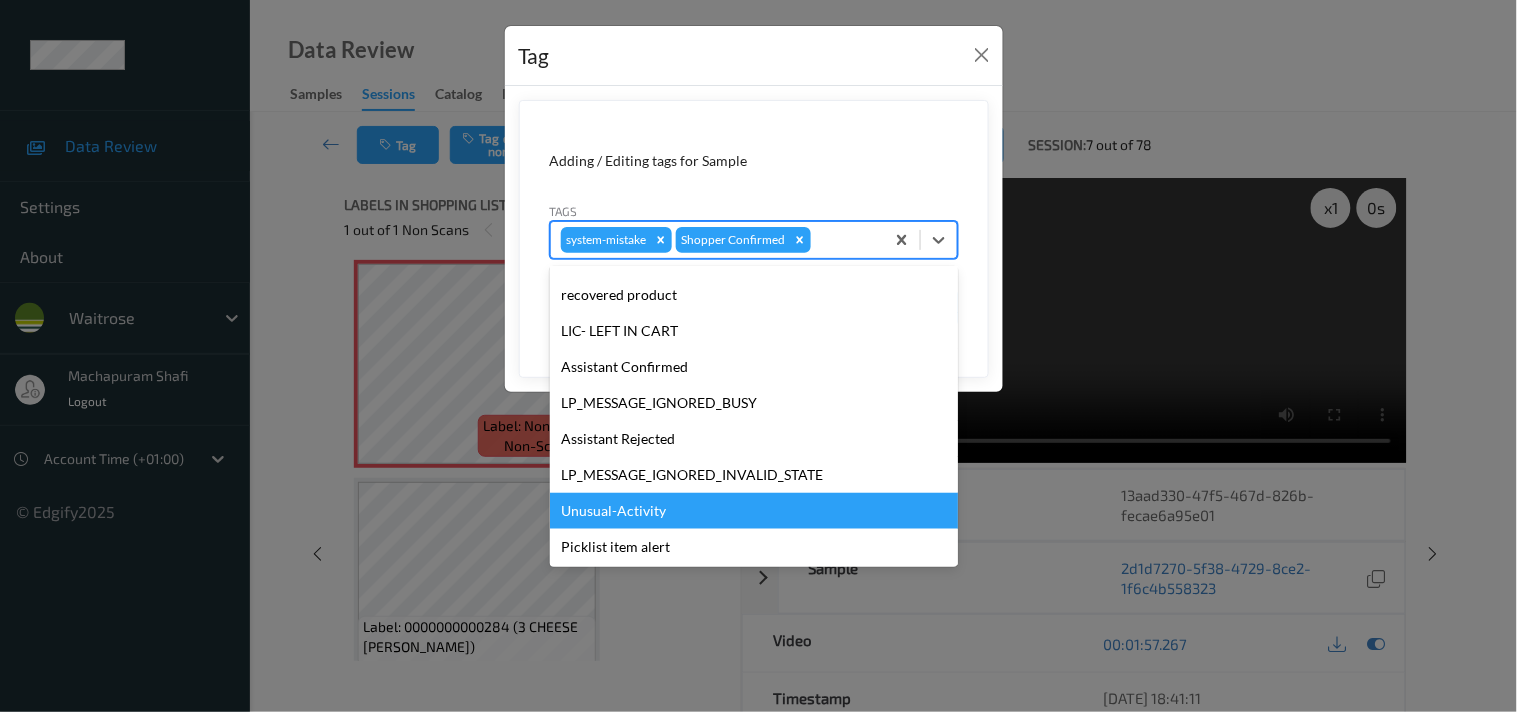 click on "Unusual-Activity" at bounding box center [754, 511] 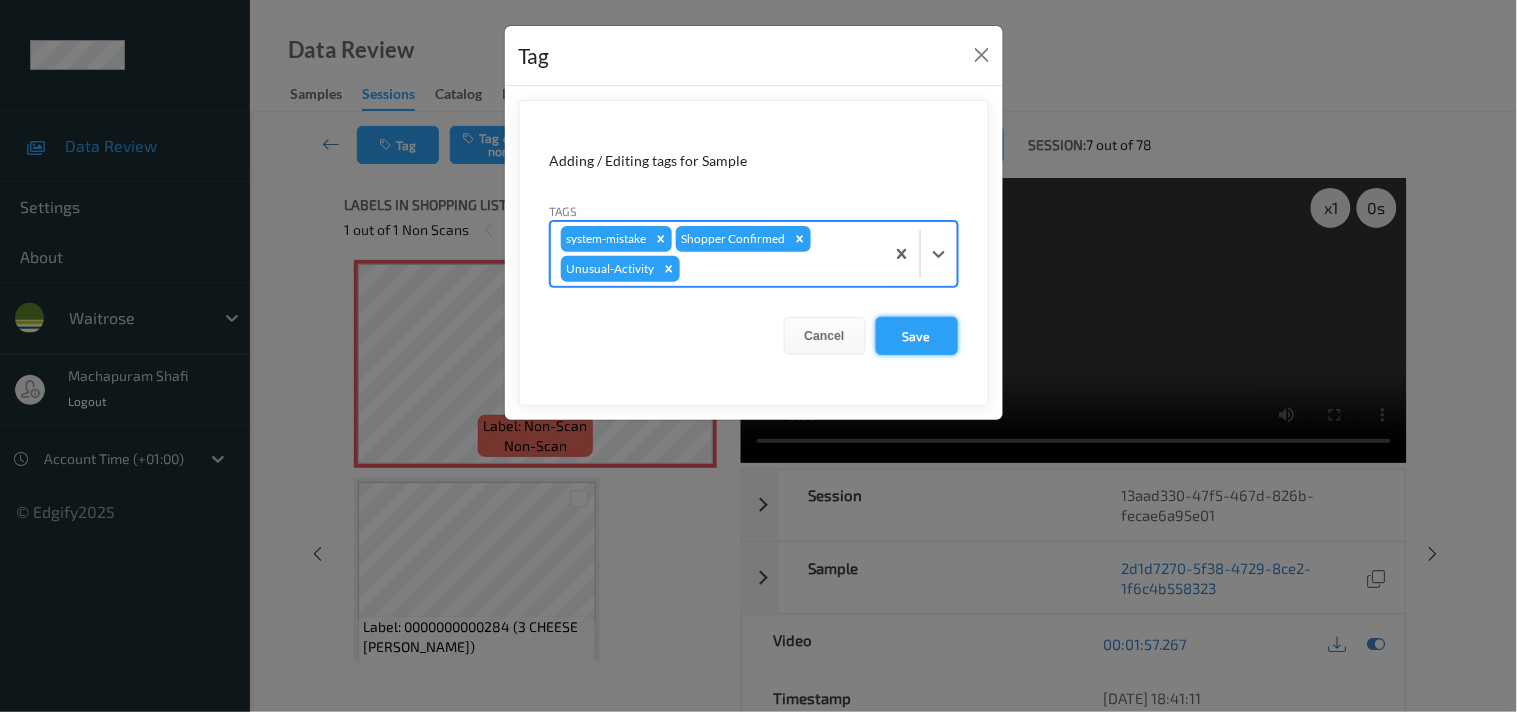 click on "Save" at bounding box center (917, 336) 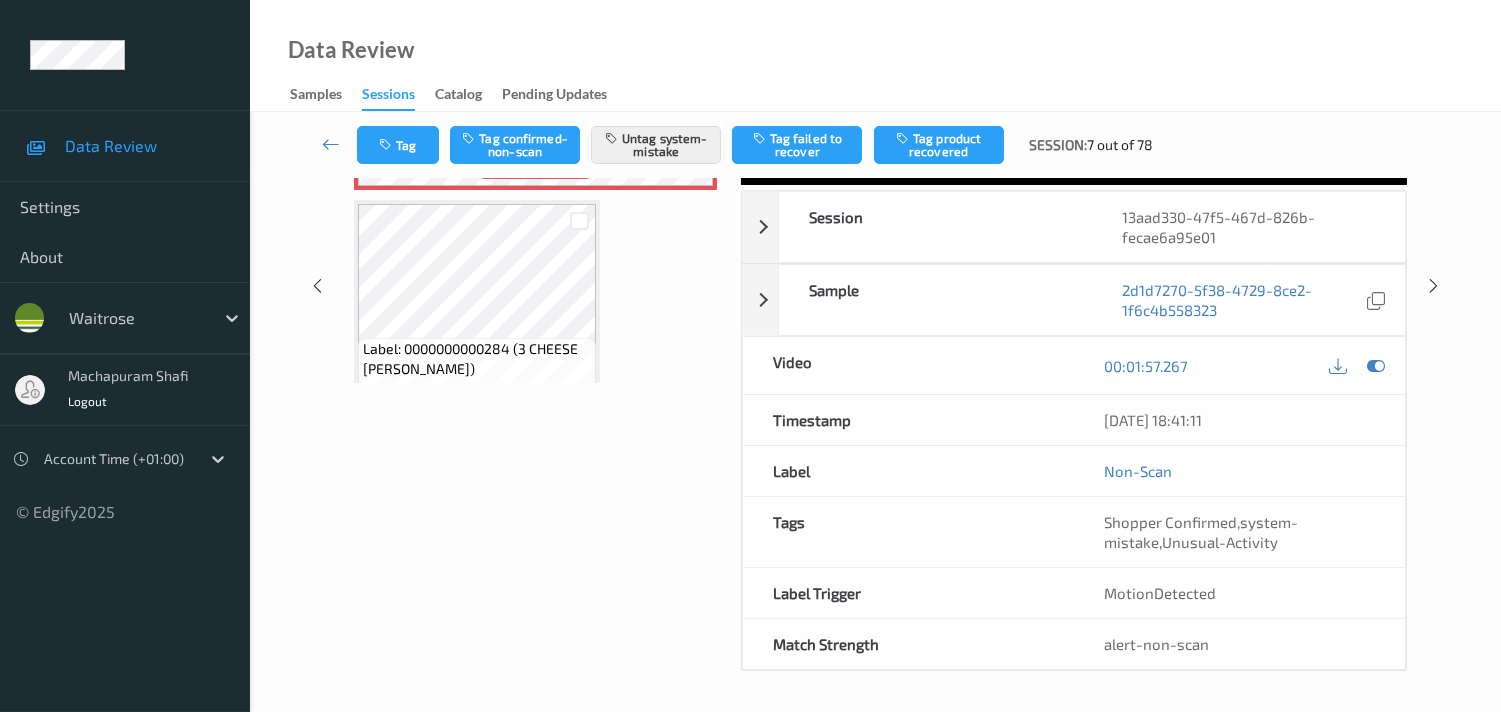 scroll, scrollTop: 0, scrollLeft: 0, axis: both 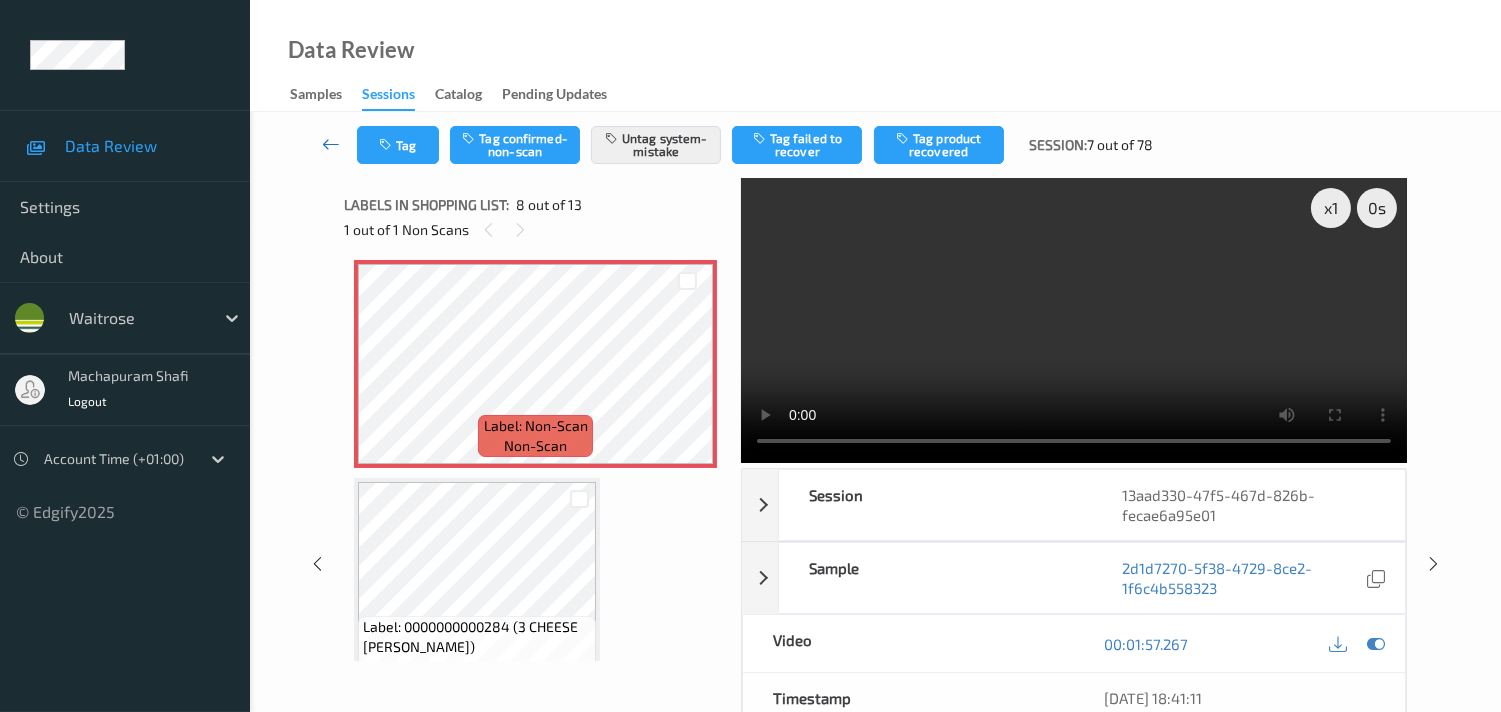 click at bounding box center [331, 144] 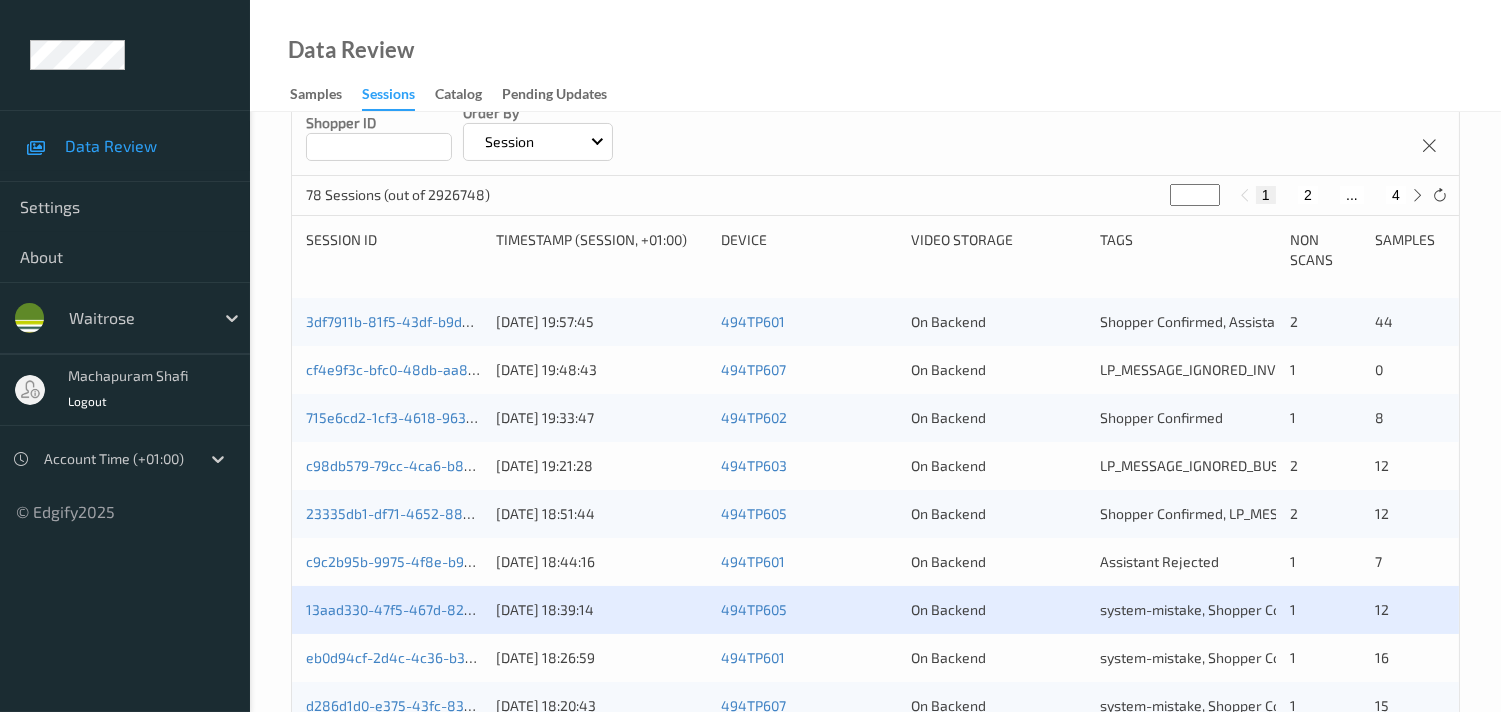 scroll, scrollTop: 333, scrollLeft: 0, axis: vertical 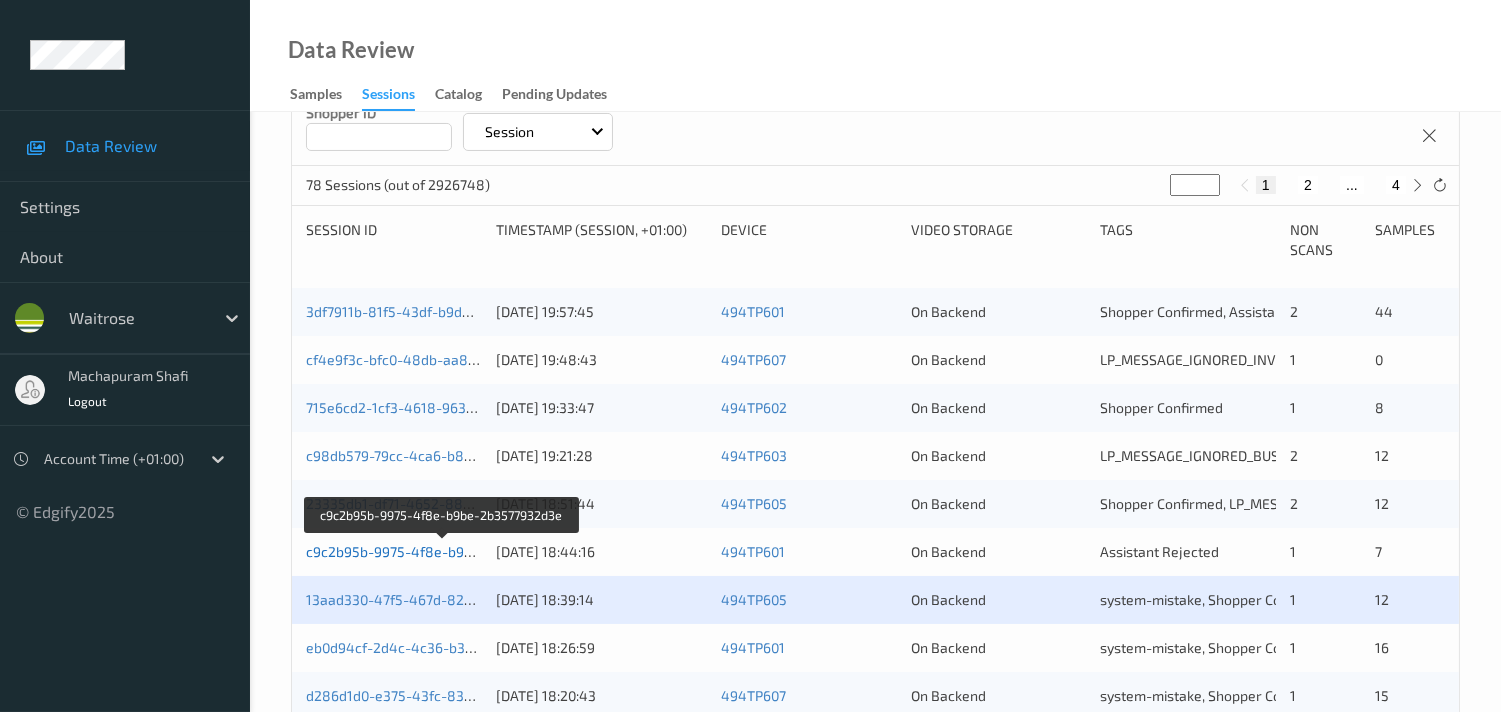 click on "c9c2b95b-9975-4f8e-b9be-2b3577932d3e" at bounding box center (443, 551) 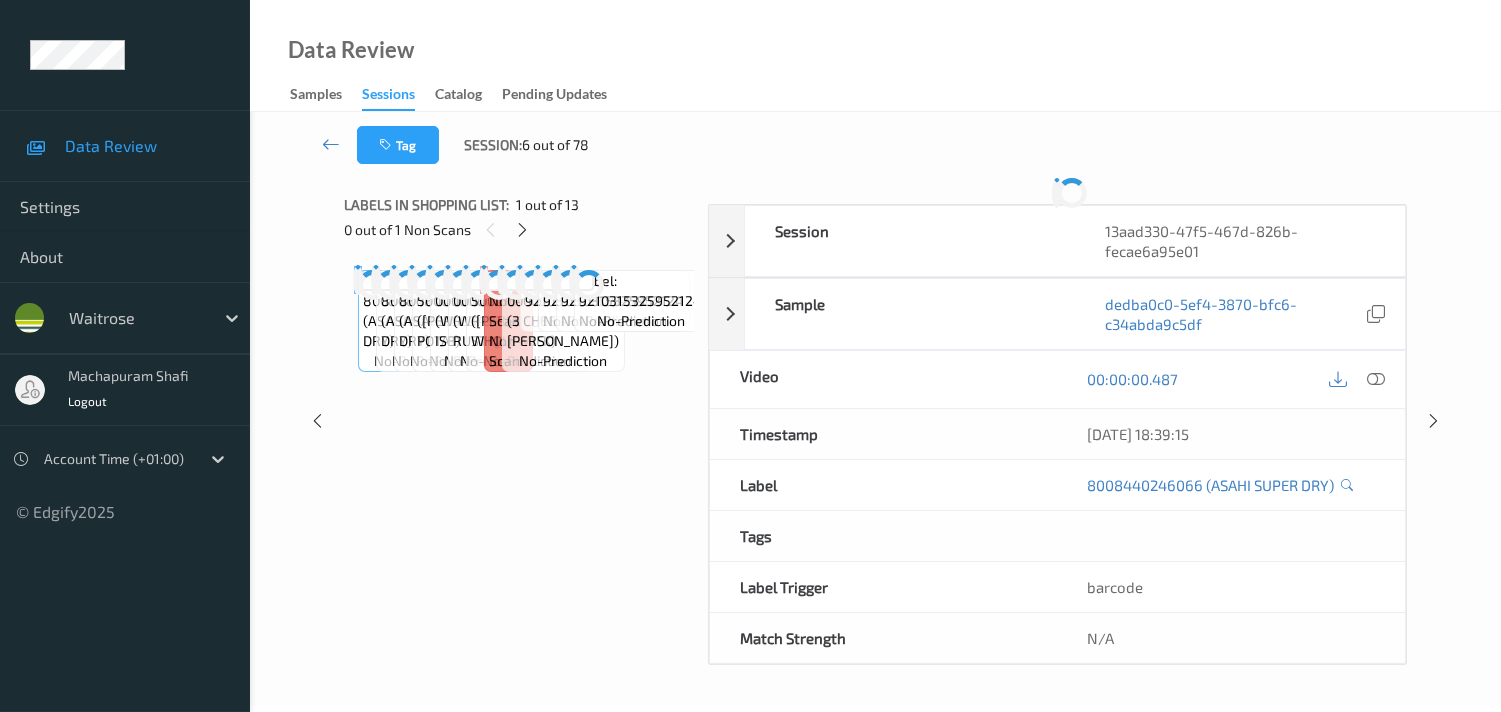 click on "Labels in shopping list: 1 out of 13 0 out of 1 Non Scans Label: 8008440246066 (ASAHI SUPER DRY) no-prediction Label: 8008440246066 (ASAHI SUPER DRY) no-prediction Label: 8008440246066 (ASAHI SUPER DRY) no-prediction Label: 5000169545928 (WR ESS POTATOES) no-prediction Label: 0000000003940 (WR CIABATTA ISB) no-prediction Label: 0000000002561 (WR GRND RUSTIQUE) no-prediction Label: 5000169015230 (WR ESS WHOLE MILK) no-prediction Label: Non-Scan non-scan Label: Non-Scan non-scan Label: Non-Scan non-scan Label: 0000000000284 (3 CHEESE BLOOMER) no-prediction Label: 9210315325952124 no-prediction Label: 9210315325952124 no-prediction Label: 9210315325952124 no-prediction Label: 9210315325952124 no-prediction" at bounding box center (519, 421) 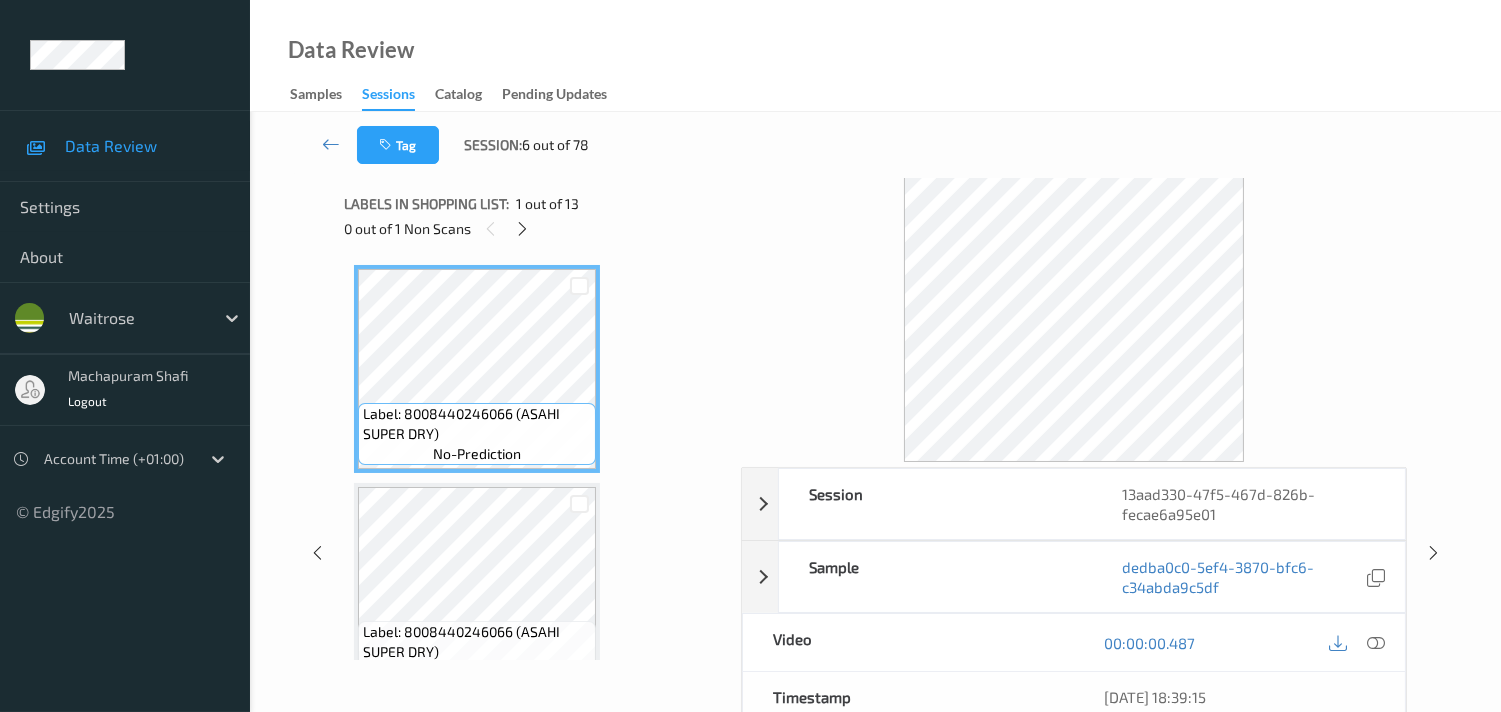 scroll, scrollTop: 0, scrollLeft: 0, axis: both 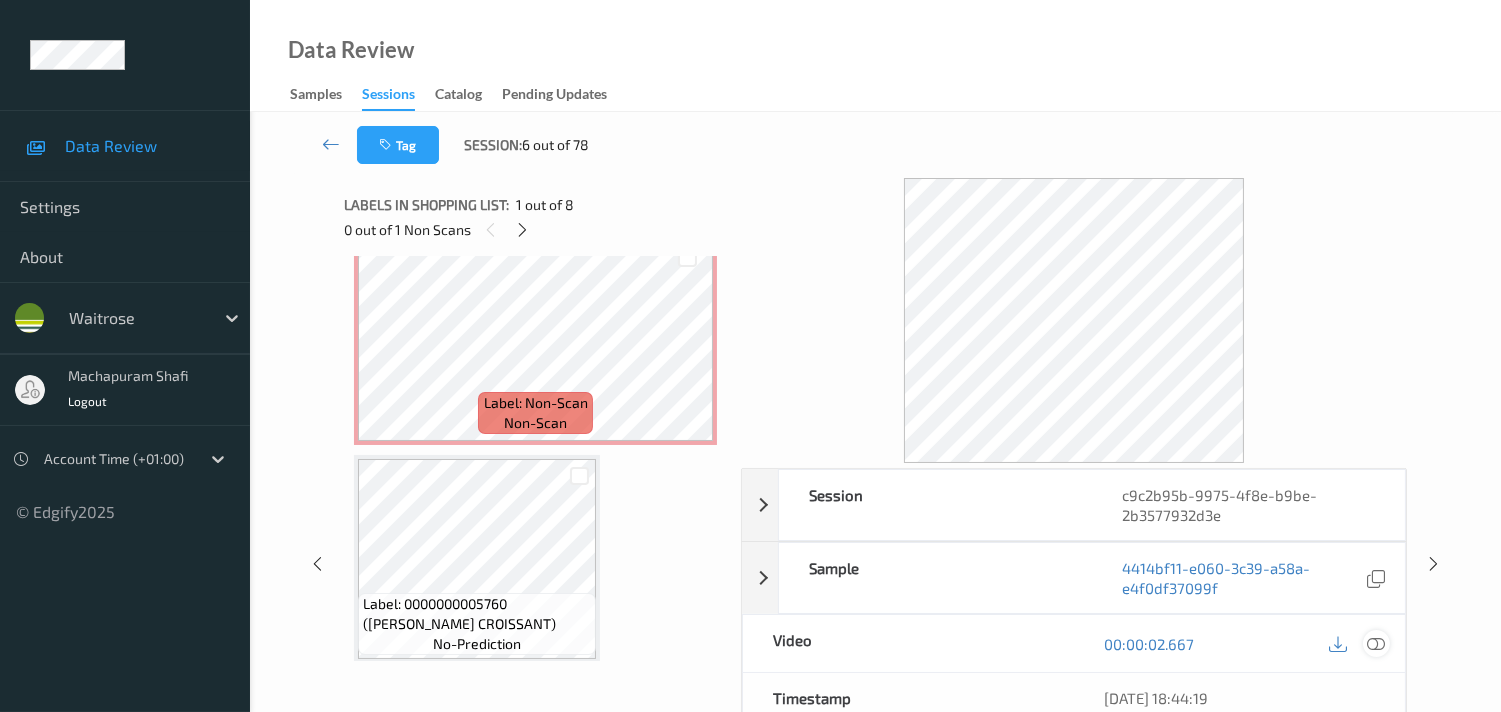 click at bounding box center [1376, 643] 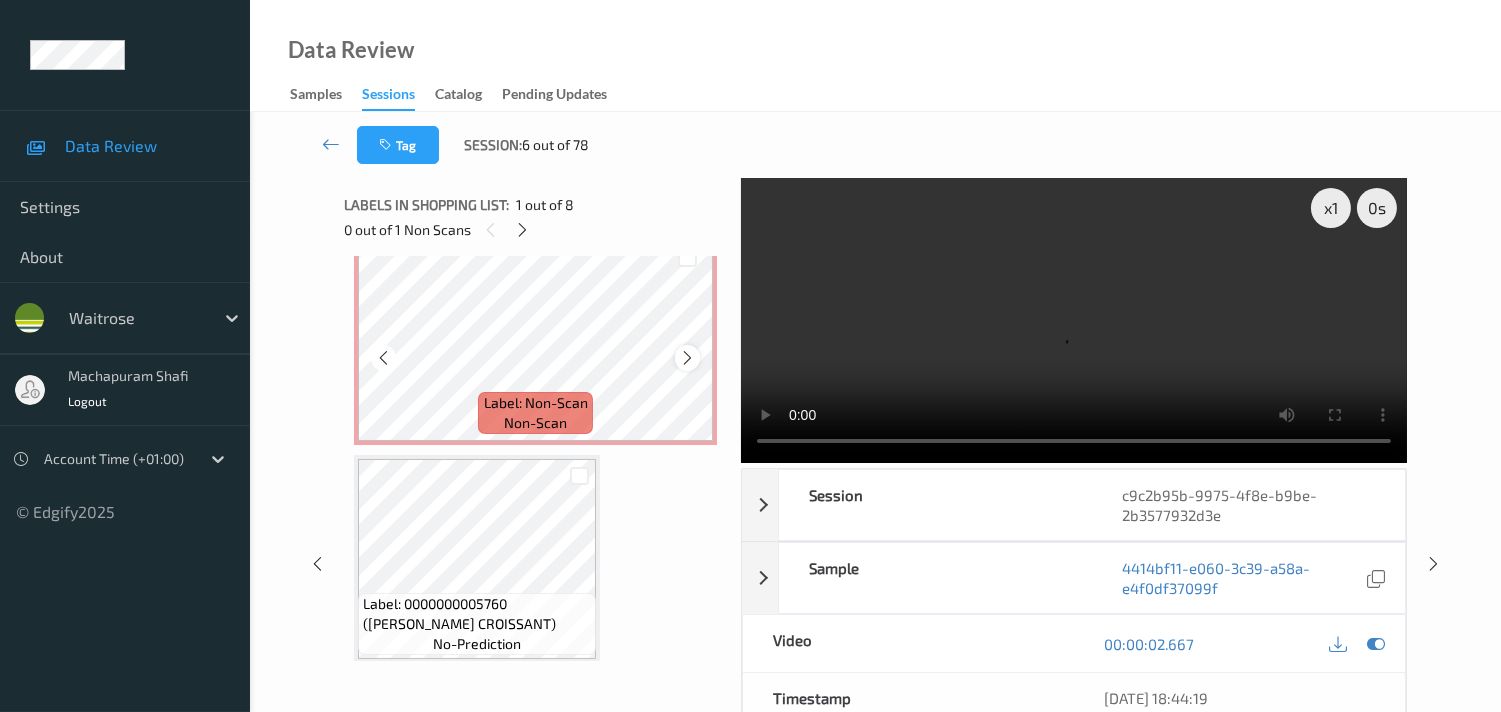 click at bounding box center (687, 358) 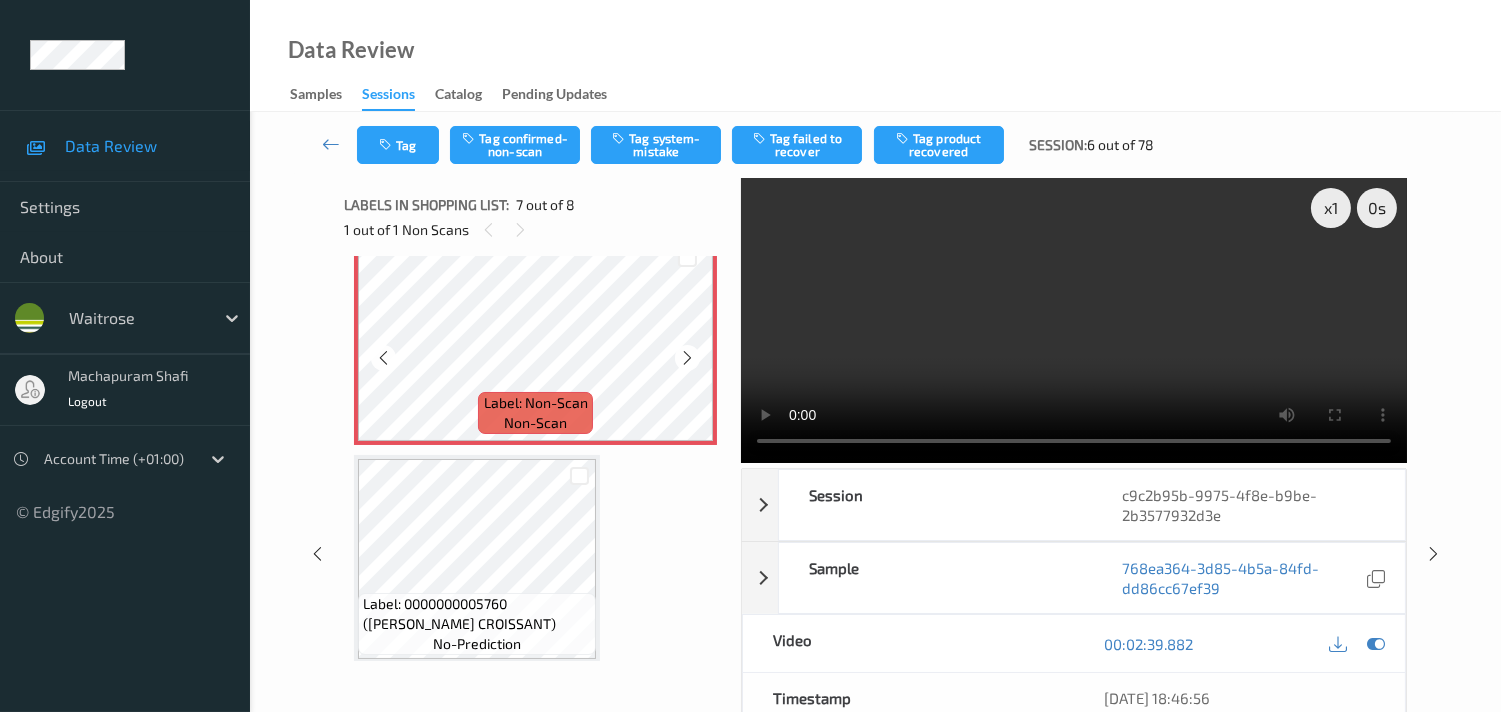 click at bounding box center [687, 358] 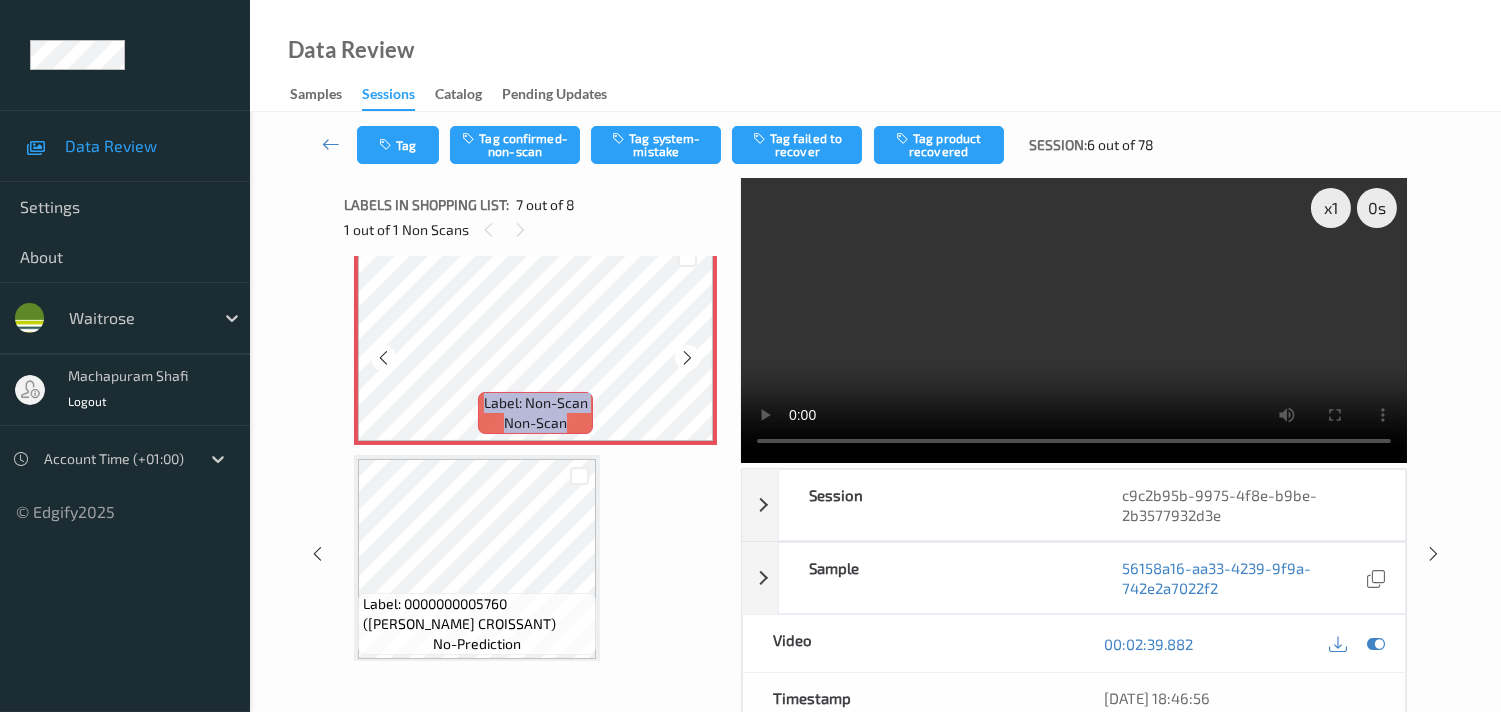 click at bounding box center (687, 358) 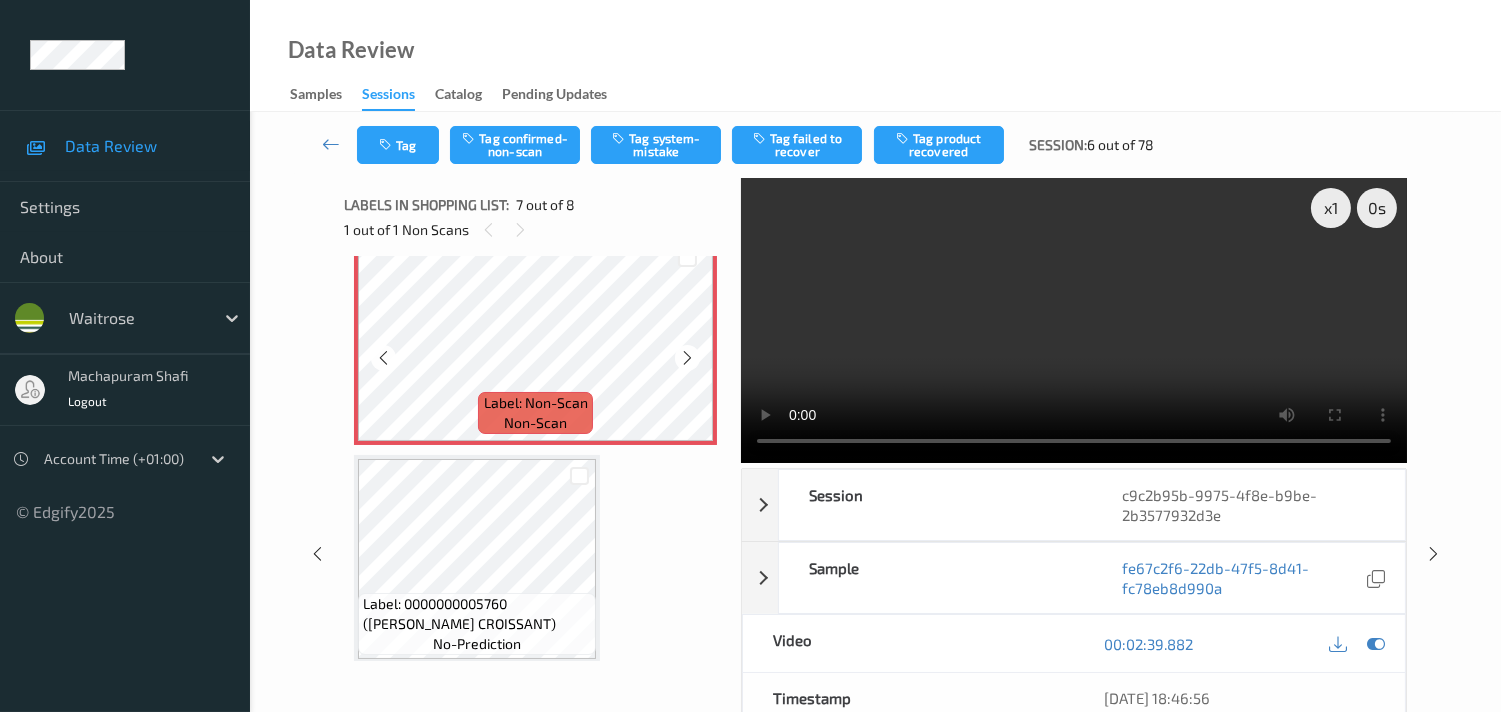 click at bounding box center (687, 358) 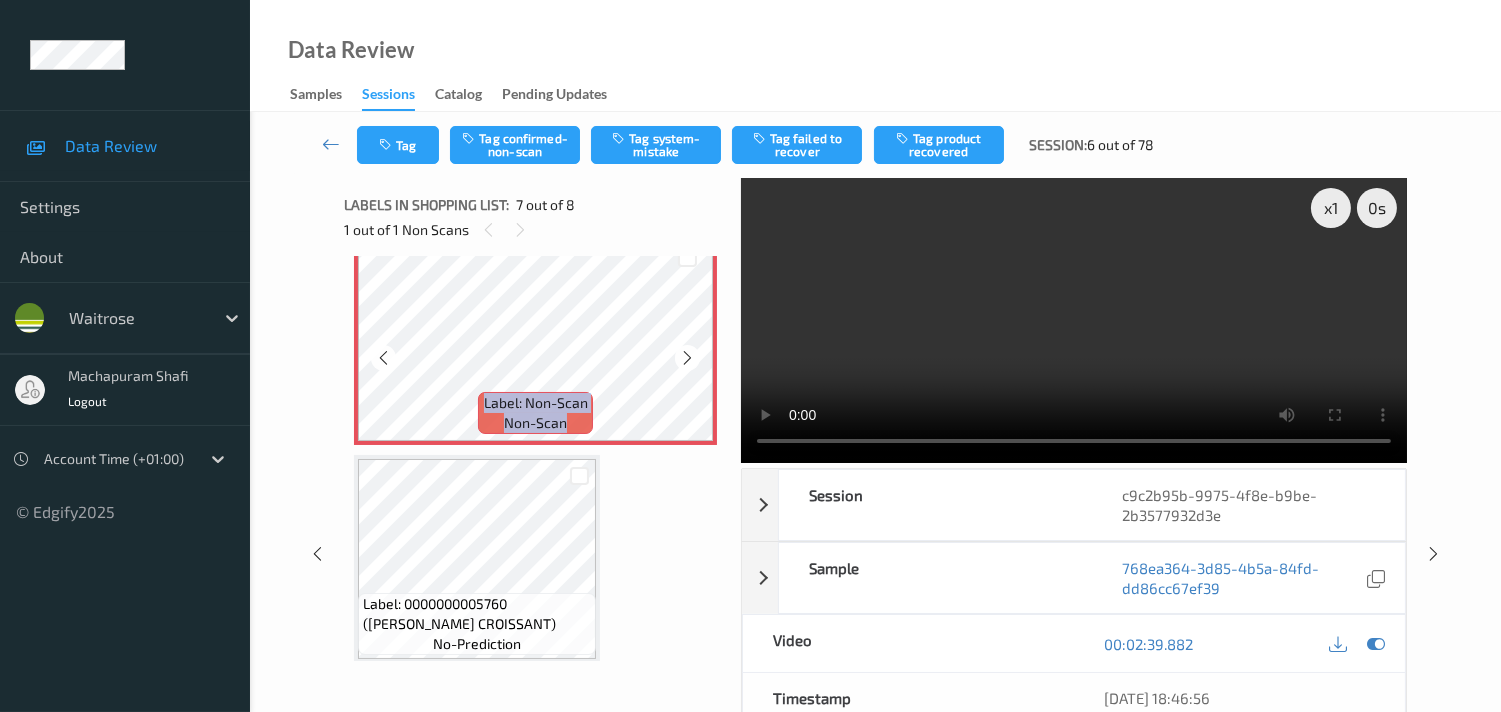 click at bounding box center [687, 358] 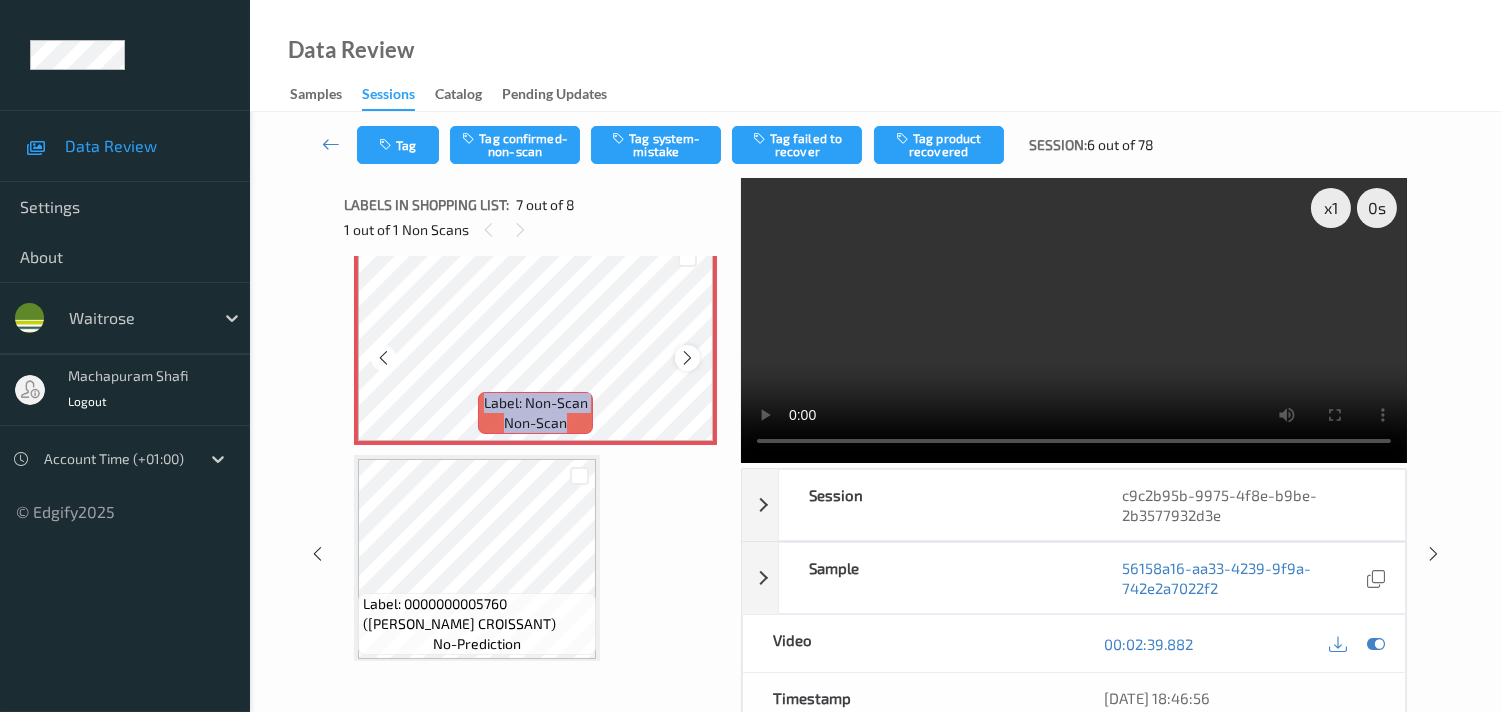 click at bounding box center [687, 358] 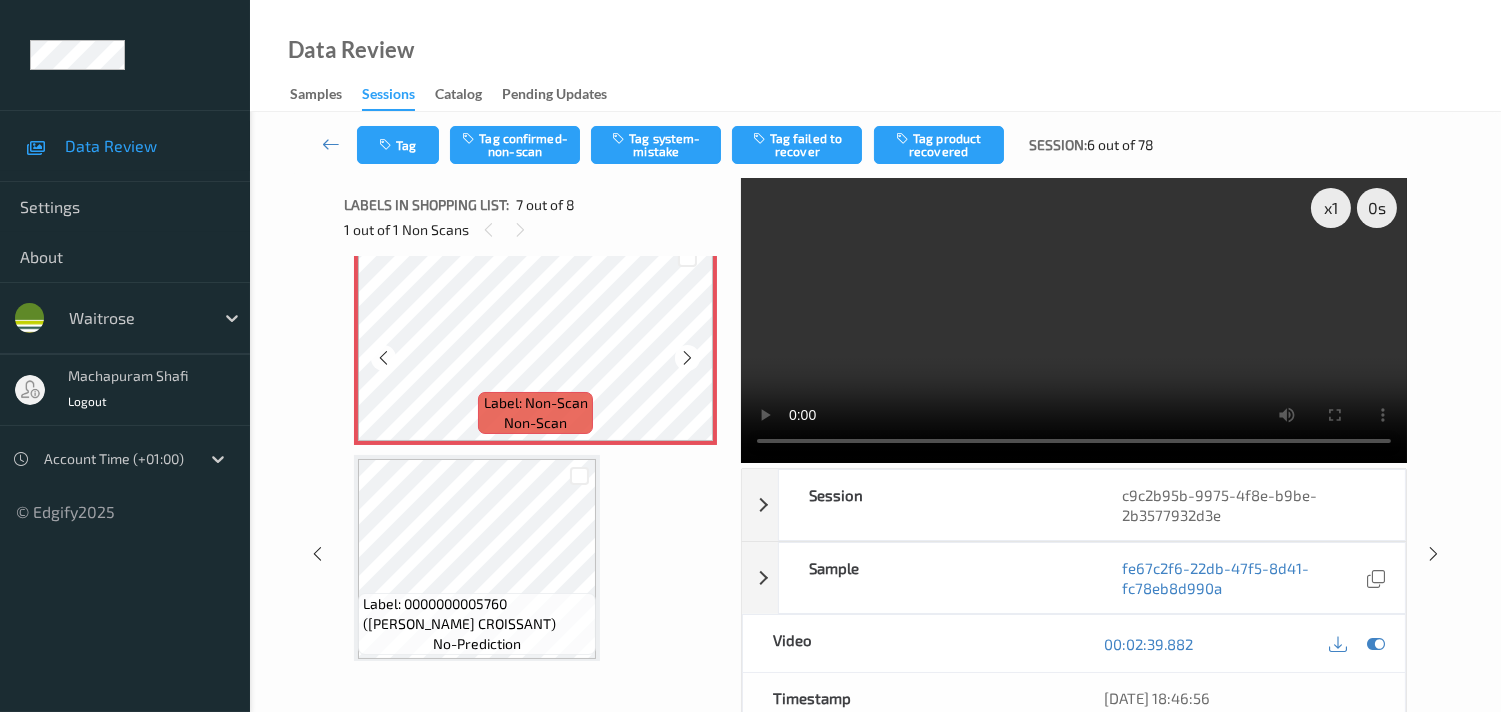 click at bounding box center (687, 358) 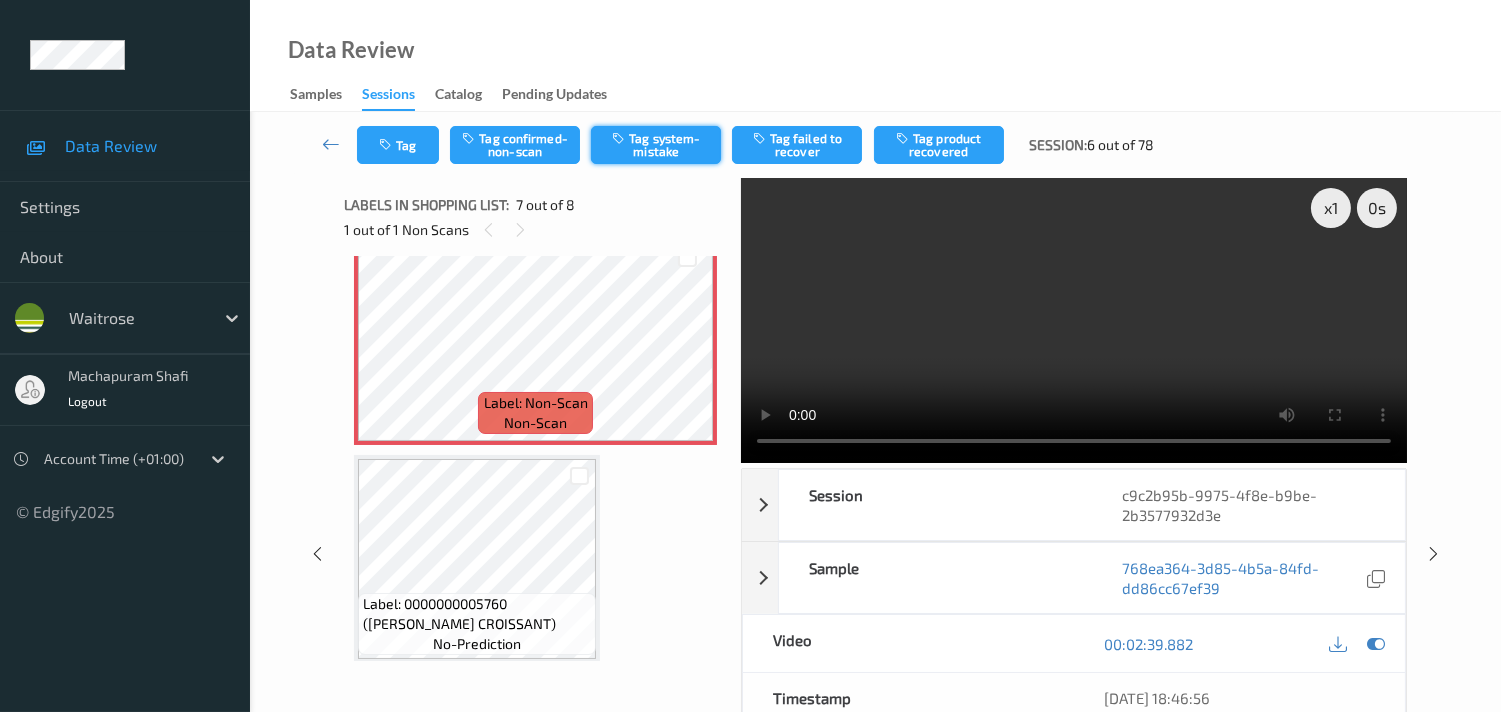 click on "Tag   system-mistake" at bounding box center (656, 145) 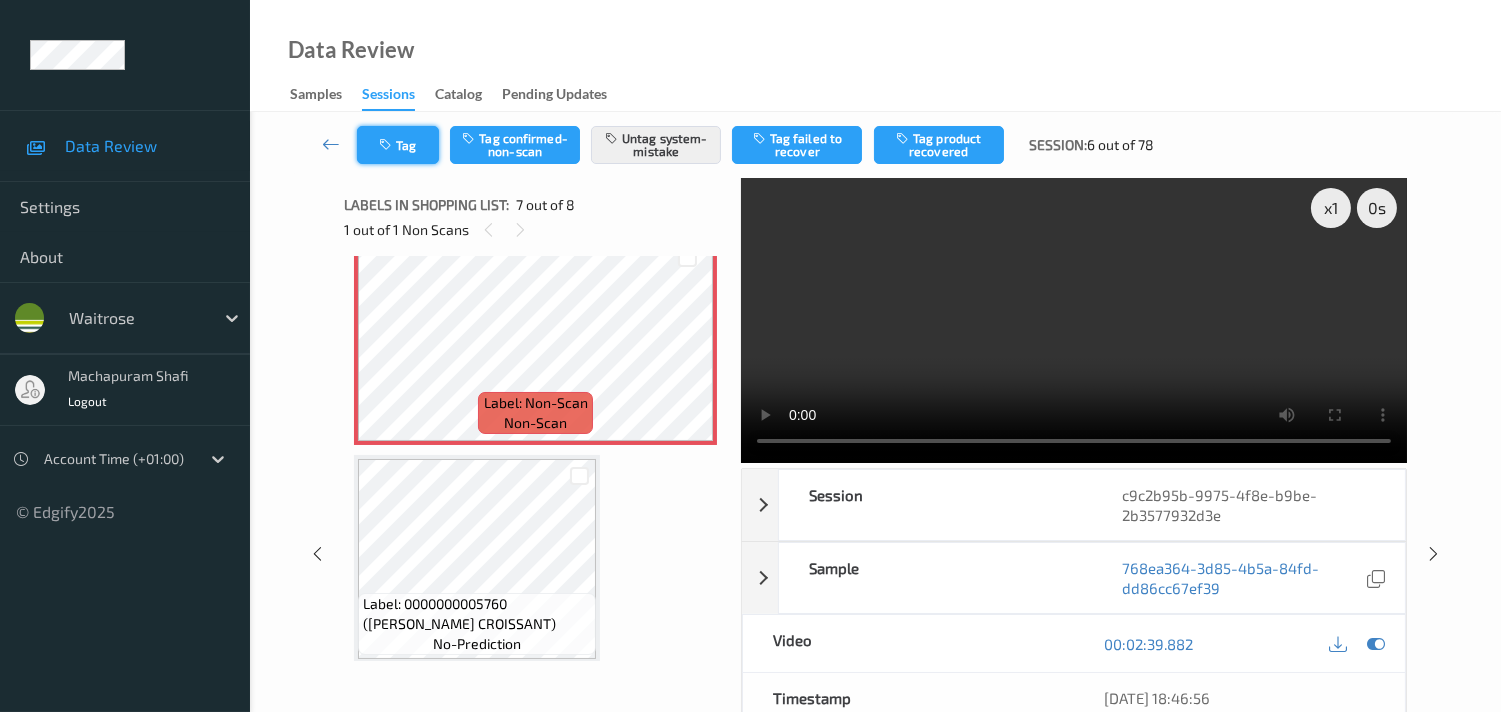 click on "Tag" at bounding box center (398, 145) 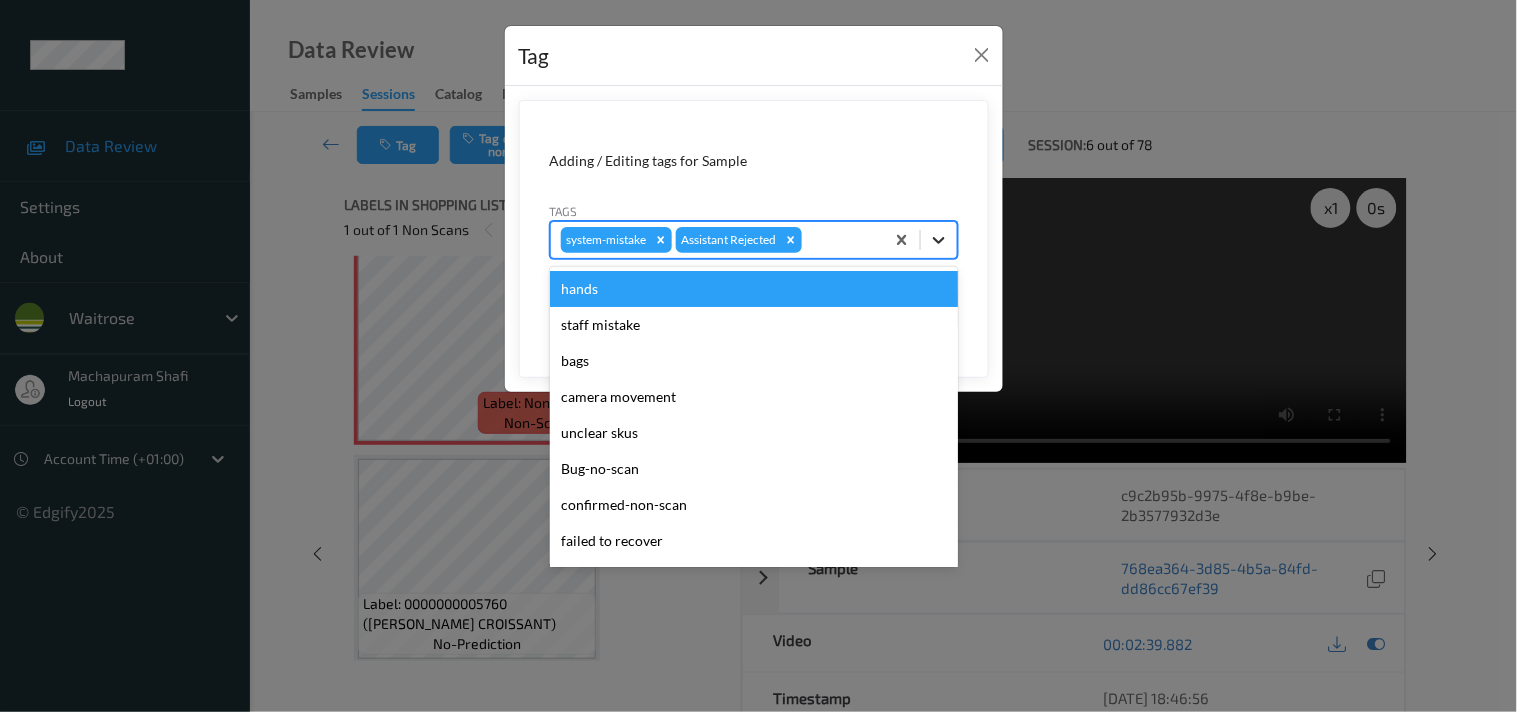 click at bounding box center (939, 240) 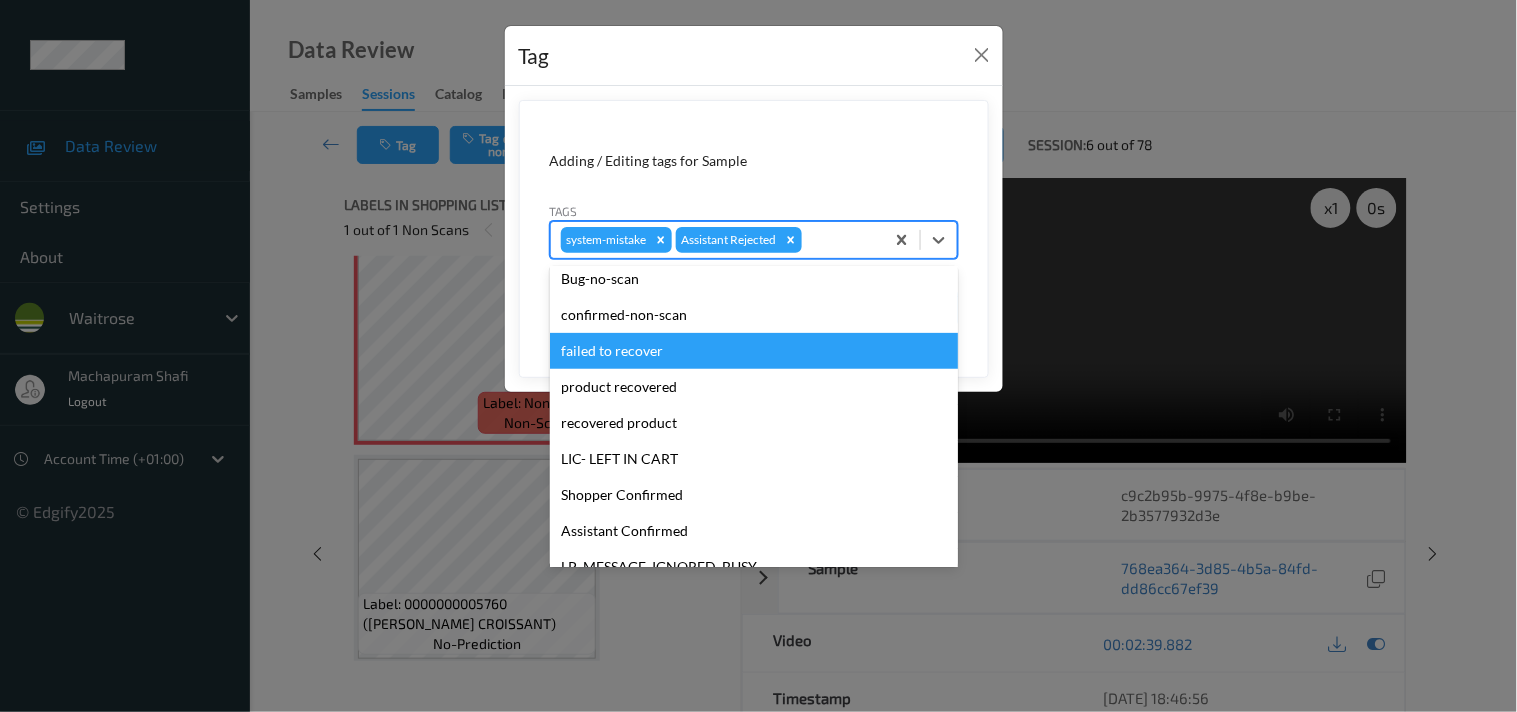 scroll, scrollTop: 318, scrollLeft: 0, axis: vertical 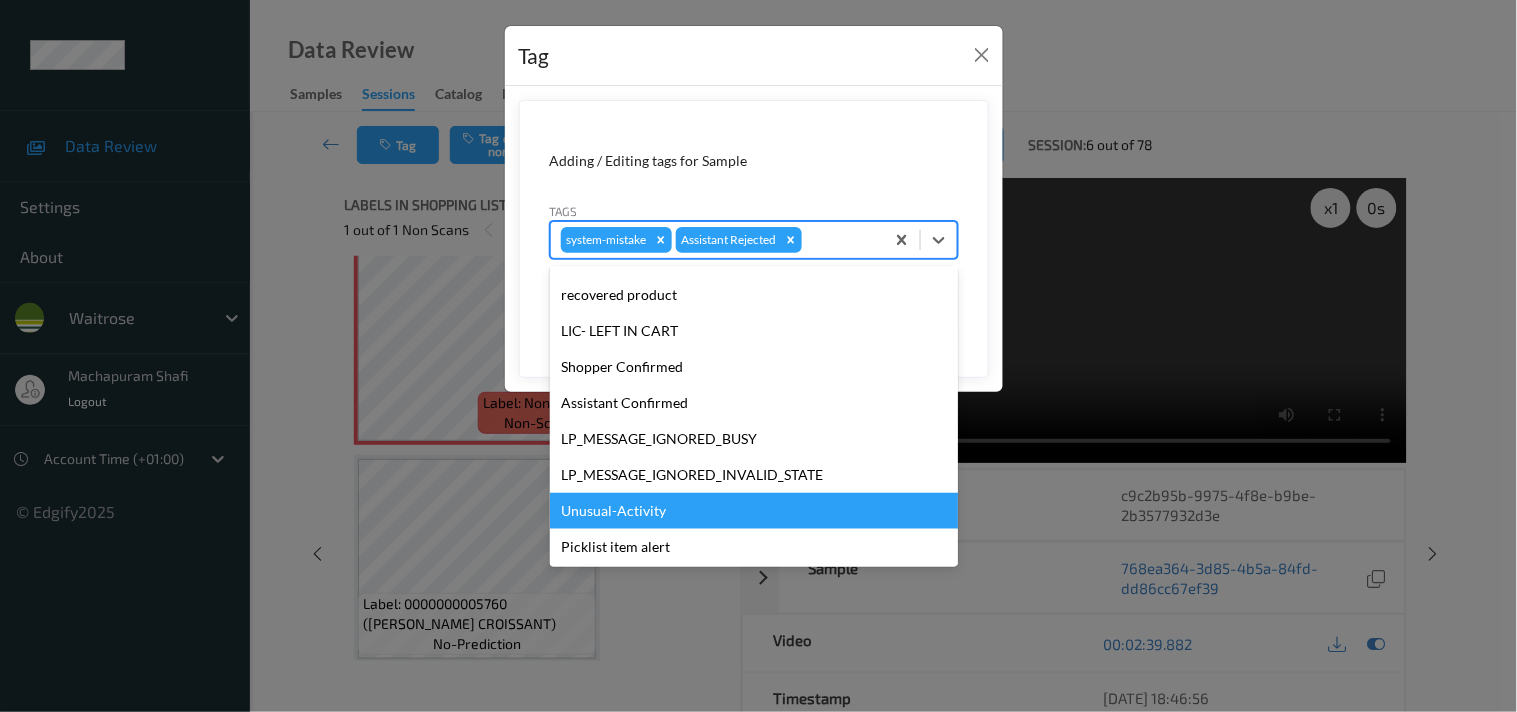 click on "Unusual-Activity" at bounding box center [754, 511] 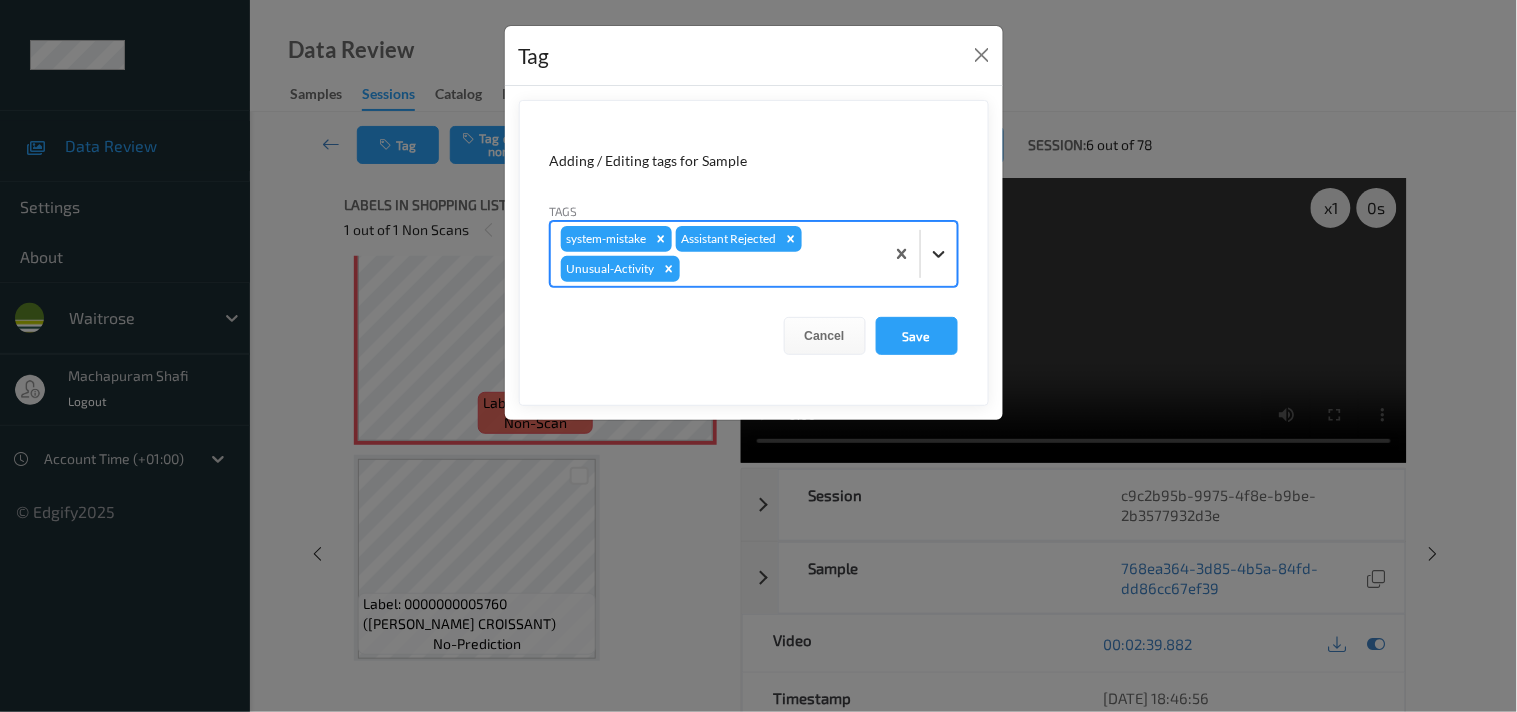 drag, startPoint x: 942, startPoint y: 254, endPoint x: 920, endPoint y: 261, distance: 23.086792 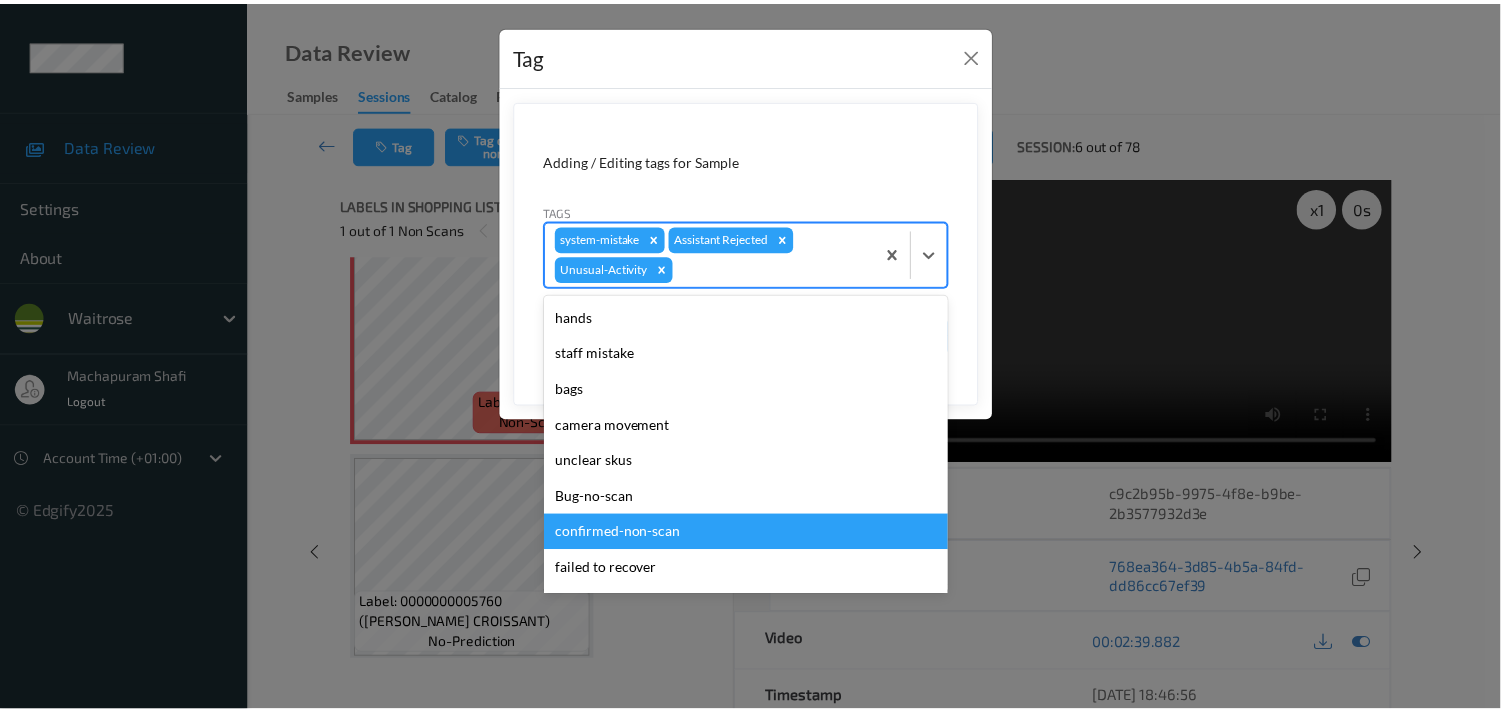 scroll, scrollTop: 283, scrollLeft: 0, axis: vertical 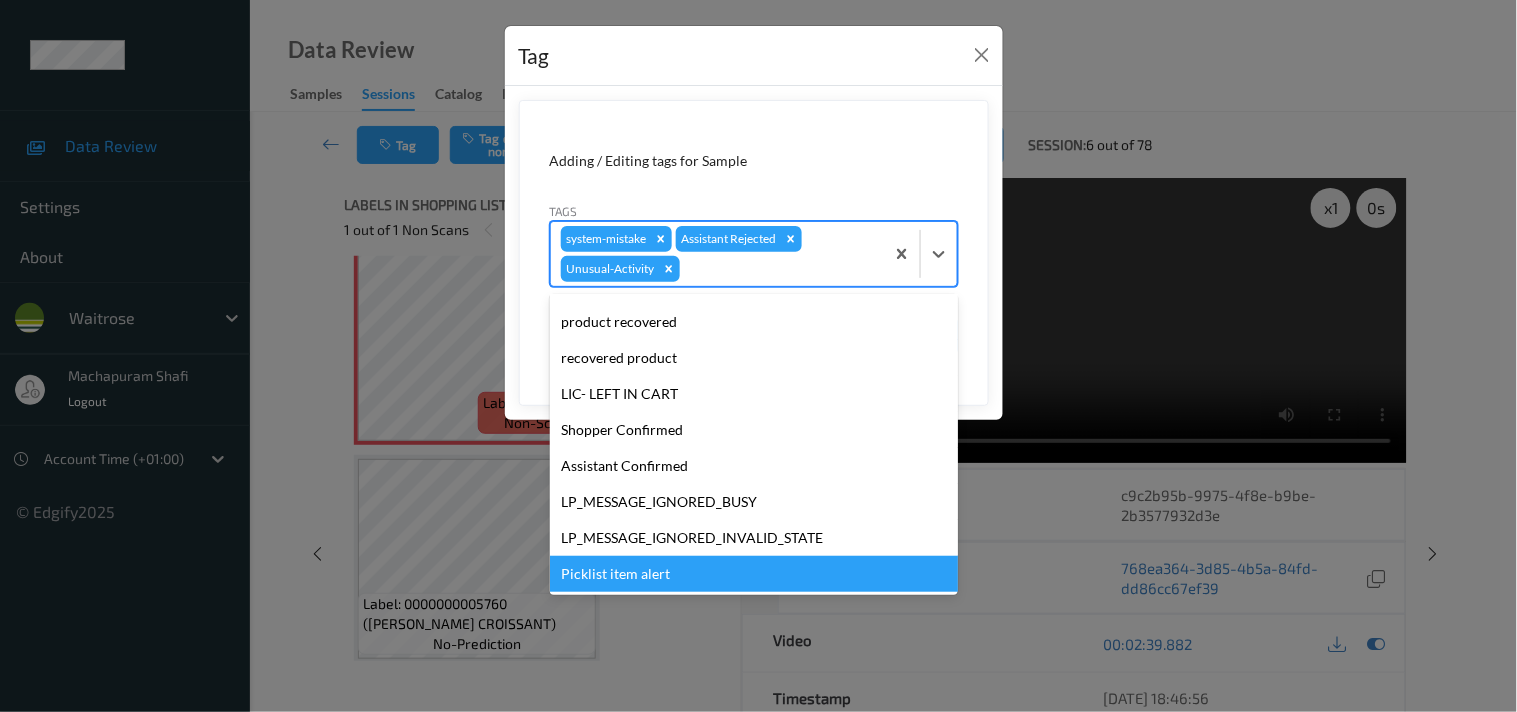 click on "Picklist item alert" at bounding box center (754, 574) 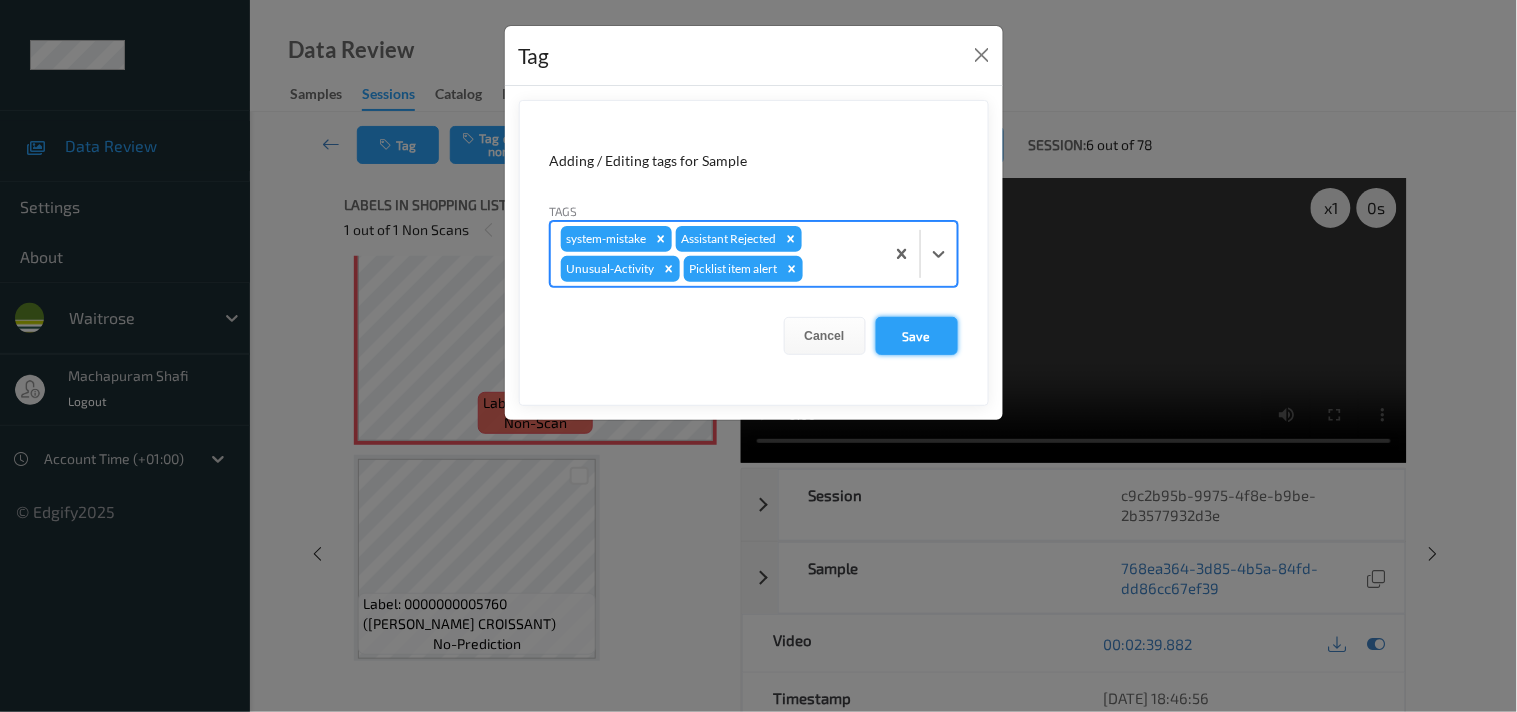 click on "Save" at bounding box center (917, 336) 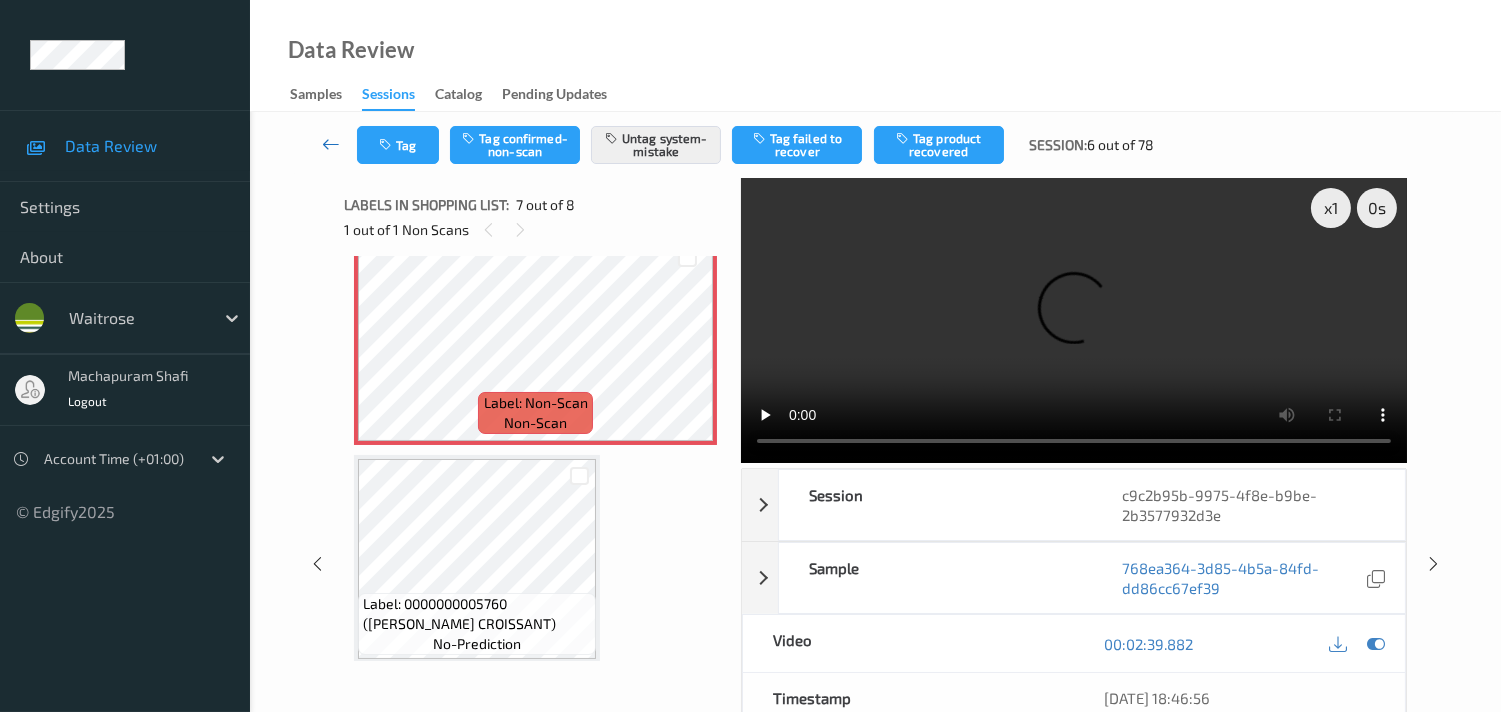 click at bounding box center [331, 144] 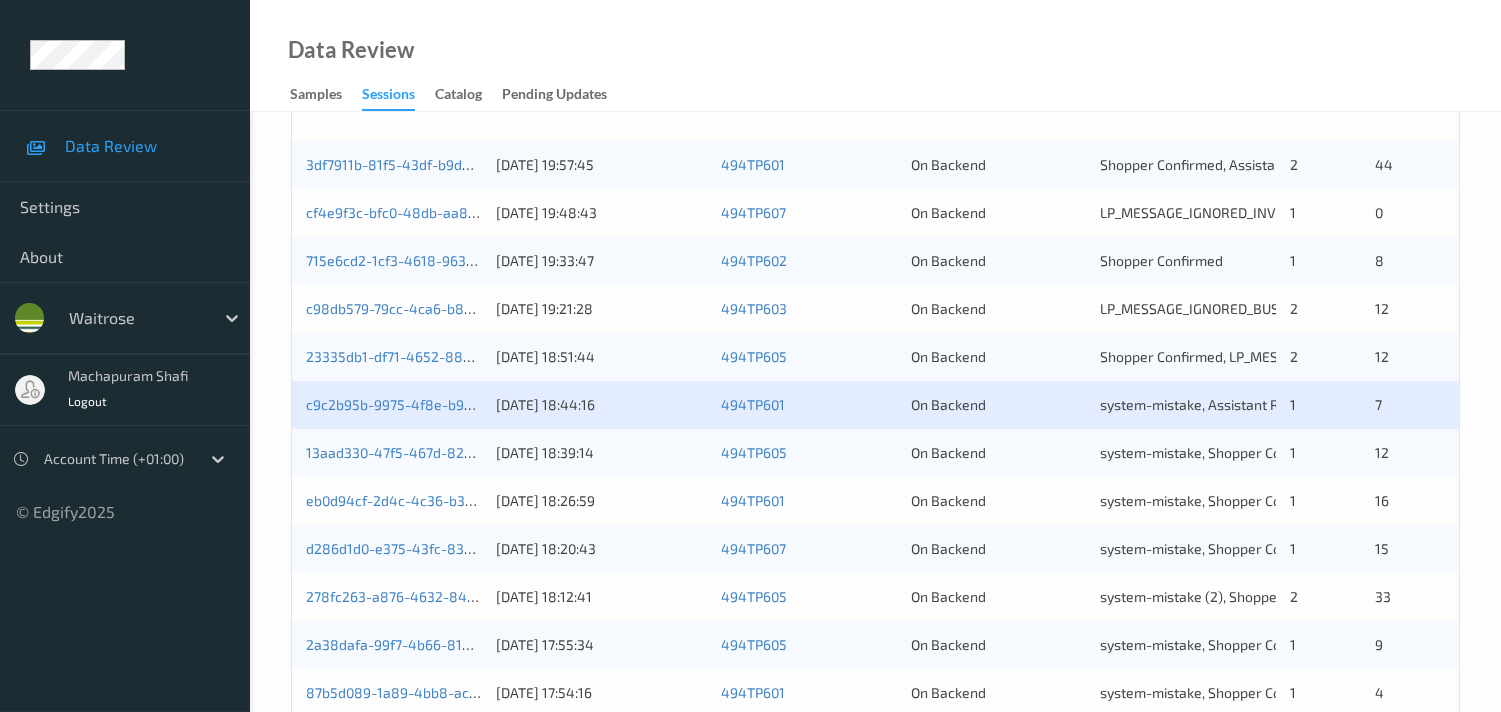 scroll, scrollTop: 444, scrollLeft: 0, axis: vertical 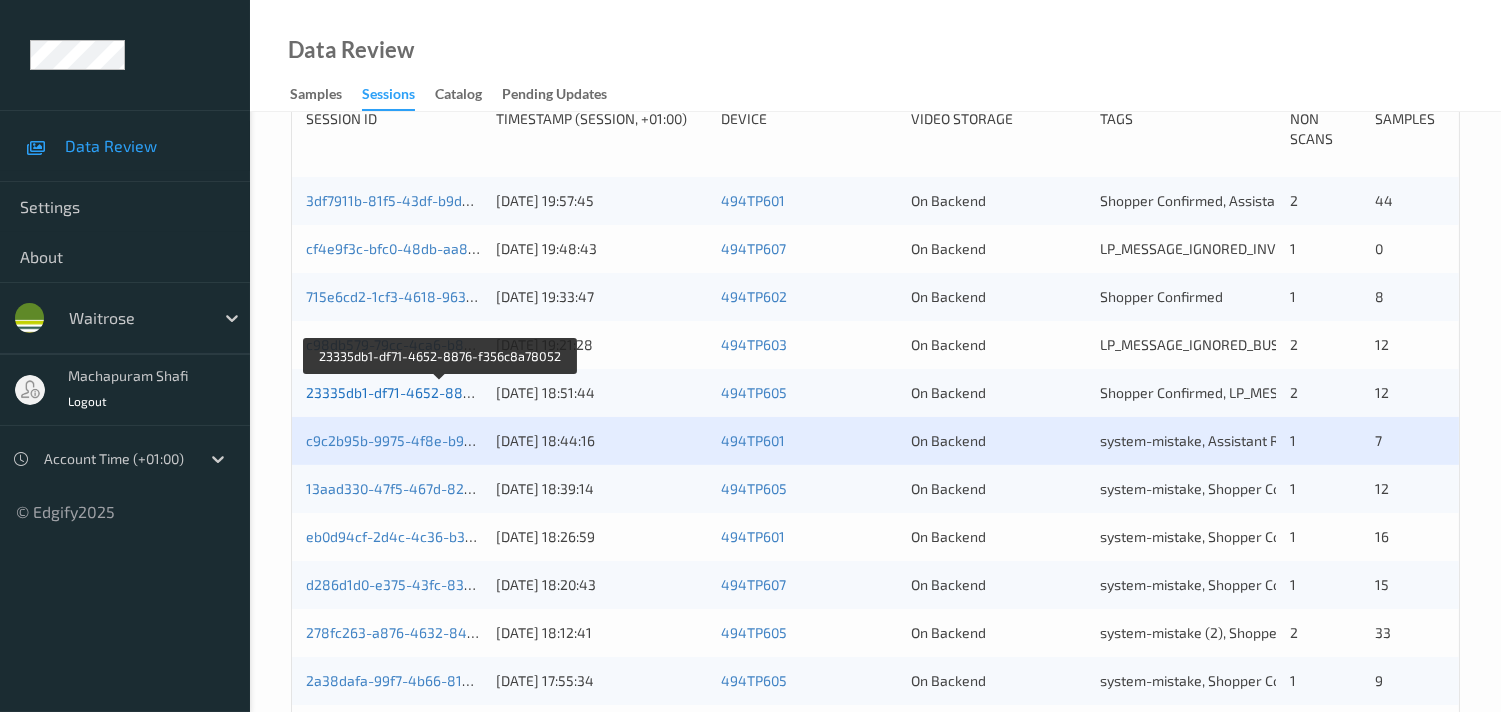 click on "23335db1-df71-4652-8876-f356c8a78052" at bounding box center [441, 392] 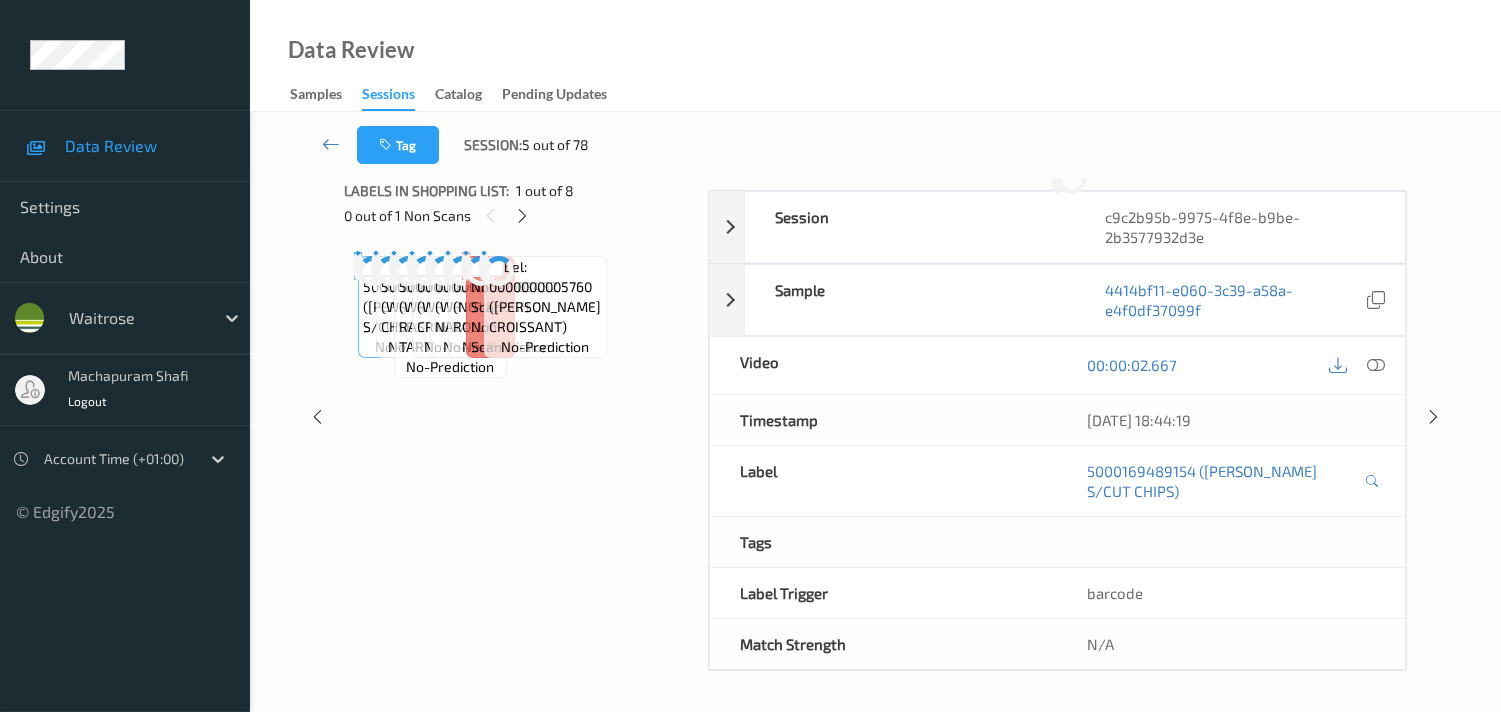 click on "Labels in shopping list: 1 out of 8 0 out of 1 Non Scans Label: 5000169489154 (WR ESS  S/CUT CHIPS) no-prediction Label: 5000169027028 (WR NEW YORK CHSECAKE) no-prediction Label: 5000169232798 (WR RASPBERRY TART) no-prediction Label: 0000000003391 (WR APLE CRMBL DANISH) no-prediction Label: 0000000006965 (WR PASTEL DE NATA) no-prediction Label: 0000000003452 (NO1 SSDGH ROLL) no-prediction Label: Non-Scan non-scan Label: Non-Scan non-scan Label: Non-Scan non-scan Label: 0000000005760 (WR ALMOND CROISSANT) no-prediction" at bounding box center (519, 417) 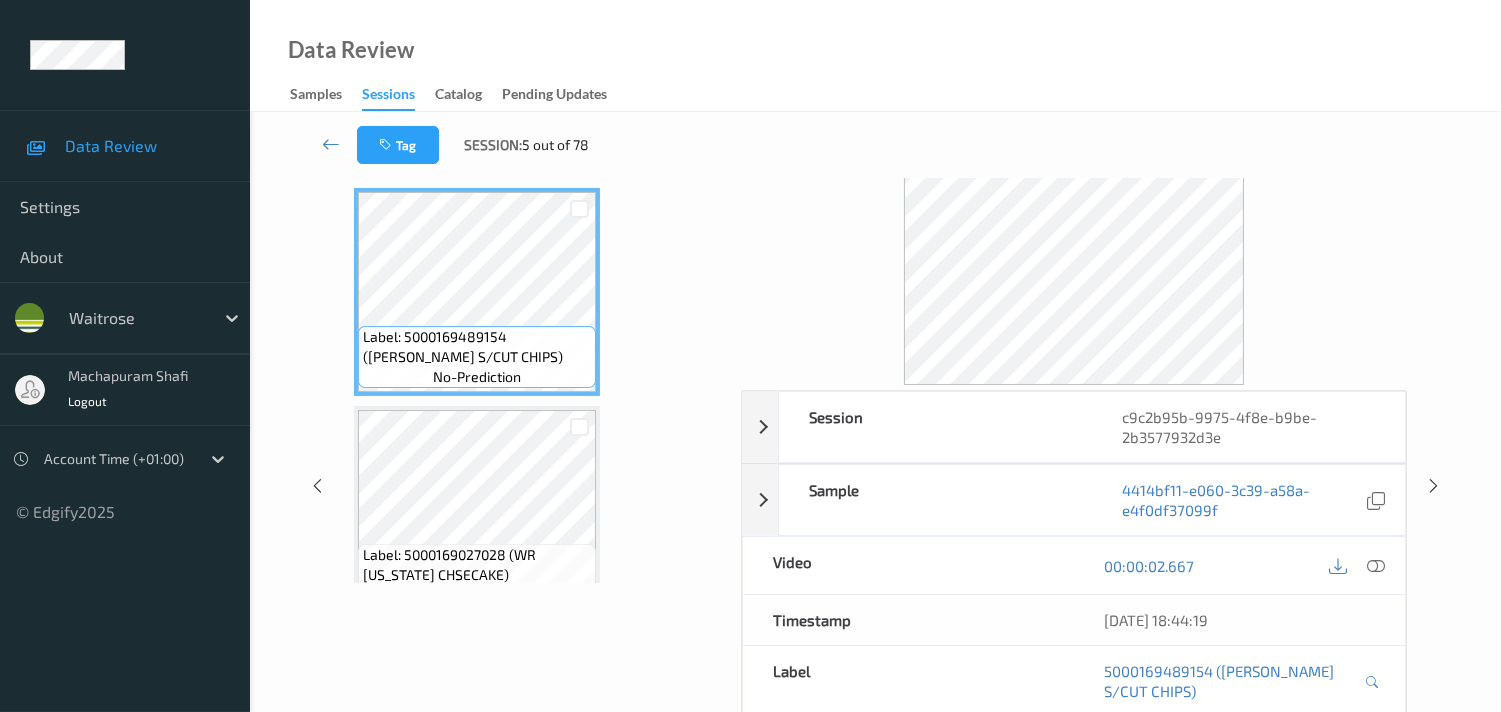 scroll, scrollTop: 57, scrollLeft: 0, axis: vertical 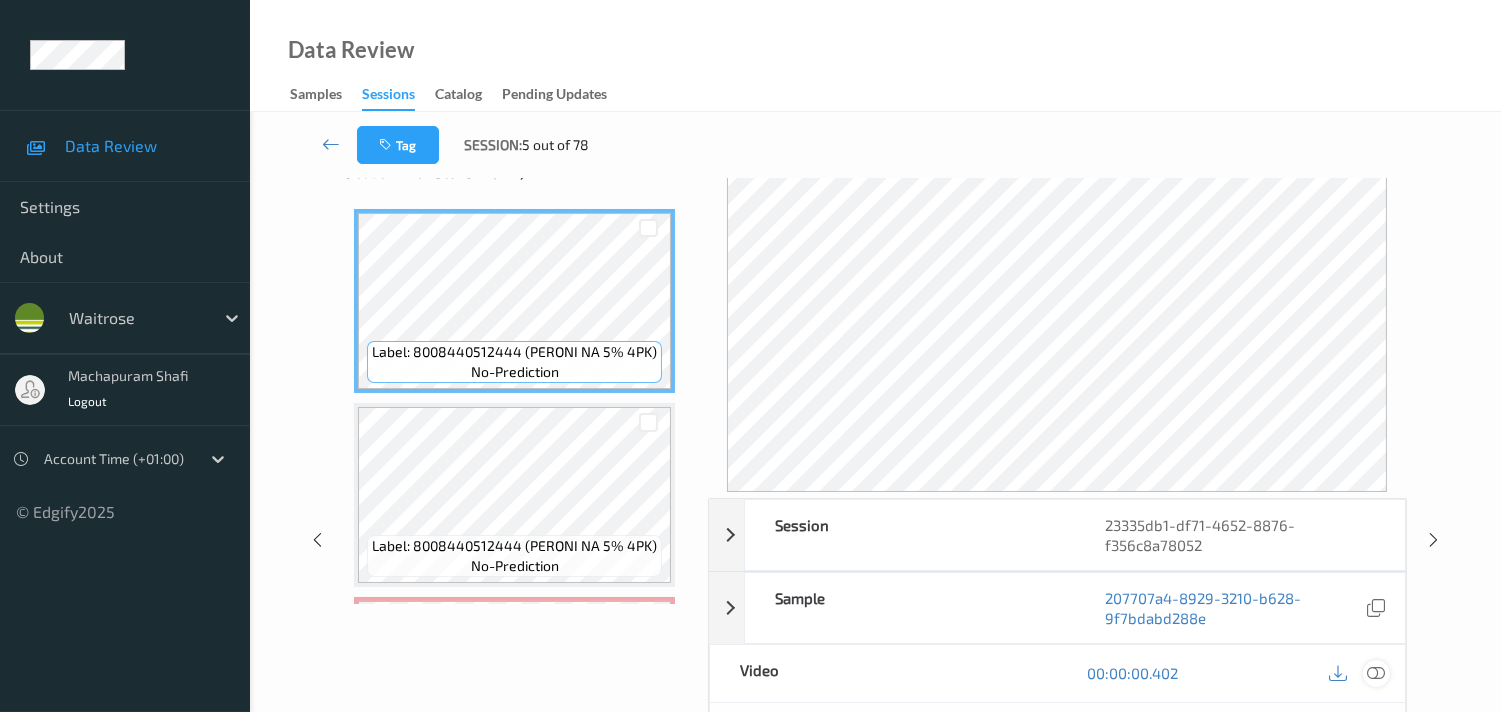 click at bounding box center [1376, 673] 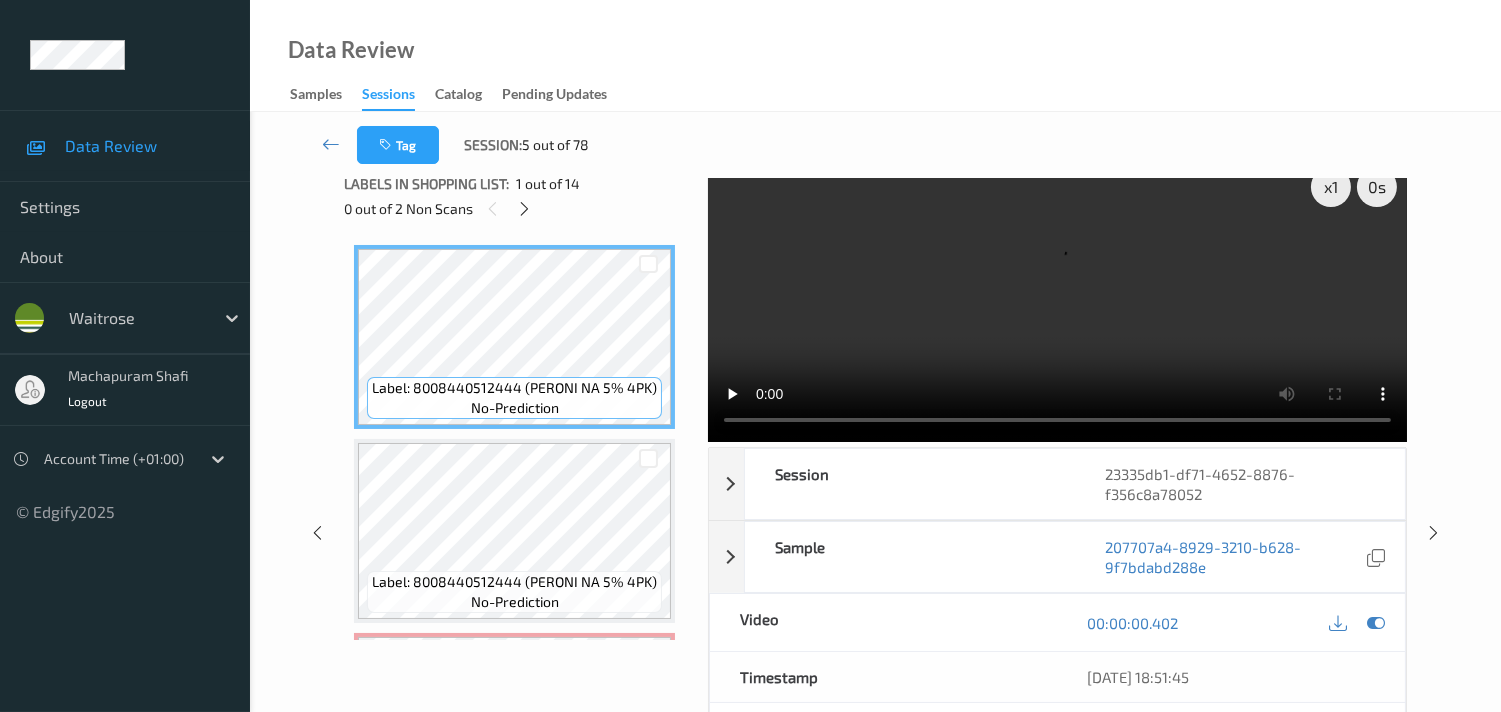 scroll, scrollTop: 0, scrollLeft: 0, axis: both 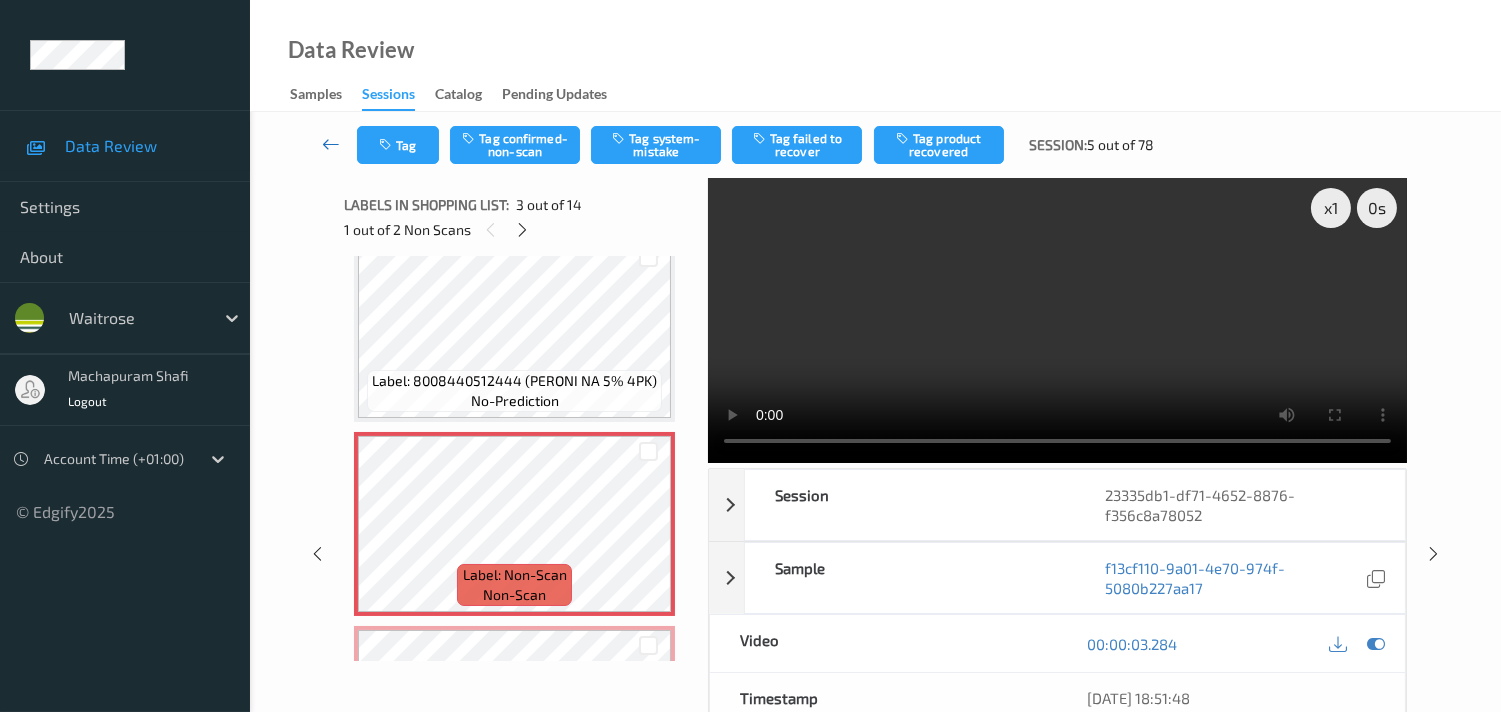 click at bounding box center [331, 144] 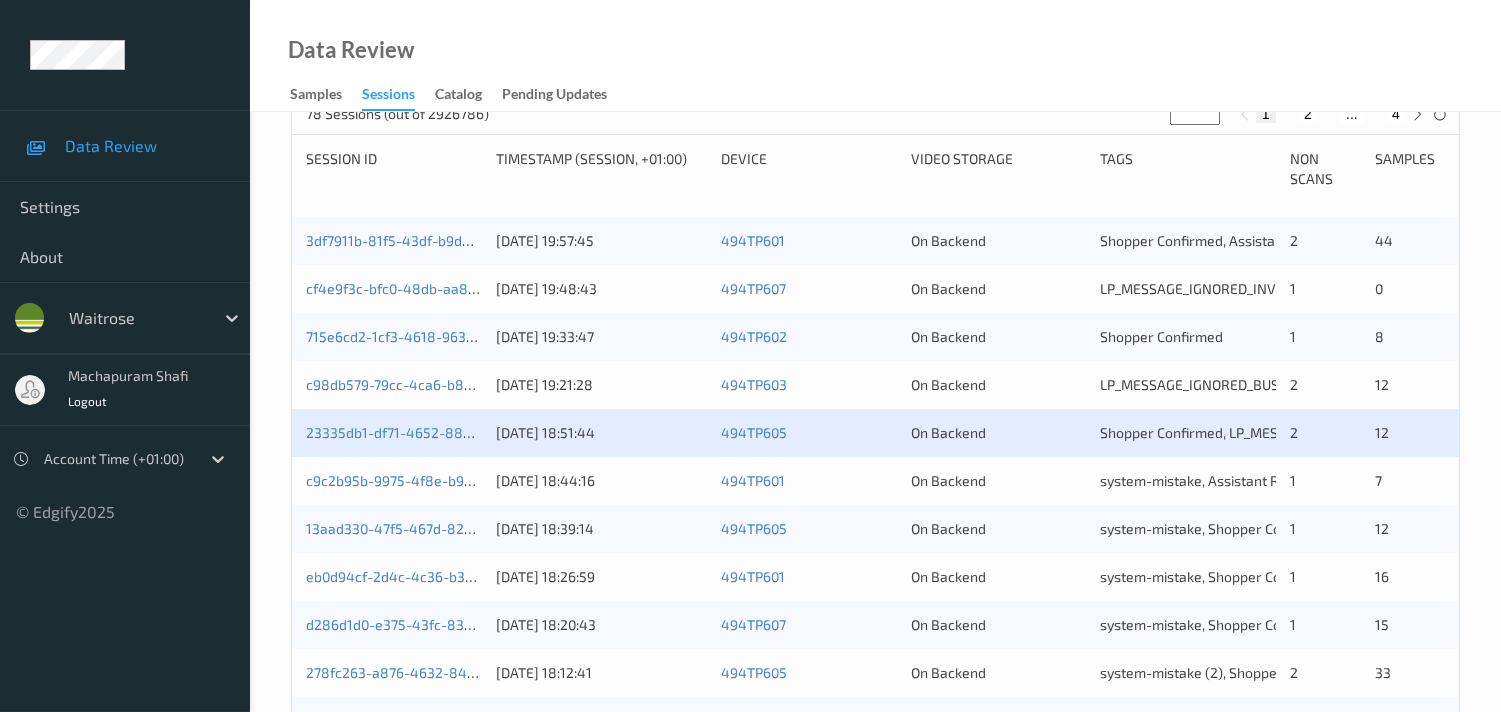 scroll, scrollTop: 444, scrollLeft: 0, axis: vertical 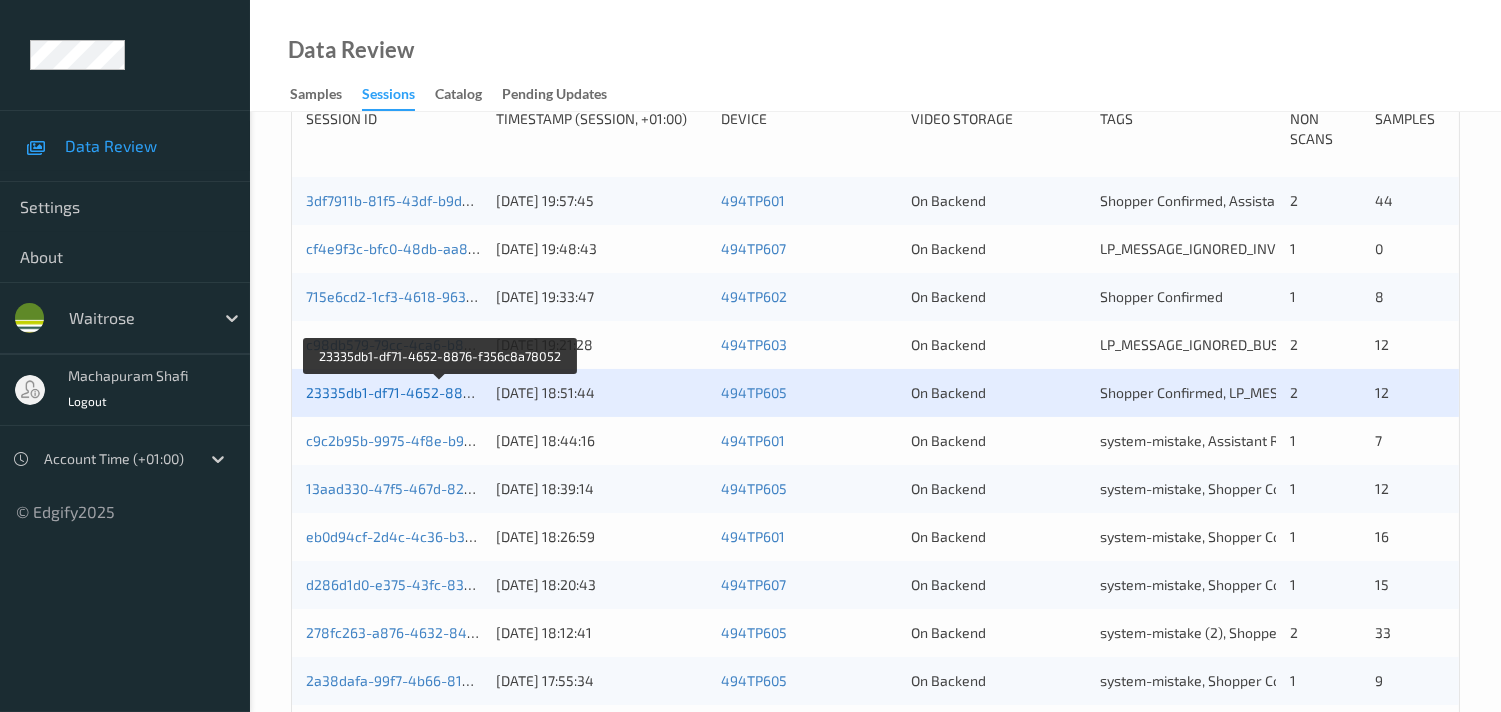 click on "23335db1-df71-4652-8876-f356c8a78052" at bounding box center (441, 392) 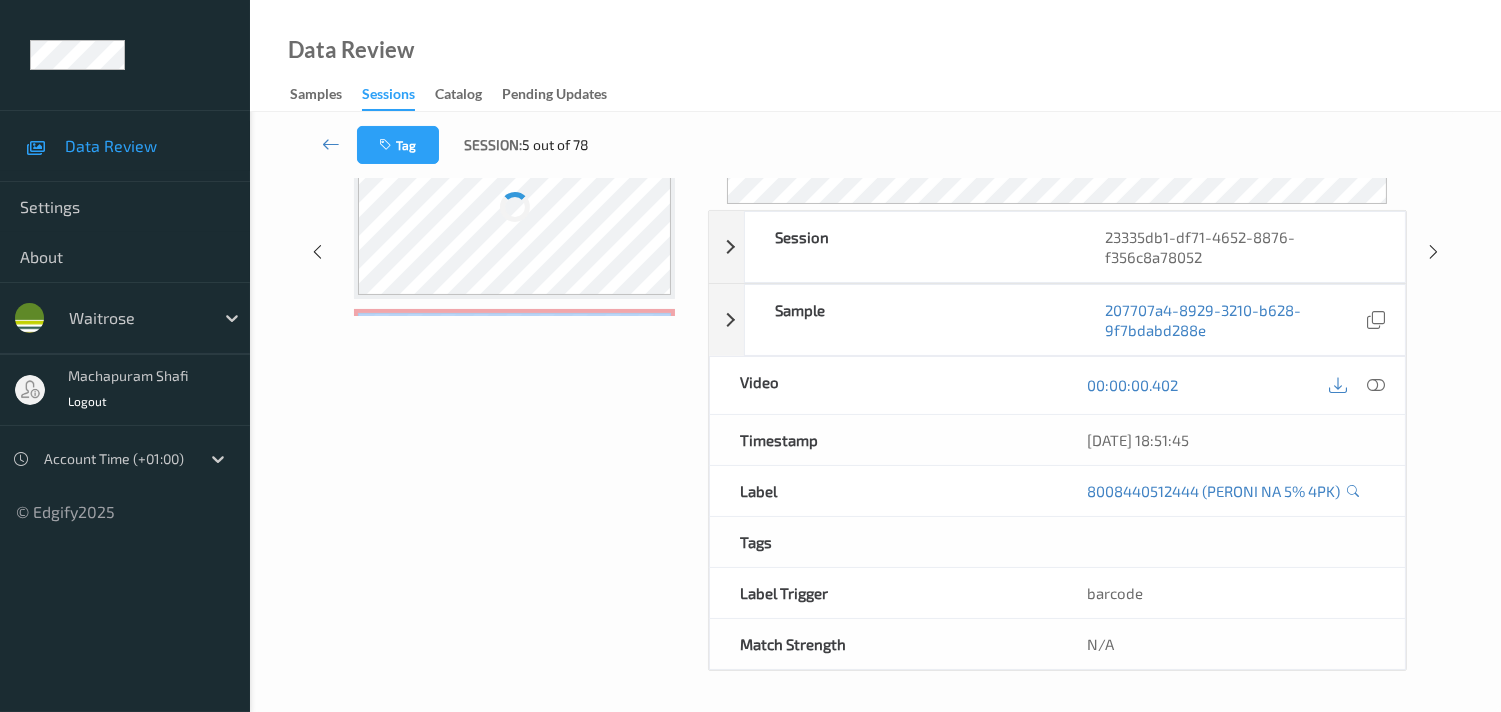 scroll, scrollTop: 346, scrollLeft: 0, axis: vertical 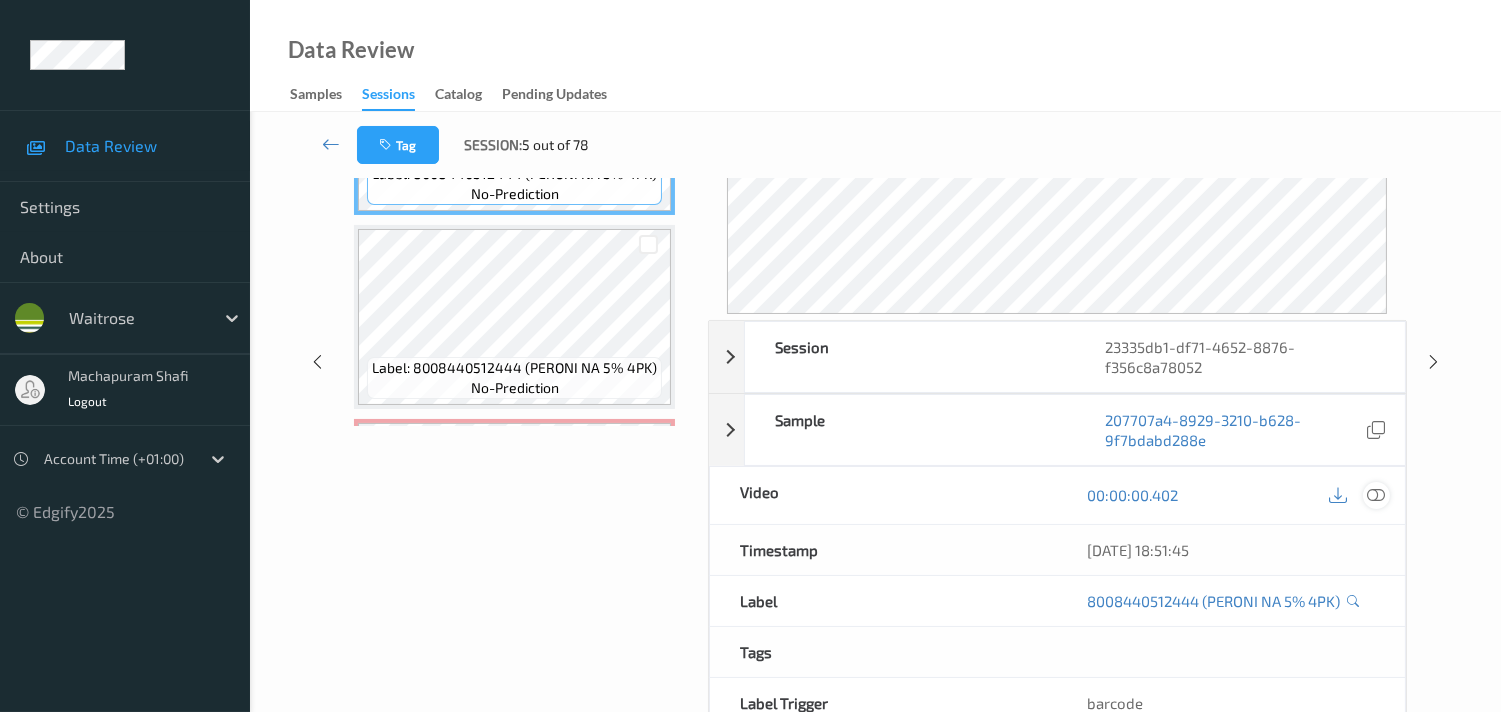 click at bounding box center (1376, 495) 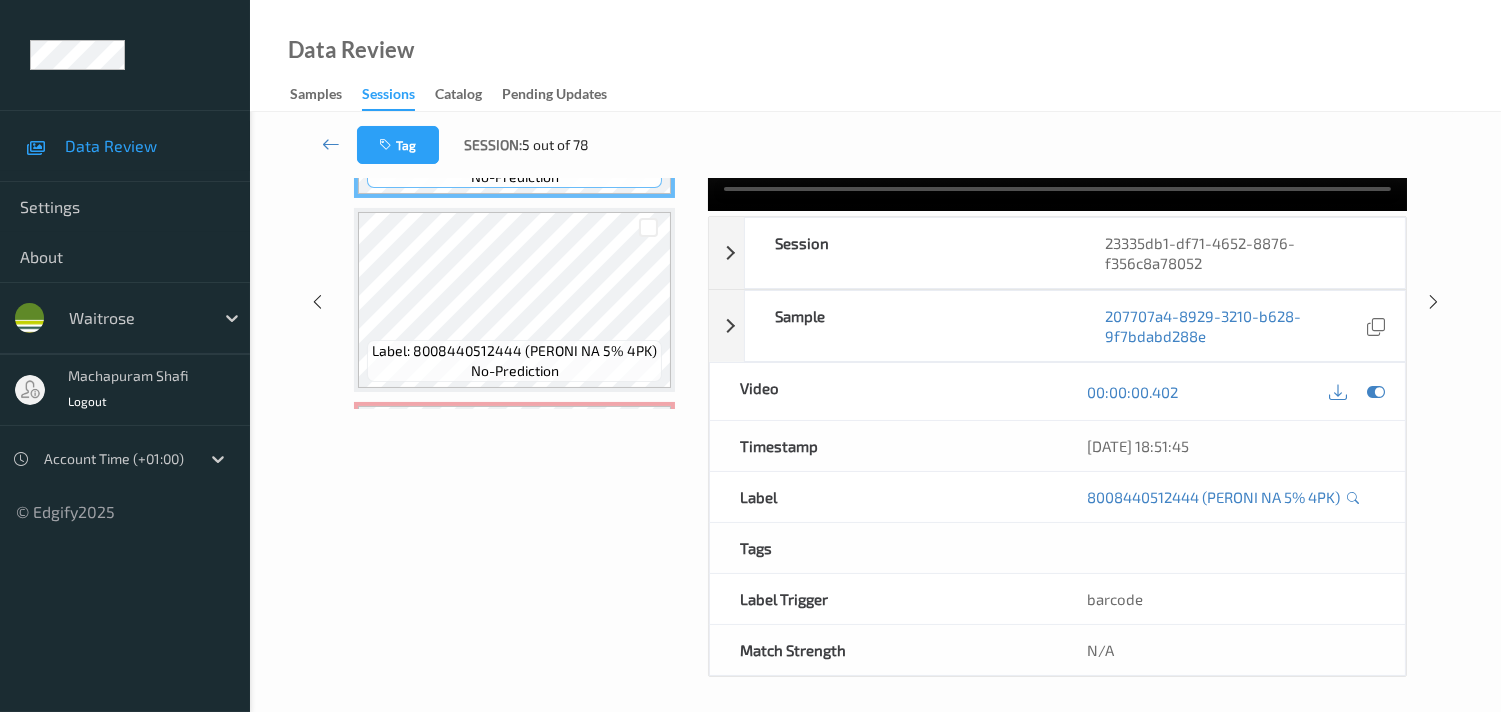 scroll, scrollTop: 260, scrollLeft: 0, axis: vertical 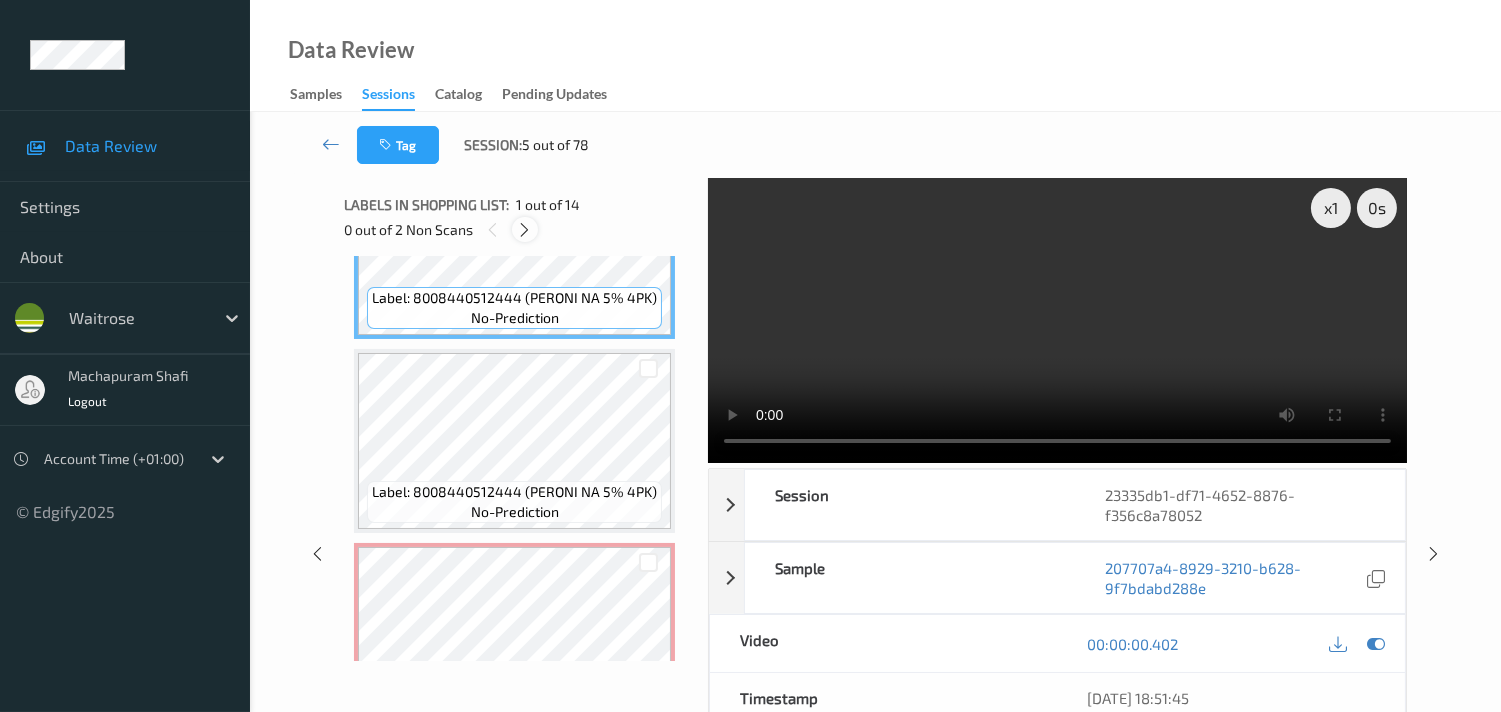click at bounding box center [524, 230] 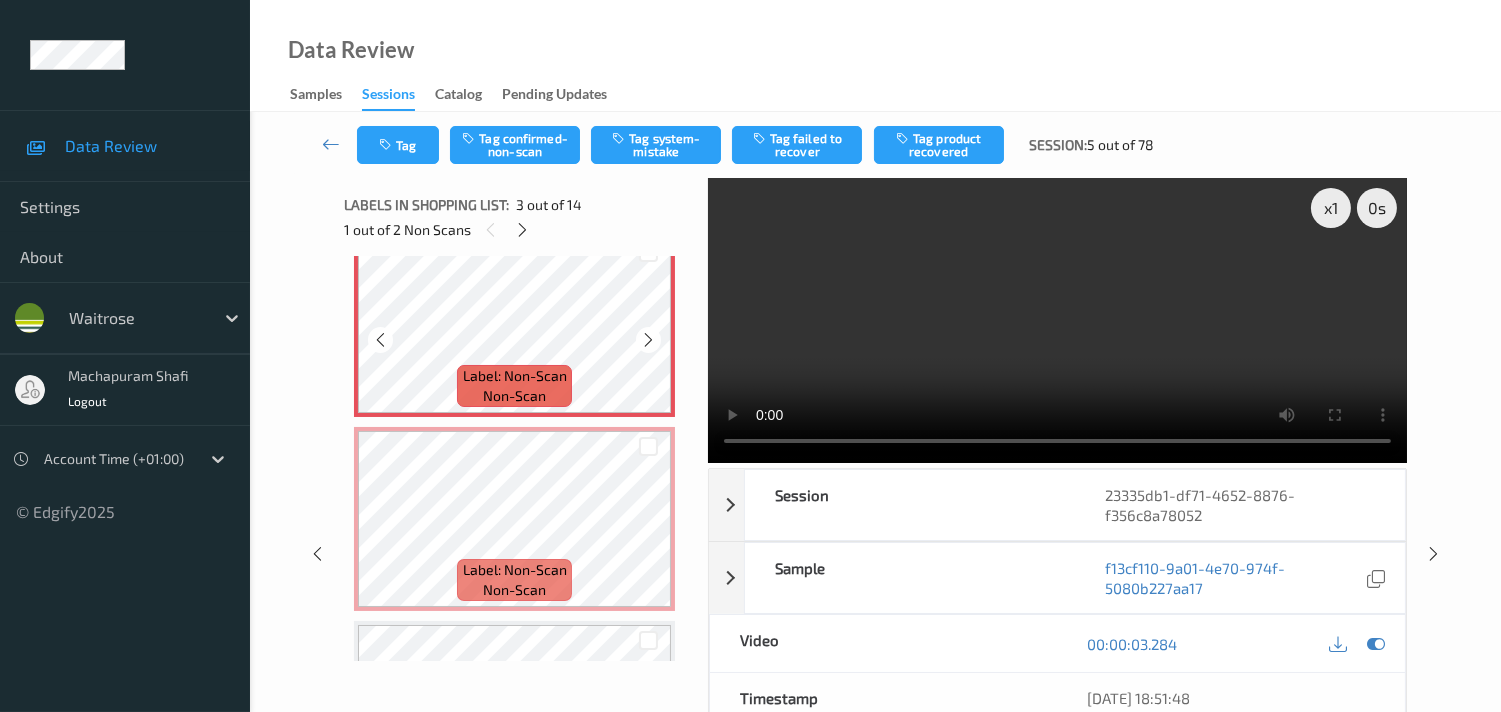 scroll, scrollTop: 425, scrollLeft: 0, axis: vertical 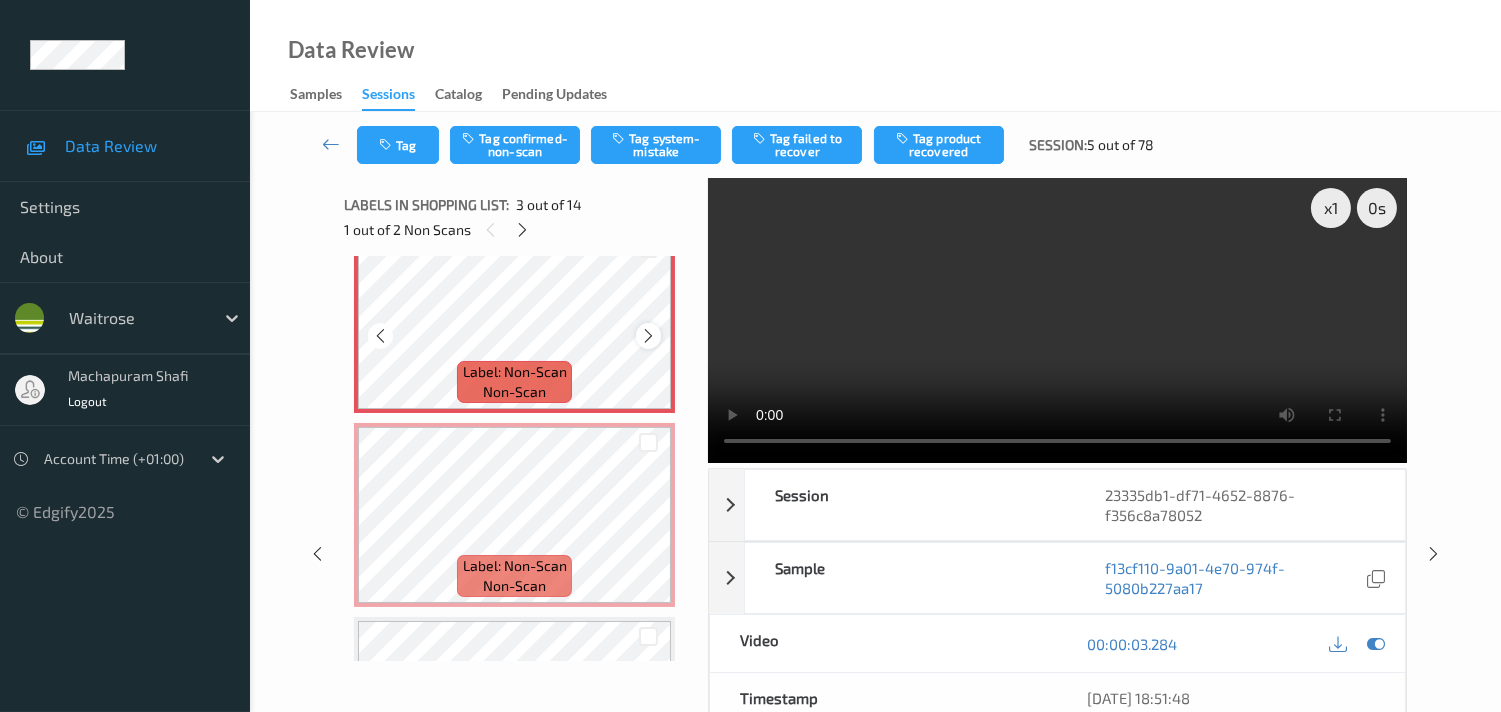 click at bounding box center (648, 336) 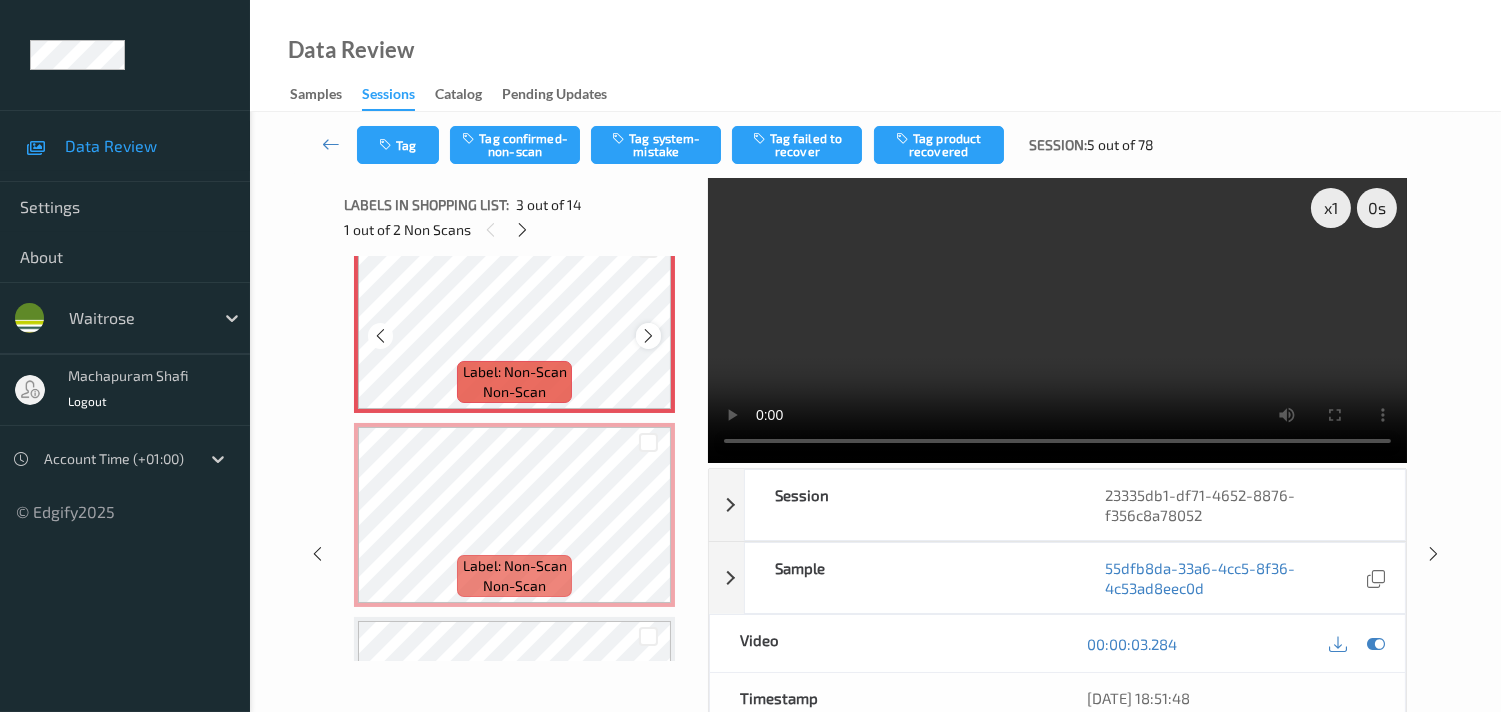 click at bounding box center [648, 336] 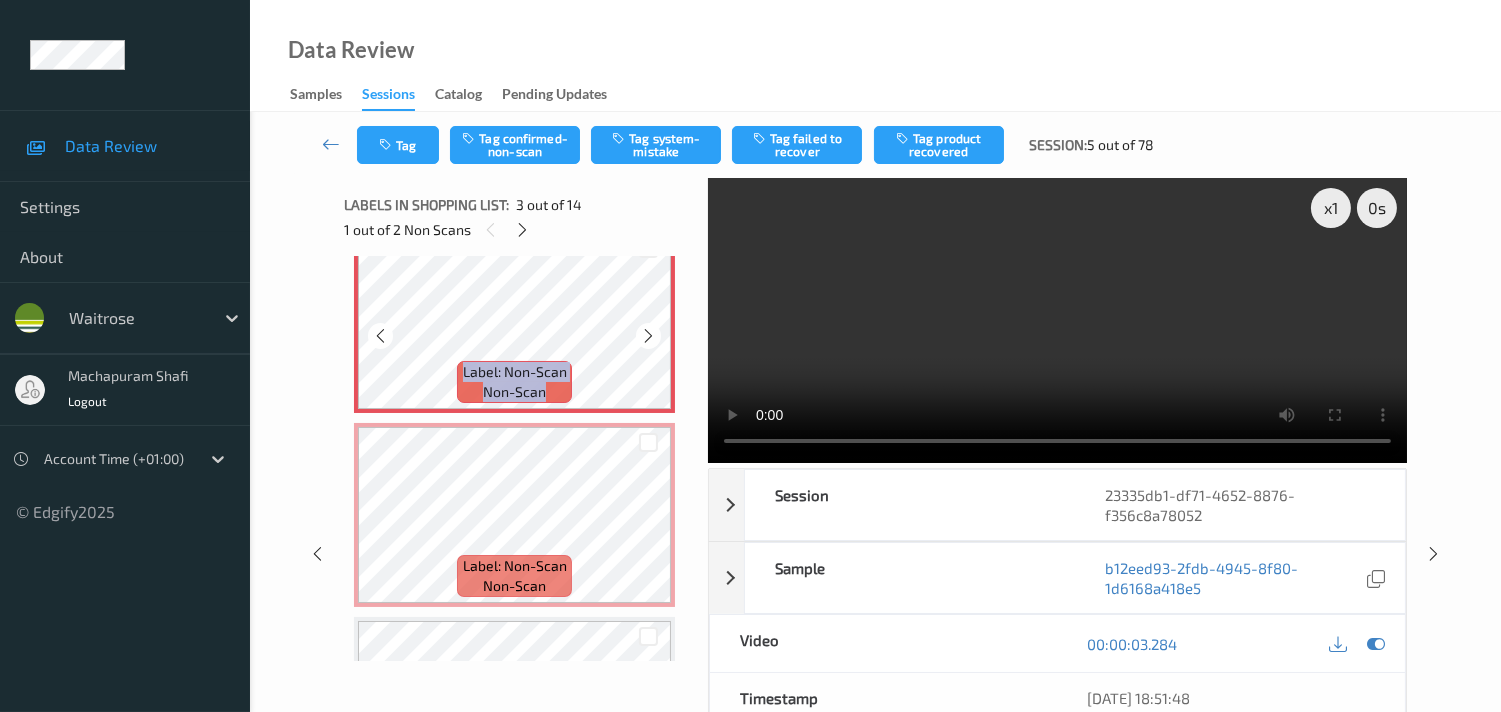 click at bounding box center [648, 336] 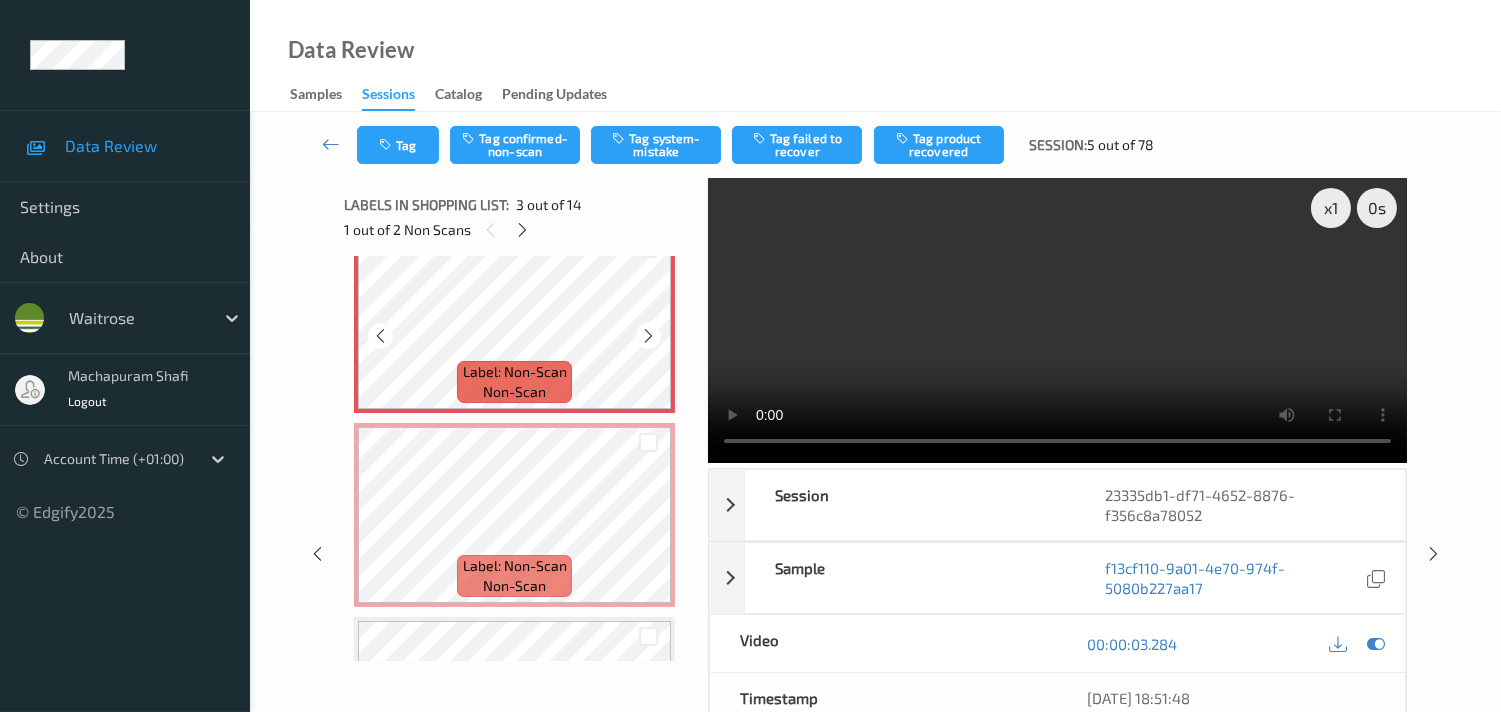 click at bounding box center (648, 336) 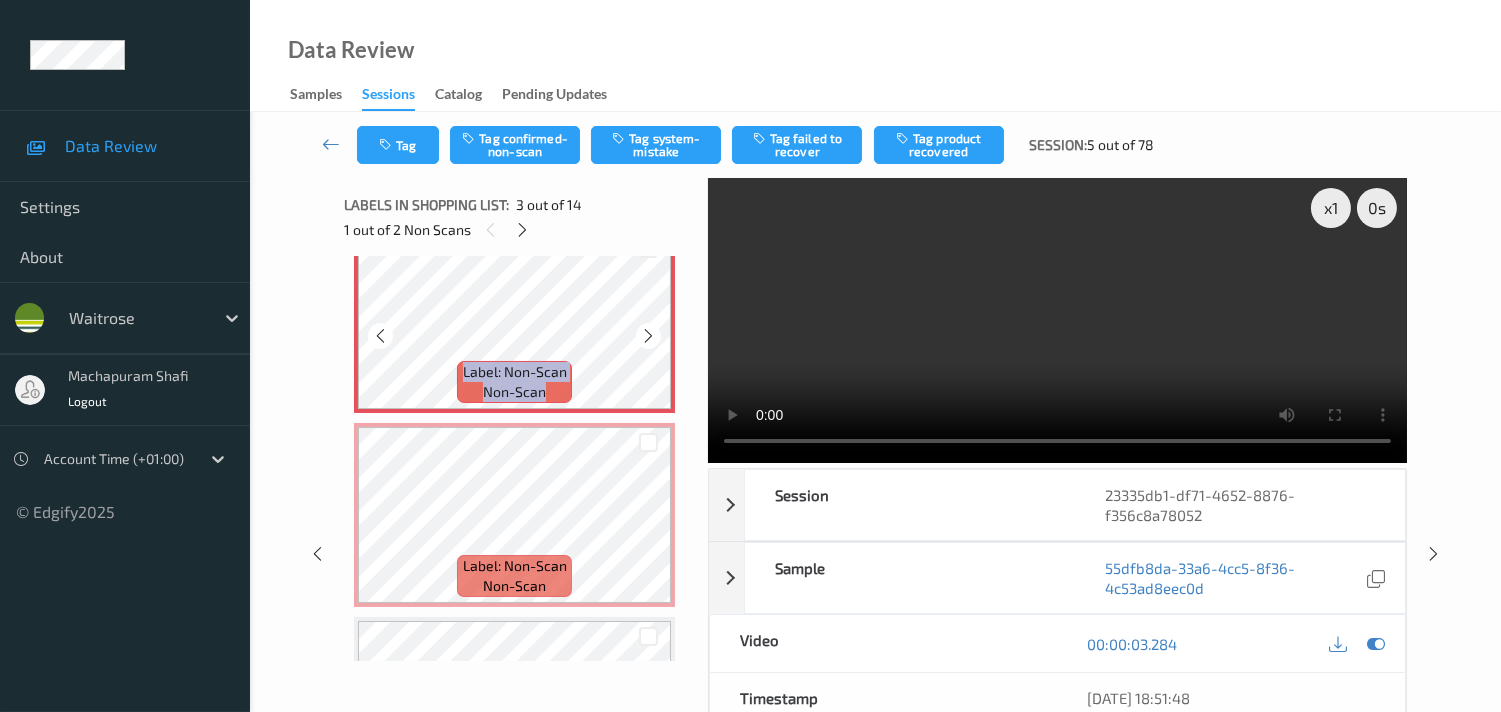 click at bounding box center [648, 336] 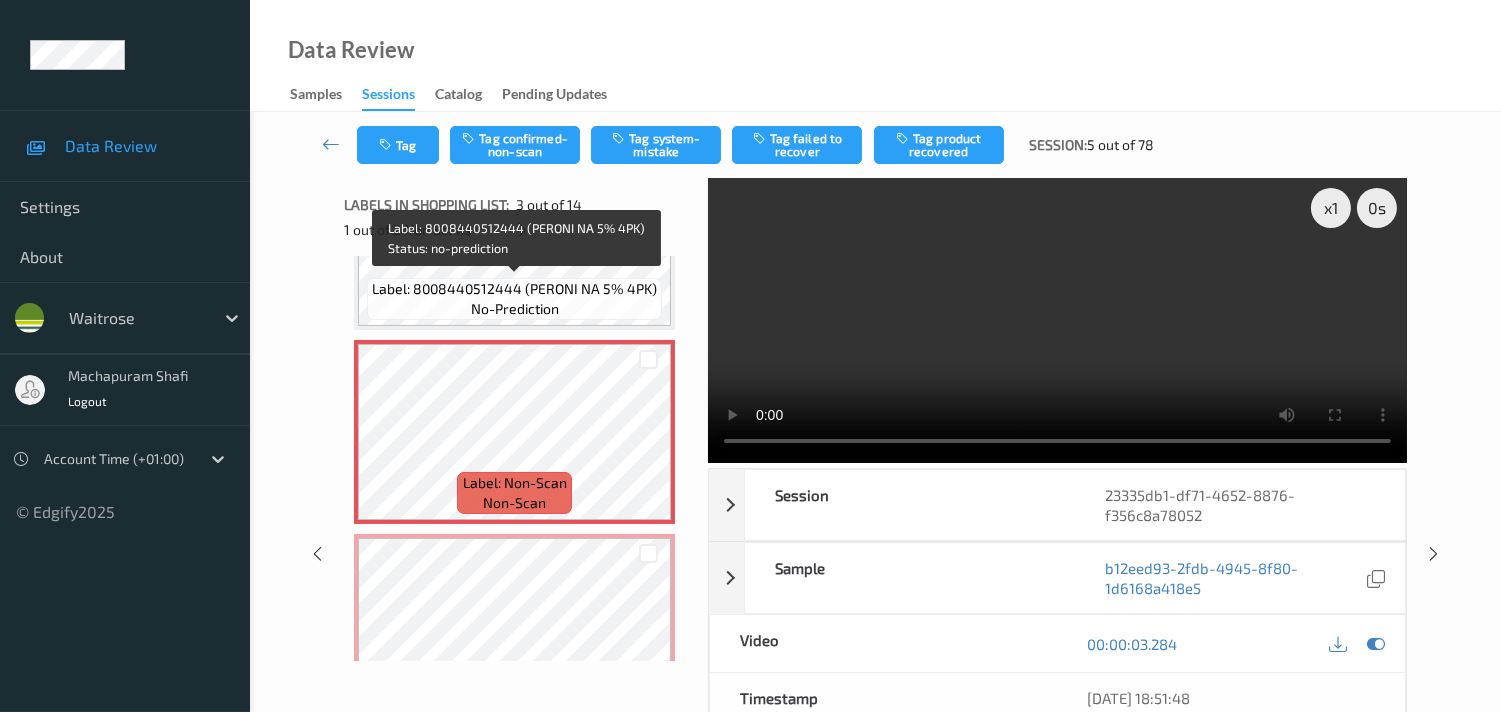 scroll, scrollTop: 203, scrollLeft: 0, axis: vertical 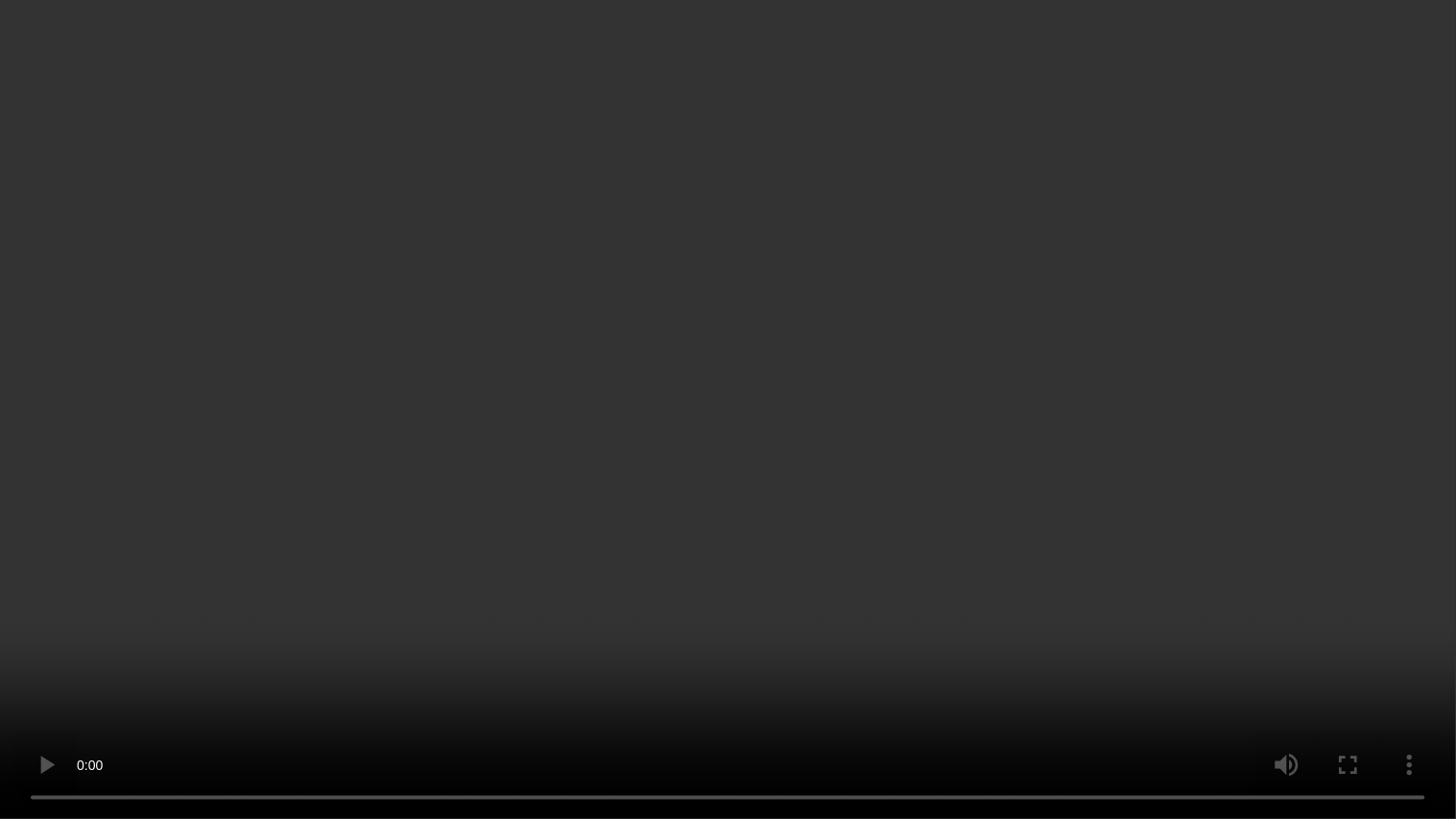 click at bounding box center [728, 409] 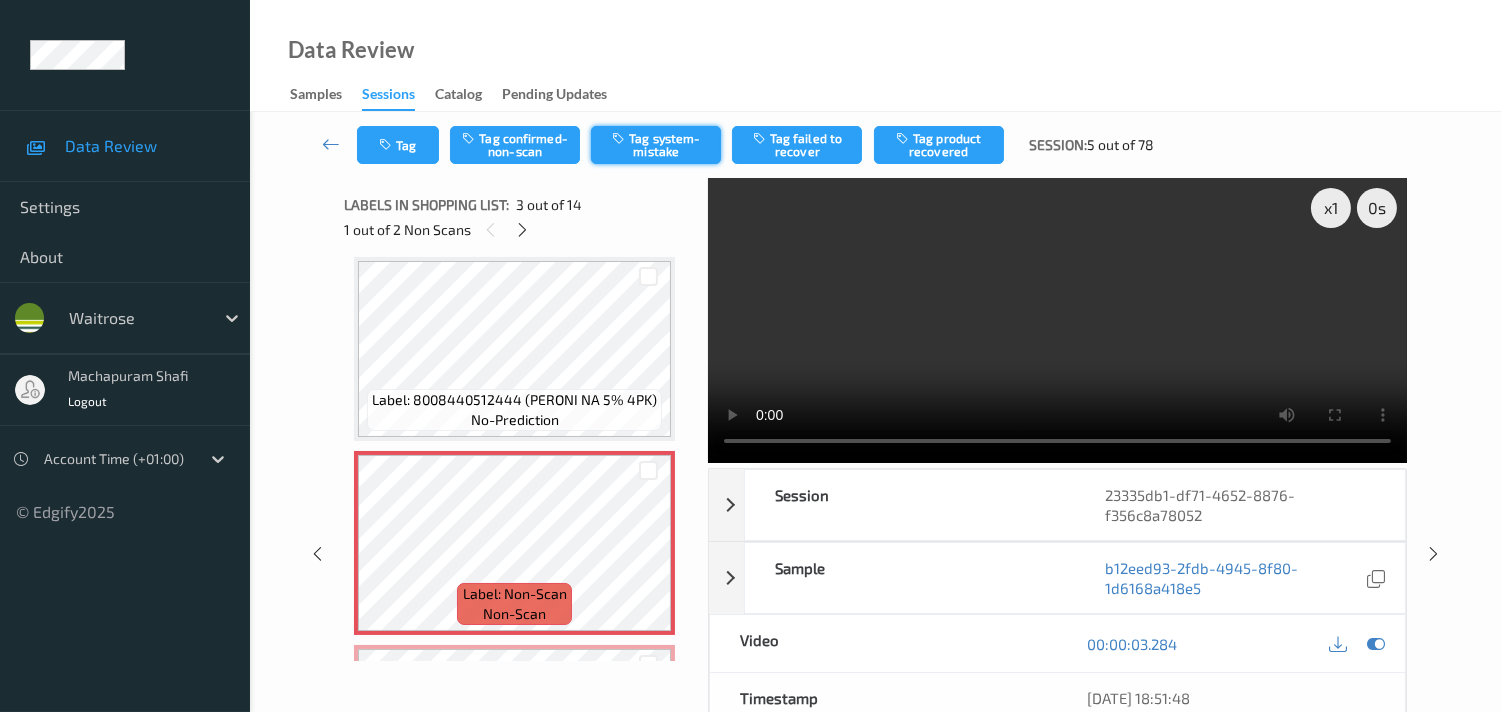 click on "Tag   system-mistake" at bounding box center (656, 145) 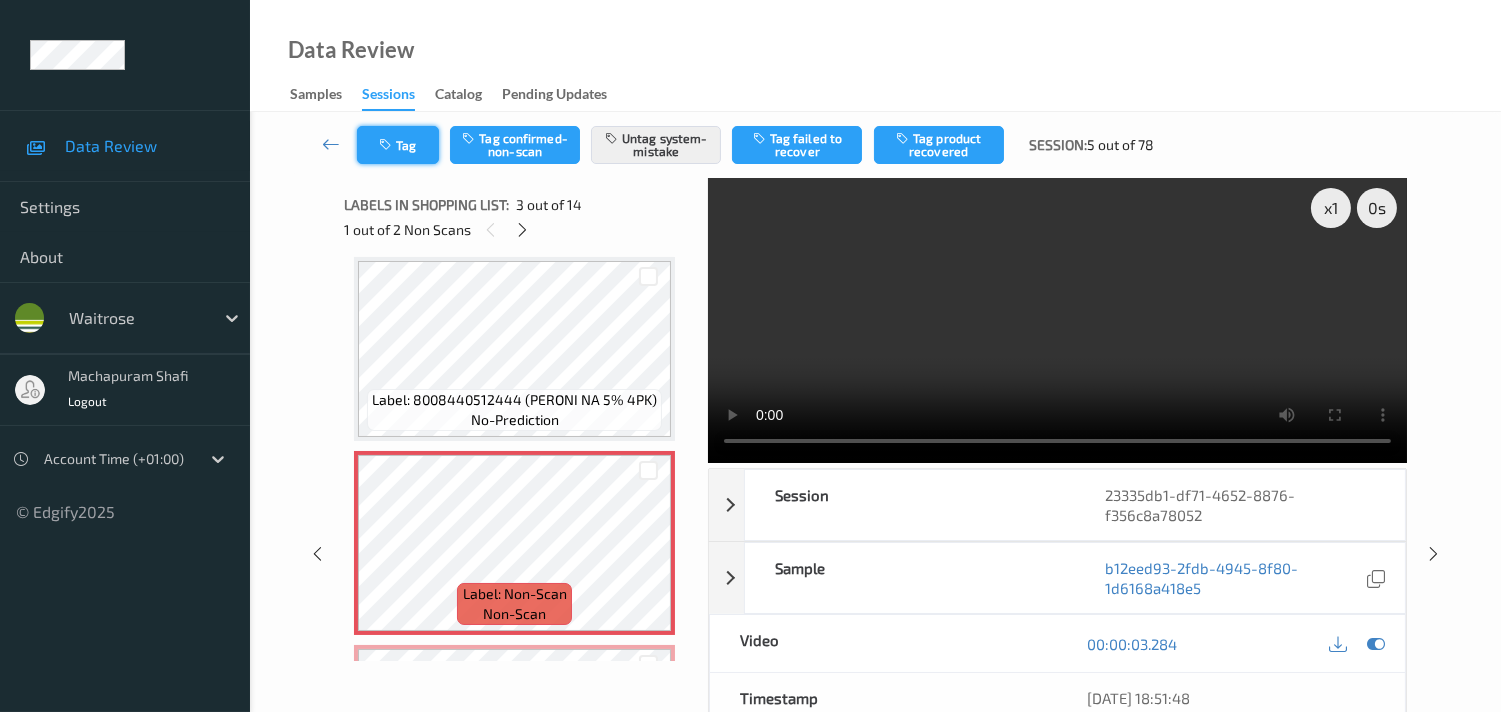 click on "Tag" at bounding box center [398, 145] 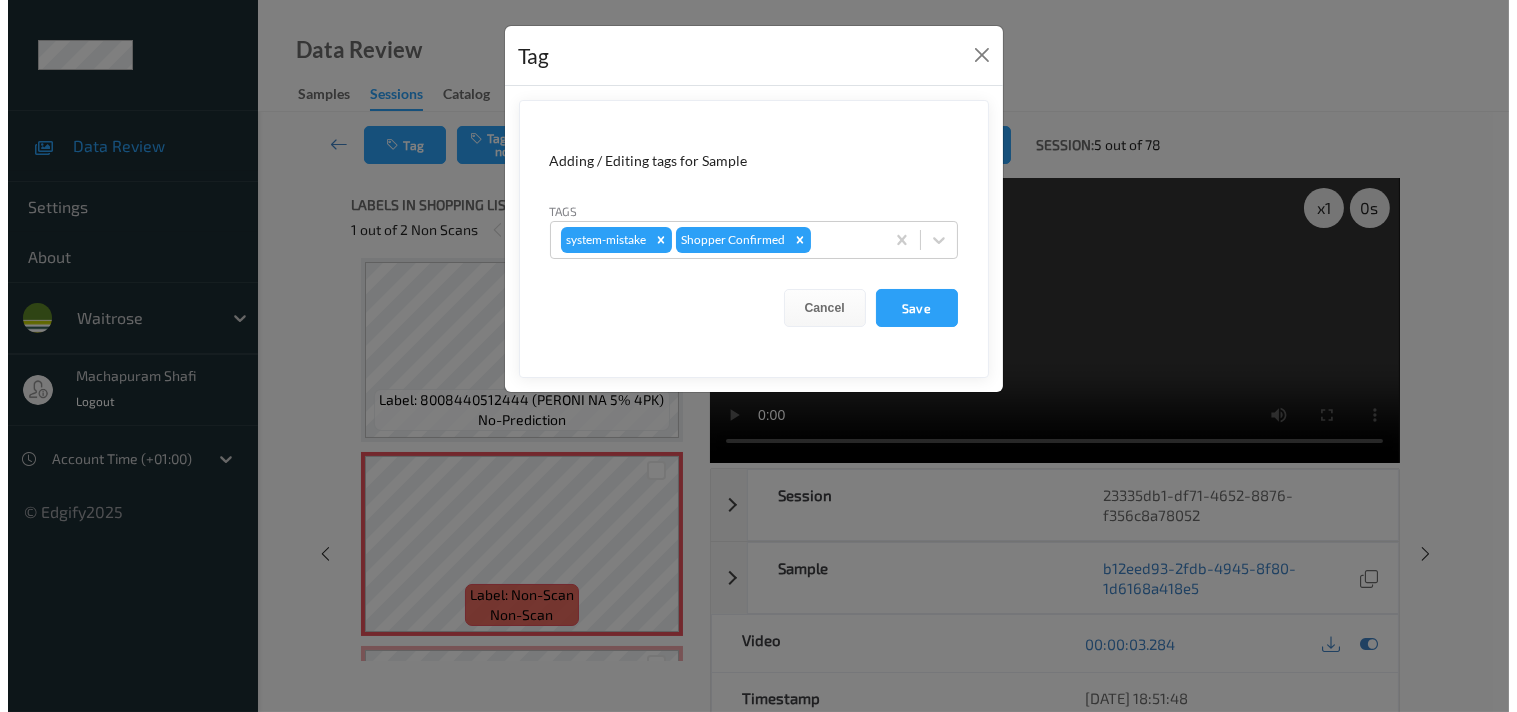 scroll, scrollTop: 204, scrollLeft: 0, axis: vertical 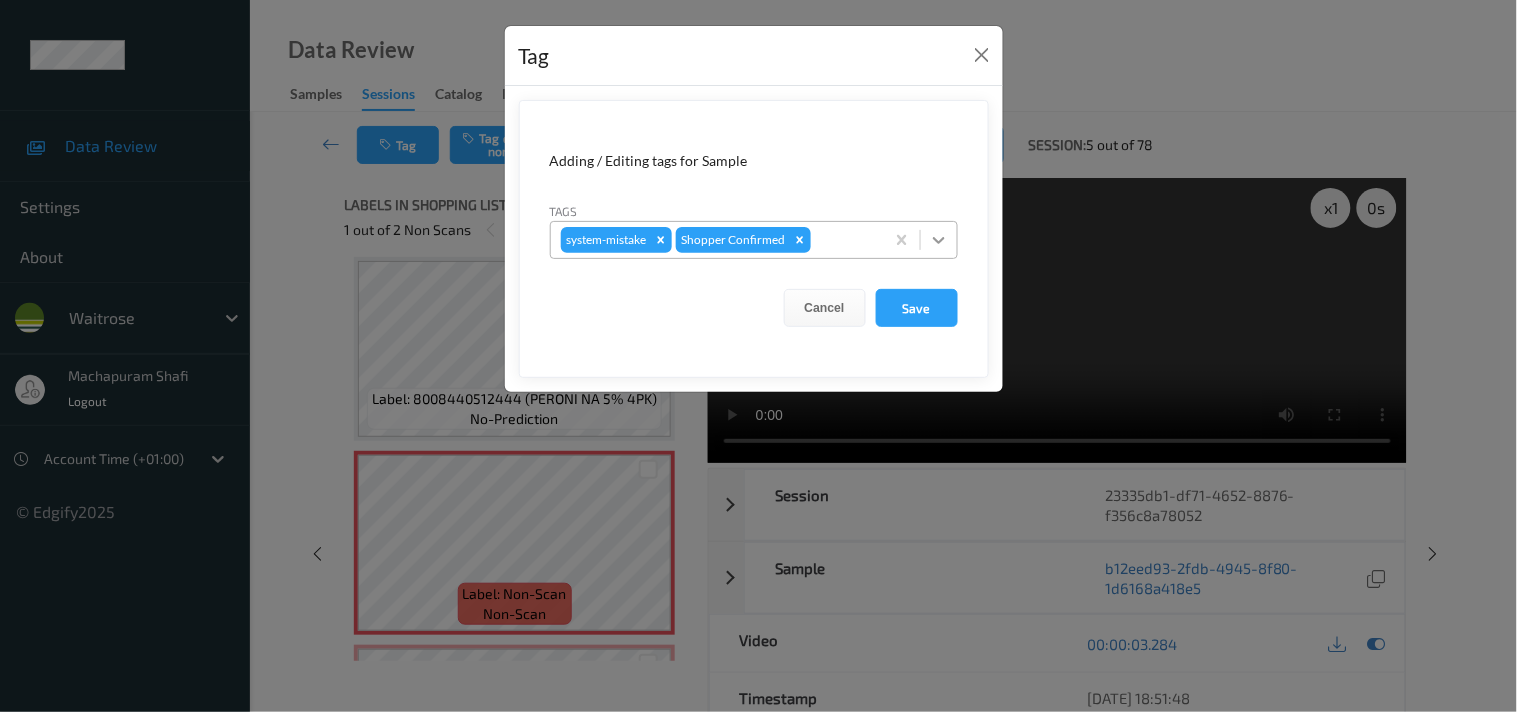 drag, startPoint x: 942, startPoint y: 241, endPoint x: 880, endPoint y: 265, distance: 66.48308 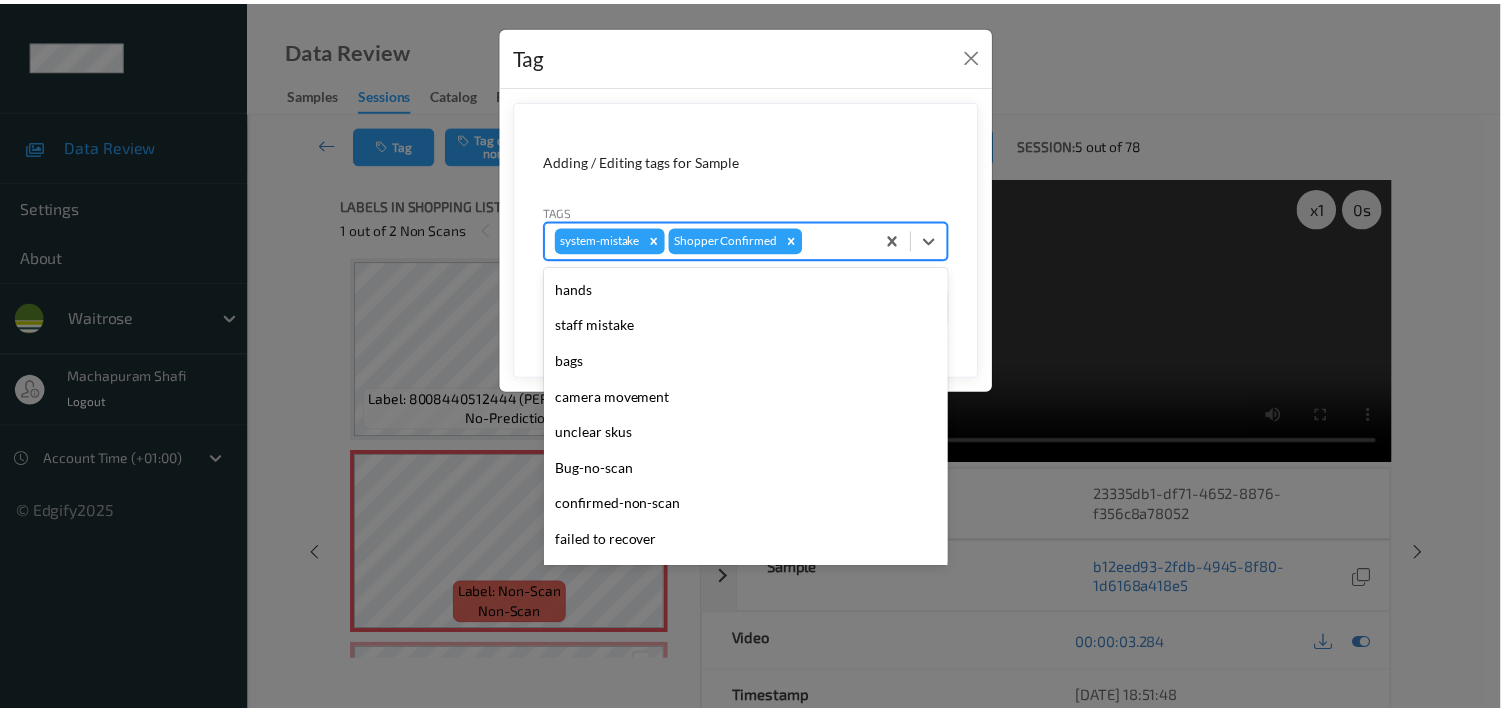 scroll, scrollTop: 318, scrollLeft: 0, axis: vertical 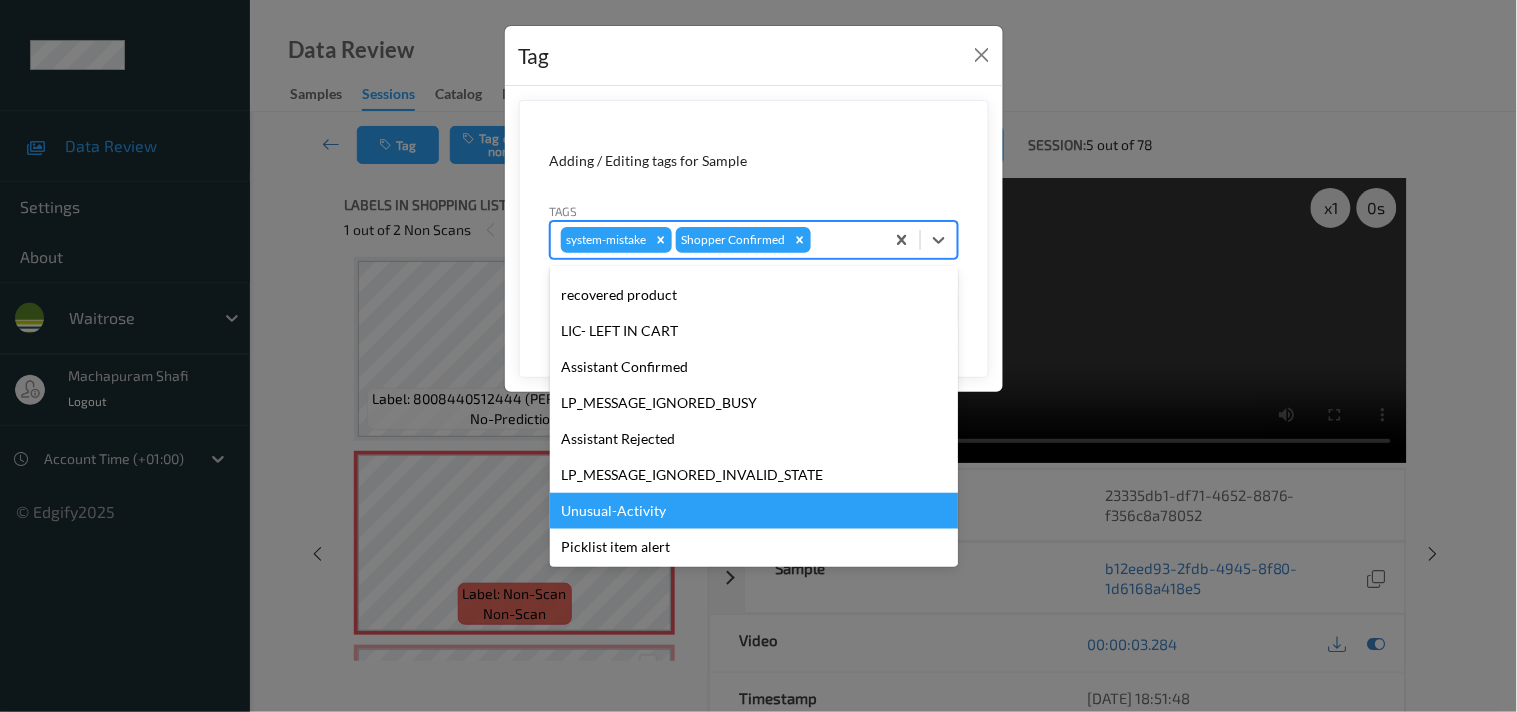 drag, startPoint x: 628, startPoint y: 510, endPoint x: 762, endPoint y: 418, distance: 162.5423 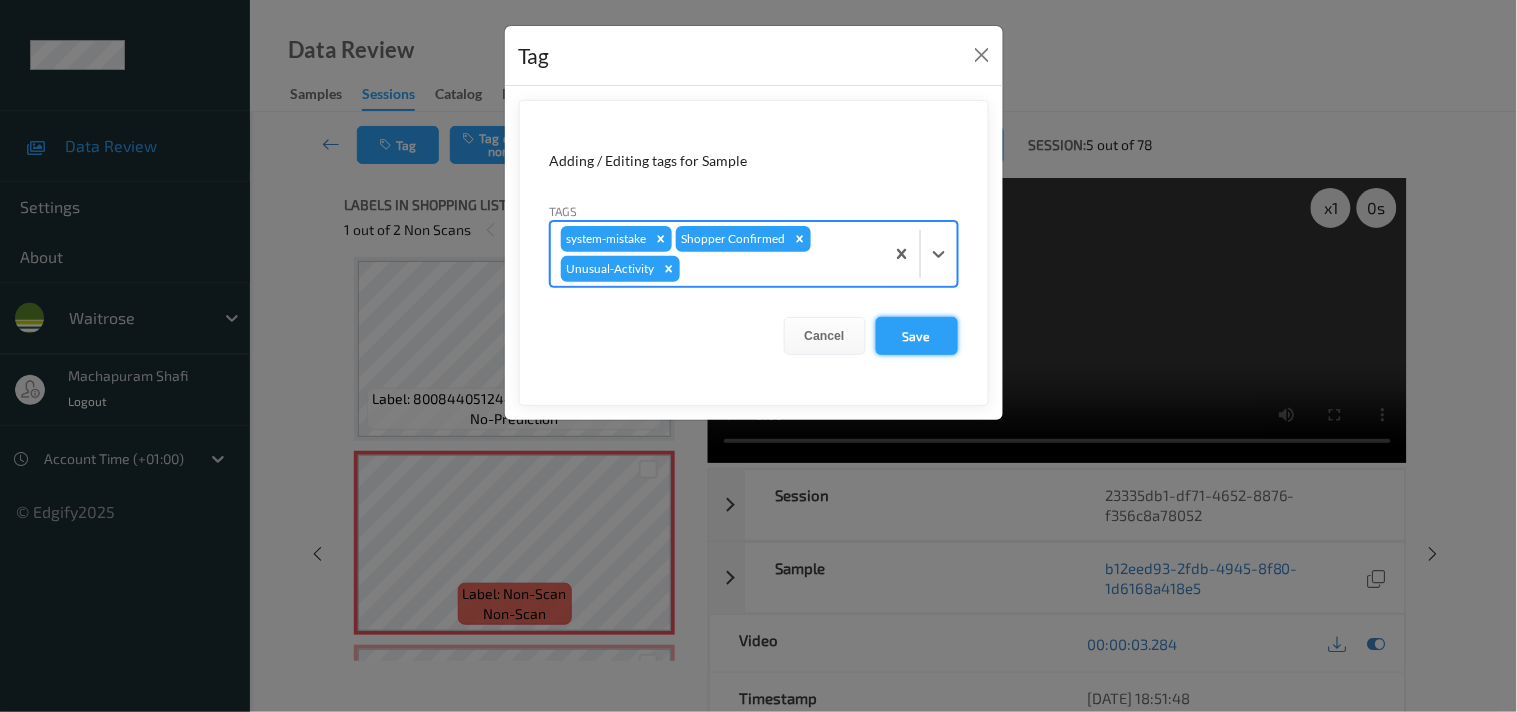 drag, startPoint x: 928, startPoint y: 342, endPoint x: 912, endPoint y: 344, distance: 16.124516 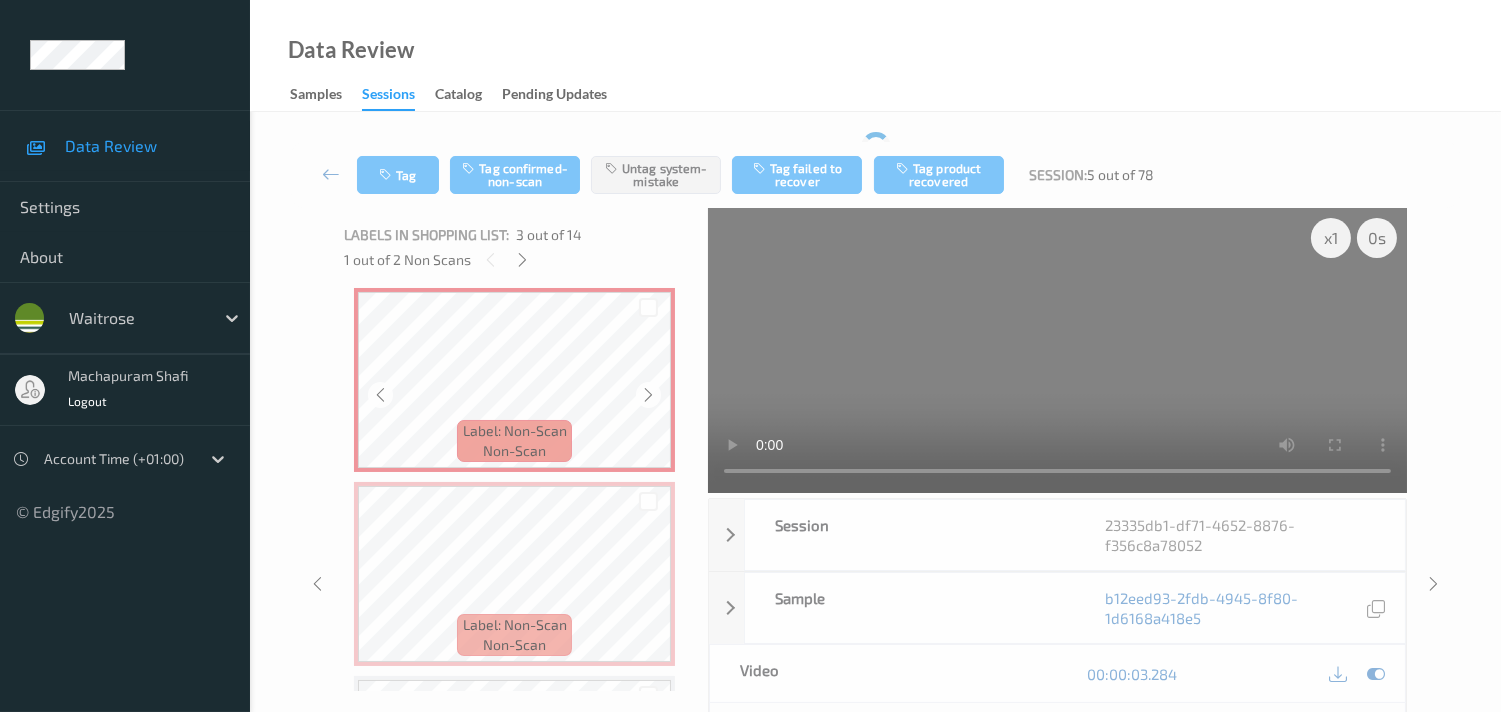 scroll, scrollTop: 425, scrollLeft: 0, axis: vertical 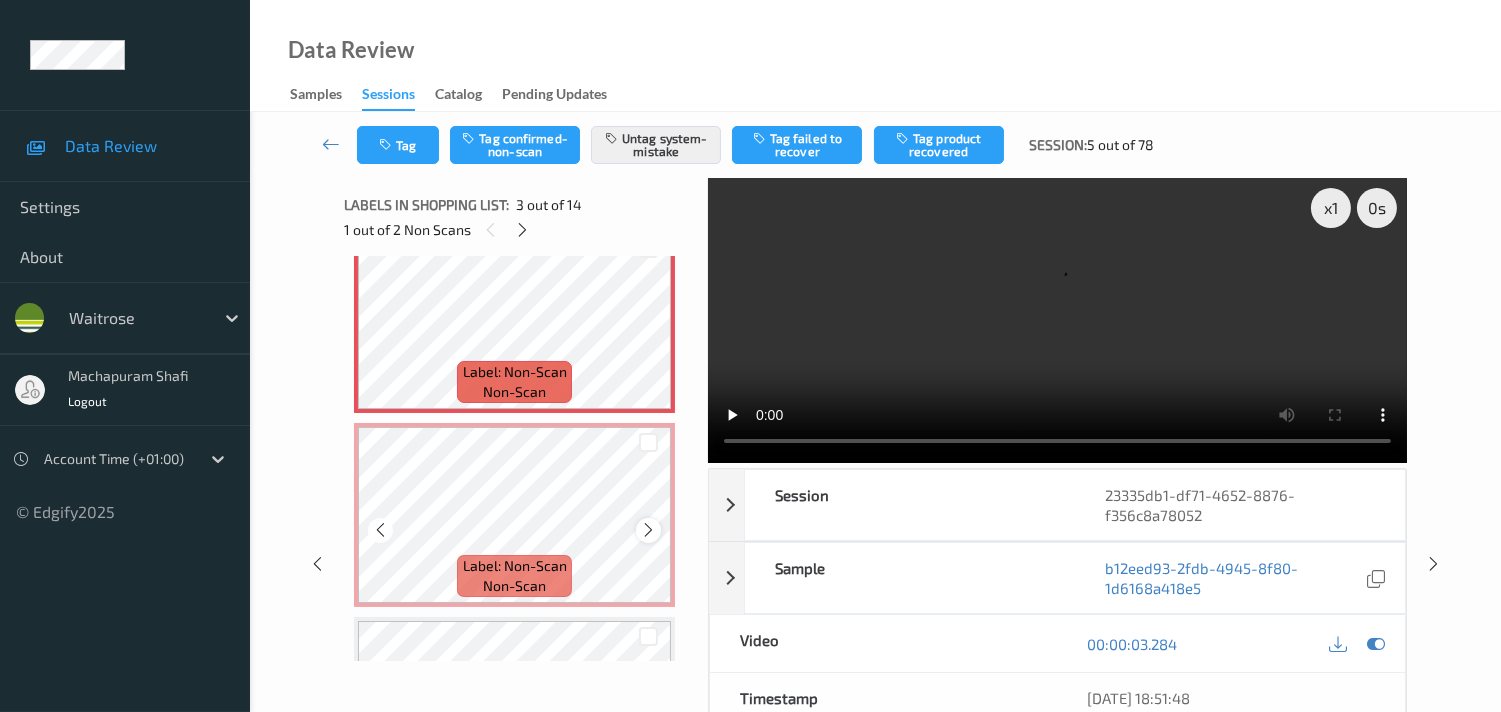 click at bounding box center [648, 530] 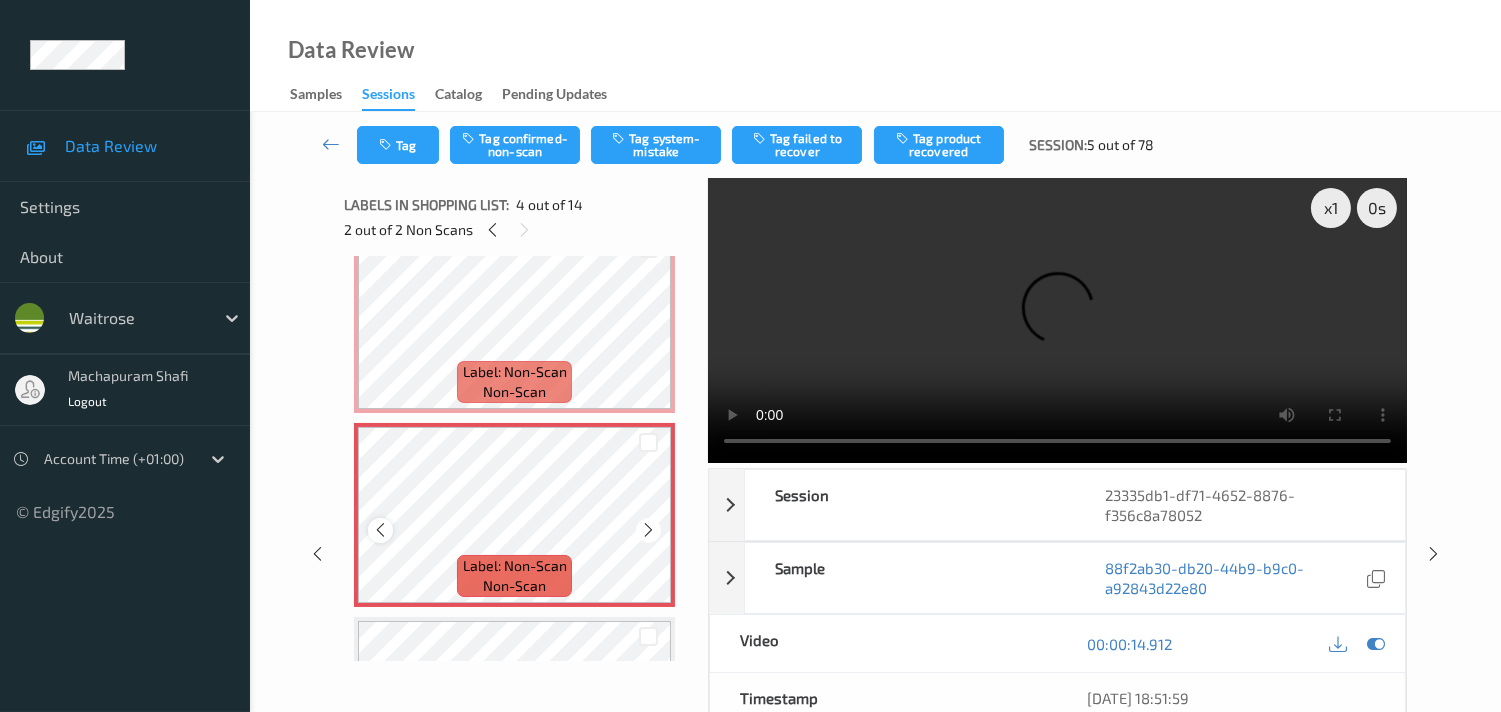 click at bounding box center [380, 530] 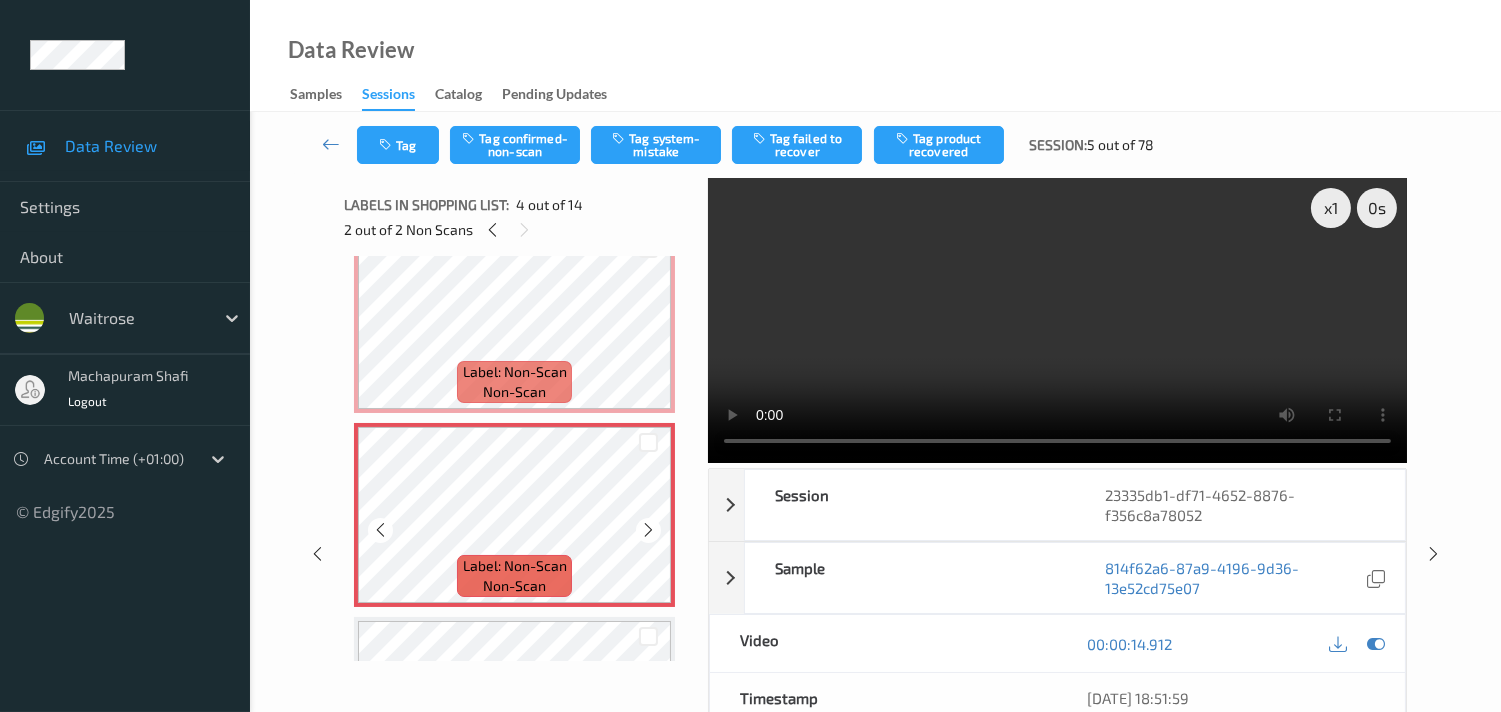 click at bounding box center [380, 530] 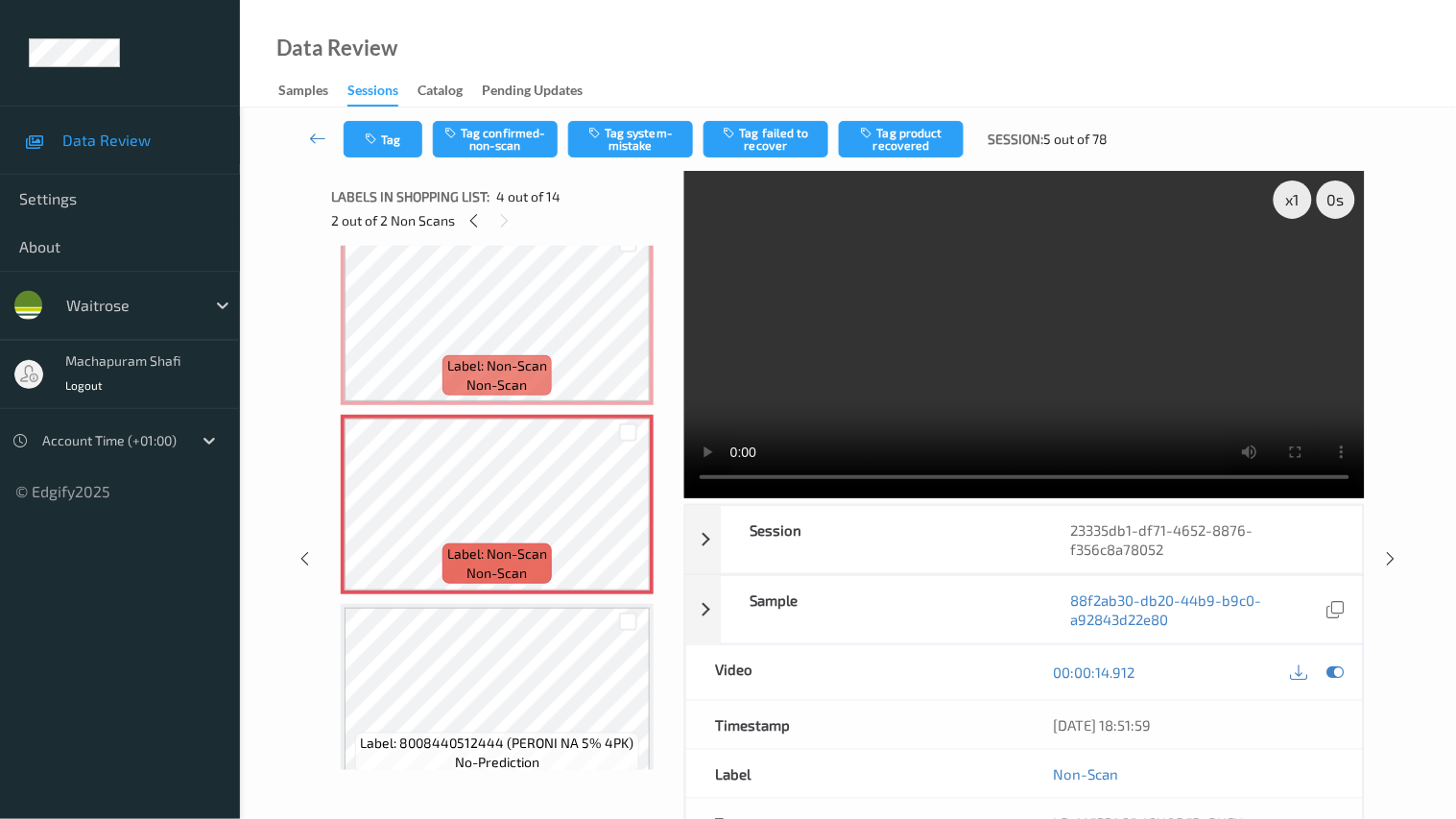 click at bounding box center [1024, 334] 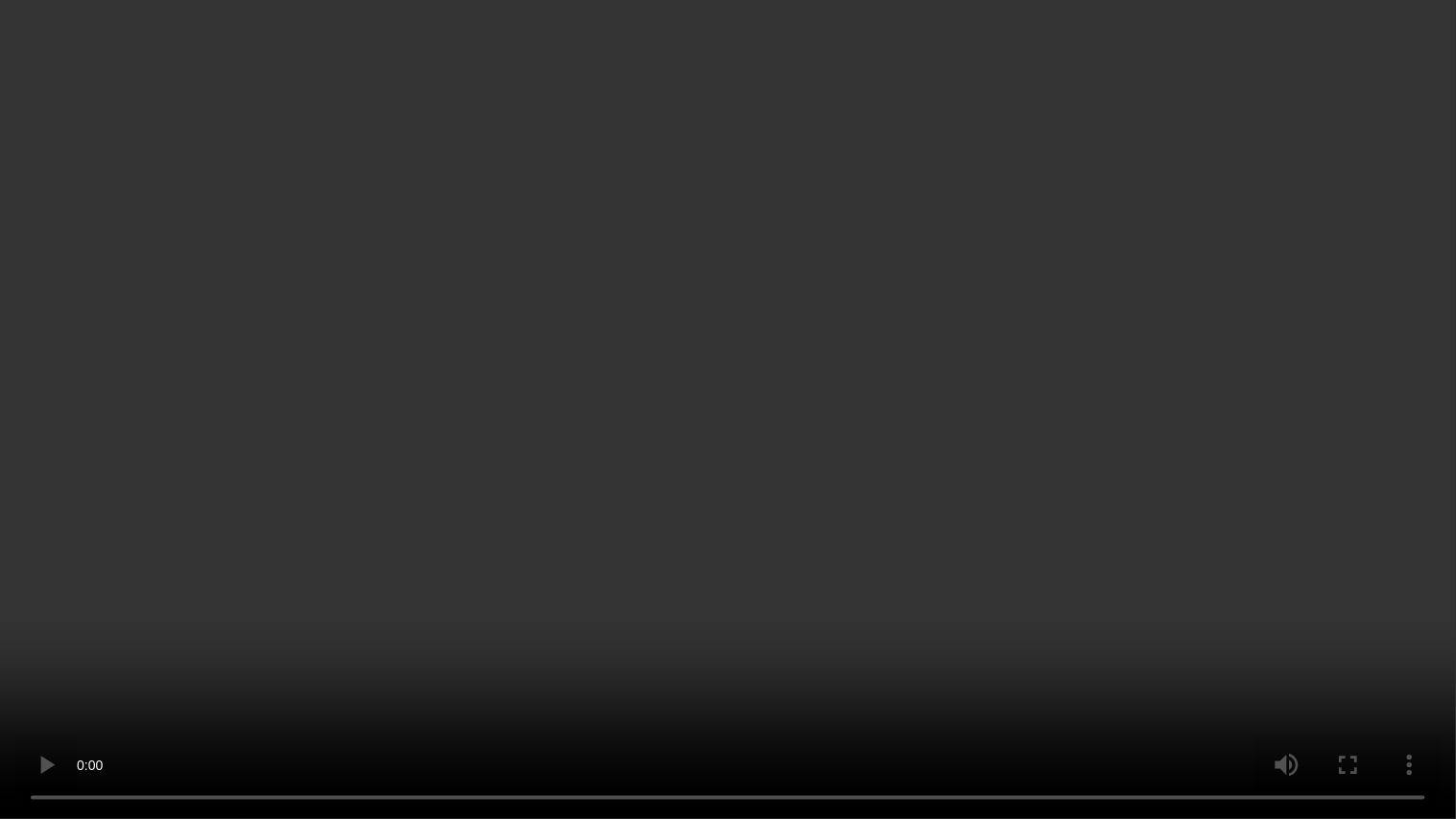 click at bounding box center [728, 409] 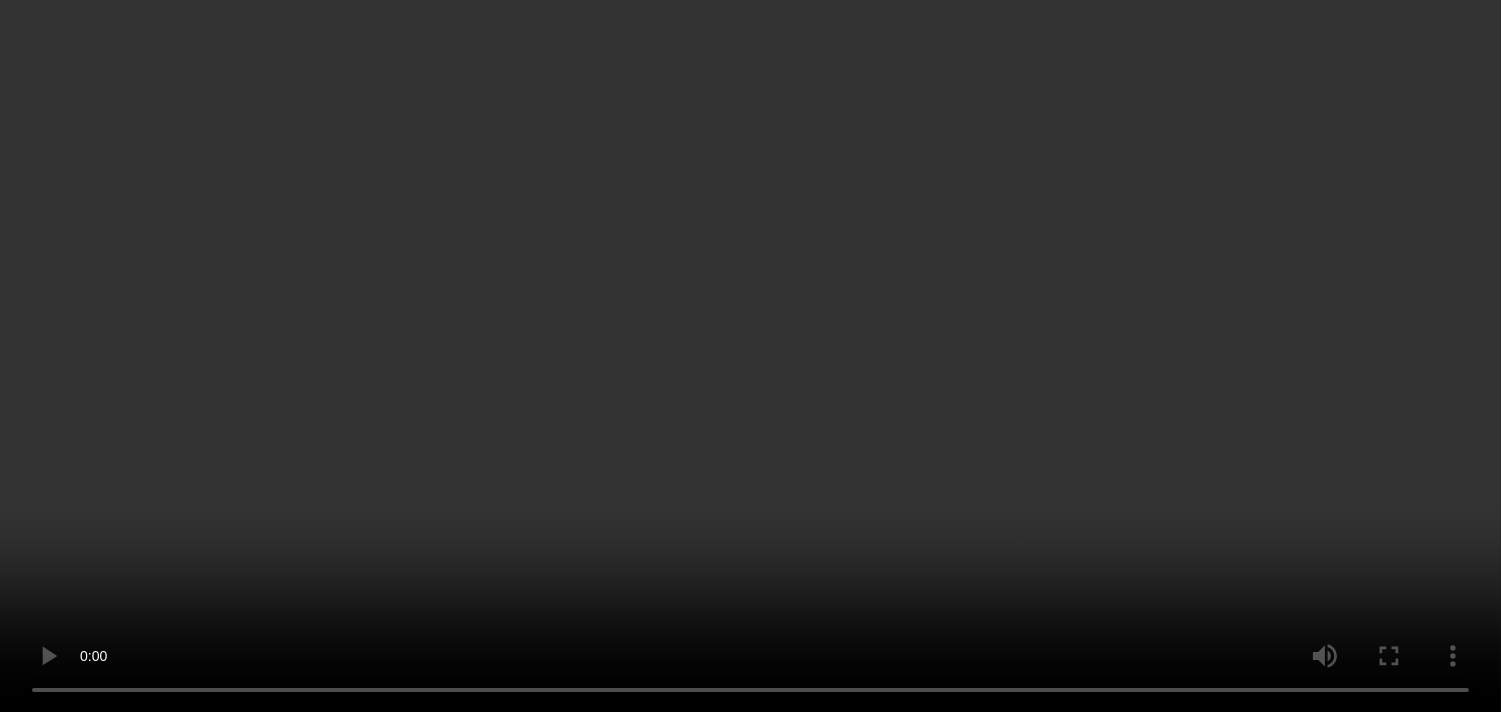 scroll, scrollTop: 647, scrollLeft: 0, axis: vertical 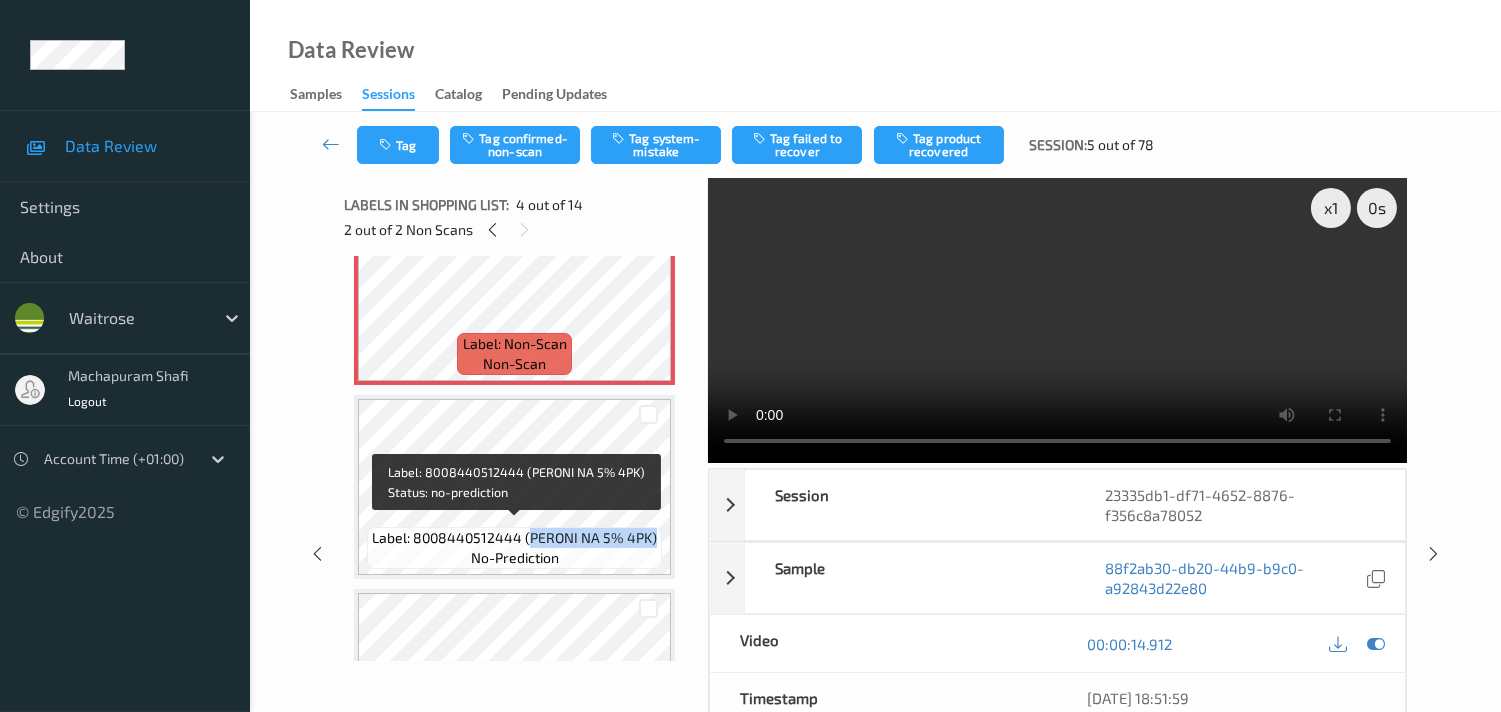 drag, startPoint x: 530, startPoint y: 531, endPoint x: 656, endPoint y: 532, distance: 126.00397 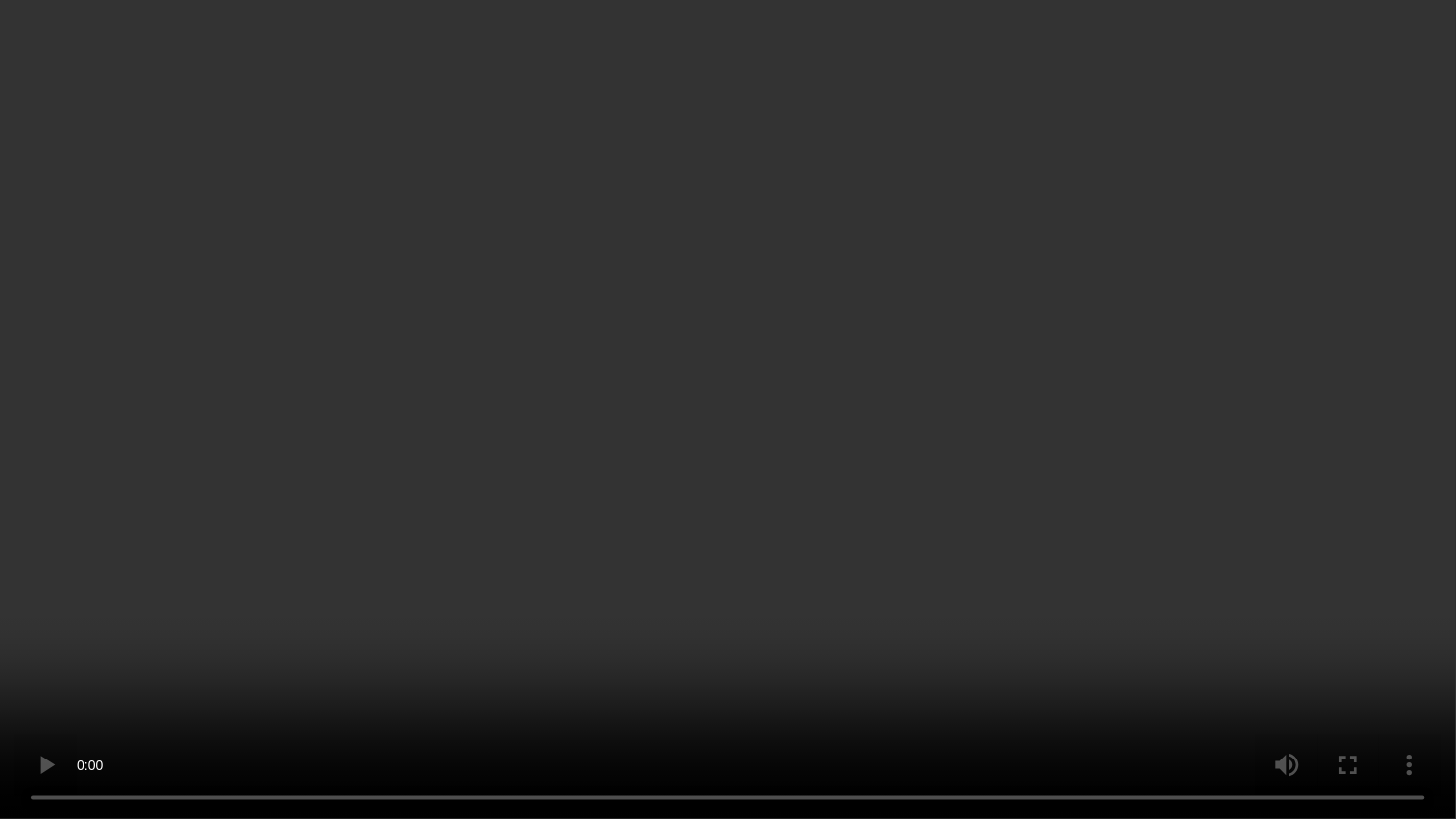 click at bounding box center (728, 409) 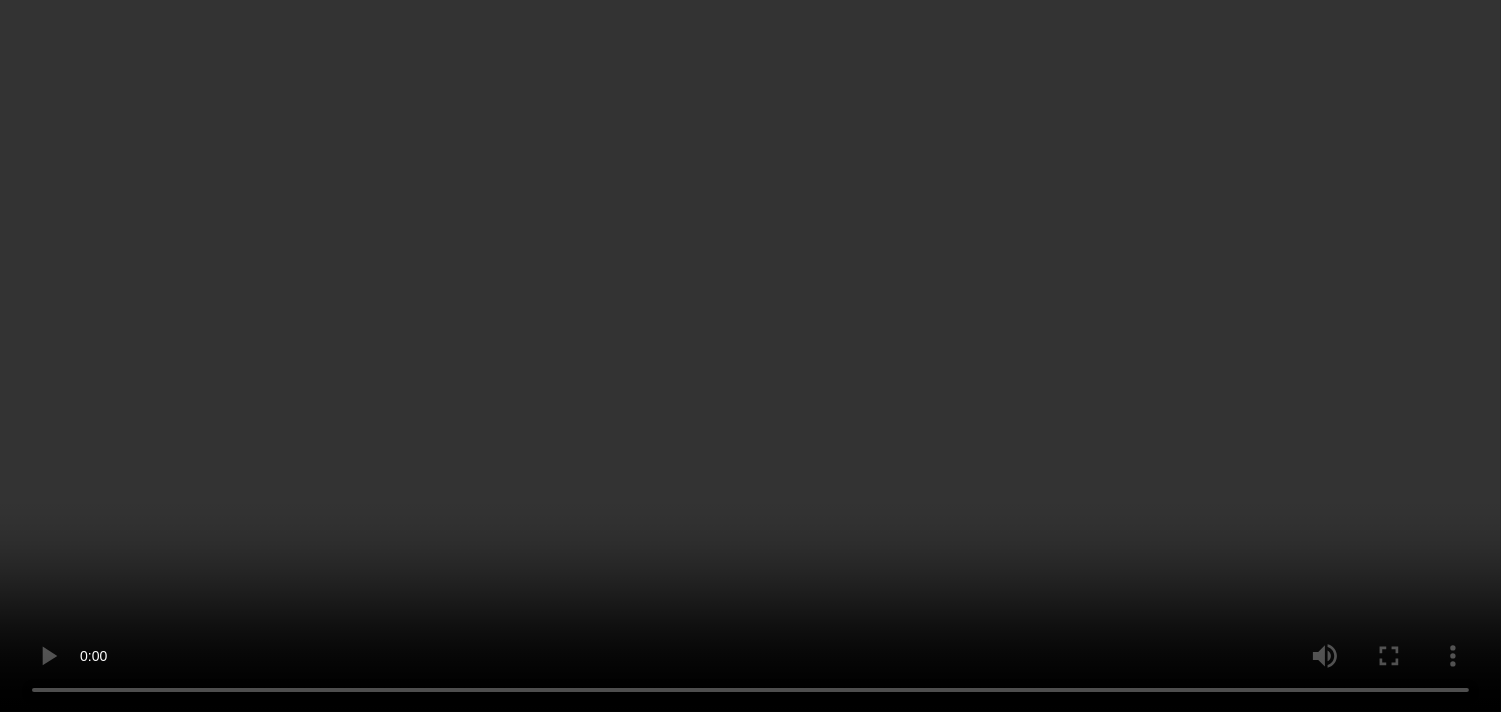 scroll, scrollTop: 536, scrollLeft: 0, axis: vertical 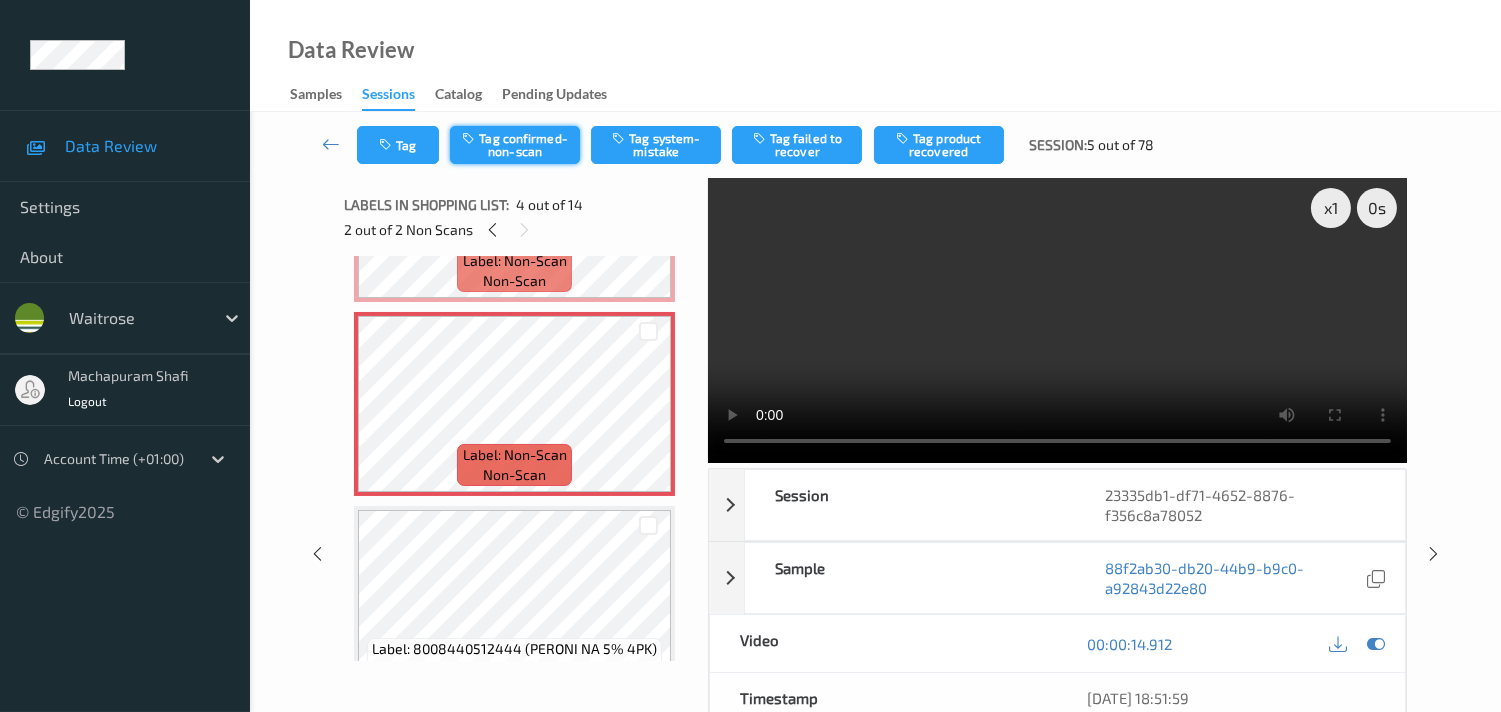 click on "Tag   confirmed-non-scan" at bounding box center (515, 145) 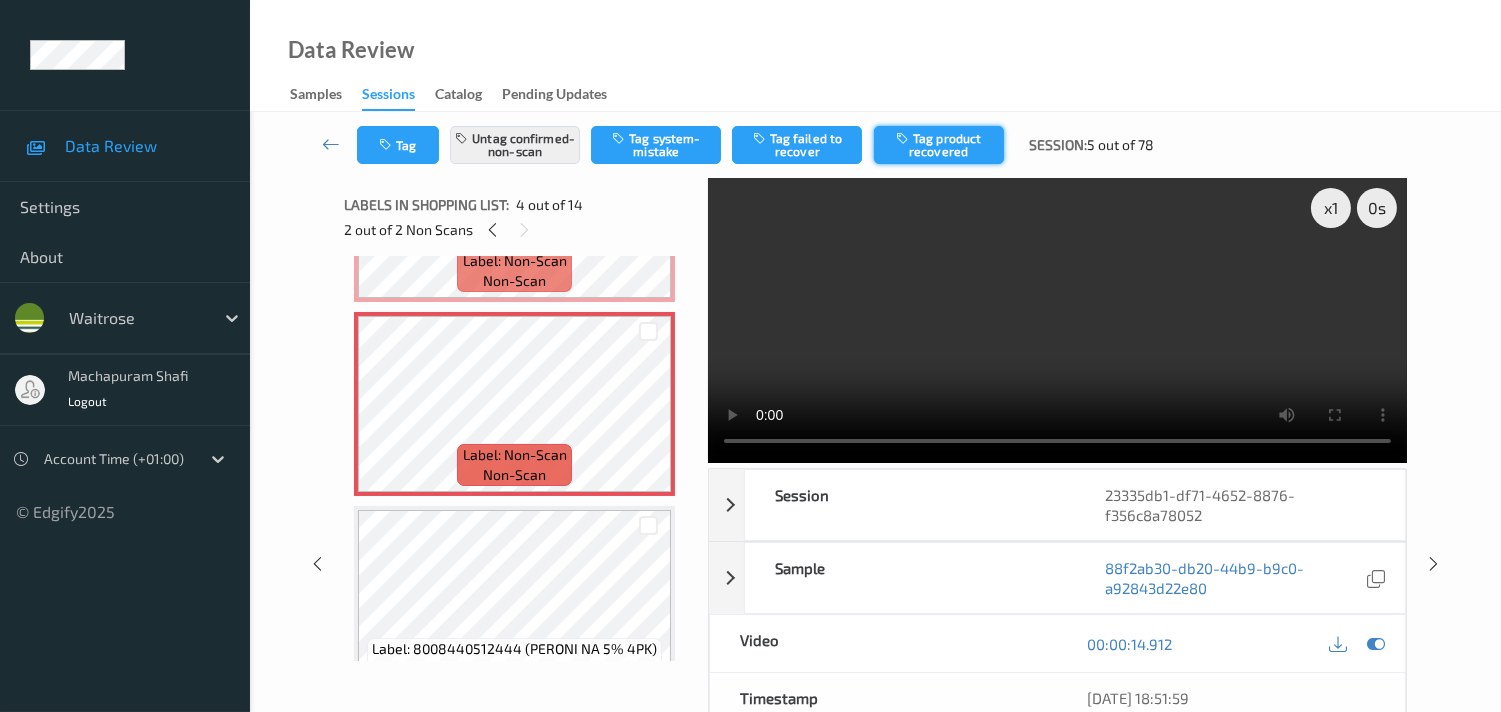 click on "Tag   product recovered" at bounding box center [939, 145] 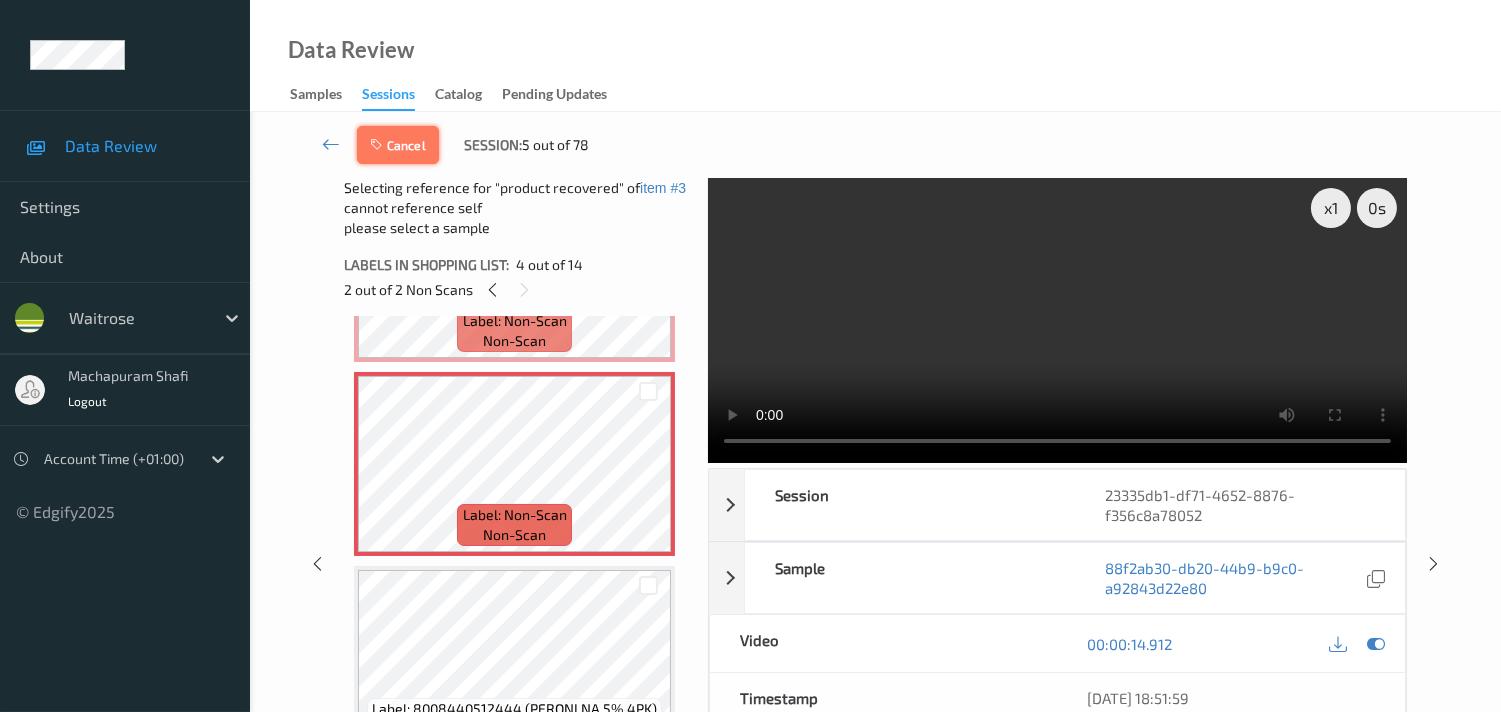 click on "Cancel" at bounding box center (398, 145) 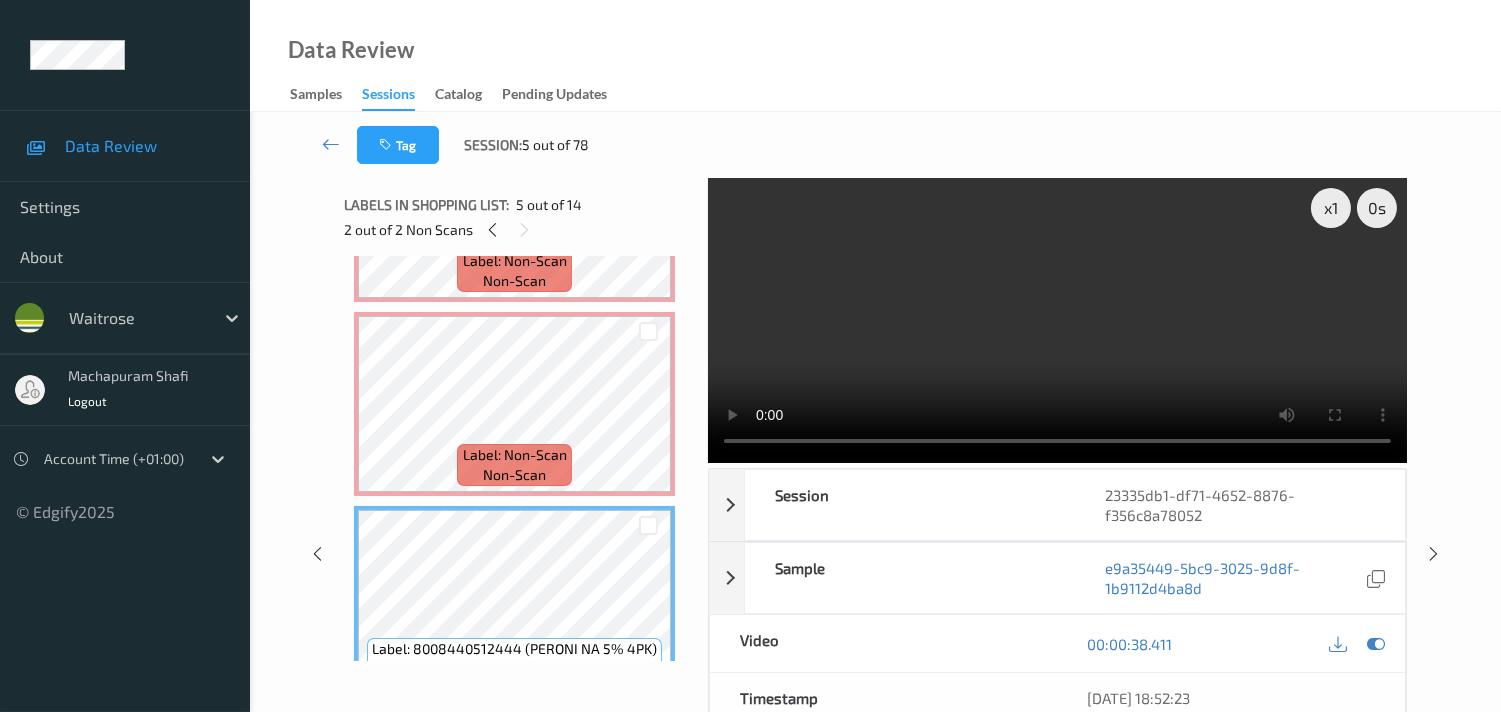 scroll, scrollTop: 647, scrollLeft: 0, axis: vertical 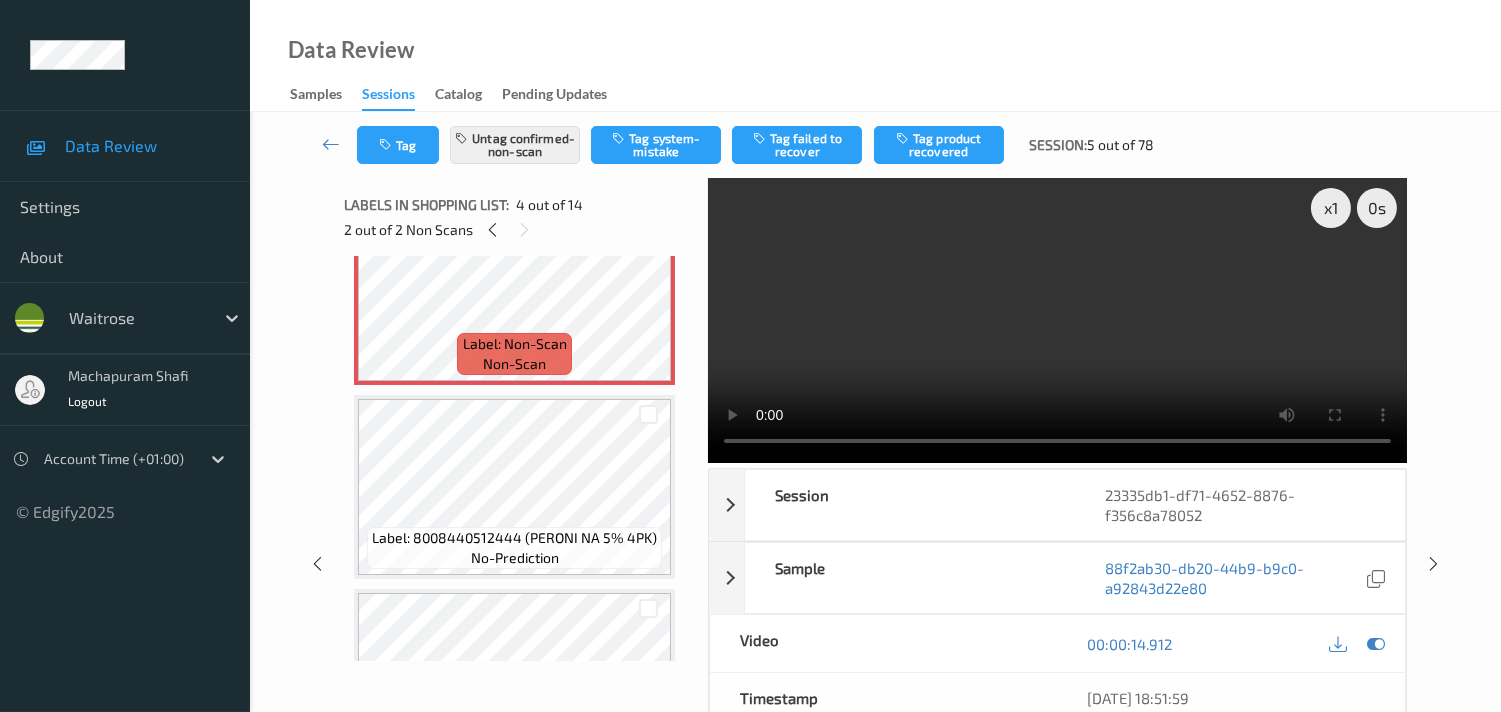 click on "Tag   product recovered" at bounding box center [939, 145] 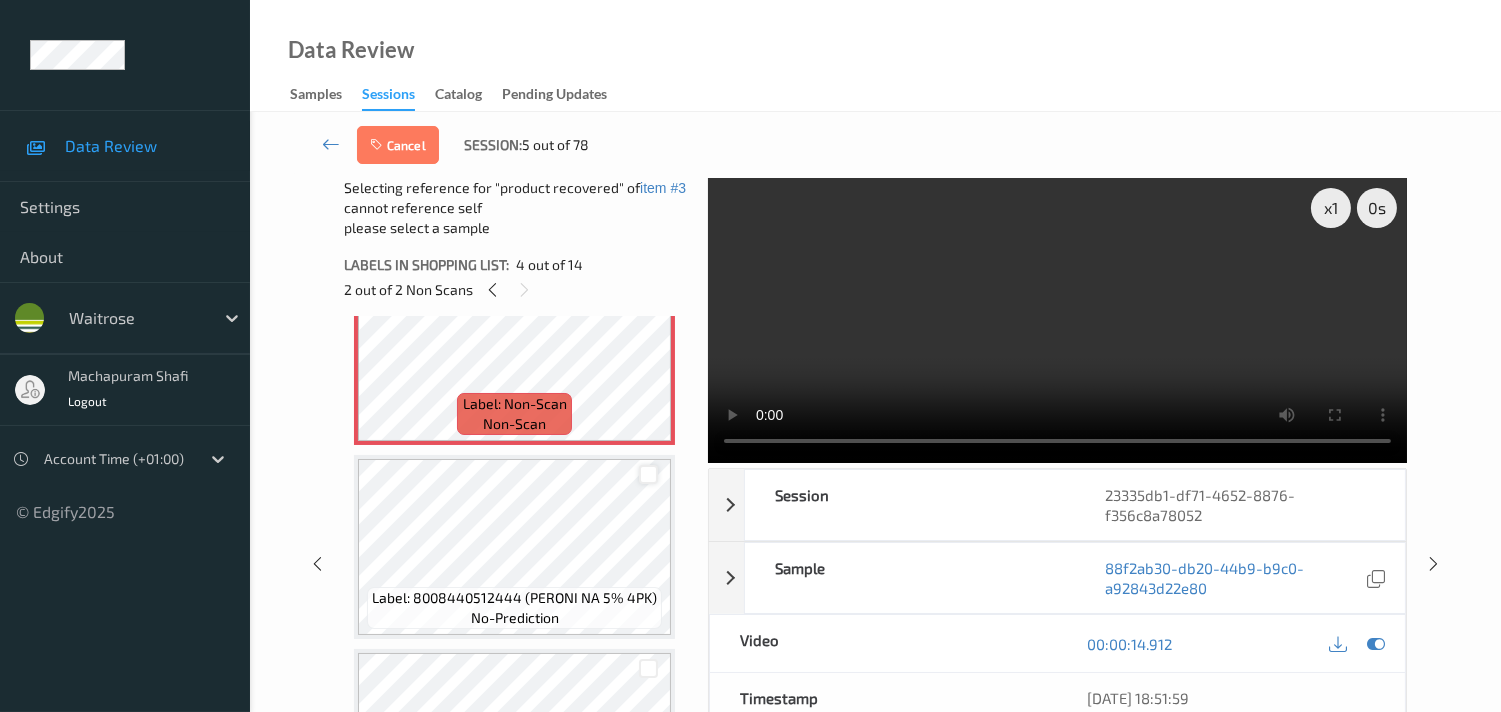 click at bounding box center (648, 474) 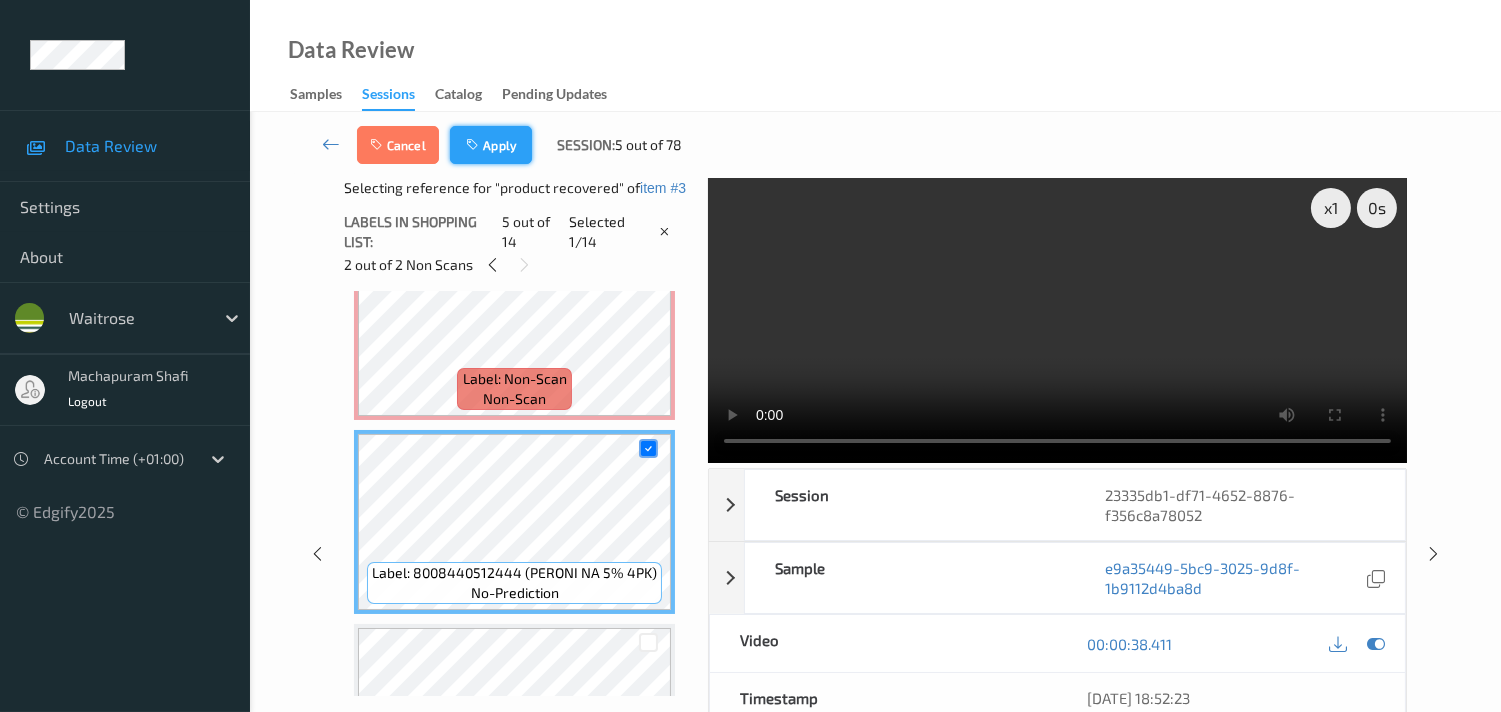 click on "Apply" at bounding box center (491, 145) 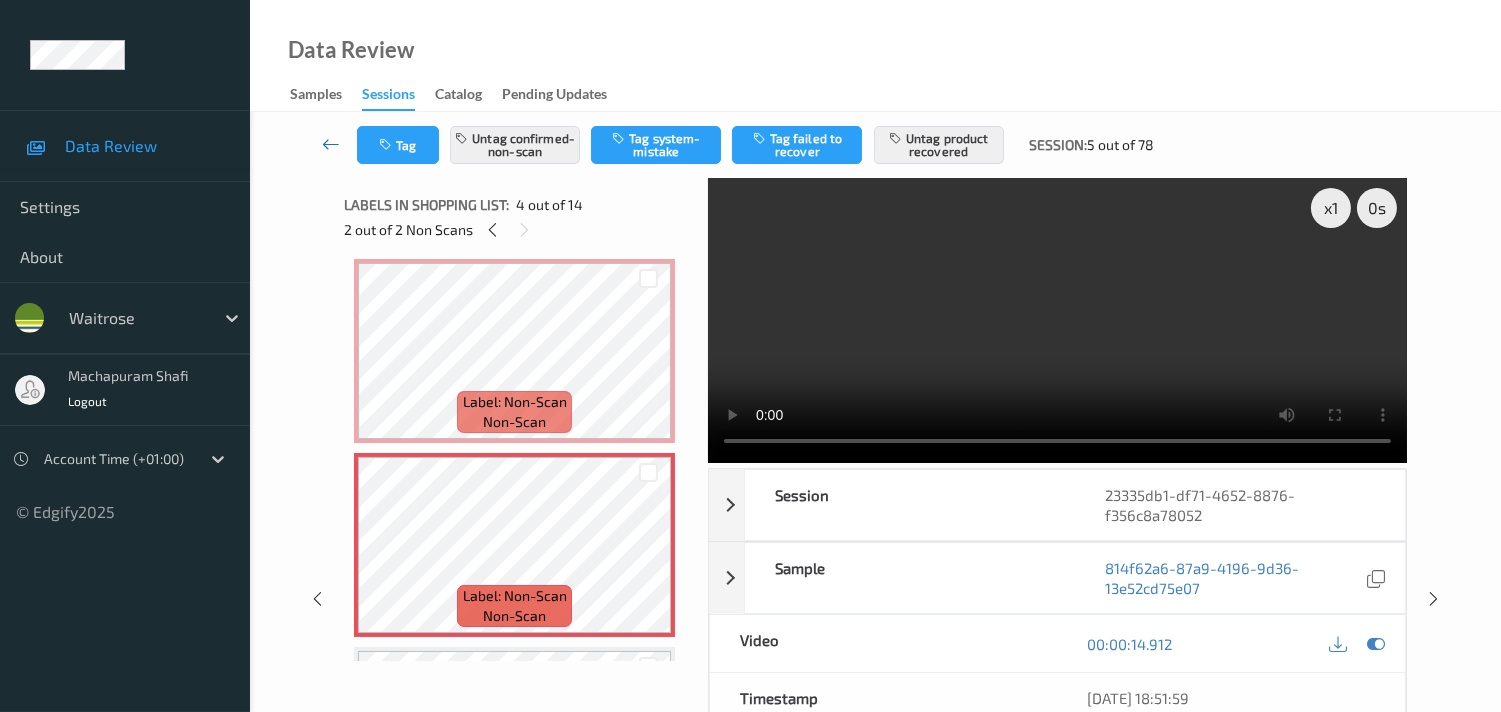 click at bounding box center (331, 144) 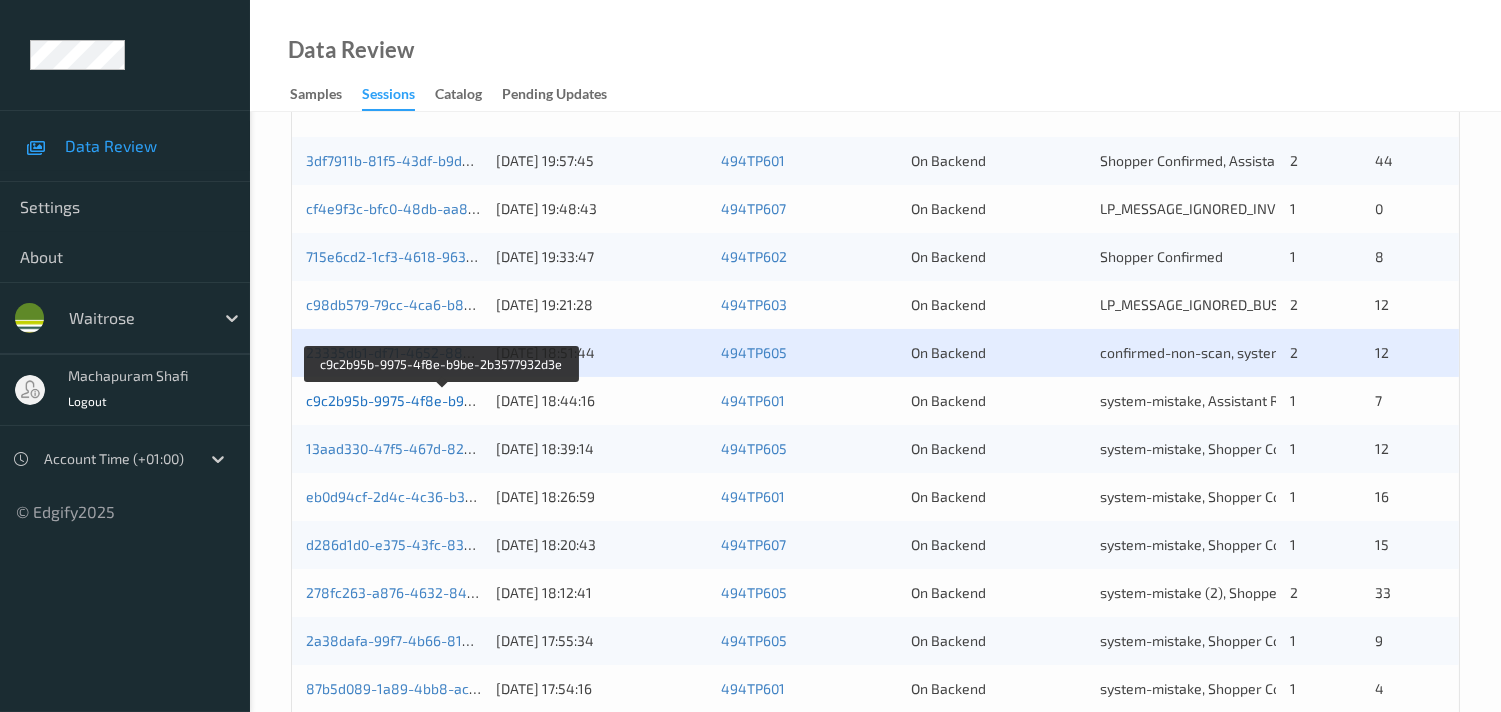 scroll, scrollTop: 444, scrollLeft: 0, axis: vertical 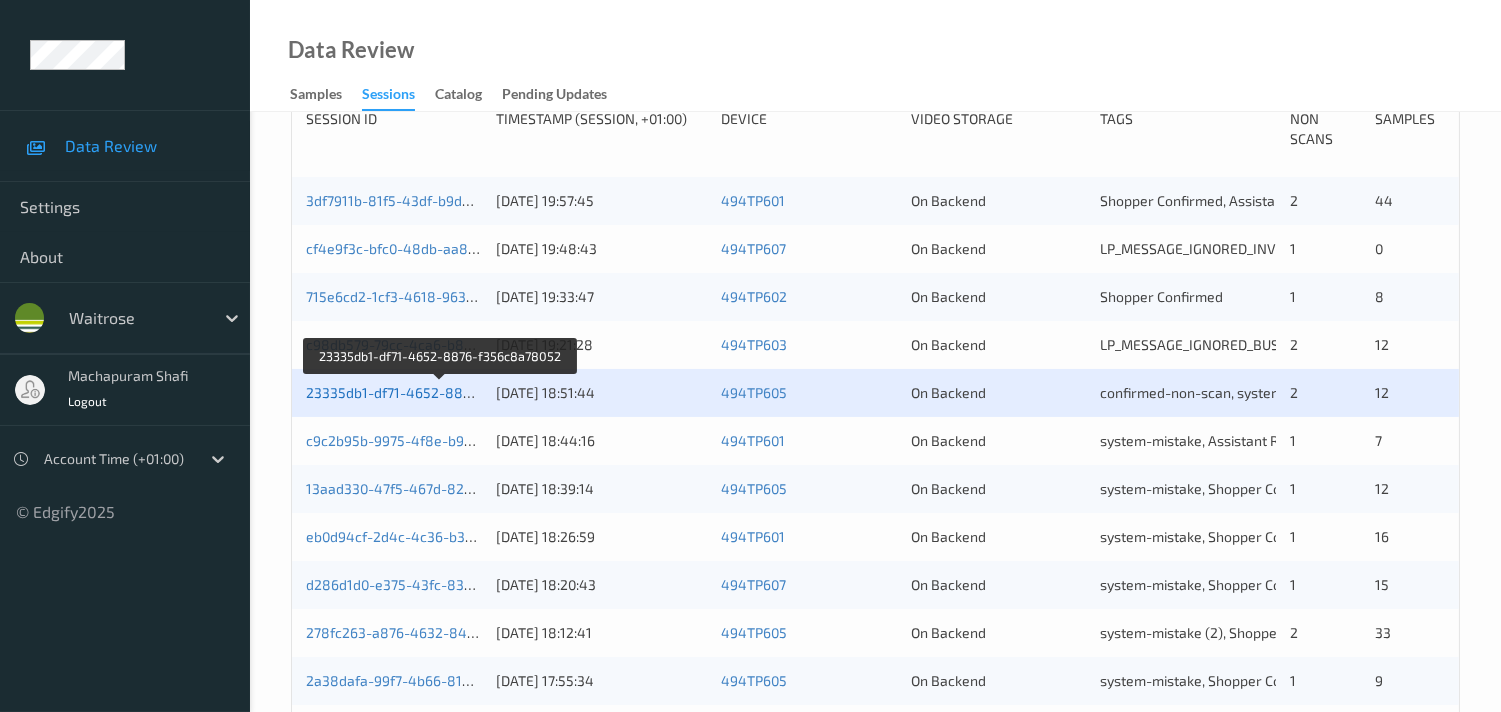 click on "23335db1-df71-4652-8876-f356c8a78052" at bounding box center [441, 392] 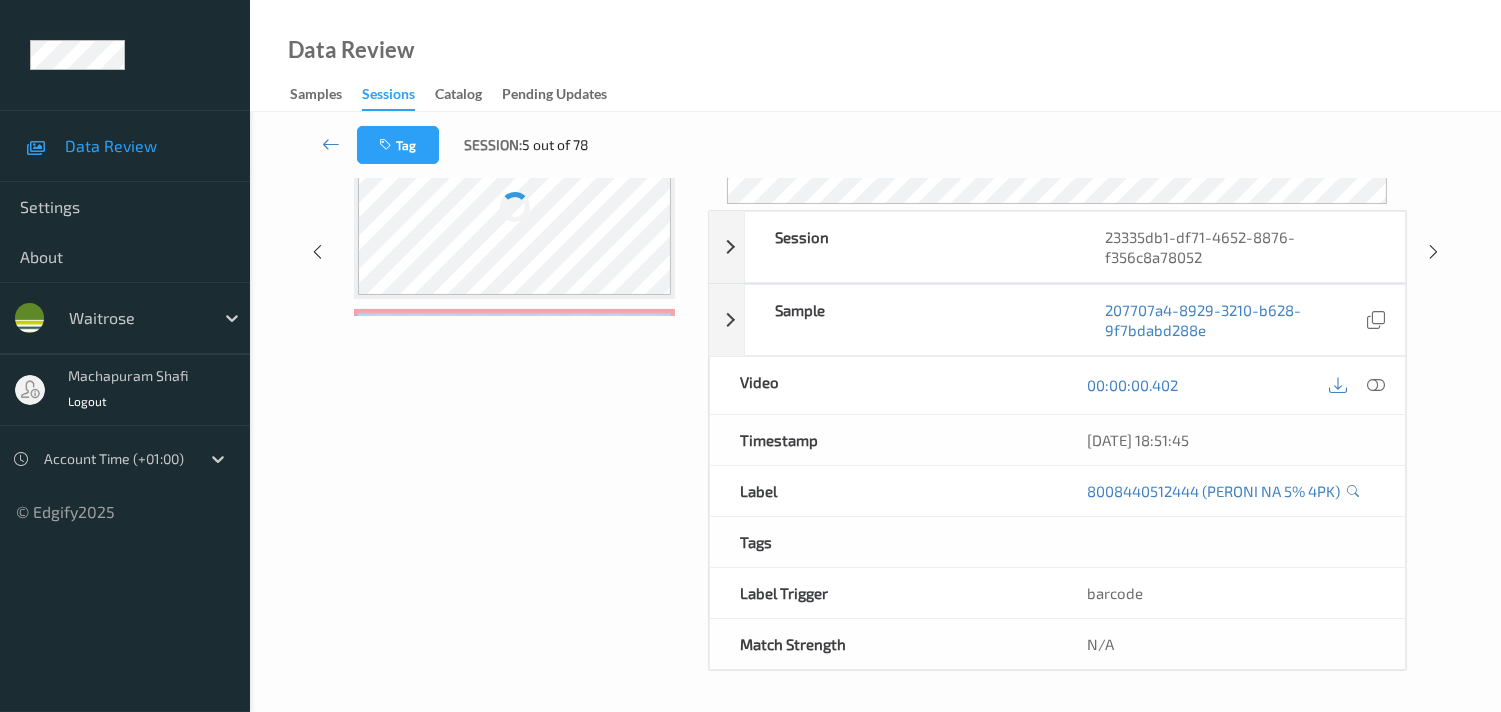 scroll, scrollTop: 346, scrollLeft: 0, axis: vertical 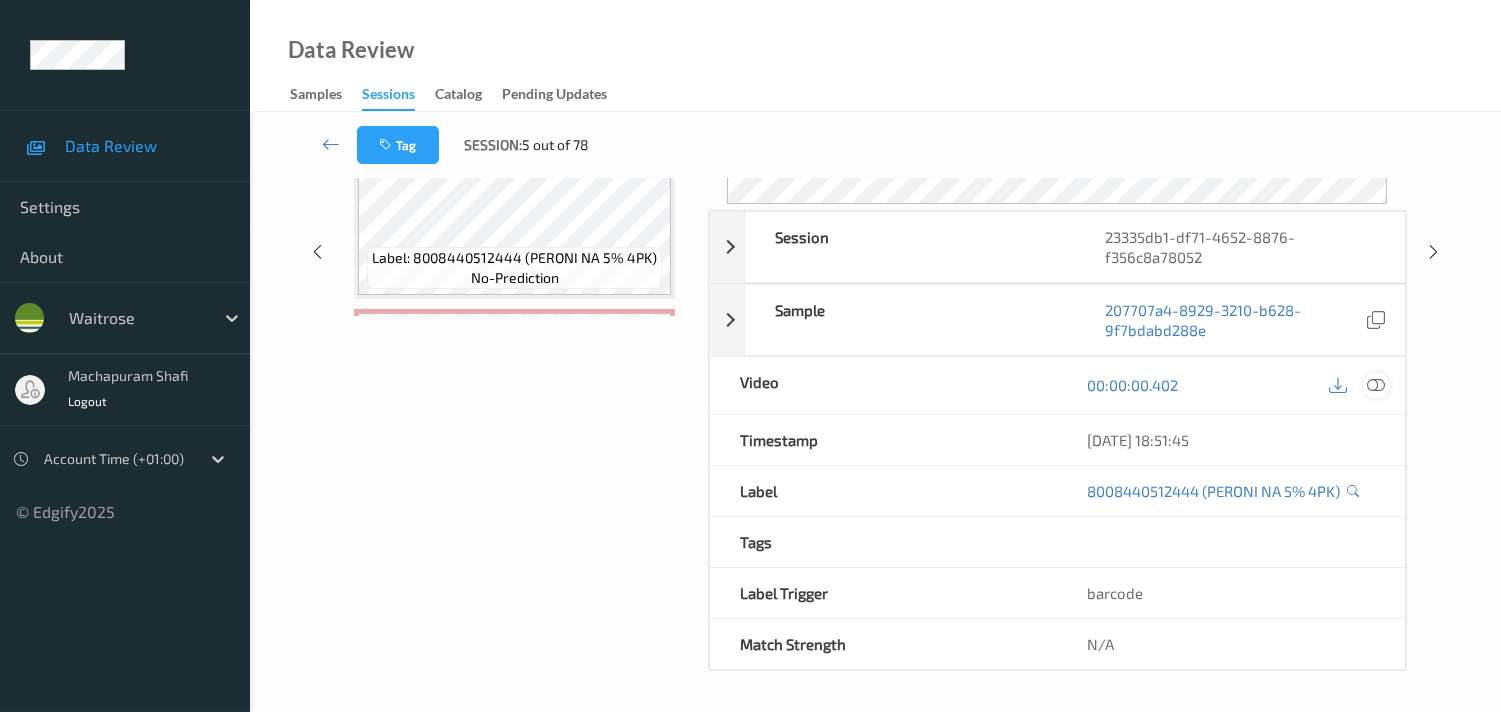 click at bounding box center [1376, 385] 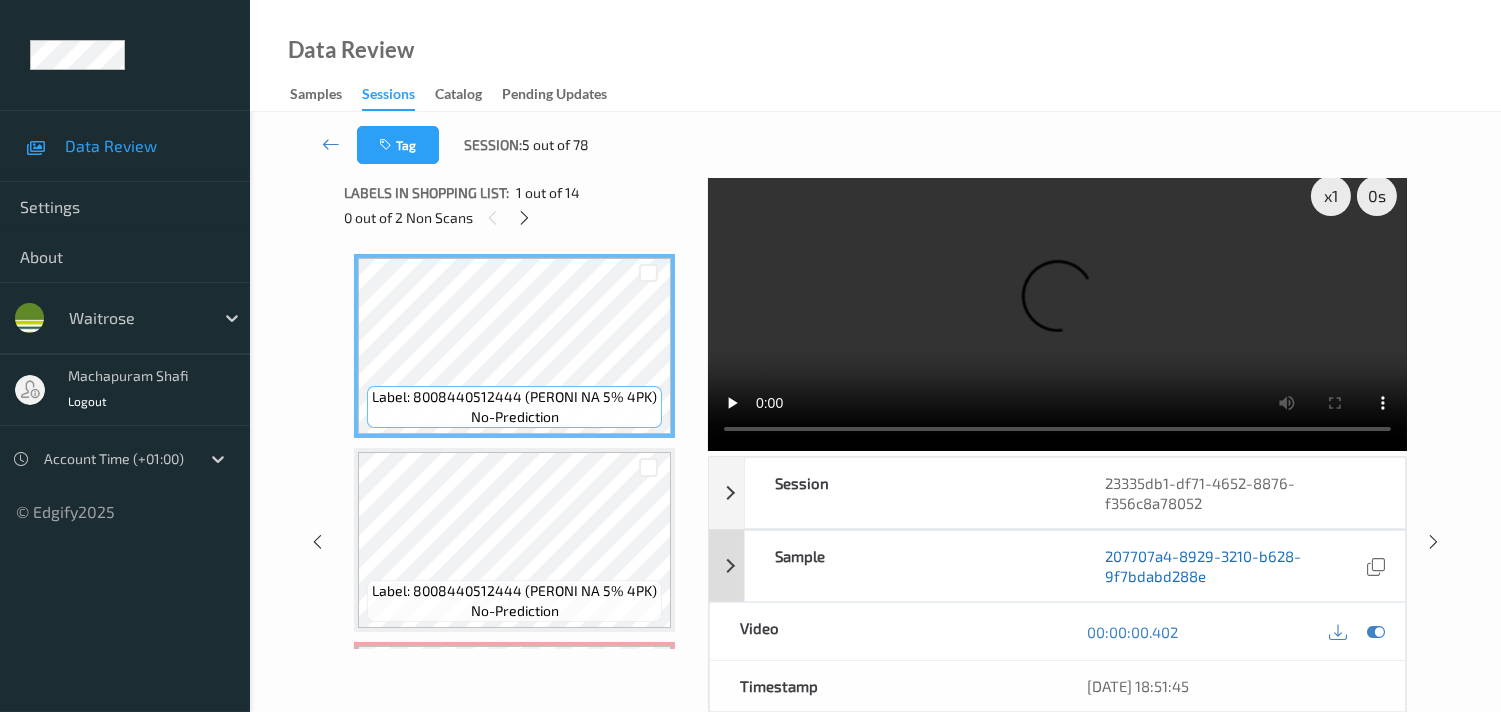 scroll, scrollTop: 0, scrollLeft: 0, axis: both 